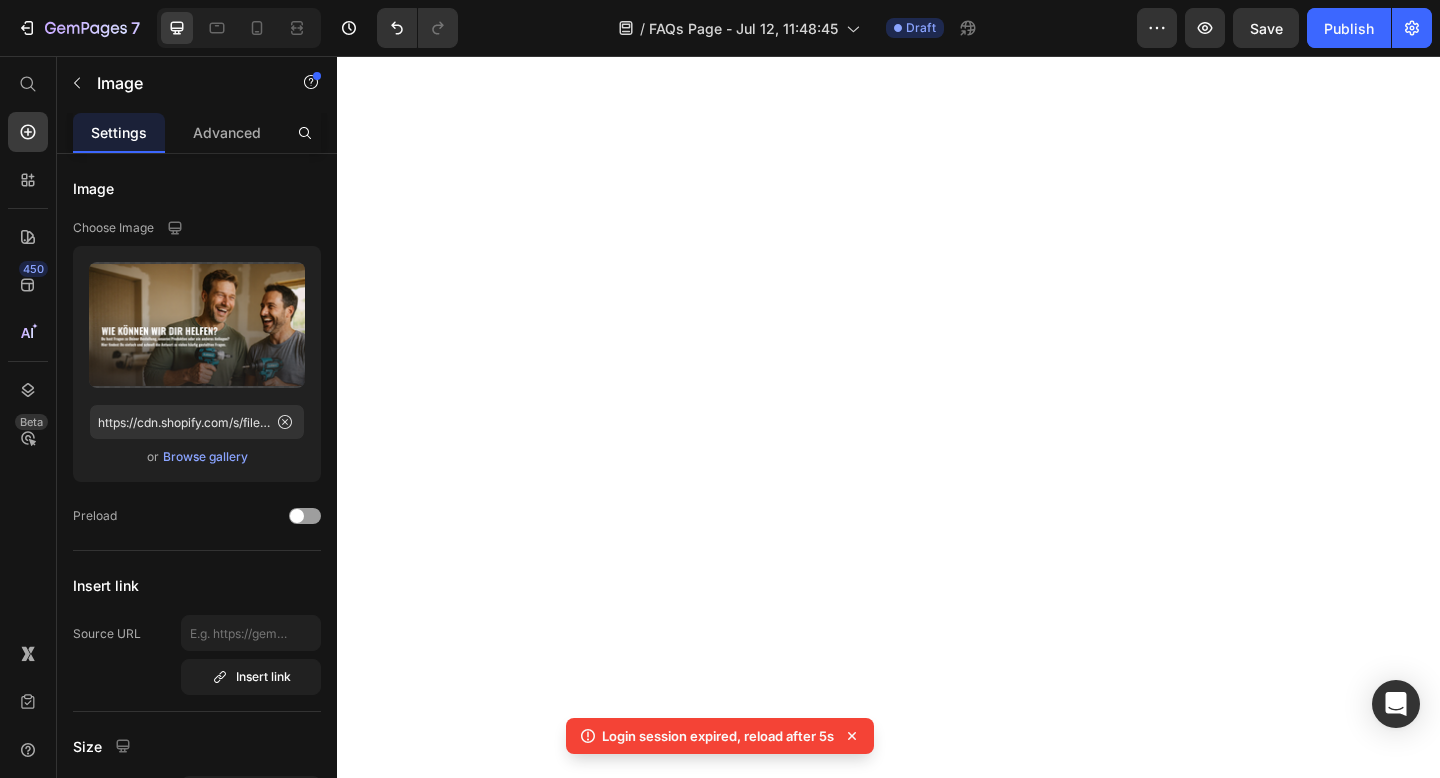 scroll, scrollTop: 0, scrollLeft: 0, axis: both 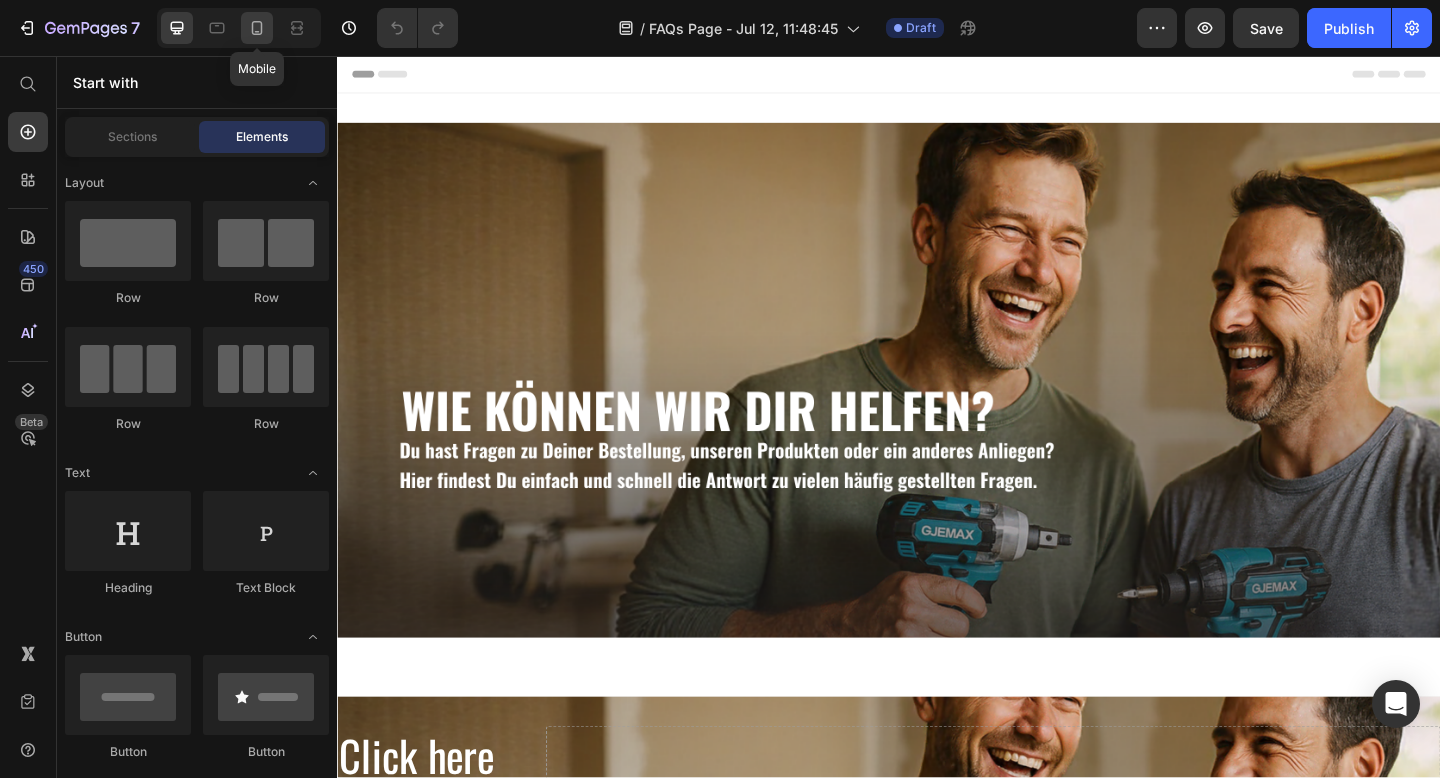 click 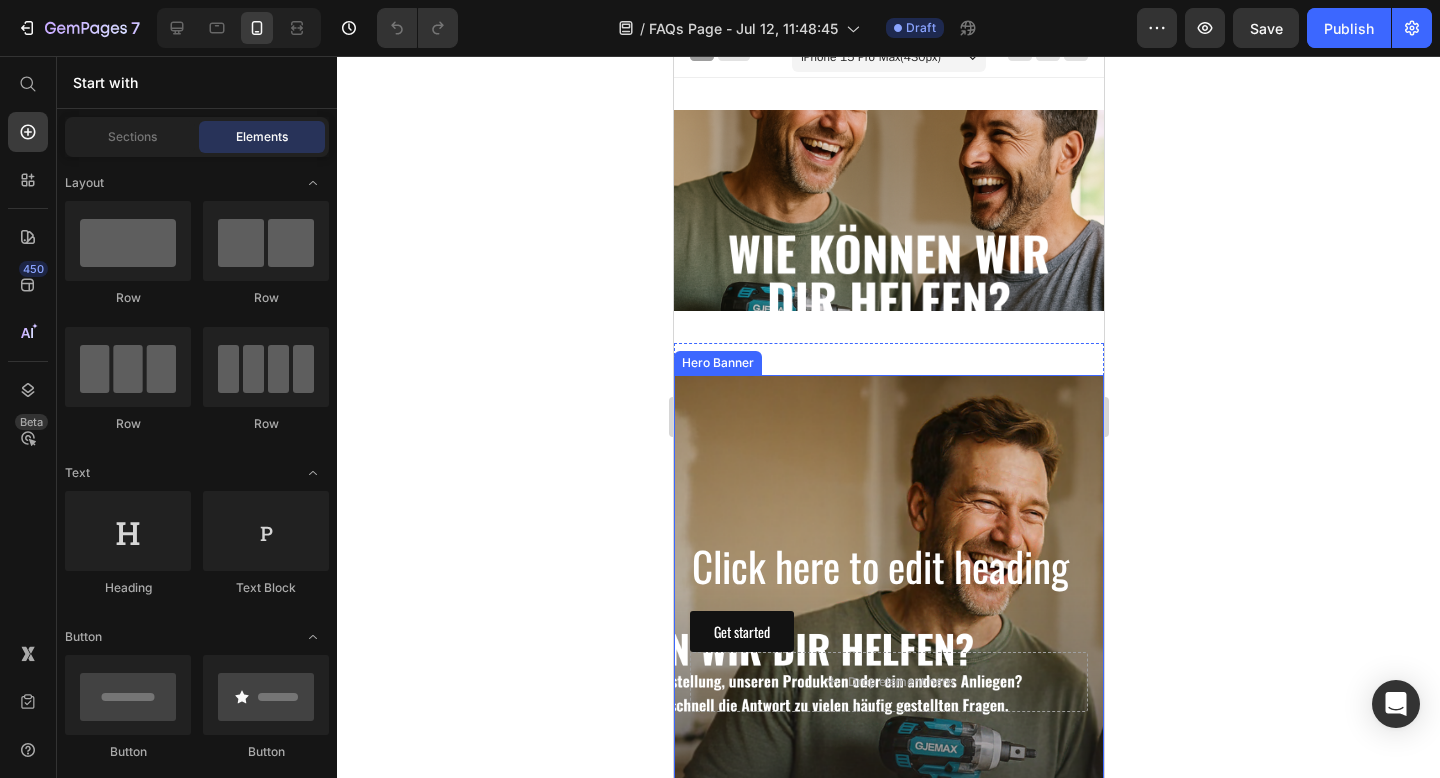 scroll, scrollTop: 0, scrollLeft: 0, axis: both 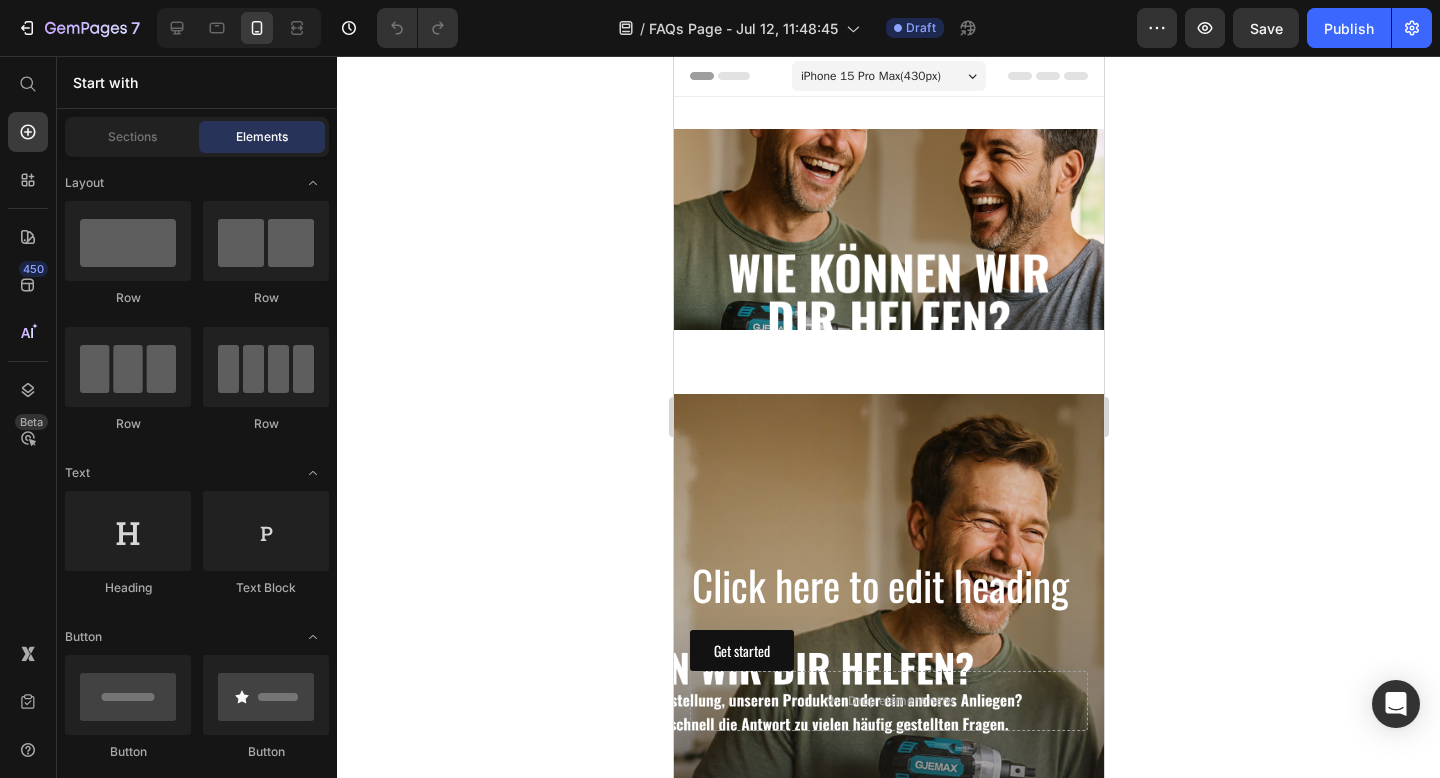 click 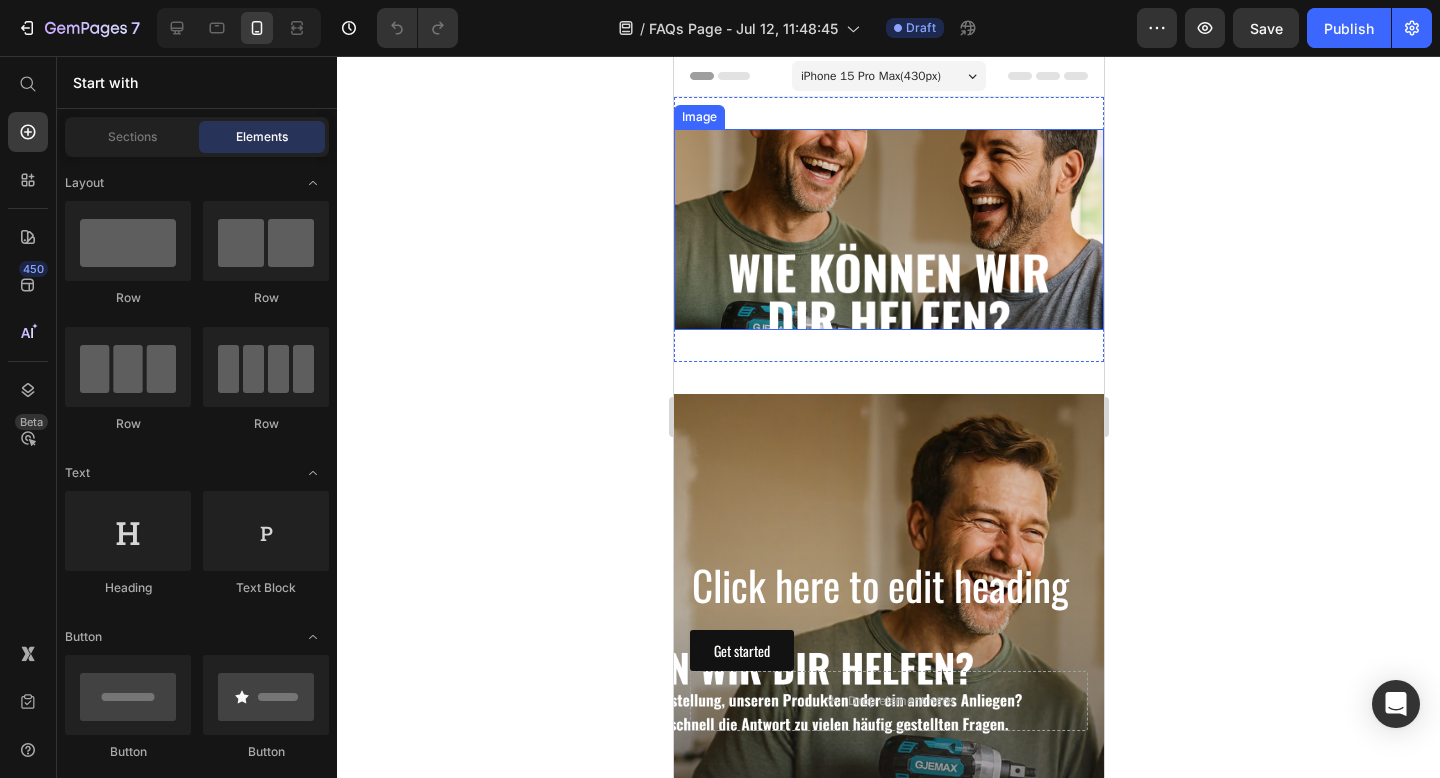 click at bounding box center (888, 229) 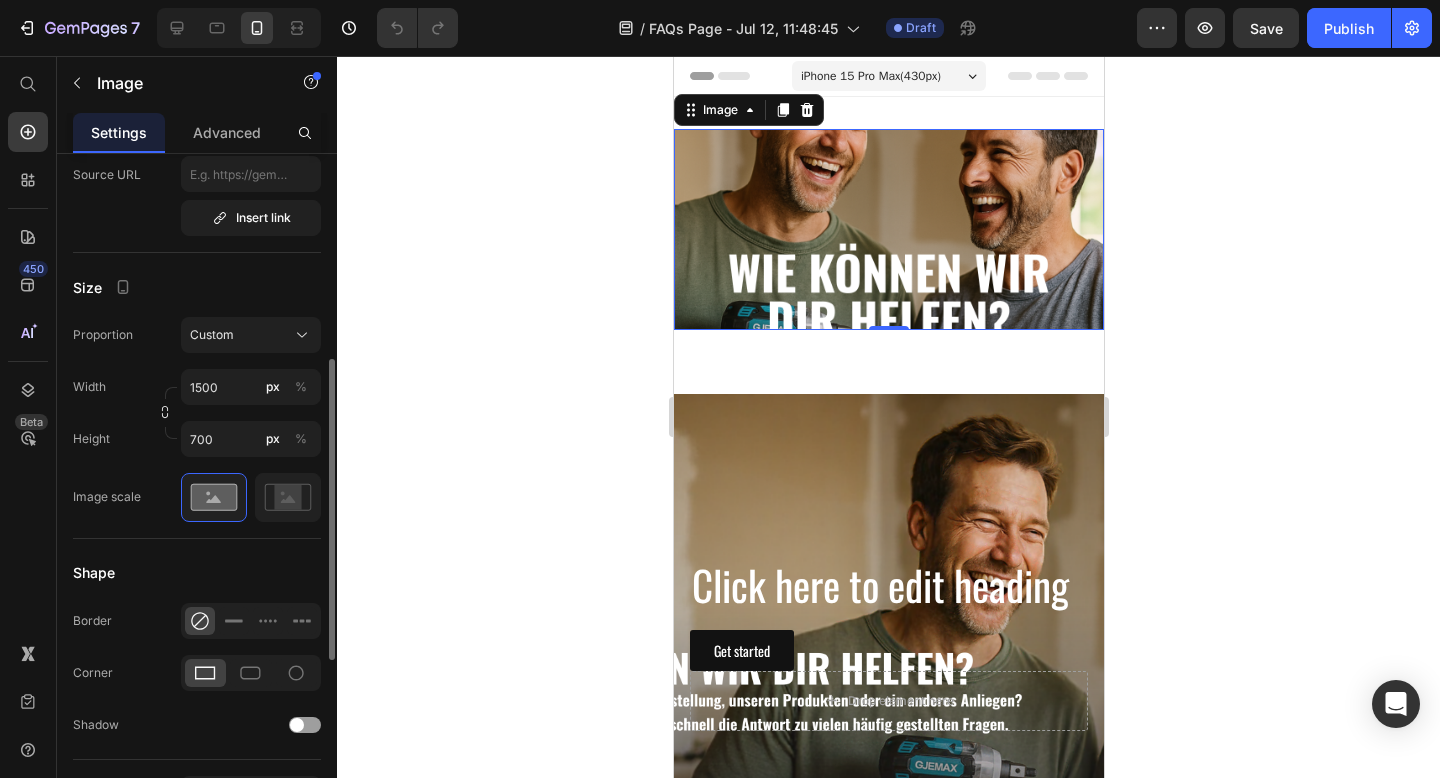 scroll, scrollTop: 460, scrollLeft: 0, axis: vertical 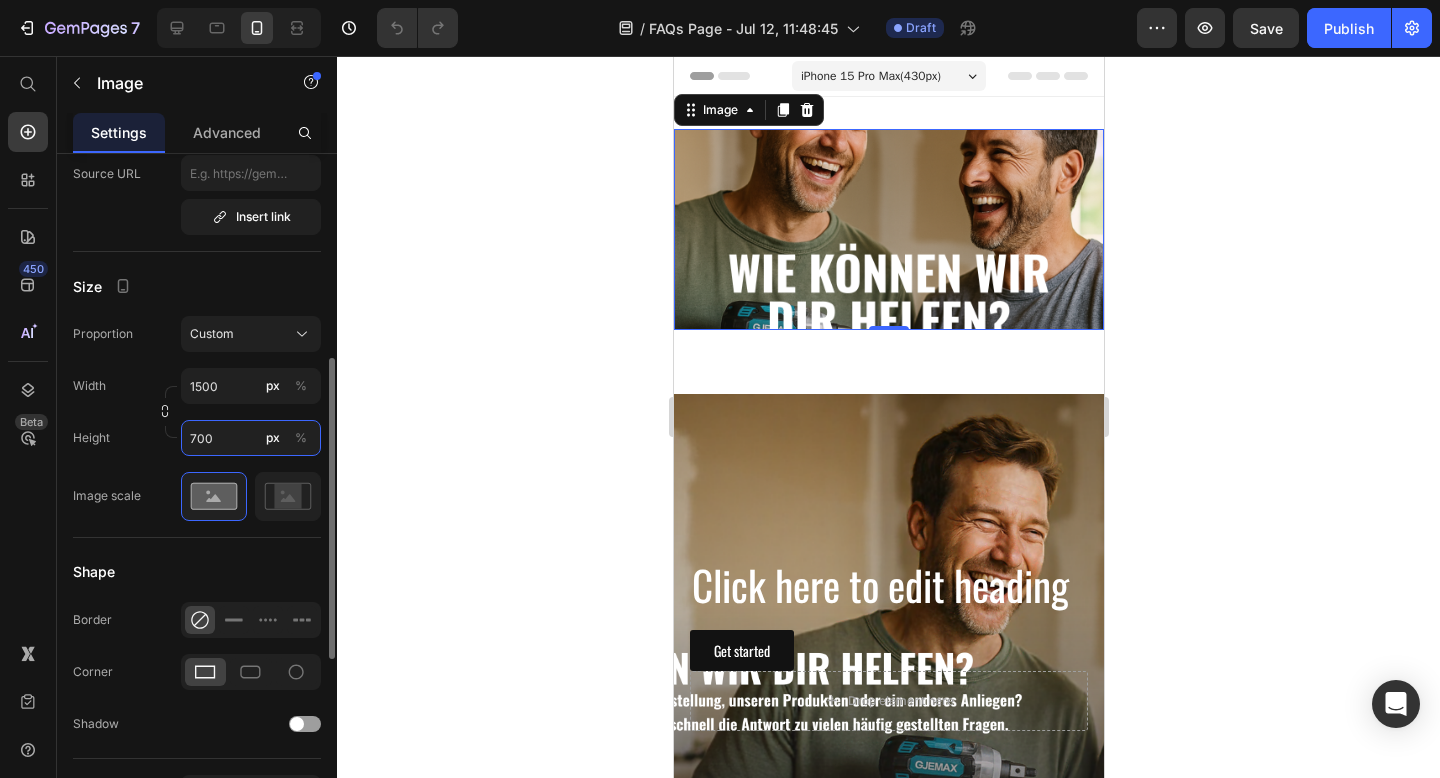 click on "700" at bounding box center (251, 438) 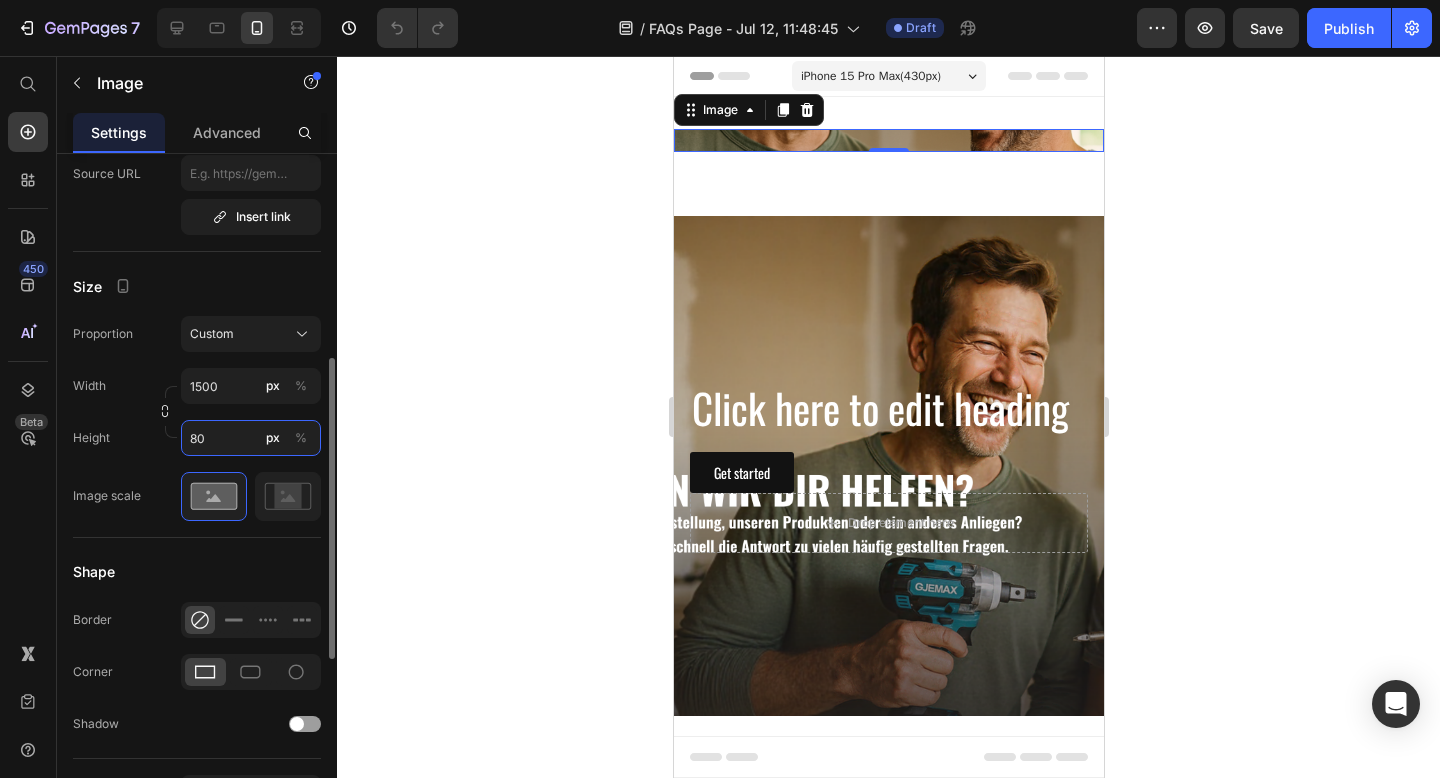 type on "8" 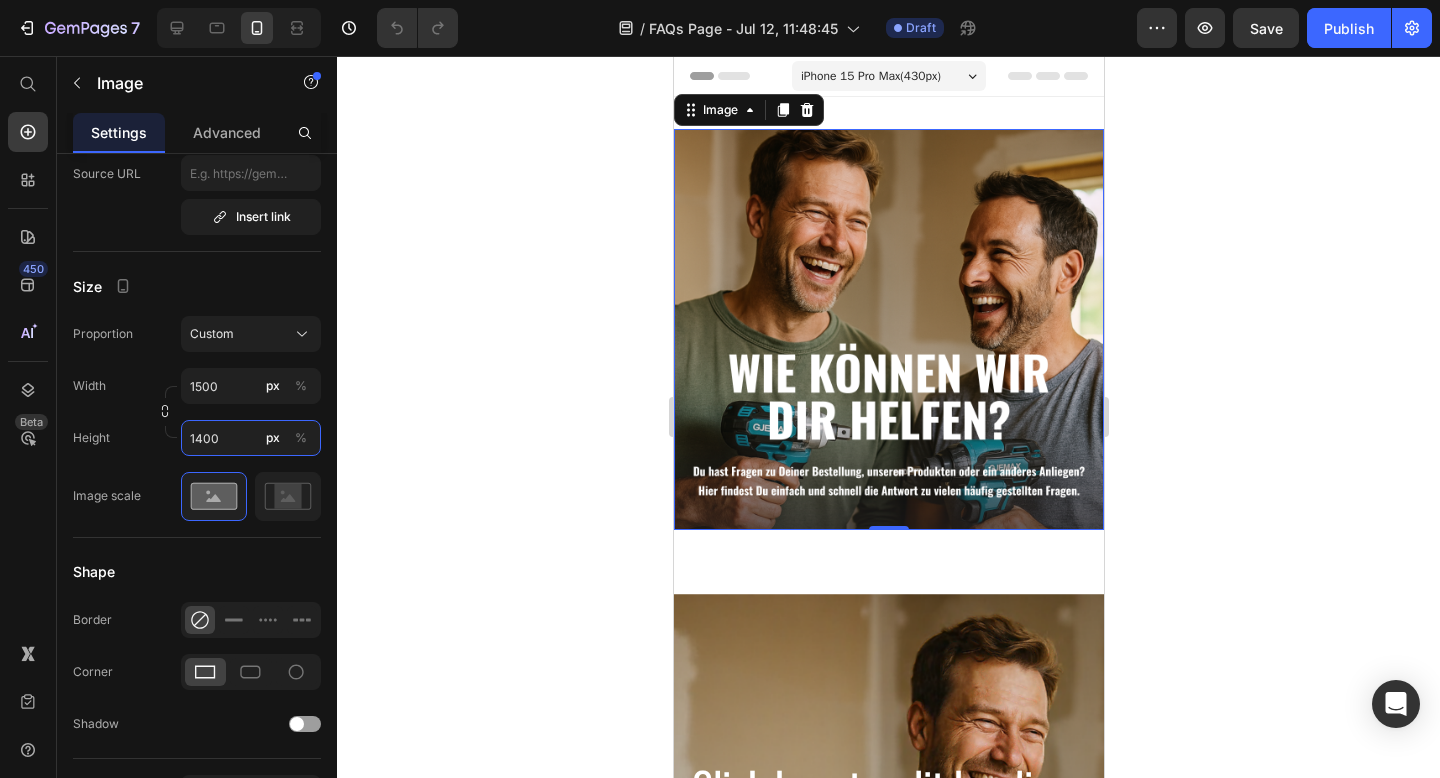 type on "1400" 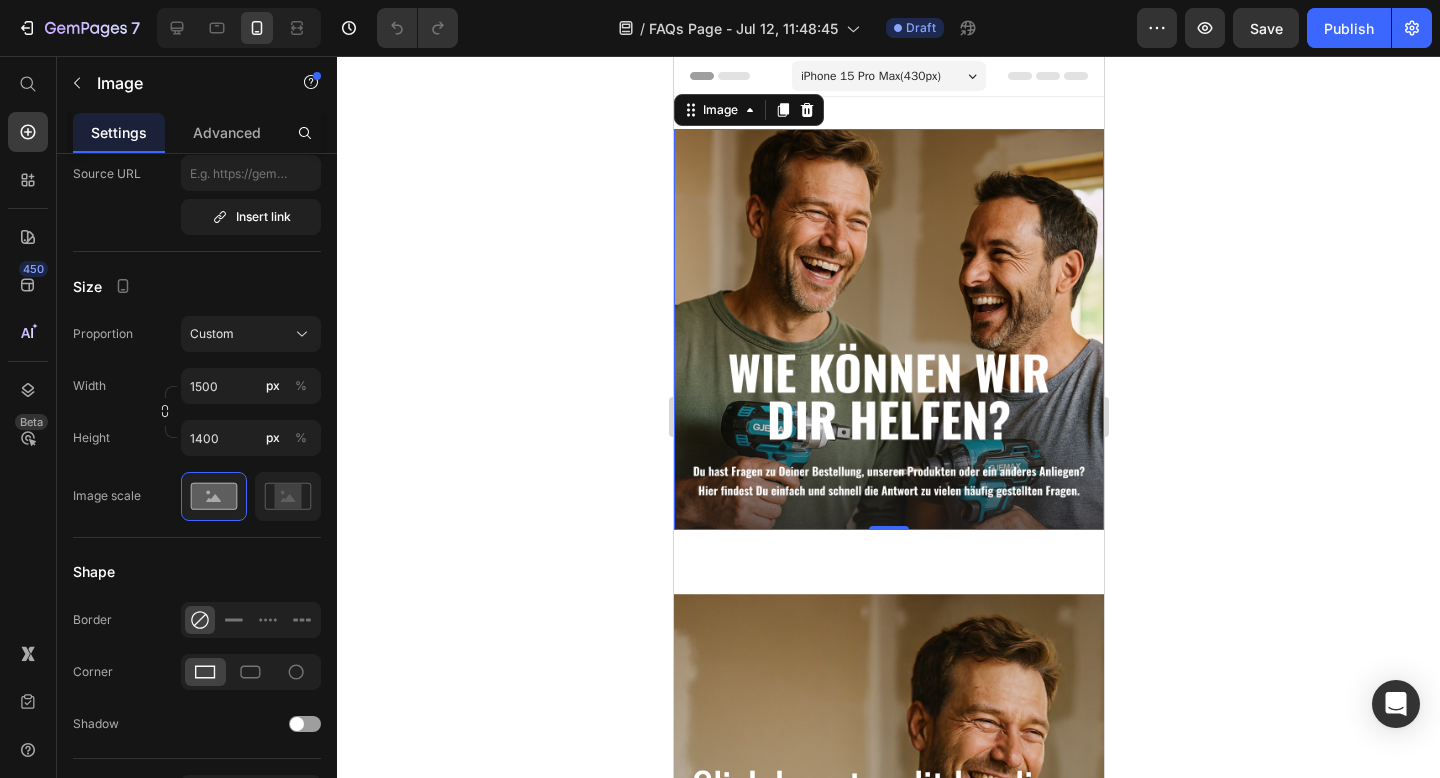 click 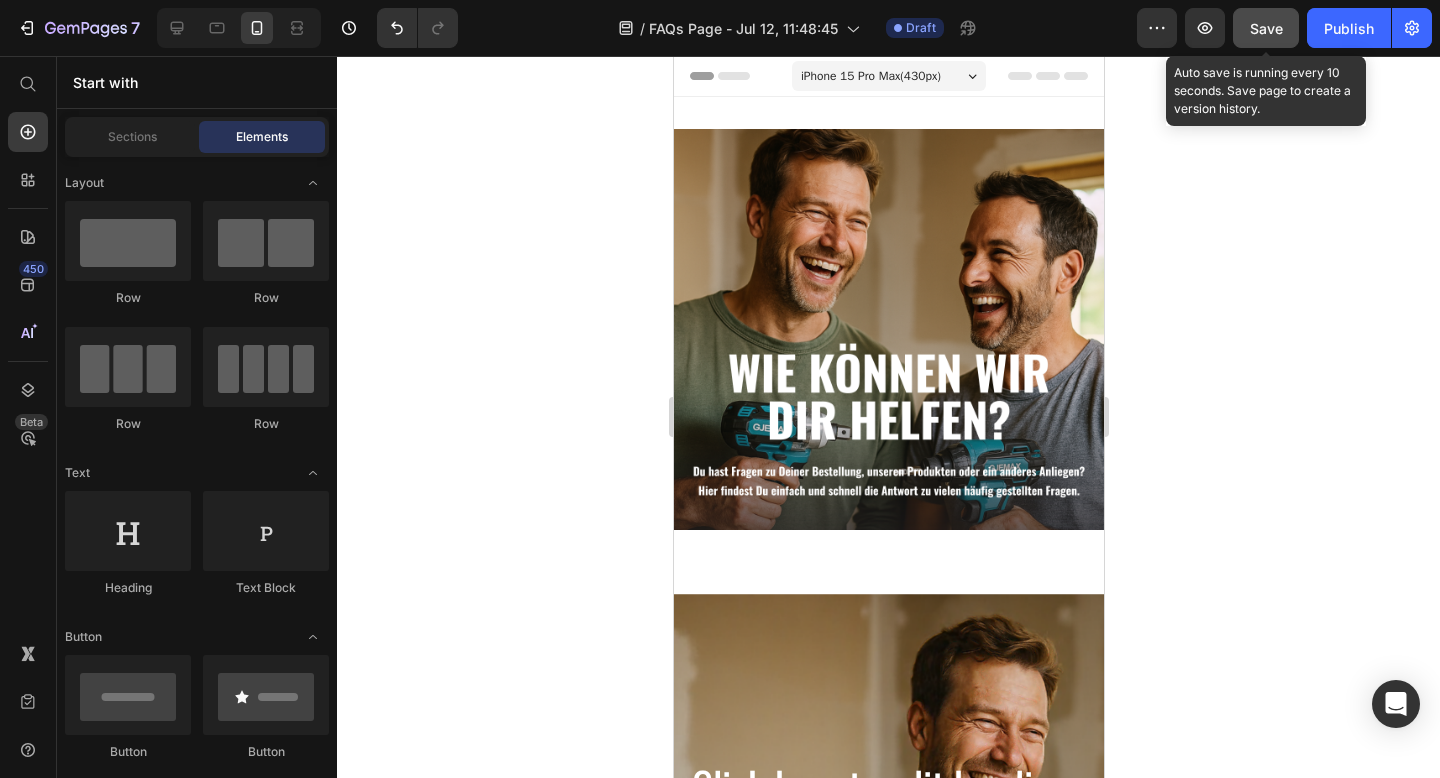 click on "Save" at bounding box center (1266, 28) 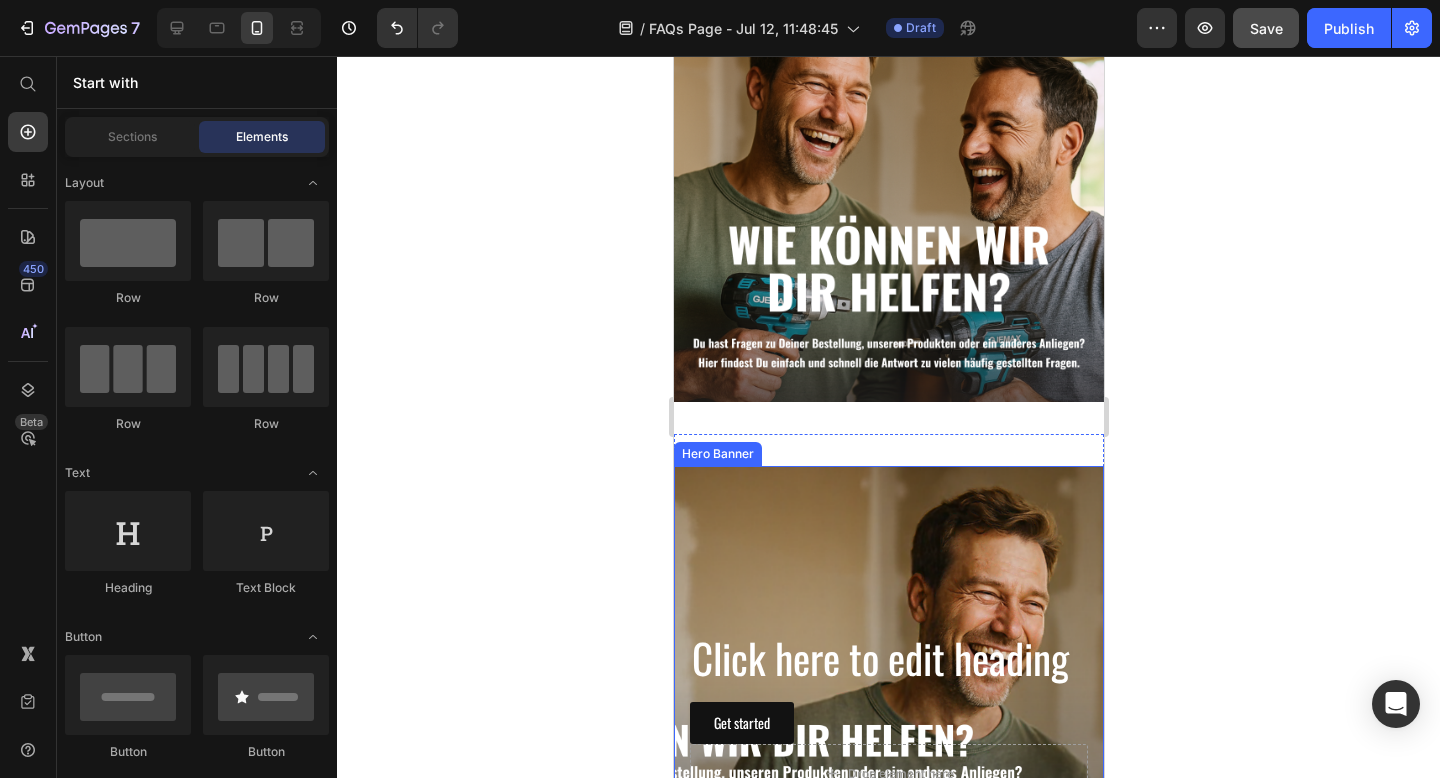 scroll, scrollTop: 223, scrollLeft: 0, axis: vertical 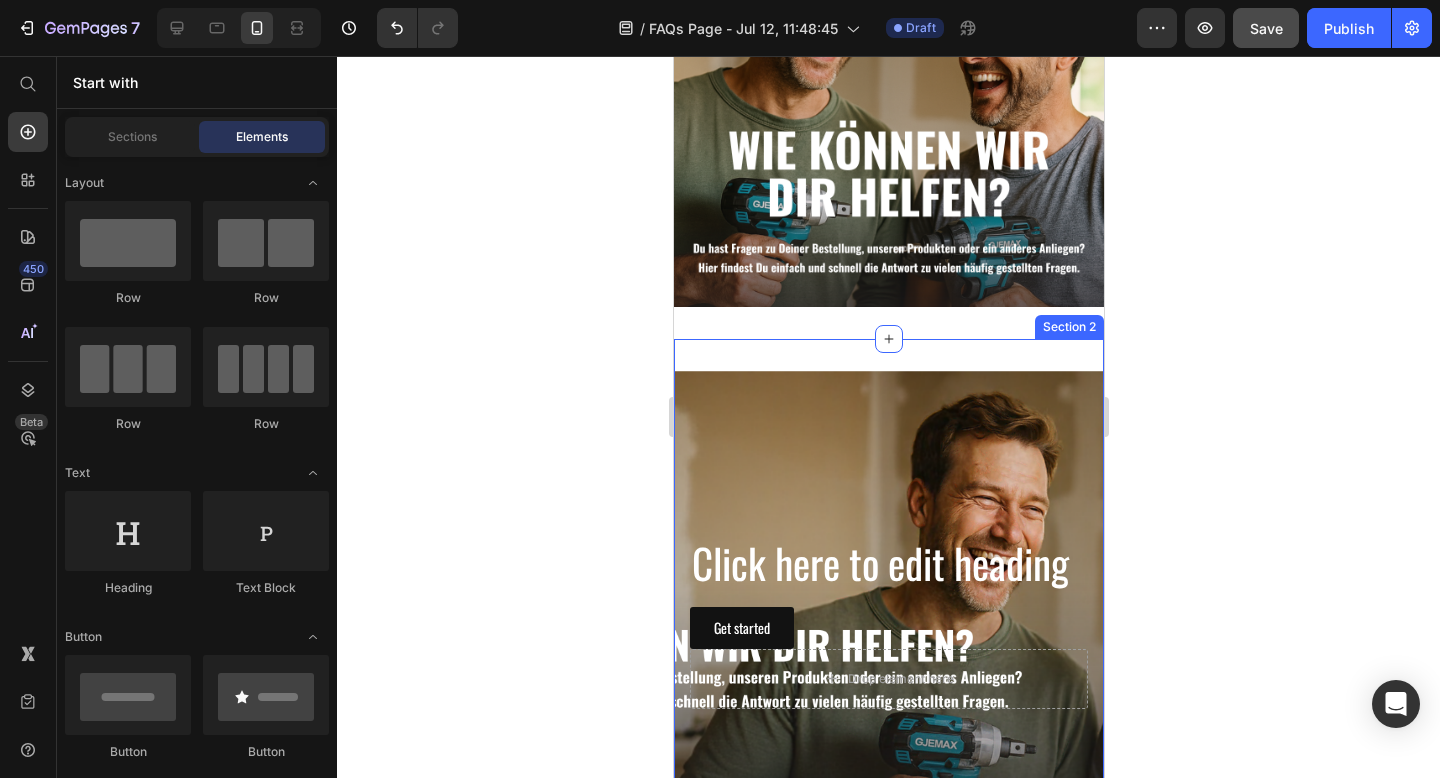click on "Click here to edit heading Heading Get started Button
Drop element here Hero Banner Section 2" at bounding box center (888, 621) 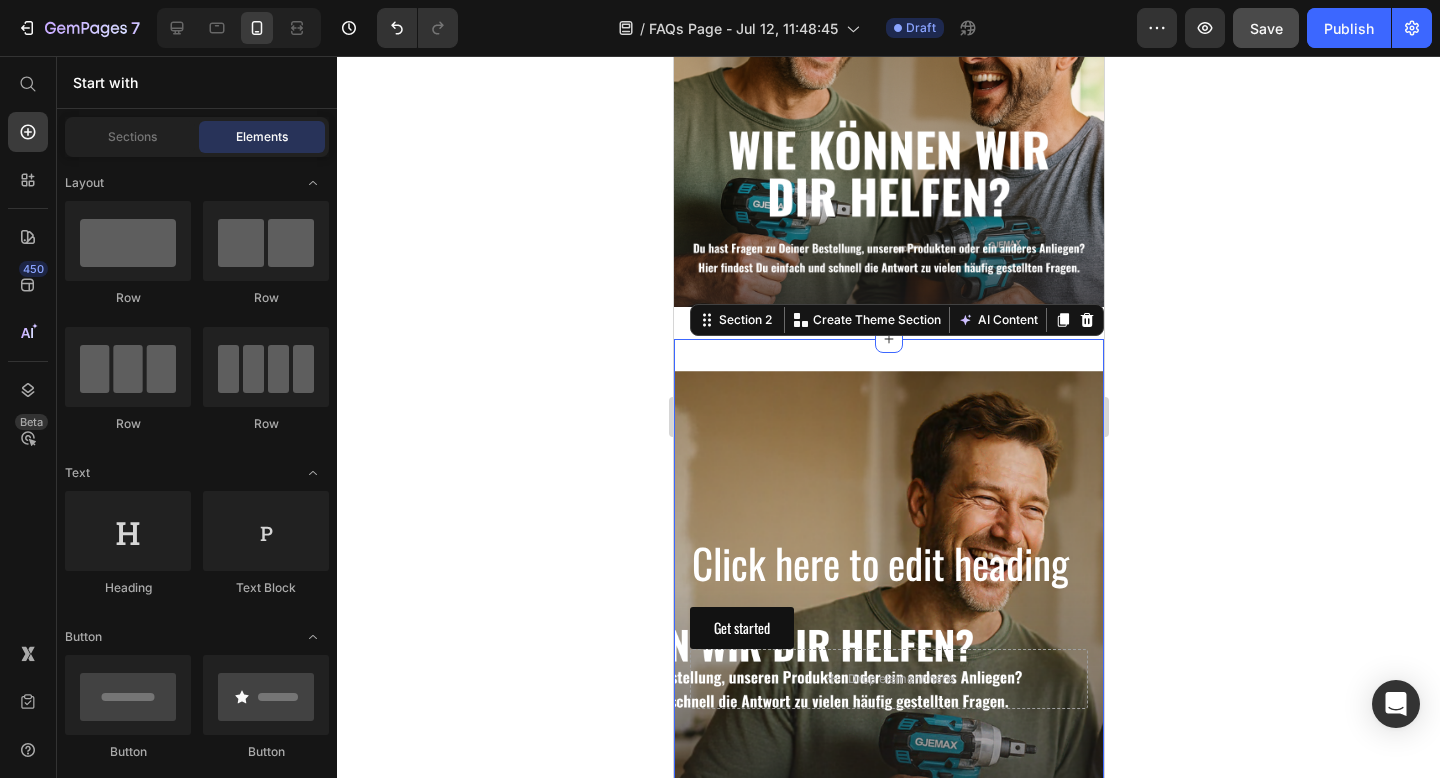 scroll, scrollTop: 0, scrollLeft: 0, axis: both 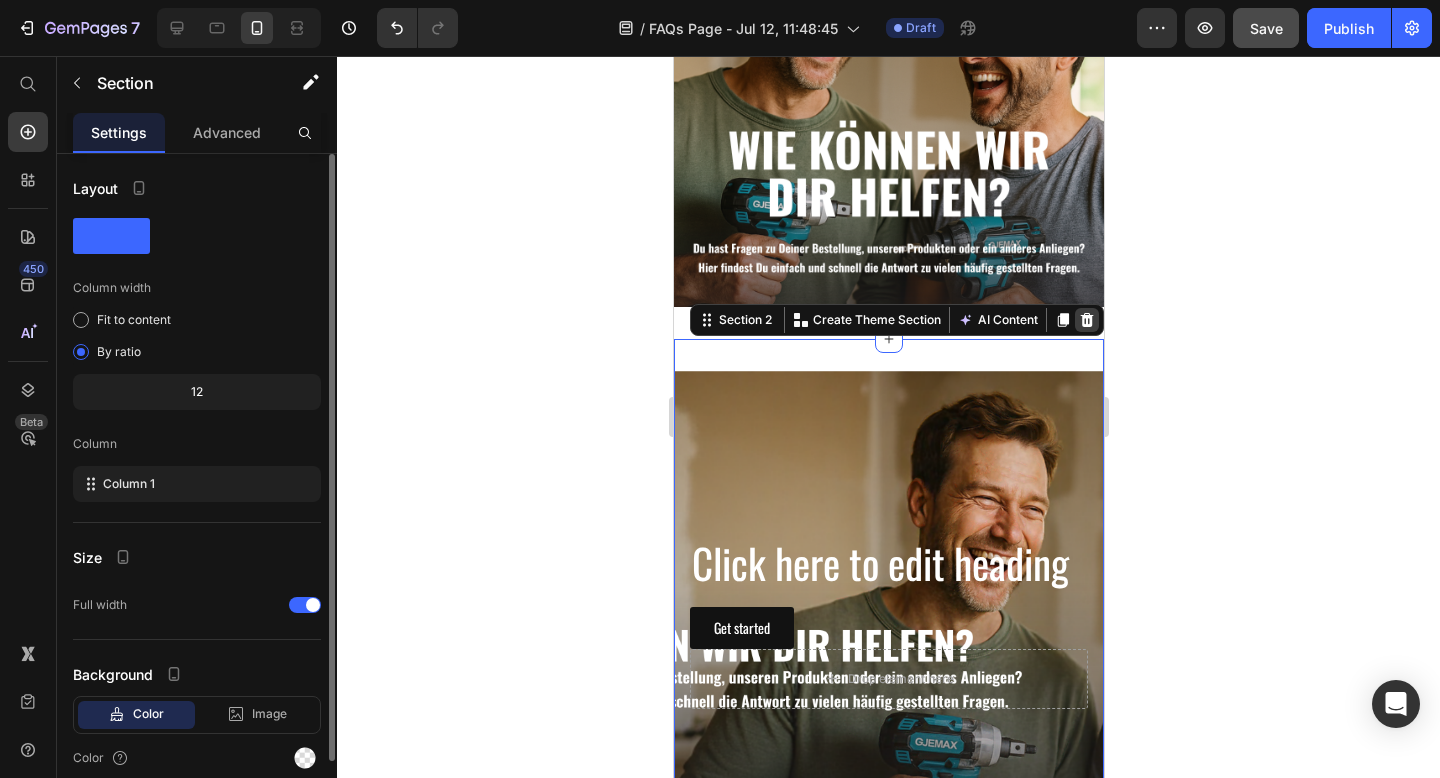 click 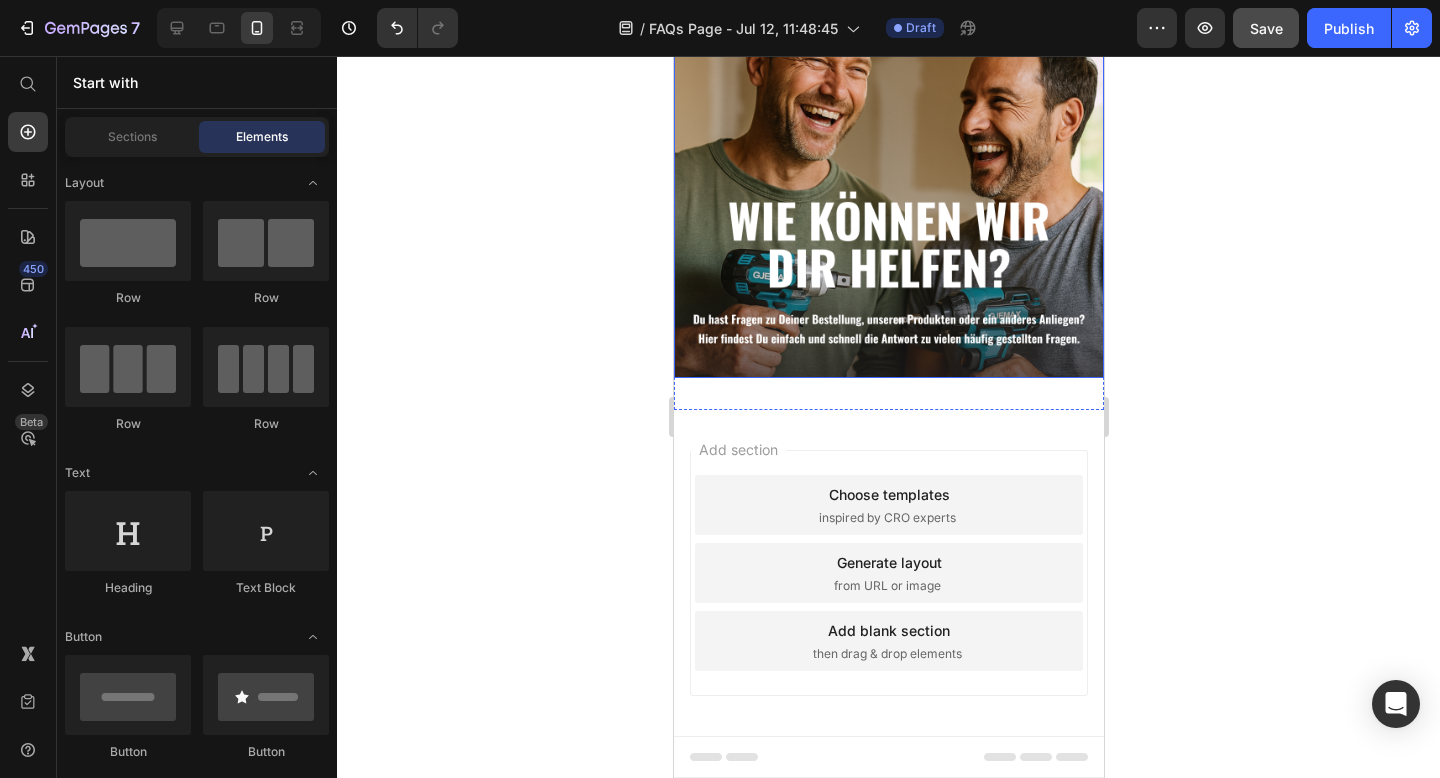 scroll, scrollTop: 0, scrollLeft: 0, axis: both 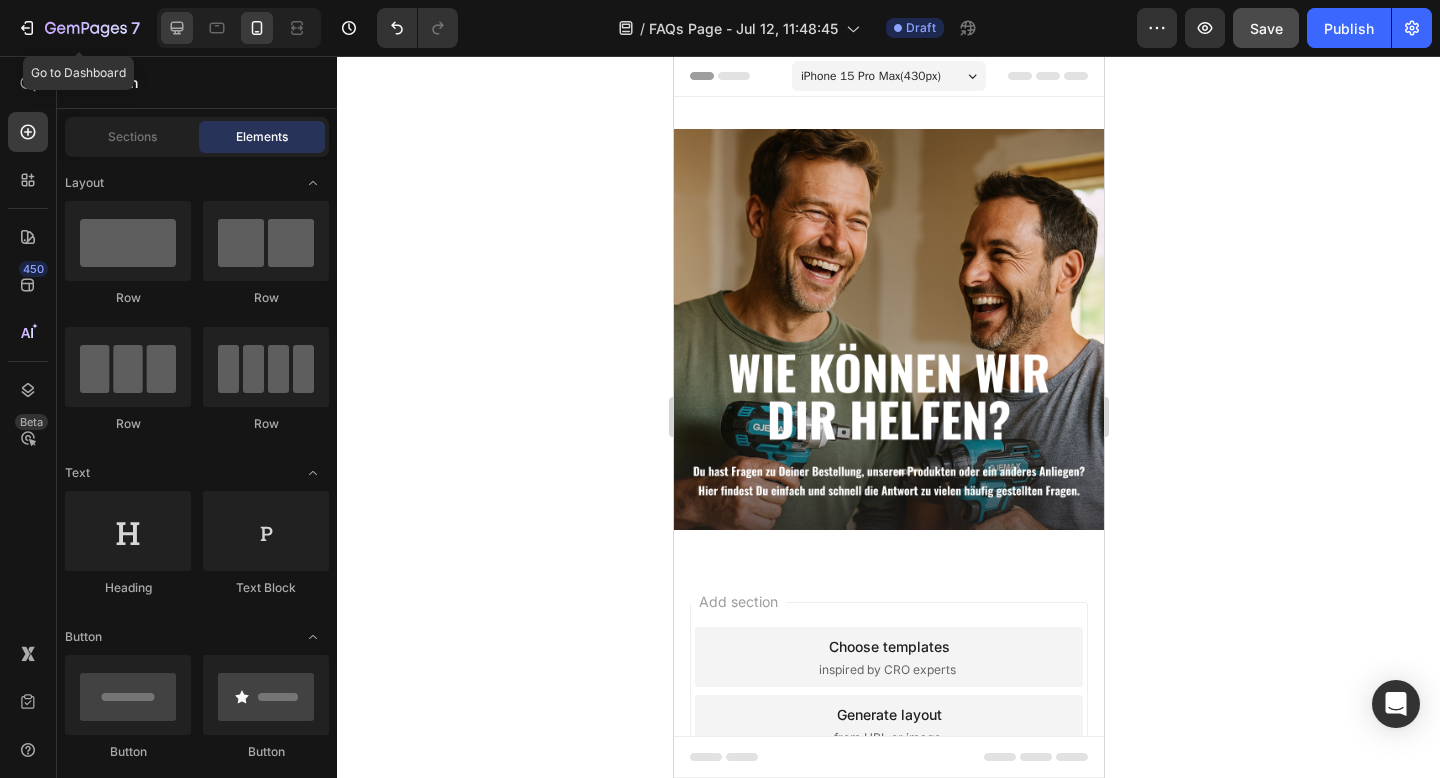 click 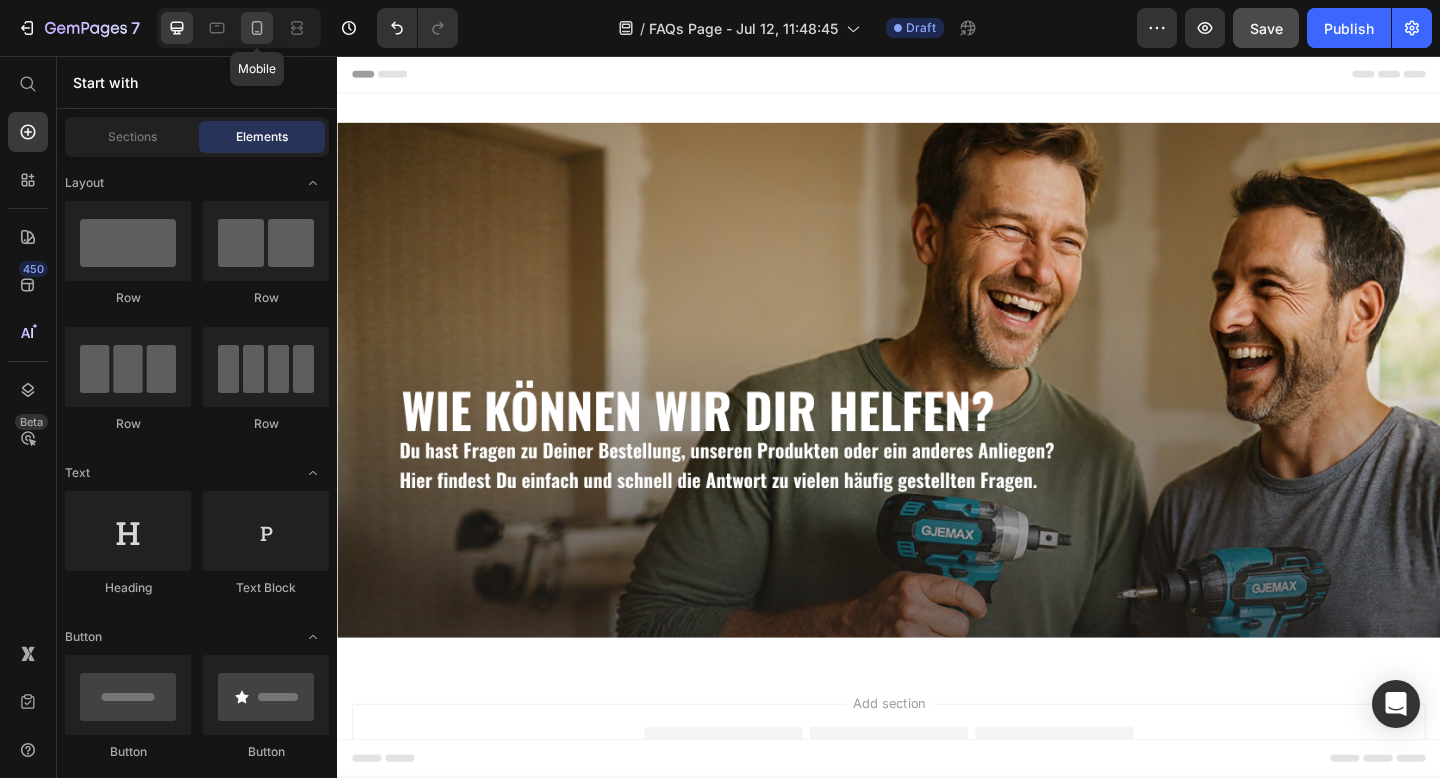 click 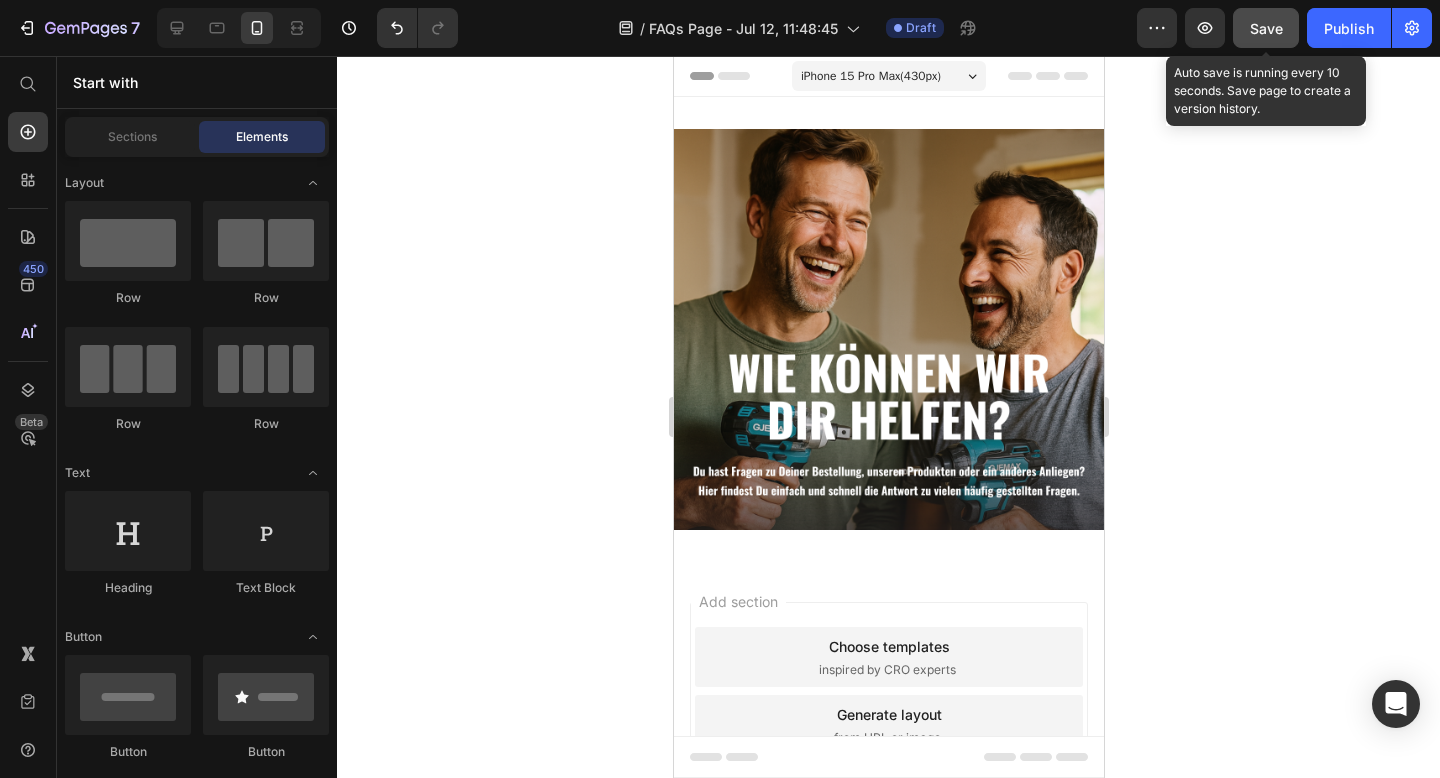click on "Save" at bounding box center [1266, 28] 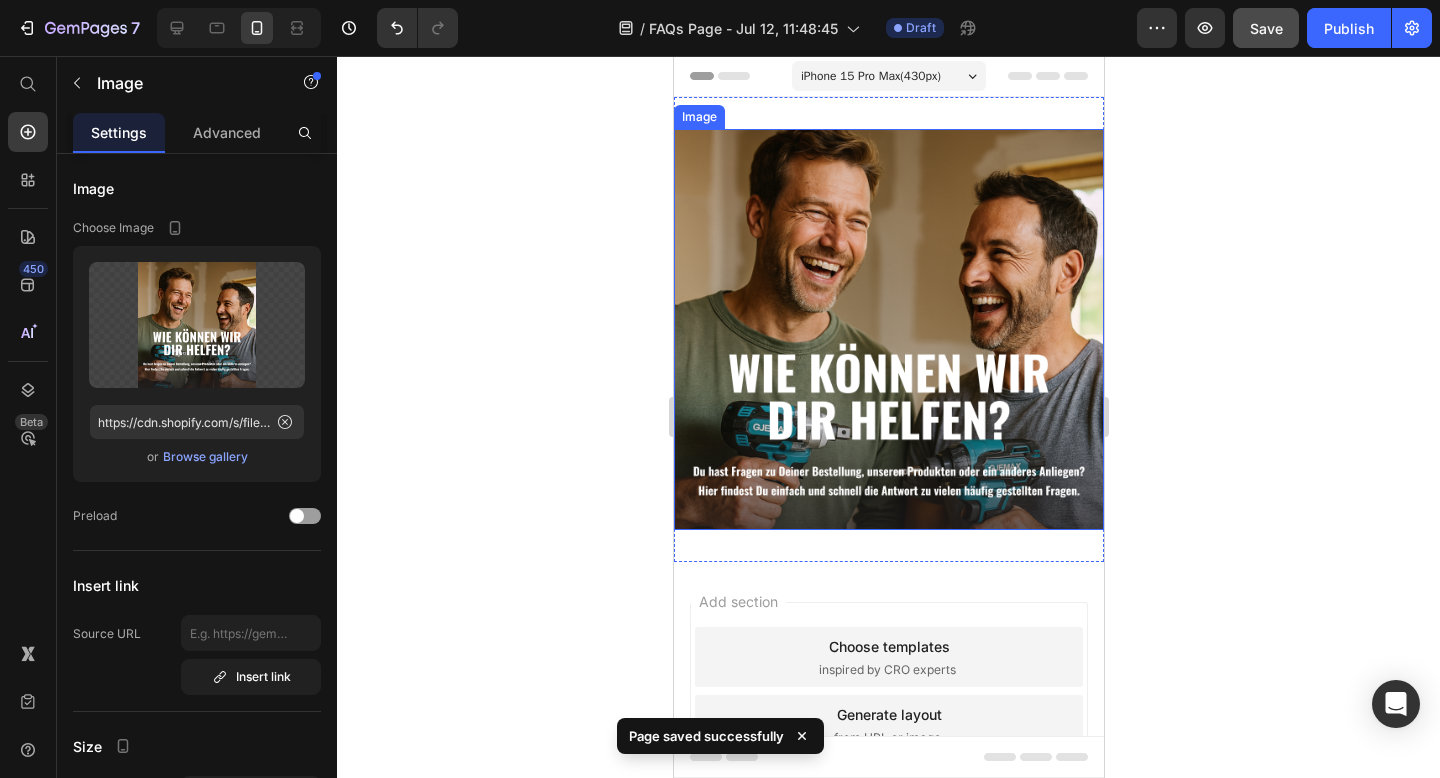 click at bounding box center [888, 329] 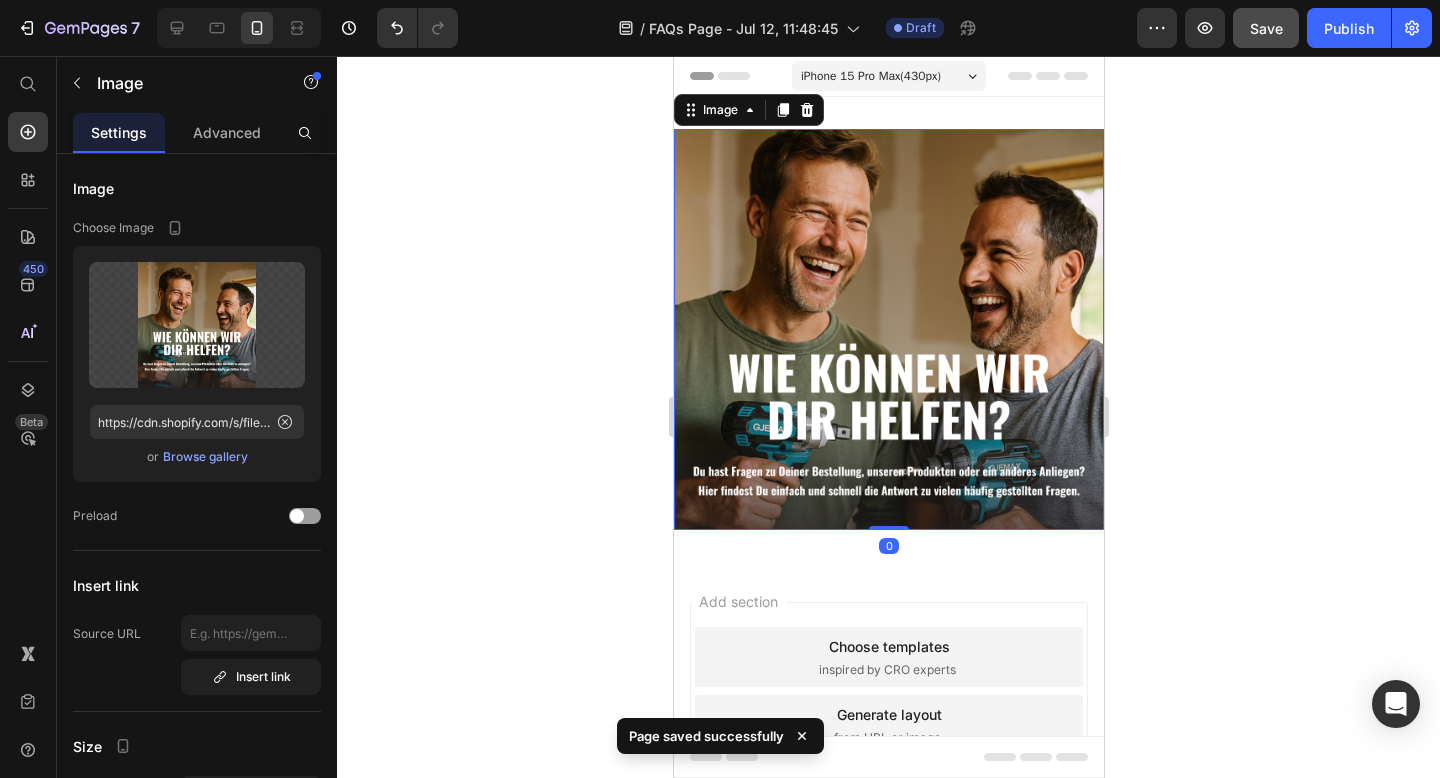 click on "Settings Advanced" at bounding box center [197, 133] 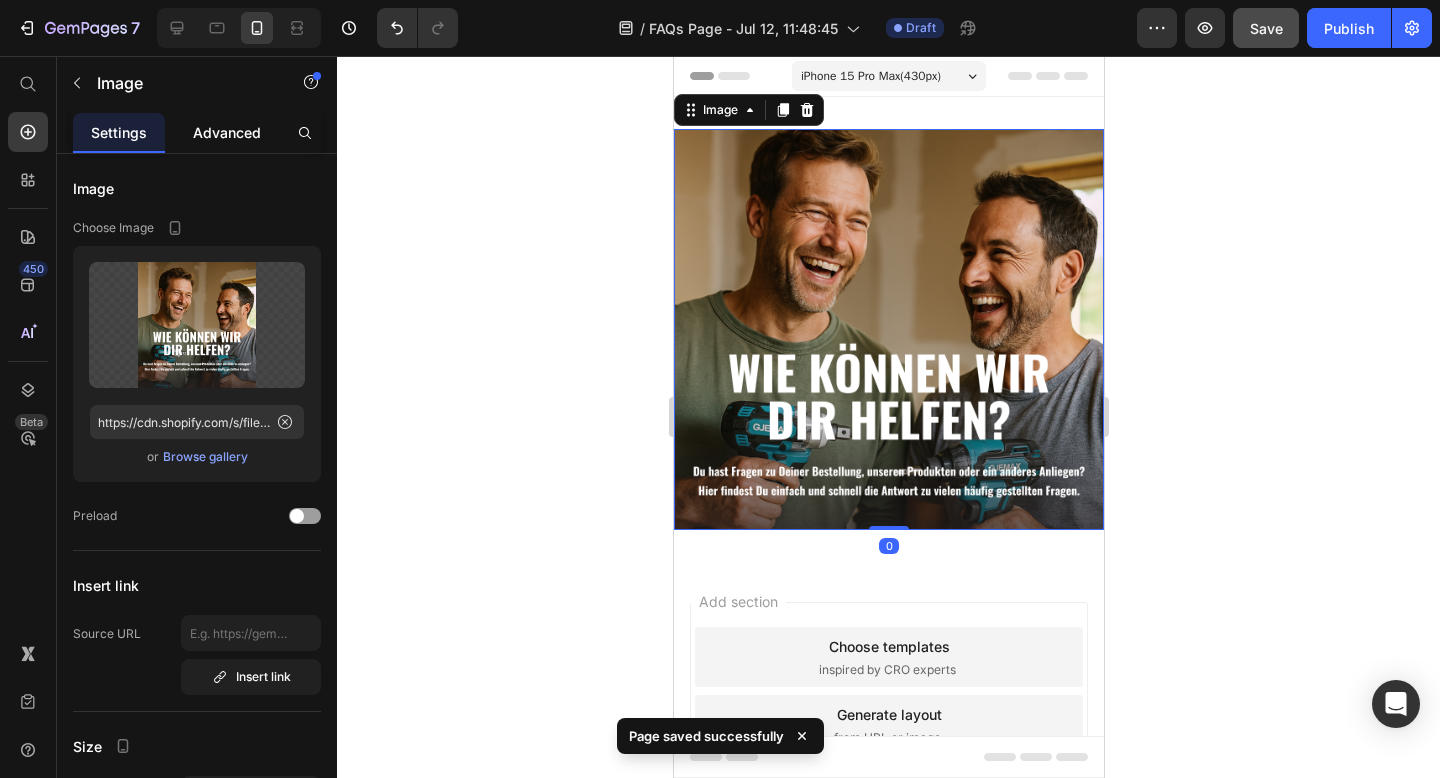 click on "Advanced" at bounding box center (227, 132) 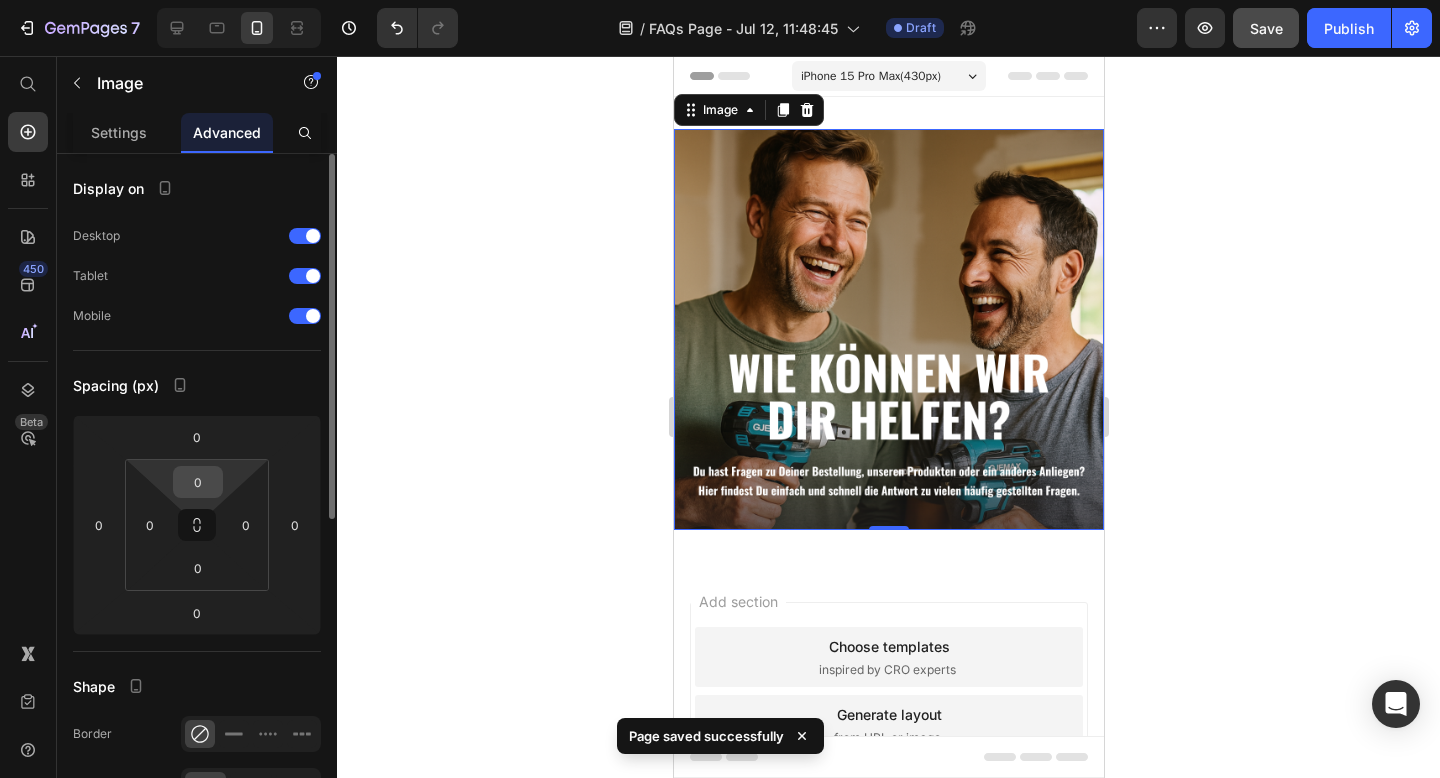 click on "0" at bounding box center [198, 482] 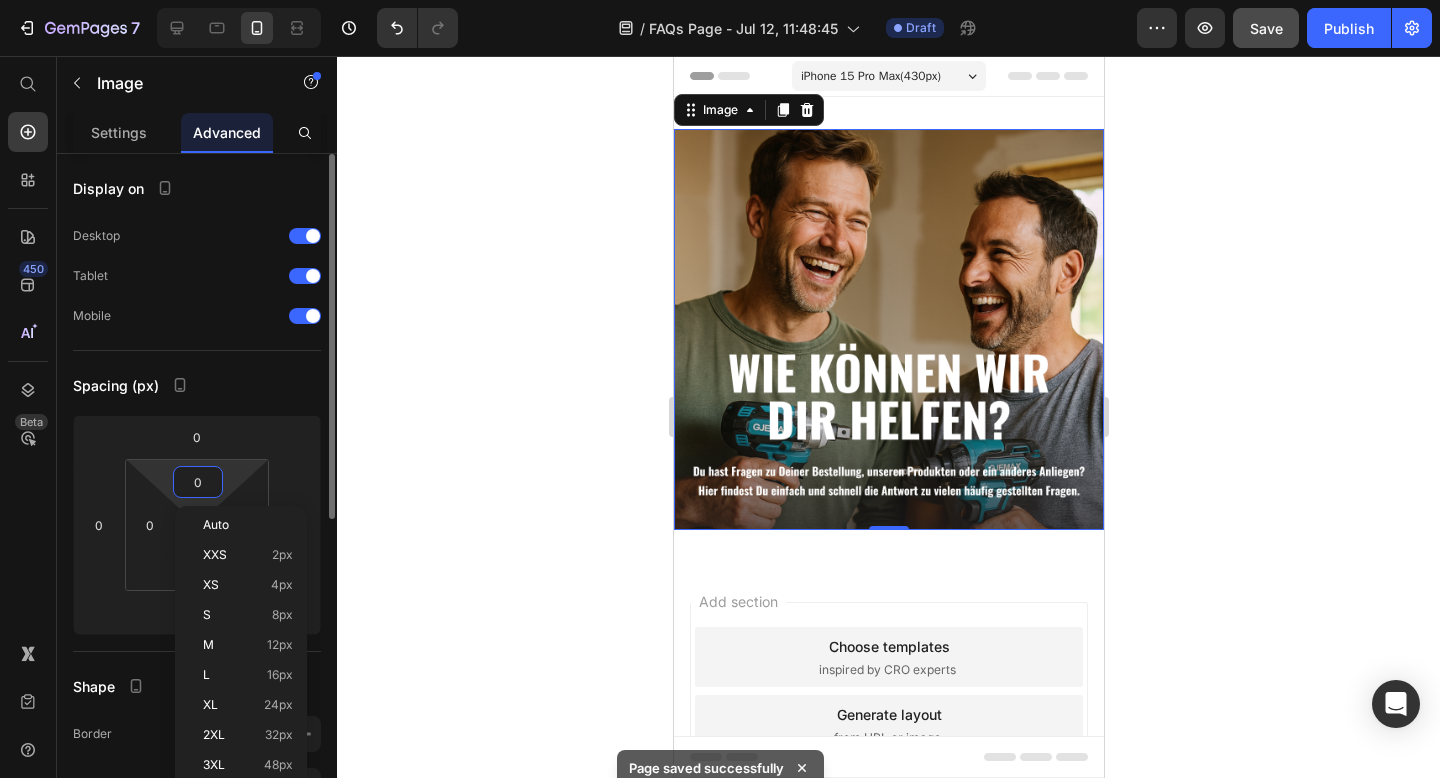 click on "0" at bounding box center [198, 482] 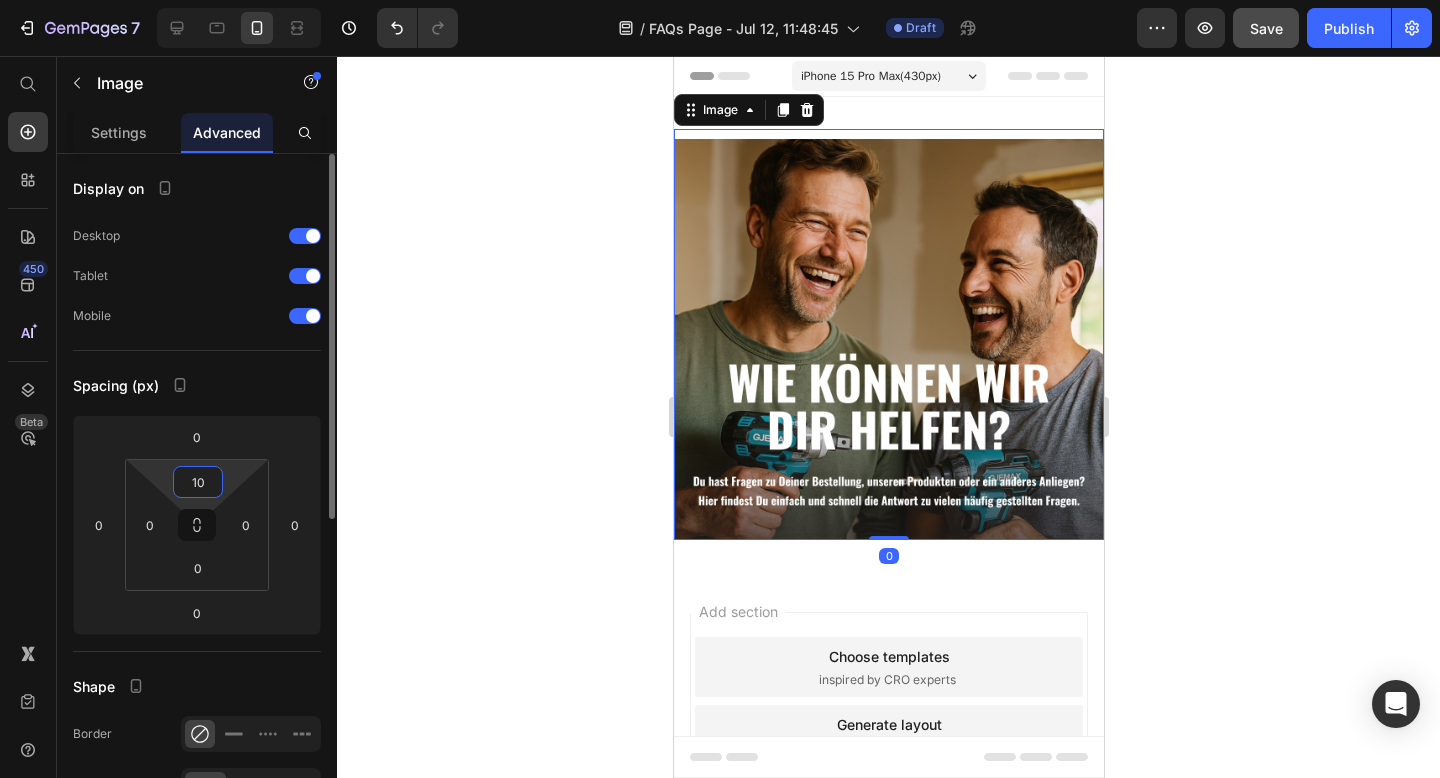 type on "1" 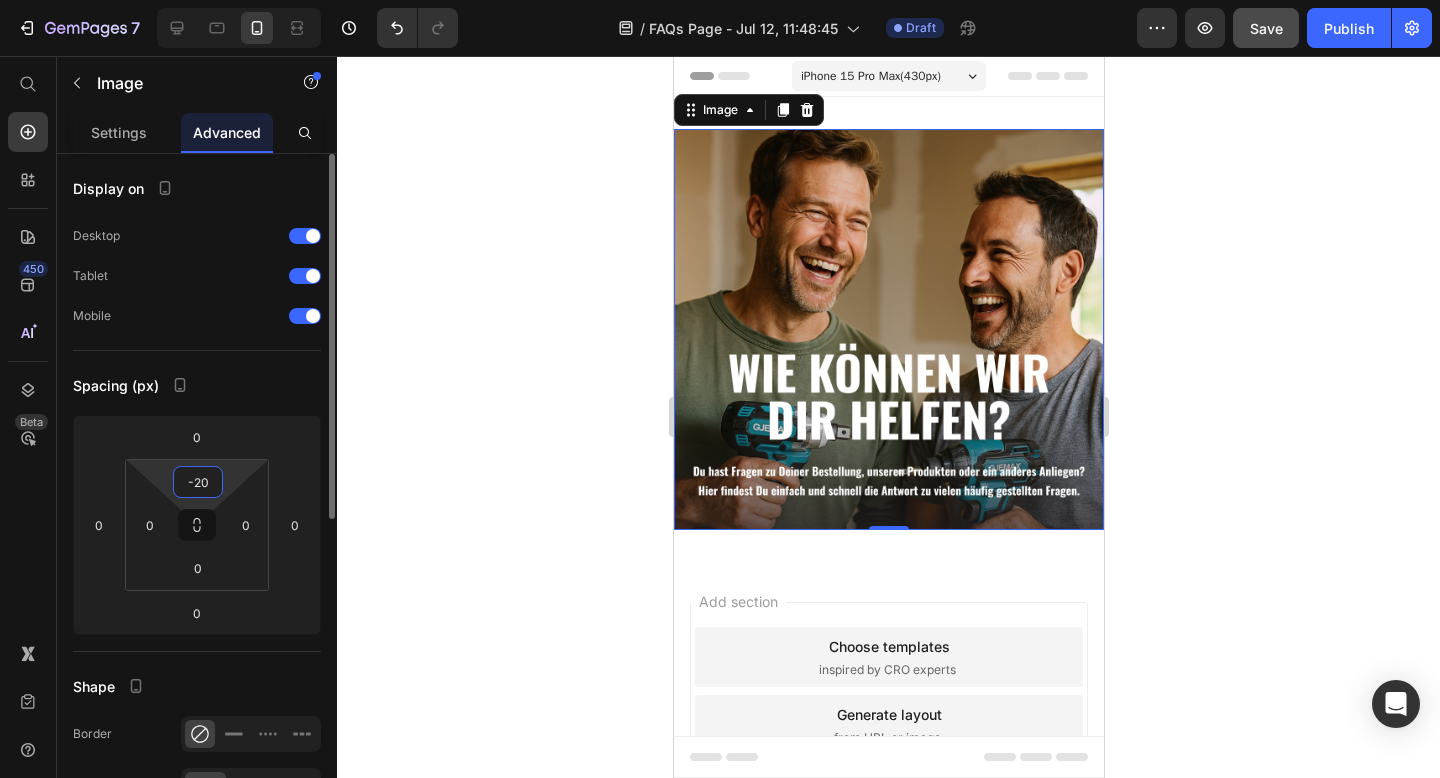 type on "-2" 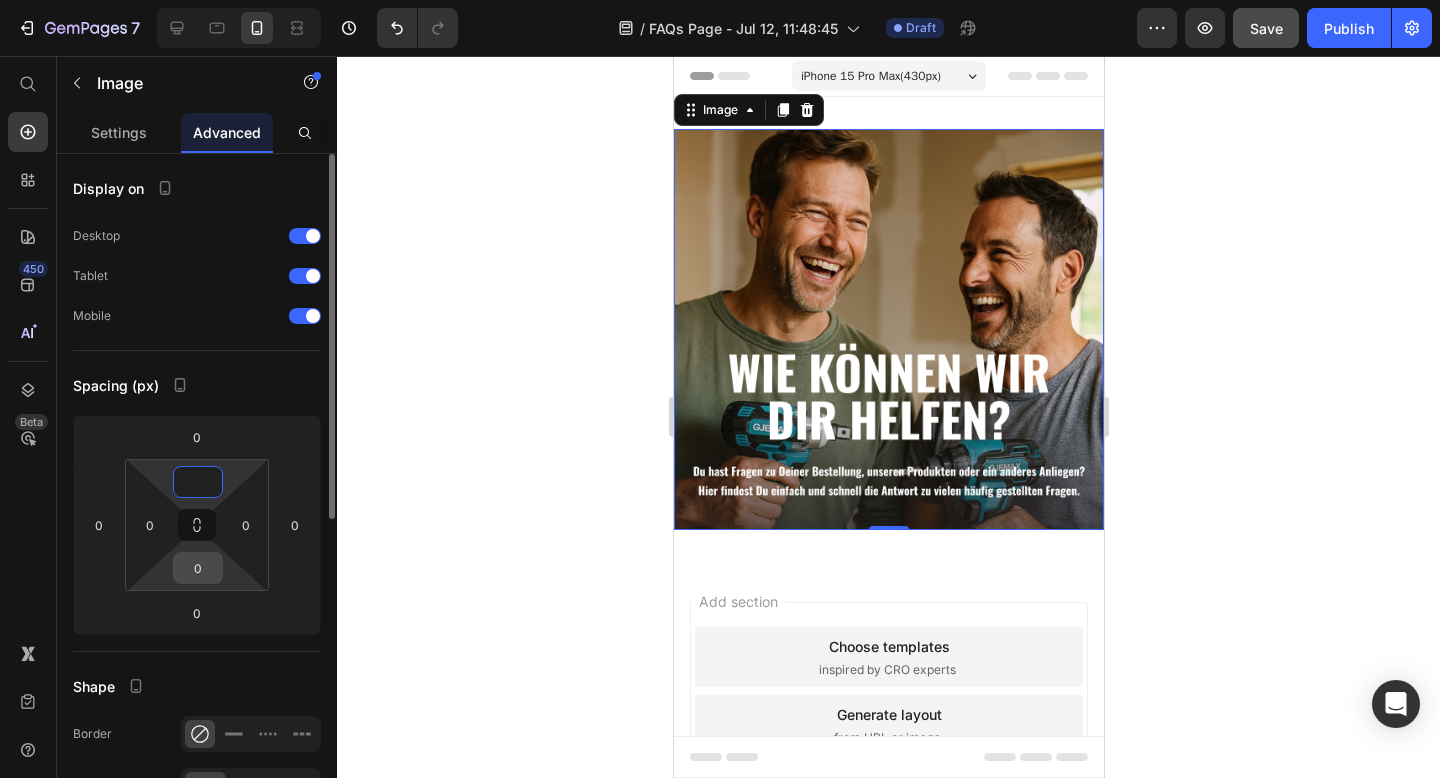 type on "0" 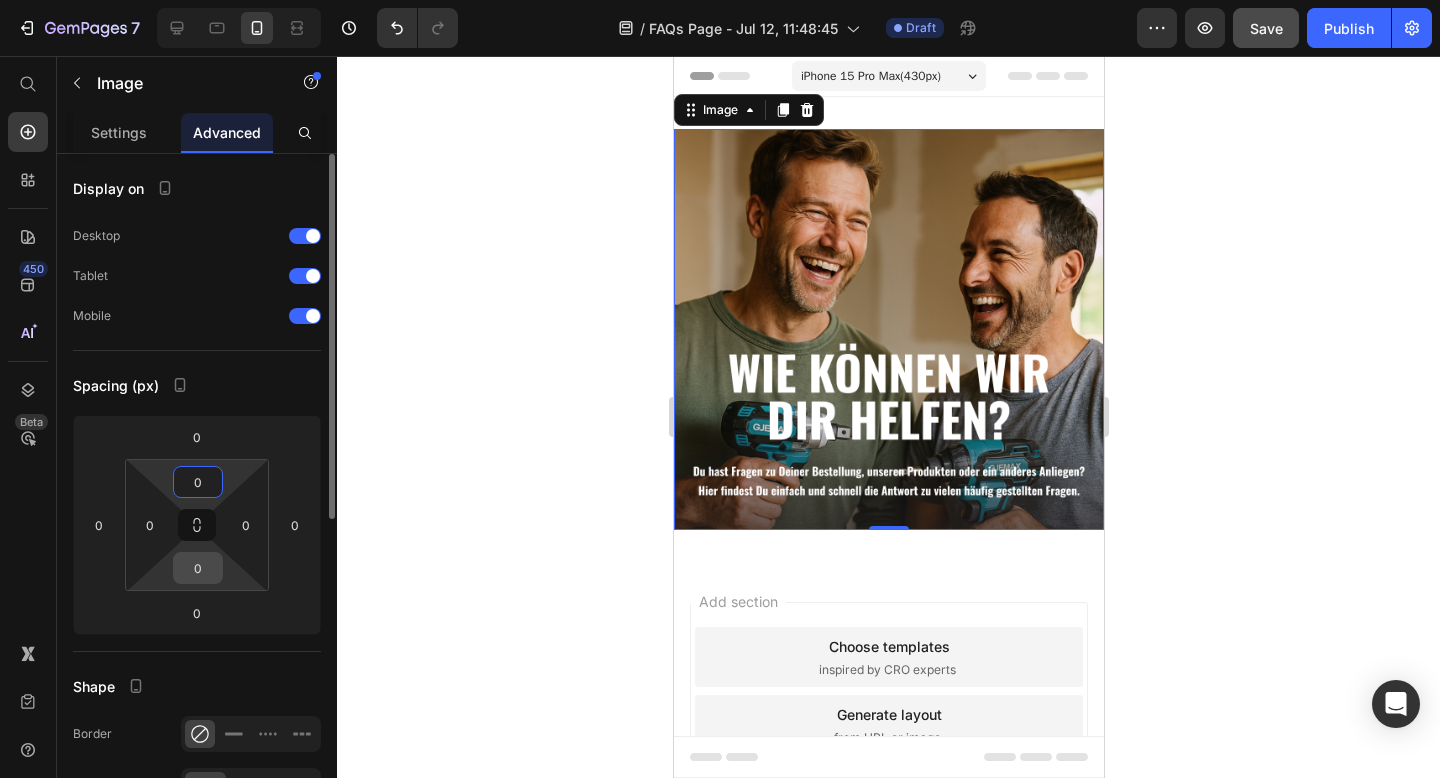click on "0" at bounding box center (198, 568) 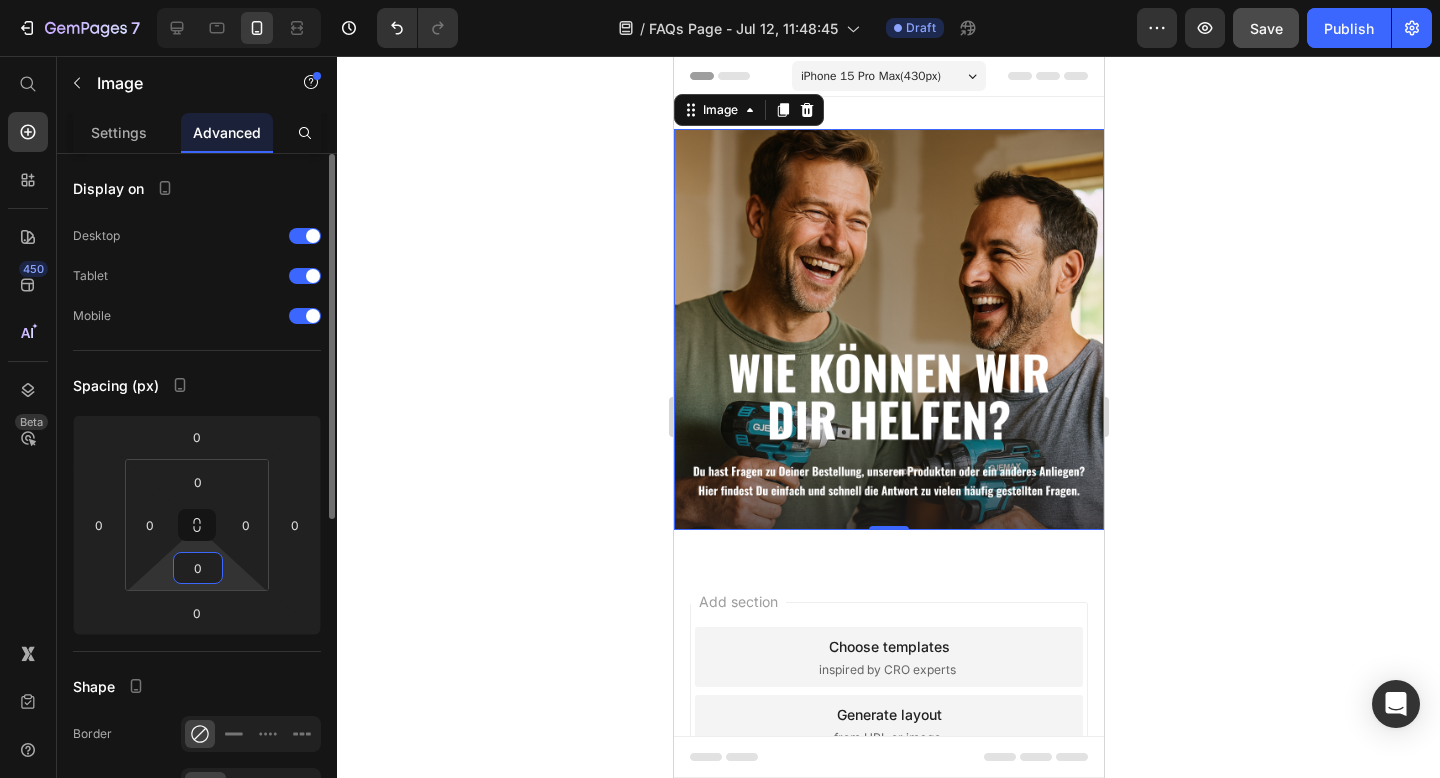 click on "0" at bounding box center [198, 568] 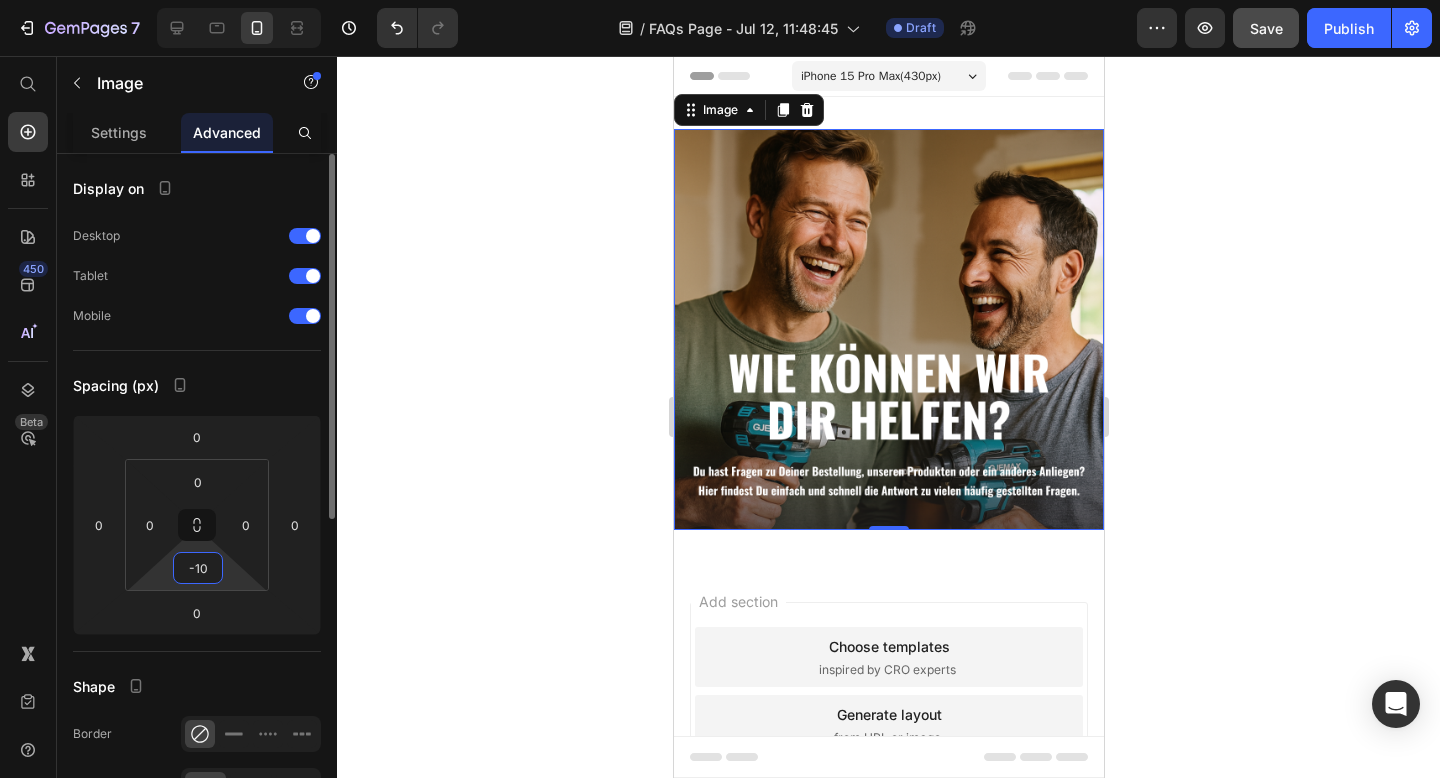 type on "-1" 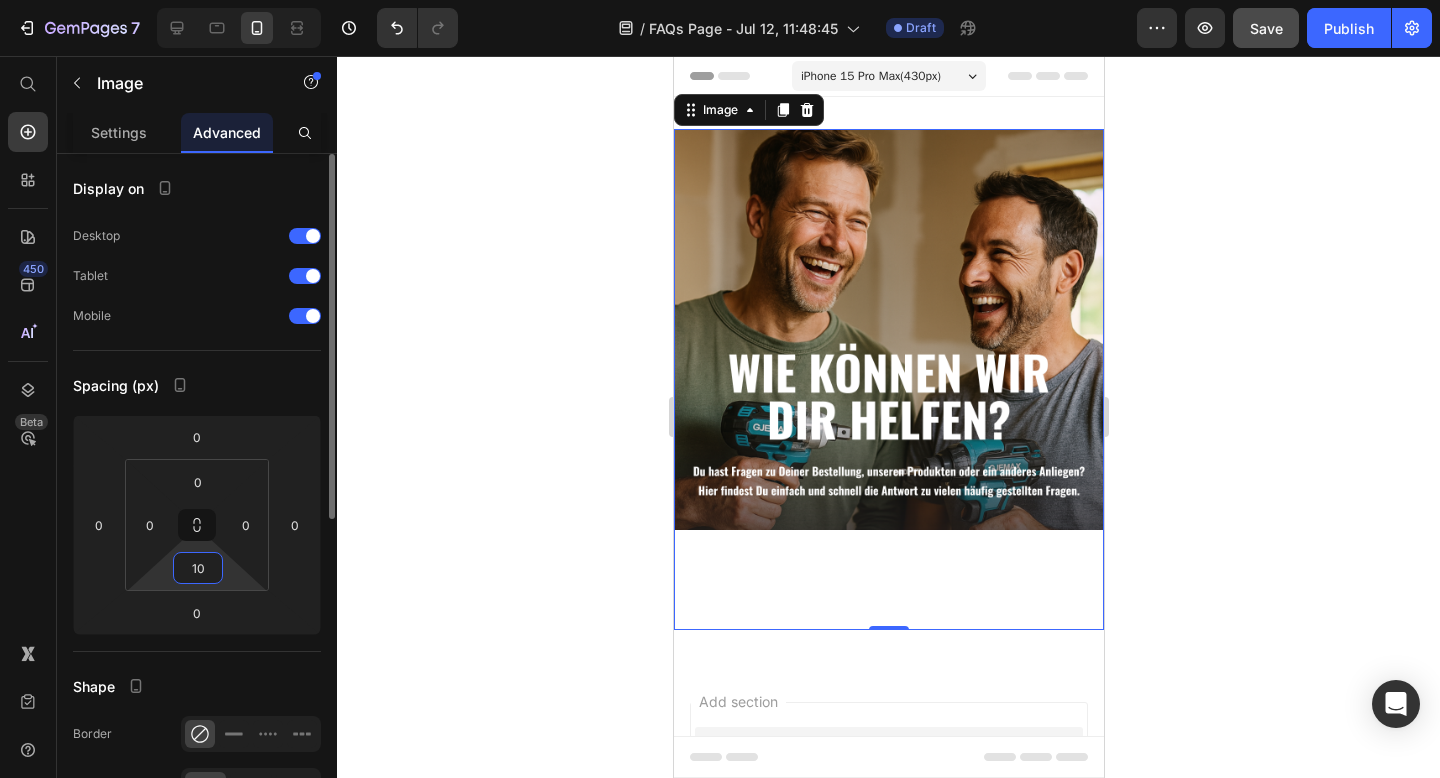type on "1" 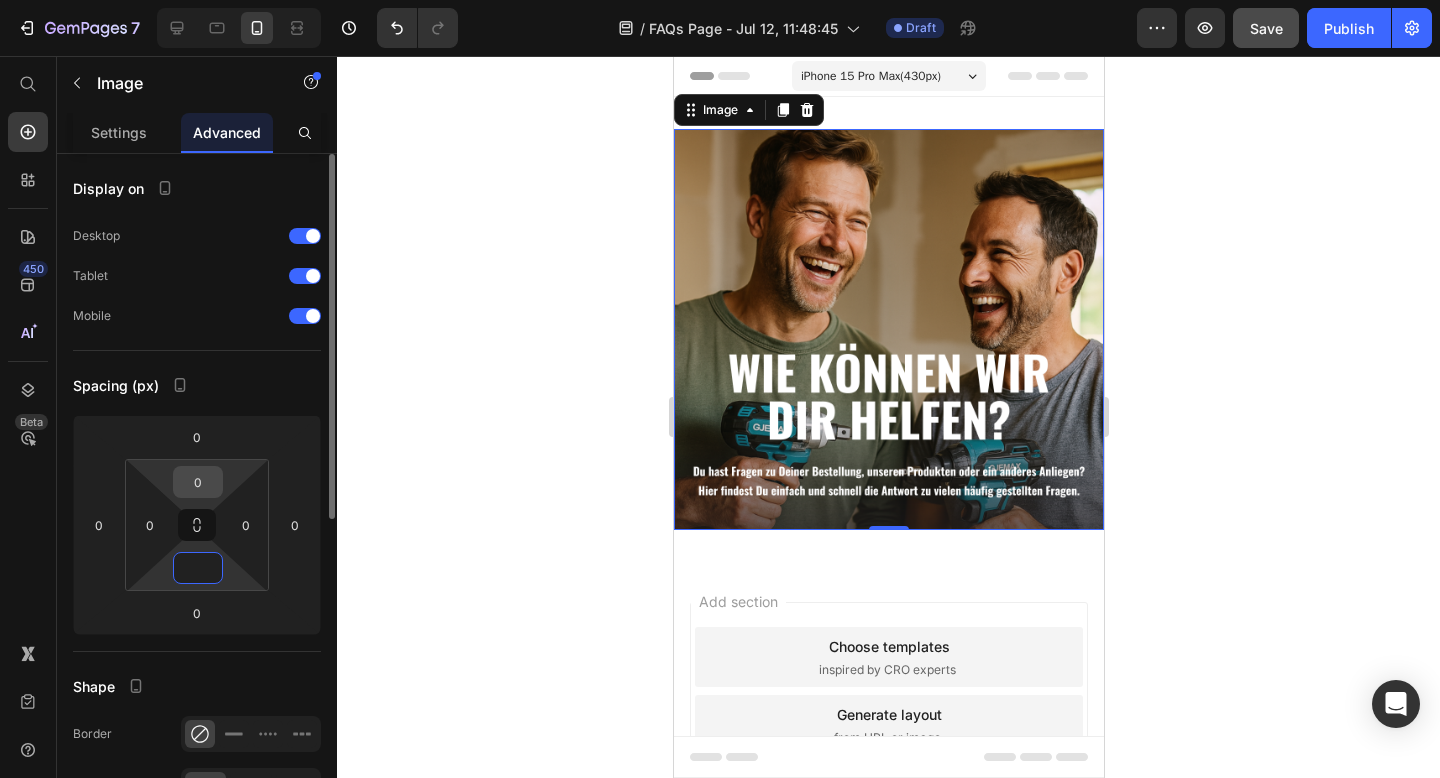 type on "0" 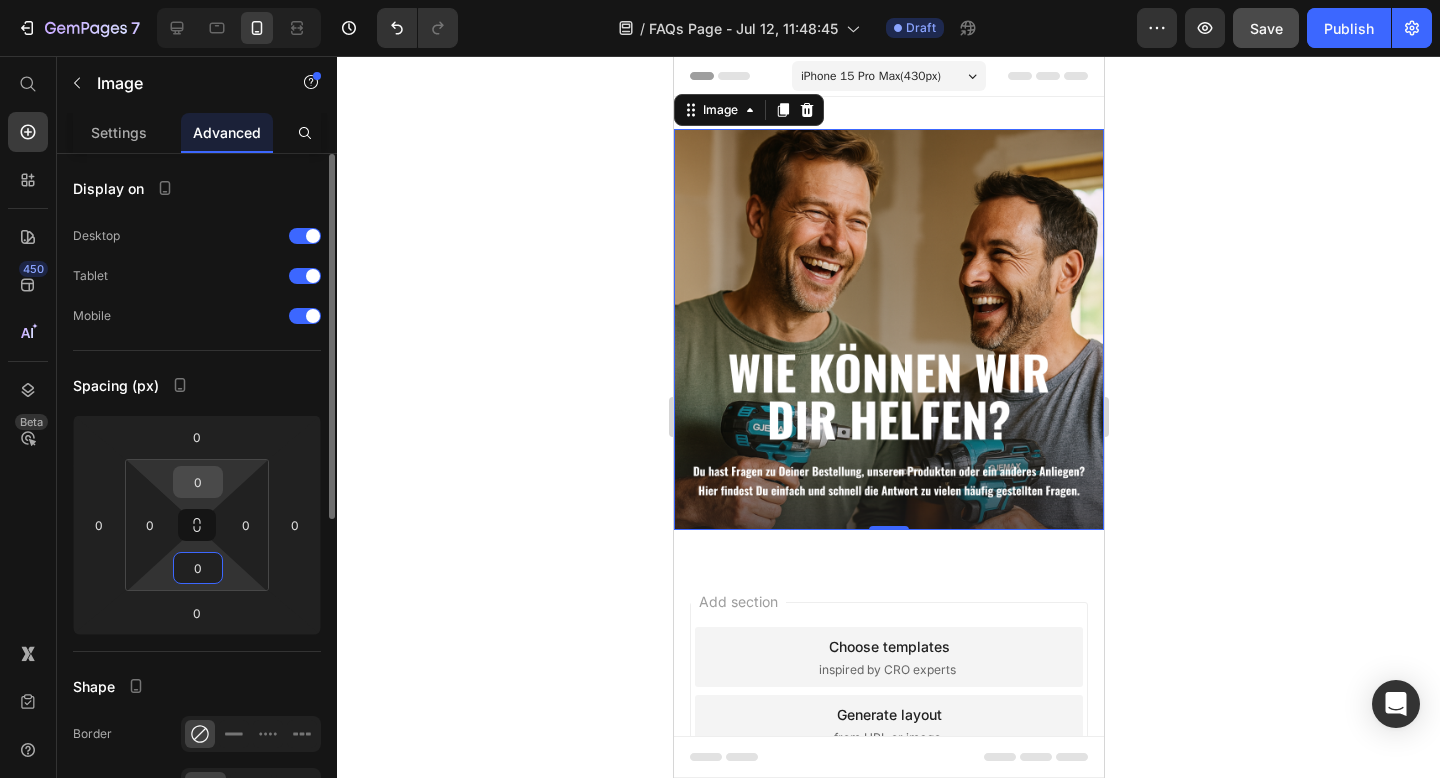 click on "0" at bounding box center (198, 482) 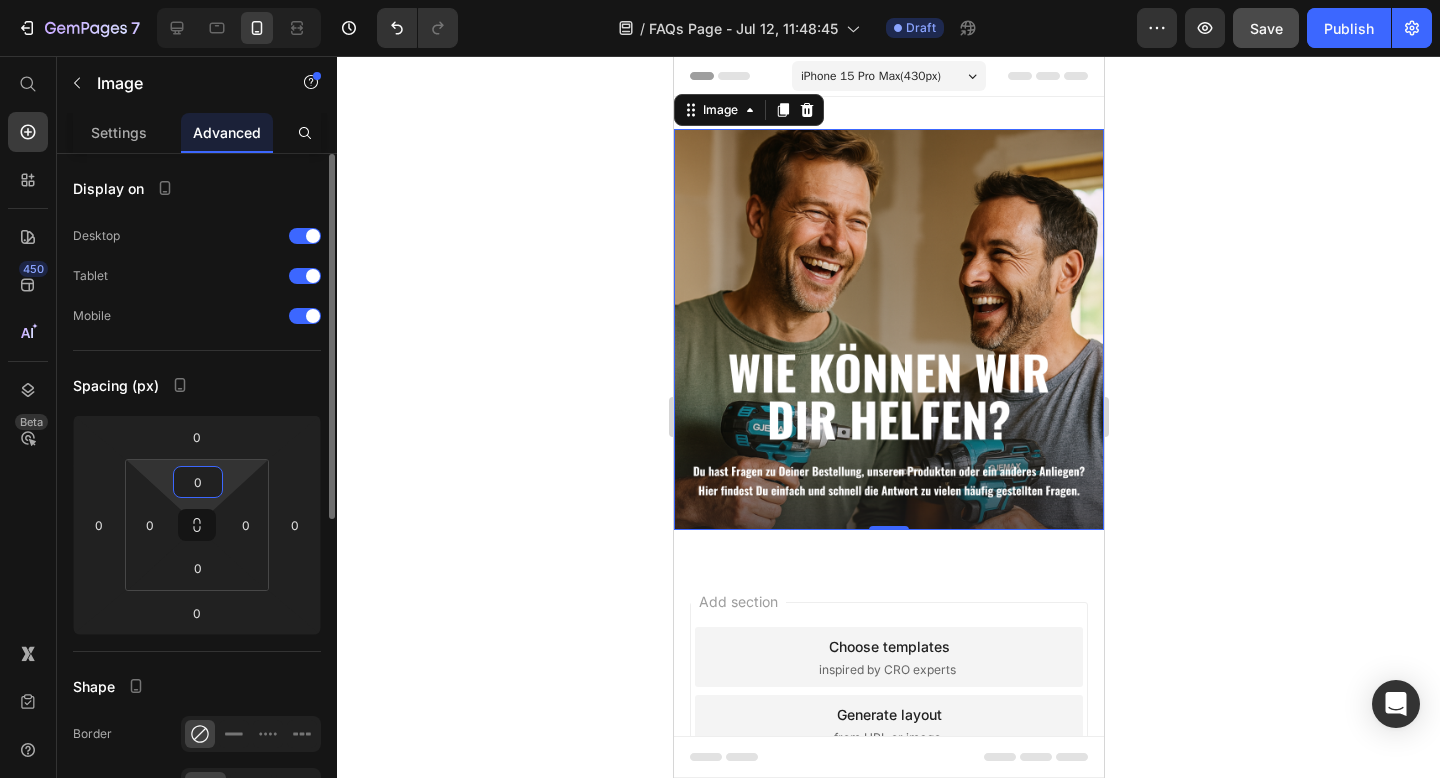 click on "0" at bounding box center [198, 482] 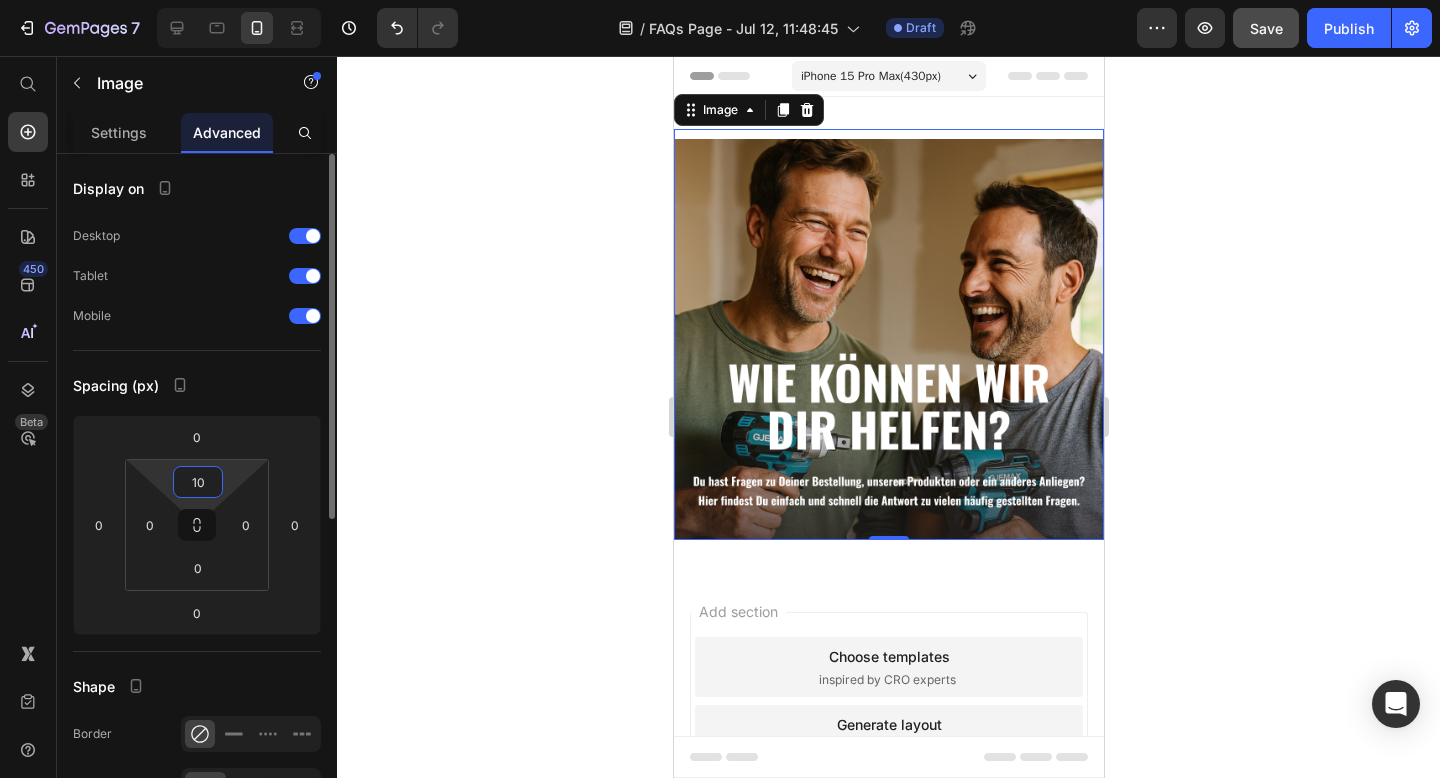 type on "1" 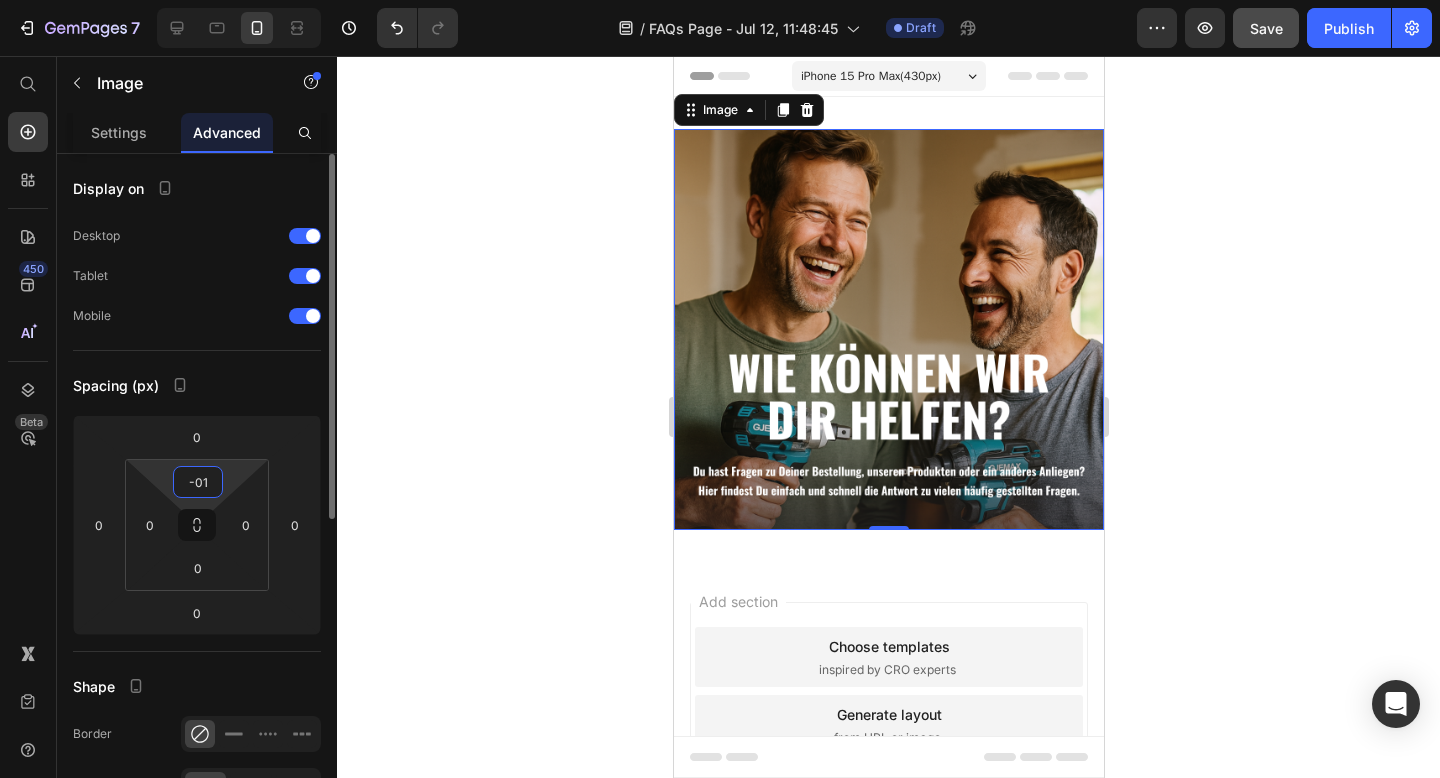 type on "-0" 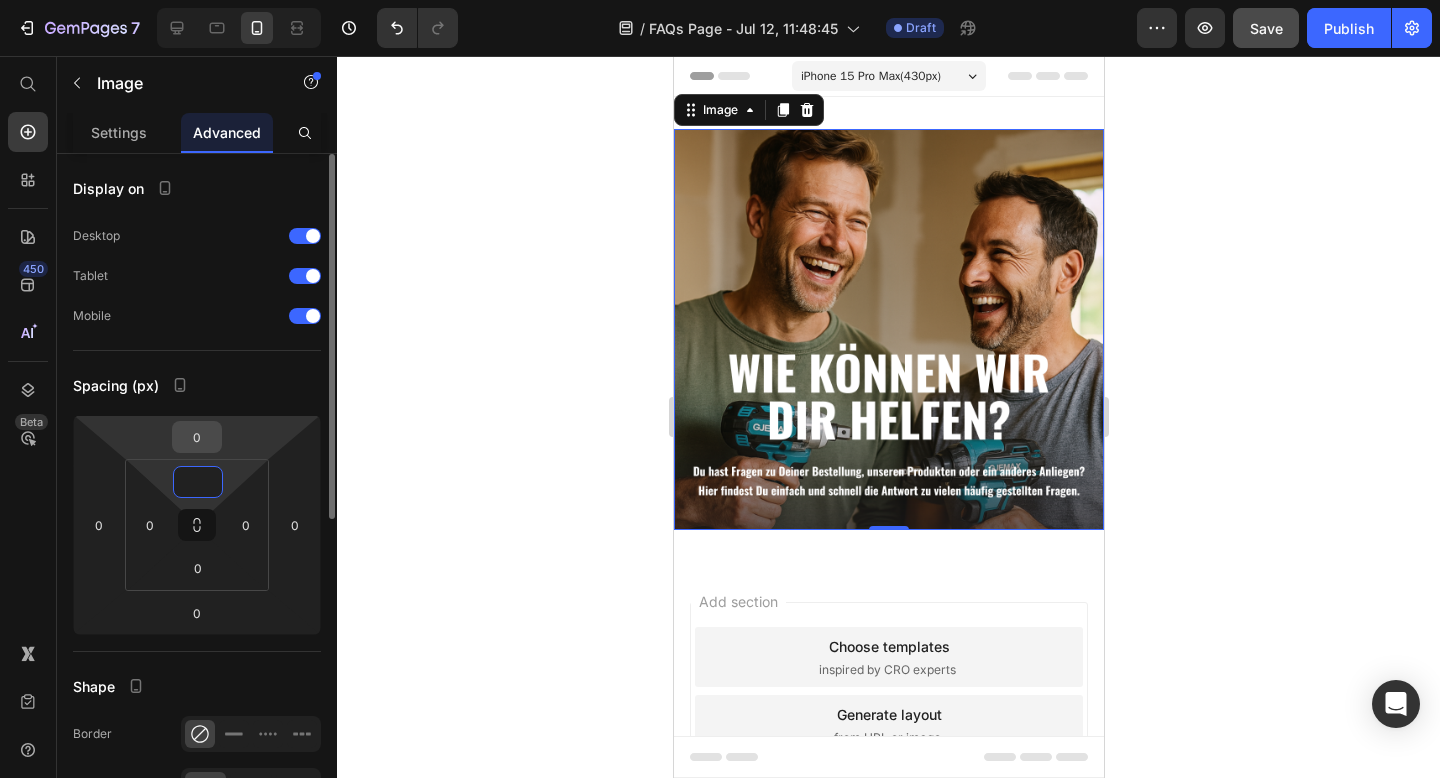type on "0" 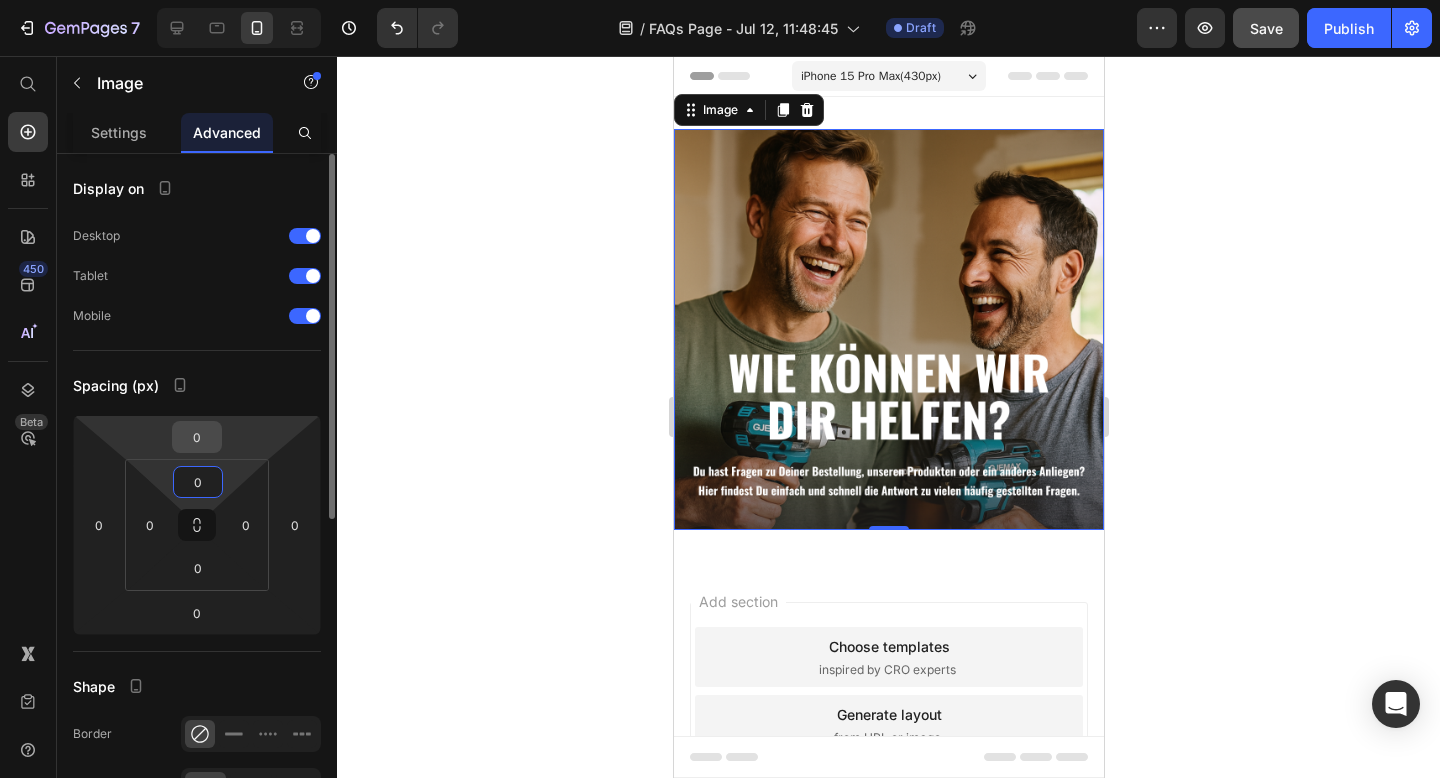 click on "0" at bounding box center [197, 437] 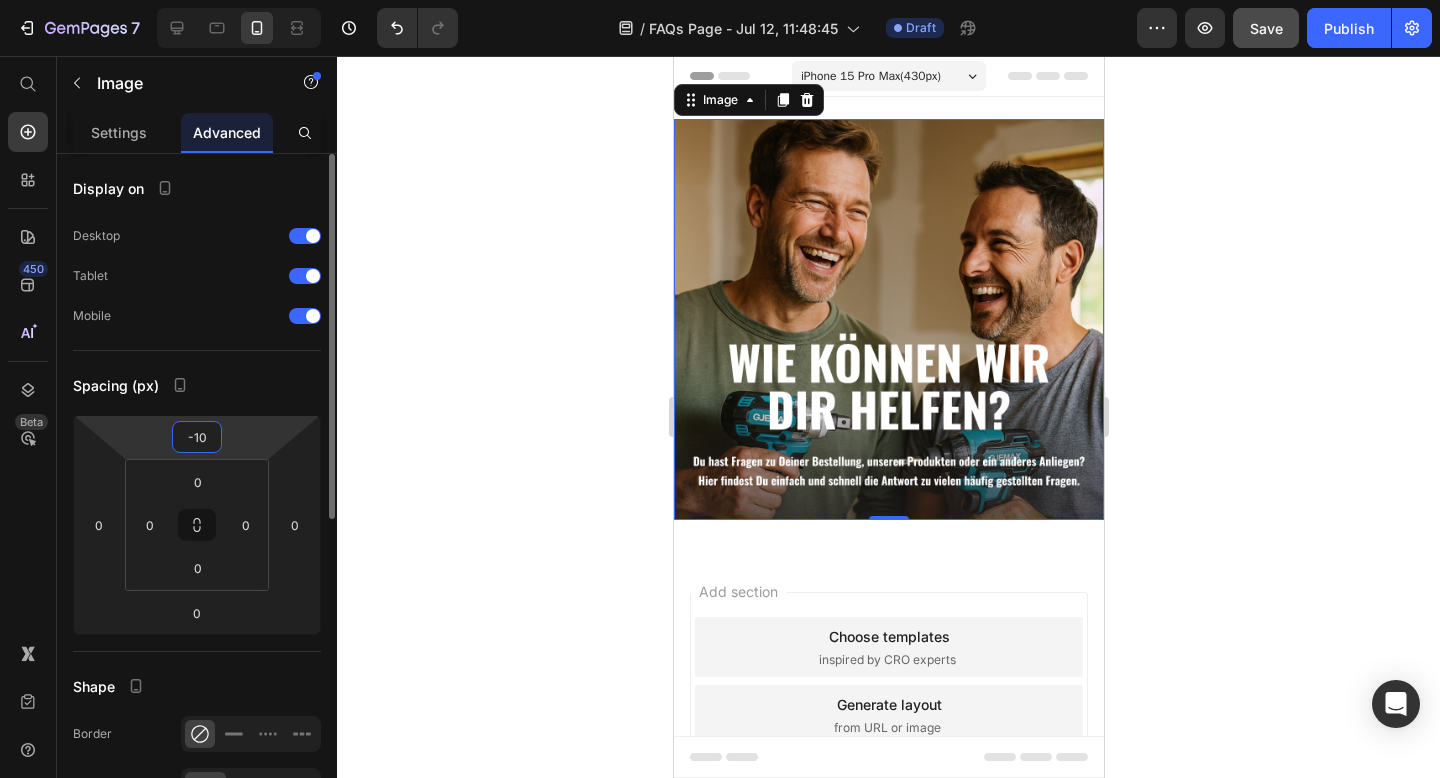 type on "-1" 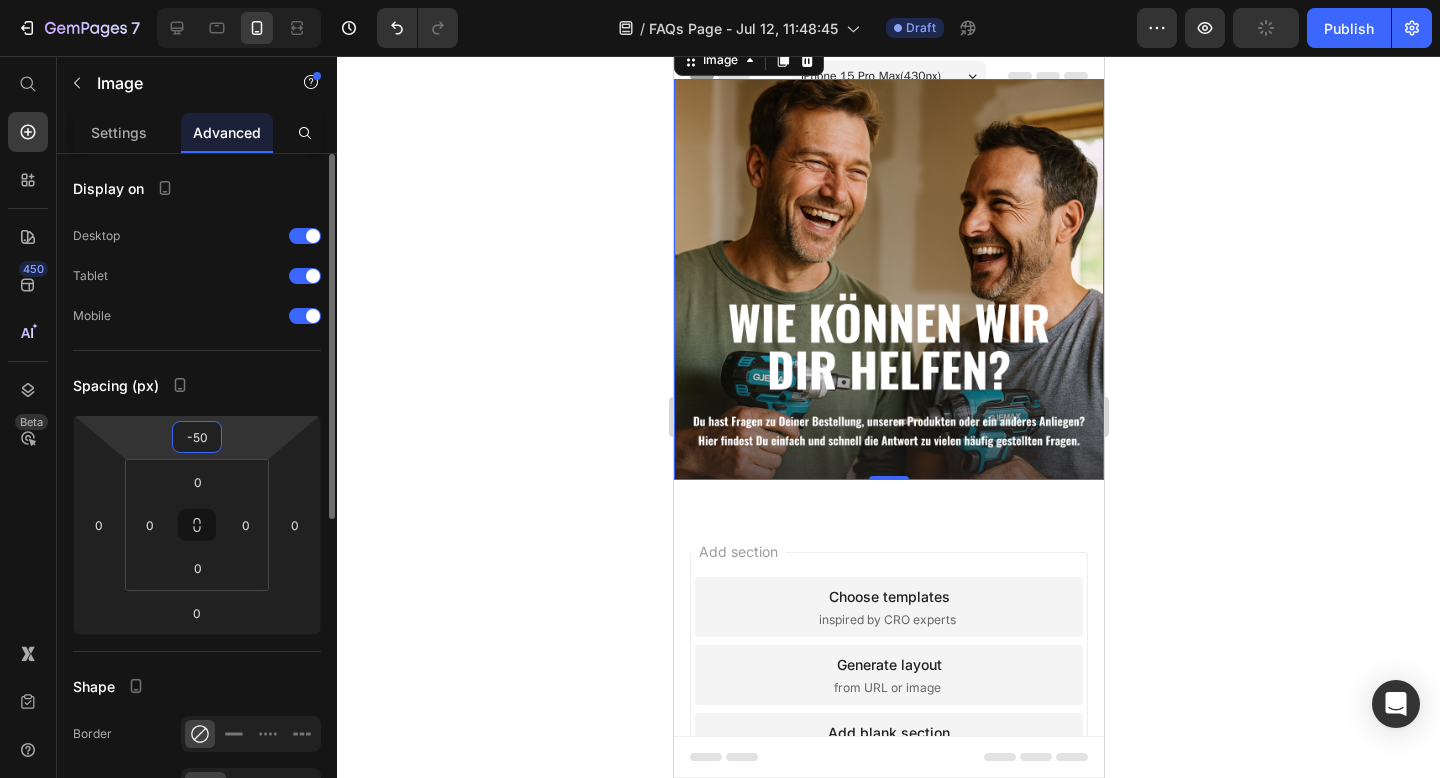 type on "-5" 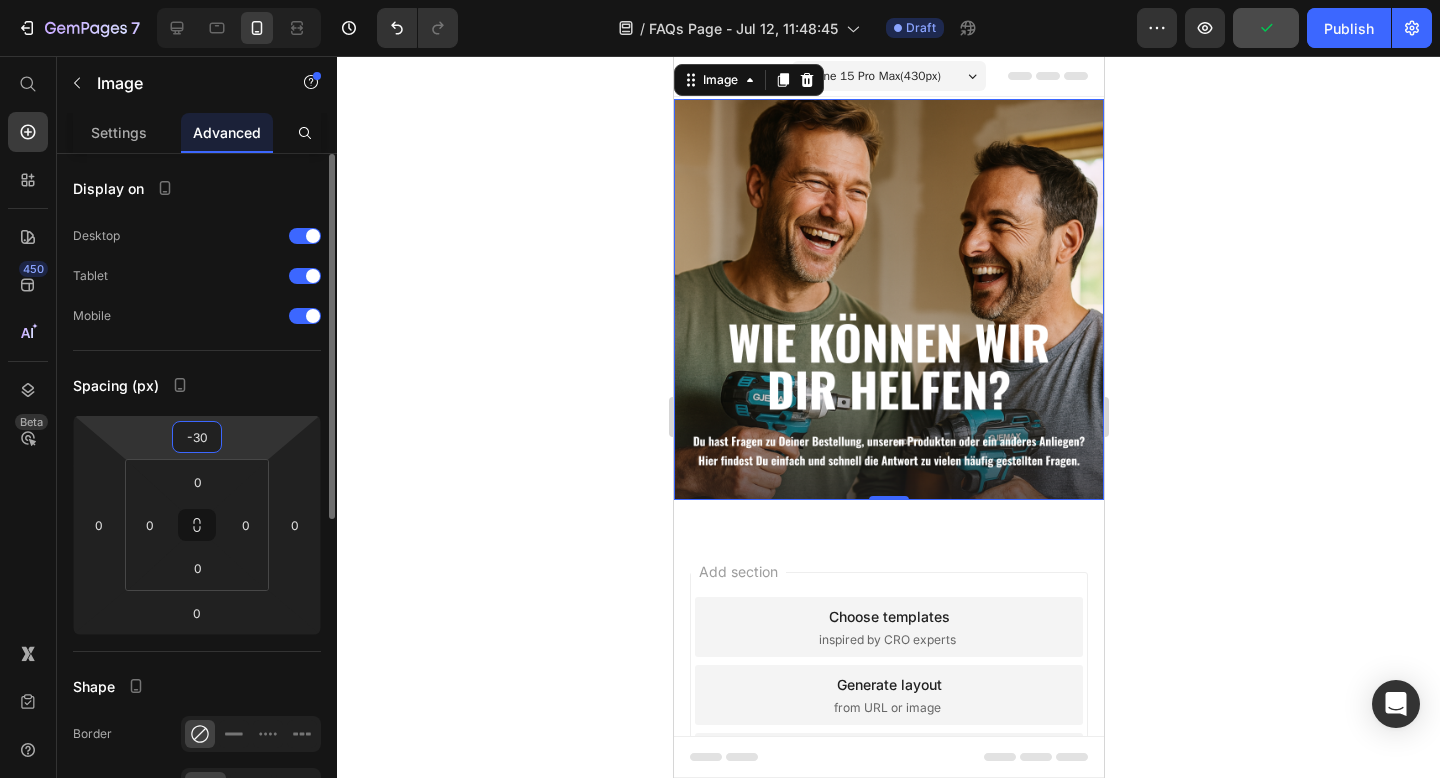 type on "-3" 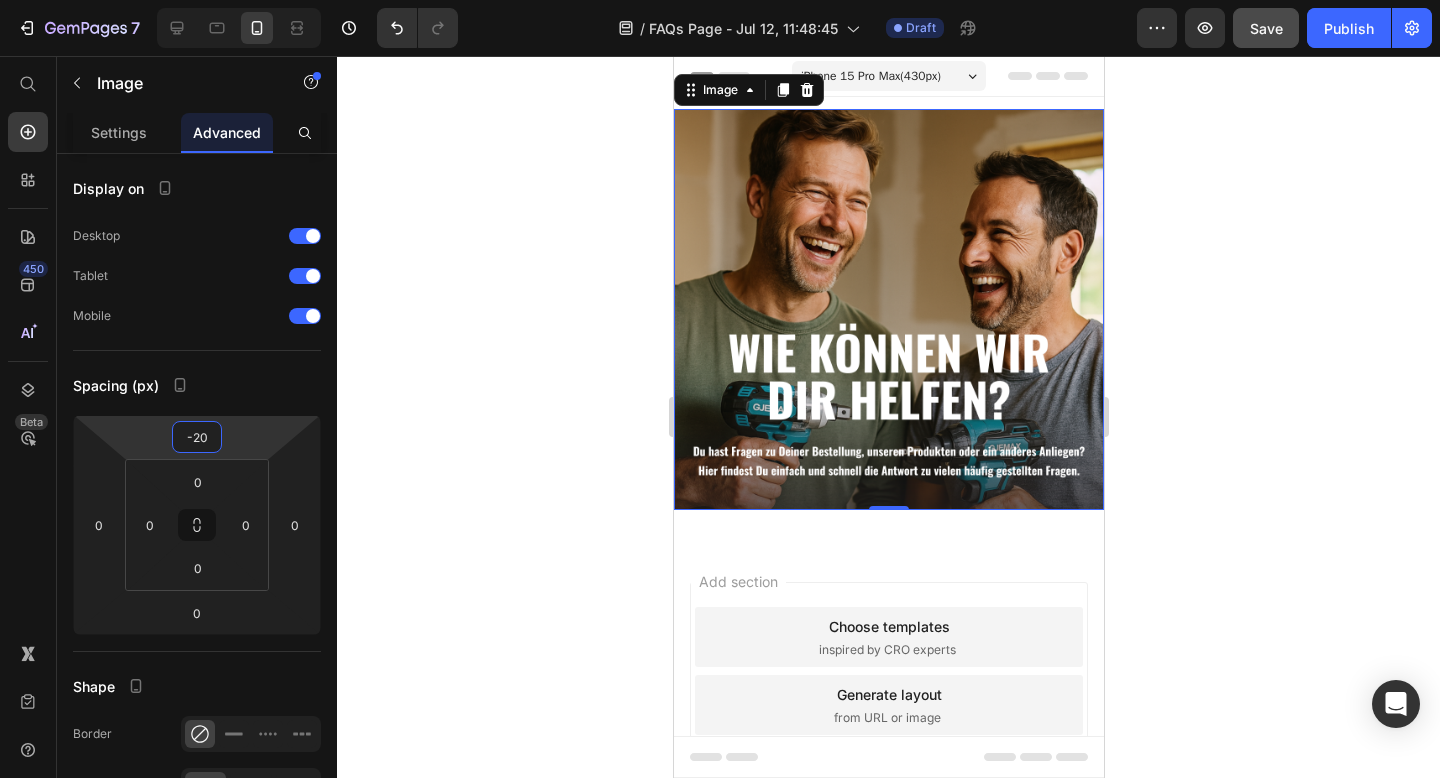type on "-2" 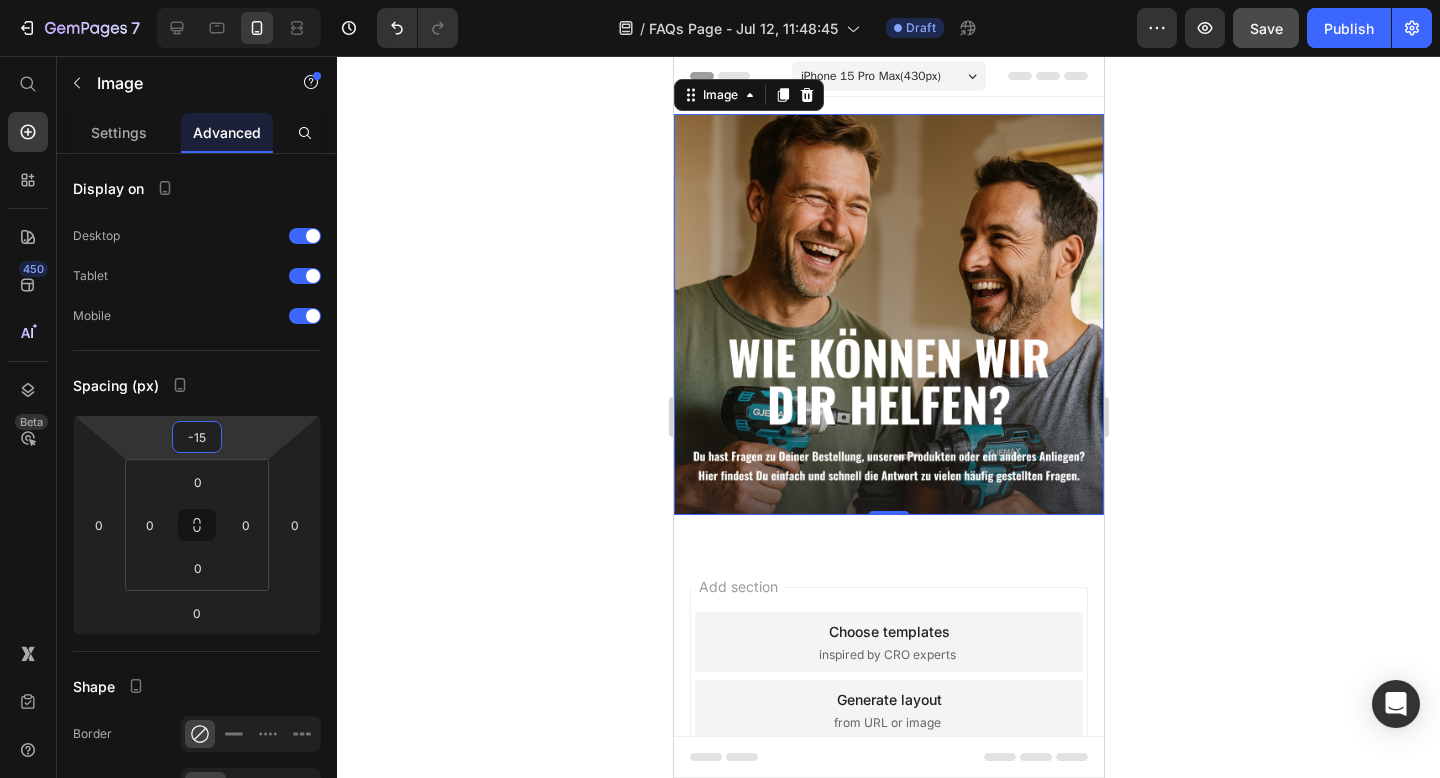 type on "-1" 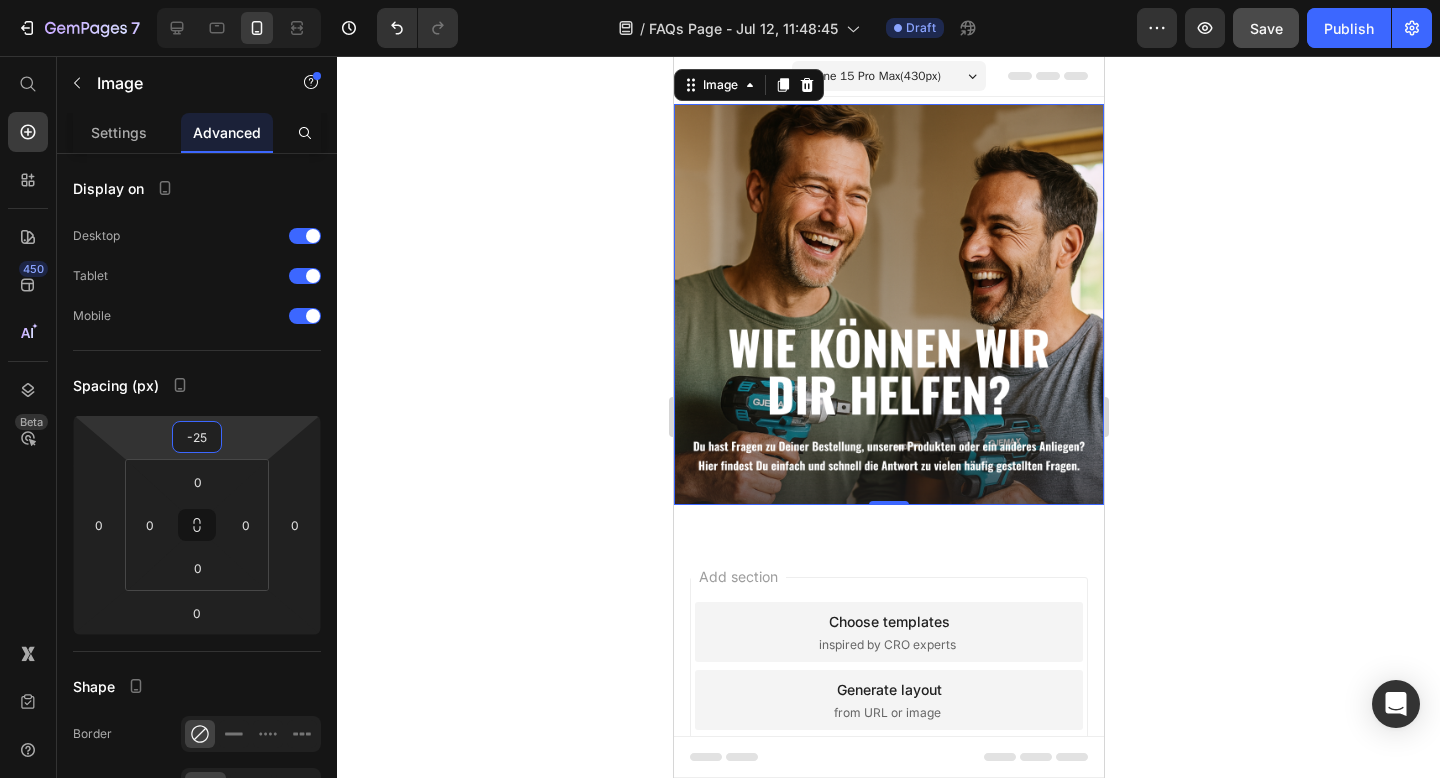 type on "-2" 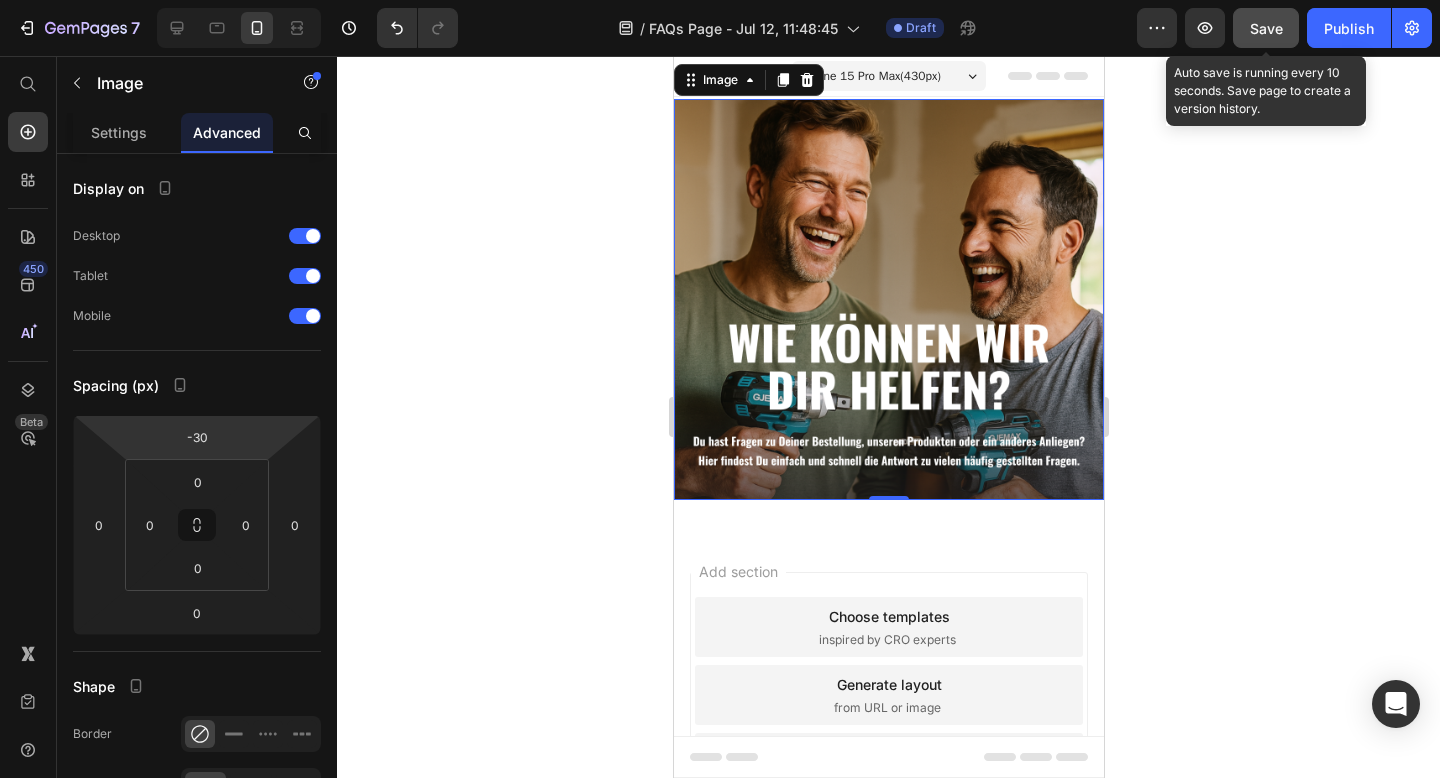 click on "Save" at bounding box center [1266, 28] 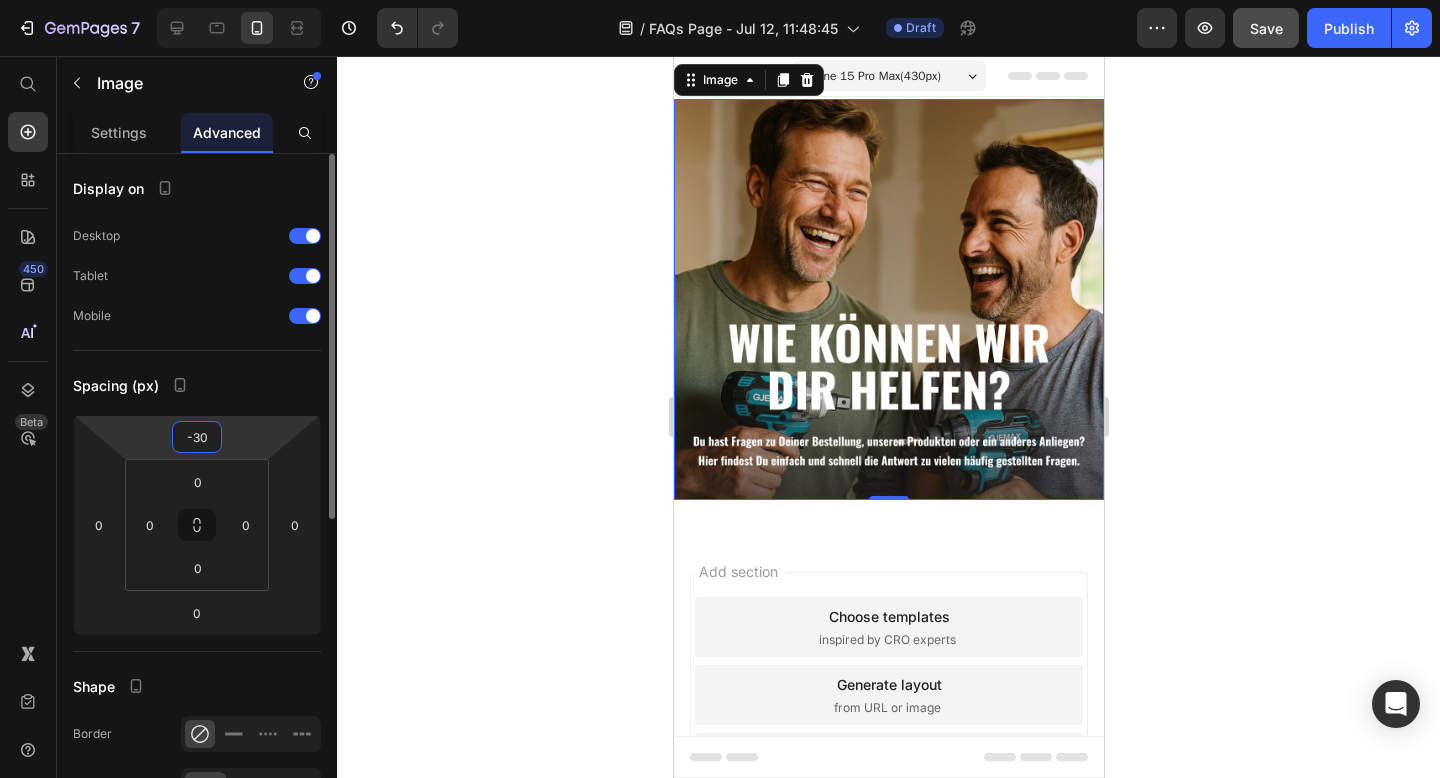 click on "-30" at bounding box center (197, 437) 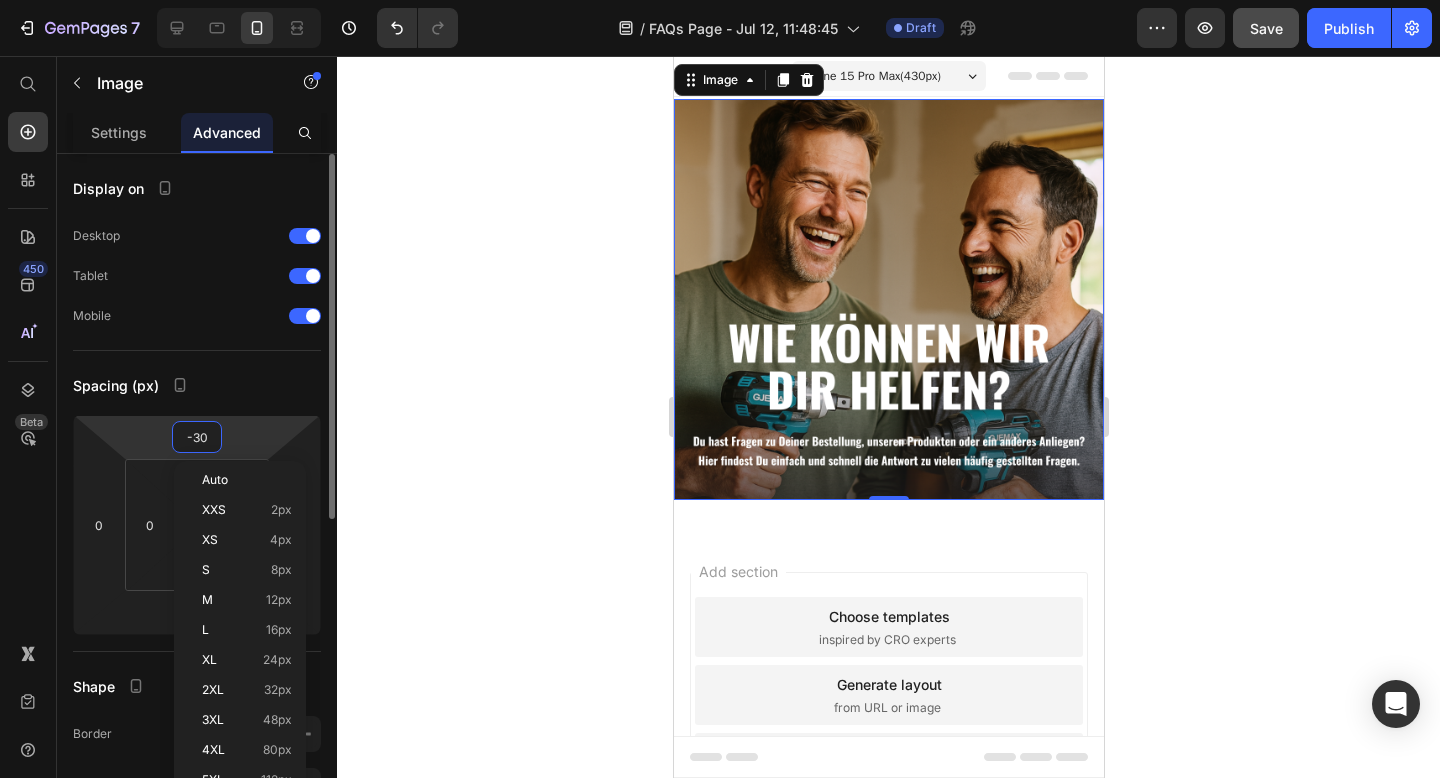 click on "-30" at bounding box center [197, 437] 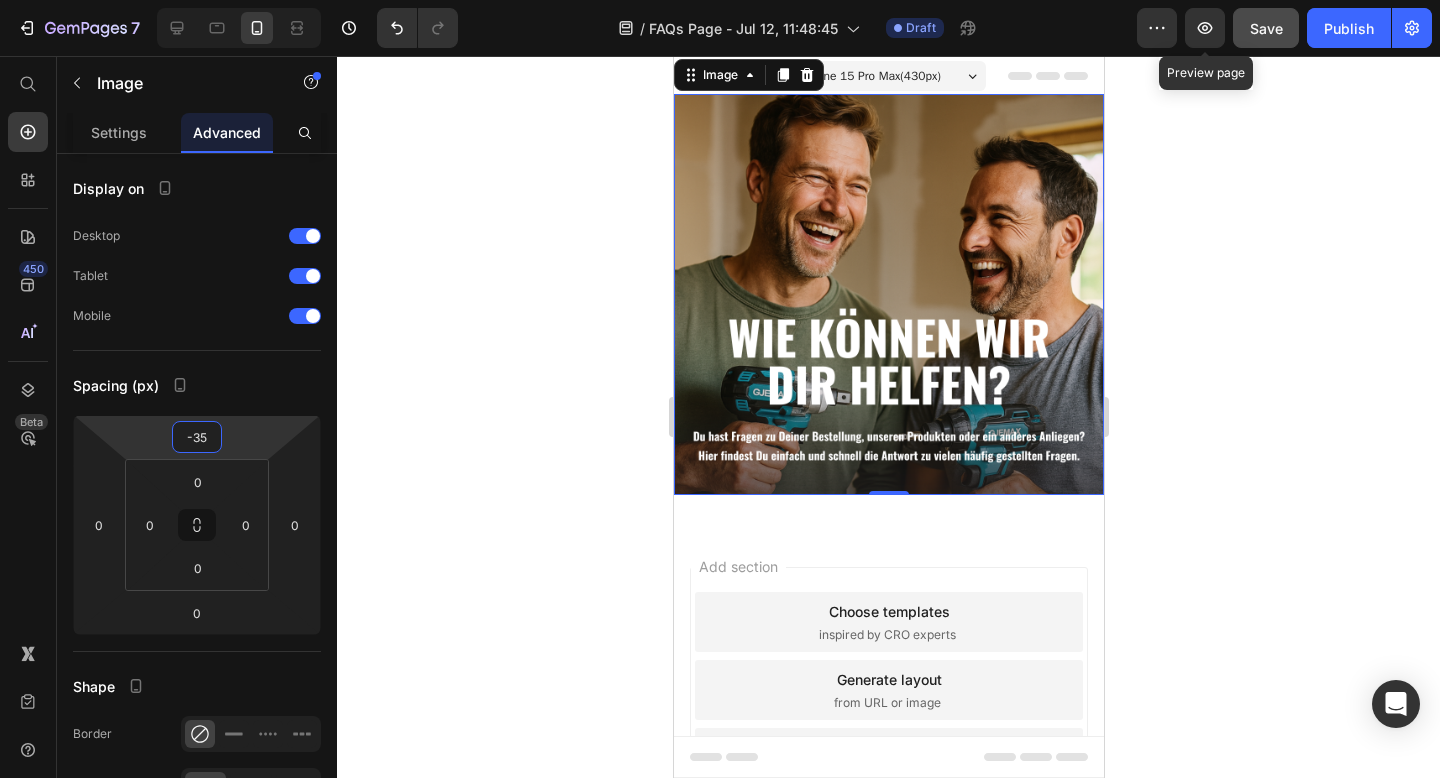 type on "-35" 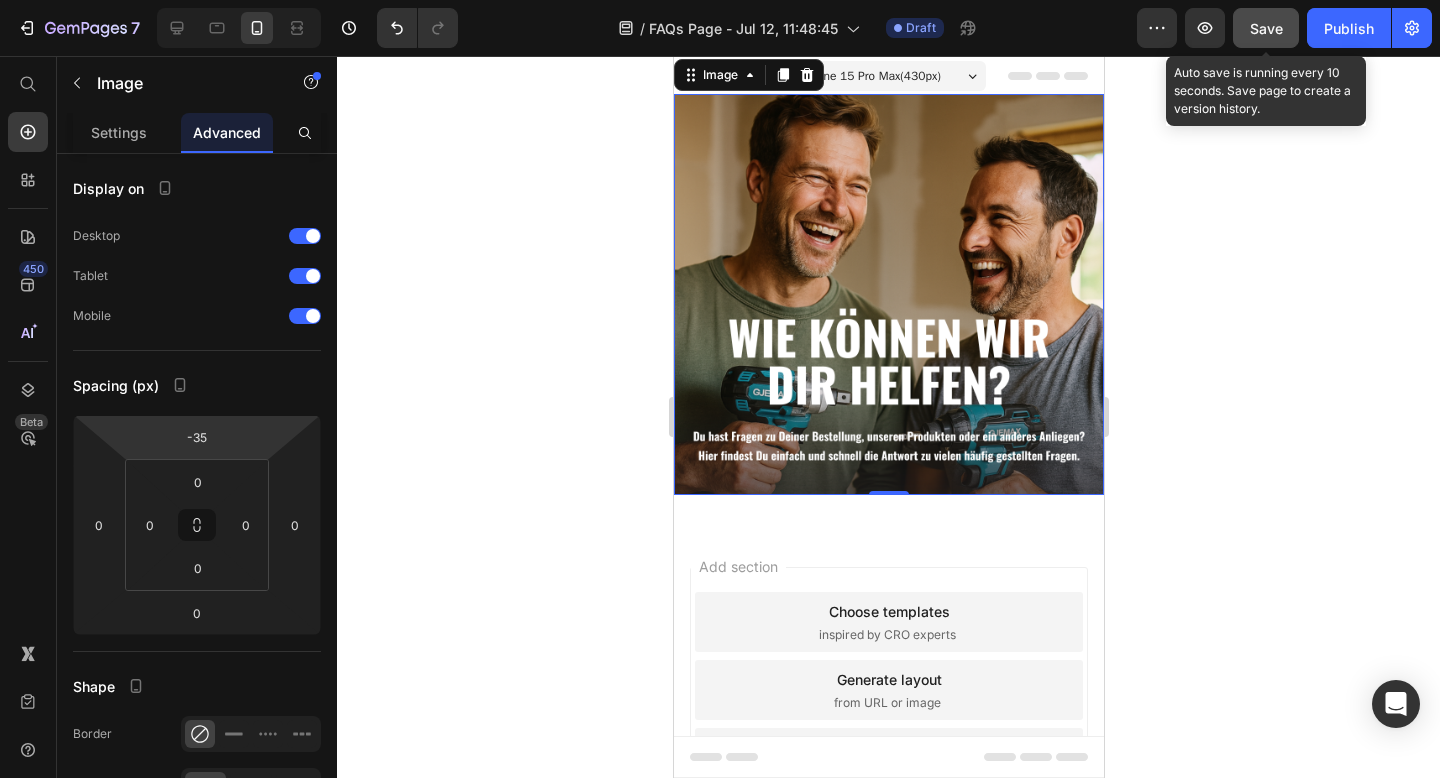 click on "Save" at bounding box center (1266, 28) 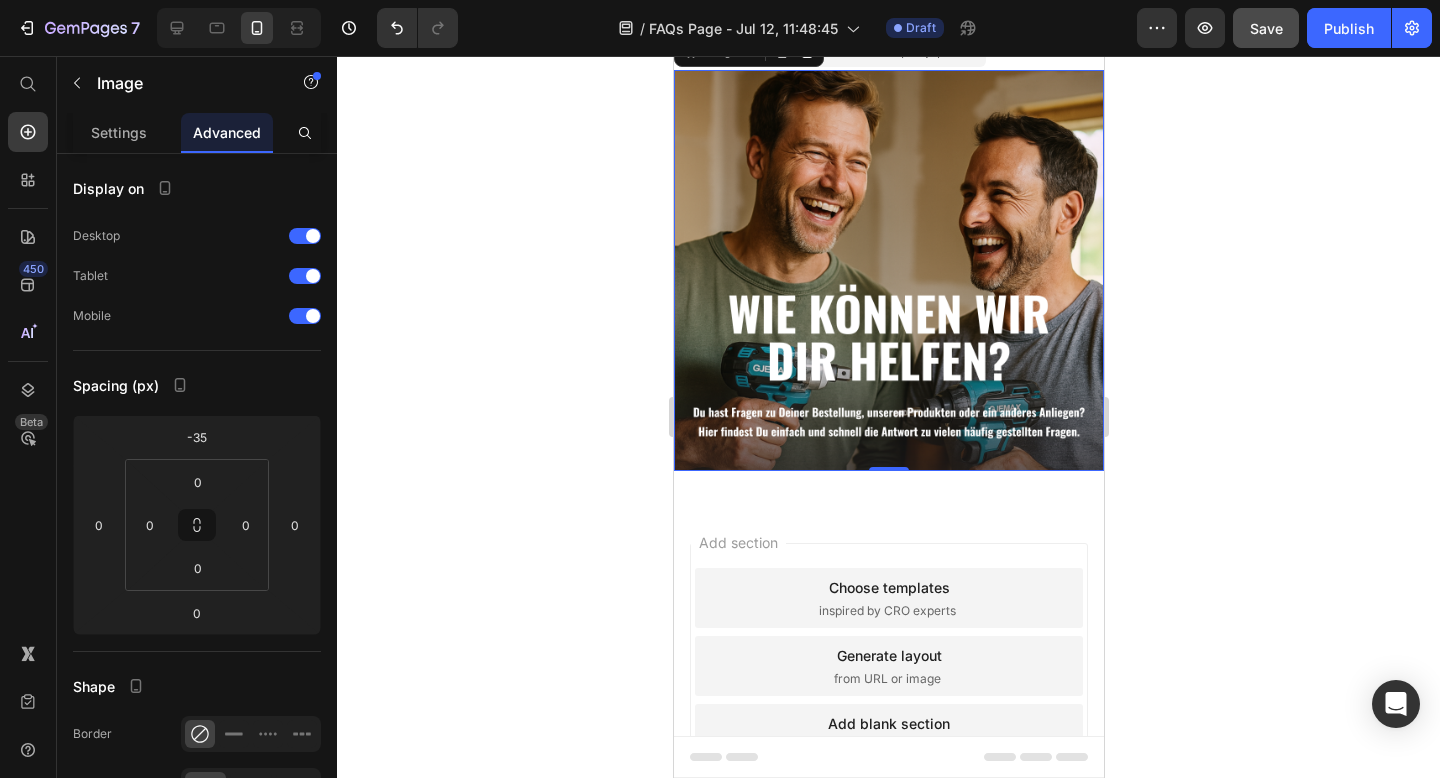 scroll, scrollTop: 0, scrollLeft: 0, axis: both 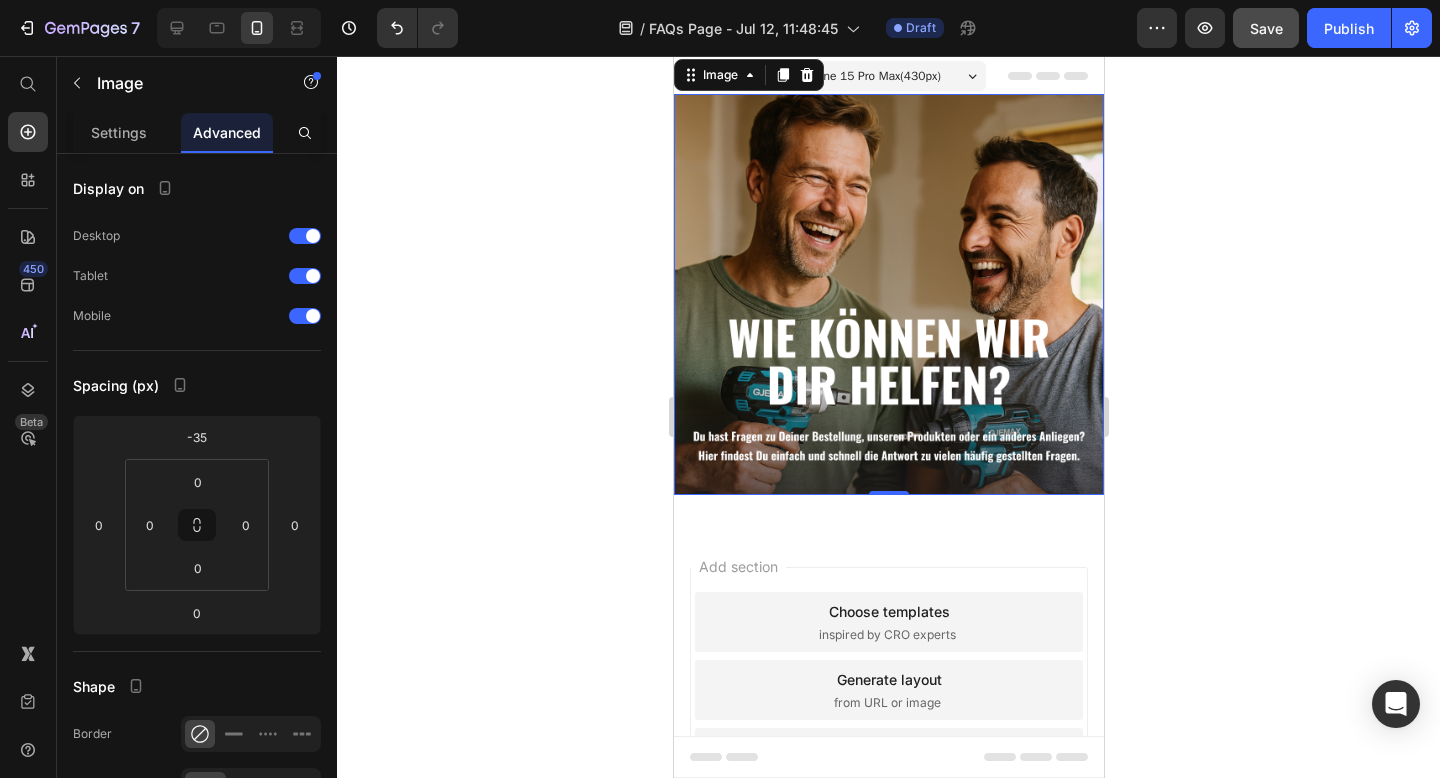 click at bounding box center (239, 28) 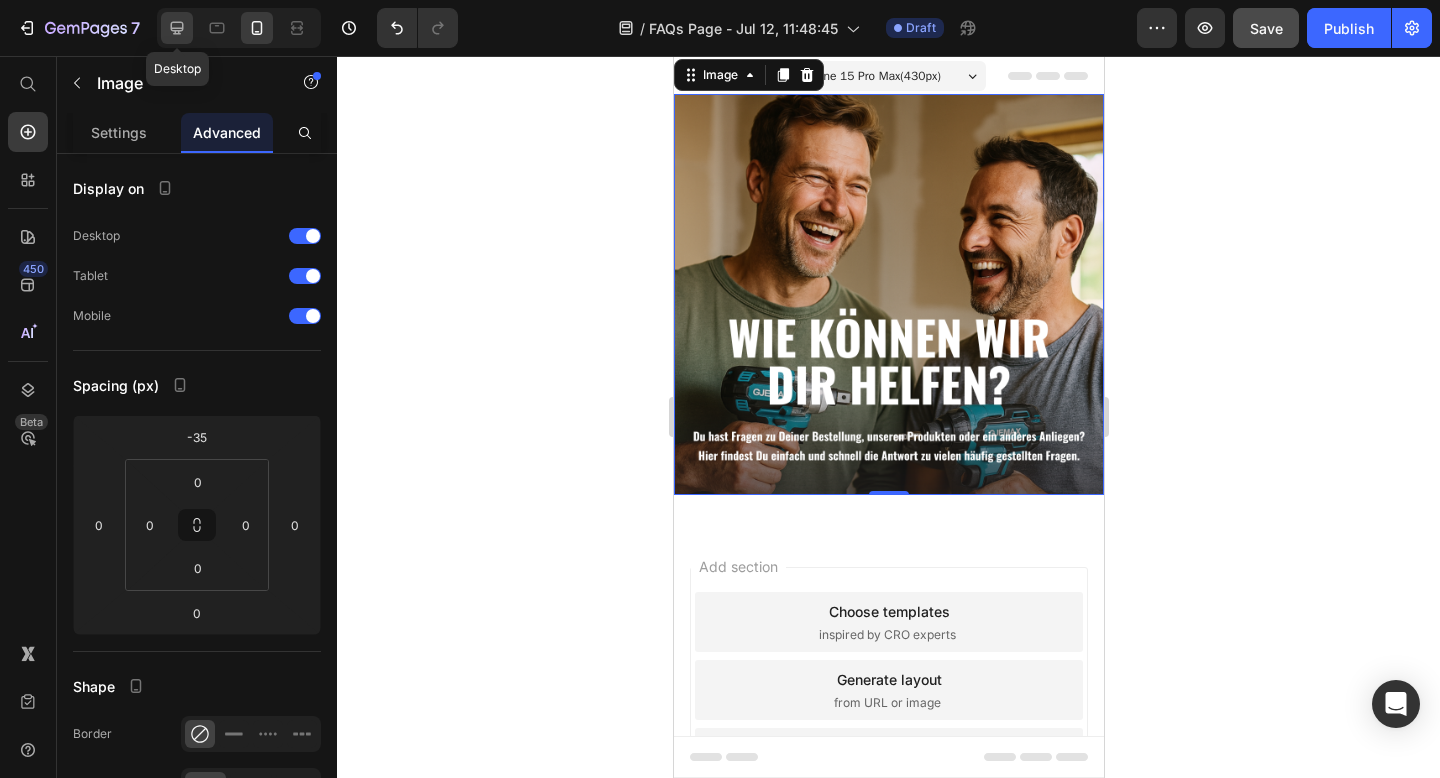 click 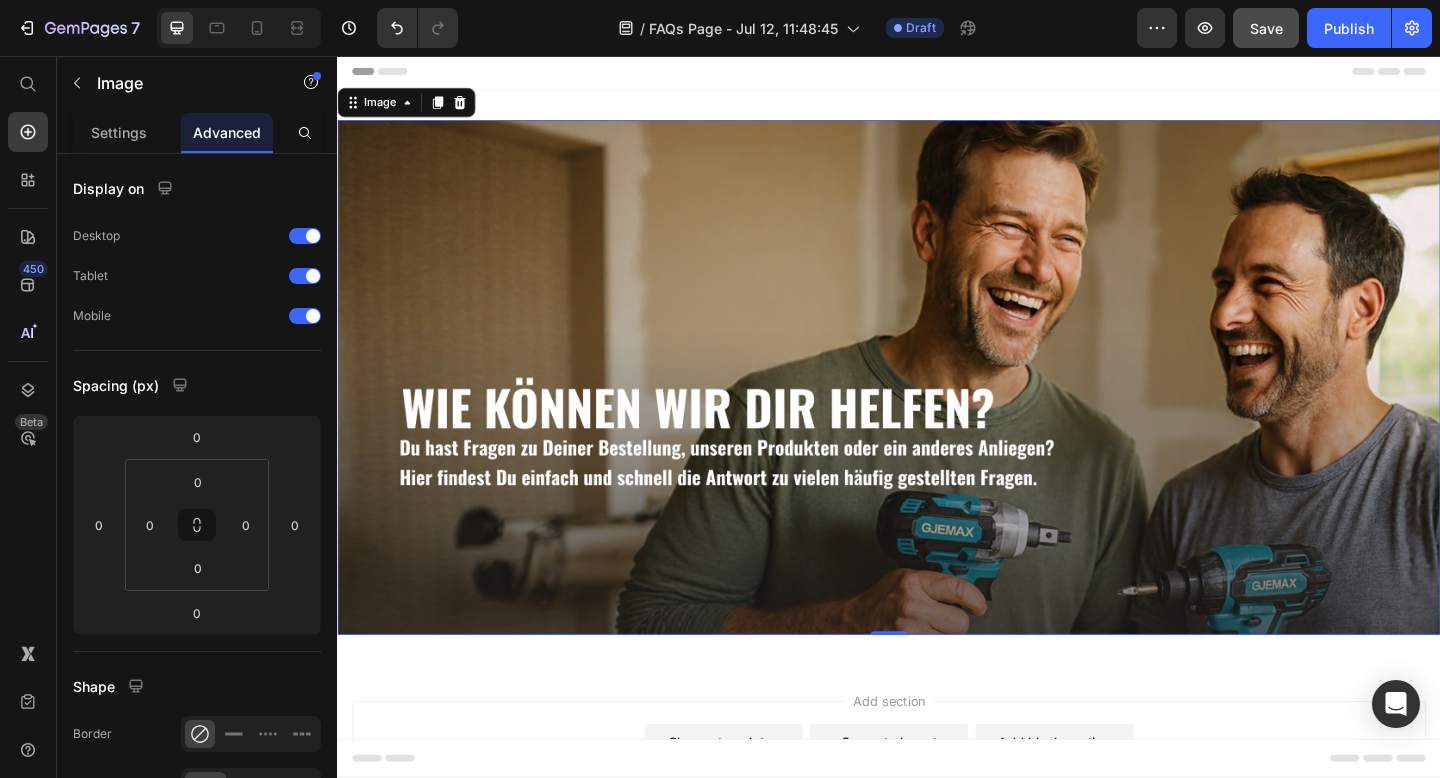 scroll, scrollTop: 0, scrollLeft: 0, axis: both 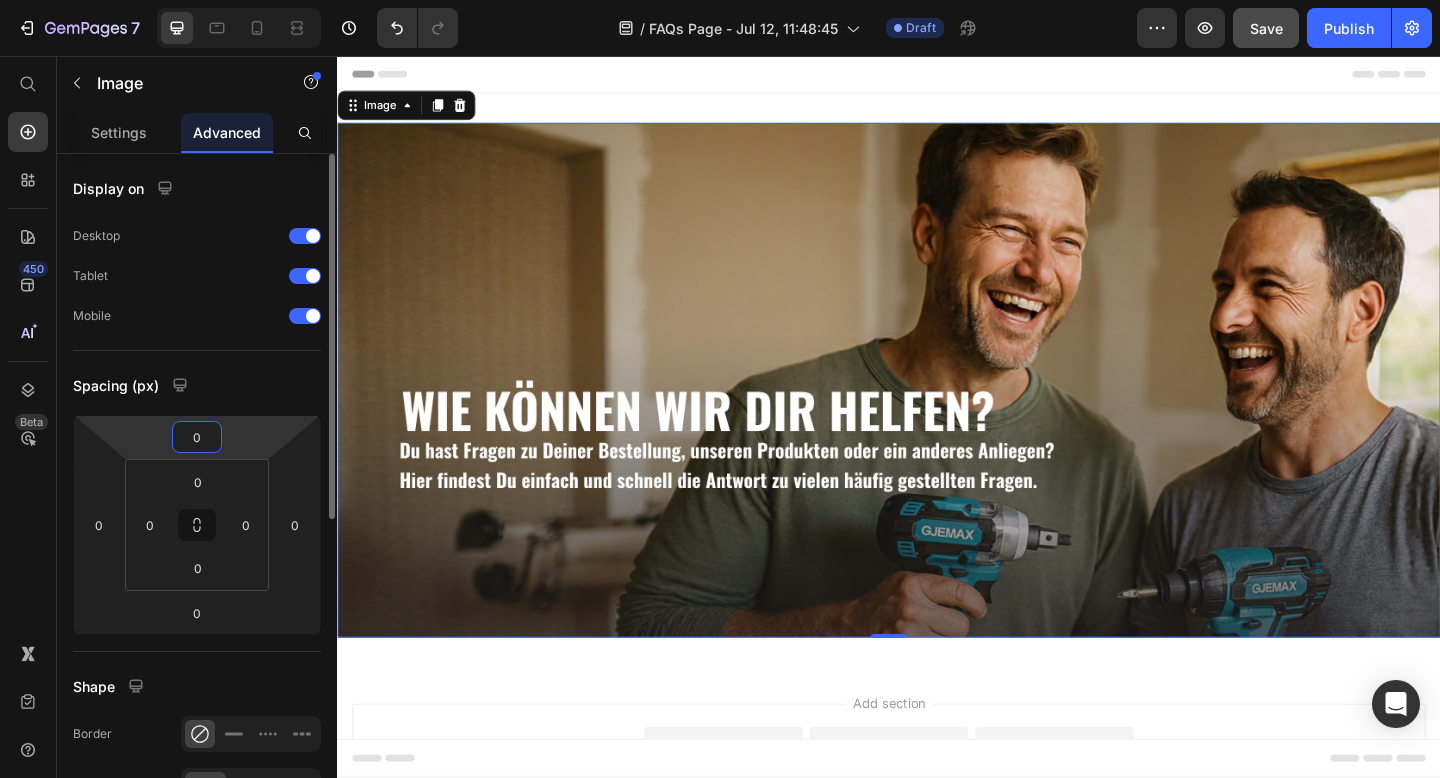 click on "0" at bounding box center [197, 437] 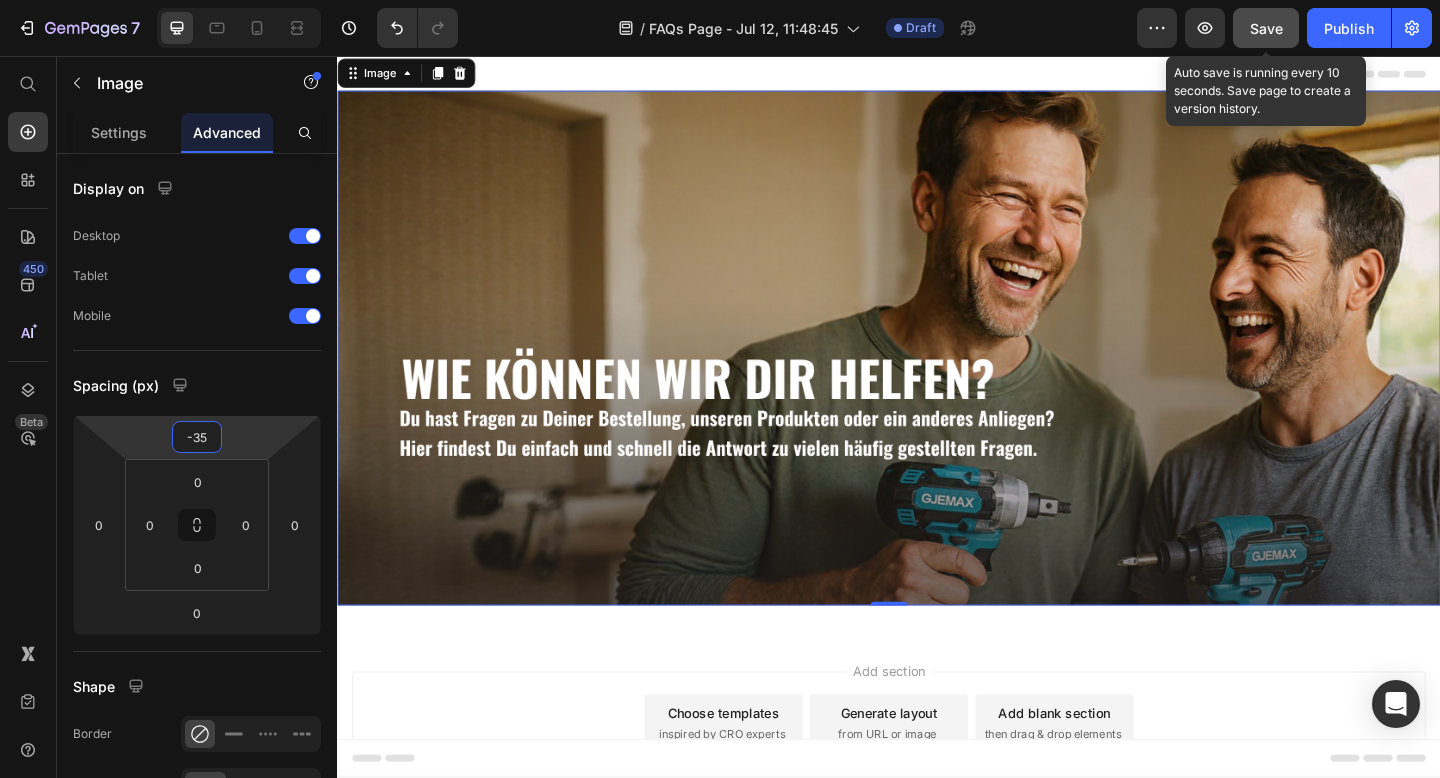 type on "-35" 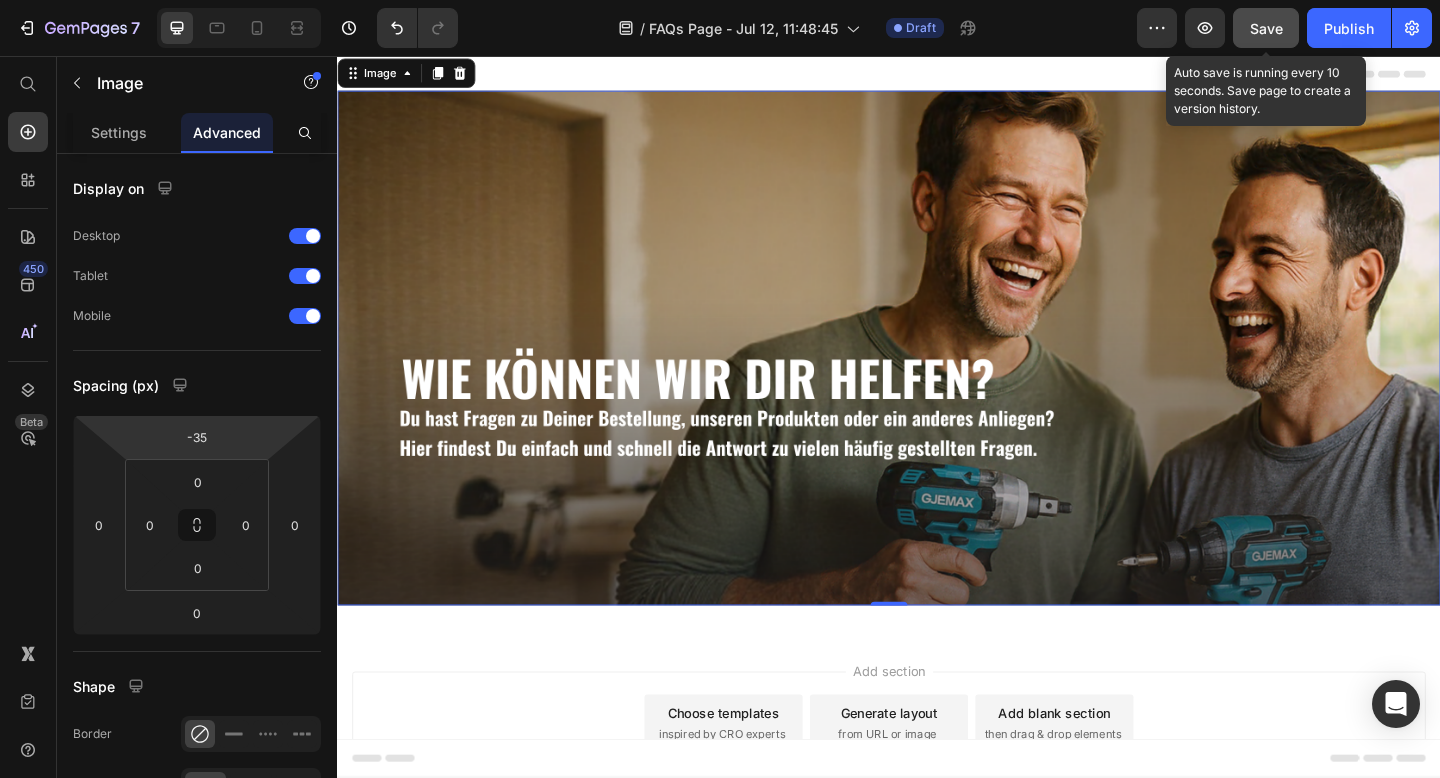 click on "Save" at bounding box center [1266, 28] 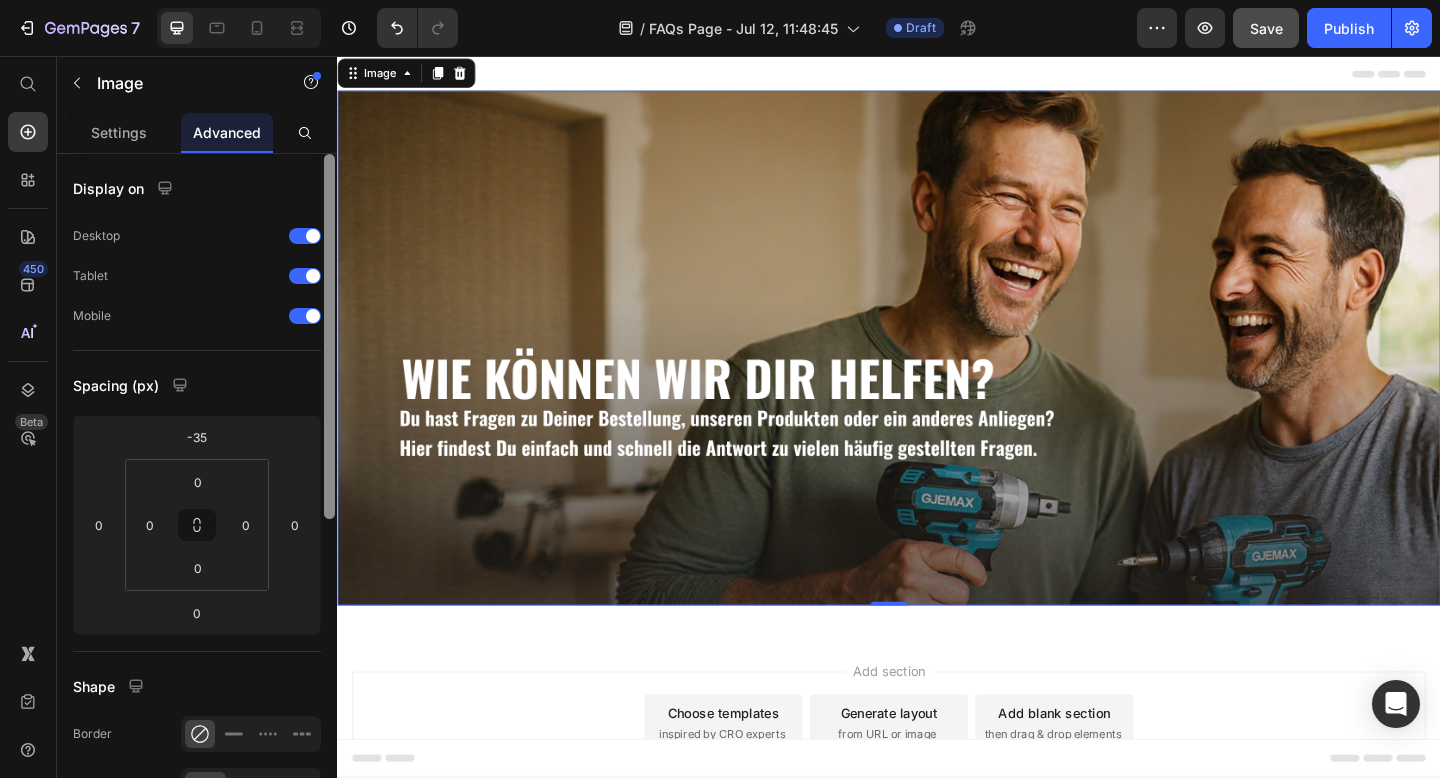 scroll, scrollTop: 74, scrollLeft: 0, axis: vertical 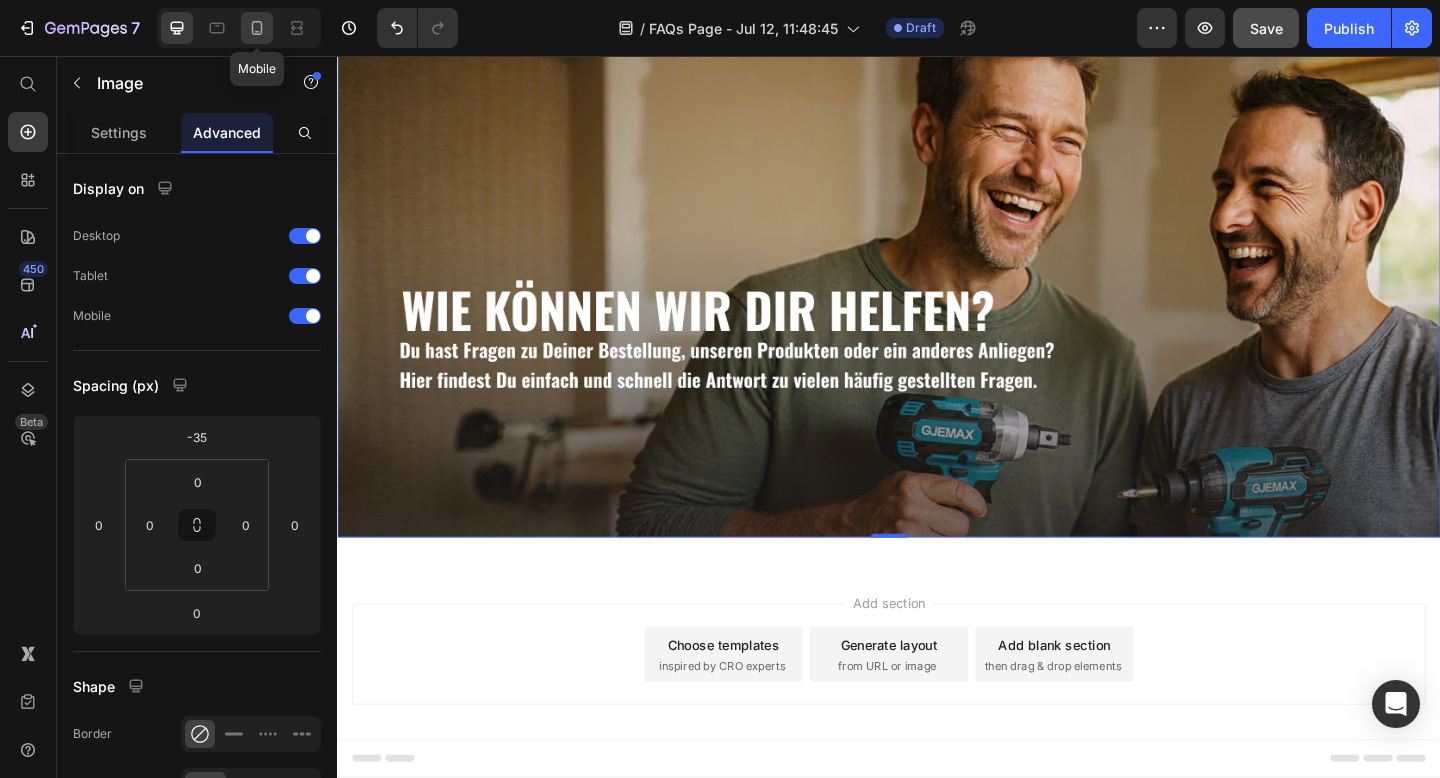 click 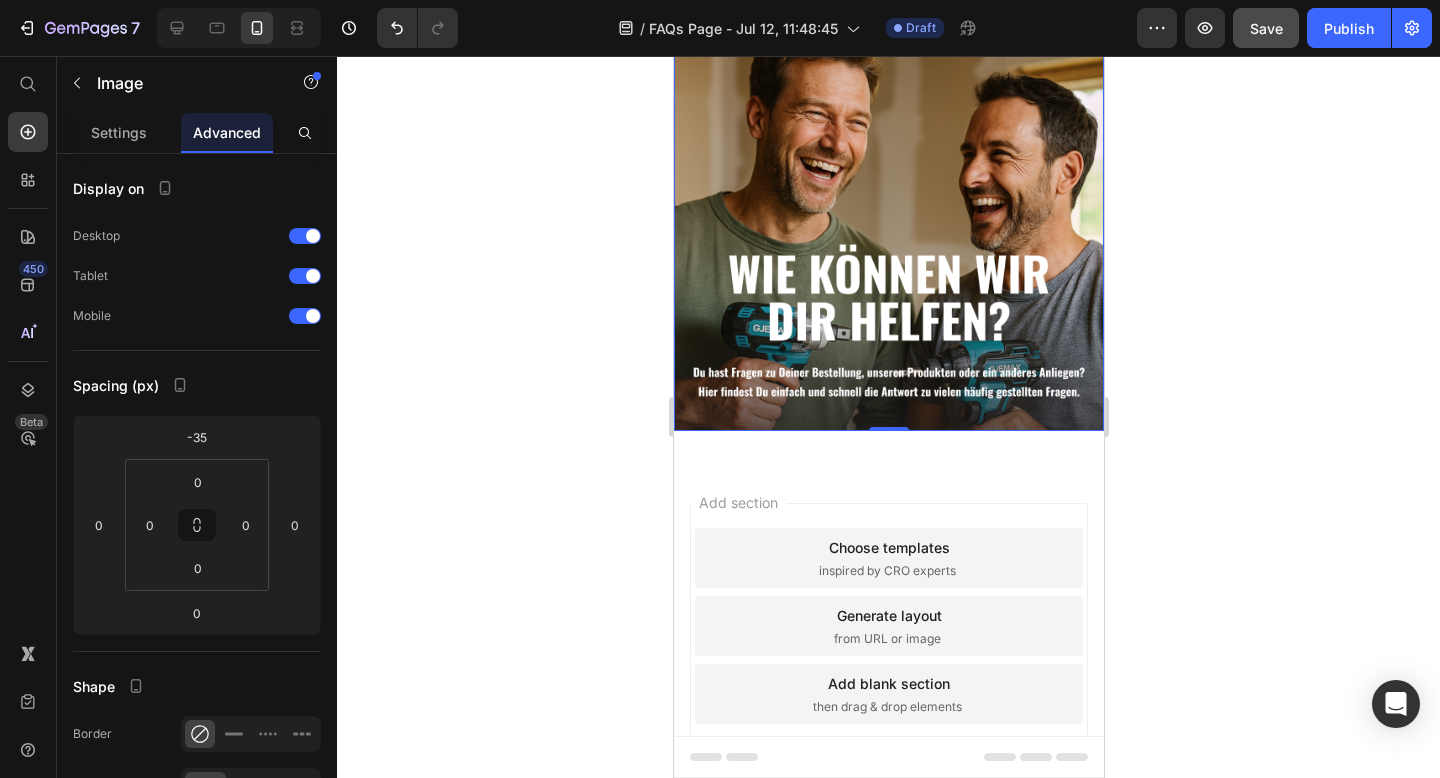 scroll, scrollTop: 117, scrollLeft: 0, axis: vertical 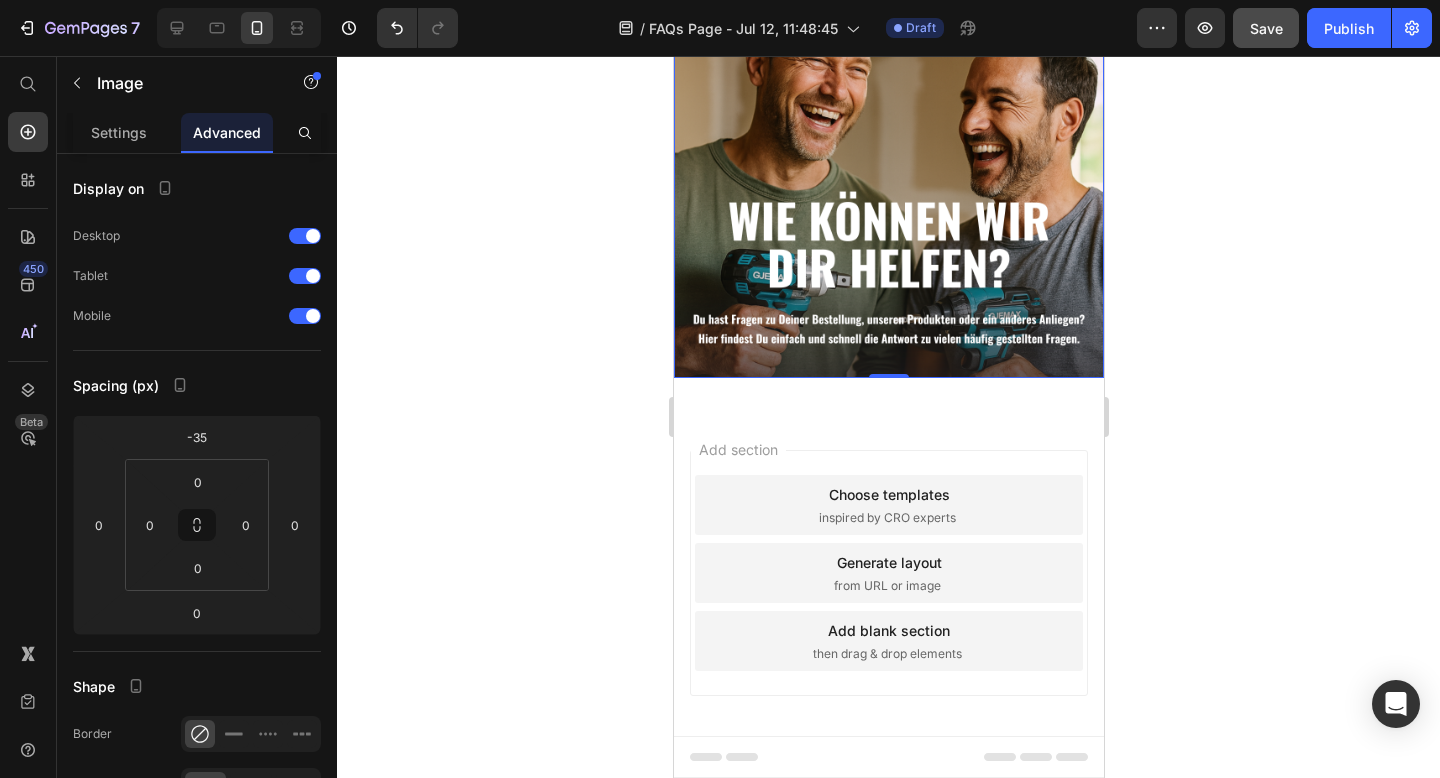 click 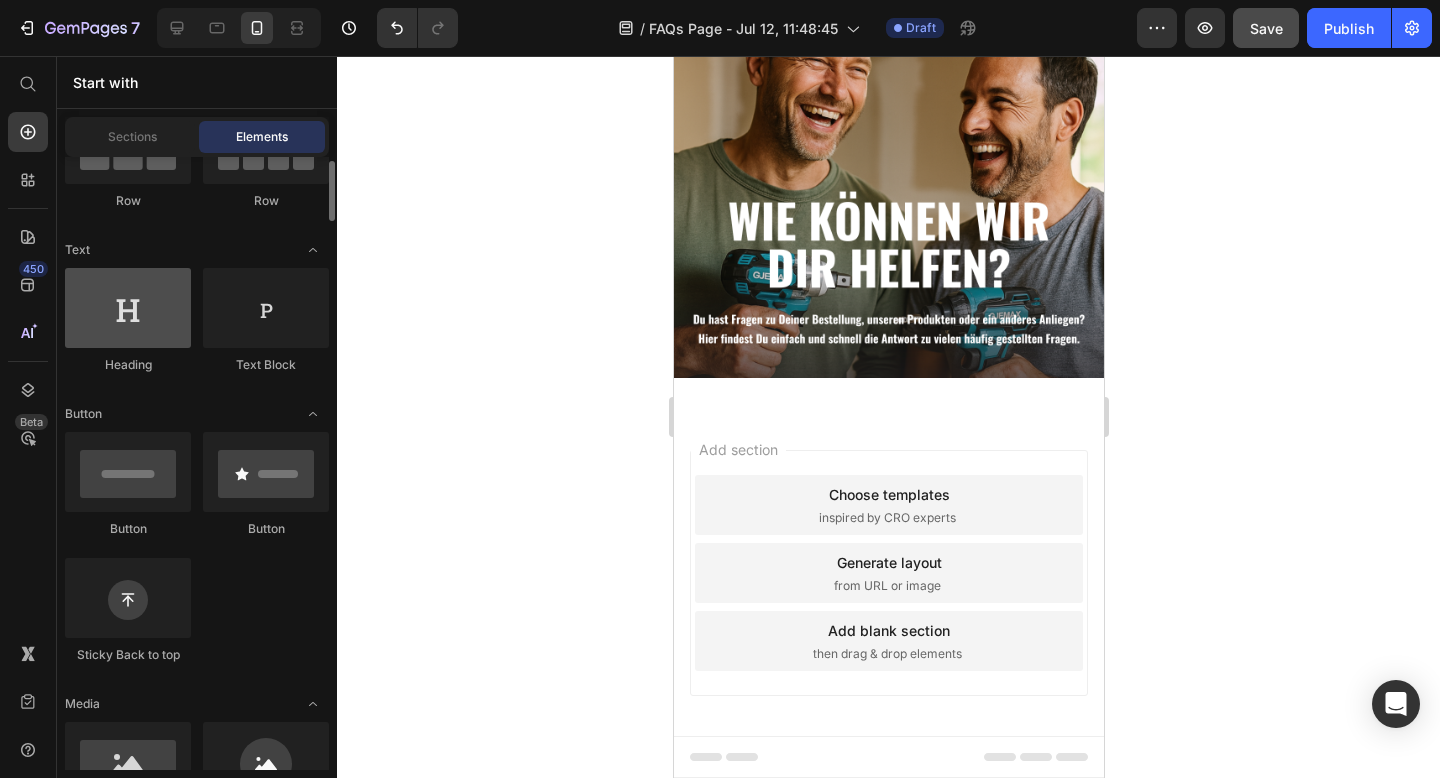 scroll, scrollTop: 231, scrollLeft: 0, axis: vertical 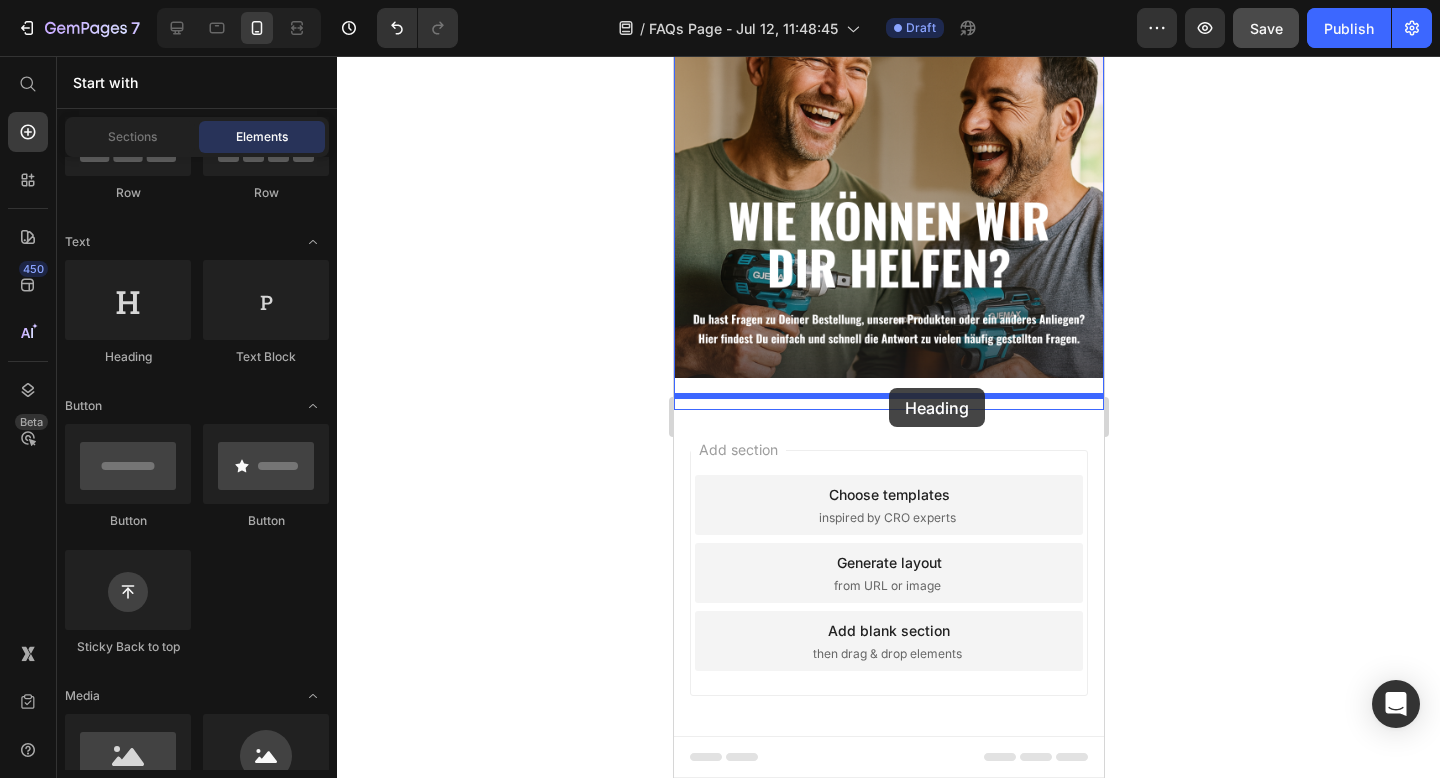 drag, startPoint x: 790, startPoint y: 364, endPoint x: 888, endPoint y: 388, distance: 100.89599 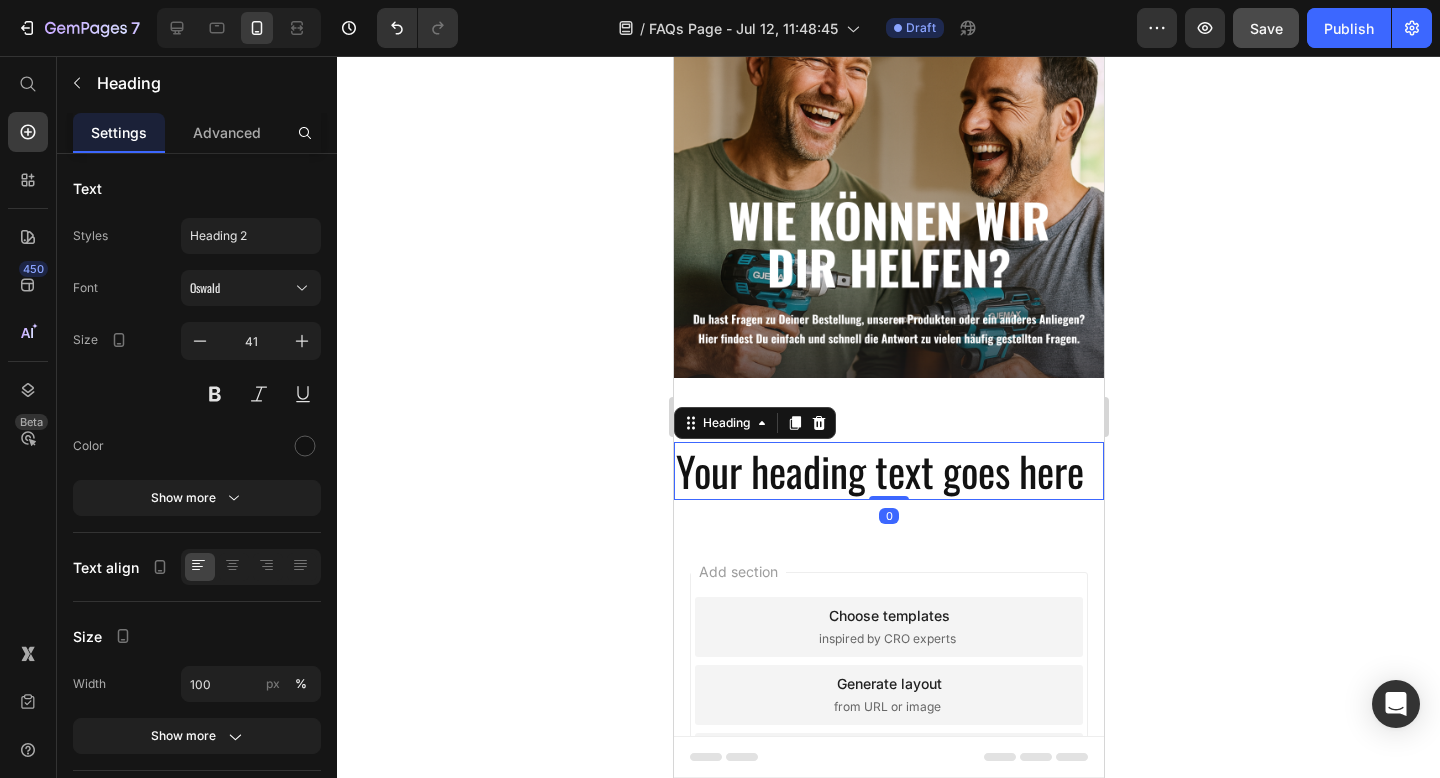 click on "Your heading text goes here" at bounding box center [888, 470] 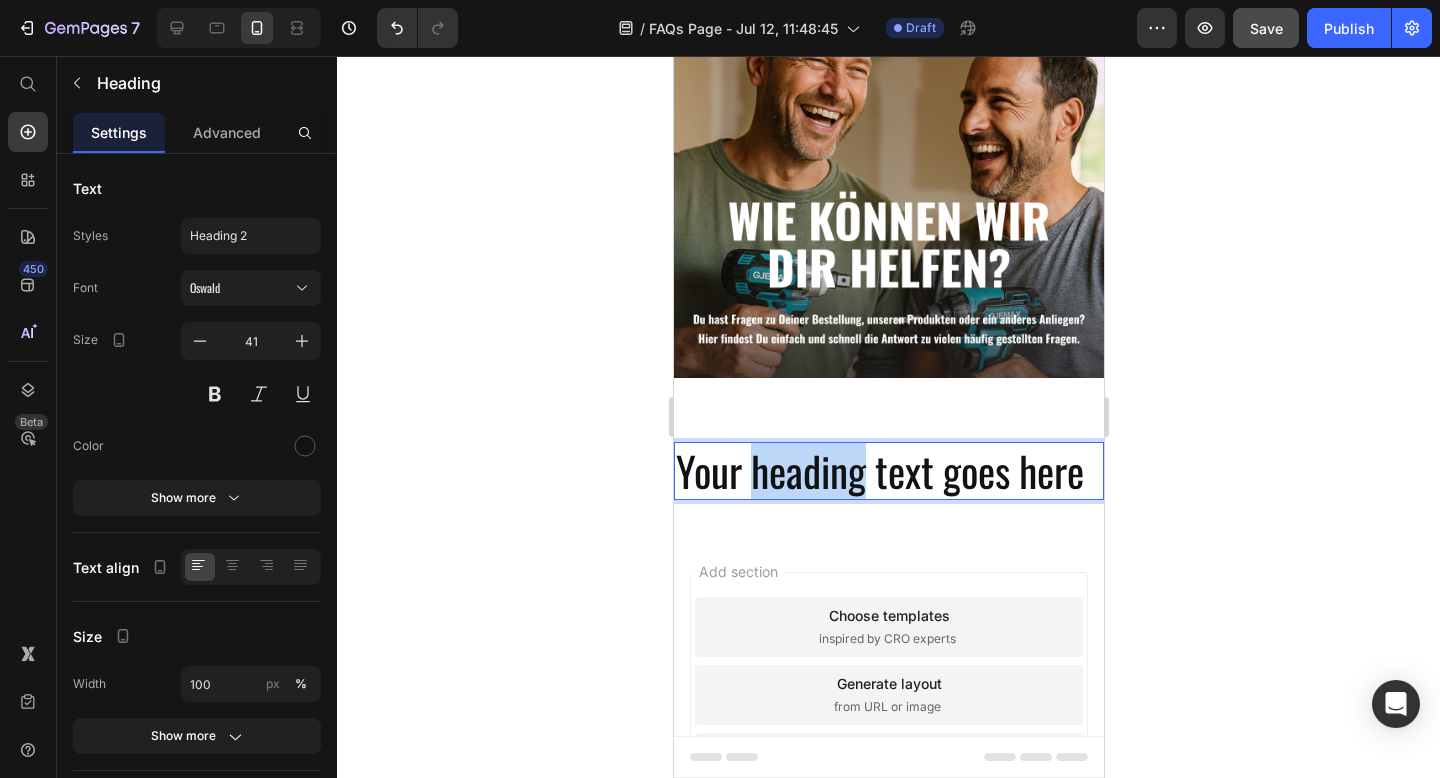 click on "Your heading text goes here" at bounding box center [888, 470] 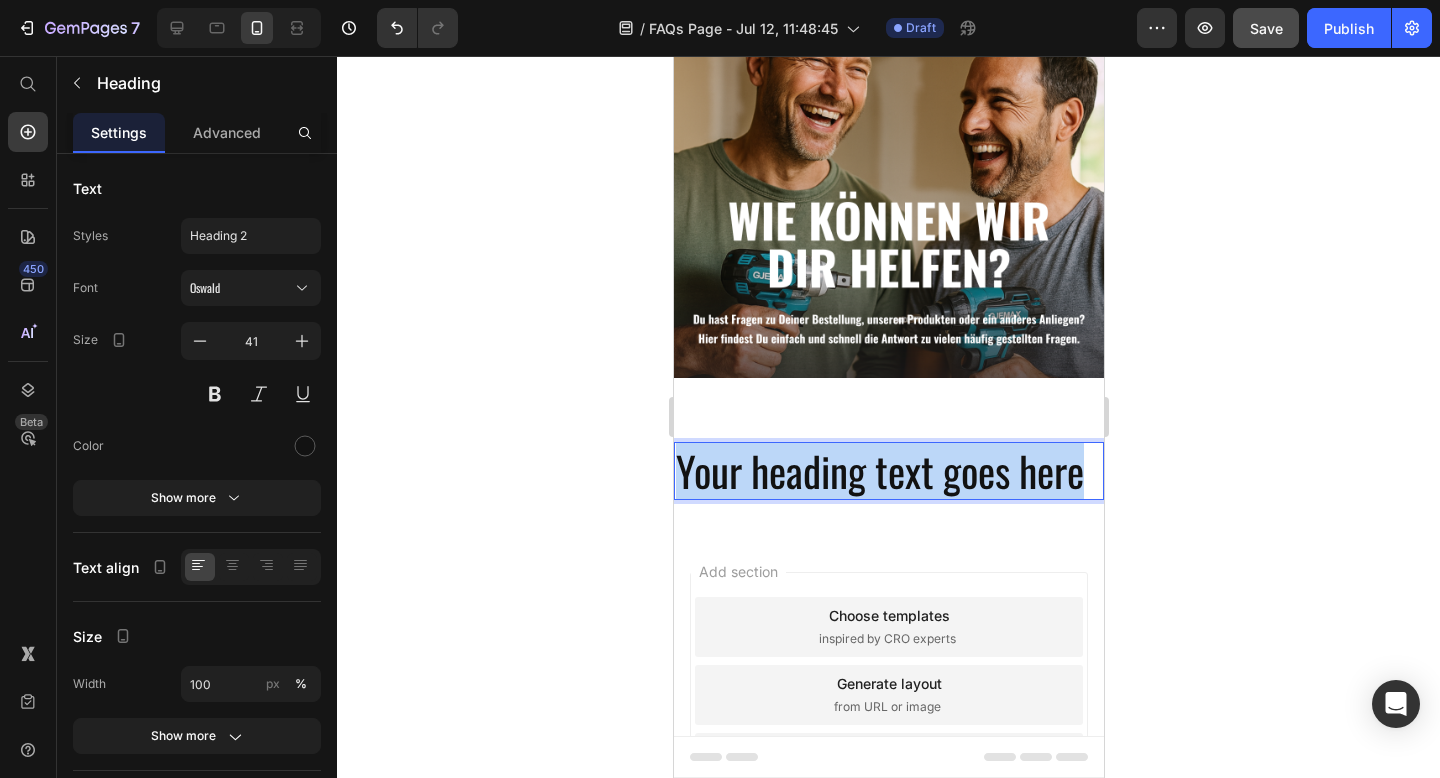 click on "Your heading text goes here" at bounding box center [888, 470] 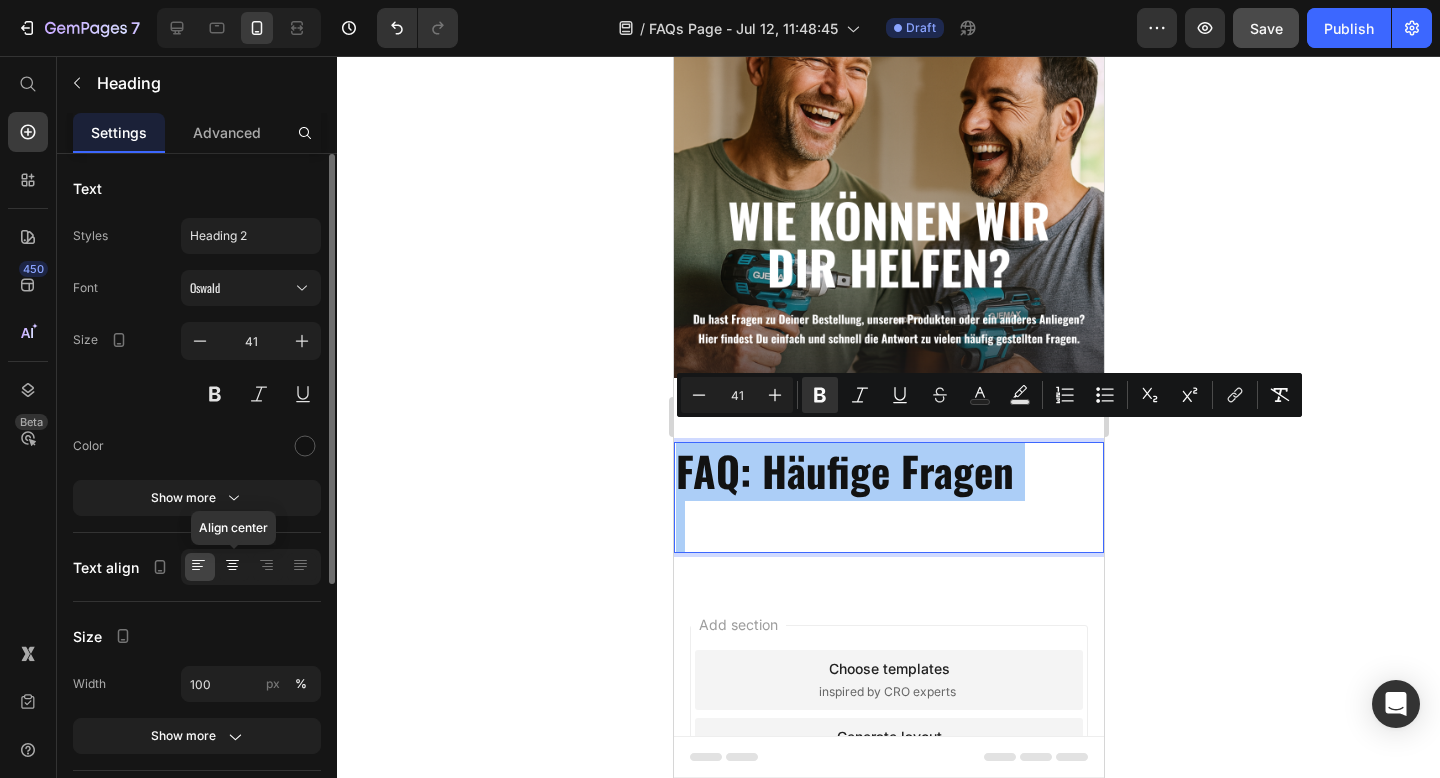 click 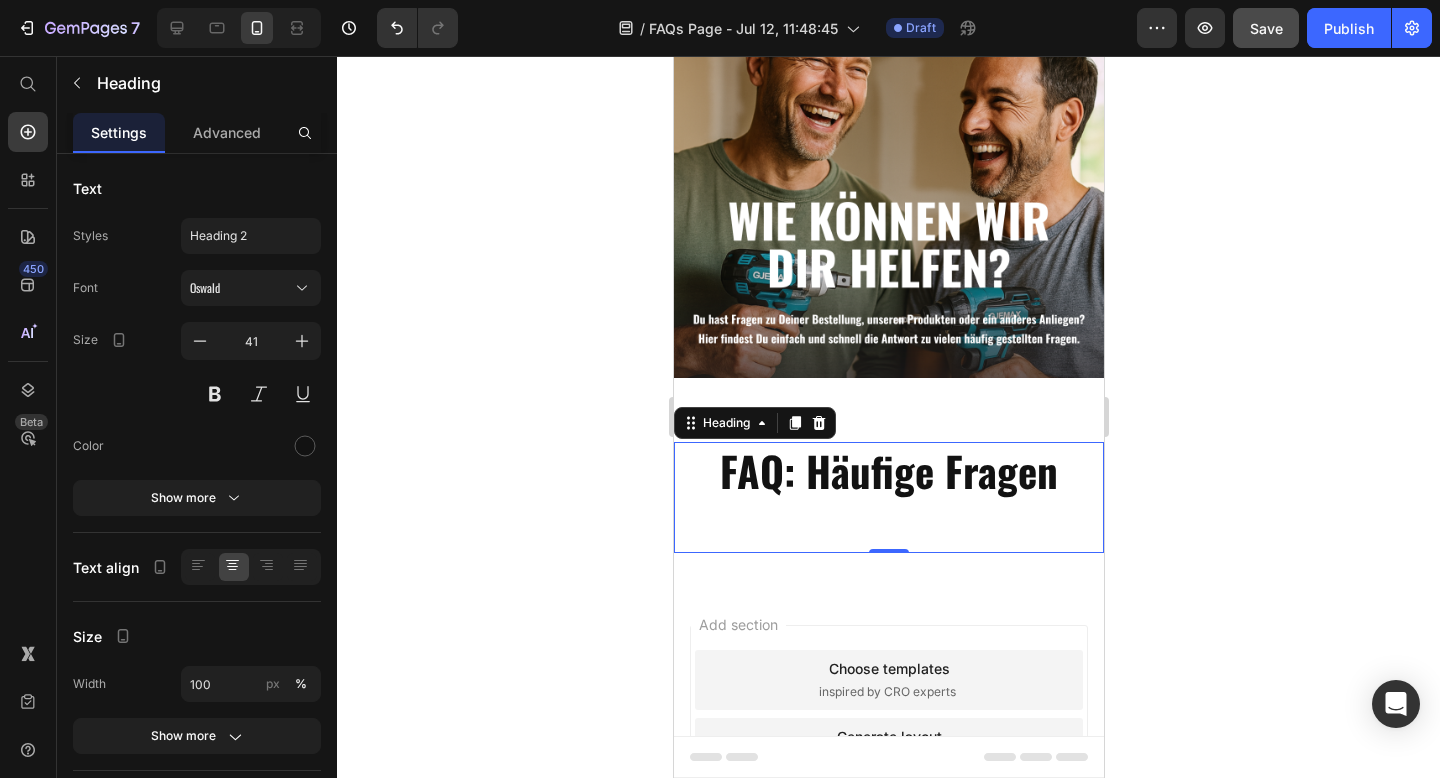click on "FAQ: Häufige Fragen" at bounding box center [888, 470] 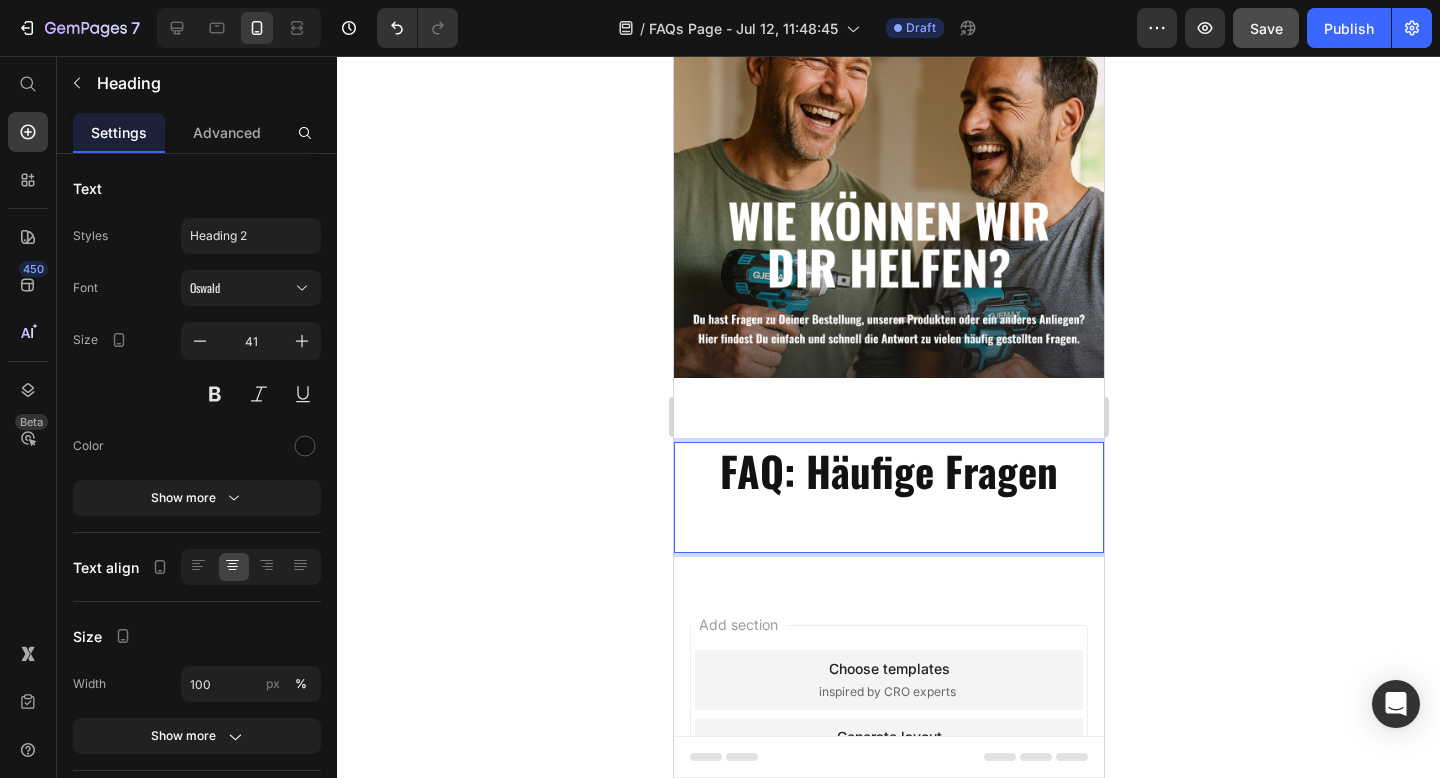 click at bounding box center [888, 524] 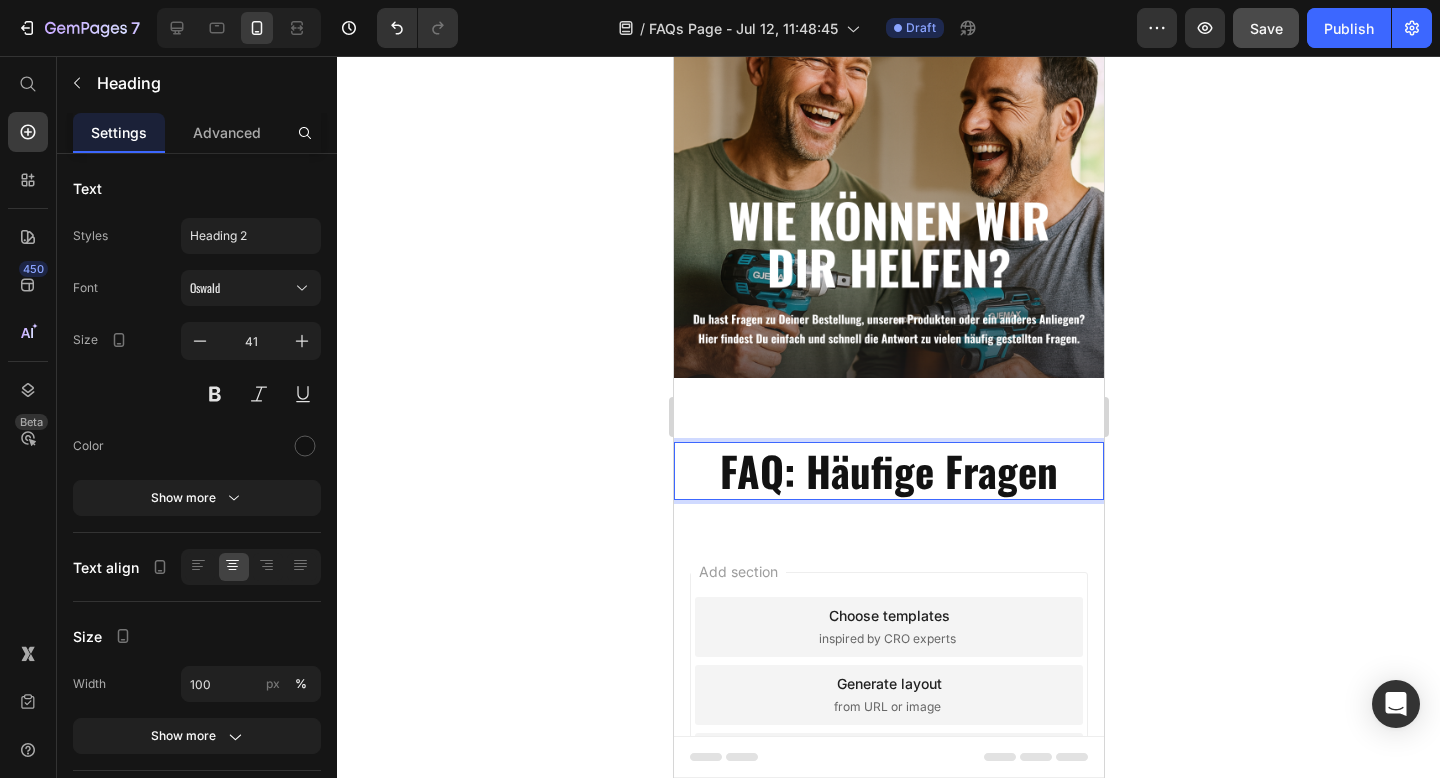 click 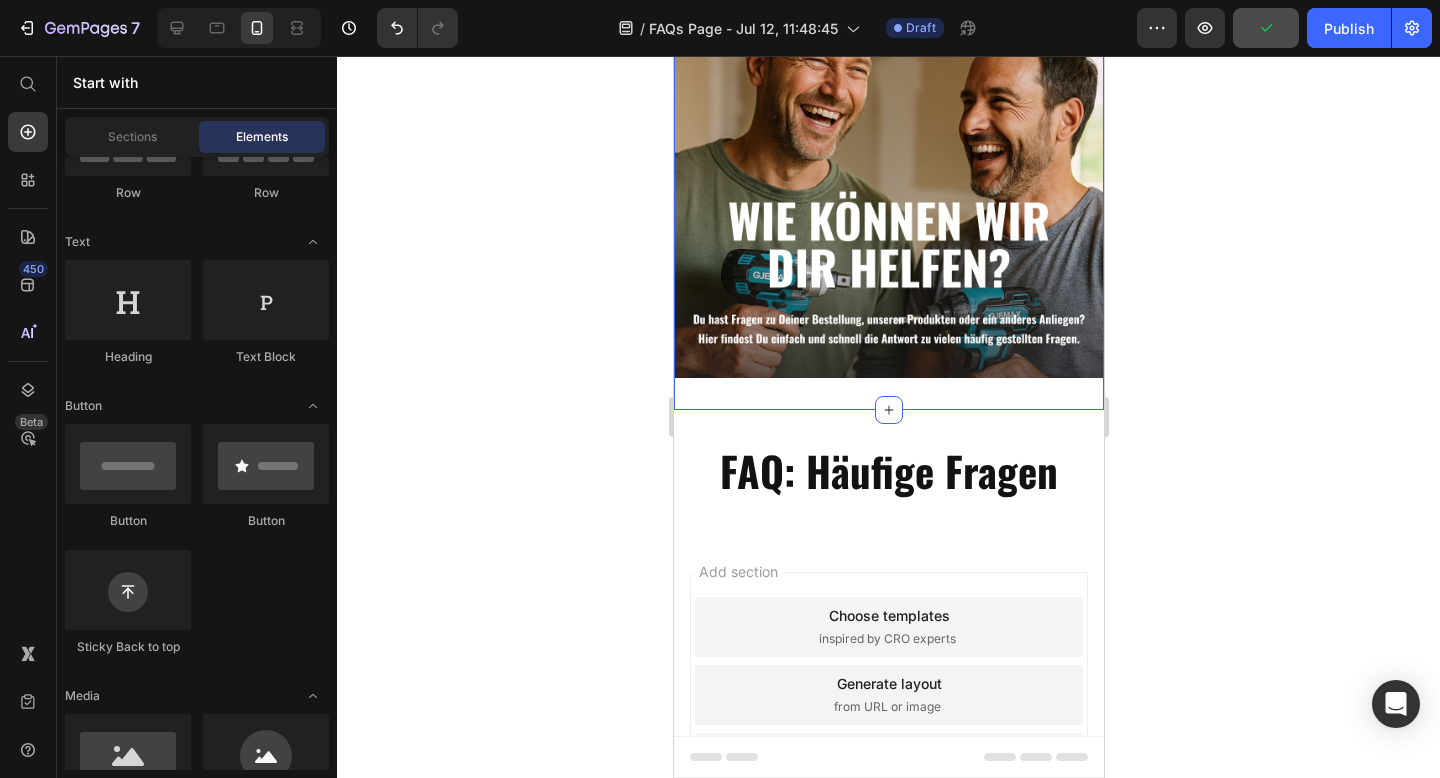 click on "Image Section 1" at bounding box center [888, 195] 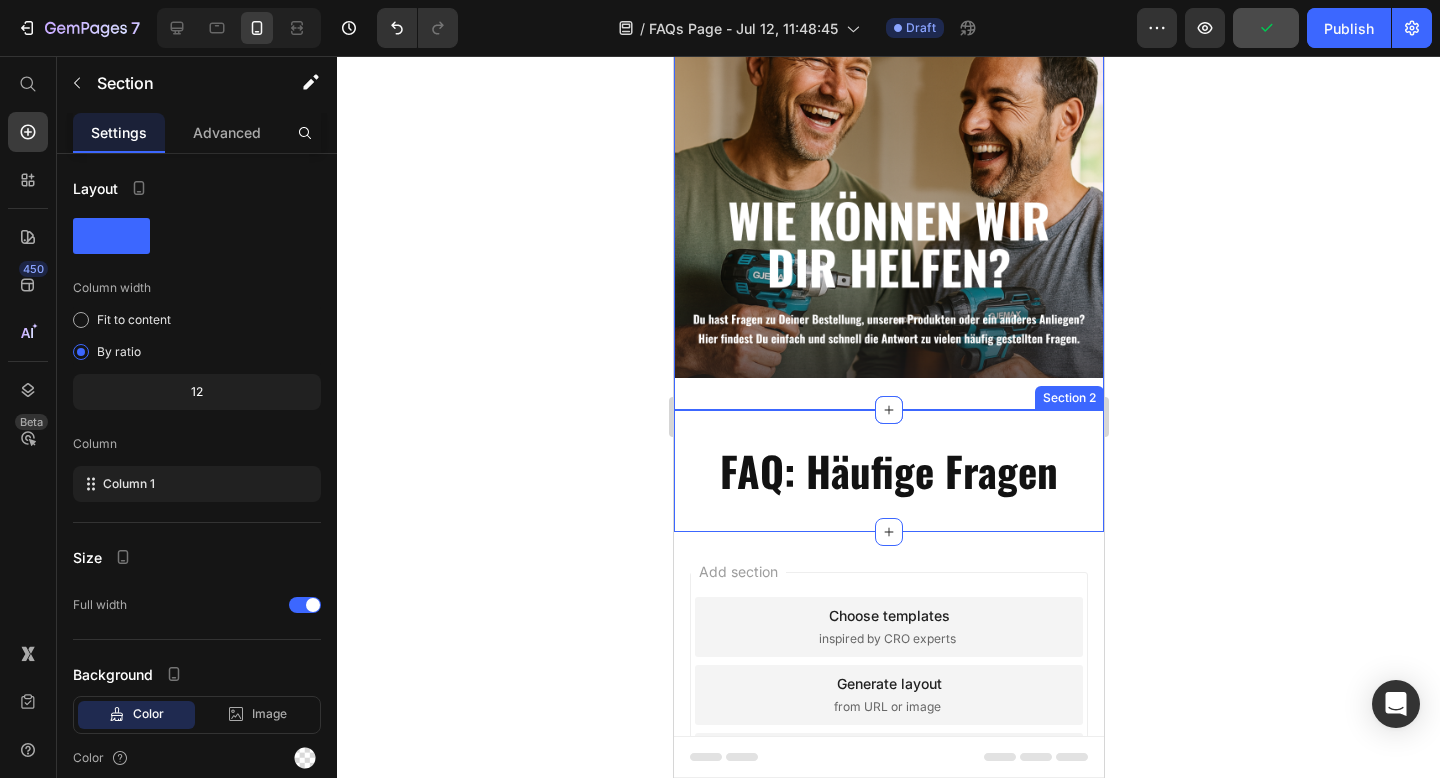 click on "⁠⁠⁠⁠⁠⁠⁠ FAQ: Häufige Fragen Heading Section 2" at bounding box center (888, 470) 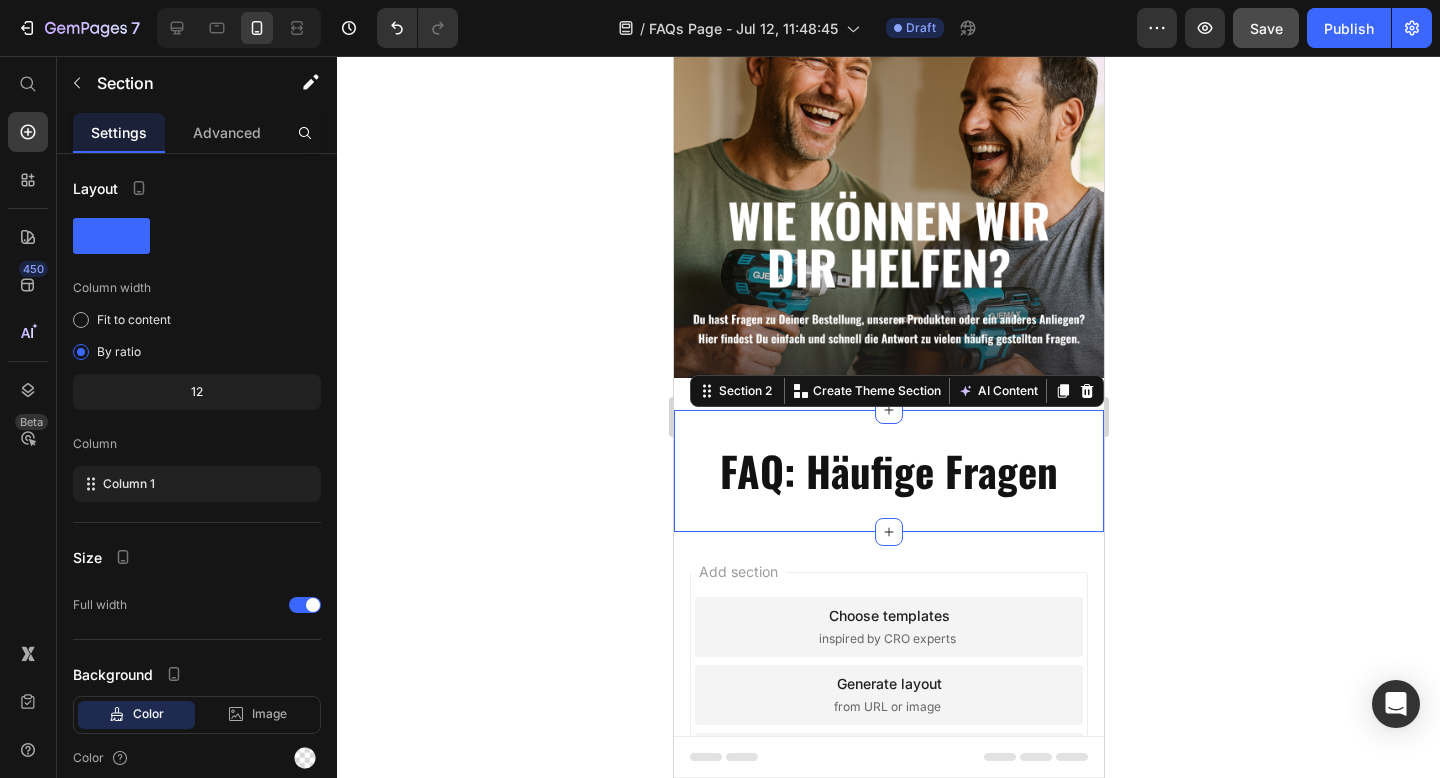 click 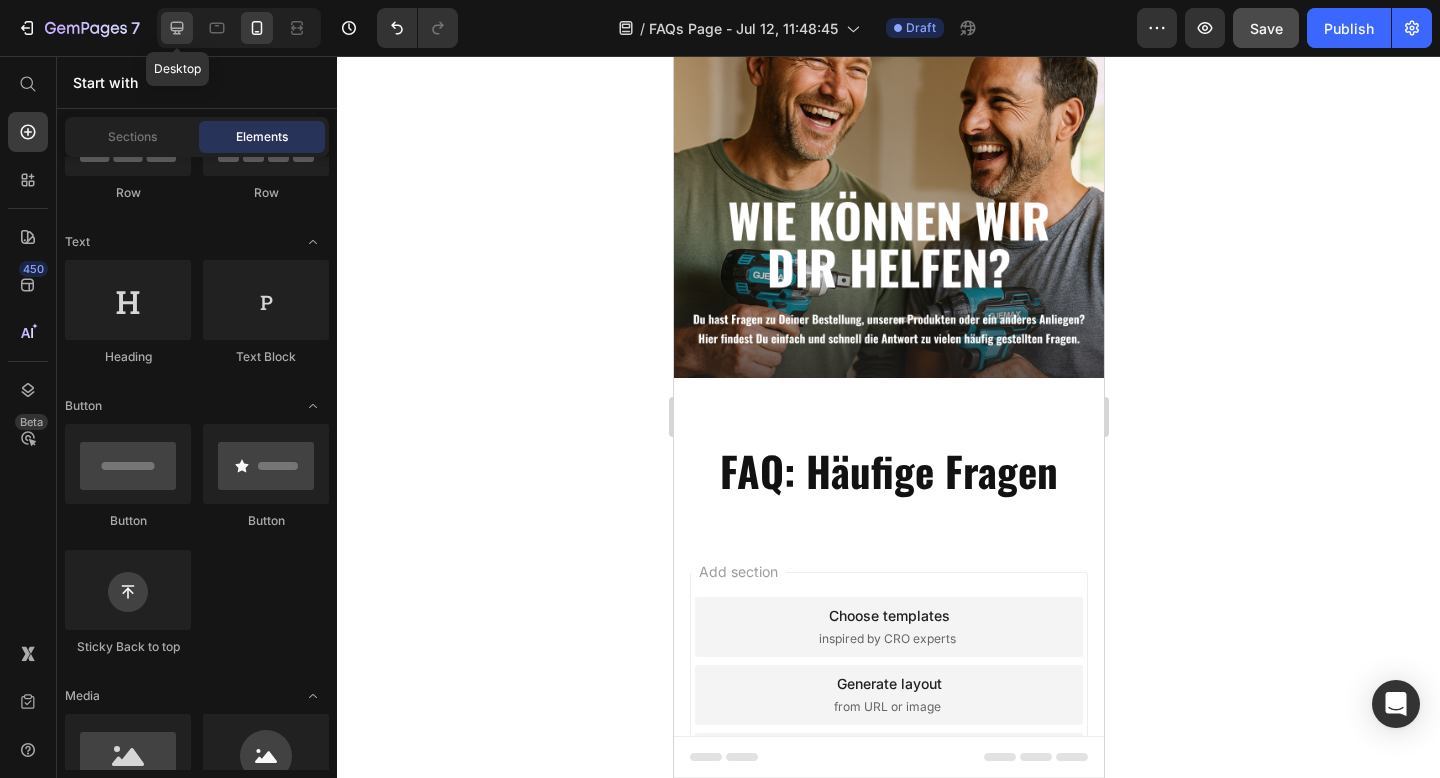 click 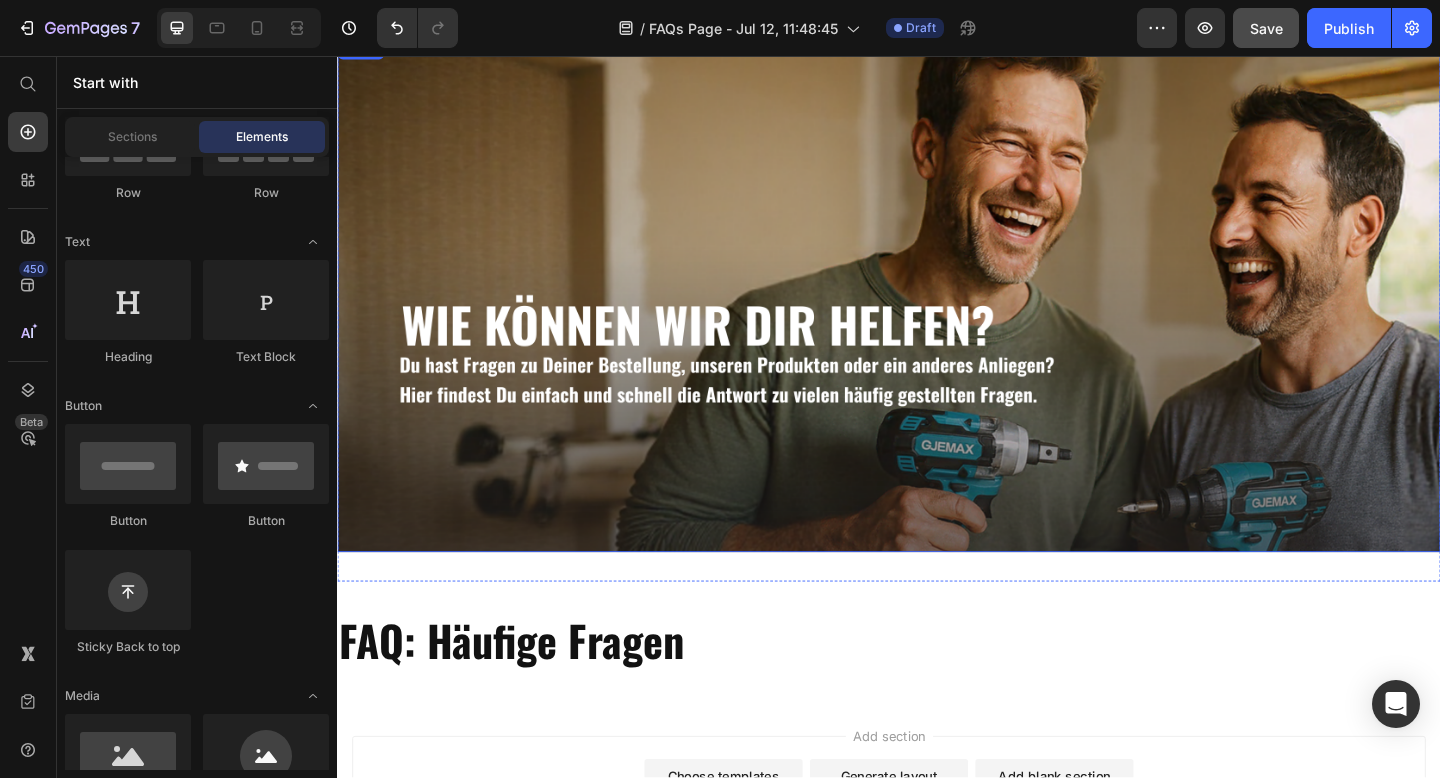 scroll, scrollTop: 253, scrollLeft: 0, axis: vertical 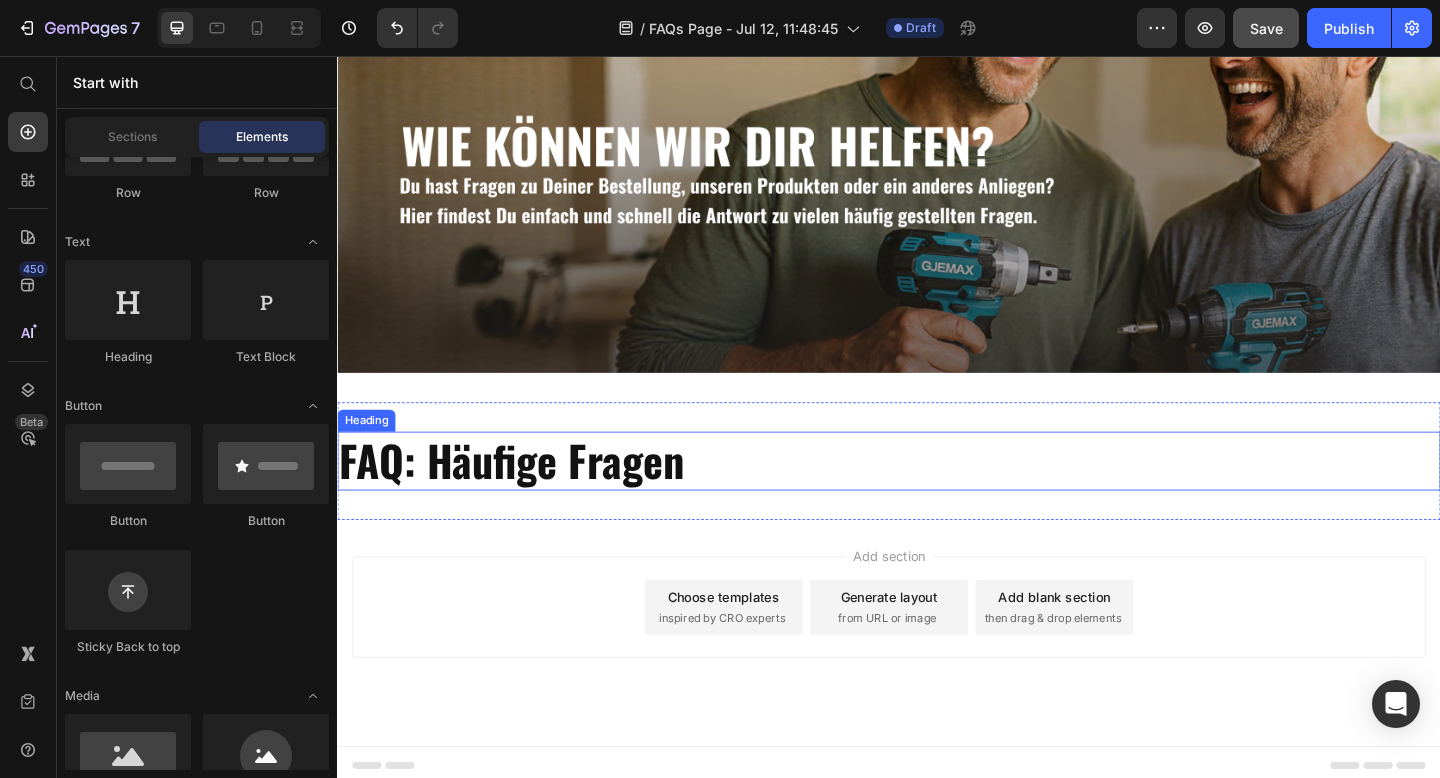 click on "⁠⁠⁠⁠⁠⁠⁠ FAQ: Häufige Fragen" at bounding box center [937, 497] 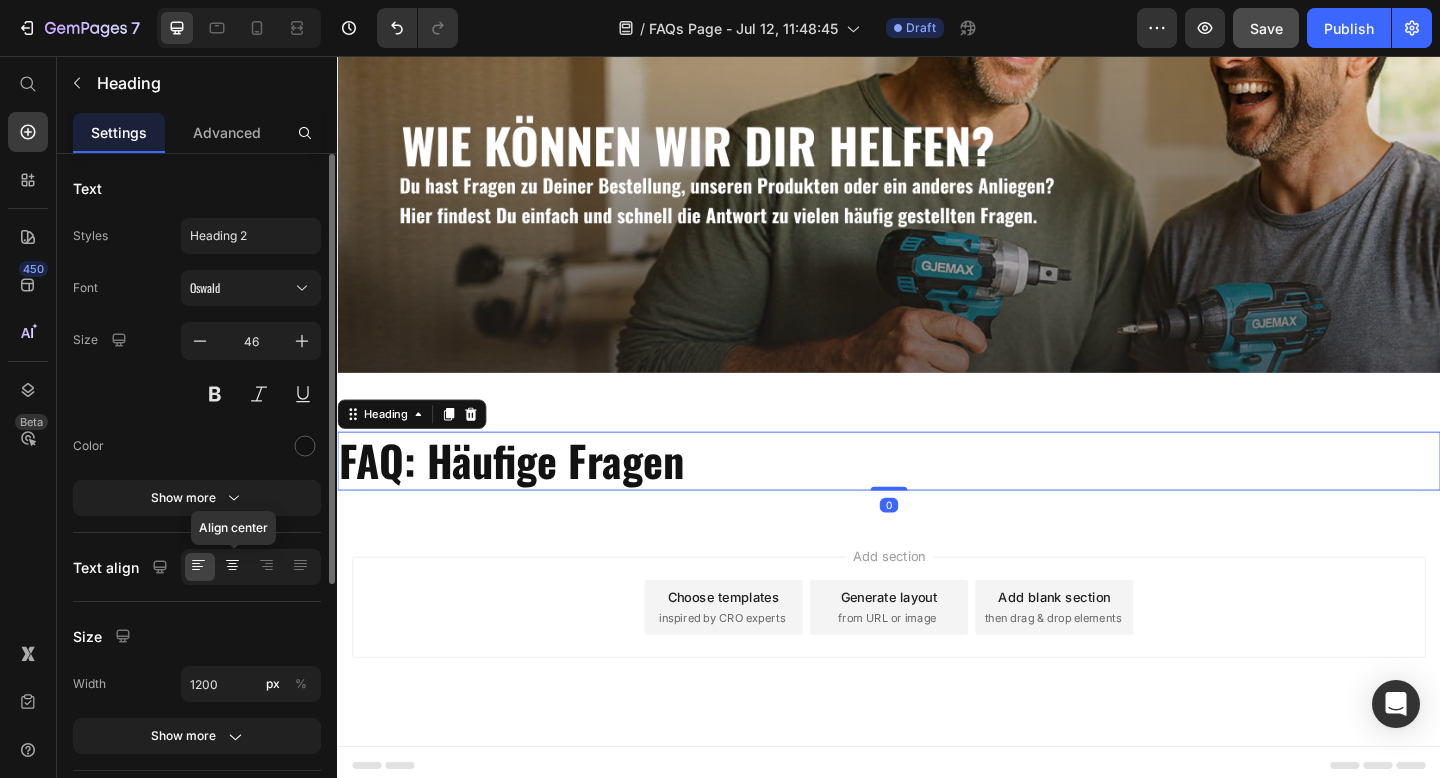 click 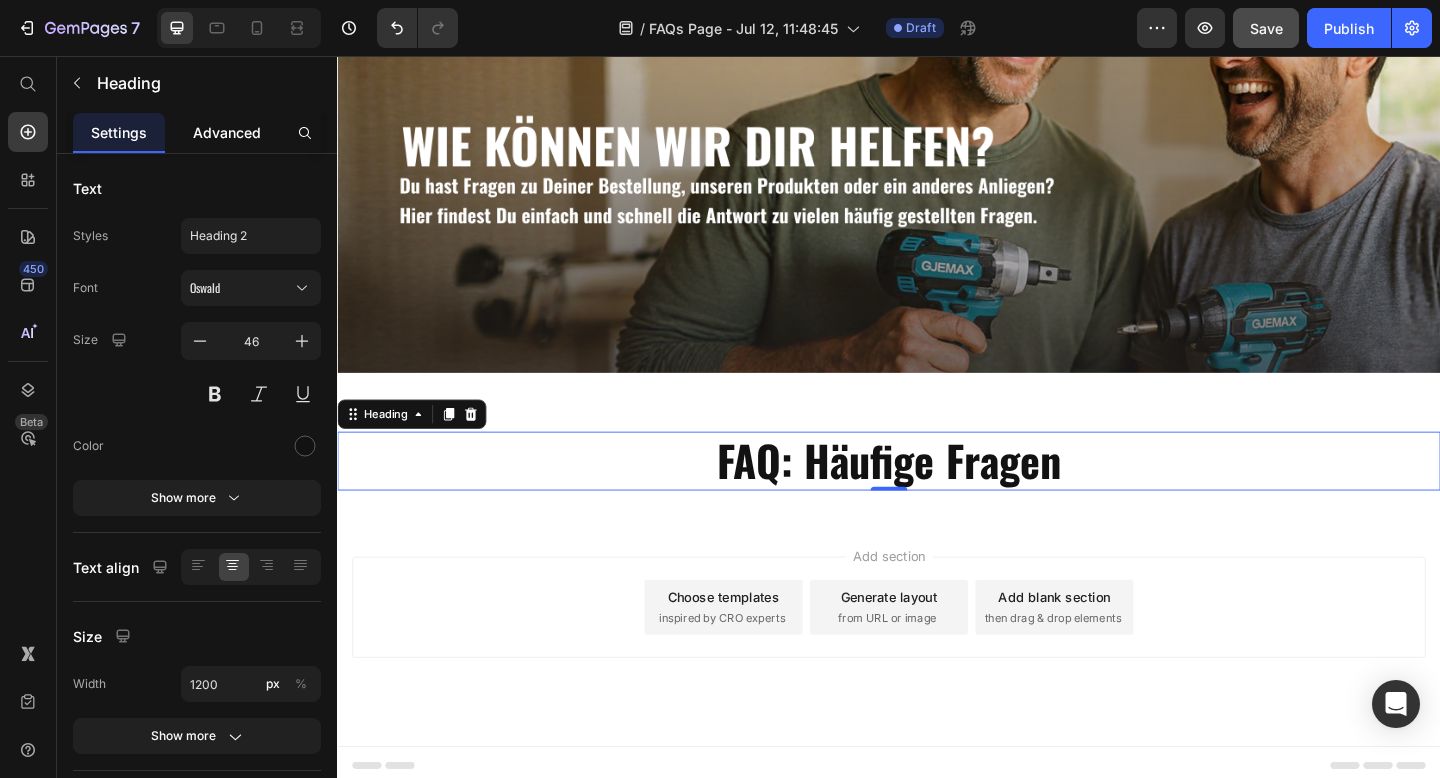 click on "Advanced" at bounding box center [227, 132] 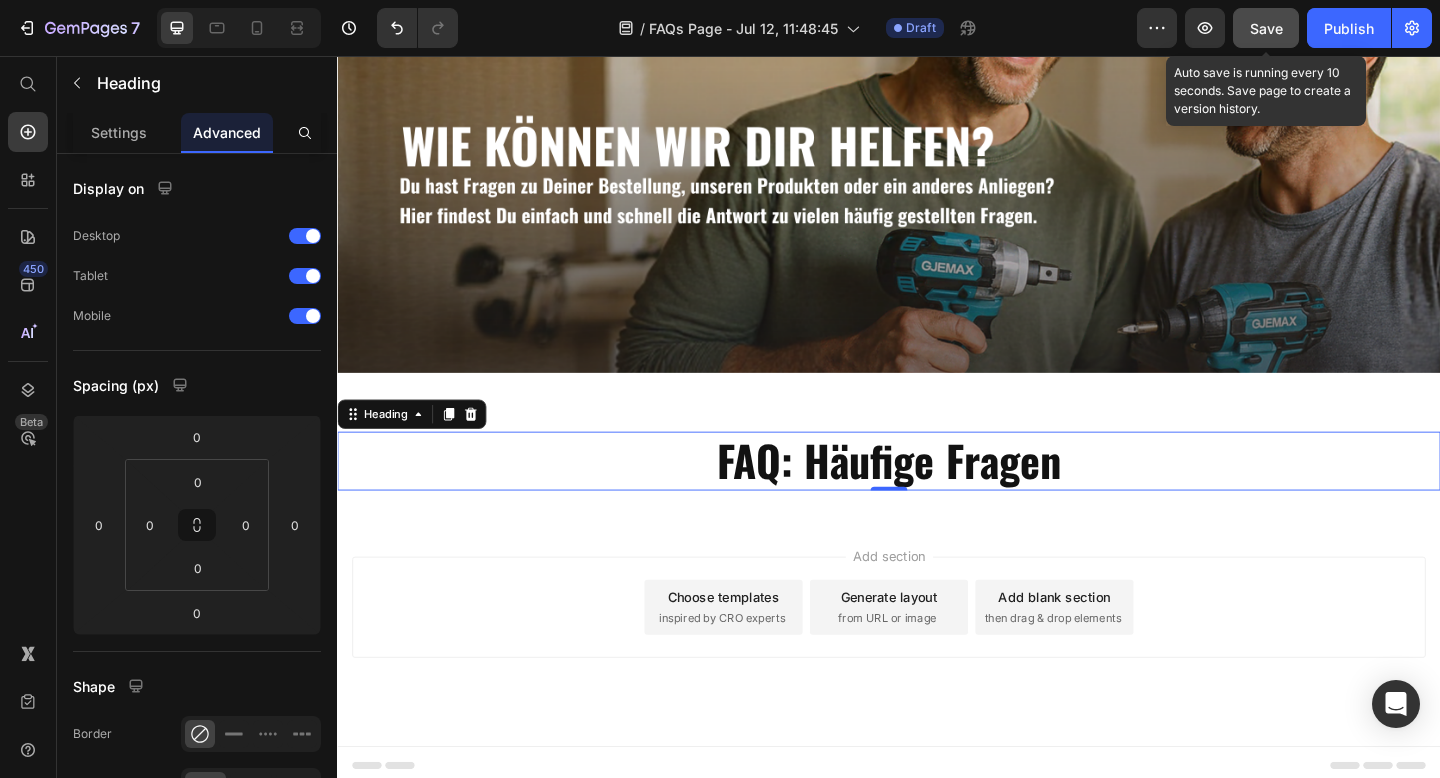 click on "Save" at bounding box center (1266, 28) 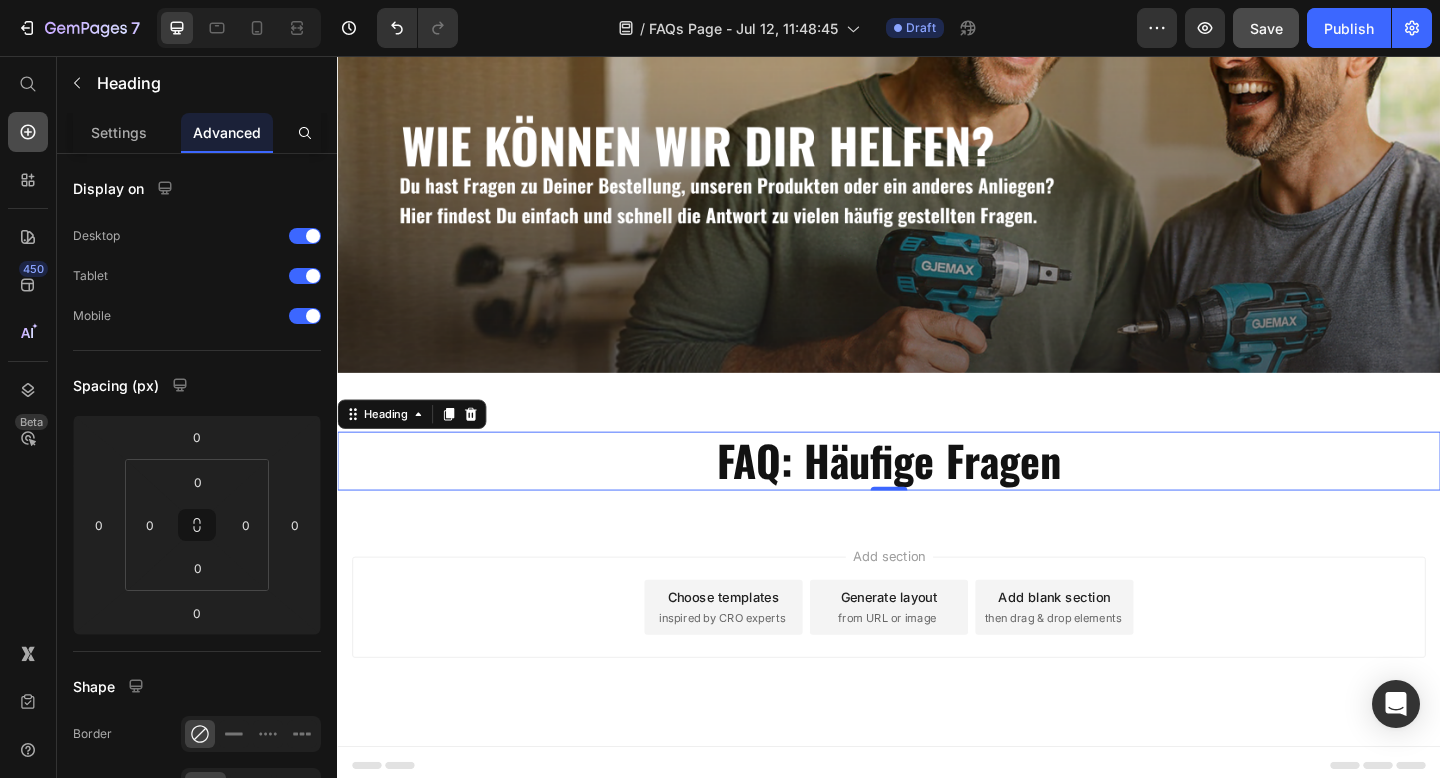 click 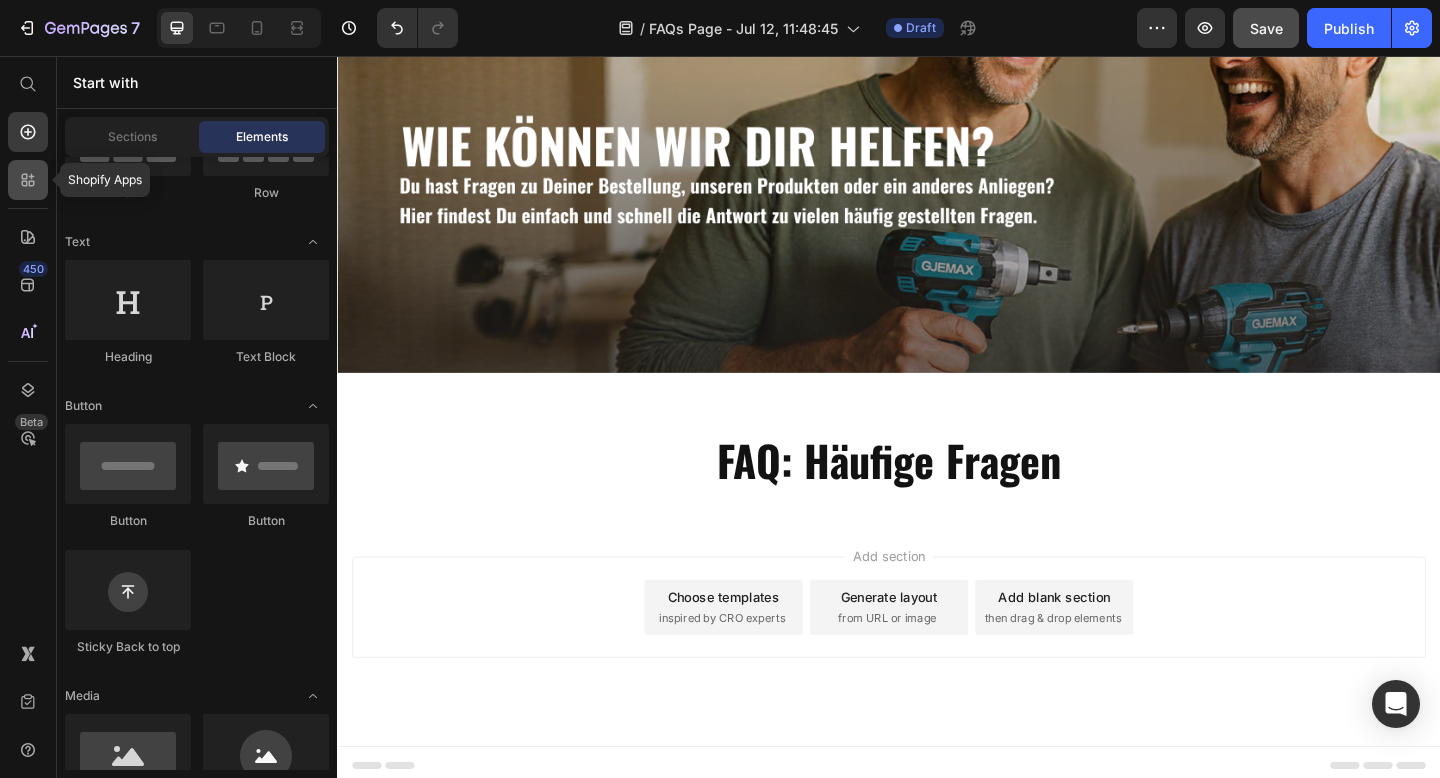 click 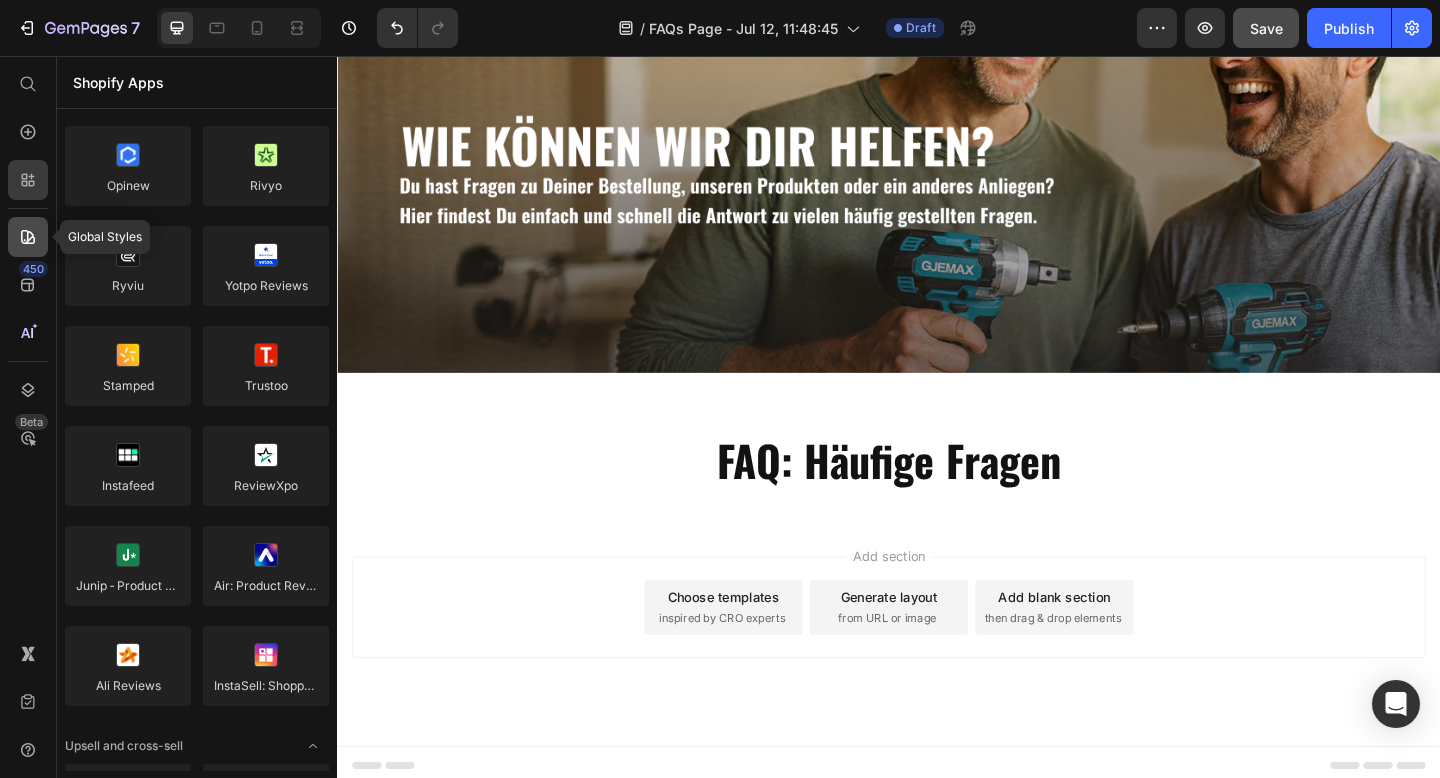 click 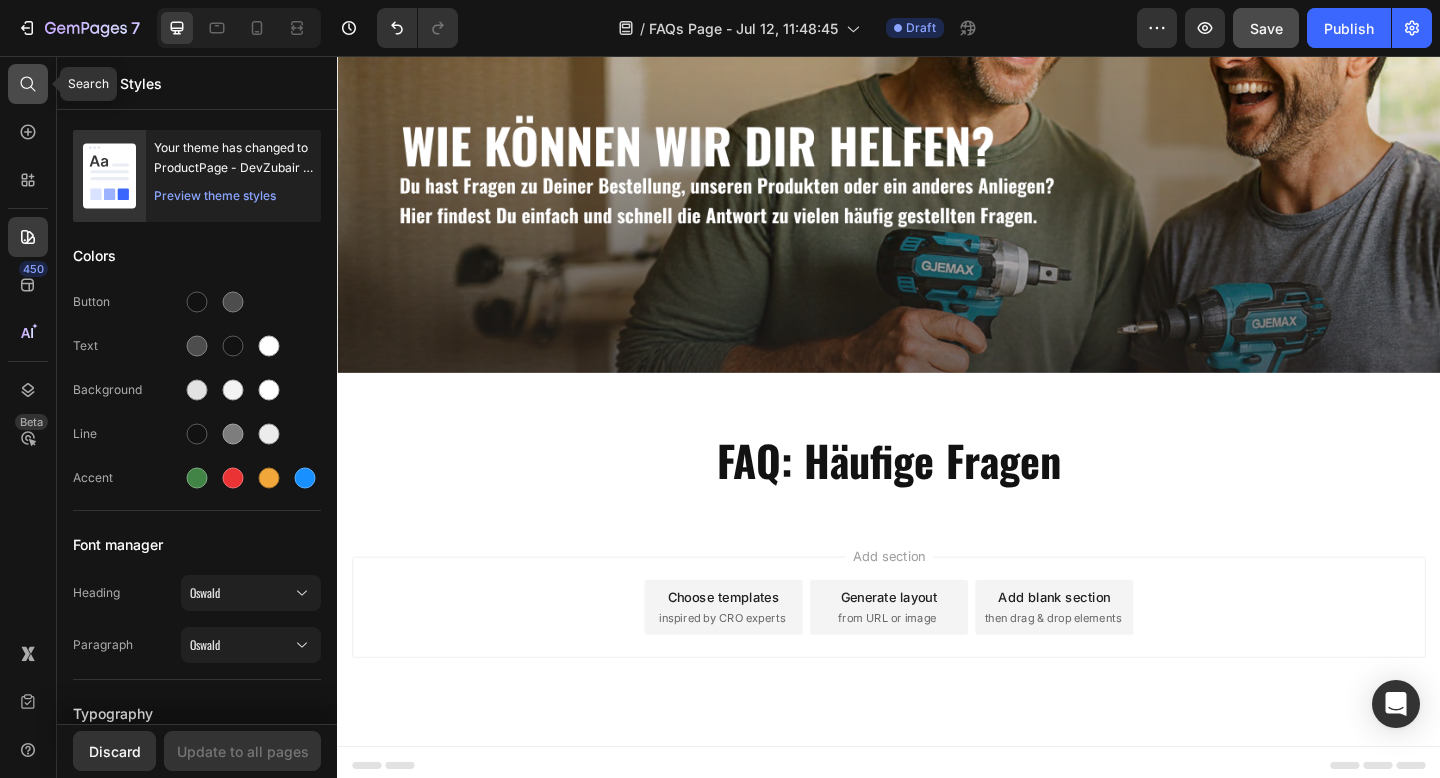 click 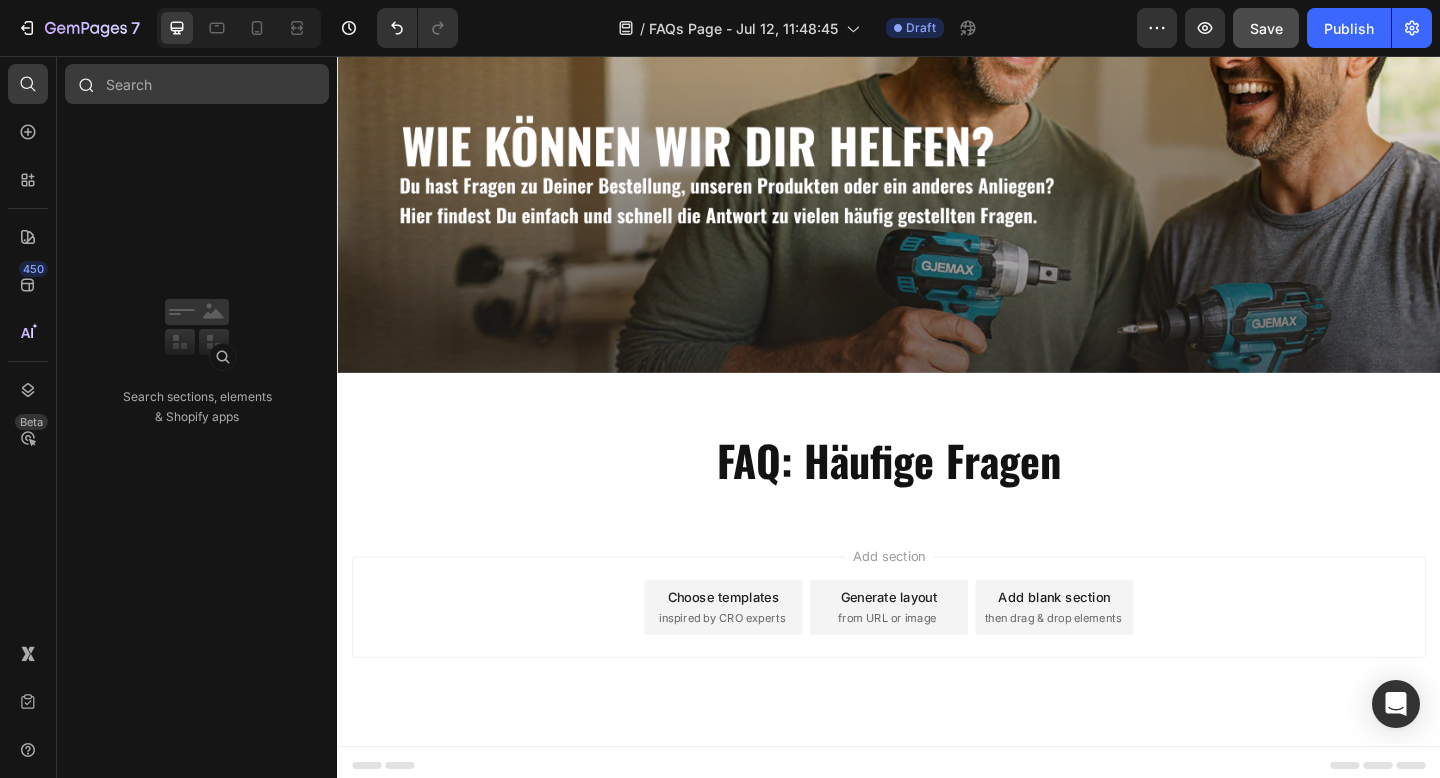 click at bounding box center (197, 84) 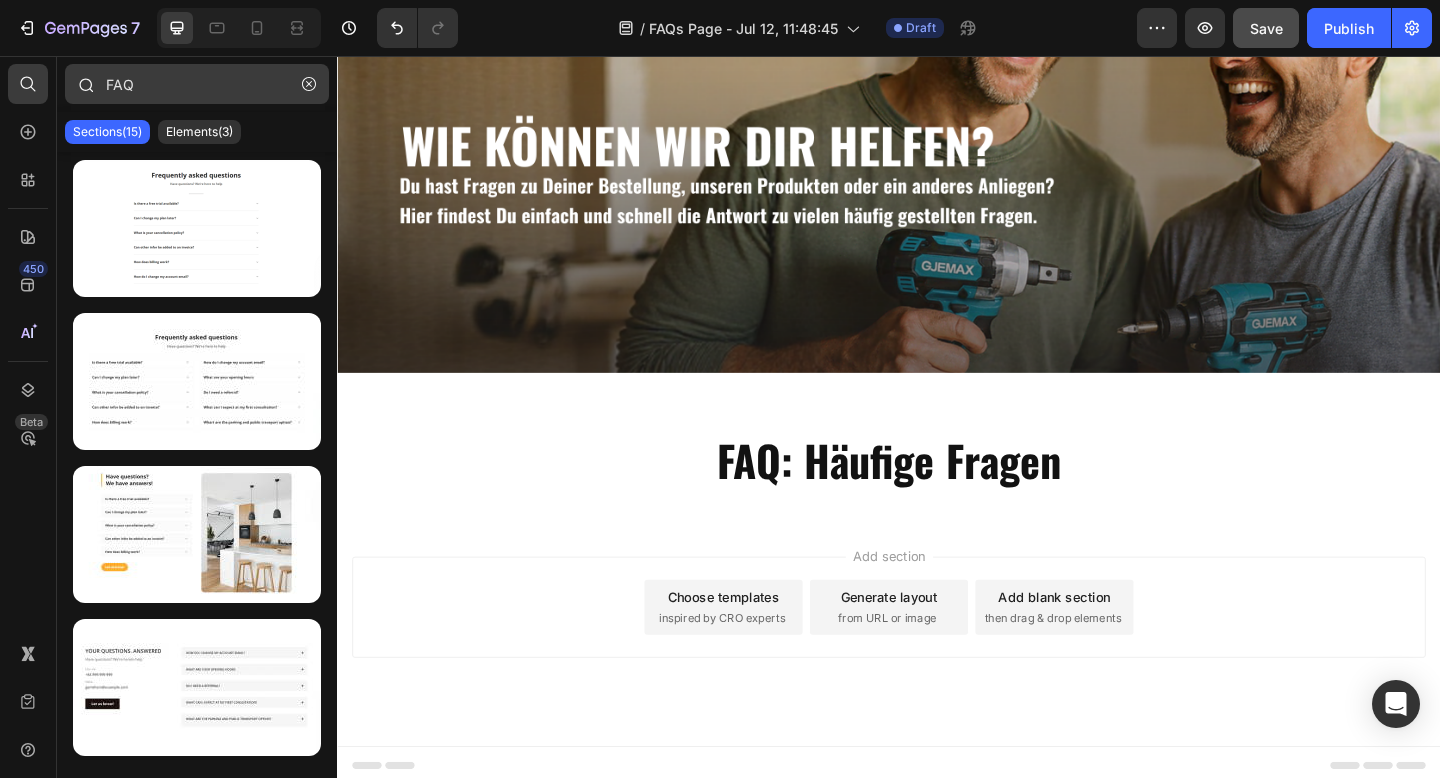 type on "FAQ" 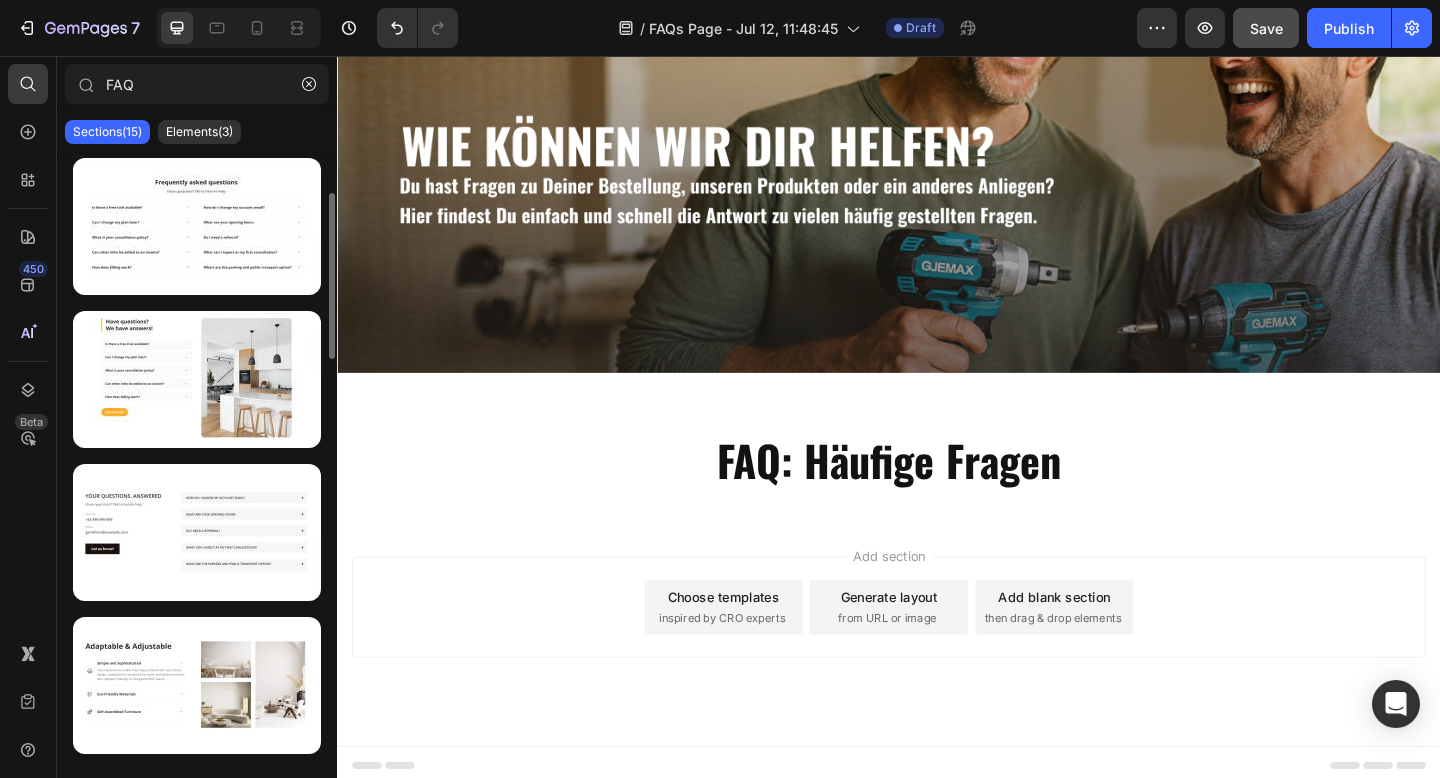 scroll, scrollTop: 0, scrollLeft: 0, axis: both 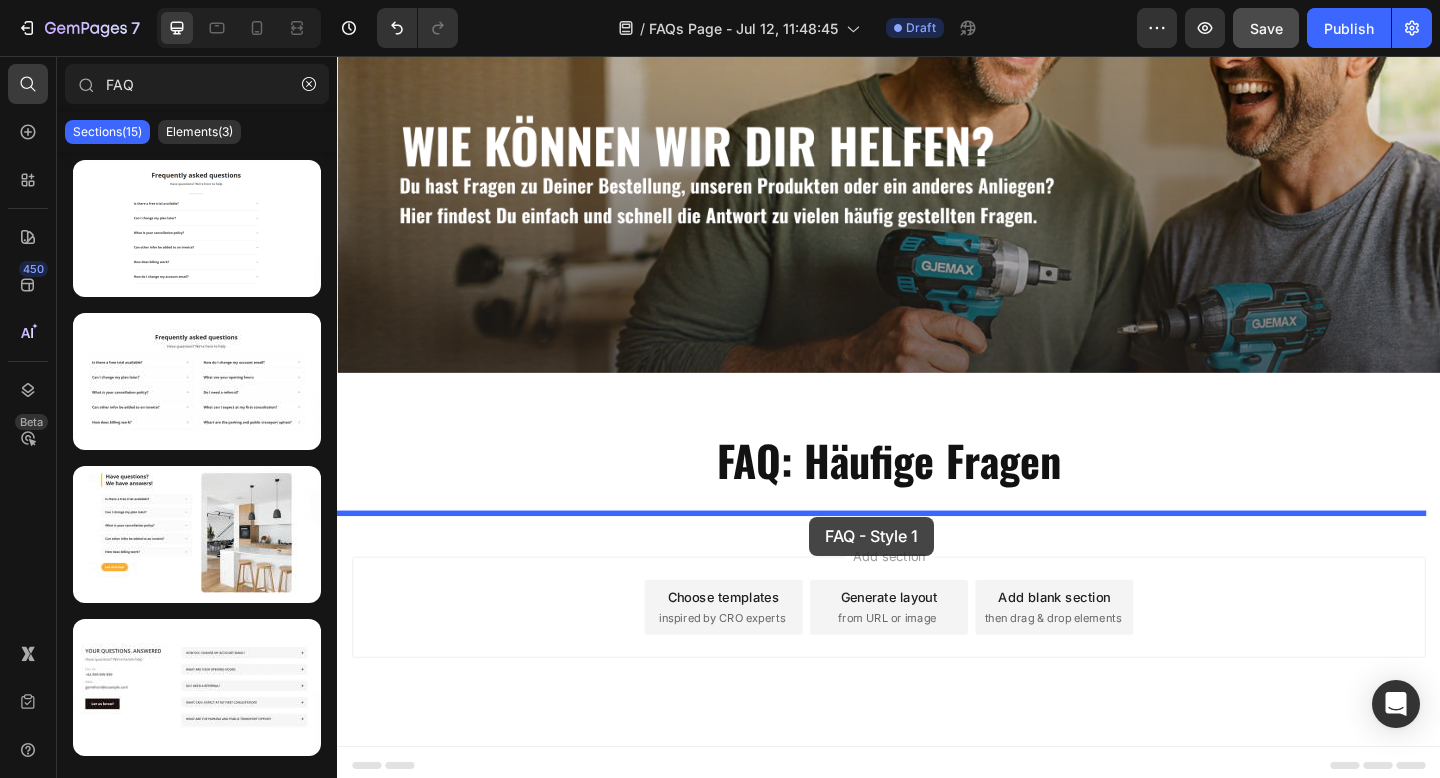 drag, startPoint x: 574, startPoint y: 256, endPoint x: 855, endPoint y: 544, distance: 402.3742 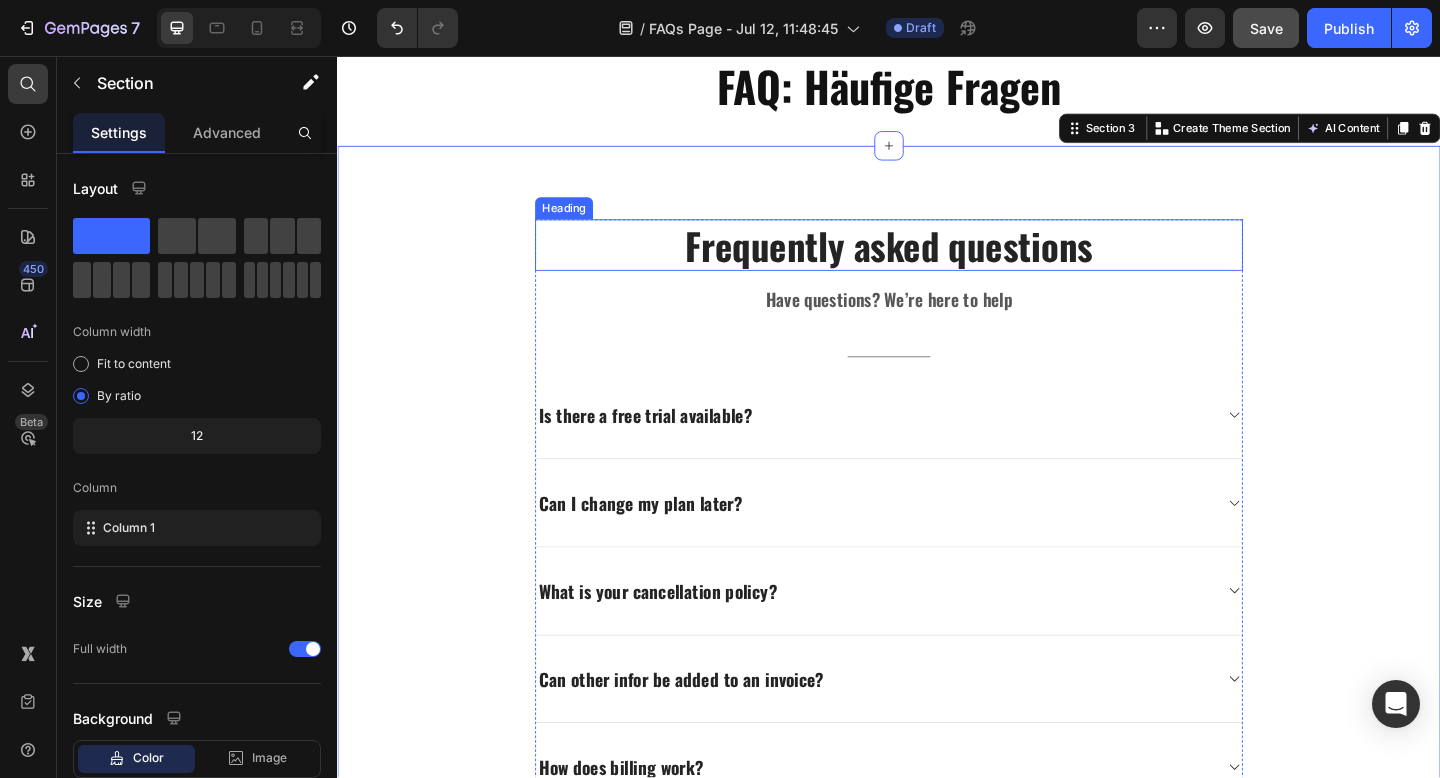 scroll, scrollTop: 619, scrollLeft: 0, axis: vertical 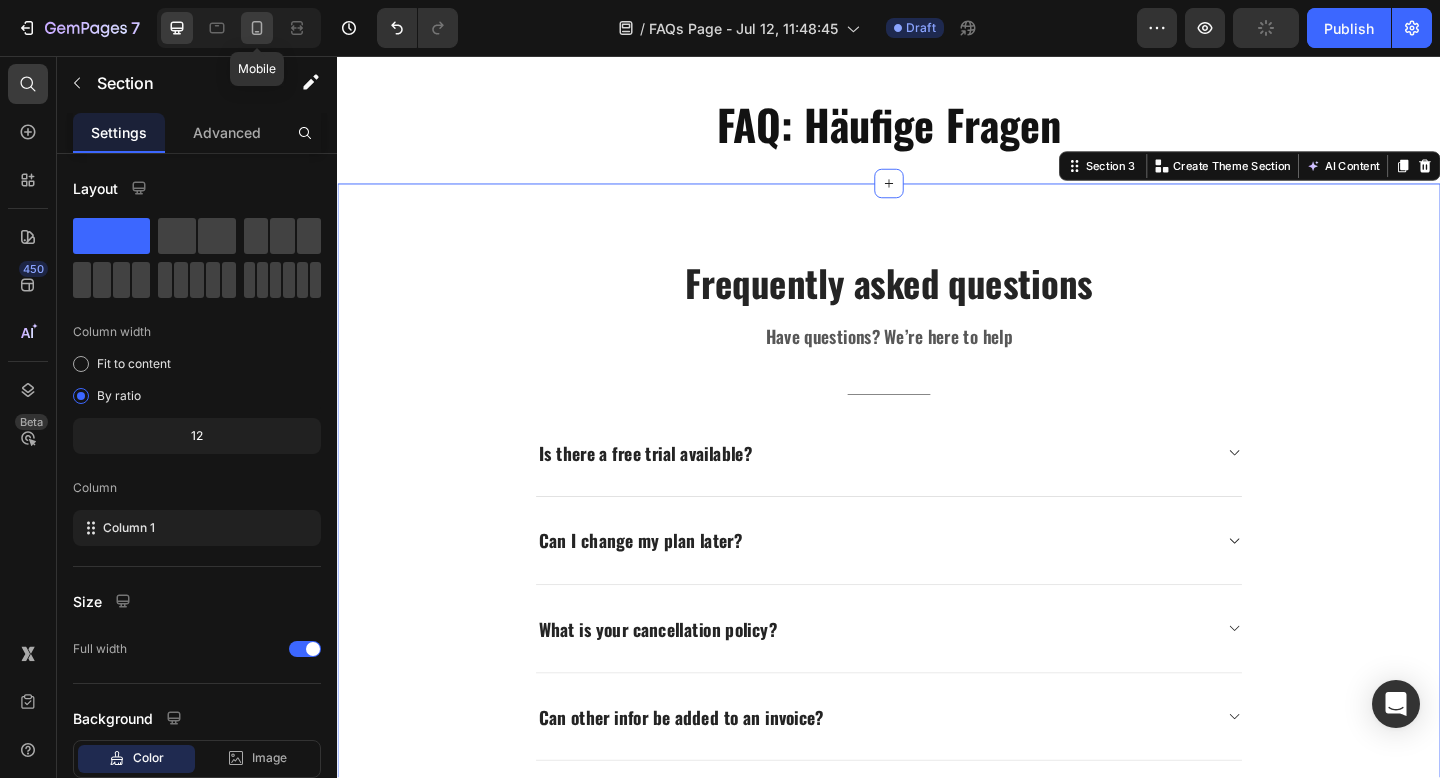 click 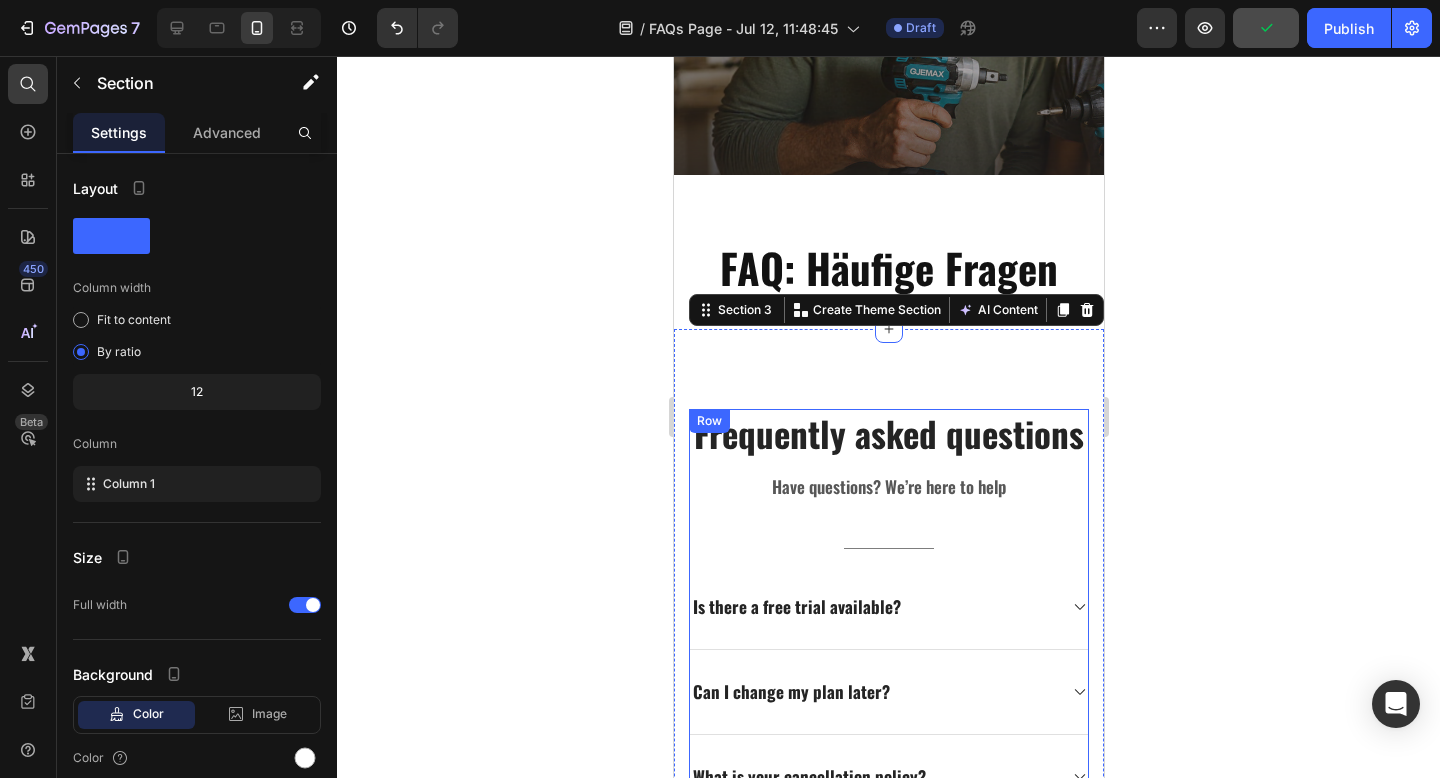 scroll, scrollTop: 316, scrollLeft: 0, axis: vertical 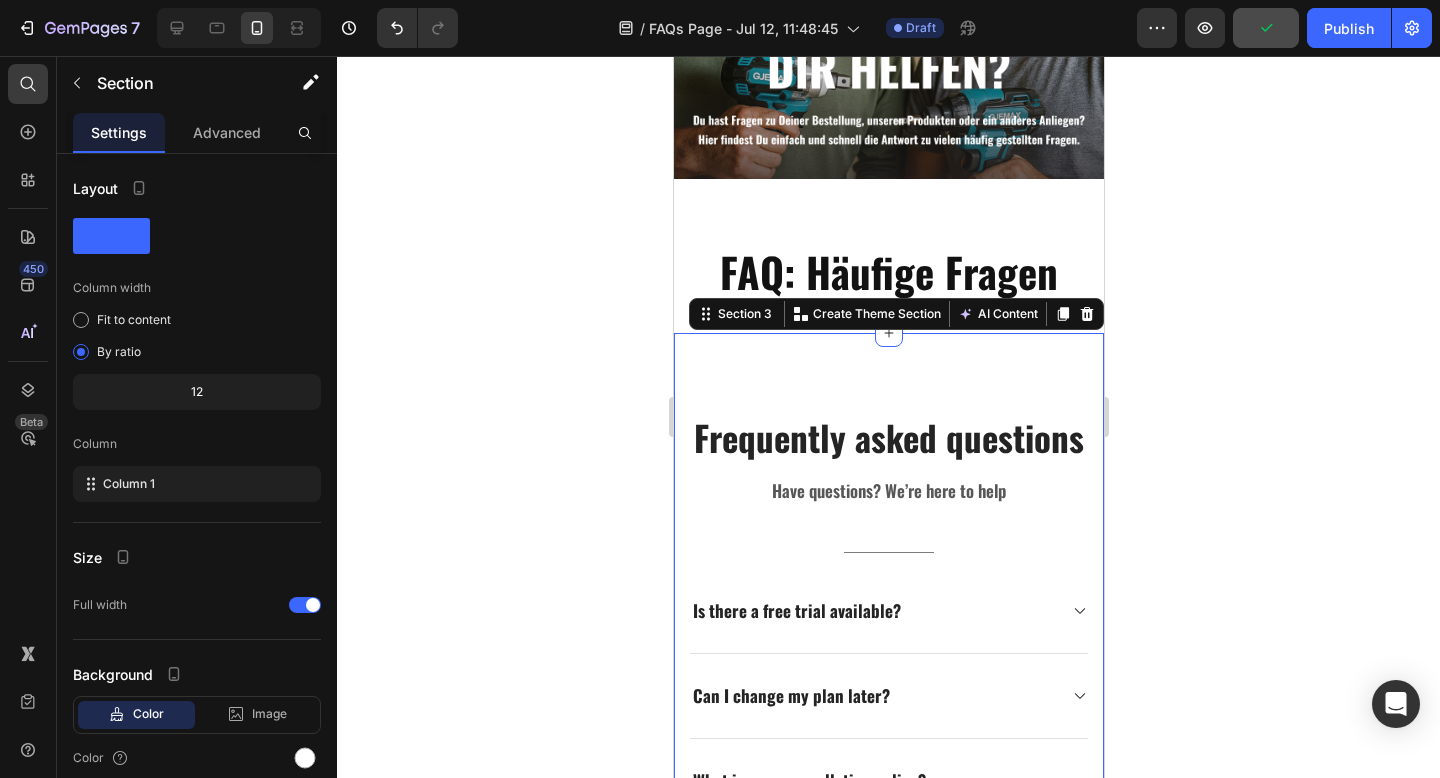 click 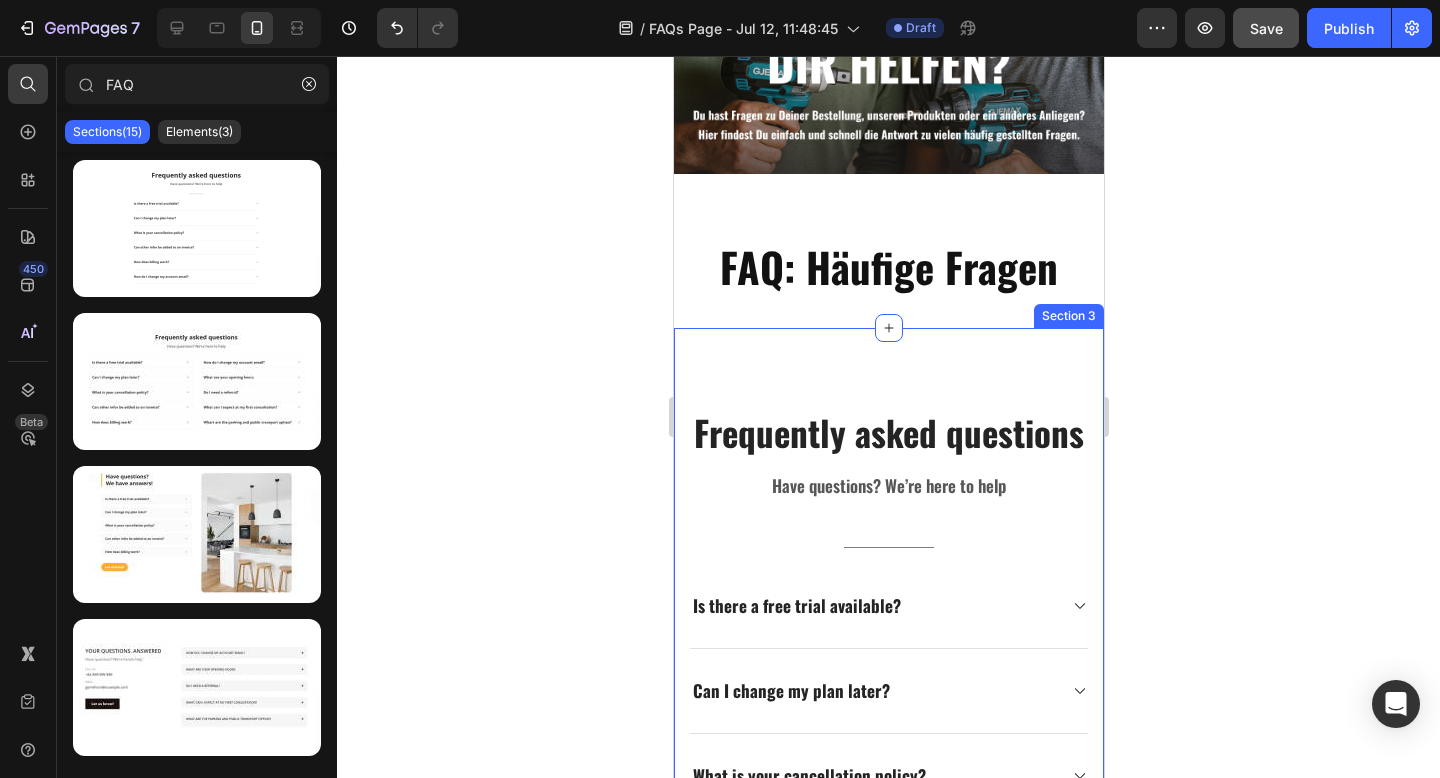 scroll, scrollTop: 318, scrollLeft: 0, axis: vertical 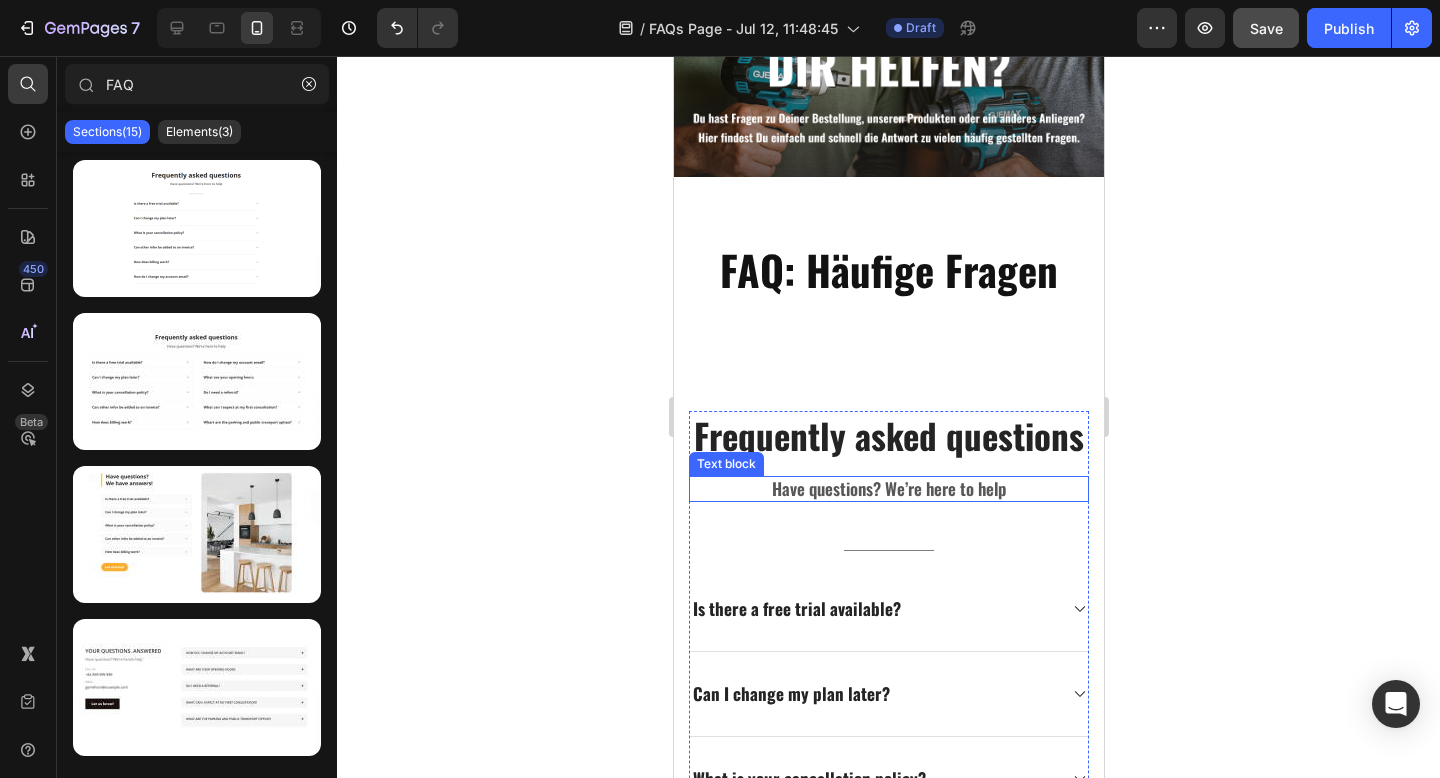 click on "Frequently asked questions" at bounding box center [888, 436] 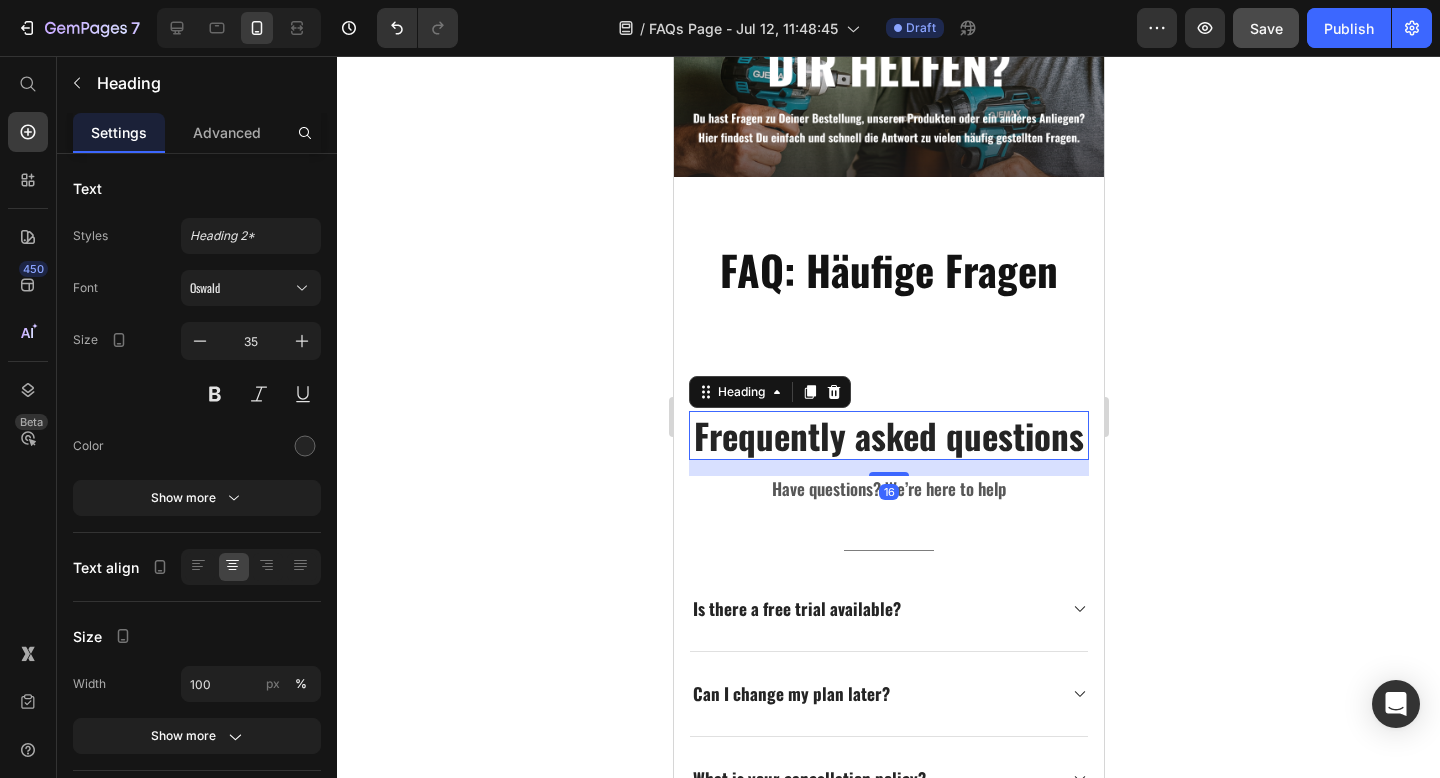 click on "Frequently asked questions" at bounding box center [888, 436] 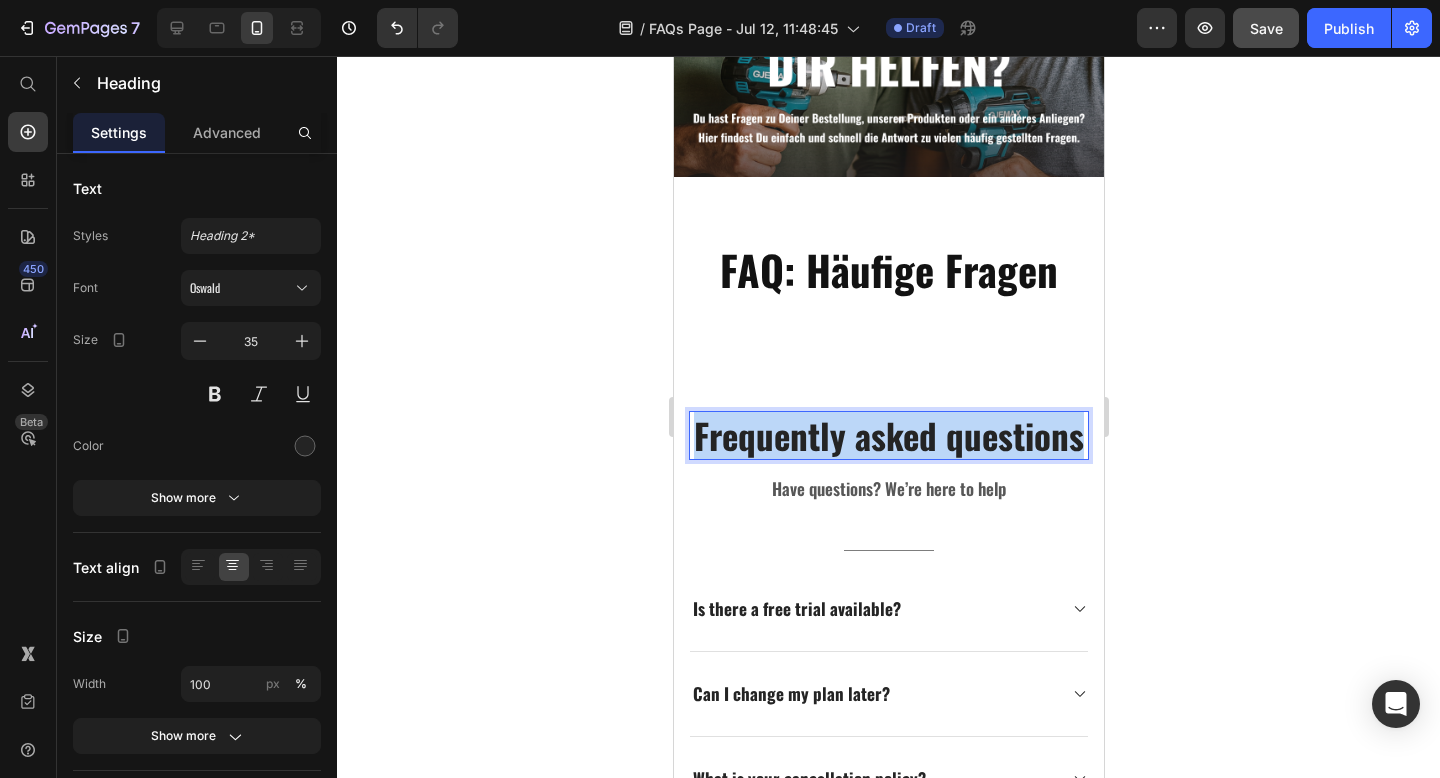 click on "Frequently asked questions" at bounding box center (888, 436) 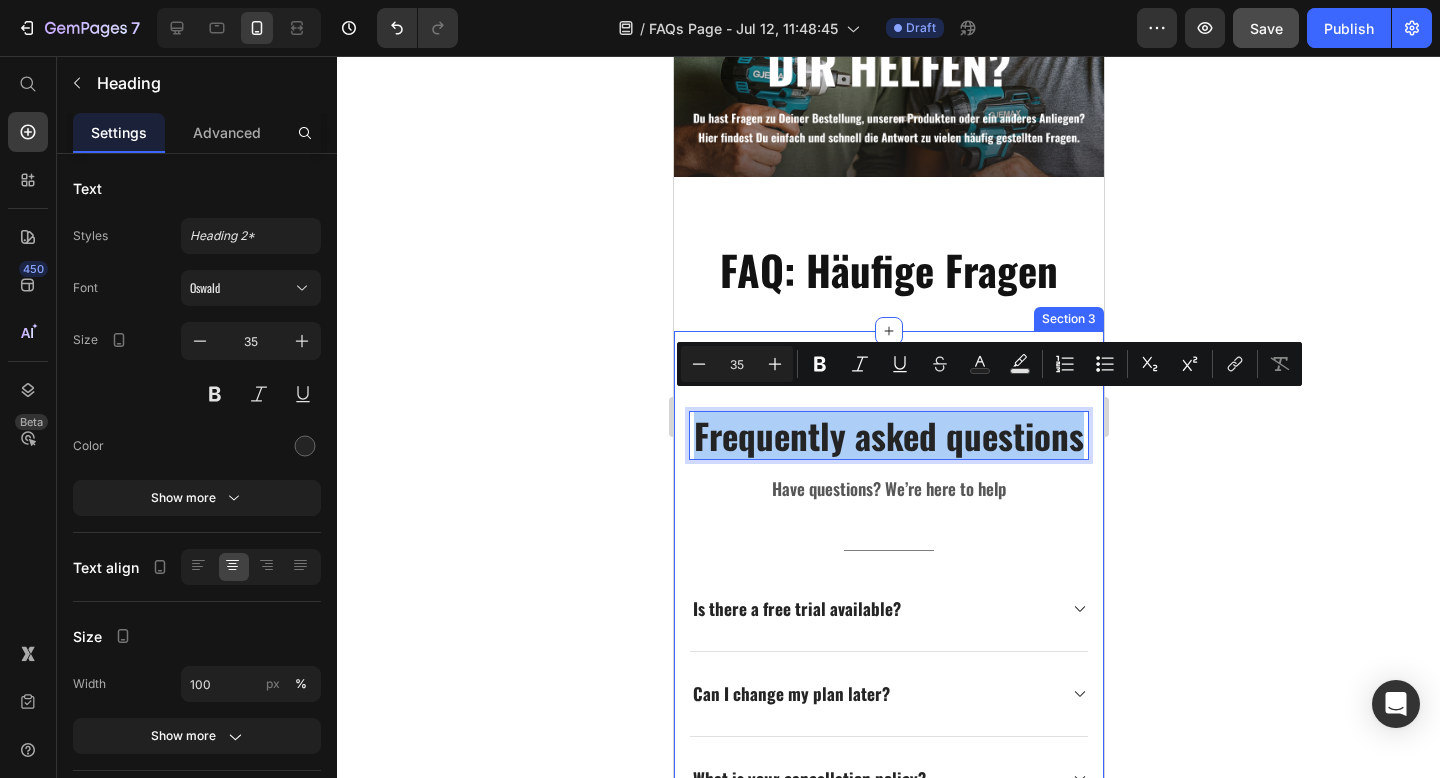 click 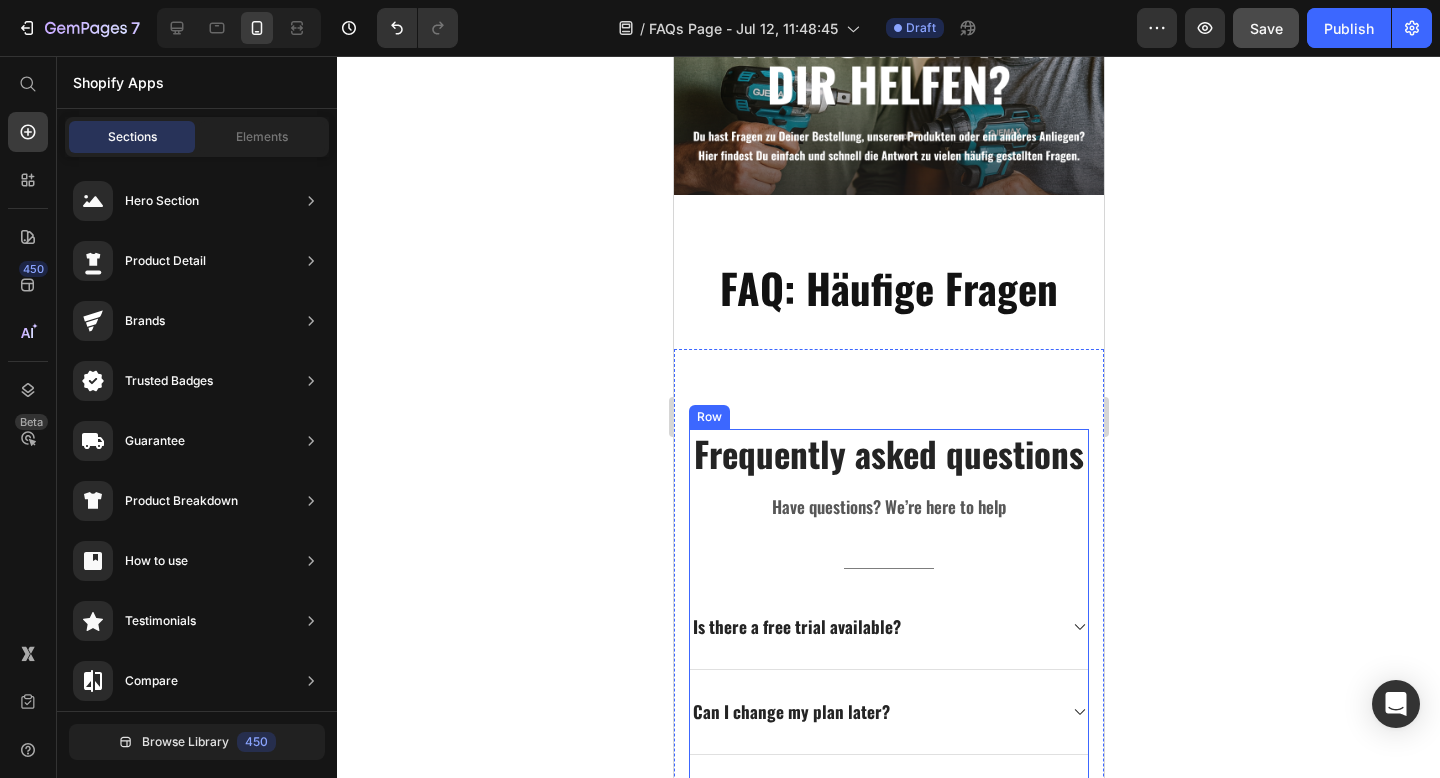 scroll, scrollTop: 264, scrollLeft: 0, axis: vertical 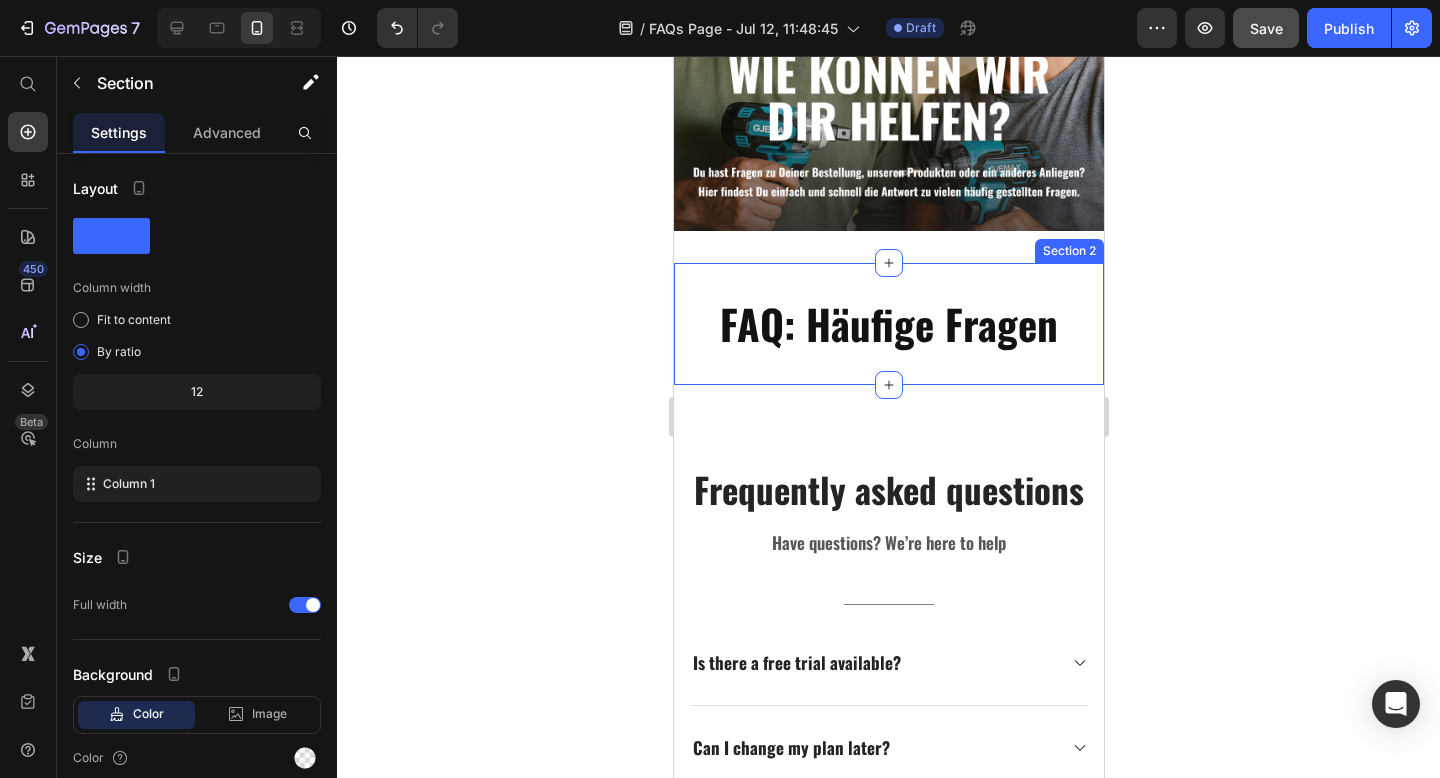 click on "⁠⁠⁠⁠⁠⁠⁠ FAQ: Häufige Fragen Heading Section 2" at bounding box center [888, 323] 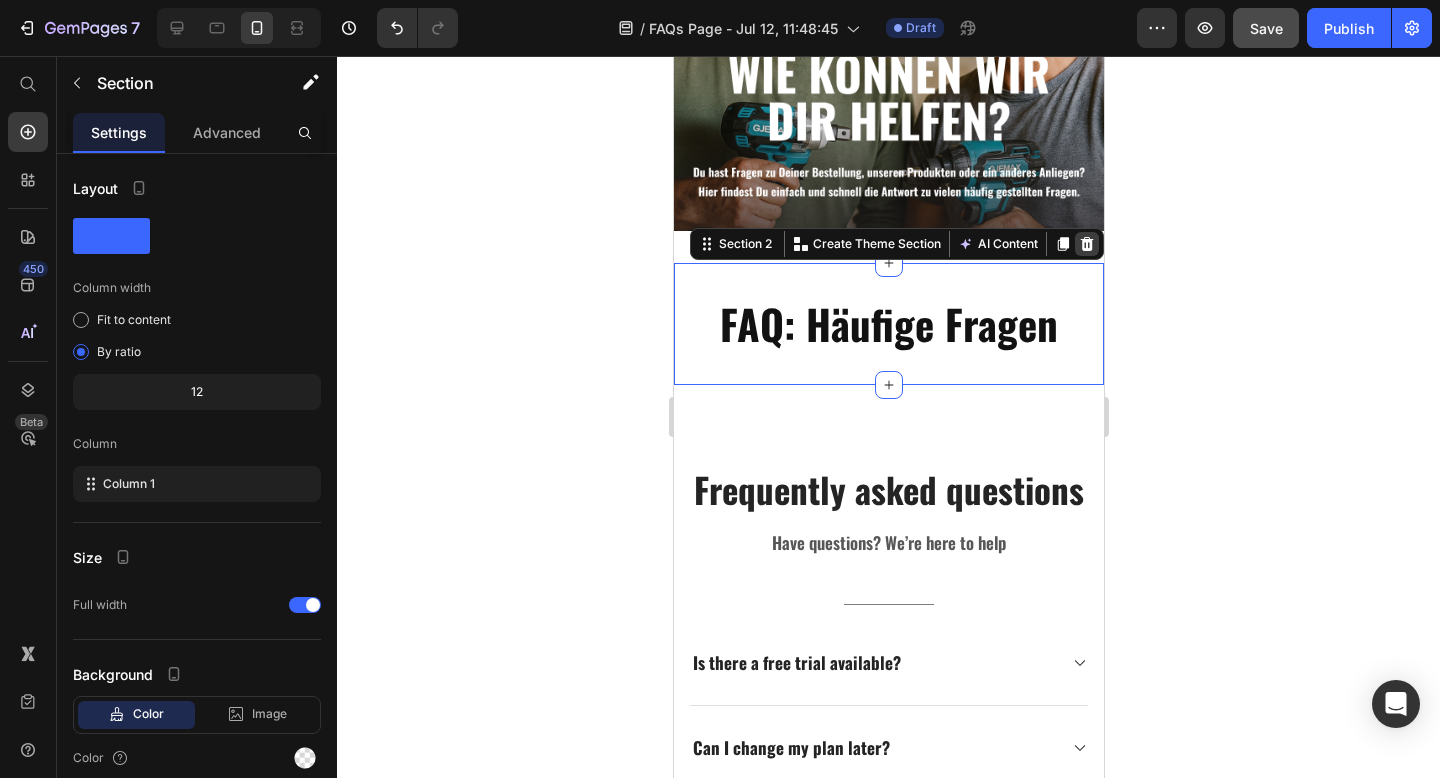 click 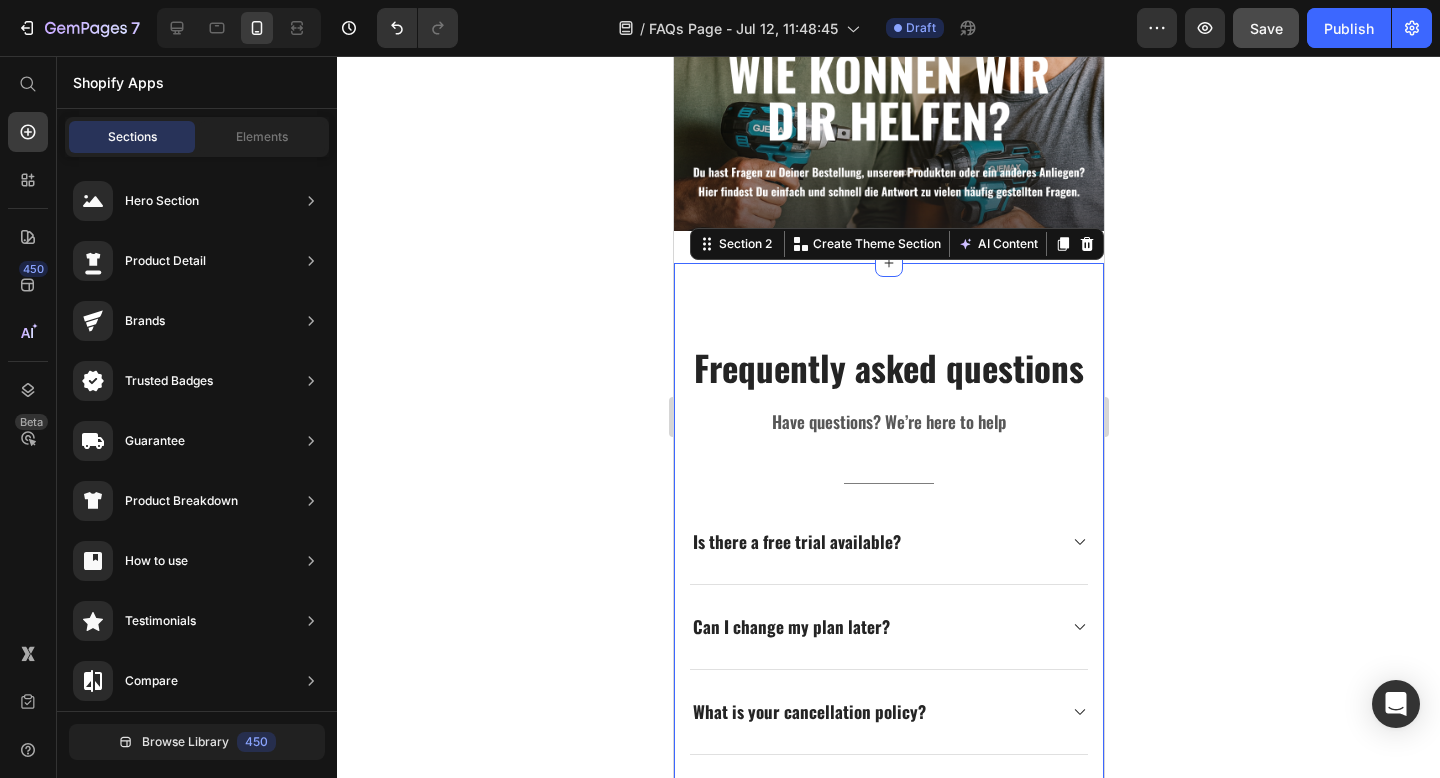 click on "Frequently asked questions Heading Have questions? We’re here to help Text block                Title Line
Is there a free trial available?
Can I change my plan later?
What is your cancellation policy?
Can other infor be added to an invoice?
How does billing work?
How do I change my account email? Accordion Row Section 2   Create Theme Section AI Content Write with GemAI What would you like to describe here? Tone and Voice Persuasive Product GJEMAX 18V 6.0AH AKKU | GX+ Show more Generate" at bounding box center (888, 676) 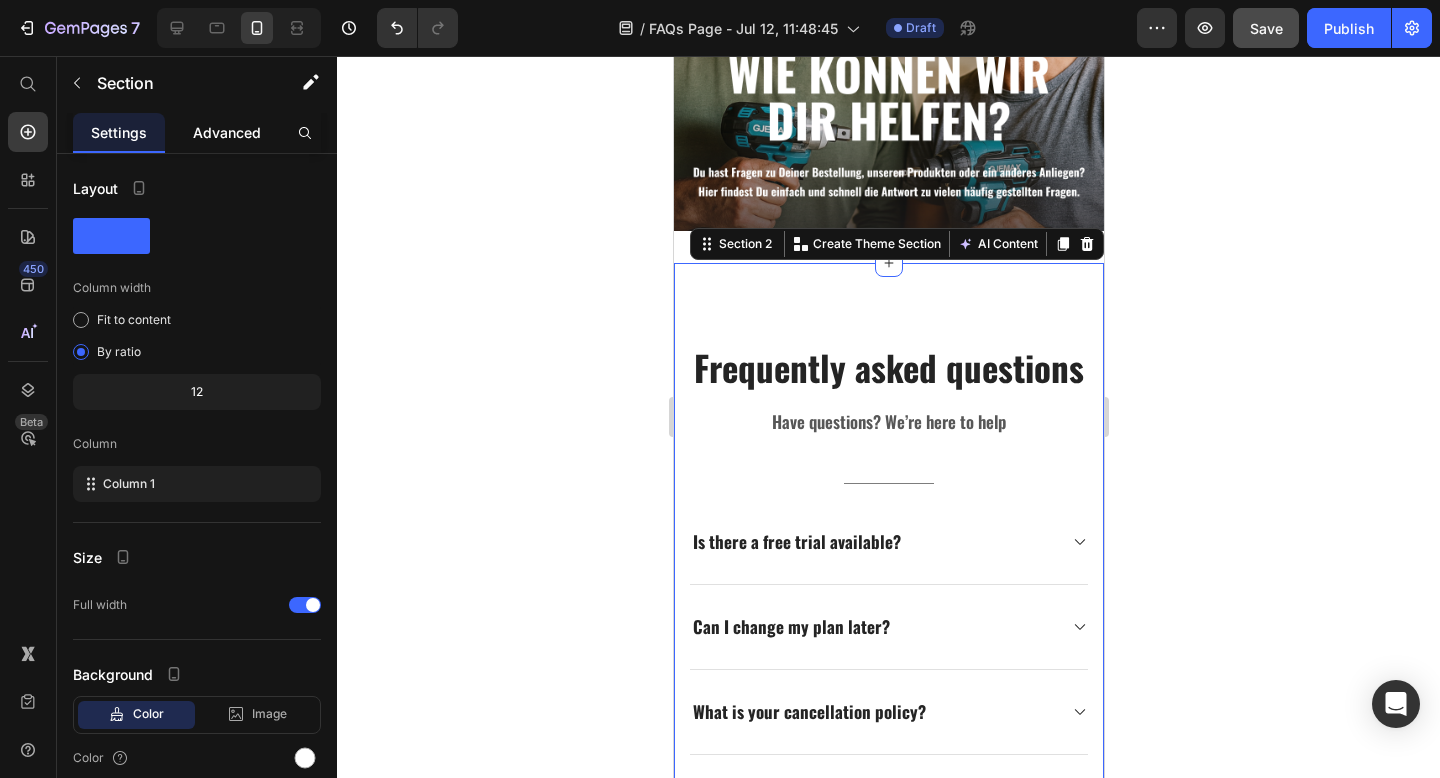 click on "Advanced" at bounding box center (227, 132) 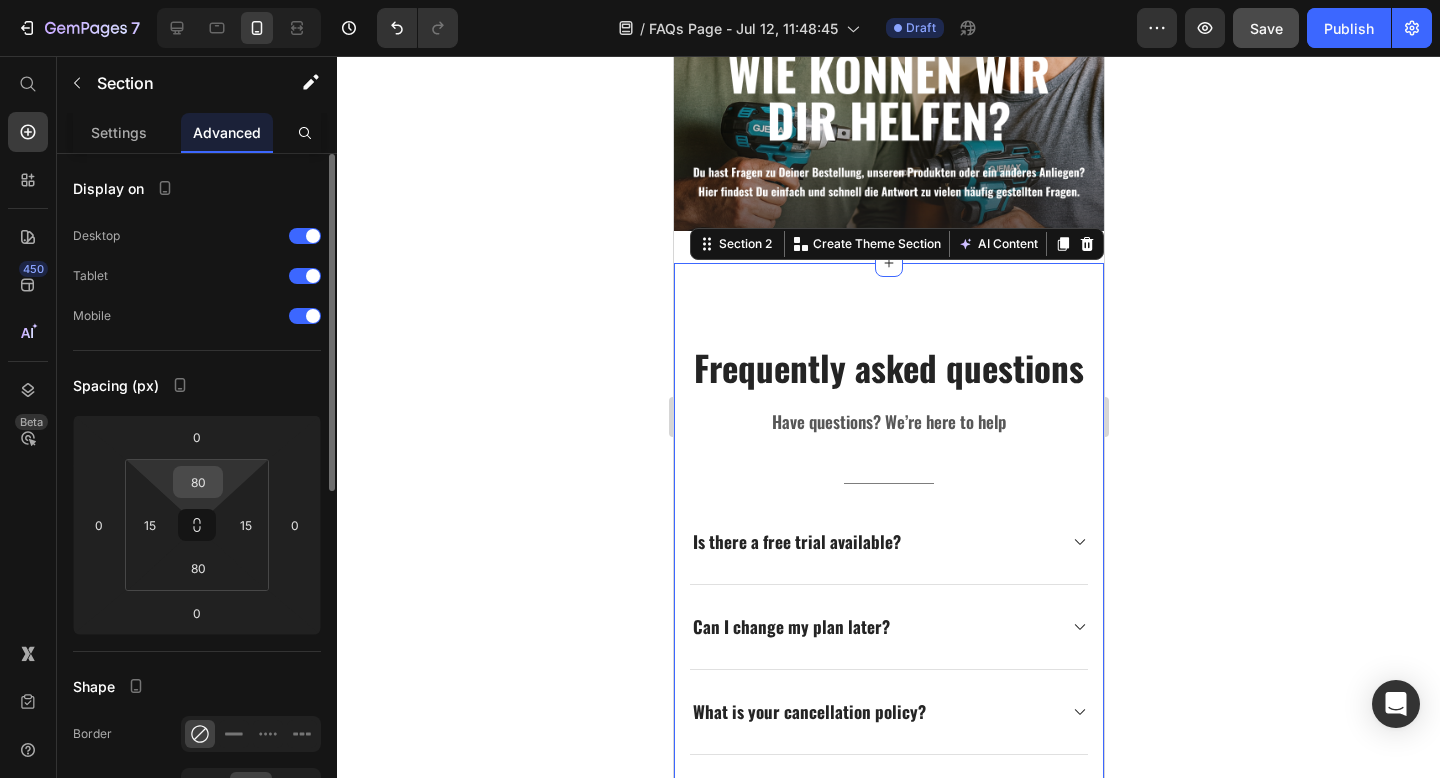 click on "80" at bounding box center [198, 482] 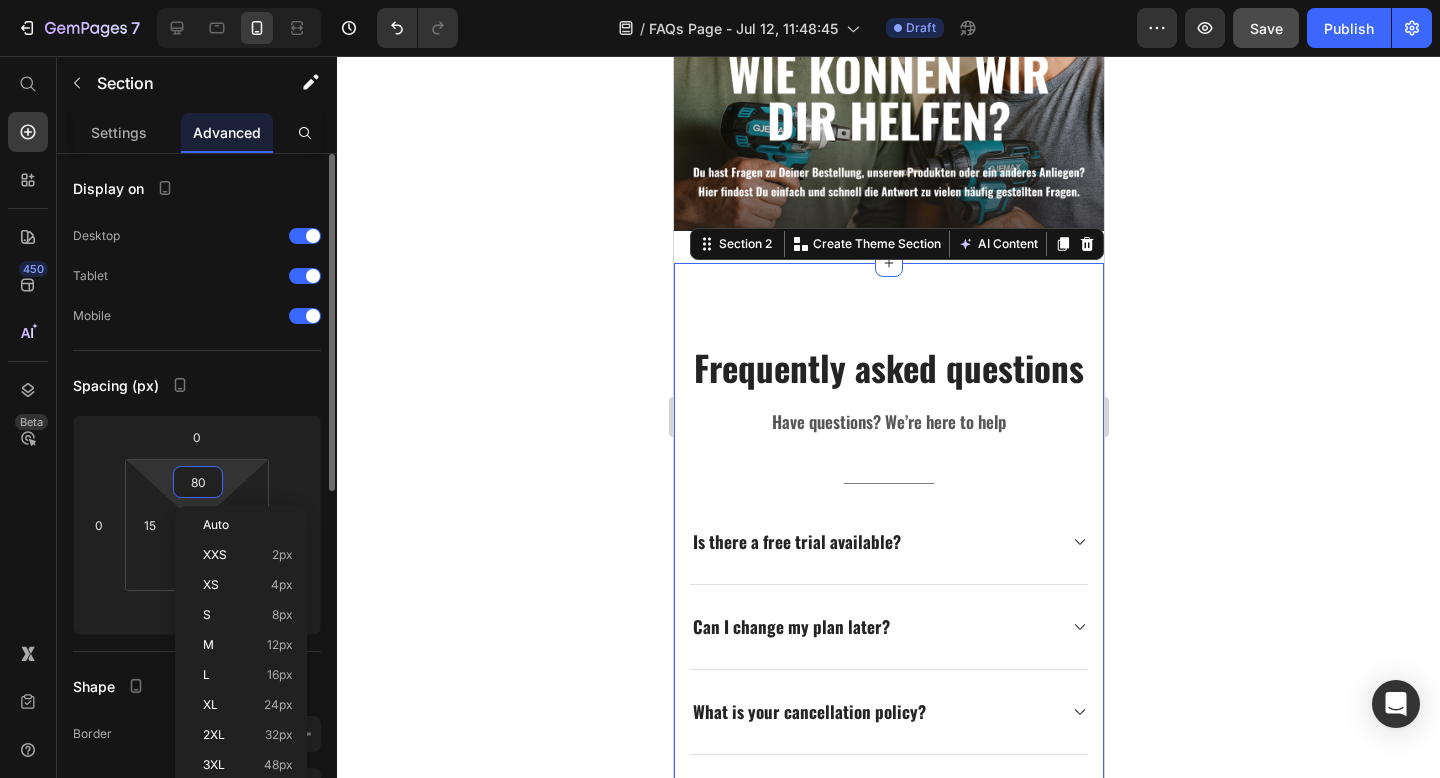 click on "80" at bounding box center (198, 482) 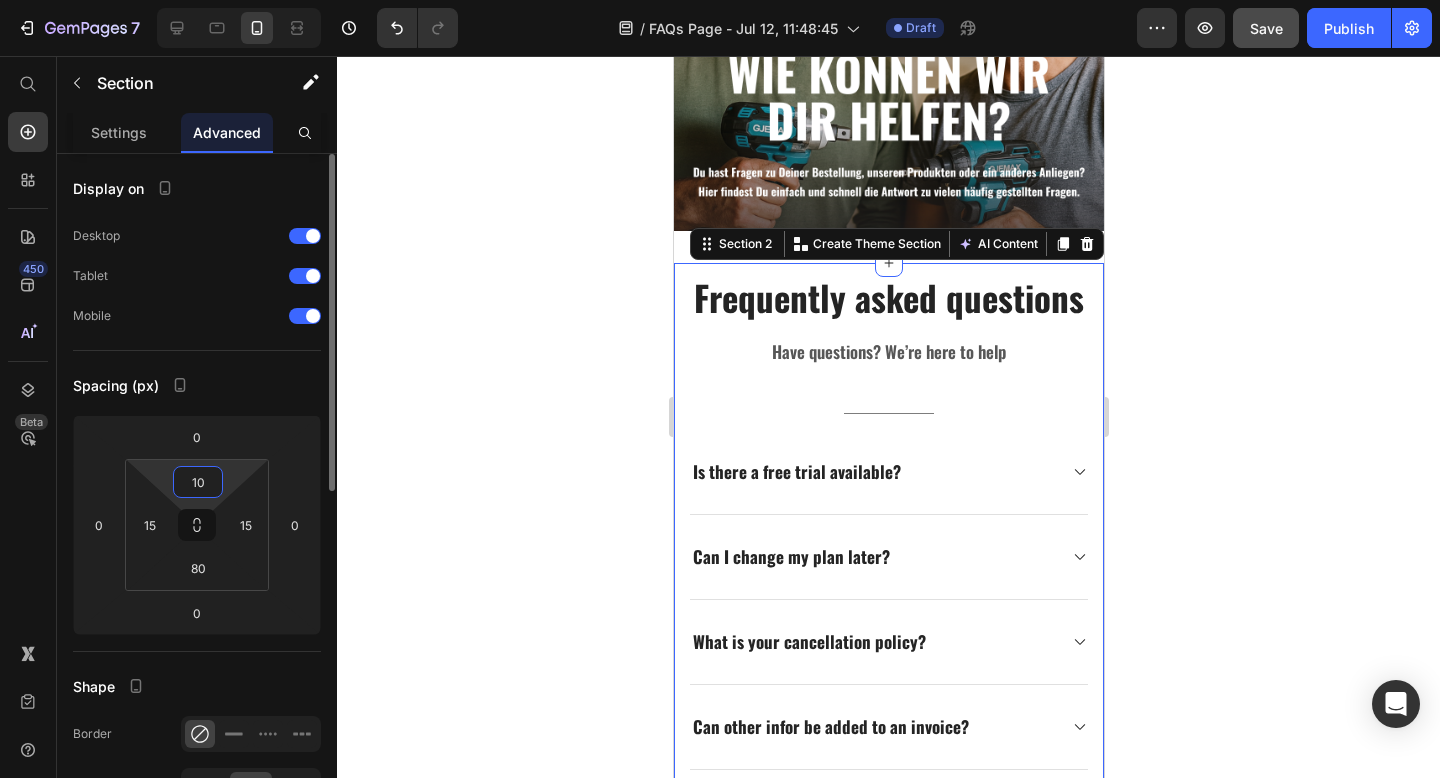 type on "1" 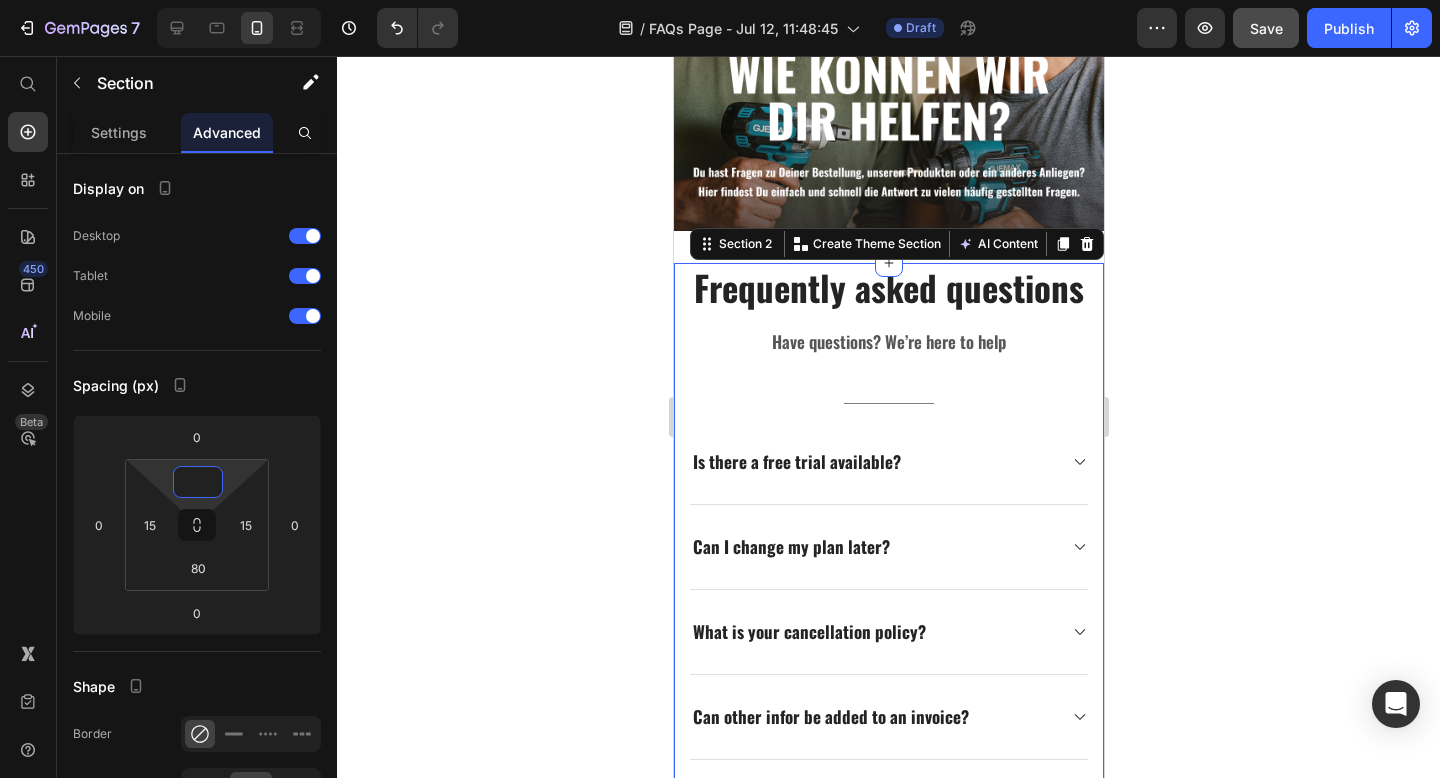 click on "7  Version history  /  FAQs Page - Jul 12, 11:48:45 Draft Preview  Save   Publish  450 Beta Shopify Apps Sections Elements Hero Section Product Detail Brands Trusted Badges Guarantee Product Breakdown How to use Testimonials Compare Bundle FAQs Social Proof Brand Story Product List Collection Blog List Contact Sticky Add to Cart Custom Footer Browse Library 450 Layout
Row
Row
Row
Row Text
Heading
Text Block Button
Button
Button
Sticky Back to top Media
Image Image" at bounding box center (720, 0) 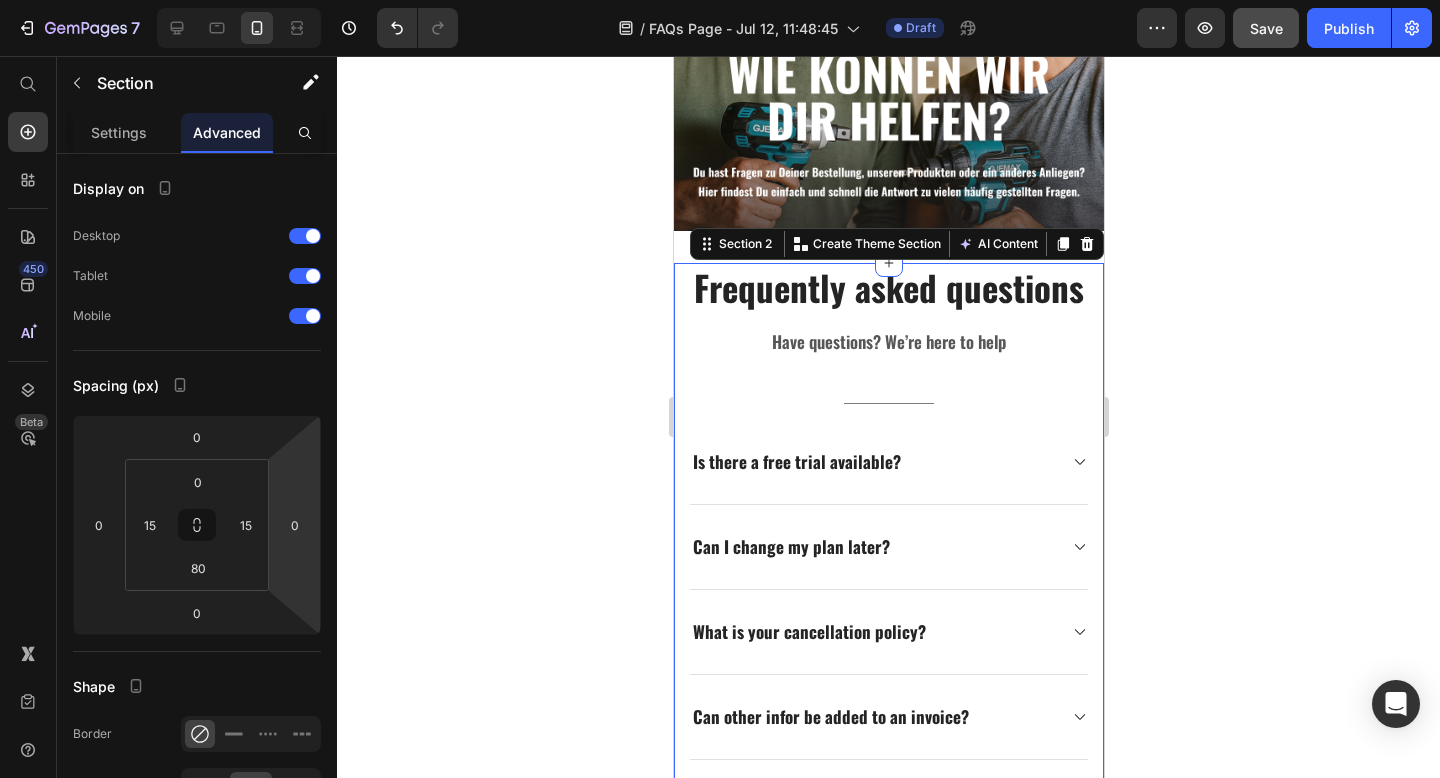 click 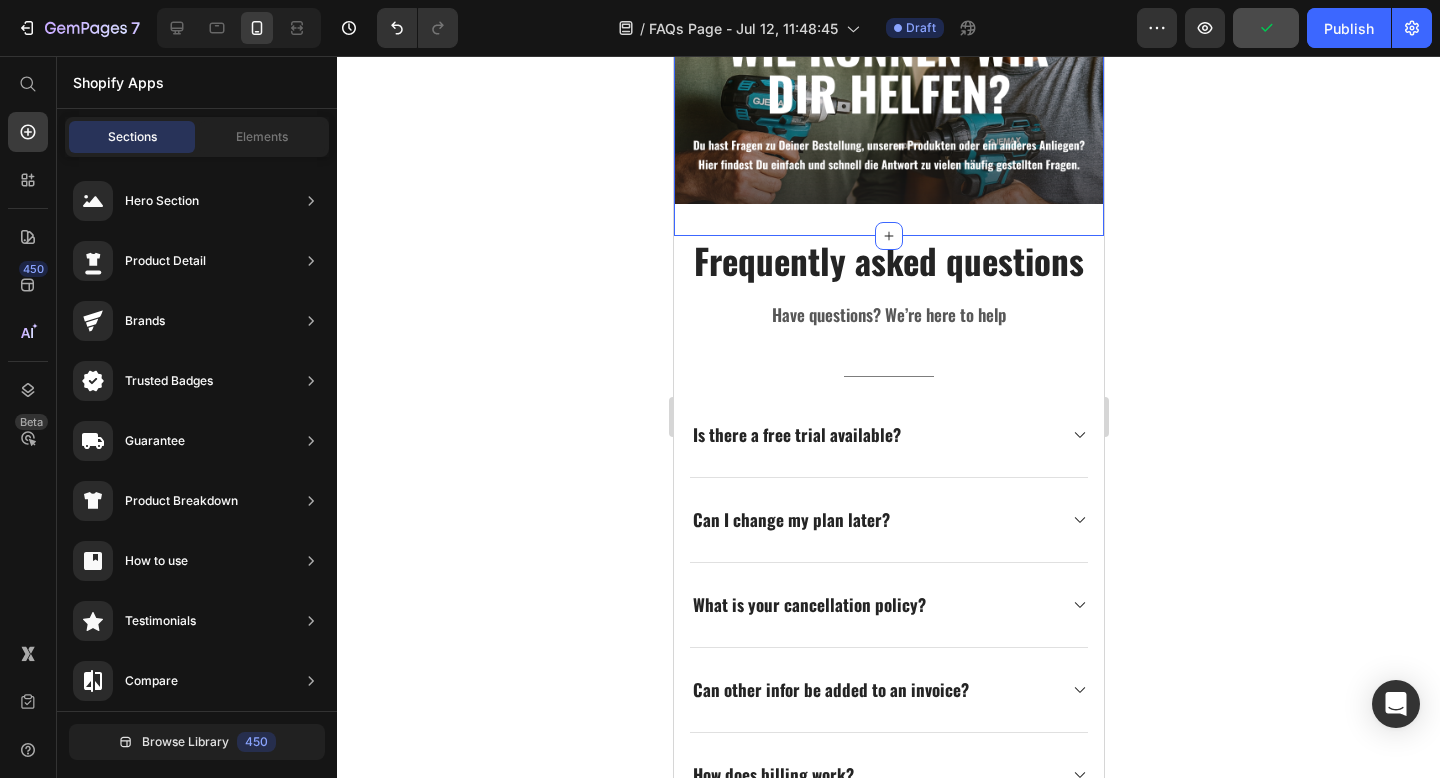 scroll, scrollTop: 266, scrollLeft: 0, axis: vertical 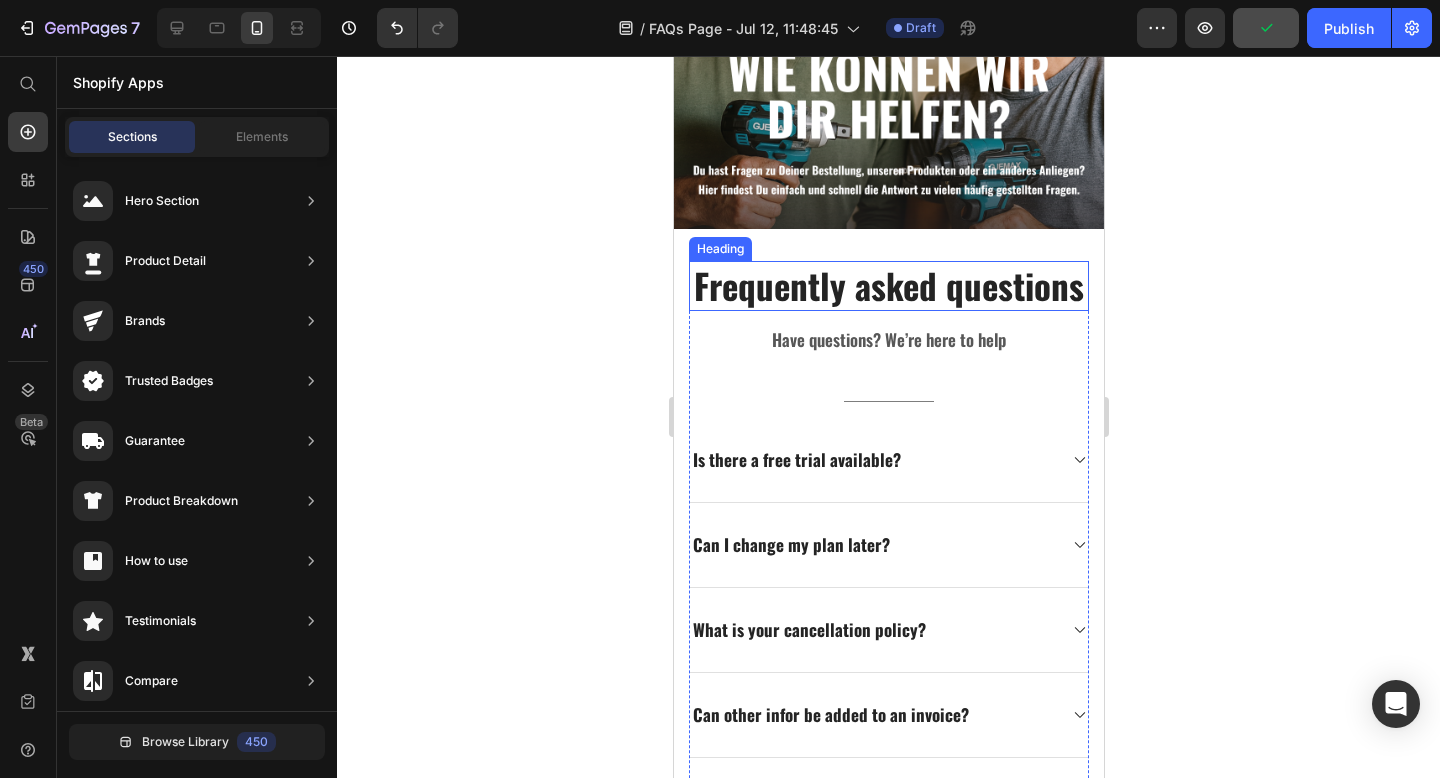 click on "Frequently asked questions" at bounding box center [888, 286] 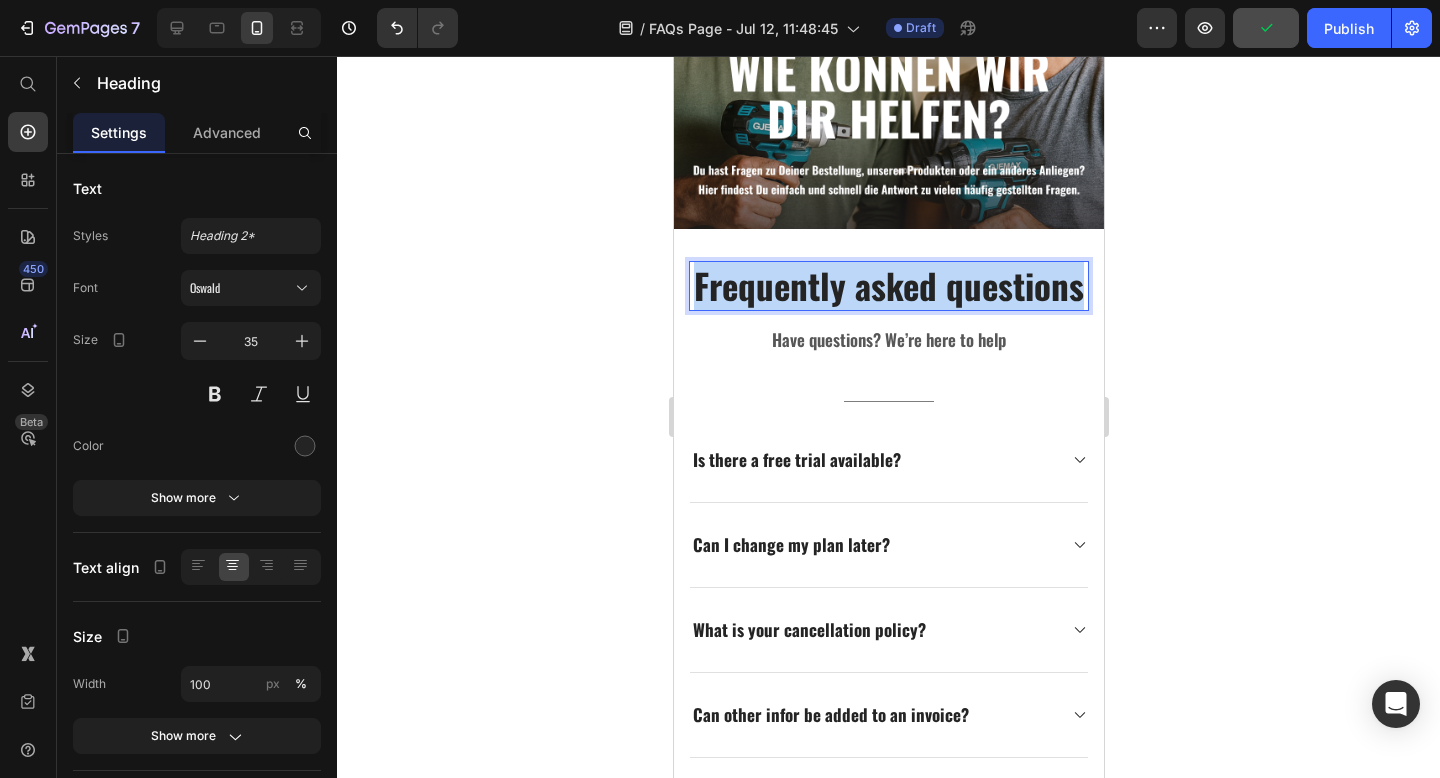 click on "Frequently asked questions" at bounding box center (888, 286) 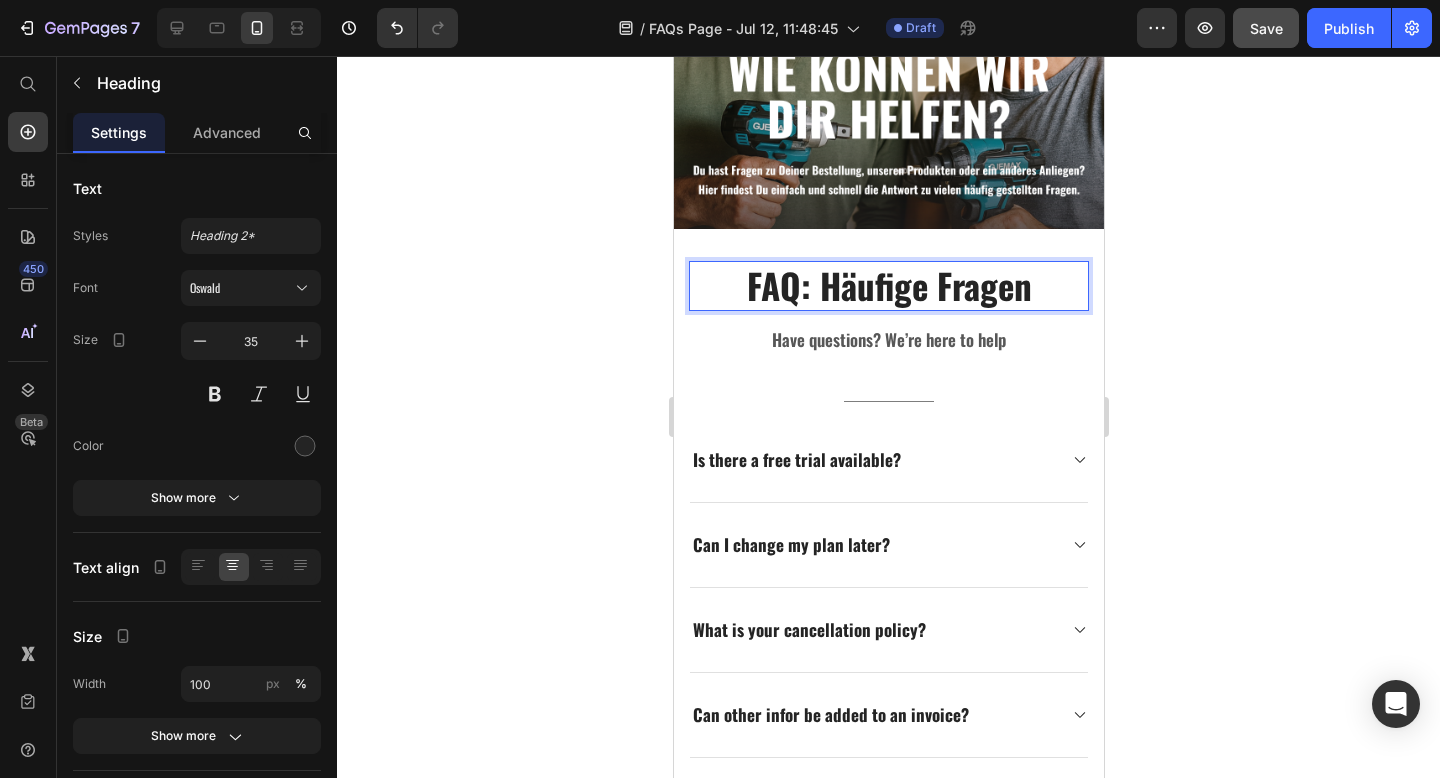 click 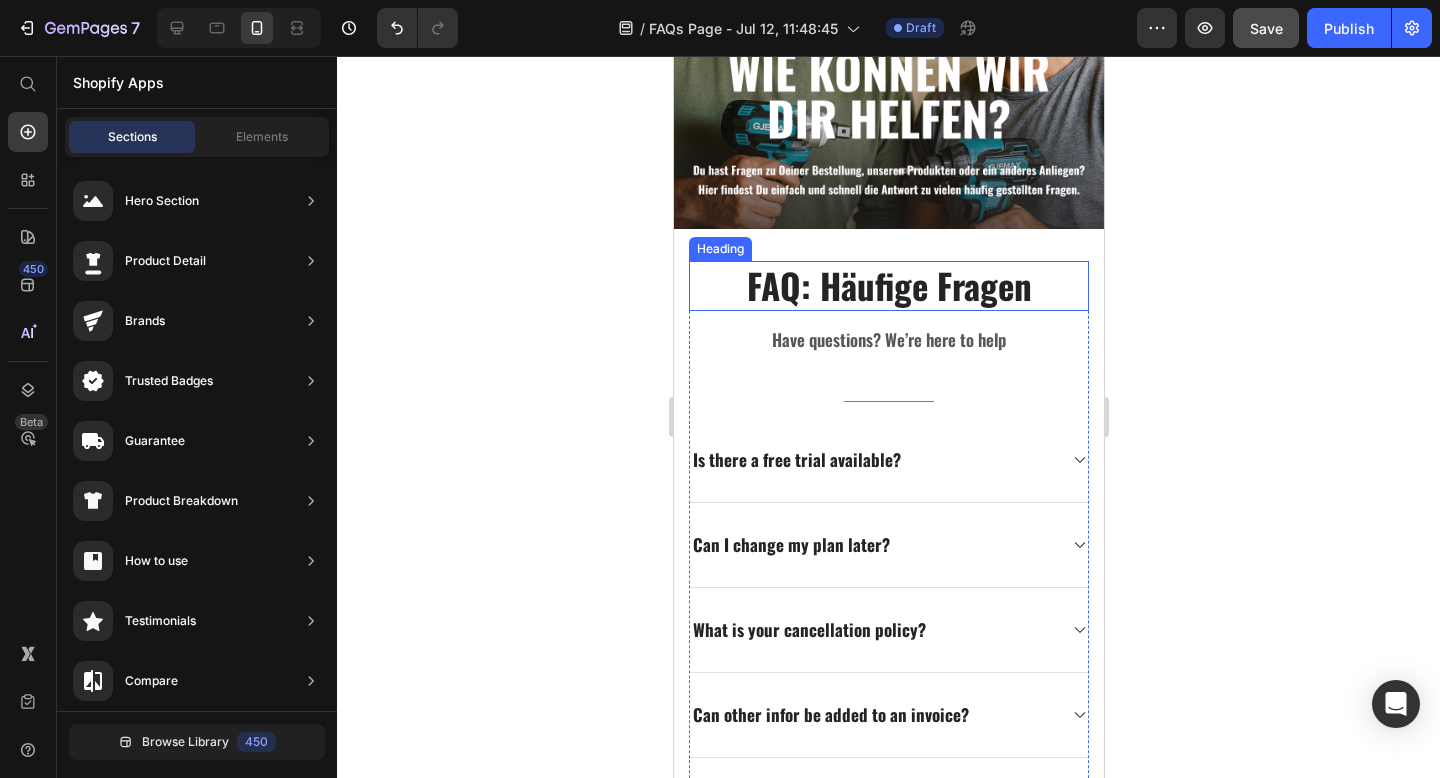 click on "FAQ: Häufige Fragen" at bounding box center [888, 286] 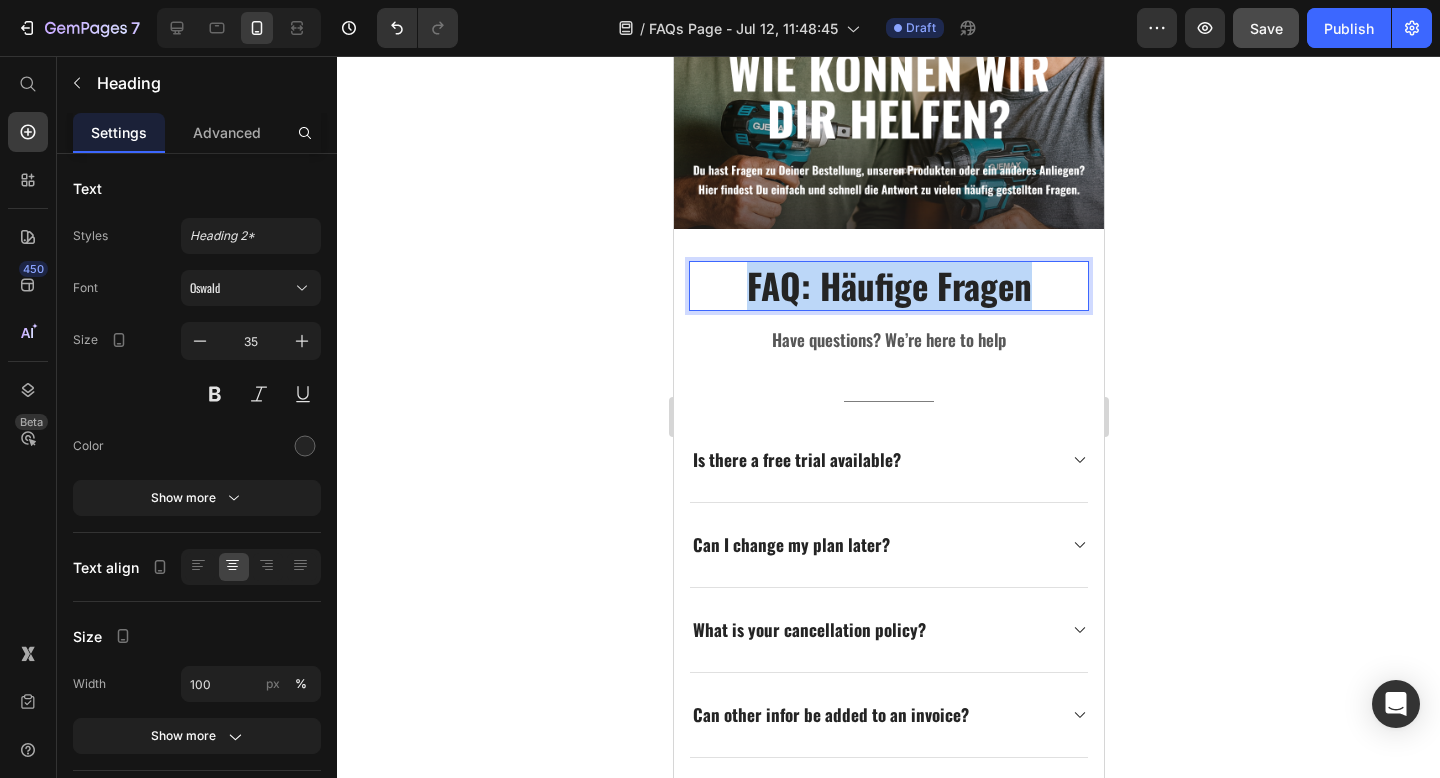 click on "FAQ: Häufige Fragen" at bounding box center [888, 286] 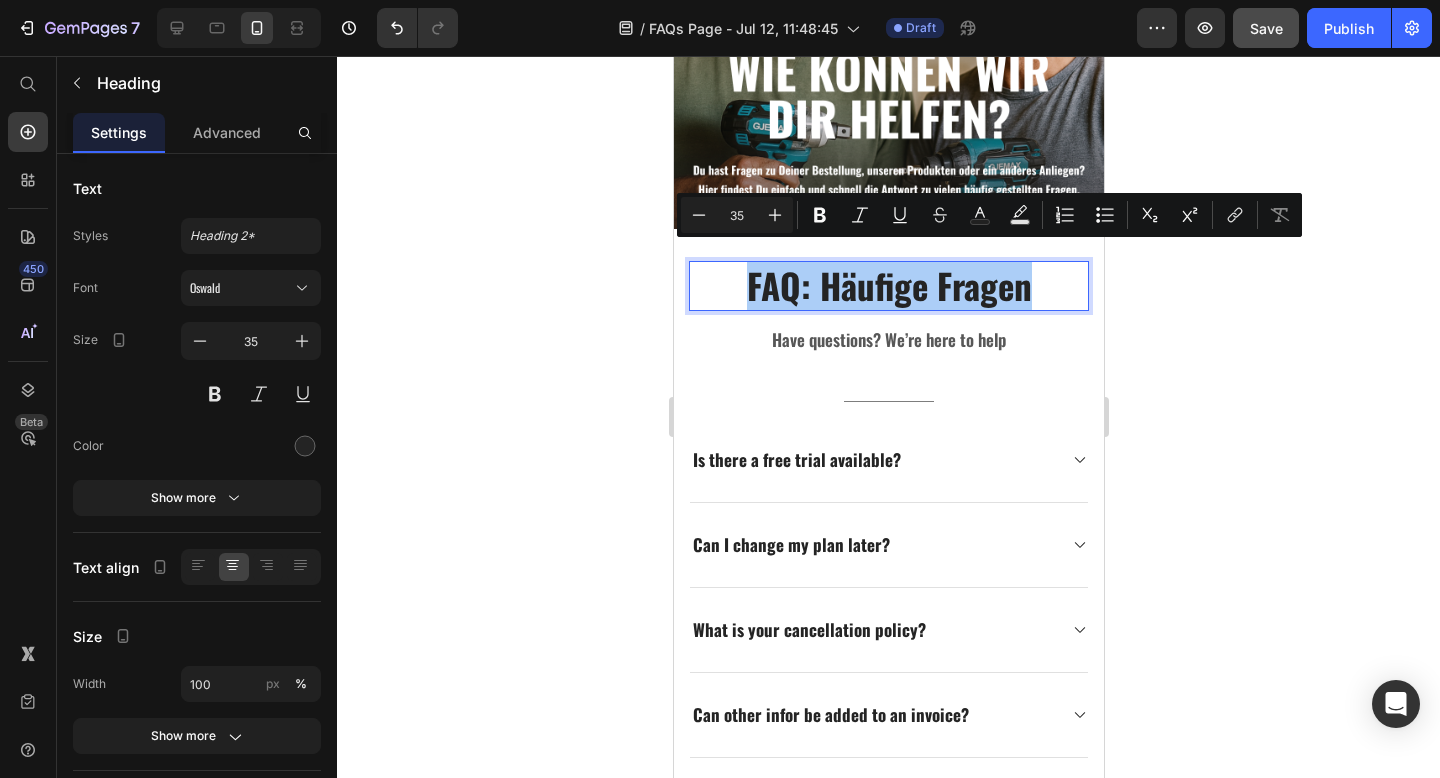 click 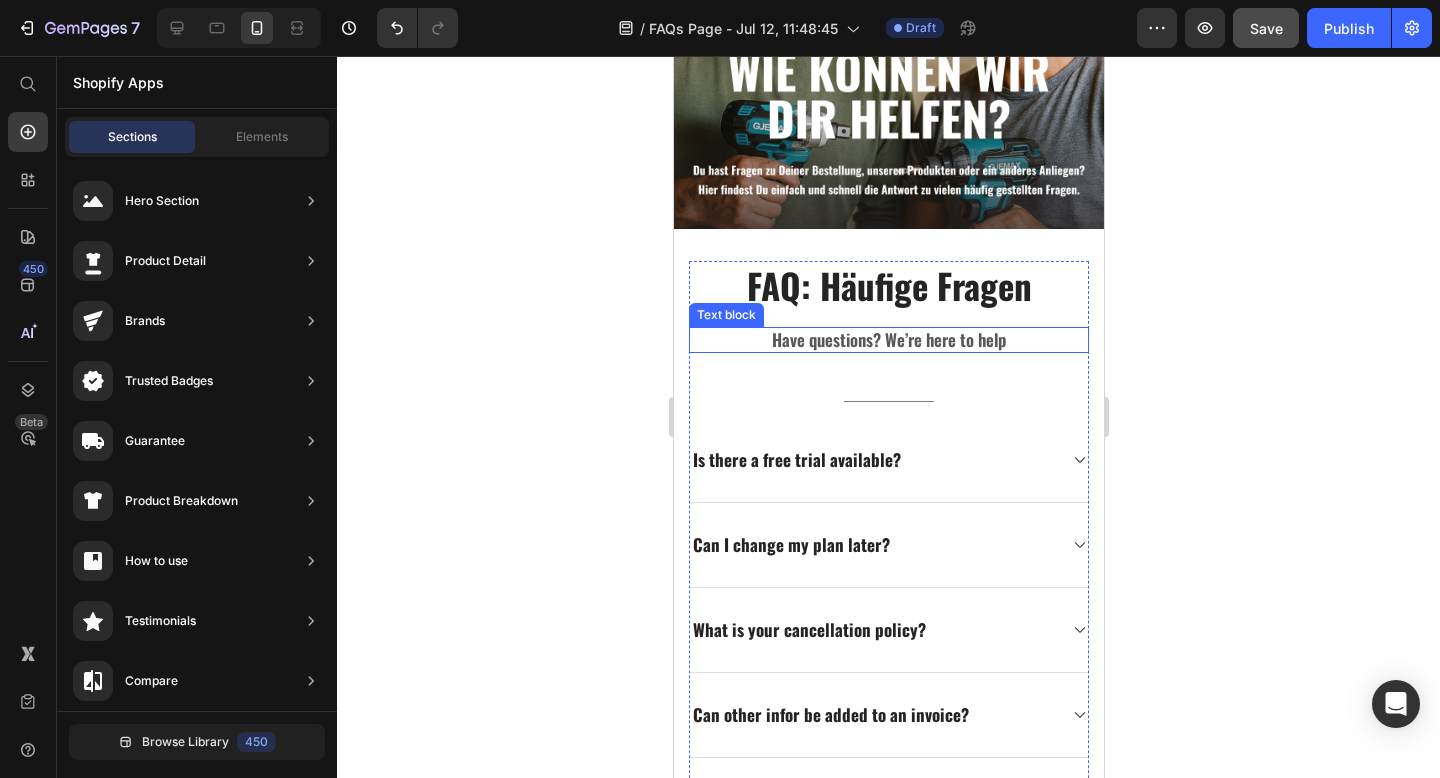 click on "Have questions? We’re here to help" at bounding box center [888, 340] 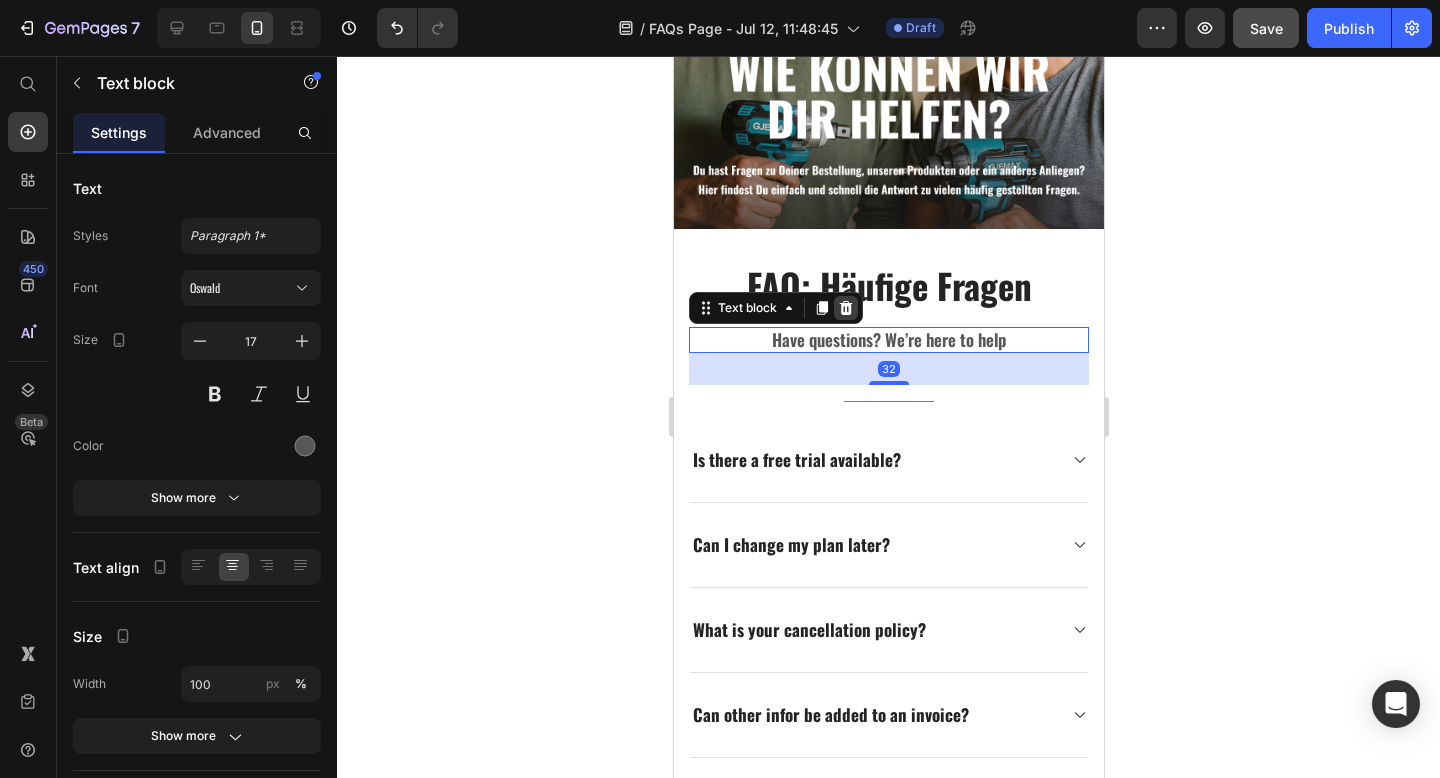 click 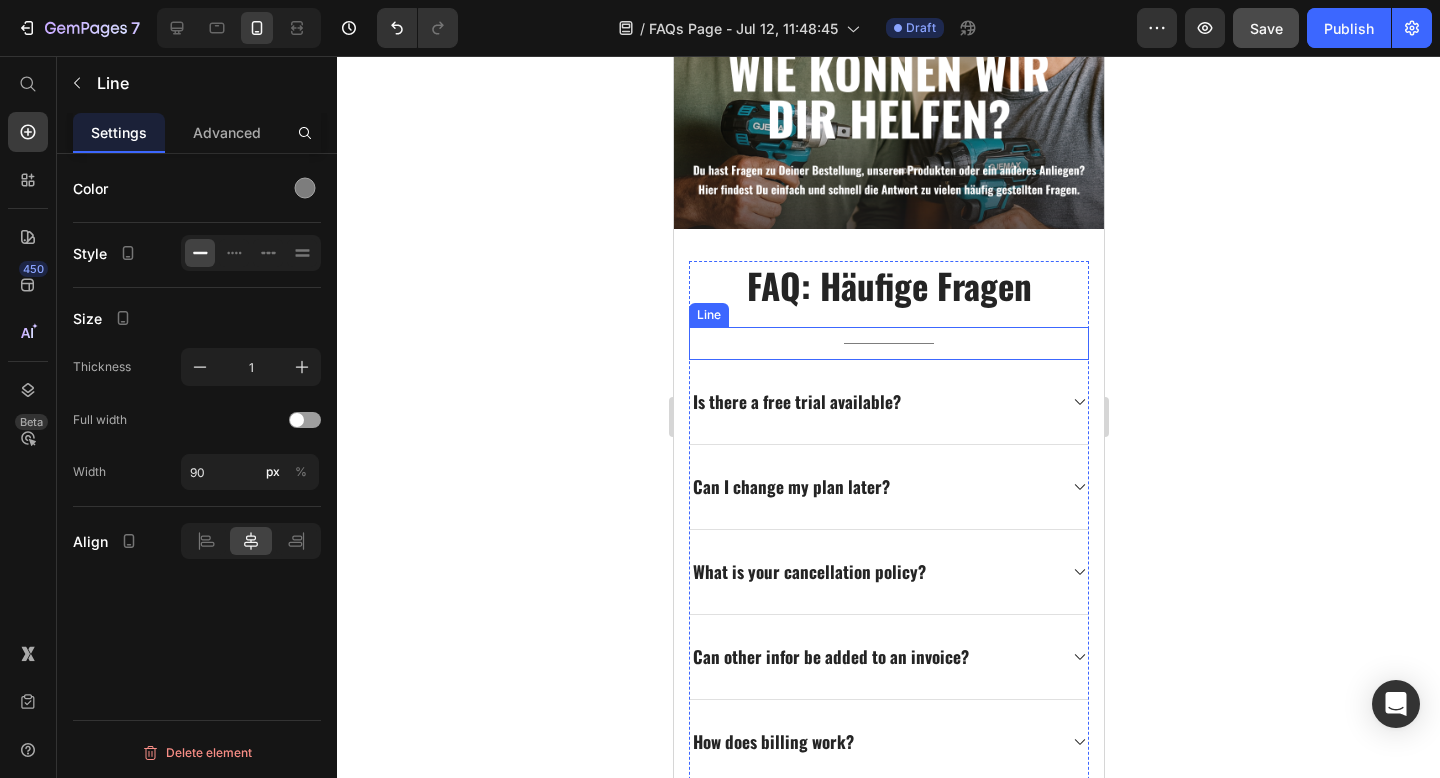 click on "Title Line" at bounding box center [888, 343] 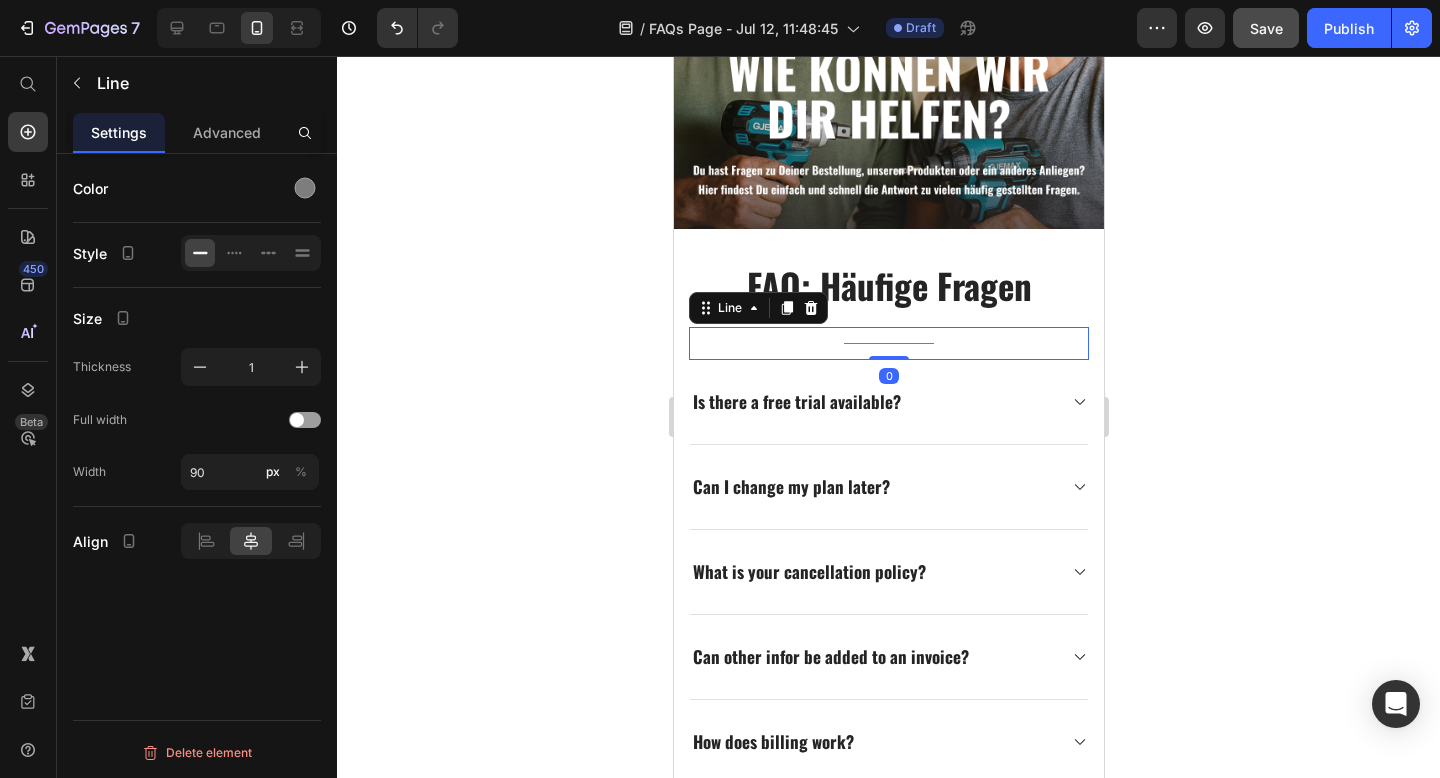 click 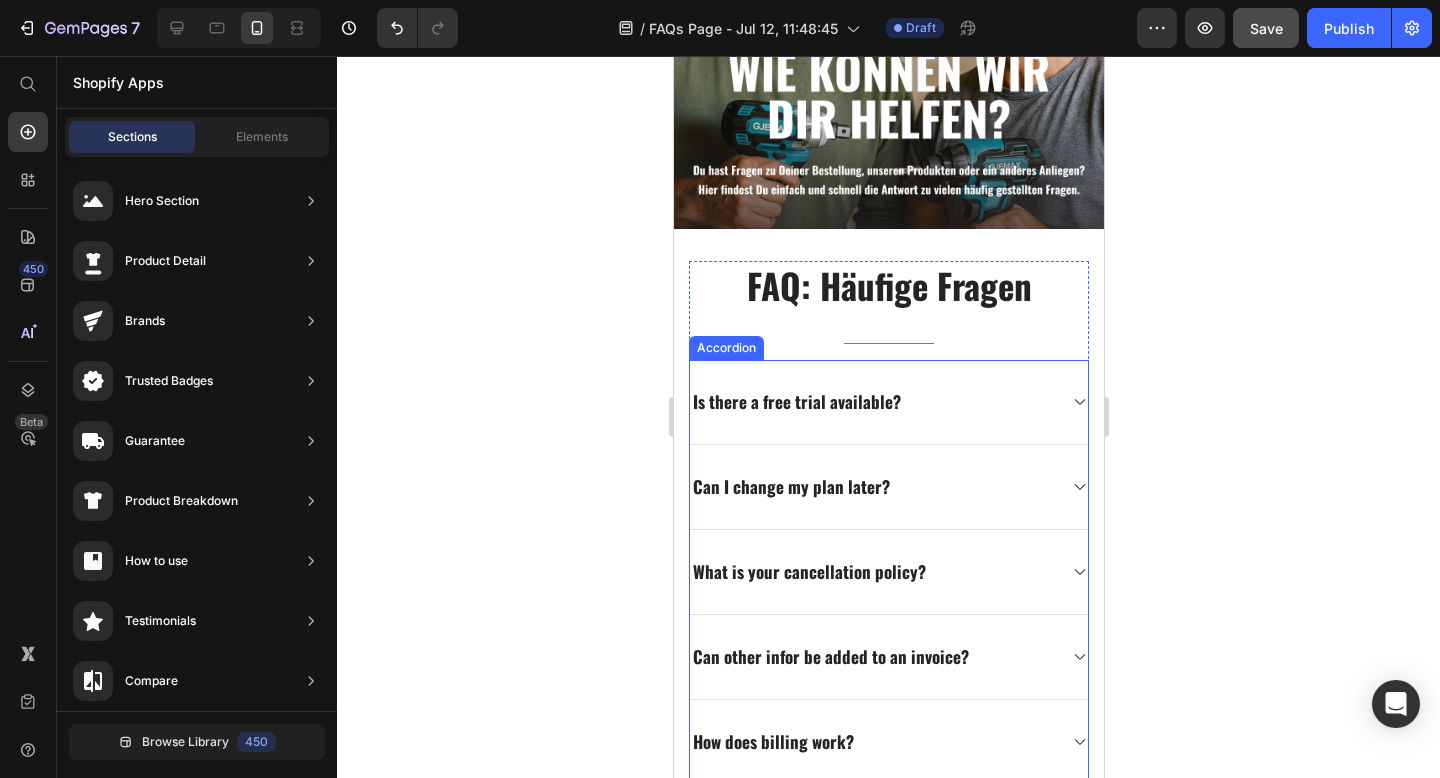 click on "Is there a free trial available?" at bounding box center (796, 402) 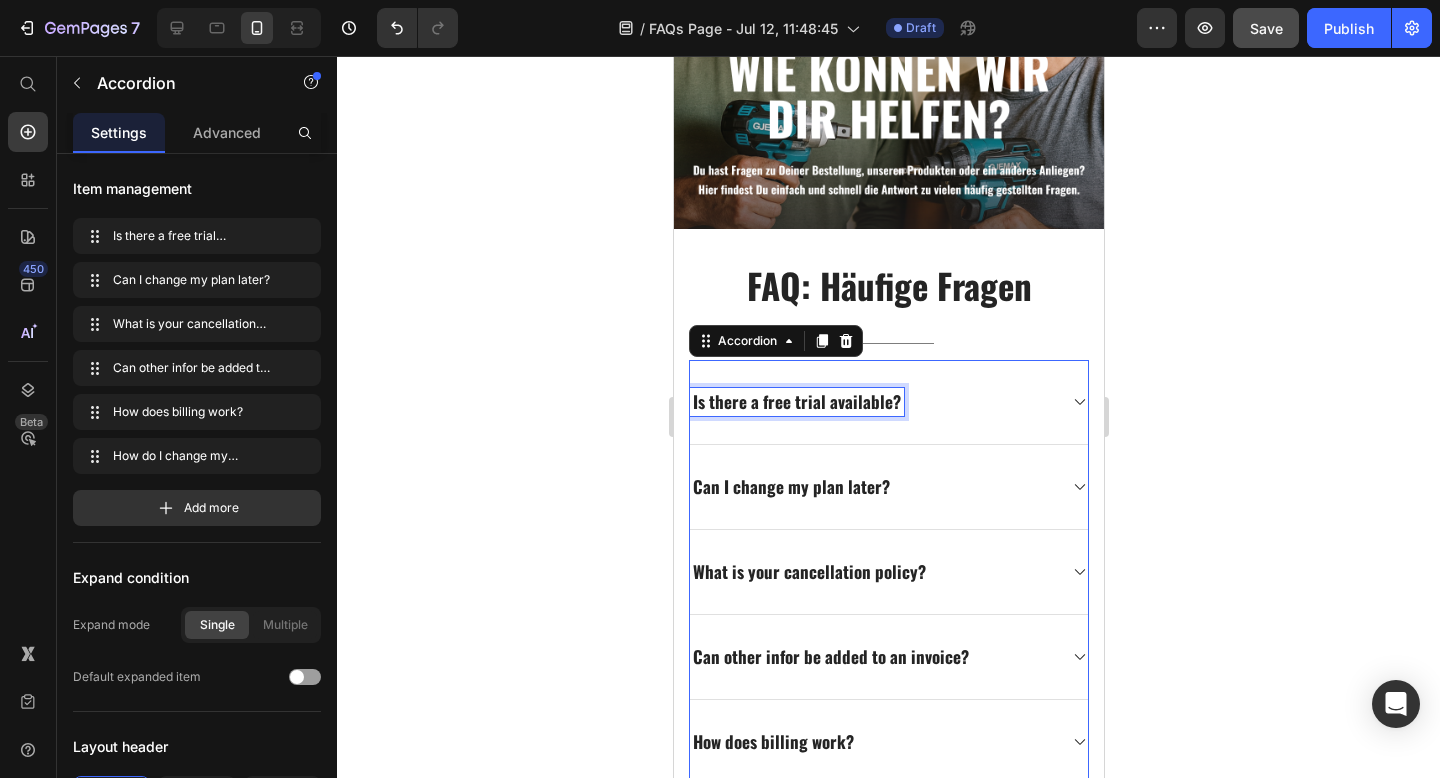 click on "Is there a free trial available?" at bounding box center [796, 402] 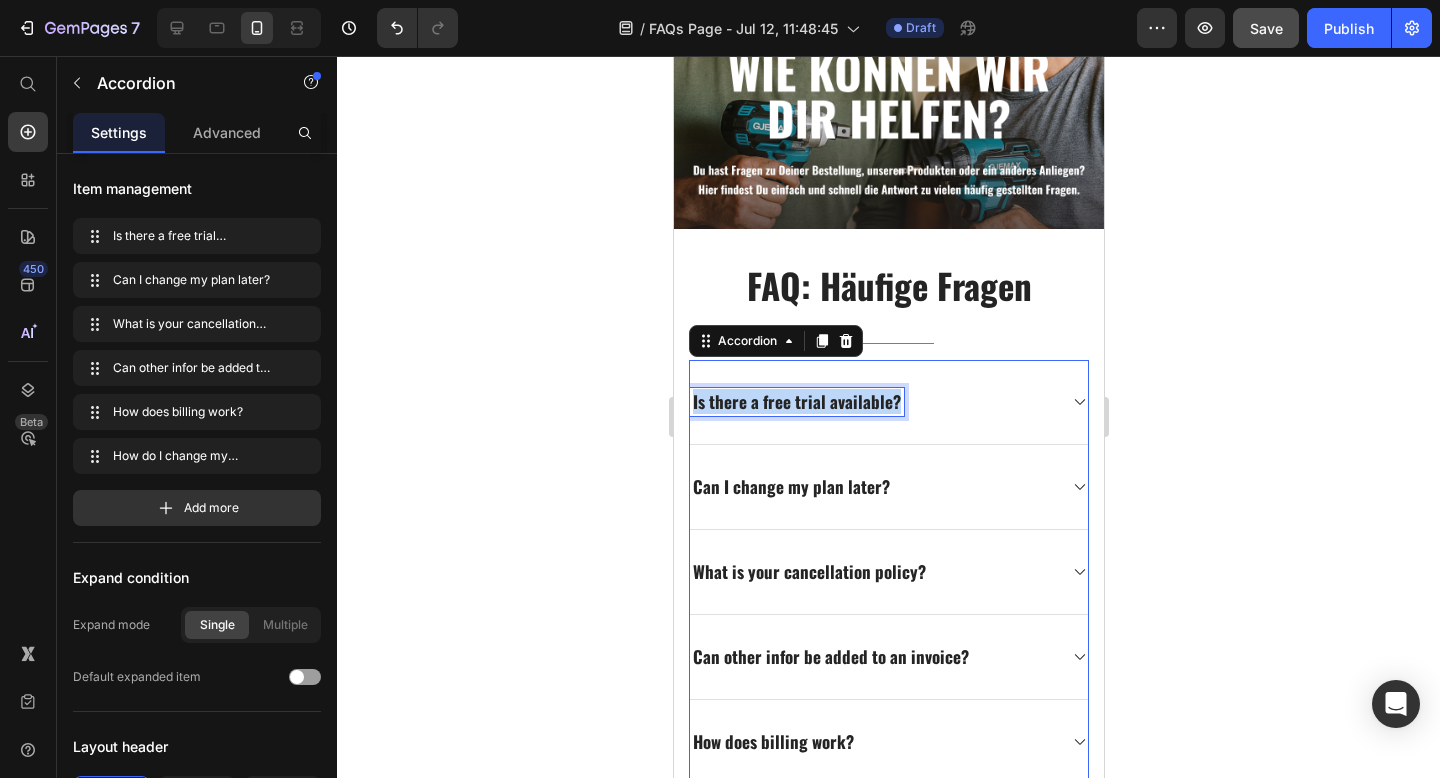 click on "Is there a free trial available?" at bounding box center (796, 402) 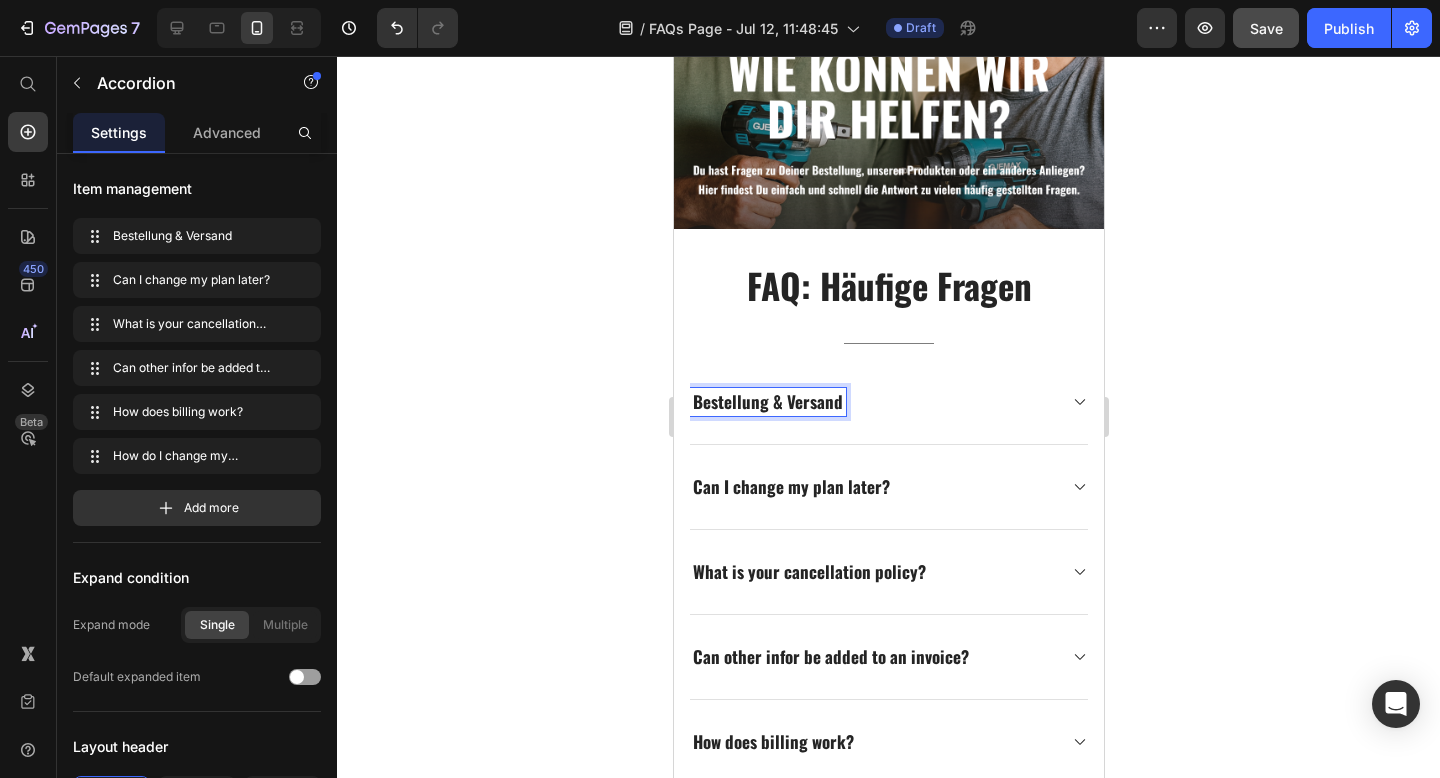 click 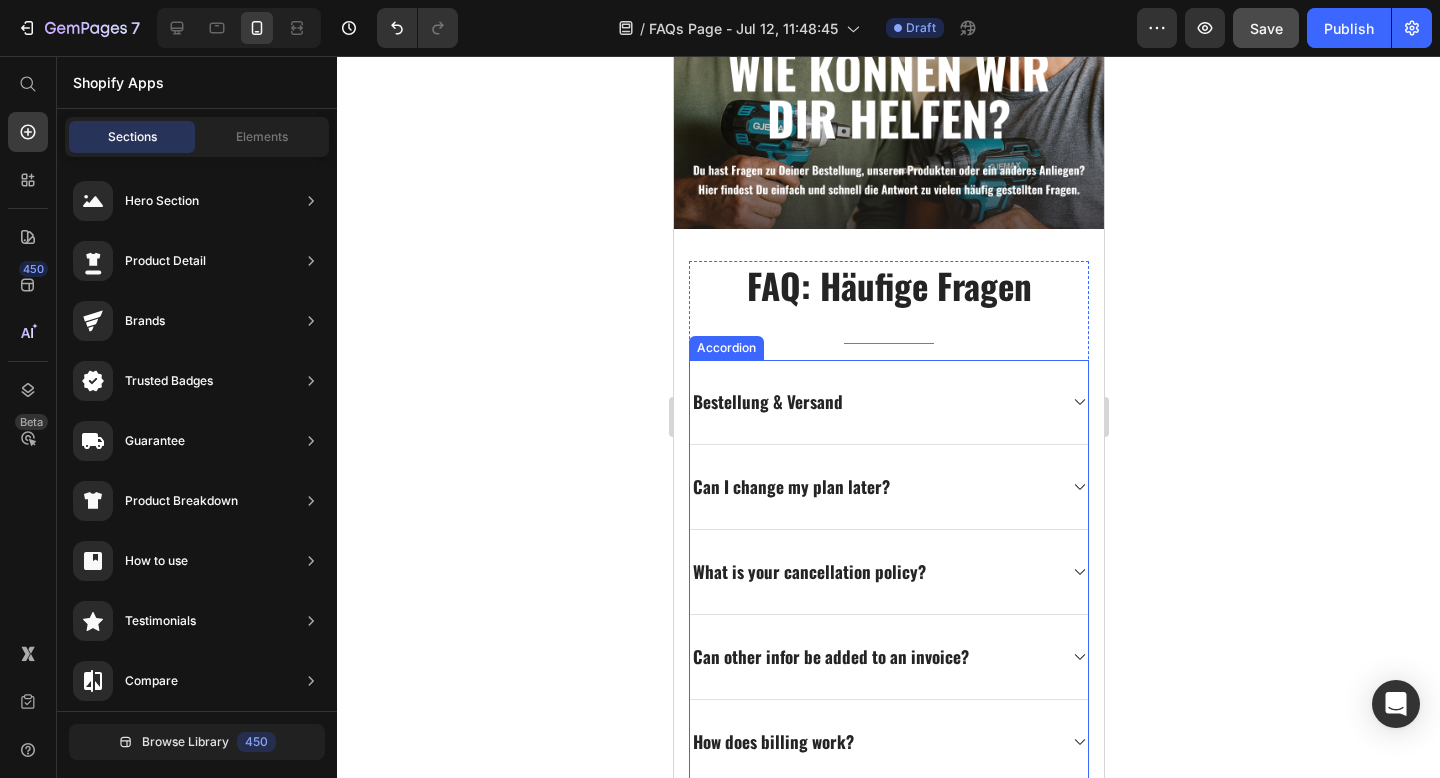 click on "Bestellung & Versand" at bounding box center (888, 402) 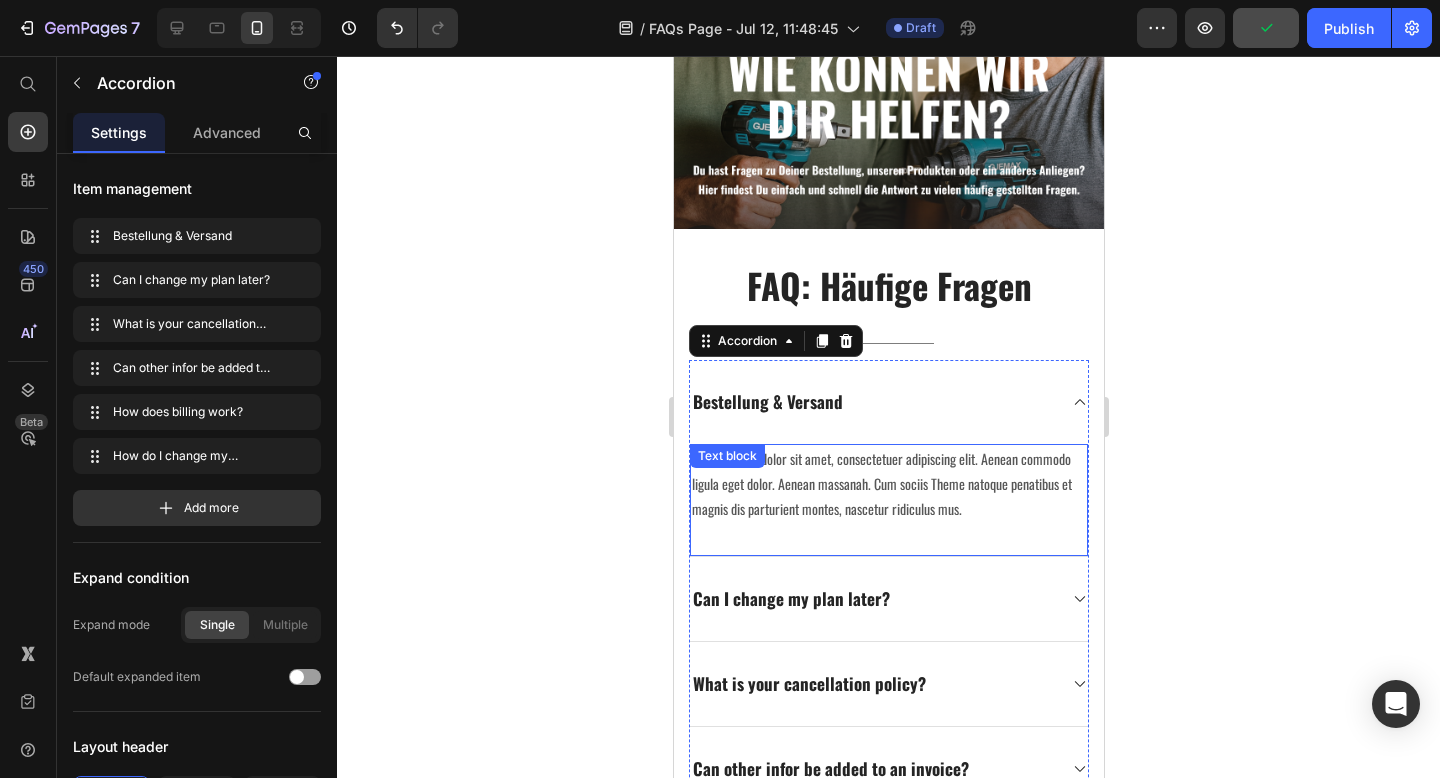 click on "Lorem ipsum dolor sit amet, consectetuer adipiscing elit. Aenean commodo ligula eget dolor. Aenean massanah. Cum sociis Theme natoque penatibus et magnis dis parturient montes, nascetur ridiculus mus." at bounding box center [888, 484] 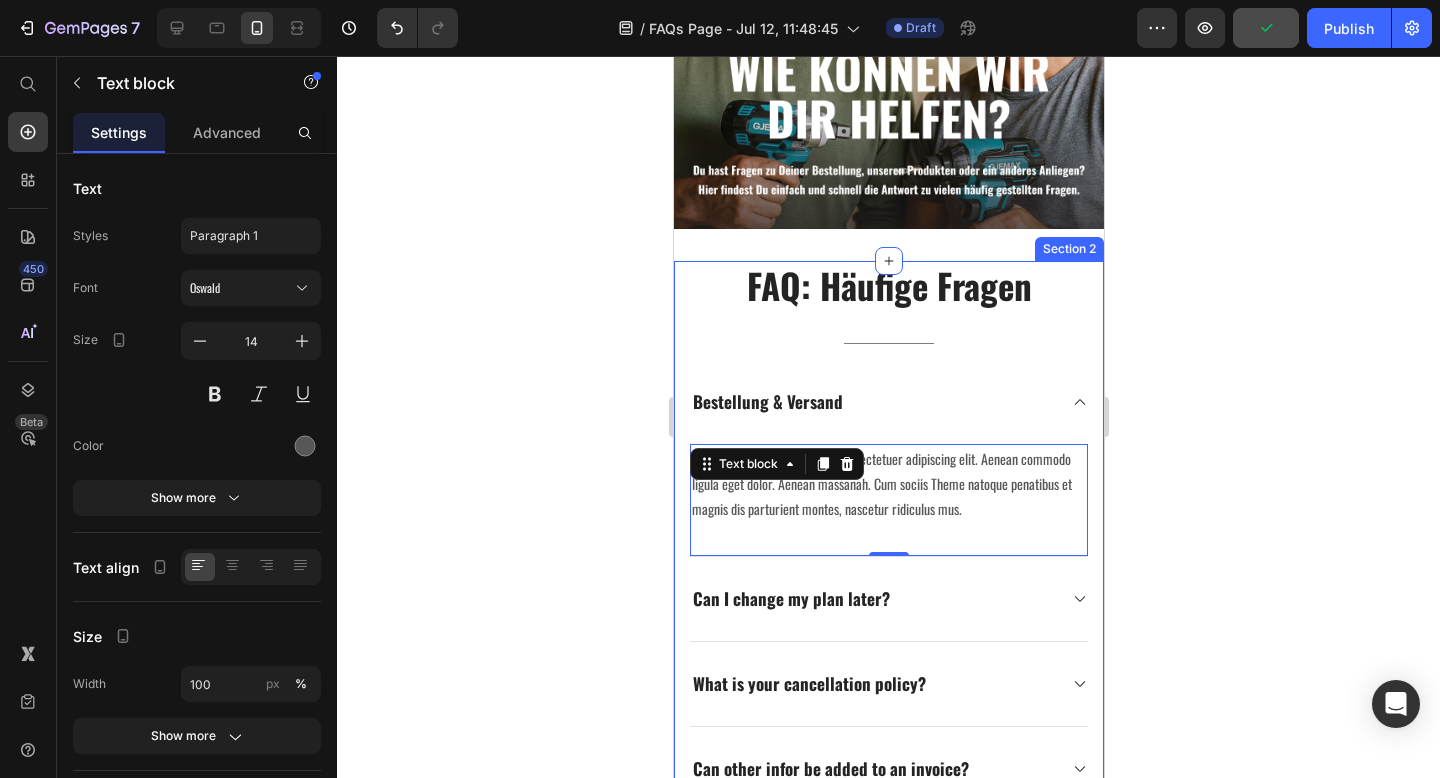 click on "FAQ: Häufige Fragen Heading                Title Line
Bestellung & Versand Lorem ipsum dolor sit amet, consectetuer adipiscing elit. Aenean commodo ligula eget dolor. Aenean massanah. Cum sociis Theme natoque penatibus et magnis dis parturient montes, nascetur ridiculus mus. Text block   0
Can I change my plan later?
What is your cancellation policy?
Can other infor be added to an invoice?
How does billing work?
How do I change my account email? Accordion Row Section 2" at bounding box center [888, 661] 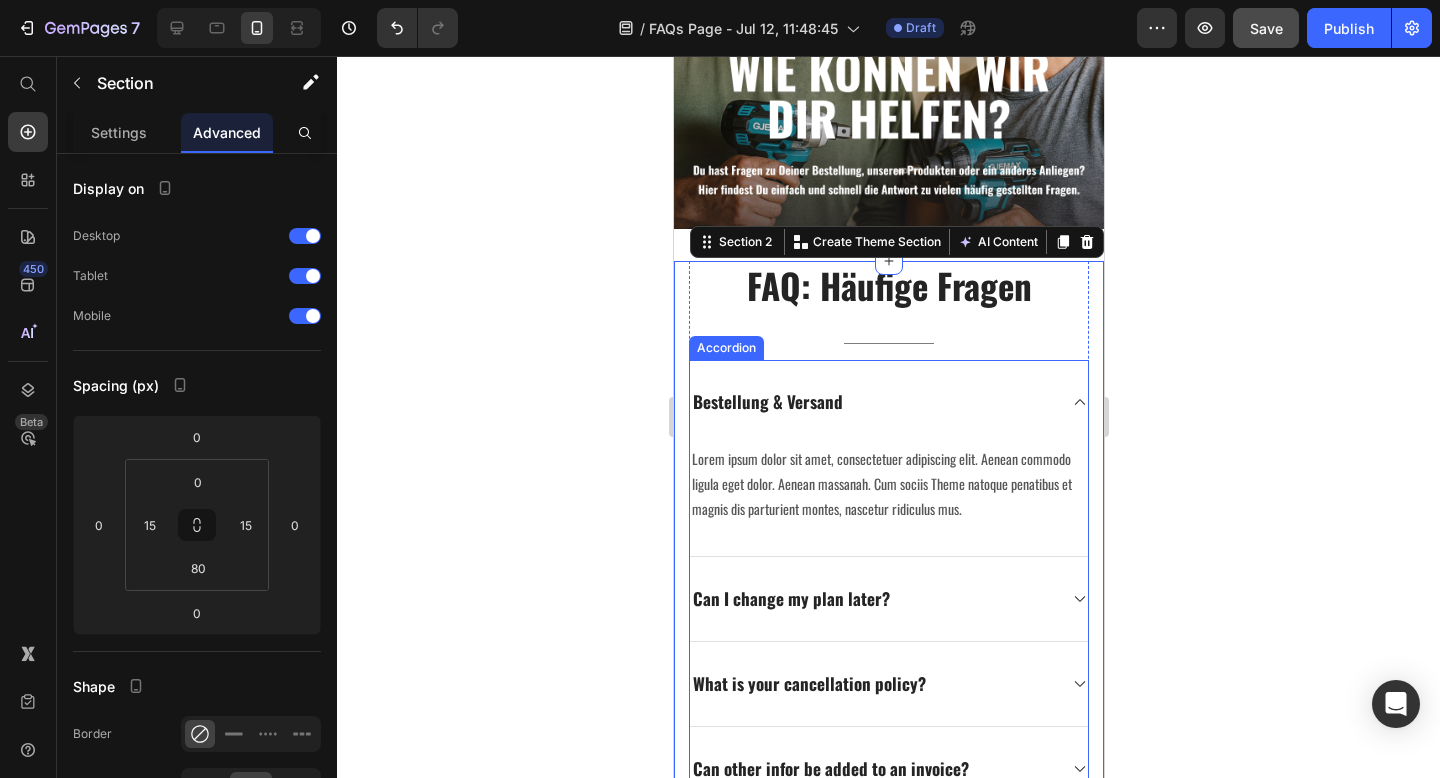 click on "Bestellung & Versand" at bounding box center [767, 401] 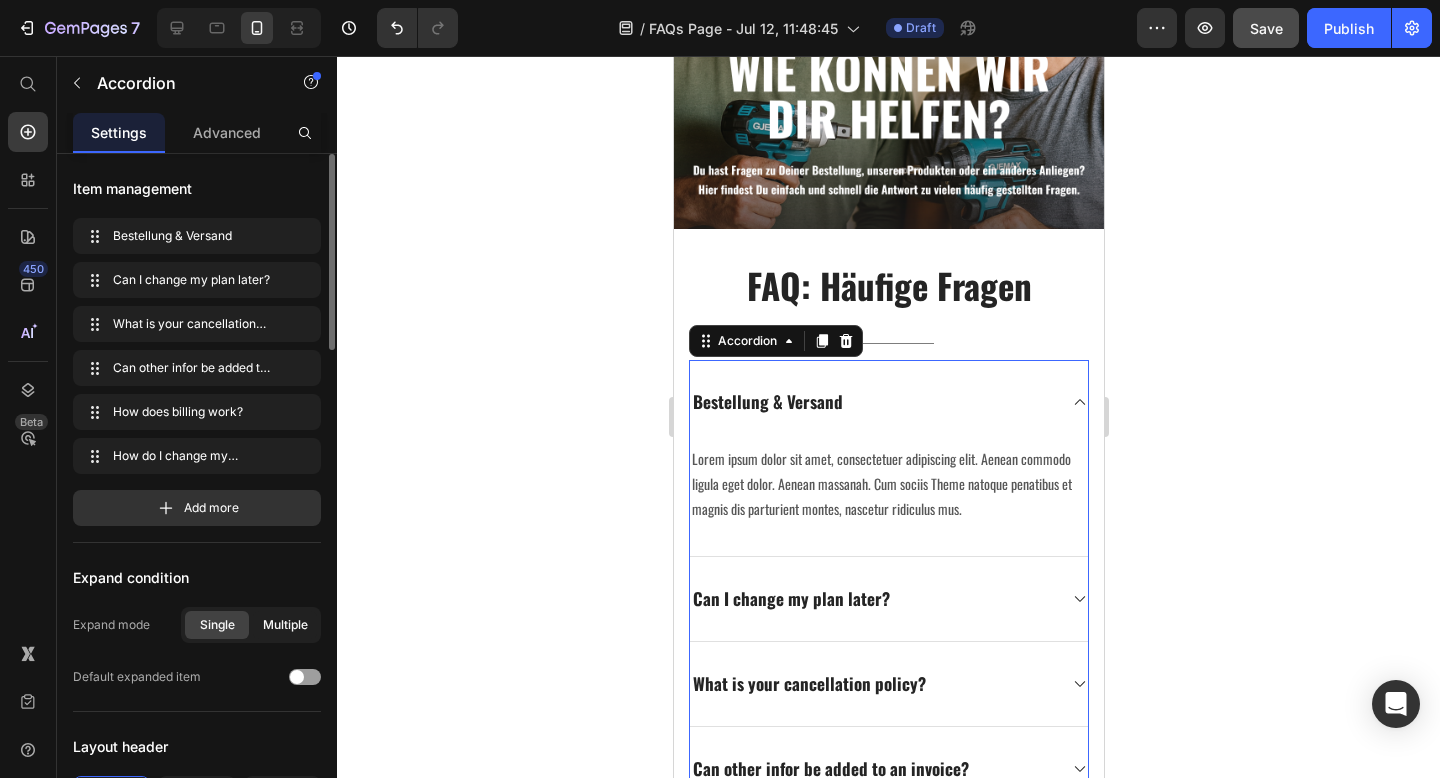 click on "Multiple" 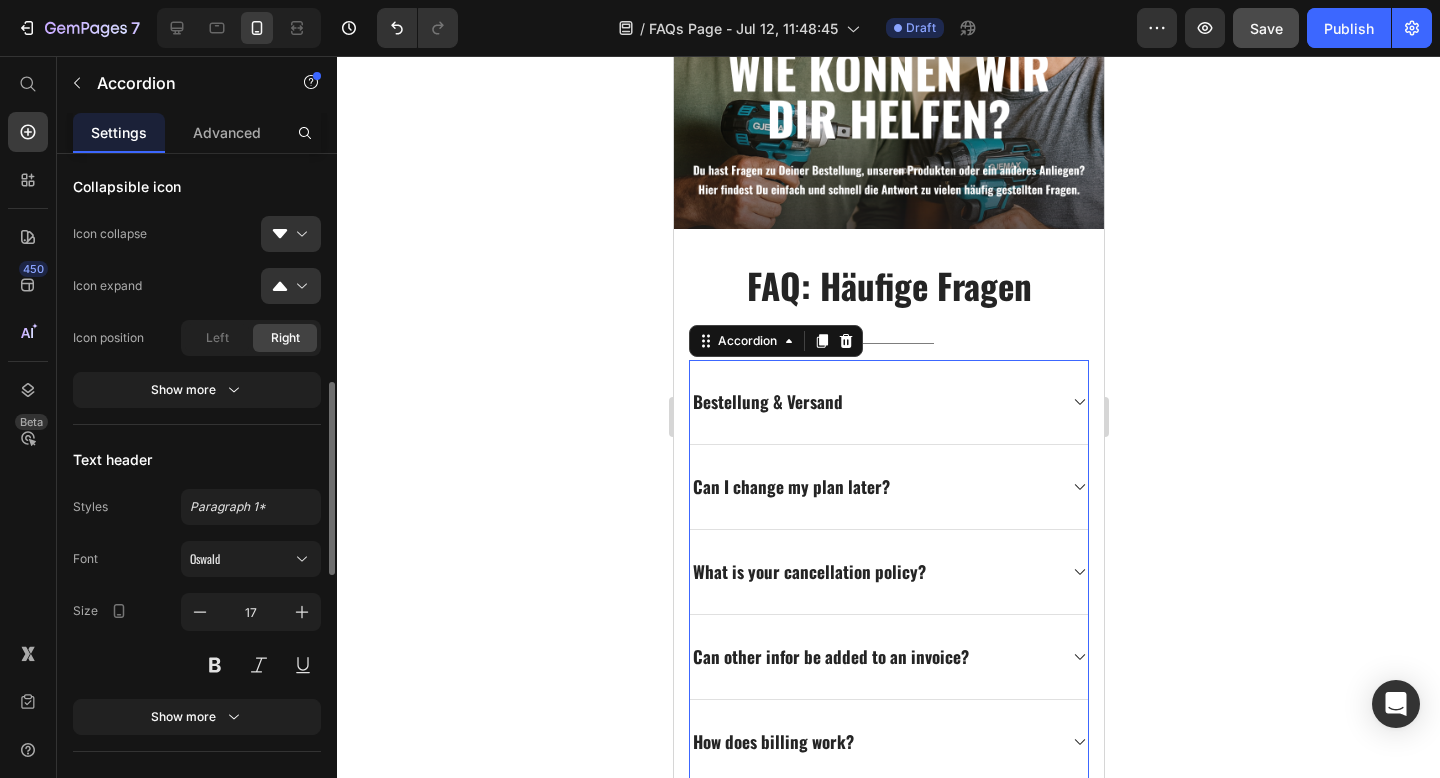 scroll, scrollTop: 758, scrollLeft: 0, axis: vertical 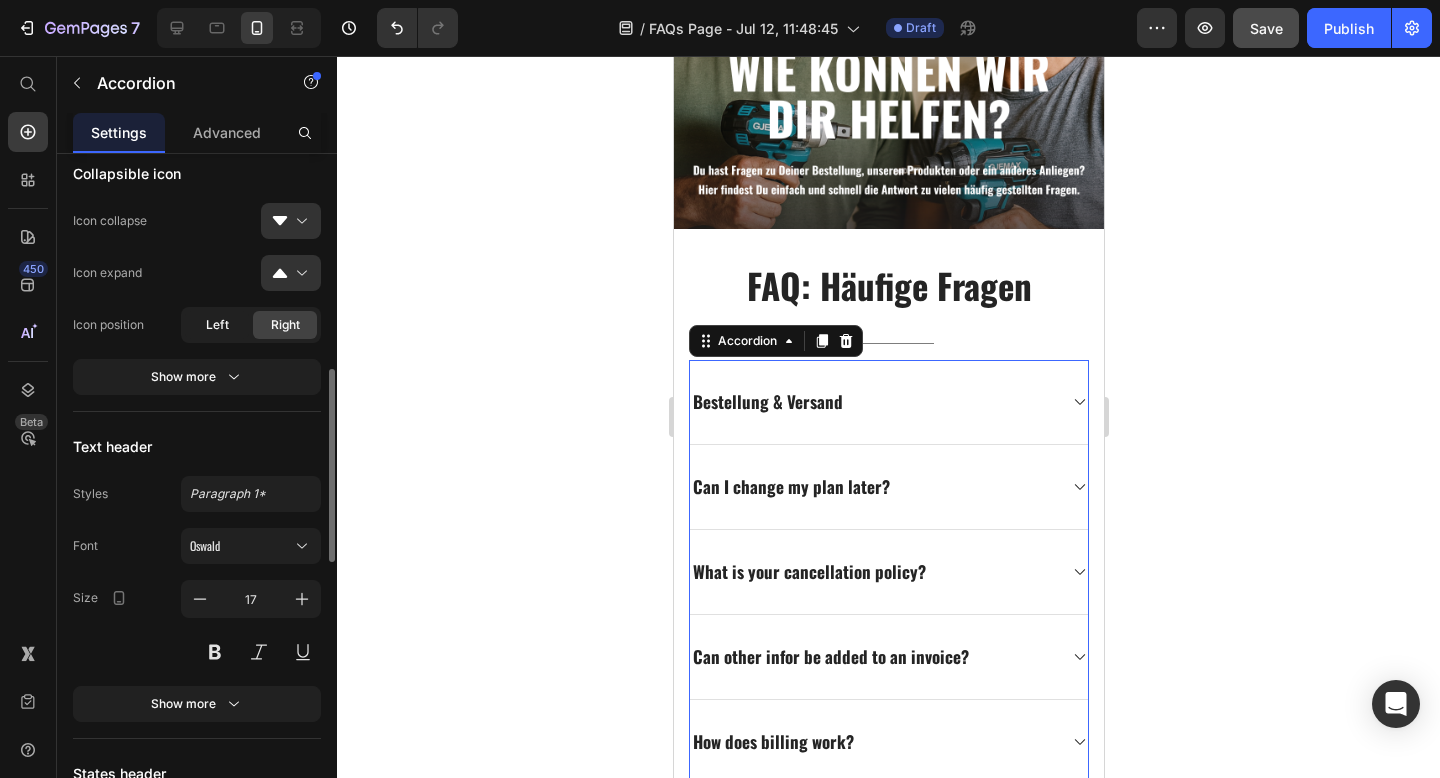 click on "Left" 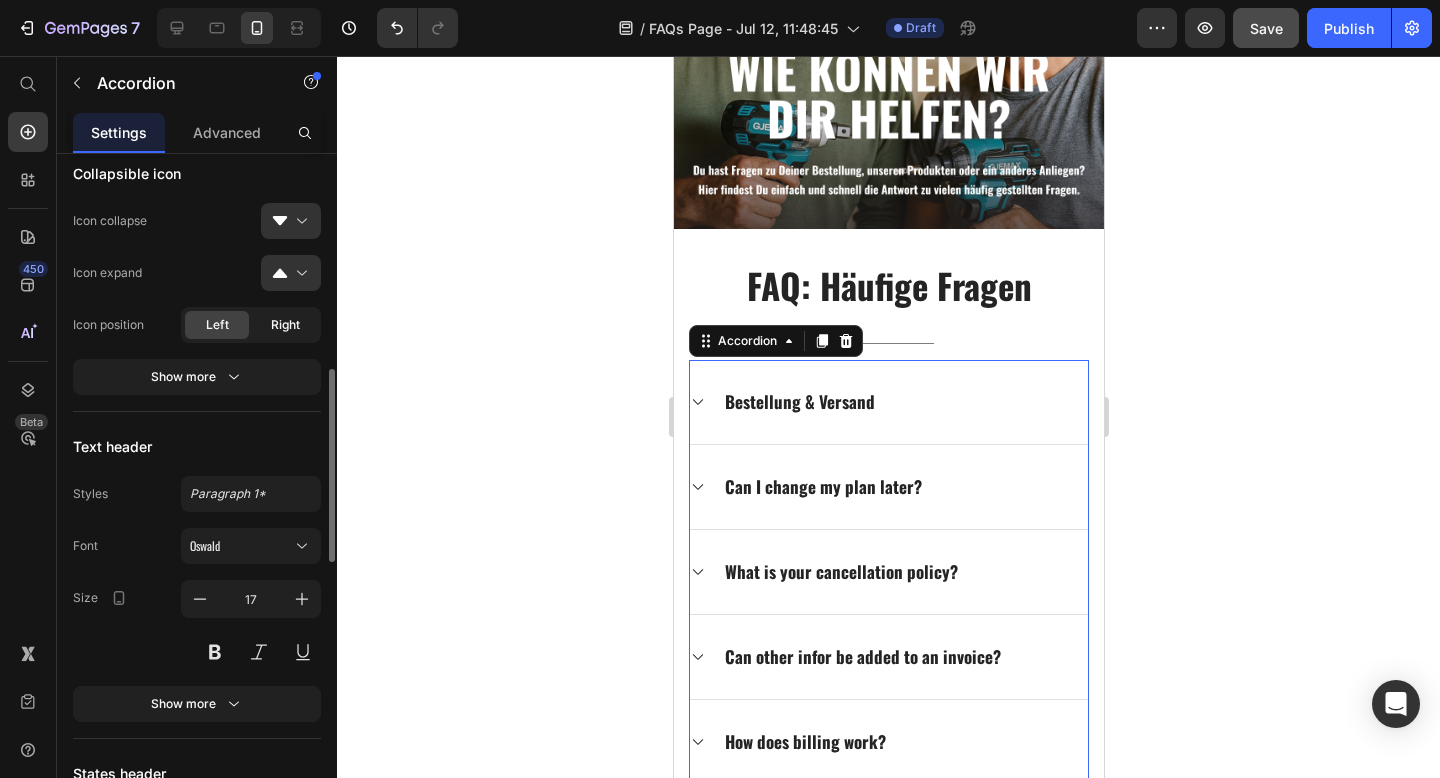 click on "Right" 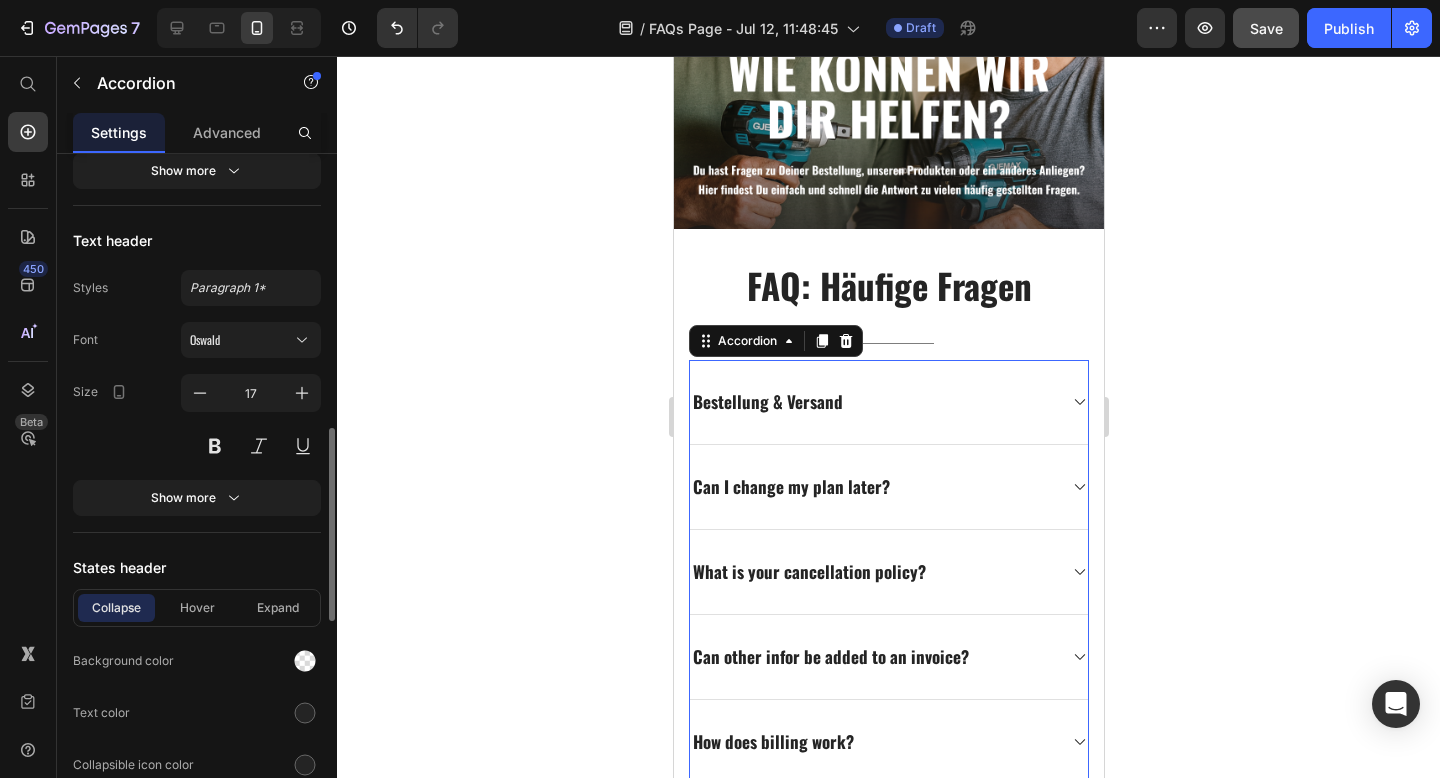 scroll, scrollTop: 1032, scrollLeft: 0, axis: vertical 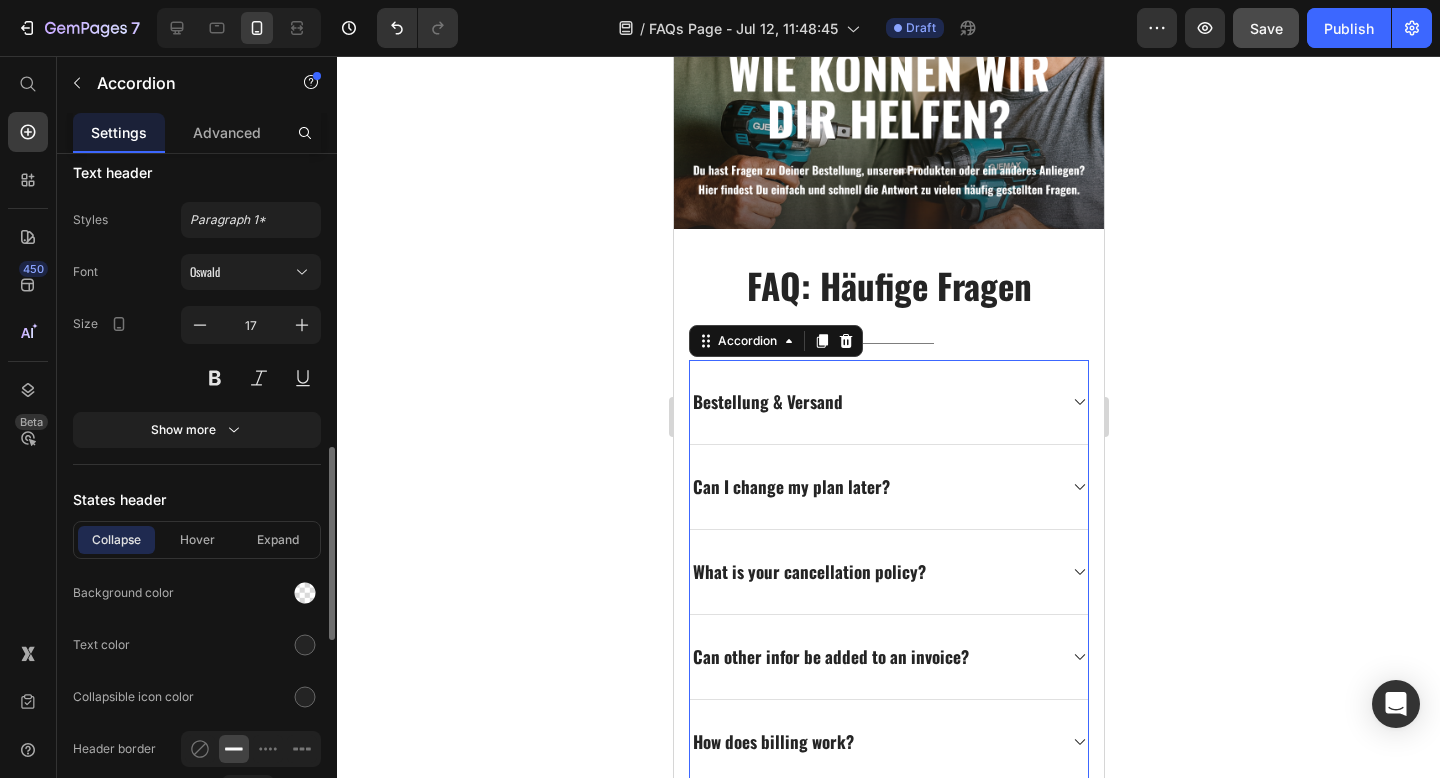 click on "States header" at bounding box center (197, 499) 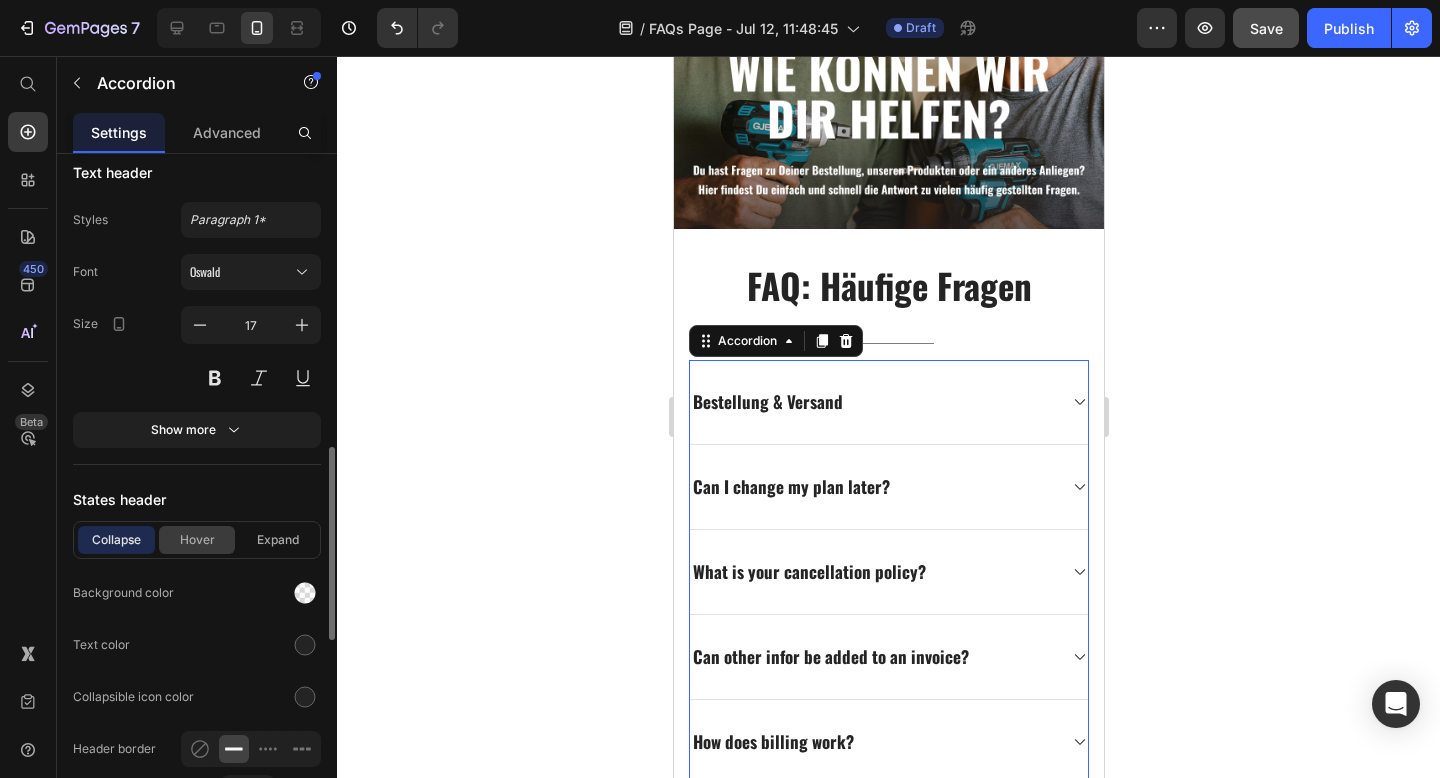 click on "Hover" at bounding box center (197, 540) 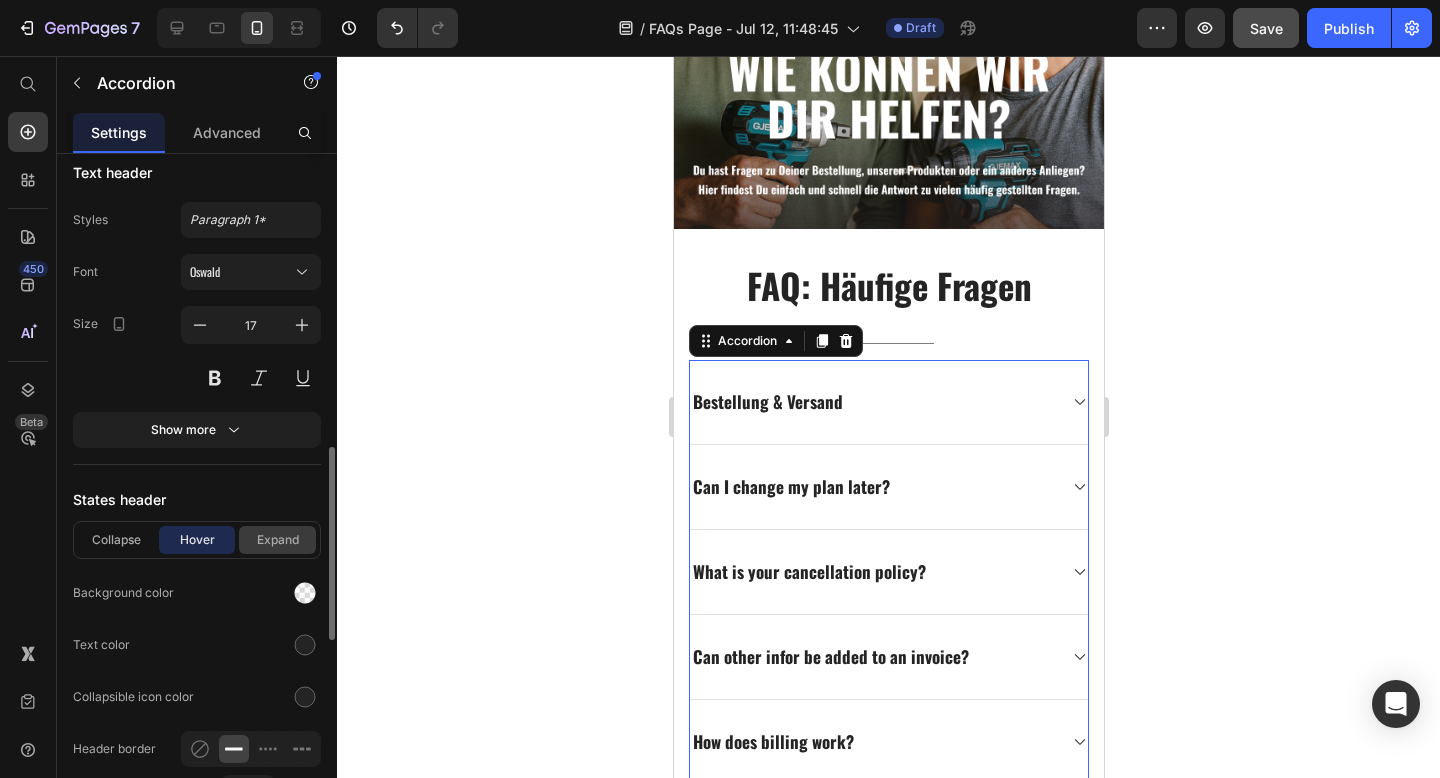 click on "Expand" at bounding box center (277, 540) 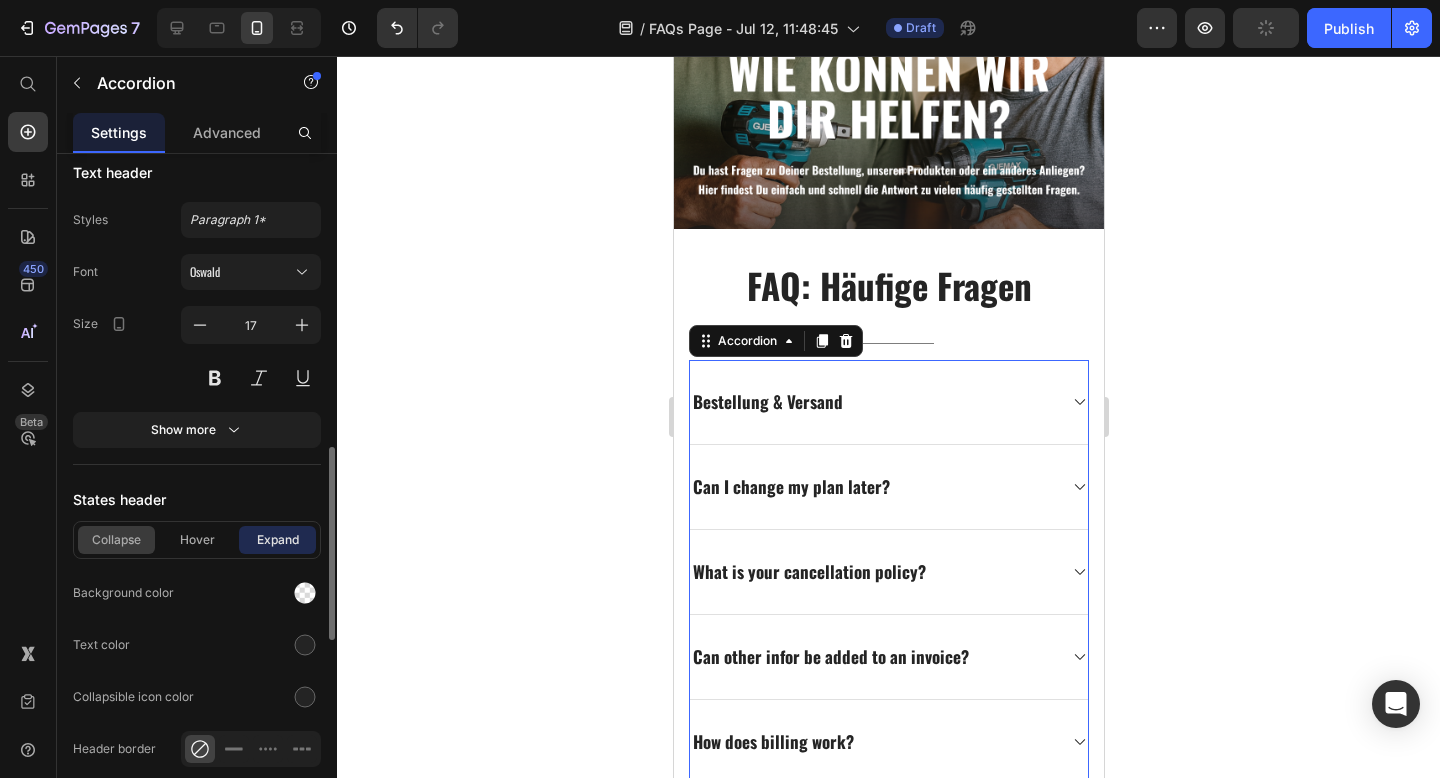 click on "Collapse" at bounding box center [116, 540] 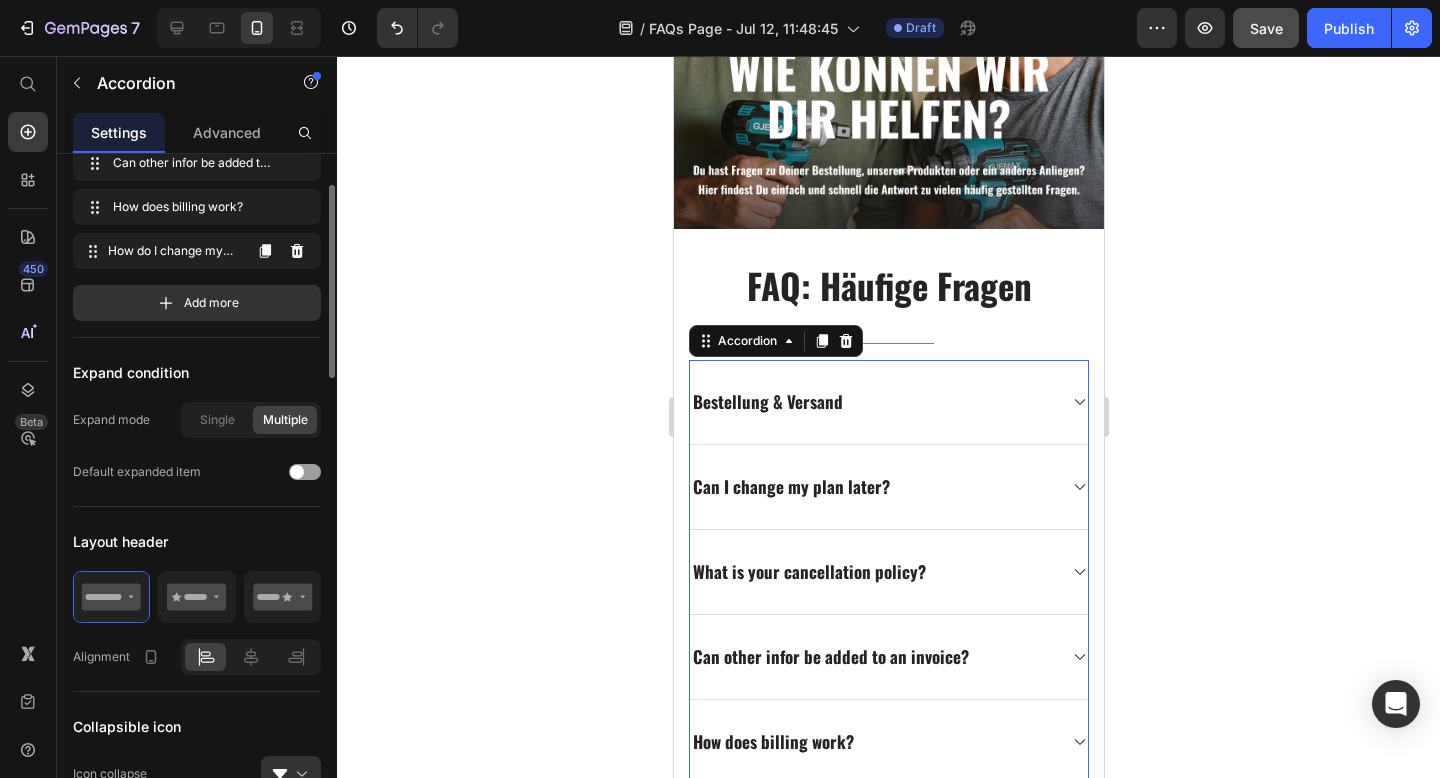 scroll, scrollTop: 184, scrollLeft: 0, axis: vertical 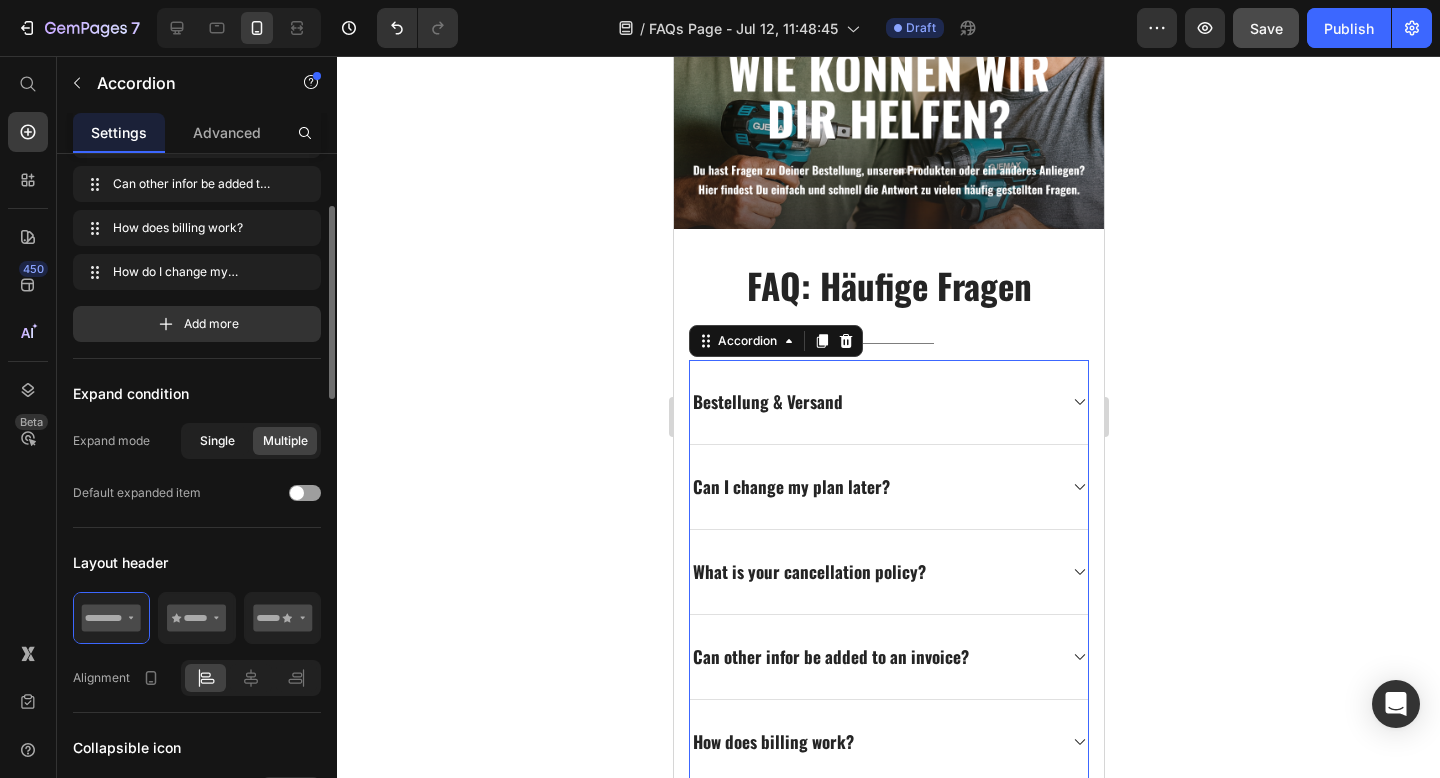 click on "Single" 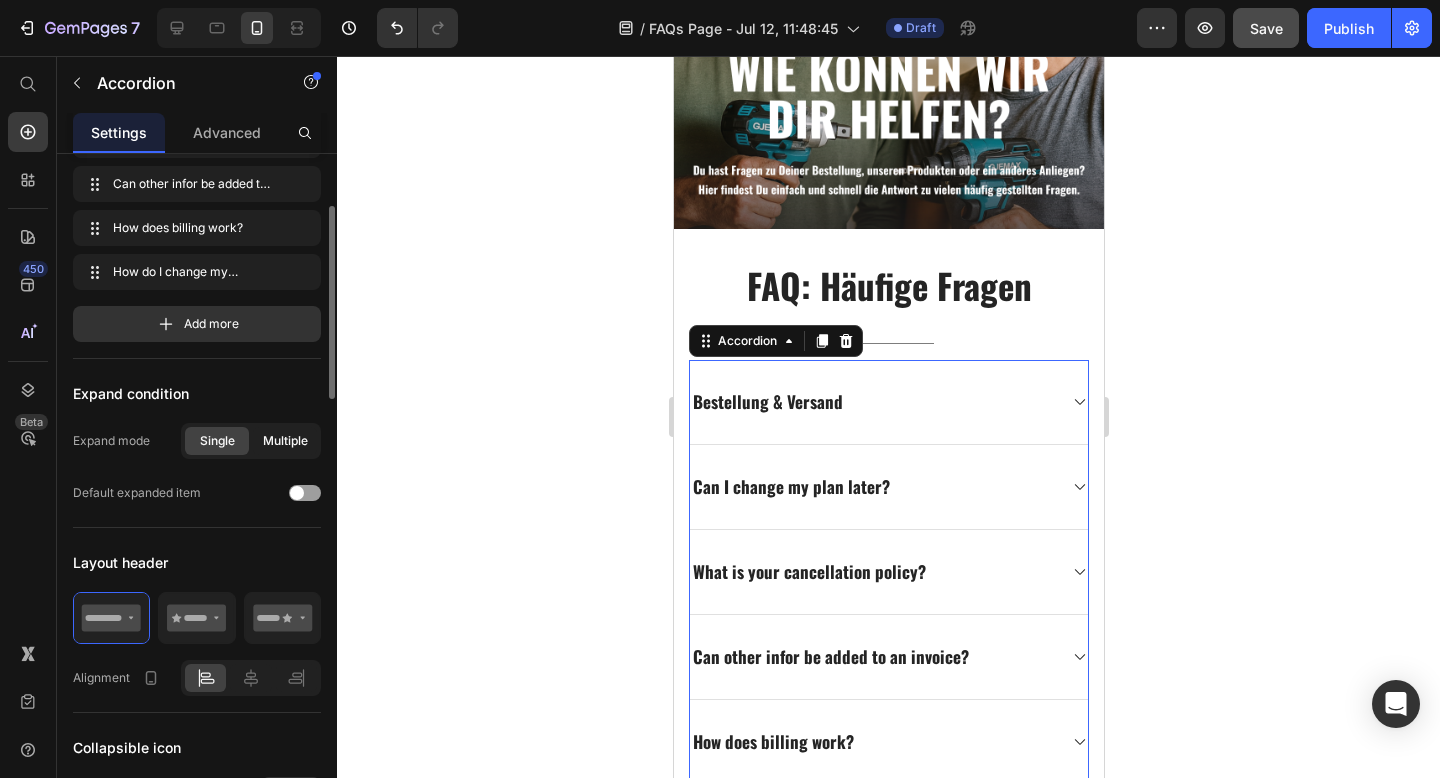 click on "Multiple" 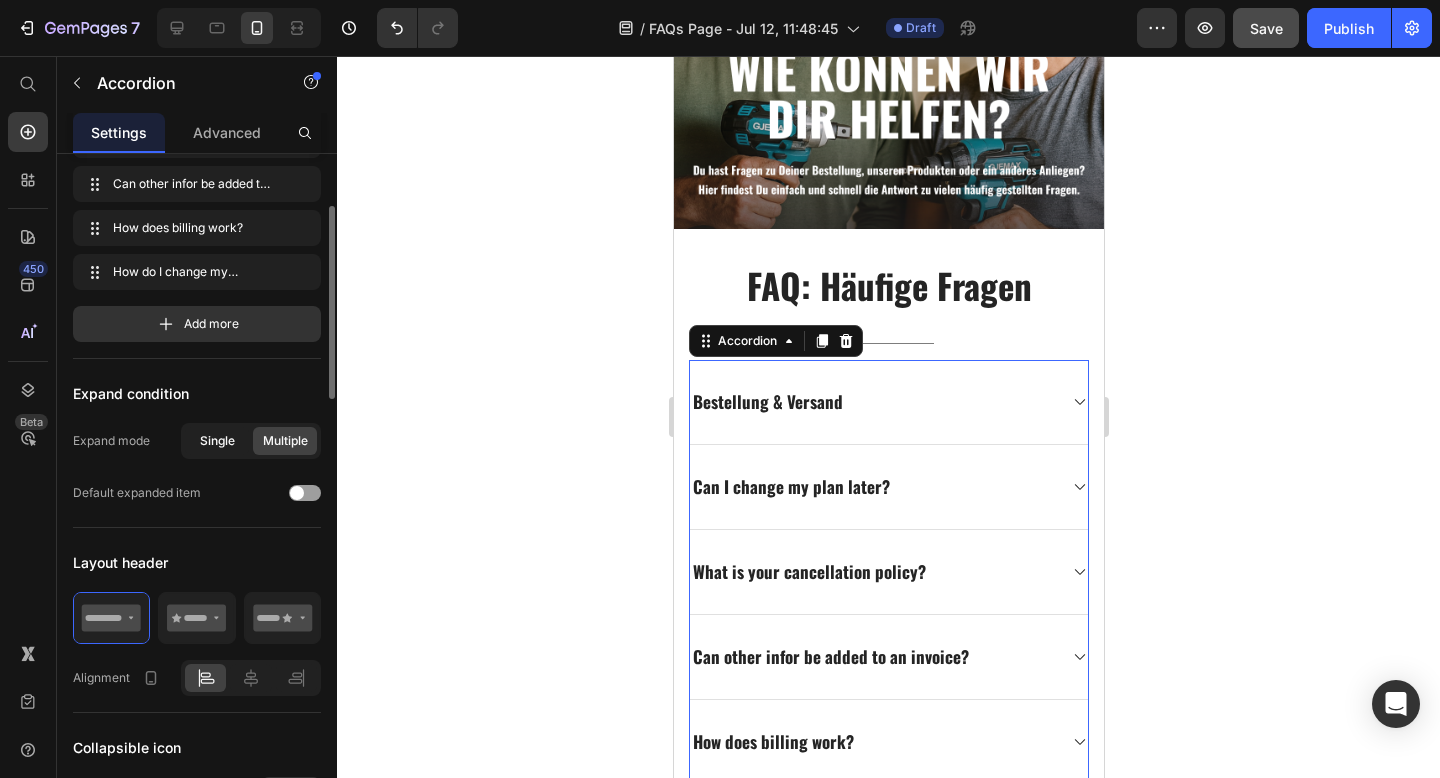 click on "Single" 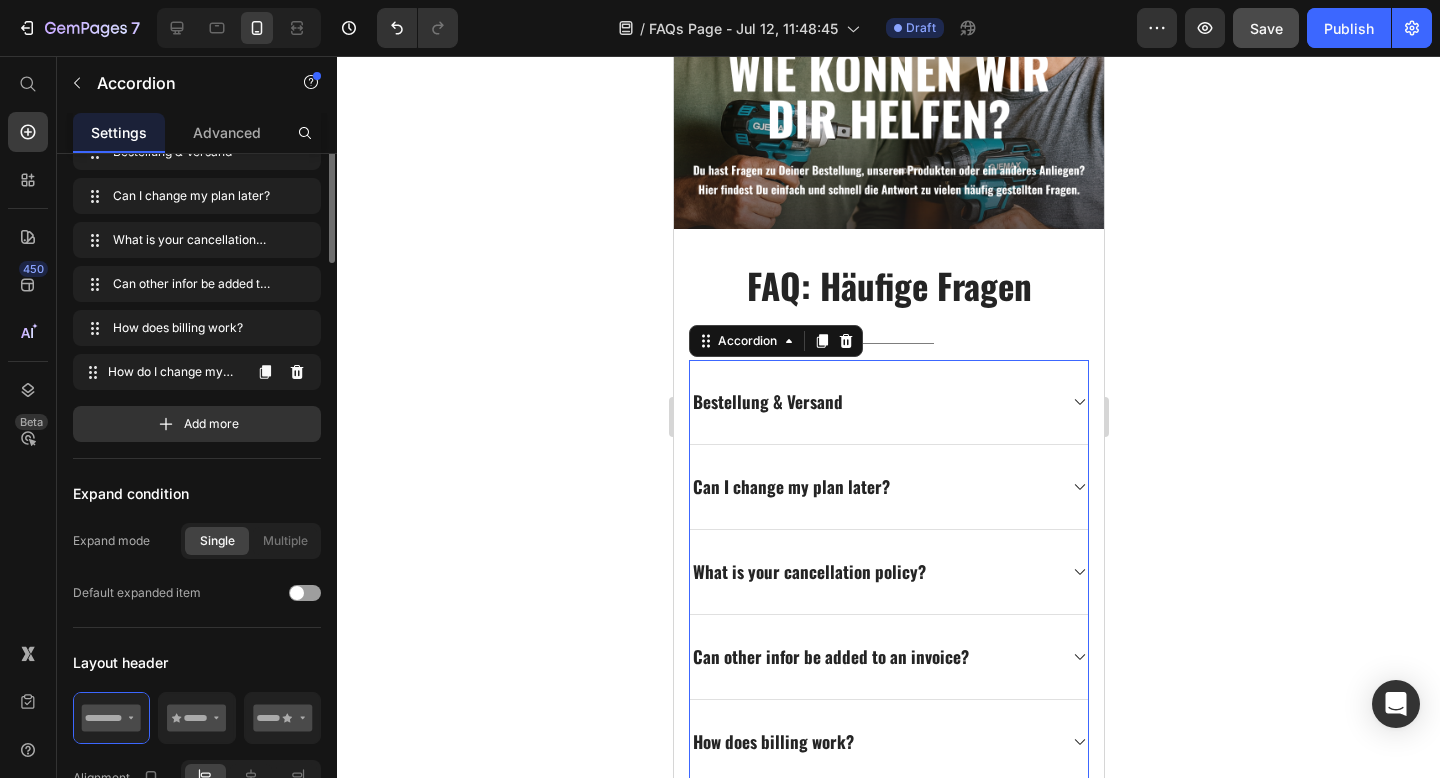 scroll, scrollTop: 0, scrollLeft: 0, axis: both 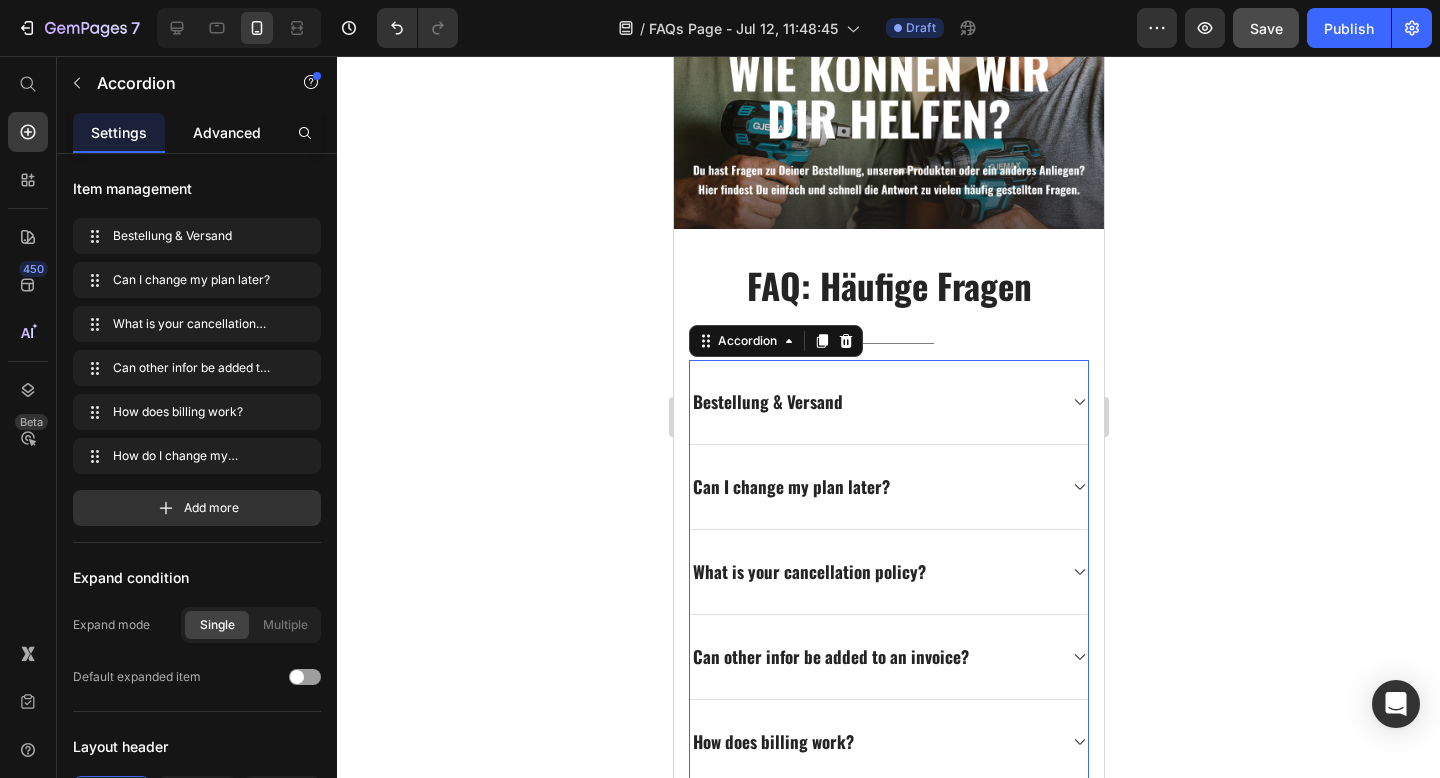 click on "Advanced" at bounding box center (227, 132) 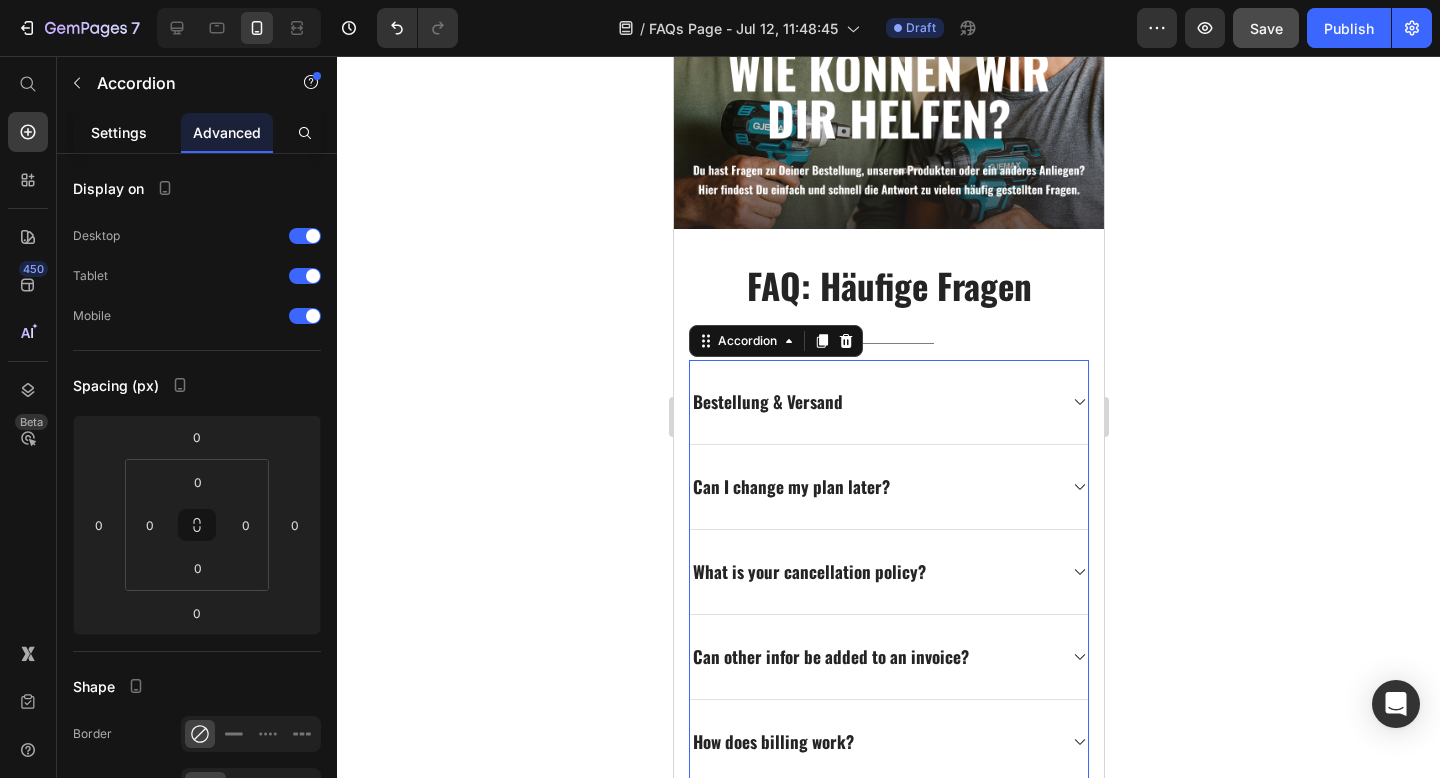 click on "Settings" at bounding box center [119, 132] 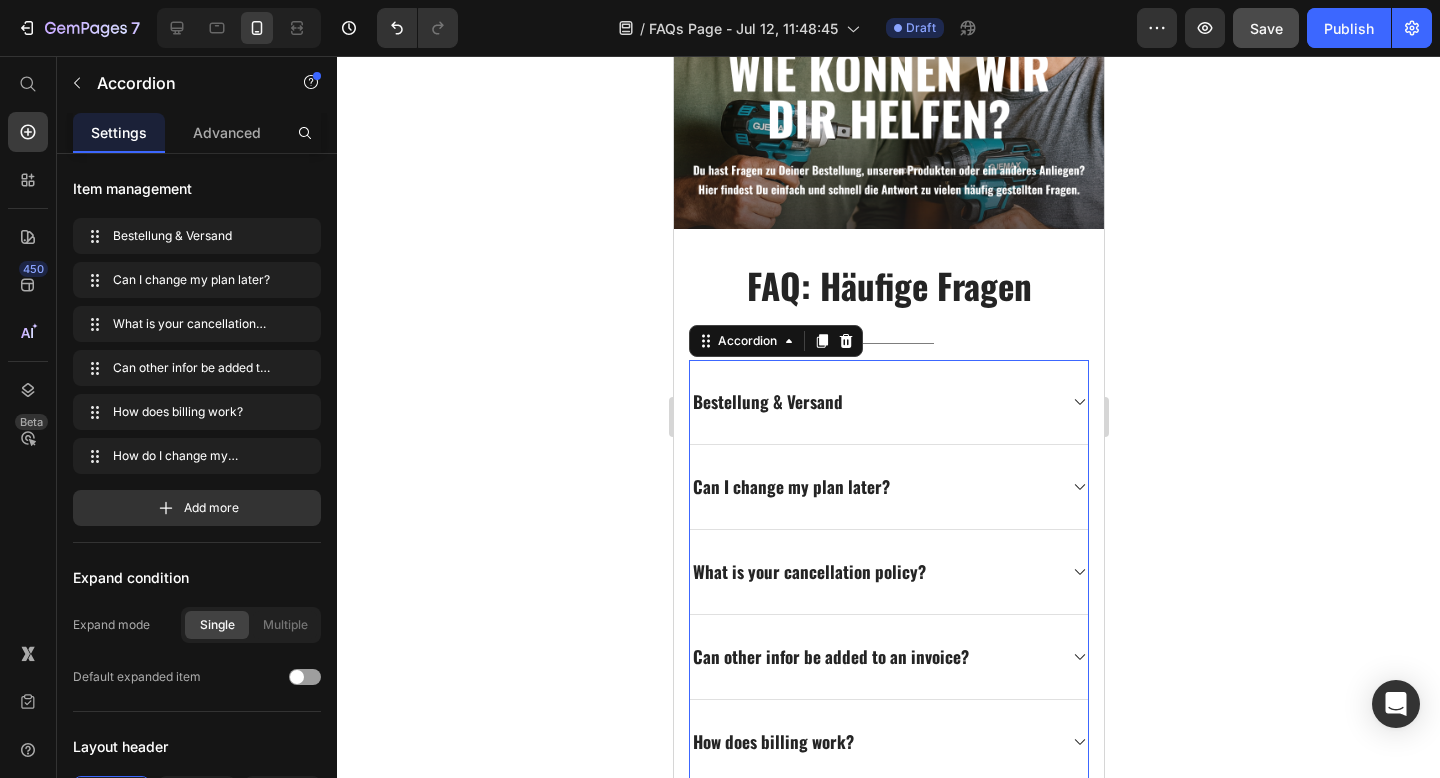 click 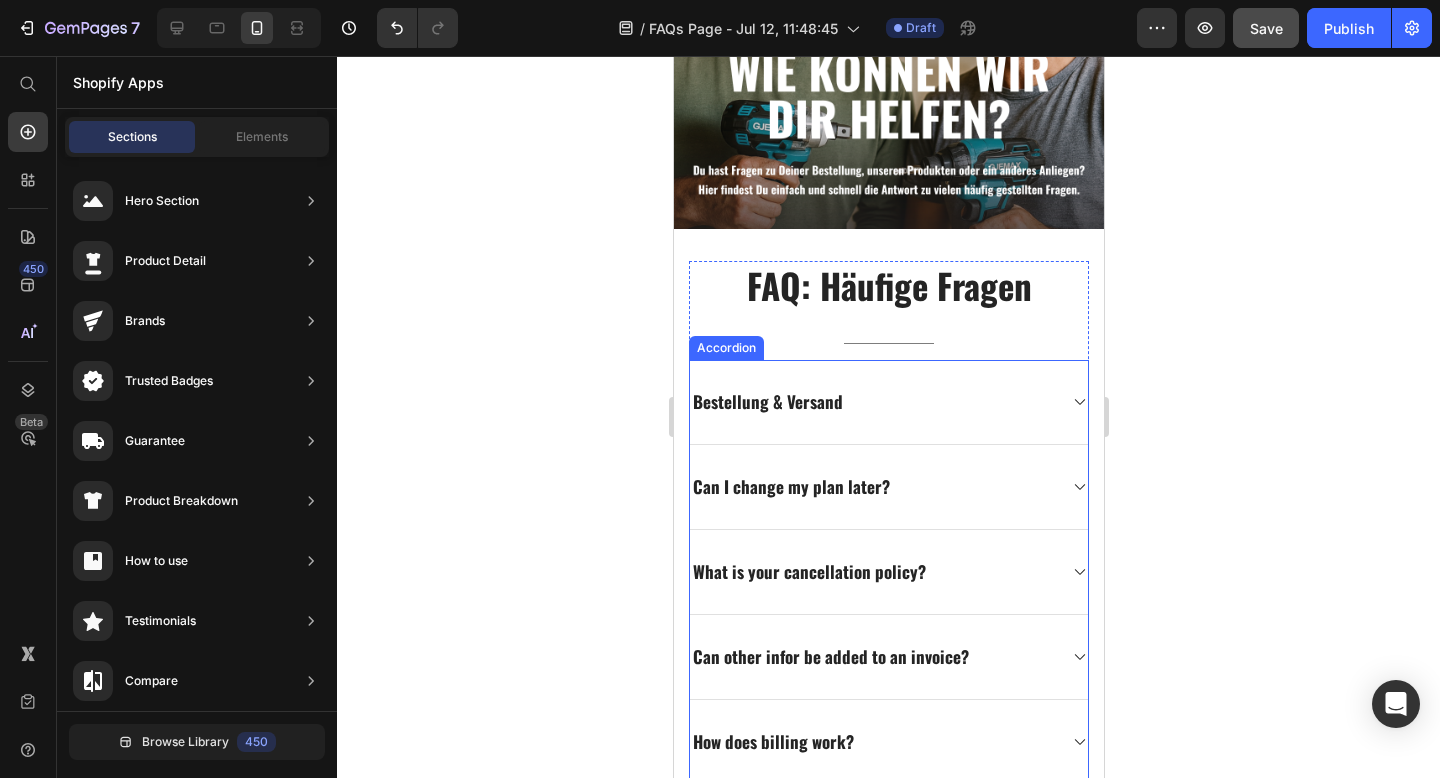 click on "Bestellung & Versand" at bounding box center [888, 402] 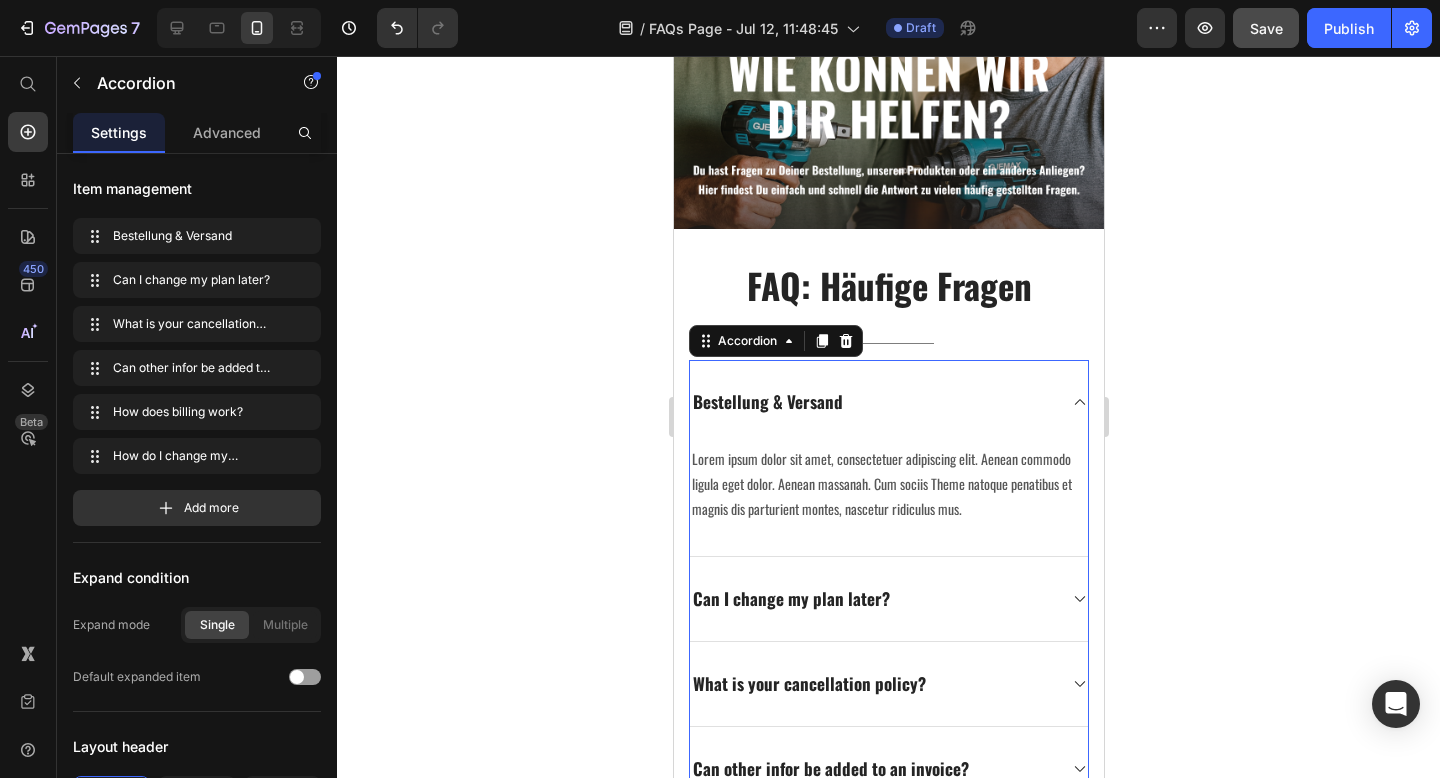 click on "Bestellung & Versand" at bounding box center [888, 402] 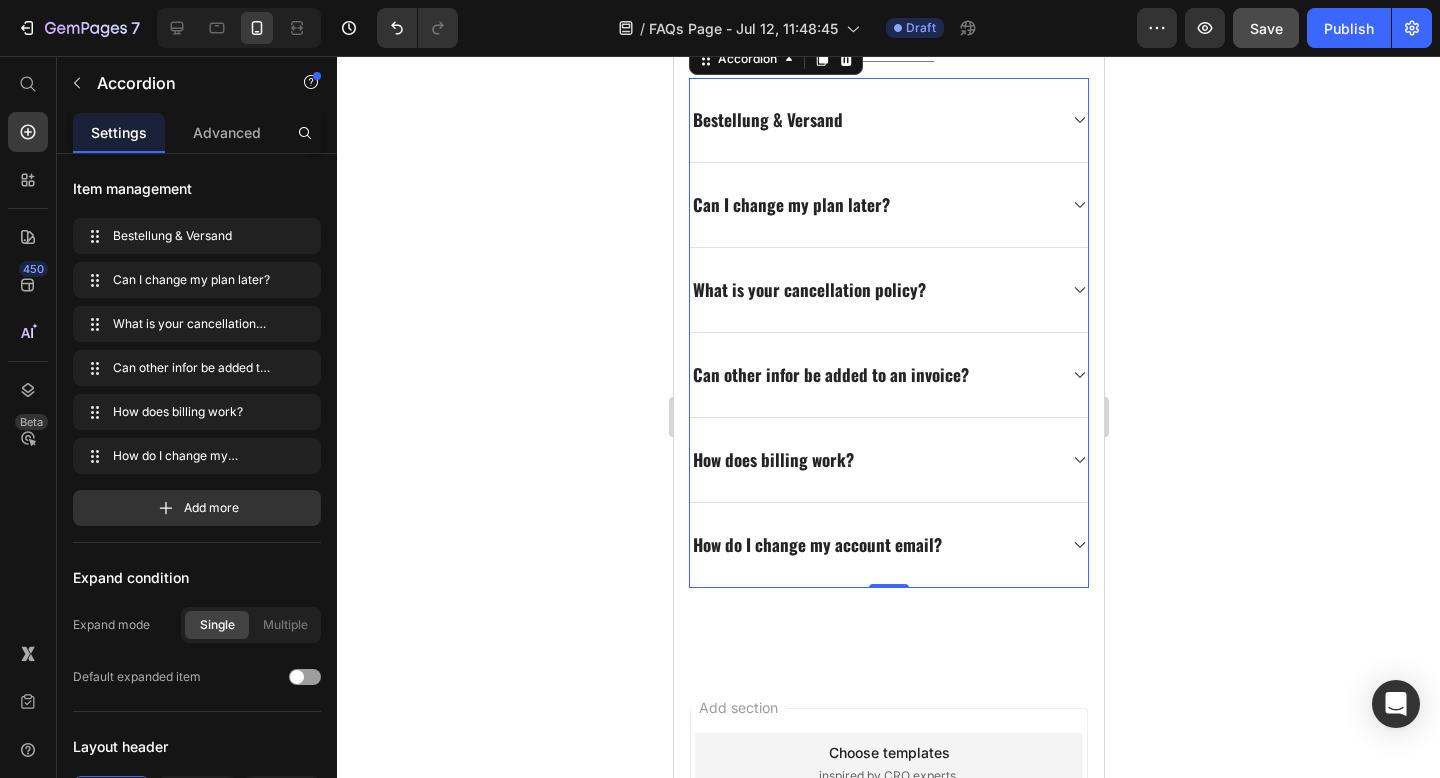 scroll, scrollTop: 445, scrollLeft: 0, axis: vertical 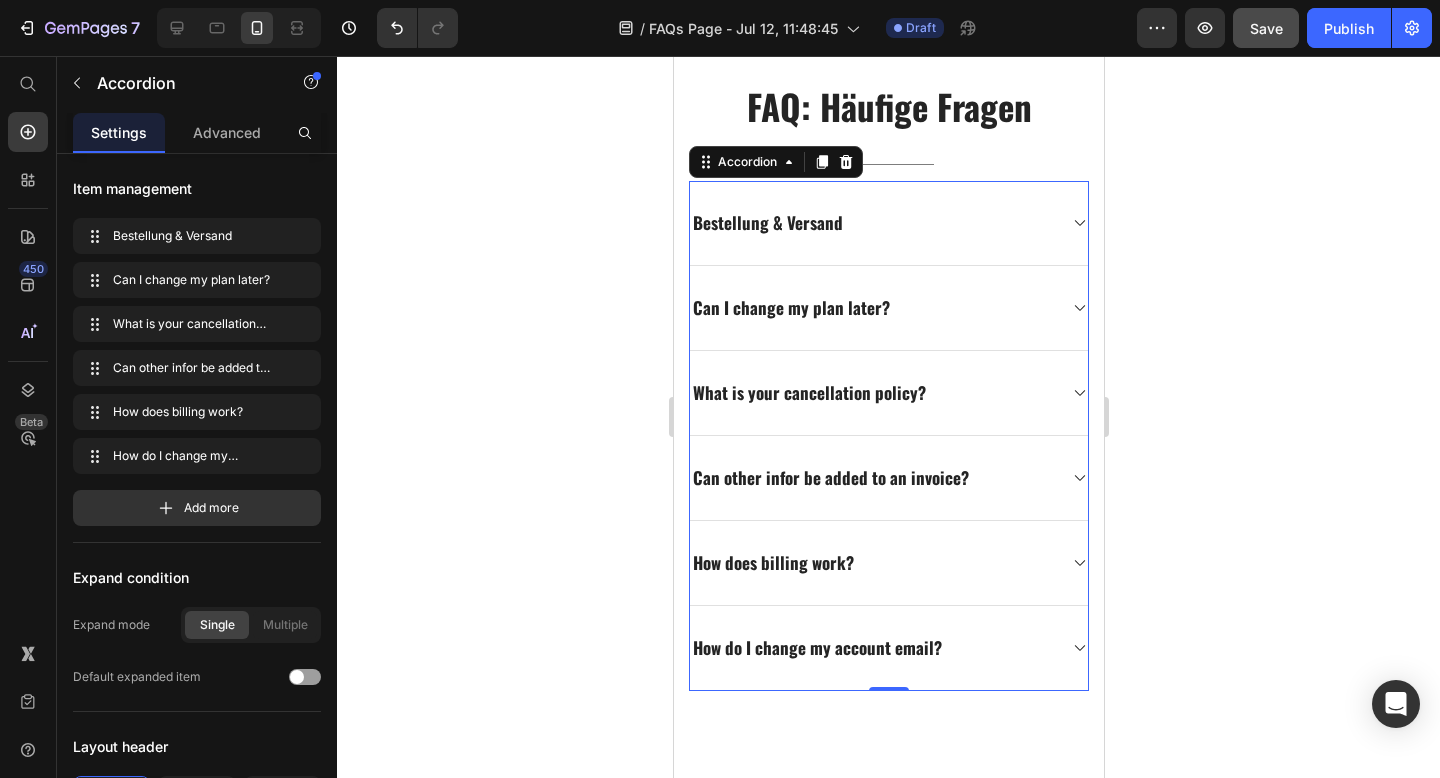click on "Bestellung & Versand" at bounding box center (872, 223) 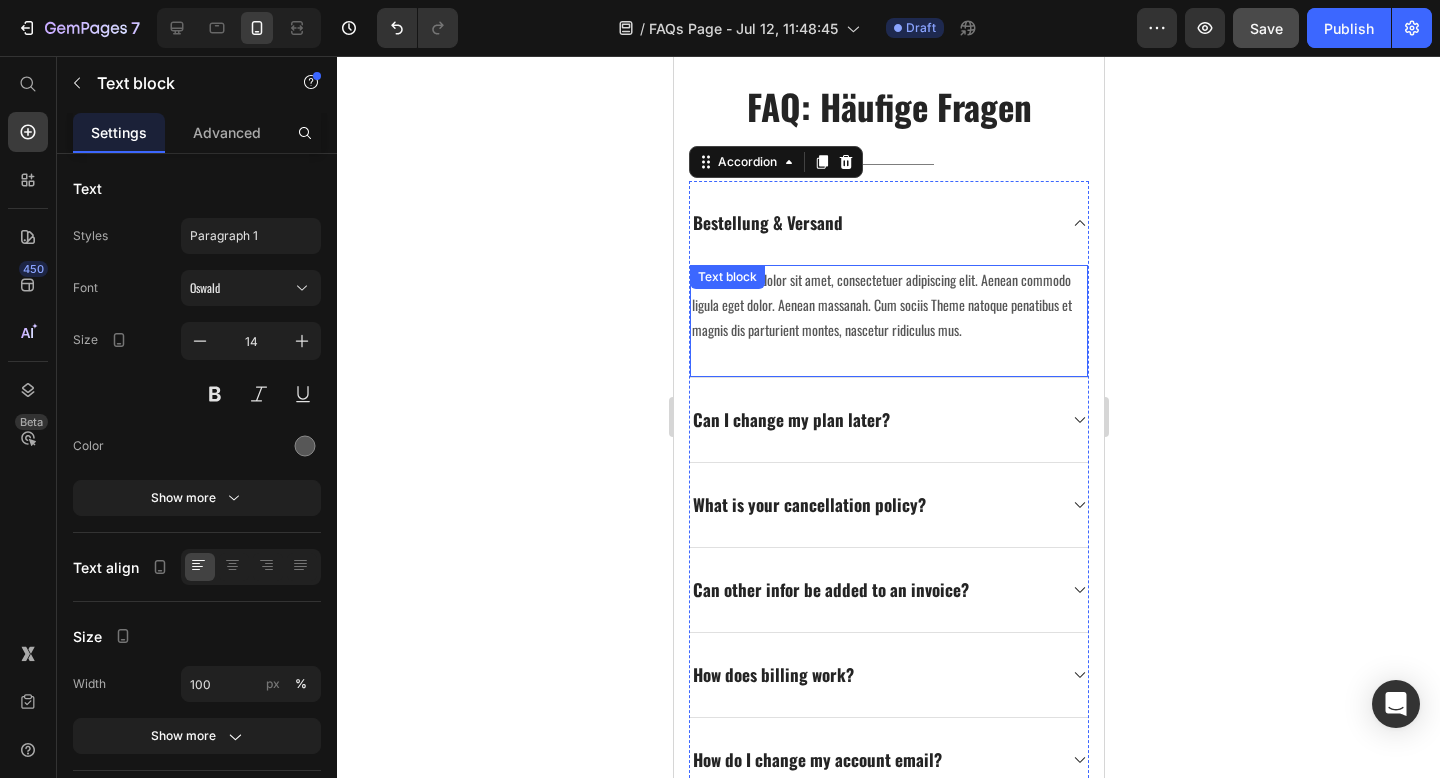 click on "Lorem ipsum dolor sit amet, consectetuer adipiscing elit. Aenean commodo ligula eget dolor. Aenean massanah. Cum sociis Theme natoque penatibus et magnis dis parturient montes, nascetur ridiculus mus. Text block" at bounding box center (888, 321) 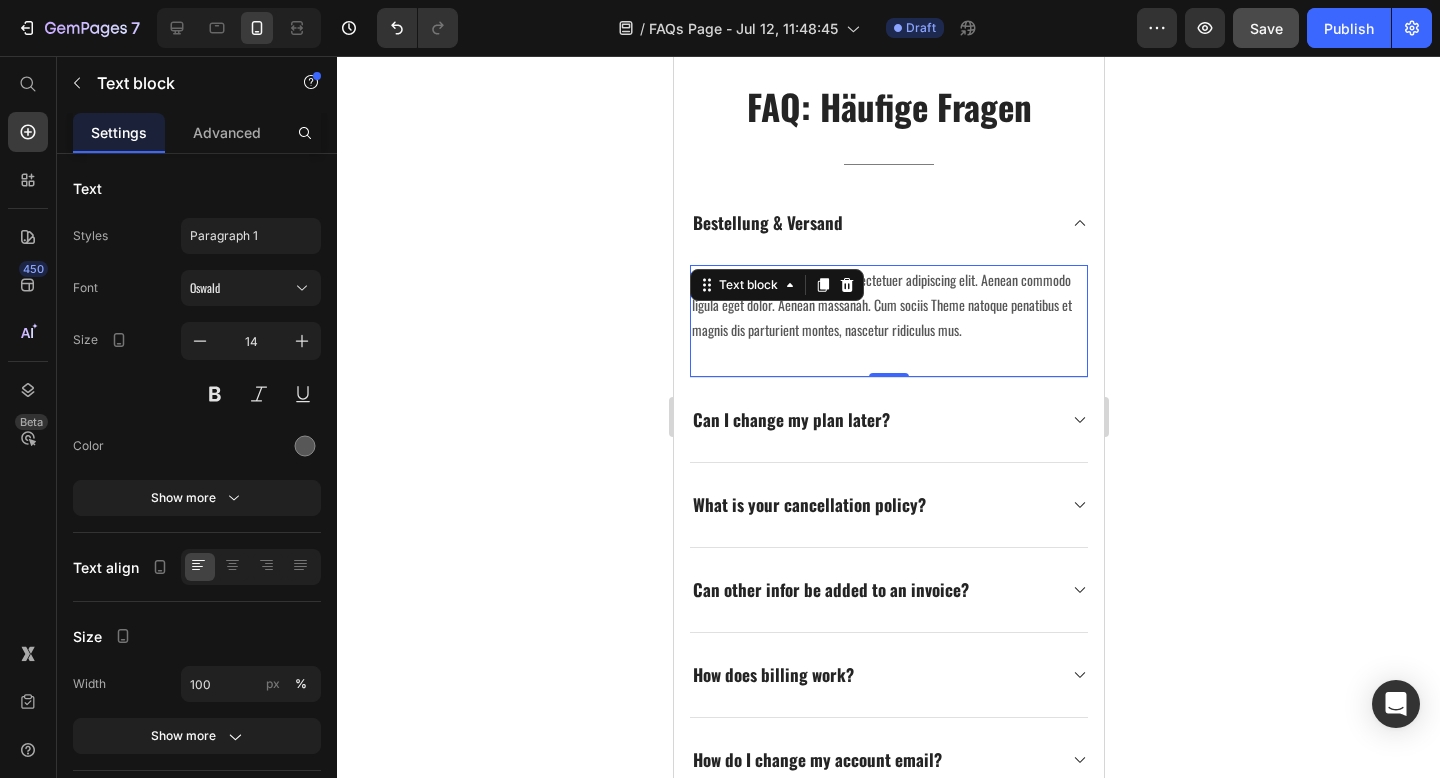 click on "Lorem ipsum dolor sit amet, consectetuer adipiscing elit. Aenean commodo ligula eget dolor. Aenean massanah. Cum sociis Theme natoque penatibus et magnis dis parturient montes, nascetur ridiculus mus." at bounding box center [888, 305] 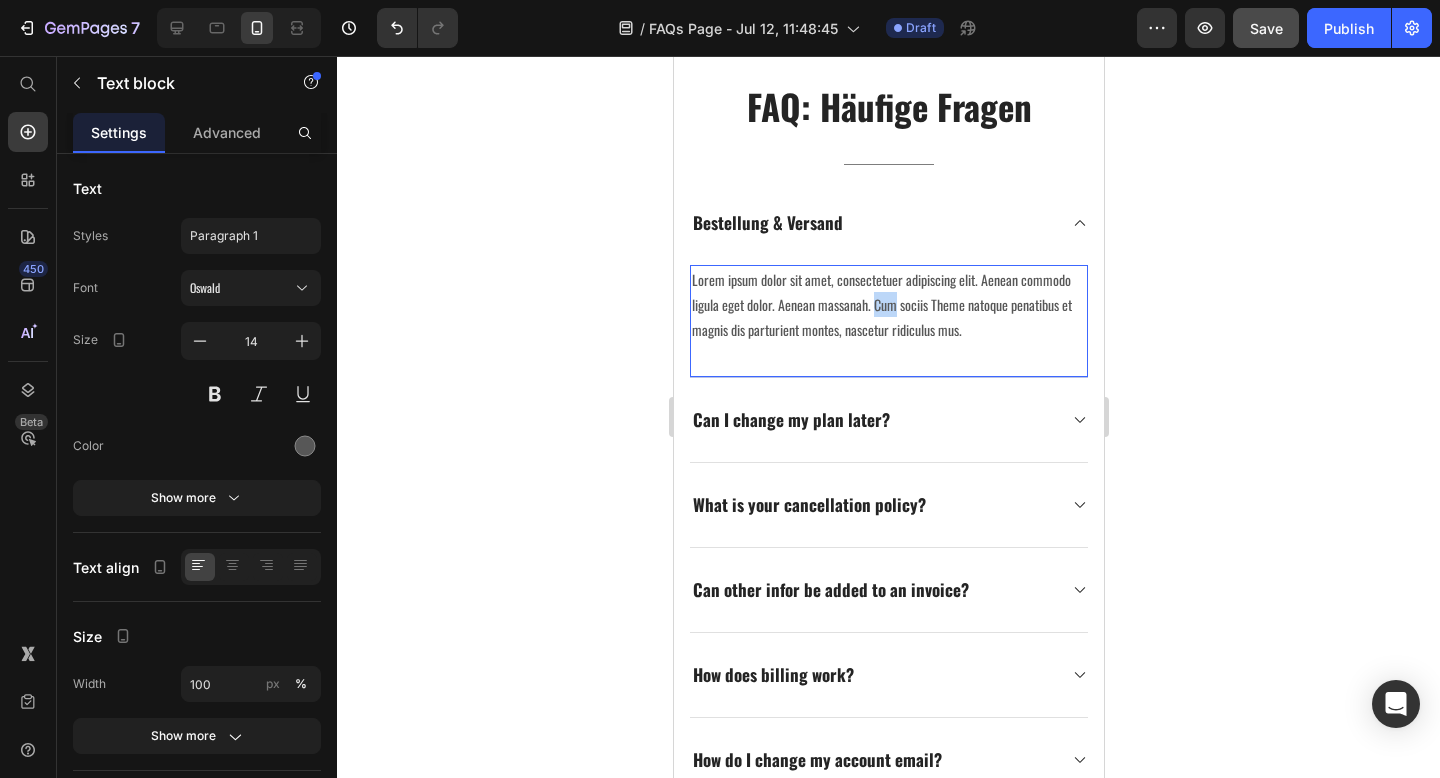 click on "Lorem ipsum dolor sit amet, consectetuer adipiscing elit. Aenean commodo ligula eget dolor. Aenean massanah. Cum sociis Theme natoque penatibus et magnis dis parturient montes, nascetur ridiculus mus." at bounding box center (888, 305) 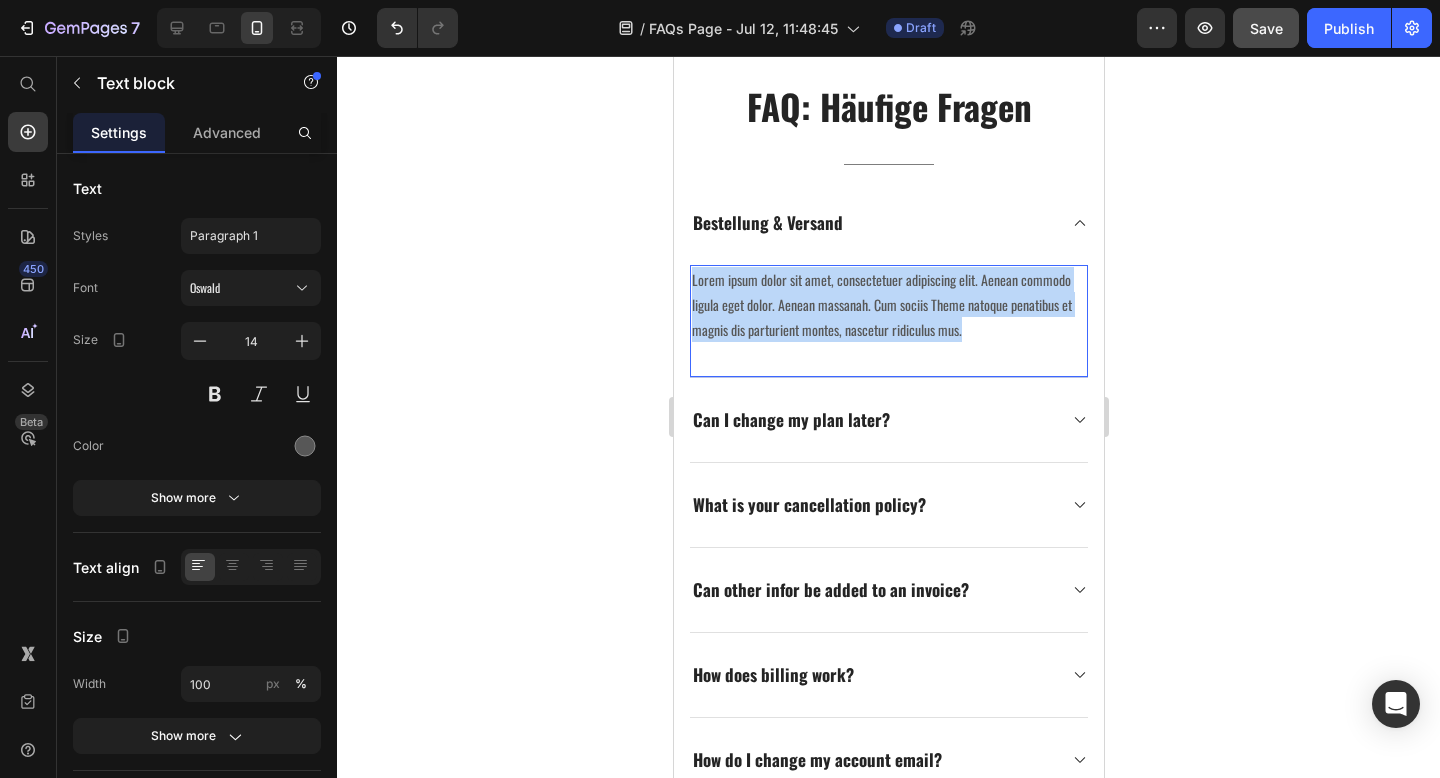 click on "Lorem ipsum dolor sit amet, consectetuer adipiscing elit. Aenean commodo ligula eget dolor. Aenean massanah. Cum sociis Theme natoque penatibus et magnis dis parturient montes, nascetur ridiculus mus." at bounding box center [888, 305] 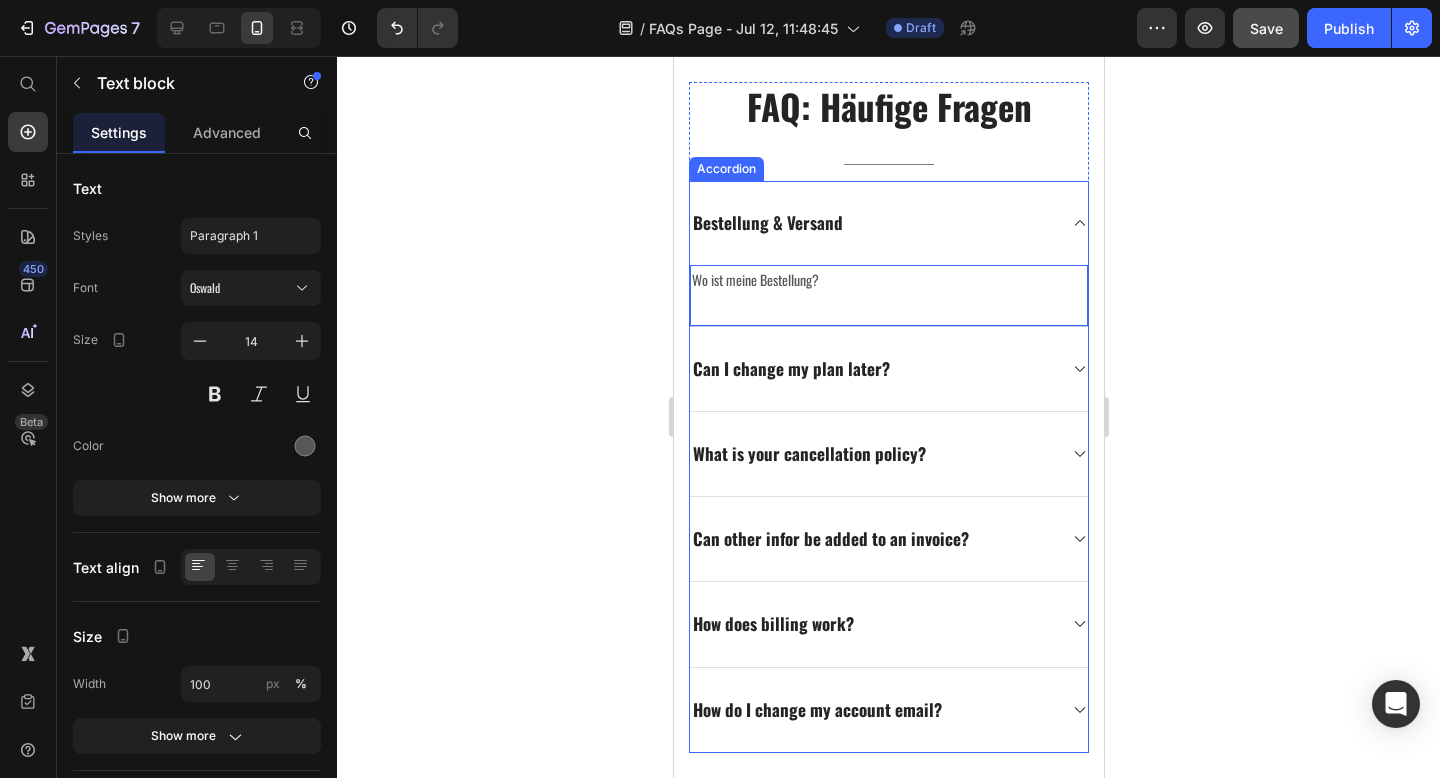 click on "Bestellung & Versand" at bounding box center [767, 222] 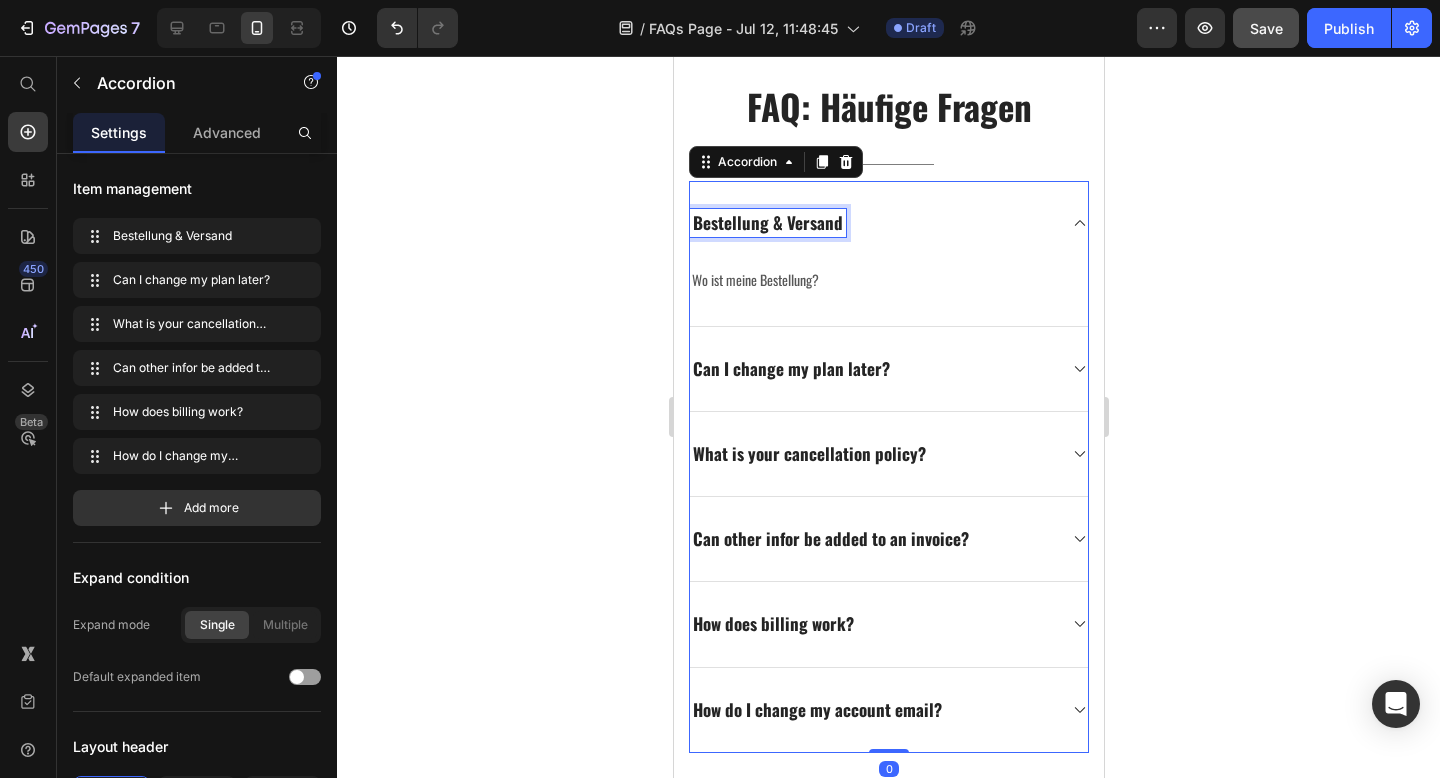 click on "Bestellung & Versand" at bounding box center [767, 222] 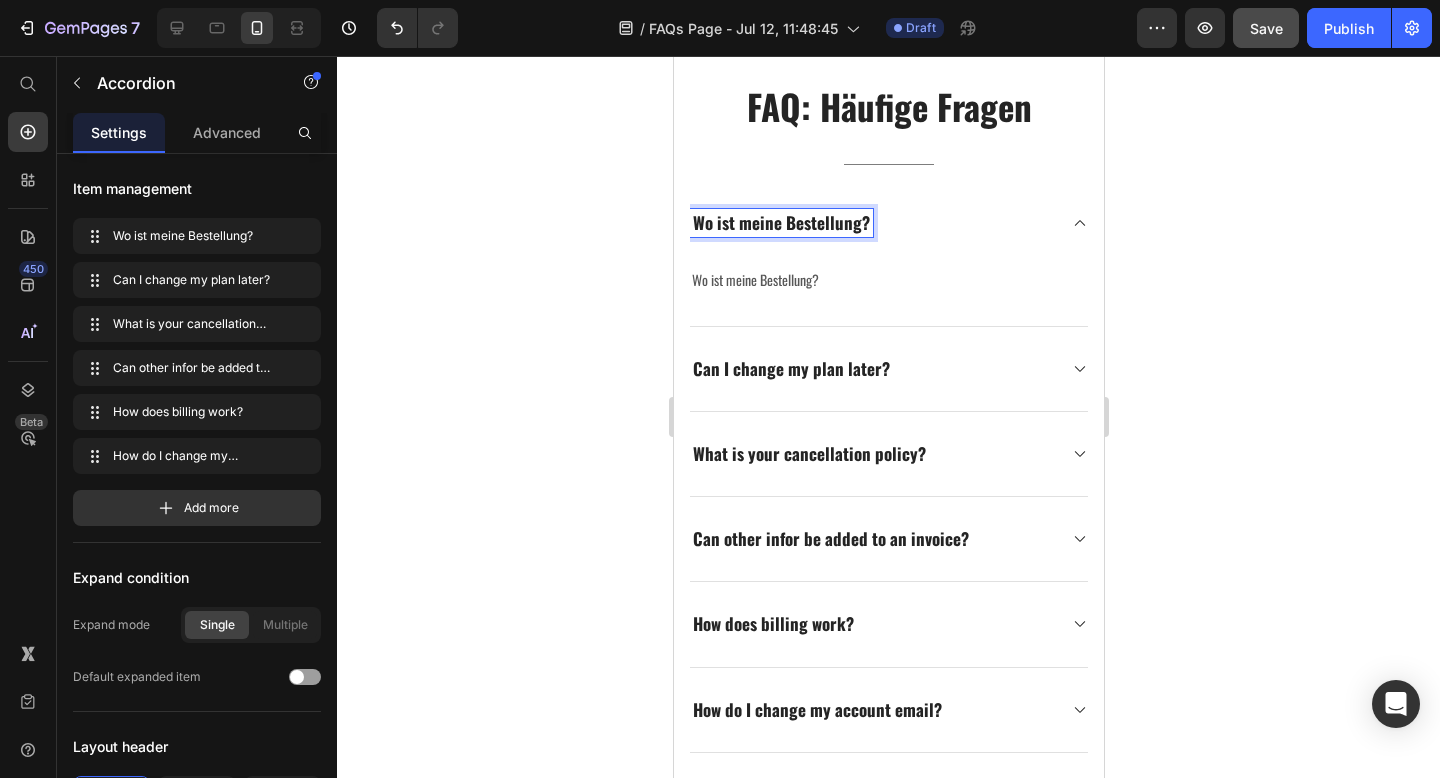 drag, startPoint x: 621, startPoint y: 244, endPoint x: 72, endPoint y: 188, distance: 551.8487 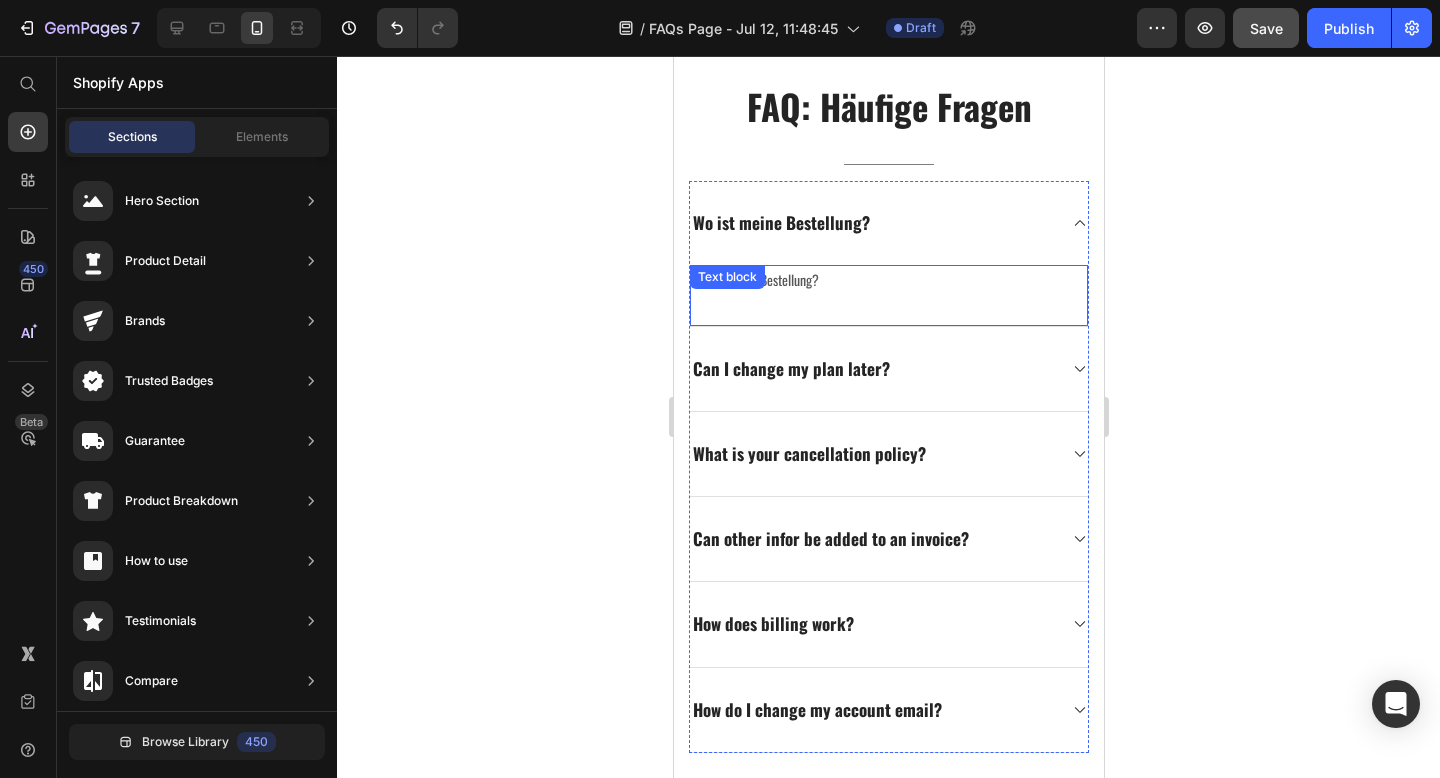 click on "Wo ist meine Bestellung?" at bounding box center (888, 279) 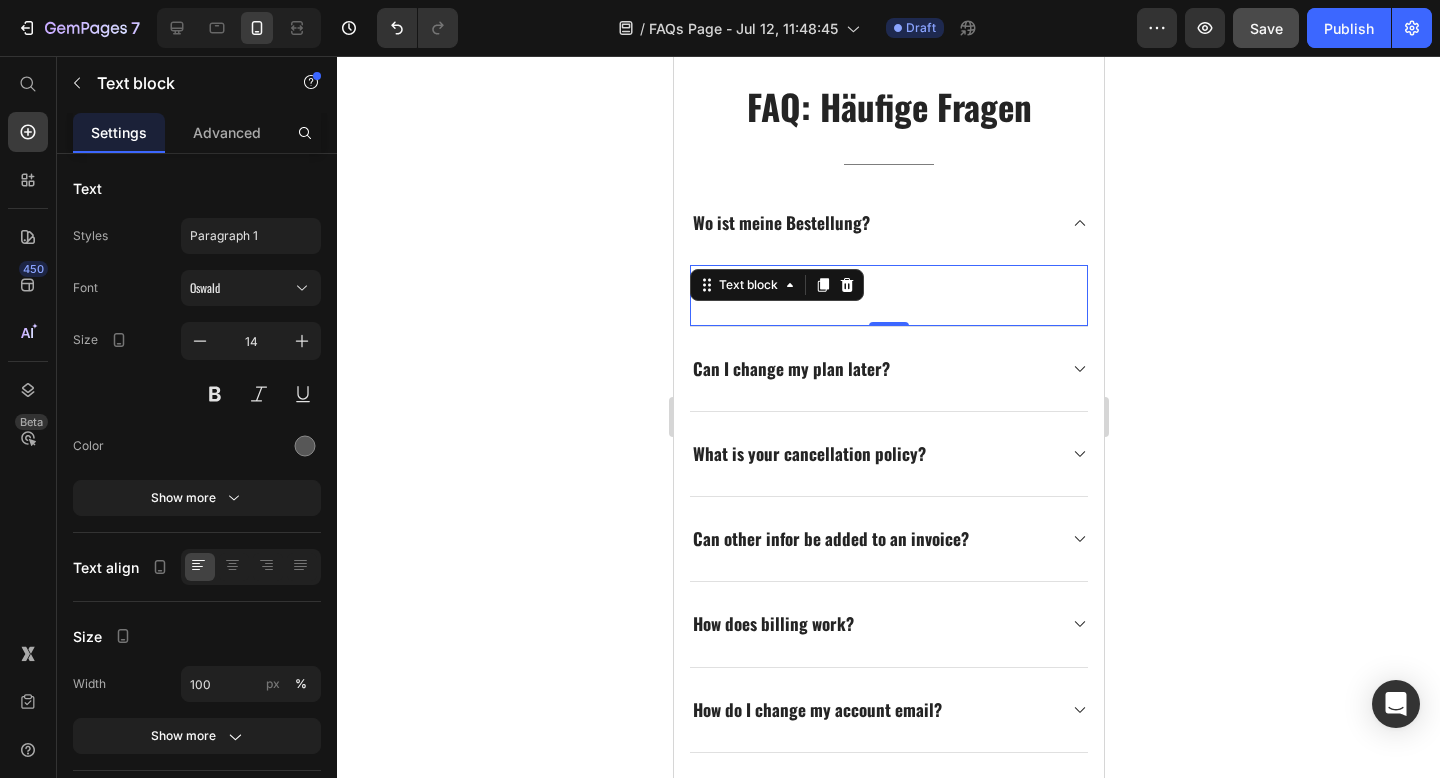 click 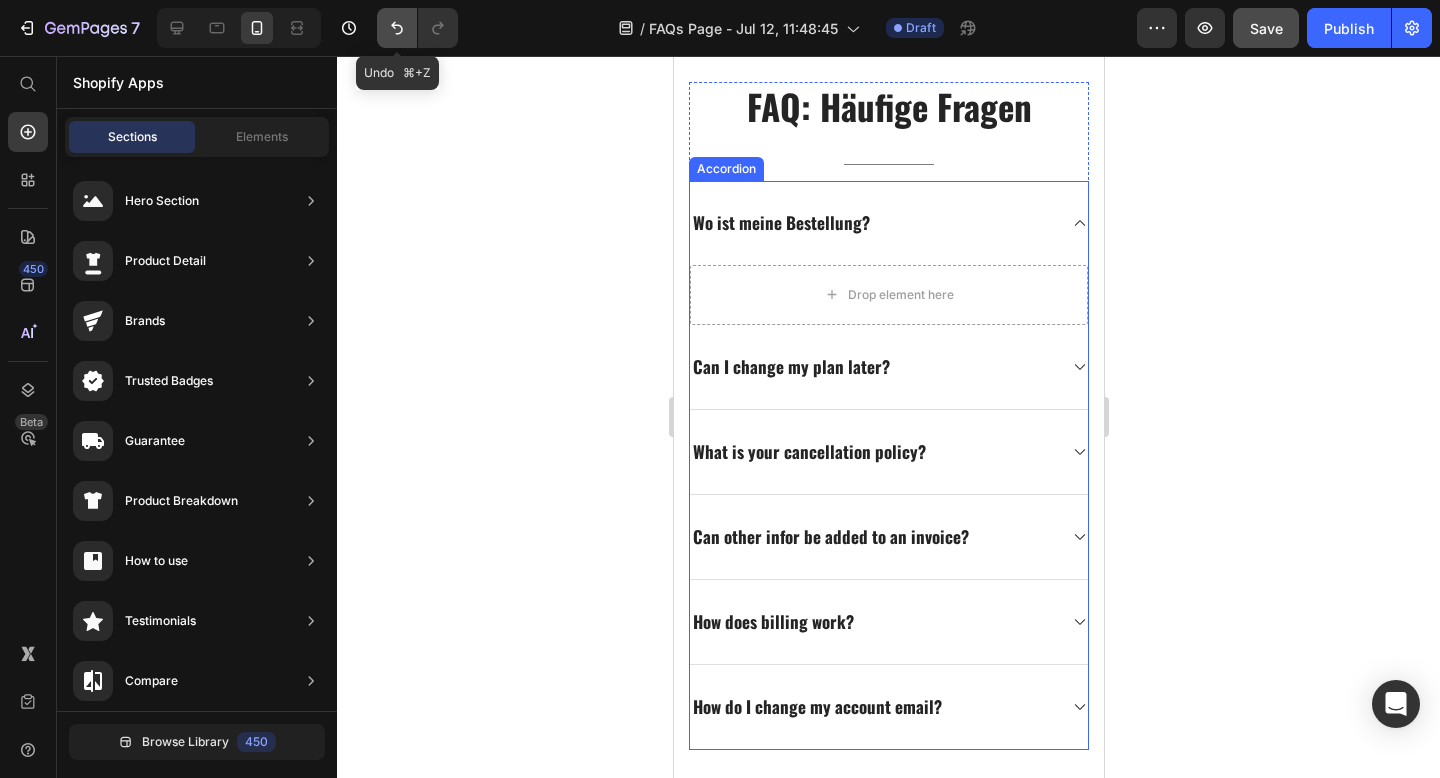 click 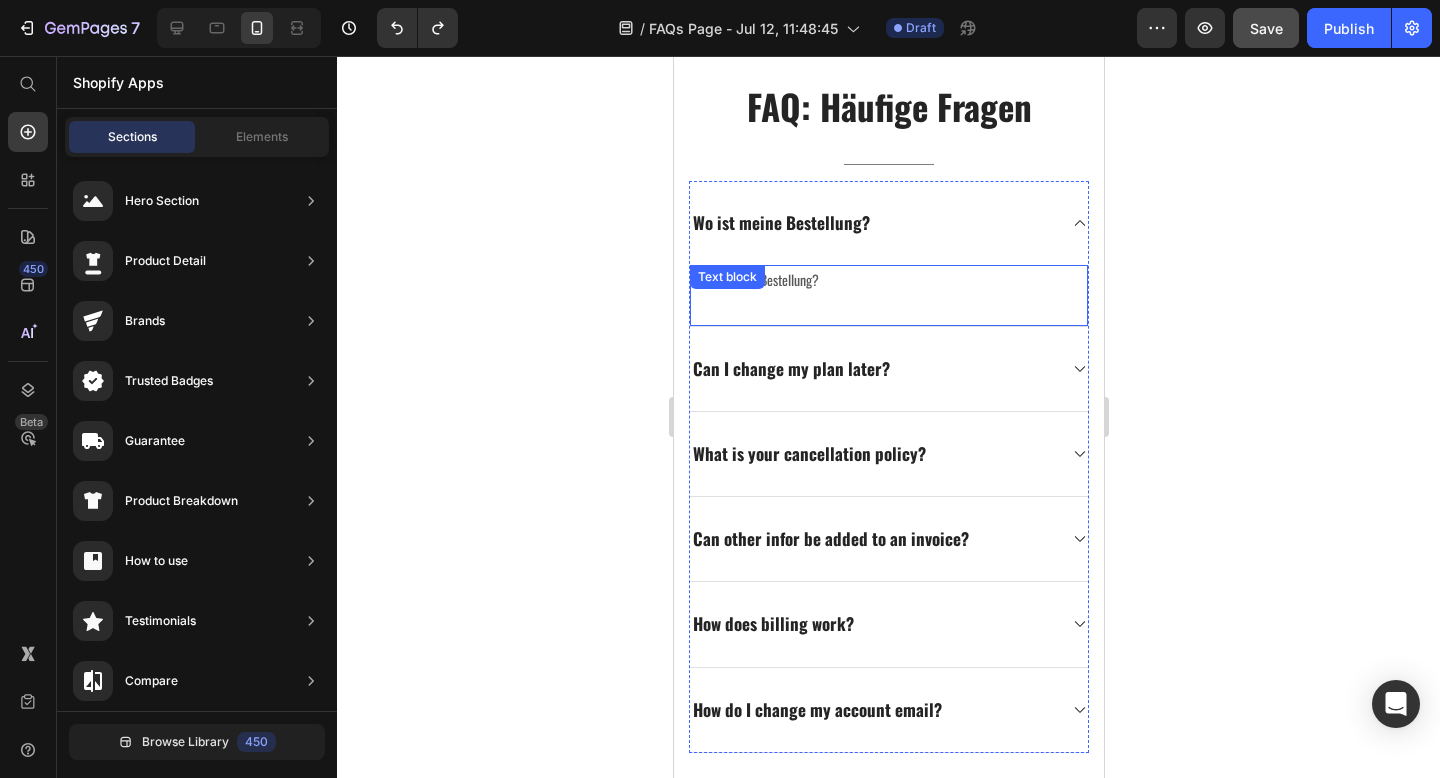 click on "Wo ist meine Bestellung?" at bounding box center [888, 279] 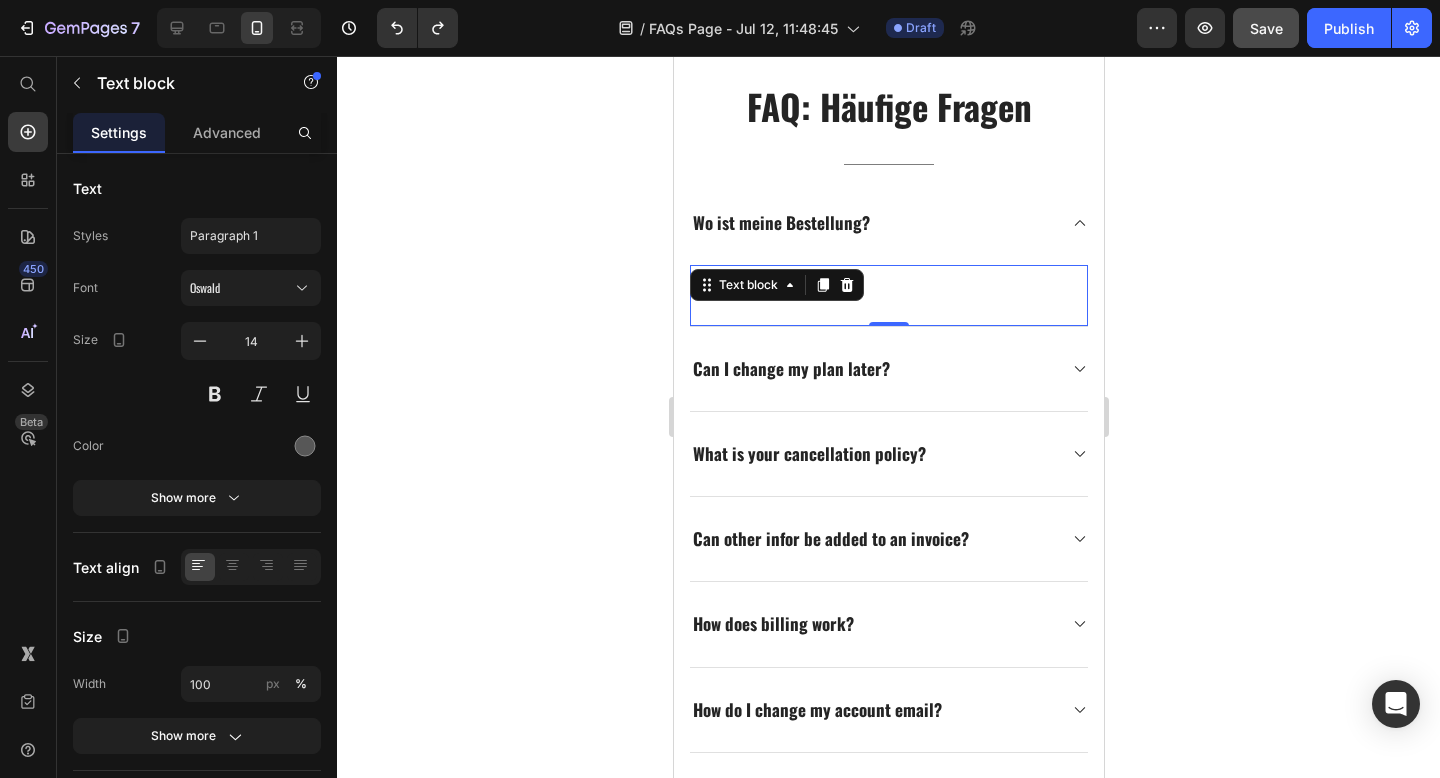 click at bounding box center [822, 285] 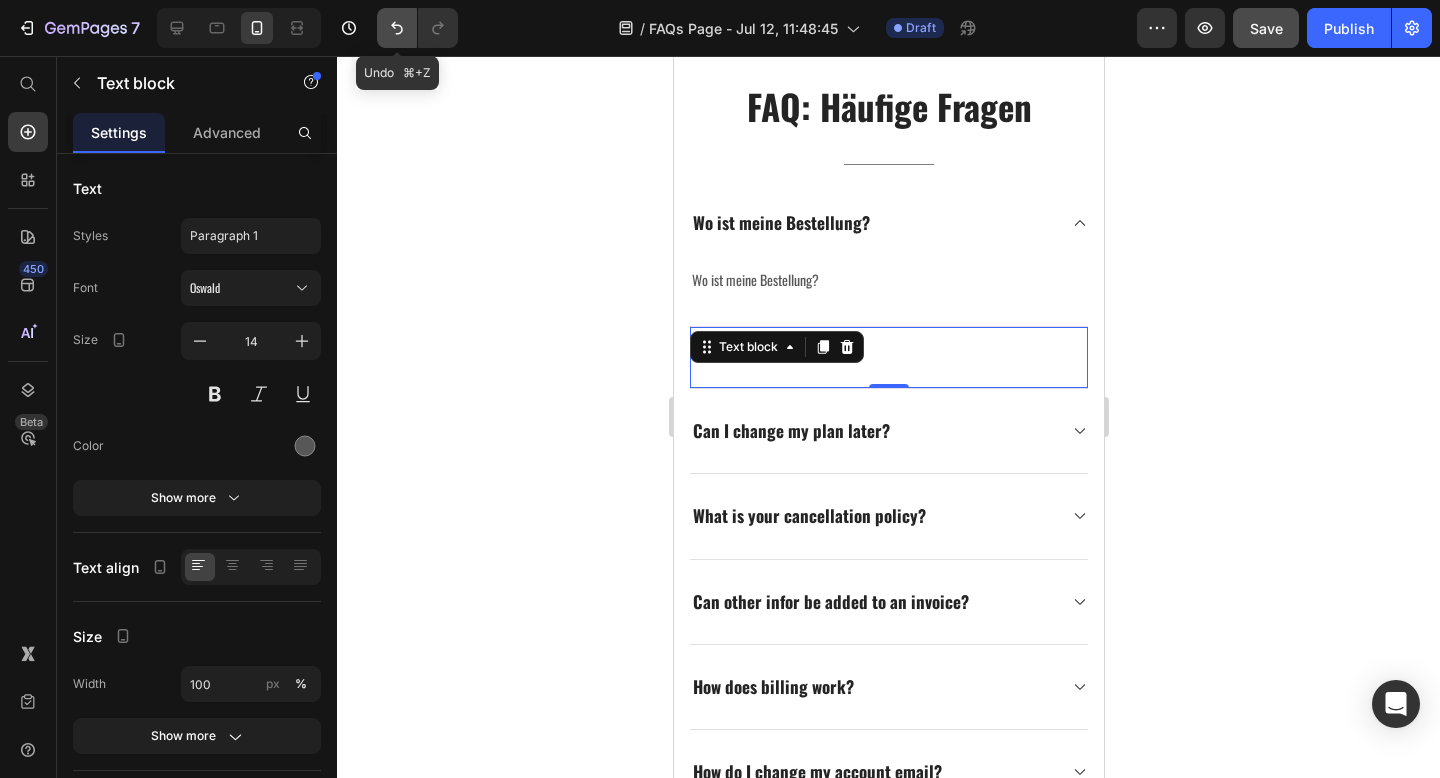 click 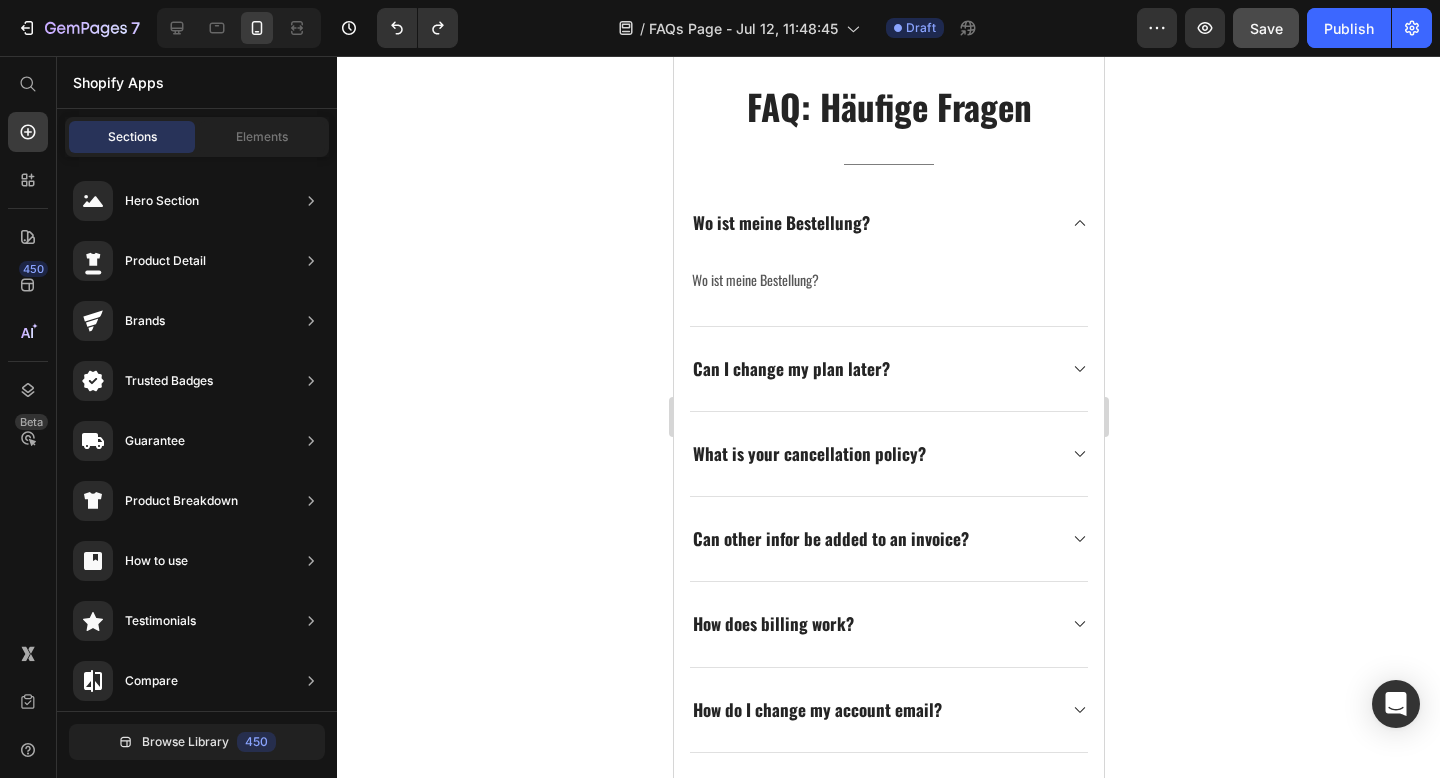click 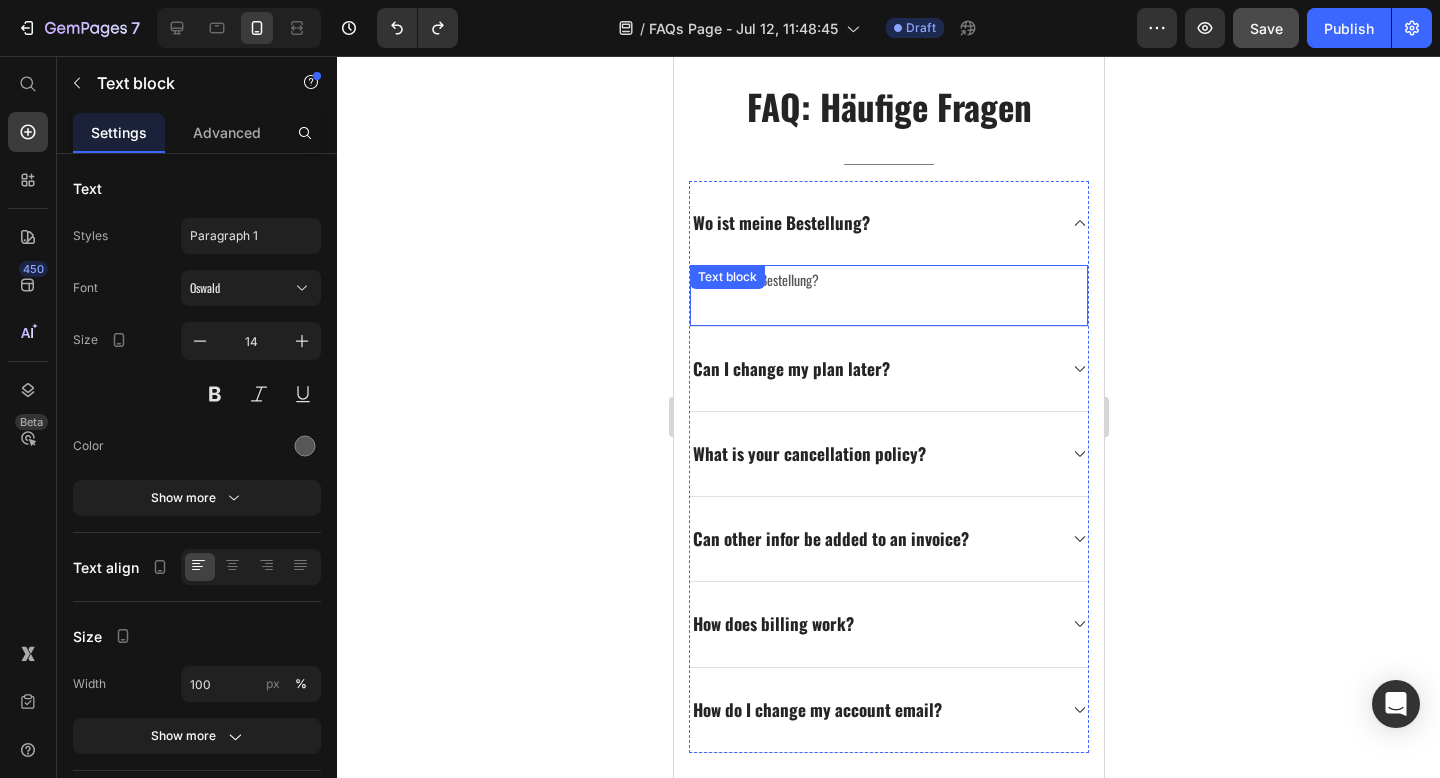 click on "Wo ist meine Bestellung? Text block" at bounding box center [888, 296] 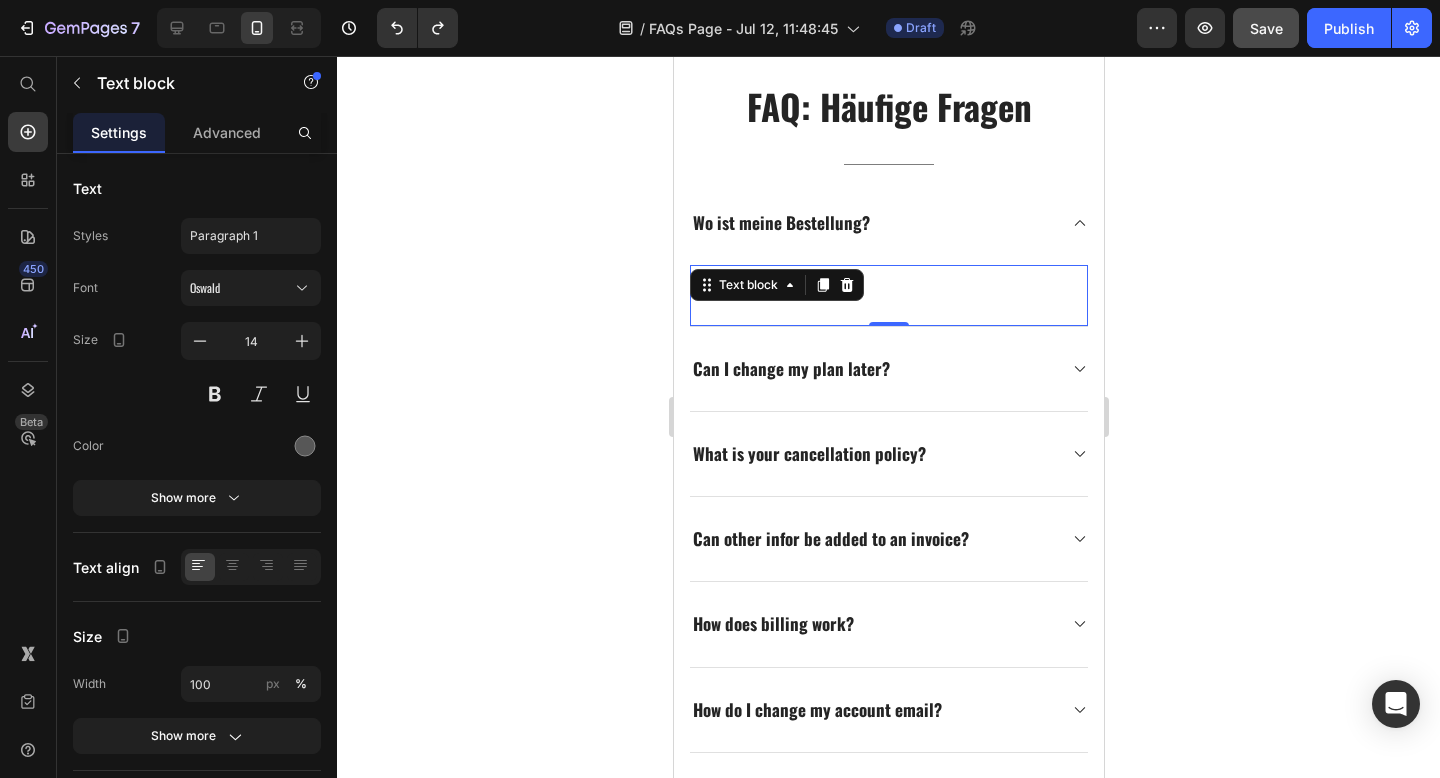 click on "Wo ist meine Bestellung? Text block   0" at bounding box center [888, 296] 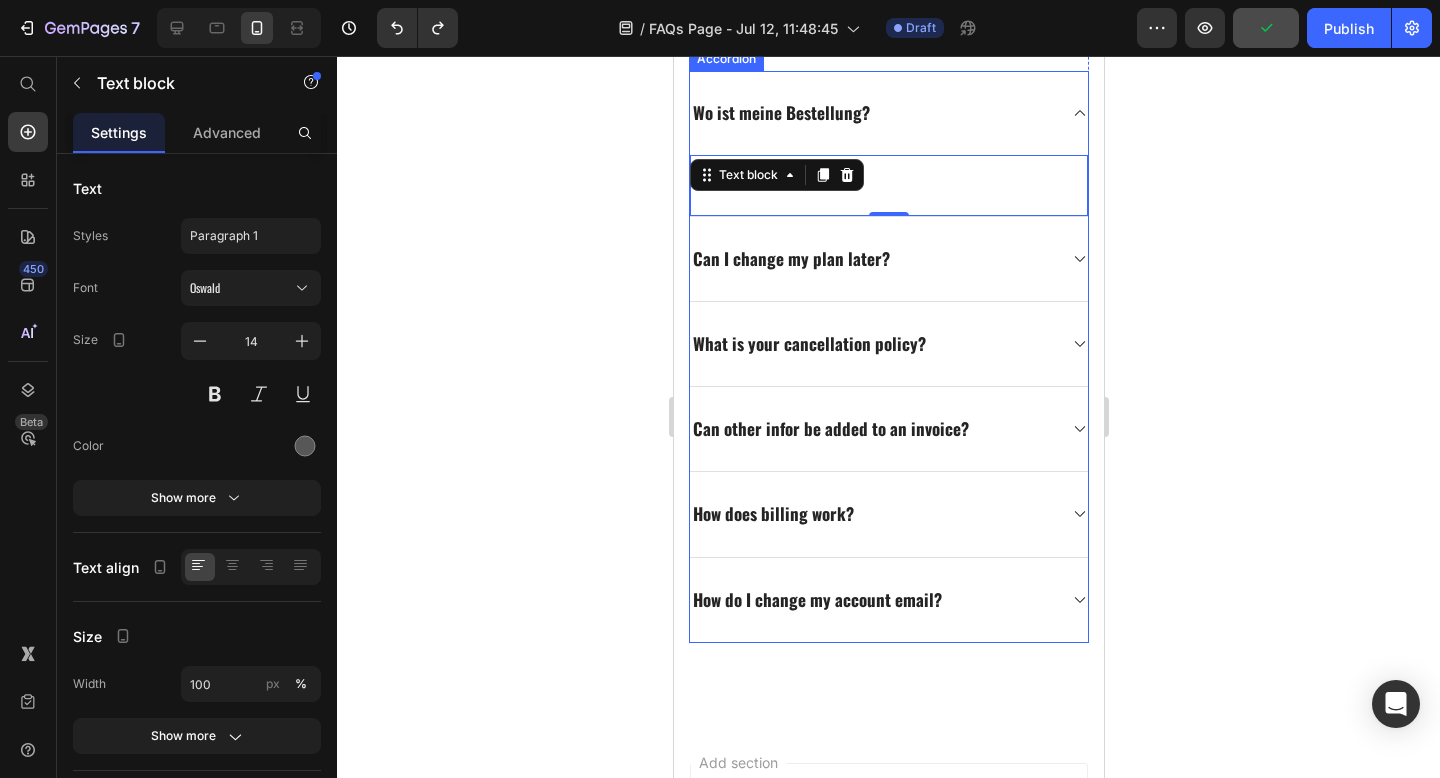 scroll, scrollTop: 347, scrollLeft: 0, axis: vertical 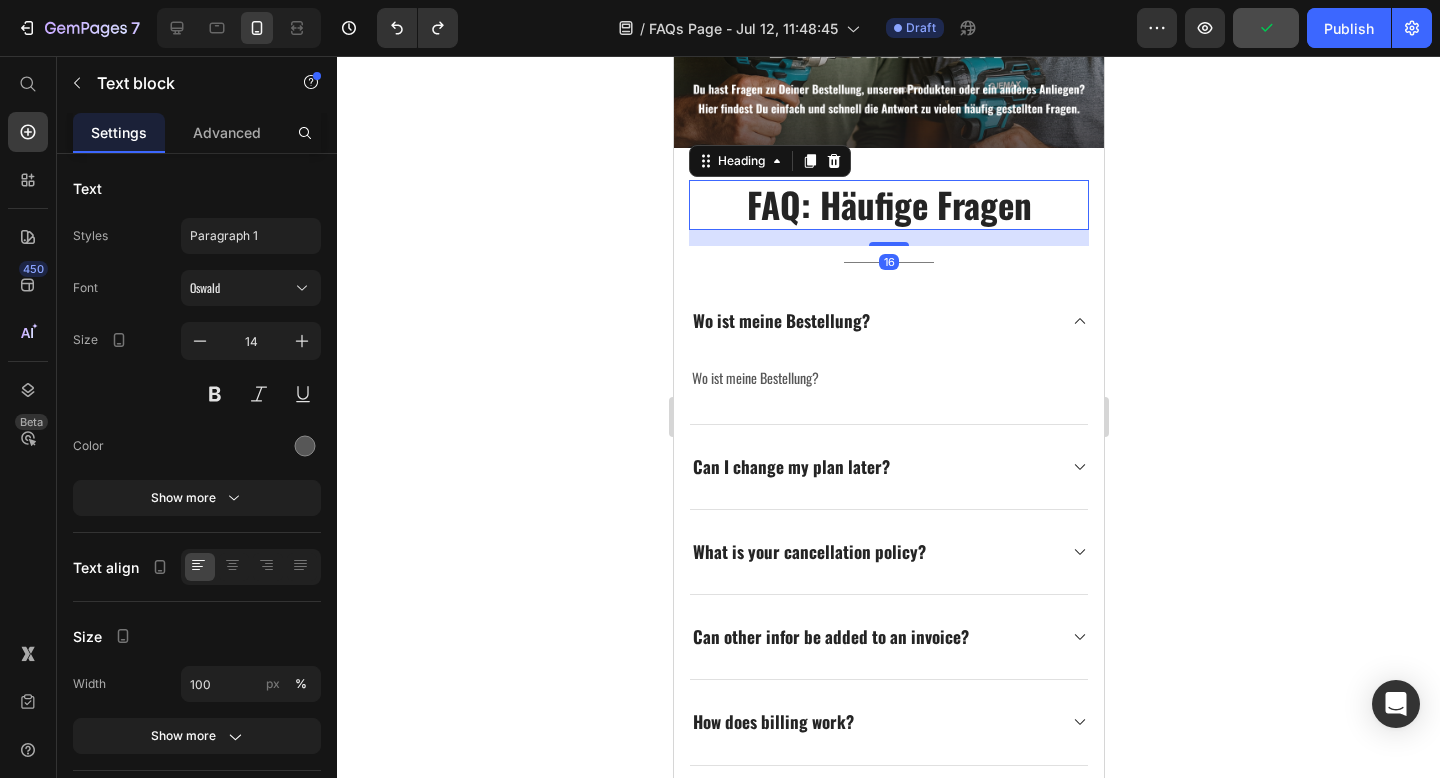 click on "FAQ: Häufige Fragen" at bounding box center [888, 205] 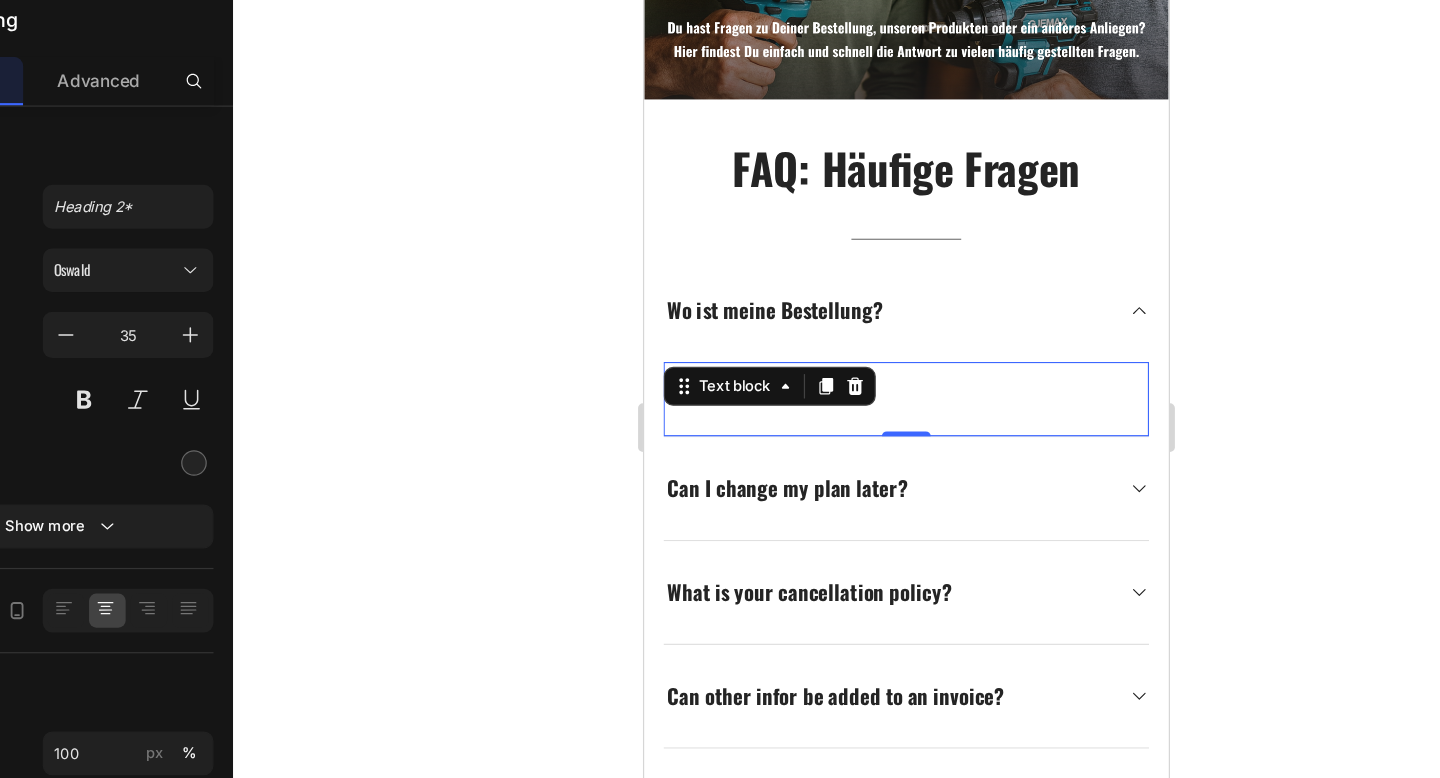 click on "Wo ist meine Bestellung? Text block   0" at bounding box center [858, 326] 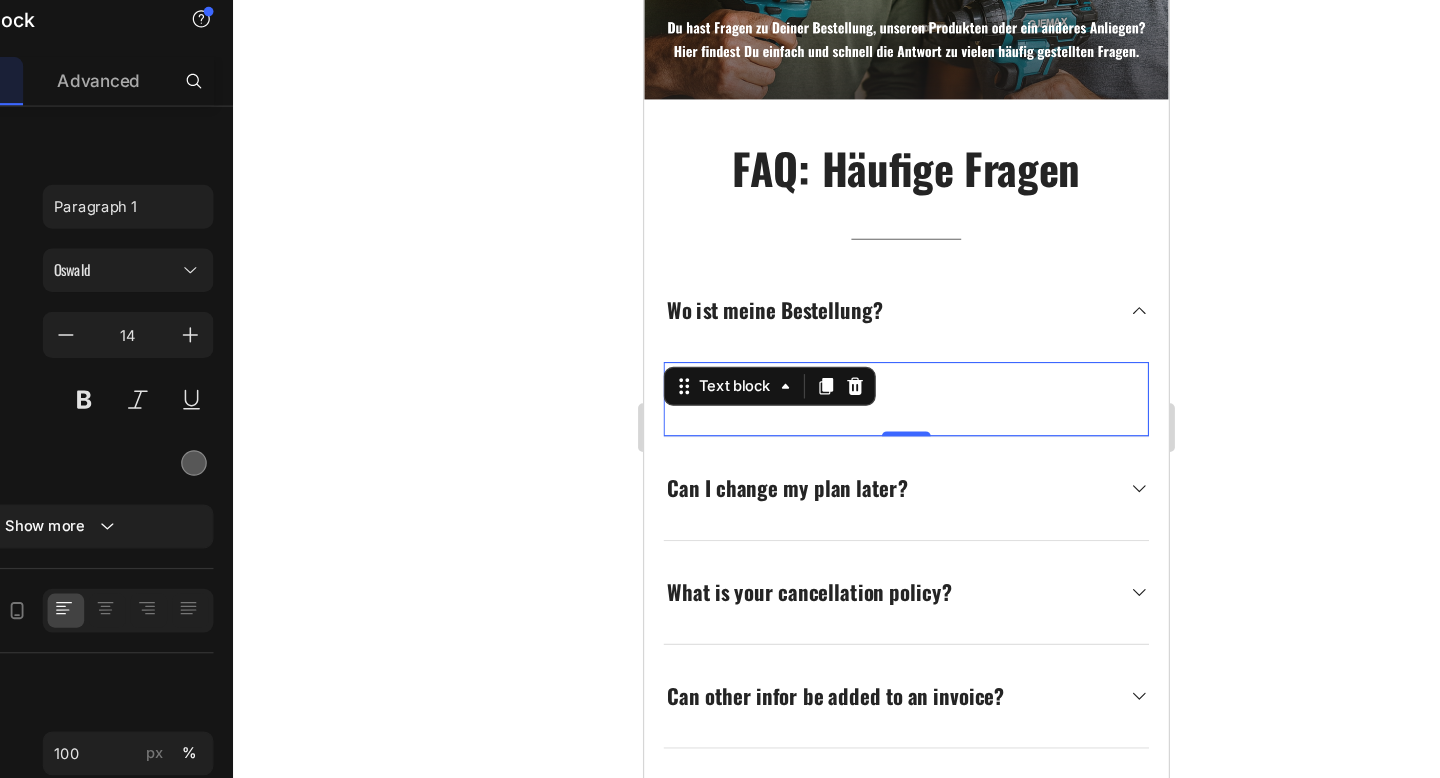 click on "Text block" at bounding box center (746, 315) 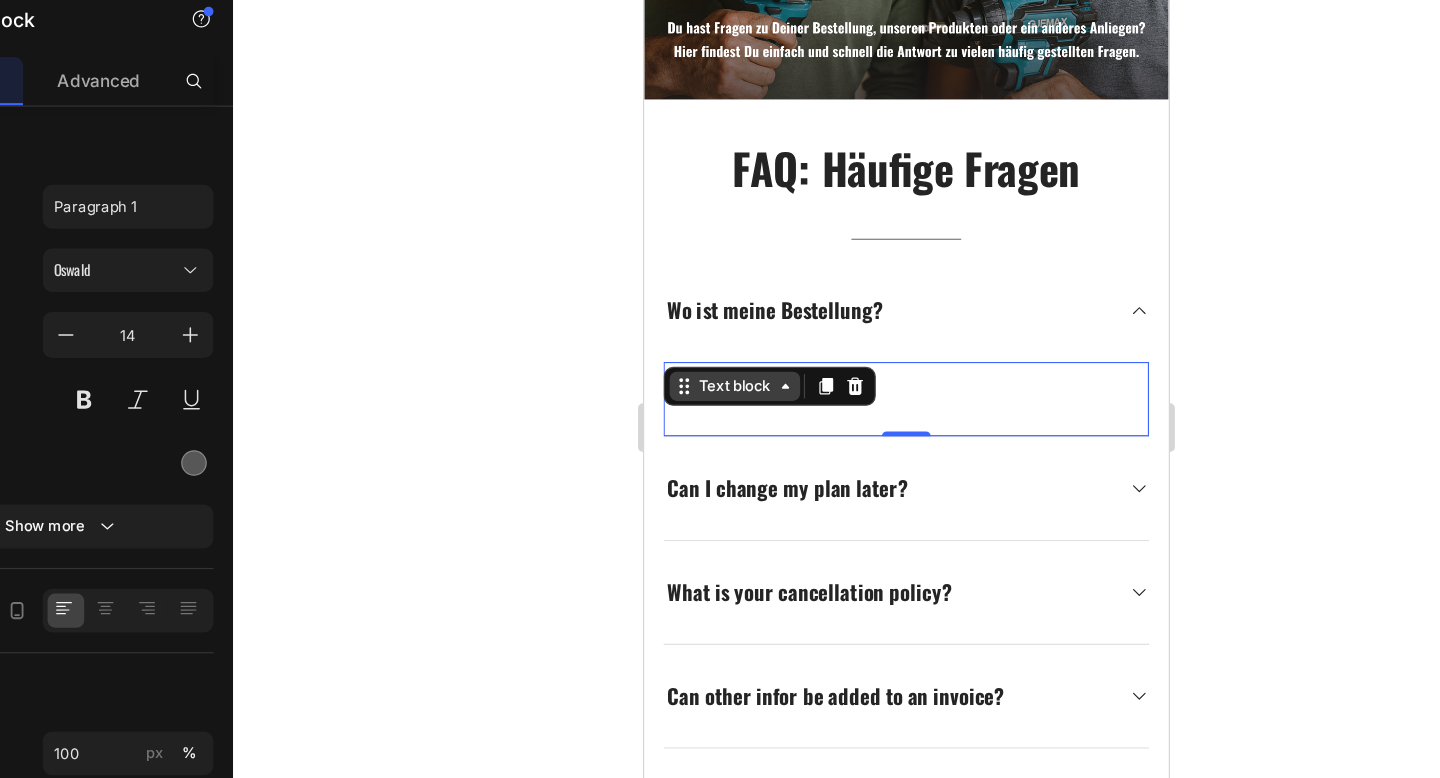 click on "Text block" at bounding box center [717, 315] 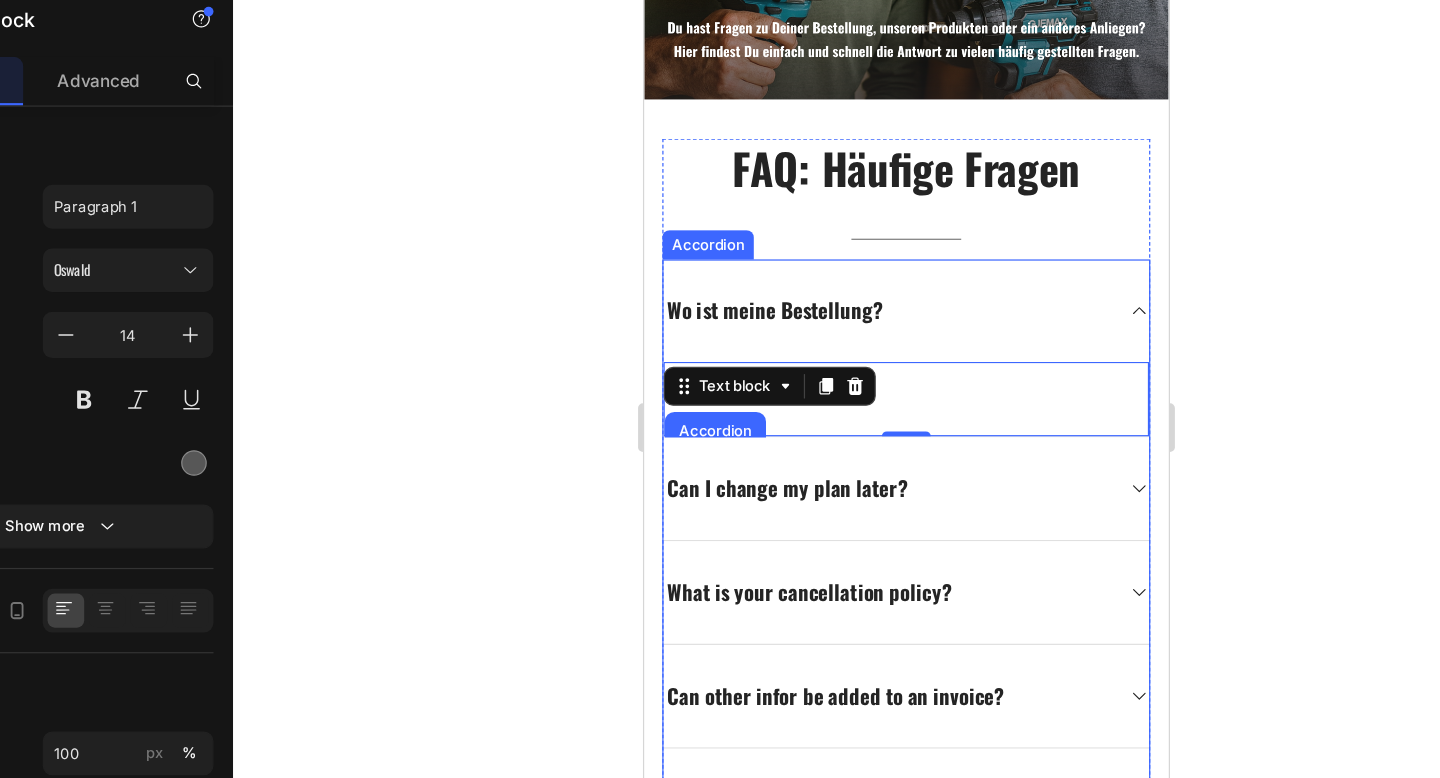 click on "Wo ist meine Bestellung? Text block Accordion Row 1 col Section   0" at bounding box center [858, 326] 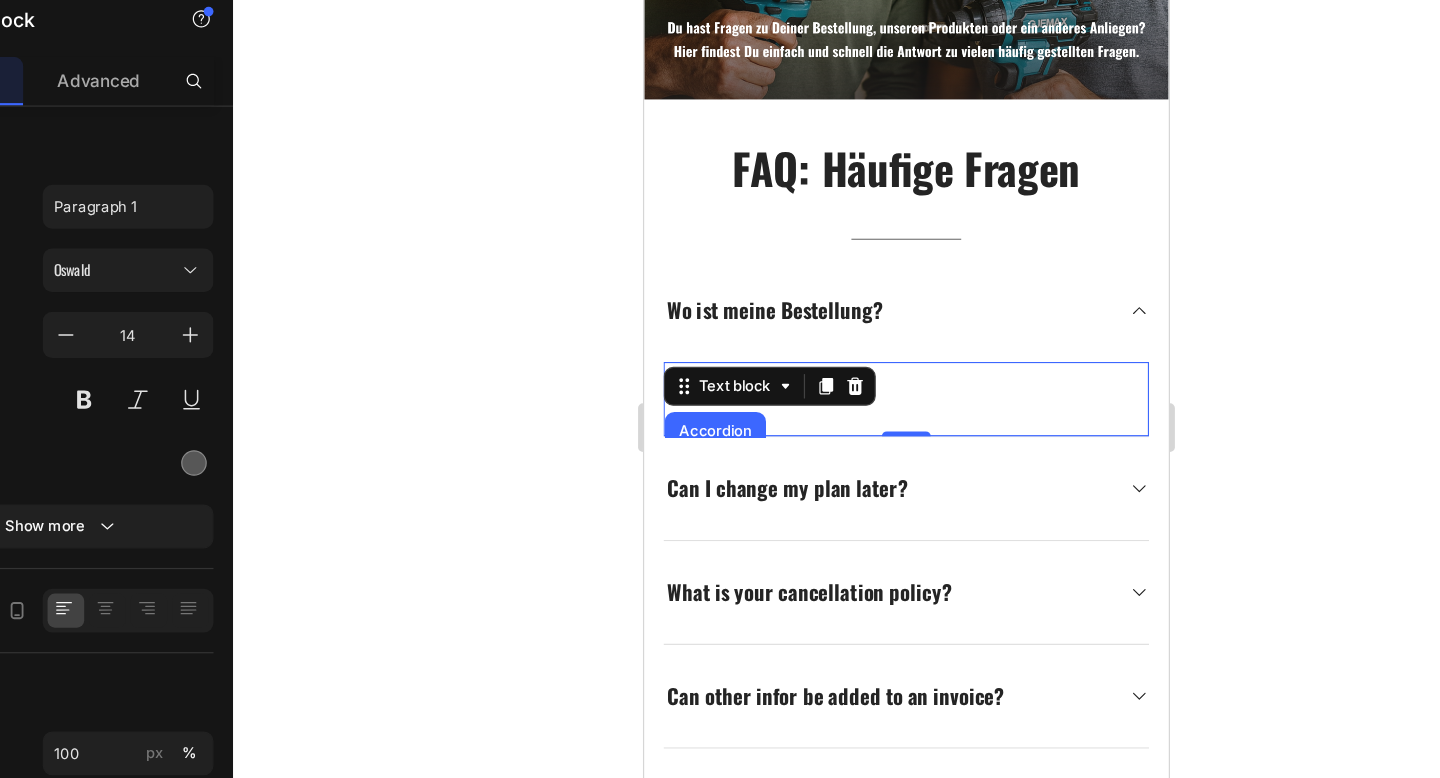 click on "Wo ist meine Bestellung? Text block Accordion Row 1 col Section   0" at bounding box center [858, 326] 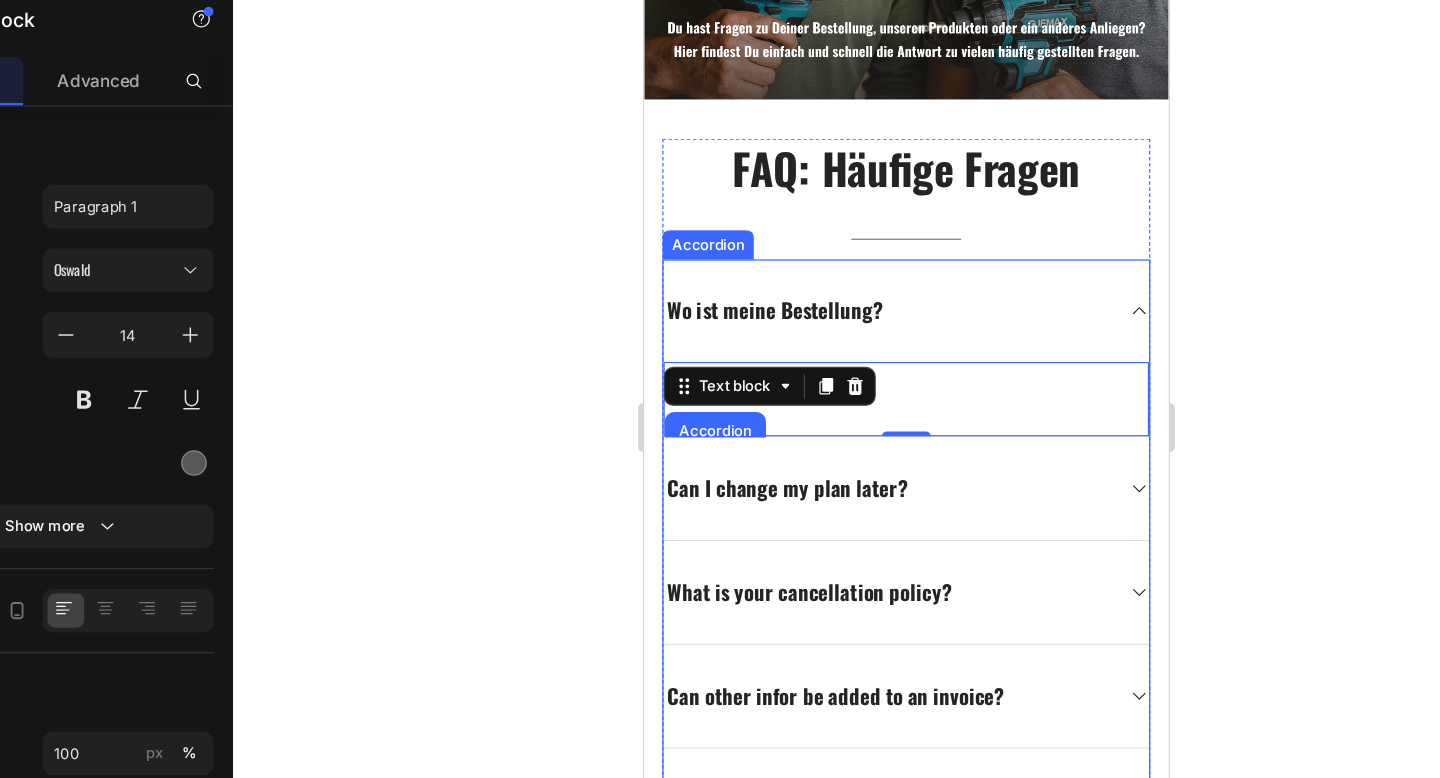 click 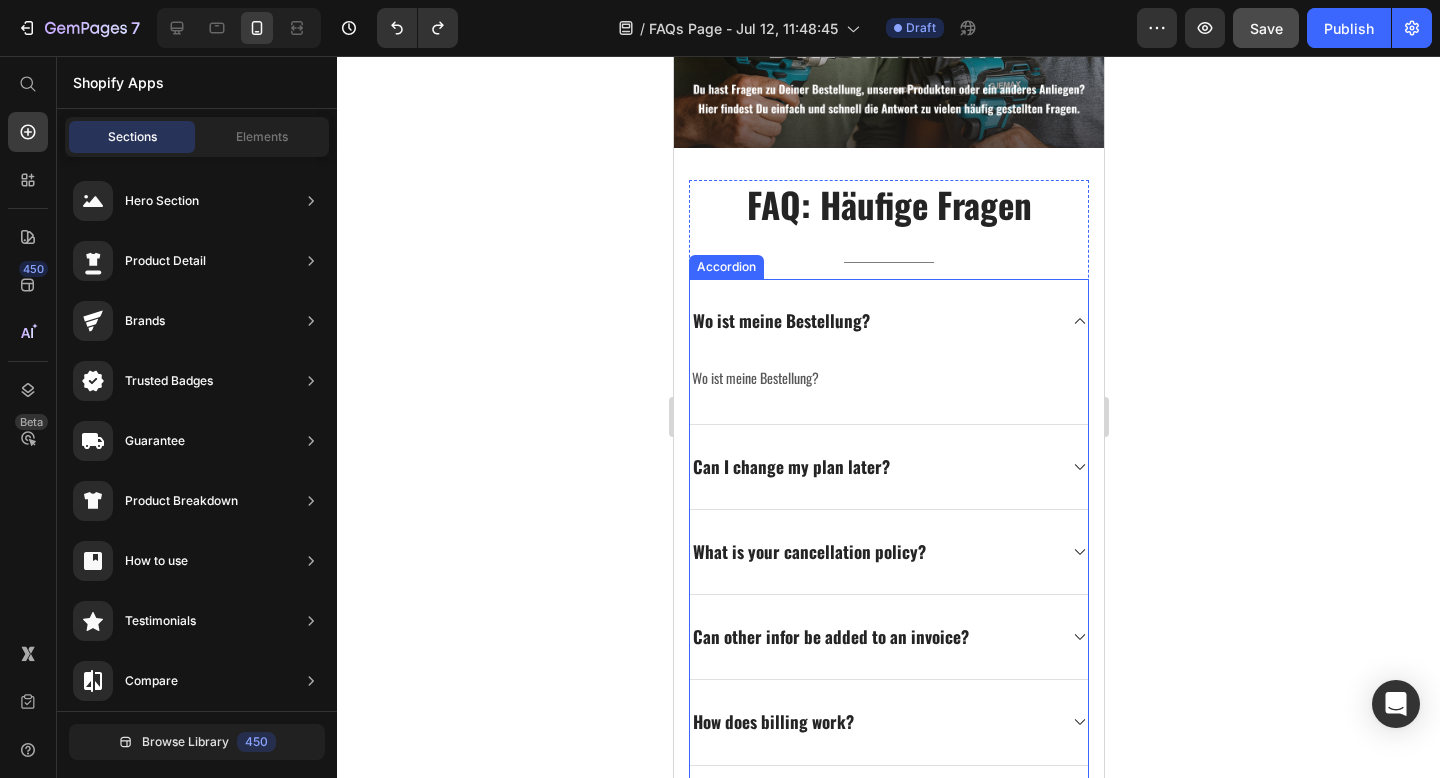 click on "Wo ist meine Bestellung?" at bounding box center [888, 321] 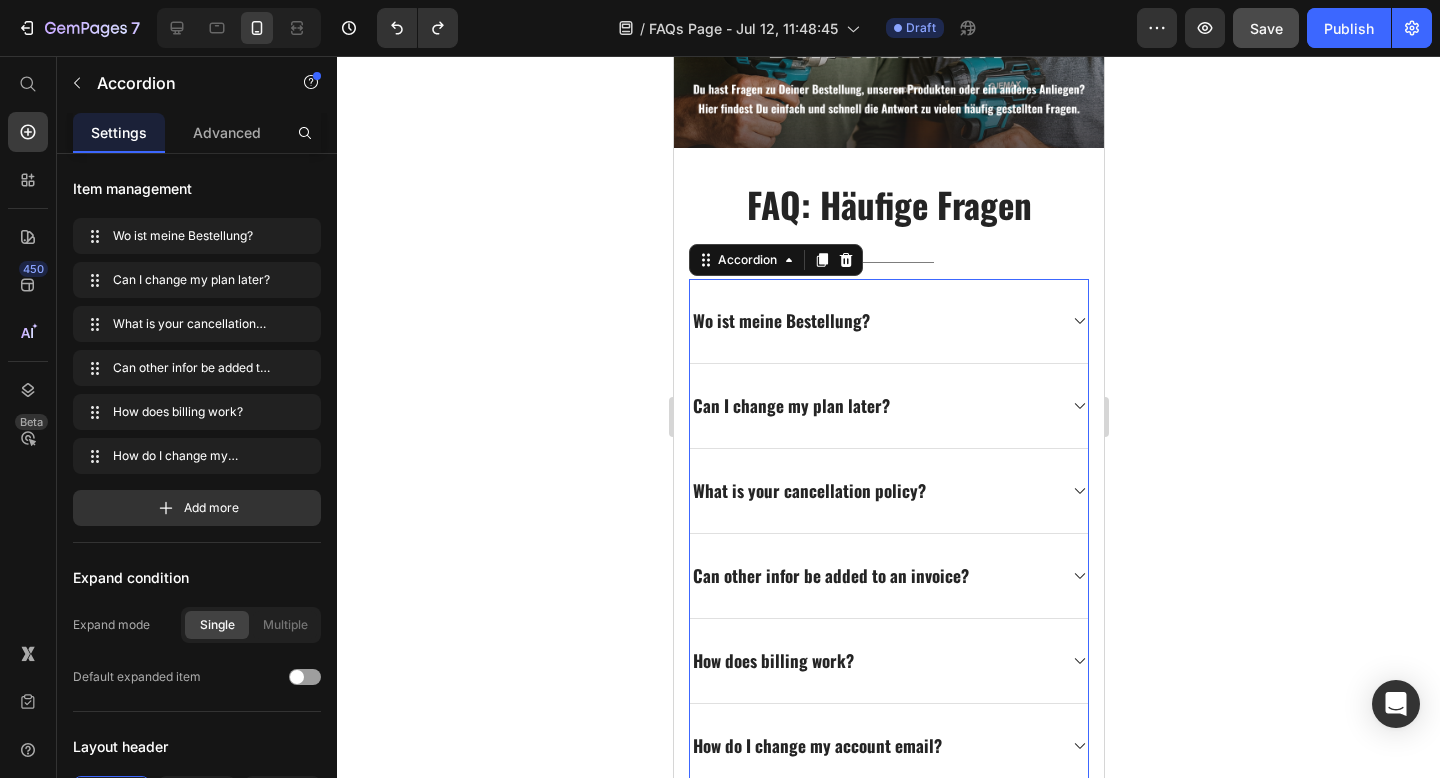 click on "Wo ist meine Bestellung?" at bounding box center (888, 321) 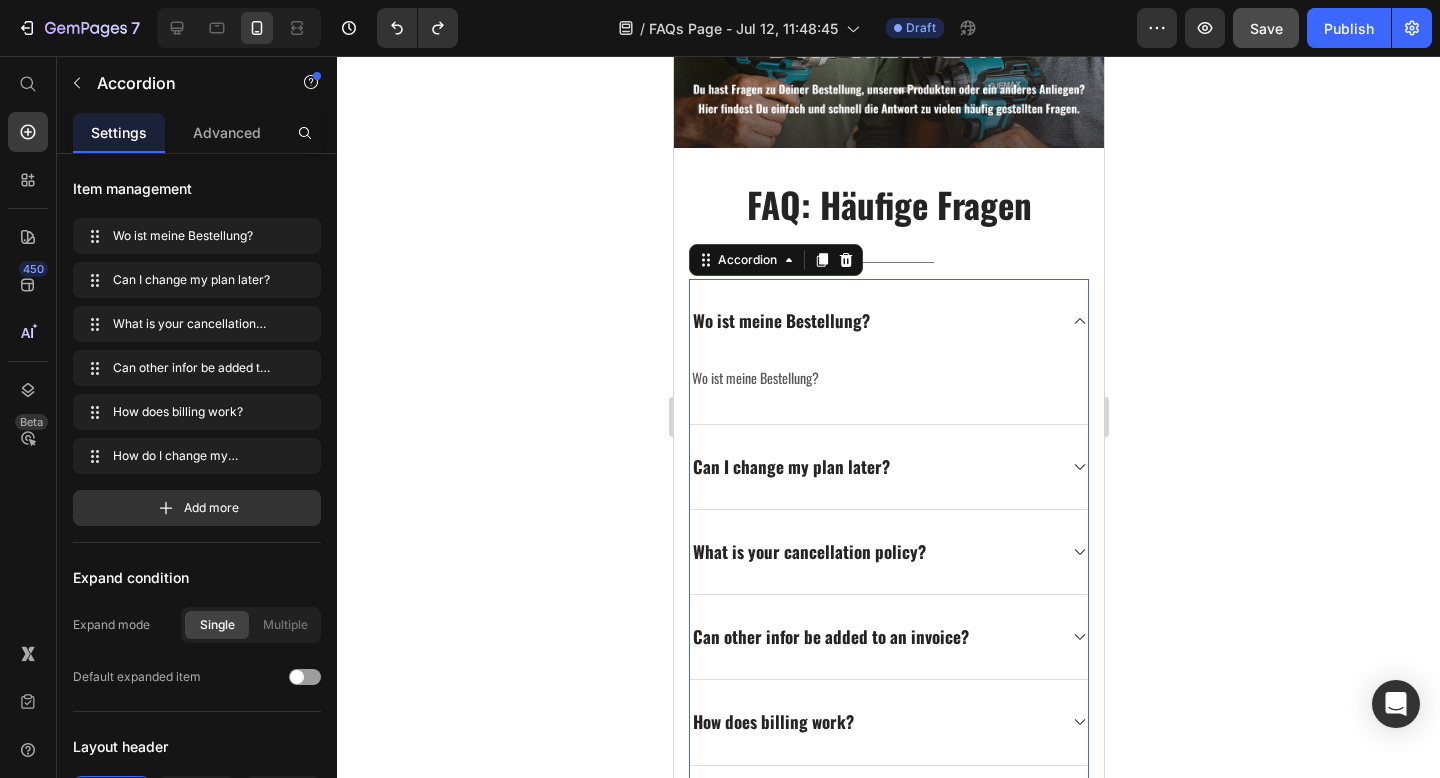click on "Wo ist meine Bestellung?" at bounding box center (888, 321) 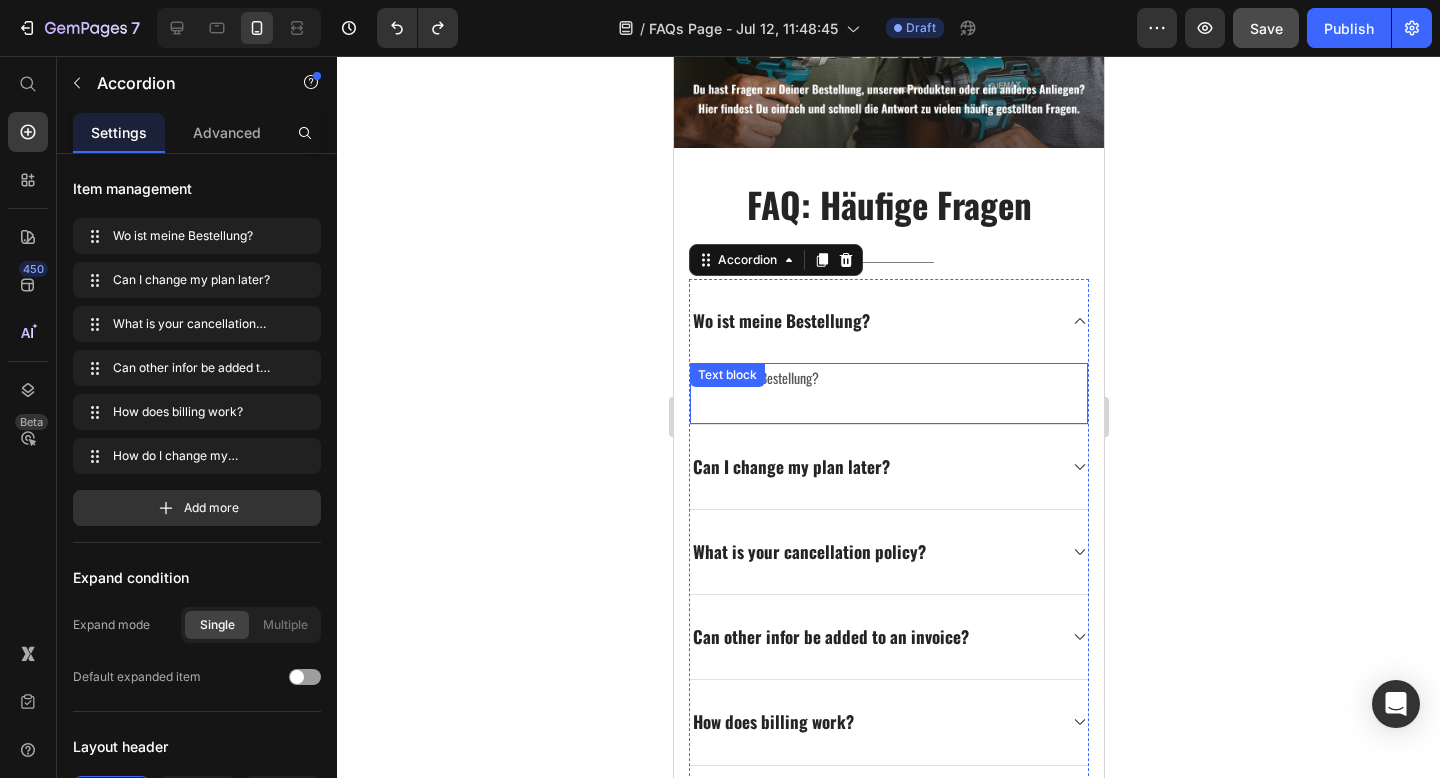 click on "Text block" at bounding box center [726, 375] 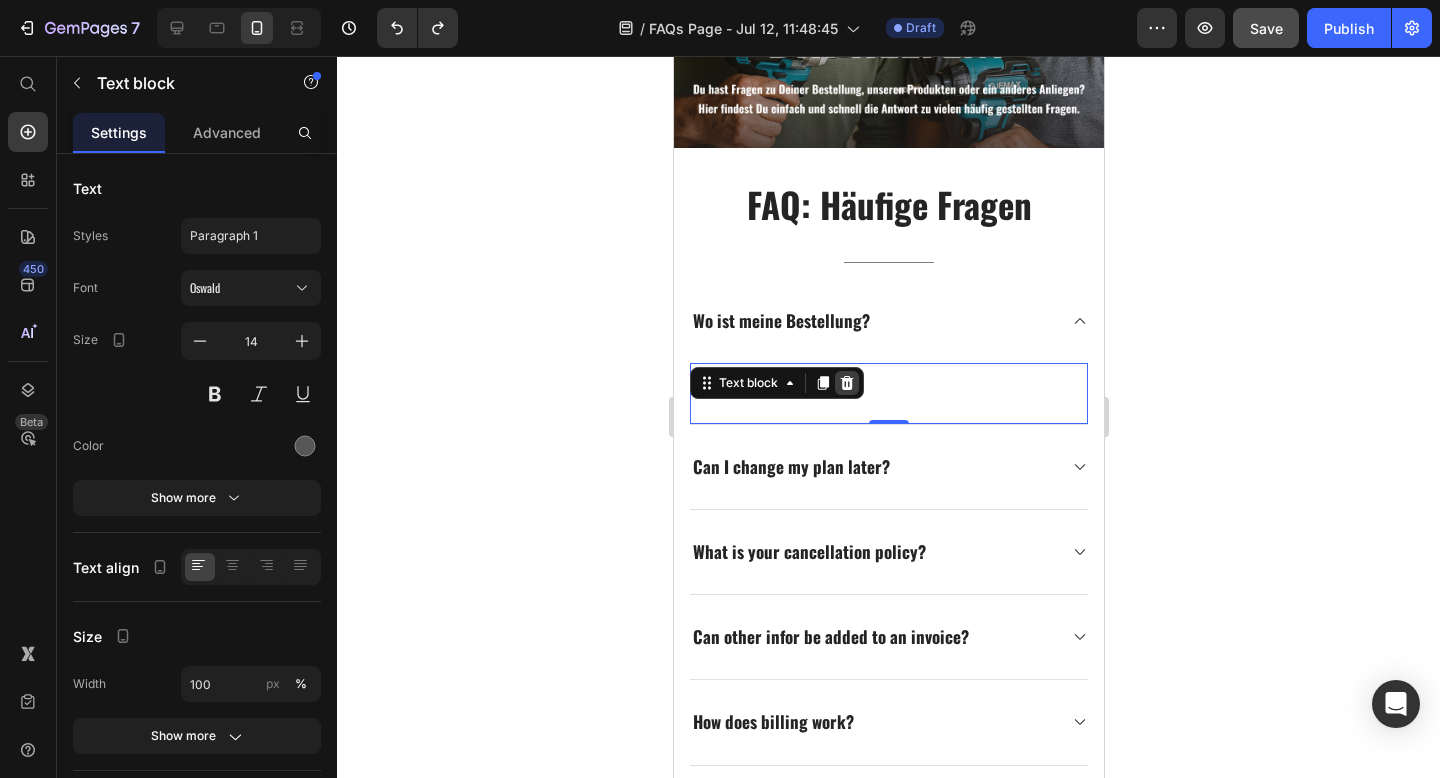 click 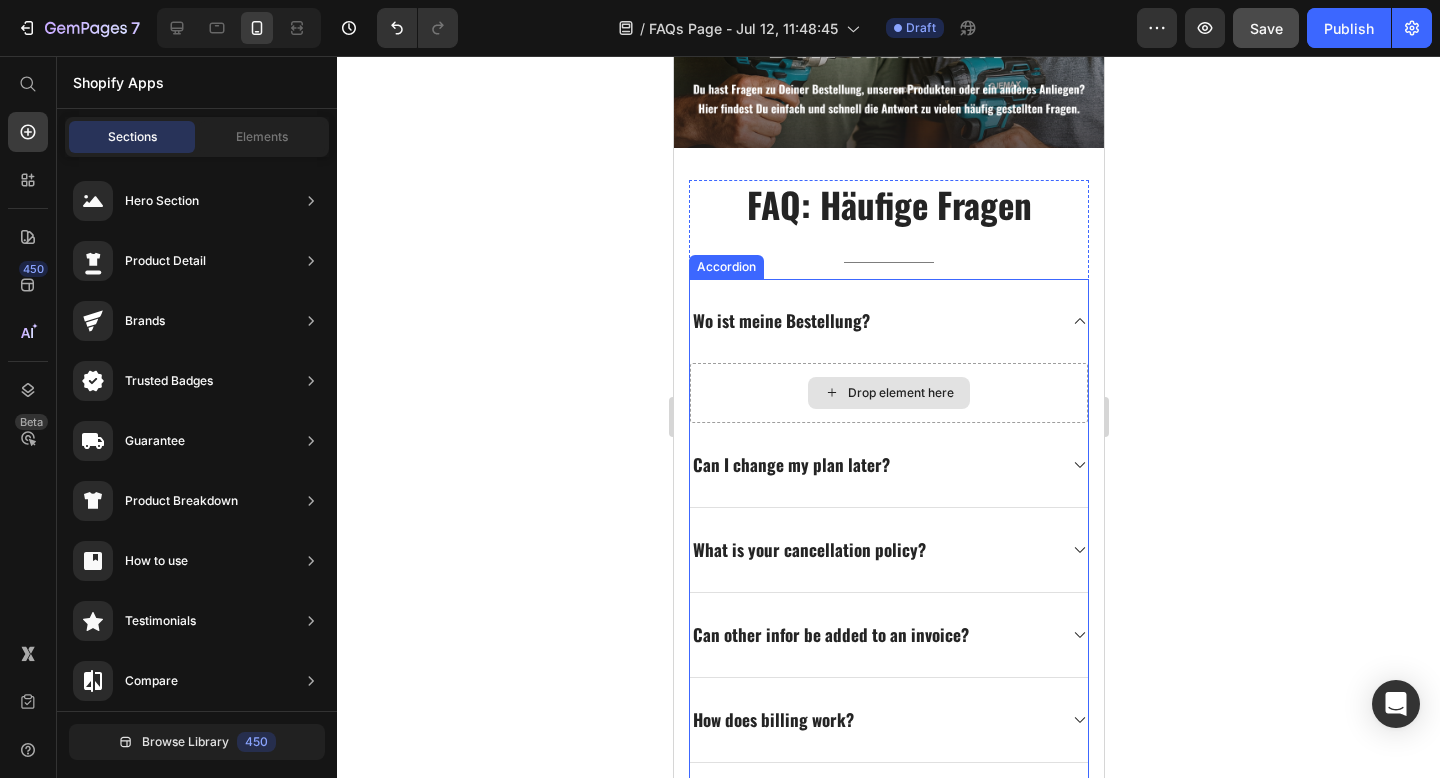 click on "Drop element here" at bounding box center [888, 393] 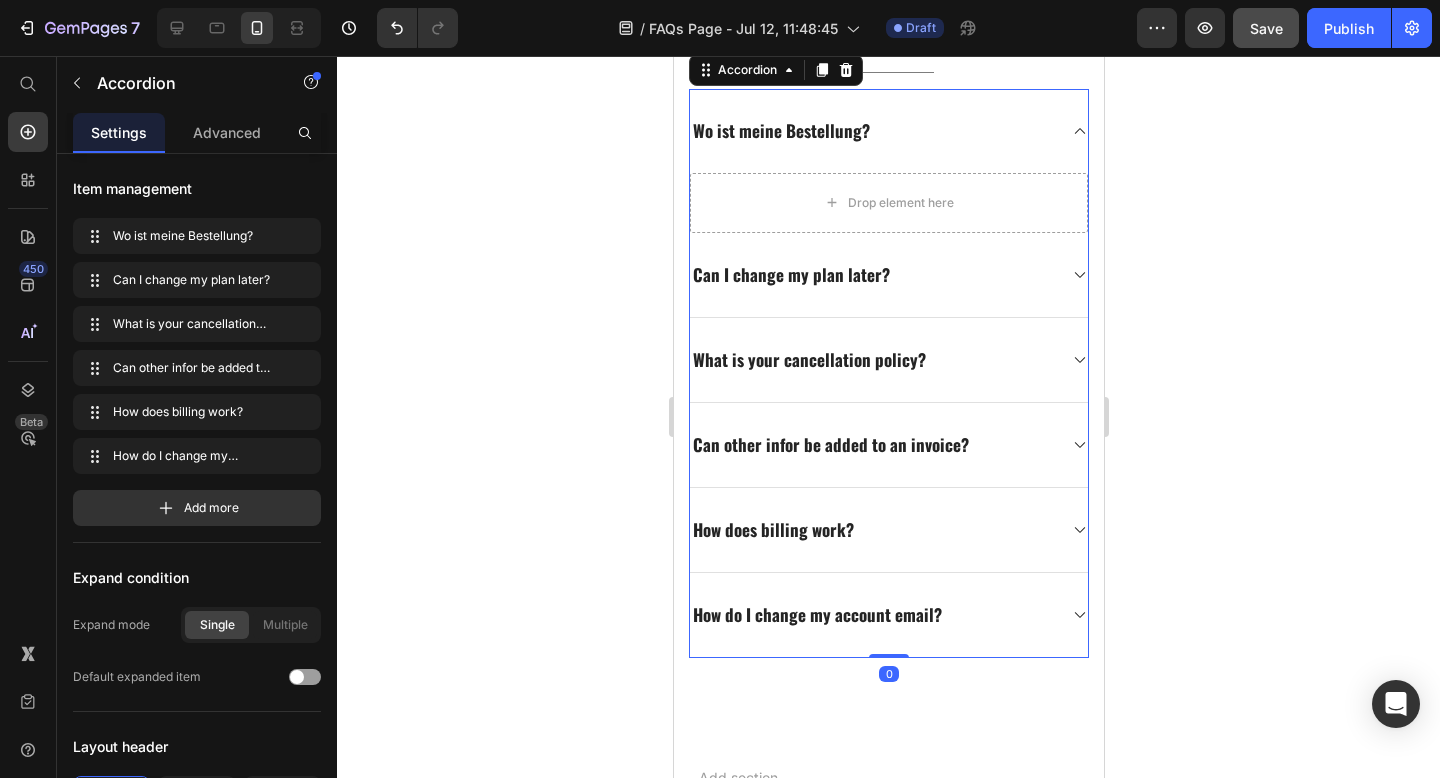 scroll, scrollTop: 321, scrollLeft: 0, axis: vertical 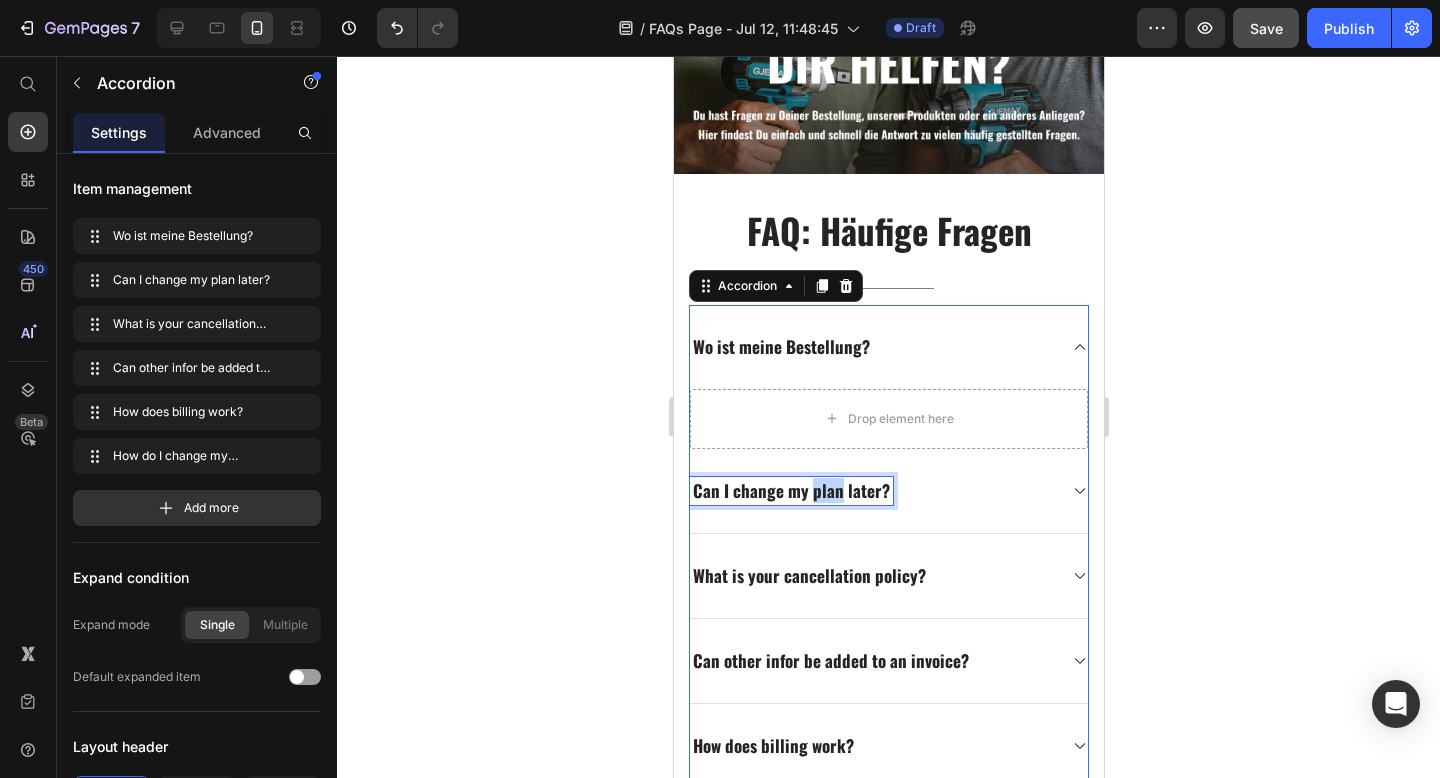 click on "Can I change my plan later?" at bounding box center [790, 491] 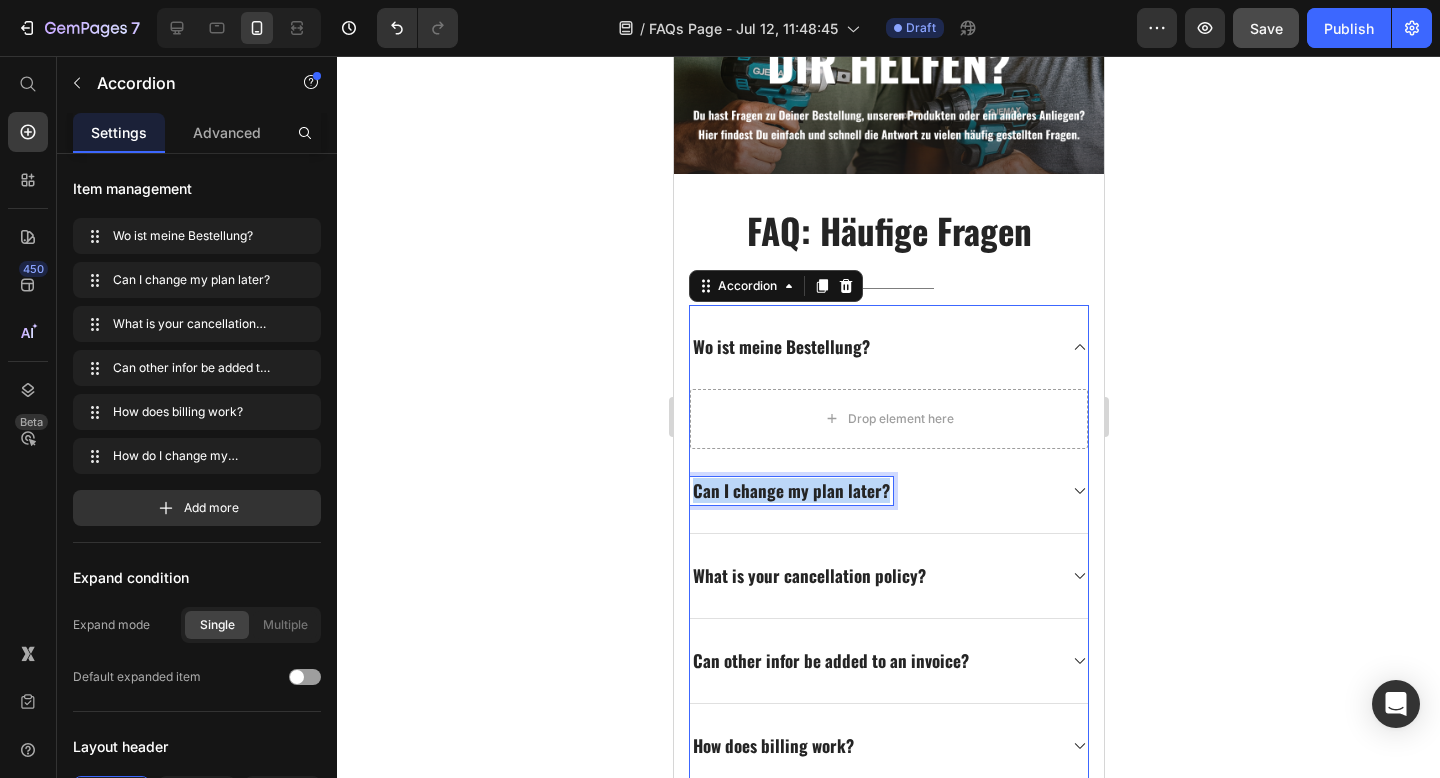 click on "Can I change my plan later?" at bounding box center (790, 491) 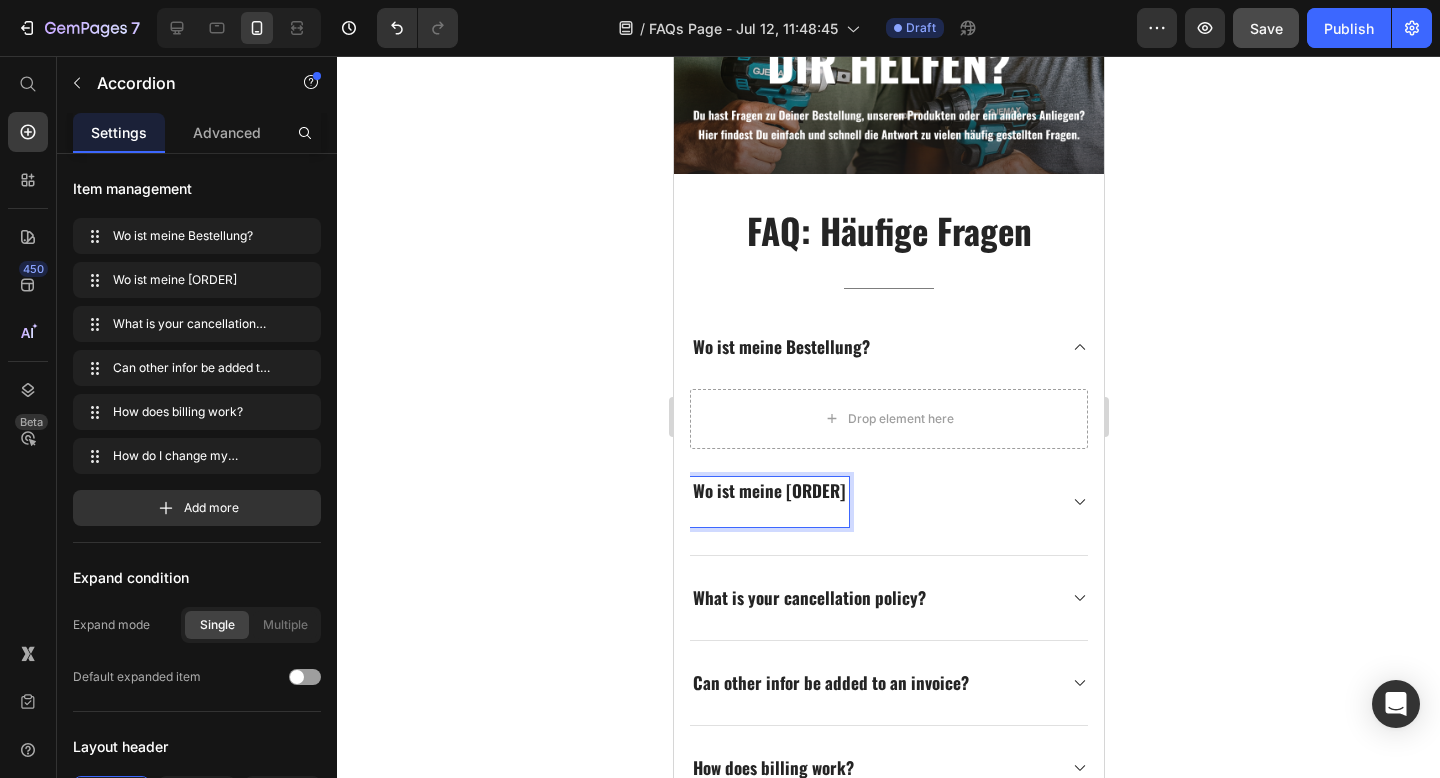 click 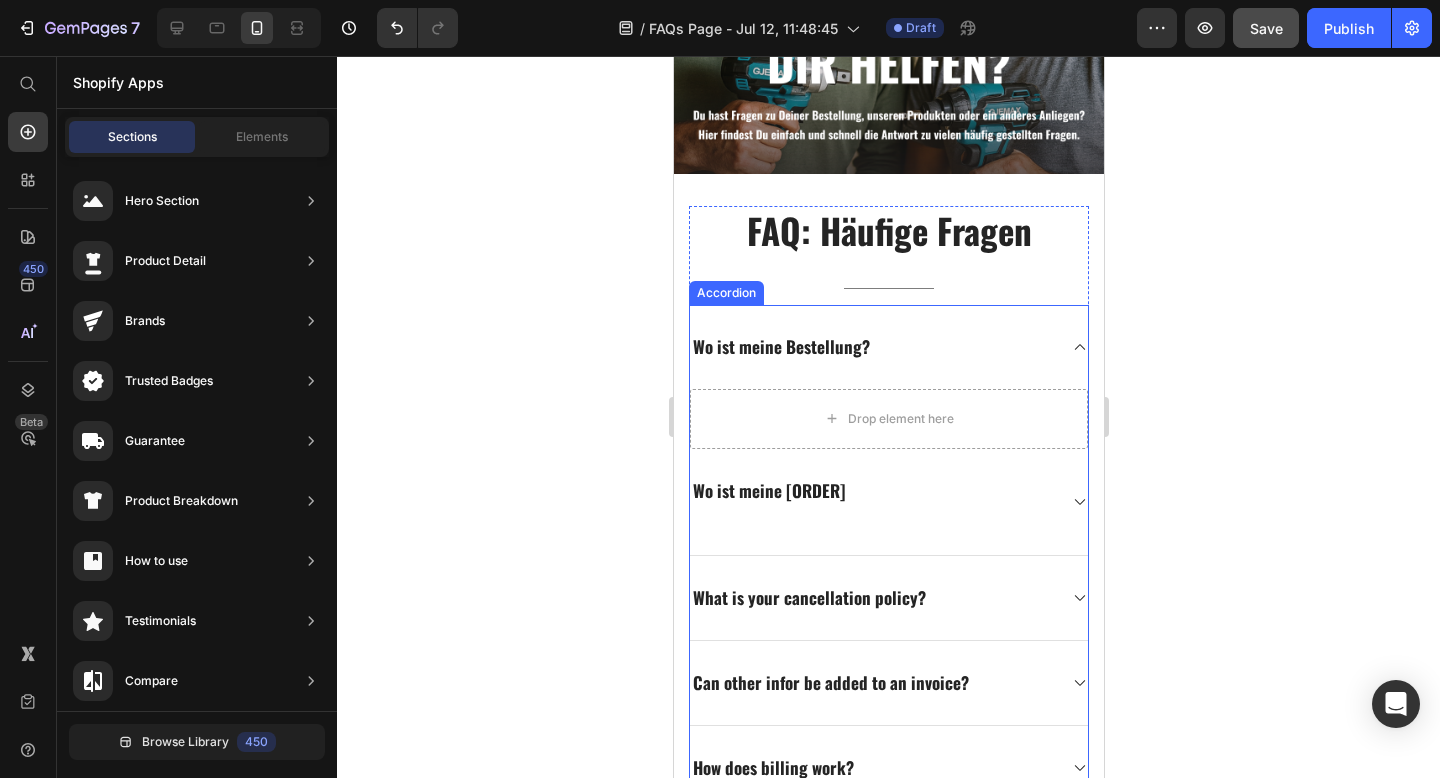 click 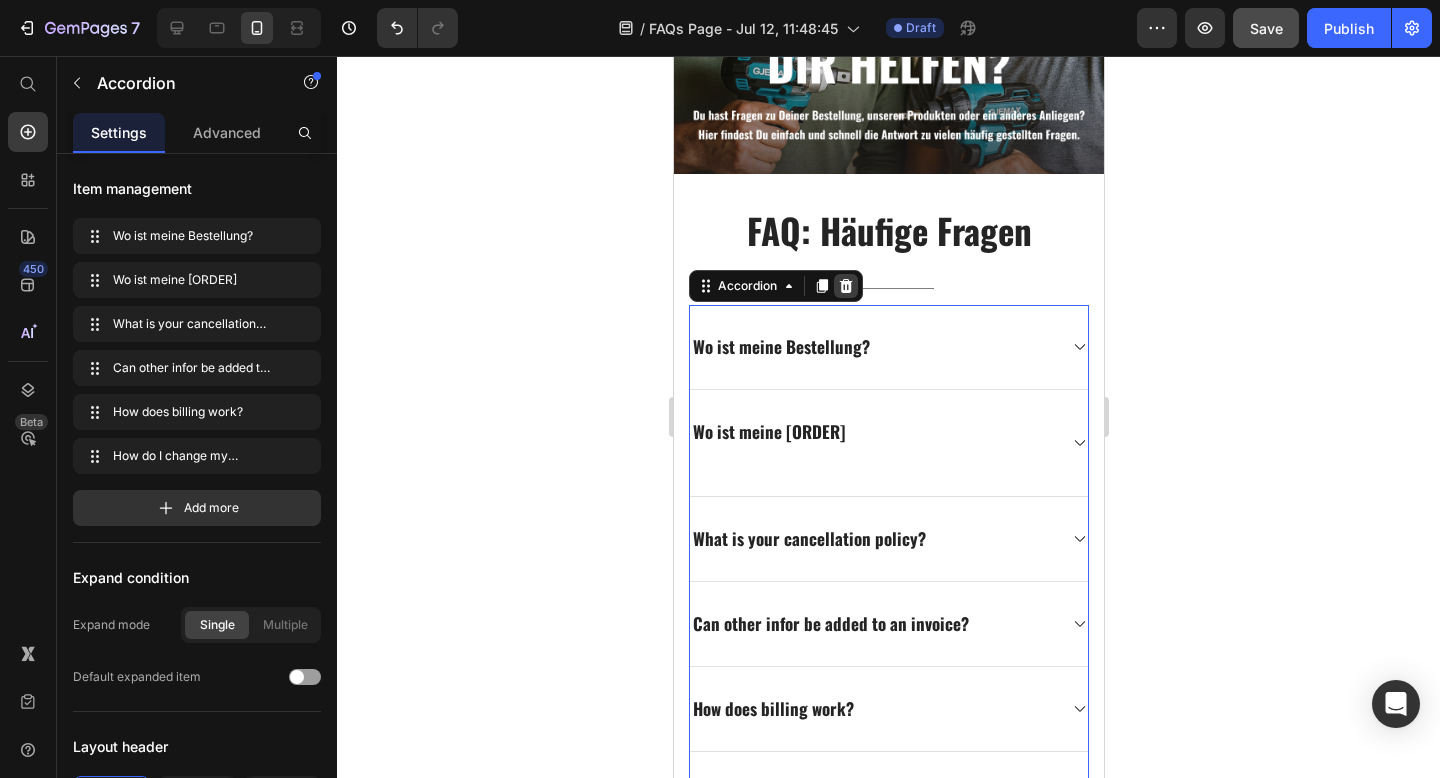 click 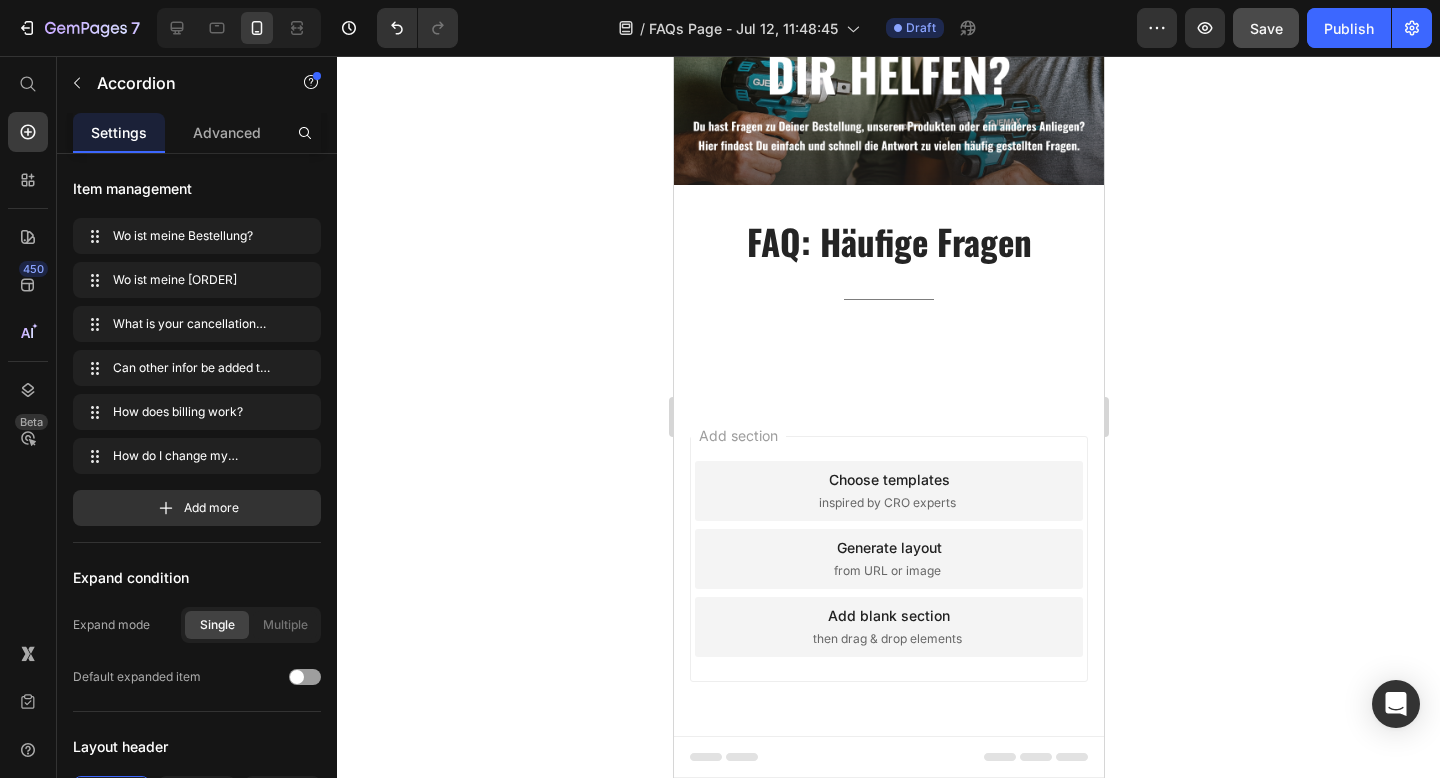 scroll, scrollTop: 296, scrollLeft: 0, axis: vertical 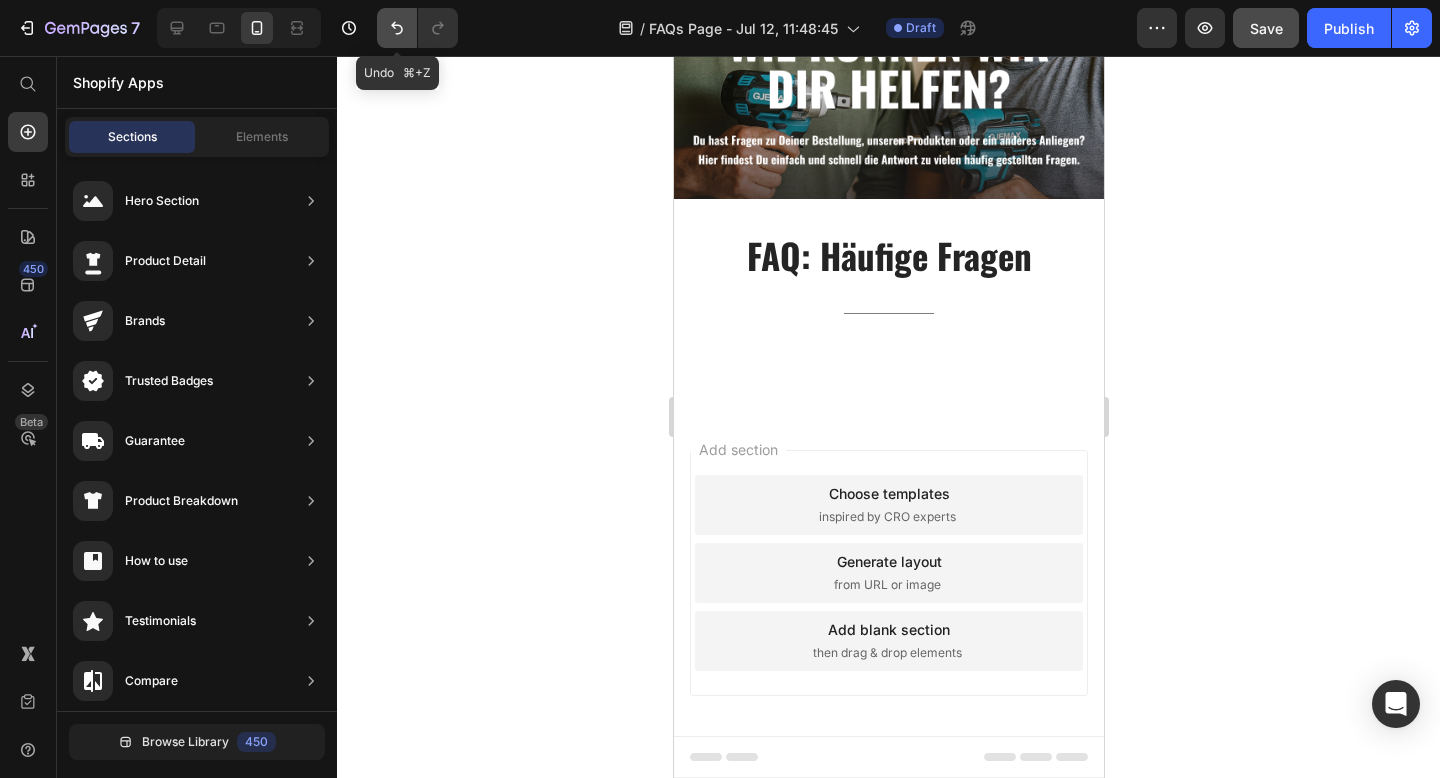 click 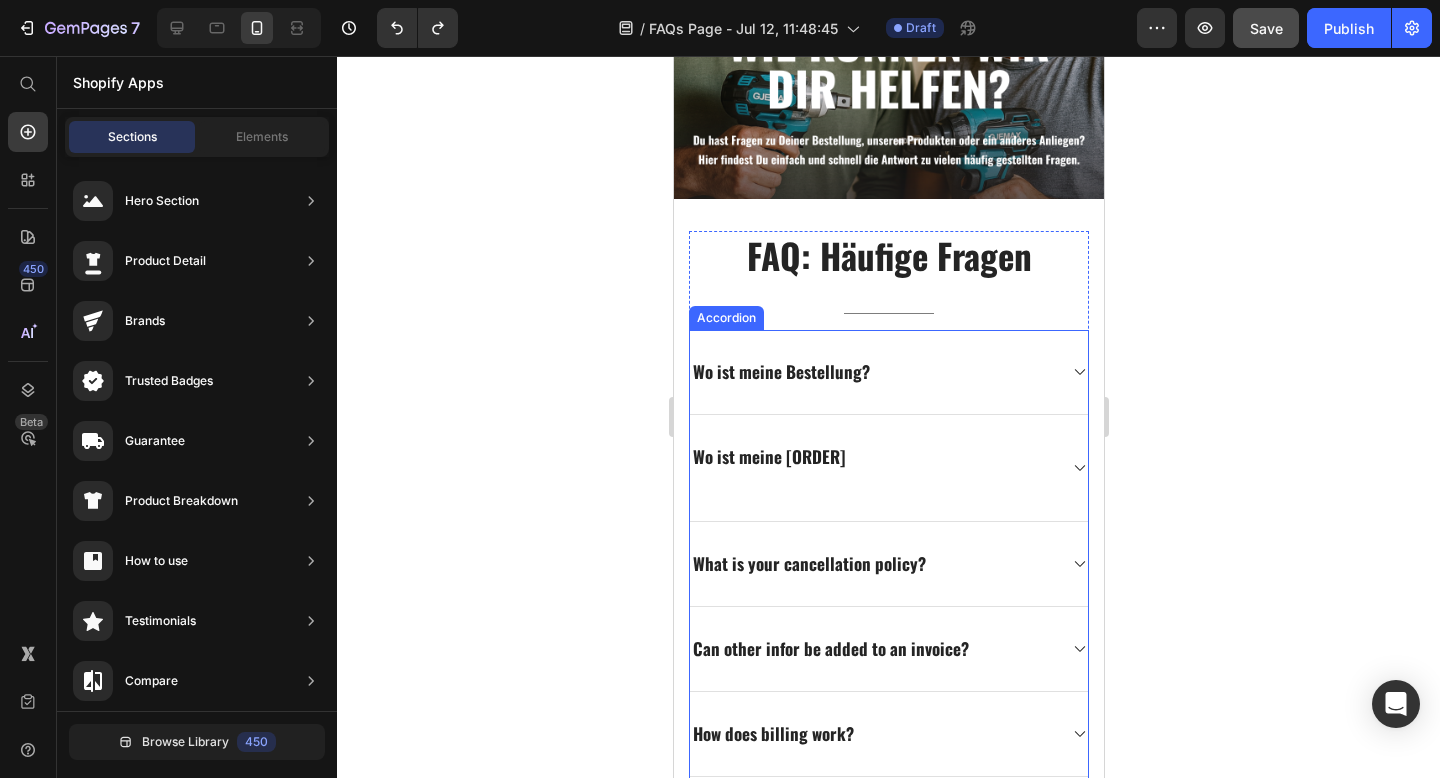 click on "Wo ist meine Bestellung?" at bounding box center [888, 372] 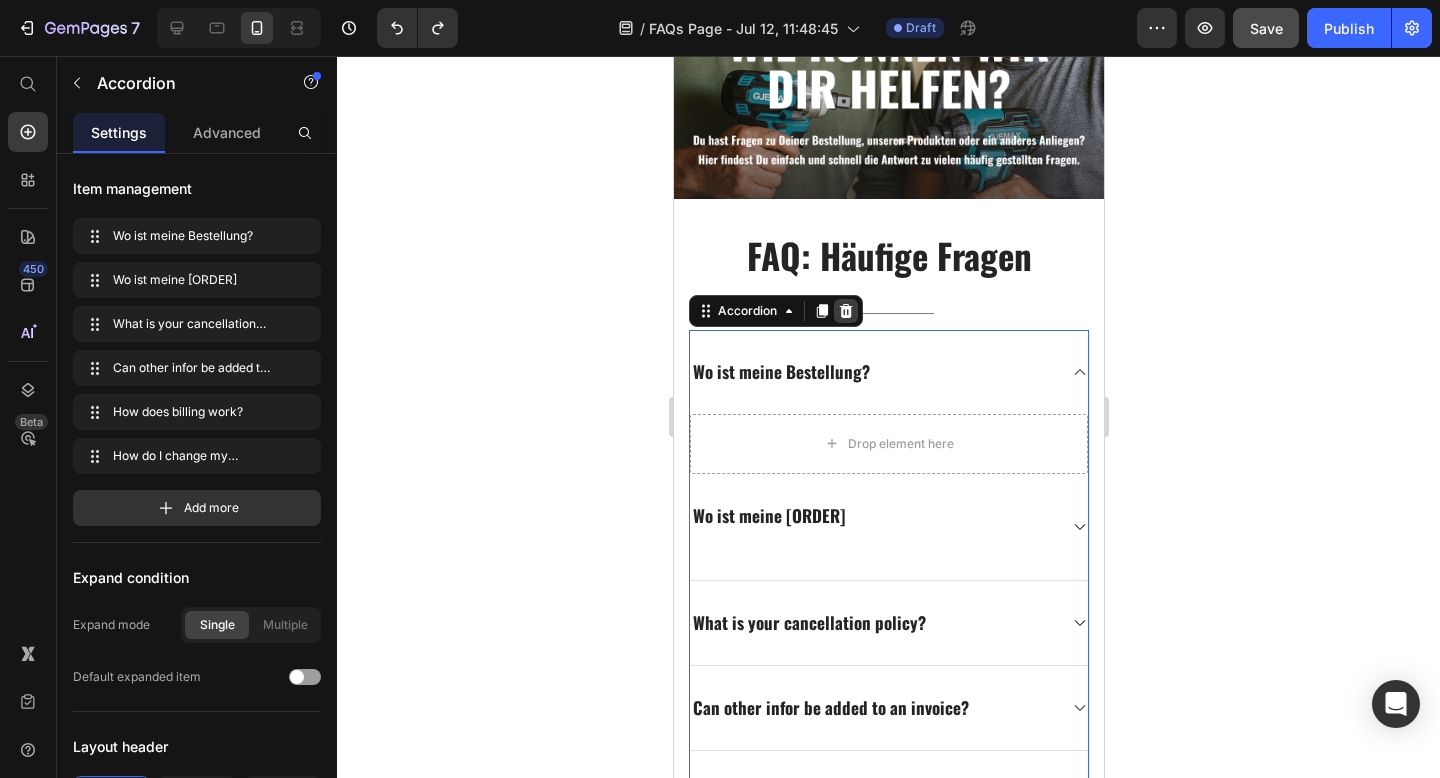 click at bounding box center (845, 311) 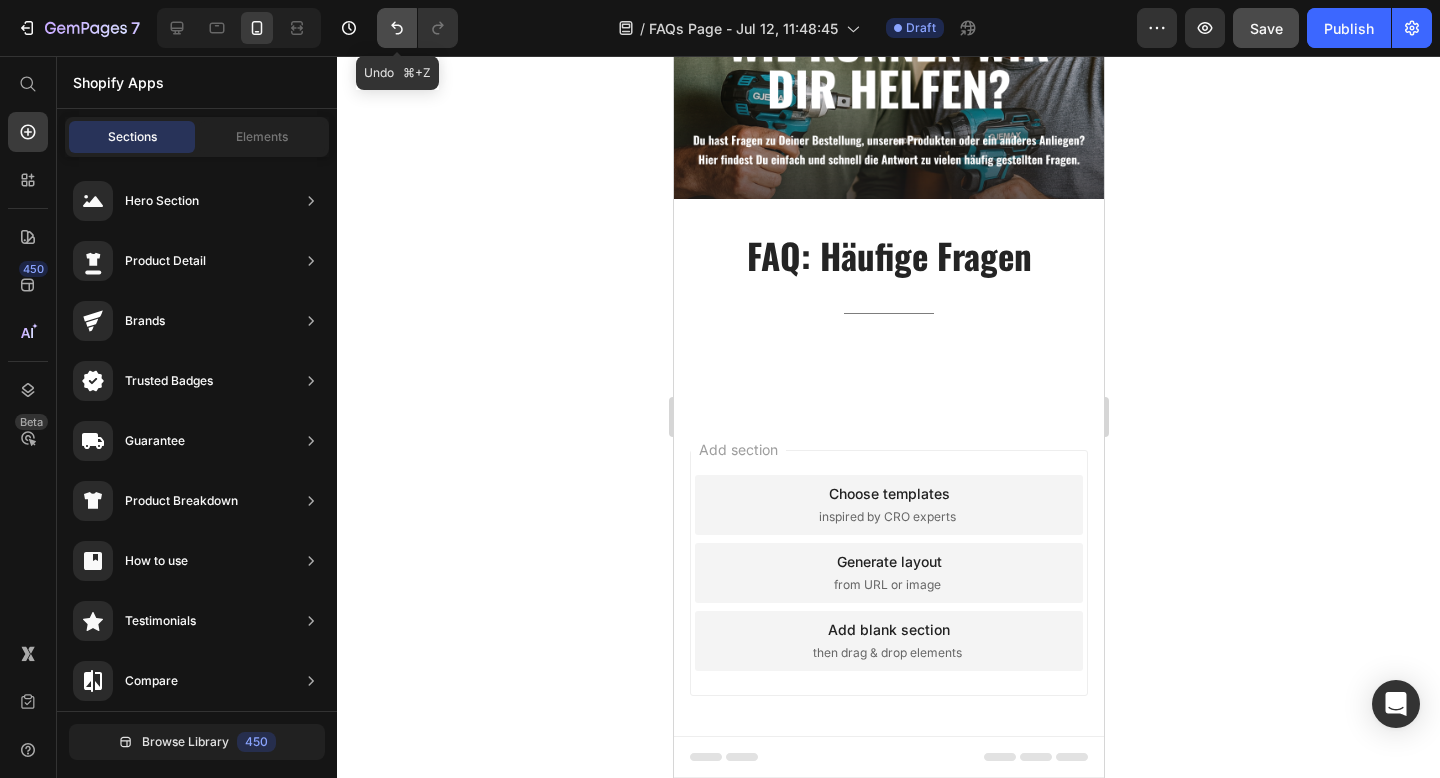 click 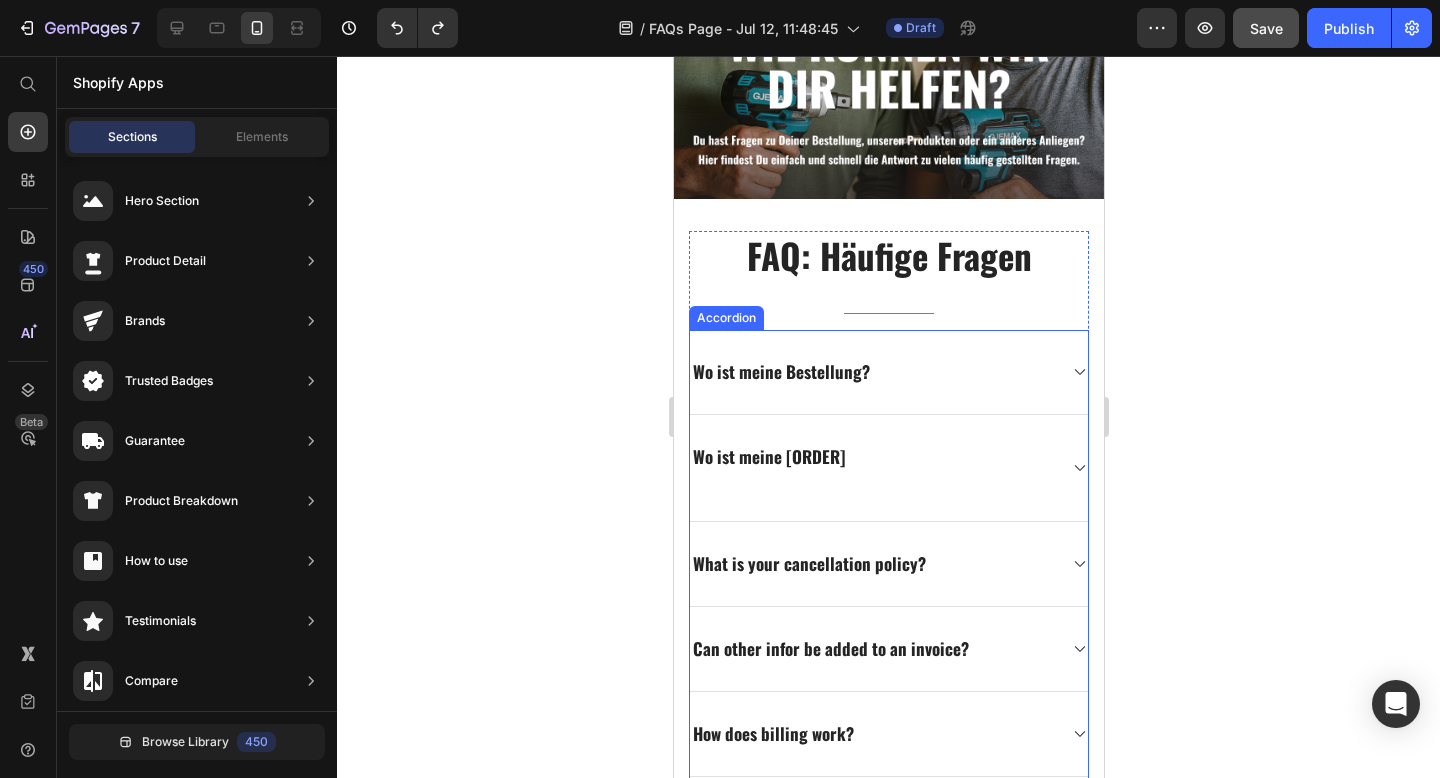 click on "Wo ist meine Bestellung?" at bounding box center [888, 372] 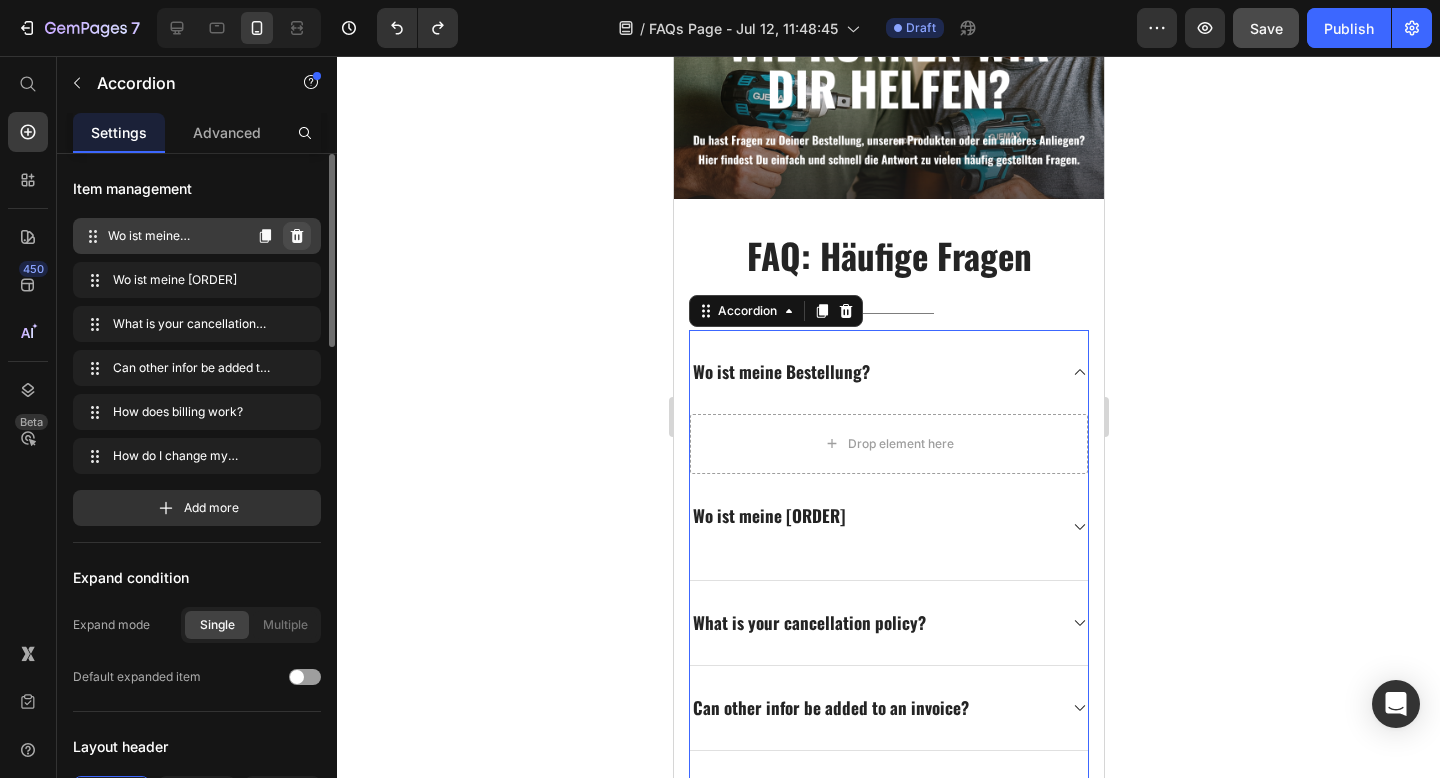 click 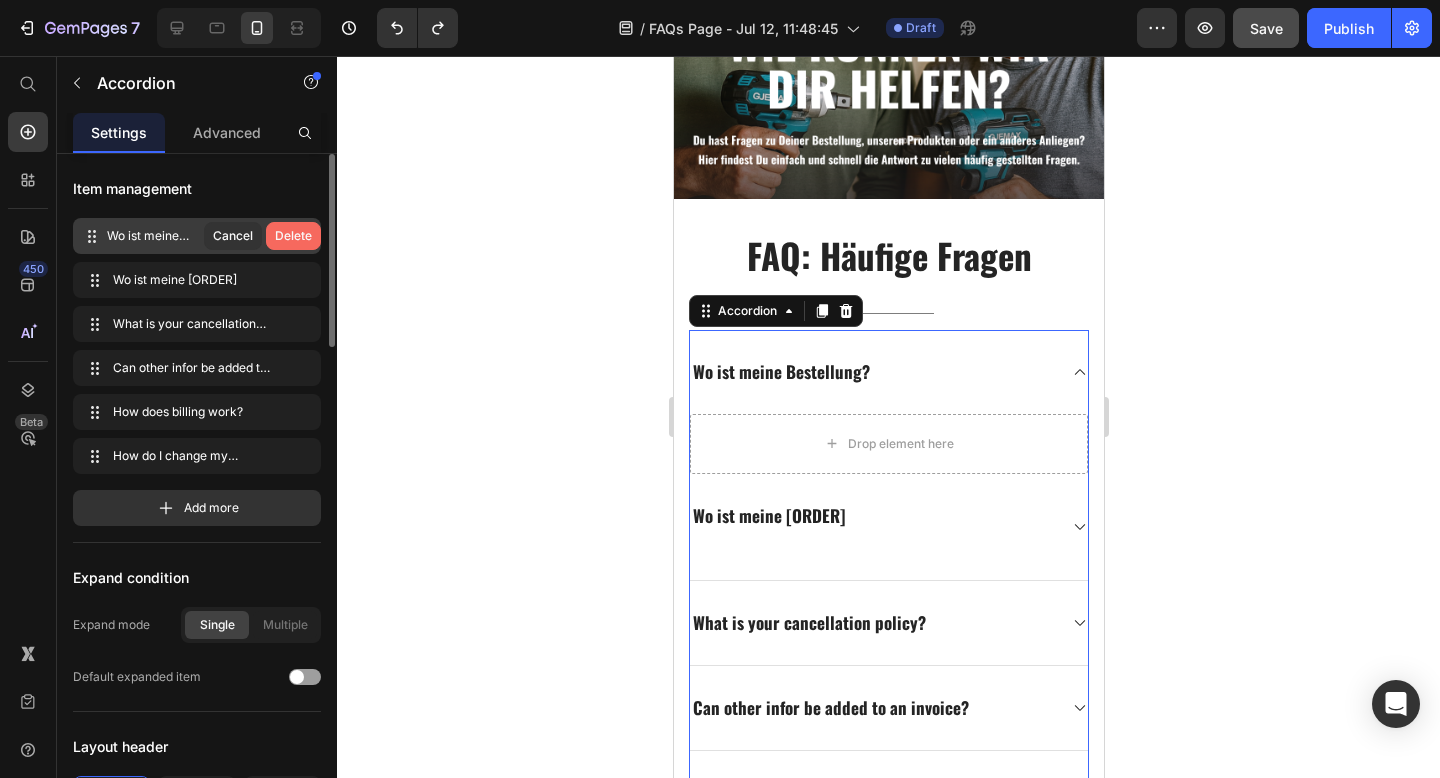 click on "Delete" at bounding box center [293, 236] 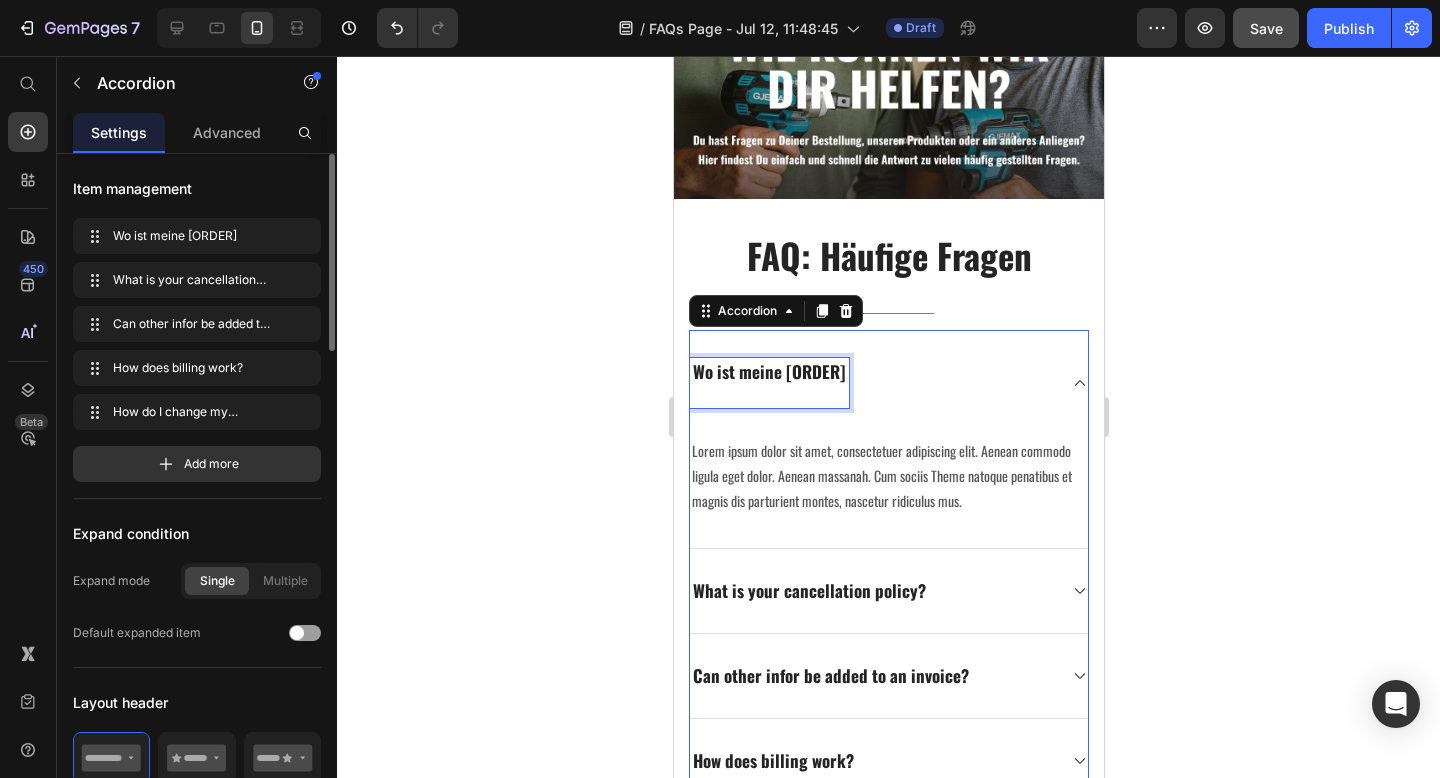 click on "Wo ist meine Besstellung" at bounding box center [768, 372] 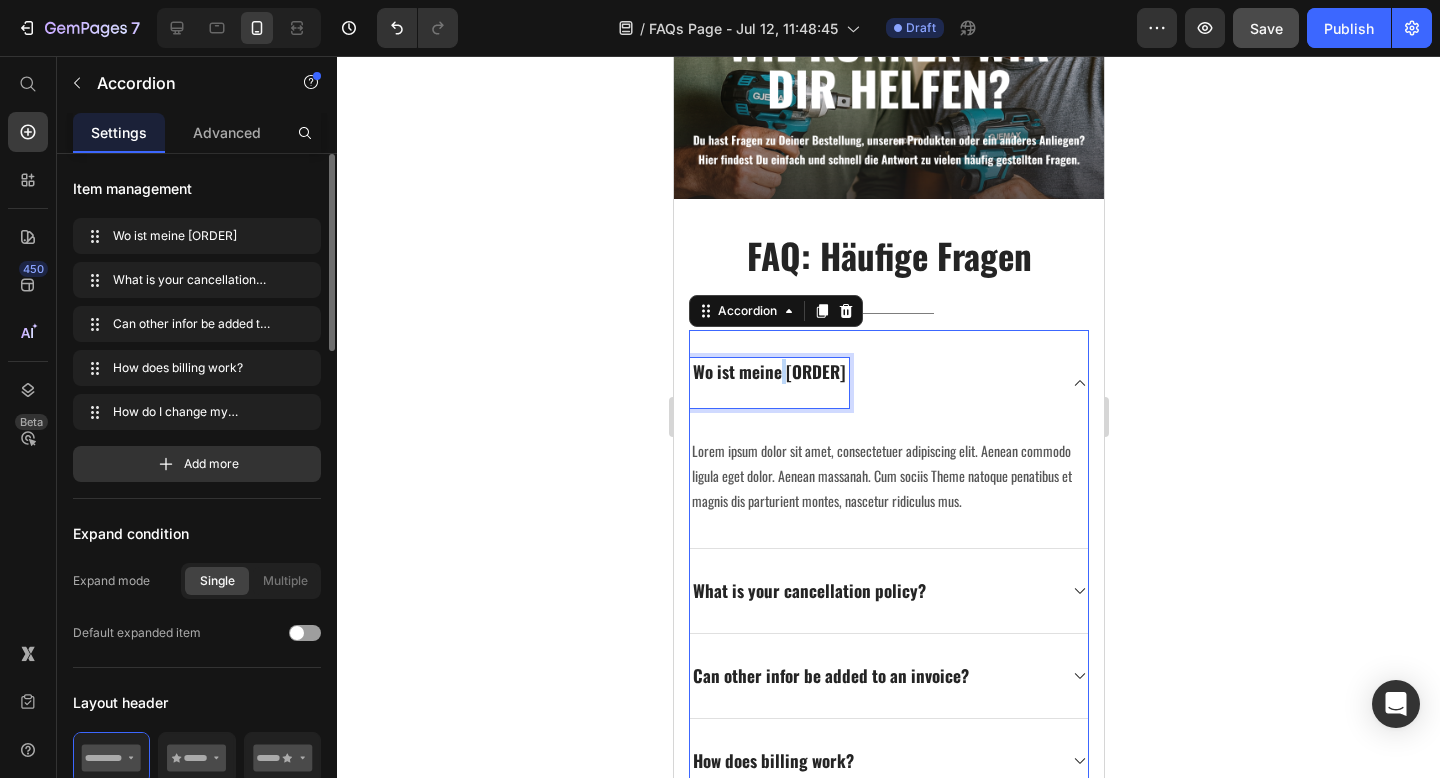 click on "Wo ist meine Besstellung" at bounding box center (768, 372) 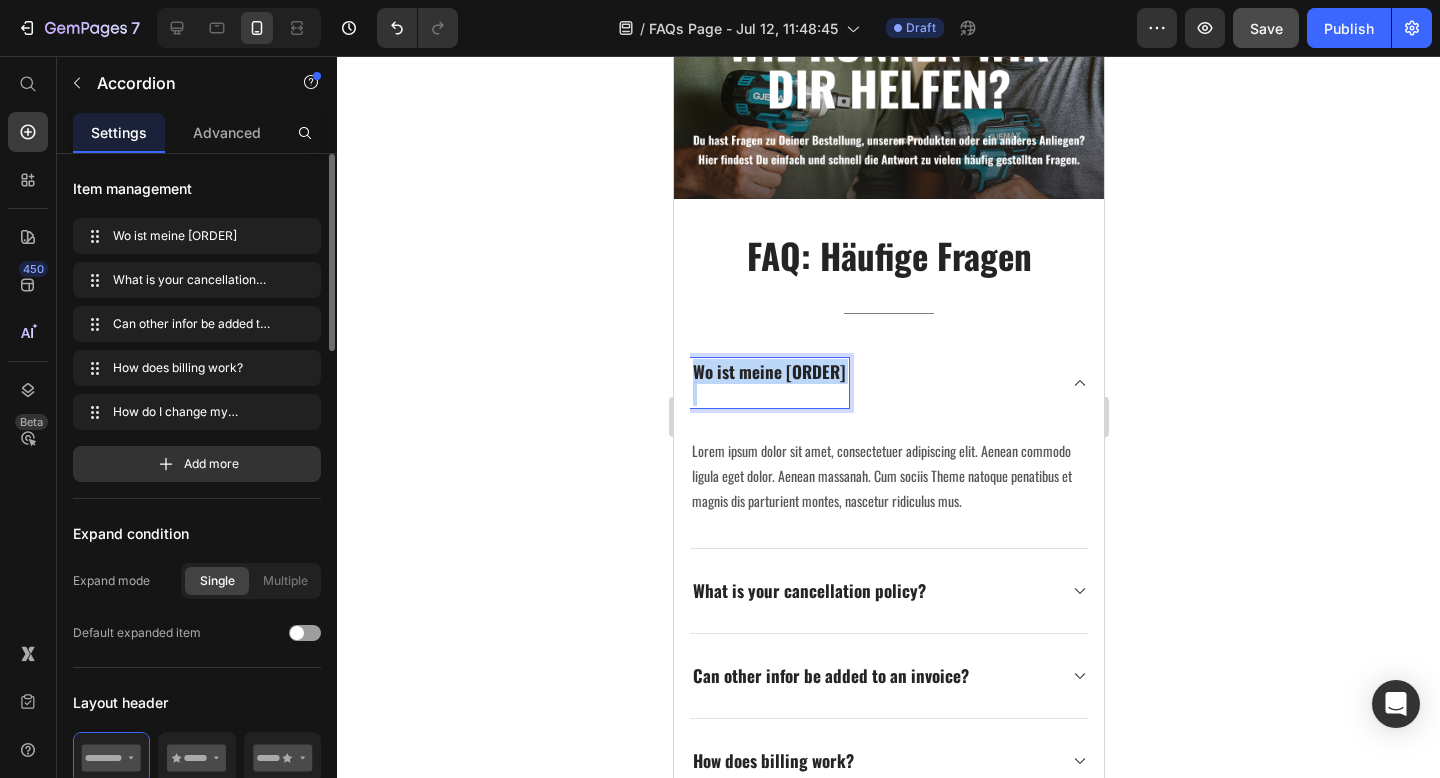 click on "Wo ist meine Besstellung" at bounding box center [768, 372] 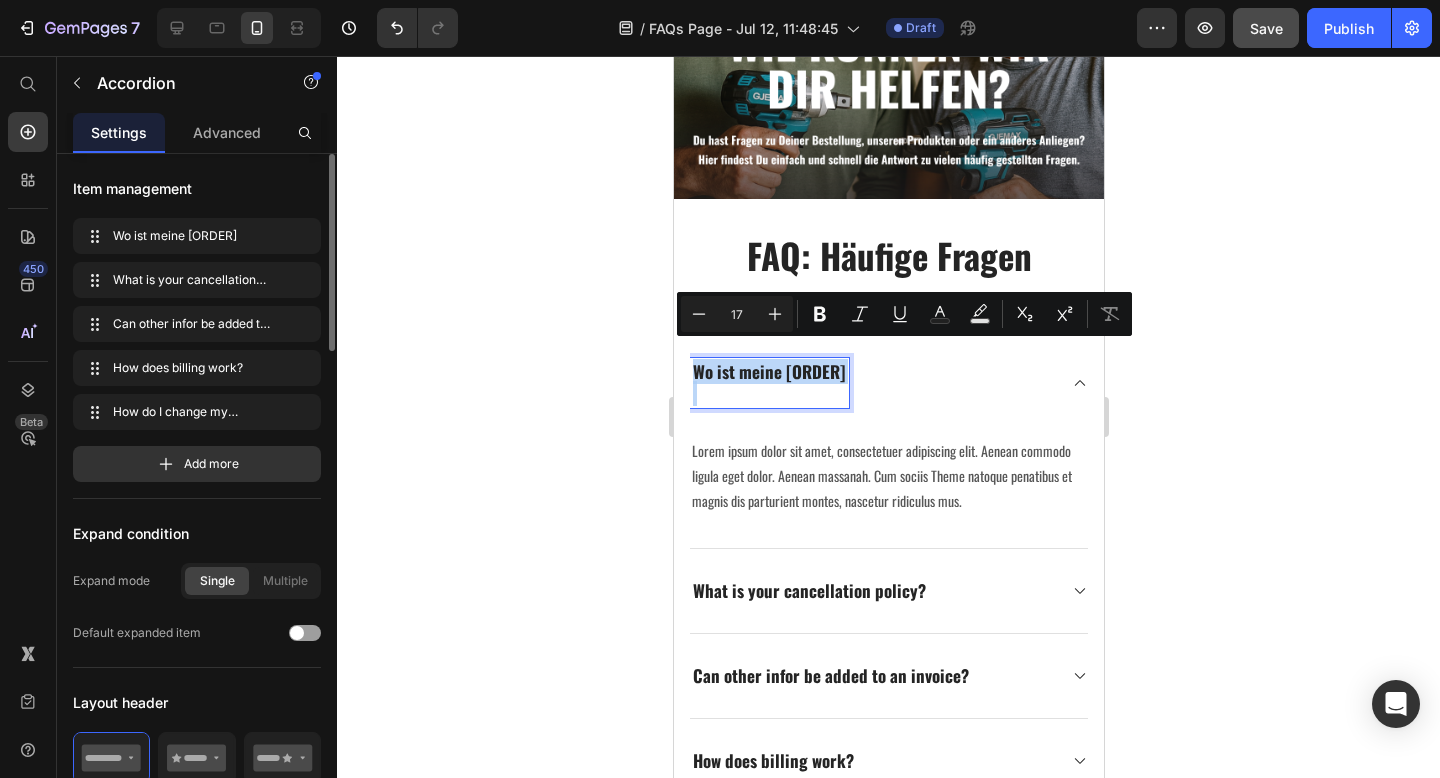 click on "Wo ist meine Besstellung" at bounding box center (768, 372) 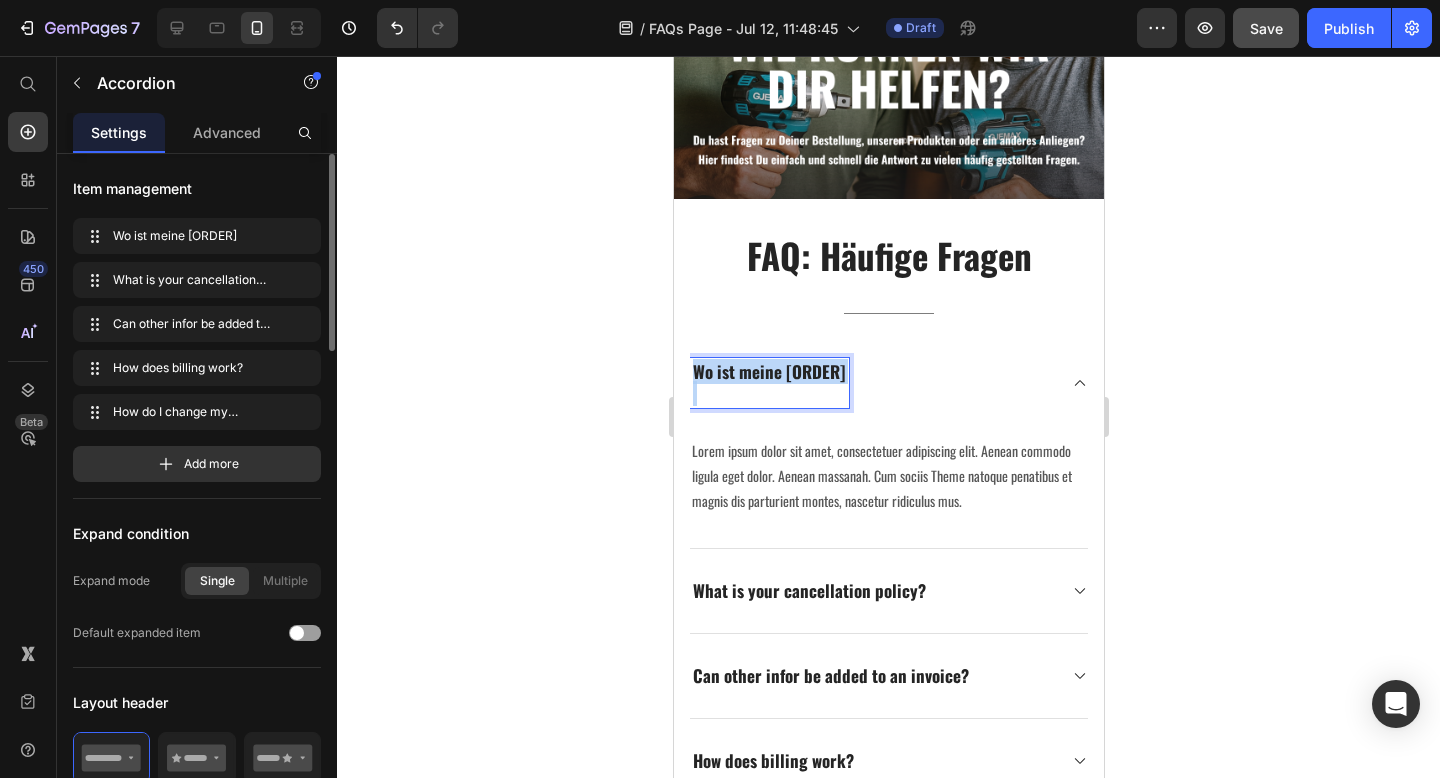 click on "Wo ist meine Besstellung" at bounding box center (768, 372) 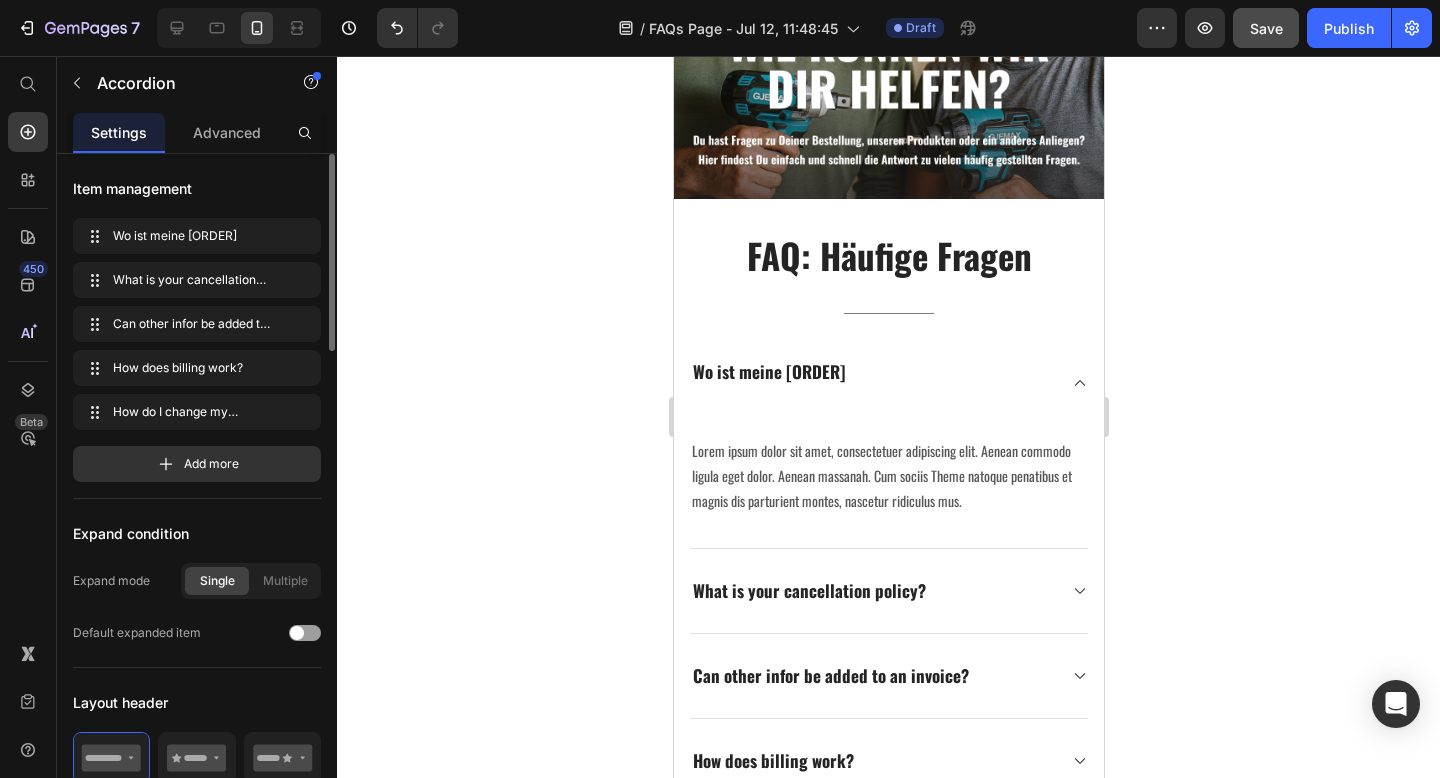 click 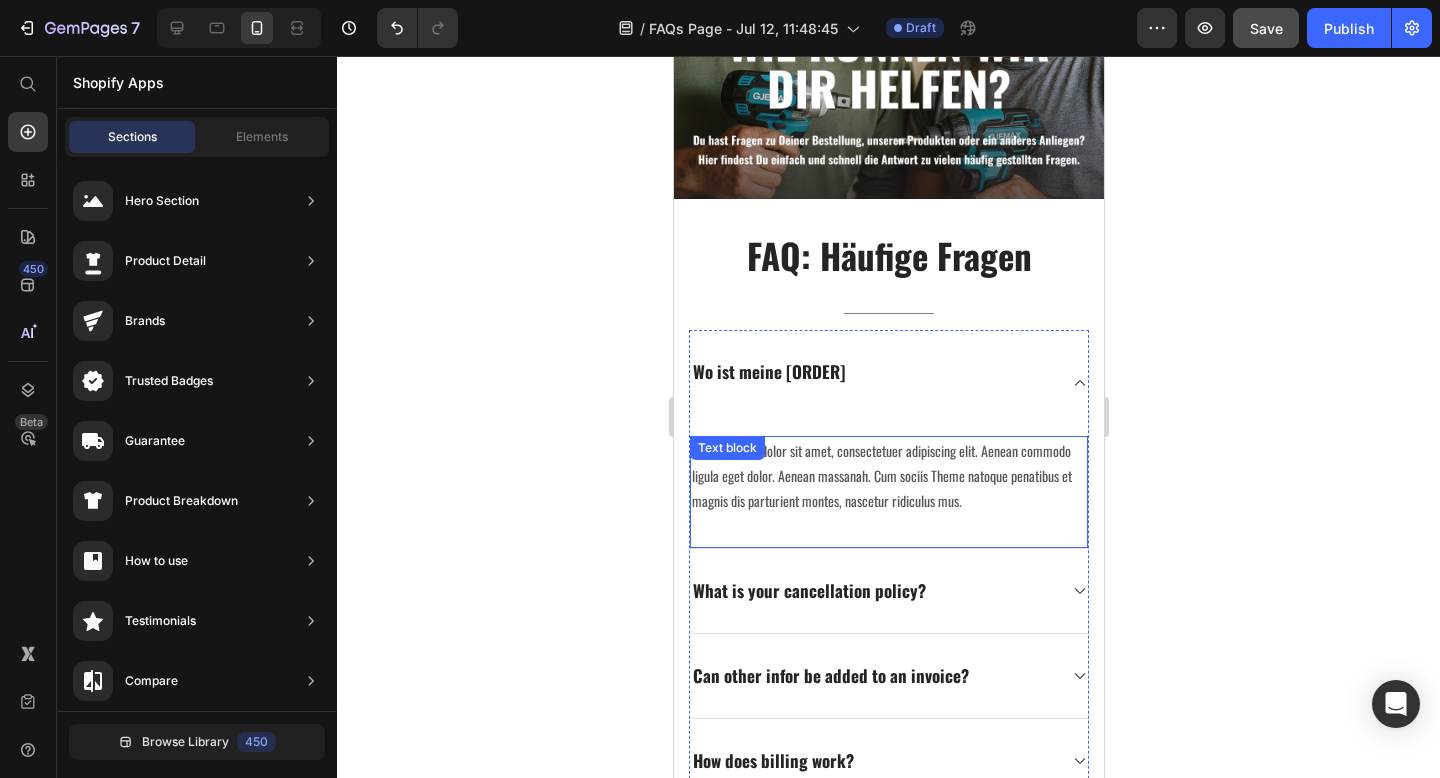 click on "Lorem ipsum dolor sit amet, consectetuer adipiscing elit. Aenean commodo ligula eget dolor. Aenean massanah. Cum sociis Theme natoque penatibus et magnis dis parturient montes, nascetur ridiculus mus." at bounding box center [888, 476] 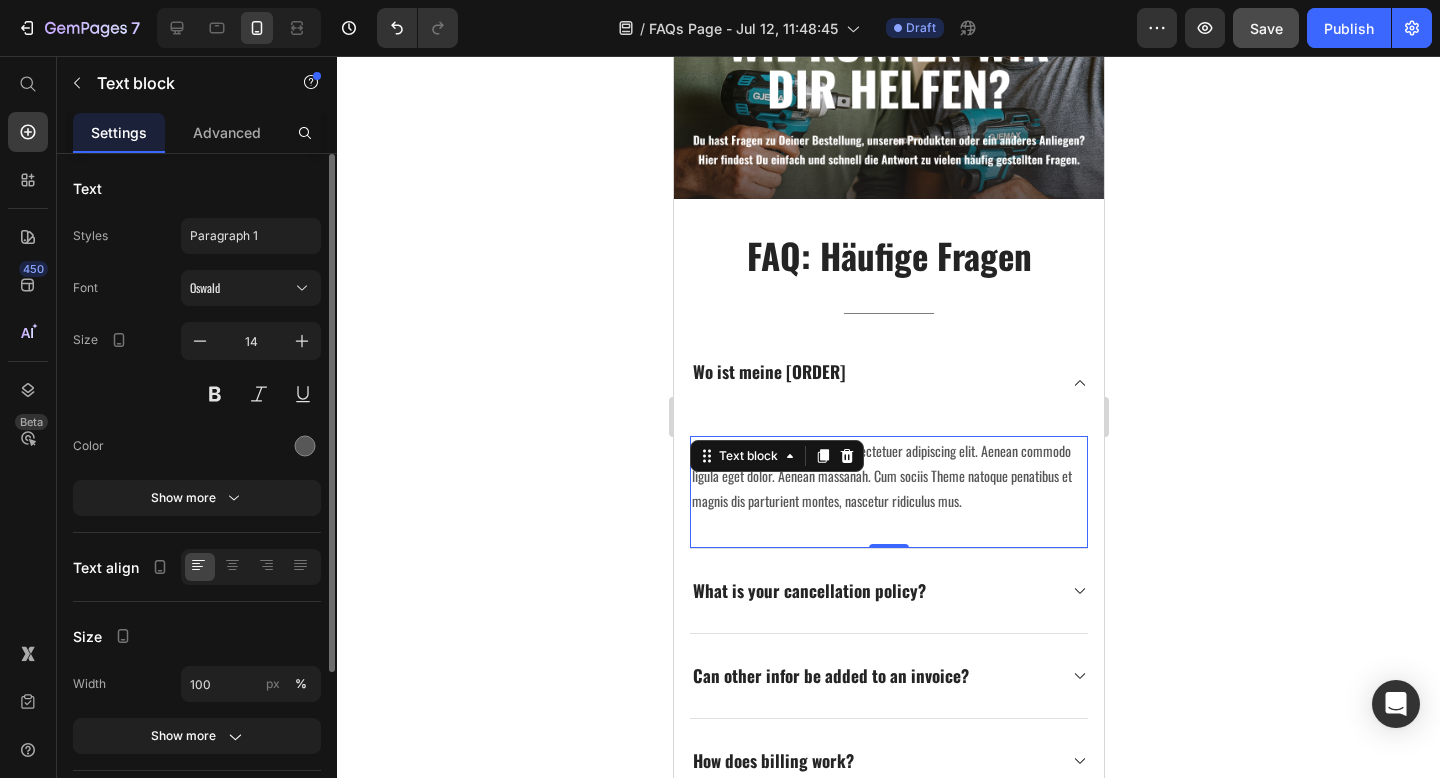 click on "Lorem ipsum dolor sit amet, consectetuer adipiscing elit. Aenean commodo ligula eget dolor. Aenean massanah. Cum sociis Theme natoque penatibus et magnis dis parturient montes, nascetur ridiculus mus." at bounding box center (888, 476) 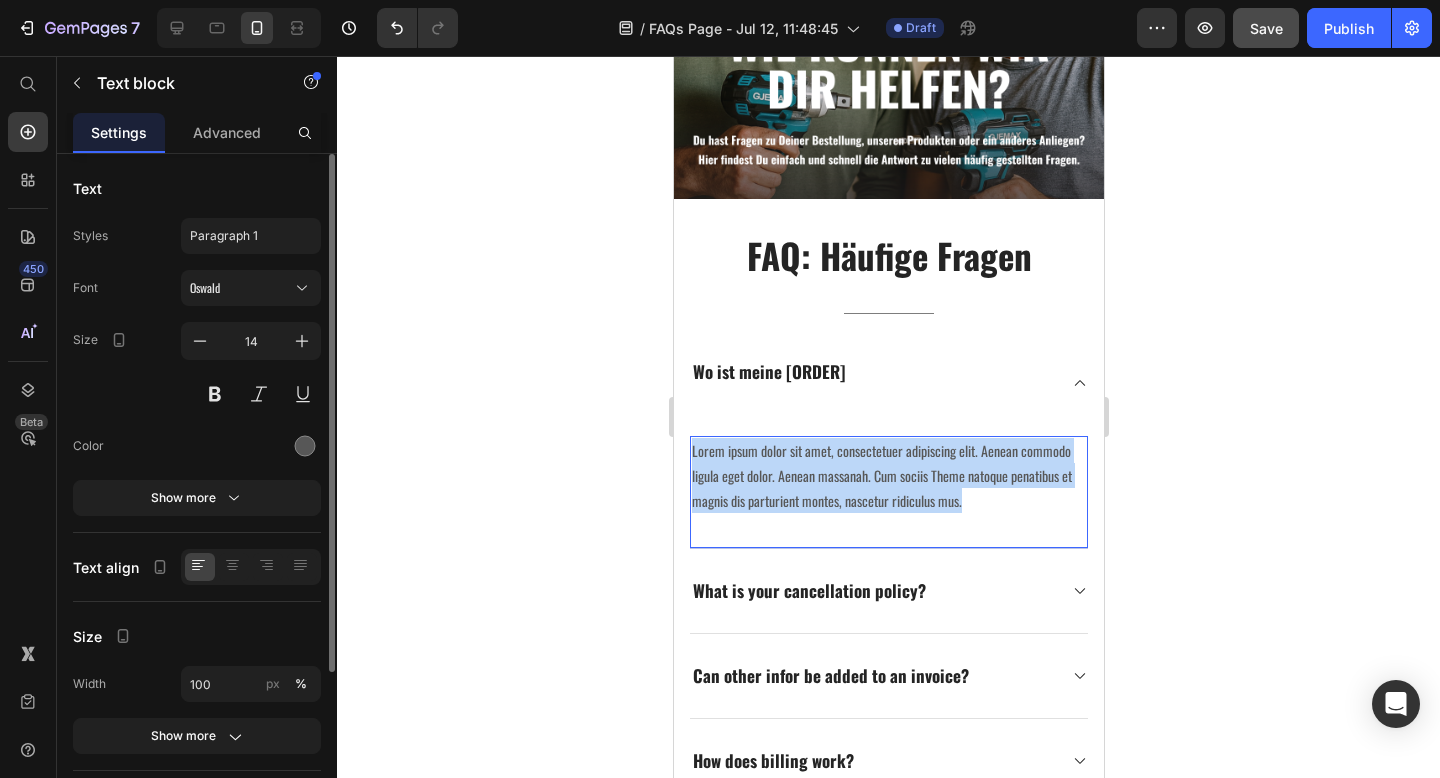 click on "Lorem ipsum dolor sit amet, consectetuer adipiscing elit. Aenean commodo ligula eget dolor. Aenean massanah. Cum sociis Theme natoque penatibus et magnis dis parturient montes, nascetur ridiculus mus." at bounding box center [888, 476] 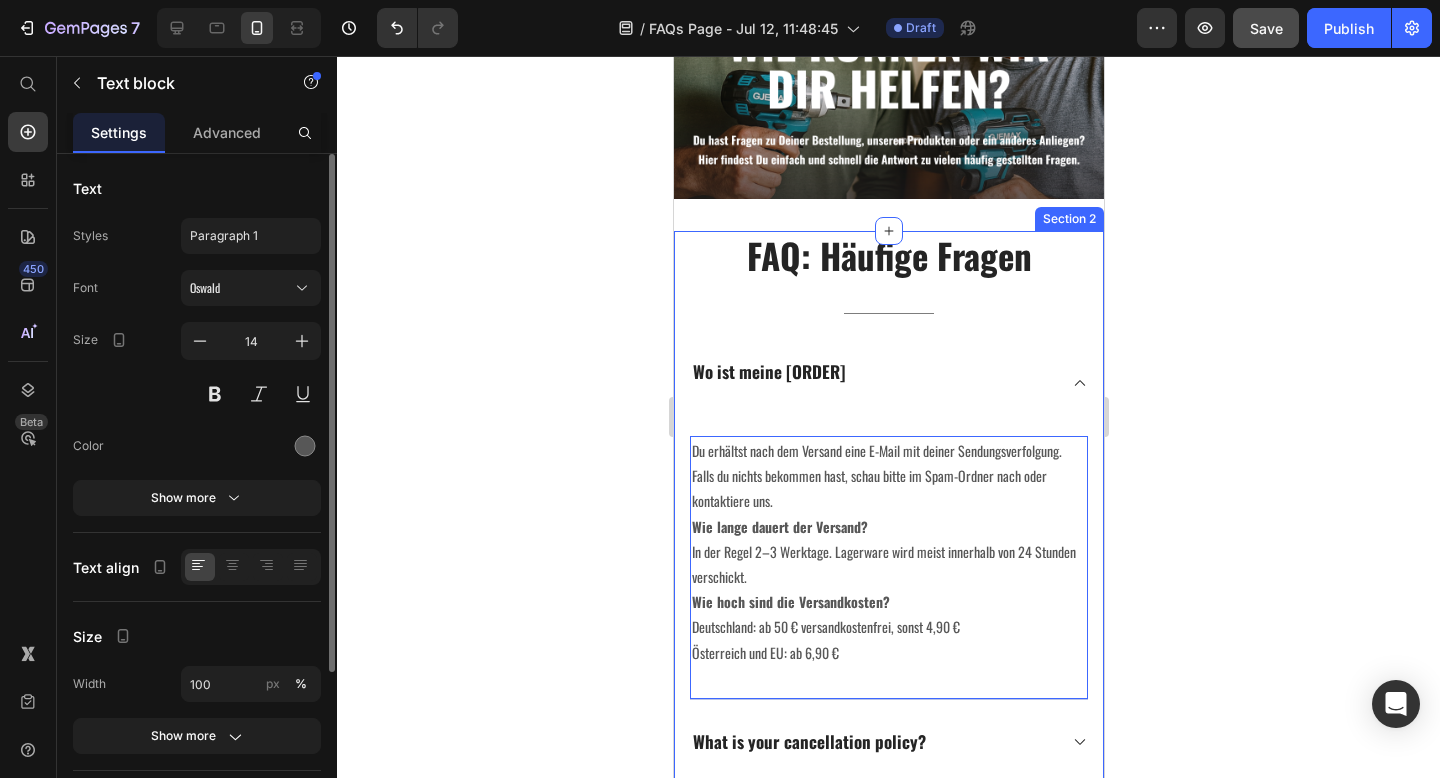 click 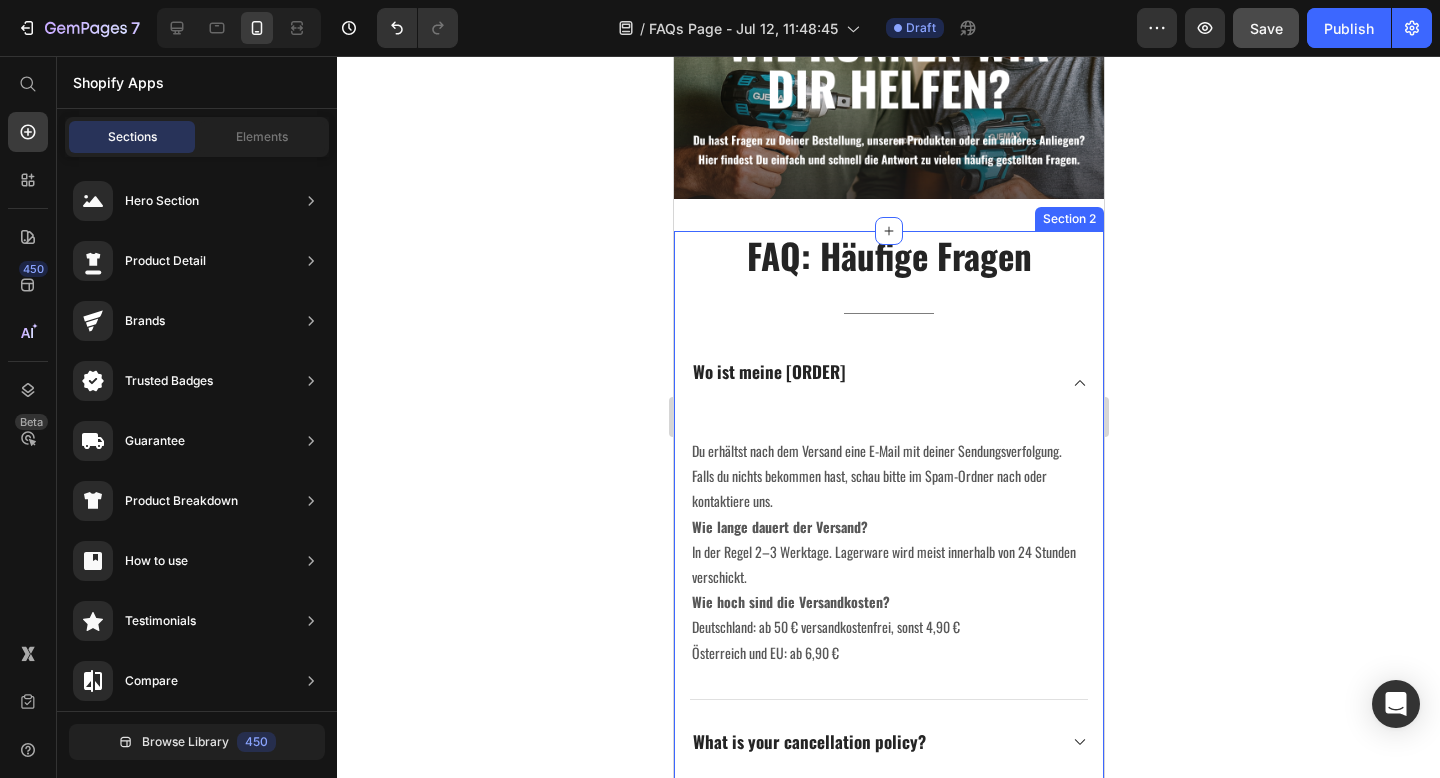 click 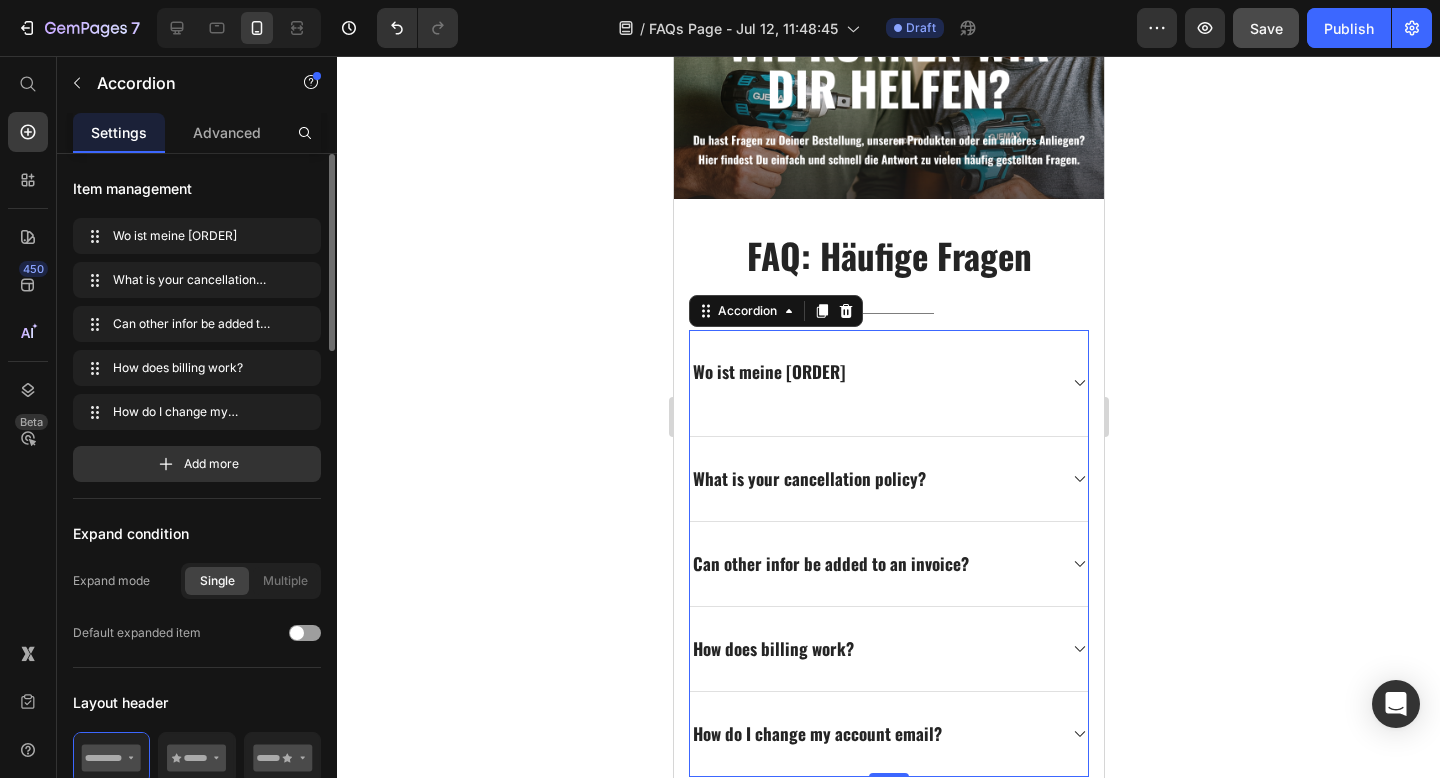 click 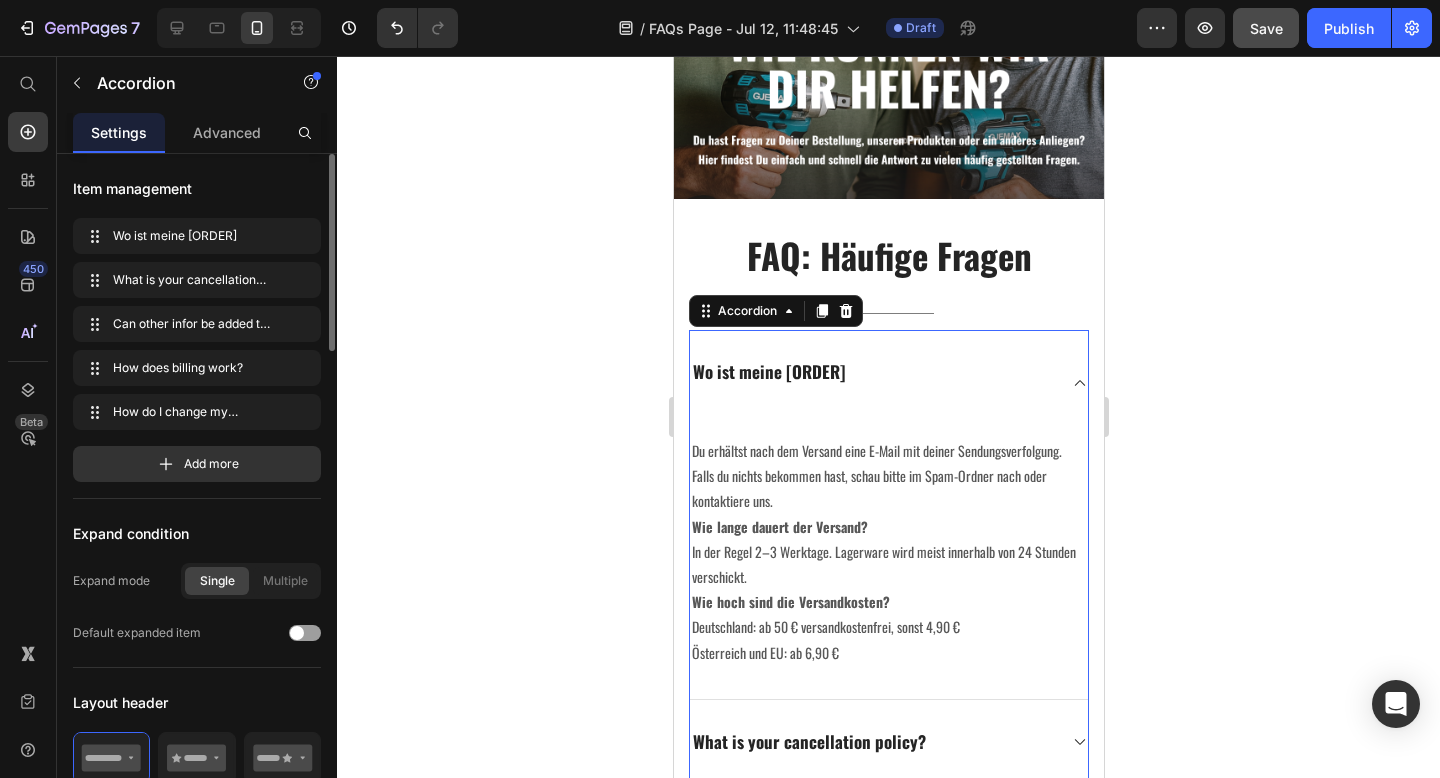 click on "What is your cancellation policy?" at bounding box center [888, 742] 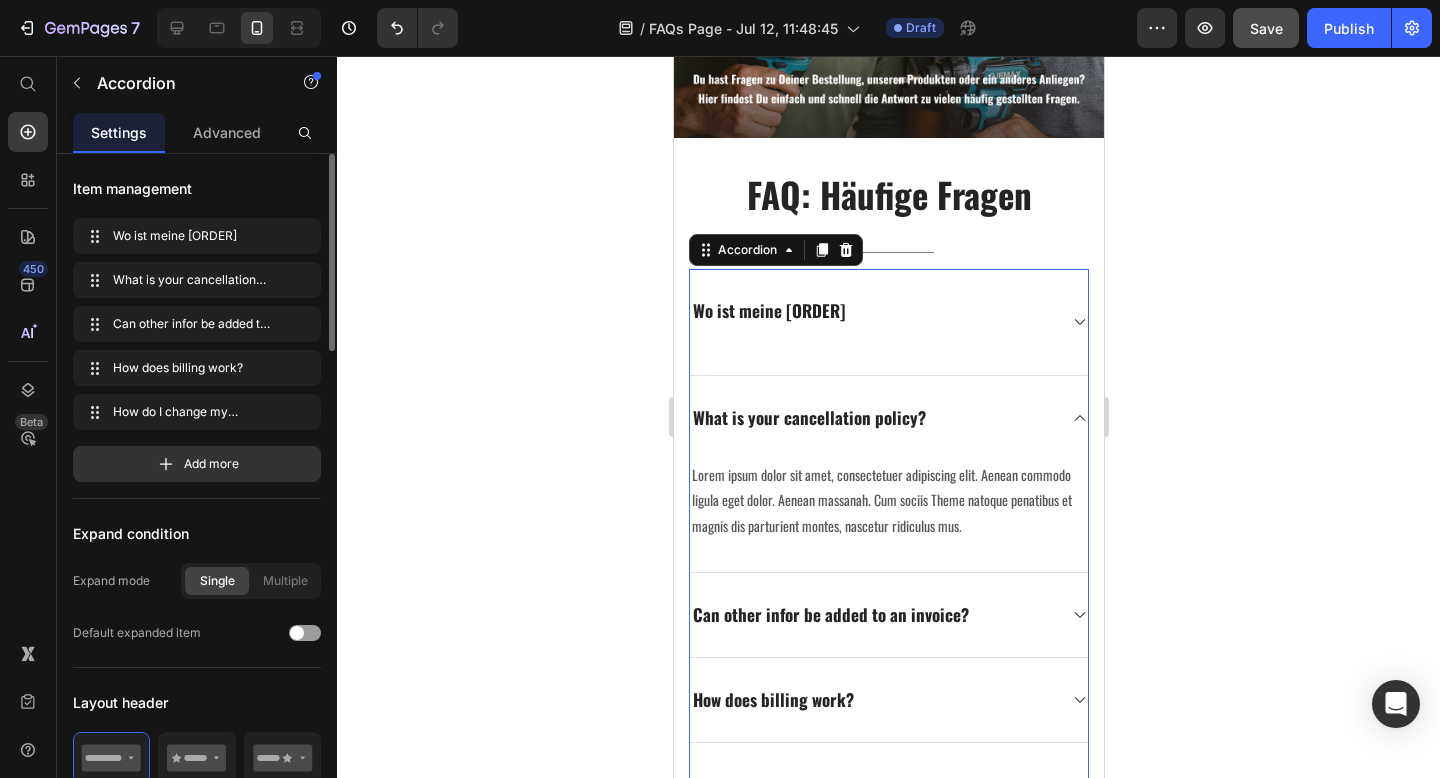 scroll, scrollTop: 363, scrollLeft: 0, axis: vertical 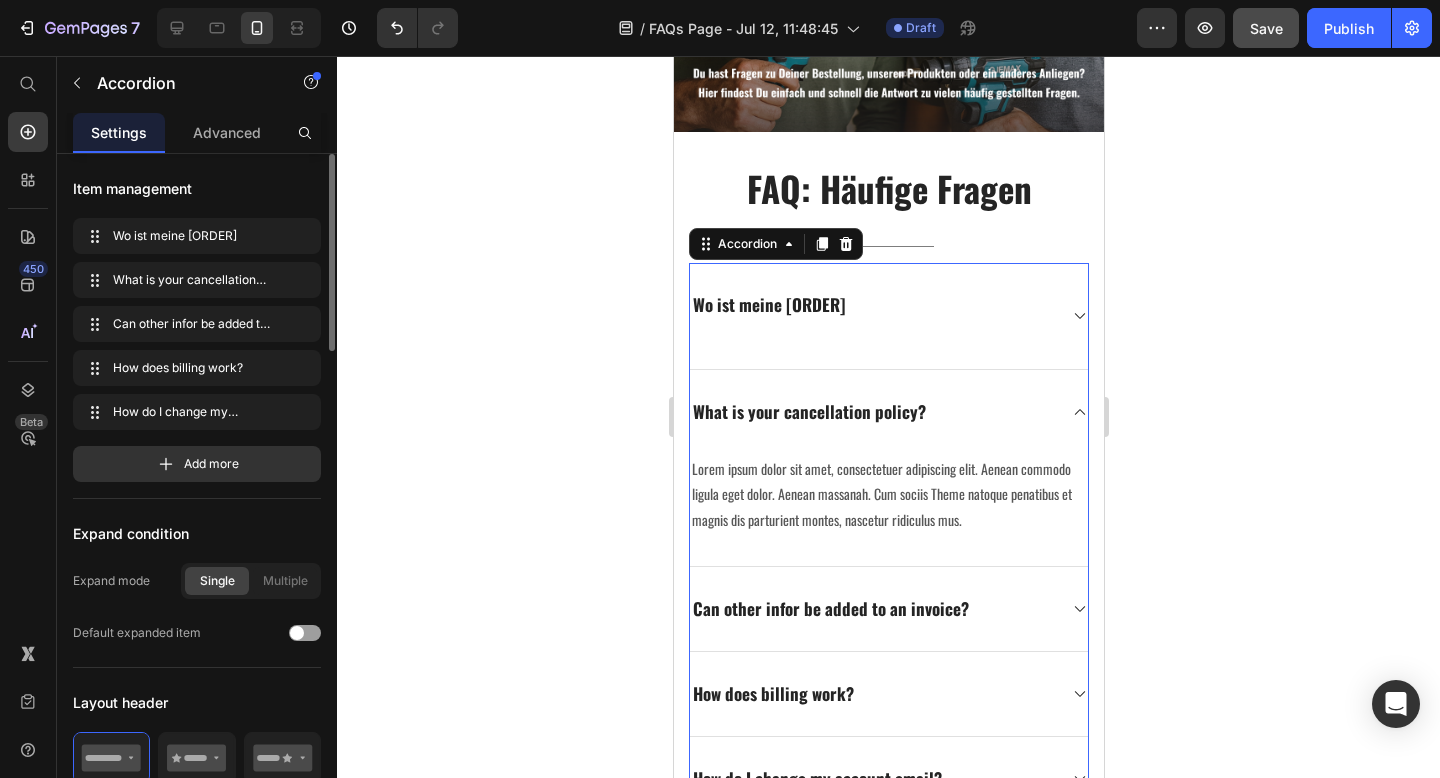 click on "What is your cancellation policy?" at bounding box center [872, 412] 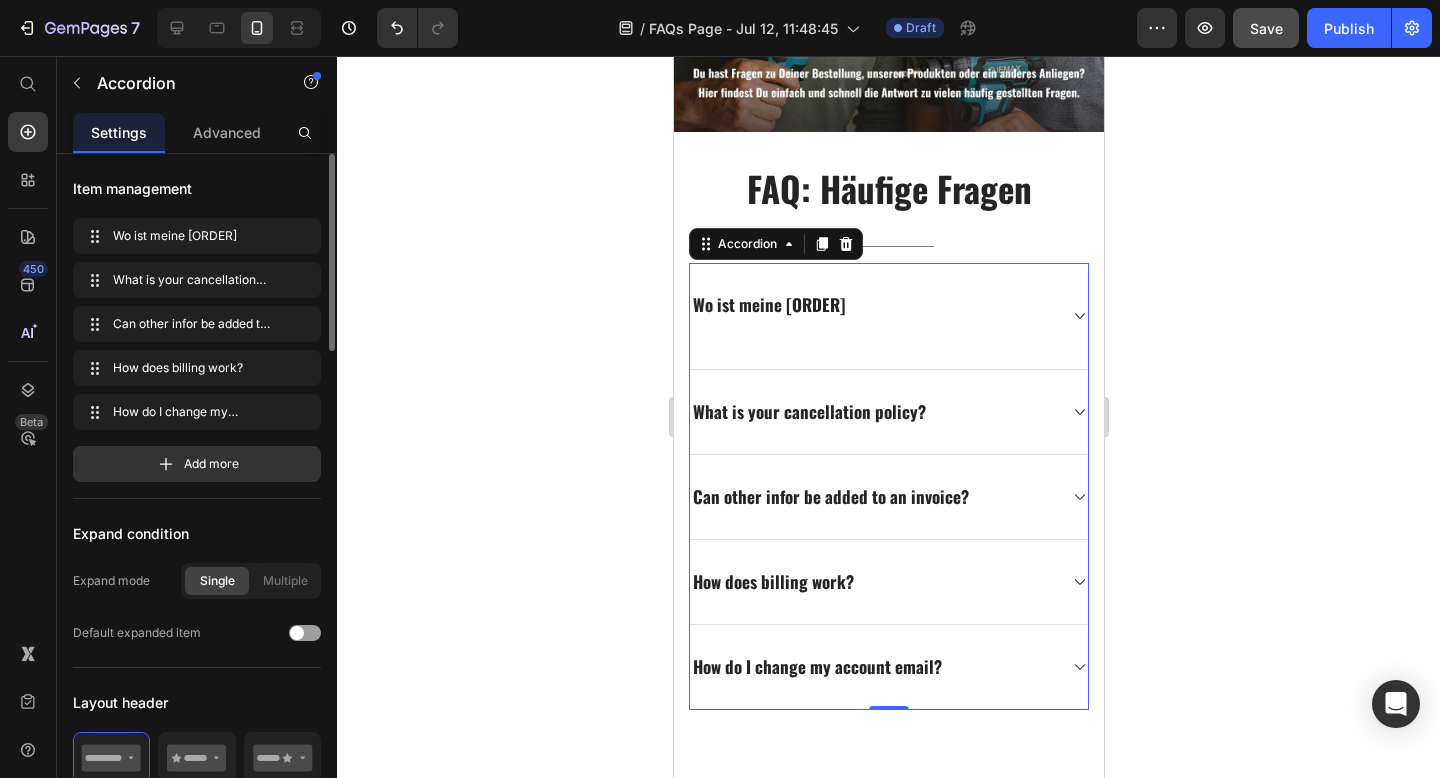 click on "Wo ist meine Bestellung" at bounding box center [872, 316] 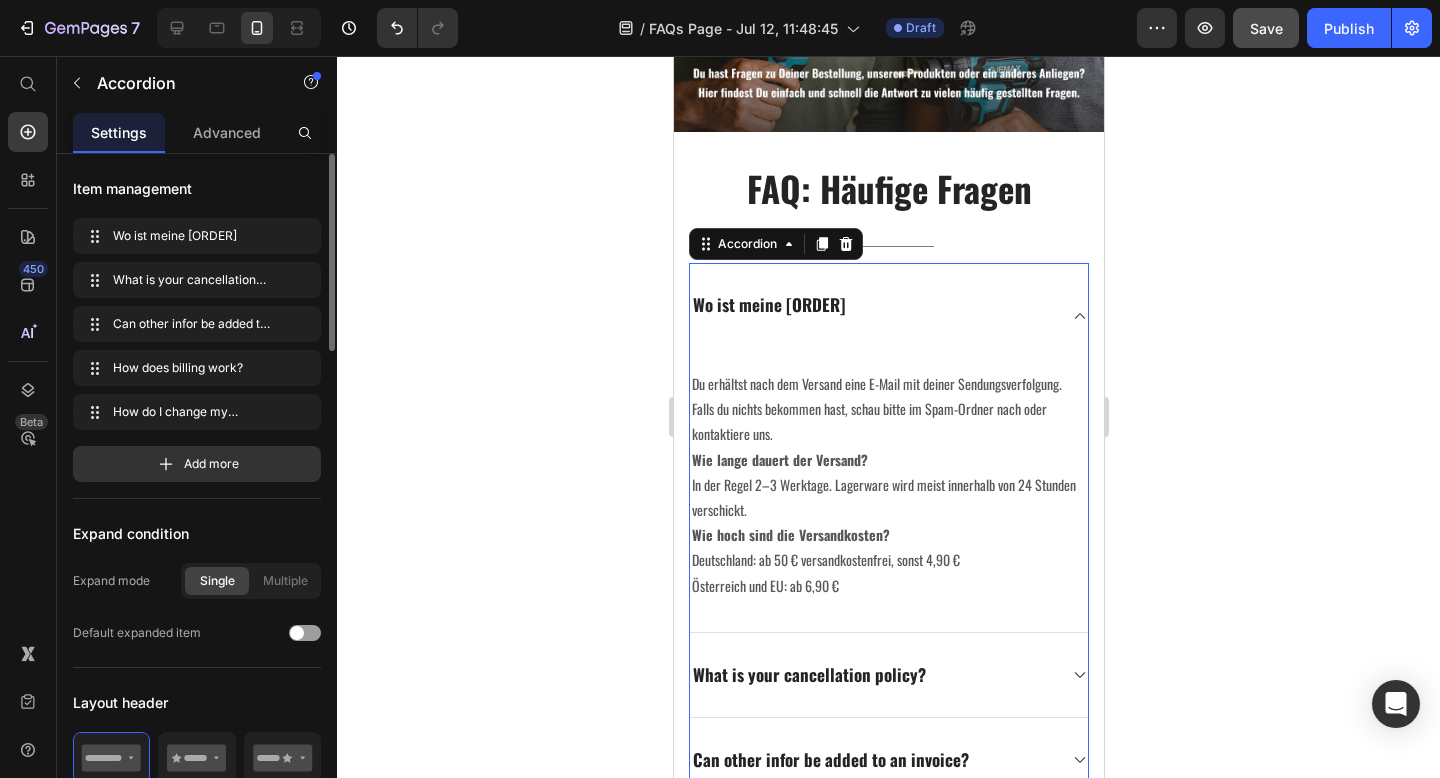 click on "Wo ist meine Bestellung" at bounding box center (872, 316) 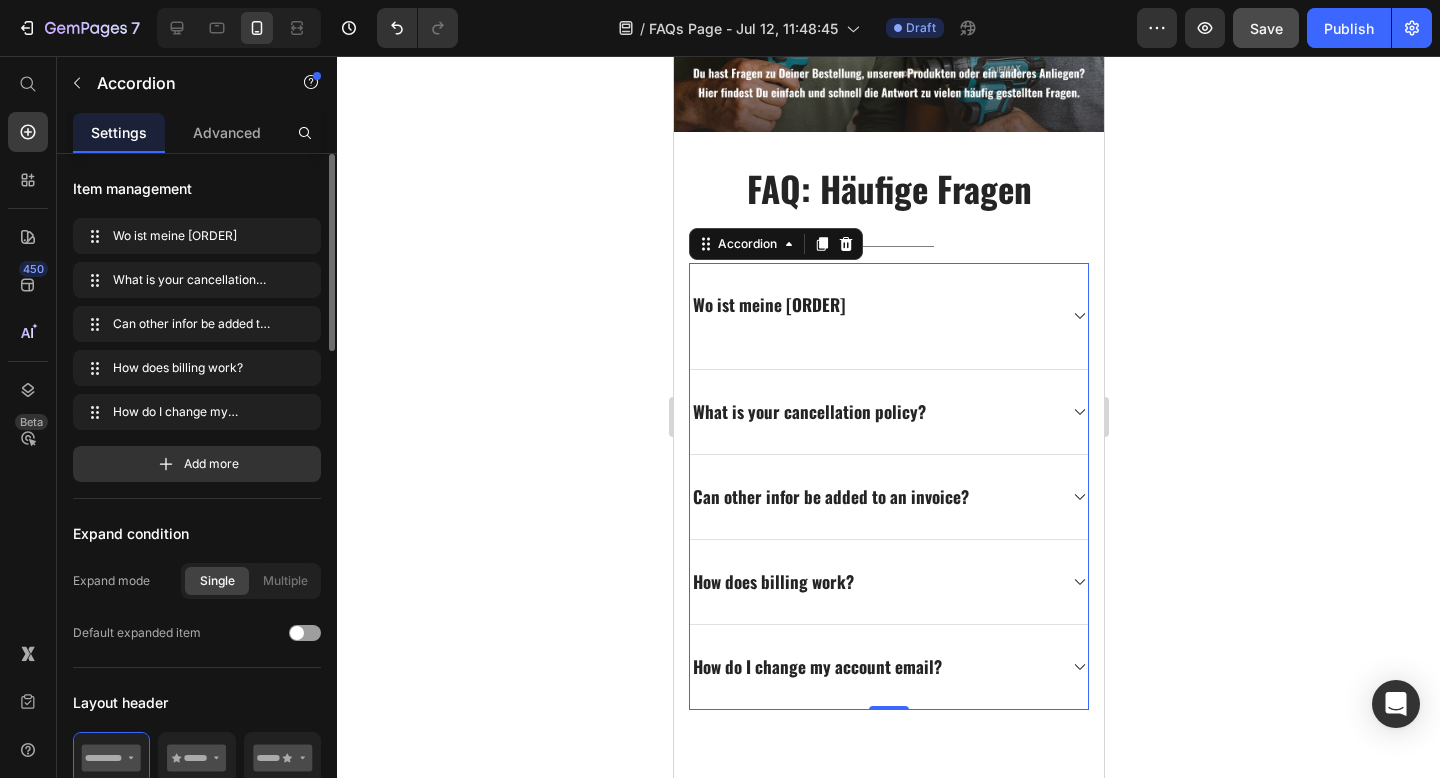 click on "What is your cancellation policy?" at bounding box center (872, 412) 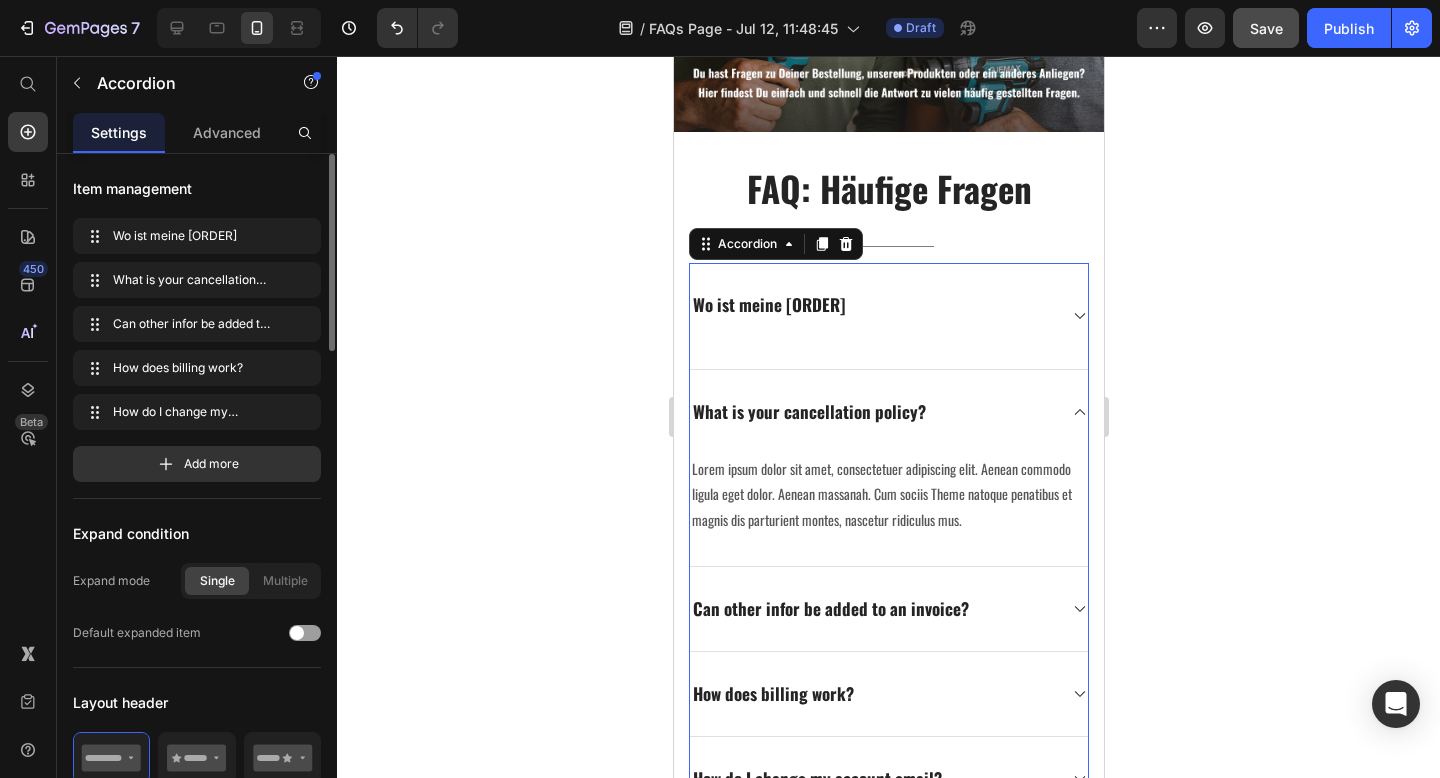 click on "What is your cancellation policy?" at bounding box center [872, 412] 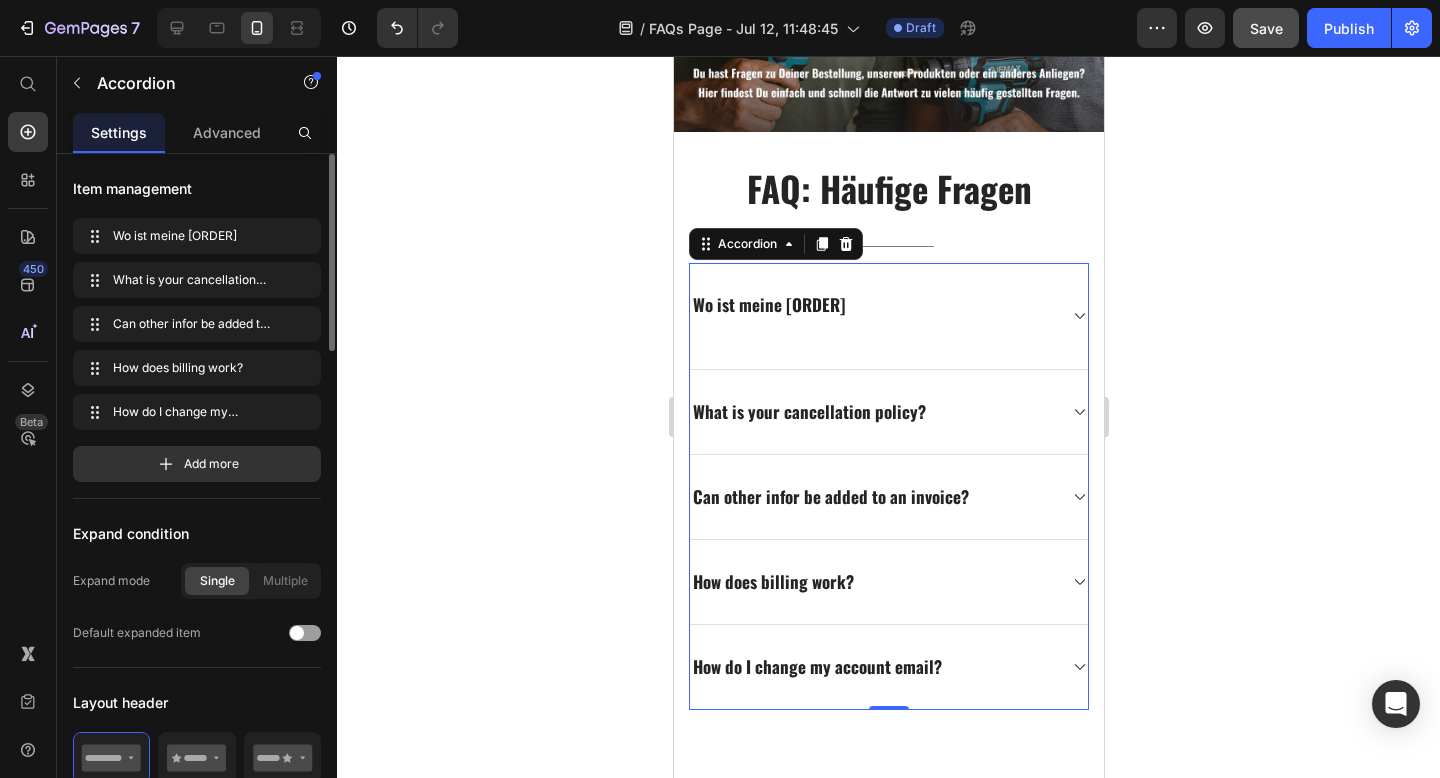 click on "Wo ist meine Bestellung" at bounding box center (872, 316) 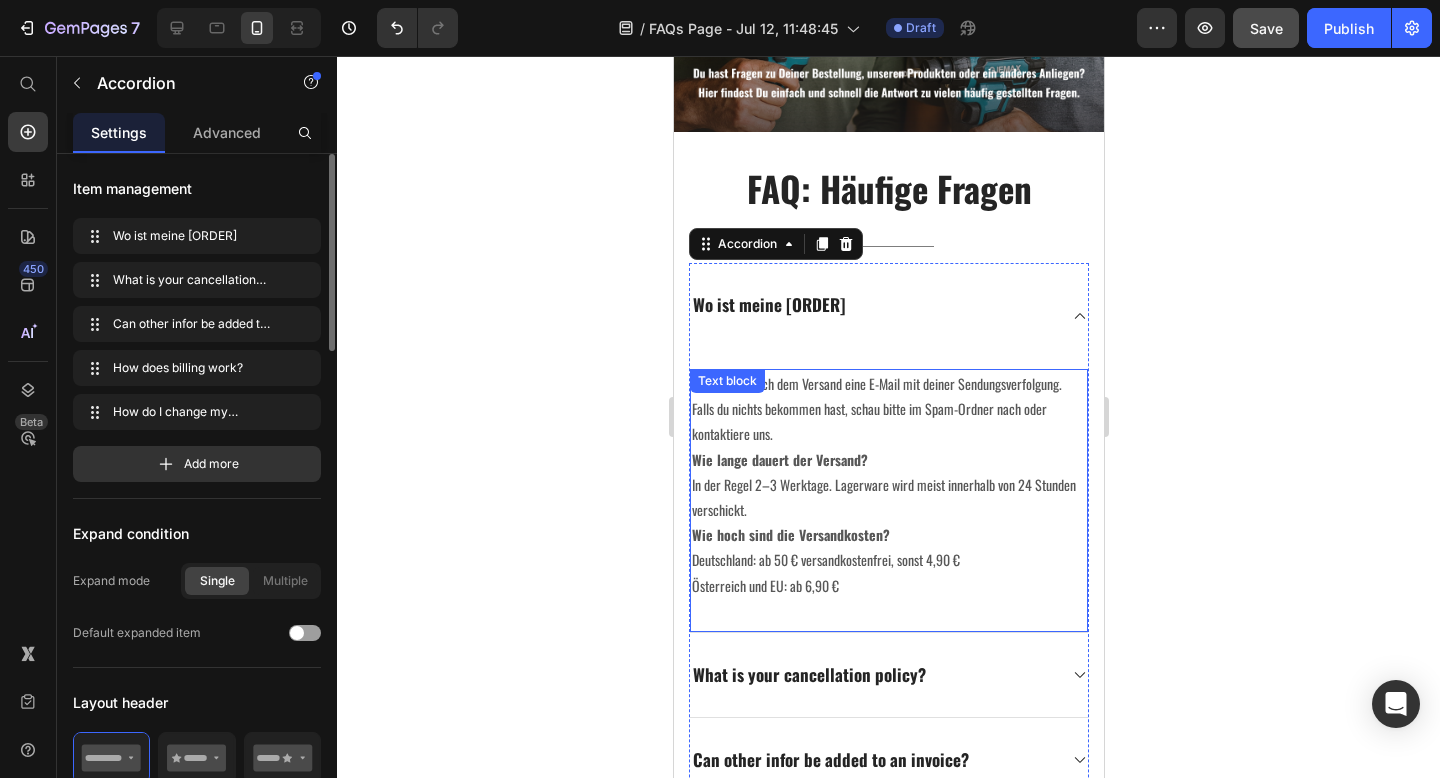 click on "Wie lange dauert der Versand?" at bounding box center (779, 459) 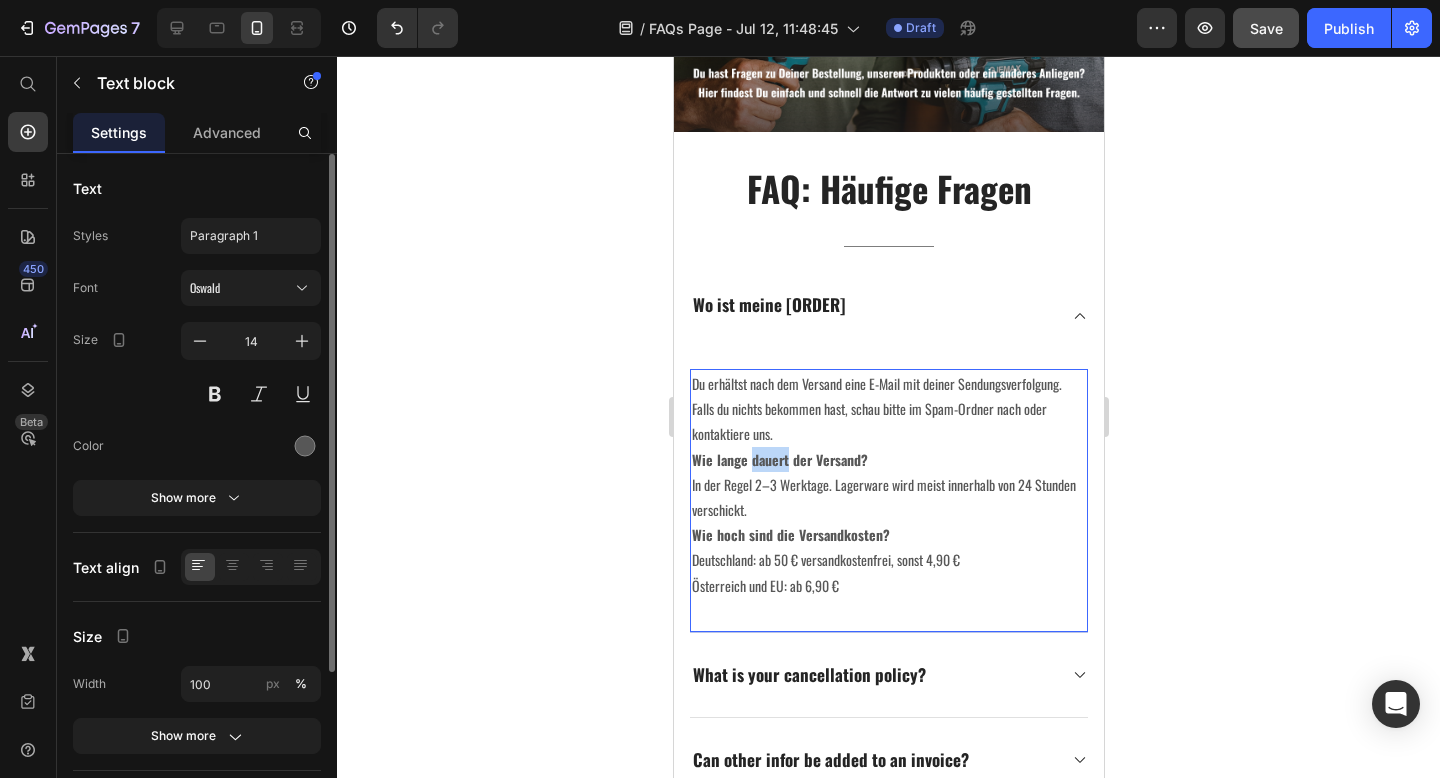 click on "Wie lange dauert der Versand?" at bounding box center (779, 459) 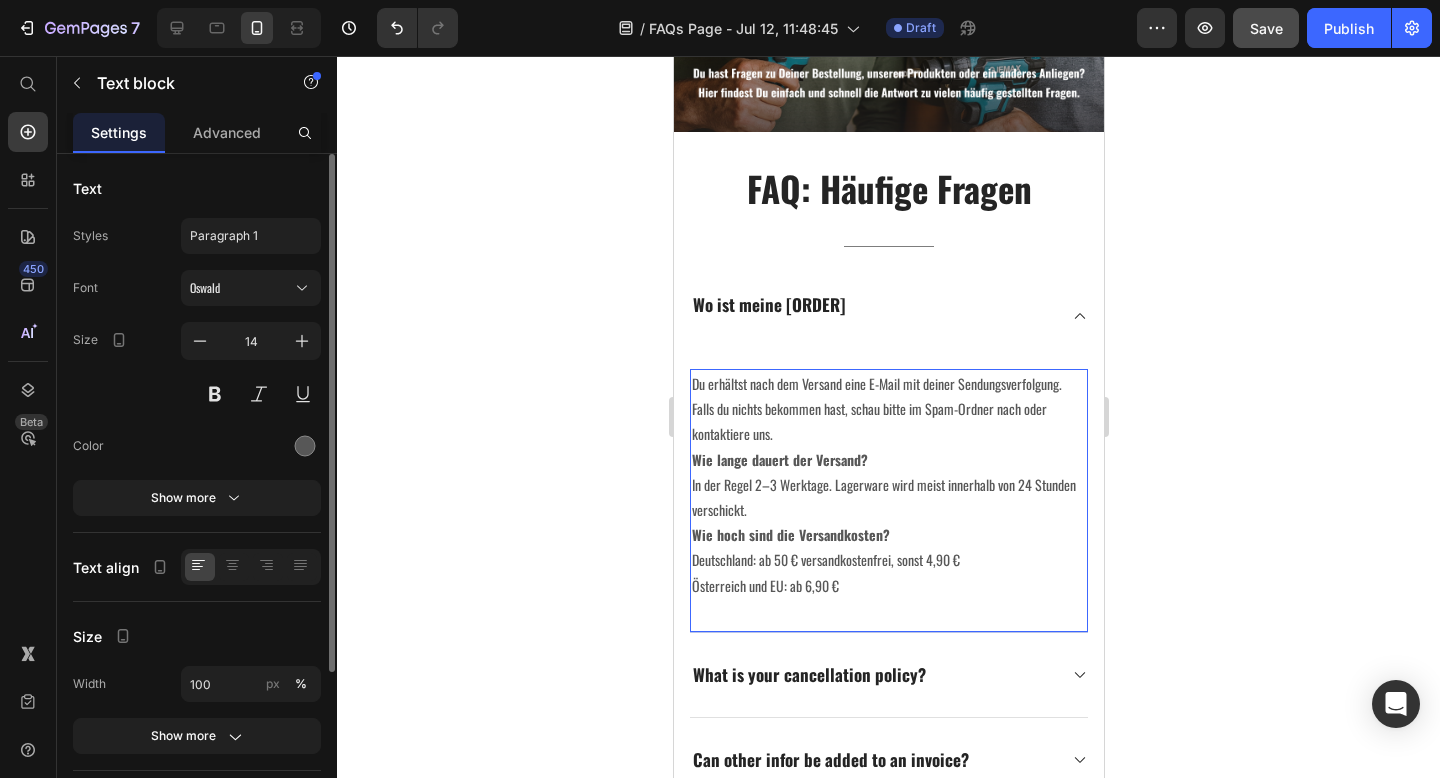 click on "Wie lange dauert der Versand?" at bounding box center (779, 459) 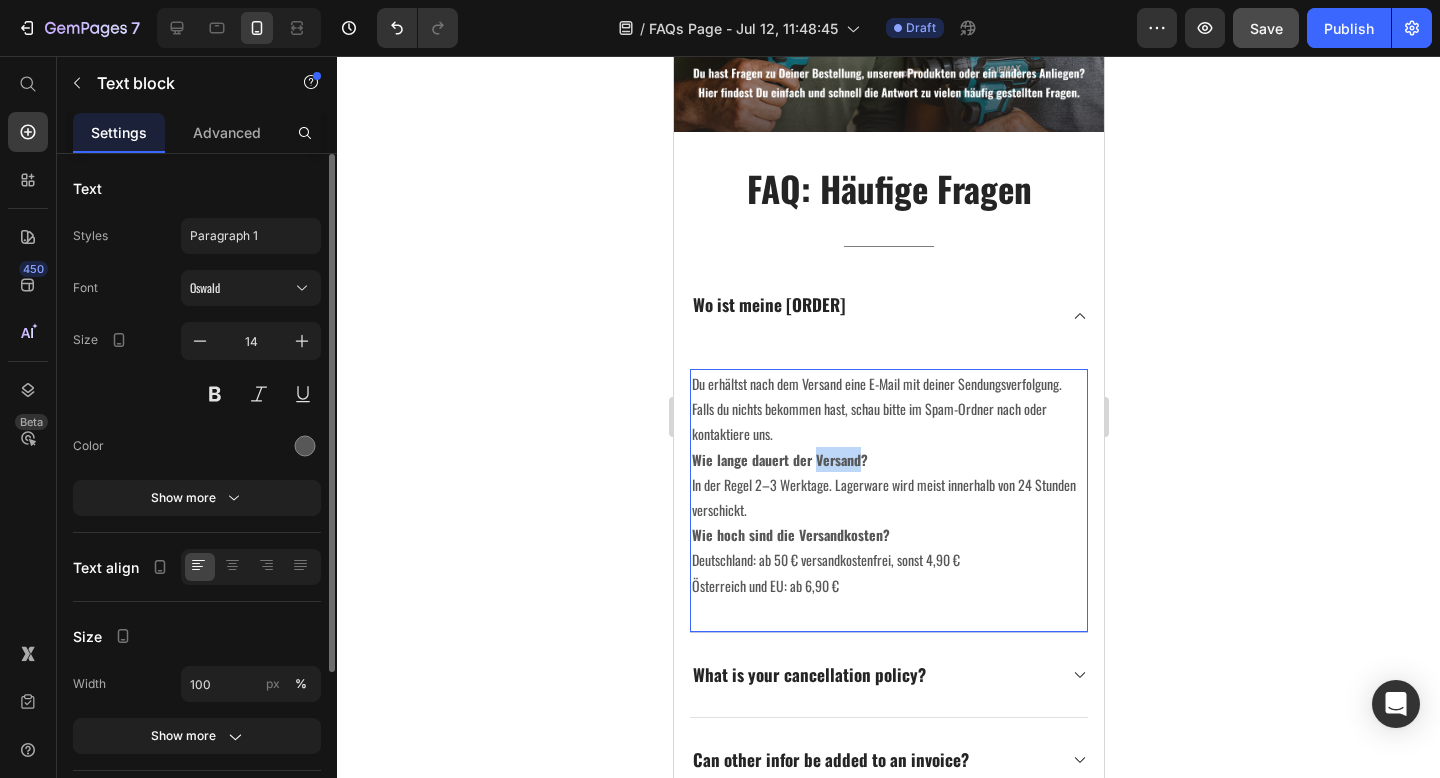 click on "Wie lange dauert der Versand?" at bounding box center (779, 459) 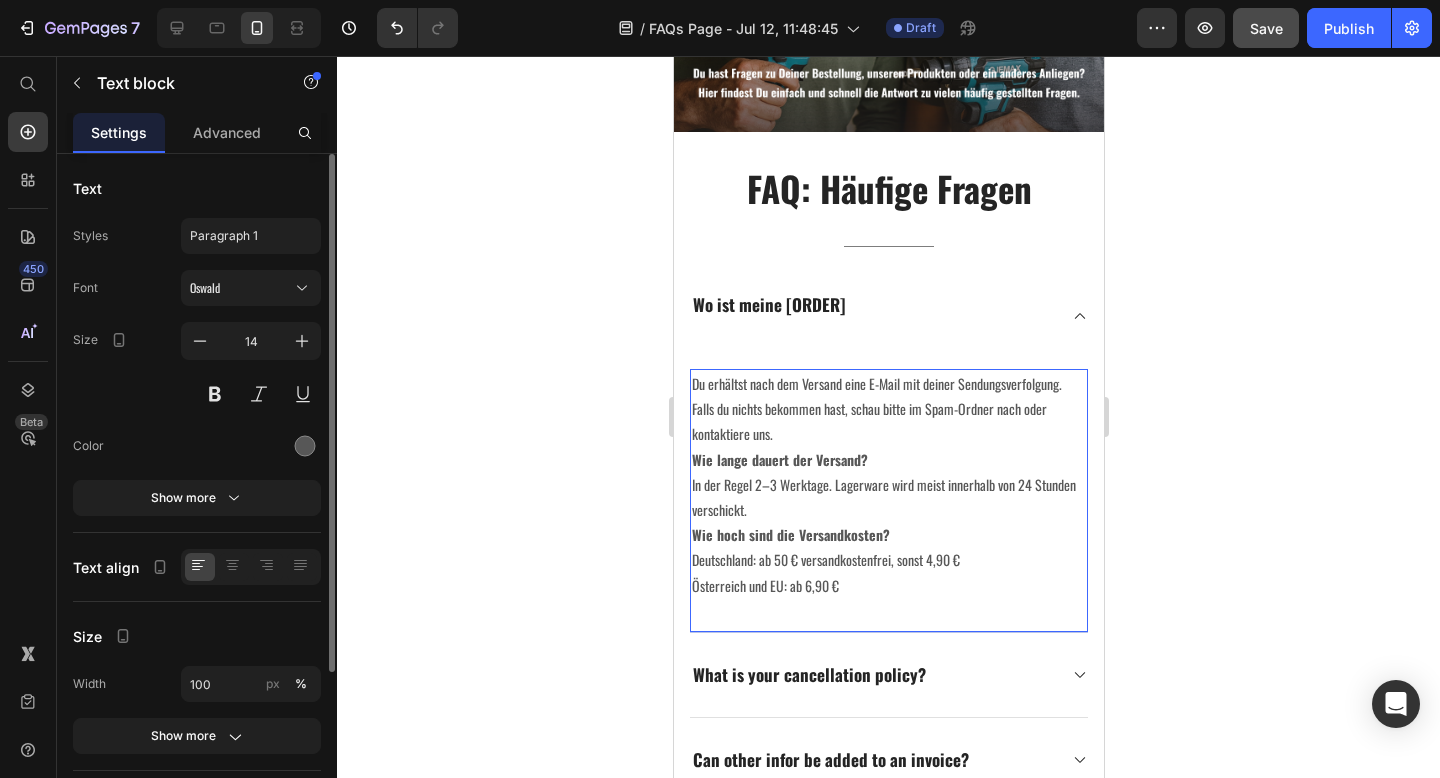 click on "Wie lange dauert der Versand? In der Regel 2–3 Werktage. Lagerware wird meist innerhalb von 24 Stunden verschickt." at bounding box center (888, 485) 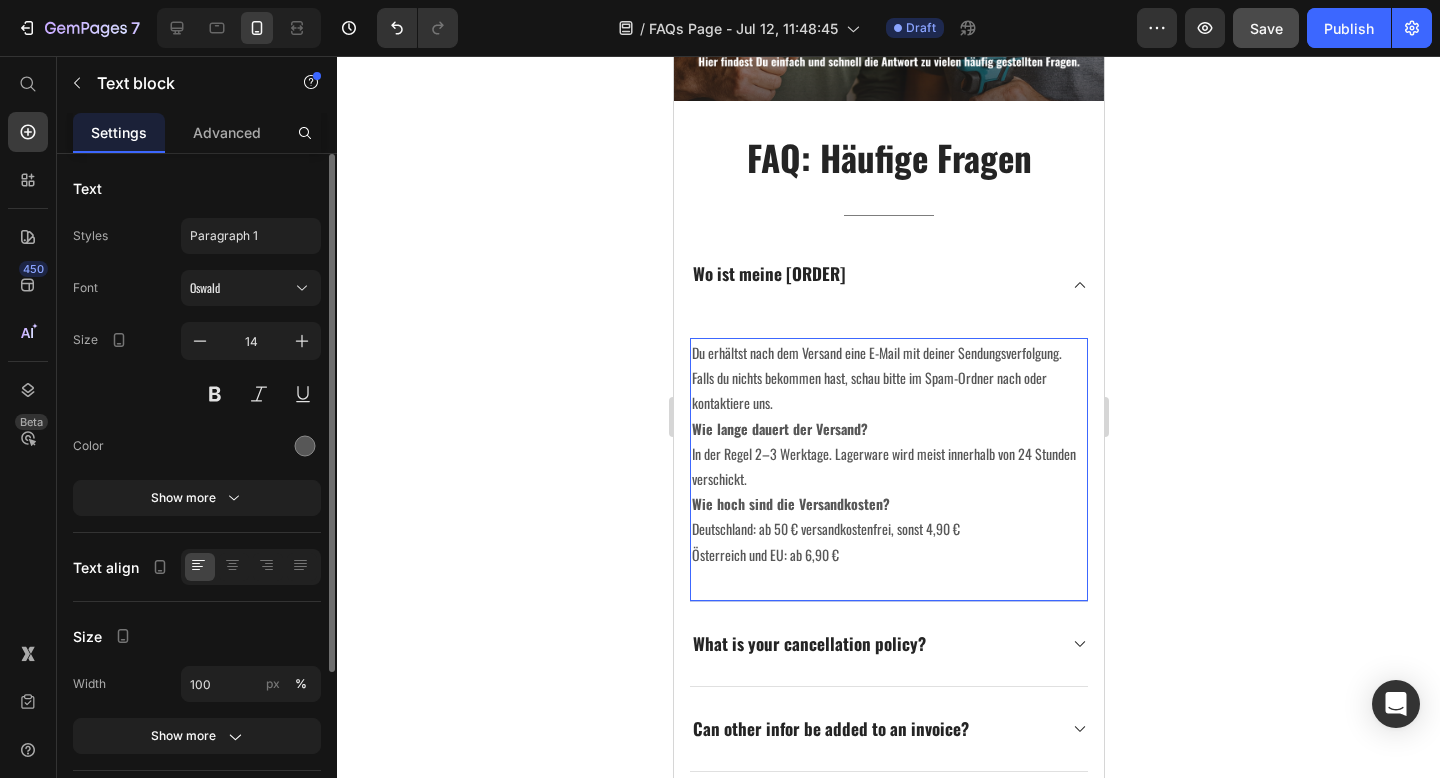 scroll, scrollTop: 405, scrollLeft: 0, axis: vertical 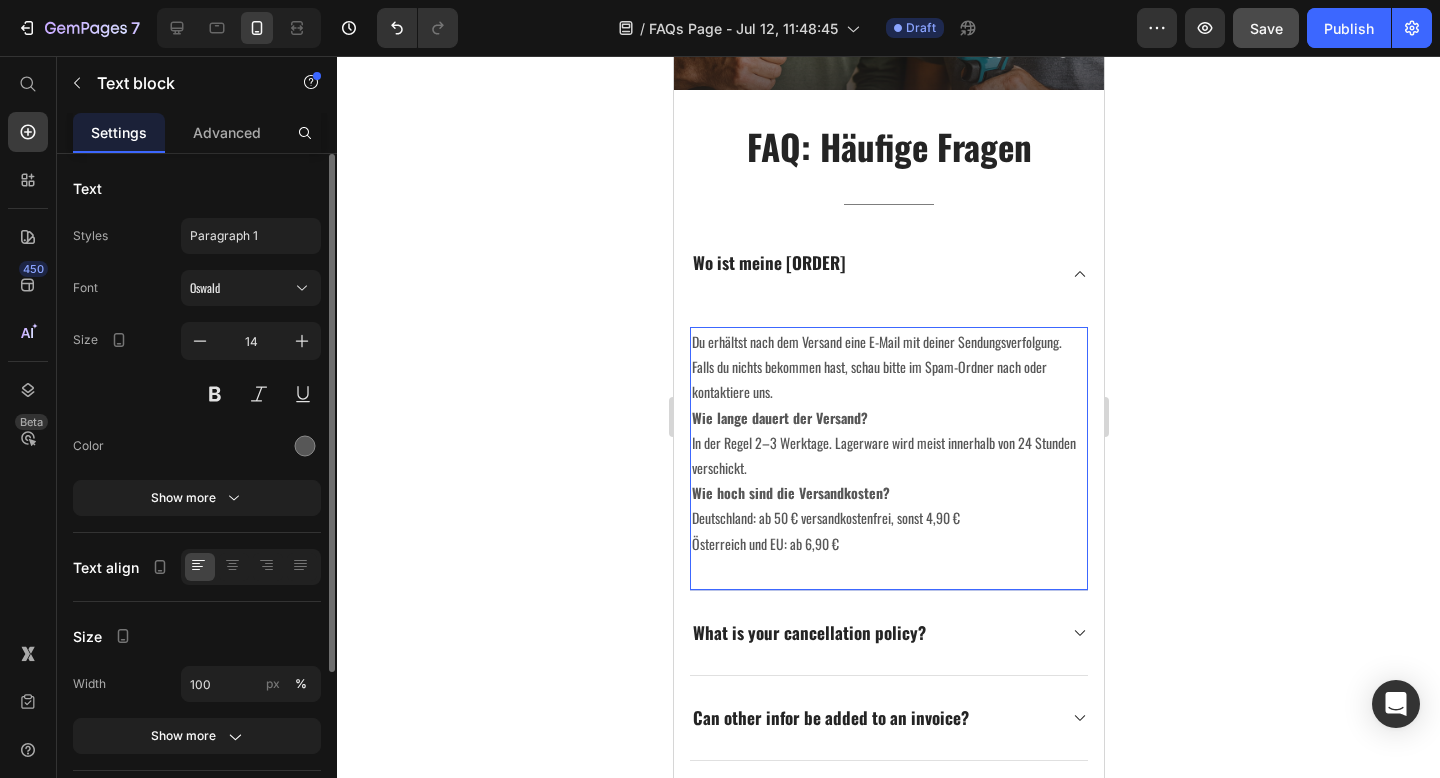 click on "Wie lange dauert der Versand?" at bounding box center [779, 417] 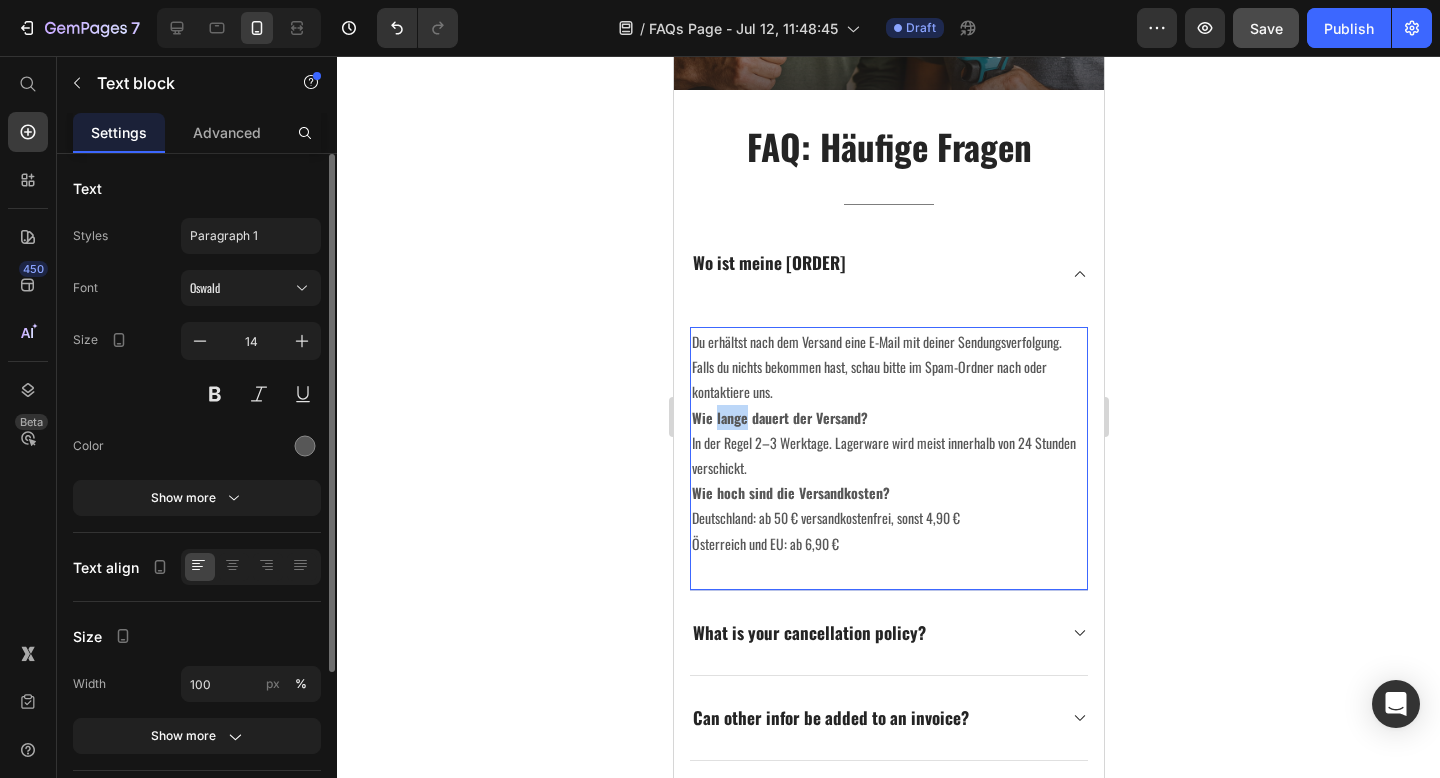 click on "Wie lange dauert der Versand?" at bounding box center [779, 417] 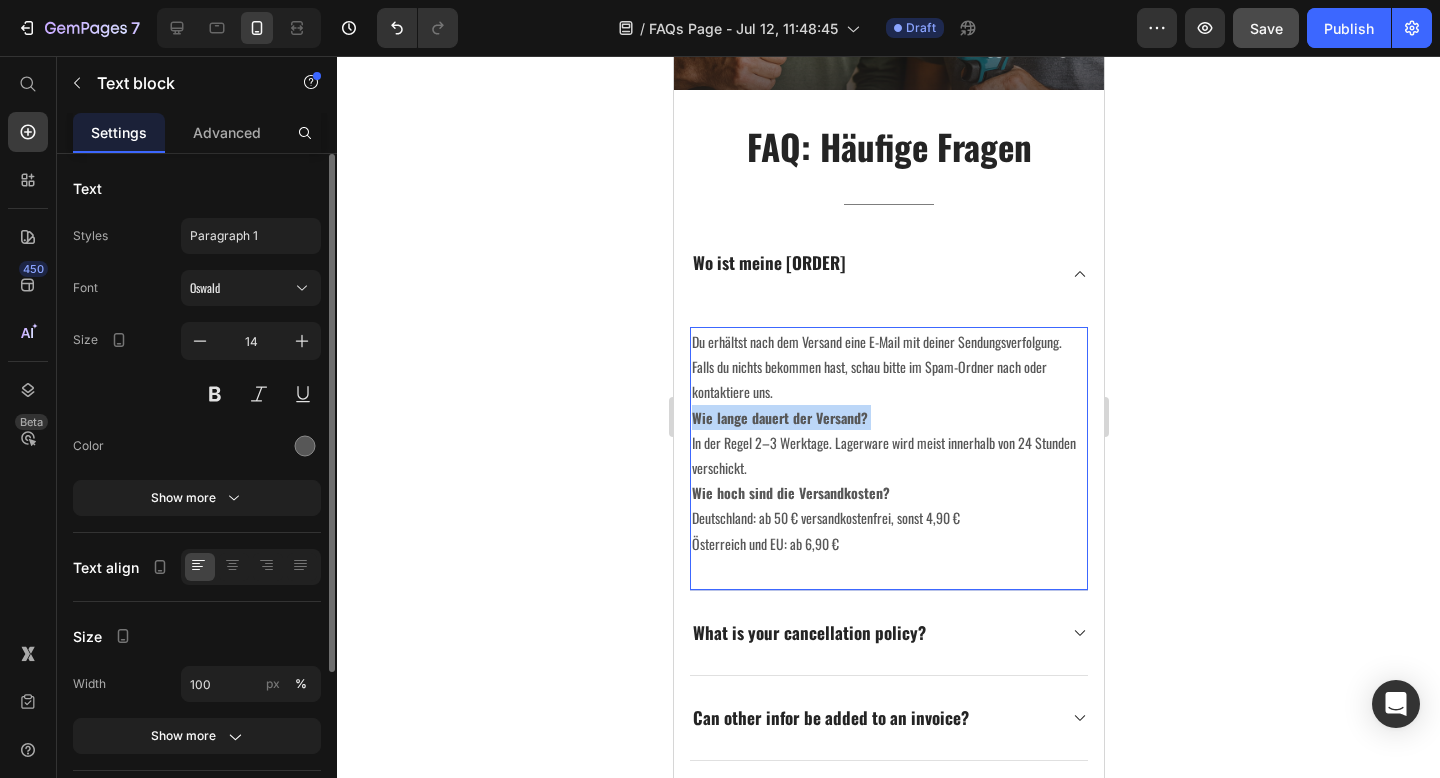 click on "Wie lange dauert der Versand?" at bounding box center (779, 417) 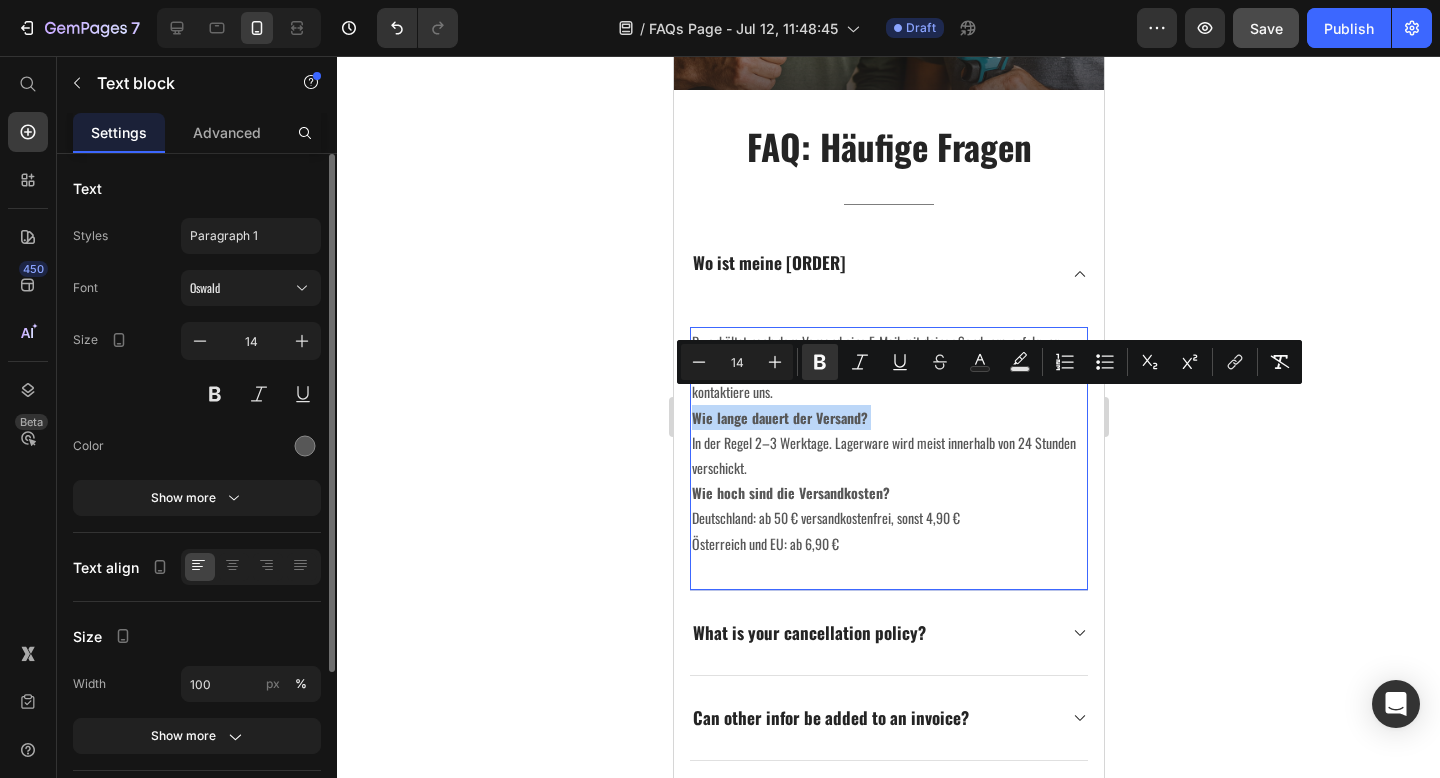 copy on "Wie lange dauert der Versand?" 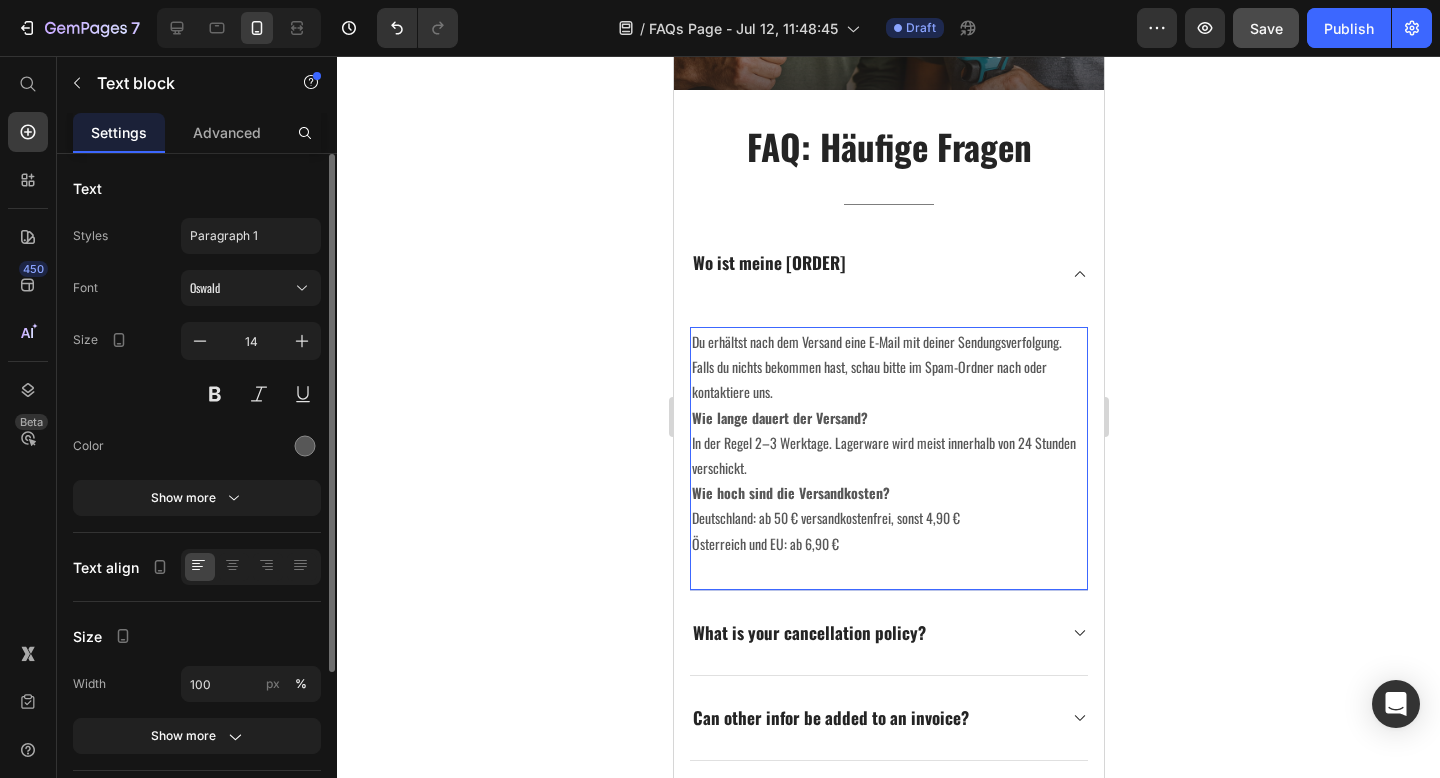 click on "Wie hoch sind die Versandkosten?" at bounding box center [790, 492] 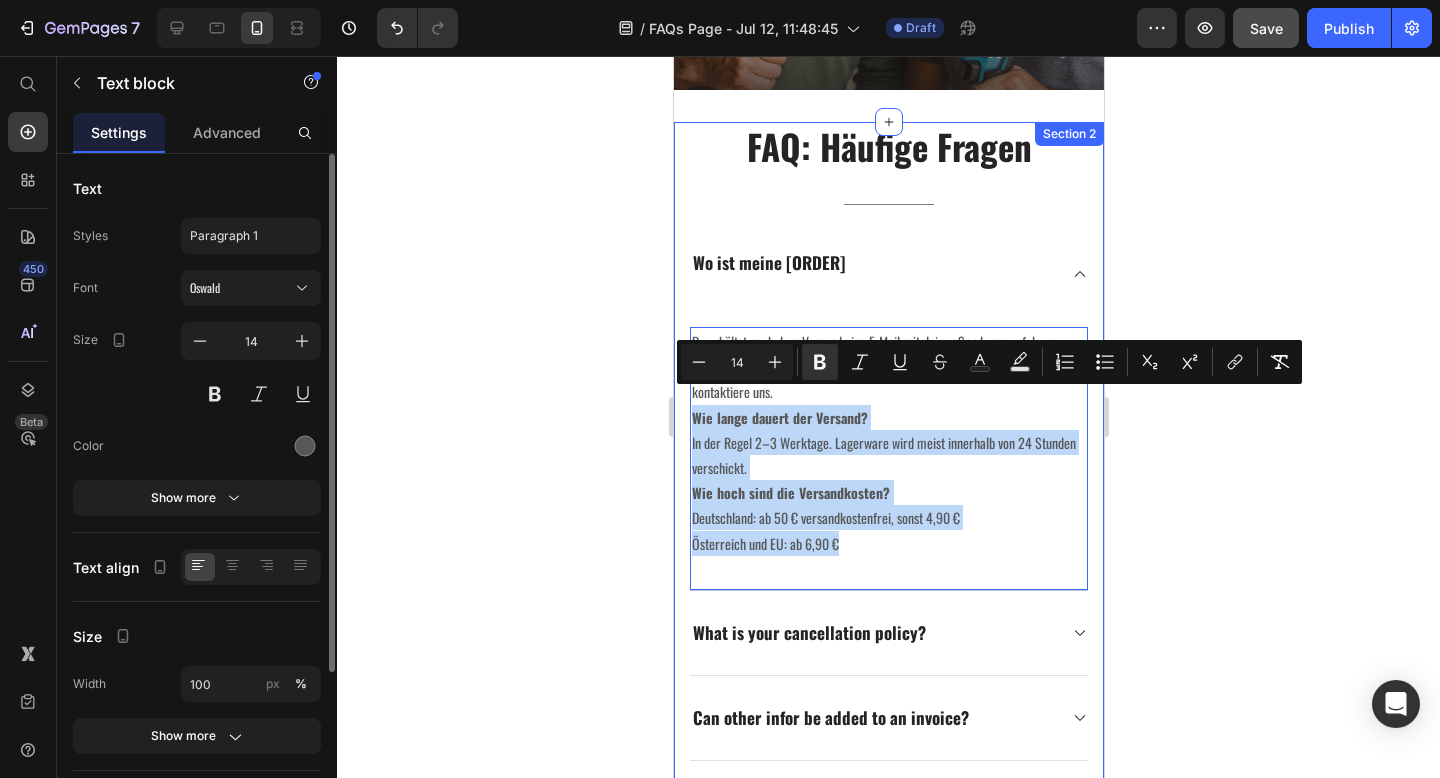 drag, startPoint x: 855, startPoint y: 522, endPoint x: 687, endPoint y: 404, distance: 205.29977 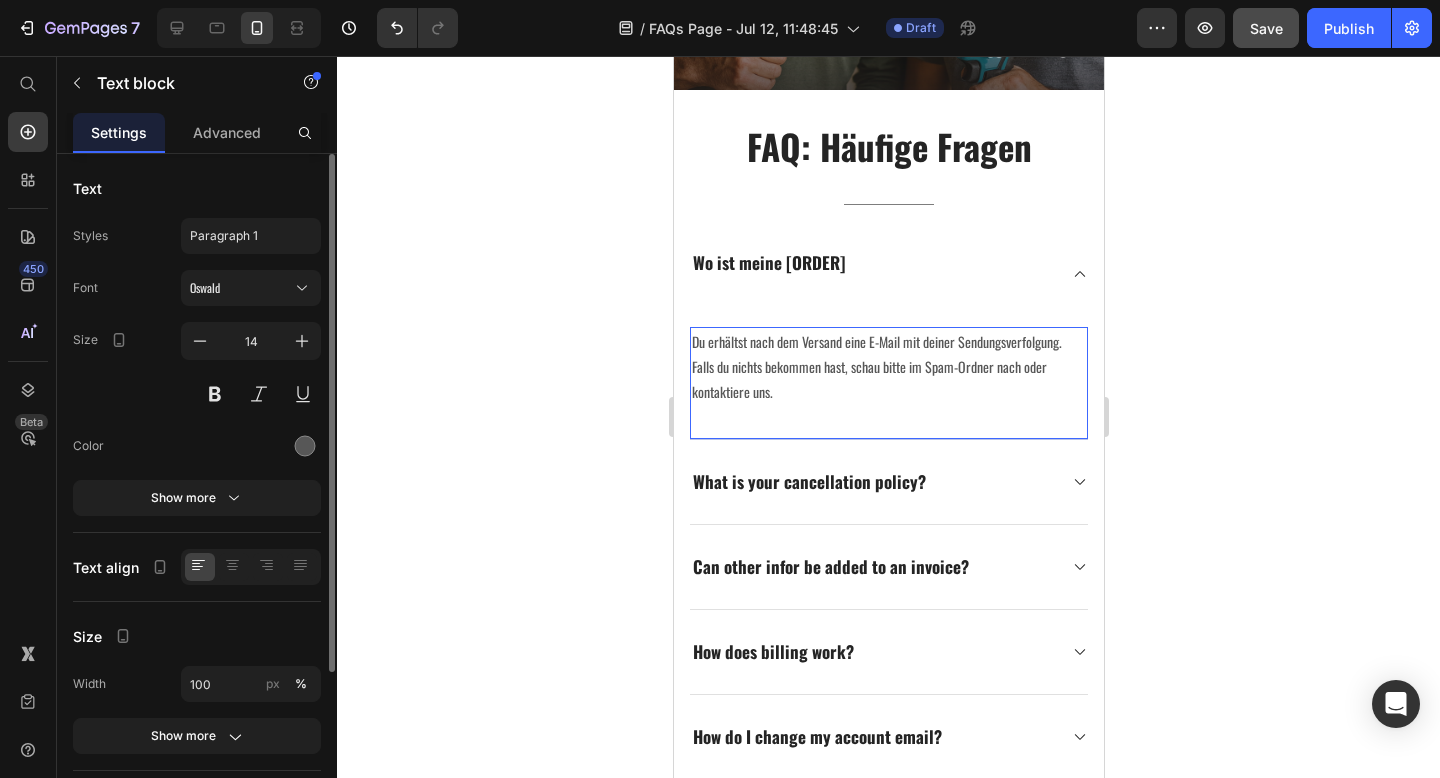 click on "Du erhältst nach dem Versand eine E-Mail mit deiner Sendungsverfolgung. Falls du nichts bekommen hast, schau bitte im Spam-Ordner nach oder kontaktiere uns. Text block   0" at bounding box center (888, 383) 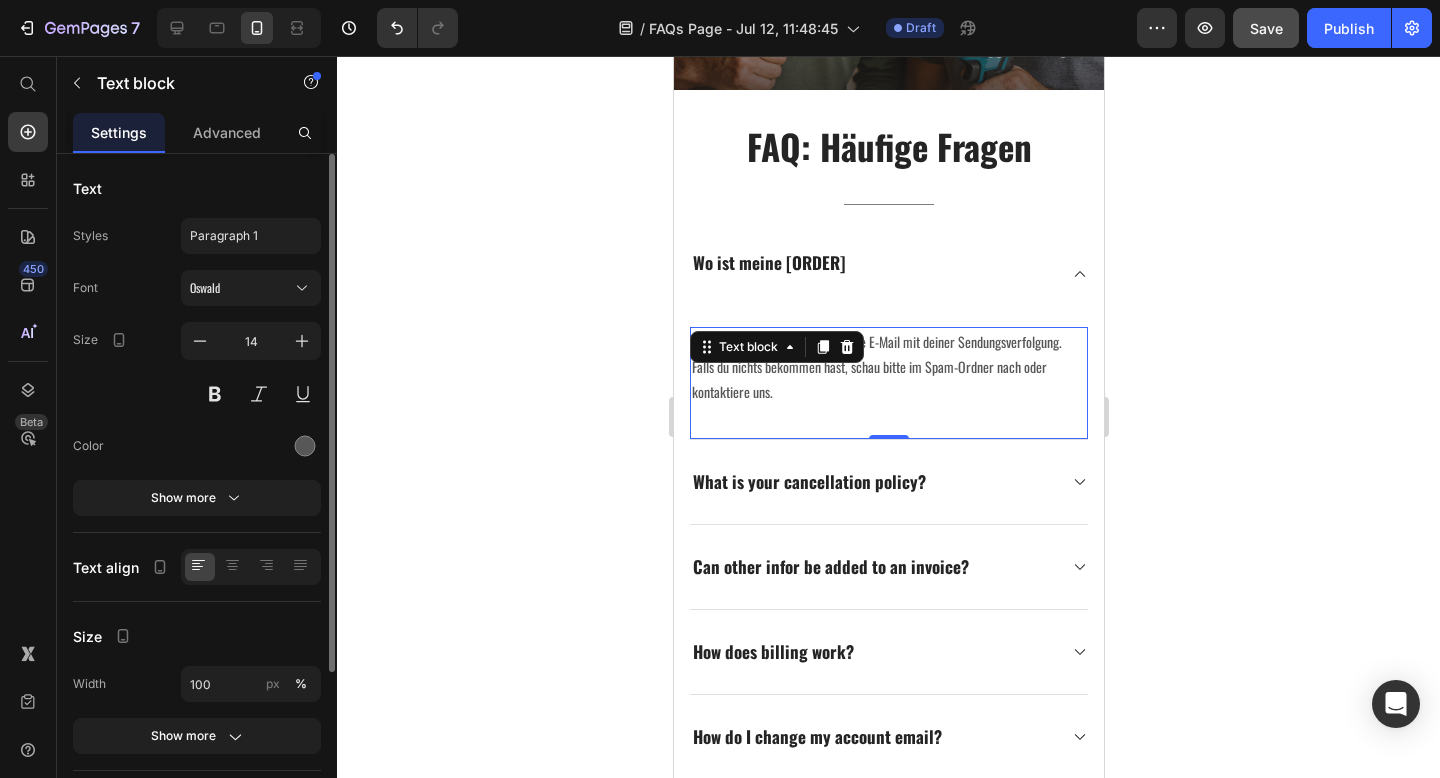 click on "Du erhältst nach dem Versand eine E-Mail mit deiner Sendungsverfolgung. Falls du nichts bekommen hast, schau bitte im Spam-Ordner nach oder kontaktiere uns. Text block   0" at bounding box center (888, 383) 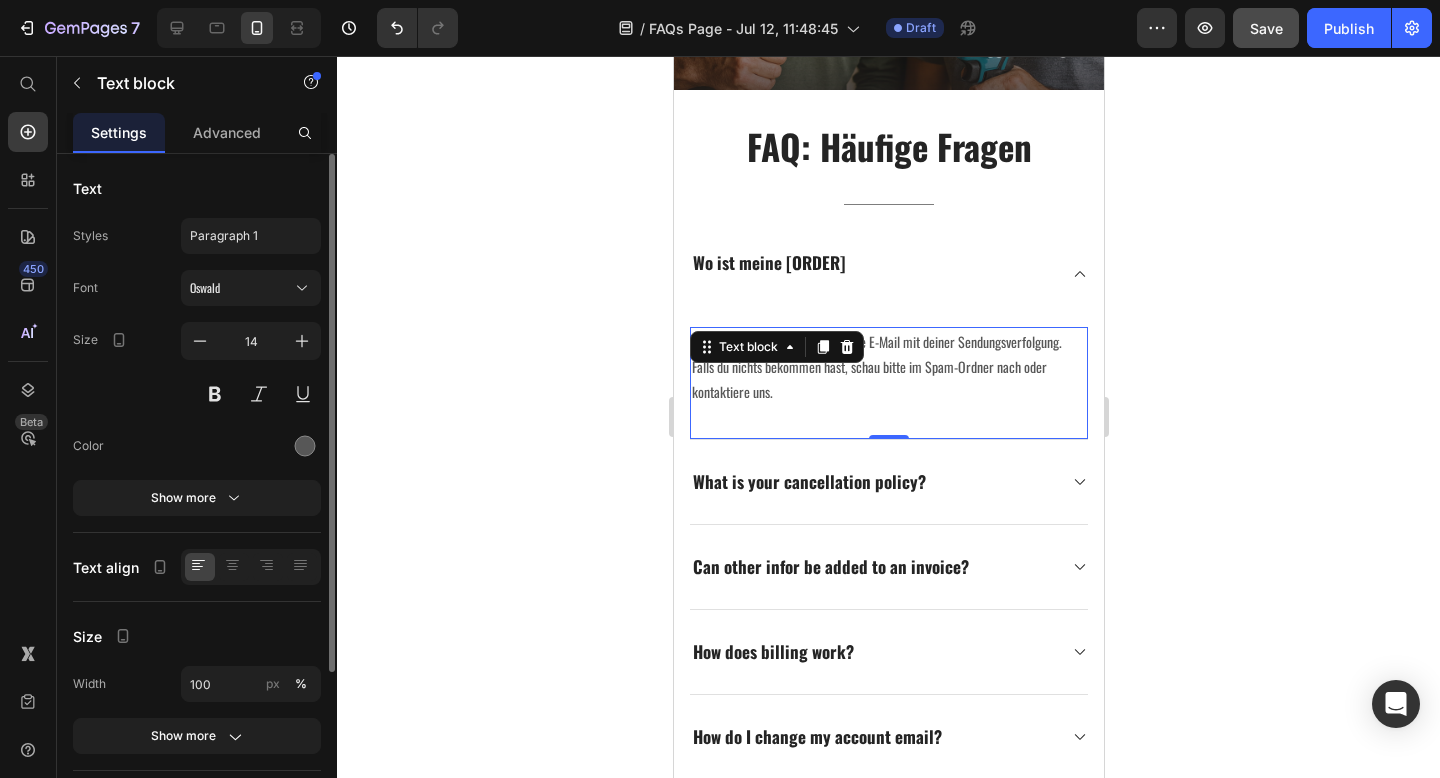 click on "Du erhältst nach dem Versand eine E-Mail mit deiner Sendungsverfolgung. Falls du nichts bekommen hast, schau bitte im Spam-Ordner nach oder kontaktiere uns. Text block   0" at bounding box center [888, 383] 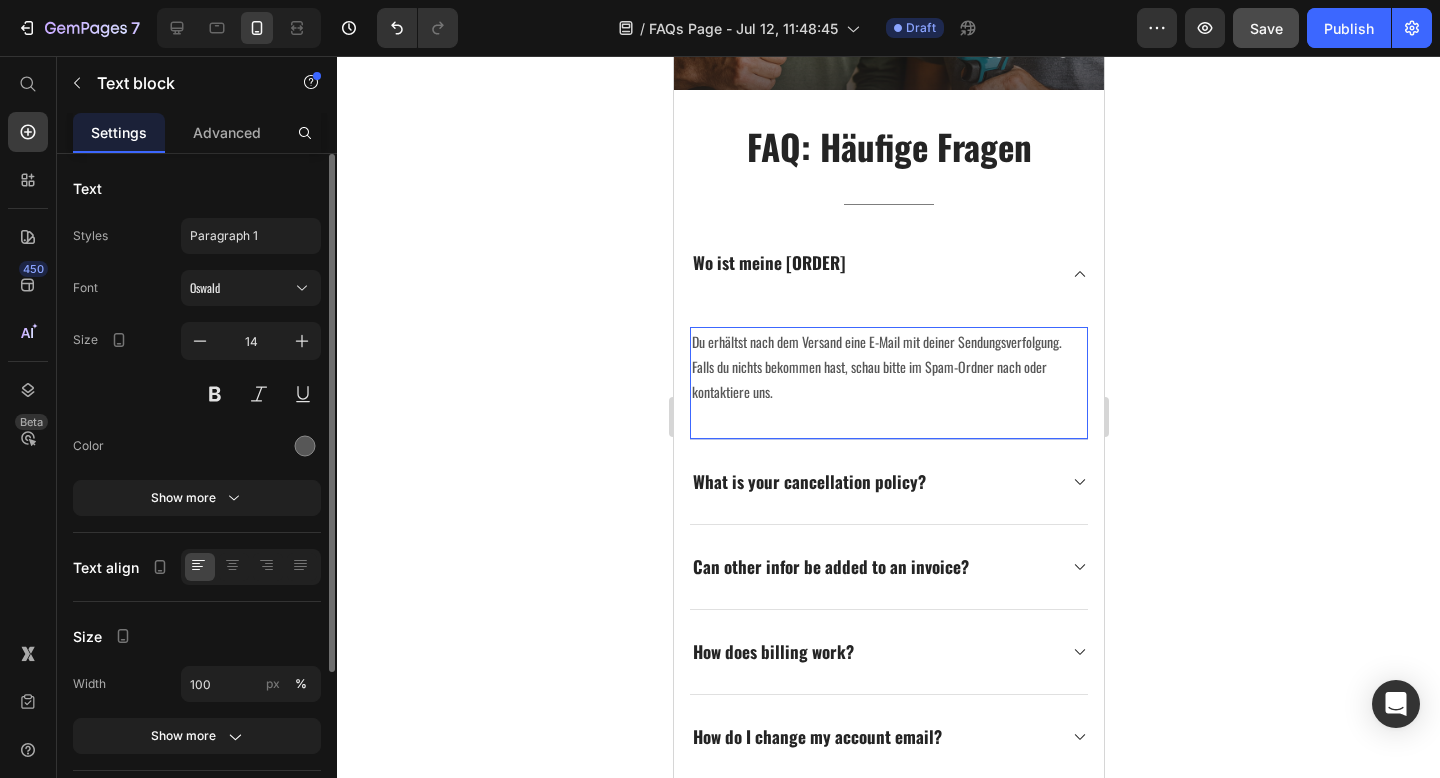 click 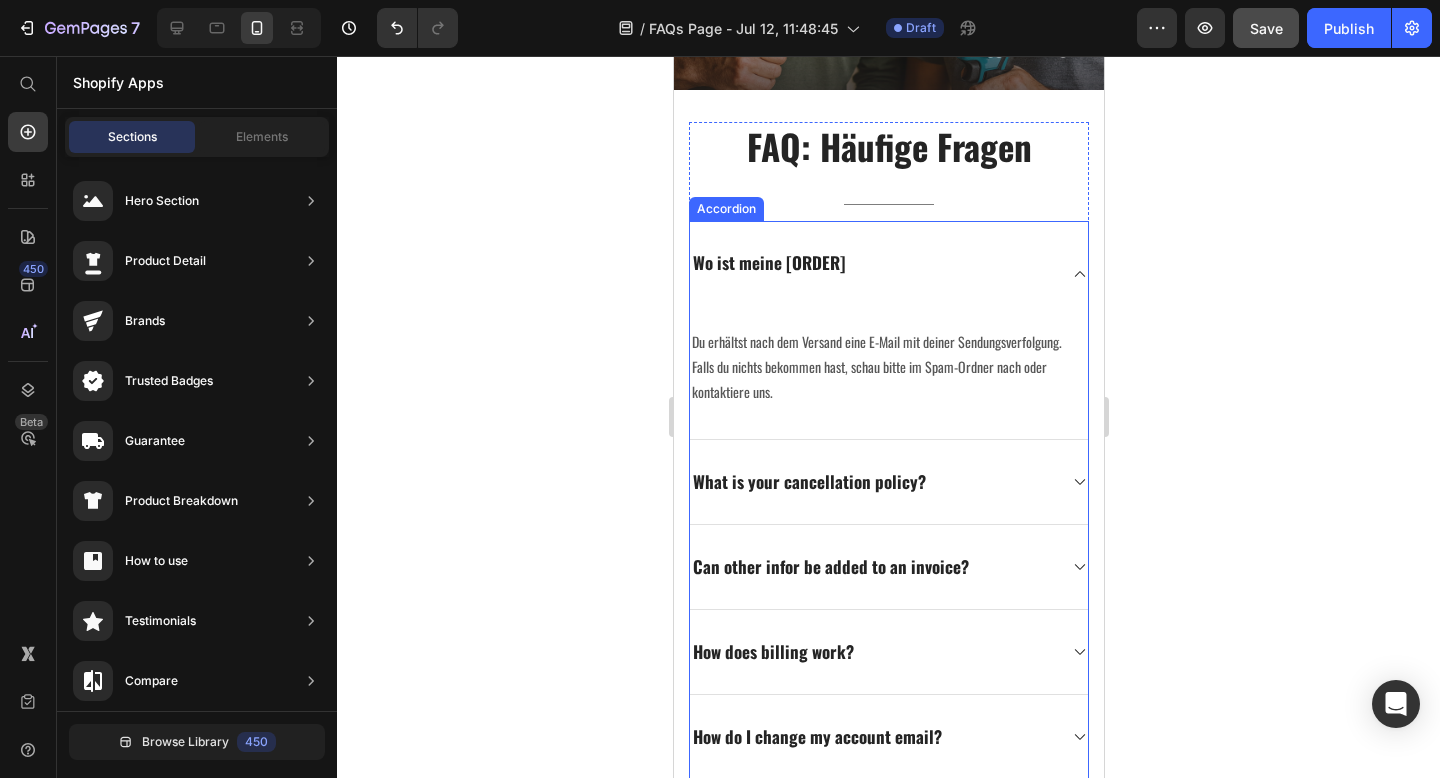 click on "Wo ist meine Bestellung" at bounding box center [872, 274] 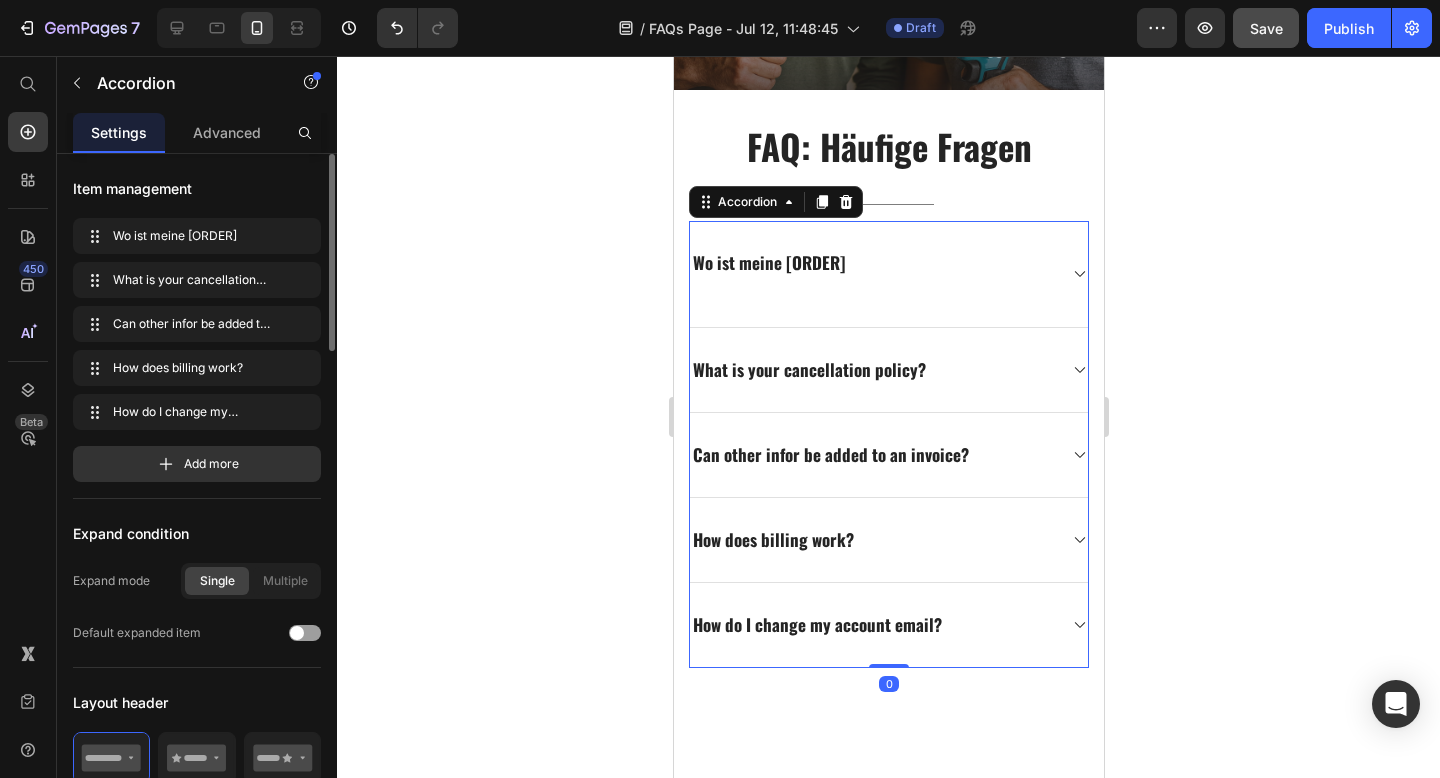 click on "Wo ist meine Bestellung" at bounding box center (872, 274) 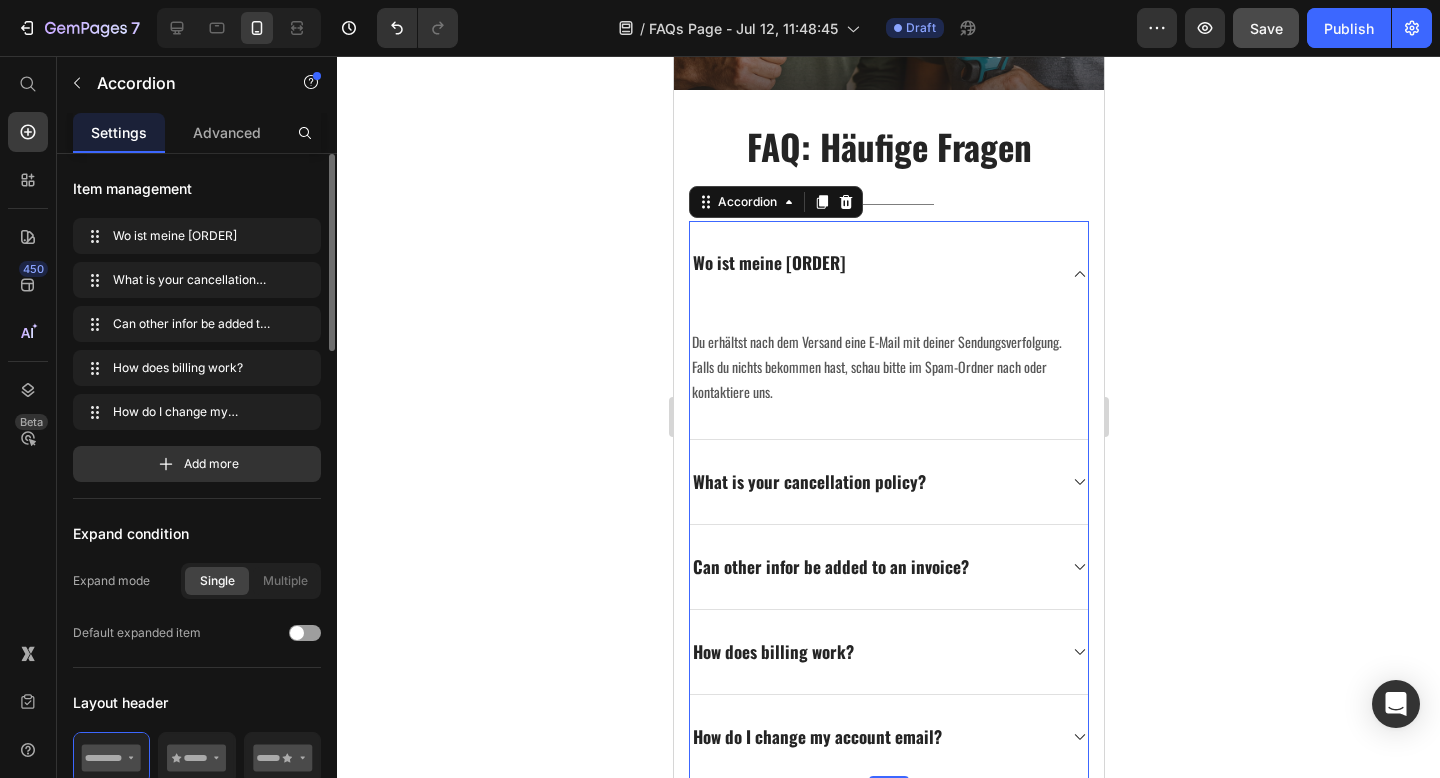 click on "Wo ist meine Bestellung" at bounding box center [872, 274] 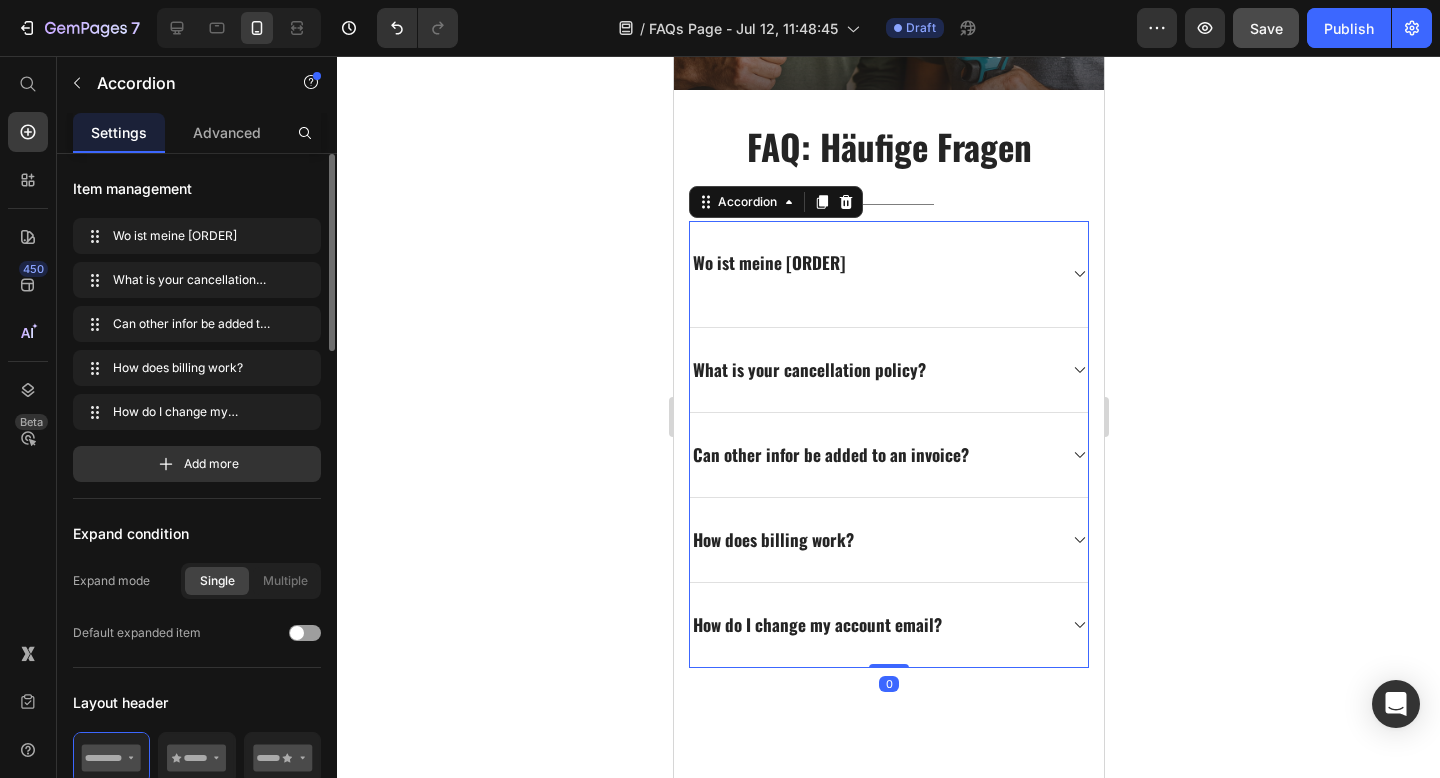 click 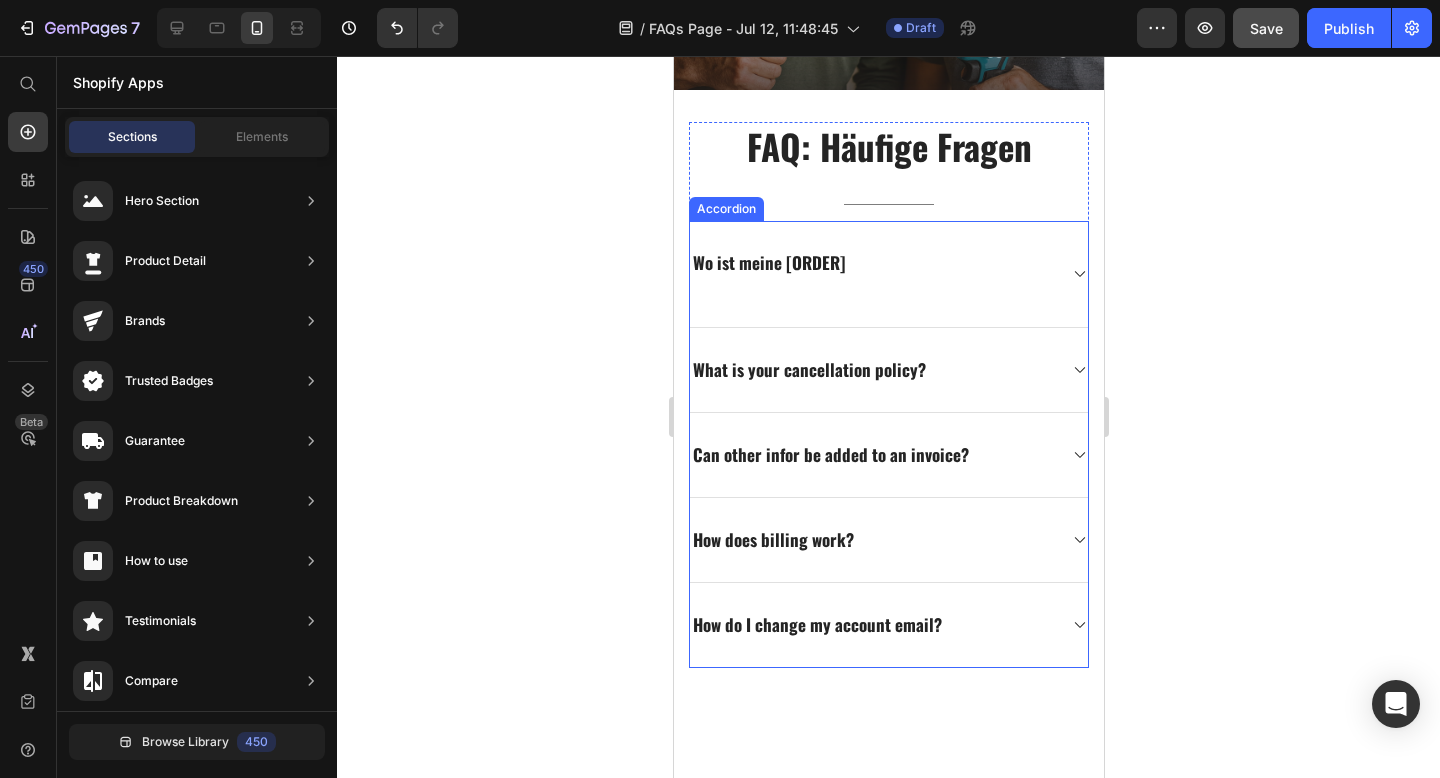 click on "Wo ist meine Bestellung" at bounding box center [888, 274] 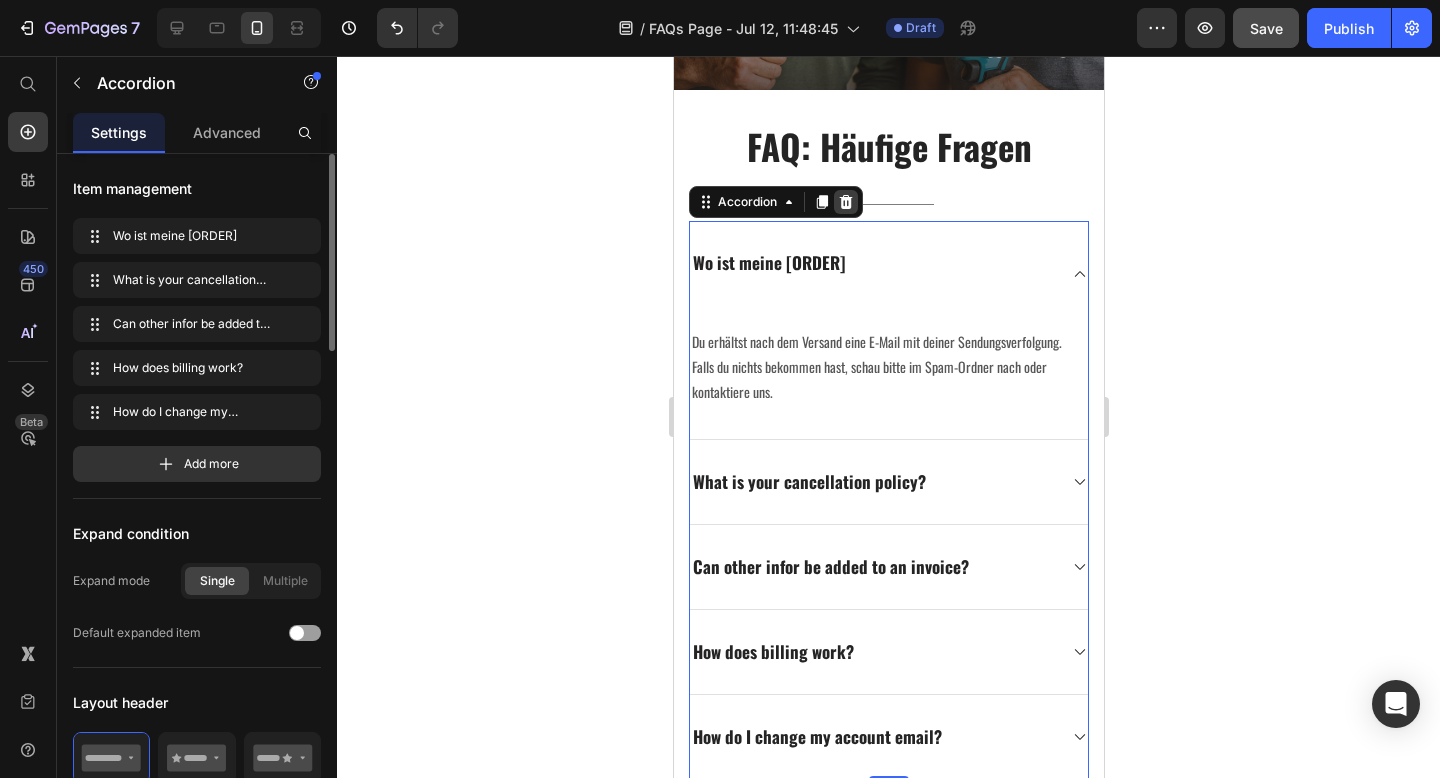 click at bounding box center [845, 202] 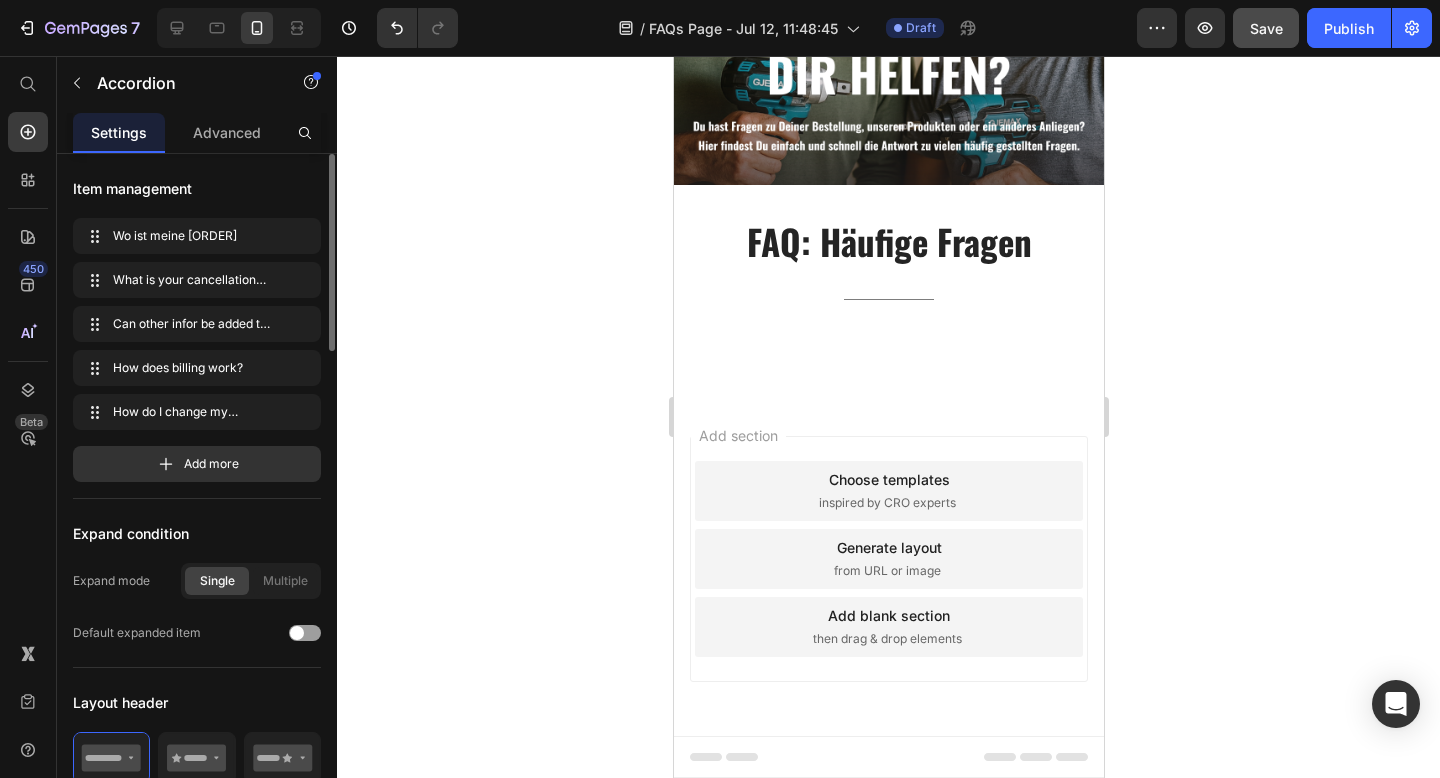 scroll, scrollTop: 296, scrollLeft: 0, axis: vertical 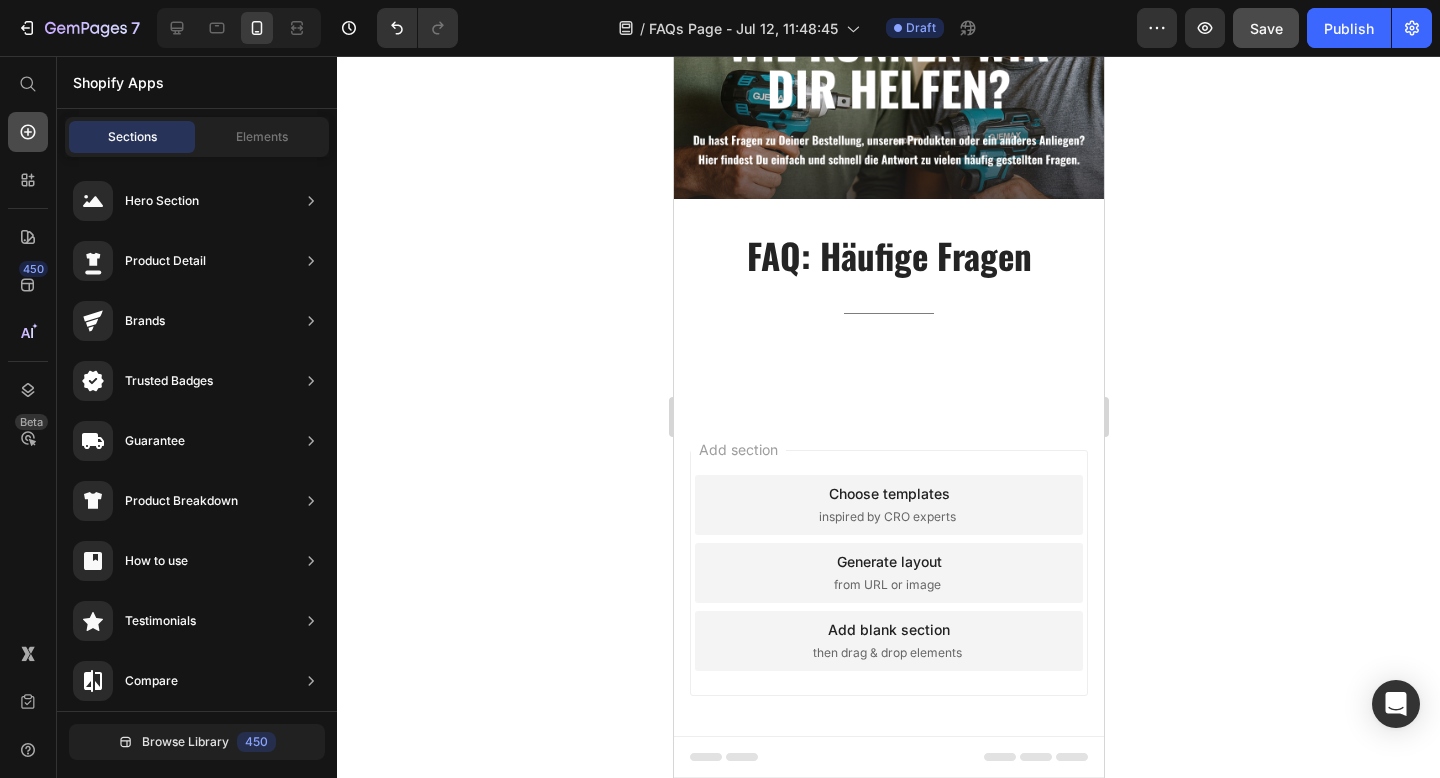 click 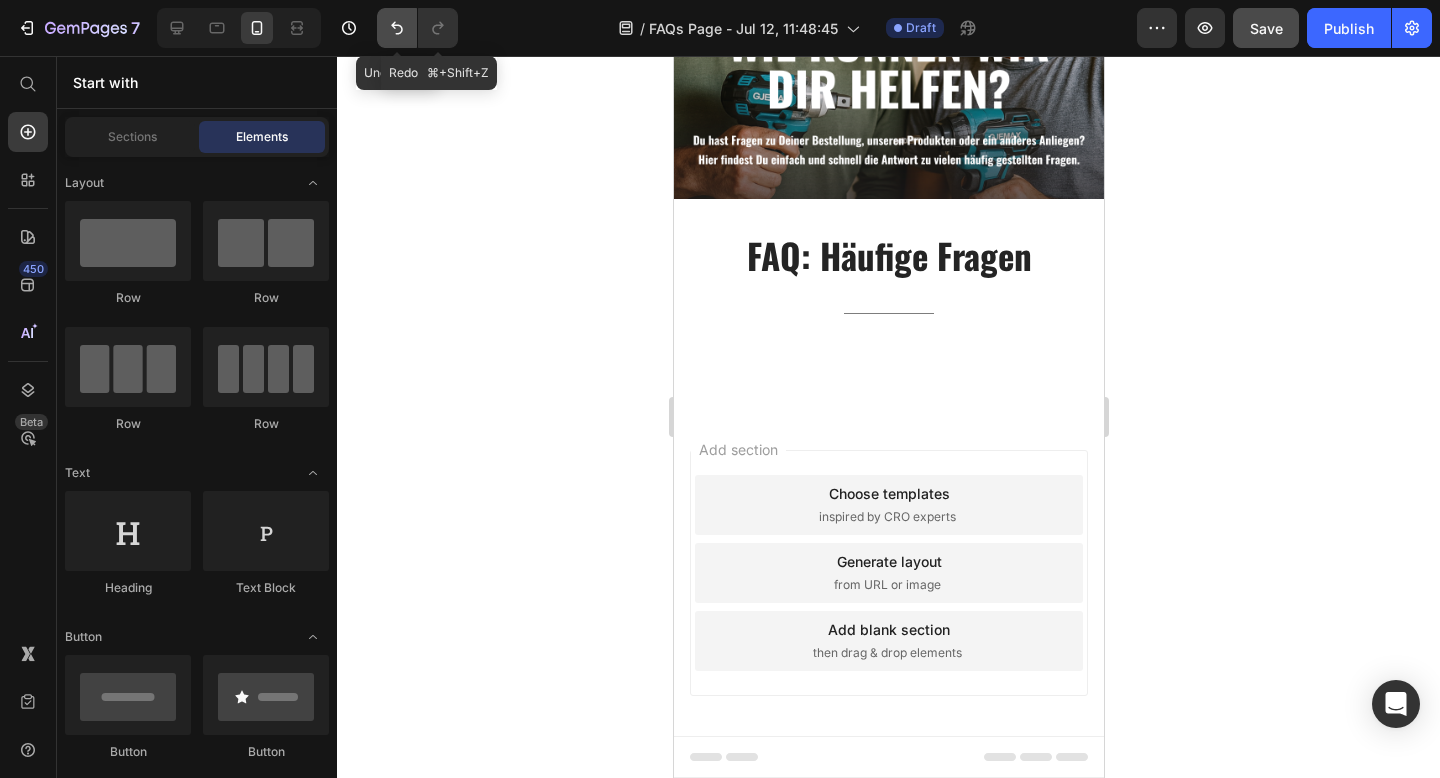 click 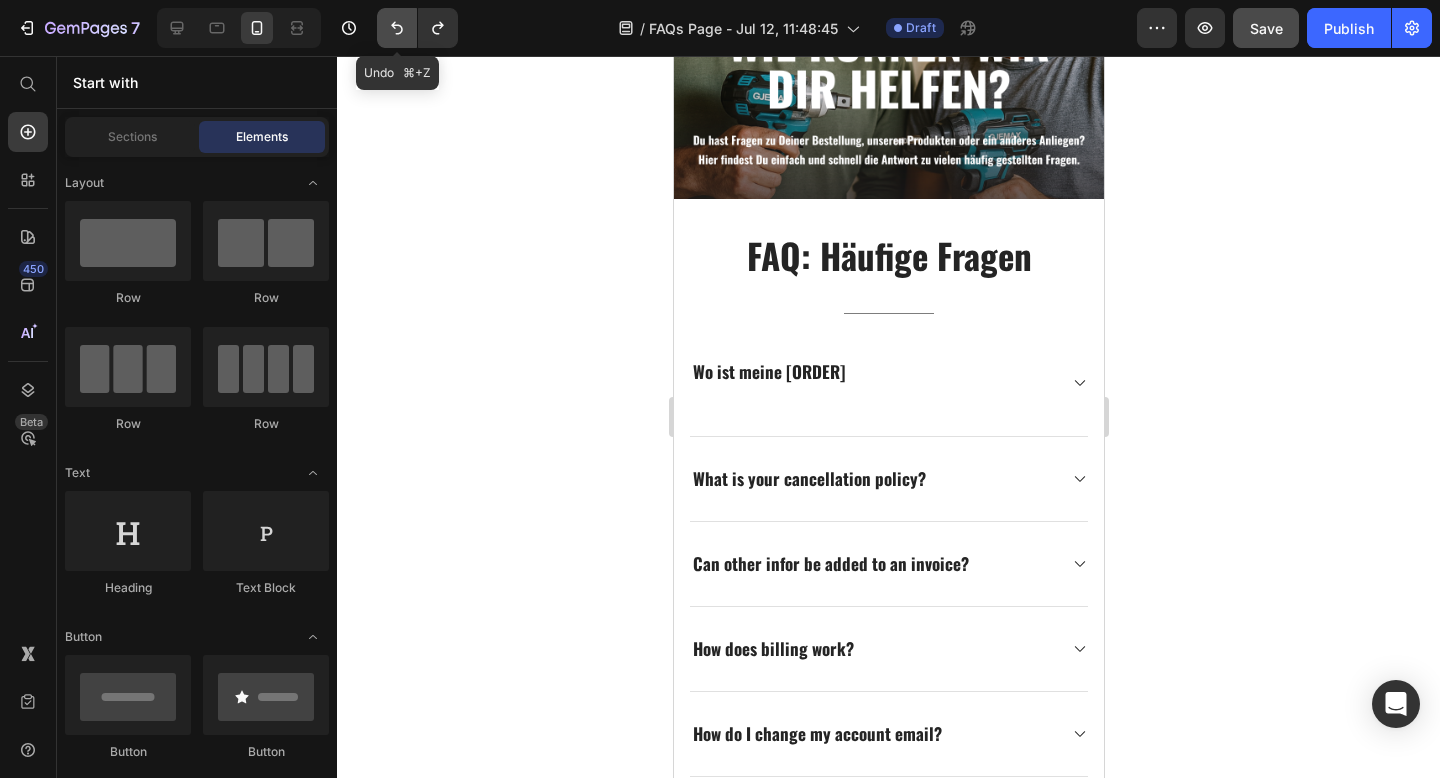 click 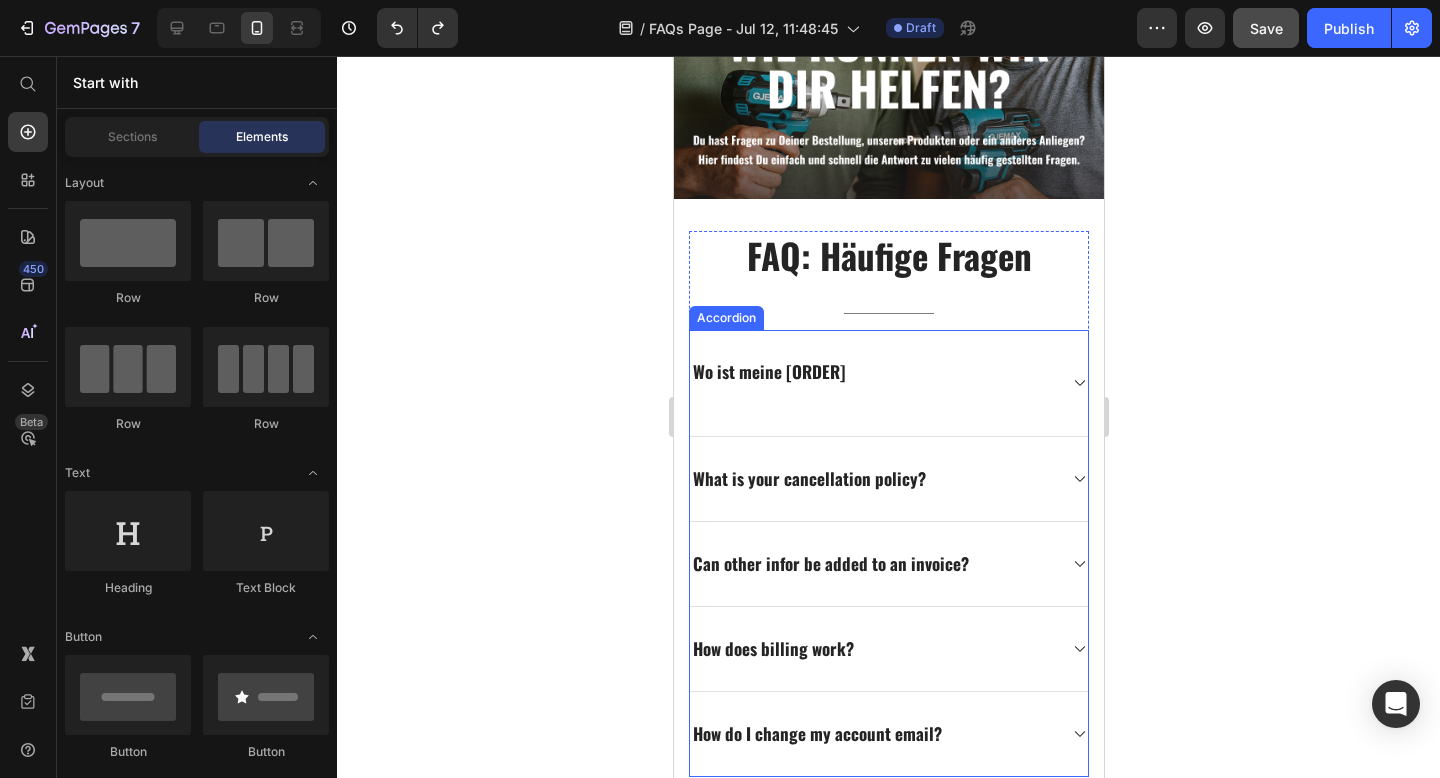 click on "Wo ist meine Bes" at bounding box center (888, 383) 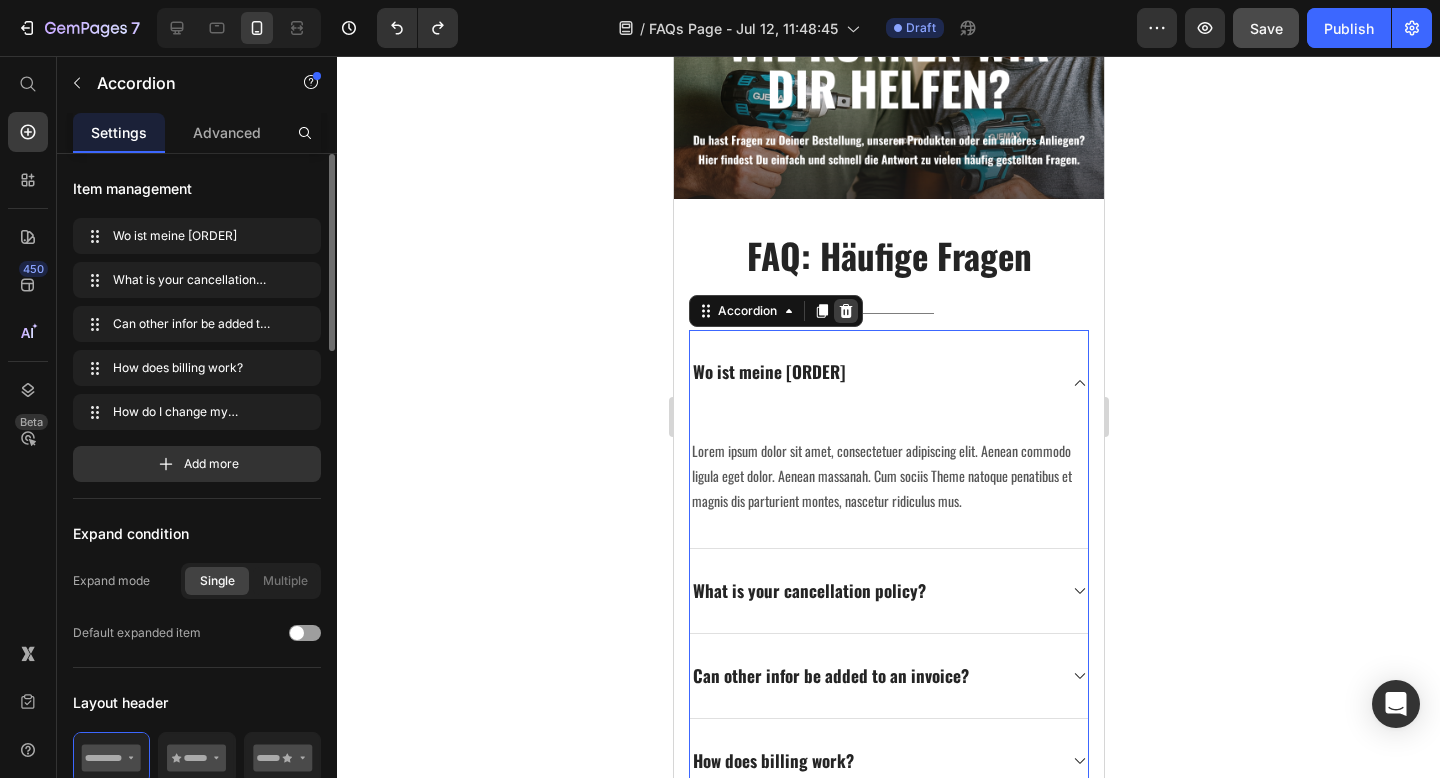 click 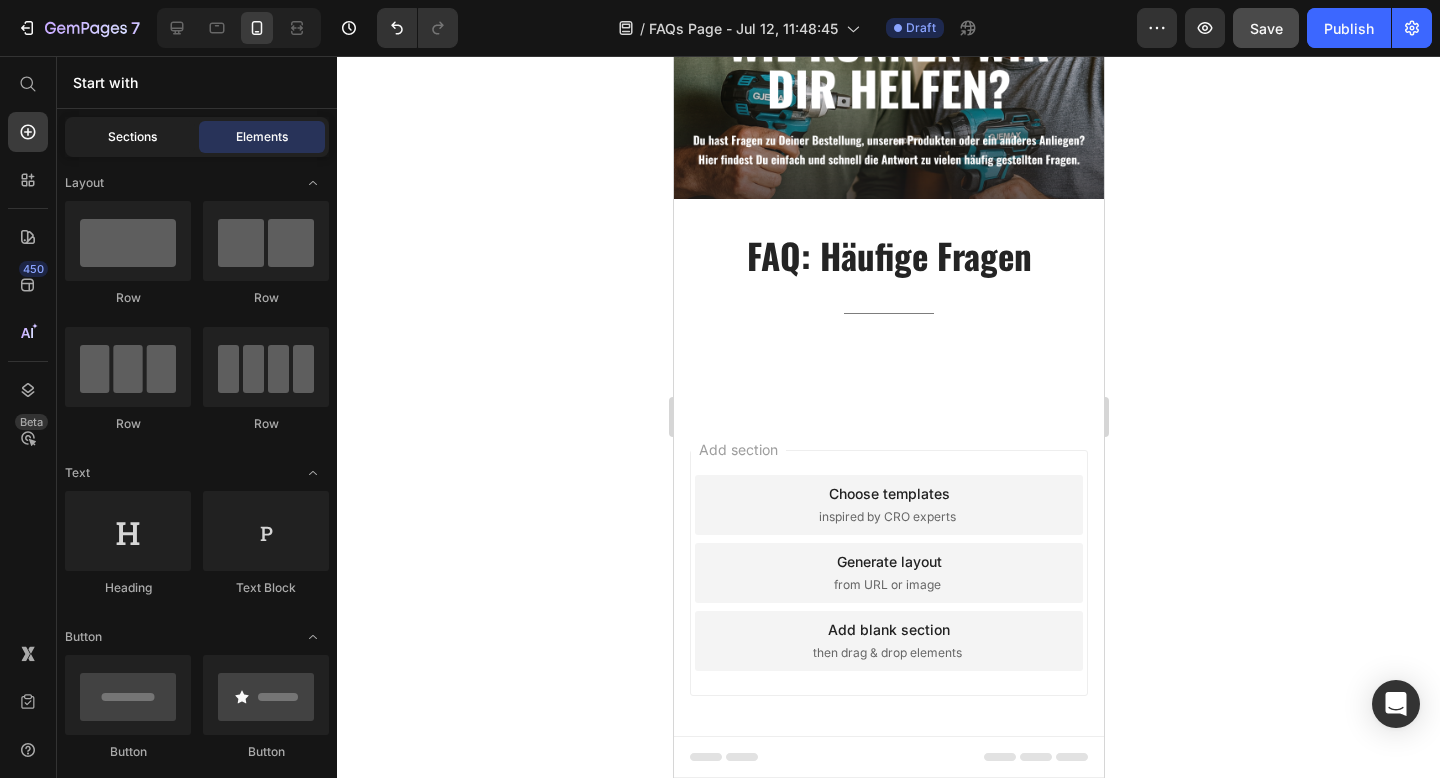 click on "Sections" at bounding box center [132, 137] 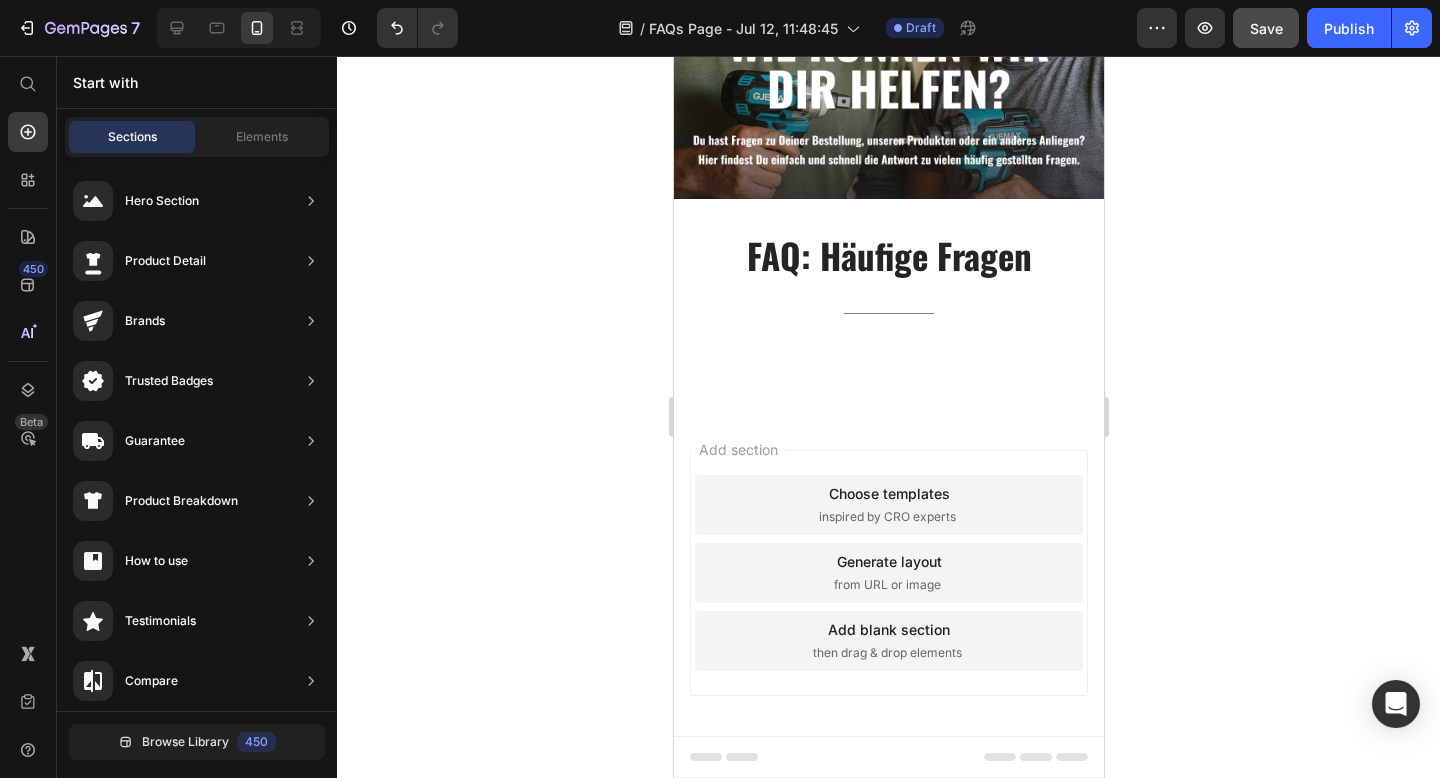 click on "Start with" at bounding box center (197, 82) 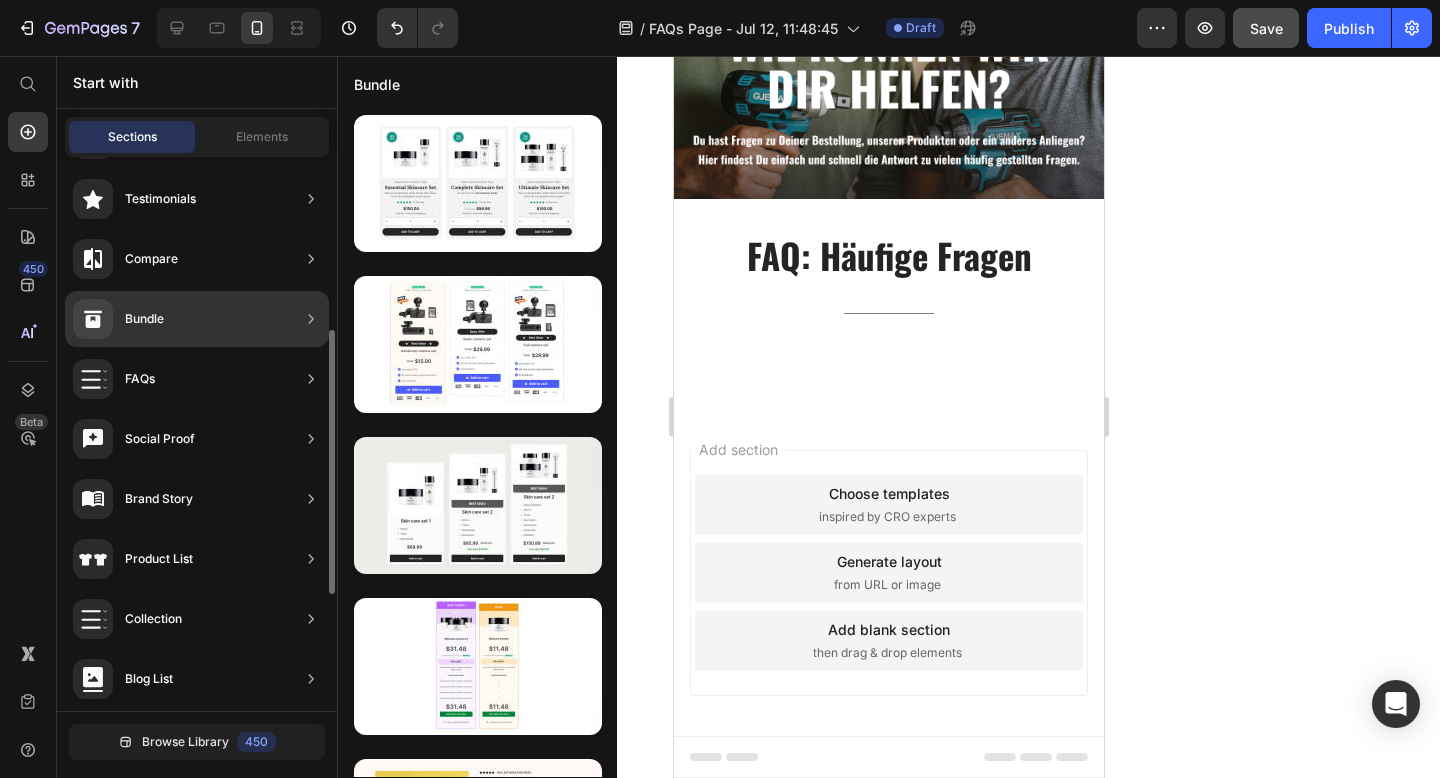 scroll, scrollTop: 403, scrollLeft: 0, axis: vertical 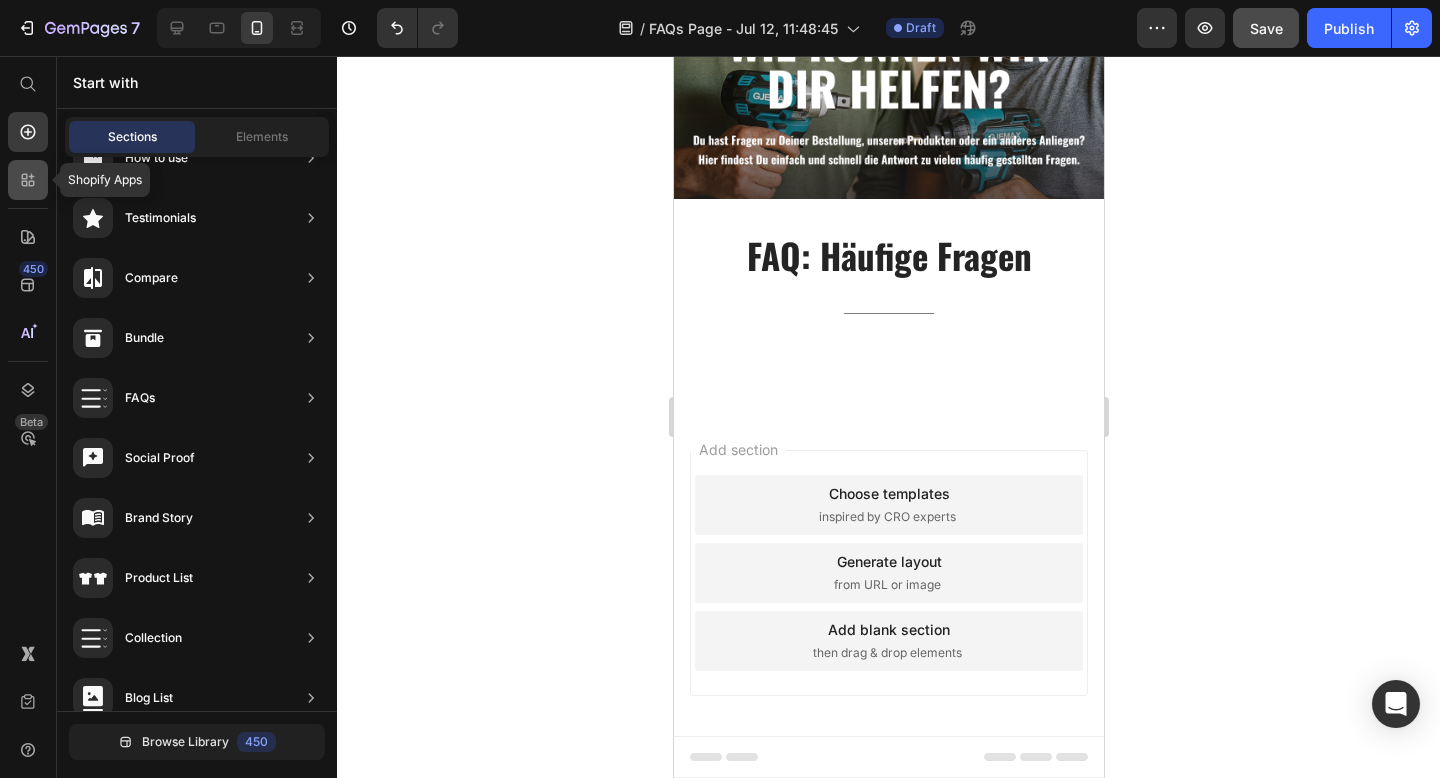click 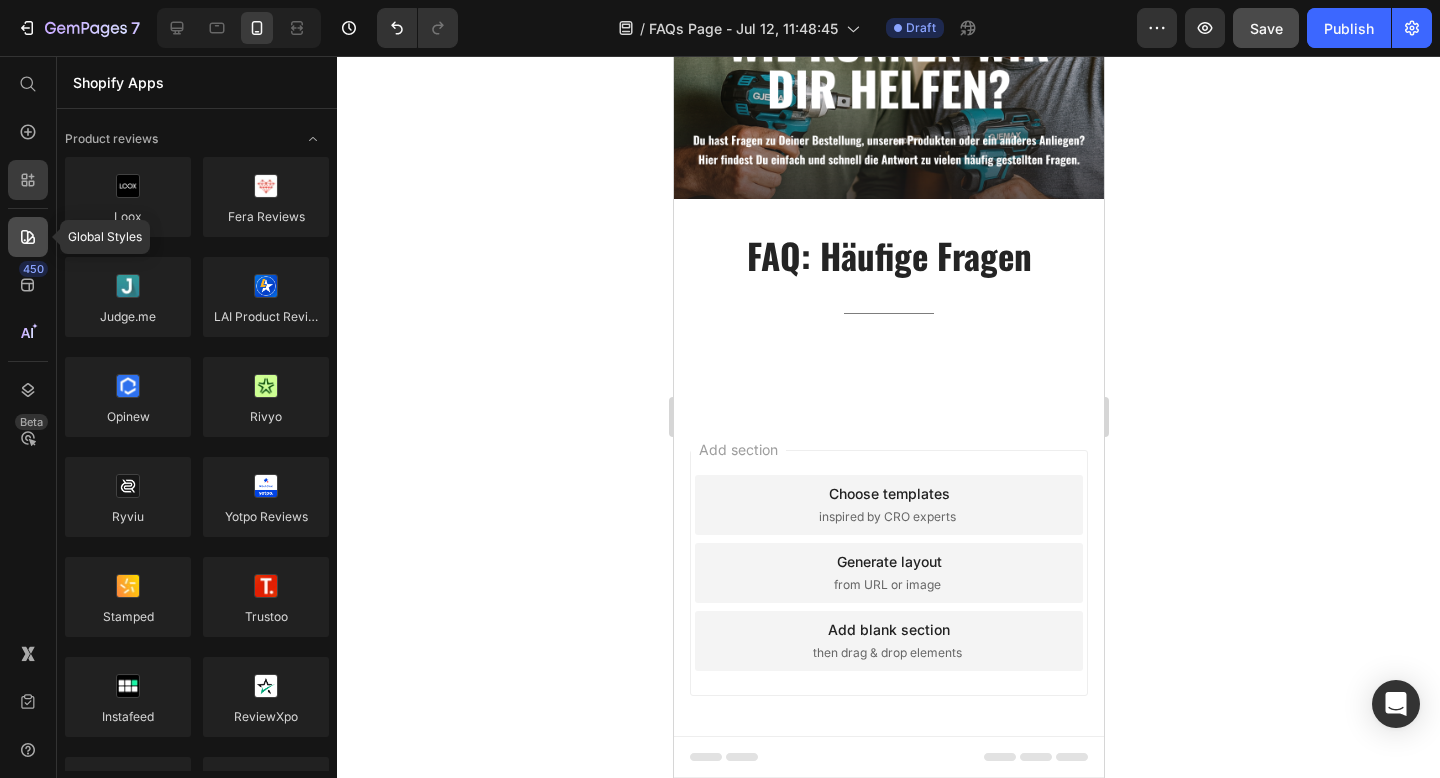 click 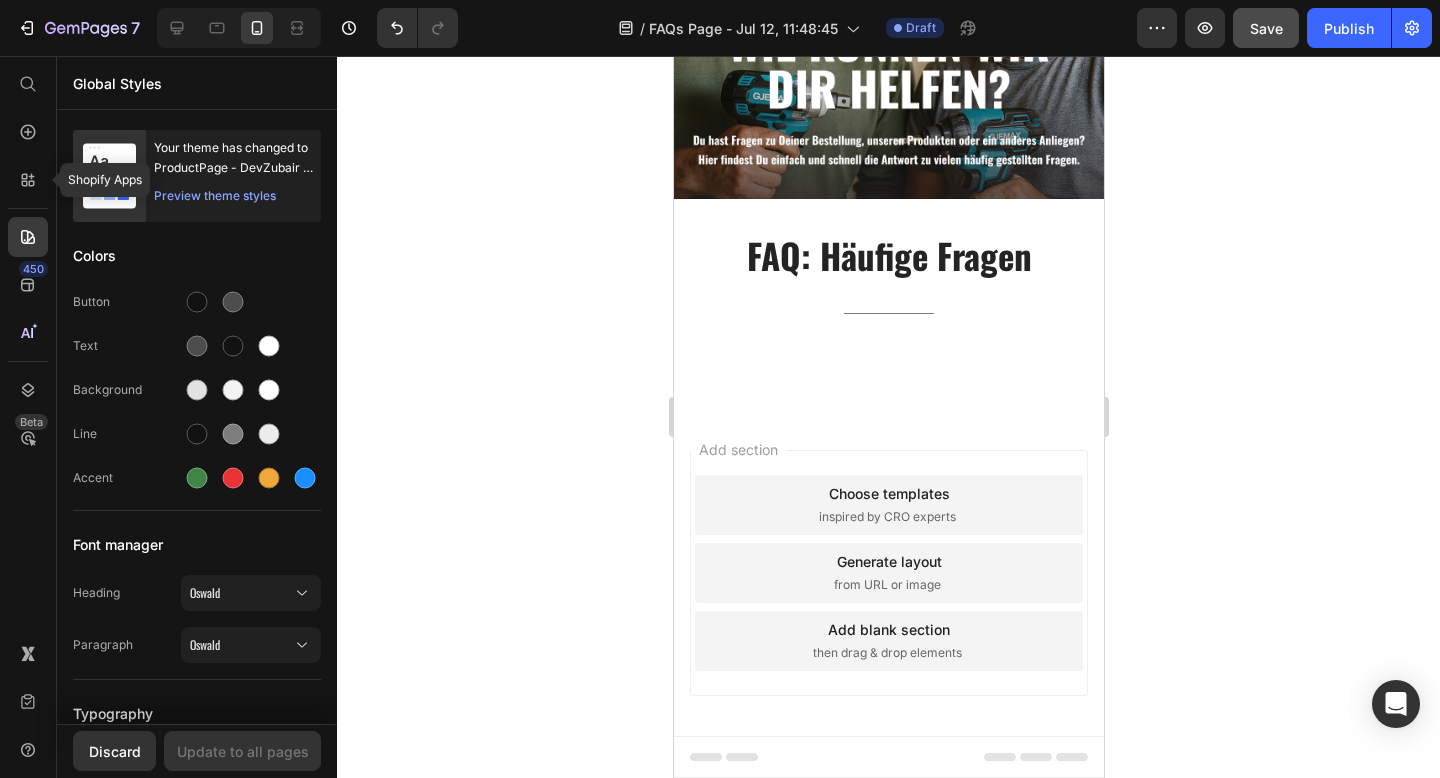 click 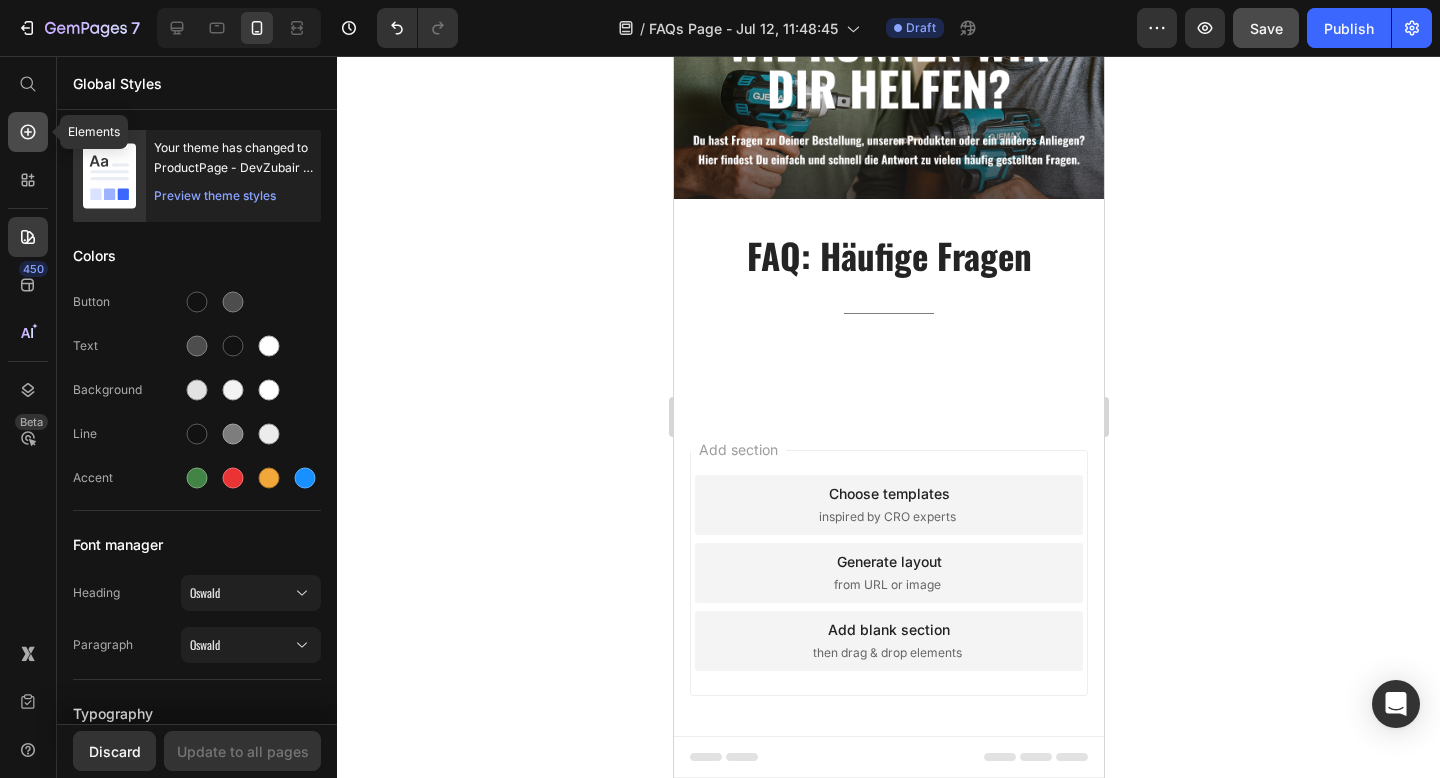 click 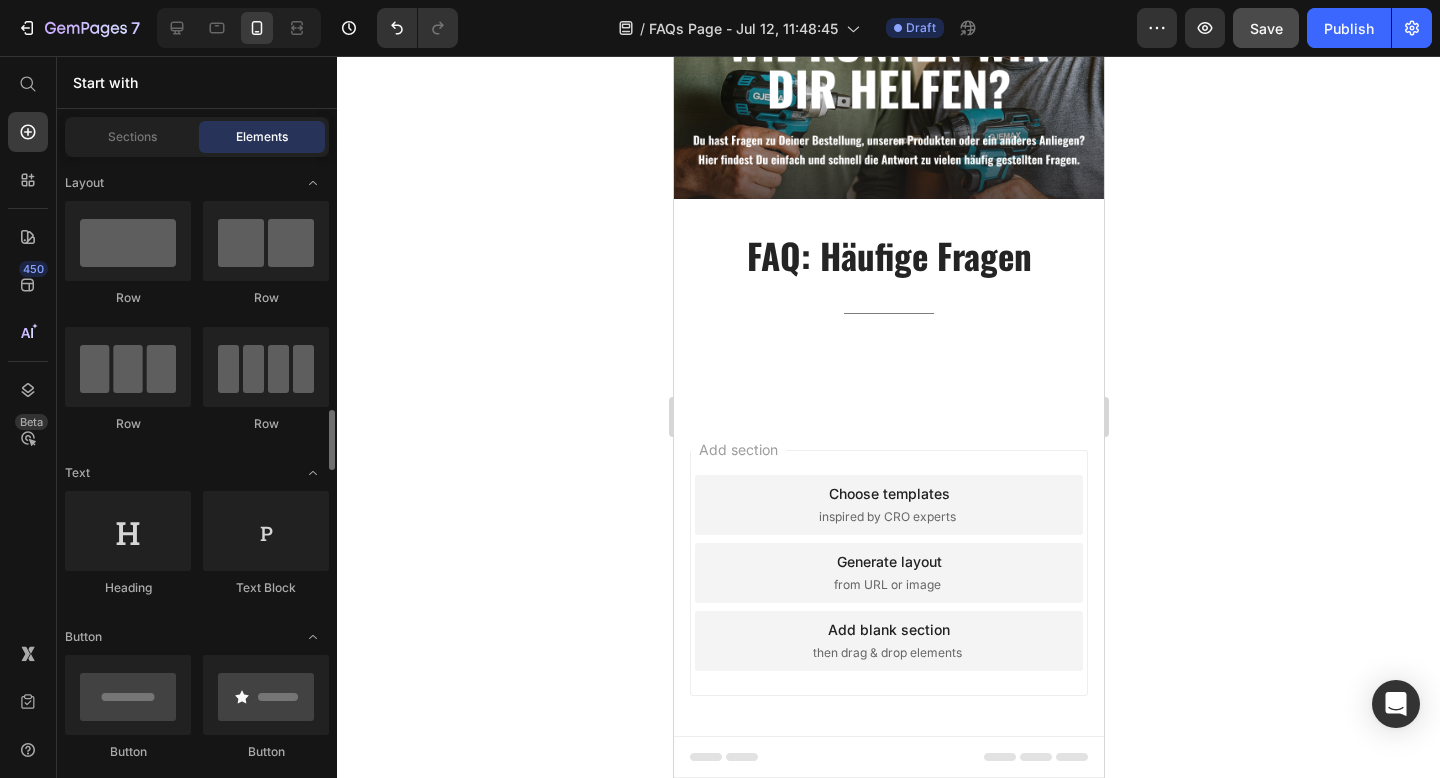 scroll, scrollTop: 231, scrollLeft: 0, axis: vertical 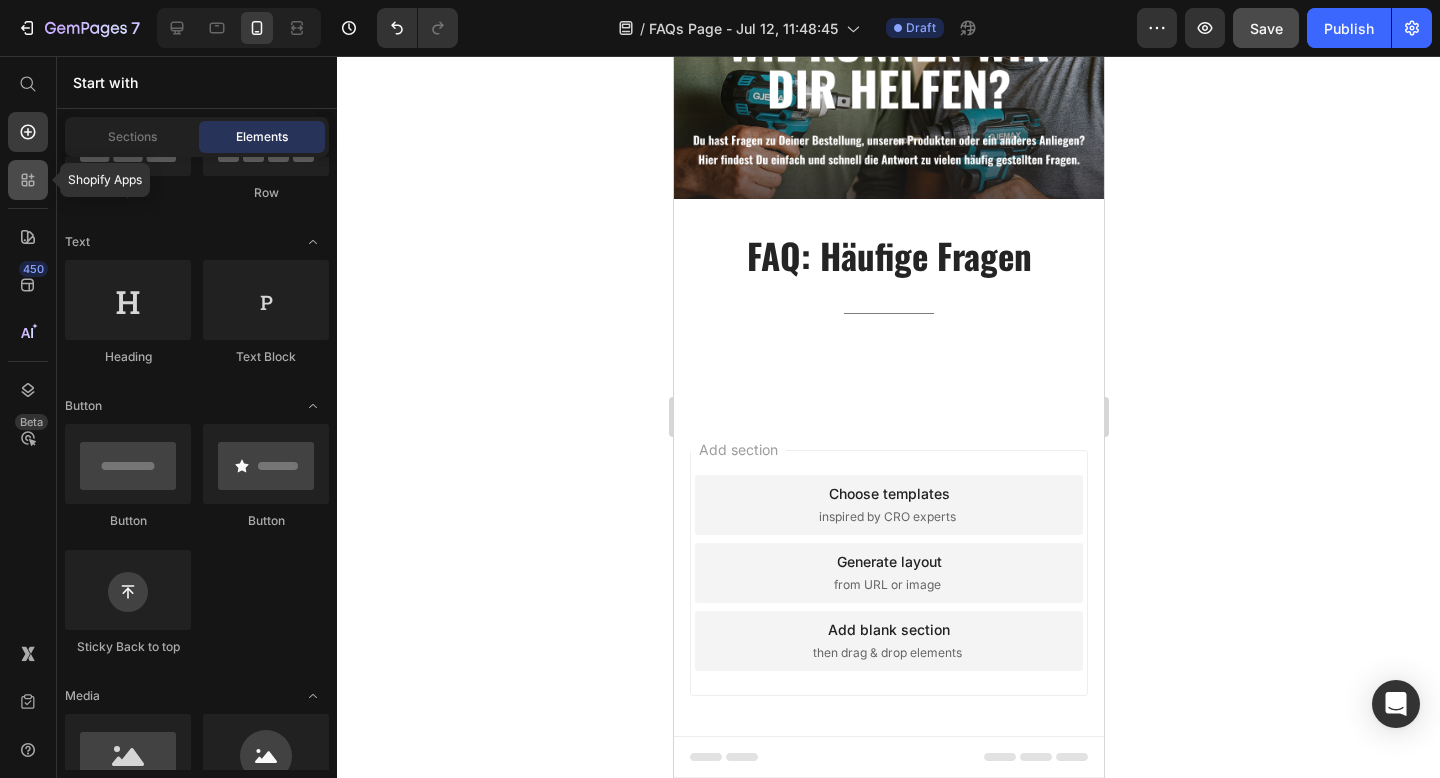 click 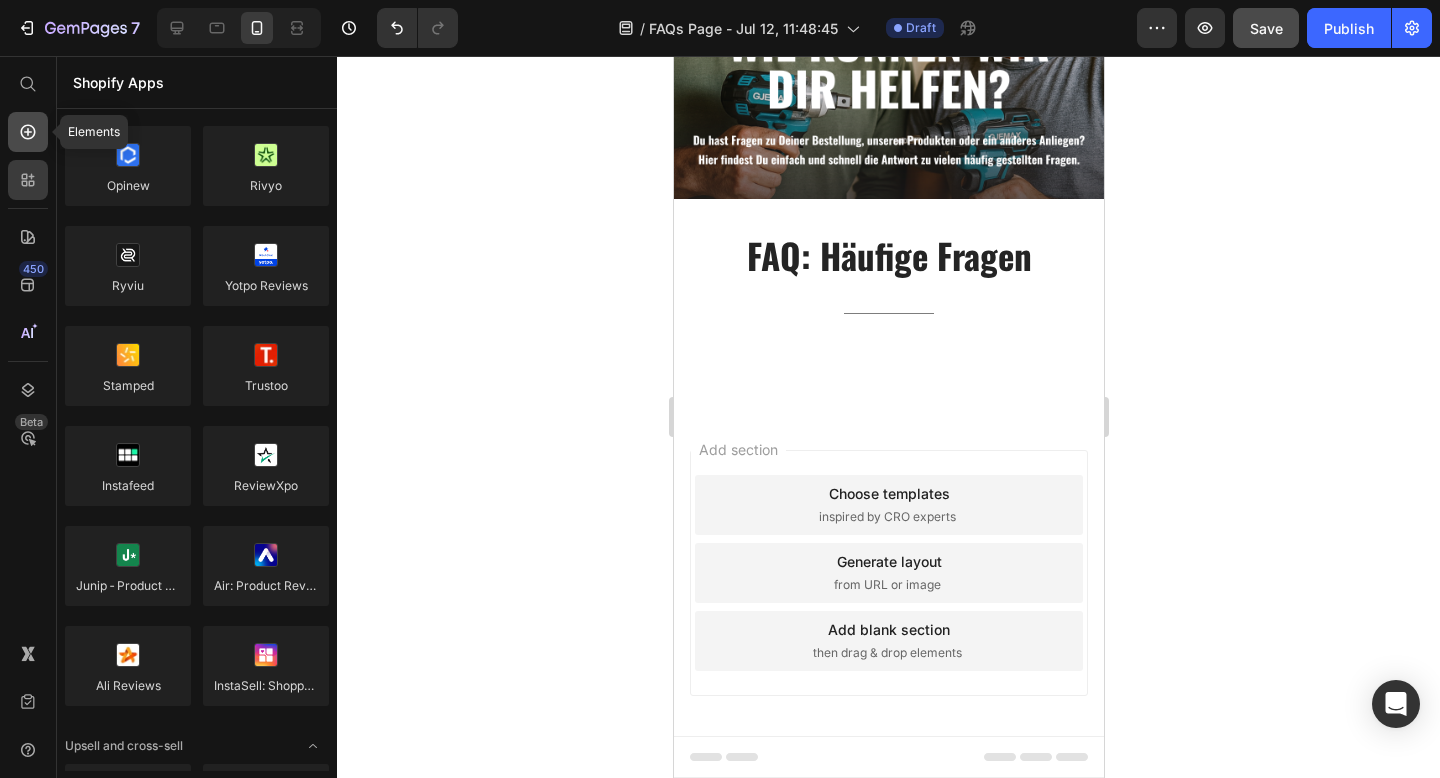 click 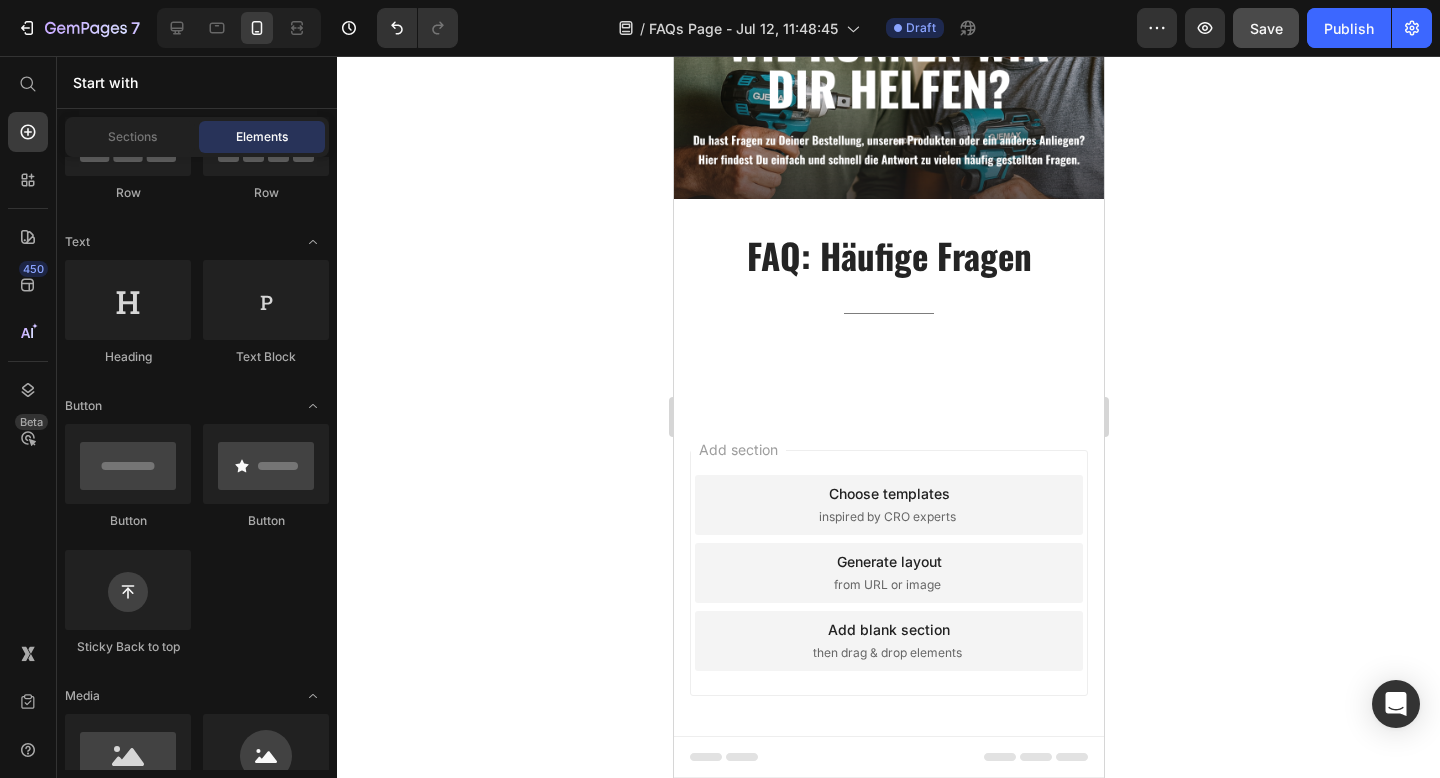 click on "450 Beta" at bounding box center [28, 349] 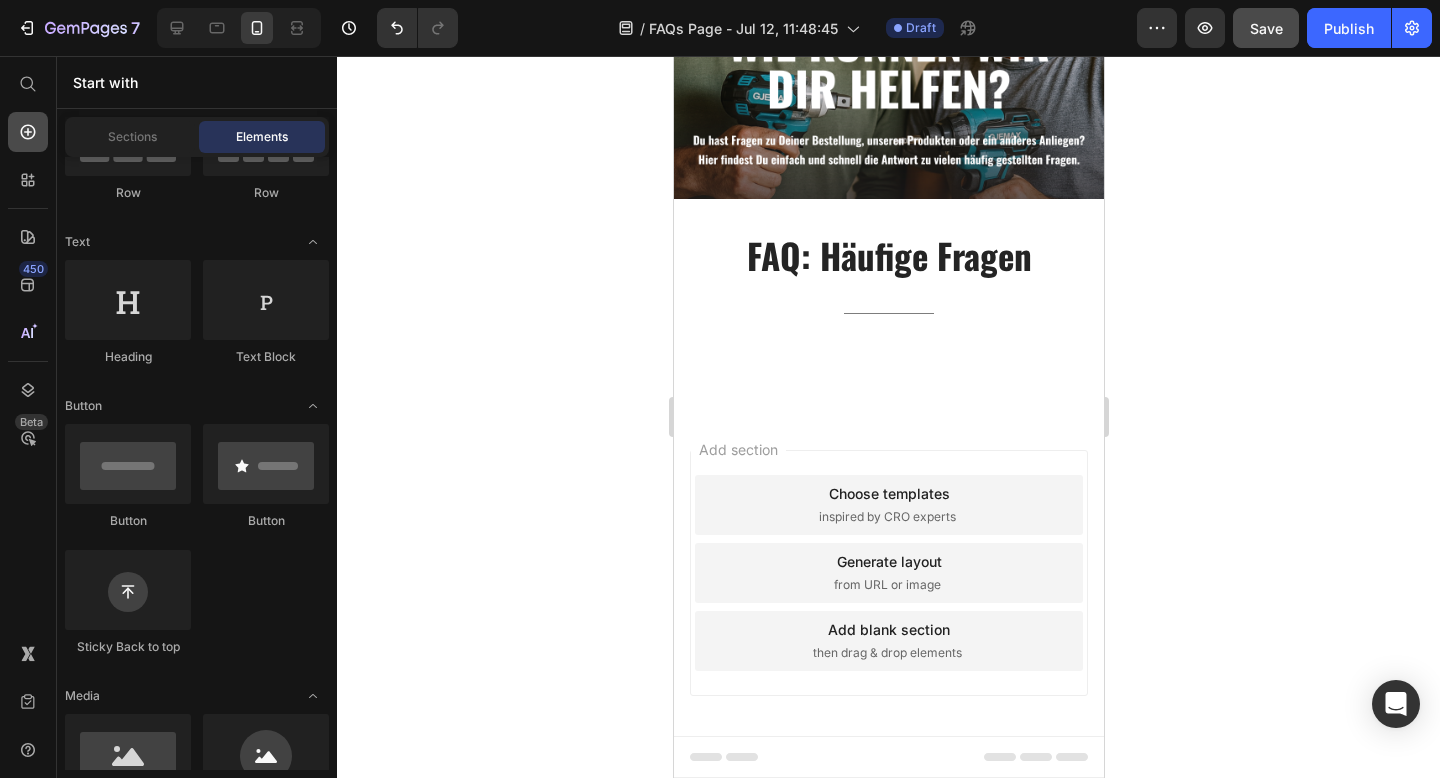 click 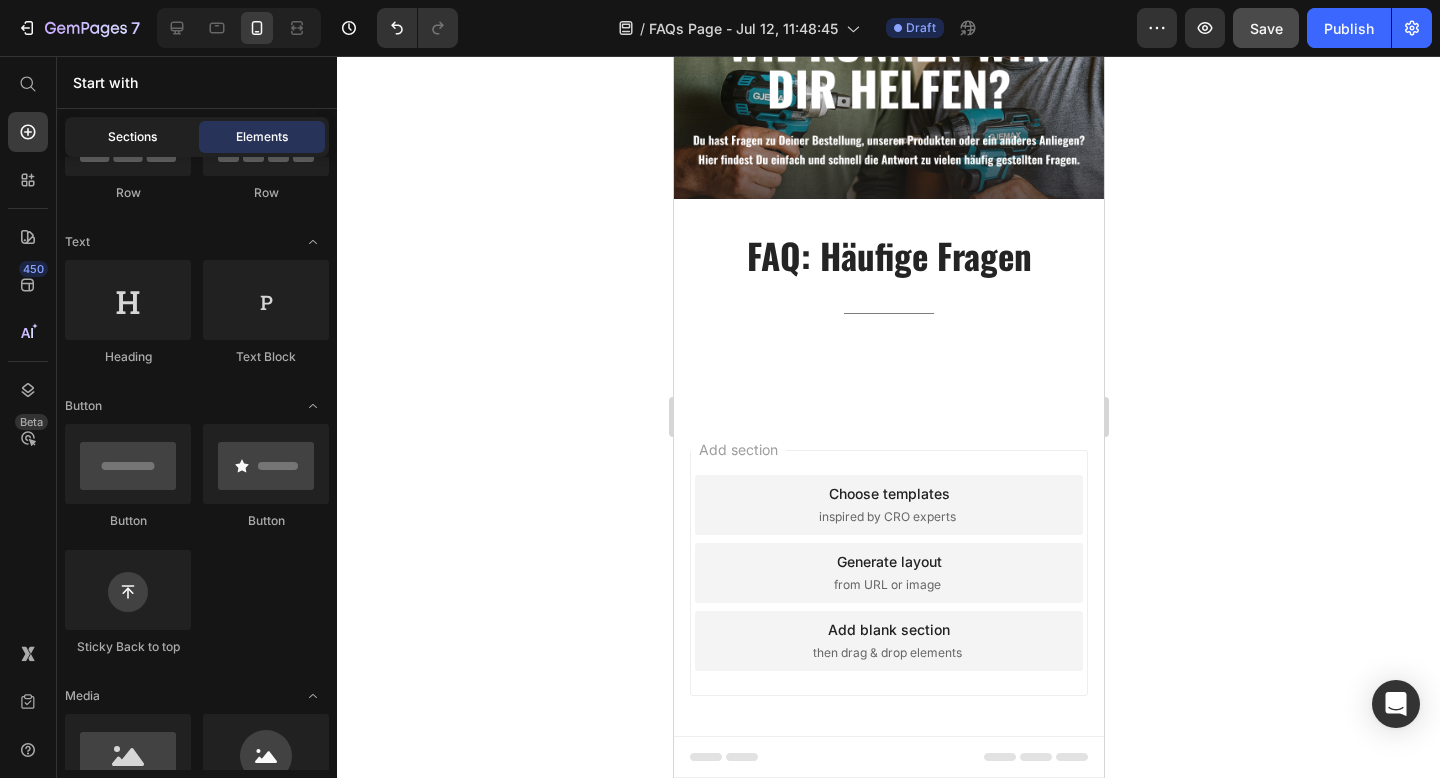 click on "Sections" 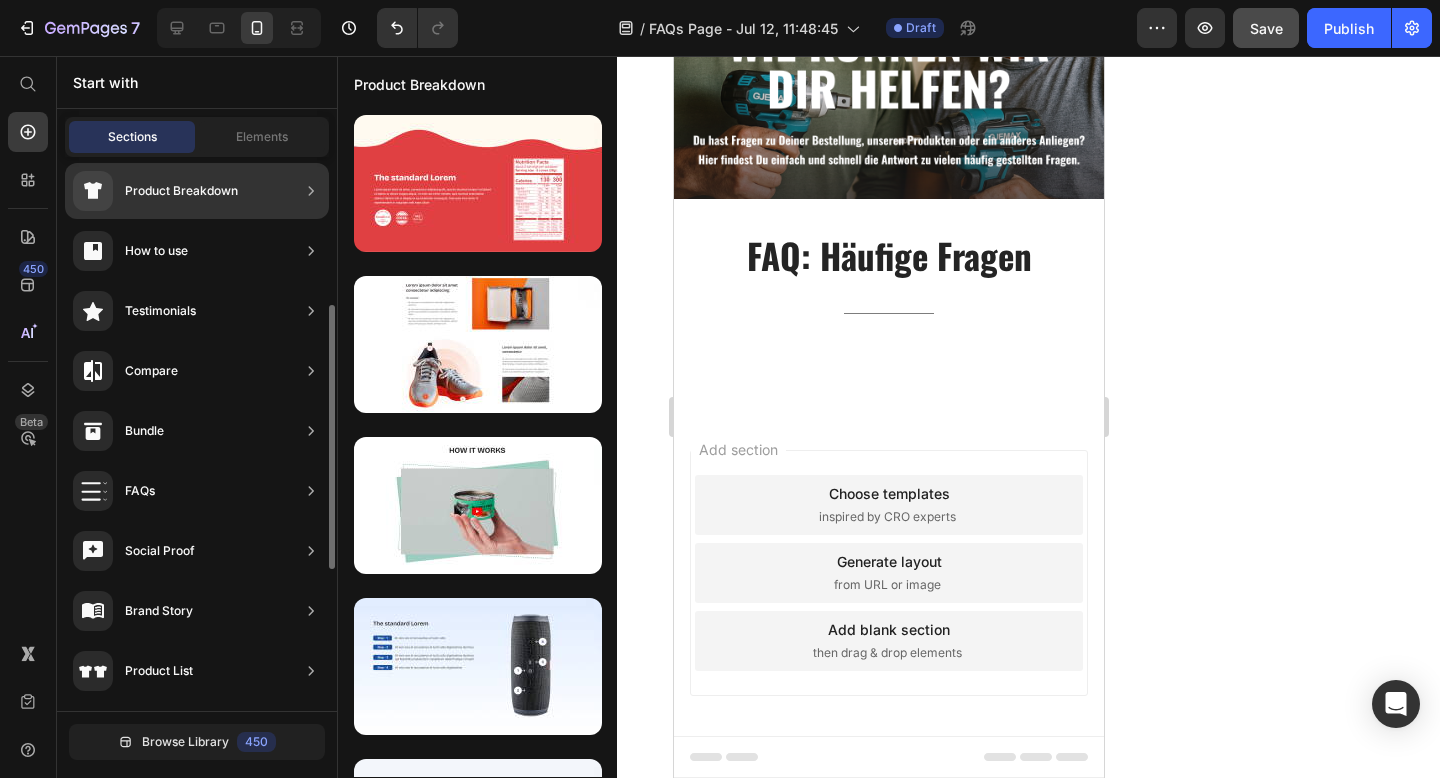 scroll, scrollTop: 334, scrollLeft: 0, axis: vertical 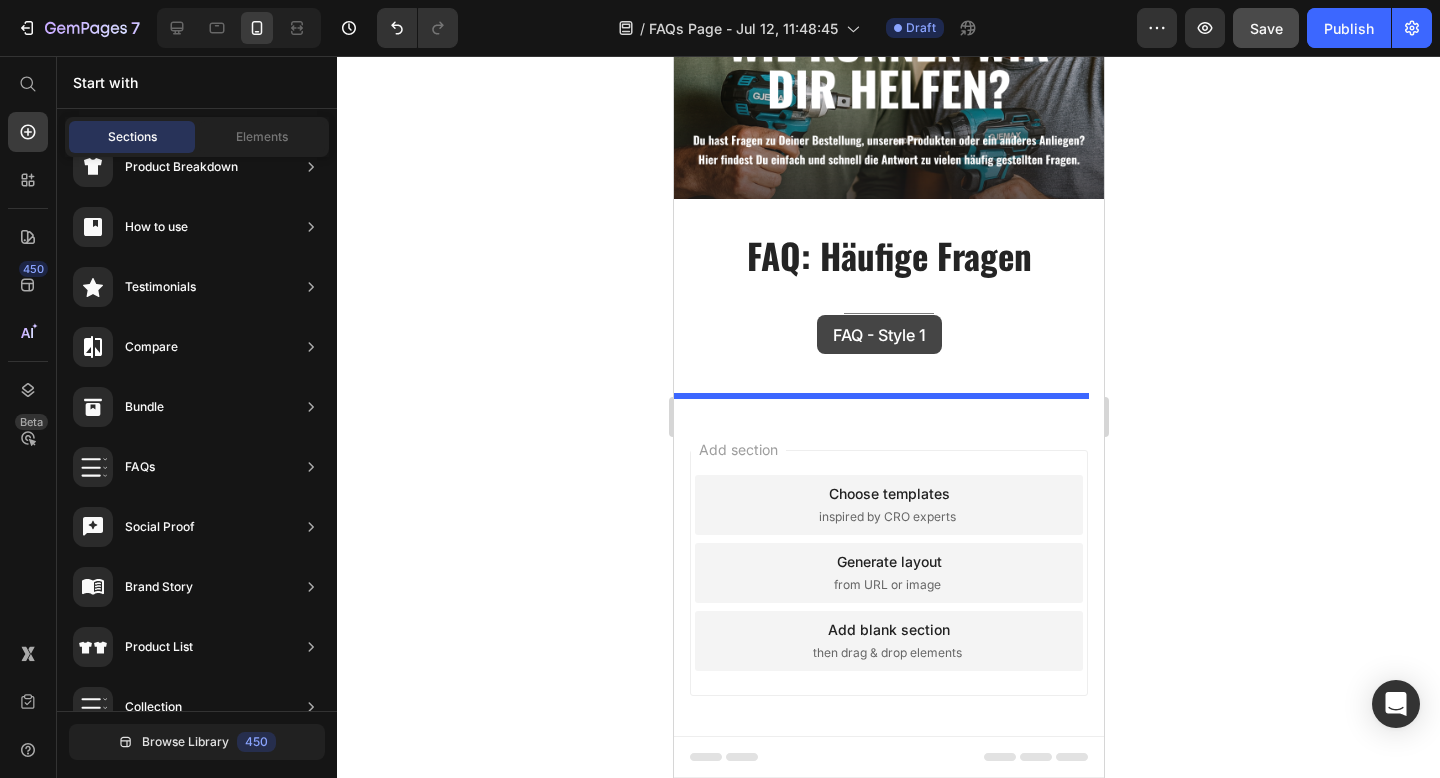 drag, startPoint x: 1150, startPoint y: 451, endPoint x: 816, endPoint y: 315, distance: 360.62723 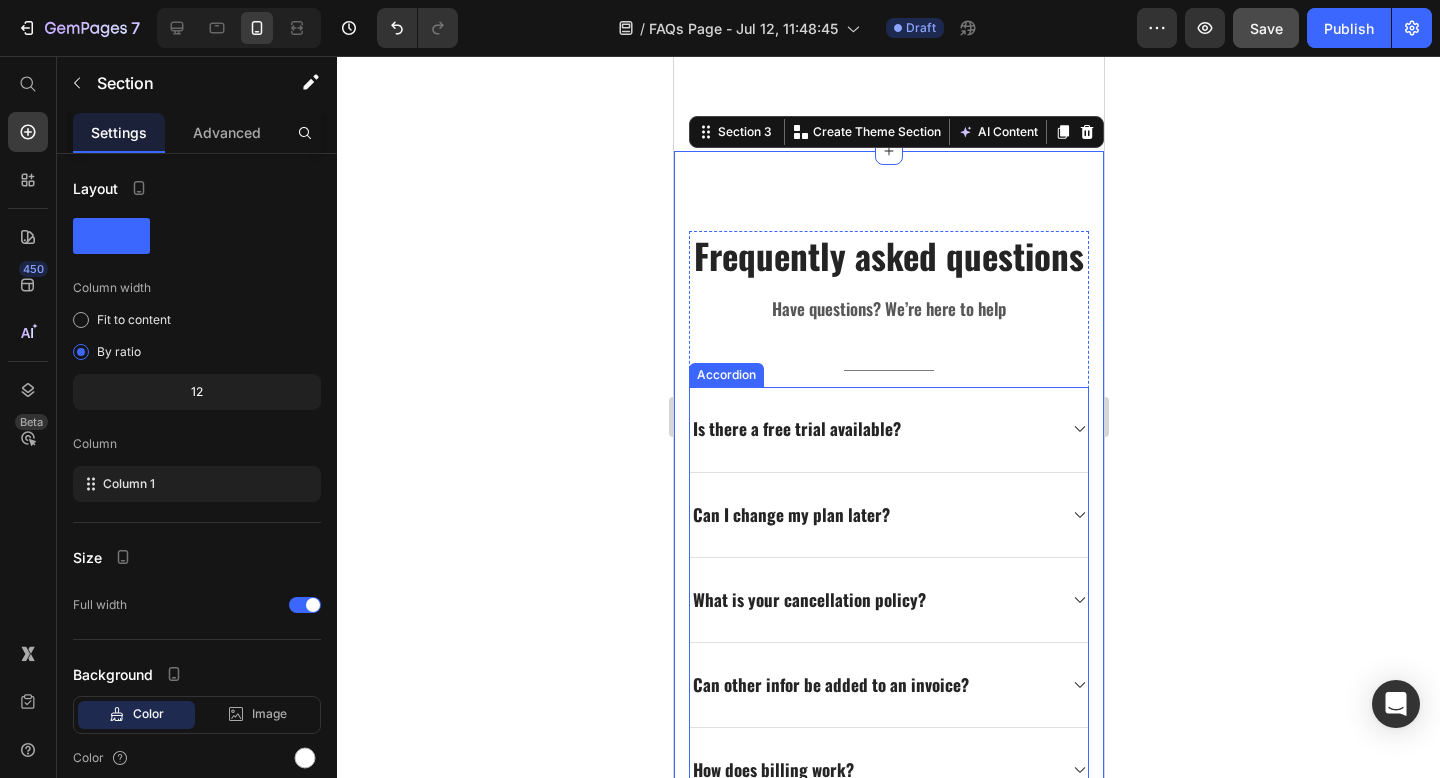 scroll, scrollTop: 566, scrollLeft: 0, axis: vertical 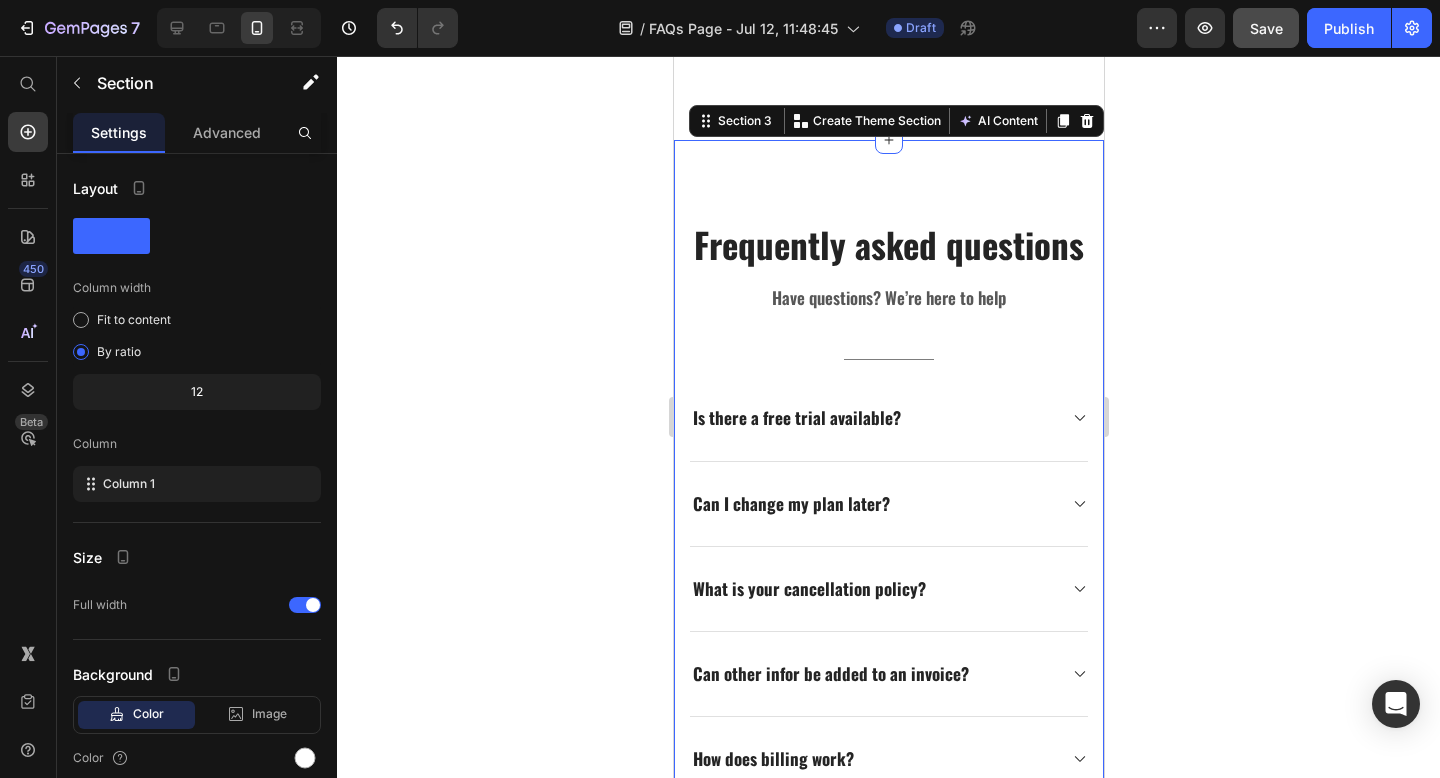 click 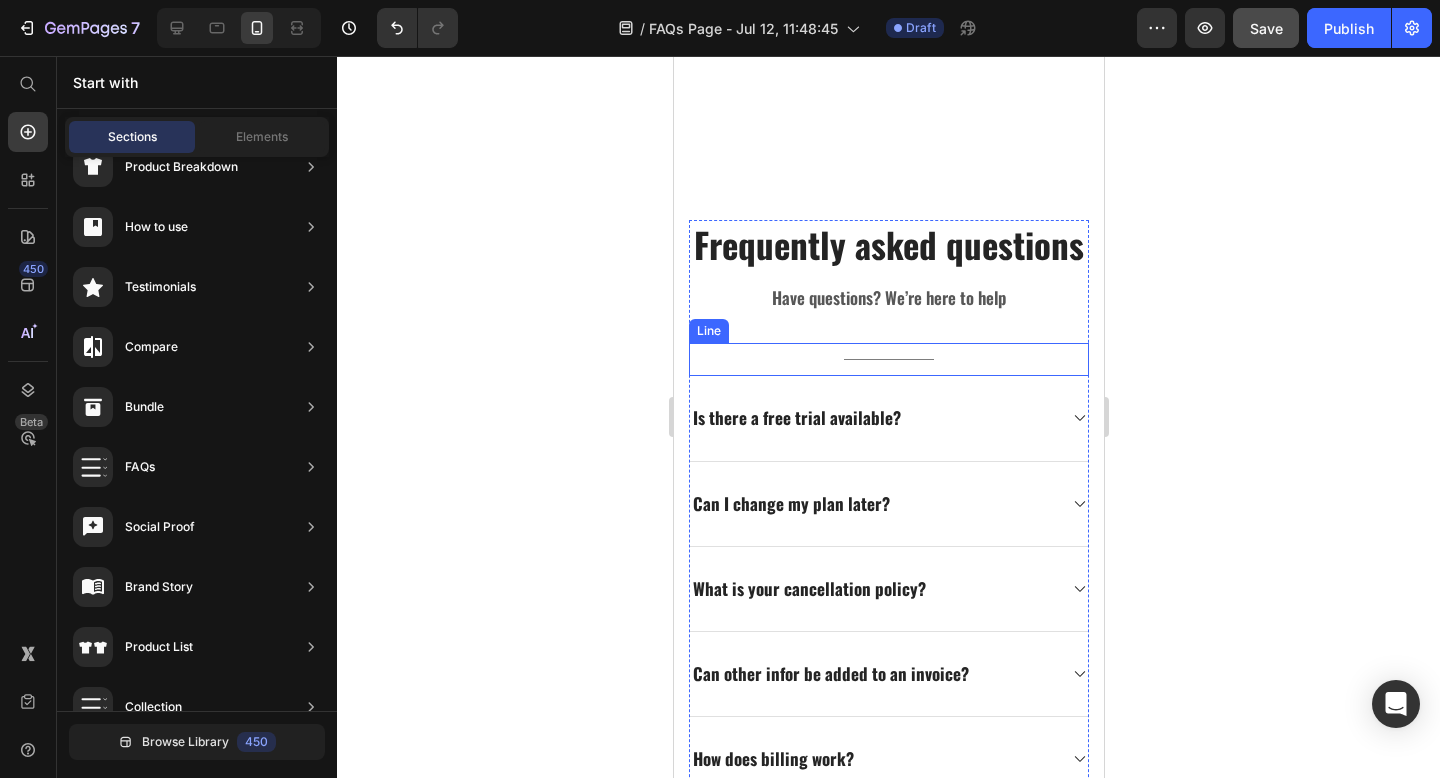 click on "Title Line" at bounding box center [888, 359] 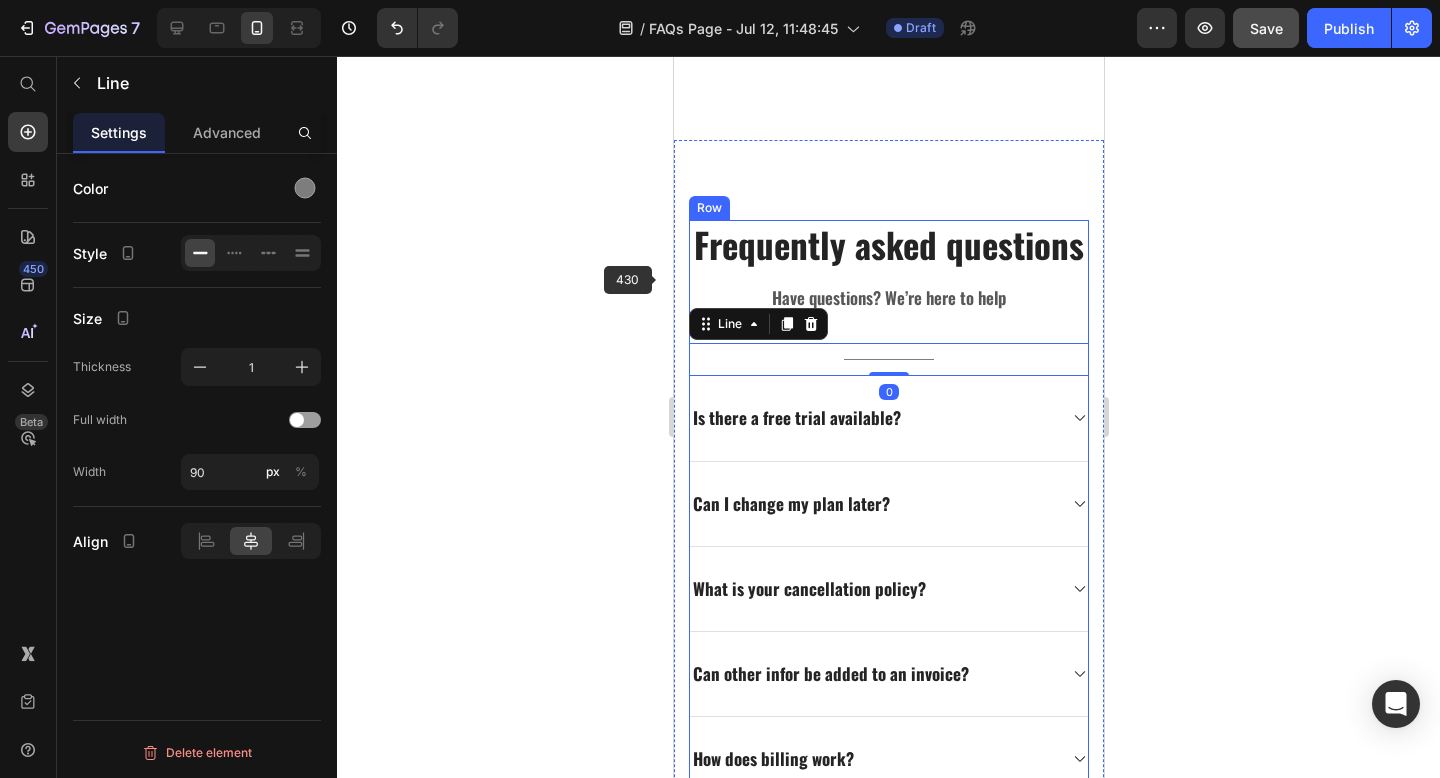 click 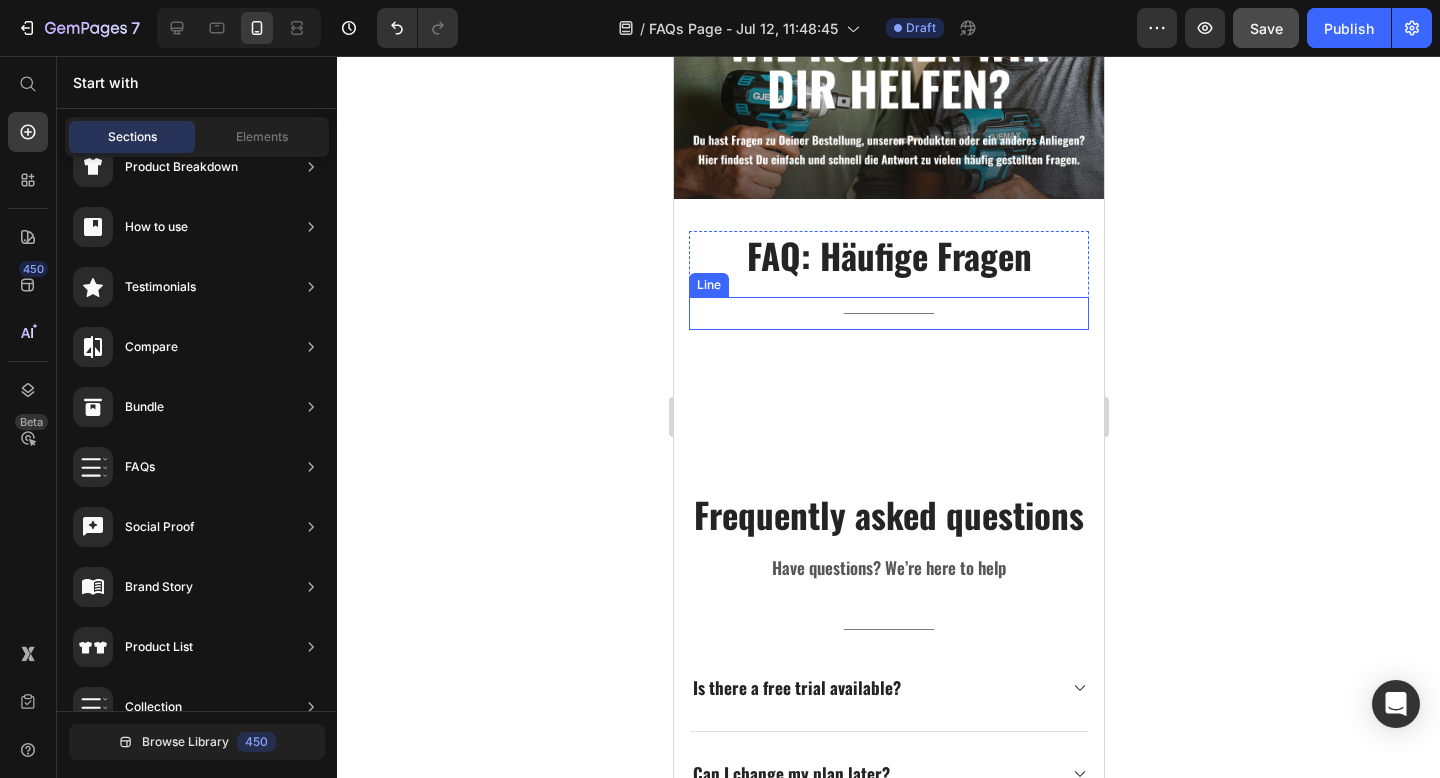 scroll, scrollTop: 292, scrollLeft: 0, axis: vertical 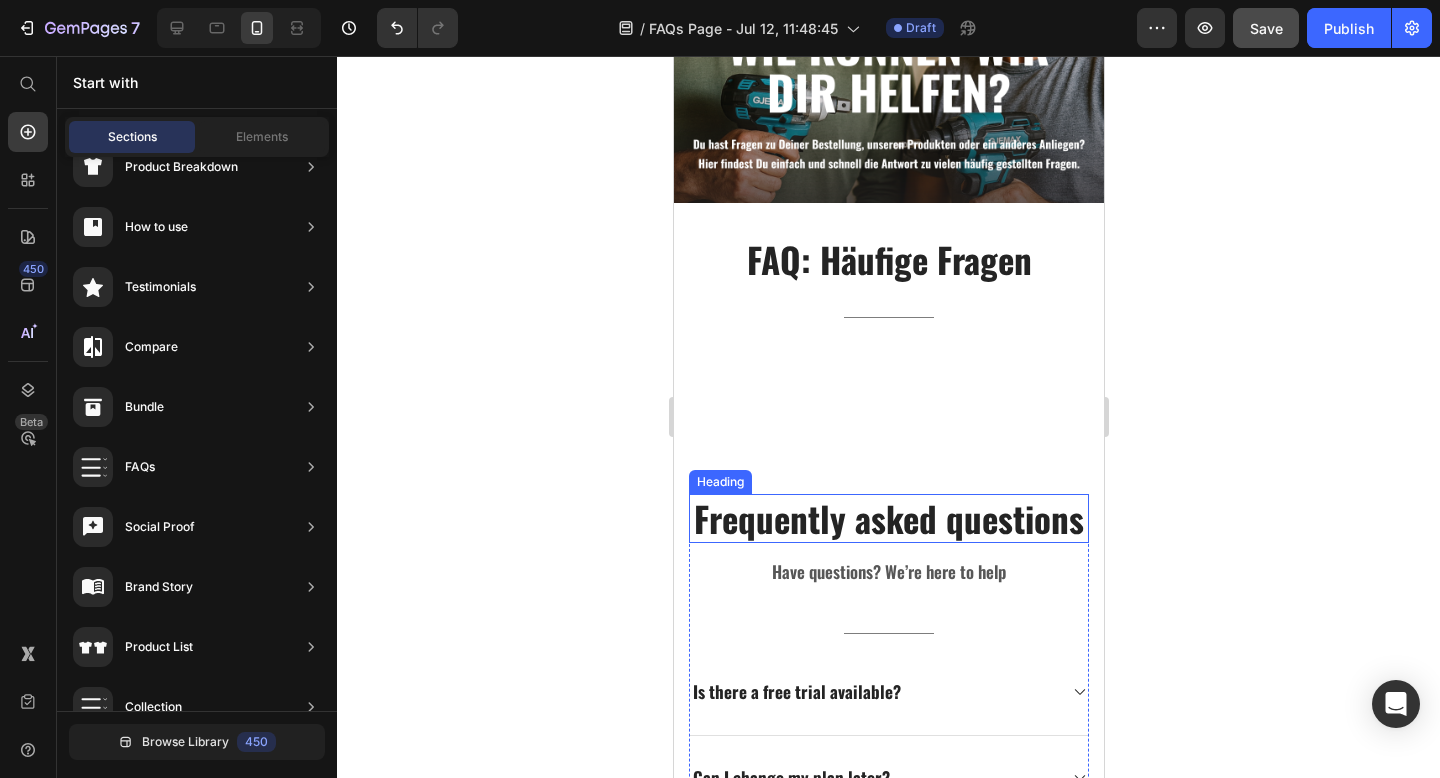 click on "Frequently asked questions" at bounding box center (888, 519) 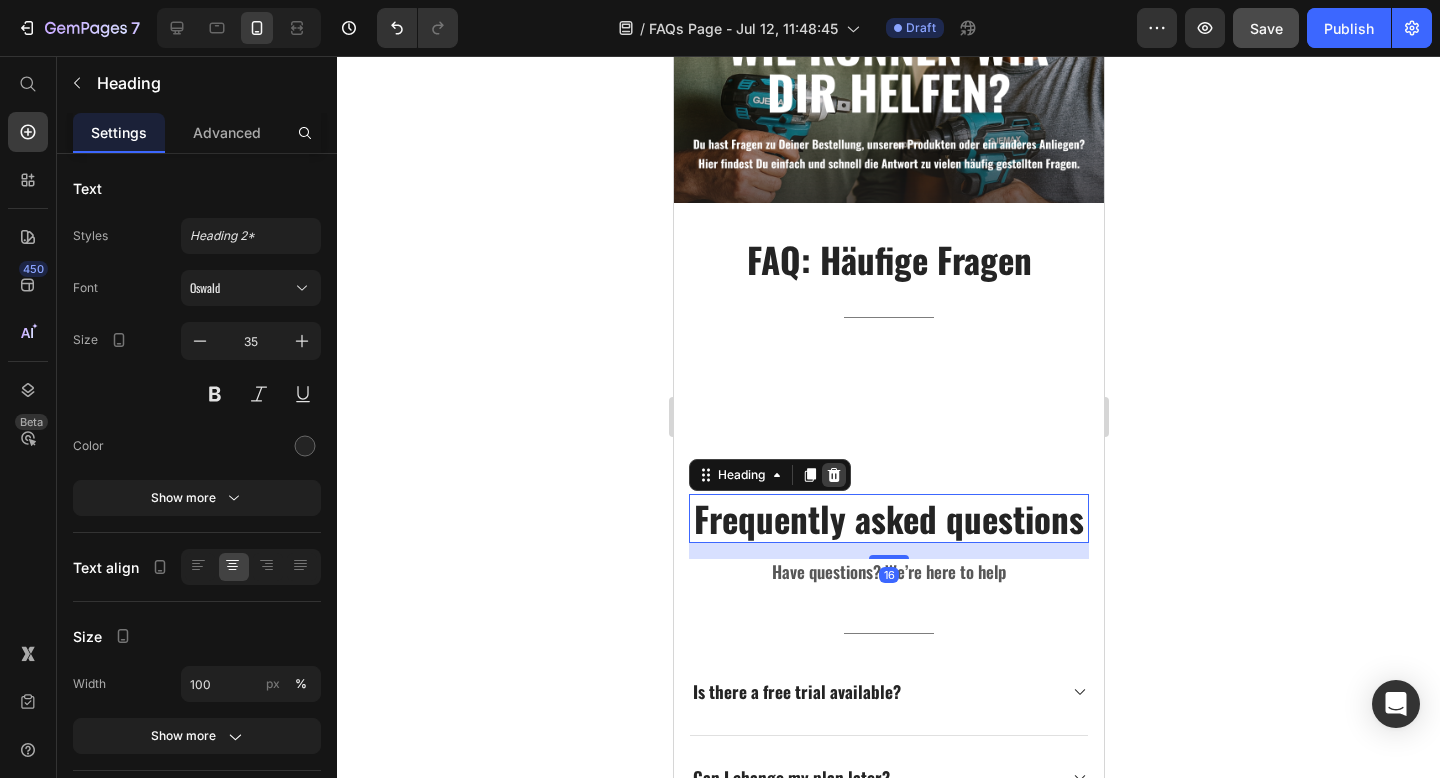 click at bounding box center [833, 475] 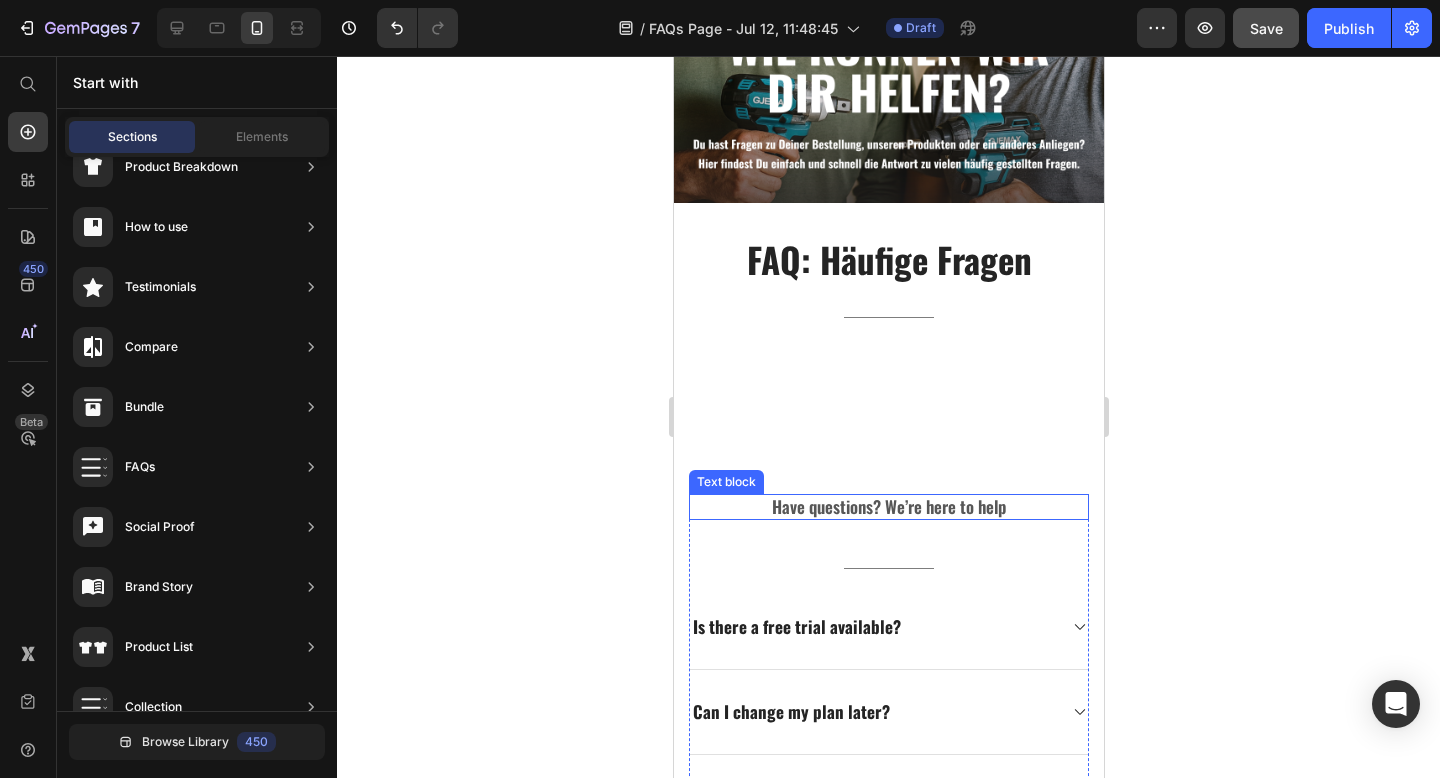 click on "Have questions? We’re here to help" at bounding box center (888, 507) 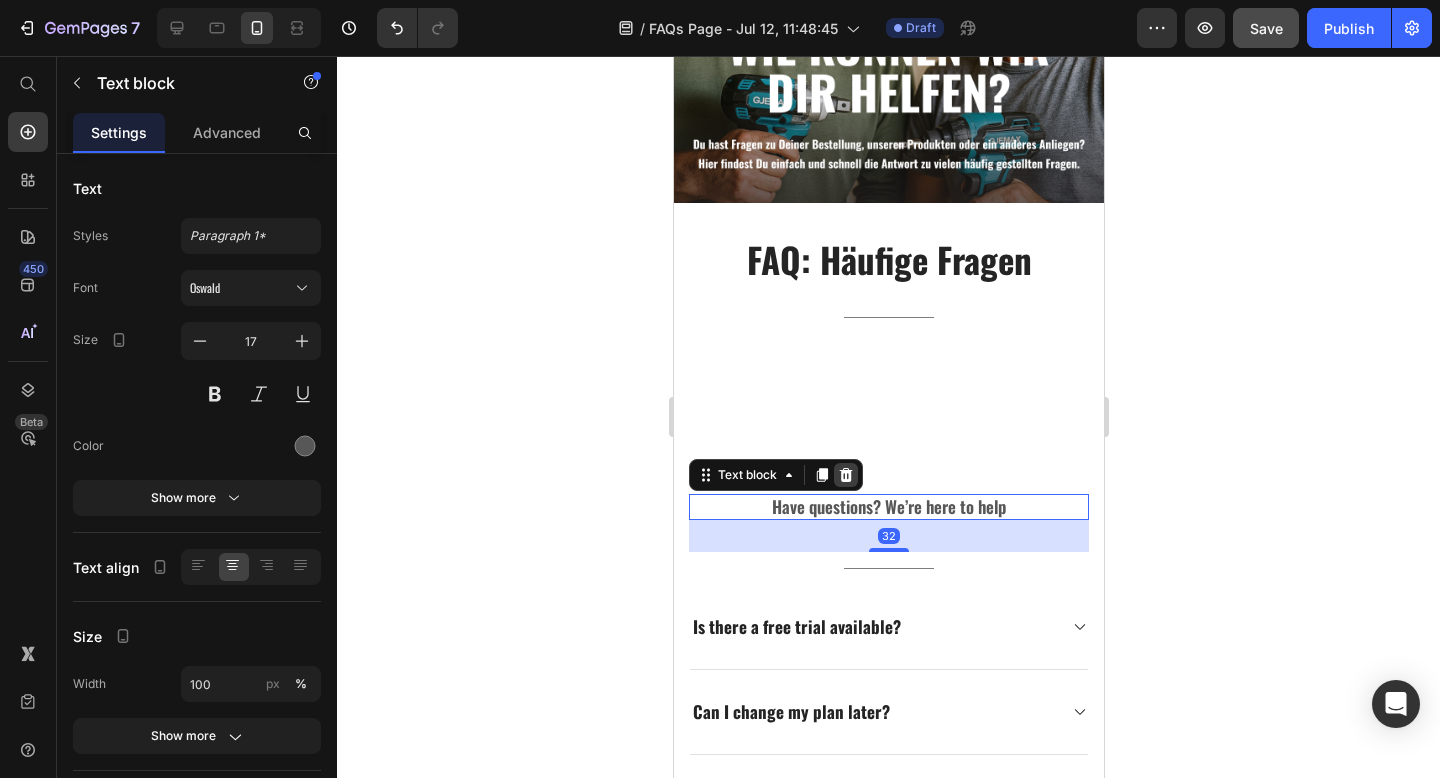 click 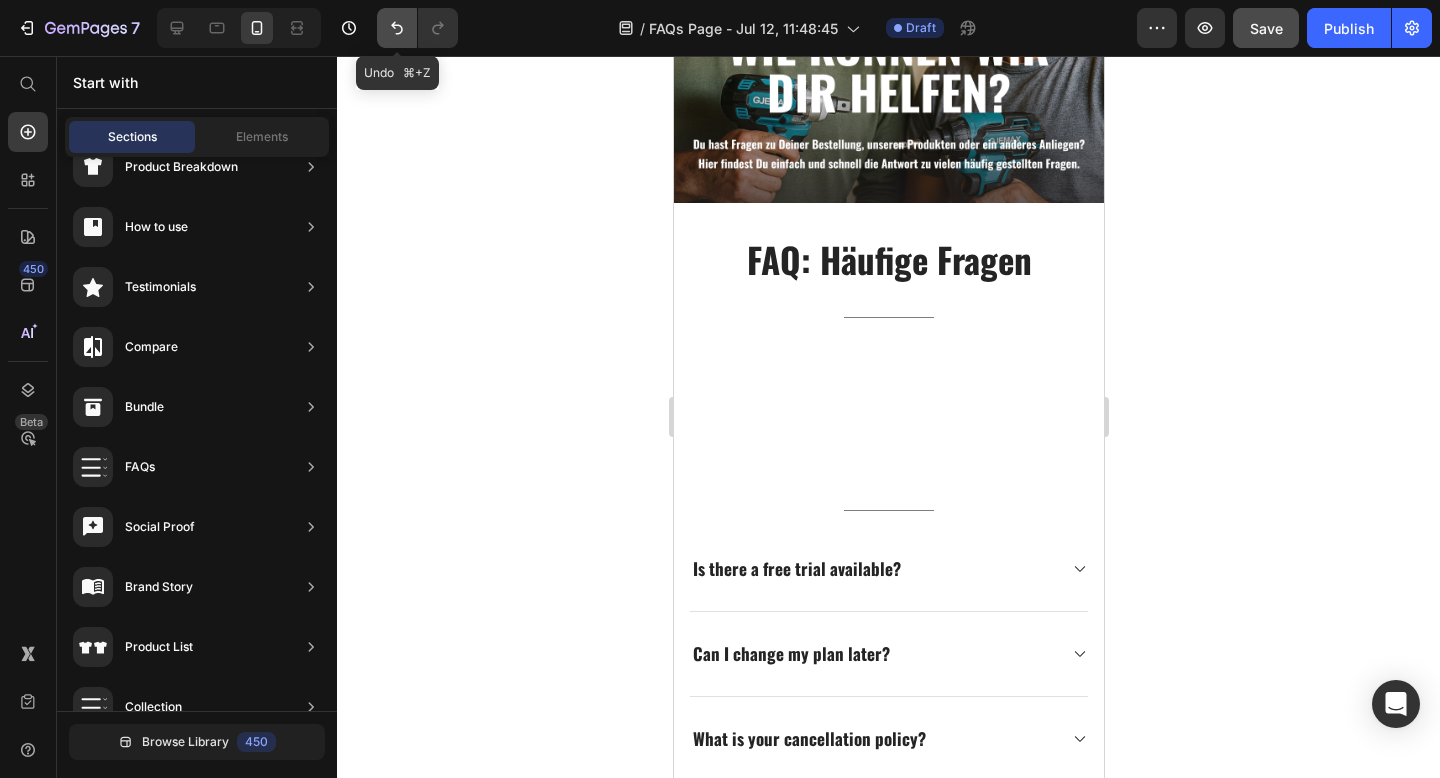 click 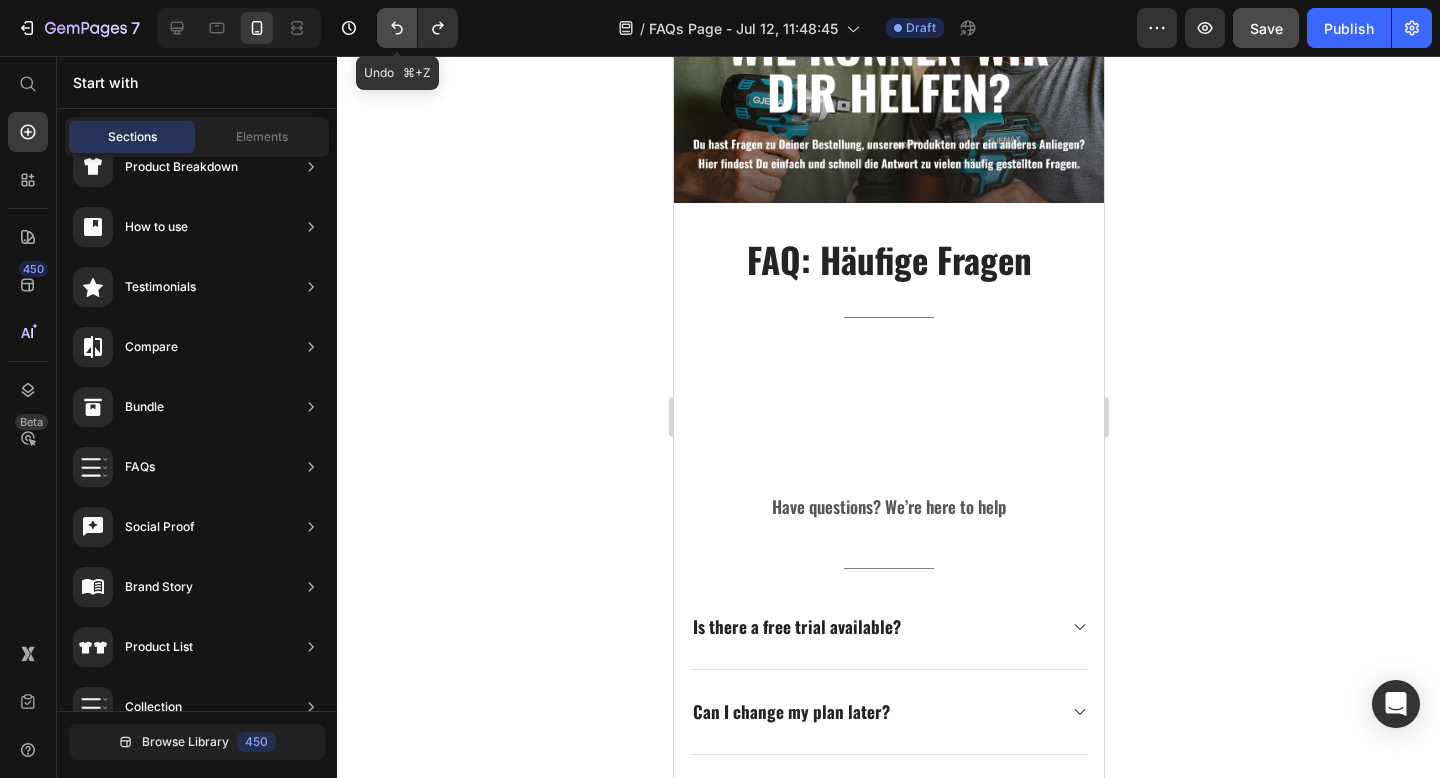 click 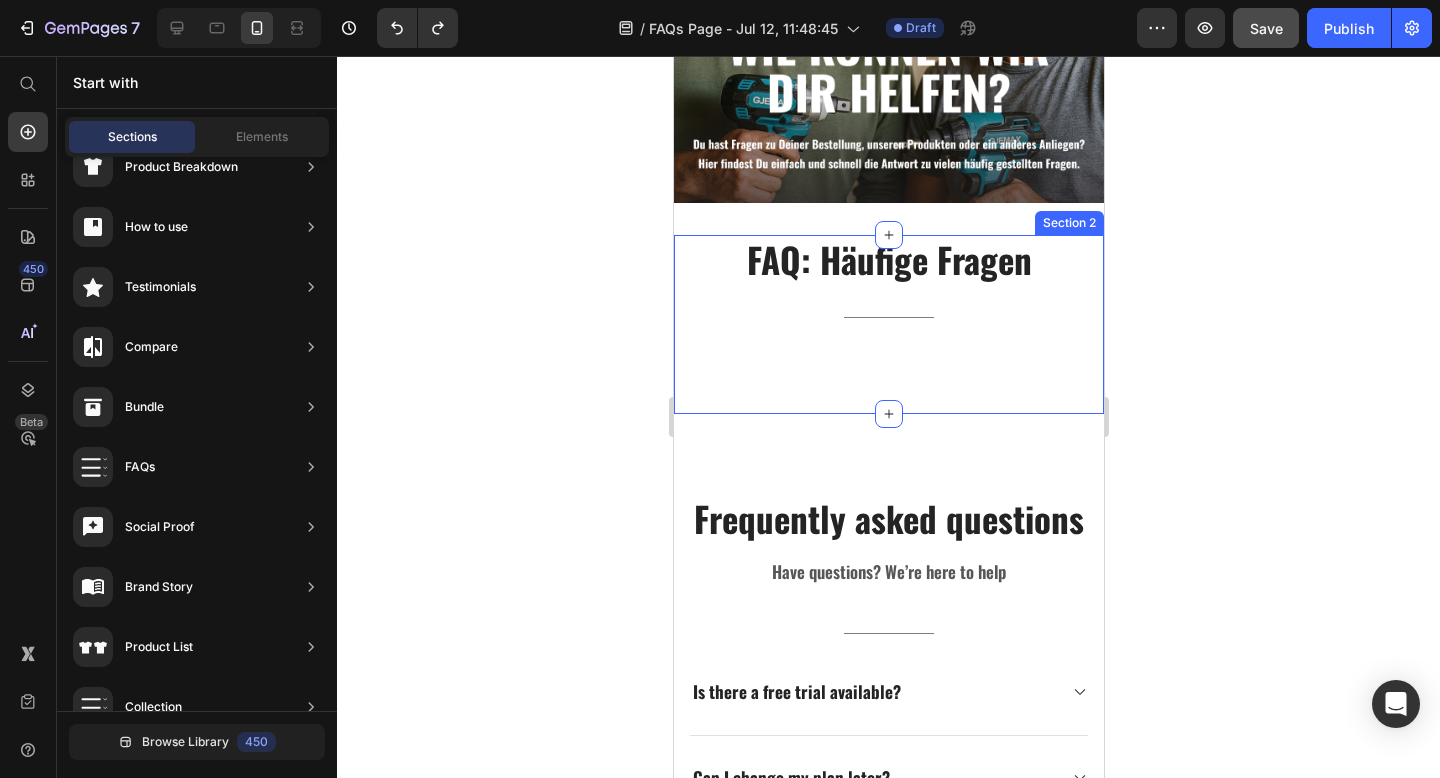 click on "FAQ: Häufige Fragen Heading                Title Line Row Section 2" at bounding box center [888, 324] 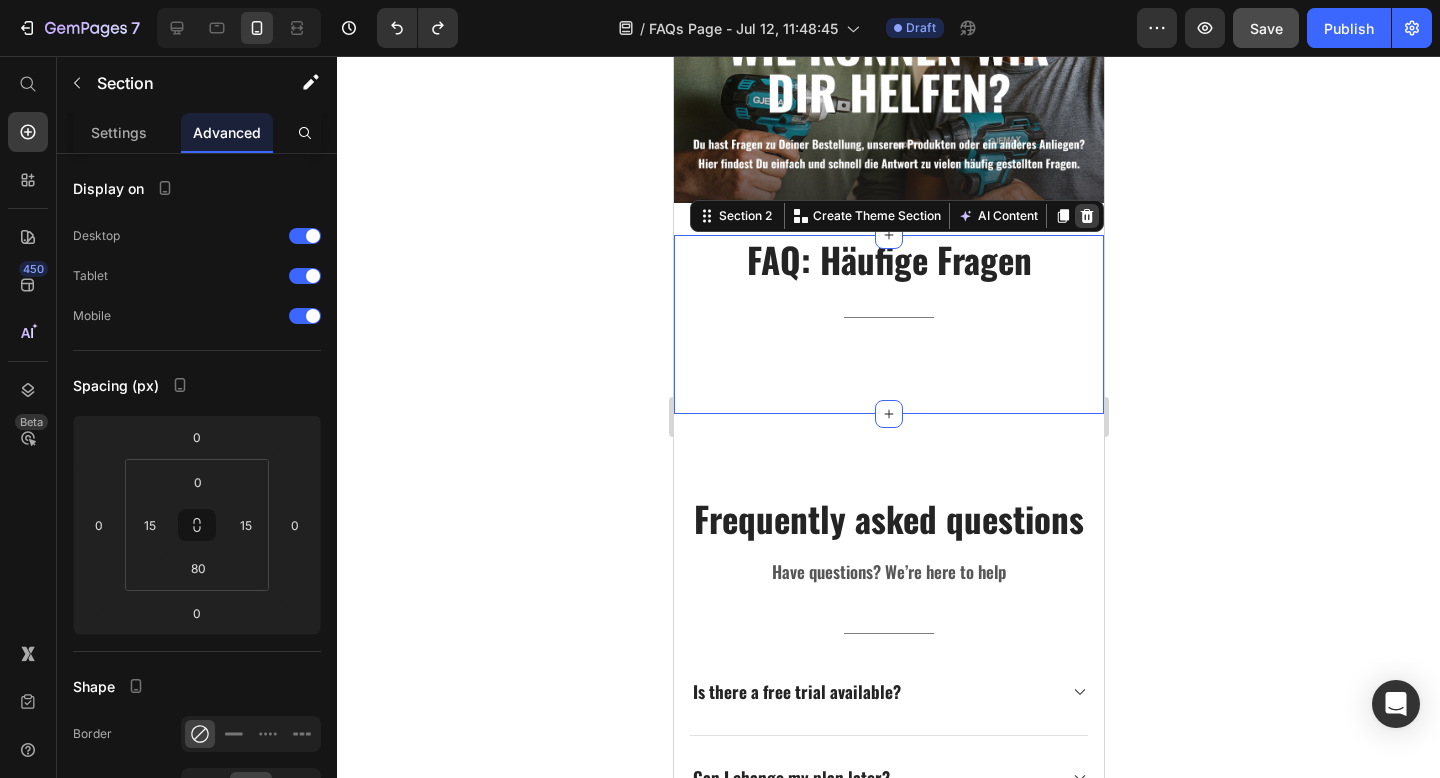 click 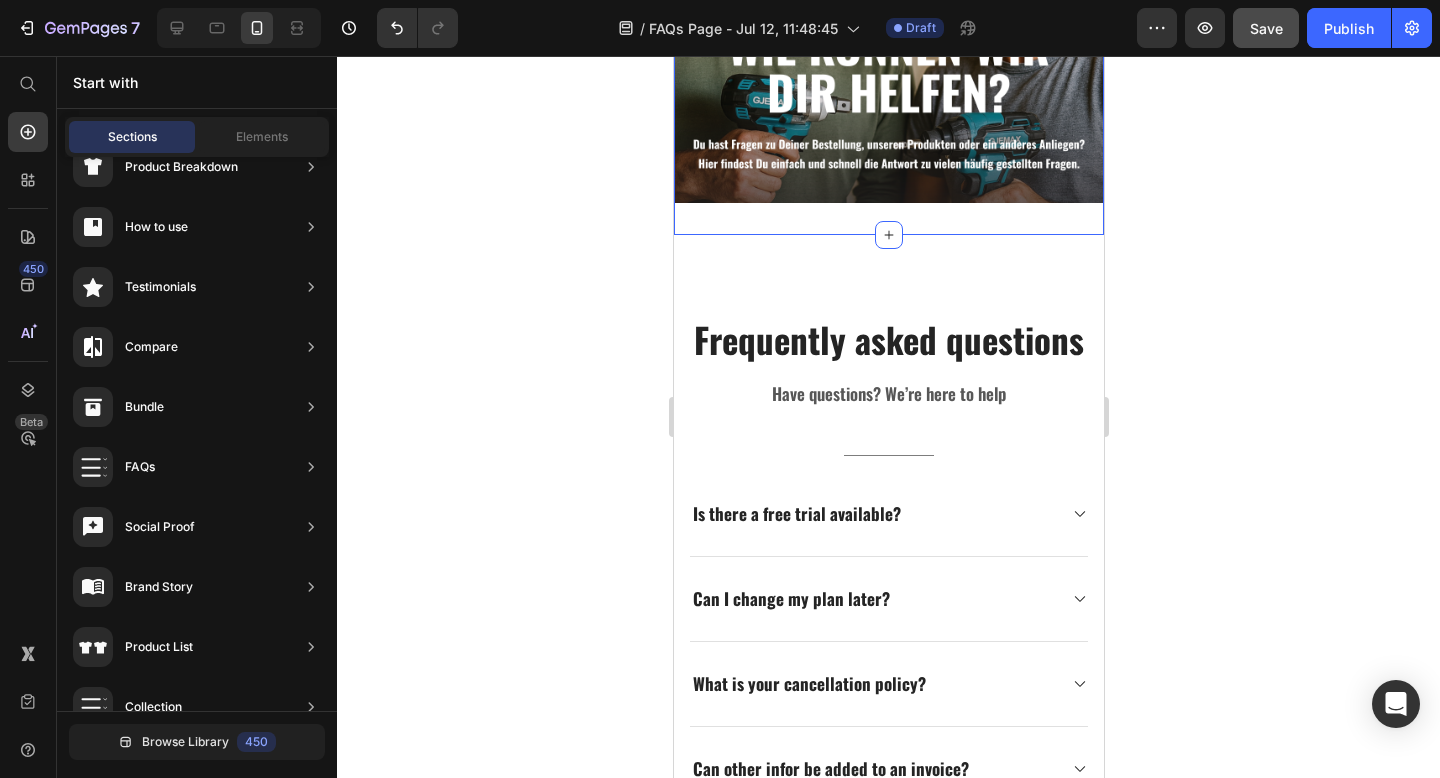 click on "Frequently asked questions Heading Have questions? We’re here to help Text block                Title Line
Is there a free trial available?
Can I change my plan later?
What is your cancellation policy?
Can other infor be added to an invoice?
How does billing work?
How do I change my account email? Accordion Row Section 2" at bounding box center [888, 648] 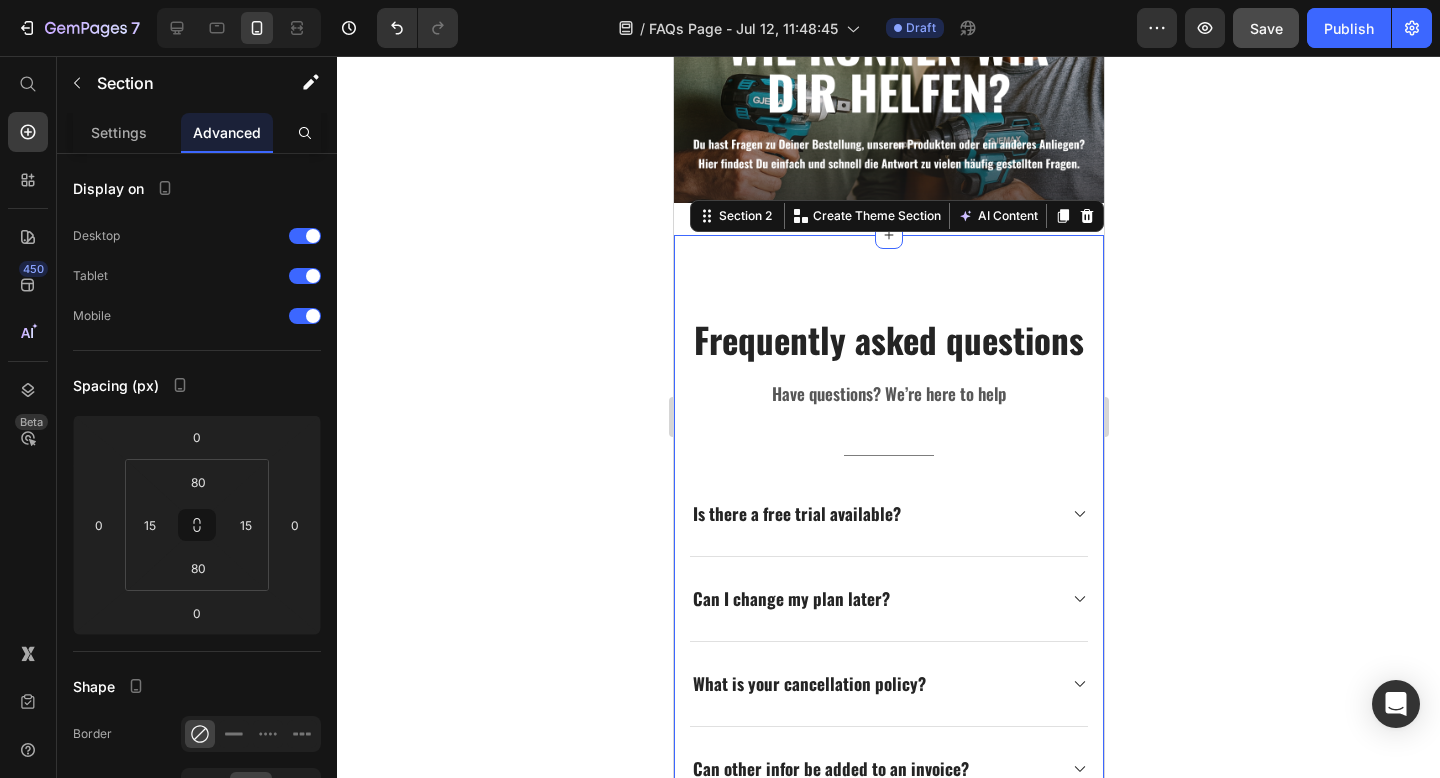 click on "Frequently asked questions Heading Have questions? We’re here to help Text block                Title Line
Is there a free trial available?
Can I change my plan later?
What is your cancellation policy?
Can other infor be added to an invoice?
How does billing work?
How do I change my account email? Accordion Row Section 2   Create Theme Section AI Content Write with GemAI What would you like to describe here? Tone and Voice Persuasive Product GJEMAX 18V 6.0AH AKKU | GX+ Show more Generate" at bounding box center (888, 648) 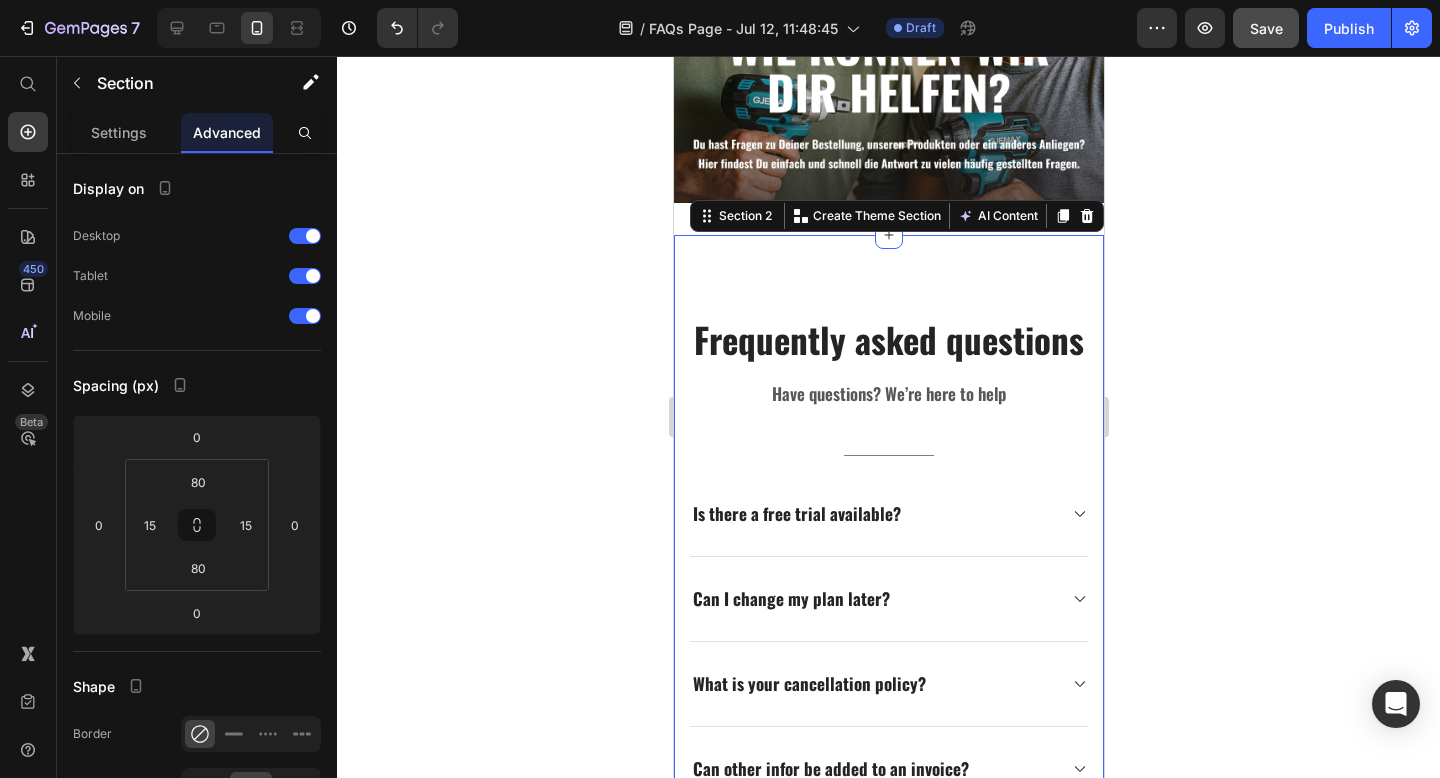 click on "Frequently asked questions Heading Have questions? We’re here to help Text block                Title Line
Is there a free trial available?
Can I change my plan later?
What is your cancellation policy?
Can other infor be added to an invoice?
How does billing work?
How do I change my account email? Accordion Row Section 2   Create Theme Section AI Content Write with GemAI What would you like to describe here? Tone and Voice Persuasive Product GJEMAX 18V 6.0AH AKKU | GX+ Show more Generate" at bounding box center (888, 648) 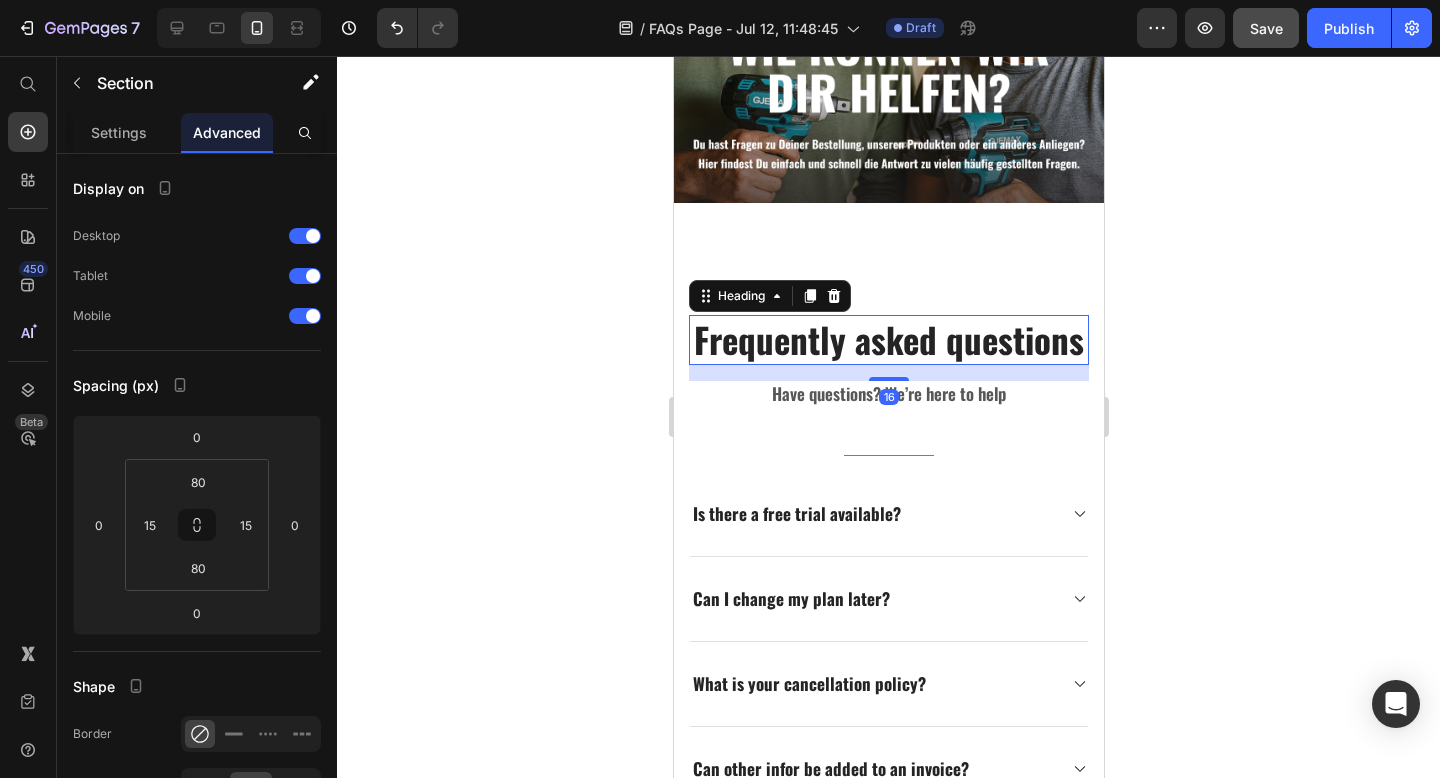 click on "Frequently asked questions" at bounding box center (888, 340) 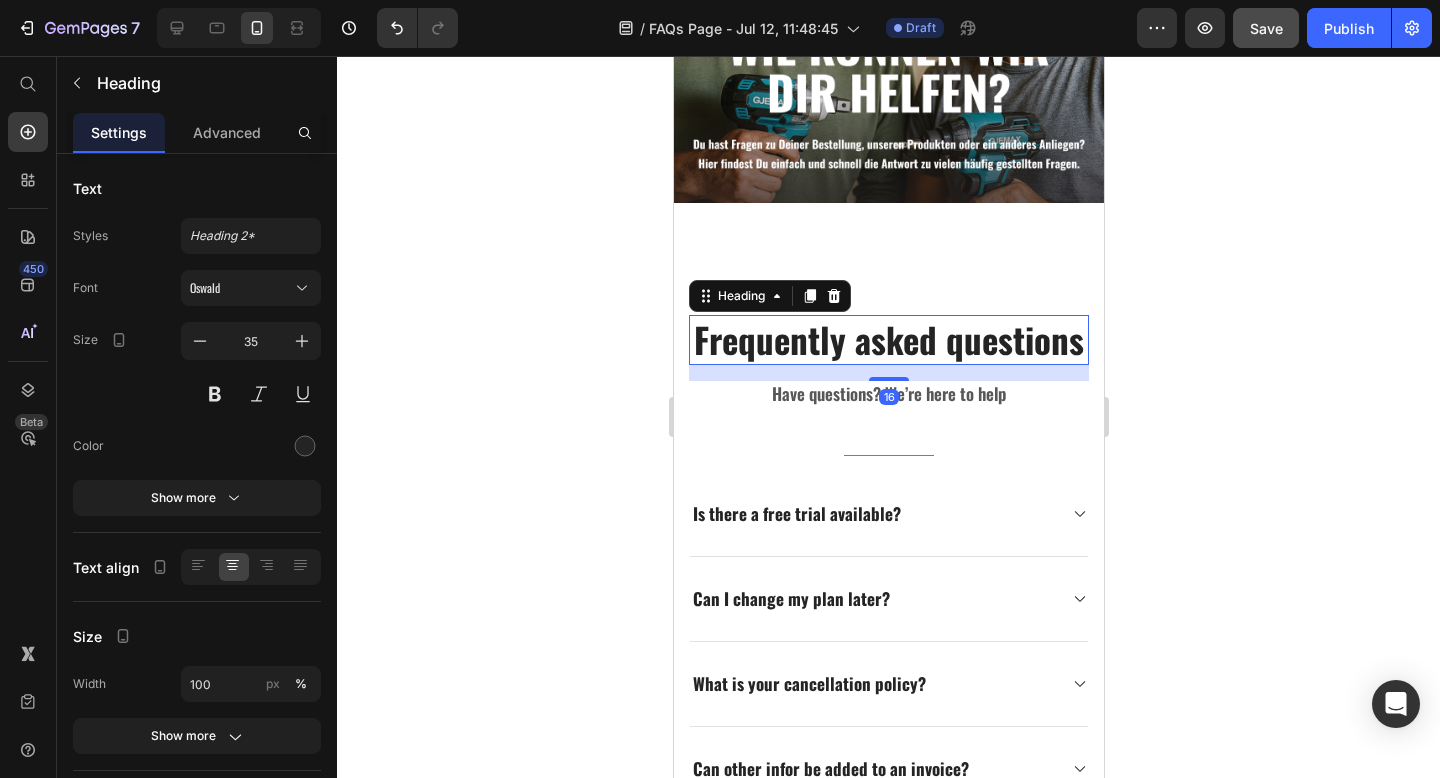 click on "Frequently asked questions Heading   16 Have questions? We’re here to help Text block                Title Line
Is there a free trial available?
Can I change my plan later?
What is your cancellation policy?
Can other infor be added to an invoice?
How does billing work?
How do I change my account email? Accordion Row Section 2" at bounding box center [888, 648] 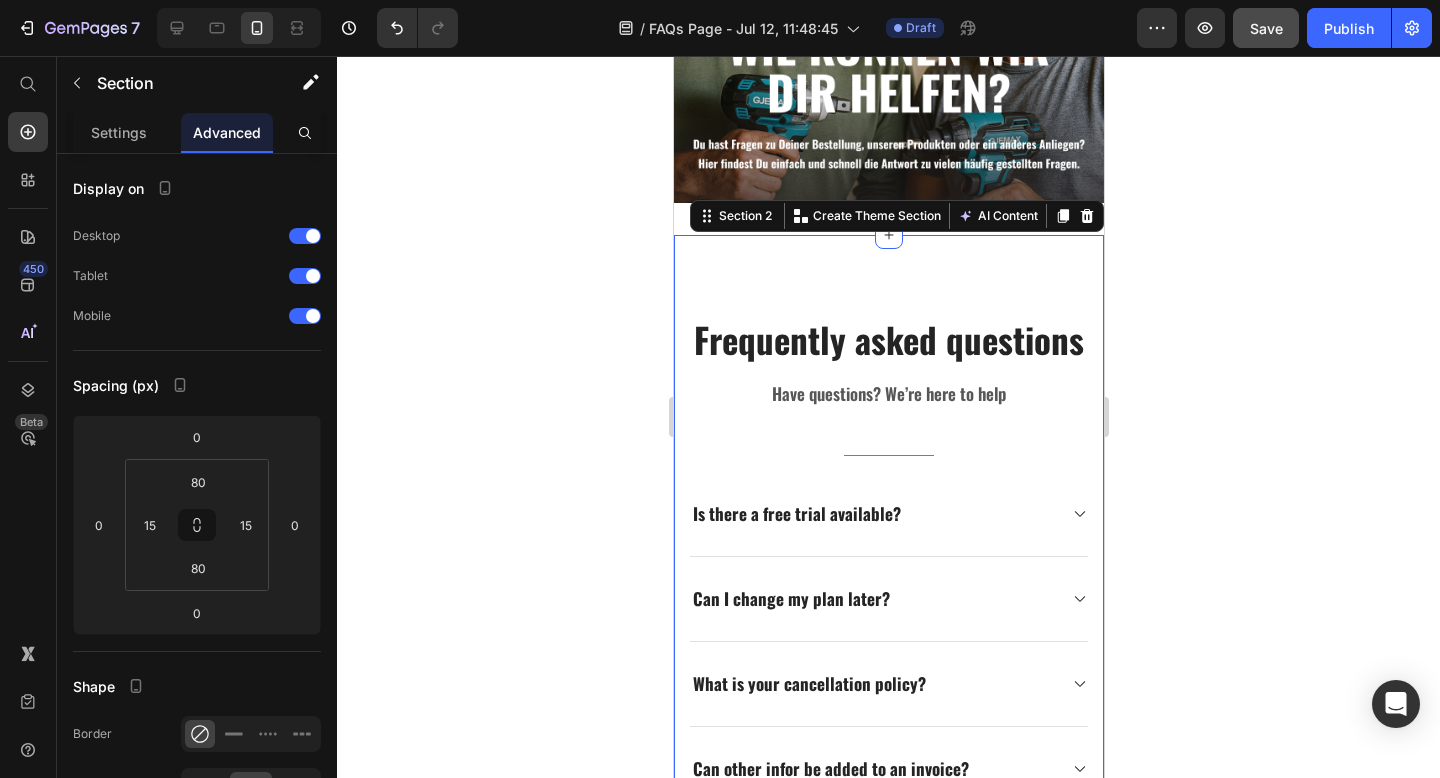click on "Frequently asked questions Heading Have questions? We’re here to help Text block                Title Line
Is there a free trial available?
Can I change my plan later?
What is your cancellation policy?
Can other infor be added to an invoice?
How does billing work?
How do I change my account email? Accordion Row Section 2   Create Theme Section AI Content Write with GemAI What would you like to describe here? Tone and Voice Persuasive Product GJEMAX 18V 6.0AH AKKU | GX+ Show more Generate" at bounding box center [888, 648] 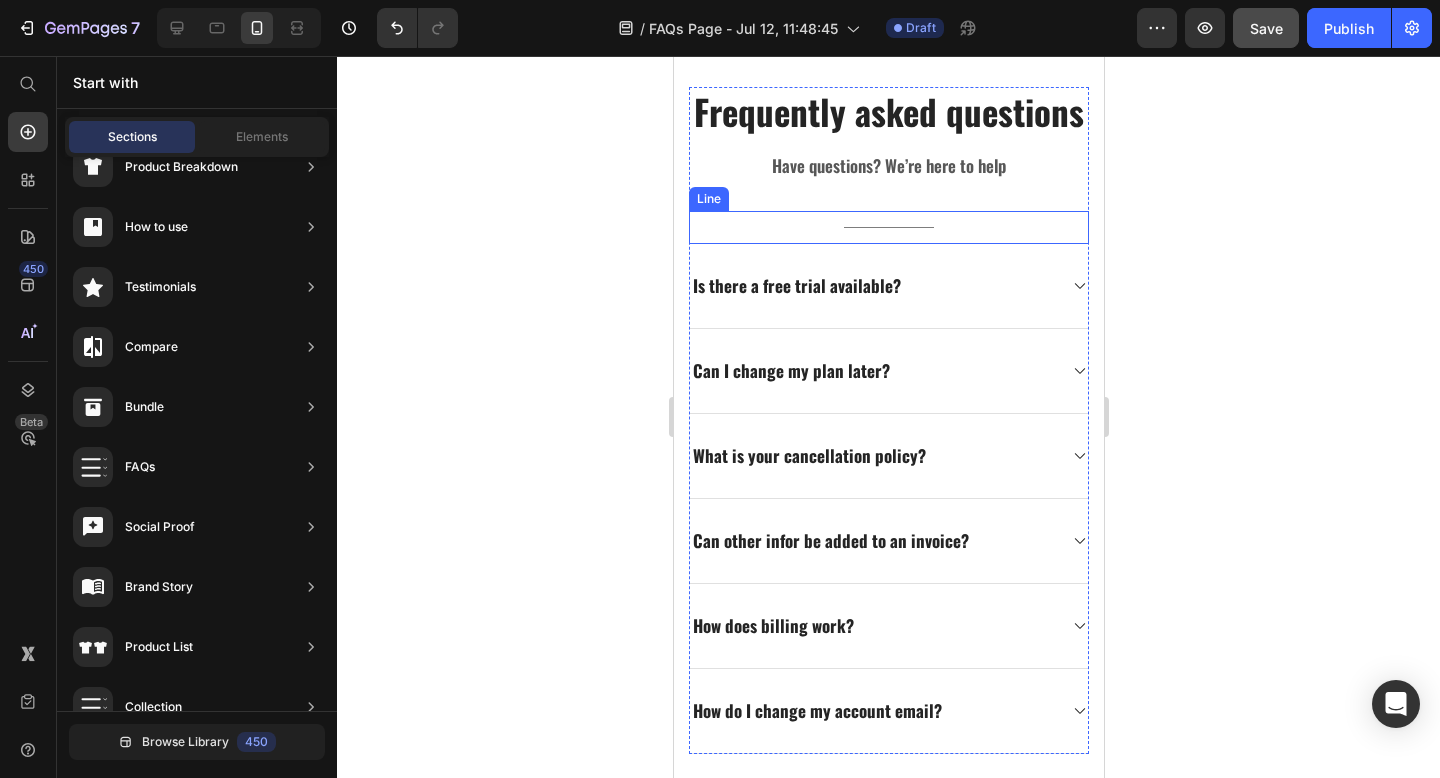scroll, scrollTop: 344, scrollLeft: 0, axis: vertical 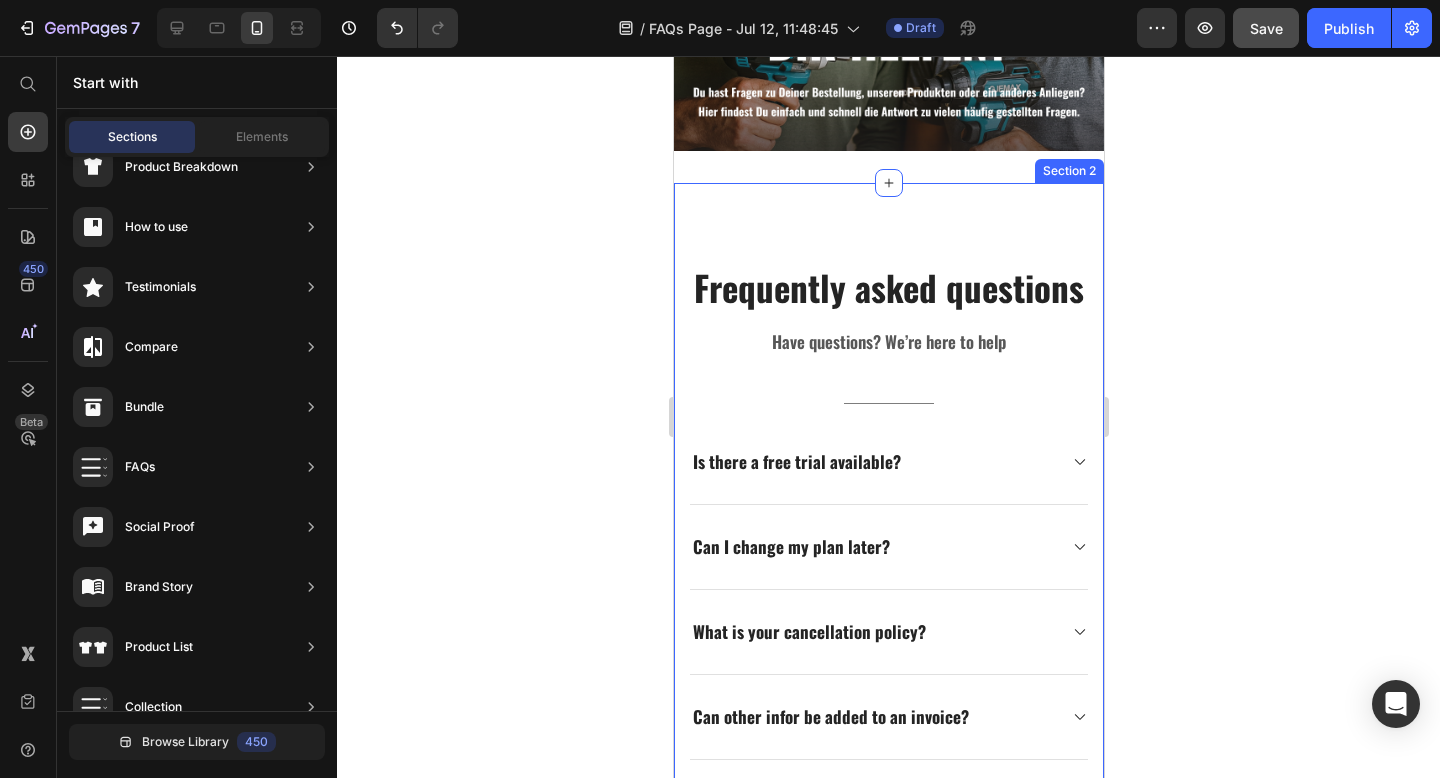 click on "Frequently asked questions Heading Have questions? We’re here to help Text block                Title Line
Is there a free trial available?
Can I change my plan later?
What is your cancellation policy?
Can other infor be added to an invoice?
How does billing work?
How do I change my account email? Accordion Row Section 2" at bounding box center (888, 596) 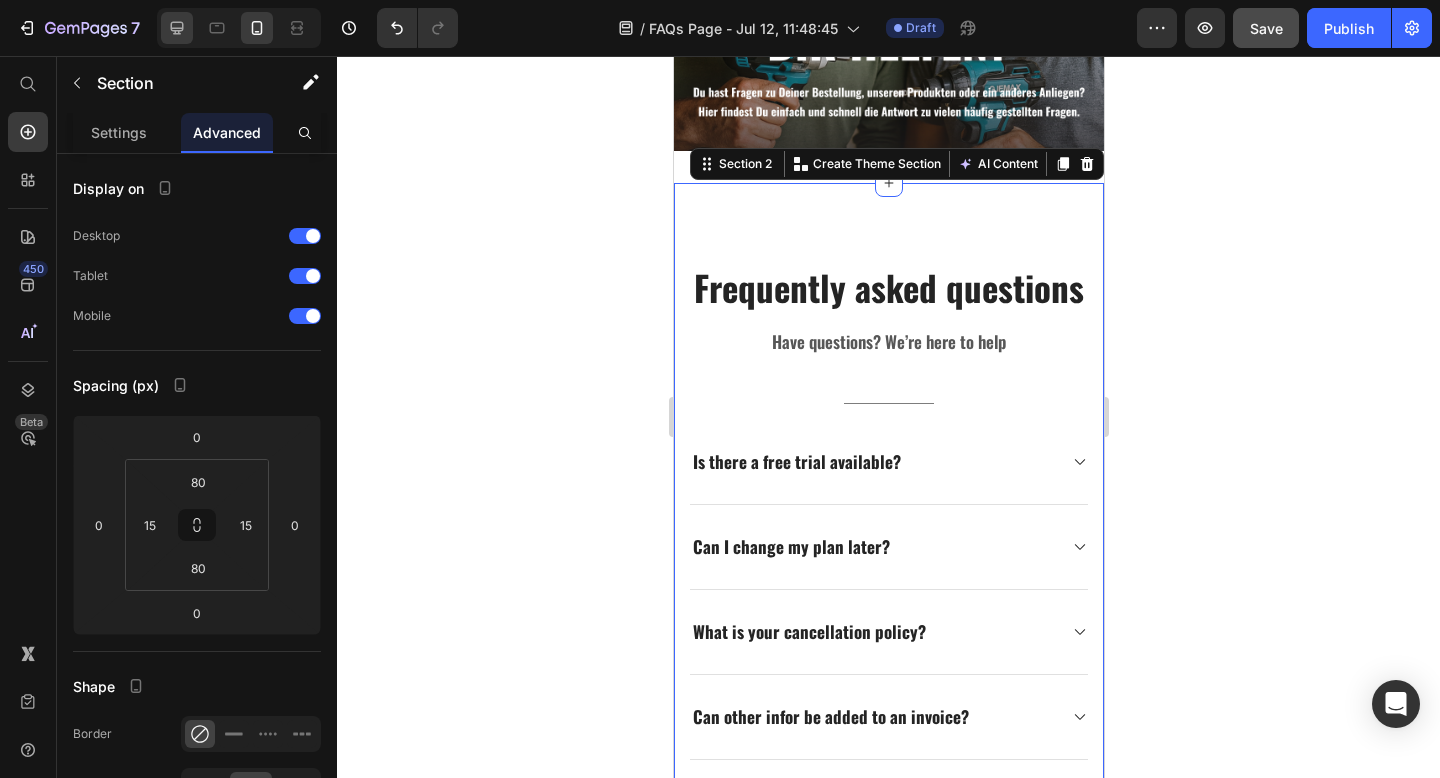 click 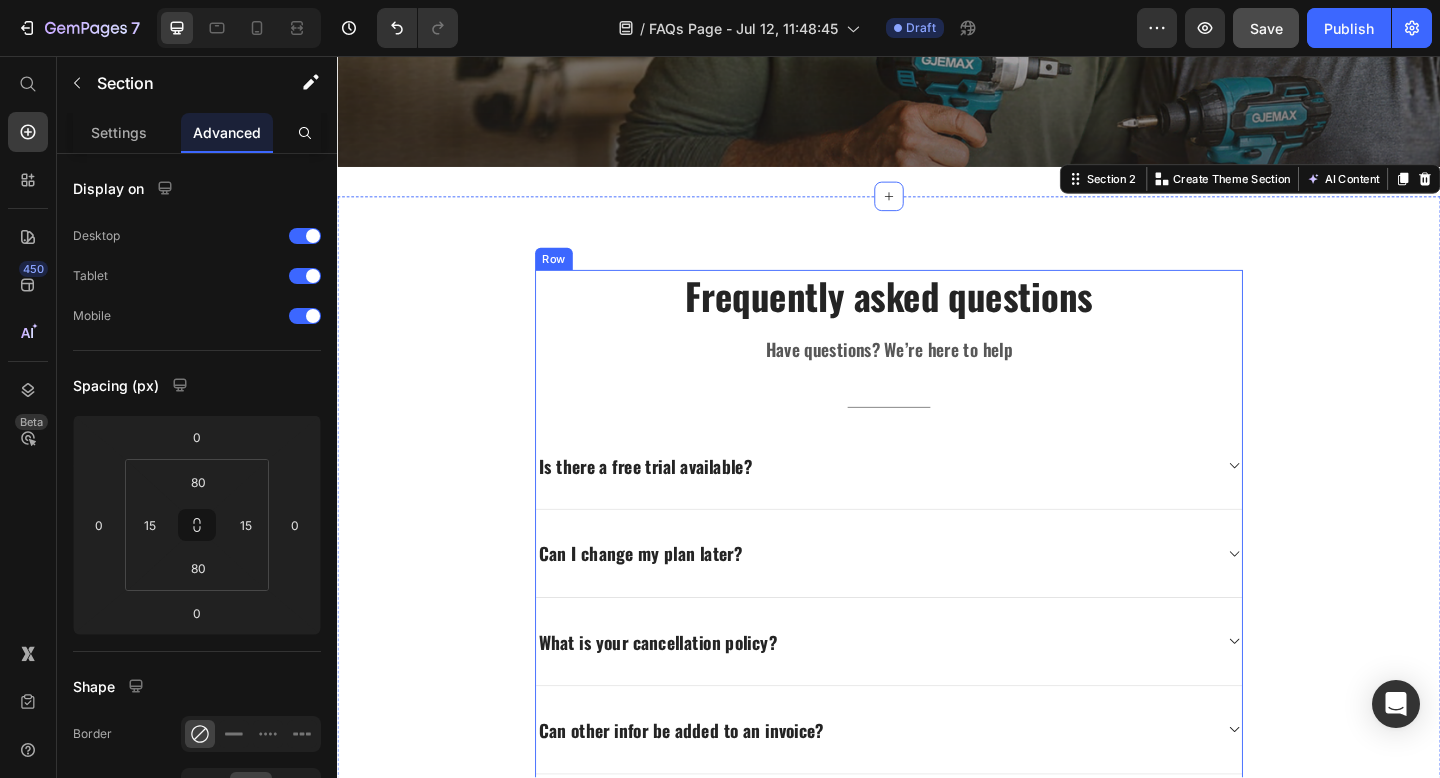 scroll, scrollTop: 393, scrollLeft: 0, axis: vertical 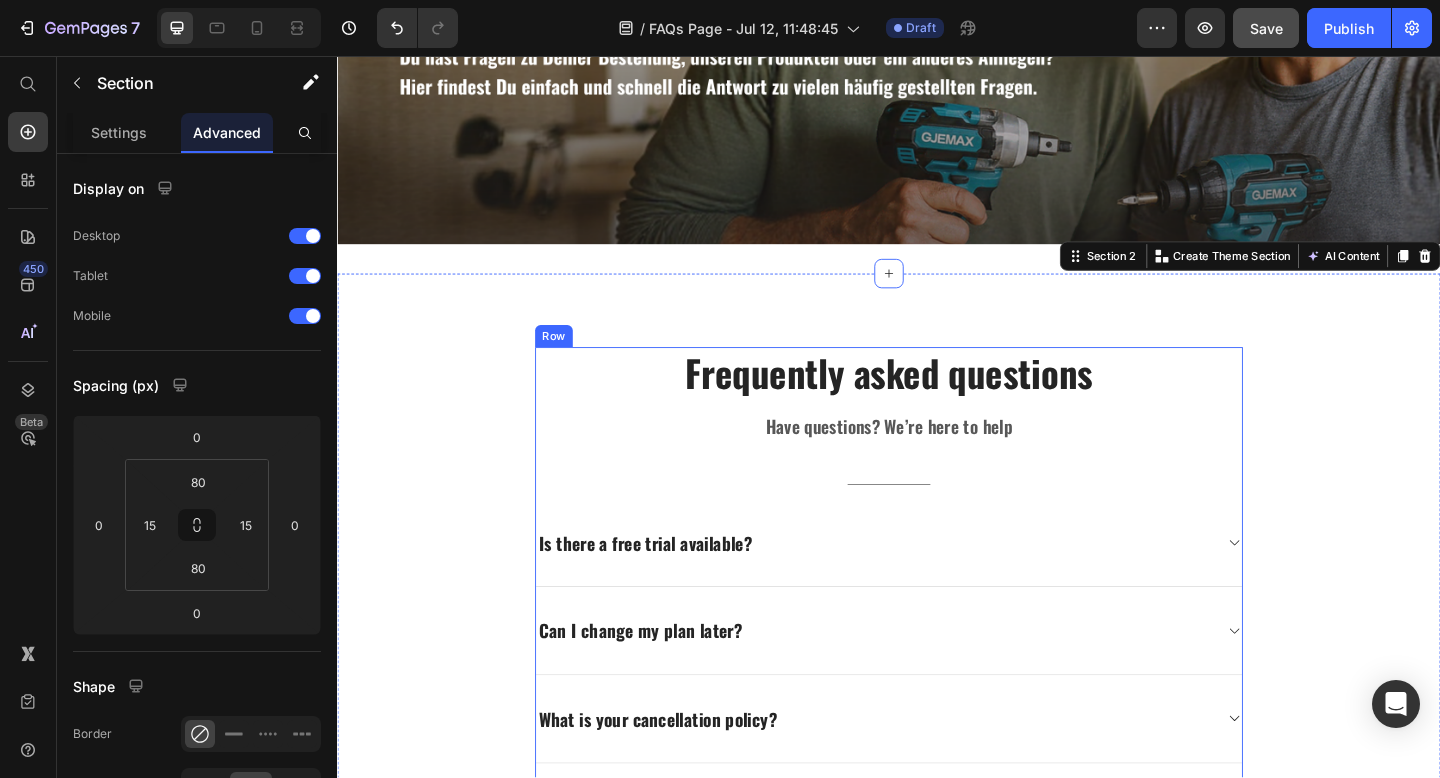 click on "Frequently asked questions Heading Have questions? We’re here to help Text block                Title Line
Is there a free trial available?
Can I change my plan later?
What is your cancellation policy?
Can other infor be added to an invoice?
How does billing work?
How do I change my account email? Accordion Row Section 2   Create Theme Section AI Content Write with GemAI What would you like to describe here? Tone and Voice Persuasive Product GJEMAX 18V 6.0AH AKKU | GX+ Show more Generate" at bounding box center (937, 743) 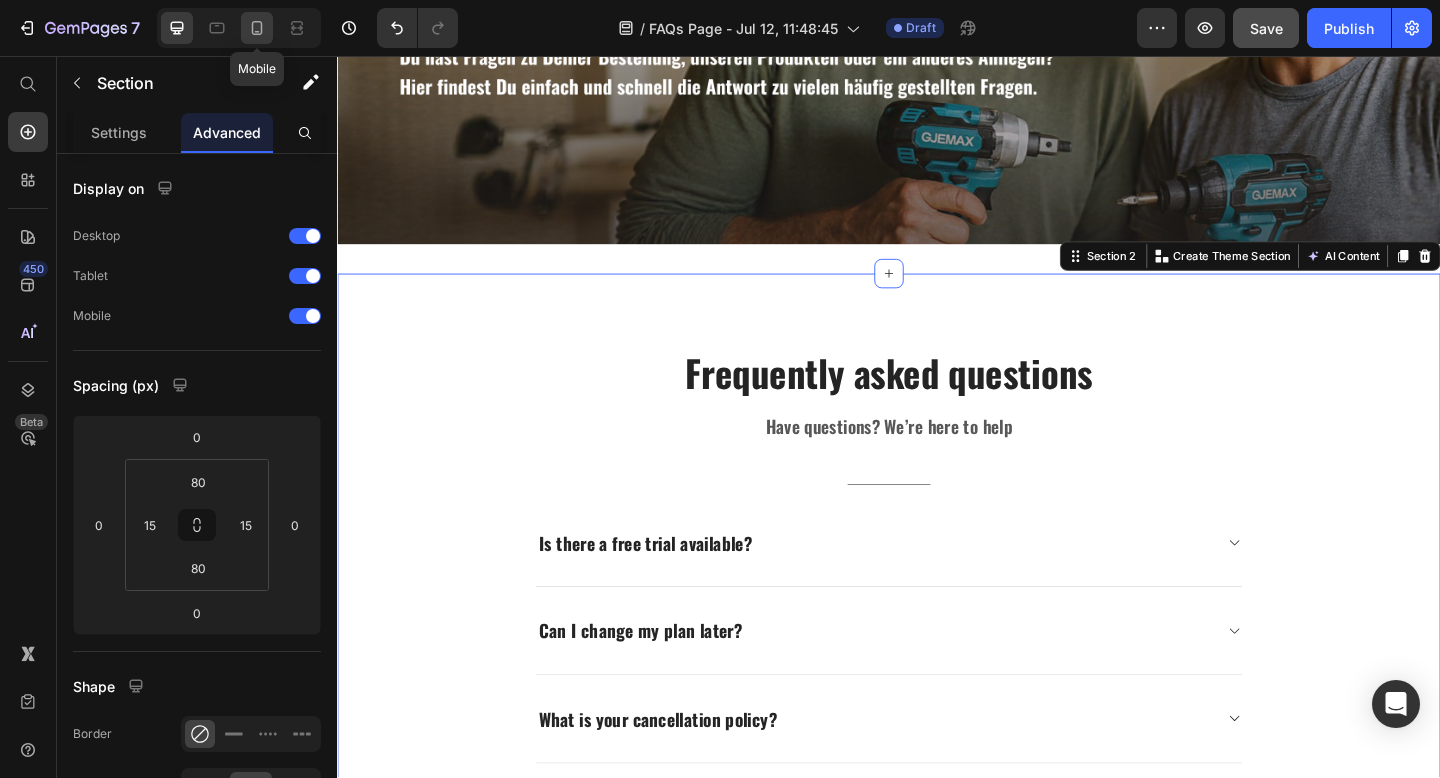 click 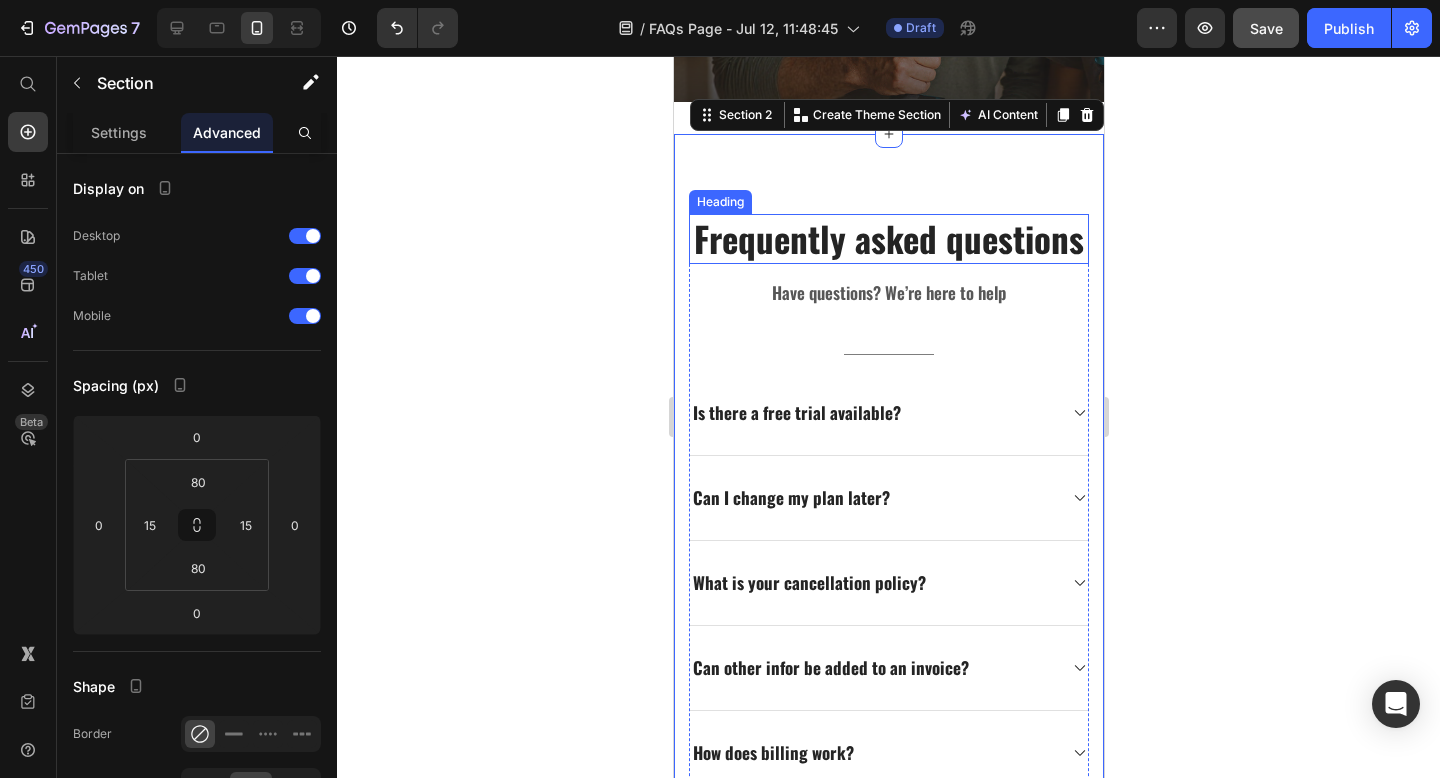 scroll, scrollTop: 387, scrollLeft: 0, axis: vertical 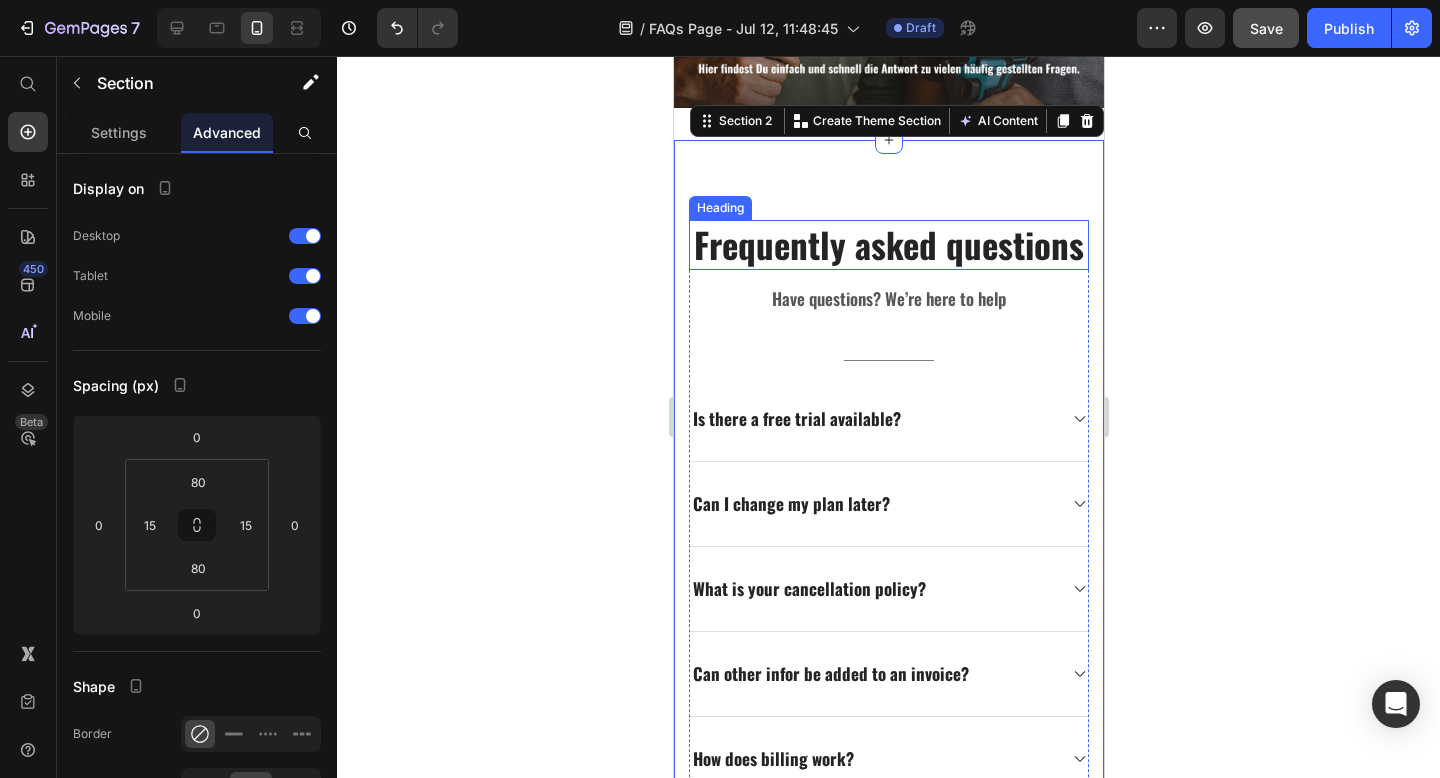 click on "Frequently asked questions" at bounding box center [888, 245] 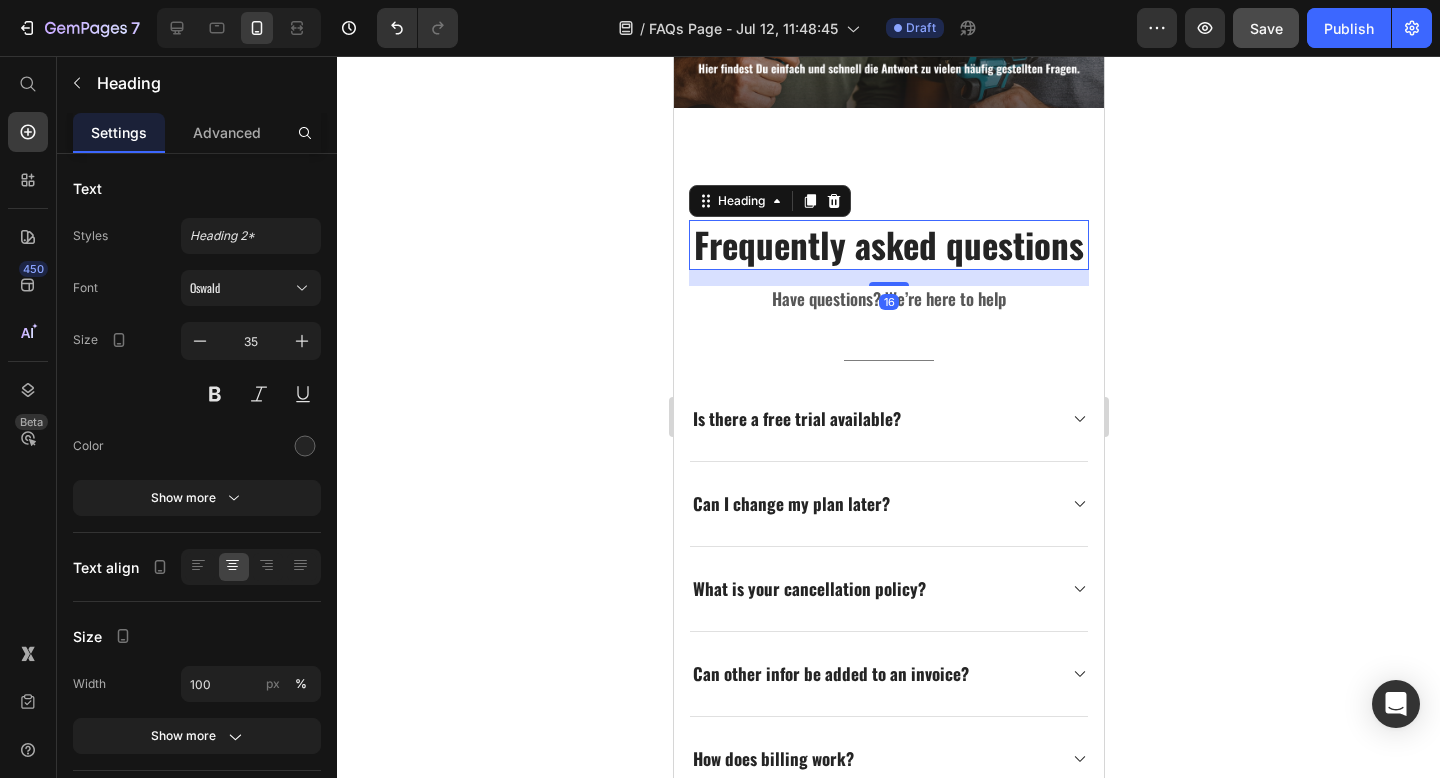 click on "Frequently asked questions" at bounding box center (888, 245) 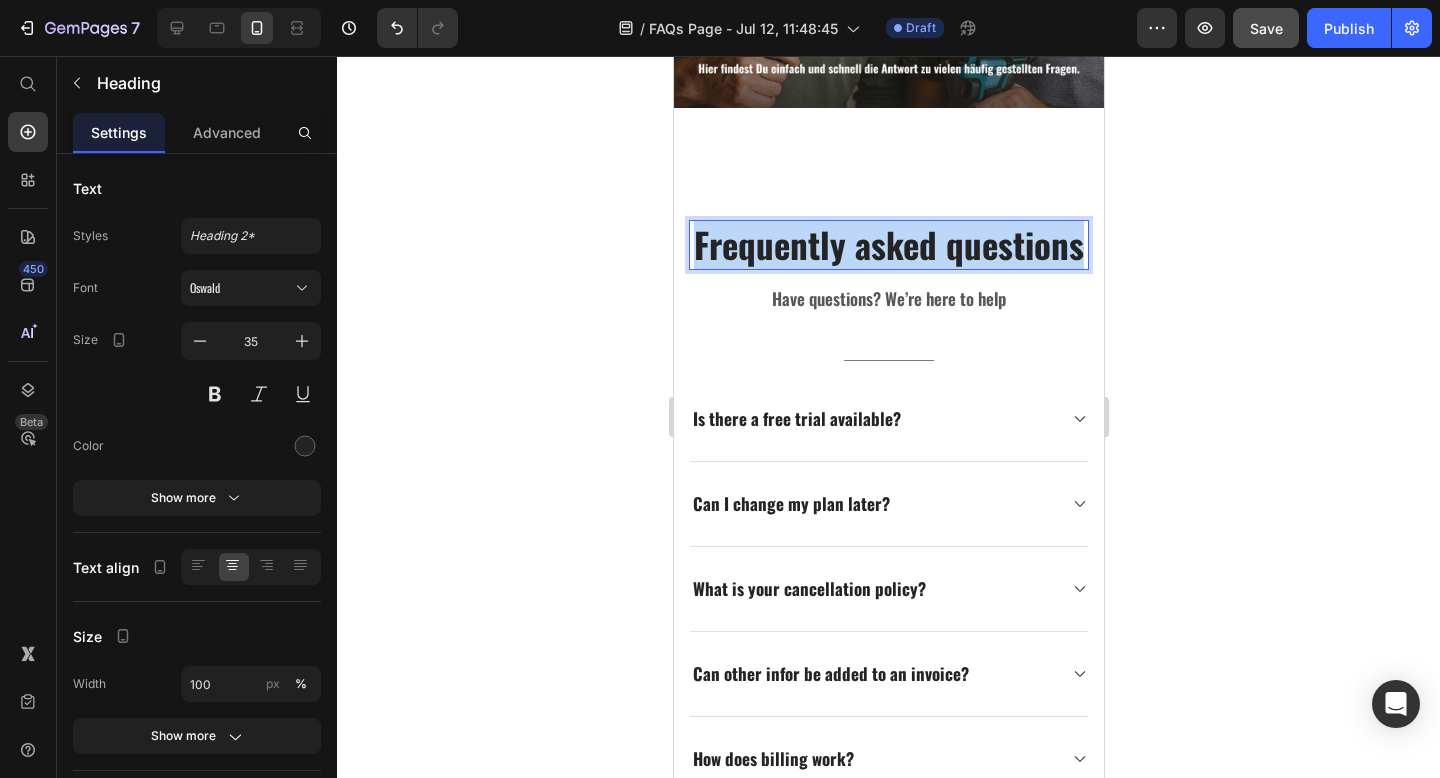 click on "Frequently asked questions" at bounding box center [888, 245] 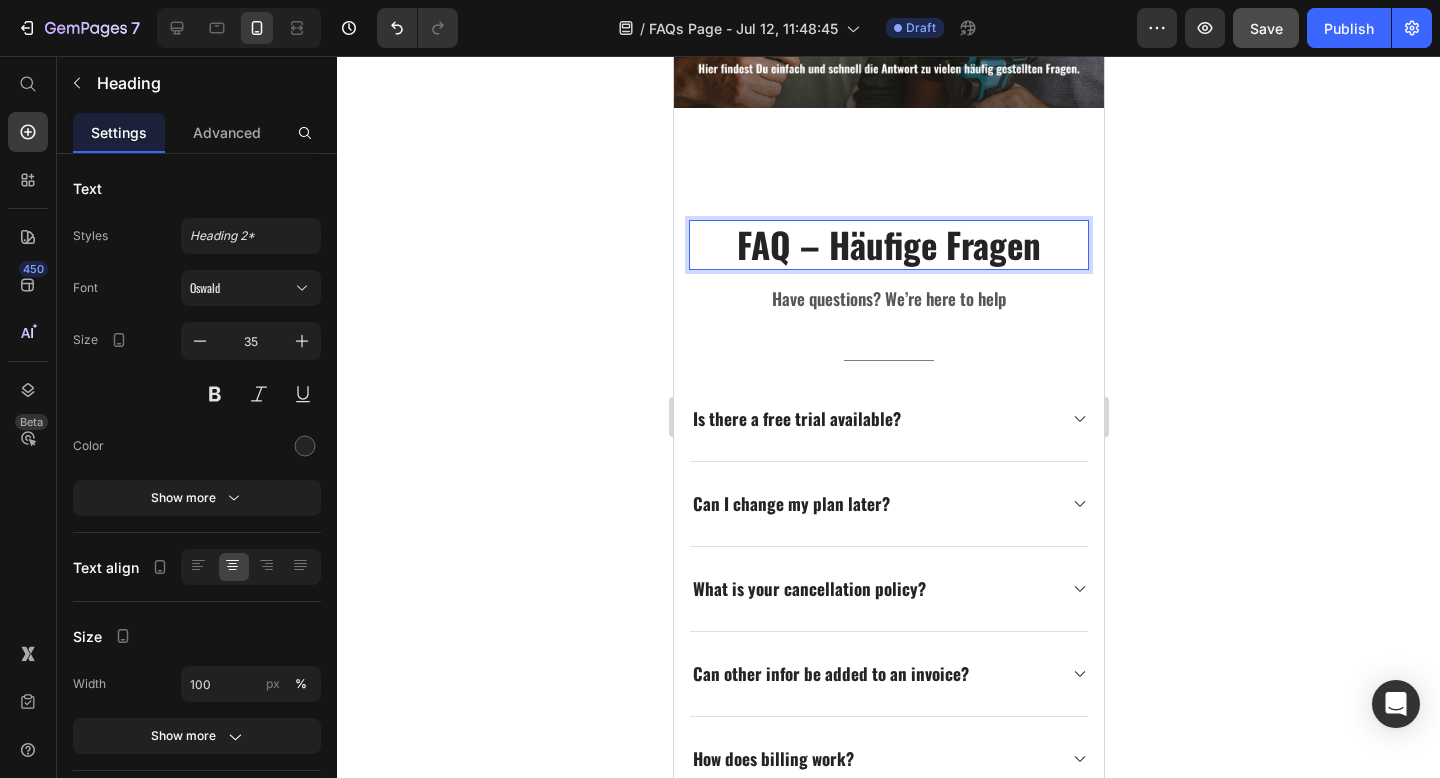 click 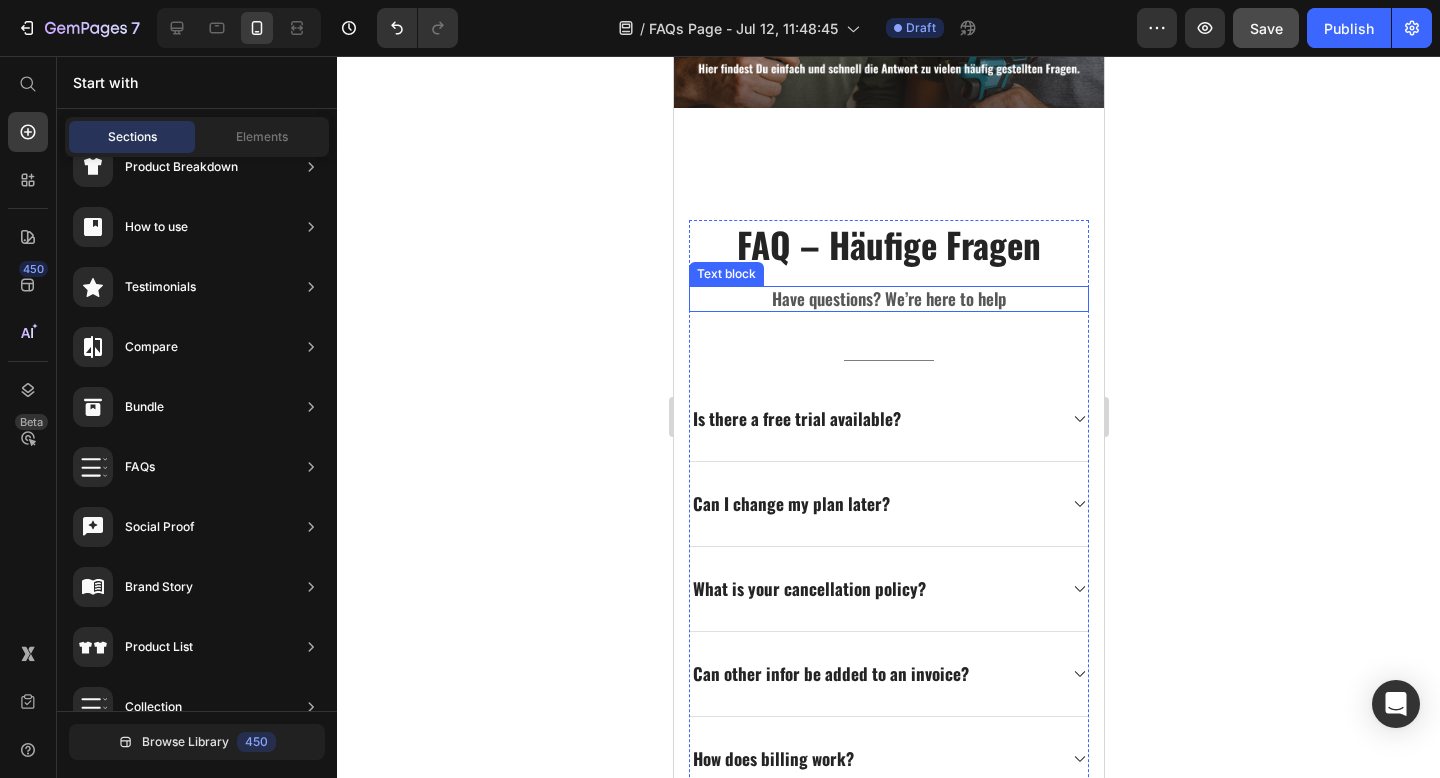 click on "Have questions? We’re here to help" at bounding box center (888, 299) 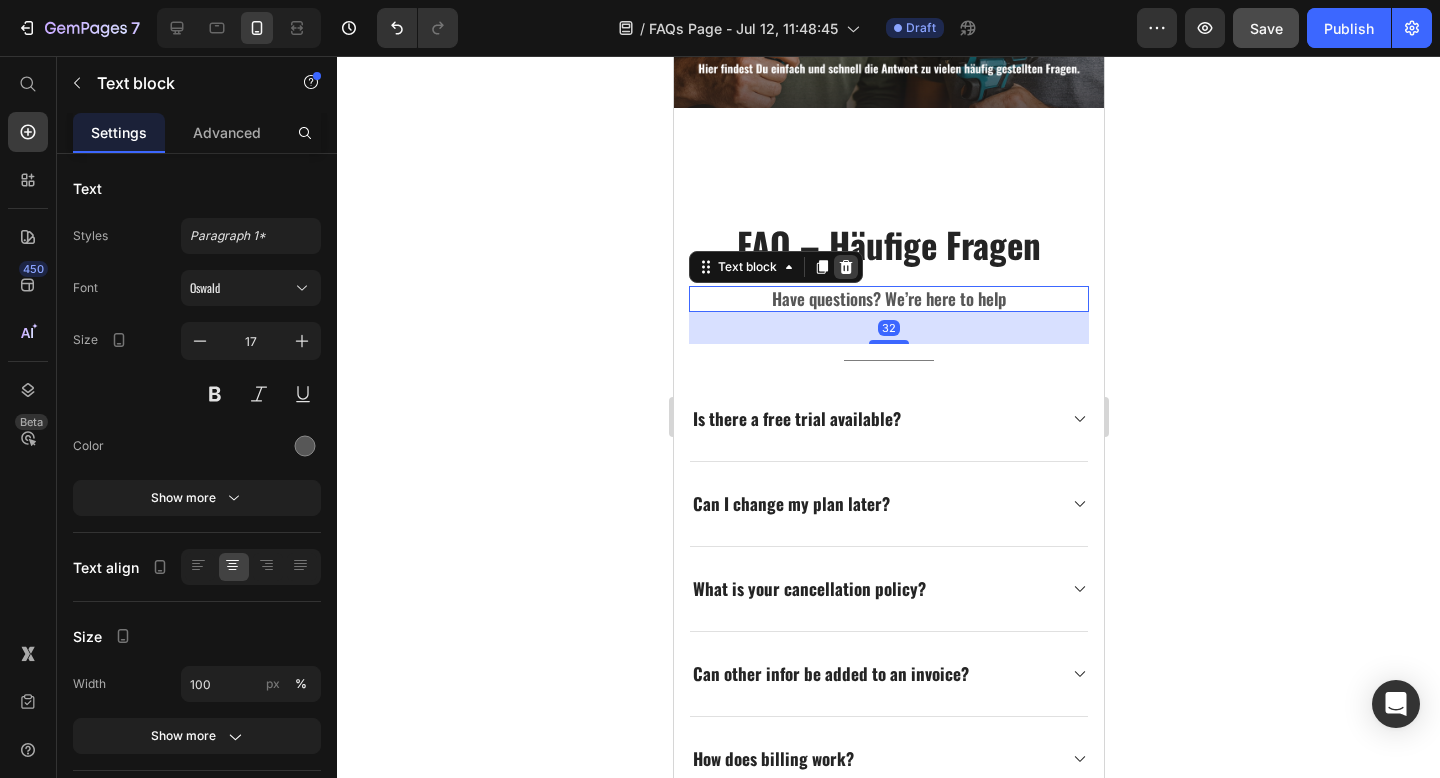 click at bounding box center (845, 267) 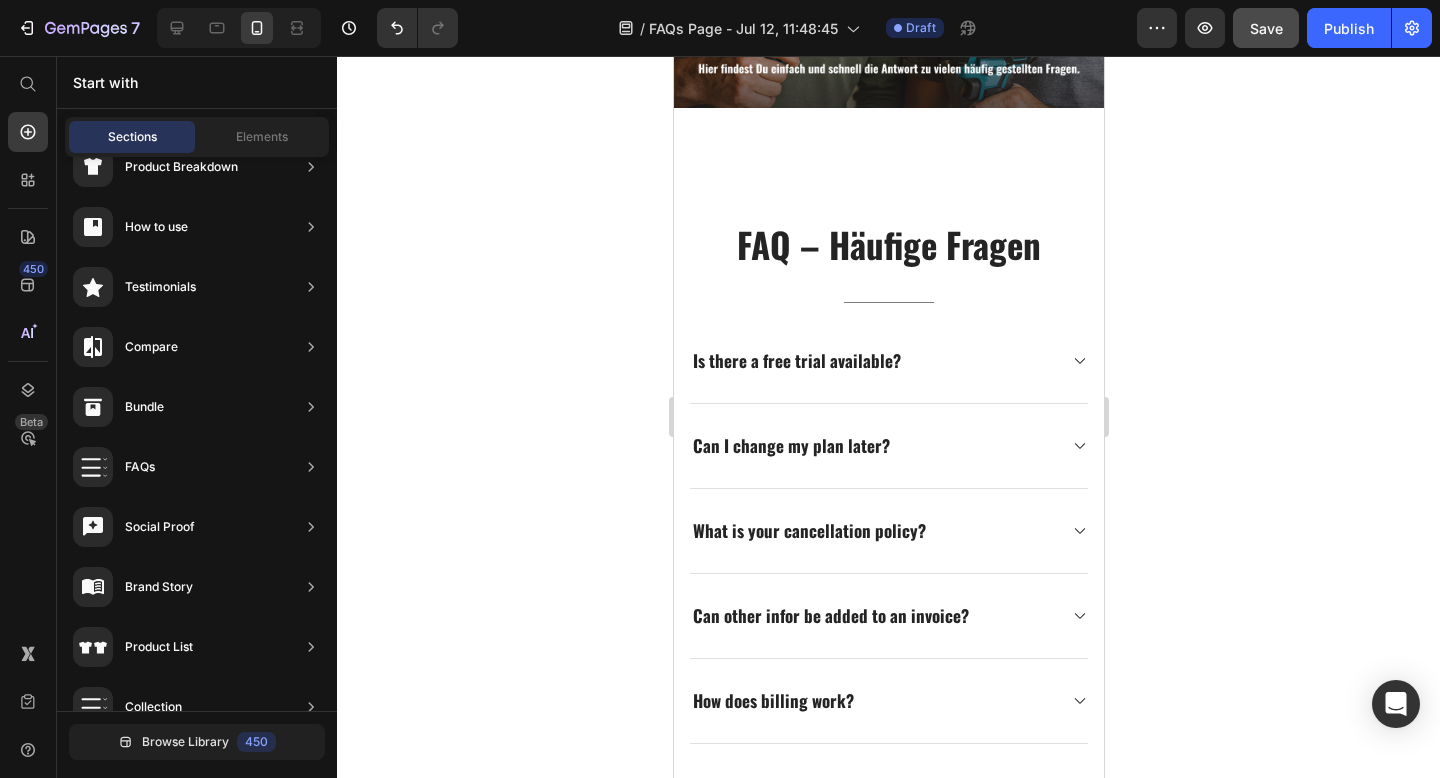 click 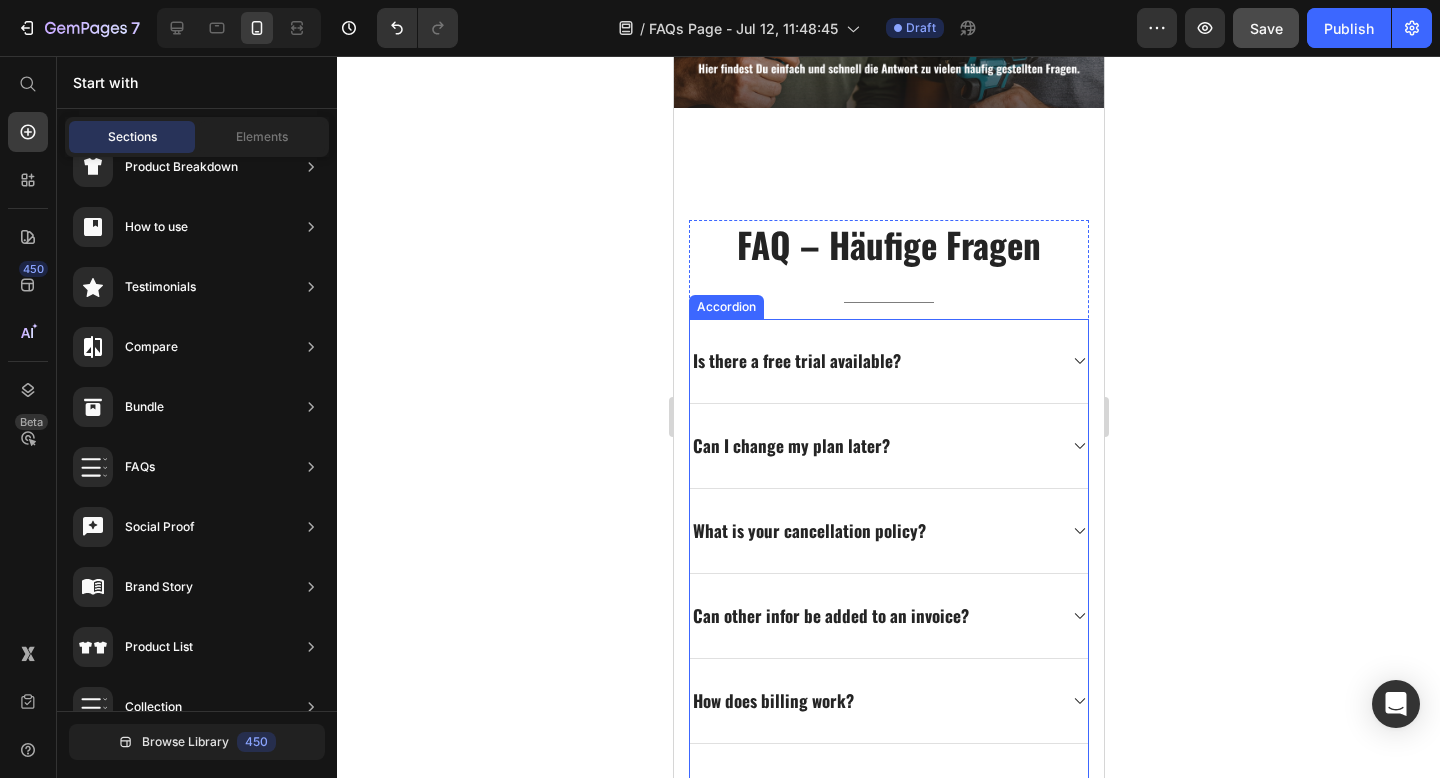 click on "Is there a free trial available?" at bounding box center (796, 361) 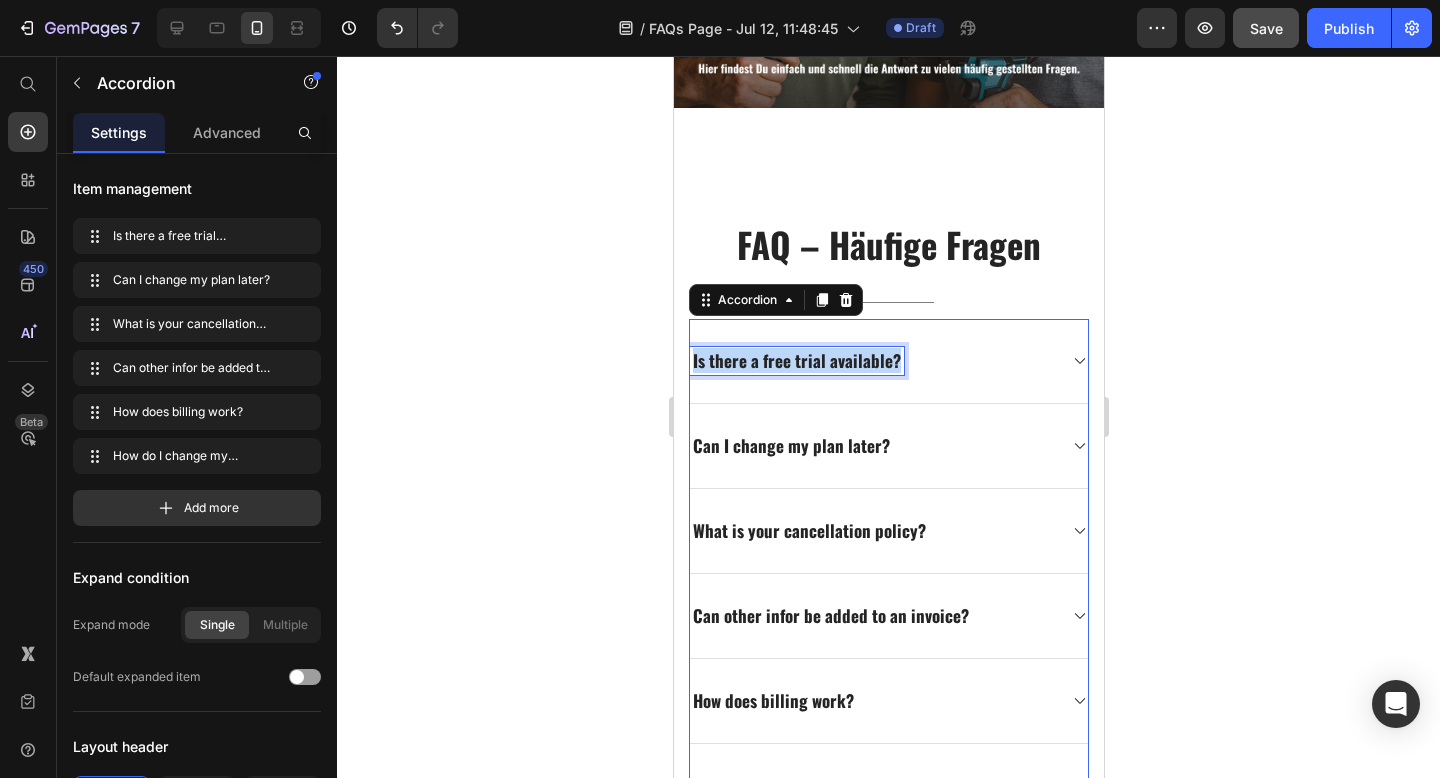 click on "Is there a free trial available?" at bounding box center [796, 361] 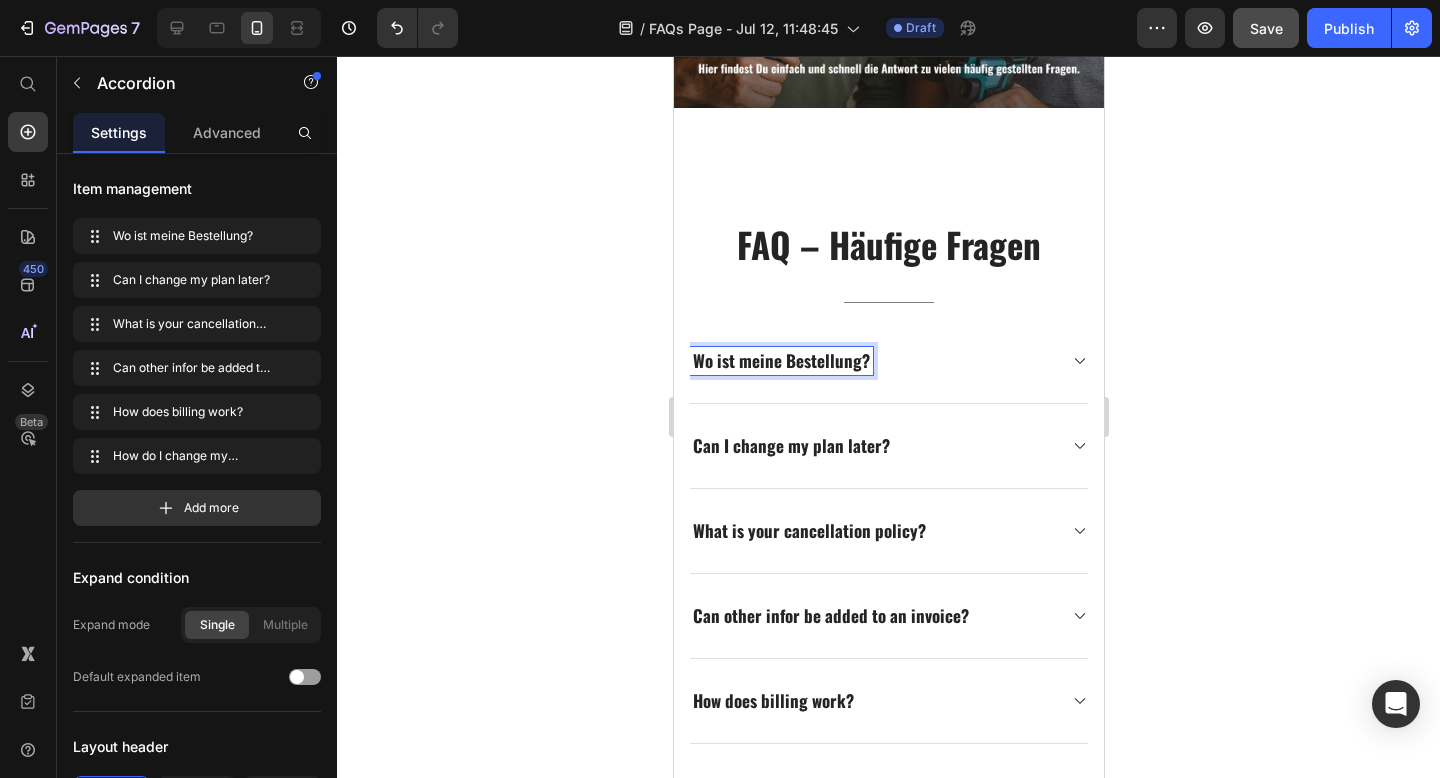 click 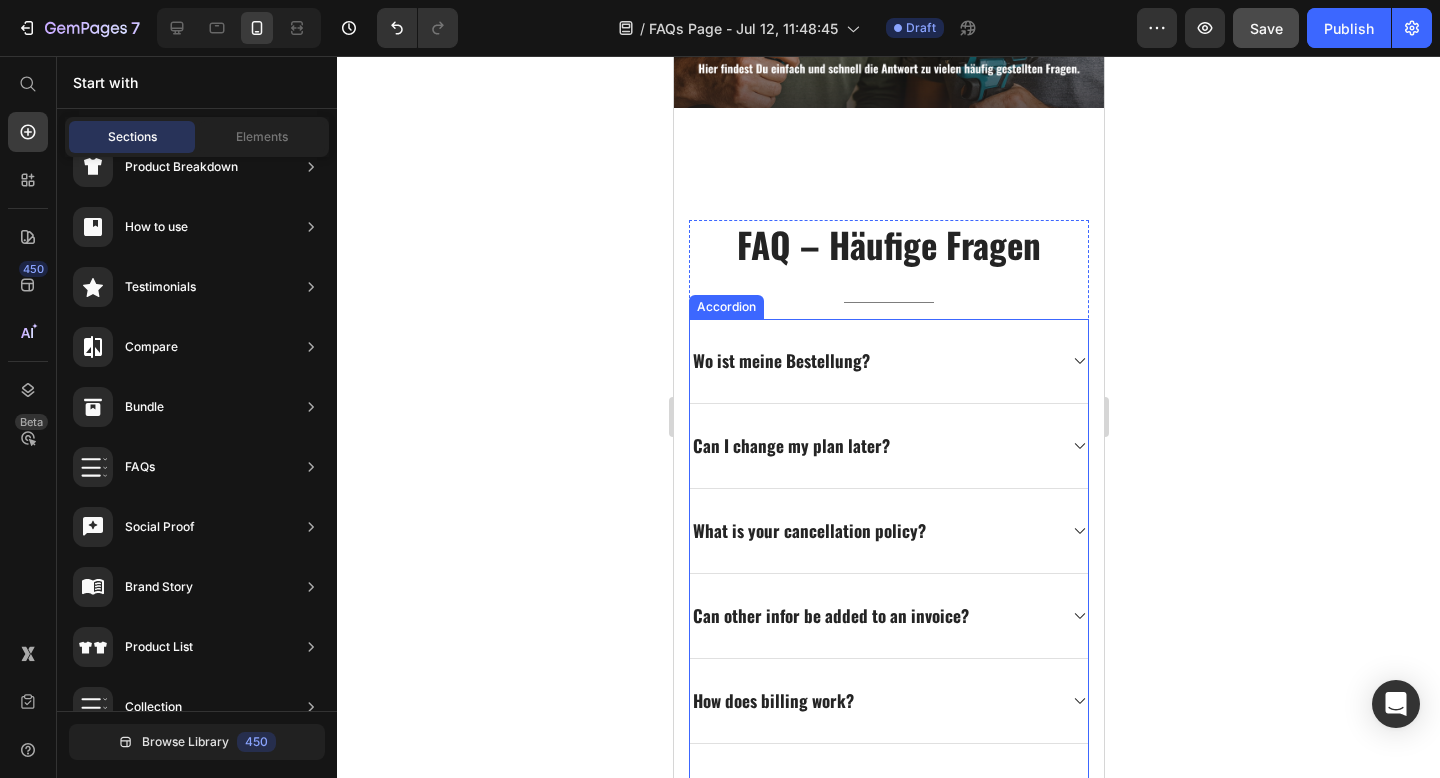 click on "Wo ist meine Bestellung?" at bounding box center [888, 361] 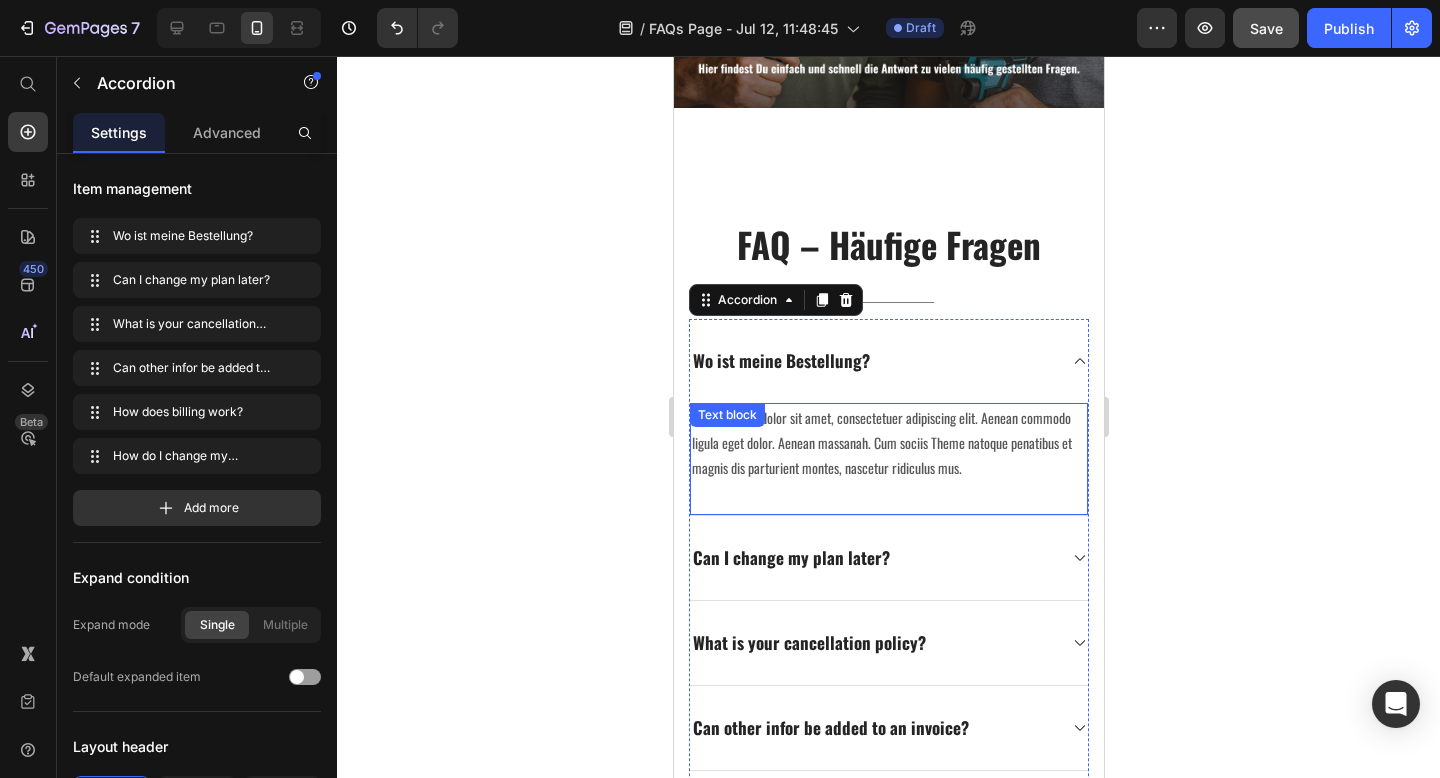 click on "Lorem ipsum dolor sit amet, consectetuer adipiscing elit. Aenean commodo ligula eget dolor. Aenean massanah. Cum sociis Theme natoque penatibus et magnis dis parturient montes, nascetur ridiculus mus." at bounding box center [888, 443] 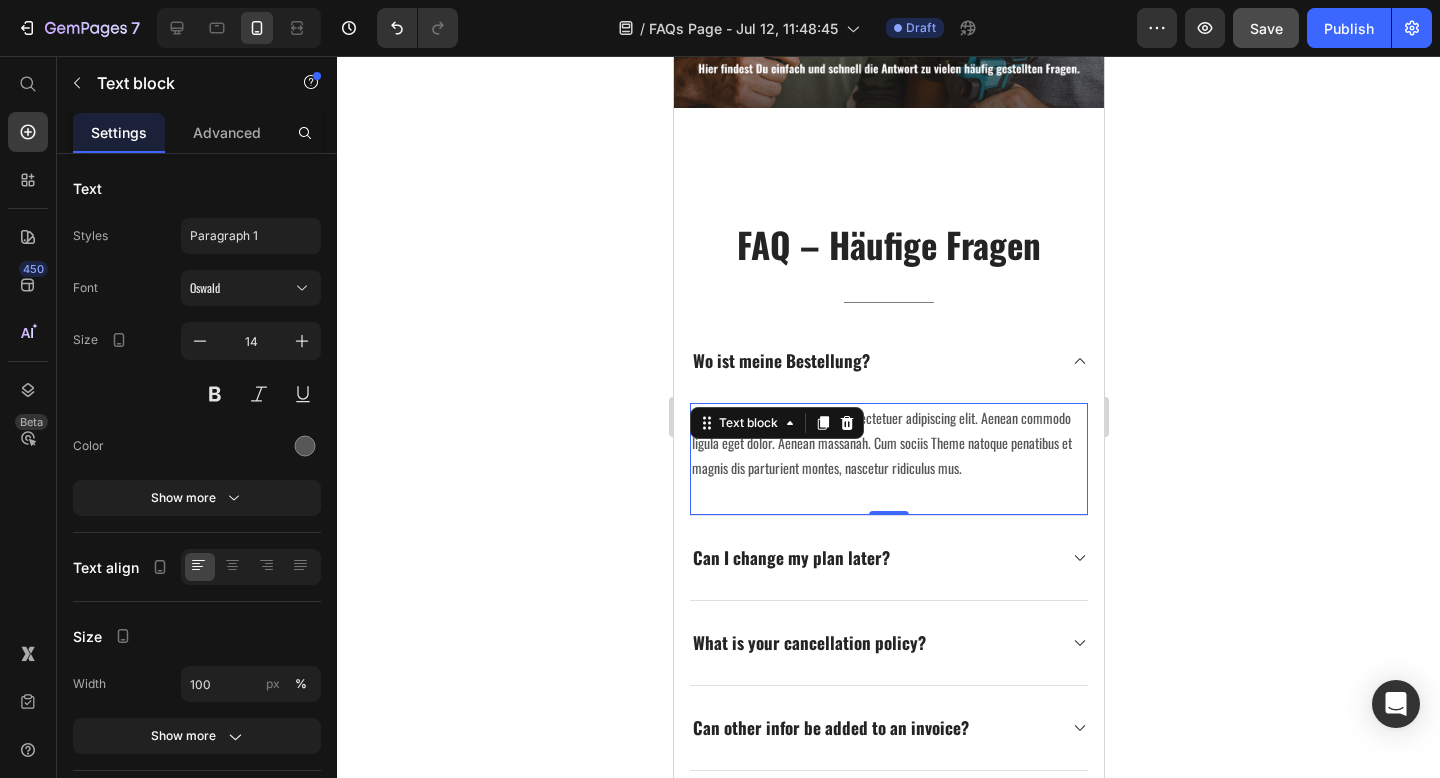 click on "Lorem ipsum dolor sit amet, consectetuer adipiscing elit. Aenean commodo ligula eget dolor. Aenean massanah. Cum sociis Theme natoque penatibus et magnis dis parturient montes, nascetur ridiculus mus." at bounding box center [888, 443] 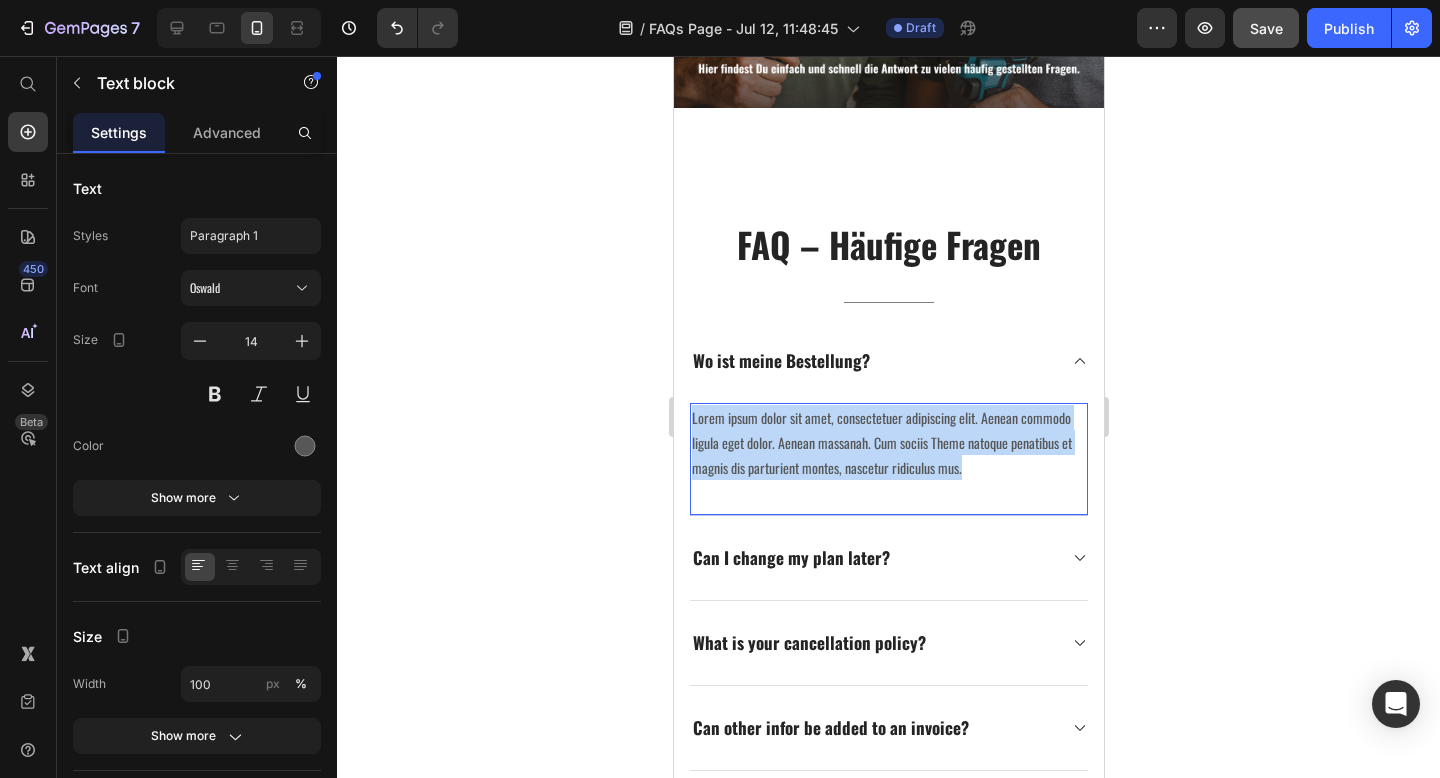 click on "Lorem ipsum dolor sit amet, consectetuer adipiscing elit. Aenean commodo ligula eget dolor. Aenean massanah. Cum sociis Theme natoque penatibus et magnis dis parturient montes, nascetur ridiculus mus." at bounding box center (888, 443) 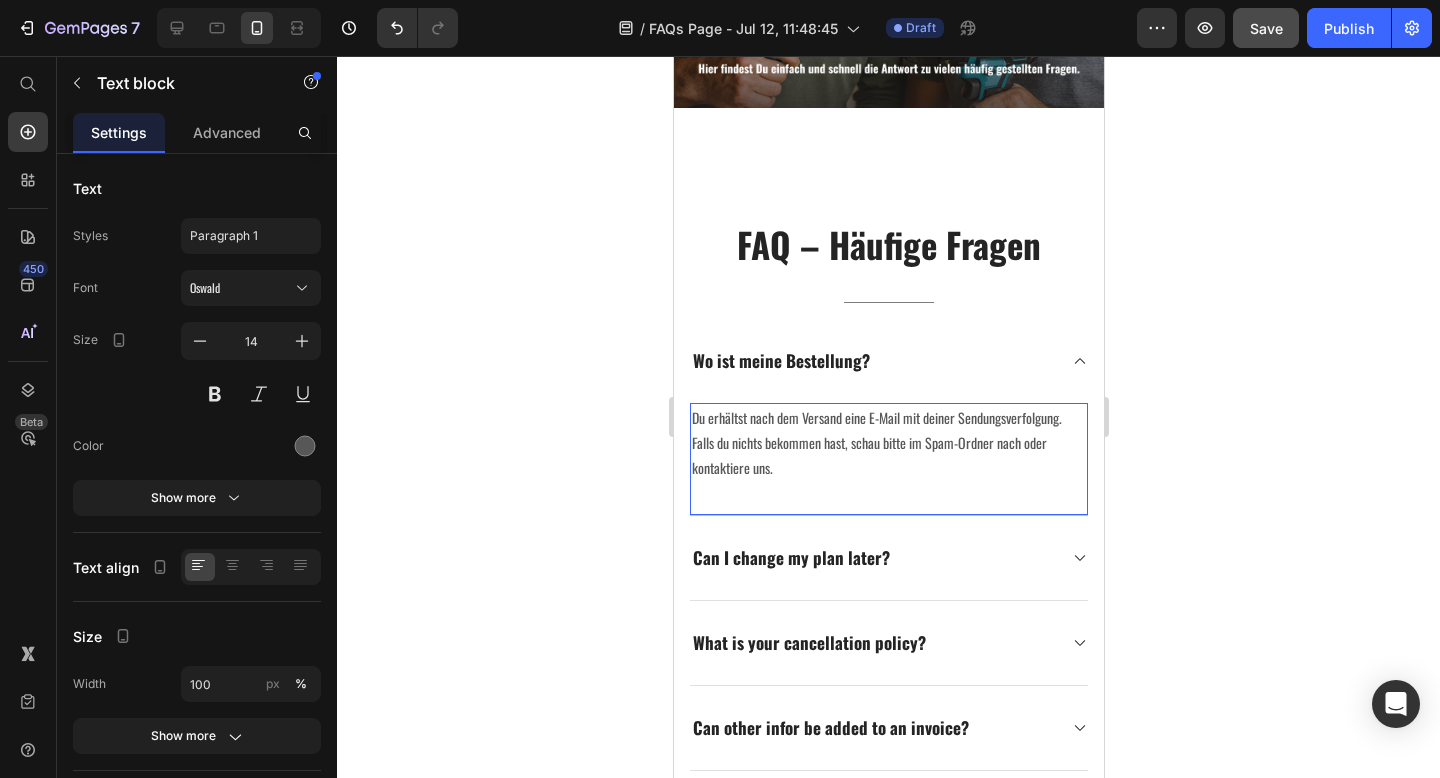 click 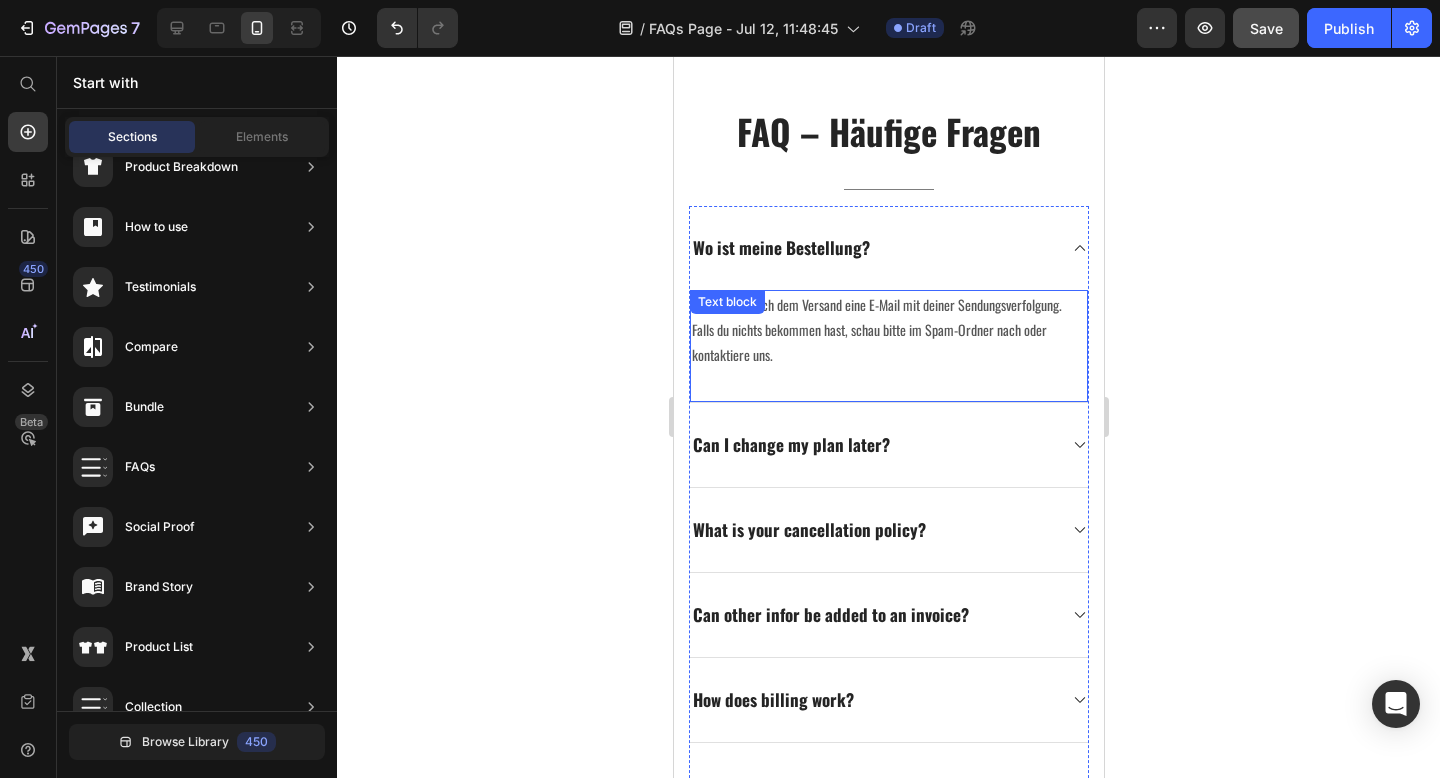 scroll, scrollTop: 524, scrollLeft: 0, axis: vertical 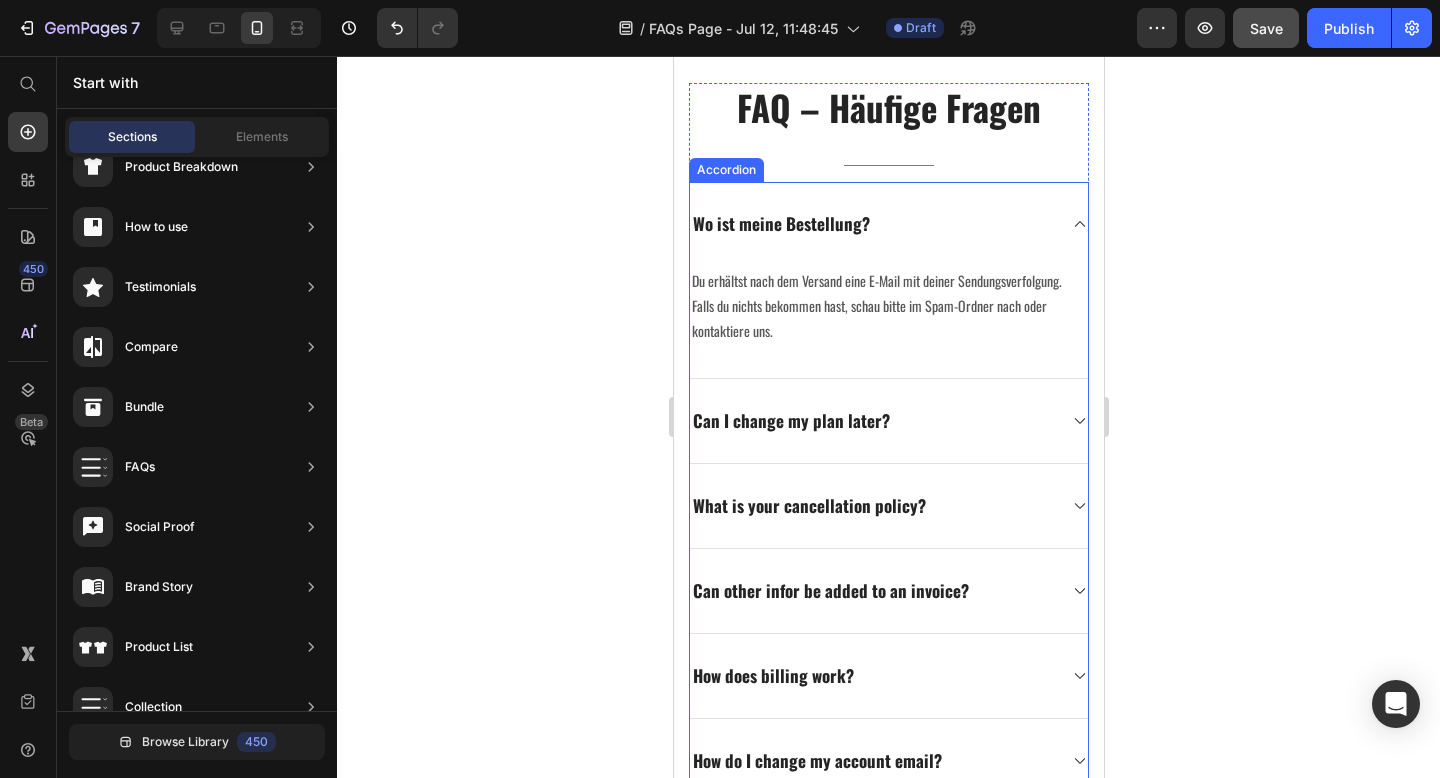 click on "Can I change my plan later?" at bounding box center (790, 421) 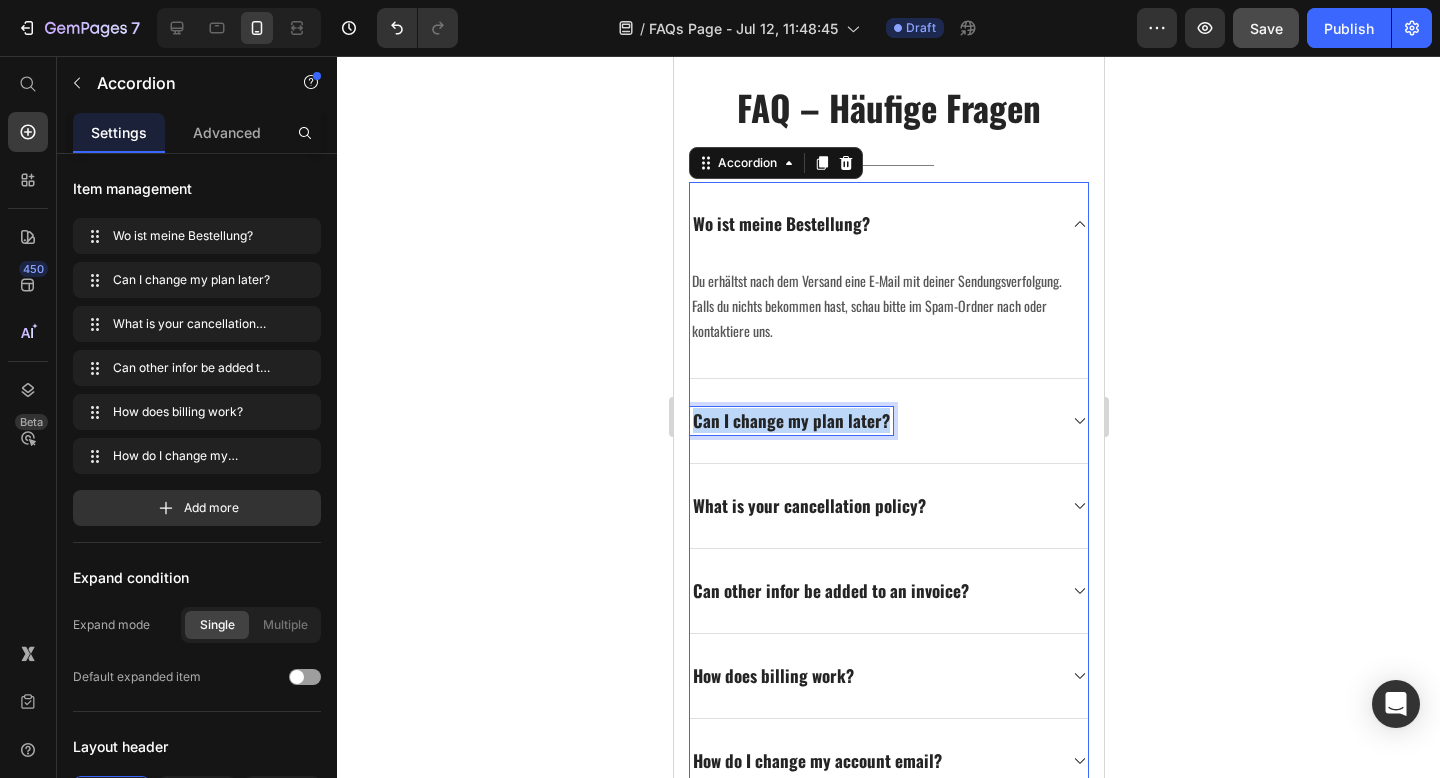 click on "Can I change my plan later?" at bounding box center (790, 421) 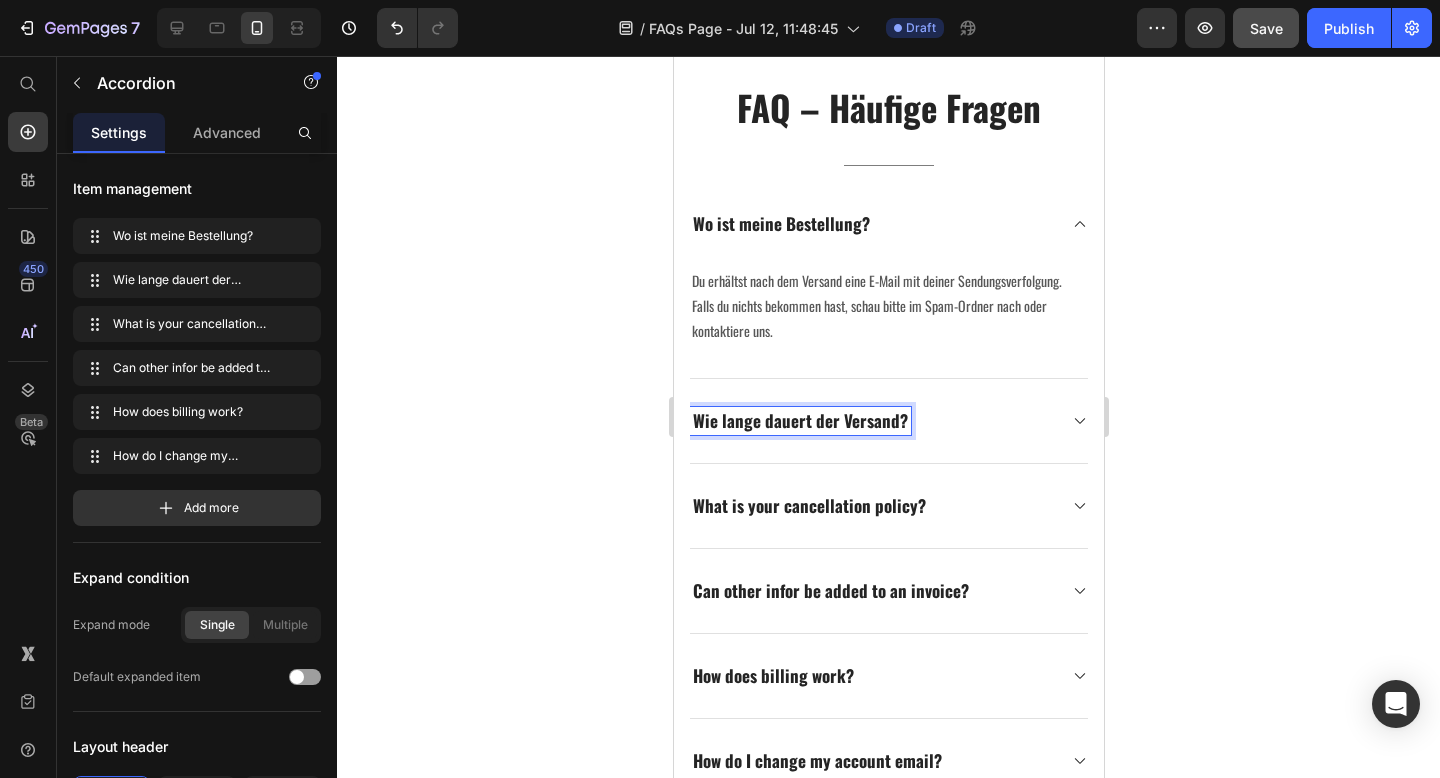 click 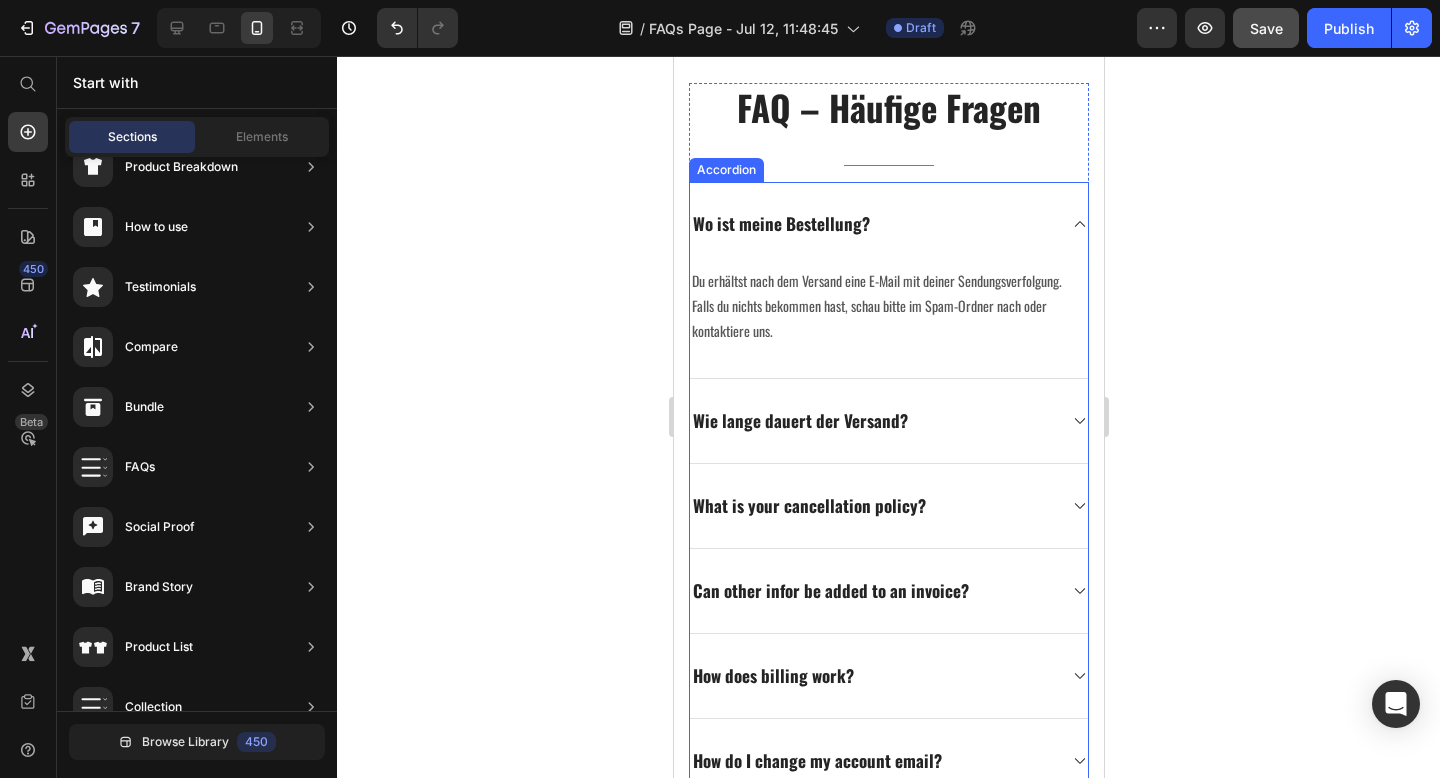 click 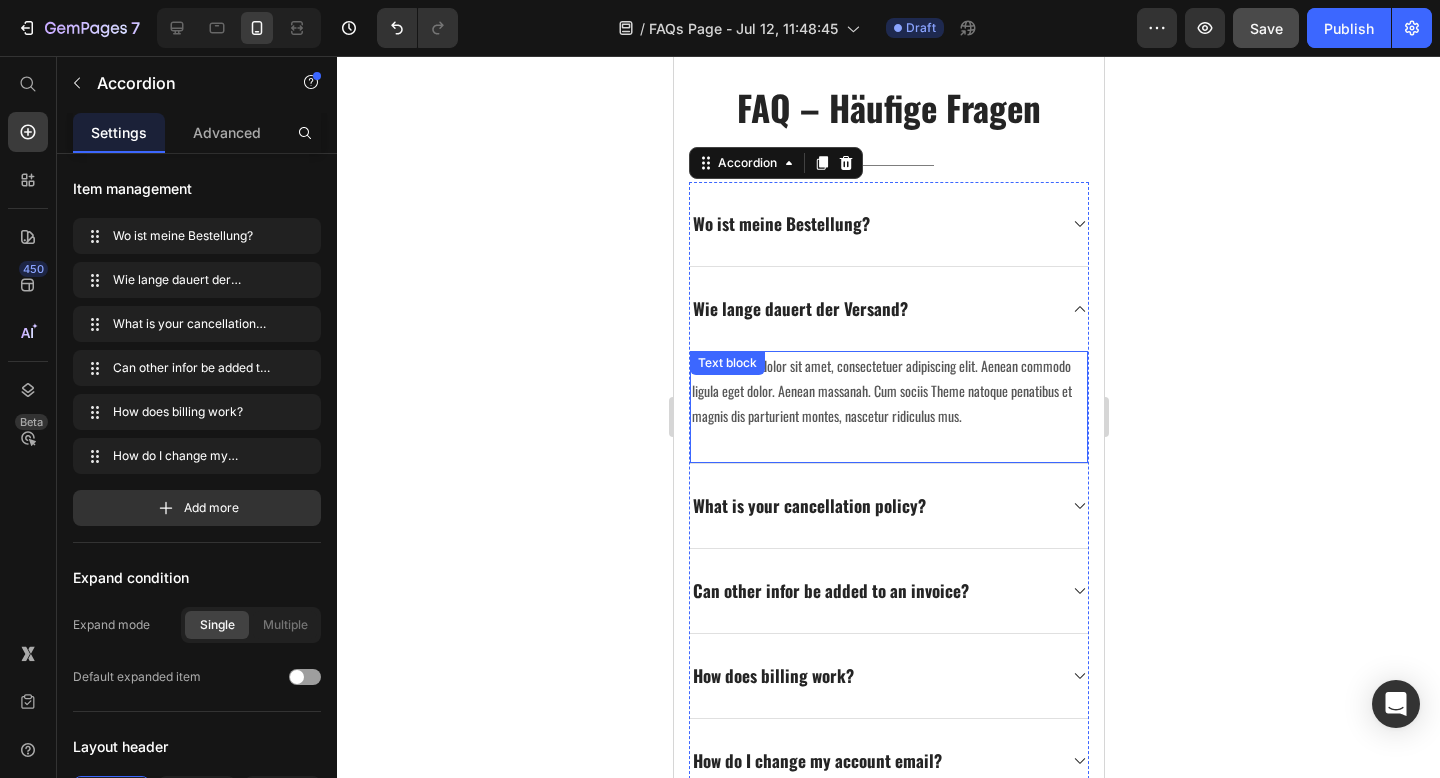 click on "Lorem ipsum dolor sit amet, consectetuer adipiscing elit. Aenean commodo ligula eget dolor. Aenean massanah. Cum sociis Theme natoque penatibus et magnis dis parturient montes, nascetur ridiculus mus." at bounding box center [888, 391] 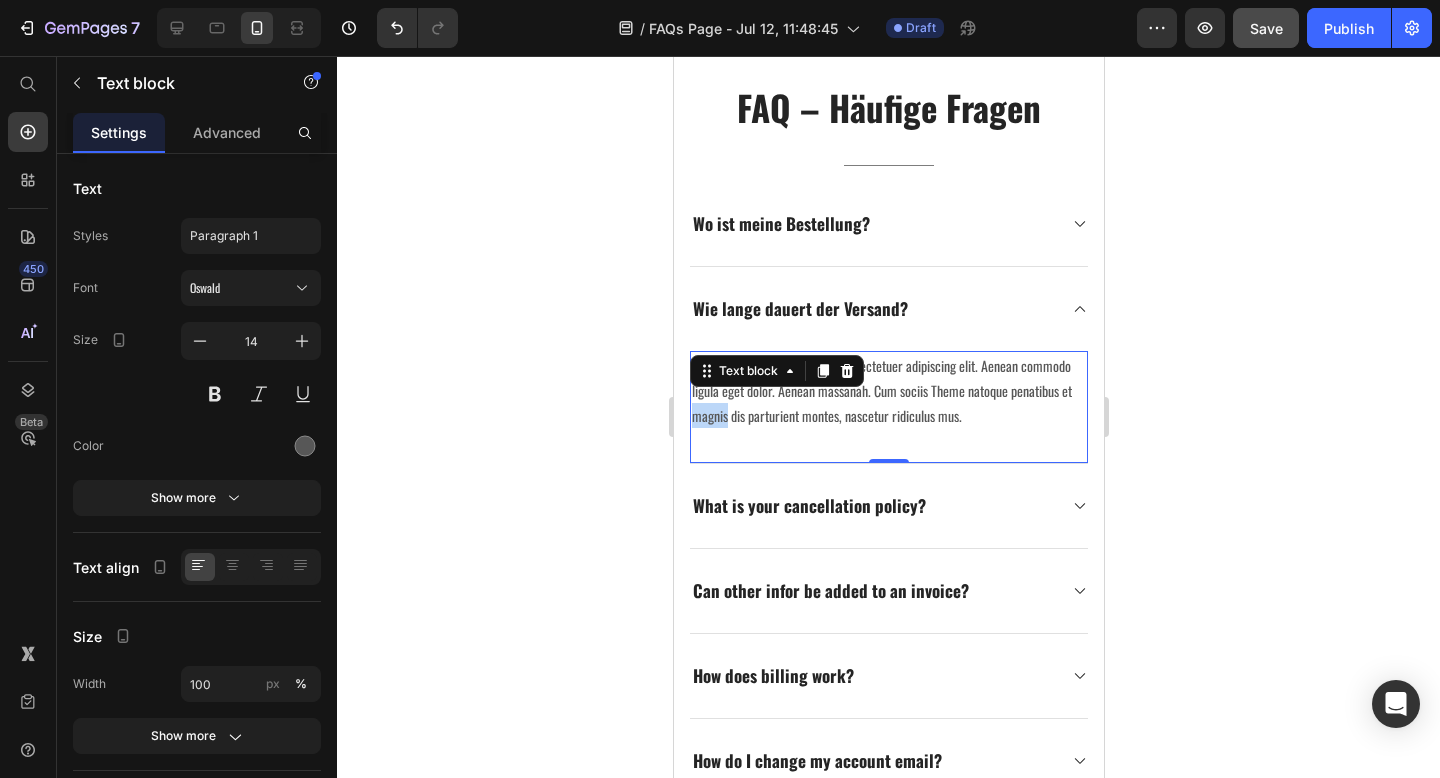 click on "Lorem ipsum dolor sit amet, consectetuer adipiscing elit. Aenean commodo ligula eget dolor. Aenean massanah. Cum sociis Theme natoque penatibus et magnis dis parturient montes, nascetur ridiculus mus." at bounding box center [888, 391] 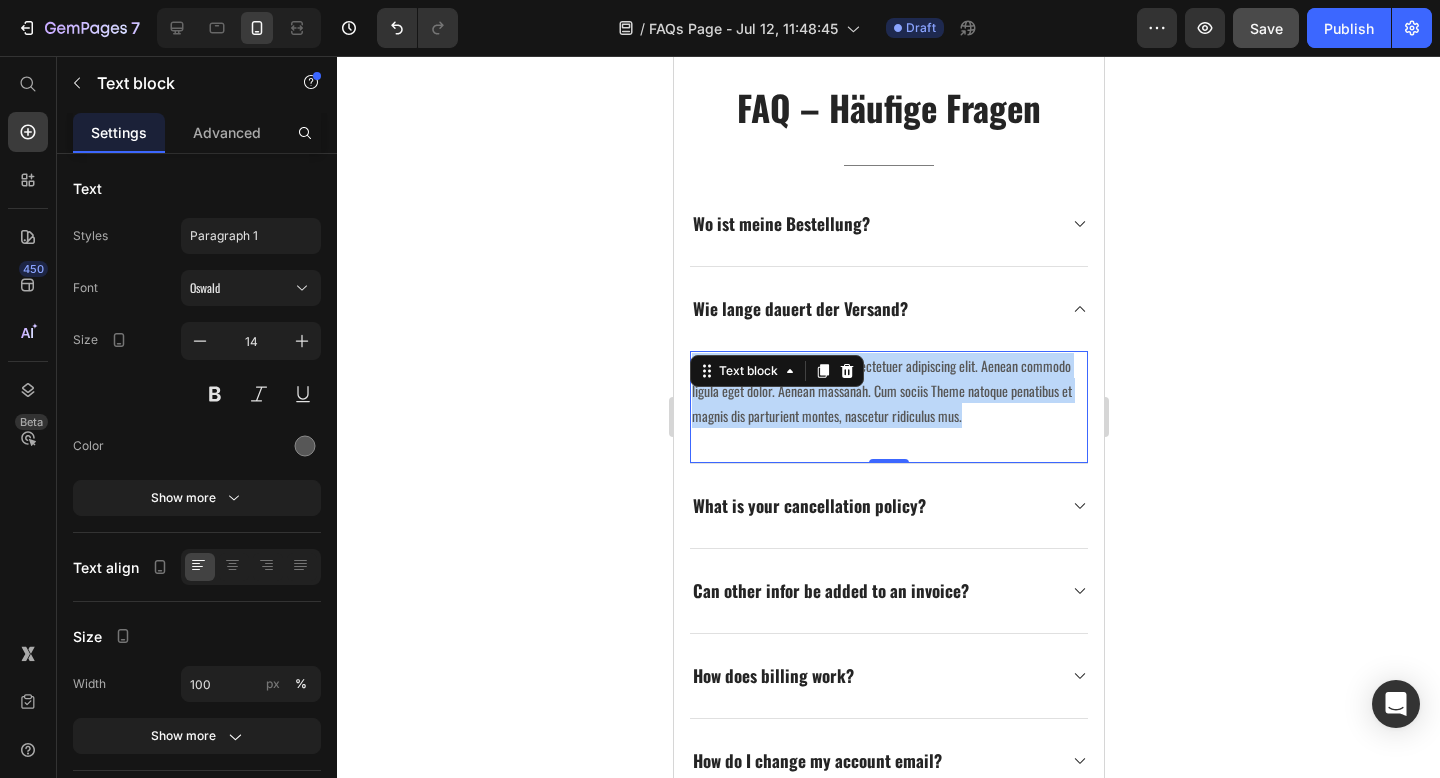 click on "Lorem ipsum dolor sit amet, consectetuer adipiscing elit. Aenean commodo ligula eget dolor. Aenean massanah. Cum sociis Theme natoque penatibus et magnis dis parturient montes, nascetur ridiculus mus." at bounding box center [888, 391] 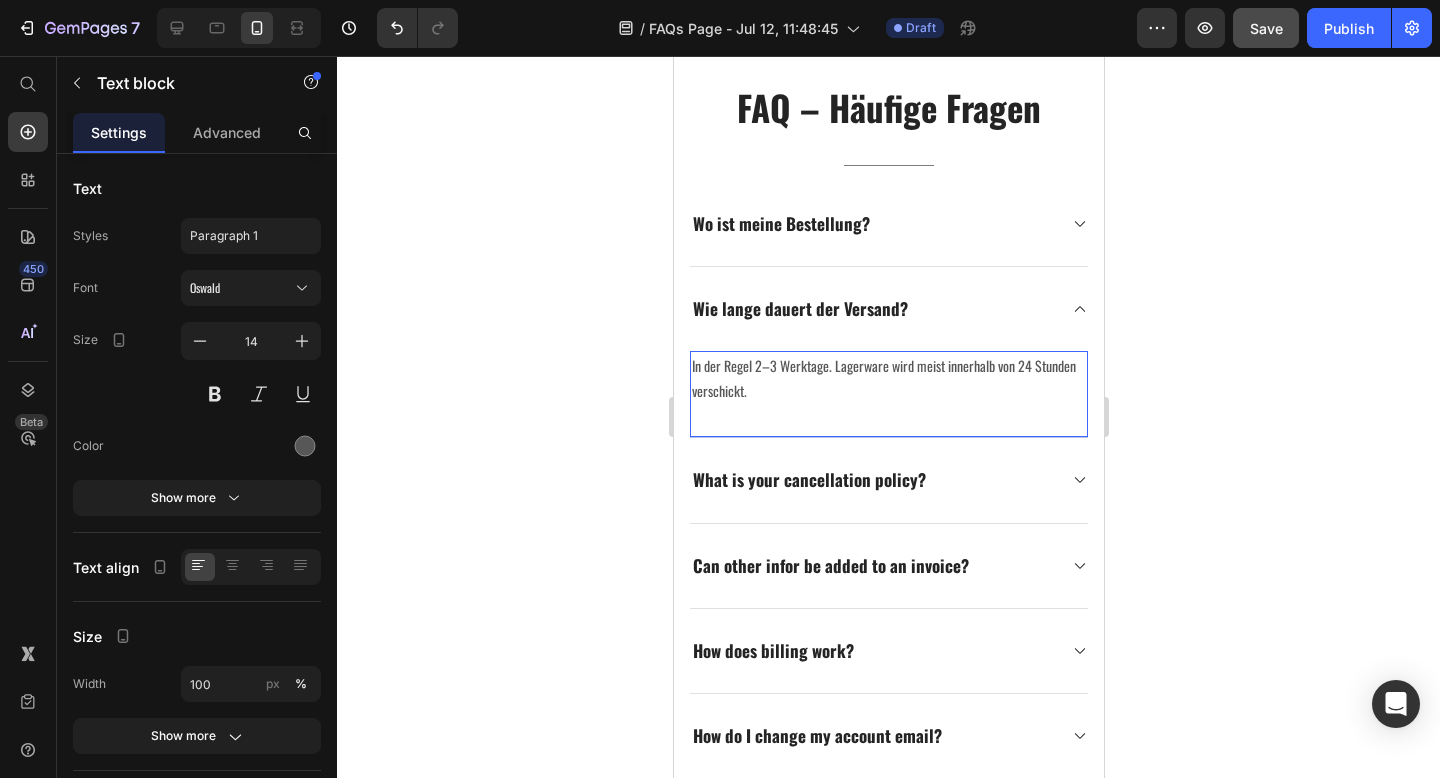 click 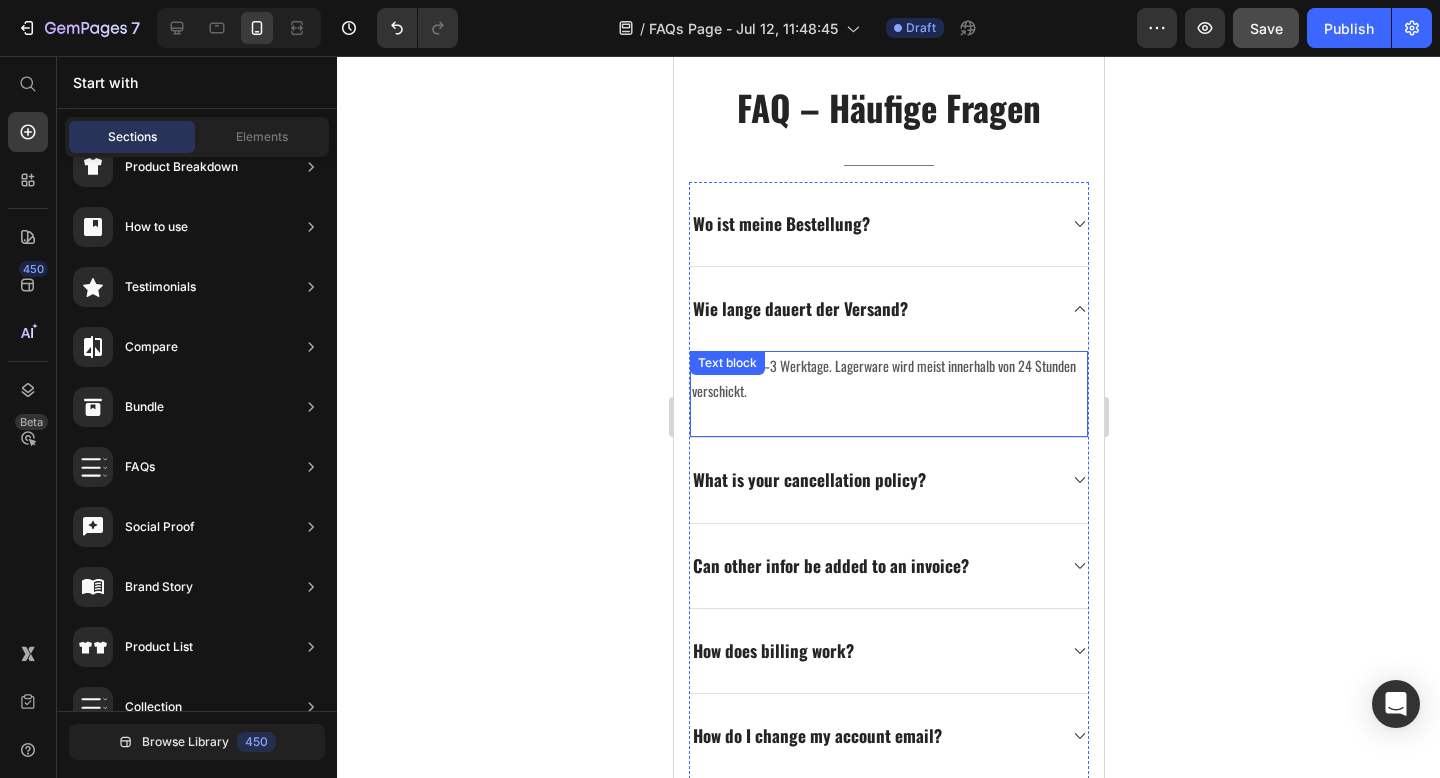 click on "In der Regel 2–3 Werktage. Lagerware wird meist innerhalb von 24 Stunden verschickt." at bounding box center [888, 378] 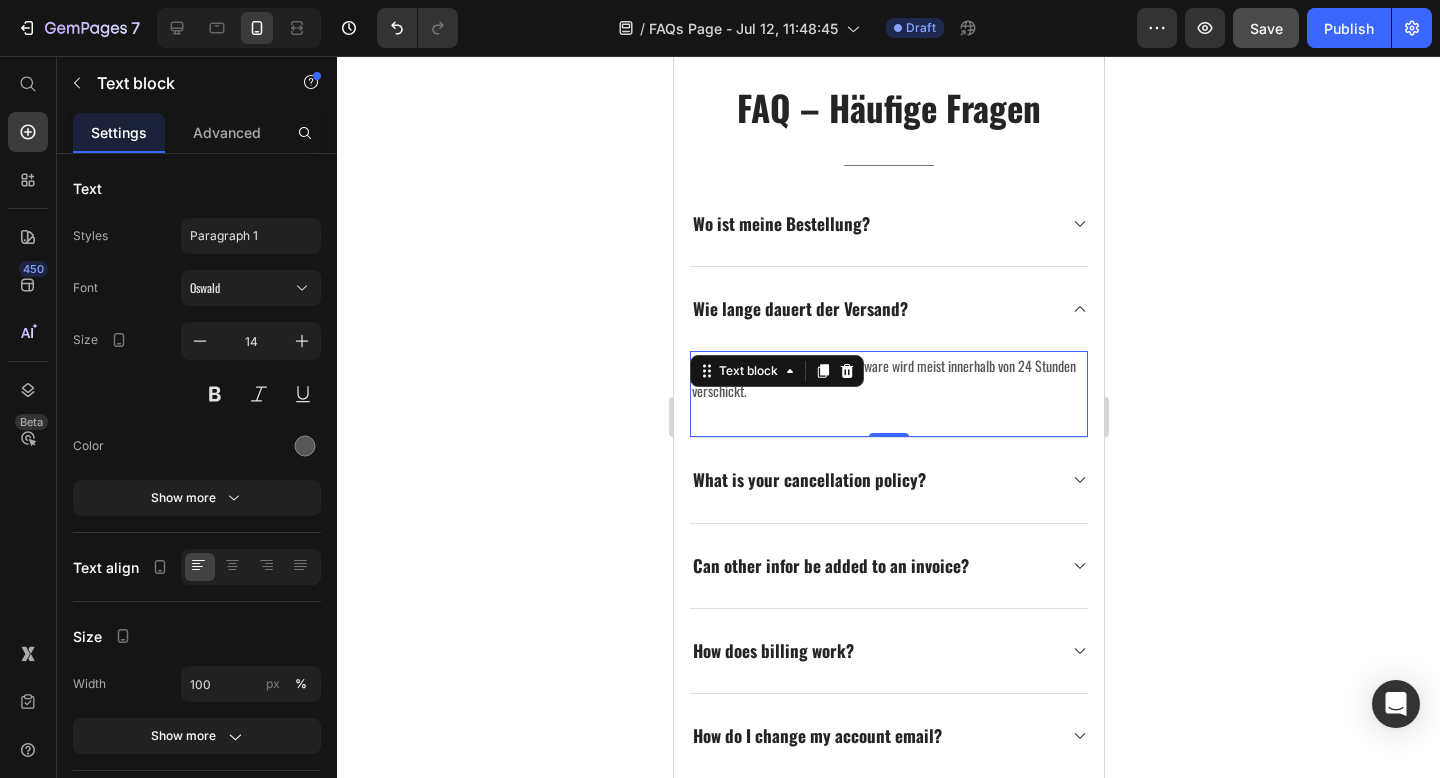 click on "Text block" at bounding box center (776, 371) 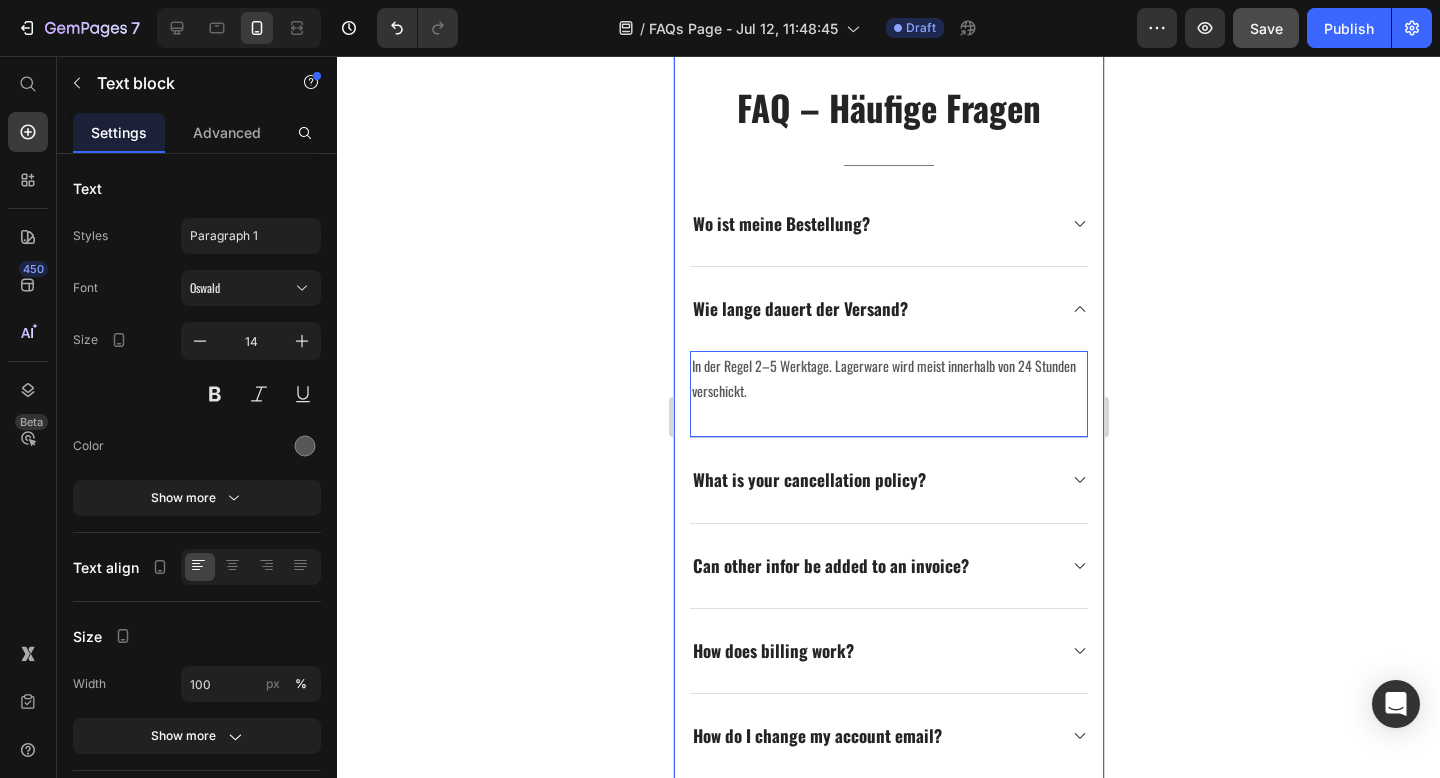 click 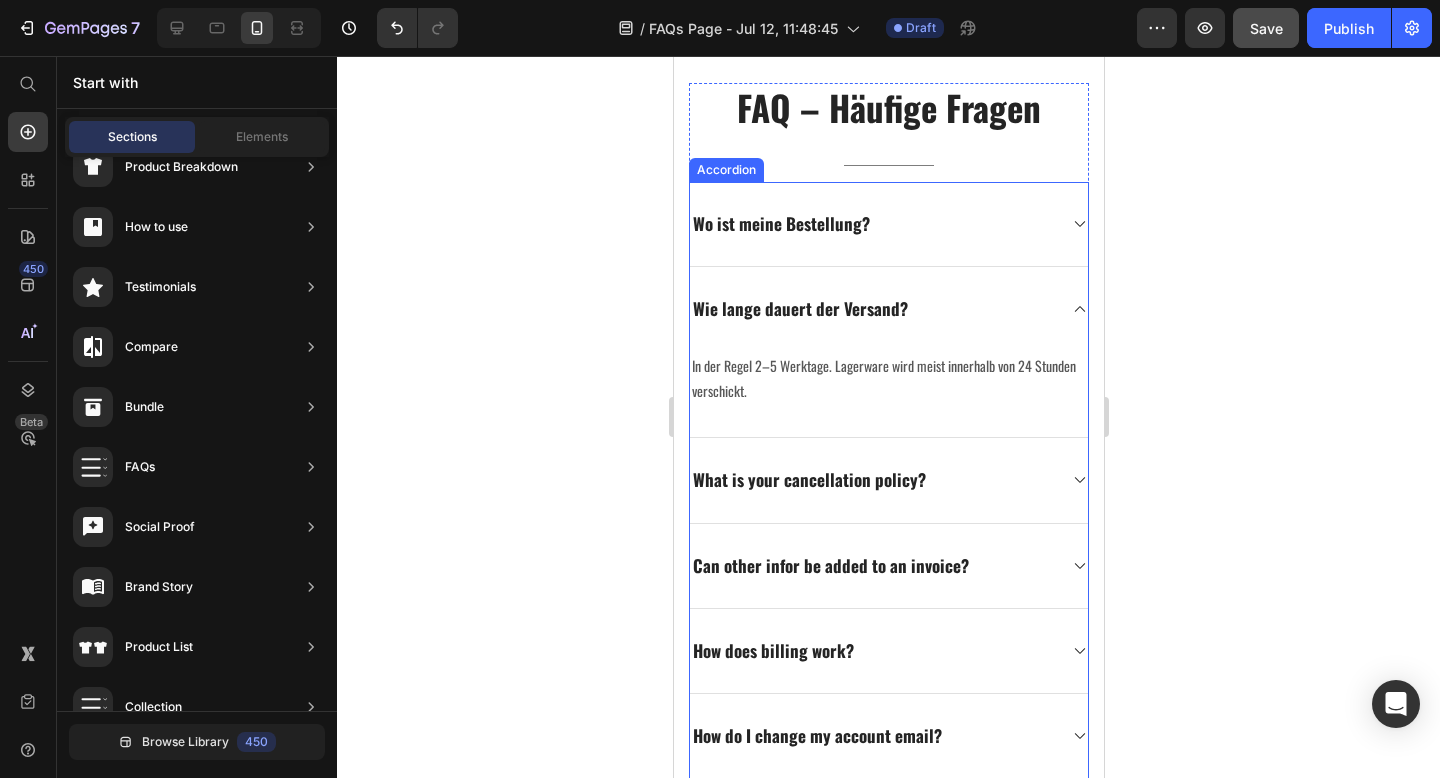 click on "What is your cancellation policy?" at bounding box center (808, 480) 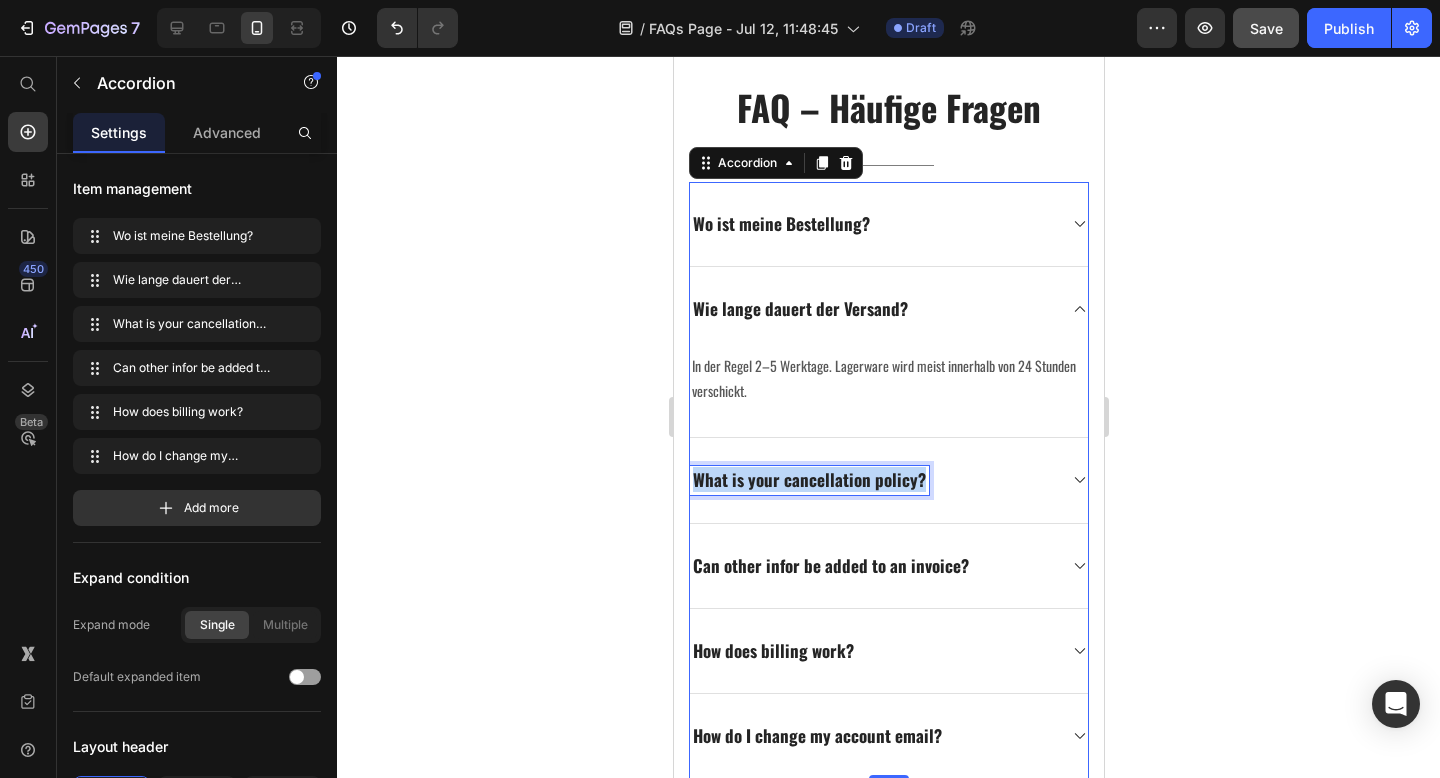 click on "What is your cancellation policy?" at bounding box center [808, 480] 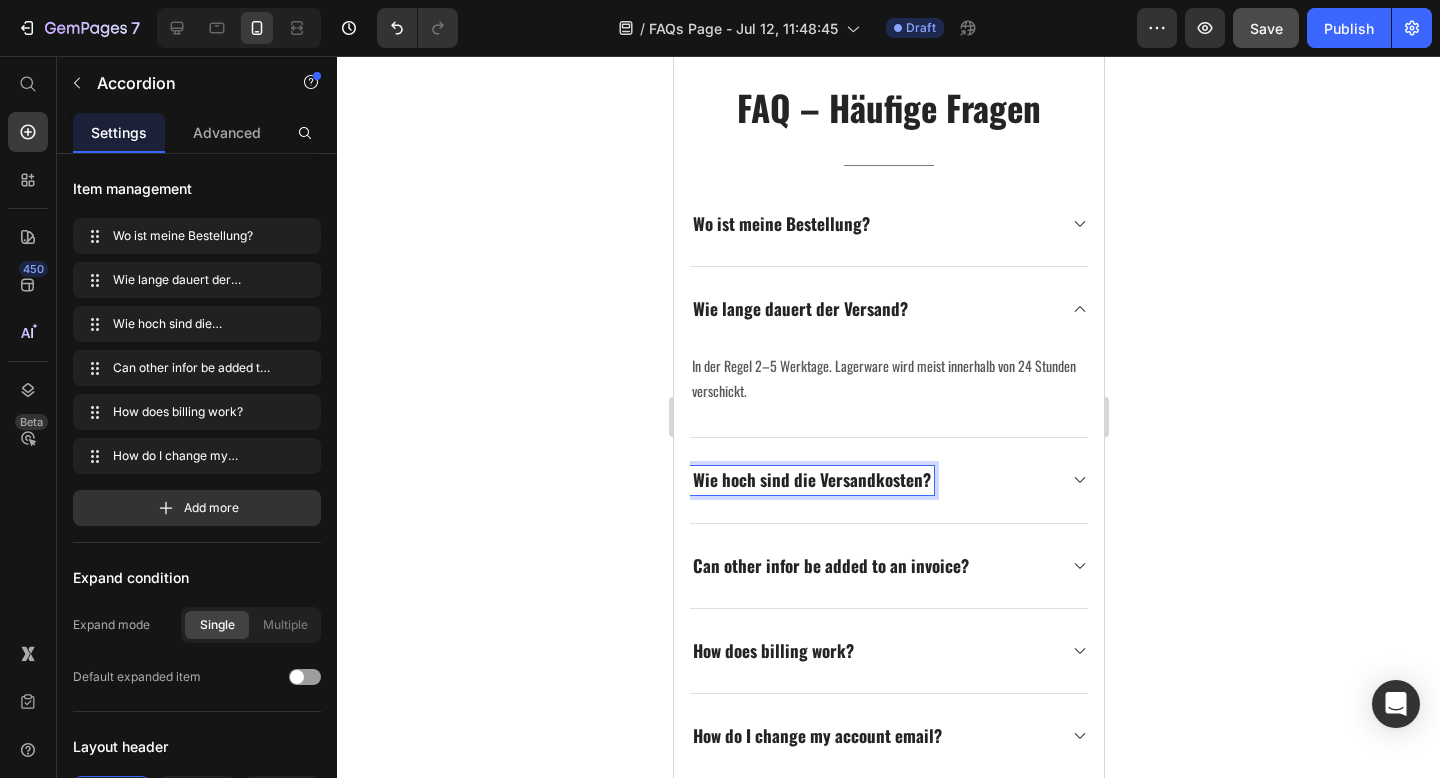 click 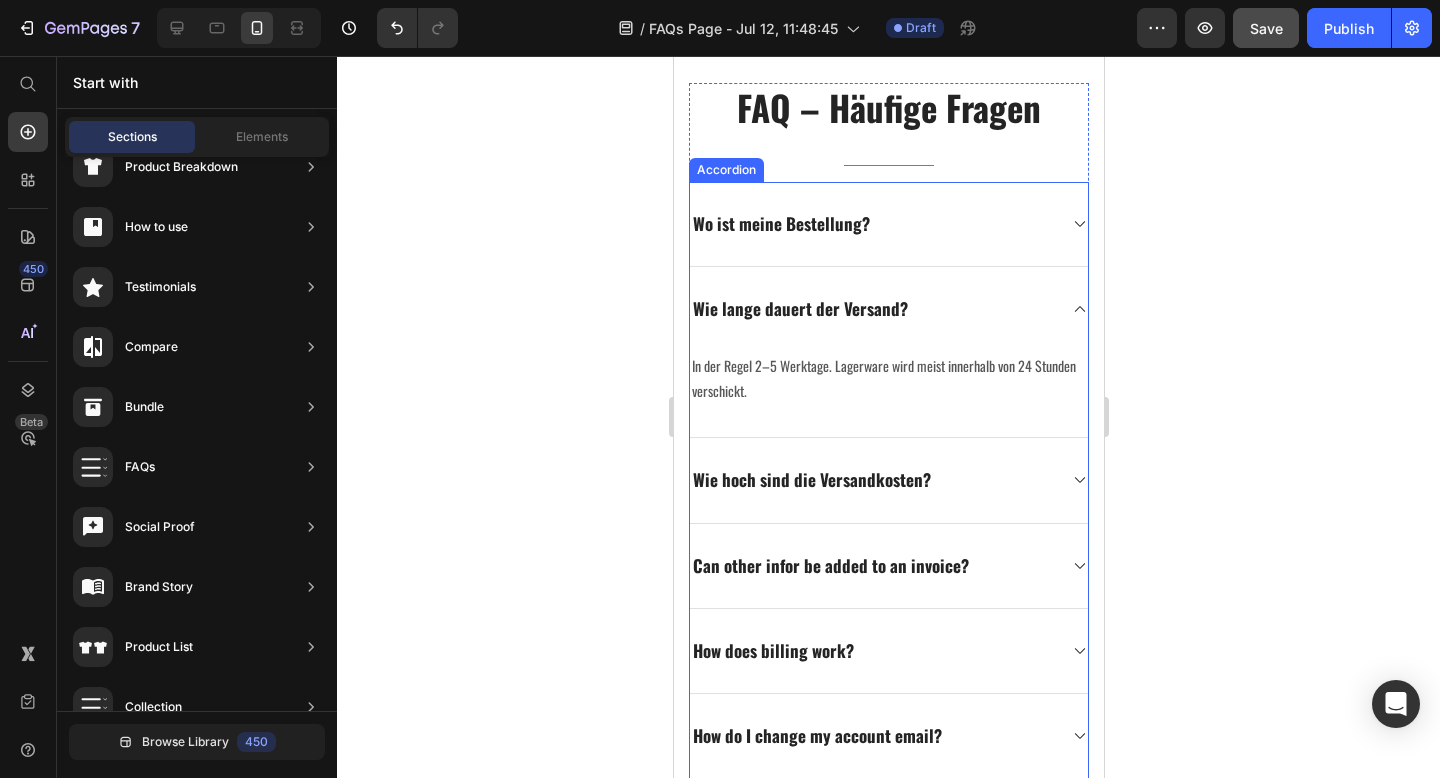 click on "FAQ – Häufige Fragen Heading                Title Line
Wo ist meine Bestellung?
Wie lange dauert der Versand? In der Regel 2–5 Werktage. Lagerware wird meist innerhalb von 24 Stunden verschickt. Text block
Wie hoch sind die Versandkosten?
Can other infor be added to an invoice?
How does billing work?
How do I change my account email? Accordion Row Section 2" at bounding box center (888, 430) 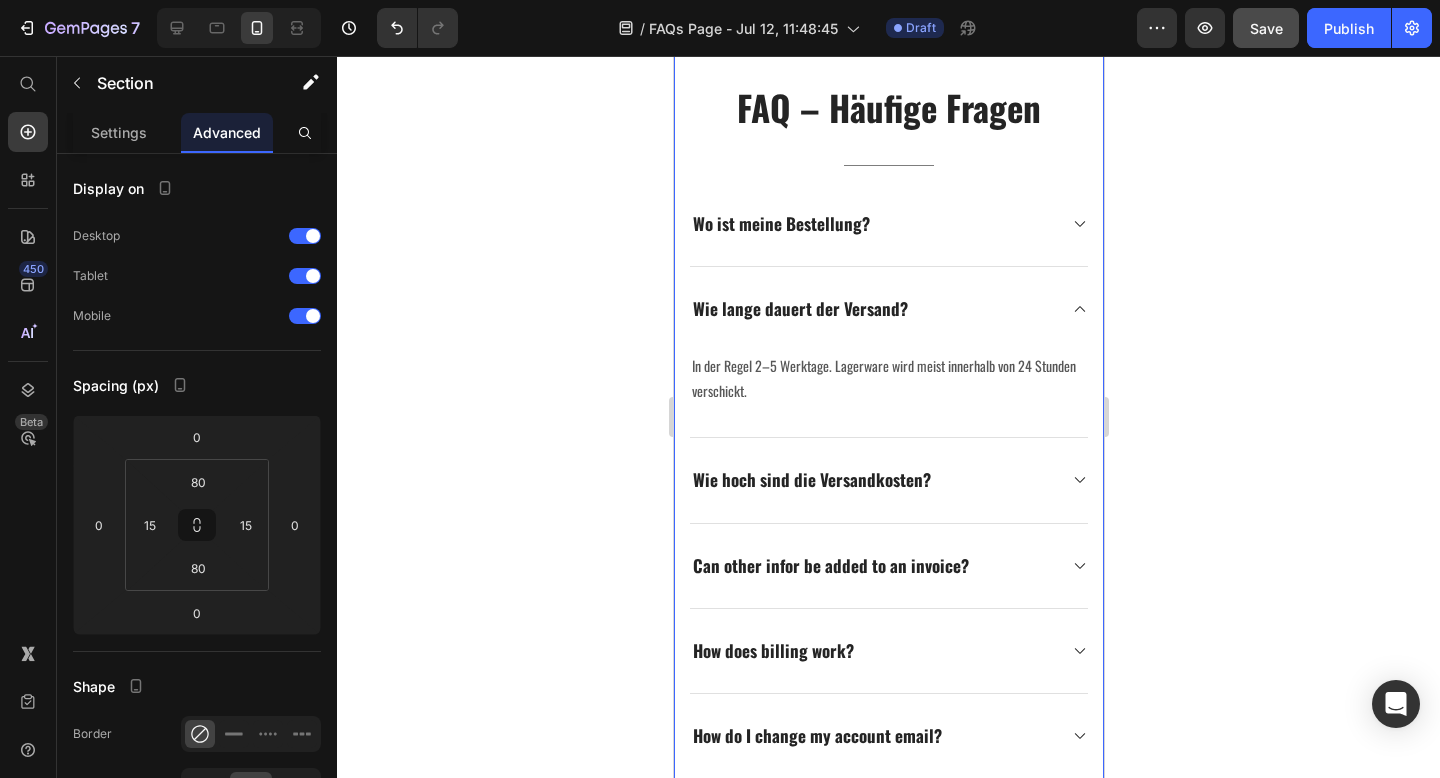 click 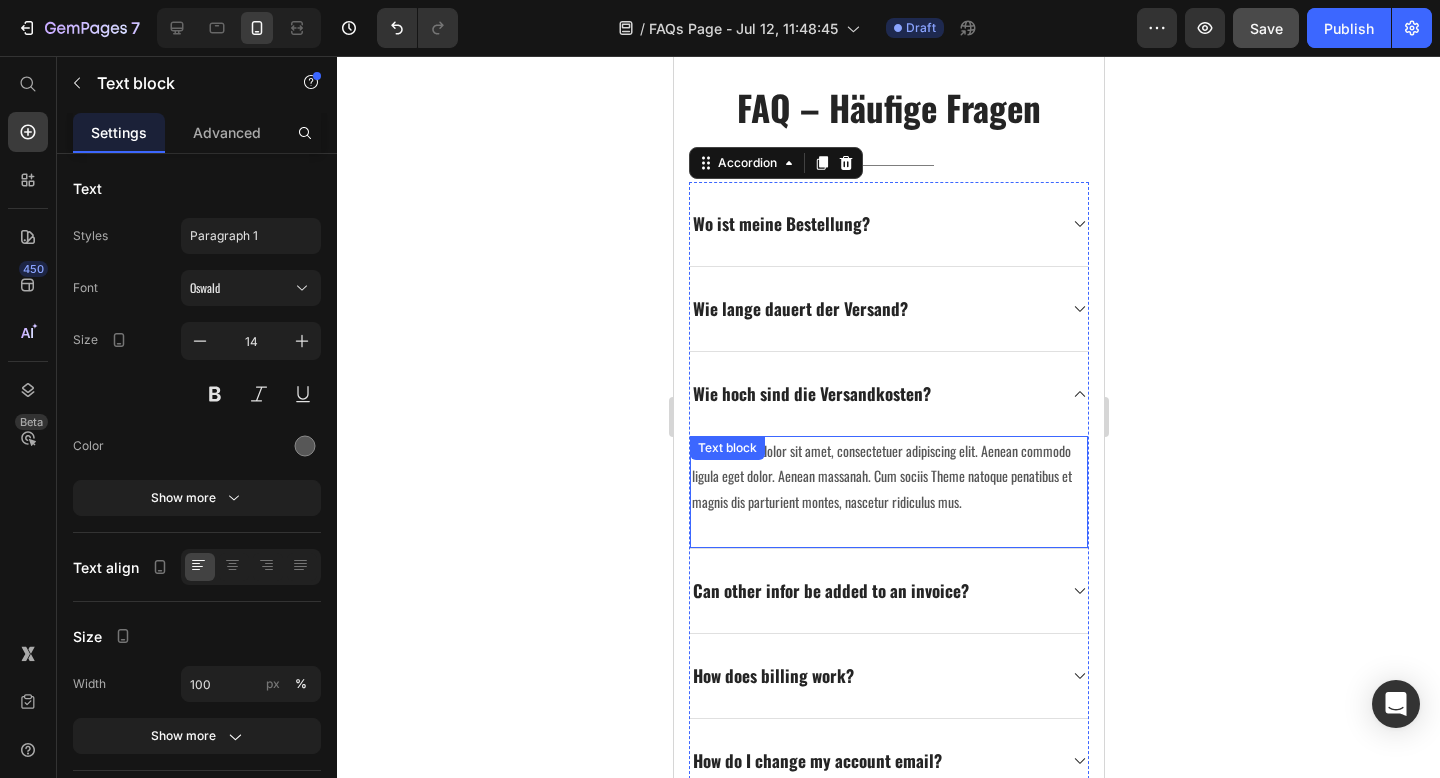 click on "Lorem ipsum dolor sit amet, consectetuer adipiscing elit. Aenean commodo ligula eget dolor. Aenean massanah. Cum sociis Theme natoque penatibus et magnis dis parturient montes, nascetur ridiculus mus. Text block" at bounding box center (888, 492) 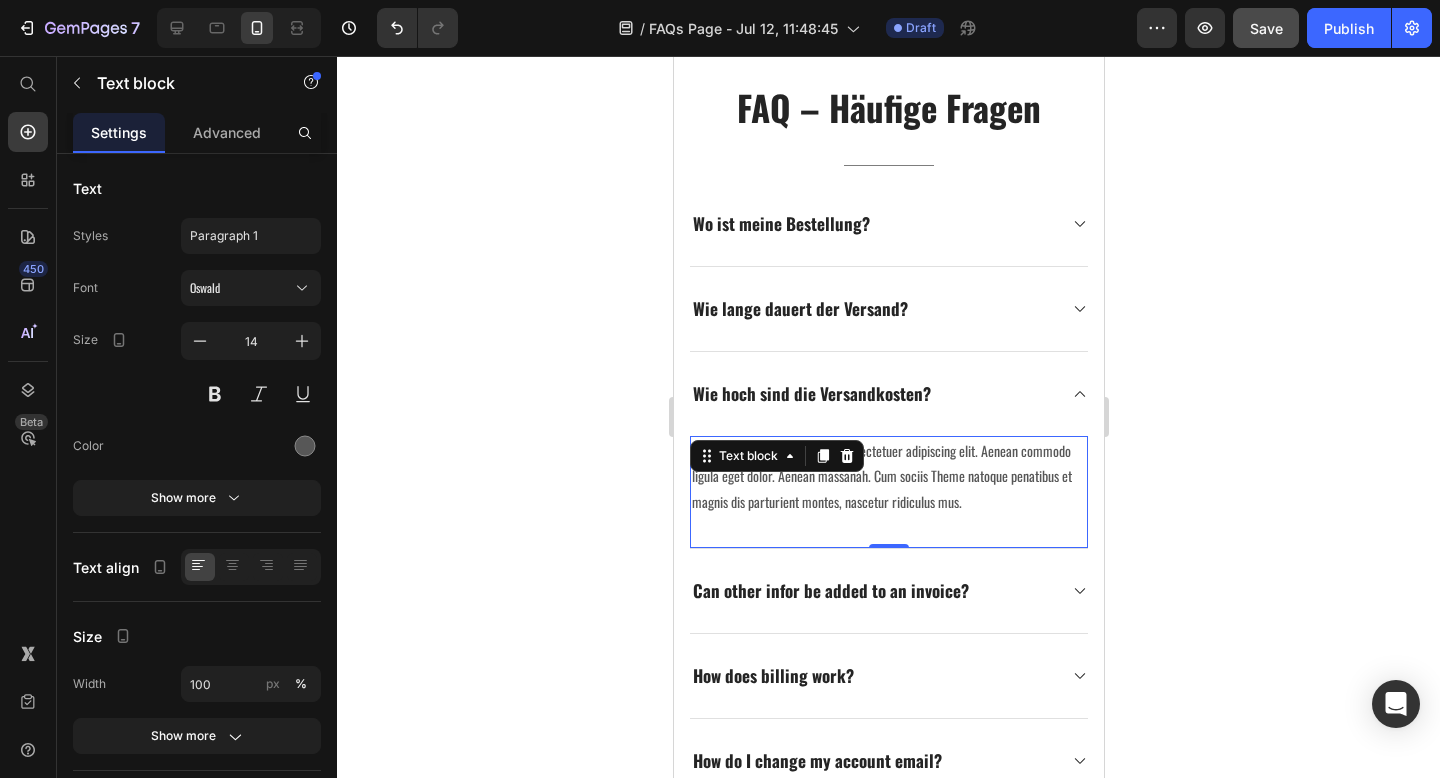 click at bounding box center (846, 456) 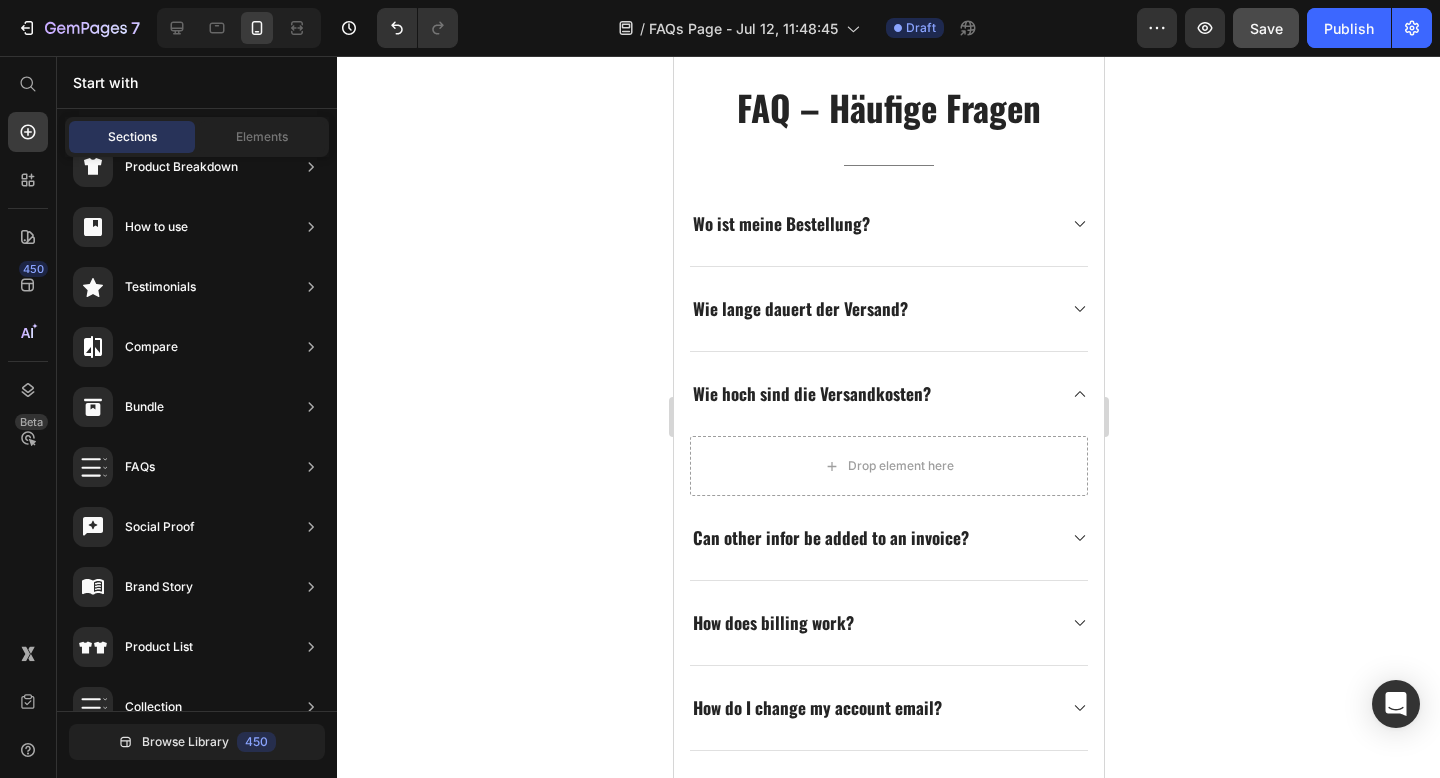 click 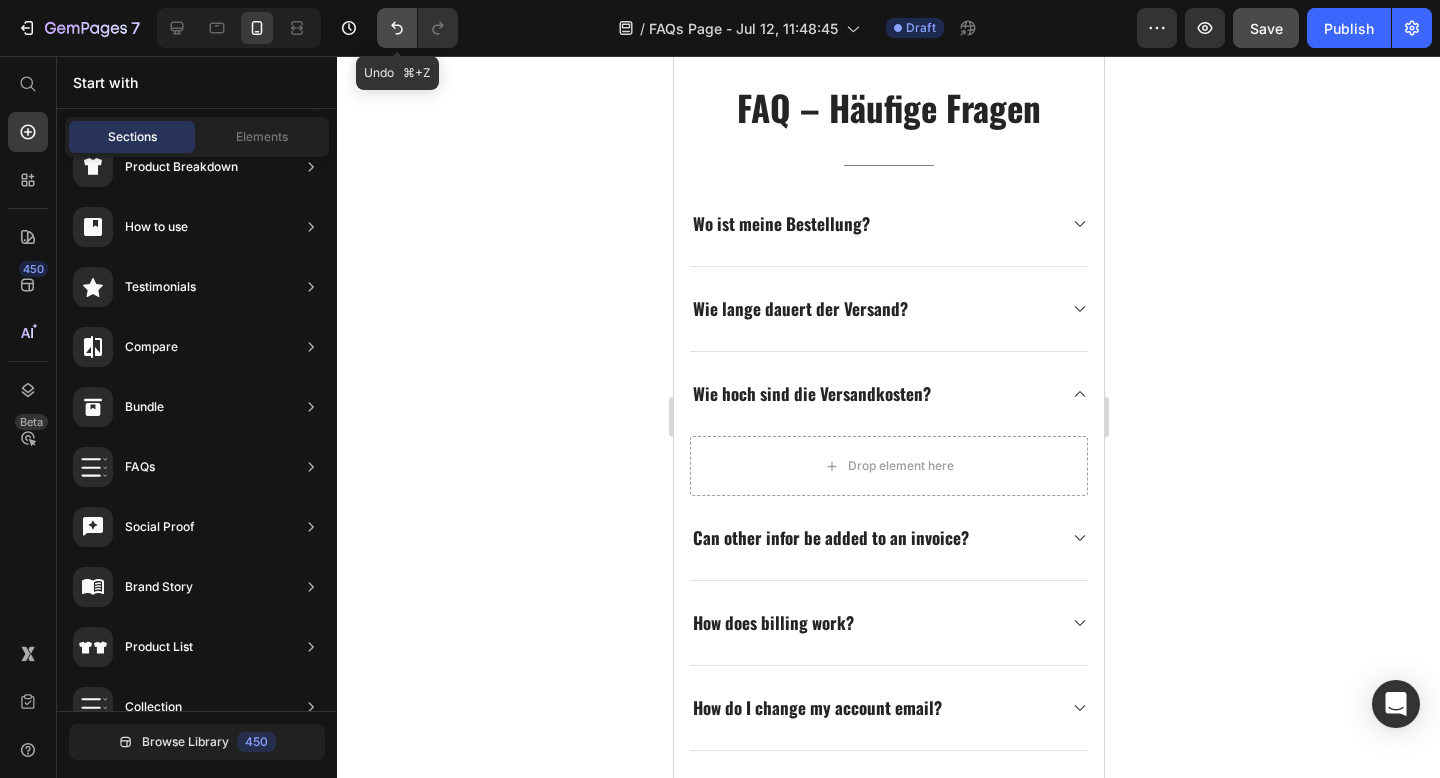 click 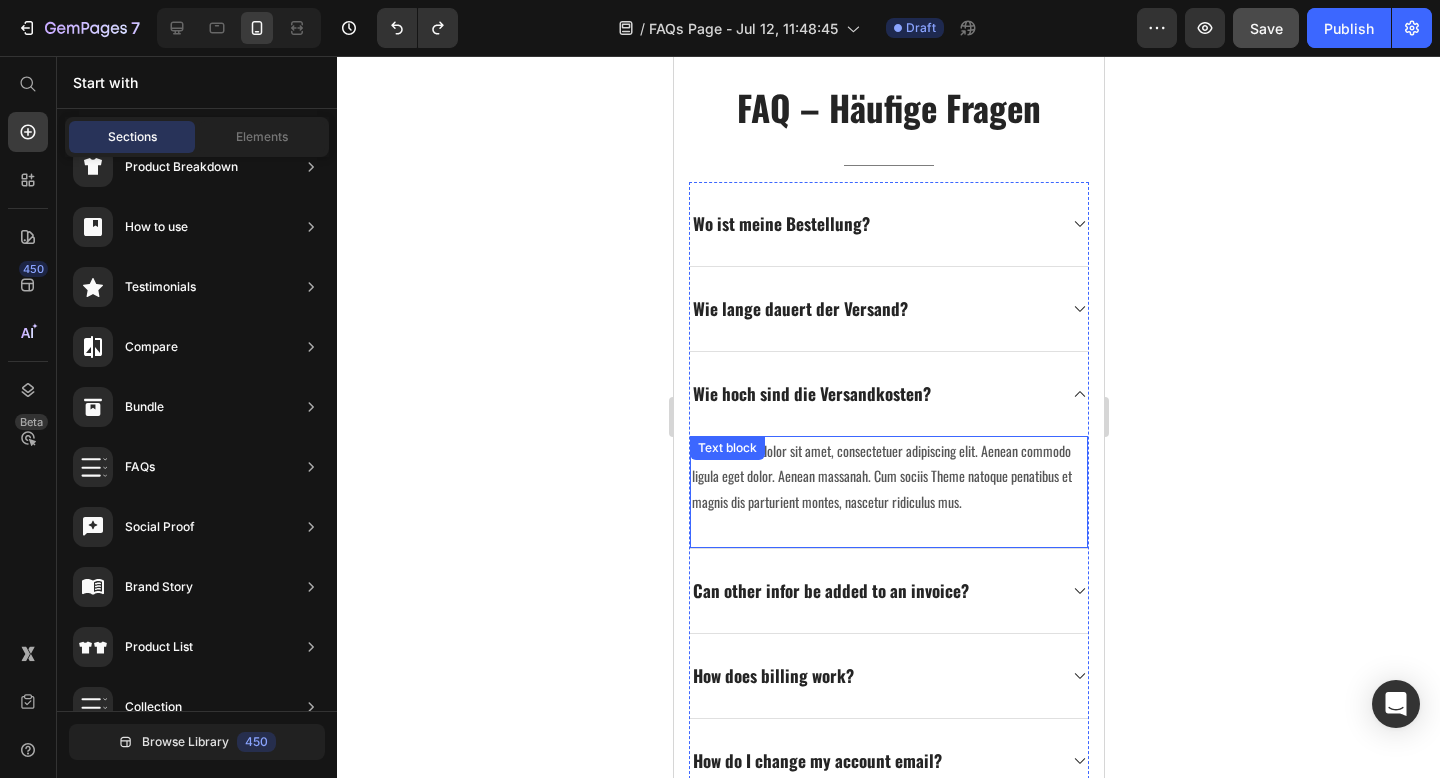 click on "Lorem ipsum dolor sit amet, consectetuer adipiscing elit. Aenean commodo ligula eget dolor. Aenean massanah. Cum sociis Theme natoque penatibus et magnis dis parturient montes, nascetur ridiculus mus." at bounding box center [888, 476] 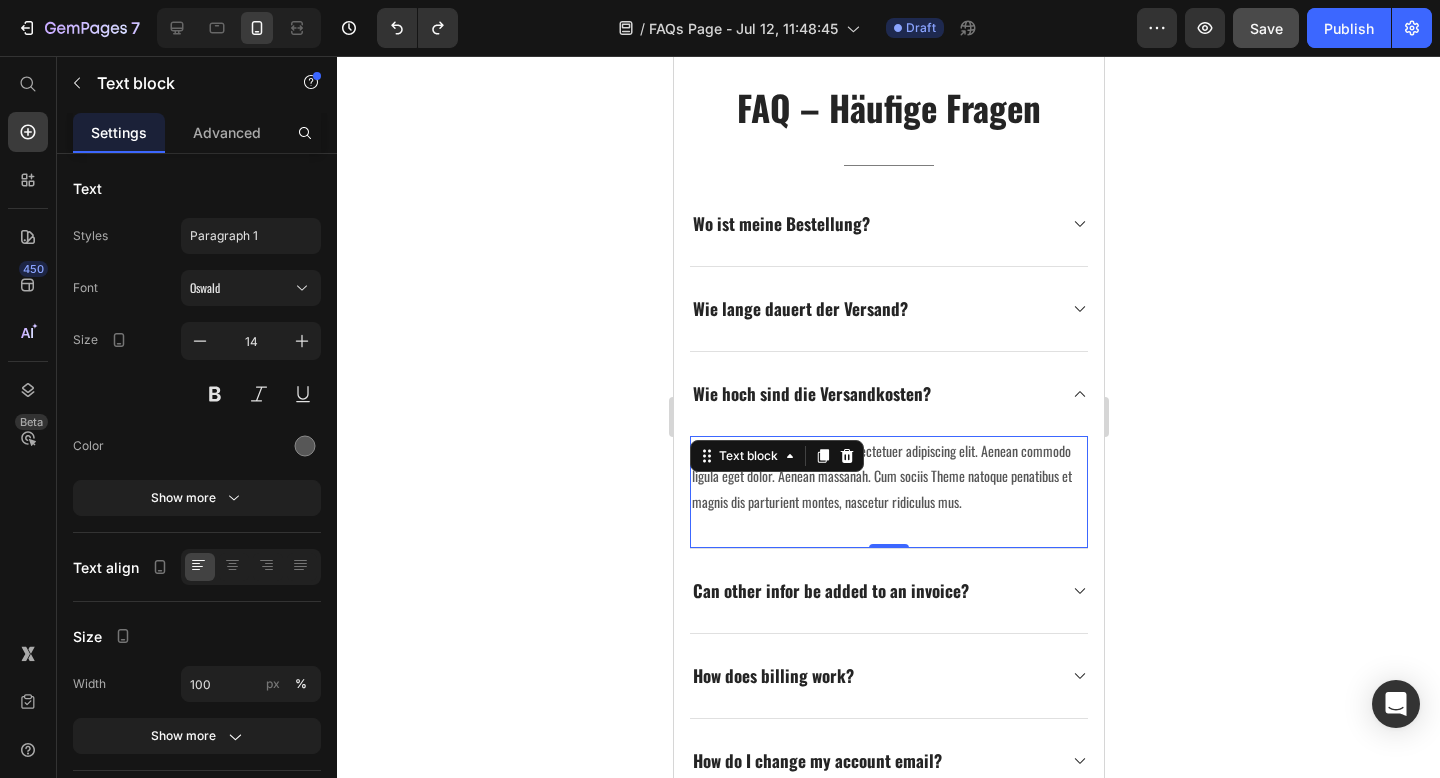 click on "Lorem ipsum dolor sit amet, consectetuer adipiscing elit. Aenean commodo ligula eget dolor. Aenean massanah. Cum sociis Theme natoque penatibus et magnis dis parturient montes, nascetur ridiculus mus." at bounding box center [888, 476] 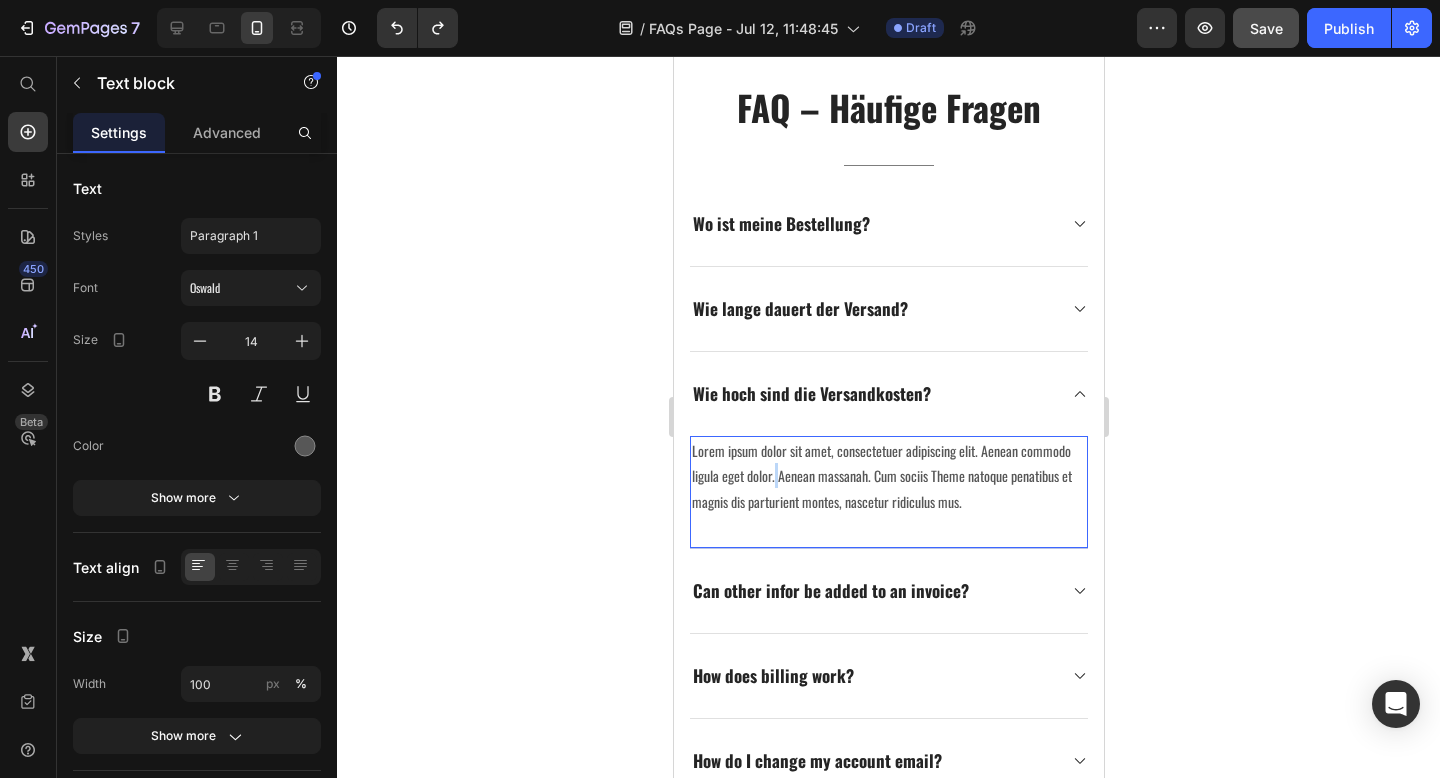 click on "Lorem ipsum dolor sit amet, consectetuer adipiscing elit. Aenean commodo ligula eget dolor. Aenean massanah. Cum sociis Theme natoque penatibus et magnis dis parturient montes, nascetur ridiculus mus." at bounding box center (888, 476) 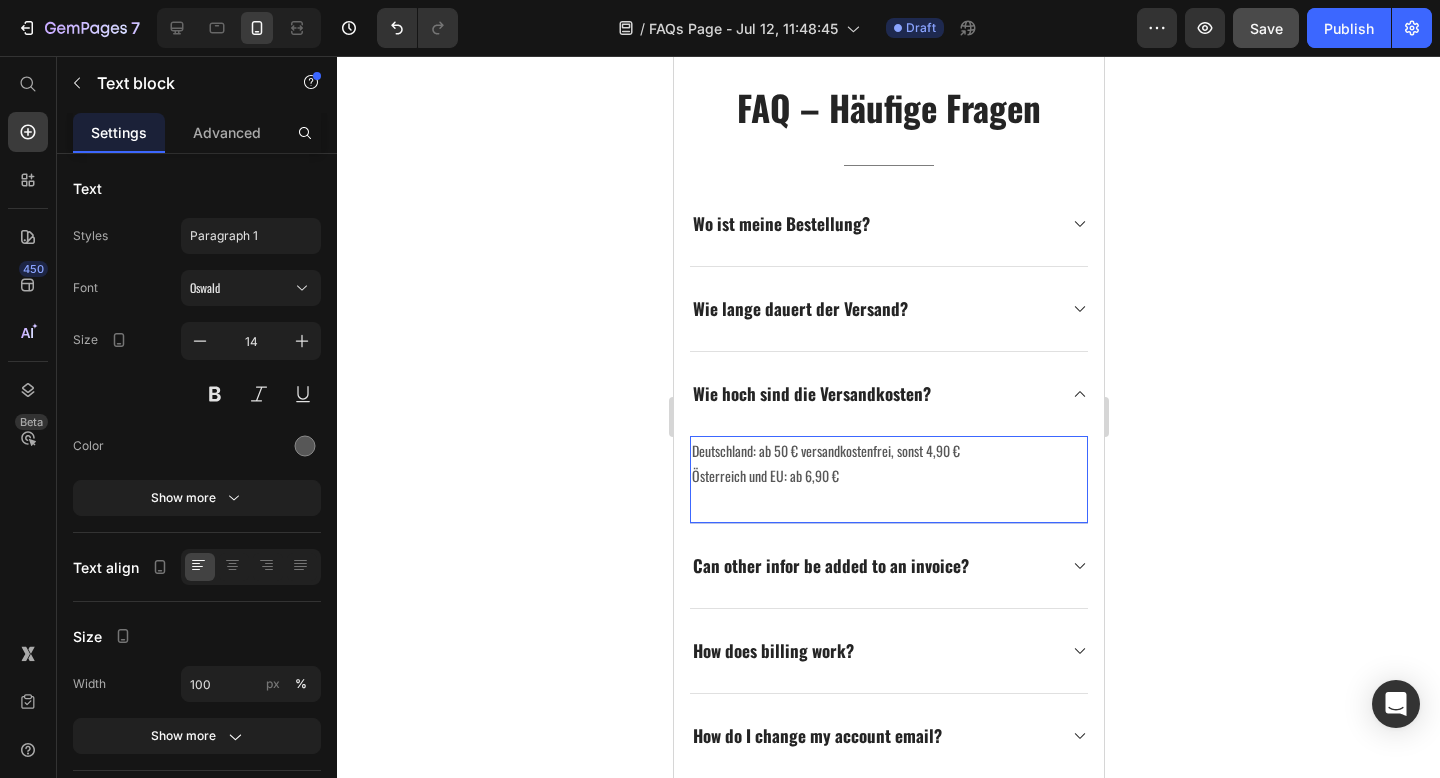 click on "Deutschland: ab 50 € versandkostenfrei, sonst 4,90 €" at bounding box center (888, 450) 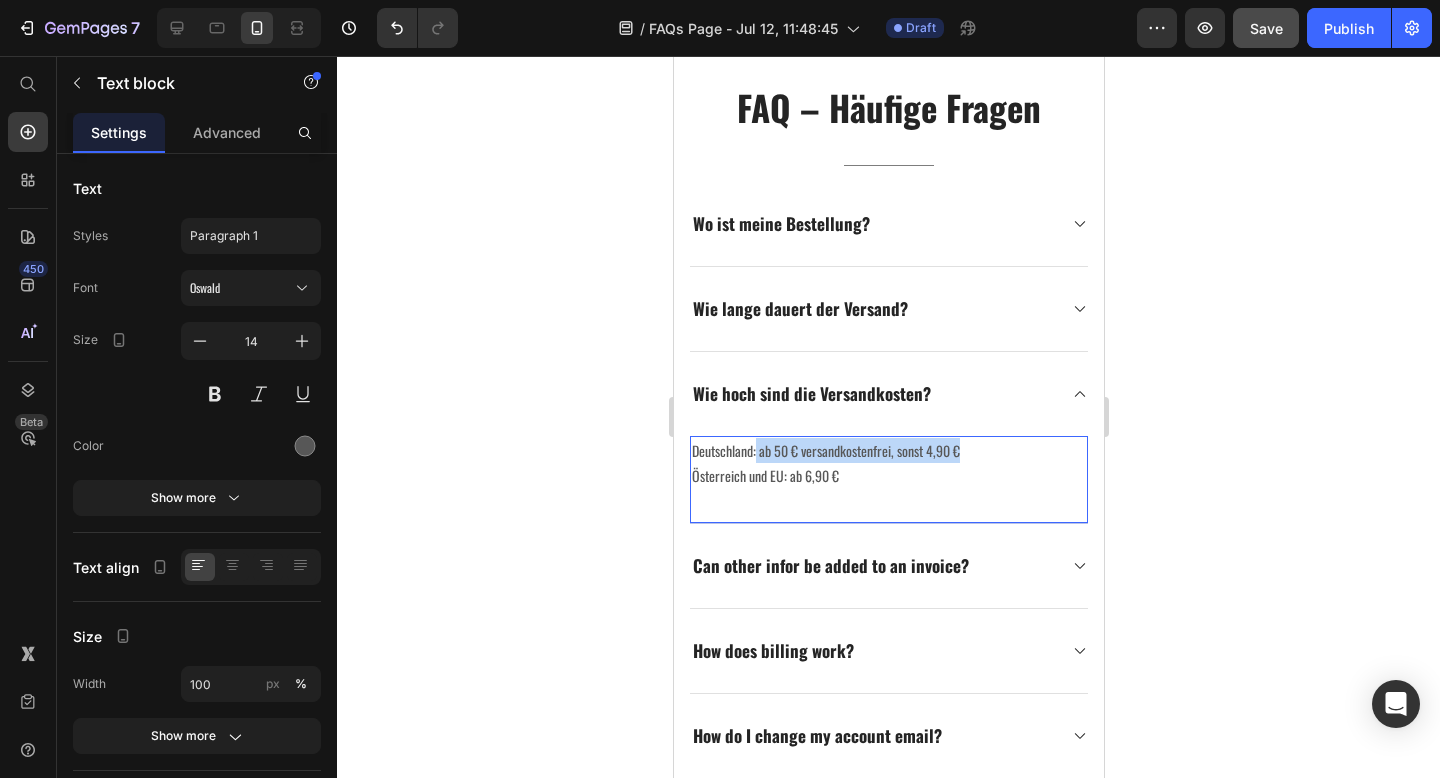 drag, startPoint x: 756, startPoint y: 433, endPoint x: 991, endPoint y: 433, distance: 235 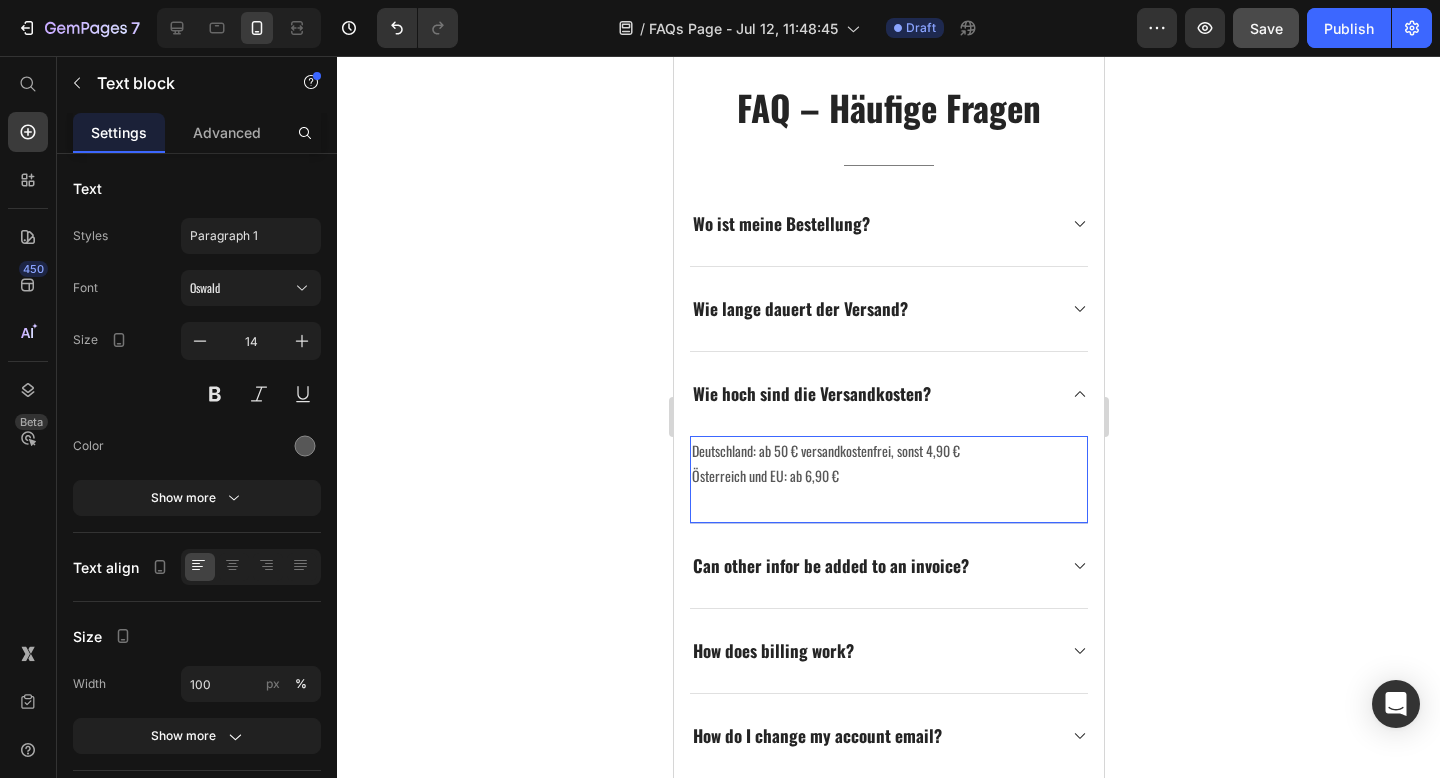 click on "Österreich und EU: ab 6,90 €" at bounding box center [888, 475] 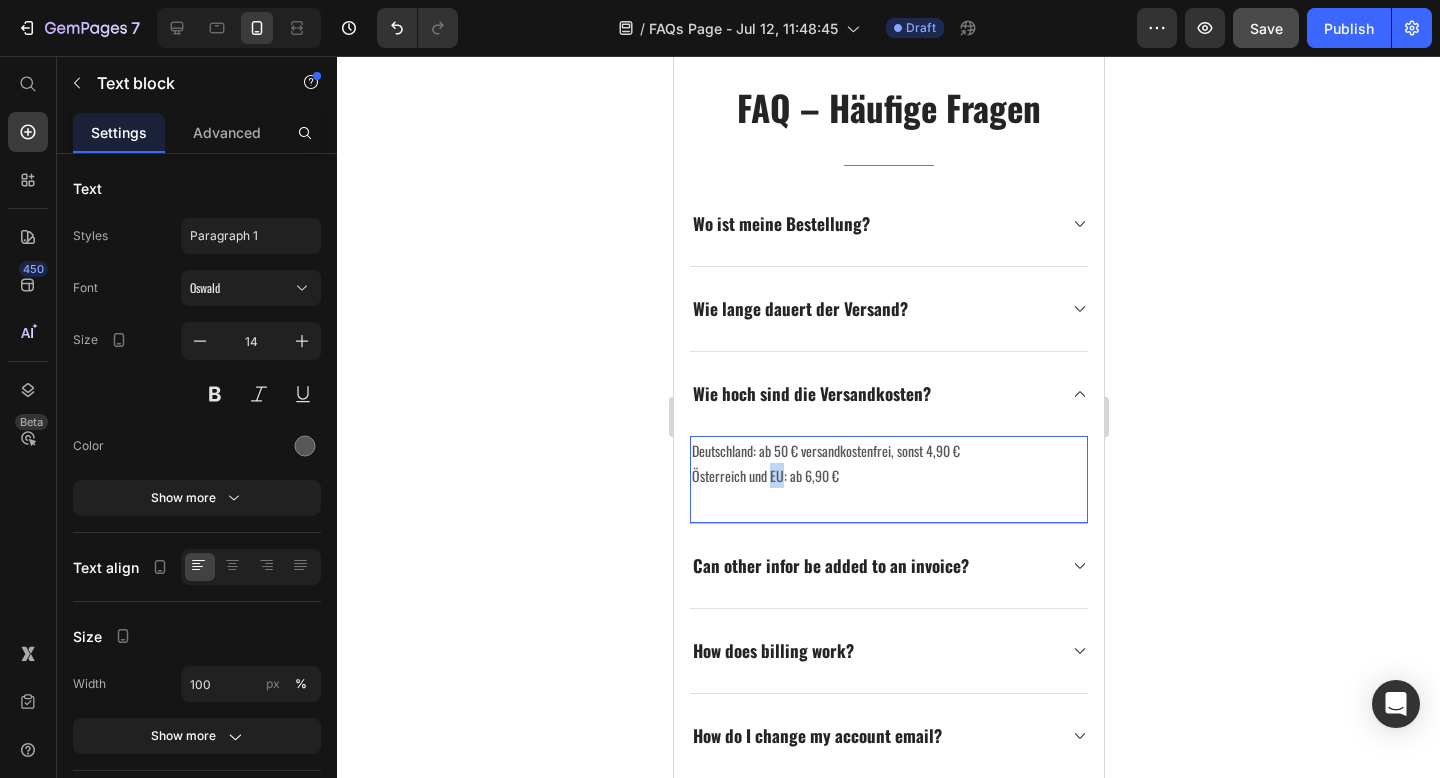 click on "Österreich und EU: ab 6,90 €" at bounding box center [888, 475] 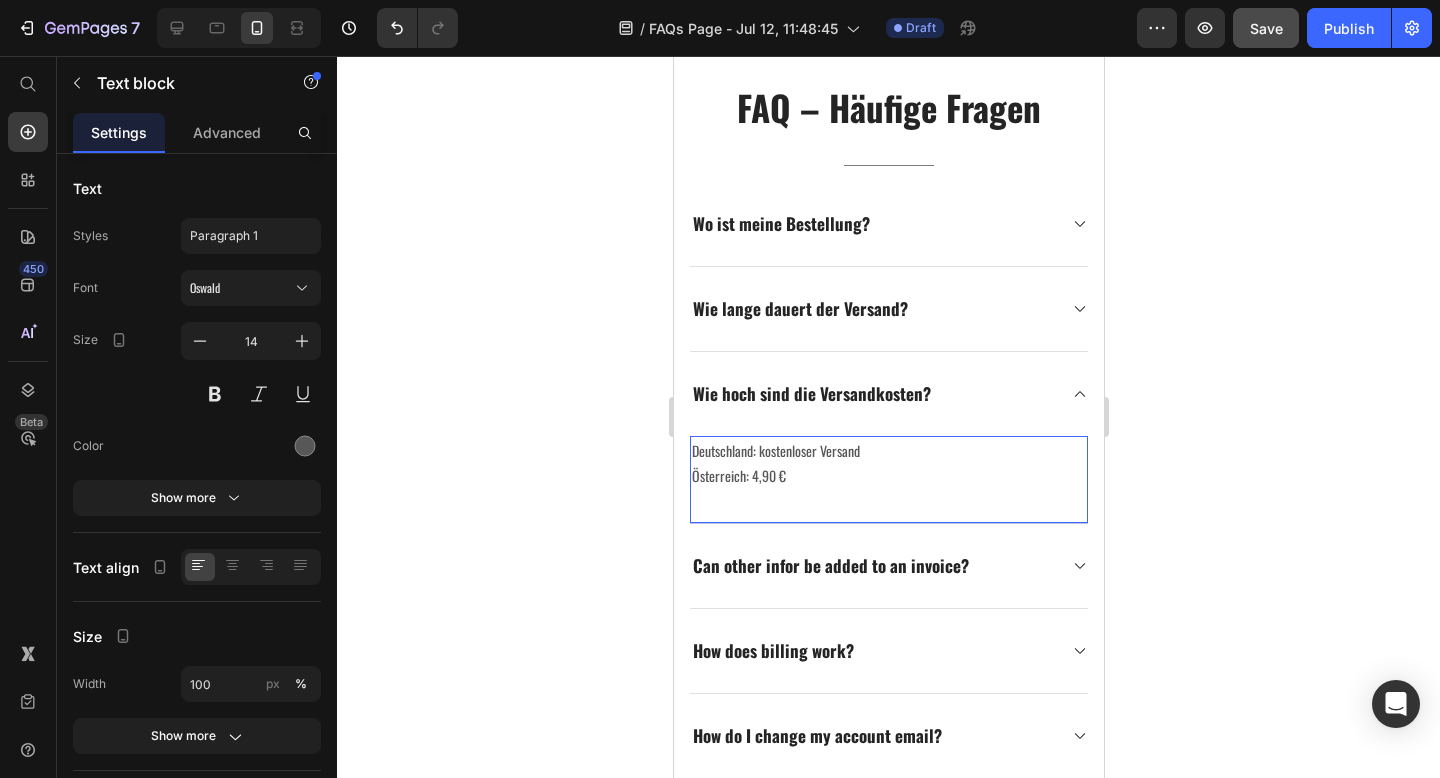 click 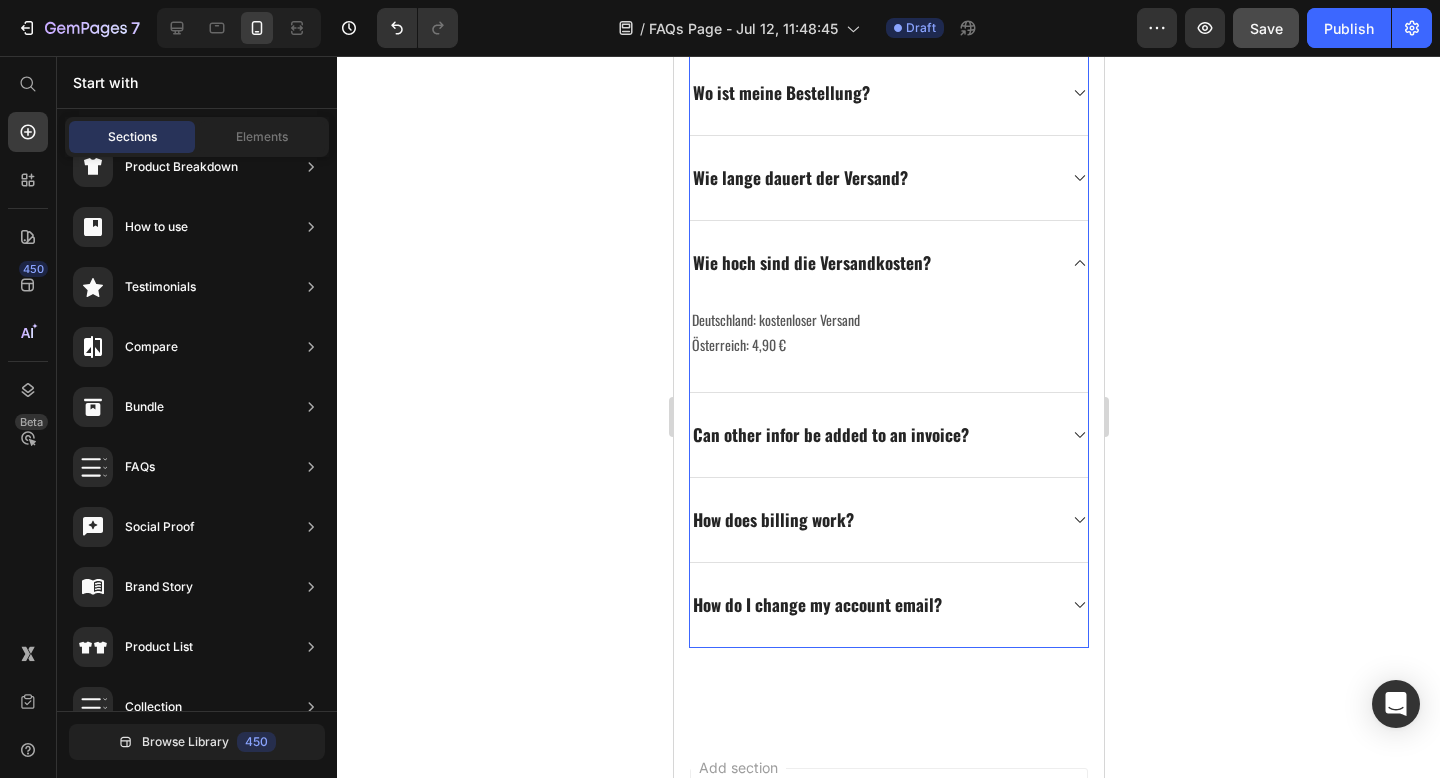 scroll, scrollTop: 668, scrollLeft: 0, axis: vertical 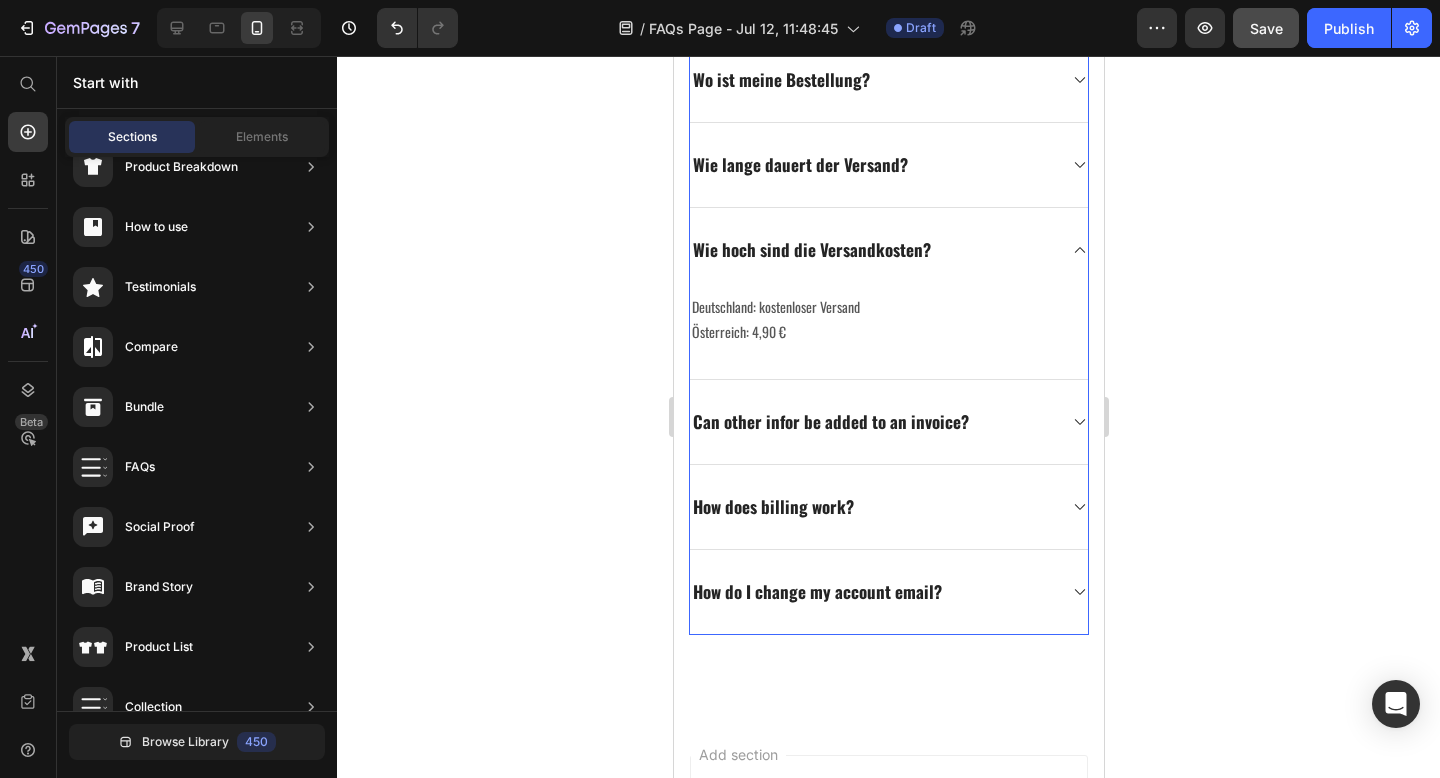 click on "Can other infor be added to an invoice?" at bounding box center [830, 422] 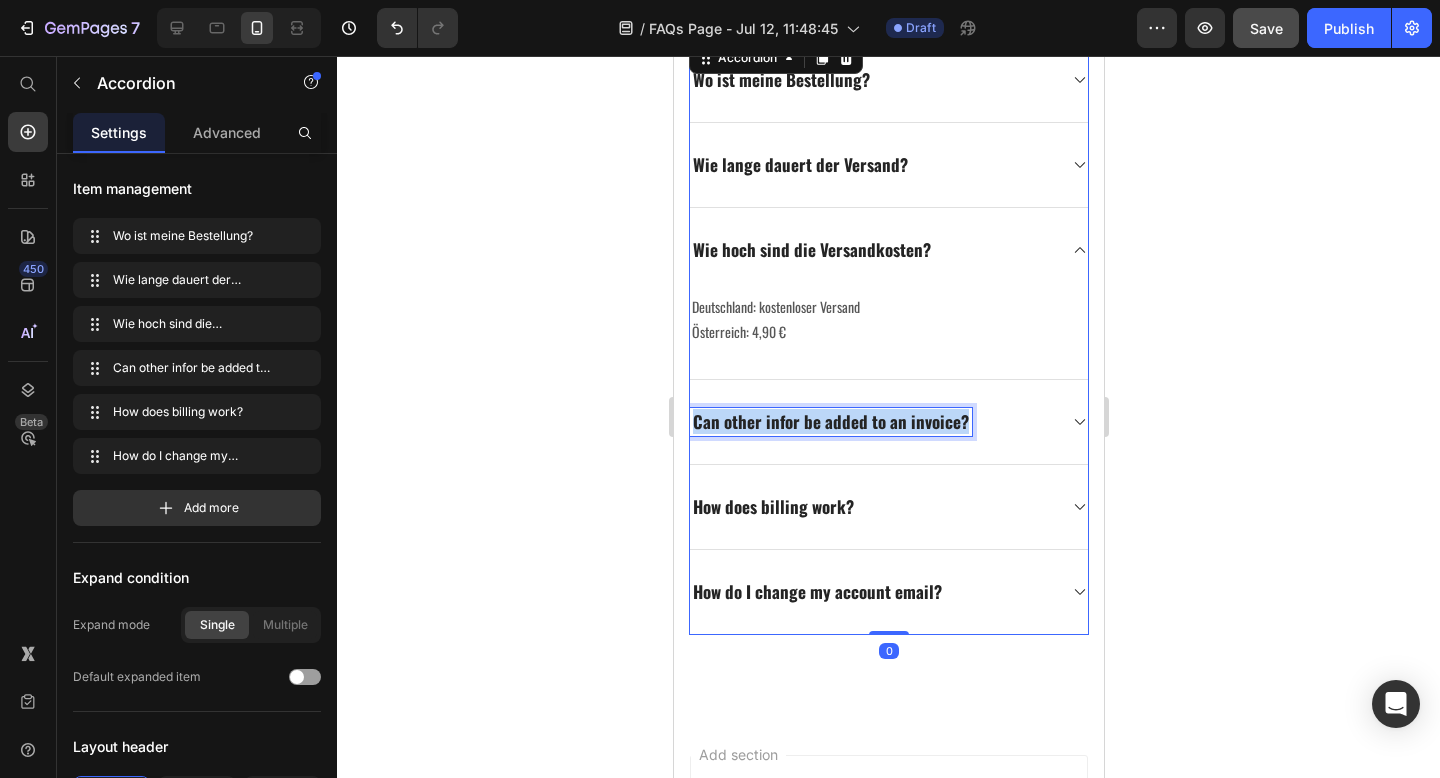click on "Can other infor be added to an invoice?" at bounding box center (830, 422) 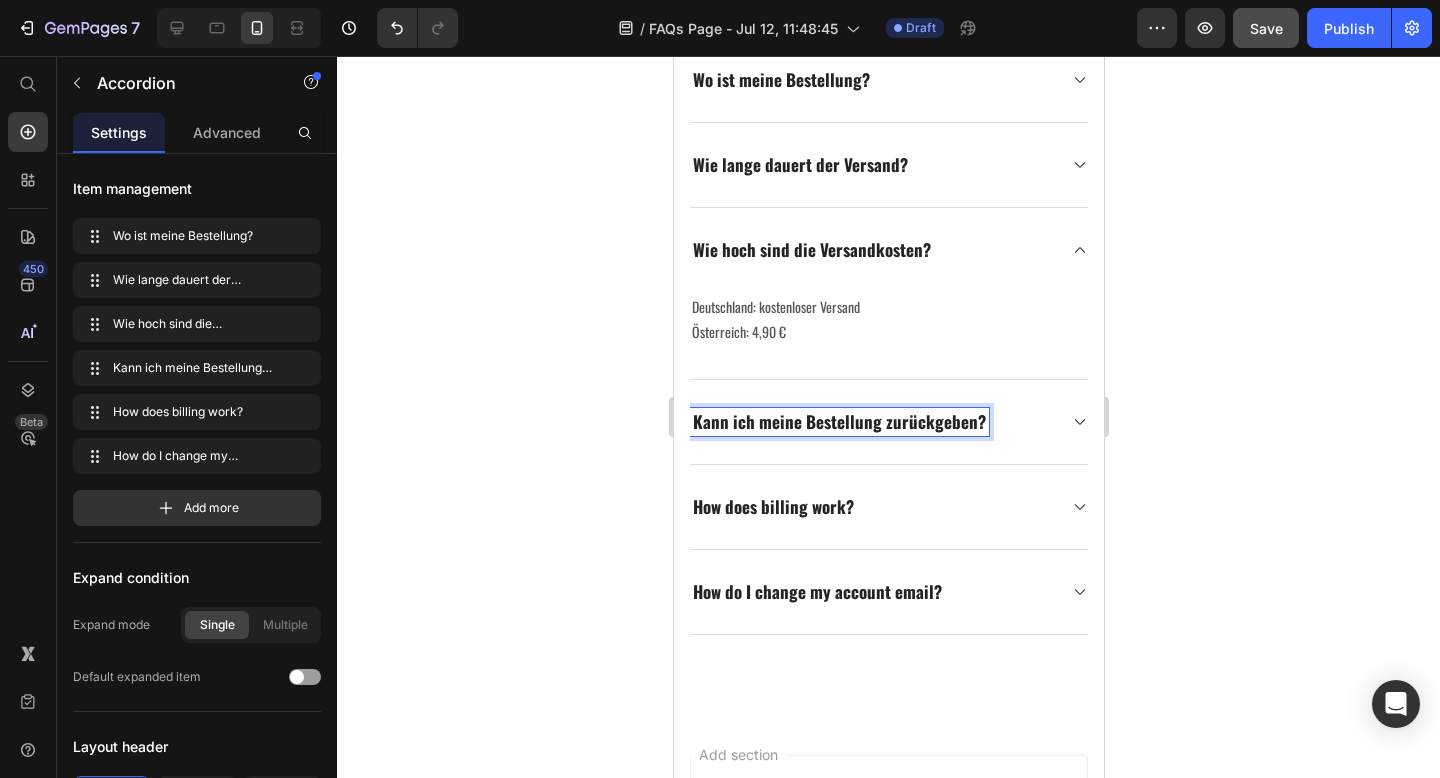 click 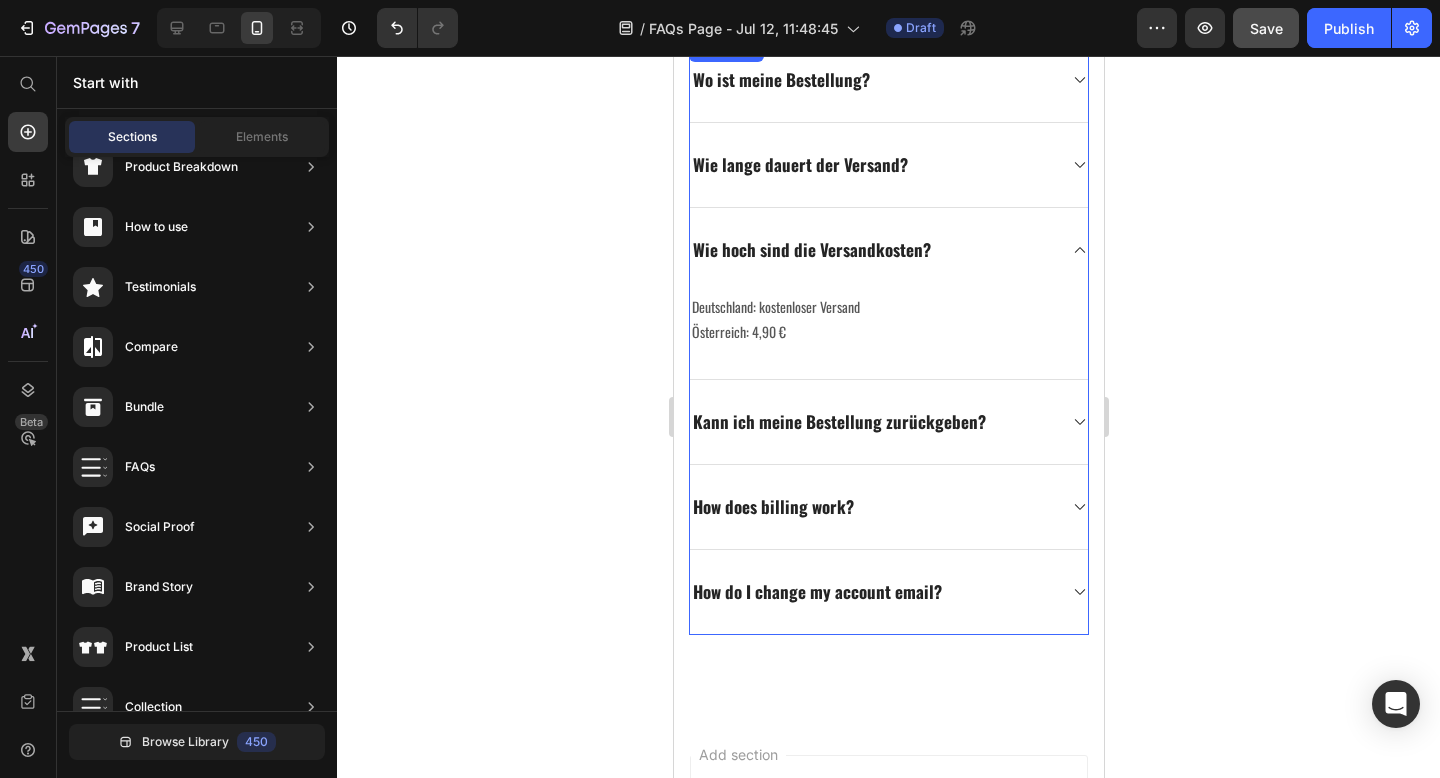 click 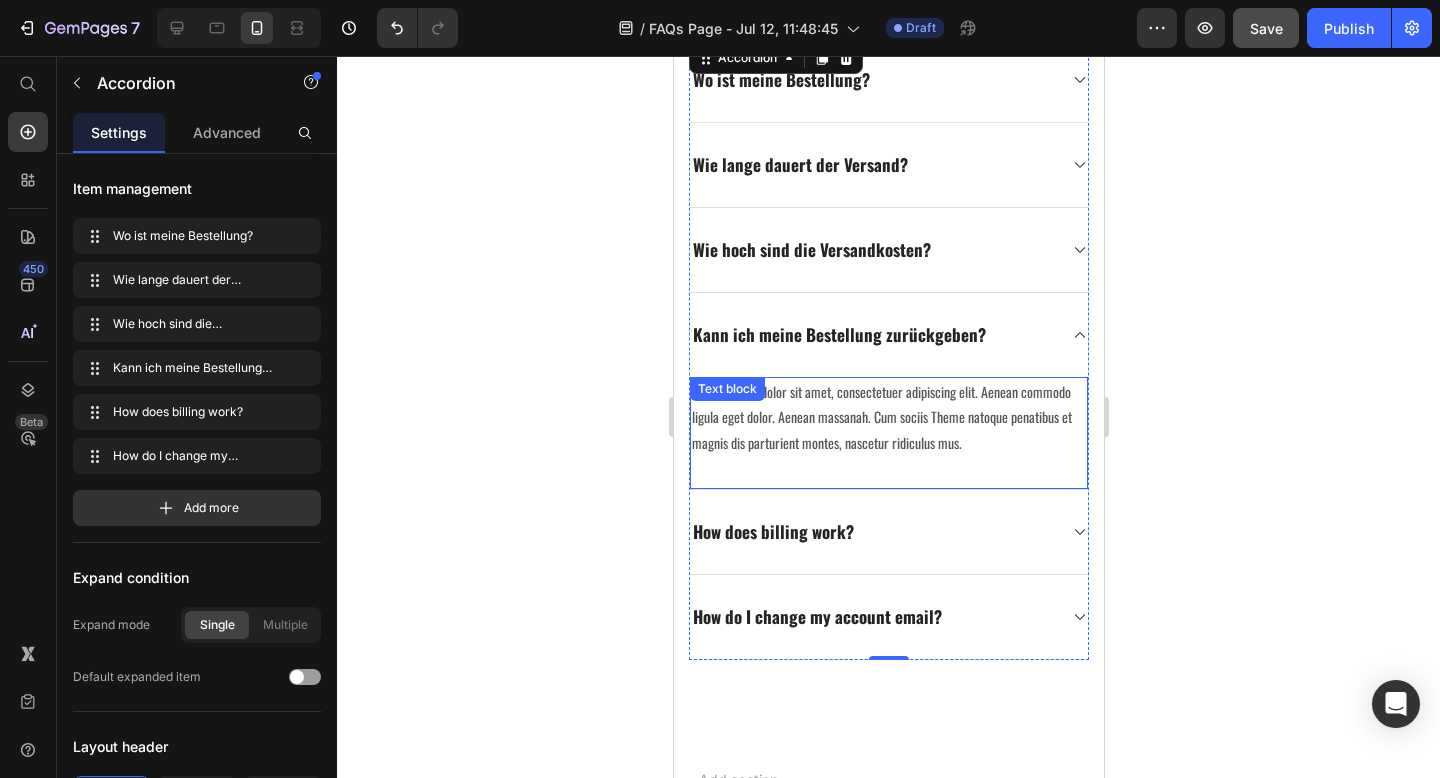 click on "Lorem ipsum dolor sit amet, consectetuer adipiscing elit. Aenean commodo ligula eget dolor. Aenean massanah. Cum sociis Theme natoque penatibus et magnis dis parturient montes, nascetur ridiculus mus." at bounding box center [888, 417] 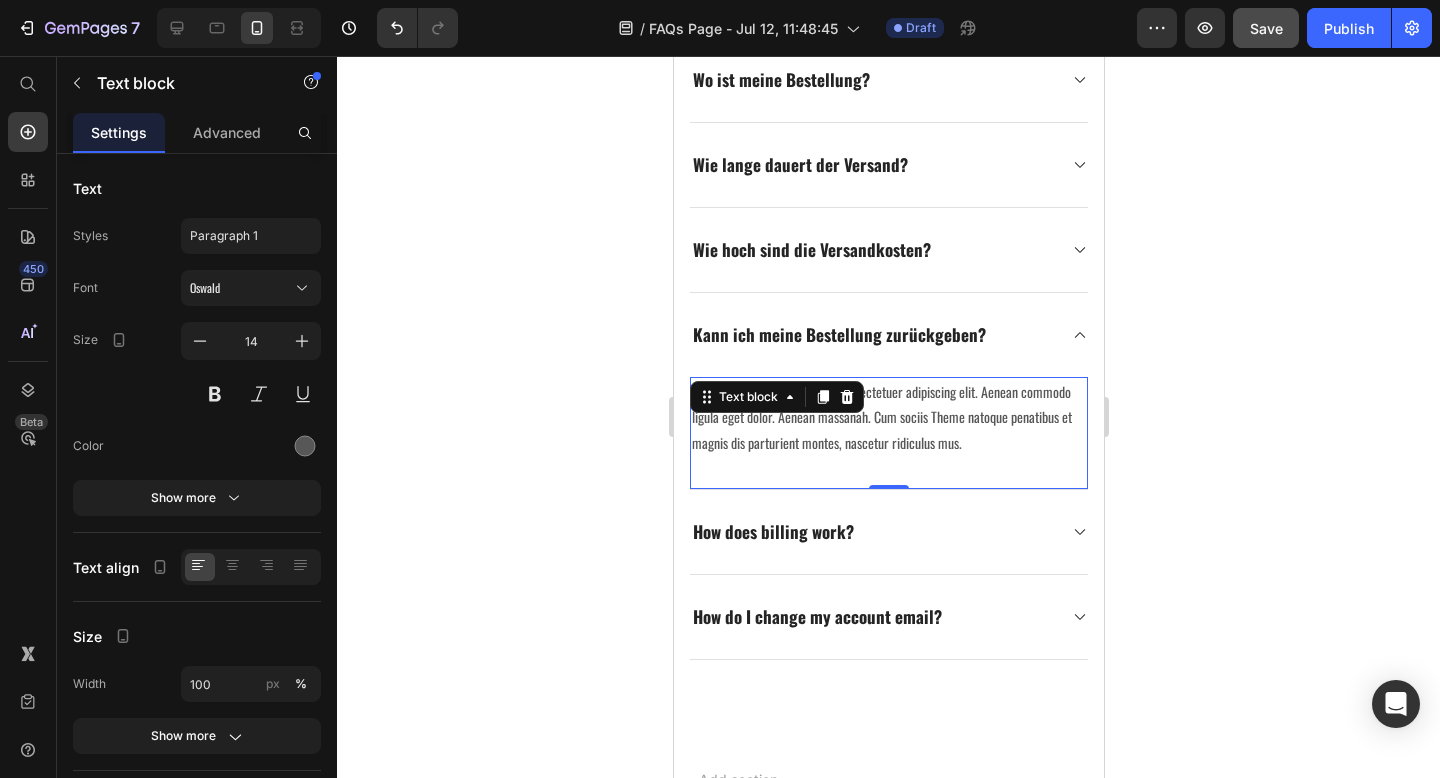 click on "Lorem ipsum dolor sit amet, consectetuer adipiscing elit. Aenean commodo ligula eget dolor. Aenean massanah. Cum sociis Theme natoque penatibus et magnis dis parturient montes, nascetur ridiculus mus." at bounding box center (888, 417) 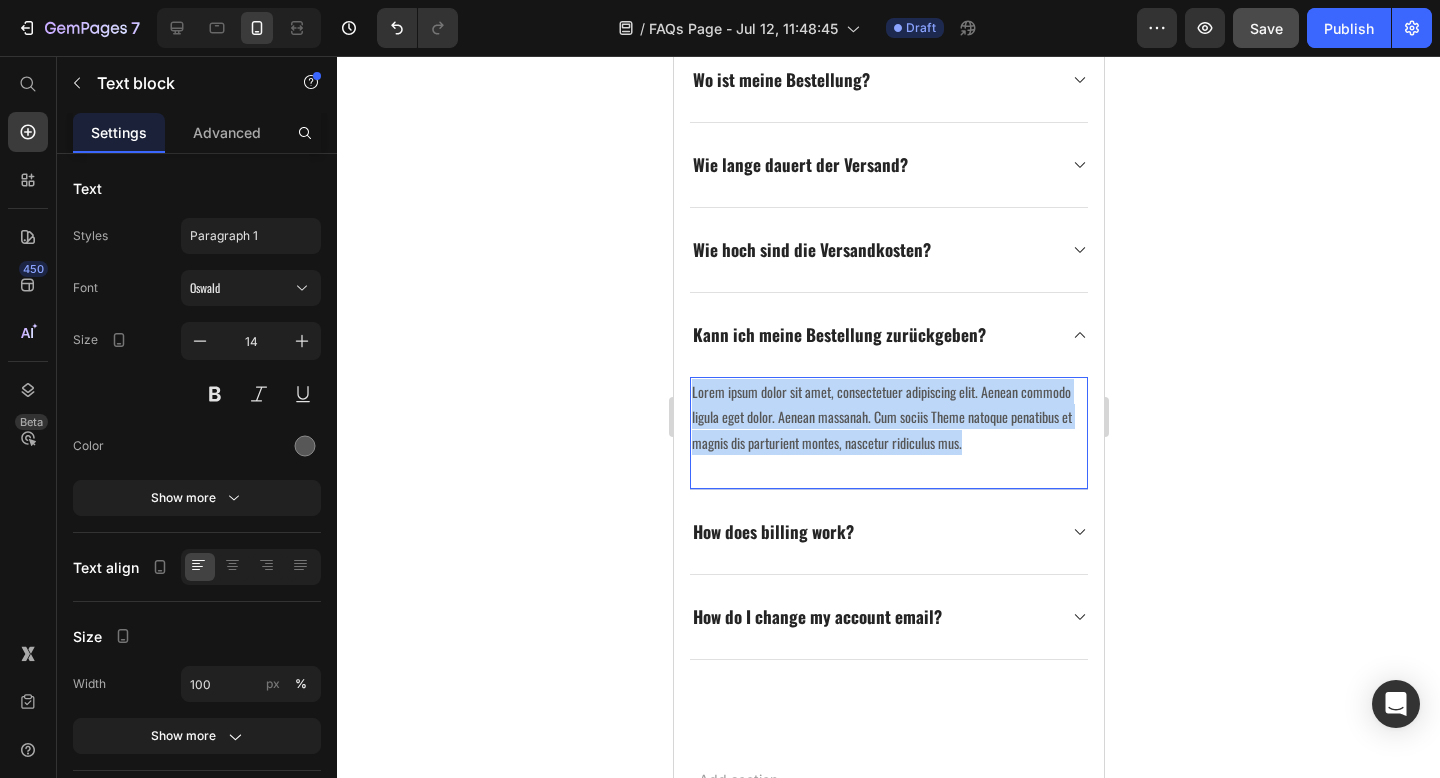 click on "Lorem ipsum dolor sit amet, consectetuer adipiscing elit. Aenean commodo ligula eget dolor. Aenean massanah. Cum sociis Theme natoque penatibus et magnis dis parturient montes, nascetur ridiculus mus." at bounding box center [888, 417] 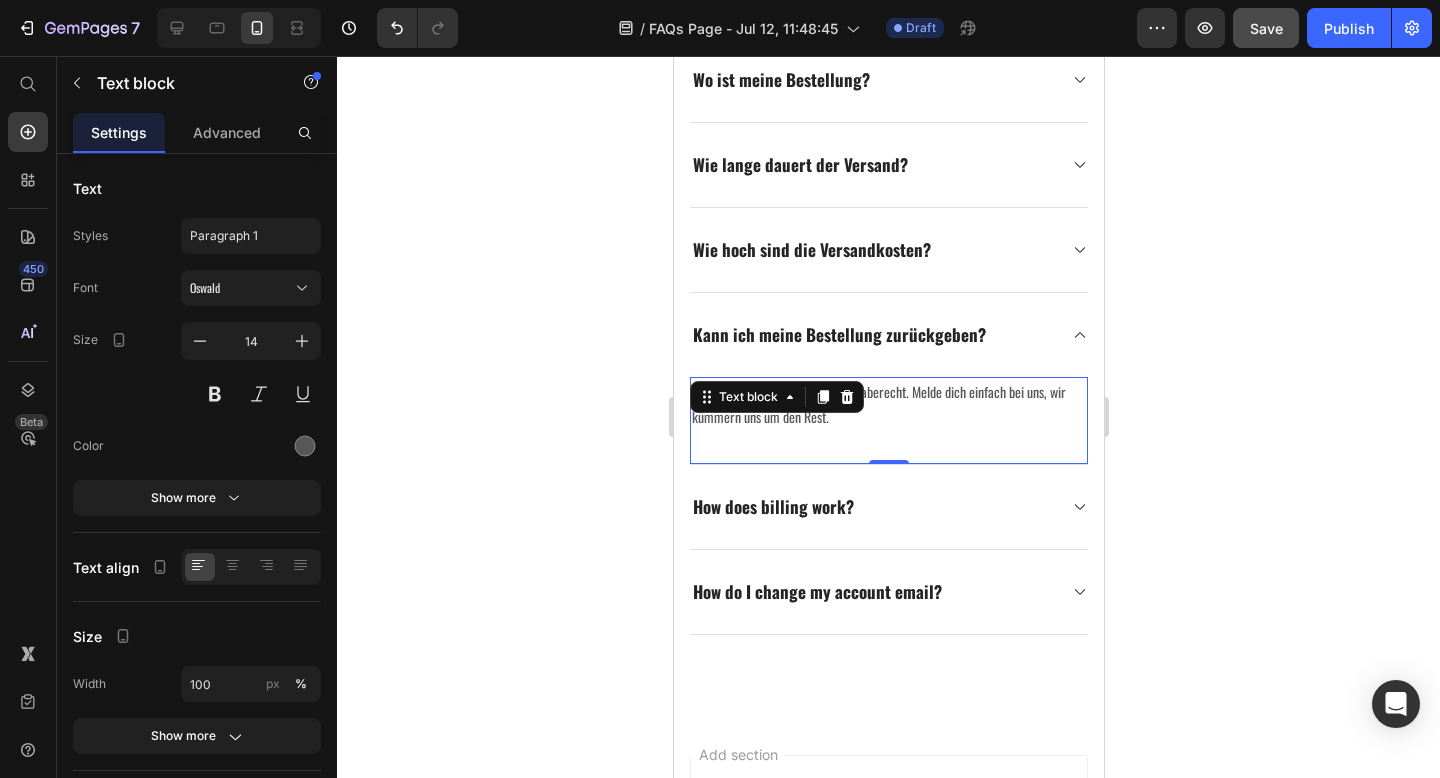 click on "Ja – du hast ein 30-tägiges Rückgaberecht. Melde dich einfach bei uns, wir kümmern uns um den Rest. Text block   0" at bounding box center (888, 420) 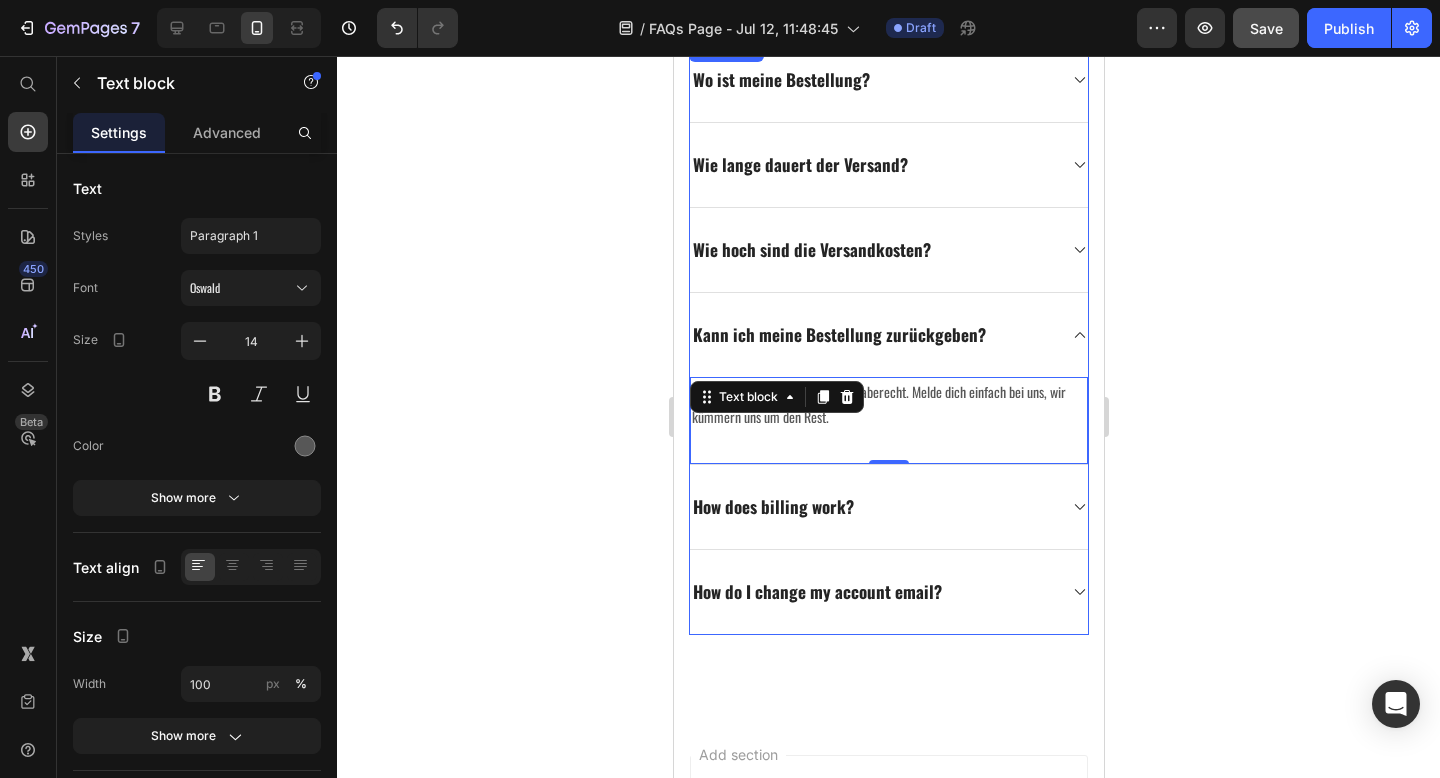 click 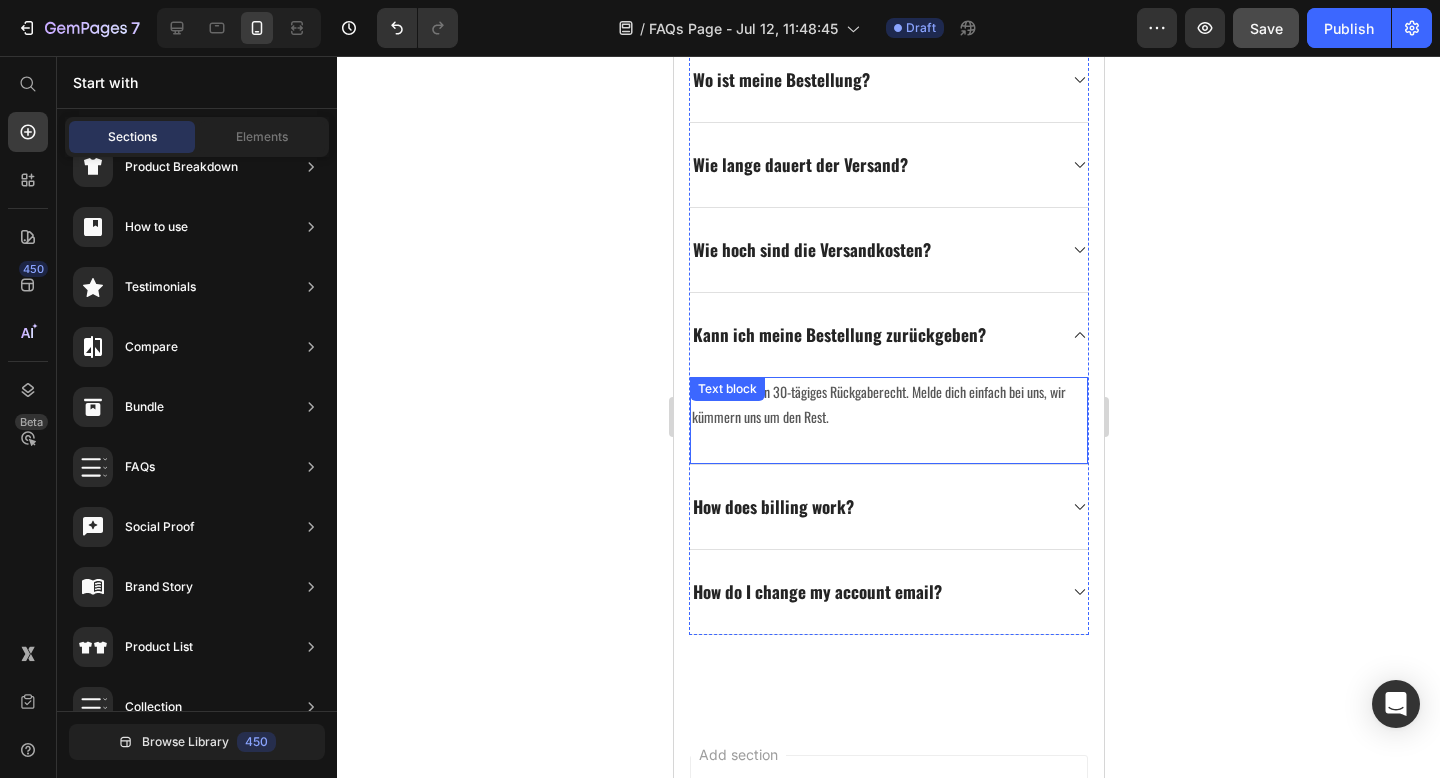 click on "Ja – du hast ein 30-tägiges Rückgaberecht. Melde dich einfach bei uns, wir kümmern uns um den Rest." at bounding box center (888, 404) 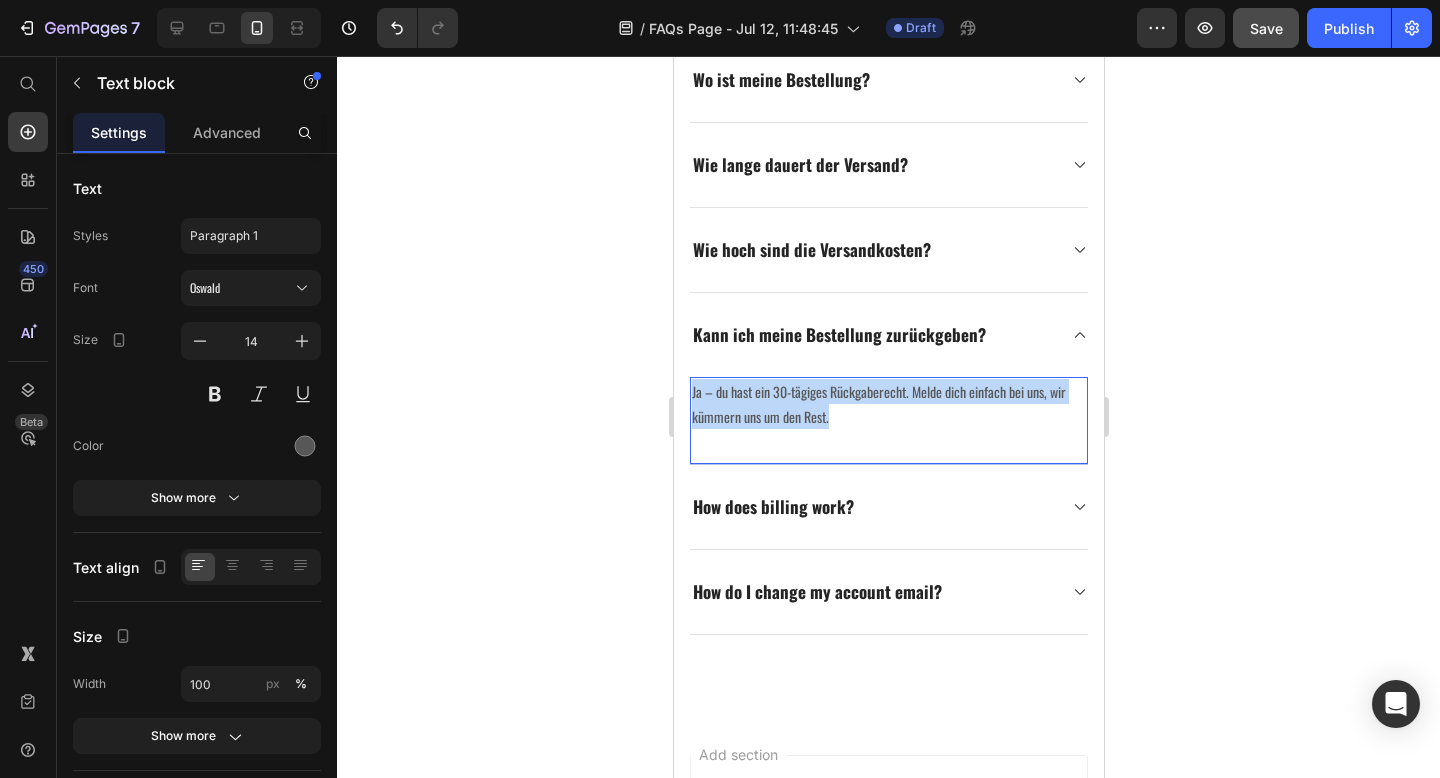 click on "Ja – du hast ein 30-tägiges Rückgaberecht. Melde dich einfach bei uns, wir kümmern uns um den Rest." at bounding box center (888, 404) 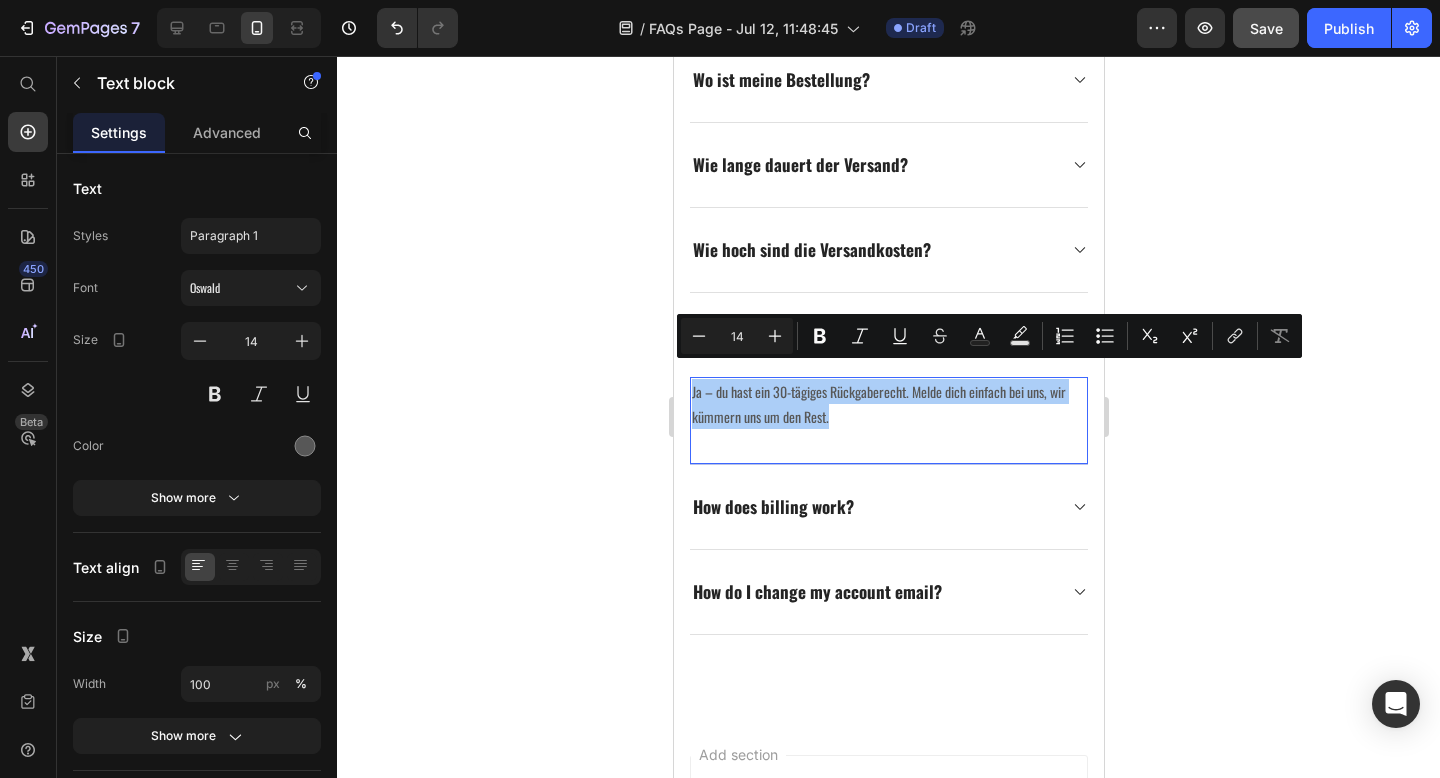 click 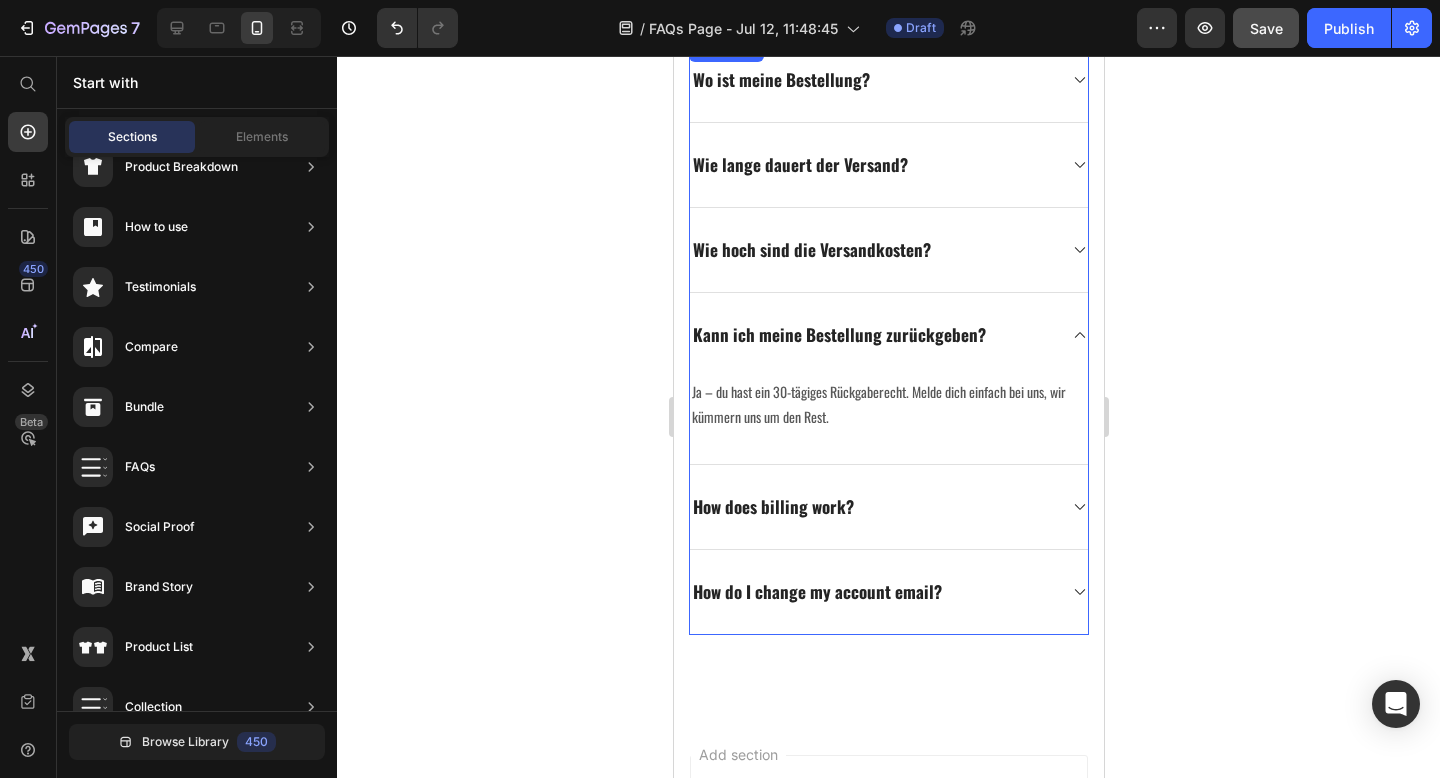 click on "How does billing work?" at bounding box center (772, 507) 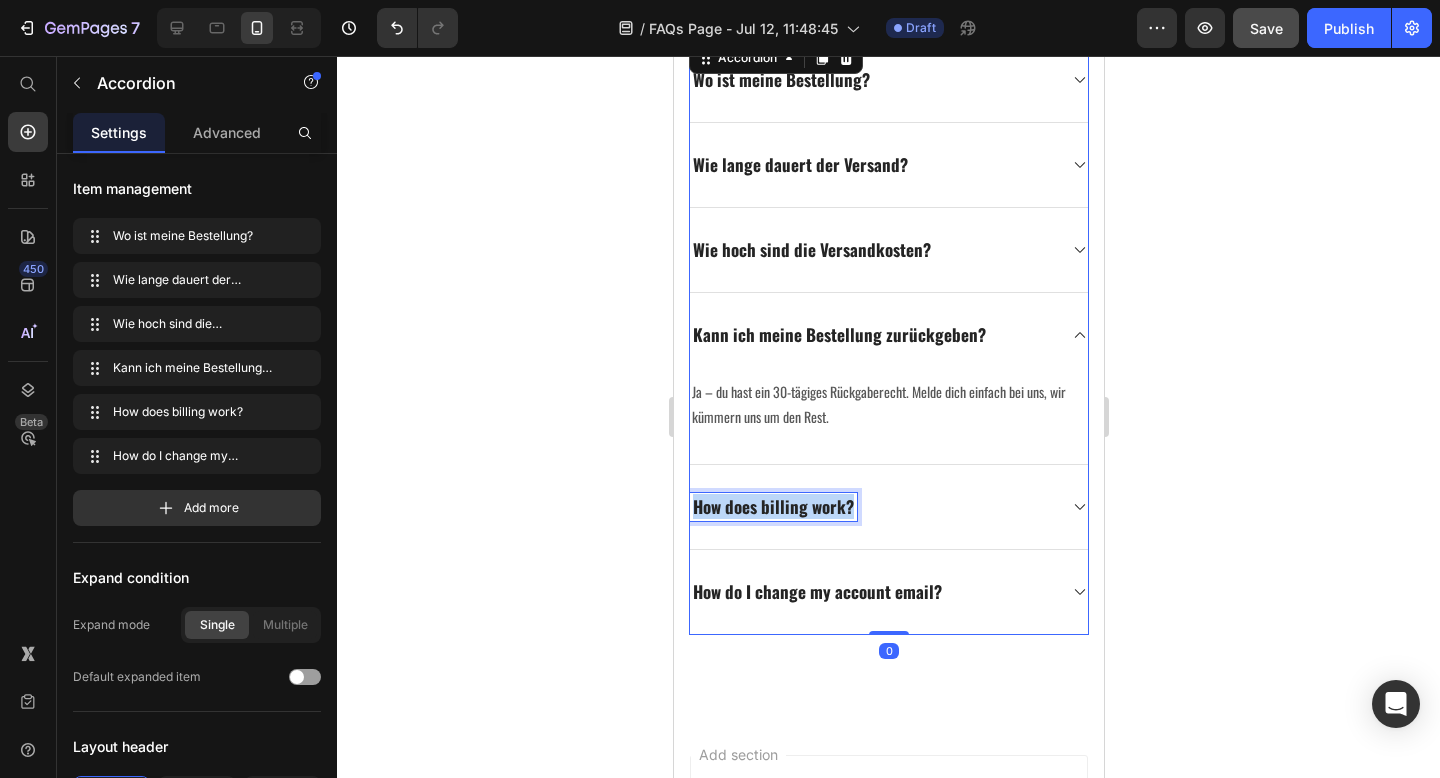 click on "How does billing work?" at bounding box center (772, 507) 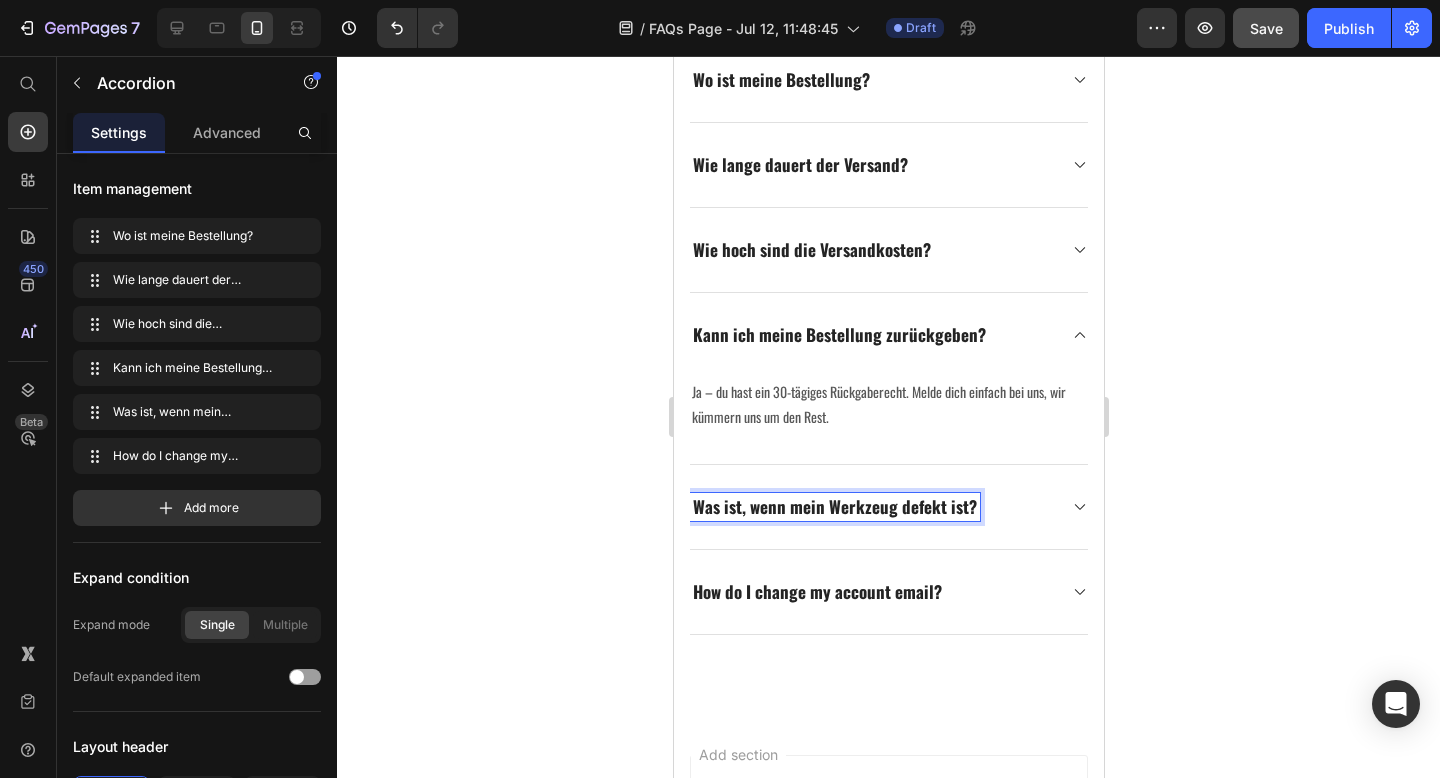 click 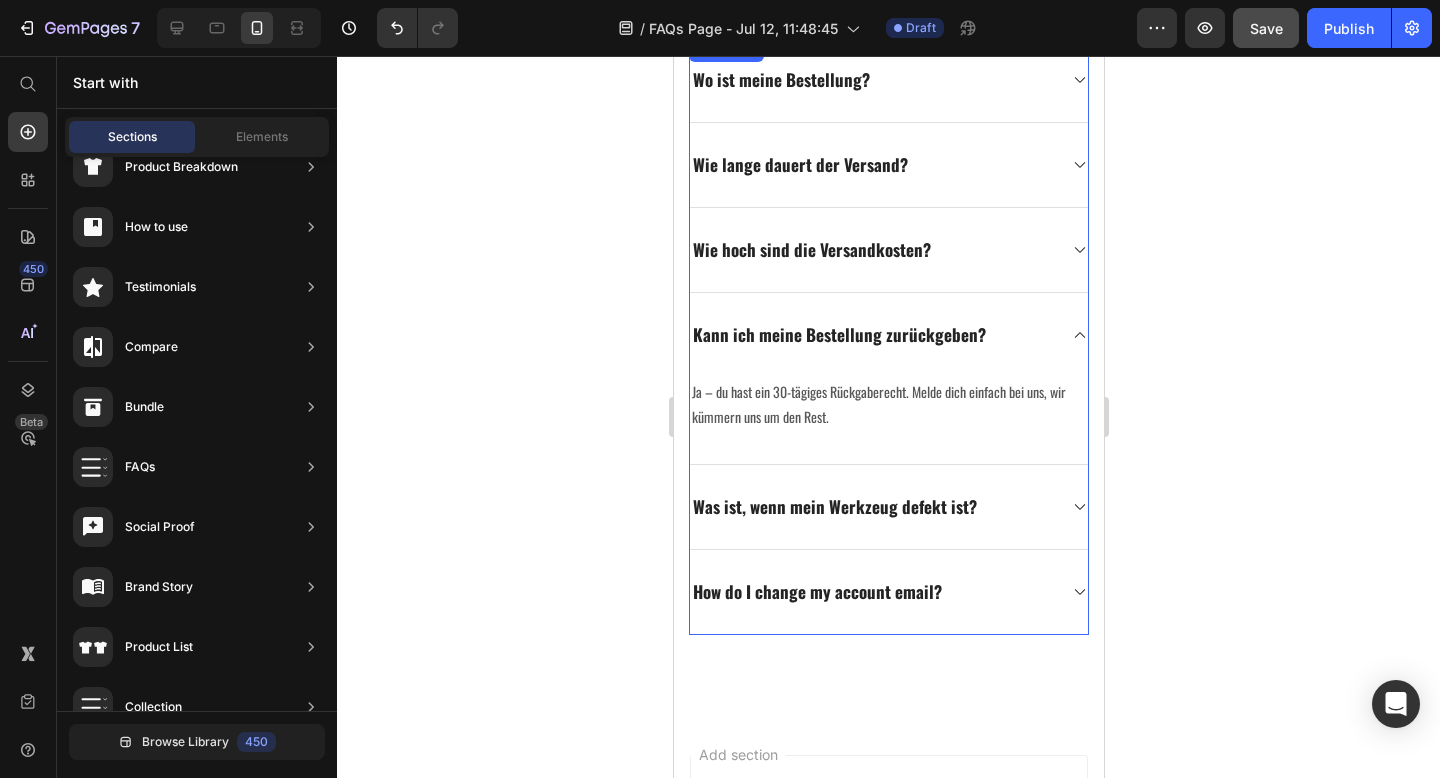 click 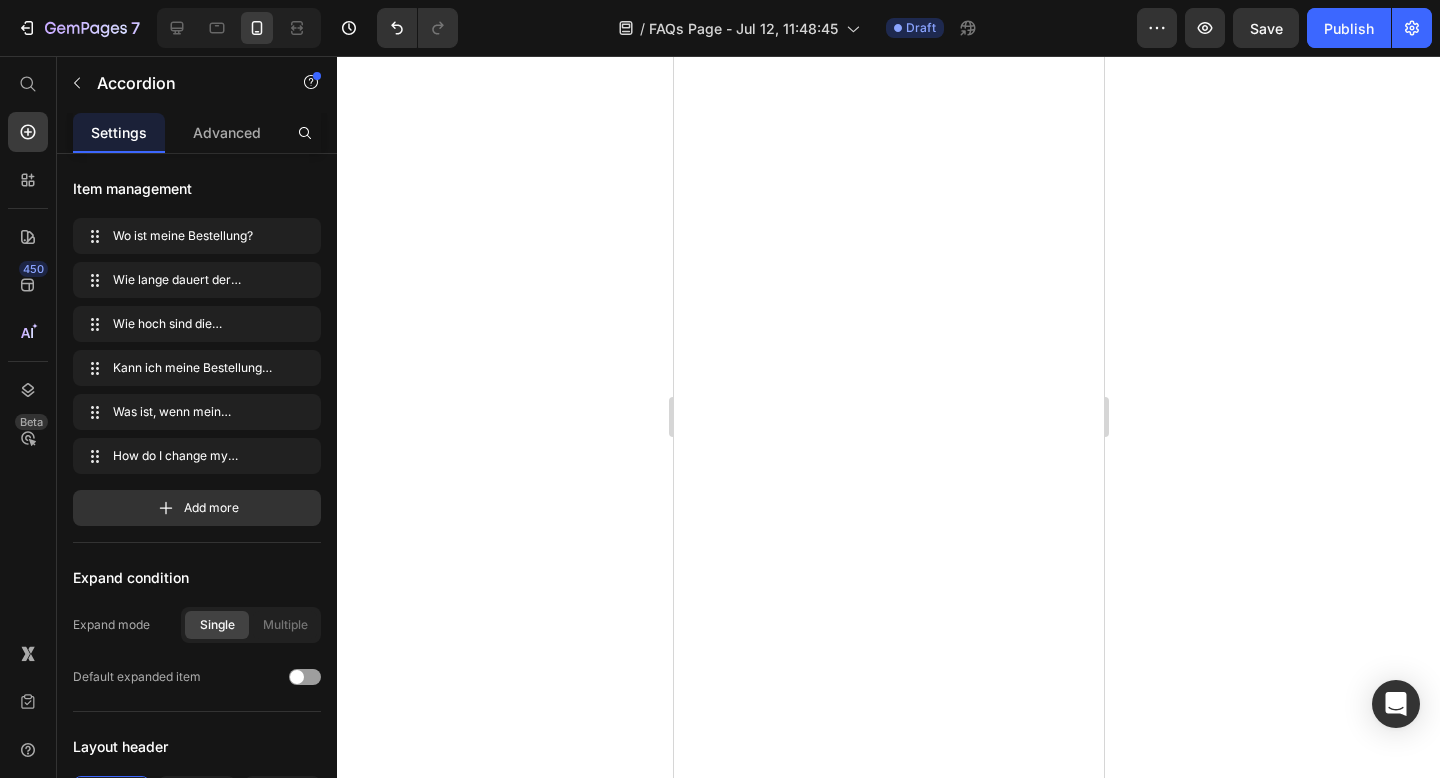 scroll, scrollTop: 0, scrollLeft: 0, axis: both 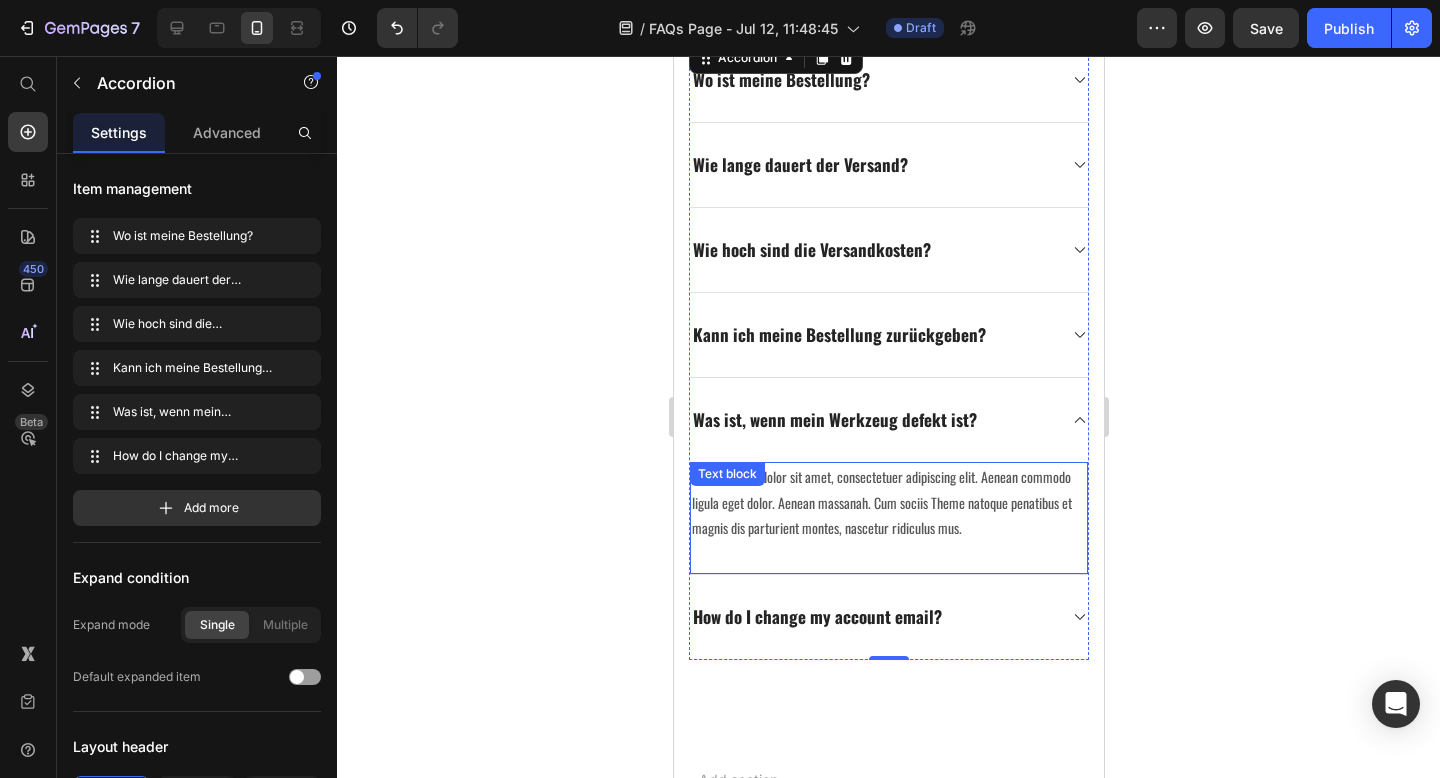 click on "Lorem ipsum dolor sit amet, consectetuer adipiscing elit. Aenean commodo ligula eget dolor. Aenean massanah. Cum sociis Theme natoque penatibus et magnis dis parturient montes, nascetur ridiculus mus." at bounding box center (888, 502) 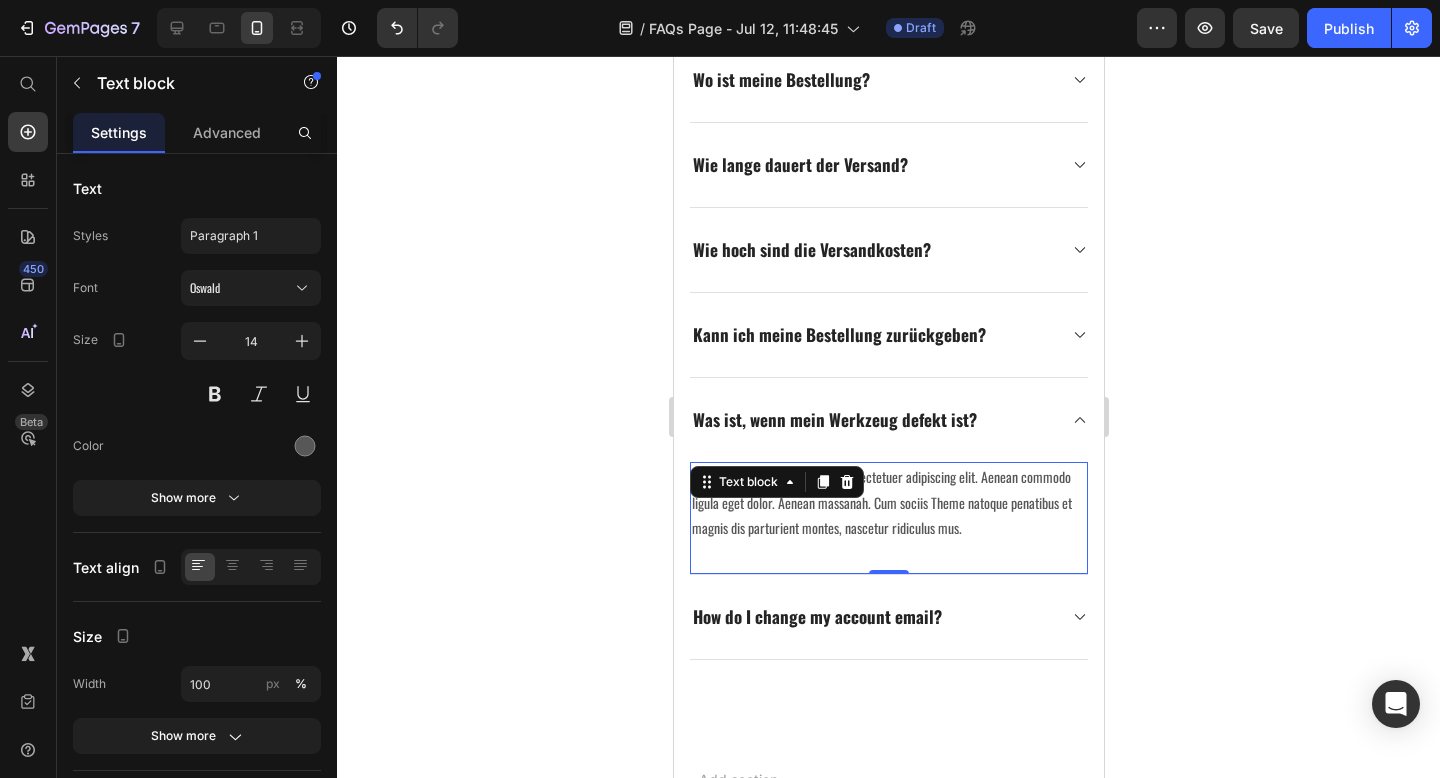 click on "Lorem ipsum dolor sit amet, consectetuer adipiscing elit. Aenean commodo ligula eget dolor. Aenean massanah. Cum sociis Theme natoque penatibus et magnis dis parturient montes, nascetur ridiculus mus." at bounding box center (888, 502) 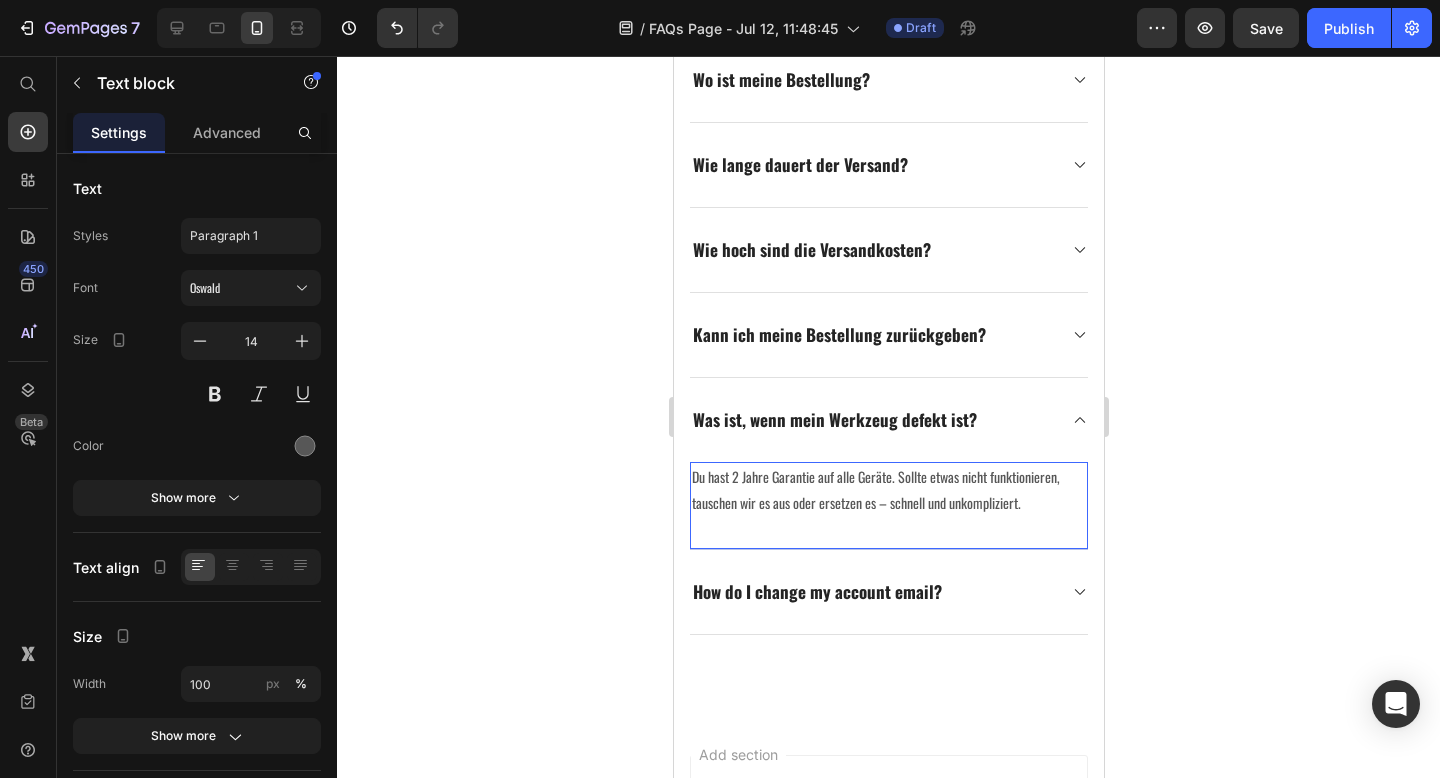 click 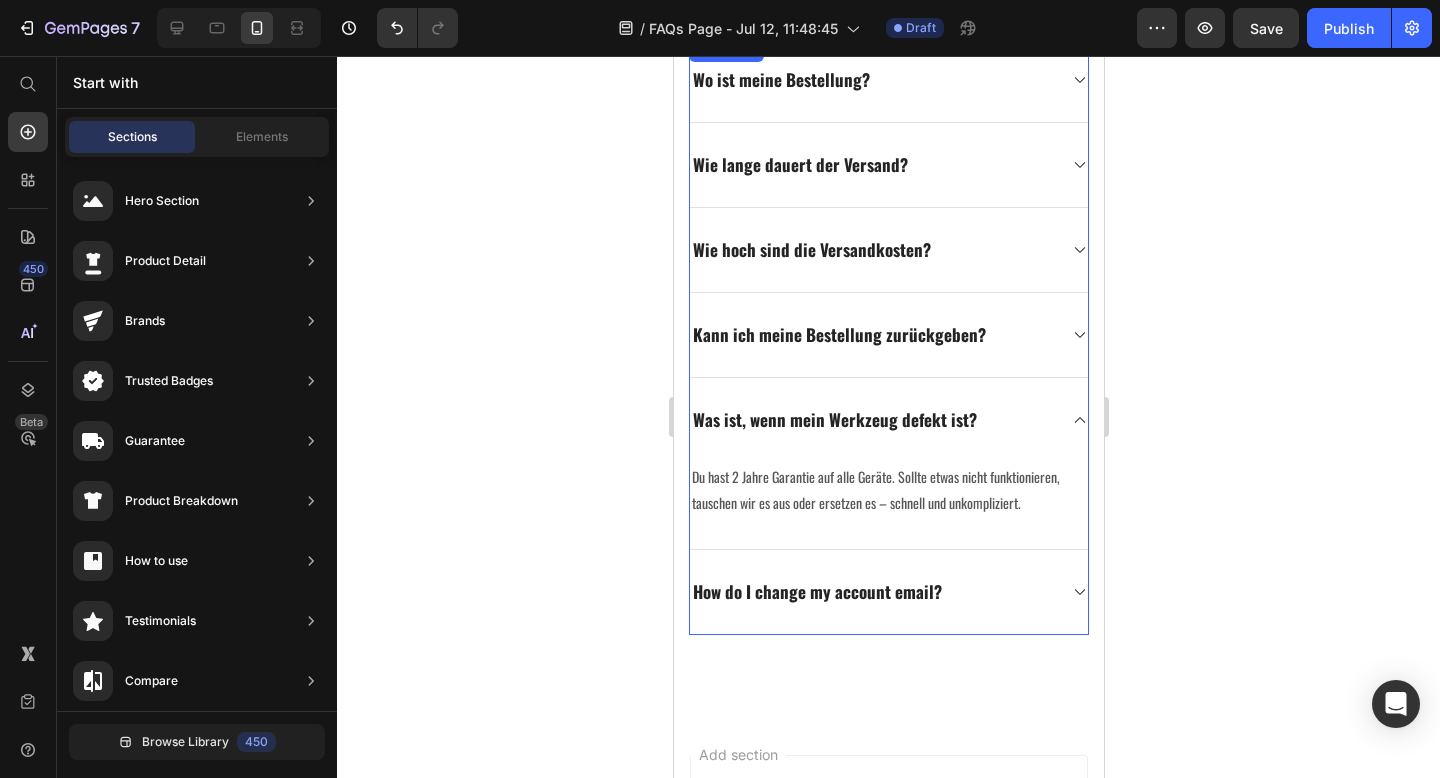click on "How do I change my account email?" at bounding box center [816, 592] 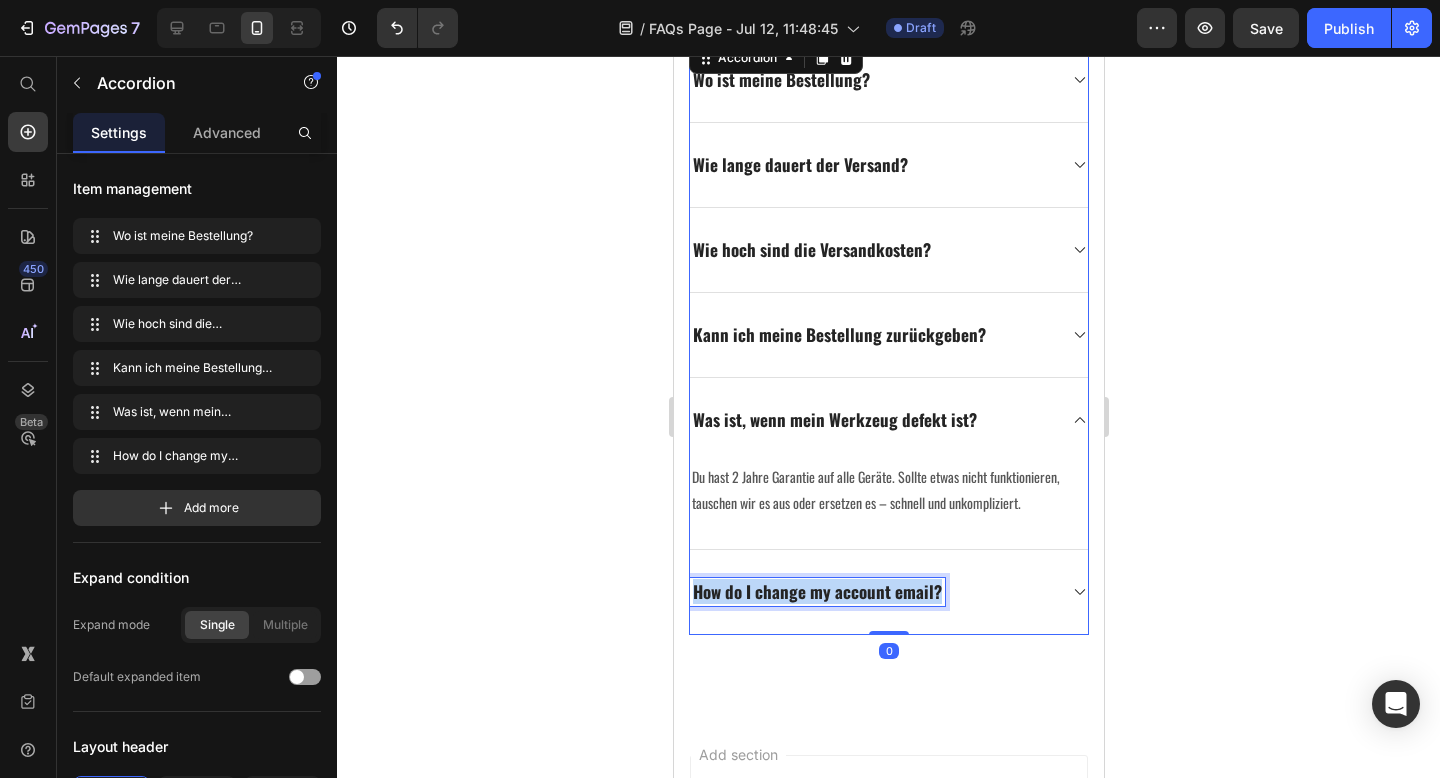 click on "How do I change my account email?" at bounding box center [816, 592] 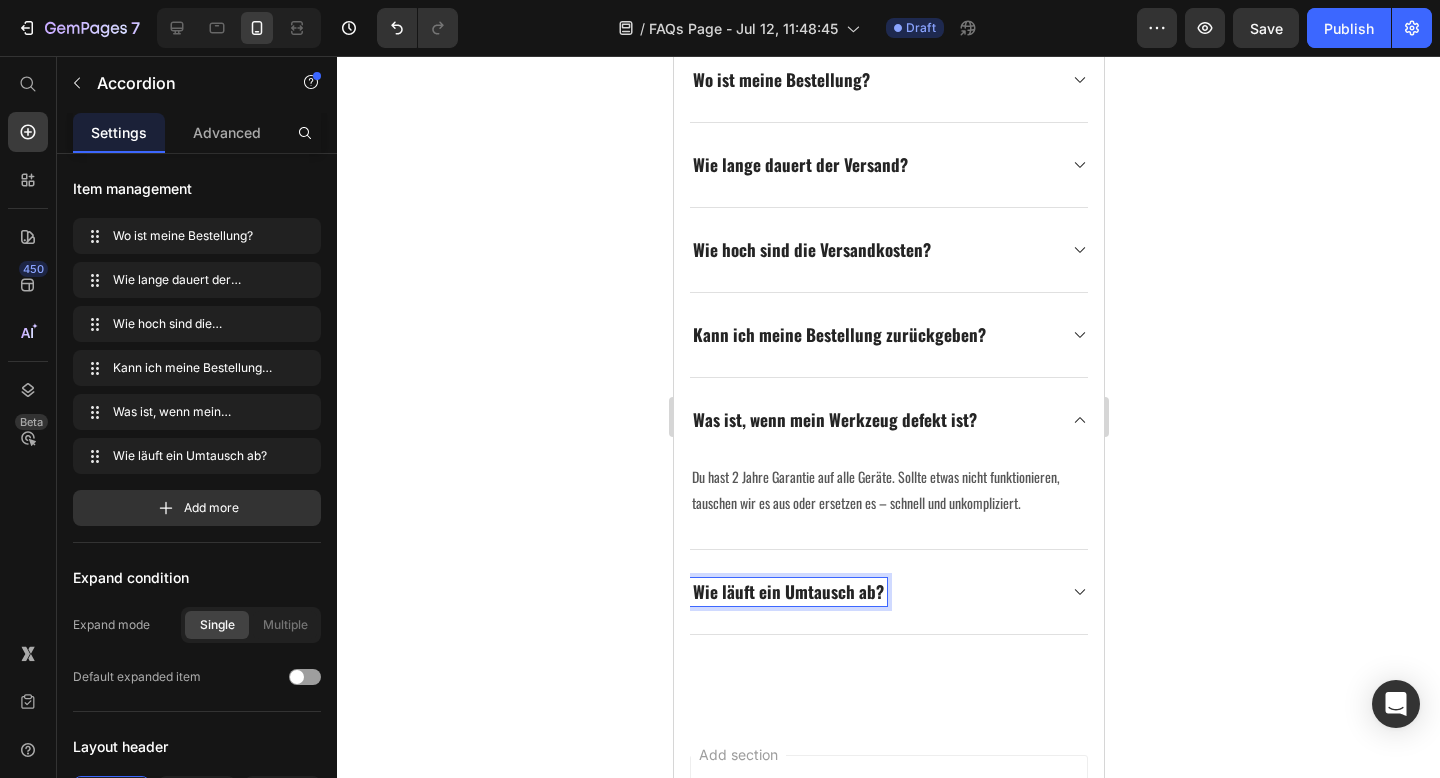 click 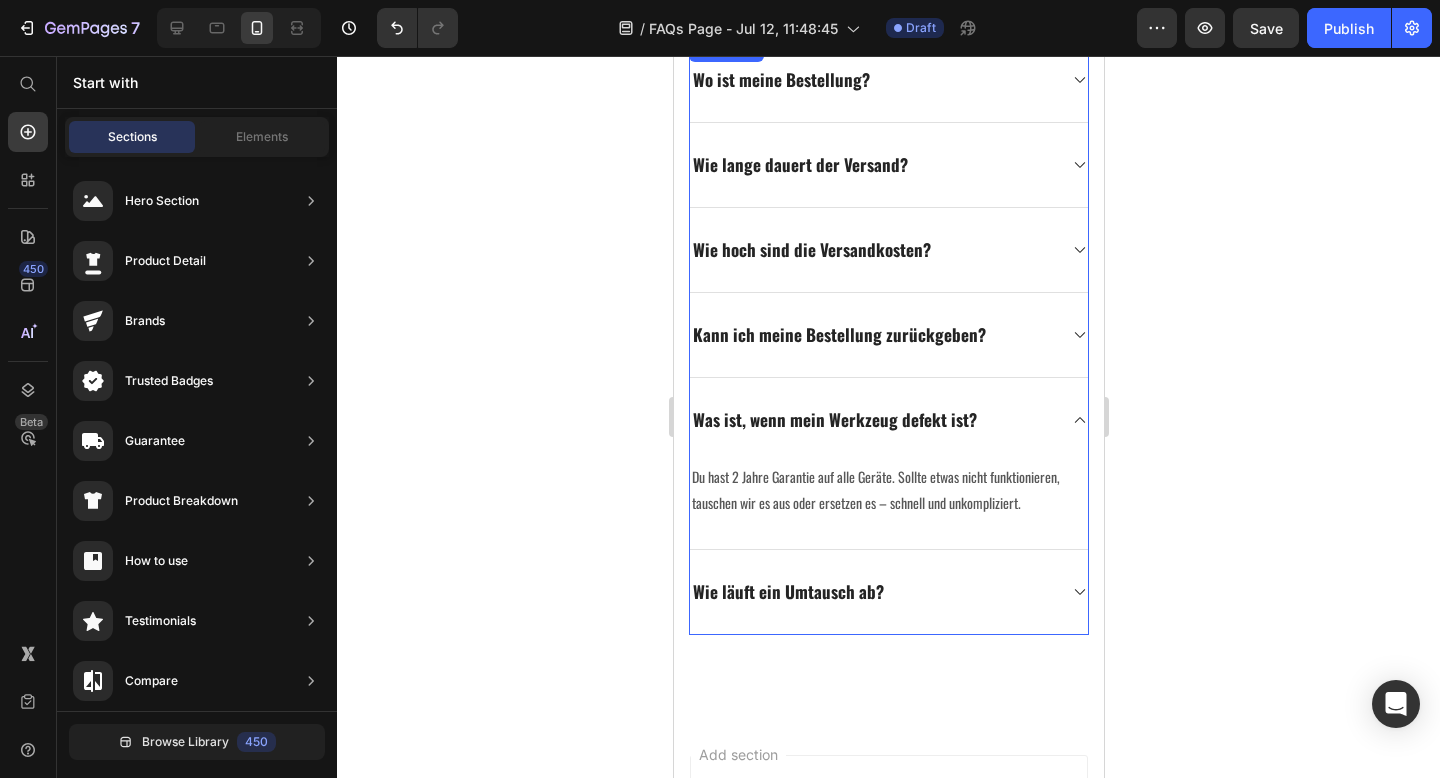 click 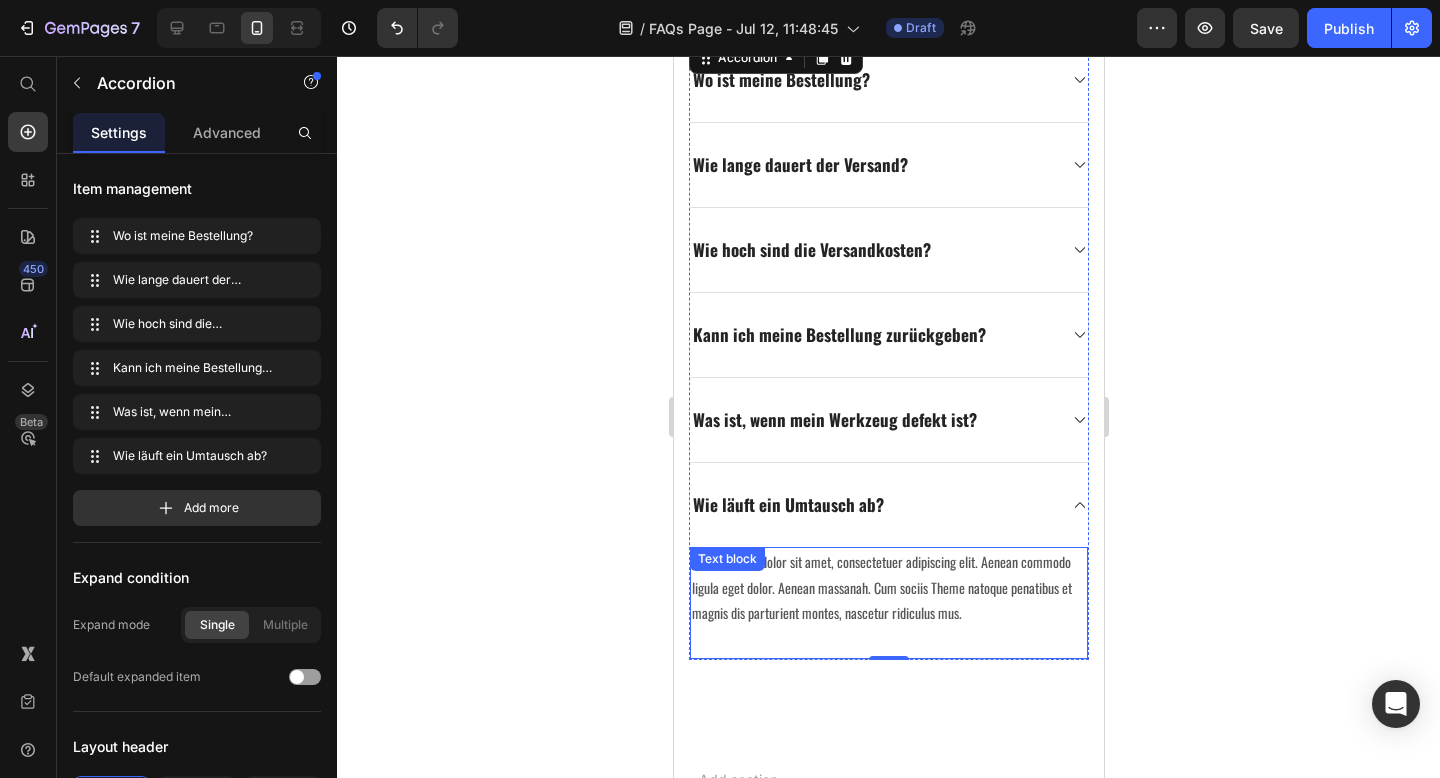 click on "Lorem ipsum dolor sit amet, consectetuer adipiscing elit. Aenean commodo ligula eget dolor. Aenean massanah. Cum sociis Theme natoque penatibus et magnis dis parturient montes, nascetur ridiculus mus. Text block" at bounding box center (888, 603) 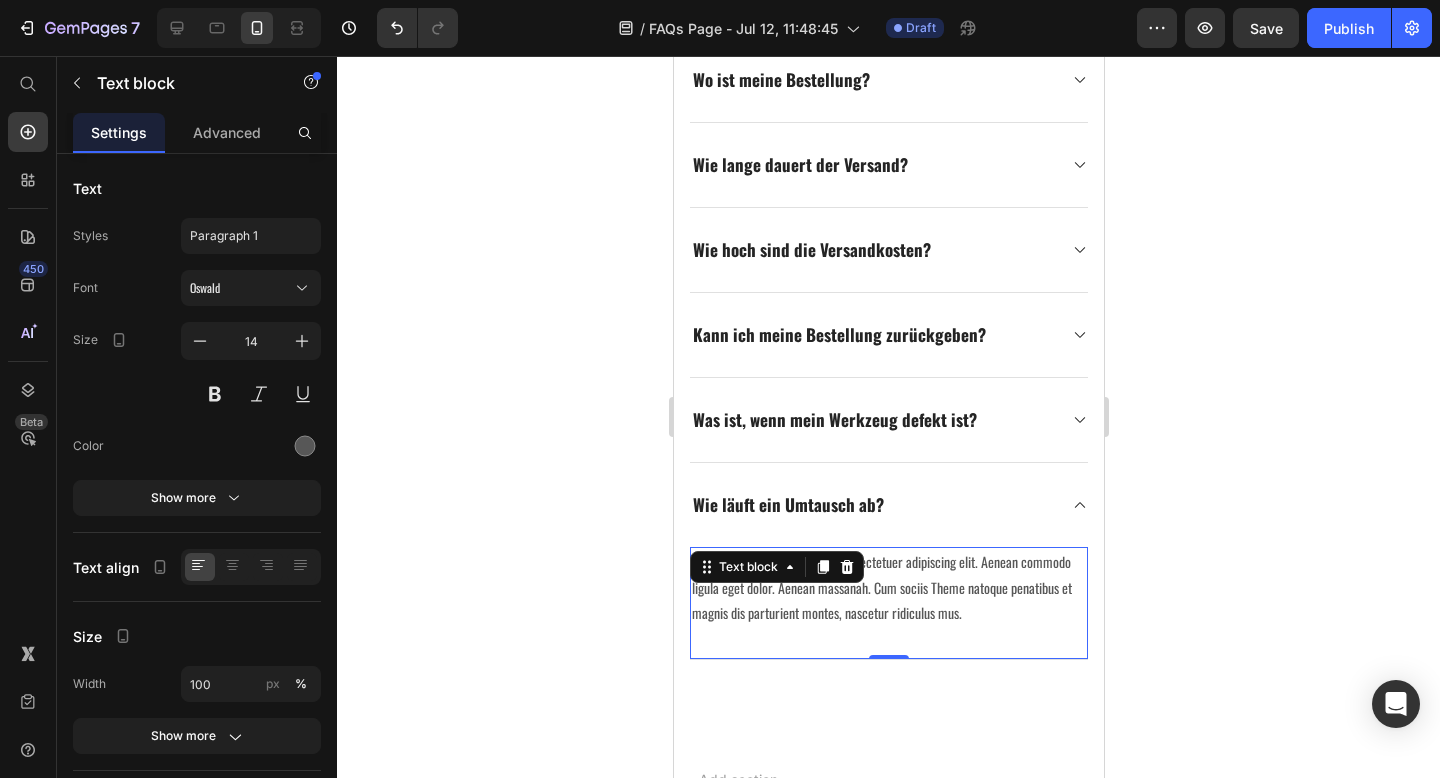 click on "Text block" at bounding box center [776, 567] 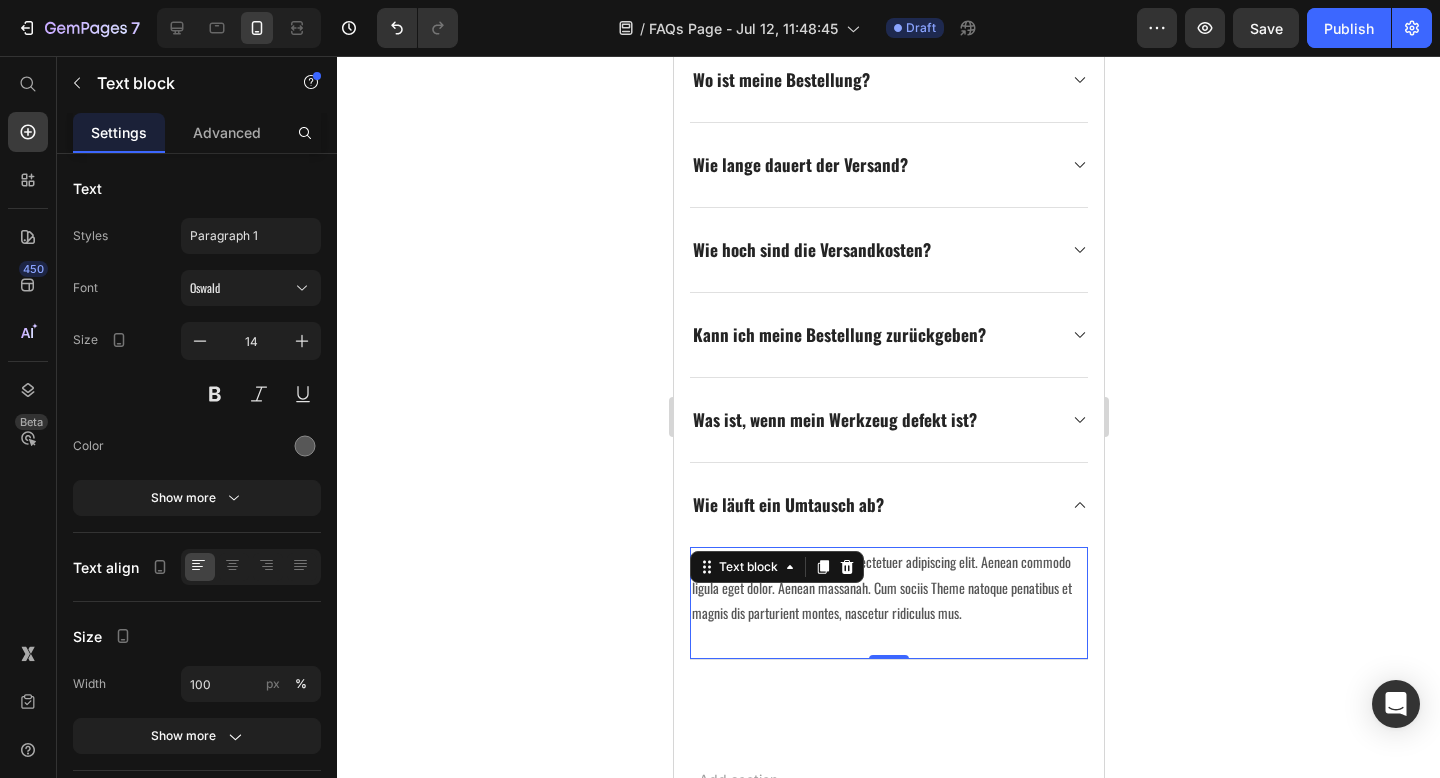 click on "Lorem ipsum dolor sit amet, consectetuer adipiscing elit. Aenean commodo ligula eget dolor. Aenean massanah. Cum sociis Theme natoque penatibus et magnis dis parturient montes, nascetur ridiculus mus." at bounding box center [888, 587] 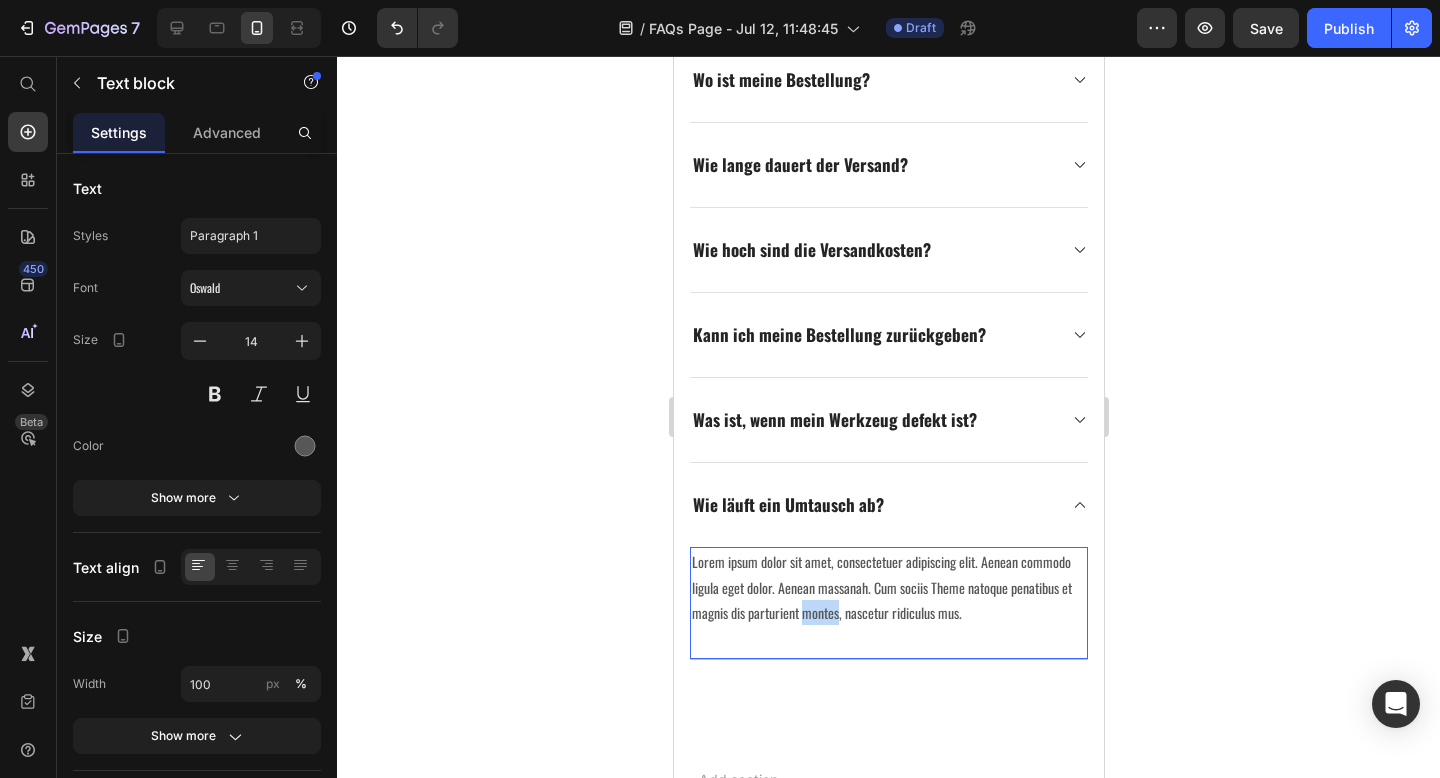 click on "Lorem ipsum dolor sit amet, consectetuer adipiscing elit. Aenean commodo ligula eget dolor. Aenean massanah. Cum sociis Theme natoque penatibus et magnis dis parturient montes, nascetur ridiculus mus." at bounding box center (888, 587) 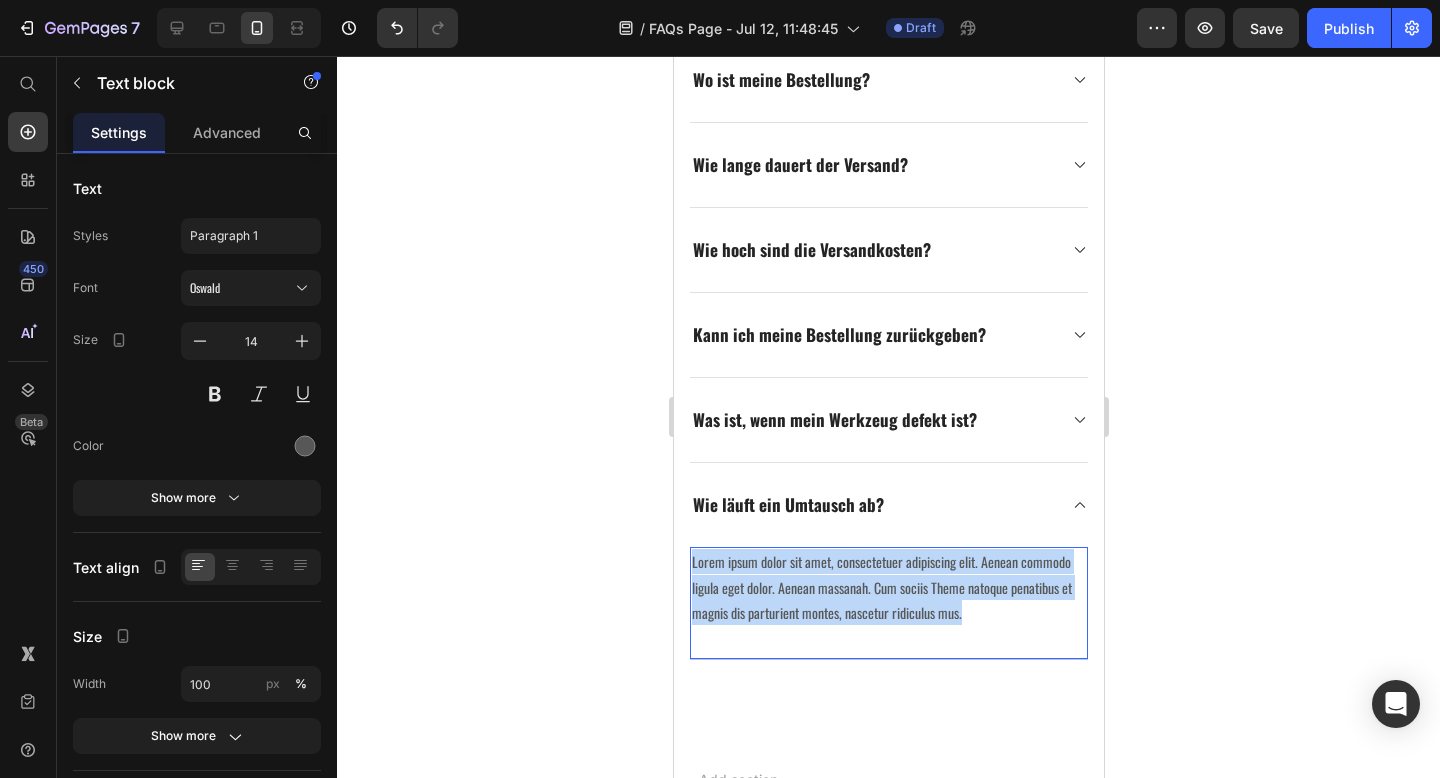 click on "Lorem ipsum dolor sit amet, consectetuer adipiscing elit. Aenean commodo ligula eget dolor. Aenean massanah. Cum sociis Theme natoque penatibus et magnis dis parturient montes, nascetur ridiculus mus." at bounding box center (888, 587) 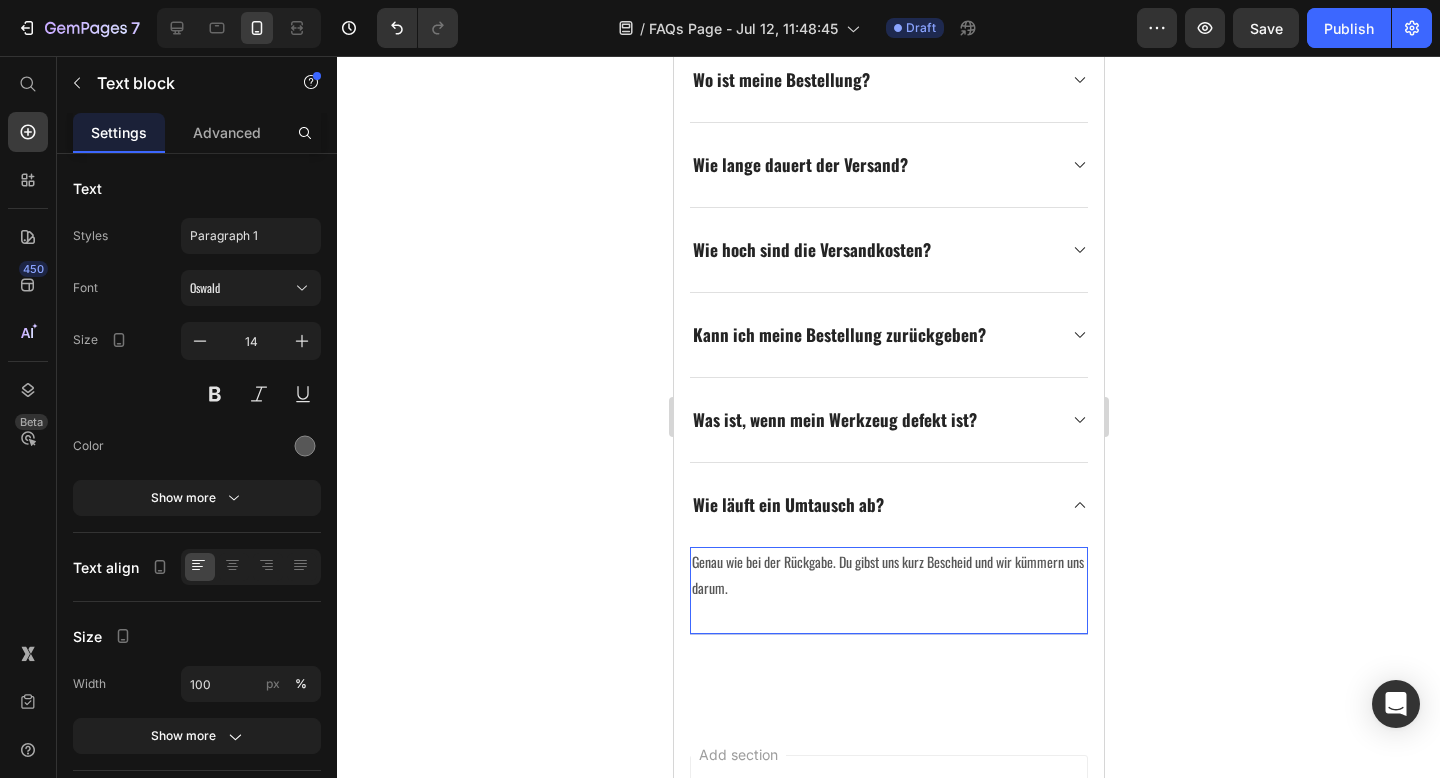 click 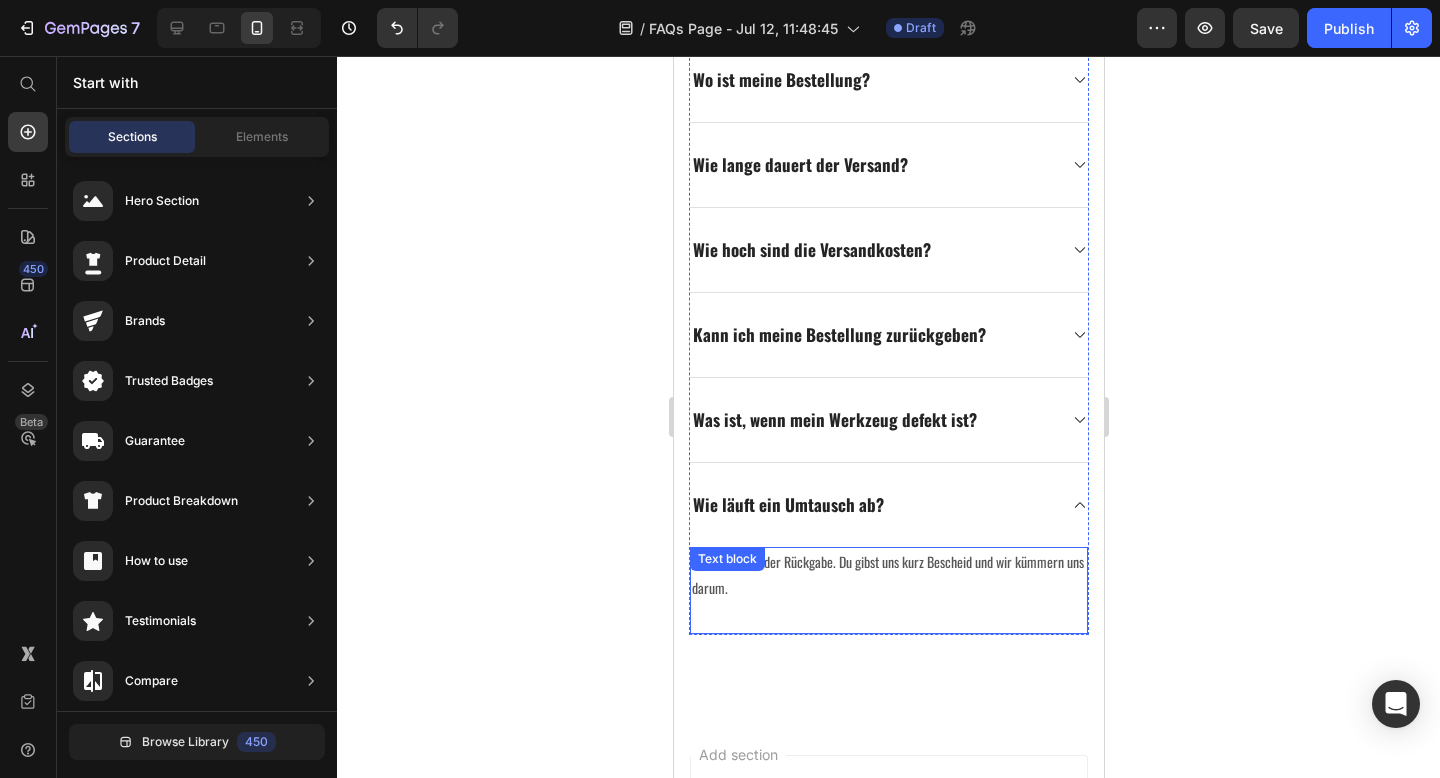 click on "Genau wie bei der Rückgabe. Du gibst uns kurz Bescheid und wir kümmern uns darum. Text block" at bounding box center (888, 590) 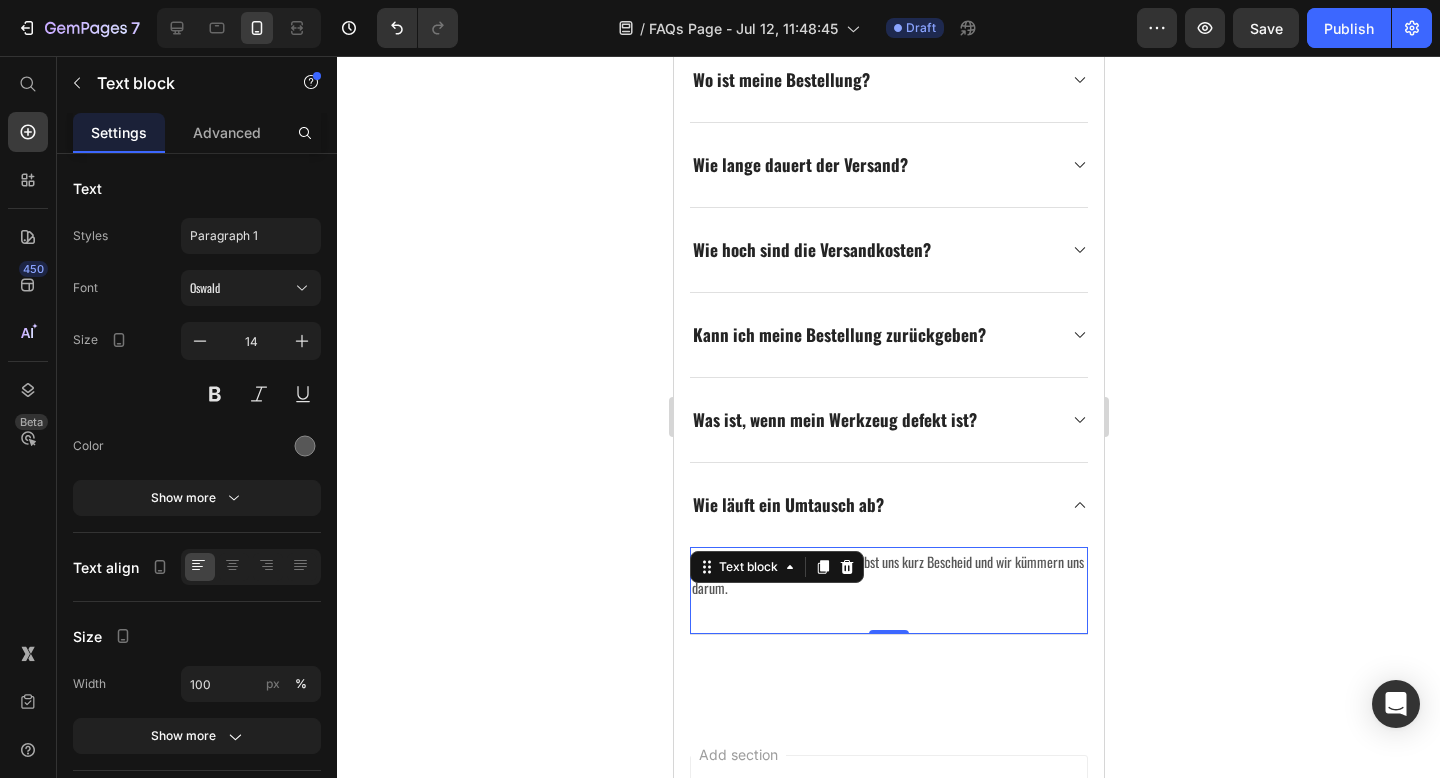 click on "Genau wie bei der Rückgabe. Du gibst uns kurz Bescheid und wir kümmern uns darum. Text block   0" at bounding box center [888, 590] 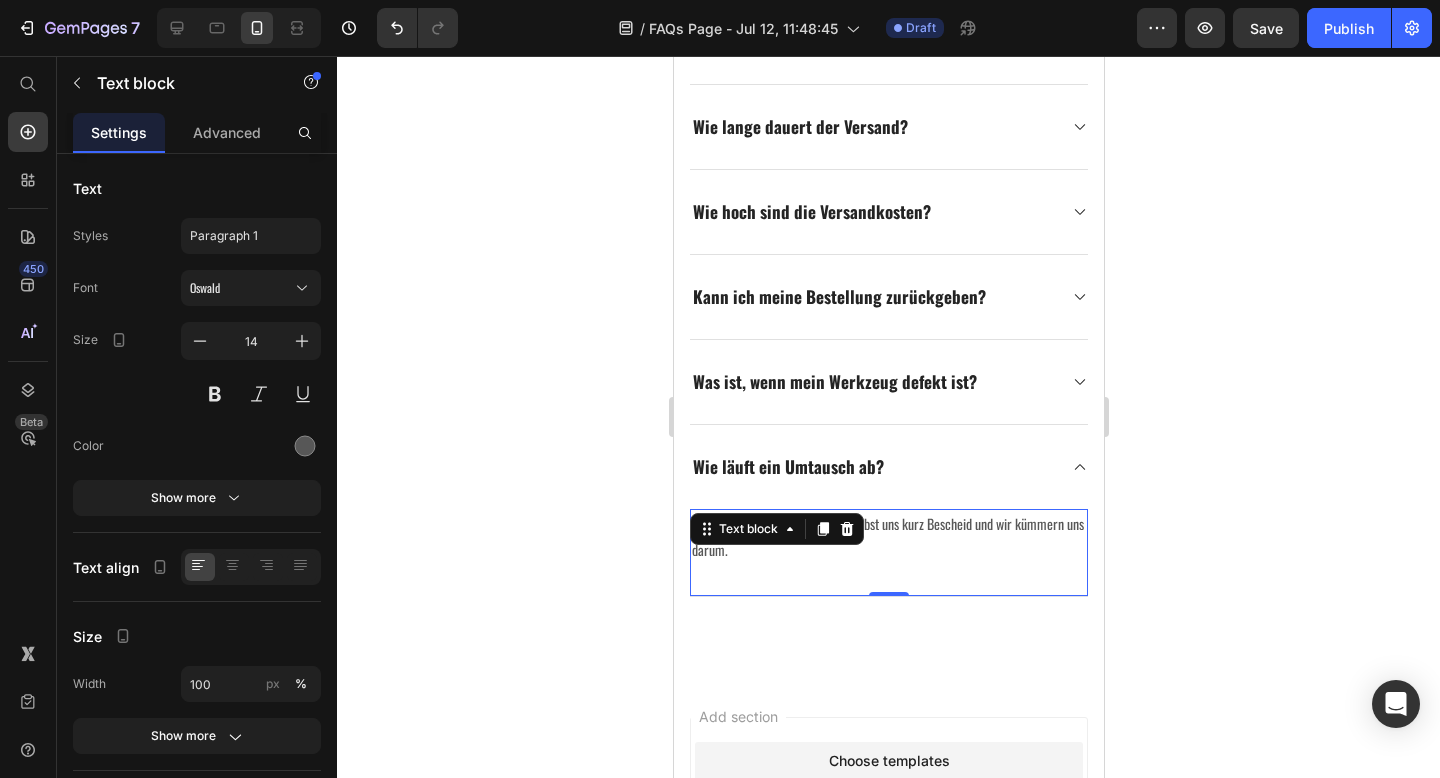 scroll, scrollTop: 708, scrollLeft: 0, axis: vertical 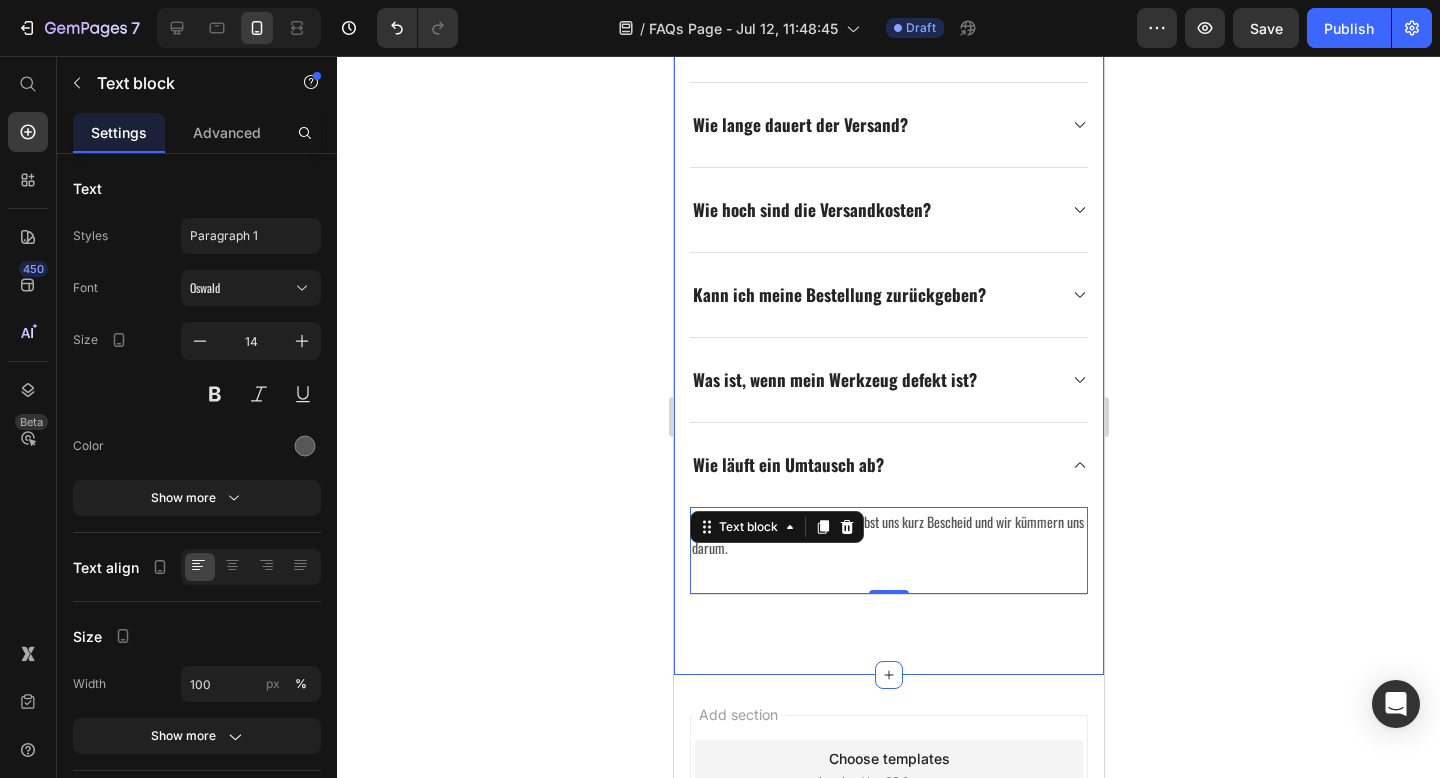 click 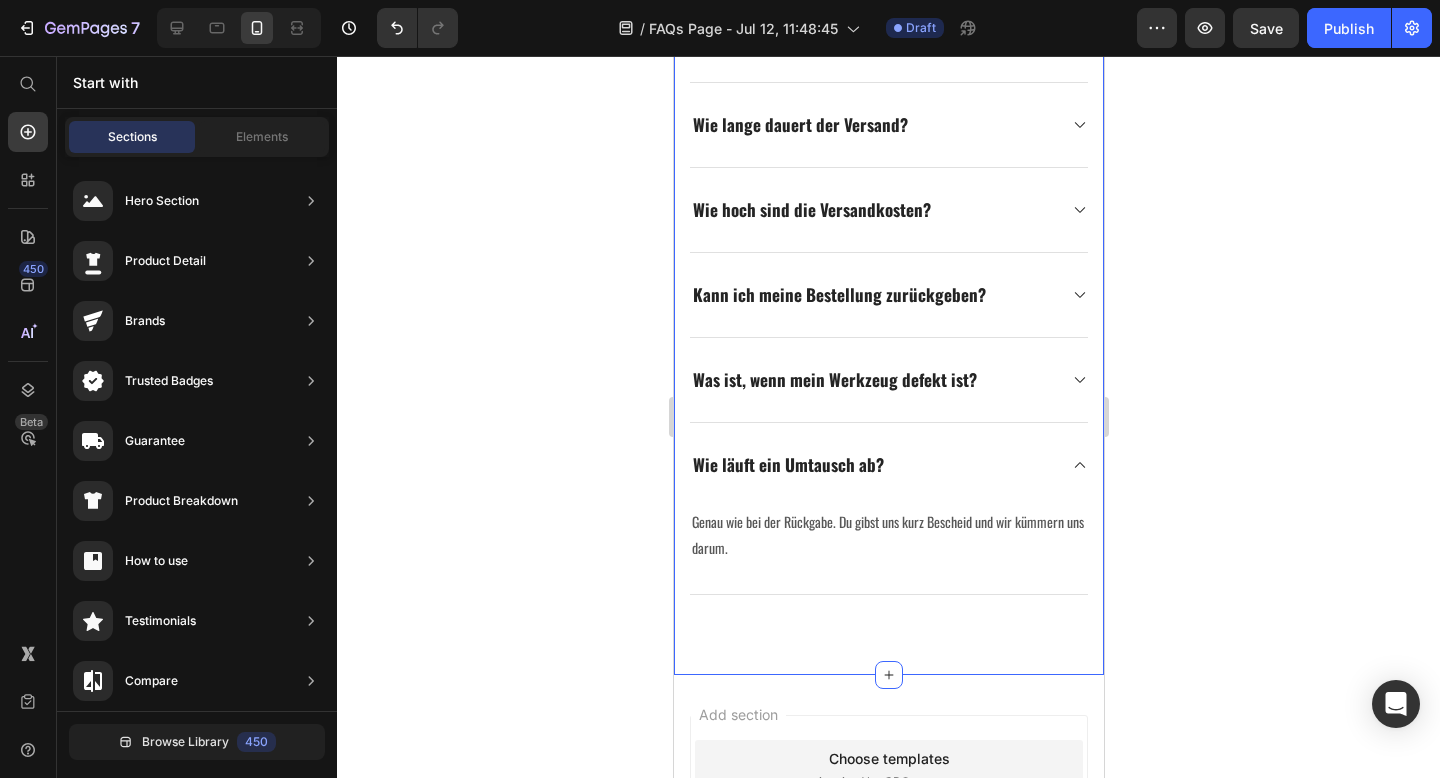 click 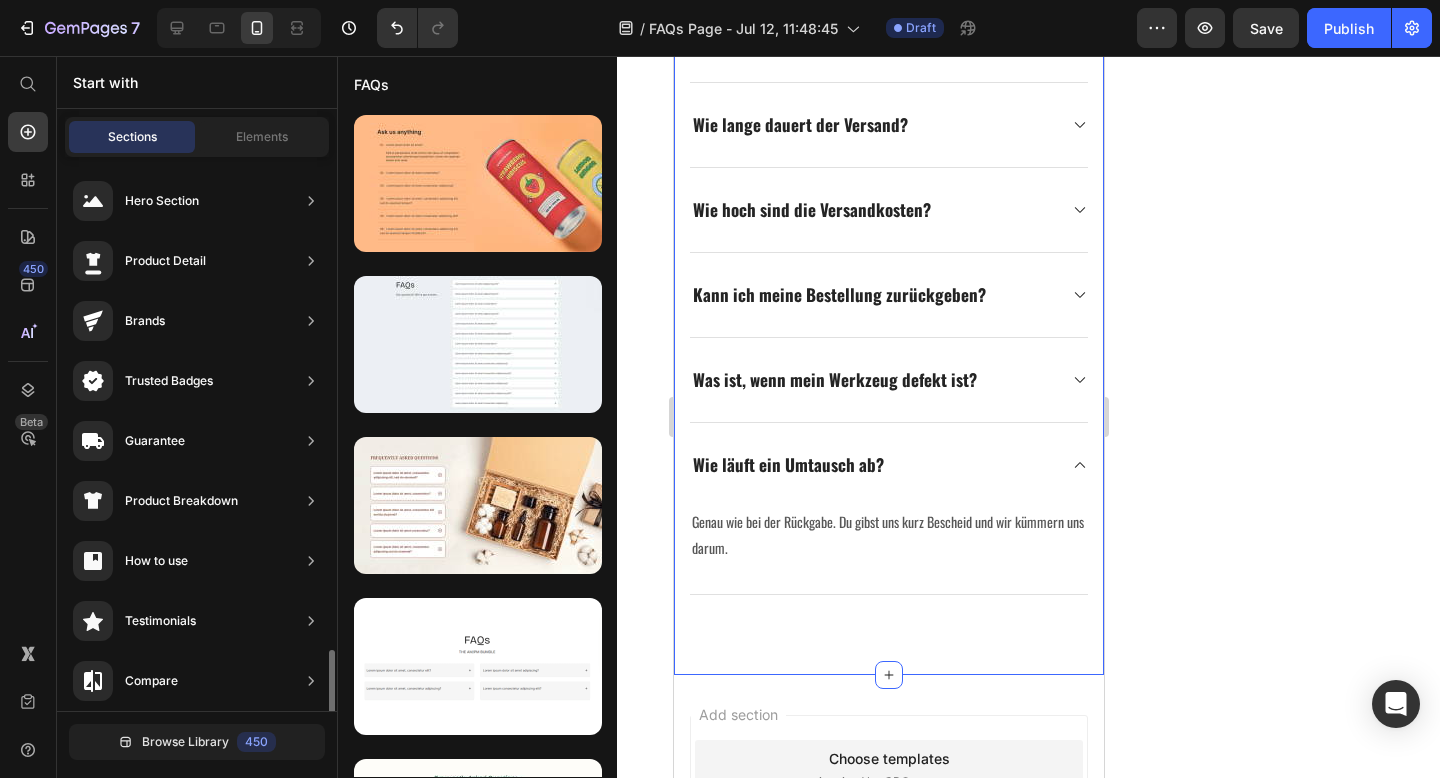 scroll, scrollTop: 930, scrollLeft: 0, axis: vertical 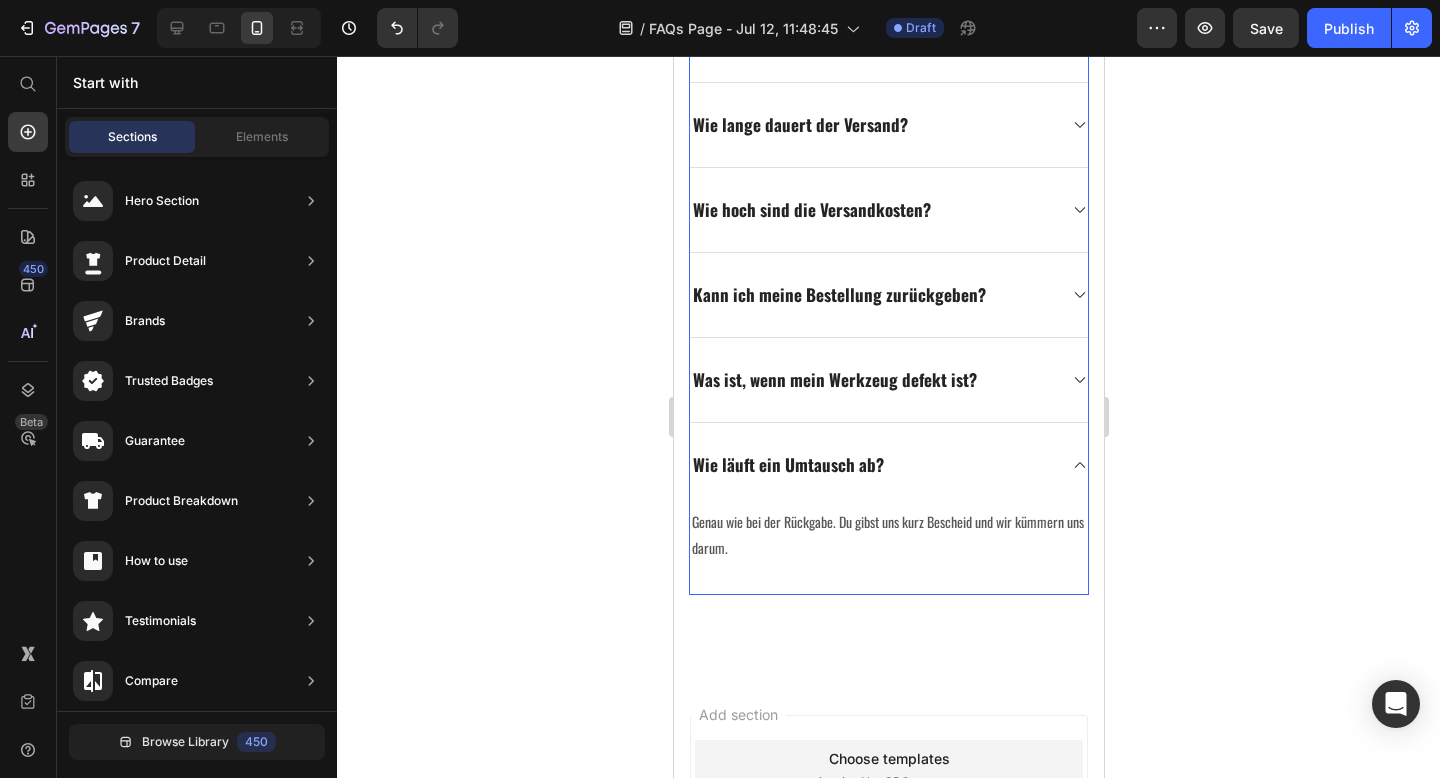 click on "Wie läuft ein Umtausch ab?" at bounding box center (787, 464) 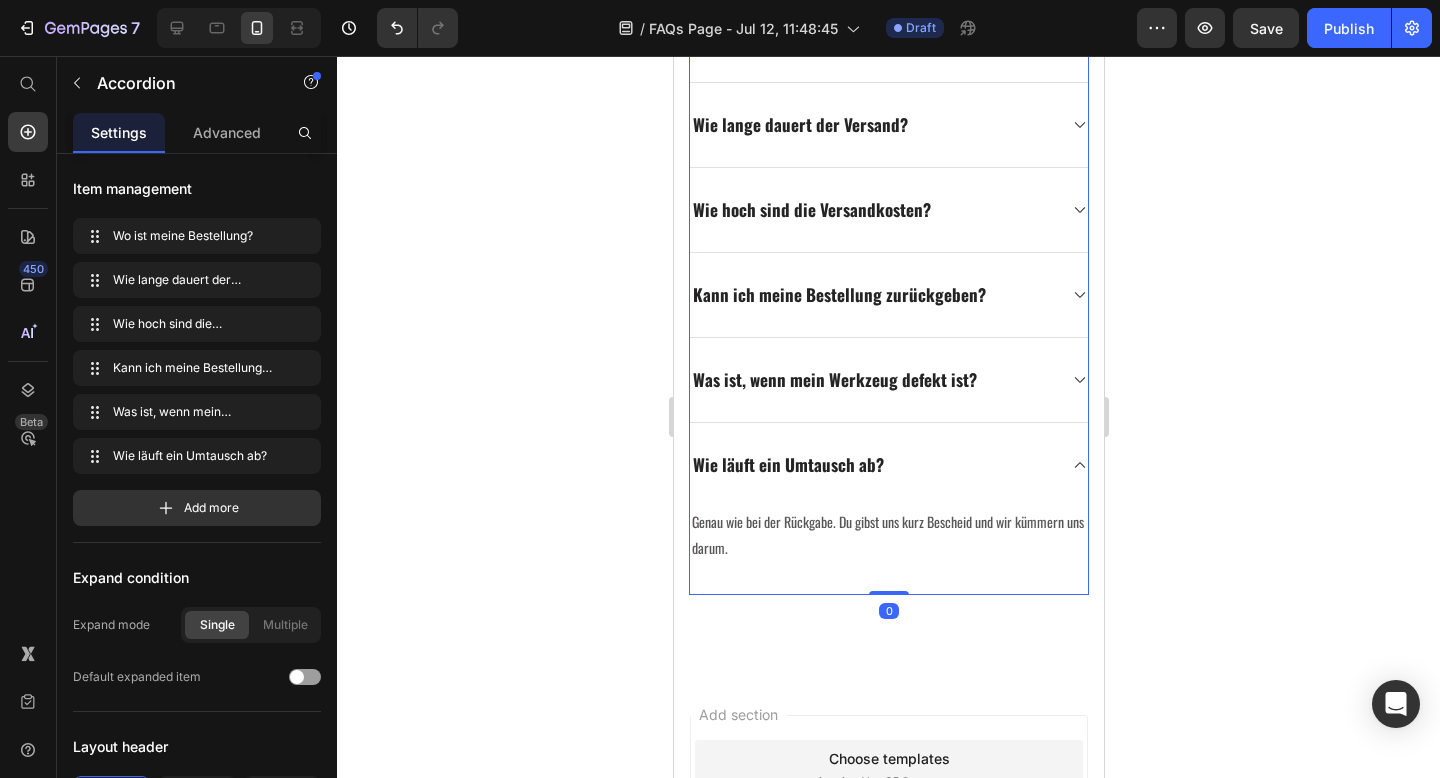 click on "Wie läuft ein Umtausch ab?" at bounding box center [872, 465] 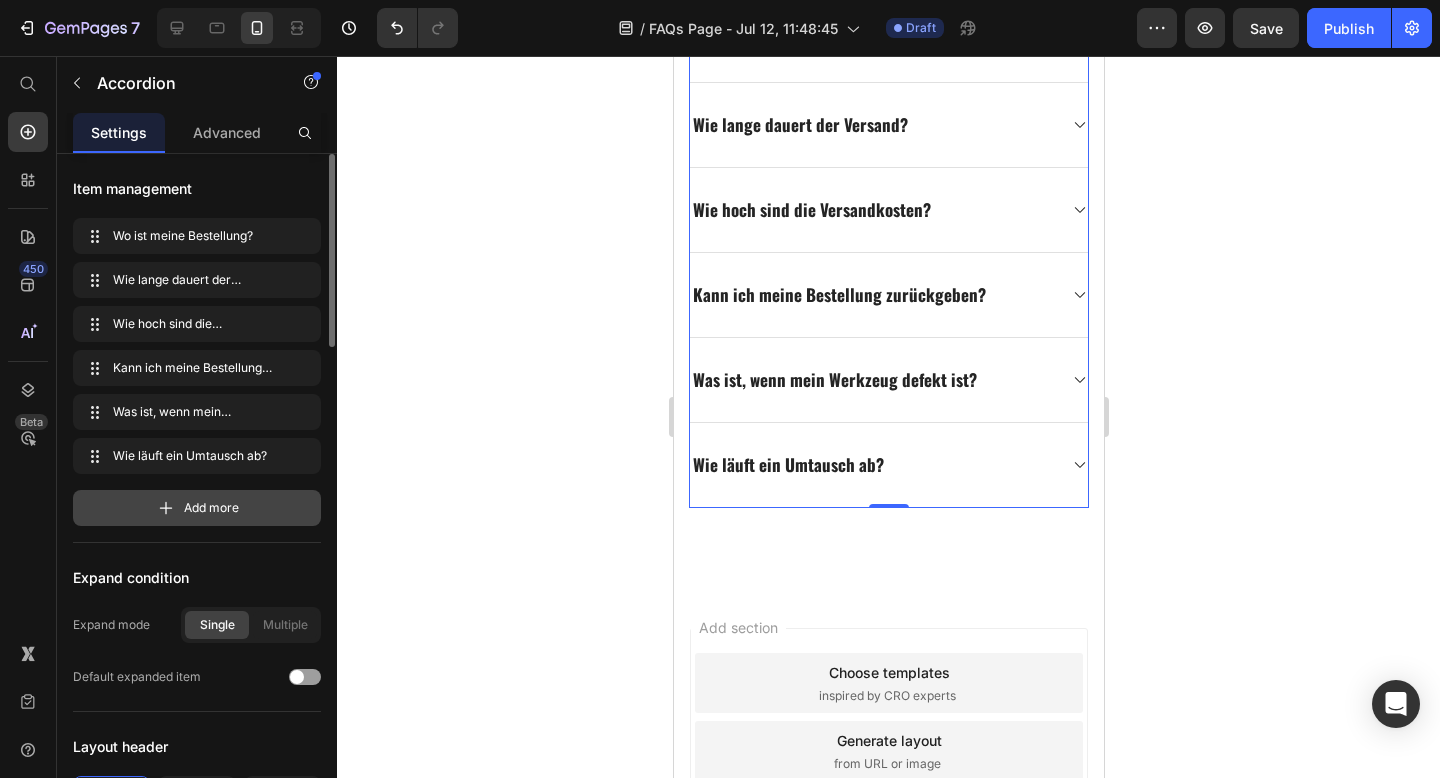 click on "Add more" at bounding box center (197, 508) 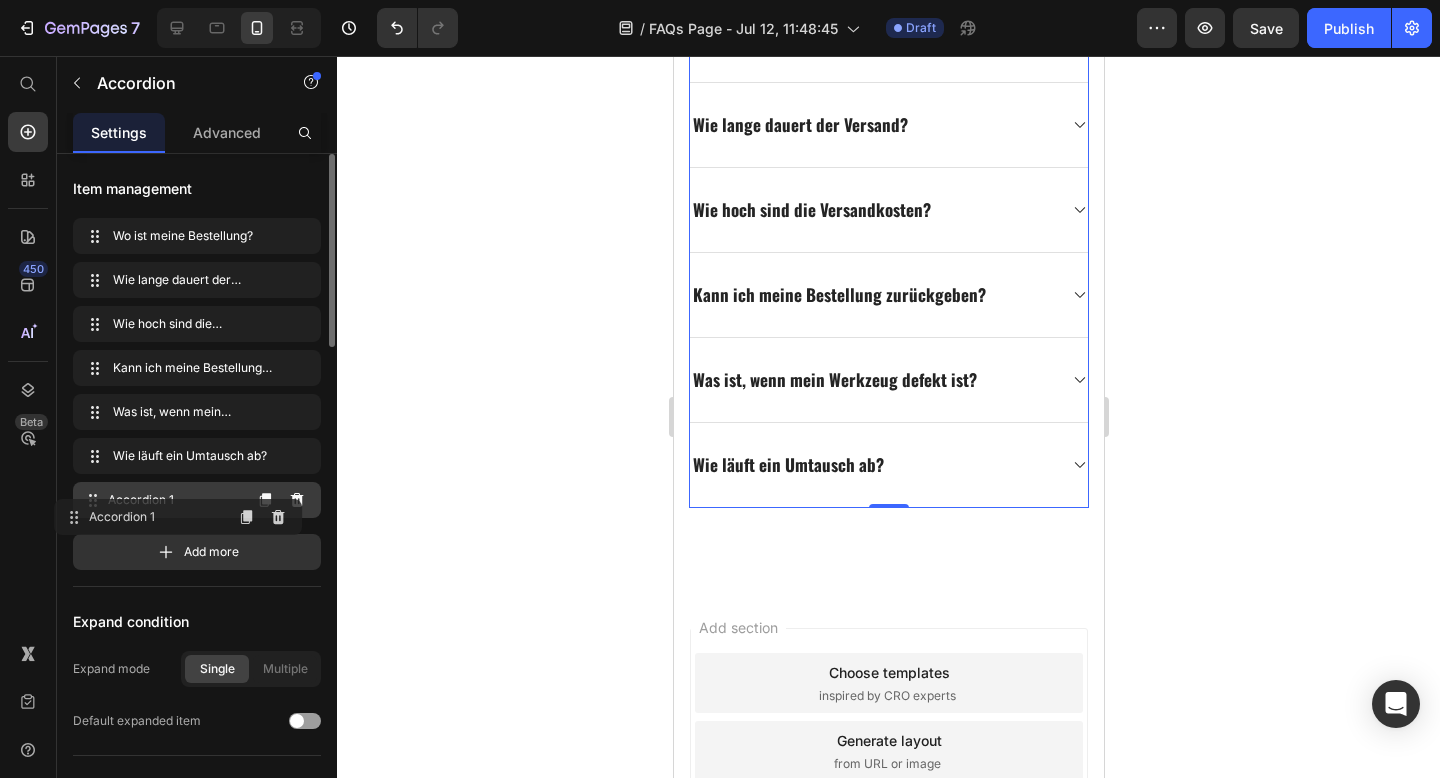 drag, startPoint x: 221, startPoint y: 496, endPoint x: 201, endPoint y: 514, distance: 26.907248 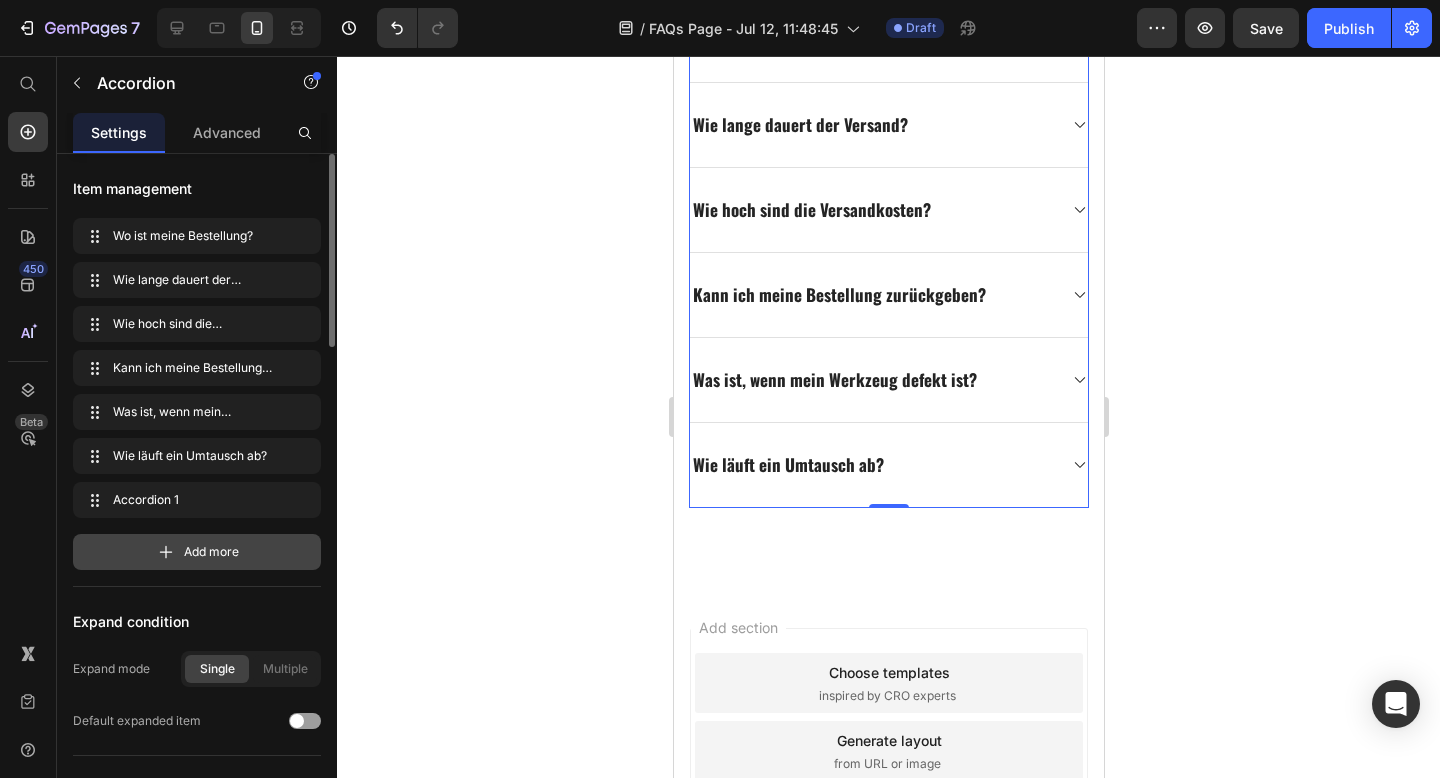 click on "Add more" at bounding box center [211, 552] 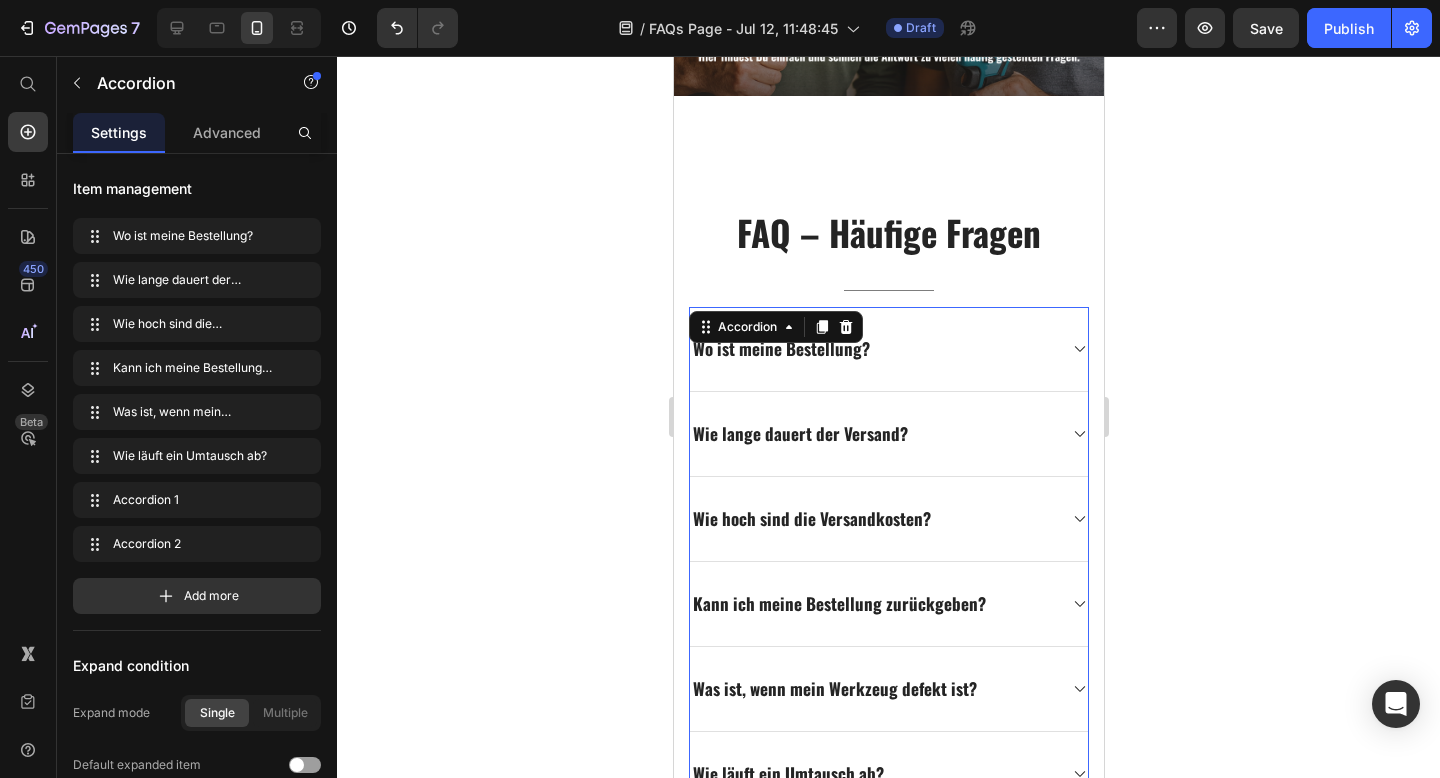 scroll, scrollTop: 403, scrollLeft: 0, axis: vertical 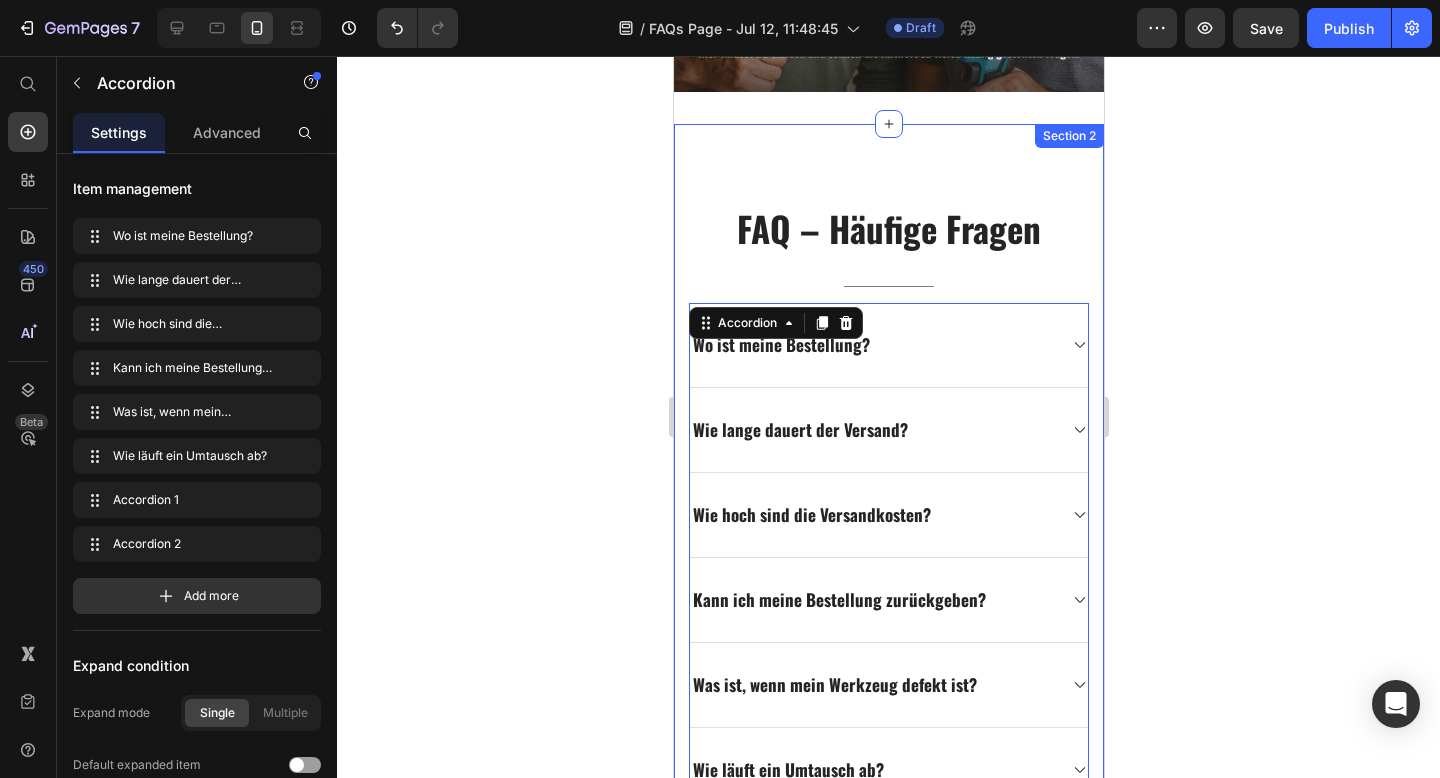 click 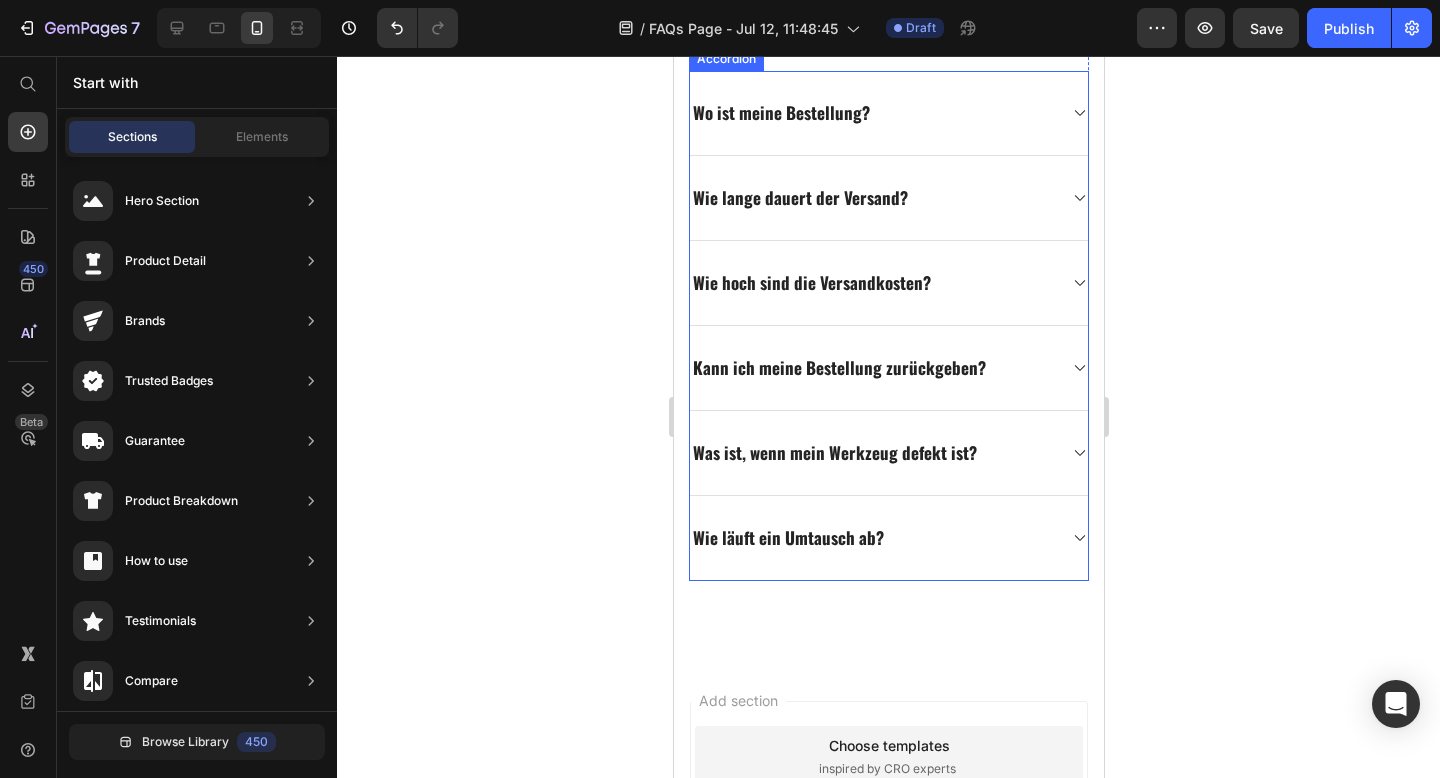 scroll, scrollTop: 780, scrollLeft: 0, axis: vertical 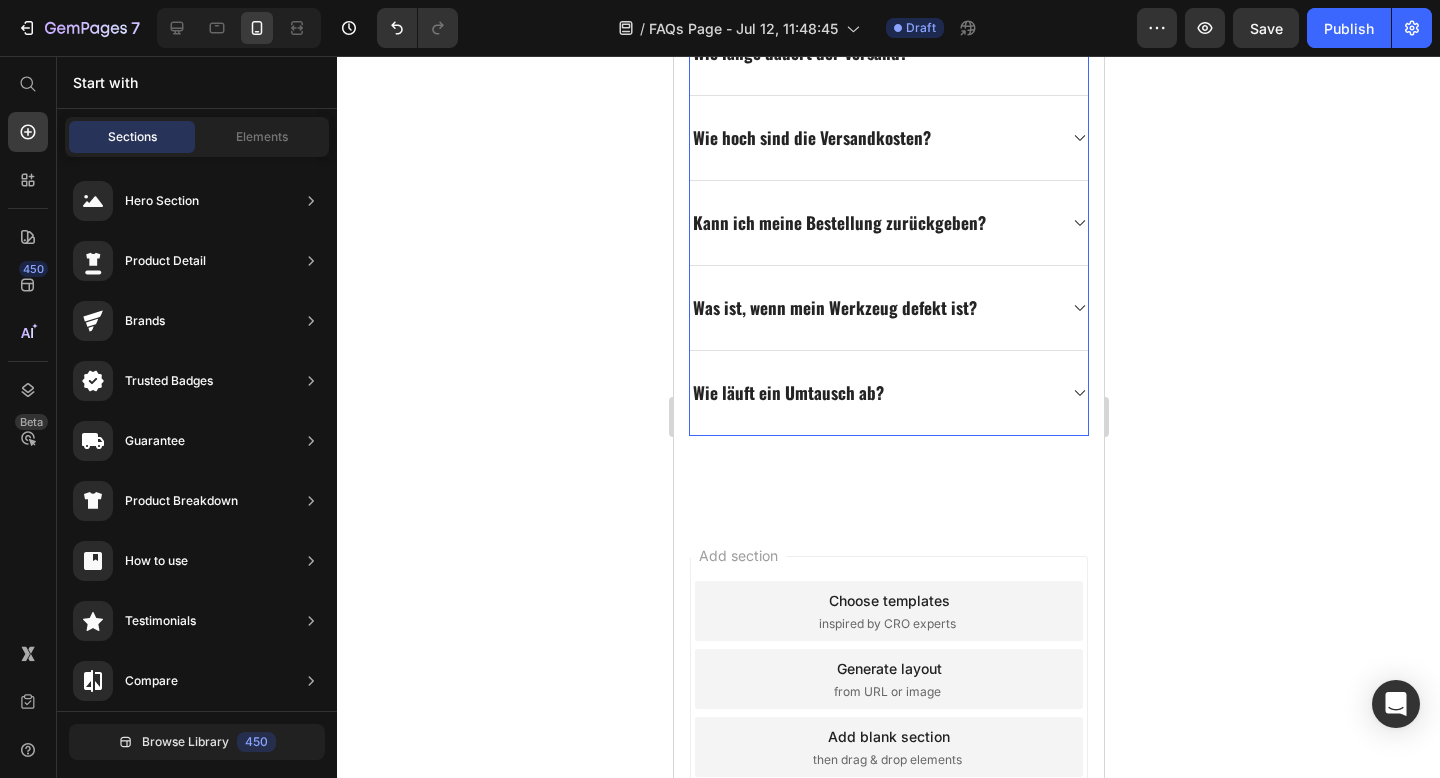 click on "Wie läuft ein Umtausch ab?" at bounding box center [872, 393] 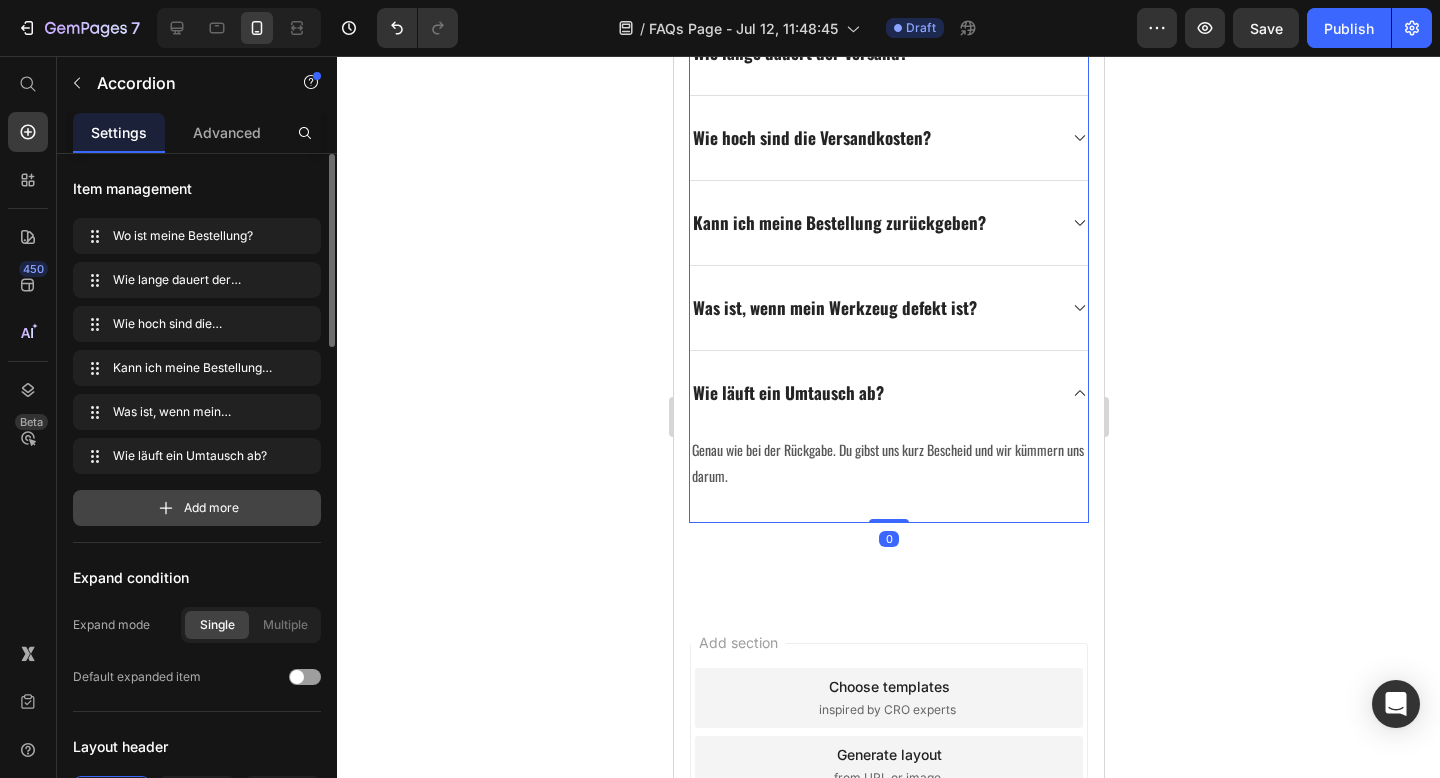 click on "Add more" at bounding box center (197, 508) 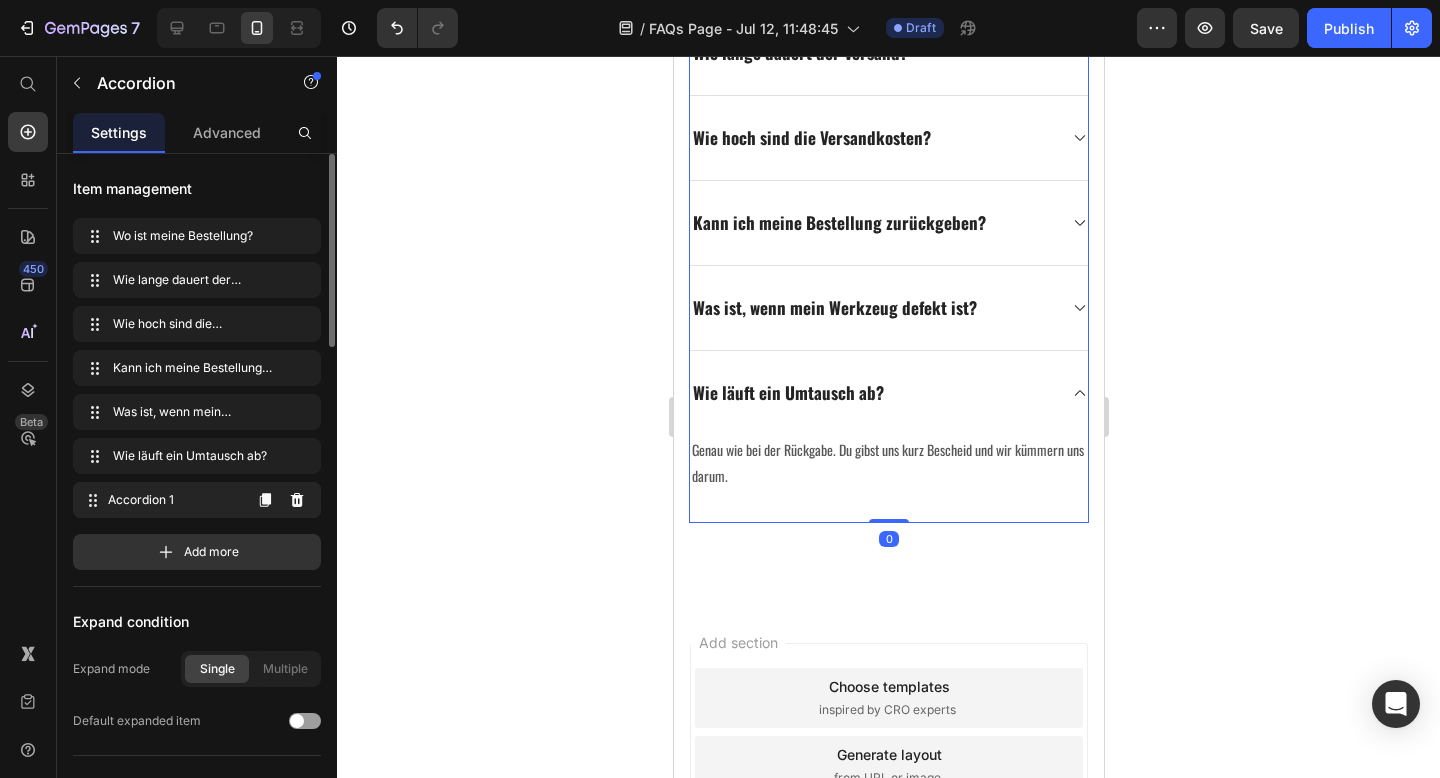 click on "Accordion 1" at bounding box center [174, 500] 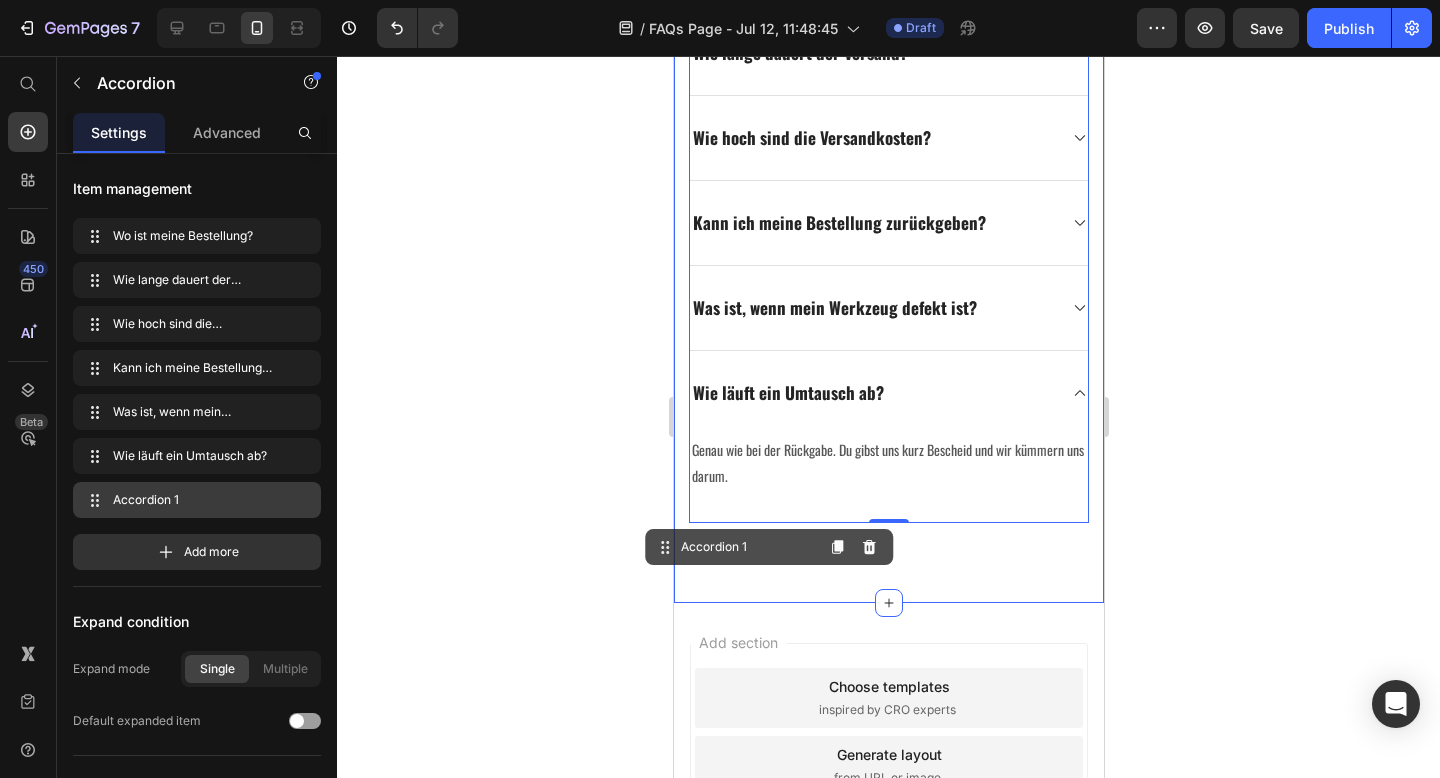 drag, startPoint x: 771, startPoint y: 548, endPoint x: 797, endPoint y: 543, distance: 26.476404 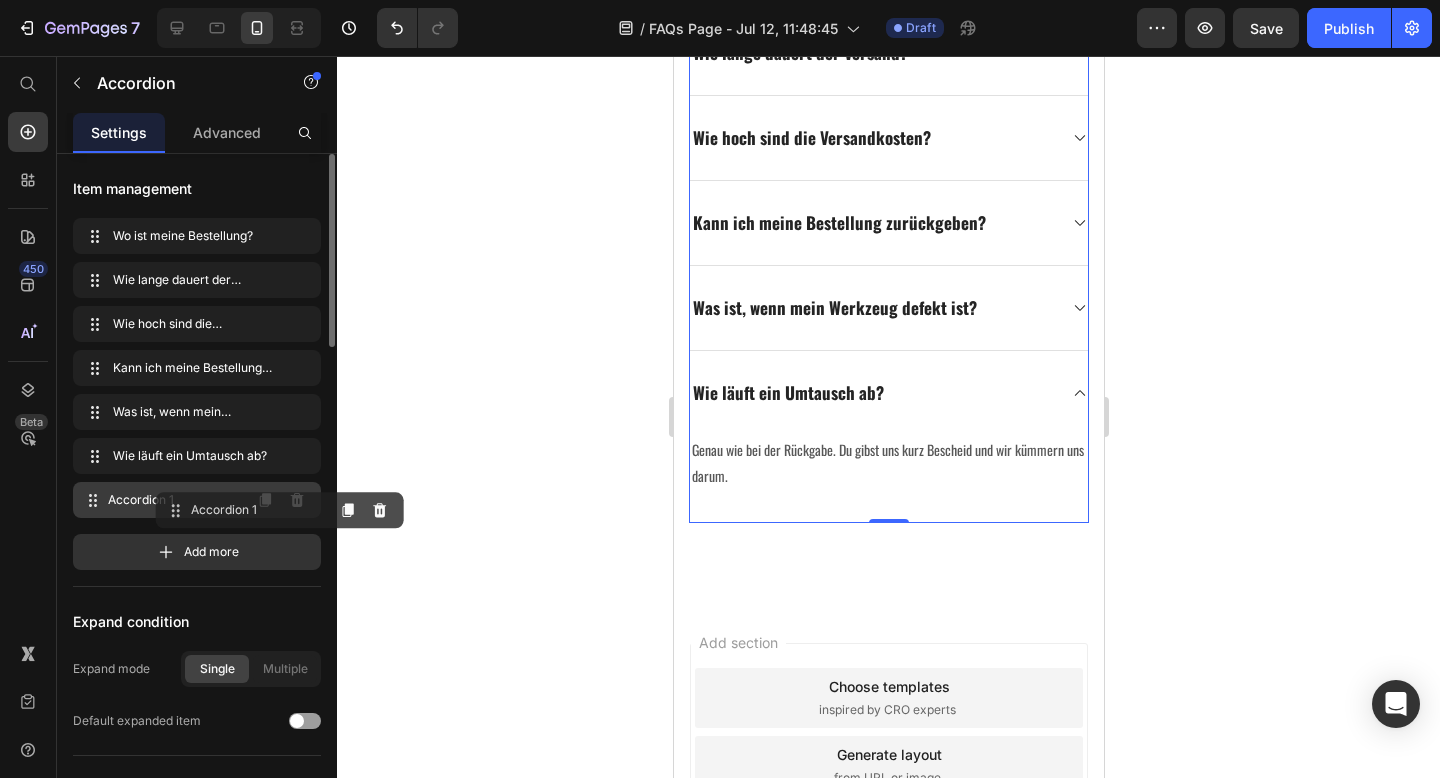 click on "Accordion 1" at bounding box center [174, 500] 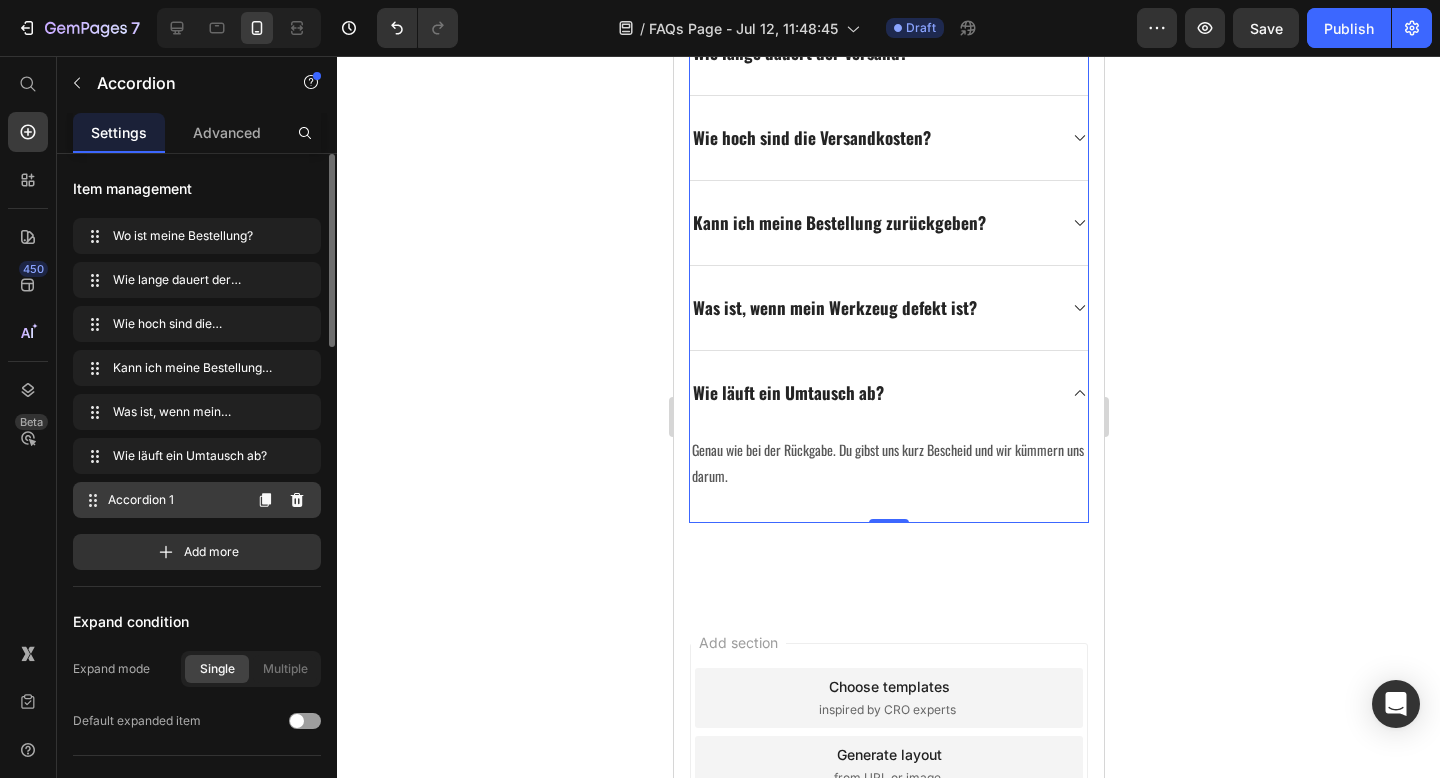 click on "Accordion 1" at bounding box center [174, 500] 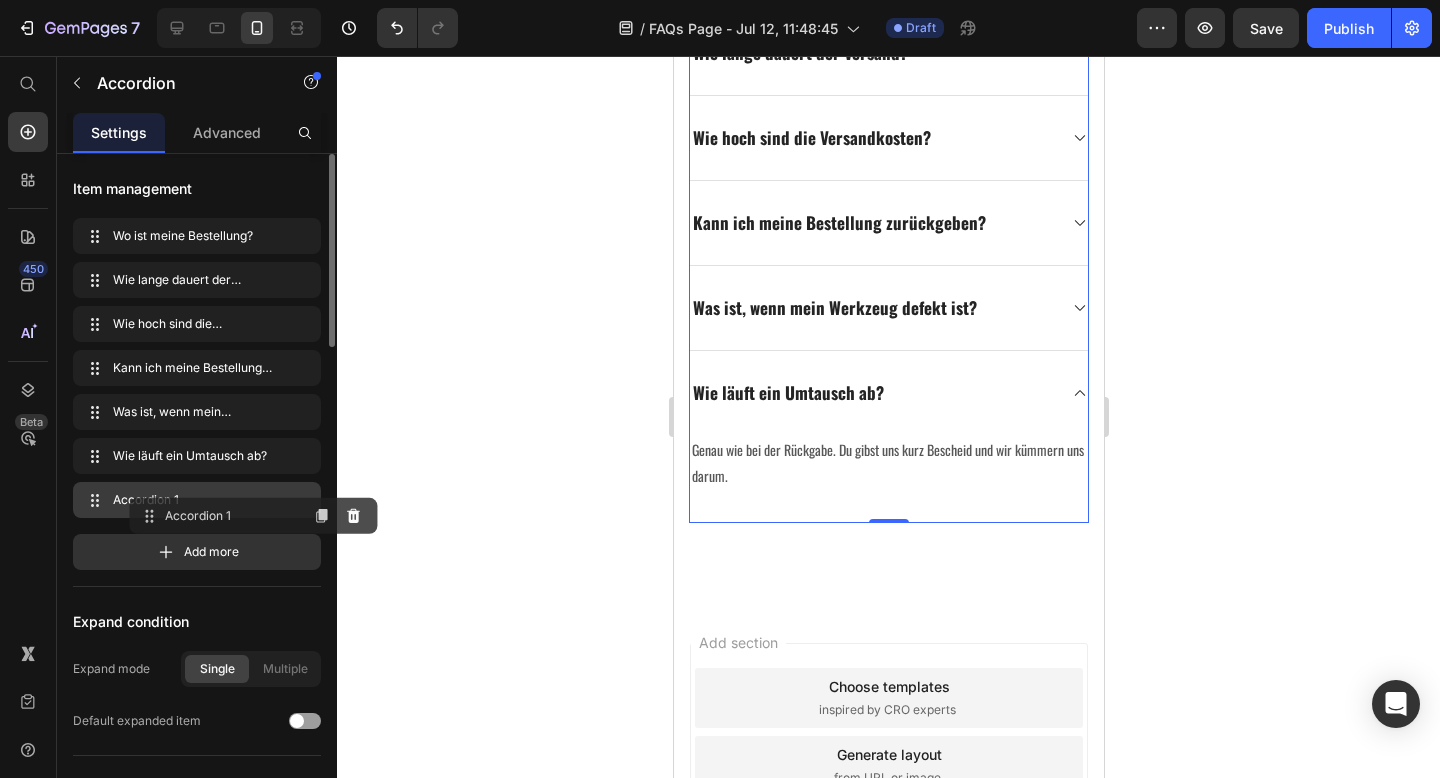drag, startPoint x: 92, startPoint y: 503, endPoint x: 149, endPoint y: 519, distance: 59.20304 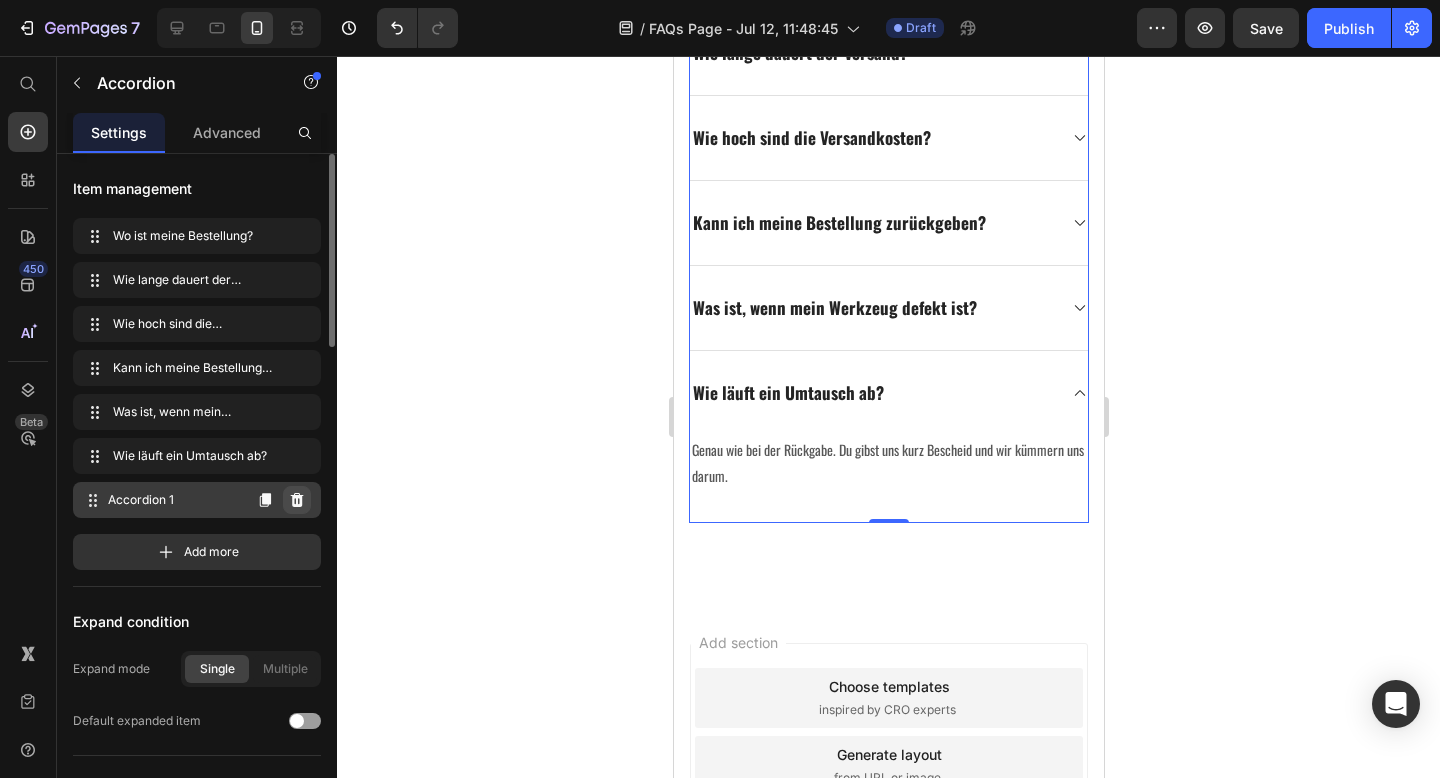 click 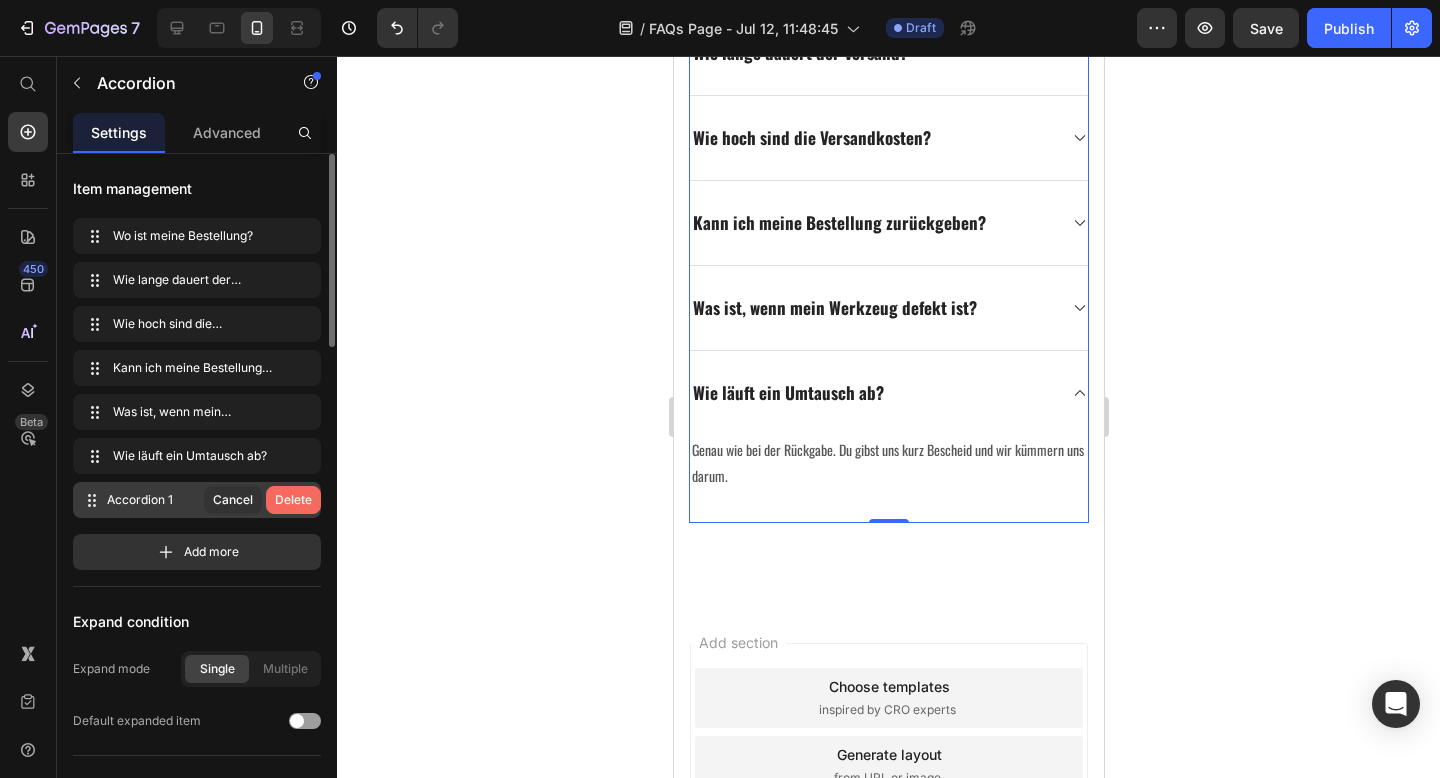 click on "Delete" at bounding box center [293, 500] 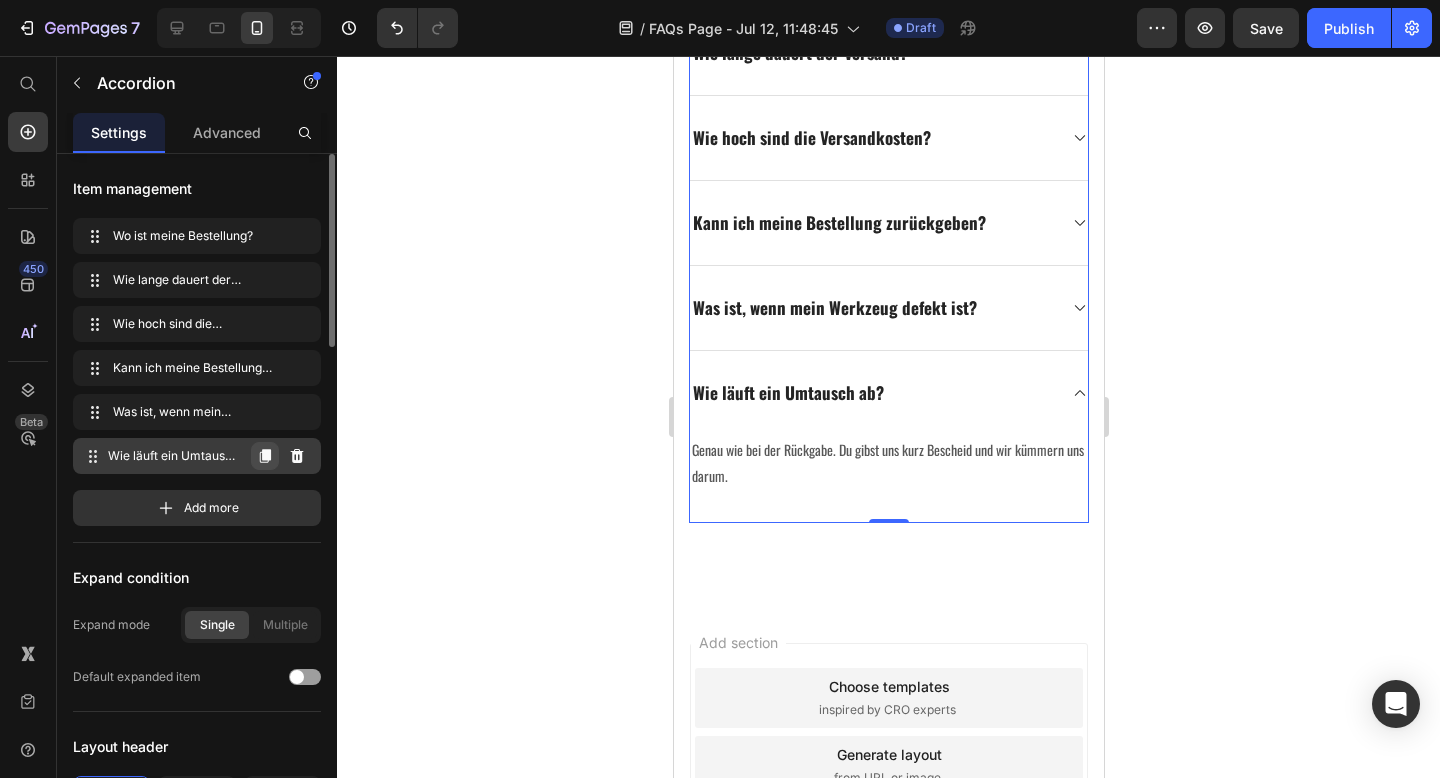 click 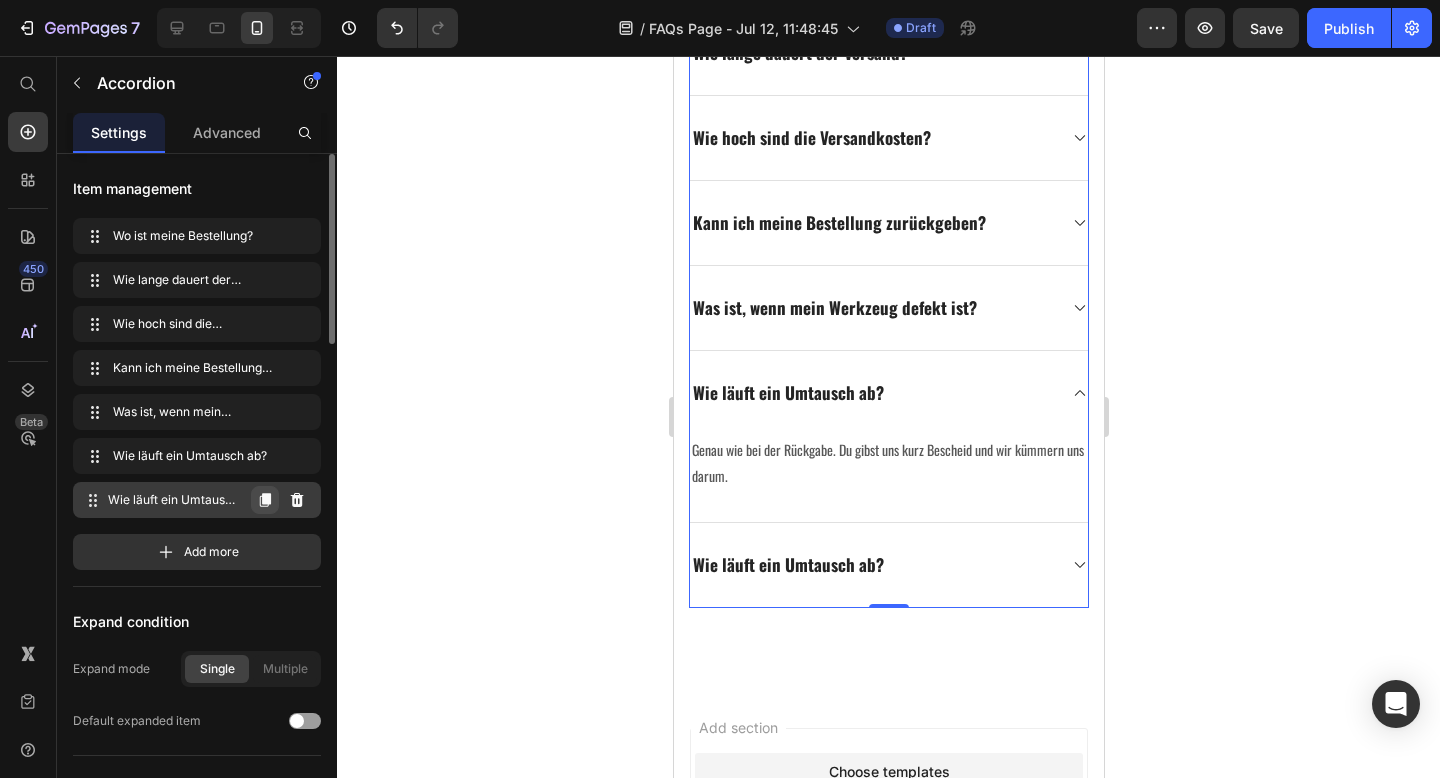 click 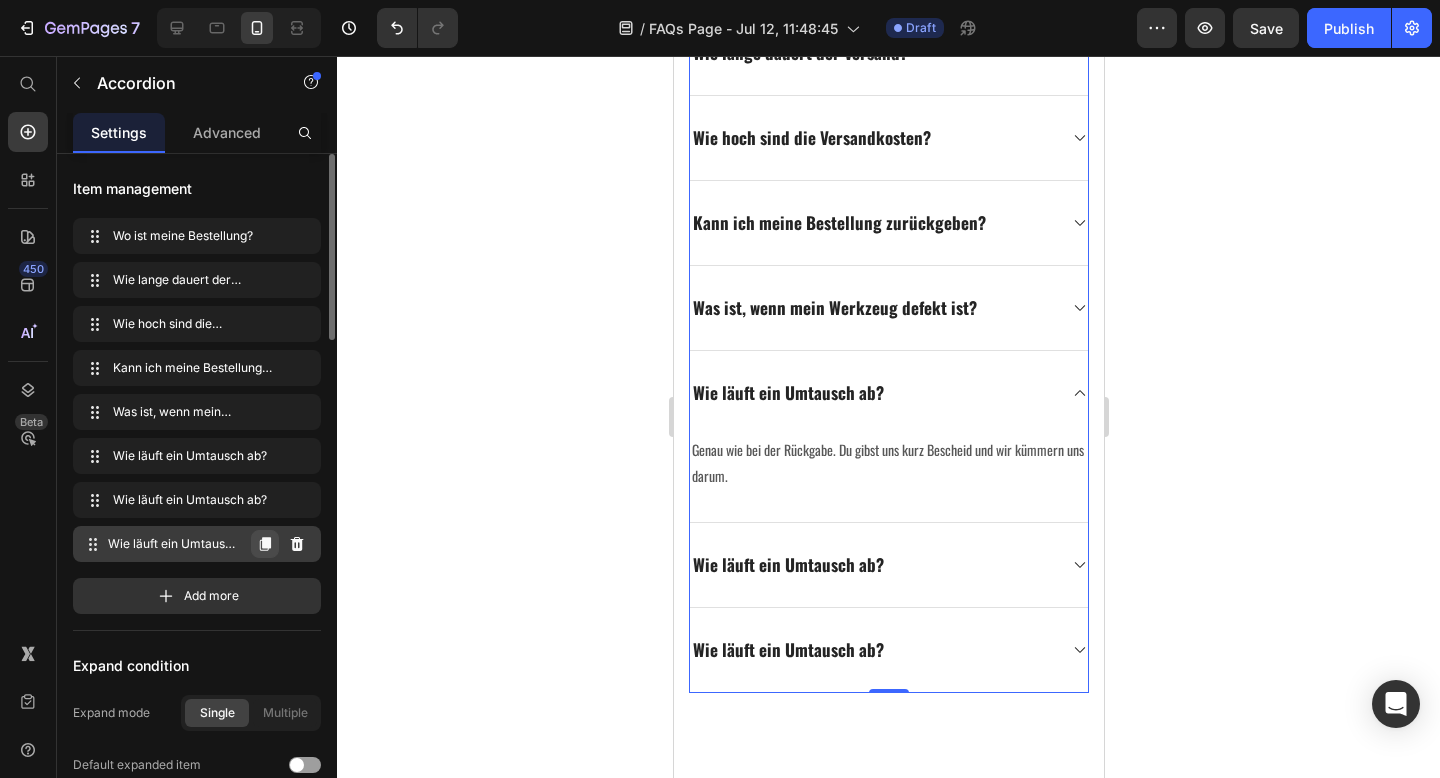 click 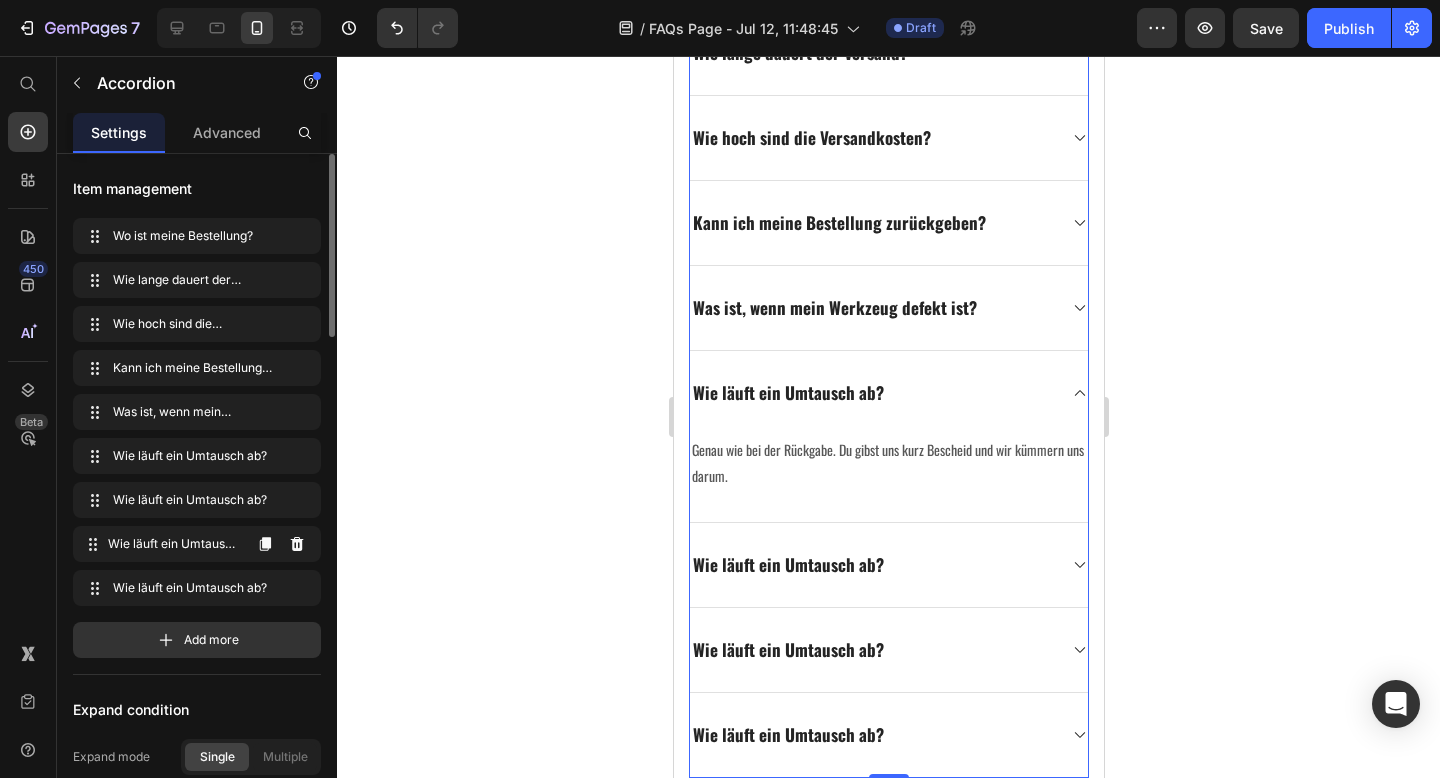 click 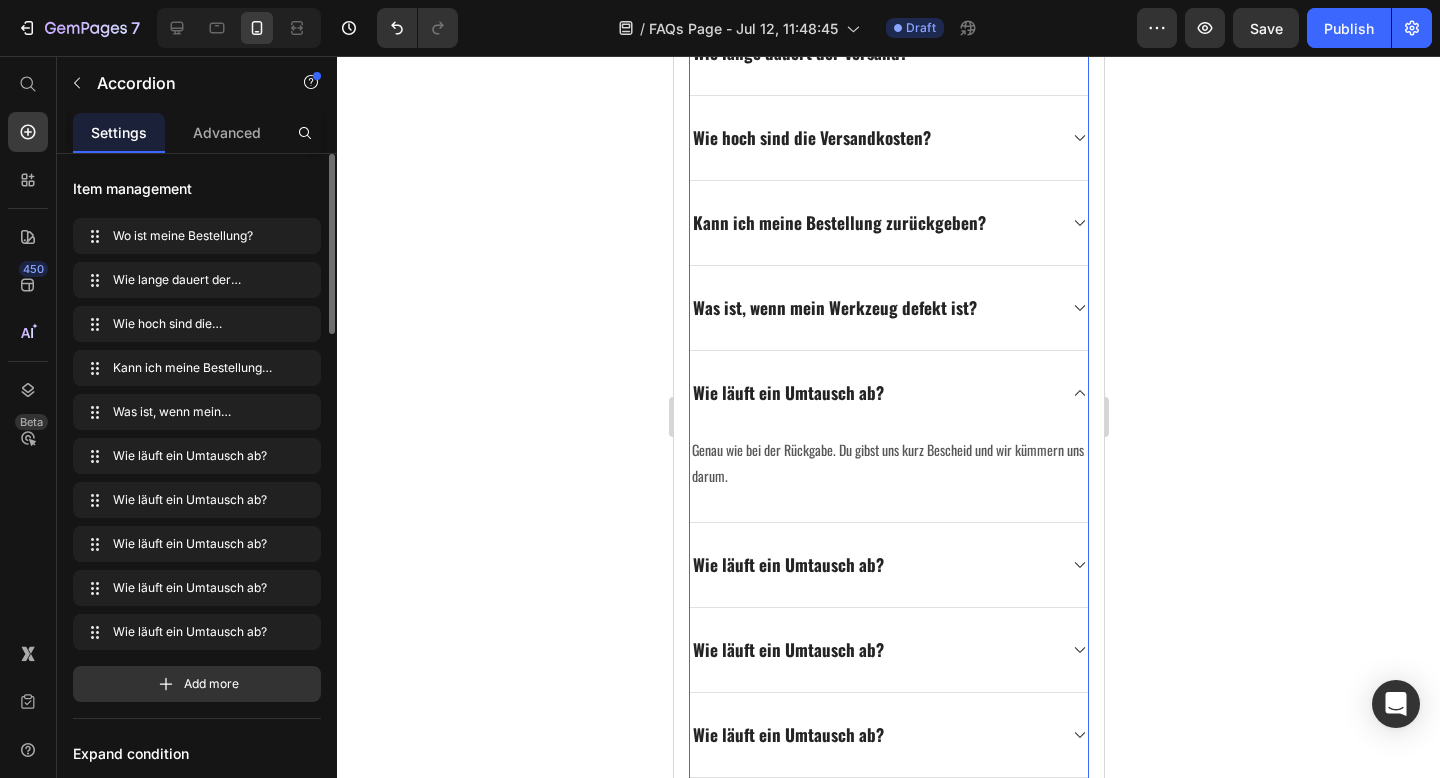 click 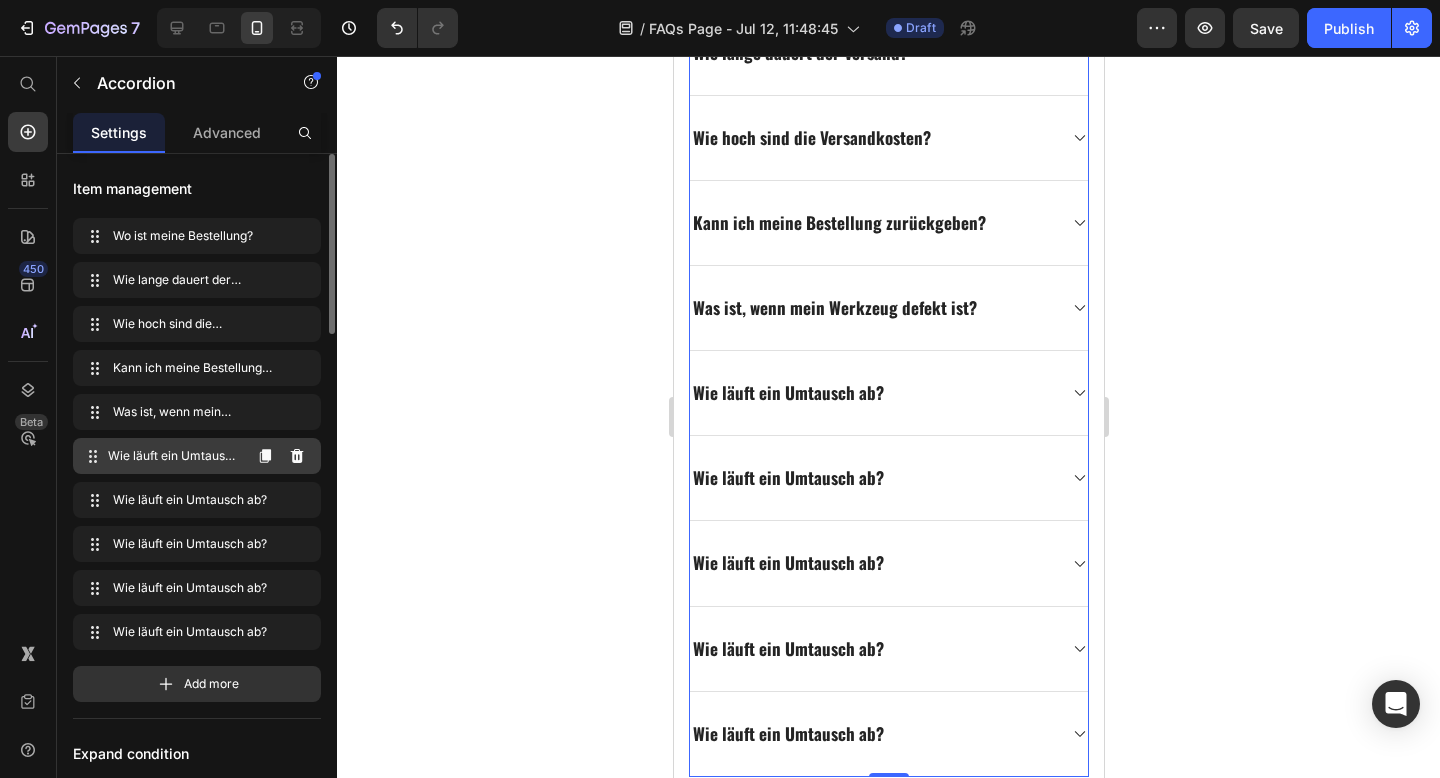 click on "Wie läuft ein Umtausch ab?" at bounding box center (174, 456) 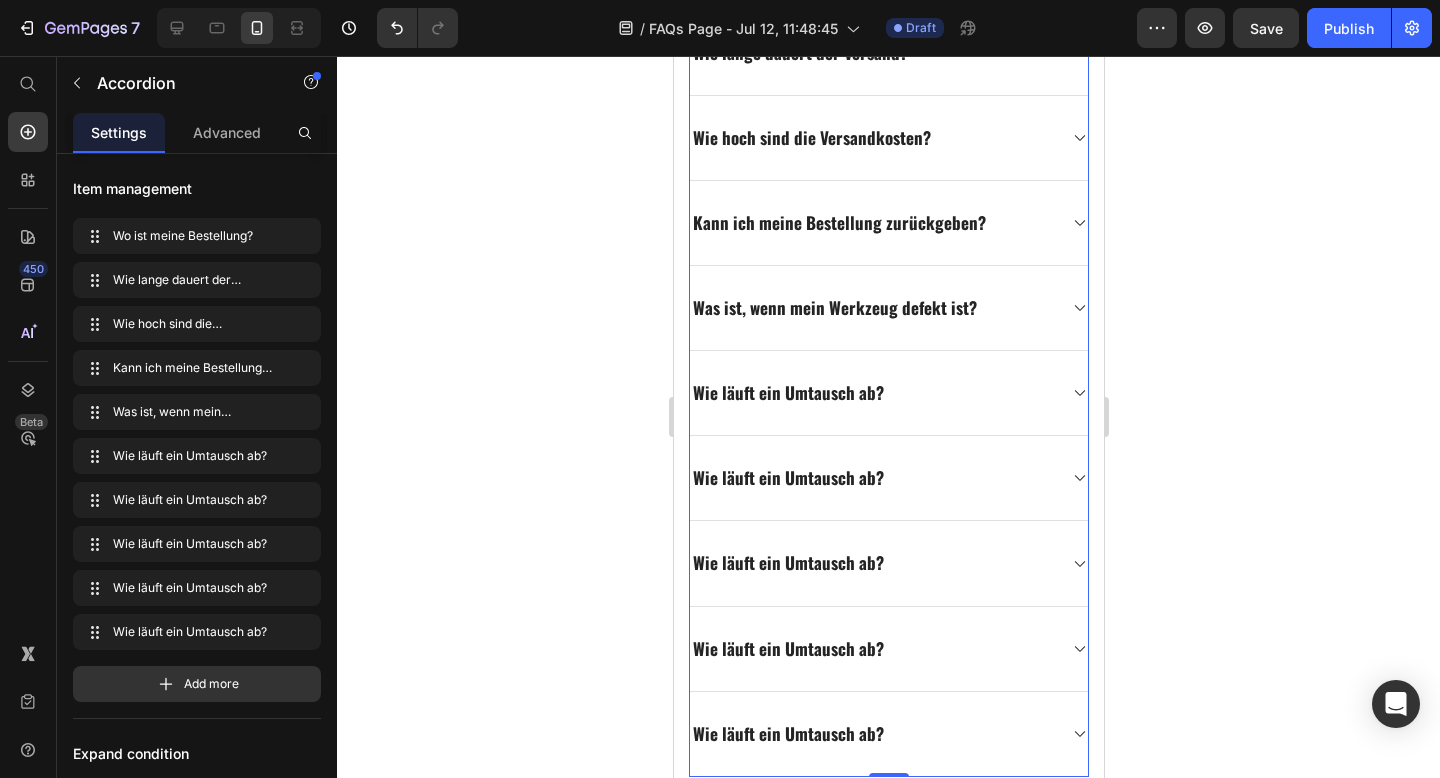 click on "Wie läuft ein Umtausch ab?" at bounding box center [888, 393] 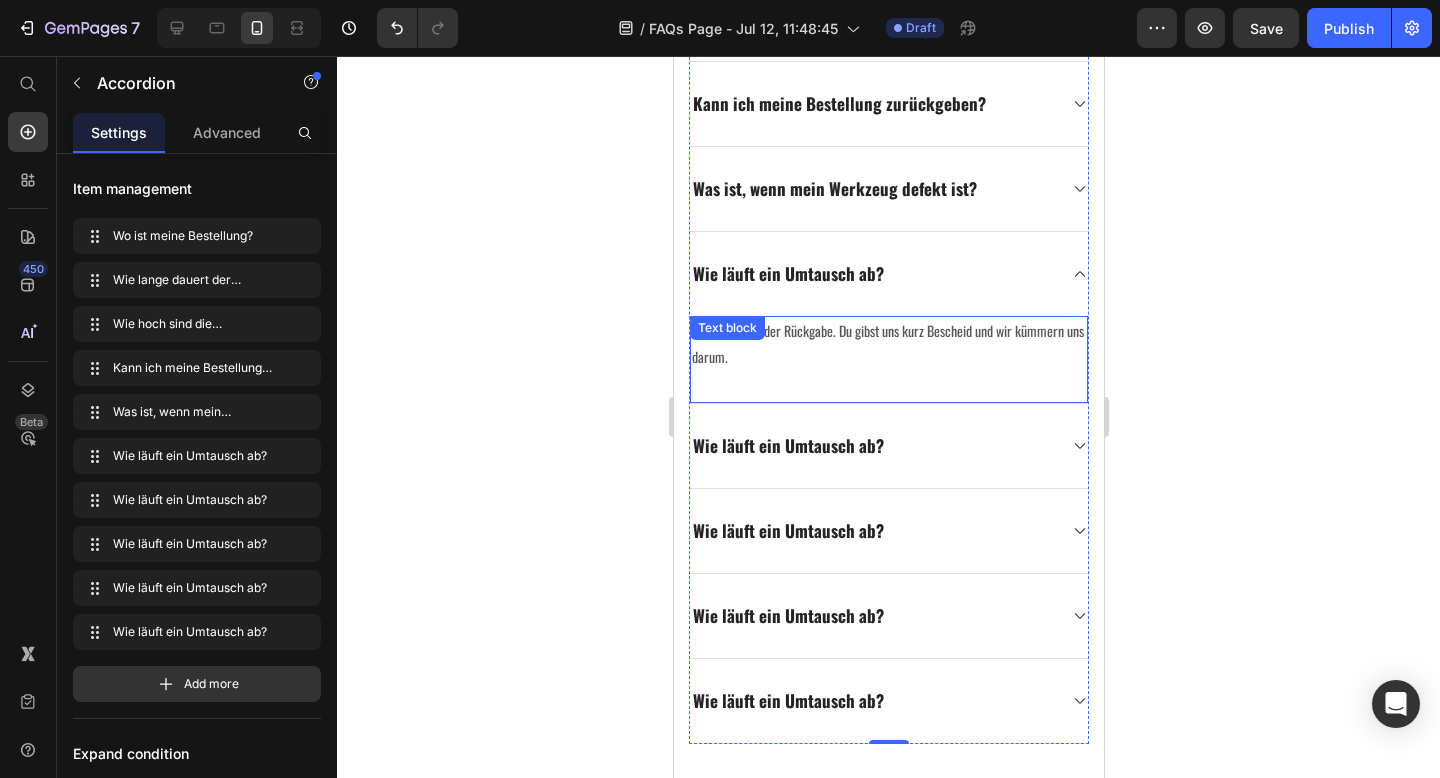 scroll, scrollTop: 904, scrollLeft: 0, axis: vertical 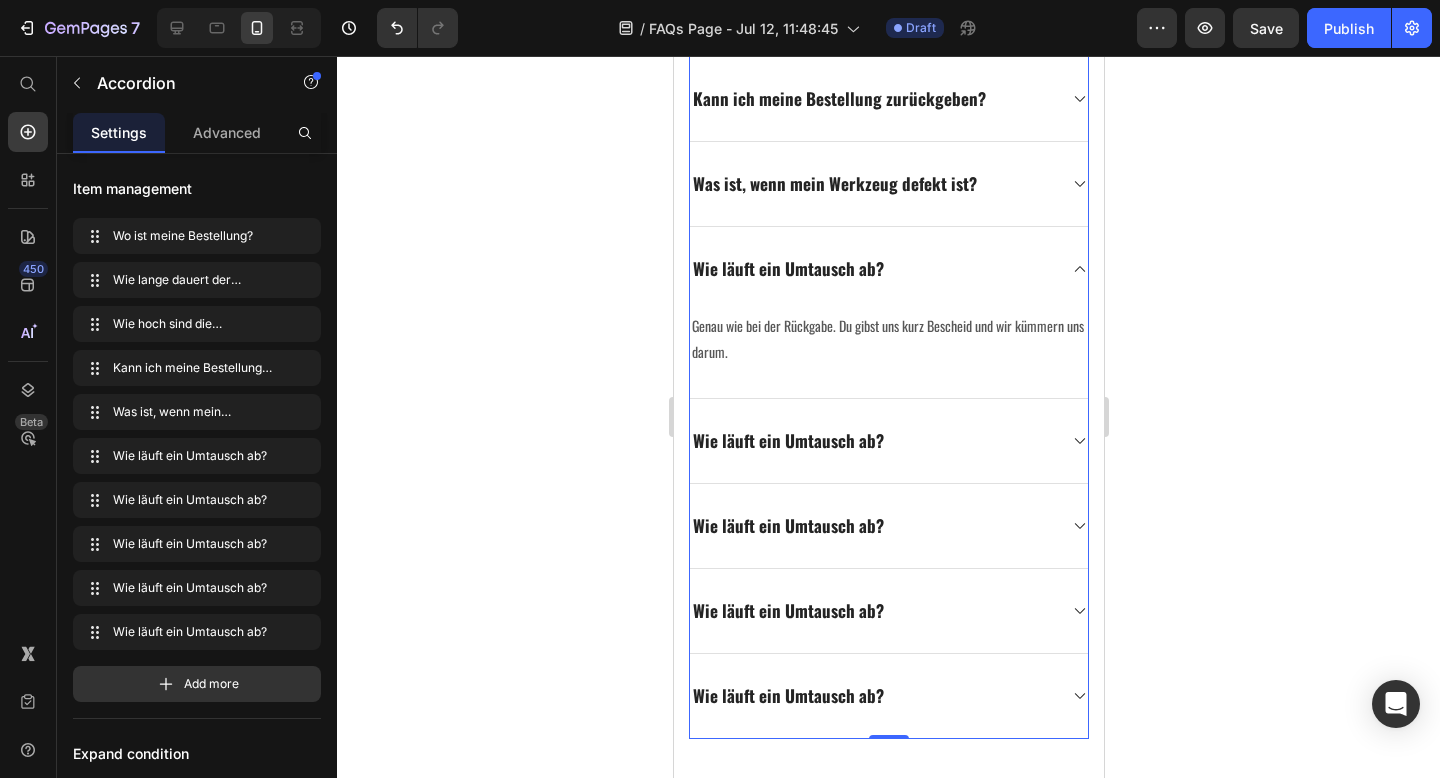 click on "Wie läuft ein Umtausch ab?" at bounding box center (787, 440) 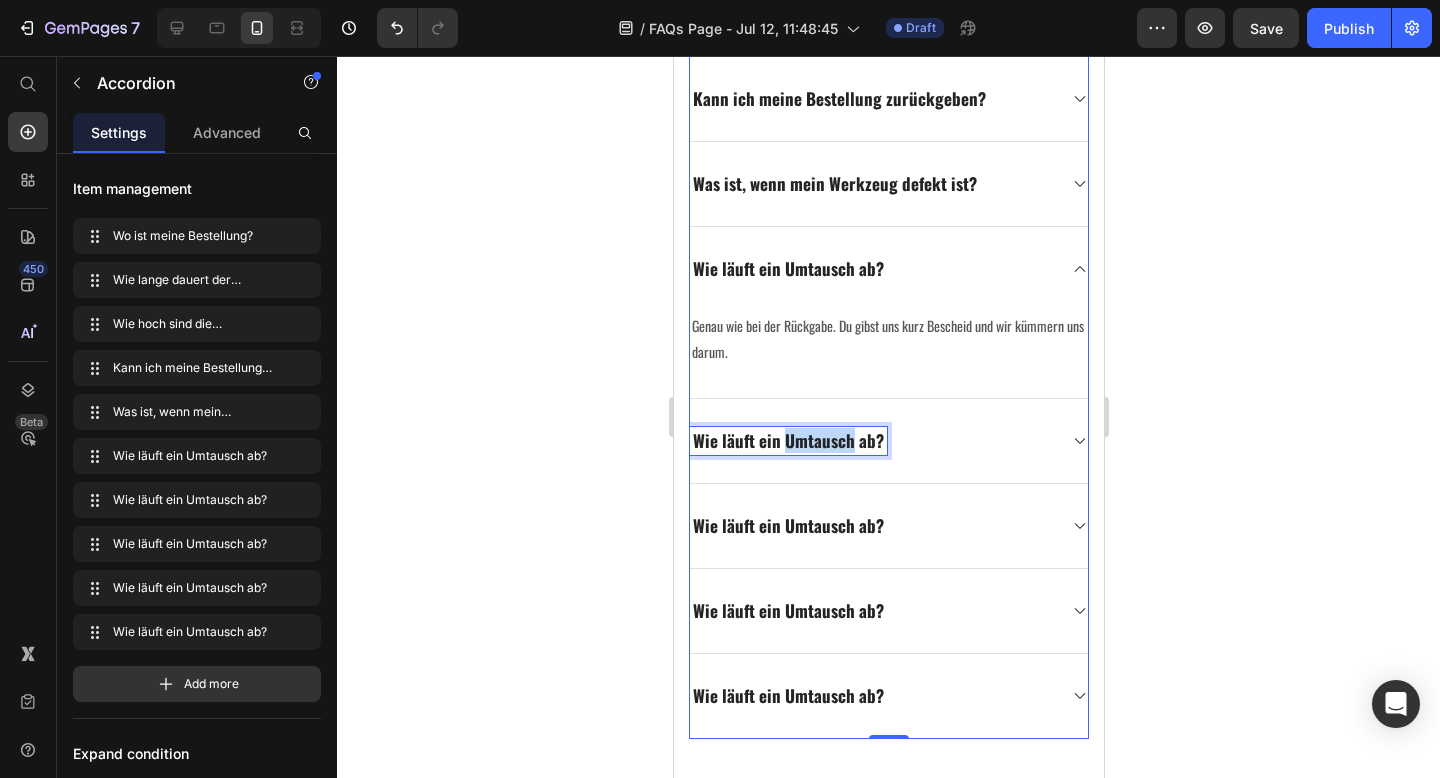 click on "Wie läuft ein Umtausch ab?" at bounding box center (787, 440) 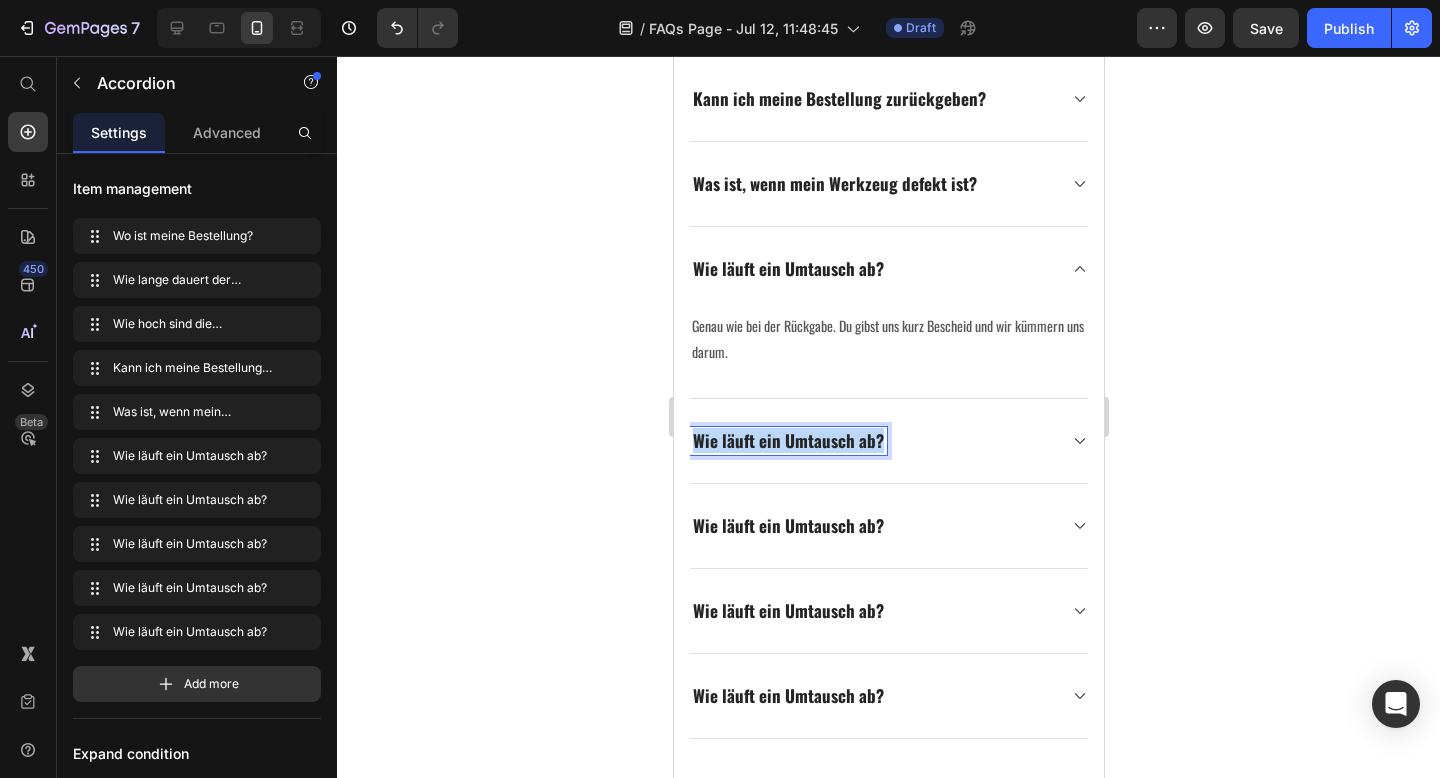 click on "Wie läuft ein Umtausch ab?" at bounding box center (787, 440) 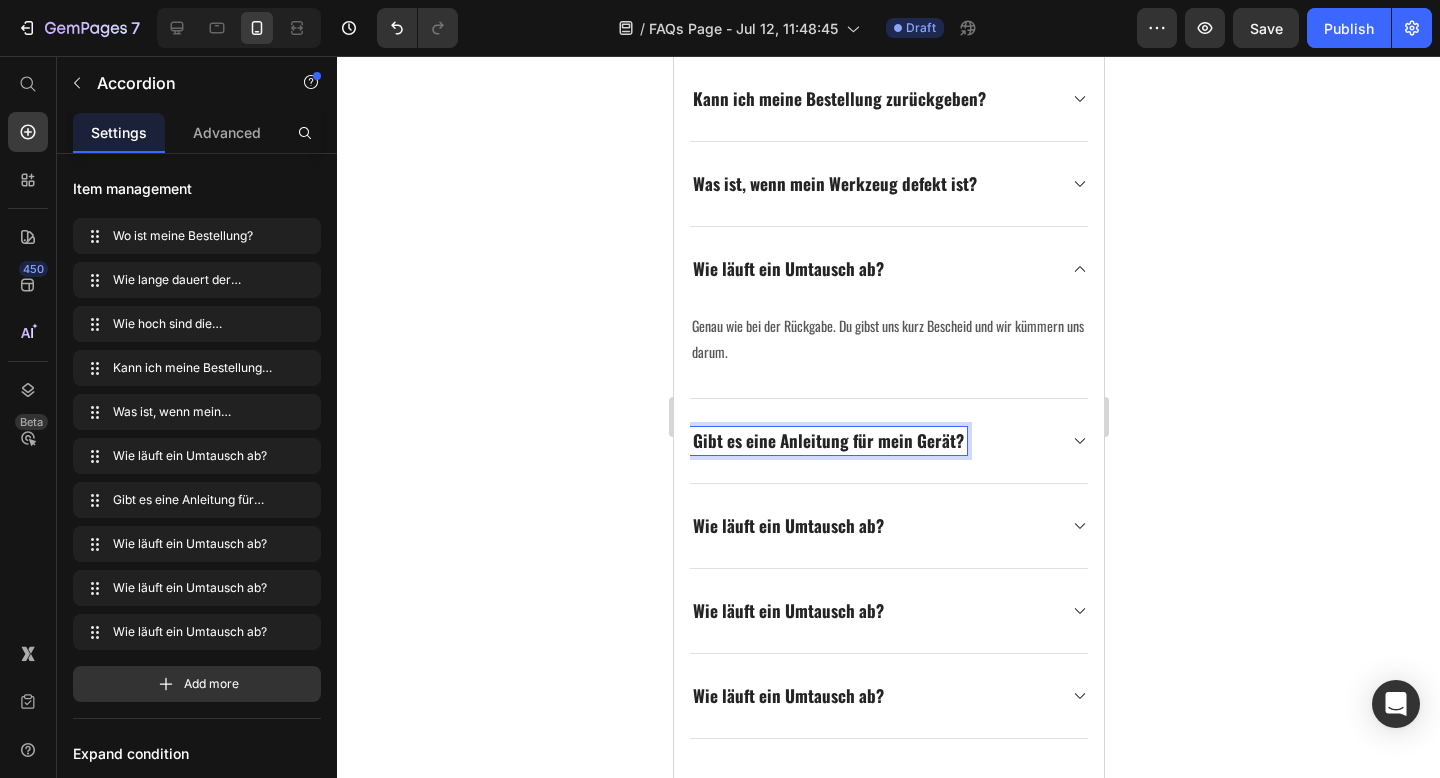 click 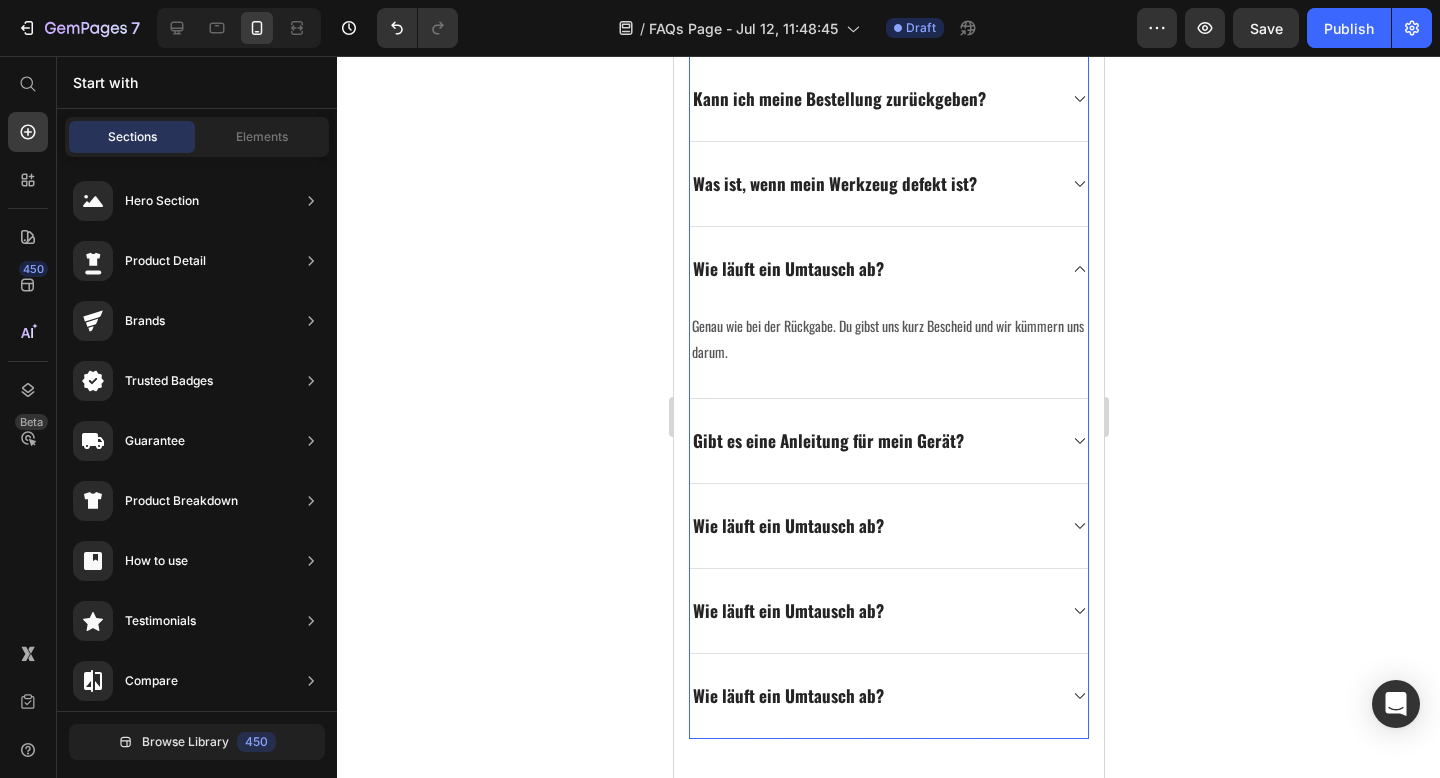 click 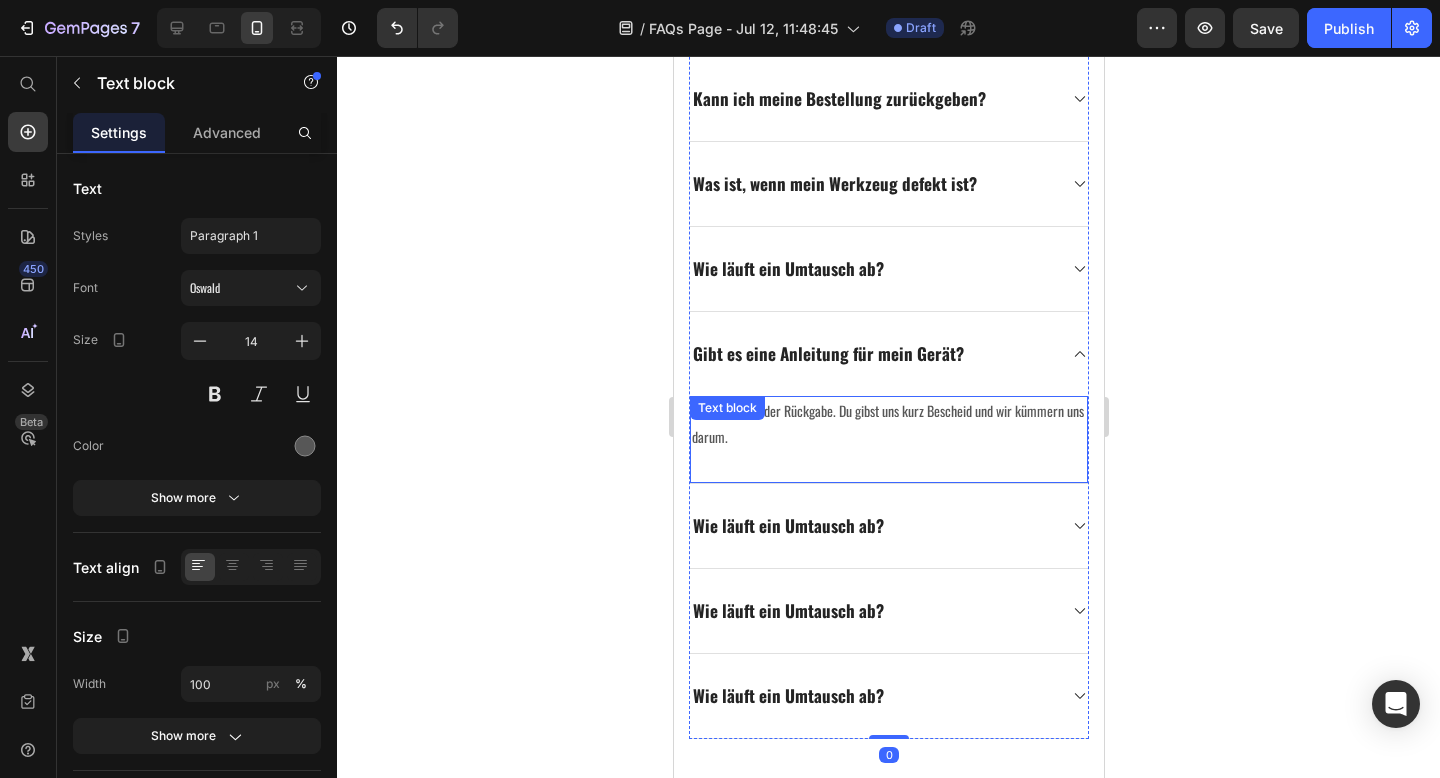 click on "Genau wie bei der Rückgabe. Du gibst uns kurz Bescheid und wir kümmern uns darum. Text block" at bounding box center [888, 439] 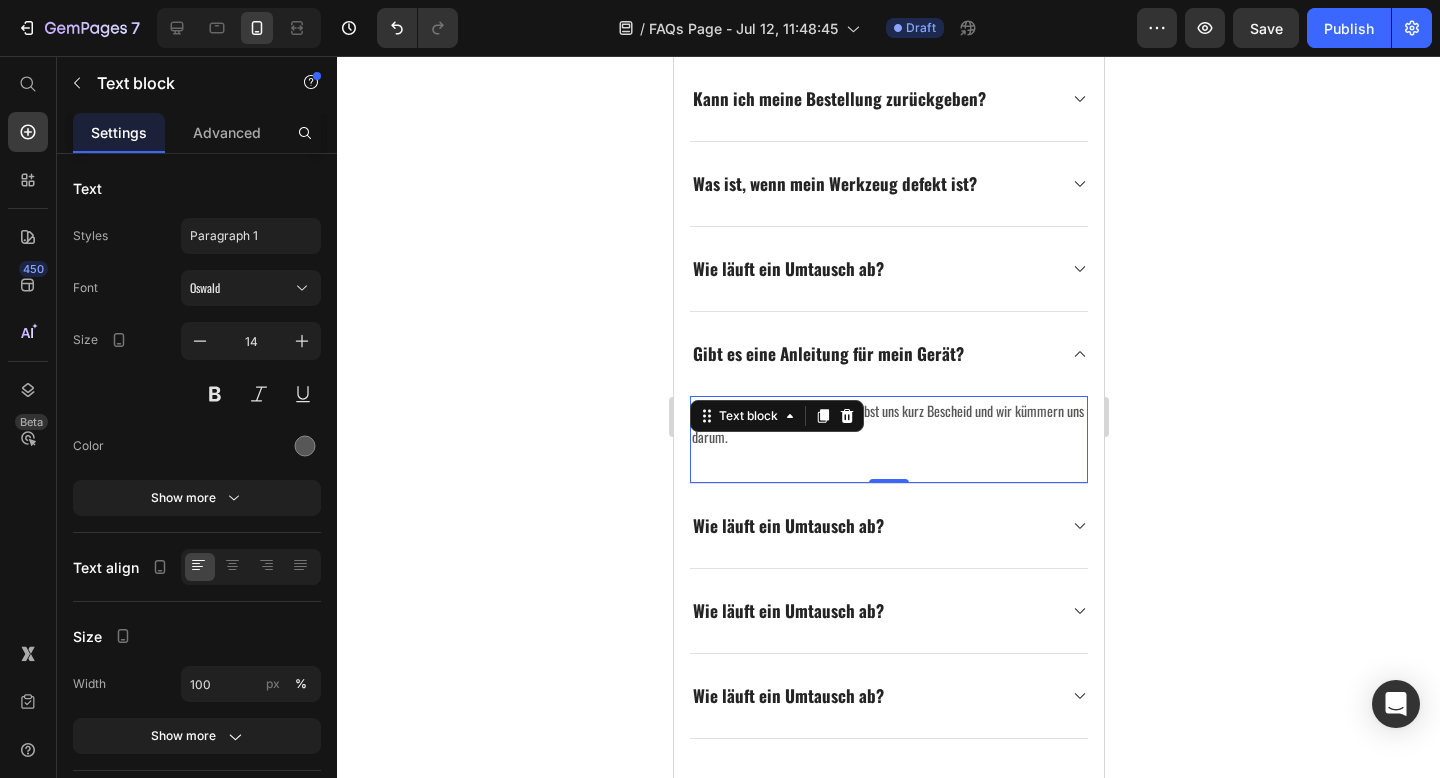 click on "Text block" at bounding box center [776, 416] 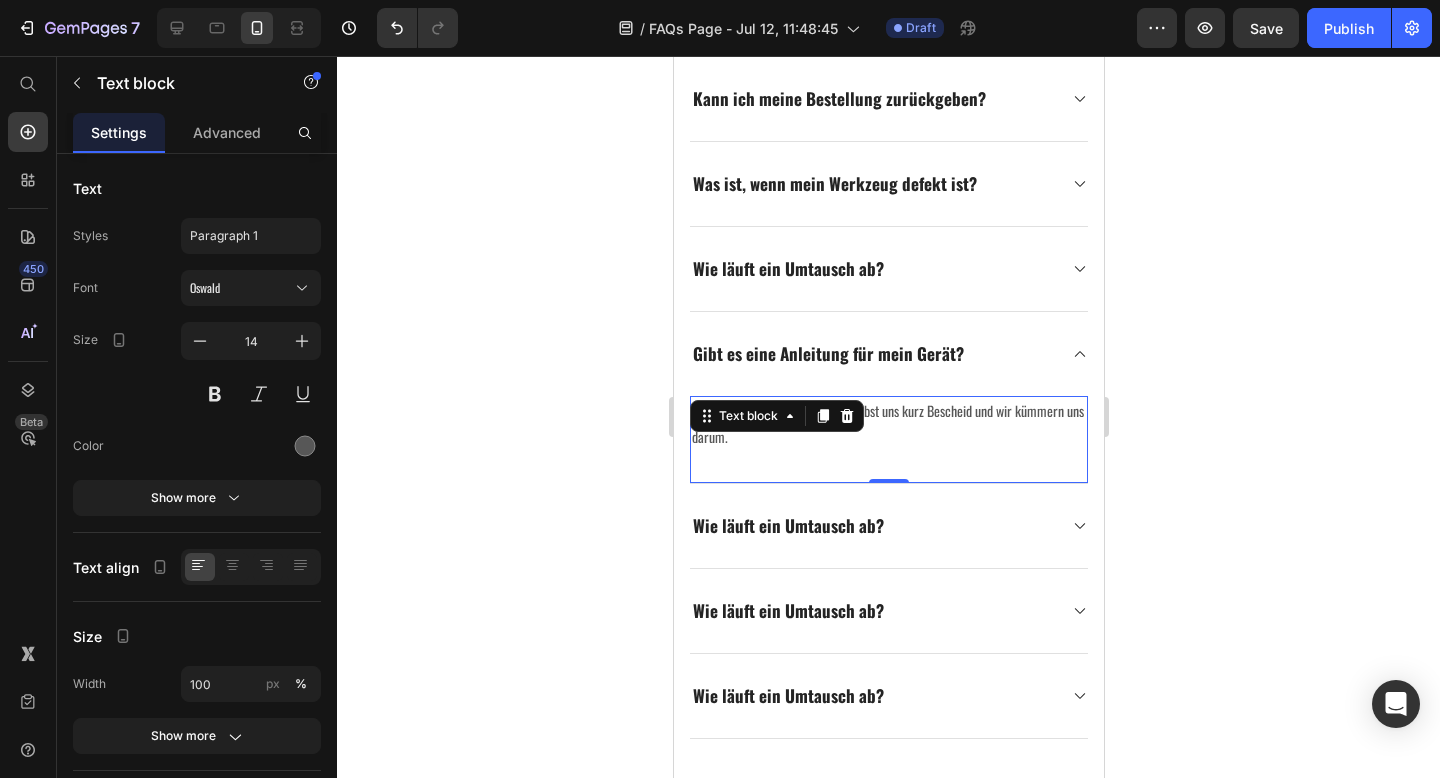 click on "Genau wie bei der Rückgabe. Du gibst uns kurz Bescheid und wir kümmern uns darum." at bounding box center [888, 423] 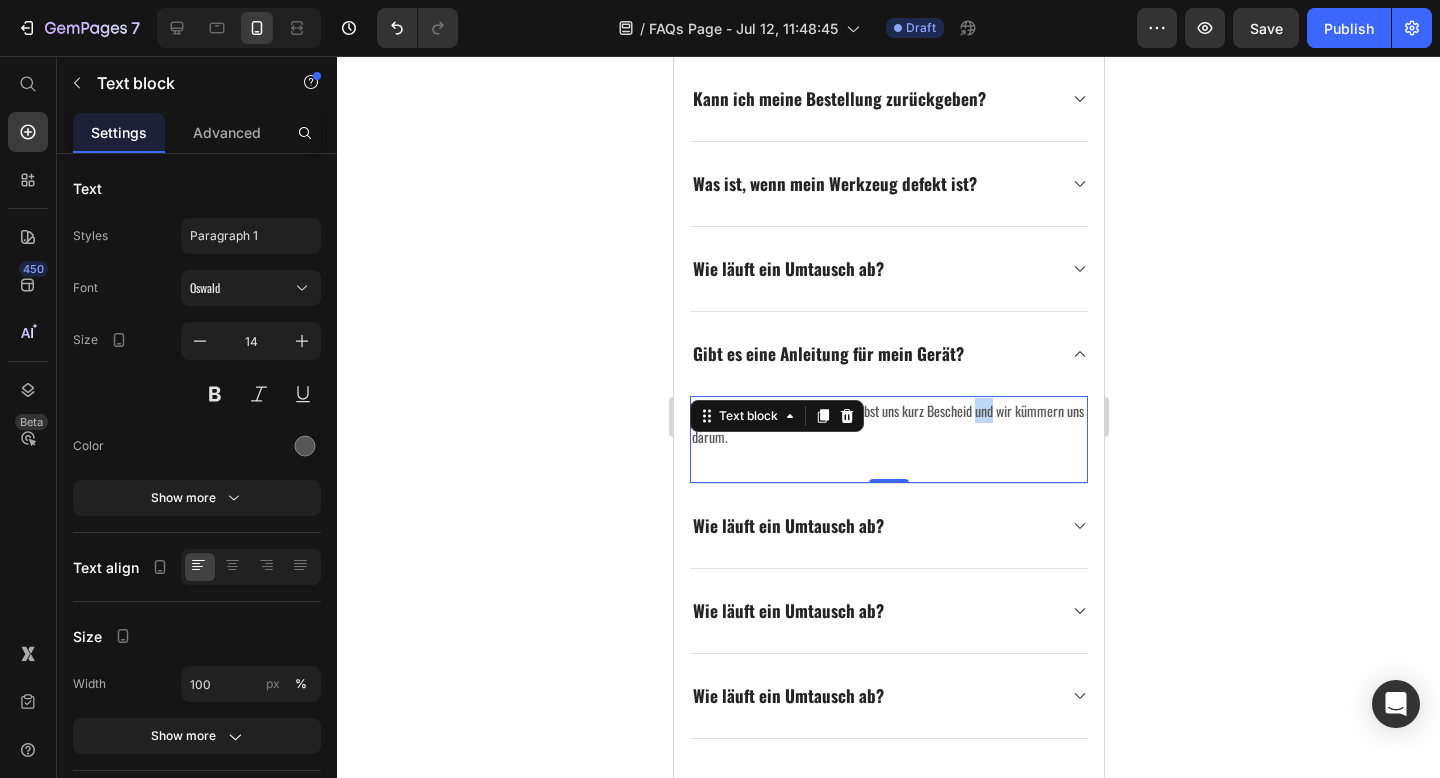 click on "Genau wie bei der Rückgabe. Du gibst uns kurz Bescheid und wir kümmern uns darum." at bounding box center (888, 423) 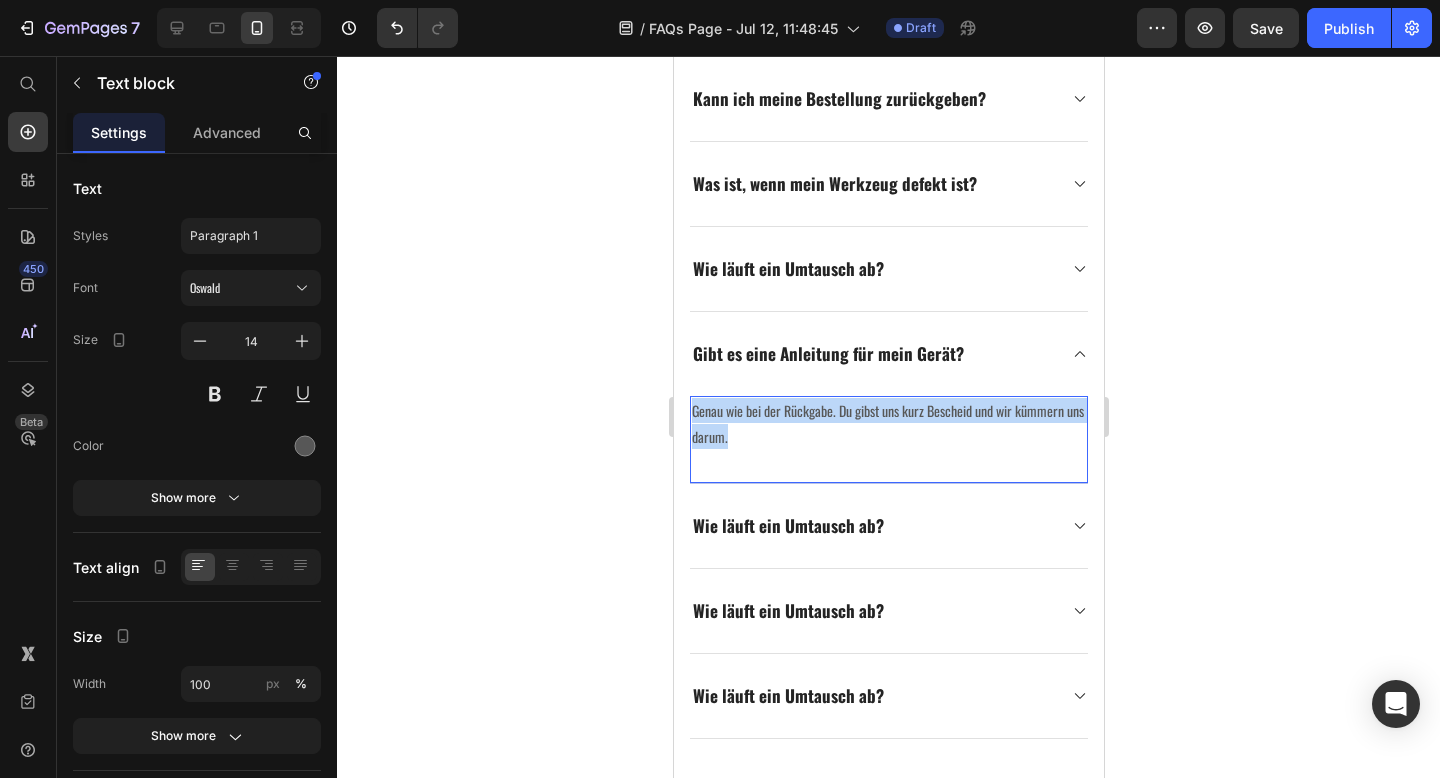 click on "Genau wie bei der Rückgabe. Du gibst uns kurz Bescheid und wir kümmern uns darum." at bounding box center [888, 423] 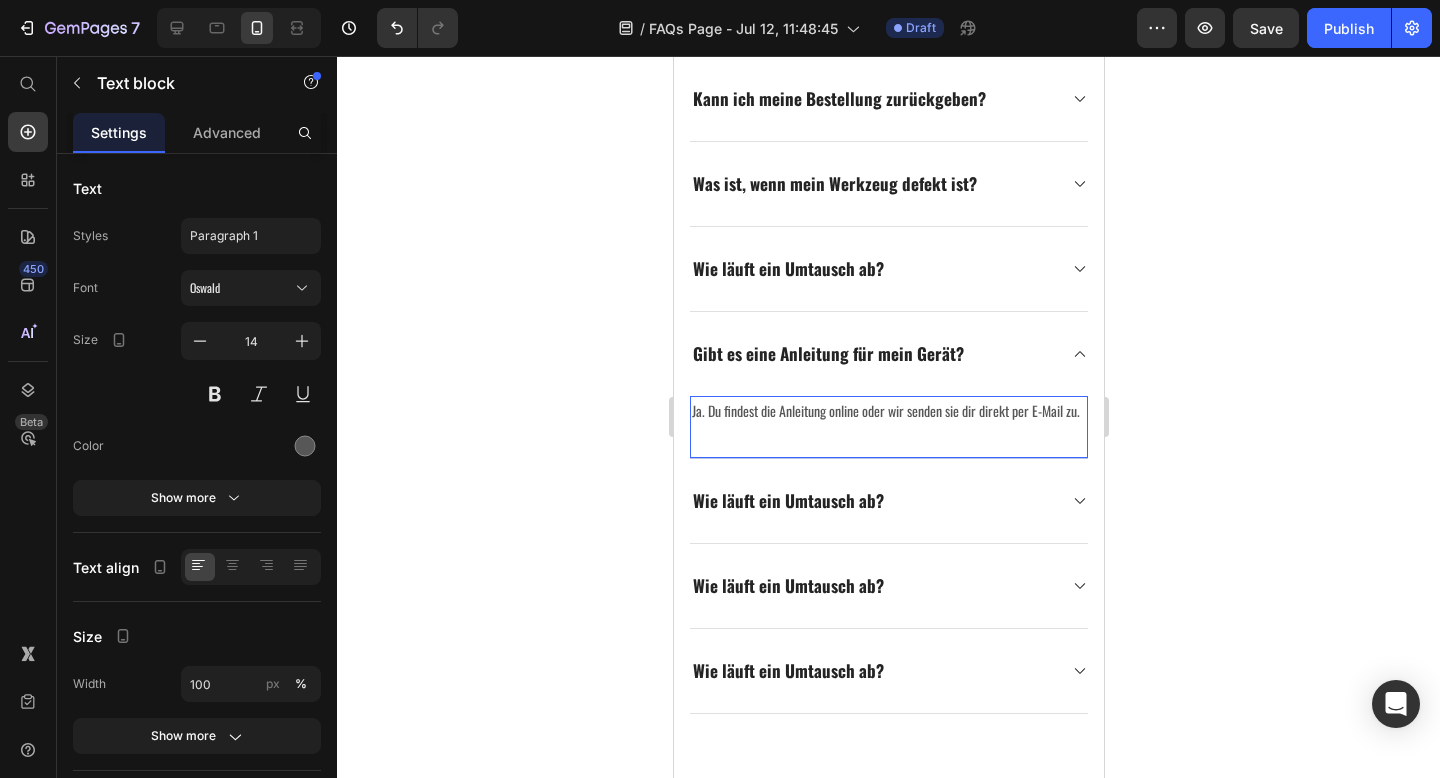 click 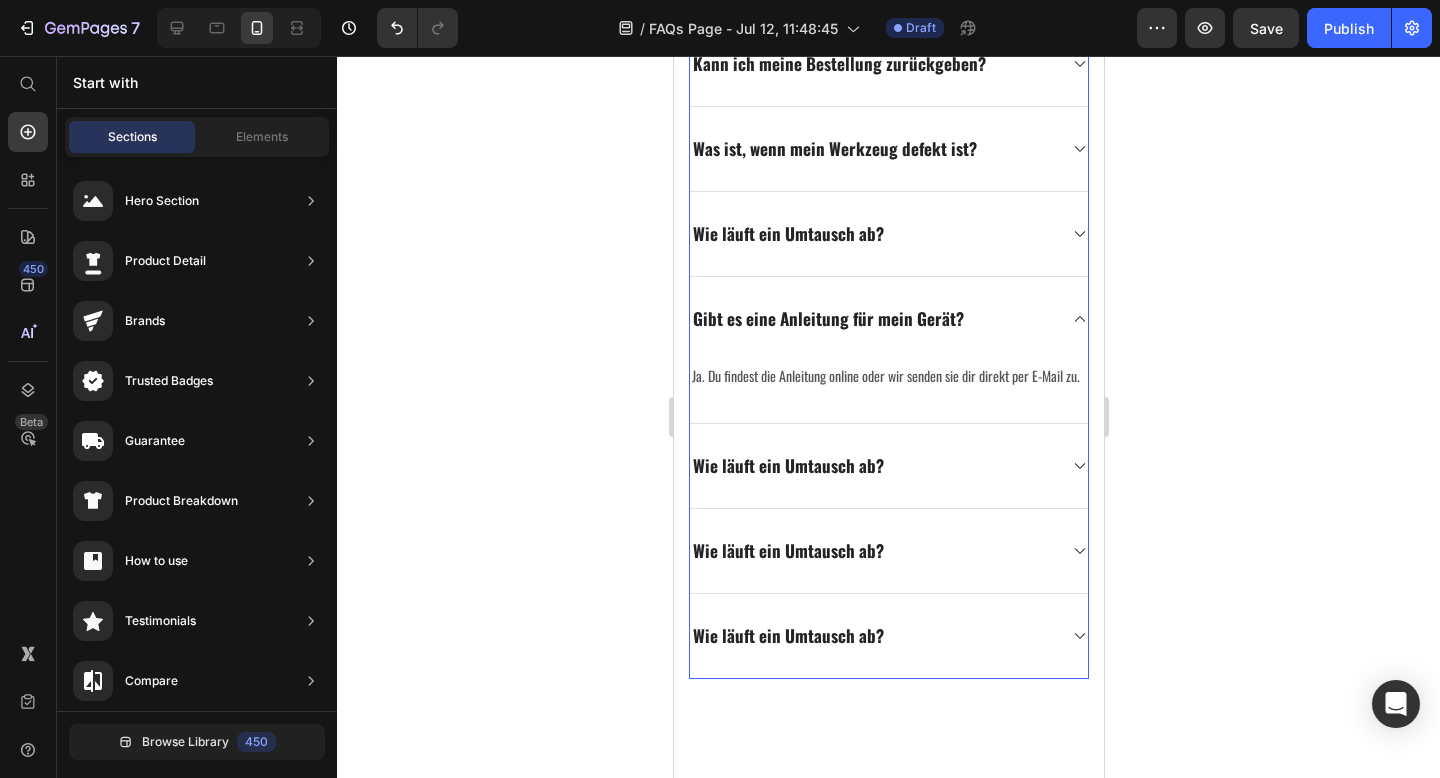 scroll, scrollTop: 941, scrollLeft: 0, axis: vertical 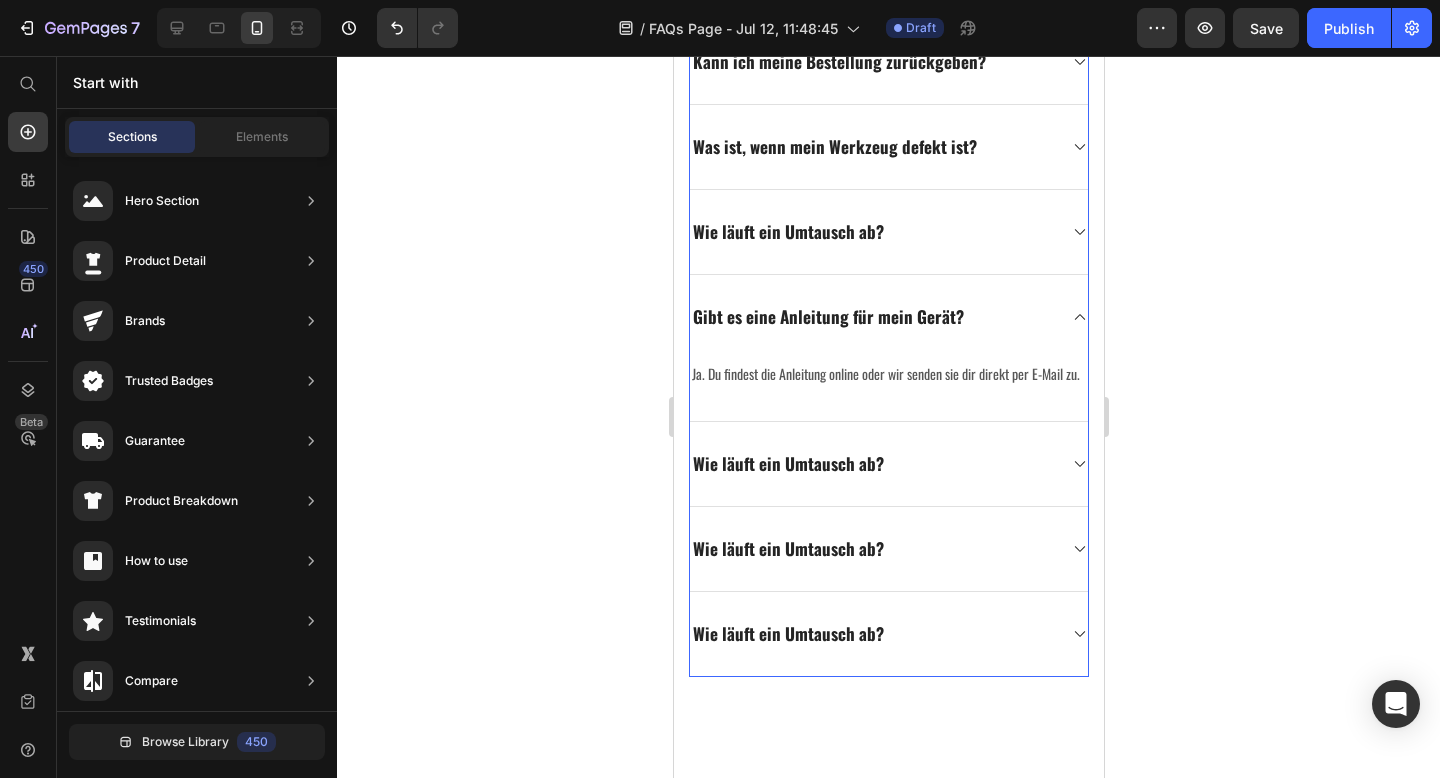click on "Wie läuft ein Umtausch ab?" at bounding box center [888, 464] 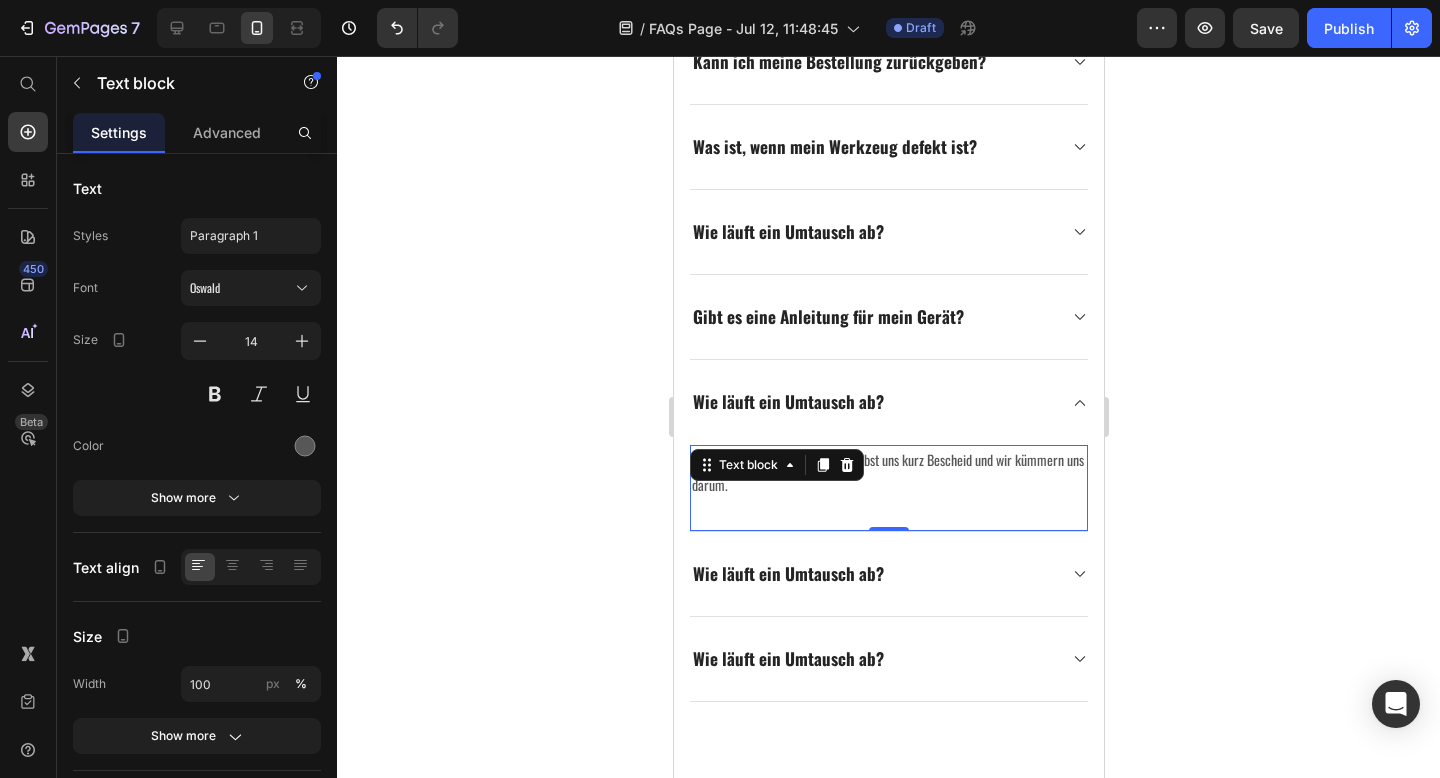 click on "Genau wie bei der Rückgabe. Du gibst uns kurz Bescheid und wir kümmern uns darum. Text block   0" at bounding box center [888, 488] 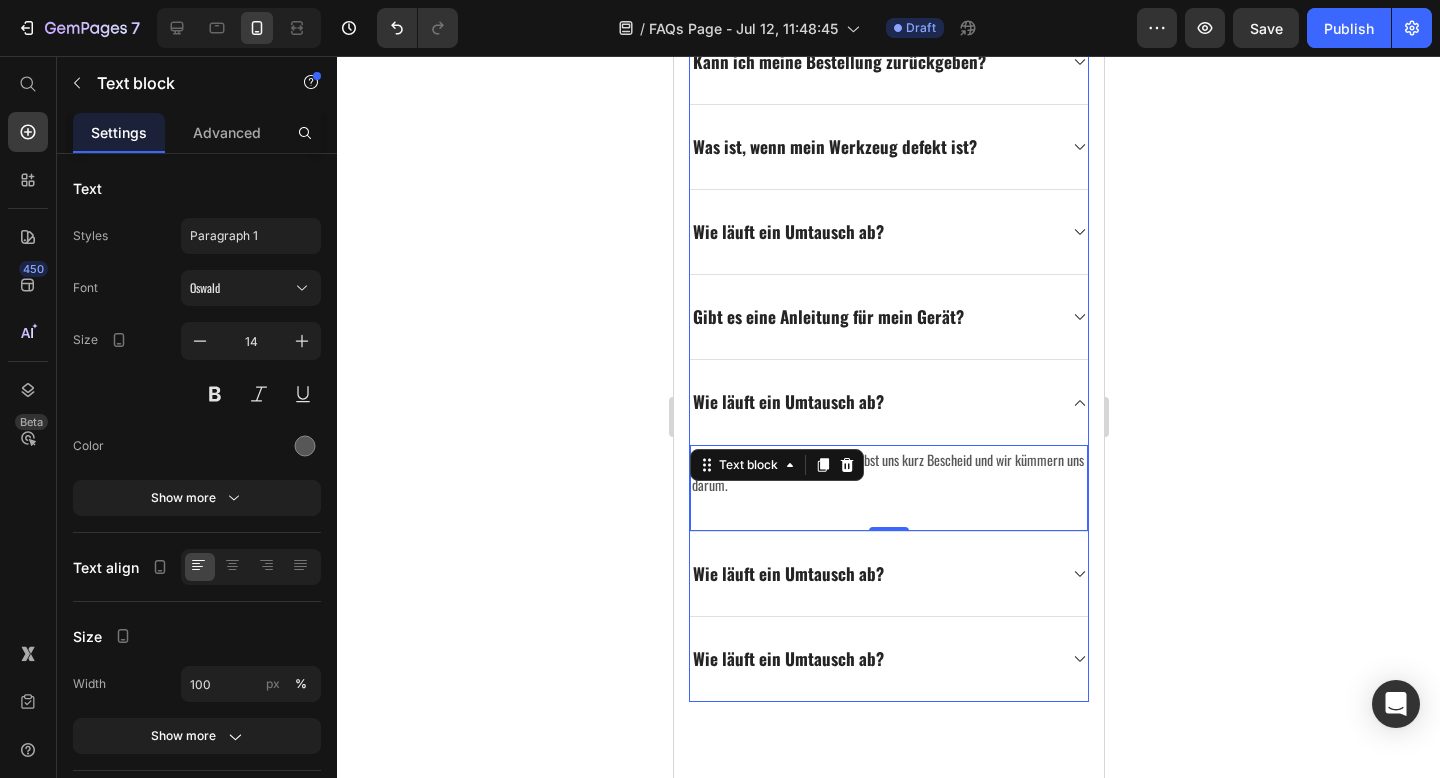 click on "Wie läuft ein Umtausch ab?" at bounding box center (787, 401) 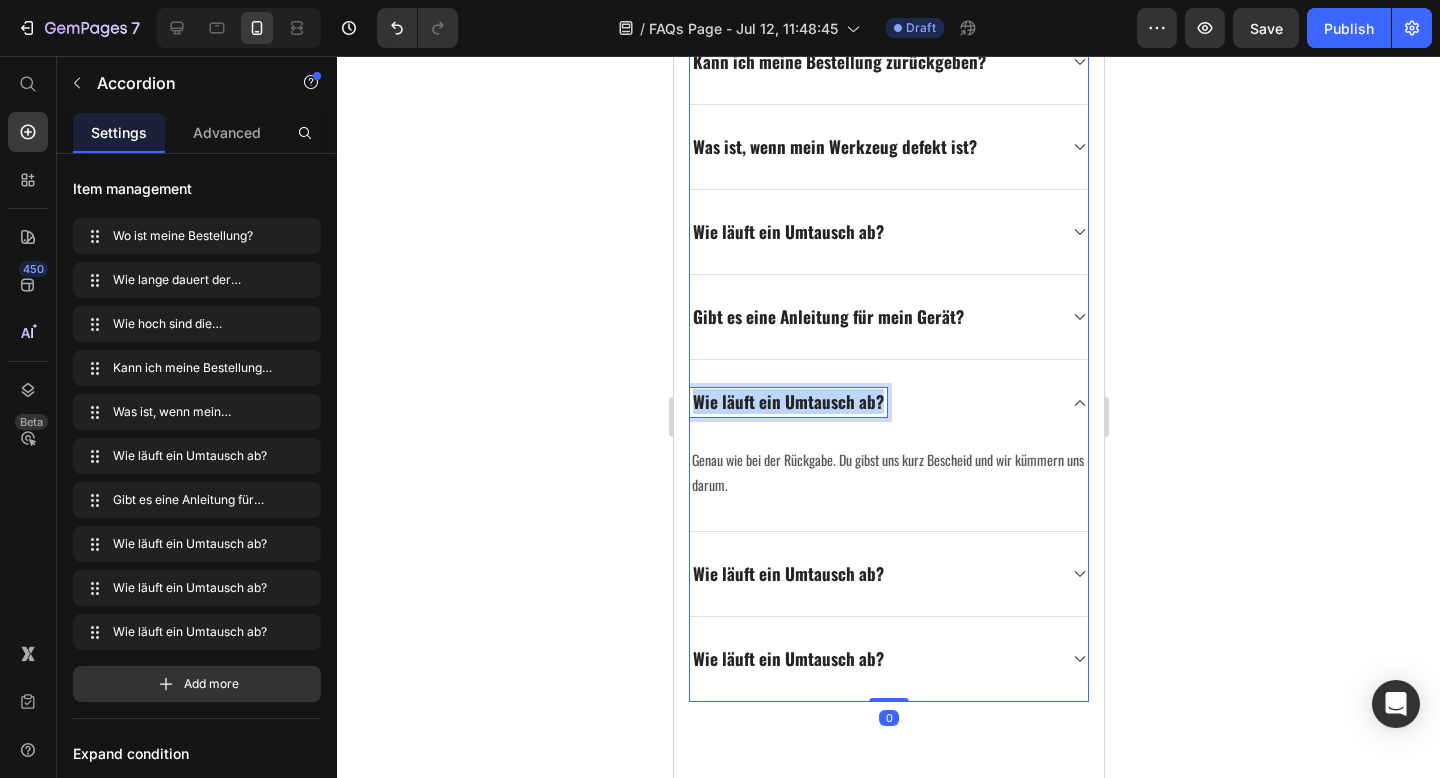 click on "Wie läuft ein Umtausch ab?" at bounding box center (787, 401) 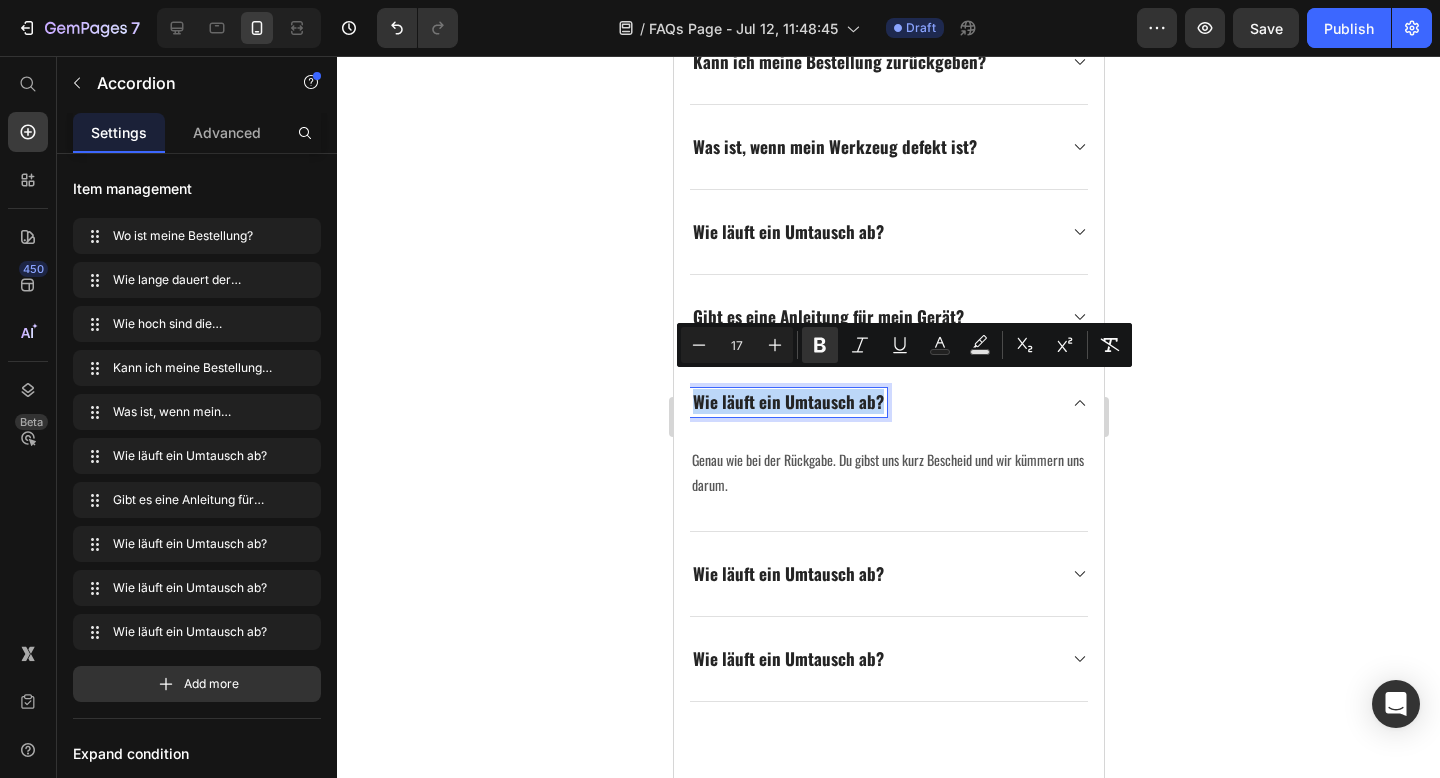 click on "Wie läuft ein Umtausch ab?" at bounding box center [787, 401] 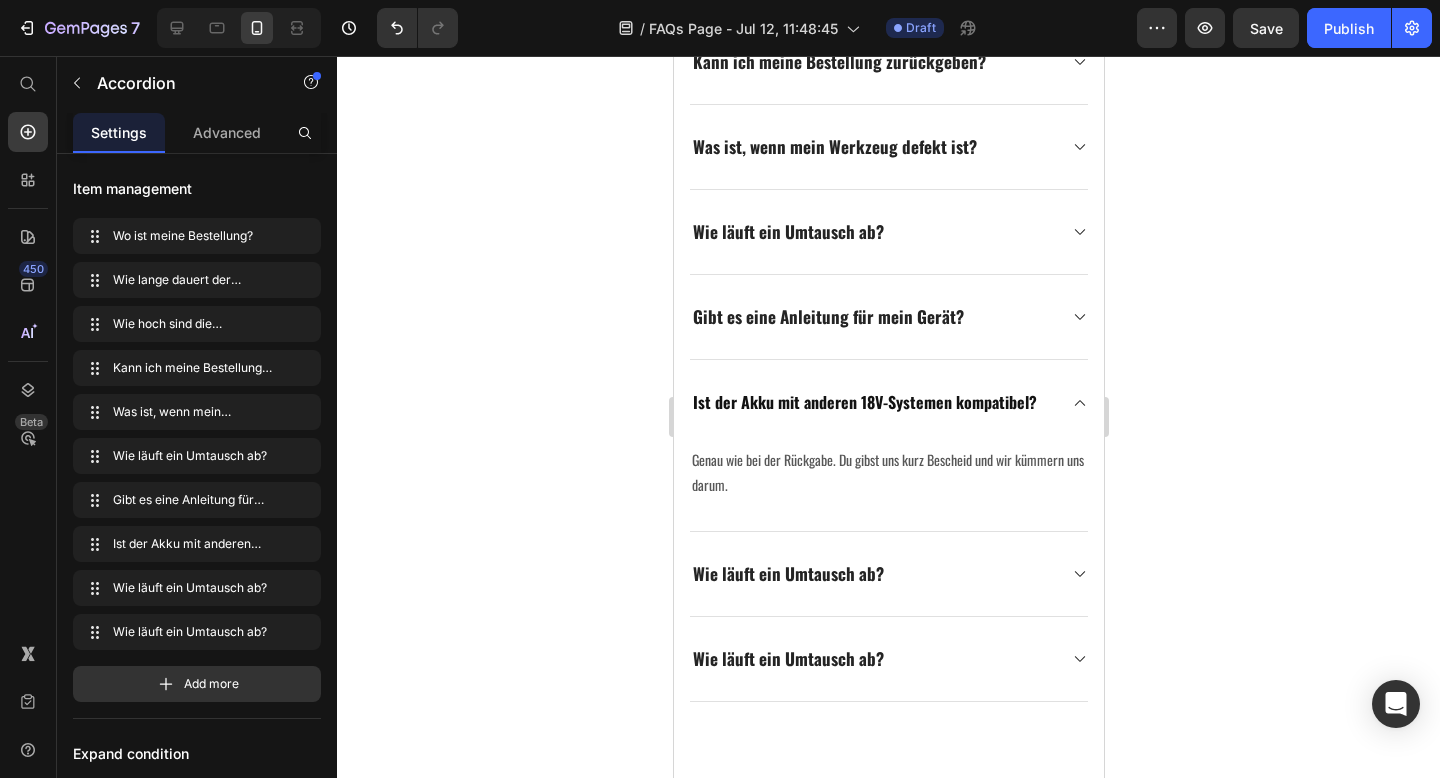 click 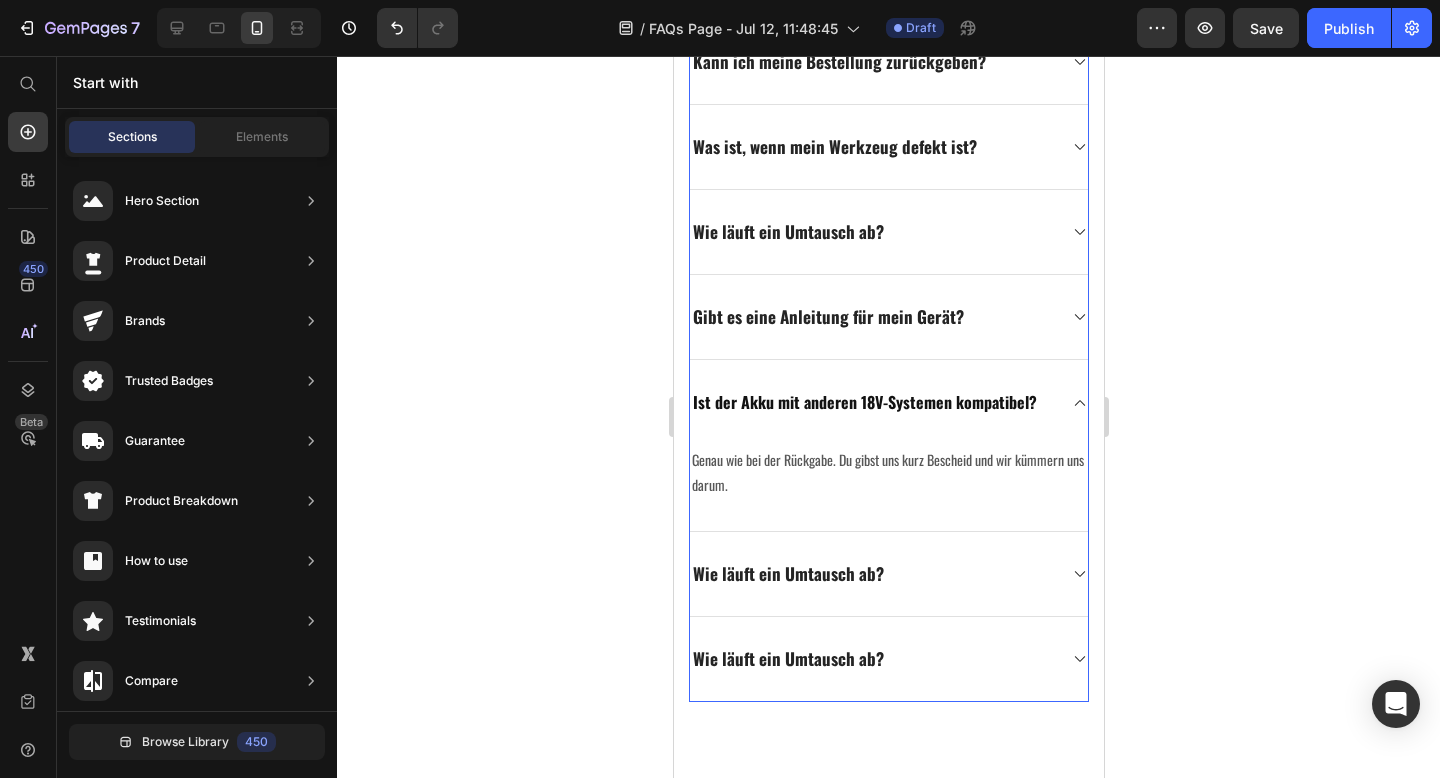 scroll, scrollTop: 1009, scrollLeft: 0, axis: vertical 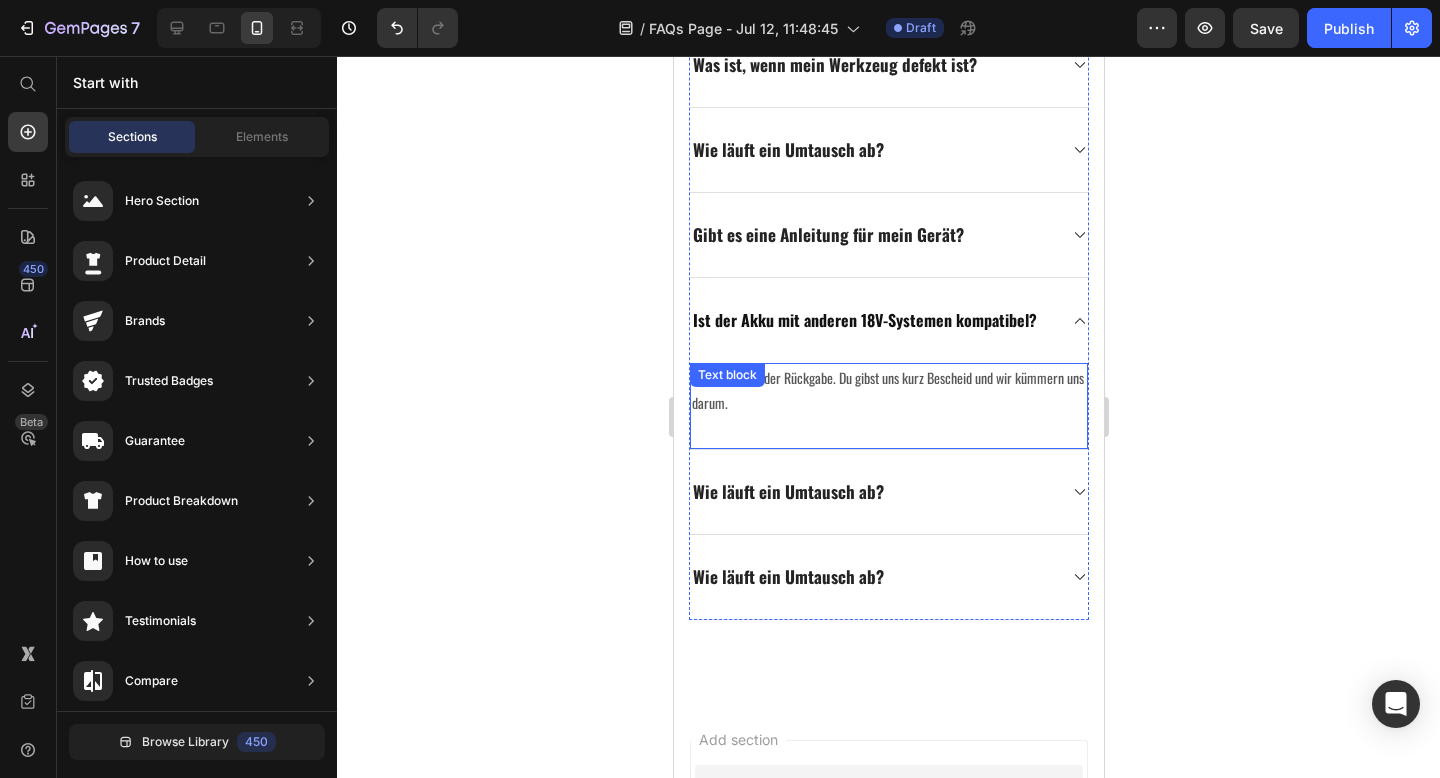 click on "Text block" at bounding box center [726, 375] 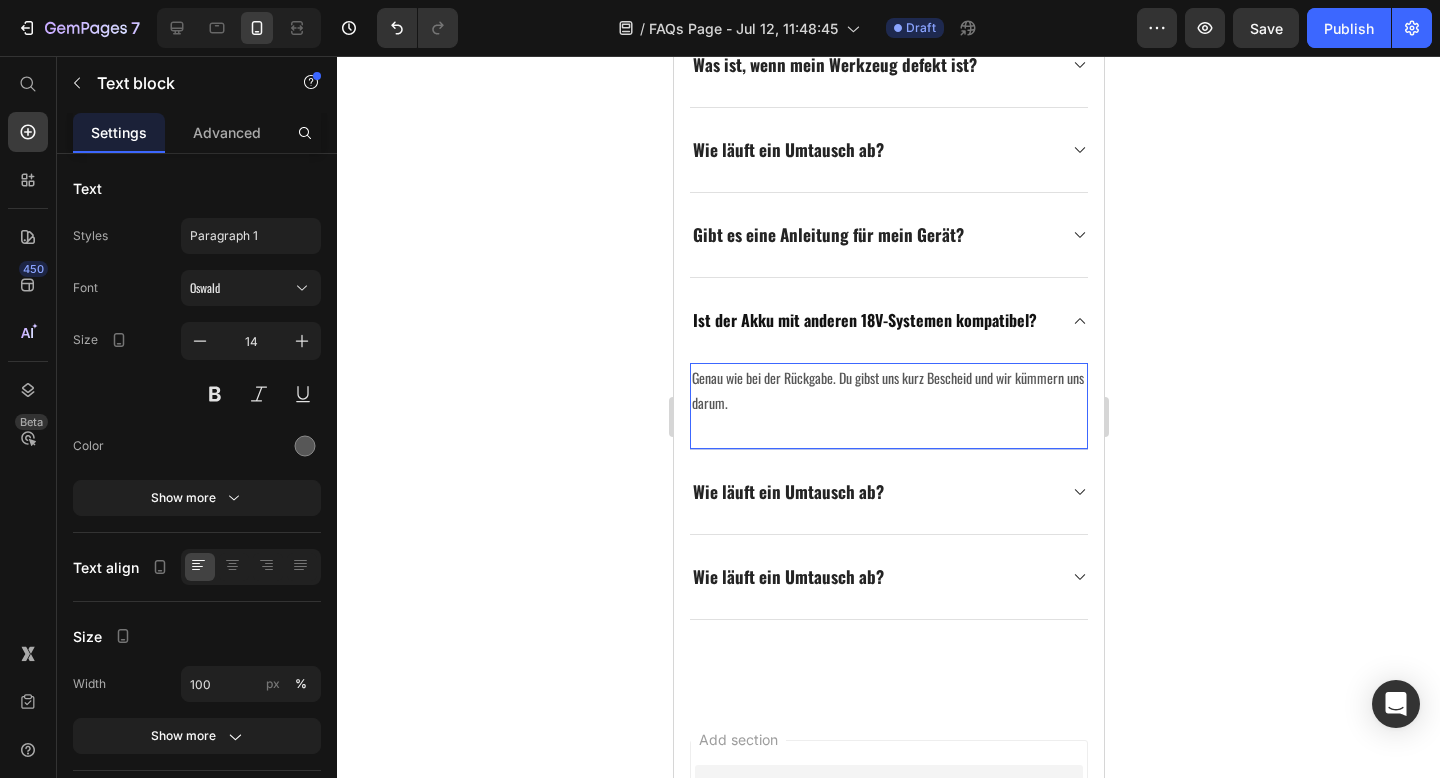 click on "Genau wie bei der Rückgabe. Du gibst uns kurz Bescheid und wir kümmern uns darum." at bounding box center [888, 390] 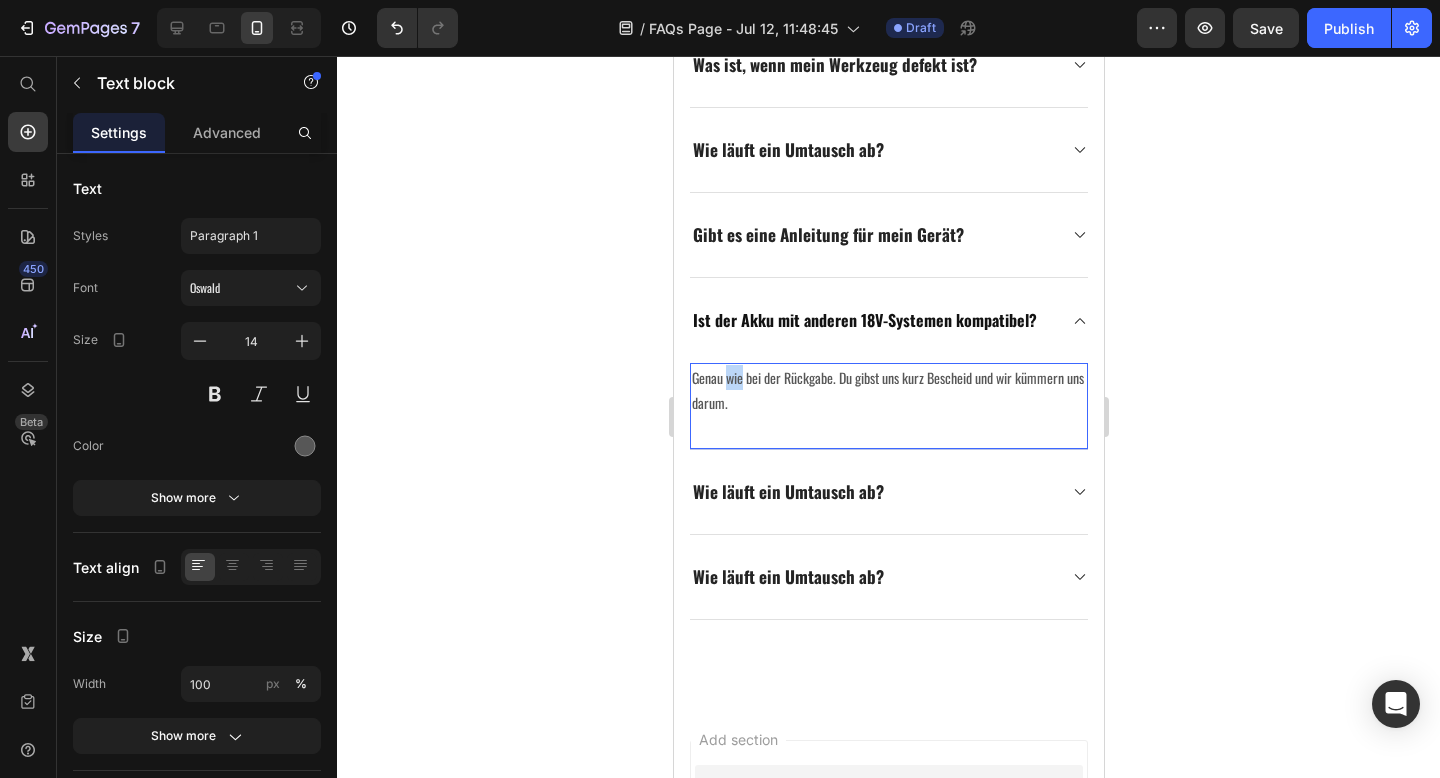 click on "Genau wie bei der Rückgabe. Du gibst uns kurz Bescheid und wir kümmern uns darum." at bounding box center (888, 390) 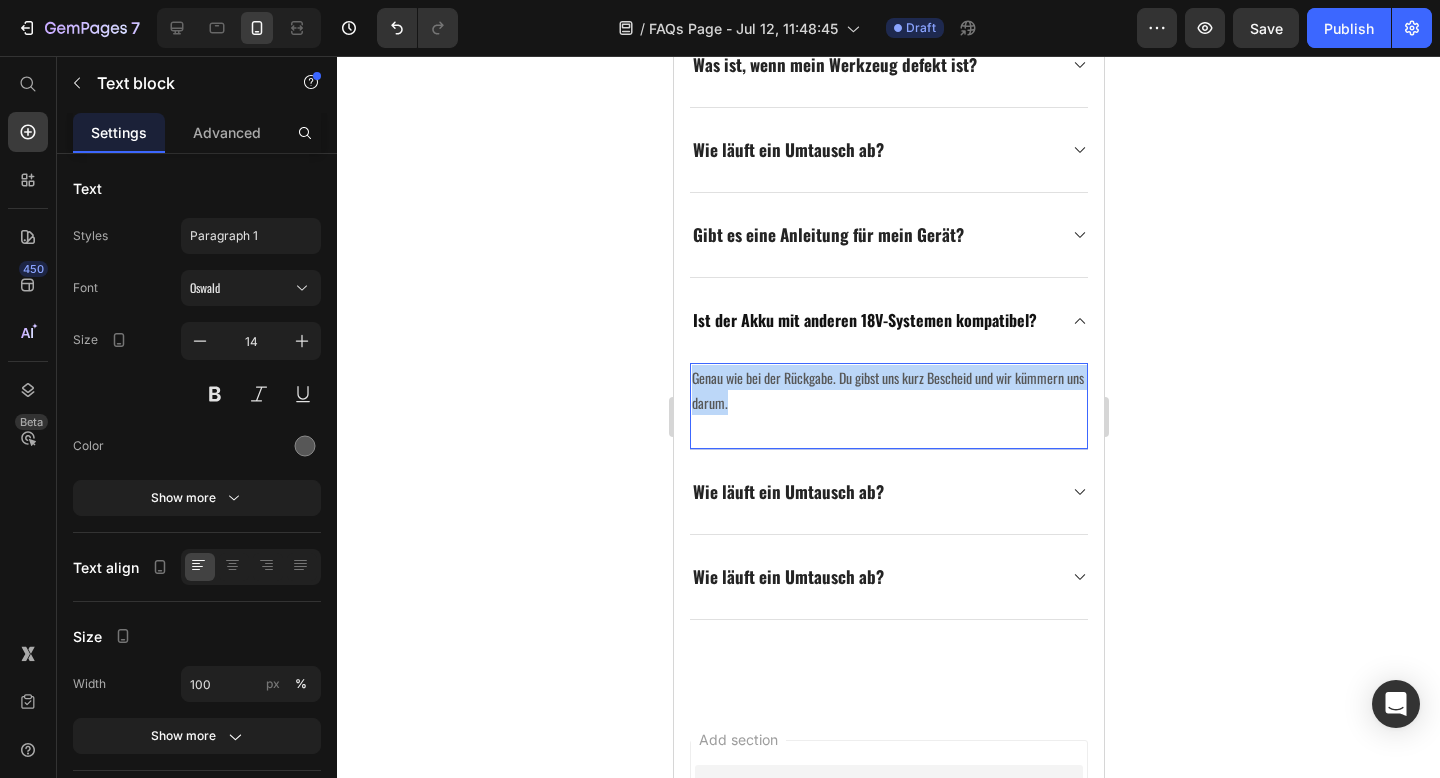click on "Genau wie bei der Rückgabe. Du gibst uns kurz Bescheid und wir kümmern uns darum." at bounding box center (888, 390) 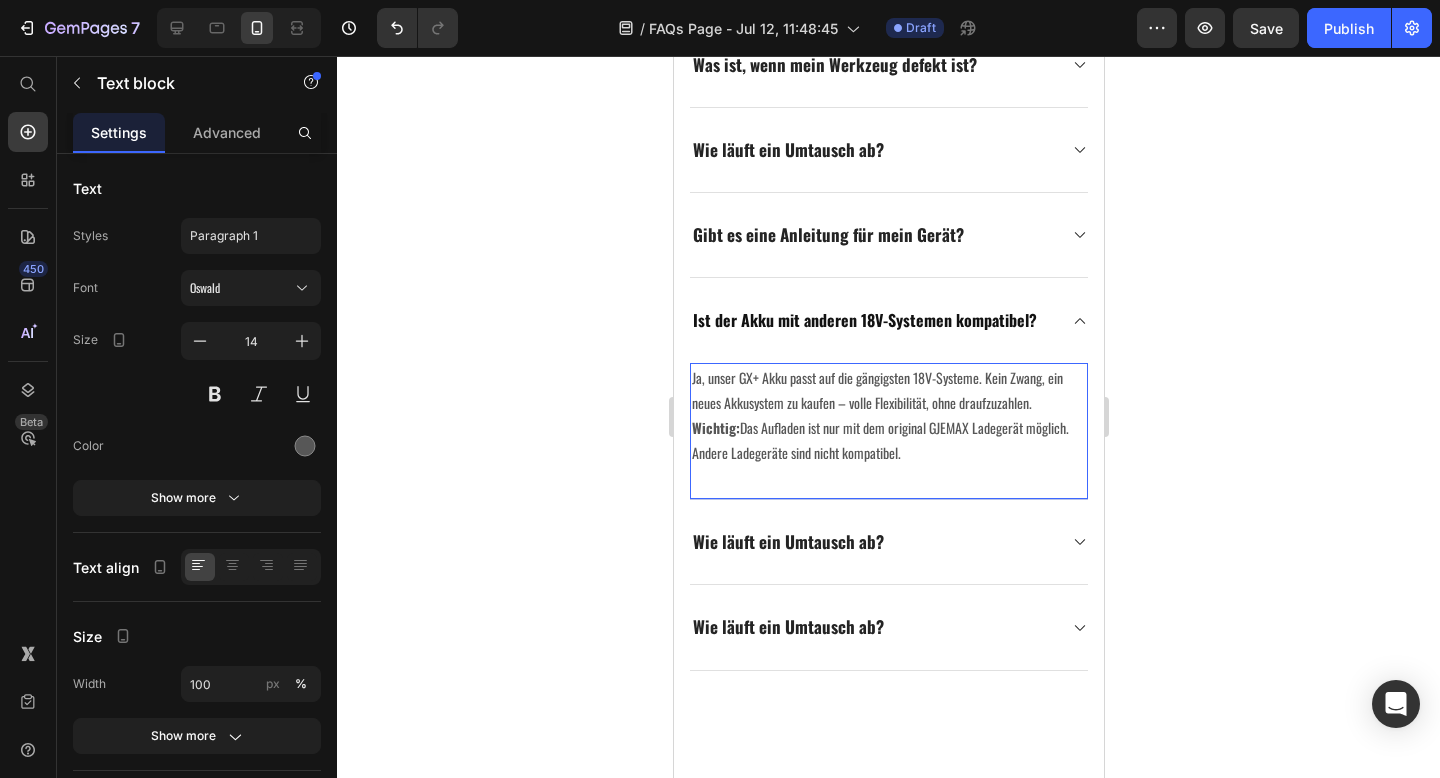 click on "Ja, unser GX+ Akku passt auf die gängigsten 18V-Systeme. Kein Zwang, ein neues Akkusystem zu kaufen – volle Flexibilität, ohne draufzuzahlen. Wichtig:  Das Aufladen ist nur mit dem original GJEMAX Ladegerät möglich. Andere Ladegeräte sind nicht kompatibel." at bounding box center [888, 415] 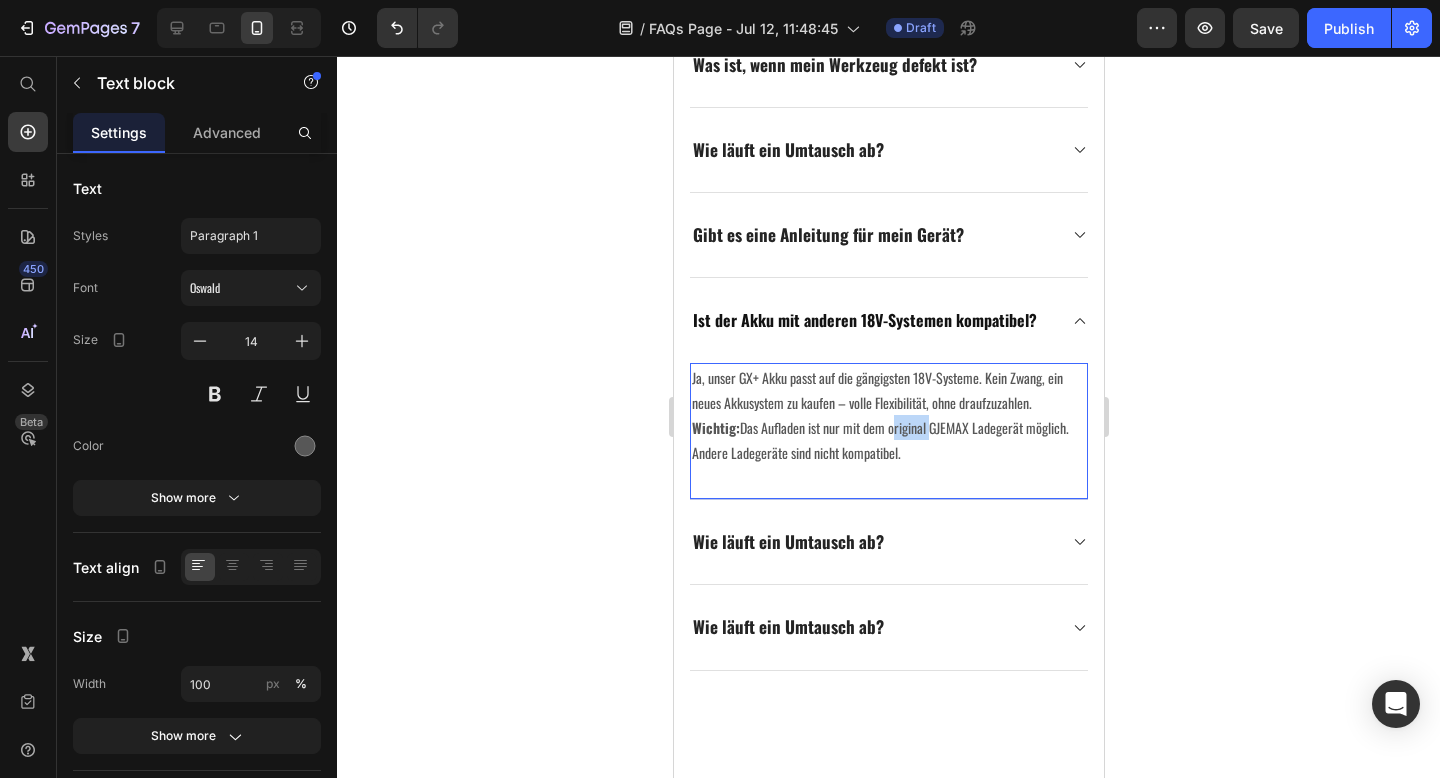 click on "Ja, unser GX+ Akku passt auf die gängigsten 18V-Systeme. Kein Zwang, ein neues Akkusystem zu kaufen – volle Flexibilität, ohne draufzuzahlen. Wichtig:  Das Aufladen ist nur mit dem original GJEMAX Ladegerät möglich. Andere Ladegeräte sind nicht kompatibel." at bounding box center (888, 415) 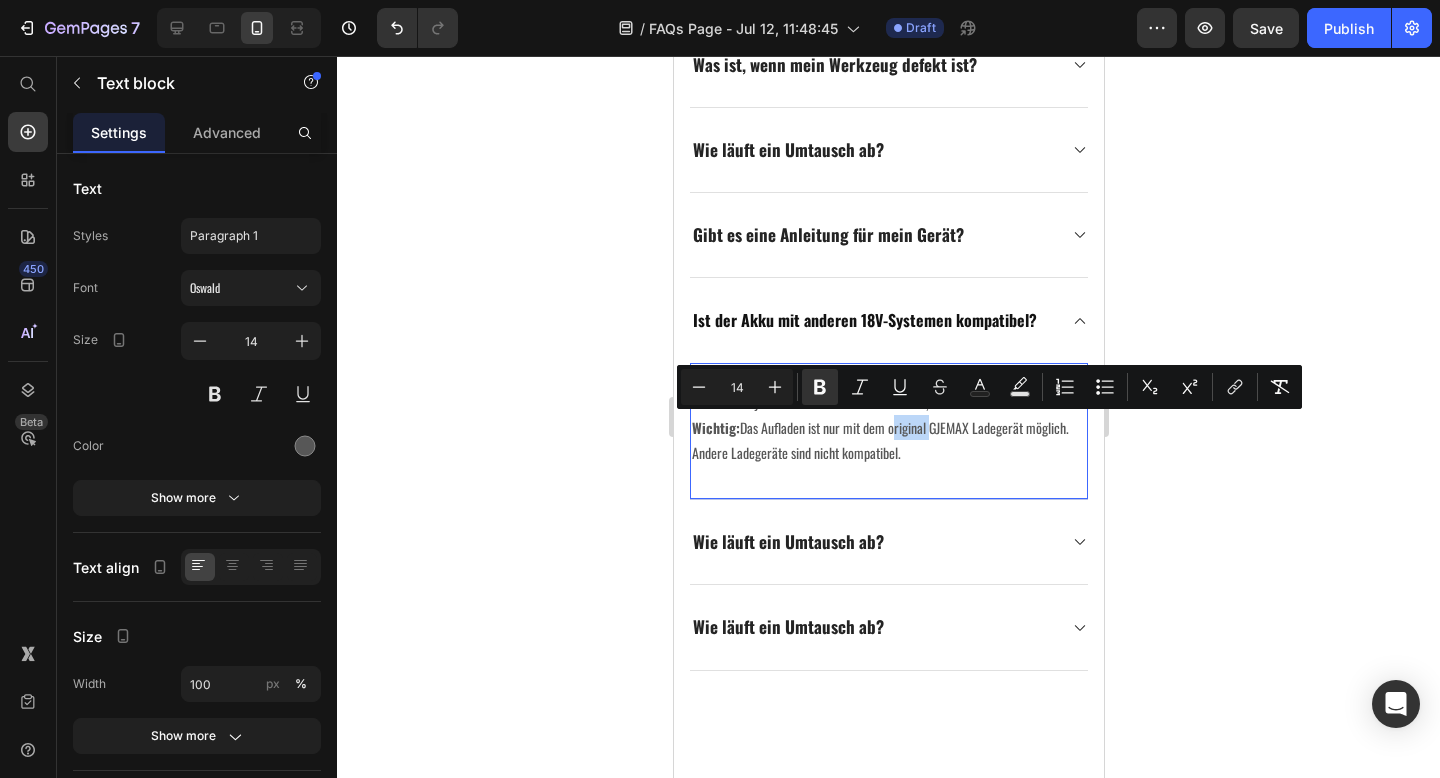 click on "Ja, unser GX+ Akku passt auf die gängigsten 18V-Systeme. Kein Zwang, ein neues Akkusystem zu kaufen – volle Flexibilität, ohne draufzuzahlen. Wichtig:  Das Aufladen ist nur mit dem original GJEMAX Ladegerät möglich. Andere Ladegeräte sind nicht kompatibel." at bounding box center [888, 415] 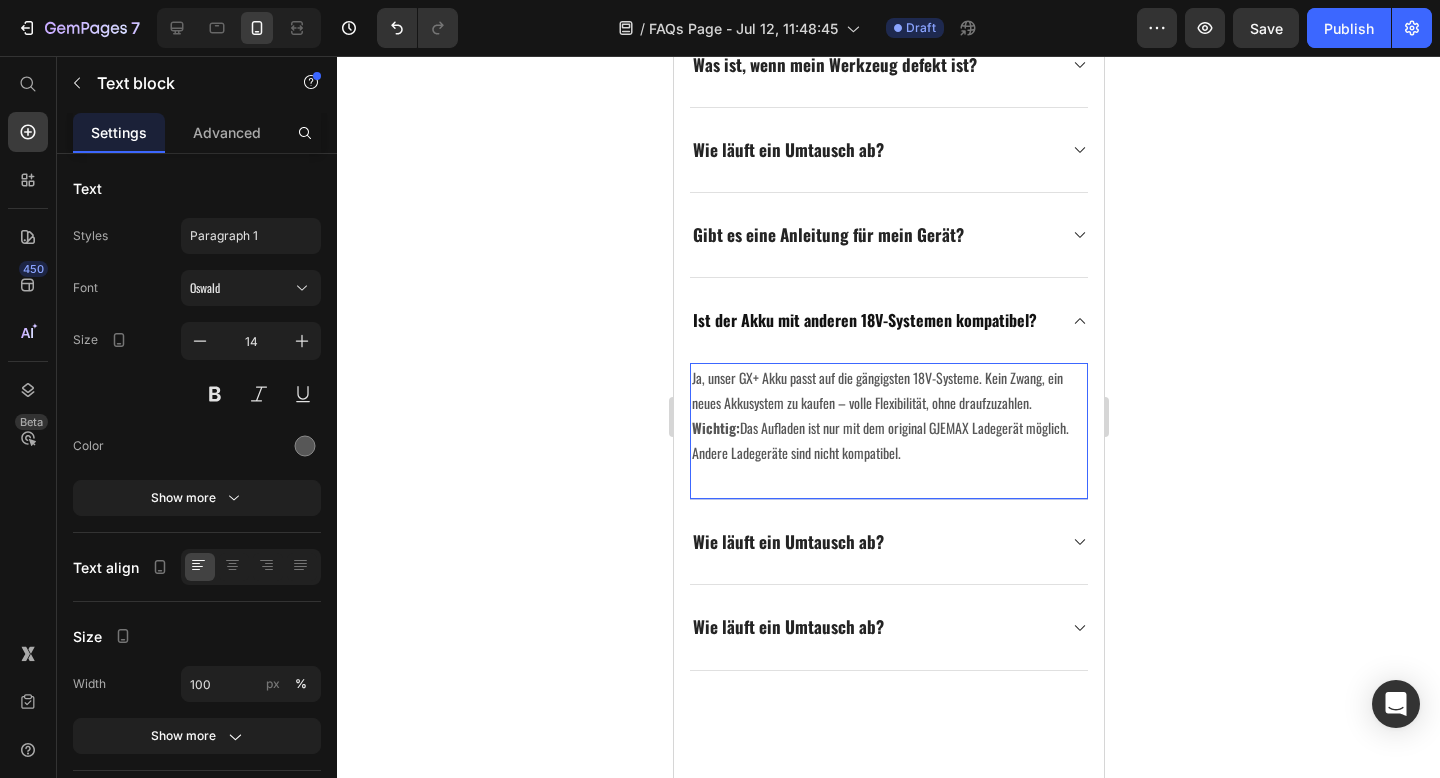 click 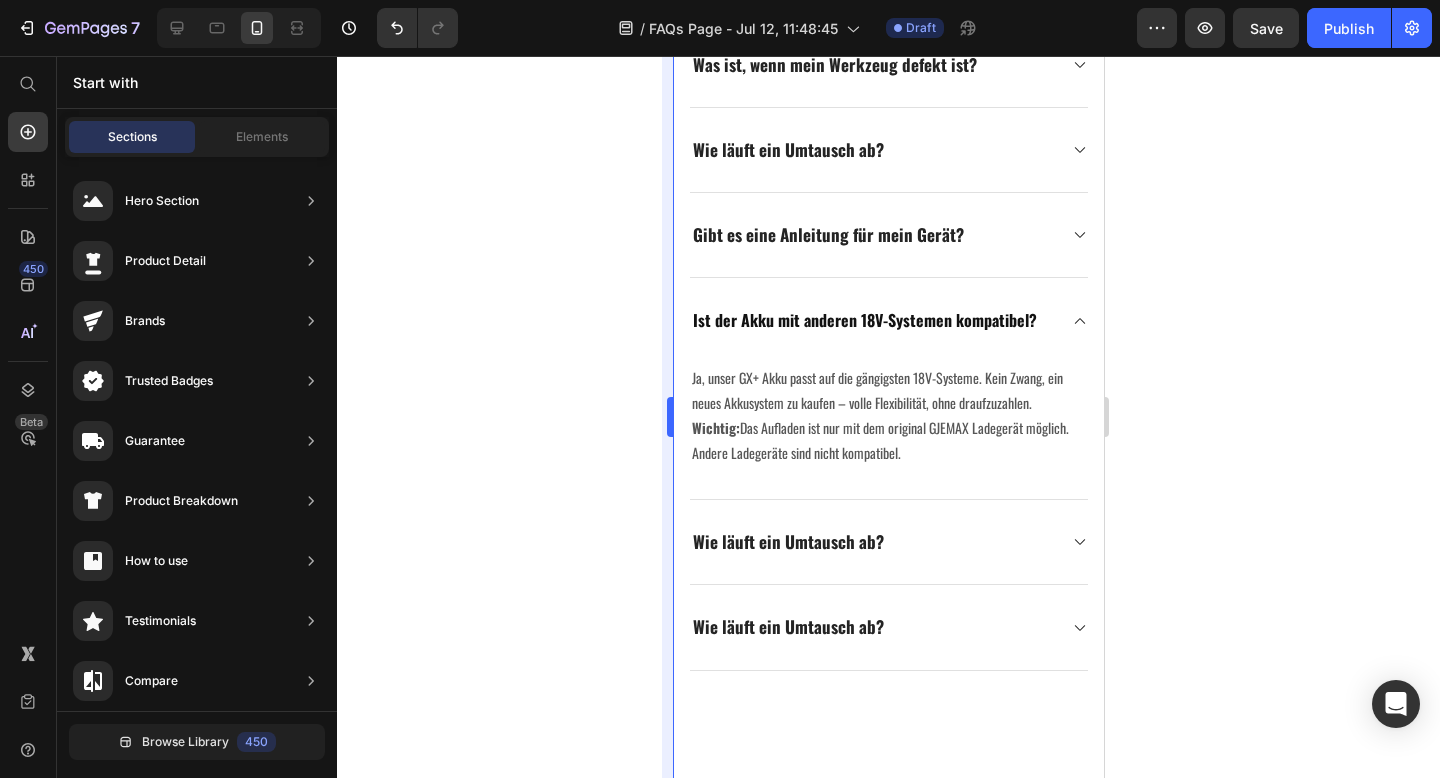 scroll, scrollTop: 125, scrollLeft: 0, axis: vertical 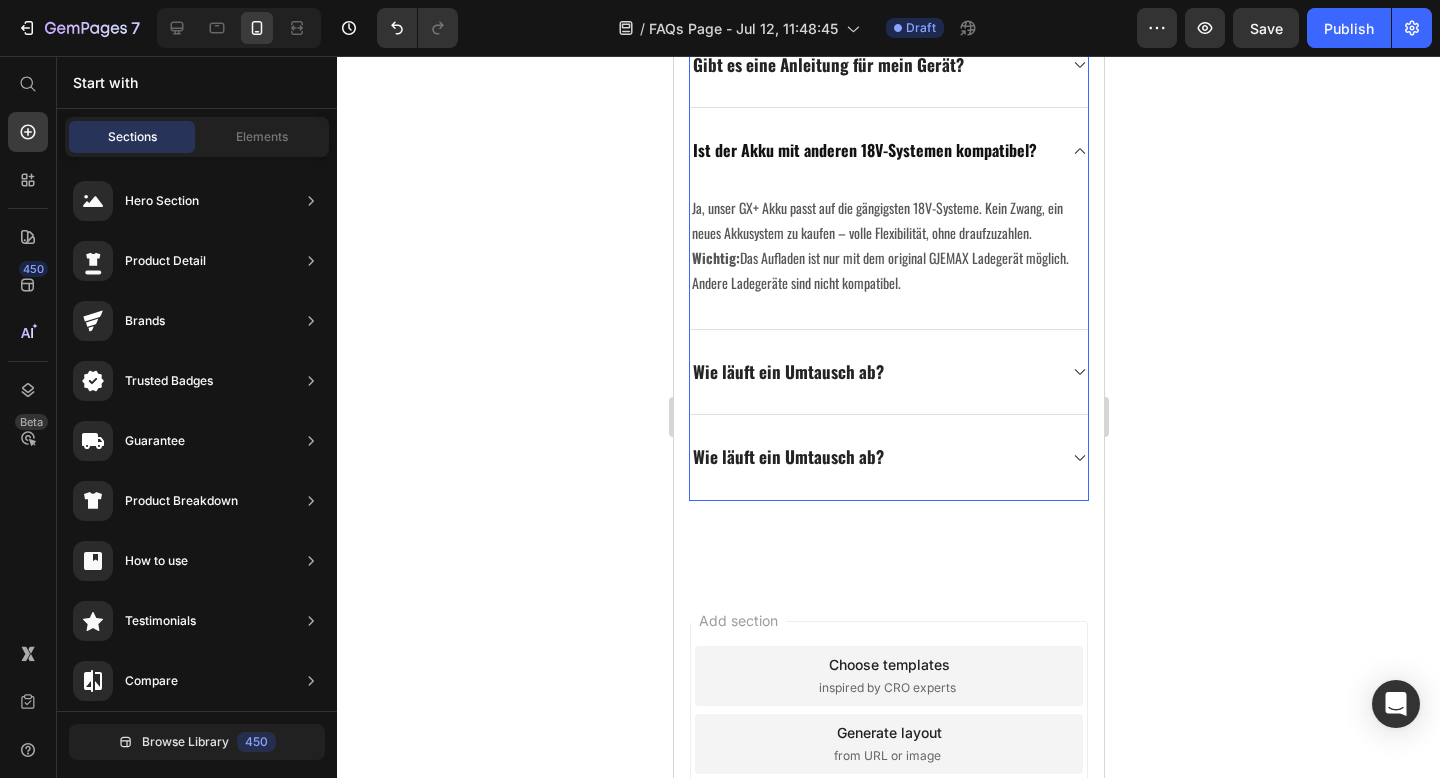 click on "Wie läuft ein Umtausch ab?" at bounding box center (888, 372) 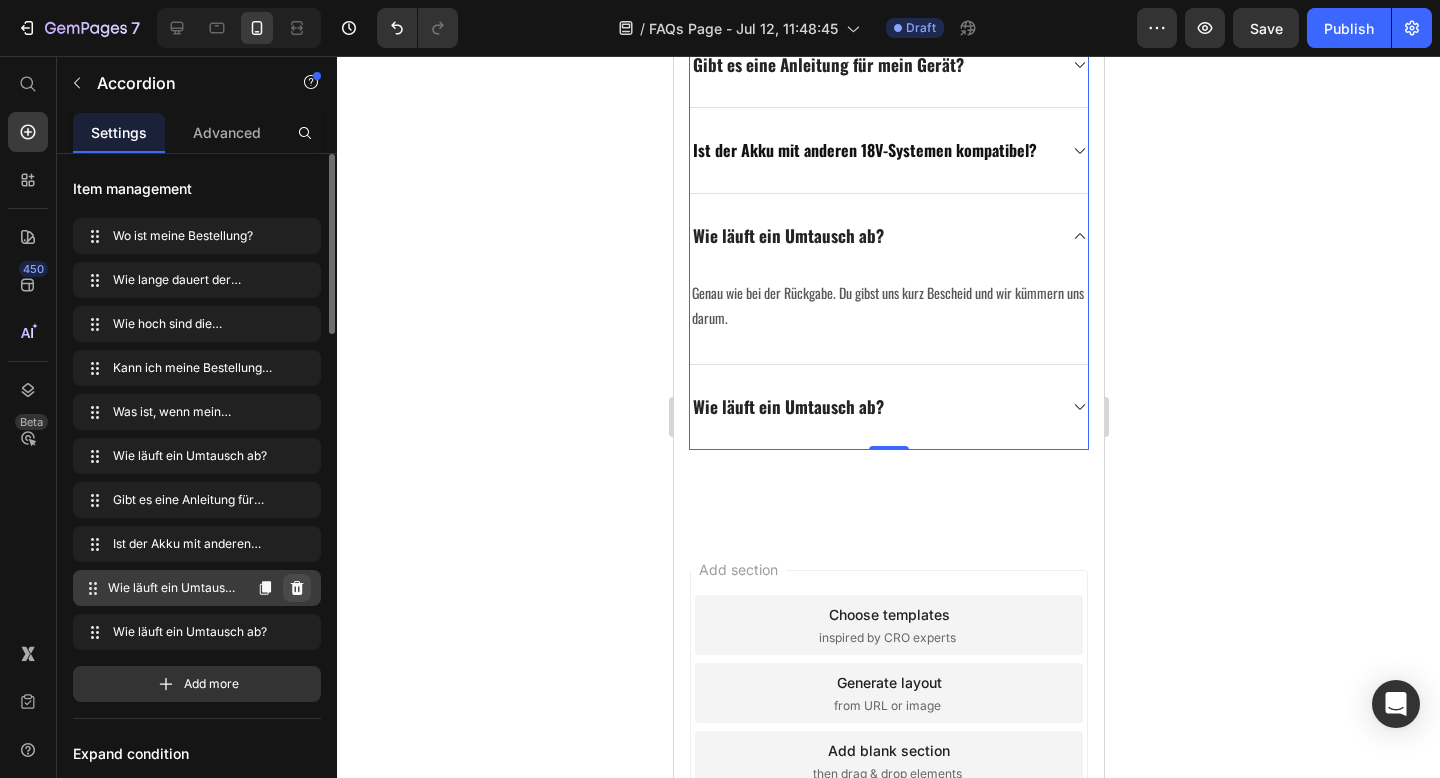 click 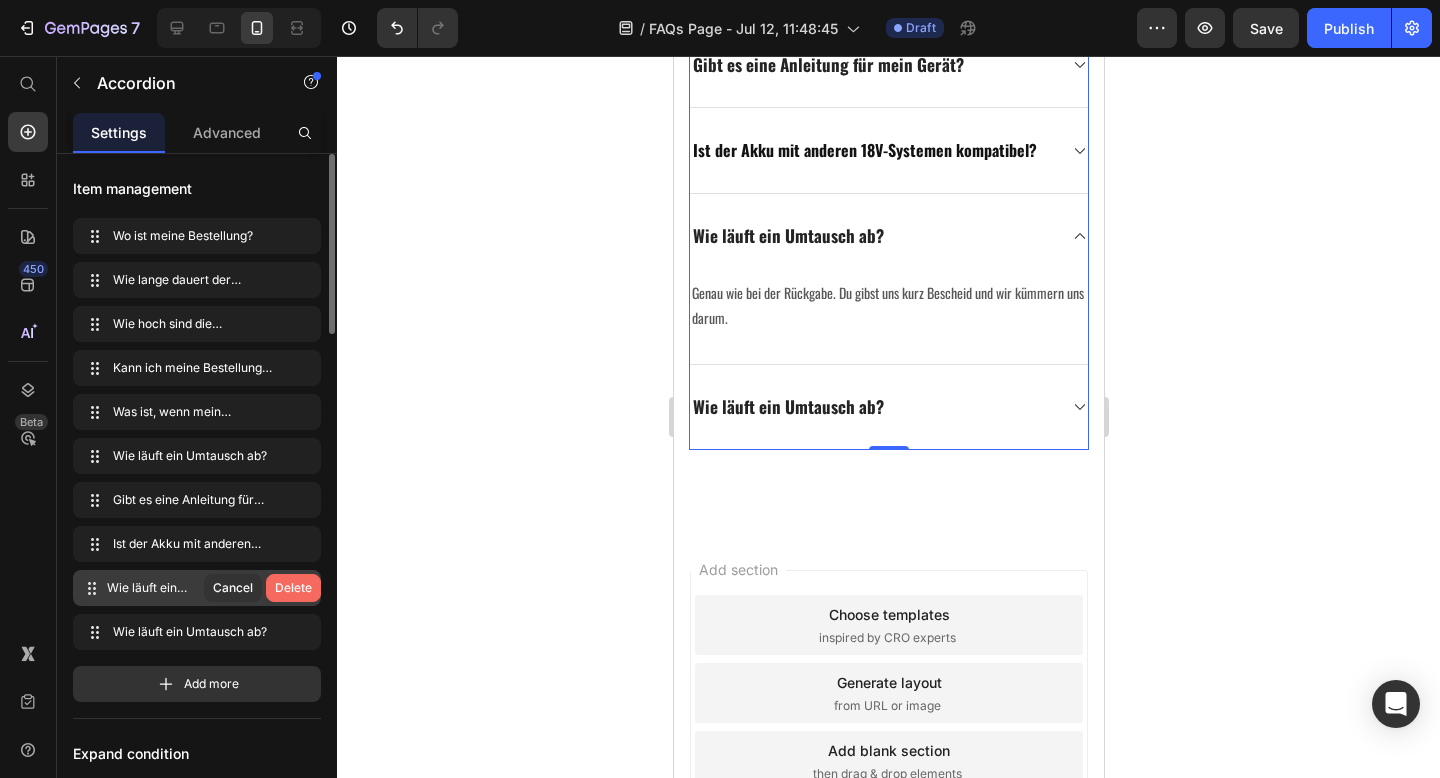 click on "Delete" at bounding box center [293, 588] 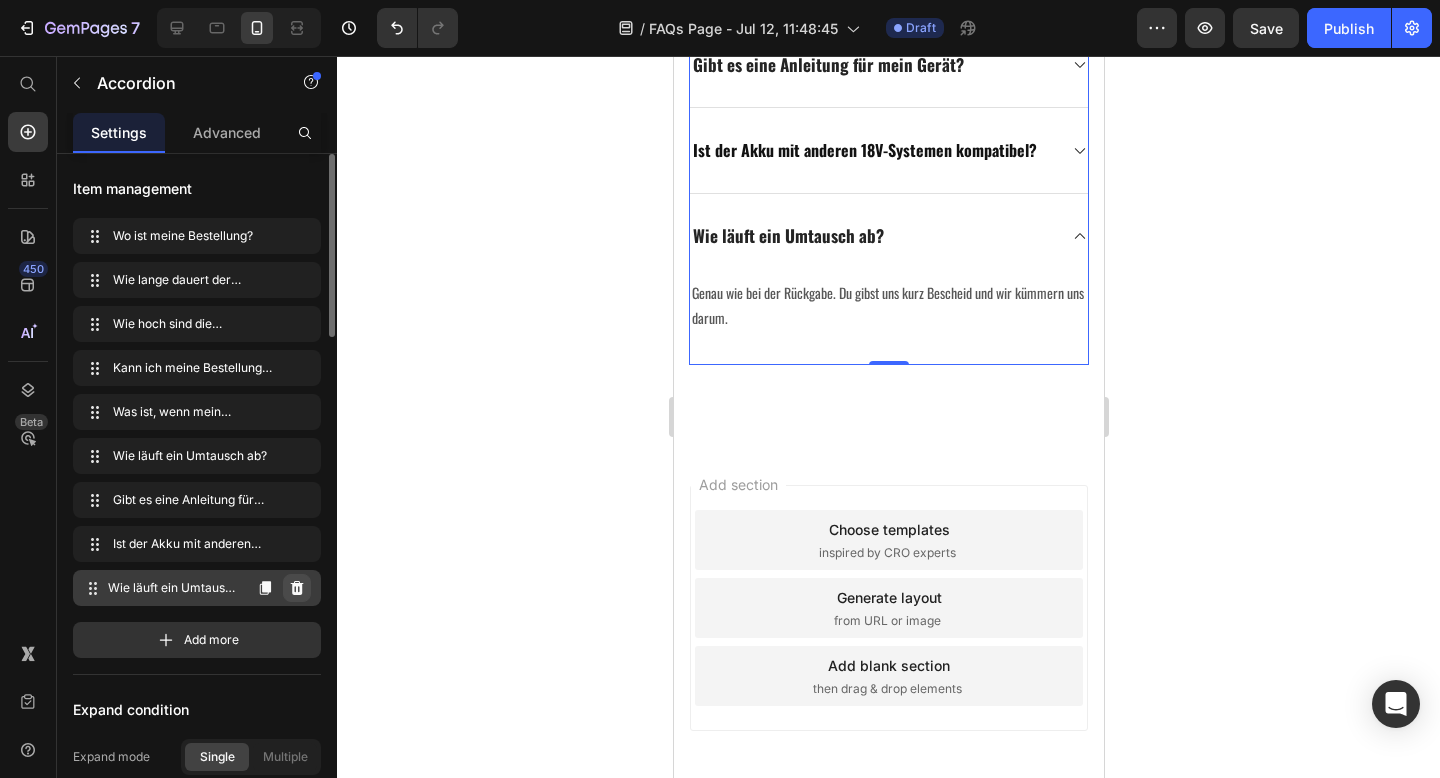 click 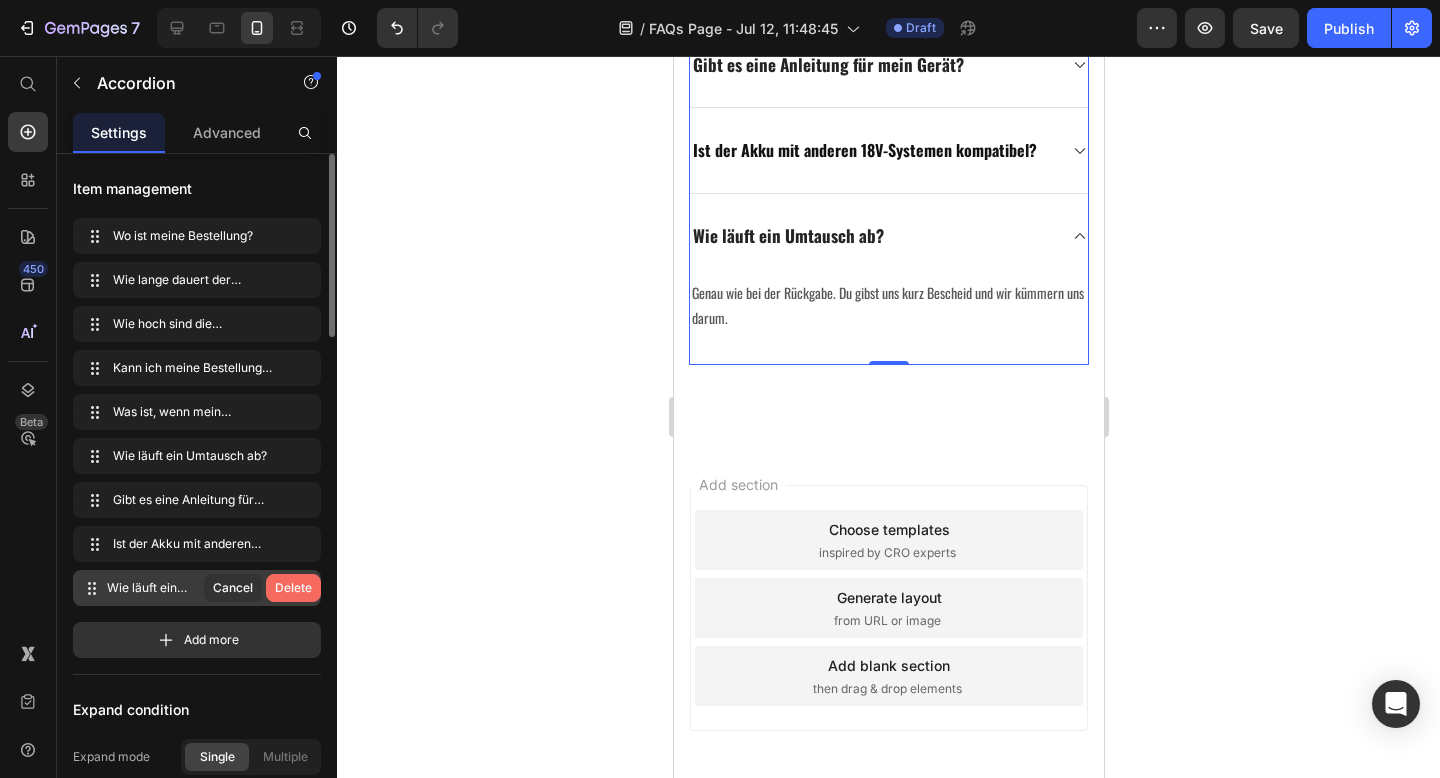 click on "Delete" at bounding box center (293, 588) 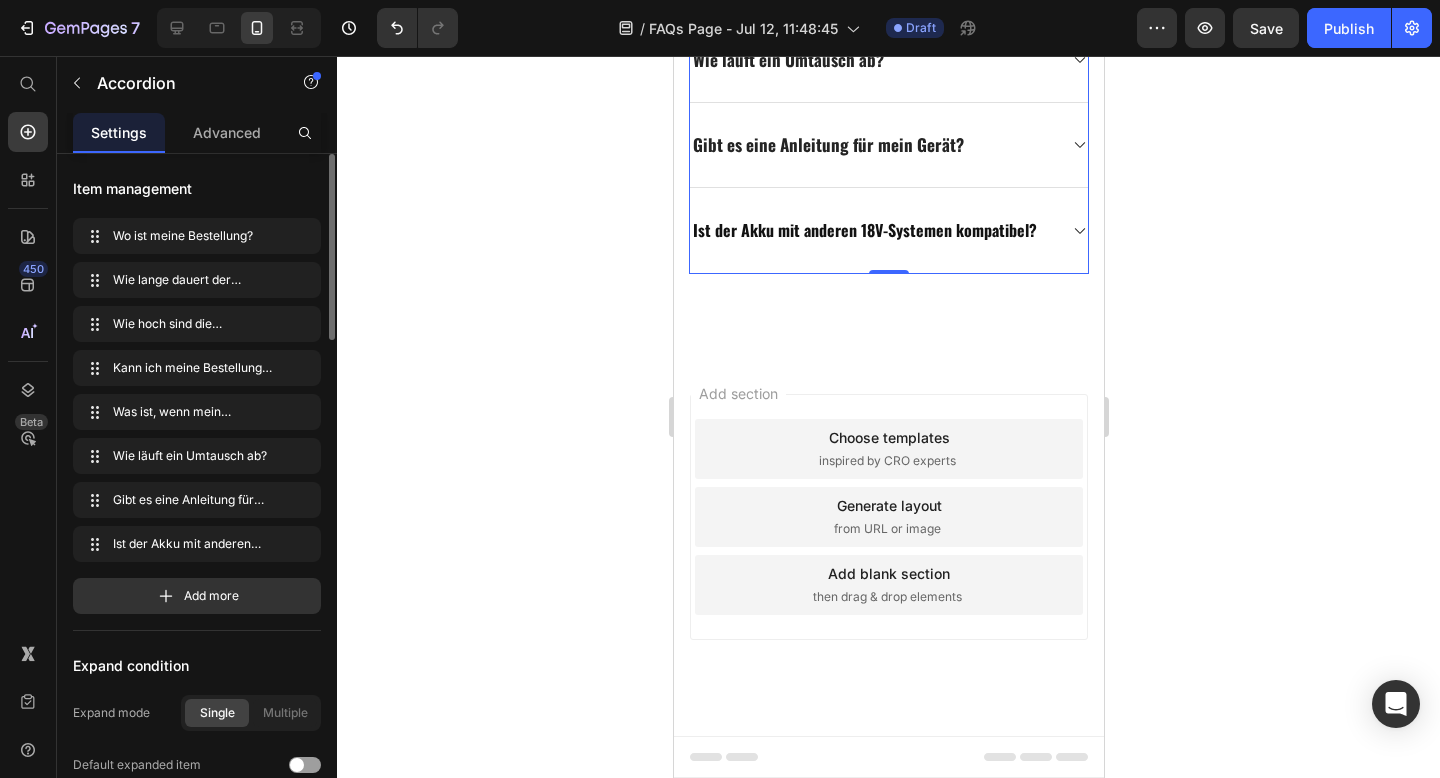 scroll, scrollTop: 1099, scrollLeft: 0, axis: vertical 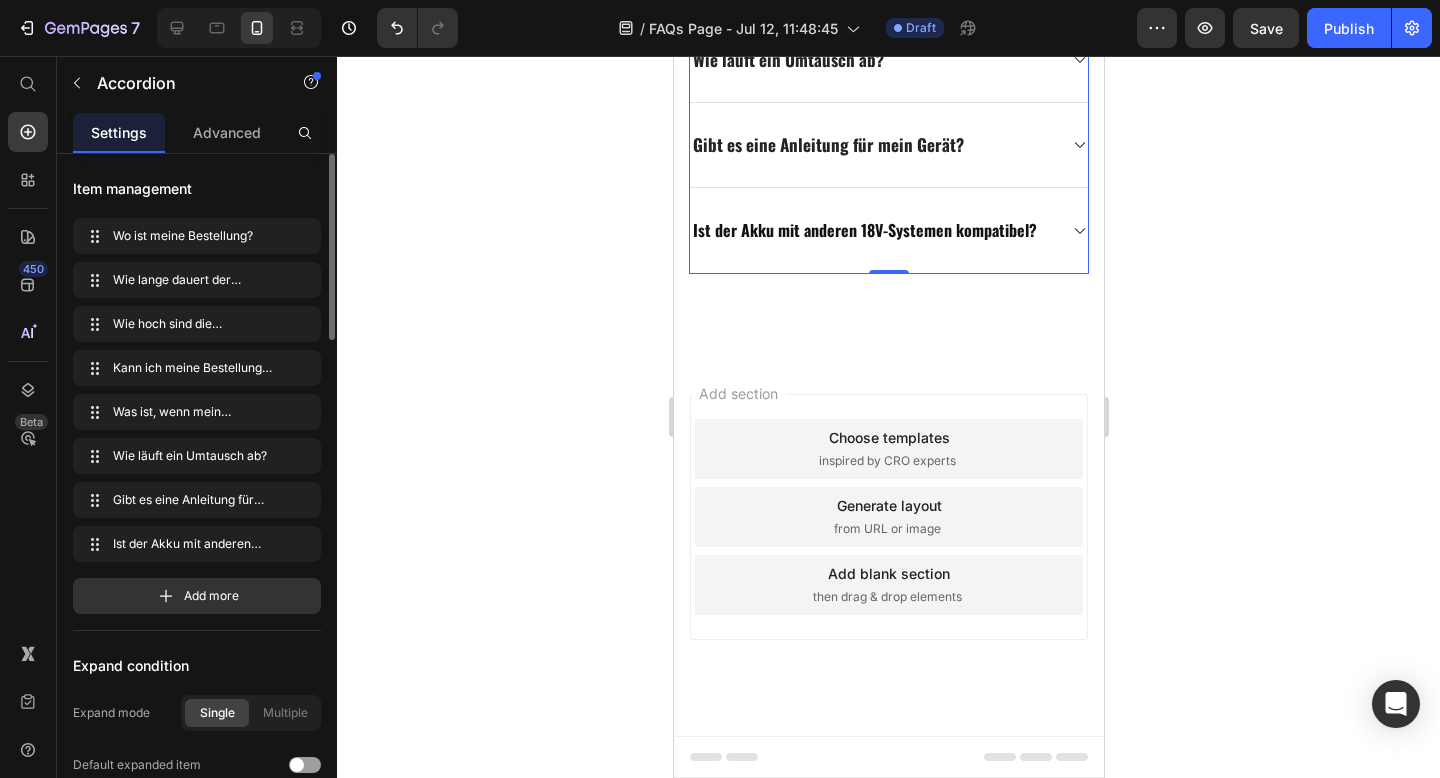 click 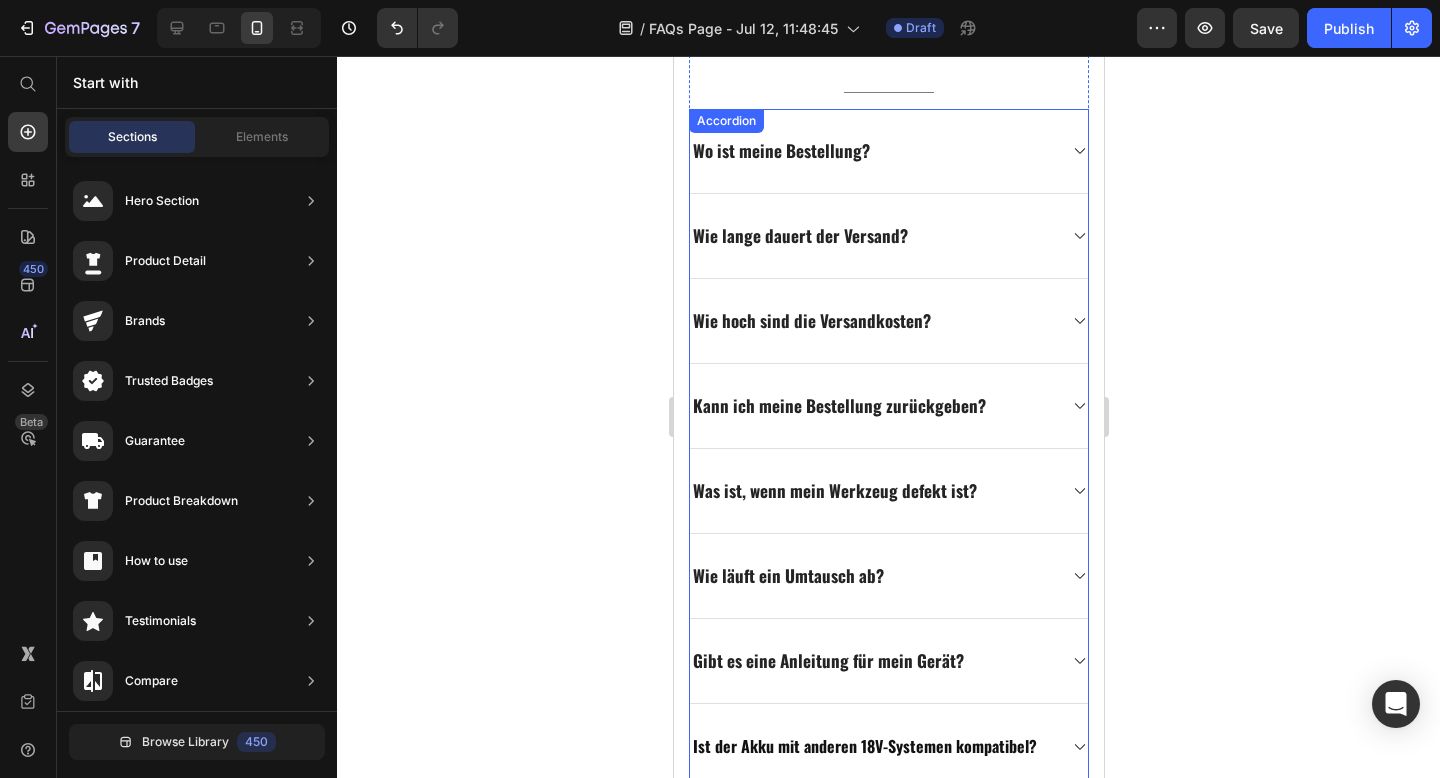 scroll, scrollTop: 594, scrollLeft: 0, axis: vertical 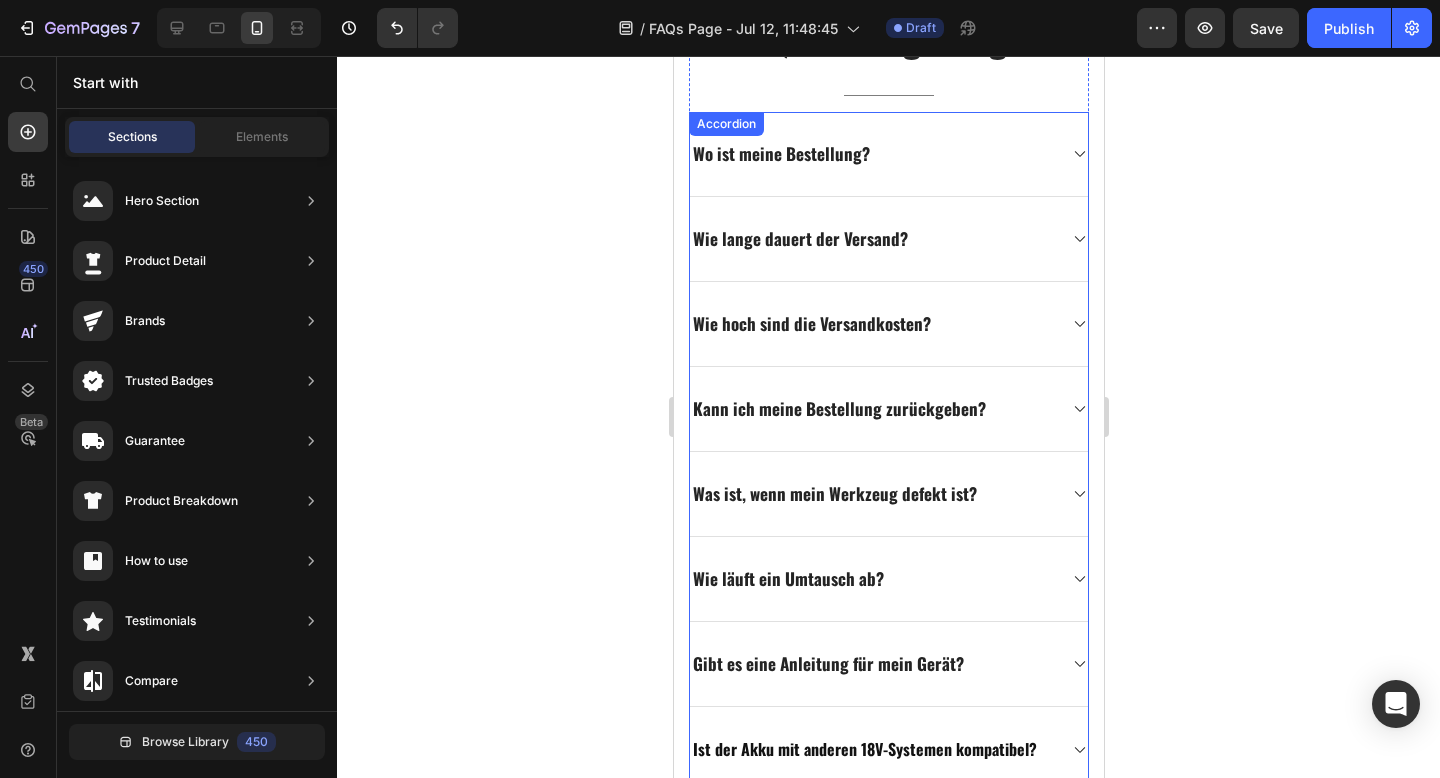 click on "Wie lange dauert der Versand?" at bounding box center [888, 239] 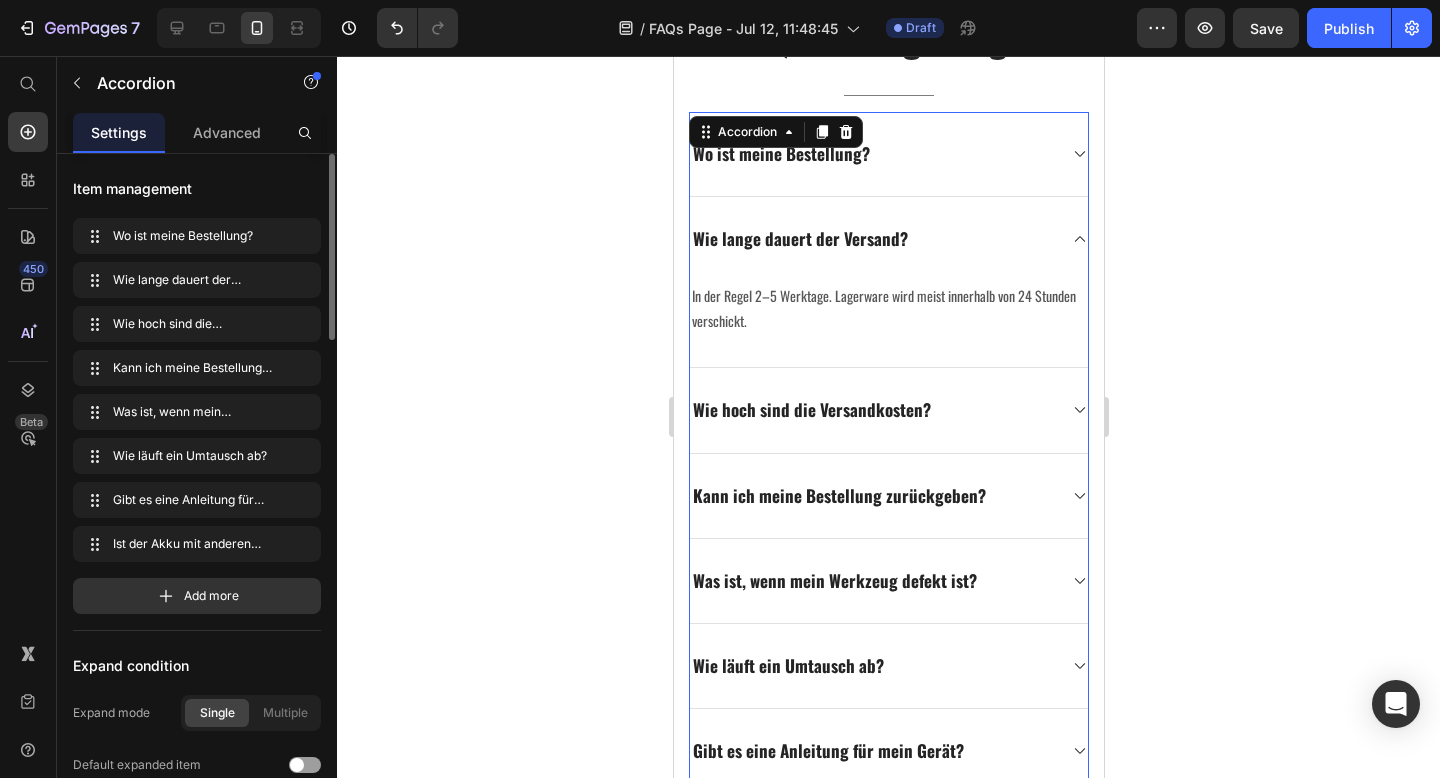 click on "Wie lange dauert der Versand?" at bounding box center [872, 239] 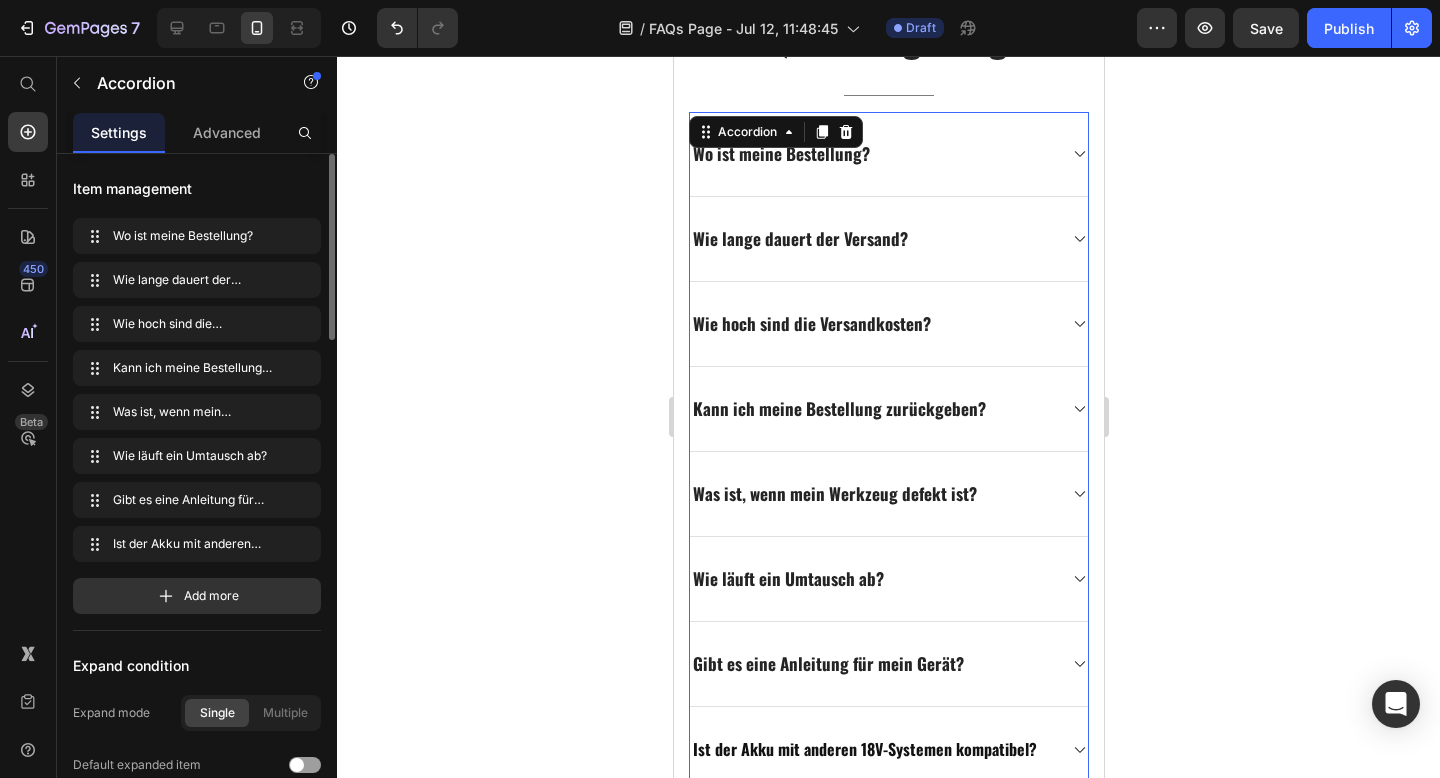 click on "Wie lange dauert der Versand?" at bounding box center (872, 239) 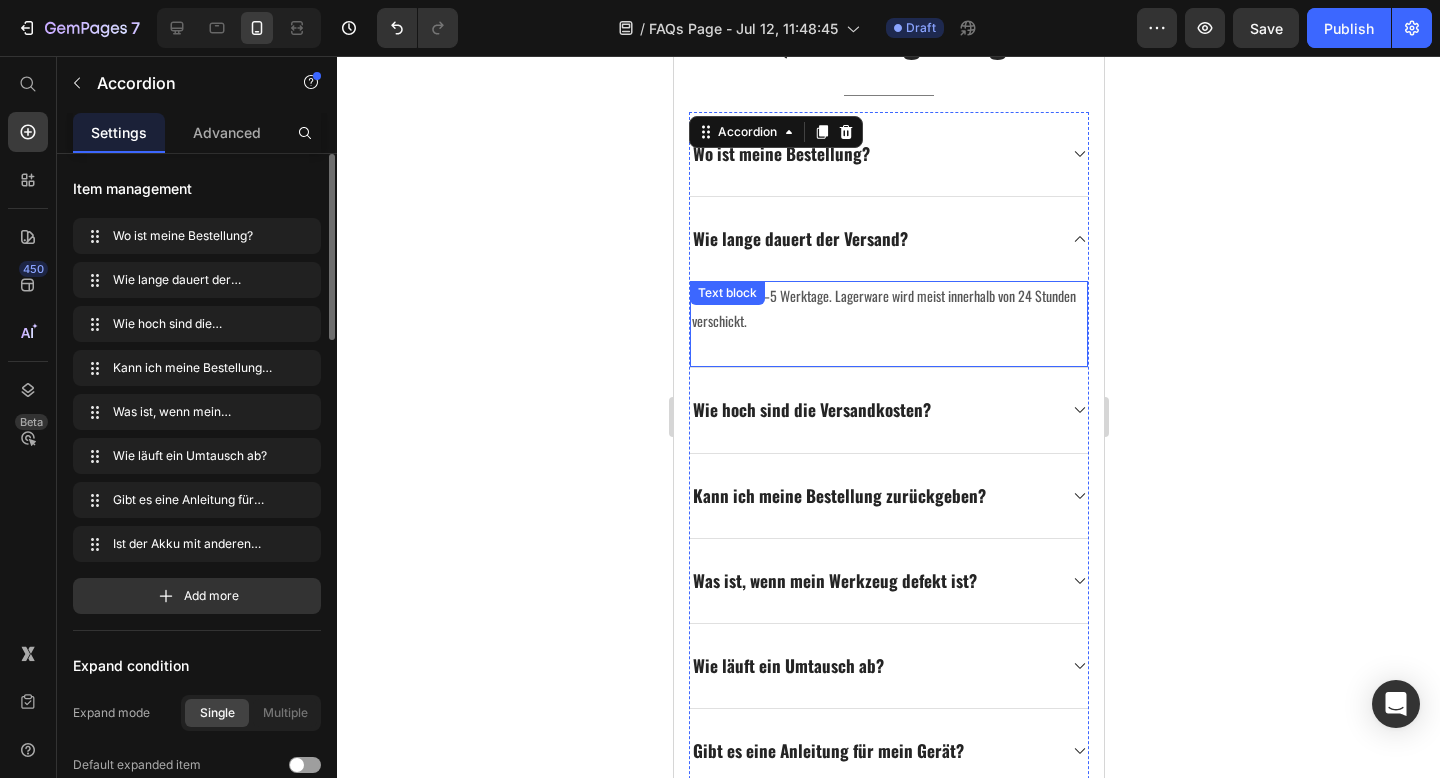 click on "In der Regel 2–5 Werktage. Lagerware wird meist innerhalb von 24 Stunden verschickt." at bounding box center [888, 308] 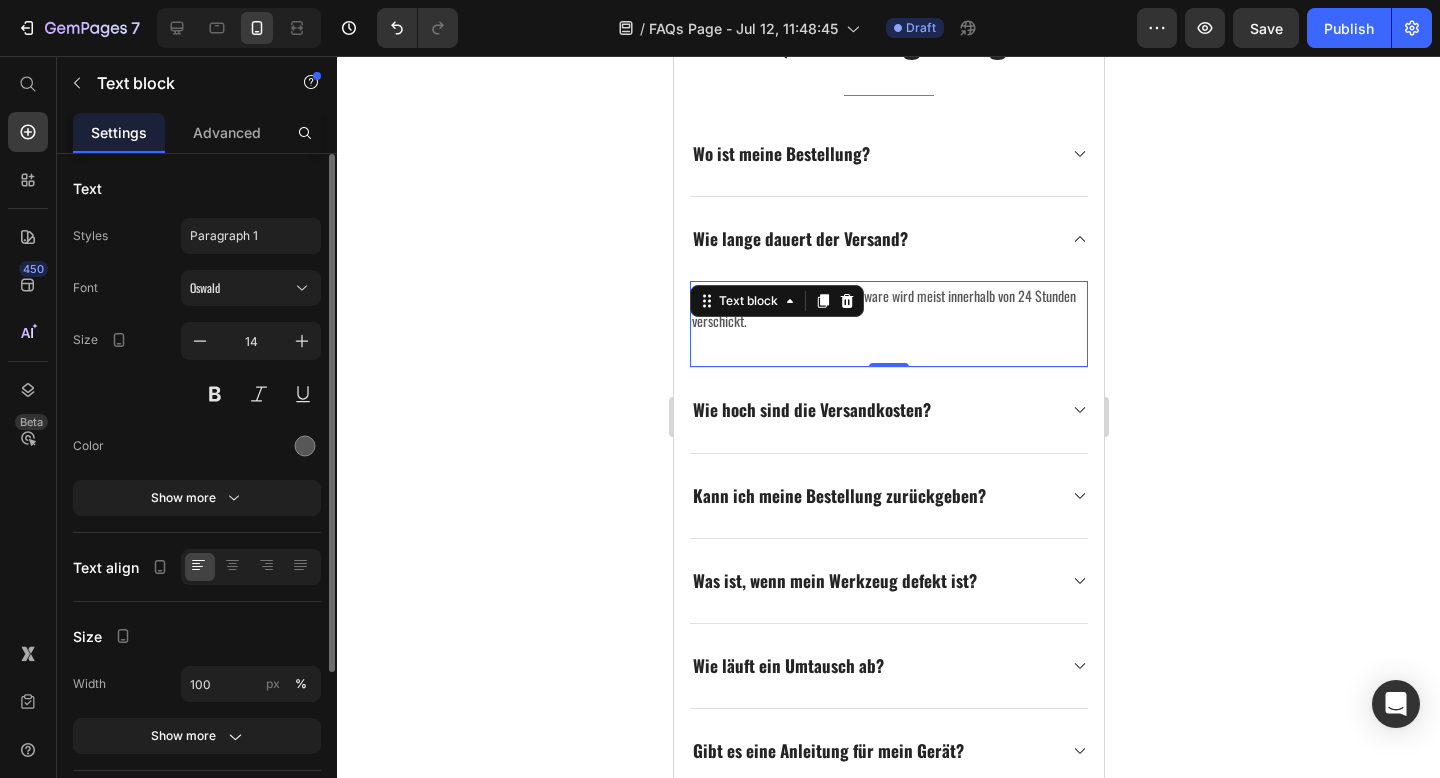 click on "In der Regel 2–5 Werktage. Lagerware wird meist innerhalb von 24 Stunden verschickt." at bounding box center (888, 308) 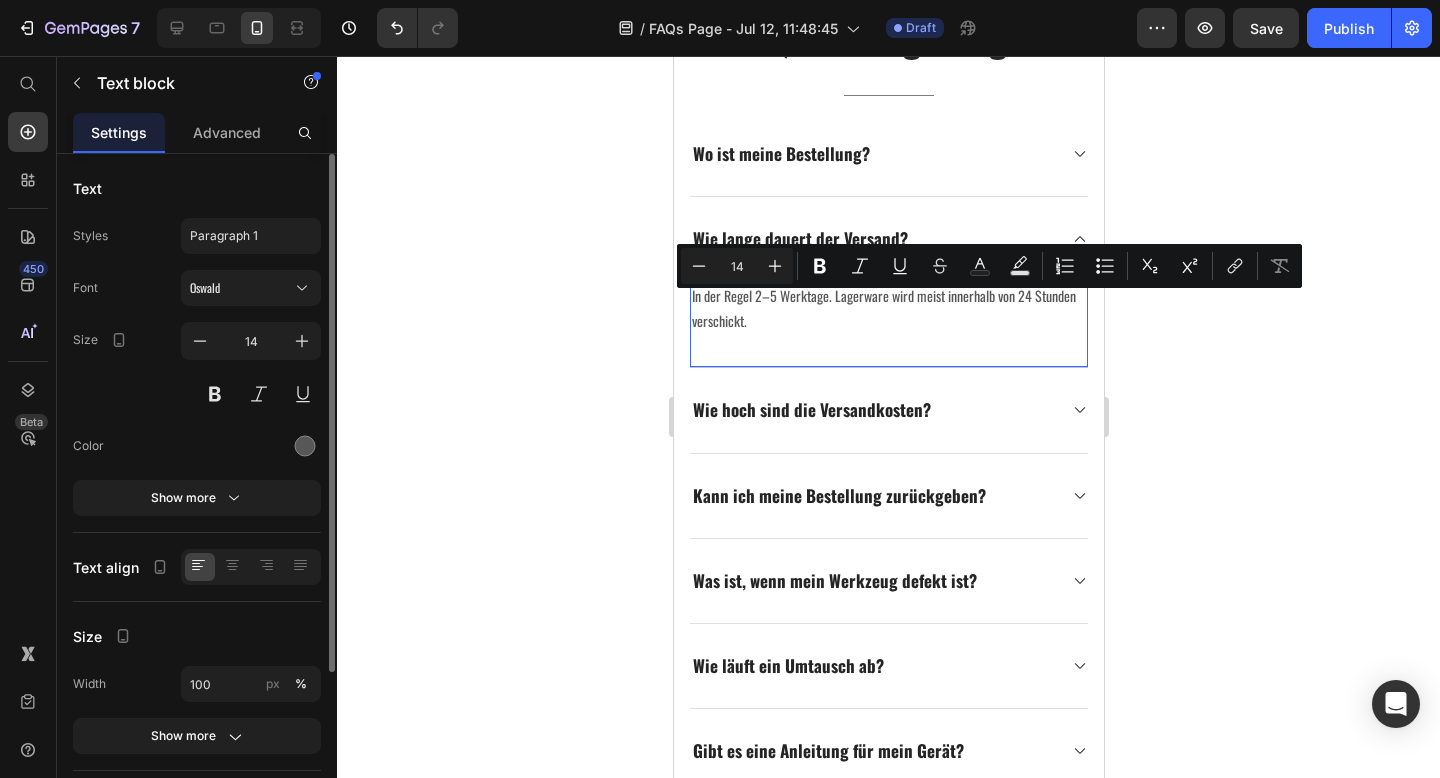 click on "In der Regel 2–5 Werktage. Lagerware wird meist innerhalb von 24 Stunden verschickt." at bounding box center [888, 308] 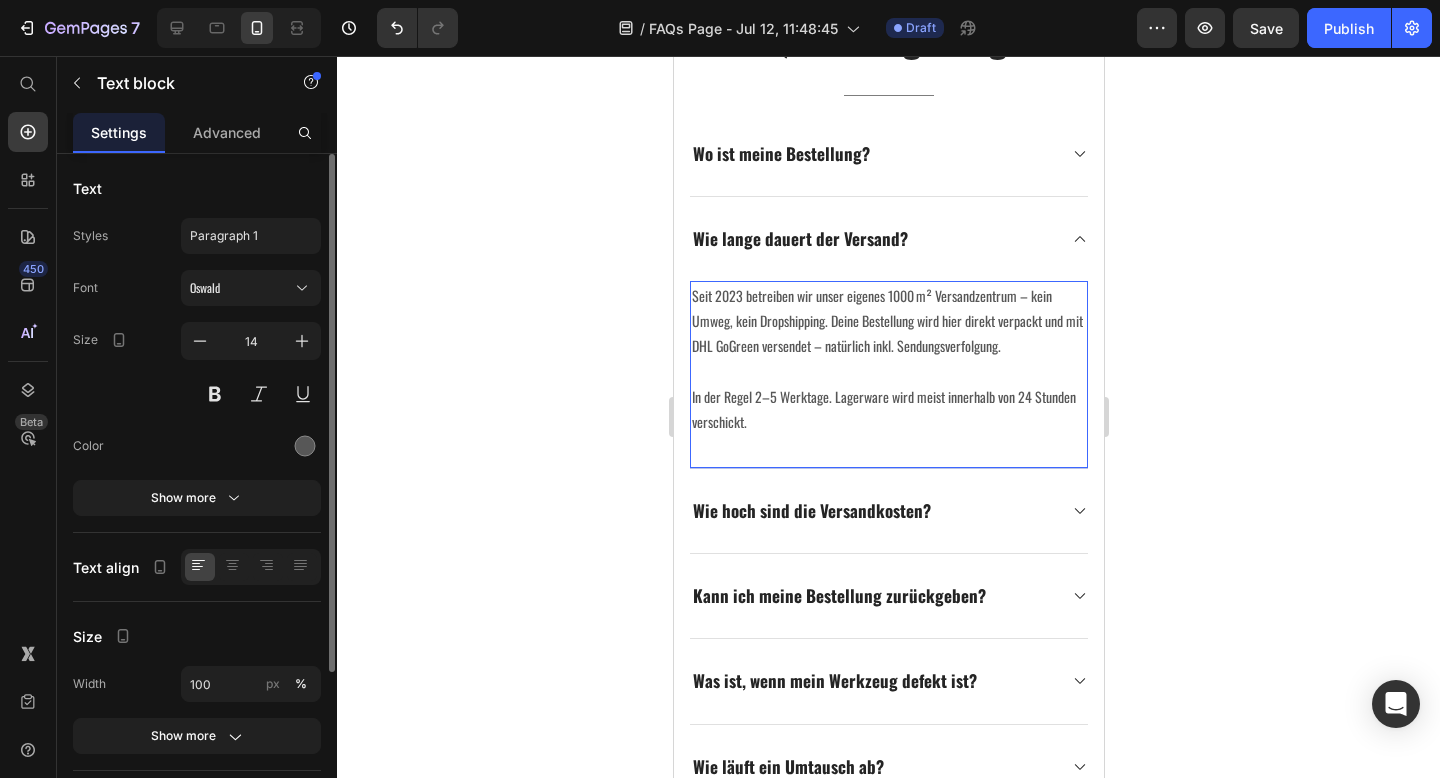 click on "Seit 2023 betreiben wir unser eigenes 1000 m² Versandzentrum – kein Umweg, kein Dropshipping. Deine Bestellung wird hier direkt verpackt und mit DHL GoGreen versendet – natürlich inkl. Sendungsverfolgung." at bounding box center [888, 321] 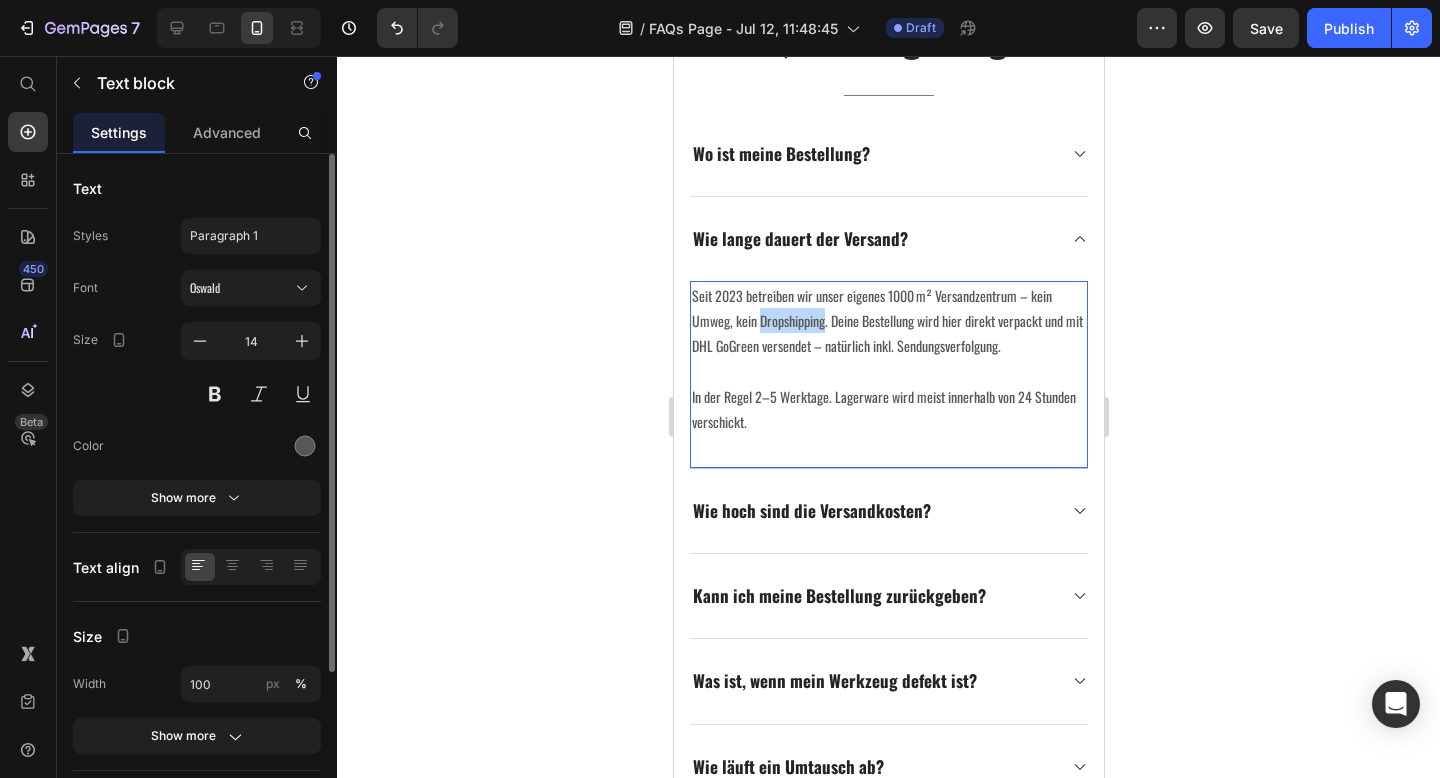 click on "Seit 2023 betreiben wir unser eigenes 1000 m² Versandzentrum – kein Umweg, kein Dropshipping. Deine Bestellung wird hier direkt verpackt und mit DHL GoGreen versendet – natürlich inkl. Sendungsverfolgung." at bounding box center (888, 321) 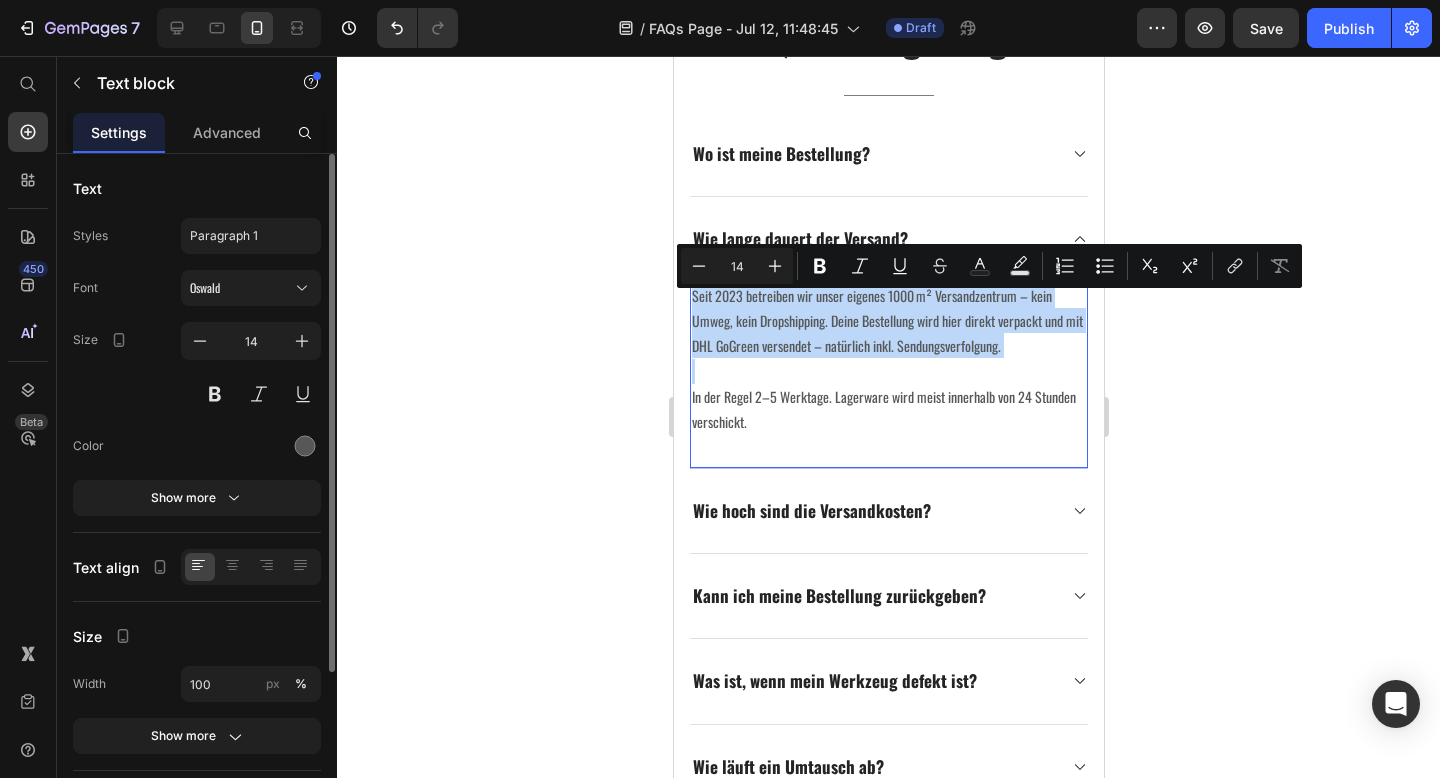 click on "Seit 2023 betreiben wir unser eigenes 1000 m² Versandzentrum – kein Umweg, kein Dropshipping. Deine Bestellung wird hier direkt verpackt und mit DHL GoGreen versendet – natürlich inkl. Sendungsverfolgung." at bounding box center [888, 321] 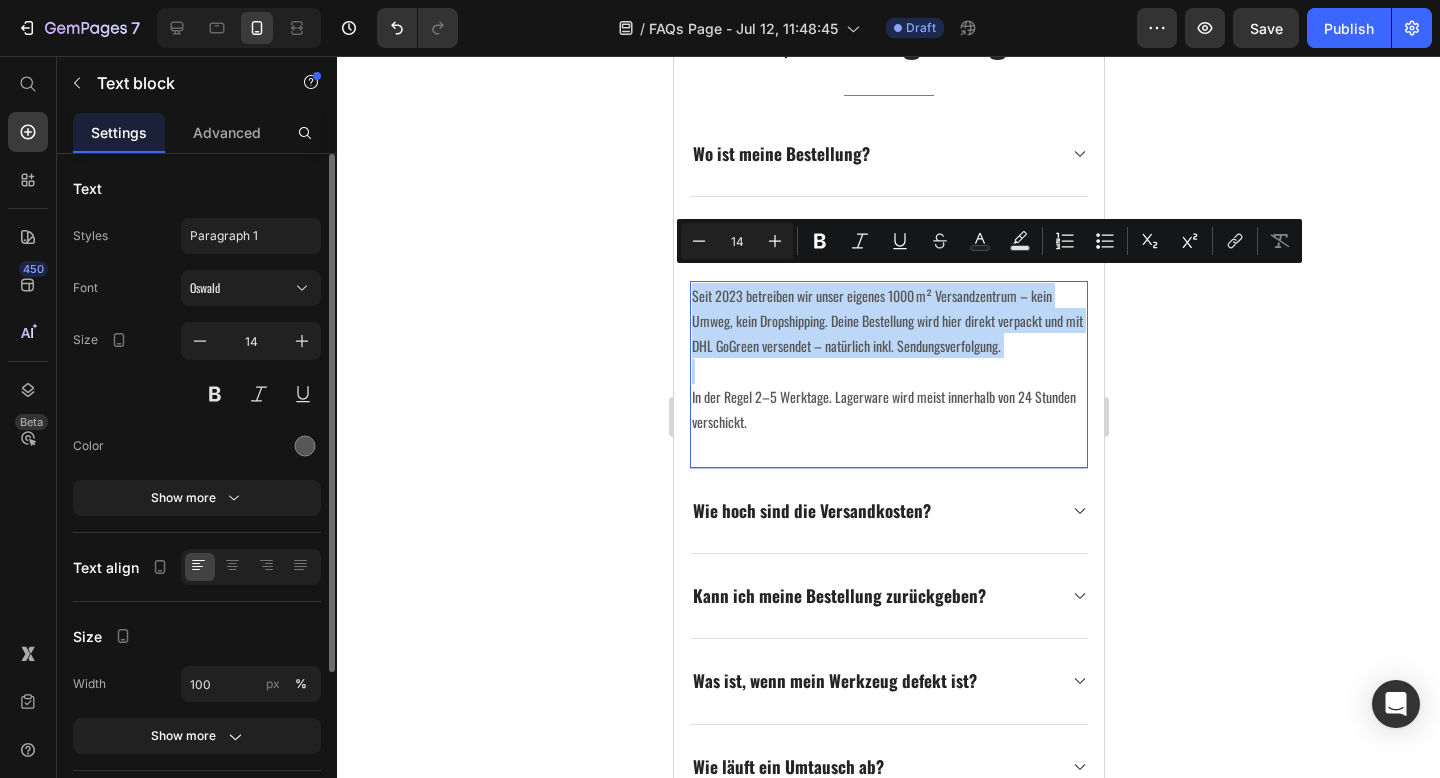 click on "Seit 2023 betreiben wir unser eigenes 1000 m² Versandzentrum – kein Umweg, kein Dropshipping. Deine Bestellung wird hier direkt verpackt und mit DHL GoGreen versendet – natürlich inkl. Sendungsverfolgung." at bounding box center (888, 321) 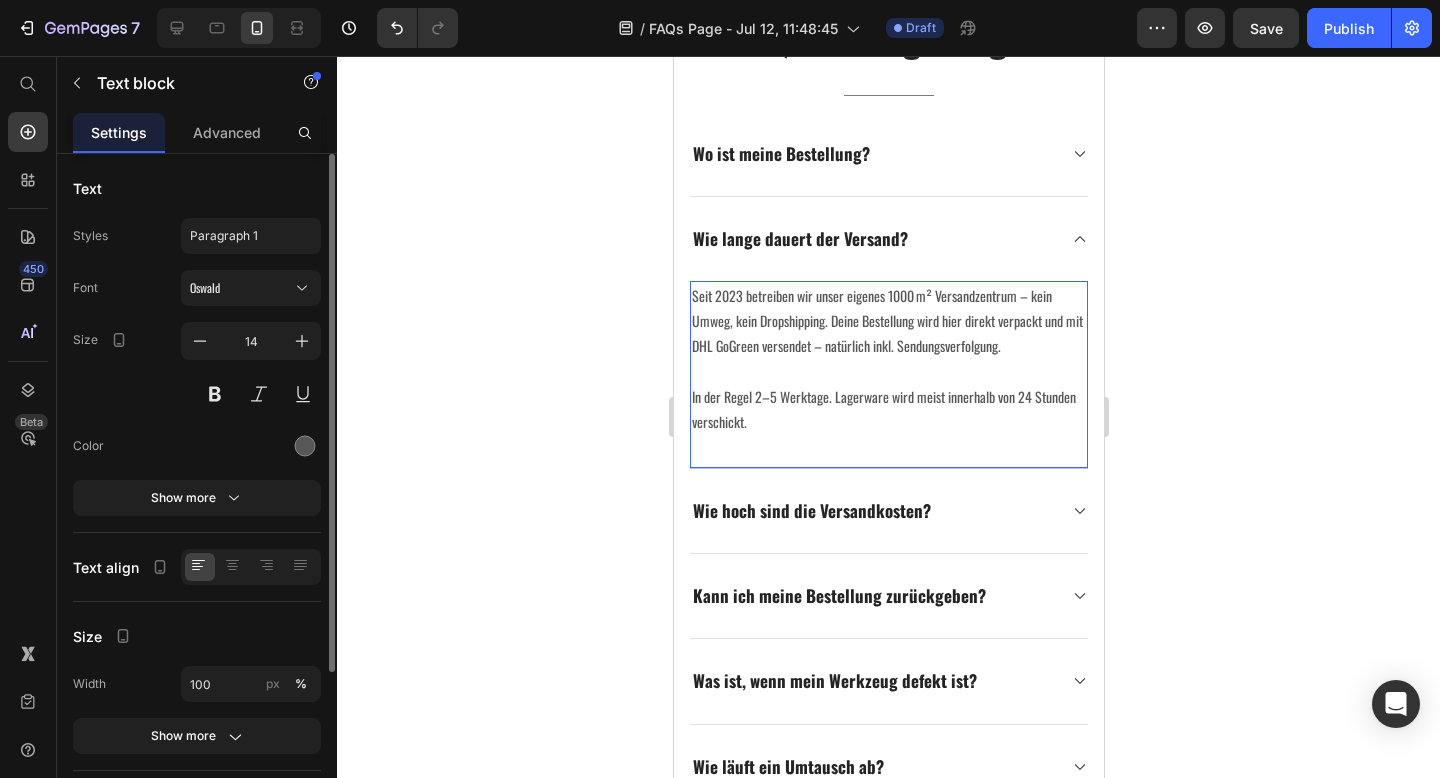 click at bounding box center (888, 371) 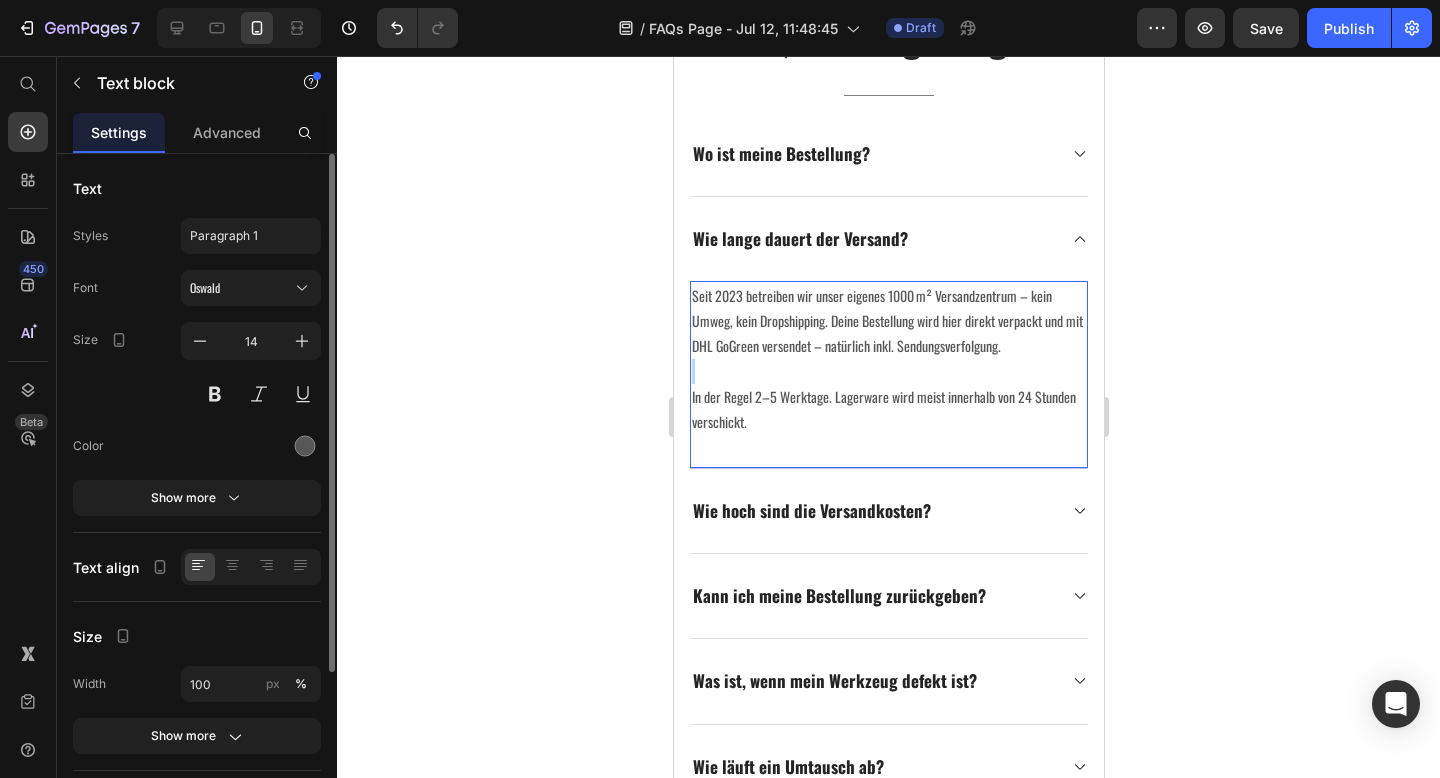 click at bounding box center (888, 371) 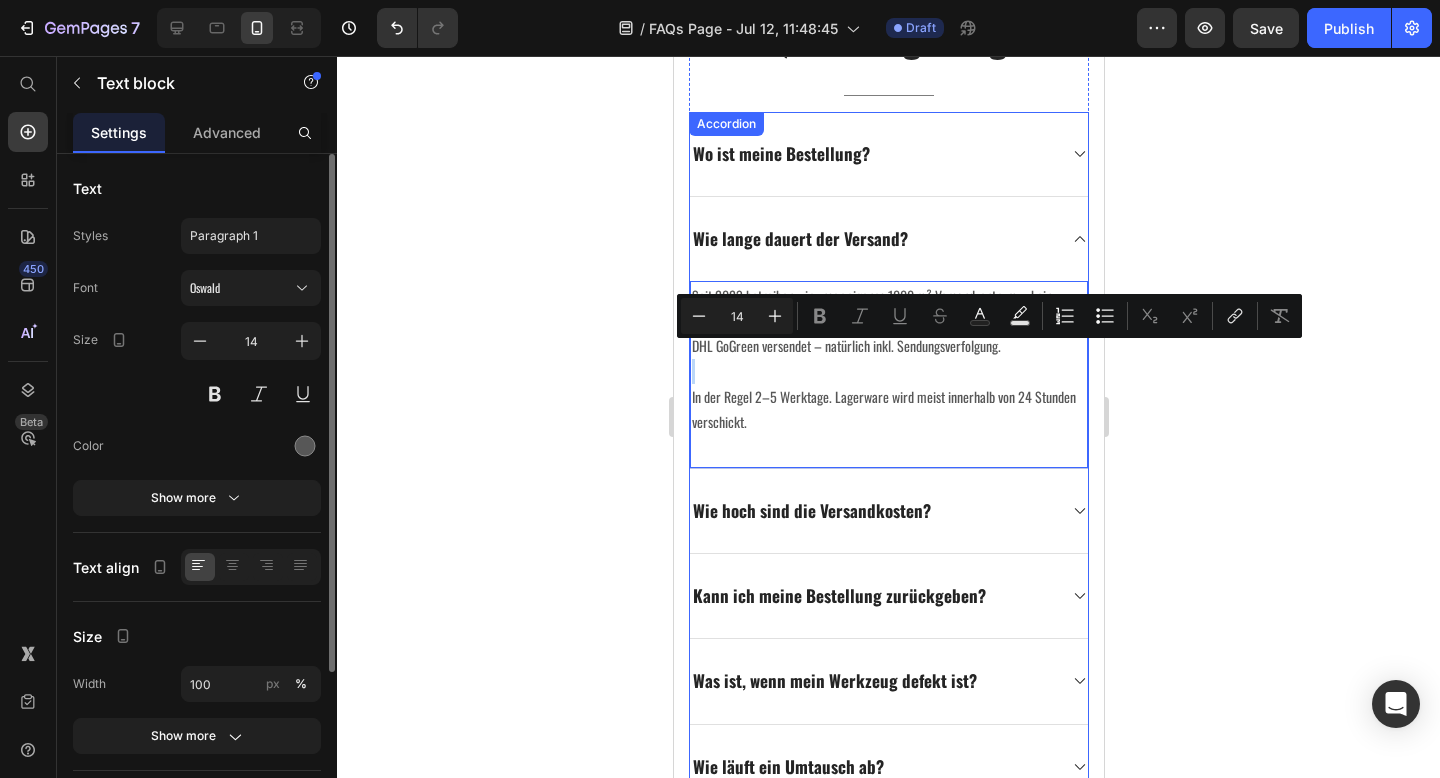 click on "Wie lange dauert der Versand?" at bounding box center (799, 238) 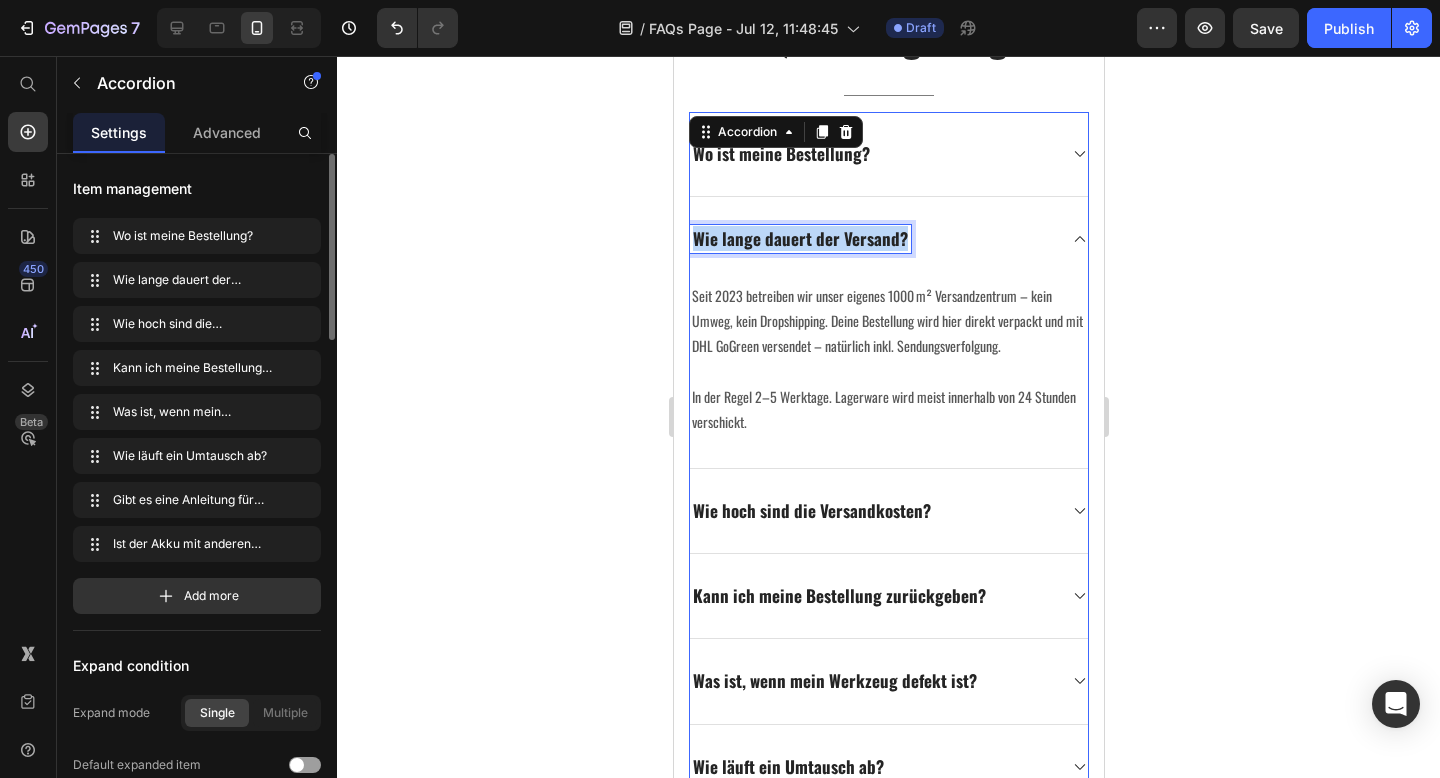 click on "Wie lange dauert der Versand?" at bounding box center [799, 238] 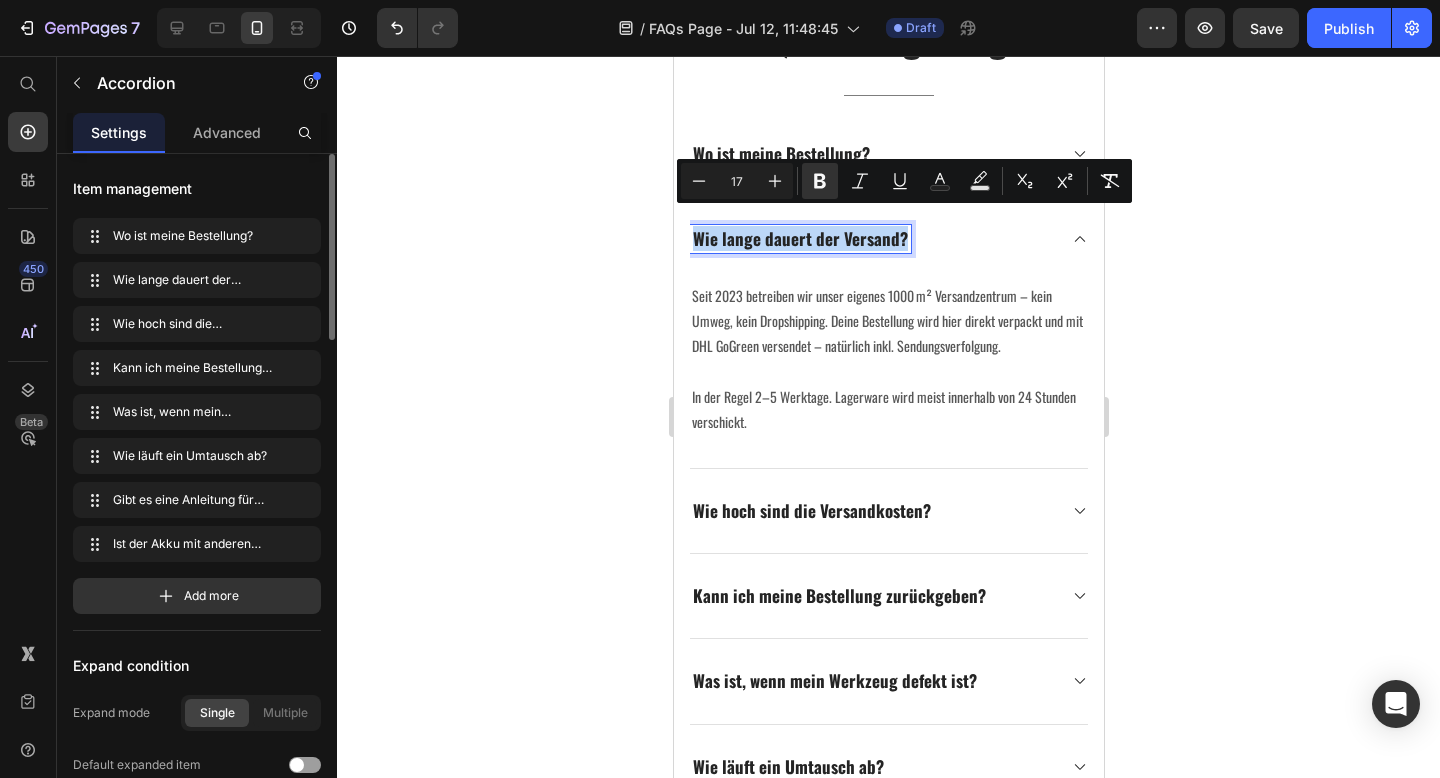 copy on "Wie lange dauert der Versand?" 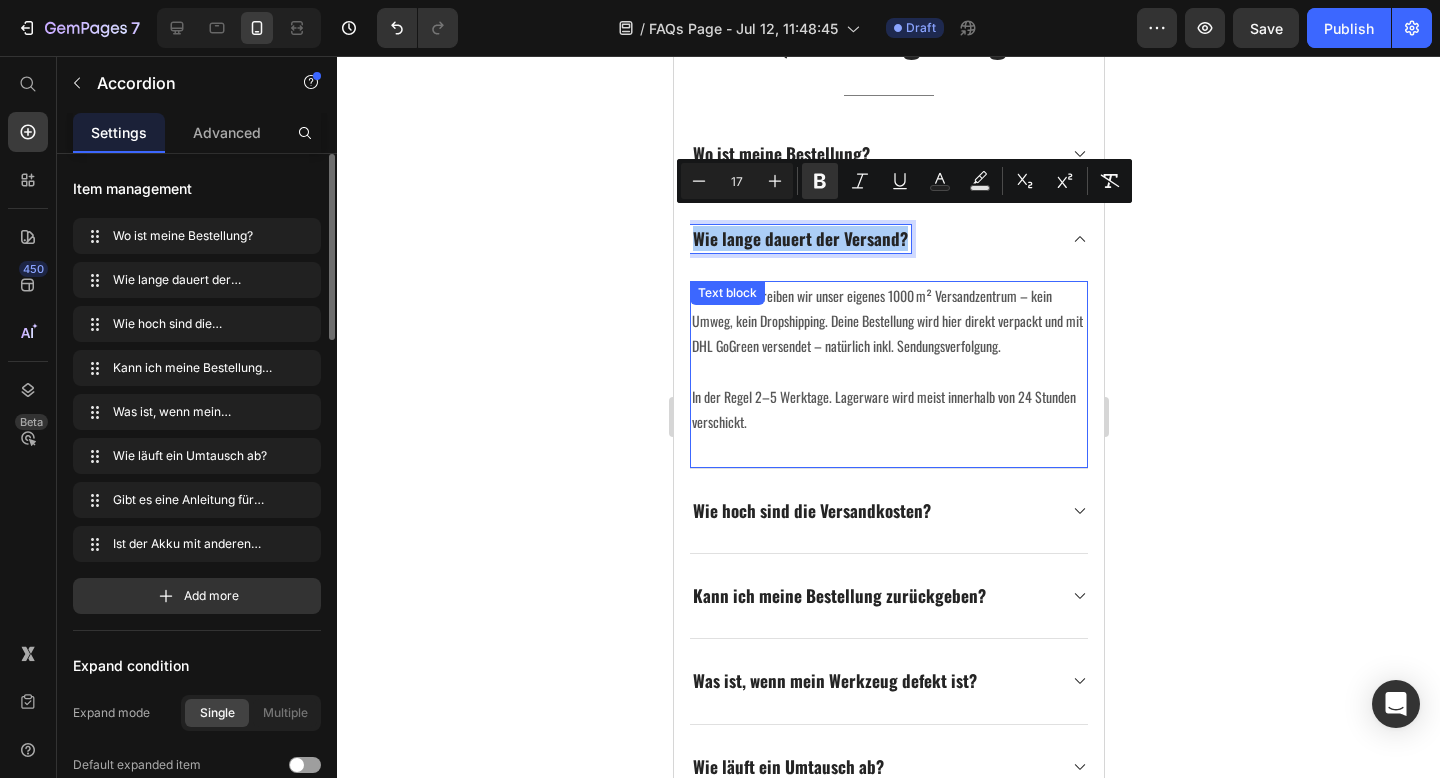 click on "In der Regel 2–5 Werktage. Lagerware wird meist innerhalb von 24 Stunden verschickt." at bounding box center [888, 409] 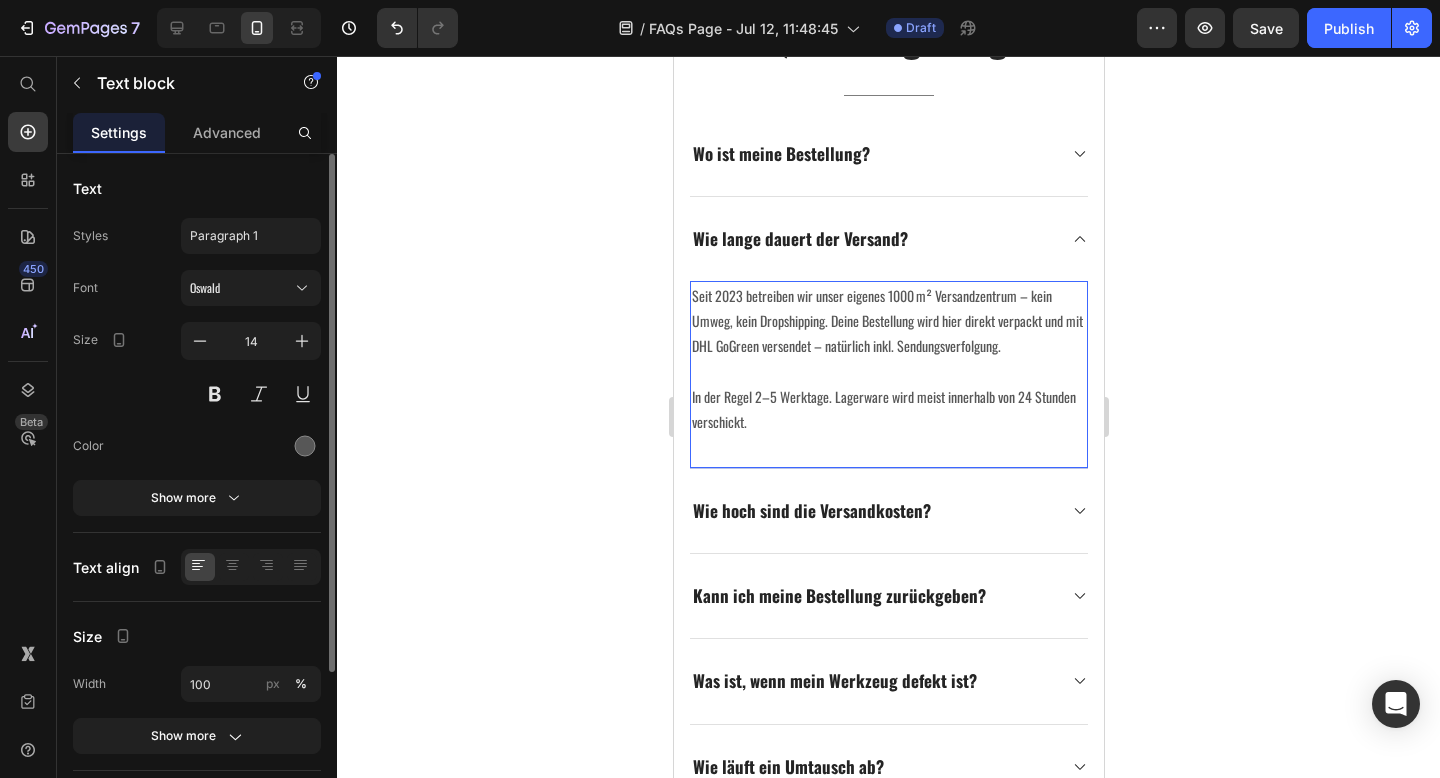 click on "In der Regel 2–5 Werktage. Lagerware wird meist innerhalb von 24 Stunden verschickt." at bounding box center [888, 409] 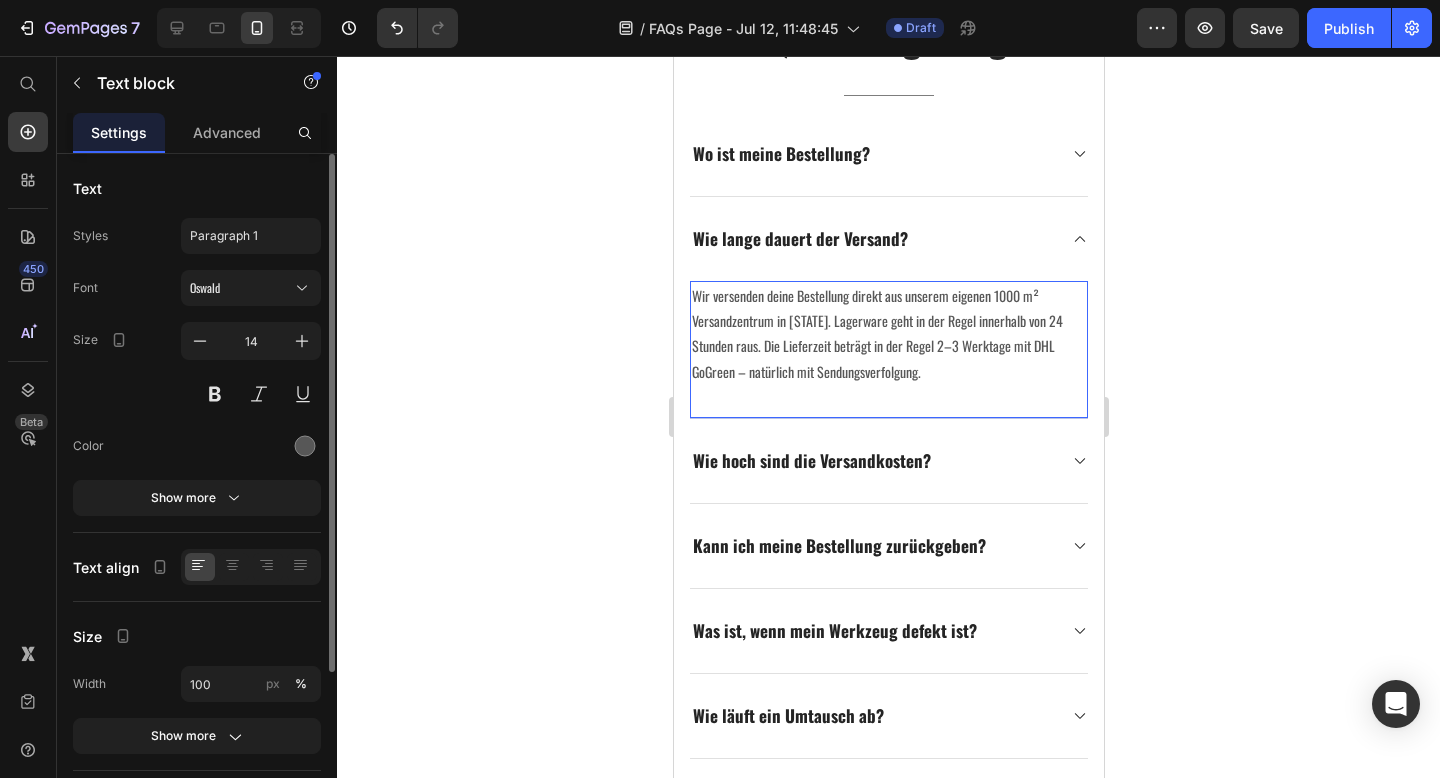 click on "Wir versenden deine Bestellung direkt aus unserem eigenen 1000 m² Versandzentrum in Bayern. Lagerware geht in der Regel innerhalb von 24 Stunden raus. Die Lieferzeit beträgt in der Regel 2–3 Werktage mit DHL GoGreen – natürlich mit Sendungsverfolgung." at bounding box center [888, 333] 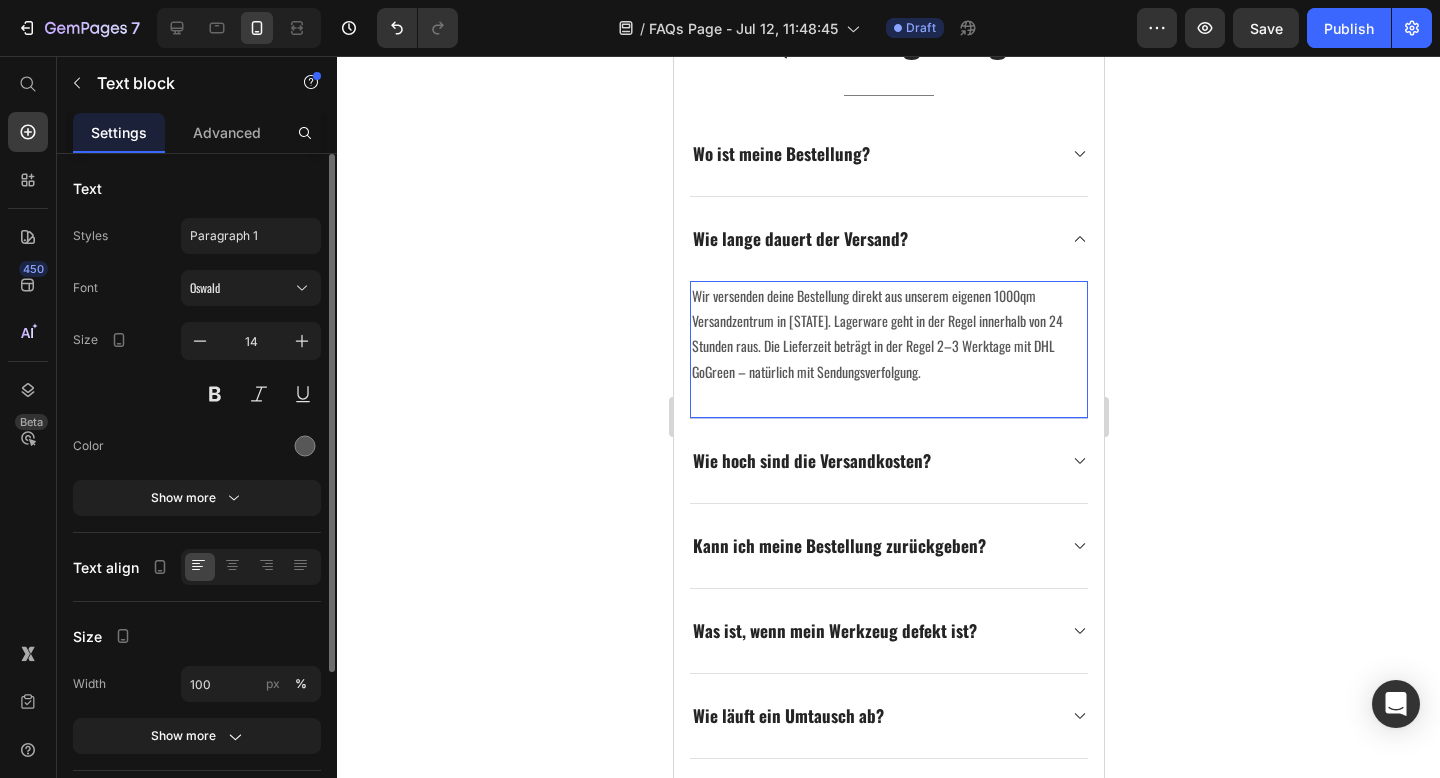 click on "Wir versenden deine Bestellung direkt aus unserem eigenen 1000qm Versandzentrum in Bayern. Lagerware geht in der Regel innerhalb von 24 Stunden raus. Die Lieferzeit beträgt in der Regel 2–3 Werktage mit DHL GoGreen – natürlich mit Sendungsverfolgung." at bounding box center (888, 333) 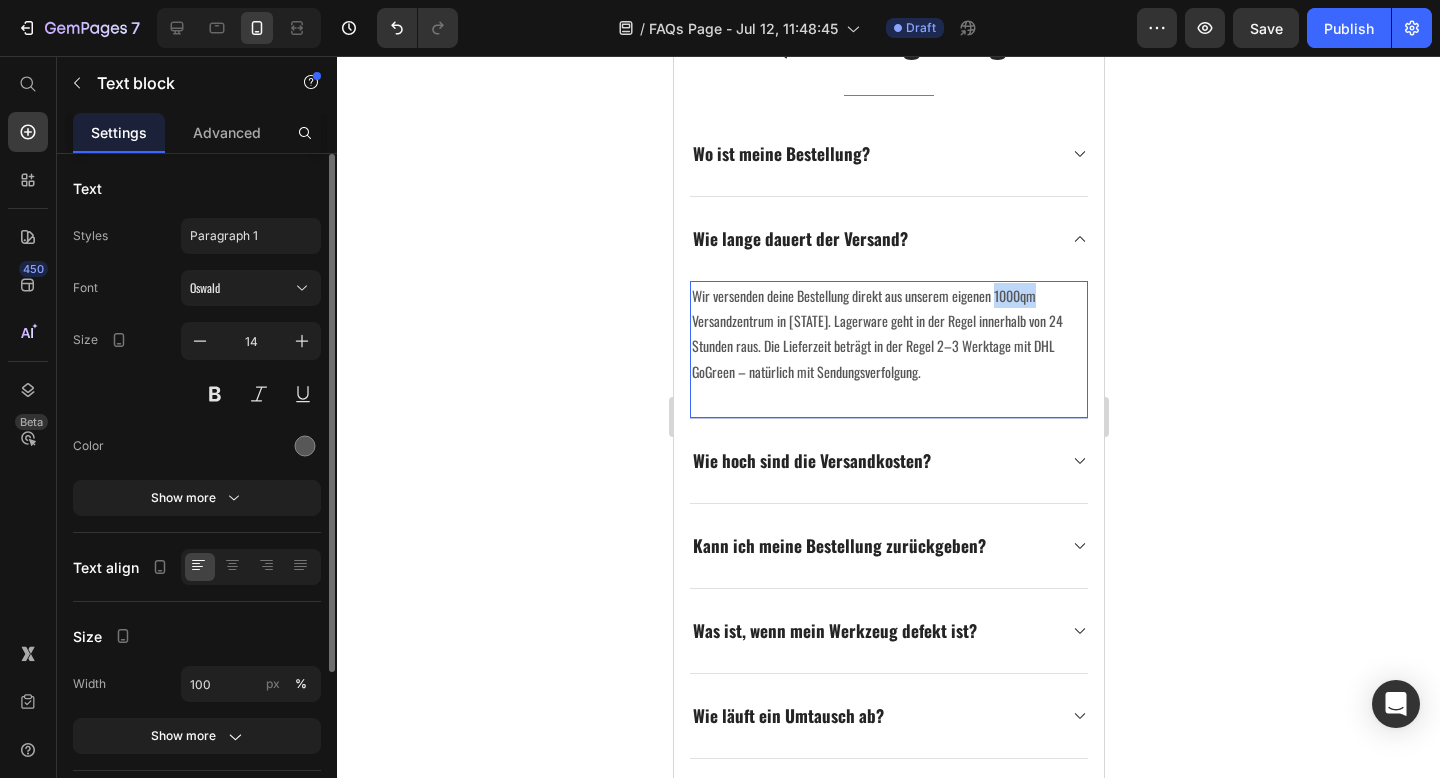 click on "Wir versenden deine Bestellung direkt aus unserem eigenen 1000qm Versandzentrum in Bayern. Lagerware geht in der Regel innerhalb von 24 Stunden raus. Die Lieferzeit beträgt in der Regel 2–3 Werktage mit DHL GoGreen – natürlich mit Sendungsverfolgung." at bounding box center [888, 333] 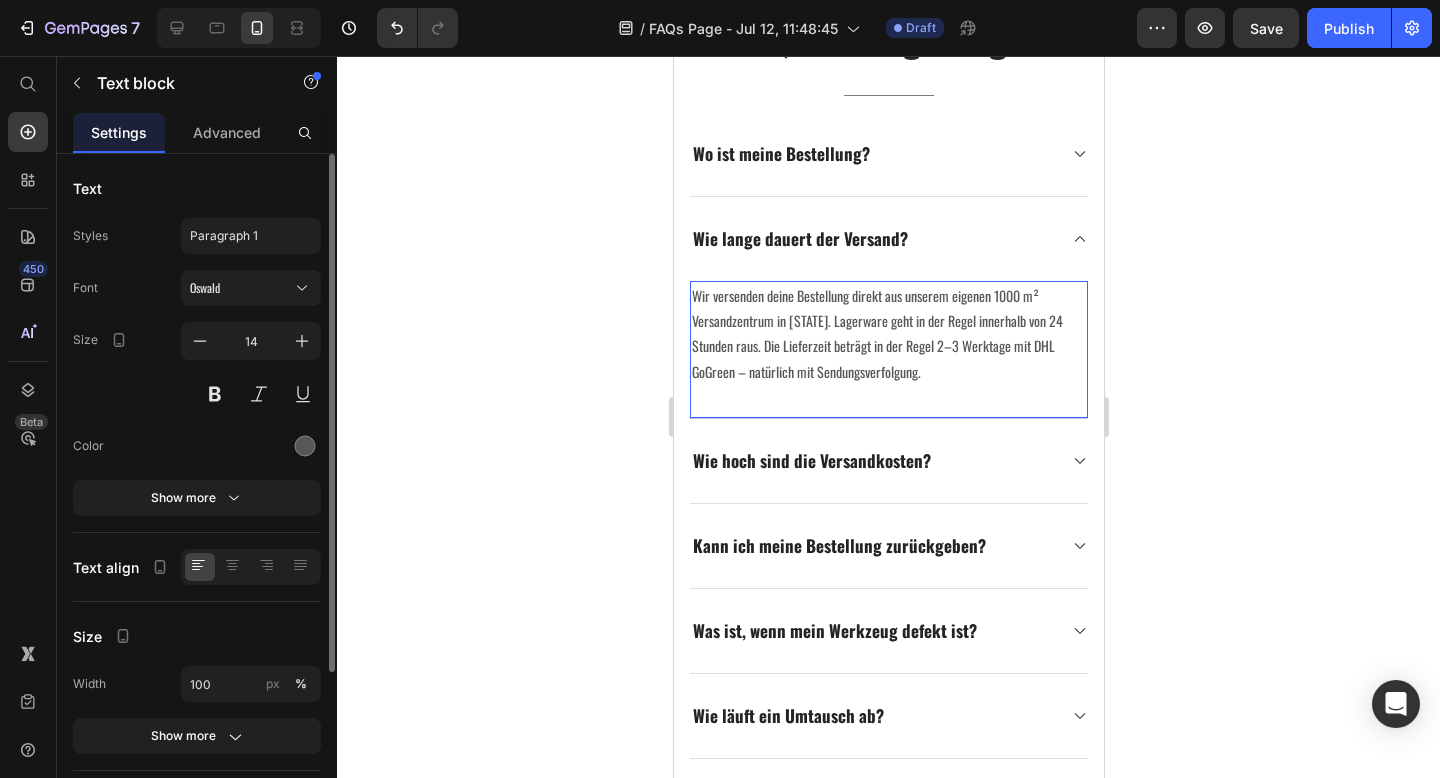 click on "Wir versenden deine Bestellung direkt aus unserem eigenen 1000 m² Versandzentrum in Bayern. Lagerware geht in der Regel innerhalb von 24 Stunden raus. Die Lieferzeit beträgt in der Regel 2–3 Werktage mit DHL GoGreen – natürlich mit Sendungsverfolgung." at bounding box center [888, 333] 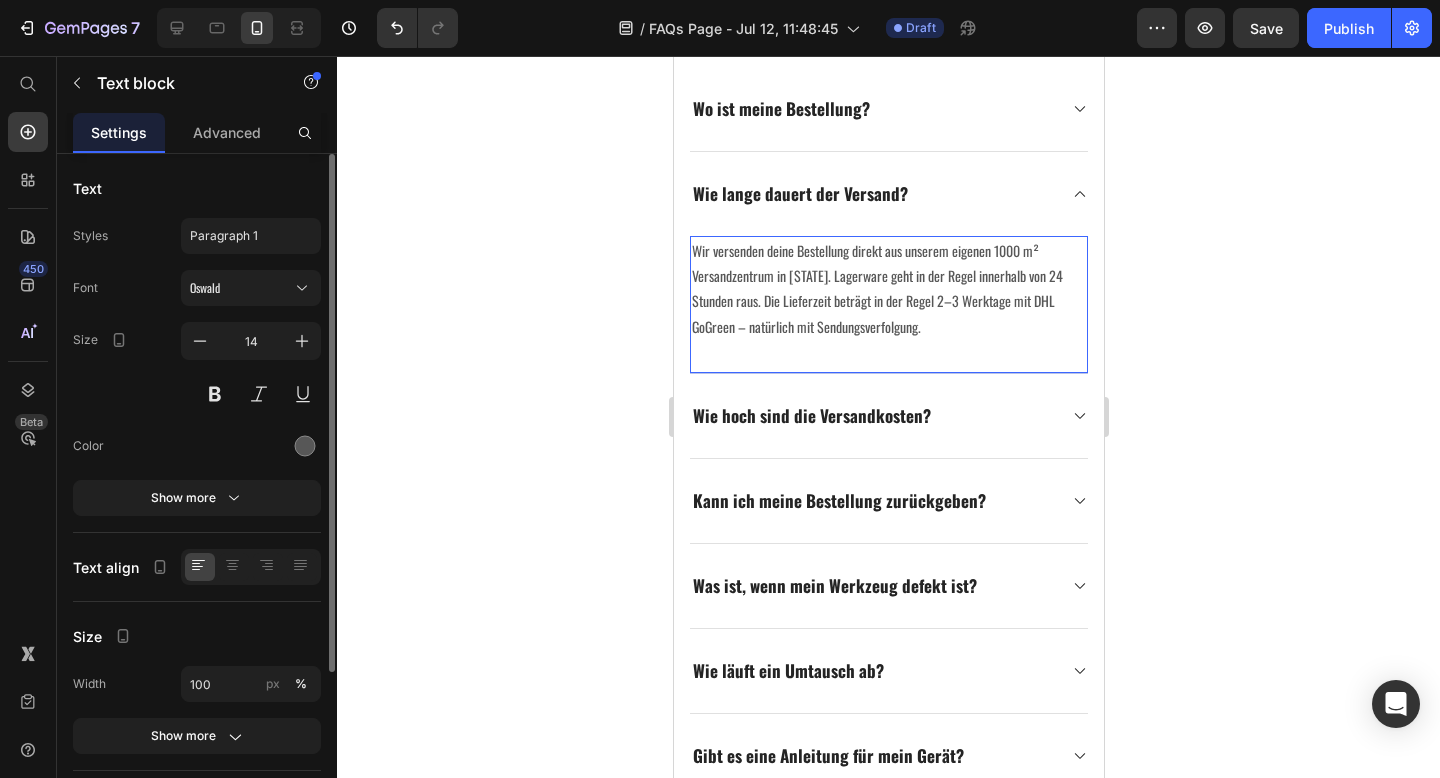scroll, scrollTop: 640, scrollLeft: 0, axis: vertical 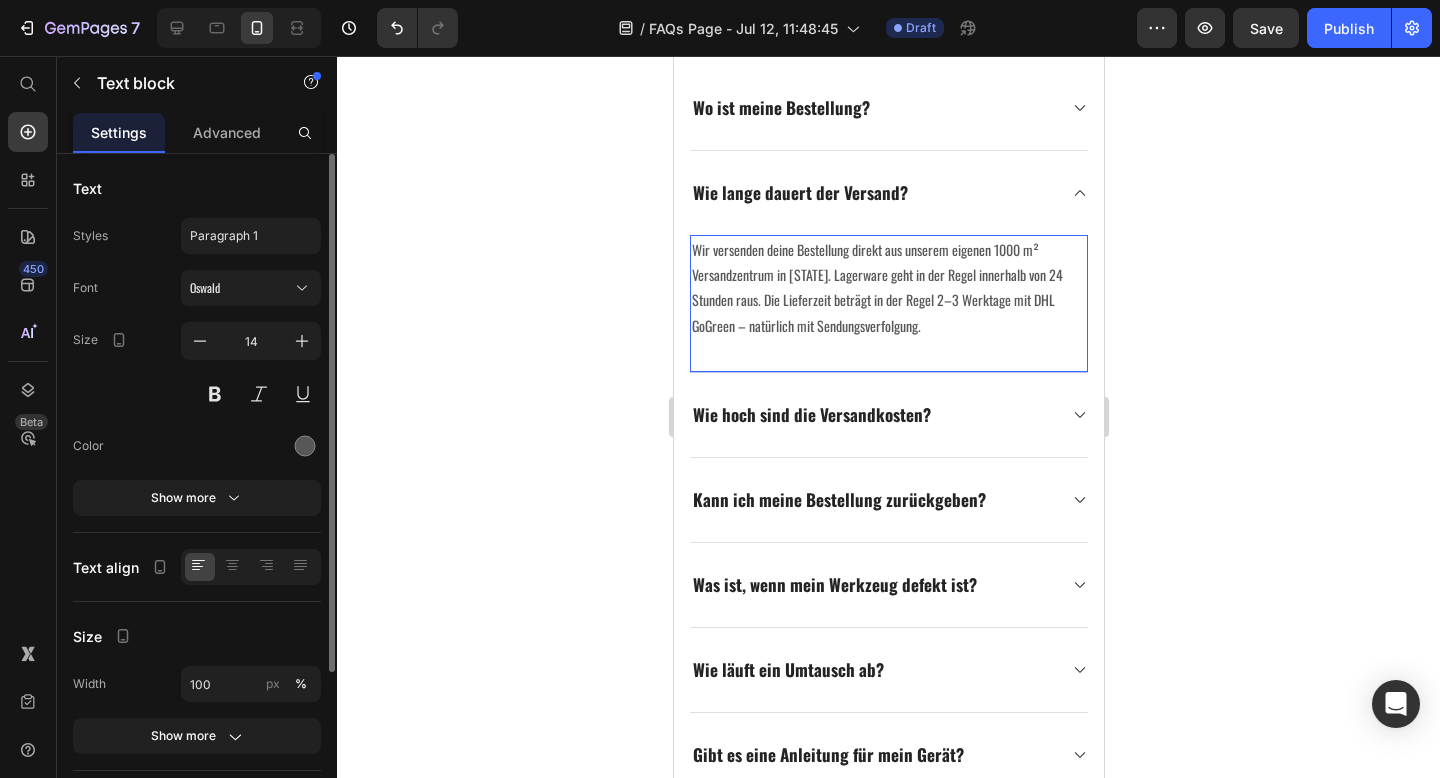 click on "Wir versenden deine Bestellung direkt aus unserem eigenen 1000 m² Versandzentrum in Bayern. Lagerware geht in der Regel innerhalb von 24 Stunden raus. Die Lieferzeit beträgt in der Regel 2–3 Werktage mit DHL GoGreen – natürlich mit Sendungsverfolgung." at bounding box center [888, 287] 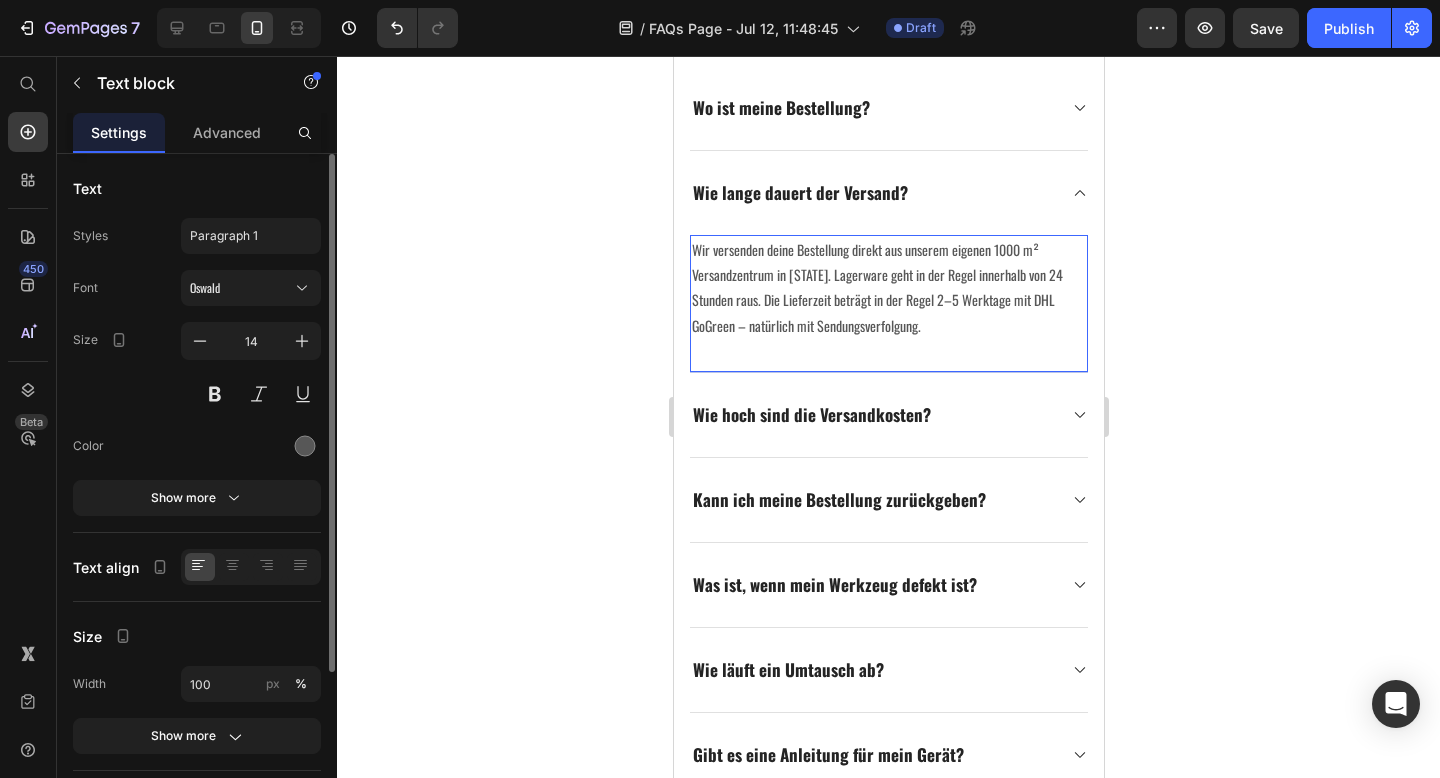 click on "Wir versenden deine Bestellung direkt aus unserem eigenen 1000 m² Versandzentrum in Bayern. Lagerware geht in der Regel innerhalb von 24 Stunden raus. Die Lieferzeit beträgt in der Regel 2–5 Werktage mit DHL GoGreen – natürlich mit Sendungsverfolgung." at bounding box center [888, 287] 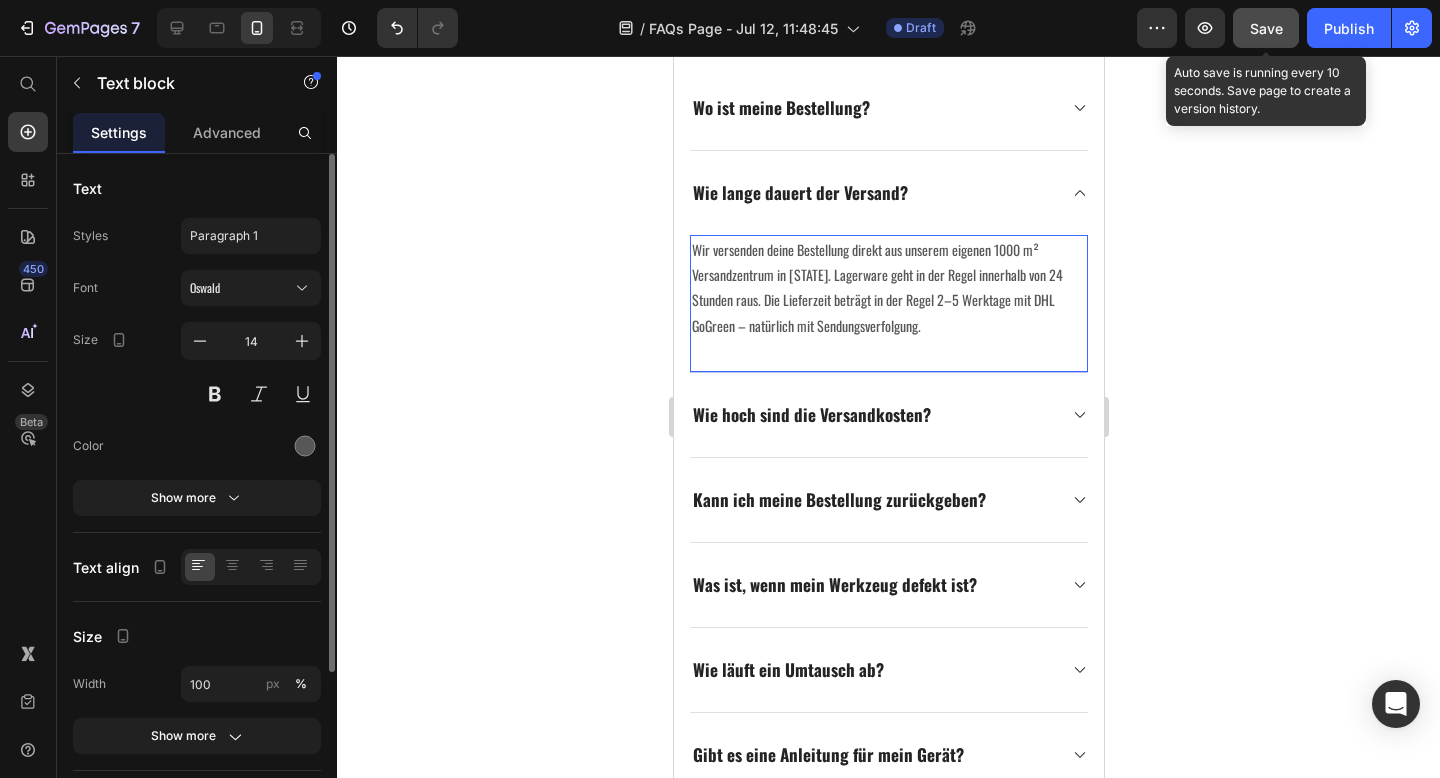 click on "Save" at bounding box center [1266, 28] 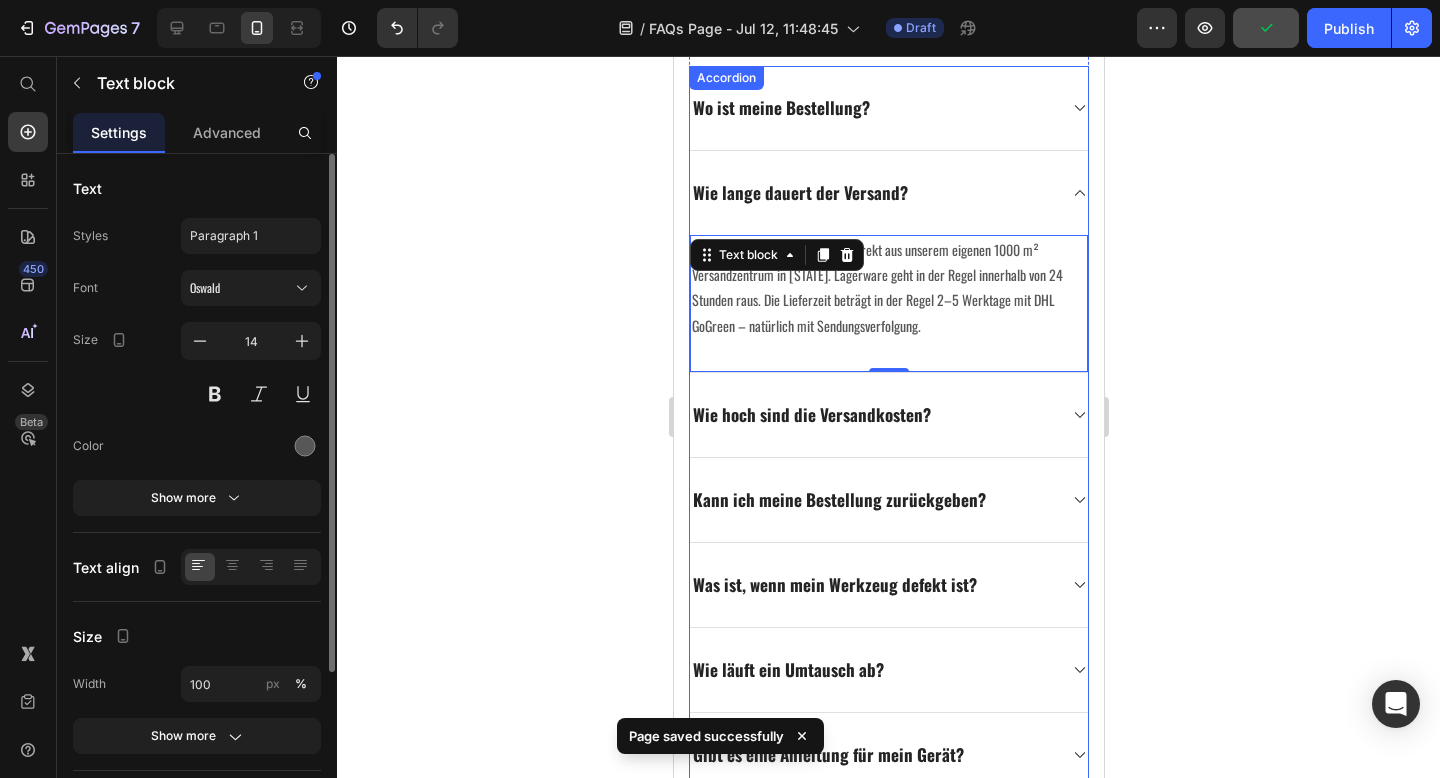 click 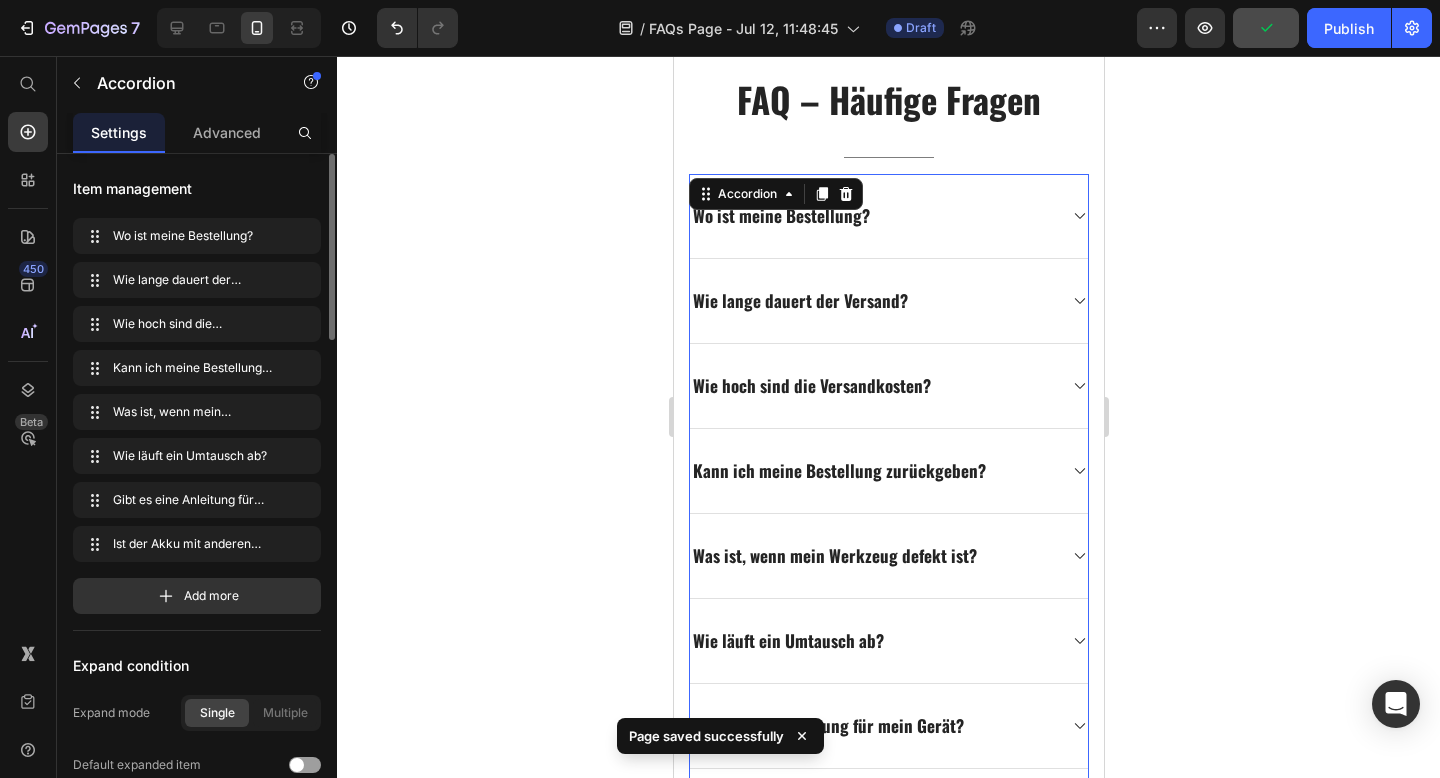 scroll, scrollTop: 525, scrollLeft: 0, axis: vertical 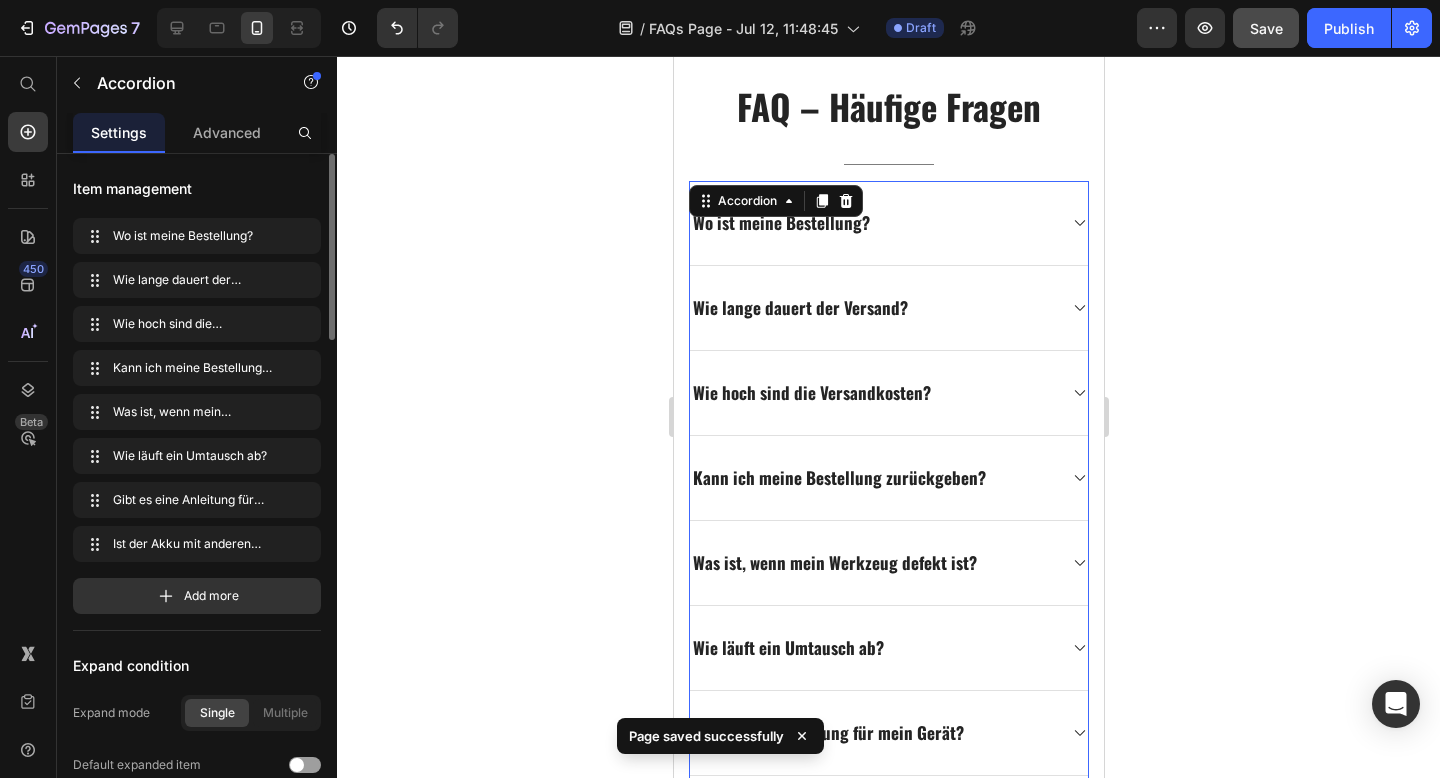 click 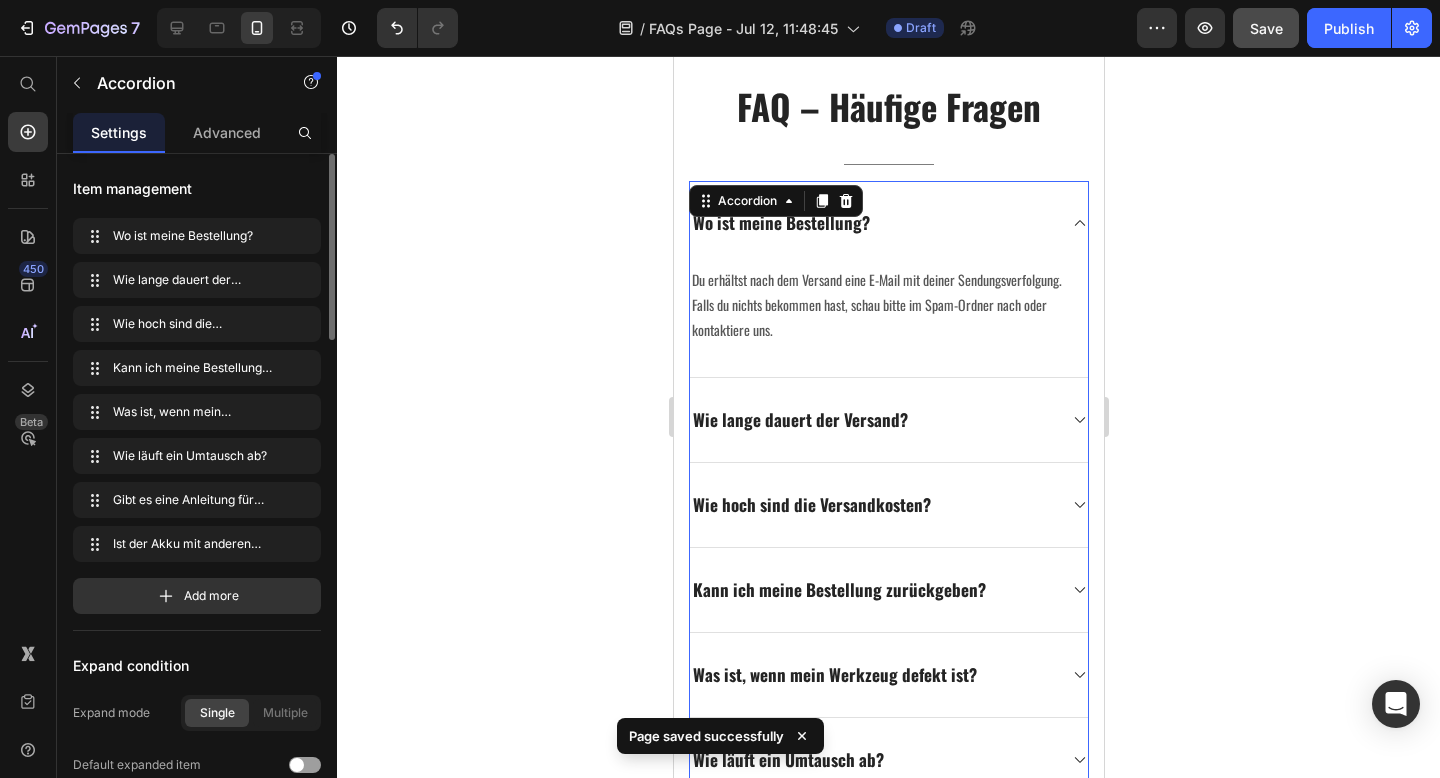 click 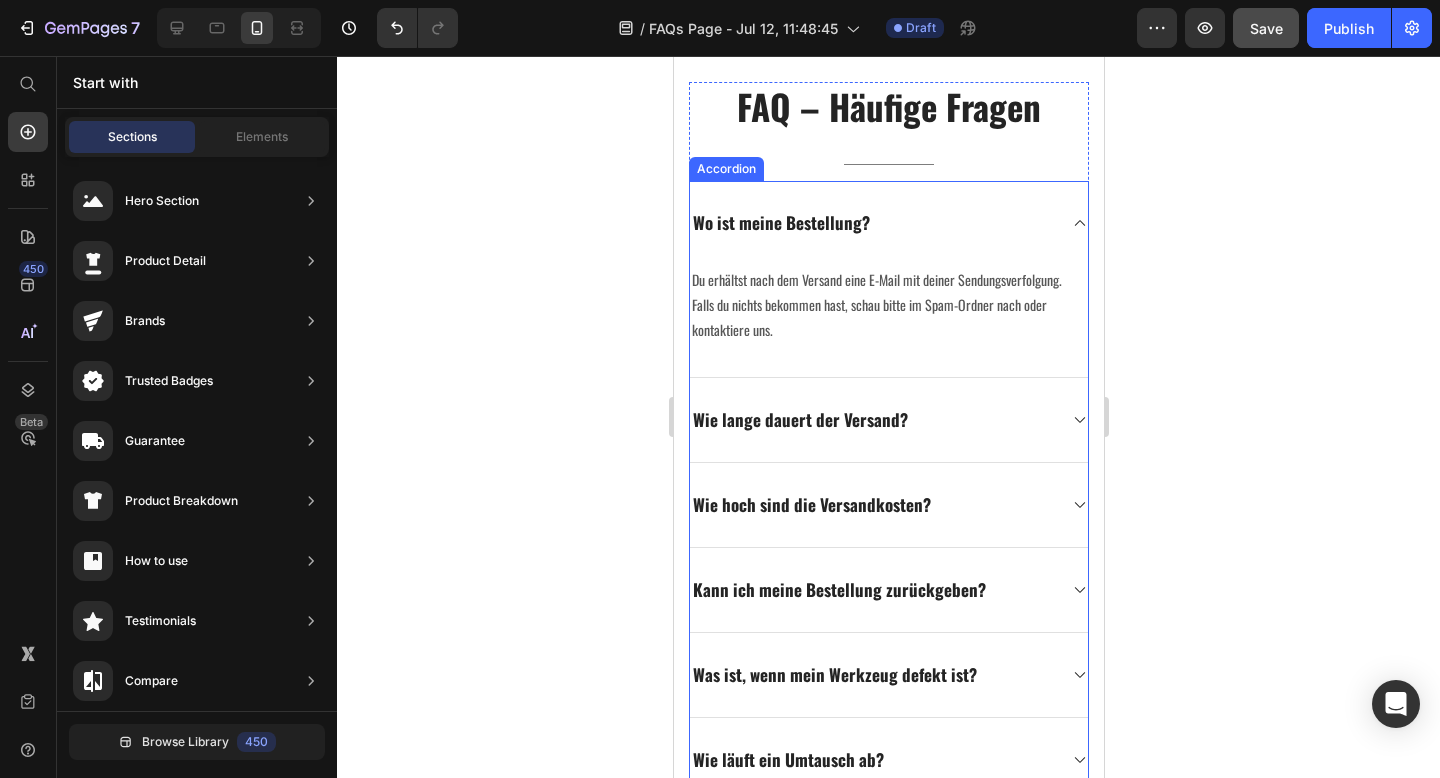 click on "Wie lange dauert der Versand?" at bounding box center (888, 420) 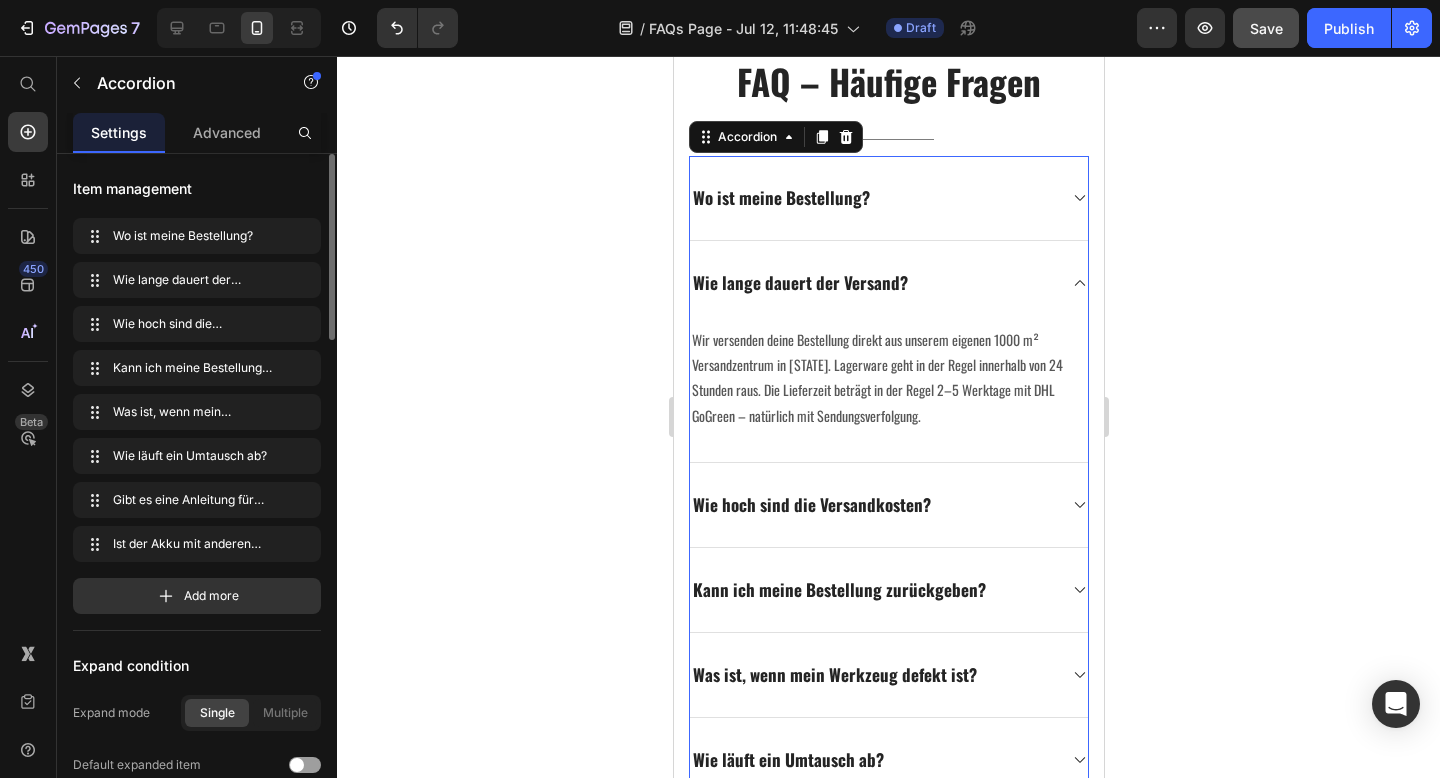 scroll, scrollTop: 555, scrollLeft: 0, axis: vertical 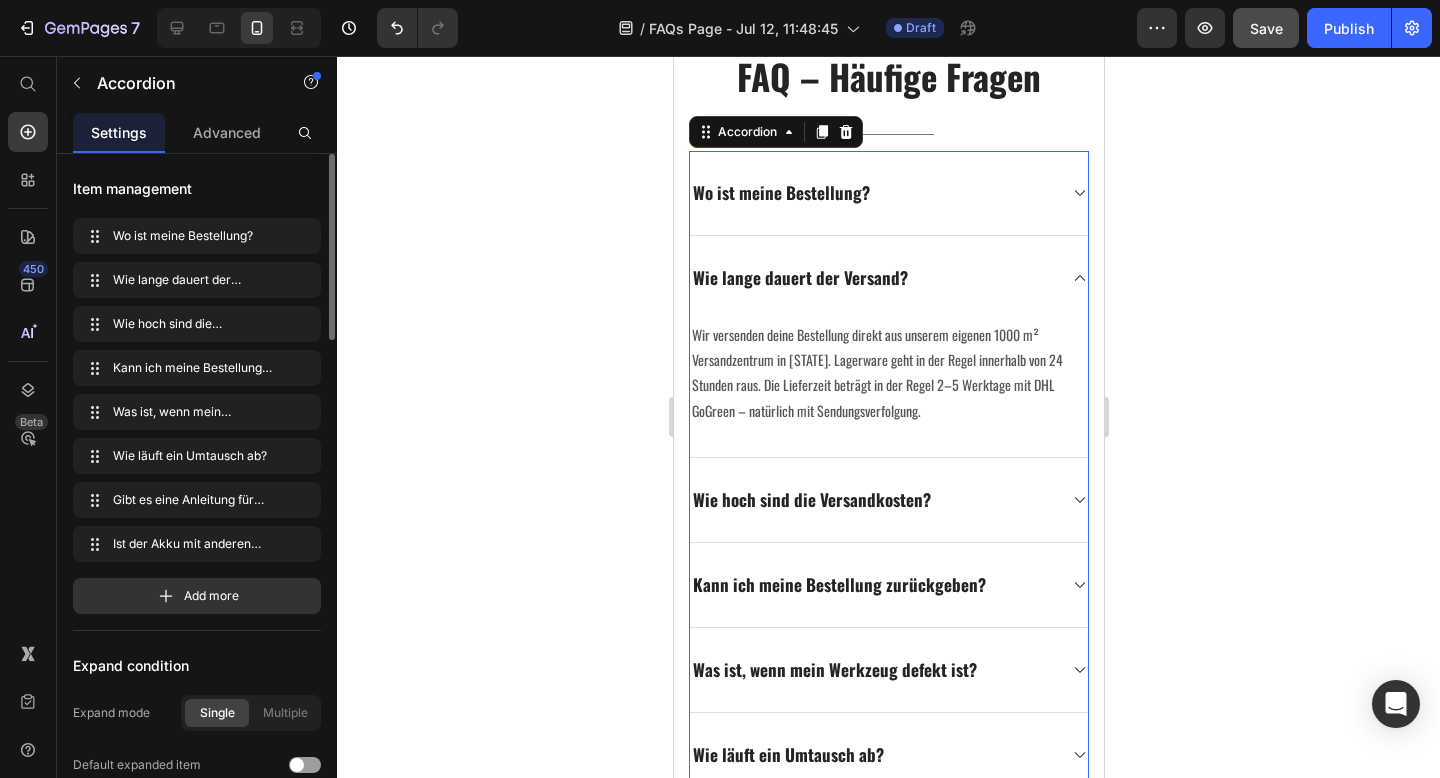 click on "Wie hoch sind die Versandkosten?" at bounding box center (872, 500) 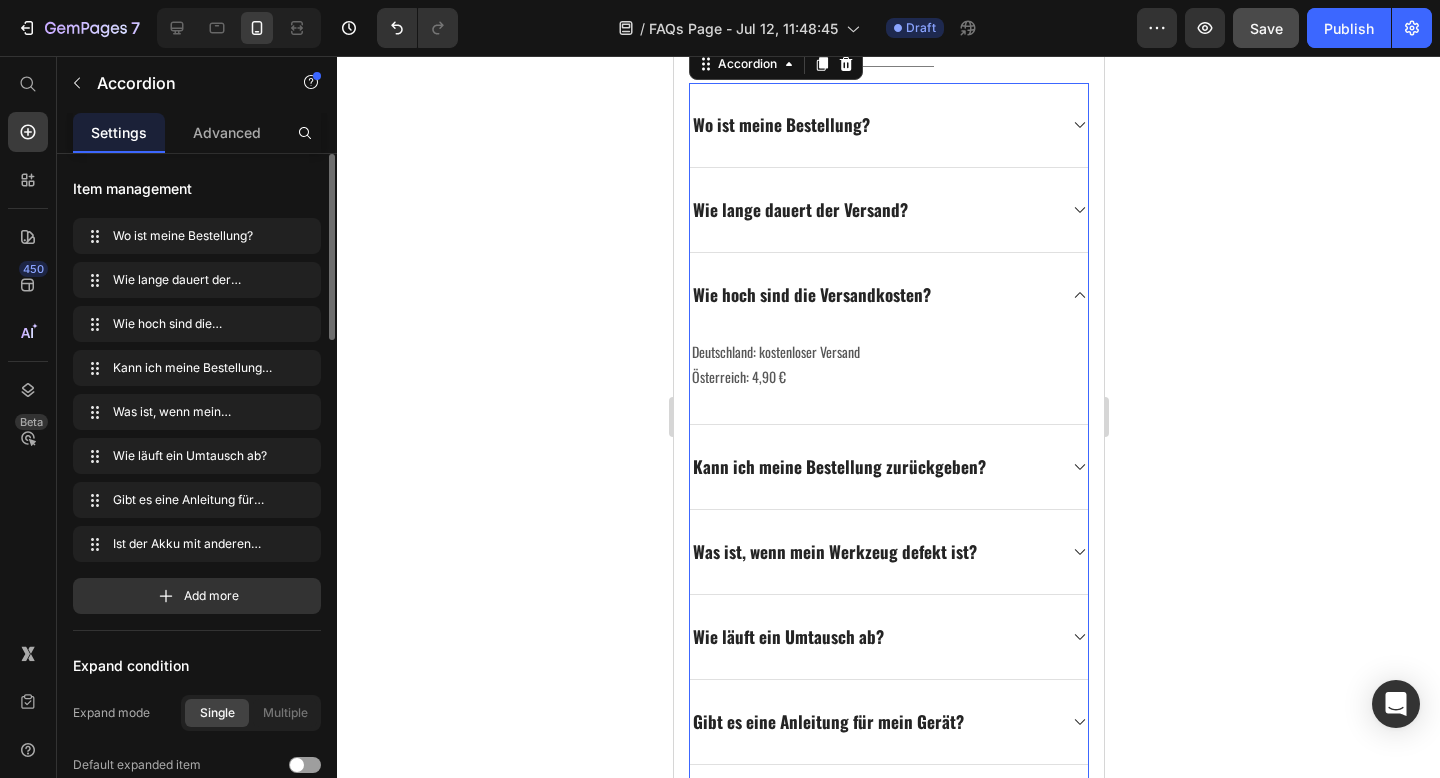 scroll, scrollTop: 634, scrollLeft: 0, axis: vertical 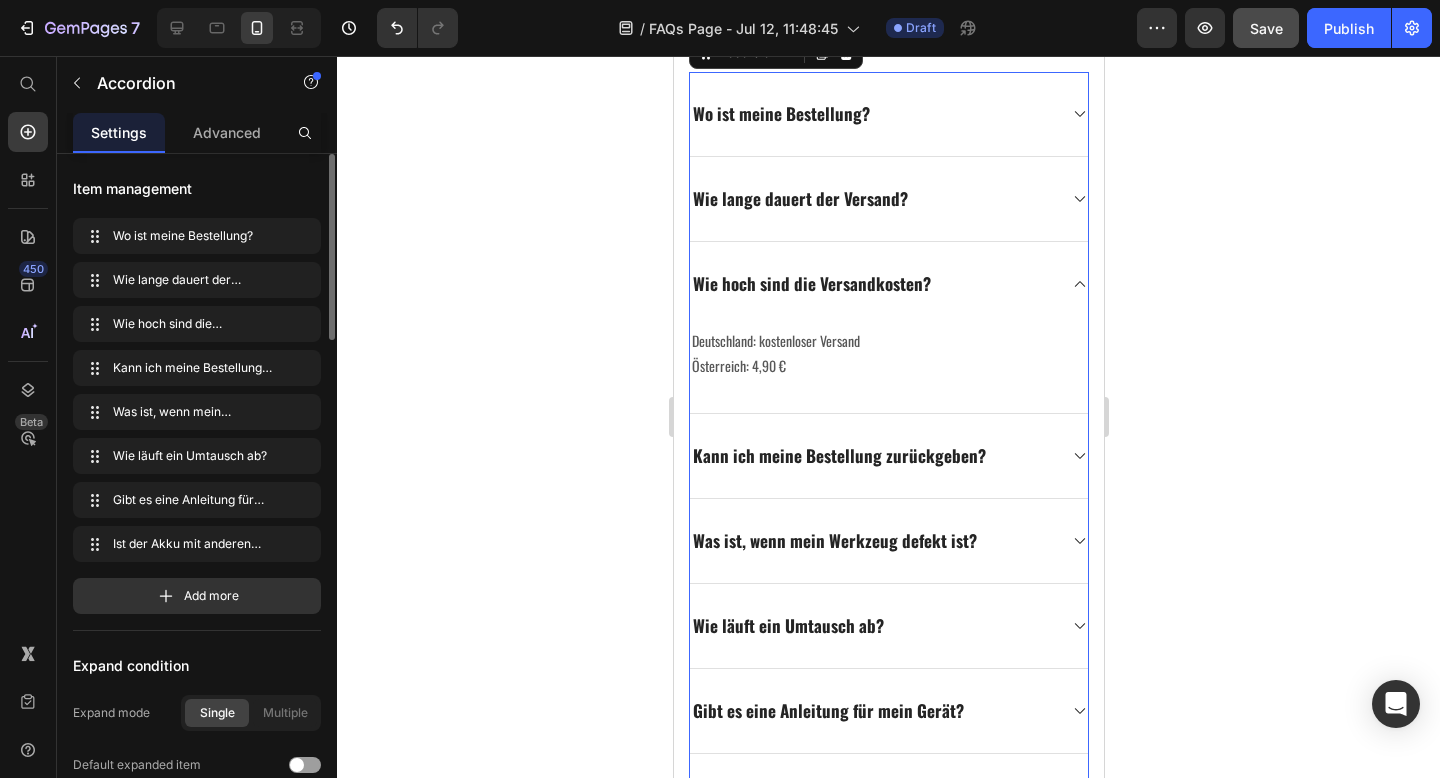 click on "Wie hoch sind die Versandkosten?" at bounding box center (872, 284) 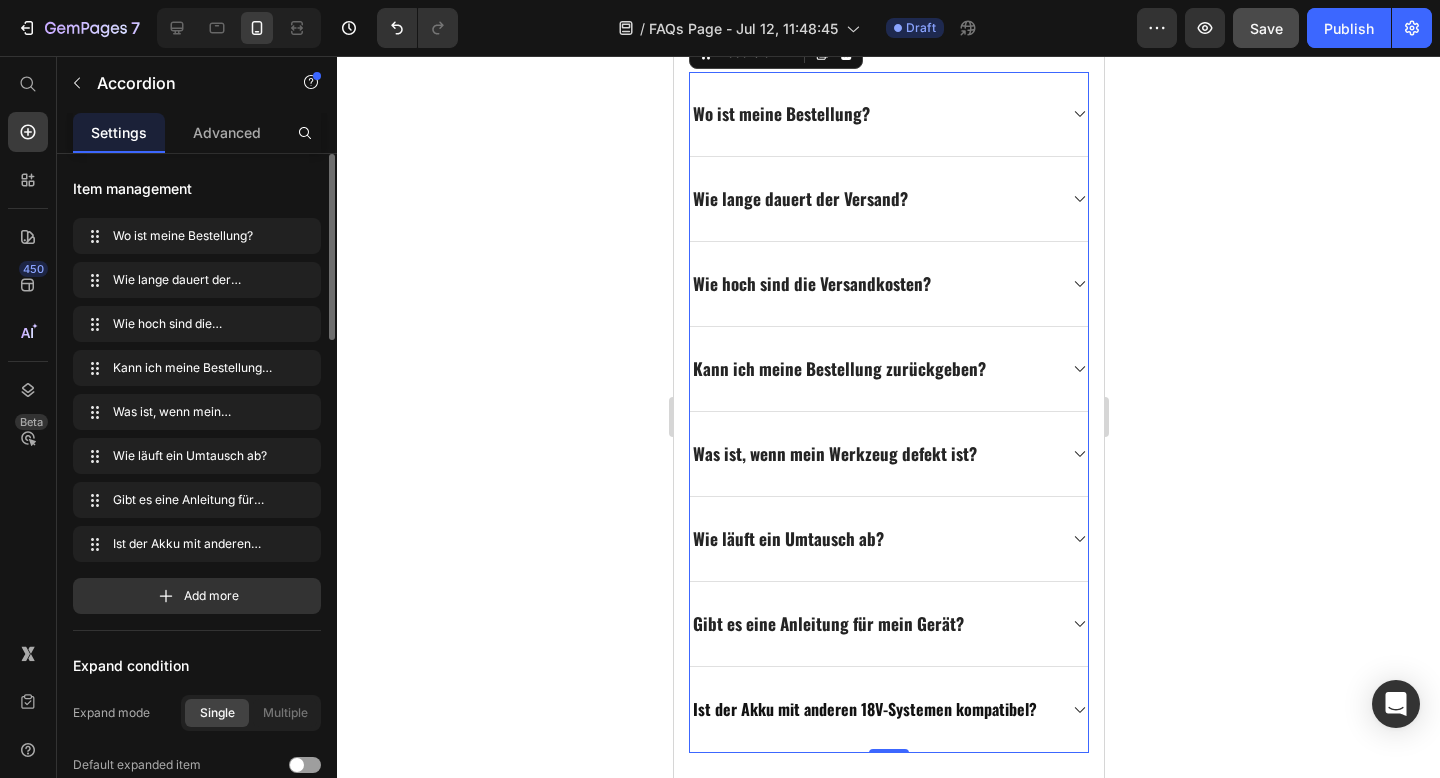 click on "Kann ich meine Bestellung zurückgeben?" at bounding box center (872, 369) 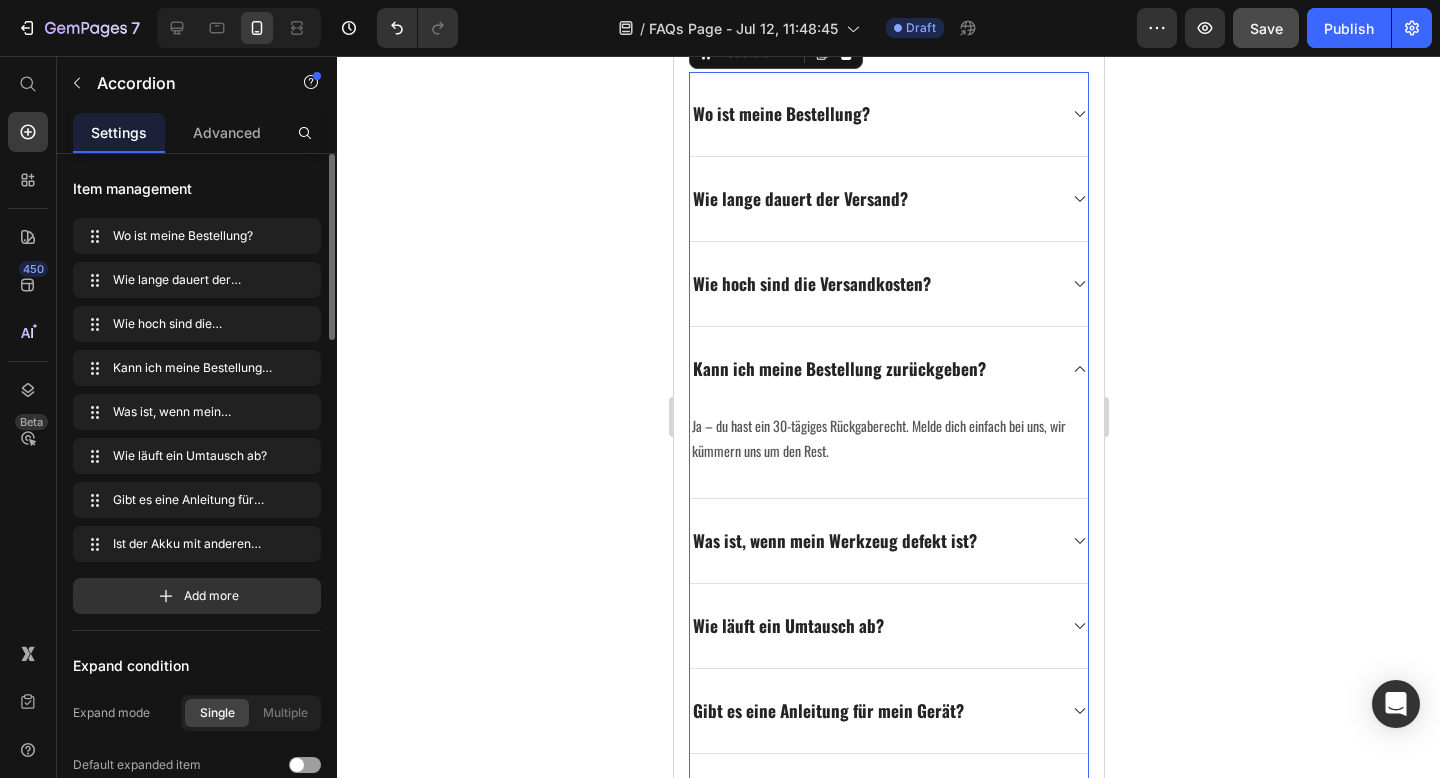 click on "Kann ich meine Bestellung zurückgeben?" at bounding box center (872, 369) 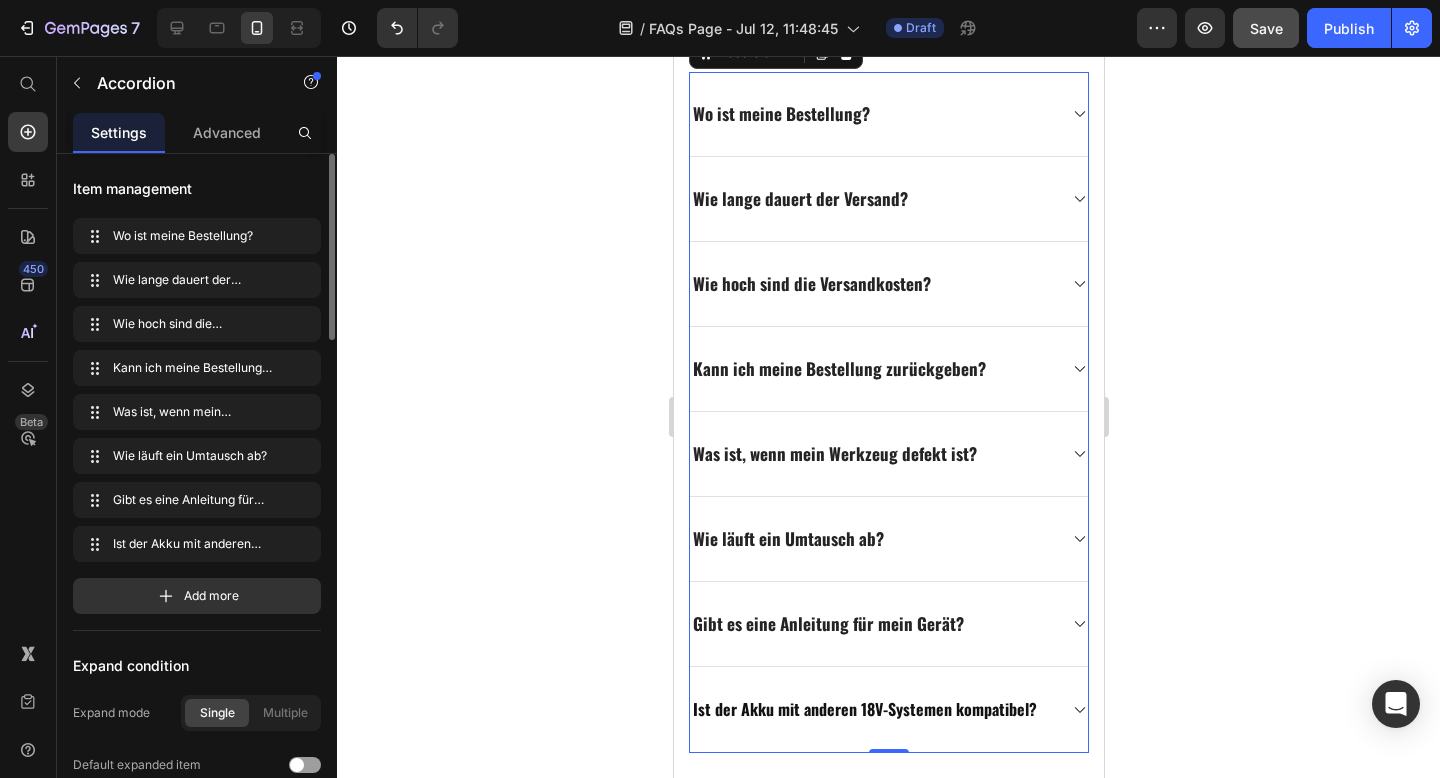 click on "Wie hoch sind die Versandkosten?" at bounding box center [872, 284] 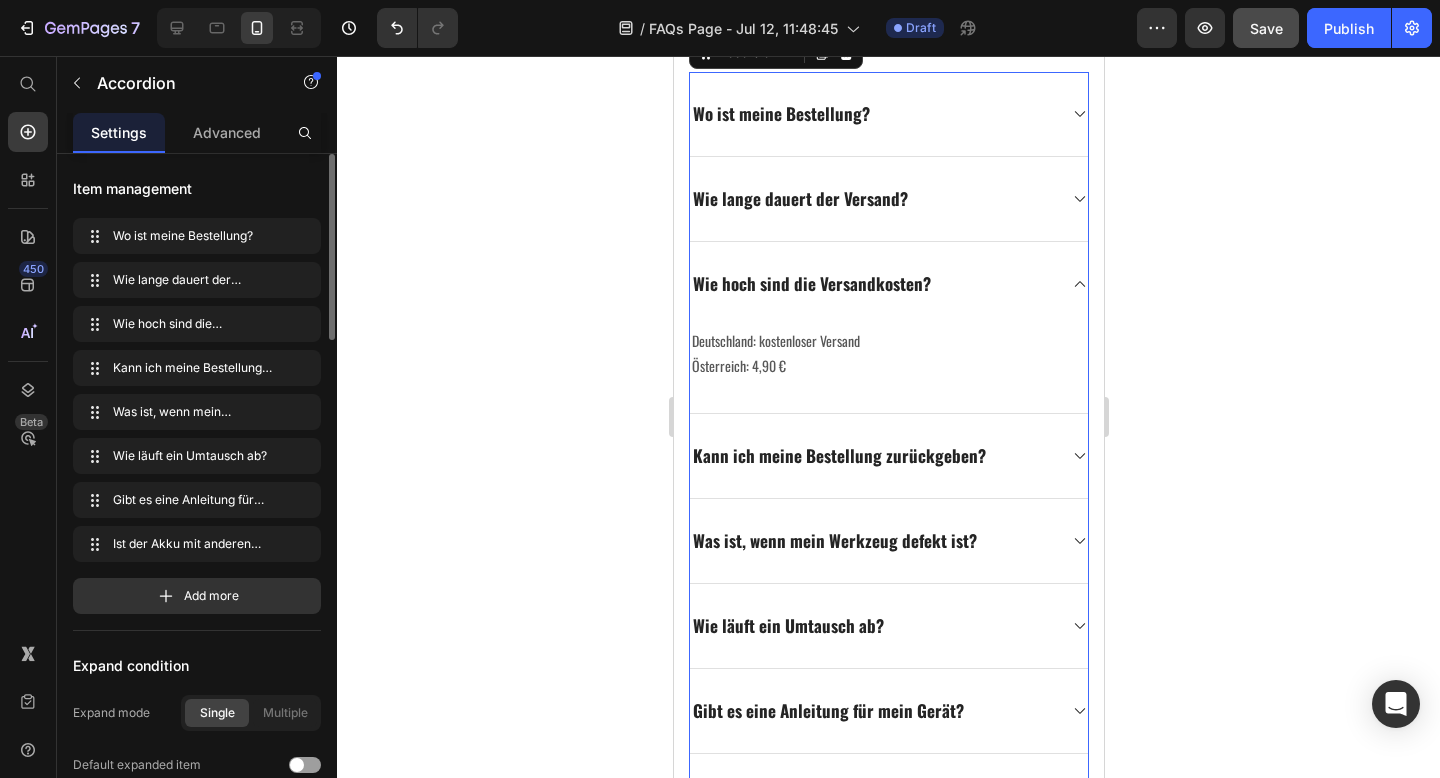 click on "Kann ich meine Bestellung zurückgeben?" at bounding box center (872, 456) 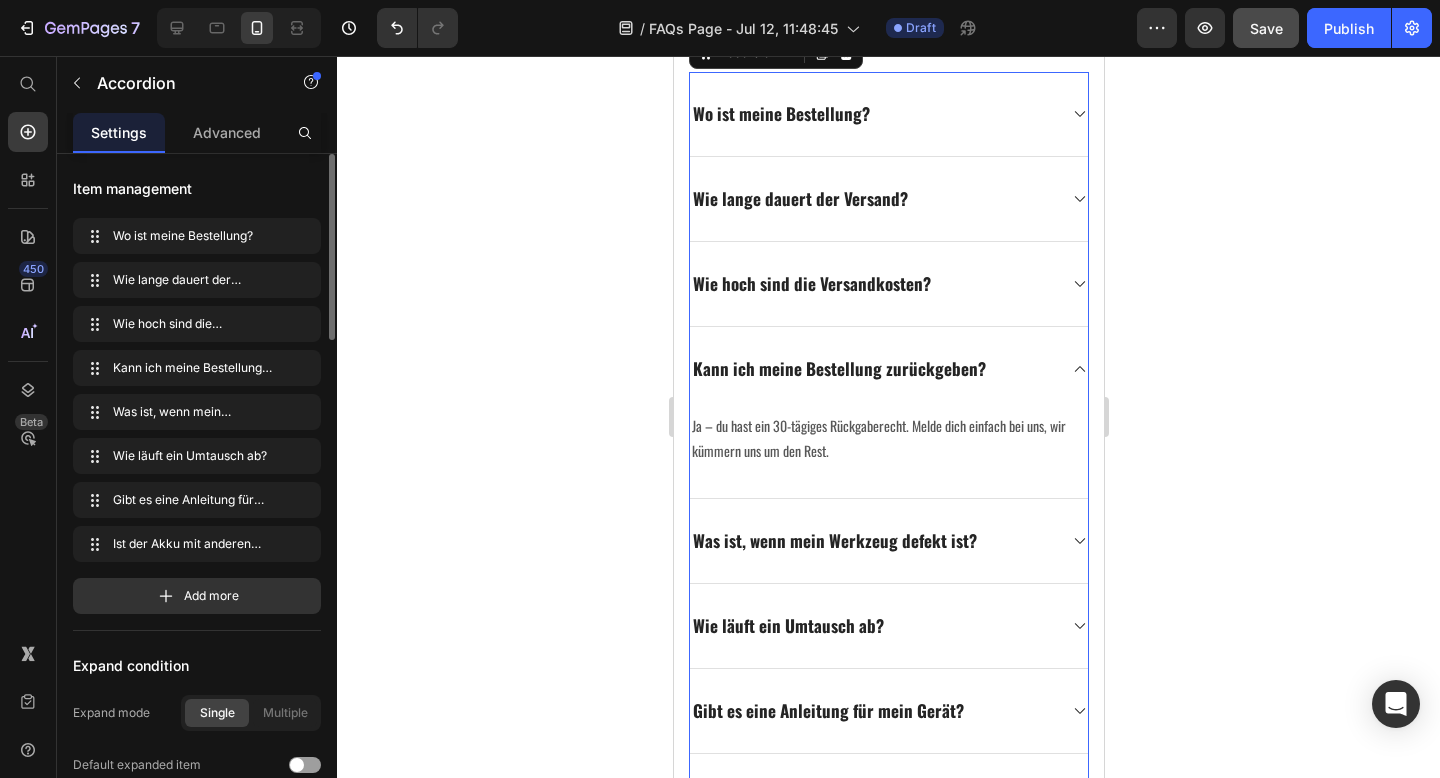 click on "Was ist, wenn mein Werkzeug defekt ist?" at bounding box center (872, 541) 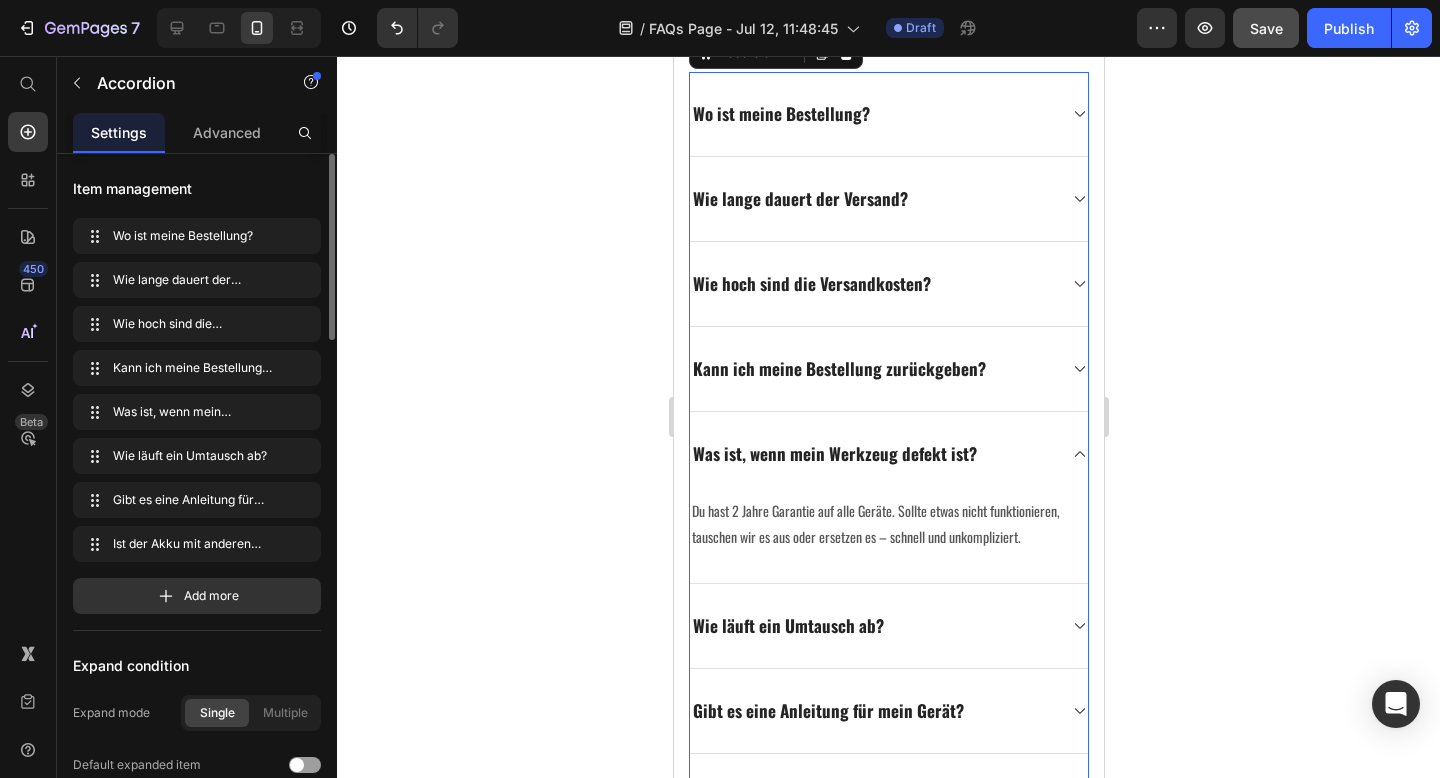 click on "Wie läuft ein Umtausch ab?" at bounding box center (872, 626) 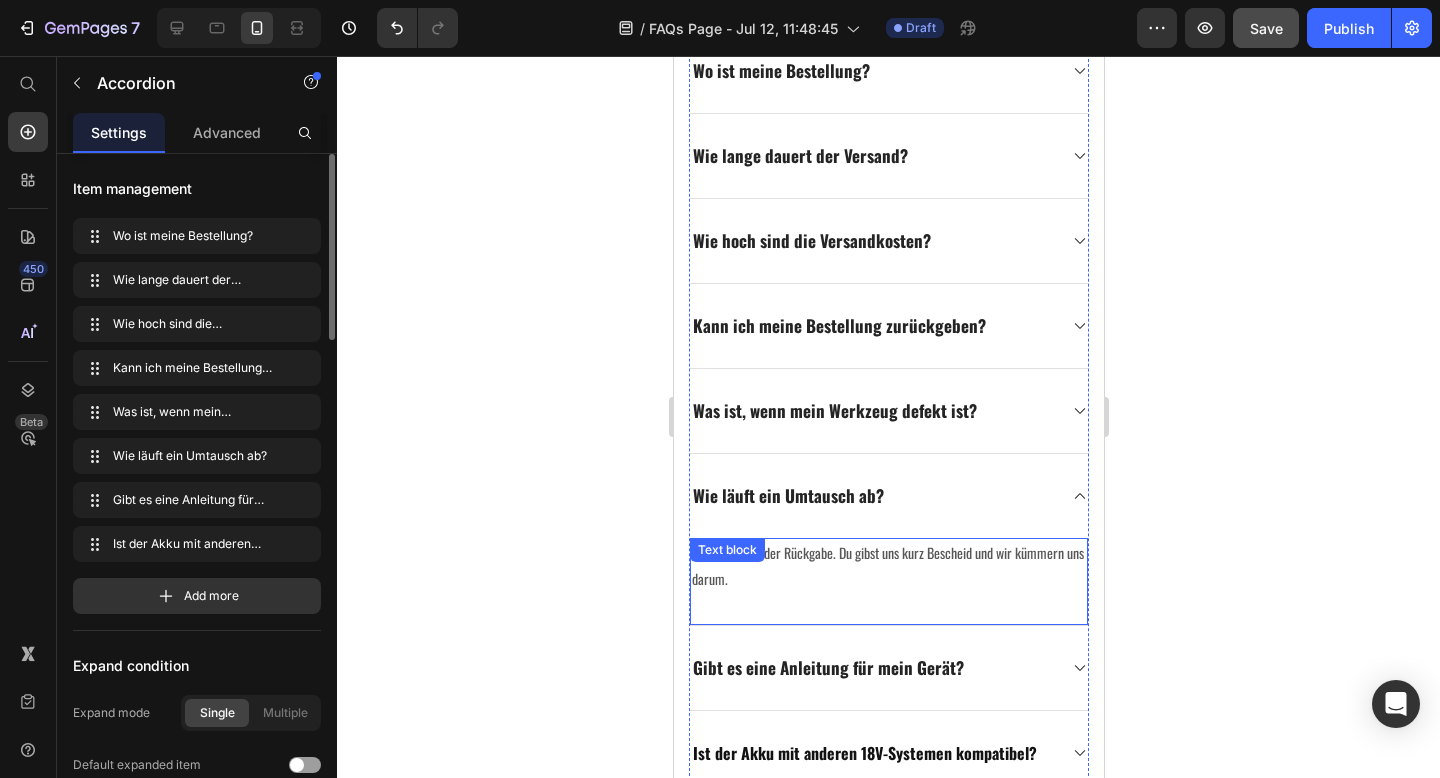scroll, scrollTop: 727, scrollLeft: 0, axis: vertical 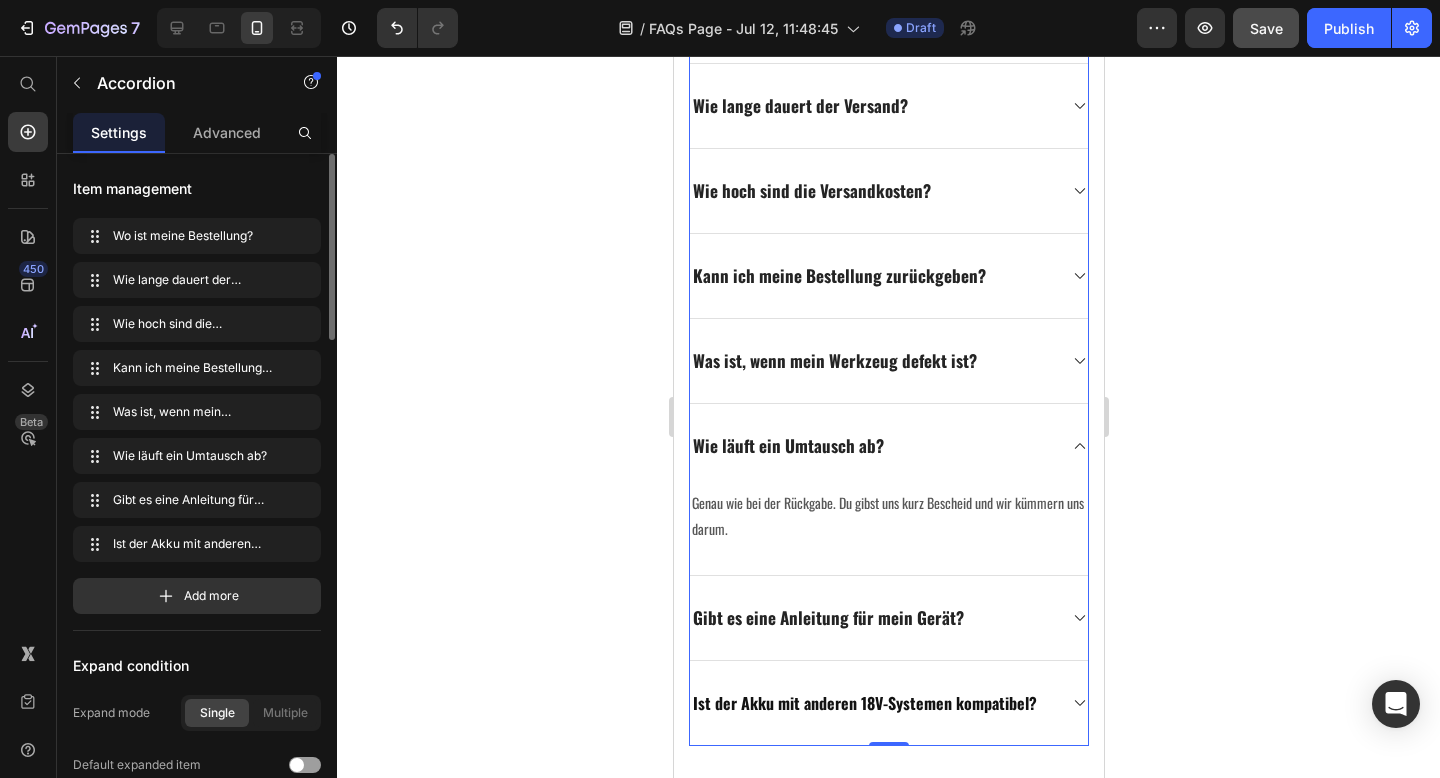 click on "Gibt es eine Anleitung für mein Gerät?" at bounding box center [872, 618] 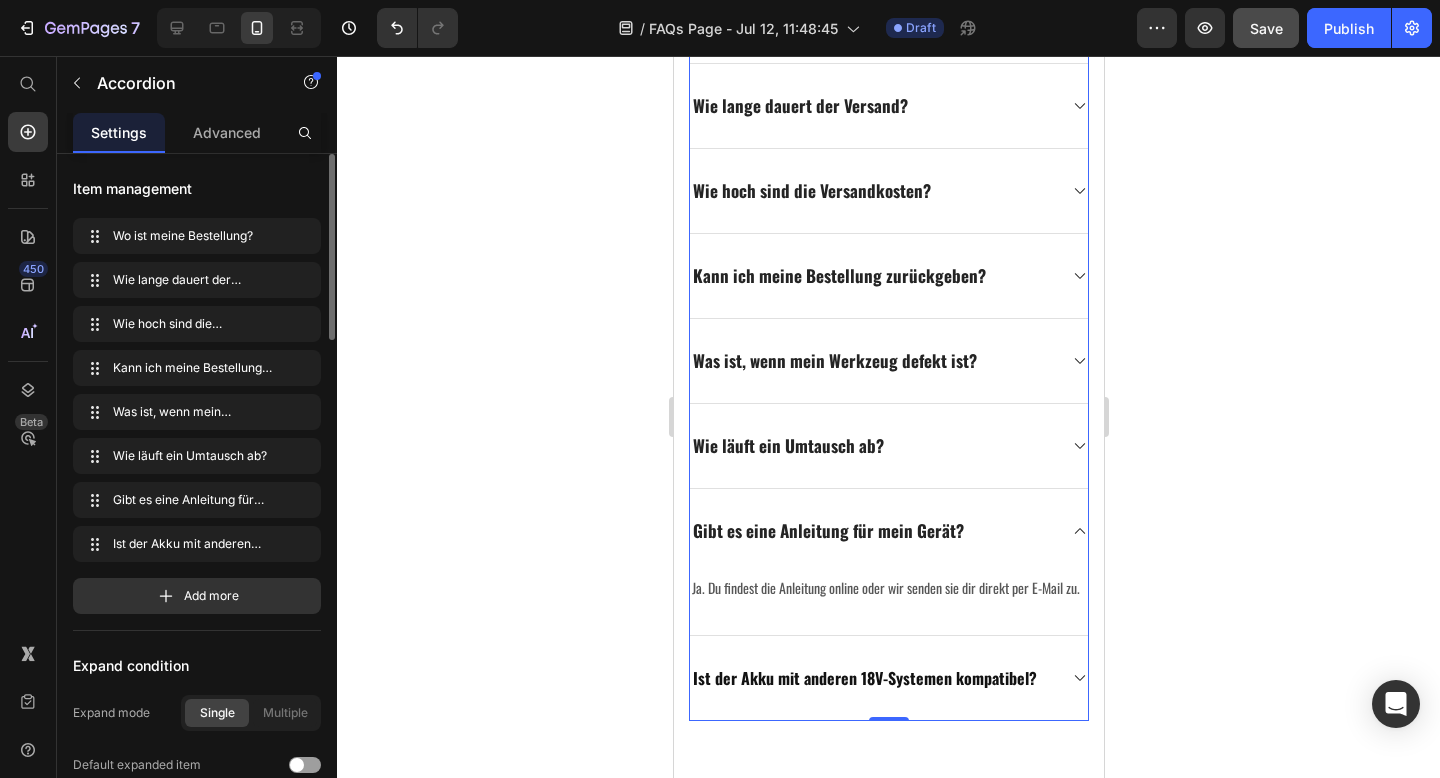 click on "Ist der Akku mit anderen 18V-Systemen kompatibel?" at bounding box center (888, 678) 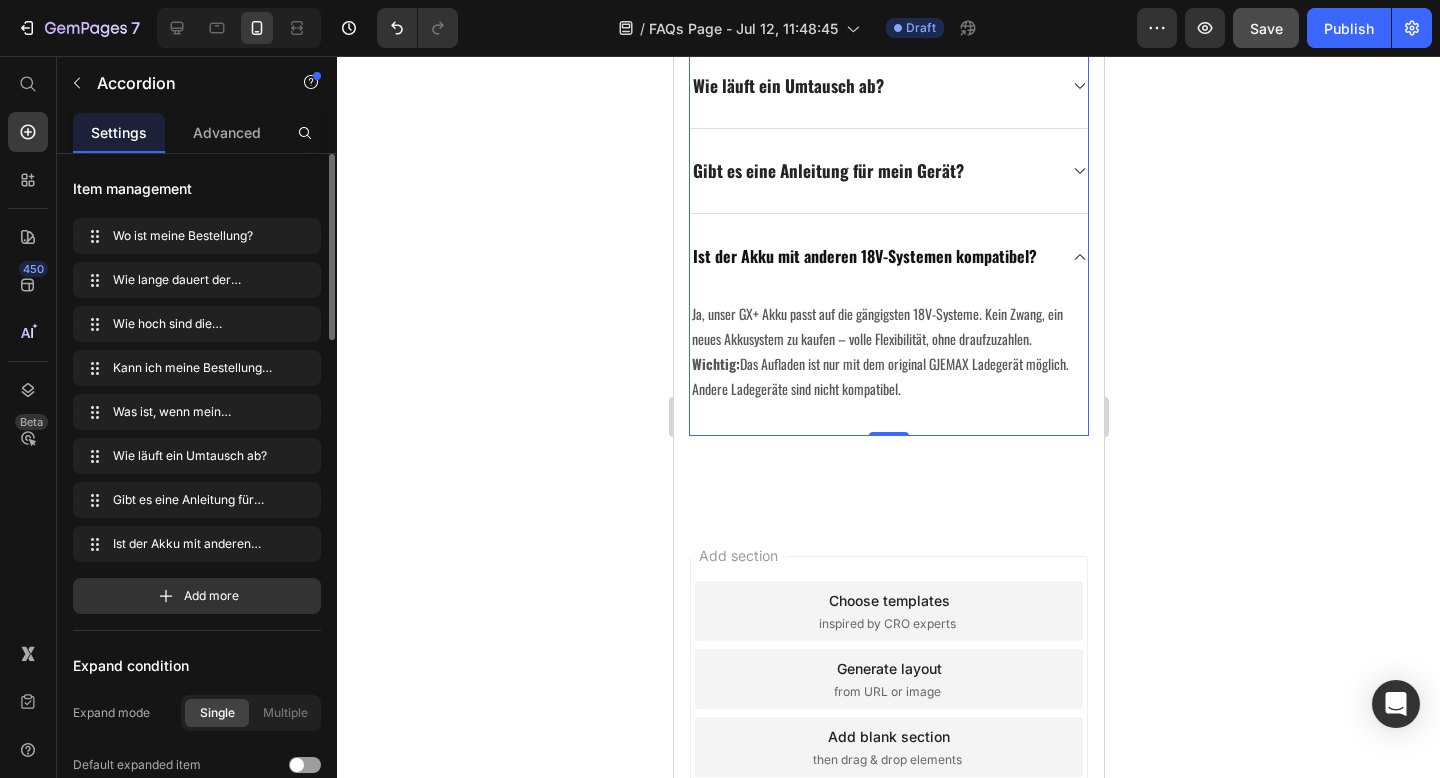 scroll, scrollTop: 1121, scrollLeft: 0, axis: vertical 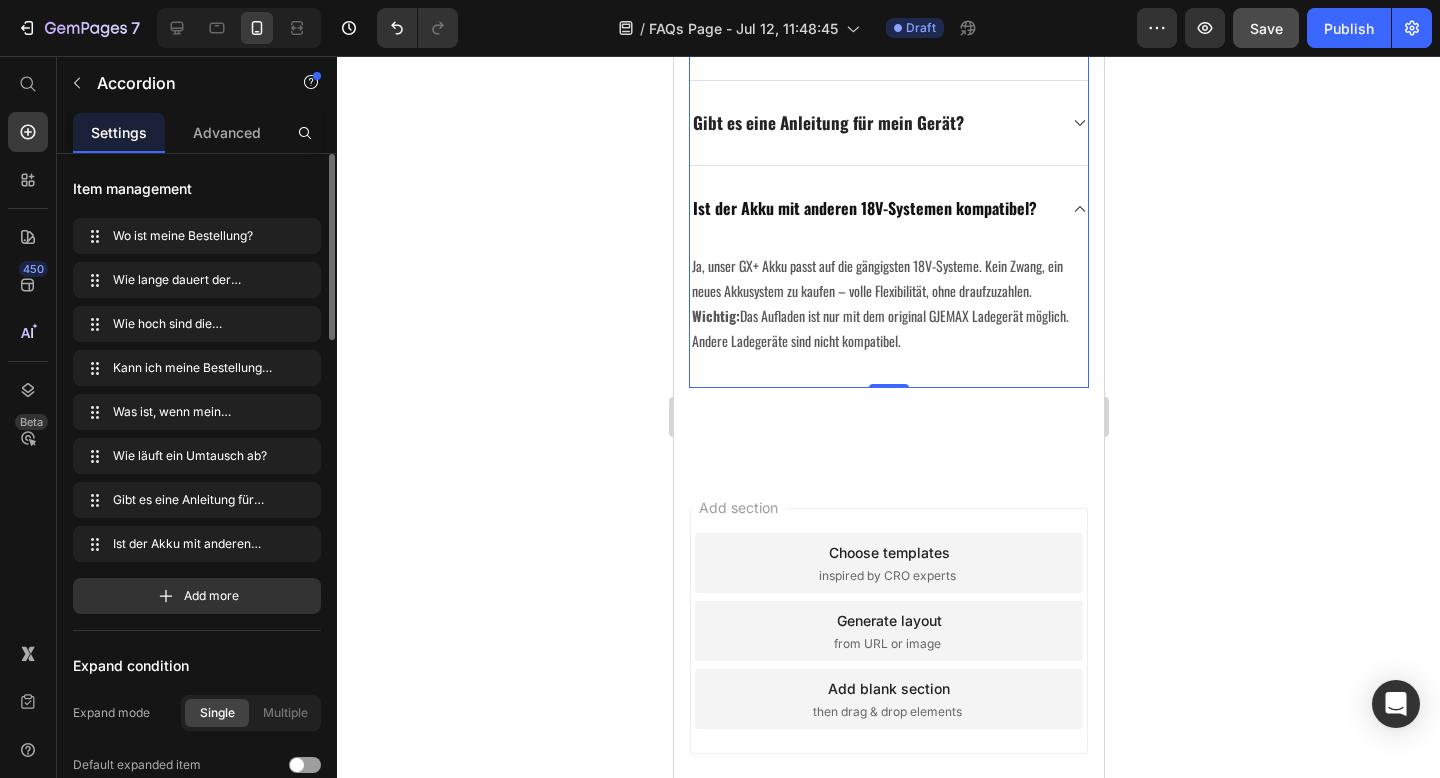 click 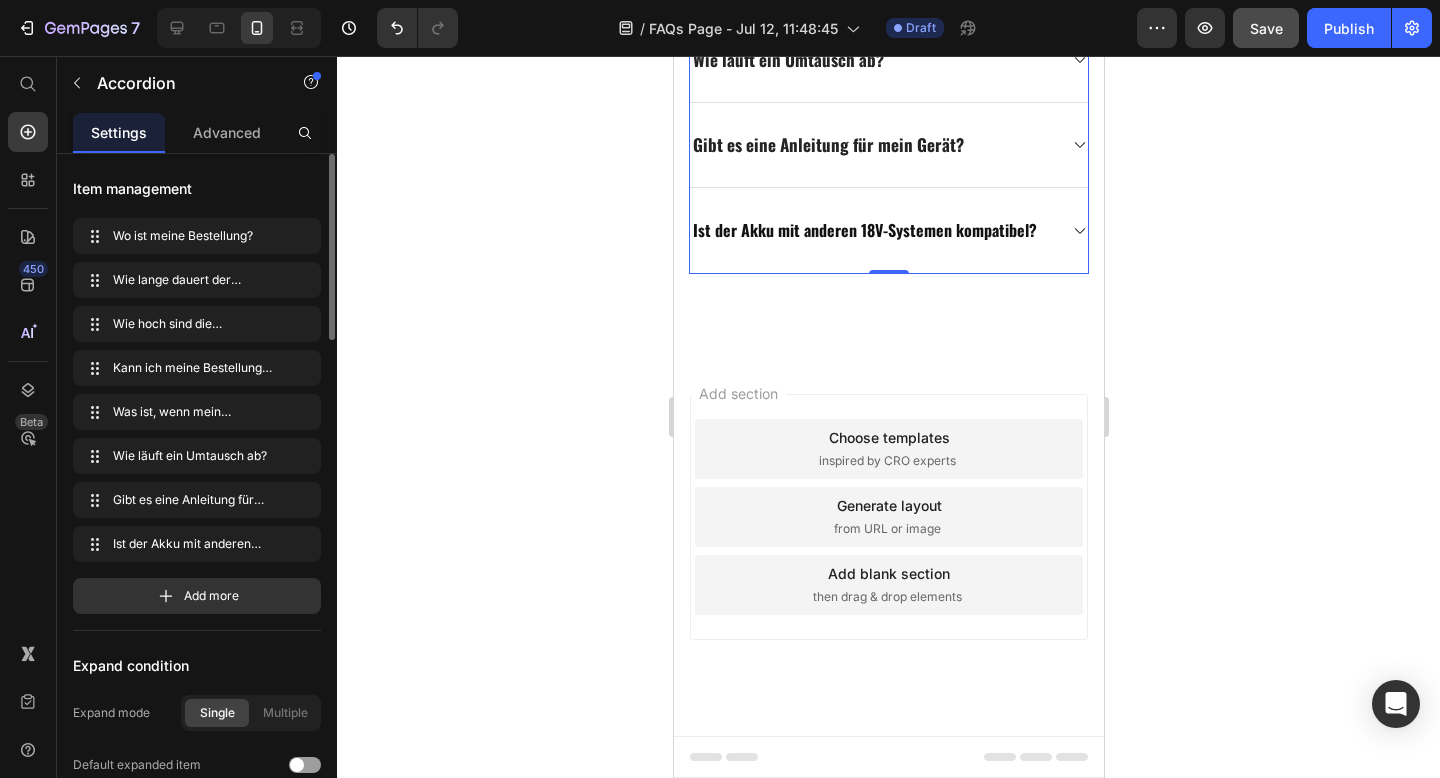 scroll, scrollTop: 1099, scrollLeft: 0, axis: vertical 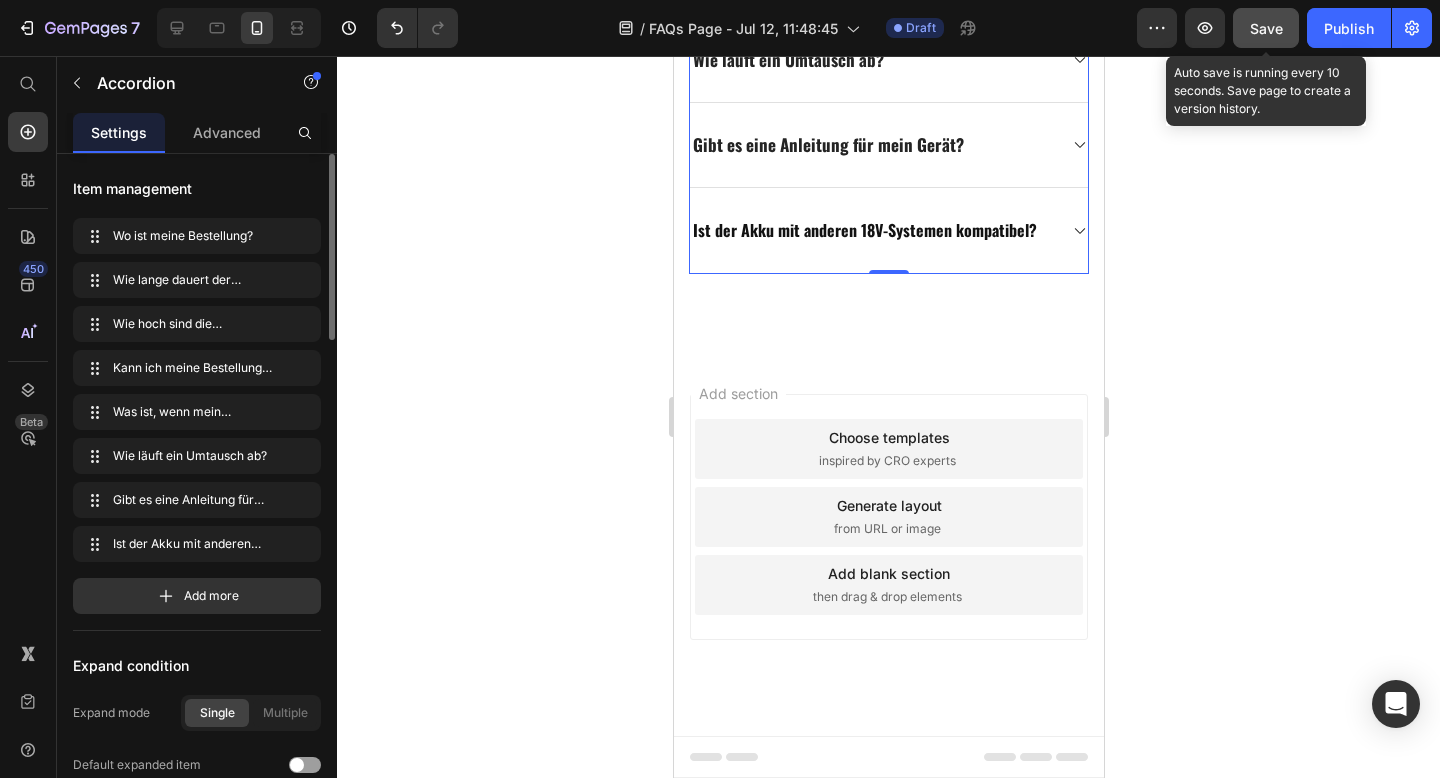 click on "Save" 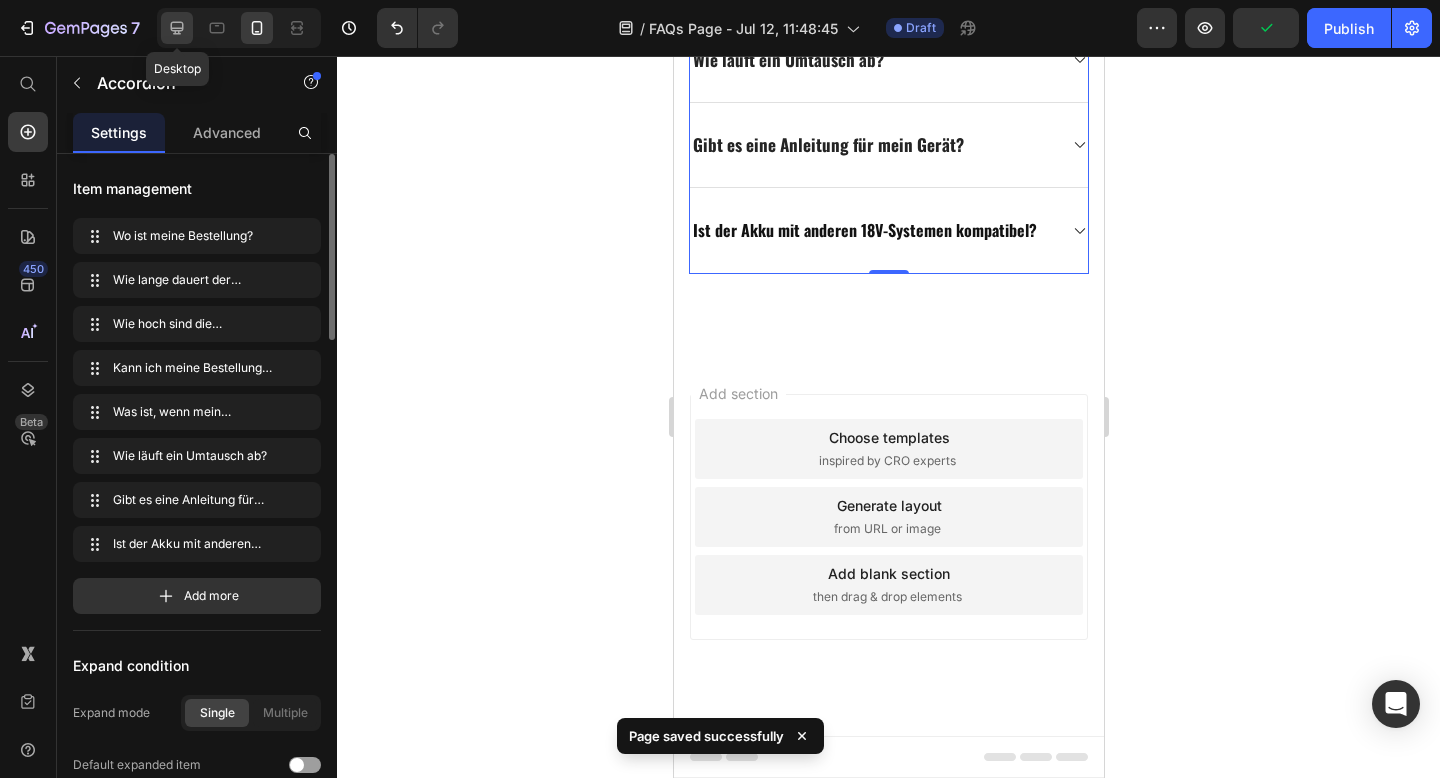 click 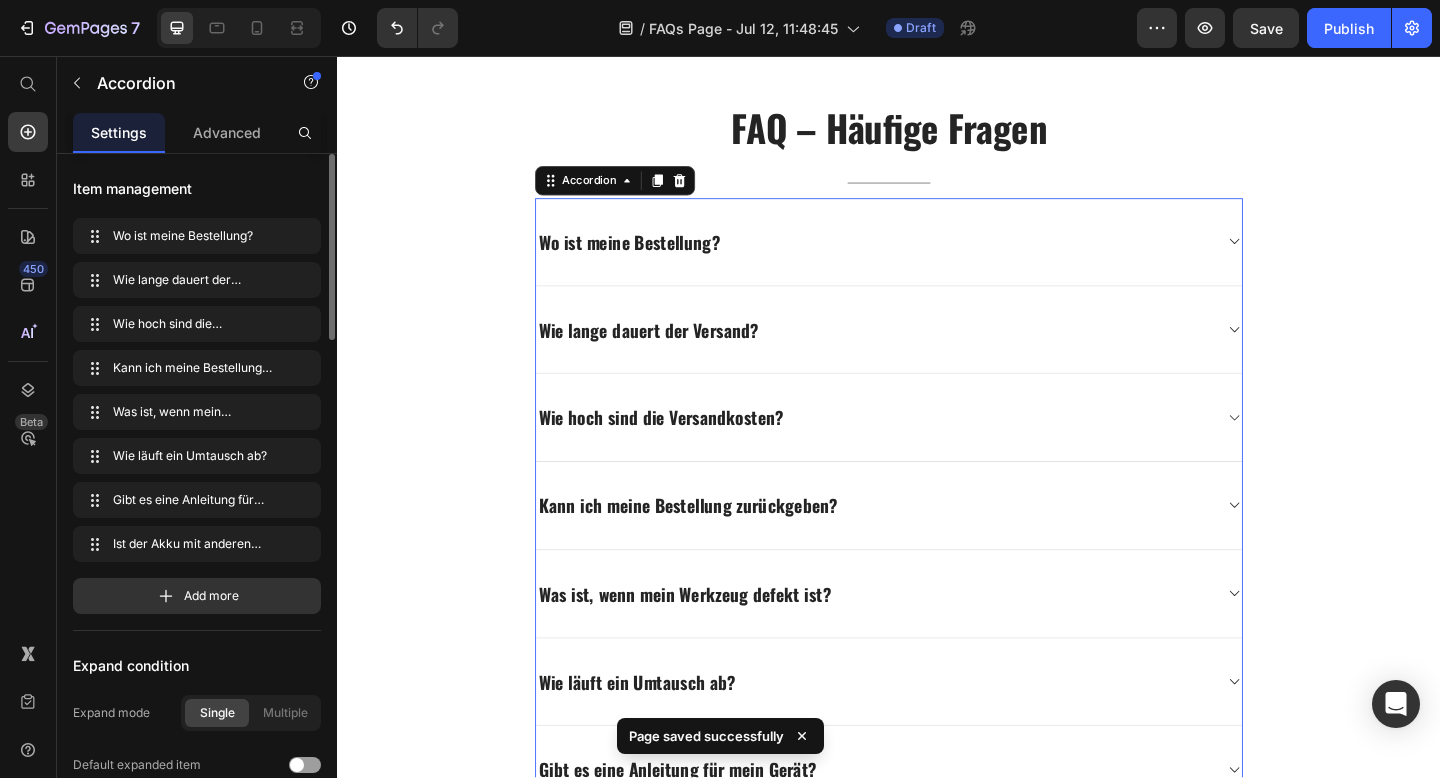 scroll, scrollTop: 685, scrollLeft: 0, axis: vertical 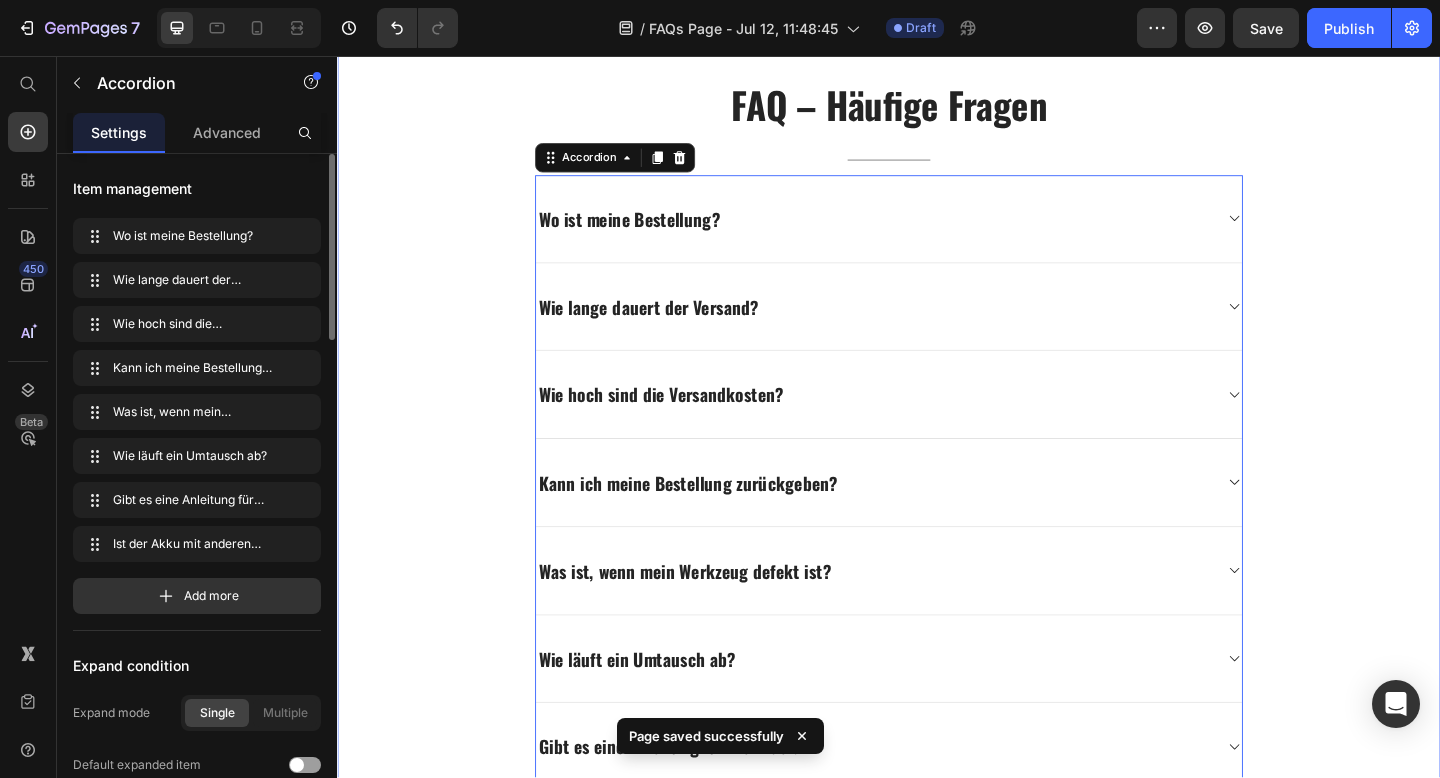click on "FAQ – Häufige Fragen Heading                Title Line
Wo ist meine Bestellung?
Wie lange dauert der Versand?
Wie hoch sind die Versandkosten?
Kann ich meine Bestellung zurückgeben?
Was ist, wenn mein Werkzeug defekt ist?
Wie läuft ein Umtausch ab?
Gibt es eine Anleitung für mein Gerät?
Ist der Akku mit anderen 18V-Systemen kompatibel? Accordion   0 Row" at bounding box center [937, 517] 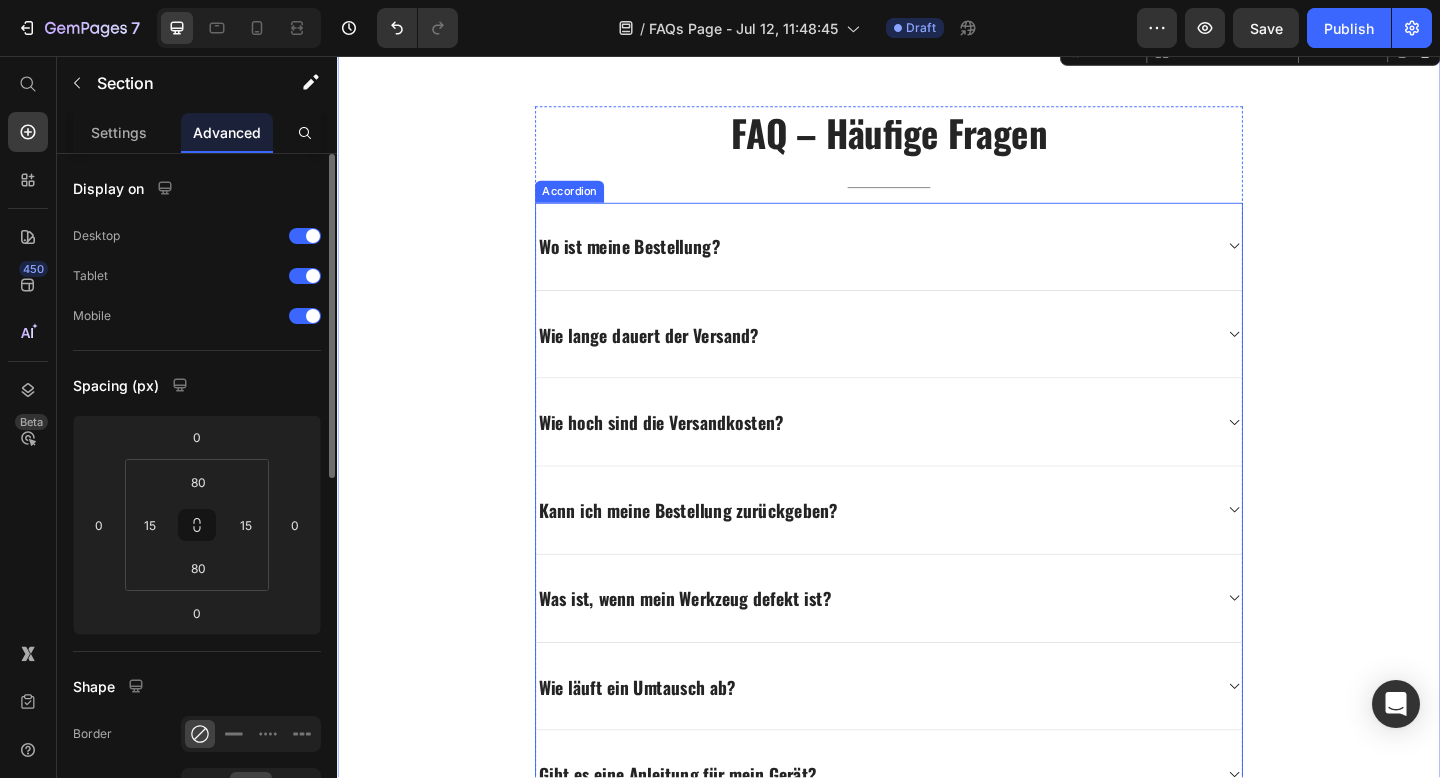 scroll, scrollTop: 680, scrollLeft: 0, axis: vertical 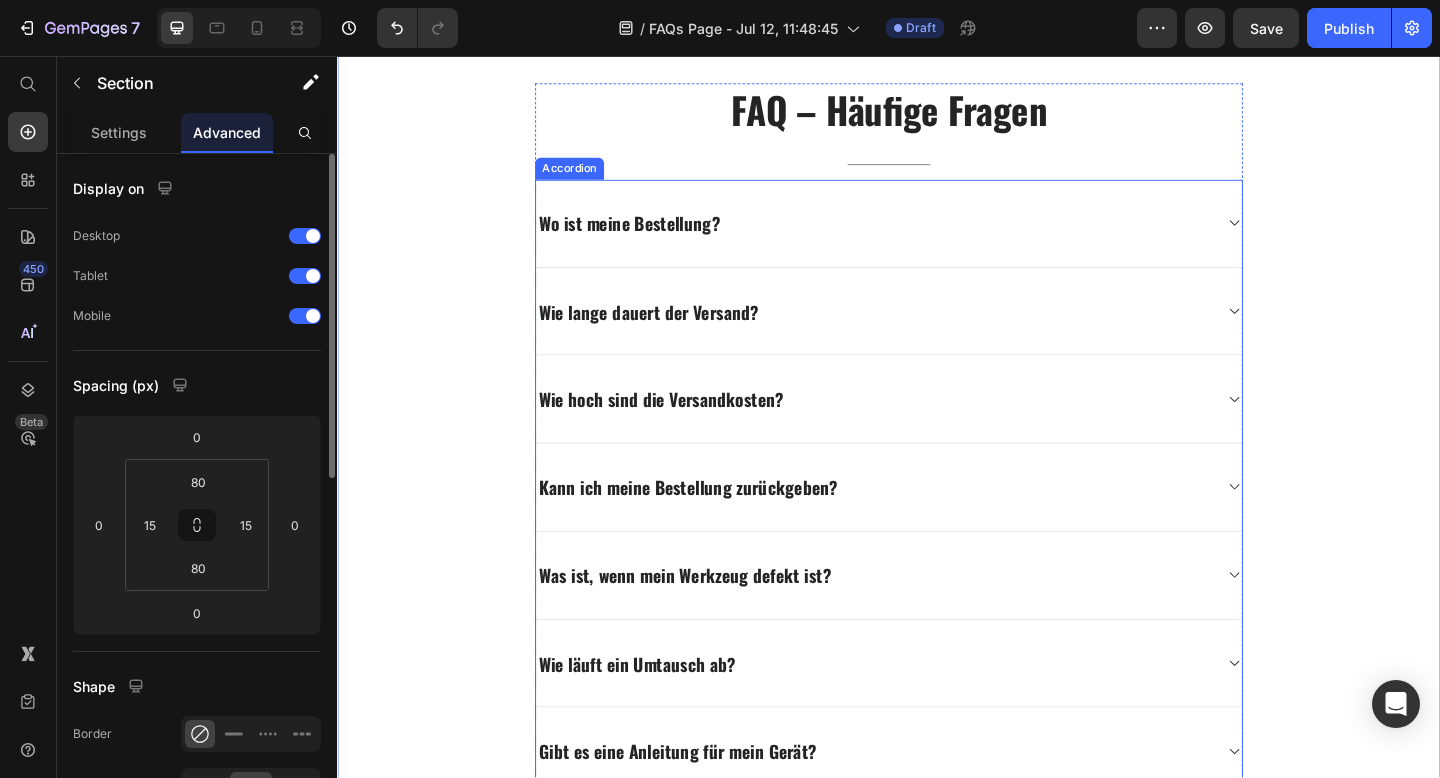 click on "Wo ist meine Bestellung?" at bounding box center [921, 238] 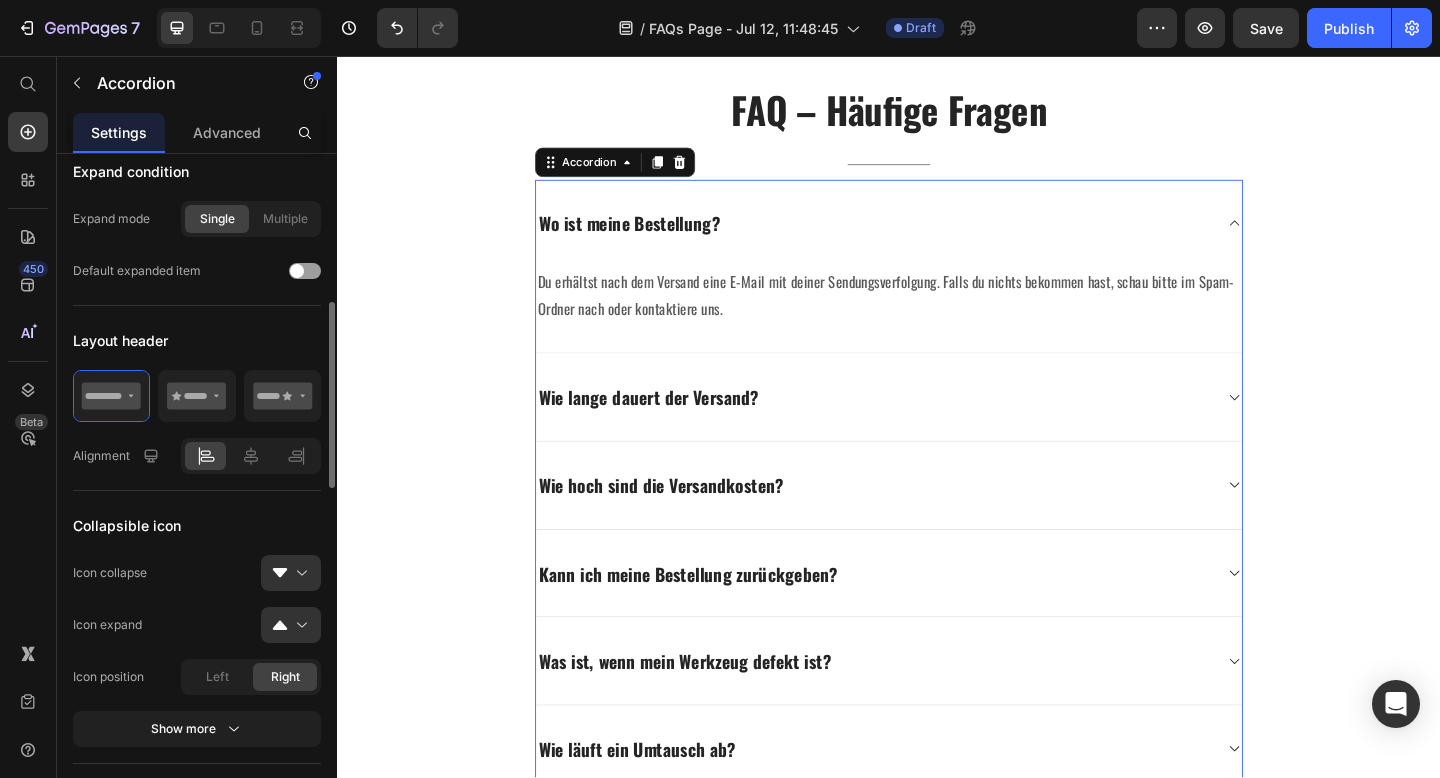 scroll, scrollTop: 559, scrollLeft: 0, axis: vertical 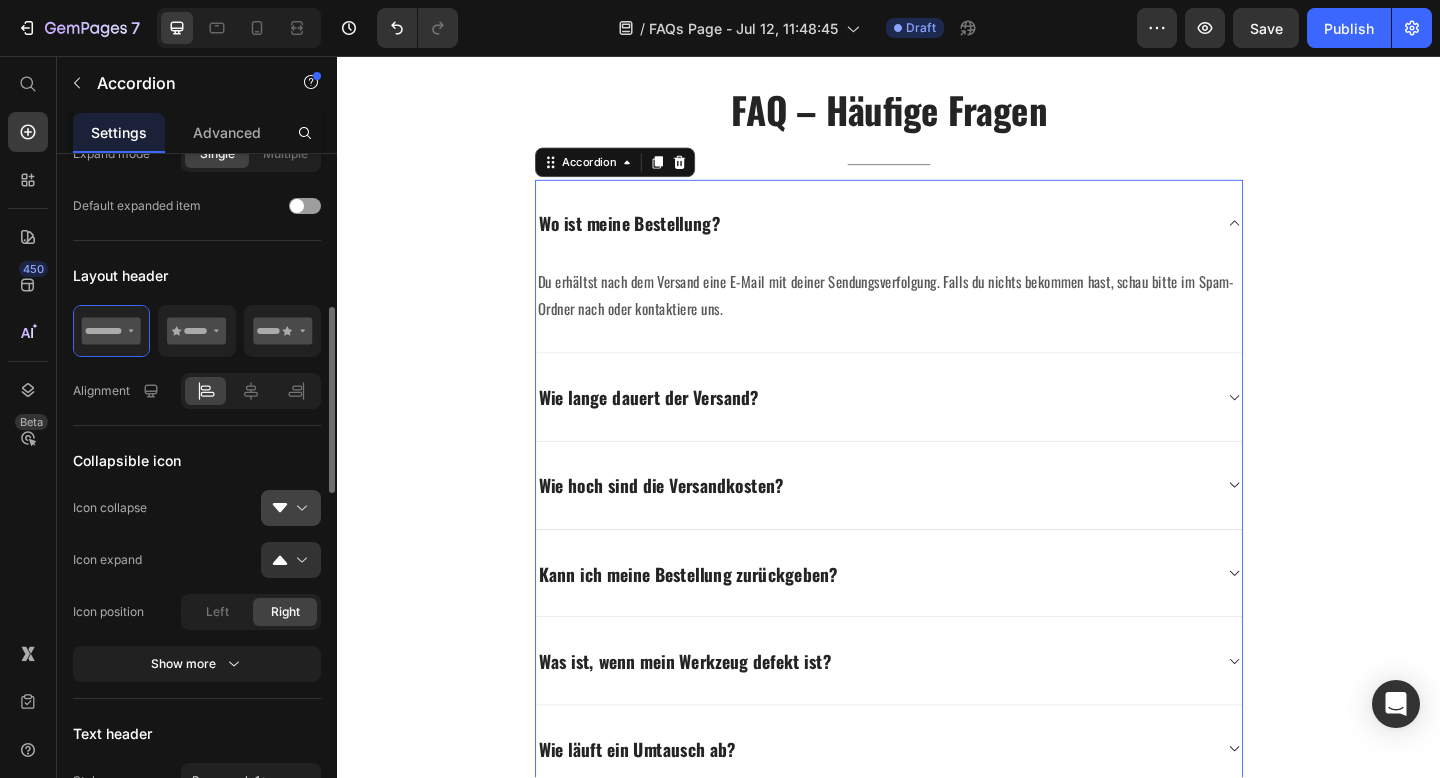 click at bounding box center [299, 508] 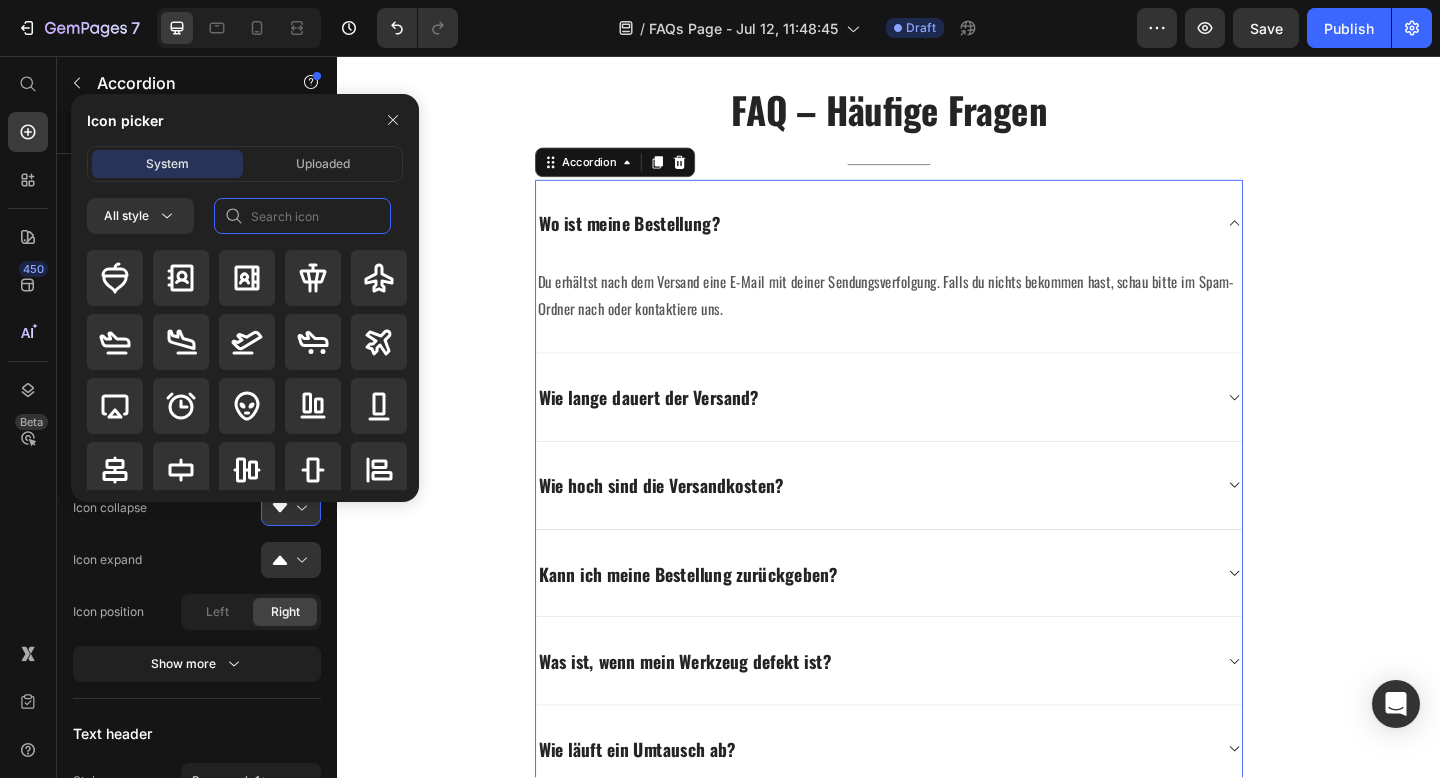 click 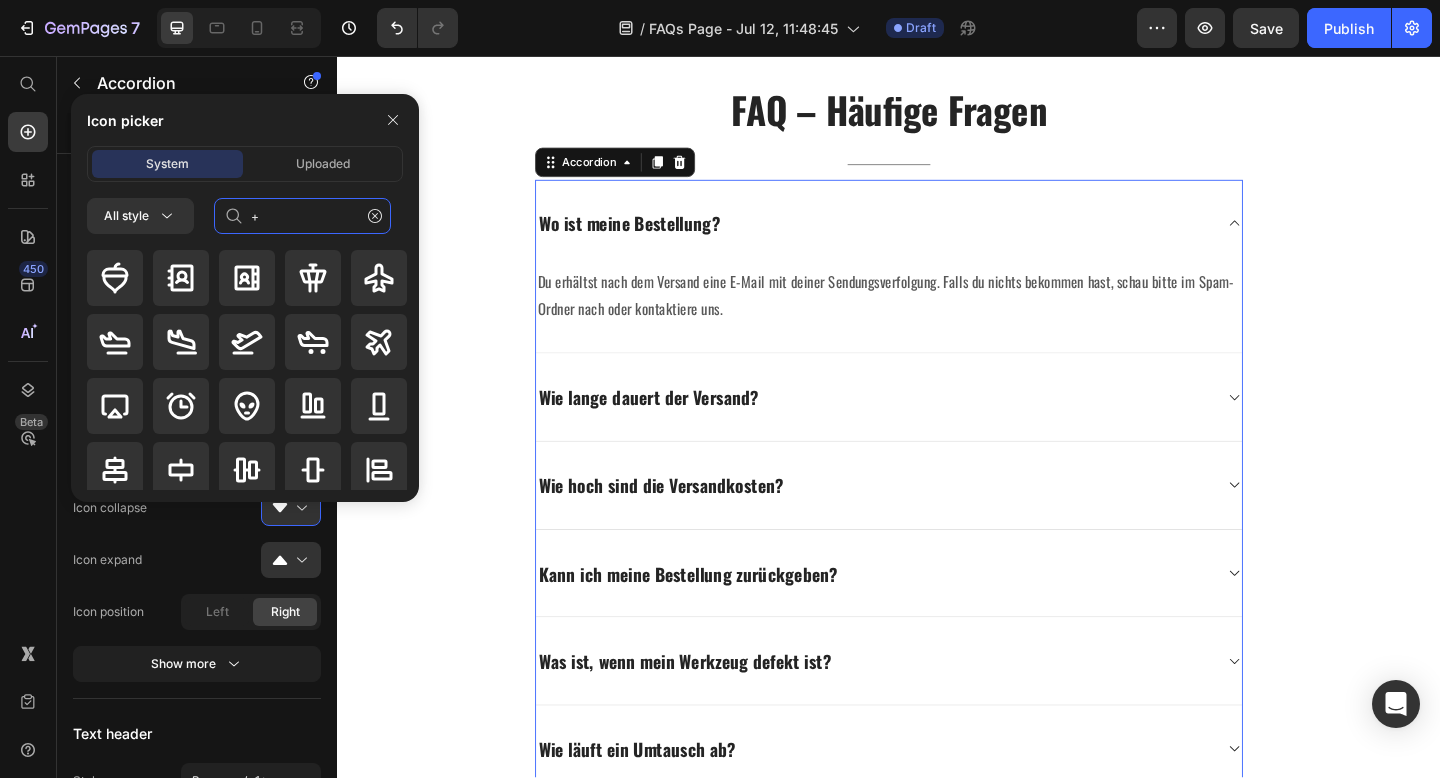 type on "+" 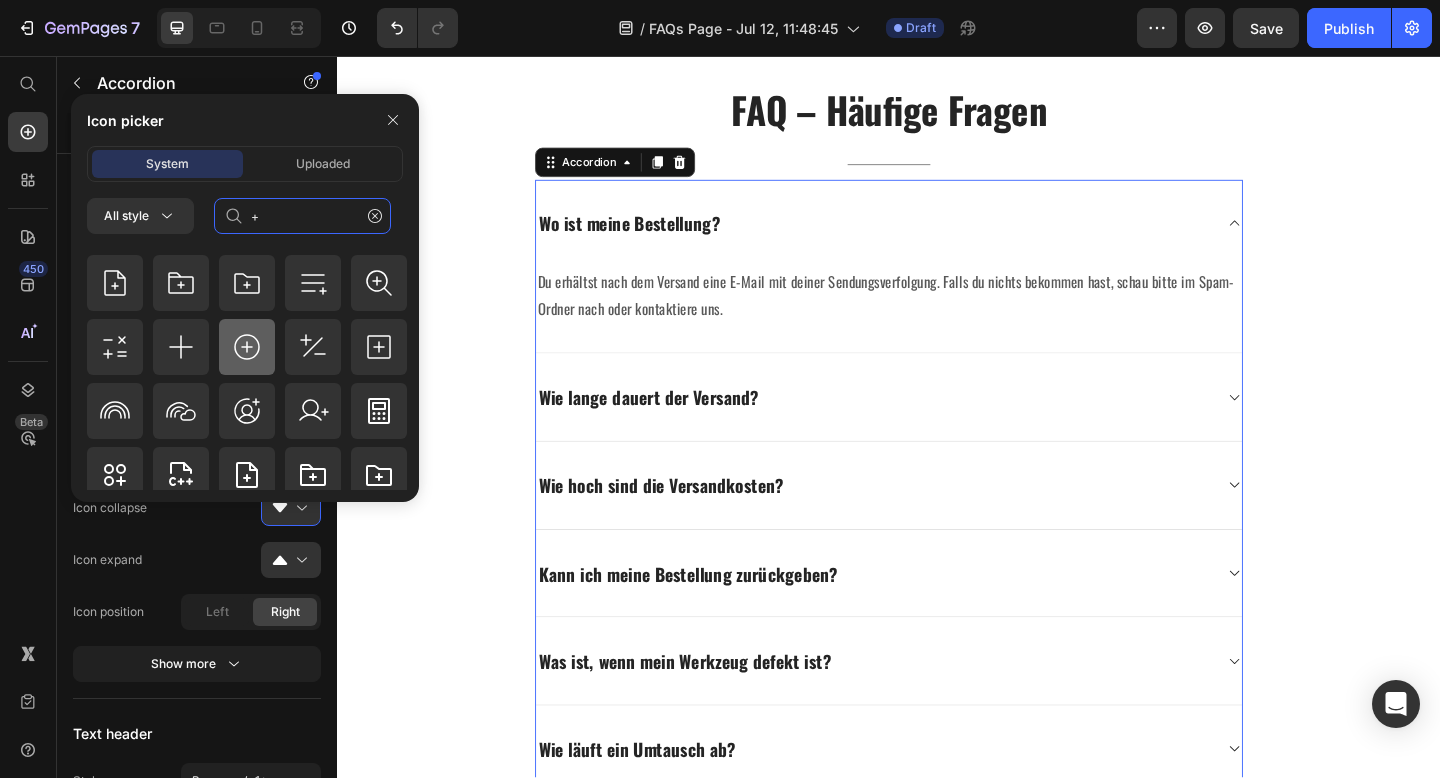 scroll, scrollTop: 245, scrollLeft: 0, axis: vertical 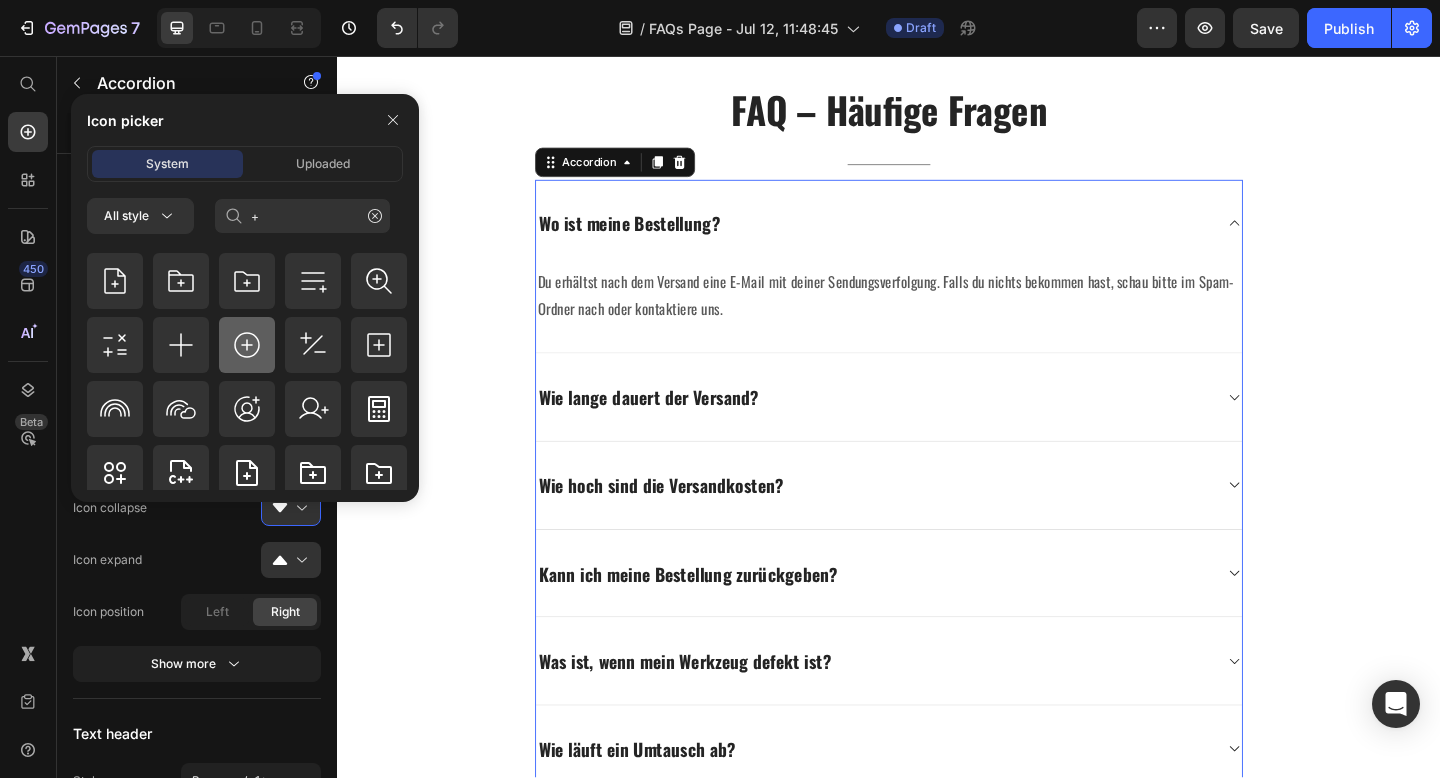 click 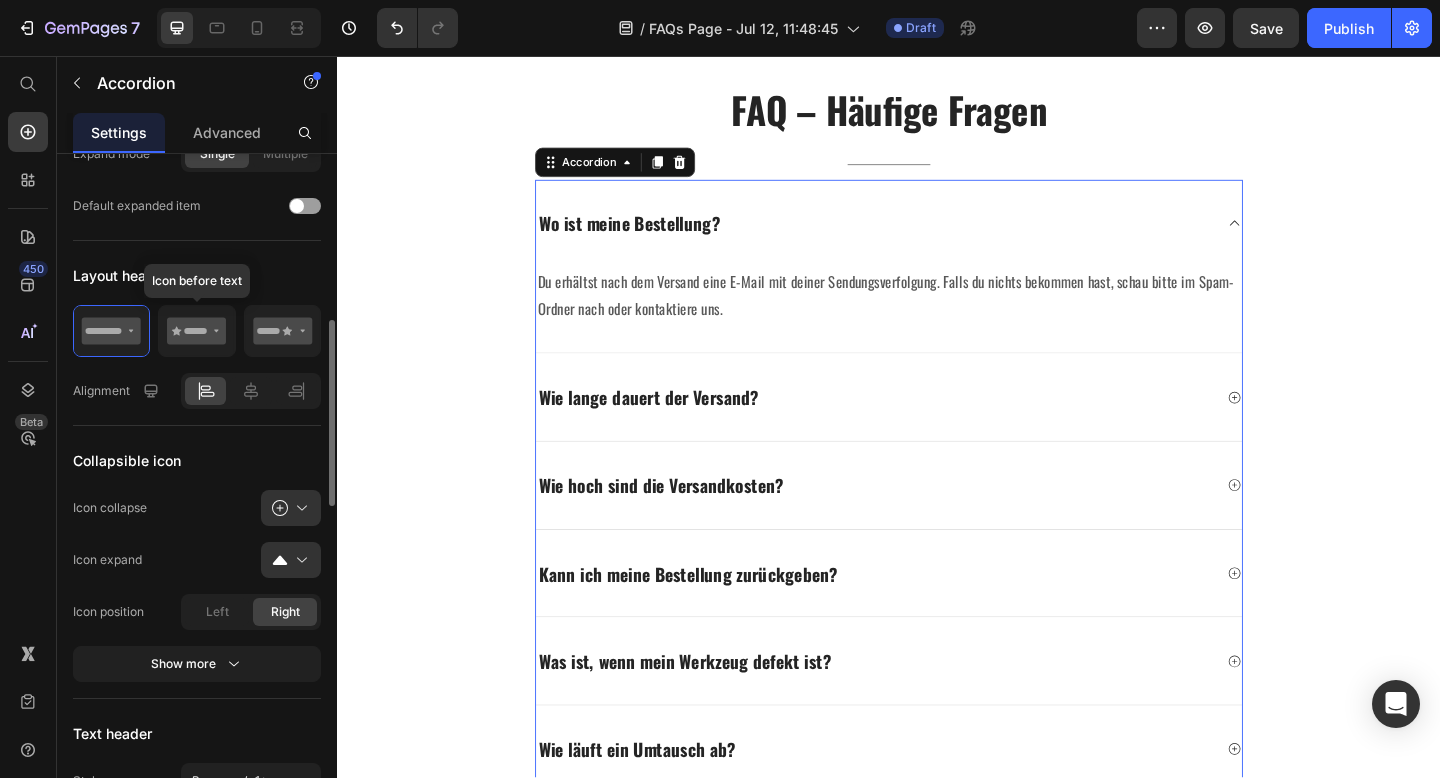 scroll, scrollTop: 633, scrollLeft: 0, axis: vertical 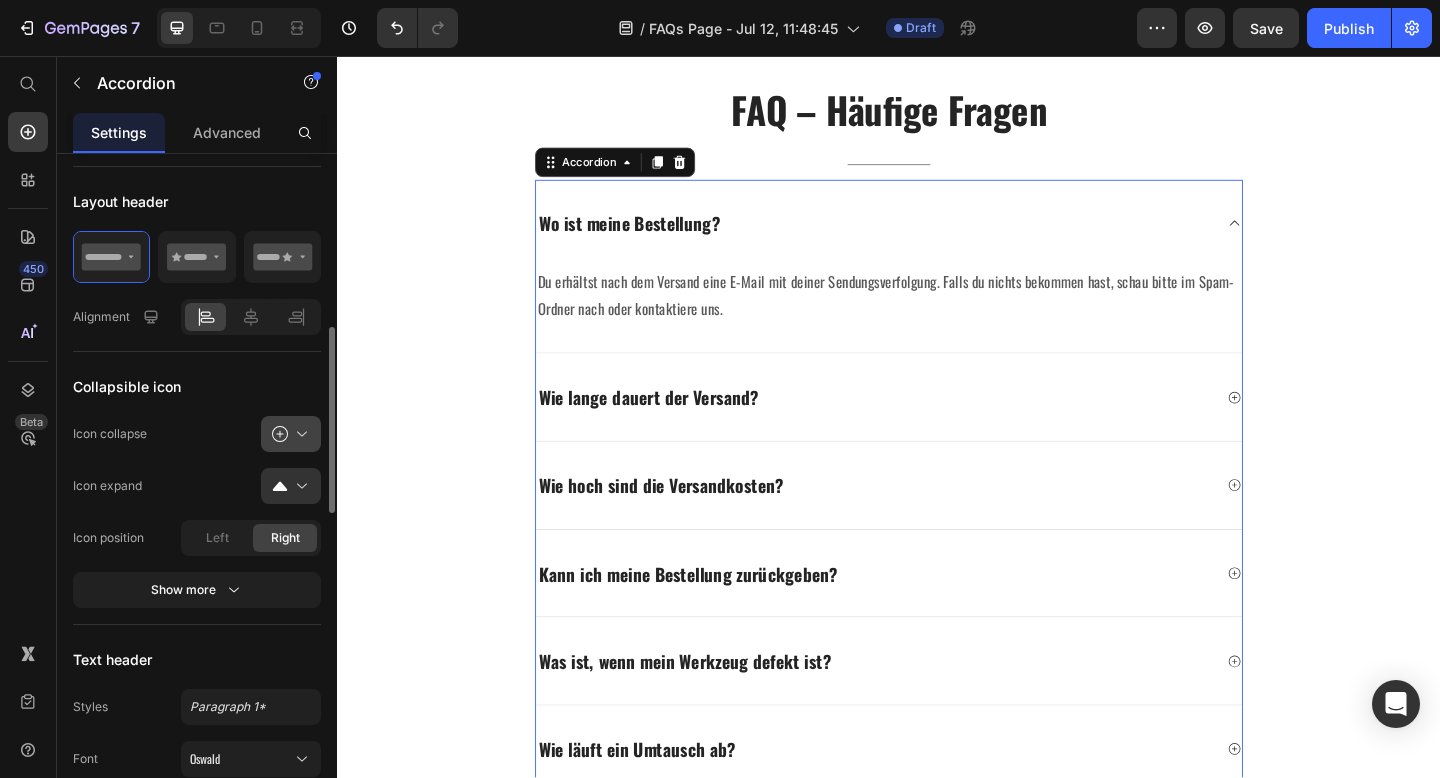 click at bounding box center (299, 434) 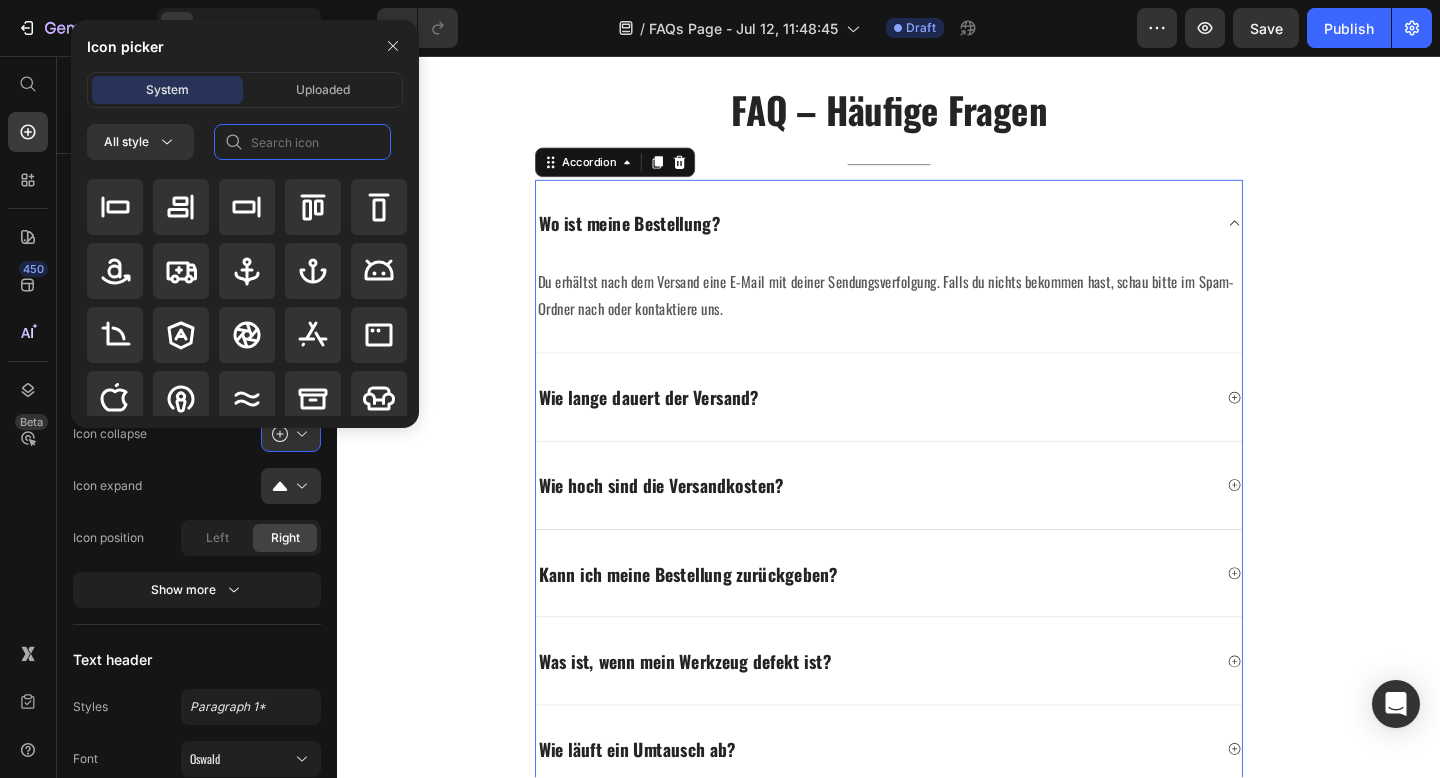 click 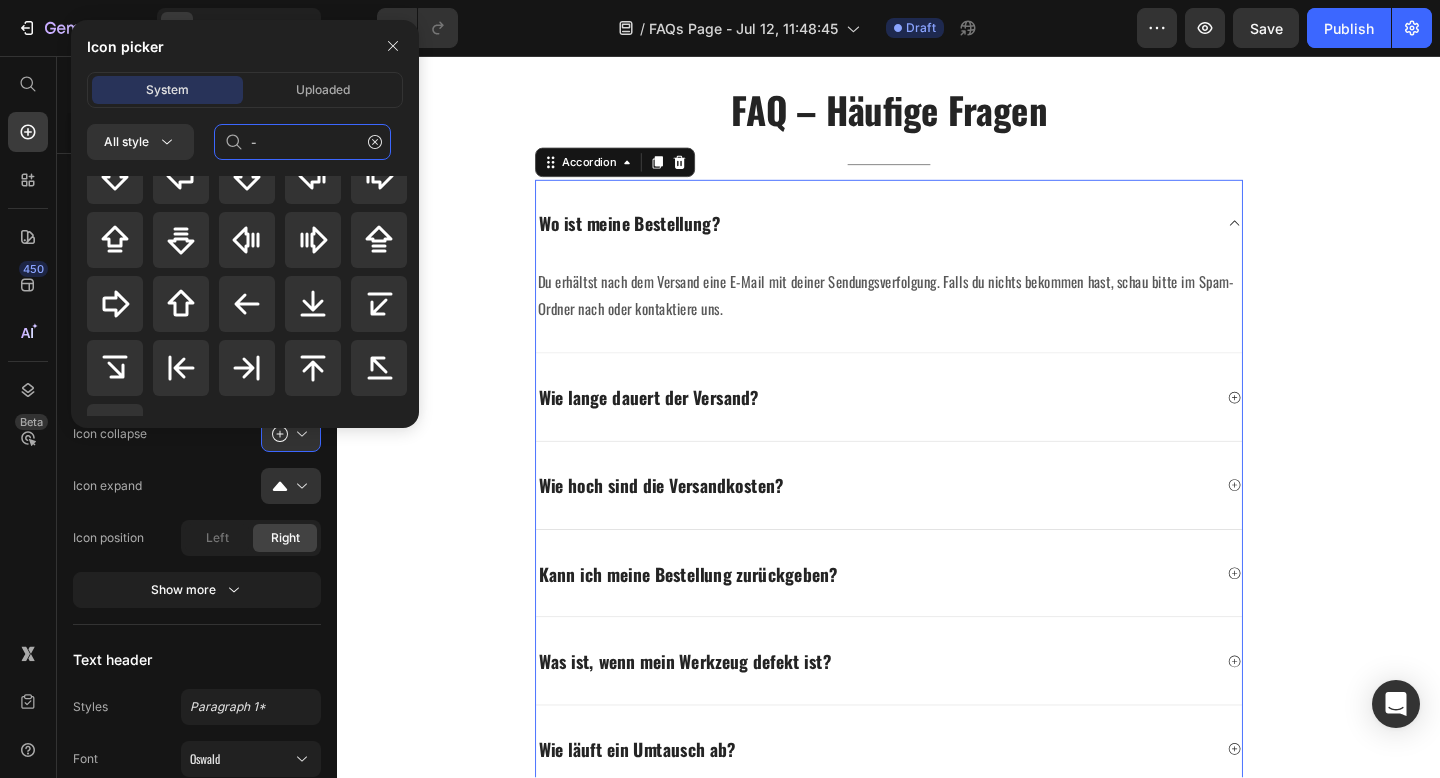 scroll, scrollTop: 928, scrollLeft: 0, axis: vertical 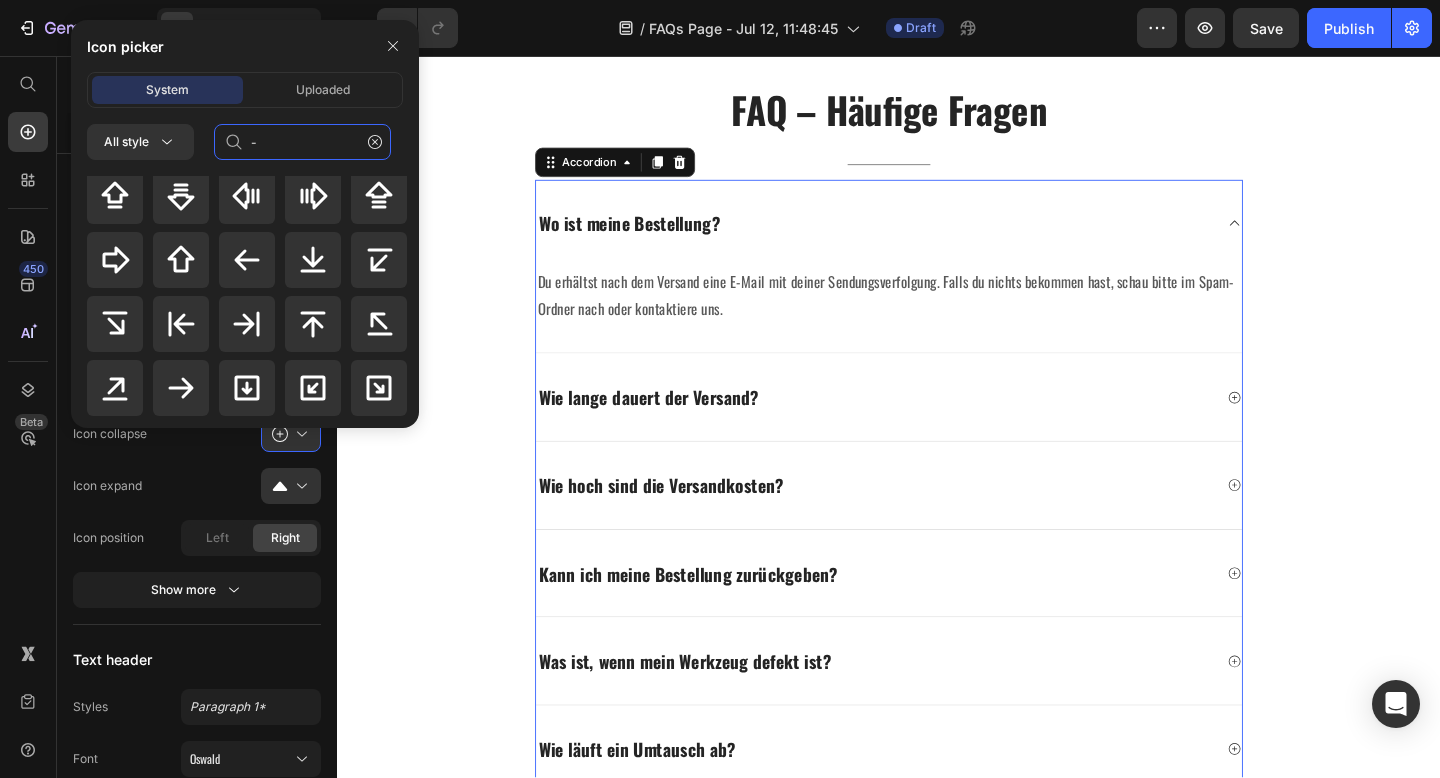 click on "-" 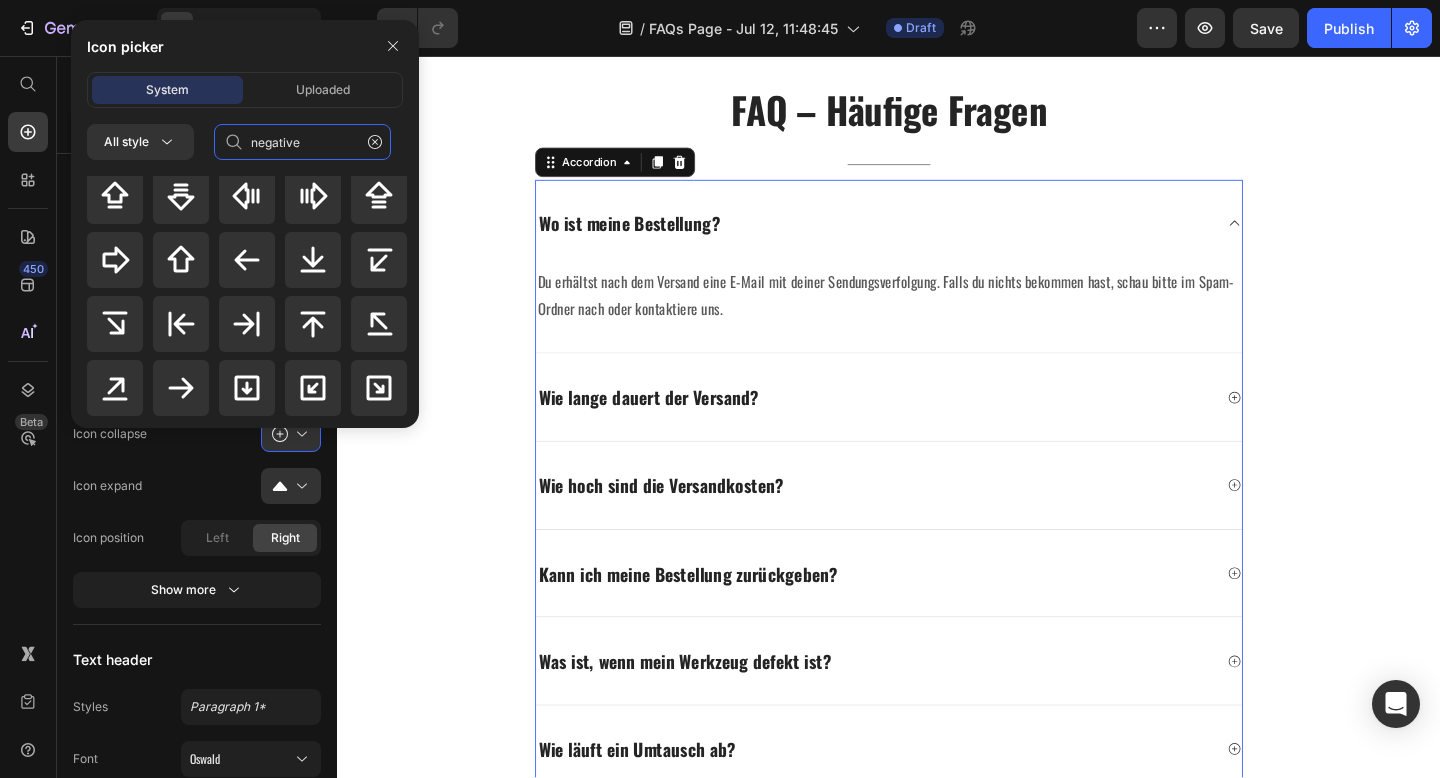 scroll, scrollTop: 0, scrollLeft: 0, axis: both 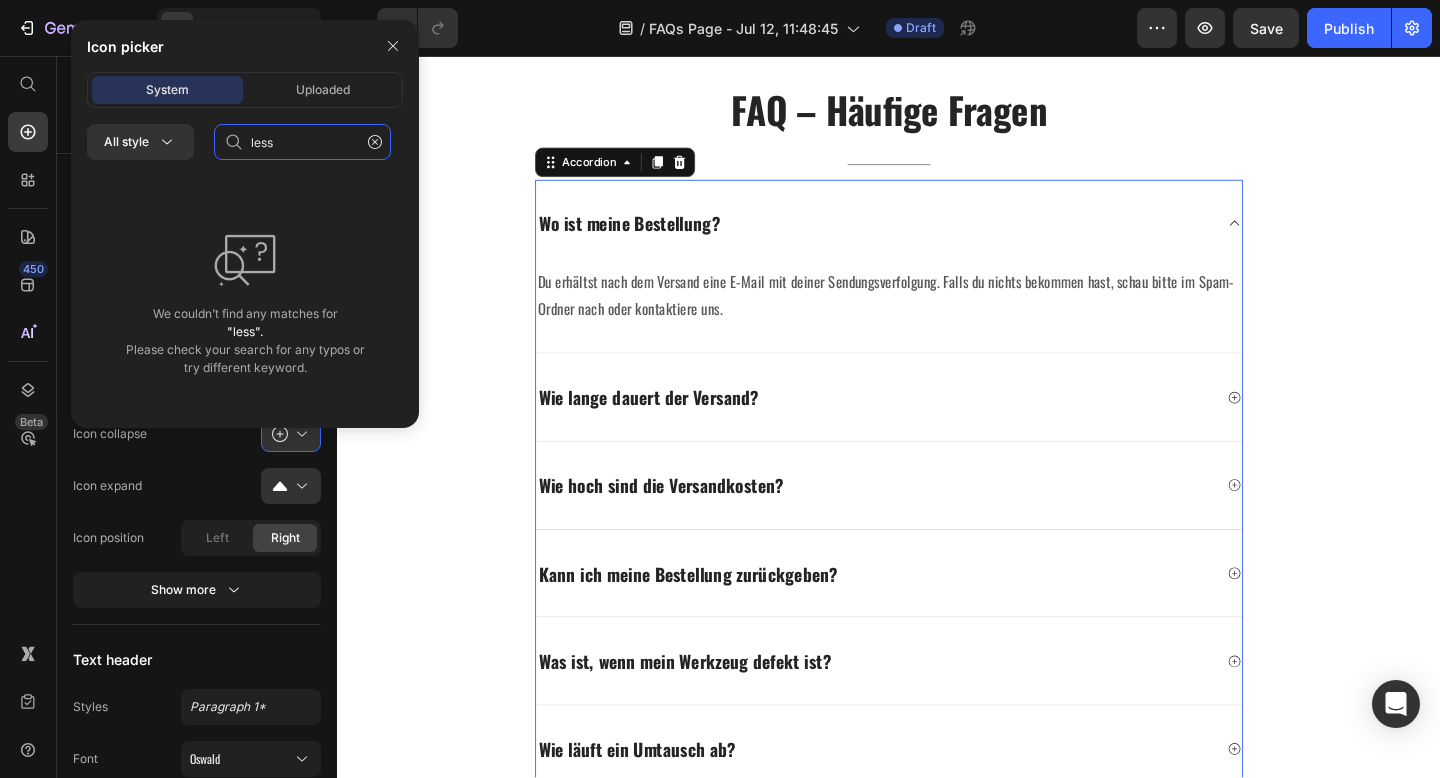 type on "less" 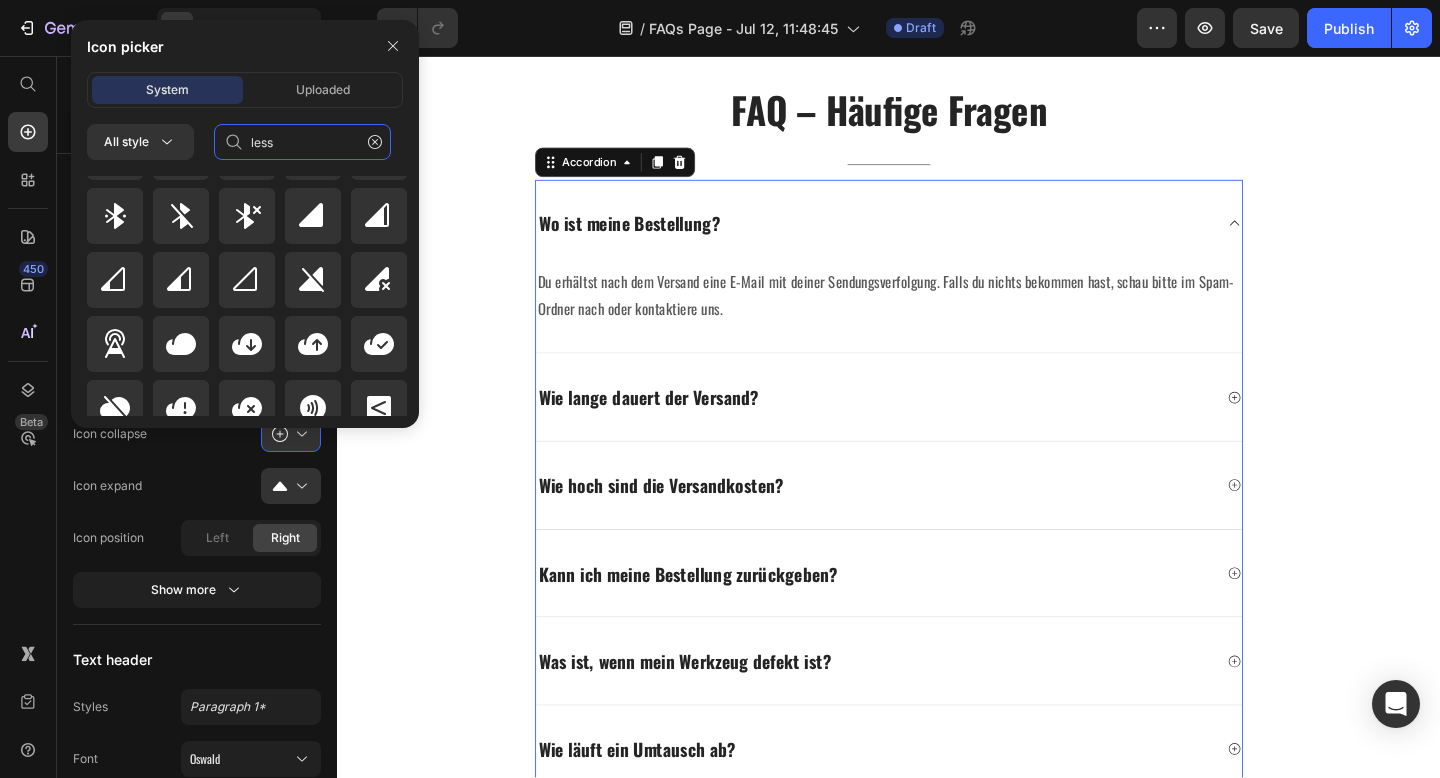 scroll, scrollTop: 1096, scrollLeft: 0, axis: vertical 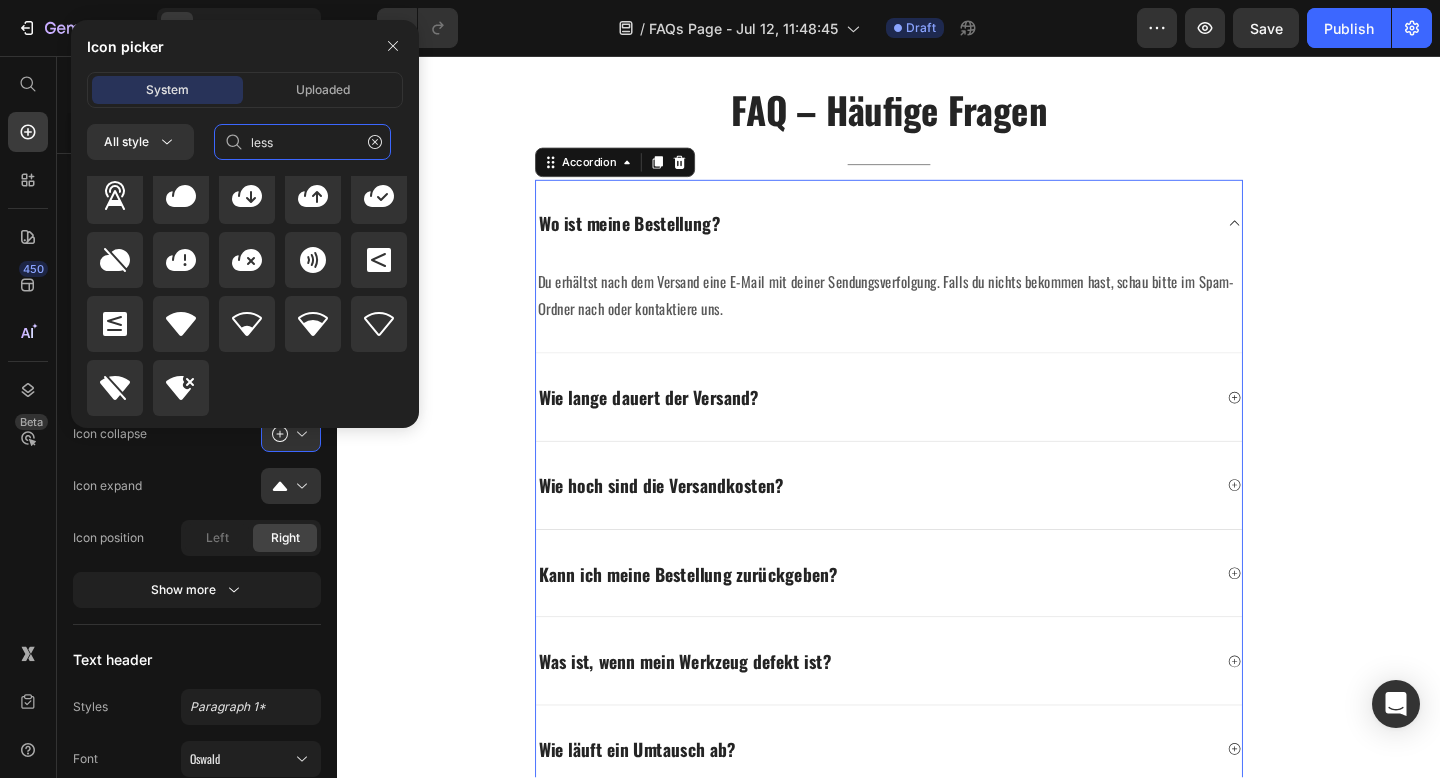 click on "less" 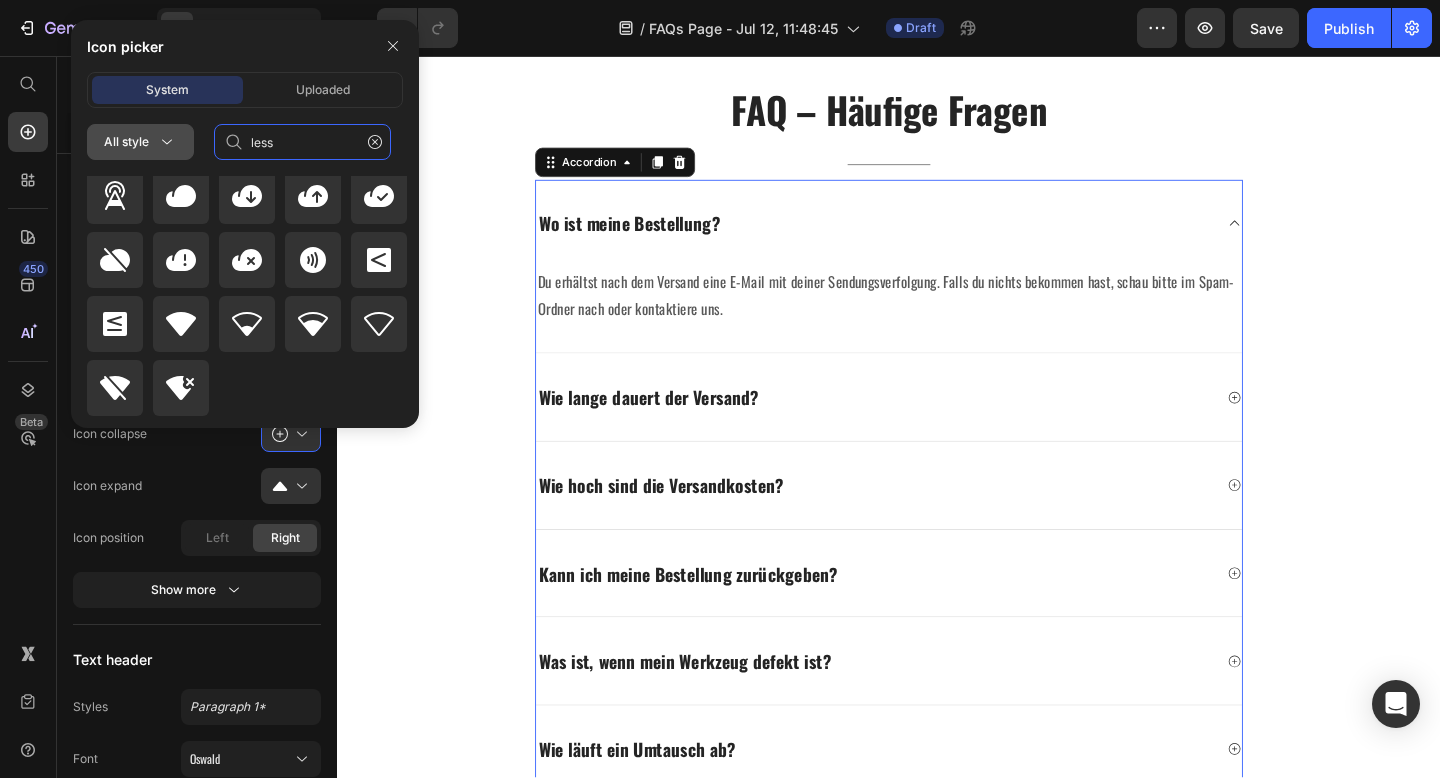click on "All style" at bounding box center (140, 142) 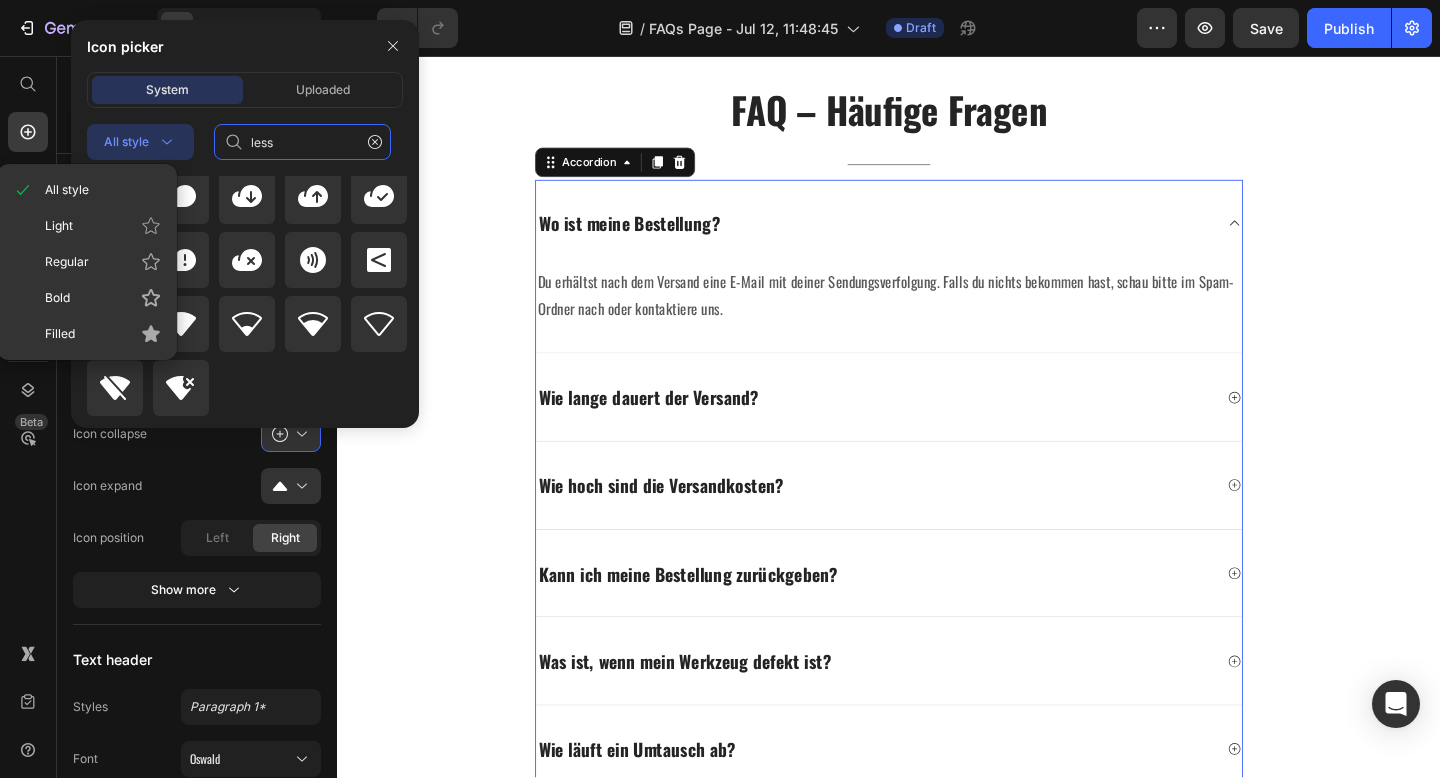 click on "All style" at bounding box center [140, 142] 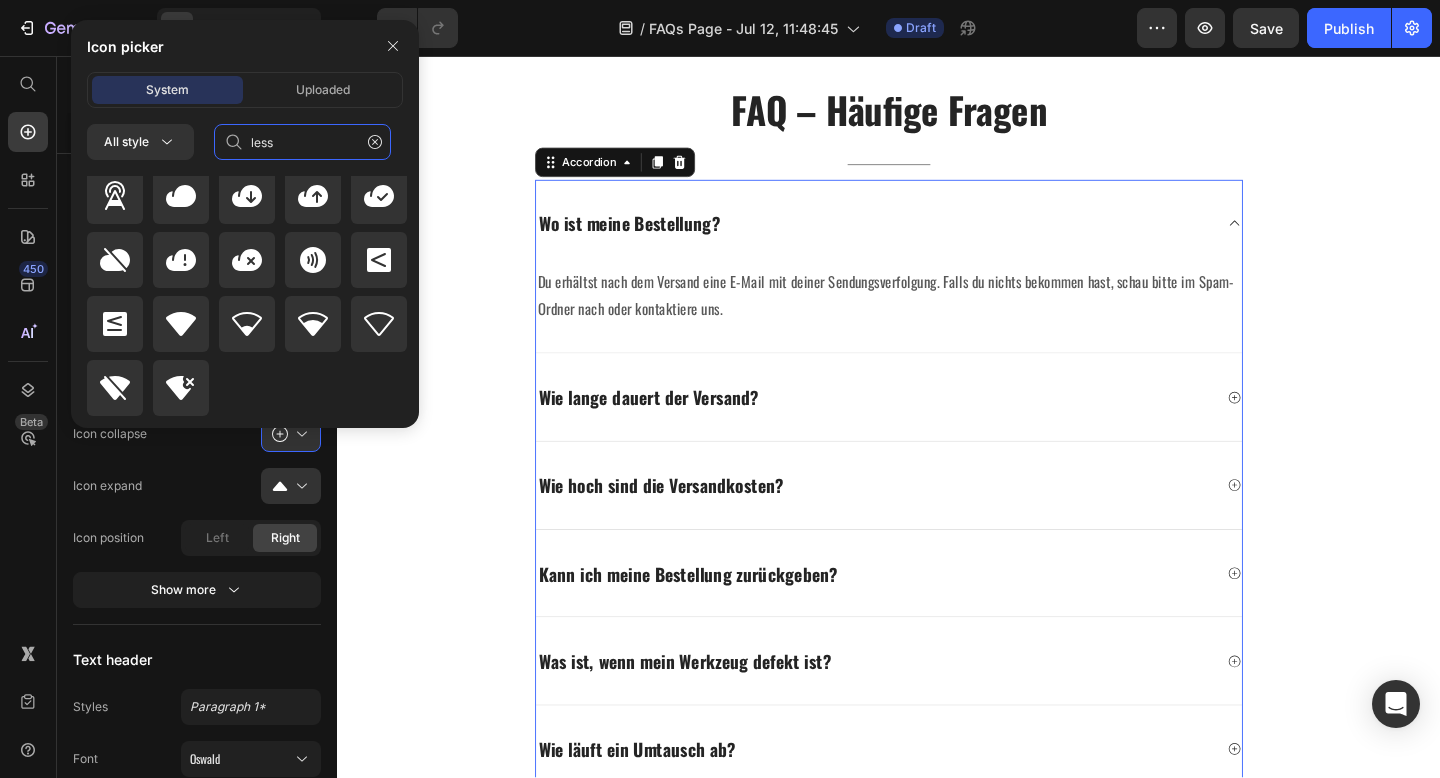 click on "less" 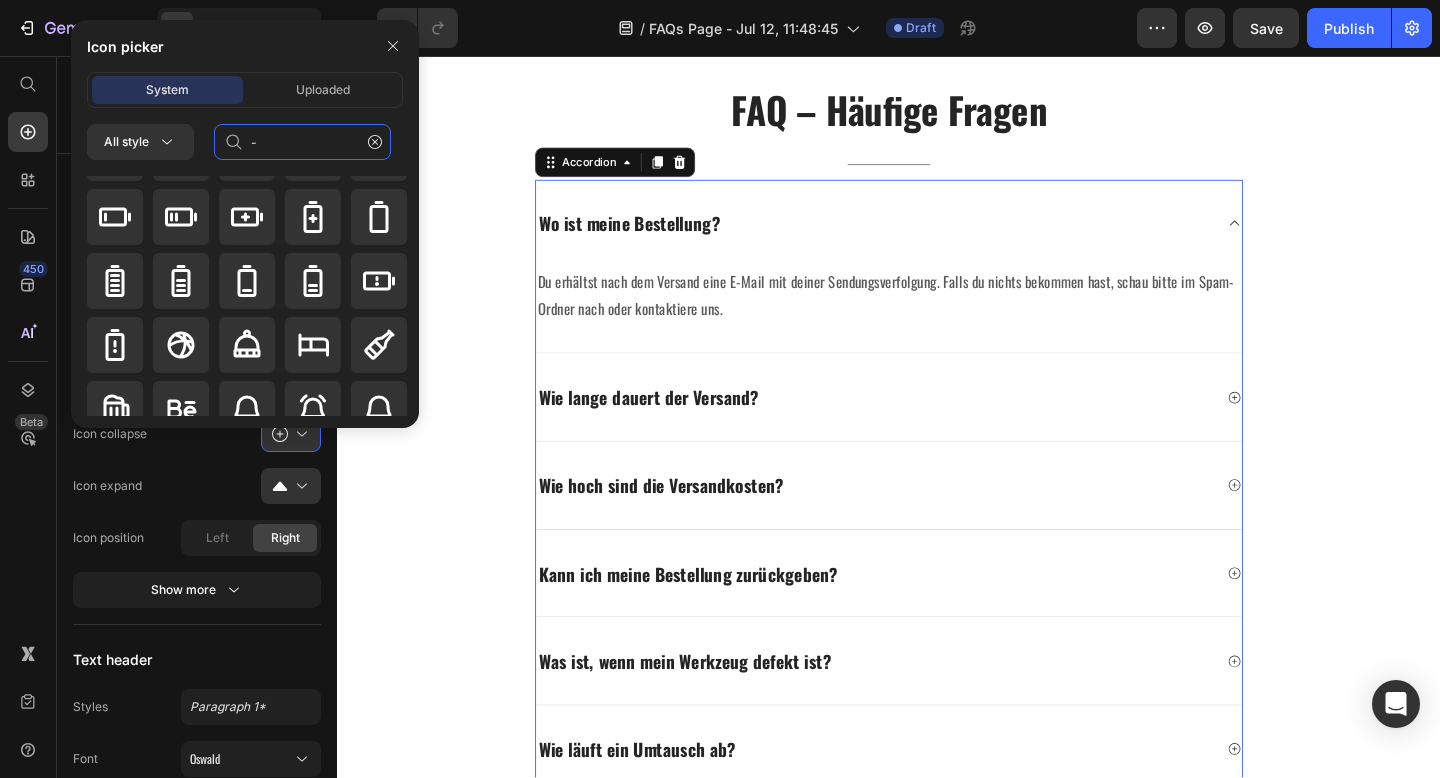 scroll, scrollTop: 1992, scrollLeft: 0, axis: vertical 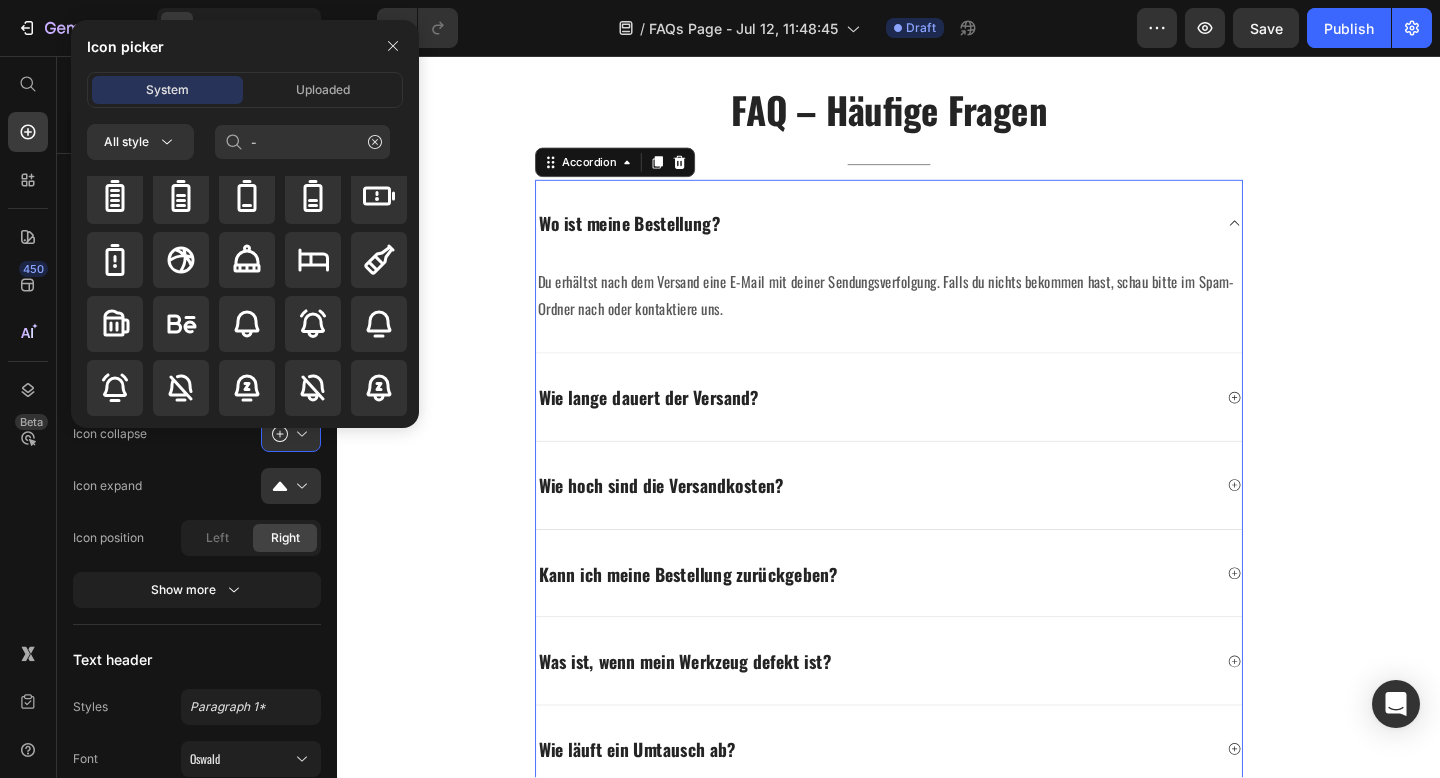 click 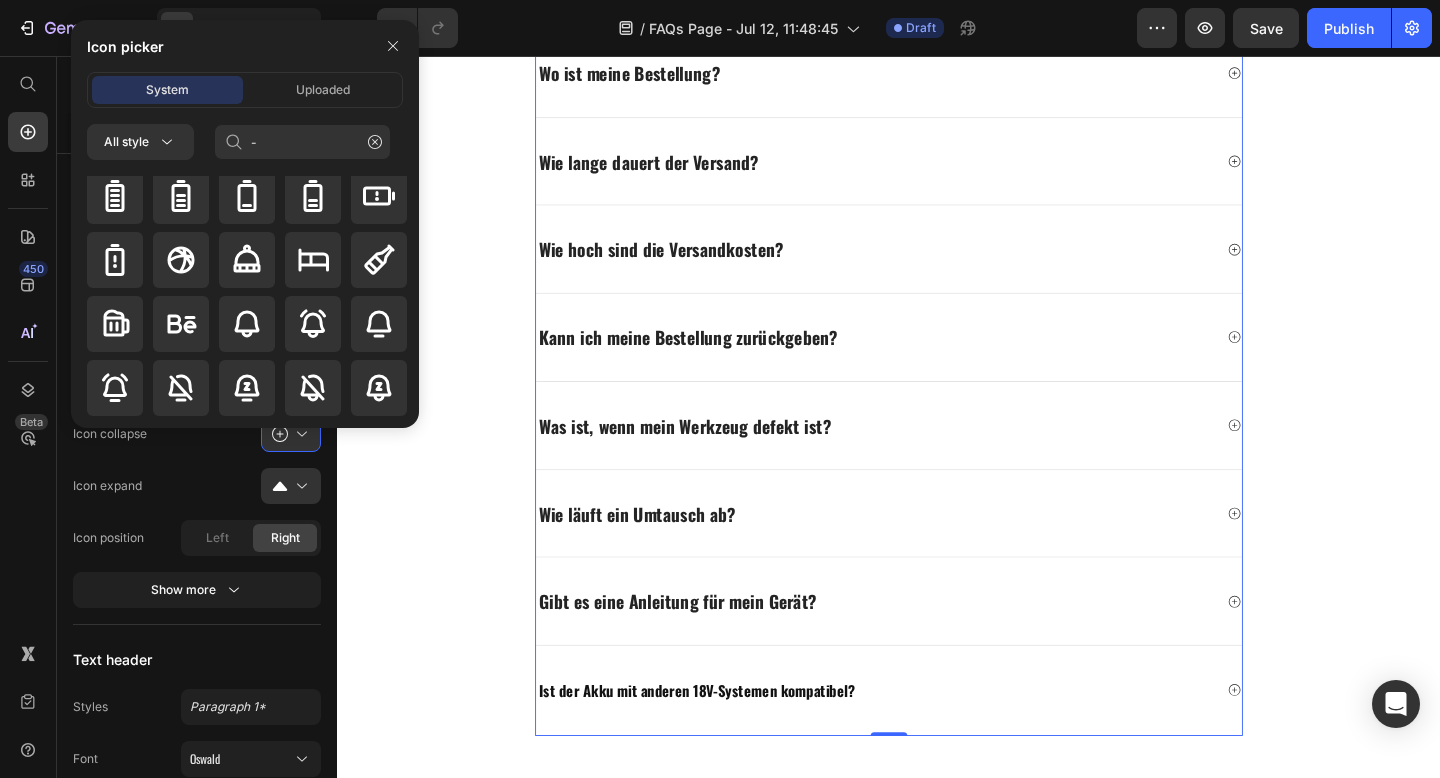 scroll, scrollTop: 610, scrollLeft: 0, axis: vertical 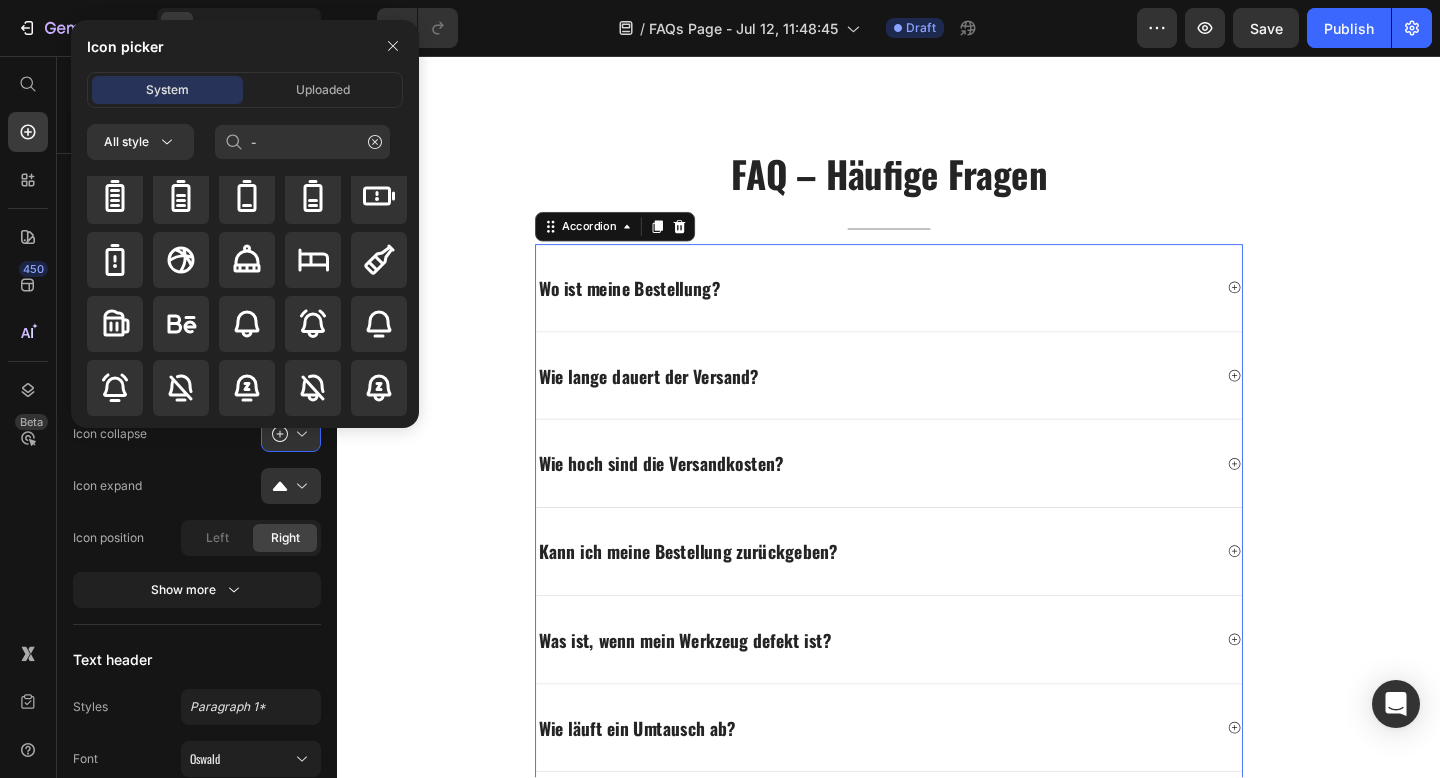 click on "Wo ist meine Bestellung?" at bounding box center [921, 308] 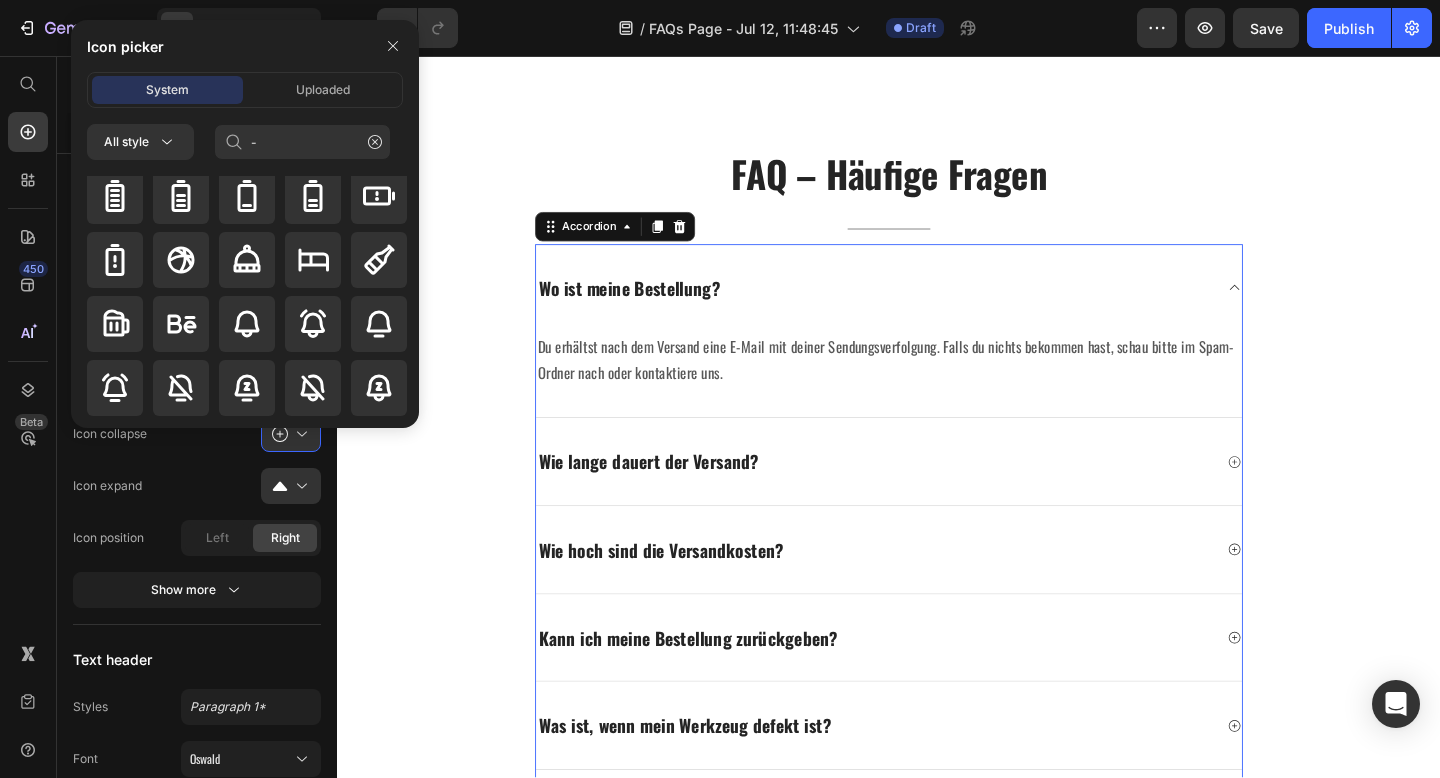 click on "Wo ist meine Bestellung?" at bounding box center [921, 308] 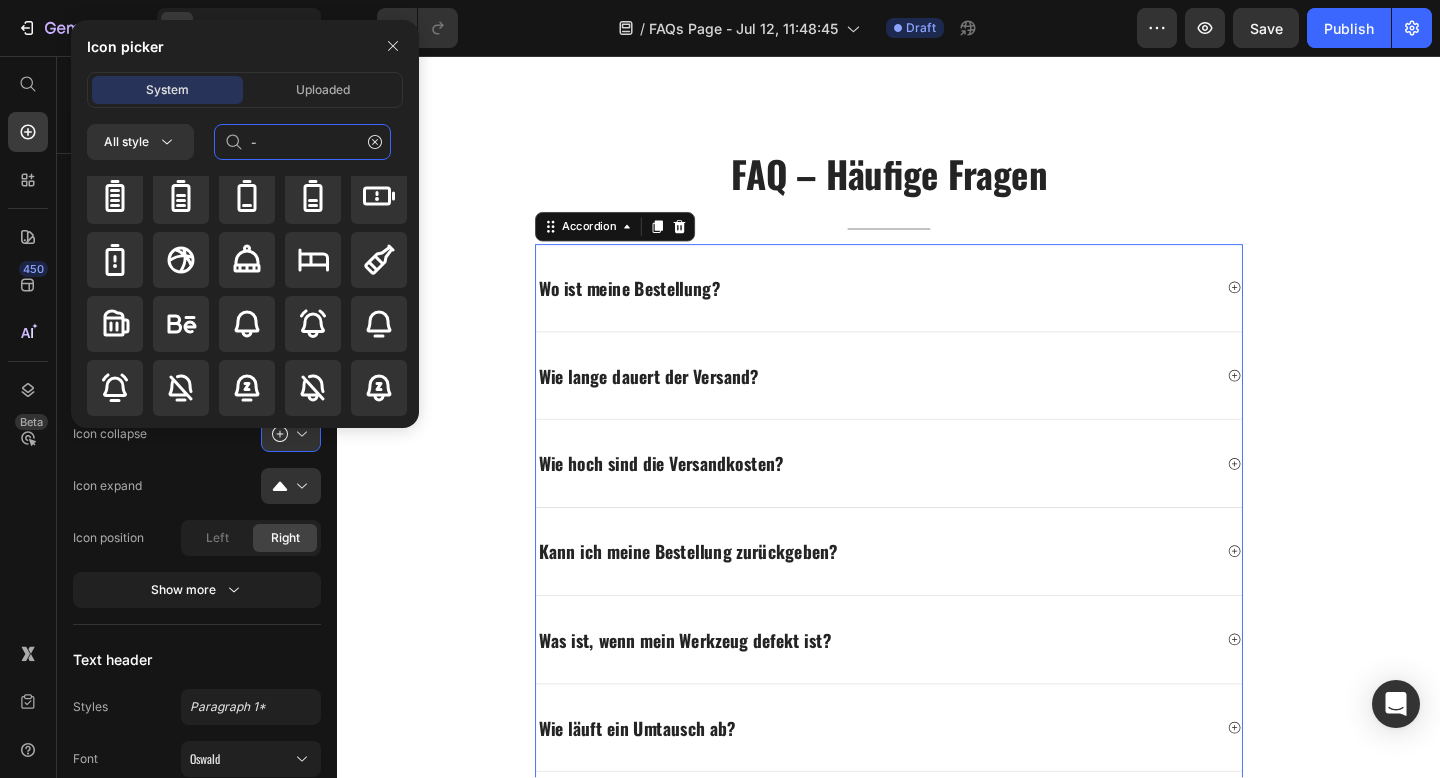 click on "-" 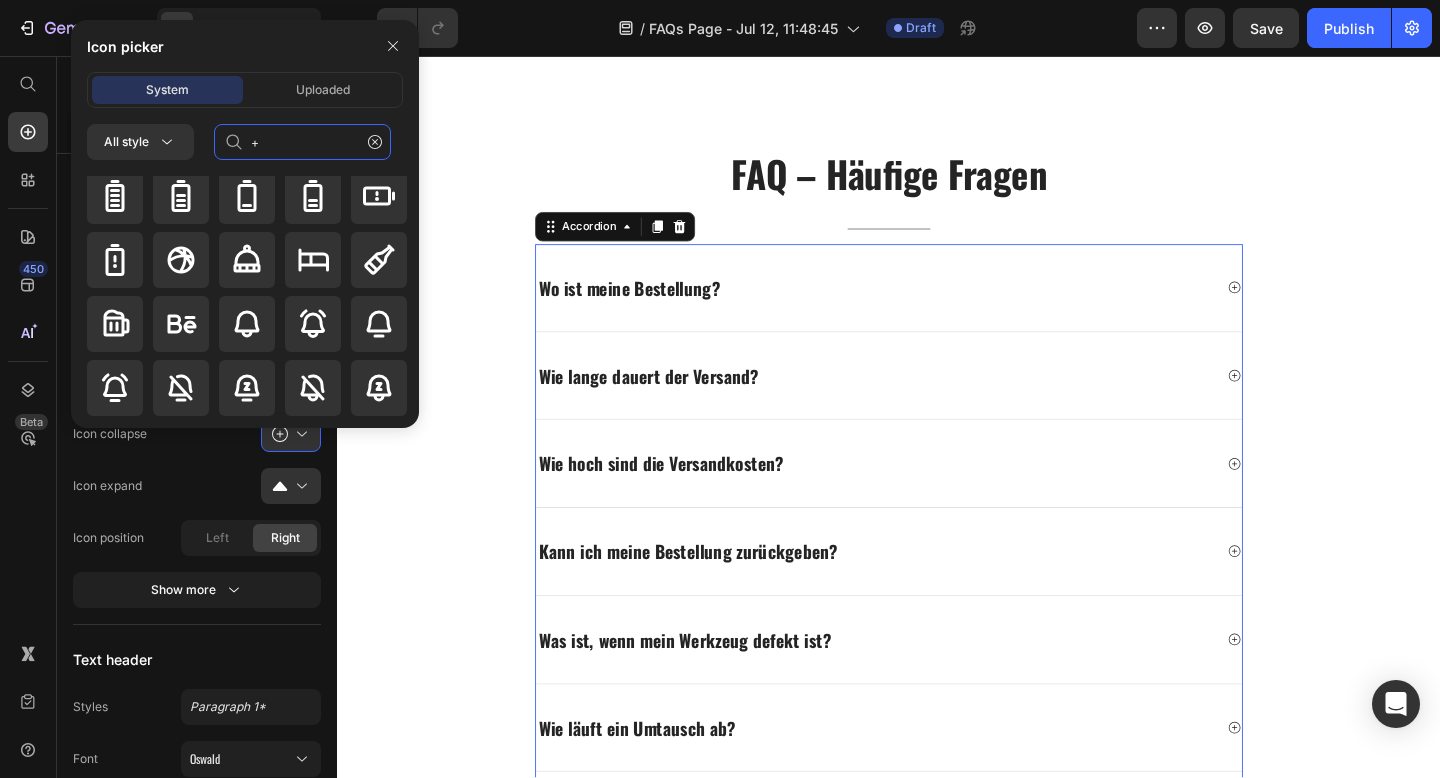 type on "+" 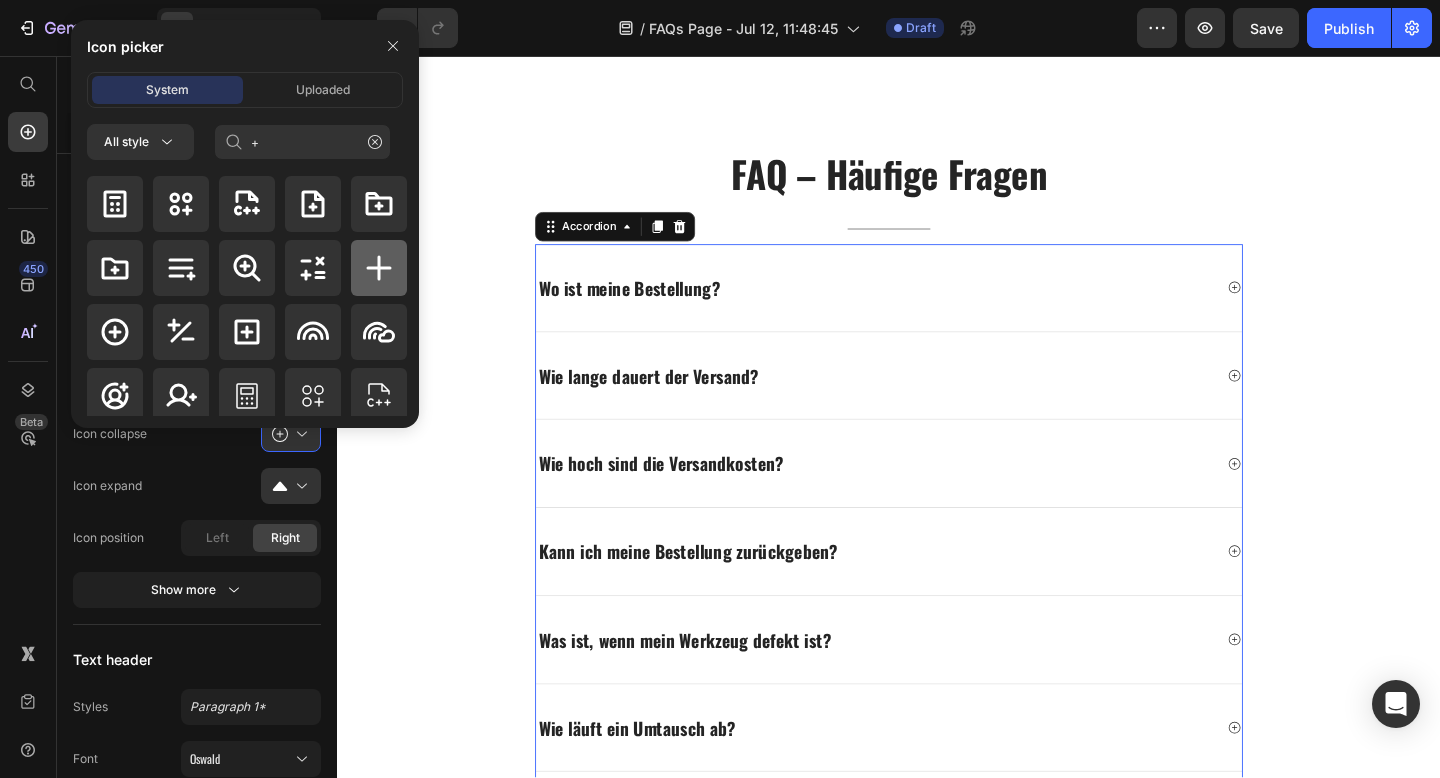click 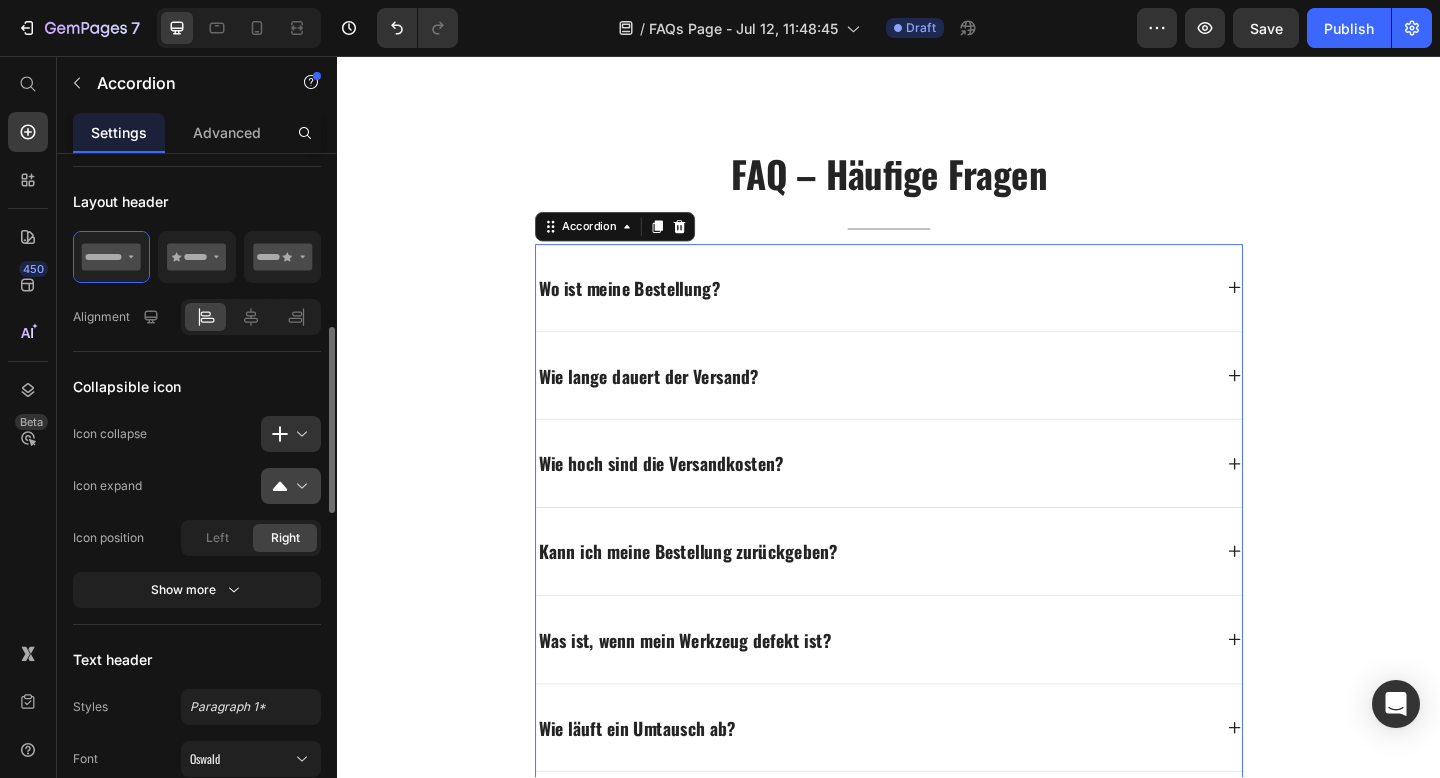 click at bounding box center [299, 486] 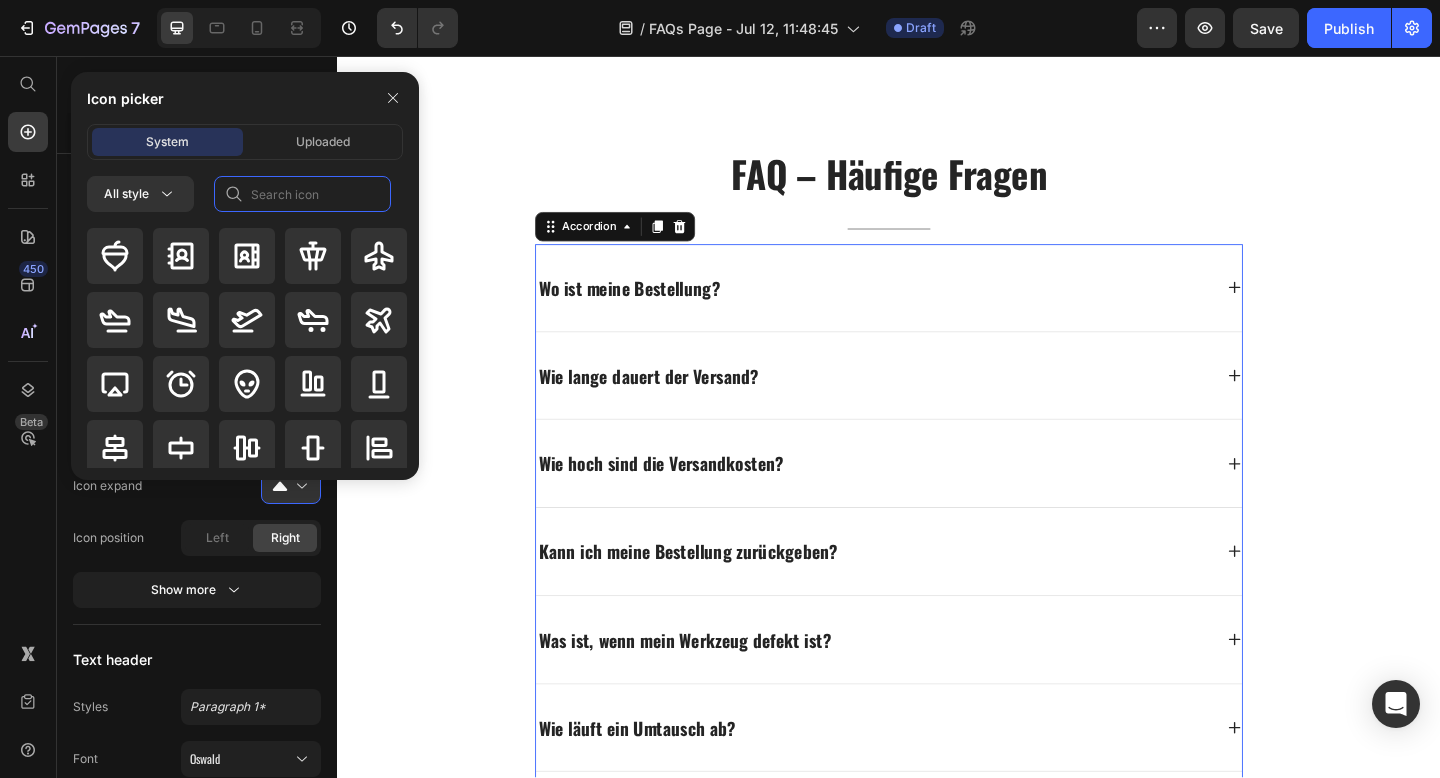 click 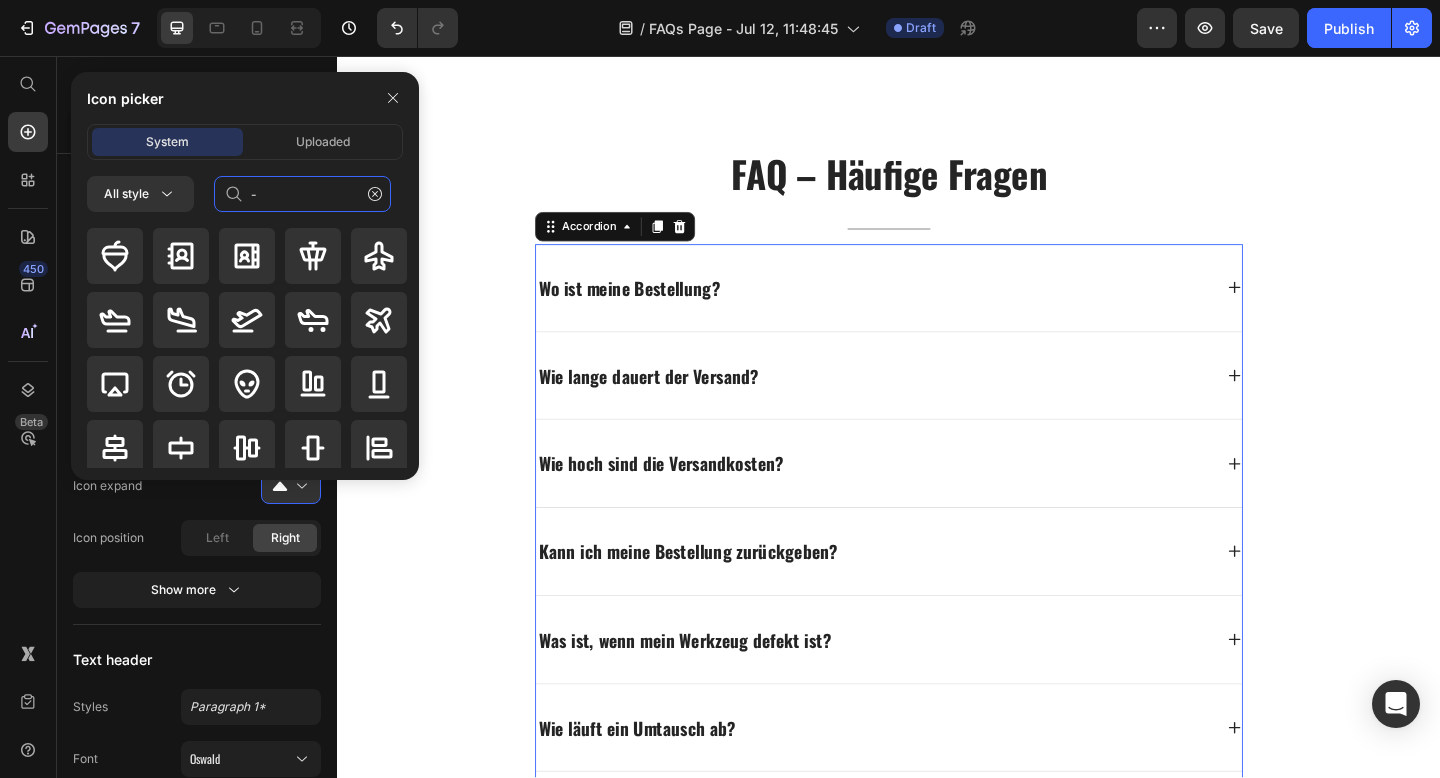 type on "-" 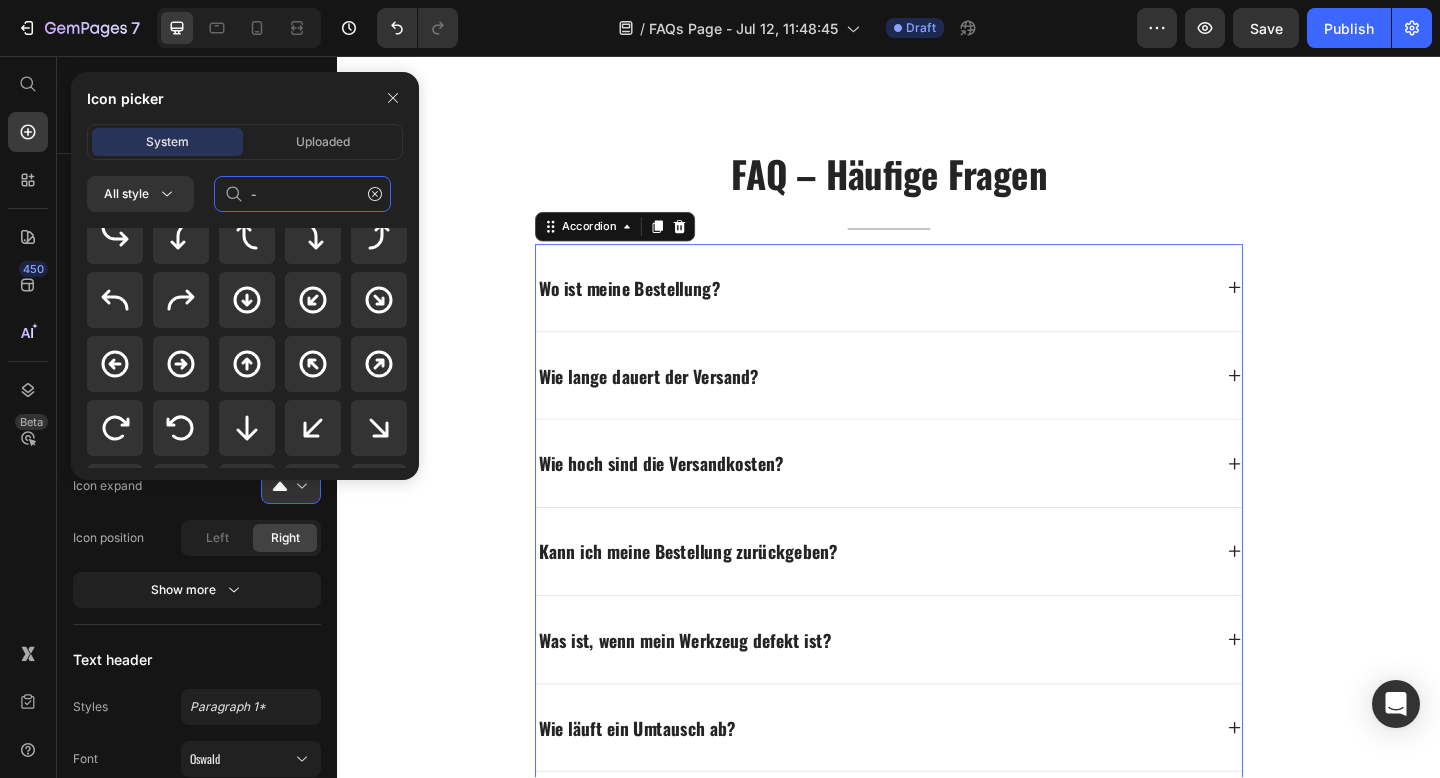scroll, scrollTop: 533, scrollLeft: 0, axis: vertical 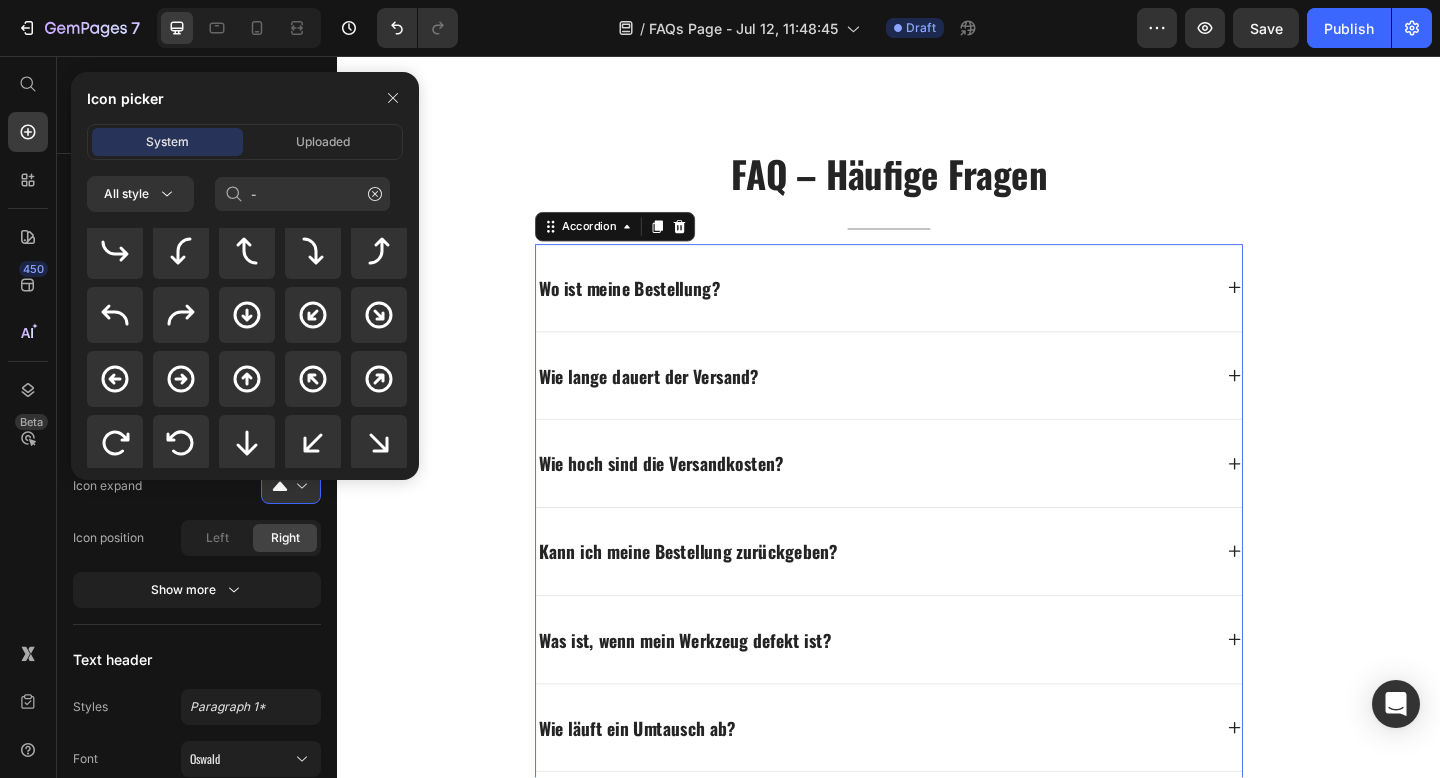 click on "Wo ist meine Bestellung?" at bounding box center [937, 309] 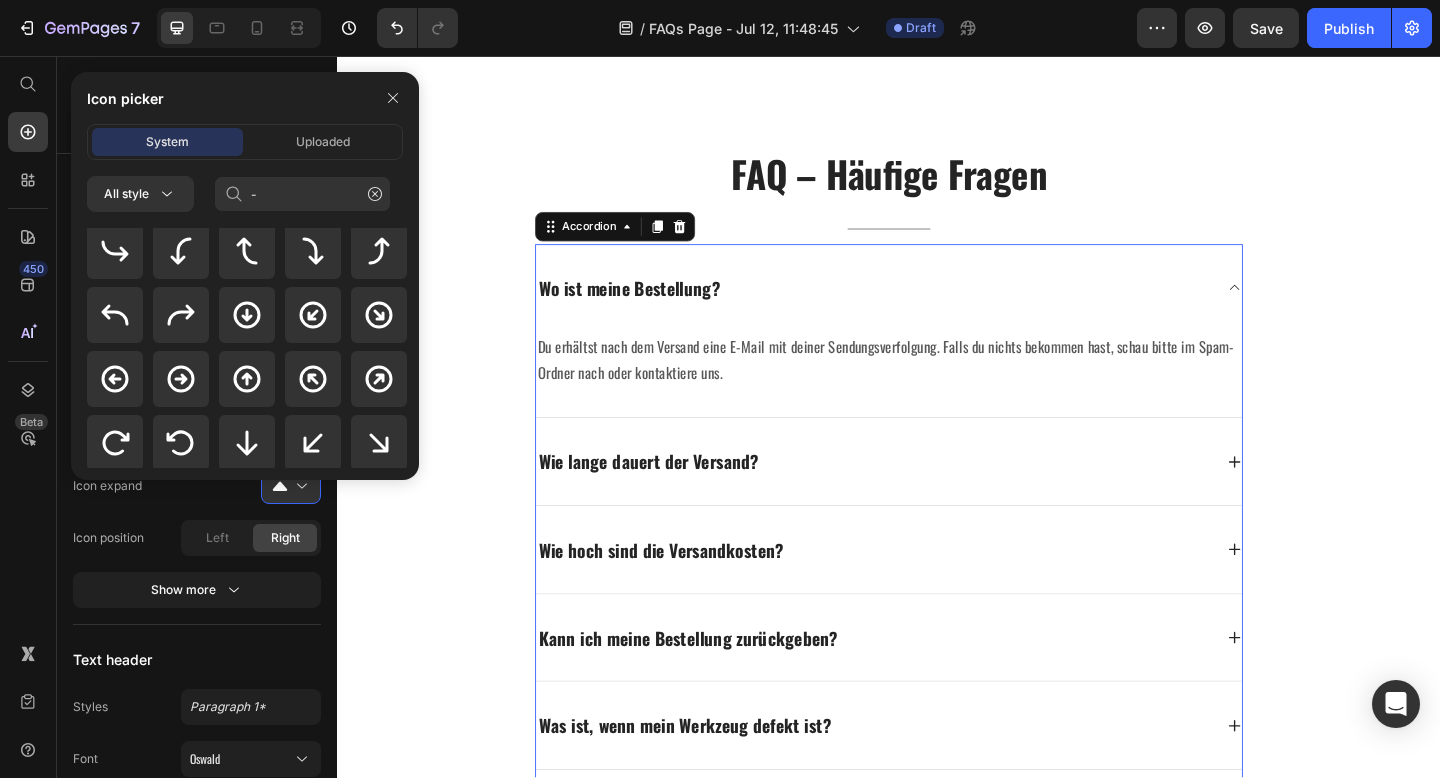 click on "Wo ist meine Bestellung?" at bounding box center (937, 308) 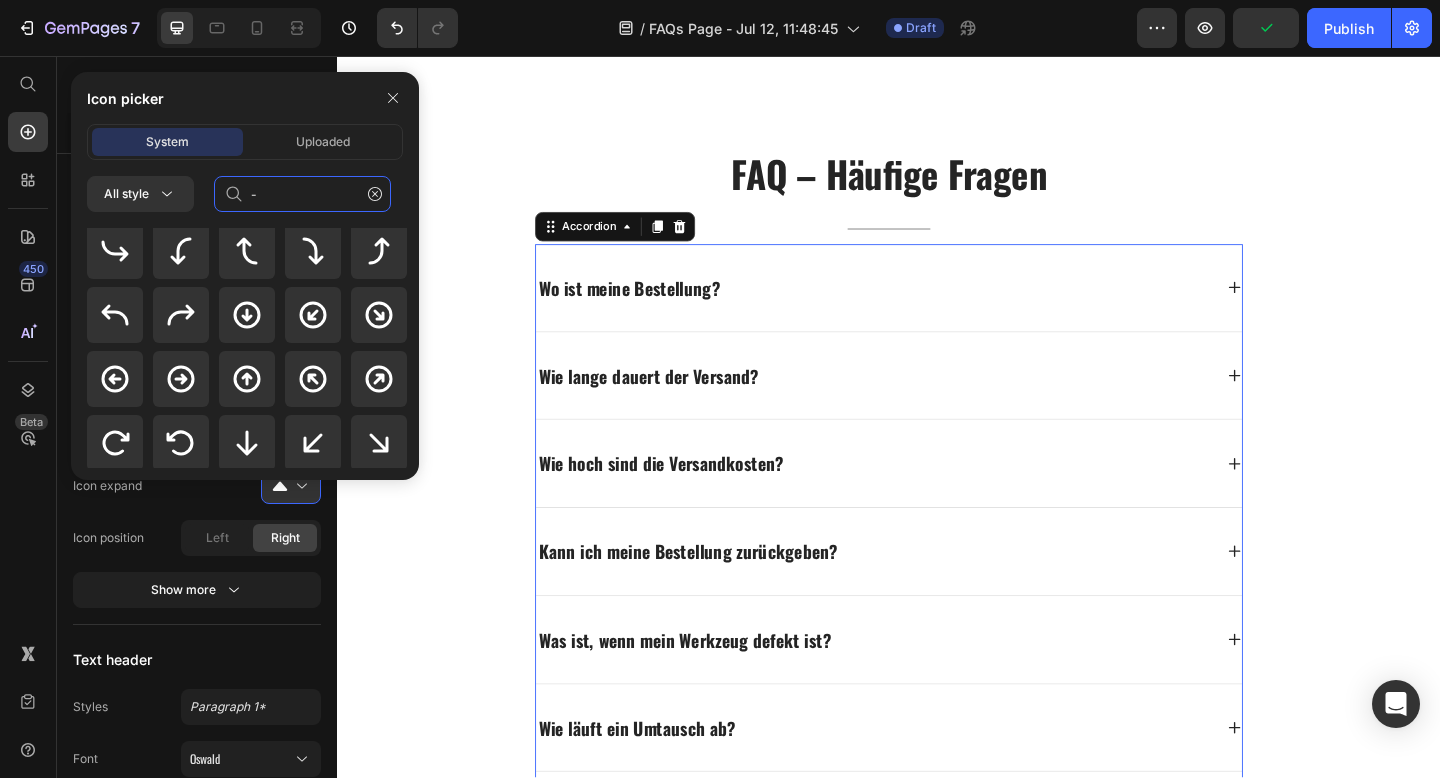click on "-" 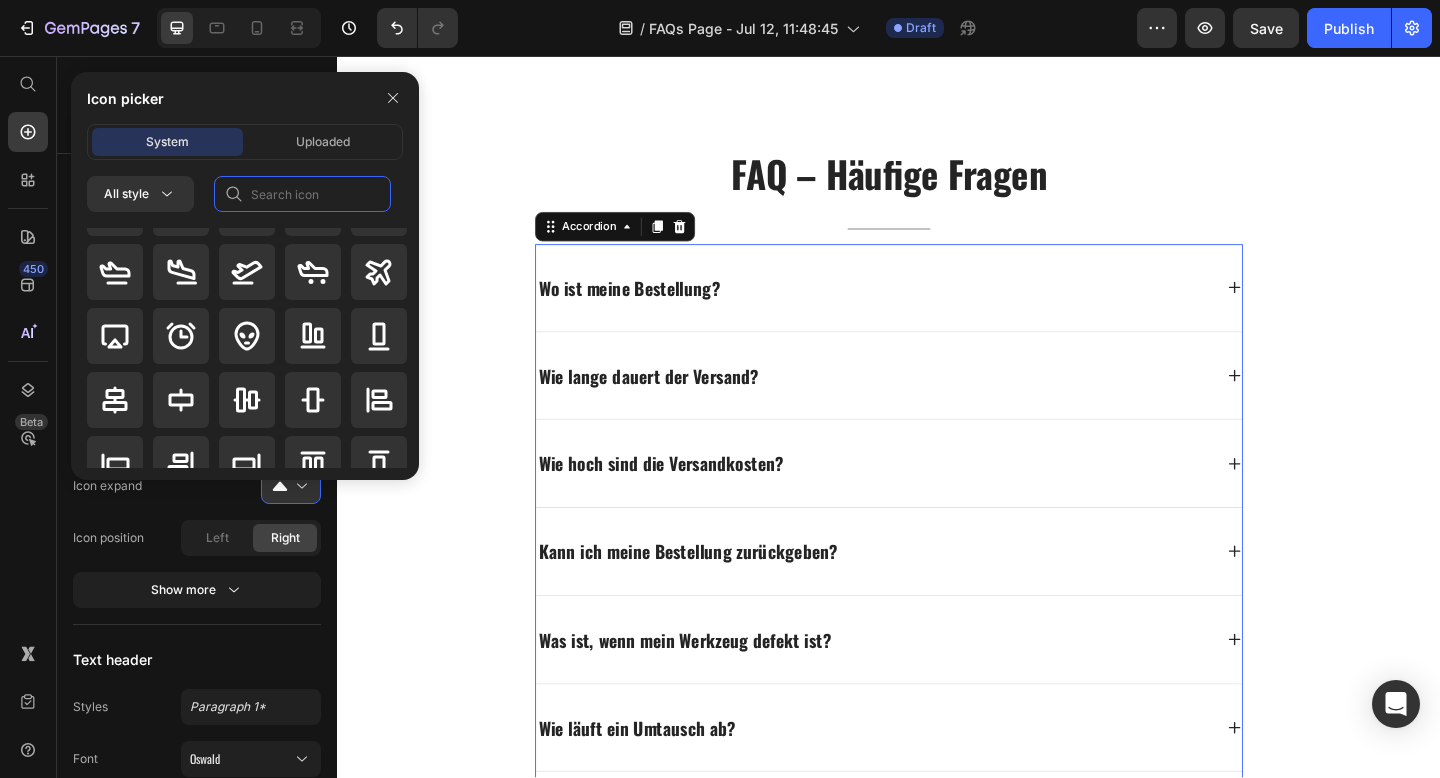 scroll, scrollTop: 0, scrollLeft: 0, axis: both 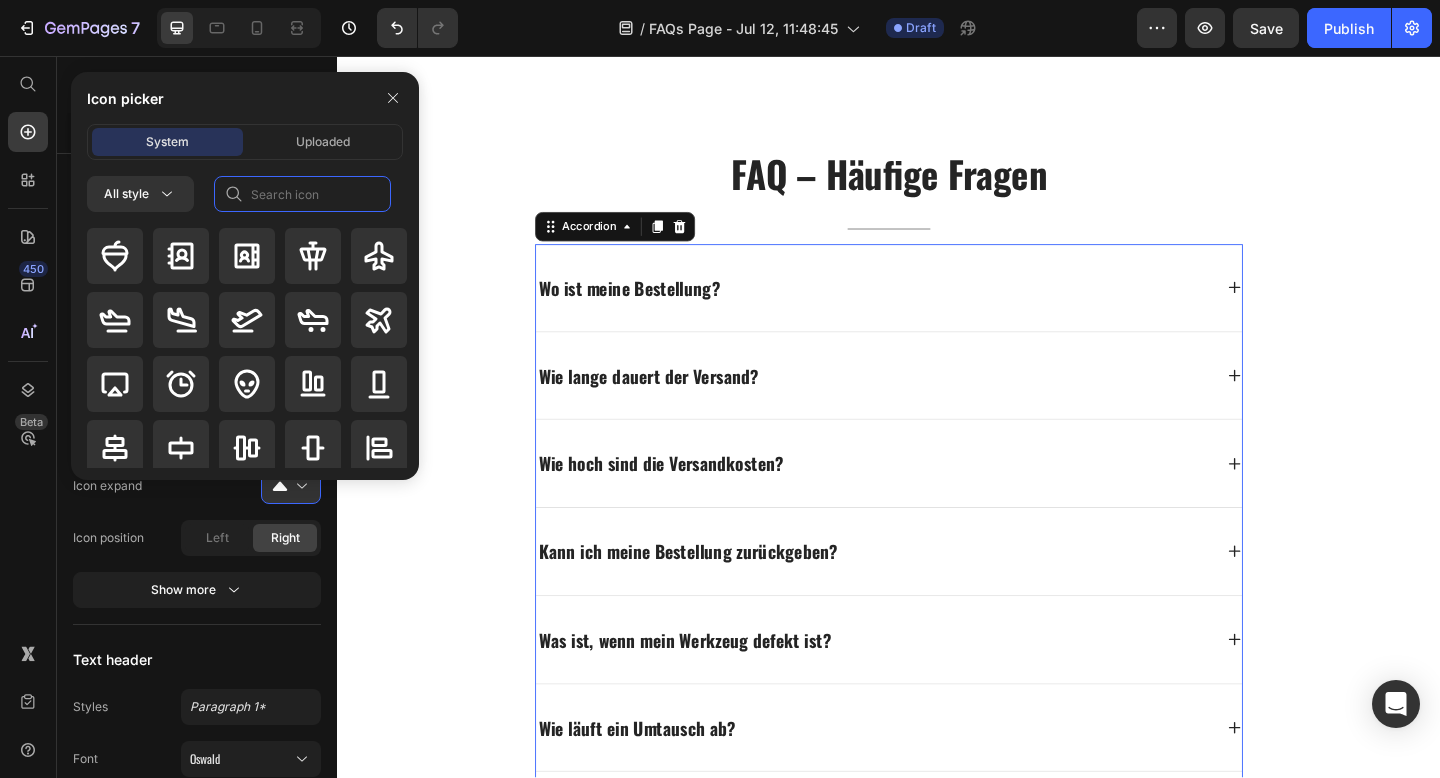 type 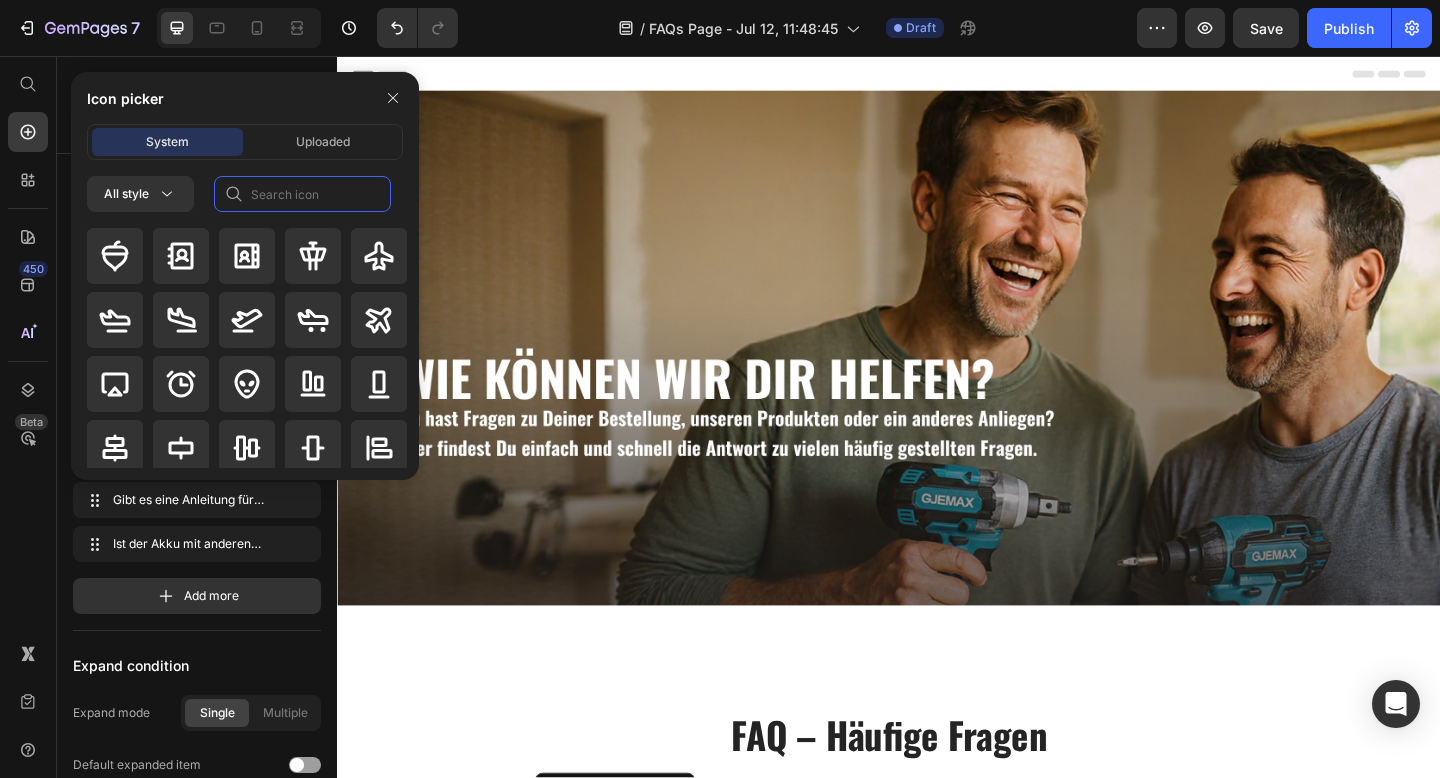 scroll, scrollTop: 610, scrollLeft: 0, axis: vertical 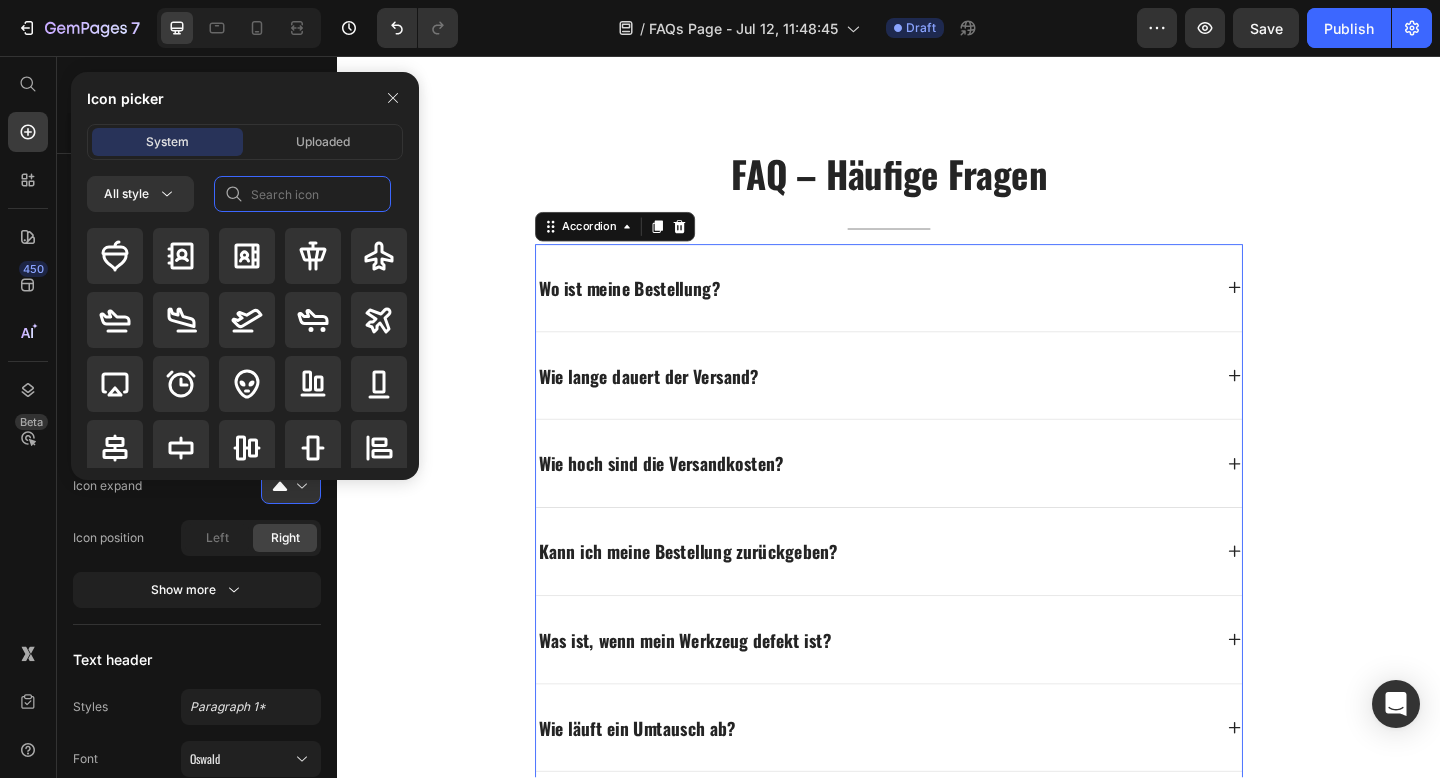 paste on "minus" 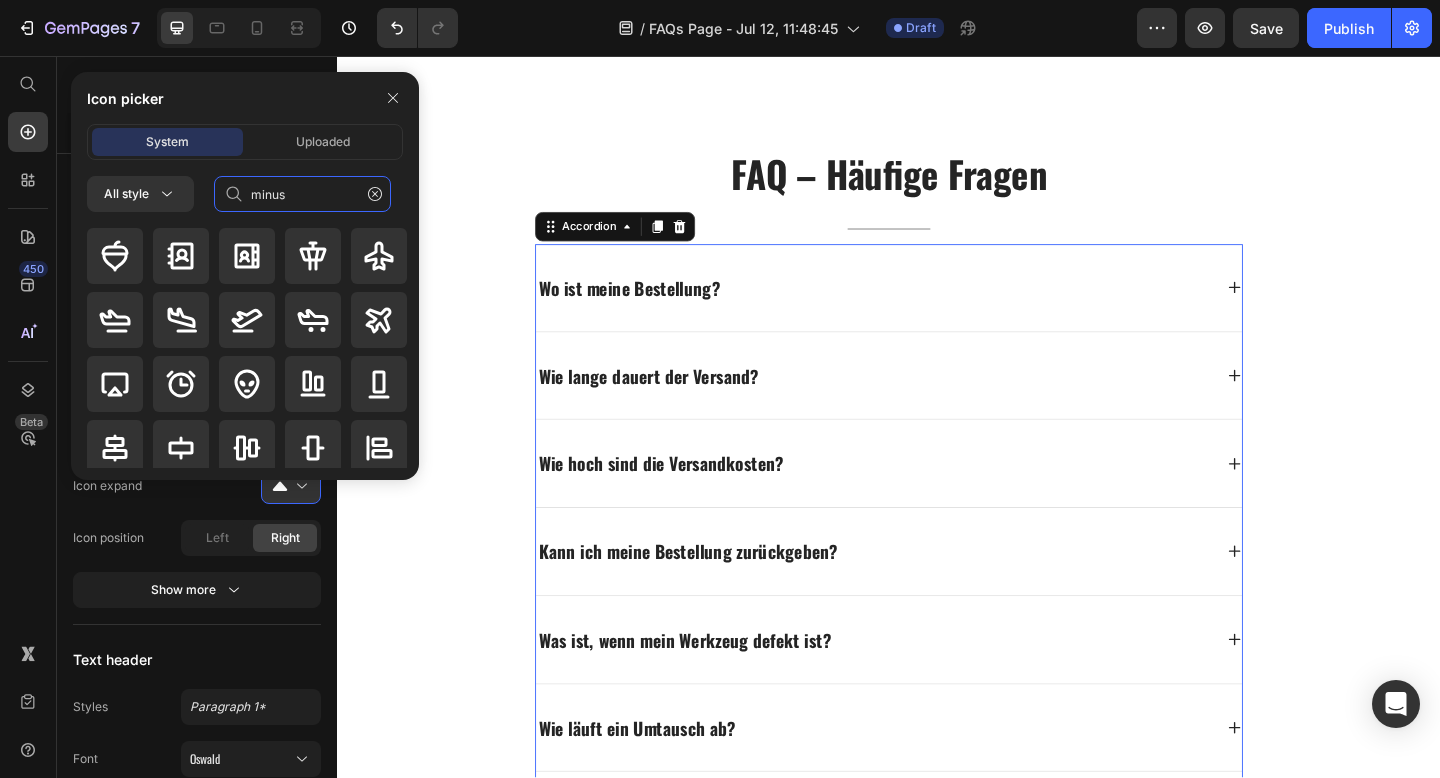 type on "minus" 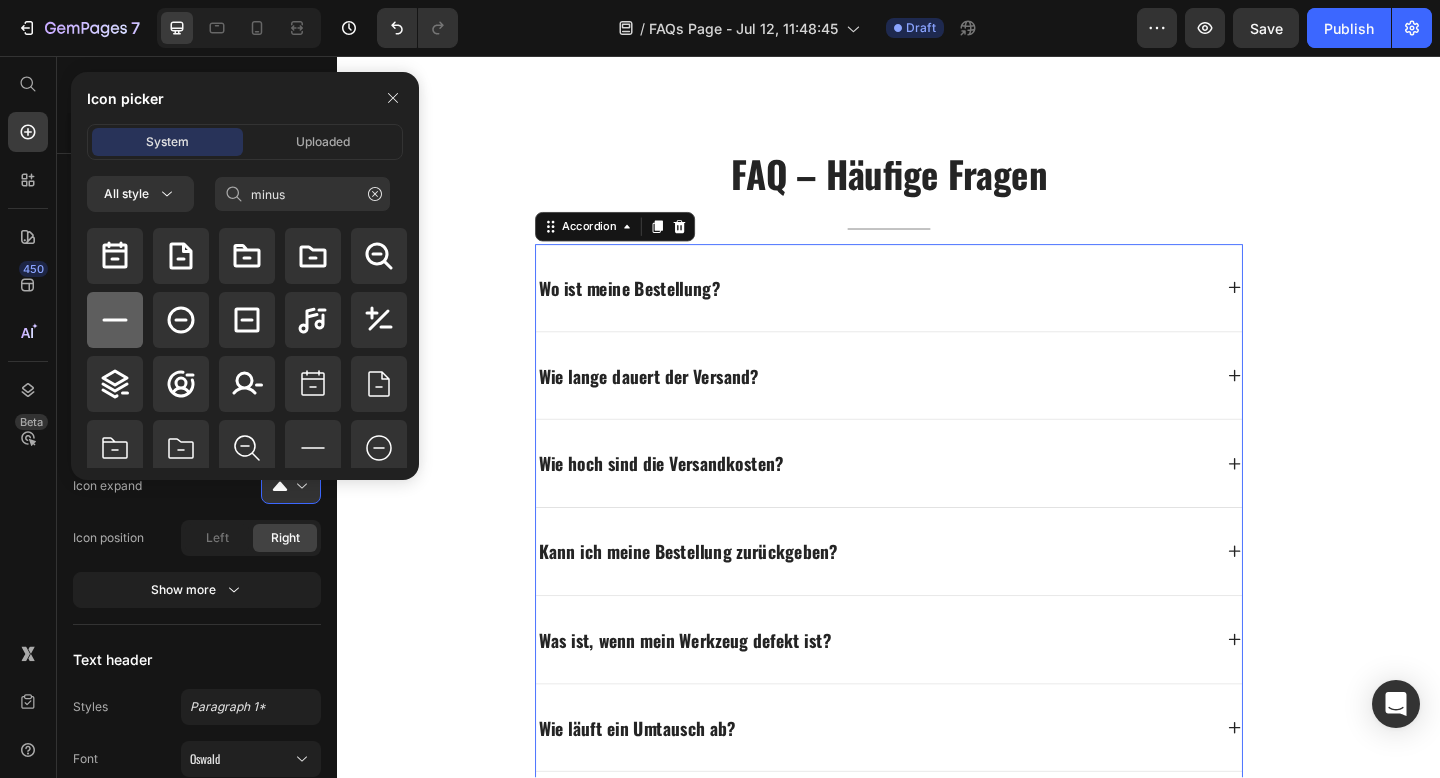 click 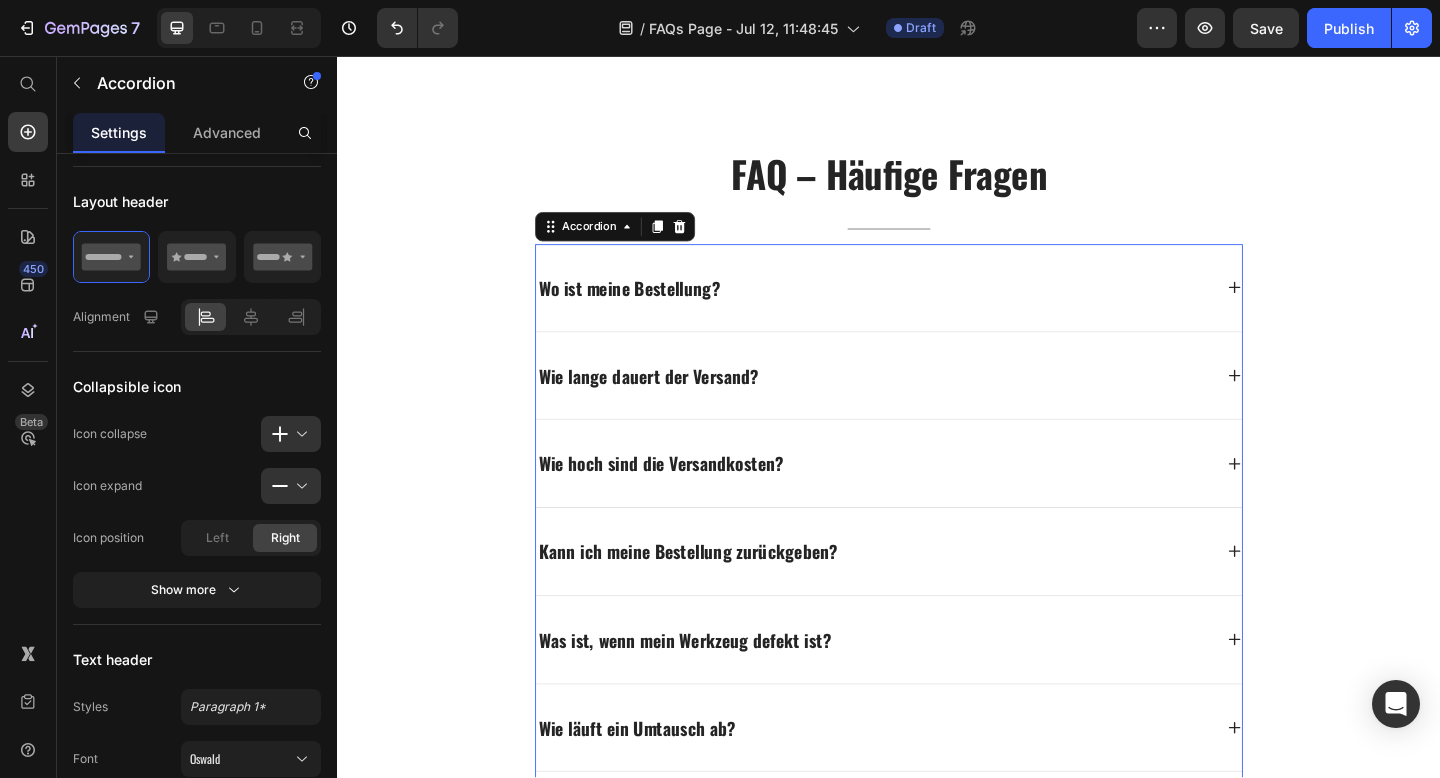 click on "Wo ist meine Bestellung?" at bounding box center (921, 308) 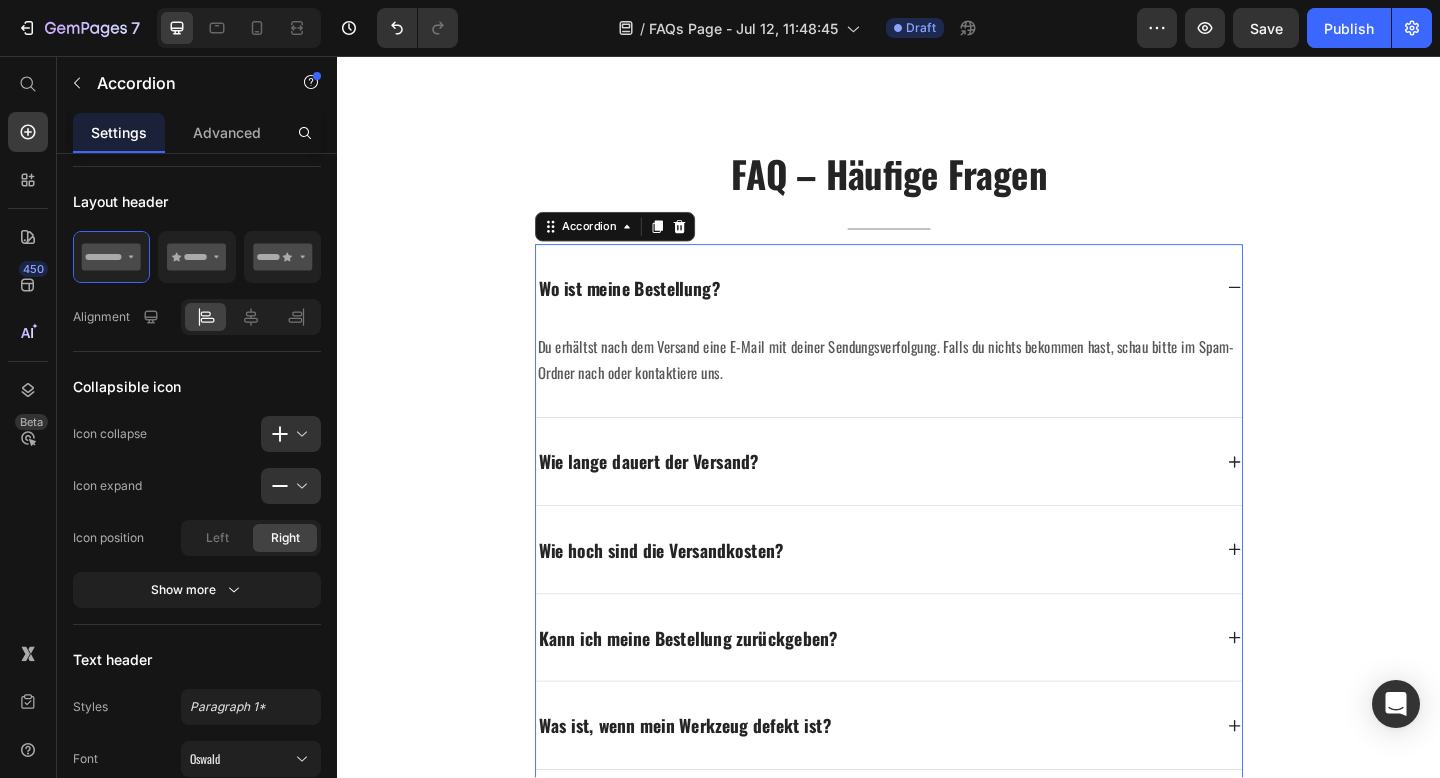 click on "Wo ist meine Bestellung?" at bounding box center [921, 308] 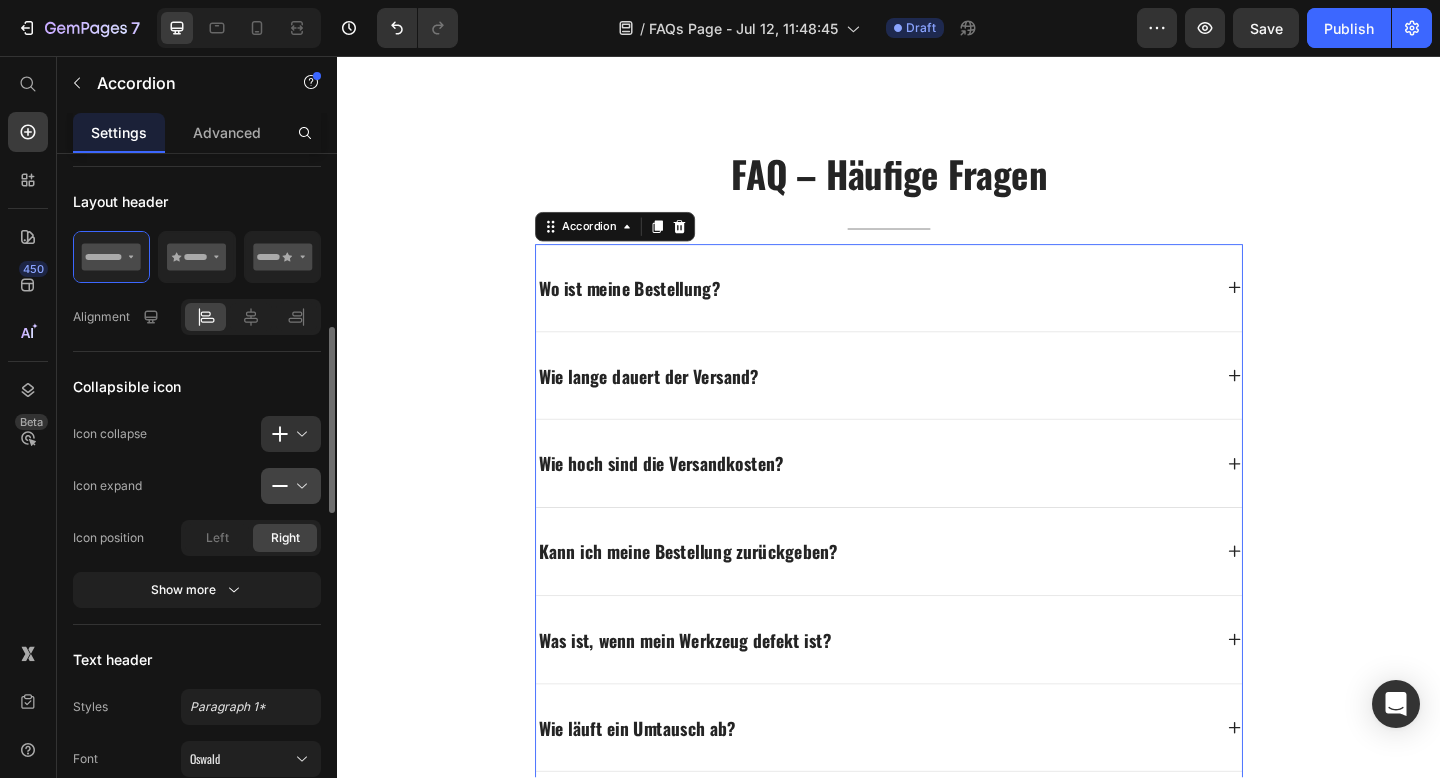 click at bounding box center [299, 486] 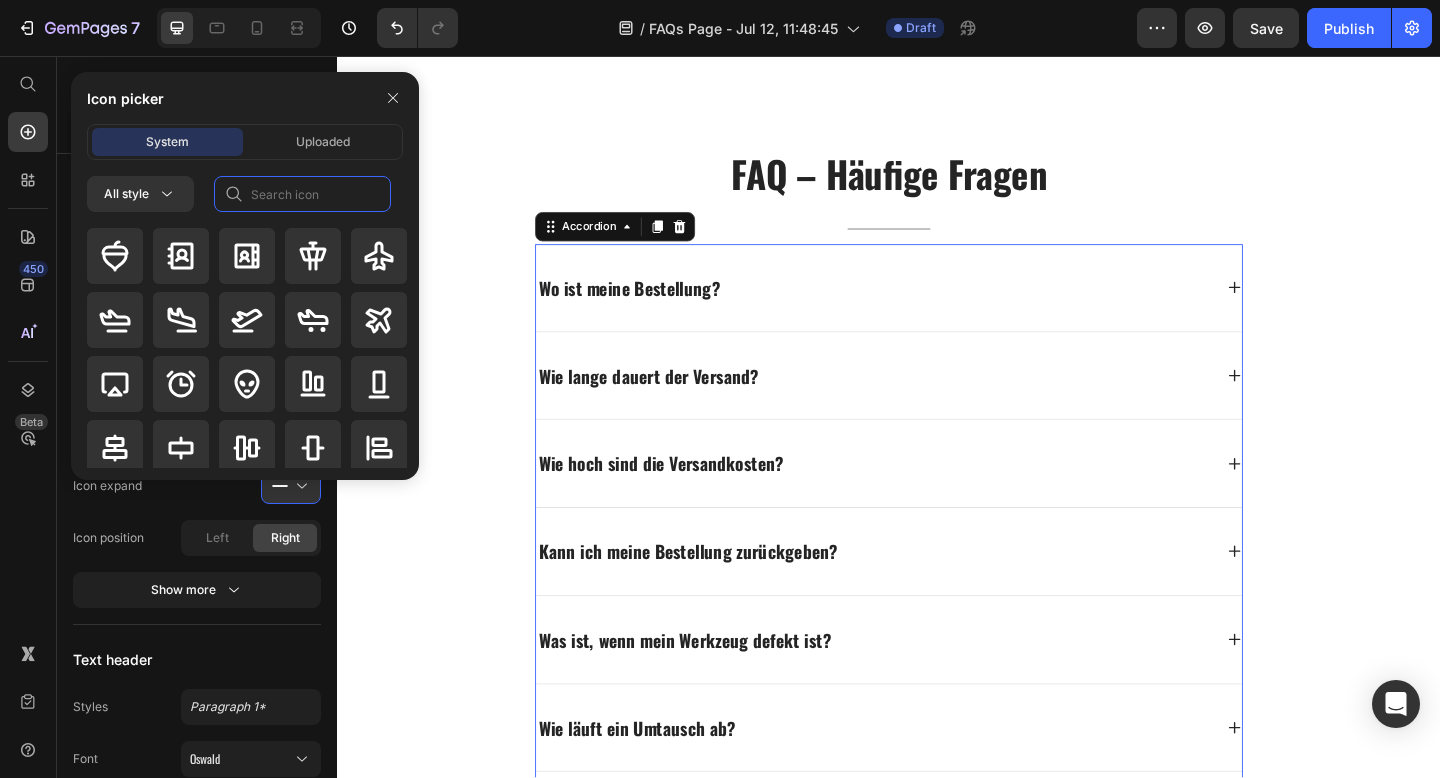 click 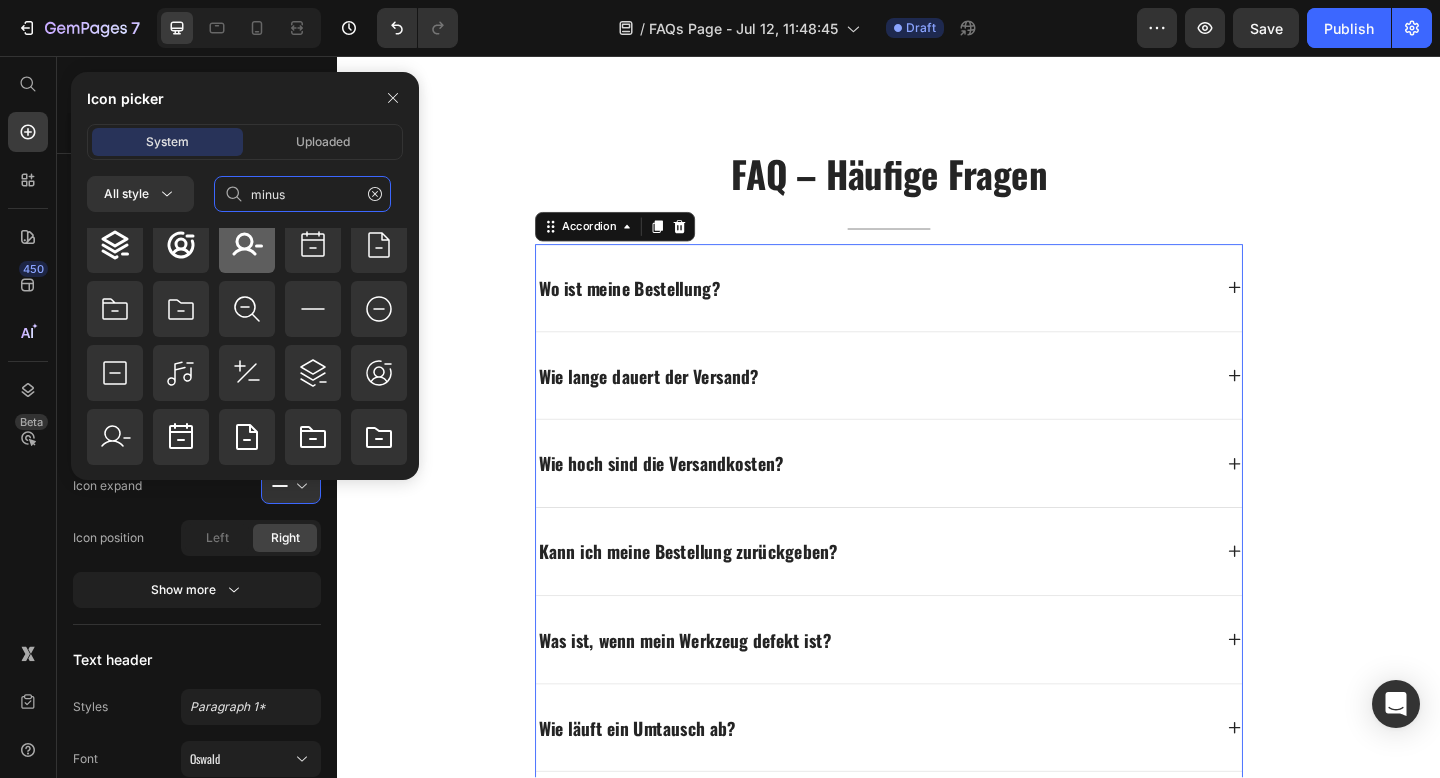 scroll, scrollTop: 151, scrollLeft: 0, axis: vertical 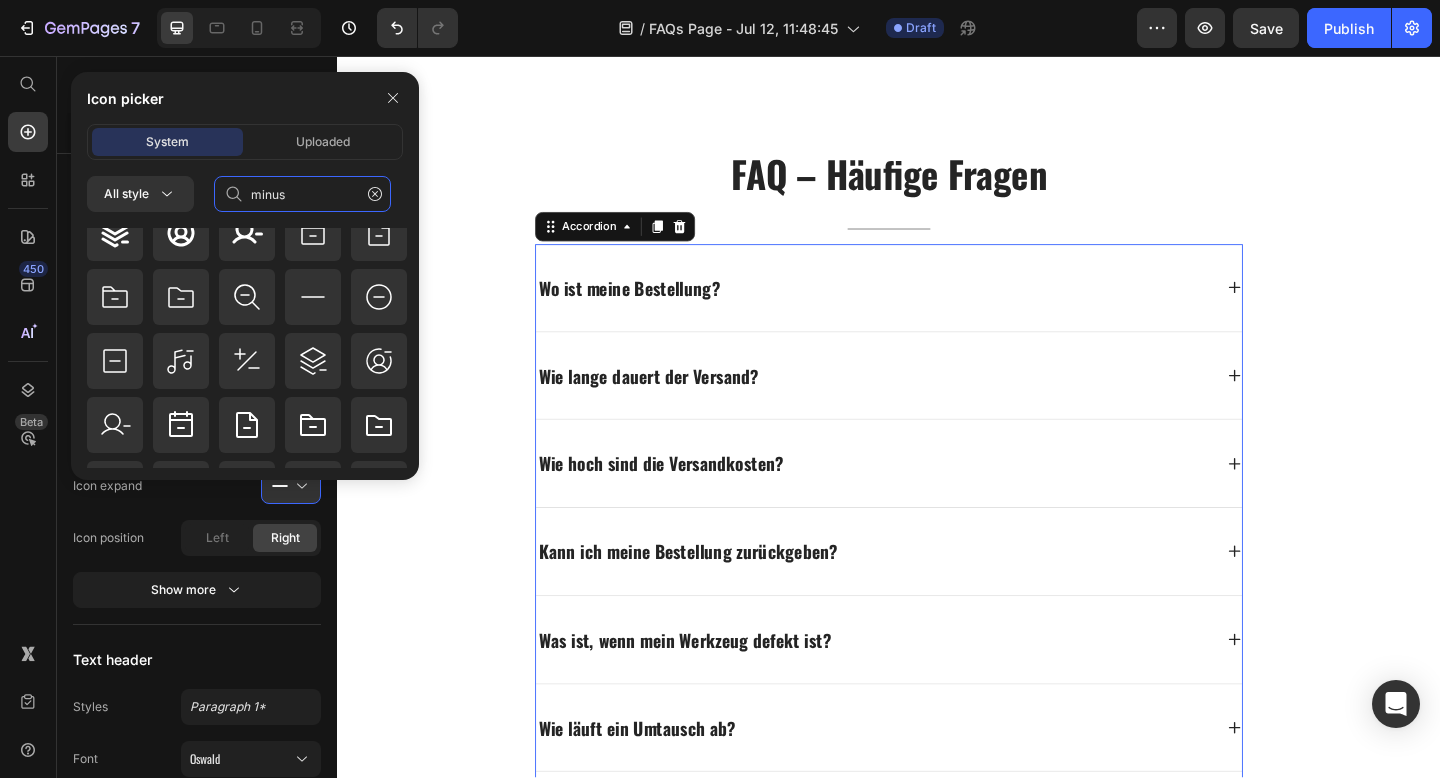 type on "minus" 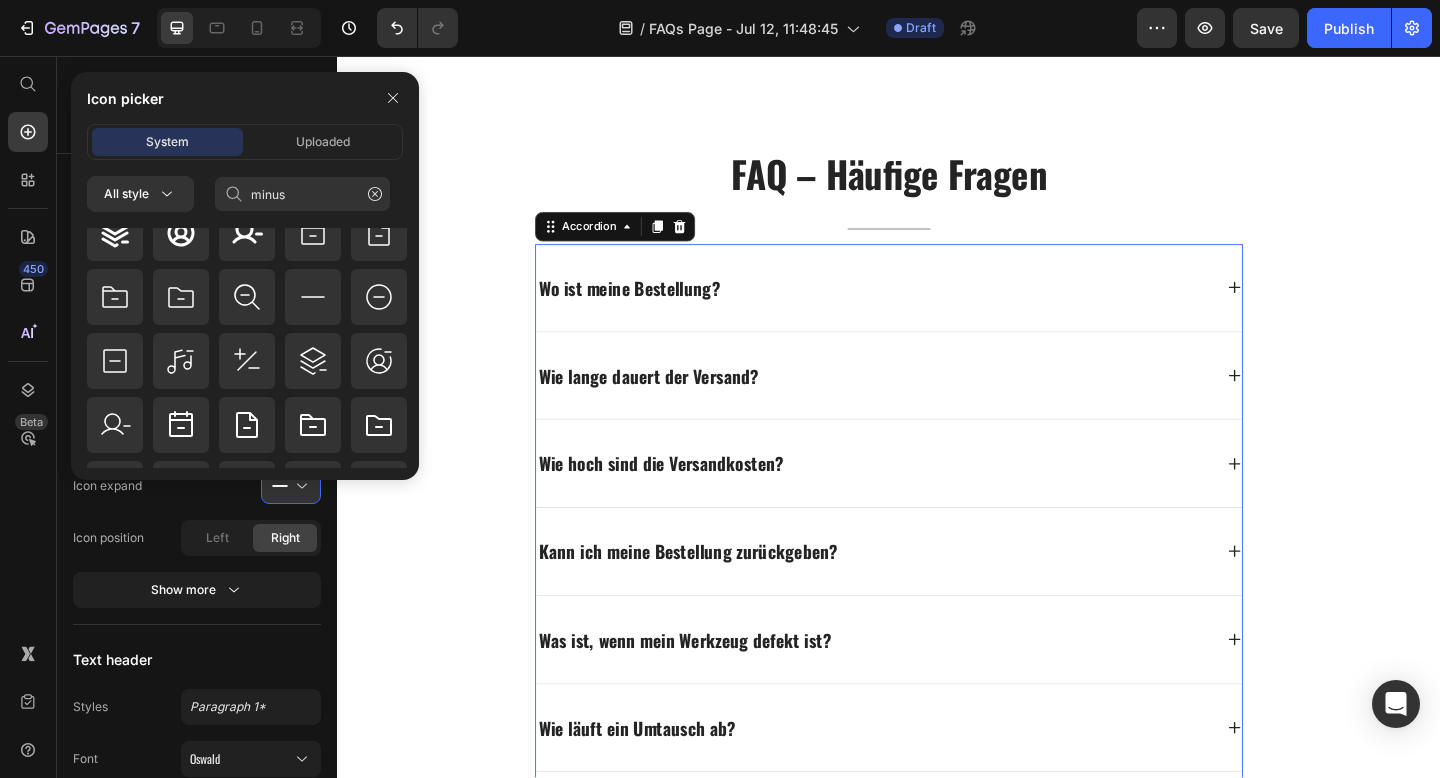 click on "Wo ist meine Bestellung?" at bounding box center (921, 308) 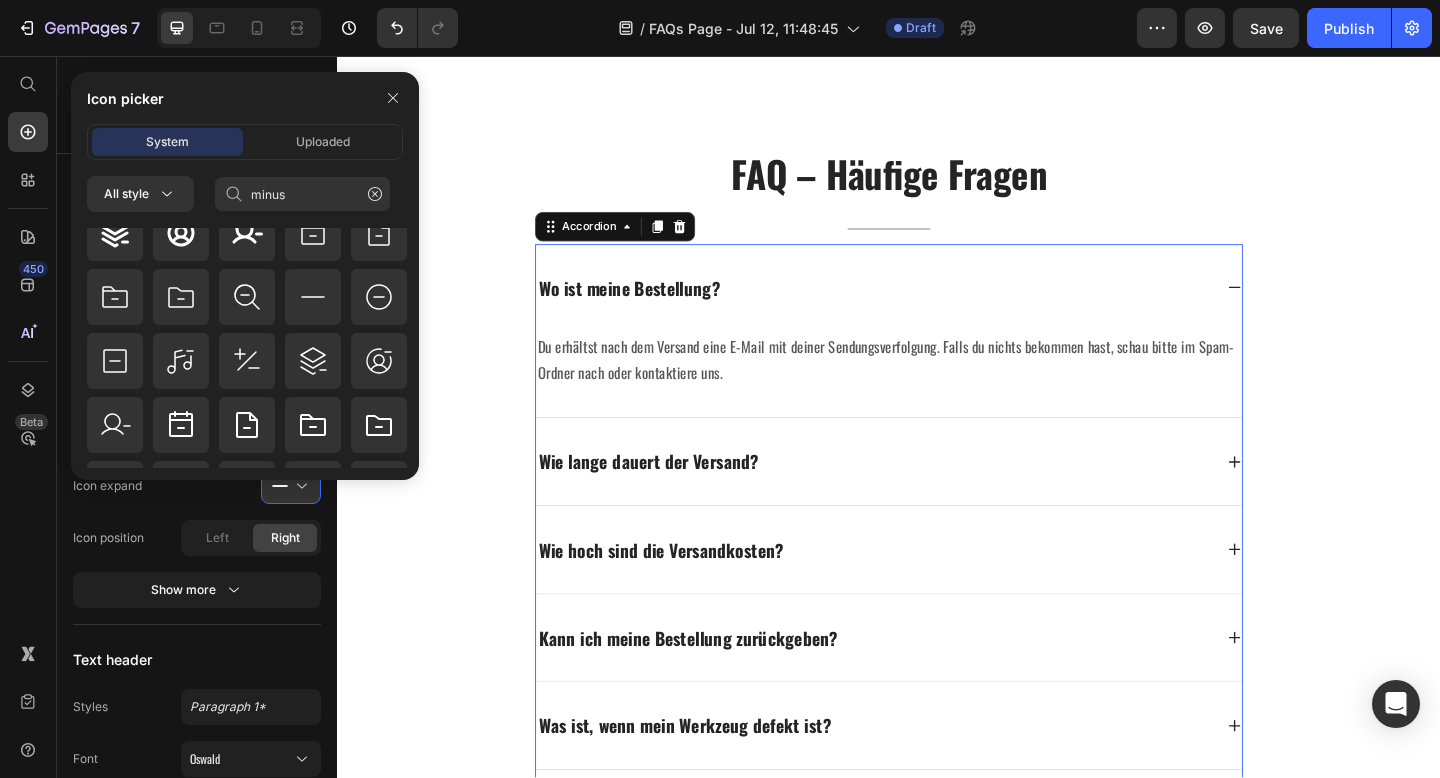 click on "Wo ist meine Bestellung?" at bounding box center [921, 308] 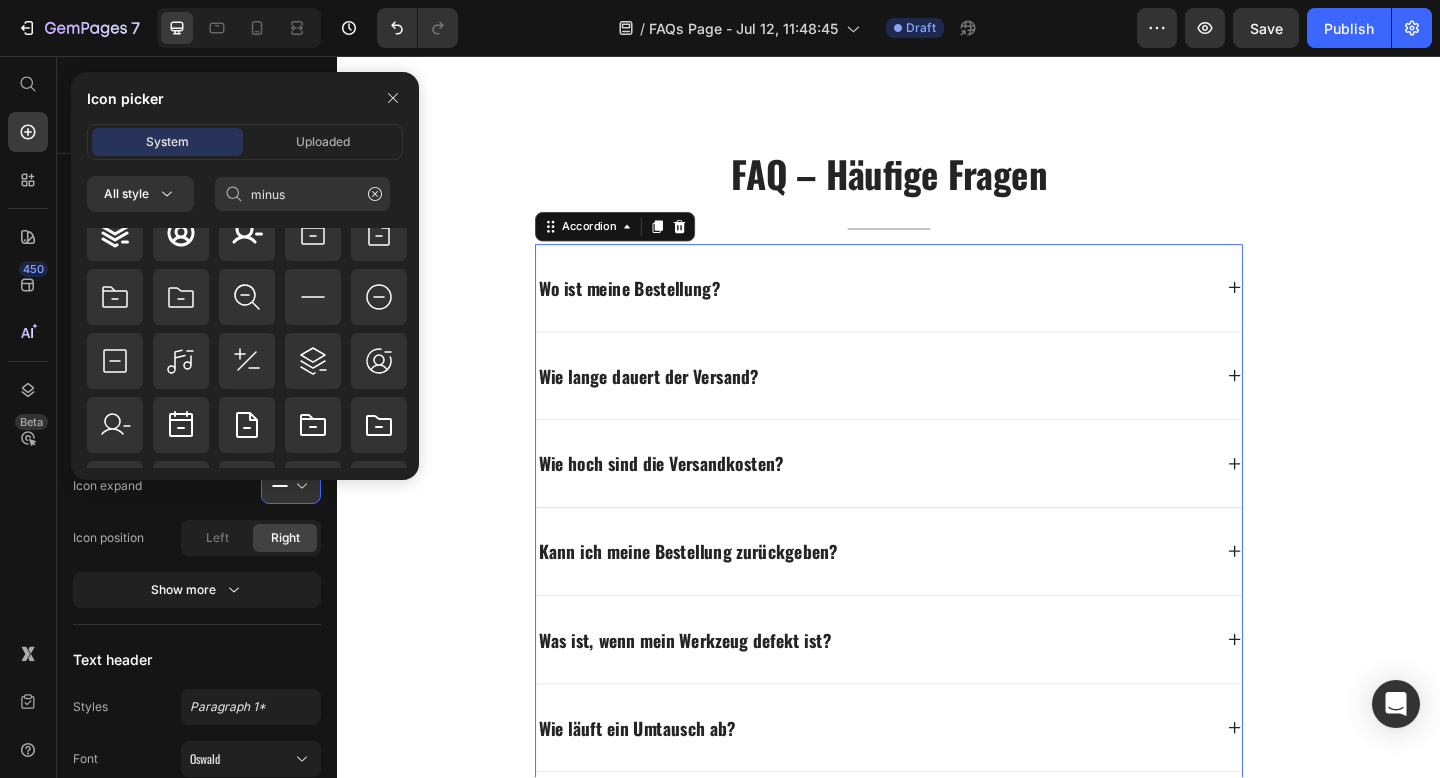 click on "Wo ist meine Bestellung?" at bounding box center [921, 308] 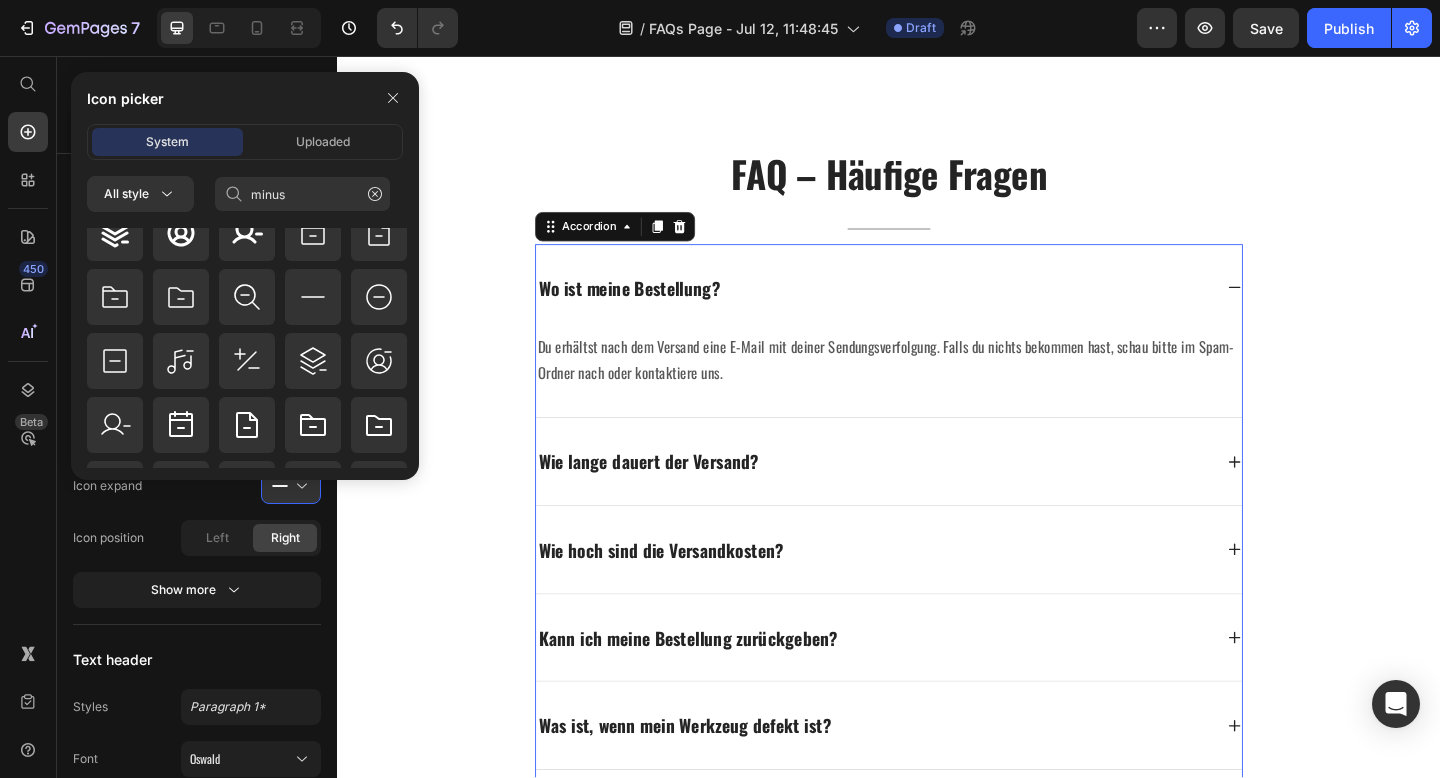 click on "Wo ist meine Bestellung?" at bounding box center (921, 308) 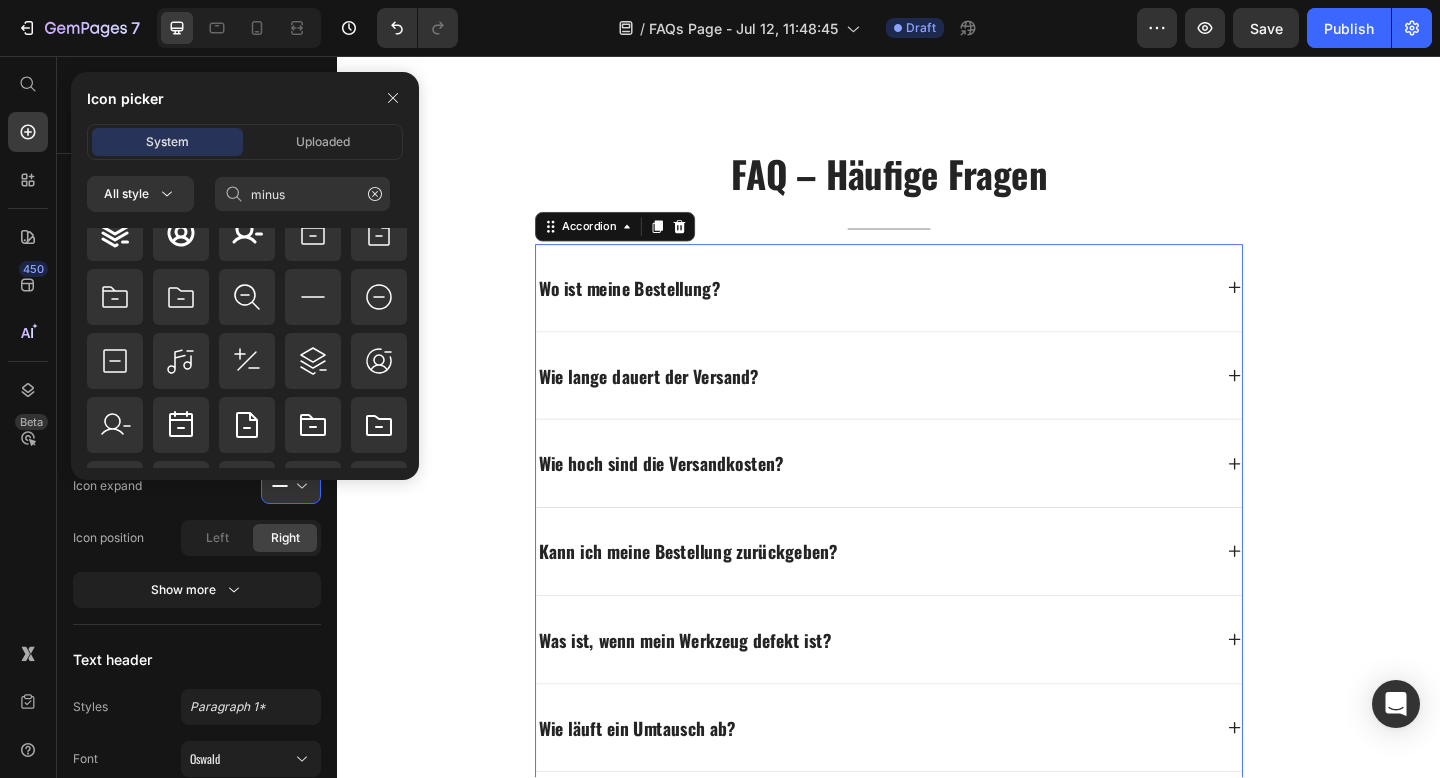 click on "Wo ist meine Bestellung?" at bounding box center [921, 308] 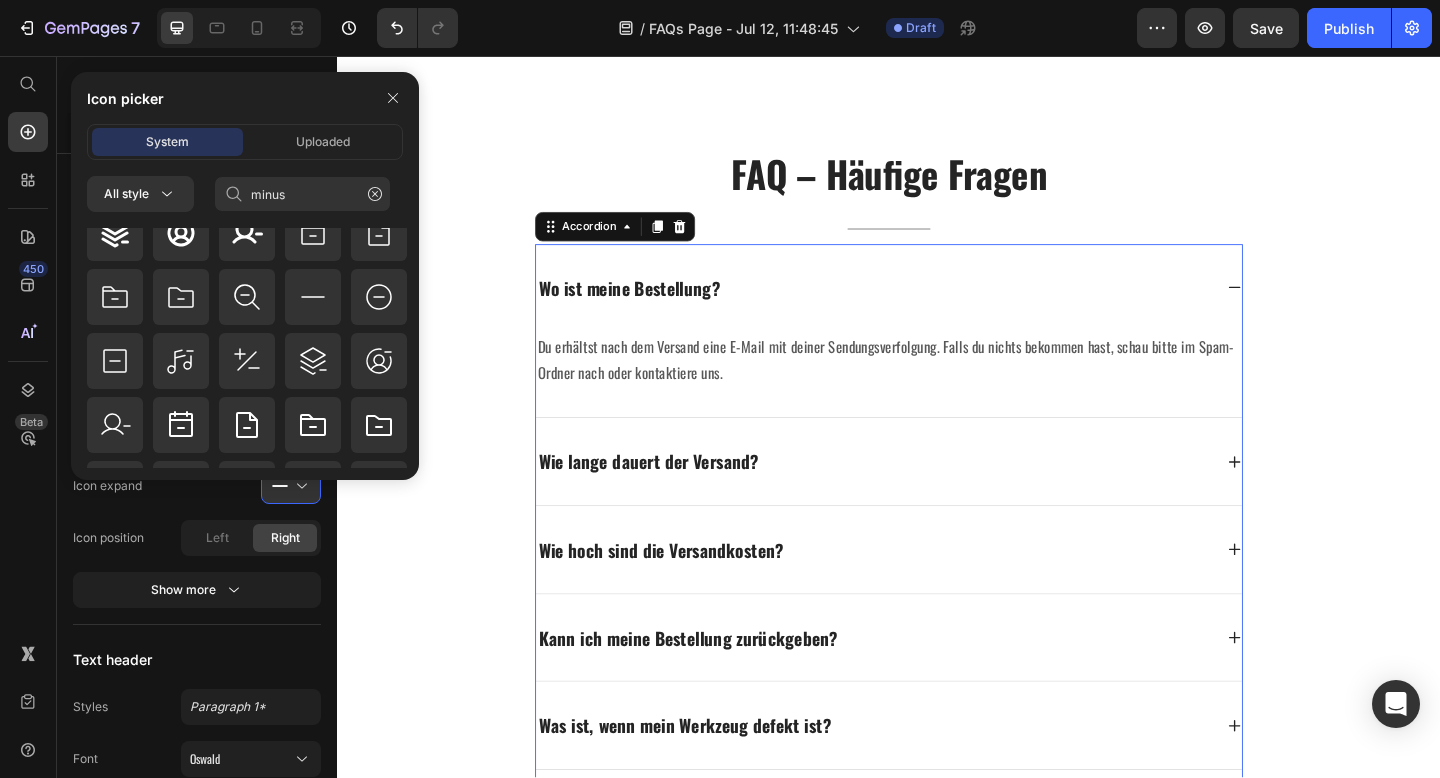 click on "Wo ist meine Bestellung?" at bounding box center [921, 308] 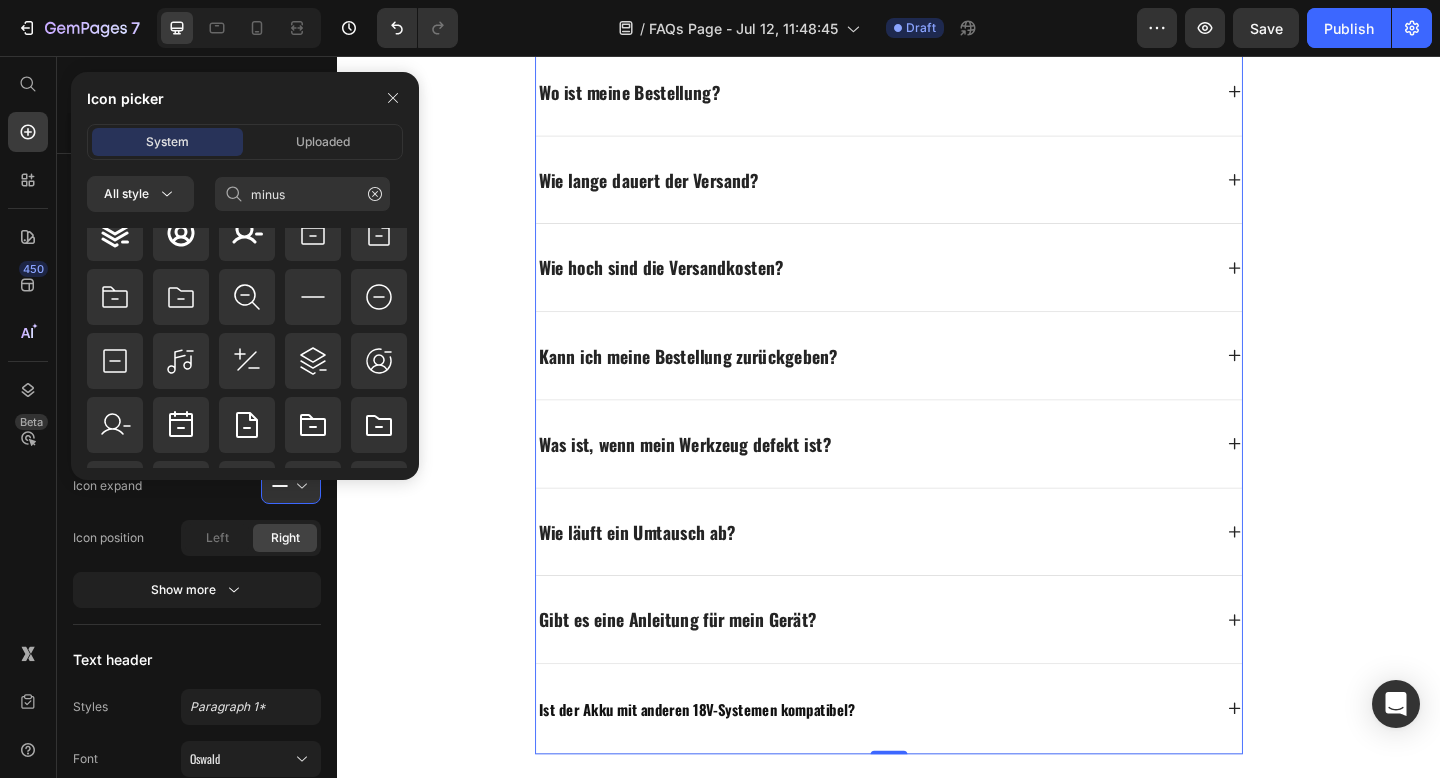 scroll, scrollTop: 979, scrollLeft: 0, axis: vertical 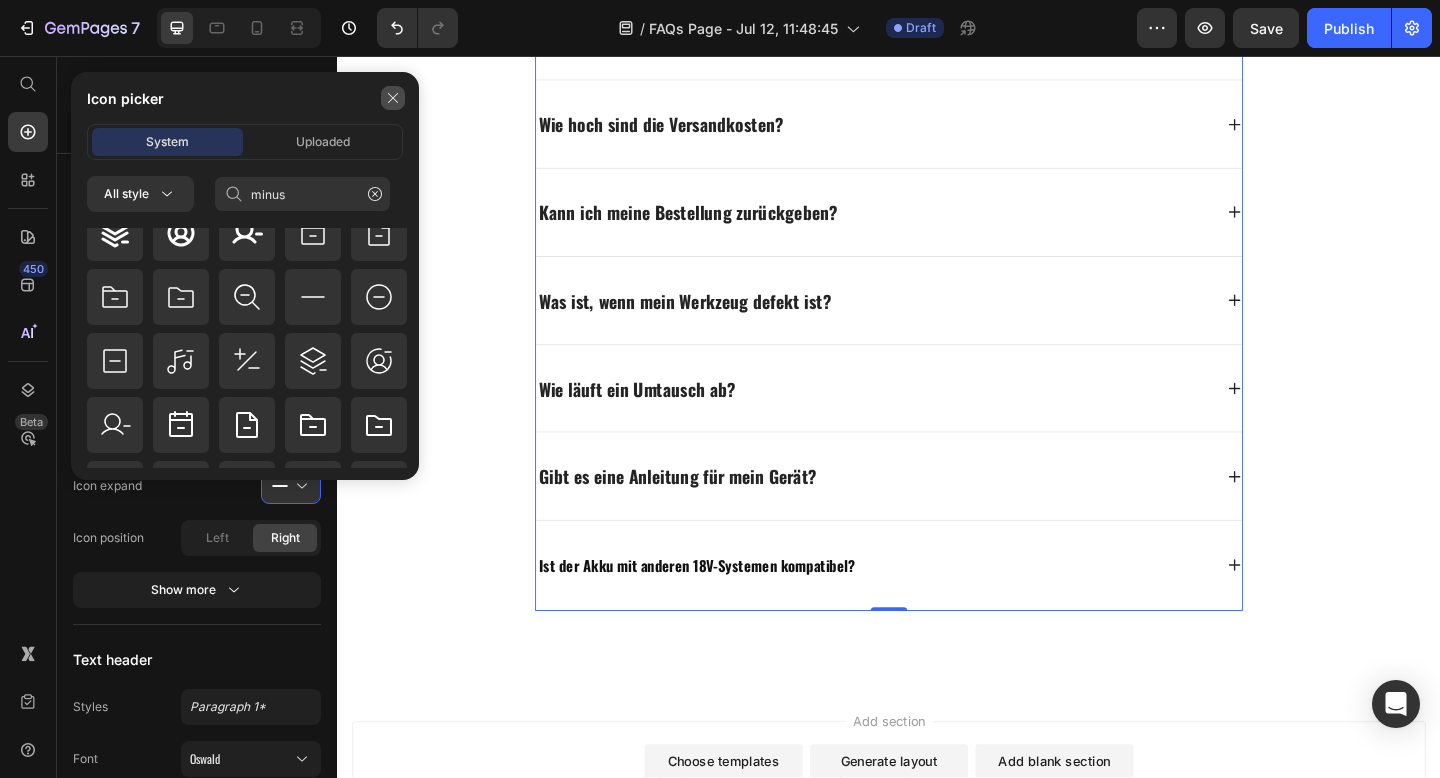 click 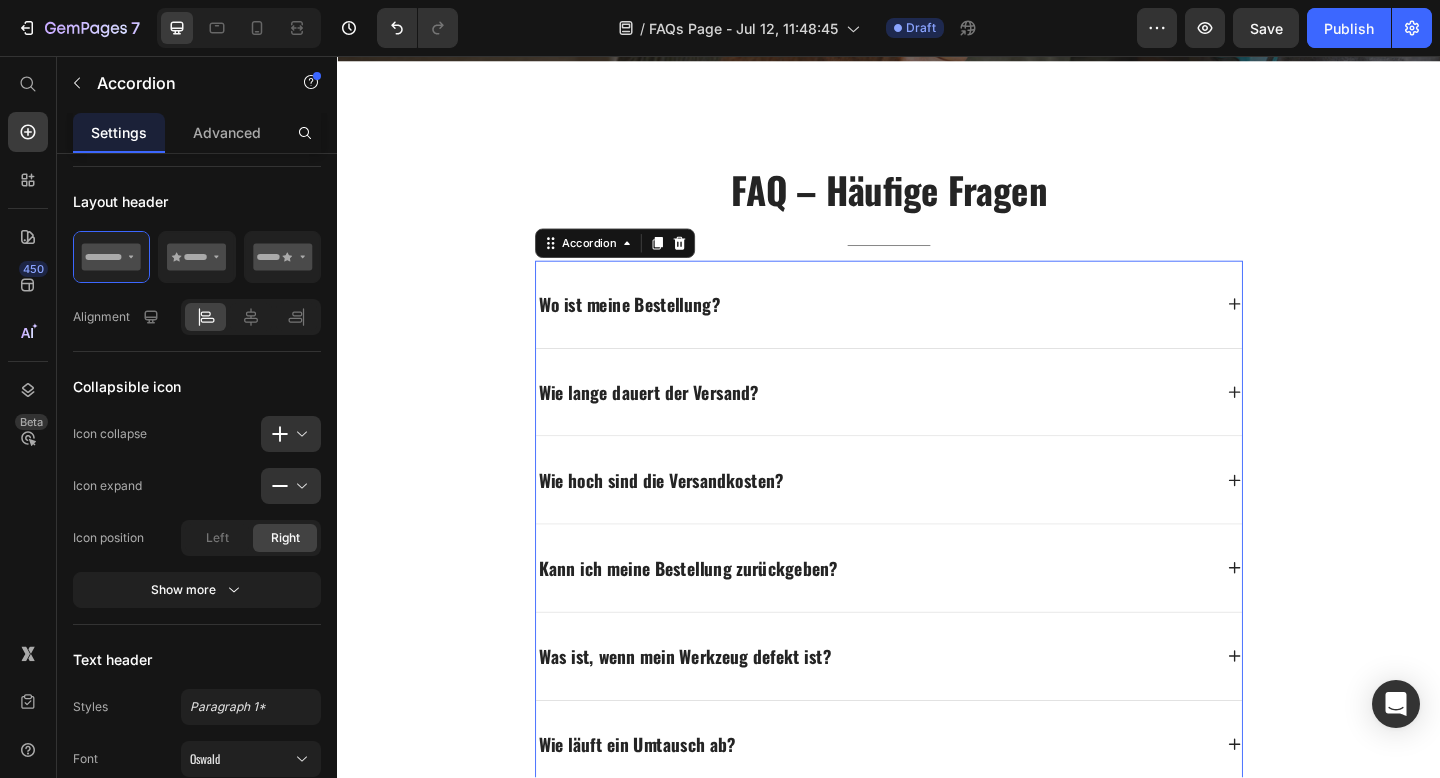 scroll, scrollTop: 595, scrollLeft: 0, axis: vertical 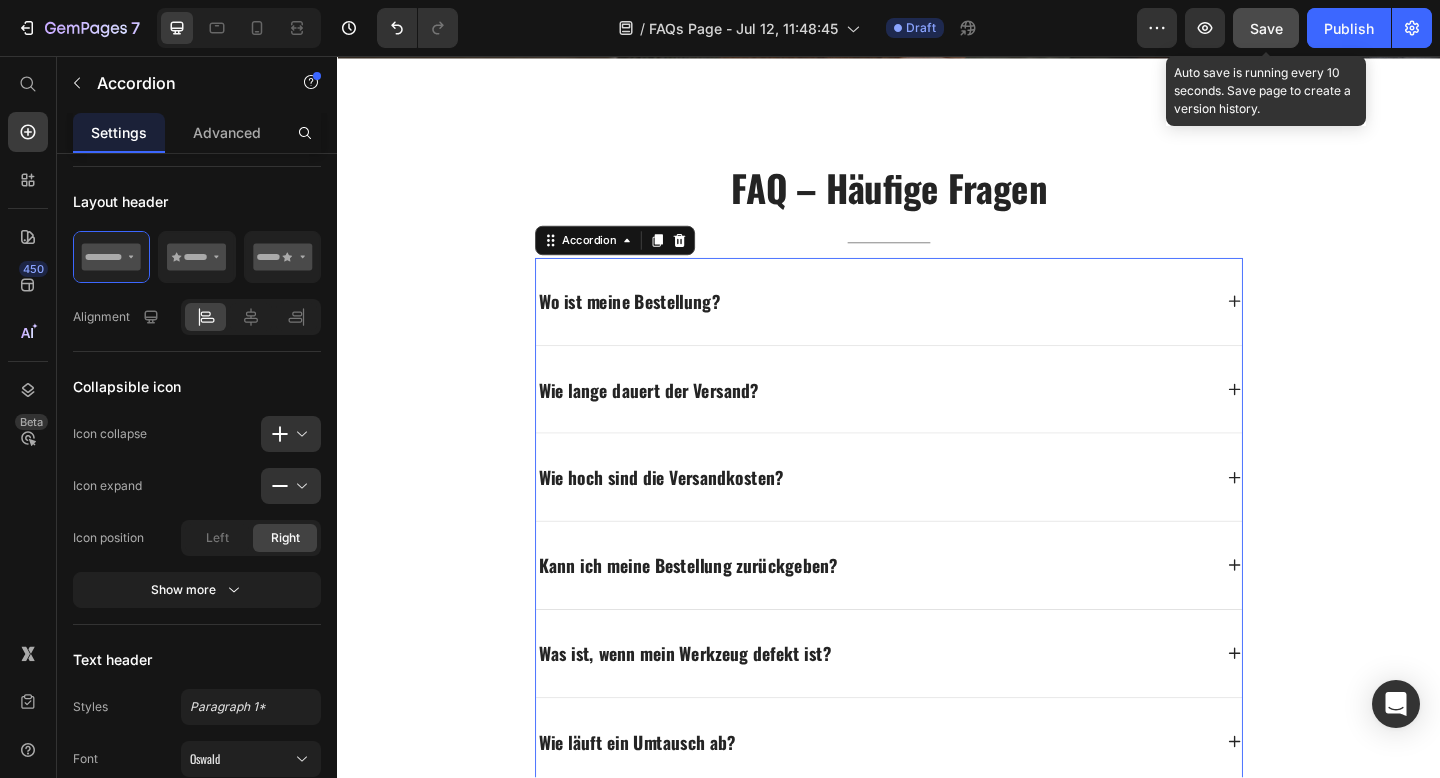 click on "Save" at bounding box center [1266, 28] 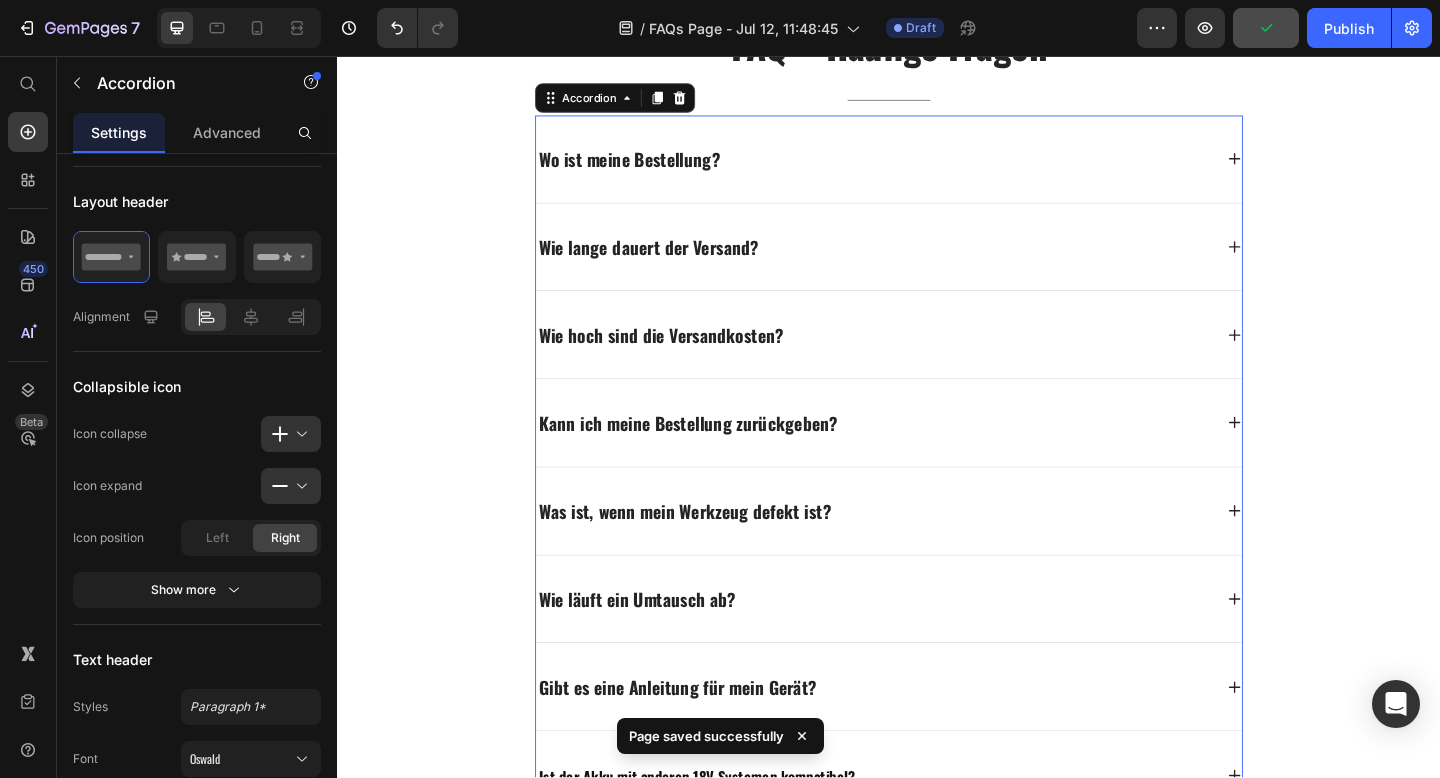 scroll, scrollTop: 772, scrollLeft: 0, axis: vertical 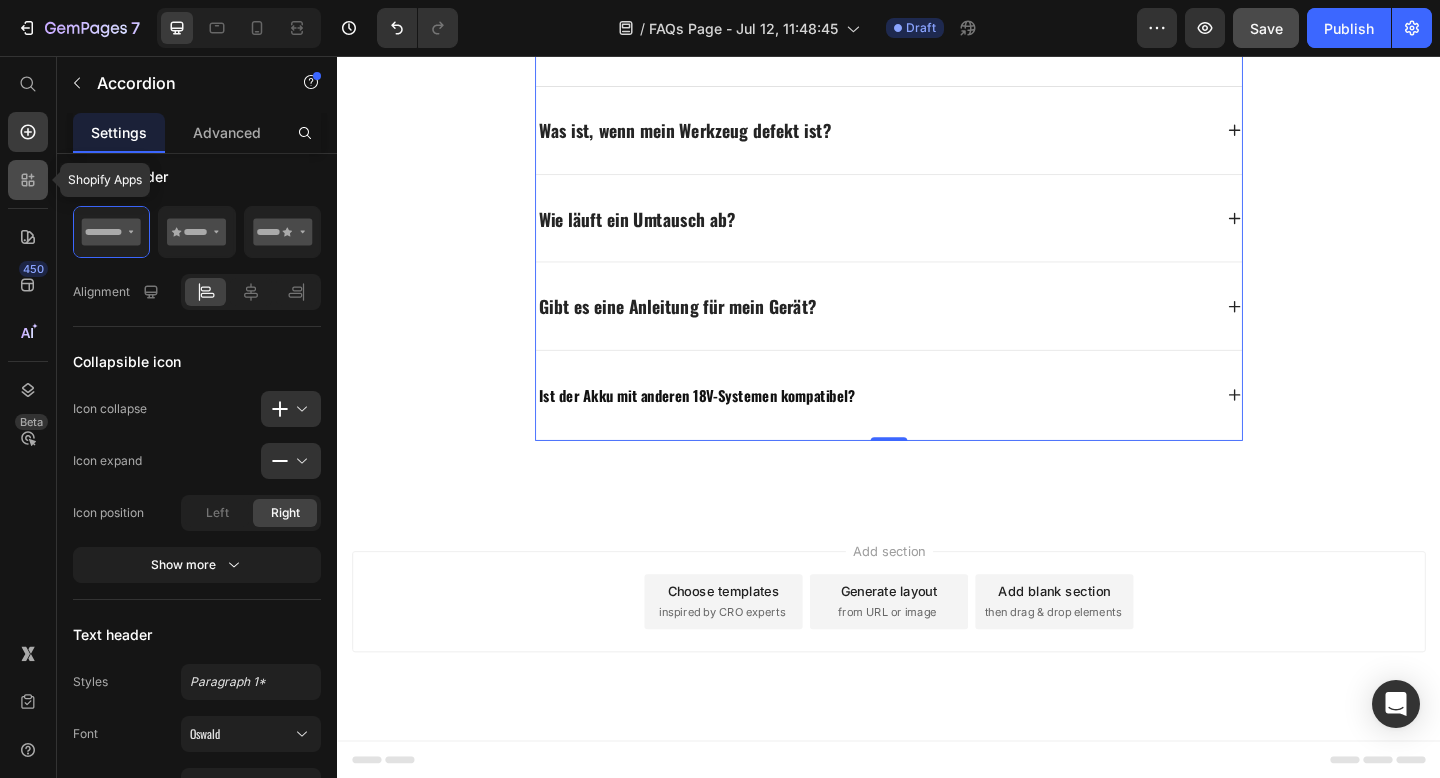 click 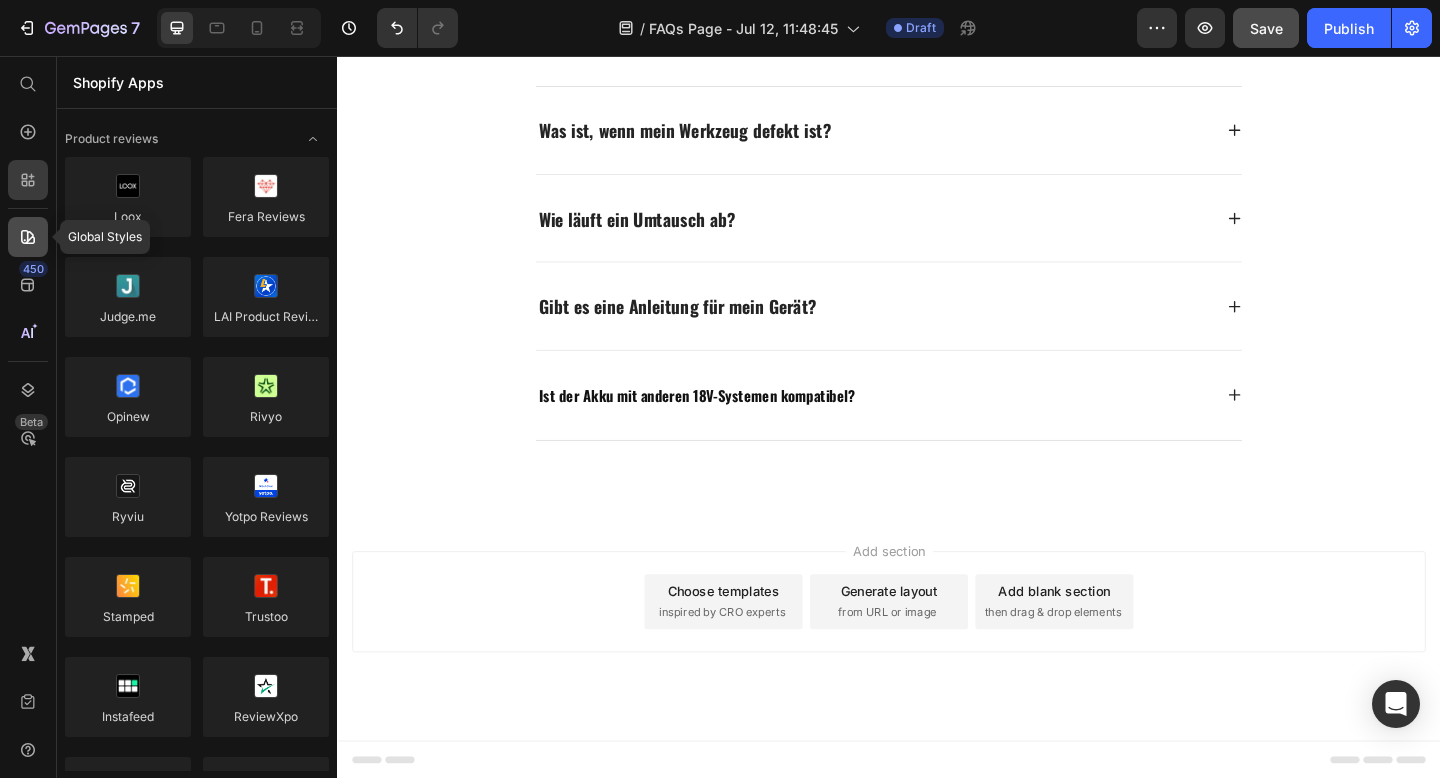 click 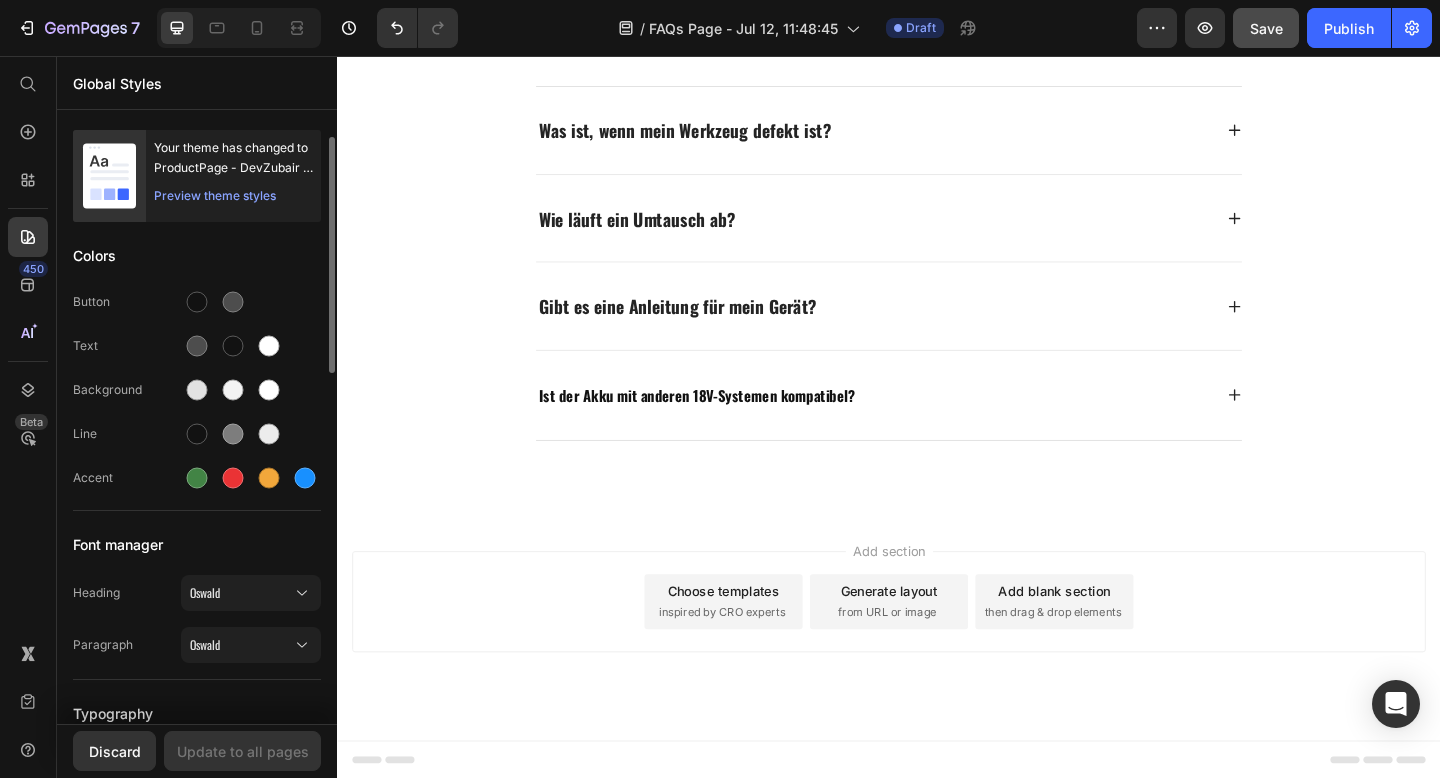 scroll, scrollTop: 74, scrollLeft: 0, axis: vertical 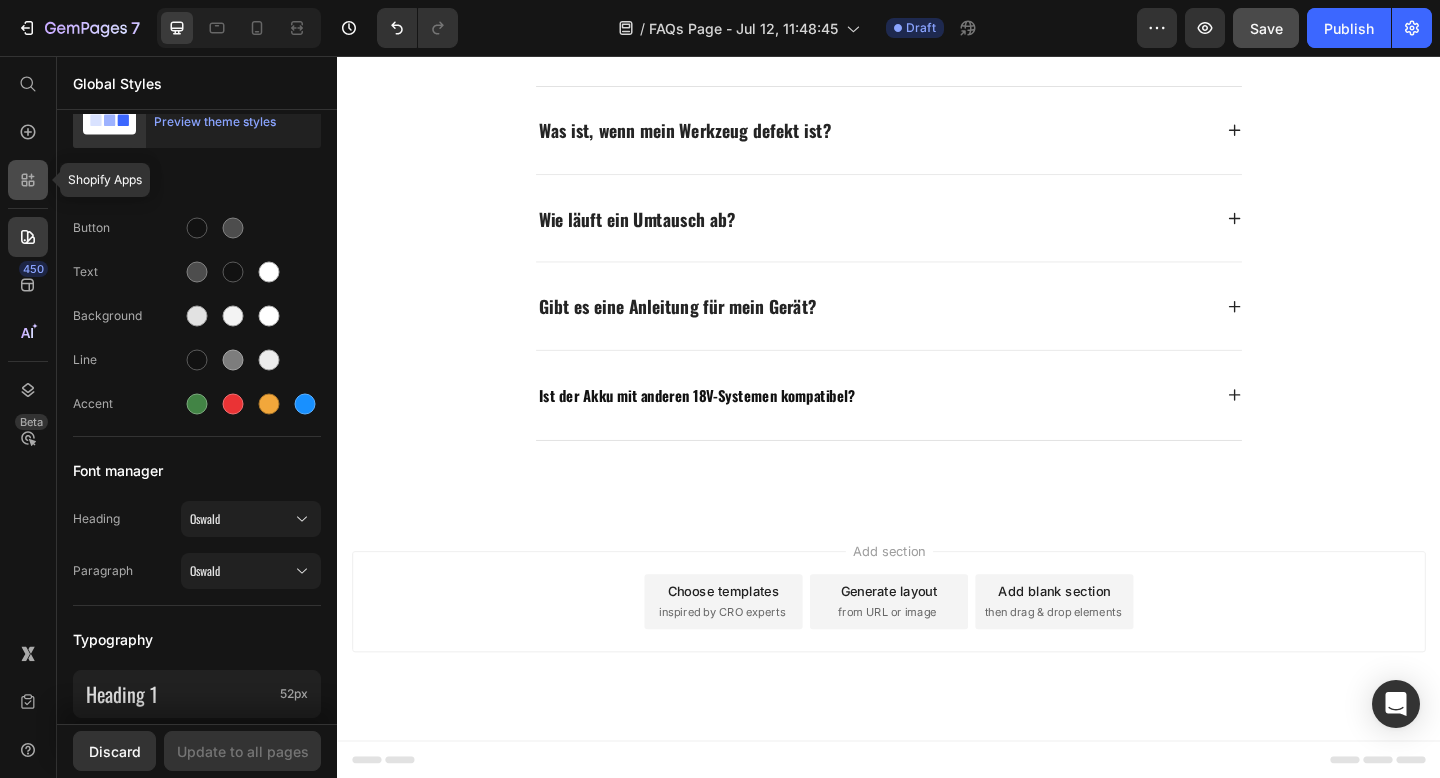 click 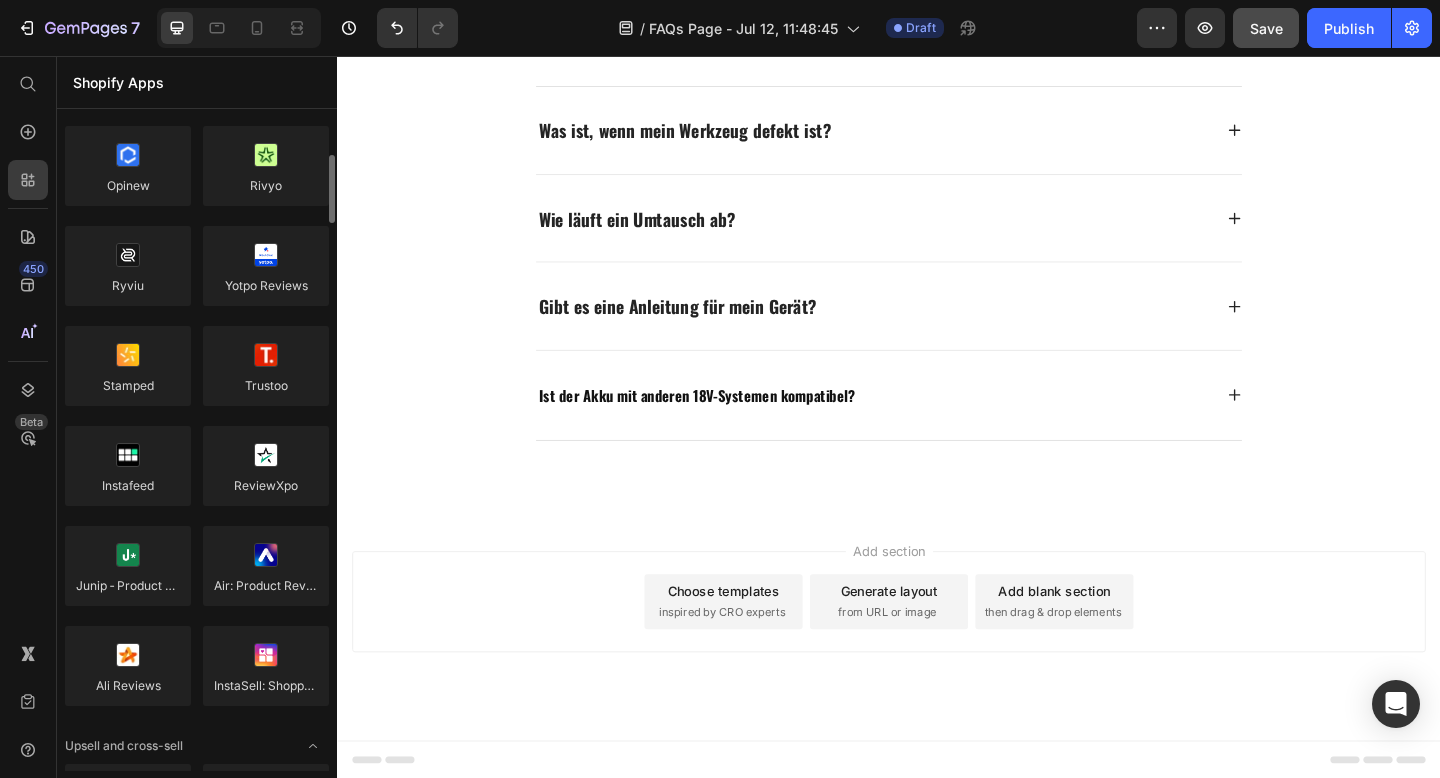 scroll, scrollTop: 355, scrollLeft: 0, axis: vertical 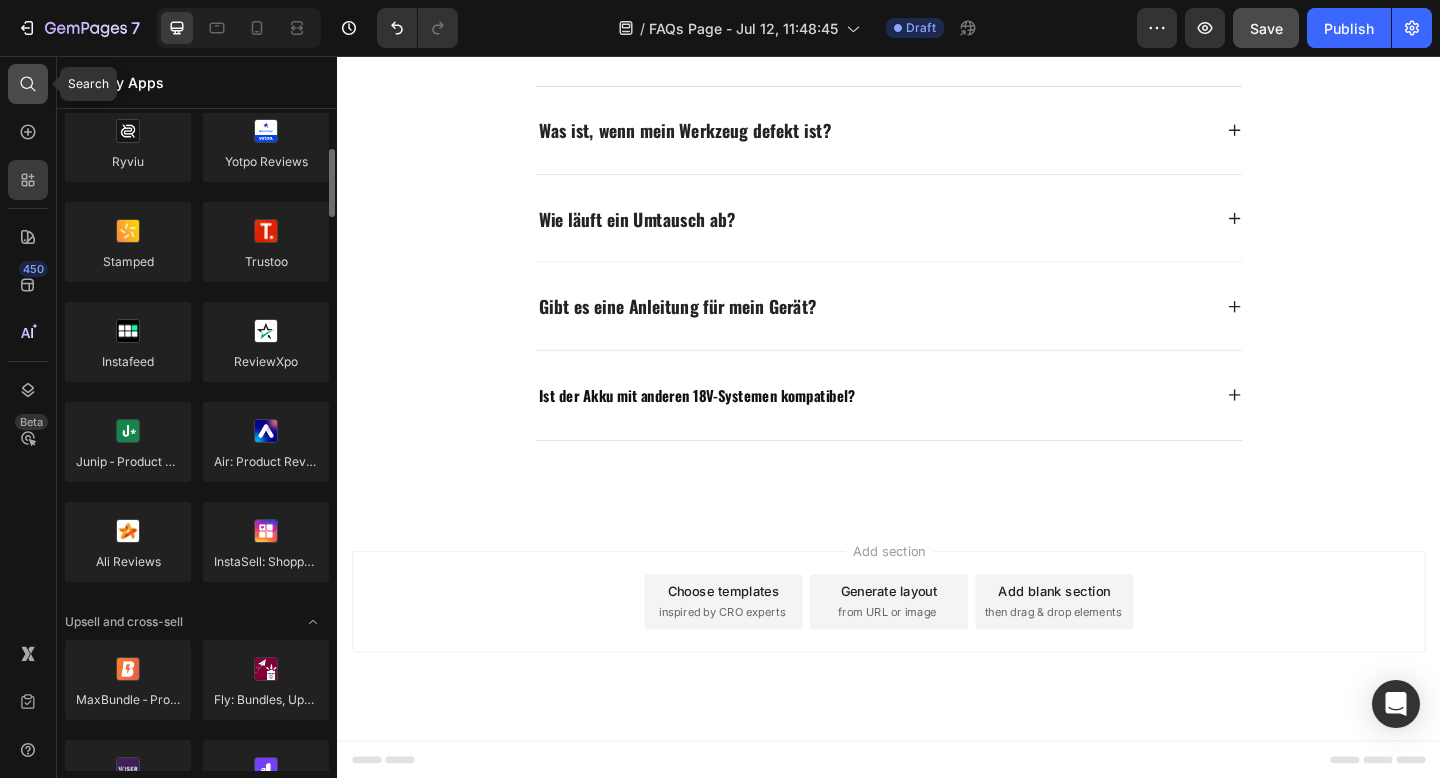 click 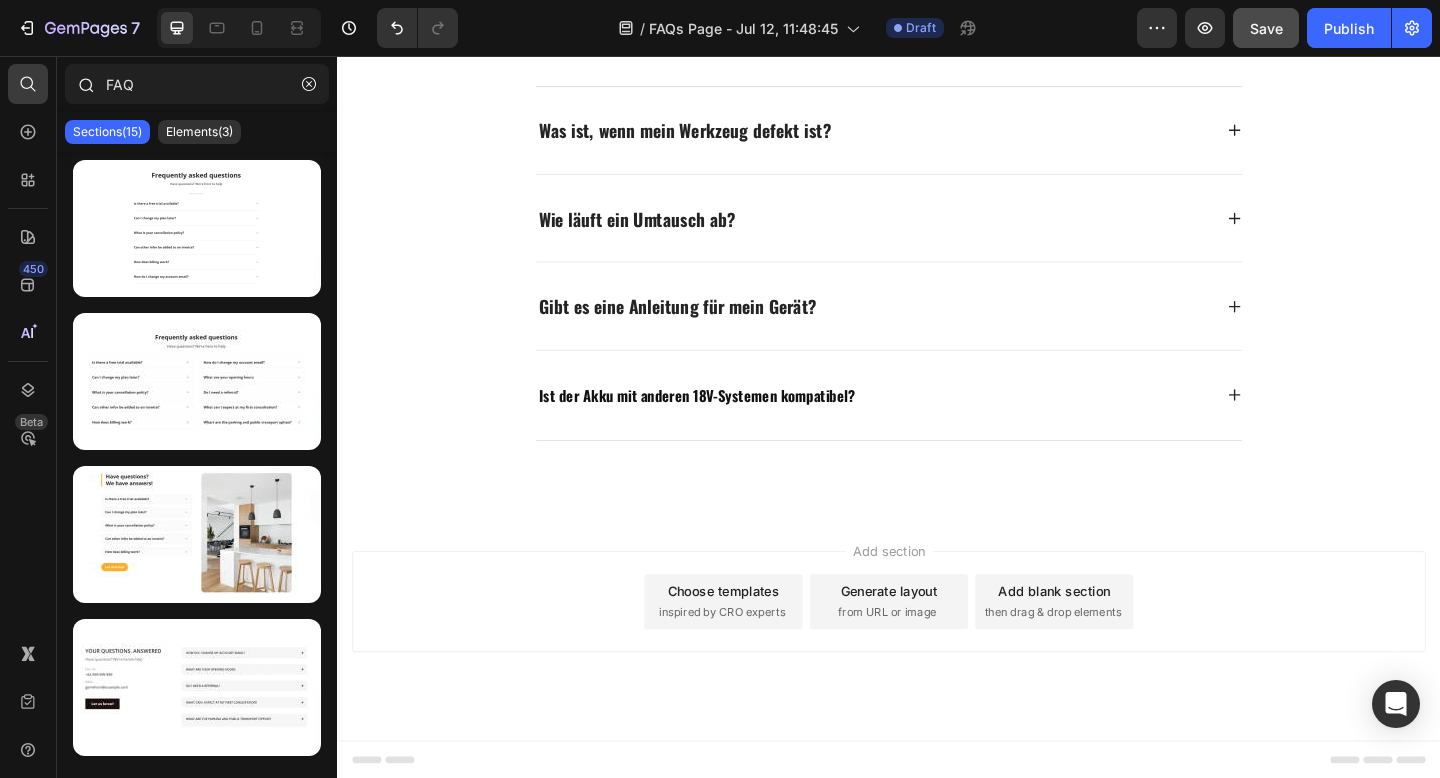 click on "FAQ" 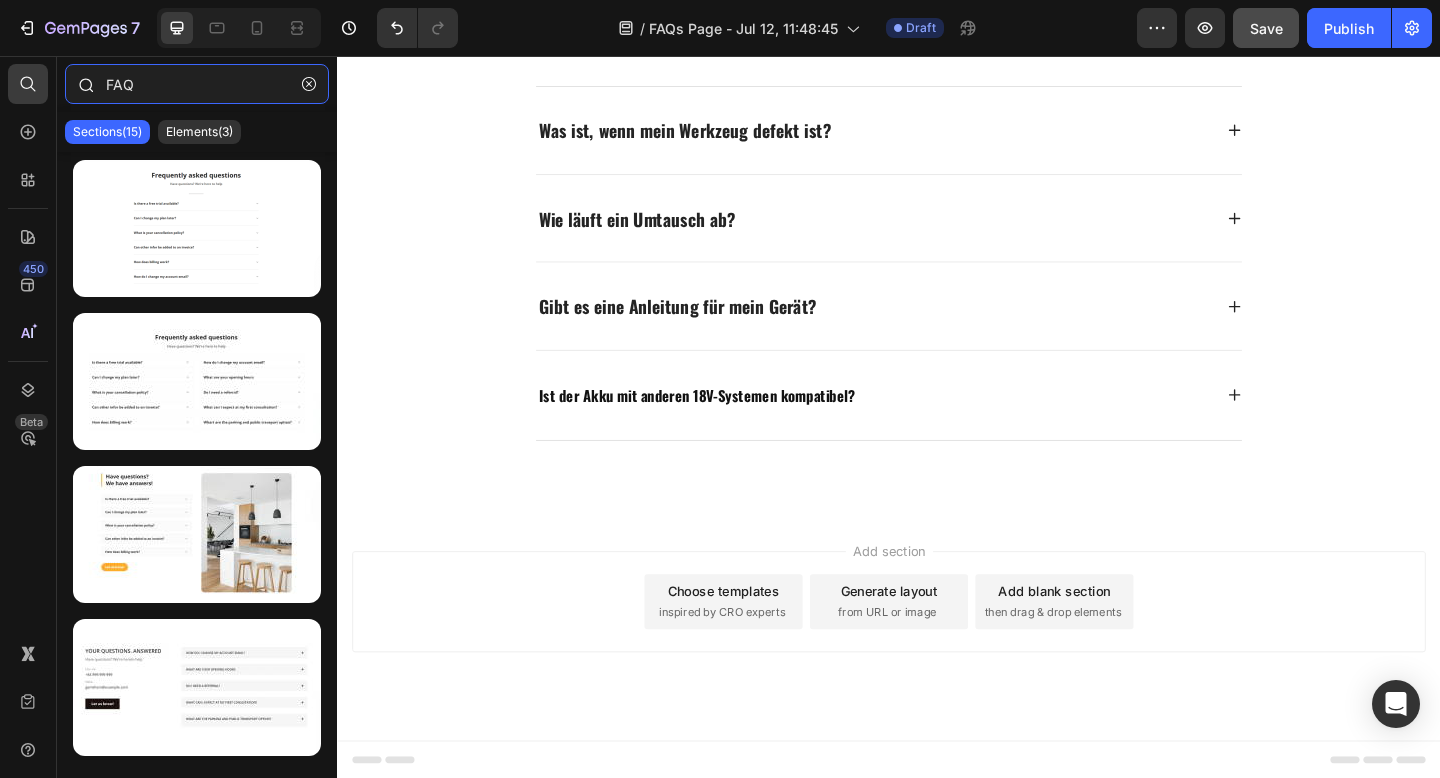 click on "FAQ" at bounding box center [197, 84] 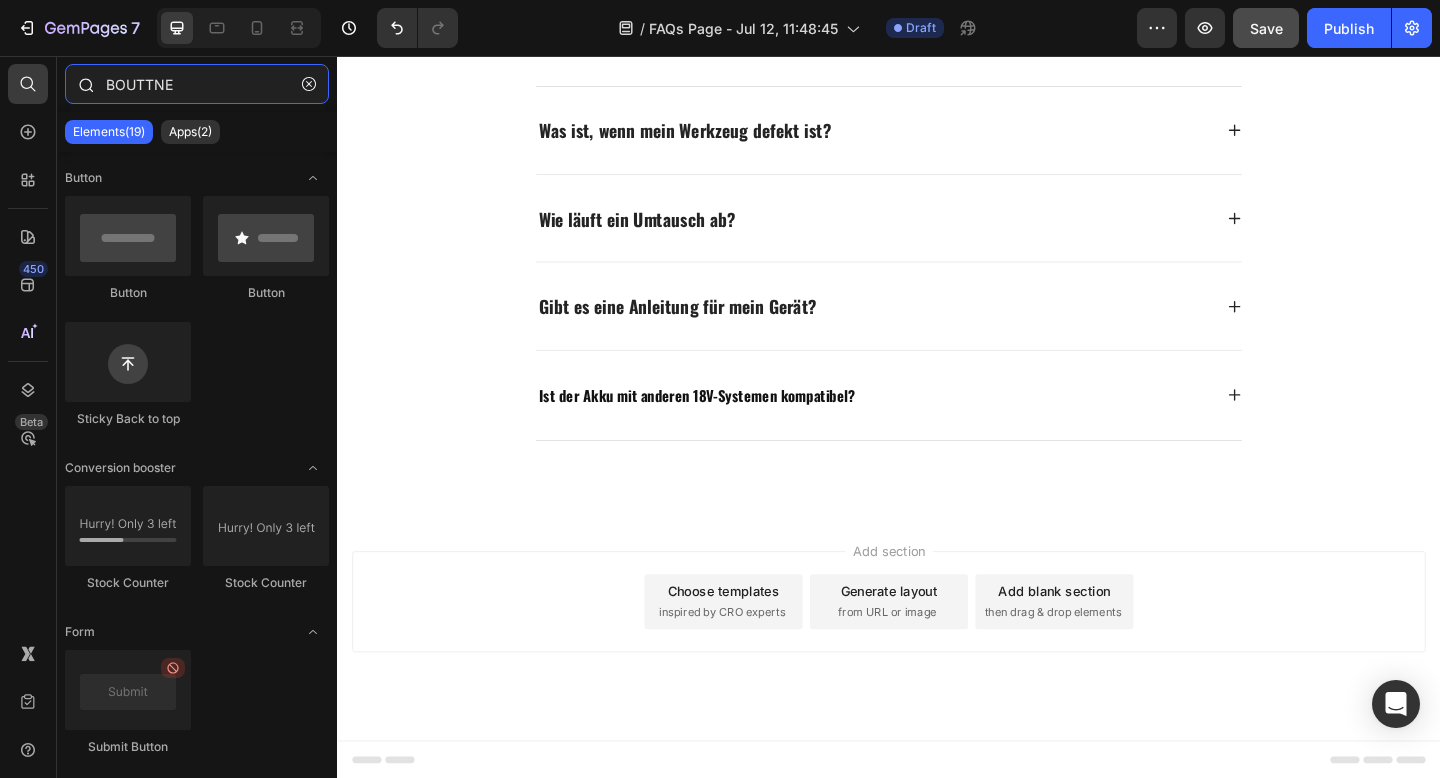 type on "BOUTTNE" 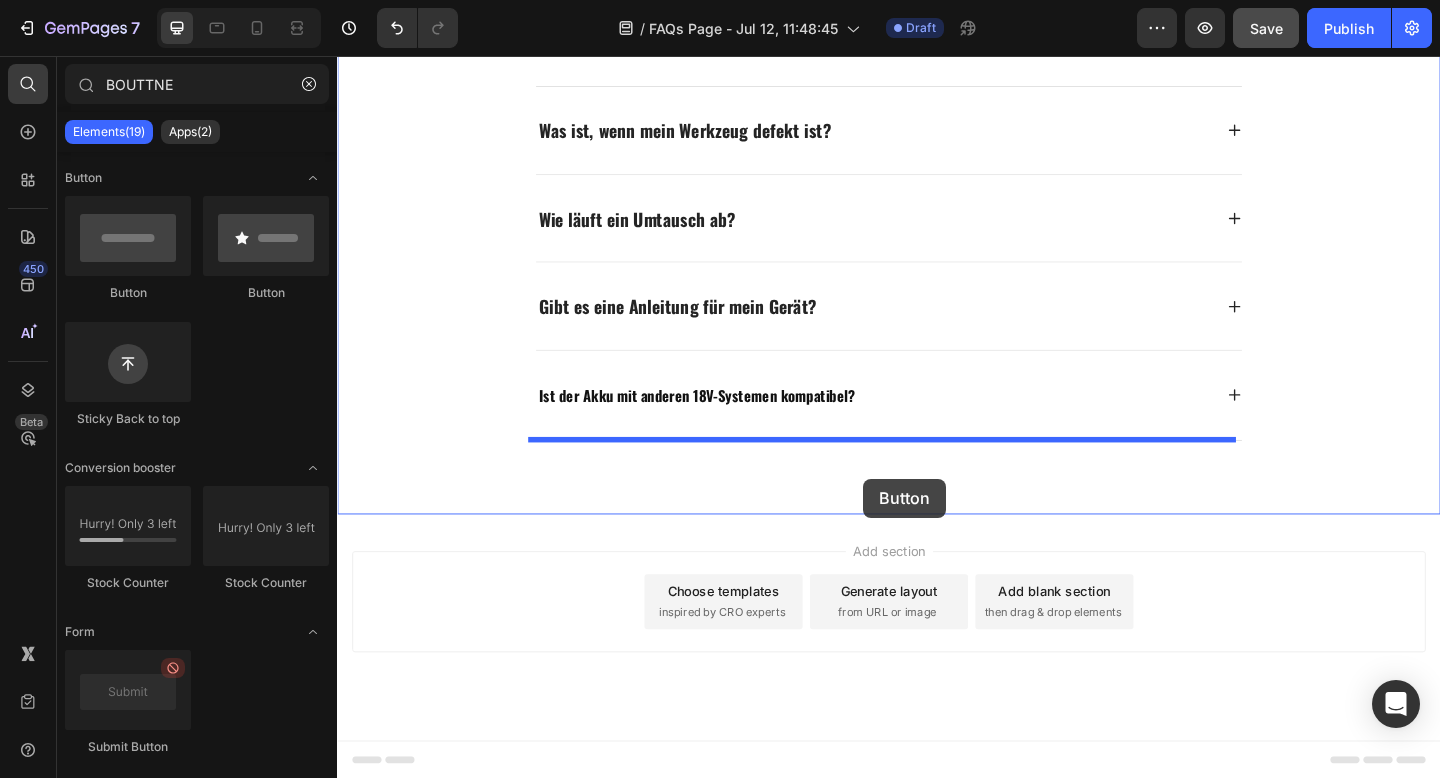 drag, startPoint x: 480, startPoint y: 258, endPoint x: 909, endPoint y: 516, distance: 500.60464 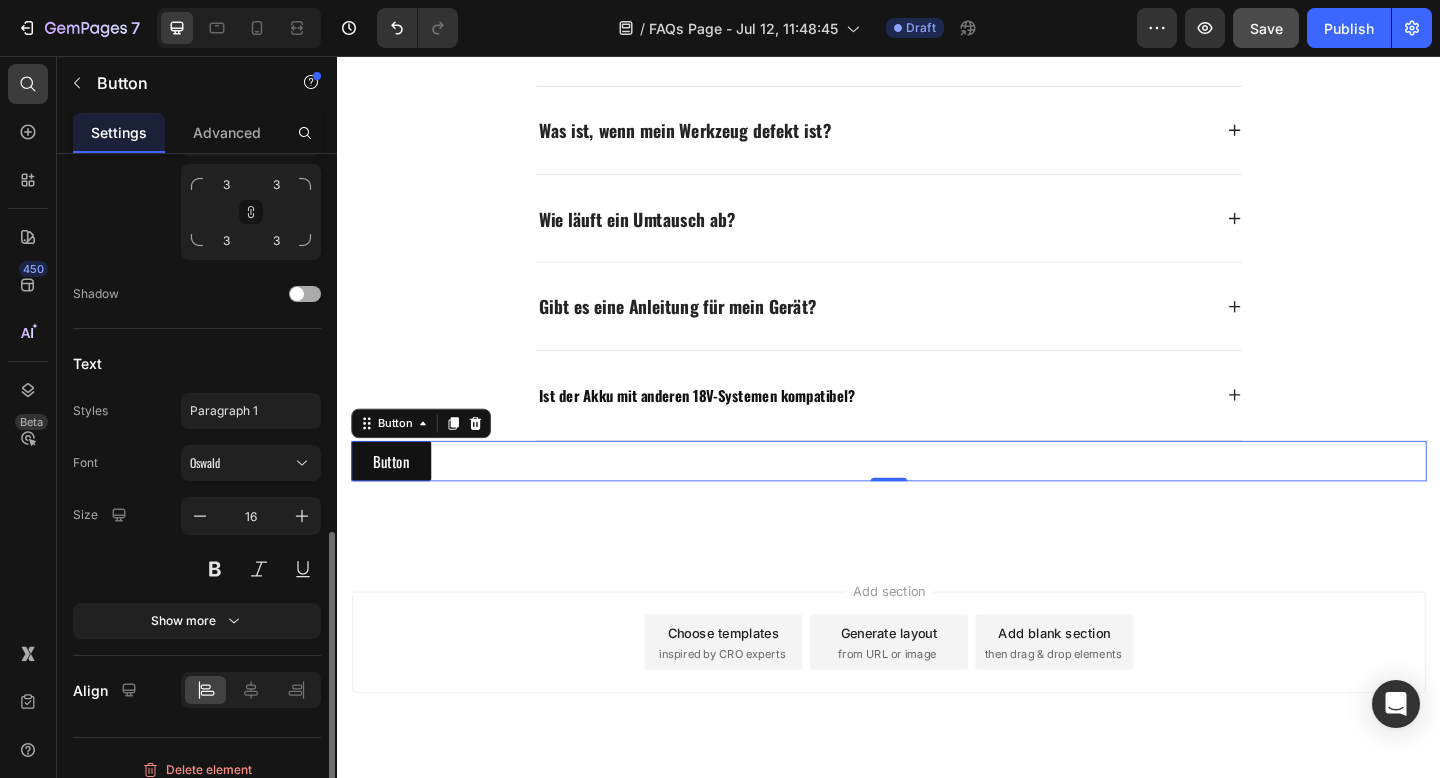 scroll, scrollTop: 764, scrollLeft: 0, axis: vertical 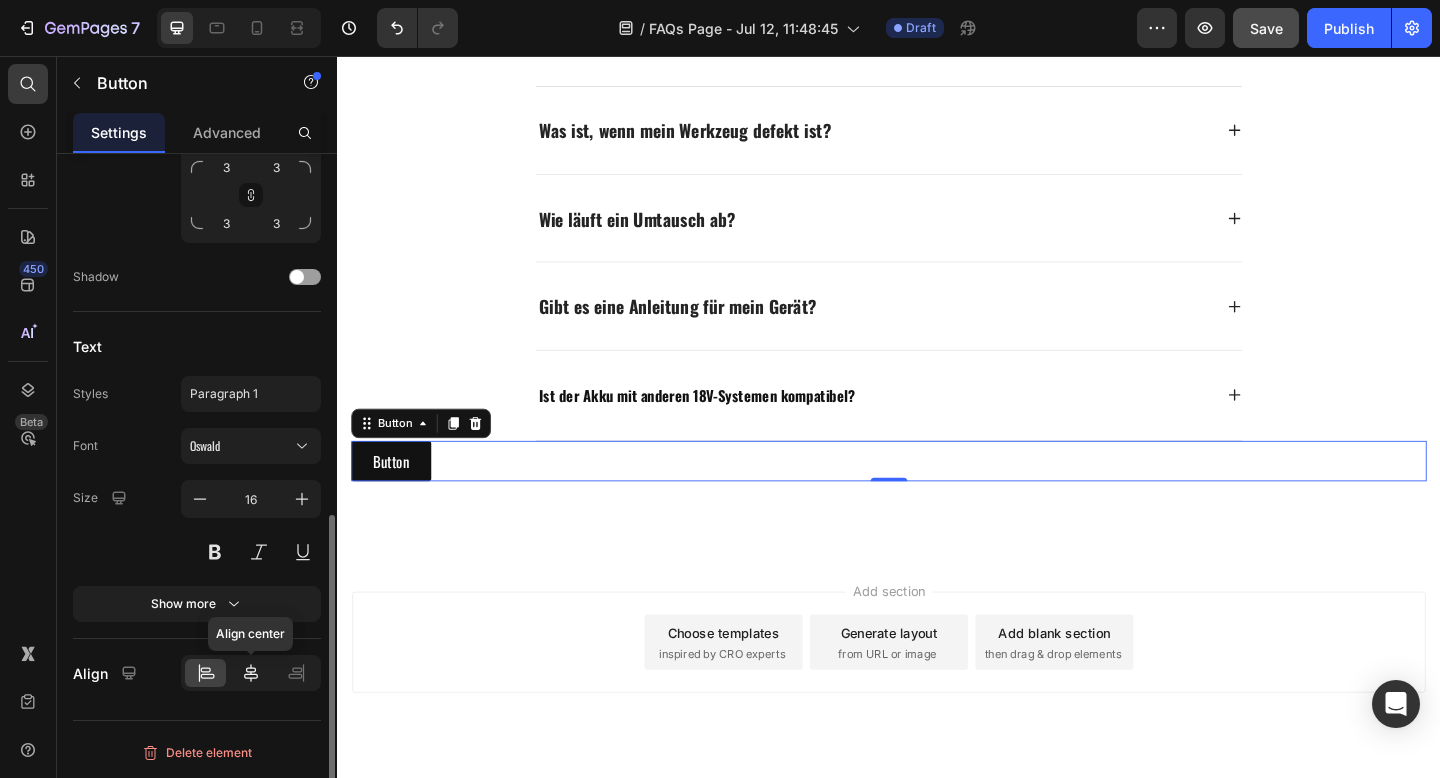 click 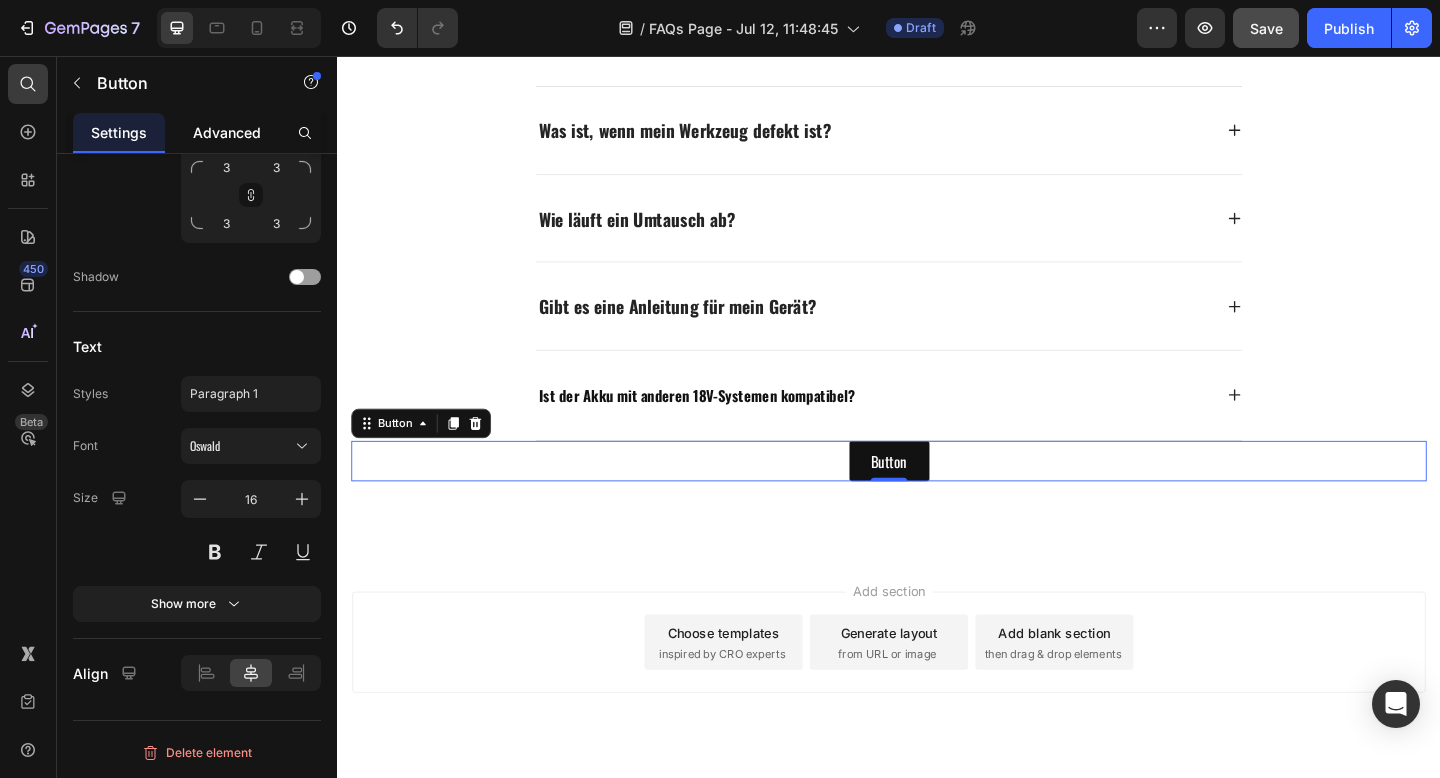 click on "Advanced" 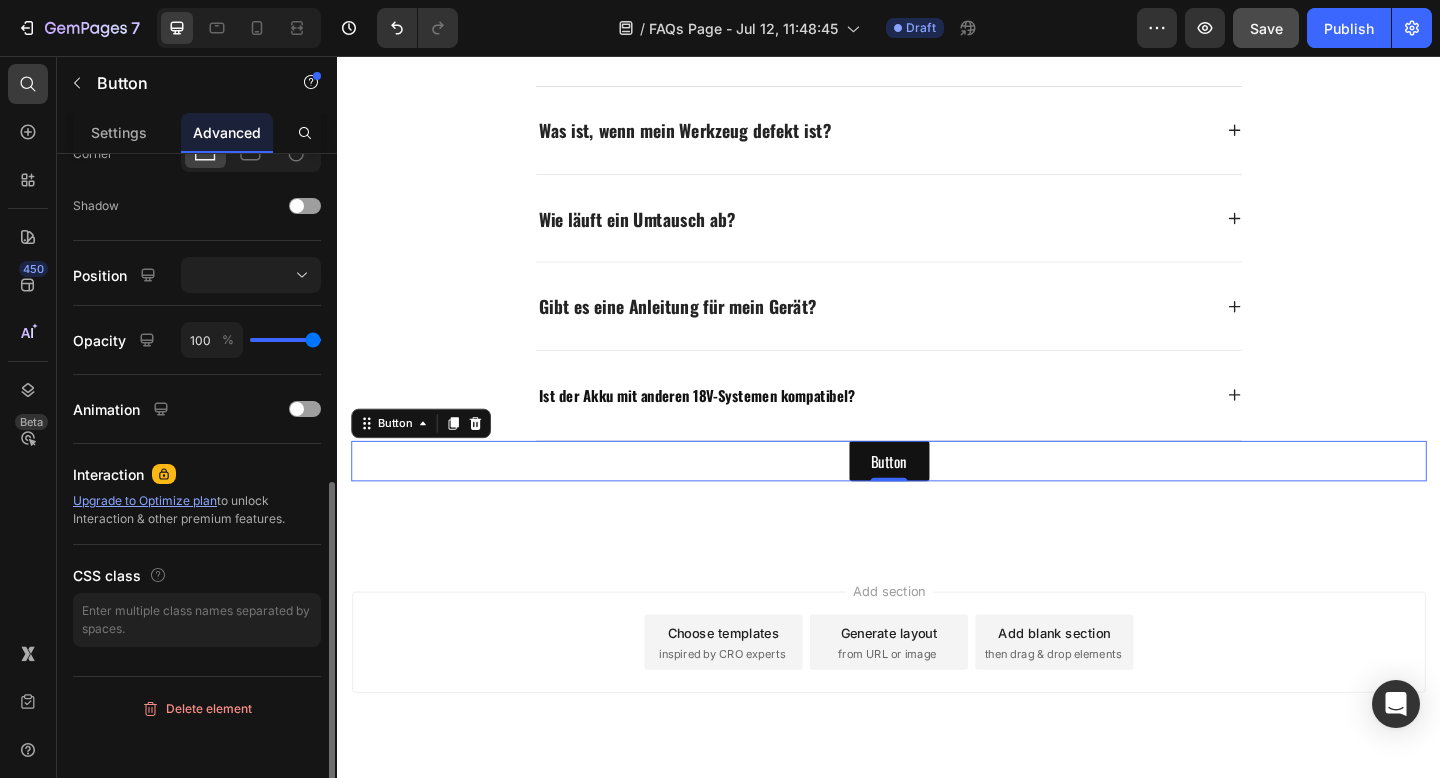 scroll, scrollTop: 0, scrollLeft: 0, axis: both 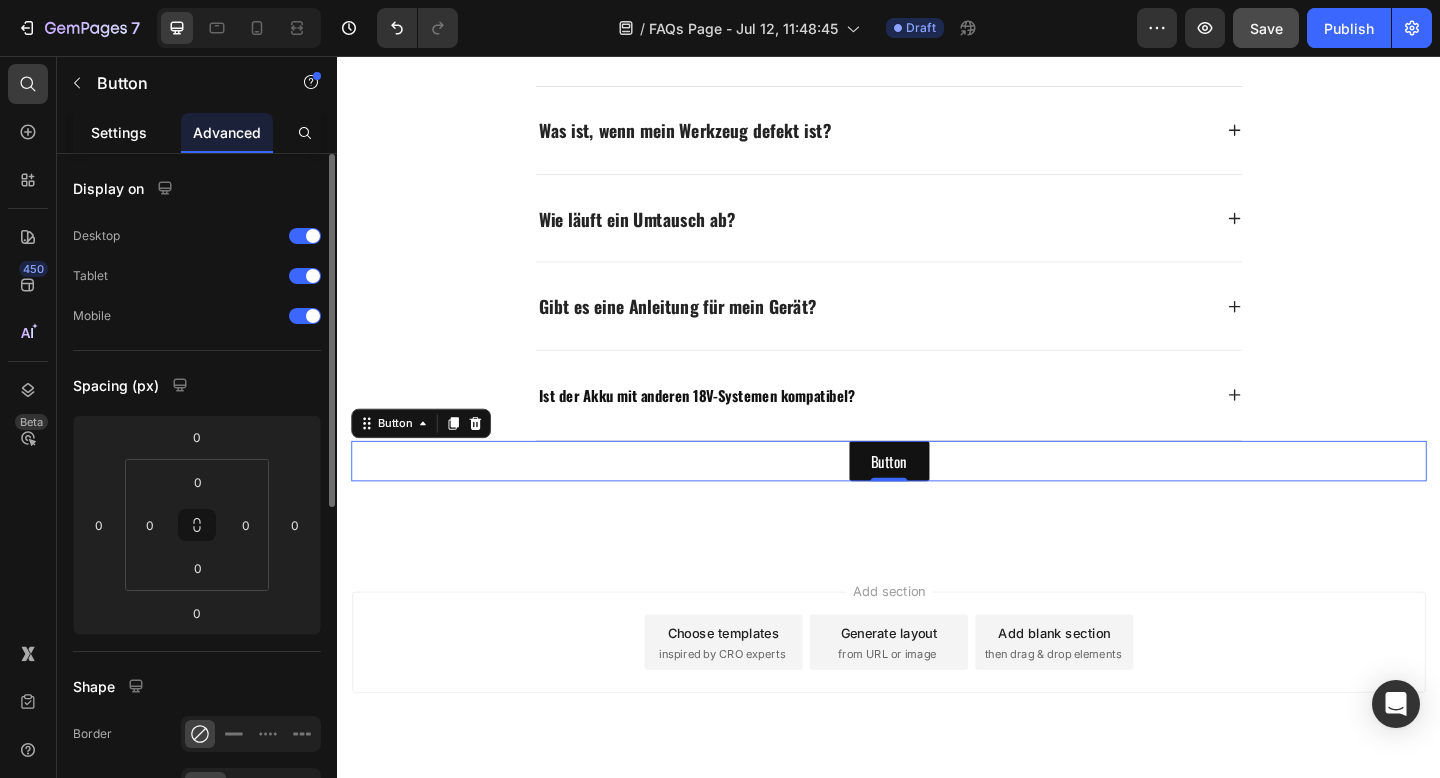 click on "Settings" 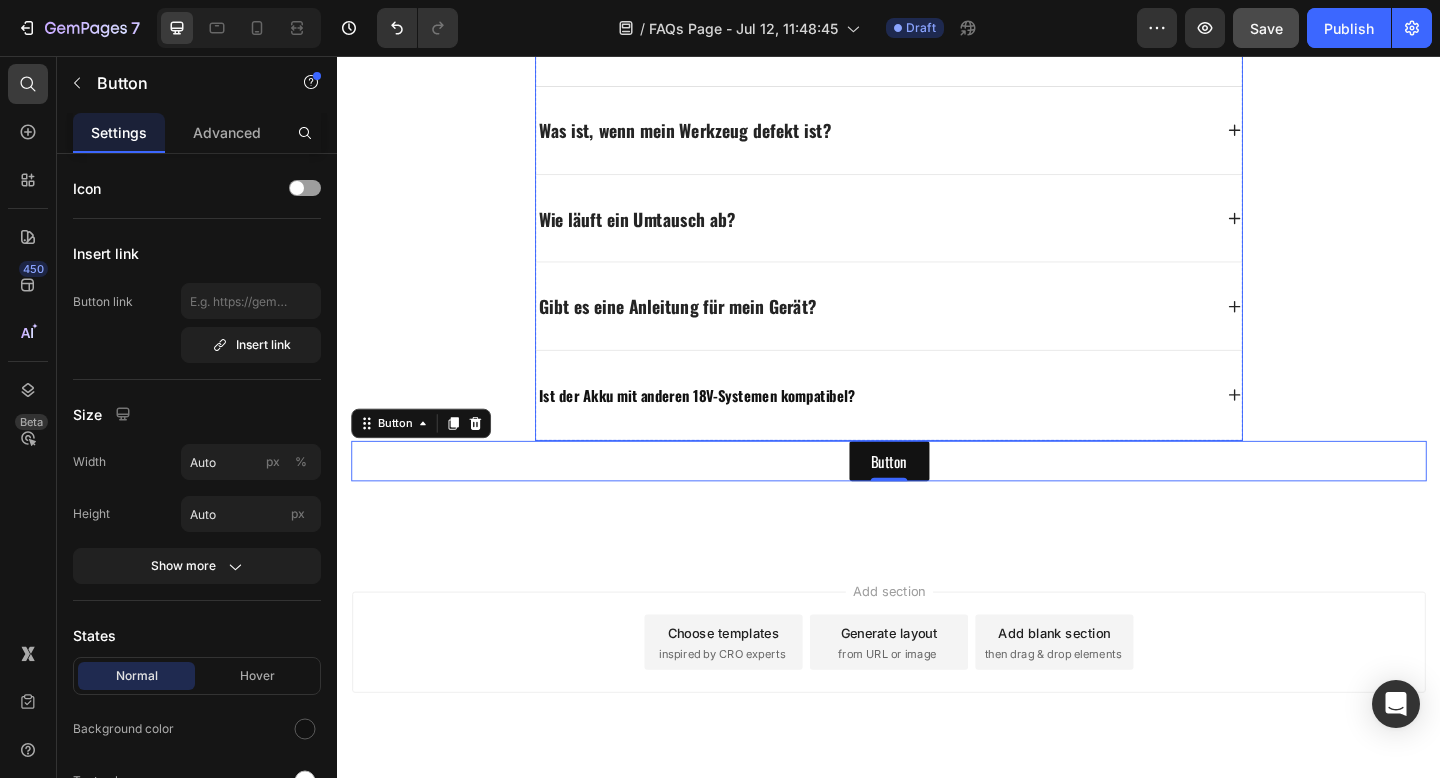 click on "Ist der Akku mit anderen 18V-Systemen kompatibel?" at bounding box center [728, 426] 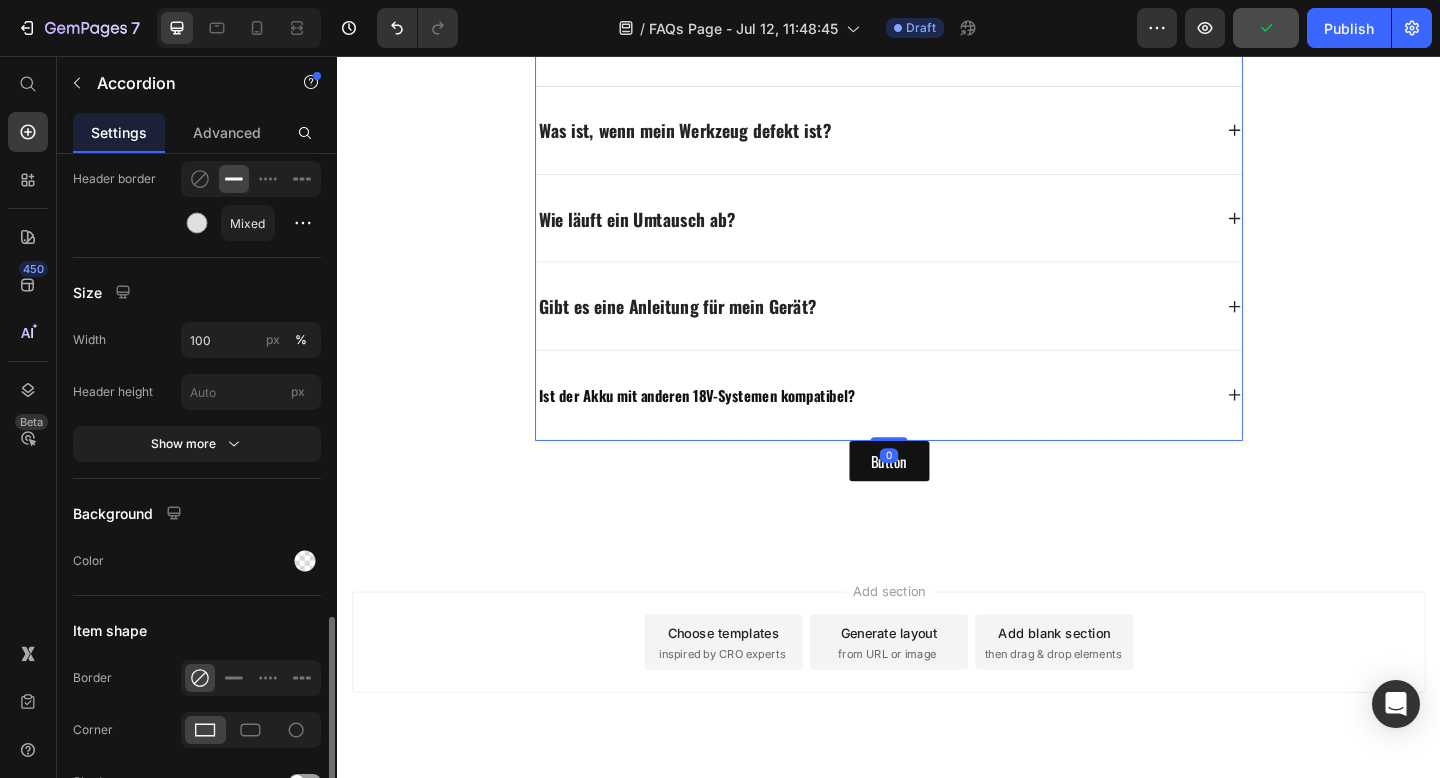 scroll, scrollTop: 1803, scrollLeft: 0, axis: vertical 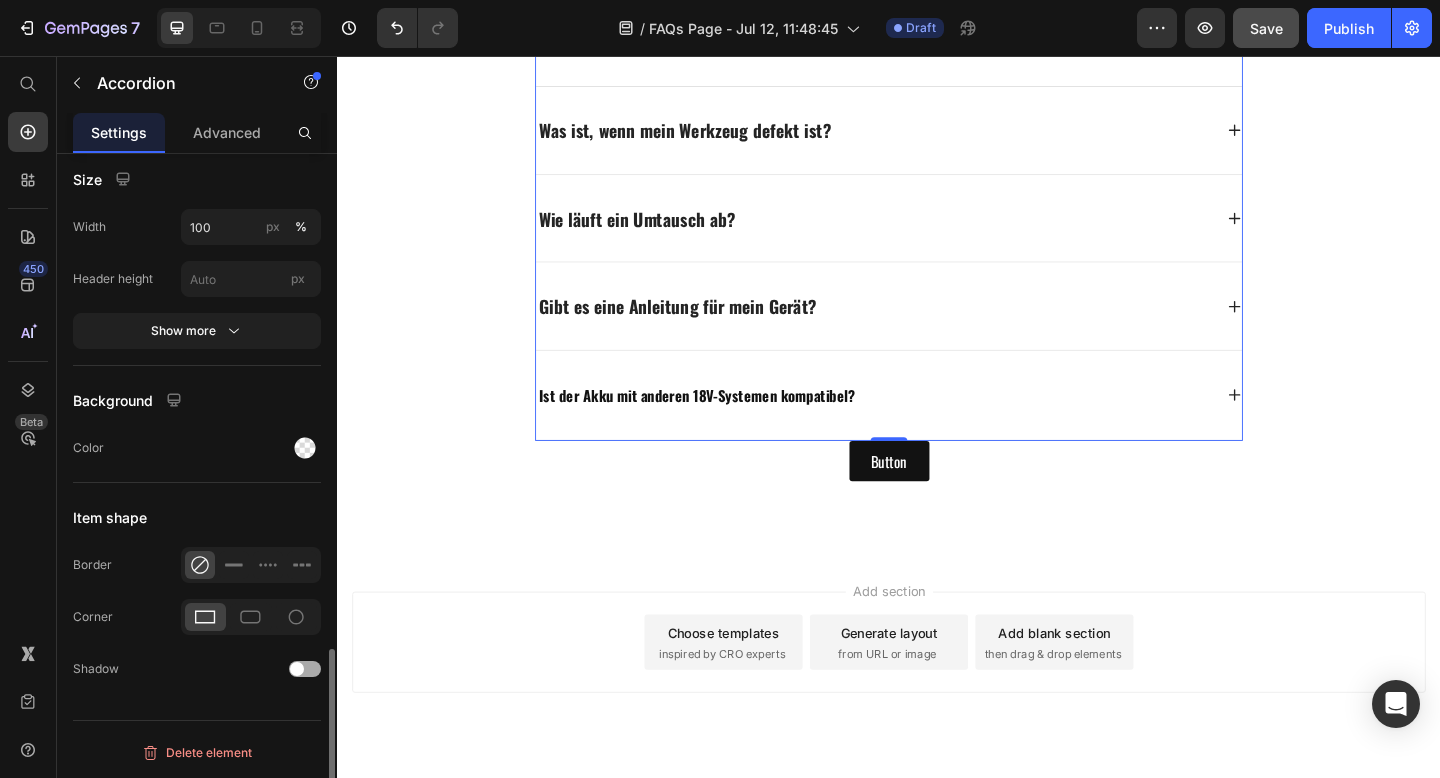 click at bounding box center (297, 669) 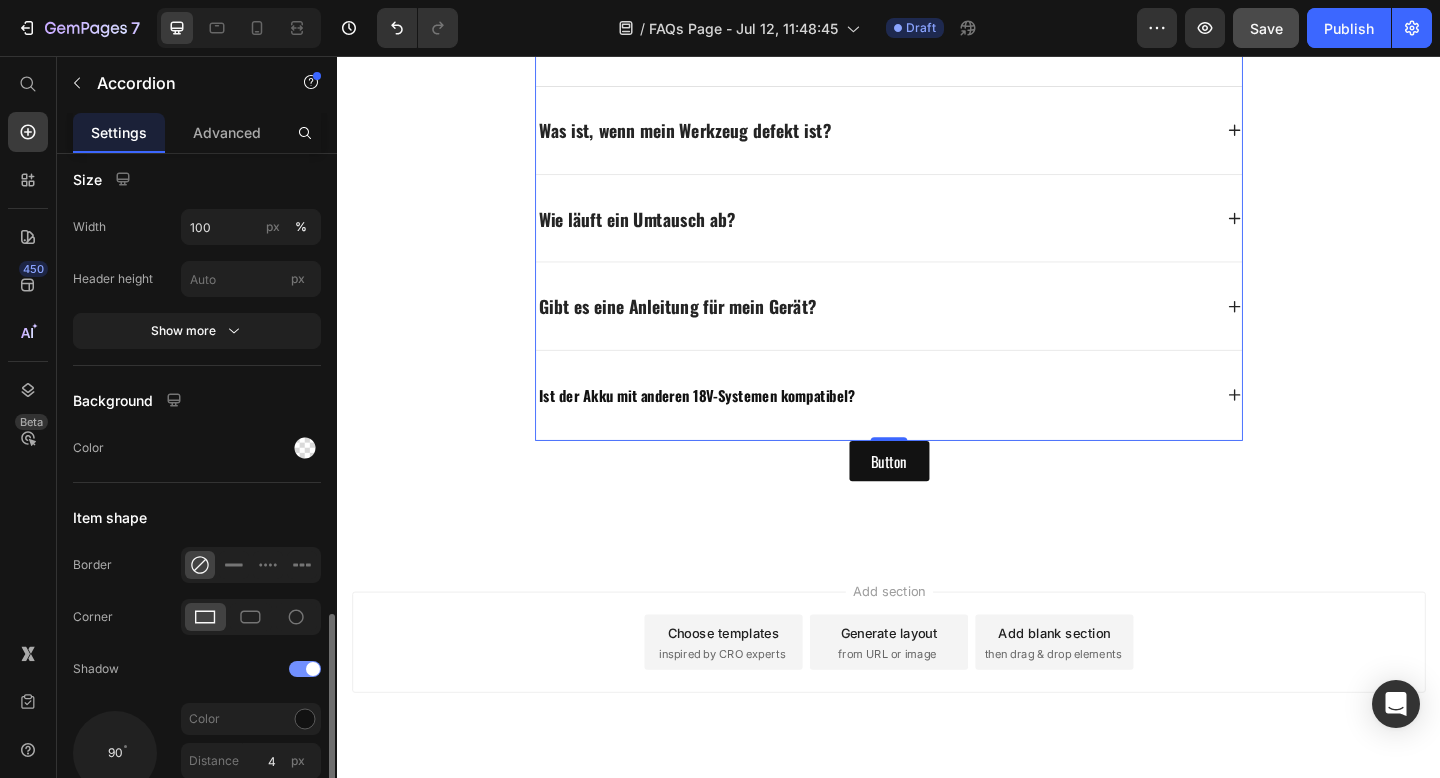 click at bounding box center [305, 669] 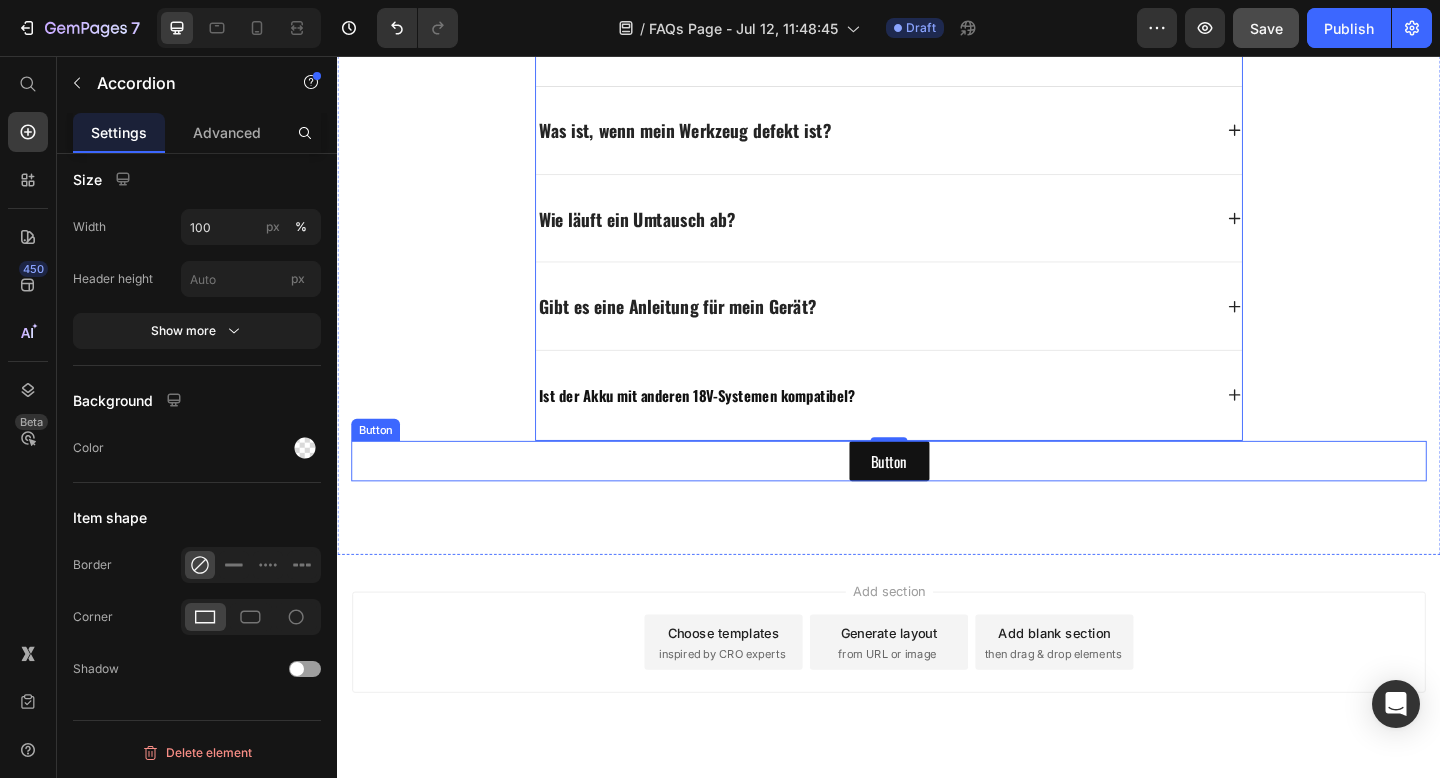 click on "Button Button" at bounding box center (937, 497) 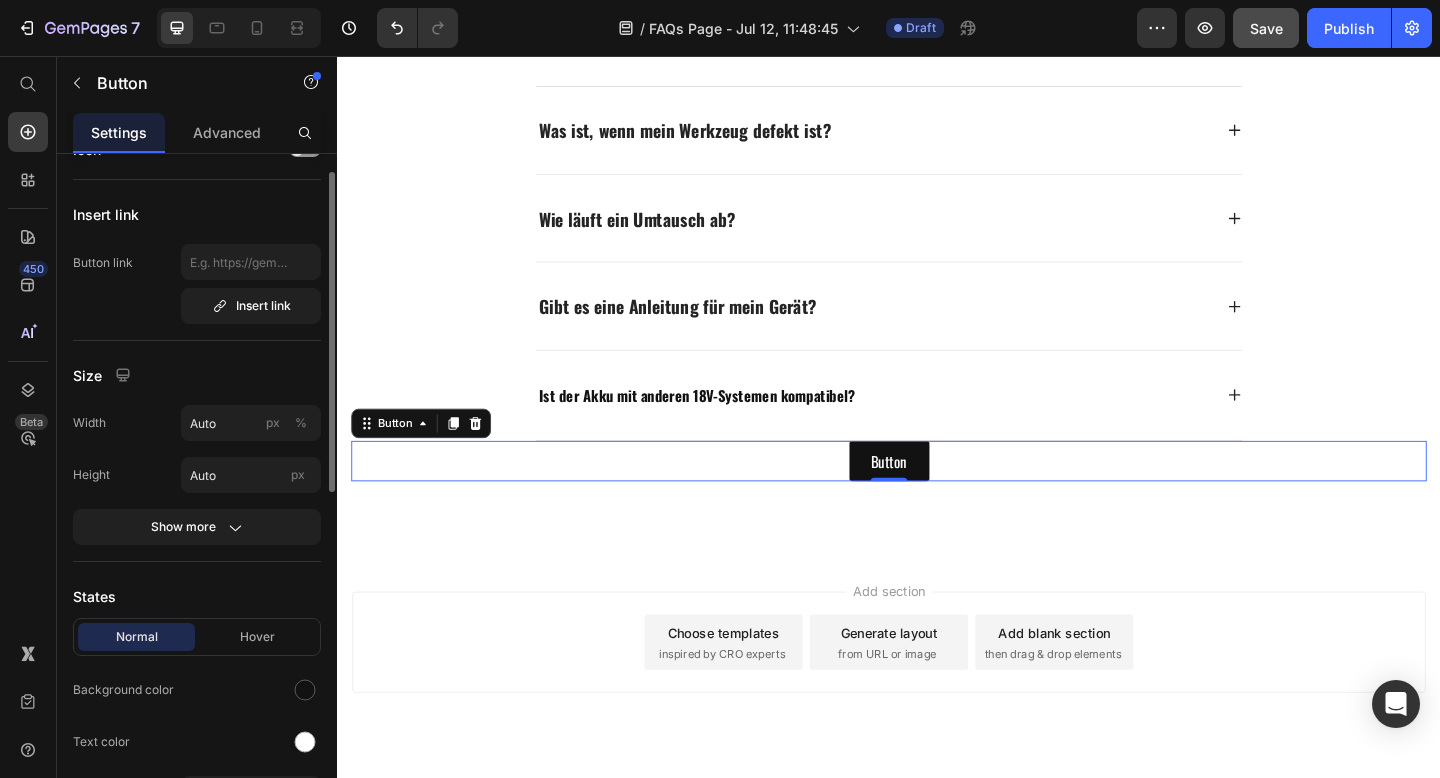 scroll, scrollTop: 0, scrollLeft: 0, axis: both 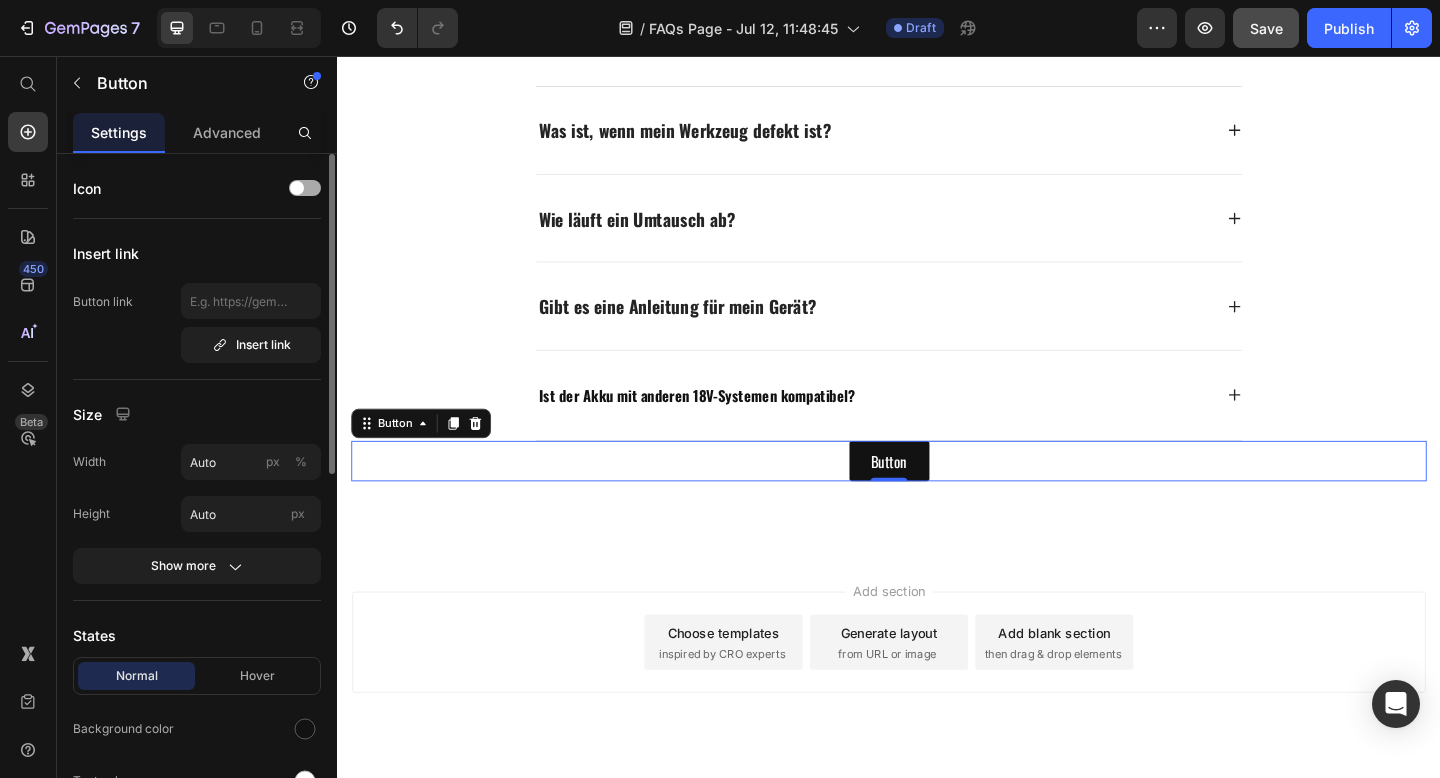 click at bounding box center [297, 188] 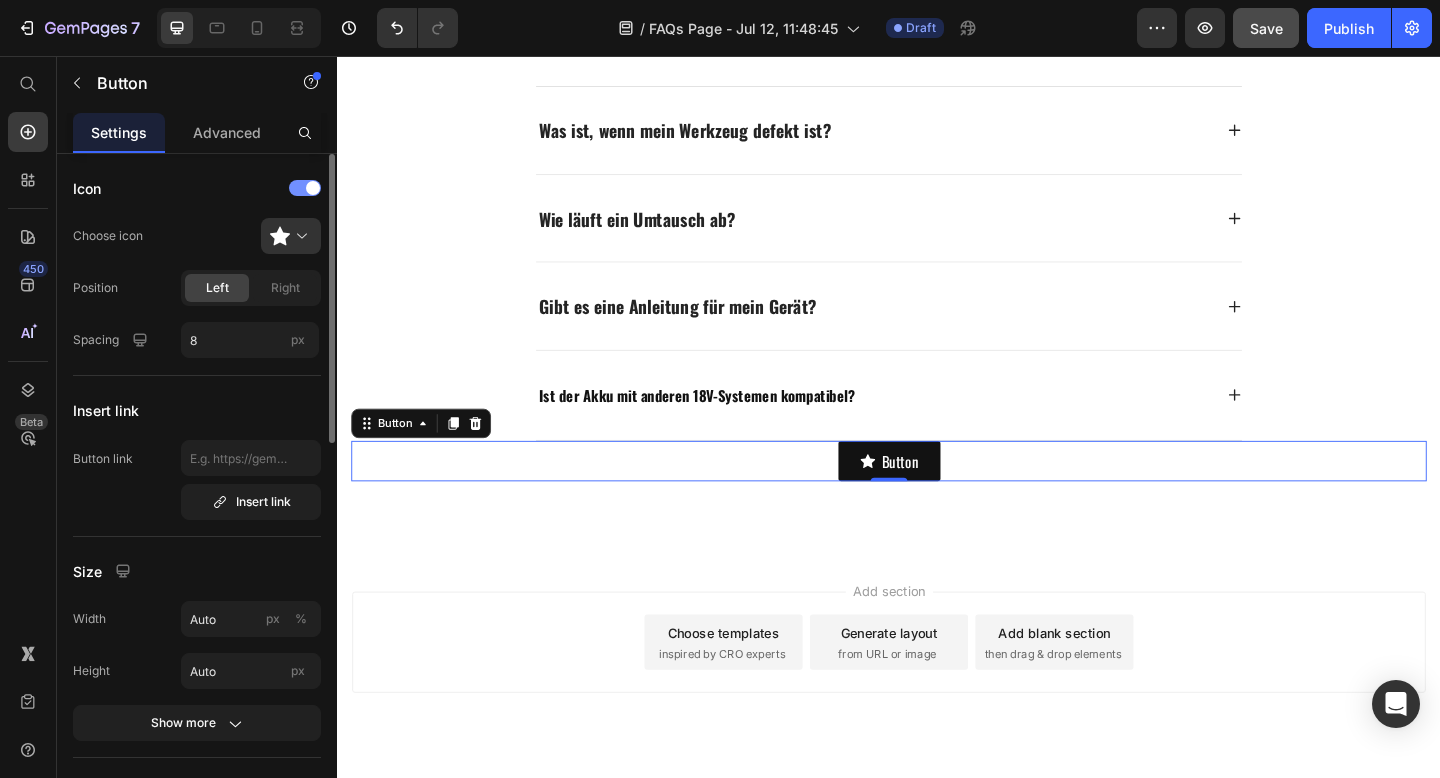 click at bounding box center [305, 188] 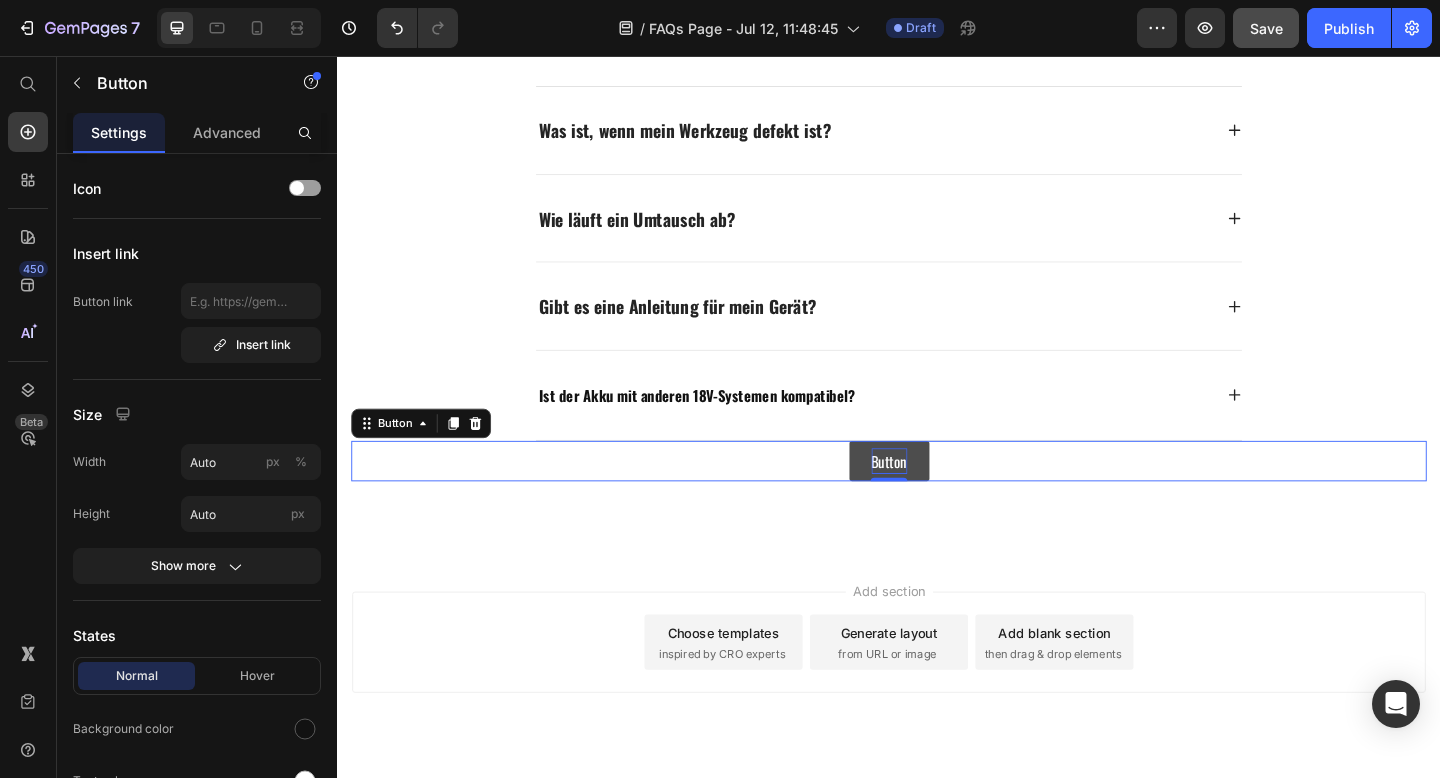 click on "Button" at bounding box center (937, 497) 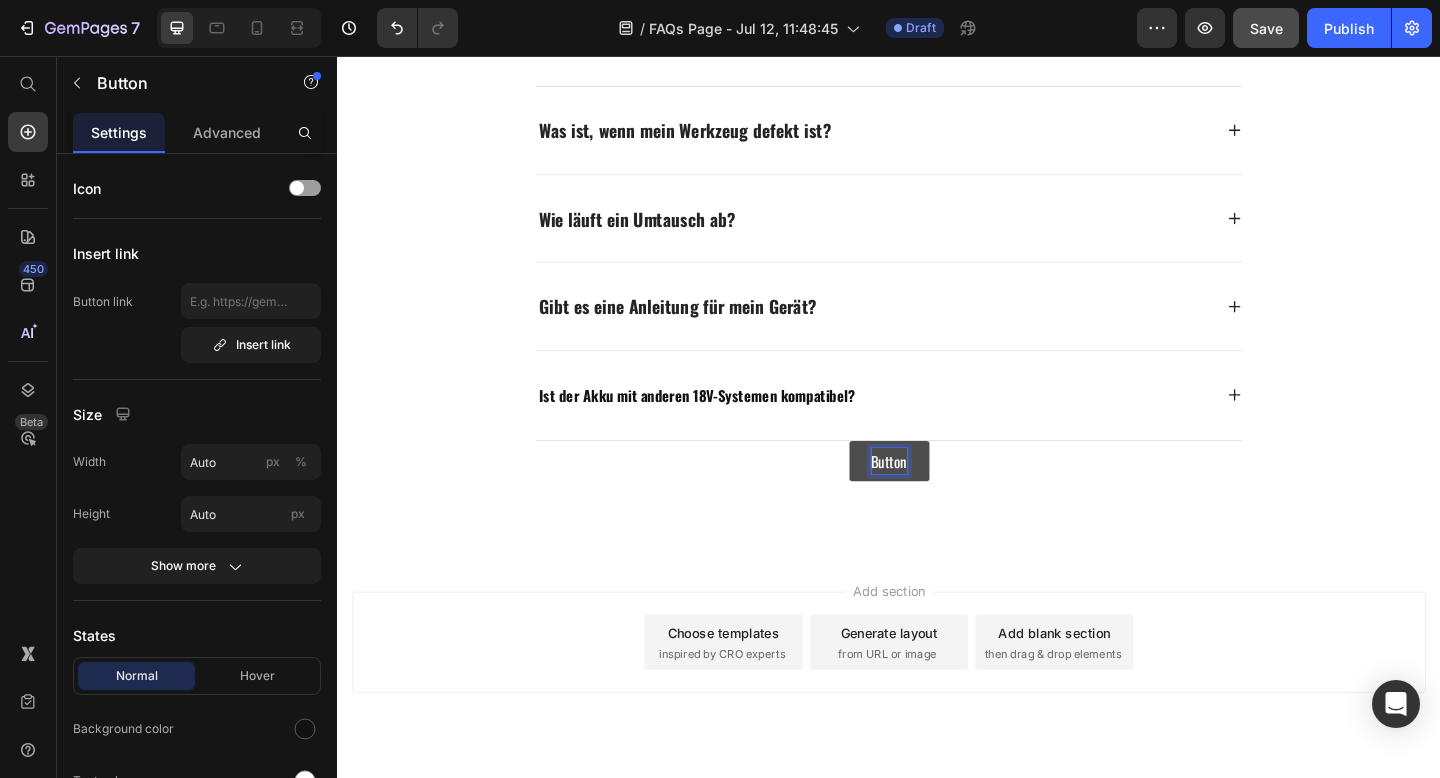 click on "Button" at bounding box center (937, 497) 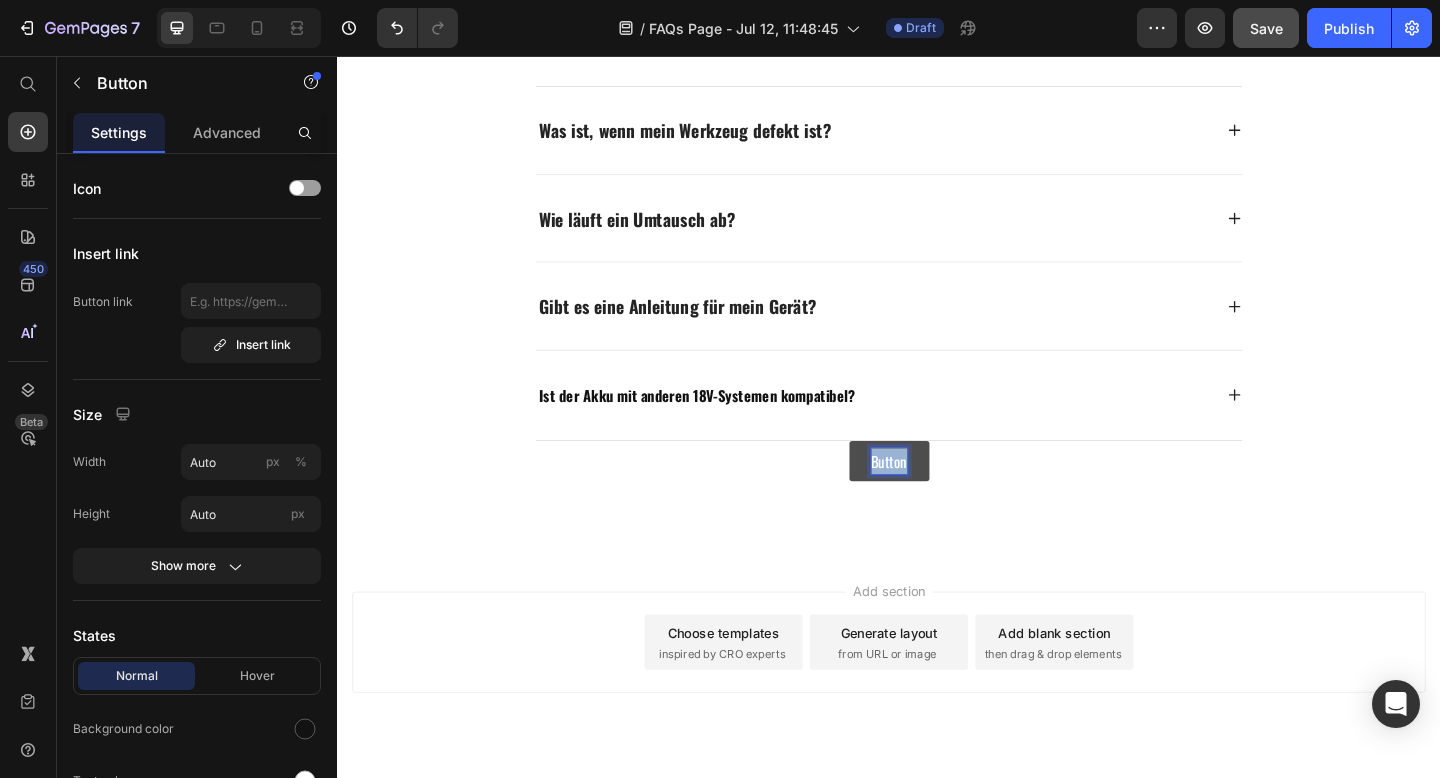 click on "Button" at bounding box center (937, 497) 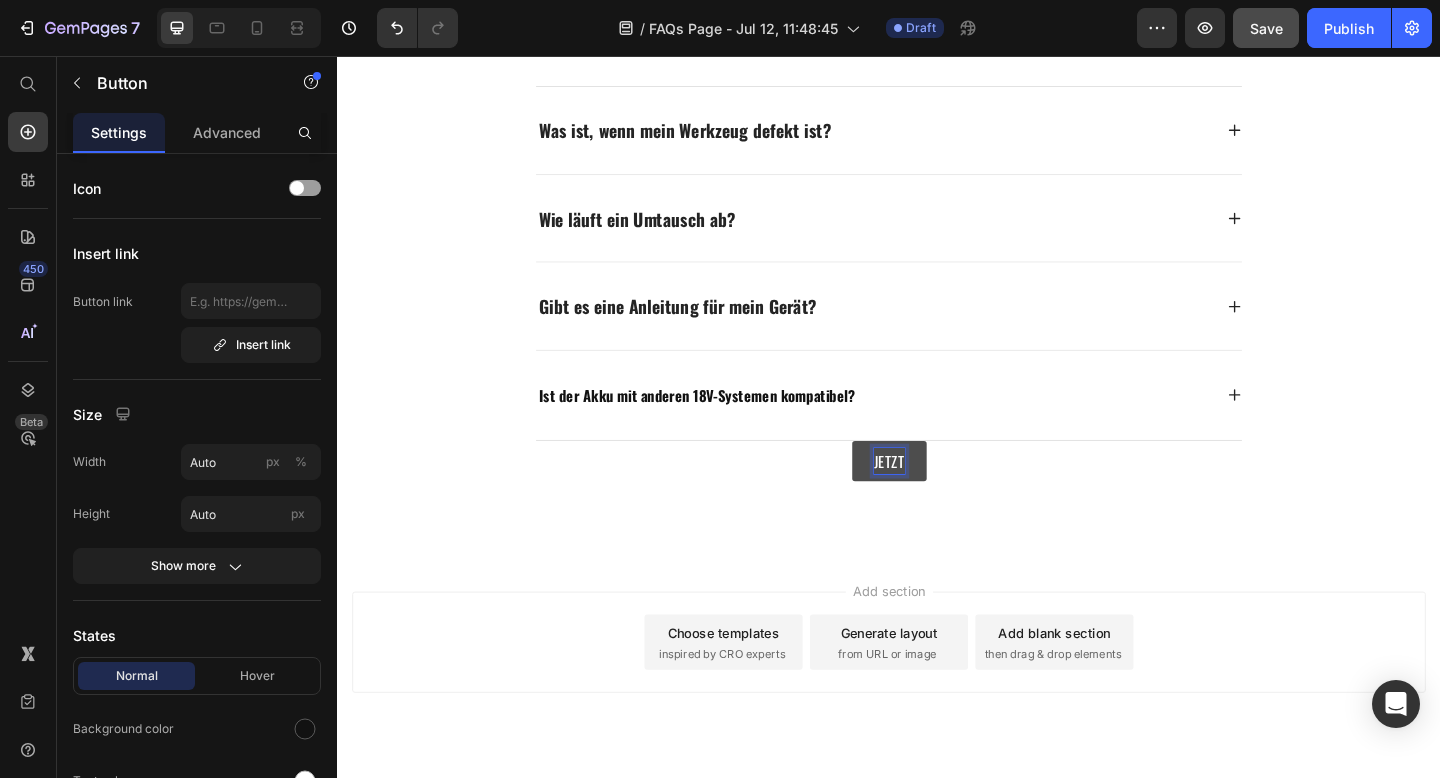 click on "JETZT" at bounding box center (937, 497) 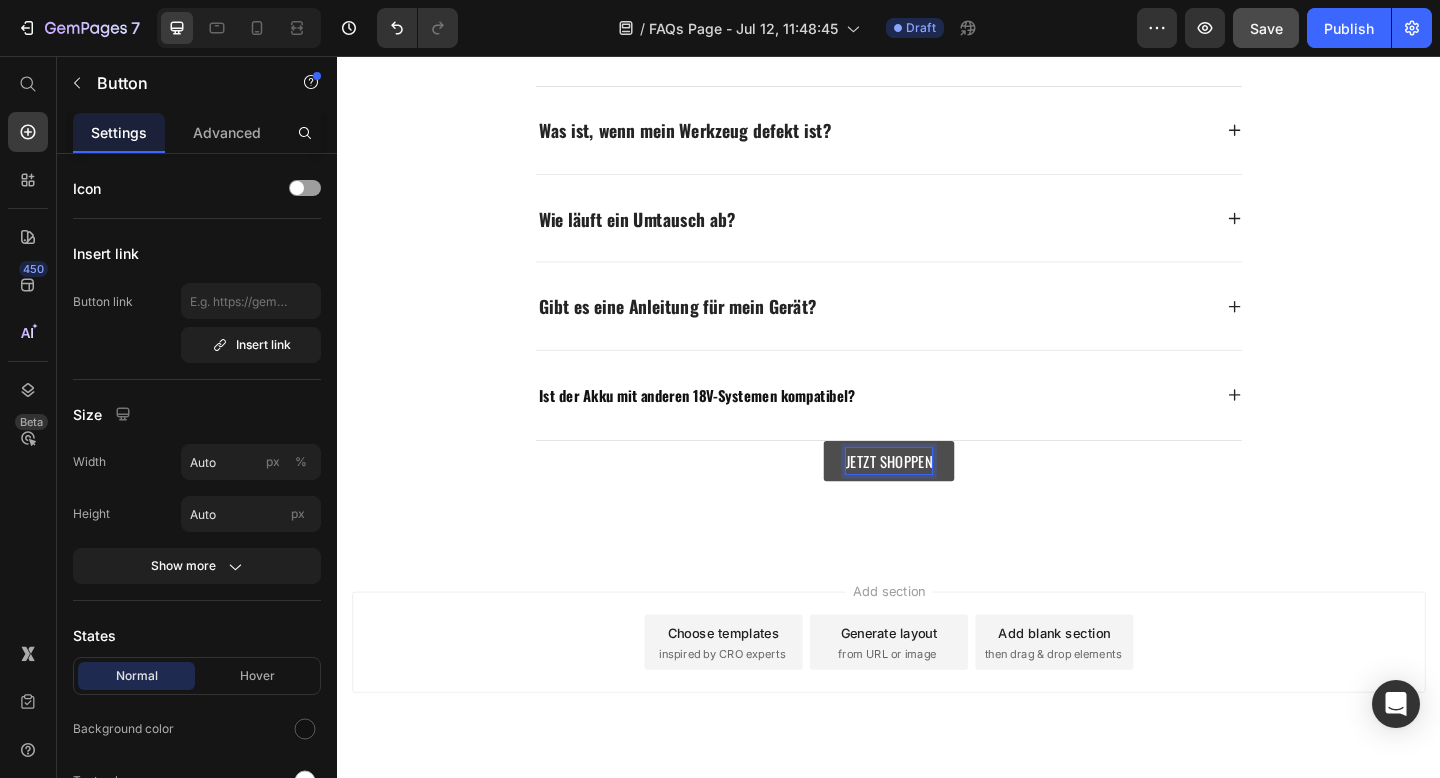 click on "JETZT SHOPPEN" at bounding box center [937, 497] 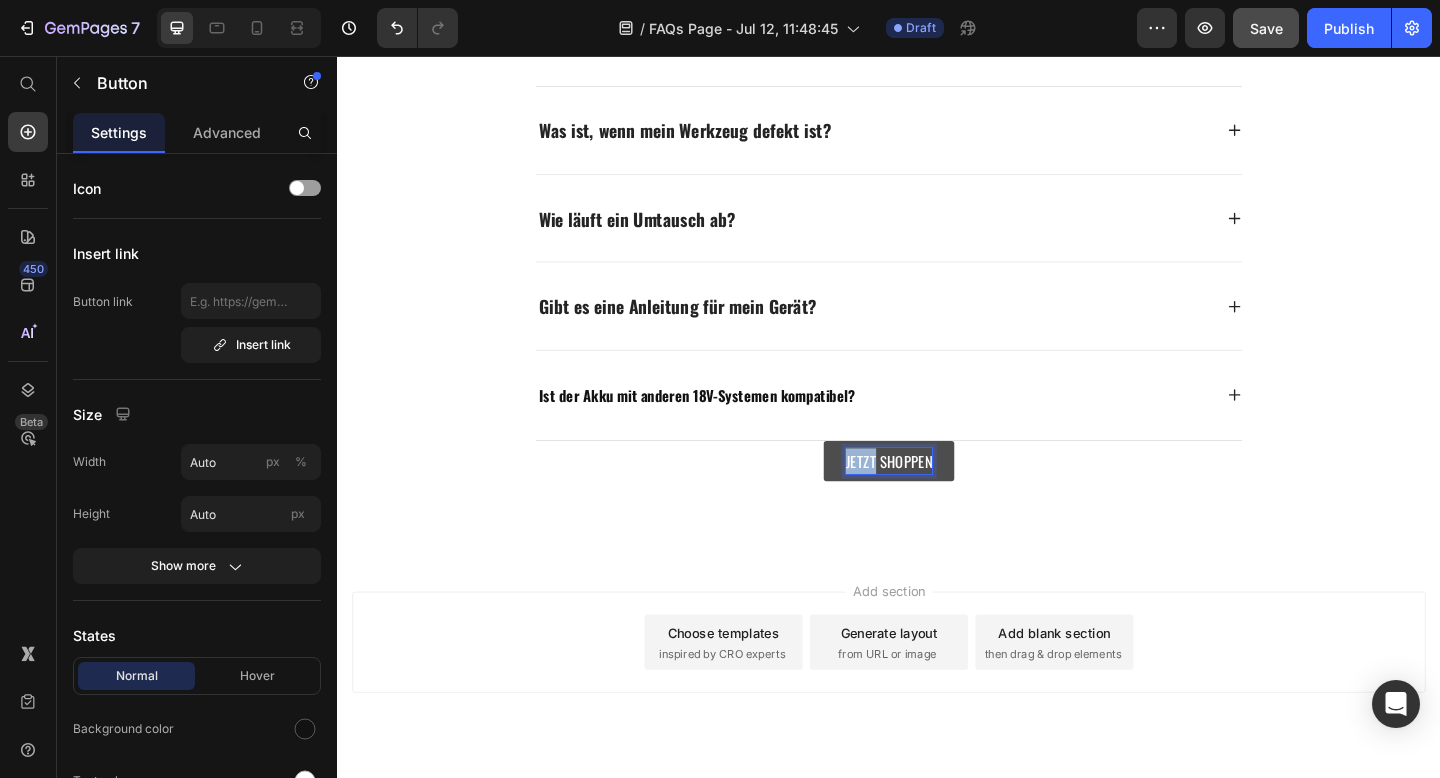 click on "JETZT SHOPPEN" at bounding box center (937, 497) 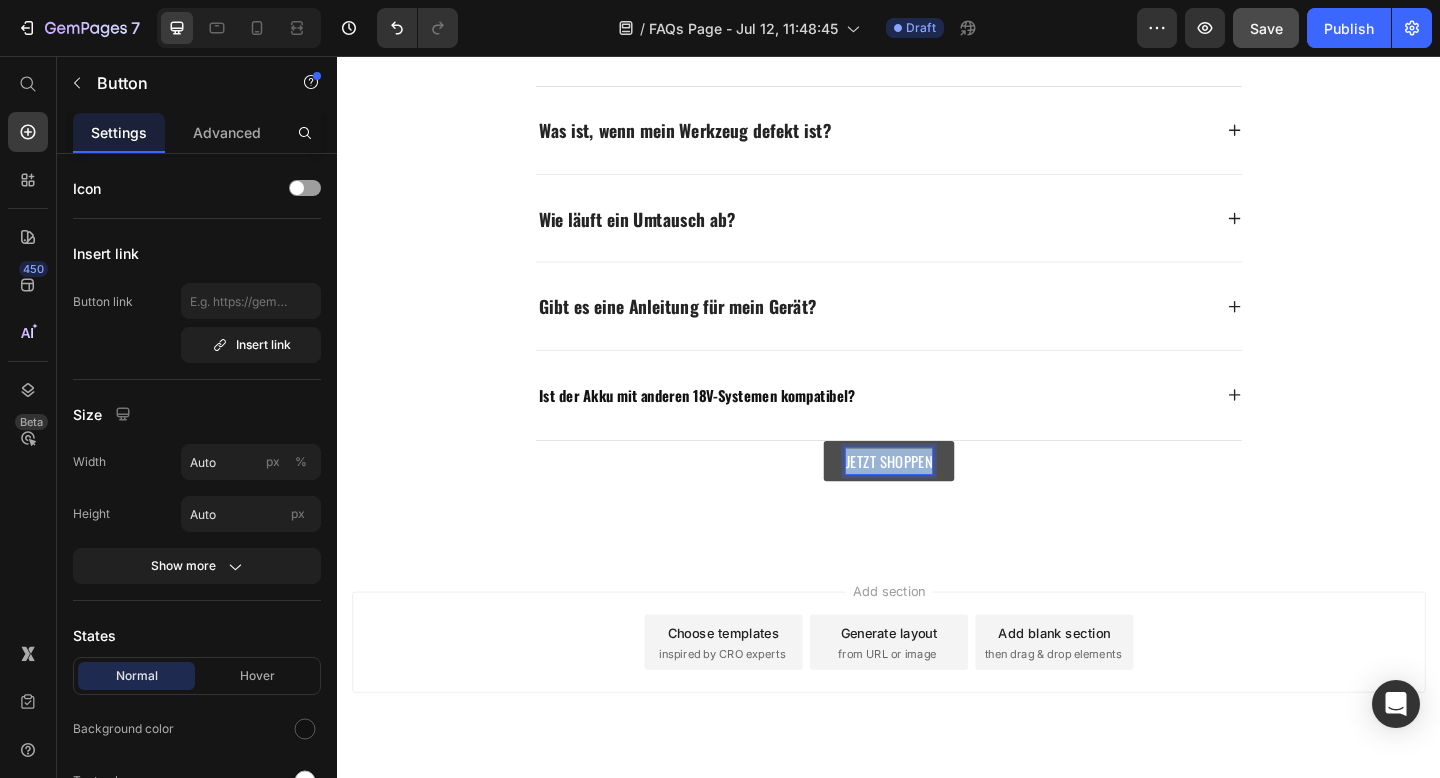 click on "JETZT SHOPPEN" at bounding box center (937, 497) 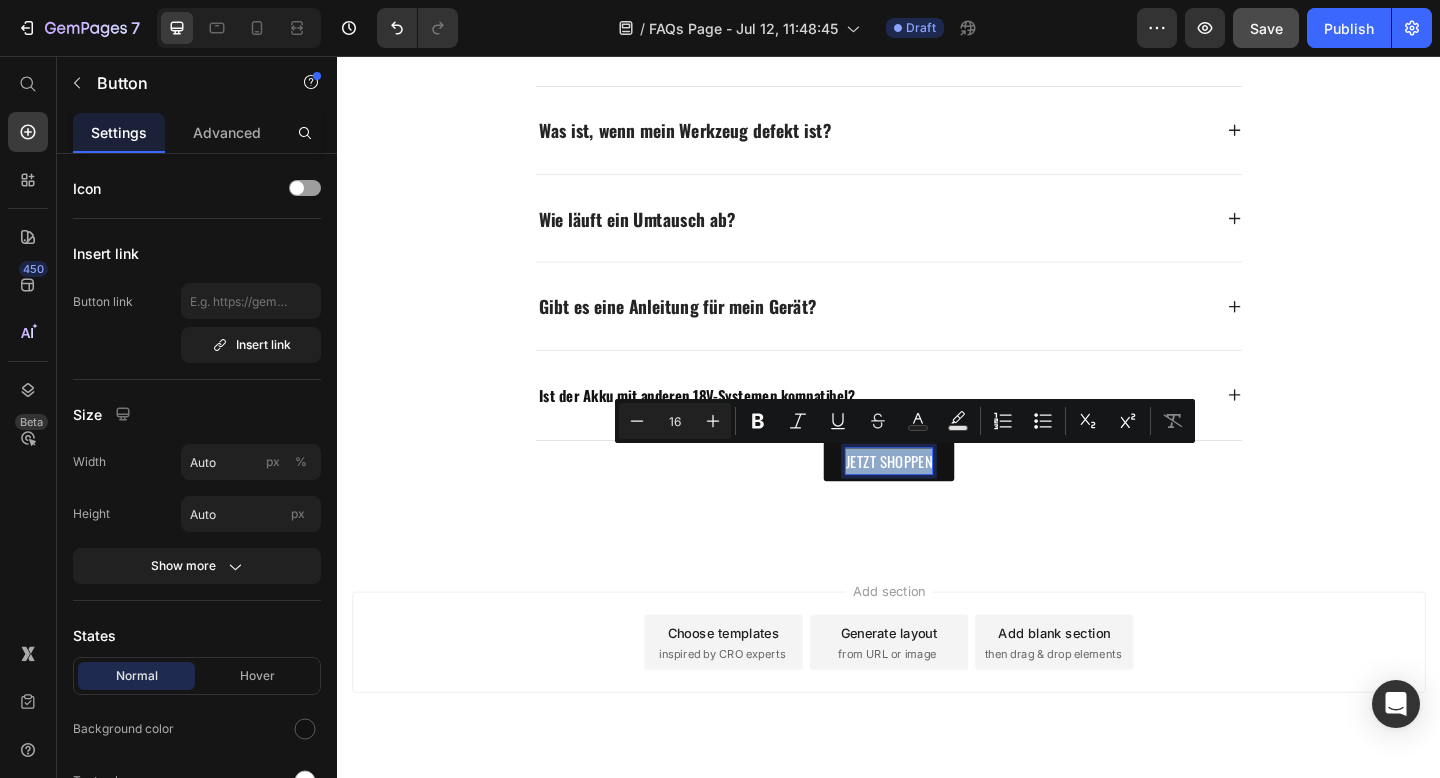 click on "JETZT SHOPPEN Button   0" at bounding box center (937, 497) 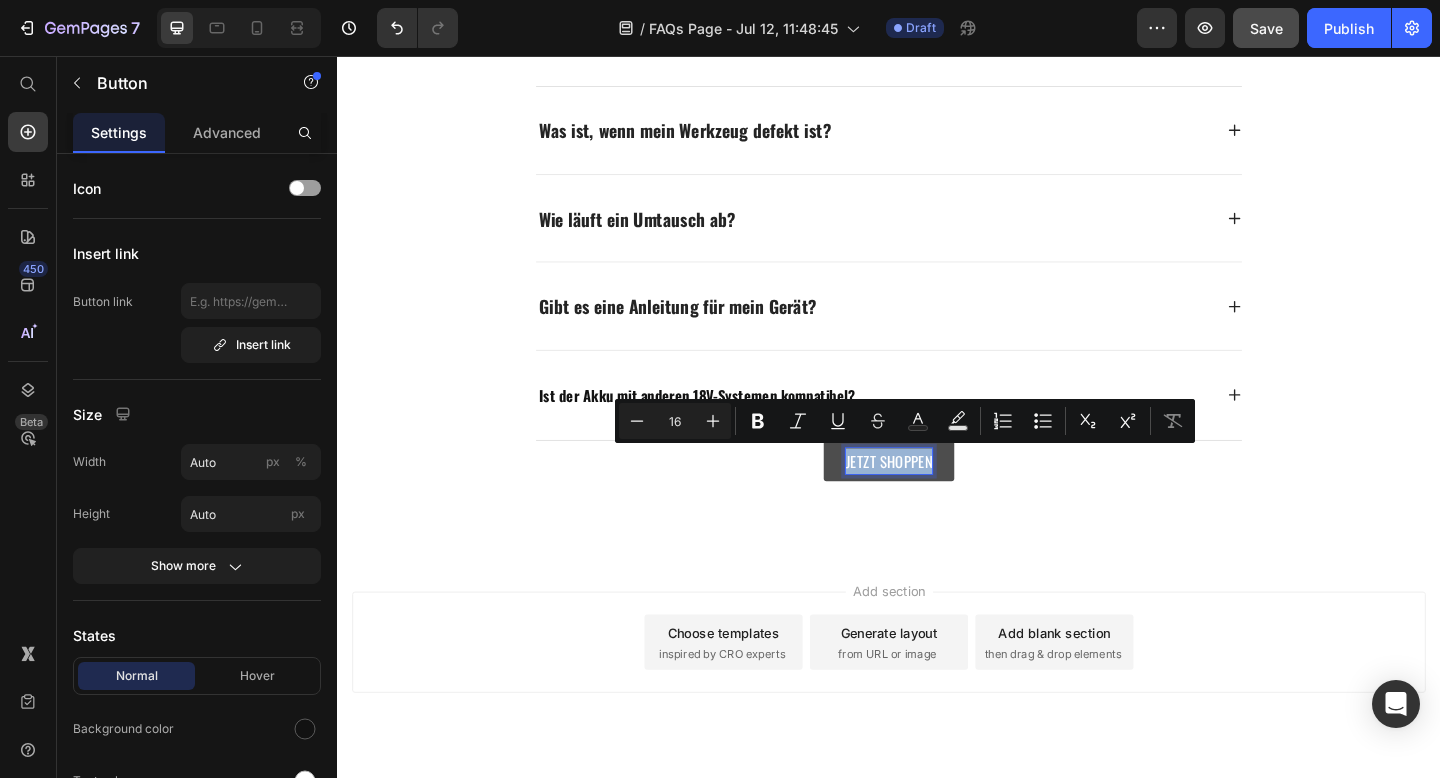 click on "JETZT SHOPPEN" at bounding box center (937, 497) 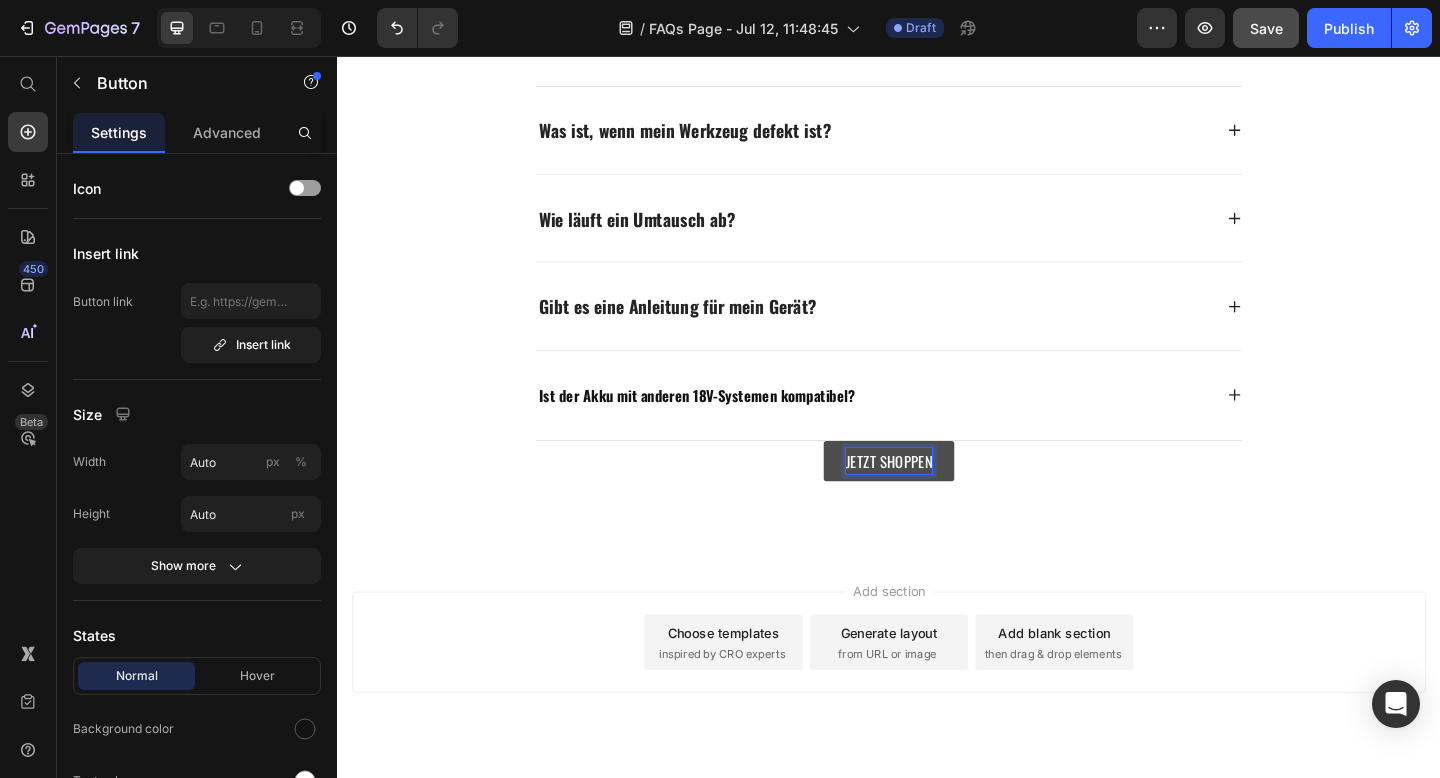 click on "JETZT SHOPPEN" at bounding box center [937, 497] 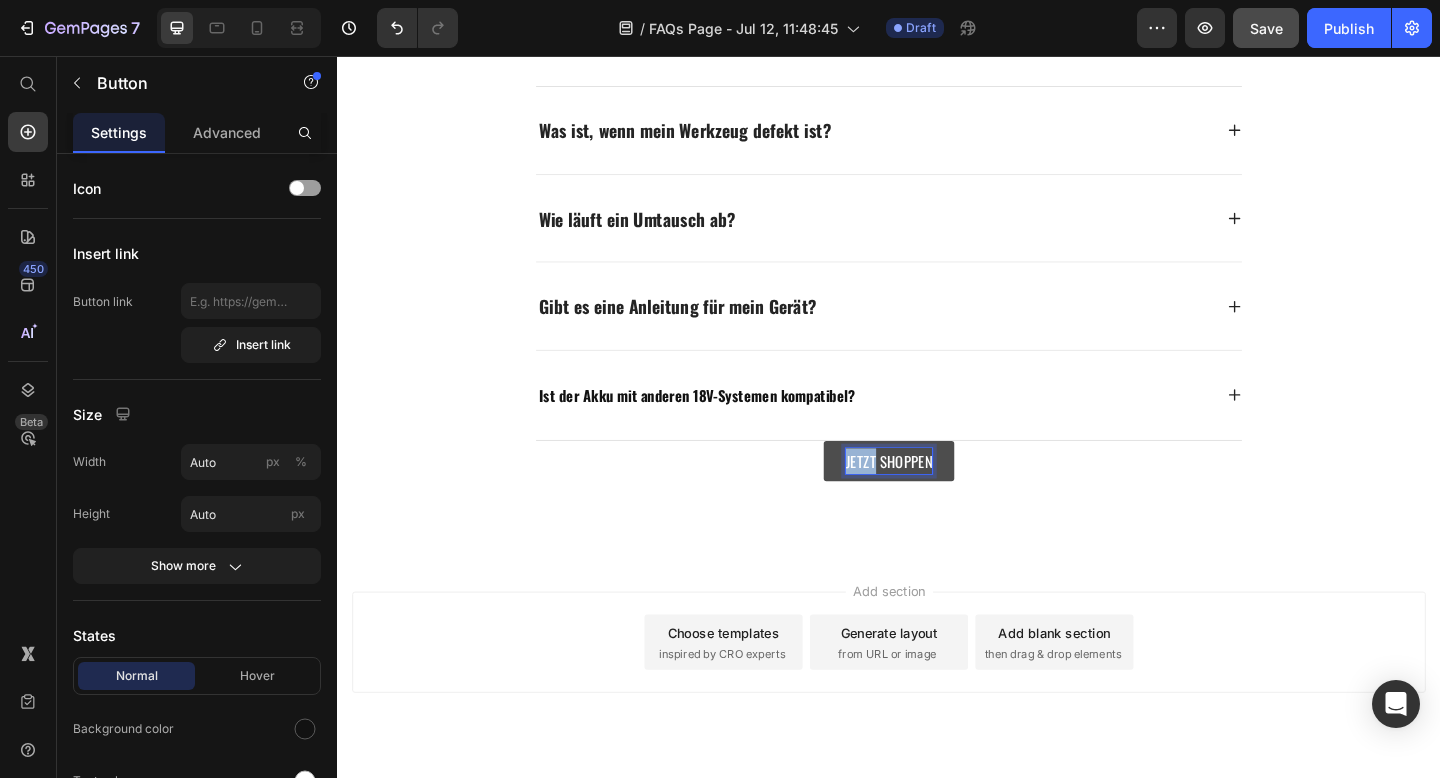 click on "JETZT SHOPPEN" at bounding box center (937, 497) 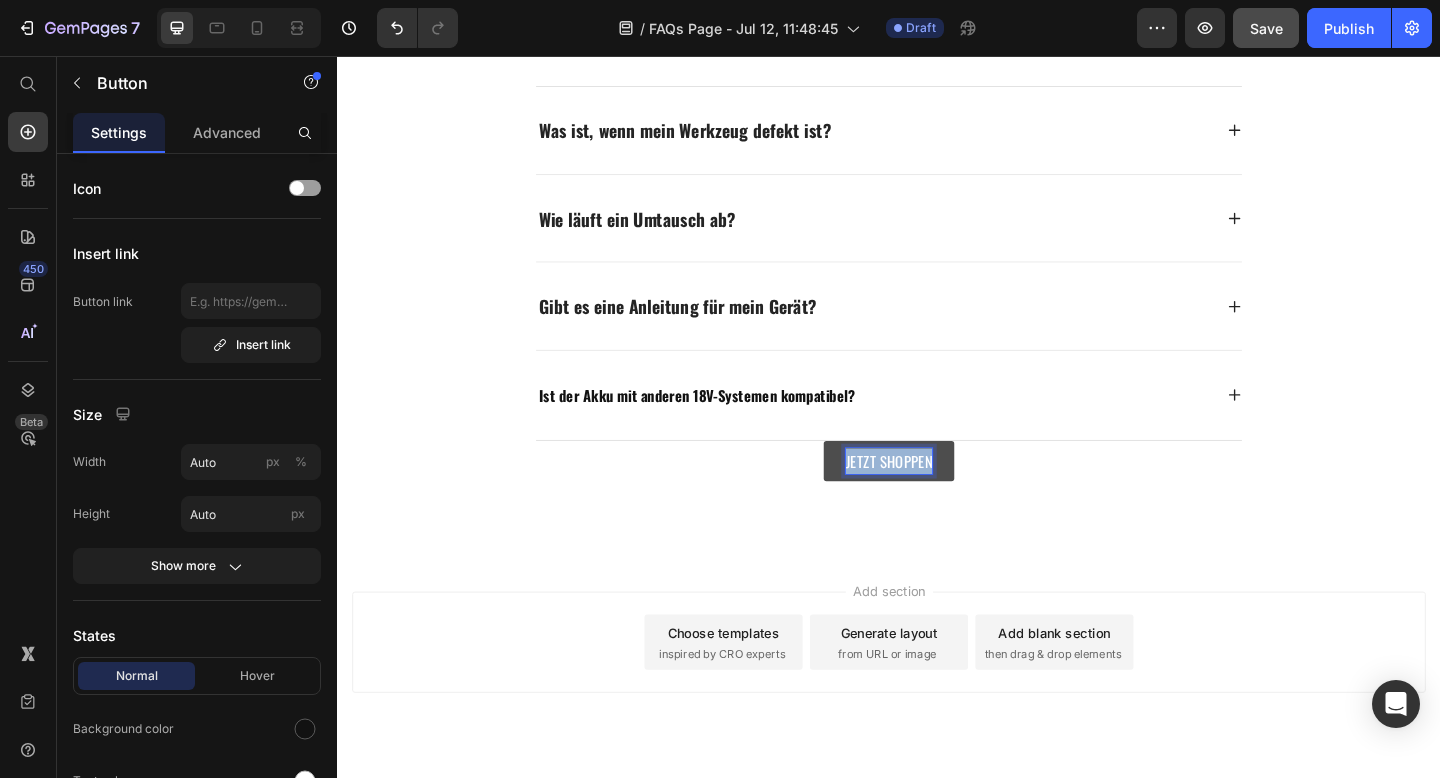 click on "JETZT SHOPPEN" at bounding box center (937, 497) 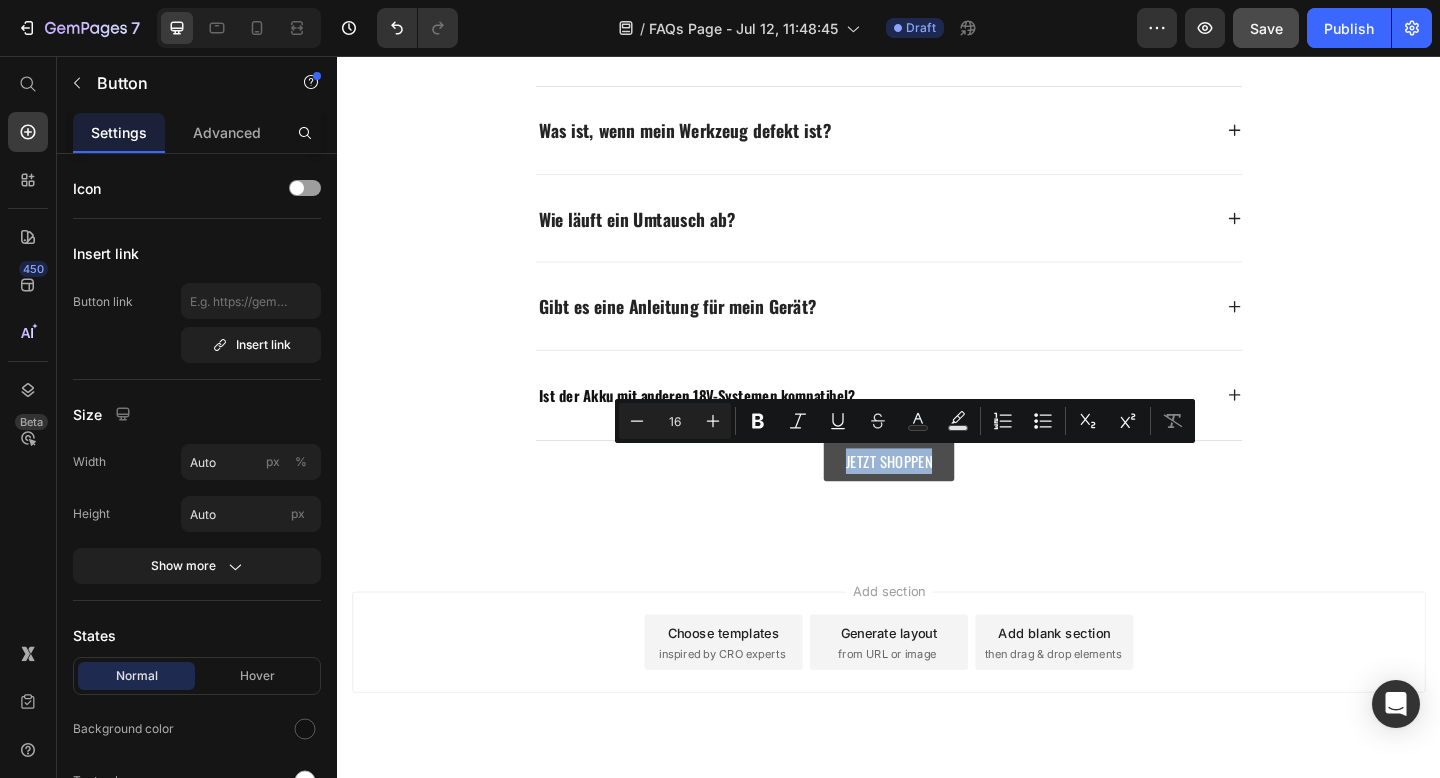 click on "JETZT SHOPPEN" at bounding box center (937, 497) 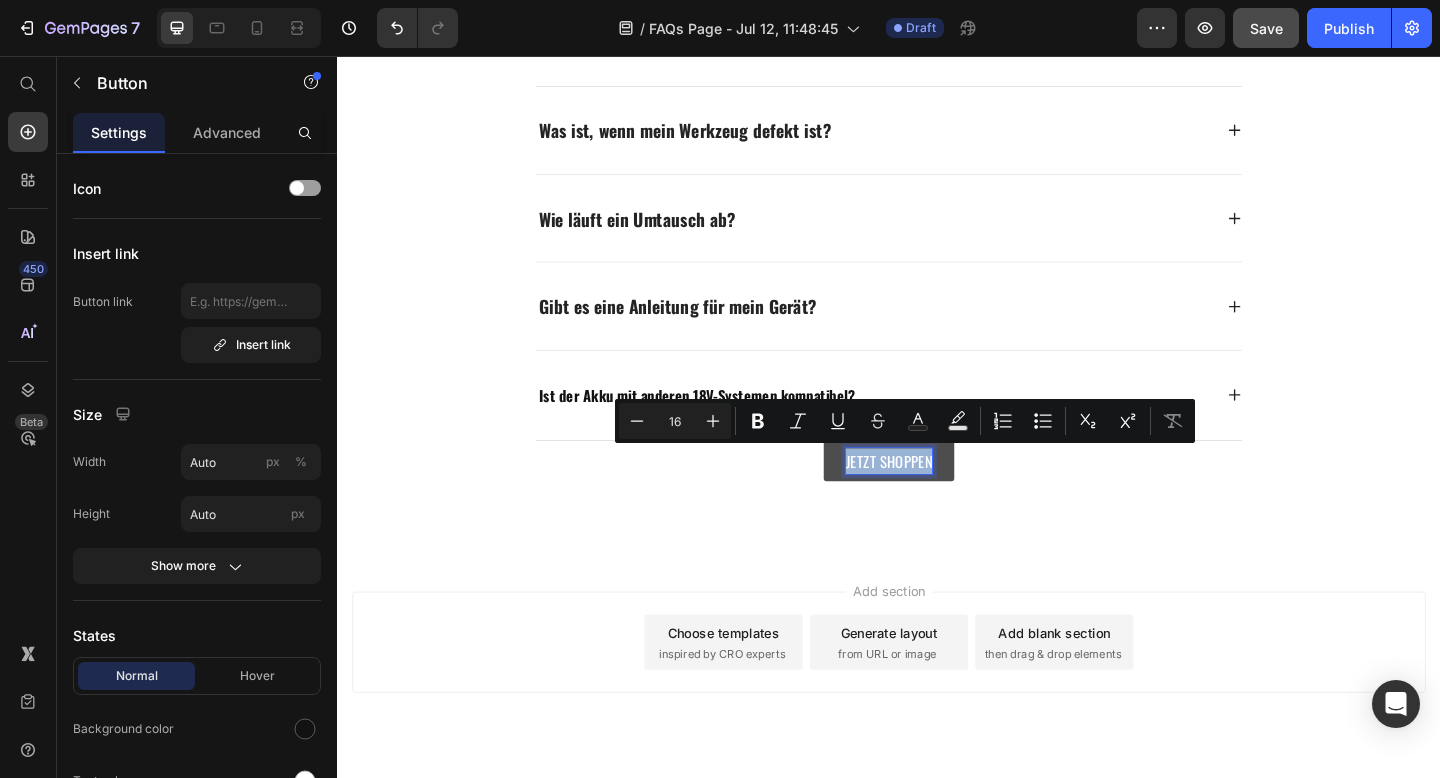 click on "JETZT SHOPPEN" at bounding box center (937, 497) 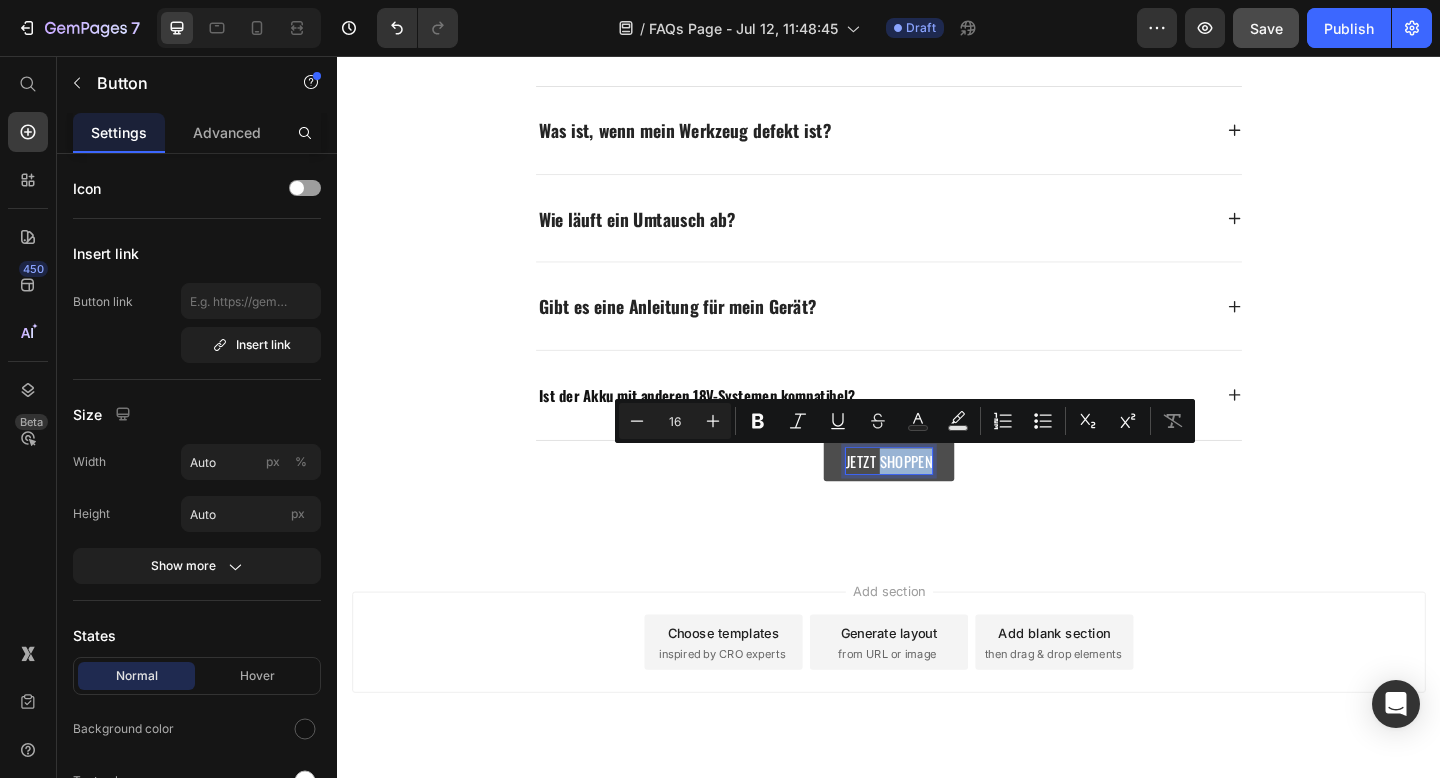 click on "JETZT SHOPPEN" at bounding box center (937, 497) 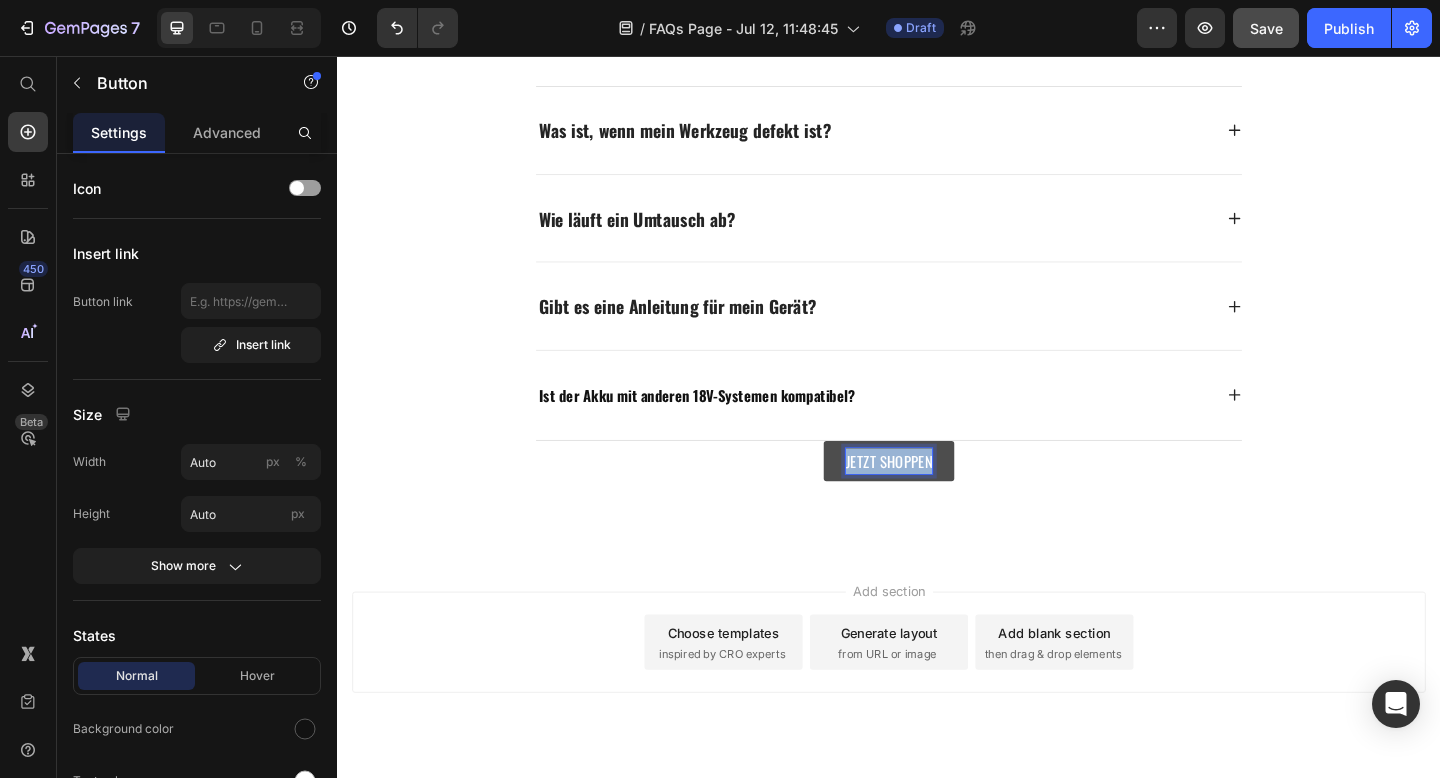 click on "JETZT SHOPPEN" at bounding box center [937, 497] 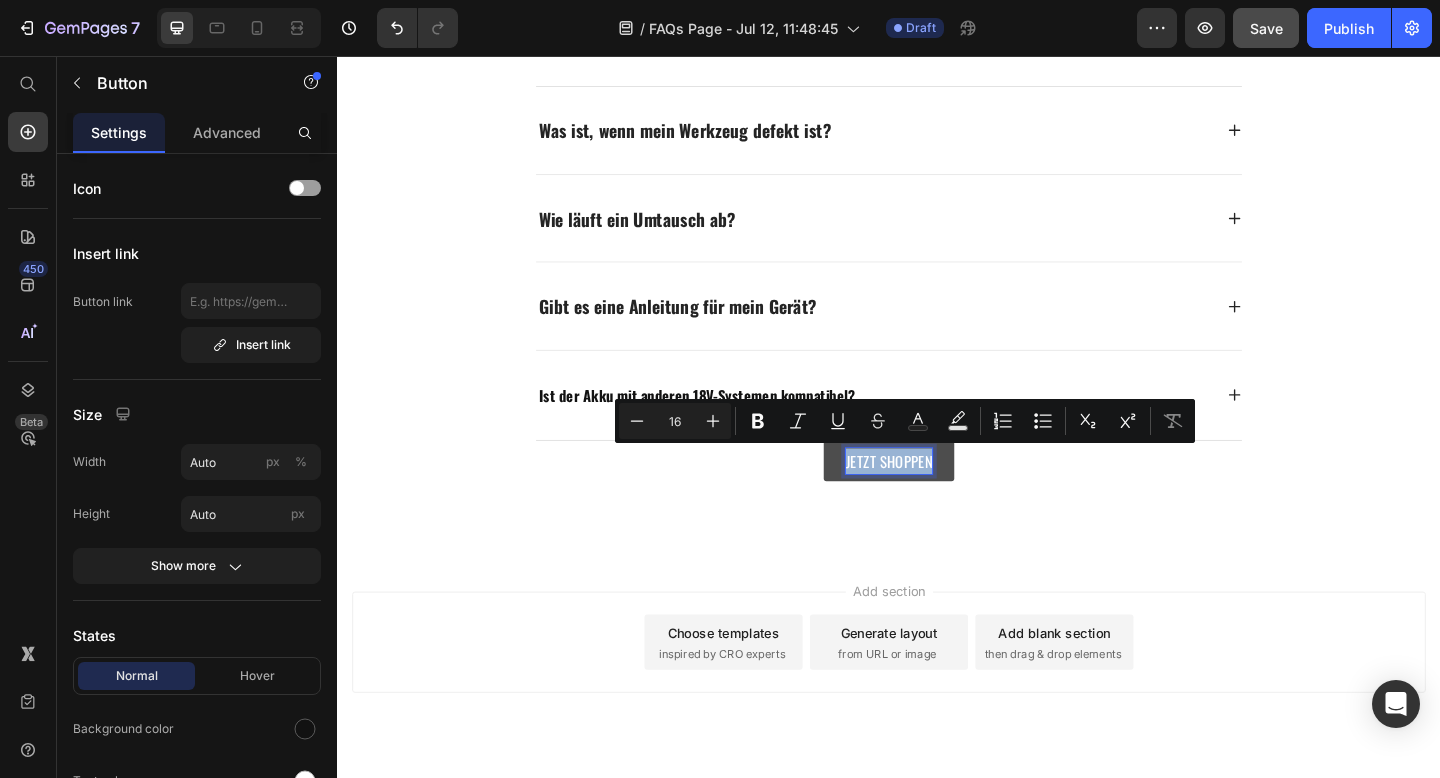 click on "JETZT SHOPPEN" at bounding box center (937, 497) 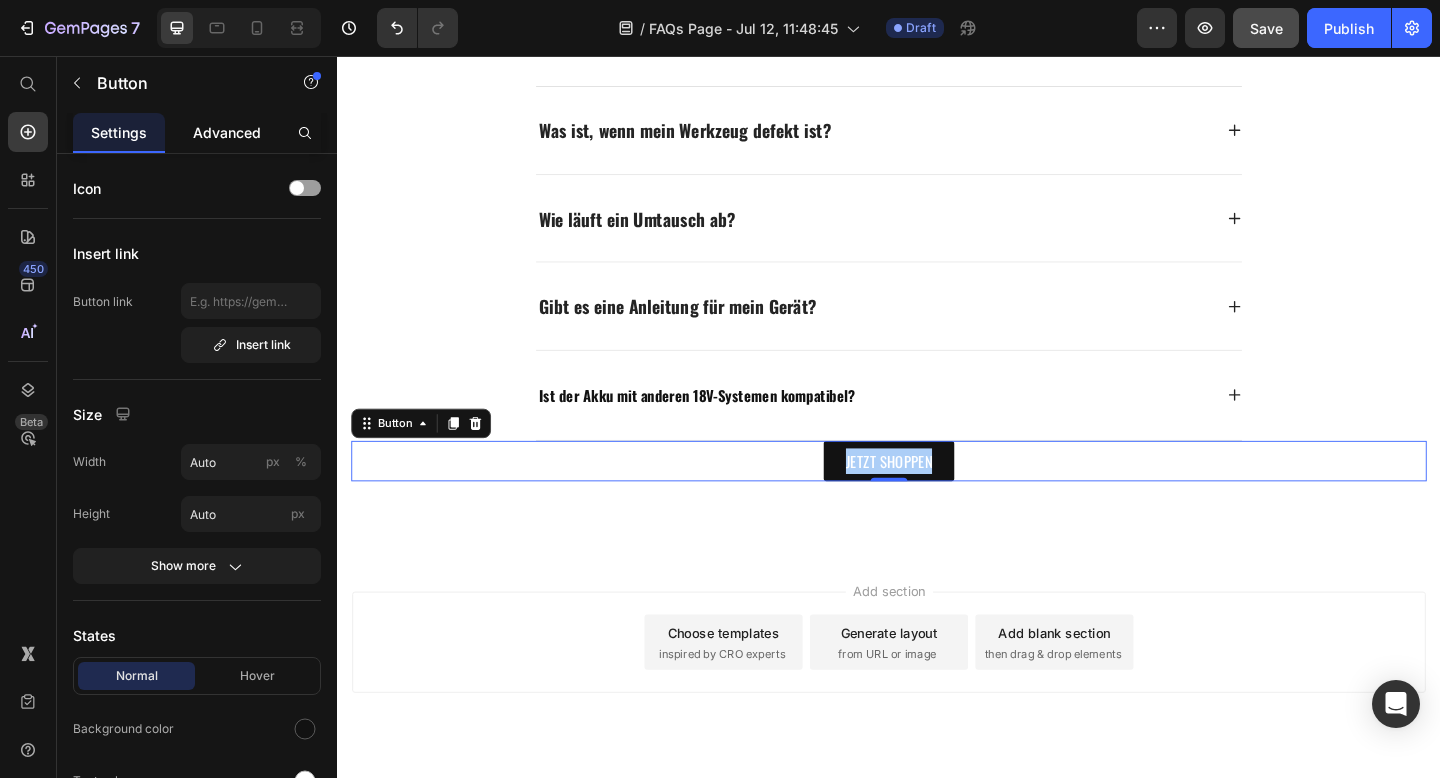 click on "Advanced" at bounding box center (227, 132) 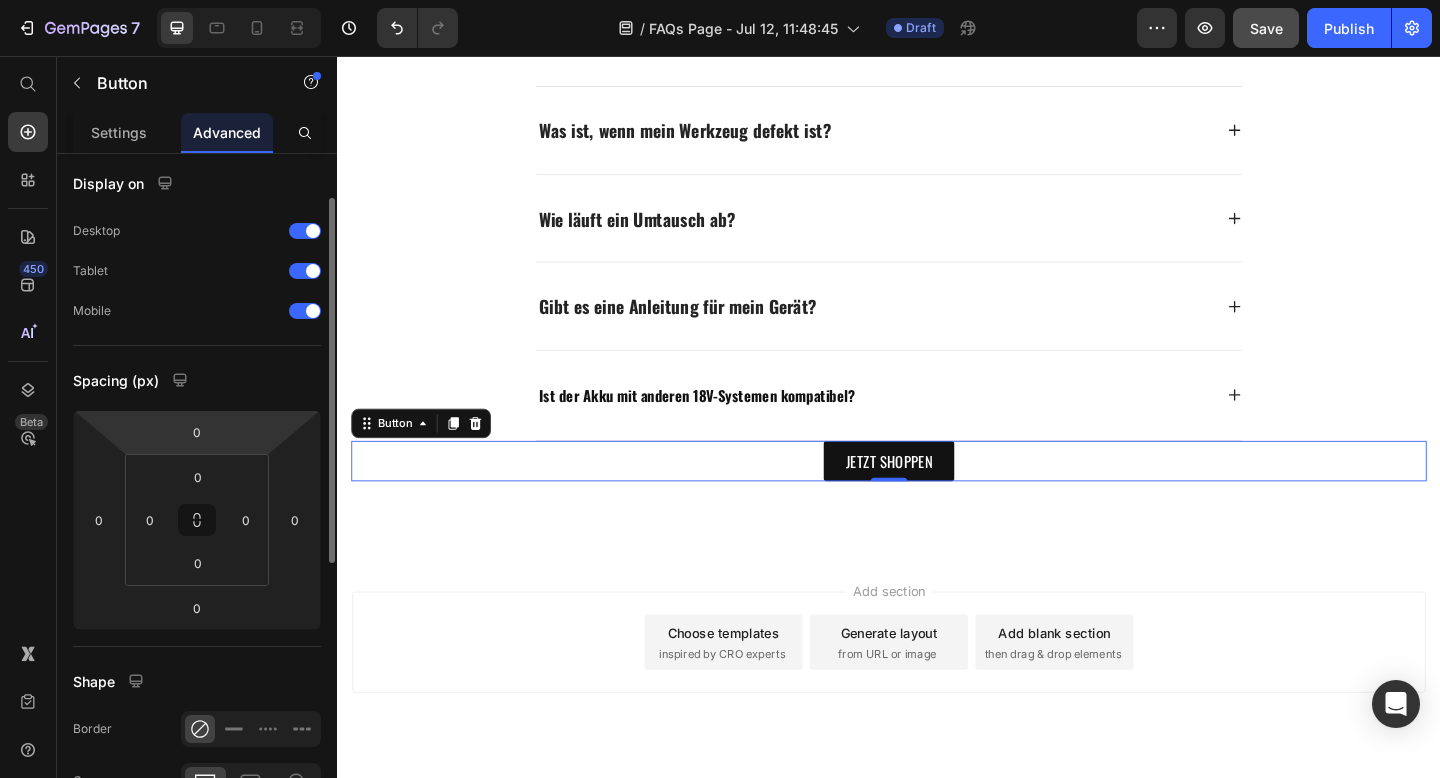 scroll, scrollTop: 0, scrollLeft: 0, axis: both 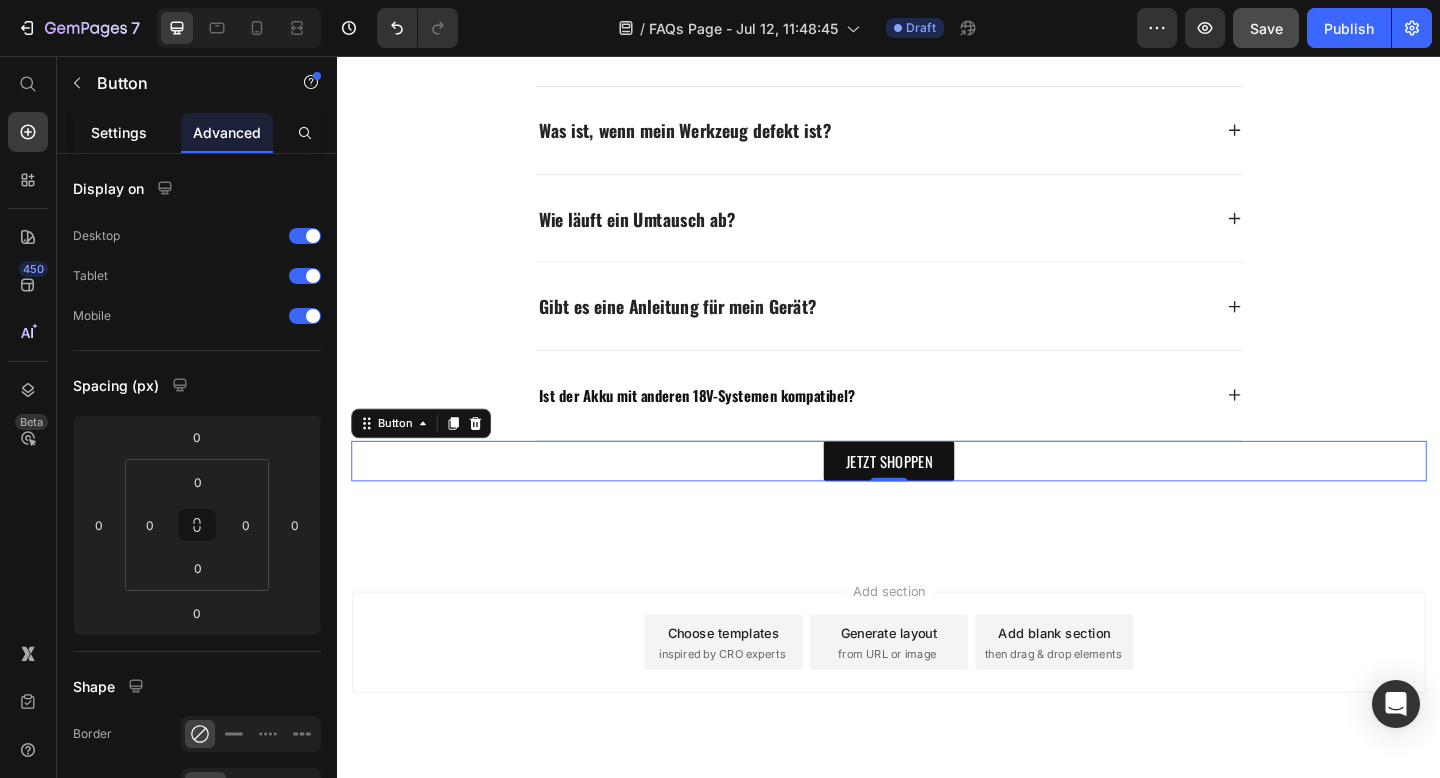 click on "Settings" at bounding box center (119, 132) 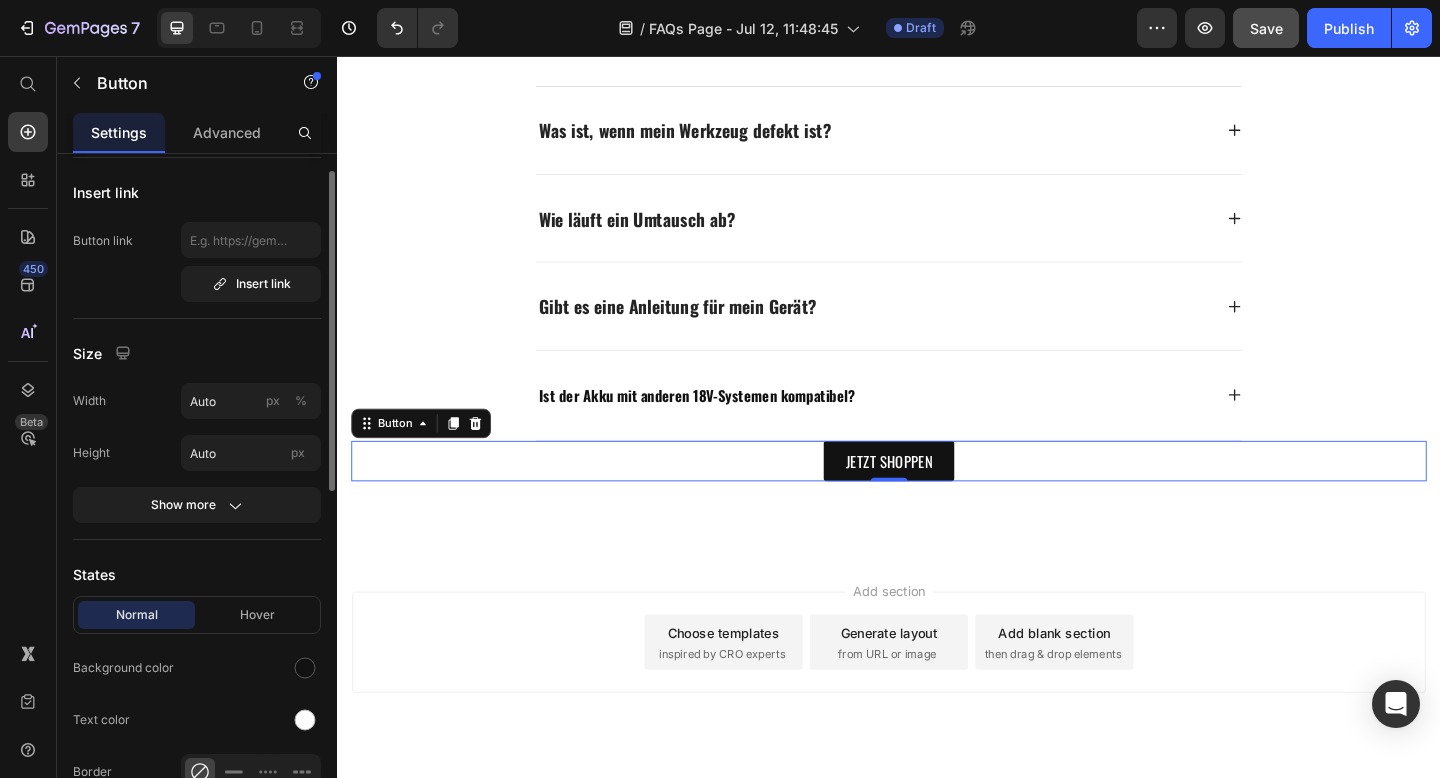 scroll, scrollTop: 64, scrollLeft: 0, axis: vertical 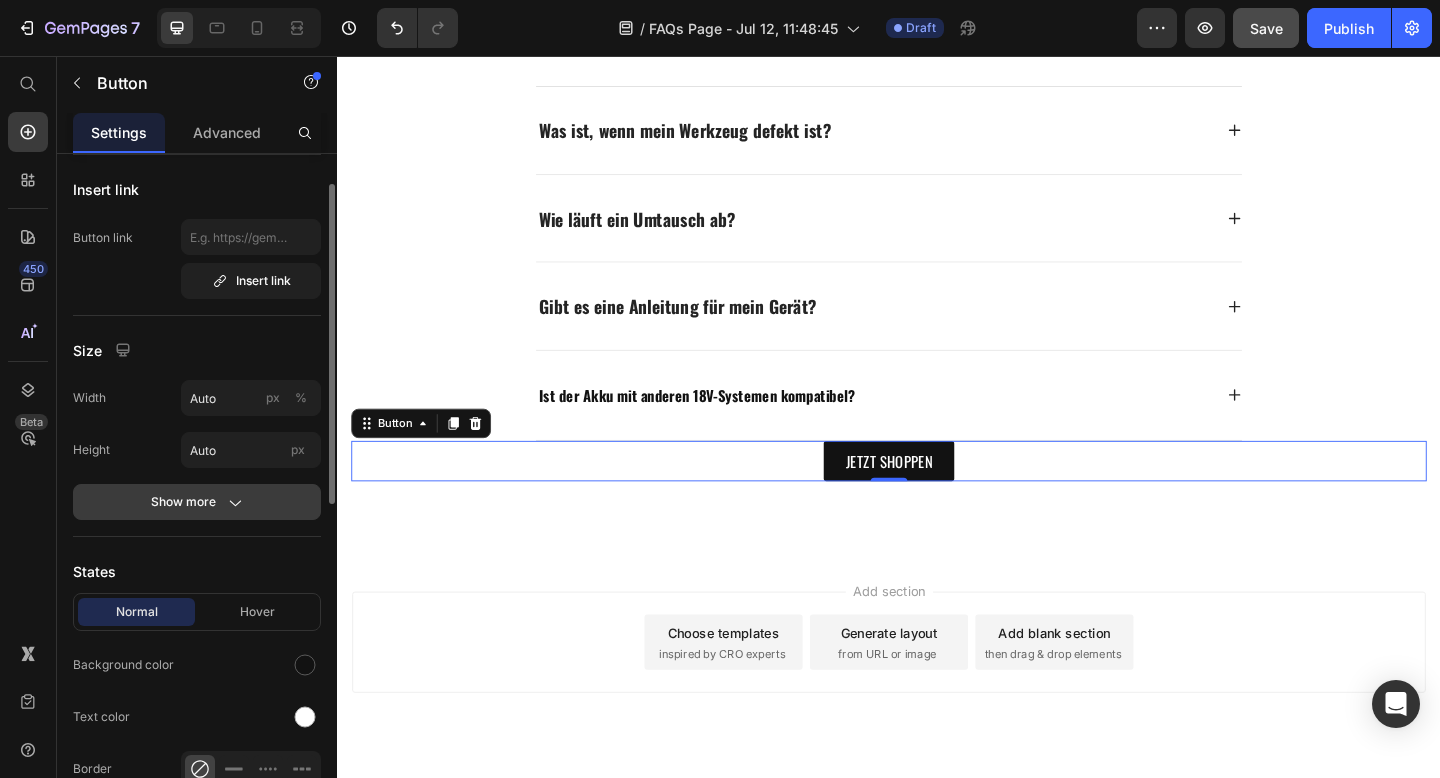 click on "Show more" at bounding box center (197, 502) 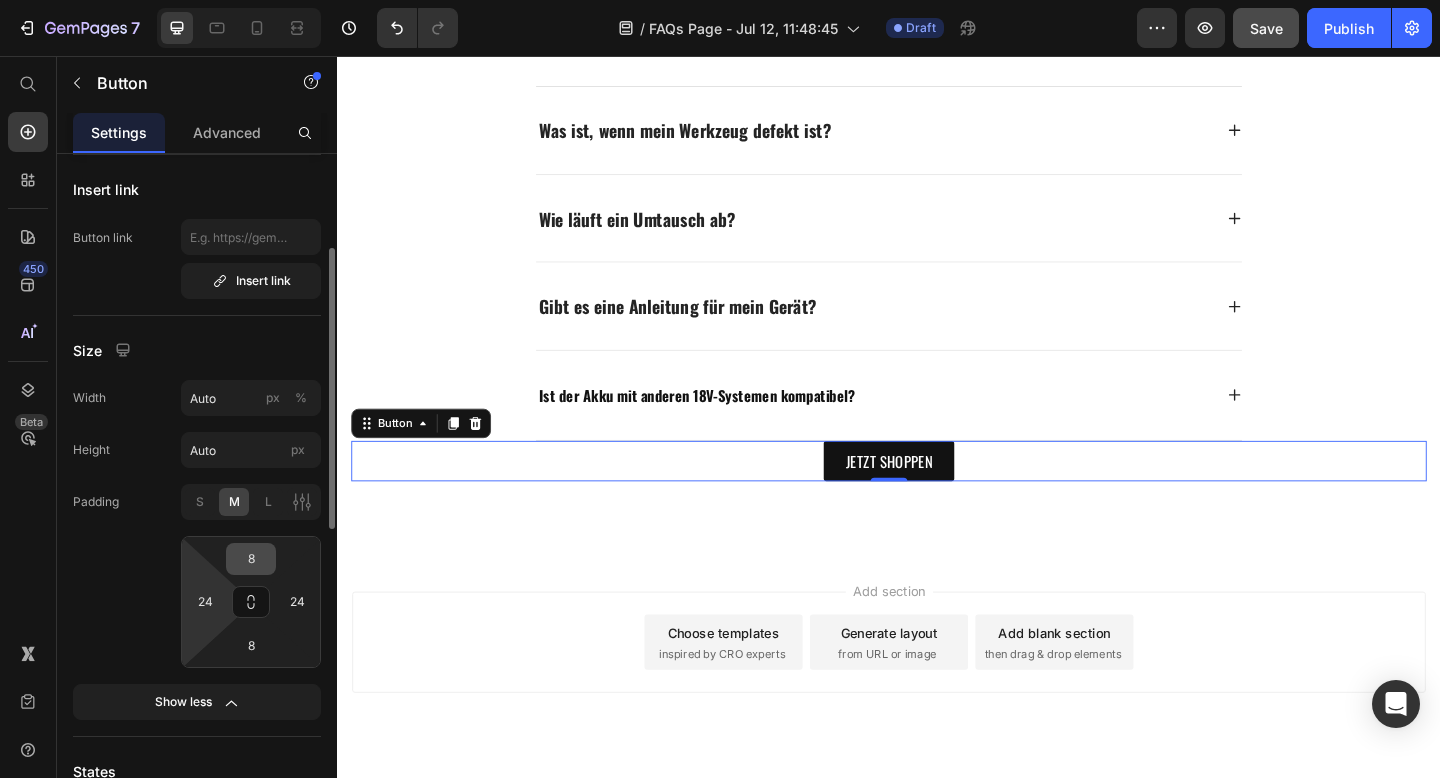 scroll, scrollTop: 259, scrollLeft: 0, axis: vertical 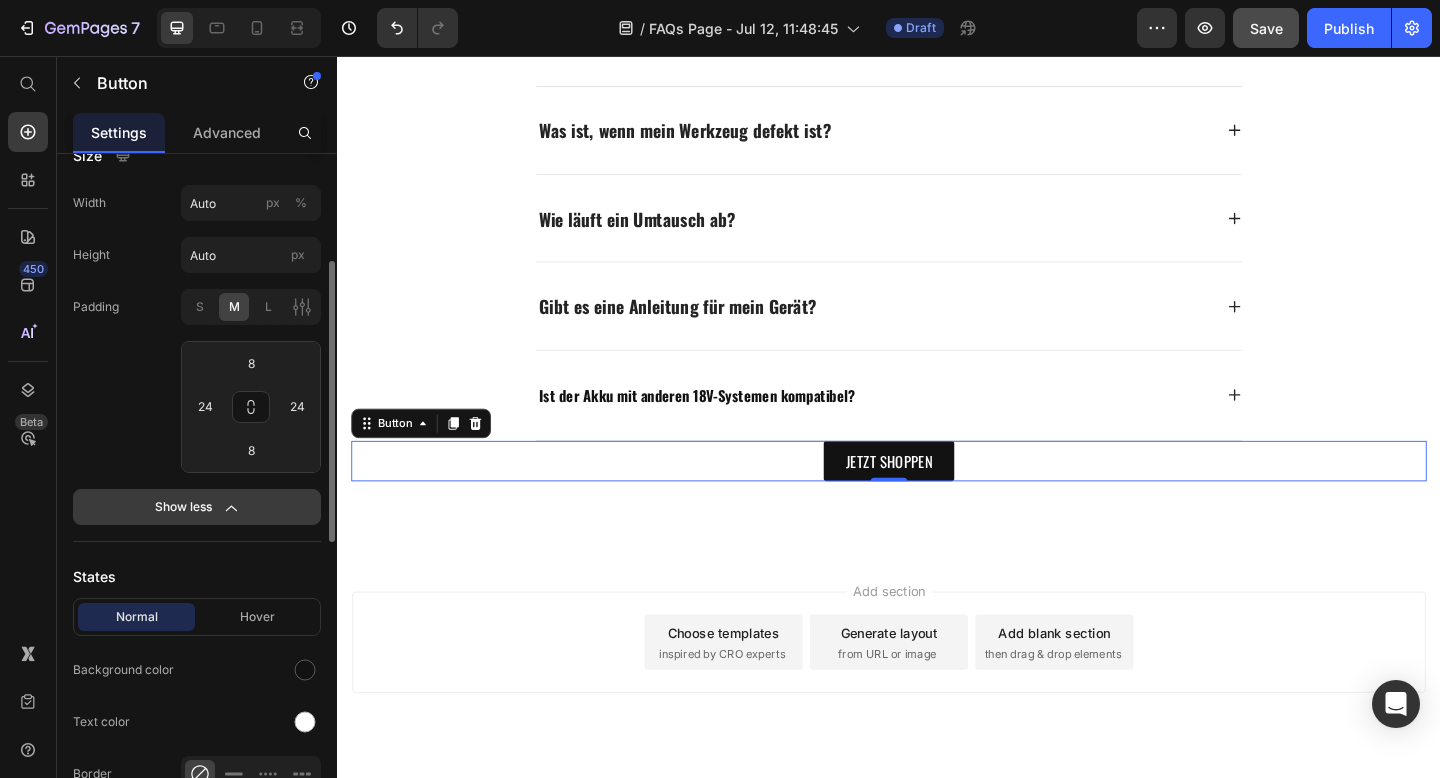 click on "Show less" at bounding box center [197, 507] 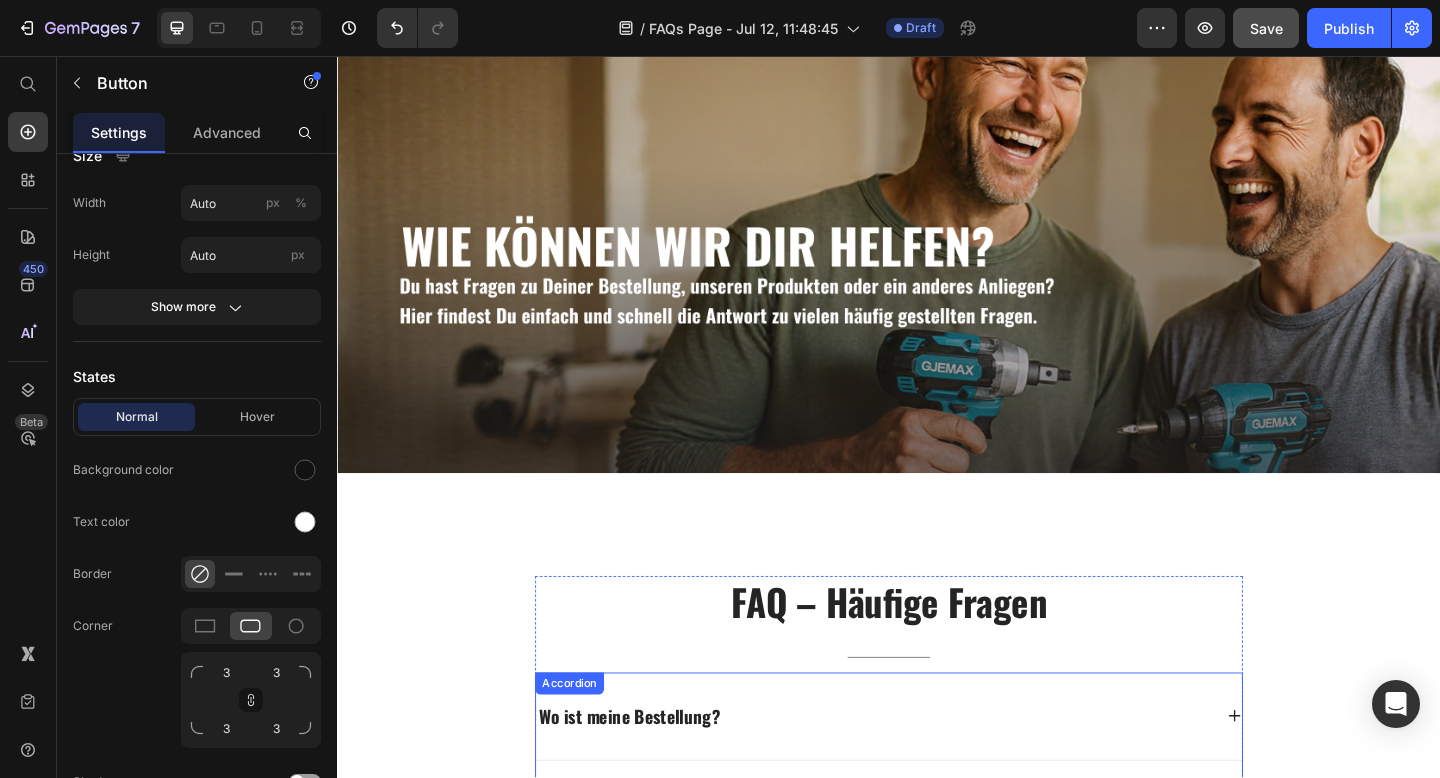 scroll, scrollTop: 0, scrollLeft: 0, axis: both 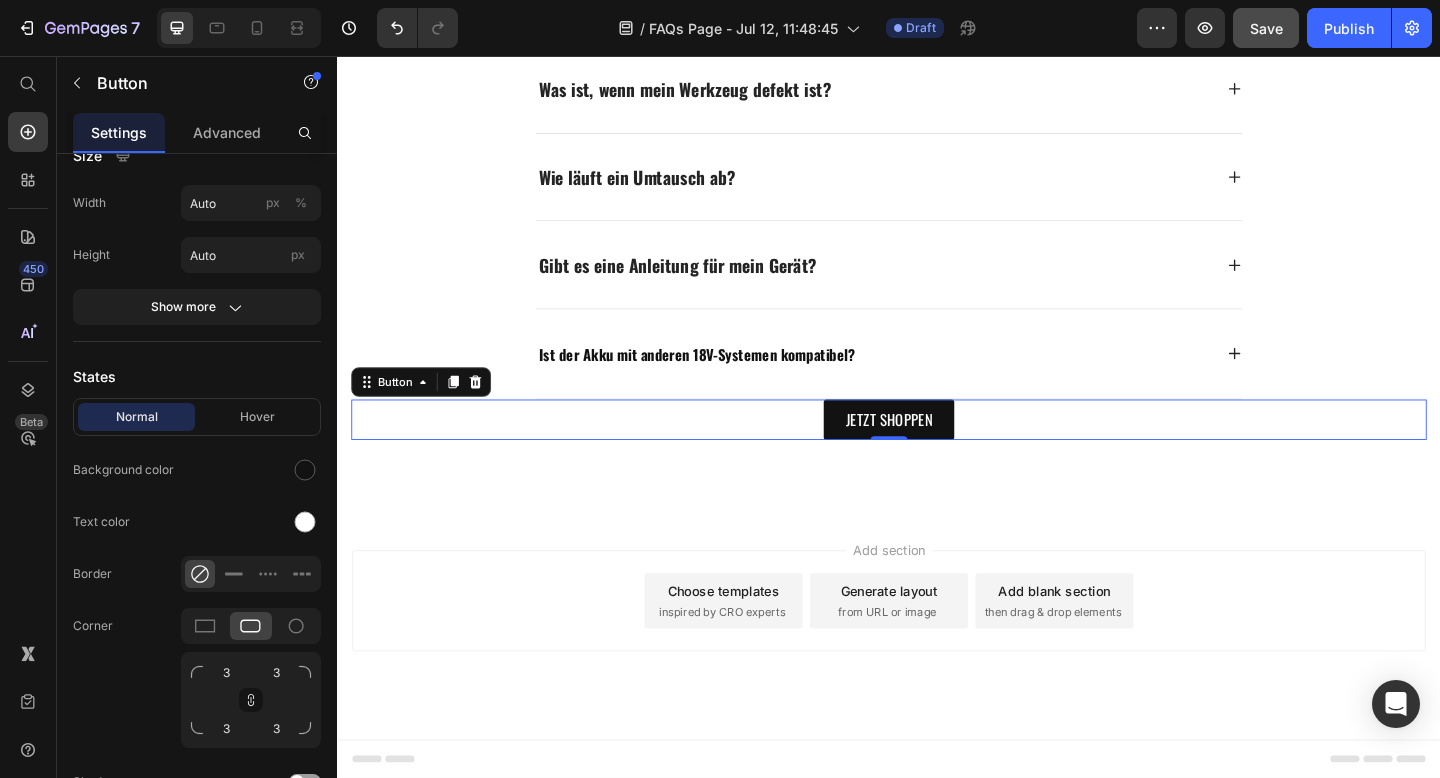 click on "JETZT SHOPPEN Button   0" at bounding box center (937, 452) 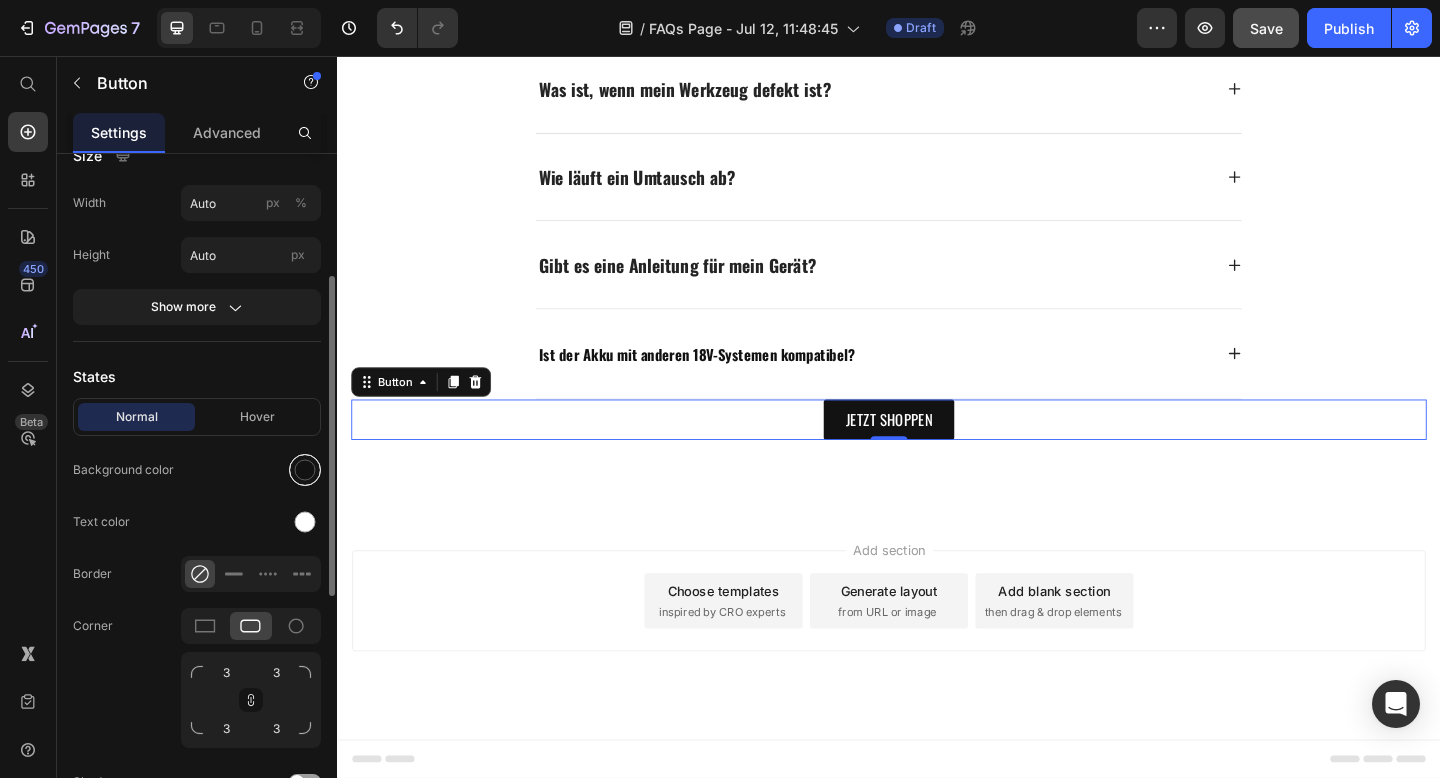 click at bounding box center (305, 470) 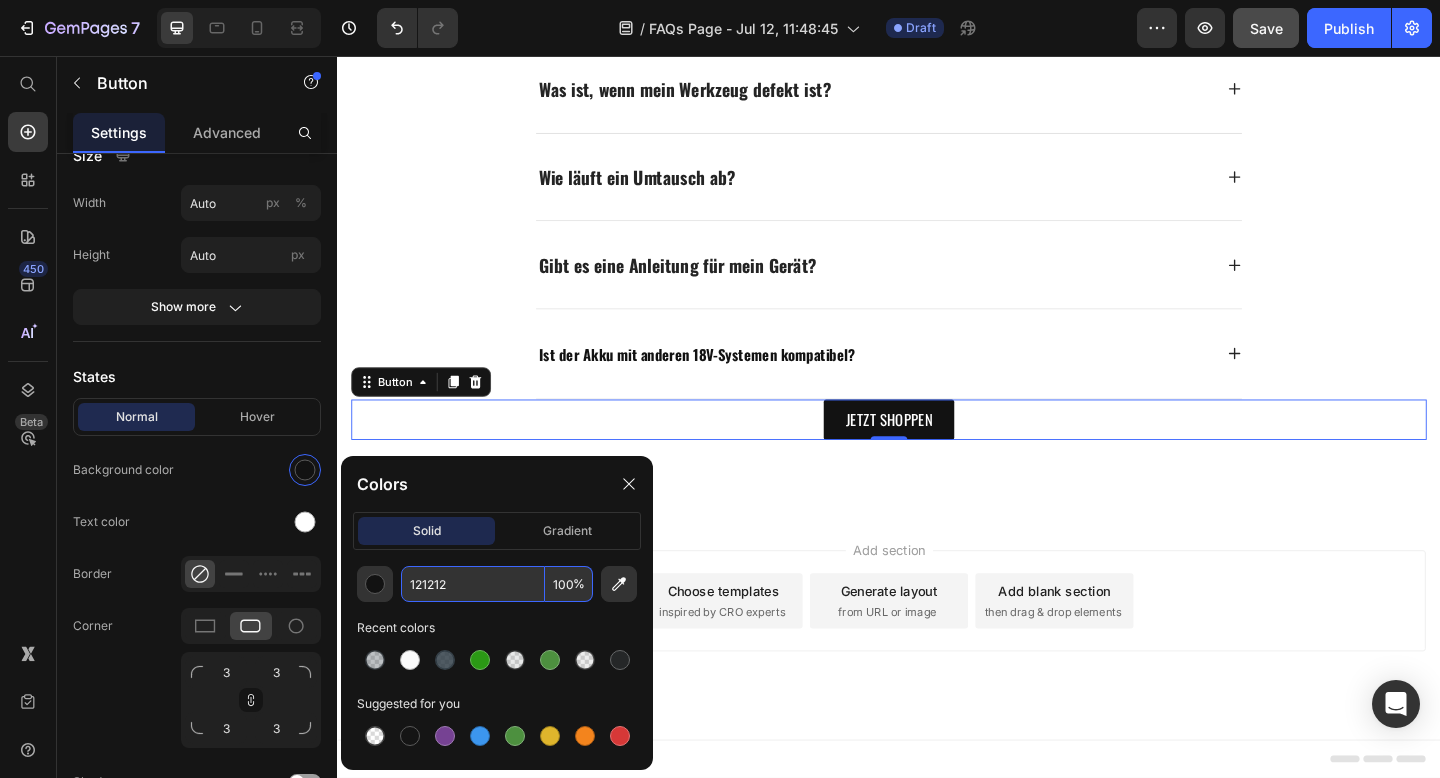 click on "121212" at bounding box center (473, 584) 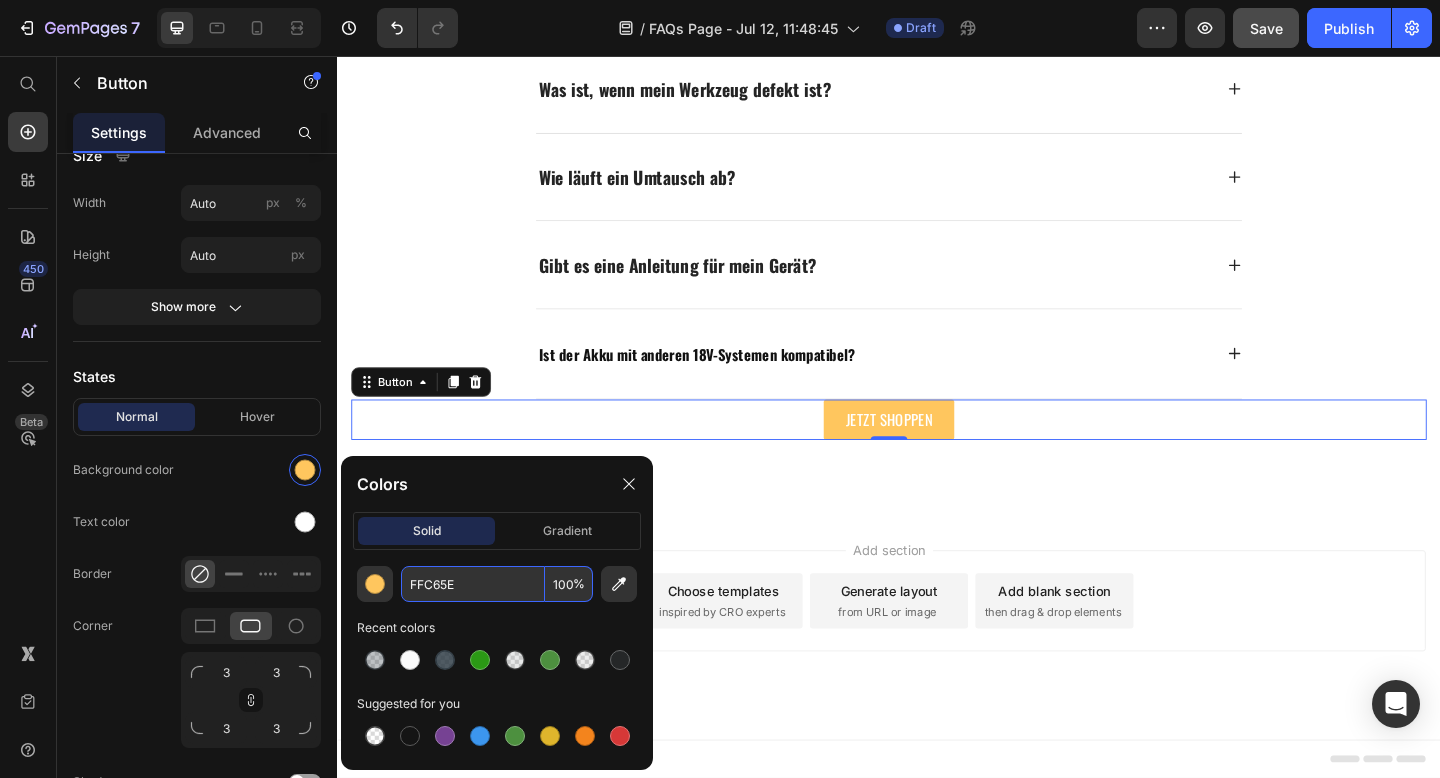 type on "FFC65E" 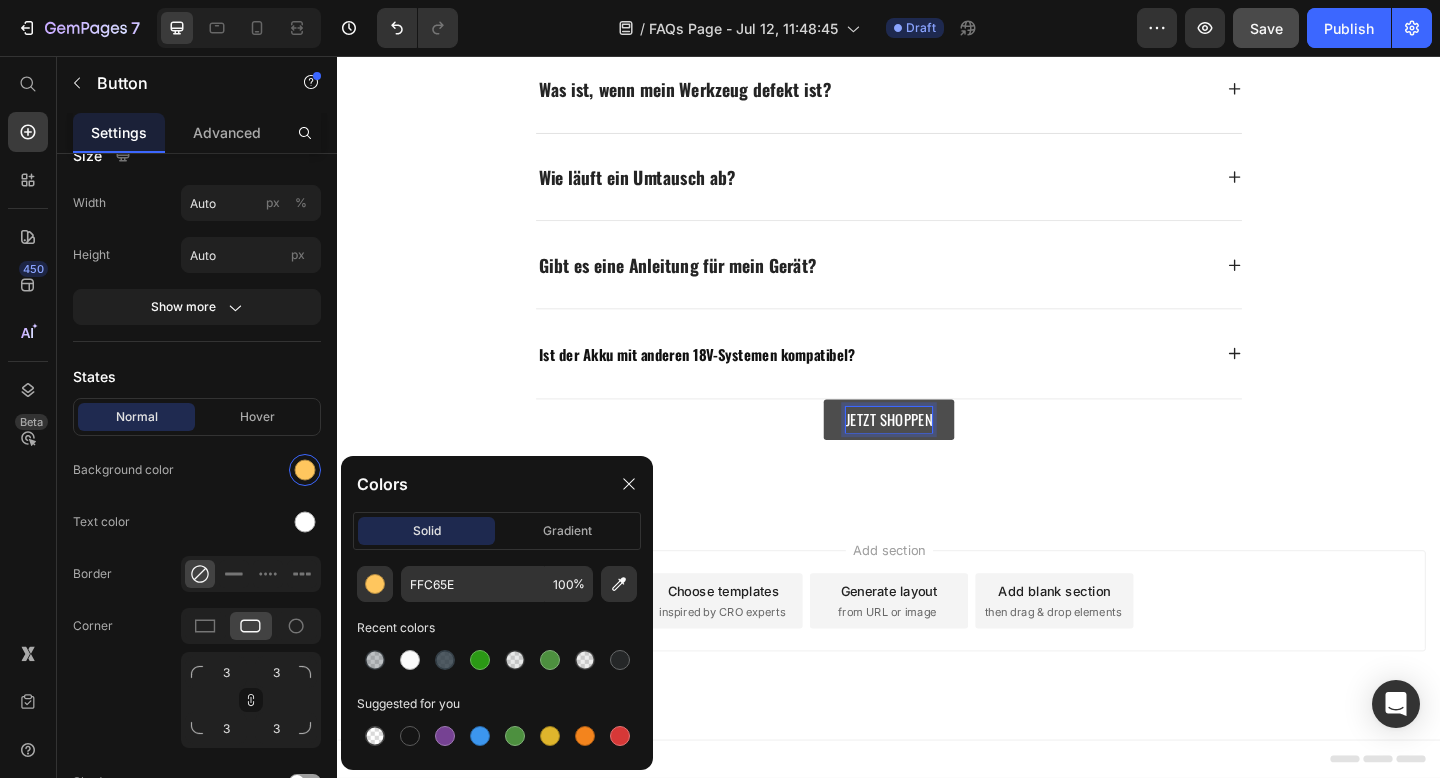 click on "JETZT SHOPPEN" at bounding box center [937, 452] 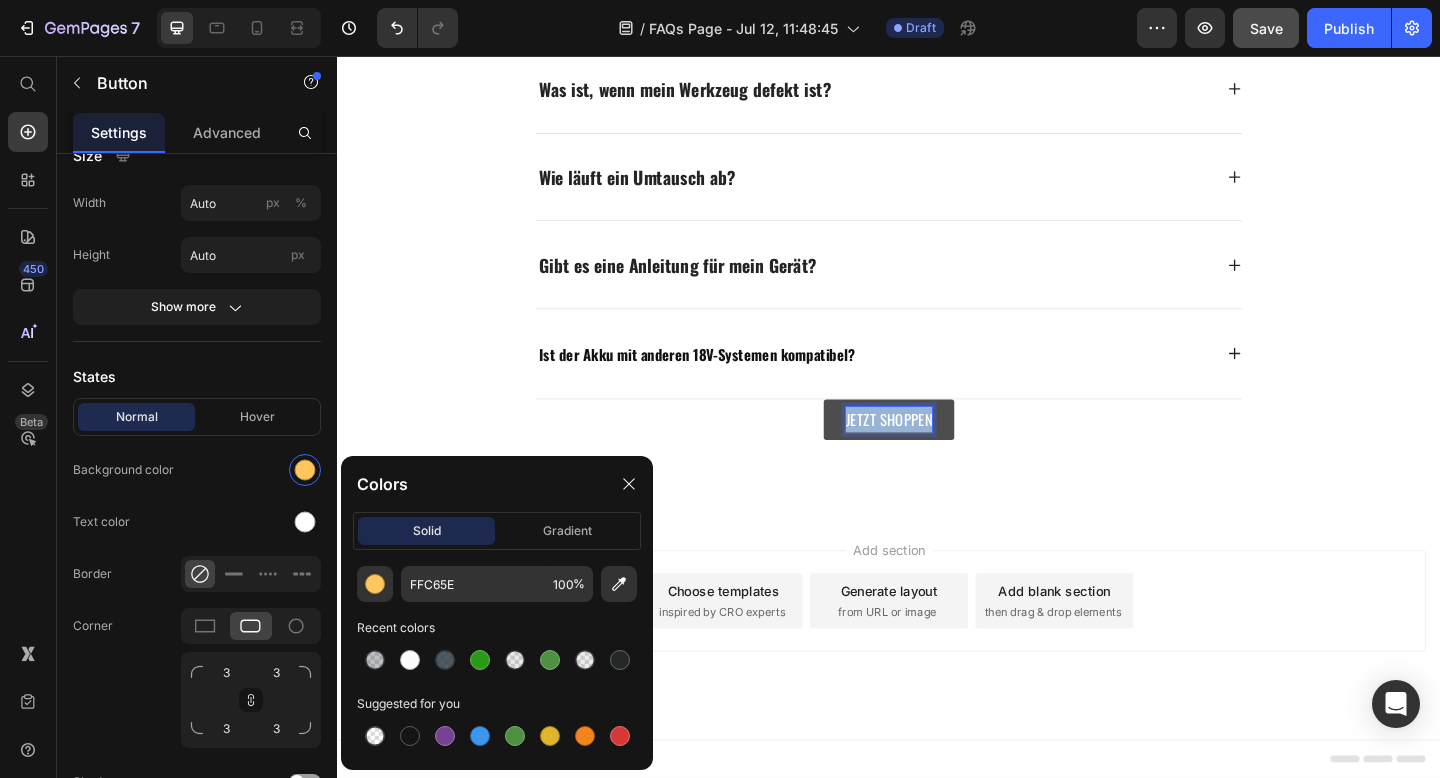 click on "JETZT SHOPPEN" at bounding box center (937, 452) 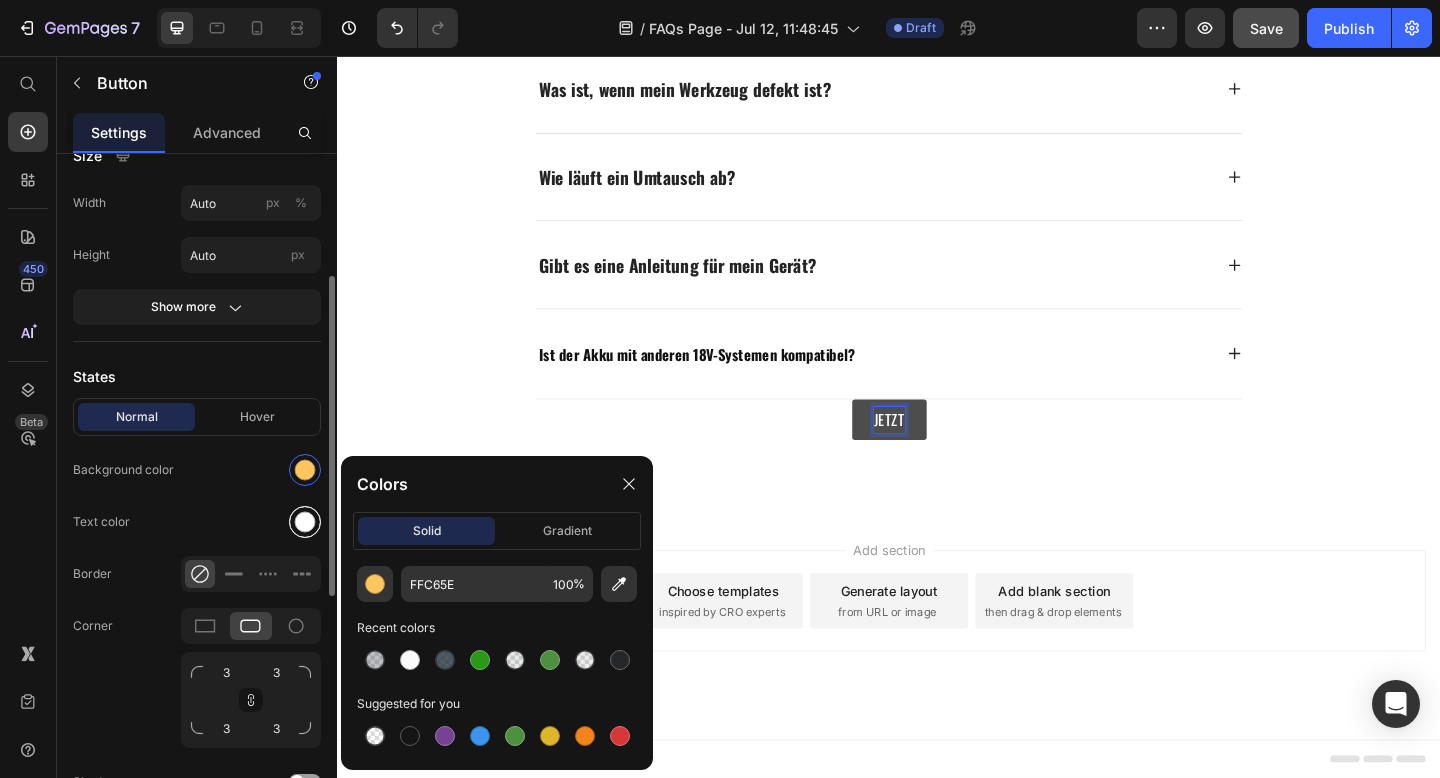 click at bounding box center (305, 522) 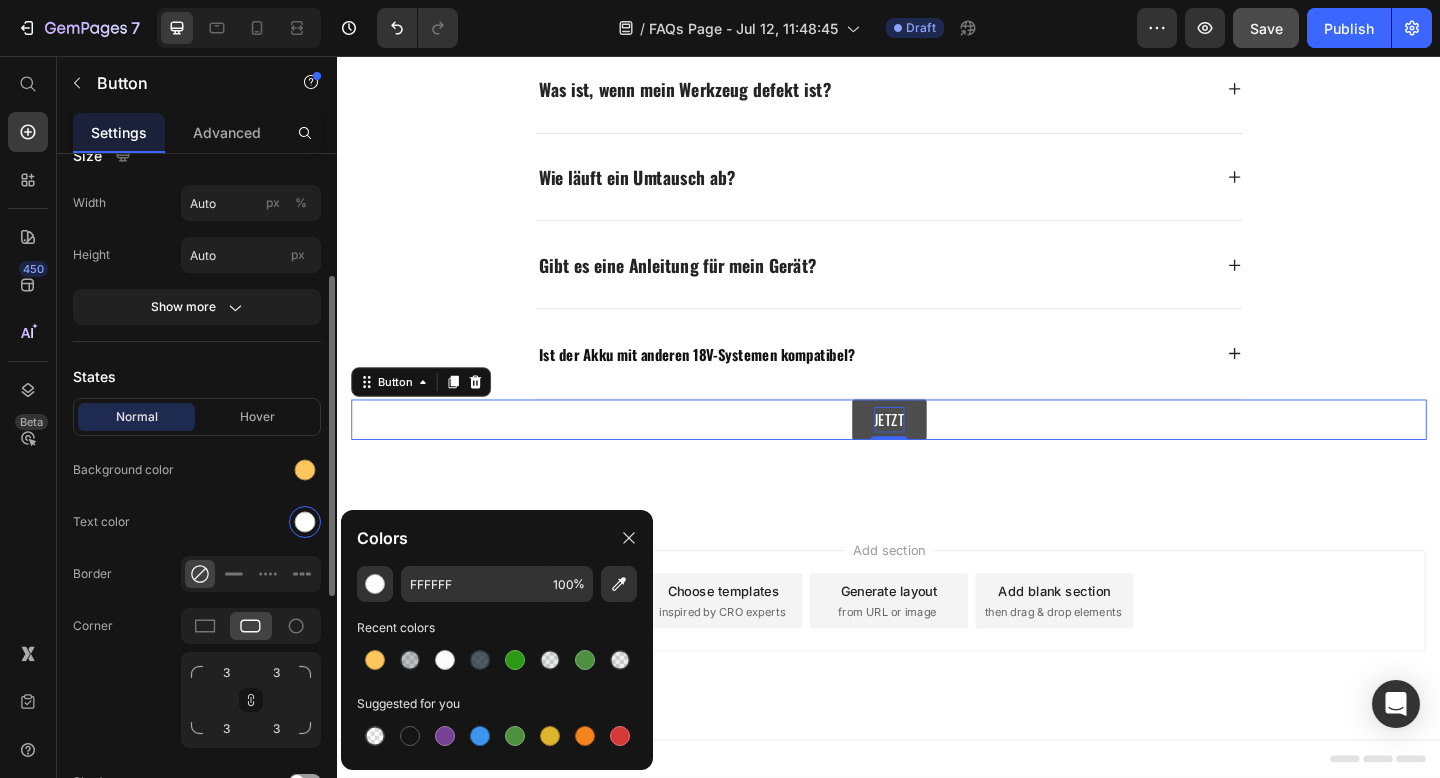 click at bounding box center (251, 470) 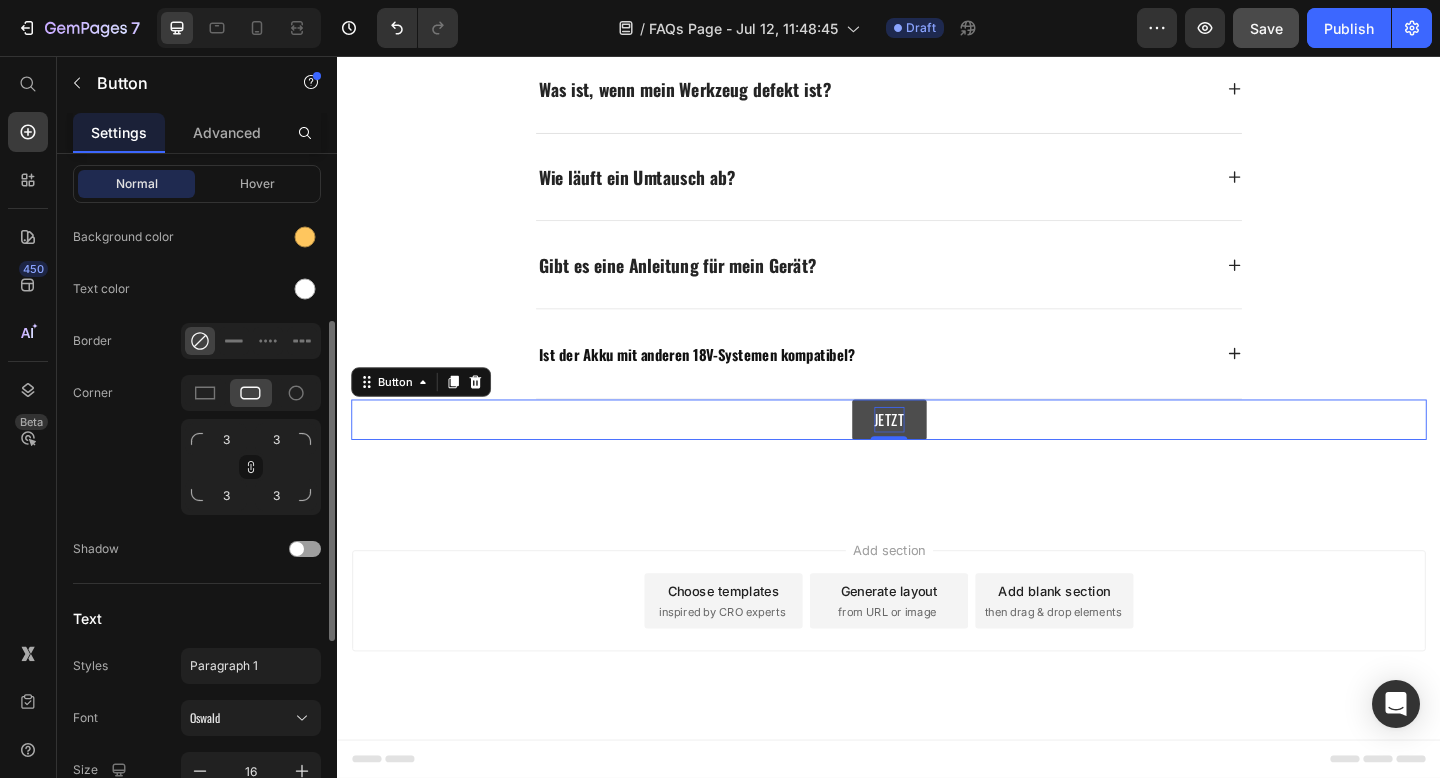 scroll, scrollTop: 583, scrollLeft: 0, axis: vertical 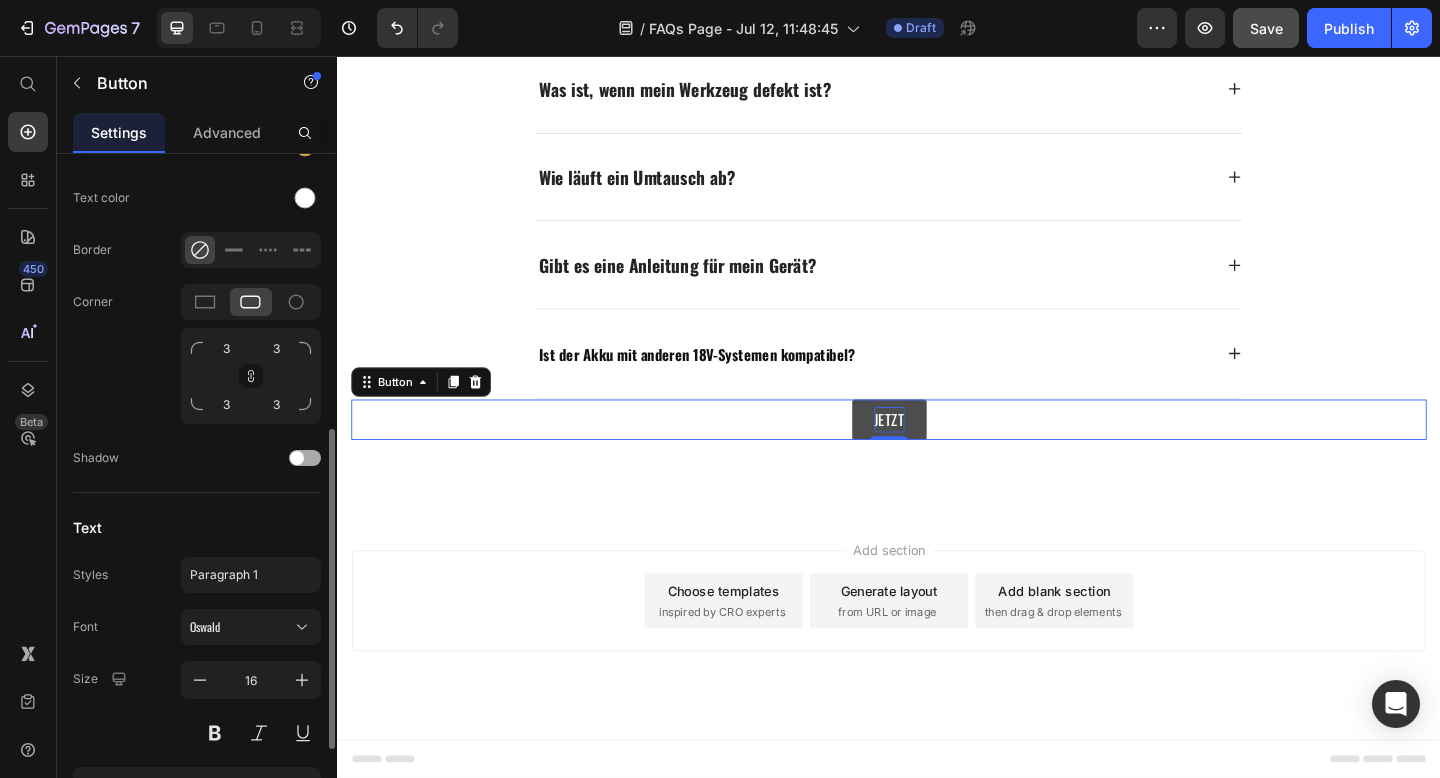click on "Shadow" 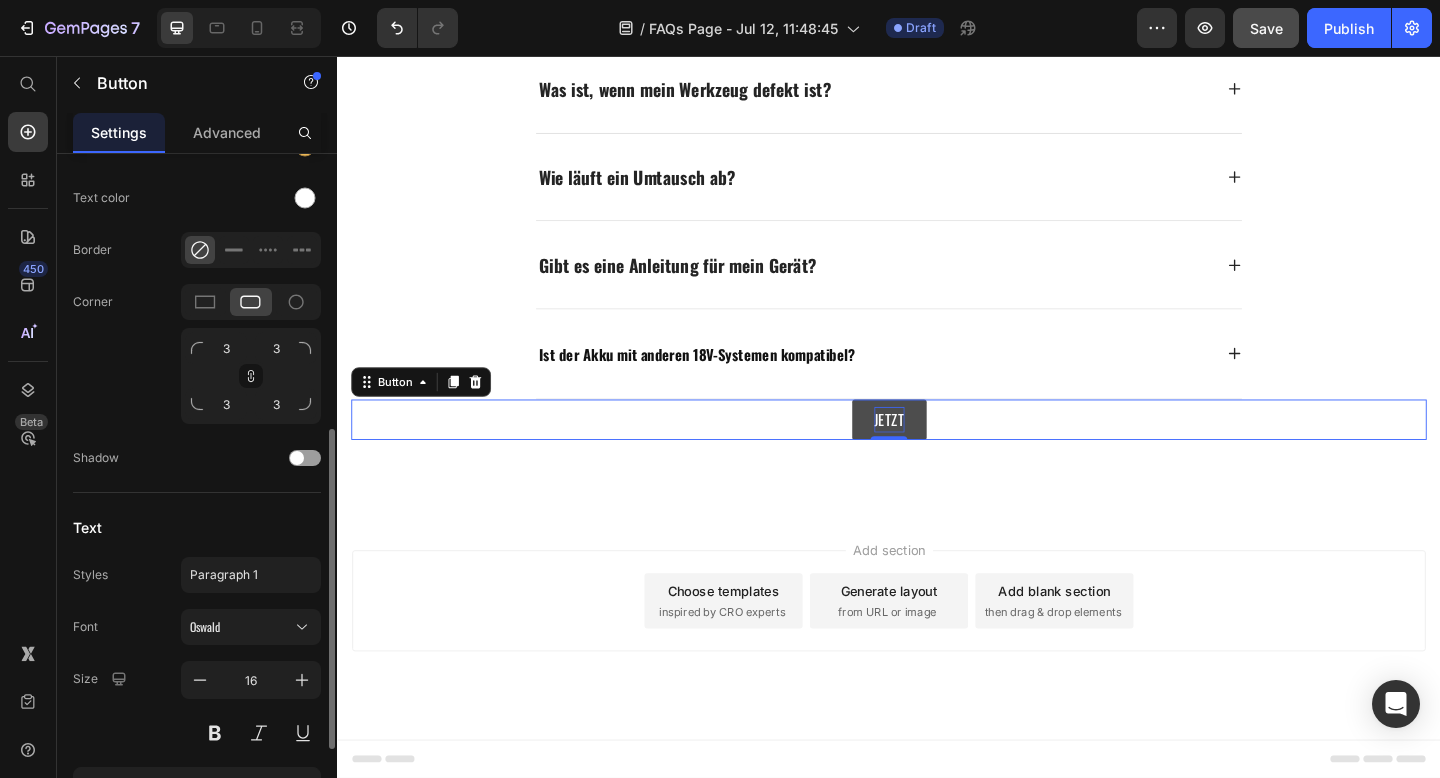 click on "Normal Hover Background color Text color Border Corner 3 3 3 3 Shadow" 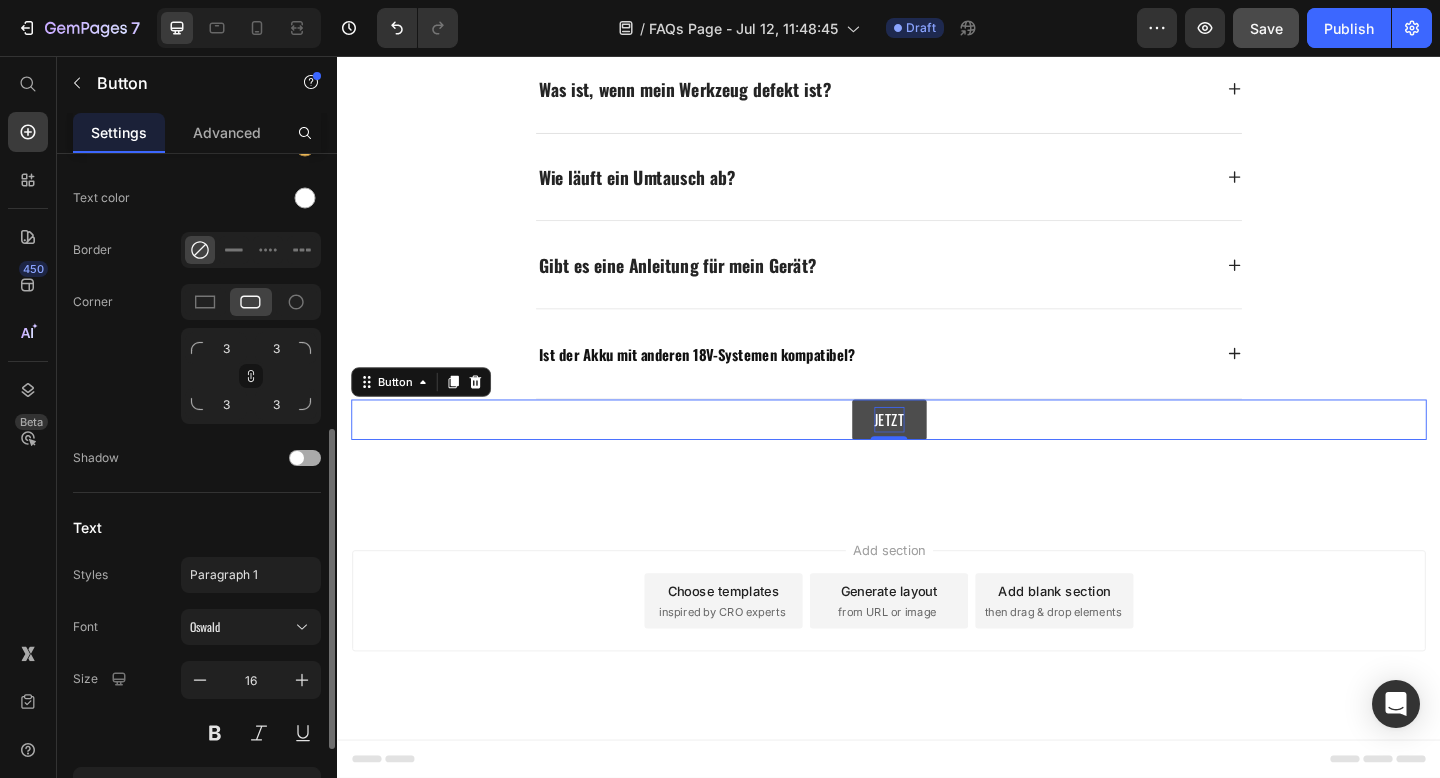click on "Shadow" 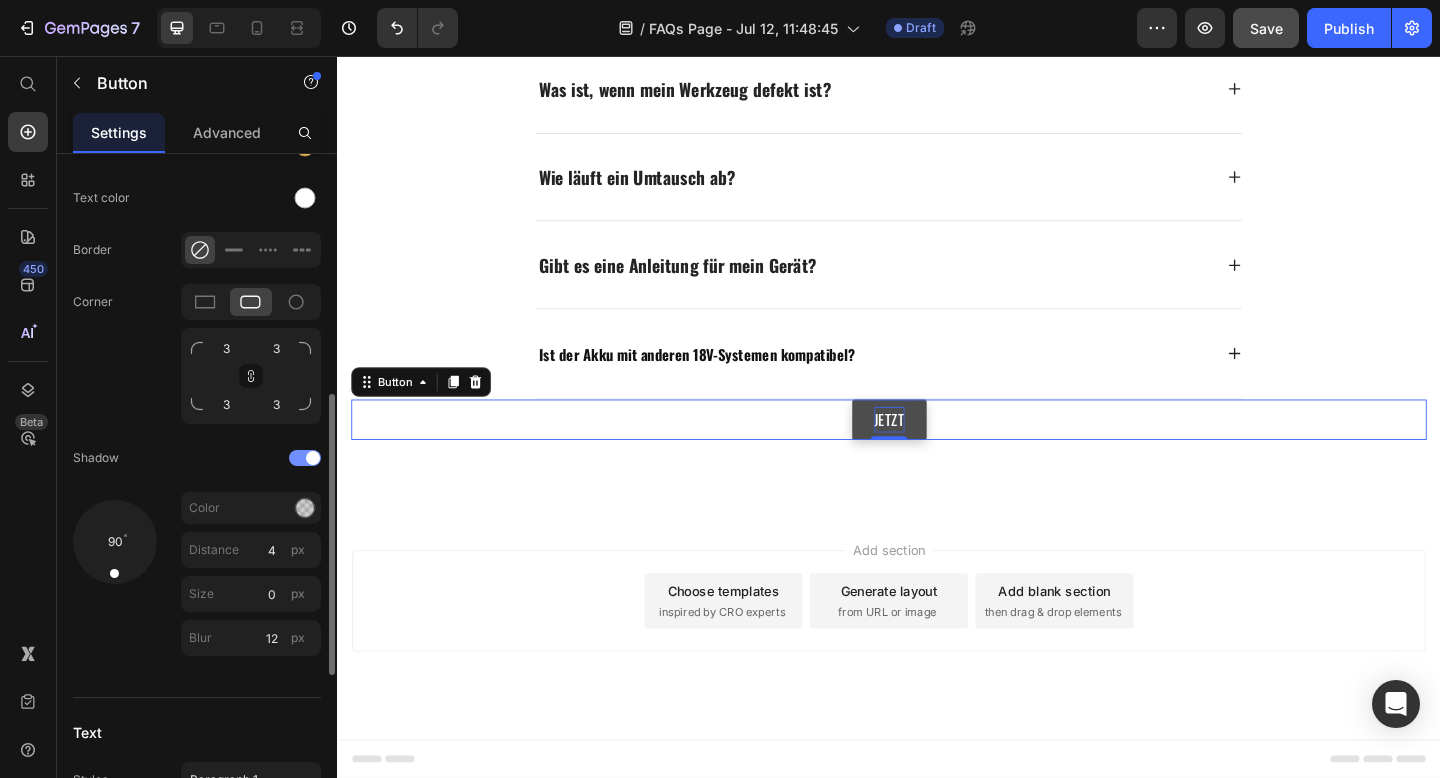 click at bounding box center [313, 458] 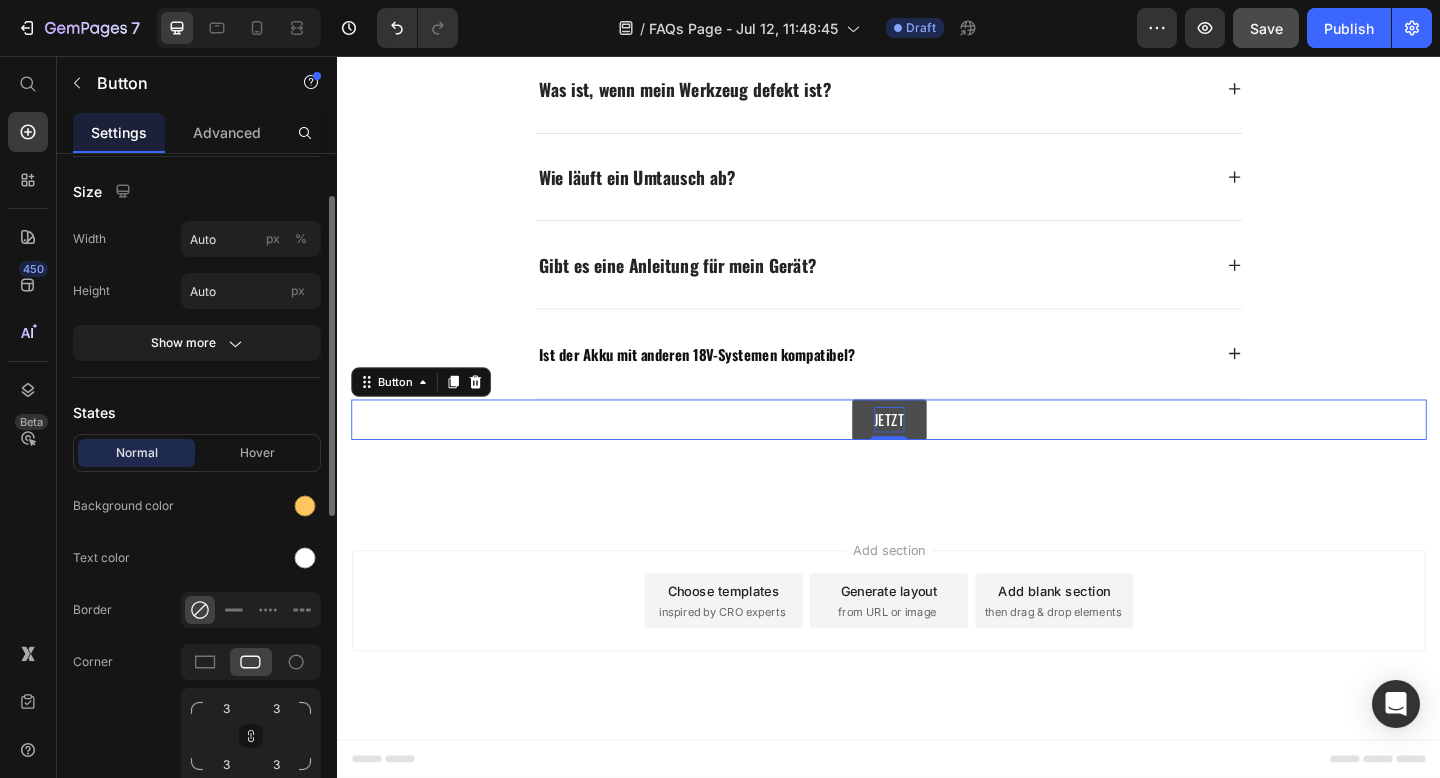 scroll, scrollTop: 0, scrollLeft: 0, axis: both 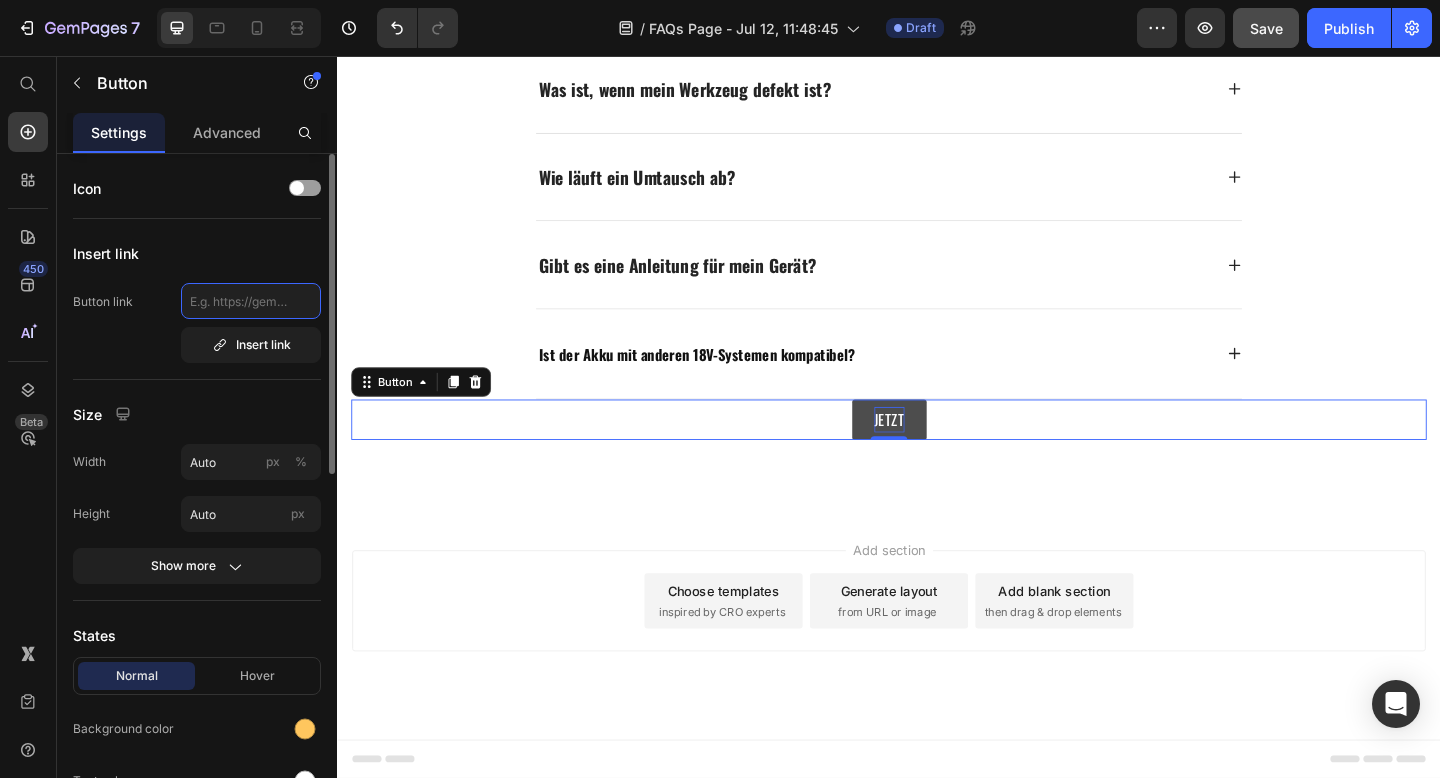 click 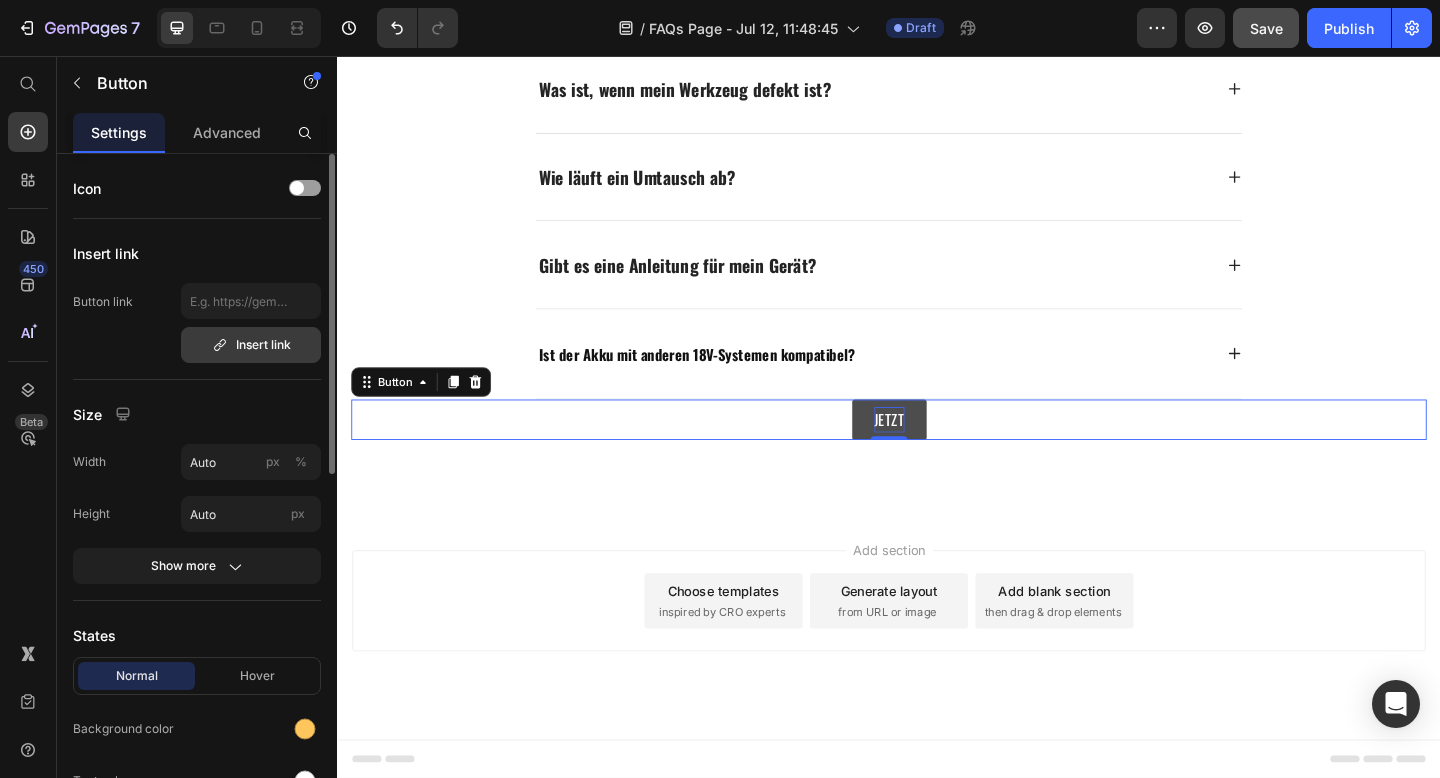 click on "Insert link" at bounding box center [251, 345] 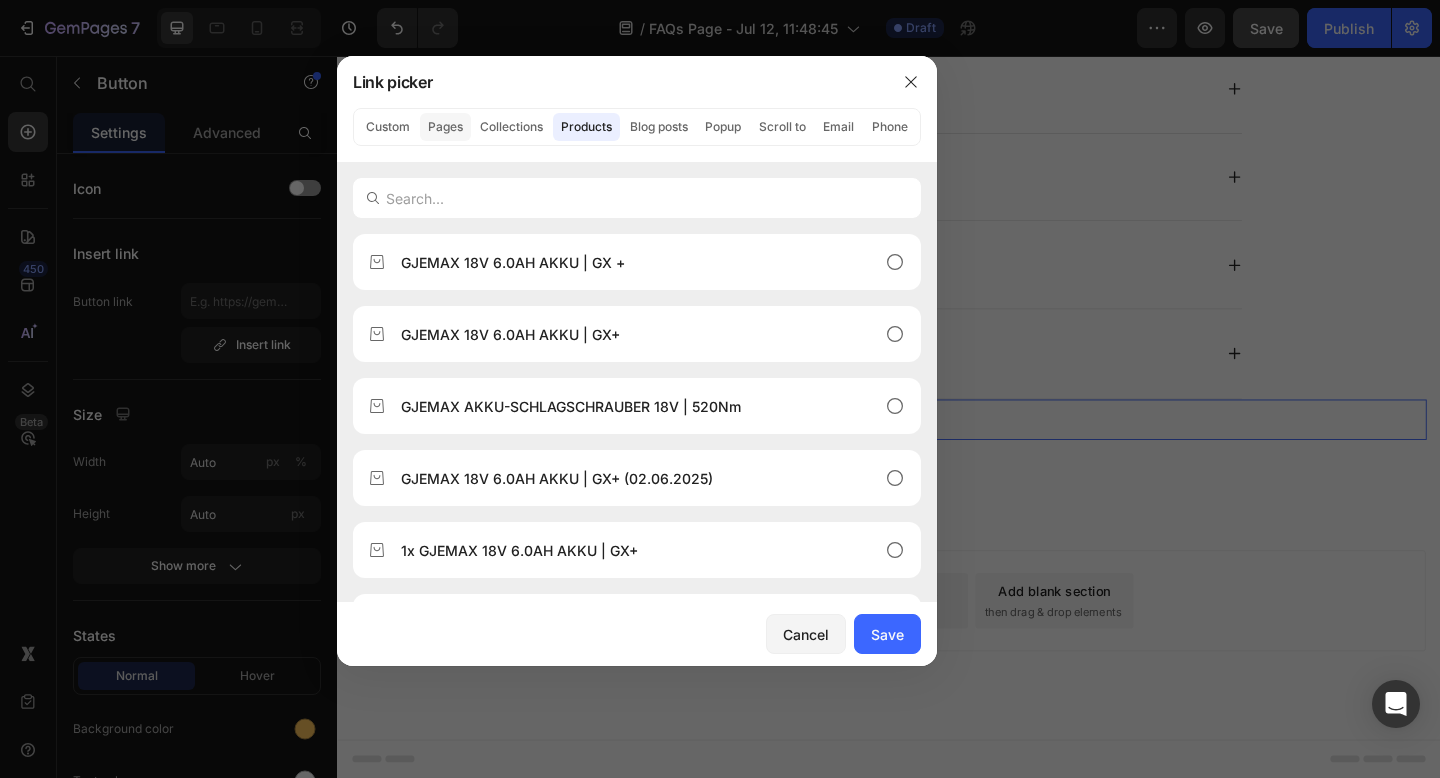 click on "Pages" 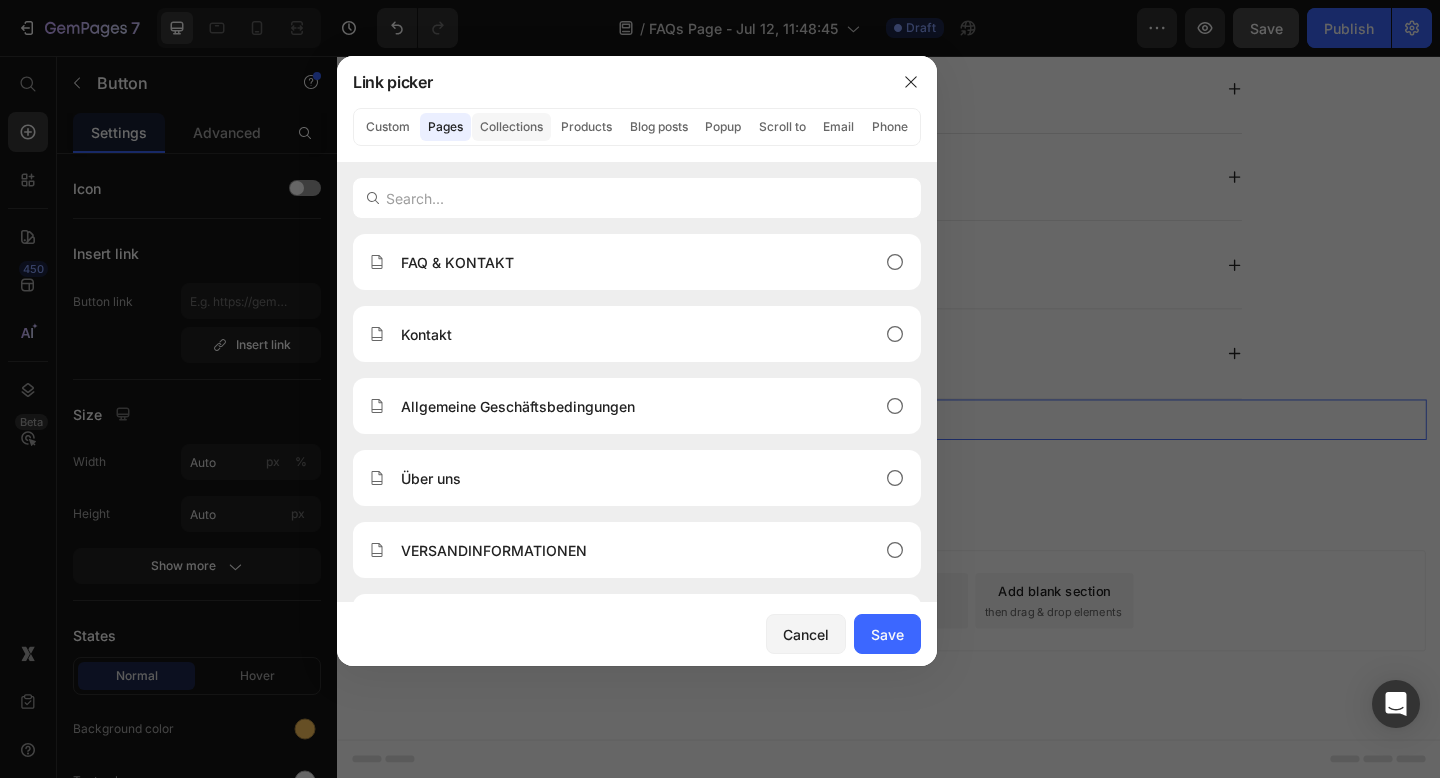 click on "Collections" 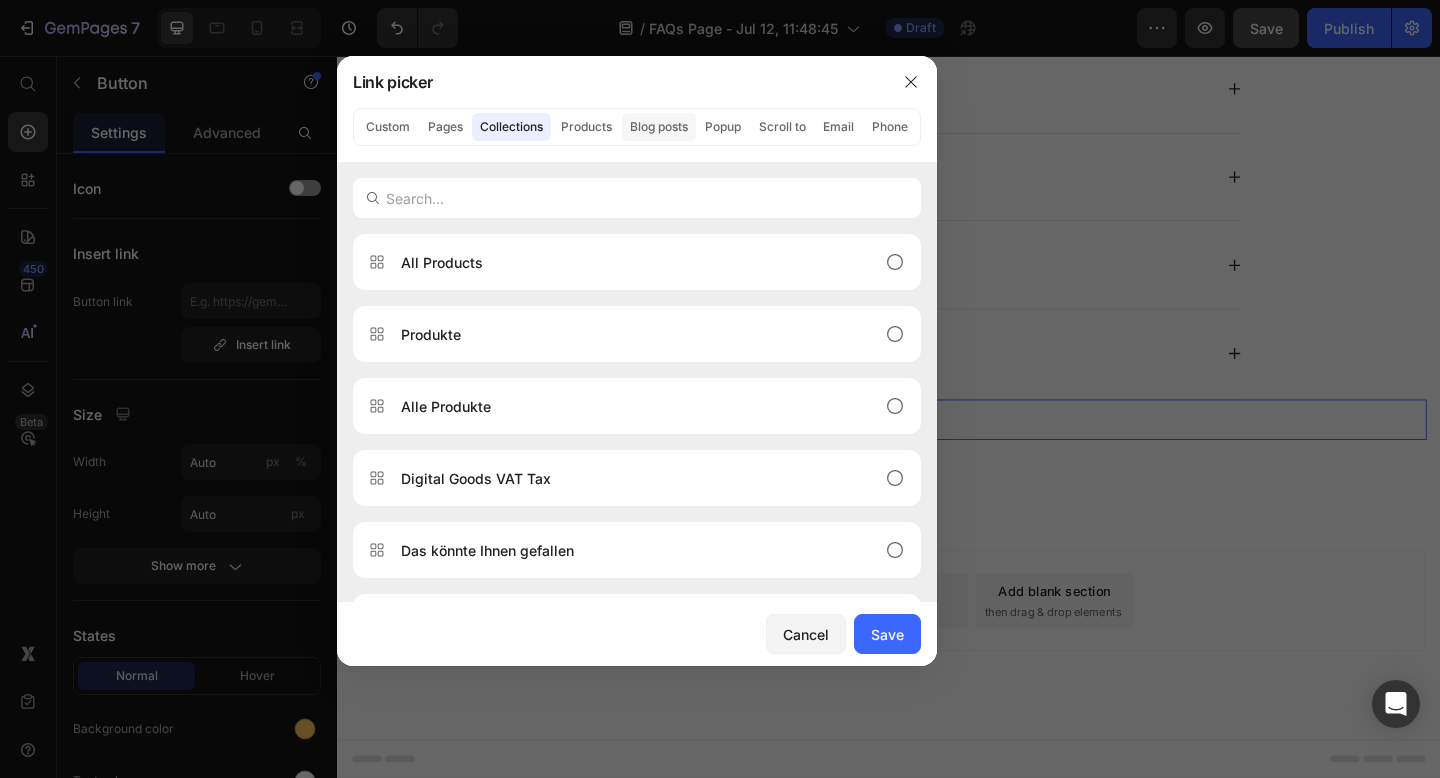 click on "Blog posts" 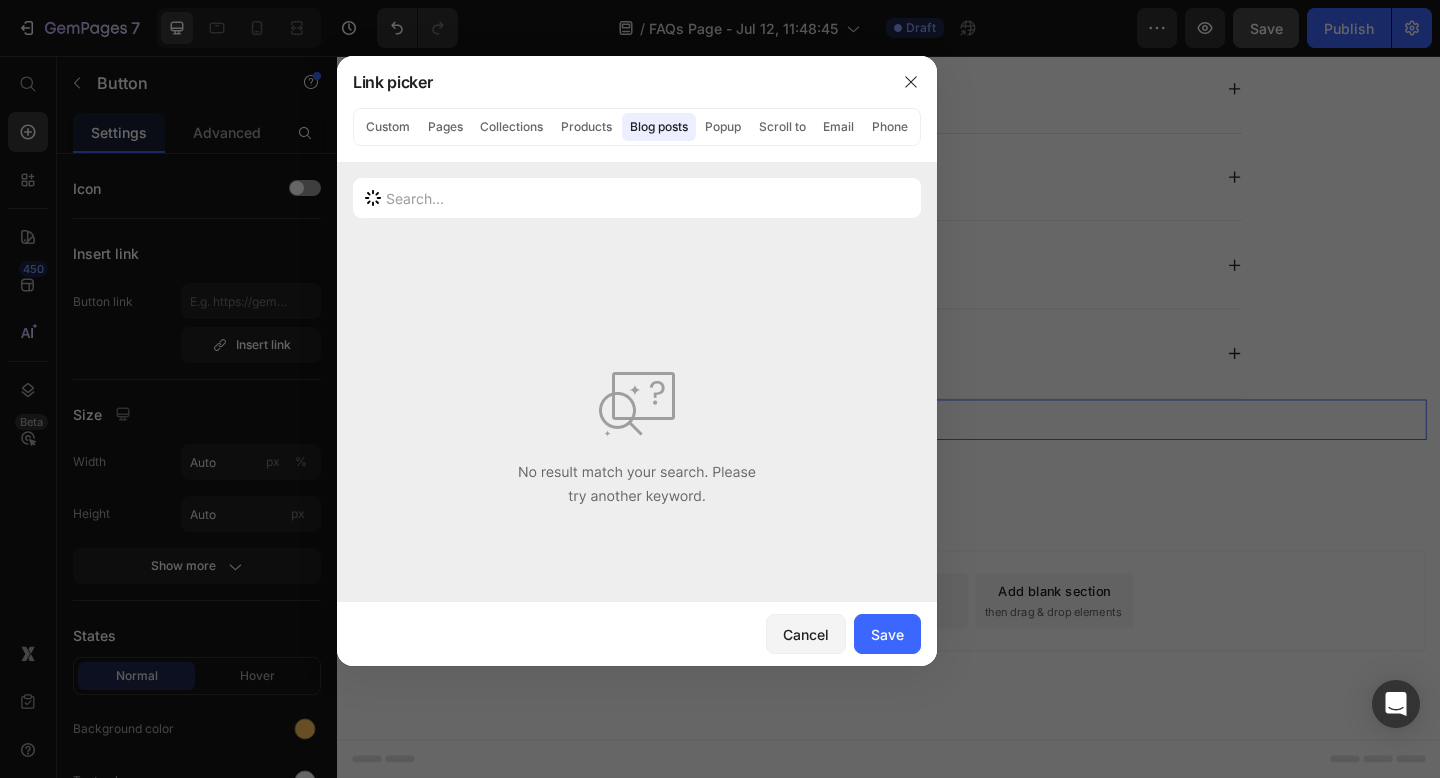 click on "Custom Pages Collections Products Blog posts Popup Scroll to Email Phone" 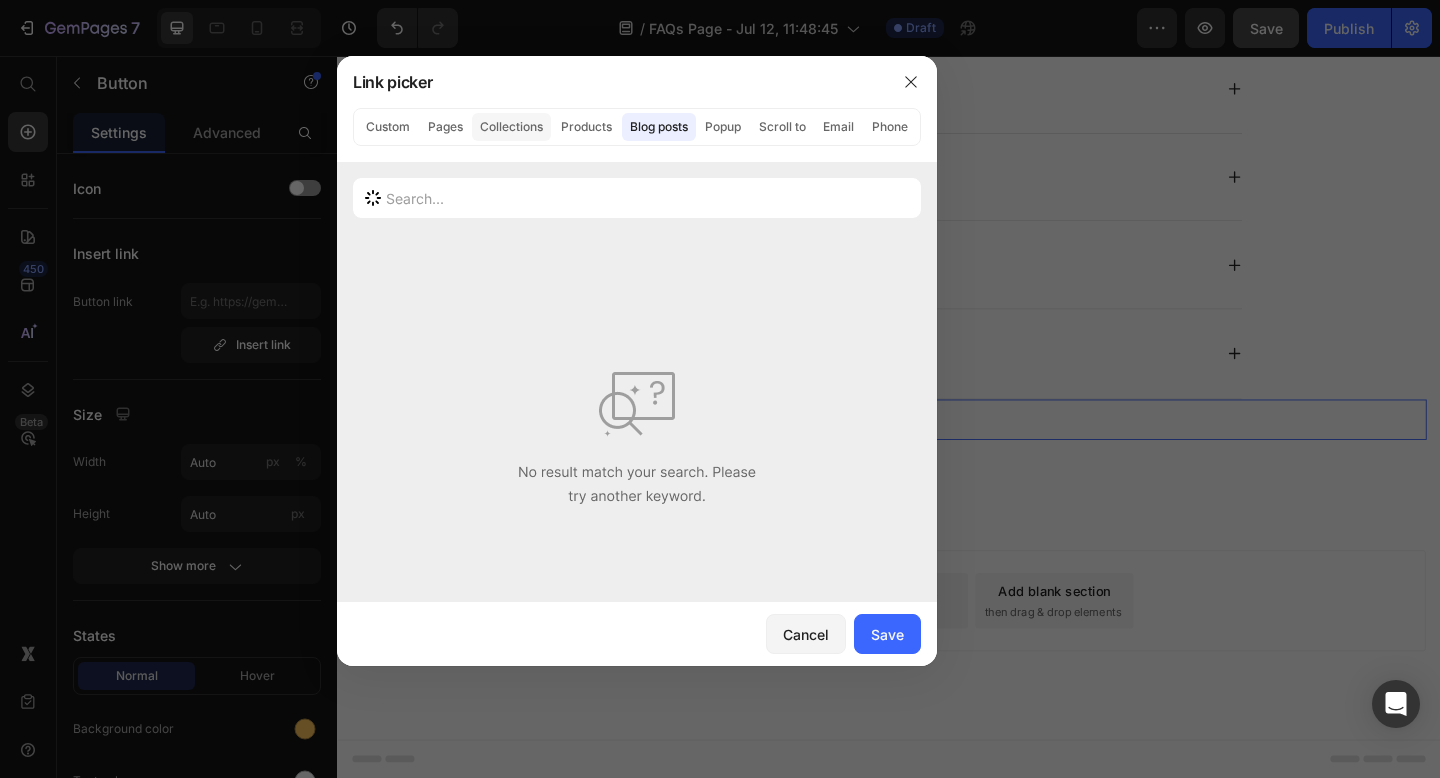click on "Collections" 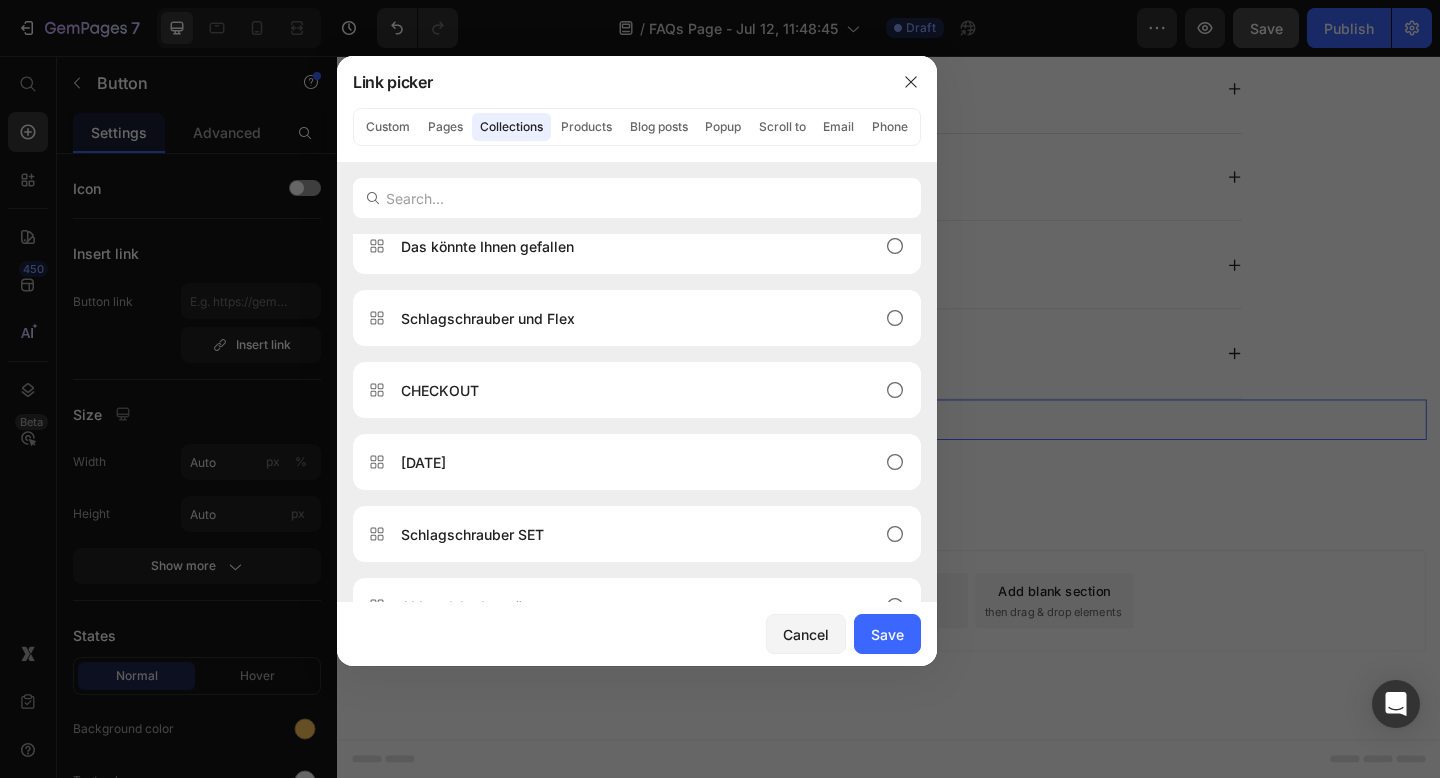 scroll, scrollTop: 0, scrollLeft: 0, axis: both 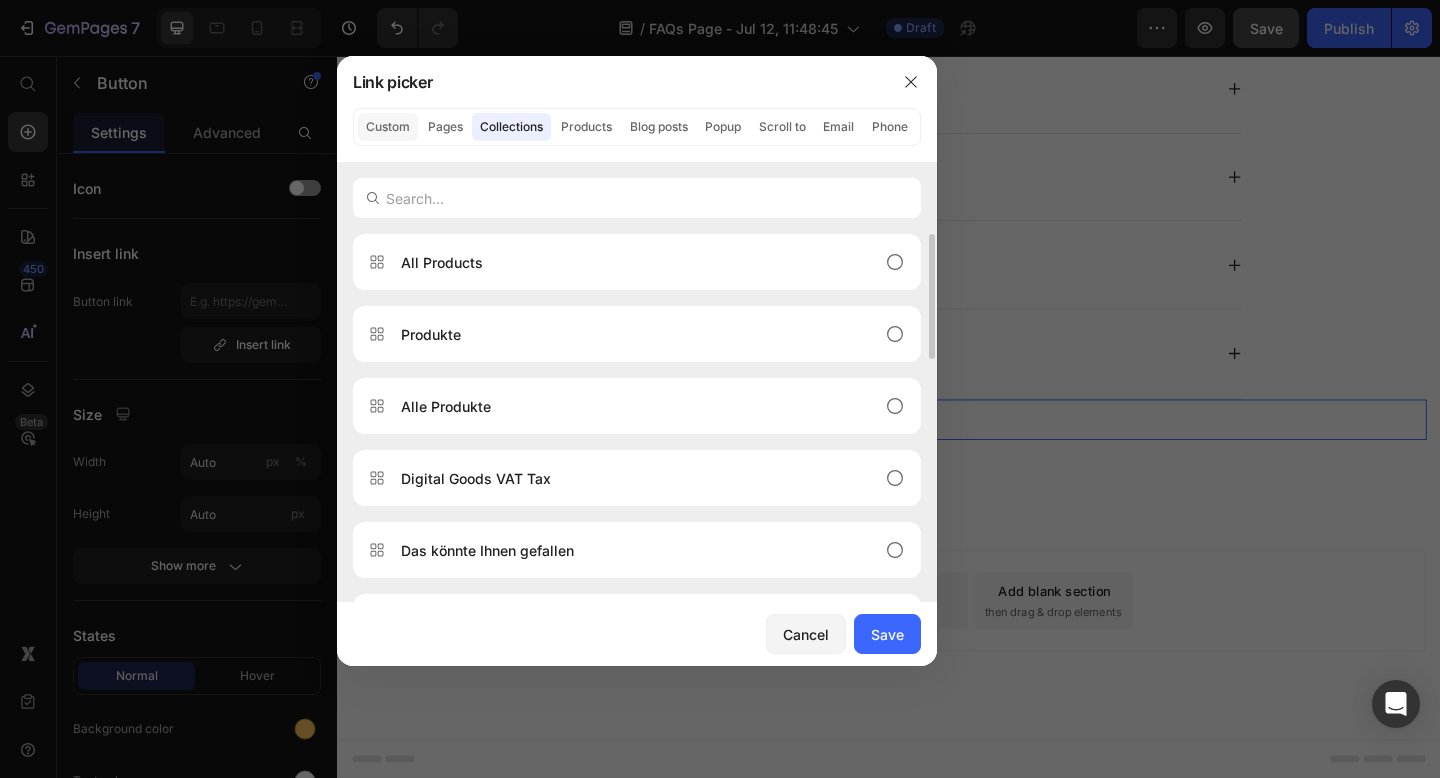 click on "Custom" 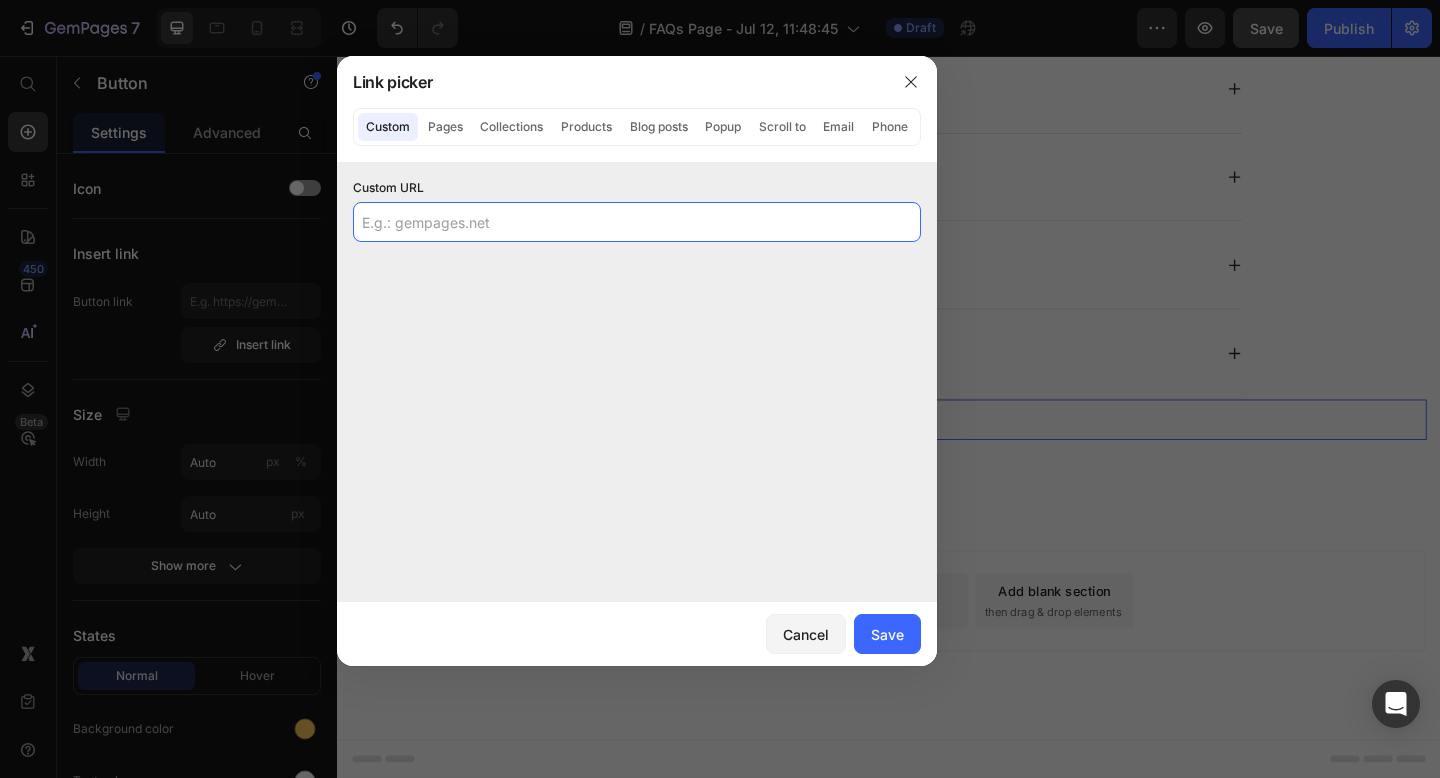click 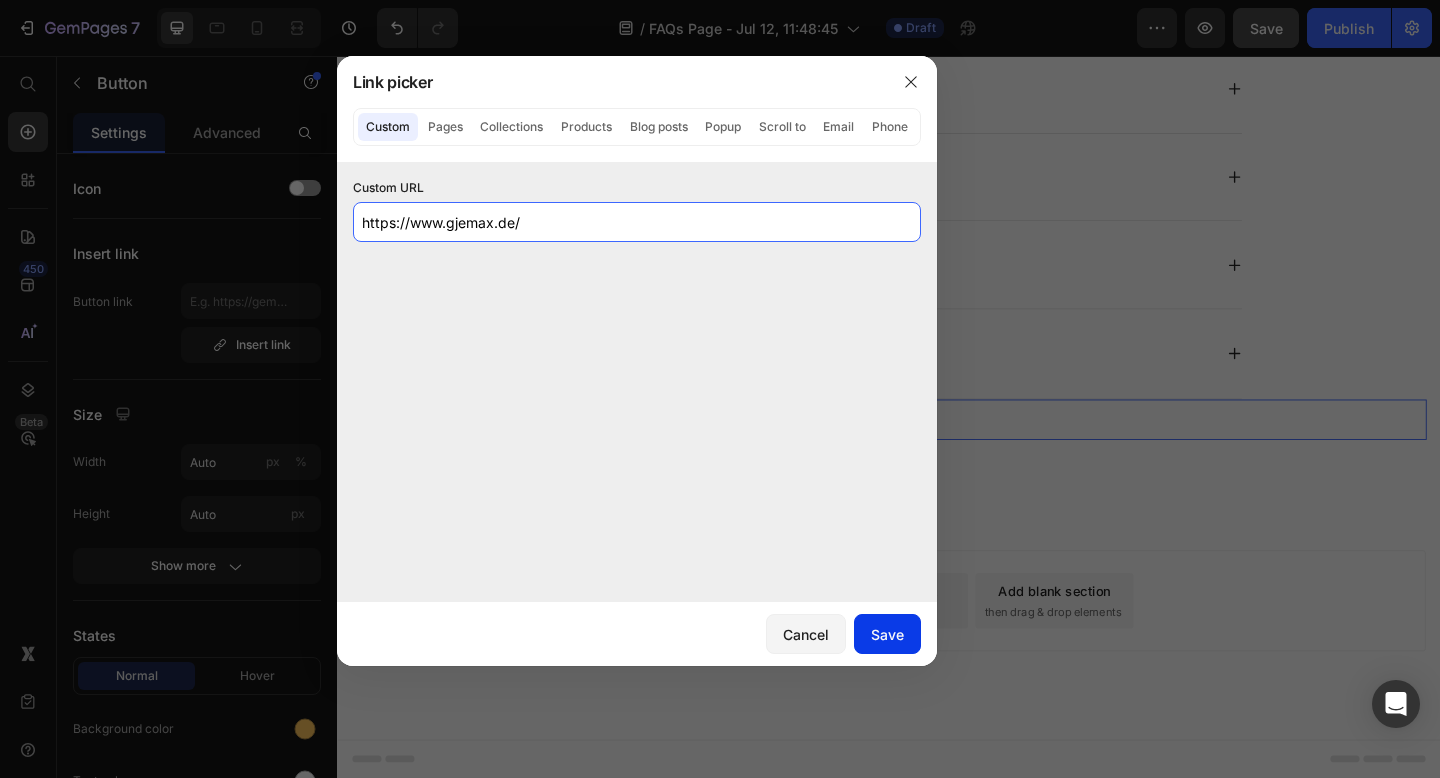 type on "https://www.gjemax.de/" 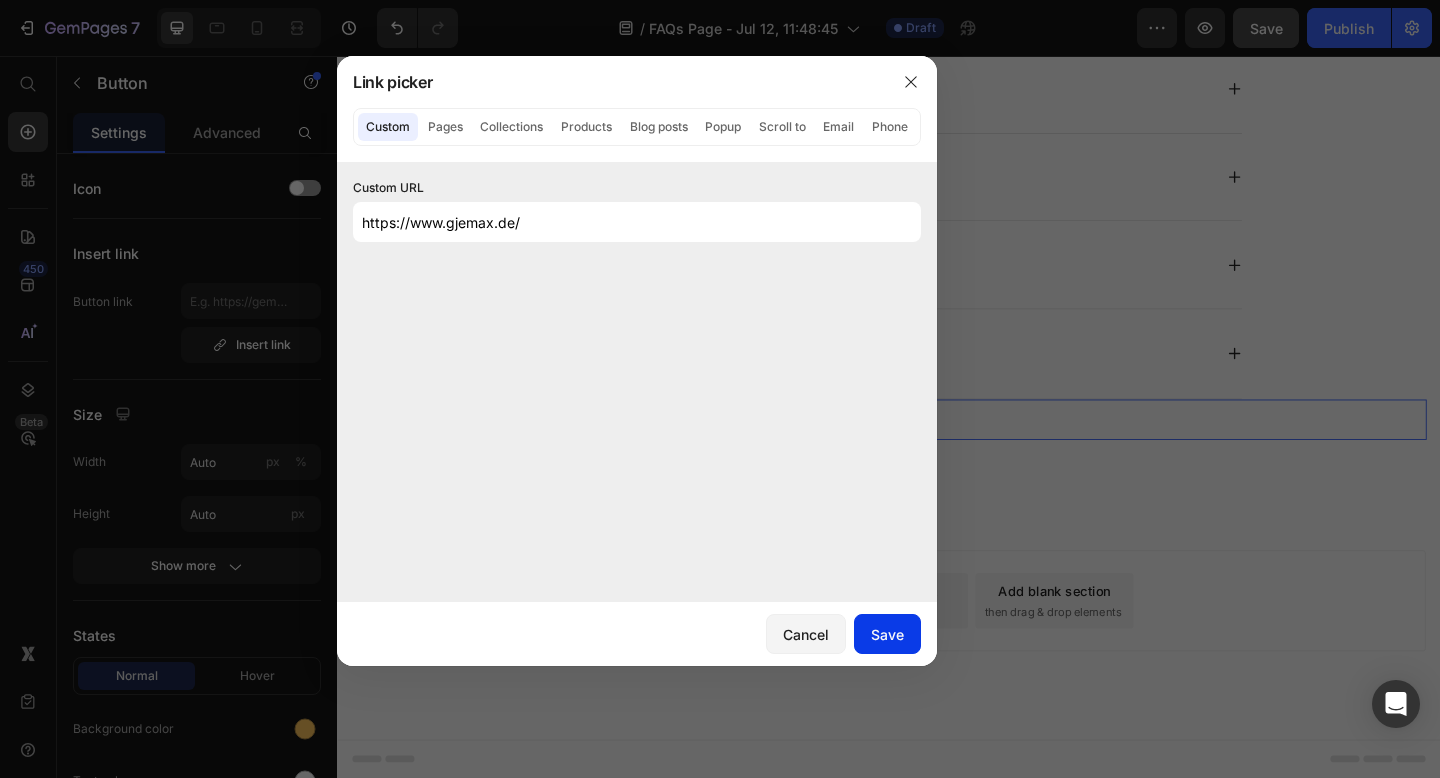 click on "Save" at bounding box center [887, 634] 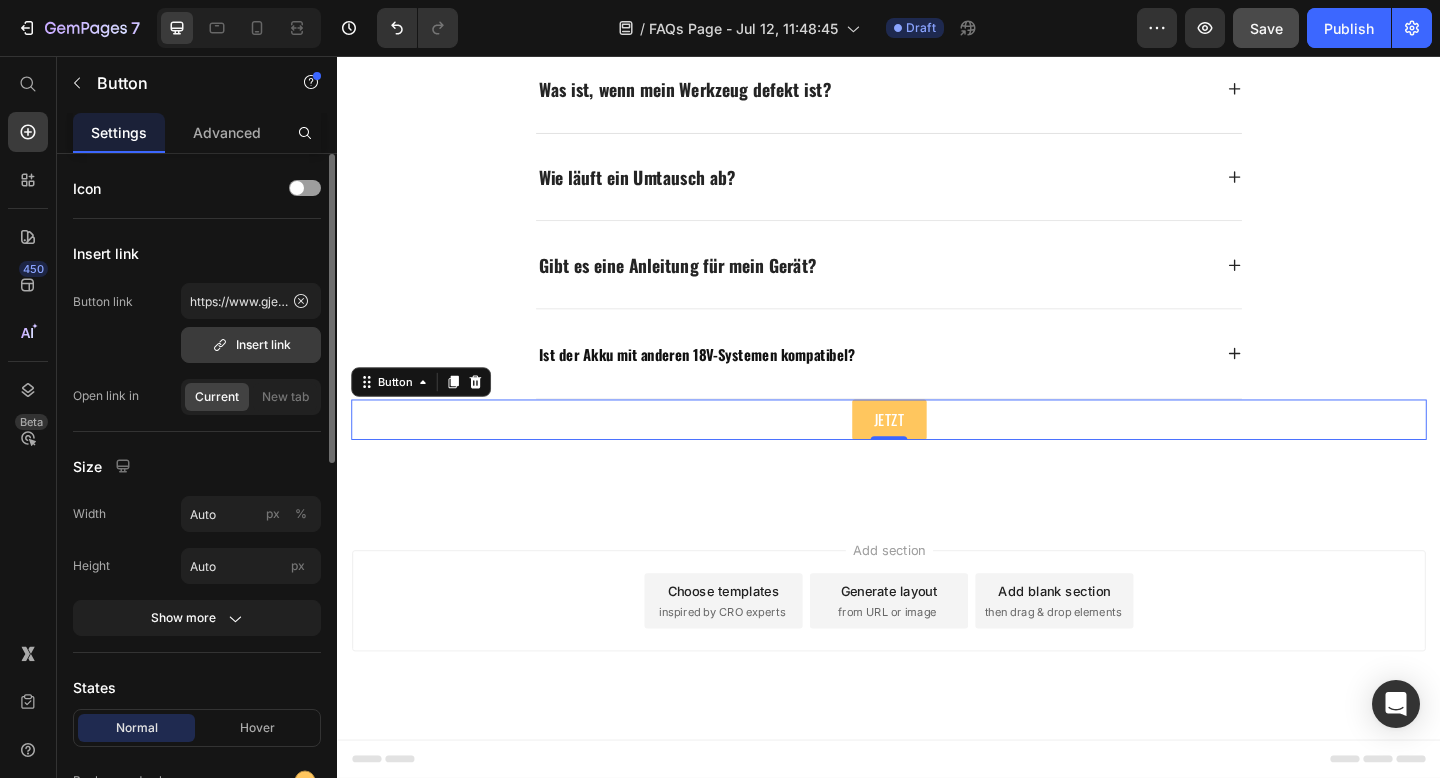 click on "Insert link" at bounding box center [251, 345] 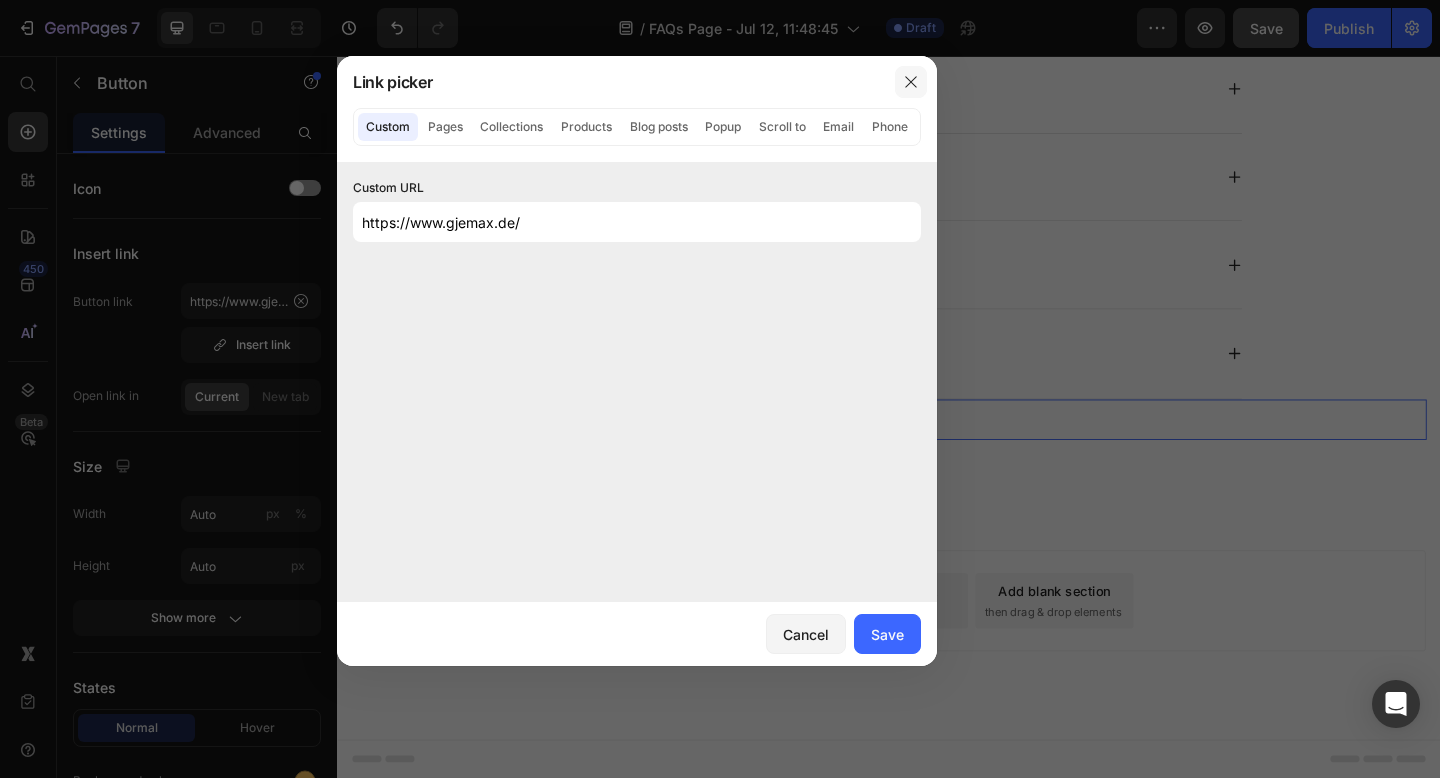 click 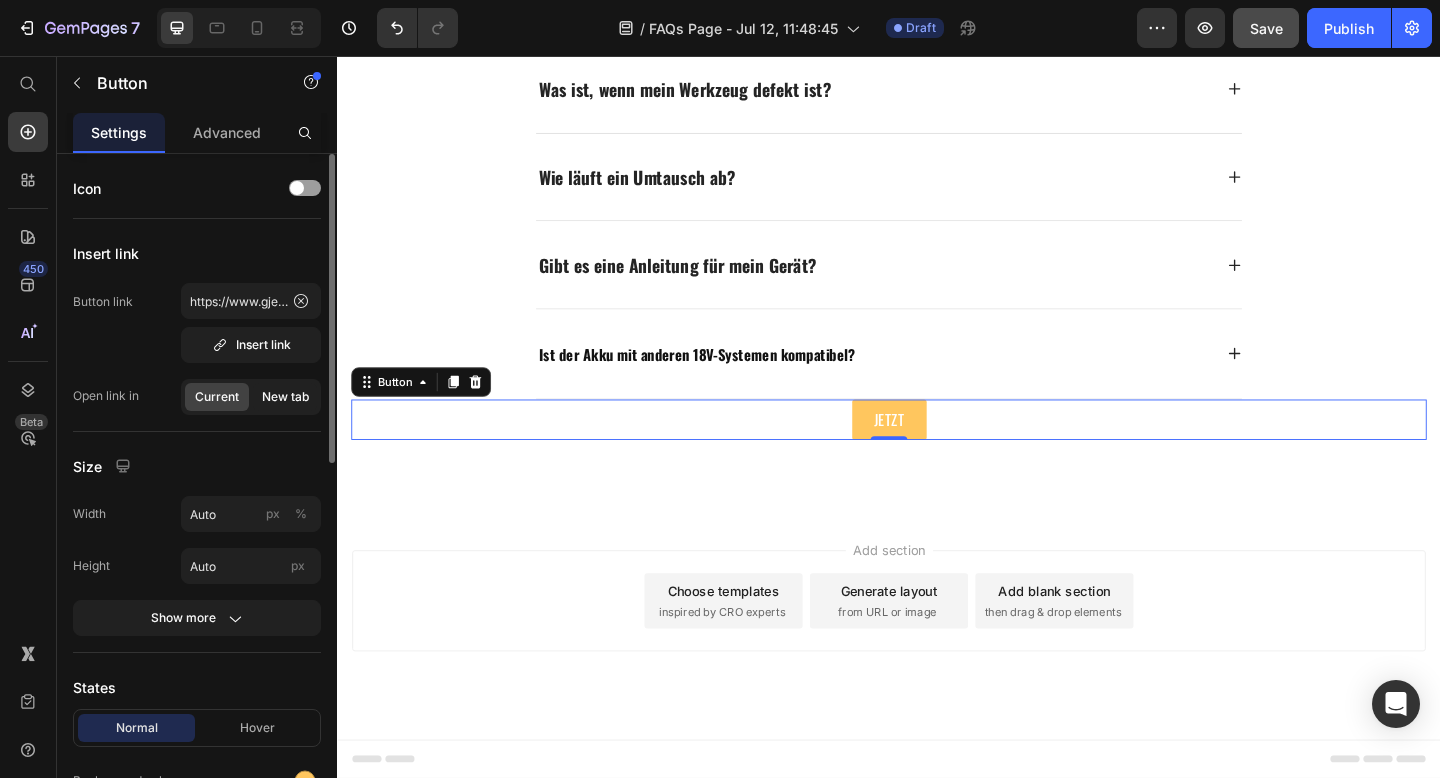 click on "New tab" 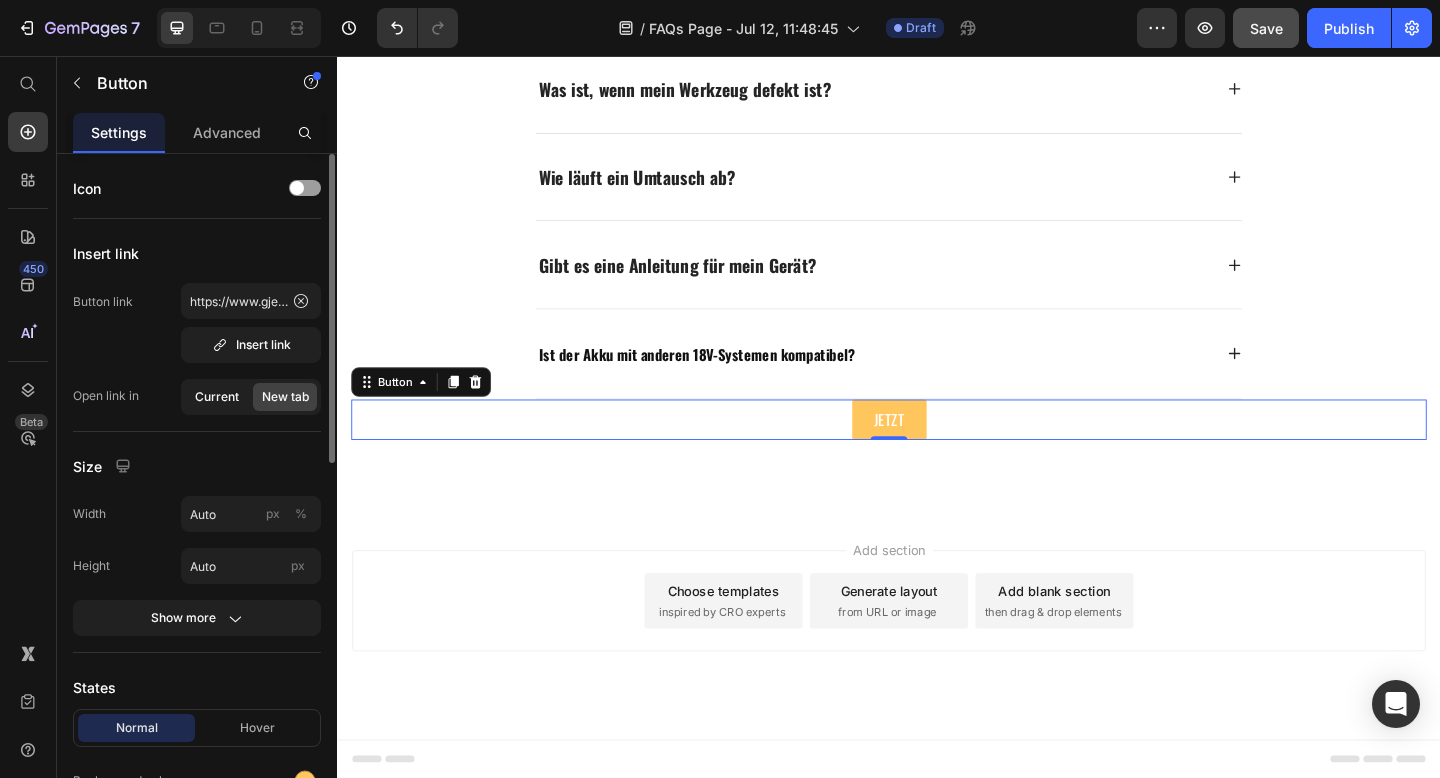click on "Current" 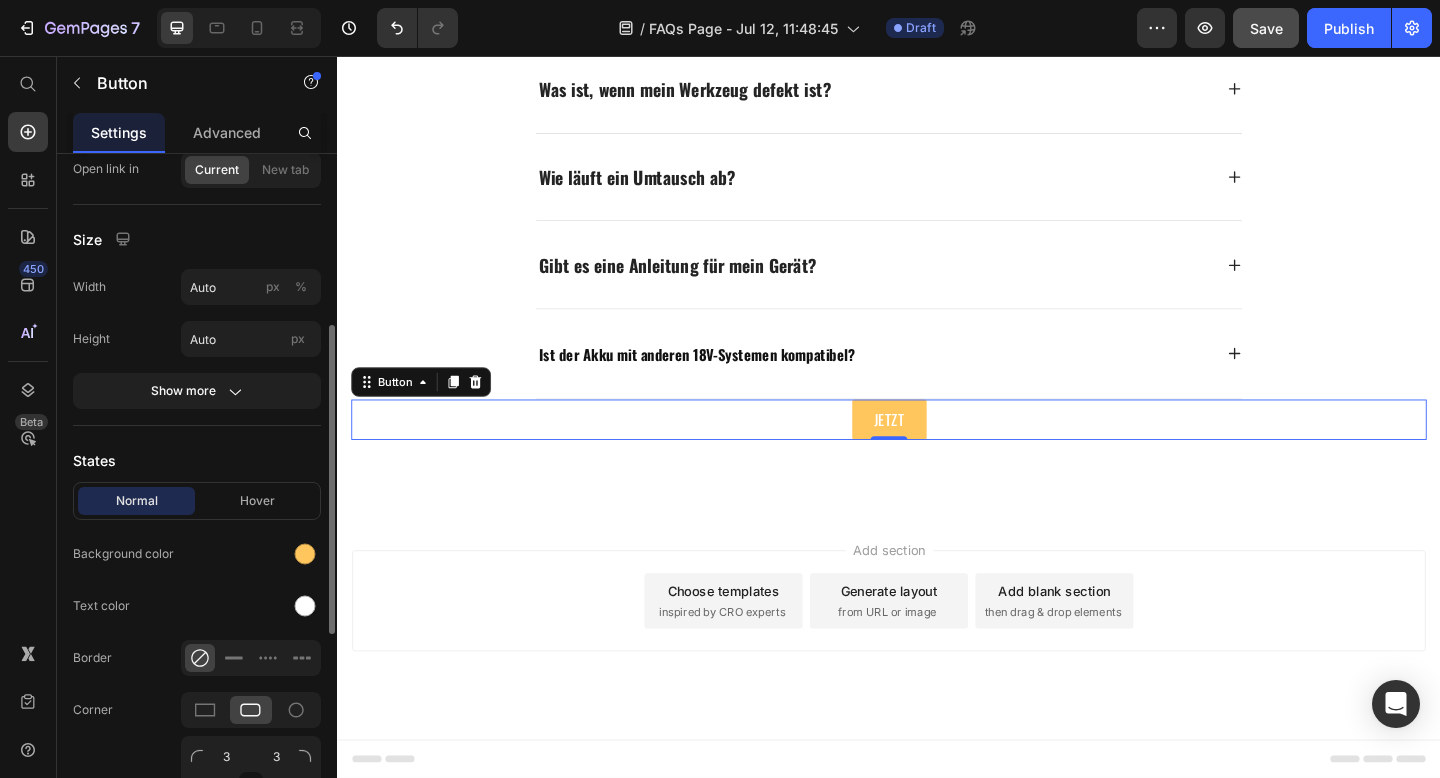 scroll, scrollTop: 297, scrollLeft: 0, axis: vertical 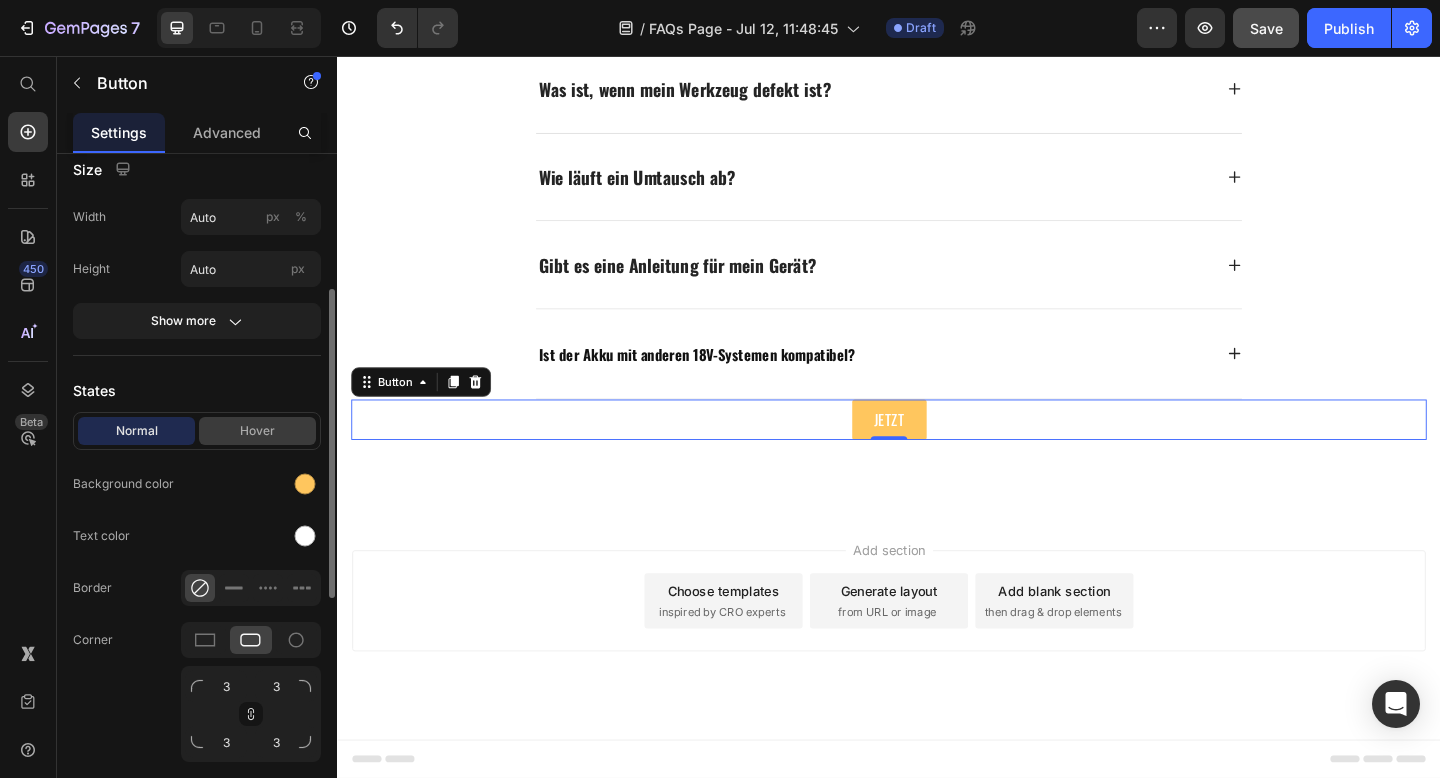 click on "Hover" at bounding box center (257, 431) 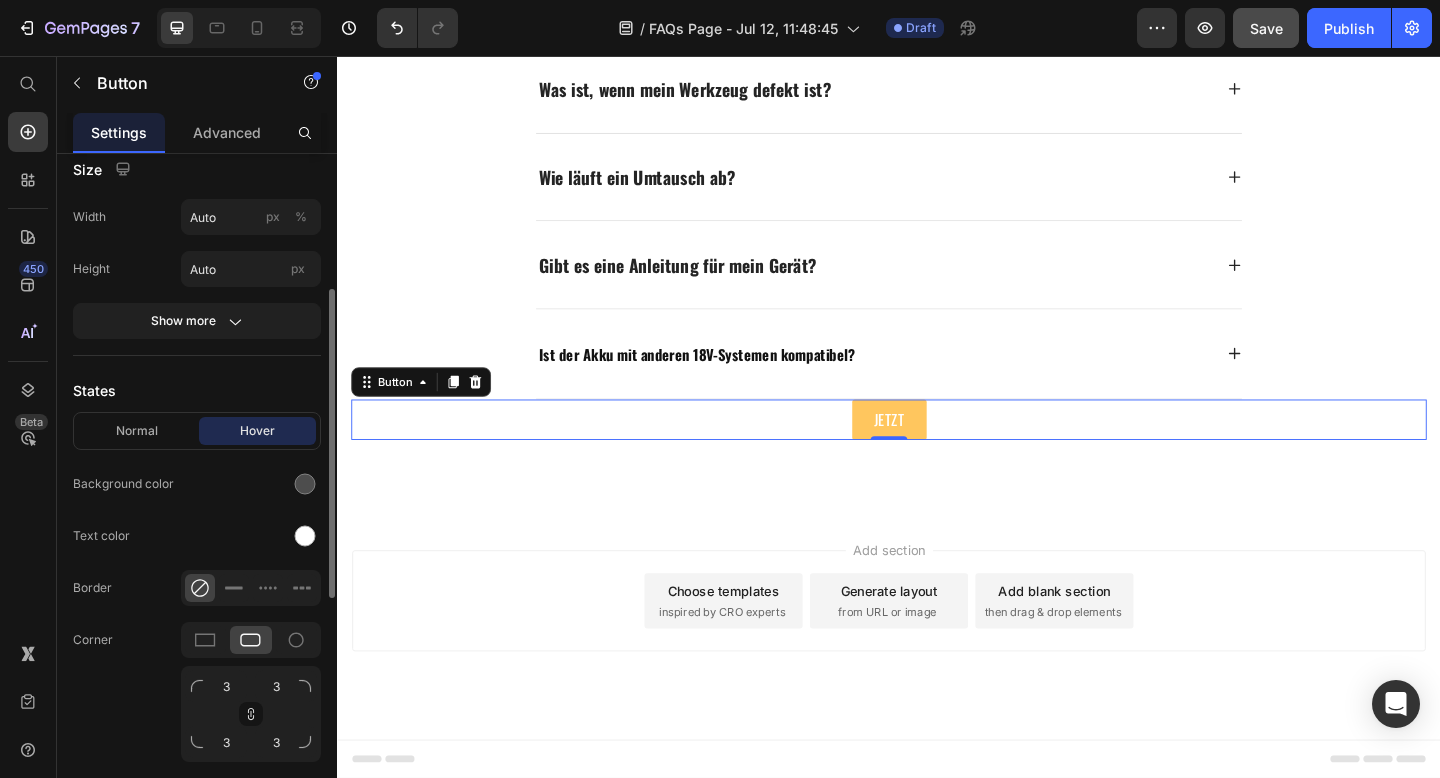 click on "Hover" at bounding box center [257, 431] 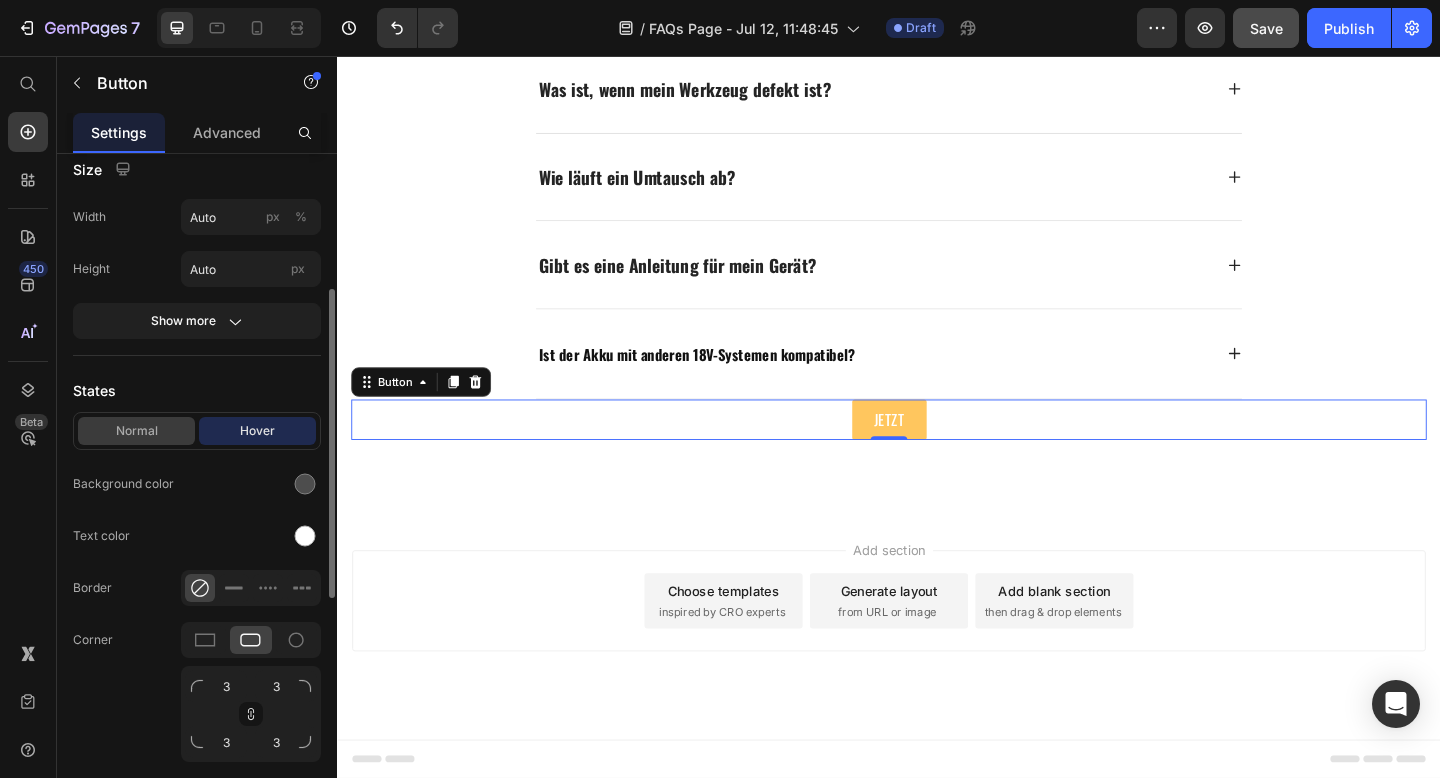 click on "Normal" at bounding box center [136, 431] 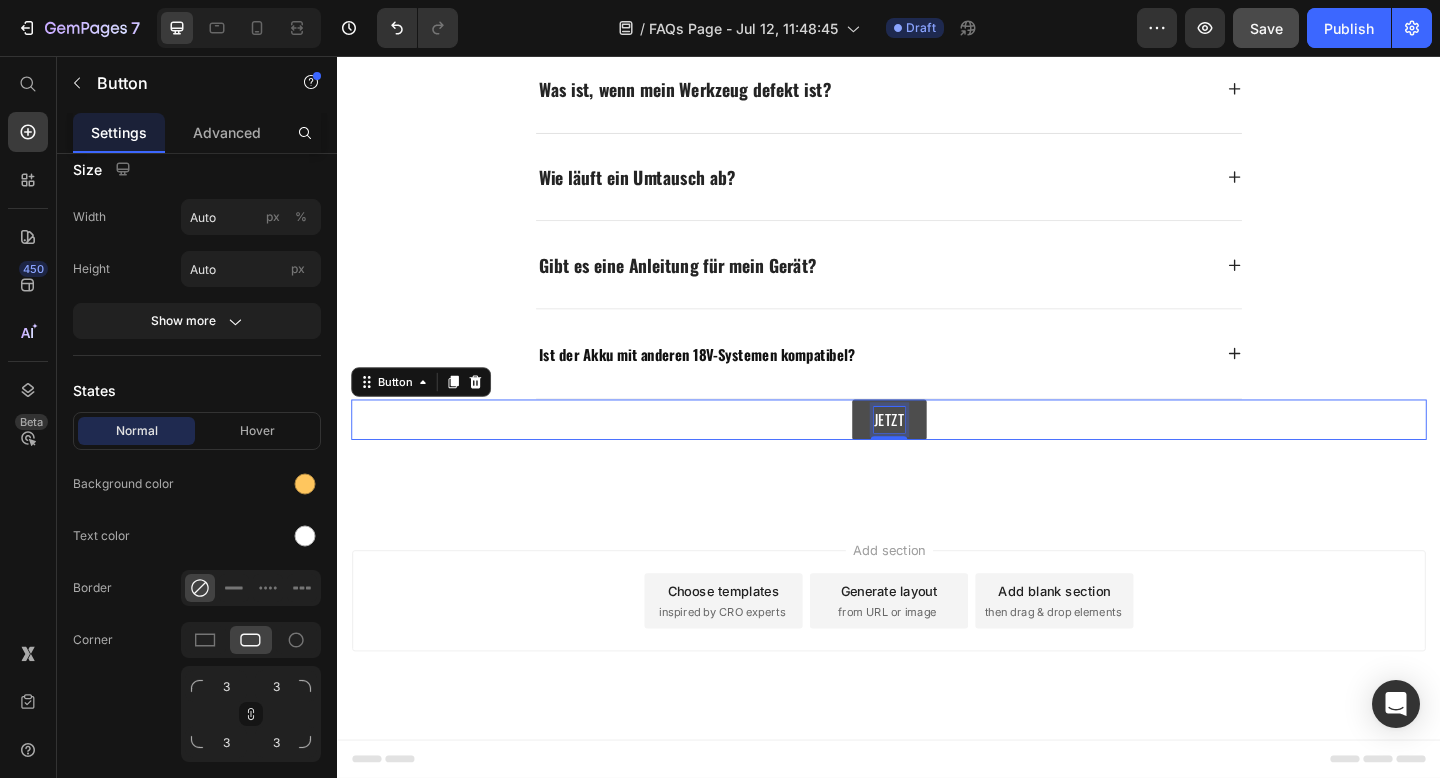 click on "JETZT" at bounding box center [937, 452] 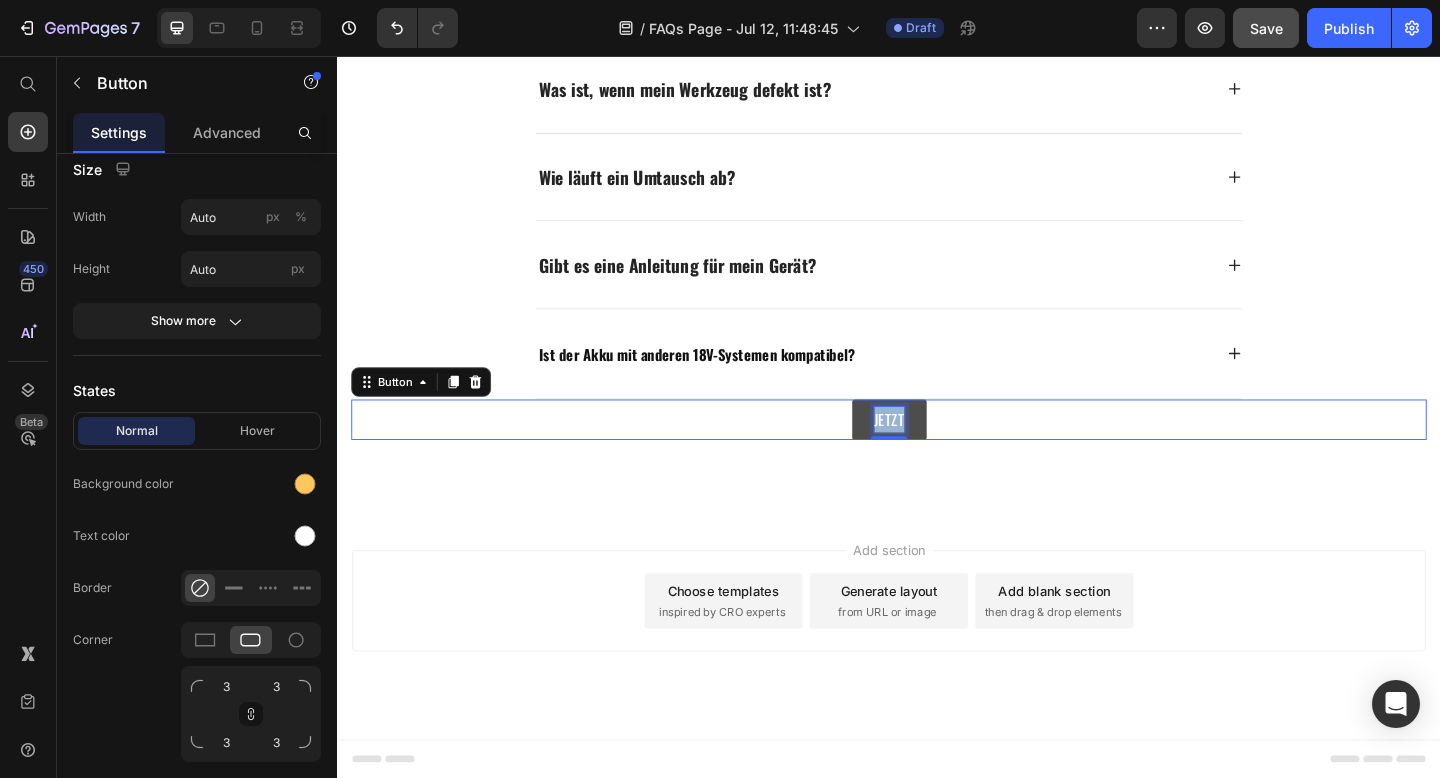 click on "JETZT" at bounding box center (937, 452) 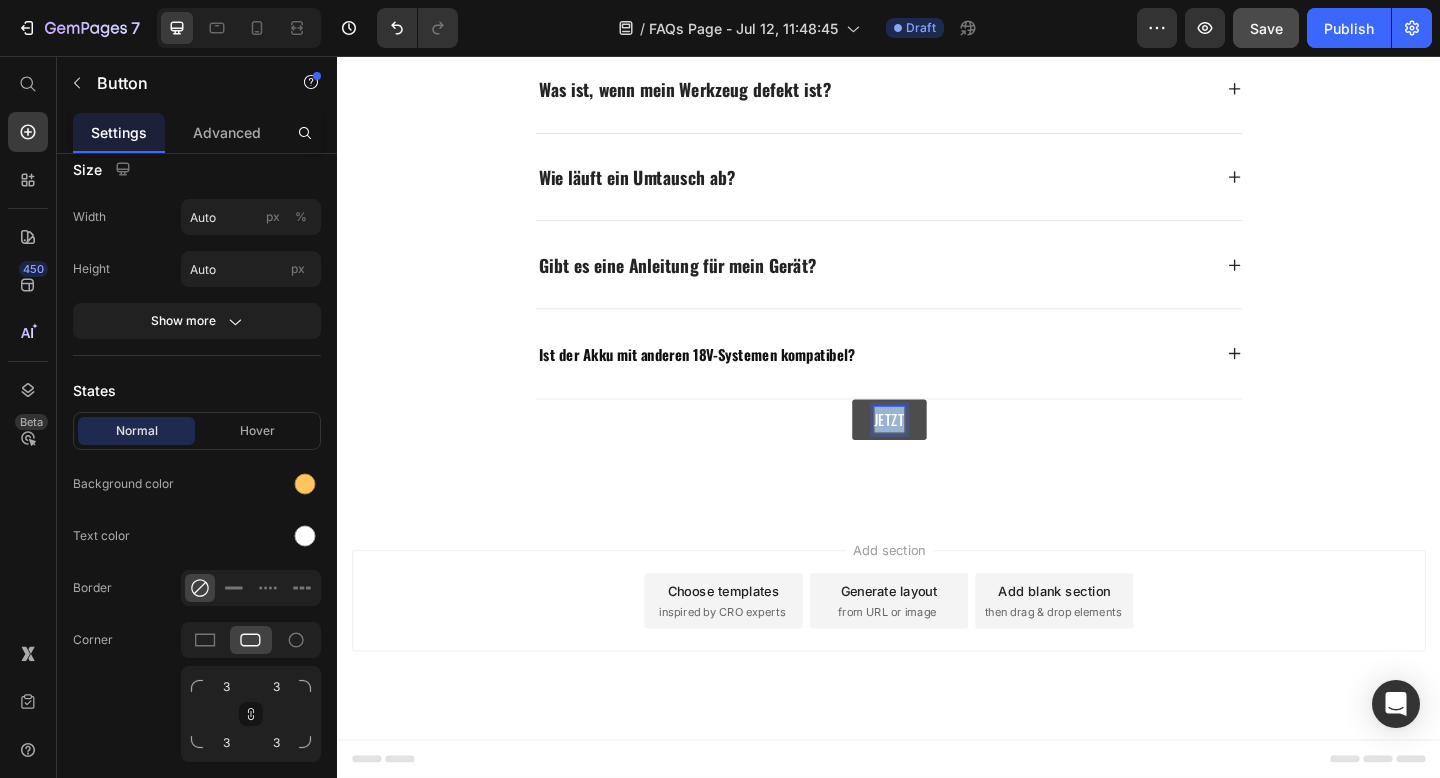 click at bounding box center [919, 464] 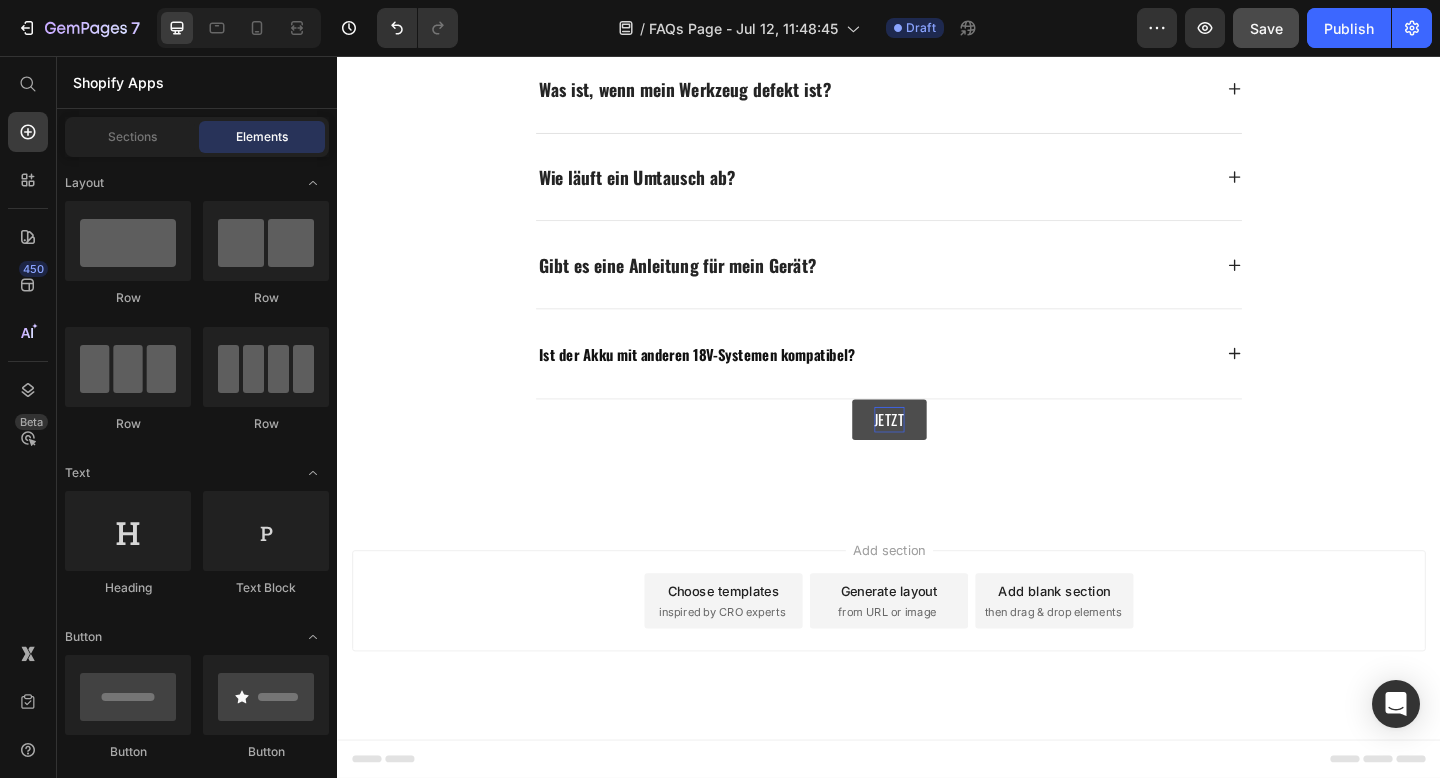 click on "JETZT" at bounding box center [937, 452] 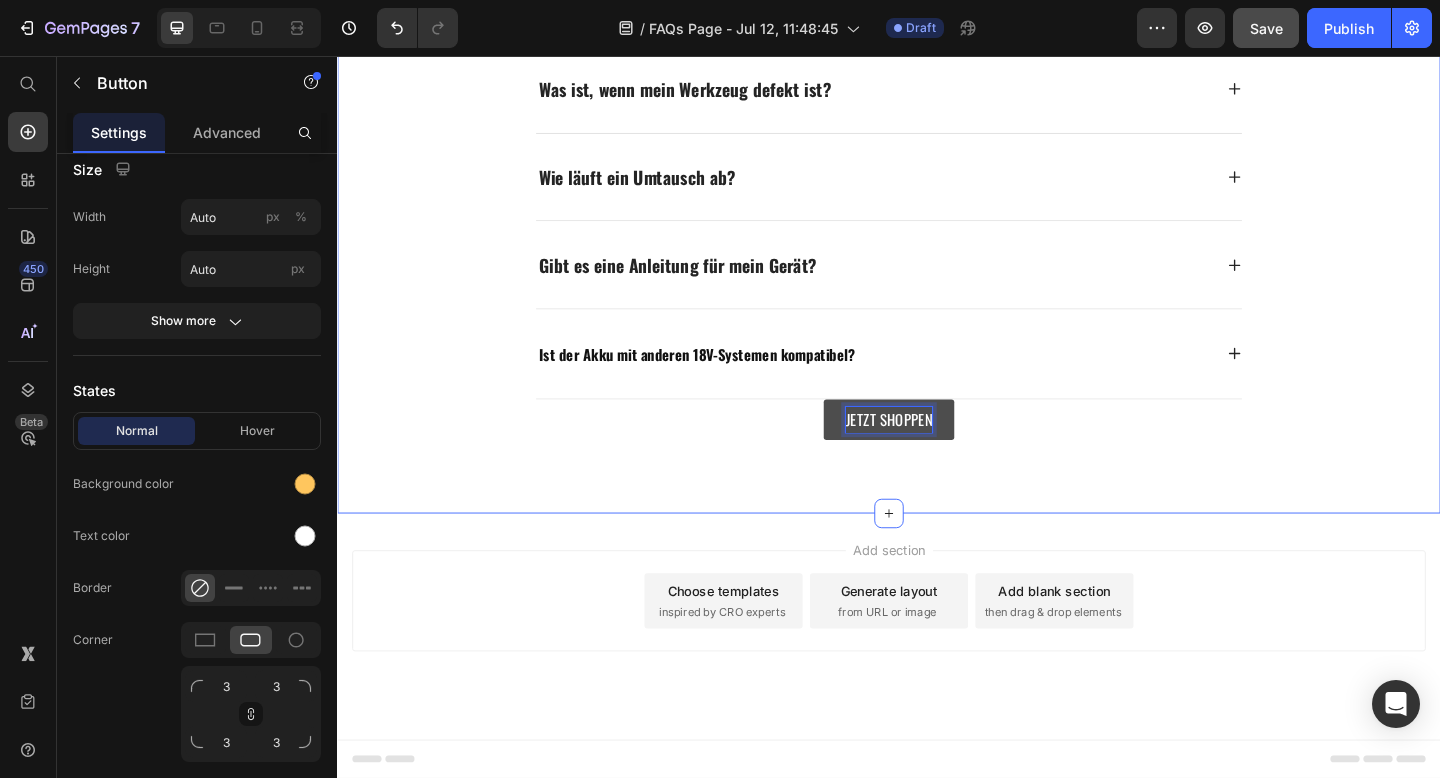 click on "FAQ – Häufige Fragen Heading                Title Line
Wo ist meine Bestellung?
Wie lange dauert der Versand?
Wie hoch sind die Versandkosten?
Kann ich meine Bestellung zurückgeben?
Was ist, wenn mein Werkzeug defekt ist?
Wie läuft ein Umtausch ab?
Gibt es eine Anleitung für mein Gerät?
Ist der Akku mit anderen 18V-Systemen kompatibel? Accordion Row JETZT SHOPPEN Button   0 Section 2" at bounding box center [937, 15] 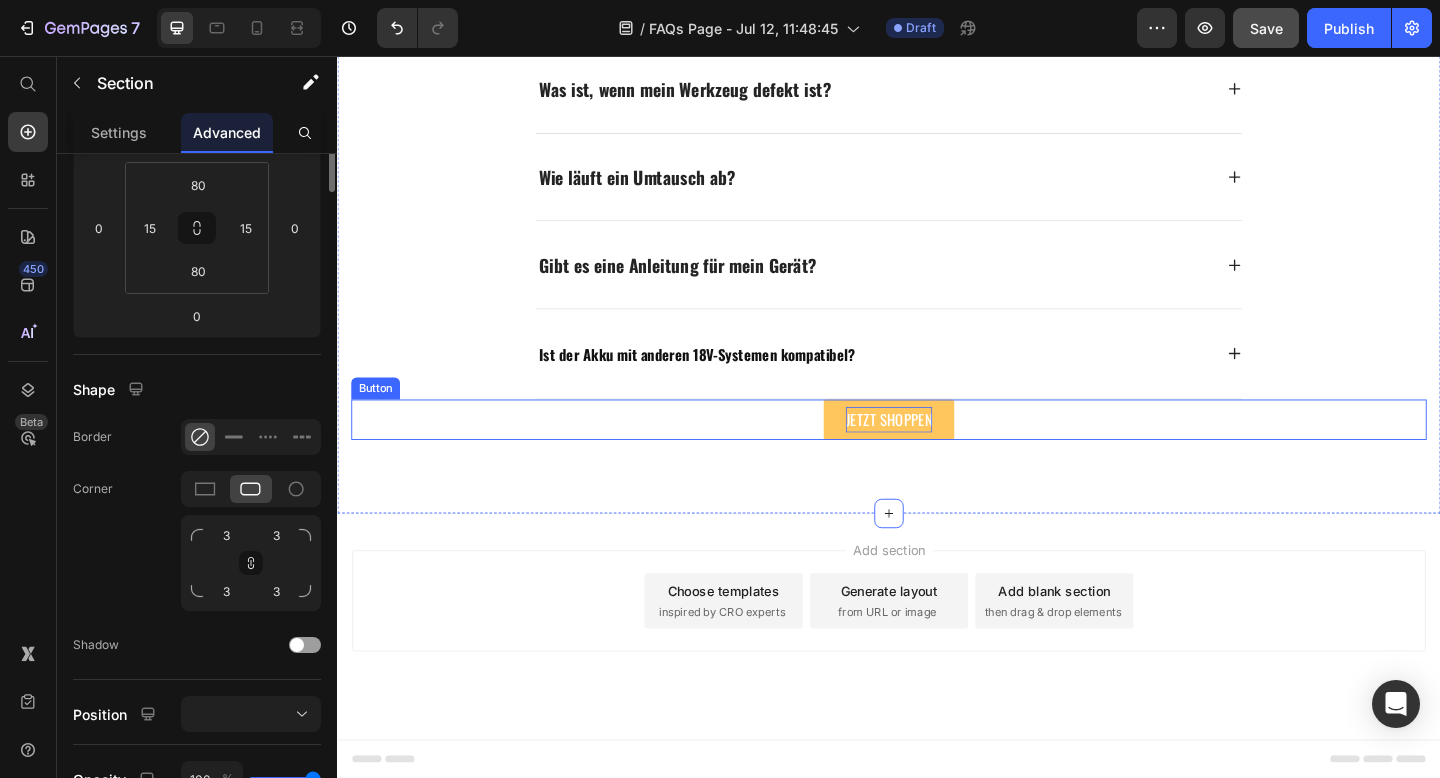 scroll, scrollTop: 0, scrollLeft: 0, axis: both 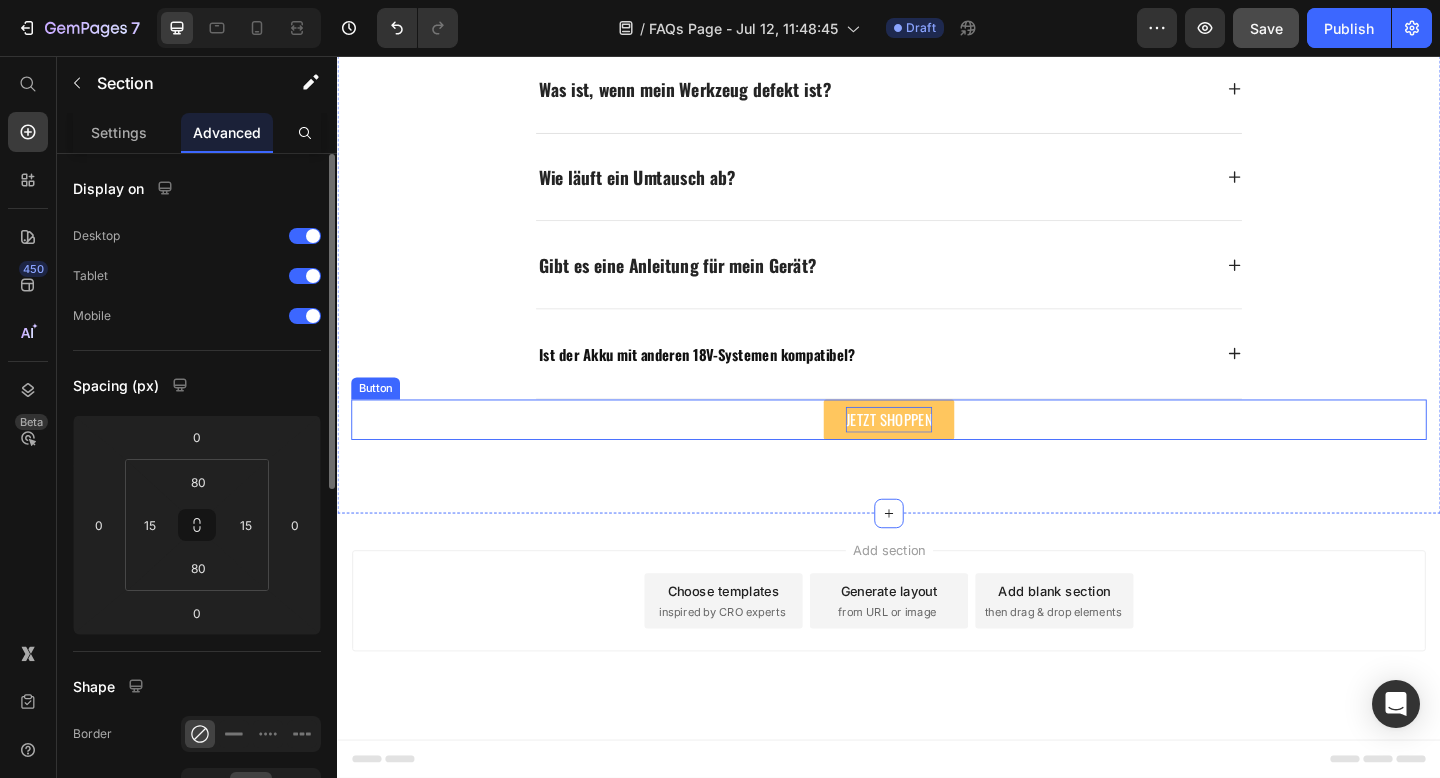 click on "JETZT SHOPPEN" at bounding box center (937, 452) 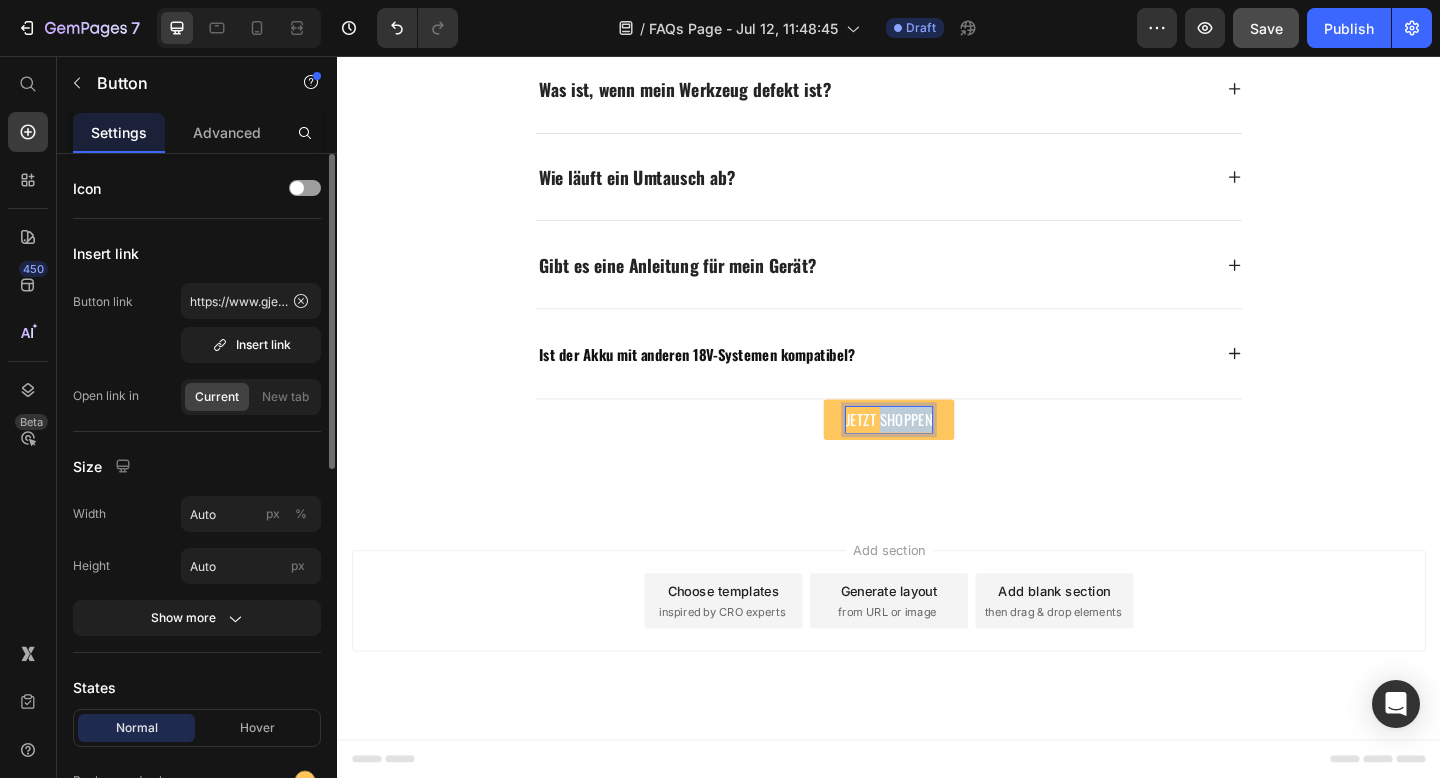 click on "JETZT SHOPPEN" at bounding box center (937, 452) 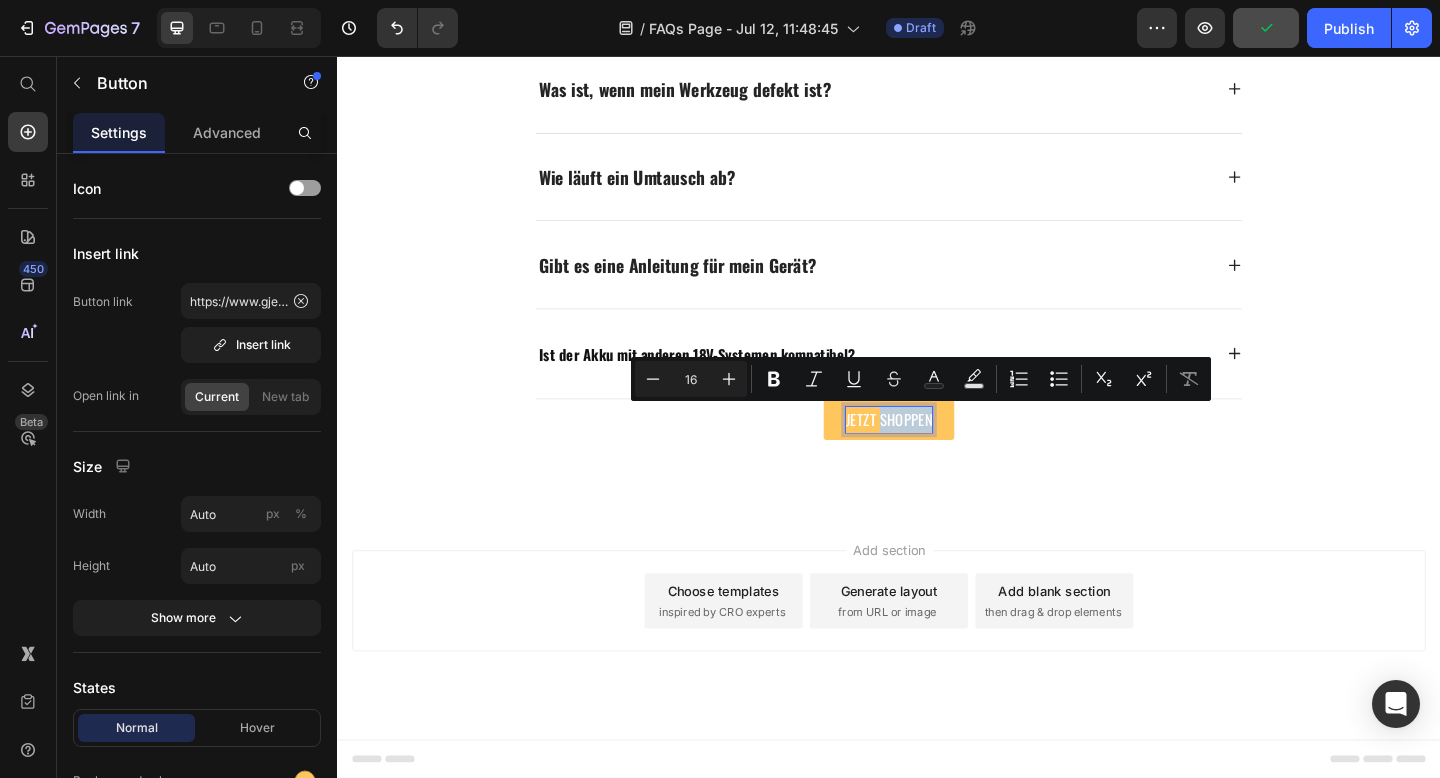 click on "JETZT SHOPPEN" at bounding box center (937, 452) 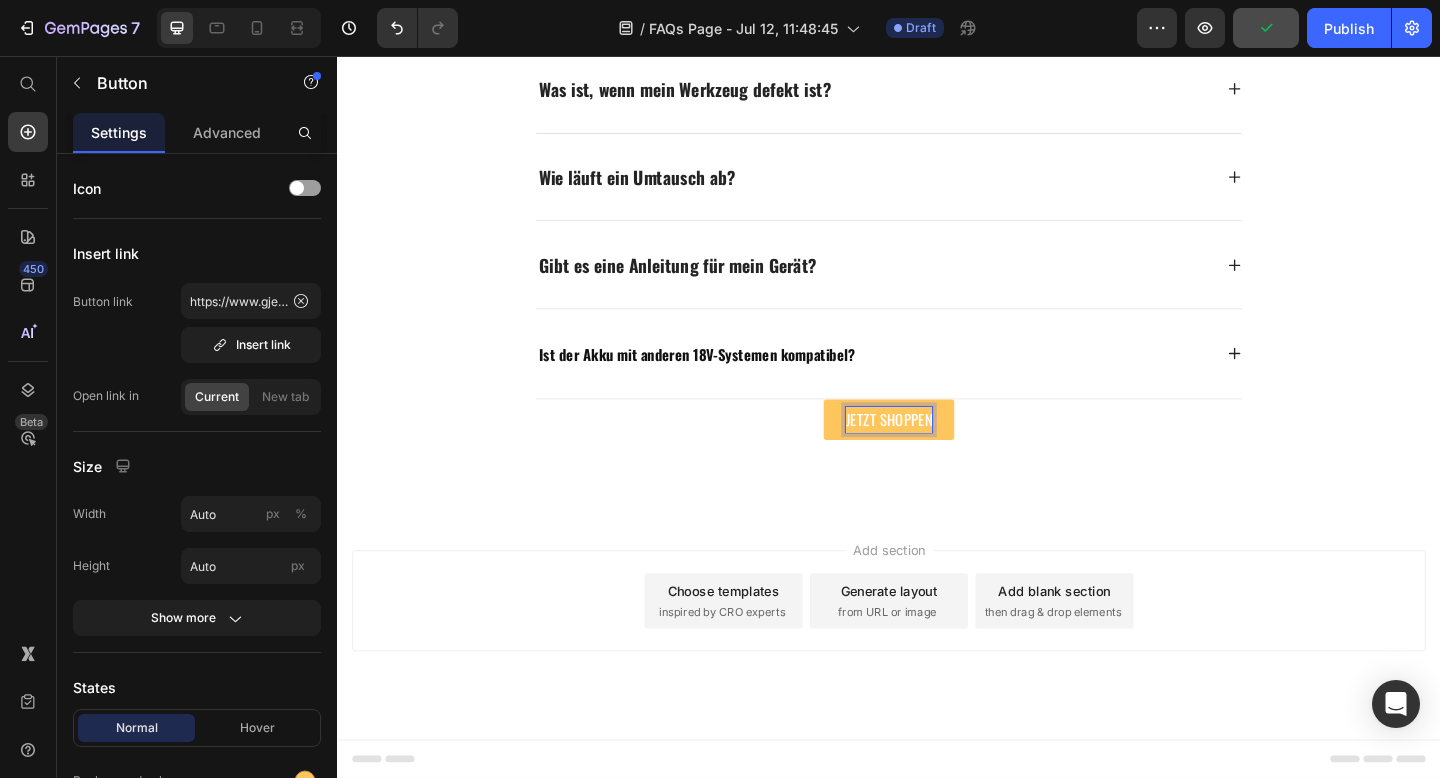 click on "JETZT SHOPPEN" at bounding box center (937, 452) 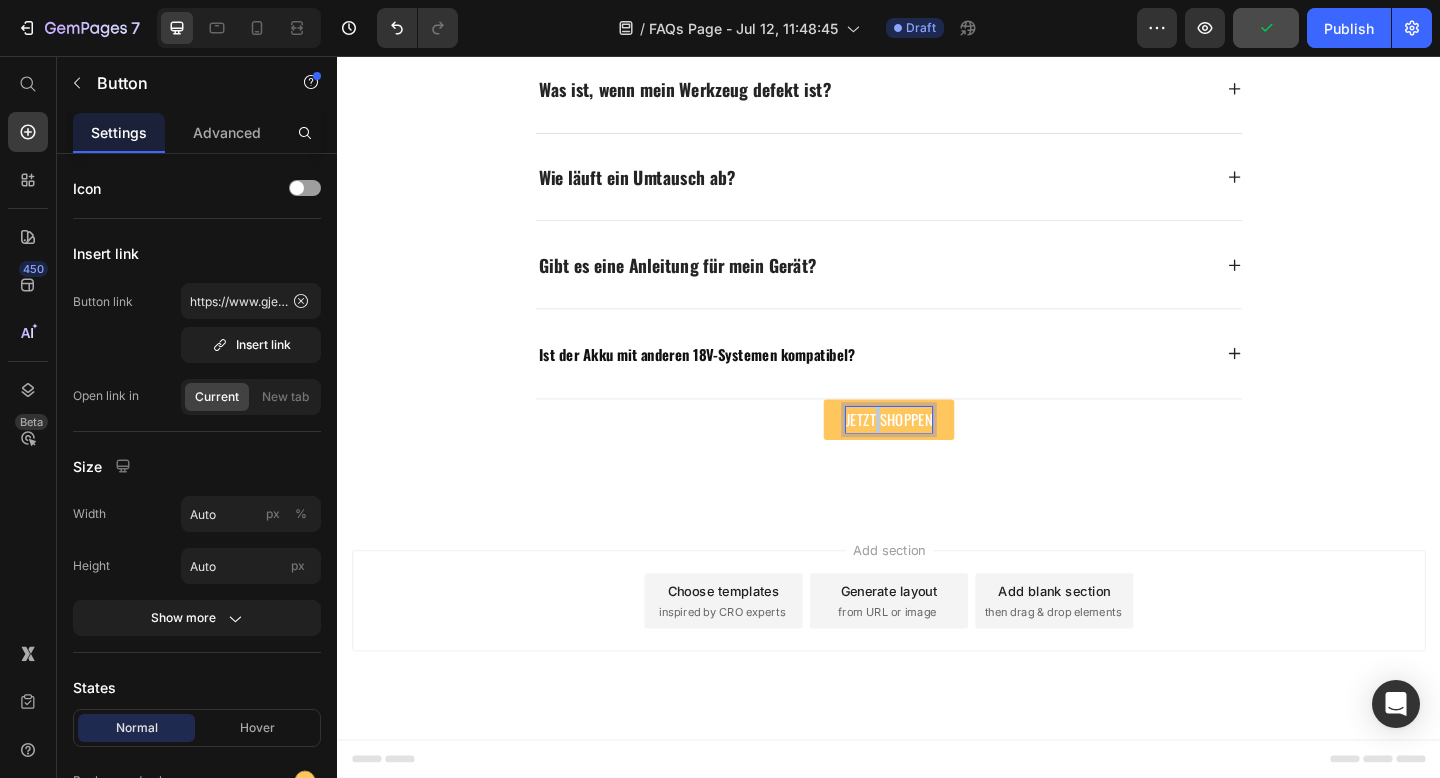 click on "JETZT SHOPPEN" at bounding box center (937, 452) 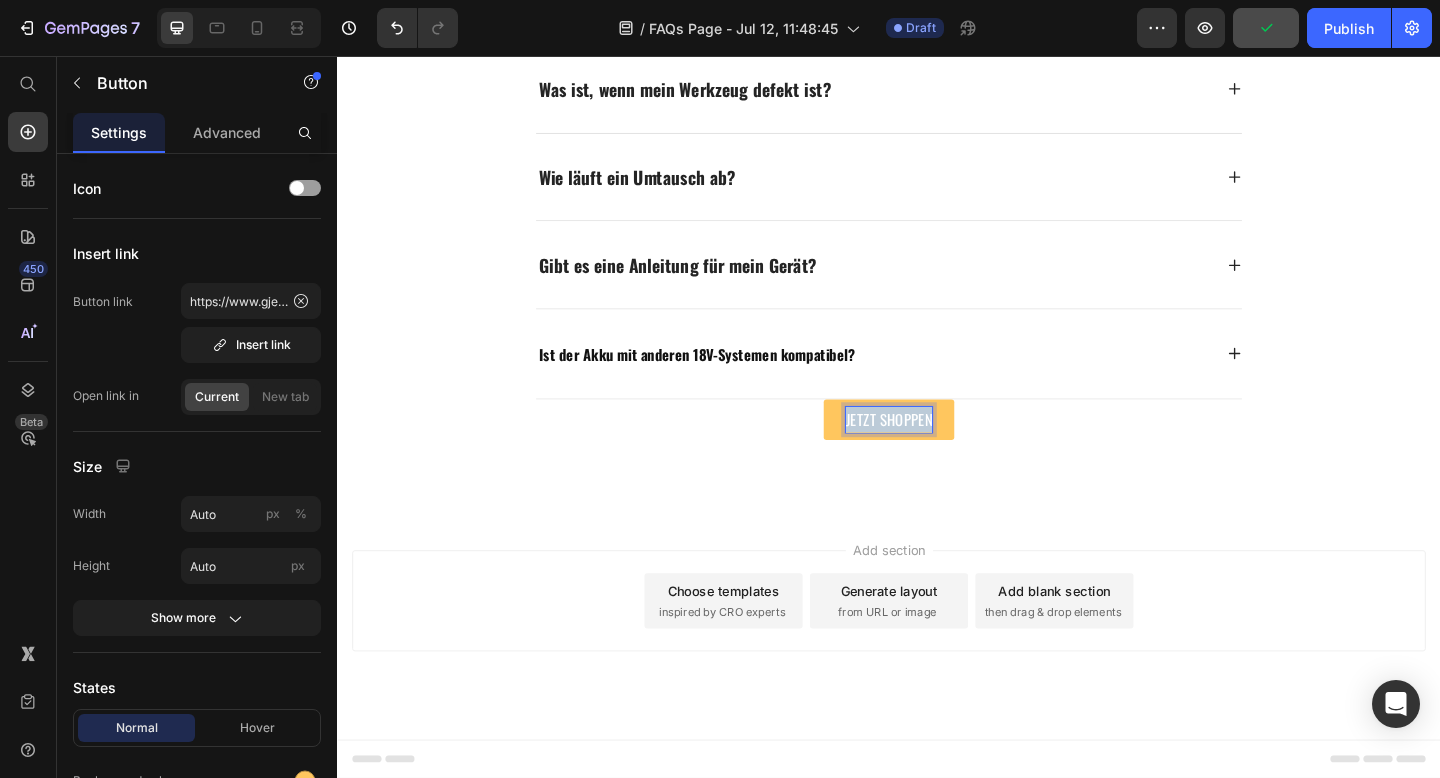 click on "JETZT SHOPPEN" at bounding box center [937, 452] 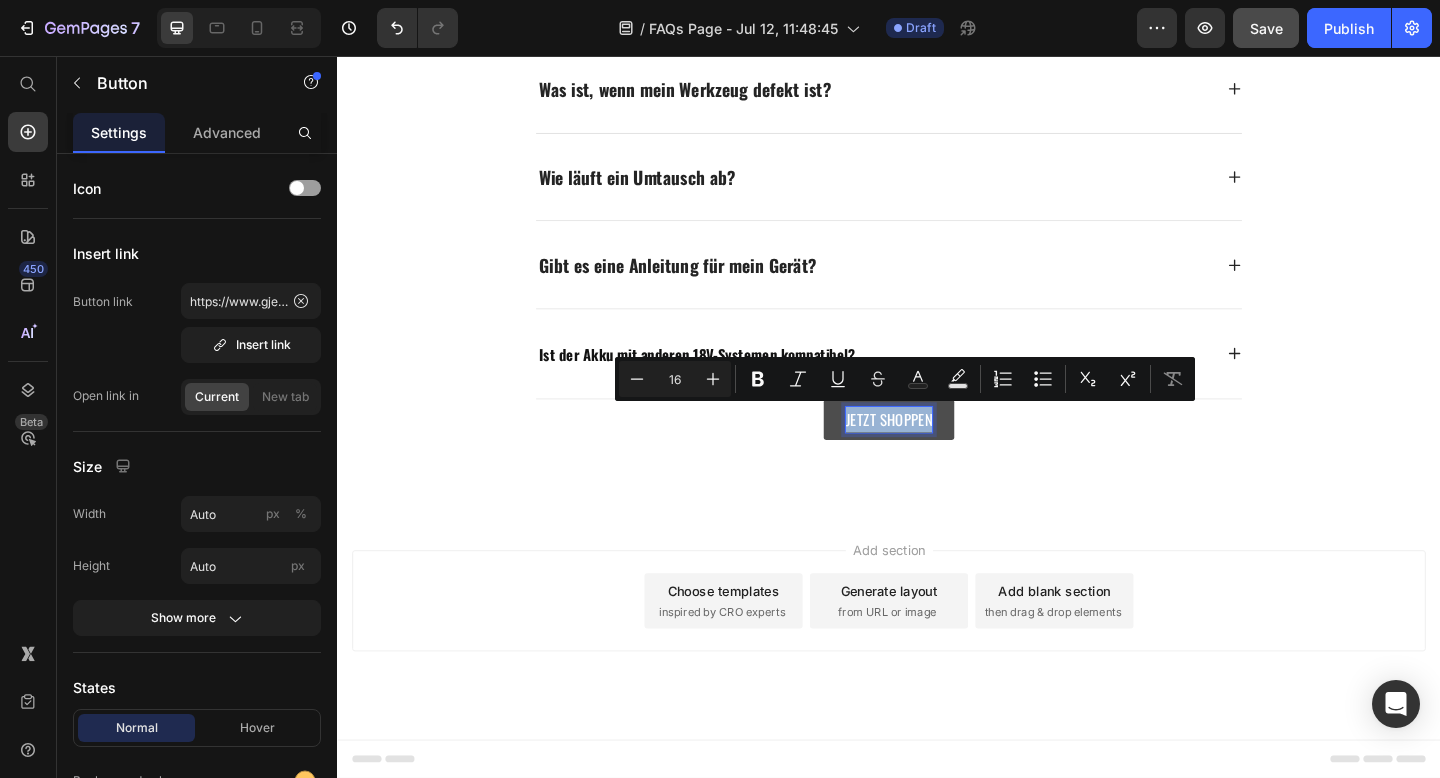 click on "JETZT SHOPPEN" at bounding box center (937, 452) 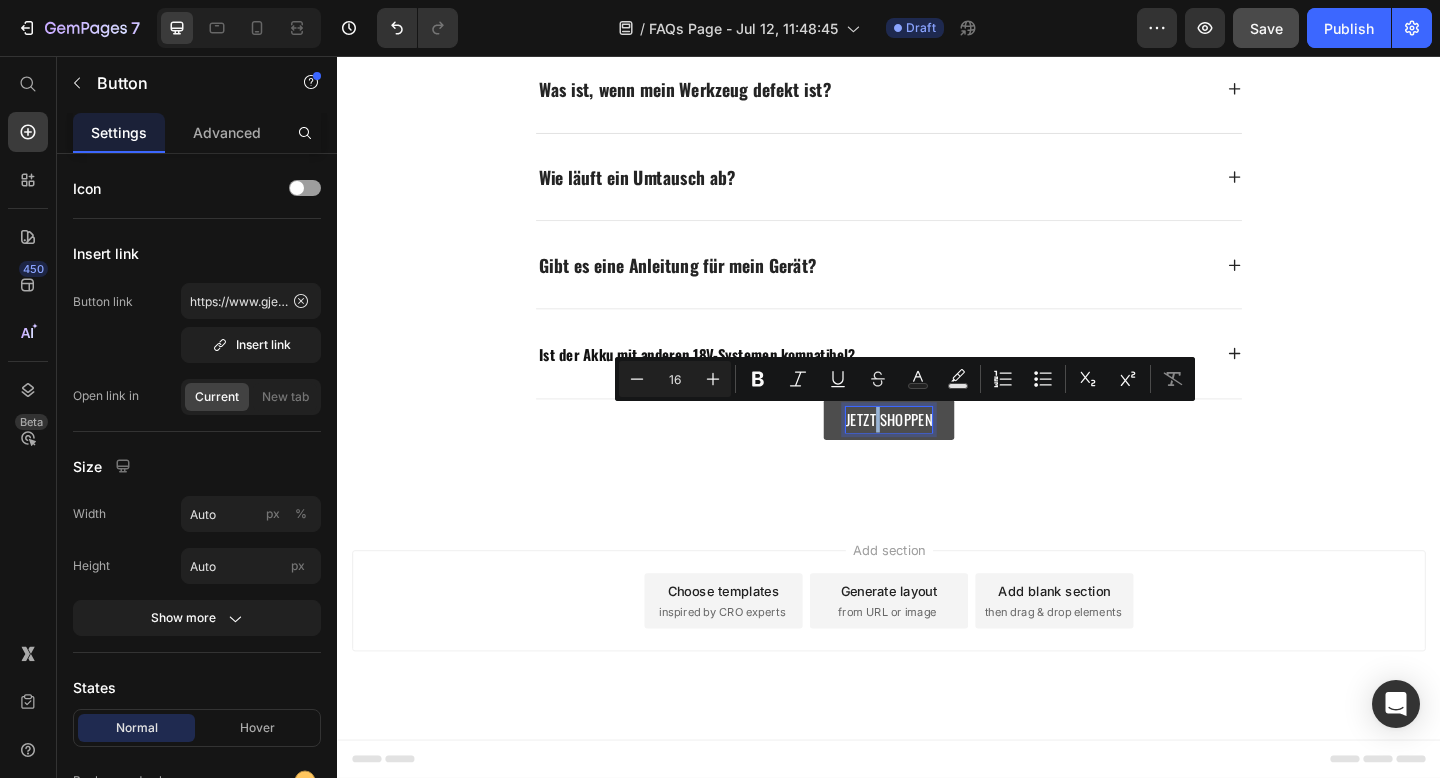 click on "JETZT SHOPPEN" at bounding box center (937, 452) 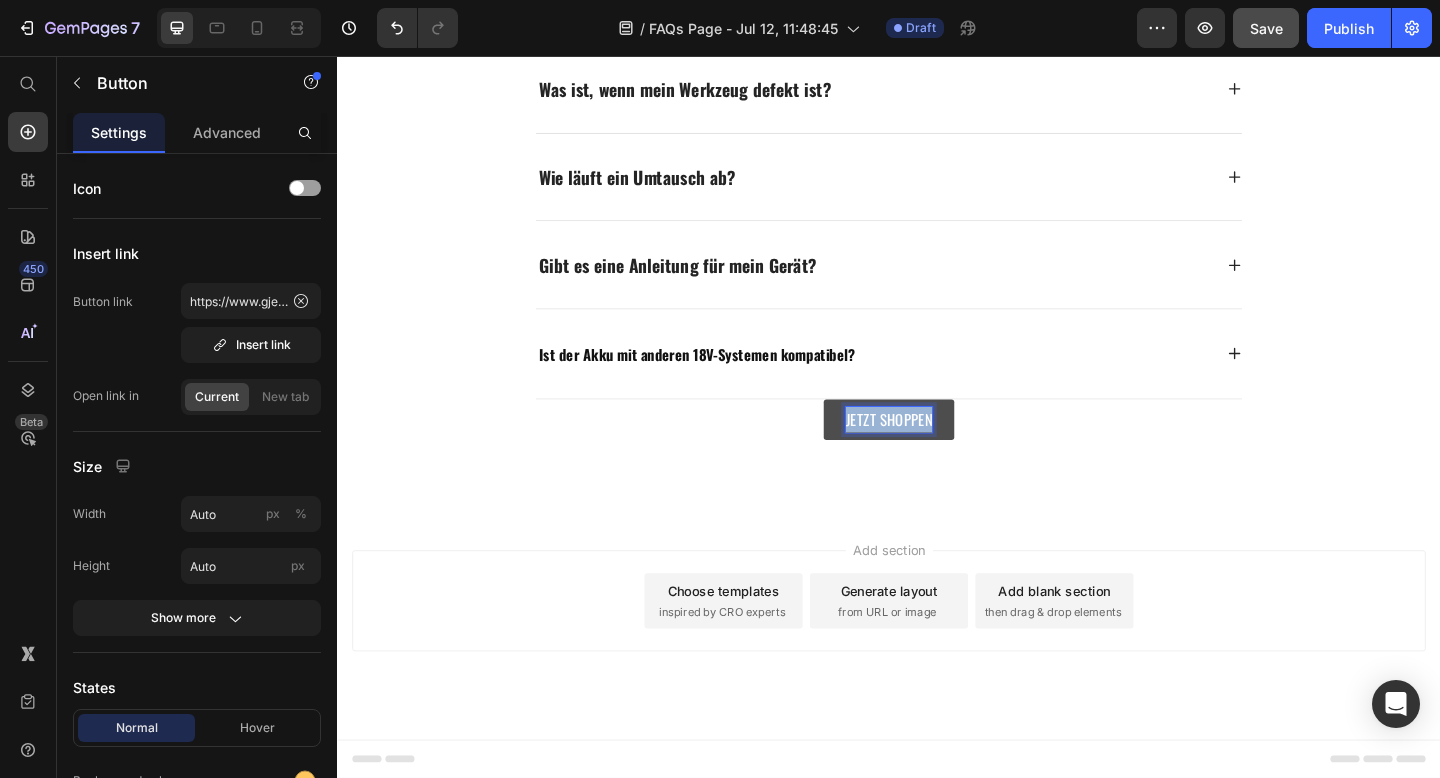 click on "JETZT SHOPPEN" at bounding box center (937, 452) 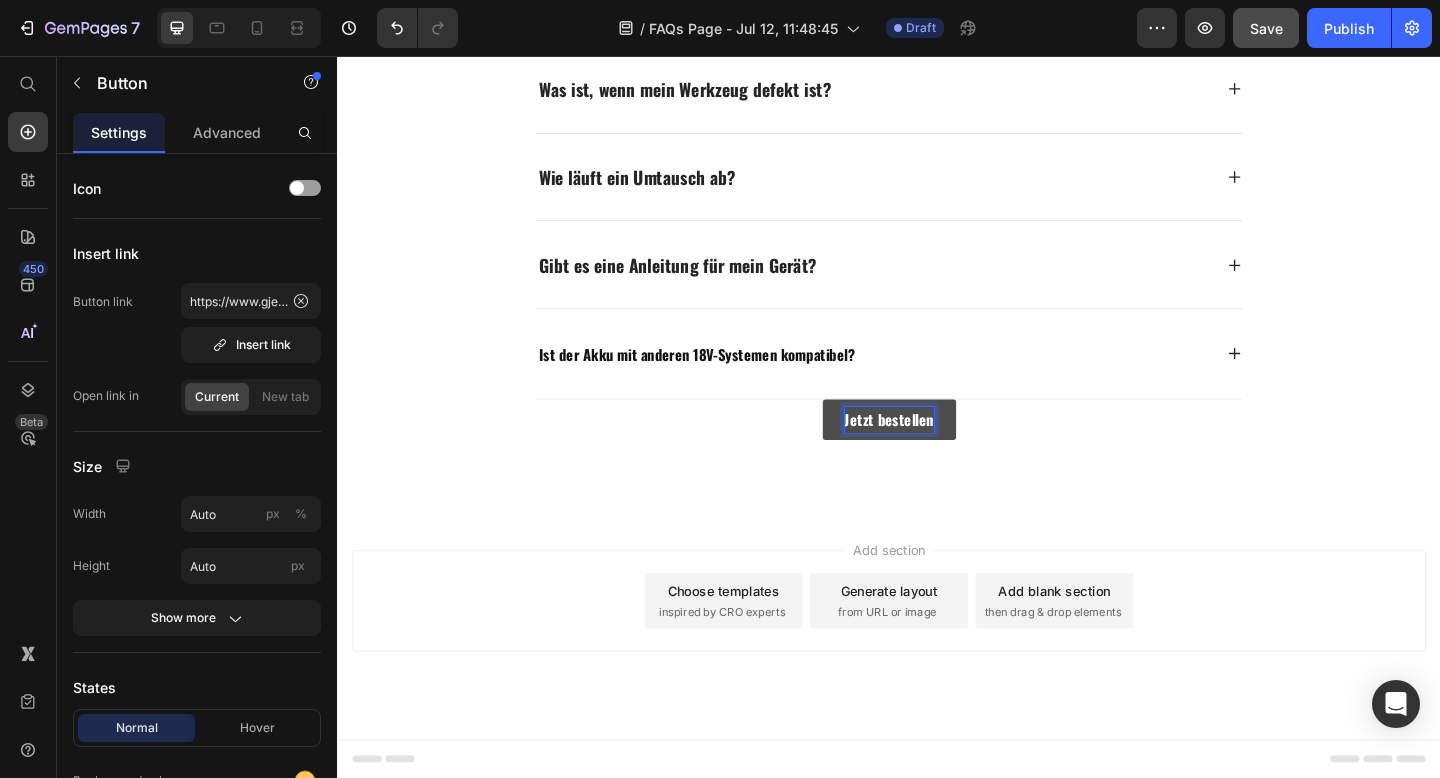 click on "Jetzt bestellen" at bounding box center [937, 452] 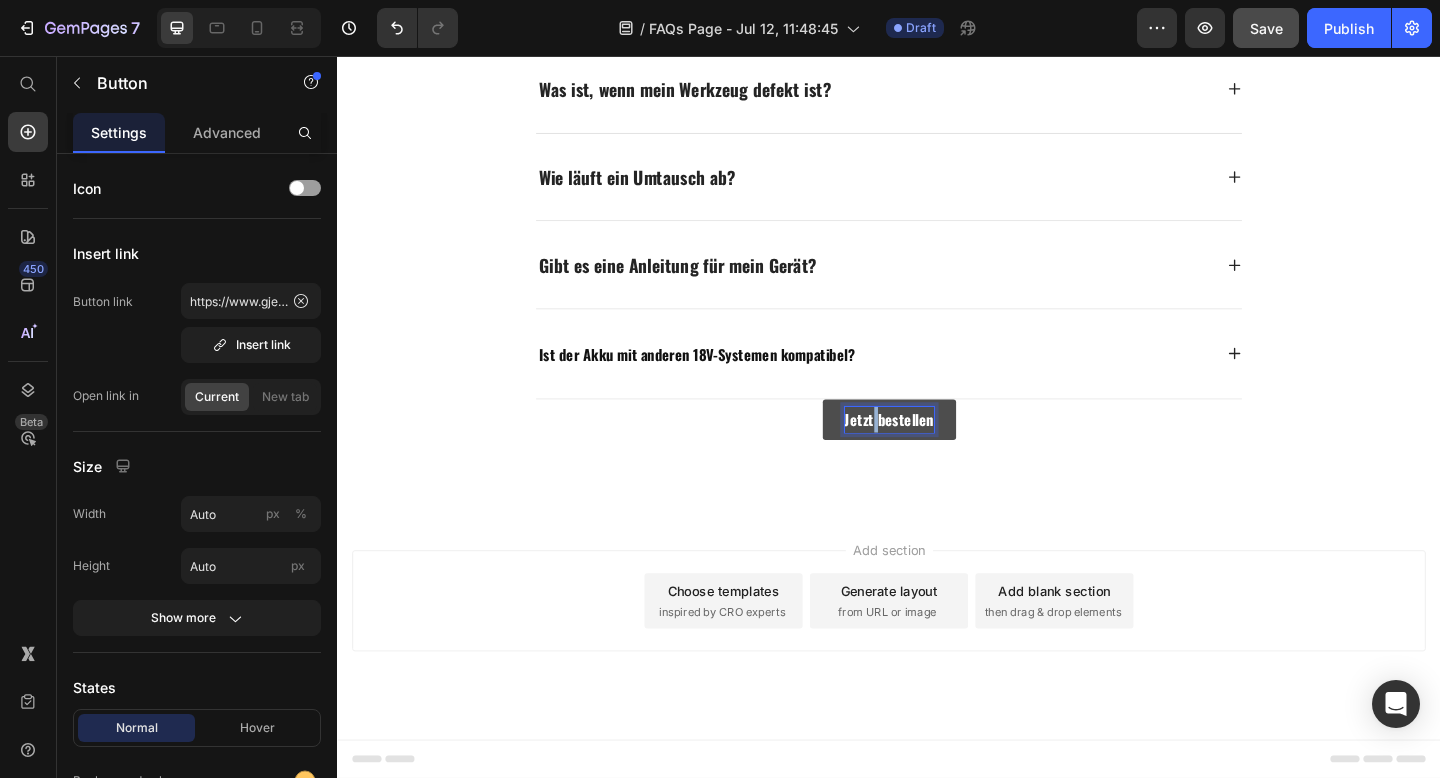 click on "Jetzt bestellen" at bounding box center [937, 452] 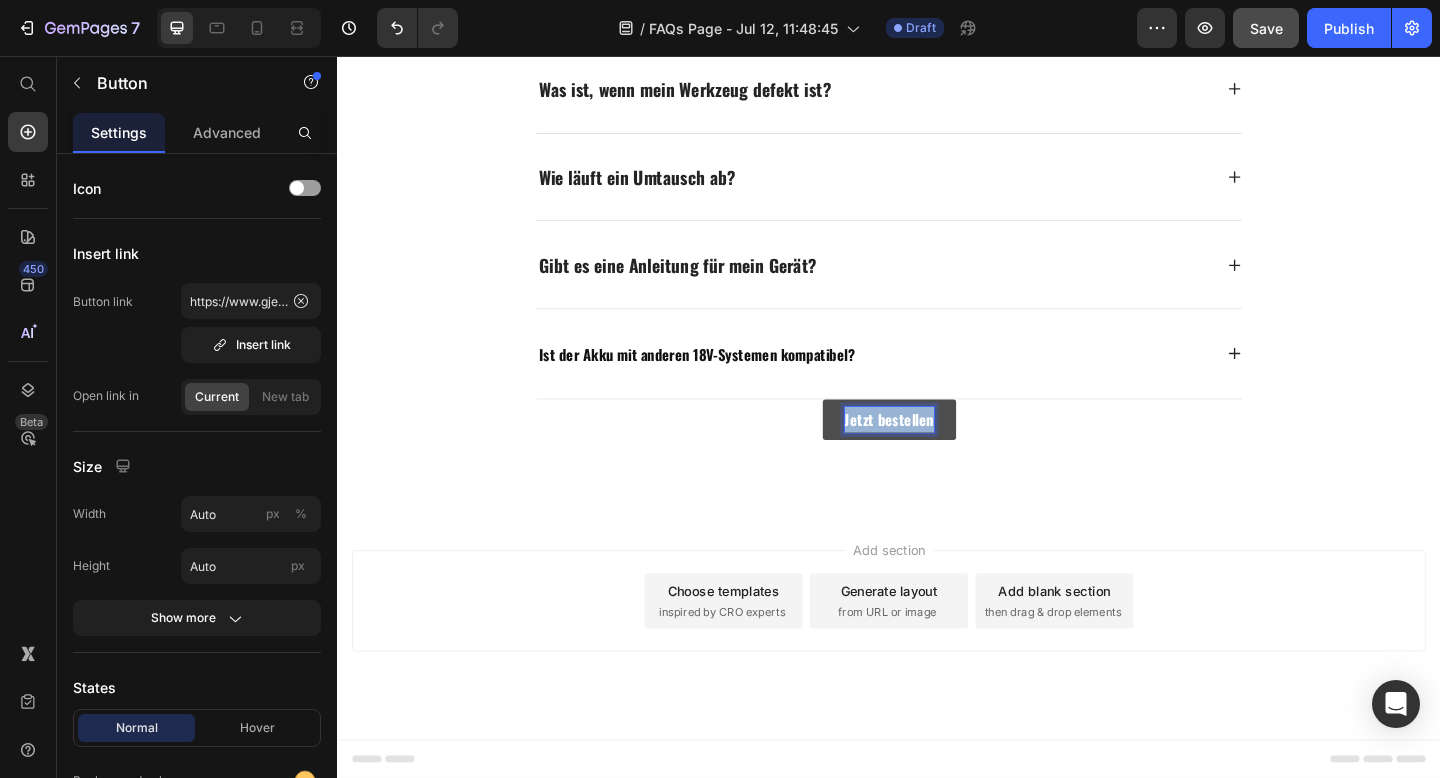 click on "Jetzt bestellen" at bounding box center (937, 452) 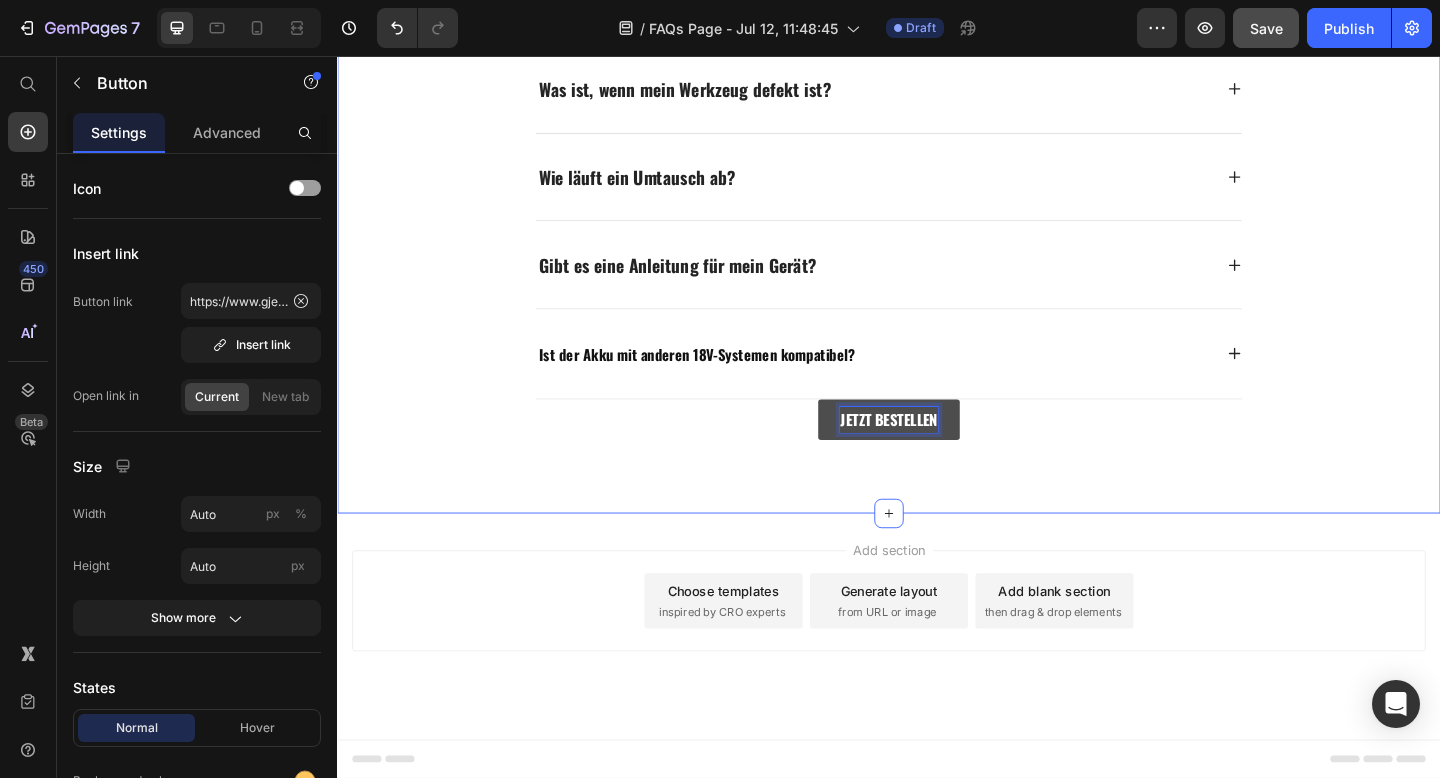 click on "FAQ – Häufige Fragen Heading                Title Line
Wo ist meine Bestellung?
Wie lange dauert der Versand?
Wie hoch sind die Versandkosten?
Kann ich meine Bestellung zurückgeben?
Was ist, wenn mein Werkzeug defekt ist?
Wie läuft ein Umtausch ab?
Gibt es eine Anleitung für mein Gerät?
Ist der Akku mit anderen 18V-Systemen kompatibel? Accordion Row JETZT BESTELLEN Button   0 Section 2" at bounding box center (937, 15) 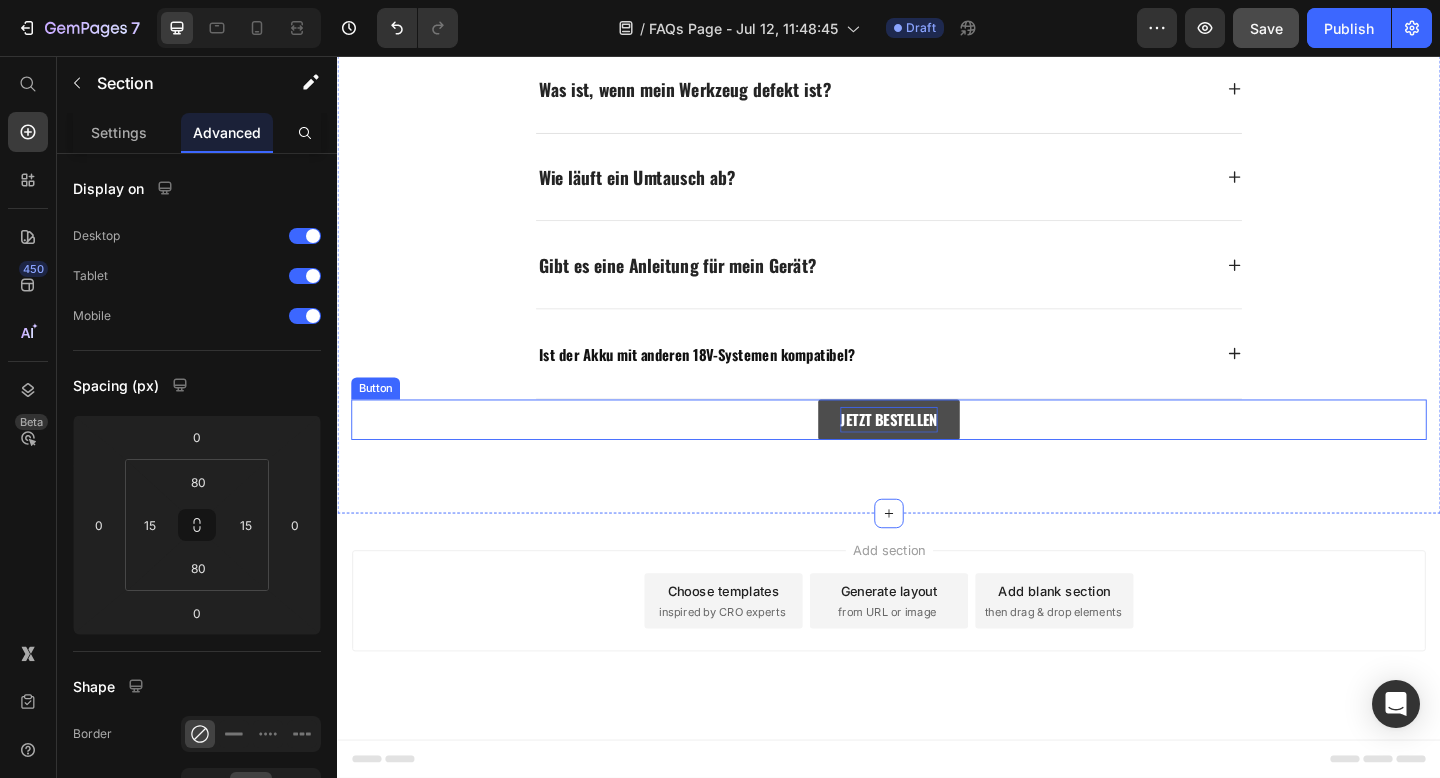 click on "JETZT BESTELLEN Button" at bounding box center [937, 452] 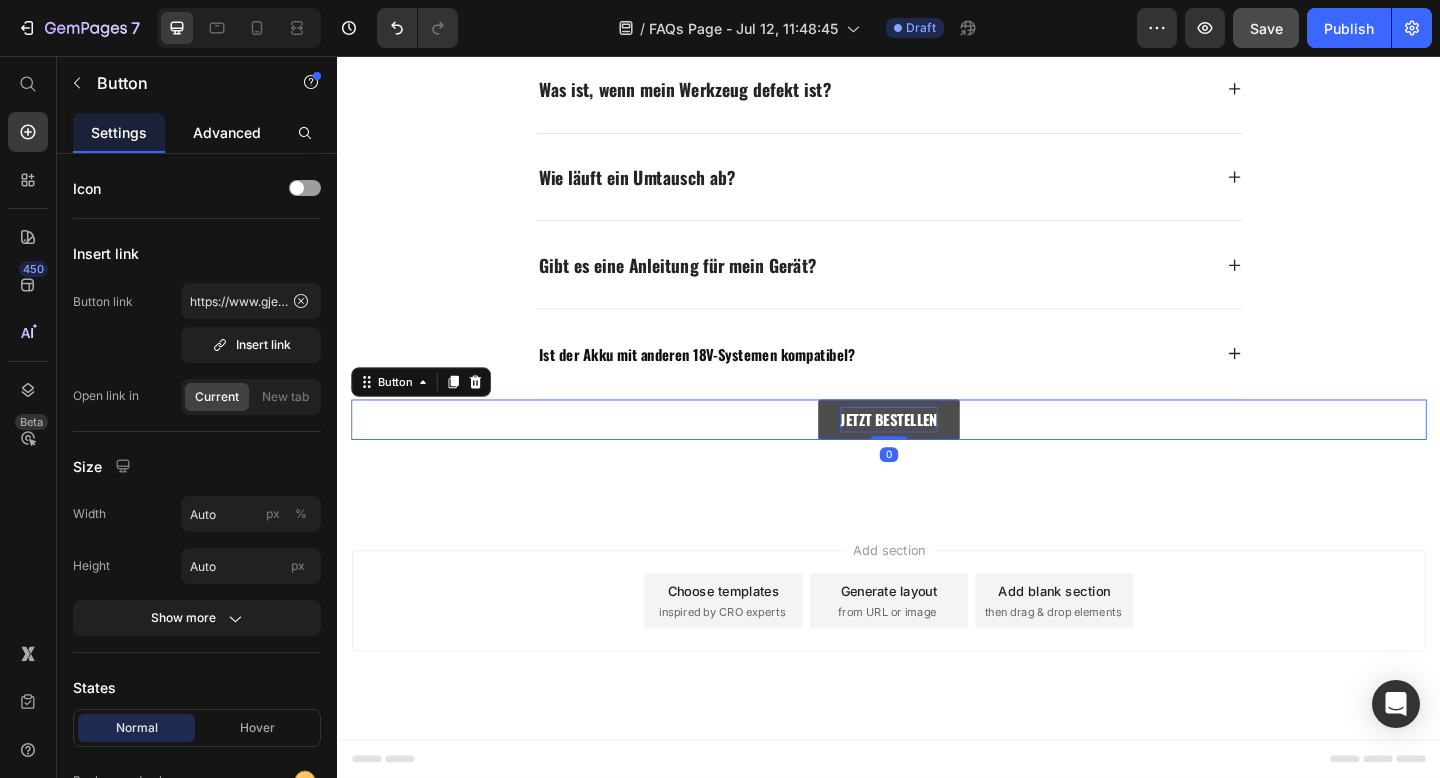 click on "Advanced" at bounding box center [227, 132] 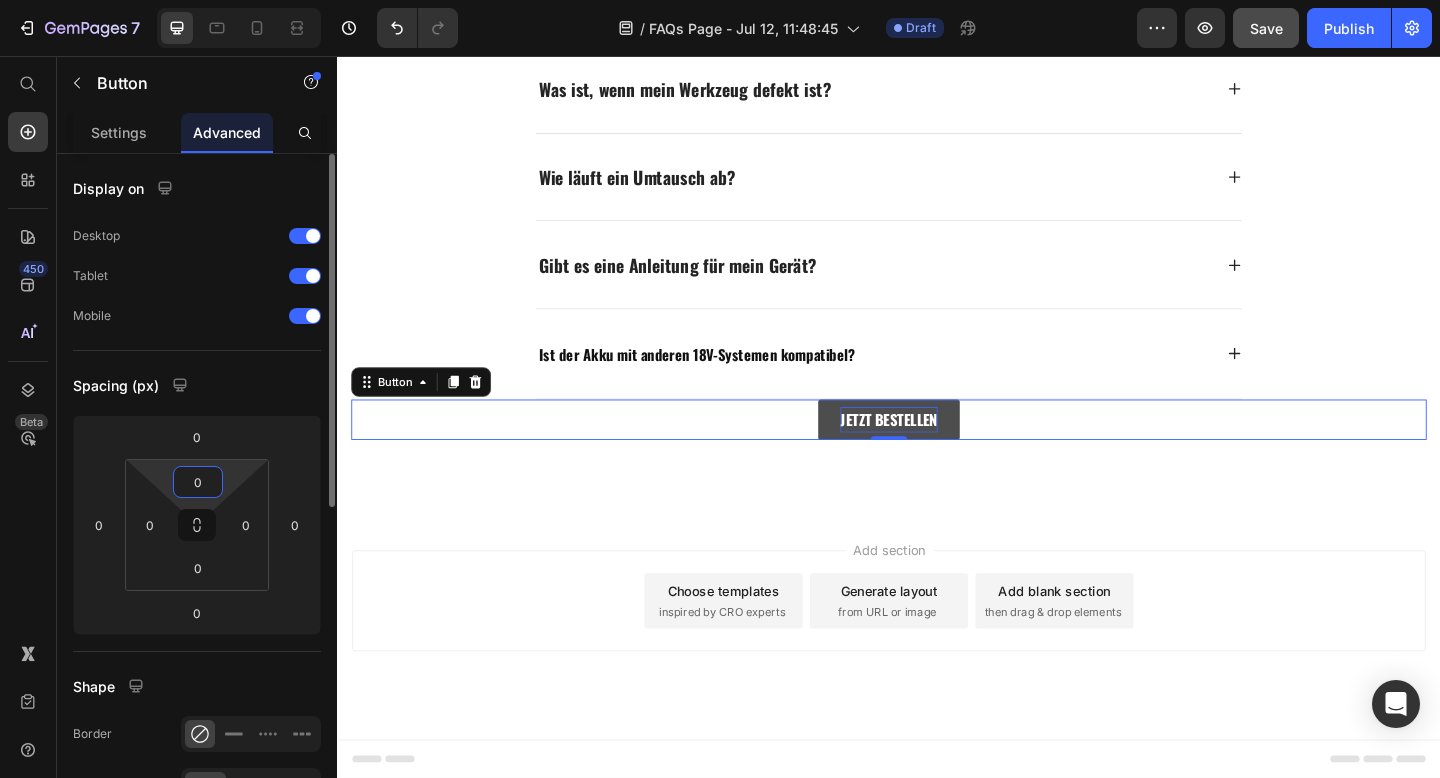 click on "0" at bounding box center [198, 482] 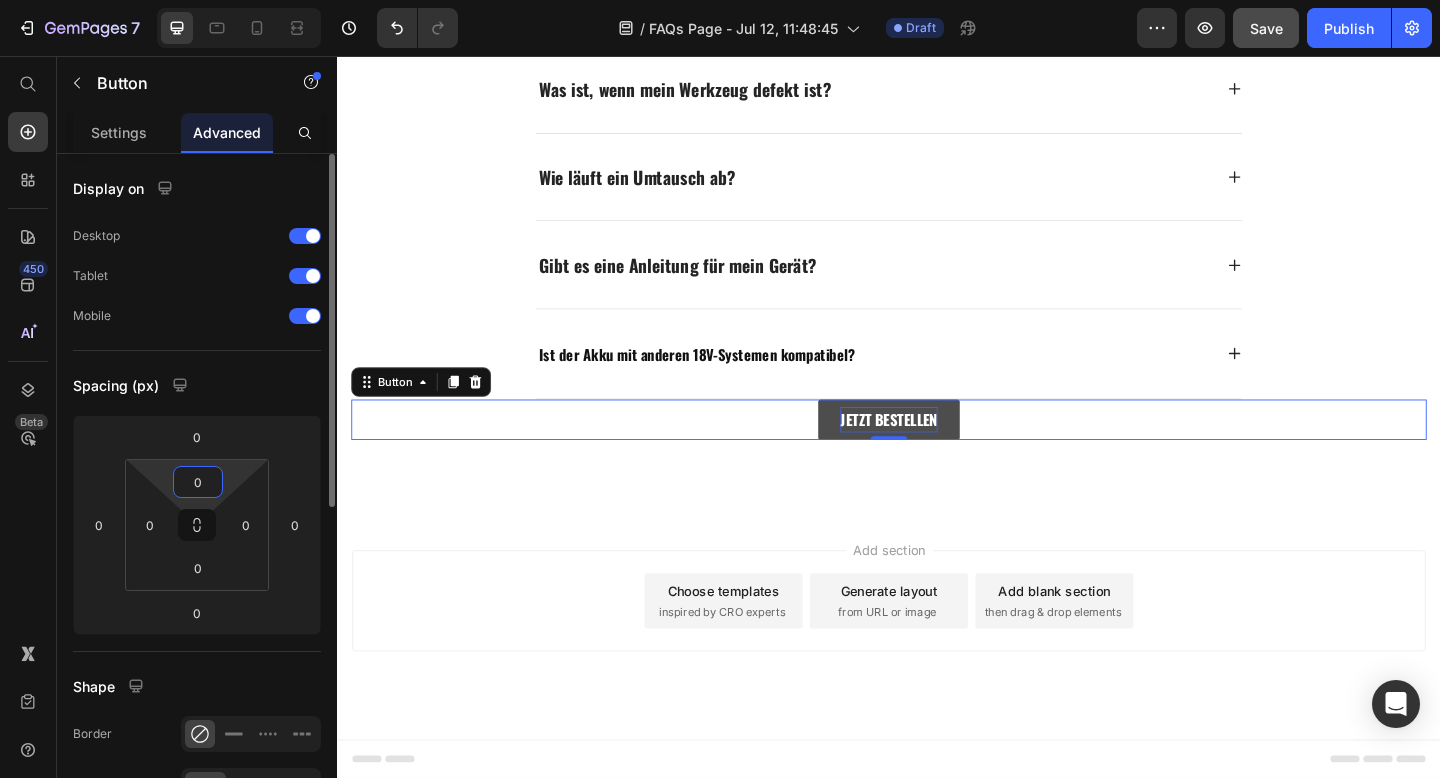 click on "0" at bounding box center (198, 482) 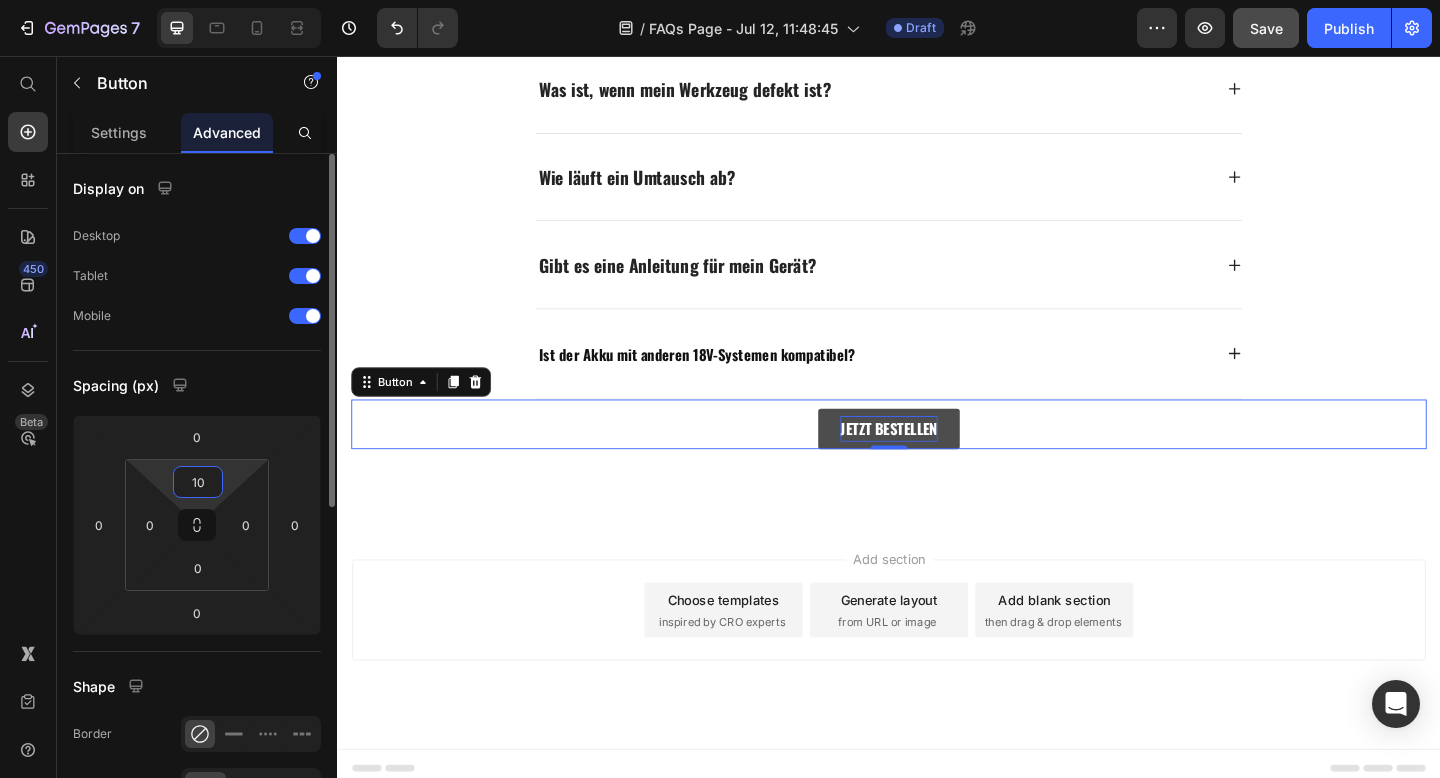 type on "1" 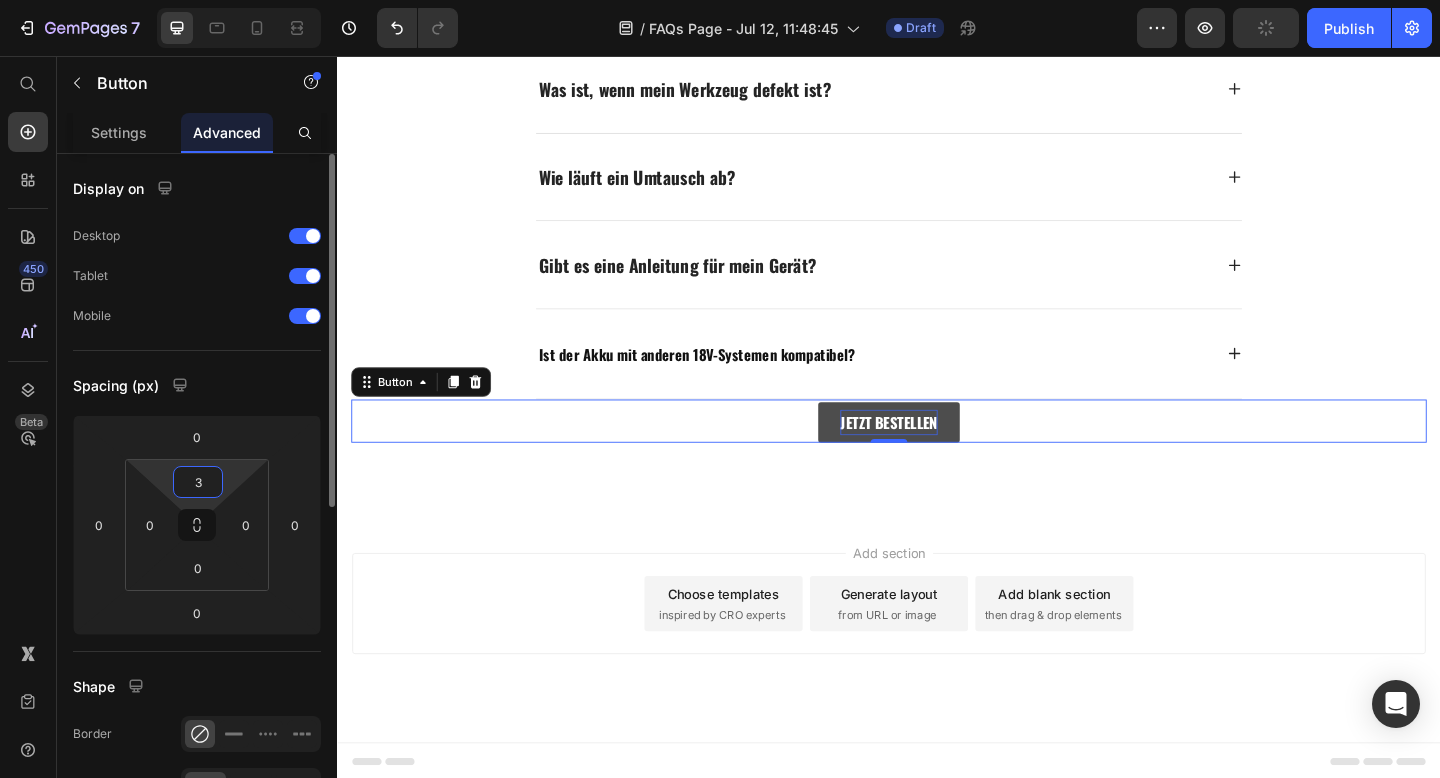 type on "30" 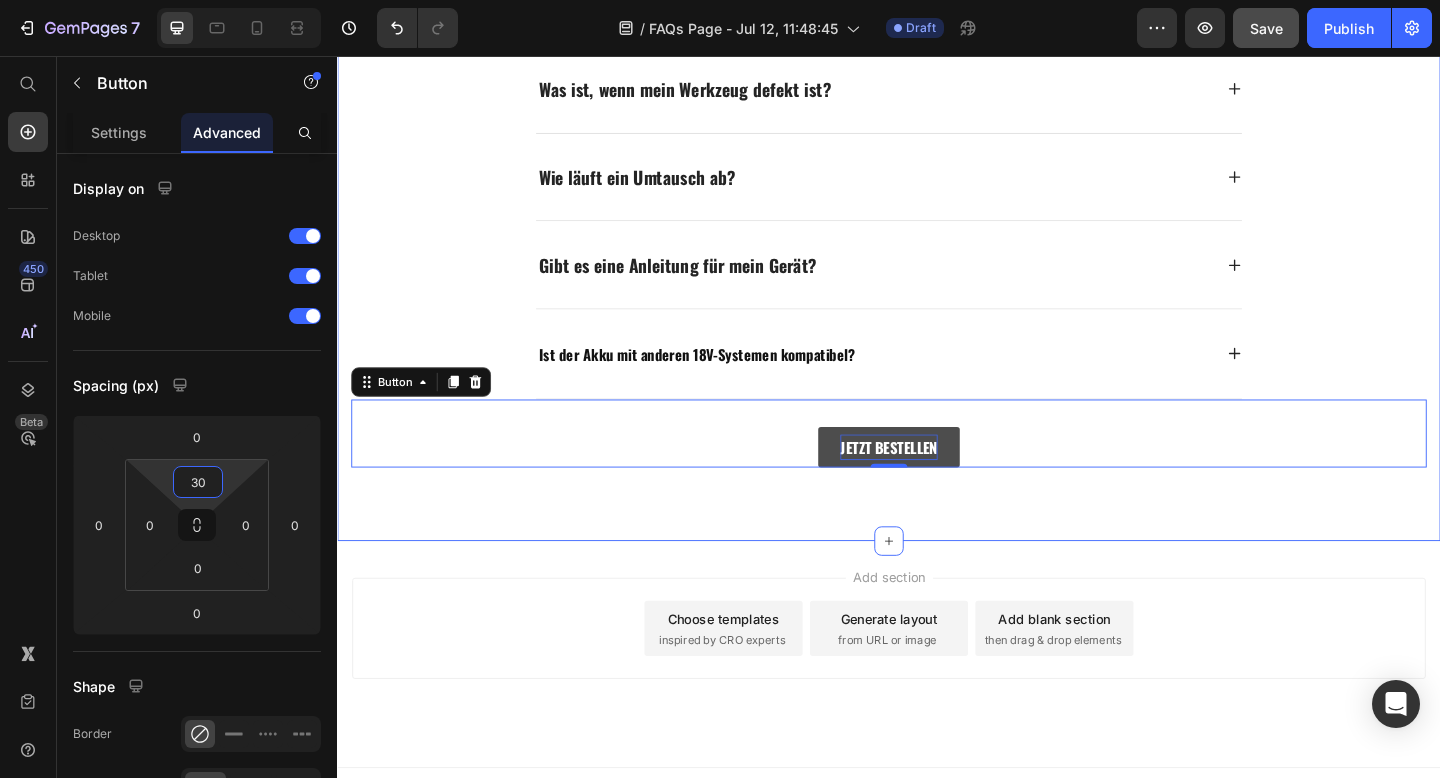 click on "FAQ – Häufige Fragen Heading                Title Line
Wo ist meine Bestellung?
Wie lange dauert der Versand?
Wie hoch sind die Versandkosten?
Kann ich meine Bestellung zurückgeben?
Was ist, wenn mein Werkzeug defekt ist?
Wie läuft ein Umtausch ab?
Gibt es eine Anleitung für mein Gerät?
Ist der Akku mit anderen 18V-Systemen kompatibel? Accordion Row JETZT BESTELLEN Button   0 Section 2" at bounding box center (937, 30) 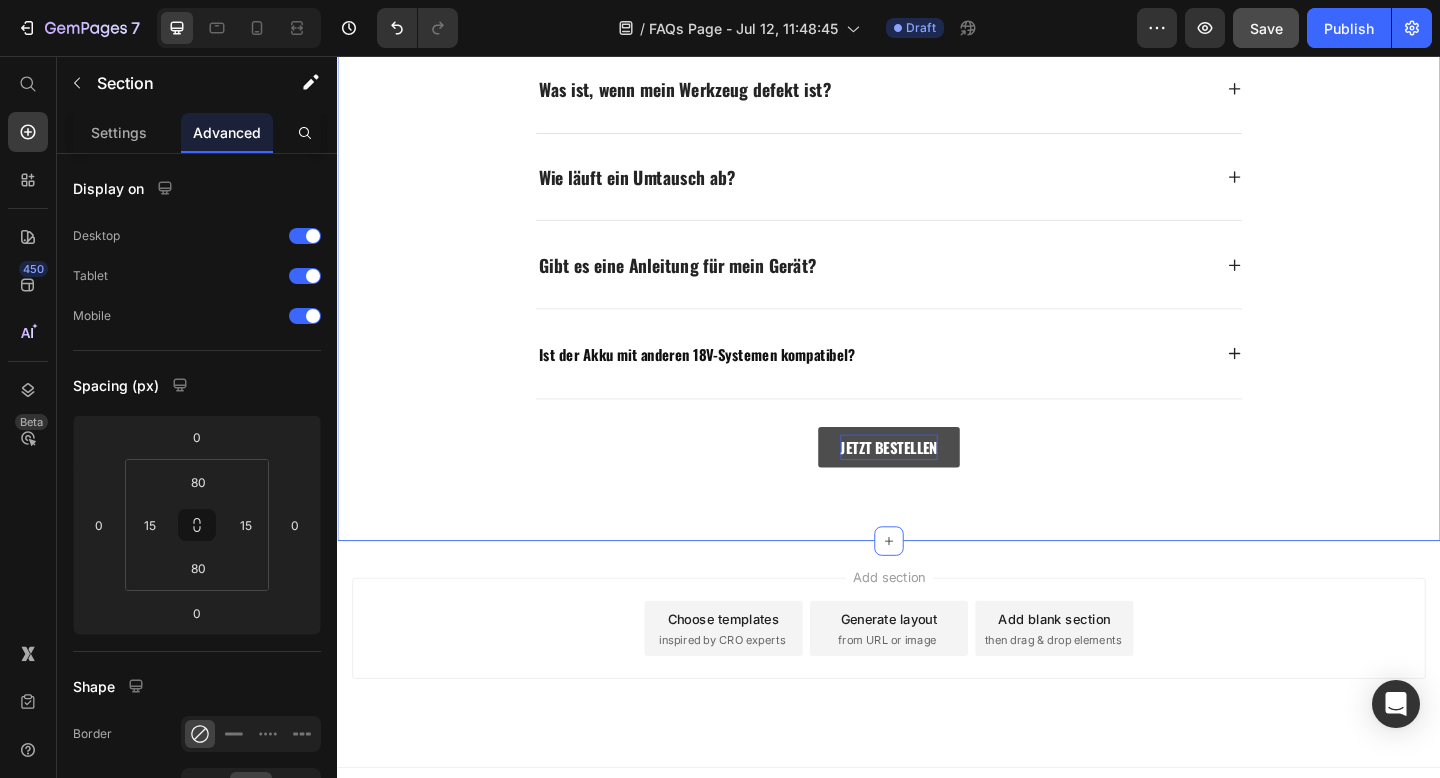 click on "JETZT BESTELLEN Button" at bounding box center (937, 467) 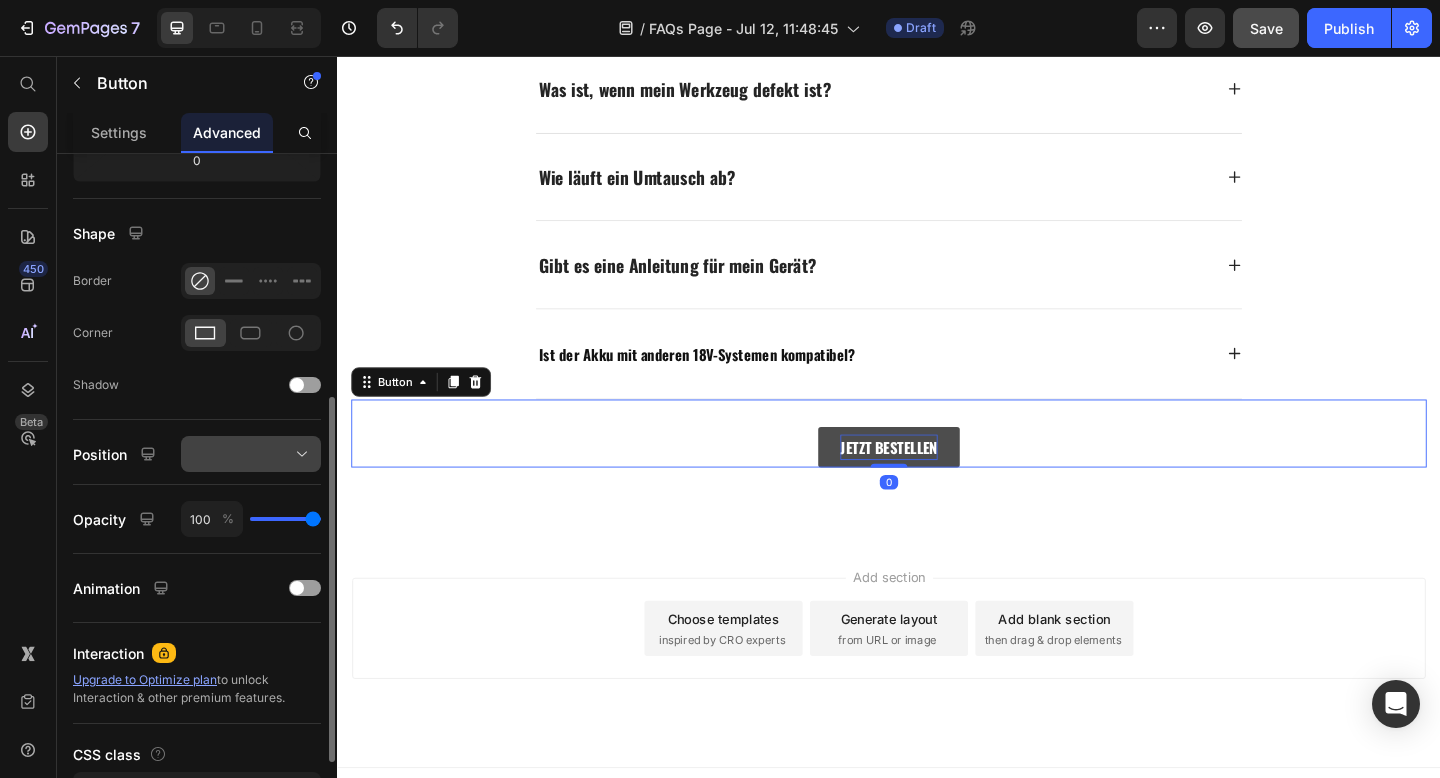 scroll, scrollTop: 454, scrollLeft: 0, axis: vertical 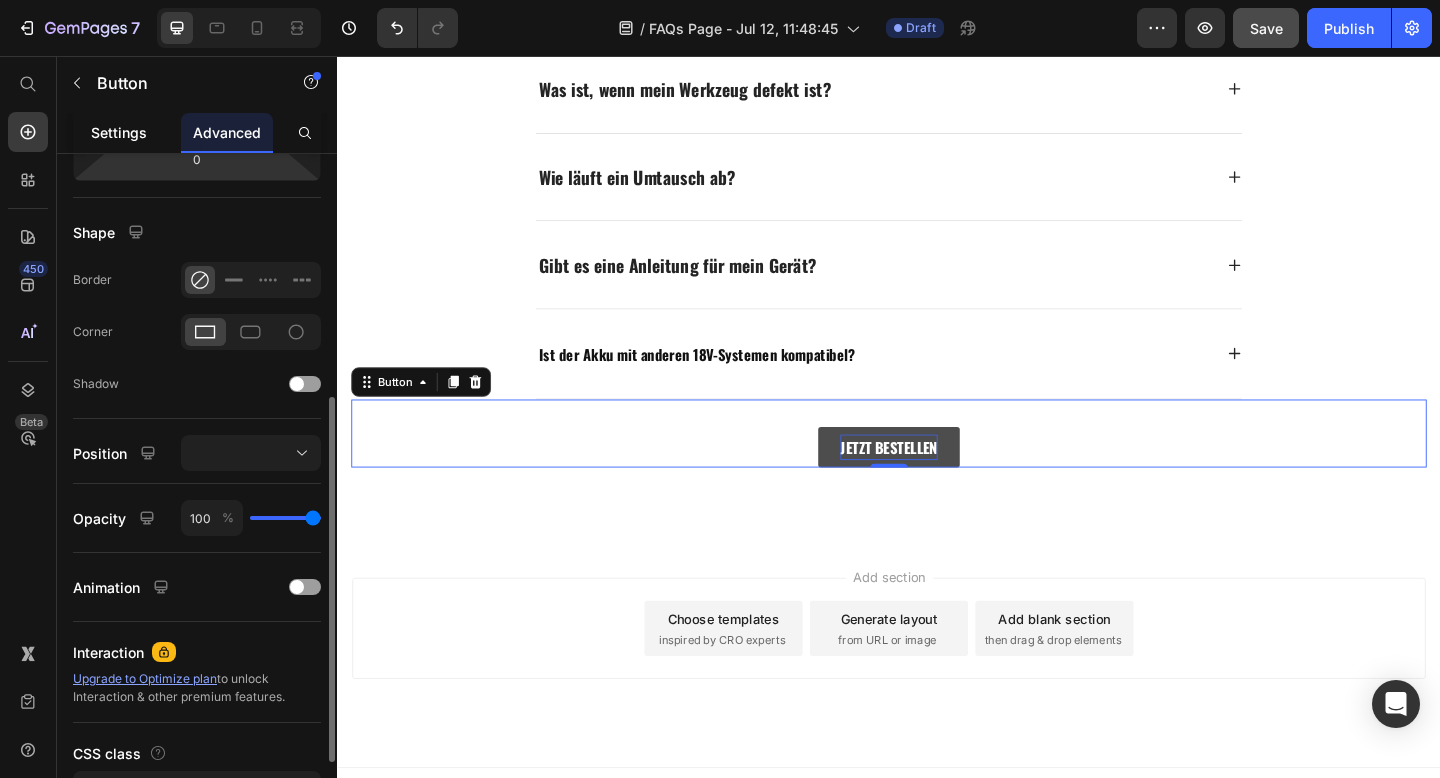 click on "Settings" at bounding box center (119, 132) 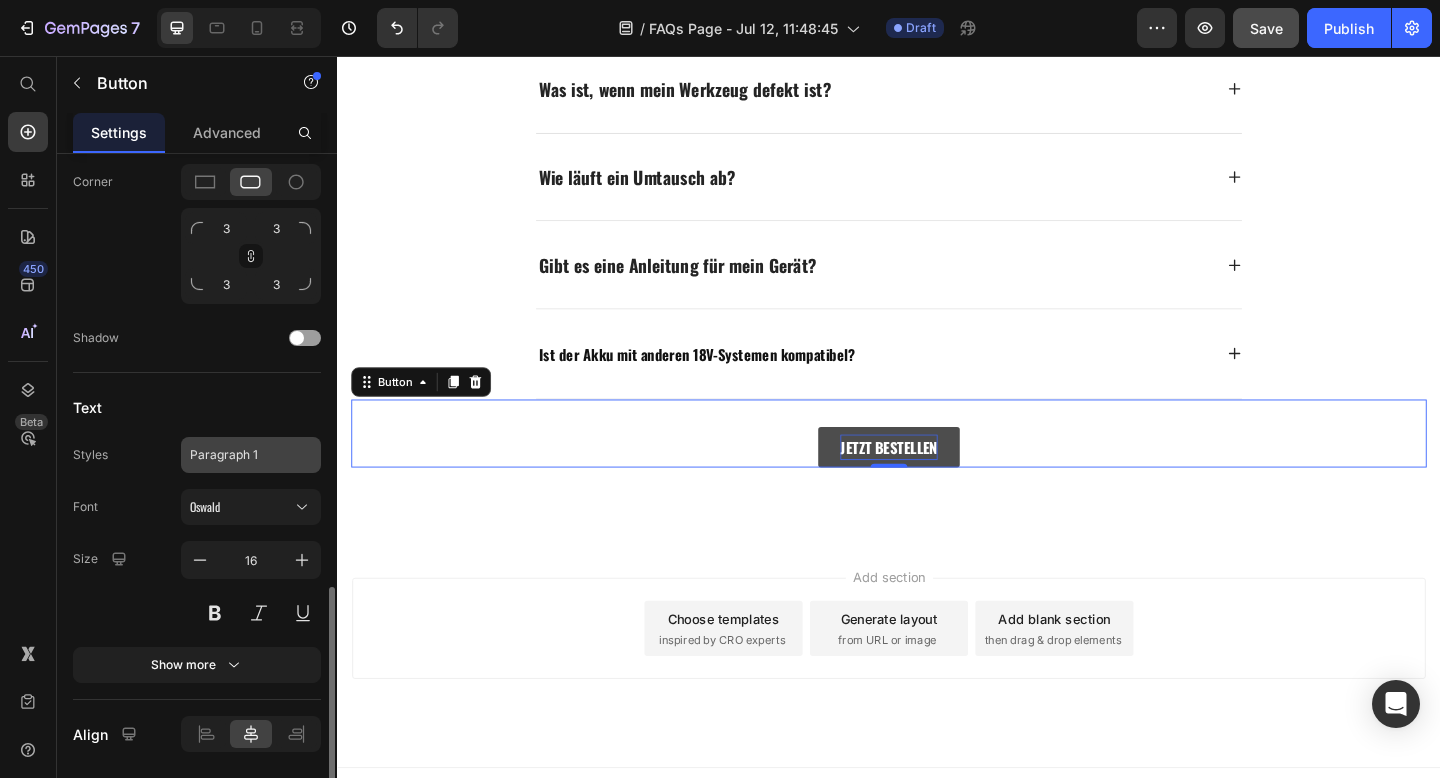 scroll, scrollTop: 816, scrollLeft: 0, axis: vertical 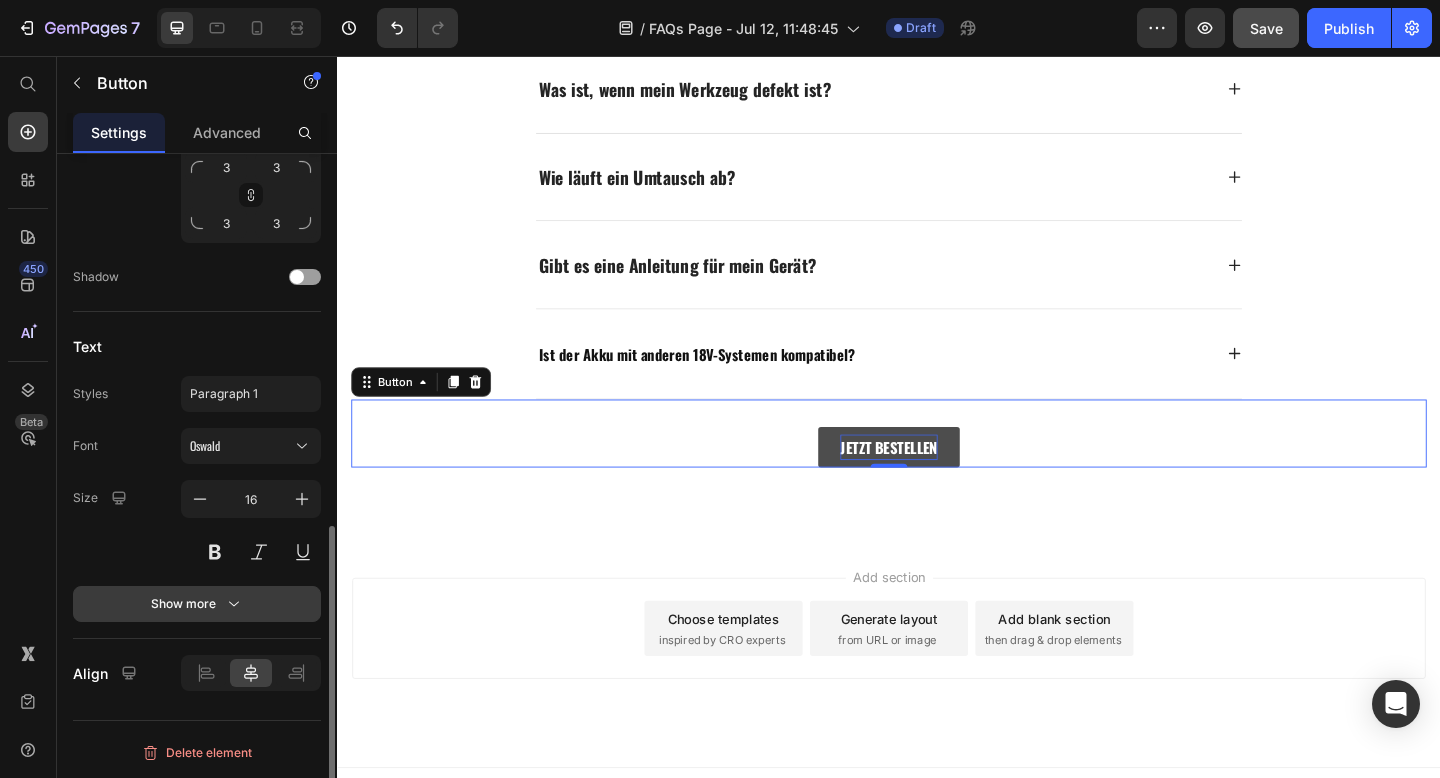 click 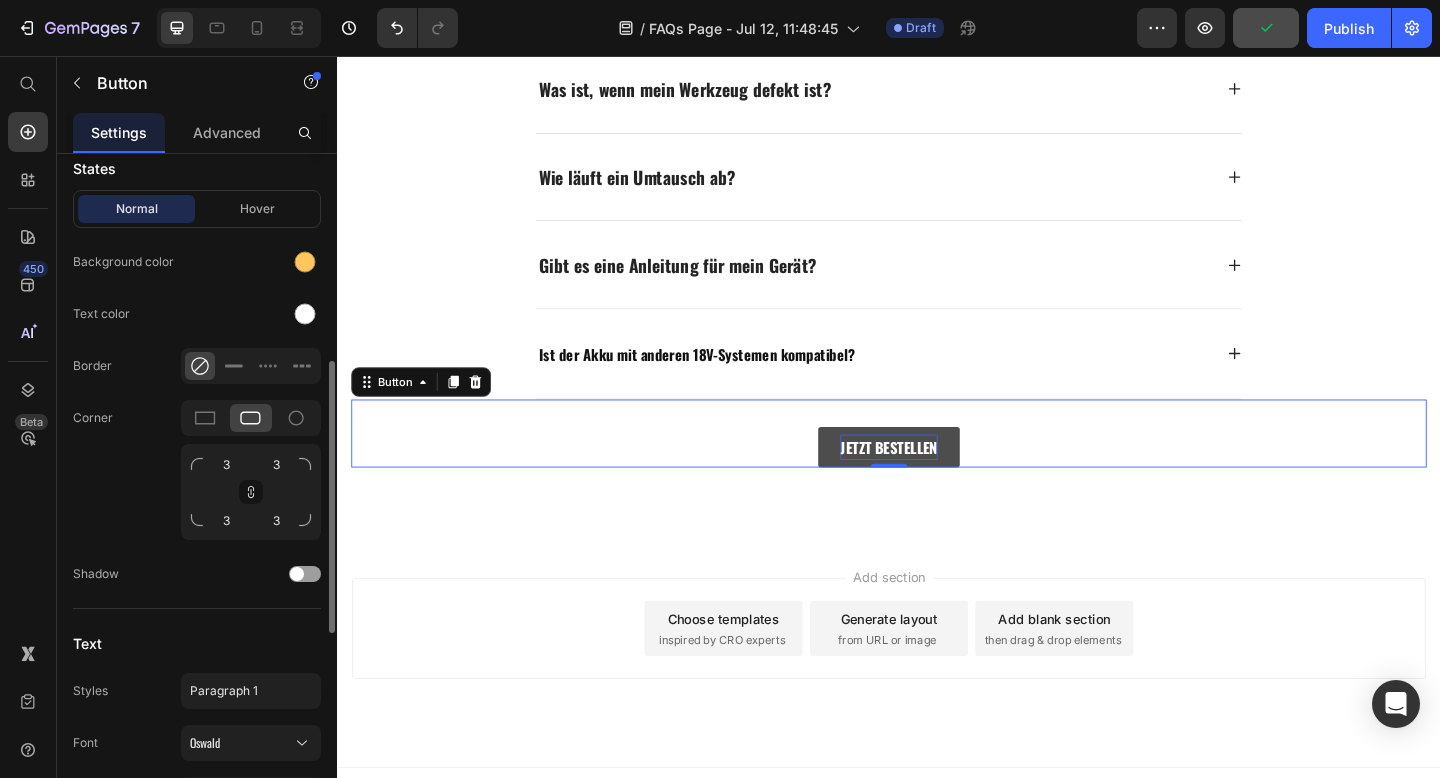 scroll, scrollTop: 494, scrollLeft: 0, axis: vertical 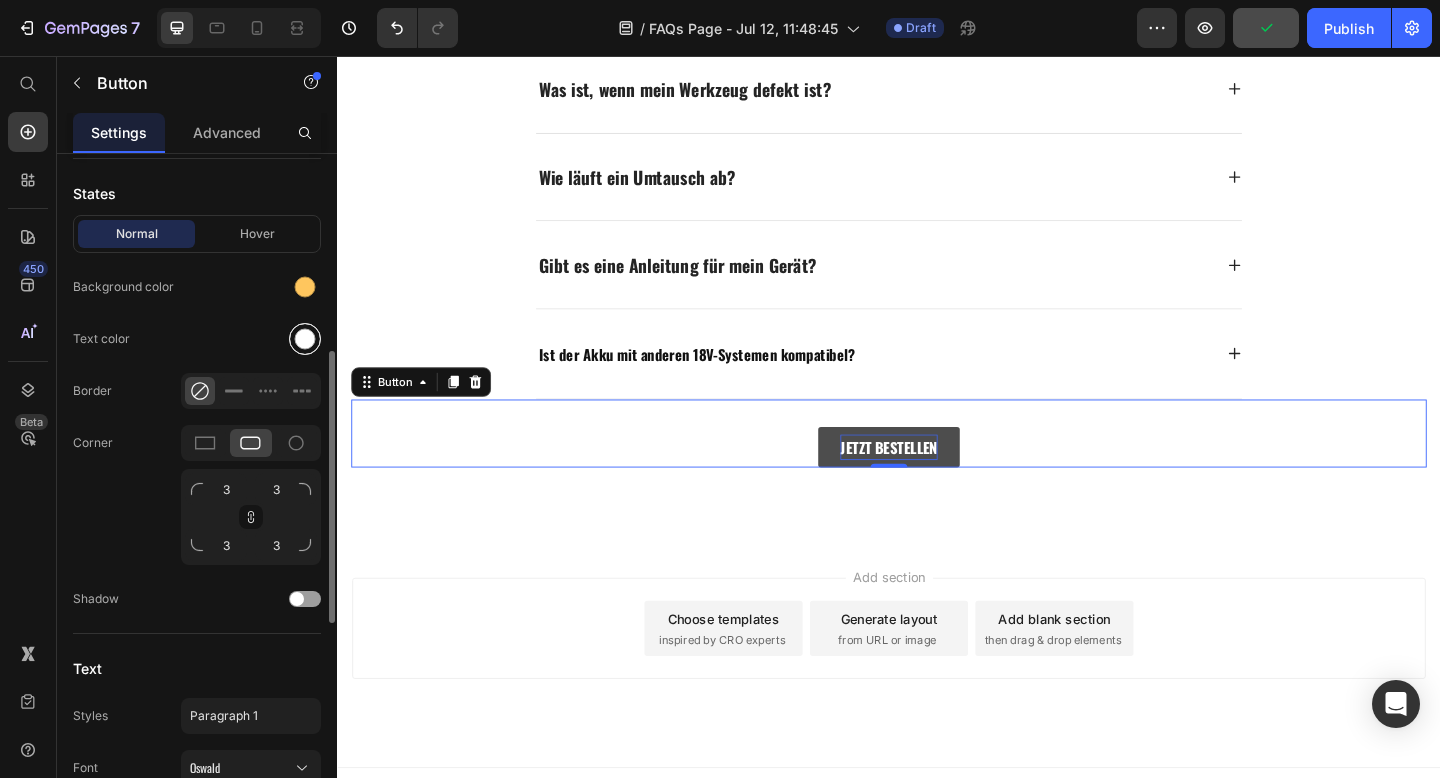 click at bounding box center (305, 339) 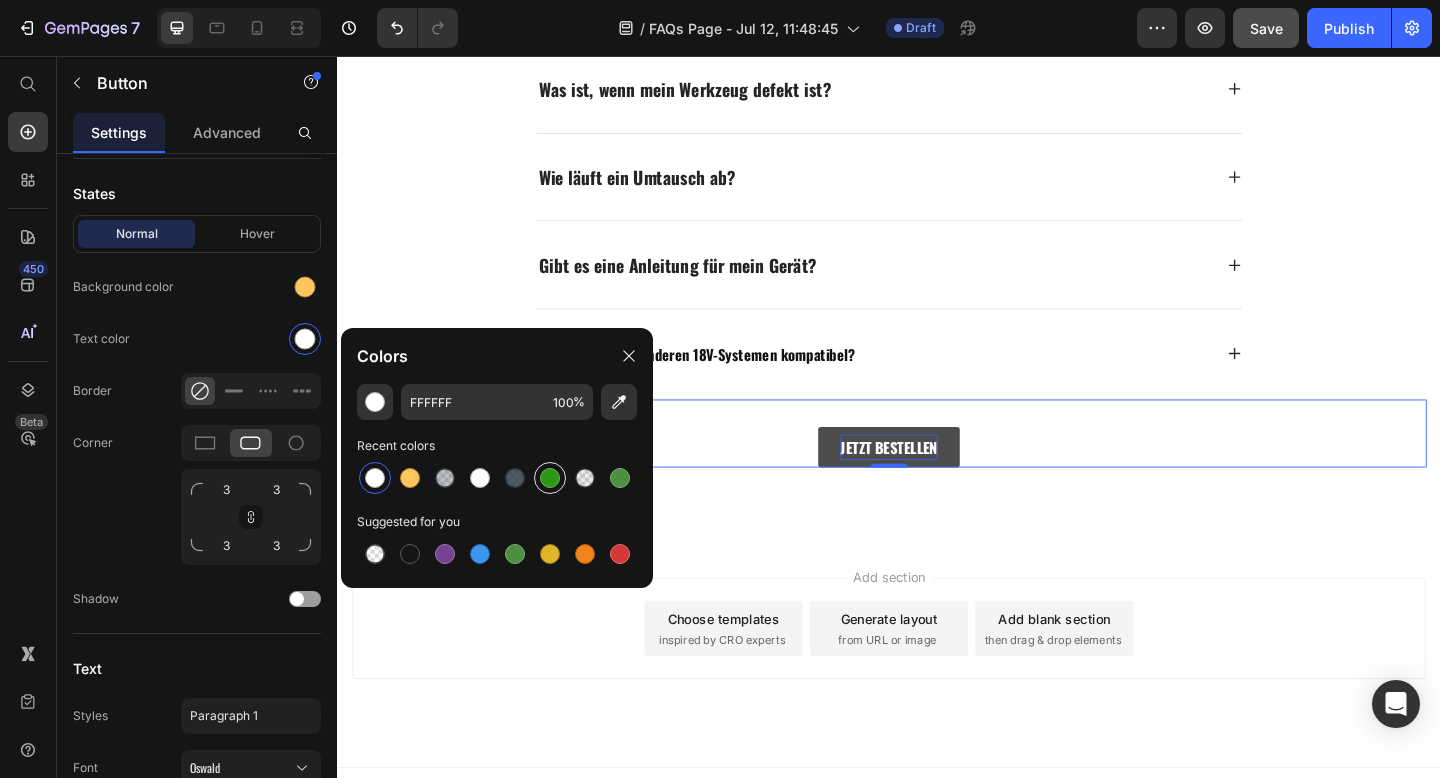 click at bounding box center (550, 478) 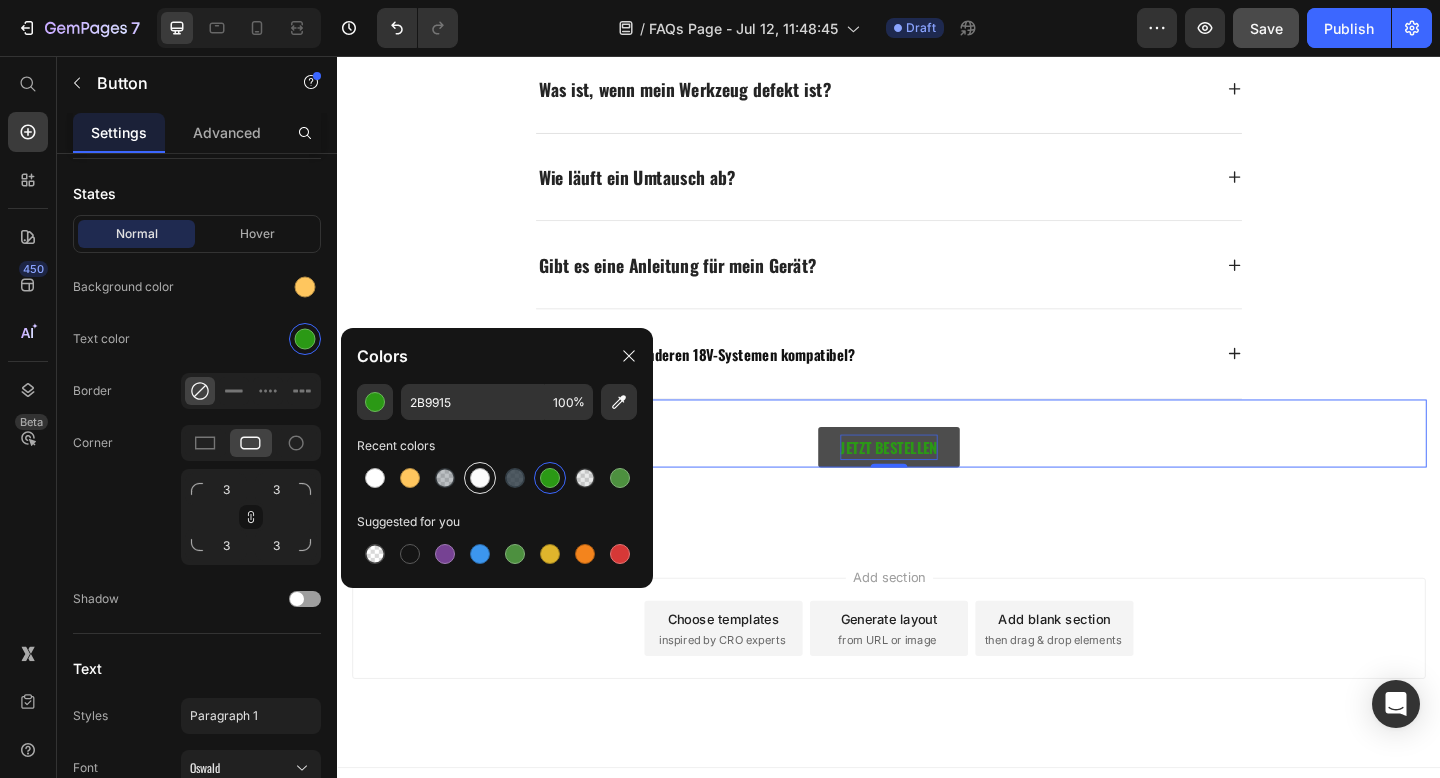 click at bounding box center [480, 478] 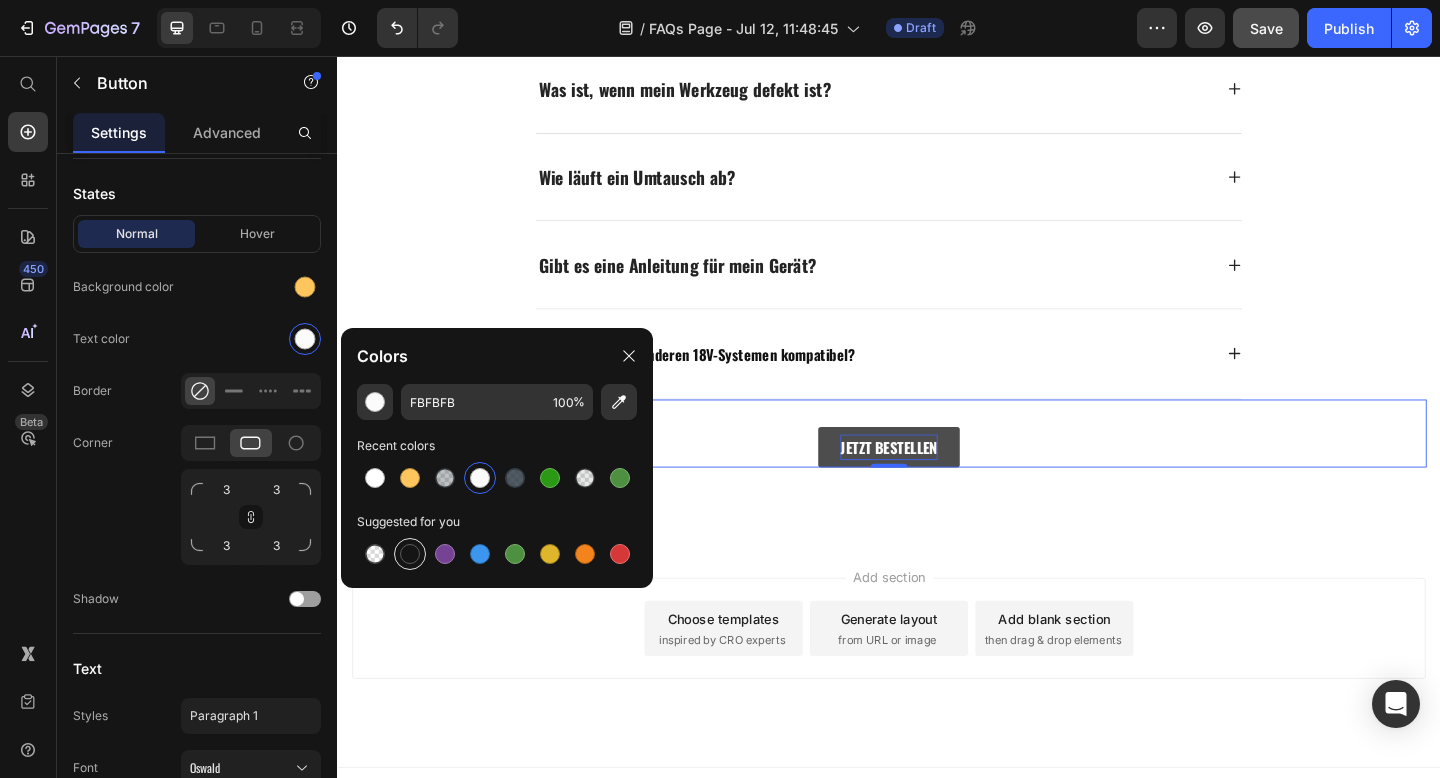 click at bounding box center [410, 554] 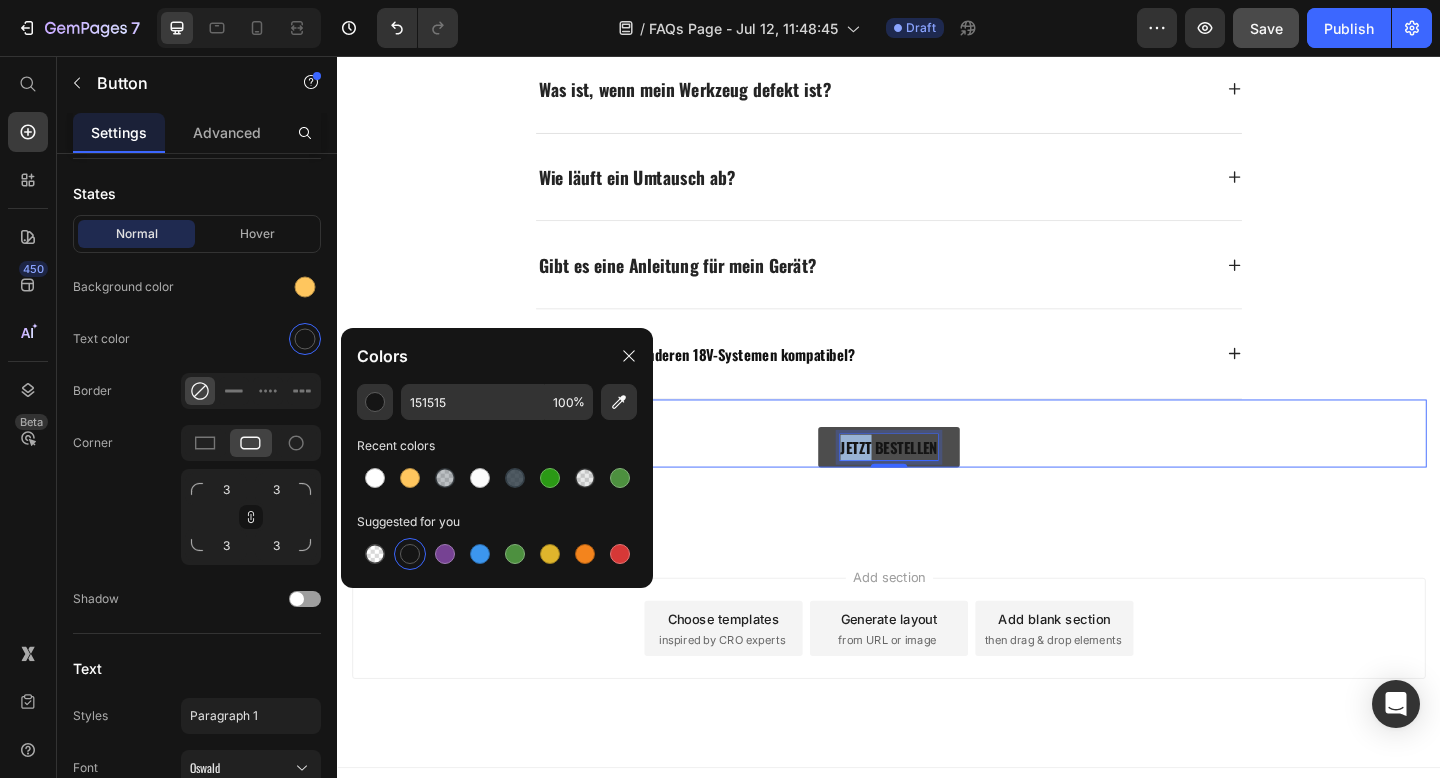 click on "JETZT BESTELLEN" at bounding box center [937, 482] 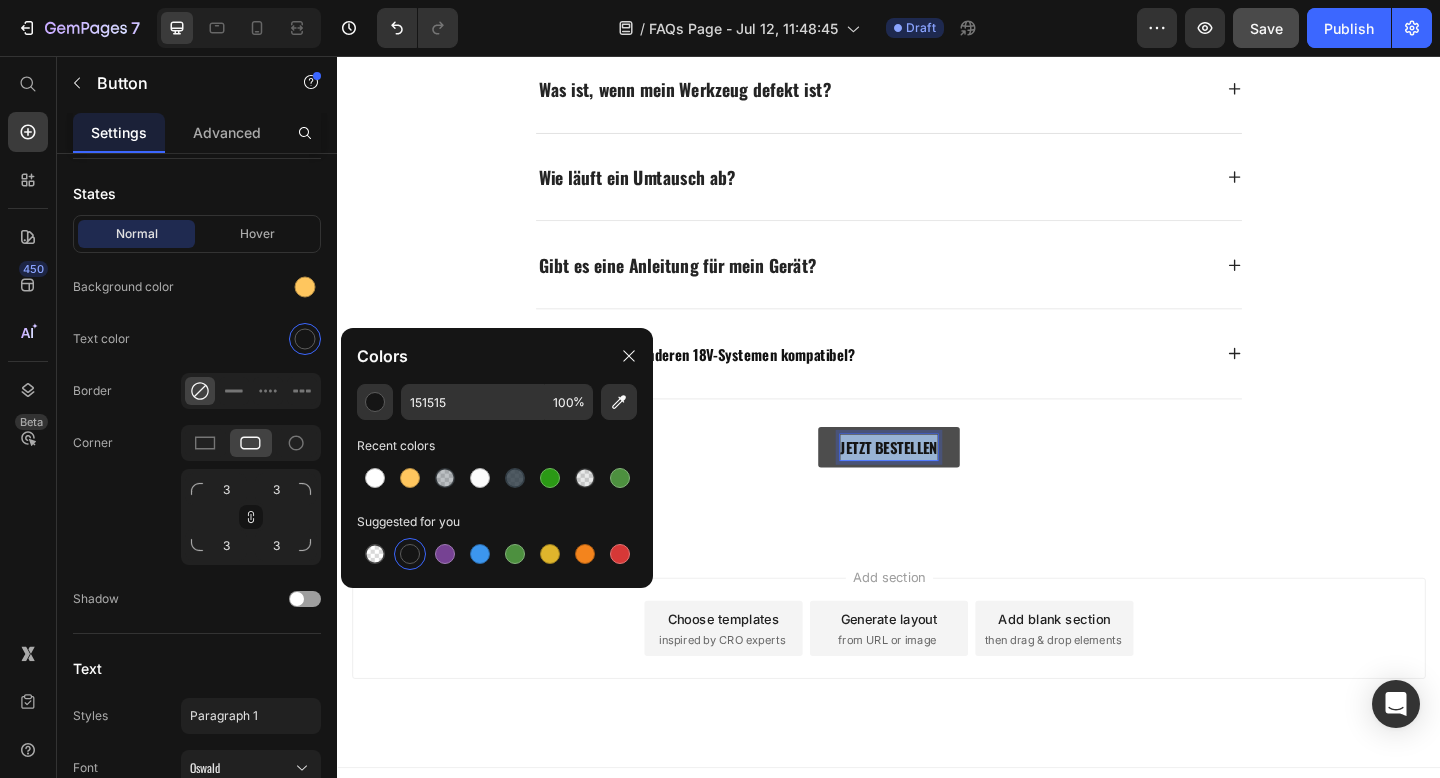 click on "JETZT BESTELLEN" at bounding box center (937, 482) 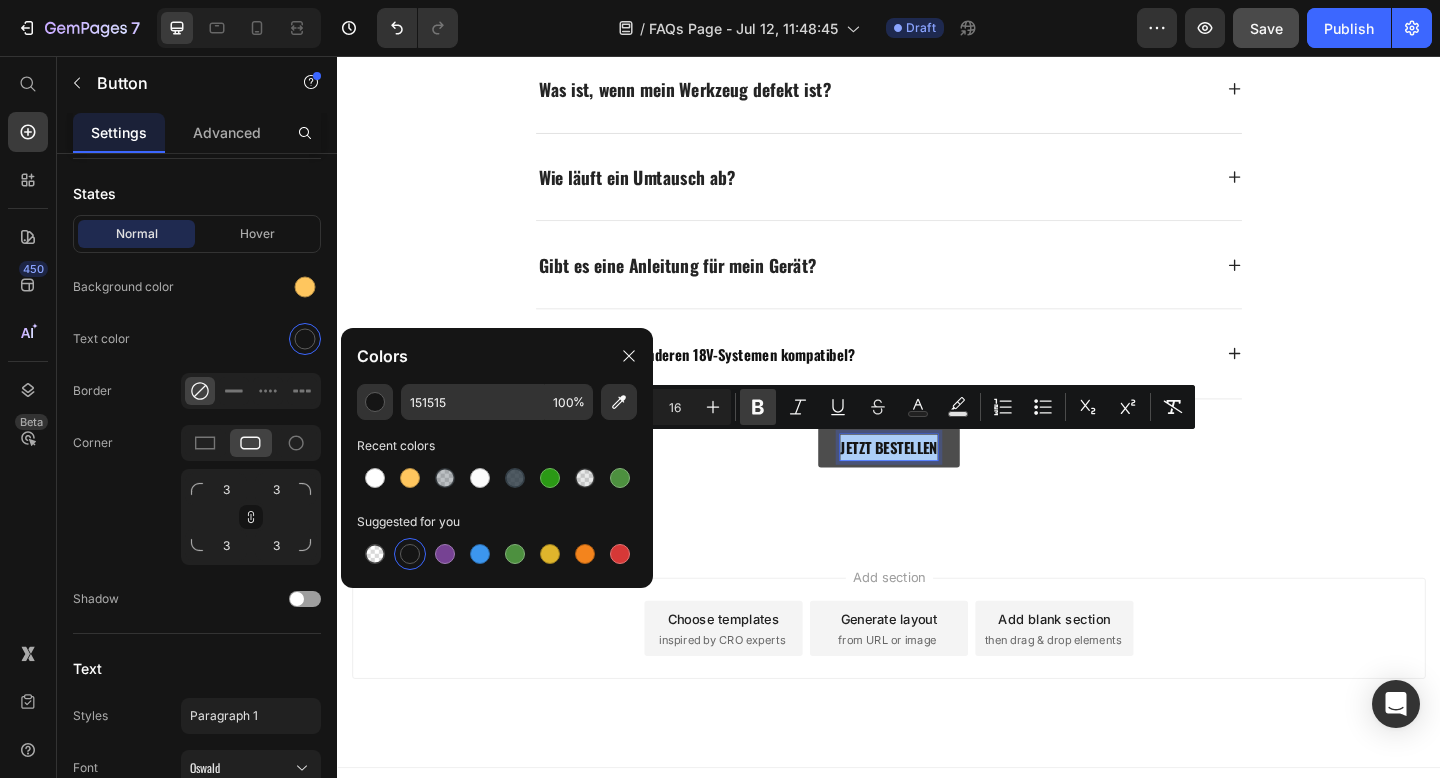 click 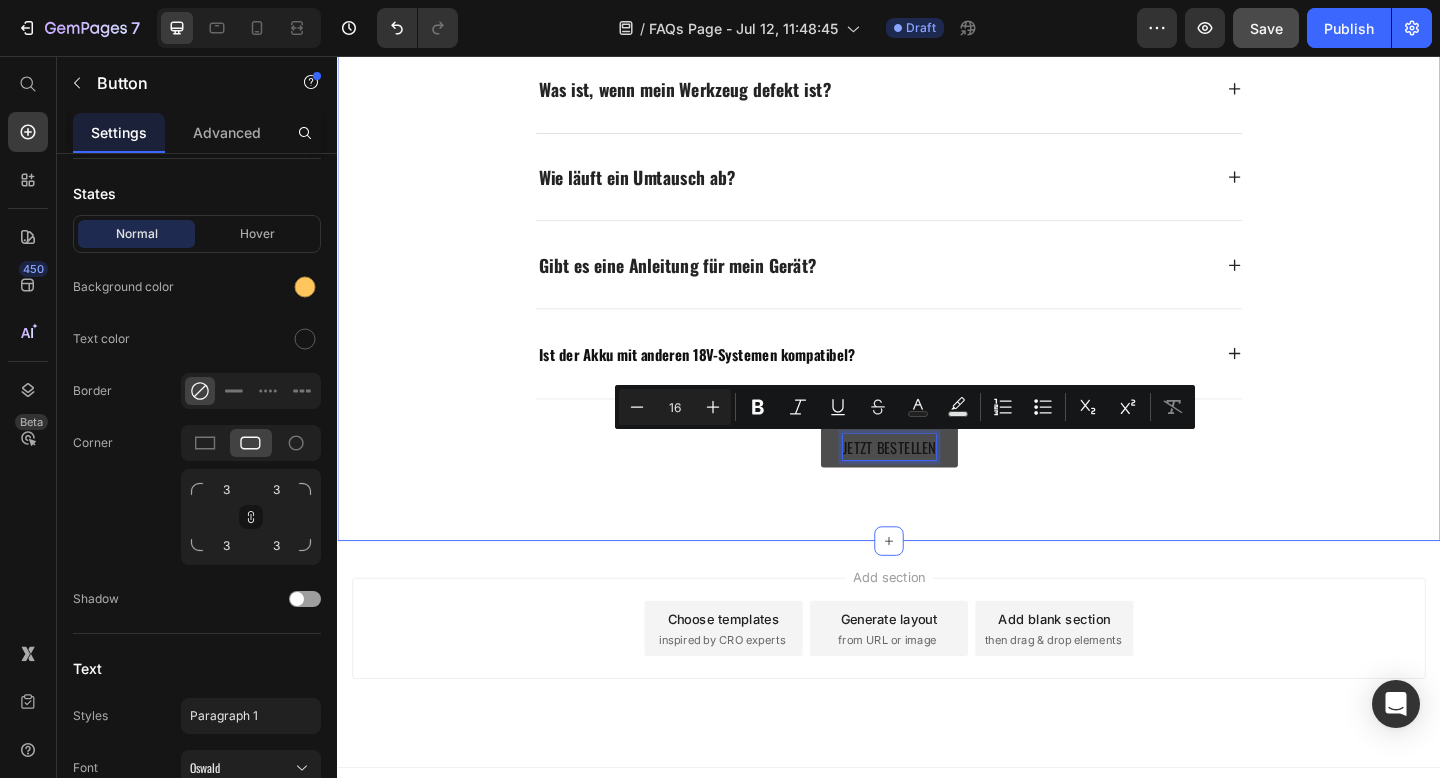 click on "FAQ – Häufige Fragen Heading                Title Line
Wo ist meine Bestellung?
Wie lange dauert der Versand?
Wie hoch sind die Versandkosten?
Kann ich meine Bestellung zurückgeben?
Was ist, wenn mein Werkzeug defekt ist?
Wie läuft ein Umtausch ab?
Gibt es eine Anleitung für mein Gerät?
Ist der Akku mit anderen 18V-Systemen kompatibel? Accordion Row JETZT BESTELLEN Button   0 Section 2" at bounding box center (937, 30) 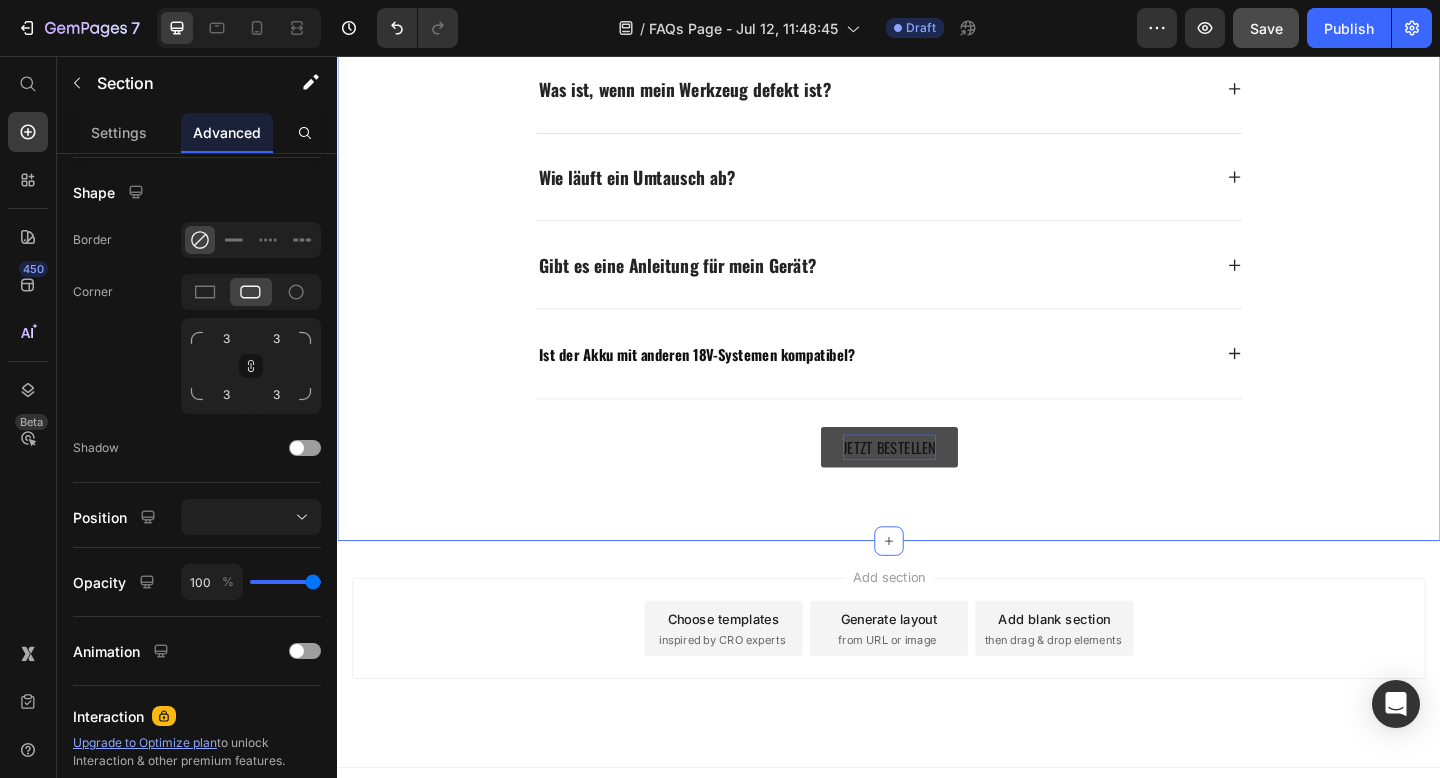 scroll, scrollTop: 0, scrollLeft: 0, axis: both 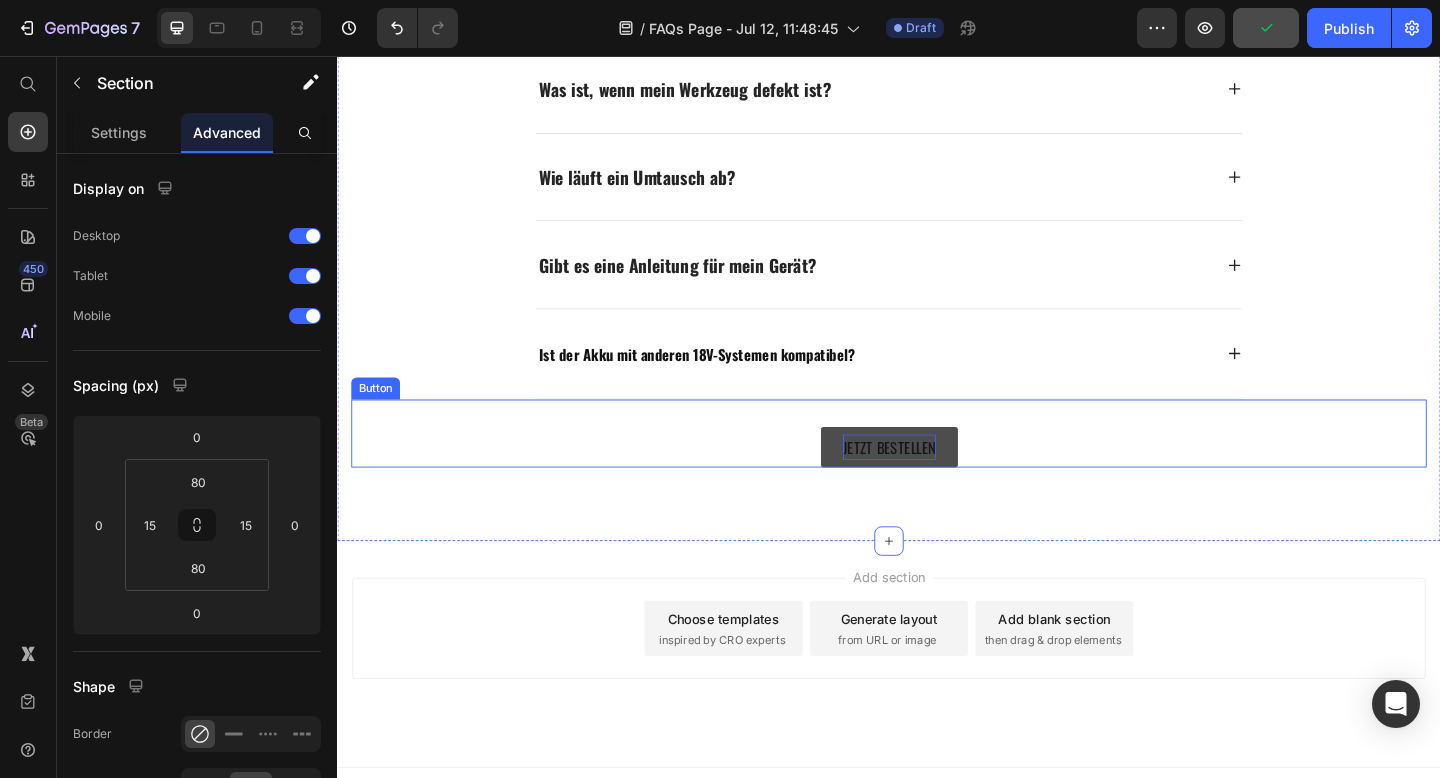 click on "JETZT BESTELLEN" at bounding box center [937, 482] 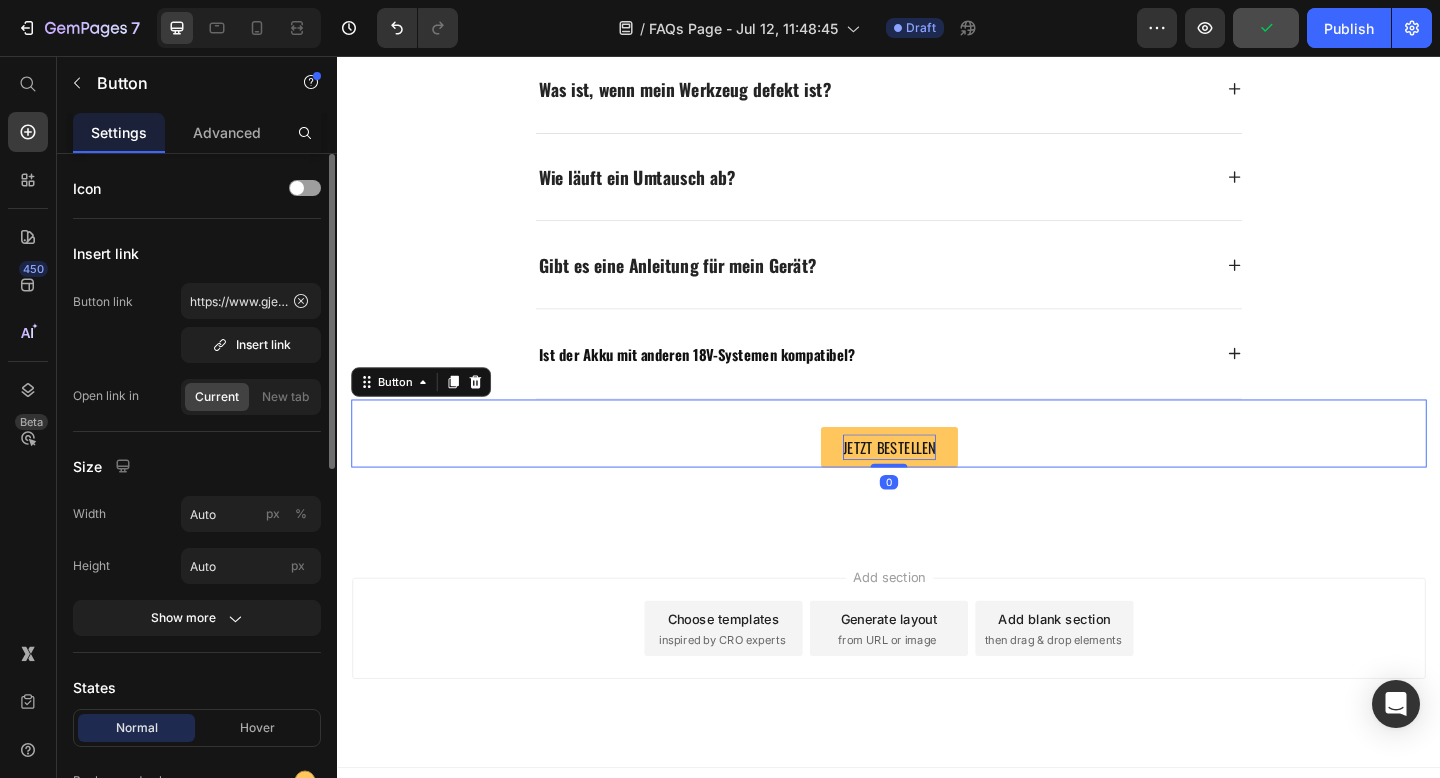scroll, scrollTop: 165, scrollLeft: 0, axis: vertical 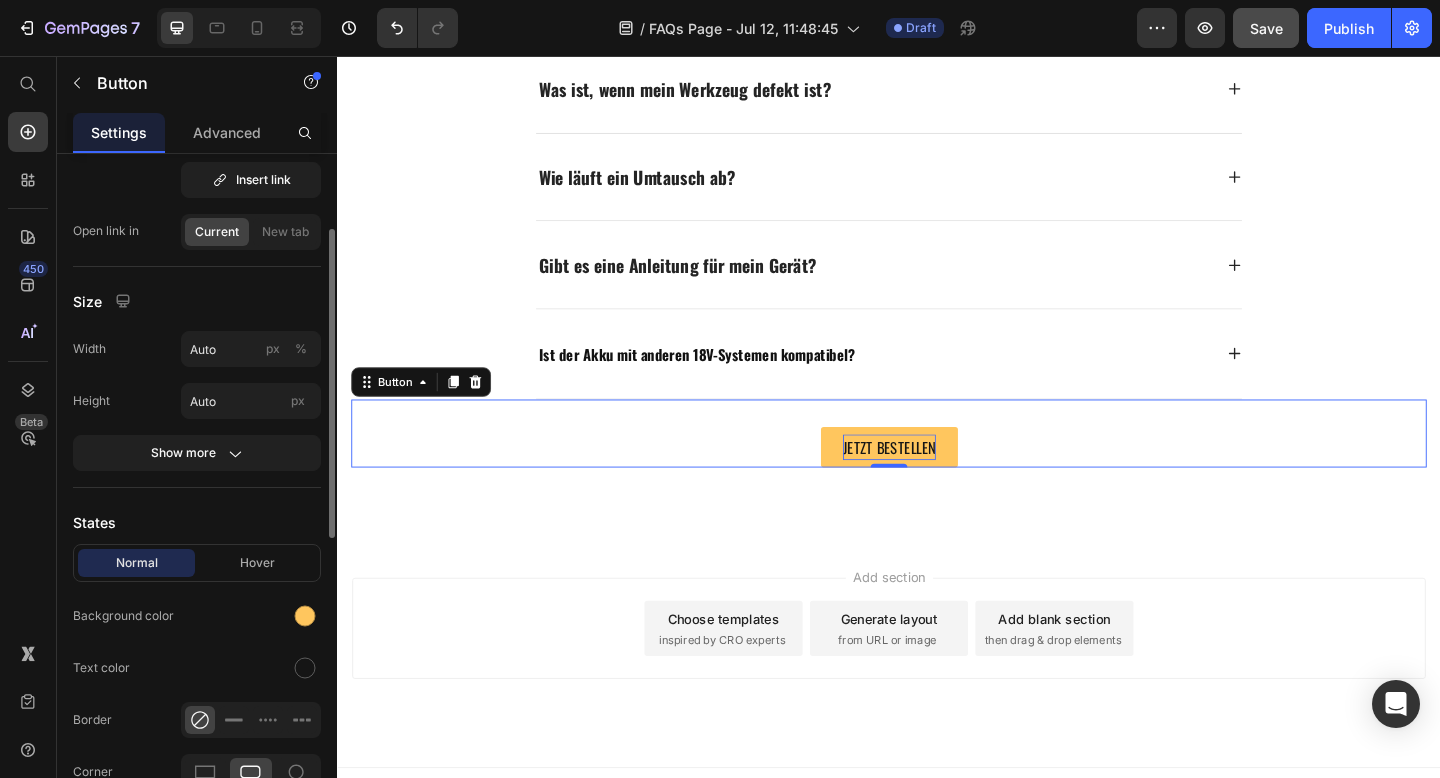 click on "Size Width Auto px % Height Auto px Show more" 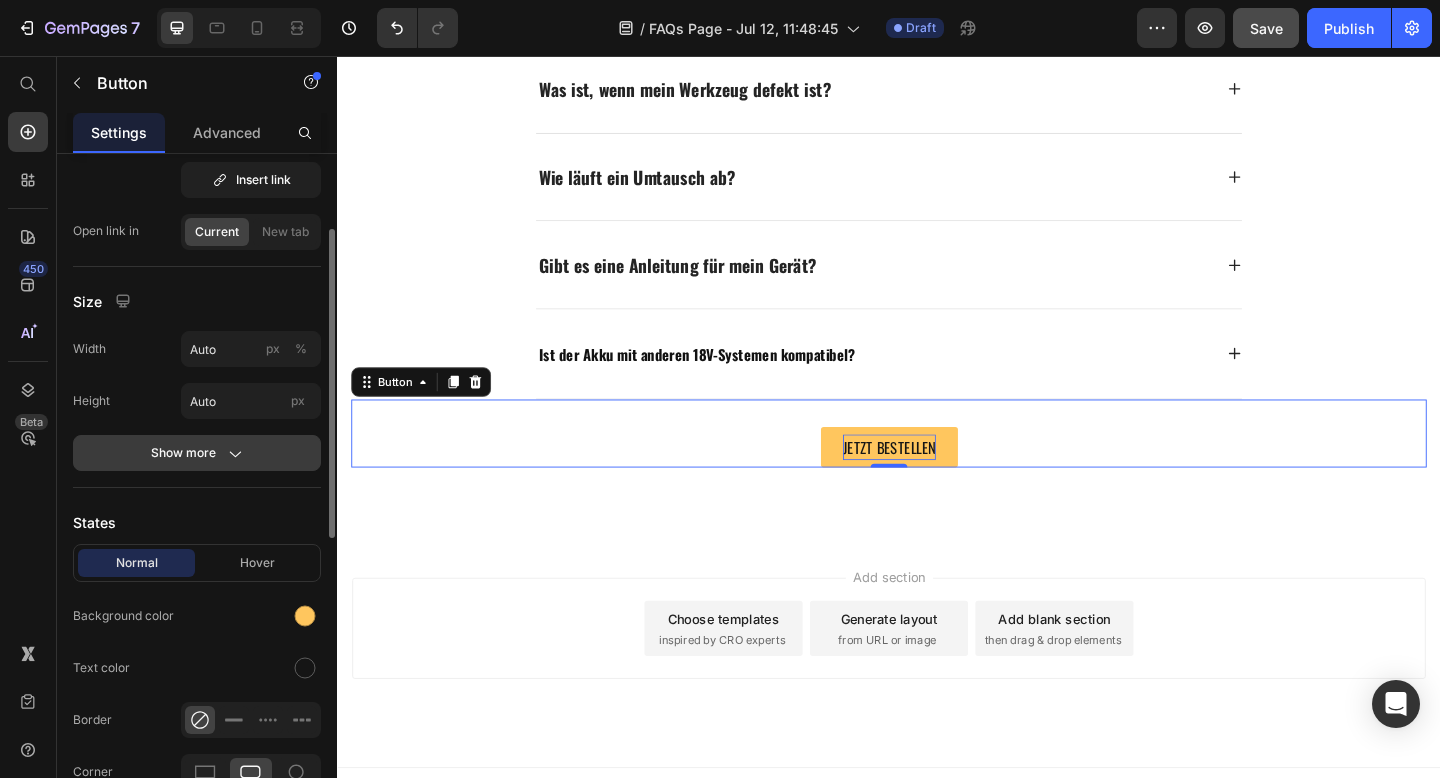 click on "Show more" at bounding box center (197, 453) 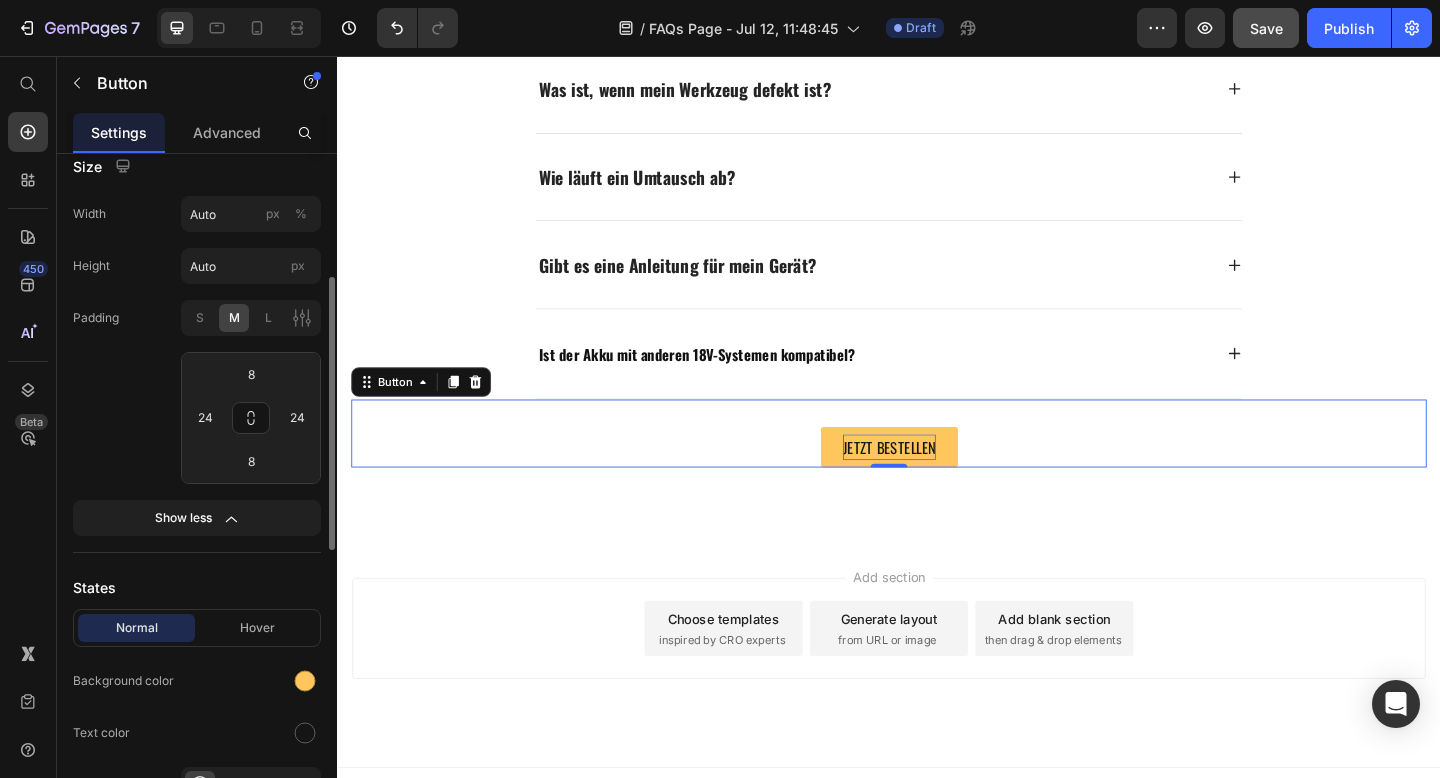 scroll, scrollTop: 302, scrollLeft: 0, axis: vertical 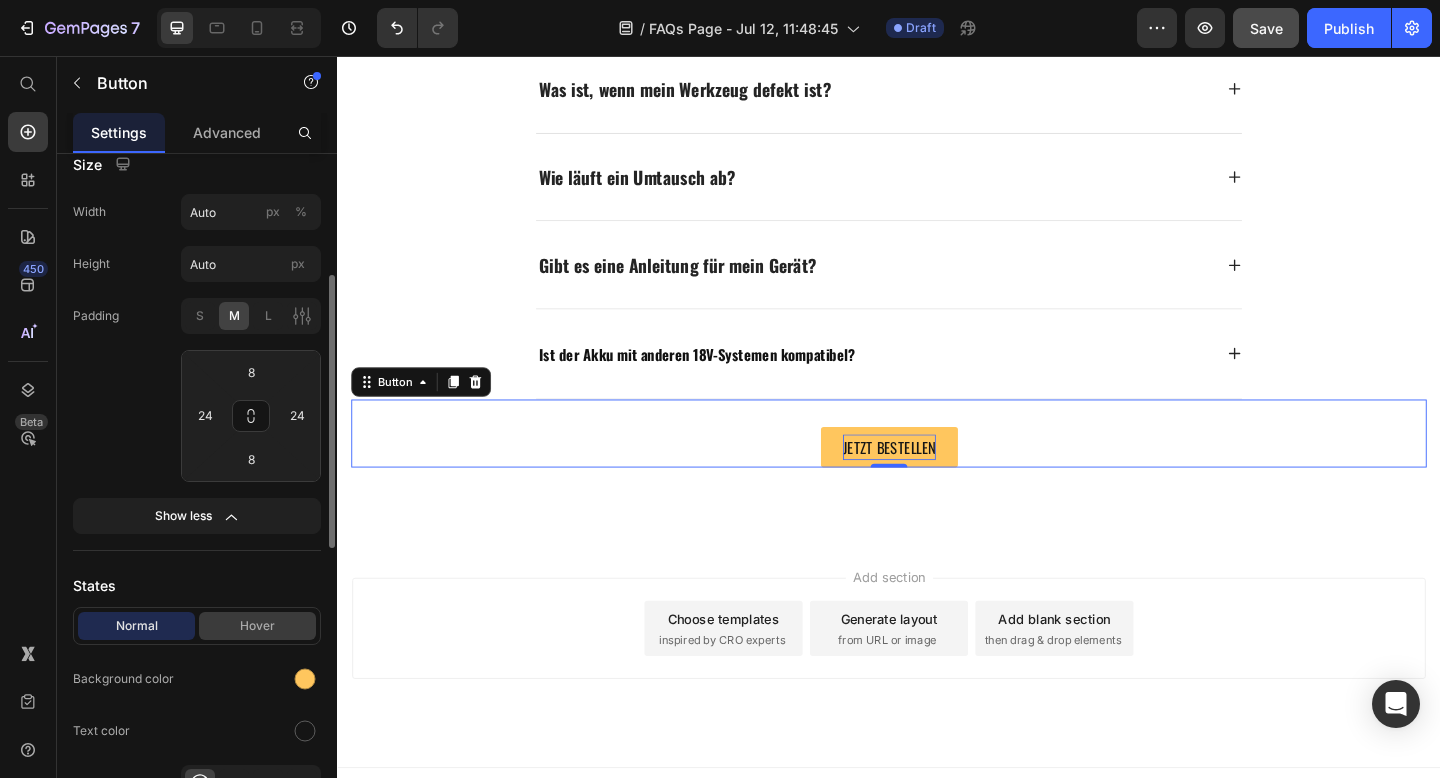 click on "Hover" at bounding box center [257, 626] 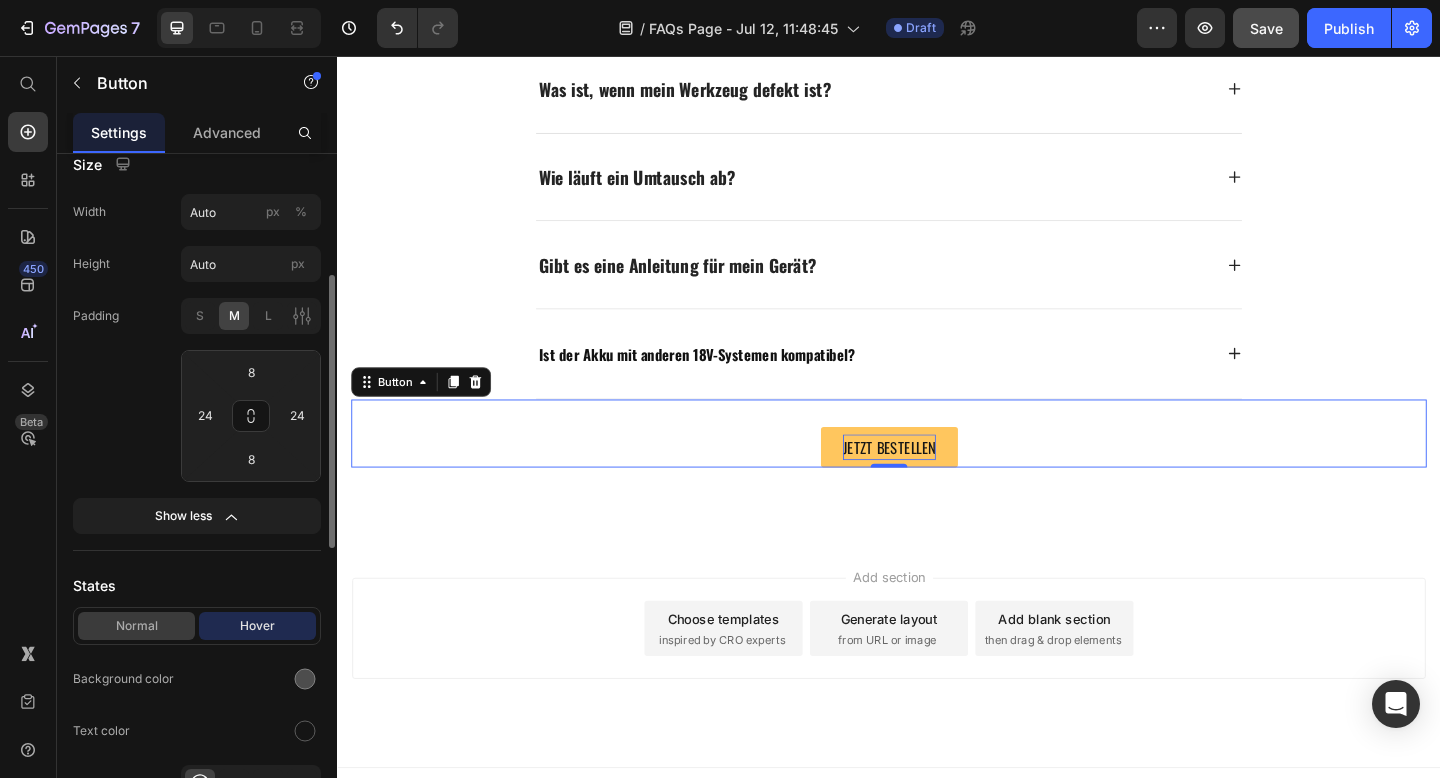 click on "Normal" at bounding box center (136, 626) 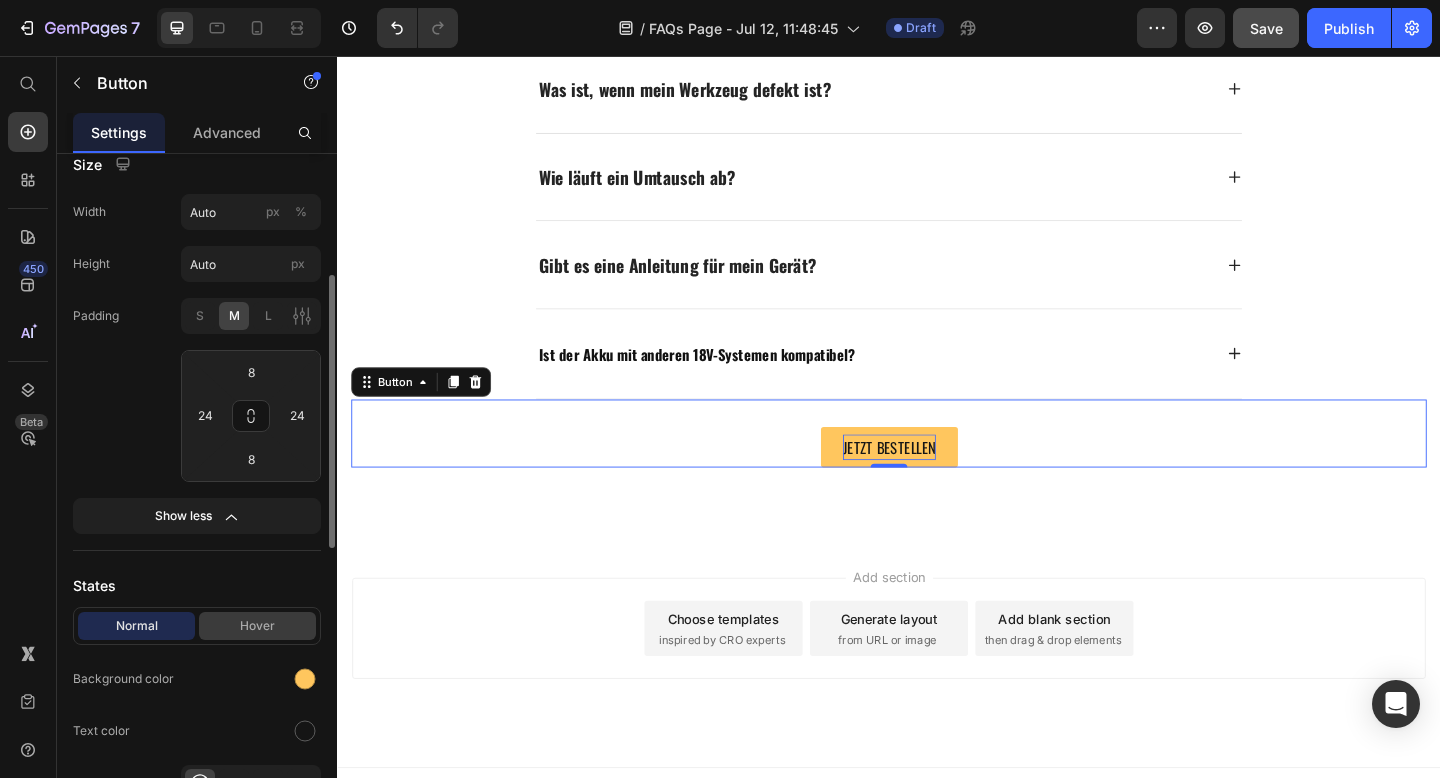 click on "Hover" at bounding box center [257, 626] 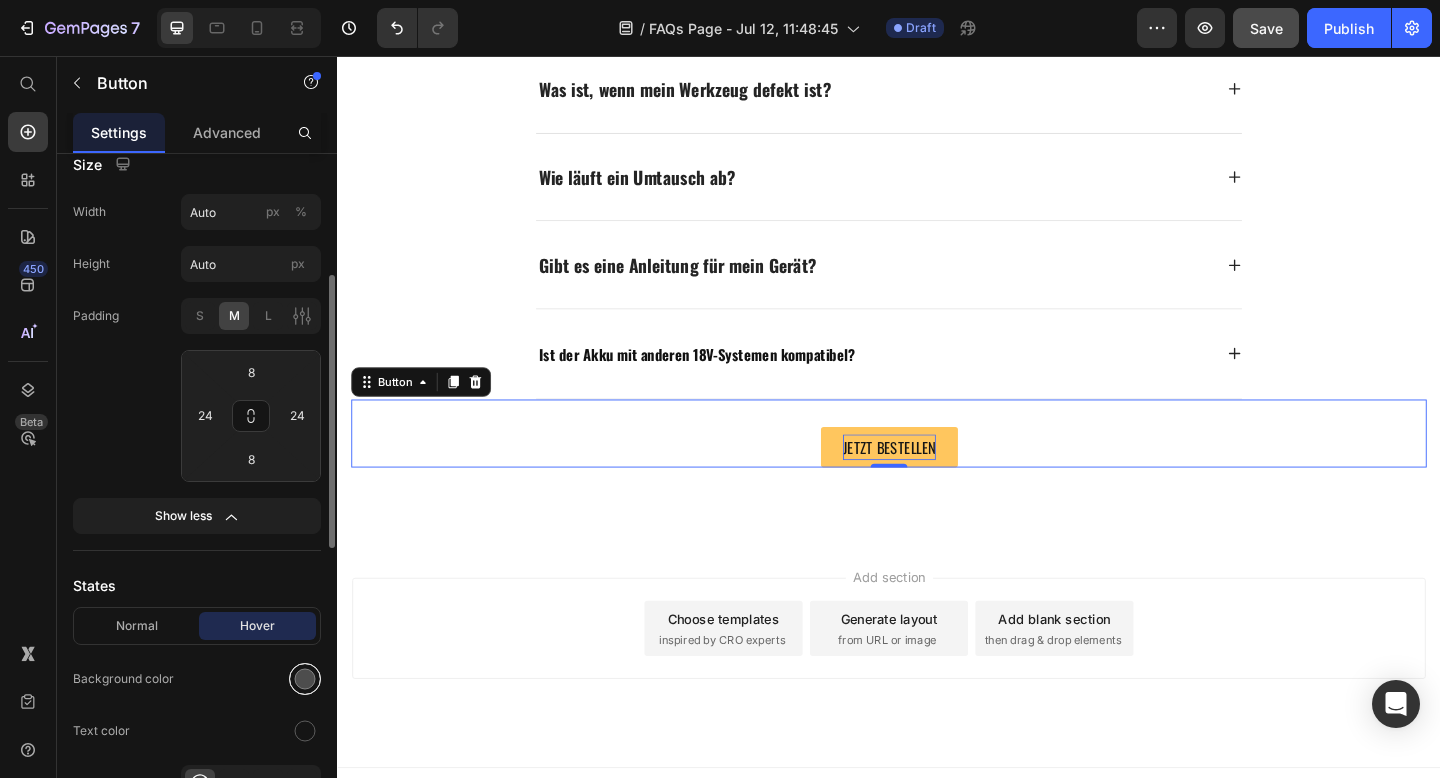 click at bounding box center [305, 679] 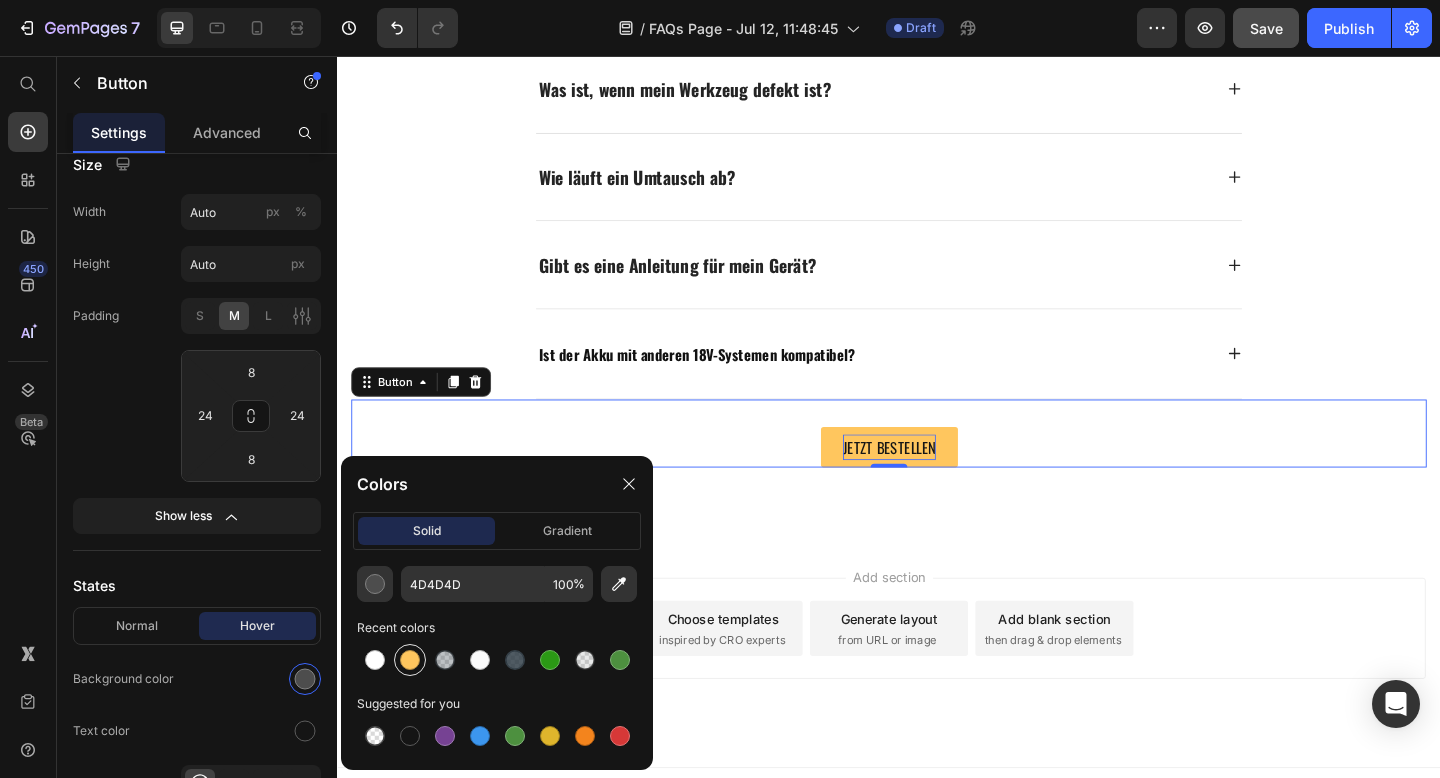 click at bounding box center [410, 660] 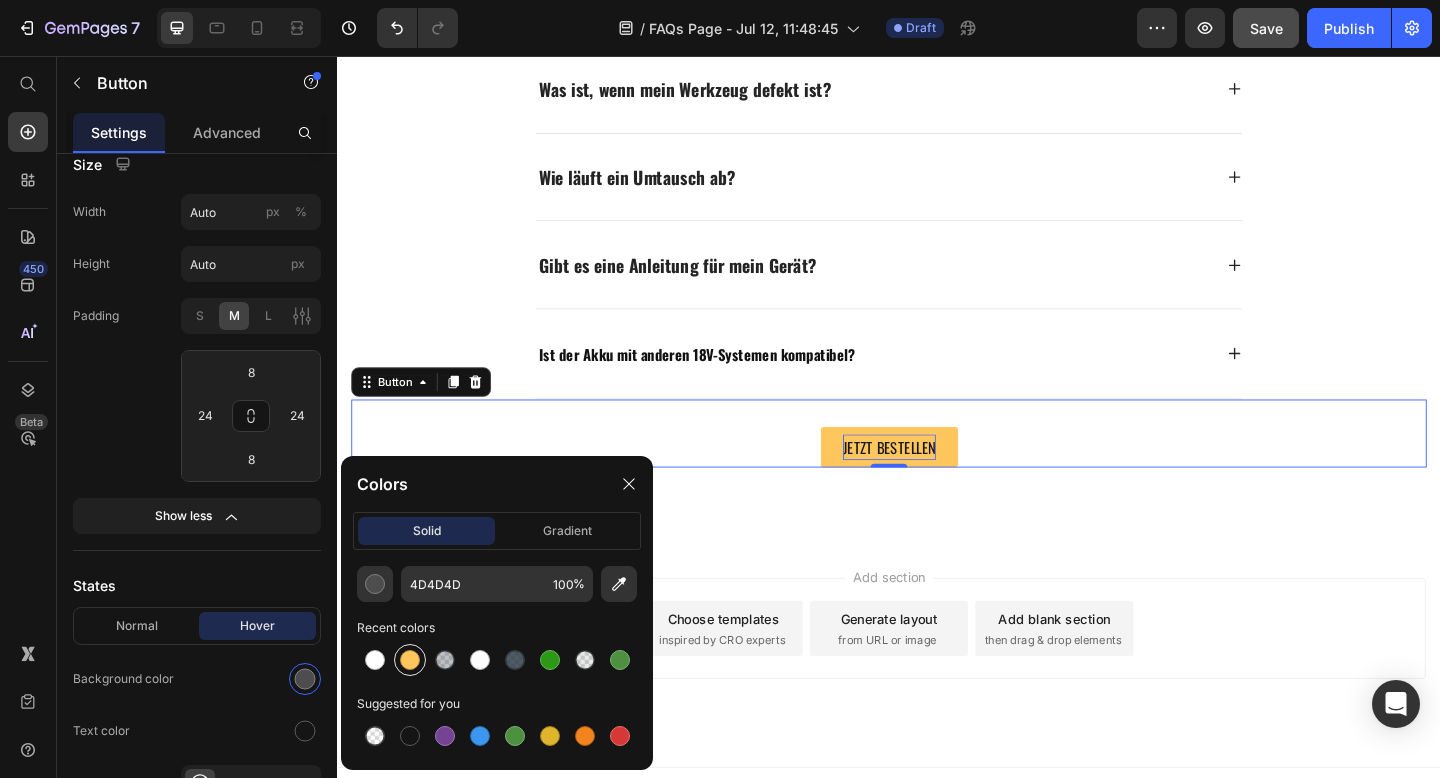type on "FFC65E" 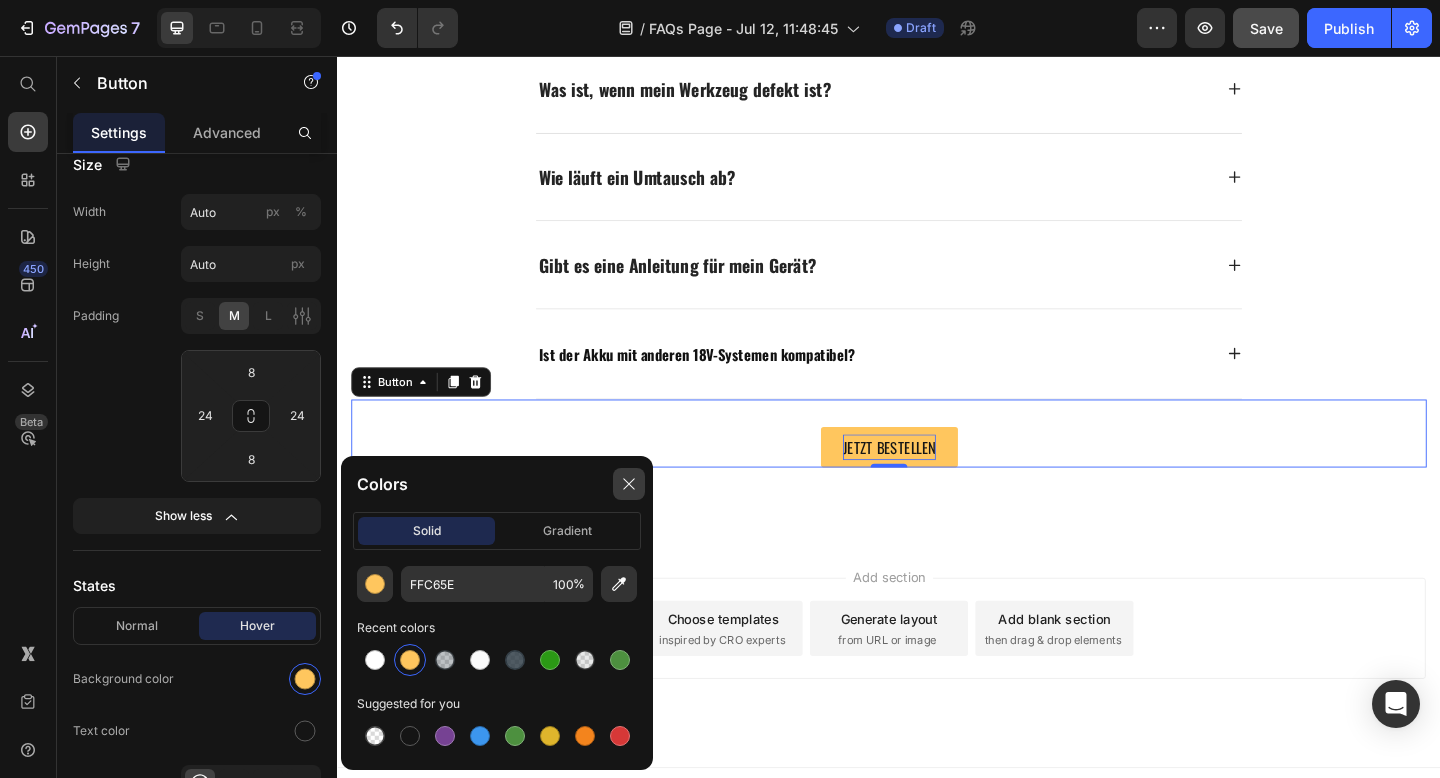 click 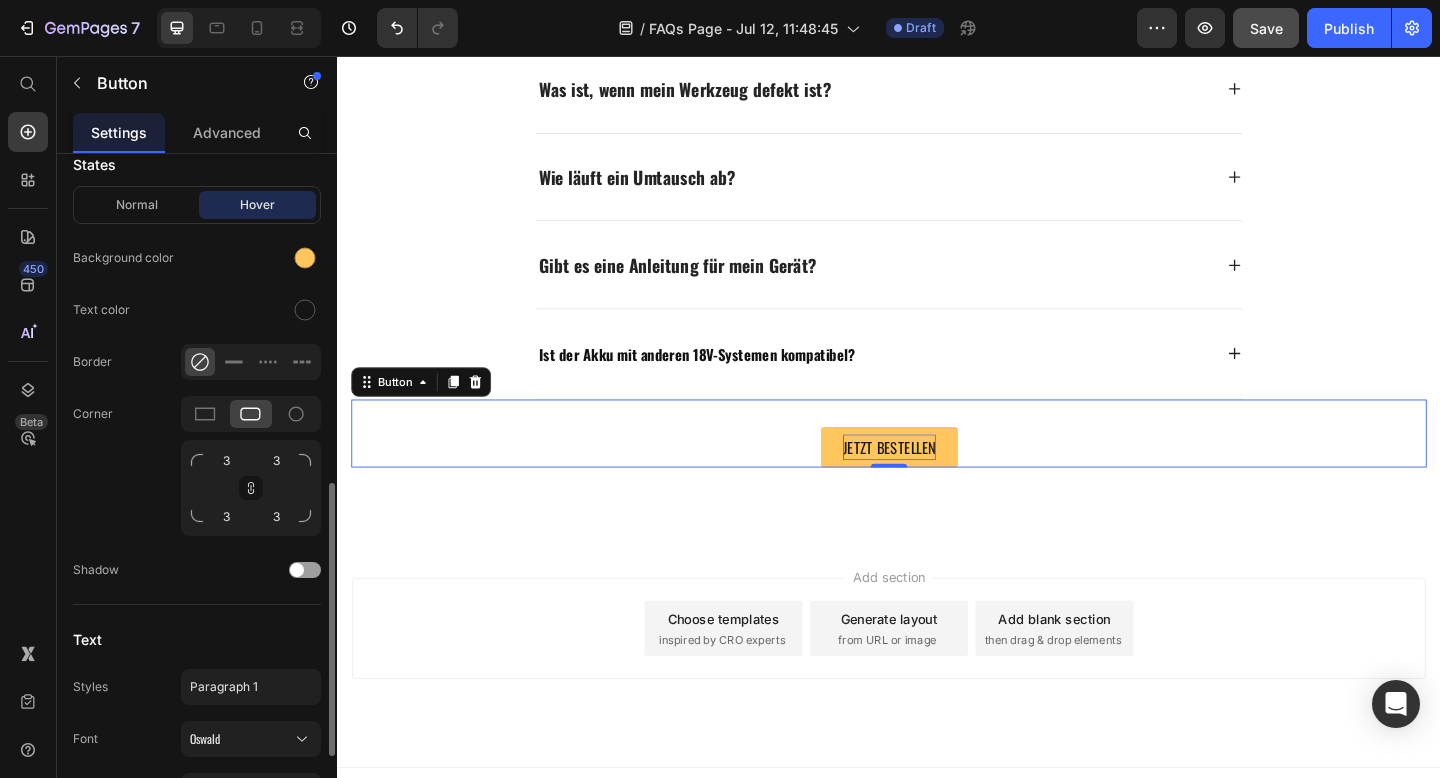 scroll, scrollTop: 1016, scrollLeft: 0, axis: vertical 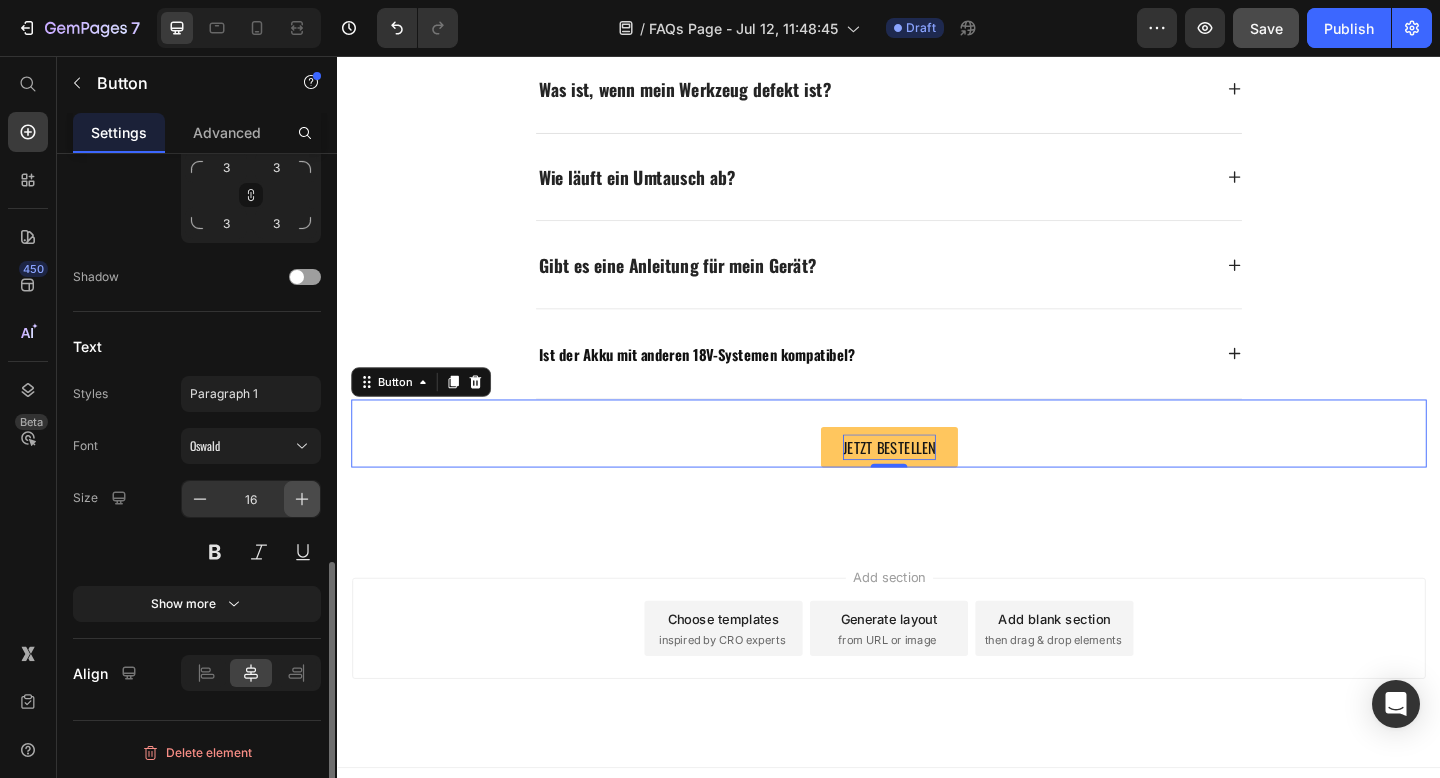click at bounding box center (302, 499) 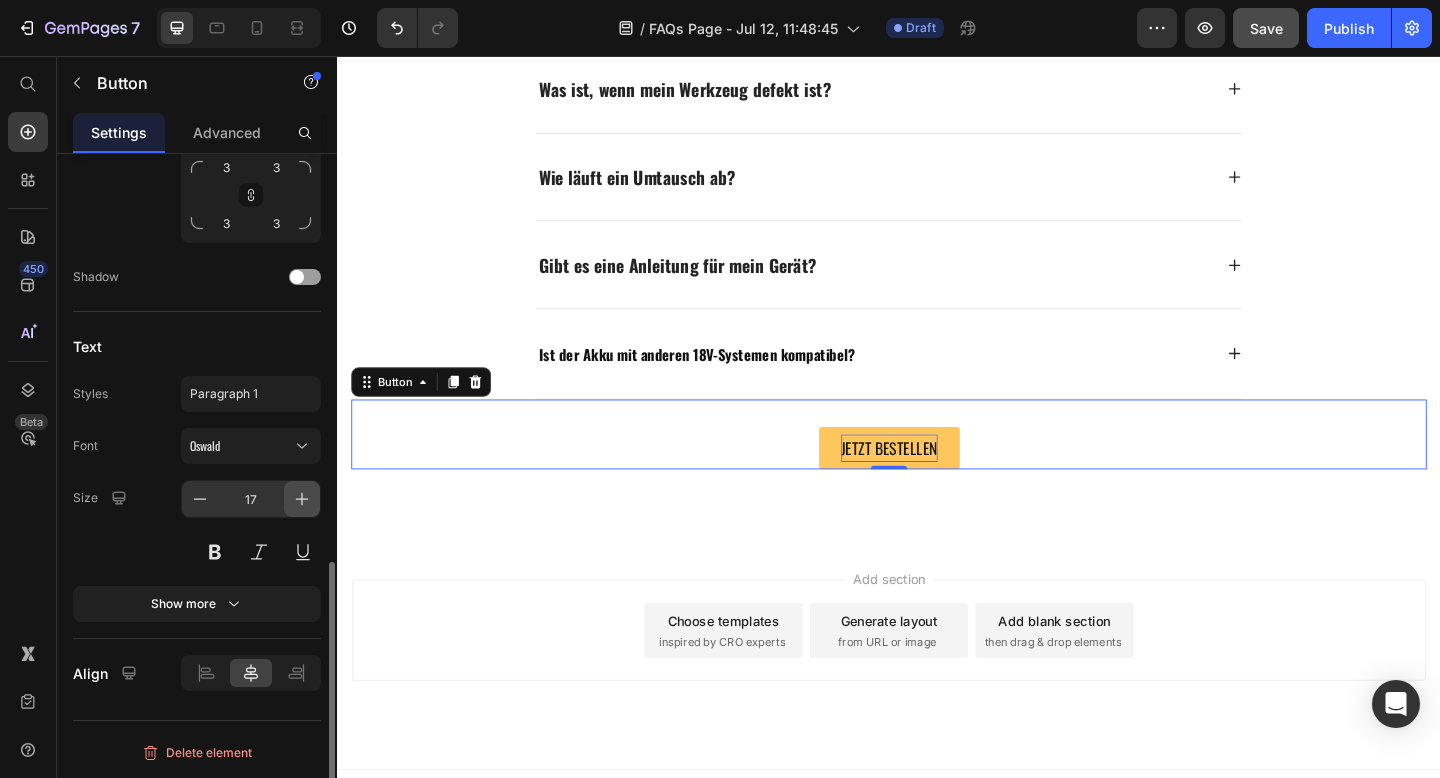 click at bounding box center (302, 499) 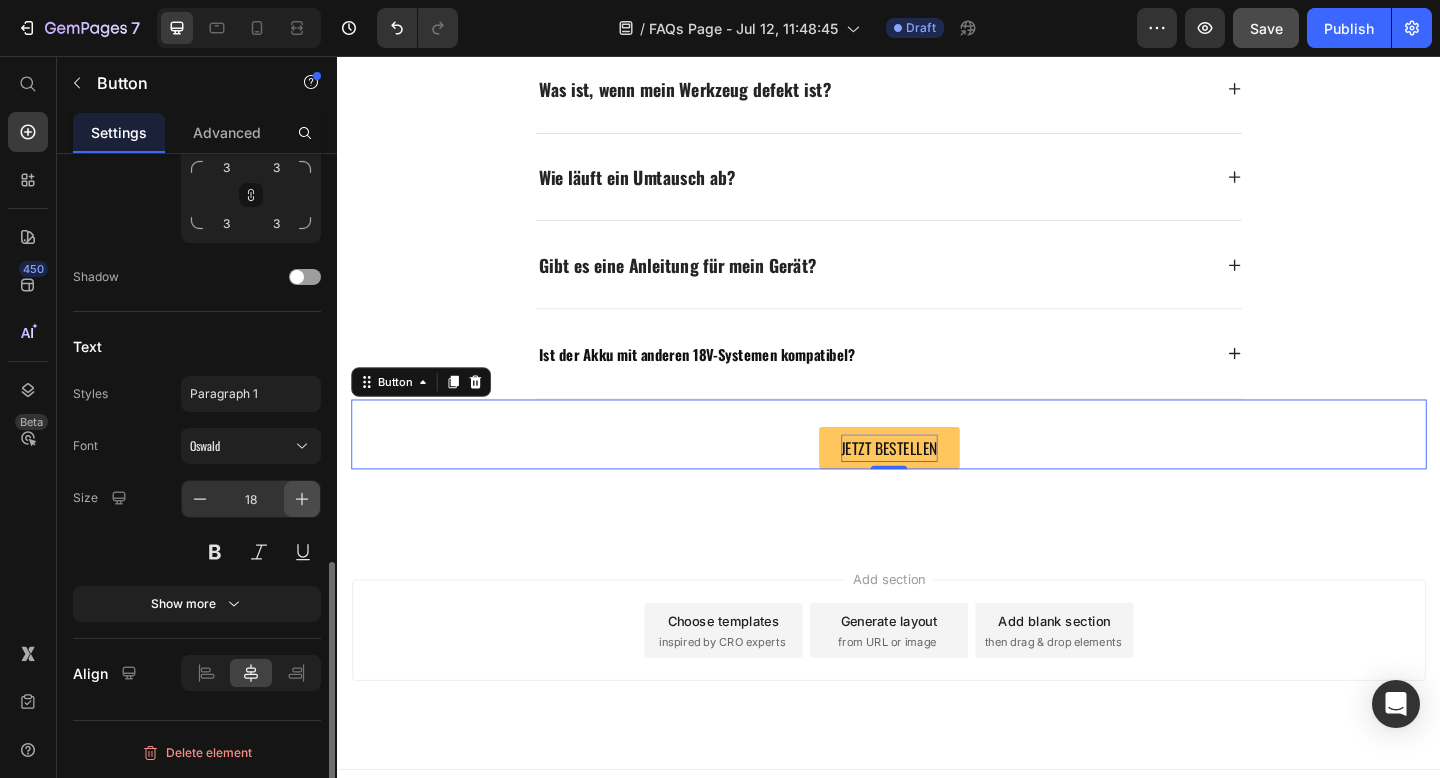 click at bounding box center (302, 499) 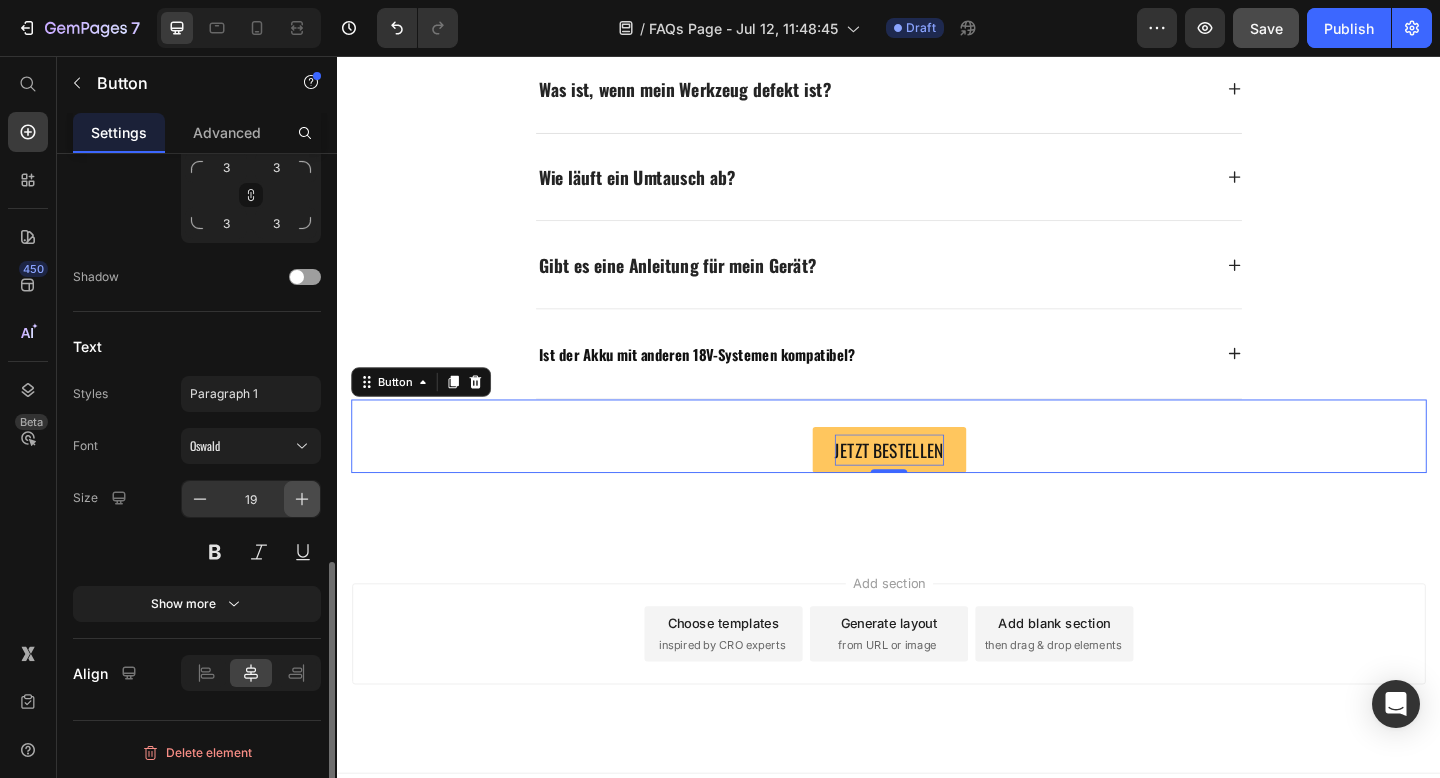 click at bounding box center [302, 499] 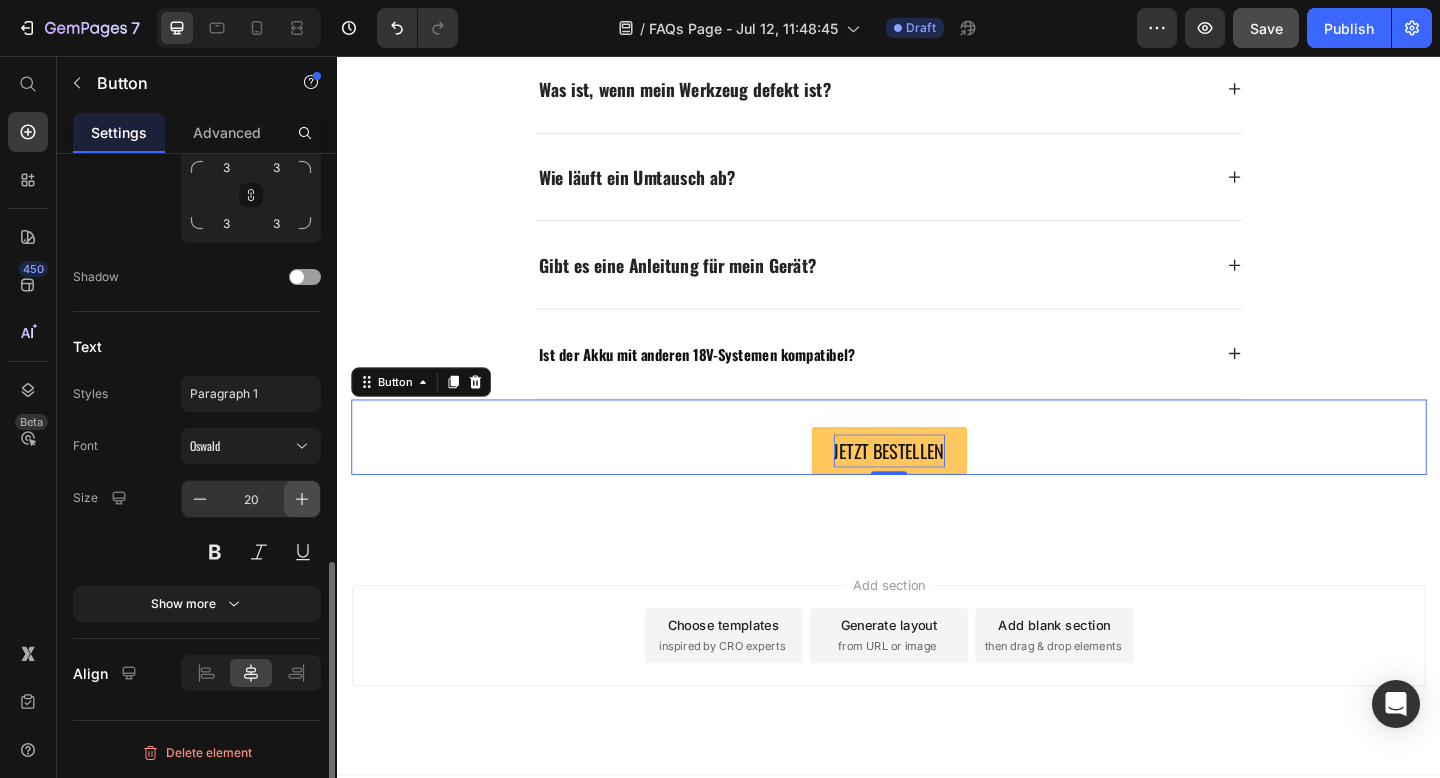 click at bounding box center [302, 499] 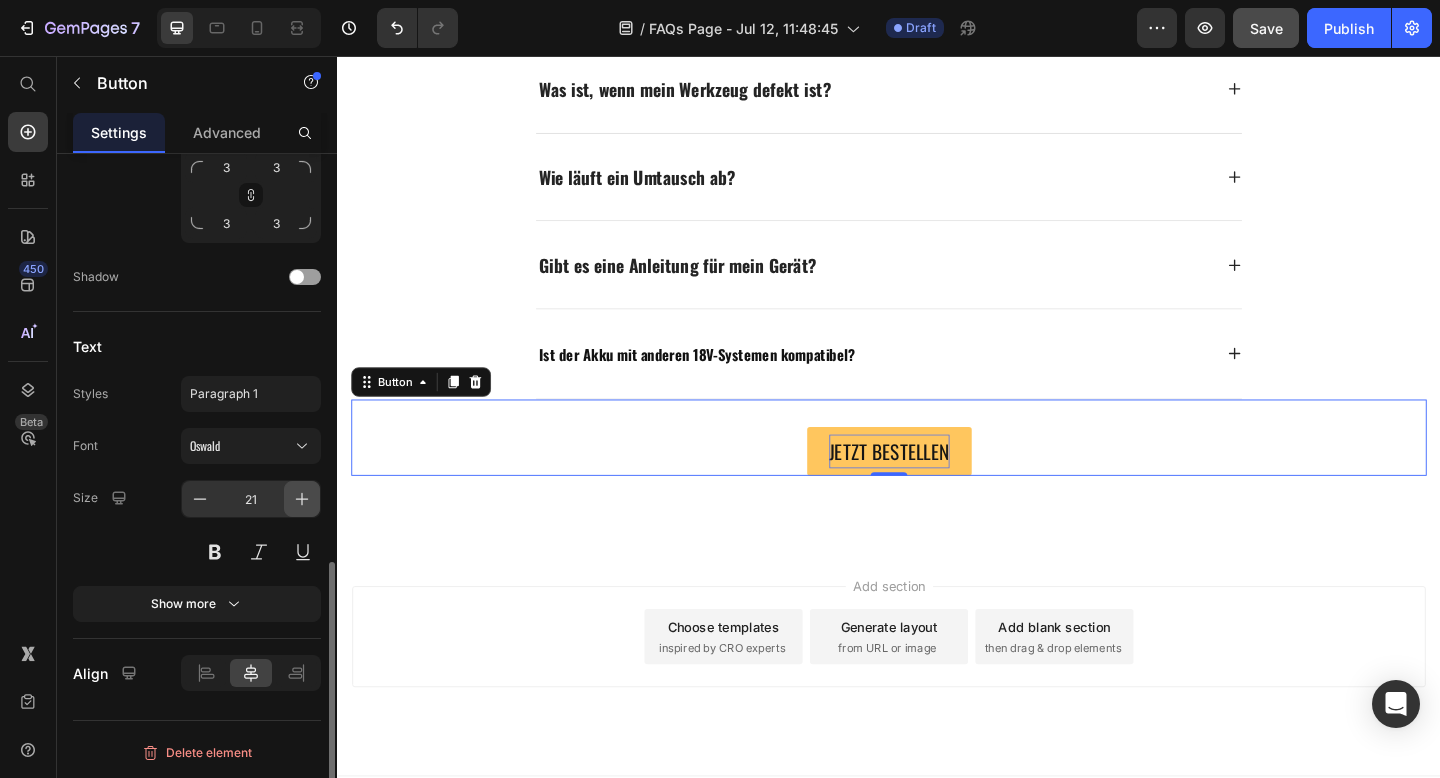 click at bounding box center (302, 499) 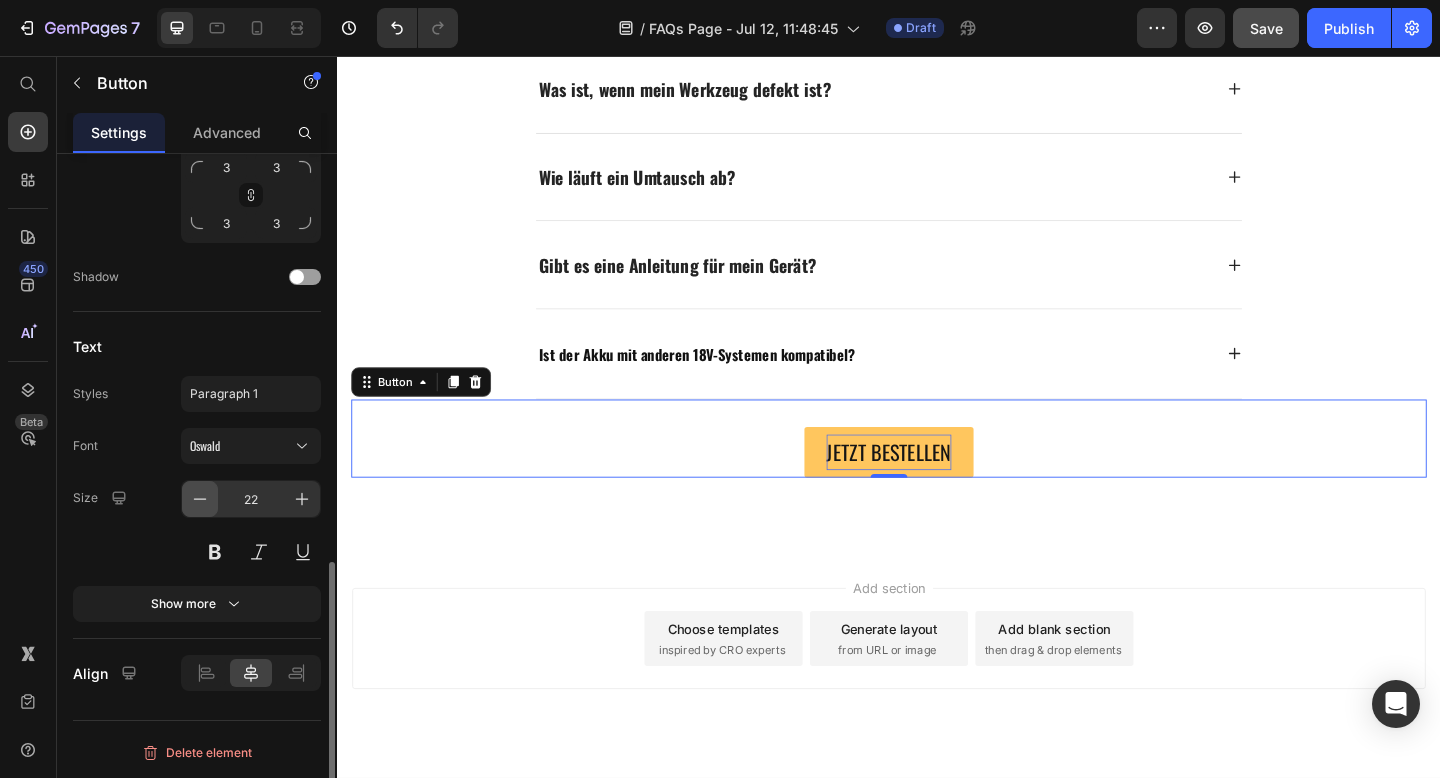 click 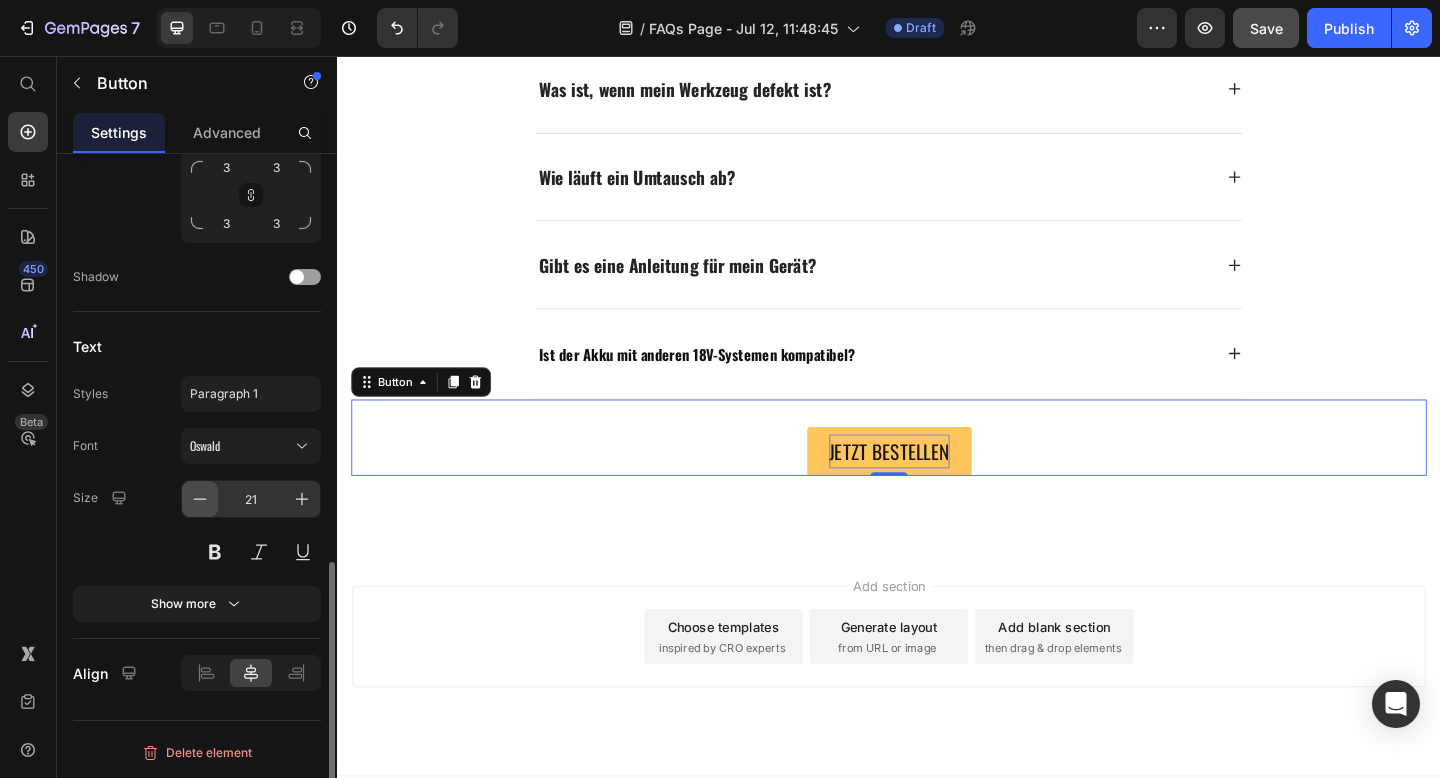 click 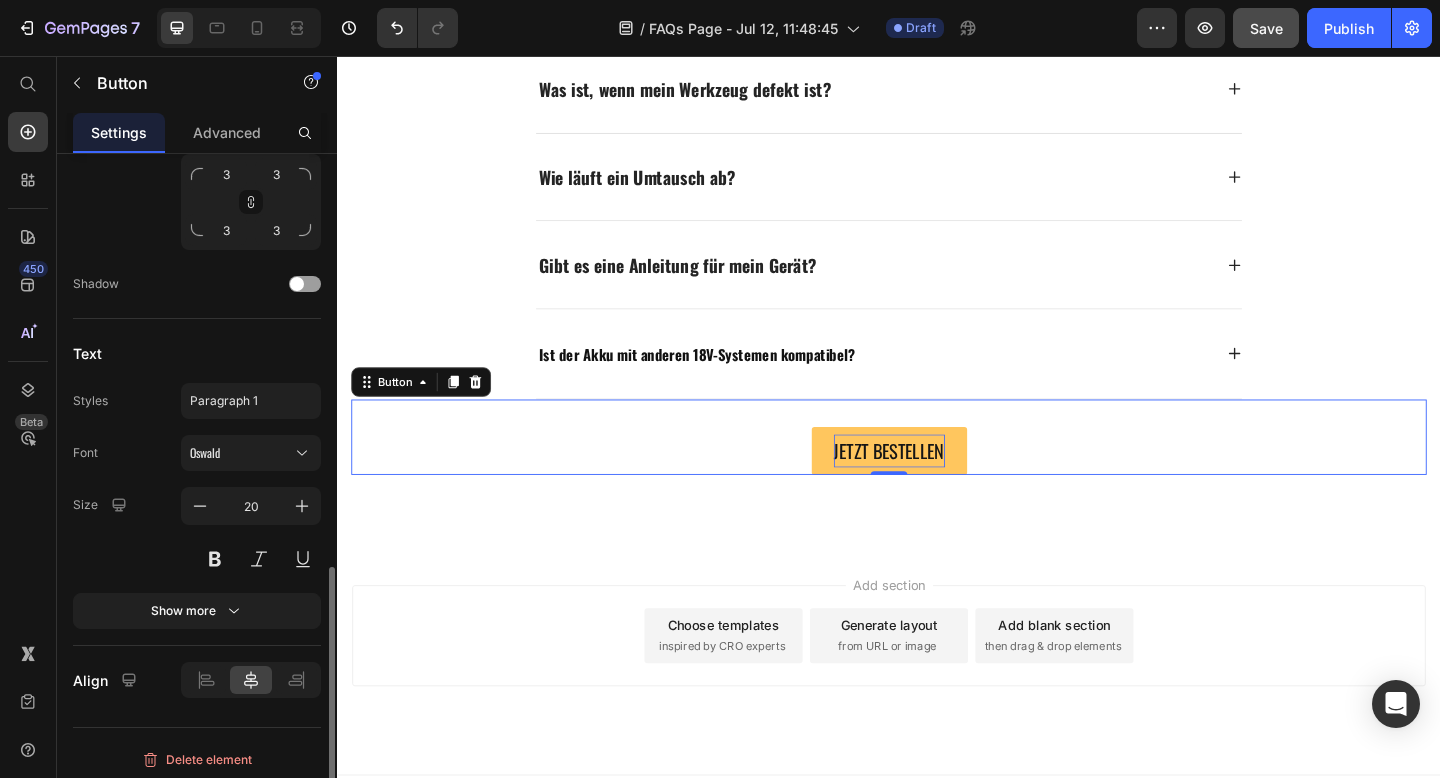 scroll, scrollTop: 1016, scrollLeft: 0, axis: vertical 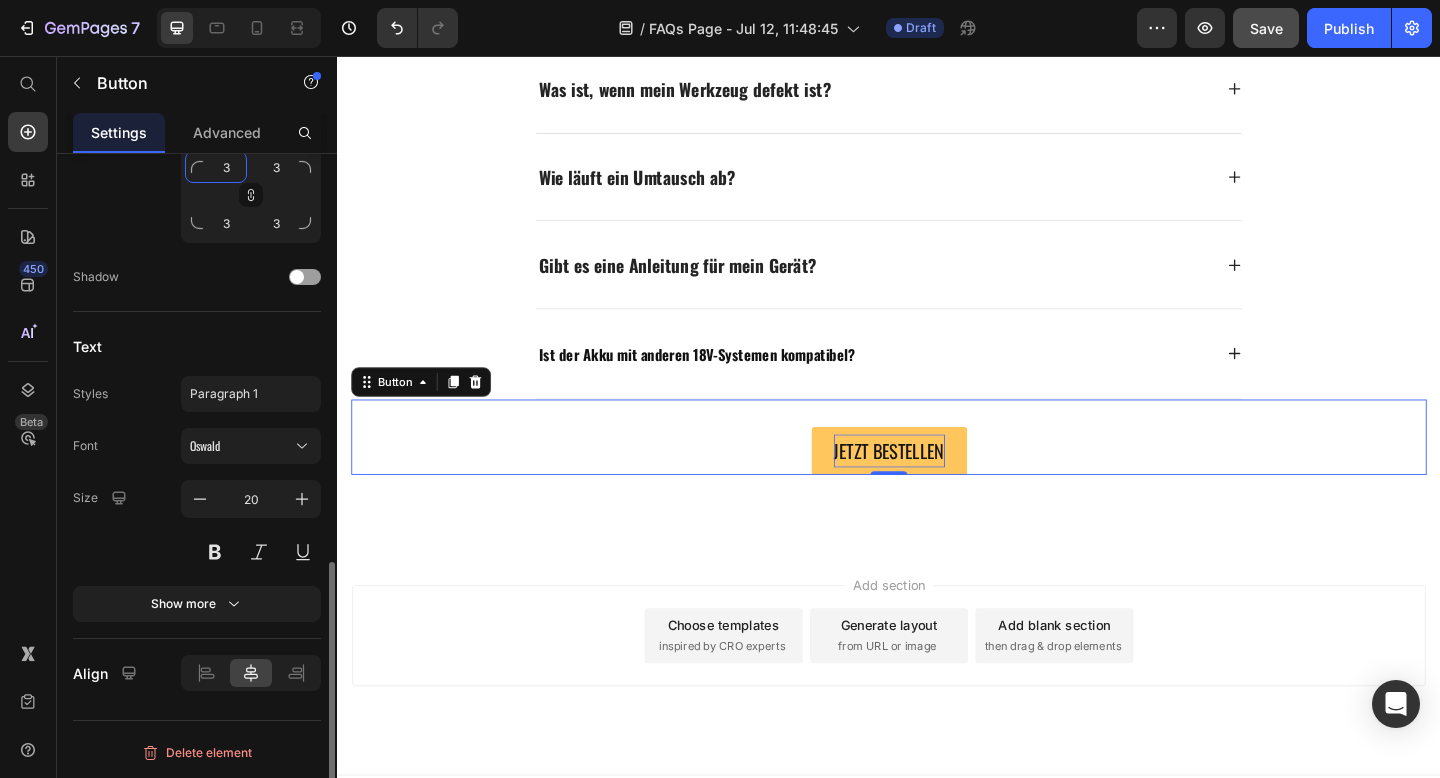 click on "3" 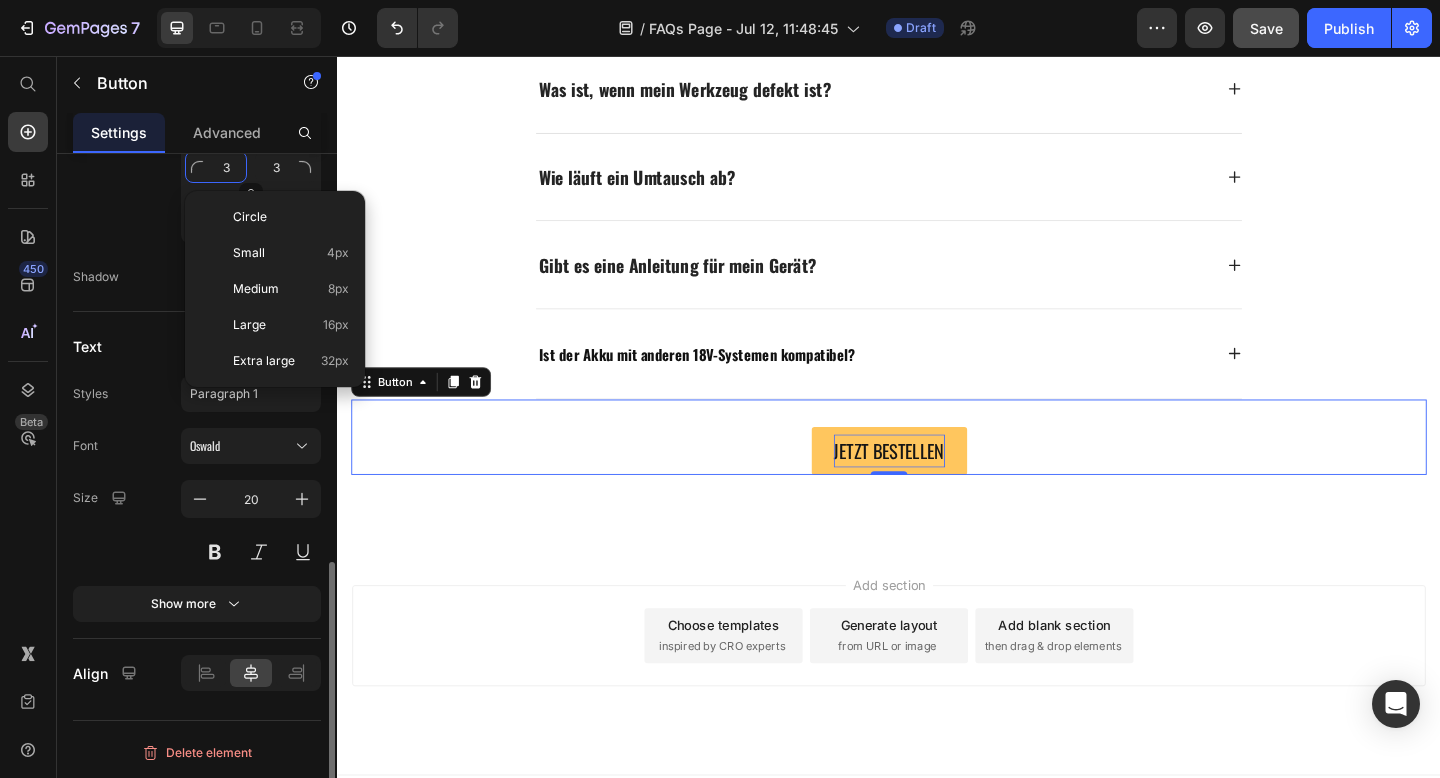 type on "5" 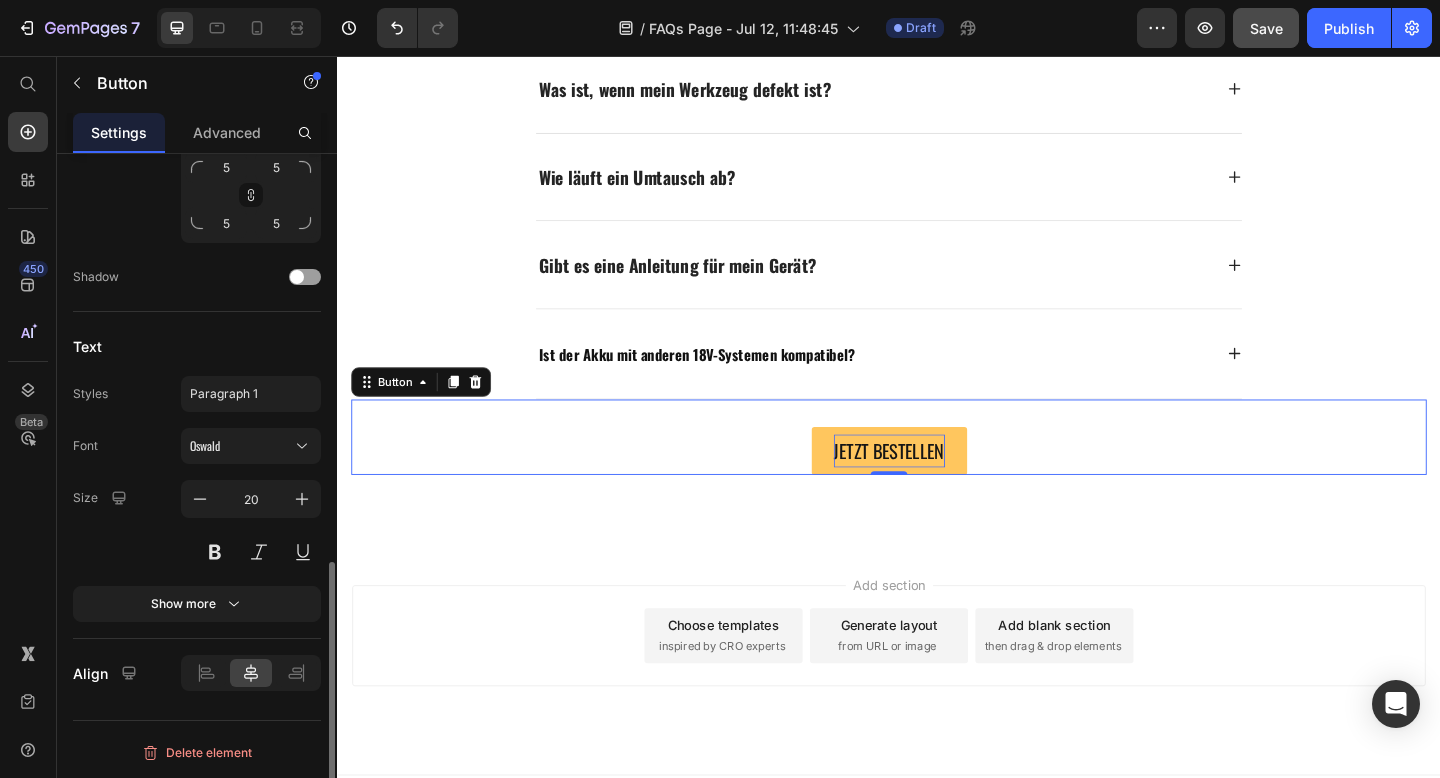 click on "Corner 5 5 5 5" 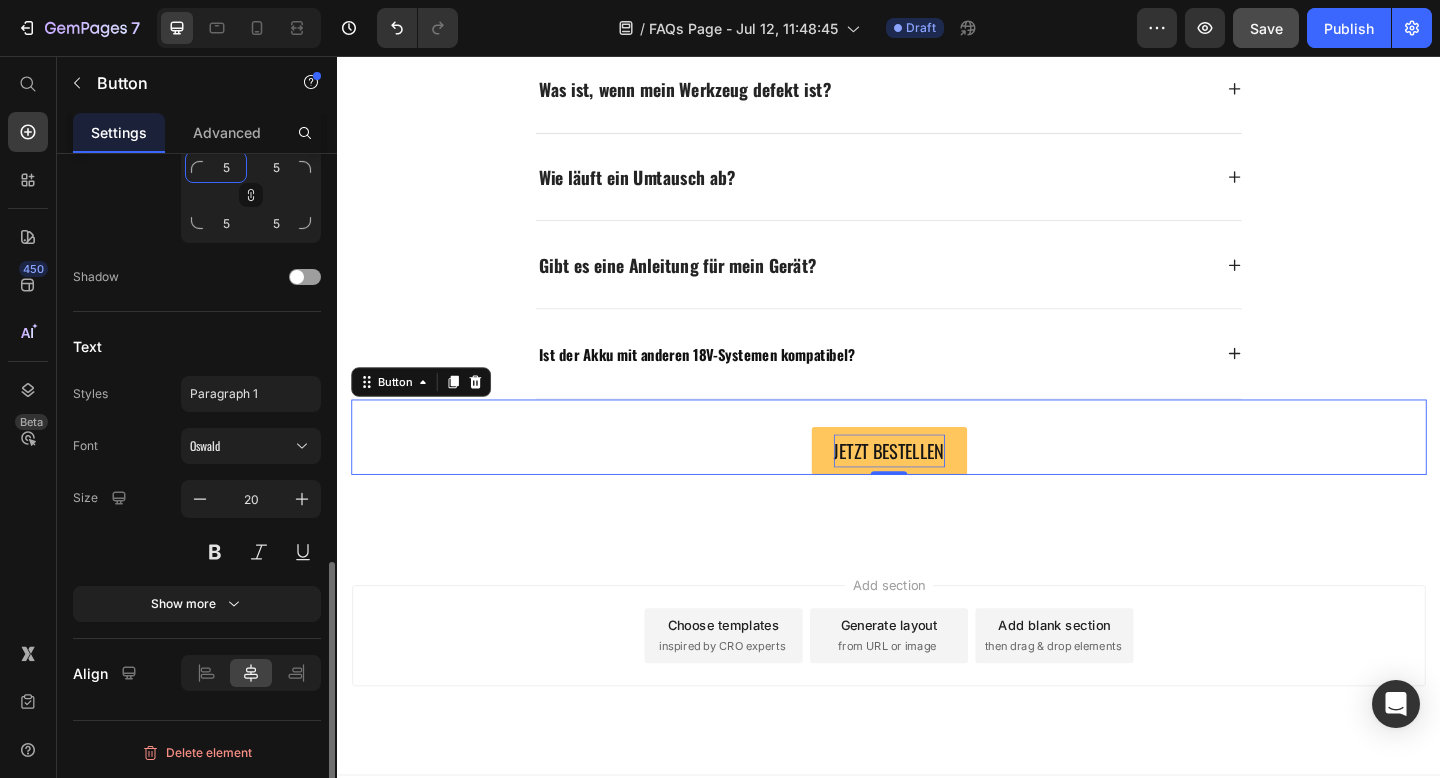 click on "5" 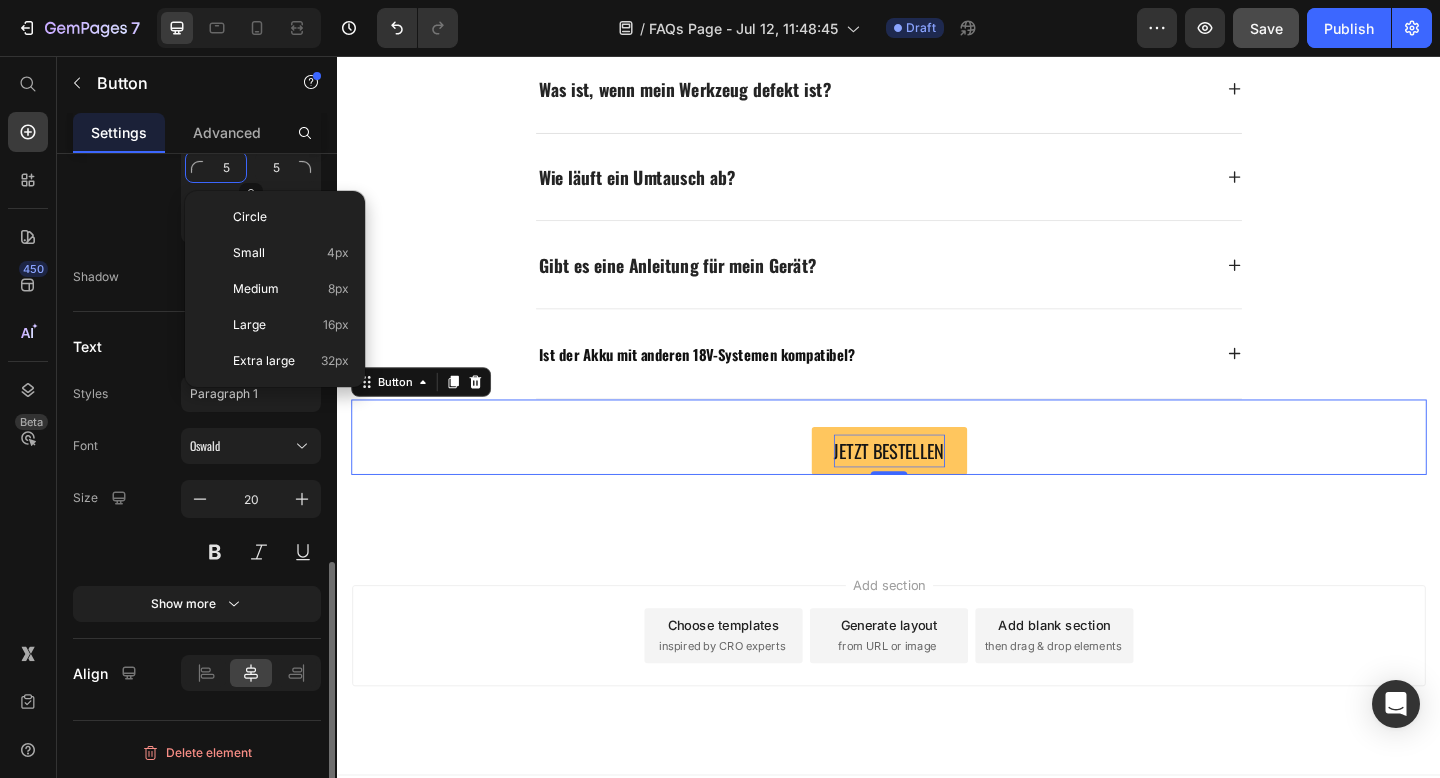 type on "3" 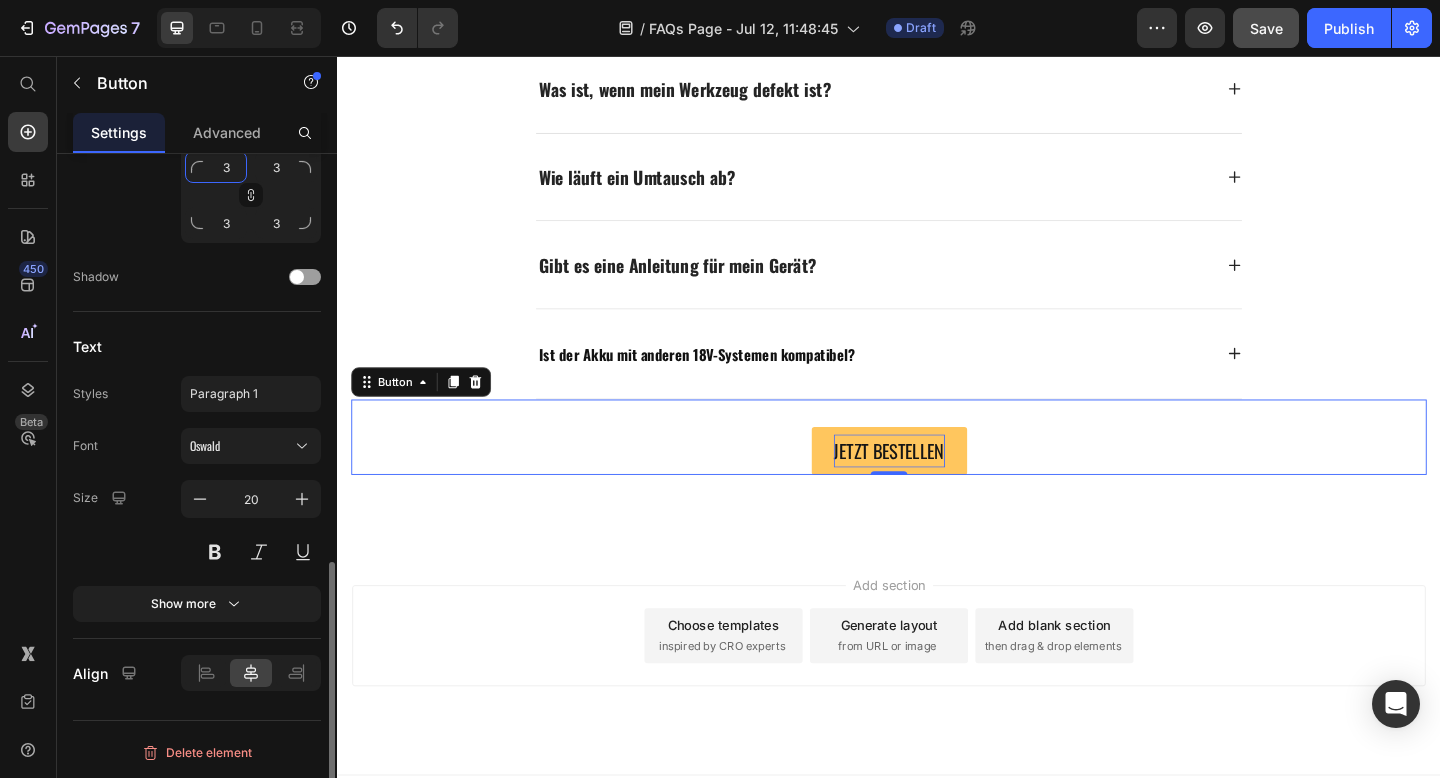 type on "3" 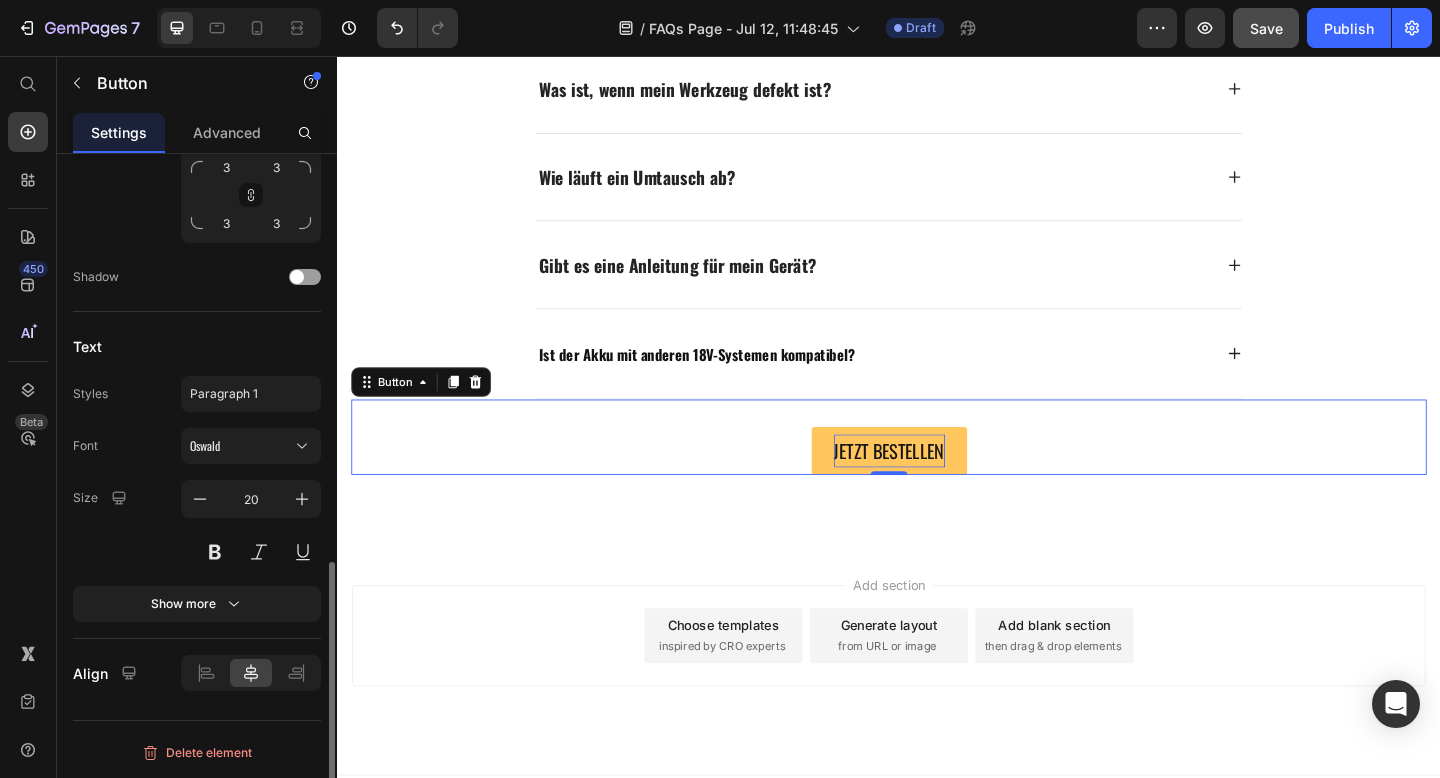 click on "Corner 3 3 3 3" 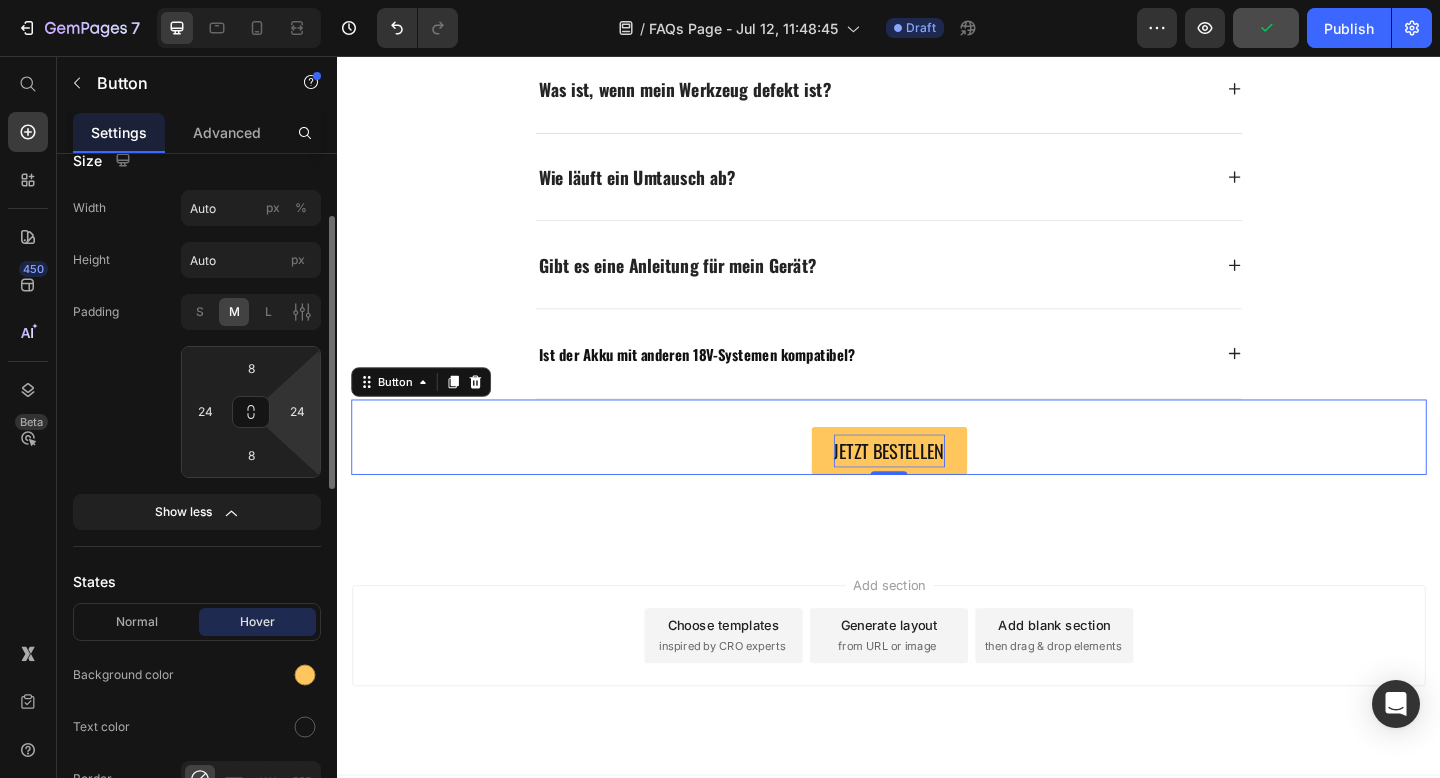 scroll, scrollTop: 257, scrollLeft: 0, axis: vertical 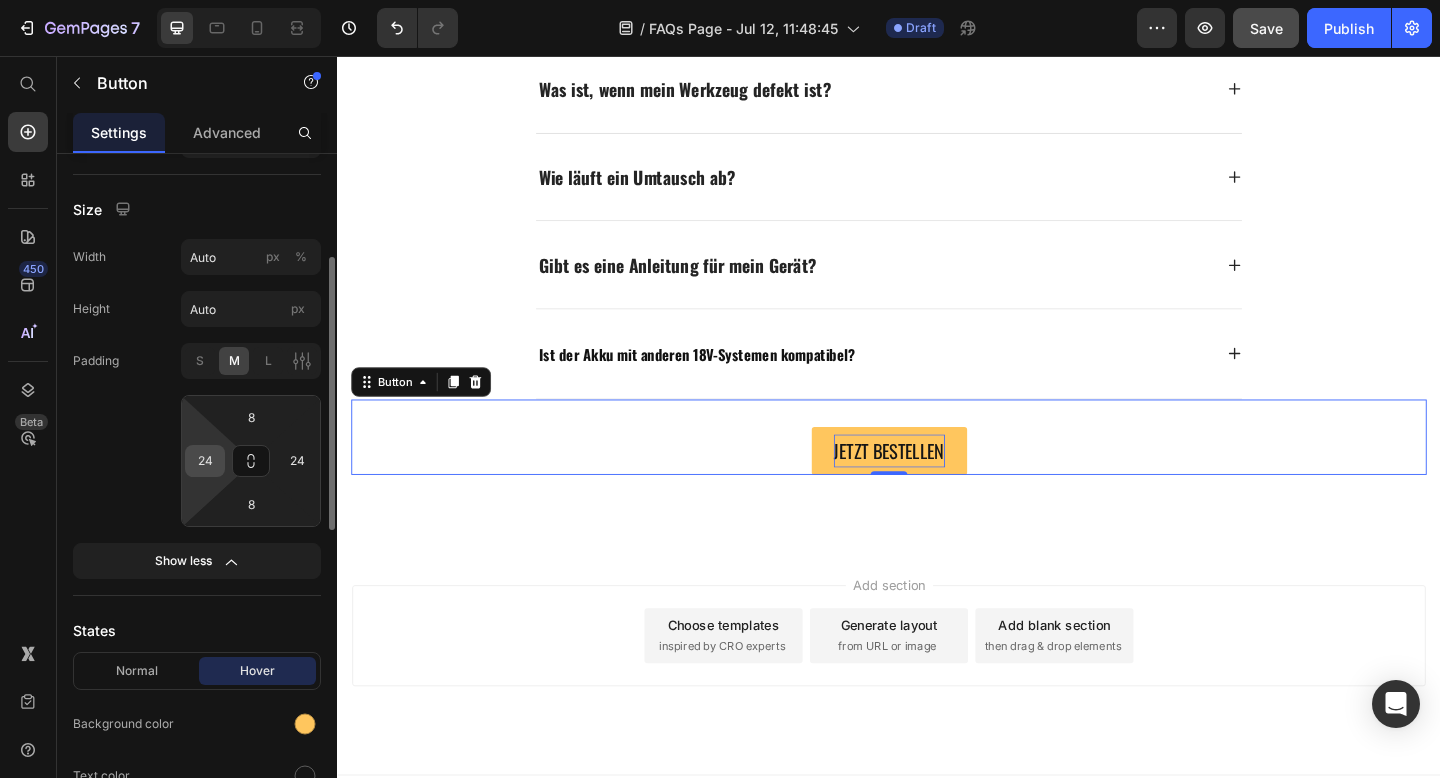 click on "24" at bounding box center (205, 461) 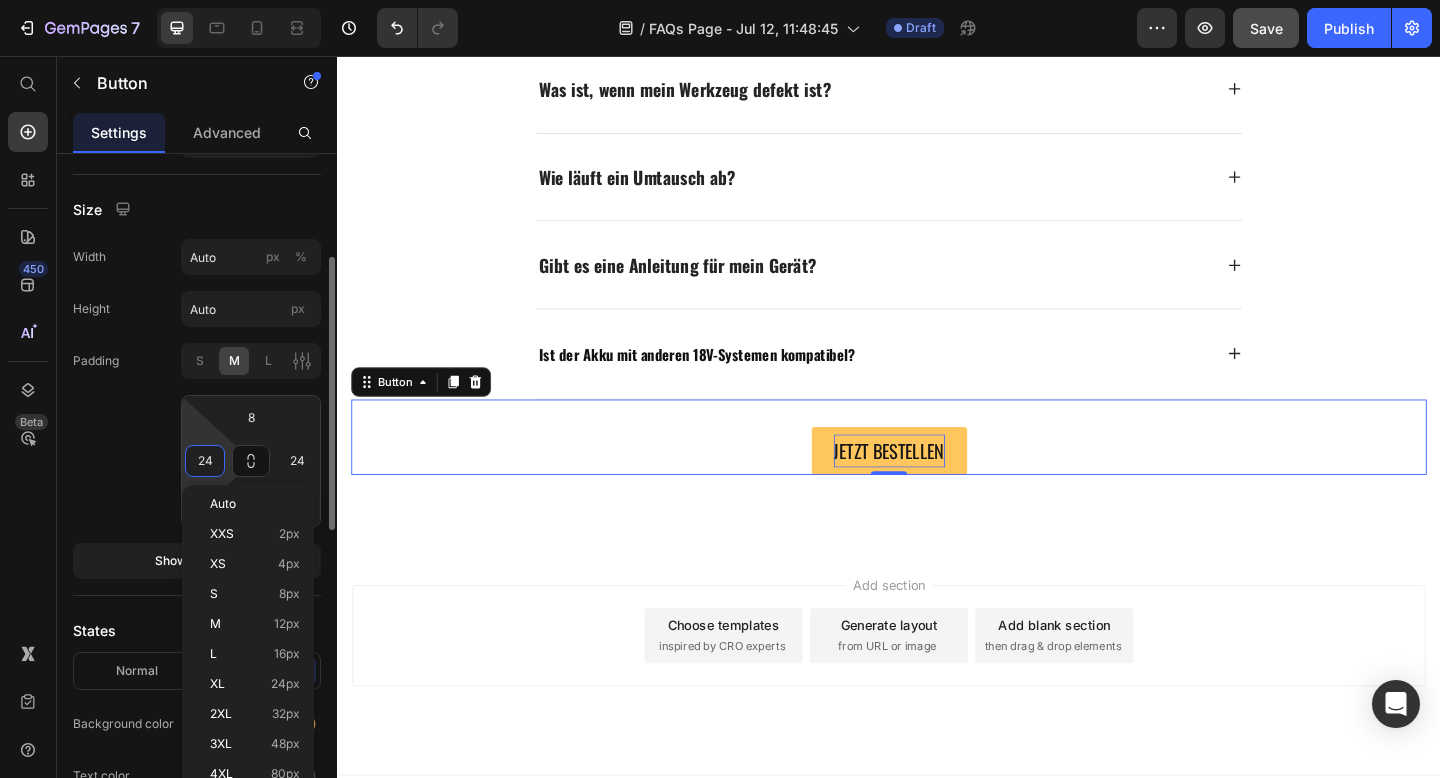click on "24" at bounding box center [205, 461] 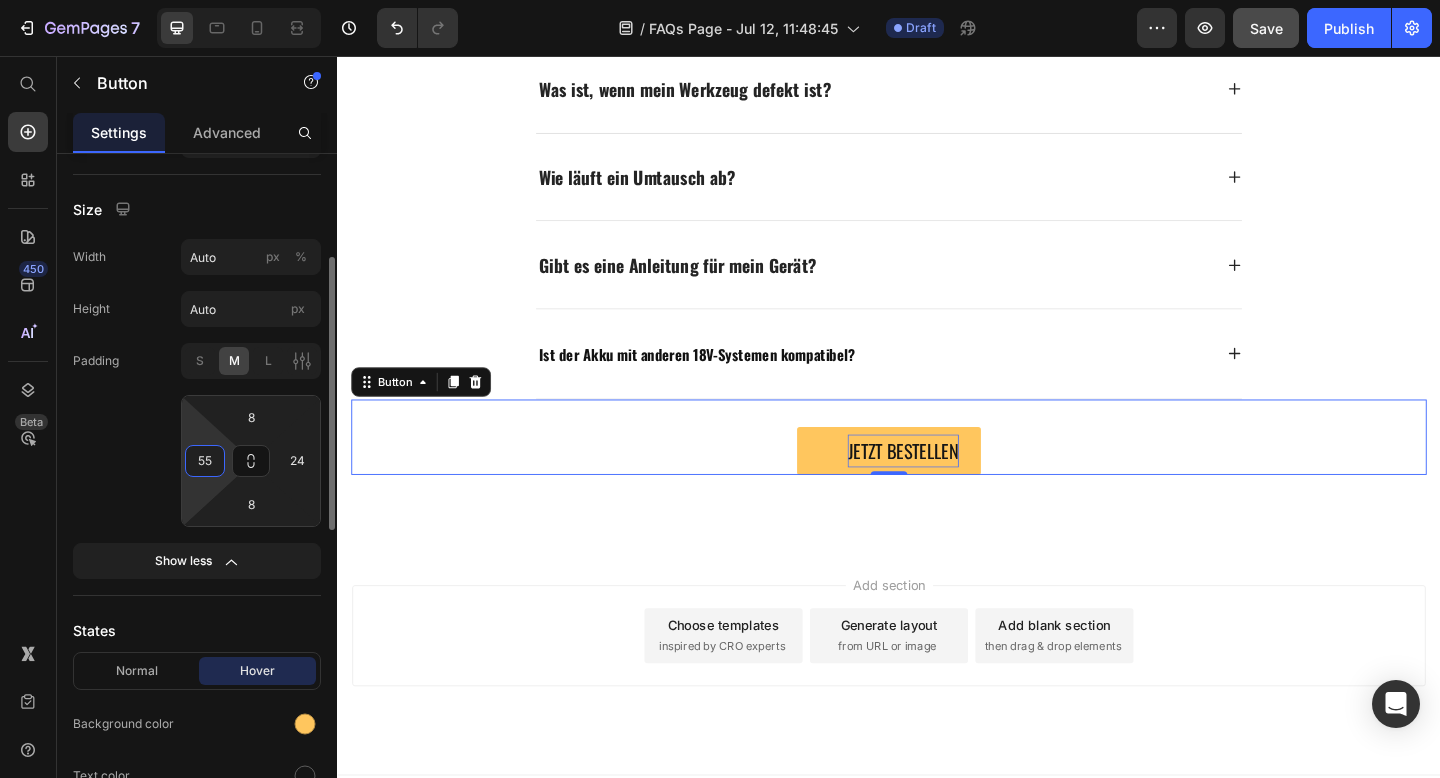 type on "5" 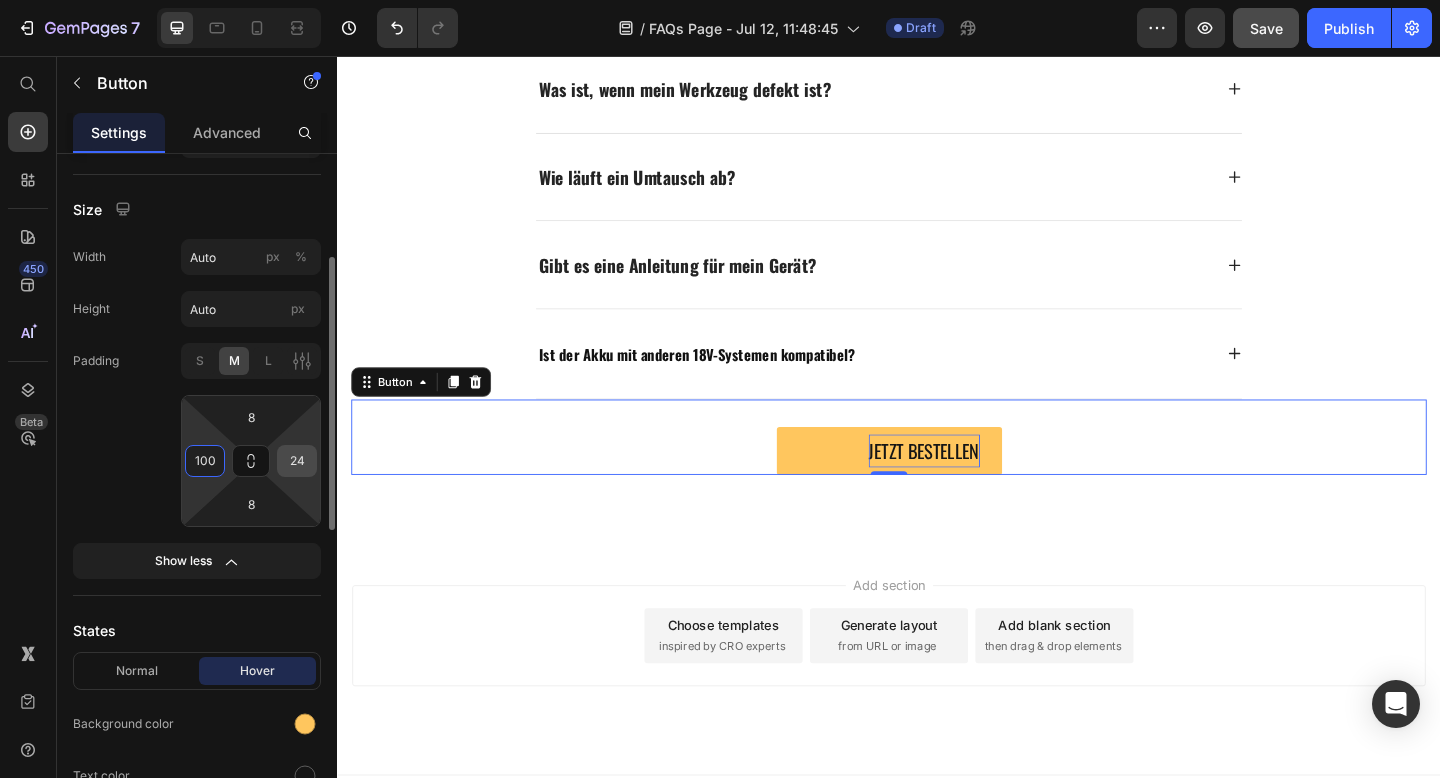 type on "100" 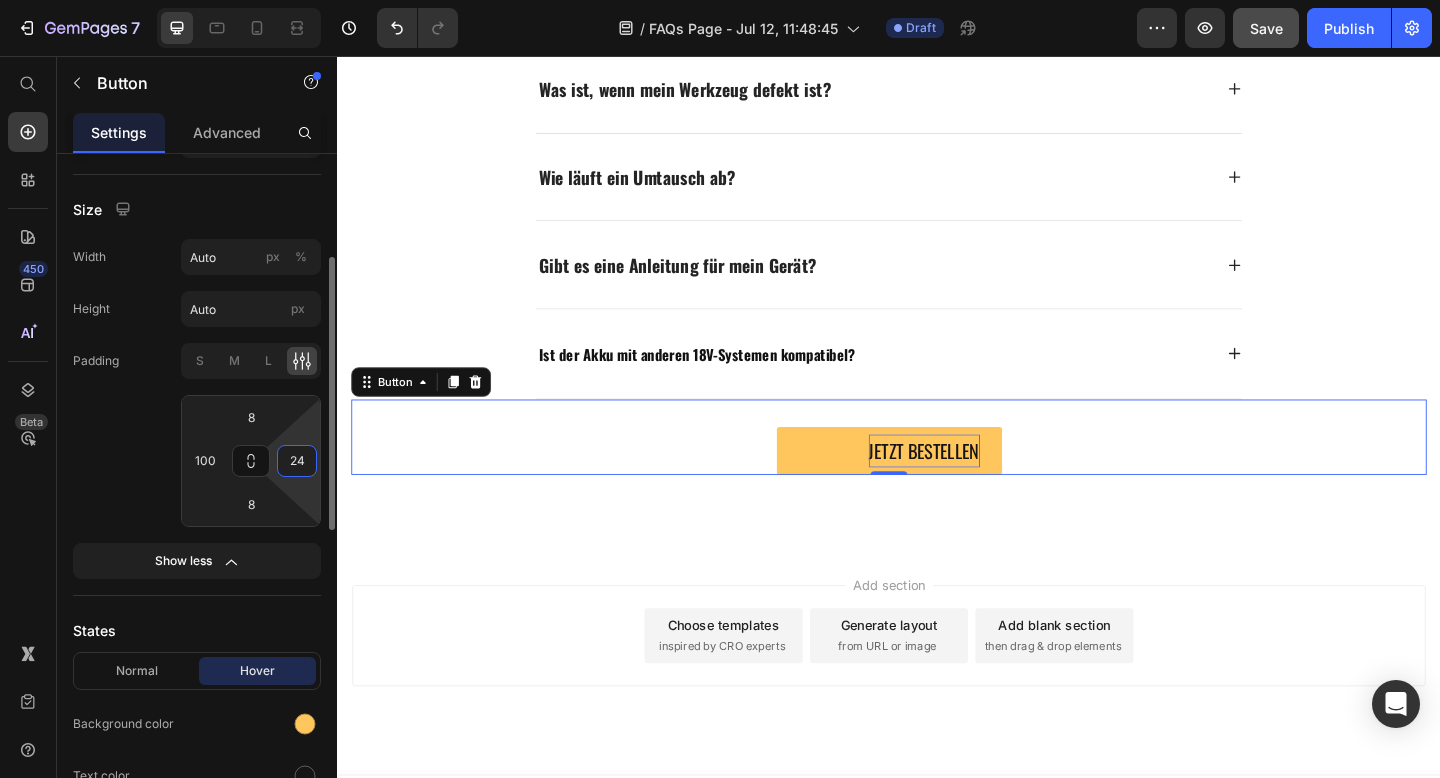 click on "24" at bounding box center (297, 461) 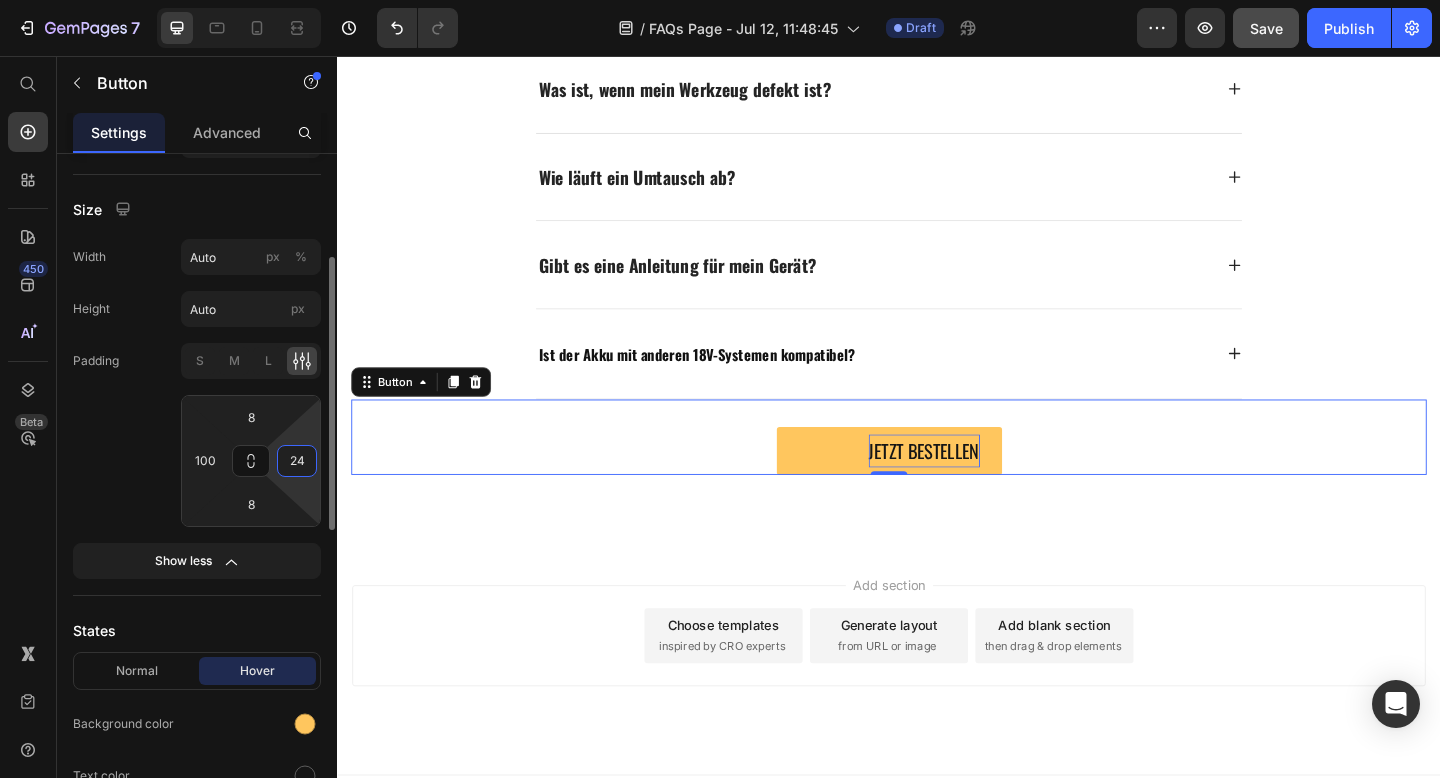 click on "24" at bounding box center (297, 461) 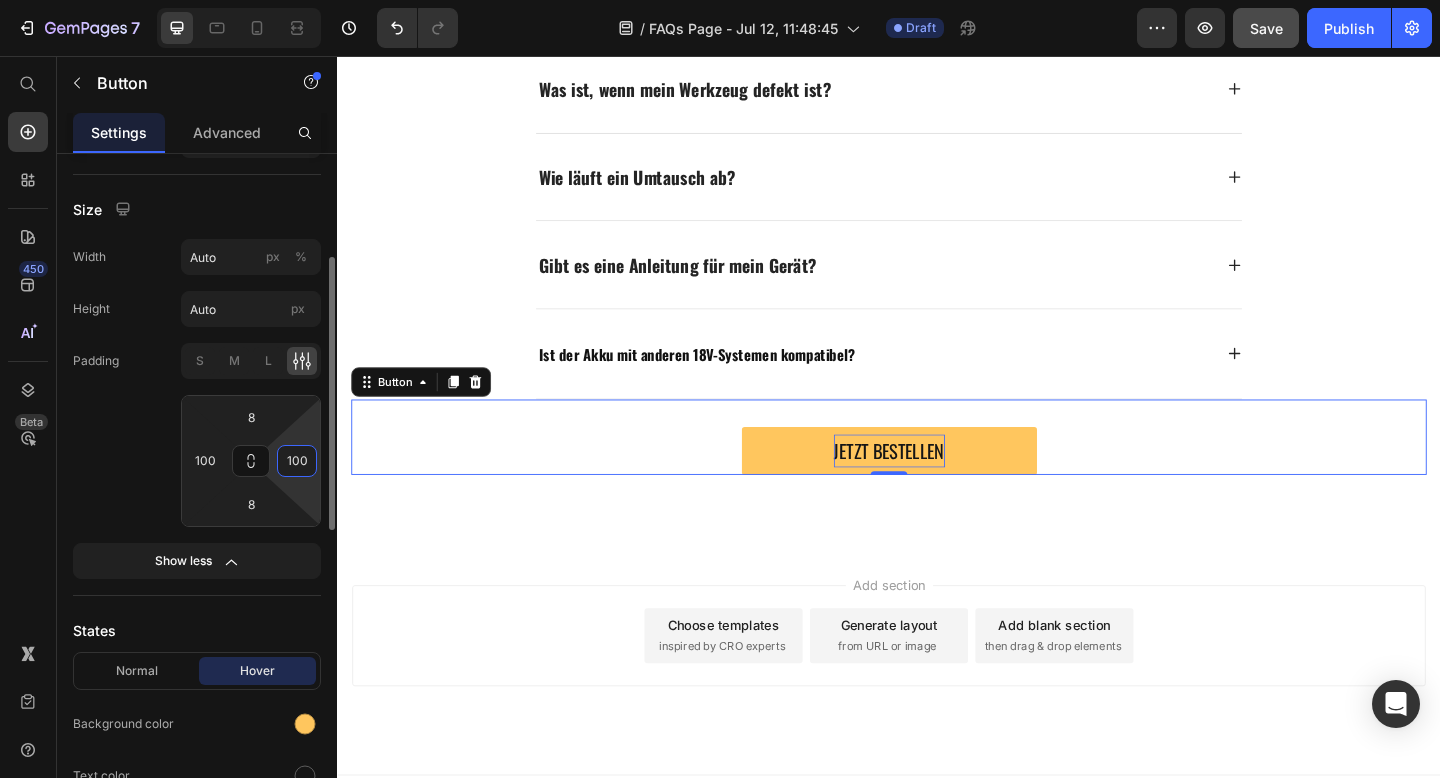 type on "100" 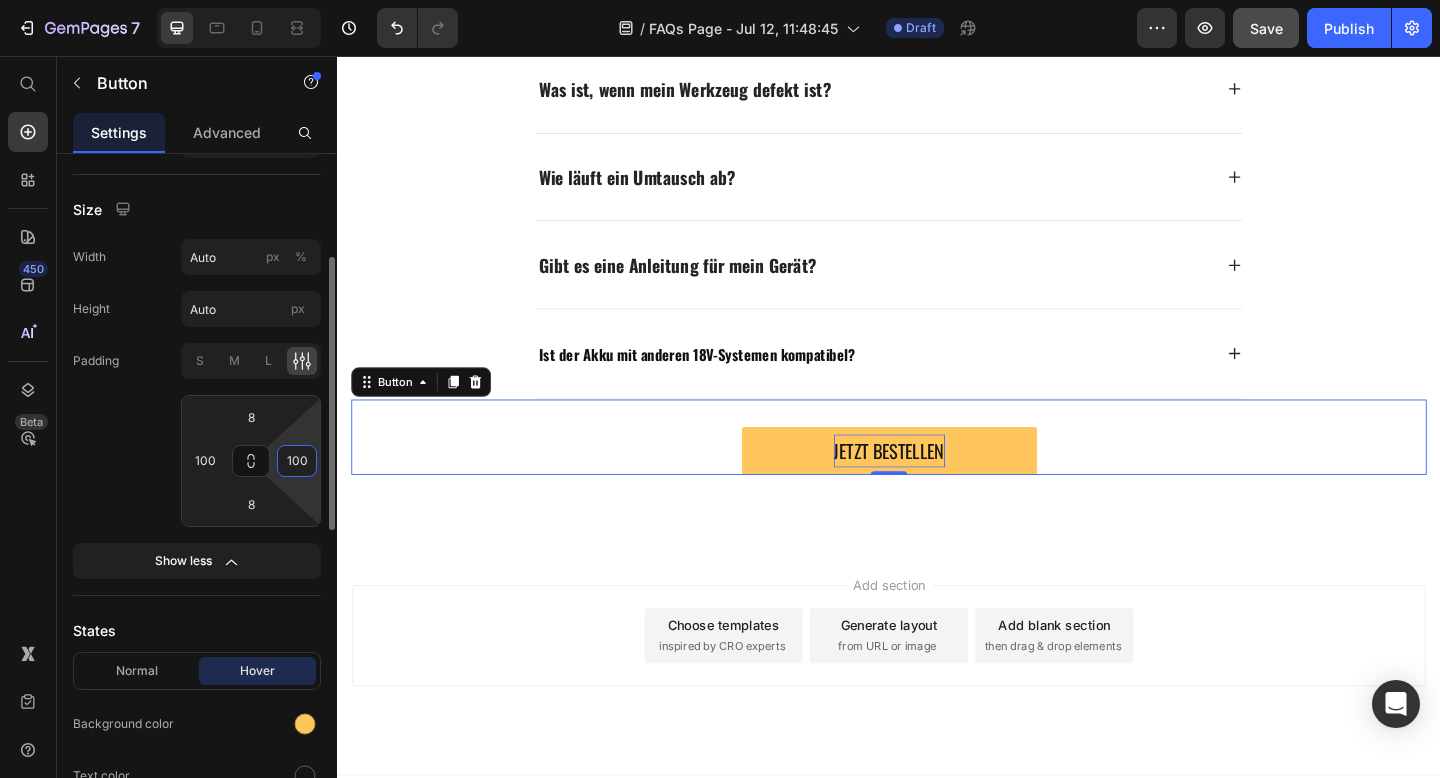 click on "Padding S M L 8 100 8 100" 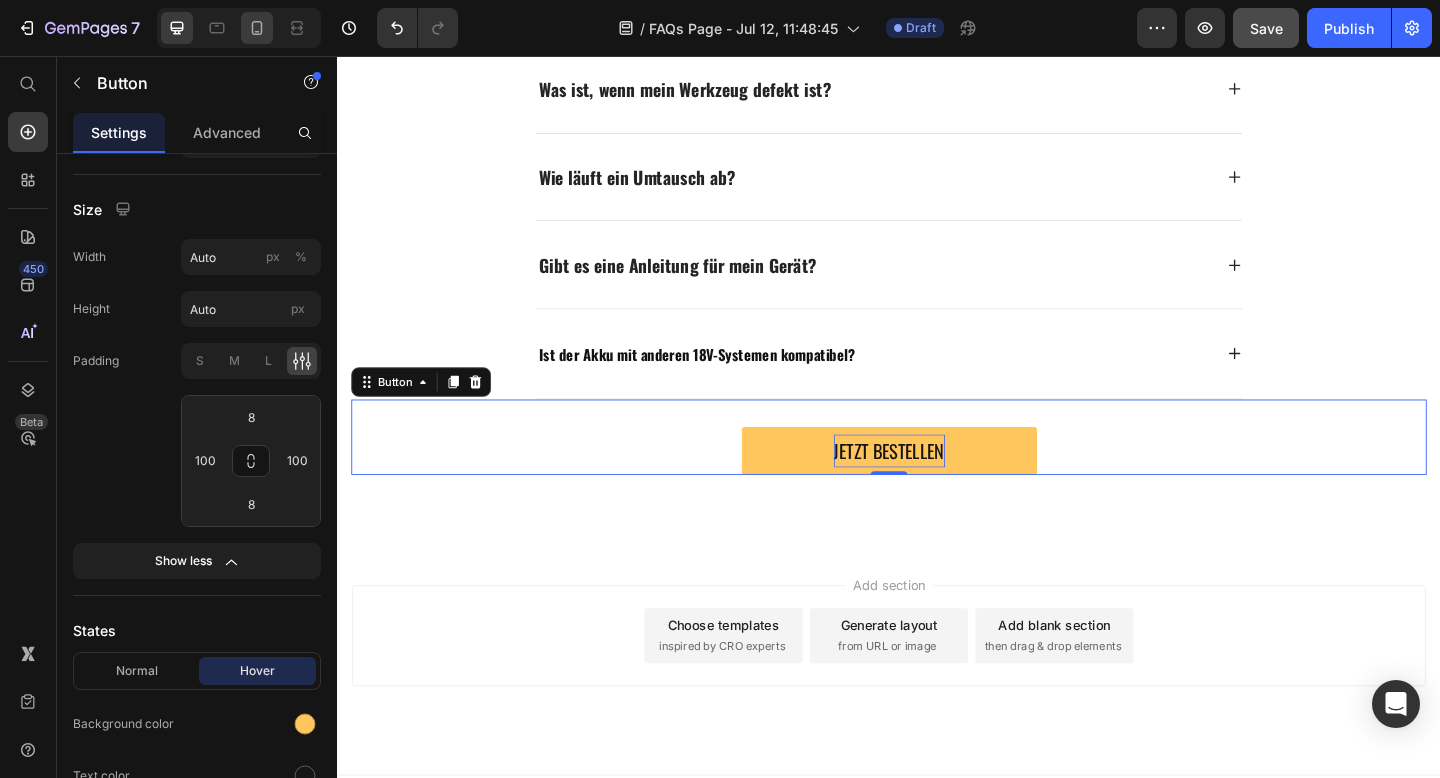 click 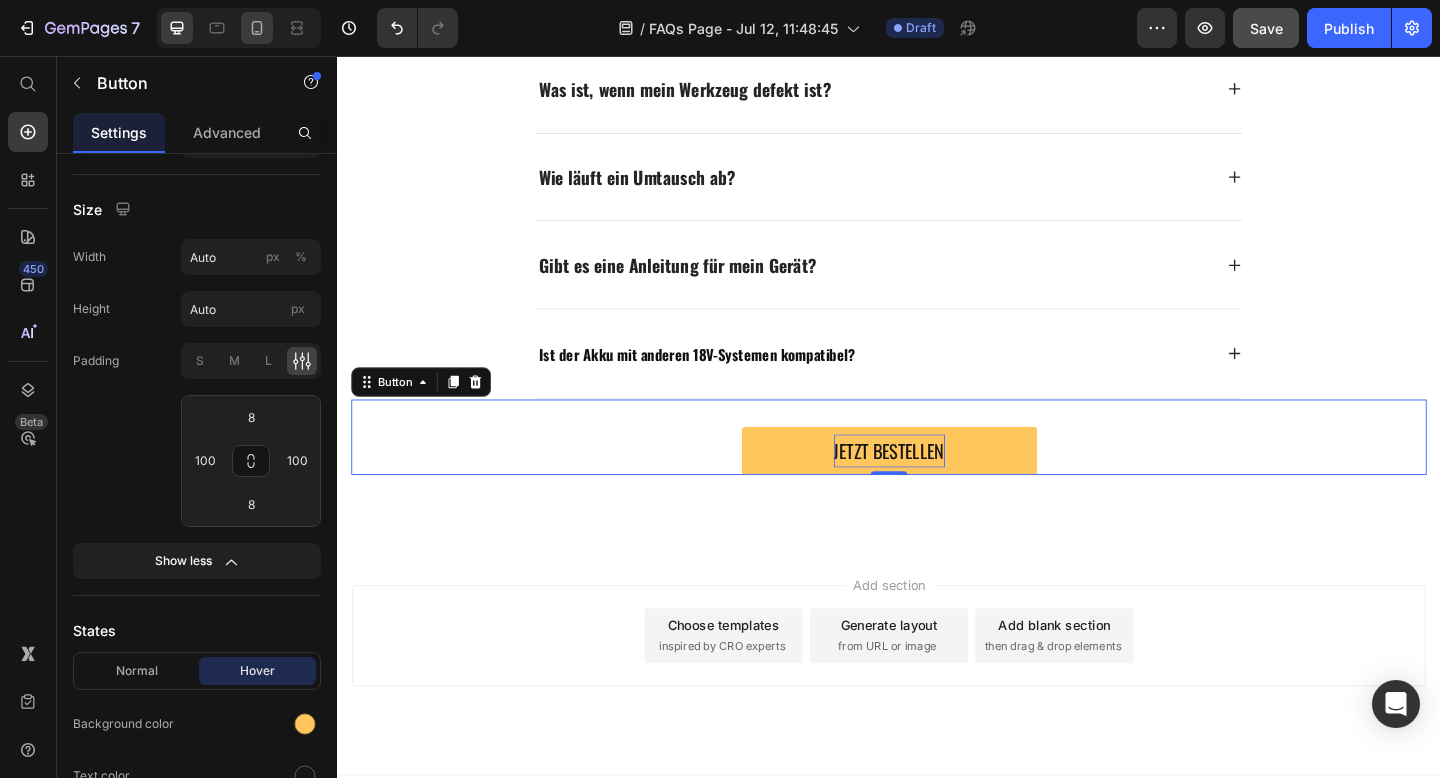 type on "14" 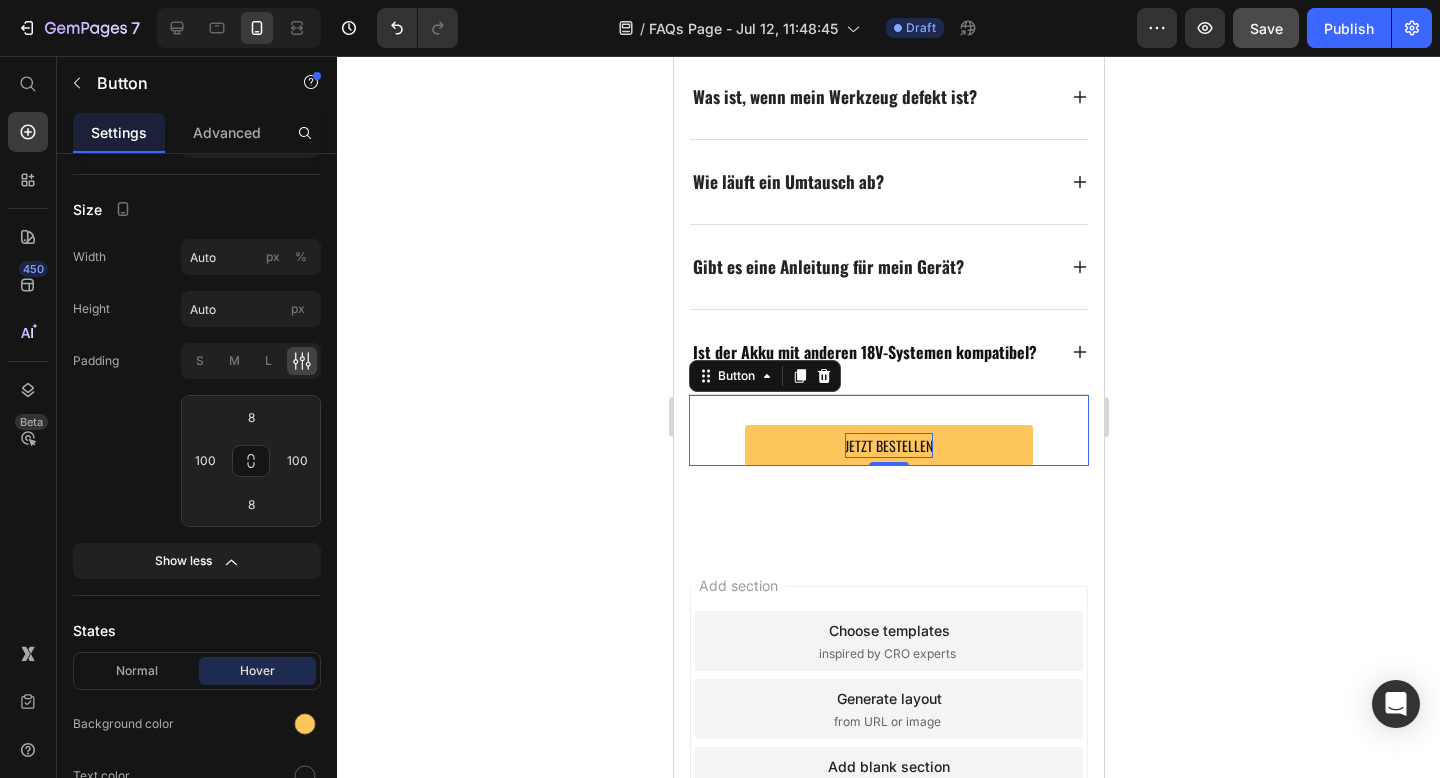 scroll, scrollTop: 917, scrollLeft: 0, axis: vertical 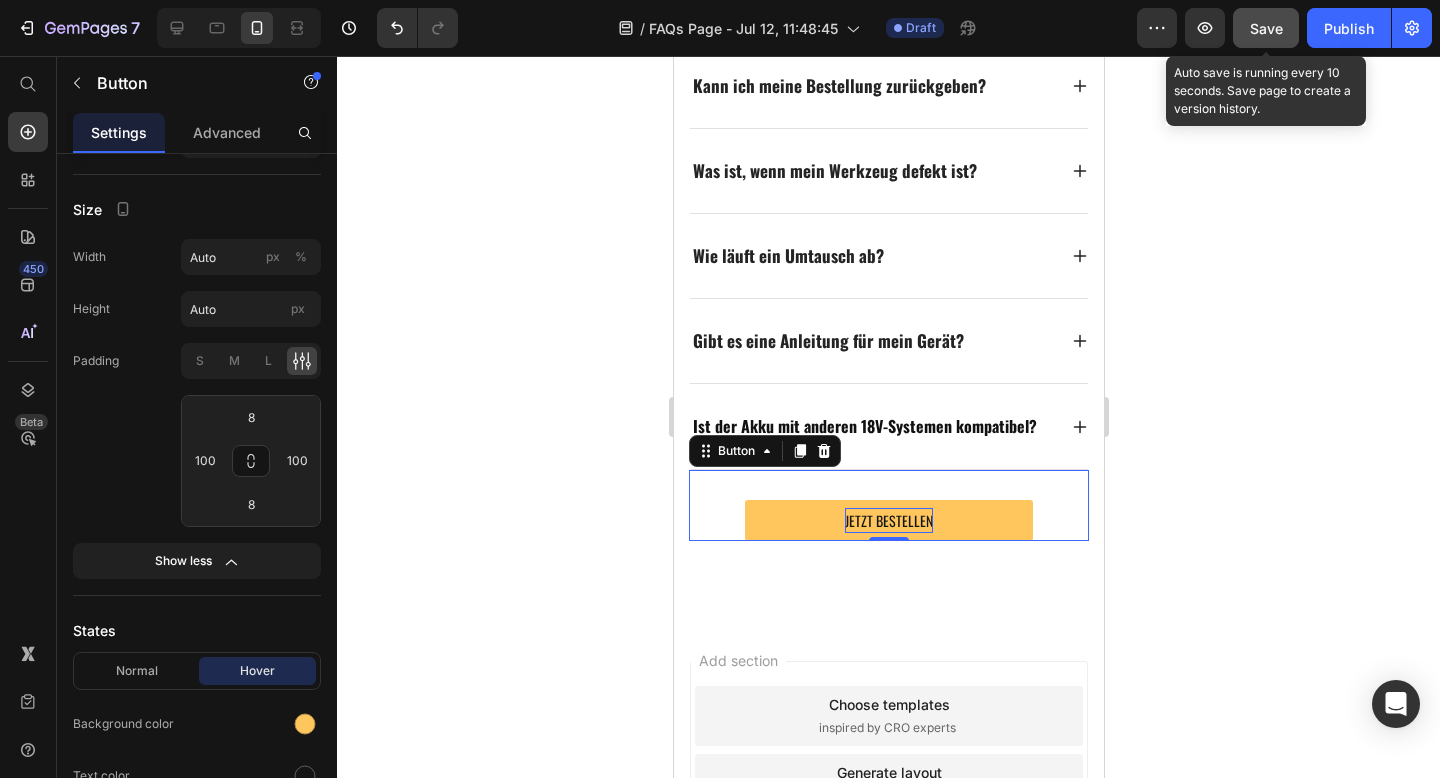 click on "Save" at bounding box center [1266, 28] 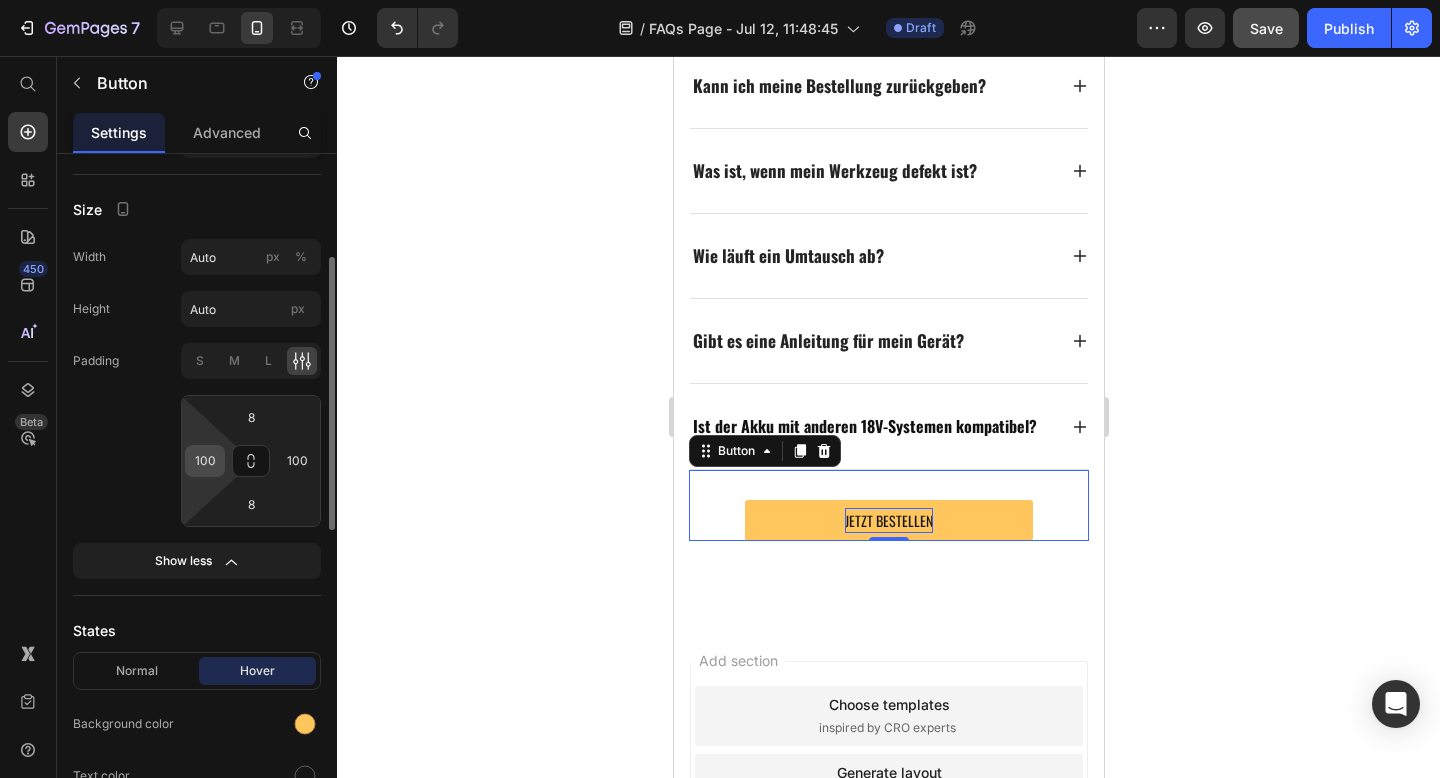 click on "100" at bounding box center [205, 461] 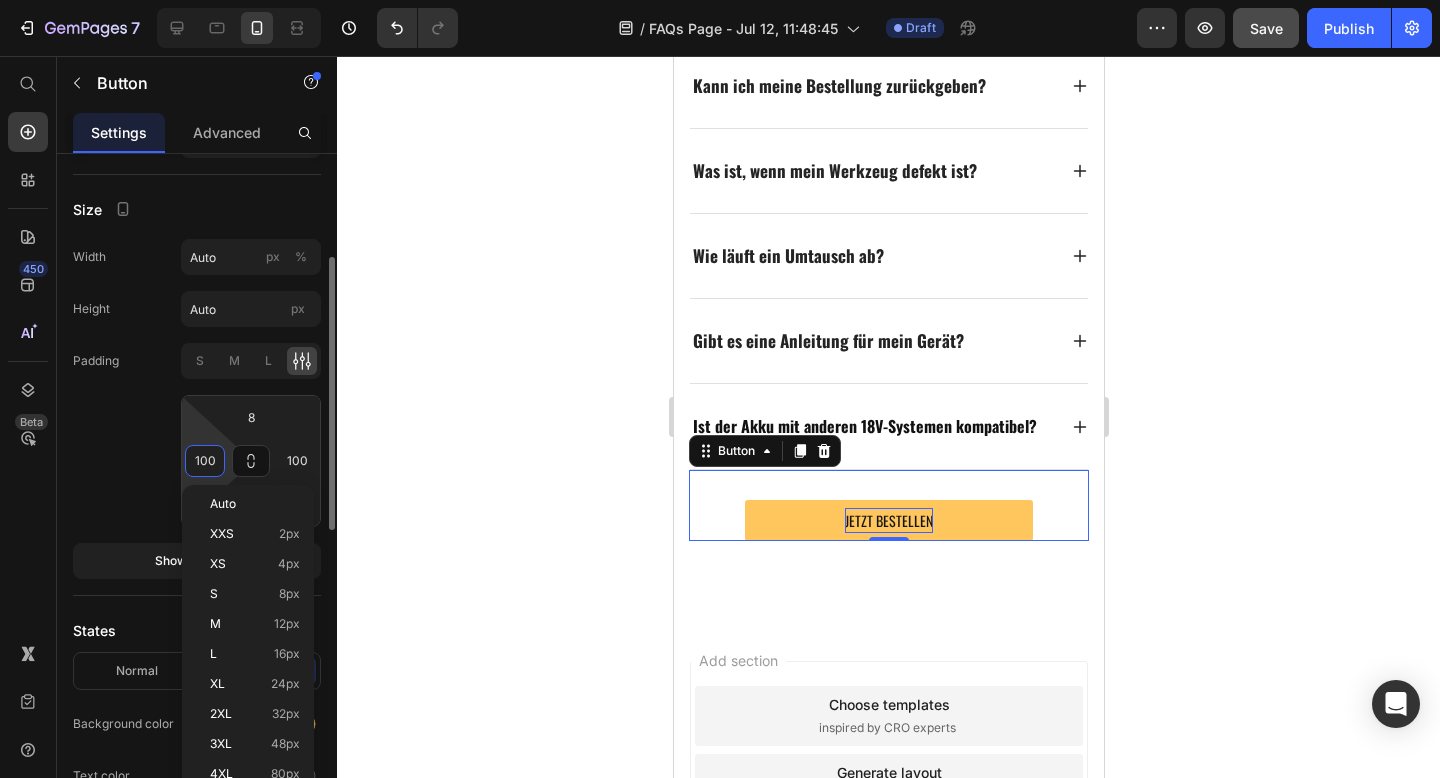 click on "100" at bounding box center [205, 461] 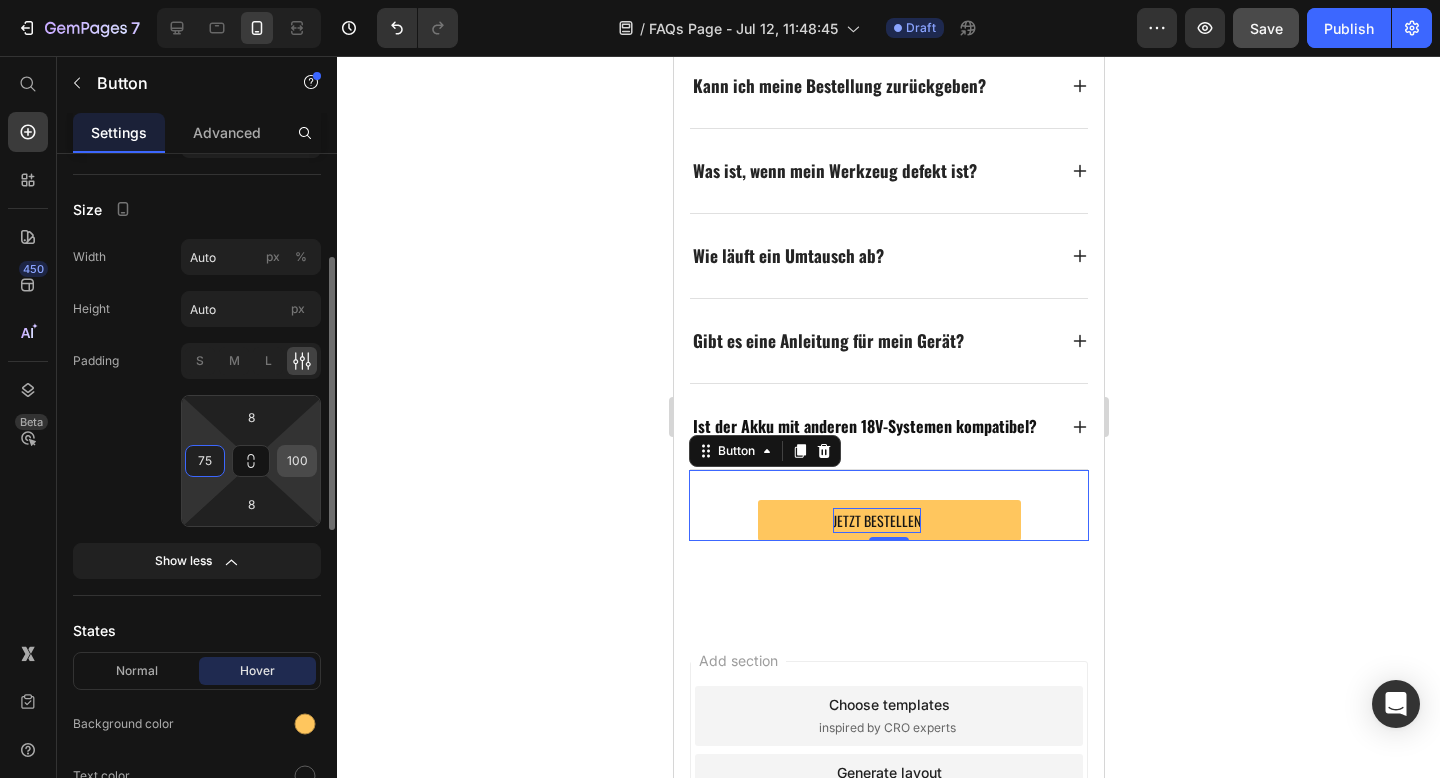 type on "75" 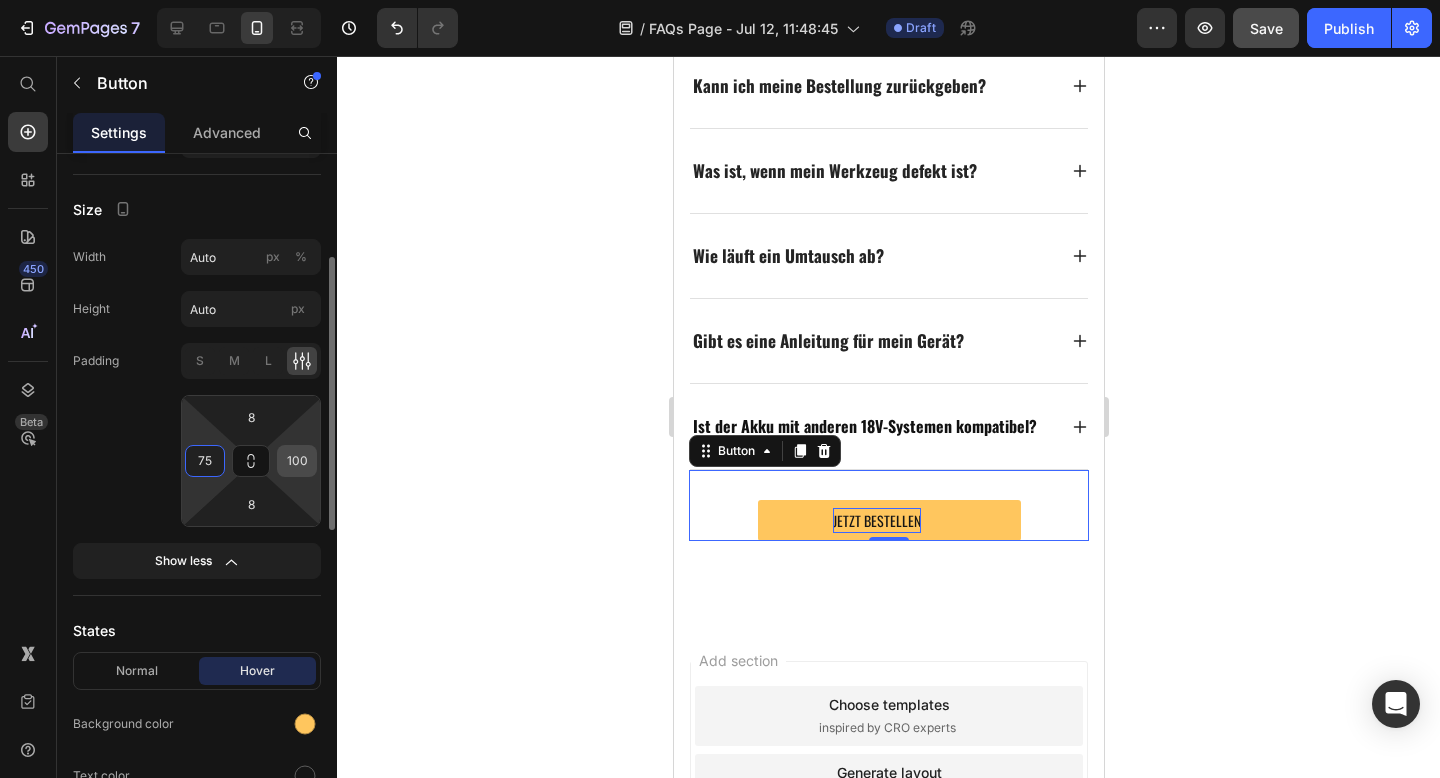 click on "100" at bounding box center [297, 461] 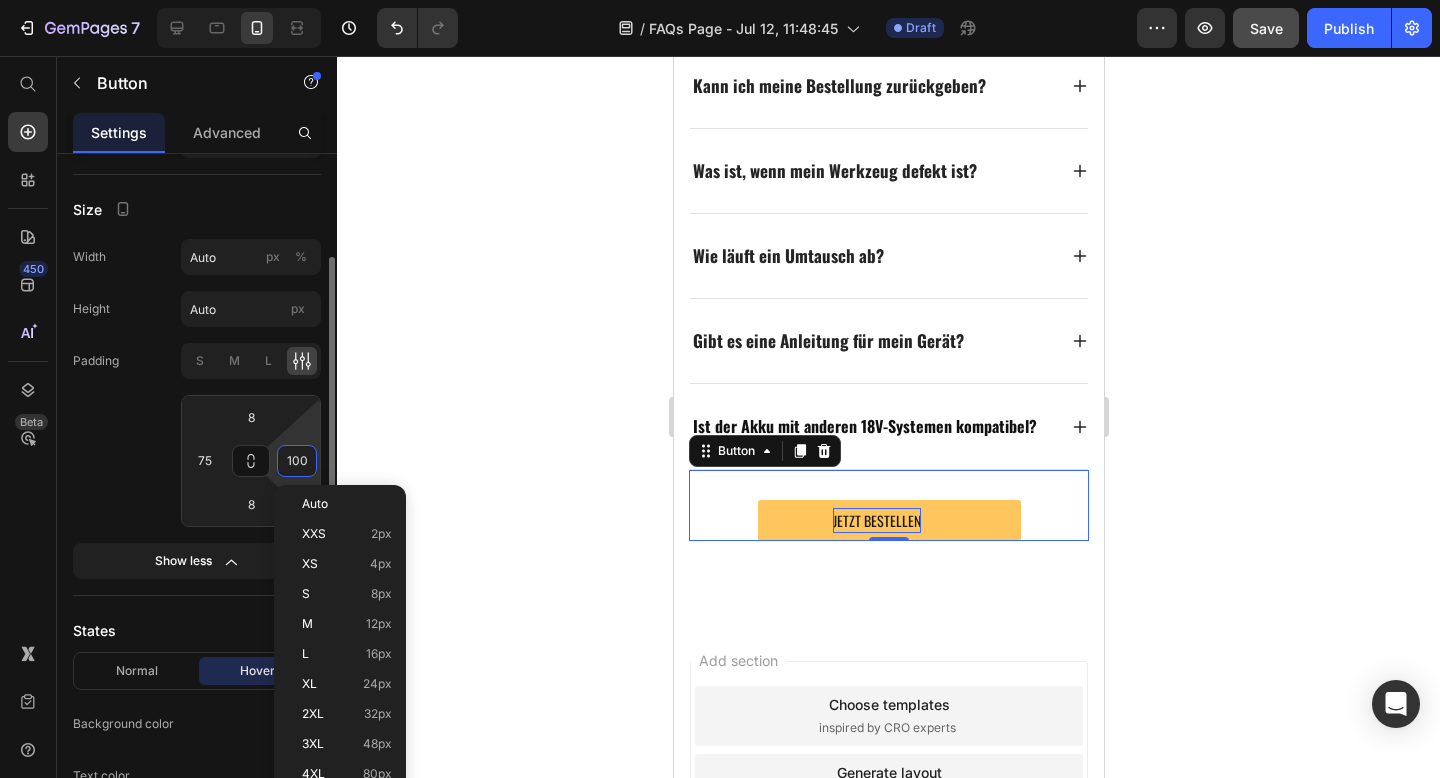 click on "100" at bounding box center [297, 461] 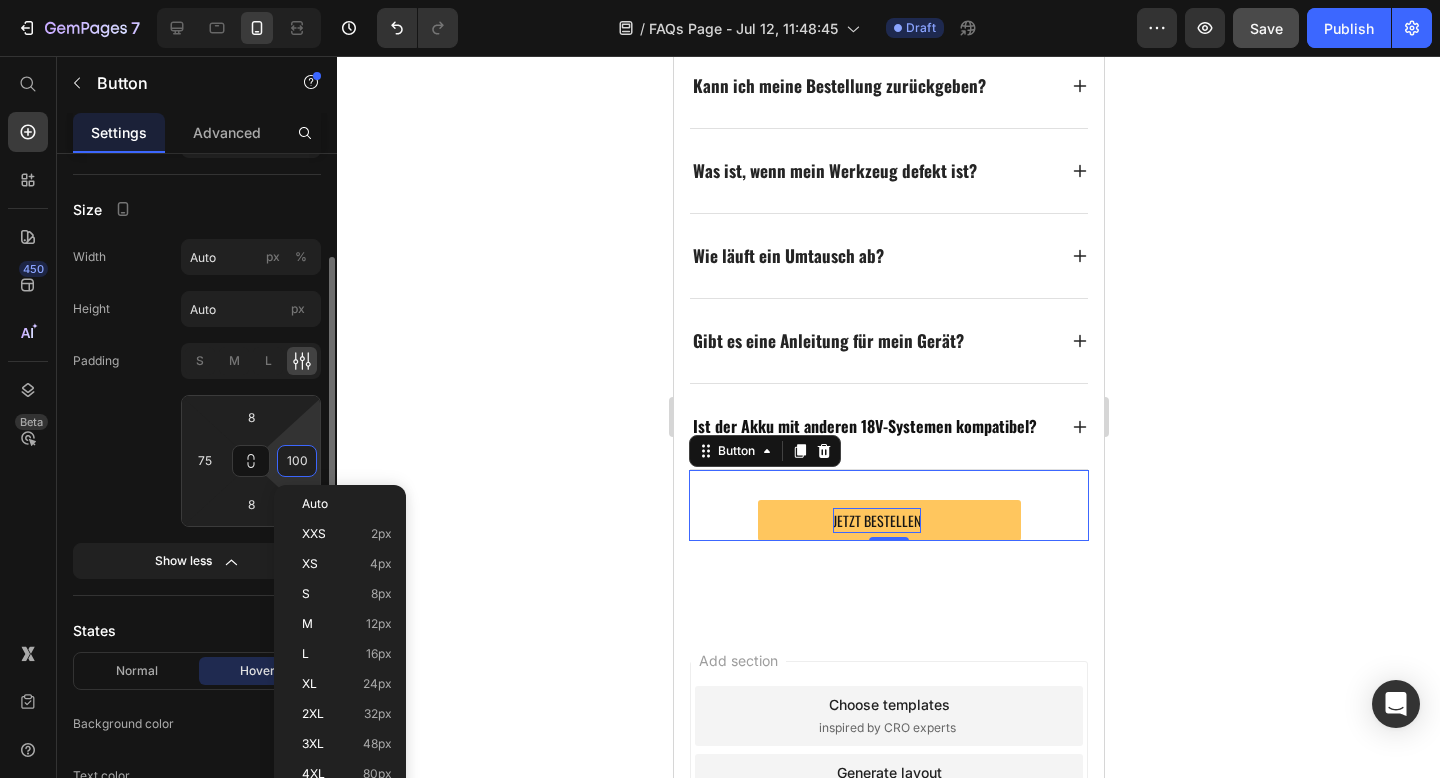 type on "8" 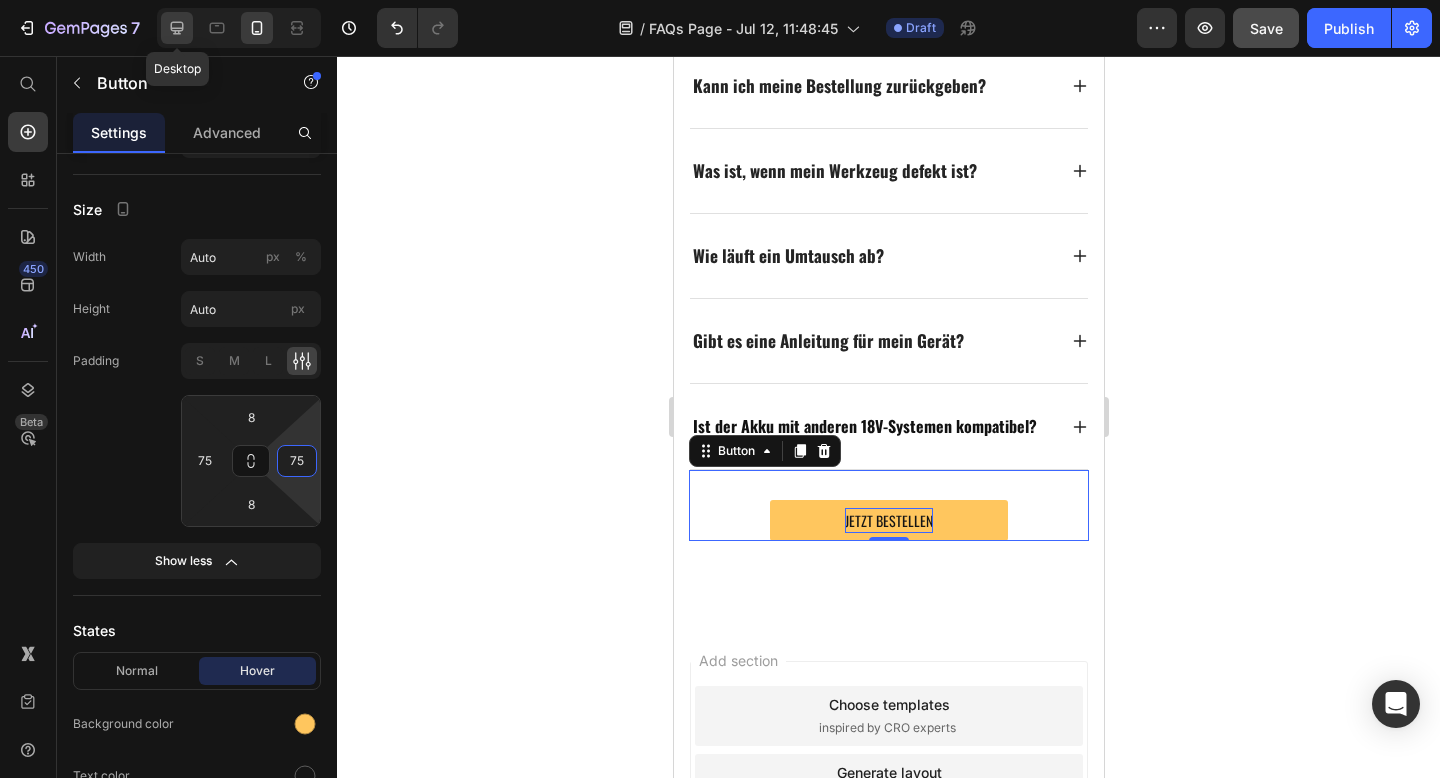 type on "75" 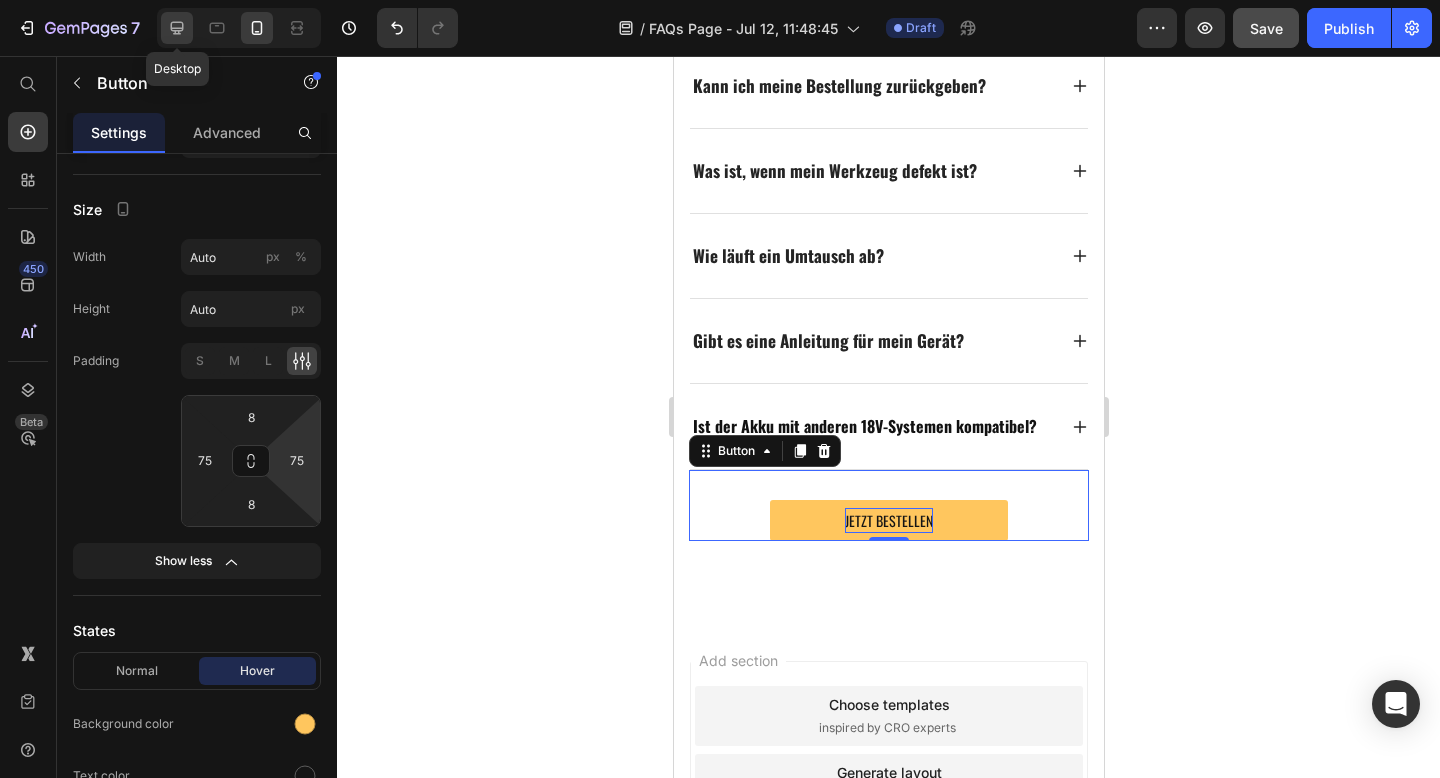 click 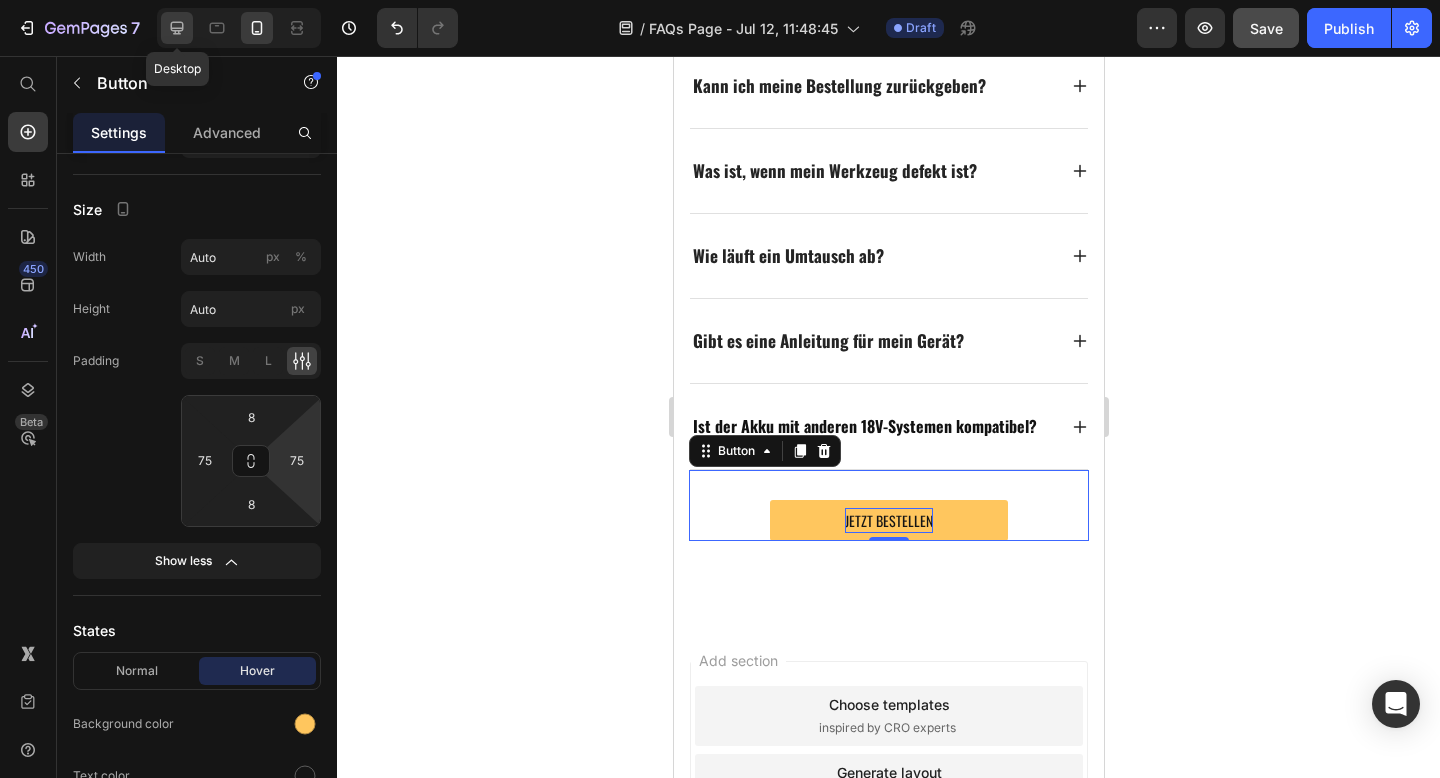 type on "20" 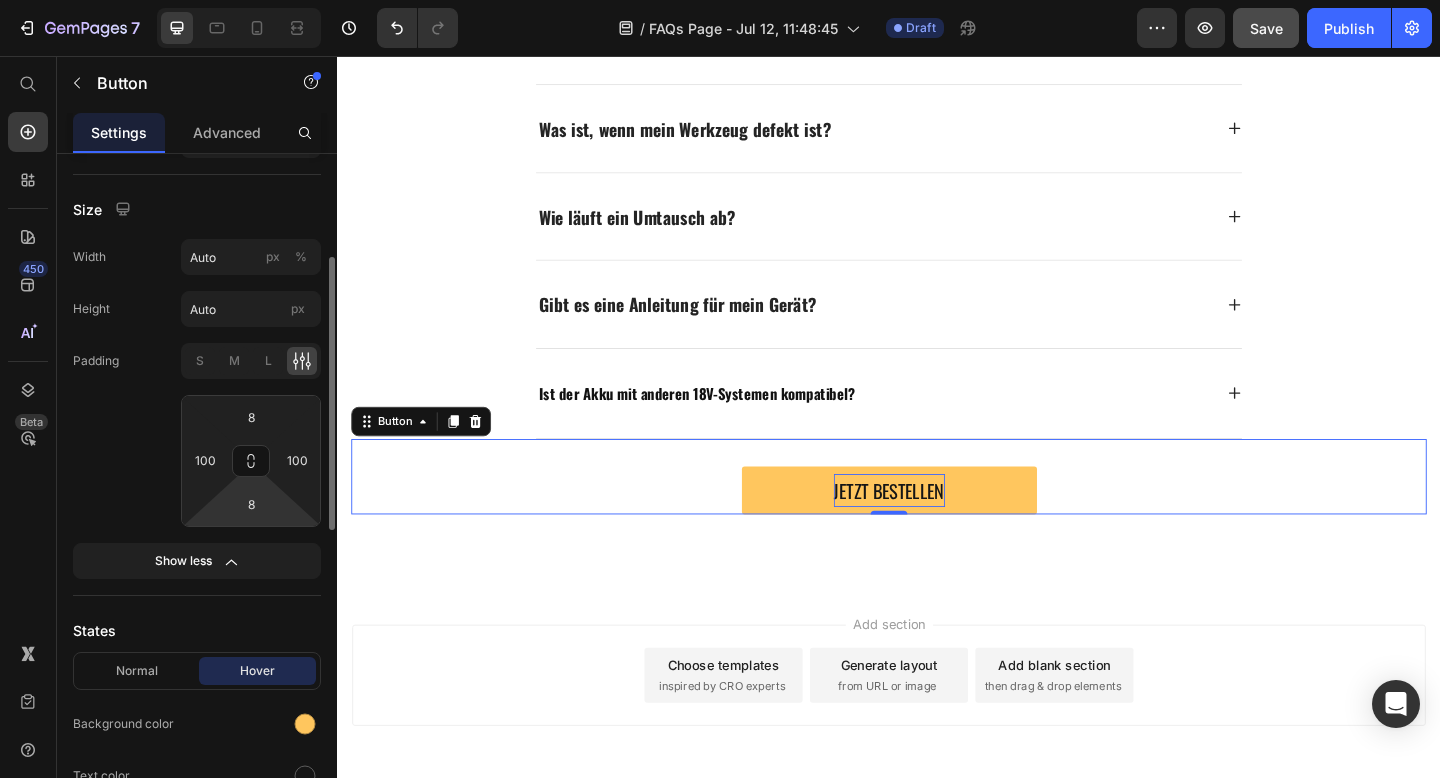 scroll, scrollTop: 1239, scrollLeft: 0, axis: vertical 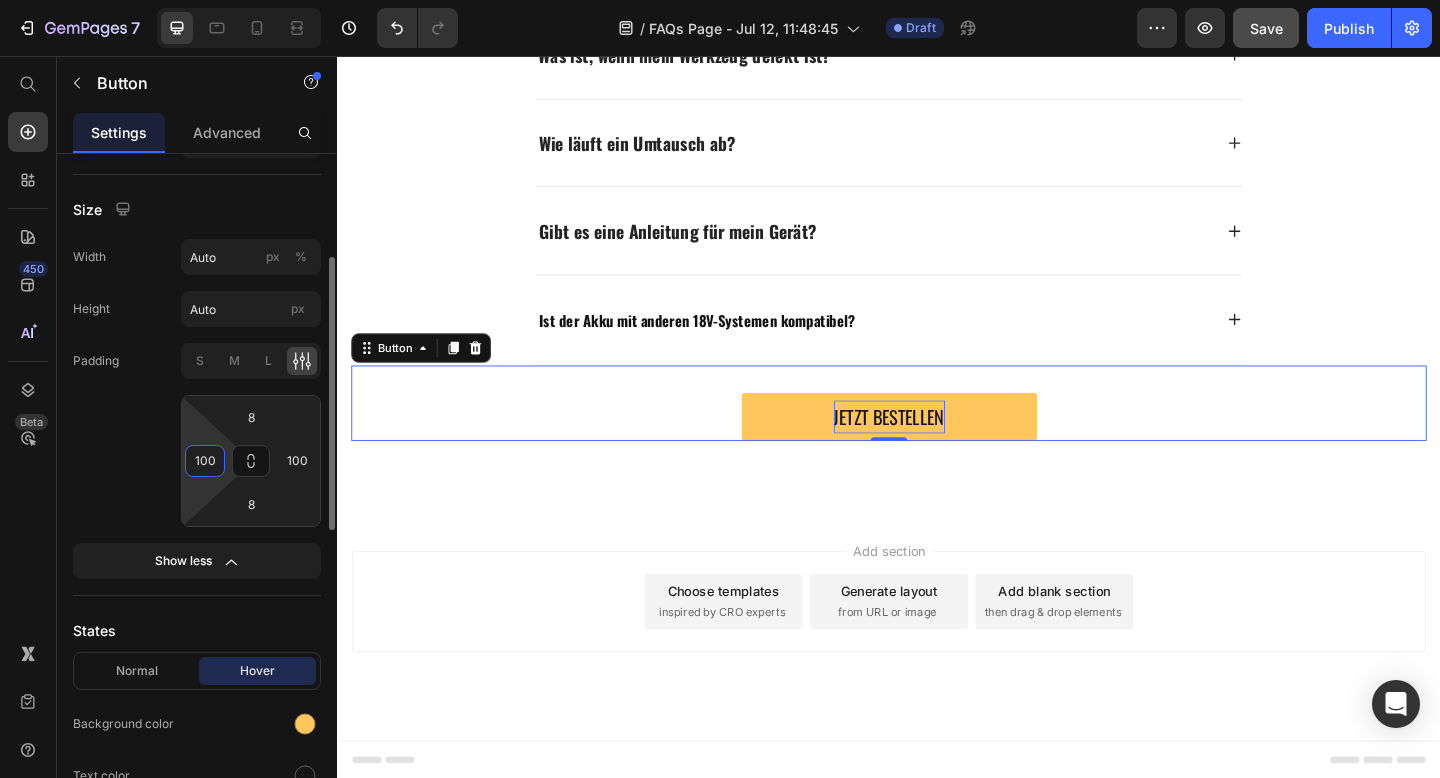 click on "100" at bounding box center (205, 461) 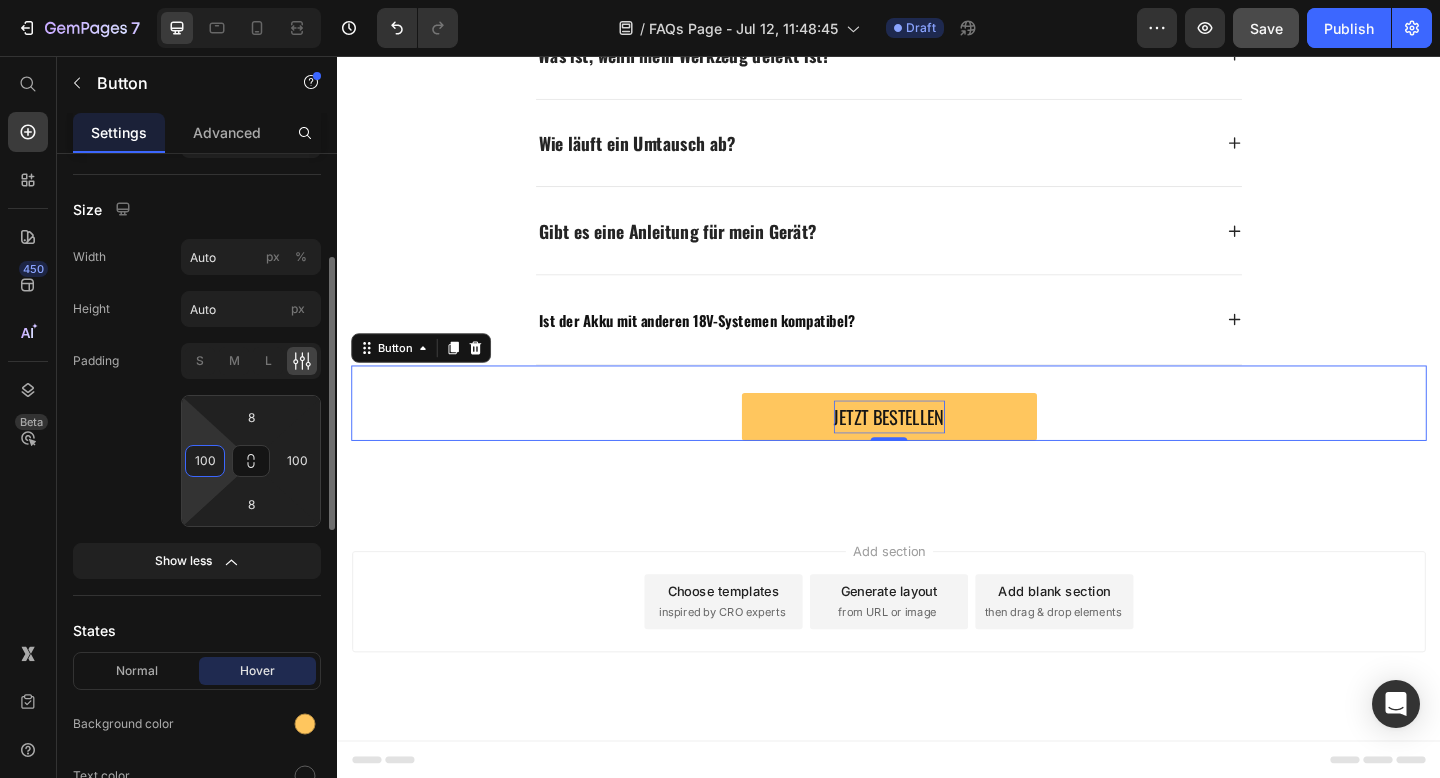 click on "100" at bounding box center (205, 461) 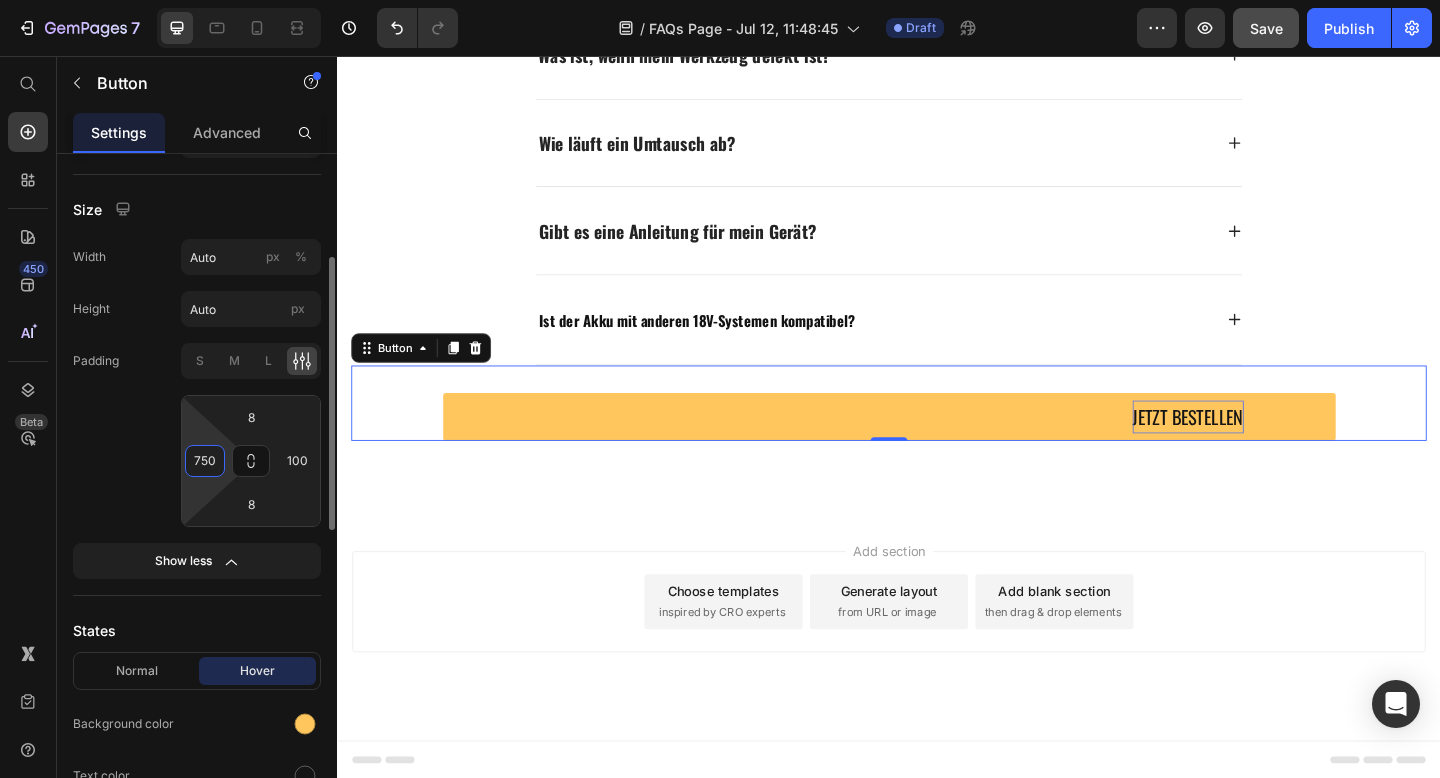 click on "750" at bounding box center (205, 461) 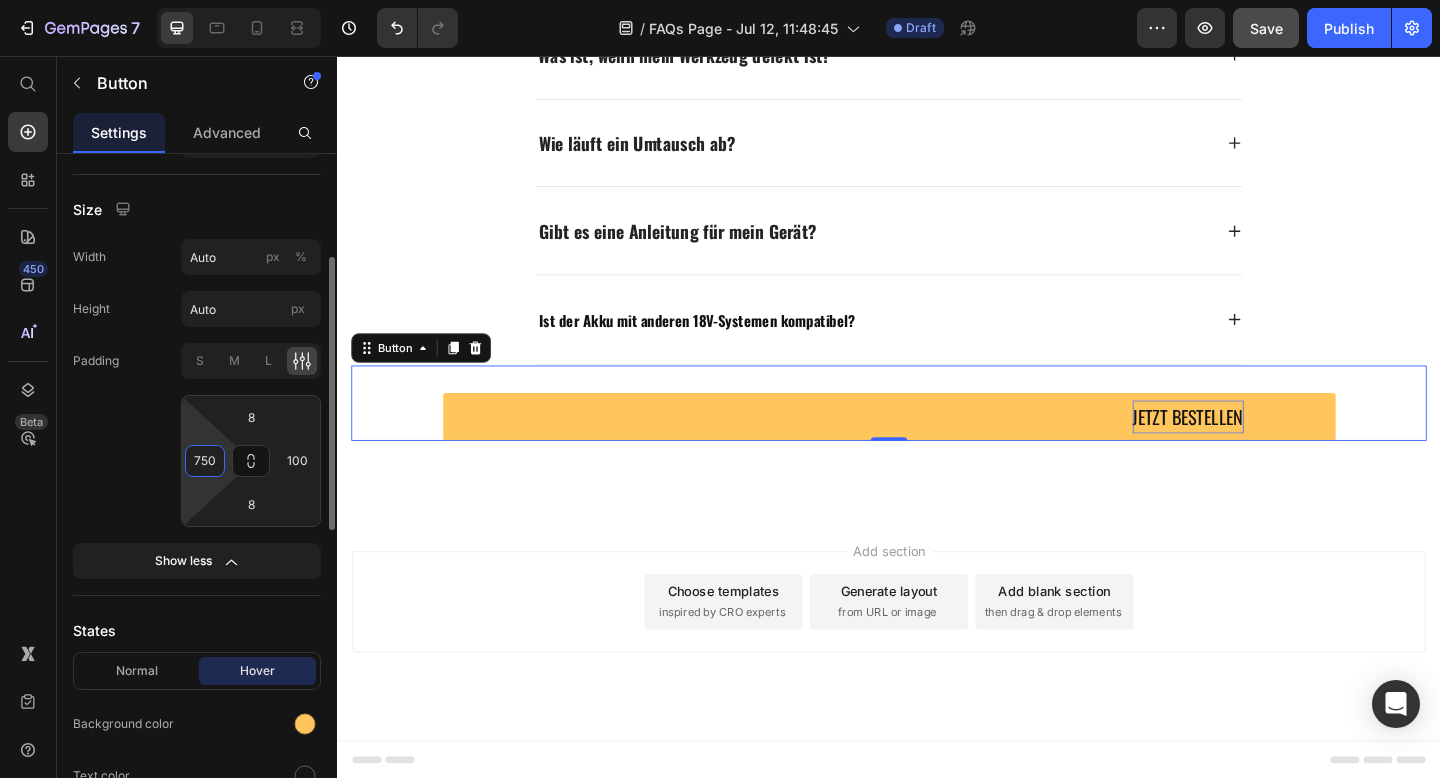 click on "750" at bounding box center (205, 461) 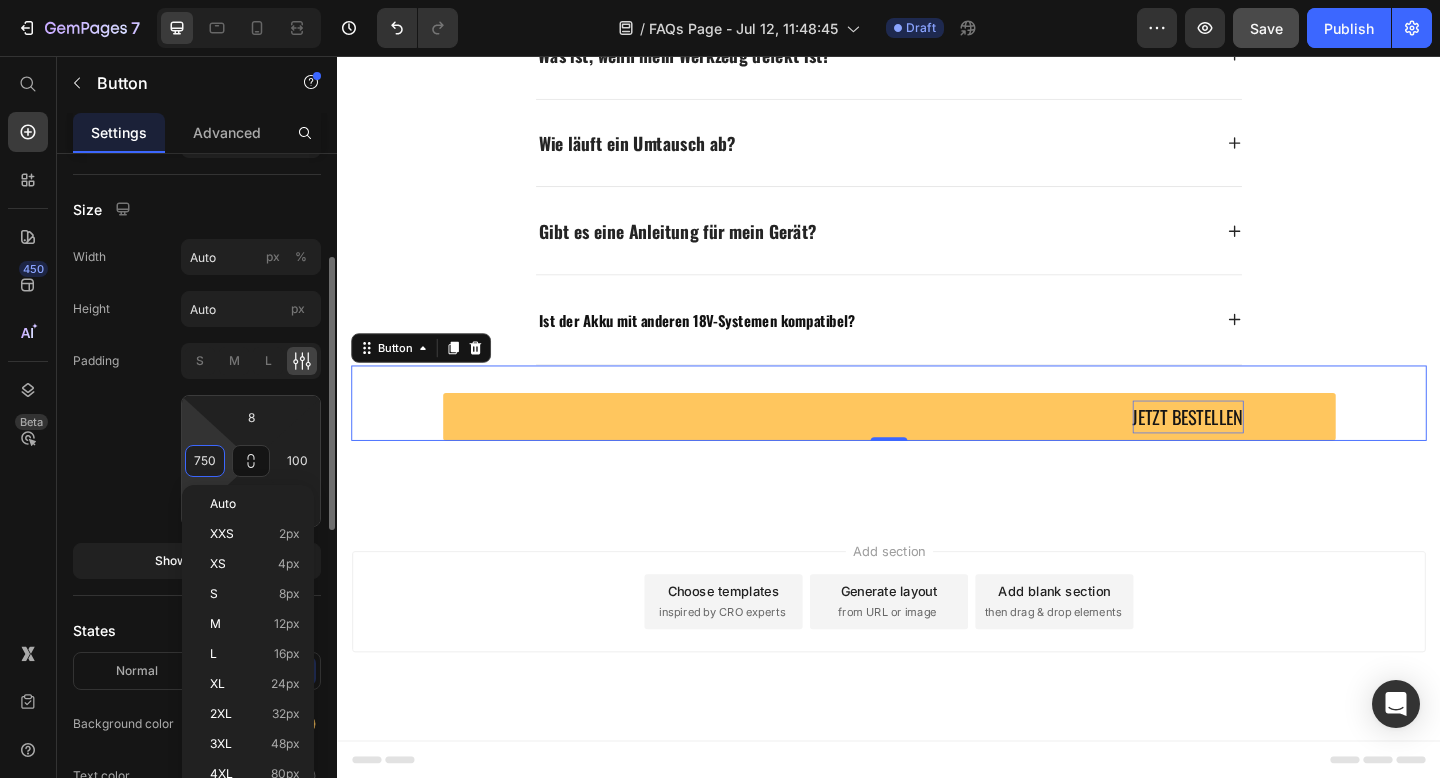 type on "8" 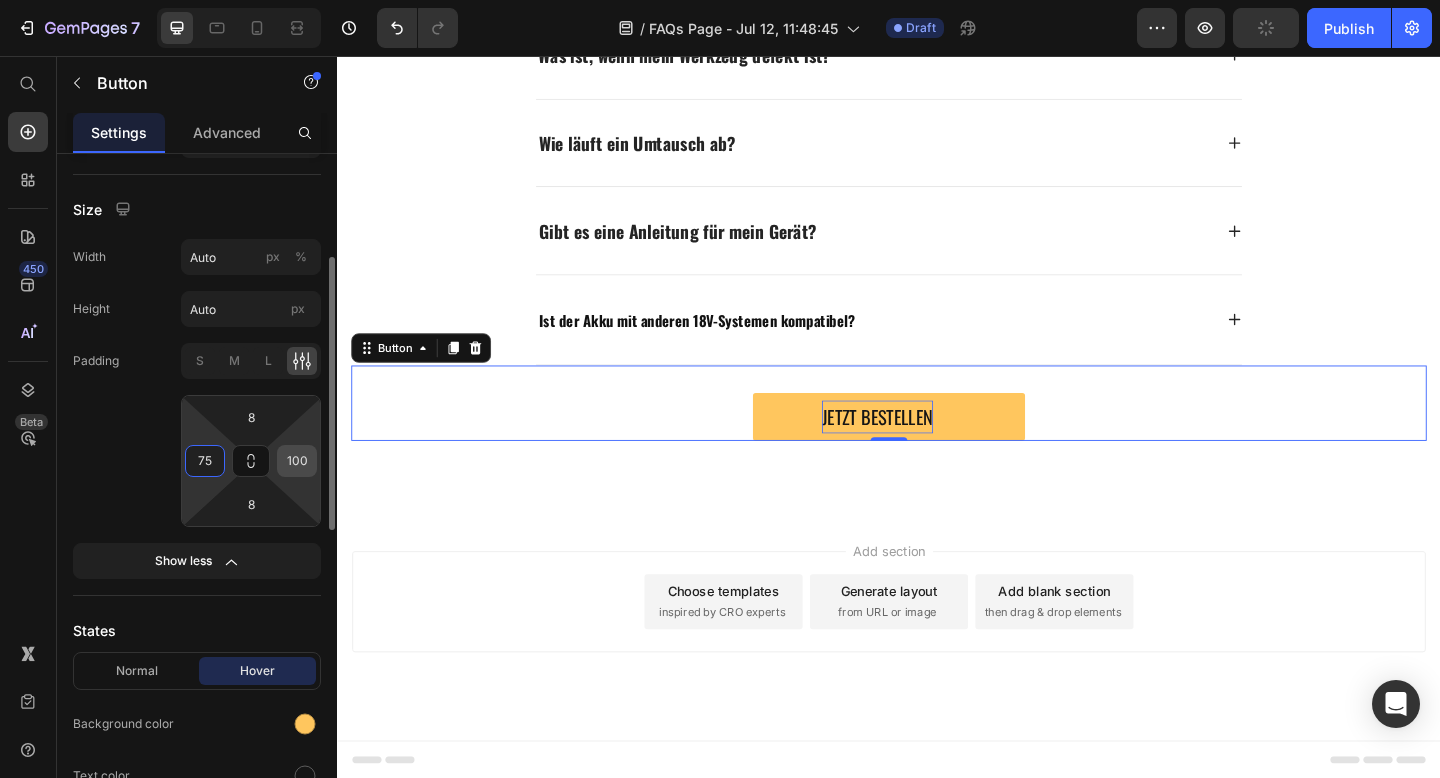type on "75" 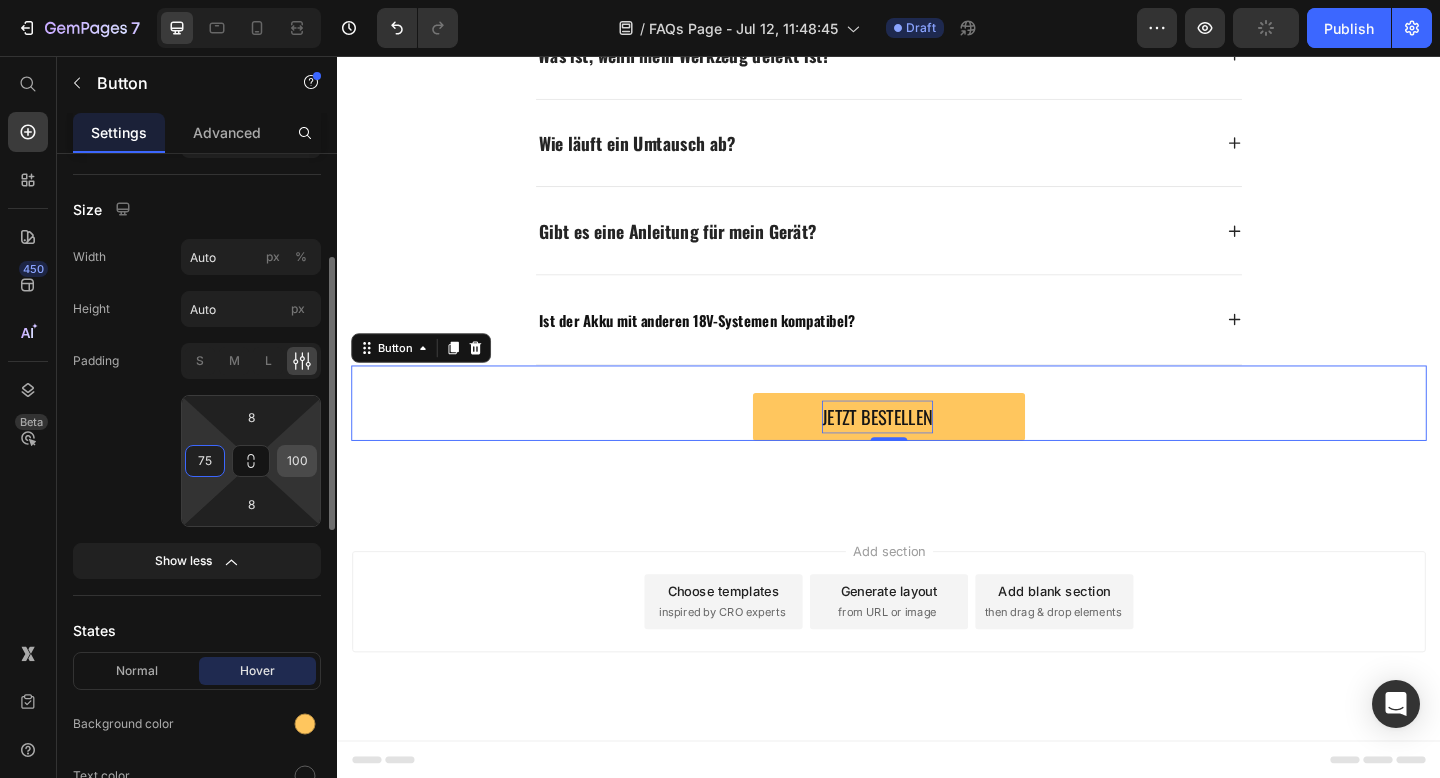 click on "100" at bounding box center (297, 461) 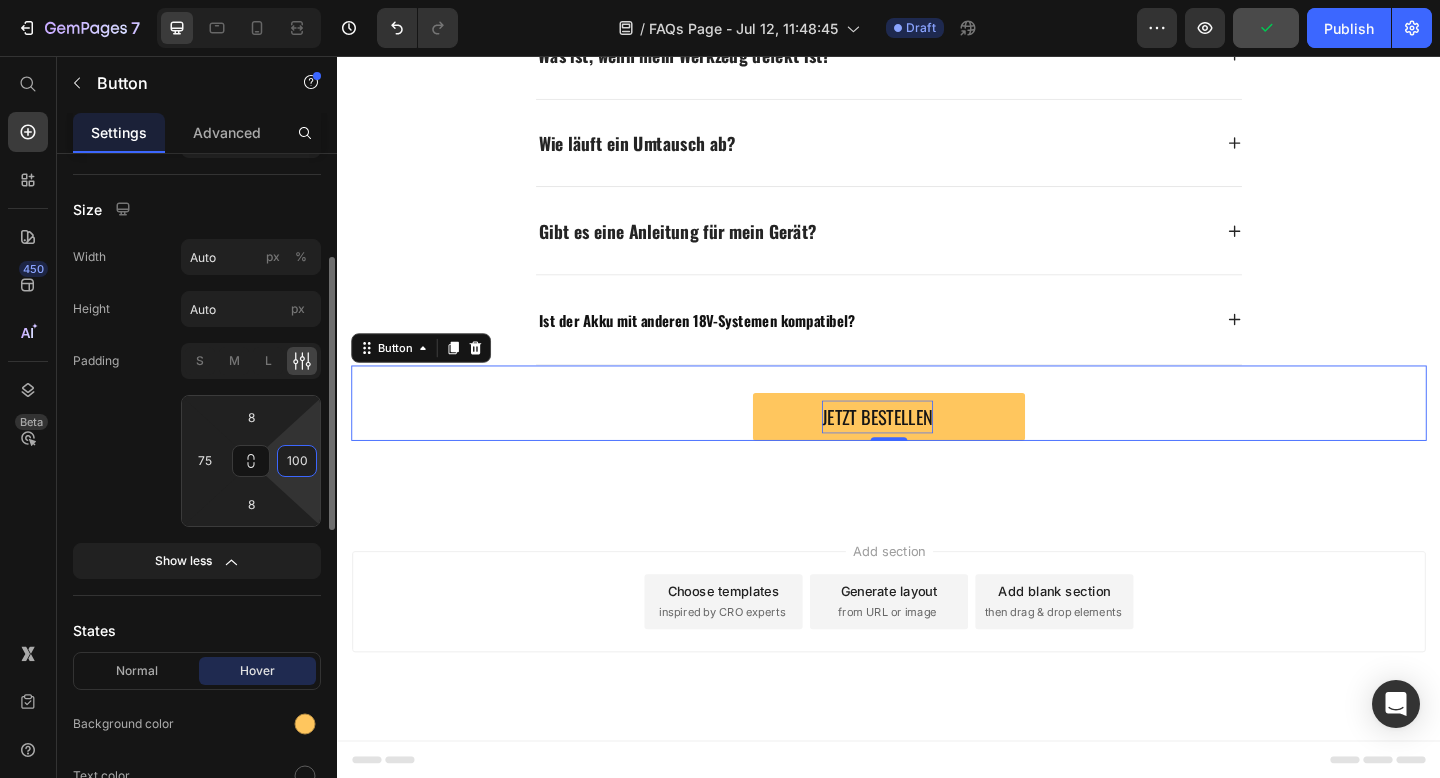 click on "100" at bounding box center (297, 461) 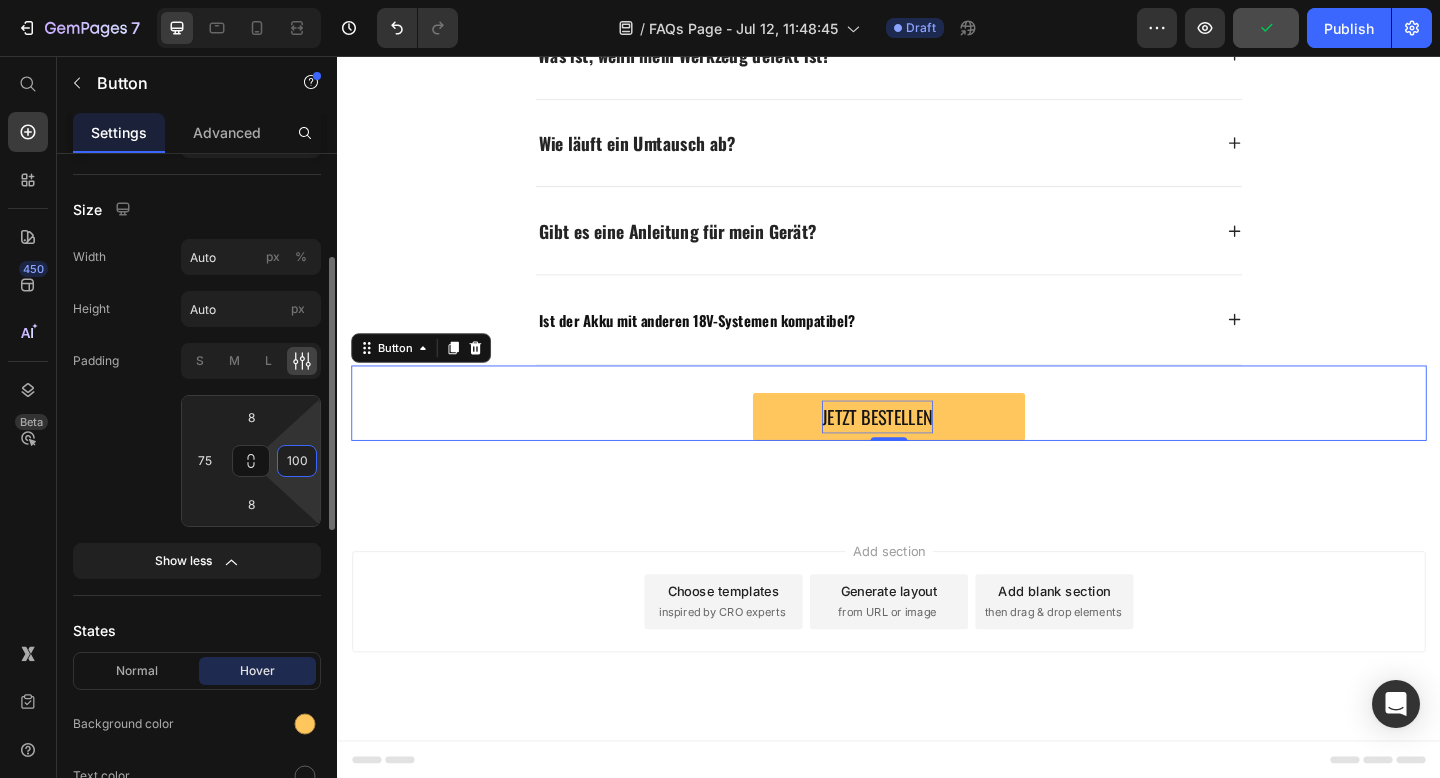 click on "100" at bounding box center [297, 461] 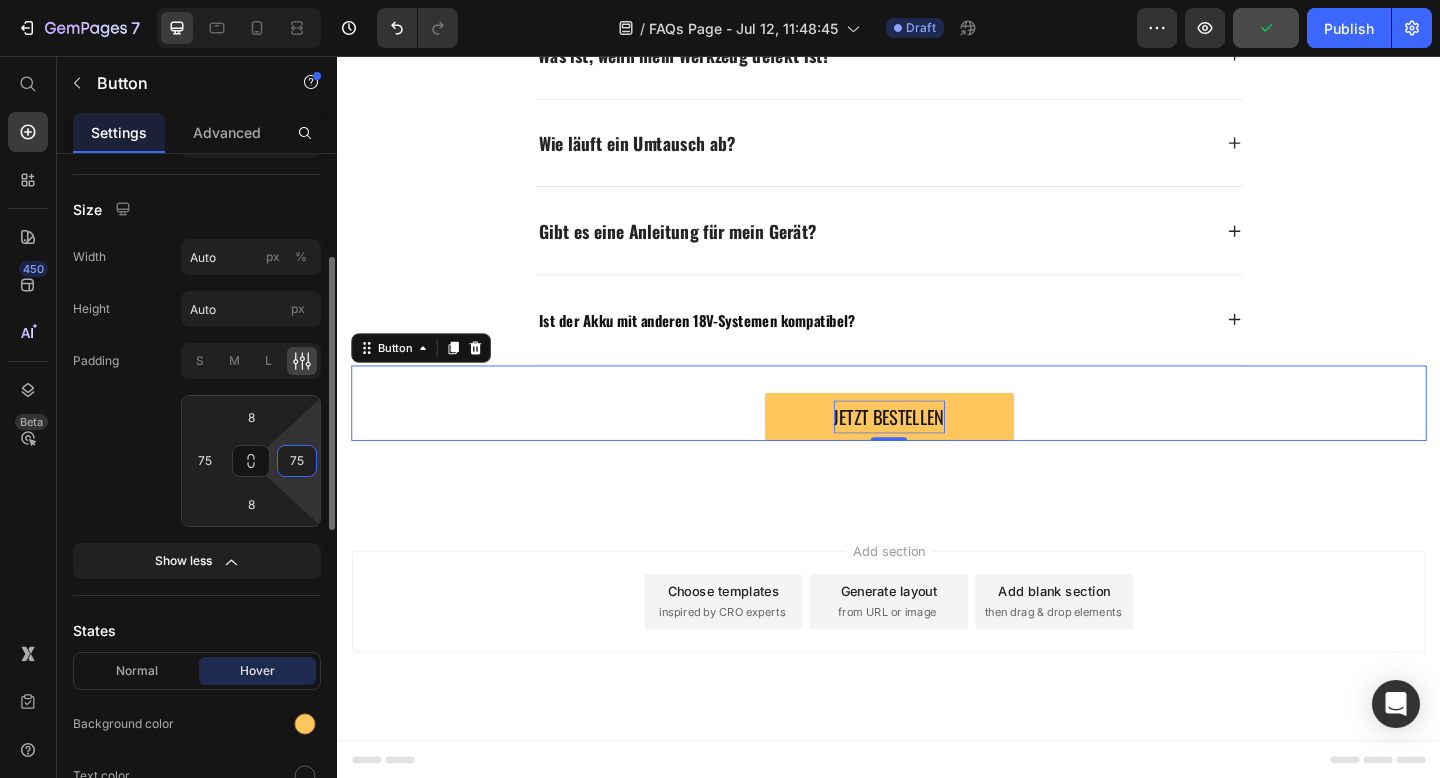 type on "75" 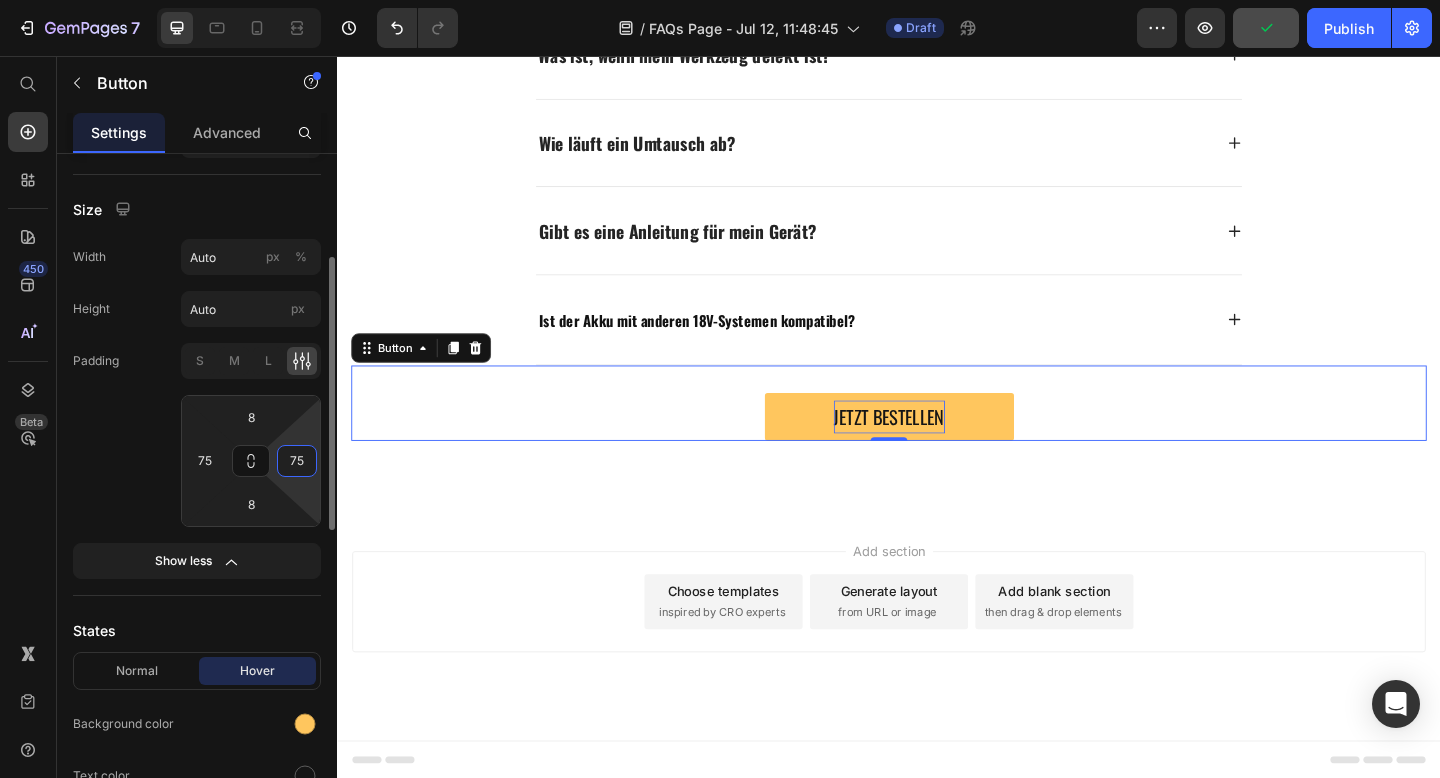 click on "Padding S M L 8 75 8 75" 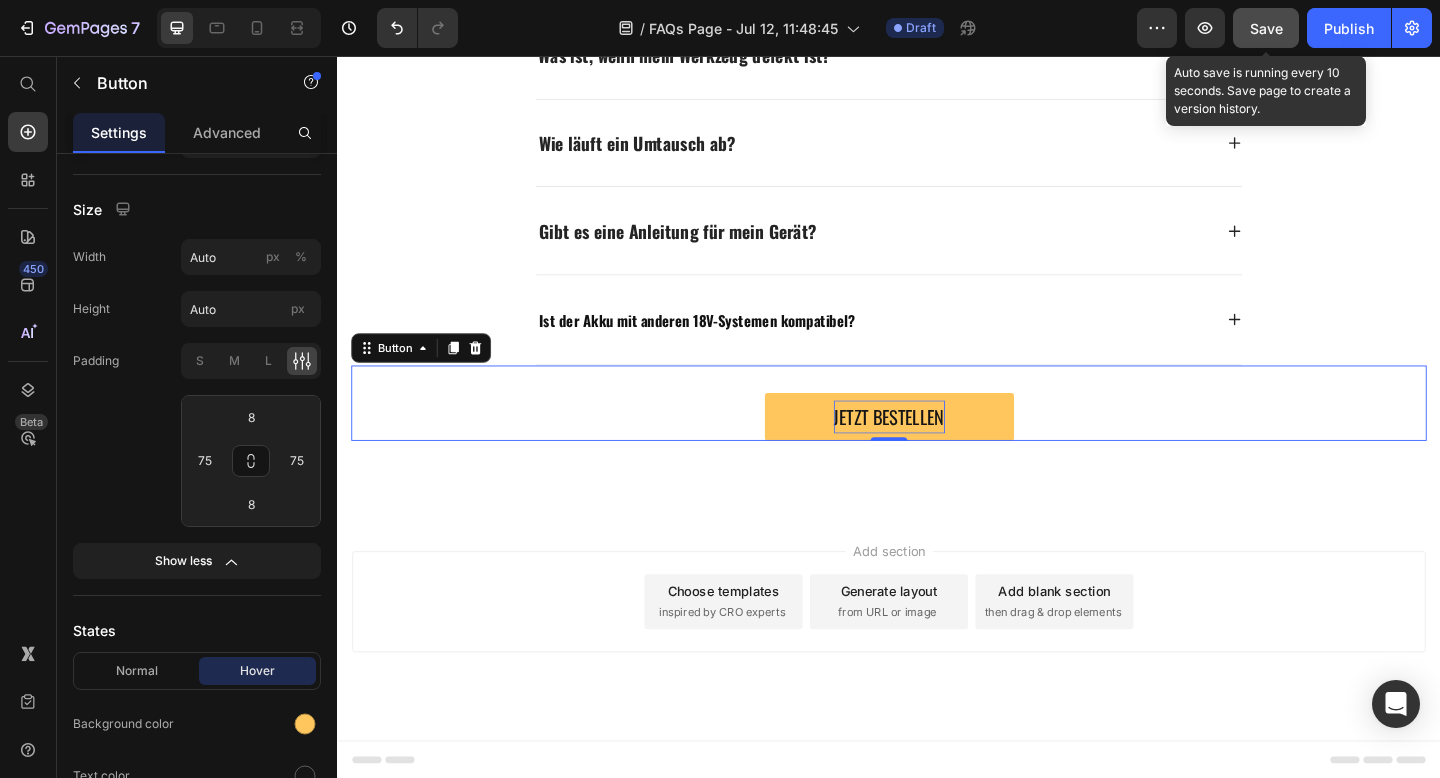 click on "Save" at bounding box center [1266, 28] 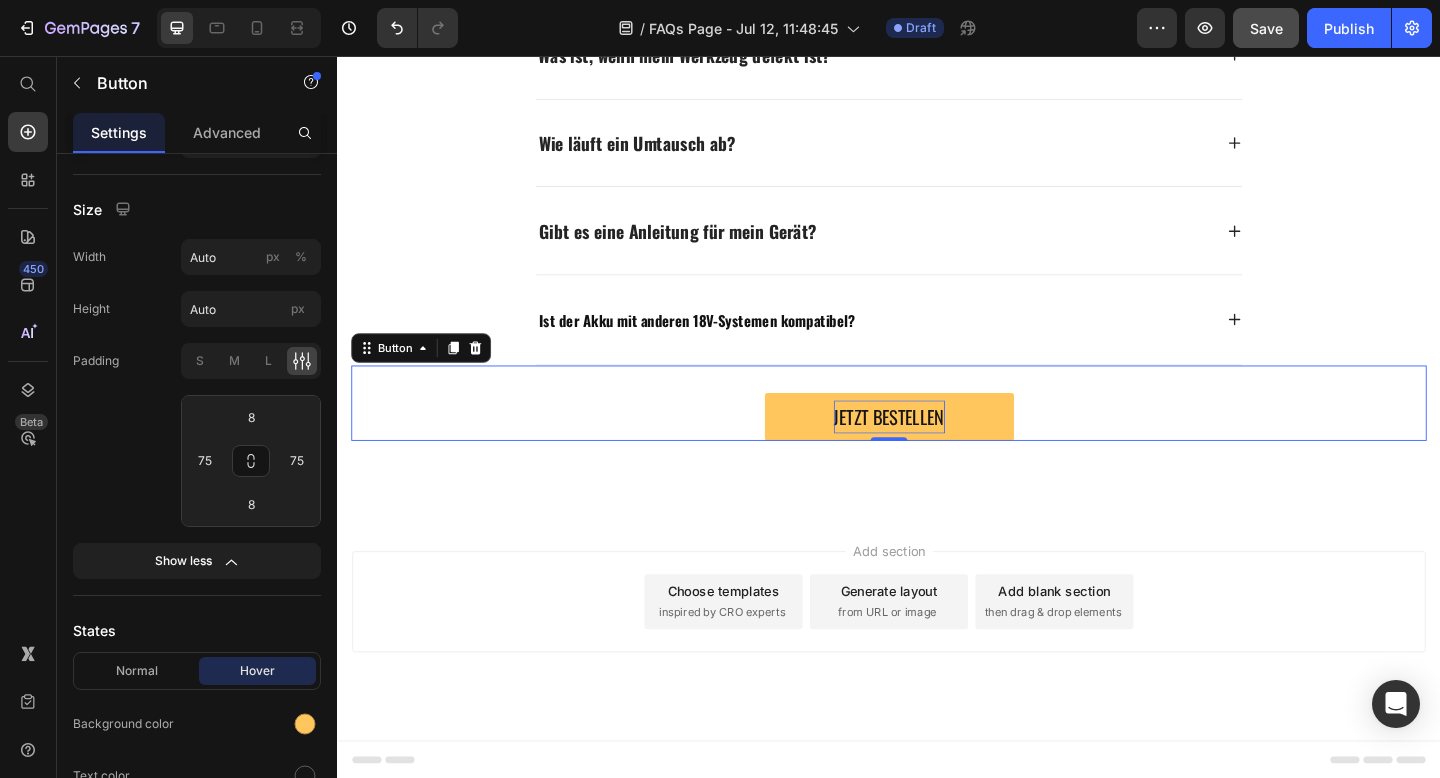 click at bounding box center (239, 28) 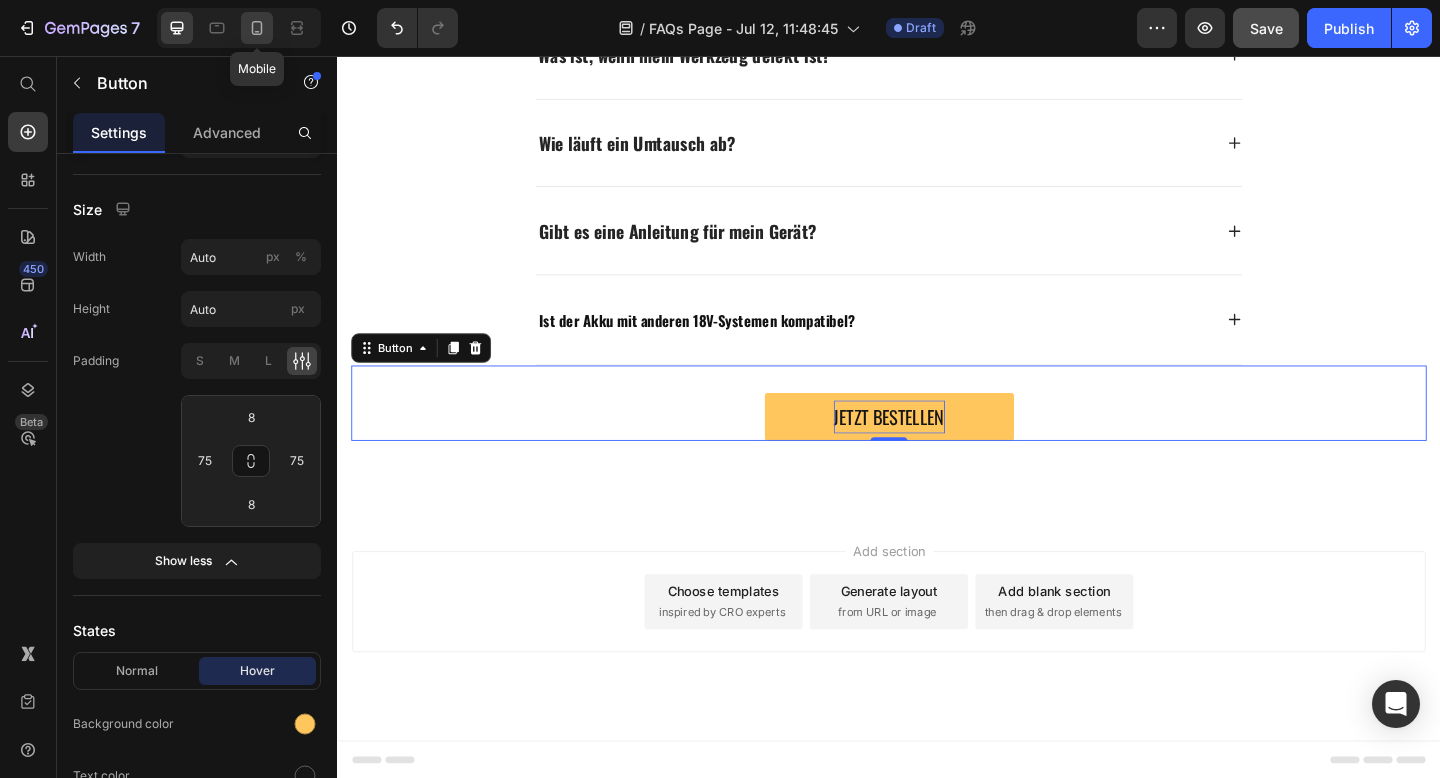 drag, startPoint x: 247, startPoint y: 27, endPoint x: 354, endPoint y: 233, distance: 232.13142 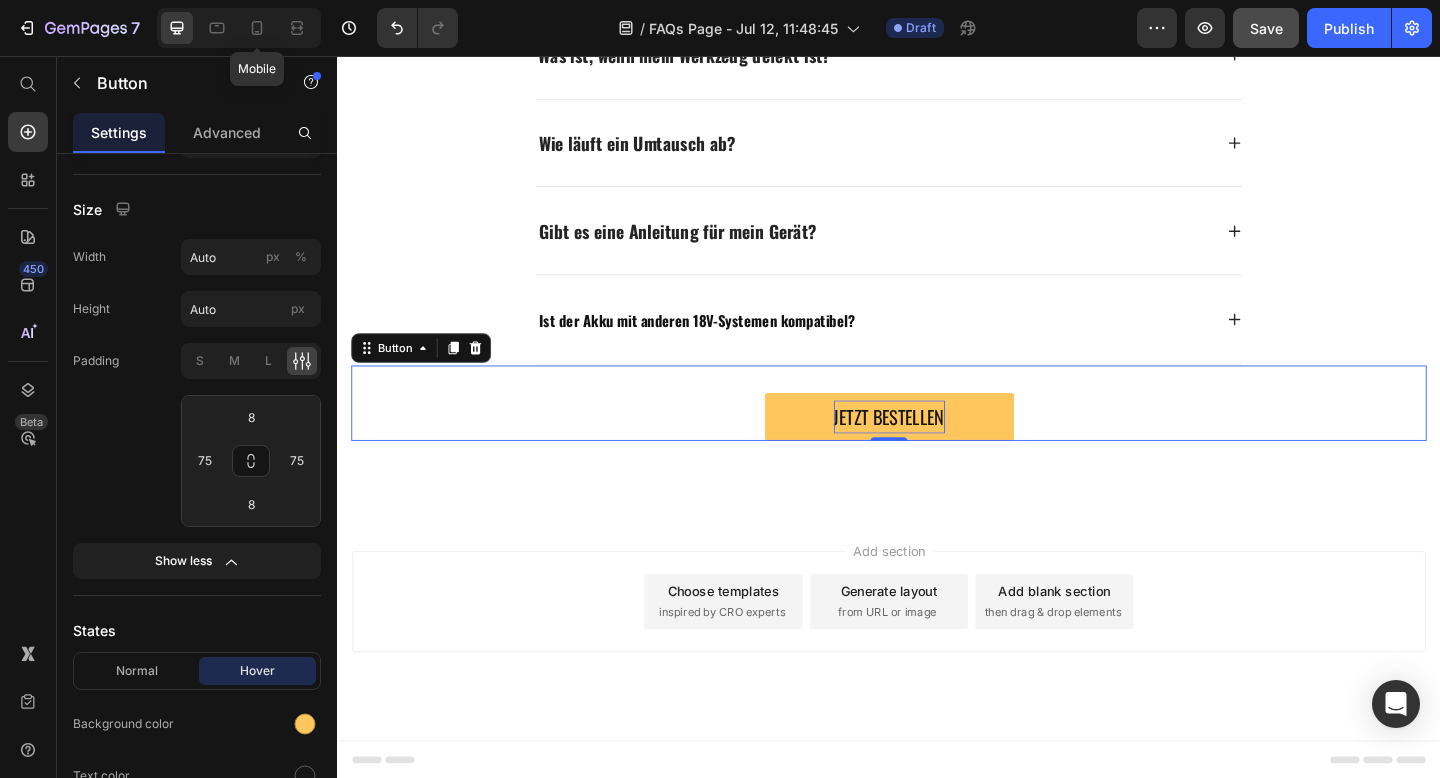 type on "14" 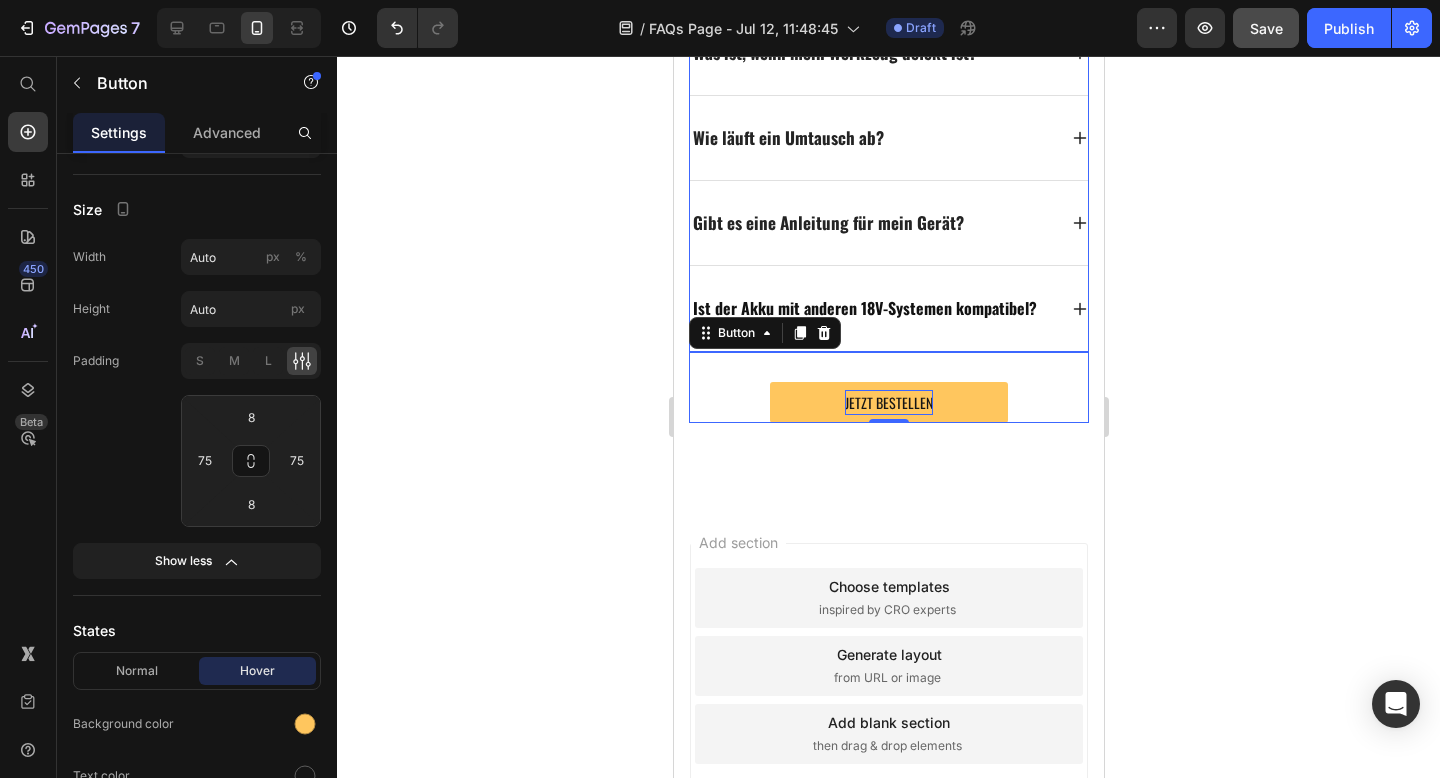 scroll, scrollTop: 1024, scrollLeft: 0, axis: vertical 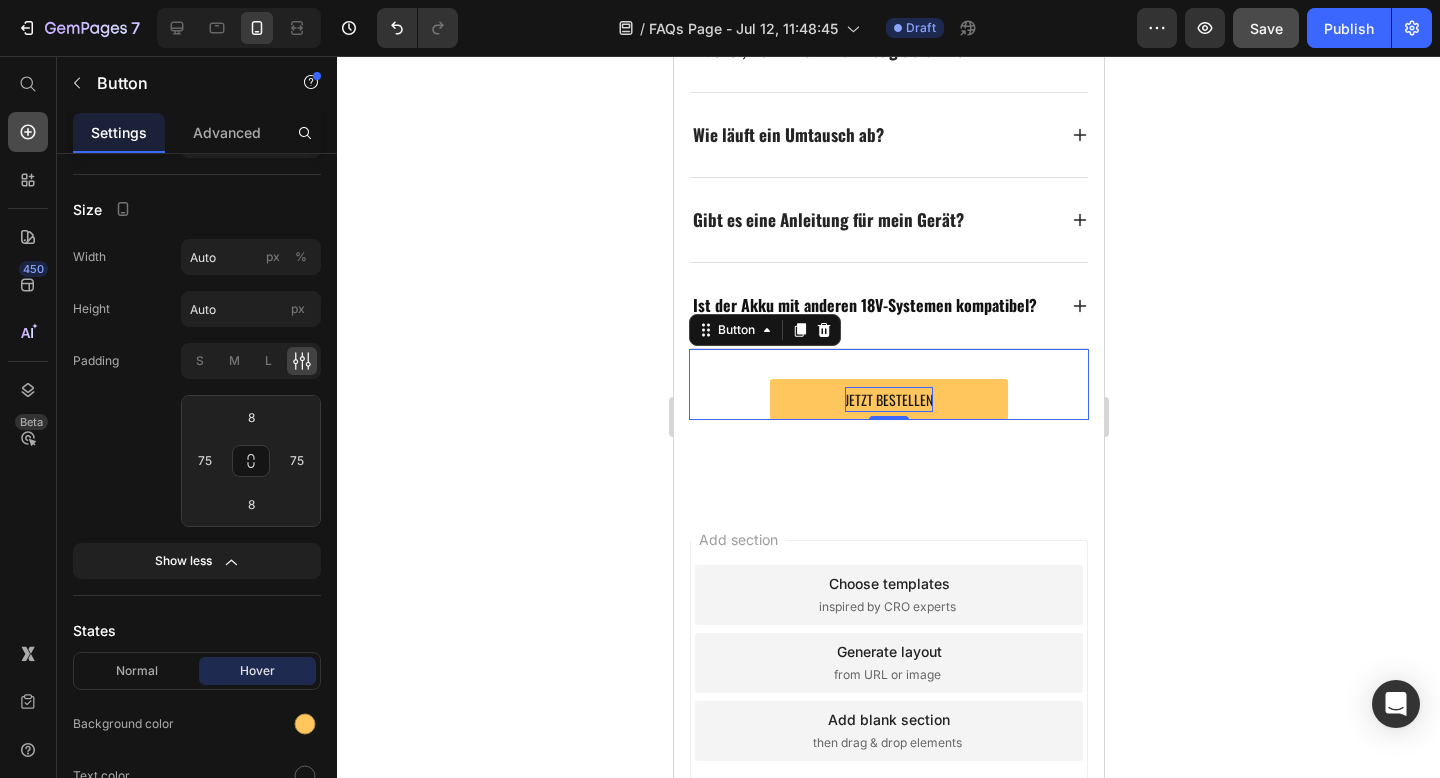 click 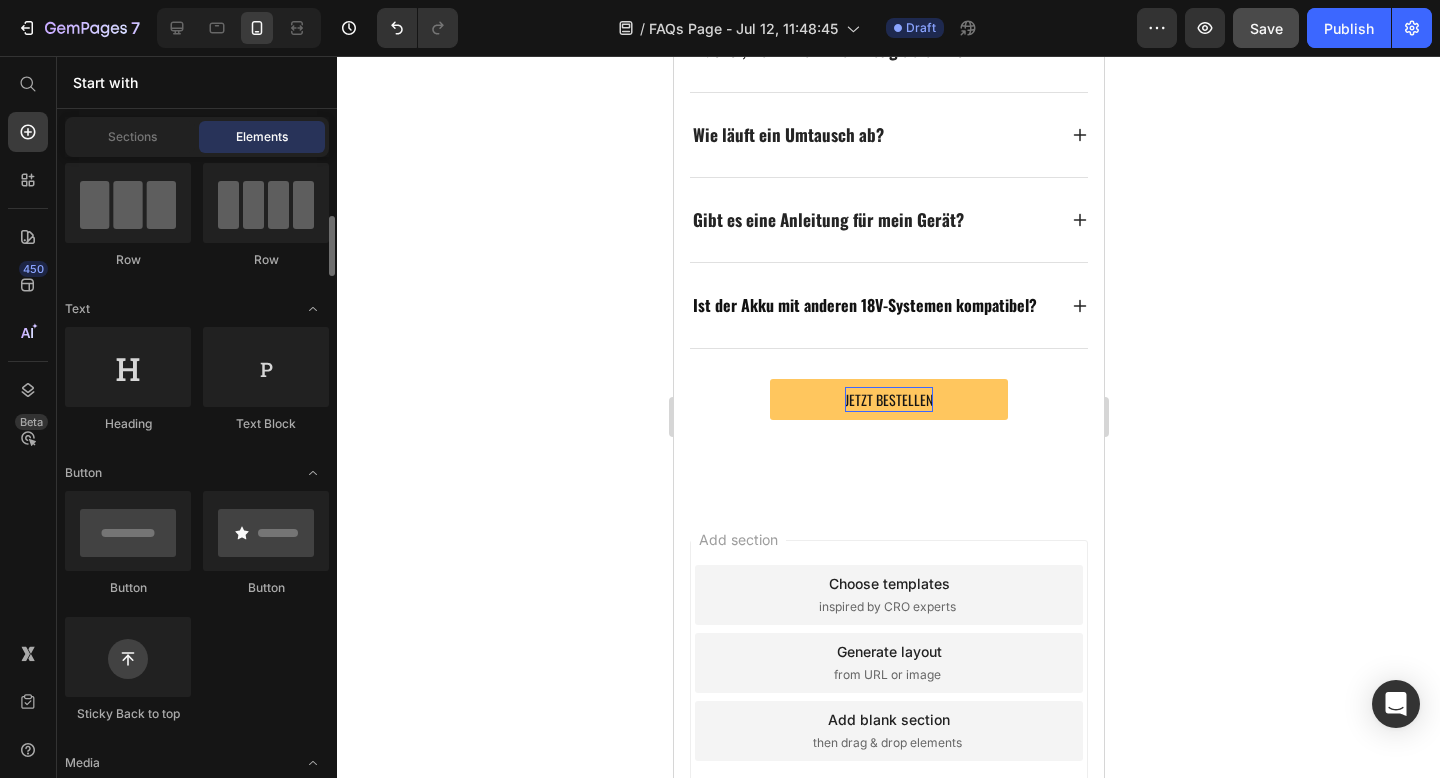 scroll, scrollTop: 203, scrollLeft: 0, axis: vertical 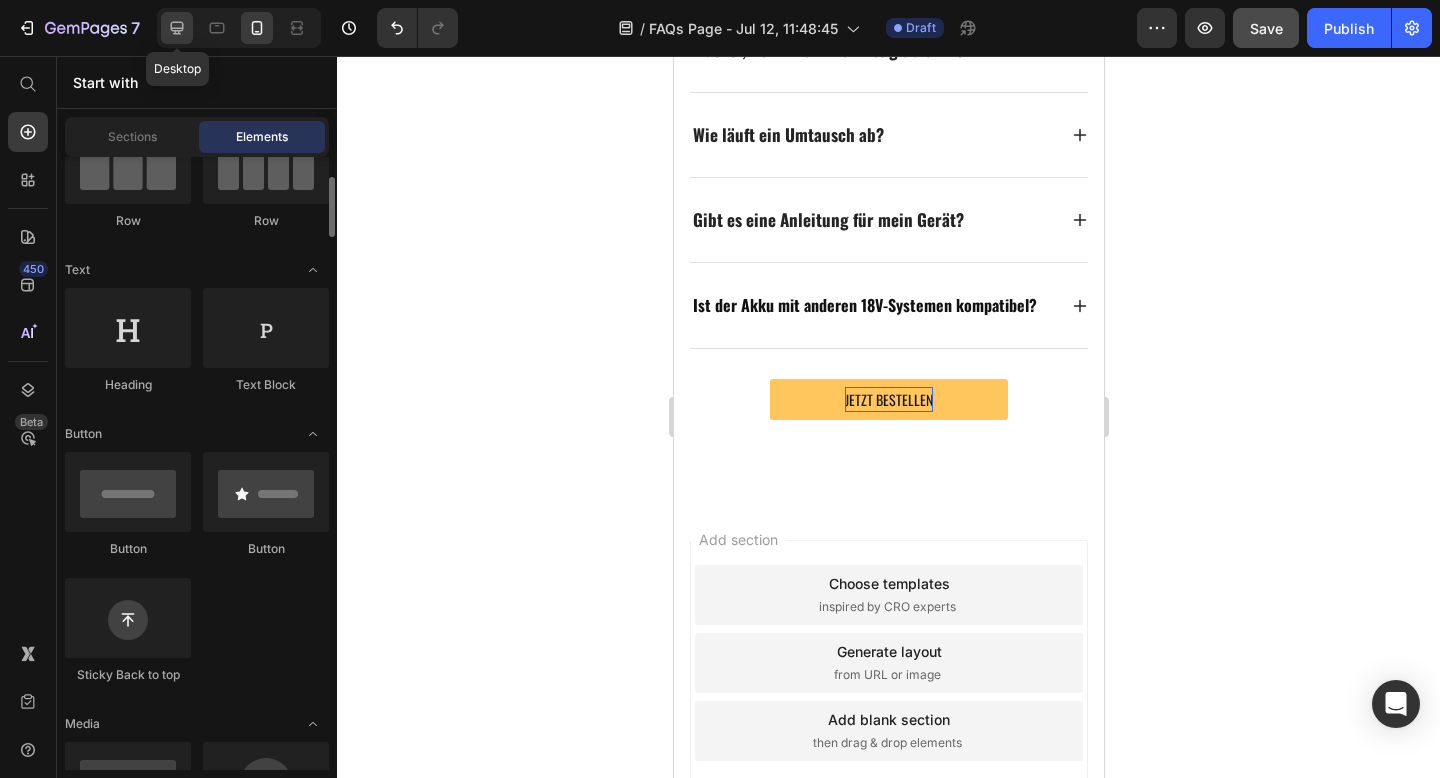 click 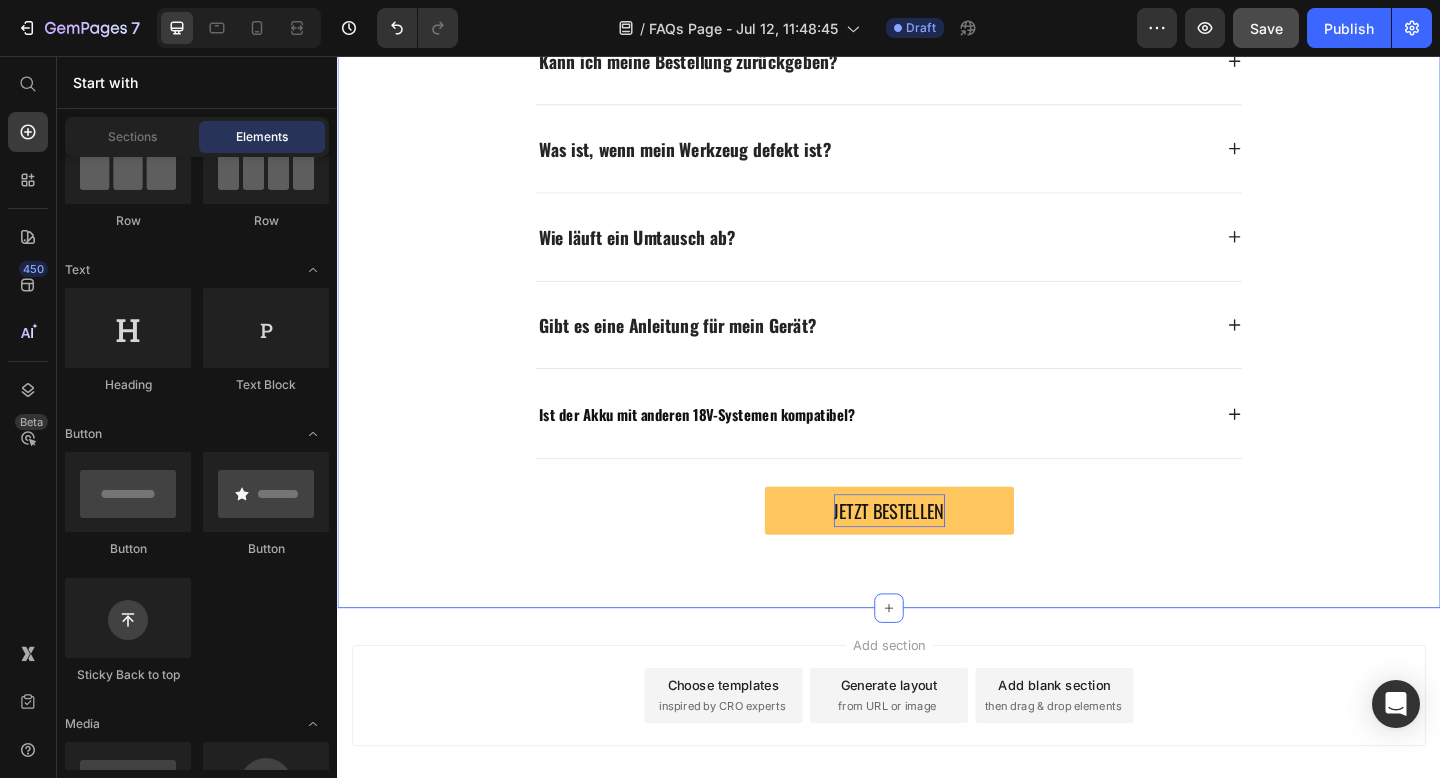 scroll, scrollTop: 1073, scrollLeft: 0, axis: vertical 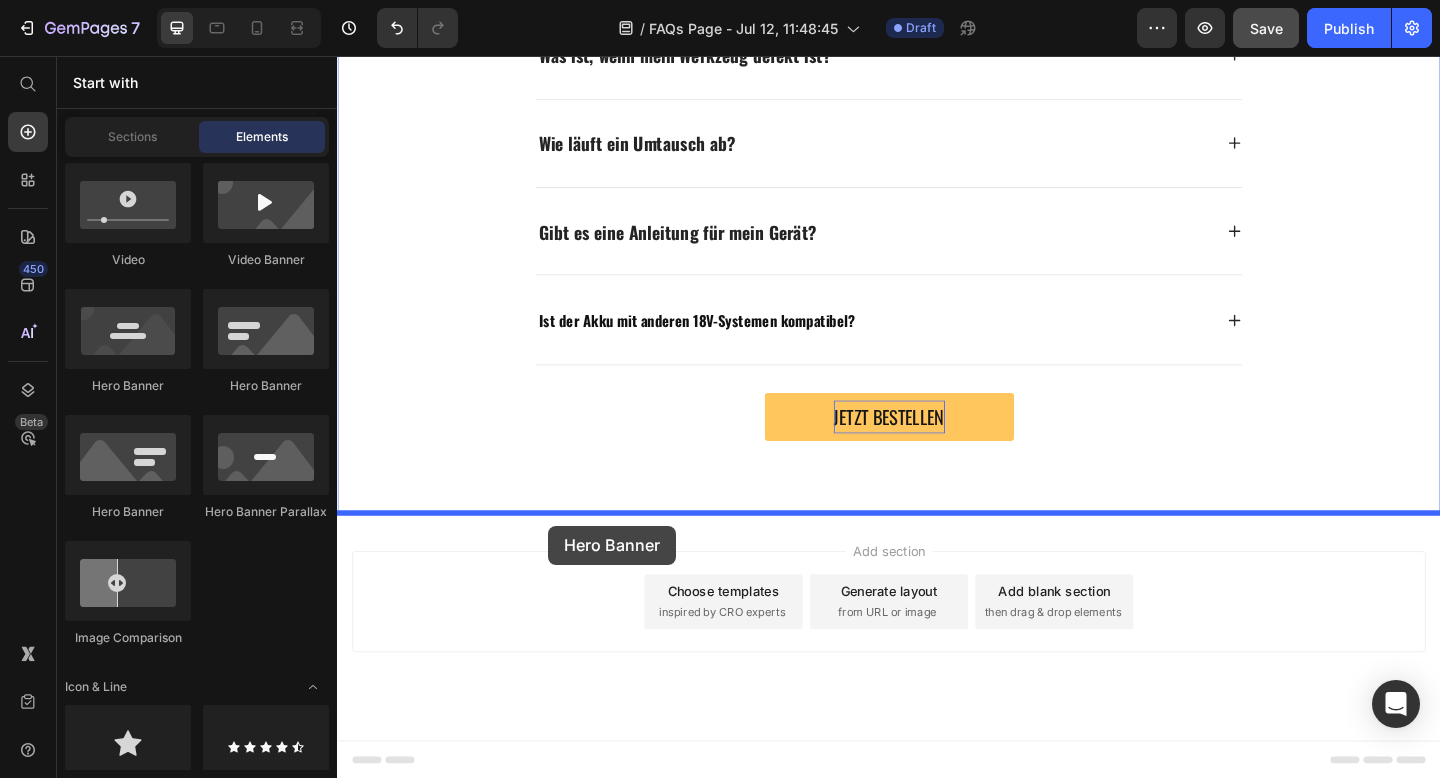 drag, startPoint x: 604, startPoint y: 391, endPoint x: 567, endPoint y: 564, distance: 176.91241 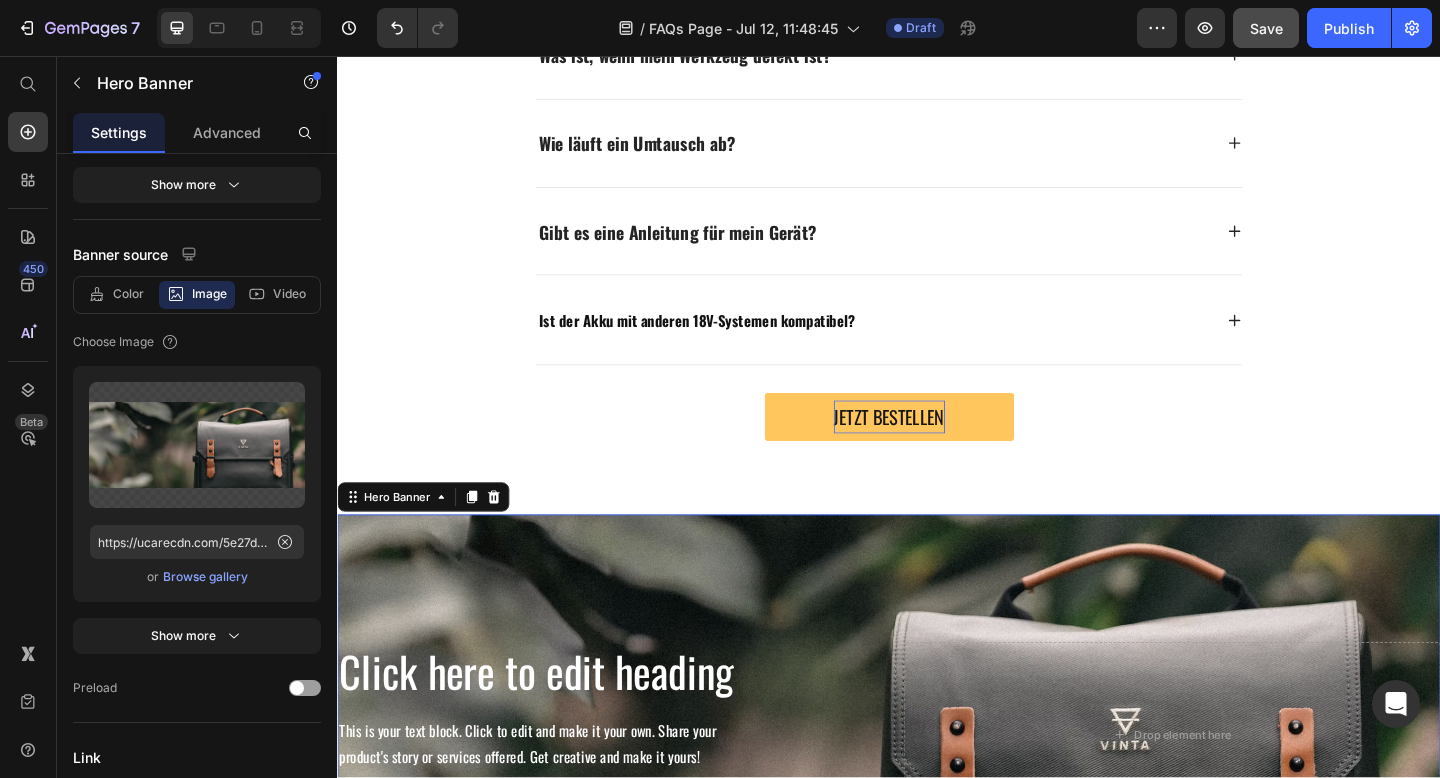 scroll, scrollTop: 0, scrollLeft: 0, axis: both 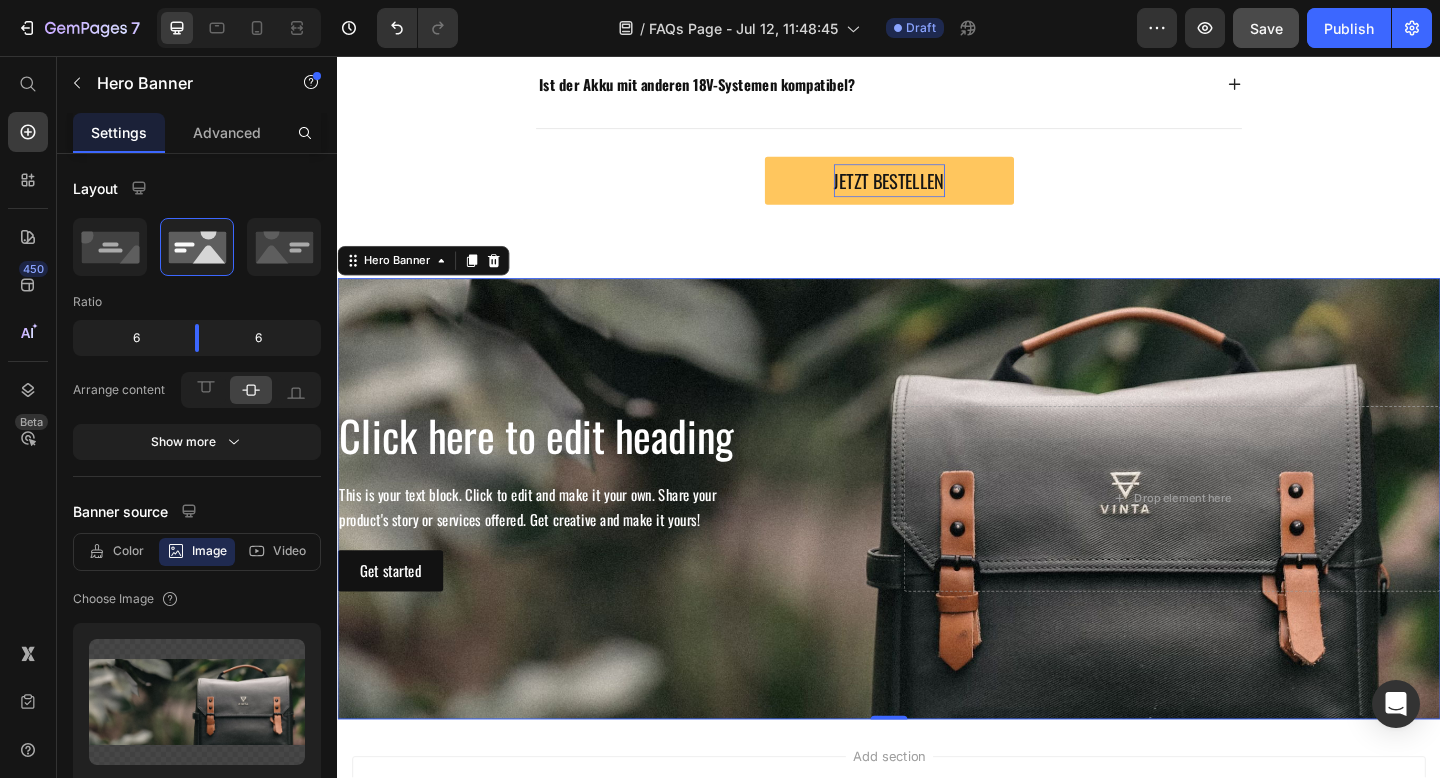 click at bounding box center (937, 538) 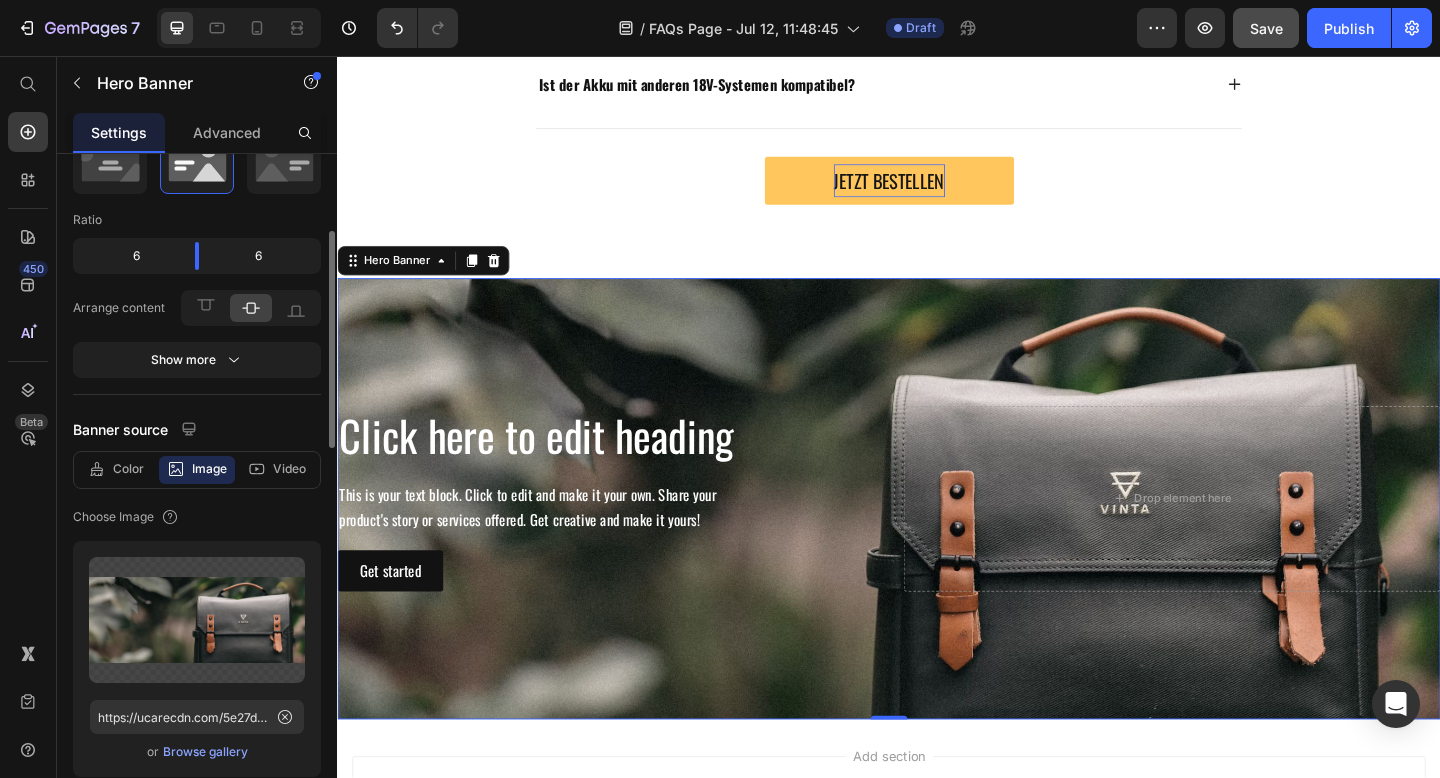 scroll, scrollTop: 179, scrollLeft: 0, axis: vertical 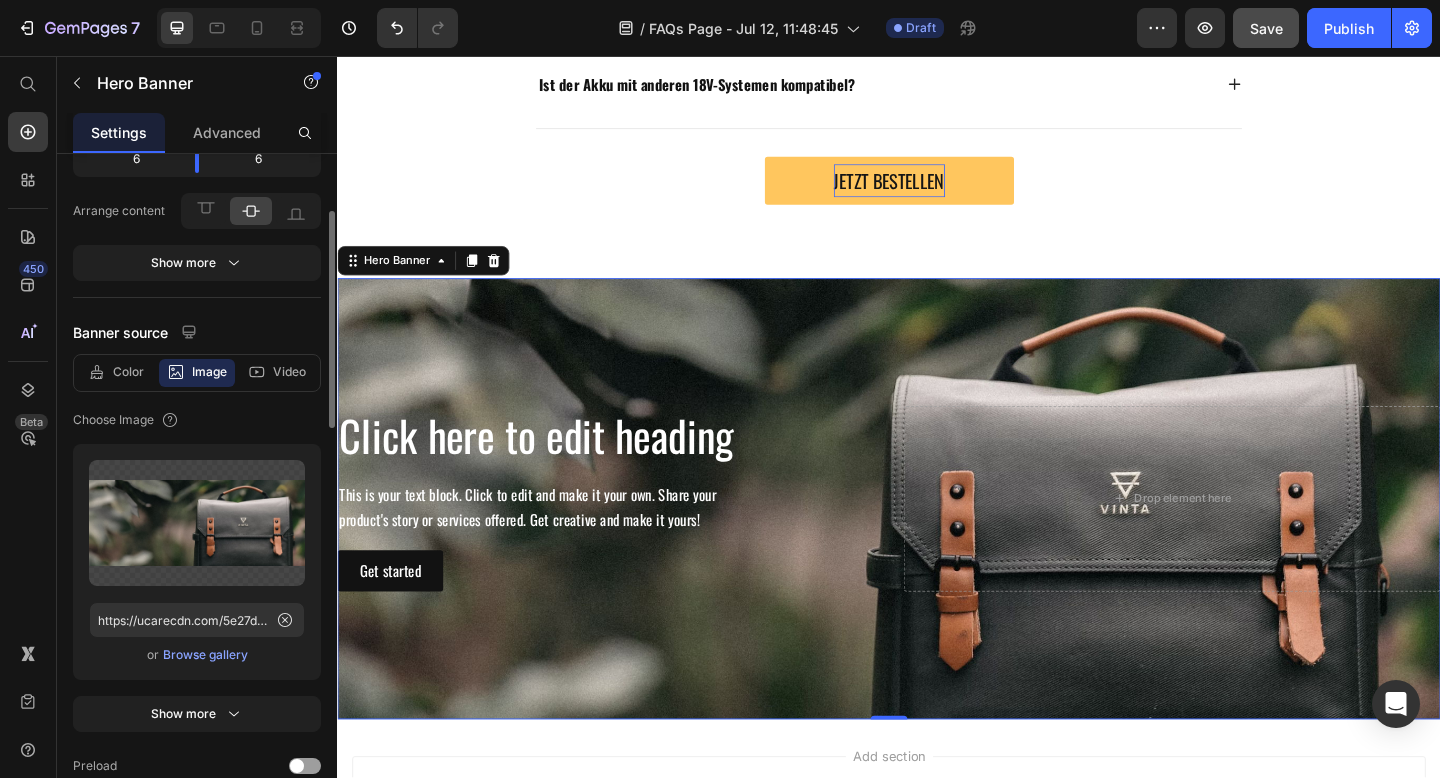 click on "Browse gallery" at bounding box center [205, 655] 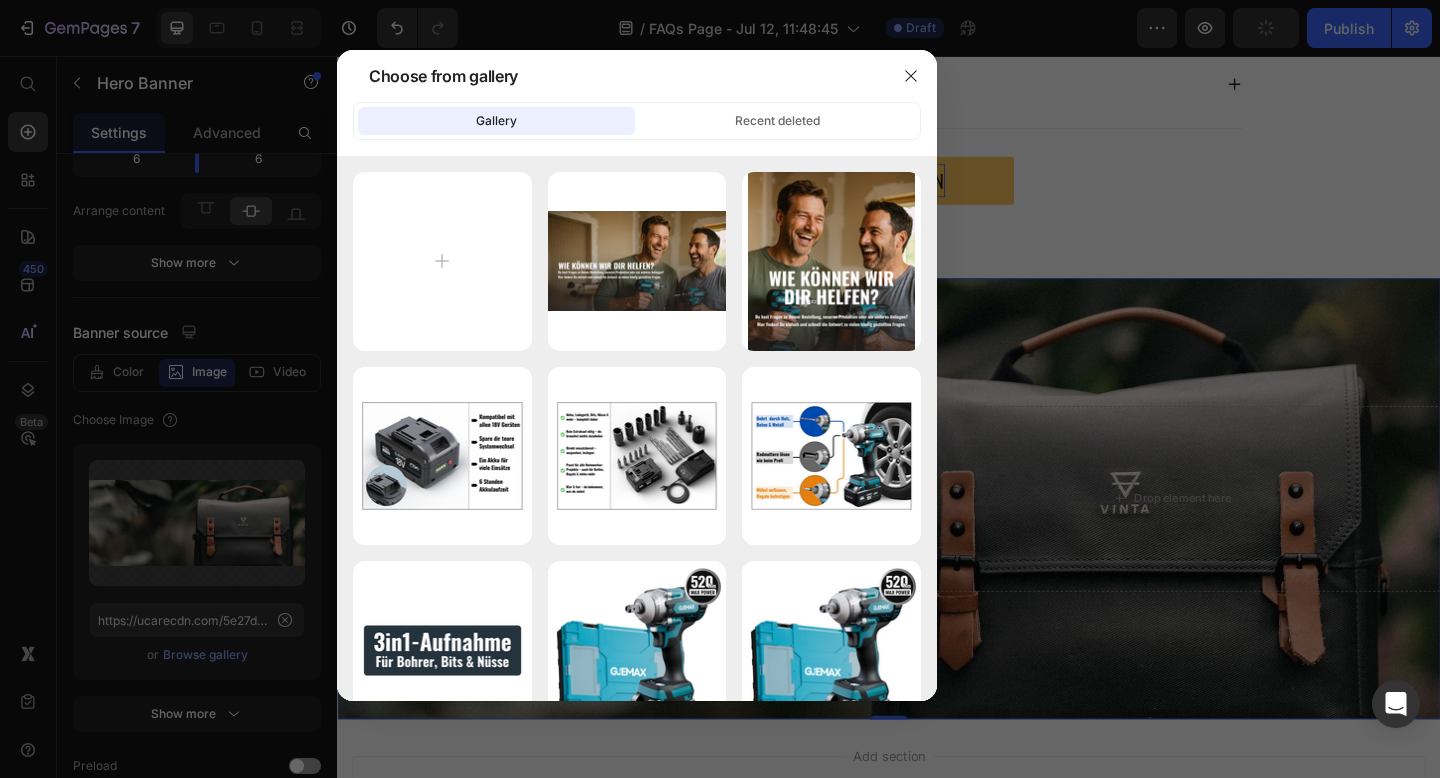 type on "C:\fakepath\ChatGPT Image 12. Juli 2025, 17_19_57.png" 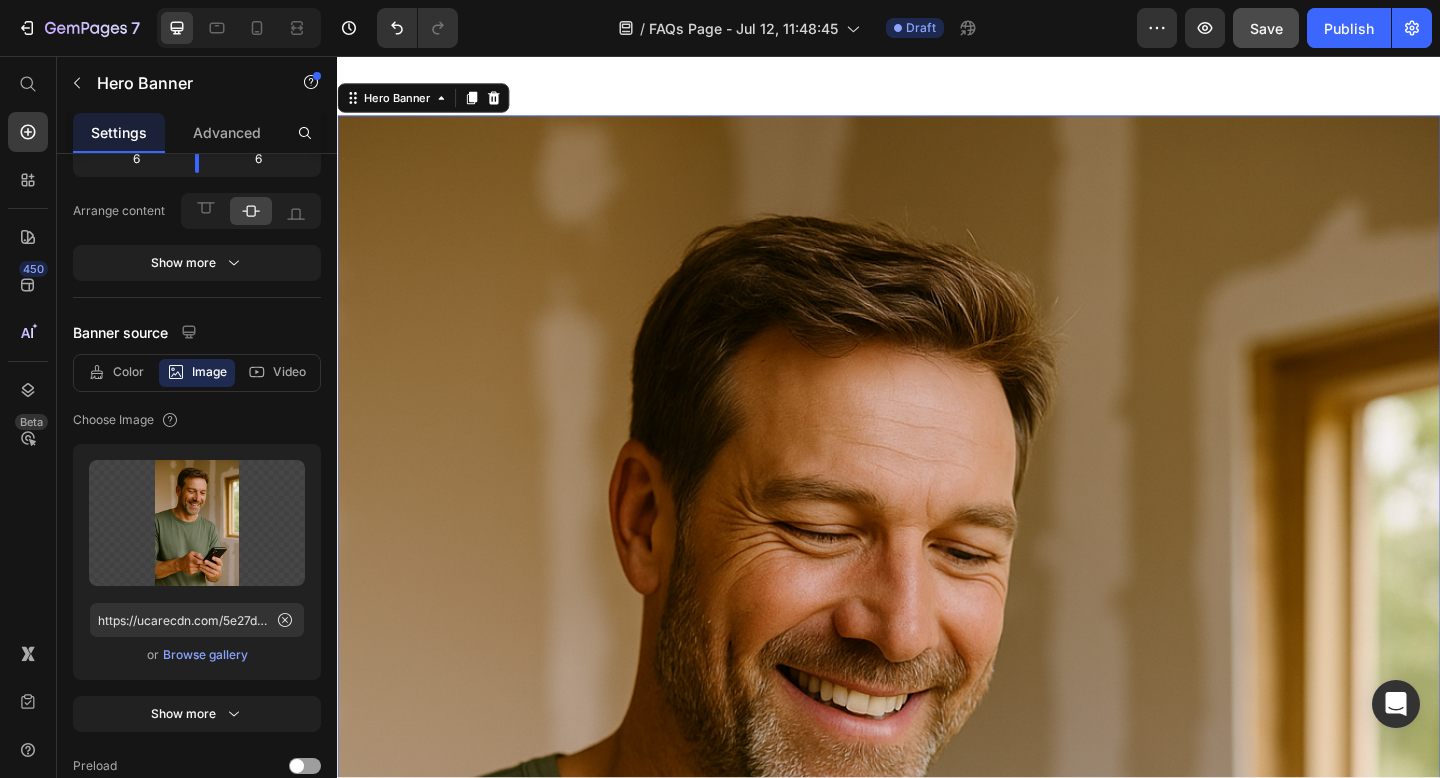 scroll, scrollTop: 1885, scrollLeft: 0, axis: vertical 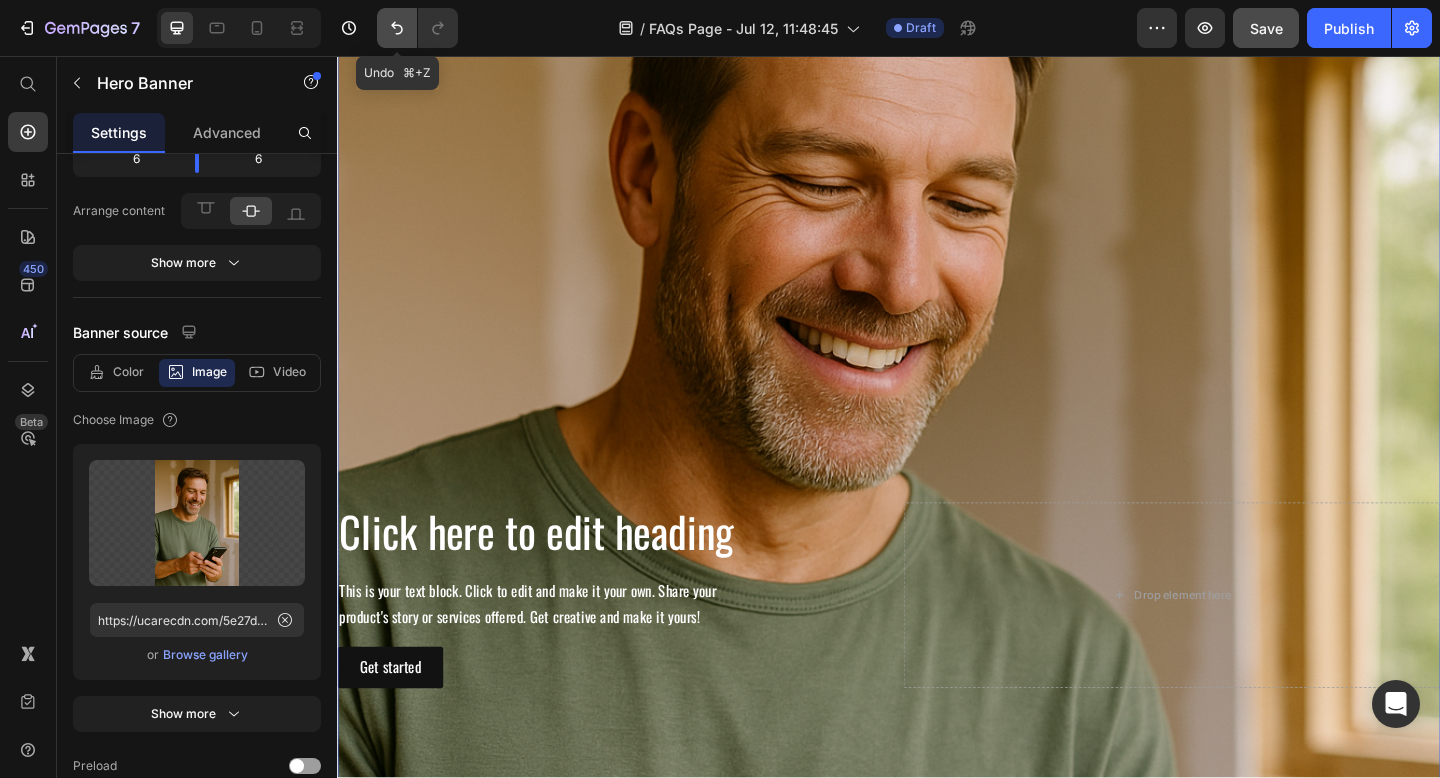 click 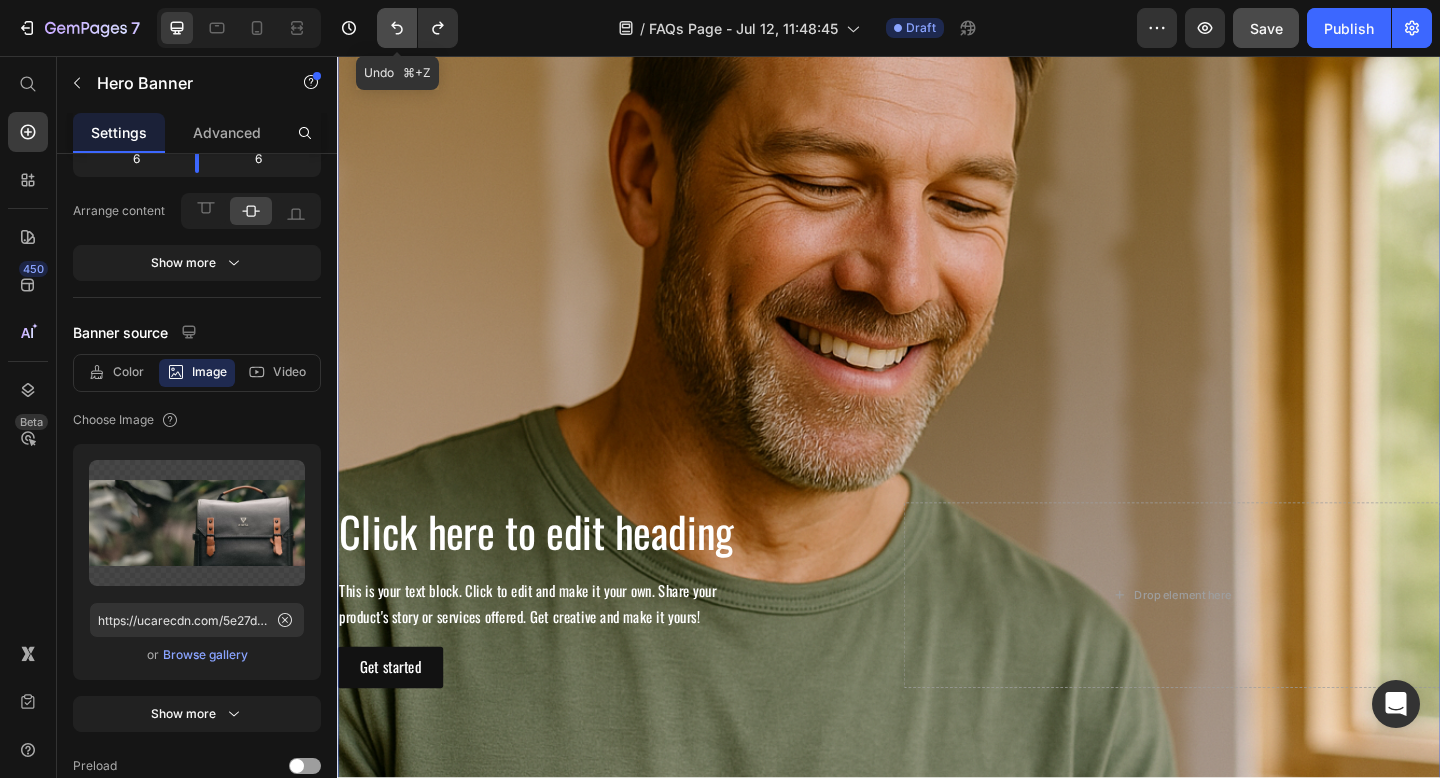 scroll, scrollTop: 1547, scrollLeft: 0, axis: vertical 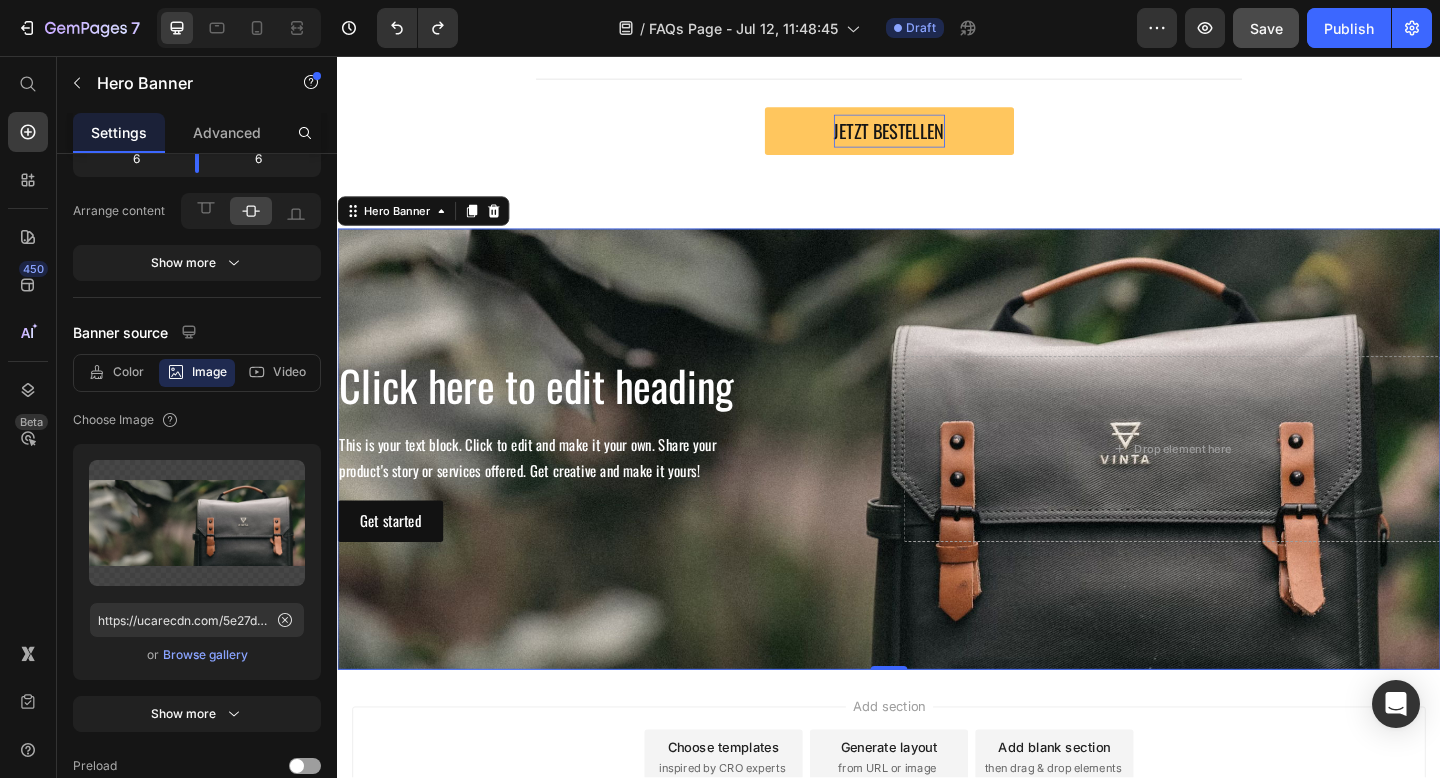 click at bounding box center (937, 484) 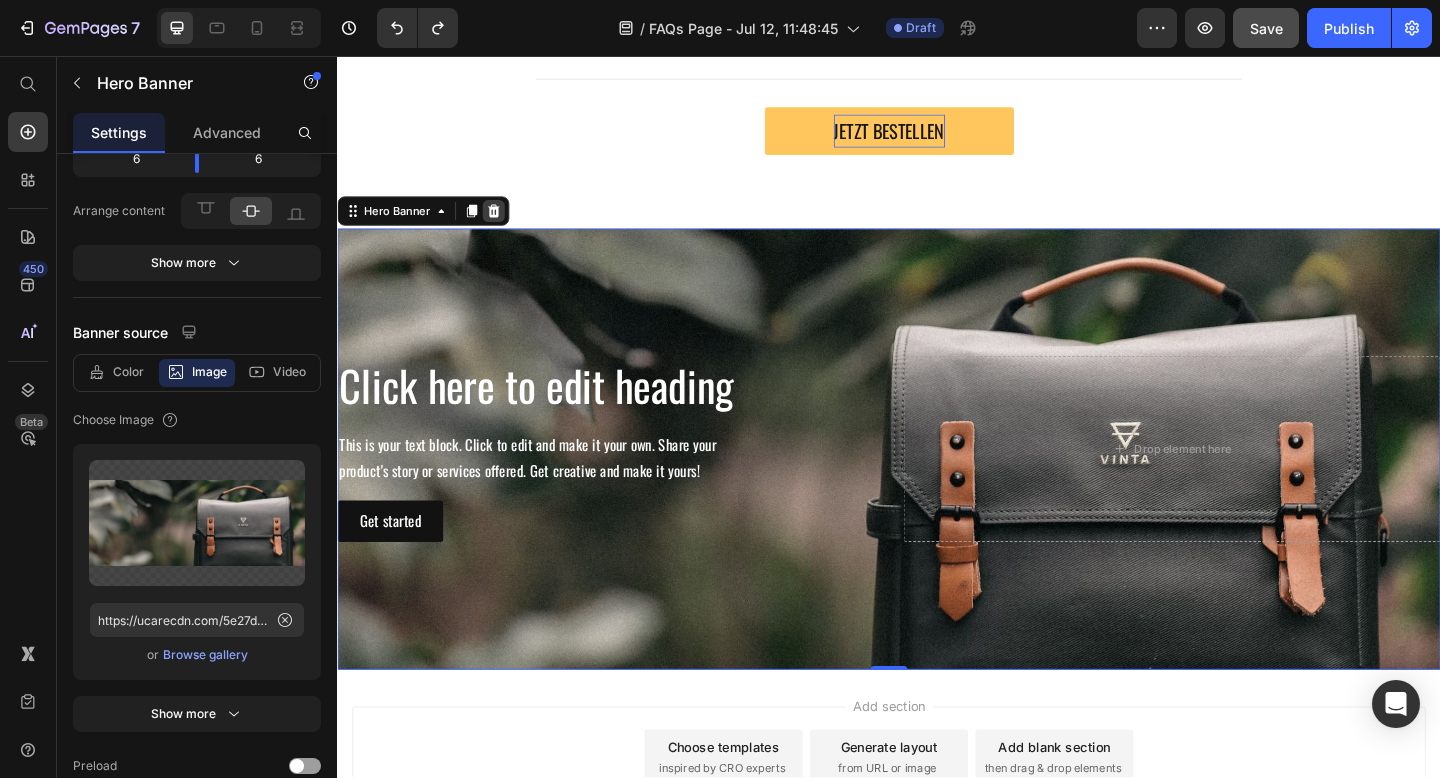 click 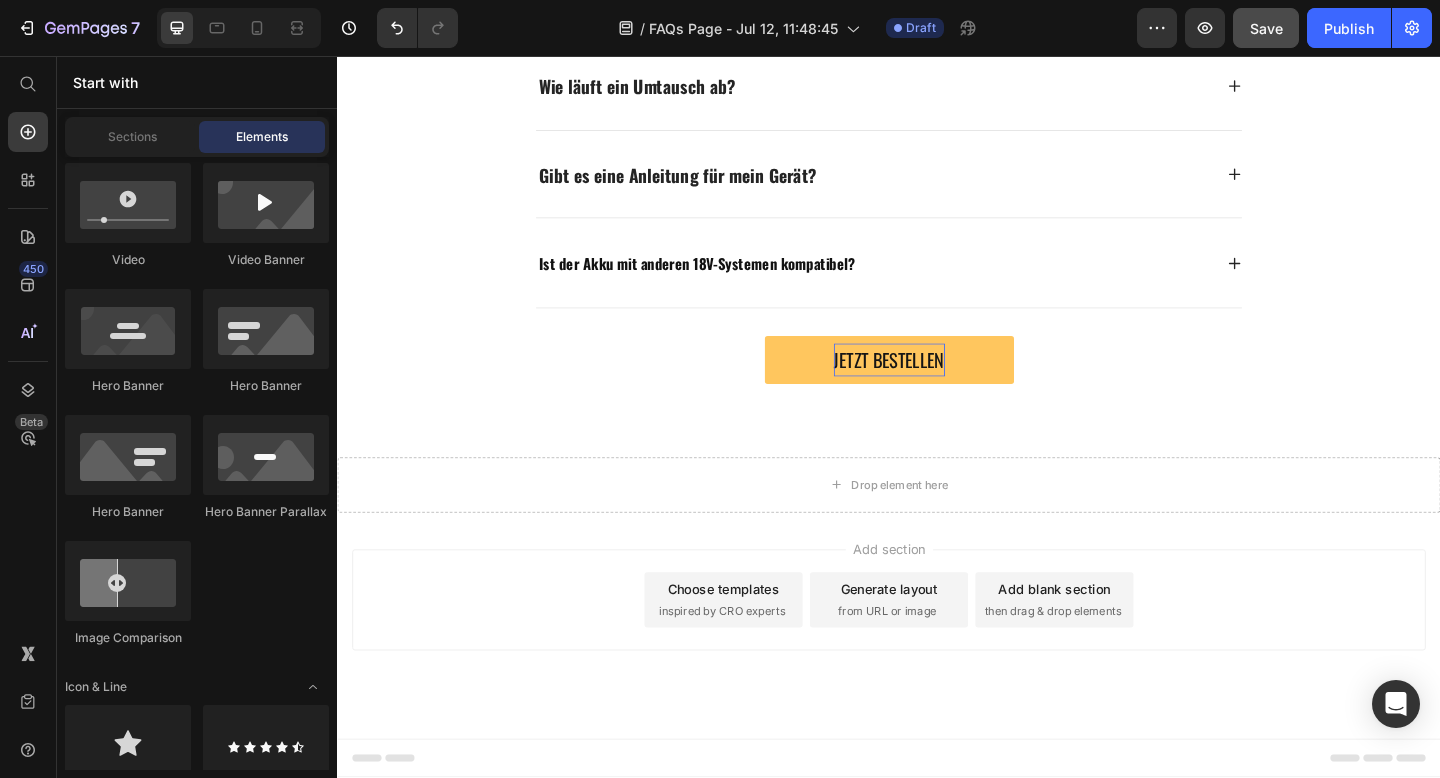 scroll, scrollTop: 1133, scrollLeft: 0, axis: vertical 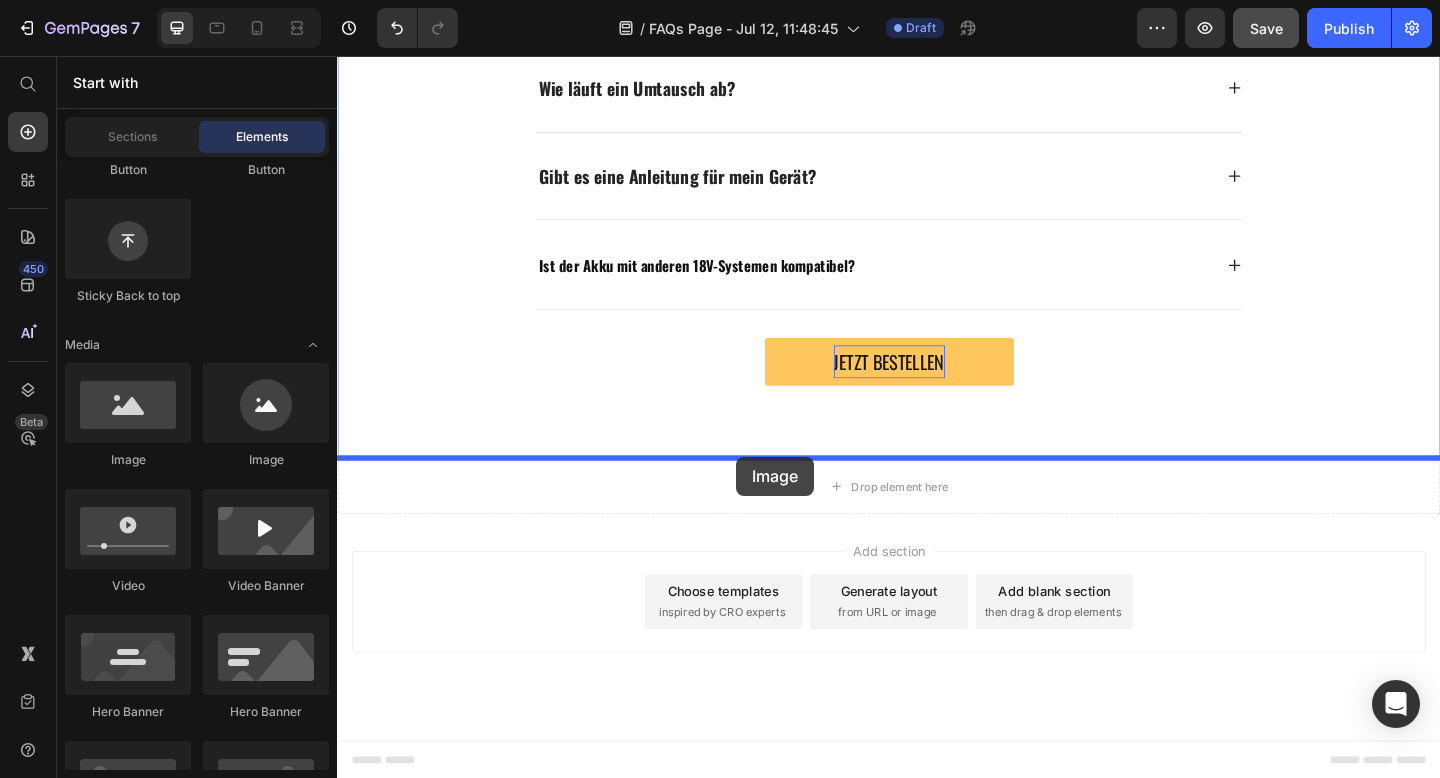 drag, startPoint x: 490, startPoint y: 467, endPoint x: 771, endPoint y: 491, distance: 282.02304 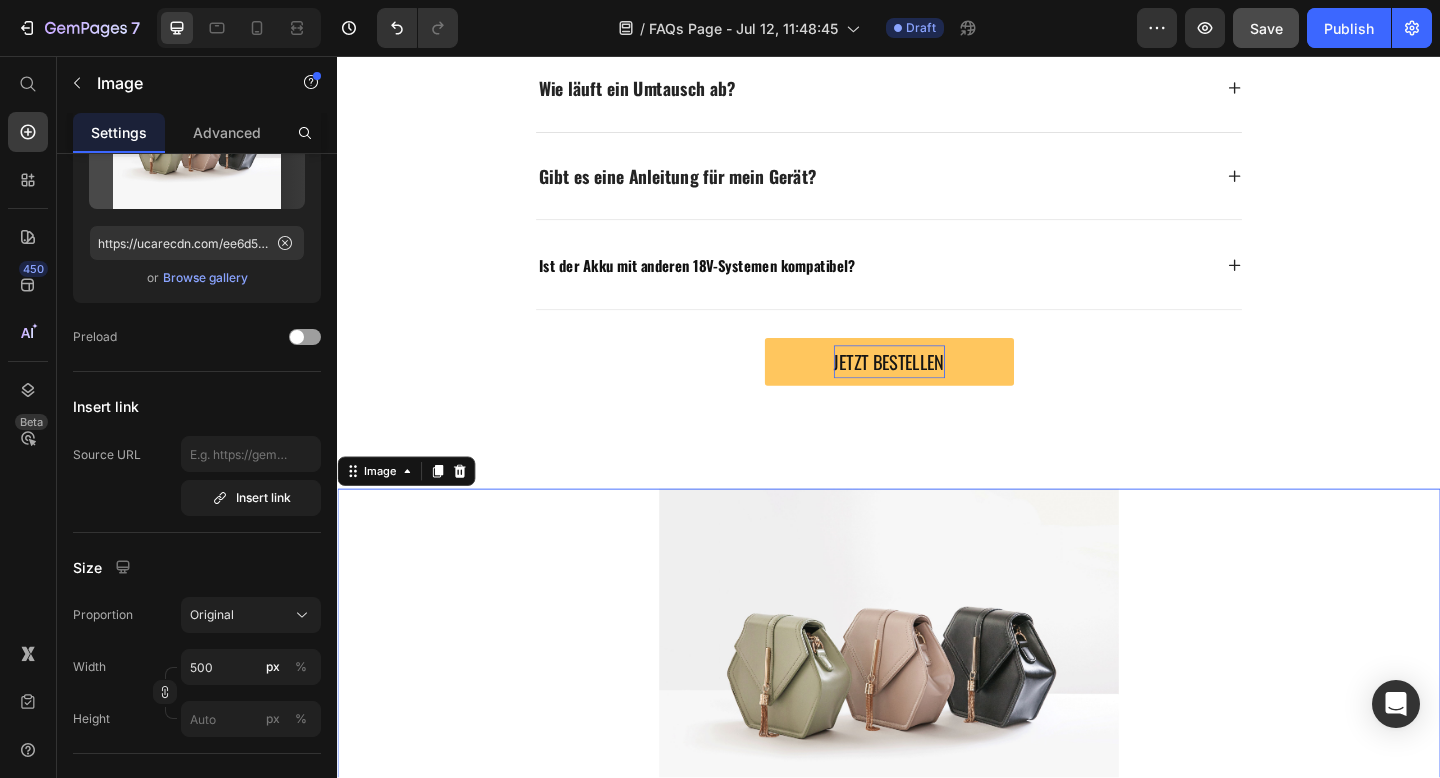 scroll, scrollTop: 1384, scrollLeft: 0, axis: vertical 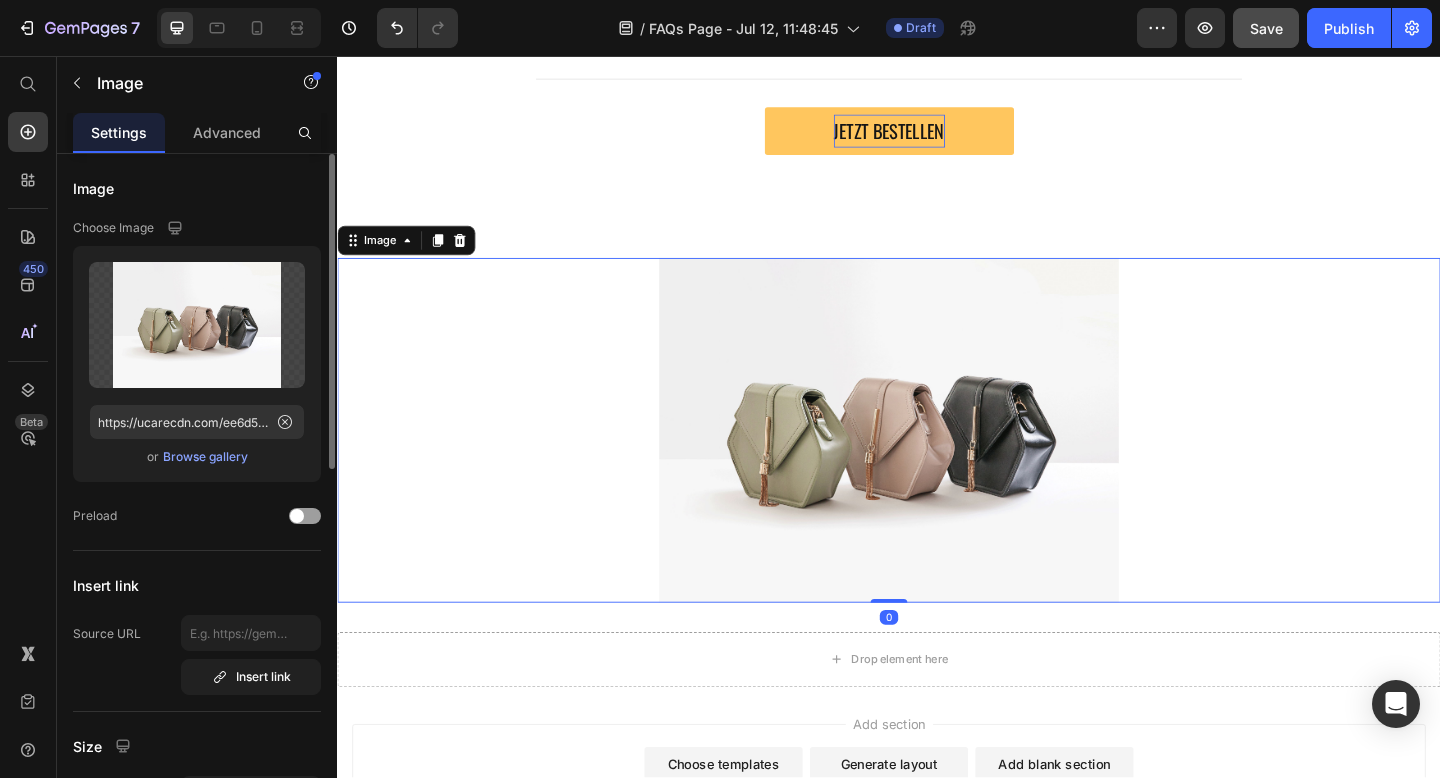 click on "Browse gallery" at bounding box center [205, 457] 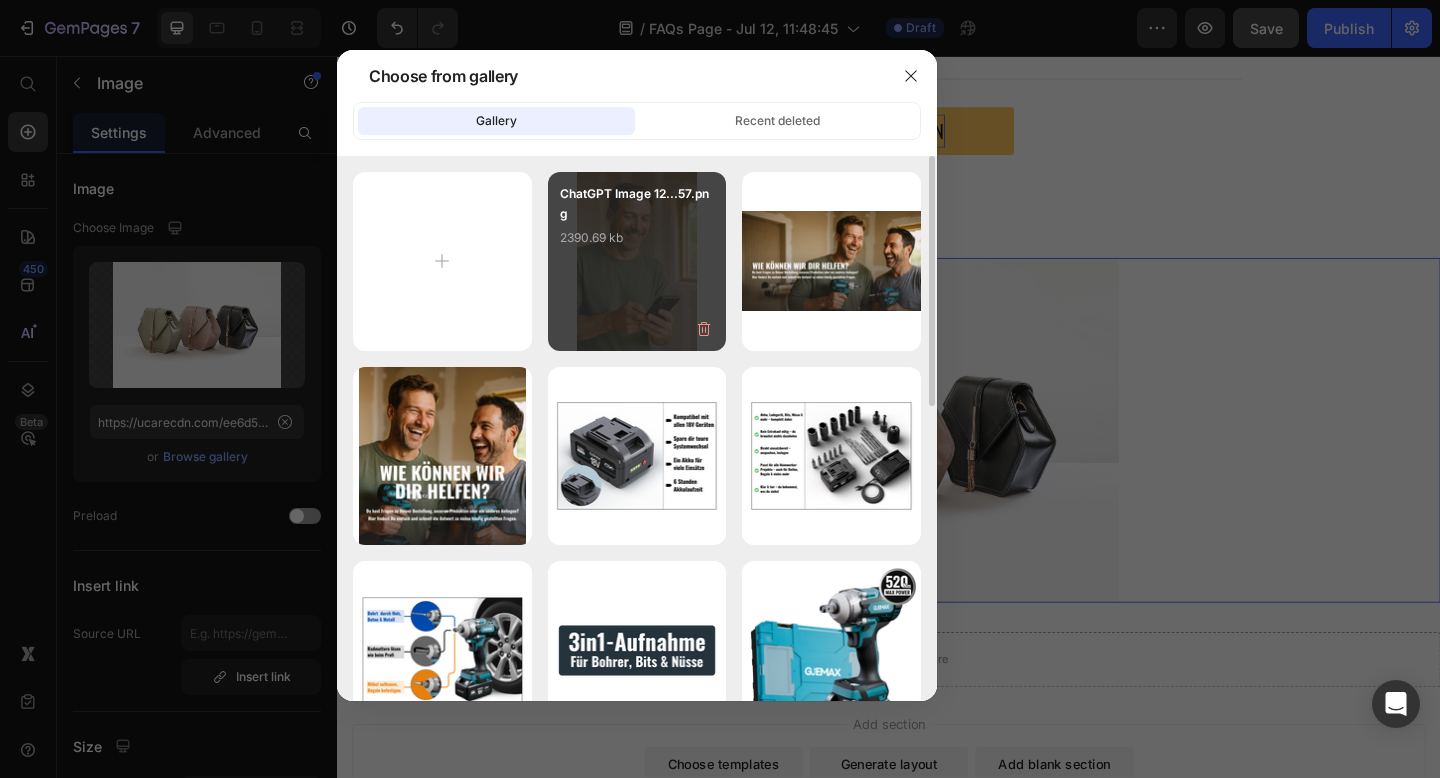 click on "ChatGPT Image 12...57.png 2390.69 kb" at bounding box center [637, 224] 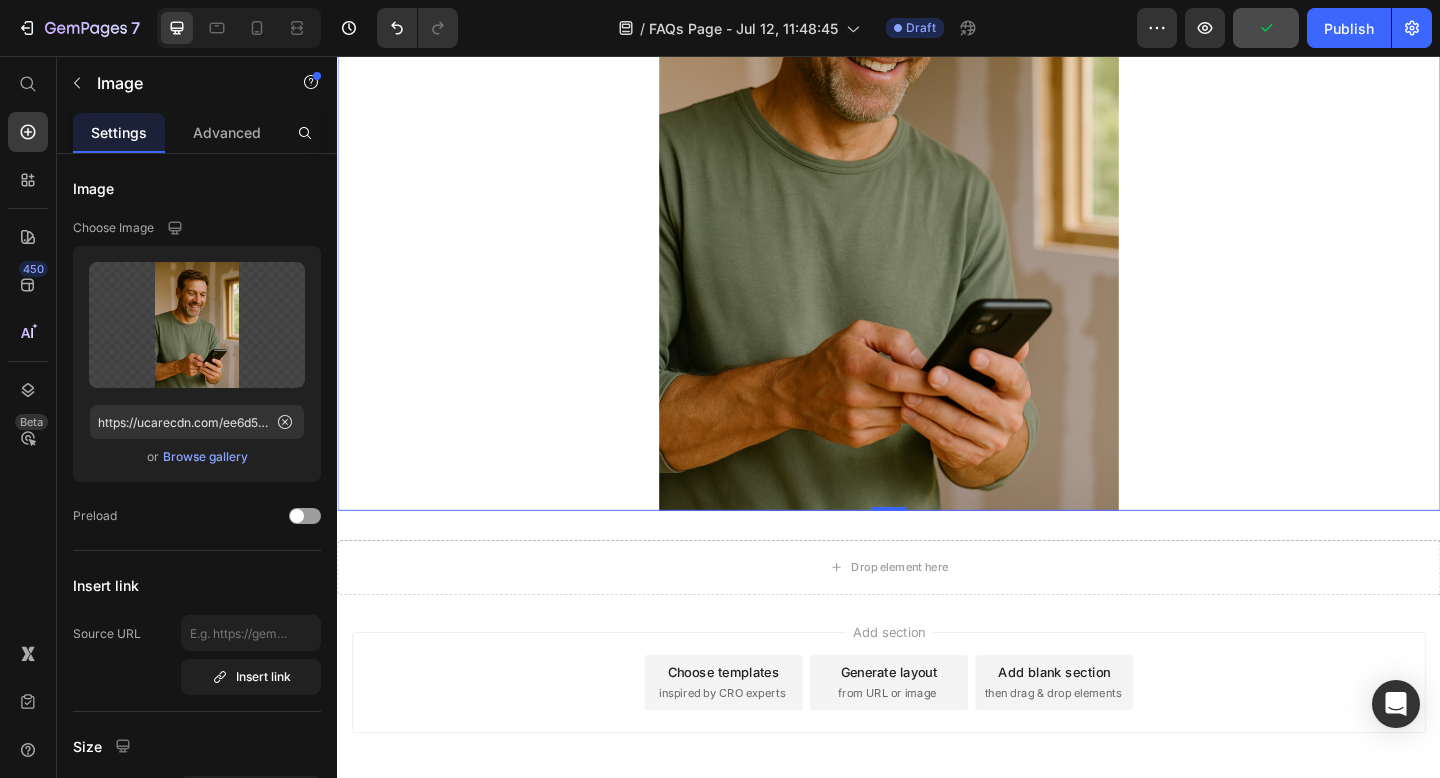 scroll, scrollTop: 1874, scrollLeft: 0, axis: vertical 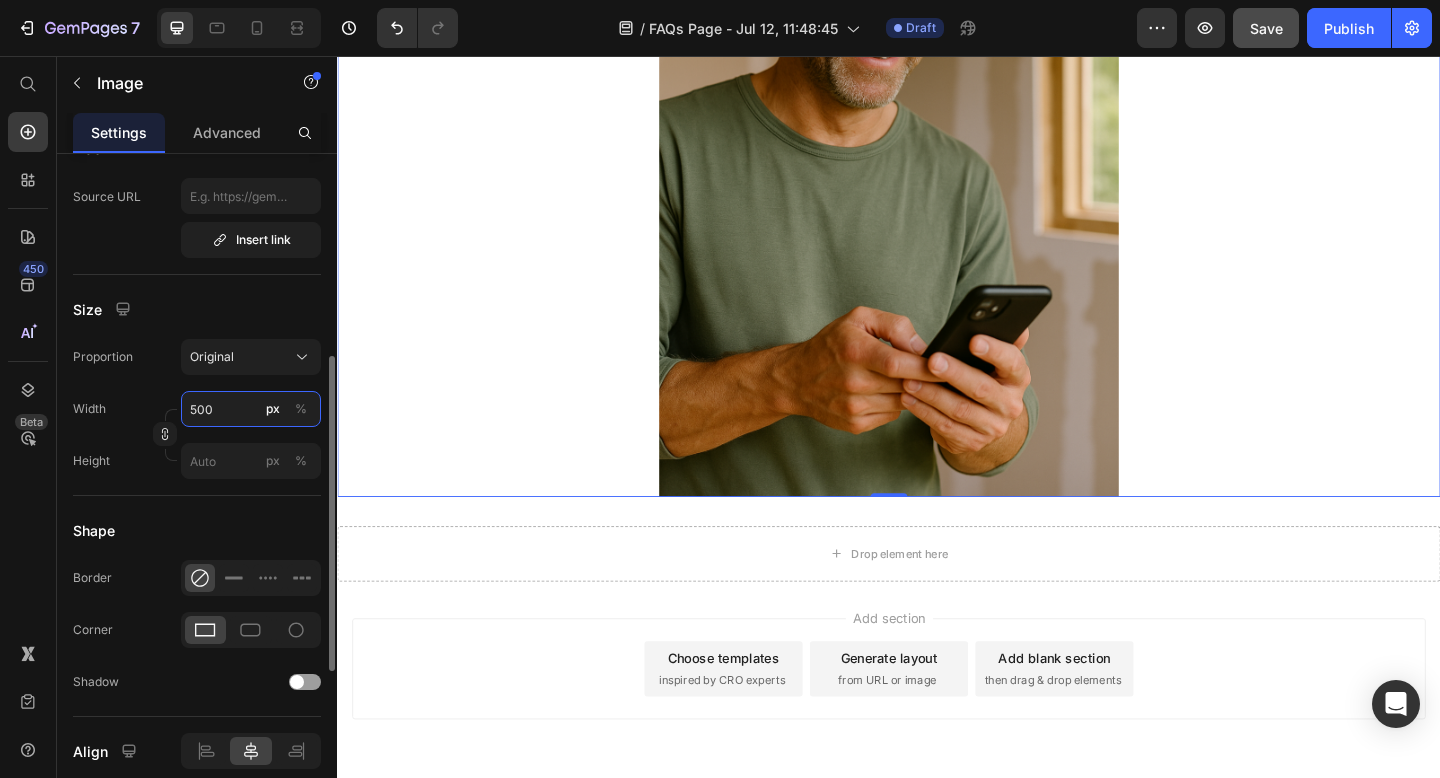 click on "500" at bounding box center (251, 409) 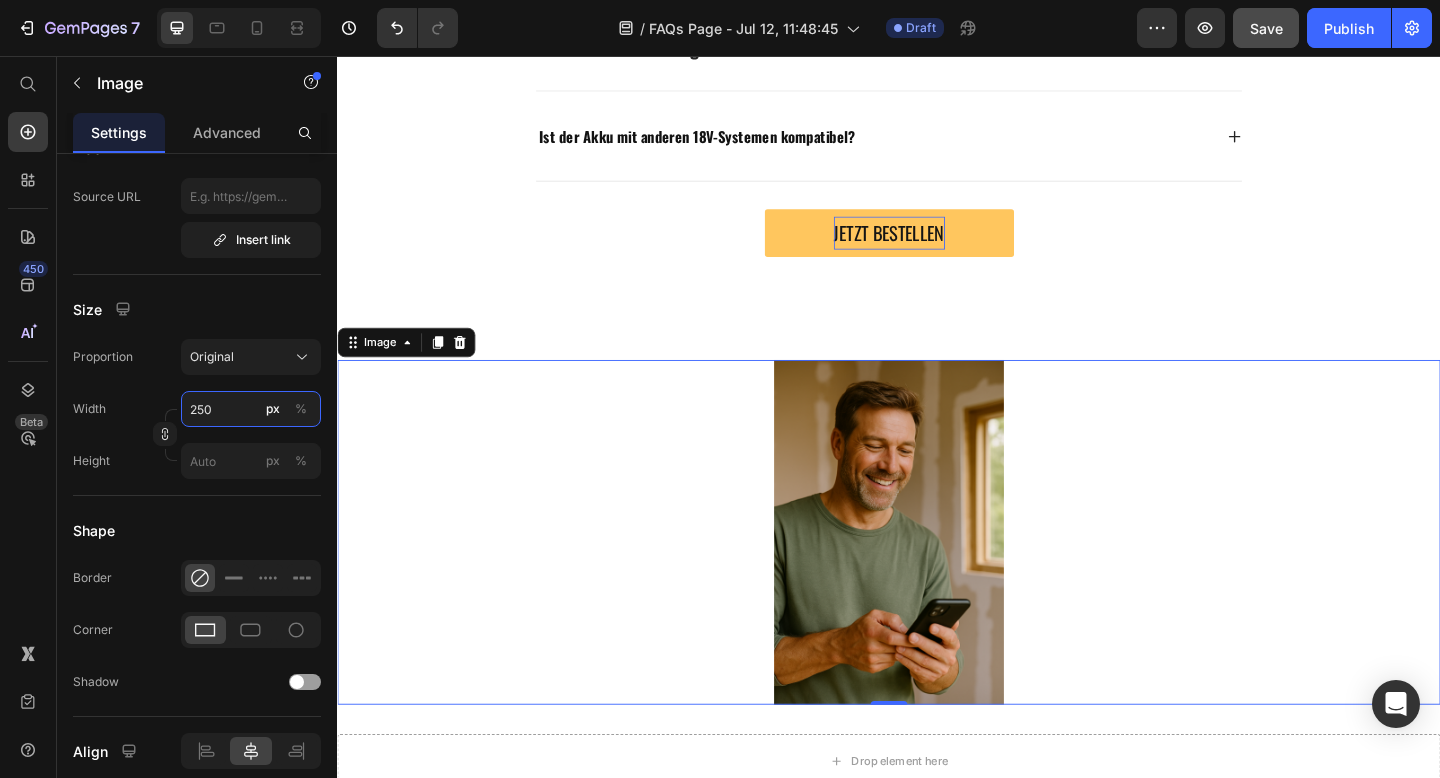 scroll, scrollTop: 1390, scrollLeft: 0, axis: vertical 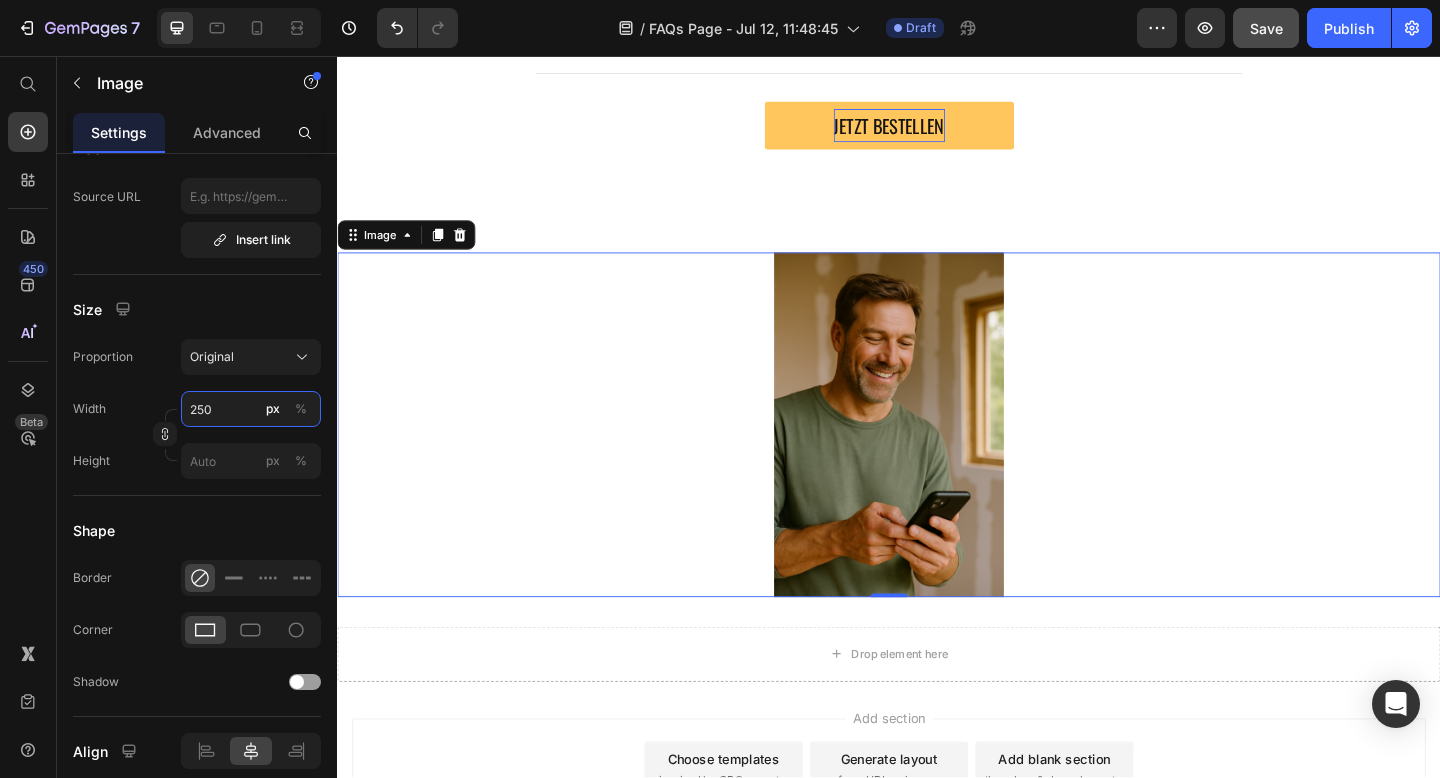 type on "250" 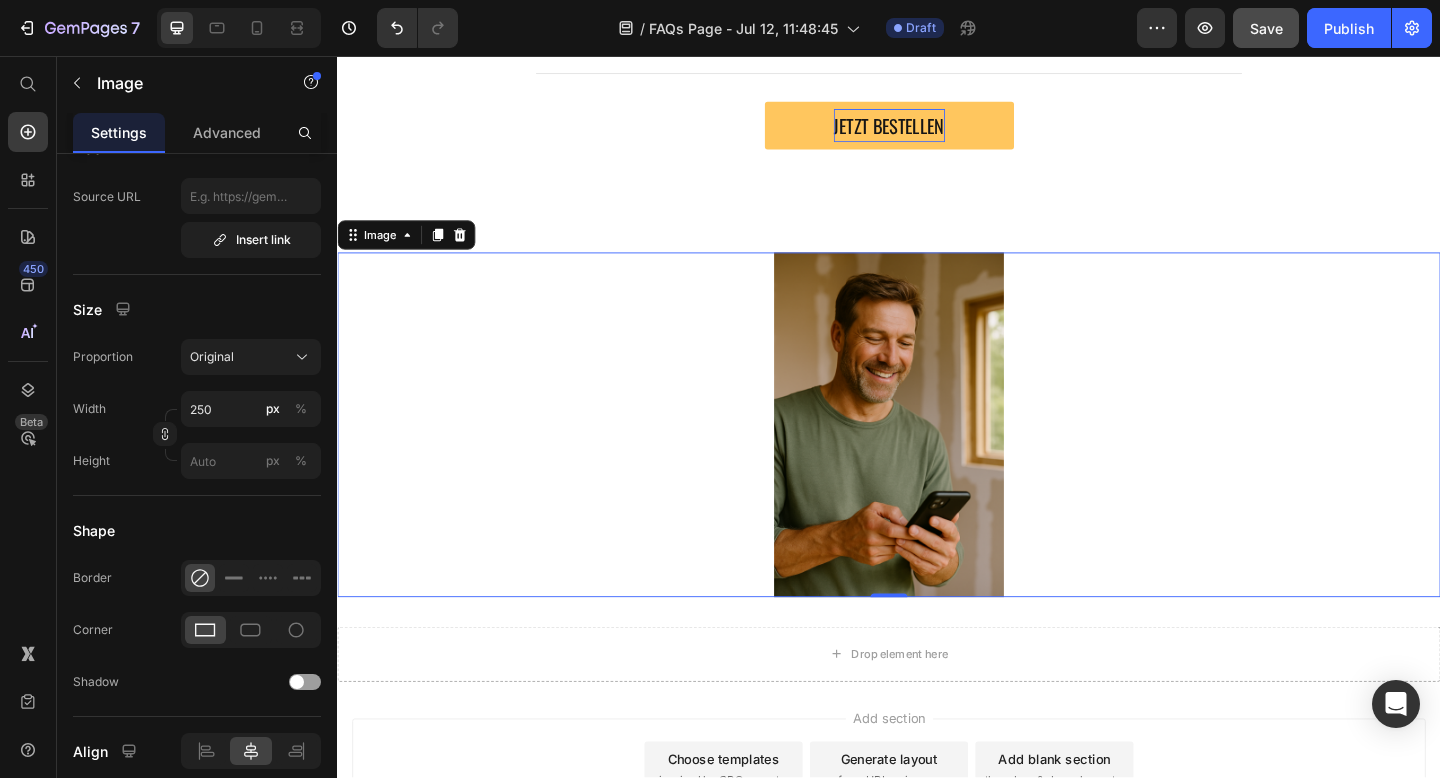 click at bounding box center (937, 457) 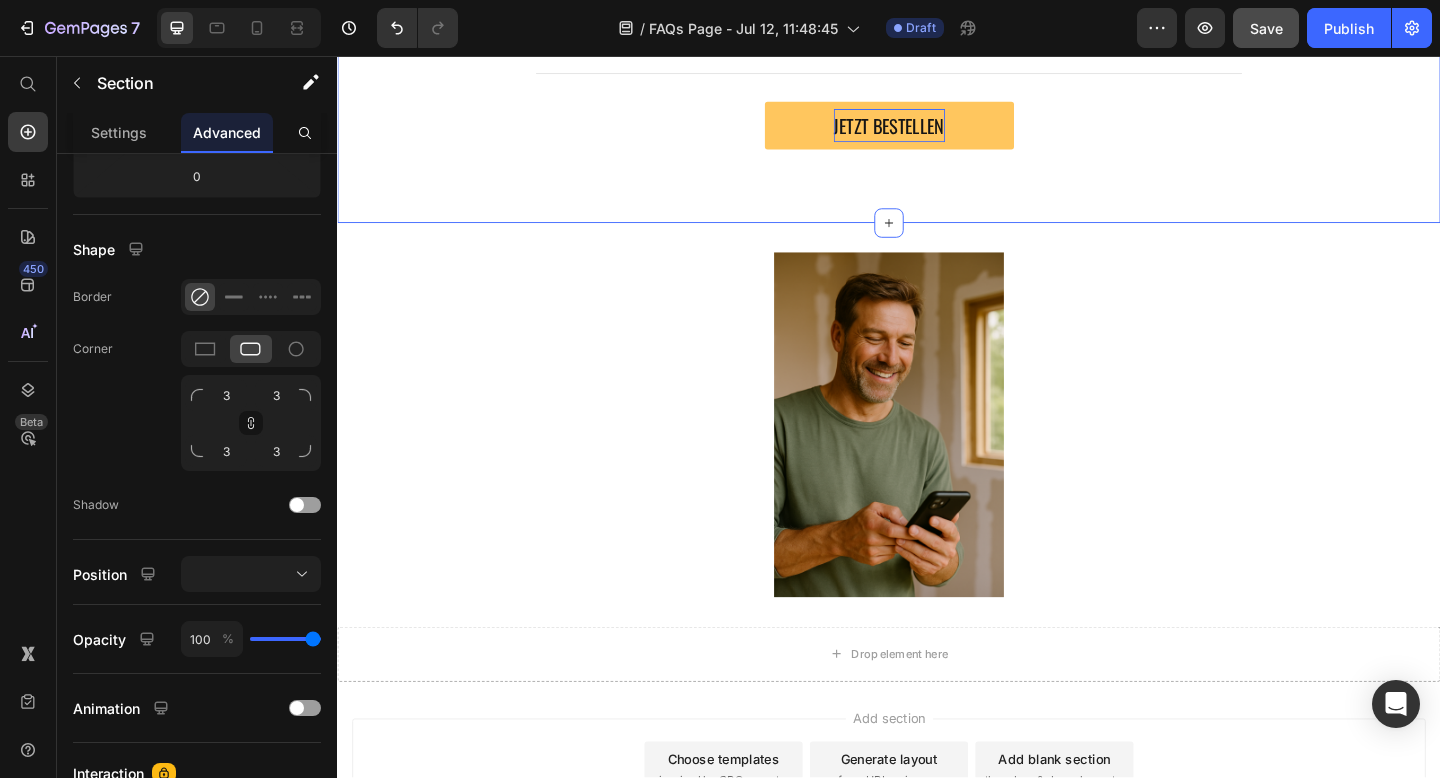 click on "FAQ – Häufige Fragen Heading                Title Line
Wo ist meine Bestellung?
Wie lange dauert der Versand?
Wie hoch sind die Versandkosten?
Kann ich meine Bestellung zurückgeben?
Was ist, wenn mein Werkzeug defekt ist?
Wie läuft ein Umtausch ab?
Gibt es eine Anleitung für mein Gerät?
Ist der Akku mit anderen 18V-Systemen kompatibel? Accordion Row JETZT BESTELLEN Button Section 2   Create Theme Section AI Content Write with GemAI What would you like to describe here? Tone and Voice Persuasive Product GJEMAX 18V 6.0AH AKKU | GX+ Show more Generate" at bounding box center (937, -320) 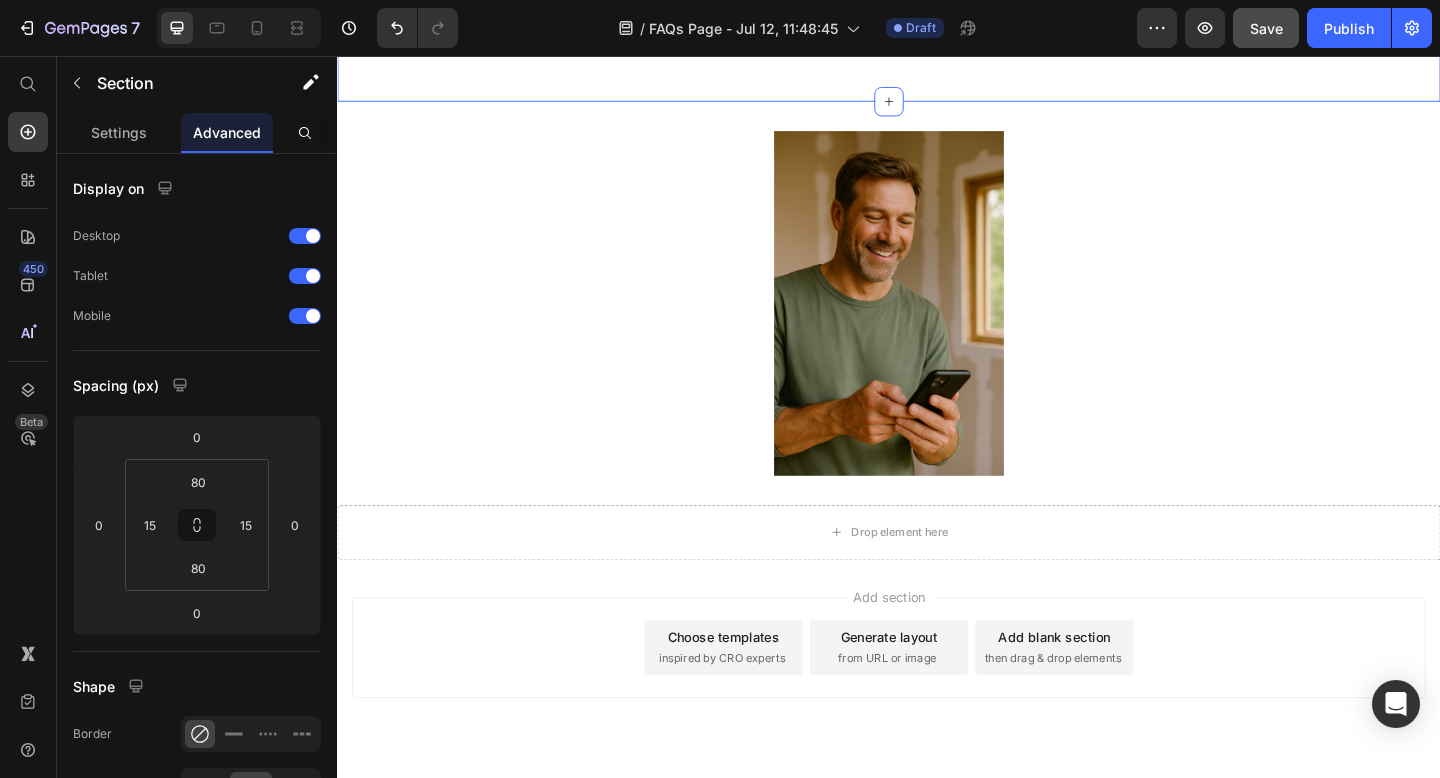 scroll, scrollTop: 1572, scrollLeft: 0, axis: vertical 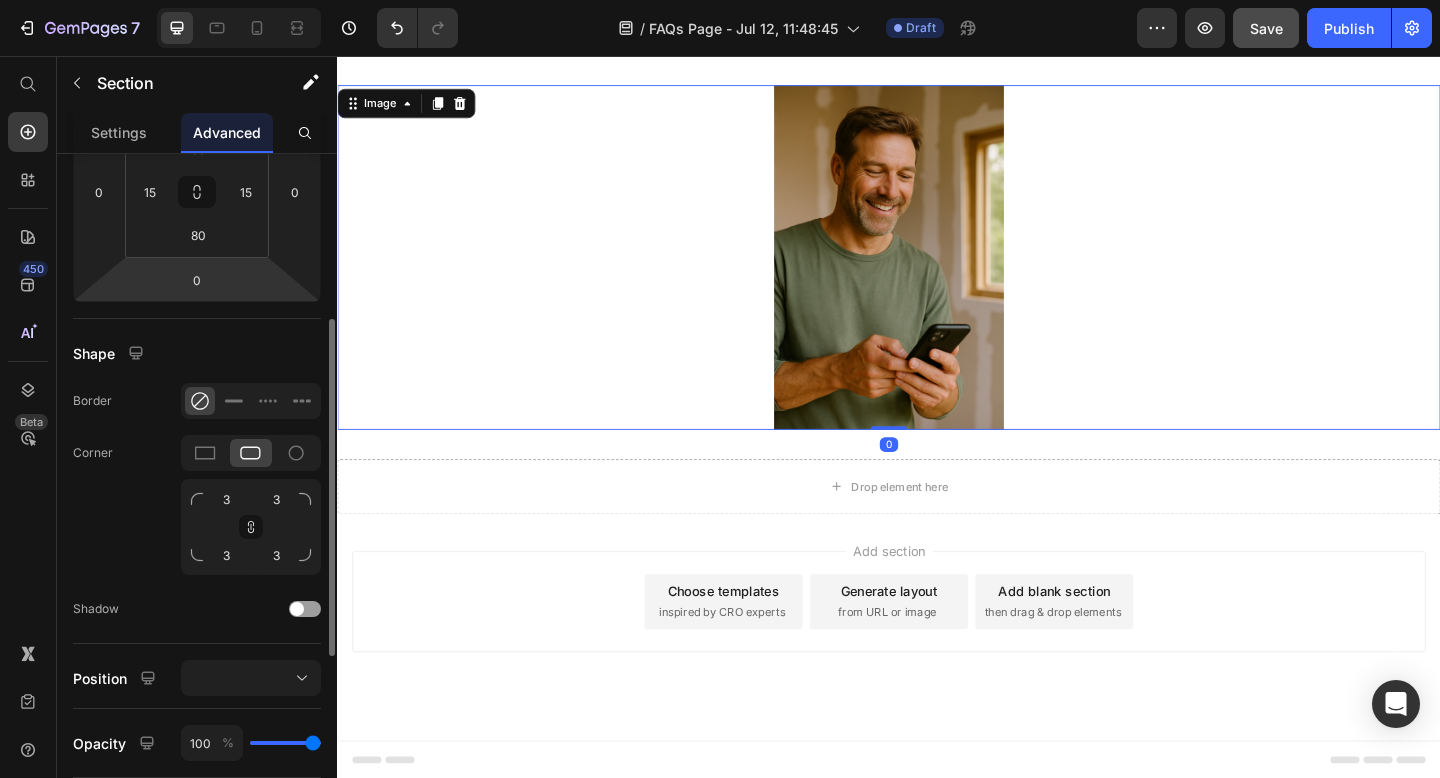 click at bounding box center (937, 275) 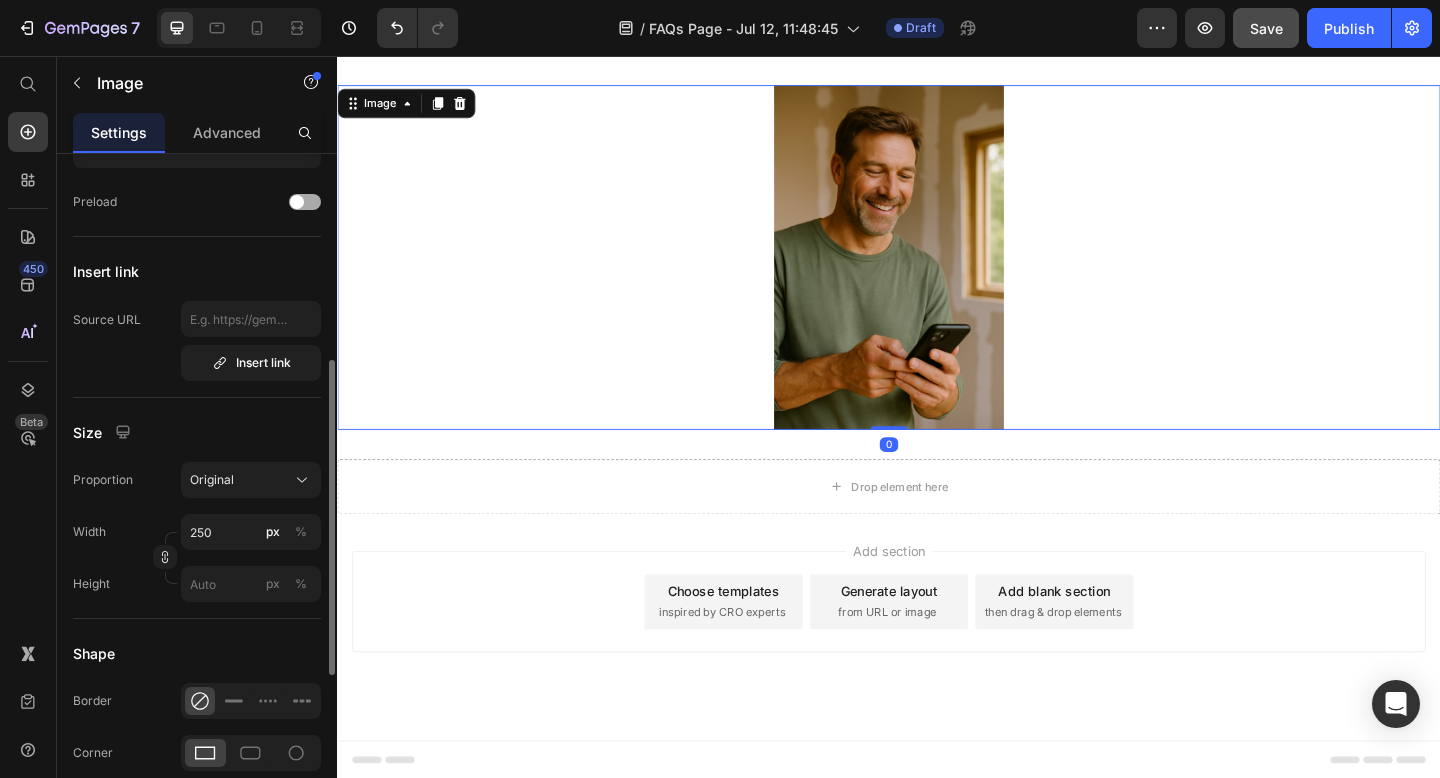 scroll, scrollTop: 384, scrollLeft: 0, axis: vertical 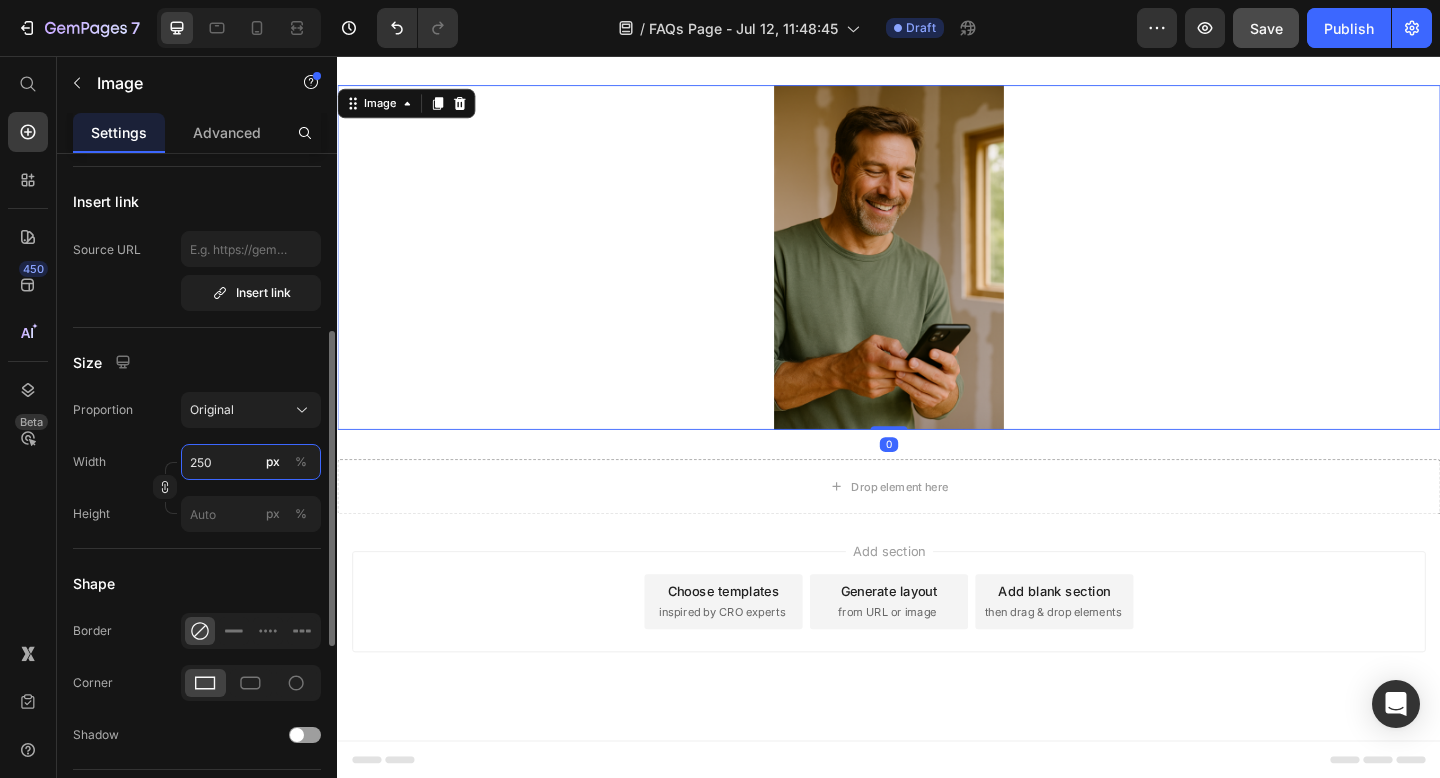 click on "250" at bounding box center (251, 462) 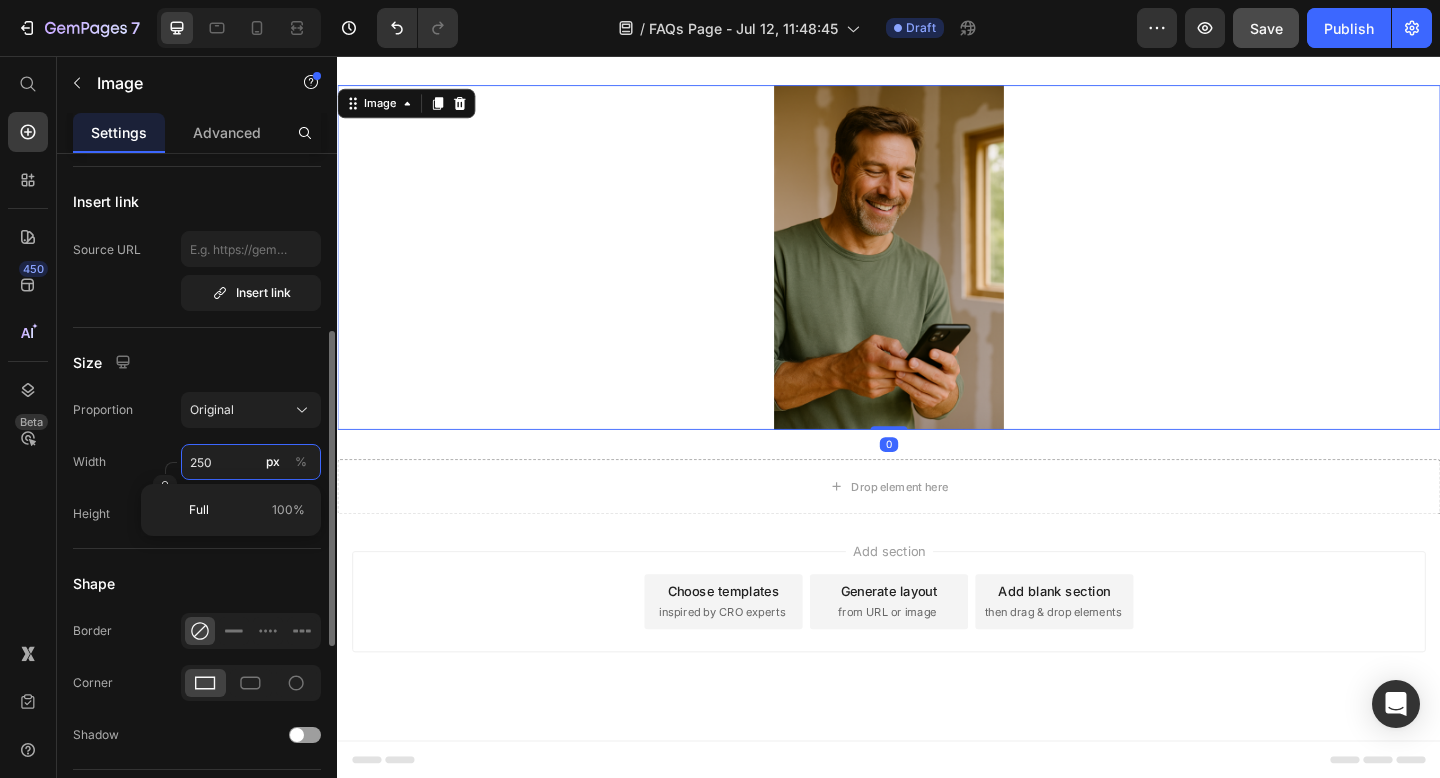click on "250" at bounding box center (251, 462) 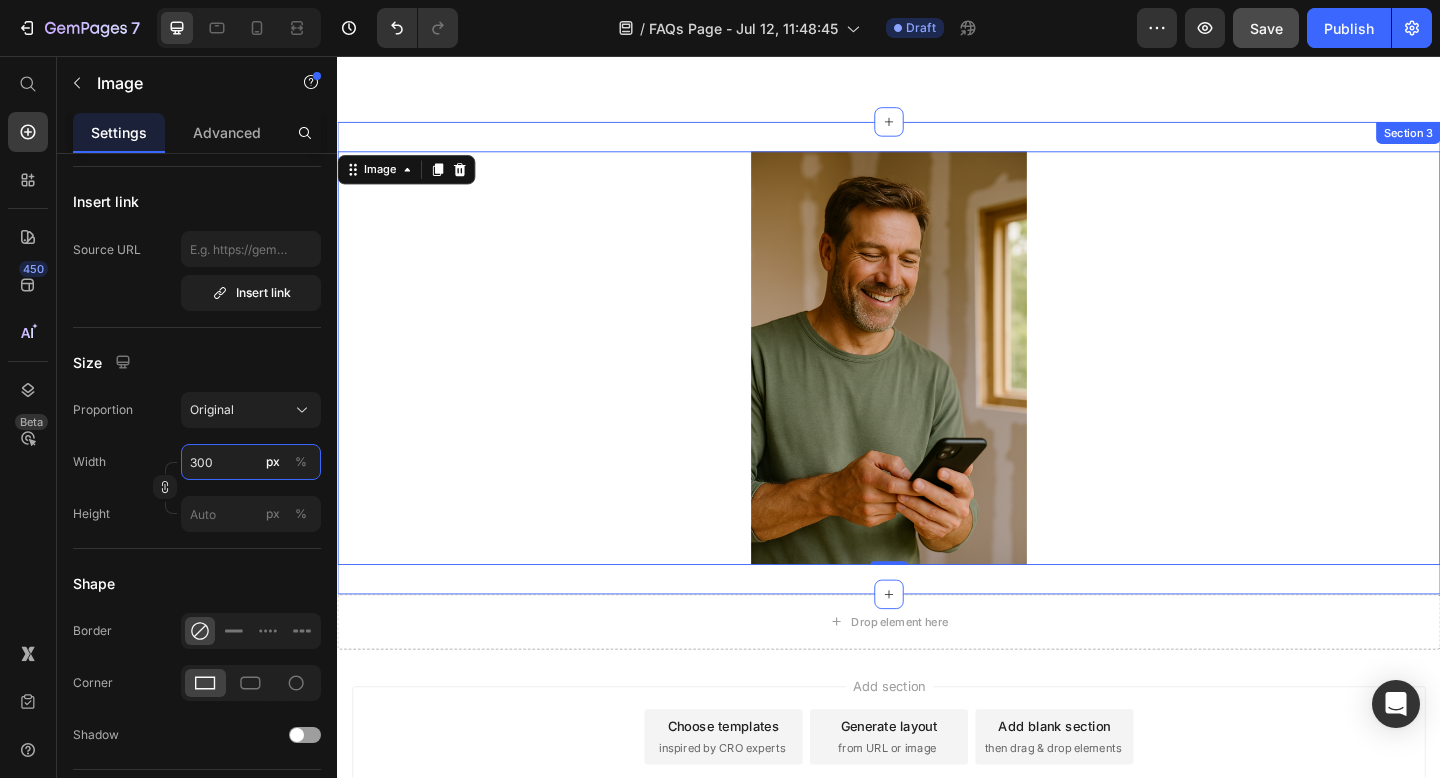 scroll, scrollTop: 1502, scrollLeft: 0, axis: vertical 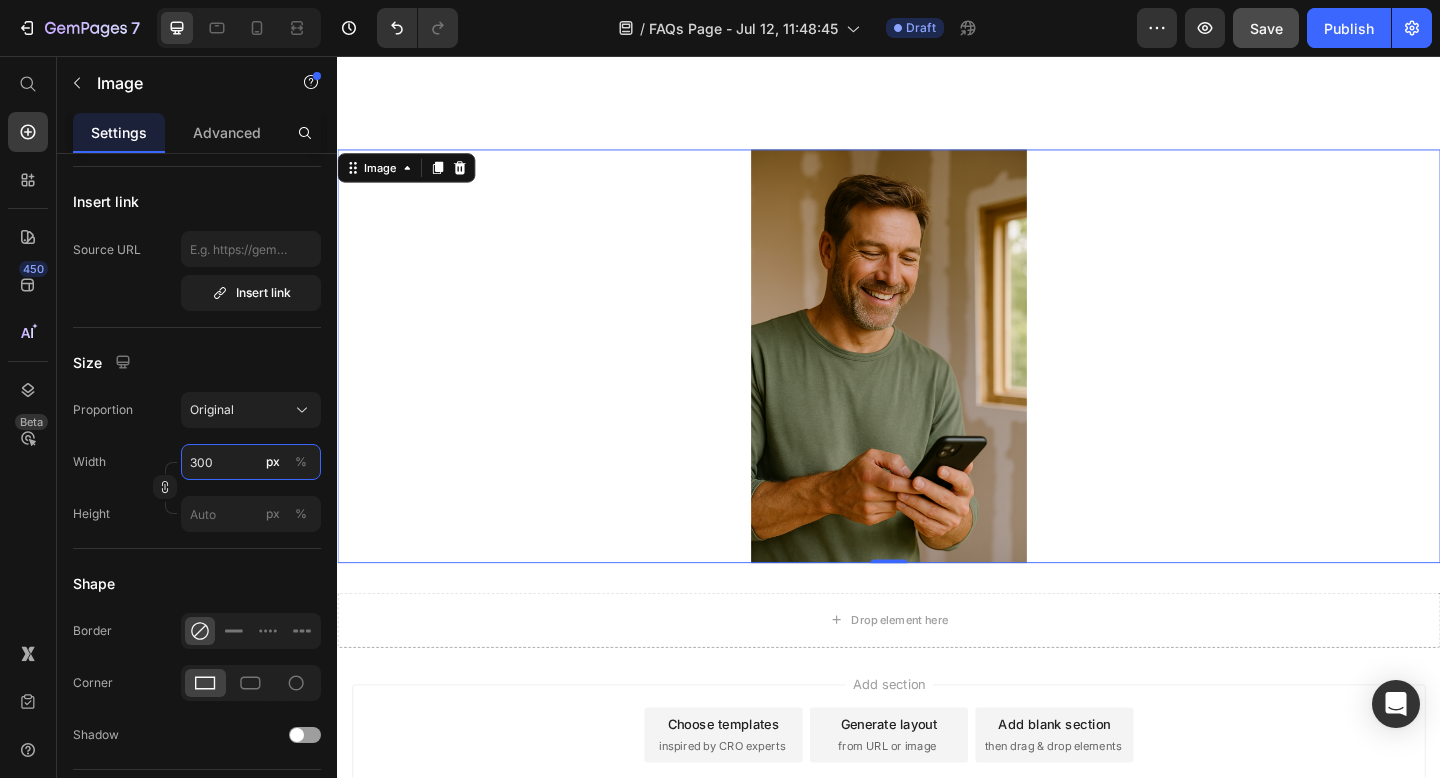 type on "300" 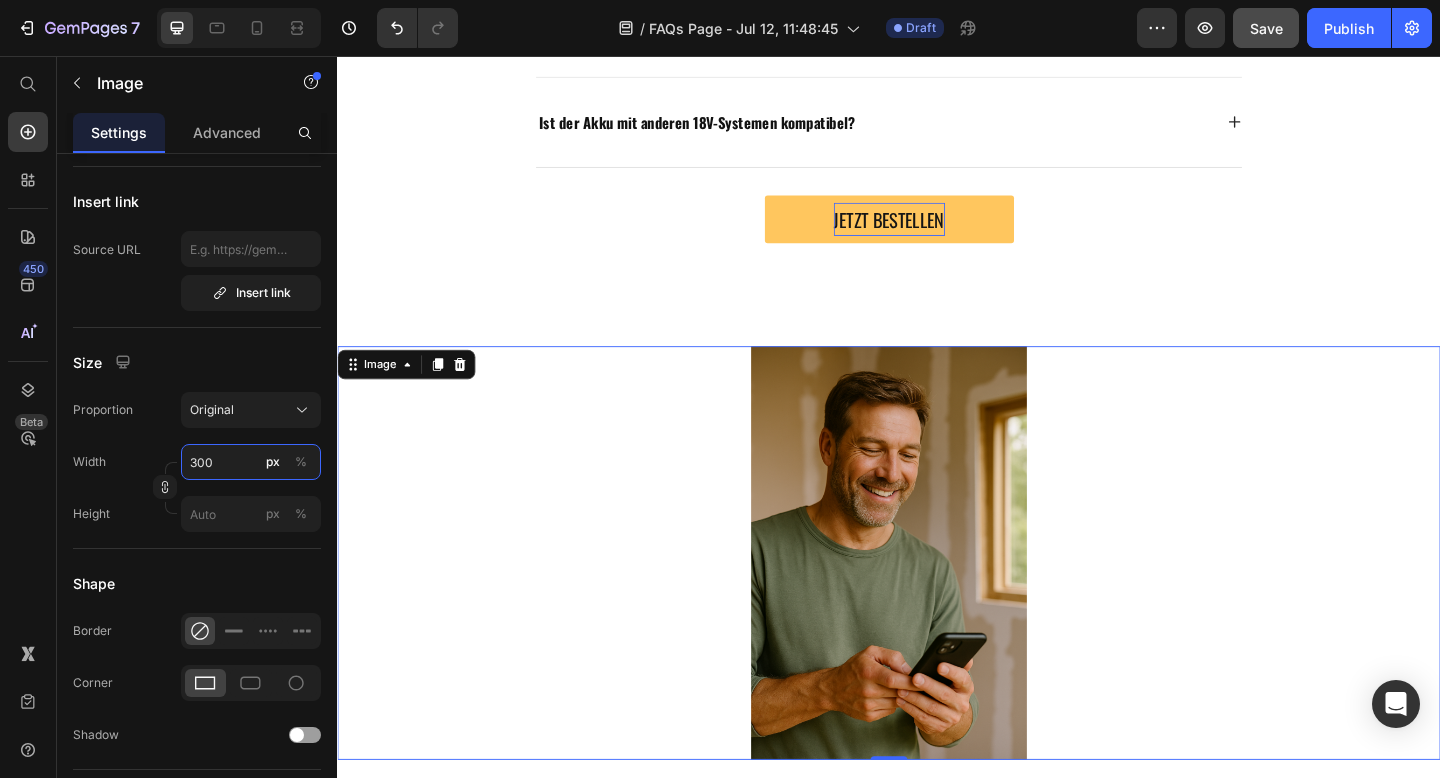scroll, scrollTop: 1813, scrollLeft: 0, axis: vertical 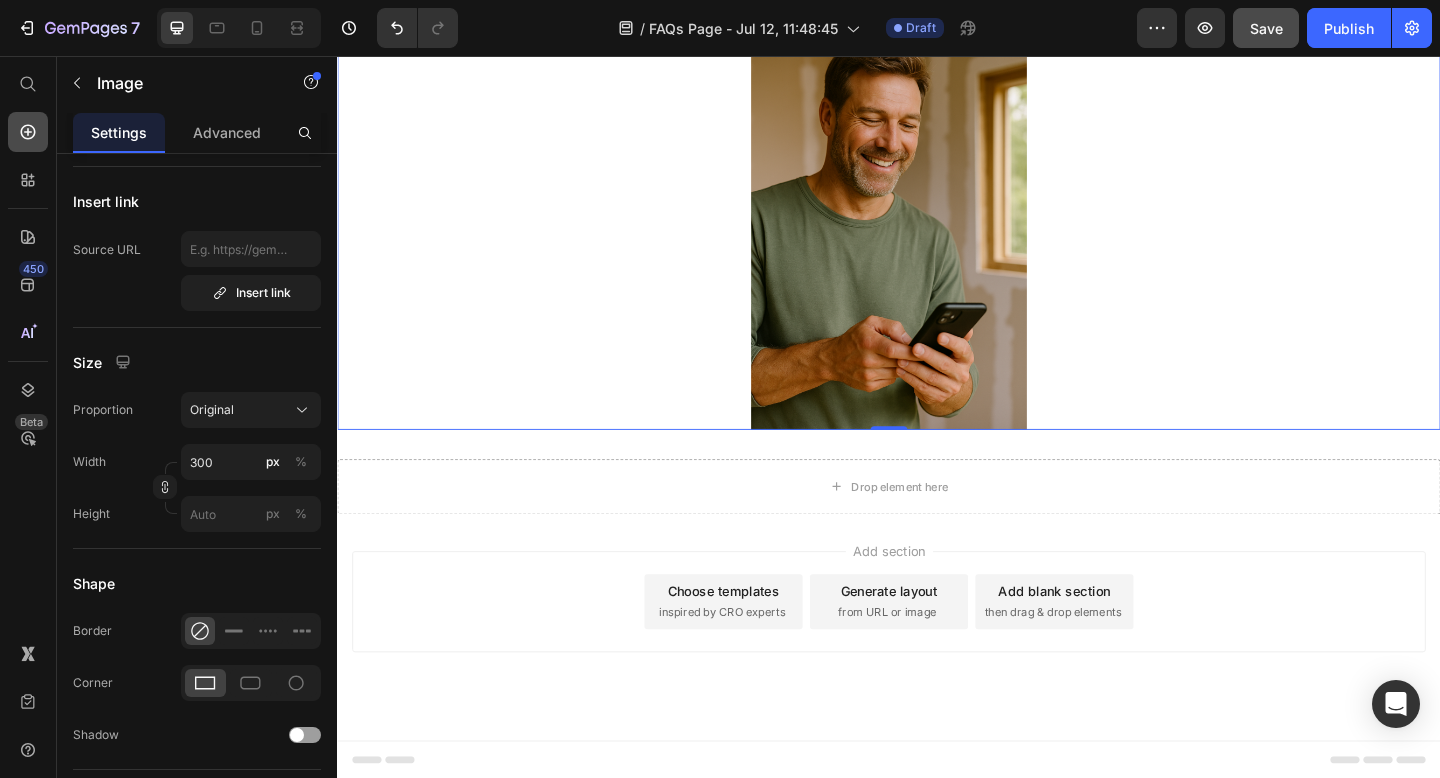 click 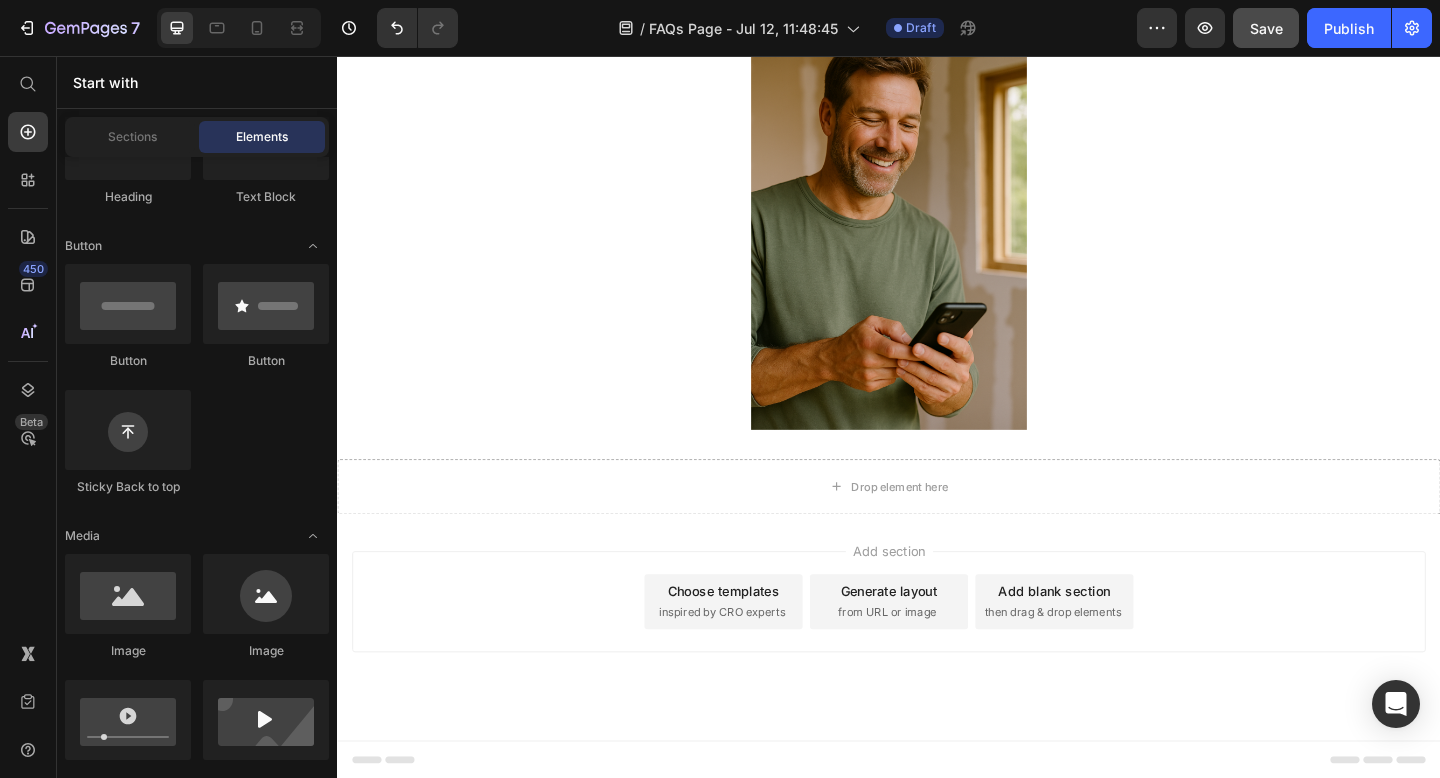 scroll, scrollTop: 249, scrollLeft: 0, axis: vertical 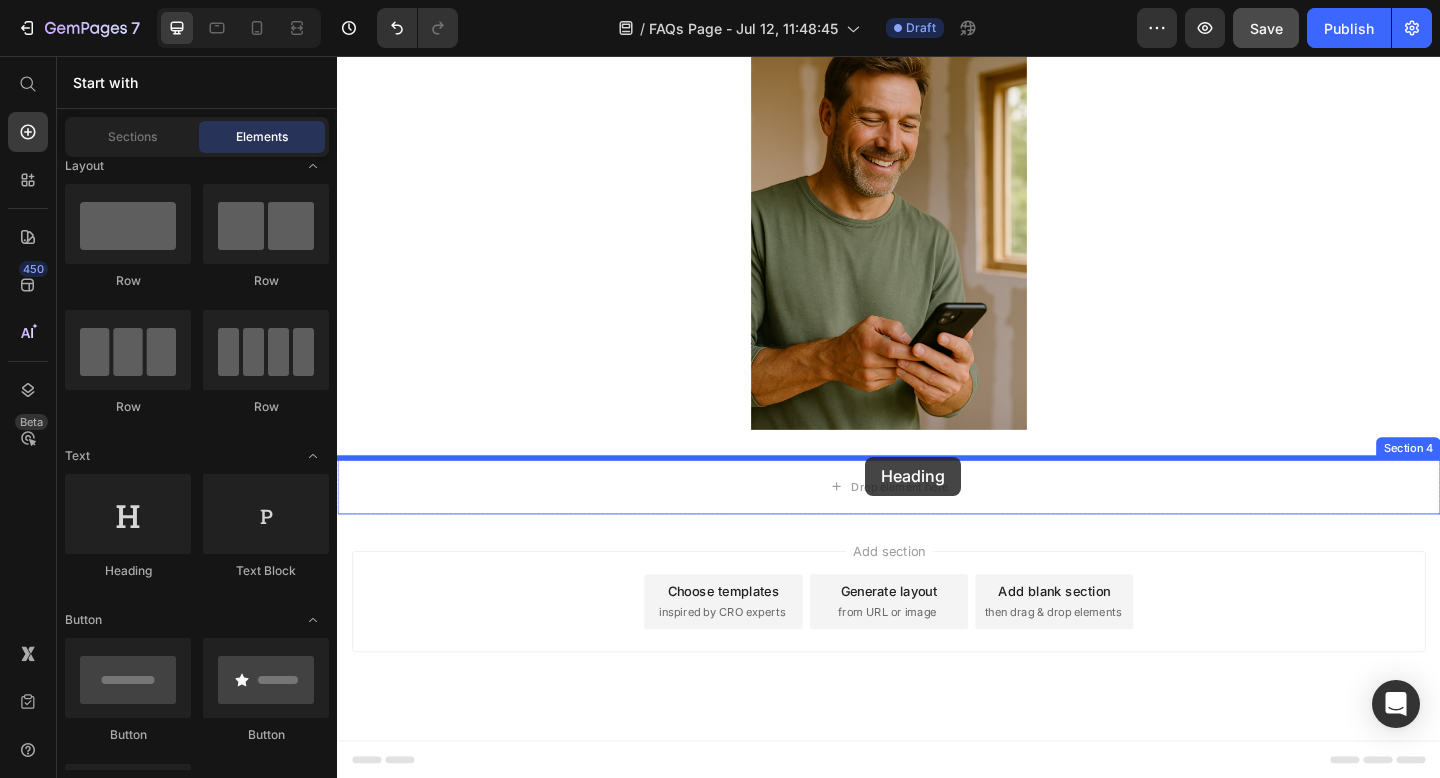 drag, startPoint x: 469, startPoint y: 570, endPoint x: 912, endPoint y: 496, distance: 449.13806 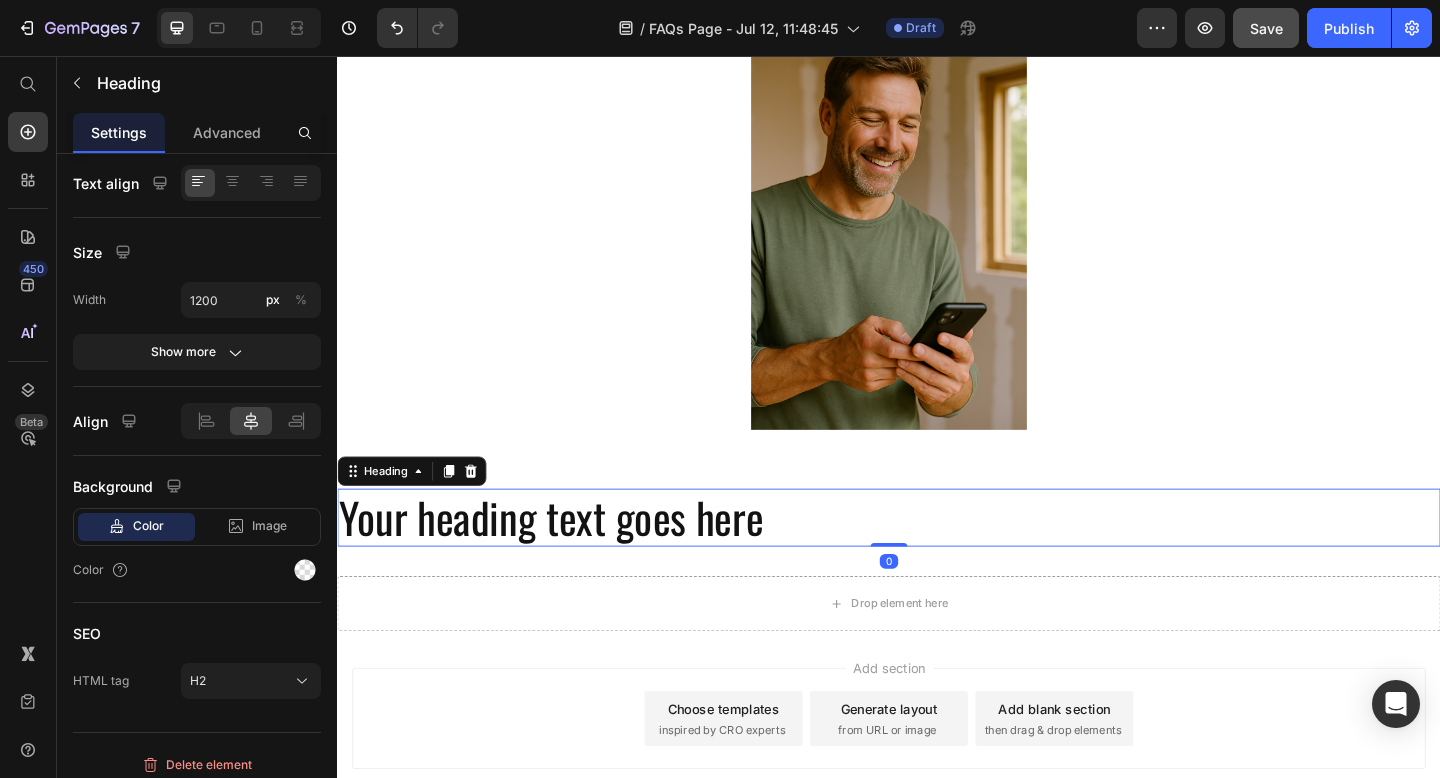 scroll, scrollTop: 0, scrollLeft: 0, axis: both 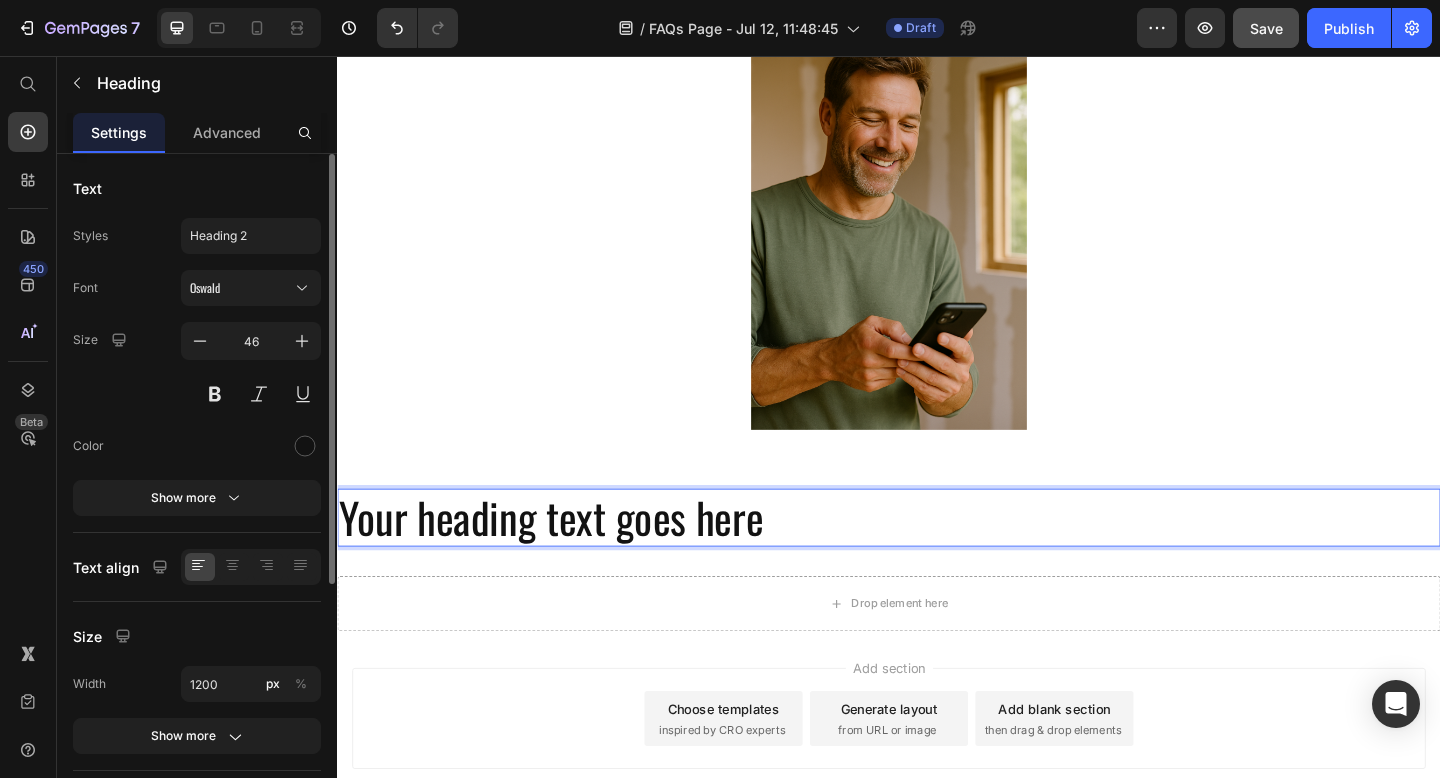 click on "Your heading text goes here" at bounding box center [937, 559] 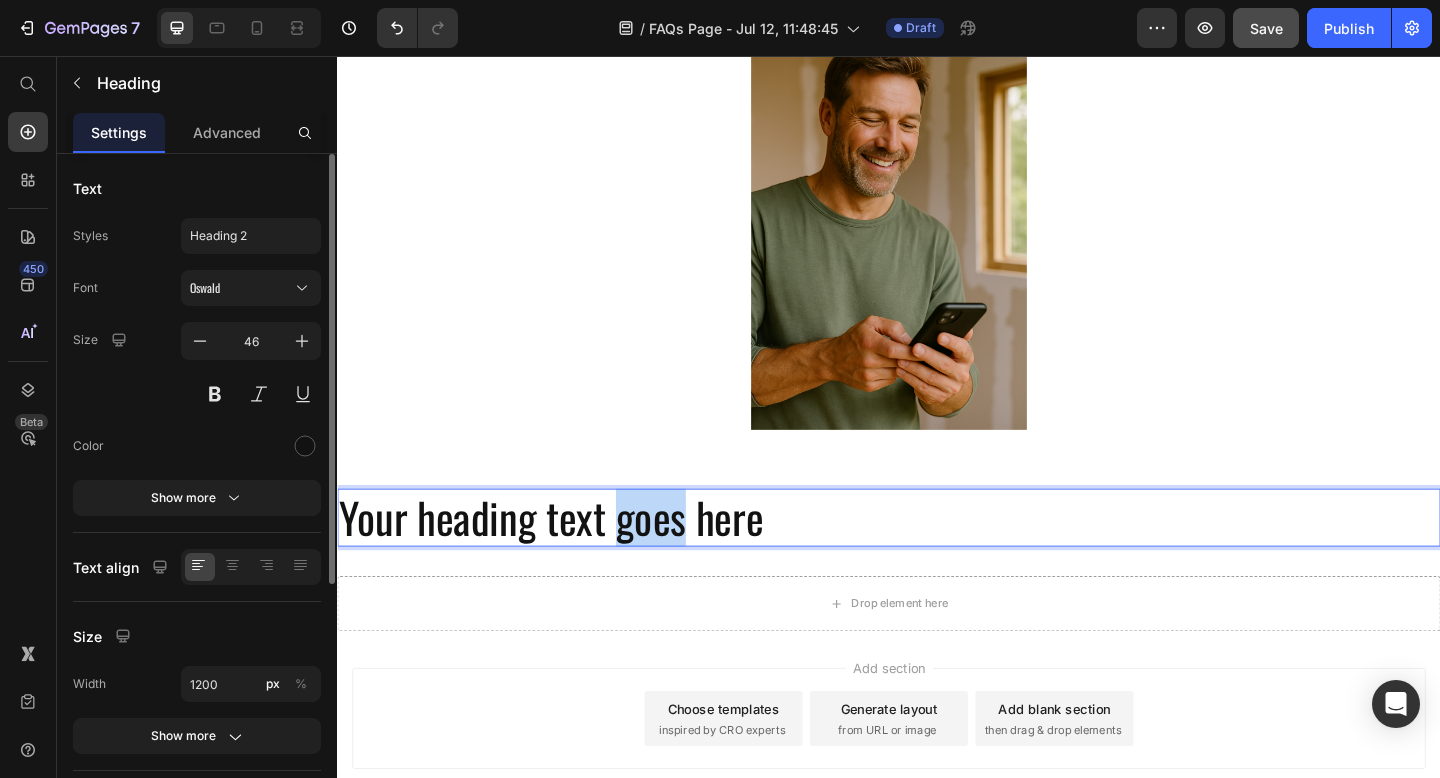 click on "Your heading text goes here" at bounding box center [937, 559] 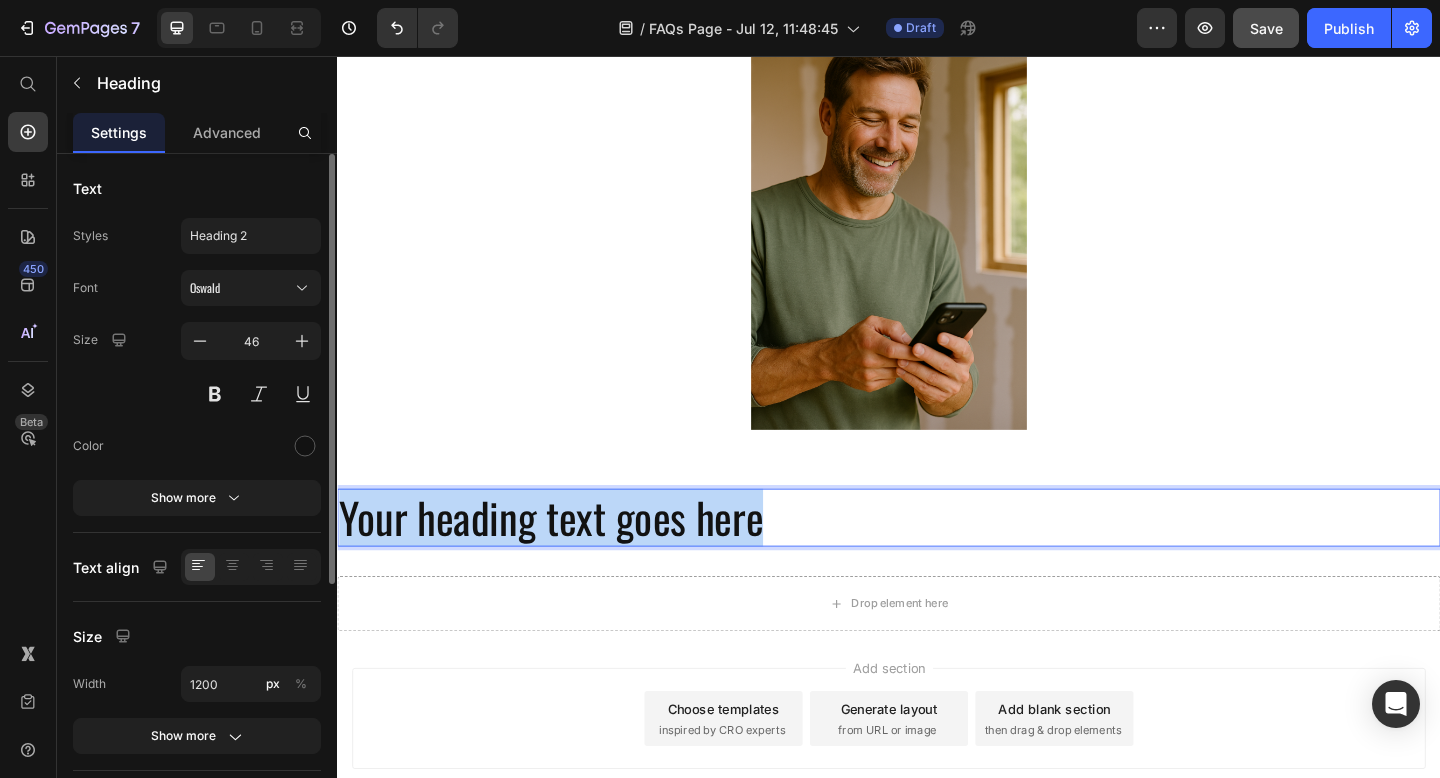 click on "Your heading text goes here" at bounding box center (937, 559) 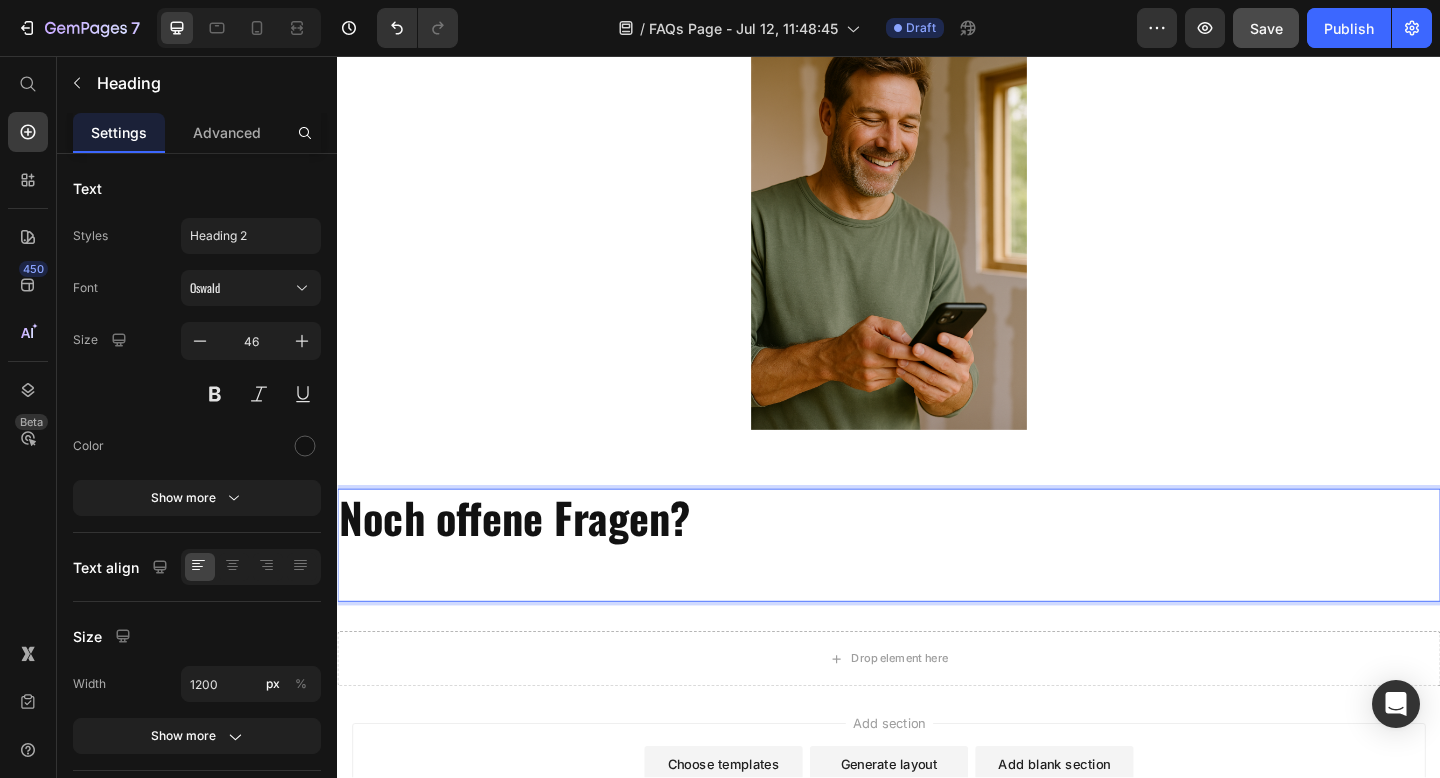 click on "Noch offene Fragen?" at bounding box center (937, 589) 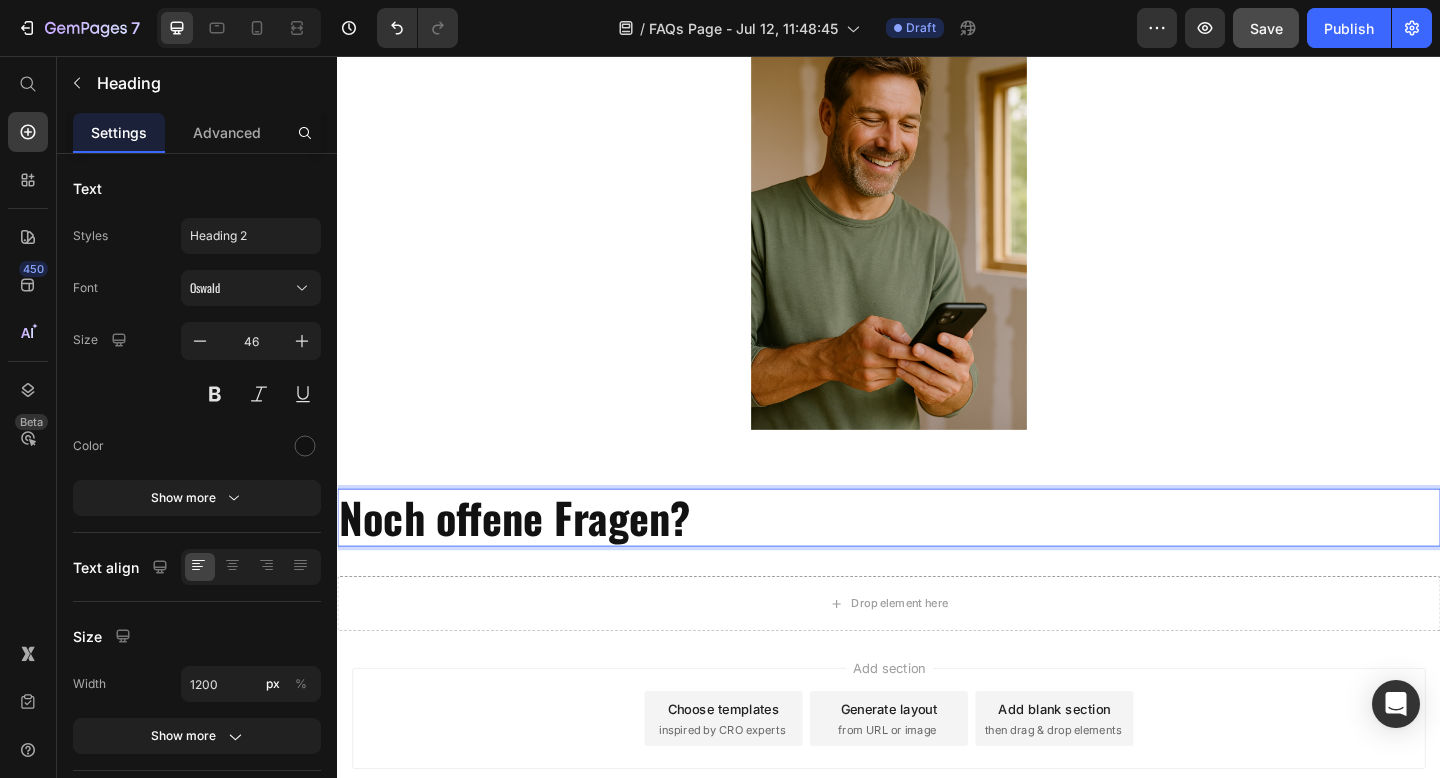 click on "Noch offene Fragen?" at bounding box center [530, 558] 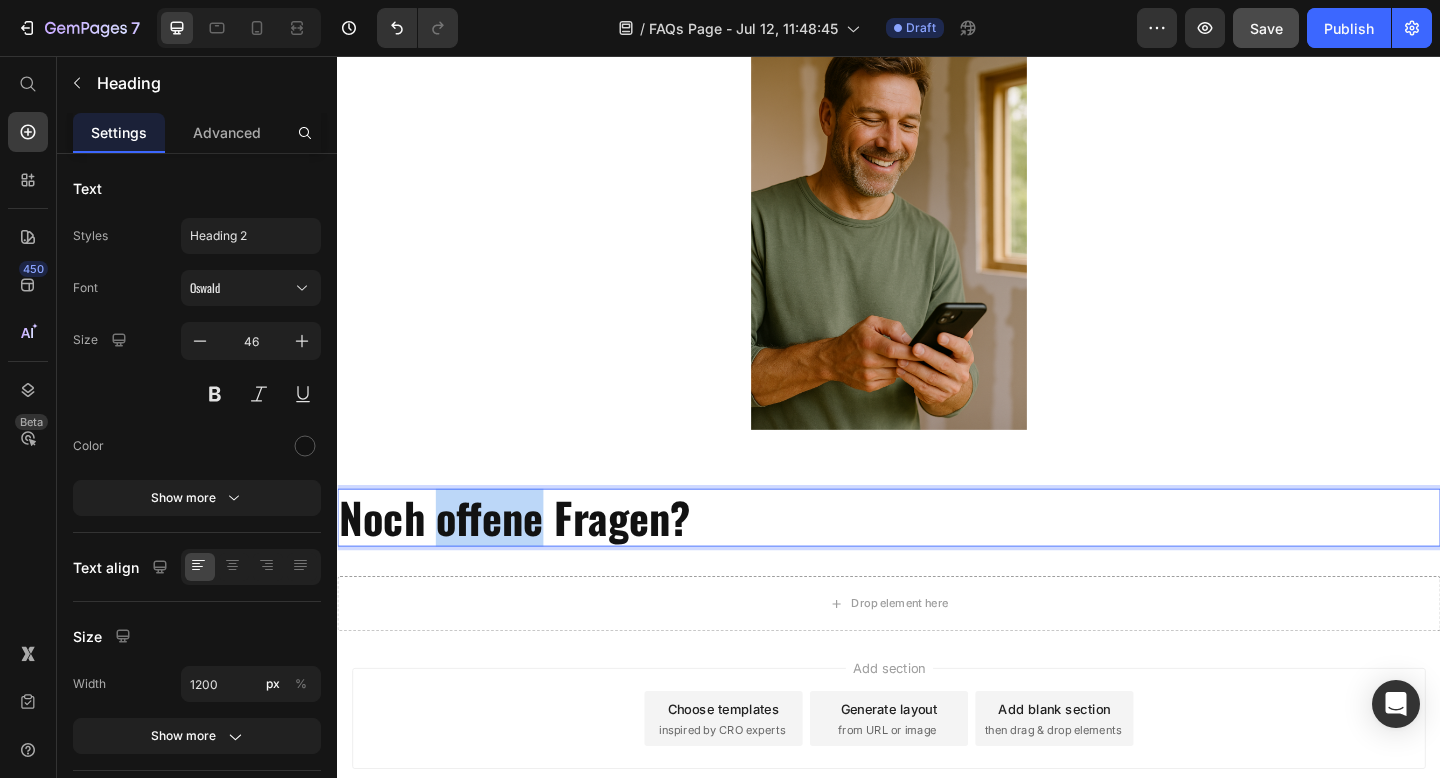 click on "Noch offene Fragen?" at bounding box center (530, 558) 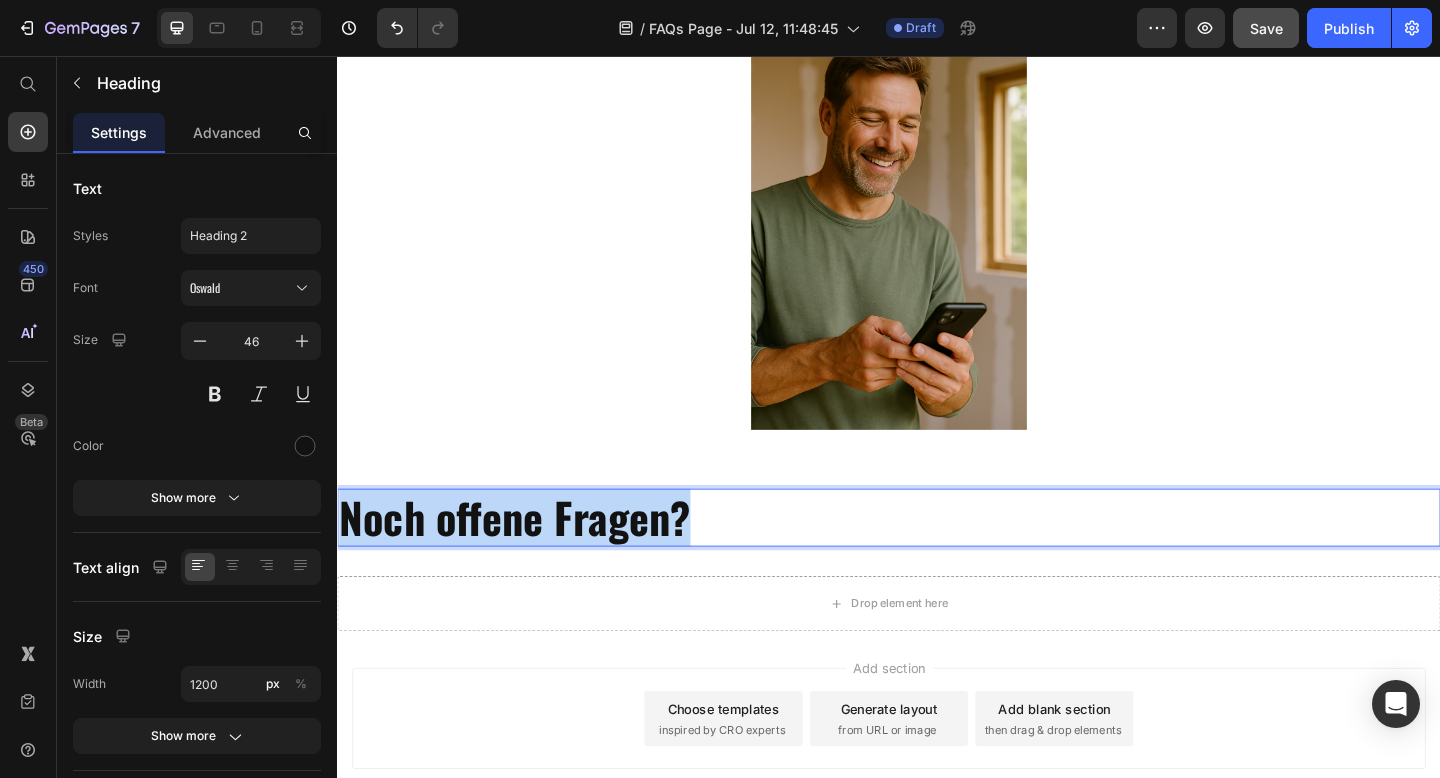 click on "Noch offene Fragen?" at bounding box center [530, 558] 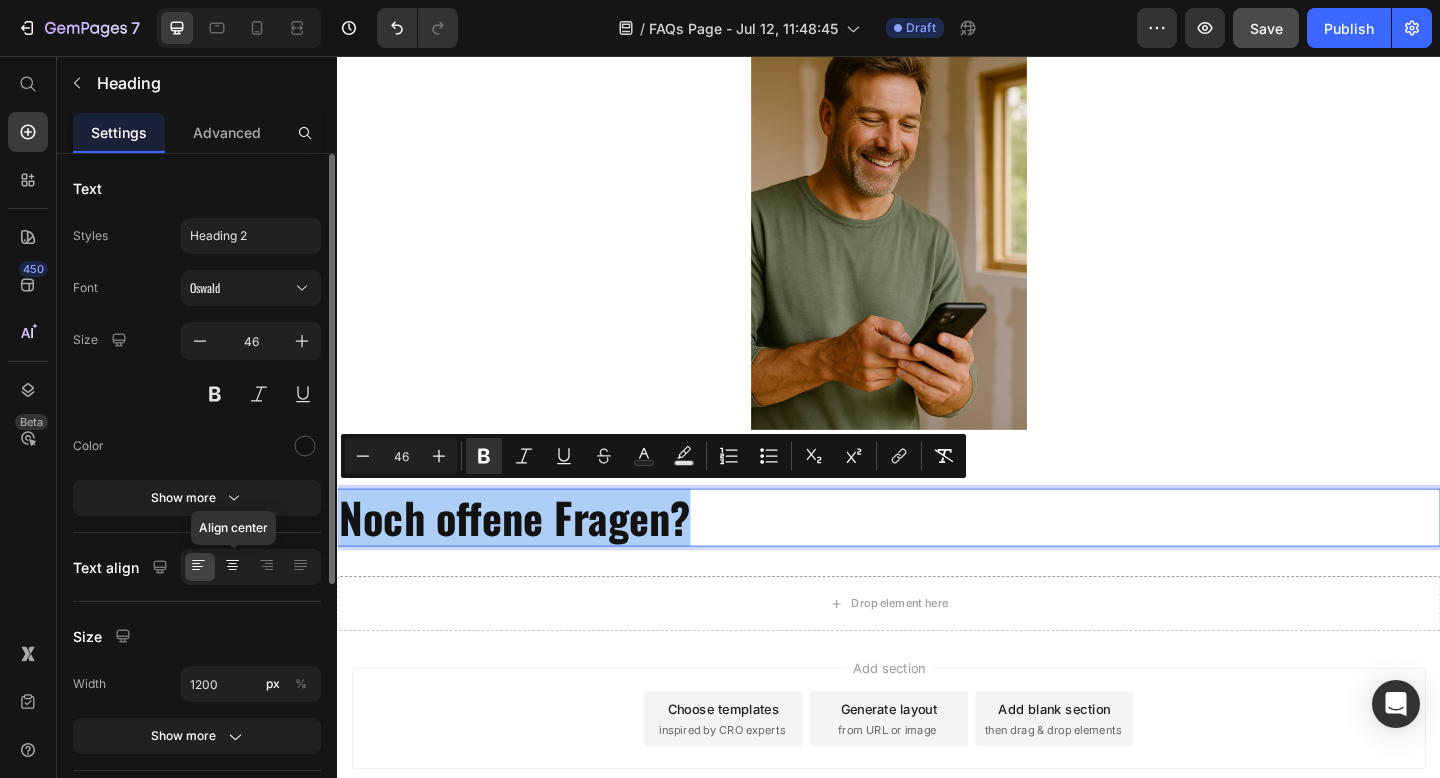 click 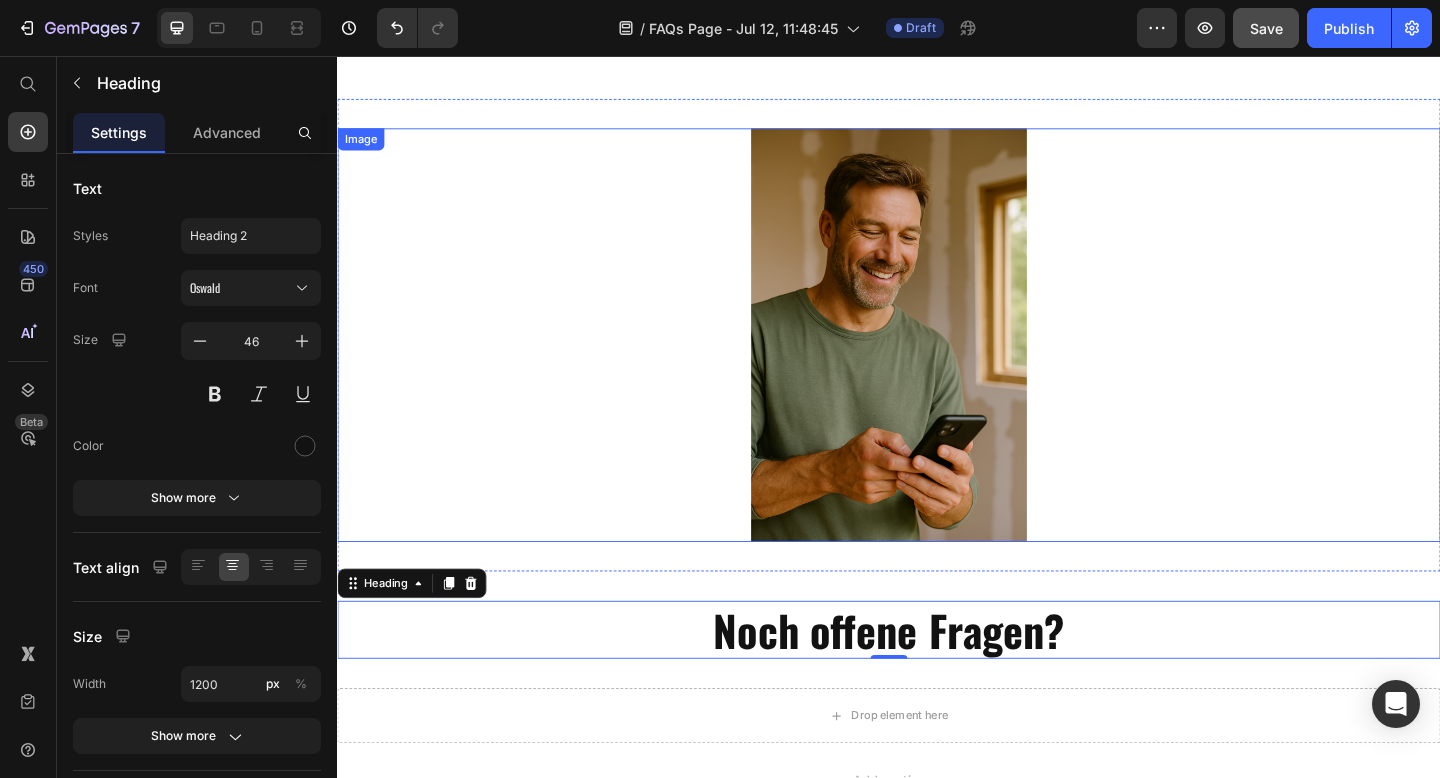 scroll, scrollTop: 1649, scrollLeft: 0, axis: vertical 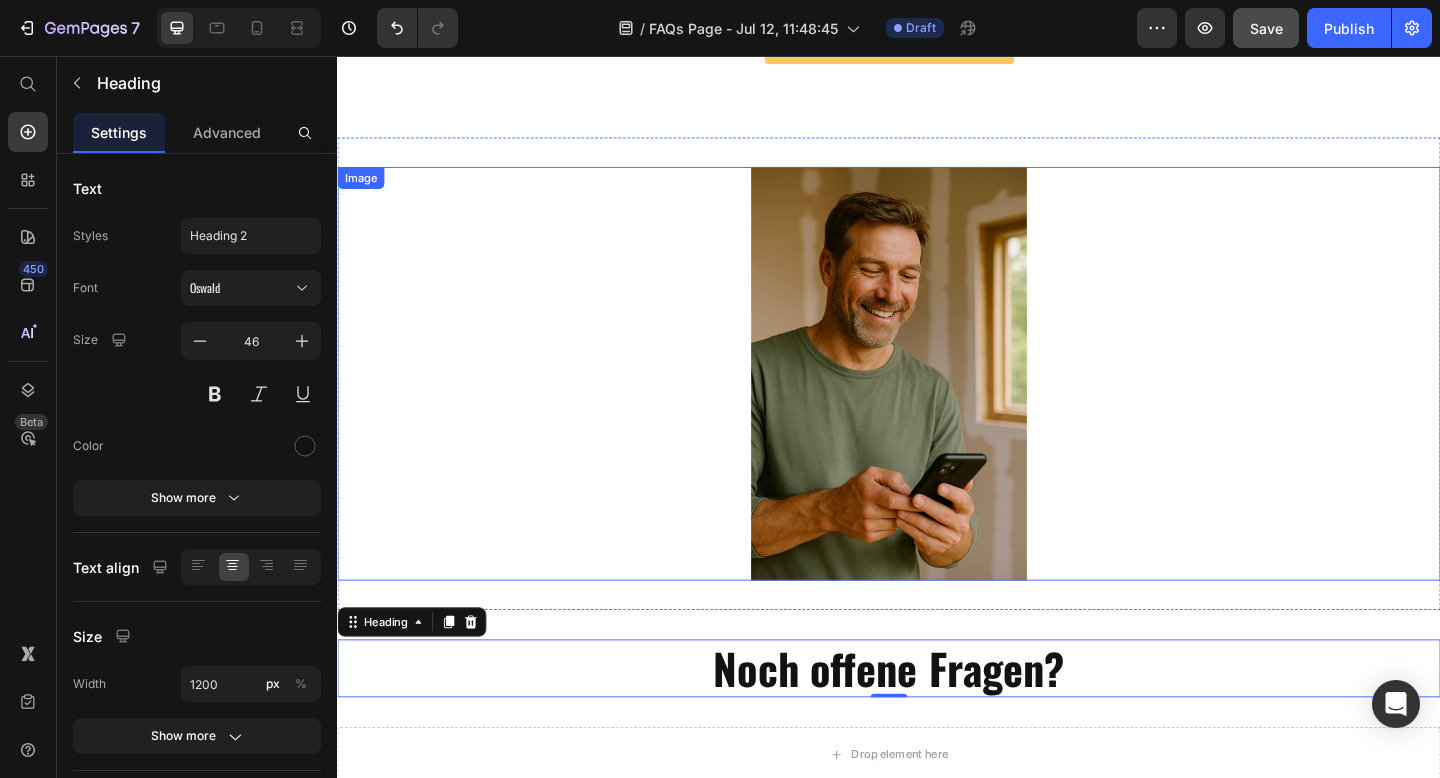 click at bounding box center (937, 402) 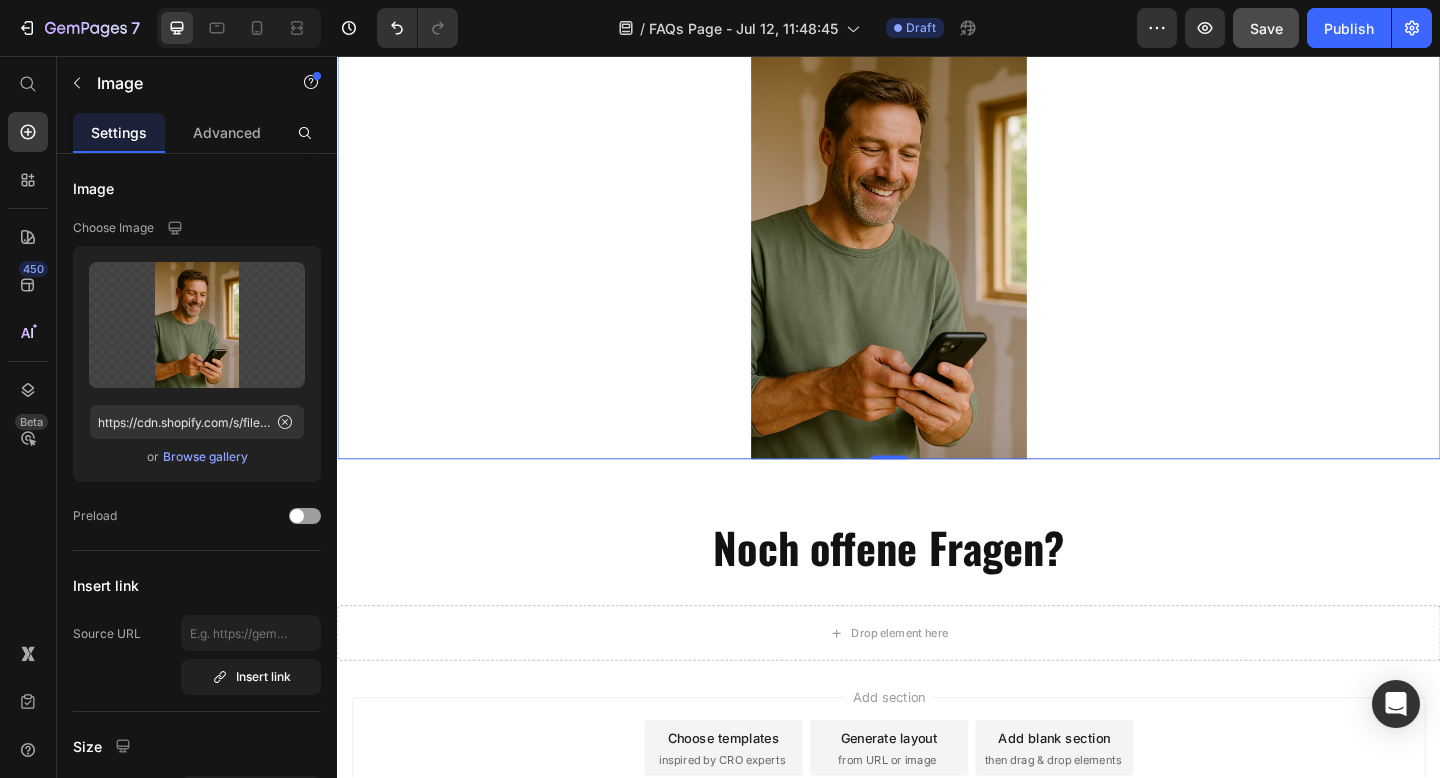 scroll, scrollTop: 1838, scrollLeft: 0, axis: vertical 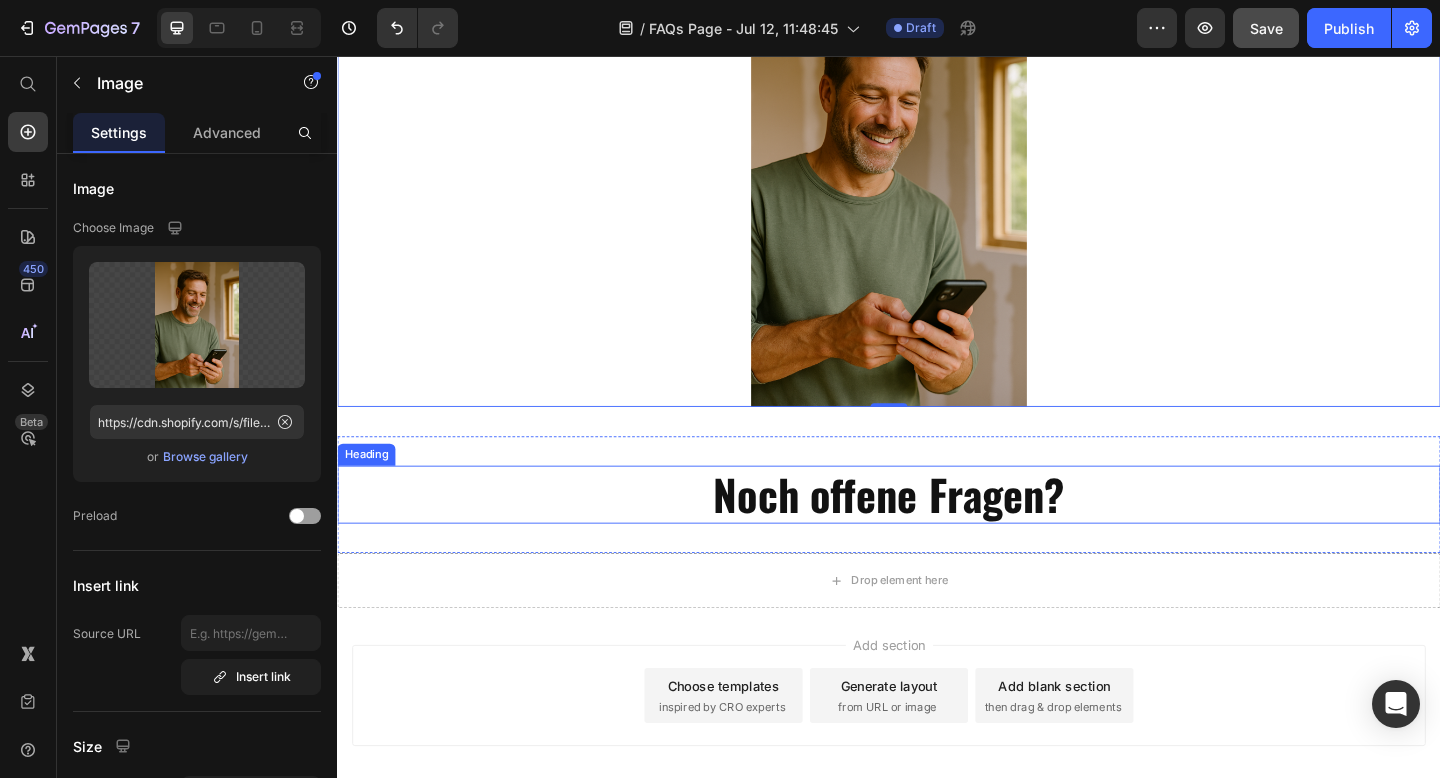 click on "⁠⁠⁠⁠⁠⁠⁠ Noch offene Fragen?" at bounding box center (937, 534) 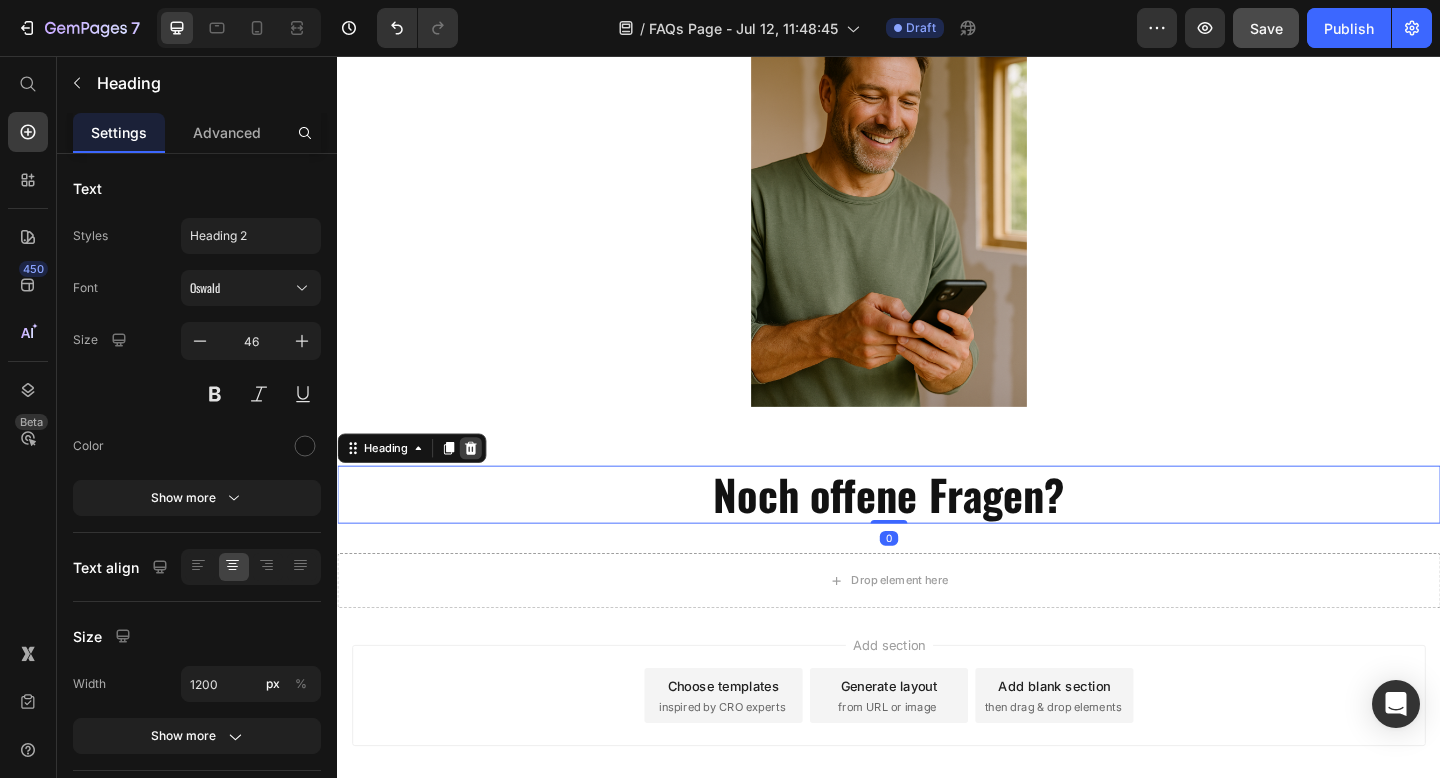 click 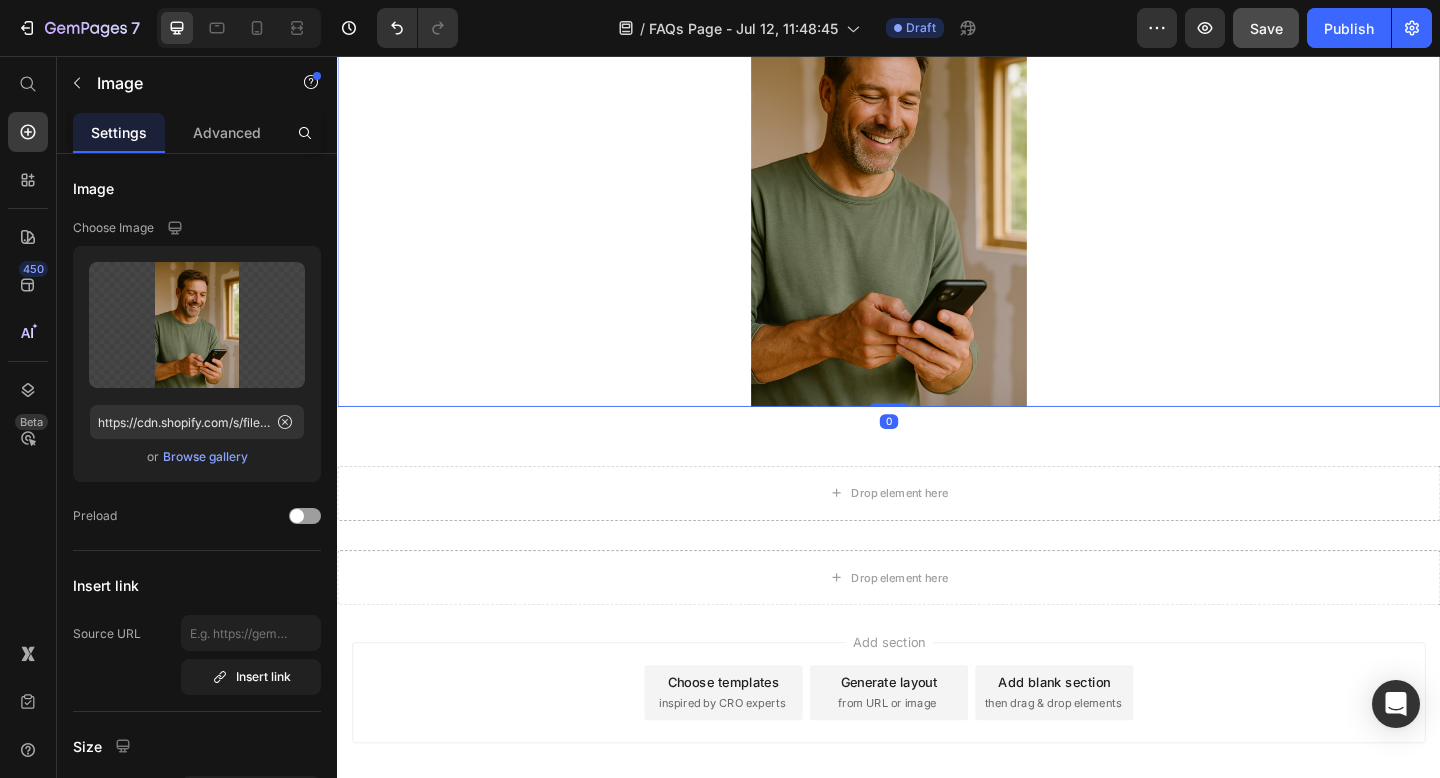 click at bounding box center [937, 213] 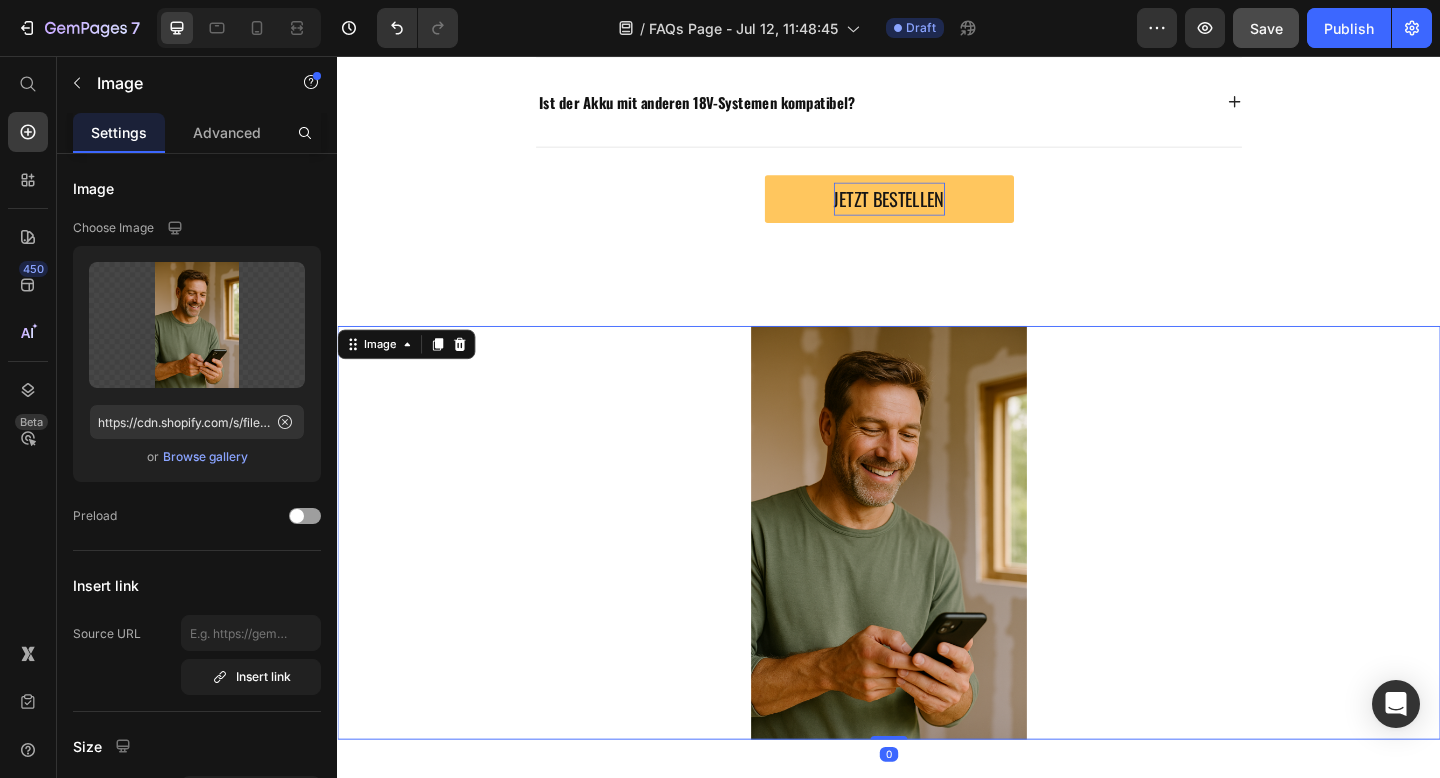 scroll, scrollTop: 1470, scrollLeft: 0, axis: vertical 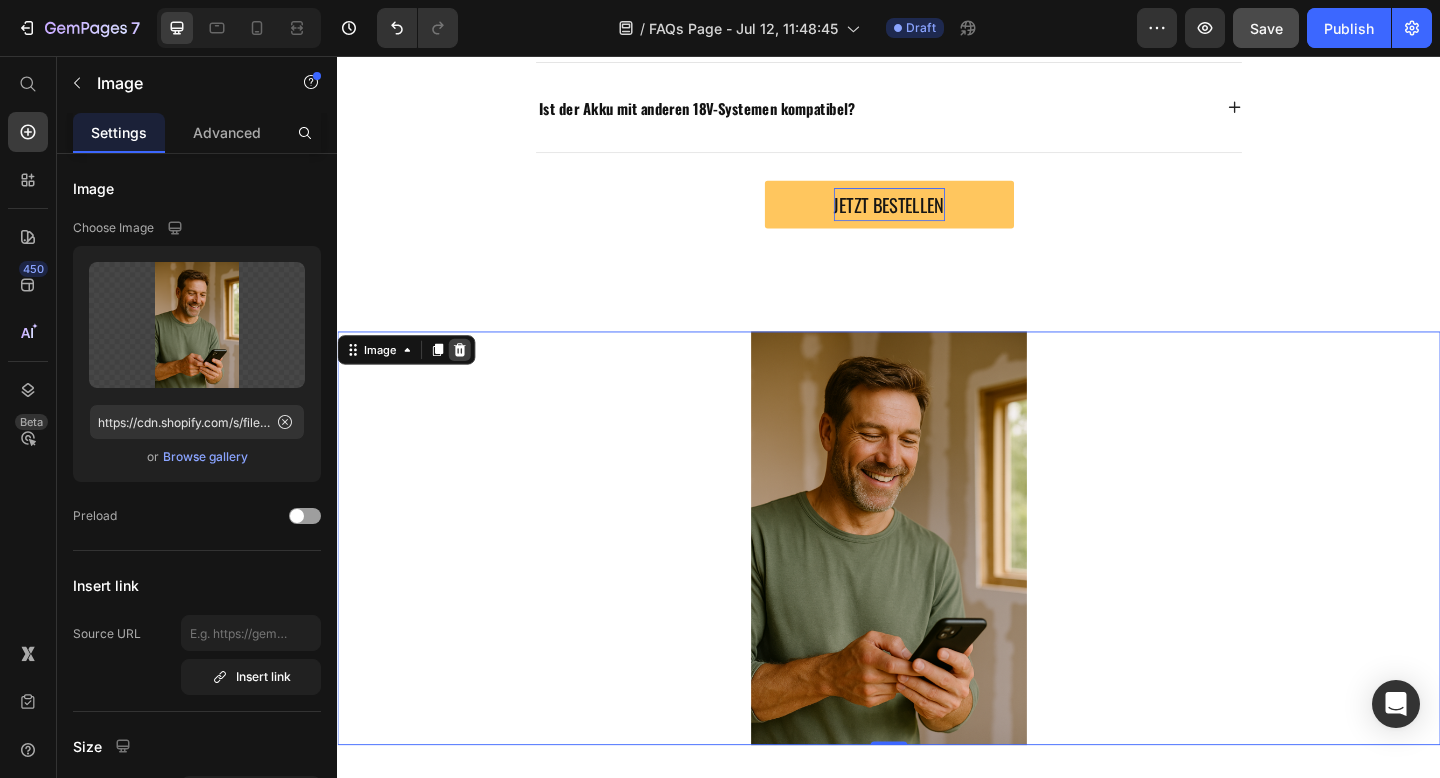 click 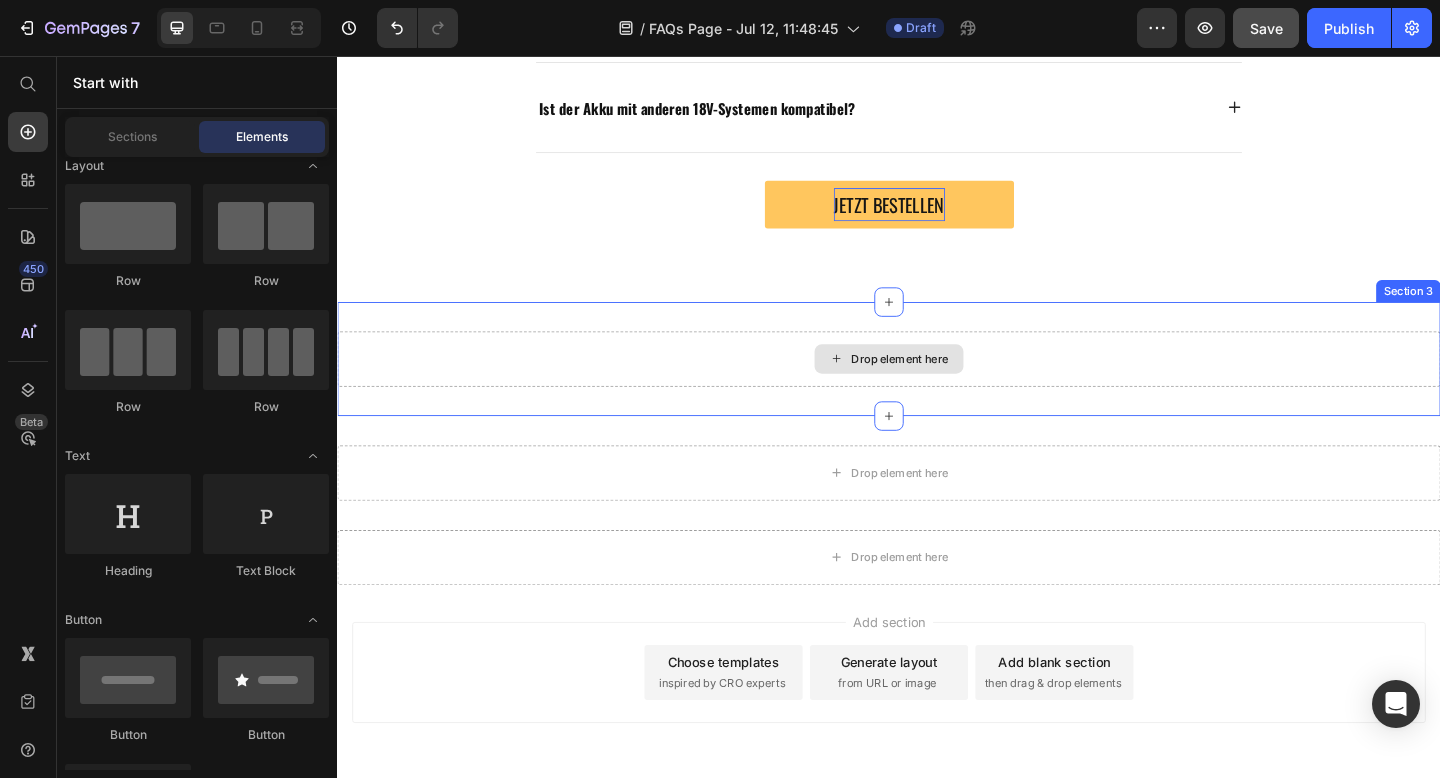 click on "Drop element here" at bounding box center (937, 386) 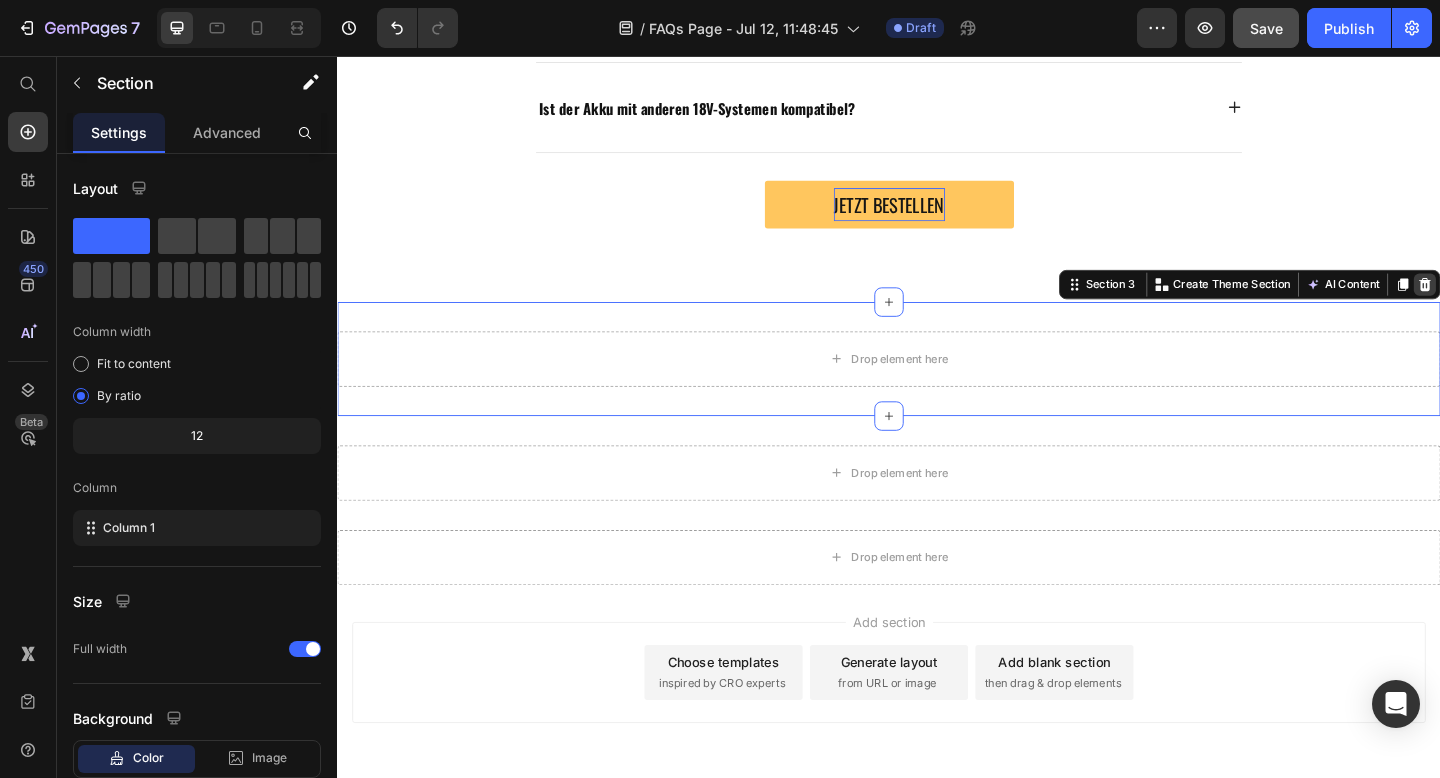 click at bounding box center [1520, 305] 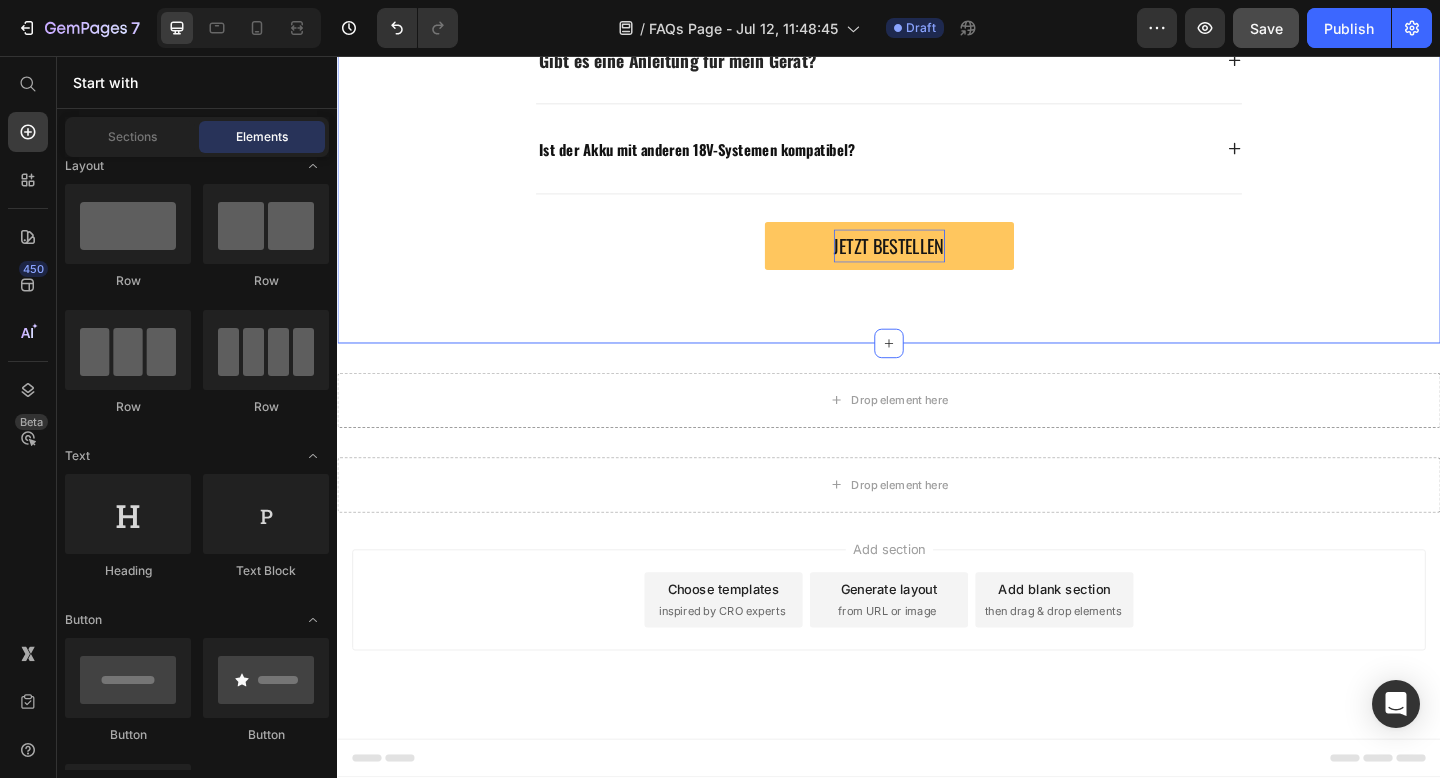 scroll, scrollTop: 1423, scrollLeft: 0, axis: vertical 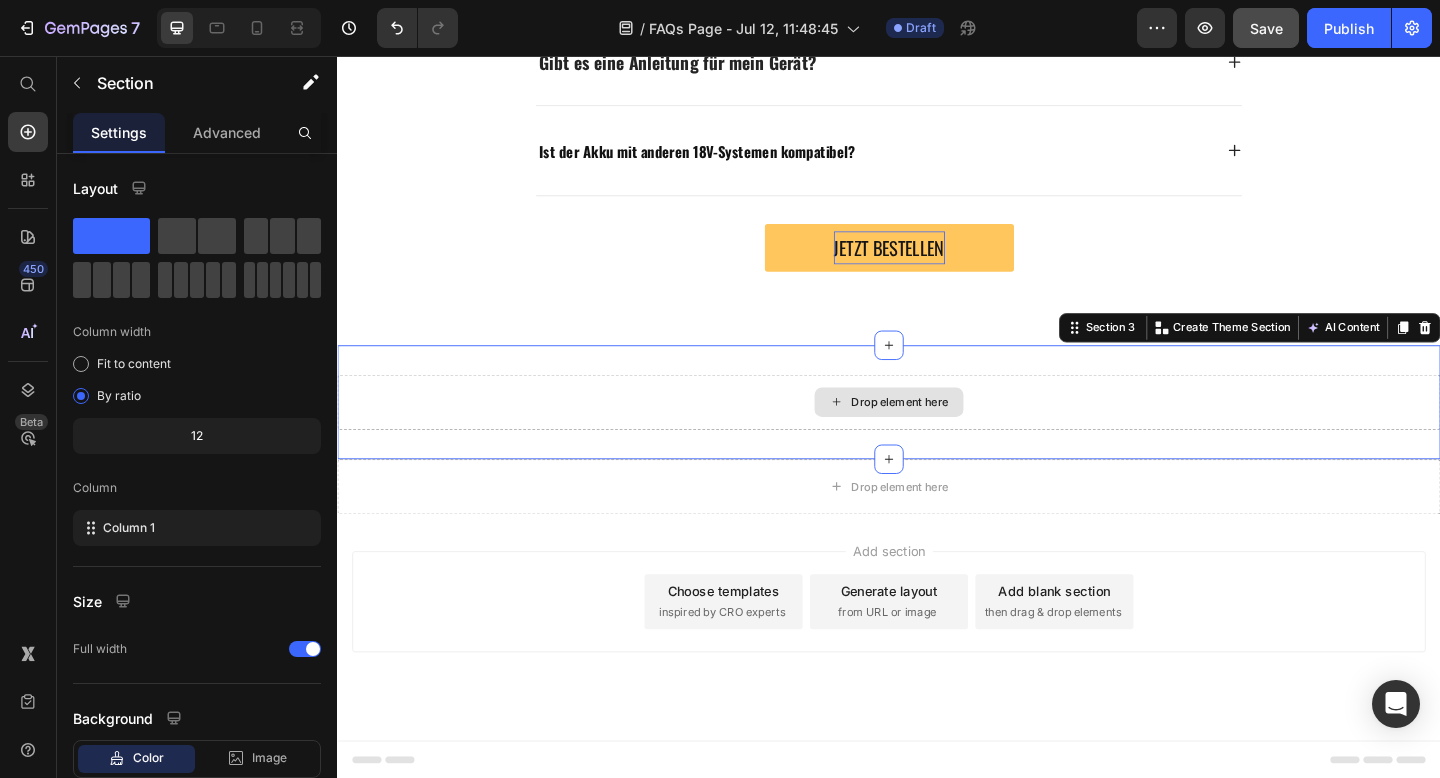 click on "Drop element here" at bounding box center (937, 433) 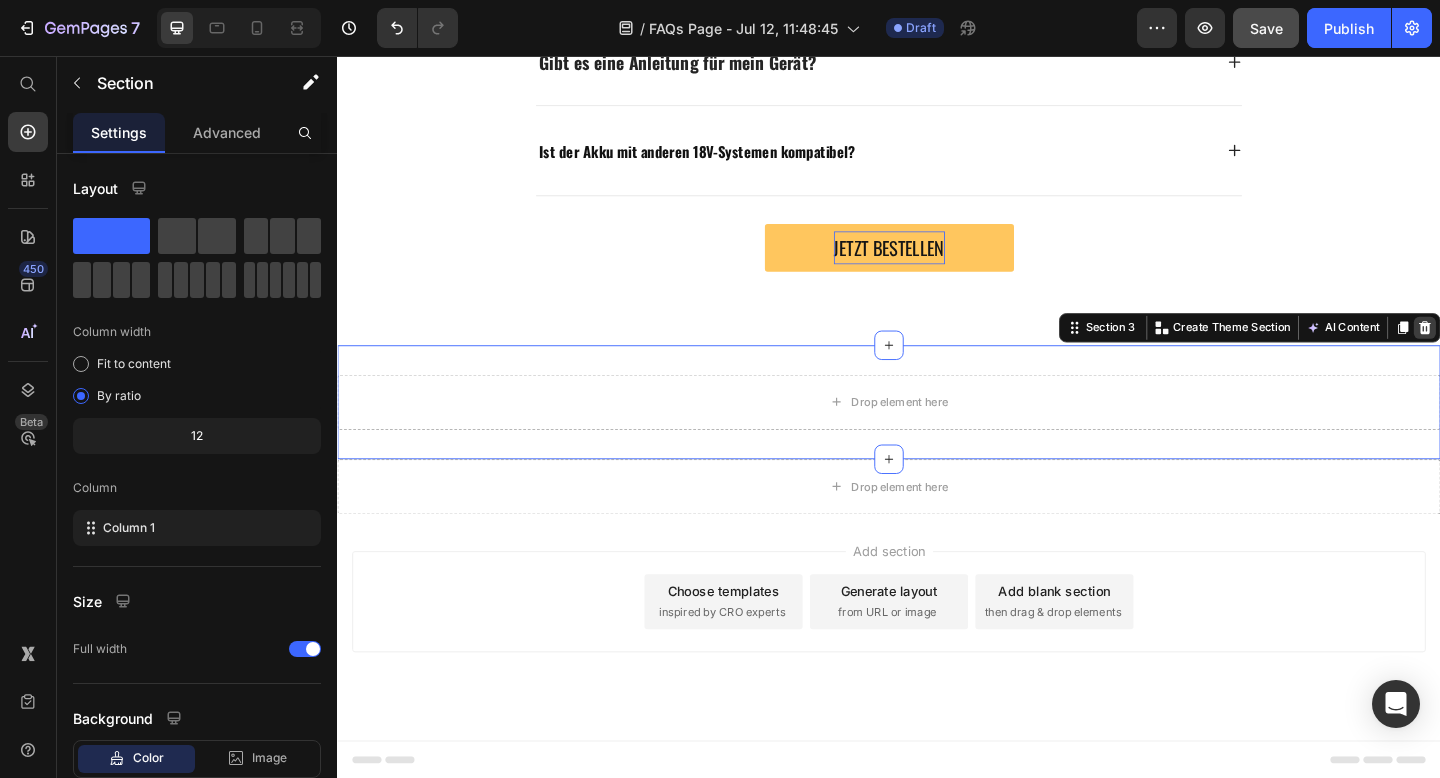 click at bounding box center [1520, 352] 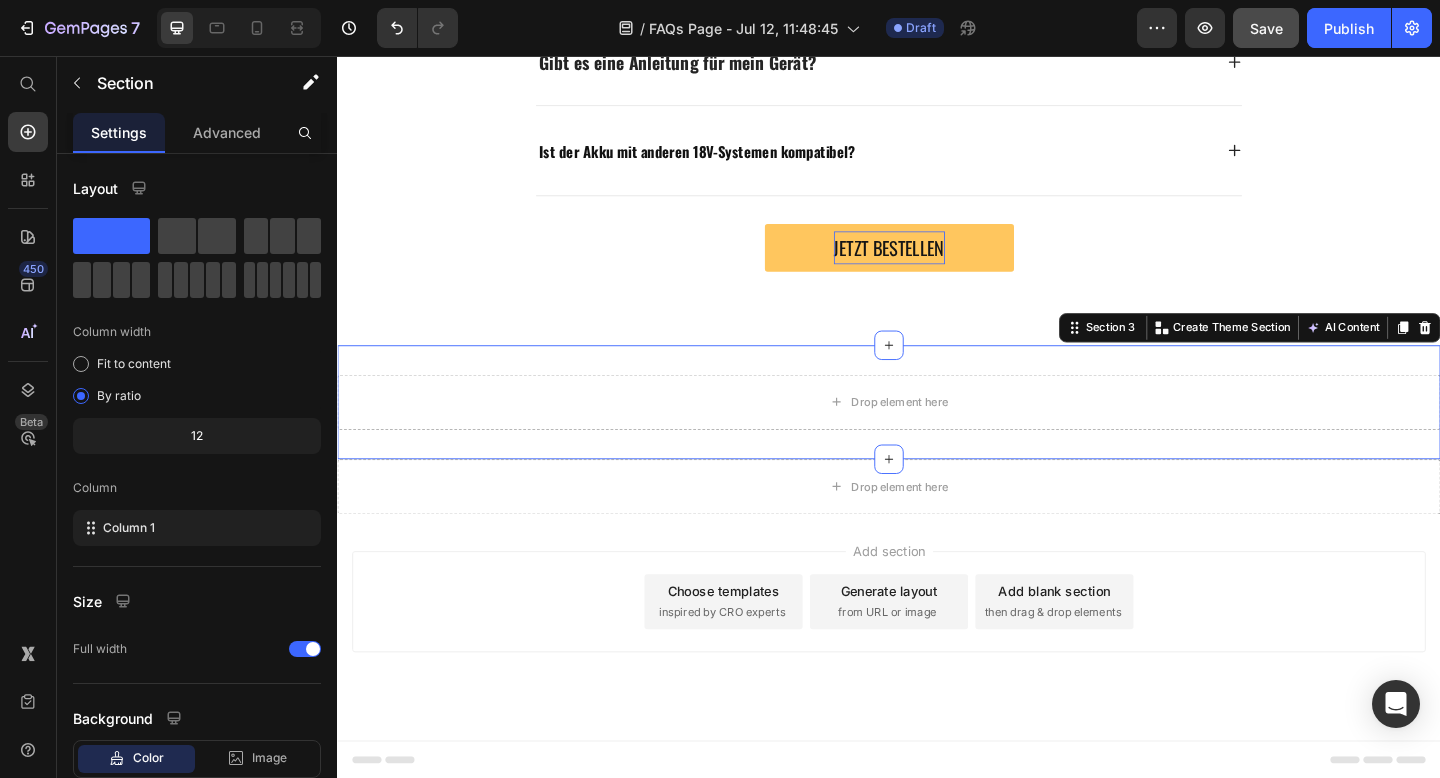 scroll, scrollTop: 1299, scrollLeft: 0, axis: vertical 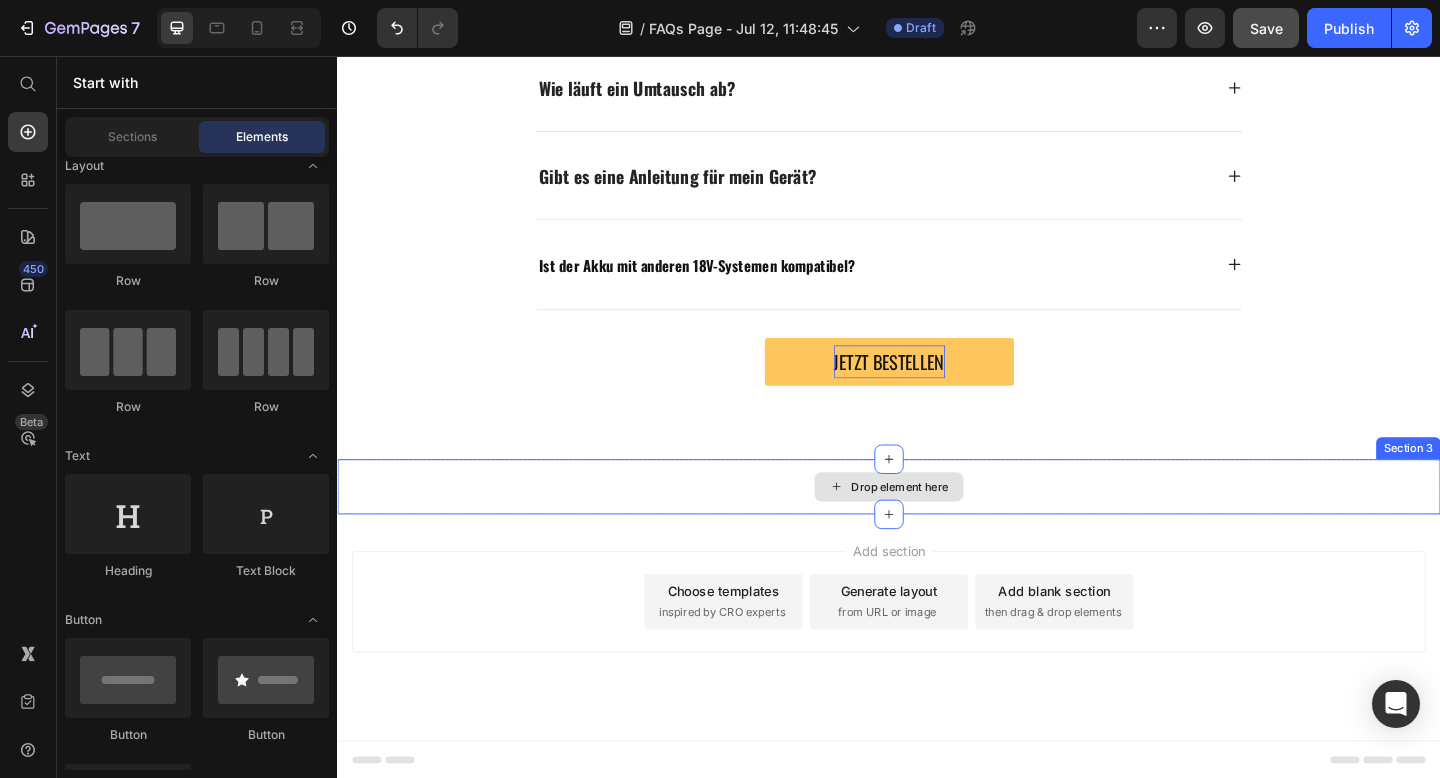 click on "Drop element here" at bounding box center [937, 525] 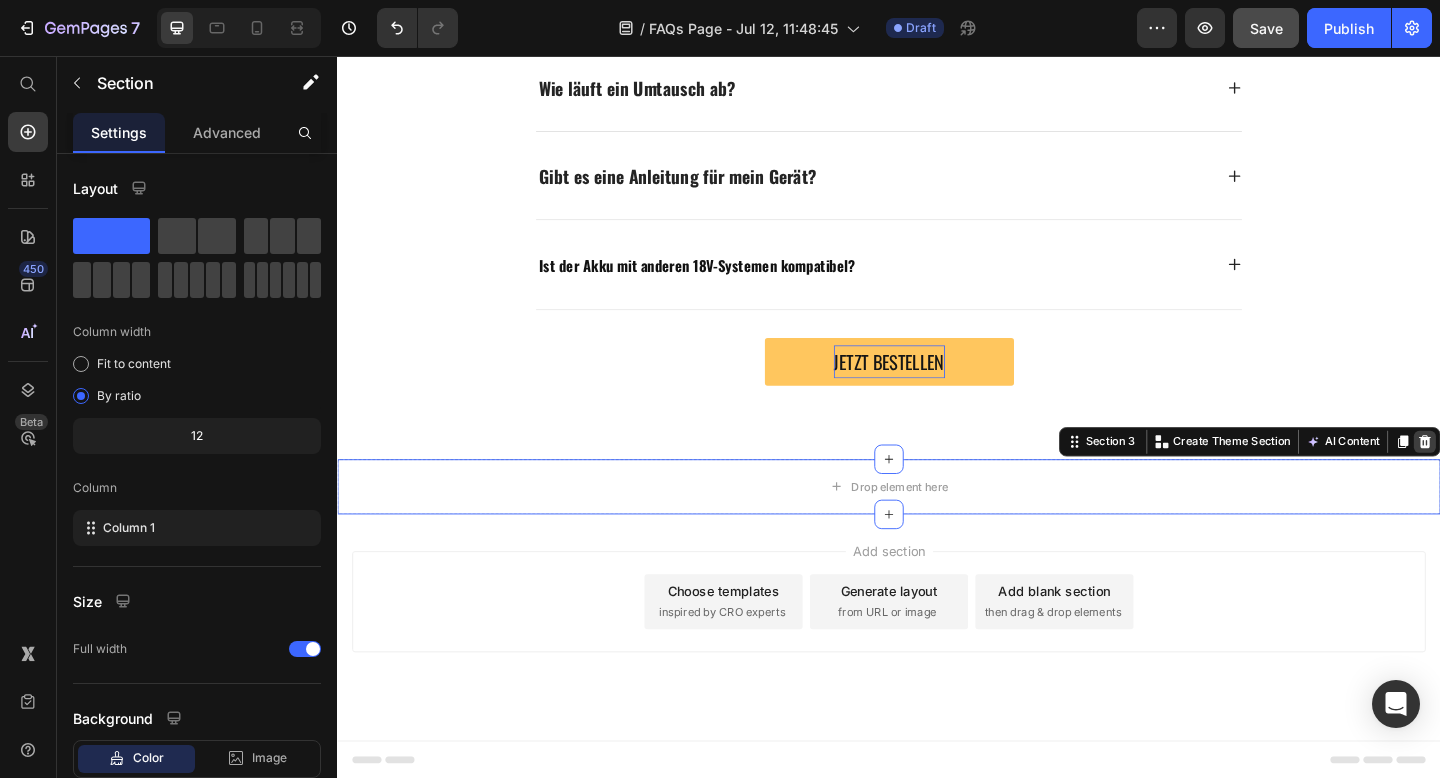 click 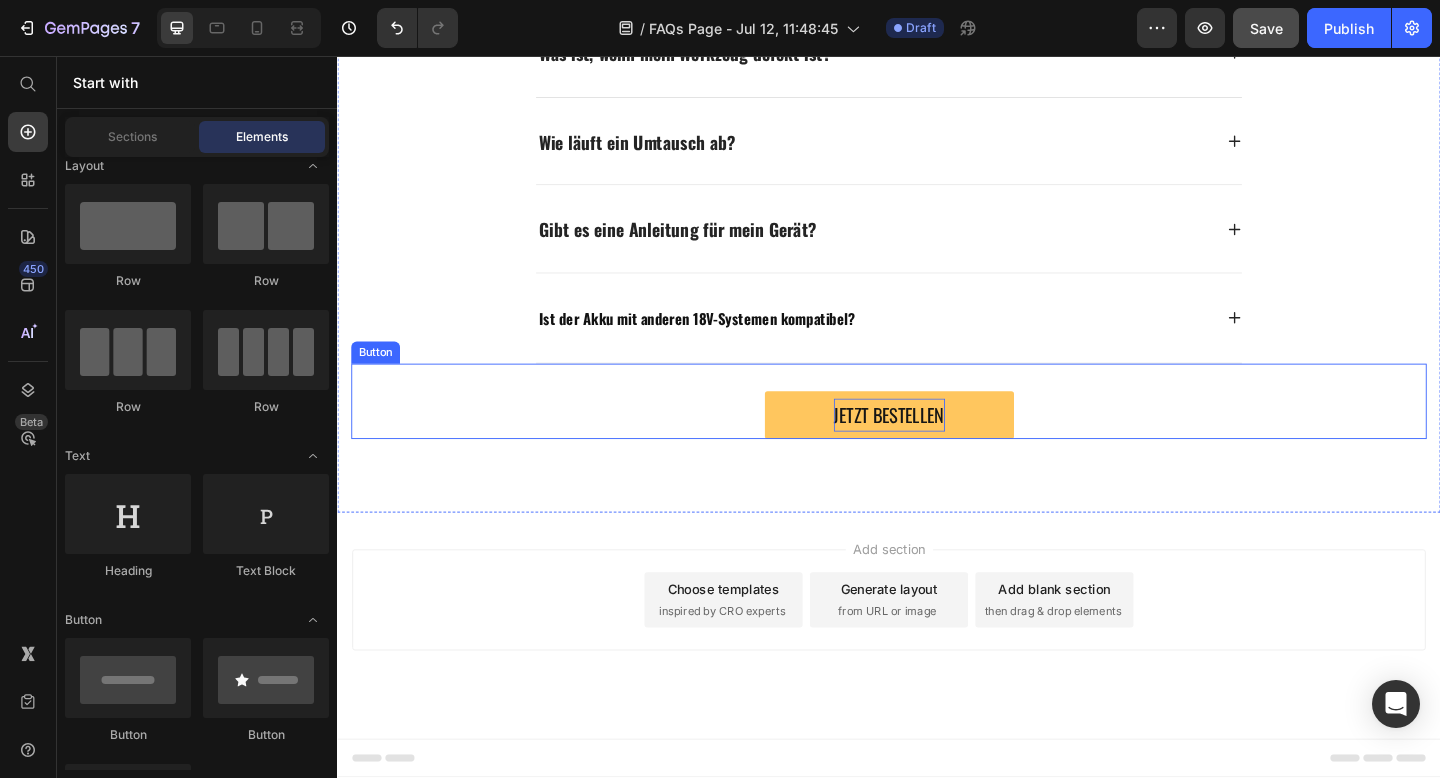 scroll, scrollTop: 1239, scrollLeft: 0, axis: vertical 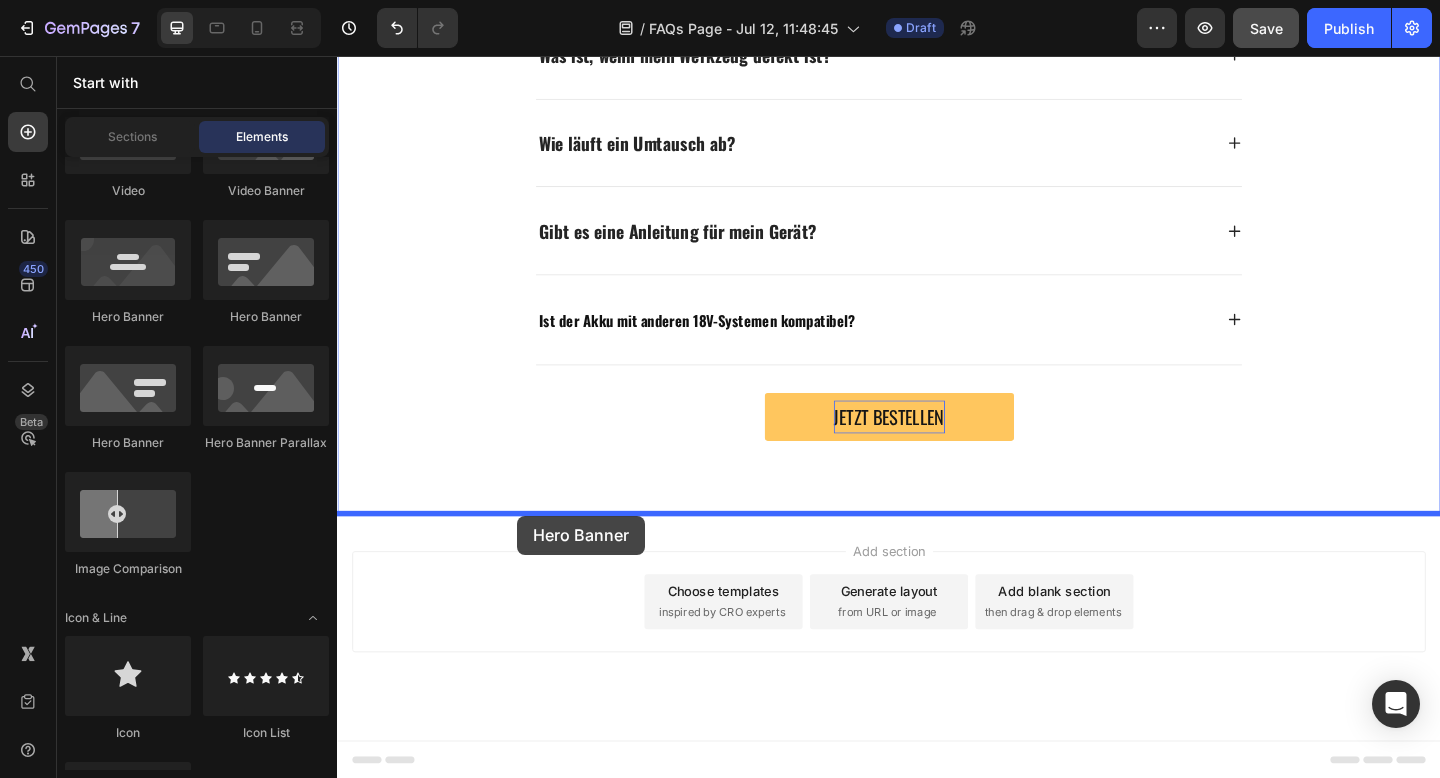 drag, startPoint x: 465, startPoint y: 455, endPoint x: 533, endPoint y: 557, distance: 122.588745 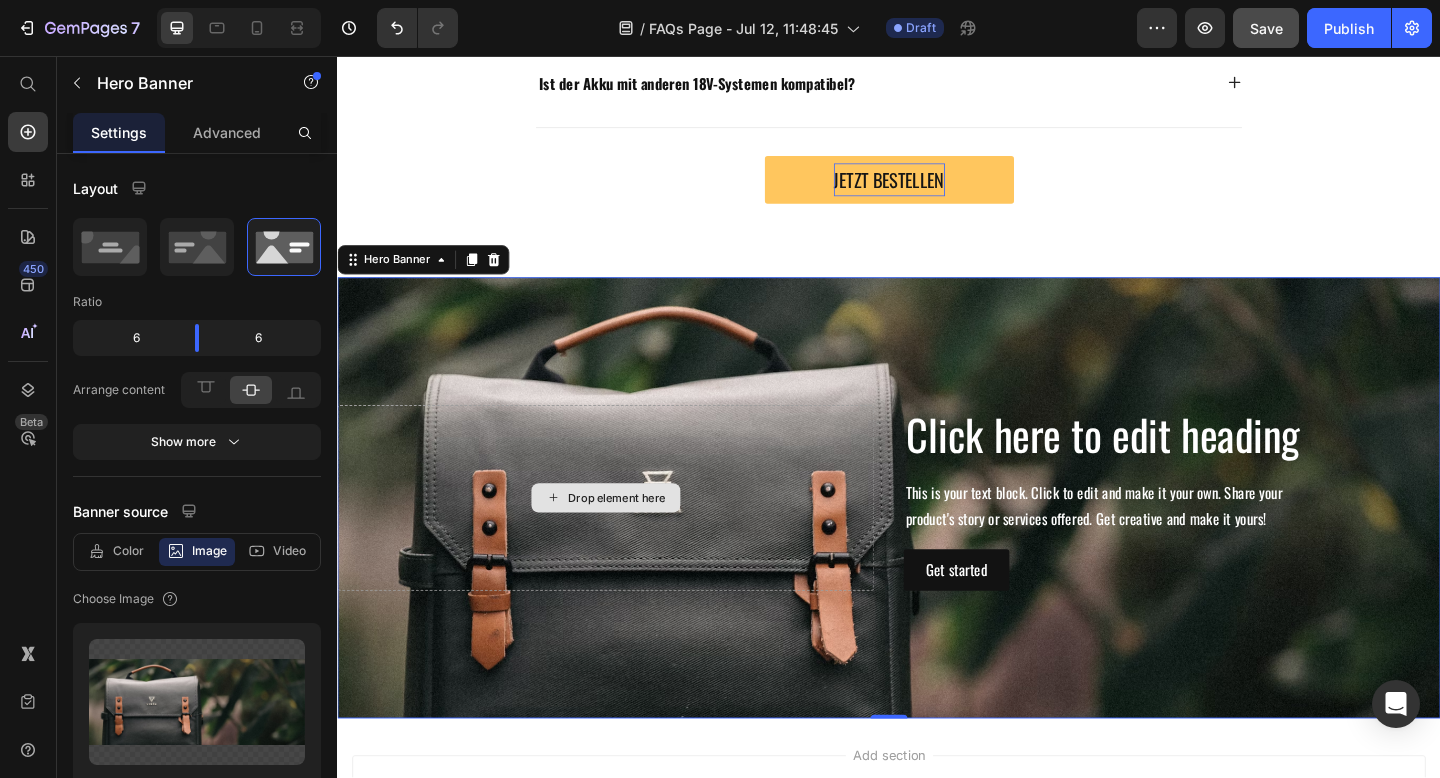 scroll, scrollTop: 1503, scrollLeft: 0, axis: vertical 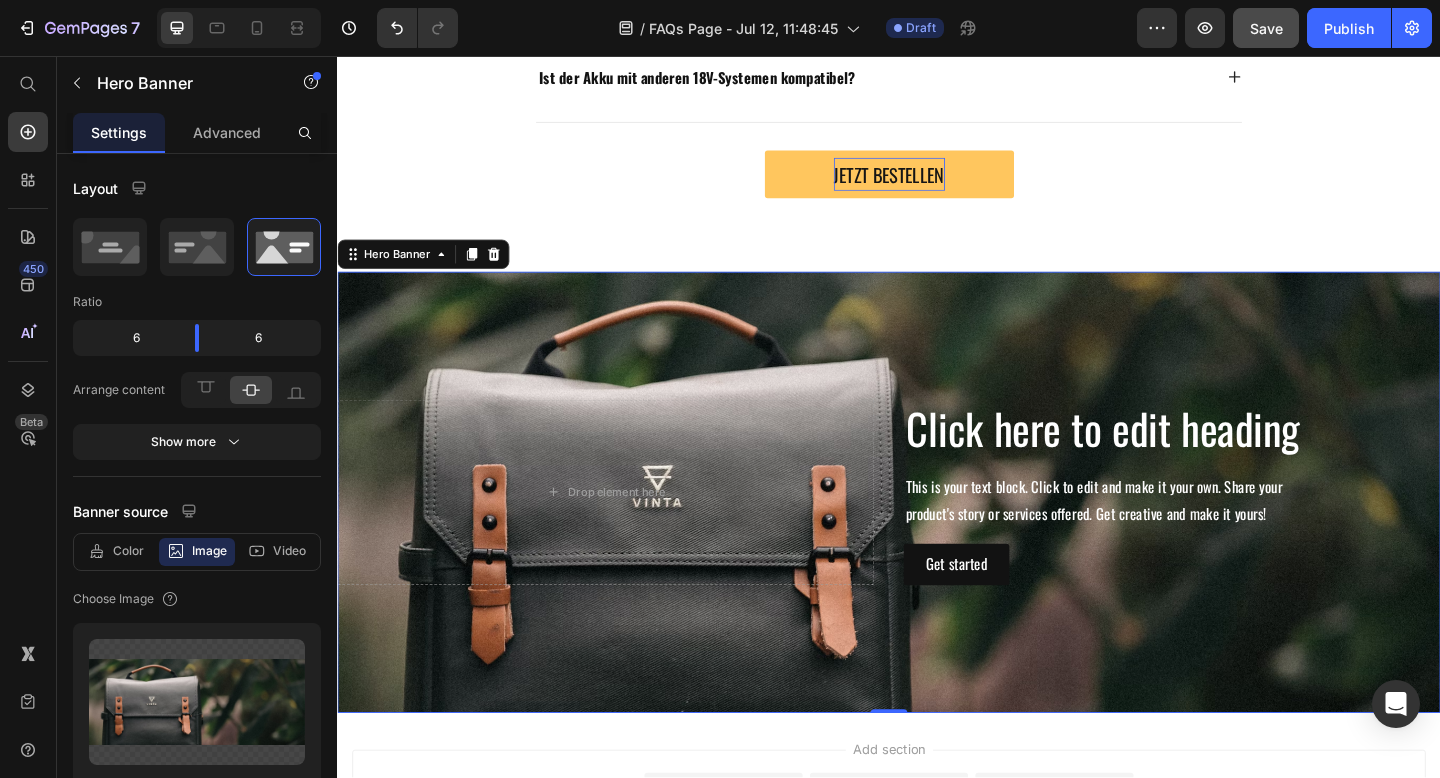 click at bounding box center (937, 531) 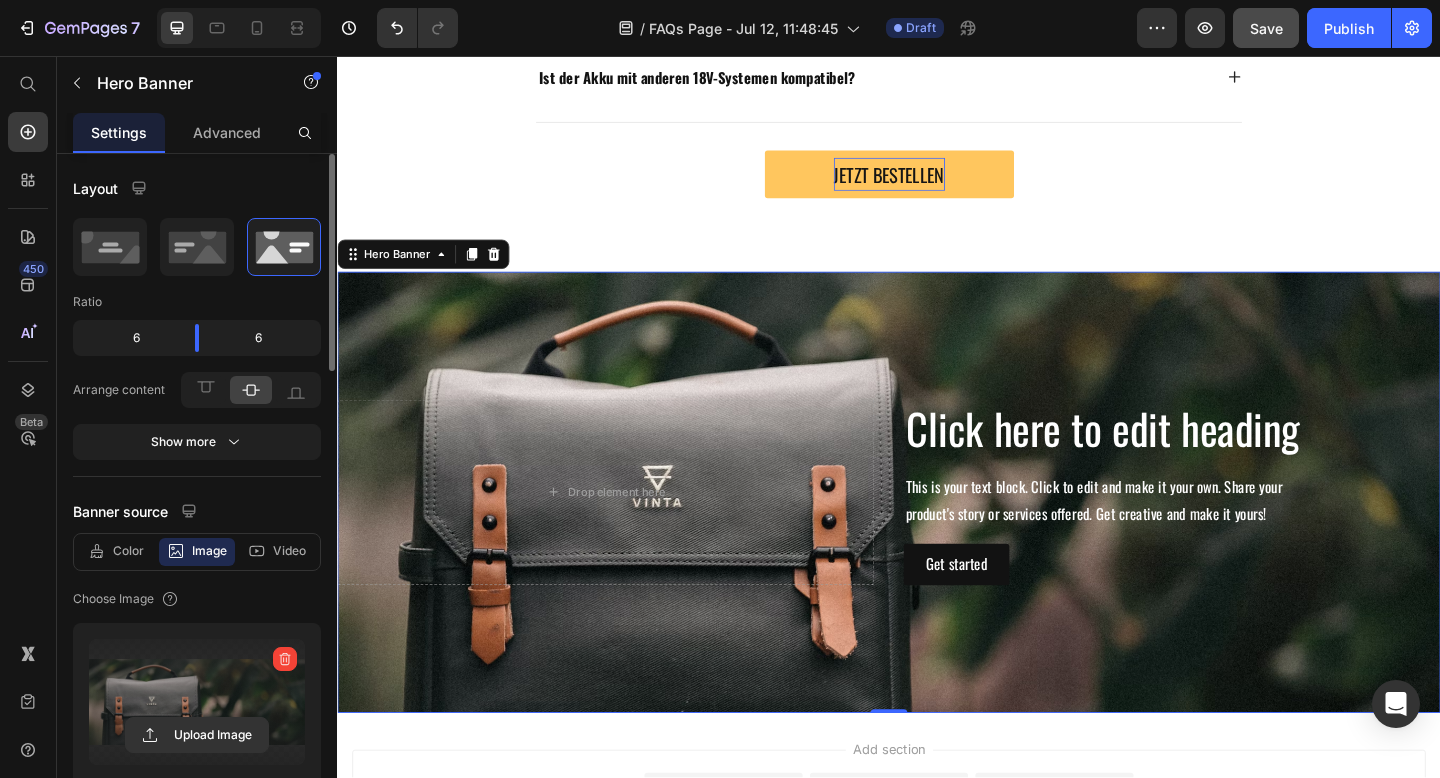 scroll, scrollTop: 243, scrollLeft: 0, axis: vertical 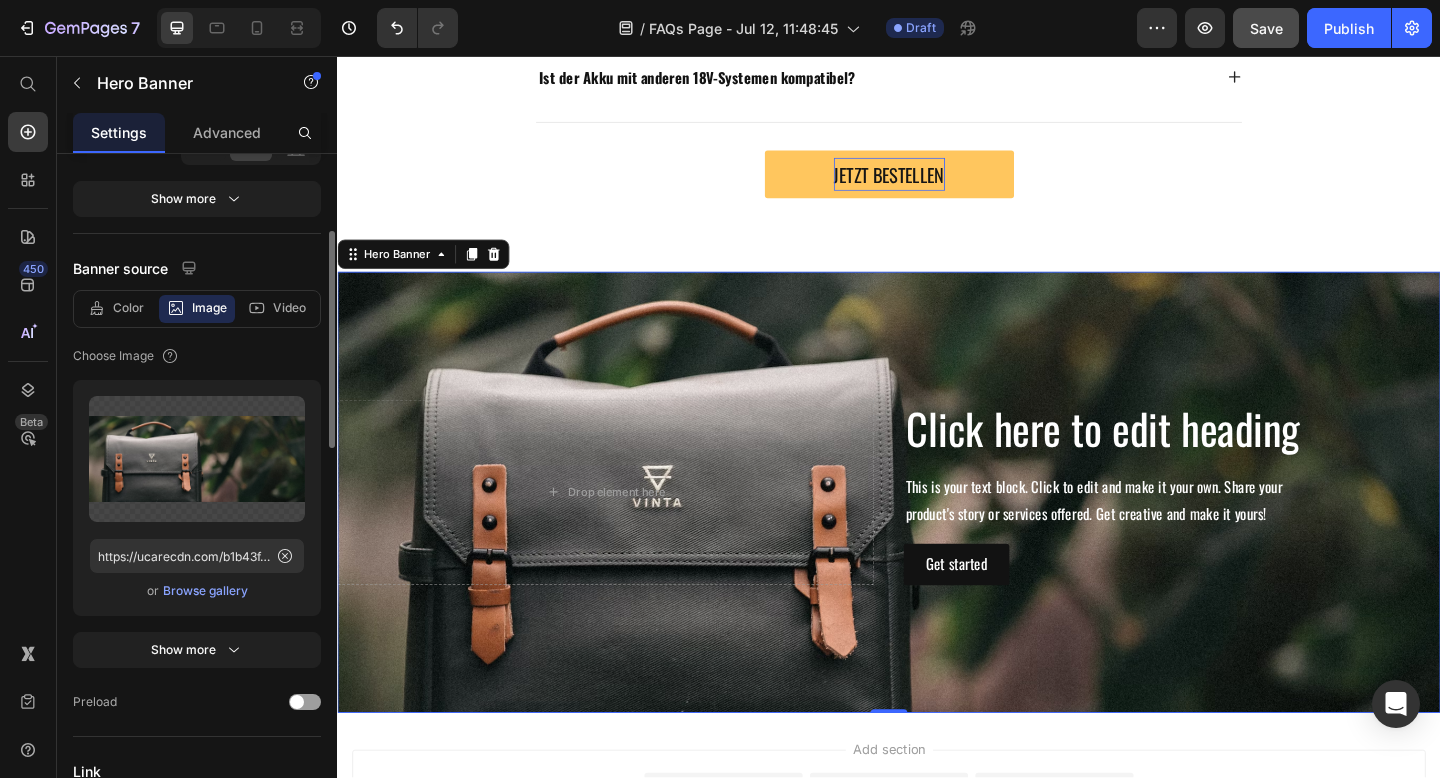 click on "Browse gallery" at bounding box center [205, 591] 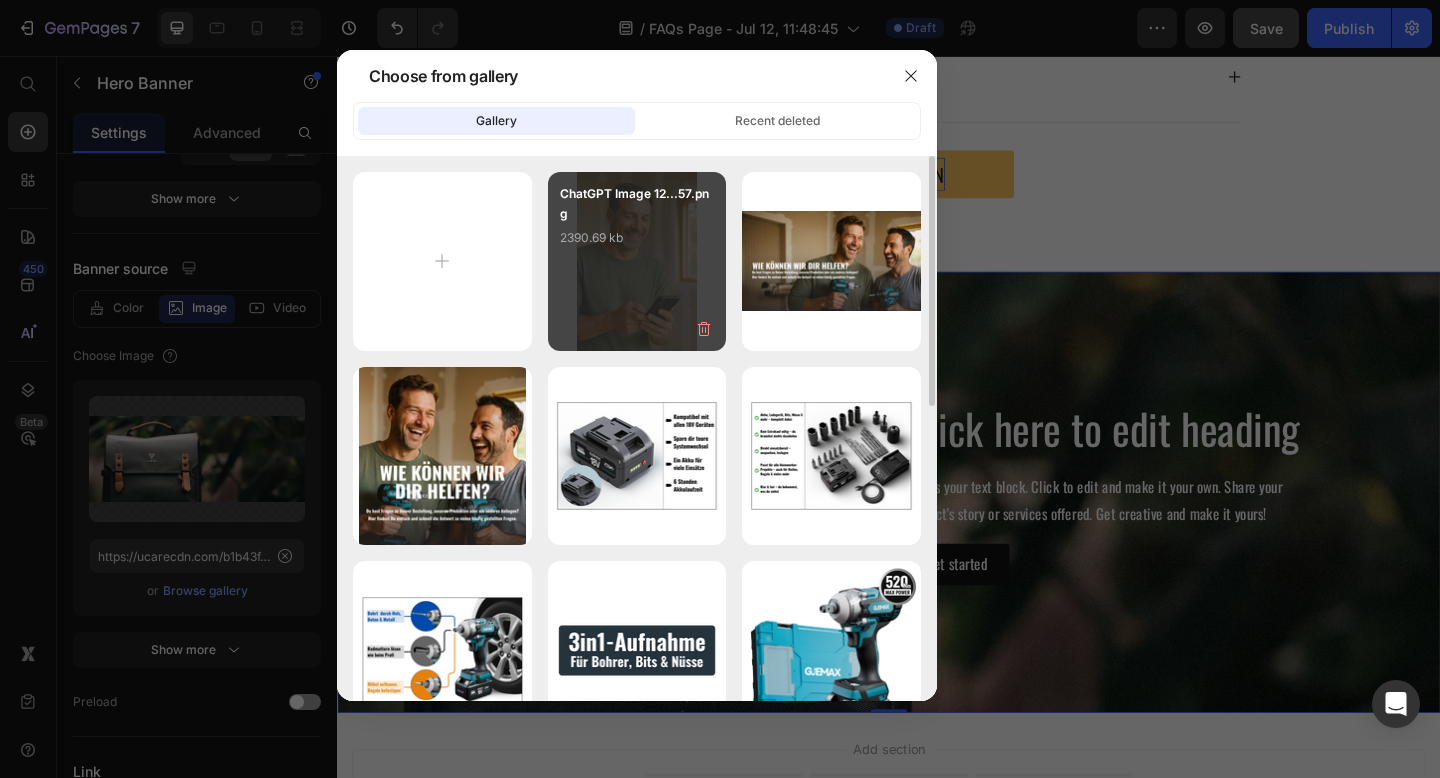 click on "2390.69 kb" at bounding box center (637, 238) 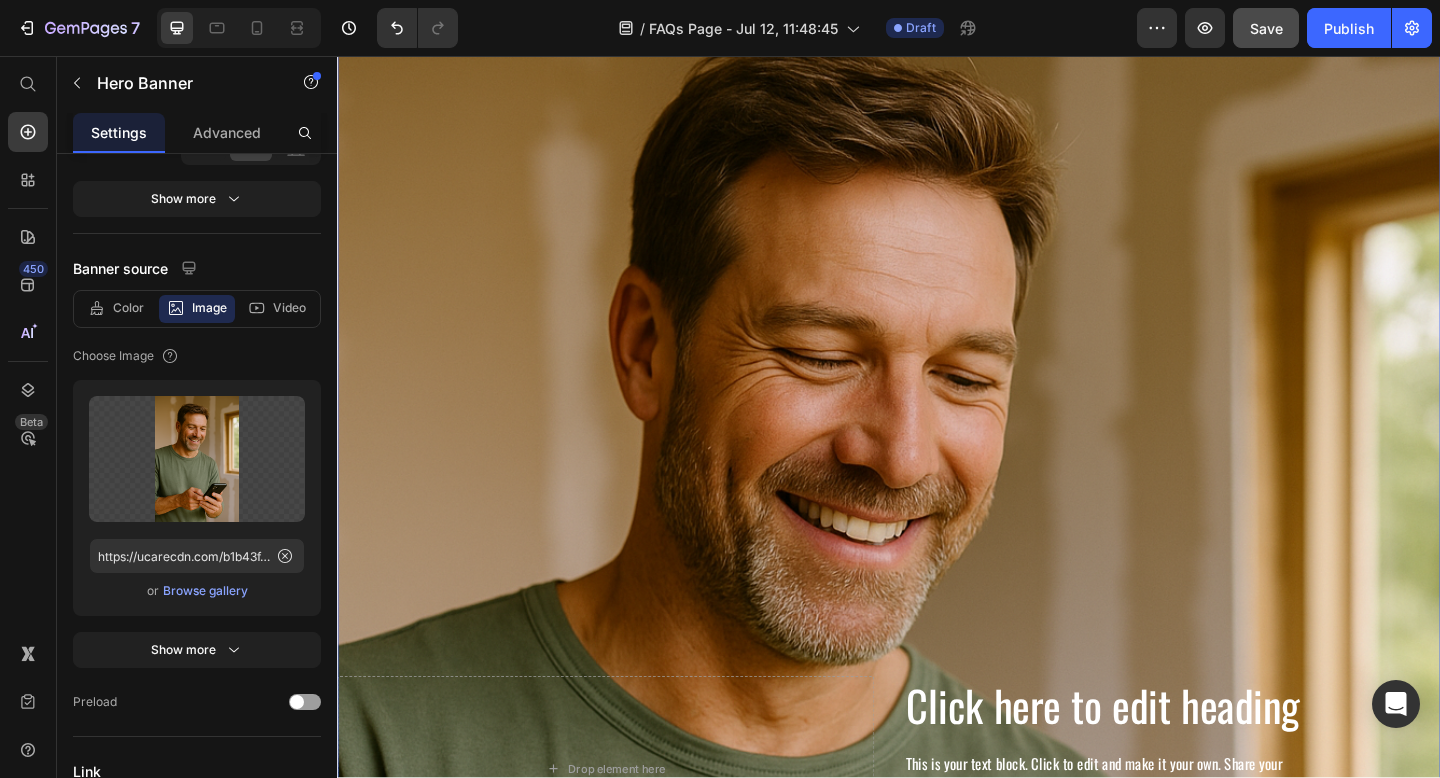 scroll, scrollTop: 1891, scrollLeft: 0, axis: vertical 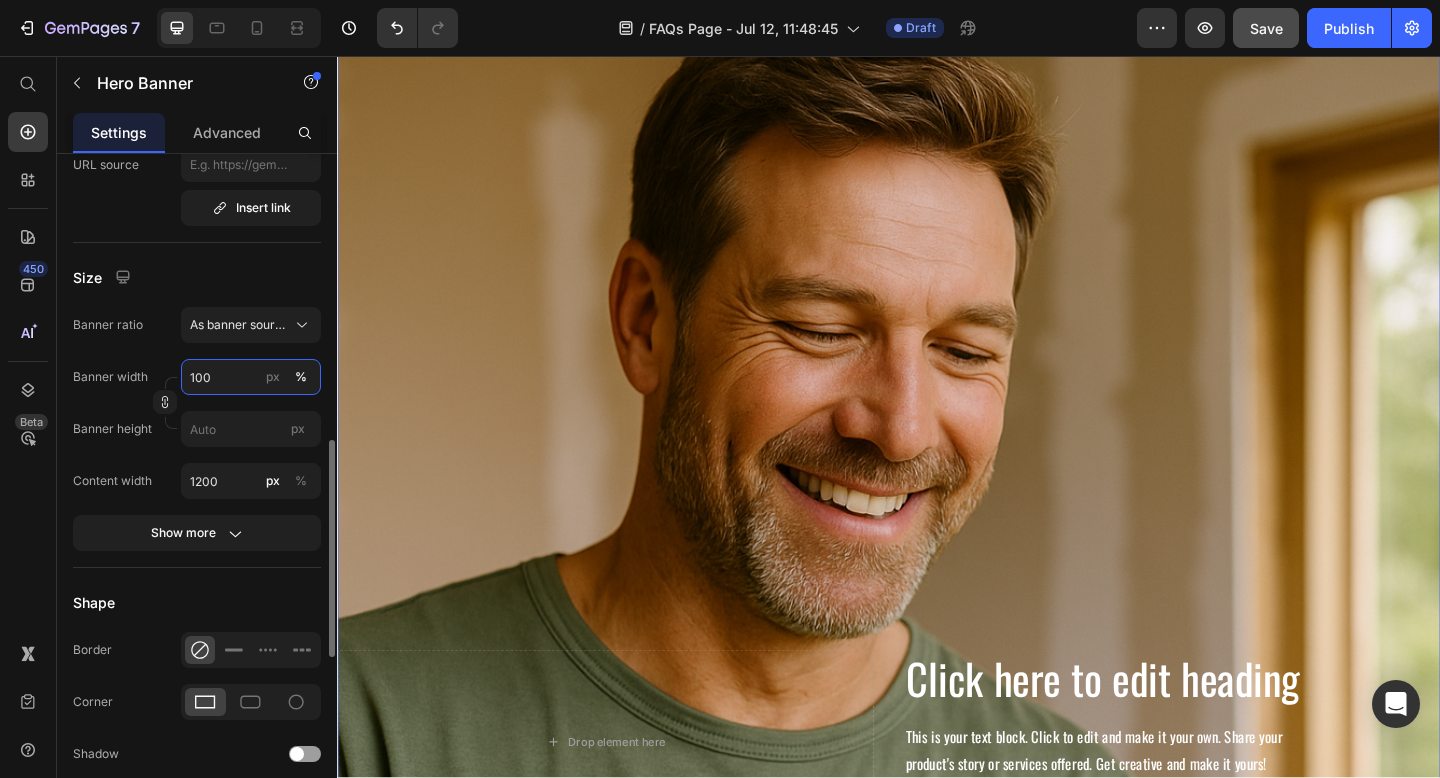 click on "100" at bounding box center (251, 377) 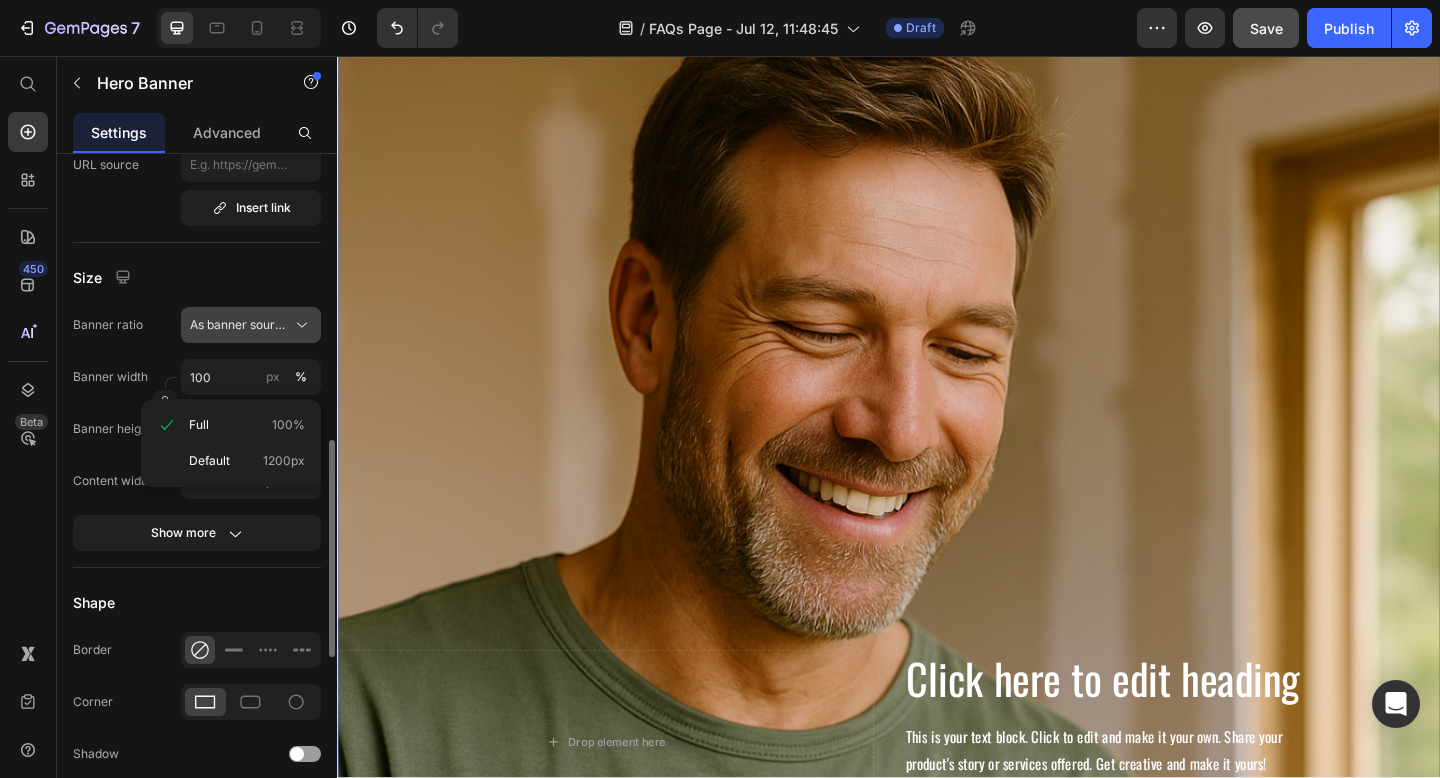 click on "As banner source" at bounding box center (239, 325) 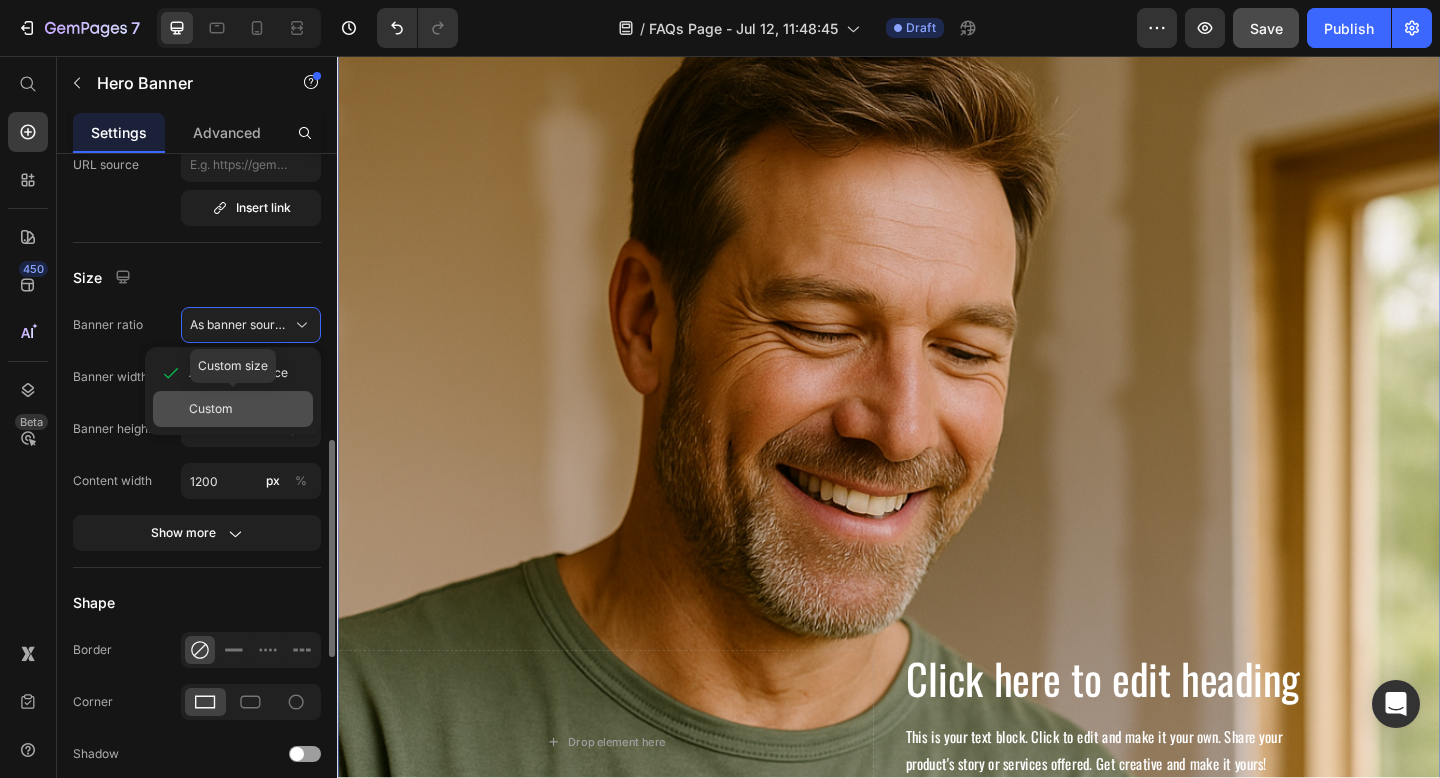 click on "Custom" at bounding box center [211, 409] 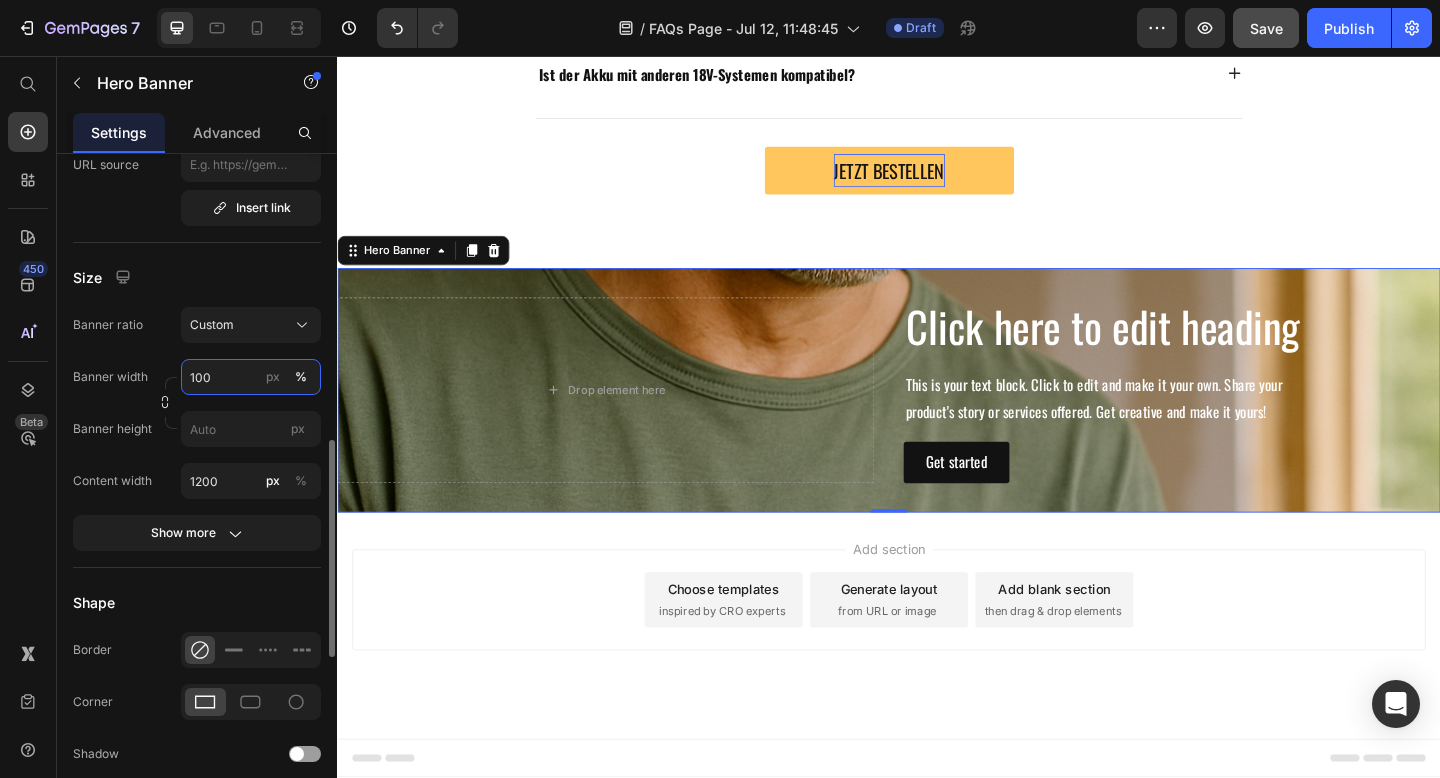 scroll, scrollTop: 1505, scrollLeft: 0, axis: vertical 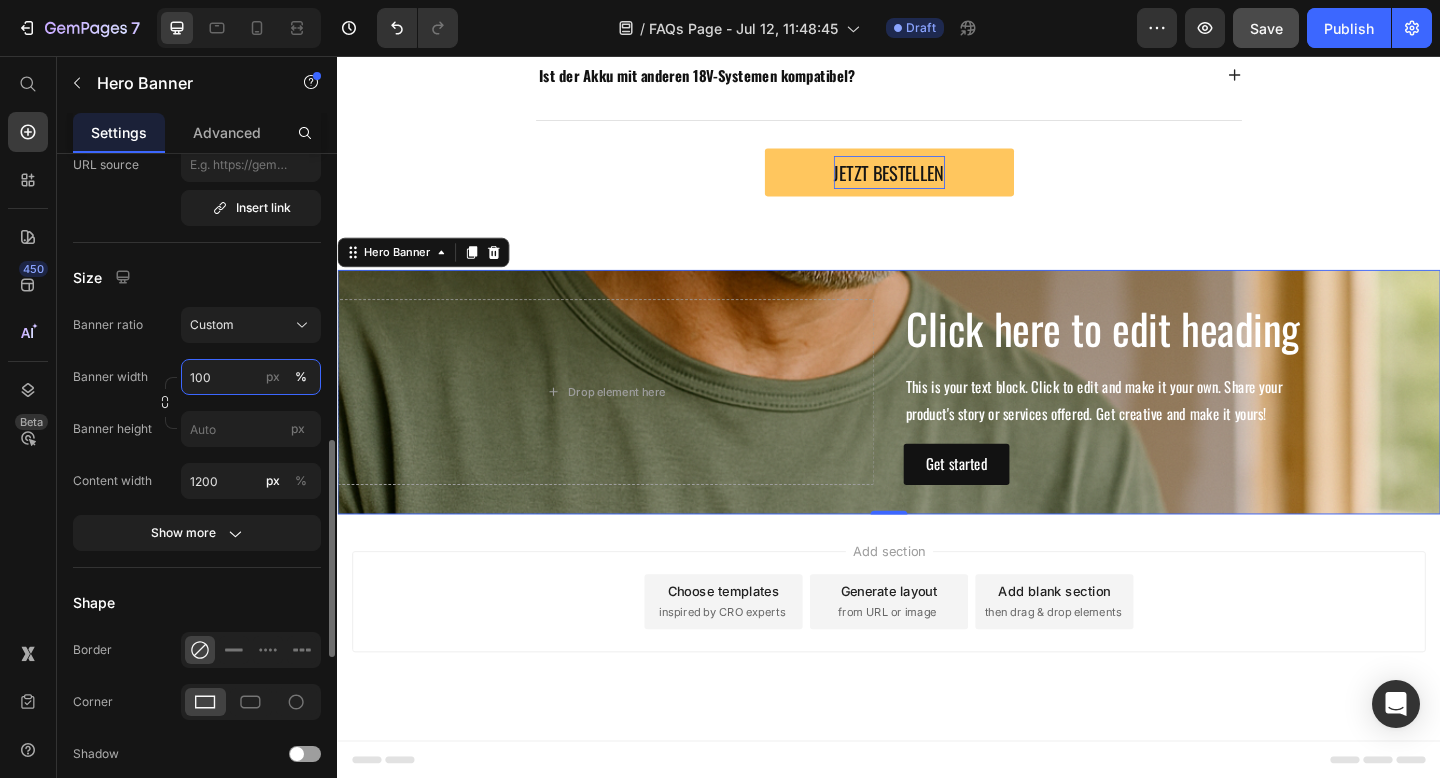 click on "100" at bounding box center (251, 377) 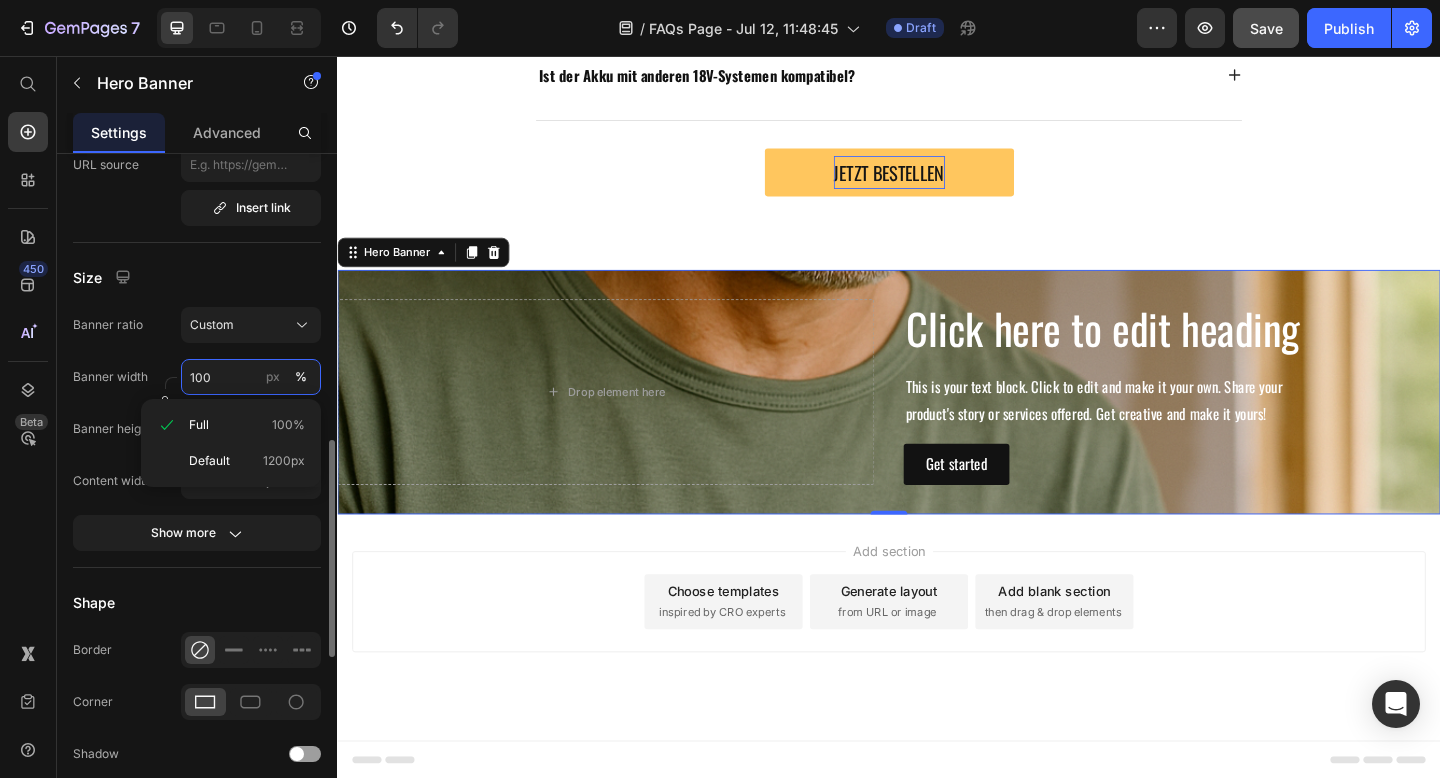 click on "100" at bounding box center [251, 377] 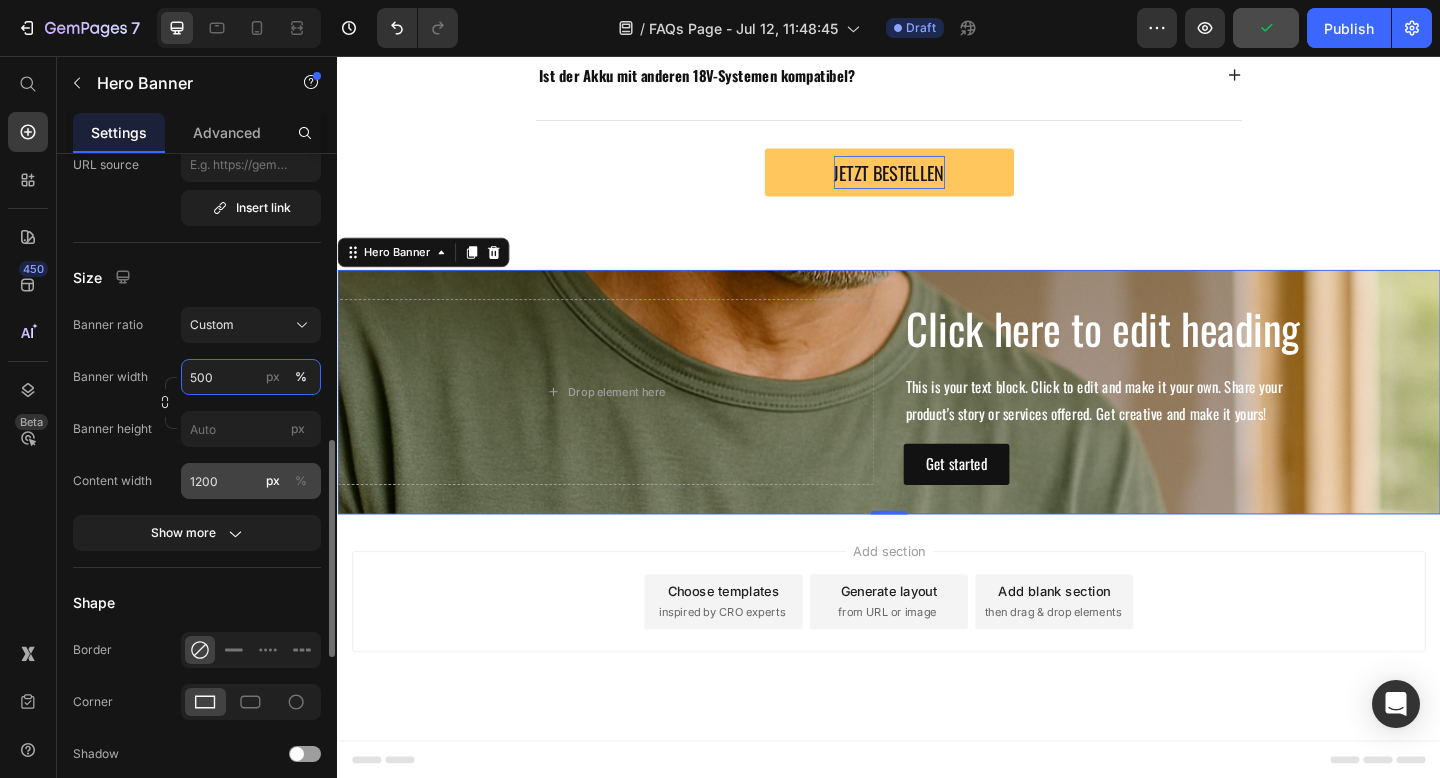 type on "500" 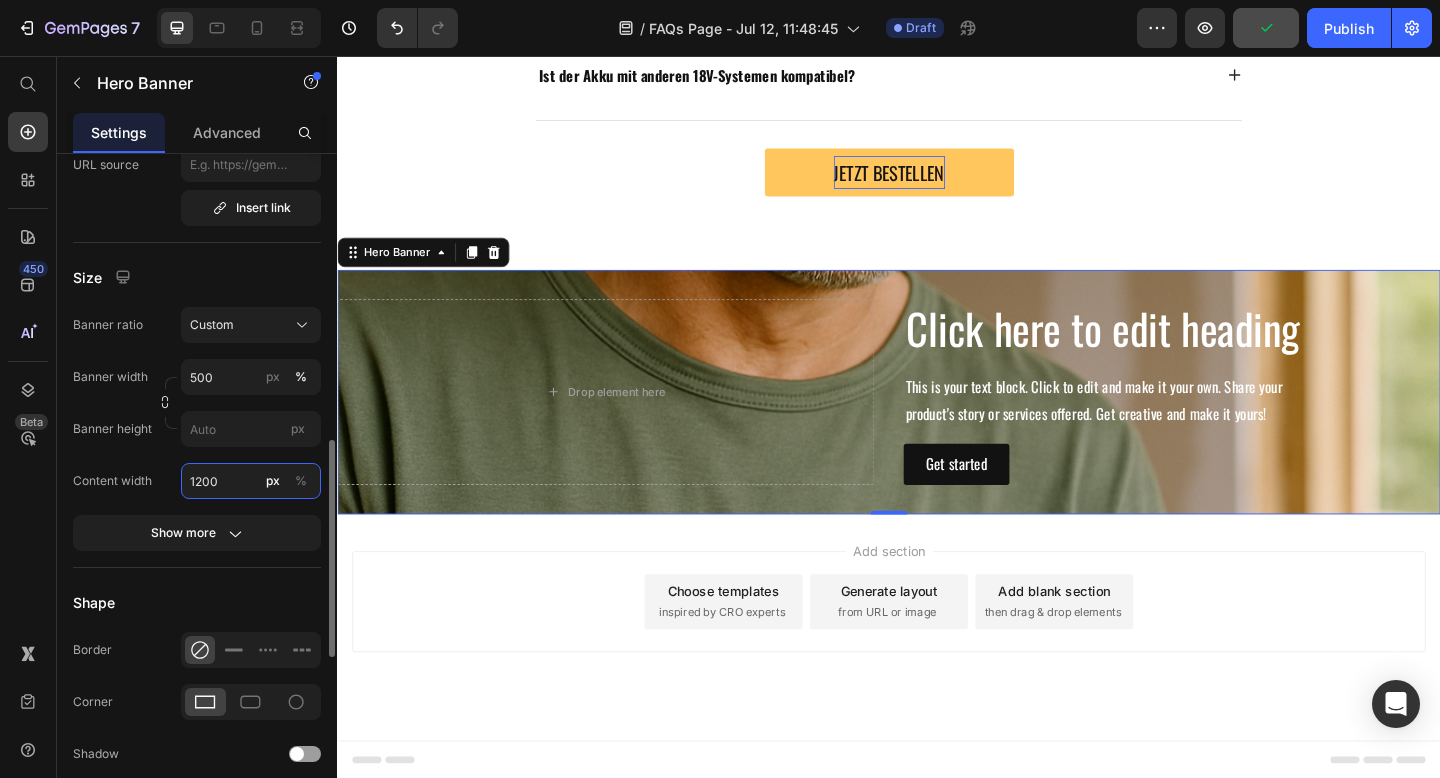 click on "1200" at bounding box center (251, 481) 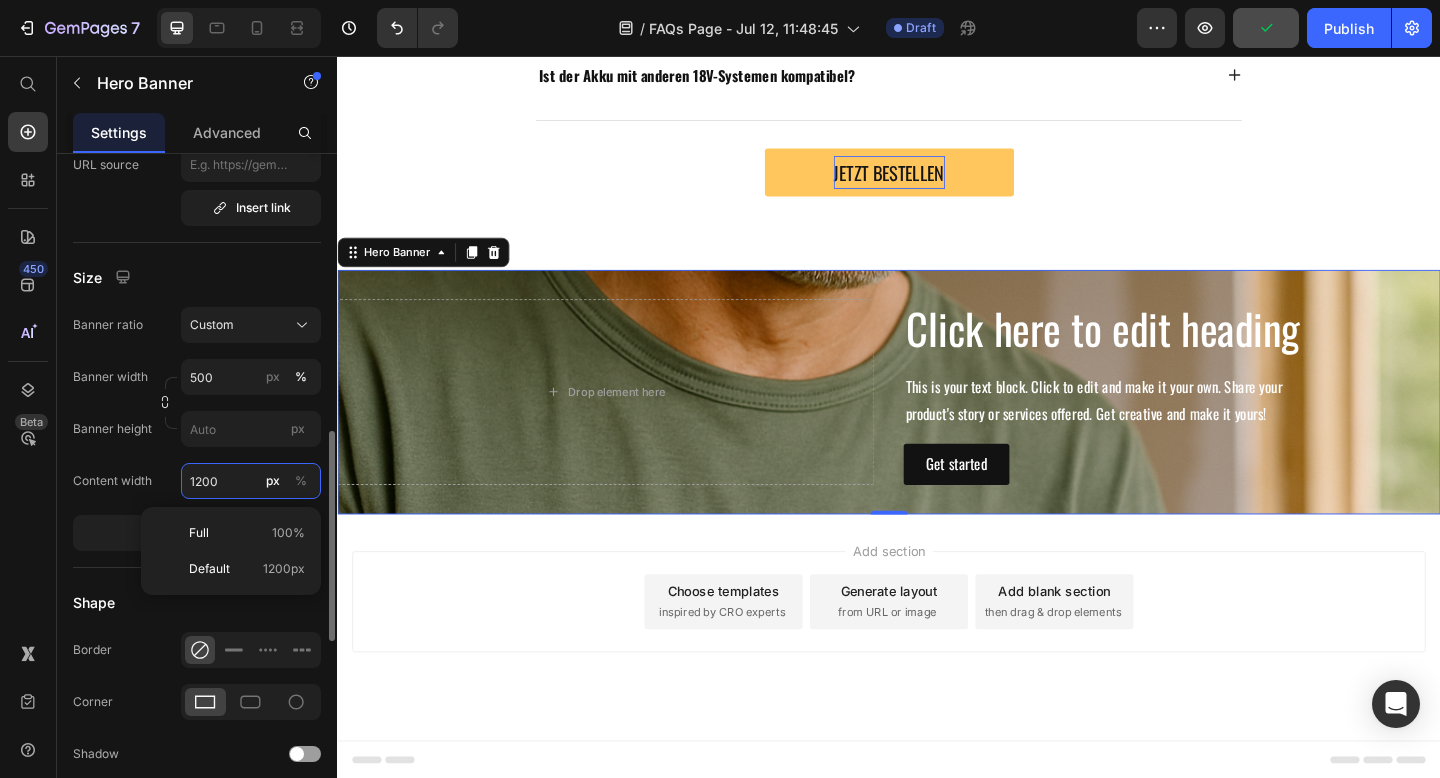 click on "1200" at bounding box center (251, 481) 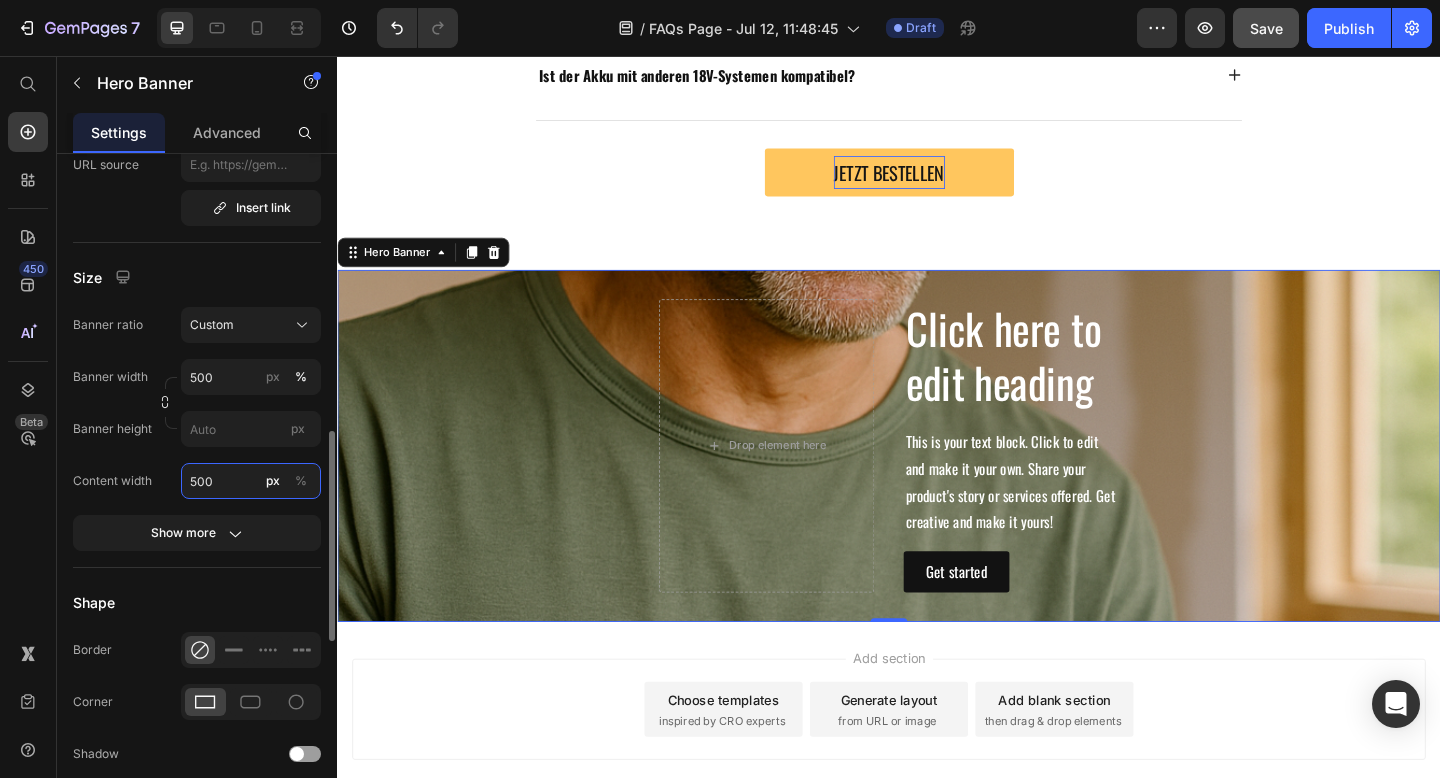 click on "500" at bounding box center (251, 481) 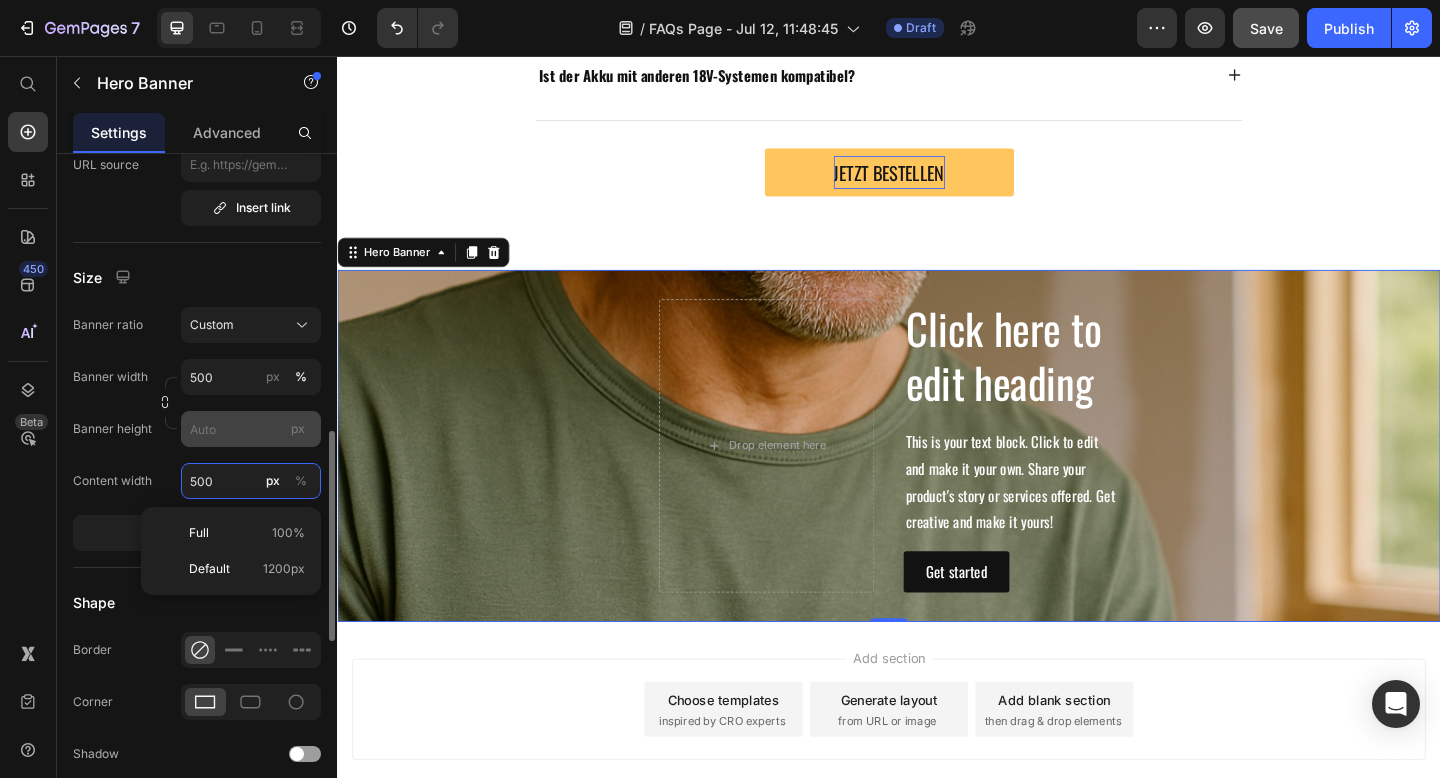 type on "500" 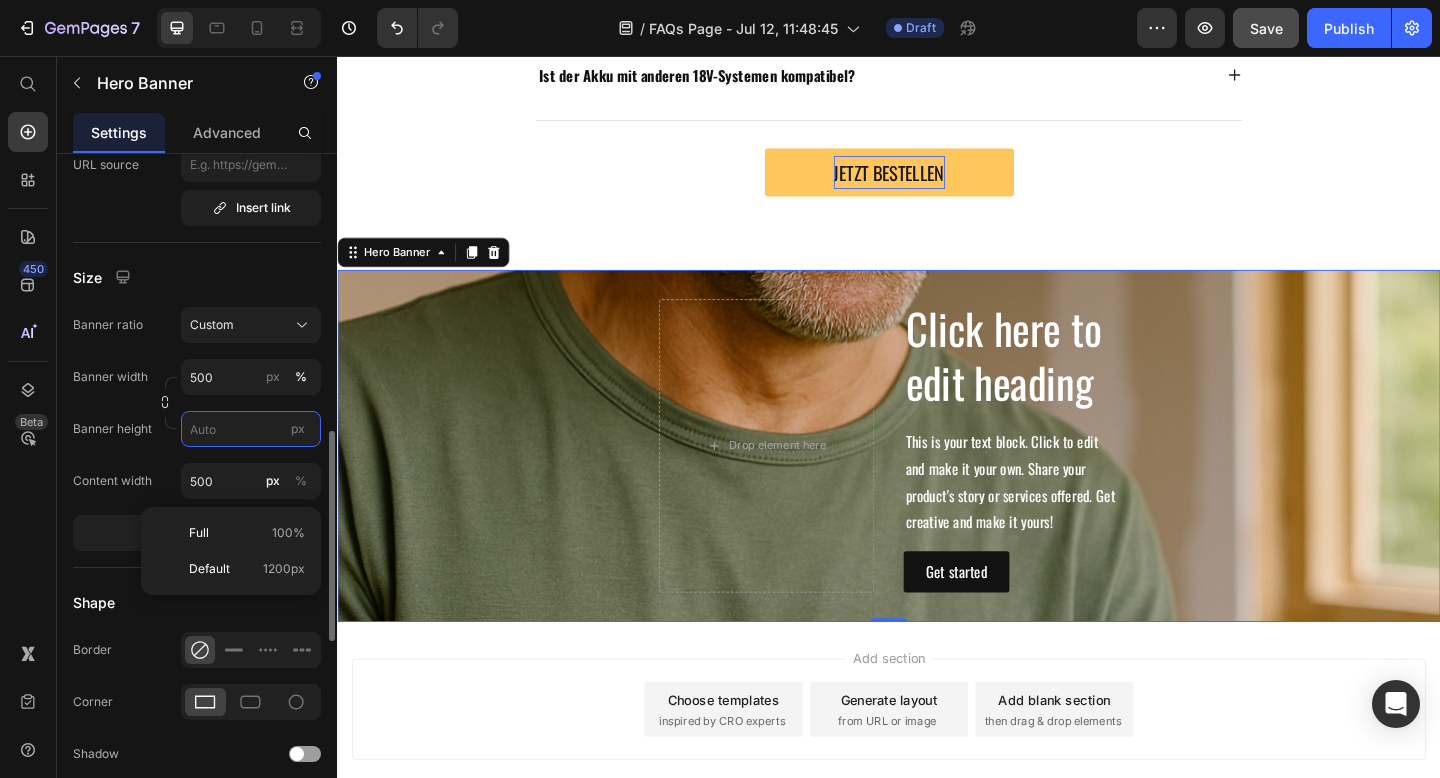 click on "px" at bounding box center [251, 429] 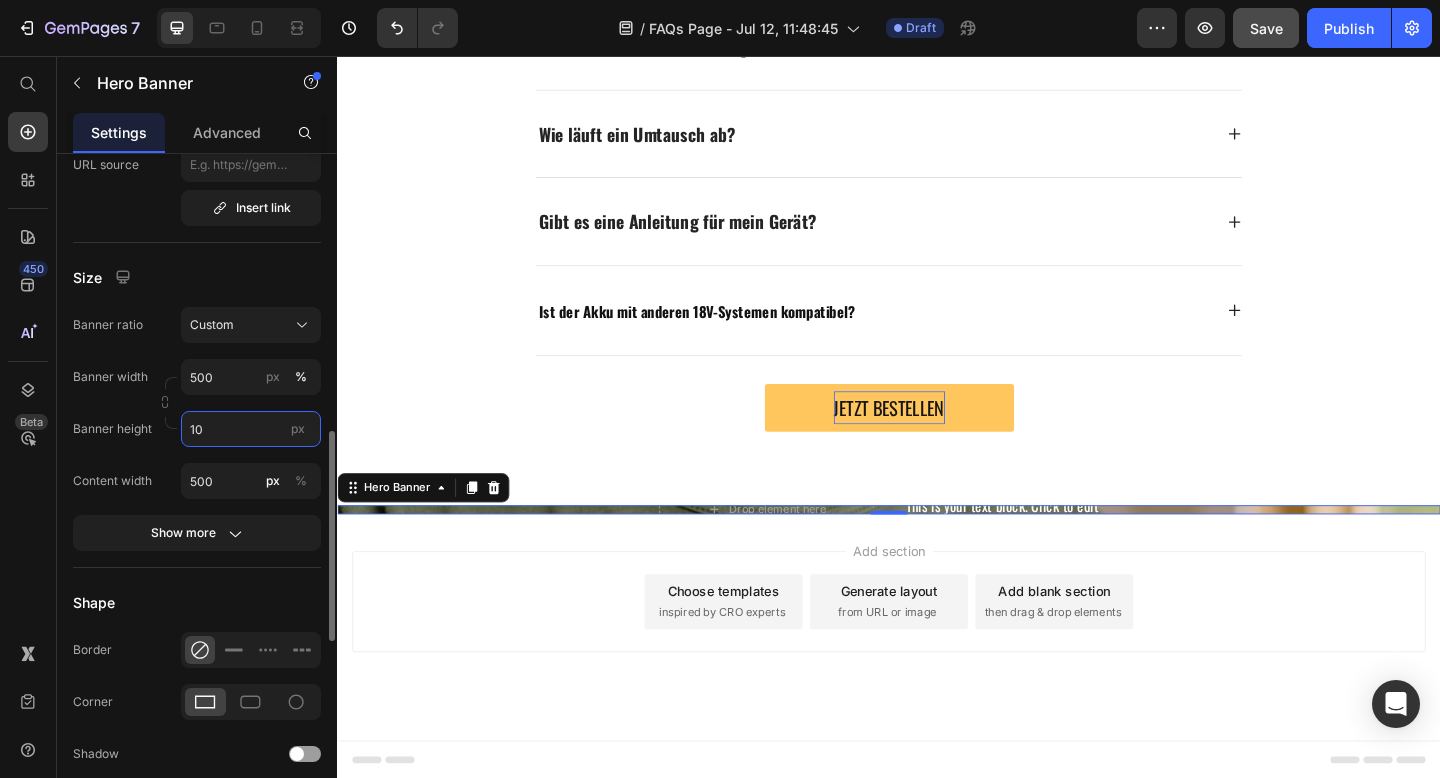 type on "1" 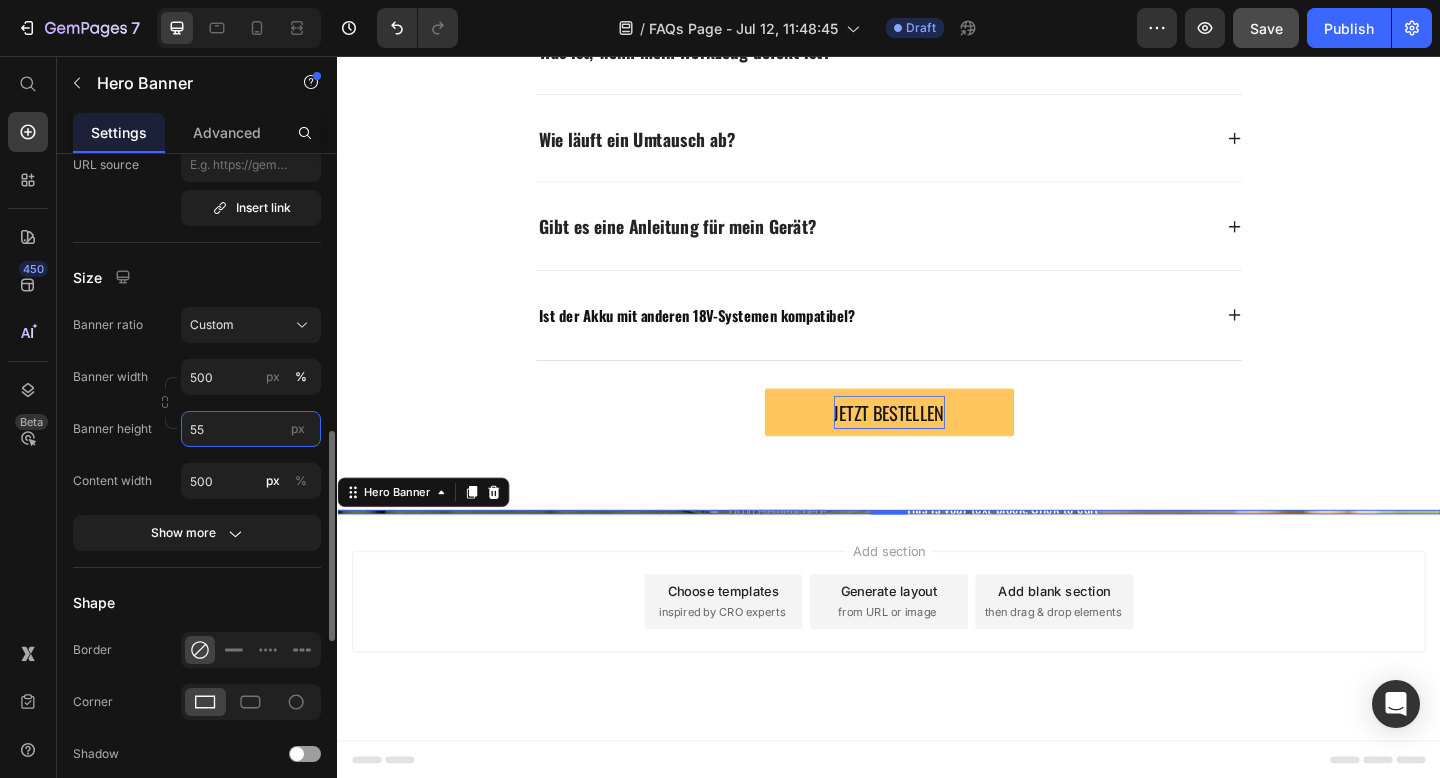 type on "550" 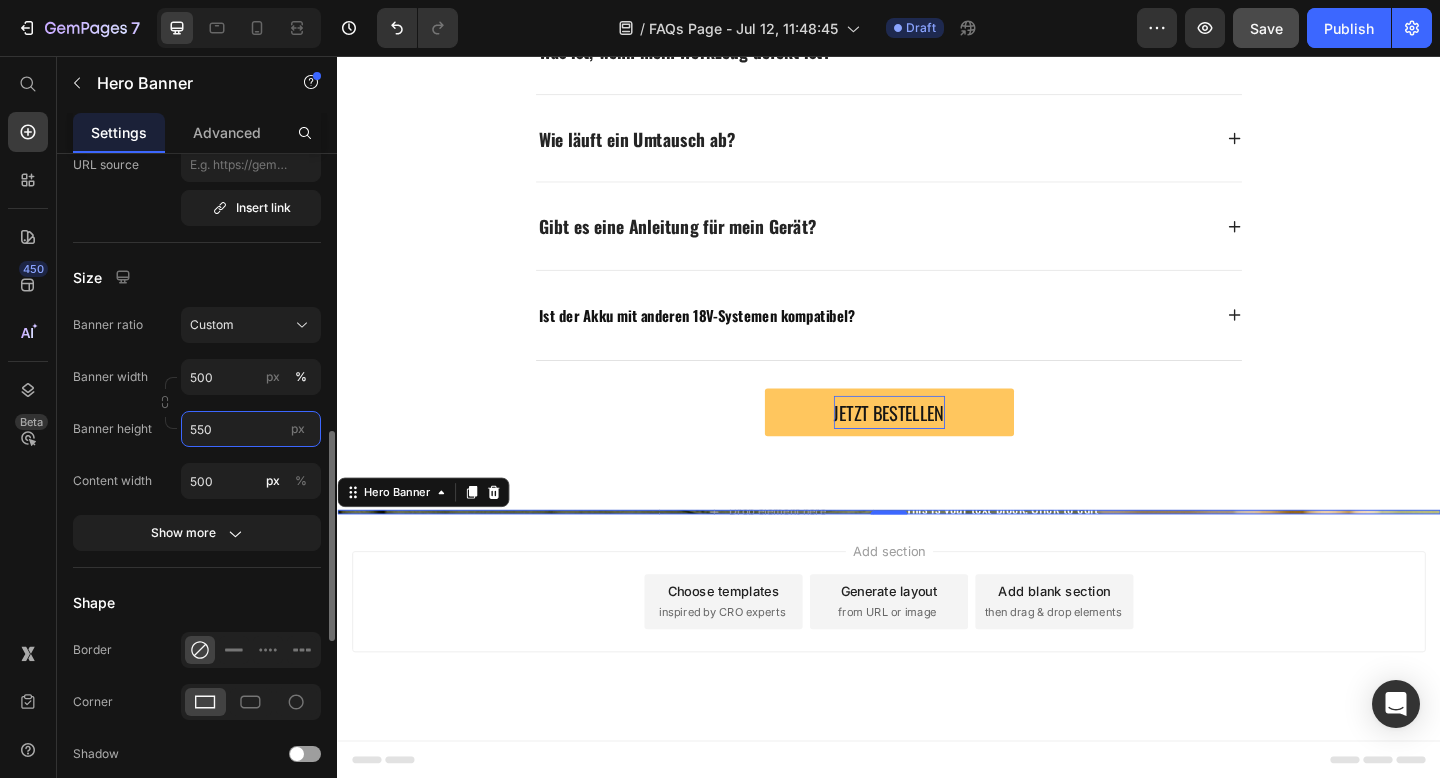scroll, scrollTop: 1505, scrollLeft: 0, axis: vertical 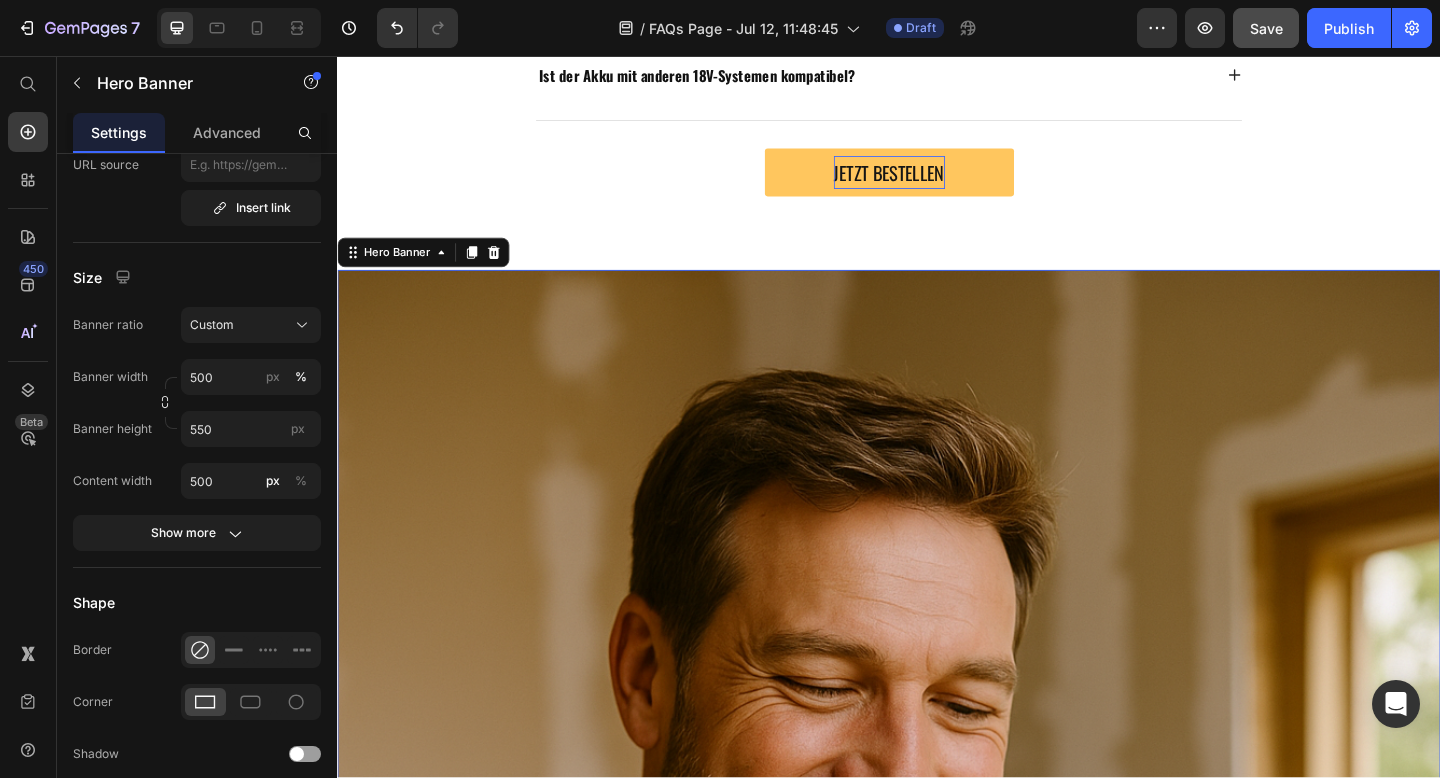 click on "Click here to edit heading Heading This is your text block. Click to edit and make it your own. Share your                       product's story or services offered. Get creative and make it yours! Text Block Get started Button
Drop element here" at bounding box center [937, 1189] 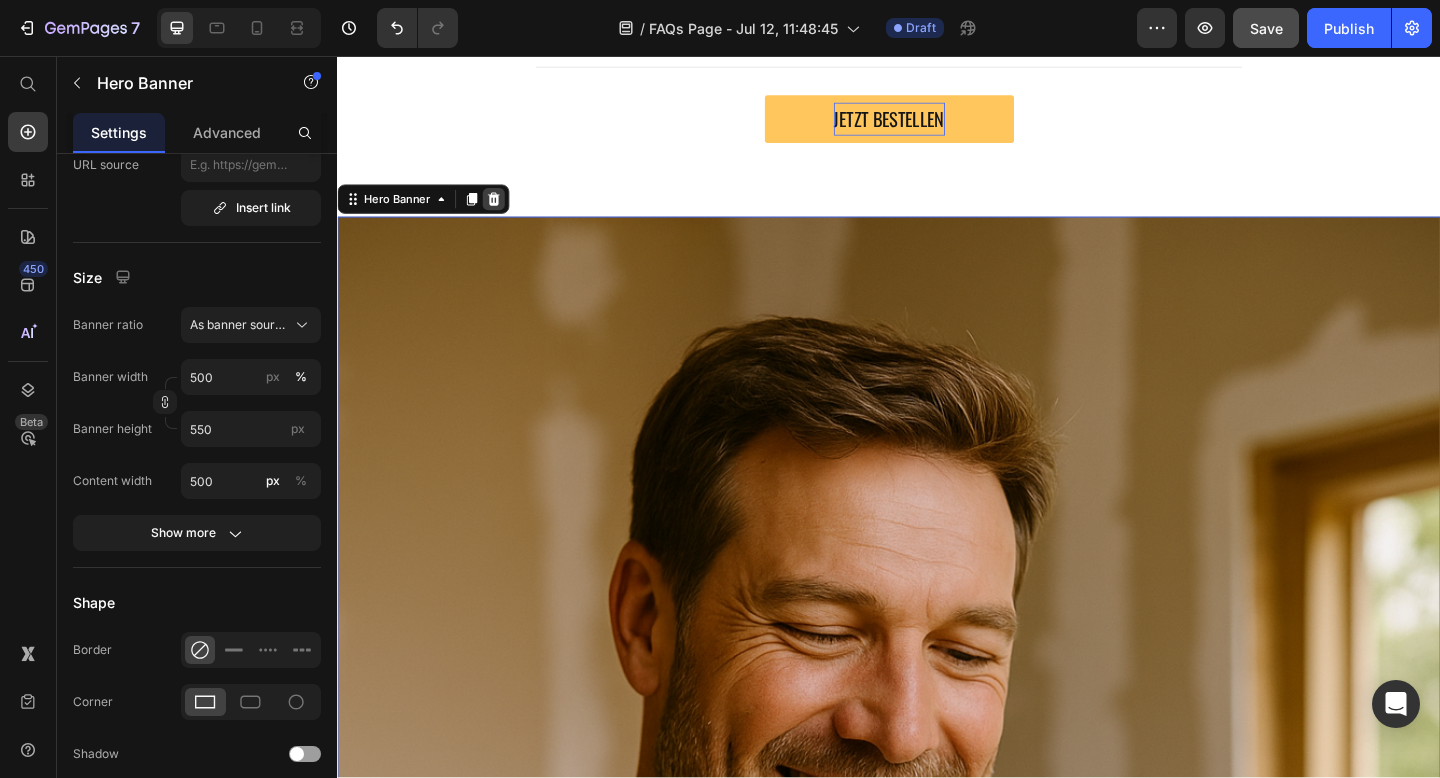 click at bounding box center (507, 212) 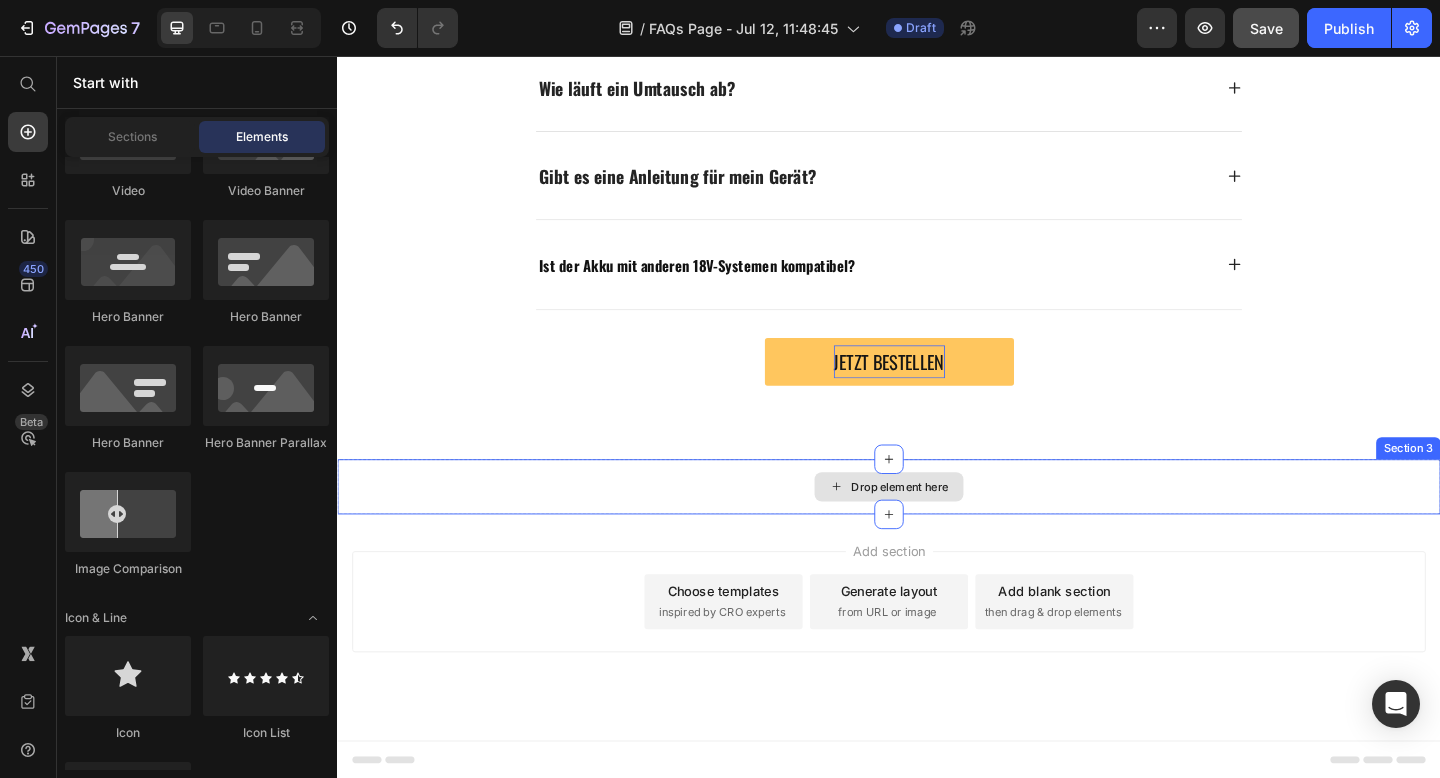 click on "Drop element here" at bounding box center (937, 525) 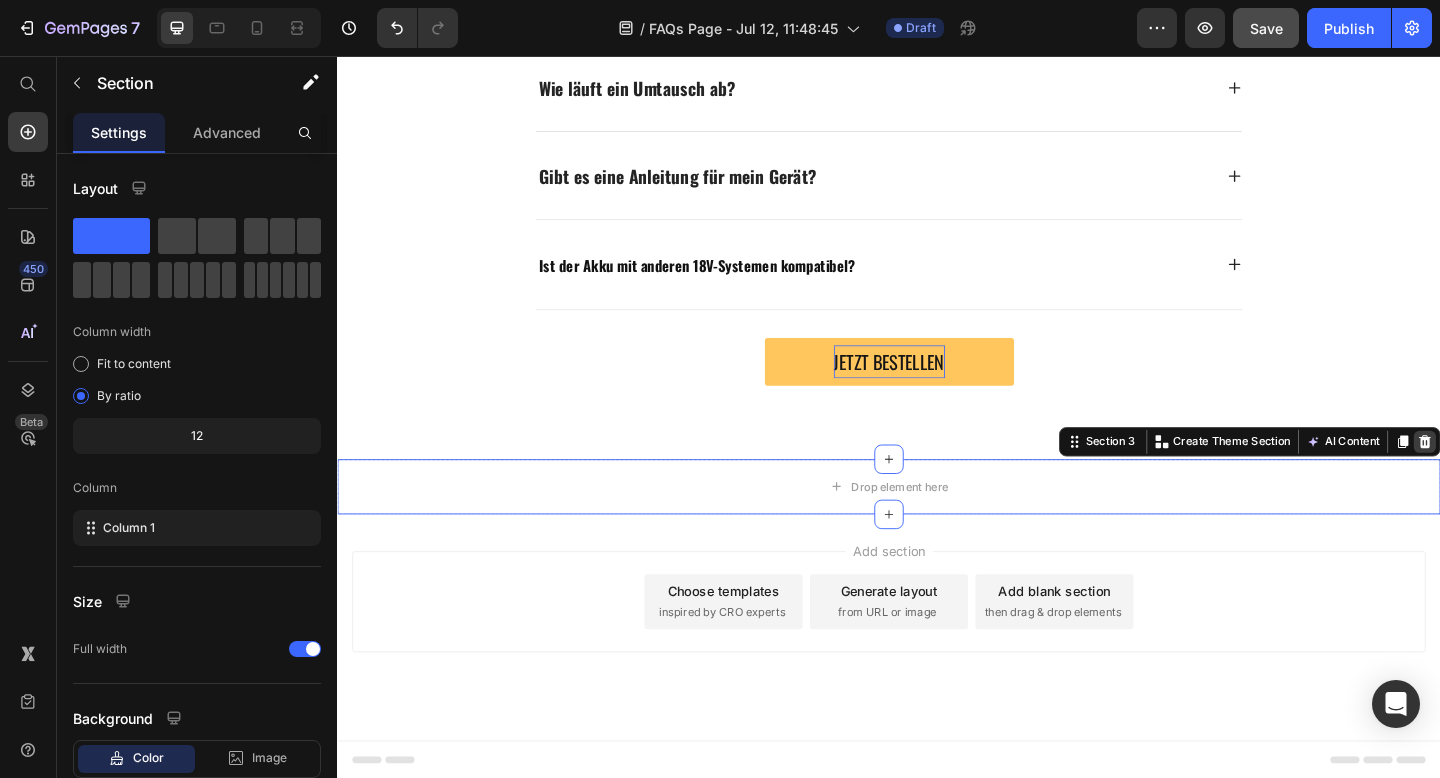click 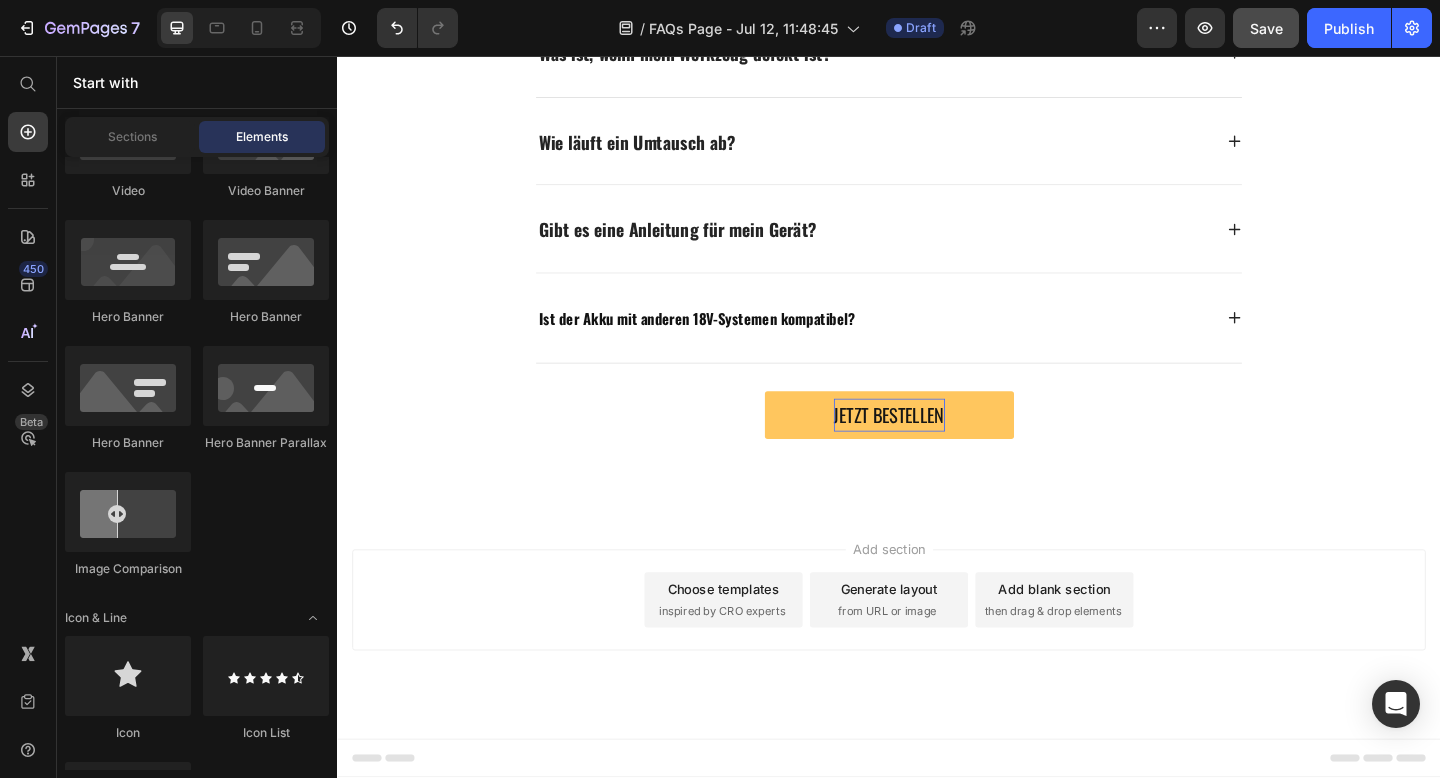scroll, scrollTop: 1239, scrollLeft: 0, axis: vertical 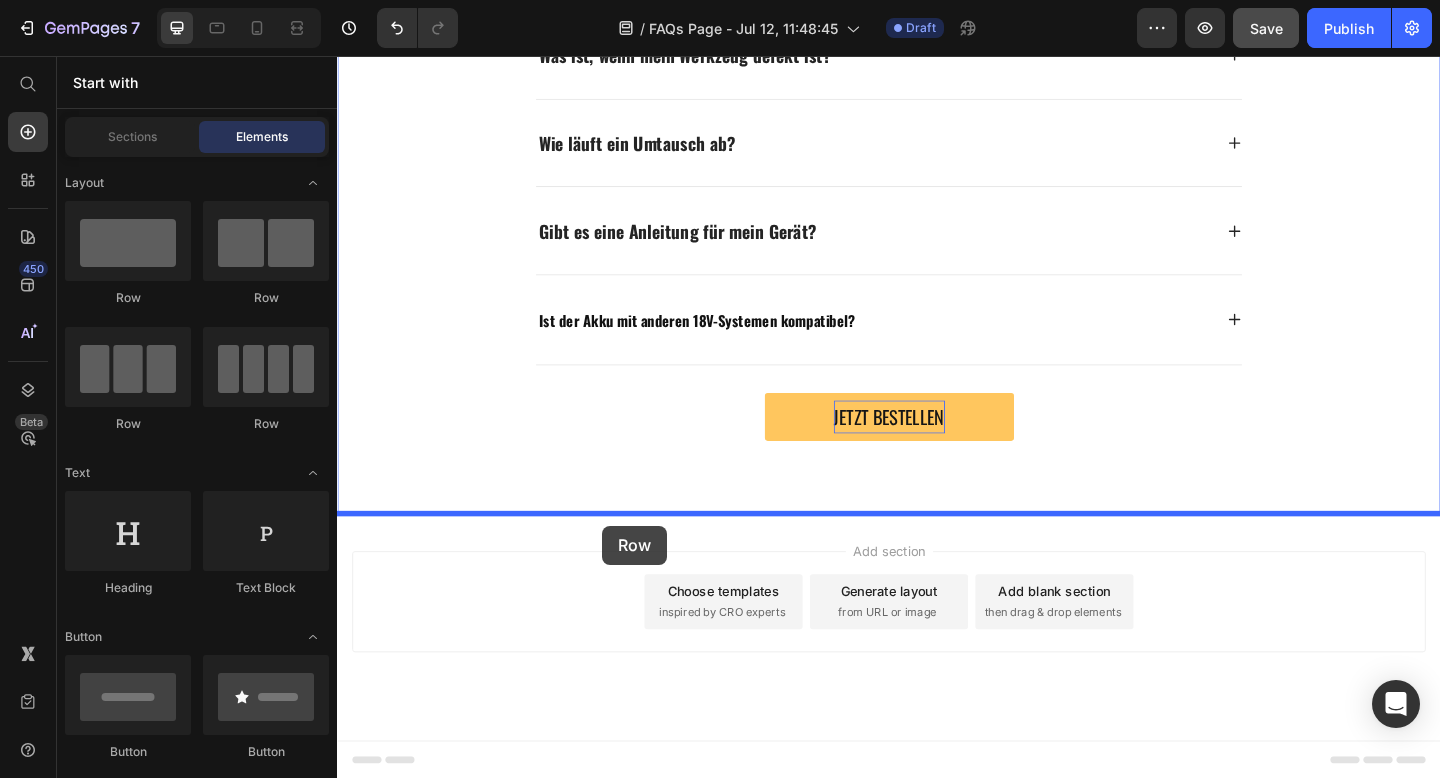 drag, startPoint x: 563, startPoint y: 300, endPoint x: 625, endPoint y: 565, distance: 272.15622 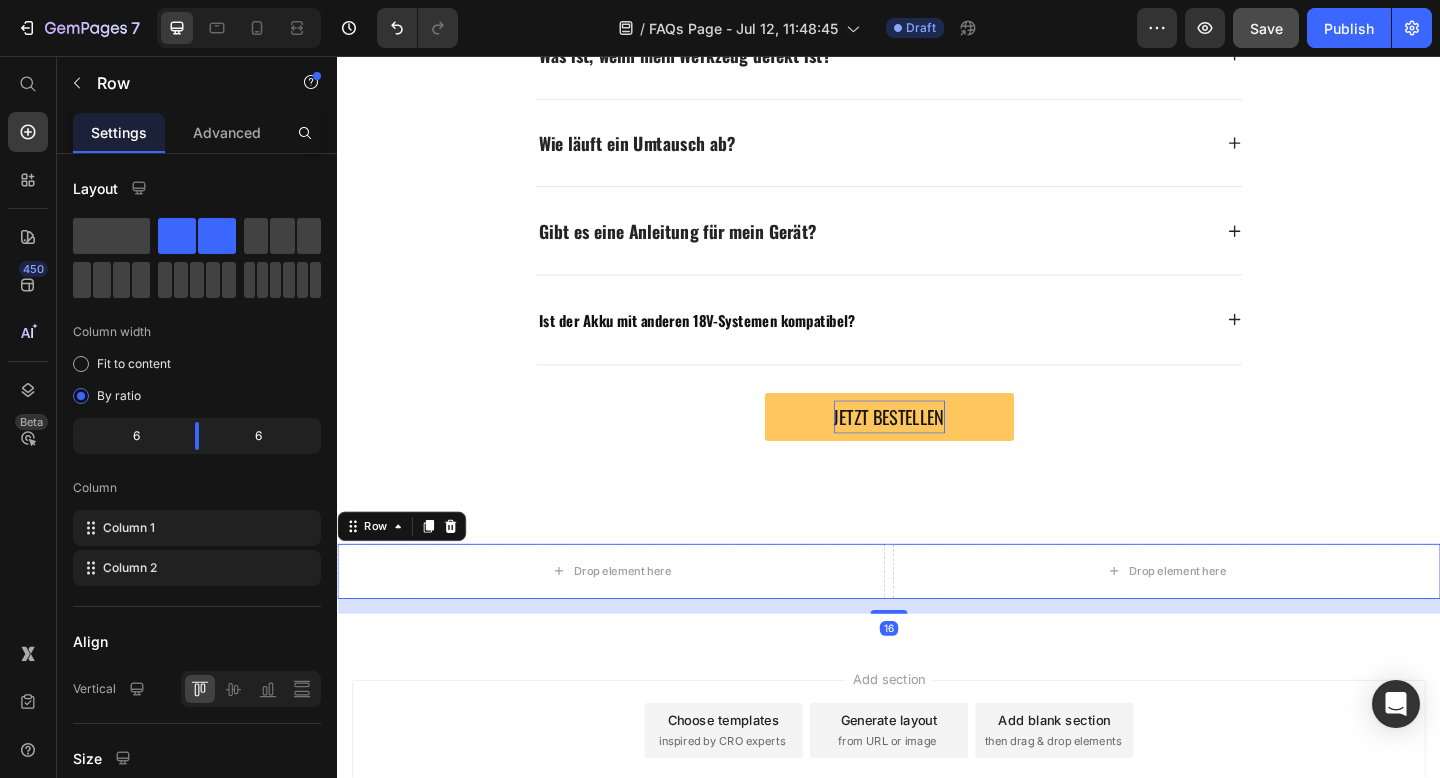 scroll, scrollTop: 1379, scrollLeft: 0, axis: vertical 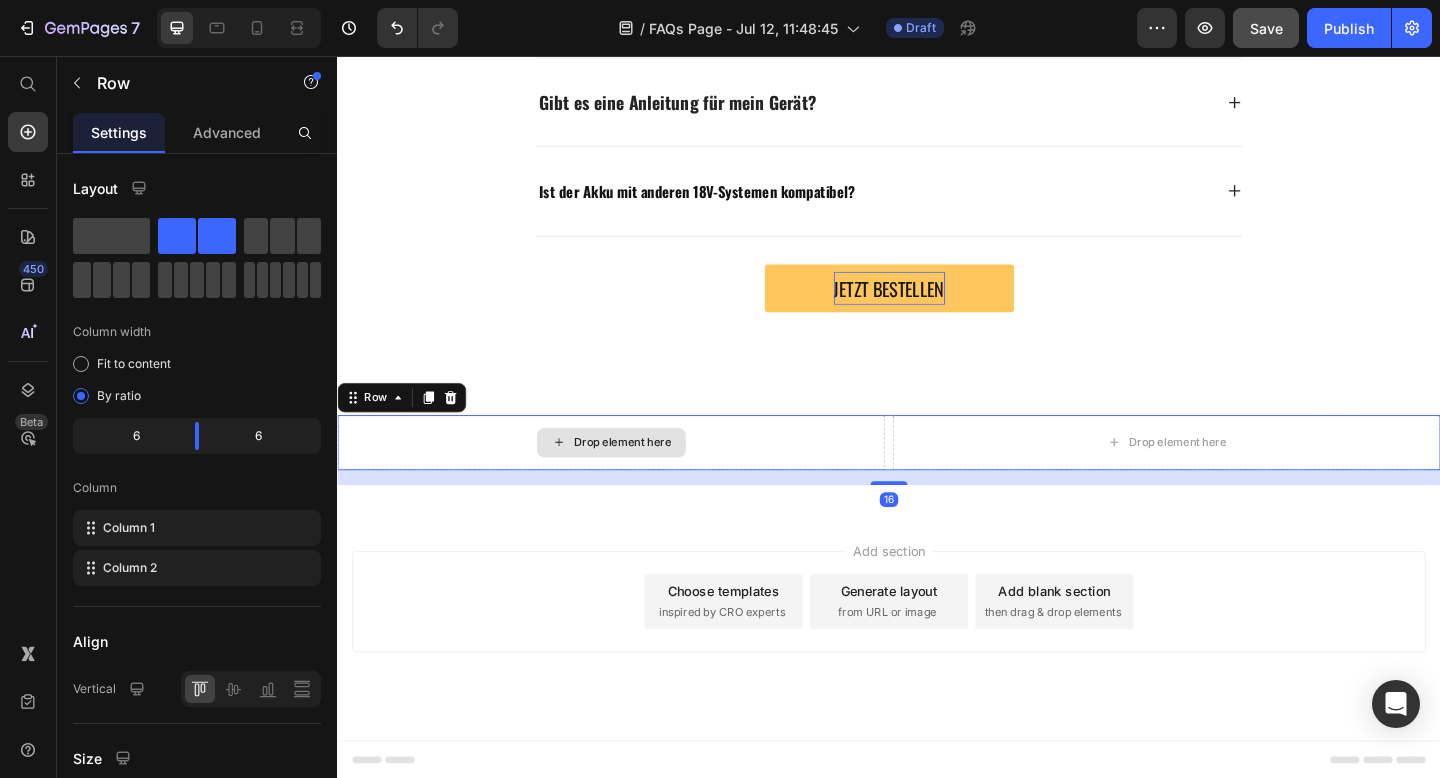 click on "Drop element here" at bounding box center (635, 477) 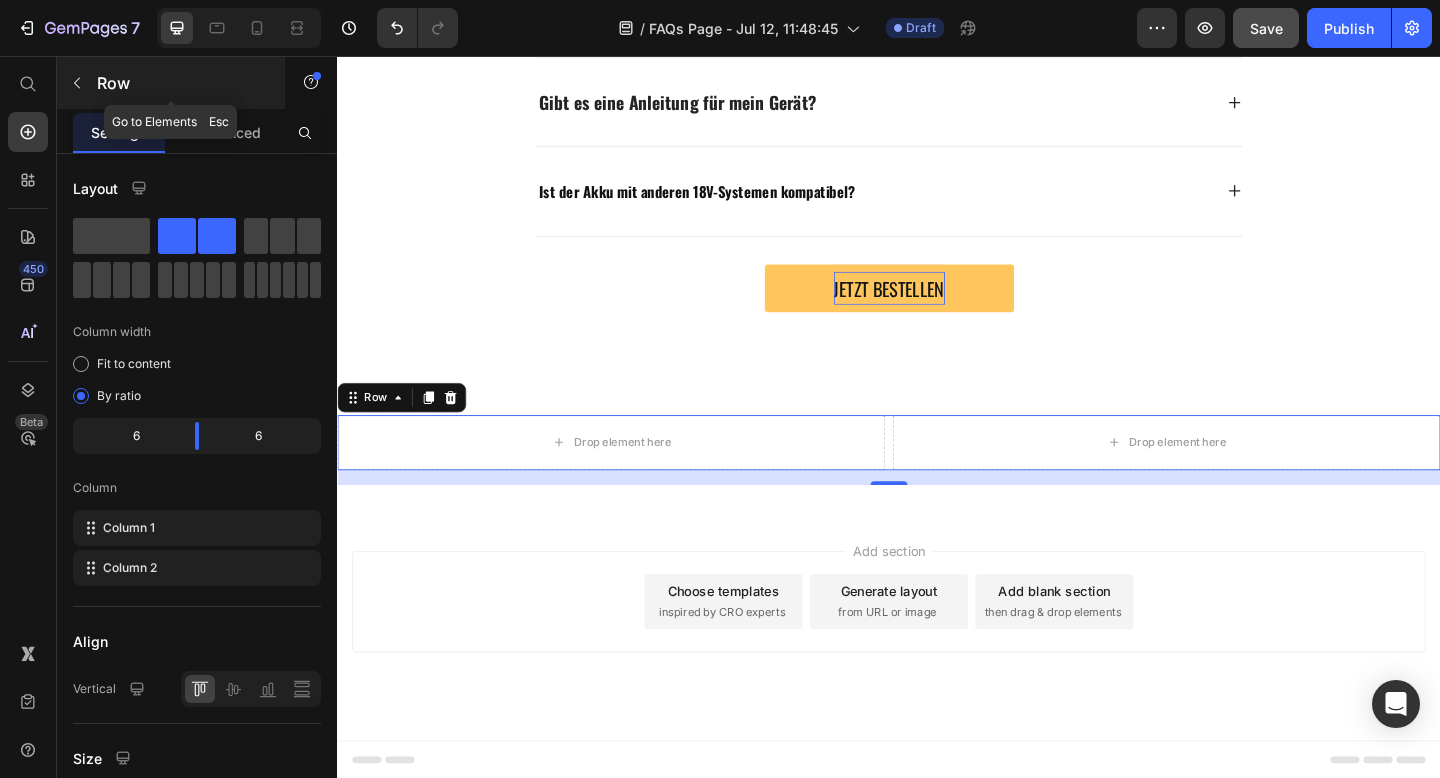 click at bounding box center (77, 83) 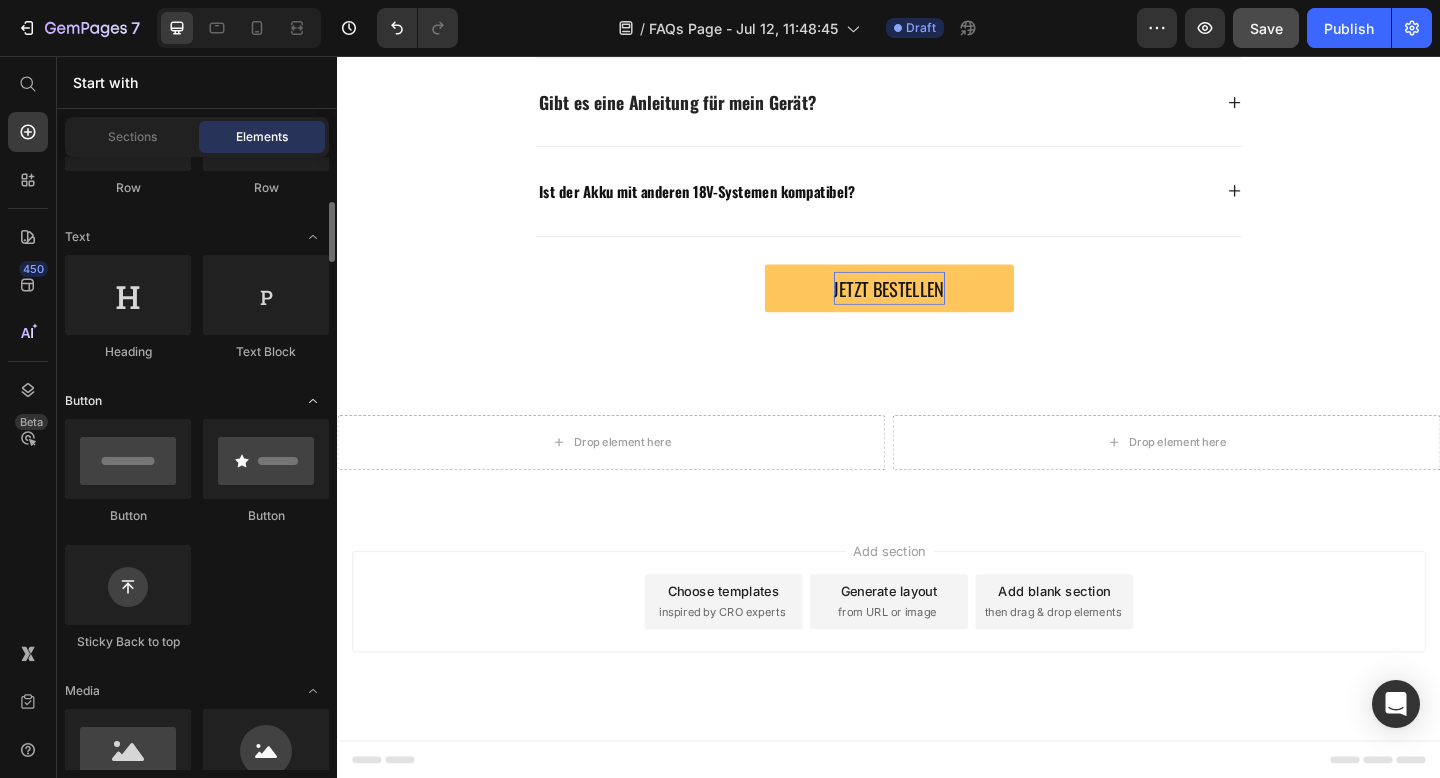 scroll, scrollTop: 256, scrollLeft: 0, axis: vertical 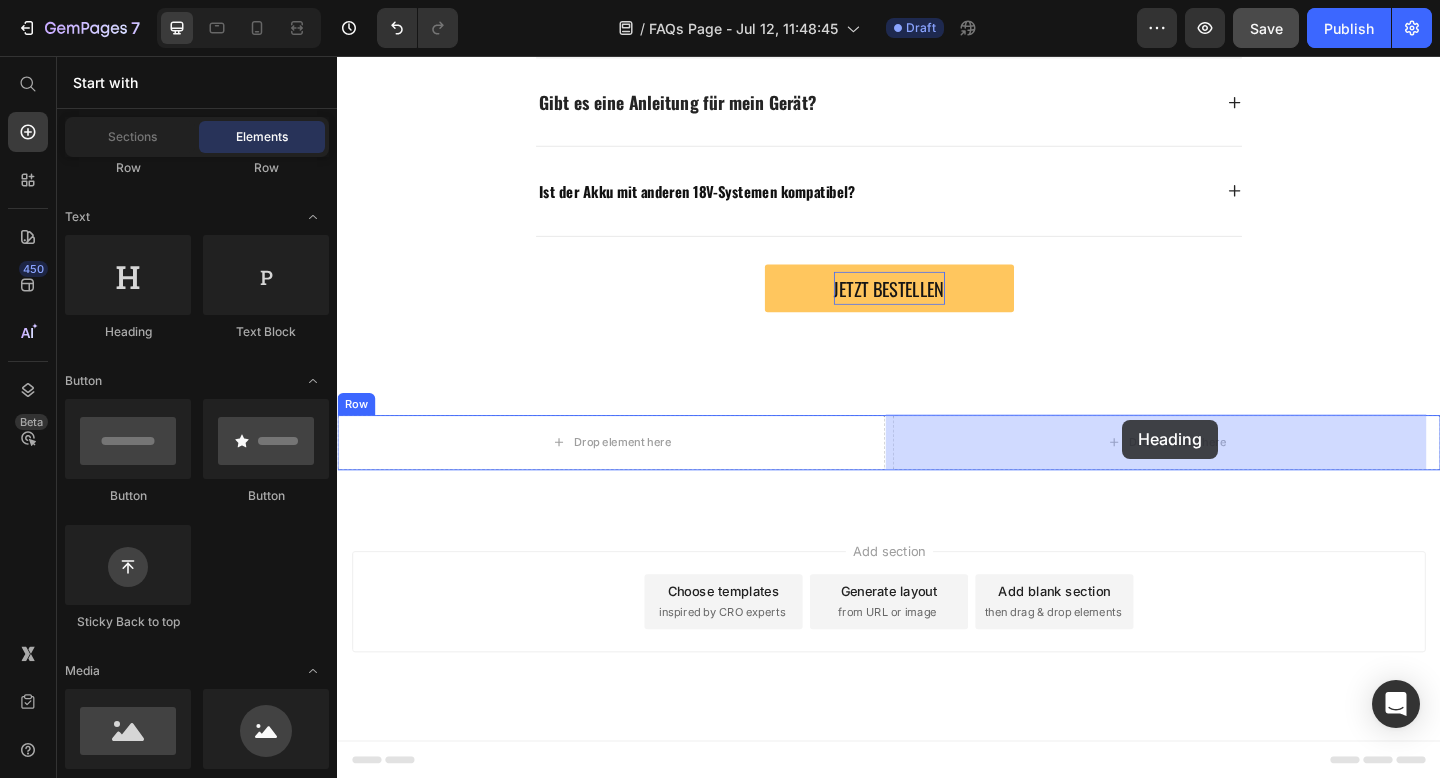 drag, startPoint x: 450, startPoint y: 331, endPoint x: 1190, endPoint y: 452, distance: 749.82733 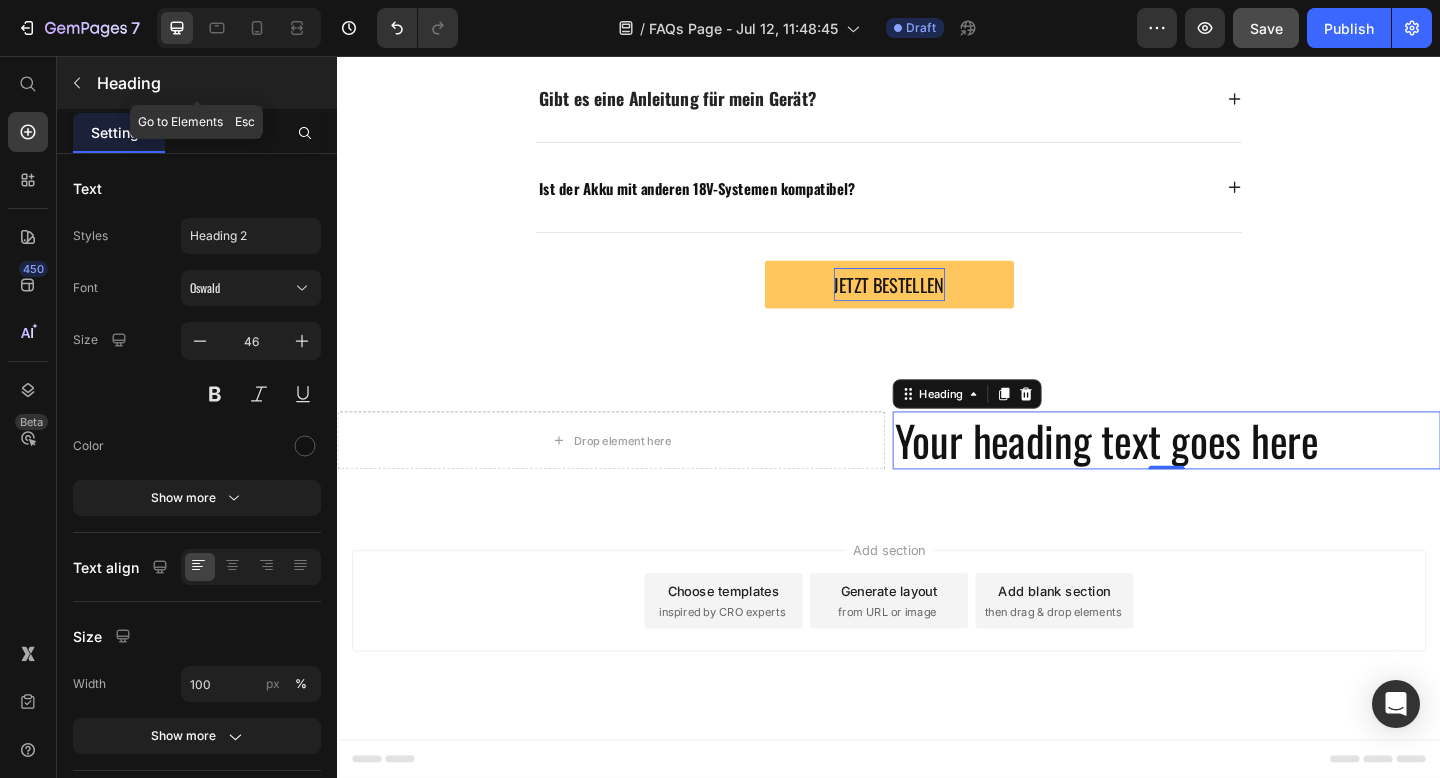click at bounding box center (77, 83) 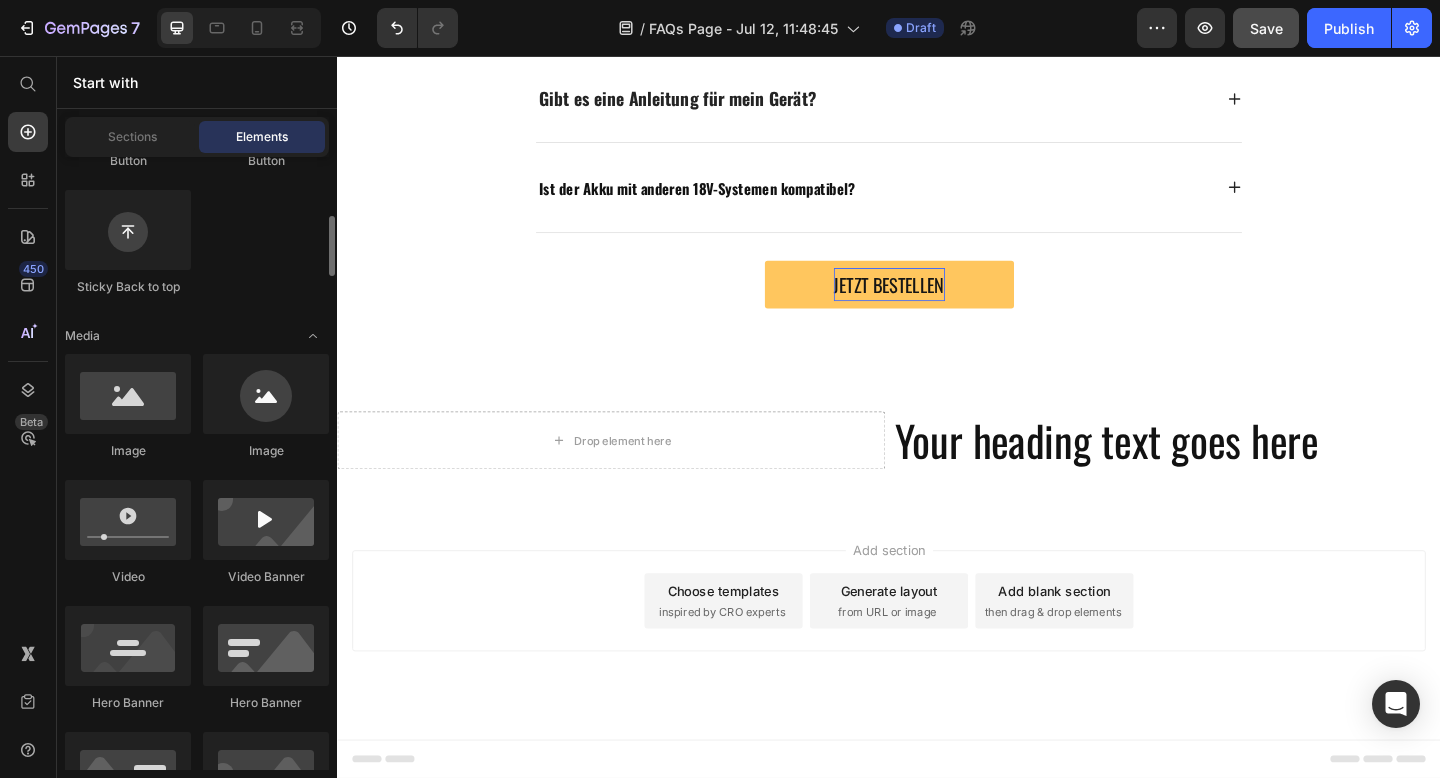 scroll, scrollTop: 595, scrollLeft: 0, axis: vertical 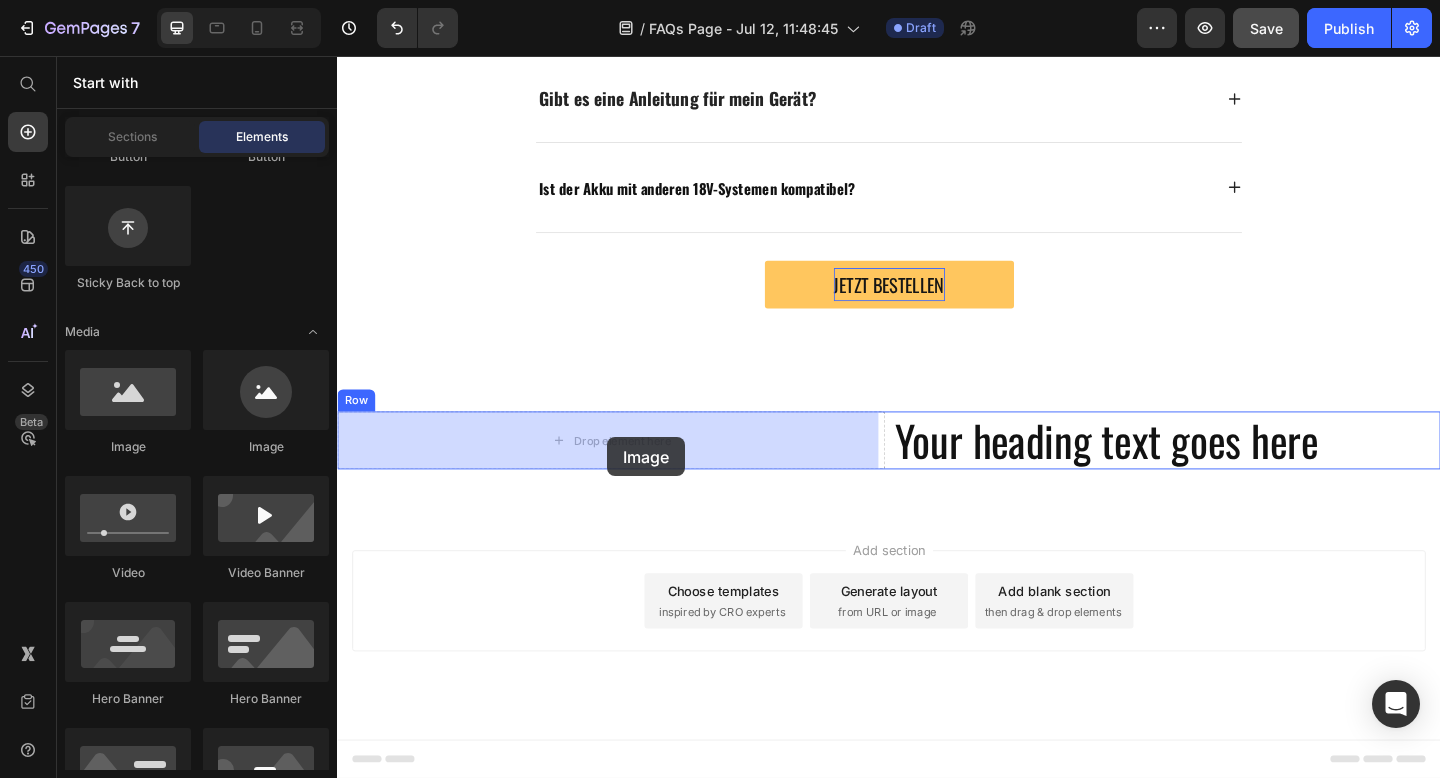 drag, startPoint x: 499, startPoint y: 448, endPoint x: 631, endPoint y: 471, distance: 133.9888 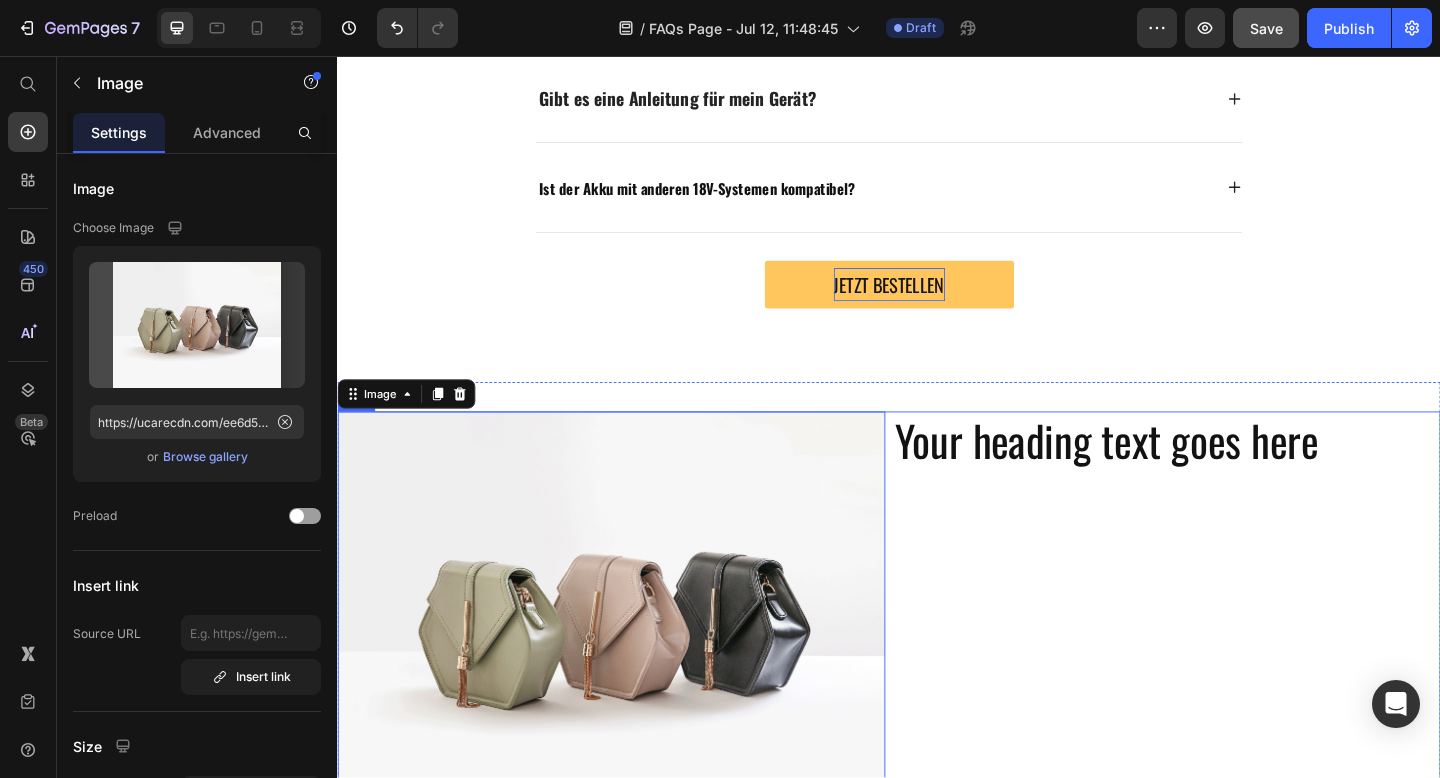 scroll, scrollTop: 1563, scrollLeft: 0, axis: vertical 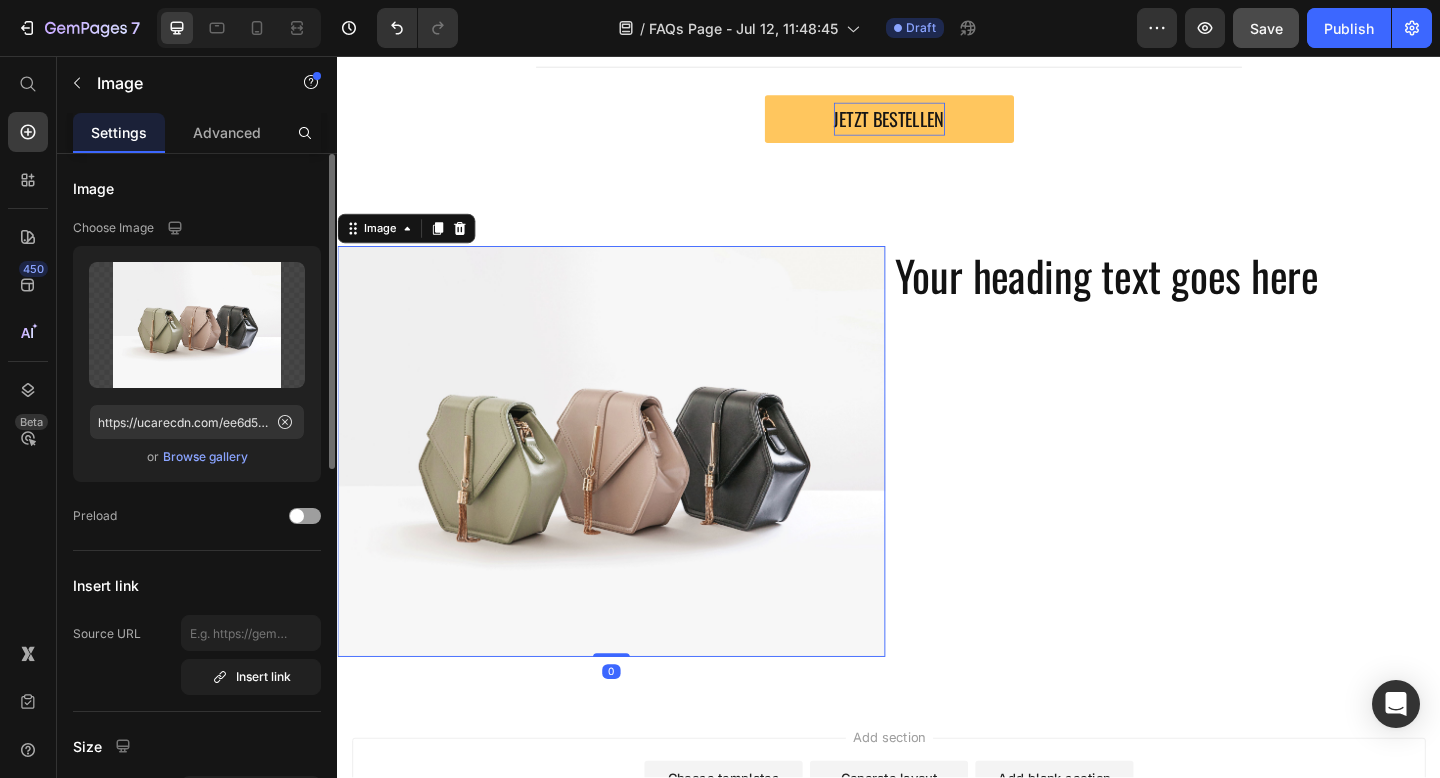 click on "Browse gallery" at bounding box center [205, 457] 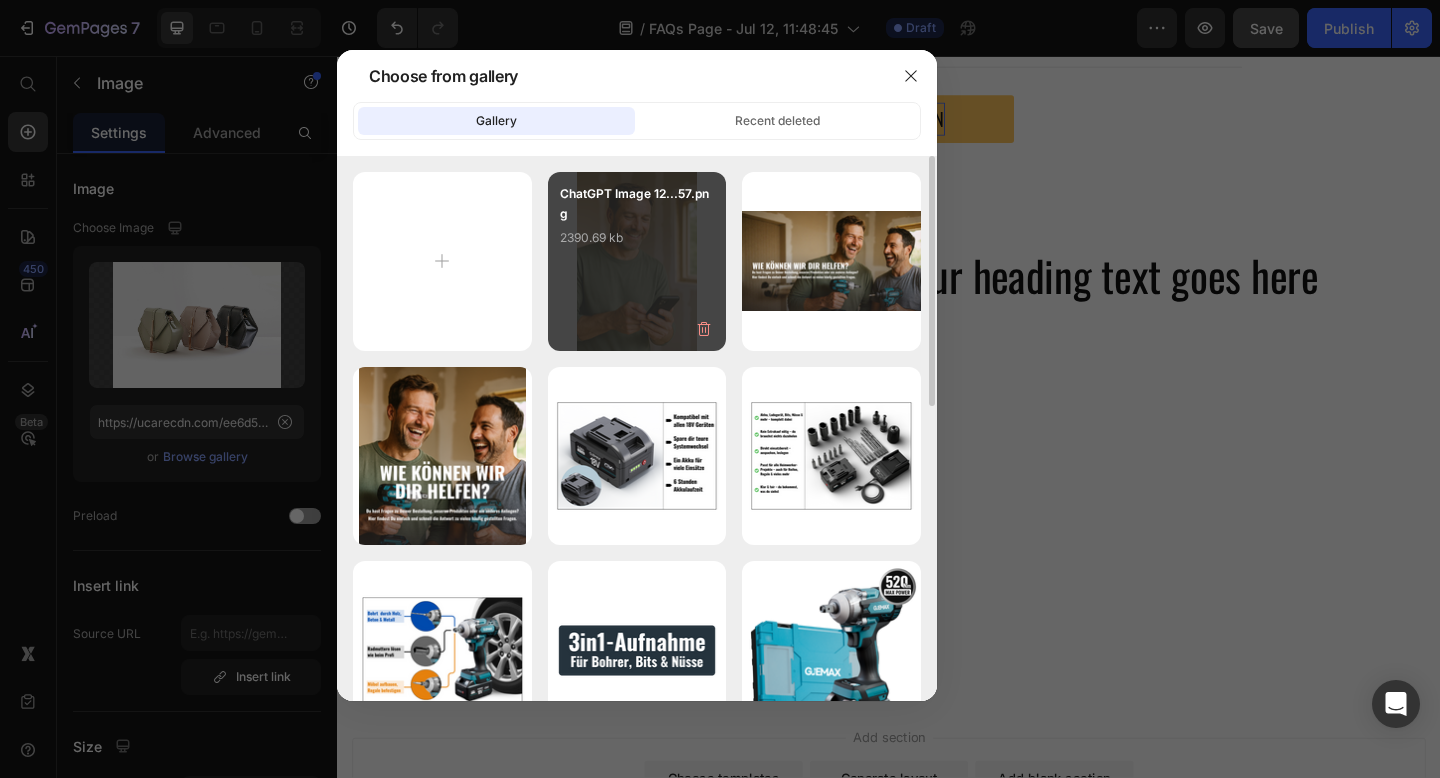 click on "ChatGPT Image 12...57.png 2390.69 kb" at bounding box center [637, 261] 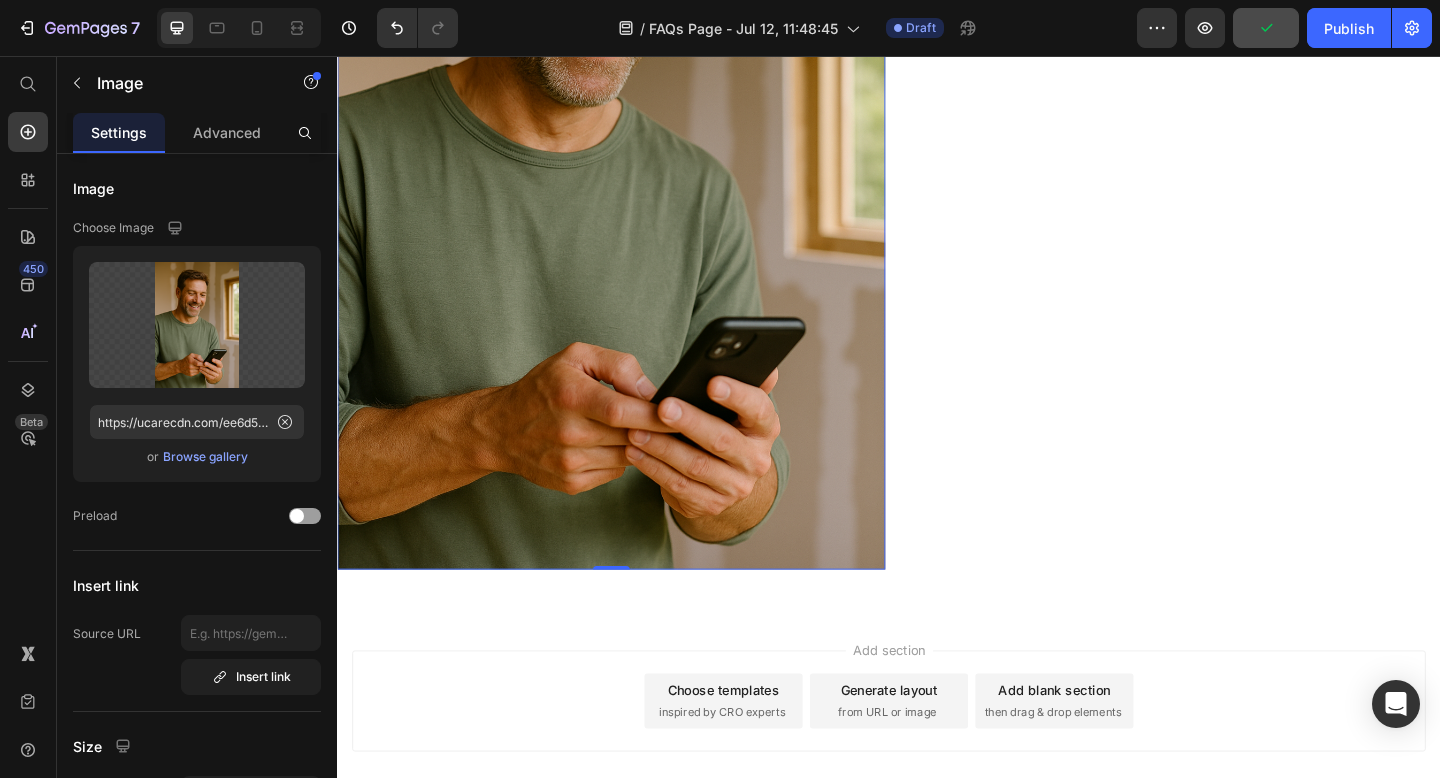scroll, scrollTop: 2019, scrollLeft: 0, axis: vertical 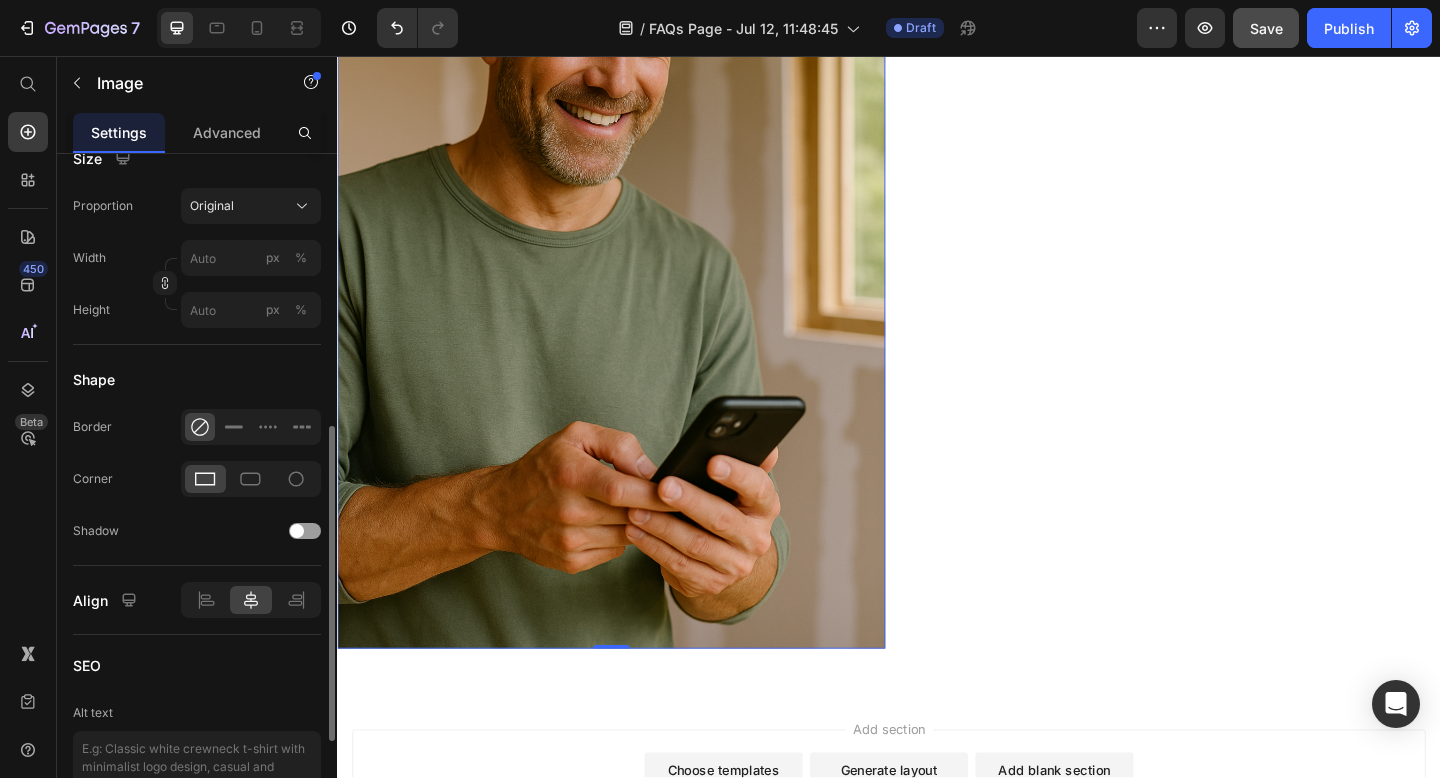 click on "Width px % Height px %" 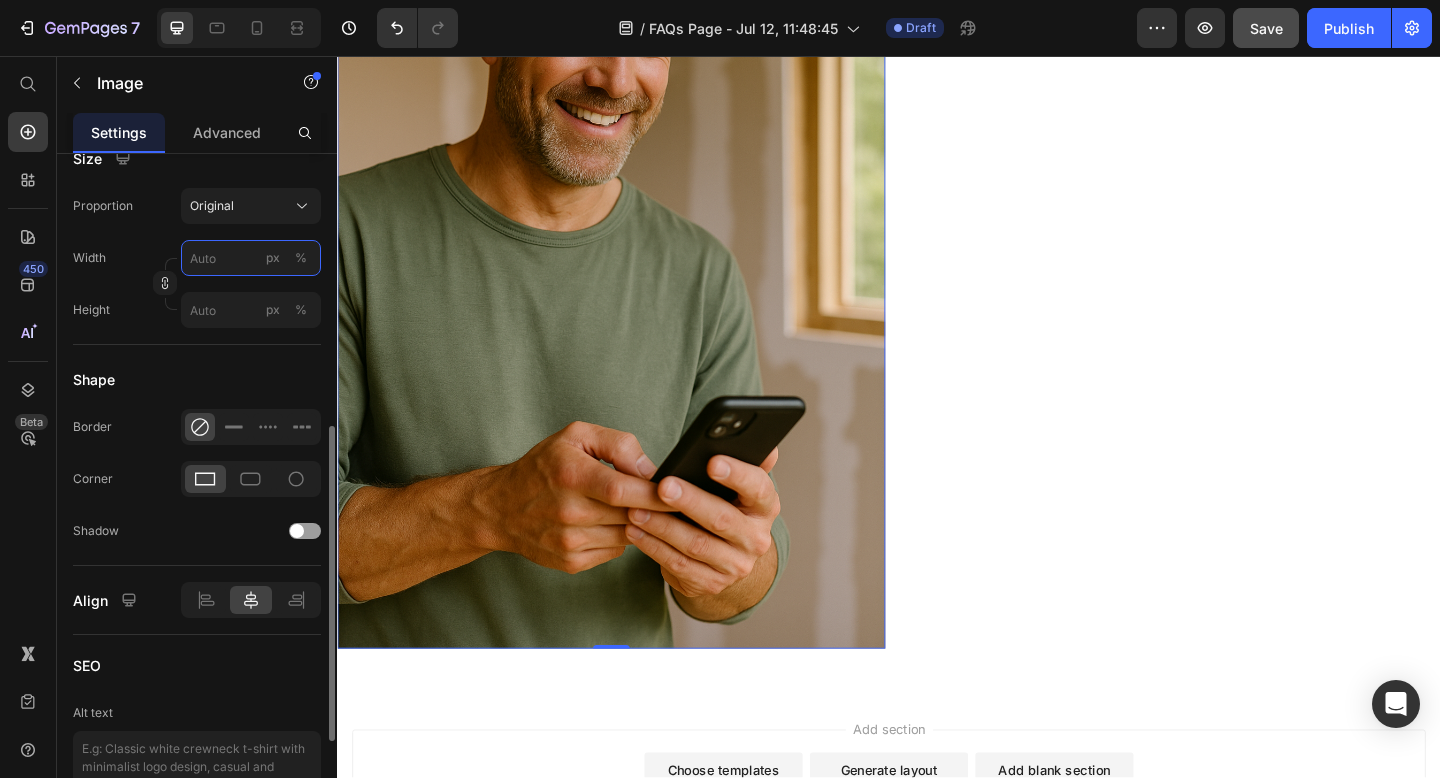 click on "px %" at bounding box center (251, 258) 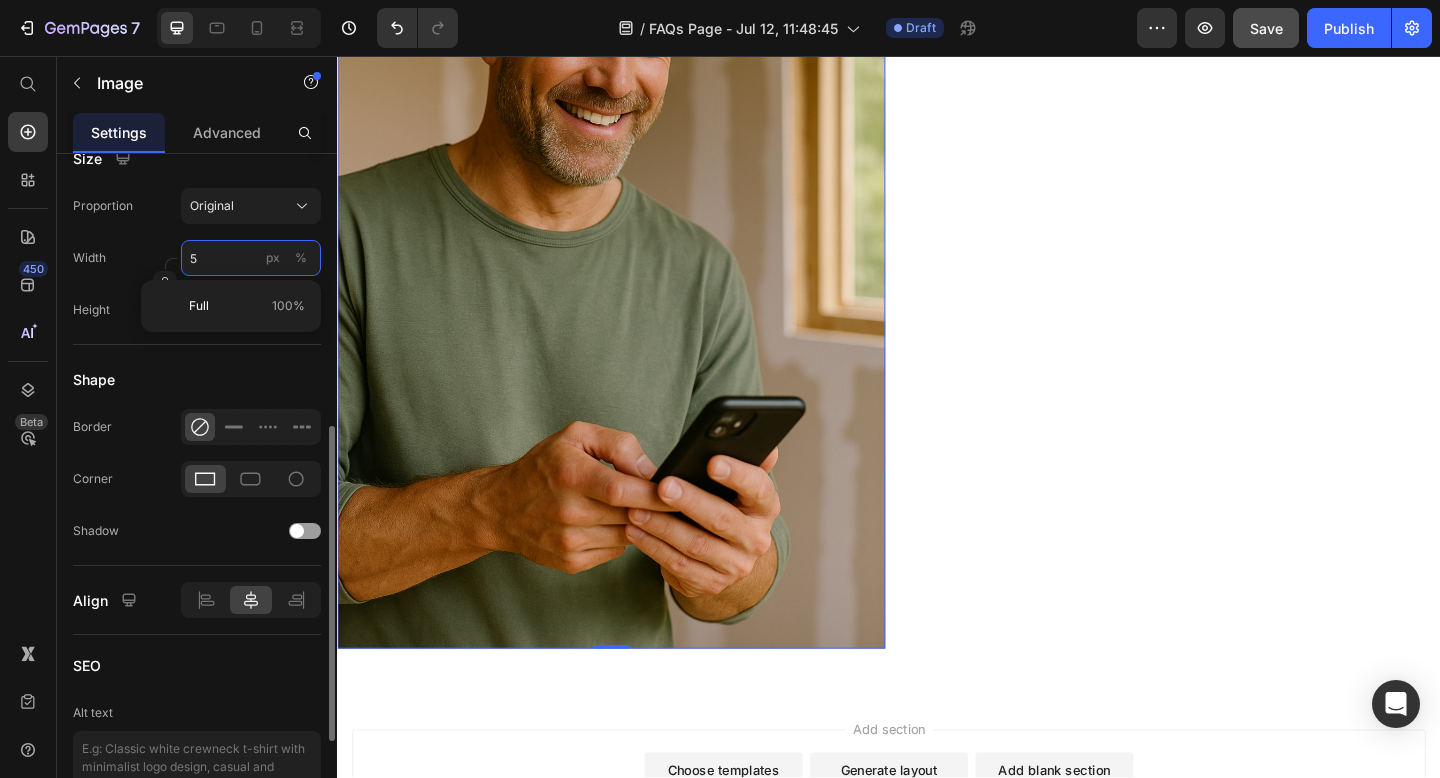 scroll, scrollTop: 1383, scrollLeft: 0, axis: vertical 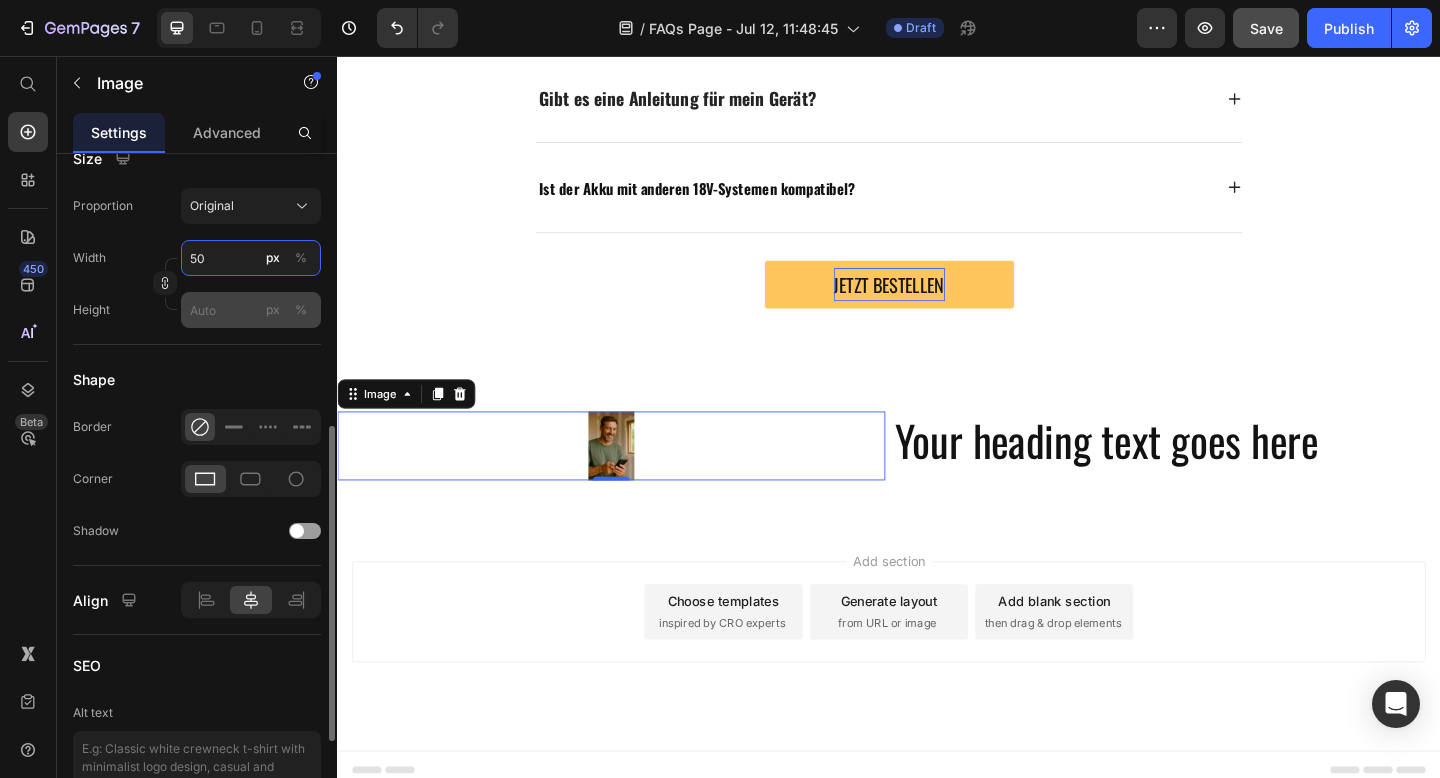 type on "50" 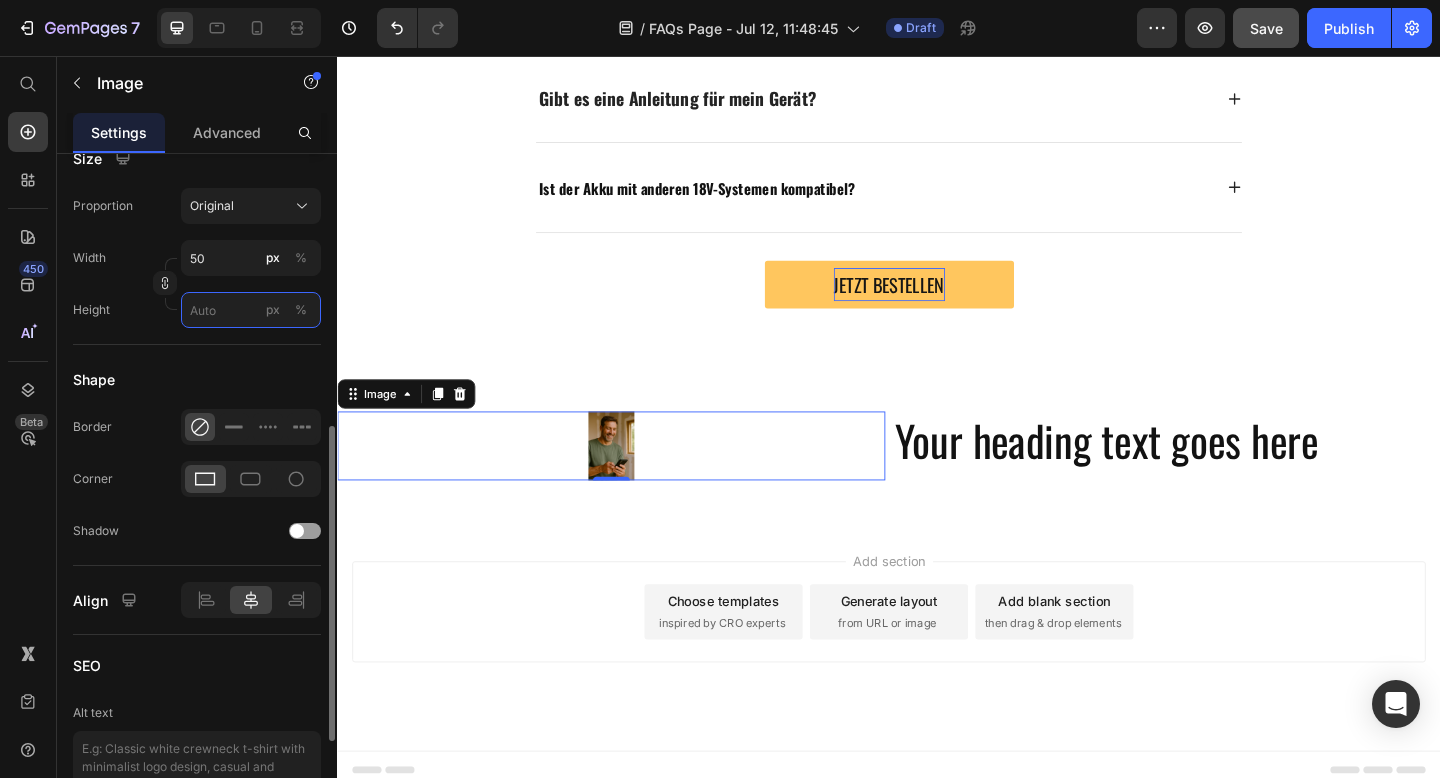click on "px %" at bounding box center (251, 310) 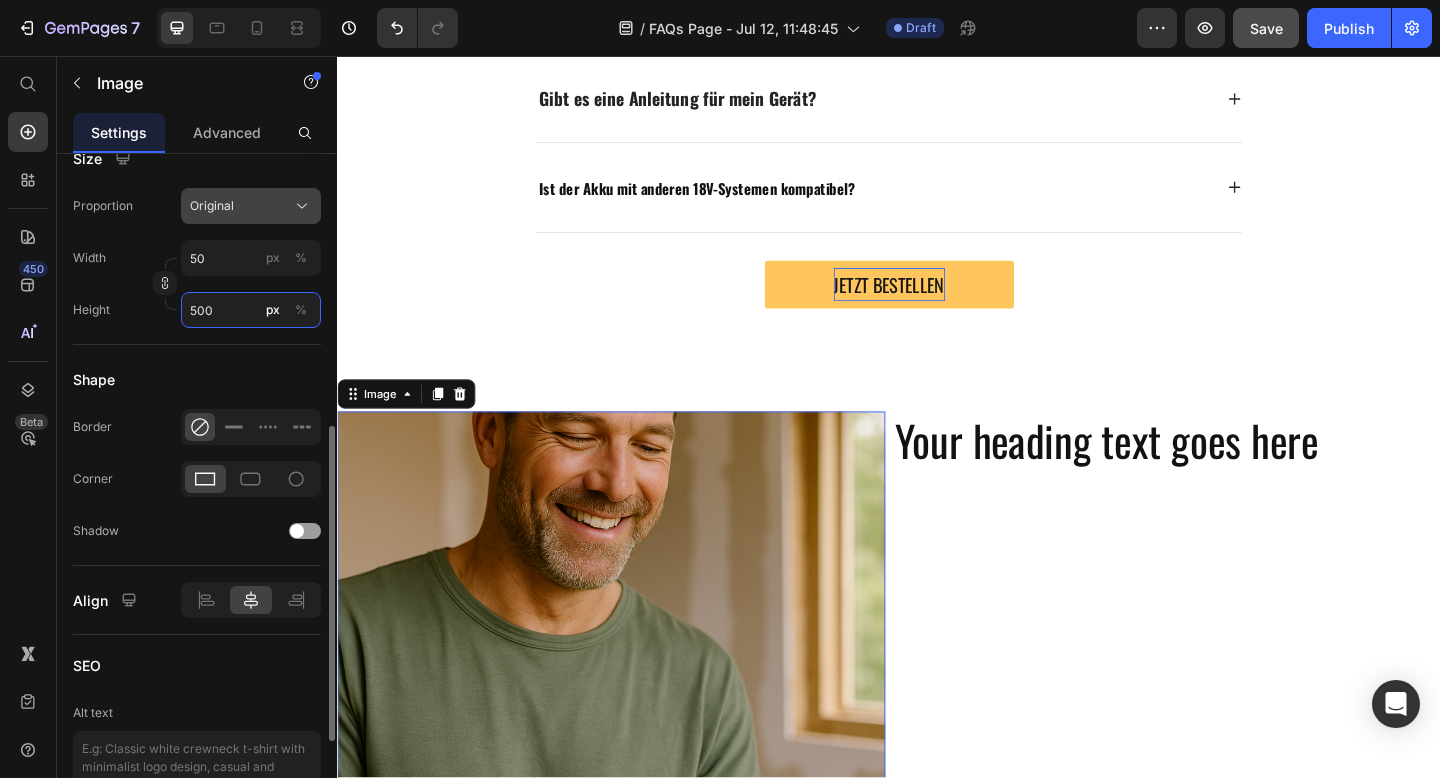 type on "500" 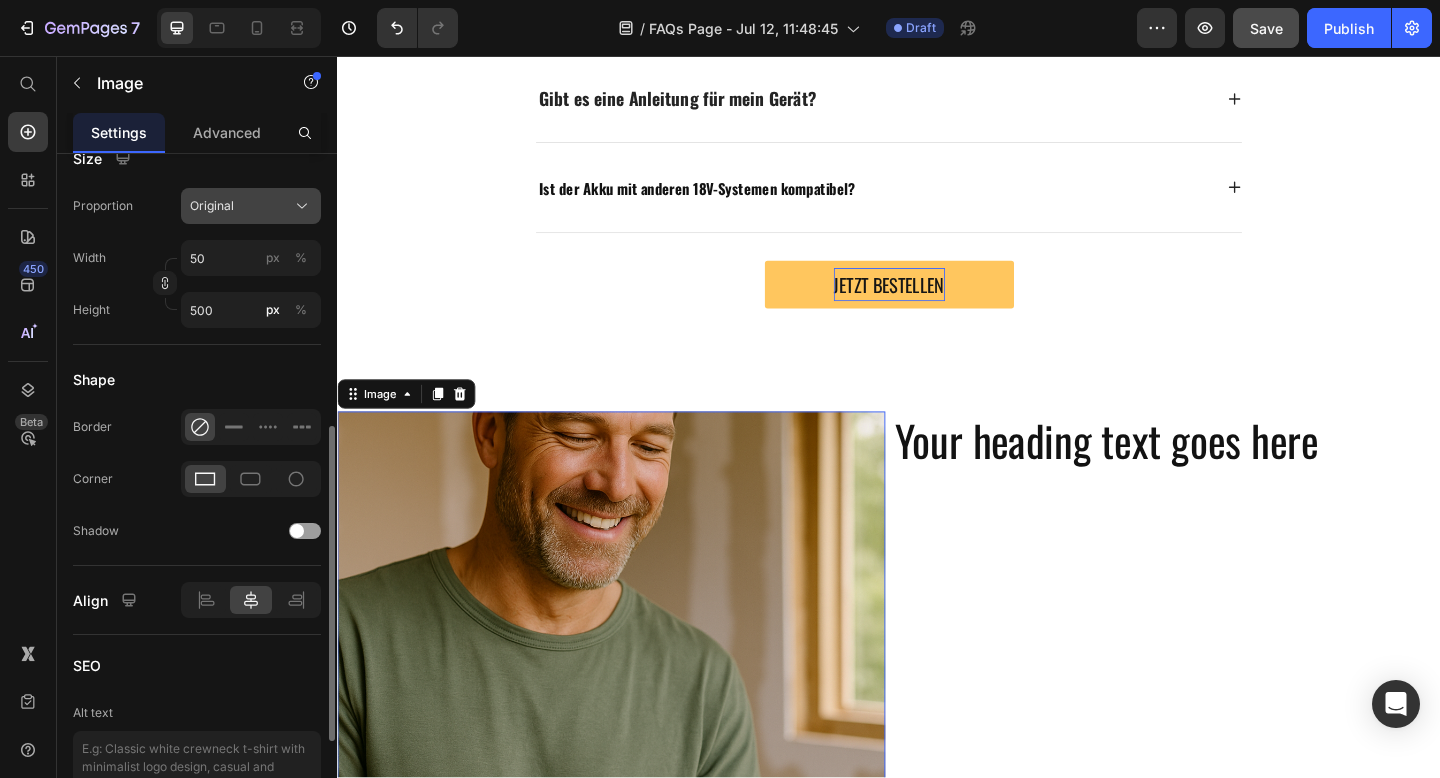 click on "Original" at bounding box center (212, 206) 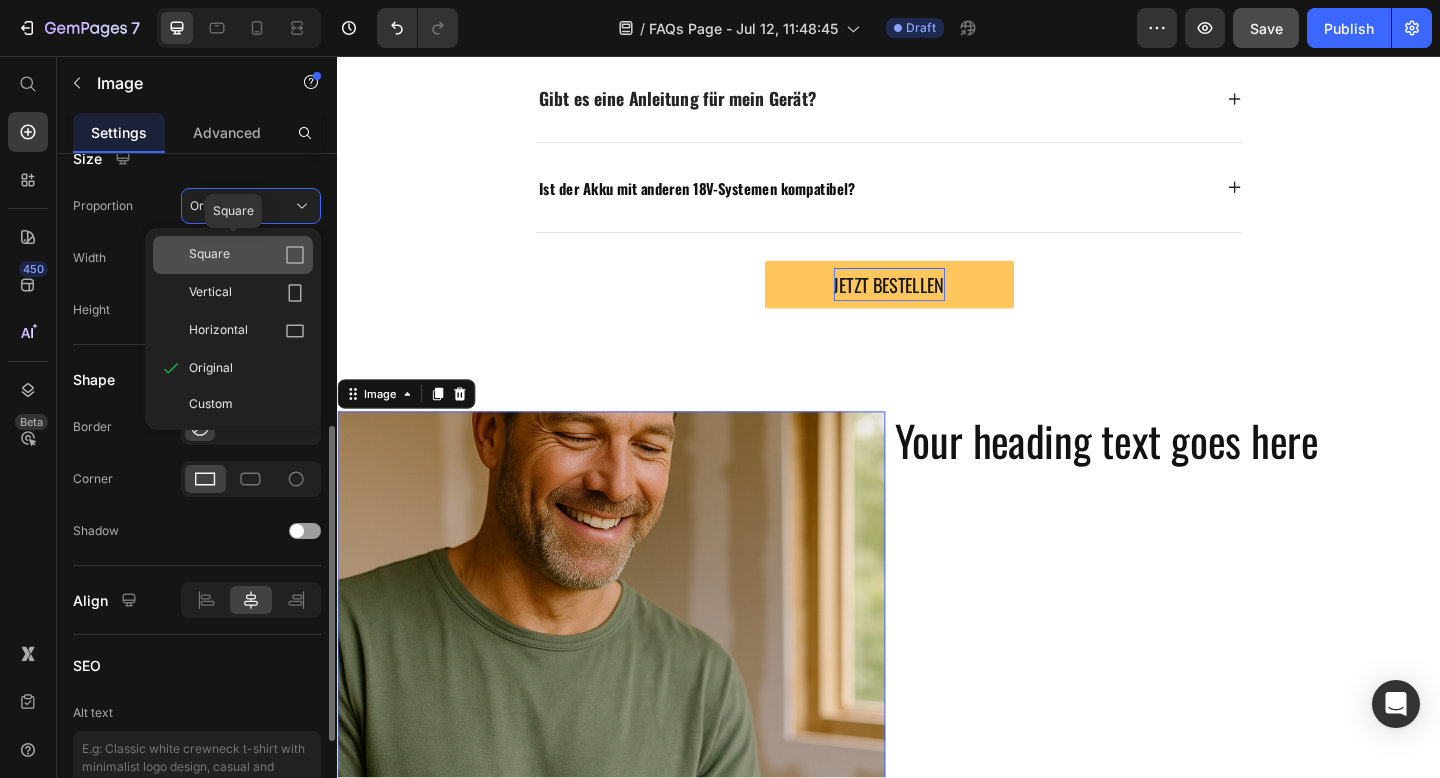 click on "Square" at bounding box center (209, 255) 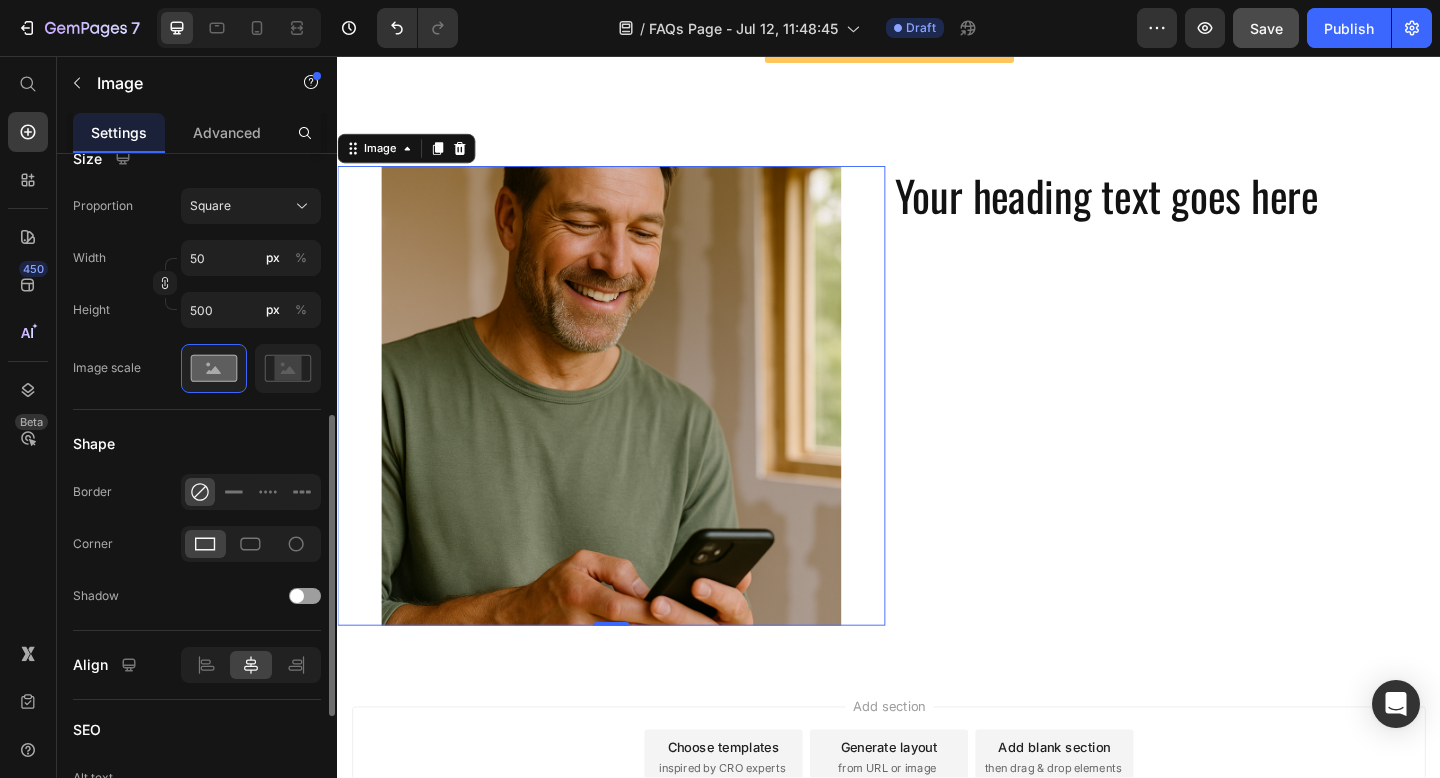 scroll, scrollTop: 1653, scrollLeft: 0, axis: vertical 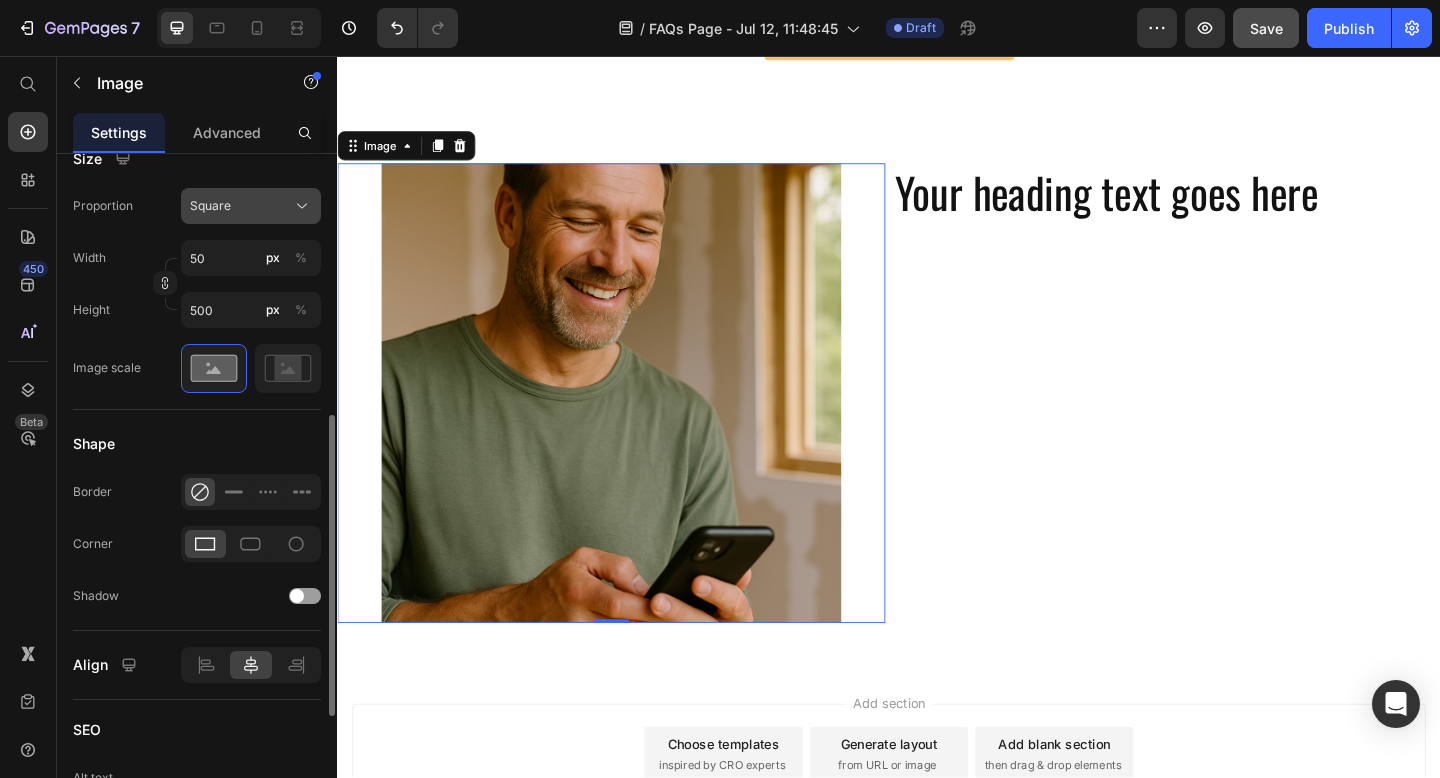 click on "Square" 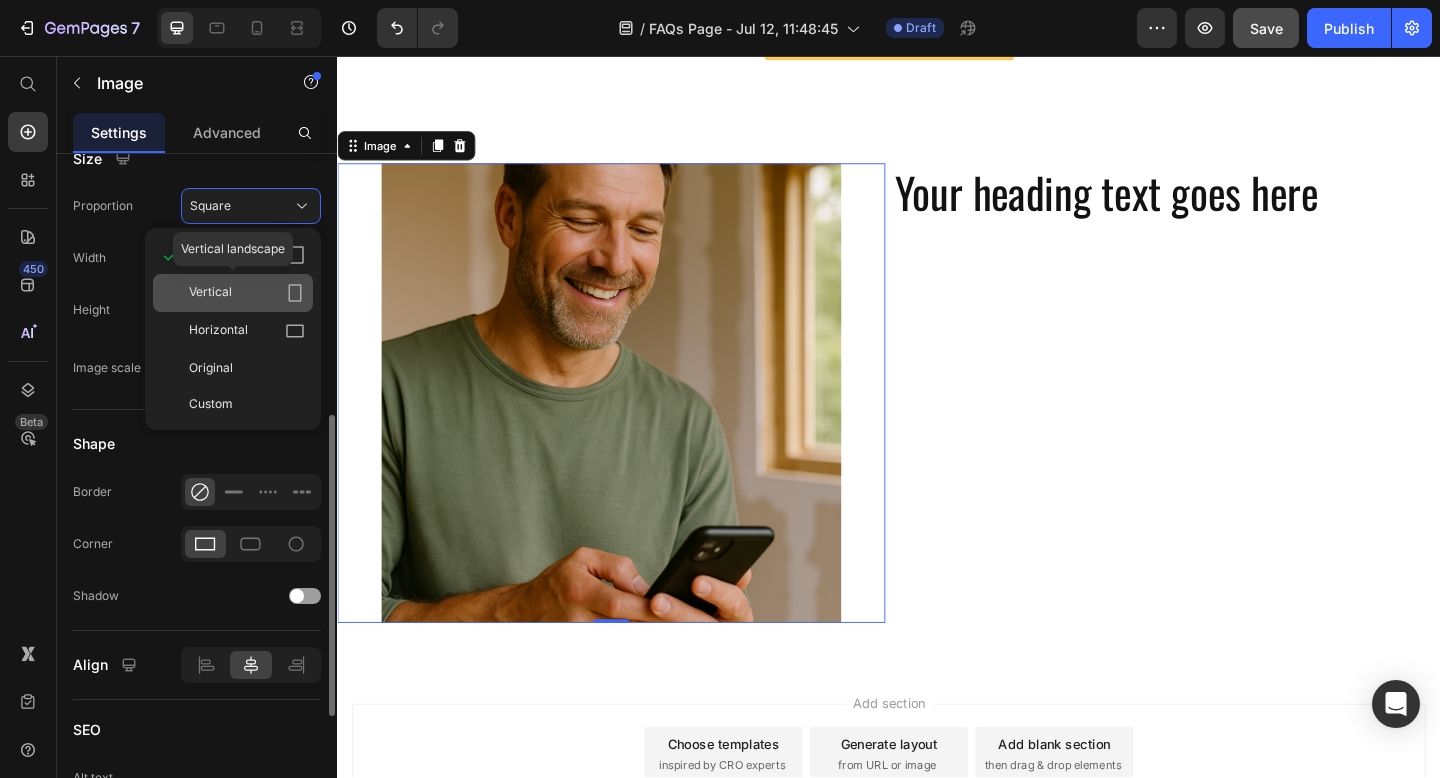 click on "Vertical" at bounding box center [247, 293] 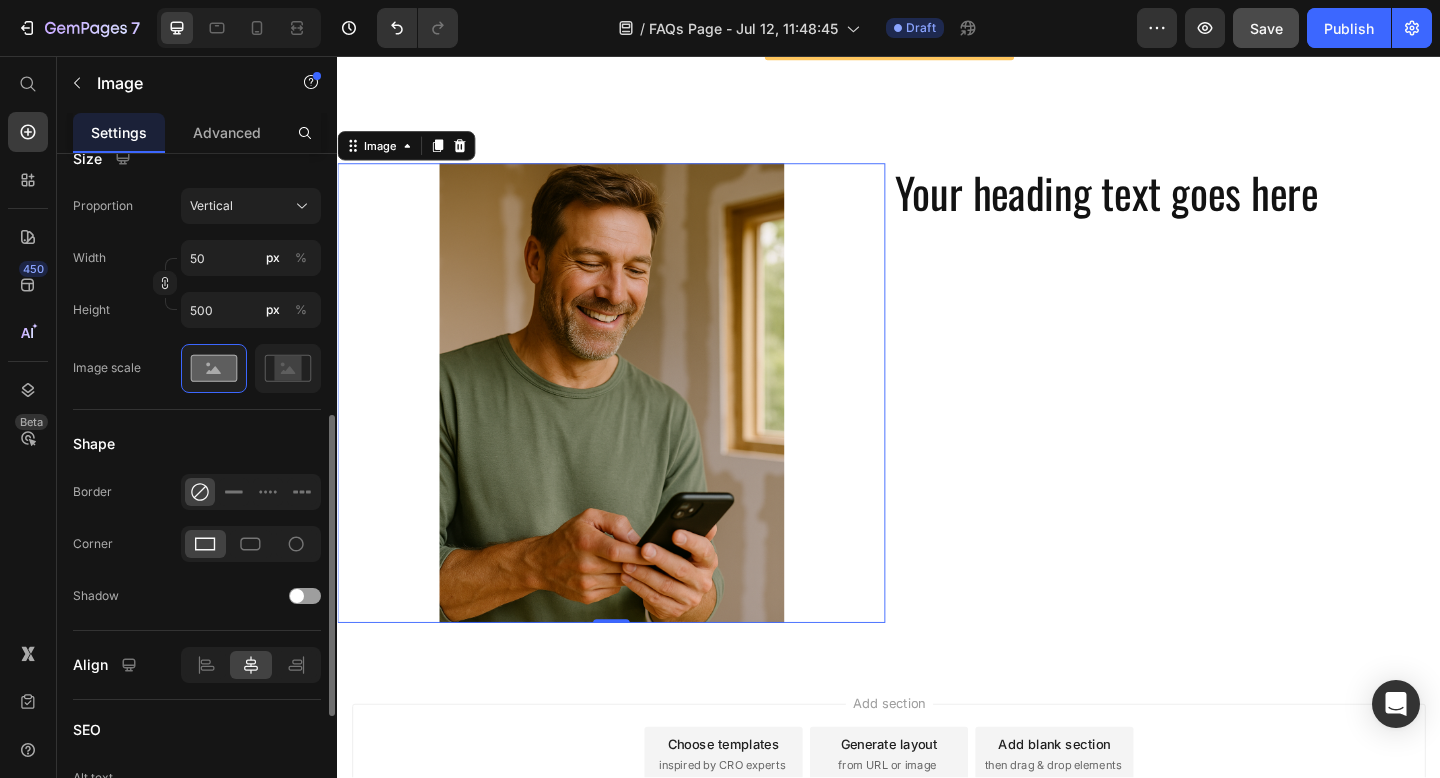 click on "Your heading text goes here Heading" at bounding box center (1239, 423) 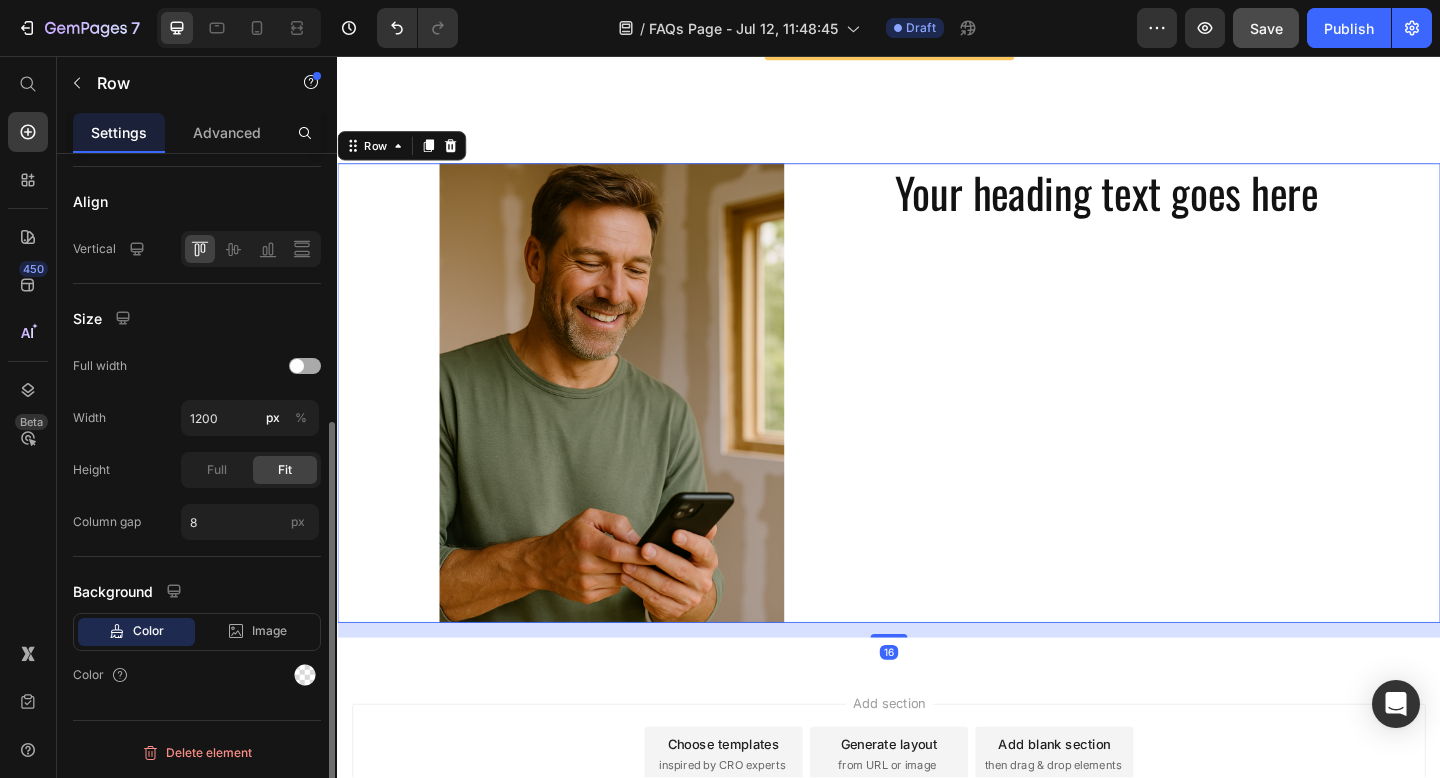 scroll, scrollTop: 0, scrollLeft: 0, axis: both 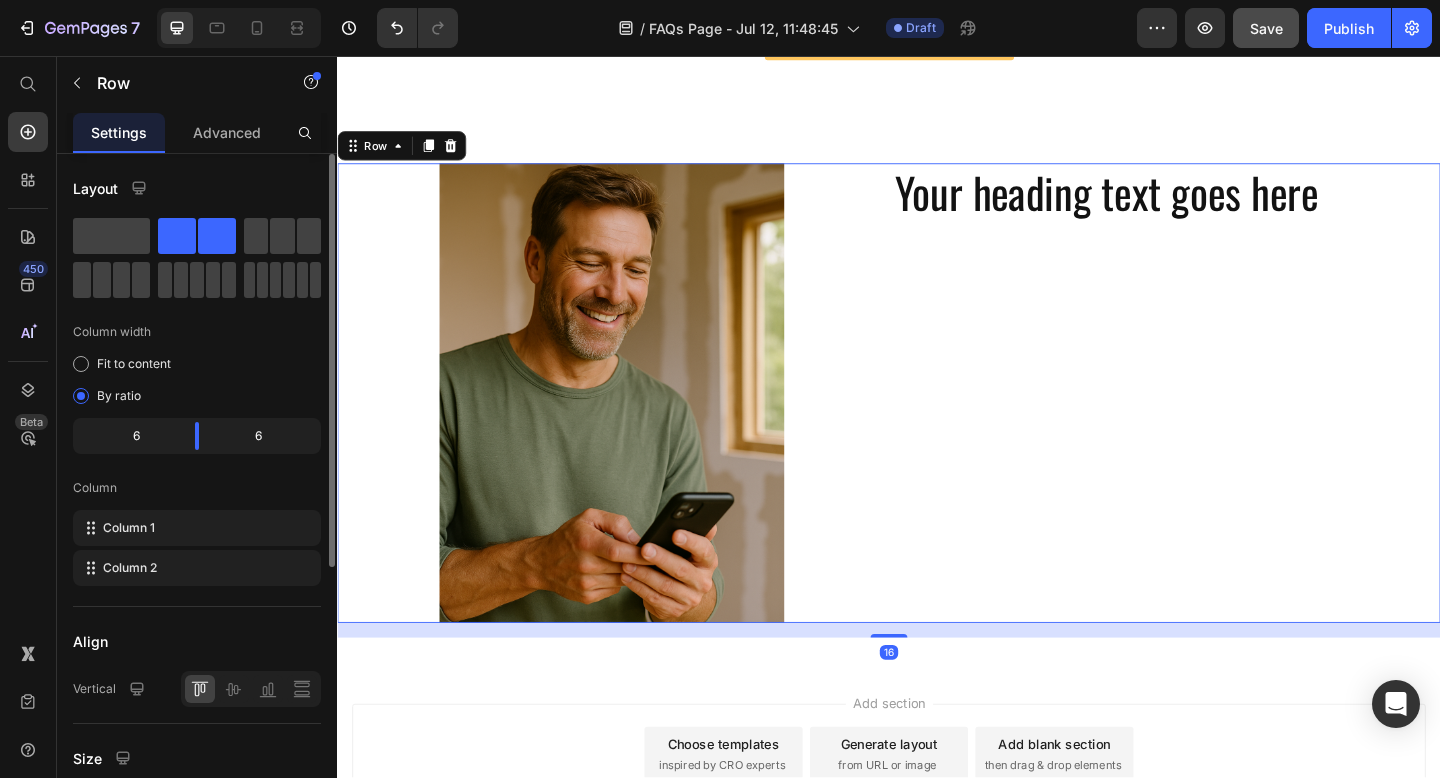 click on "Your heading text goes here Heading" at bounding box center (1239, 423) 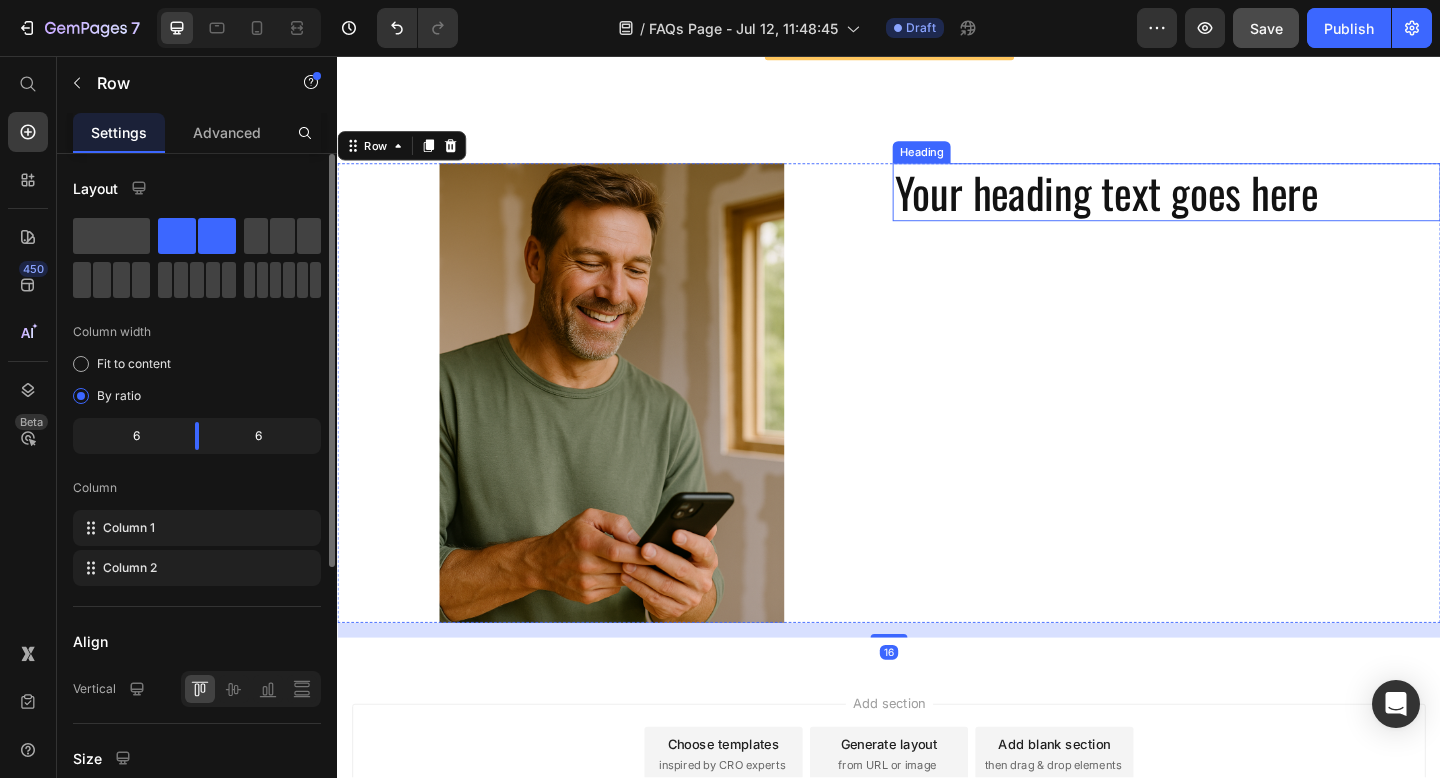 click on "Your heading text goes here" at bounding box center (1239, 205) 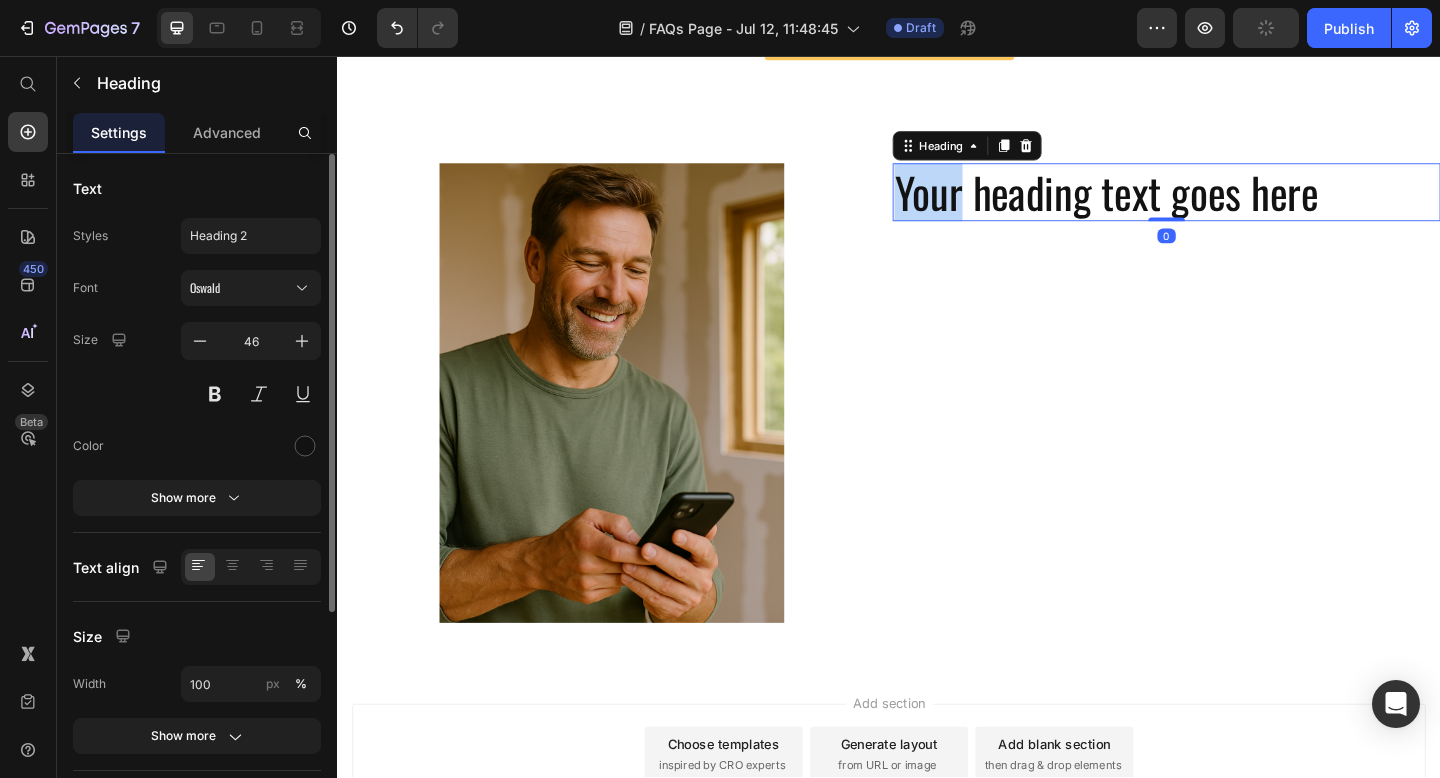 click on "Your heading text goes here" at bounding box center (1239, 205) 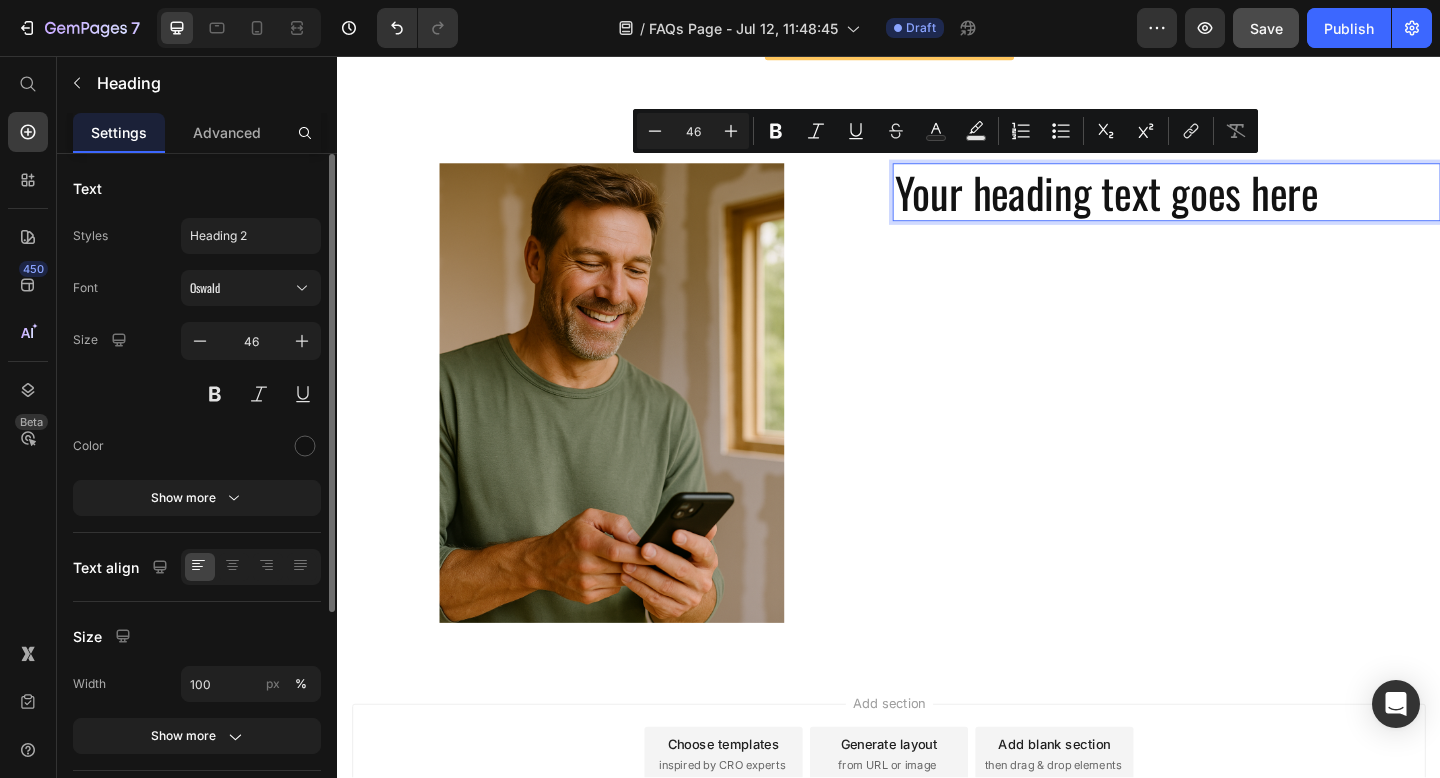 click on "Your heading text goes here" at bounding box center (1239, 205) 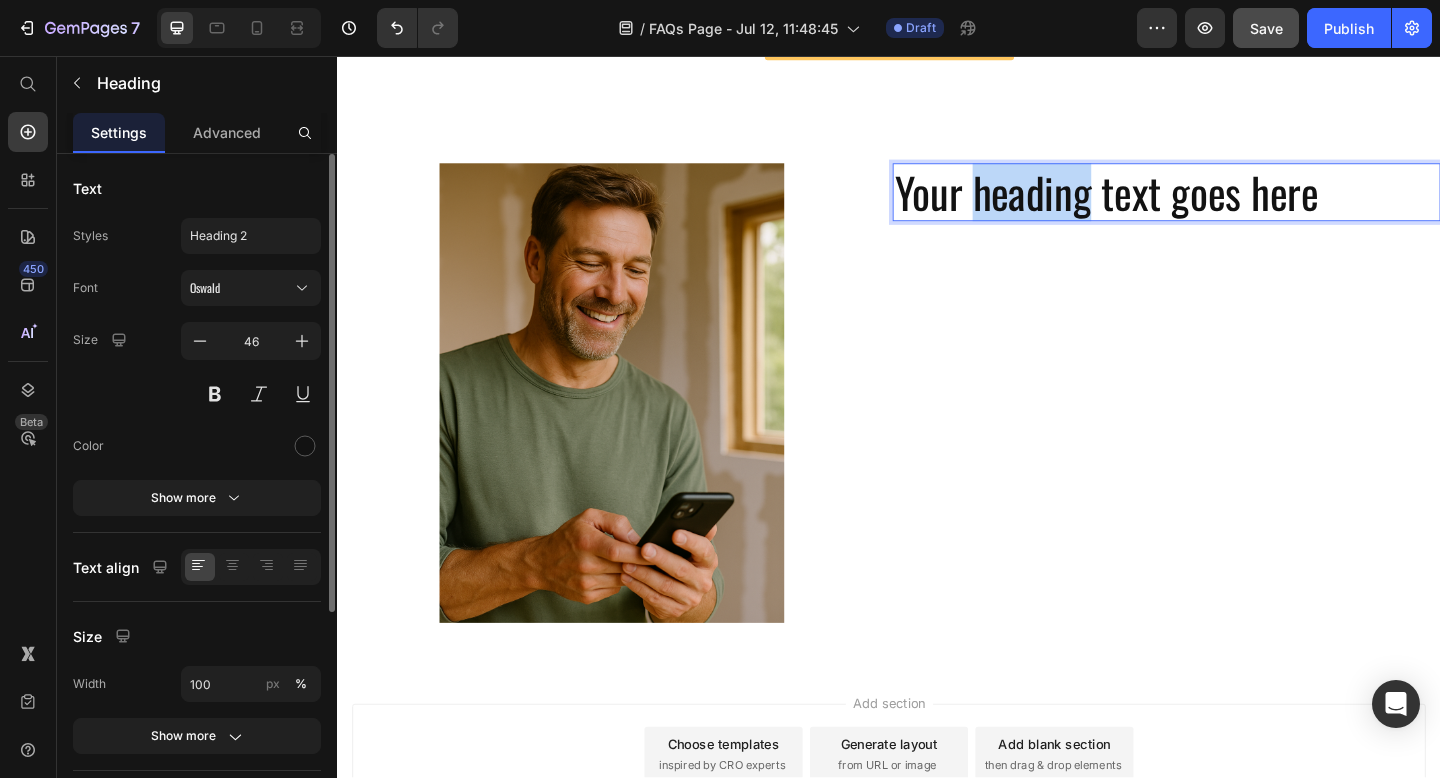 click on "Your heading text goes here" at bounding box center [1239, 205] 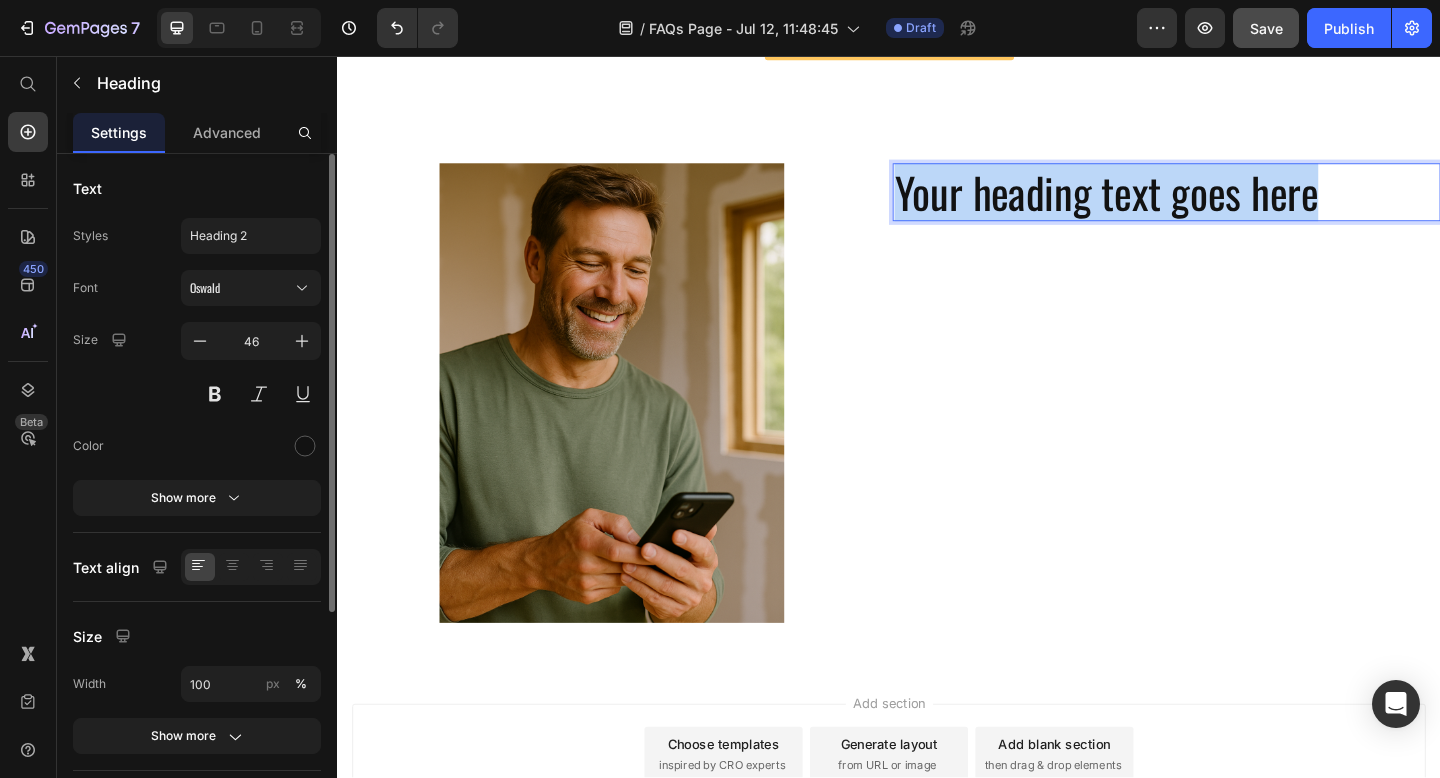 click on "Your heading text goes here" at bounding box center [1239, 205] 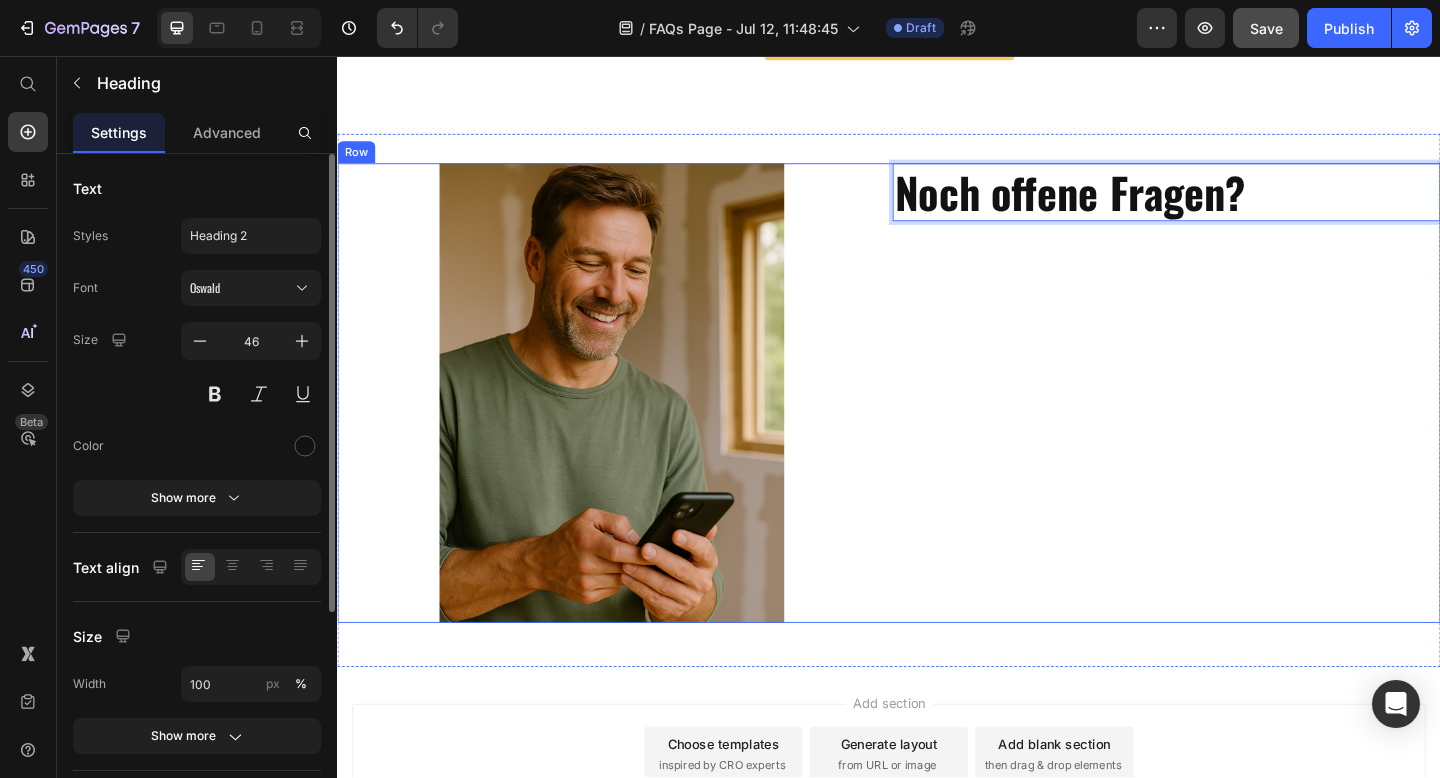 click on "Noch offene Fragen? Heading   0" at bounding box center [1239, 423] 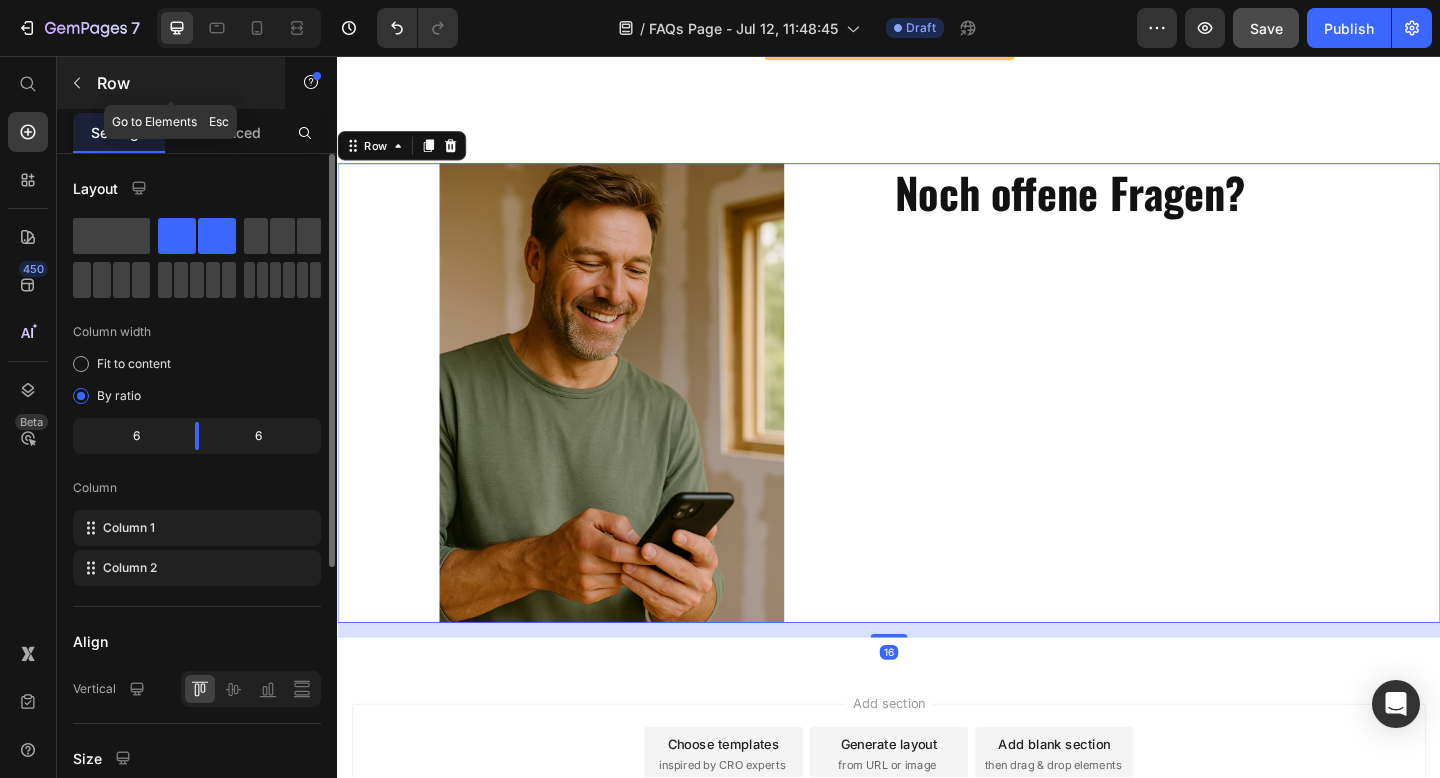 click at bounding box center (77, 83) 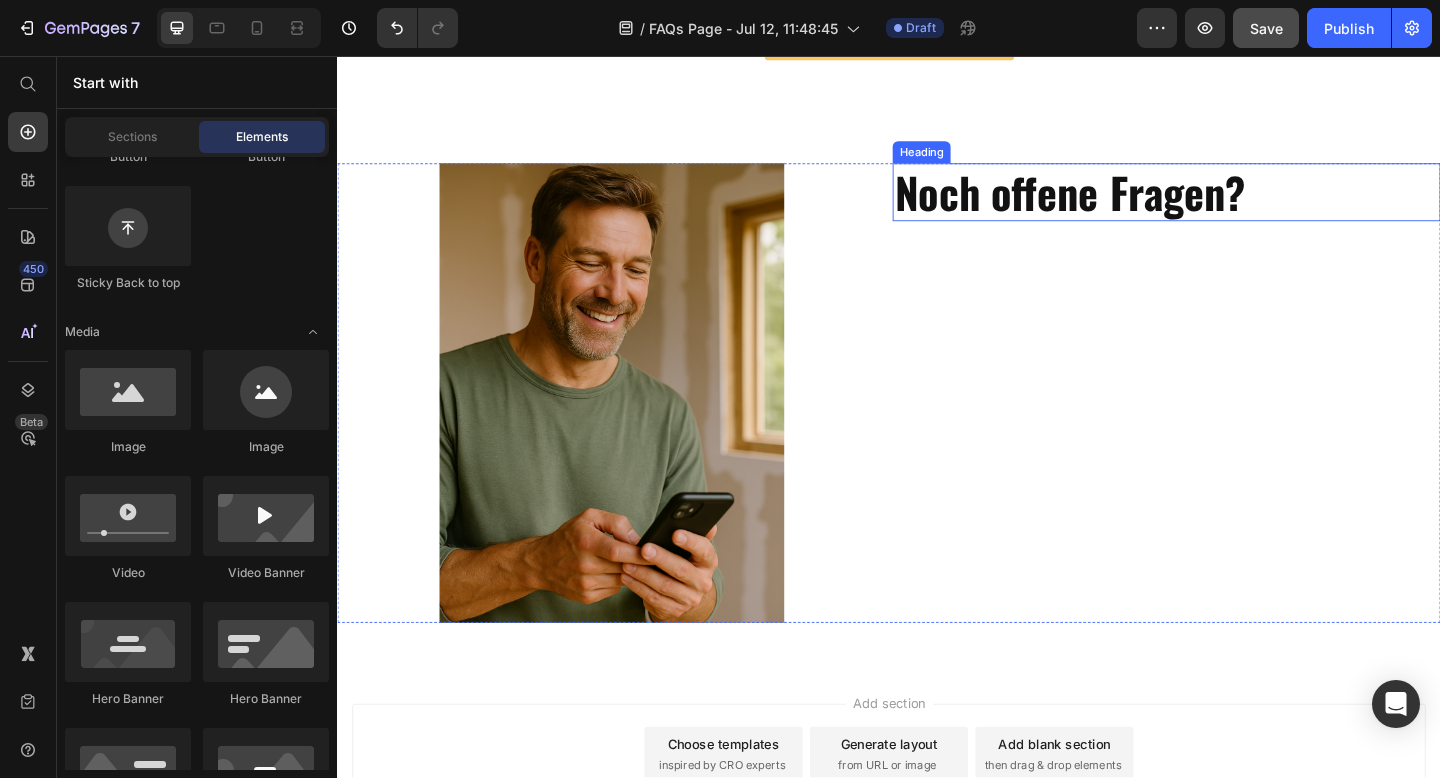 click on "Noch offene Fragen?" at bounding box center [1134, 204] 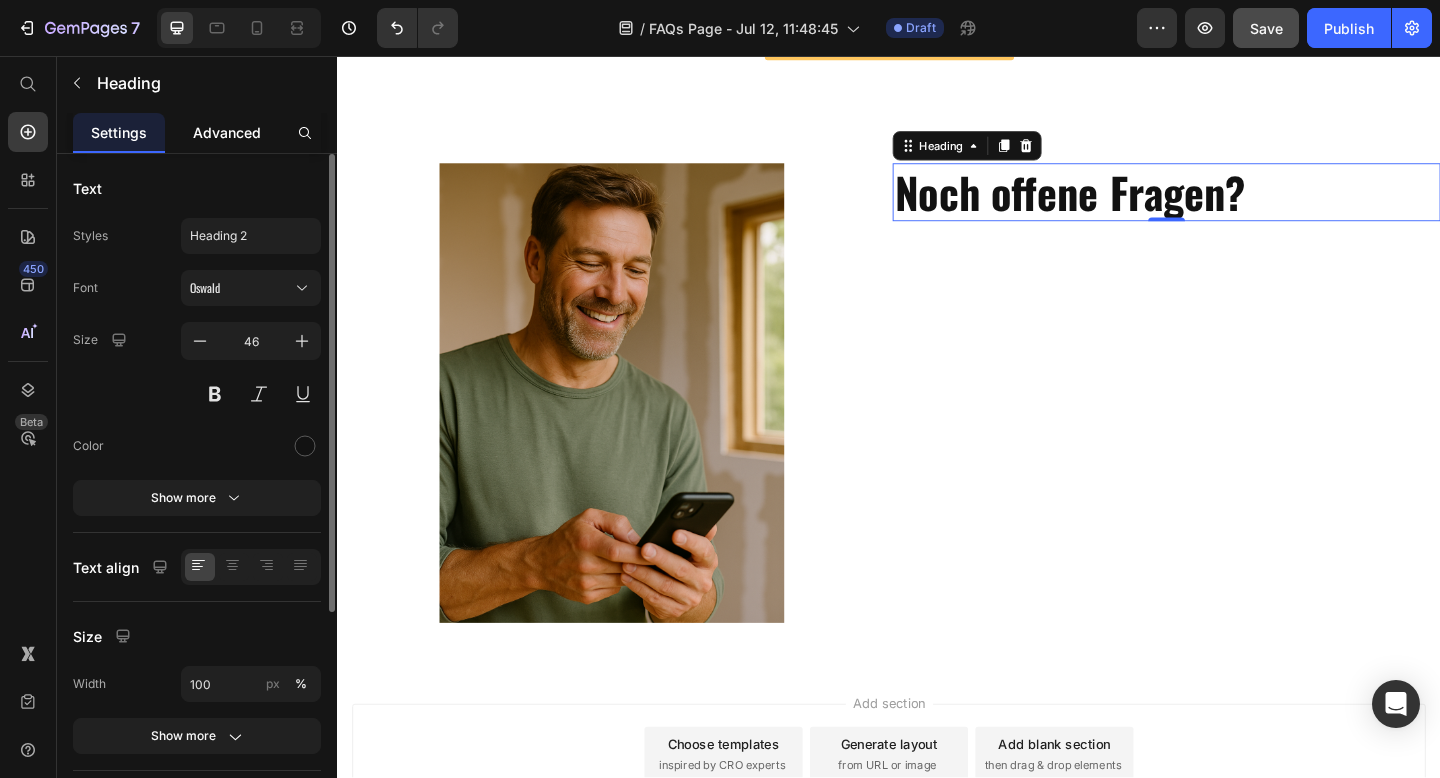 click on "Advanced" 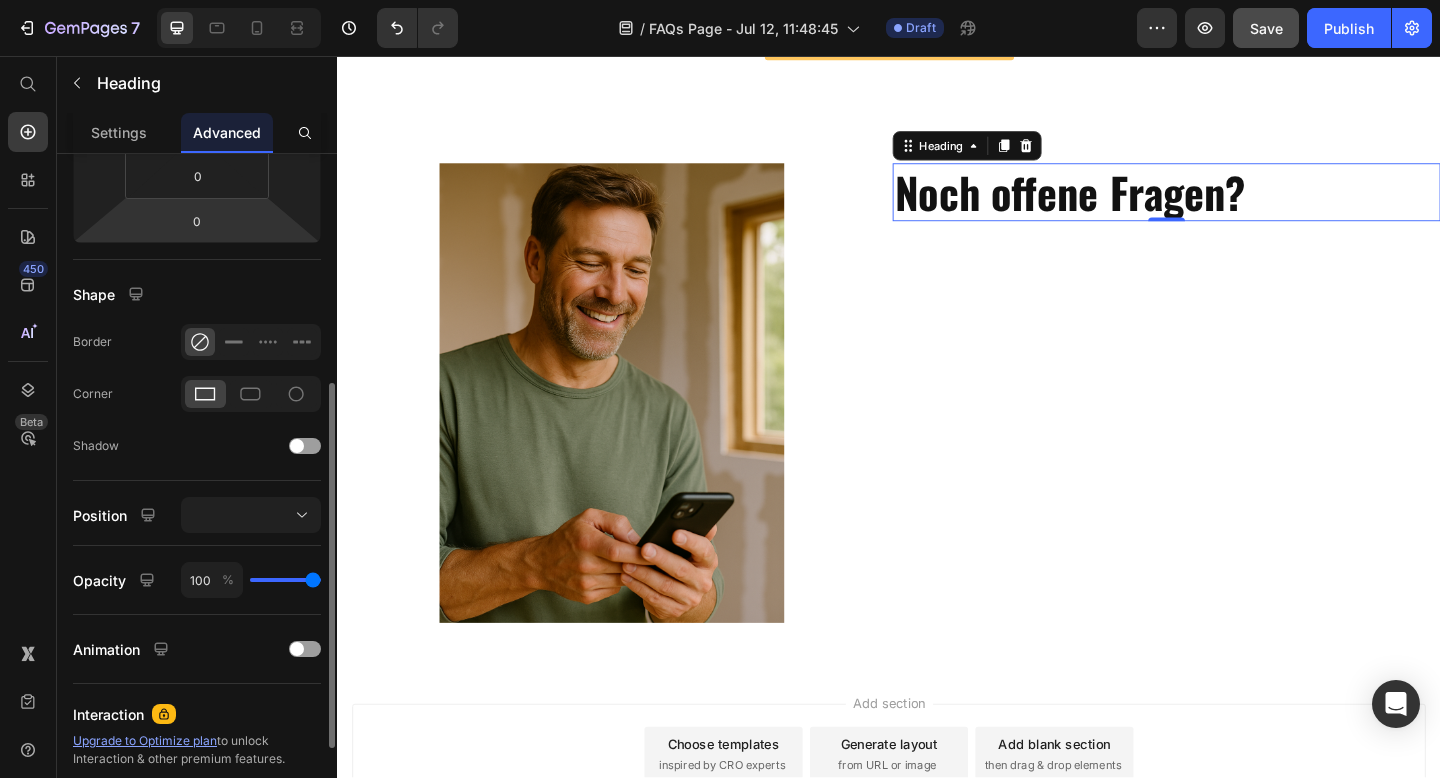 scroll, scrollTop: 374, scrollLeft: 0, axis: vertical 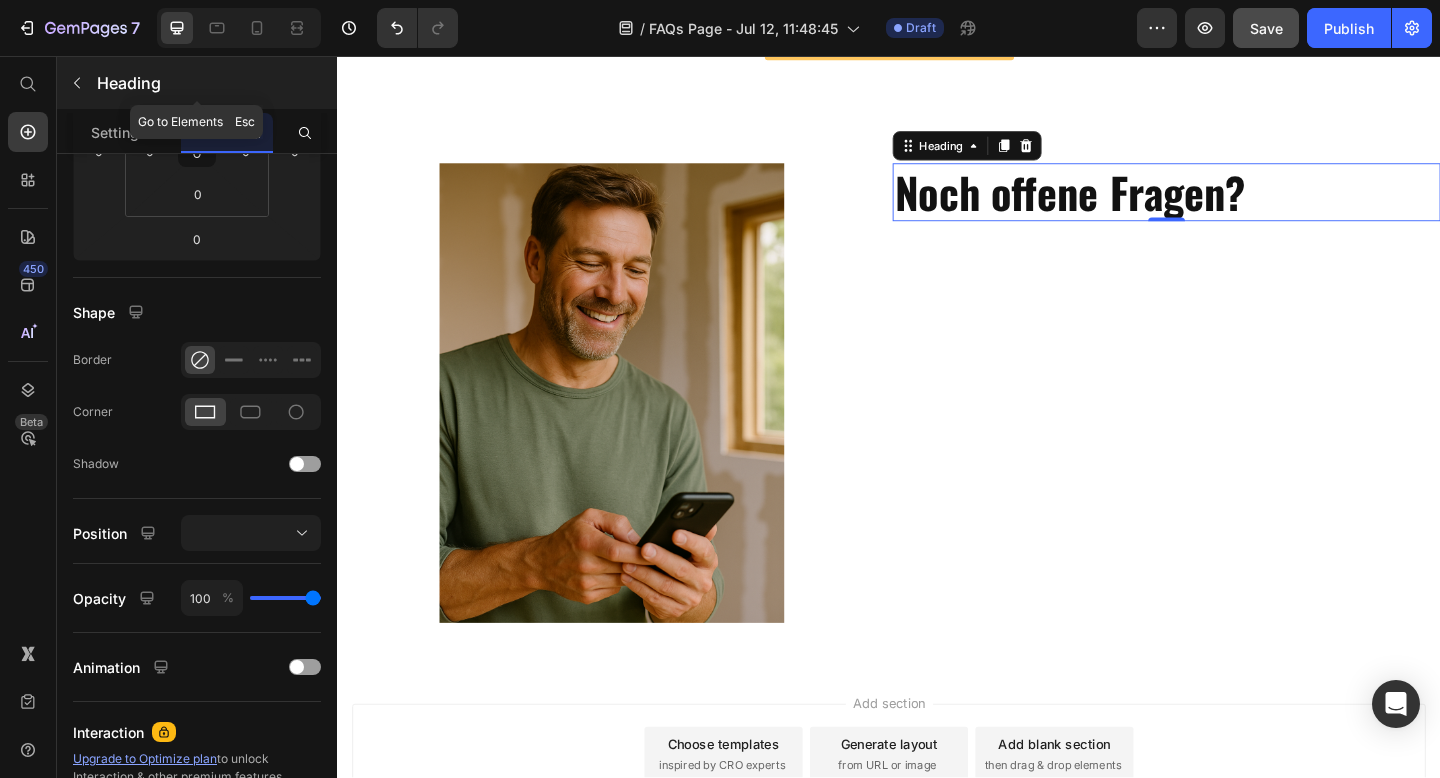 click at bounding box center (77, 83) 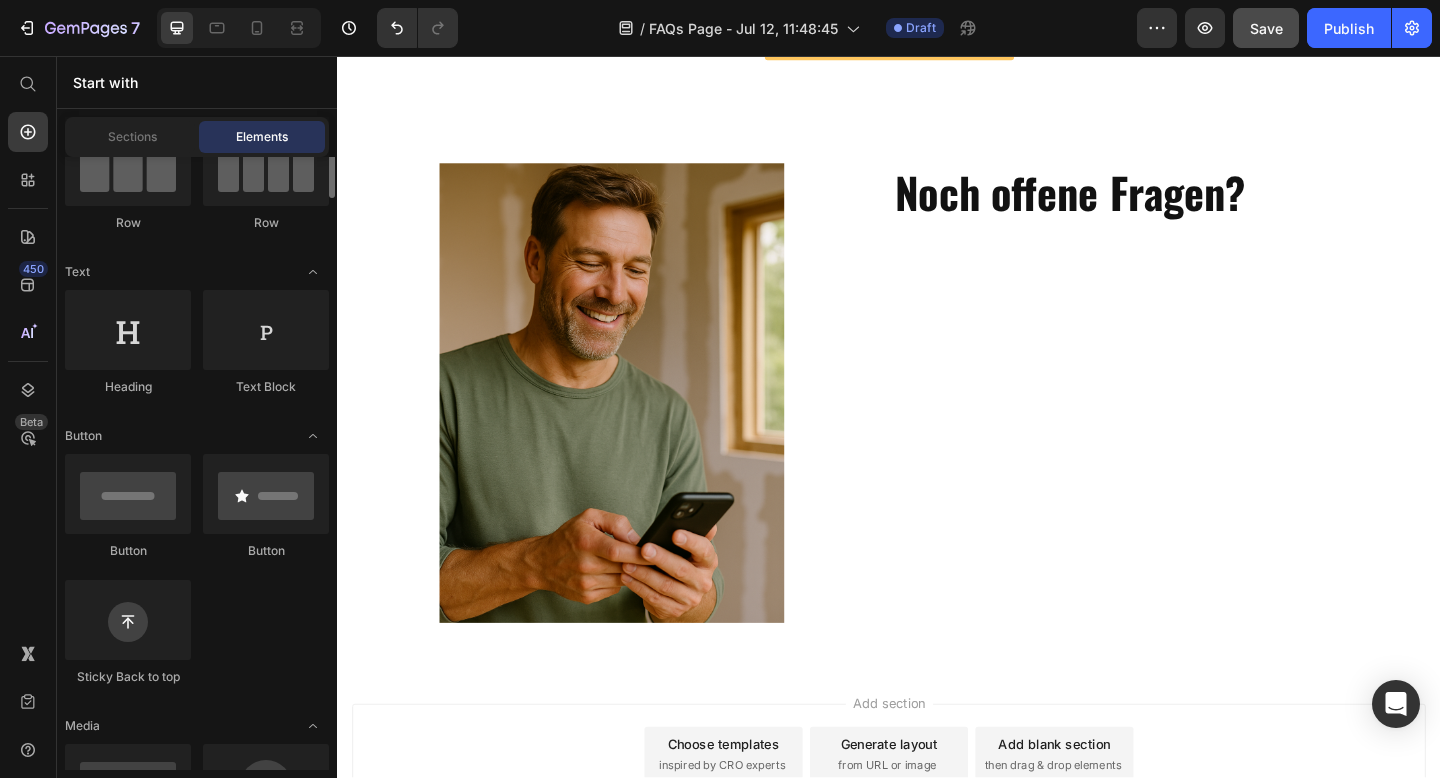 scroll, scrollTop: 103, scrollLeft: 0, axis: vertical 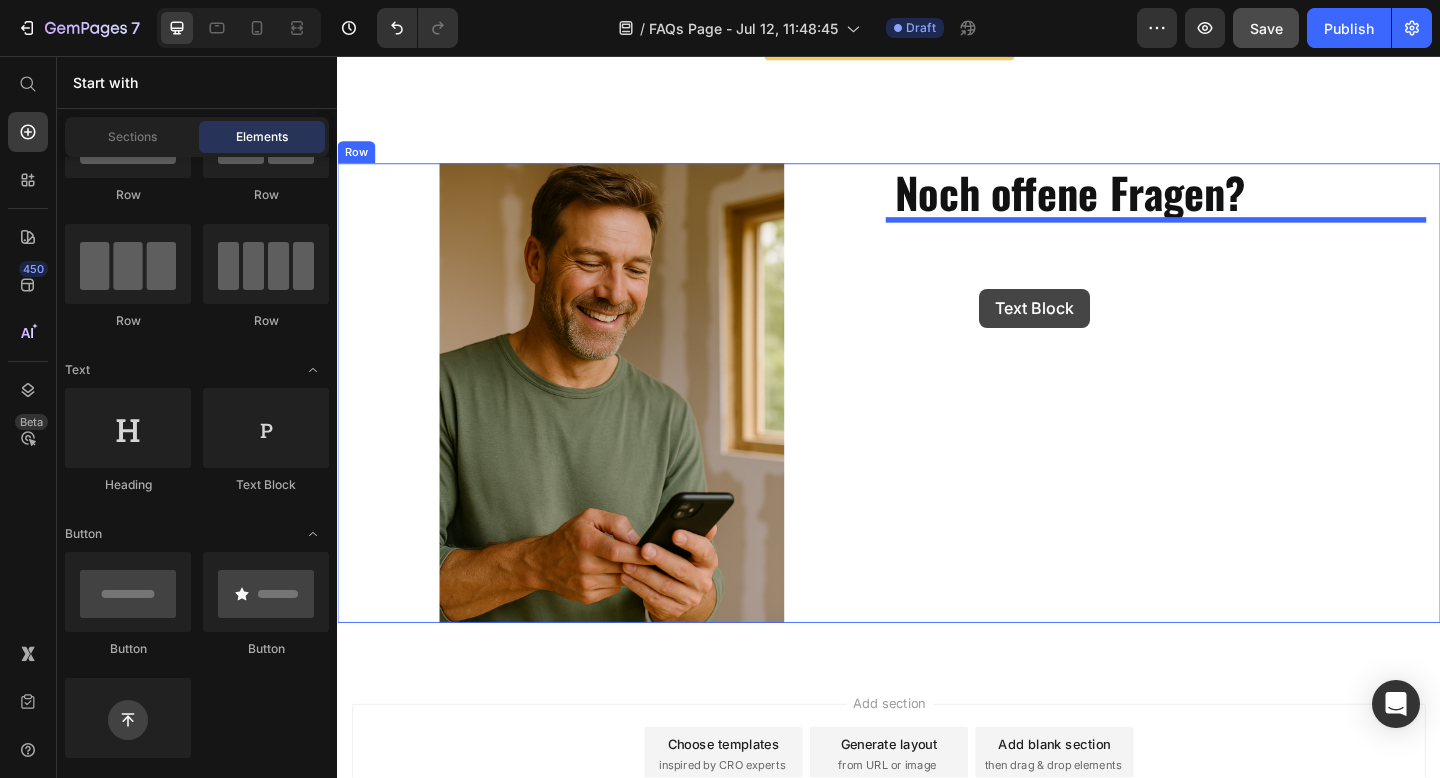 drag, startPoint x: 561, startPoint y: 507, endPoint x: 1036, endPoint y: 309, distance: 514.6154 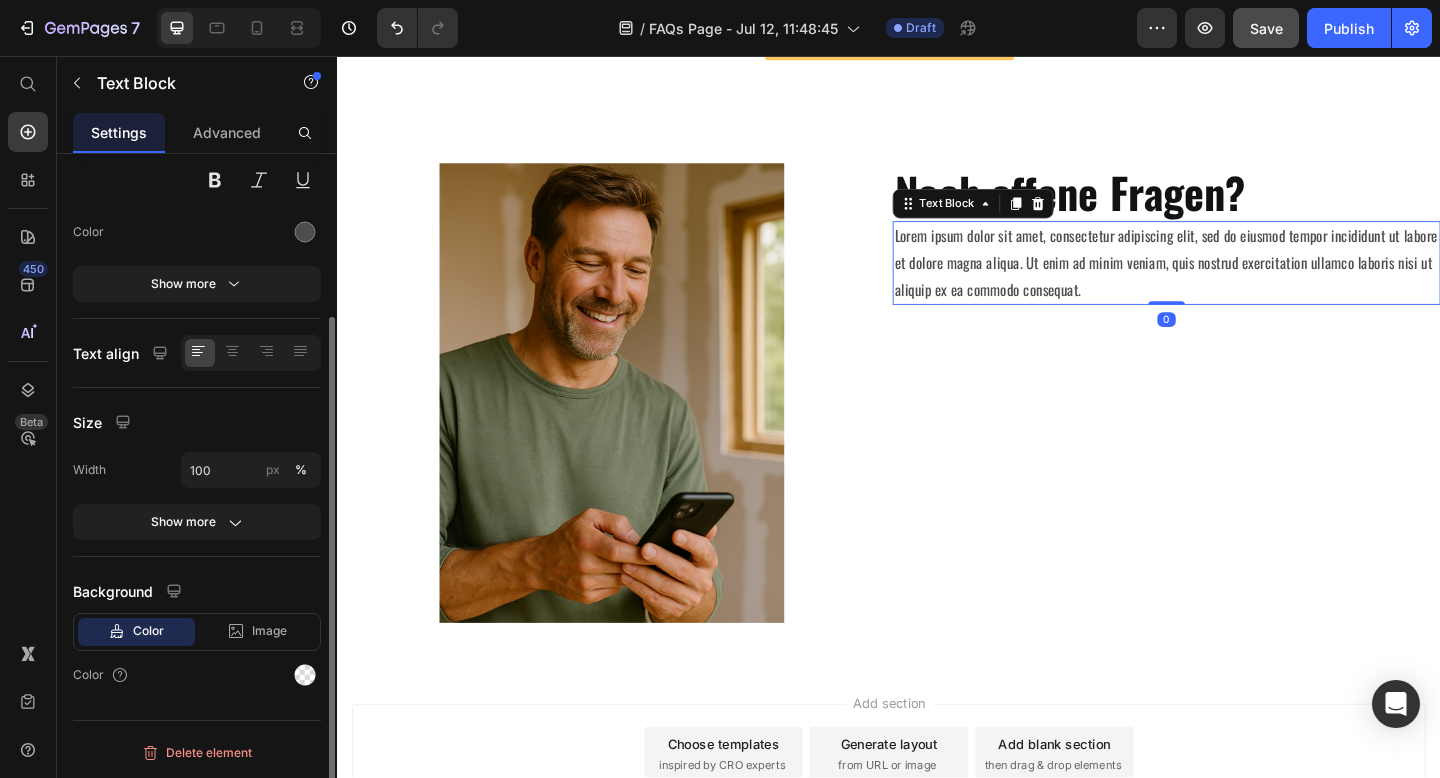 scroll, scrollTop: 0, scrollLeft: 0, axis: both 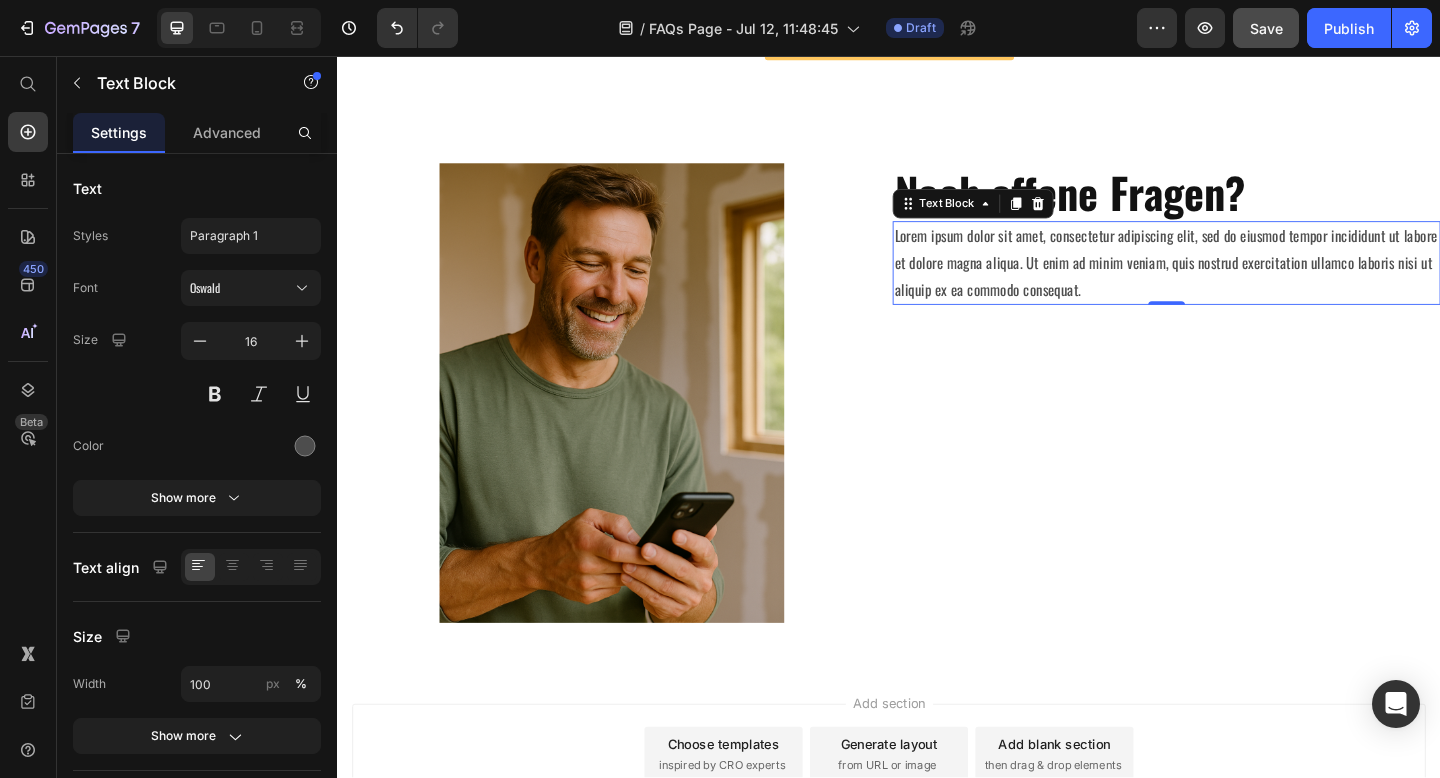 click on "Lorem ipsum dolor sit amet, consectetur adipiscing elit, sed do eiusmod tempor incididunt ut labore et dolore magna aliqua. Ut enim ad minim veniam, quis nostrud exercitation ullamco laboris nisi ut aliquip ex ea commodo consequat." at bounding box center [1239, 281] 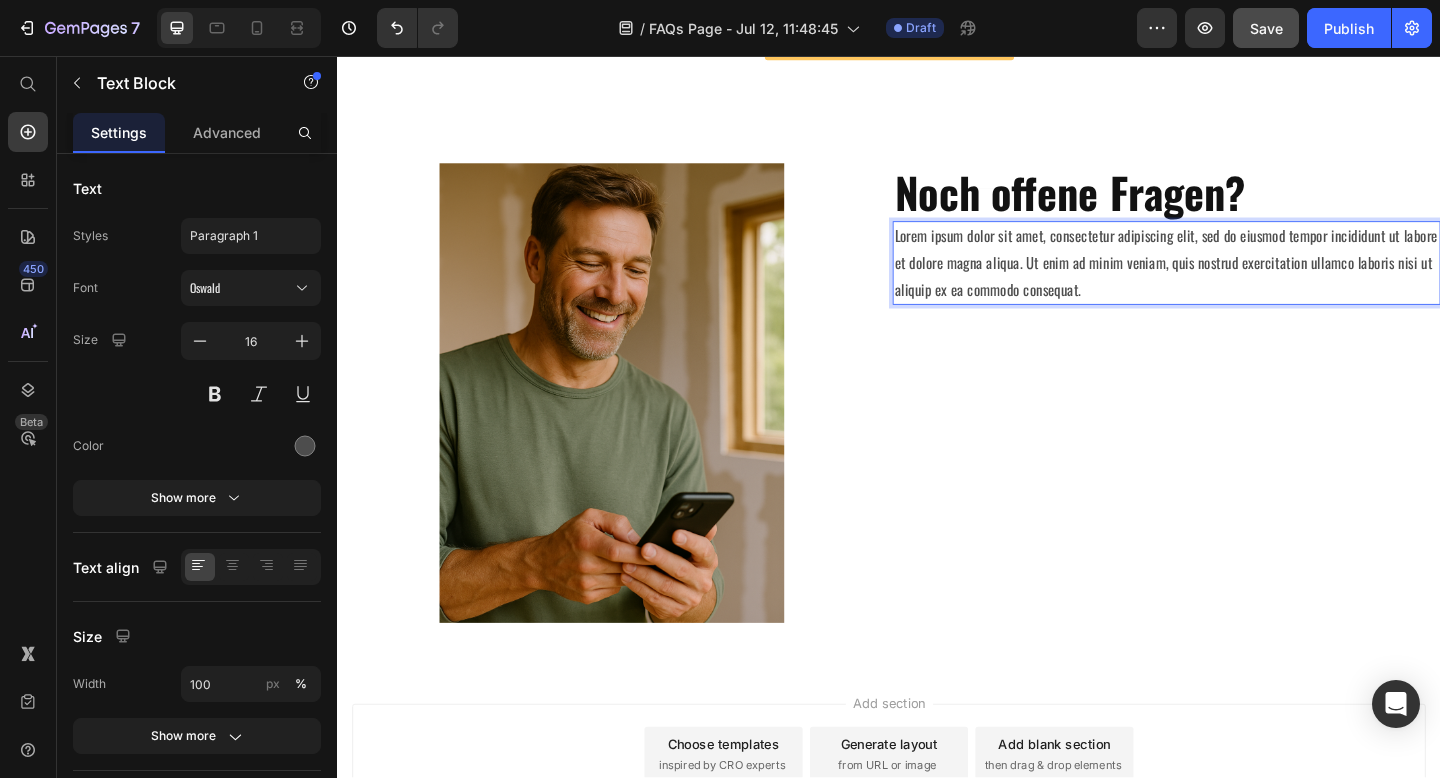 click on "Lorem ipsum dolor sit amet, consectetur adipiscing elit, sed do eiusmod tempor incididunt ut labore et dolore magna aliqua. Ut enim ad minim veniam, quis nostrud exercitation ullamco laboris nisi ut aliquip ex ea commodo consequat." at bounding box center [1239, 281] 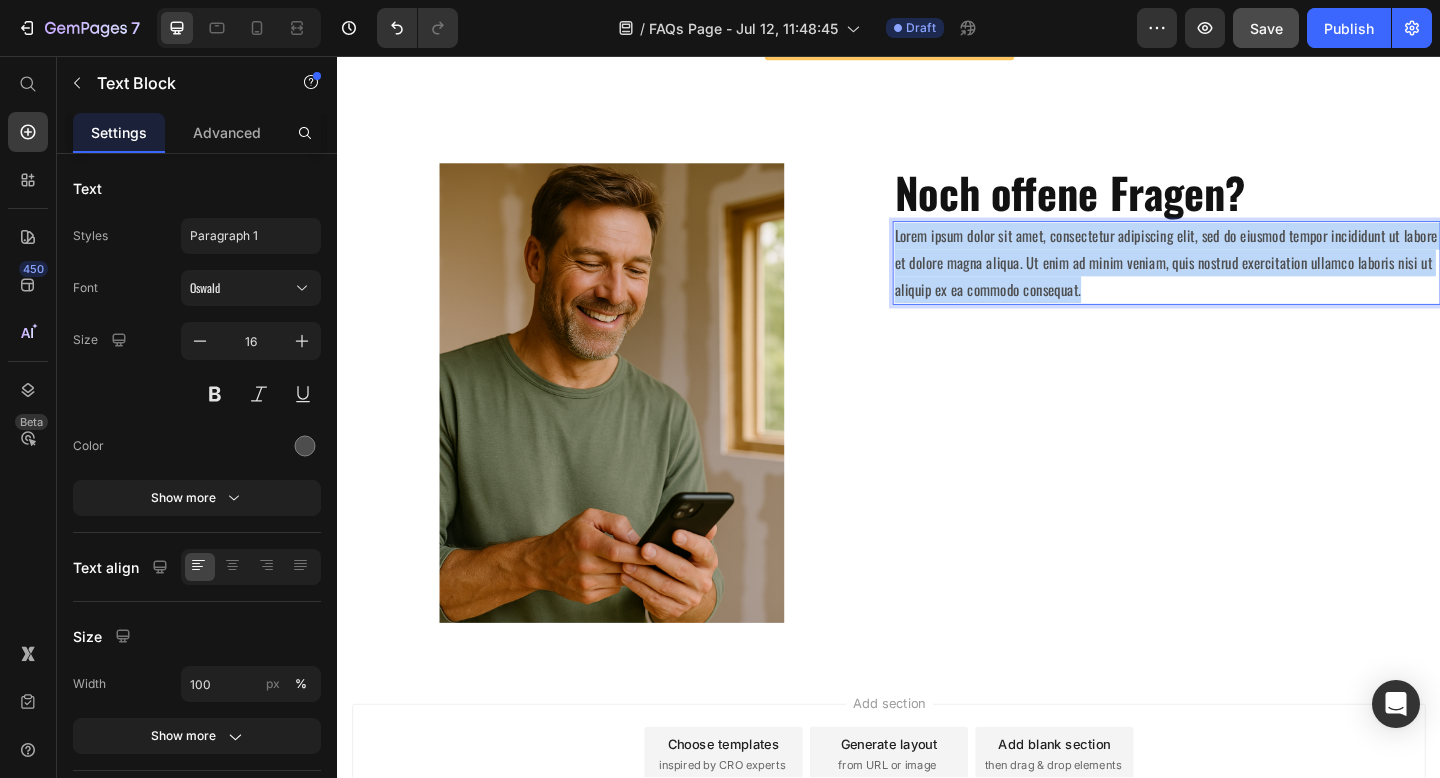 click on "Lorem ipsum dolor sit amet, consectetur adipiscing elit, sed do eiusmod tempor incididunt ut labore et dolore magna aliqua. Ut enim ad minim veniam, quis nostrud exercitation ullamco laboris nisi ut aliquip ex ea commodo consequat." at bounding box center [1239, 281] 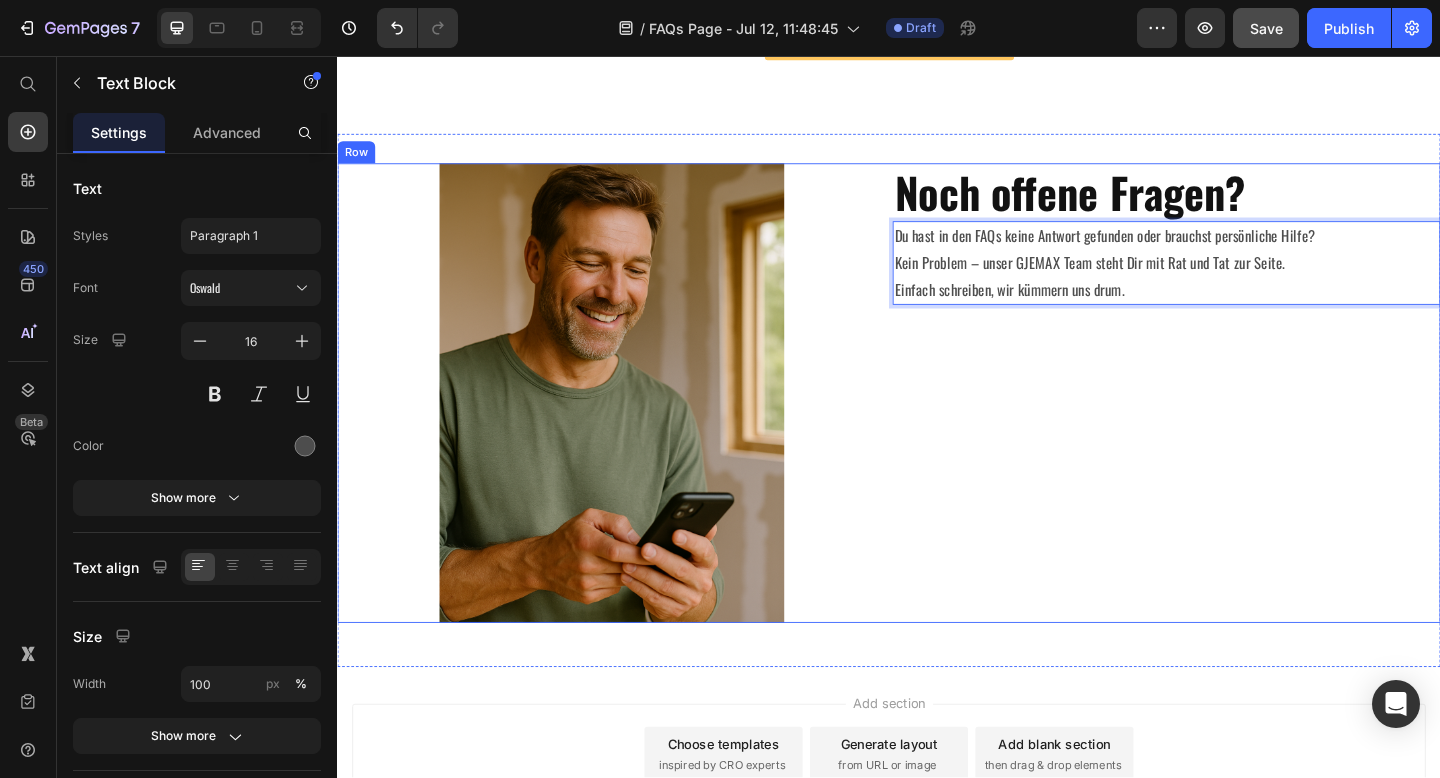 click on "⁠⁠⁠⁠⁠⁠⁠ Noch offene Fragen? Heading Du hast in den FAQs keine Antwort gefunden oder brauchst persönliche Hilfe? Kein Problem – unser GJEMAX Team steht Dir mit Rat und Tat zur Seite. Einfach schreiben, wir kümmern uns drum. Text Block   0" at bounding box center [1239, 423] 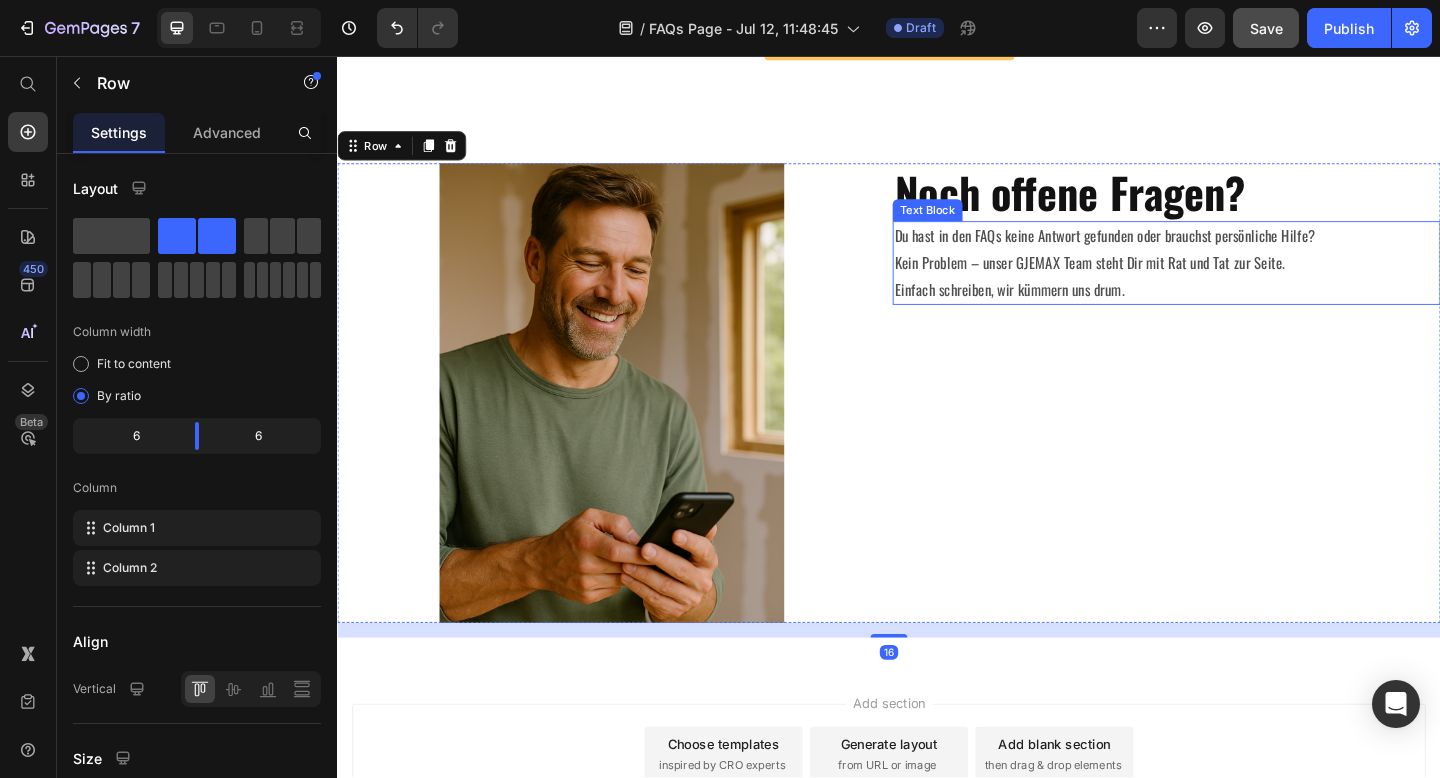 click on "Du hast in den FAQs keine Antwort gefunden oder brauchst persönliche Hilfe? Kein Problem – unser GJEMAX Team steht Dir mit Rat und Tat zur Seite. Einfach schreiben, wir kümmern uns drum." at bounding box center [1239, 281] 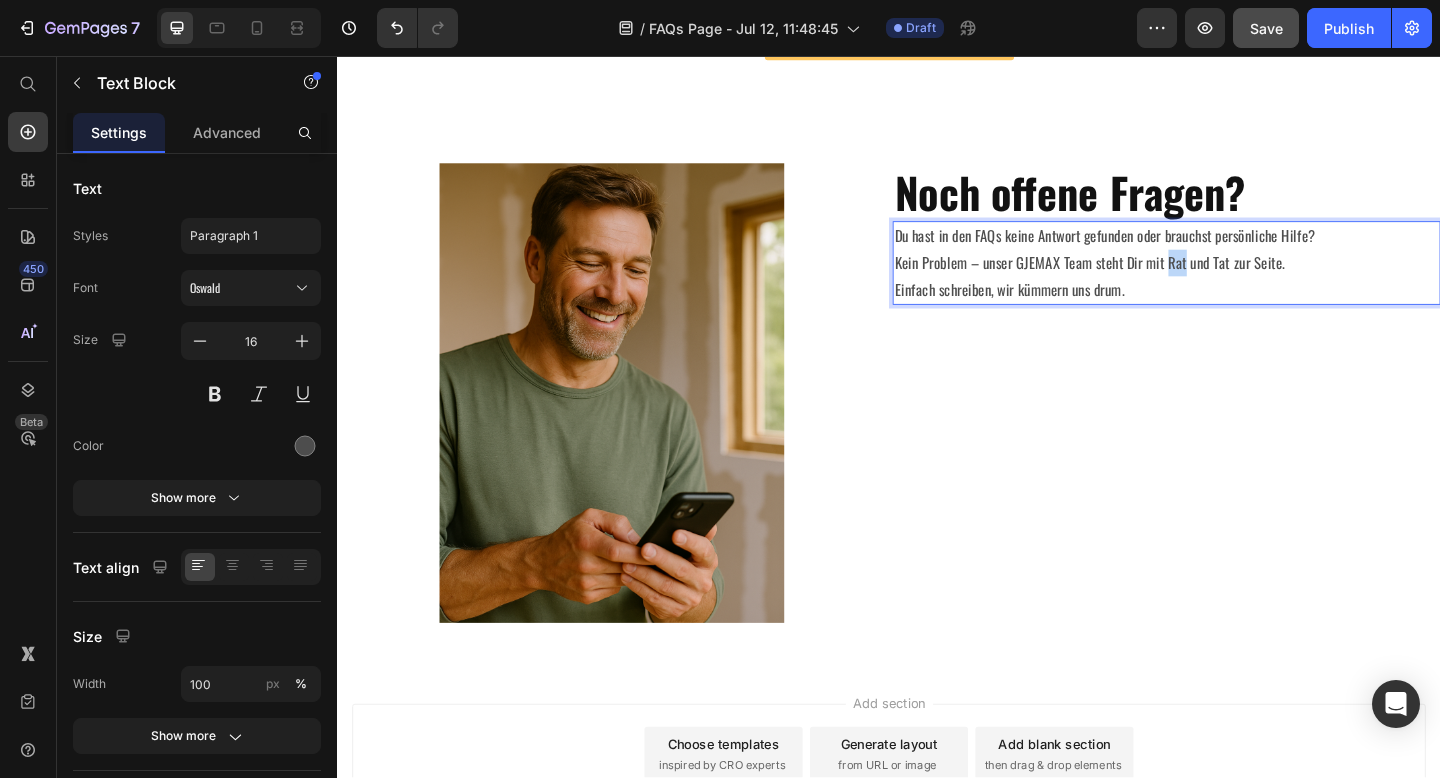 click on "Du hast in den FAQs keine Antwort gefunden oder brauchst persönliche Hilfe? Kein Problem – unser GJEMAX Team steht Dir mit Rat und Tat zur Seite. Einfach schreiben, wir kümmern uns drum." at bounding box center [1239, 281] 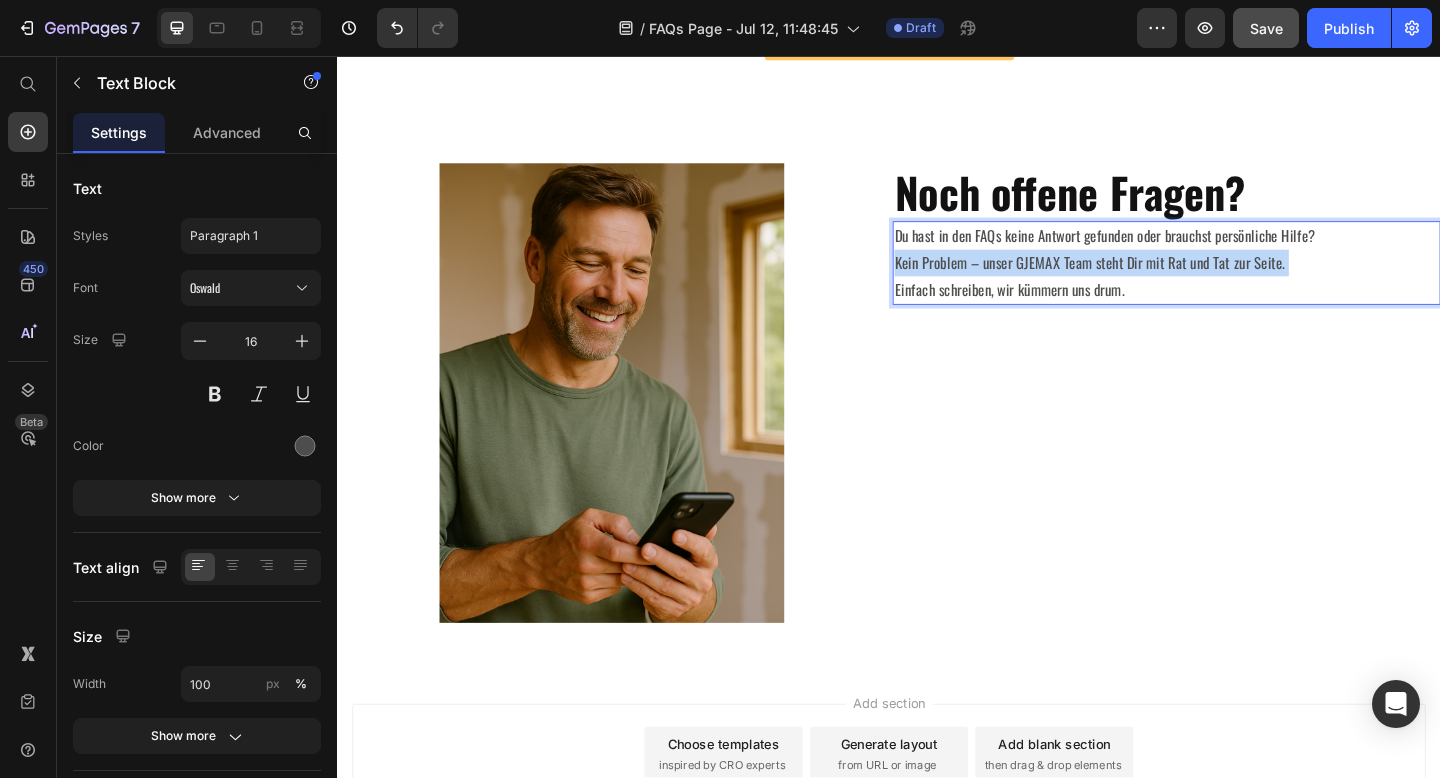 click on "Du hast in den FAQs keine Antwort gefunden oder brauchst persönliche Hilfe? Kein Problem – unser GJEMAX Team steht Dir mit Rat und Tat zur Seite. Einfach schreiben, wir kümmern uns drum." at bounding box center (1239, 281) 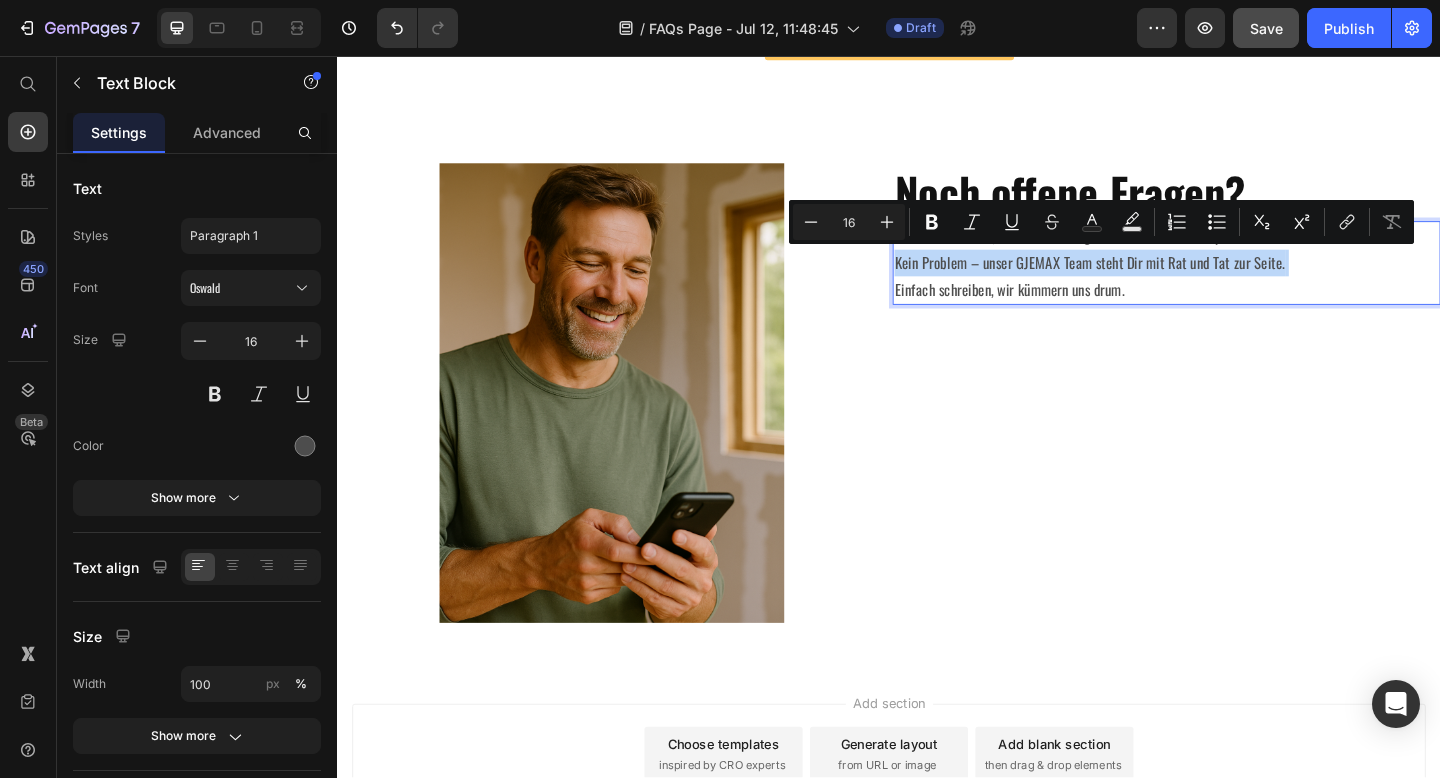 click on "Du hast in den FAQs keine Antwort gefunden oder brauchst persönliche Hilfe? Kein Problem – unser GJEMAX Team steht Dir mit Rat und Tat zur Seite. Einfach schreiben, wir kümmern uns drum." at bounding box center (1239, 281) 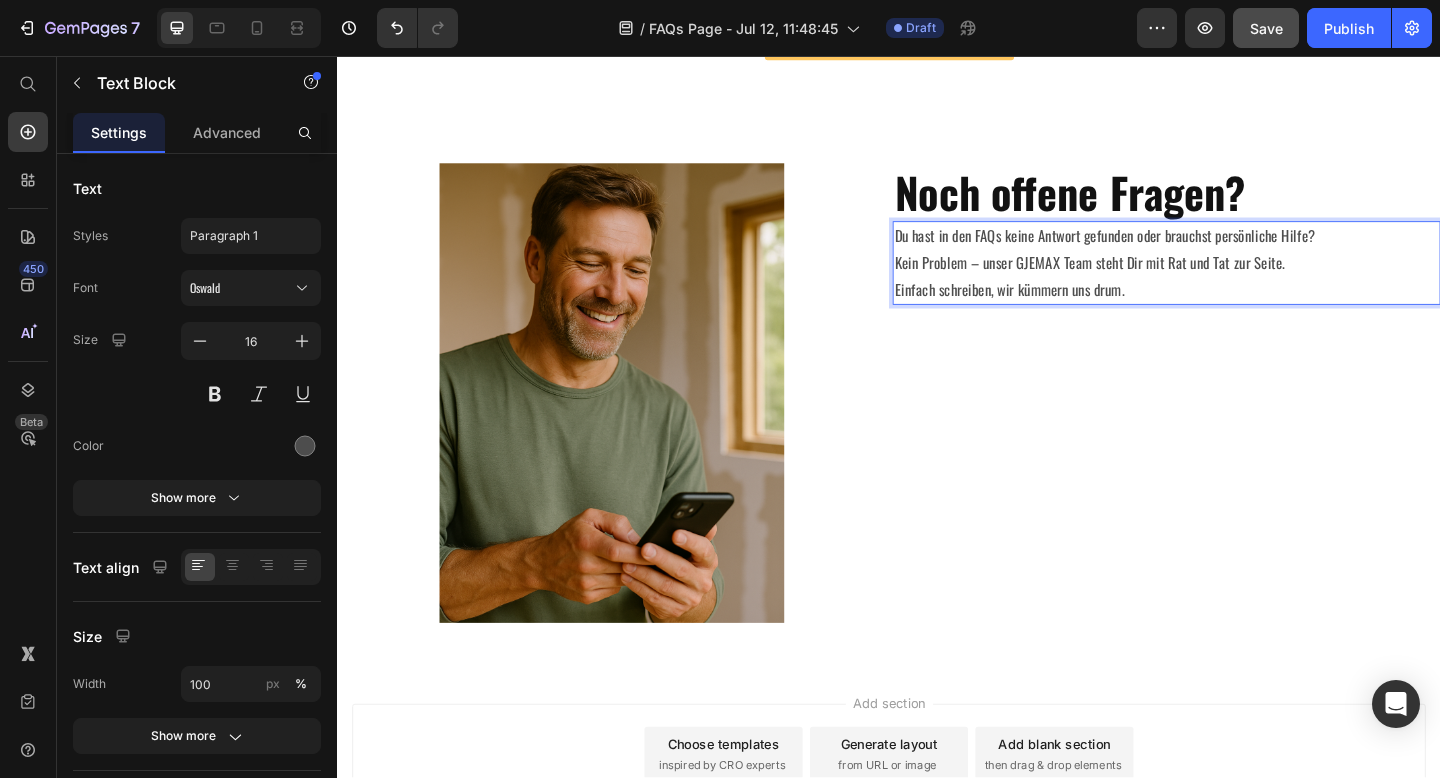 click on "Du hast in den FAQs keine Antwort gefunden oder brauchst persönliche Hilfe? Kein Problem – unser GJEMAX Team steht Dir mit Rat und Tat zur Seite. Einfach schreiben, wir kümmern uns drum." at bounding box center (1239, 281) 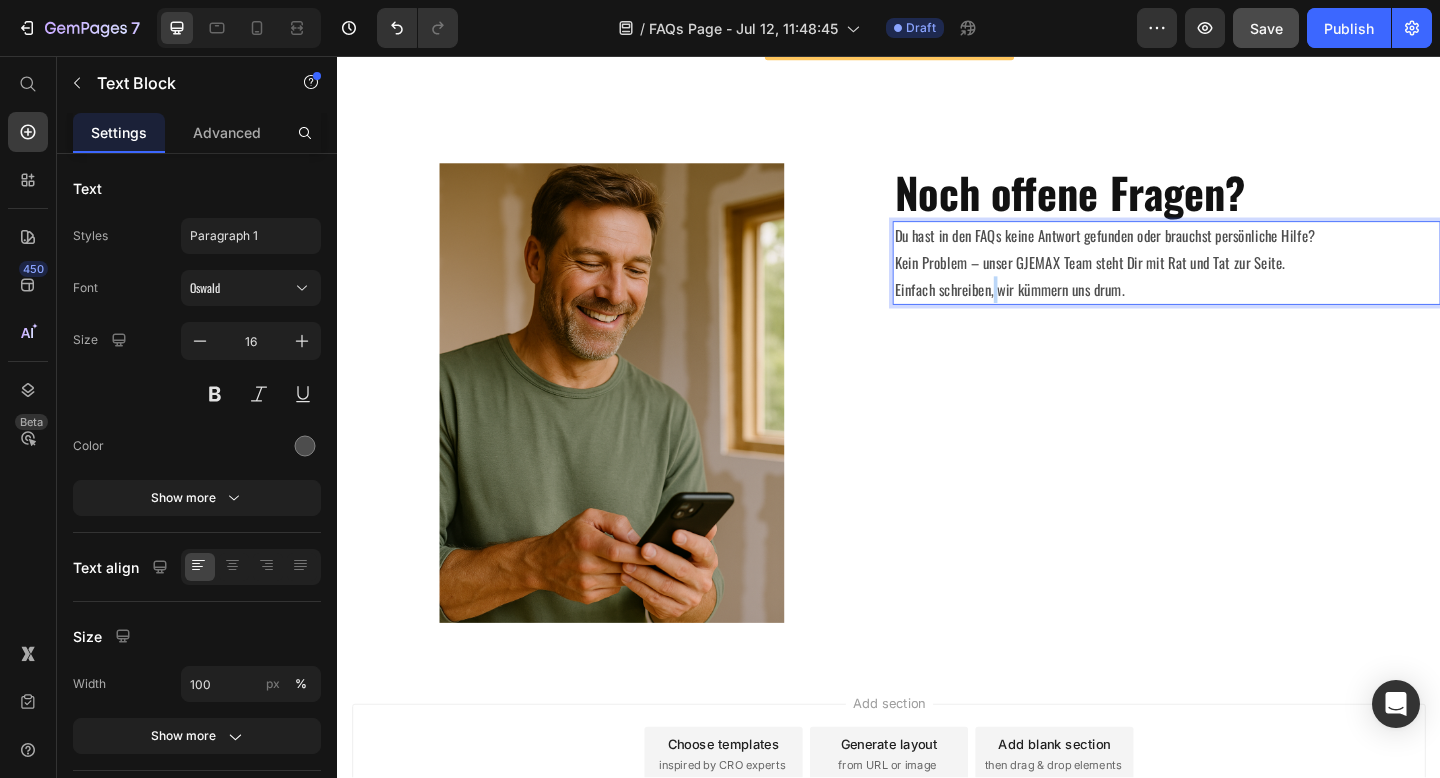 click on "Du hast in den FAQs keine Antwort gefunden oder brauchst persönliche Hilfe? Kein Problem – unser GJEMAX Team steht Dir mit Rat und Tat zur Seite. Einfach schreiben, wir kümmern uns drum." at bounding box center [1239, 281] 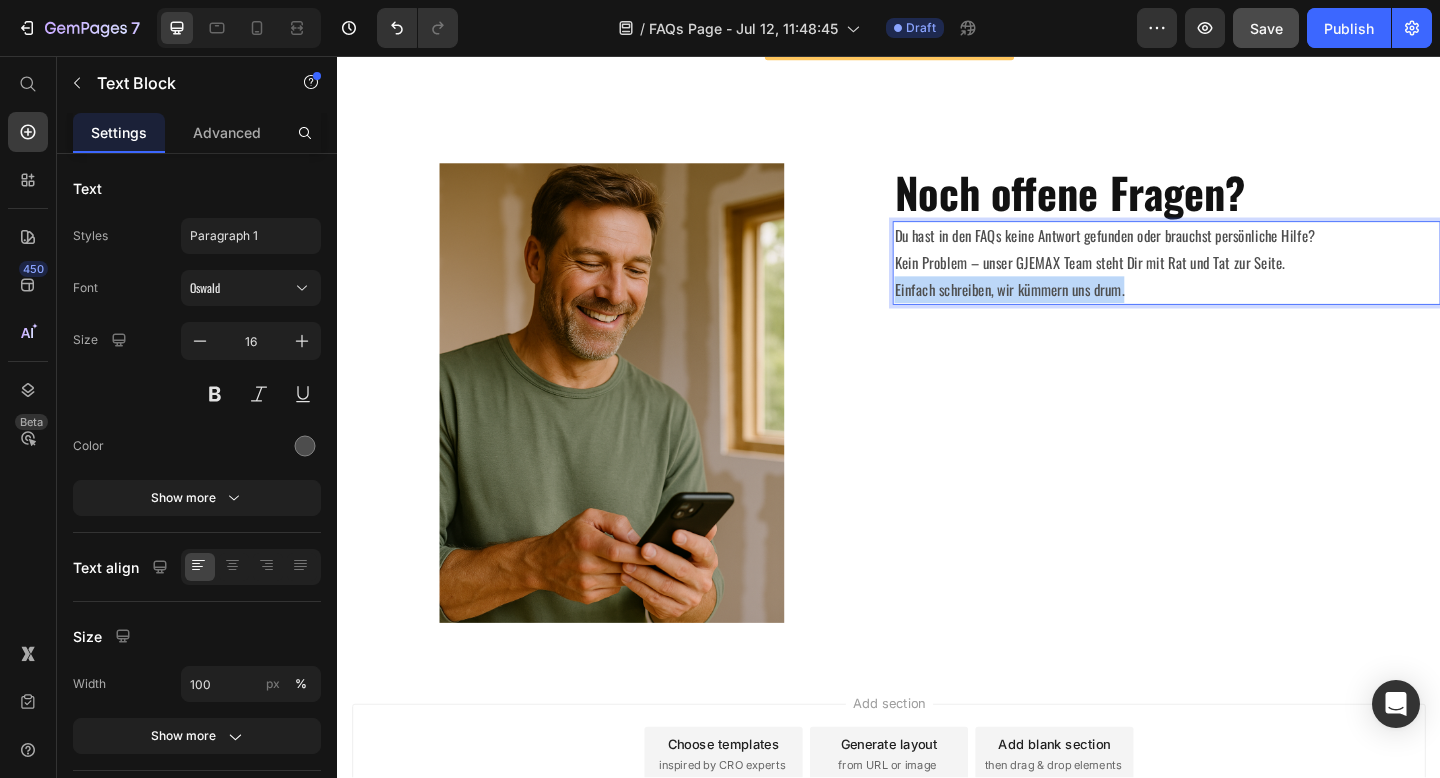 click on "Du hast in den FAQs keine Antwort gefunden oder brauchst persönliche Hilfe? Kein Problem – unser GJEMAX Team steht Dir mit Rat und Tat zur Seite. Einfach schreiben, wir kümmern uns drum." at bounding box center (1239, 281) 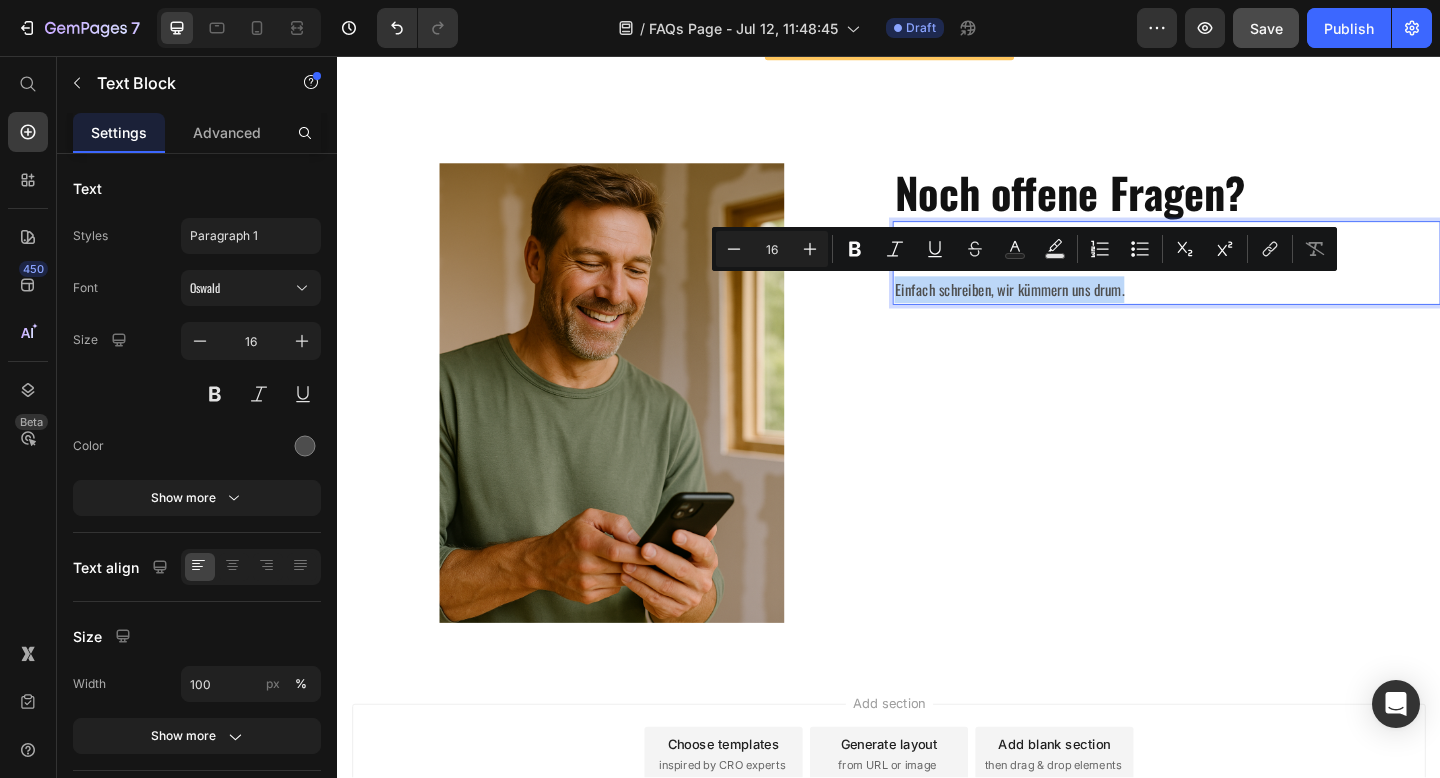 click on "Du hast in den FAQs keine Antwort gefunden oder brauchst persönliche Hilfe? Kein Problem – unser GJEMAX Team steht Dir mit Rat und Tat zur Seite. Einfach schreiben, wir kümmern uns drum." at bounding box center [1239, 281] 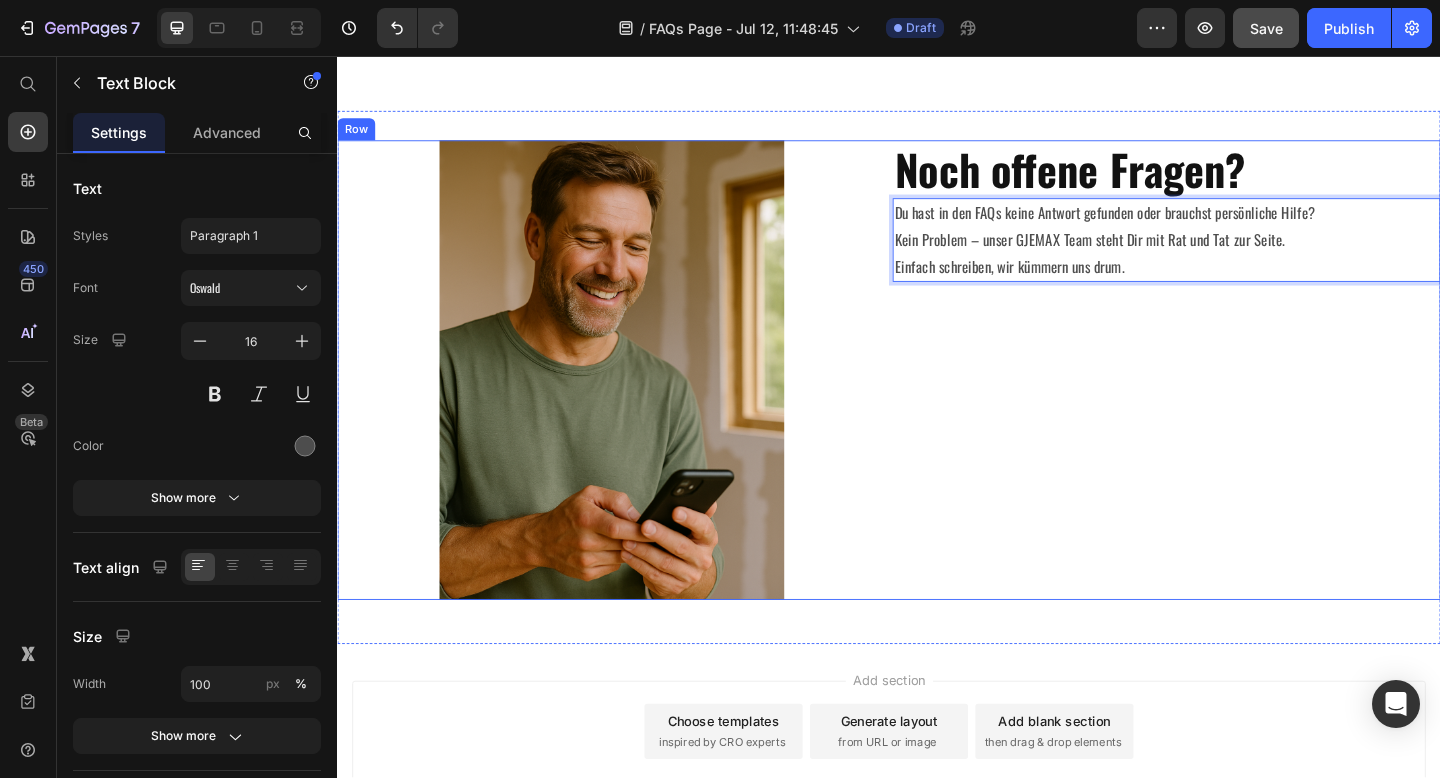 scroll, scrollTop: 1680, scrollLeft: 0, axis: vertical 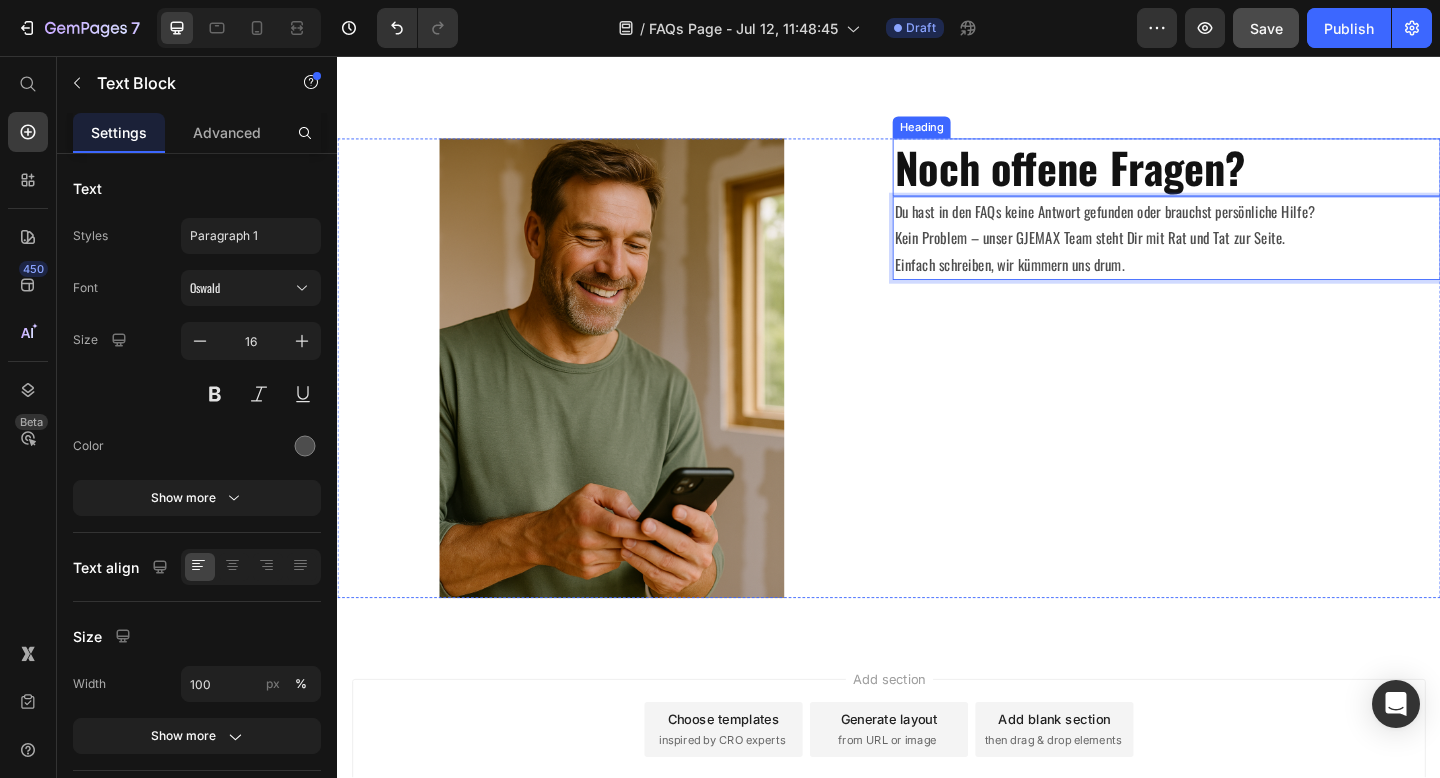 click on "Noch offene Fragen?" at bounding box center (1134, 177) 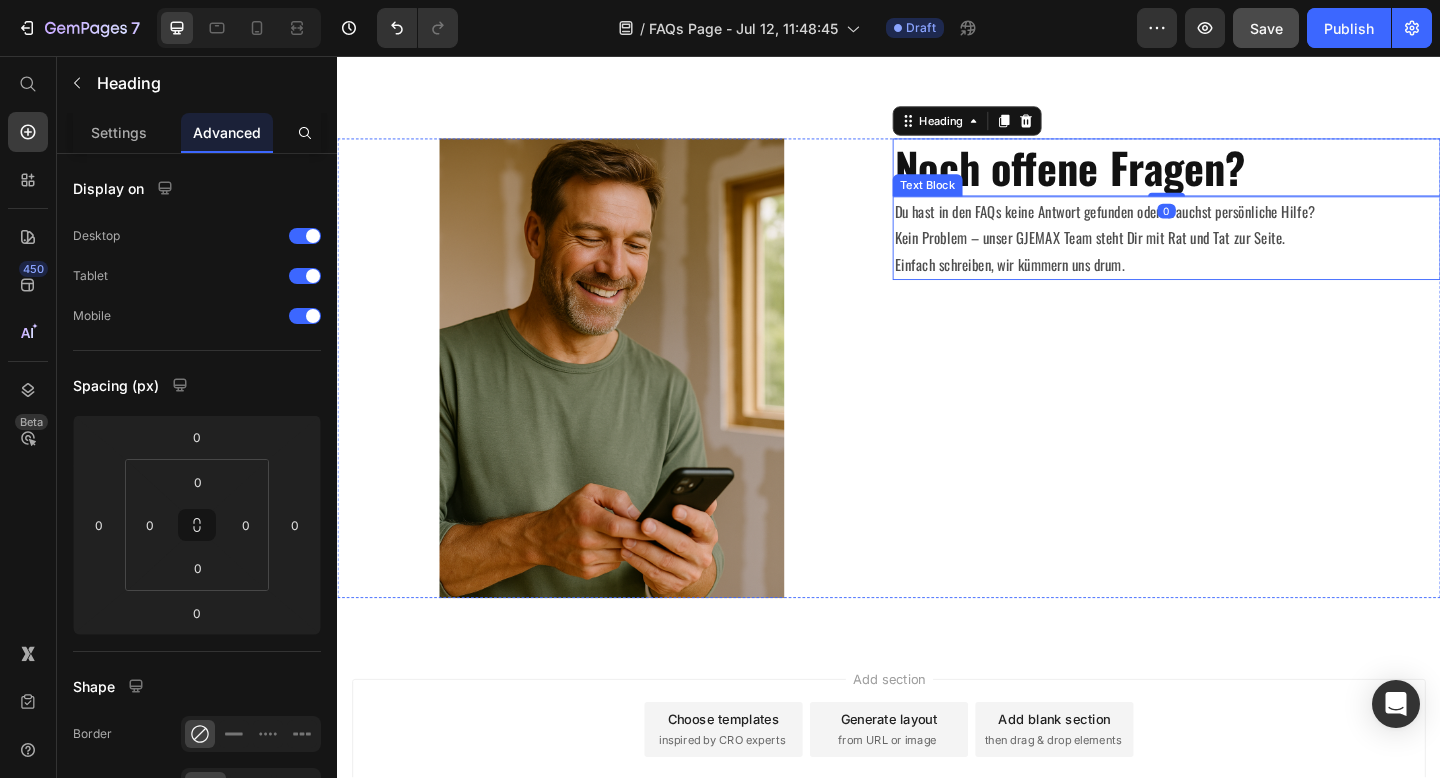 click on "⁠⁠⁠⁠⁠⁠⁠ Noch offene Fragen? Heading   0 Du hast in den FAQs keine Antwort gefunden oder brauchst persönliche Hilfe? Kein Problem – unser GJEMAX Team steht Dir mit Rat und Tat zur Seite. Einfach schreiben, wir kümmern uns drum. Text Block" at bounding box center (1239, 396) 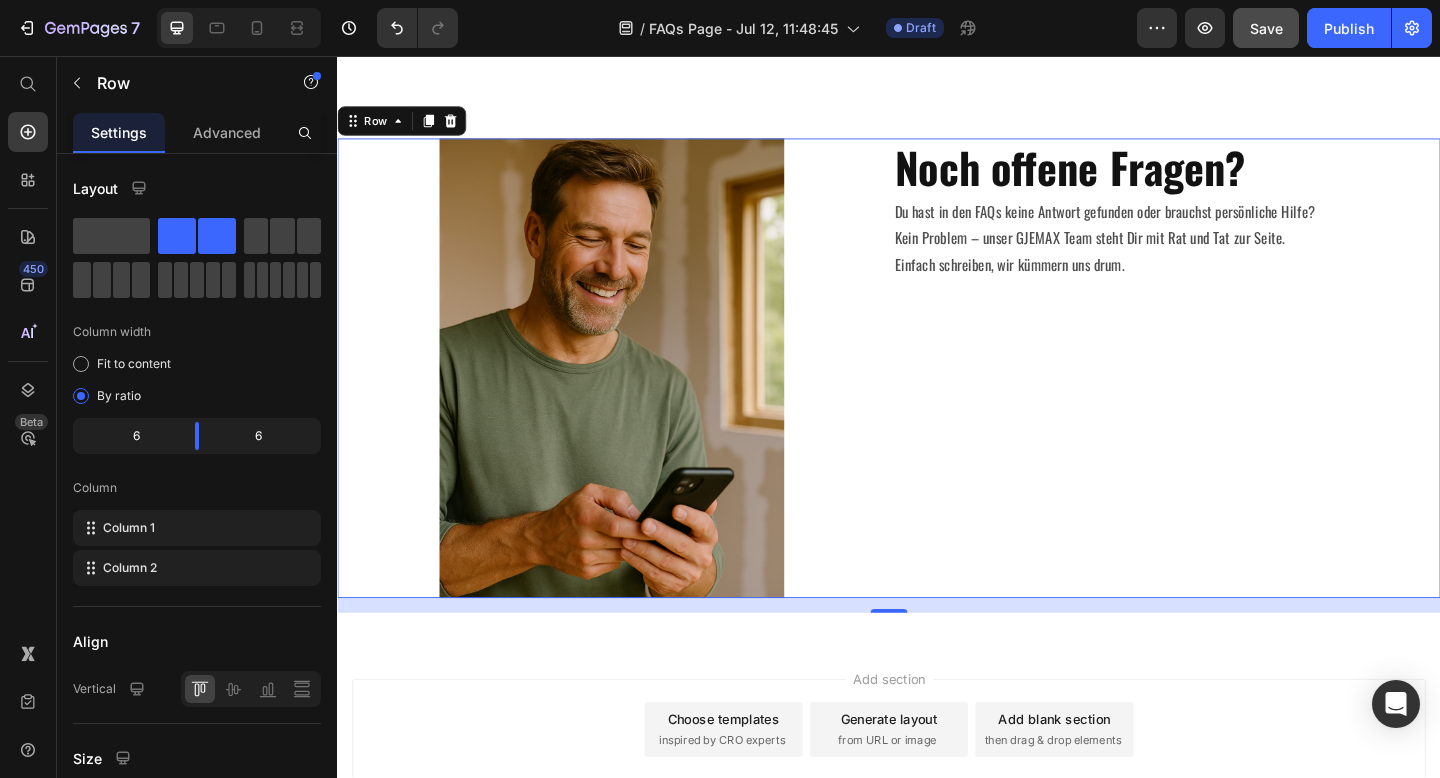 click on "Image ⁠⁠⁠⁠⁠⁠⁠ Noch offene Fragen? Heading Du hast in den FAQs keine Antwort gefunden oder brauchst persönliche Hilfe? Kein Problem – unser GJEMAX Team steht Dir mit Rat und Tat zur Seite. Einfach schreiben, wir kümmern uns drum. Text Block Row   16" at bounding box center [937, 396] 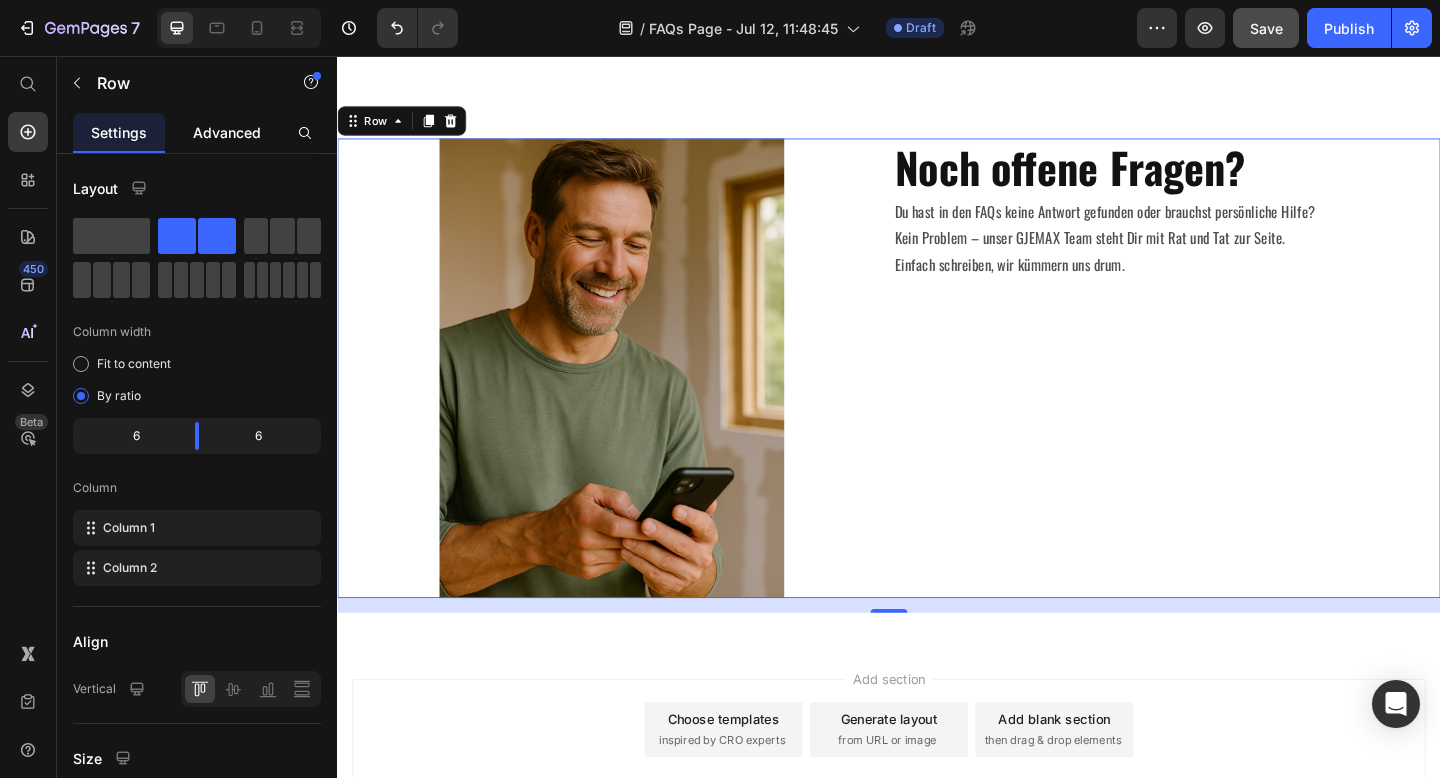 click on "Advanced" at bounding box center [227, 132] 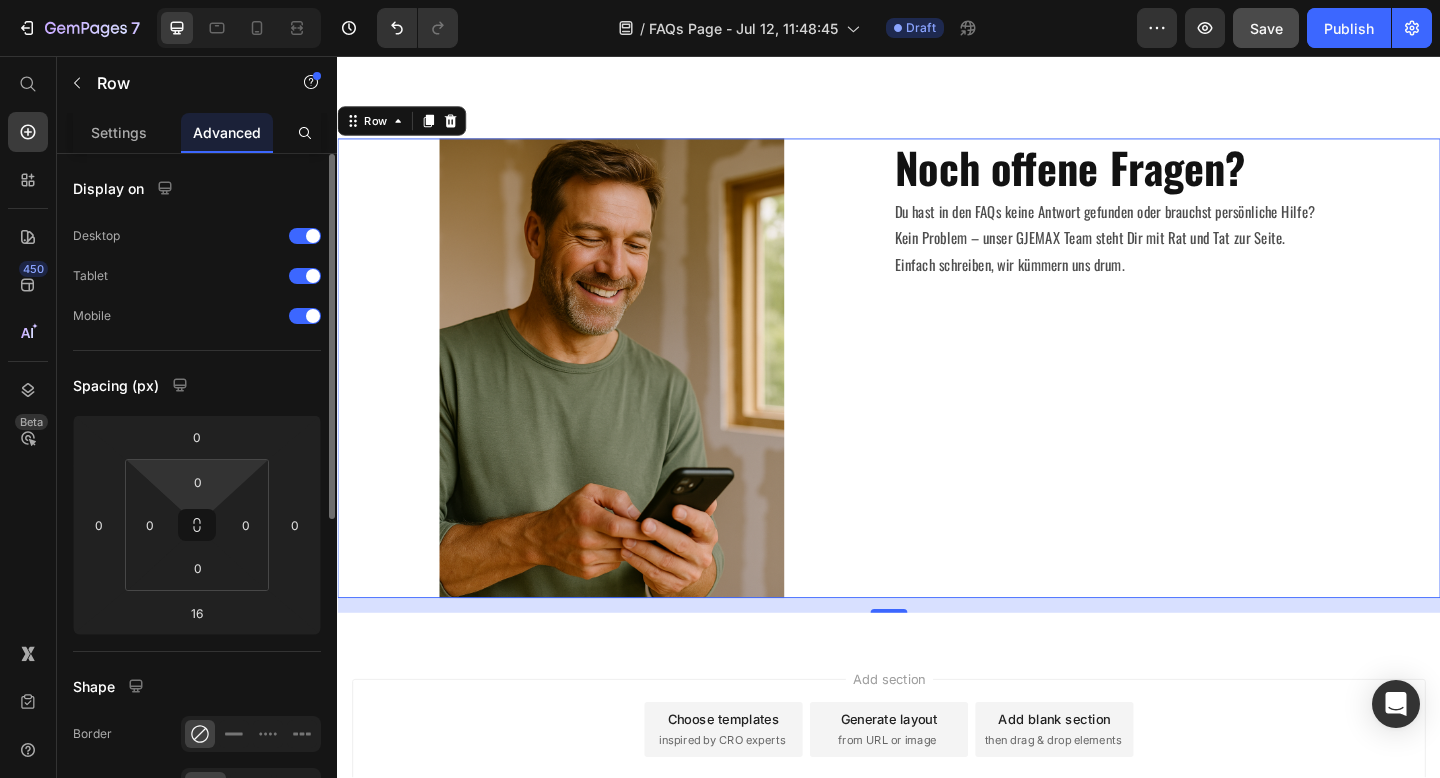 click on "7  Version history  /  FAQs Page - Jul 12, 11:48:45 Draft Preview  Save   Publish  450 Beta Start with Sections Elements Hero Section Product Detail Brands Trusted Badges Guarantee Product Breakdown How to use Testimonials Compare Bundle FAQs Social Proof Brand Story Product List Collection Blog List Contact Sticky Add to Cart Custom Footer Browse Library 450 Layout
Row
Row
Row
Row Text
Heading
Text Block Button
Button
Button
Sticky Back to top Media
Image Image" at bounding box center (720, 0) 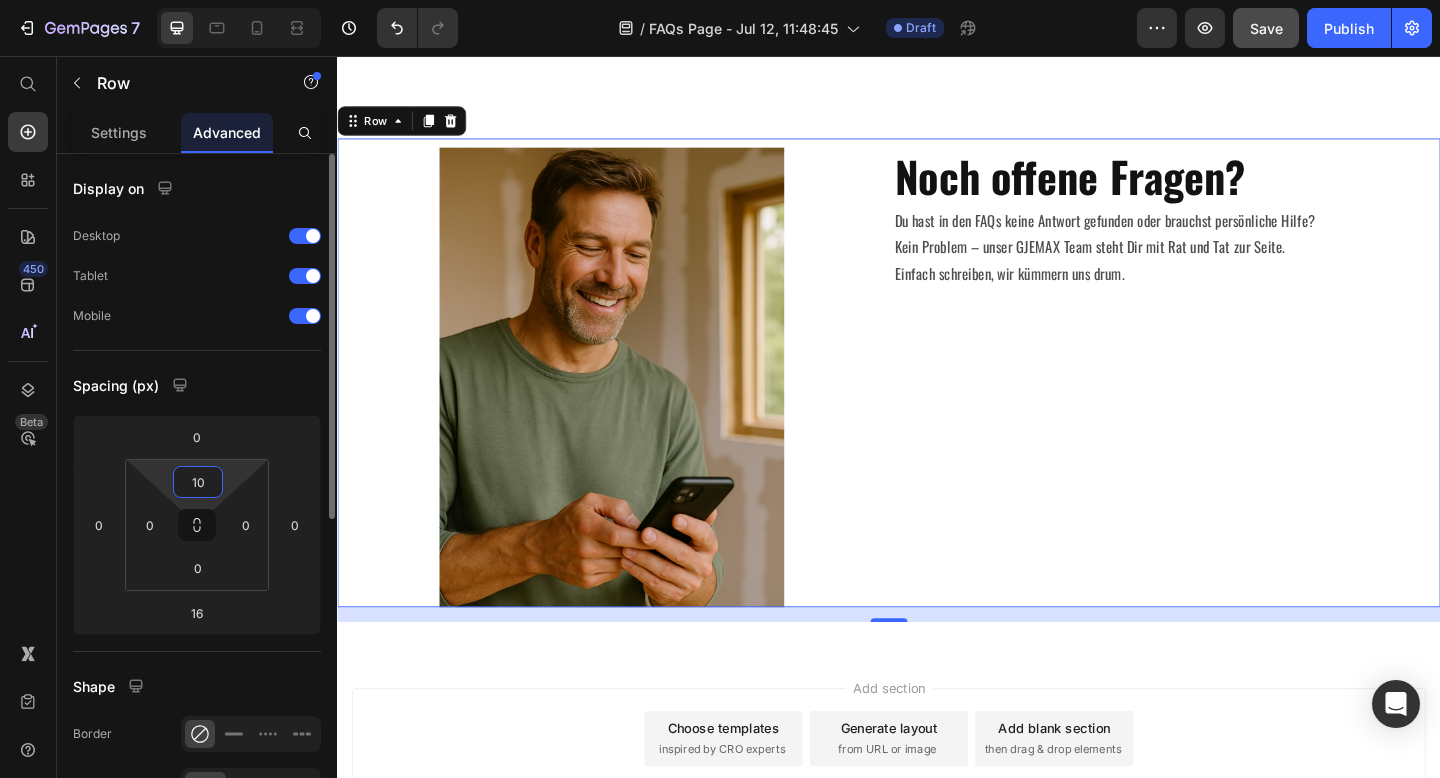 type on "1" 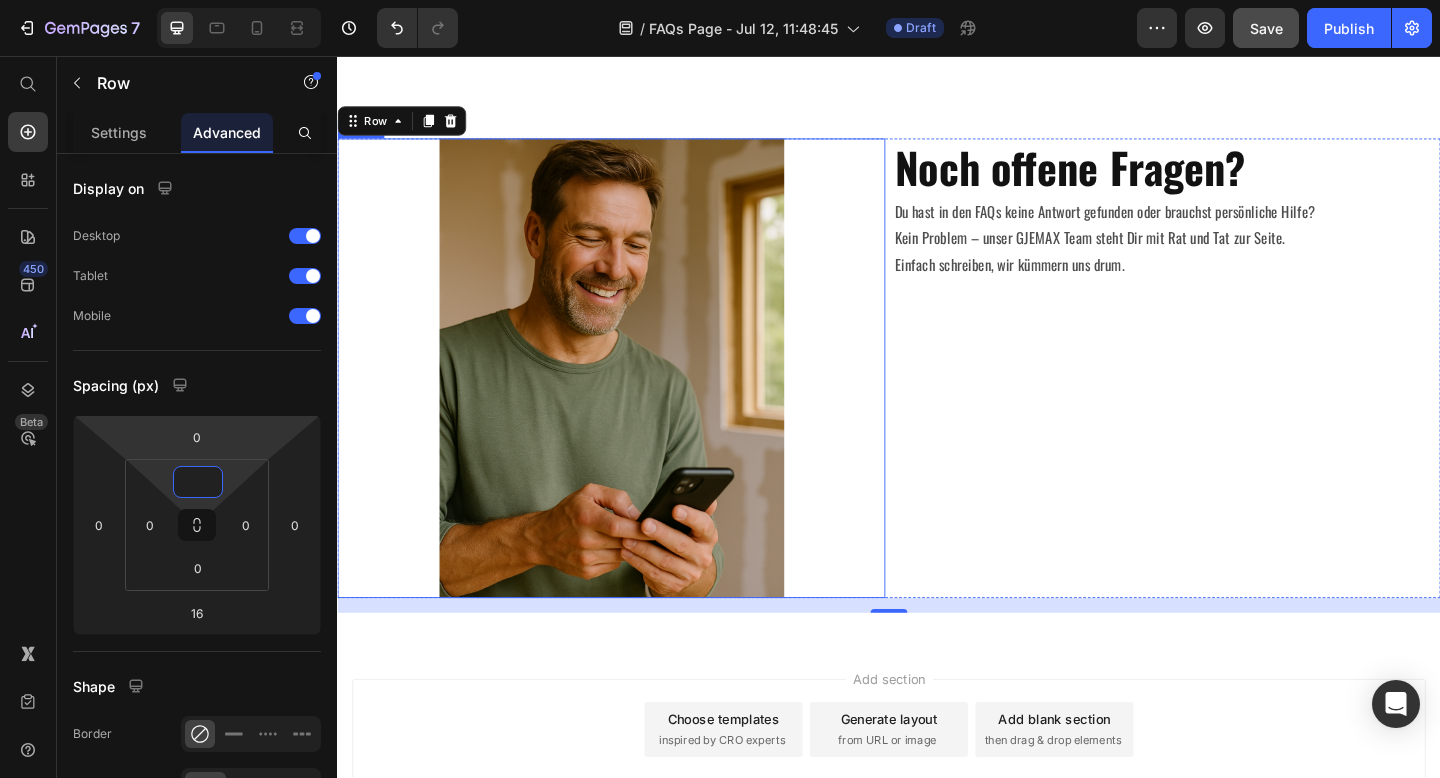 type 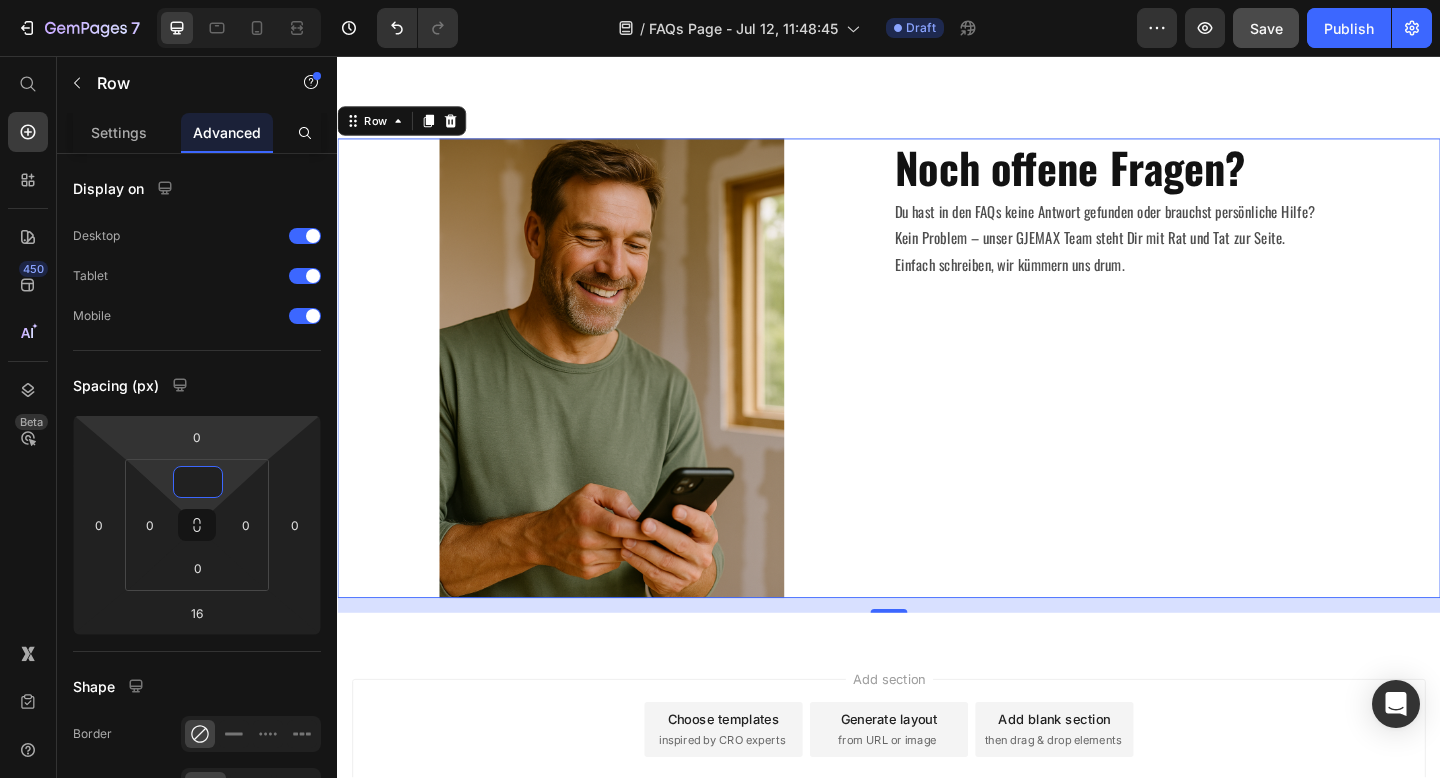 click on "⁠⁠⁠⁠⁠⁠⁠ Noch offene Fragen? Heading Du hast in den FAQs keine Antwort gefunden oder brauchst persönliche Hilfe? Kein Problem – unser GJEMAX Team steht Dir mit Rat und Tat zur Seite. Einfach schreiben, wir kümmern uns drum. Text Block" at bounding box center [1239, 396] 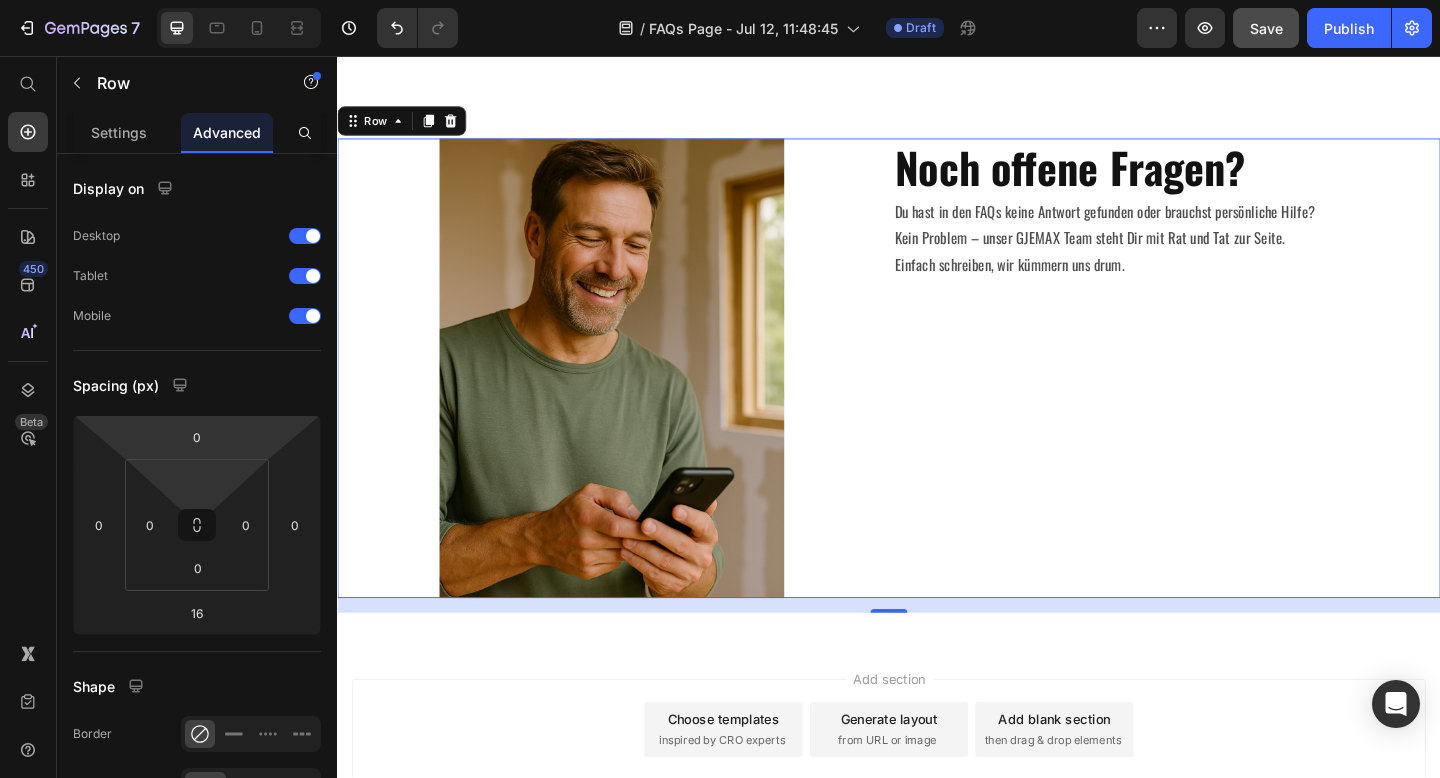 click on "Settings Advanced" at bounding box center [197, 133] 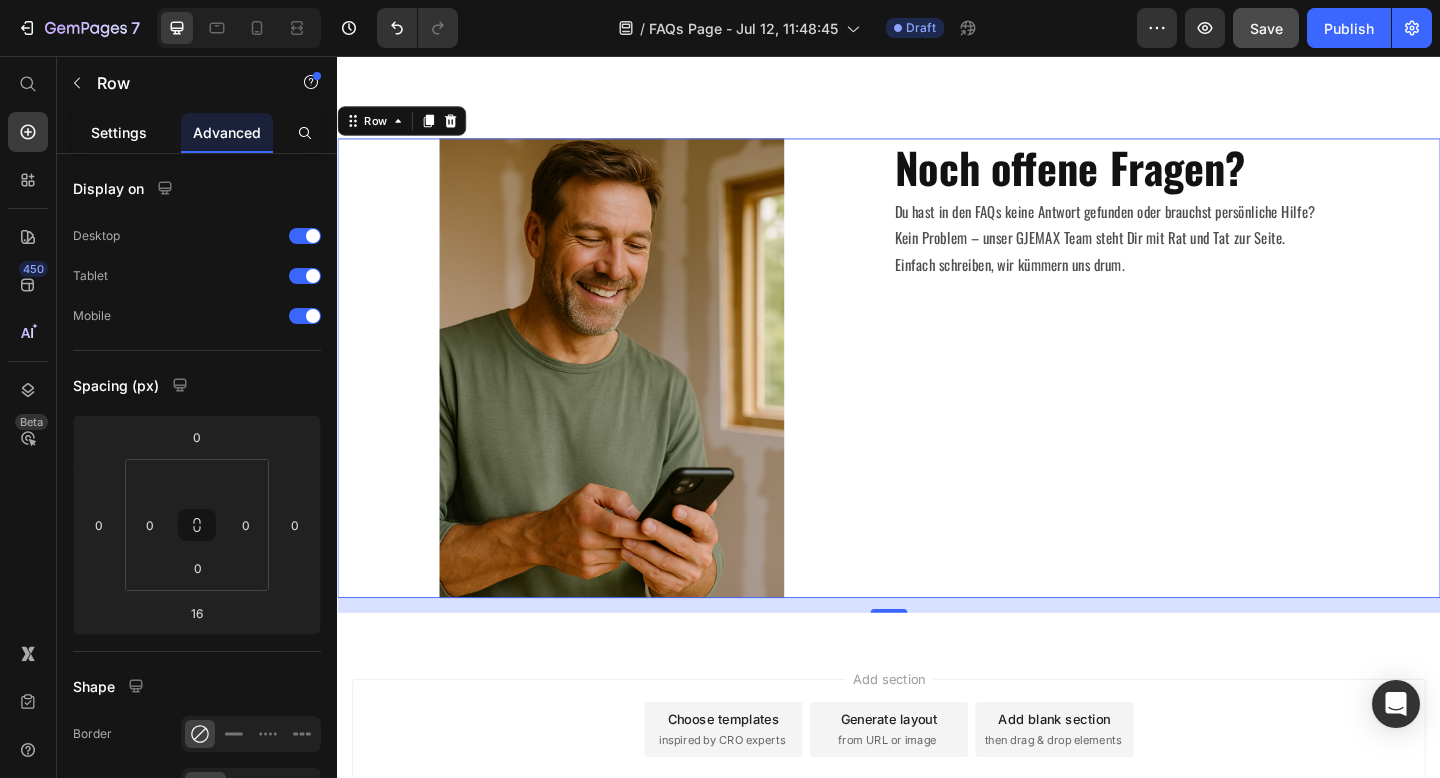 click on "Settings" 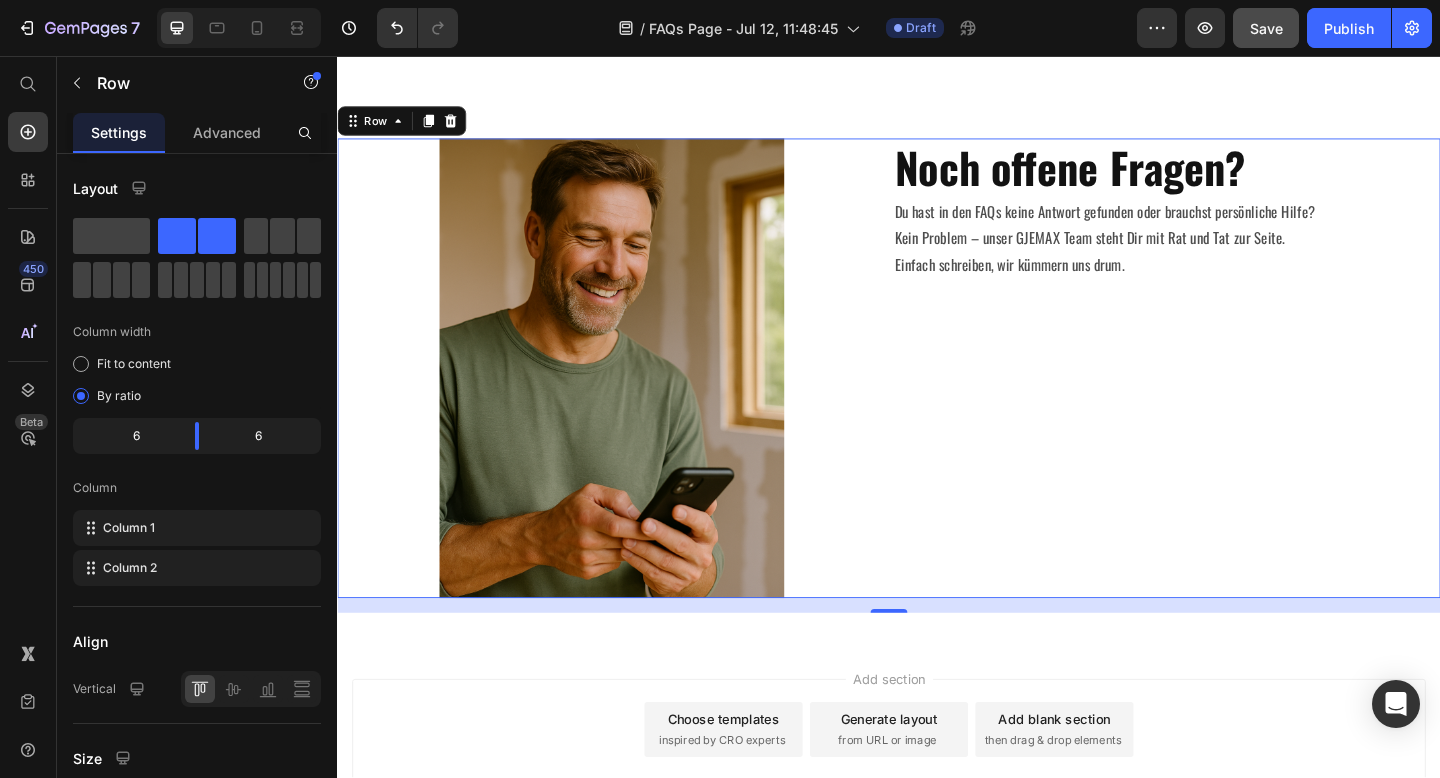 click on "⁠⁠⁠⁠⁠⁠⁠ Noch offene Fragen? Heading Du hast in den FAQs keine Antwort gefunden oder brauchst persönliche Hilfe? Kein Problem – unser GJEMAX Team steht Dir mit Rat und Tat zur Seite. Einfach schreiben, wir kümmern uns drum. Text Block" at bounding box center [1239, 396] 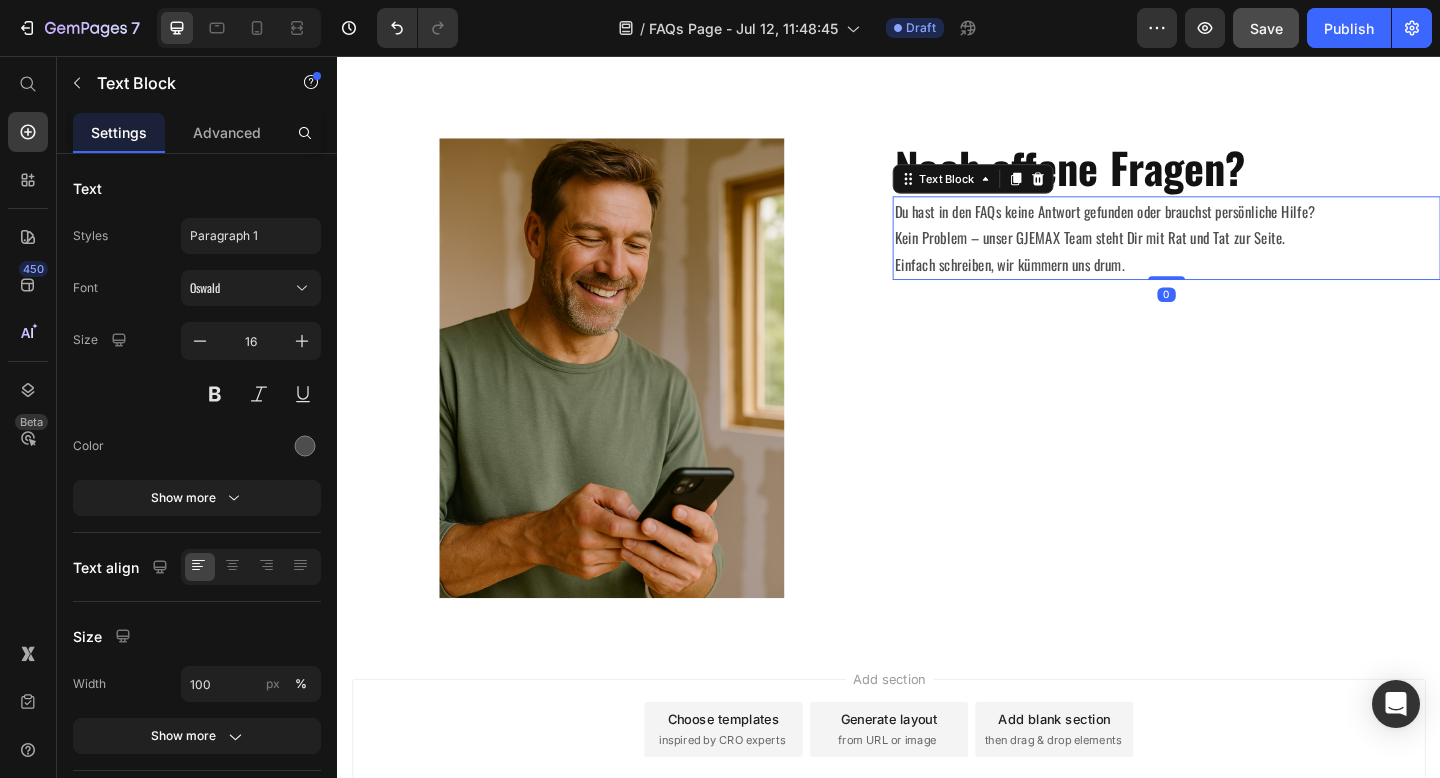click on "Du hast in den FAQs keine Antwort gefunden oder brauchst persönliche Hilfe? Kein Problem – unser GJEMAX Team steht Dir mit Rat und Tat zur Seite. Einfach schreiben, wir kümmern uns drum." at bounding box center (1239, 254) 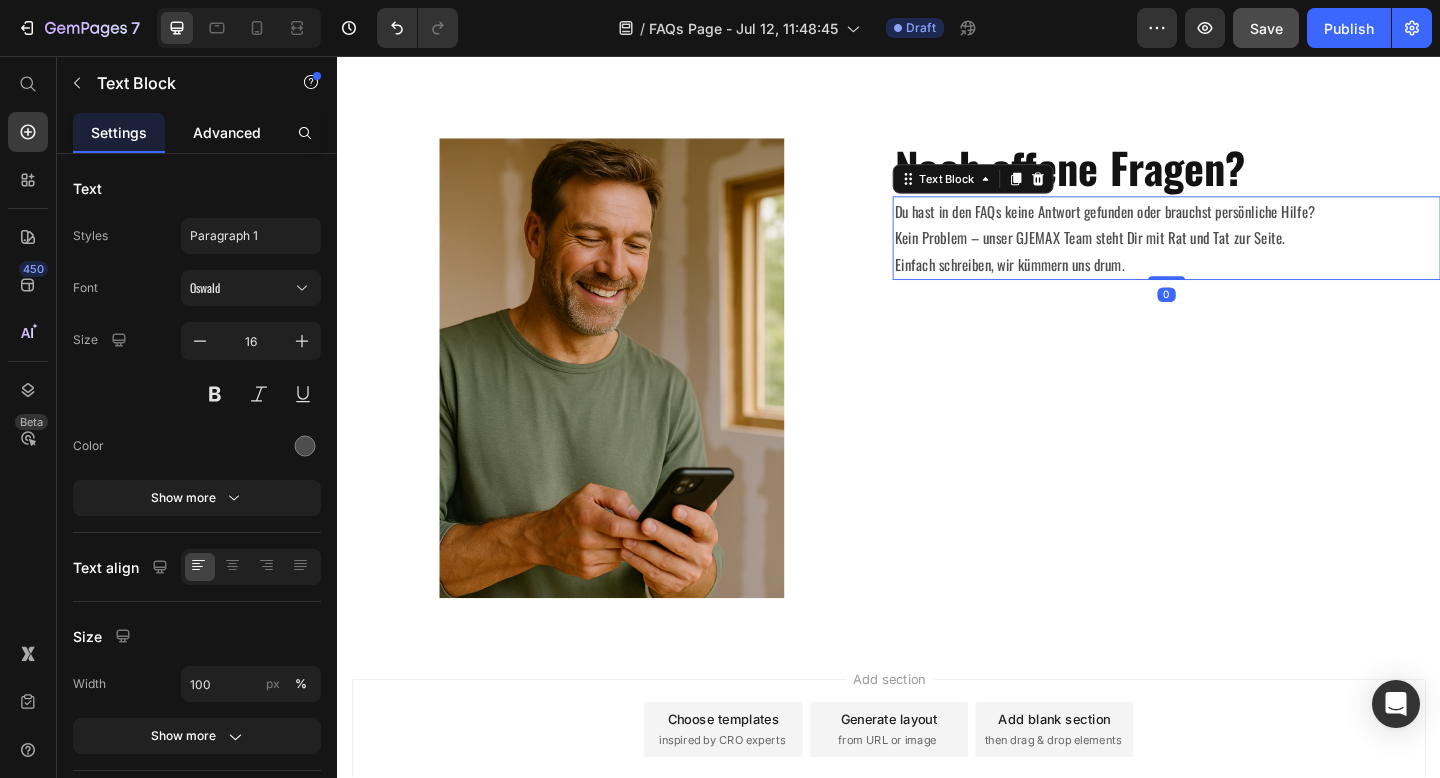 click on "Advanced" 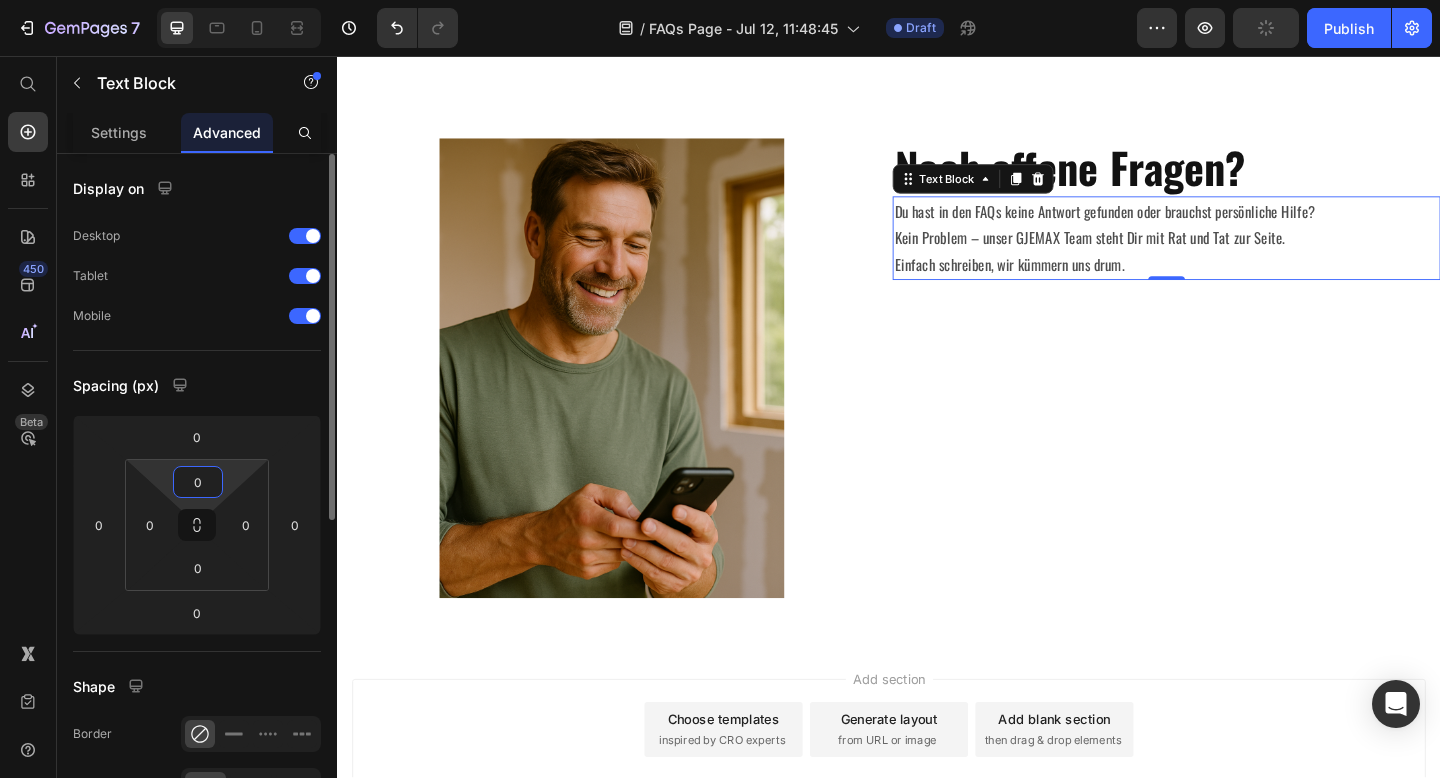 click on "0" at bounding box center (198, 482) 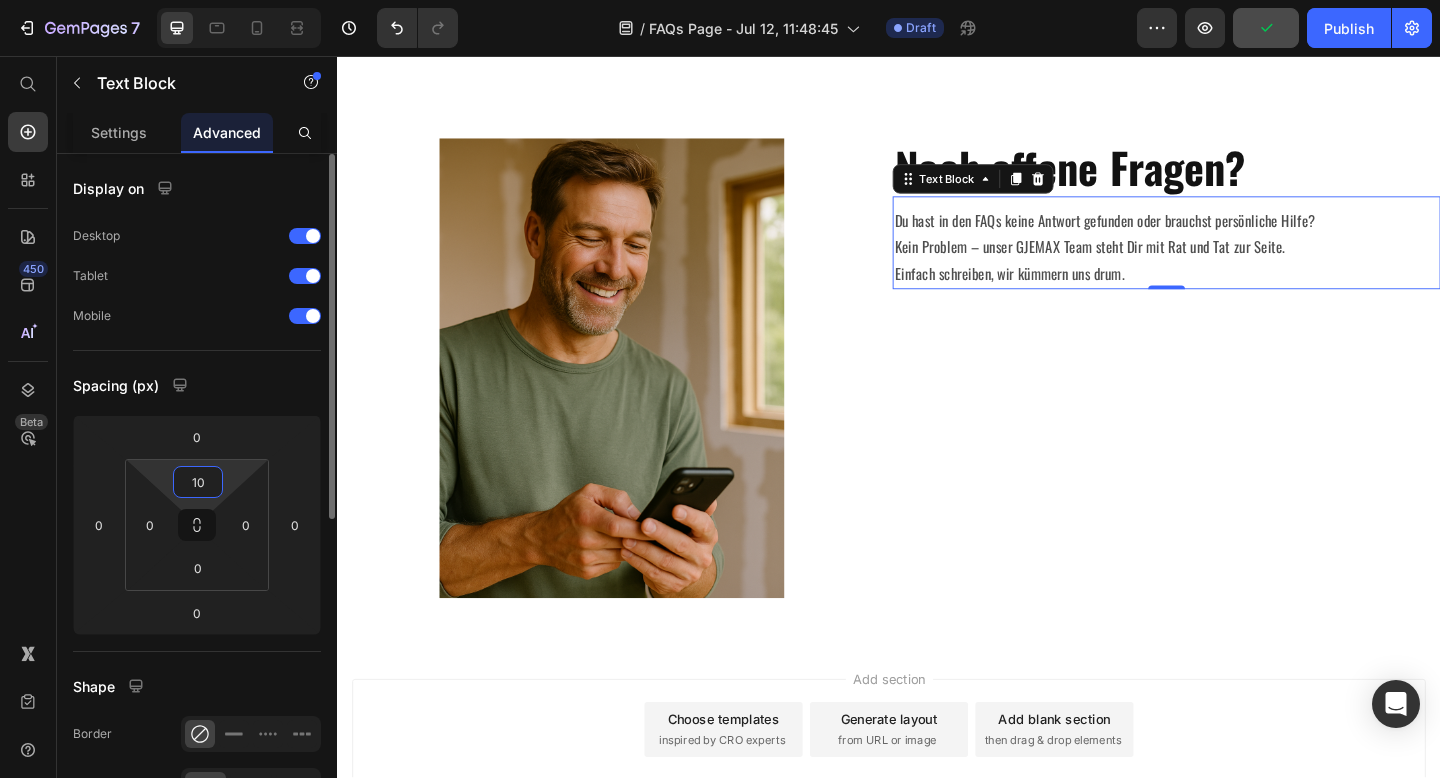 type on "1" 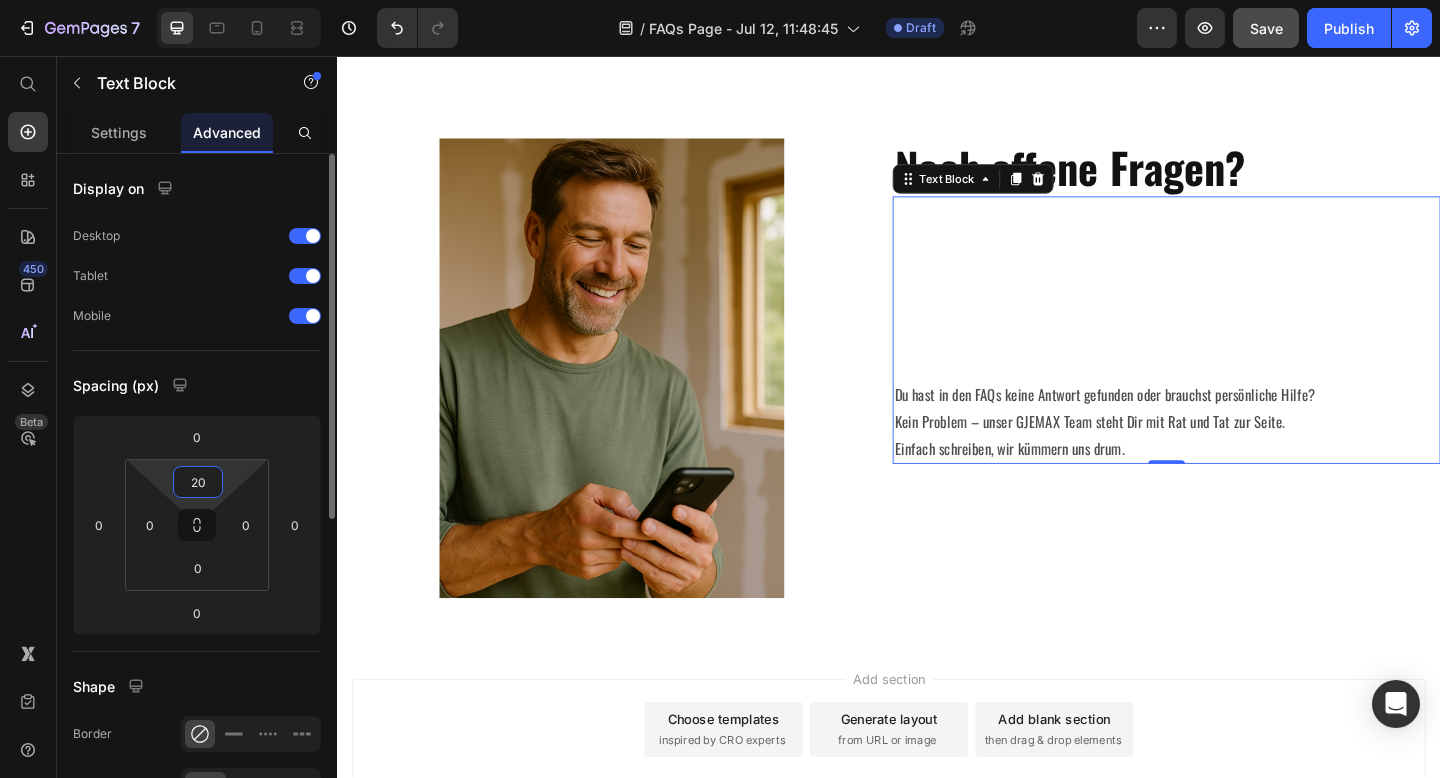 type on "2" 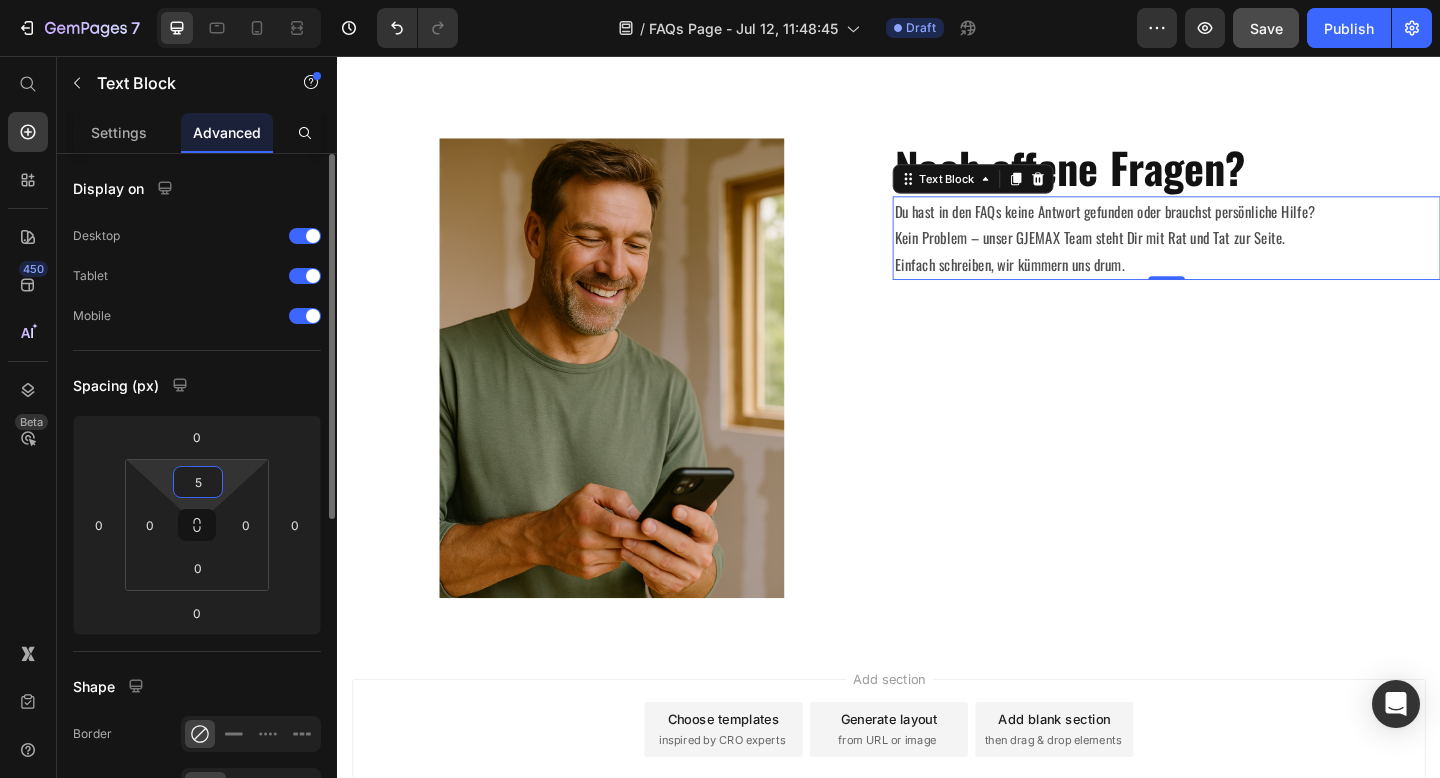 type on "50" 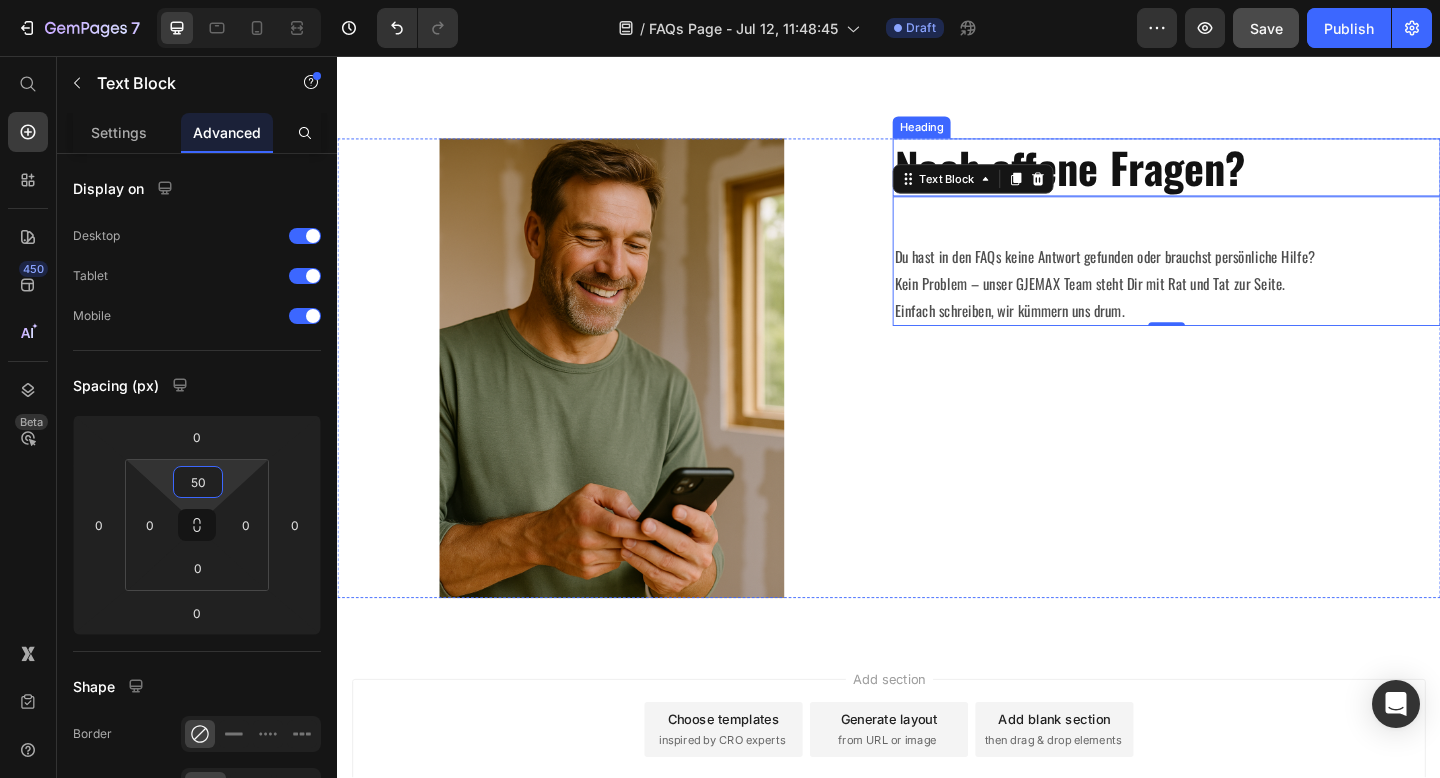 click on "⁠⁠⁠⁠⁠⁠⁠ Noch offene Fragen?" at bounding box center [1239, 178] 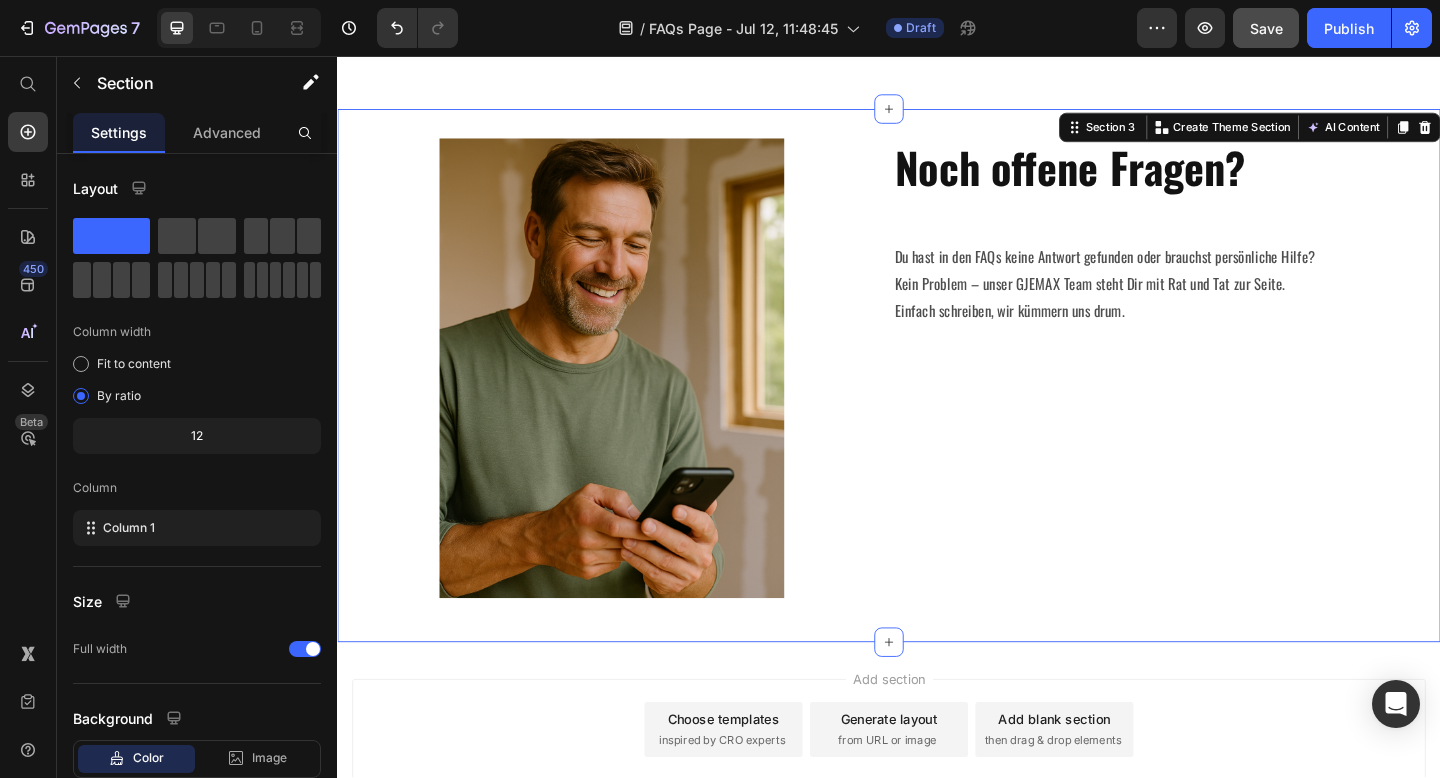 click on "Image ⁠⁠⁠⁠⁠⁠⁠ Noch offene Fragen? Heading Du hast in den FAQs keine Antwort gefunden oder brauchst persönliche Hilfe? Kein Problem – unser GJEMAX Team steht Dir mit Rat und Tat zur Seite. Einfach schreiben, wir kümmern uns drum. Text Block Row Section 3   Create Theme Section AI Content Write with GemAI What would you like to describe here? Tone and Voice Persuasive Product GJEMAX 18V 6.0AH AKKU | GX+ Show more Generate" at bounding box center (937, 404) 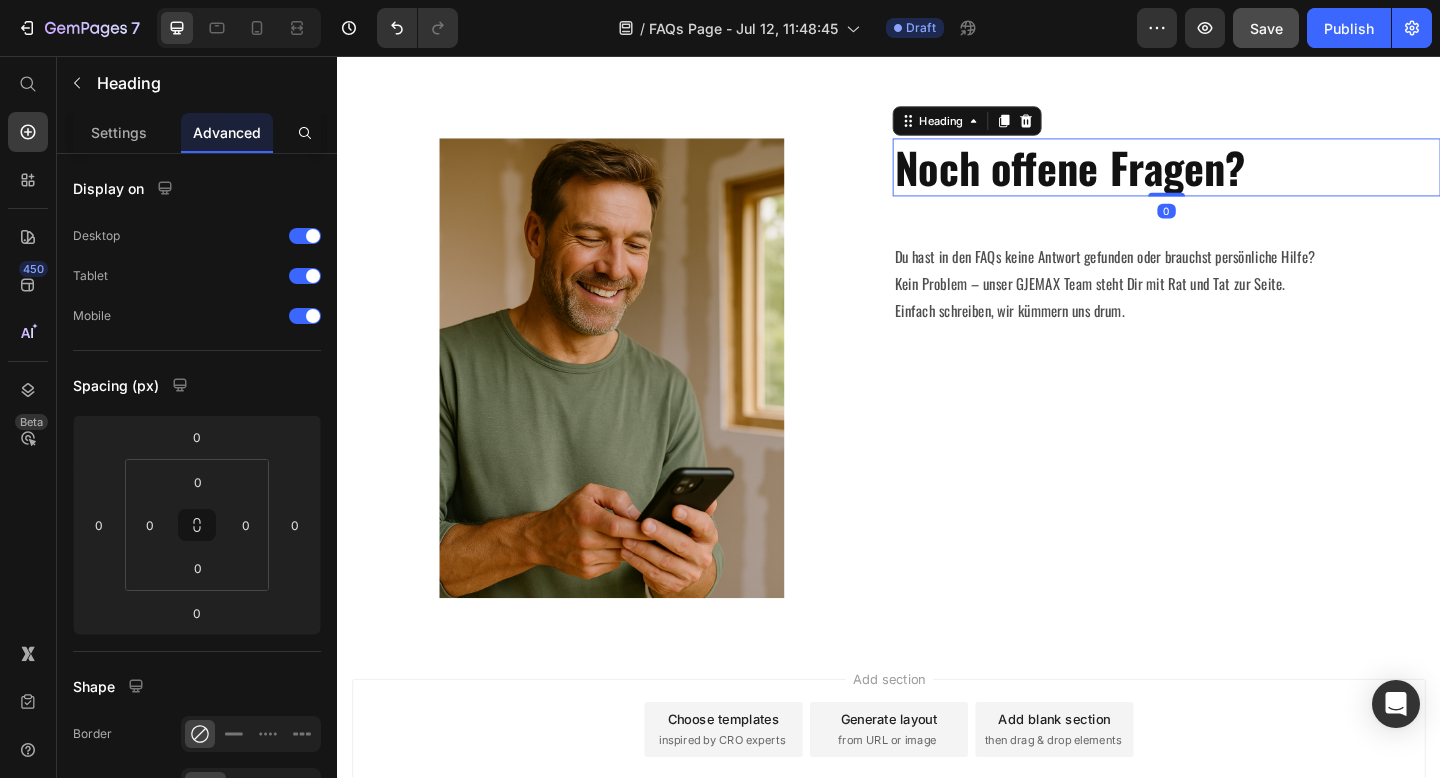 click on "Noch offene Fragen?" at bounding box center [1134, 177] 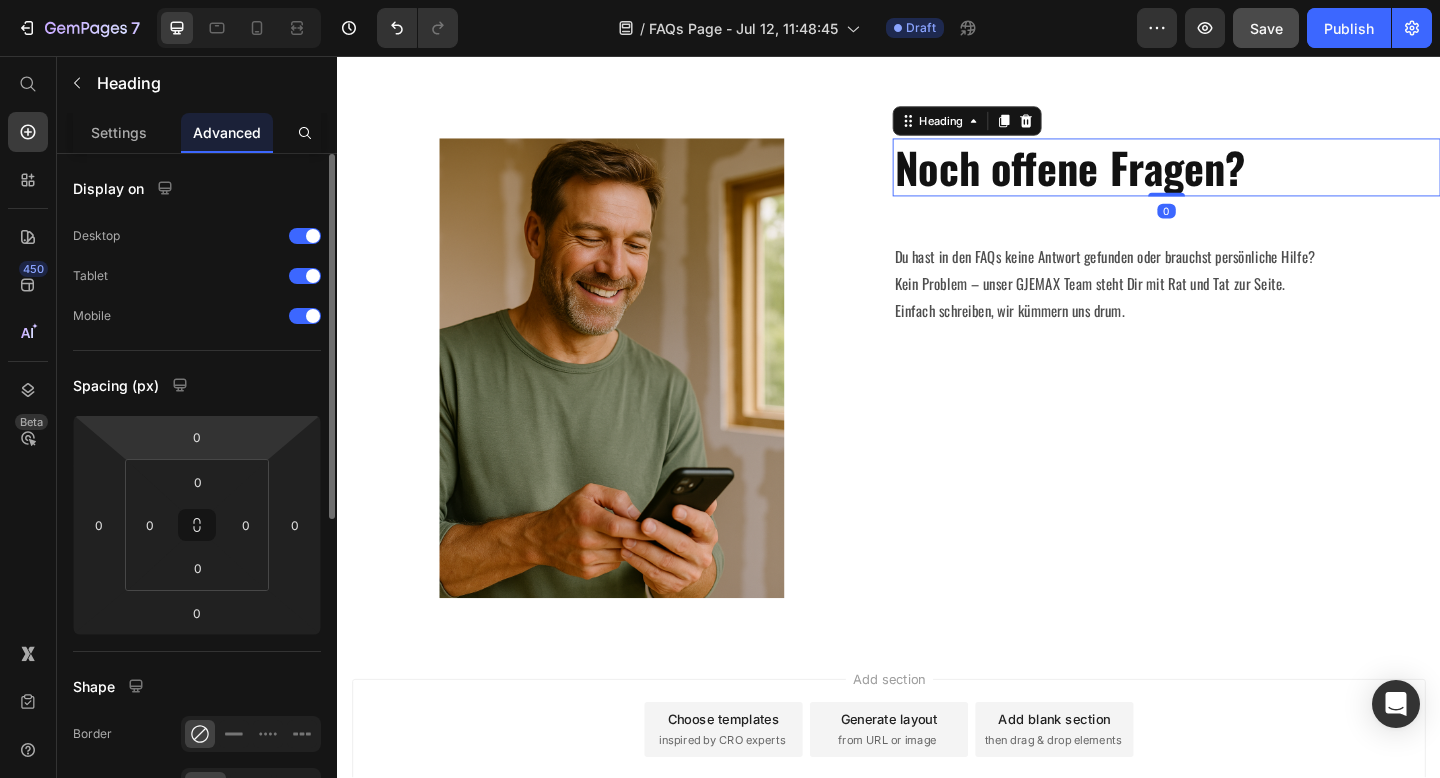 click on "0 0 0 0" at bounding box center [197, 525] 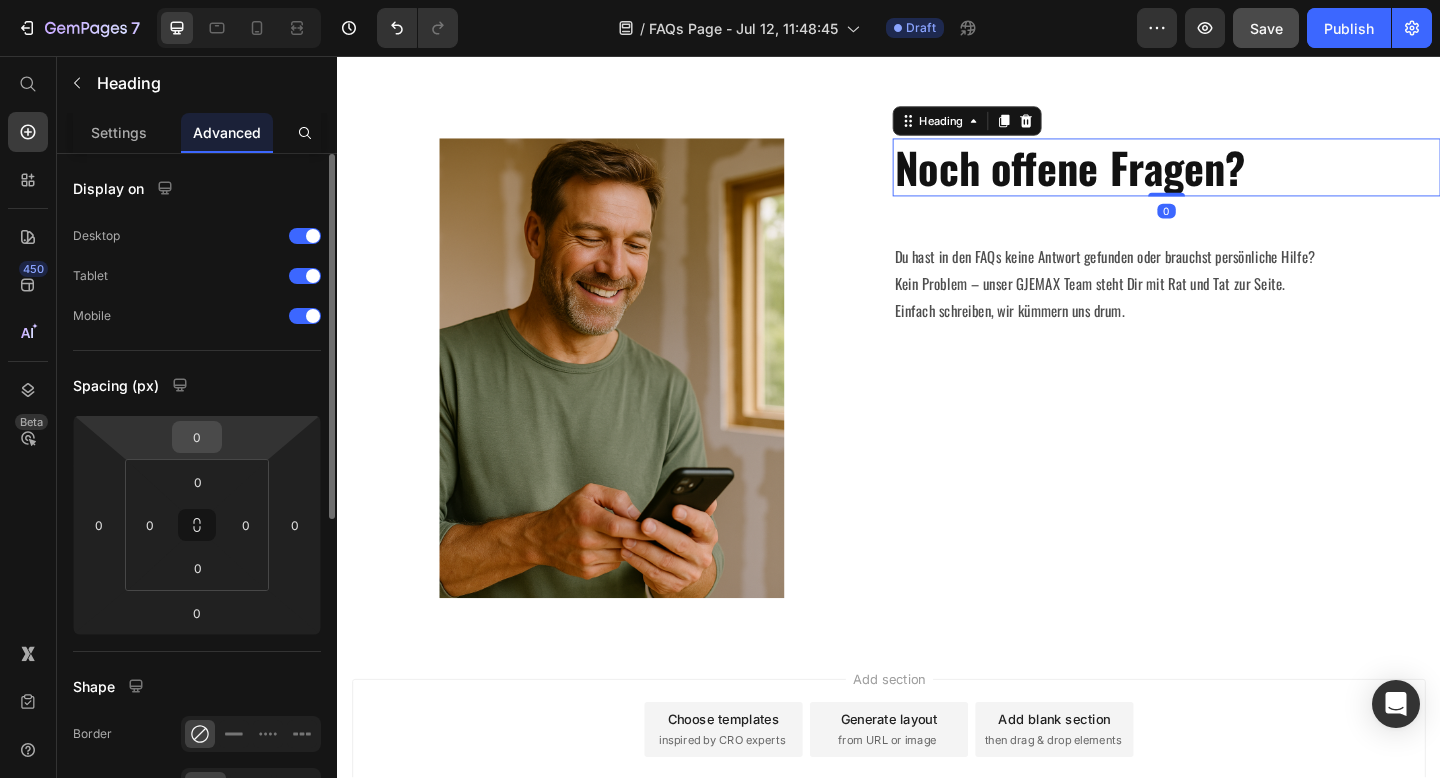 click on "0" at bounding box center [197, 437] 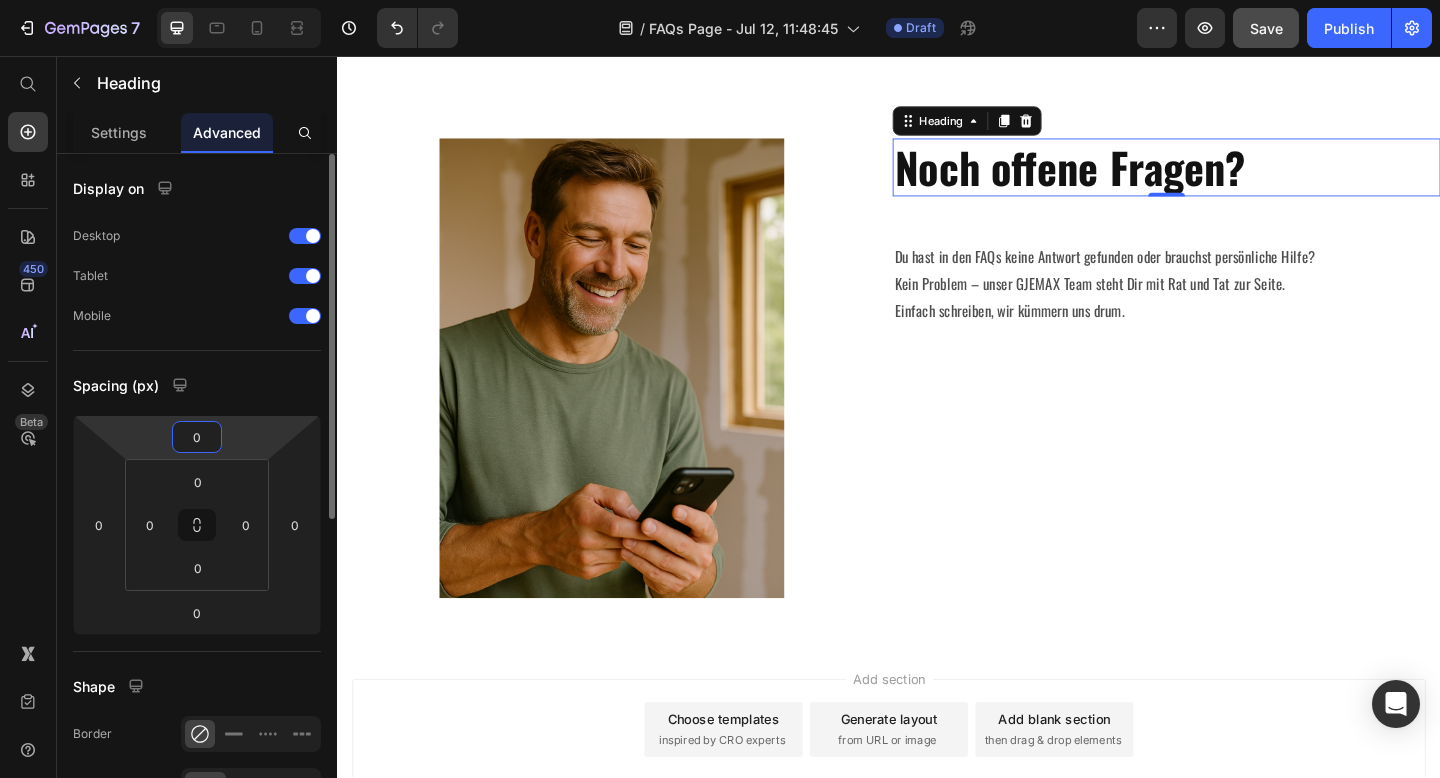 click on "0" at bounding box center (197, 437) 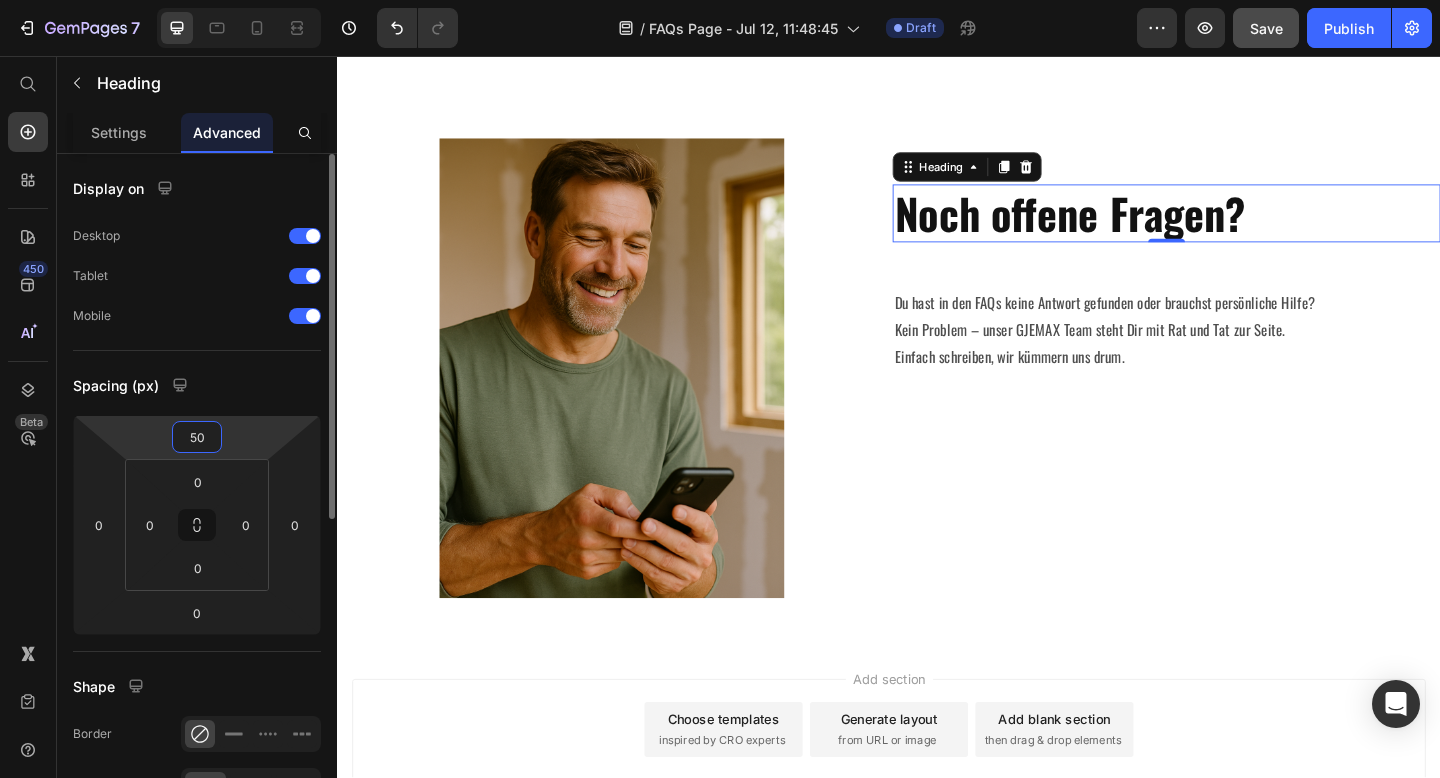 type on "5" 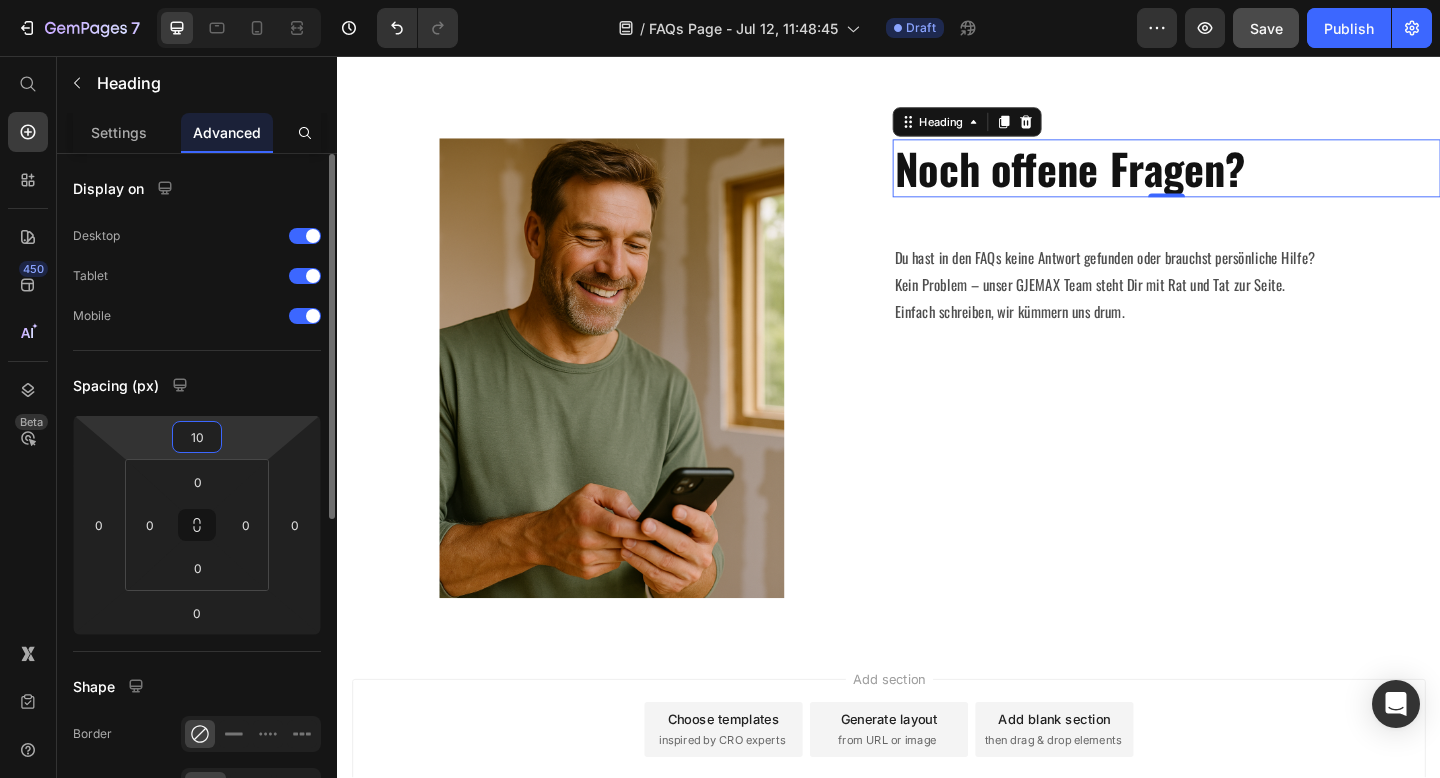 type on "100" 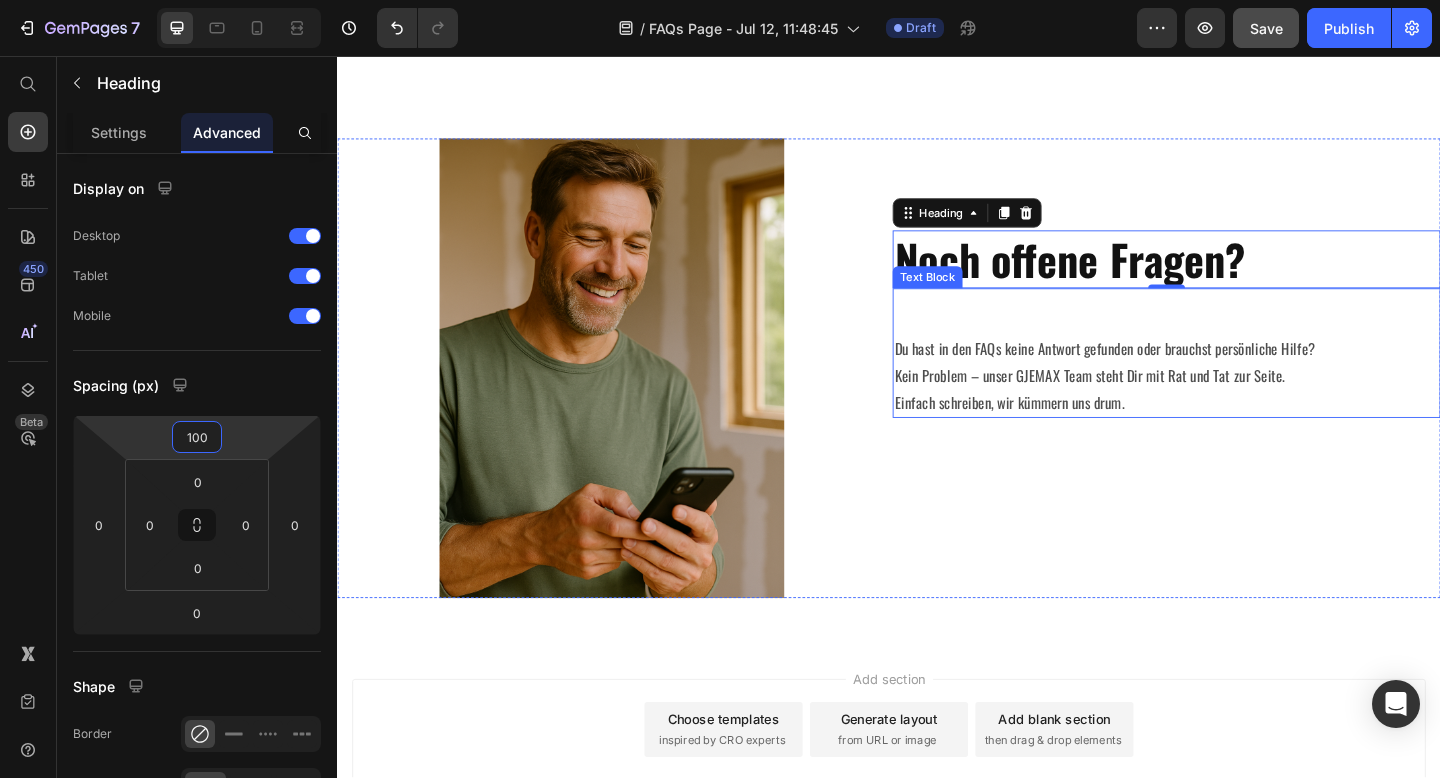 click on "Du hast in den FAQs keine Antwort gefunden oder brauchst persönliche Hilfe? Kein Problem – unser GJEMAX Team steht Dir mit Rat und Tat zur Seite. Einfach schreiben, wir kümmern uns drum. Text Block" at bounding box center [1239, 379] 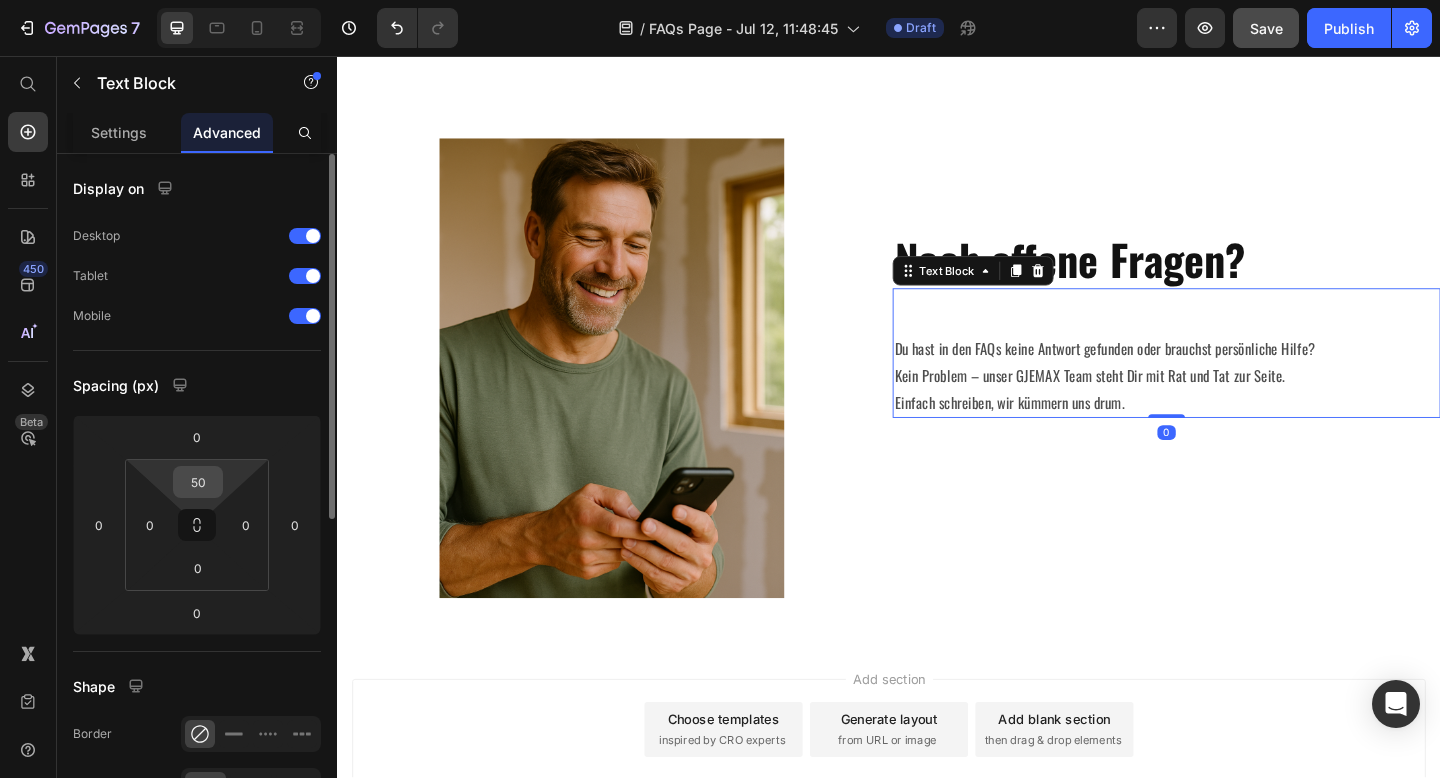 click on "50" at bounding box center [198, 482] 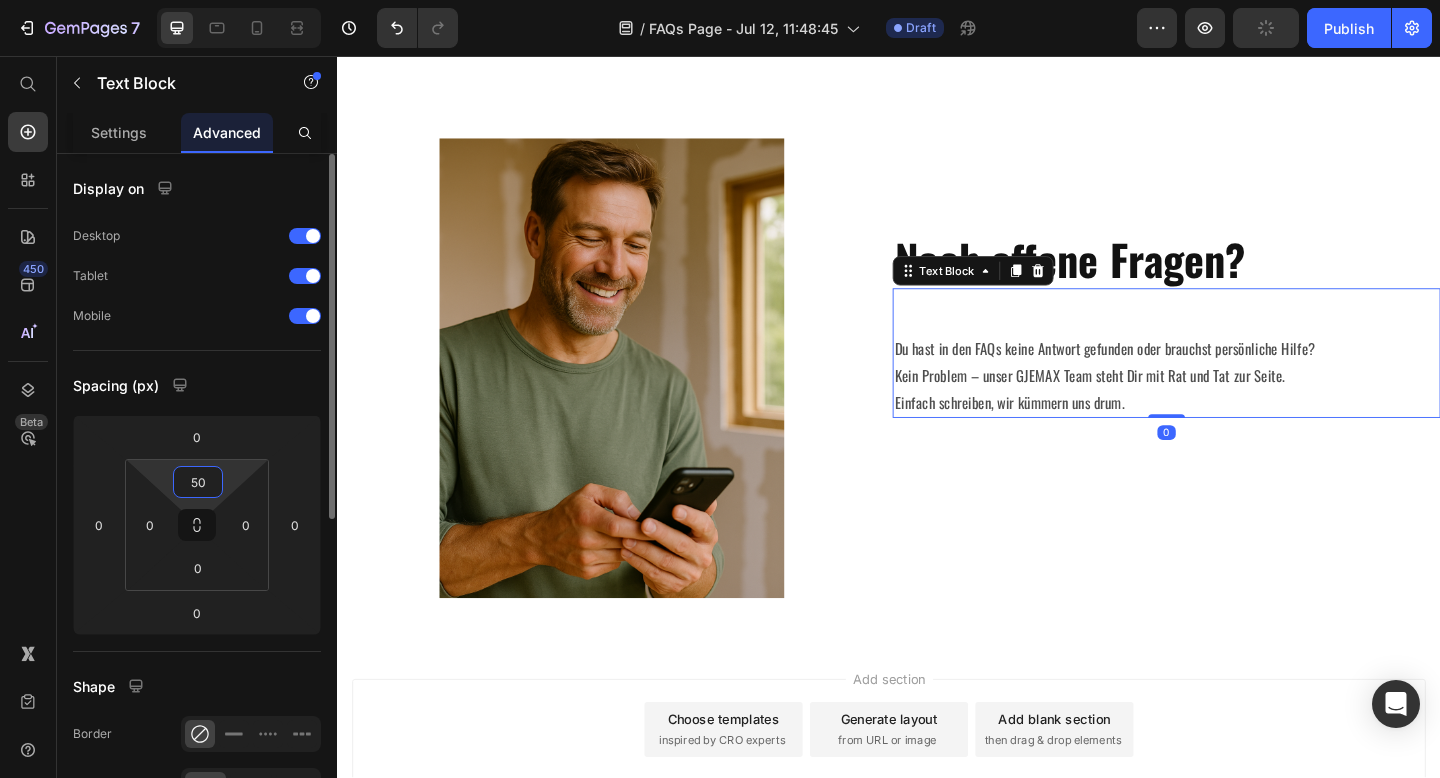 click on "50" at bounding box center [198, 482] 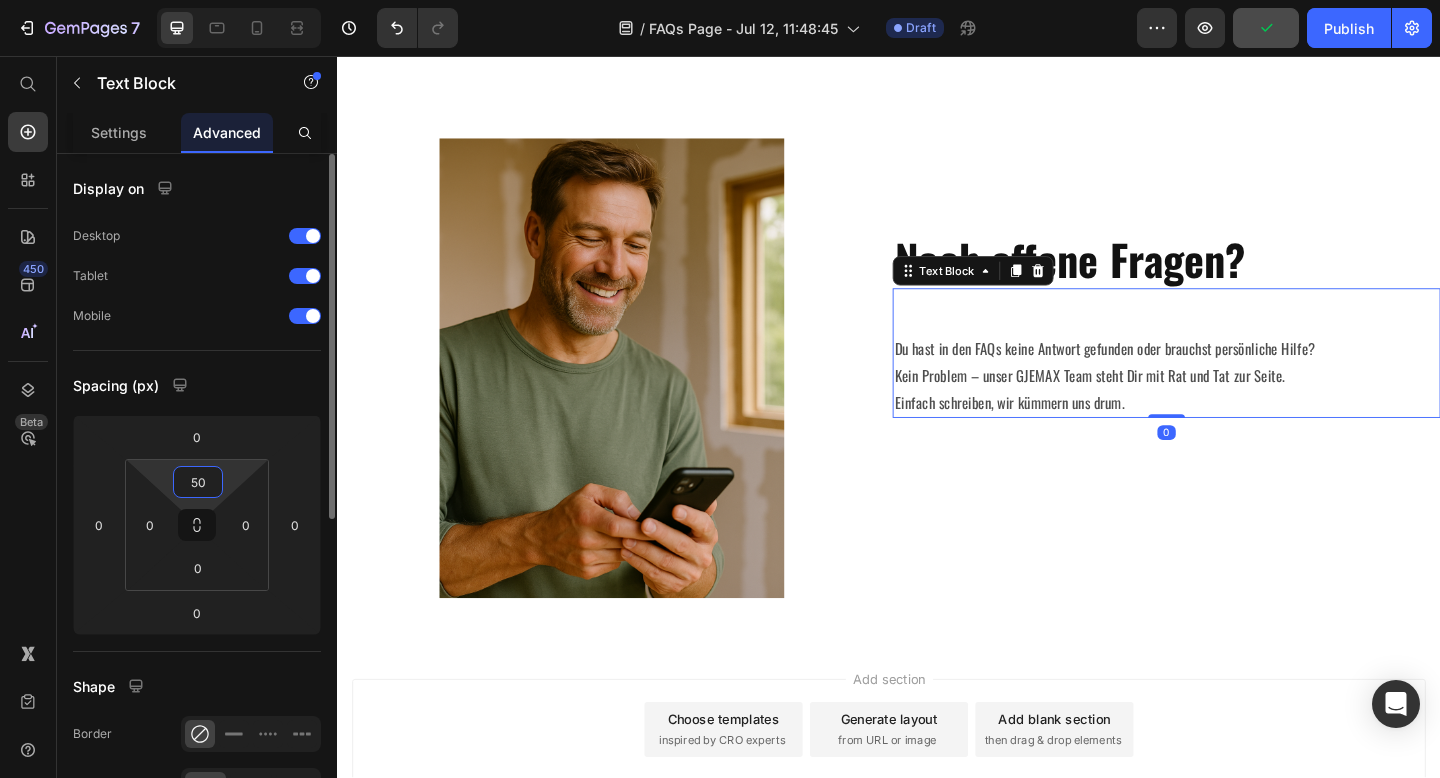 type on "0" 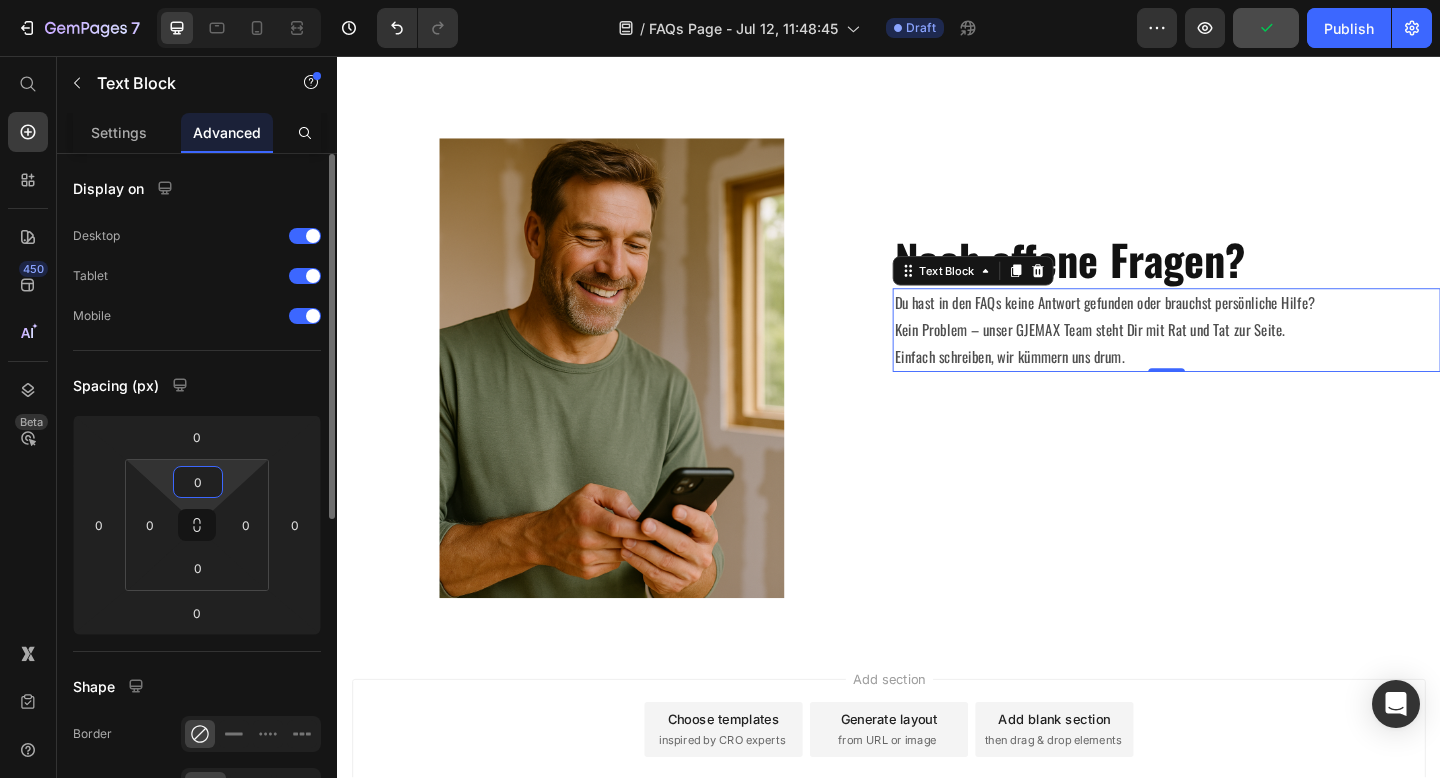 click on "0" at bounding box center [198, 482] 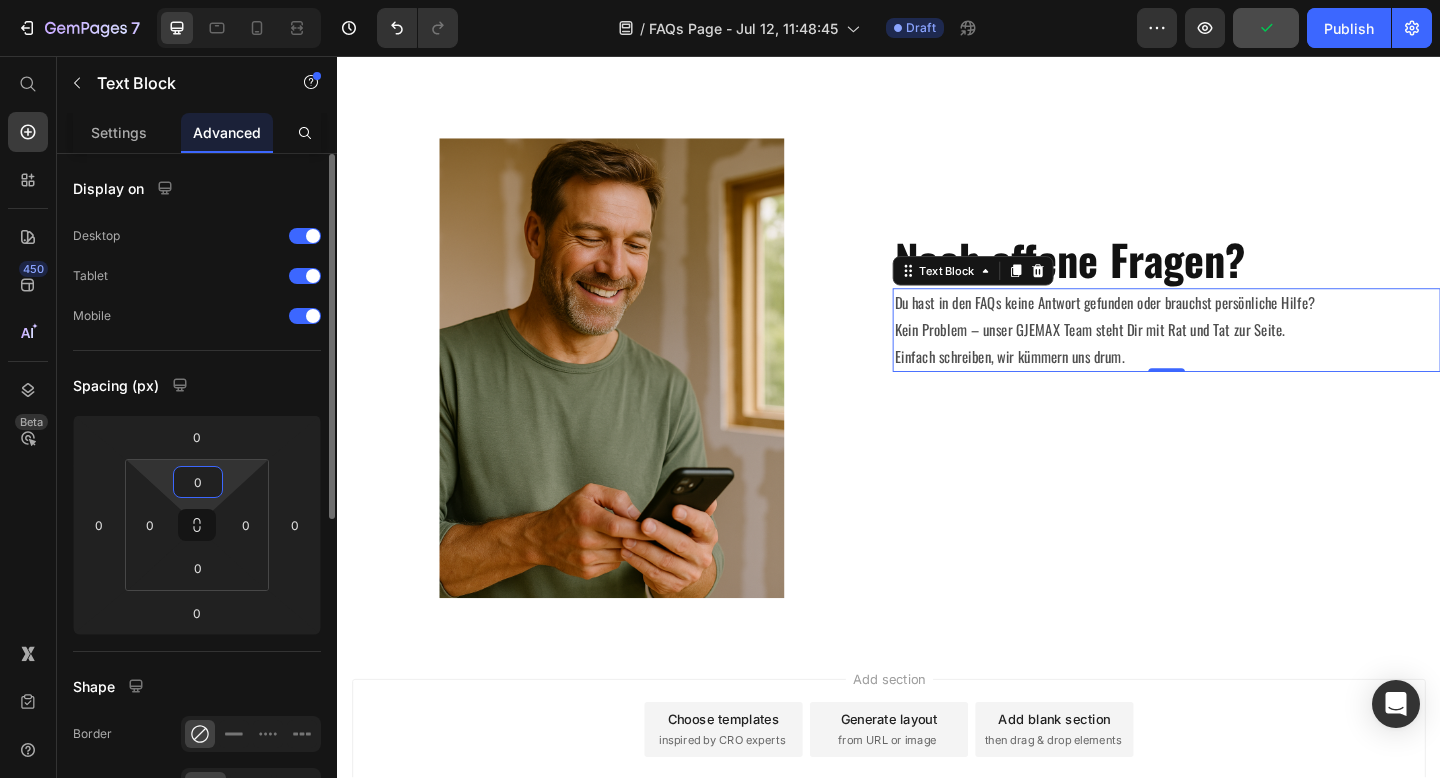 click on "0" at bounding box center [198, 482] 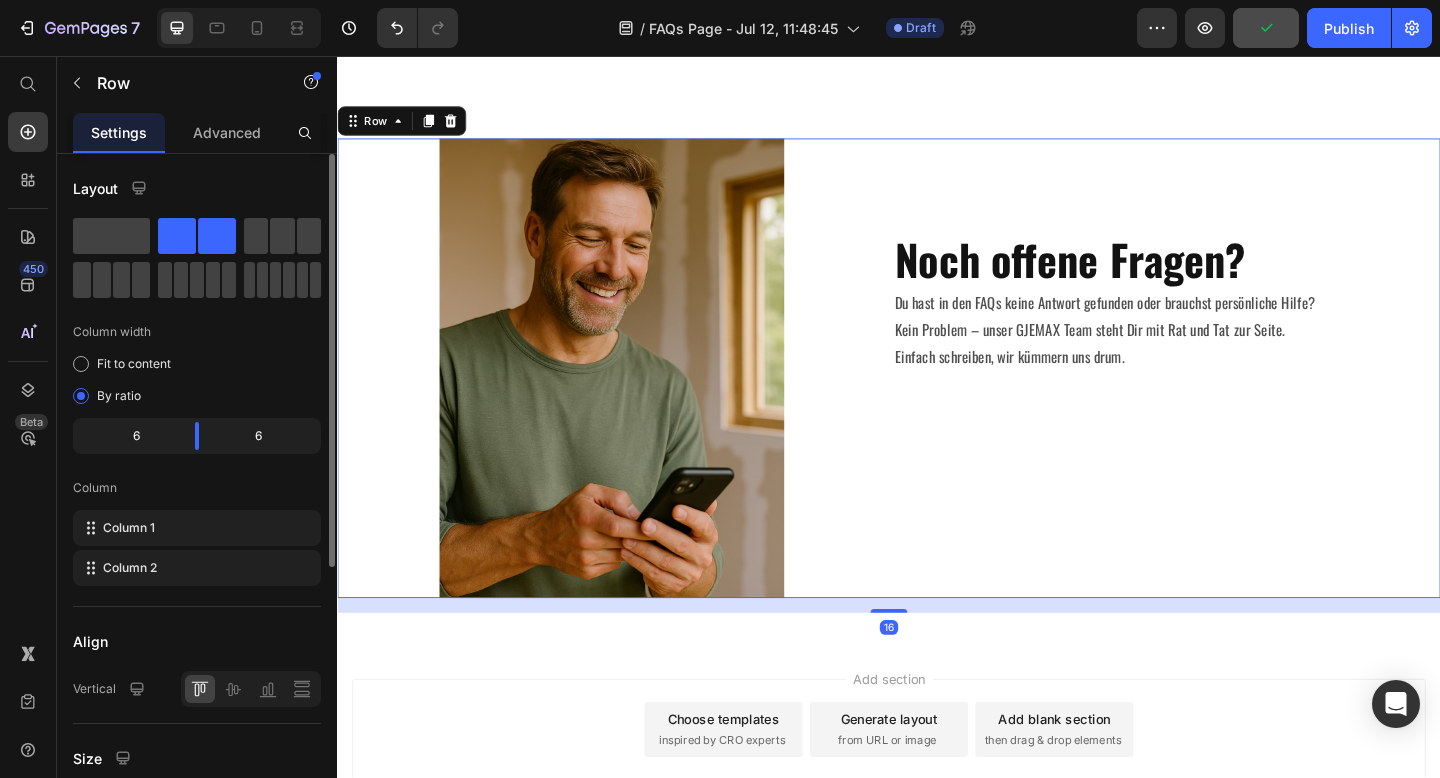 click on "⁠⁠⁠⁠⁠⁠⁠ Noch offene Fragen? Heading Du hast in den FAQs keine Antwort gefunden oder brauchst persönliche Hilfe? Kein Problem – unser GJEMAX Team steht Dir mit Rat und Tat zur Seite. Einfach schreiben, wir kümmern uns drum. Text Block" at bounding box center [1239, 396] 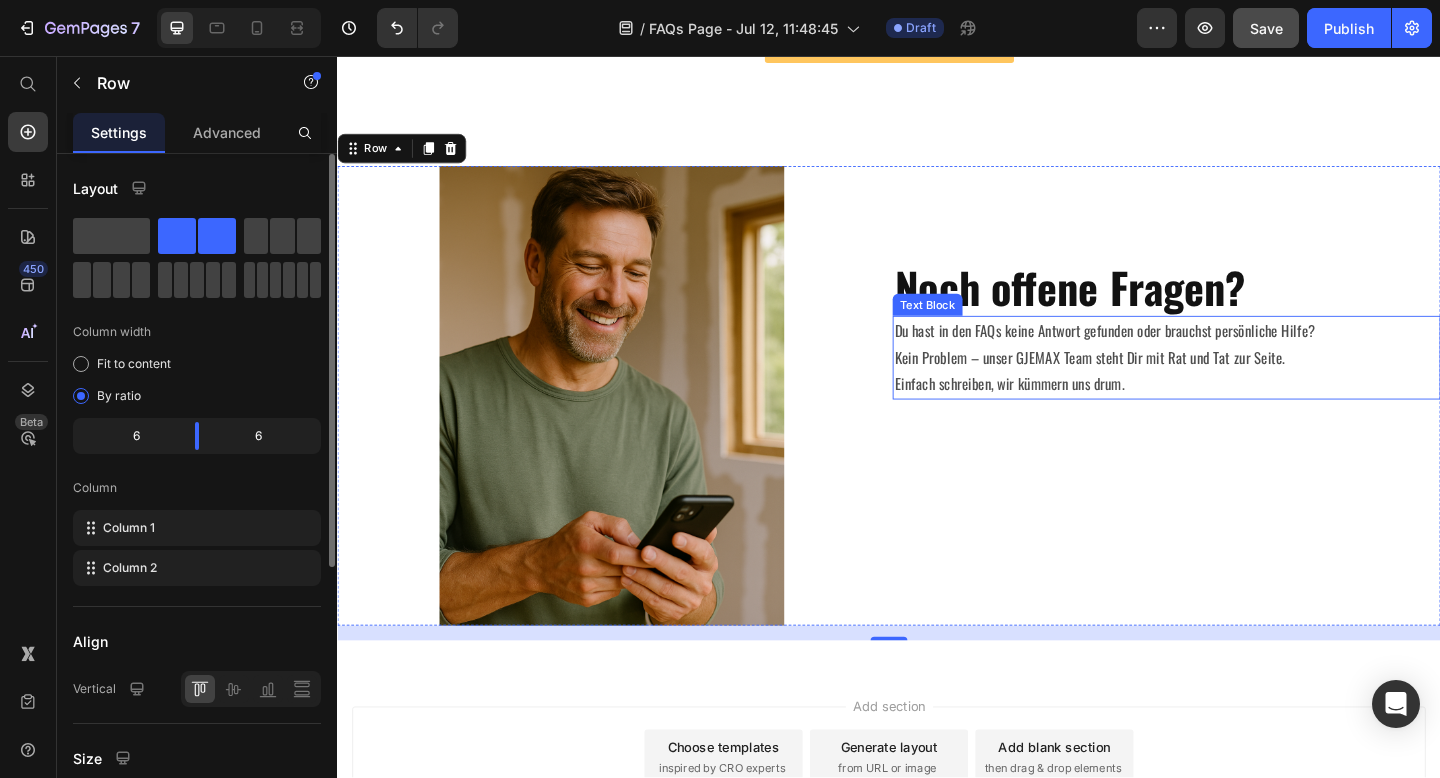 scroll, scrollTop: 1722, scrollLeft: 0, axis: vertical 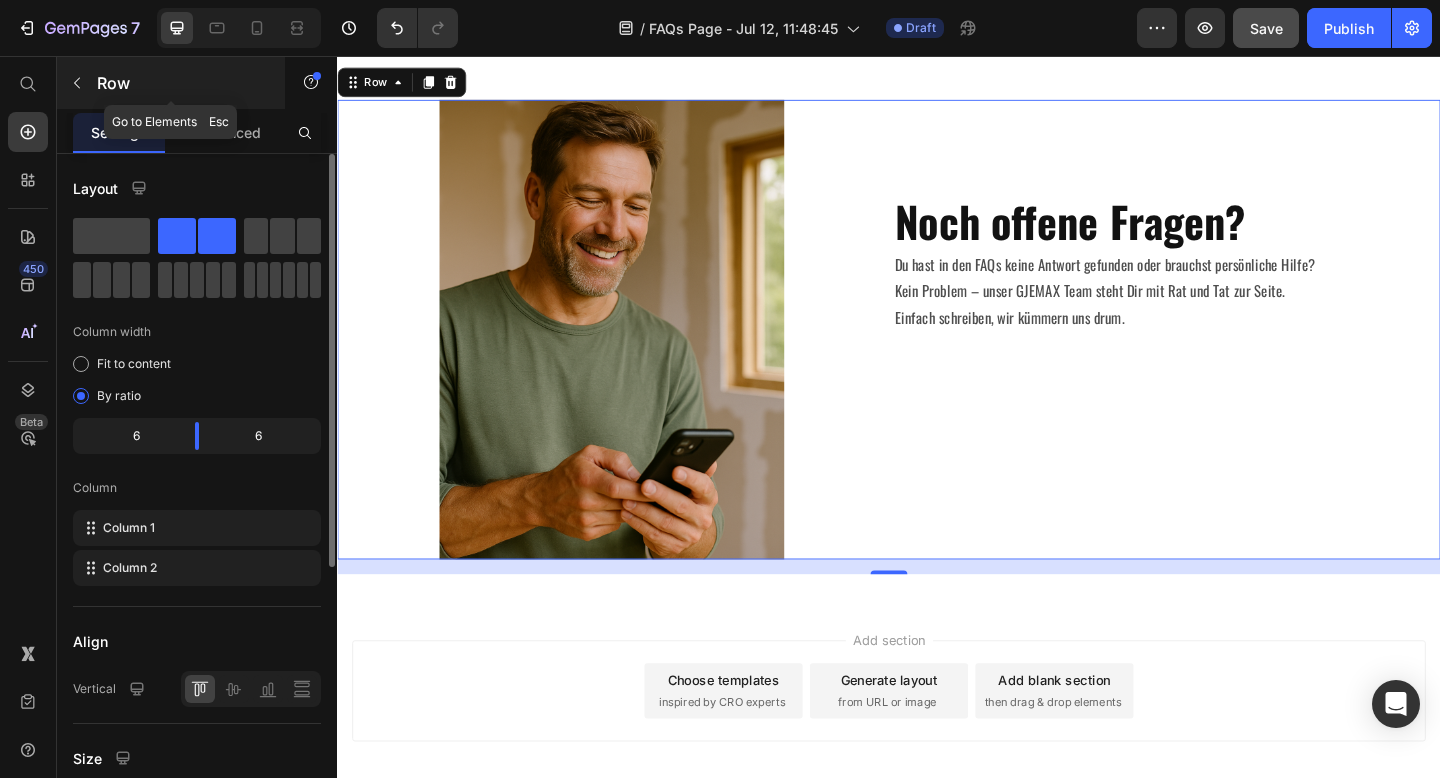 click at bounding box center (77, 83) 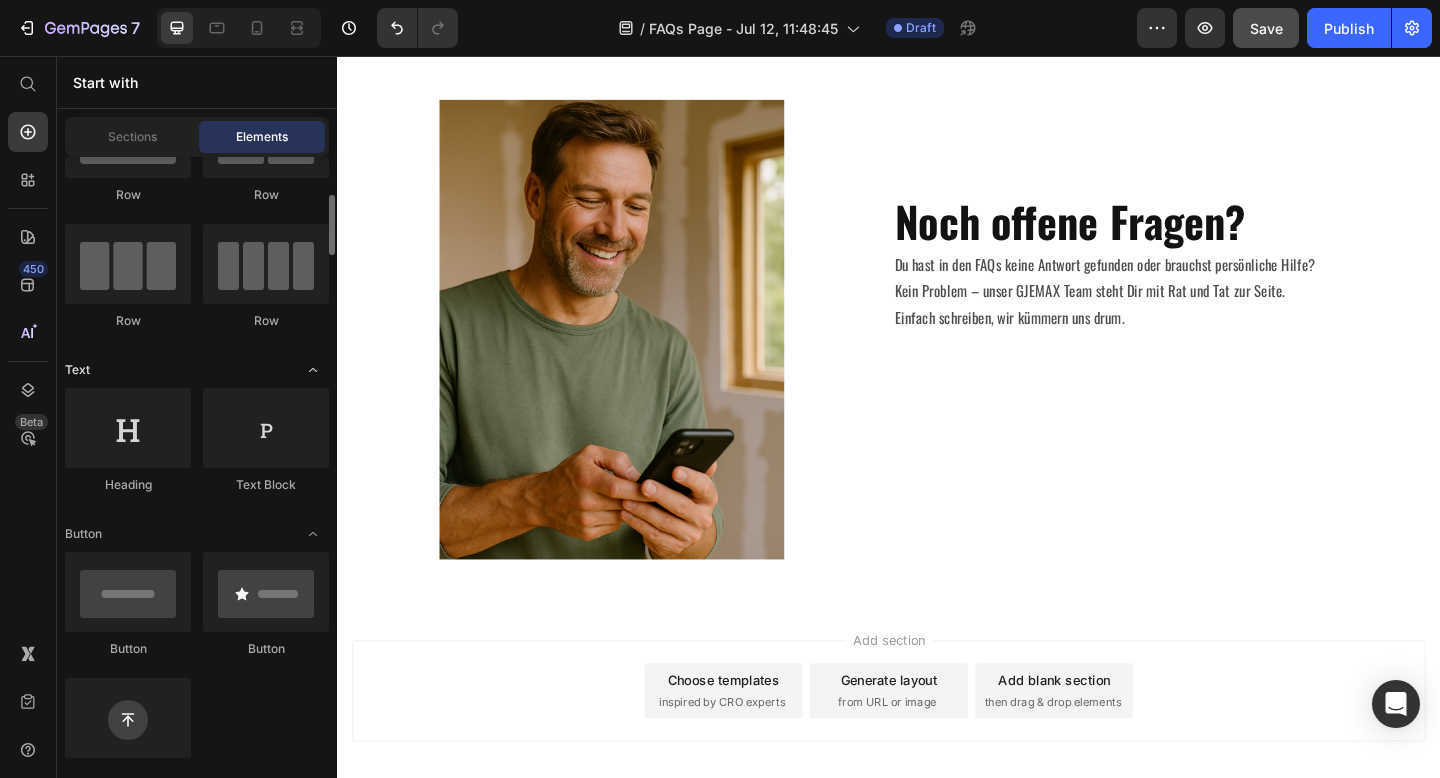 scroll, scrollTop: 207, scrollLeft: 0, axis: vertical 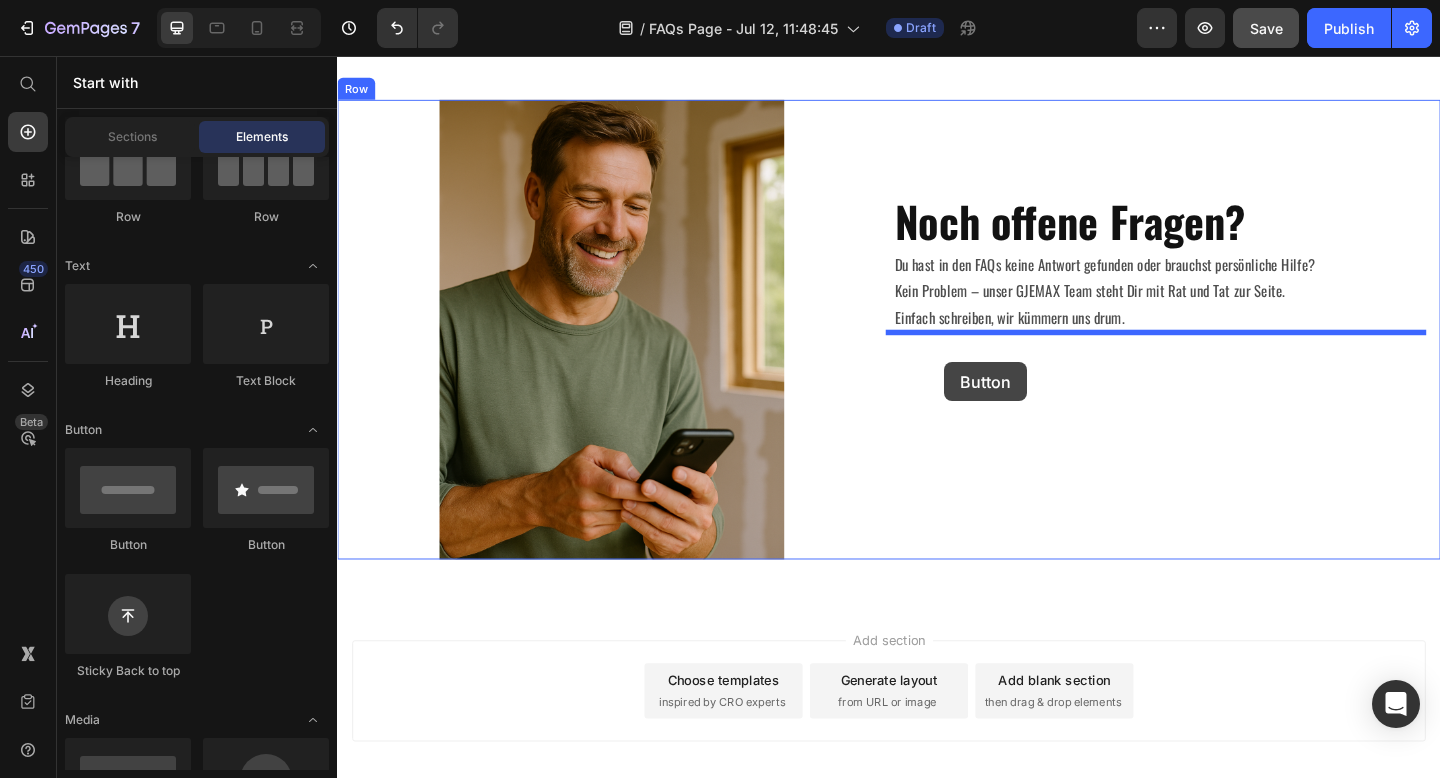 drag, startPoint x: 477, startPoint y: 569, endPoint x: 995, endPoint y: 389, distance: 548.38306 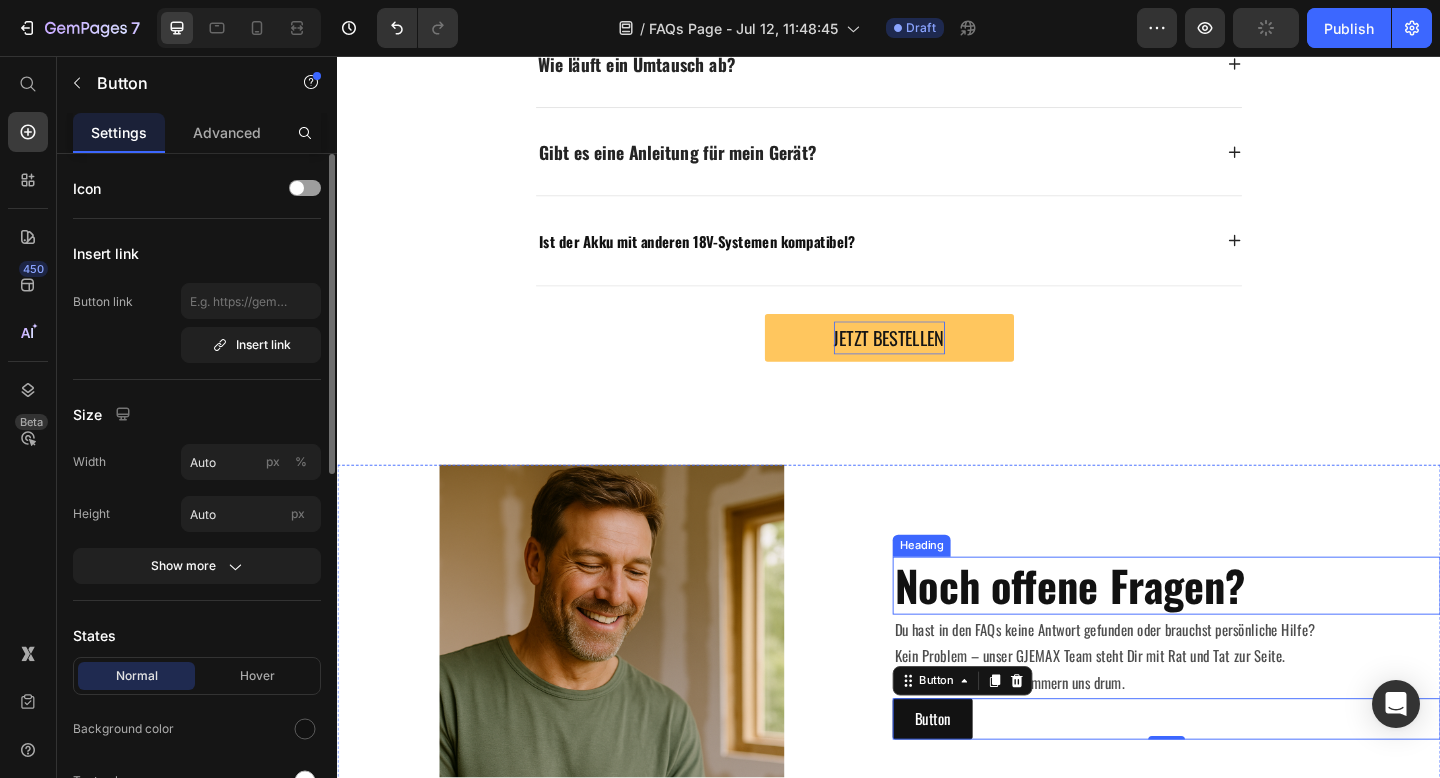 scroll, scrollTop: 1389, scrollLeft: 0, axis: vertical 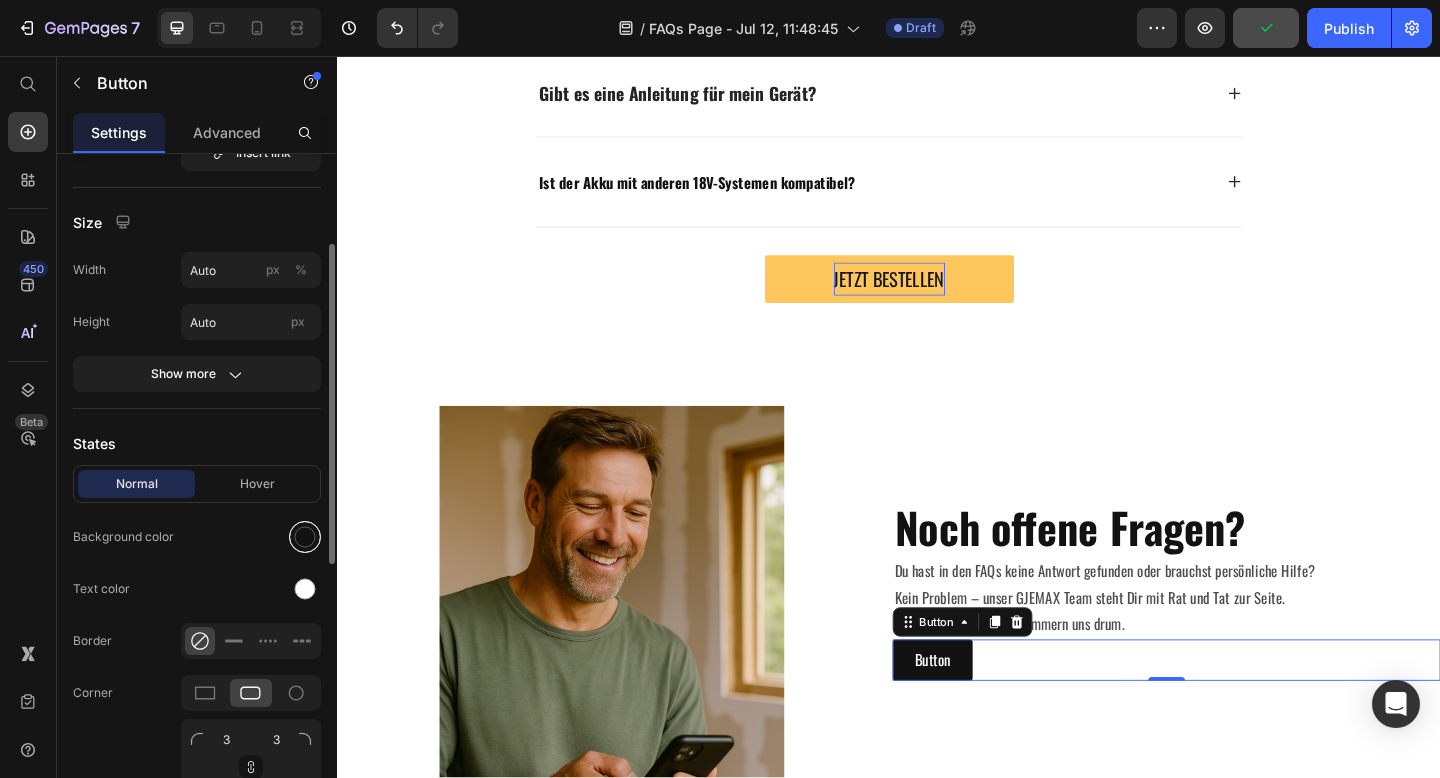 click at bounding box center (305, 537) 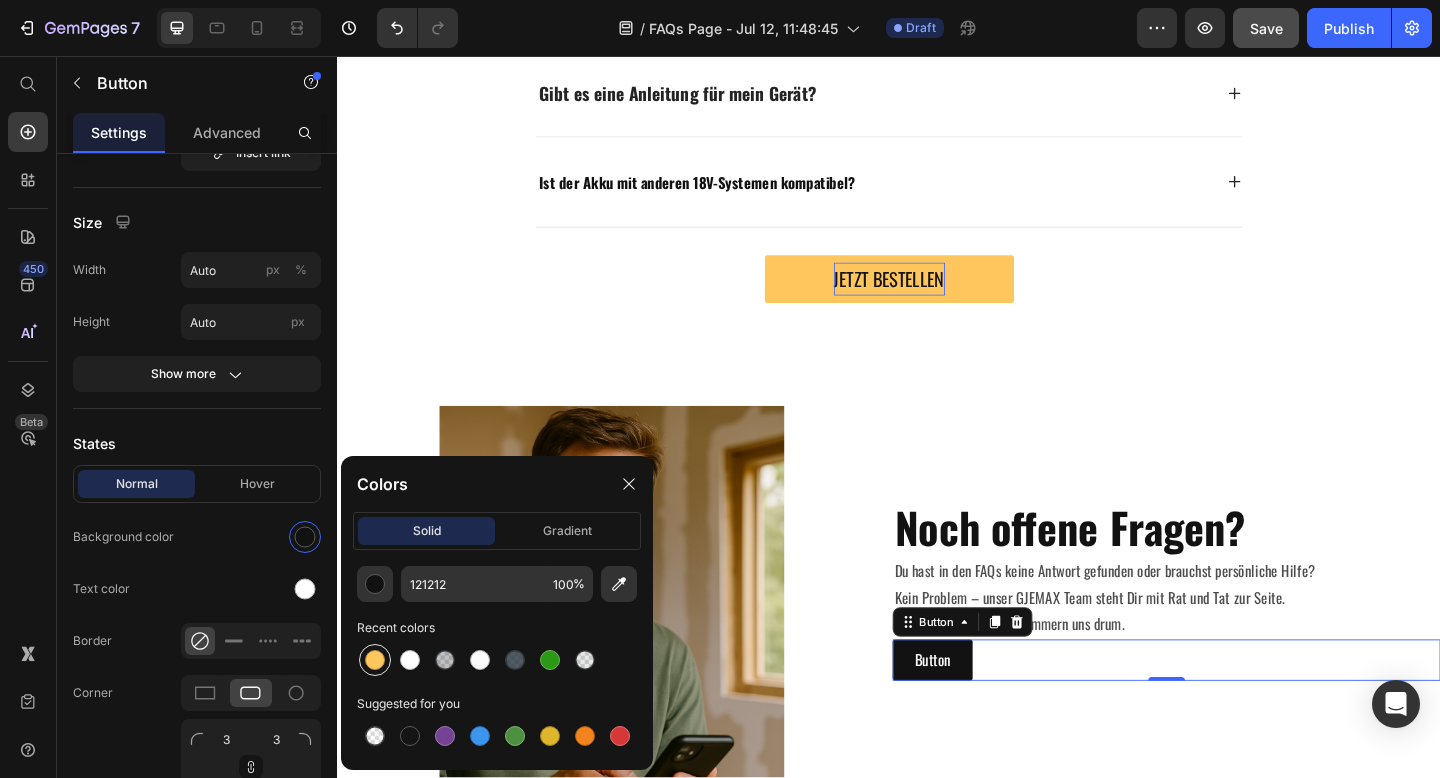 click at bounding box center [375, 660] 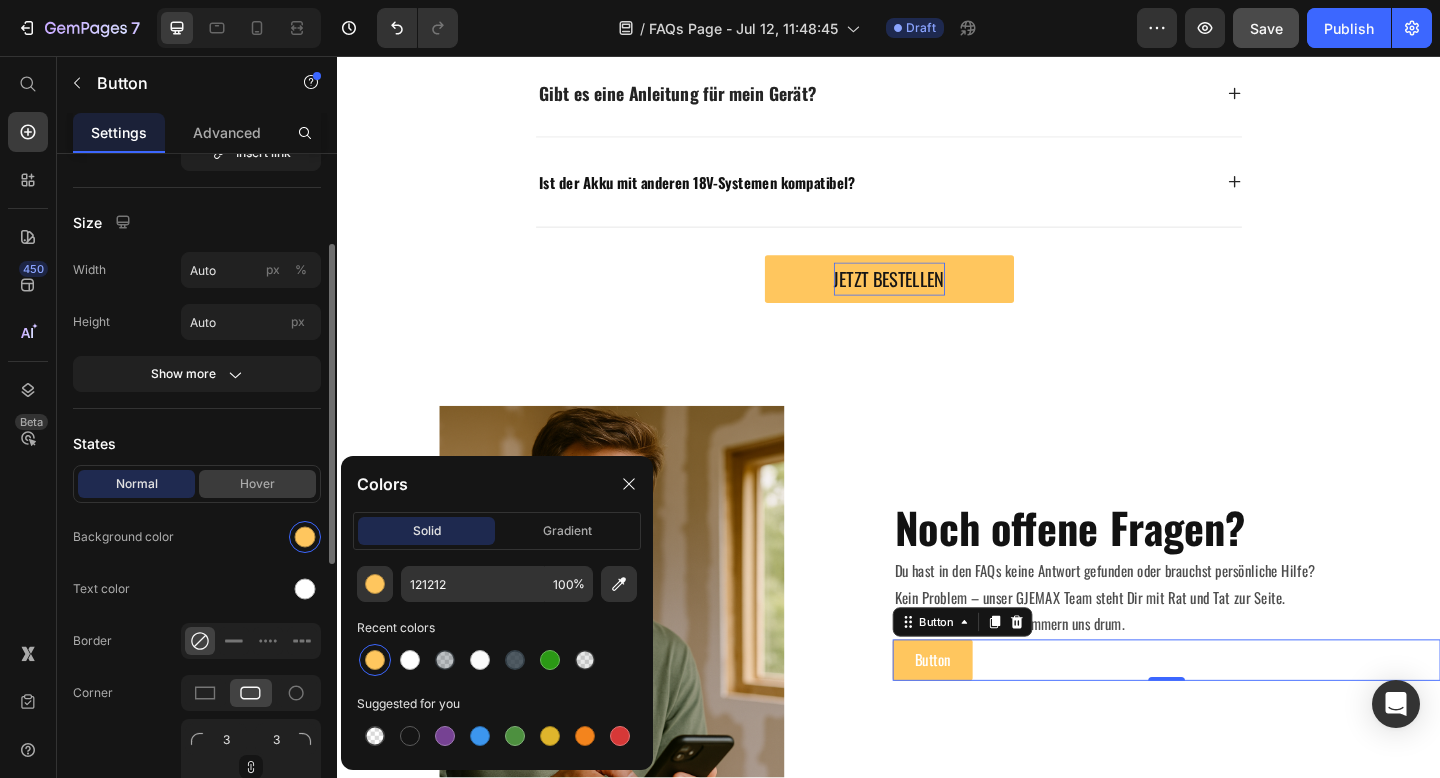 click on "Hover" at bounding box center [257, 484] 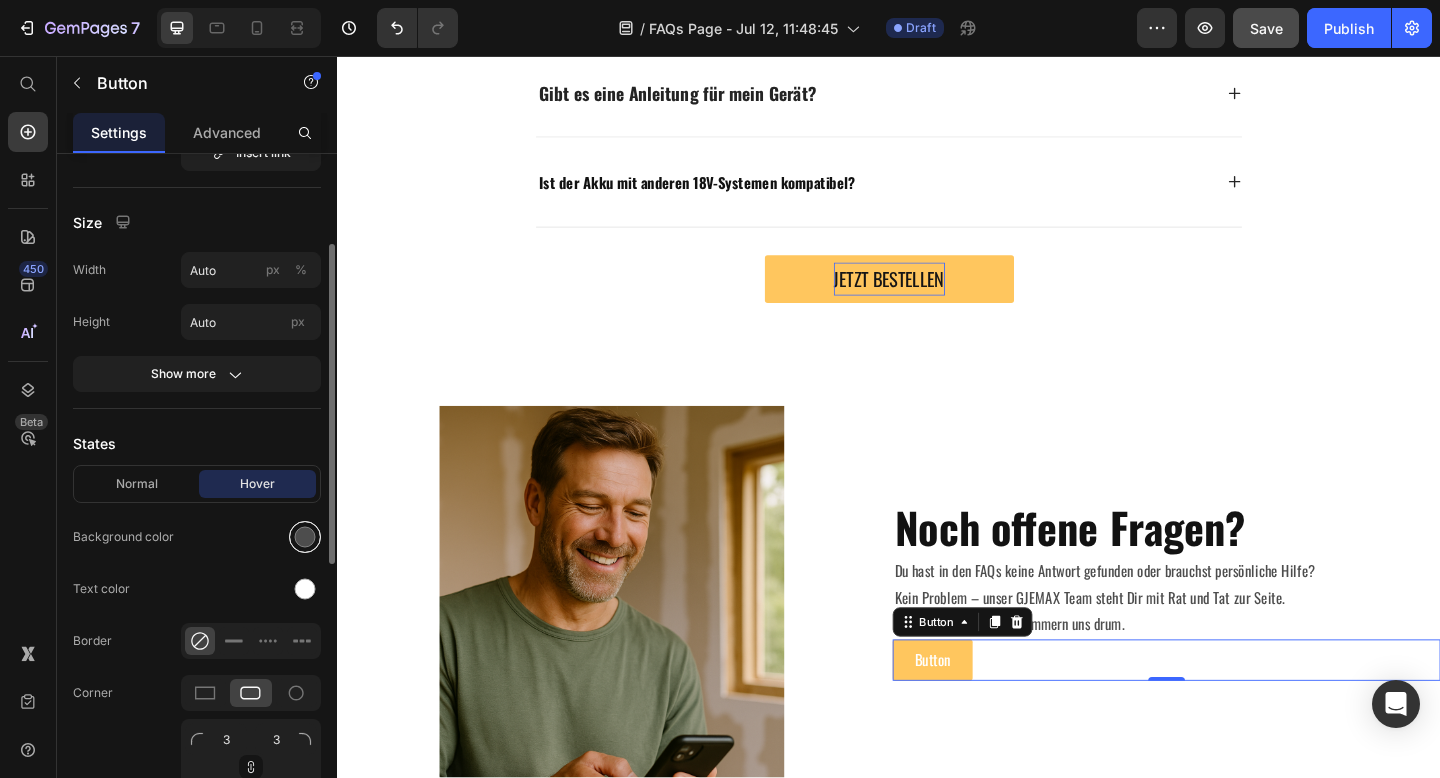 click at bounding box center (305, 537) 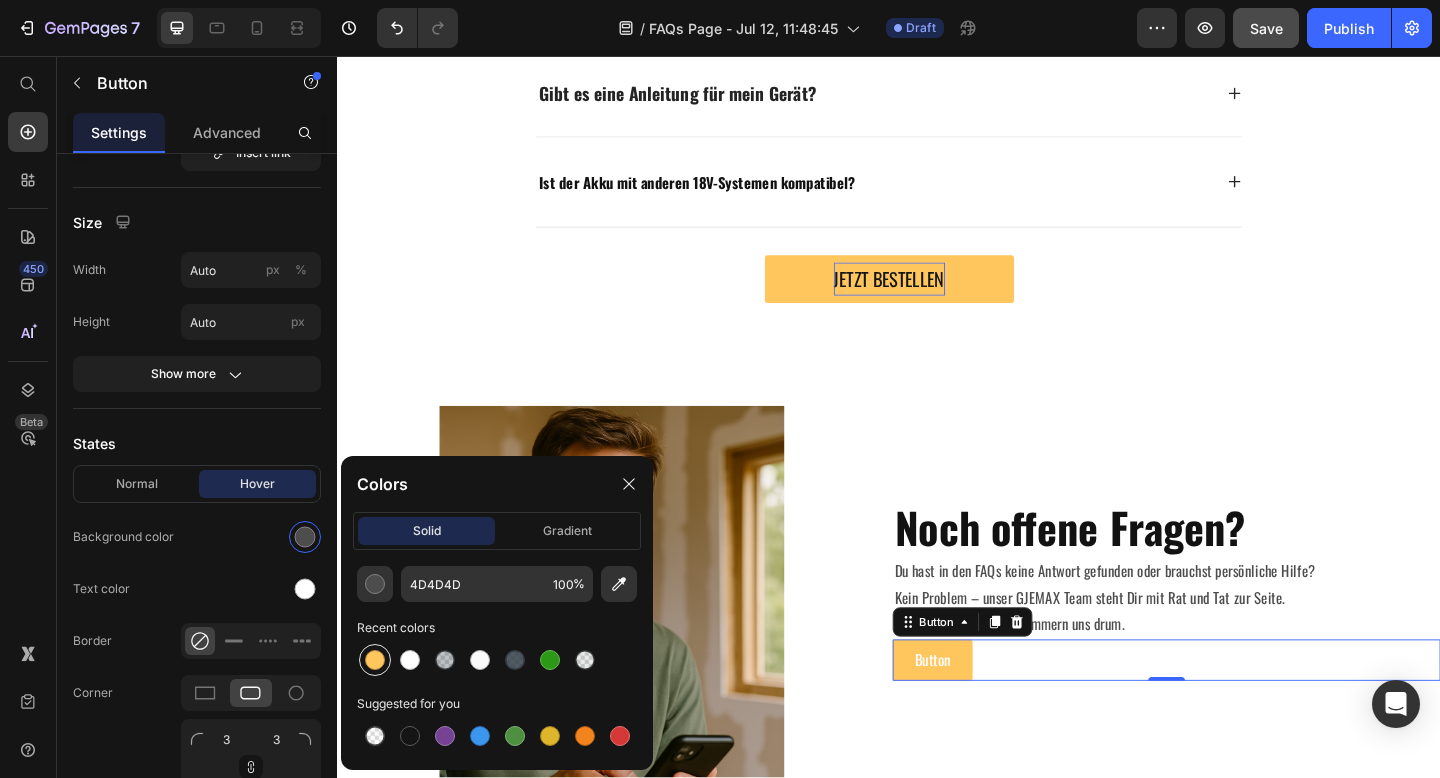 click at bounding box center (375, 660) 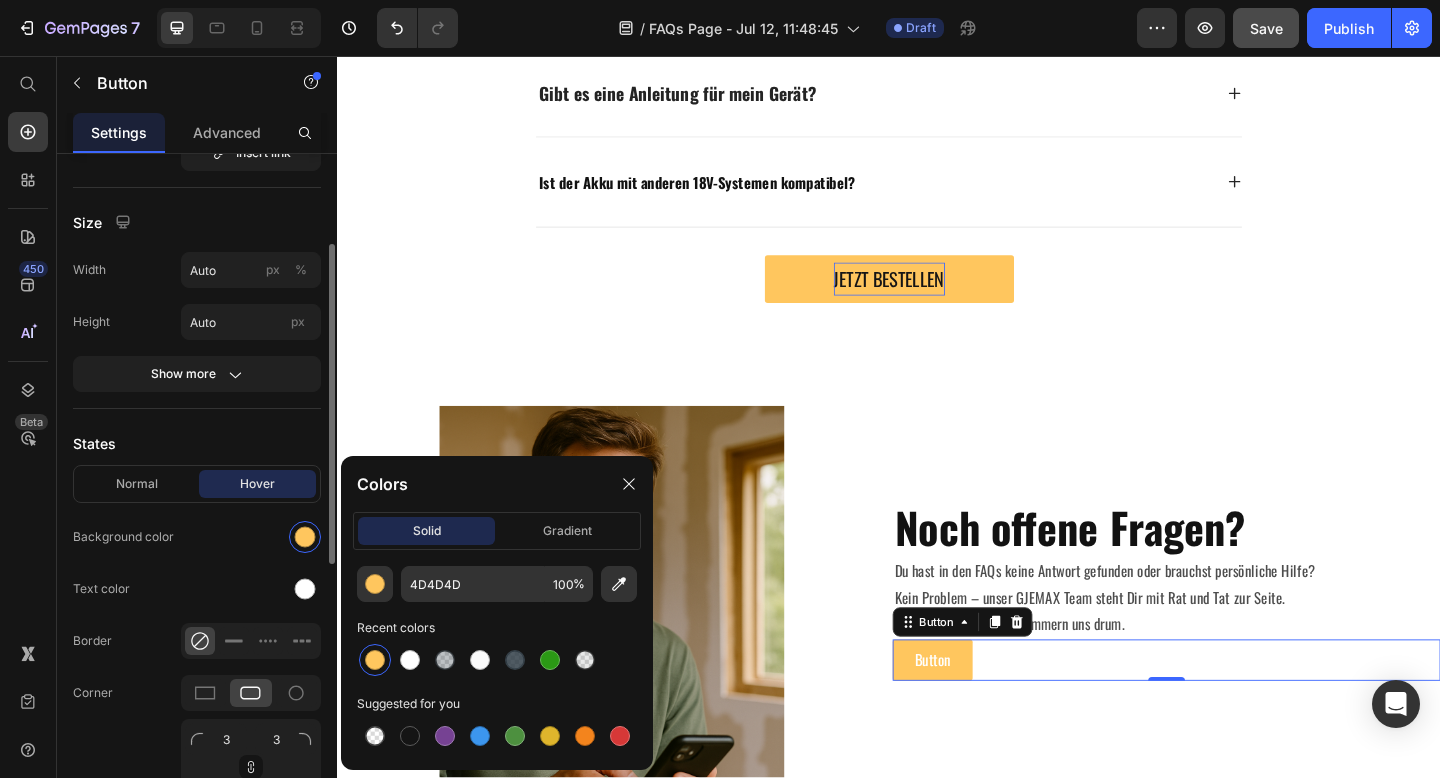 click on "Normal Hover Background color Text color Border Corner 3 3 3 3 Shadow" 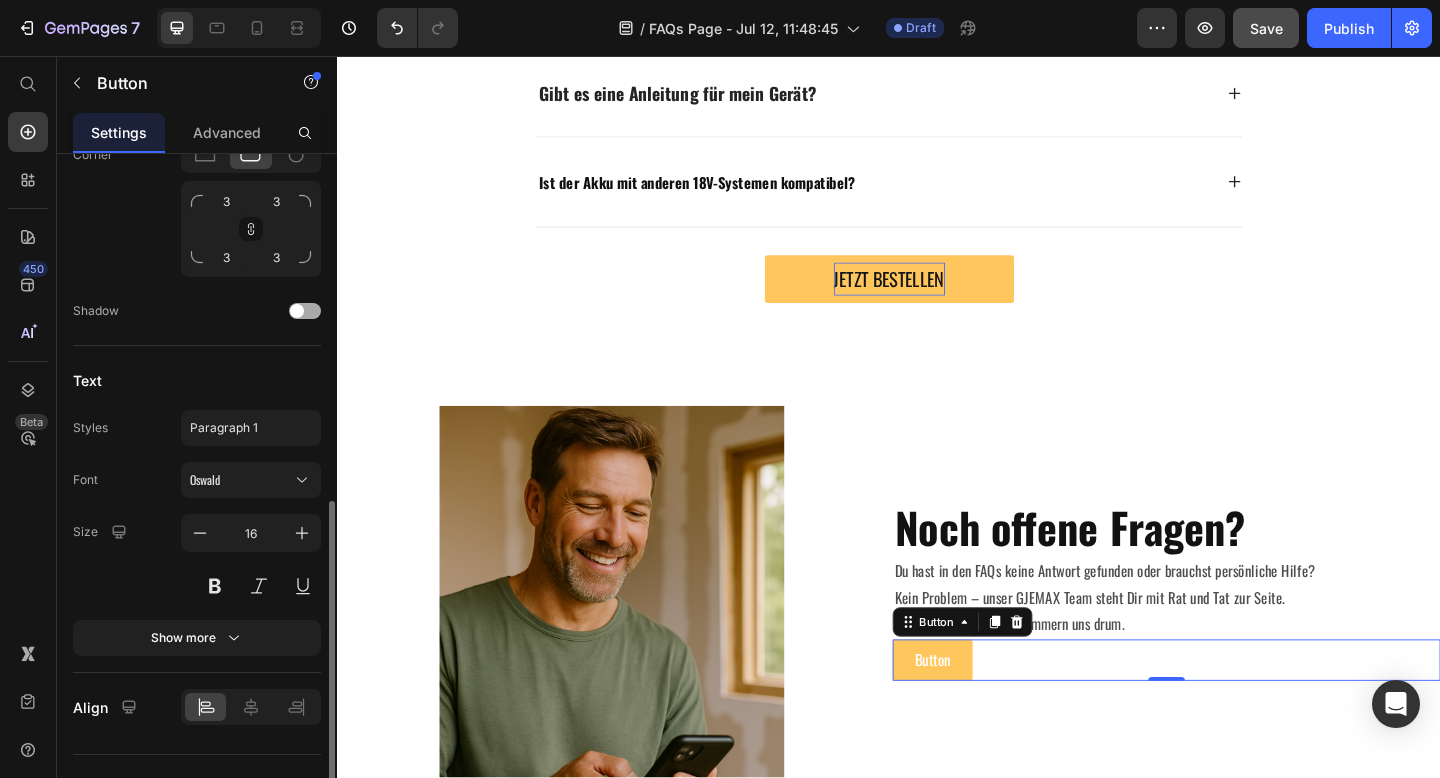 scroll, scrollTop: 732, scrollLeft: 0, axis: vertical 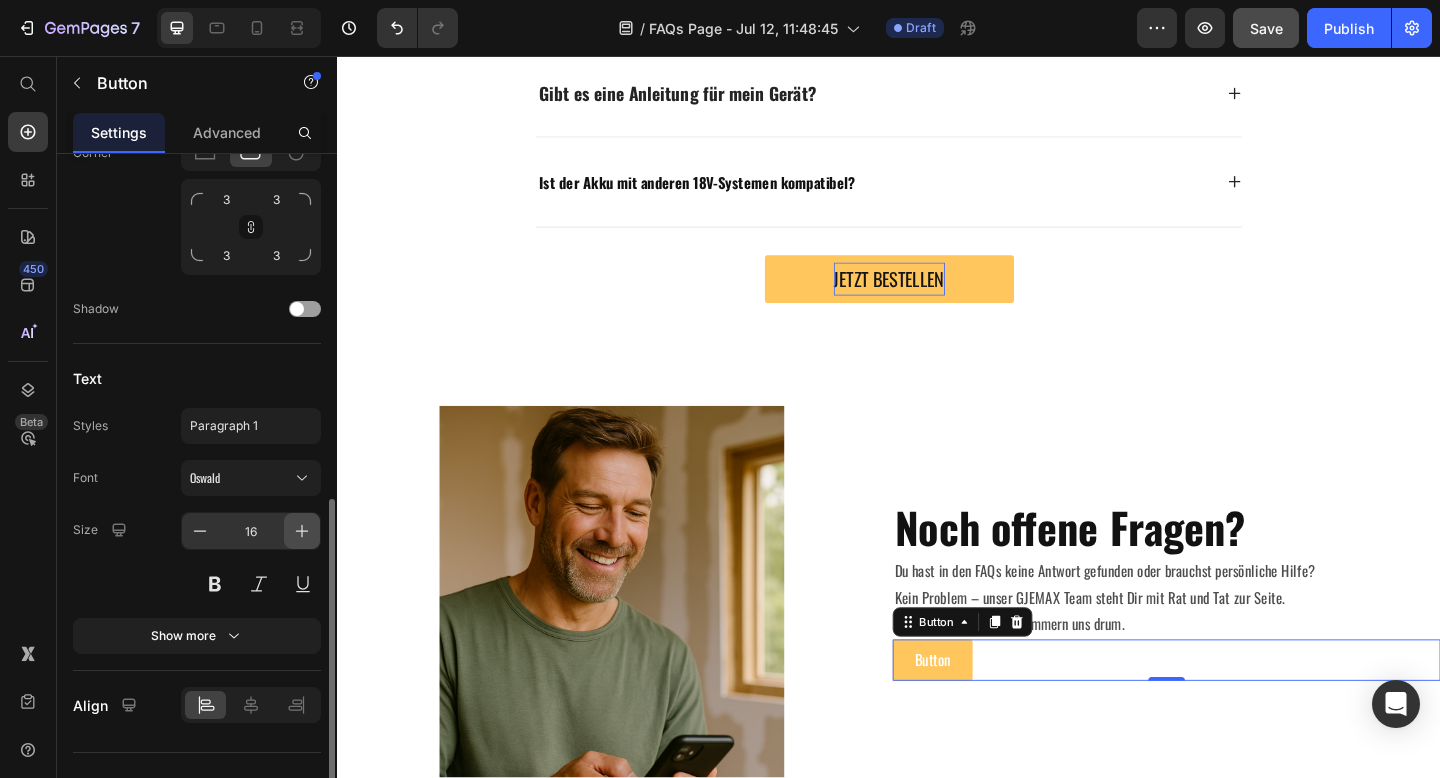 click 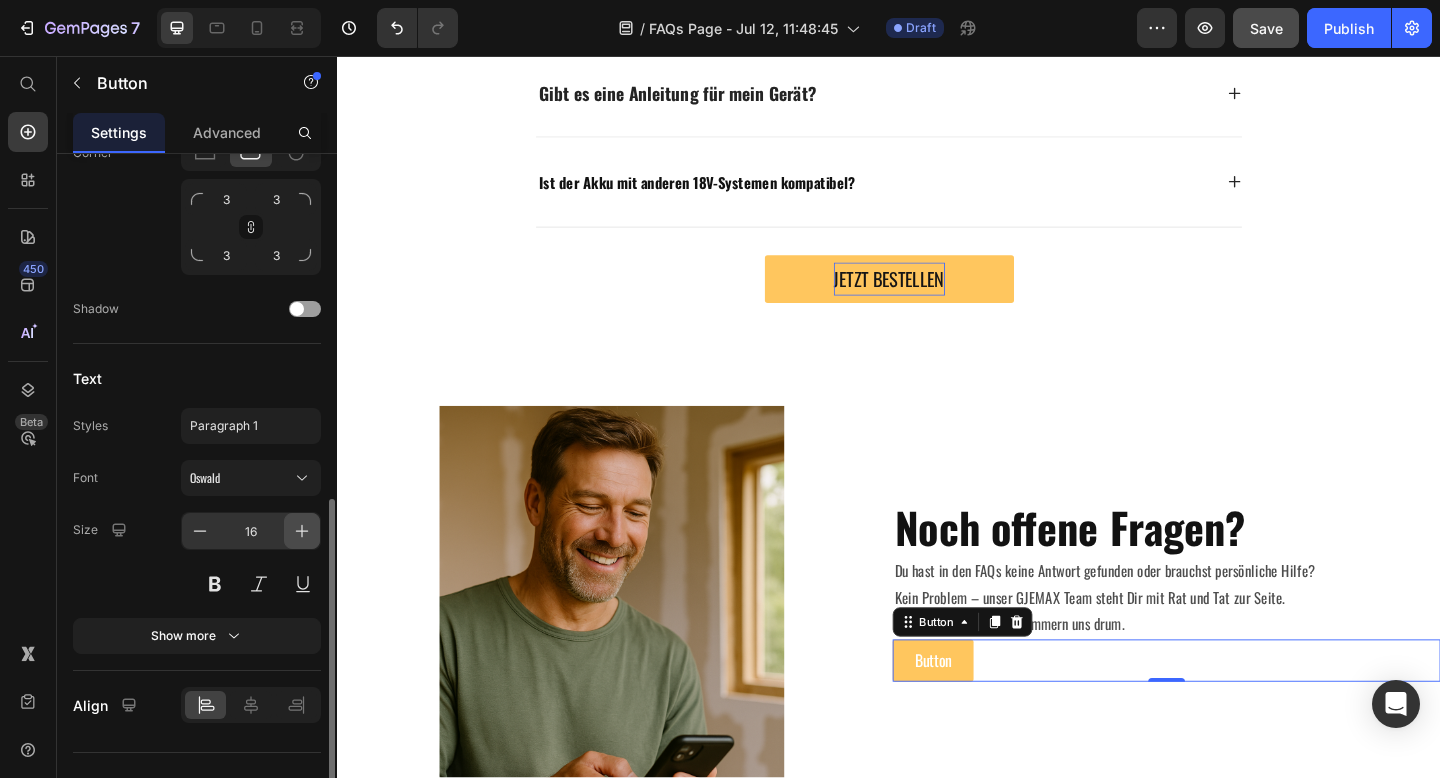 click 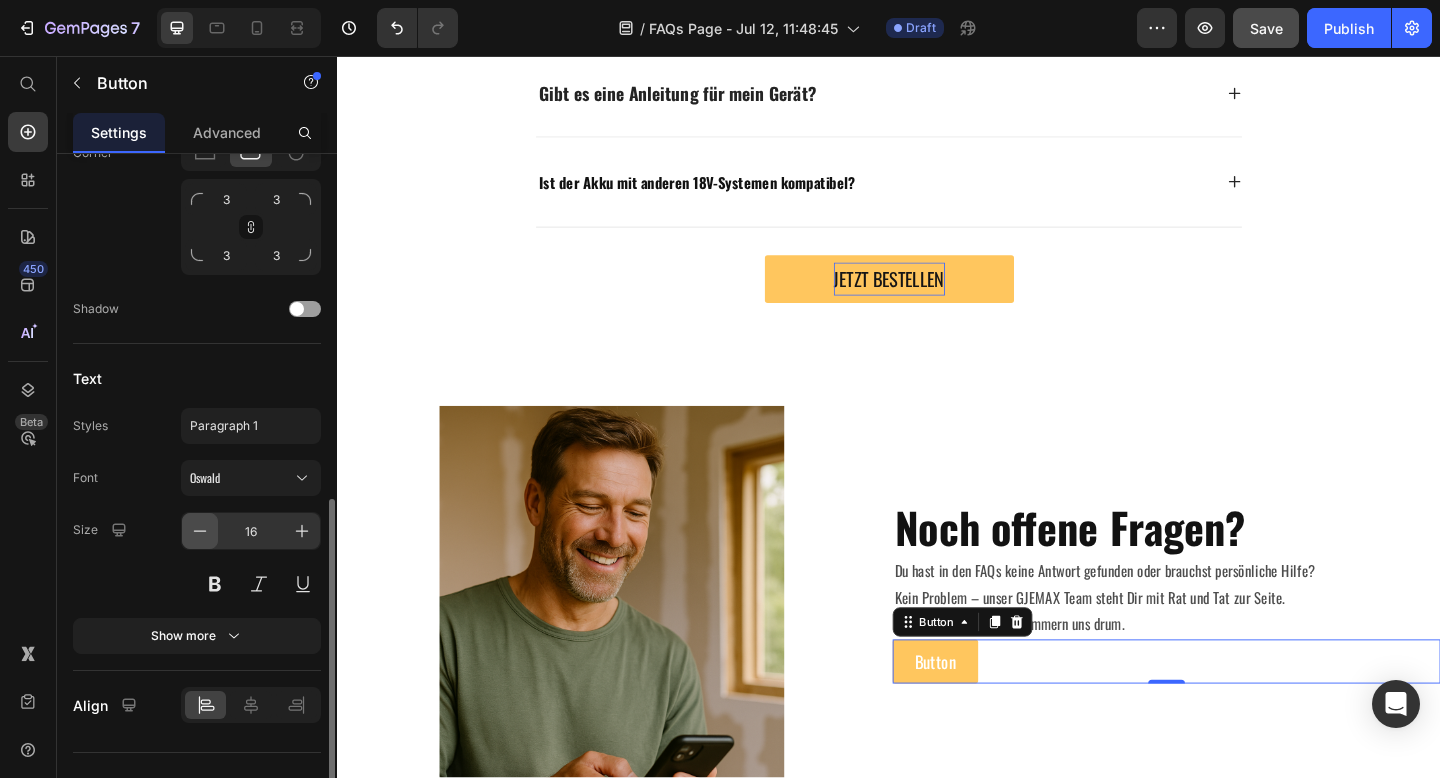 click 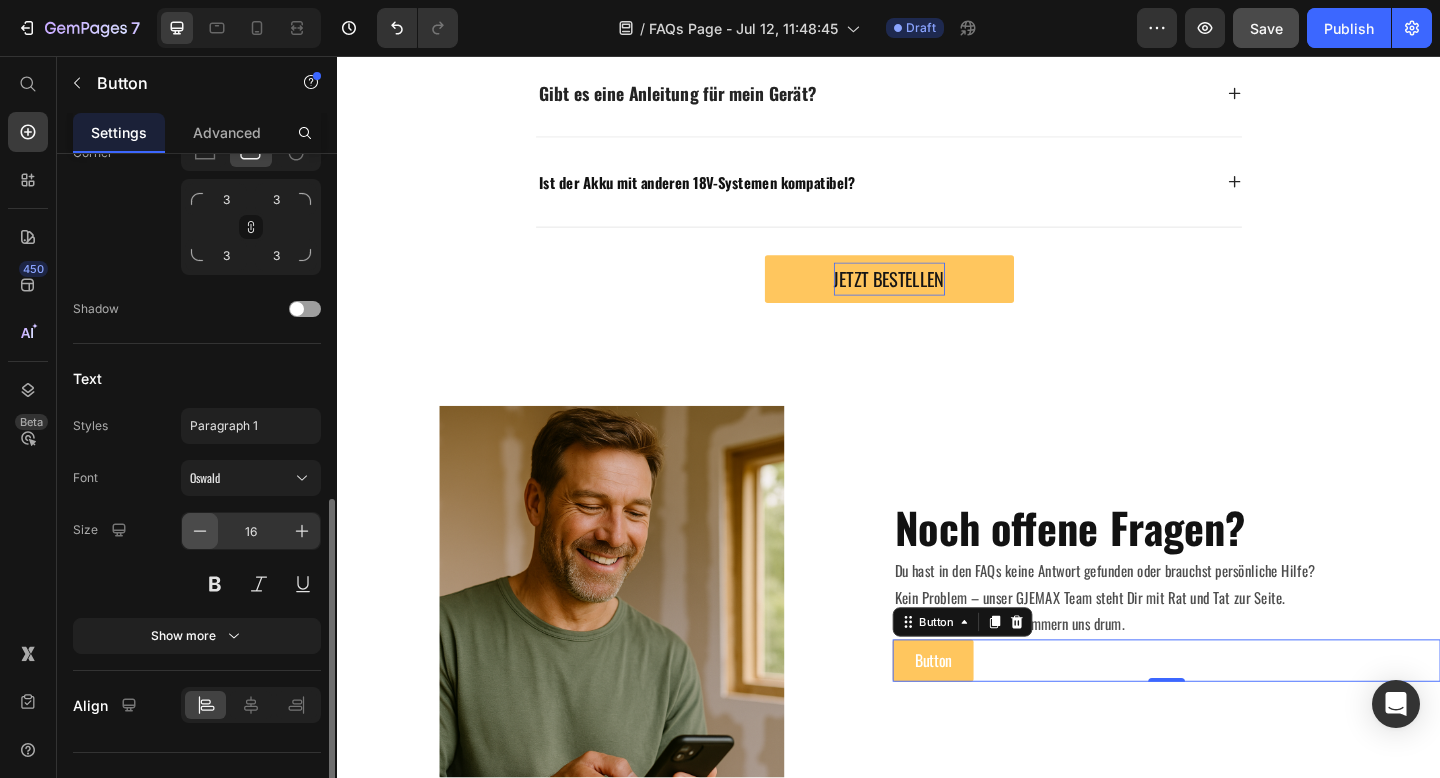 click 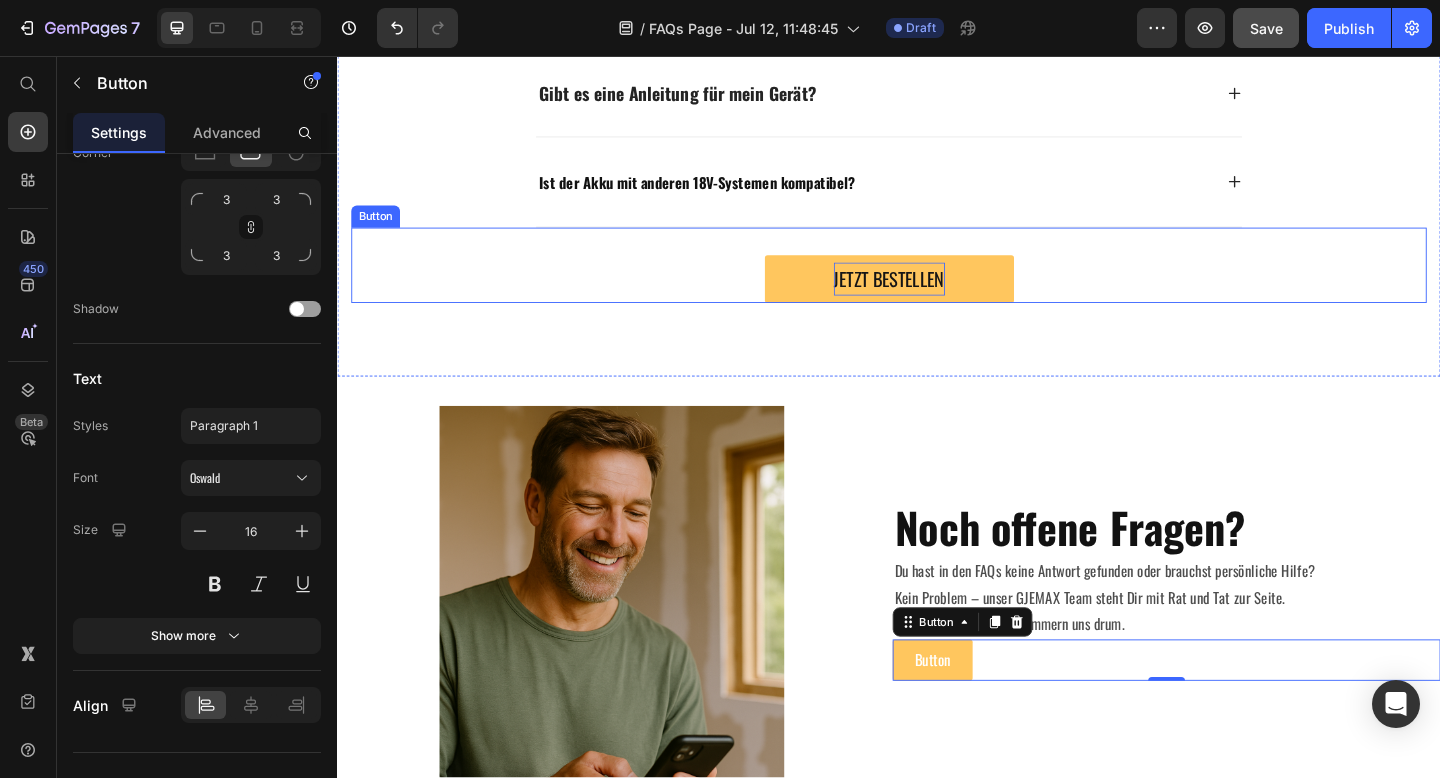 click on "JETZT BESTELLEN" at bounding box center [937, 299] 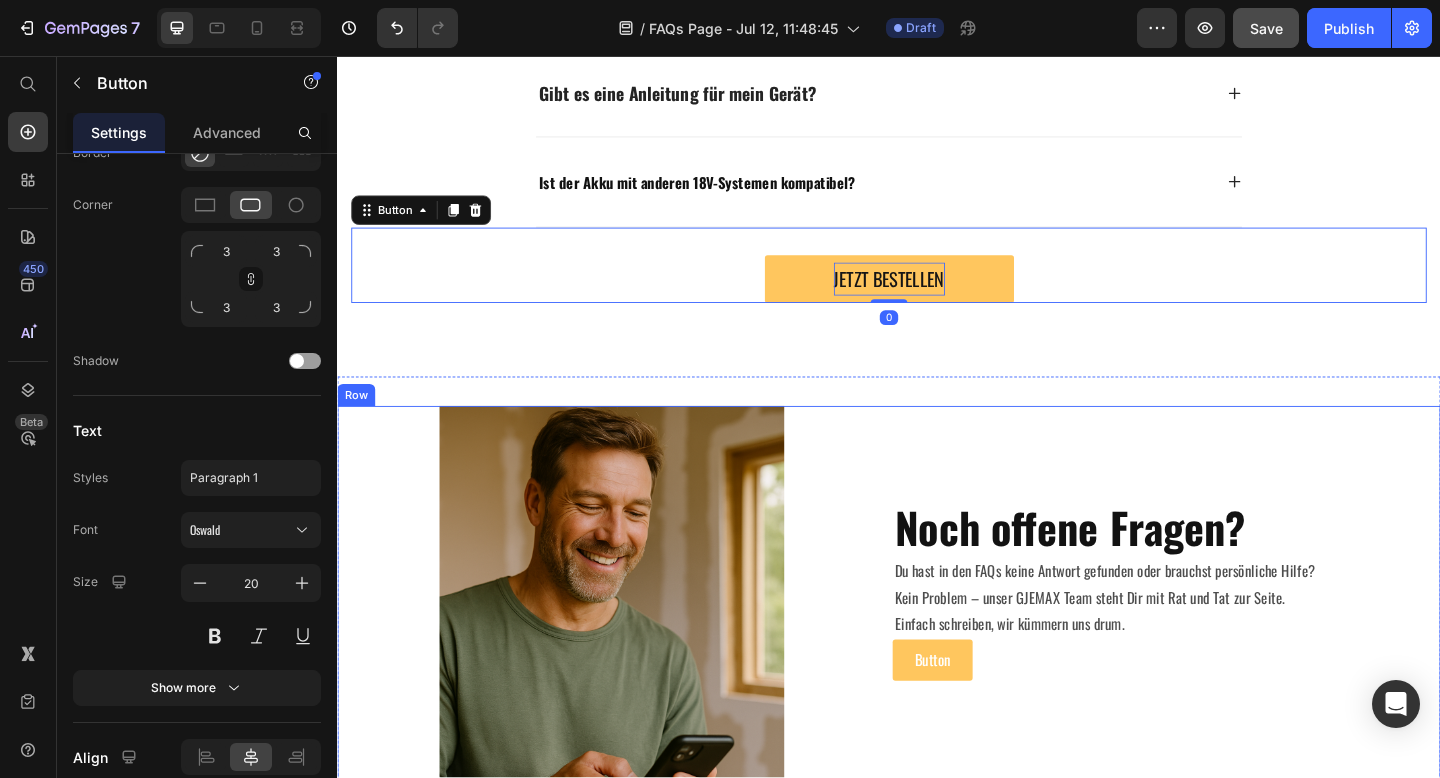 click on "Button Button" at bounding box center (1239, 713) 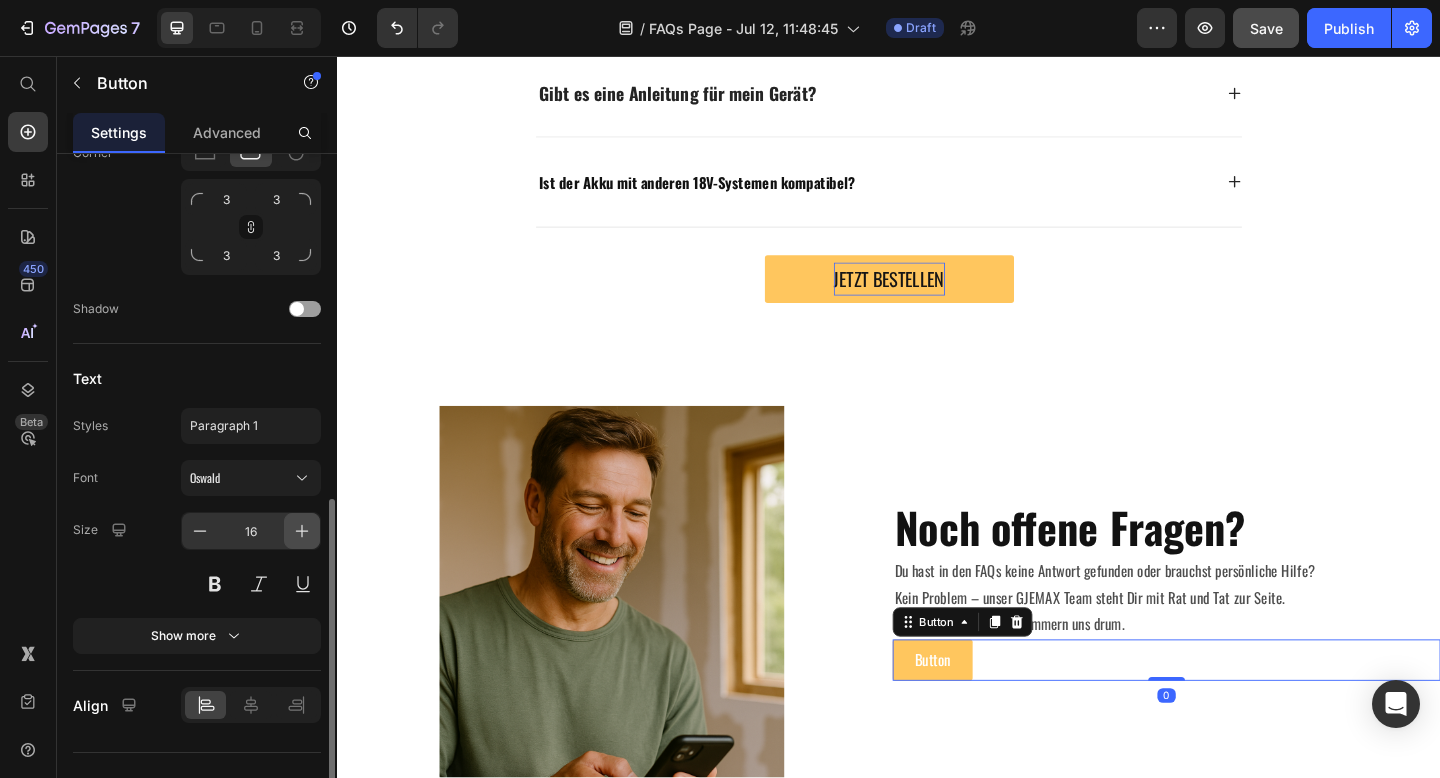 click 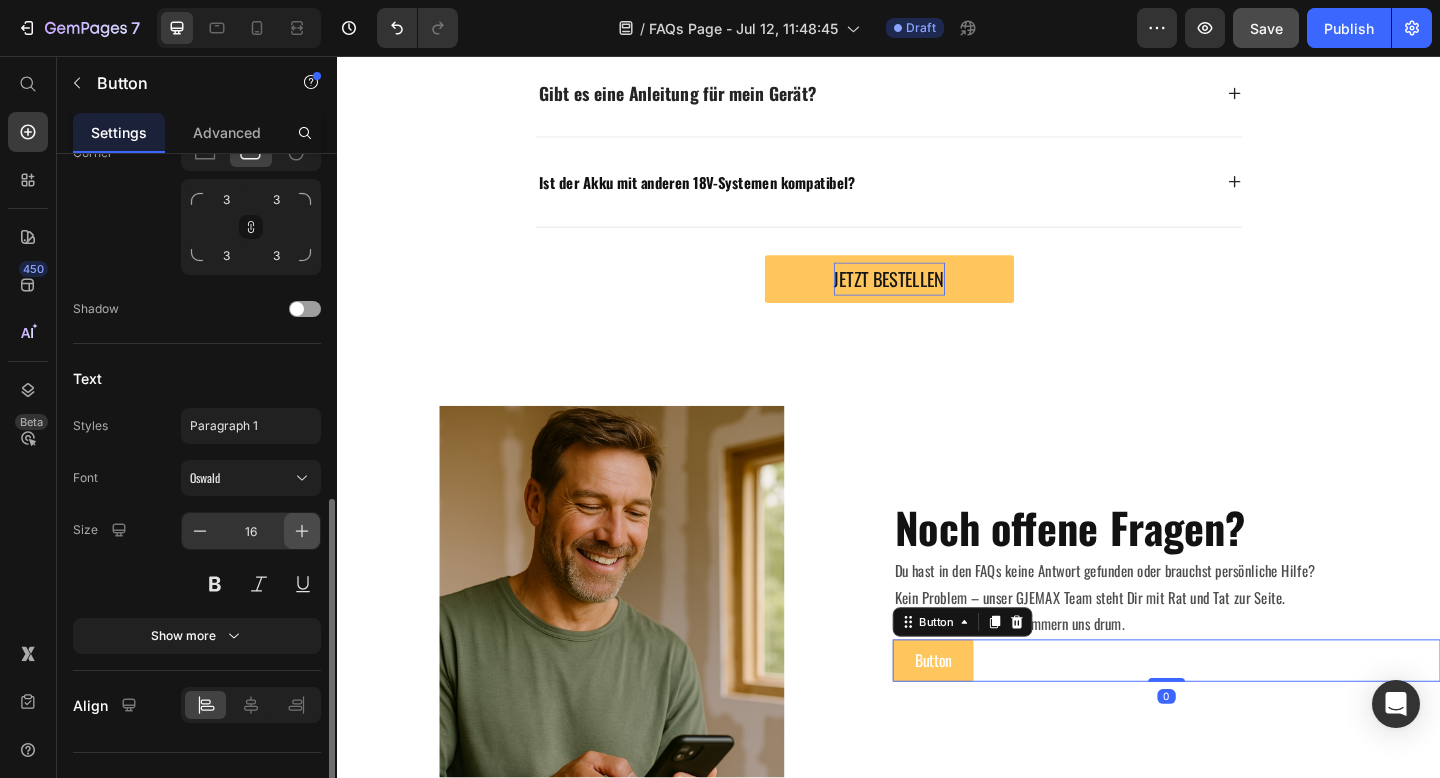 click 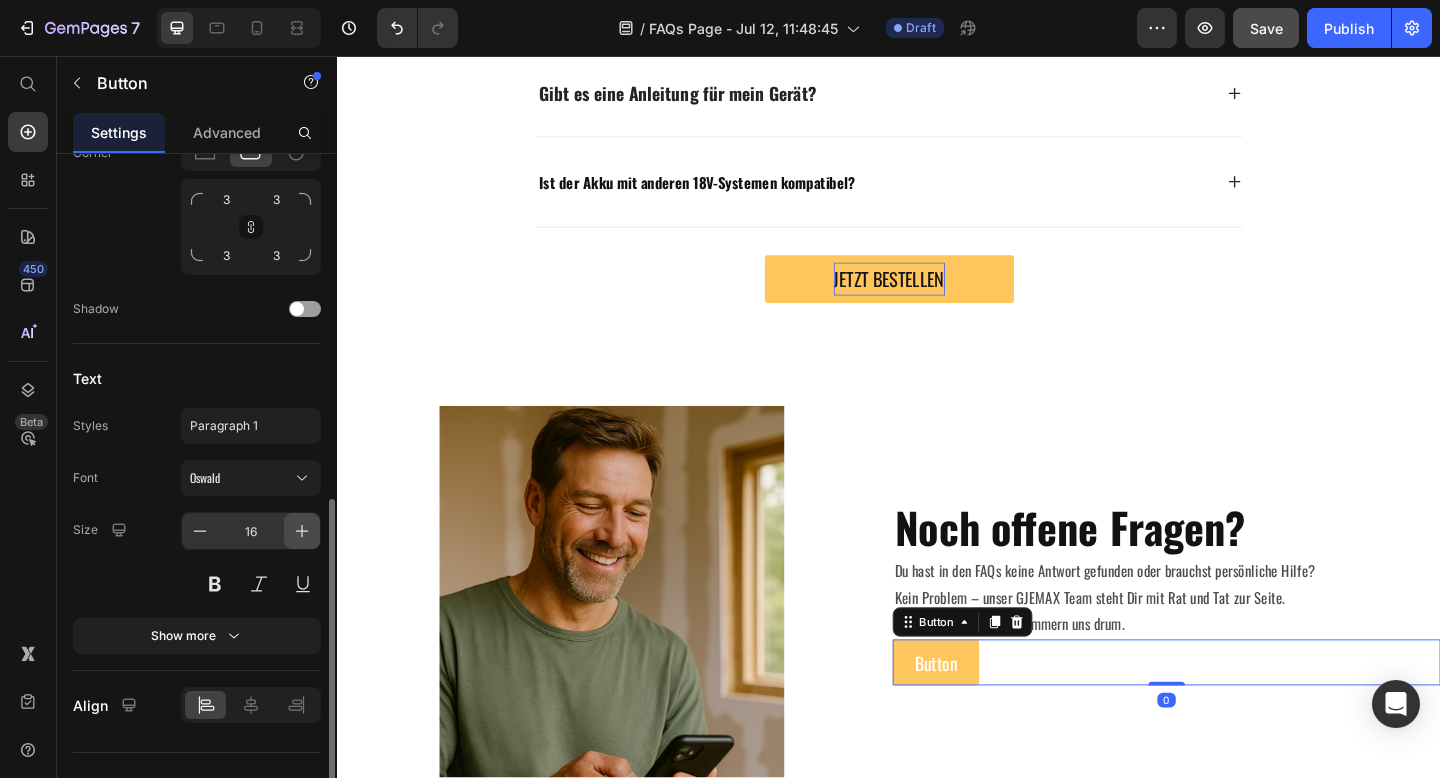 click 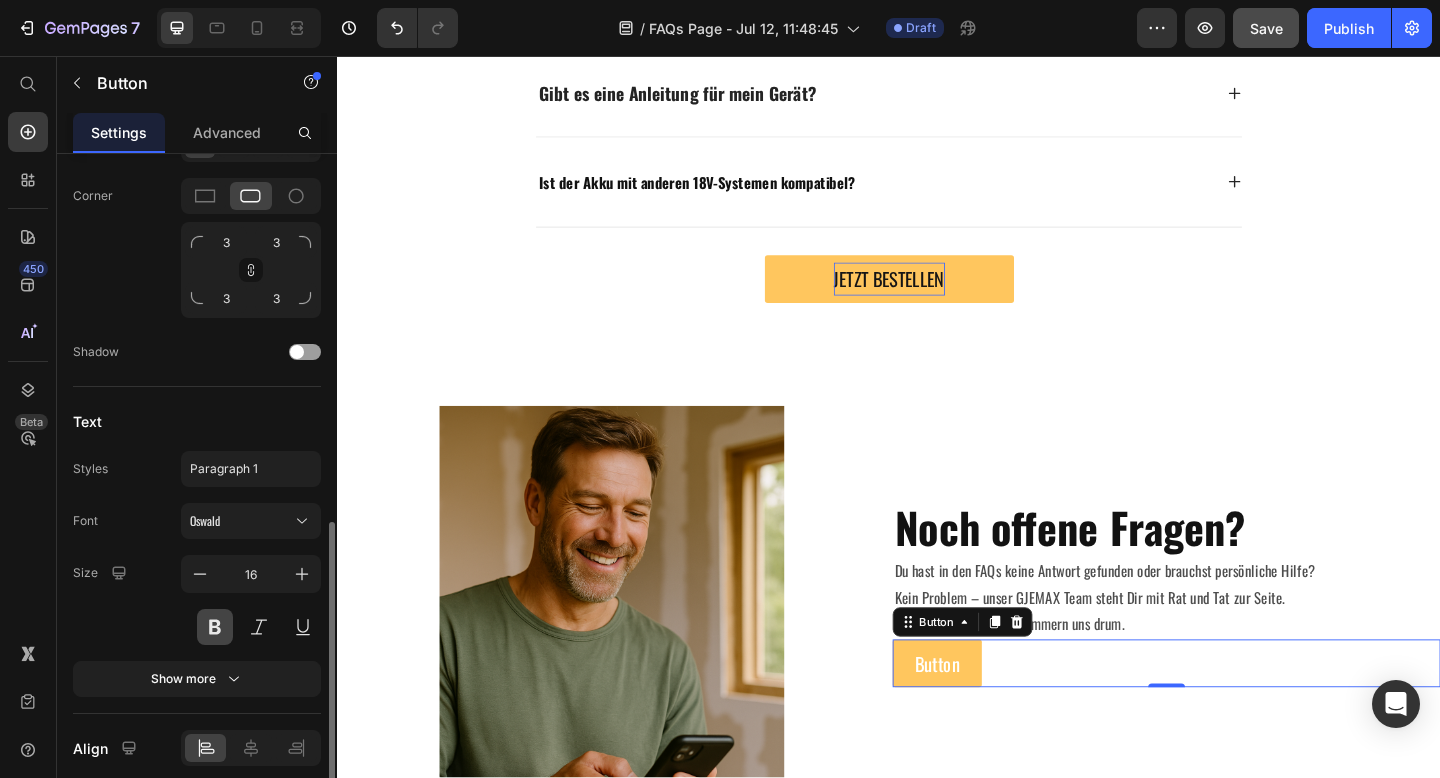 scroll, scrollTop: 764, scrollLeft: 0, axis: vertical 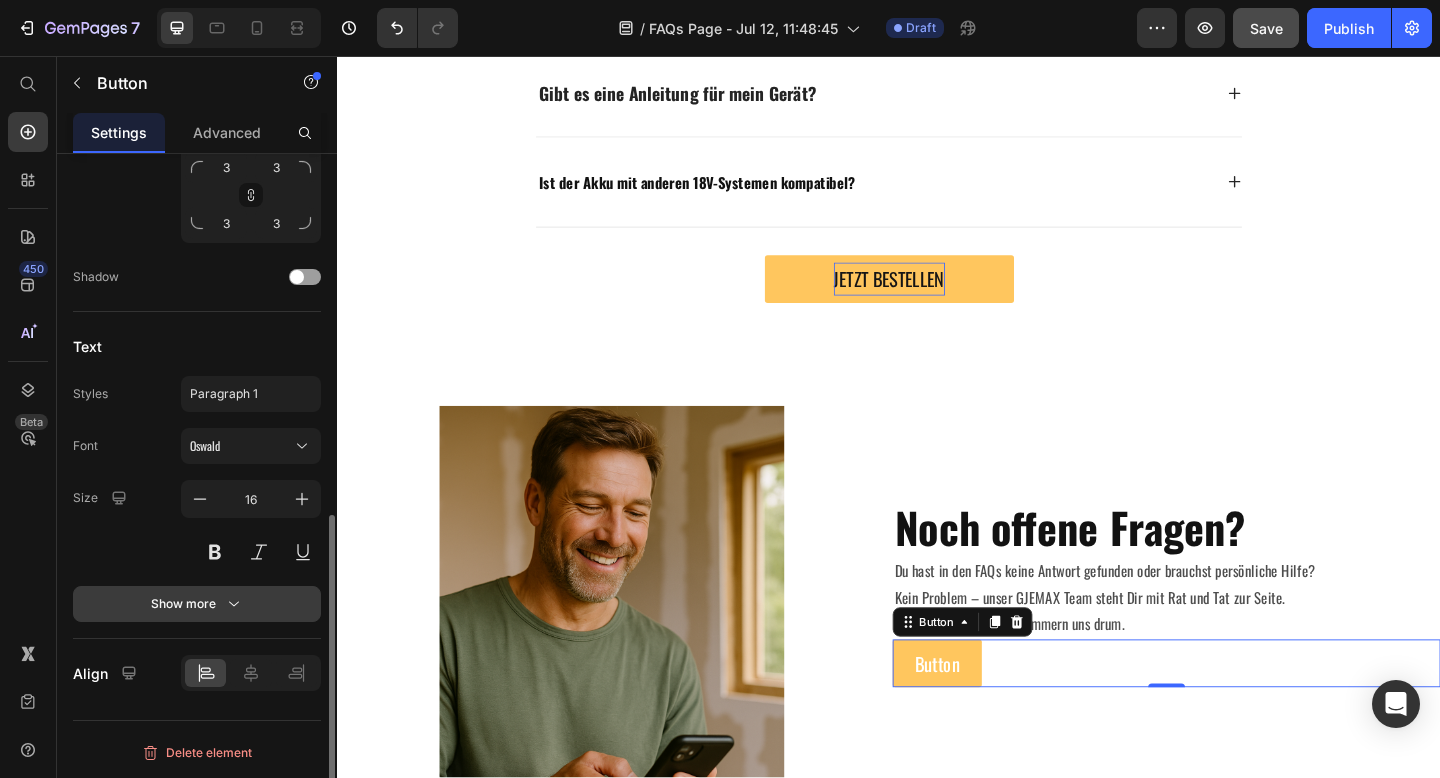 click 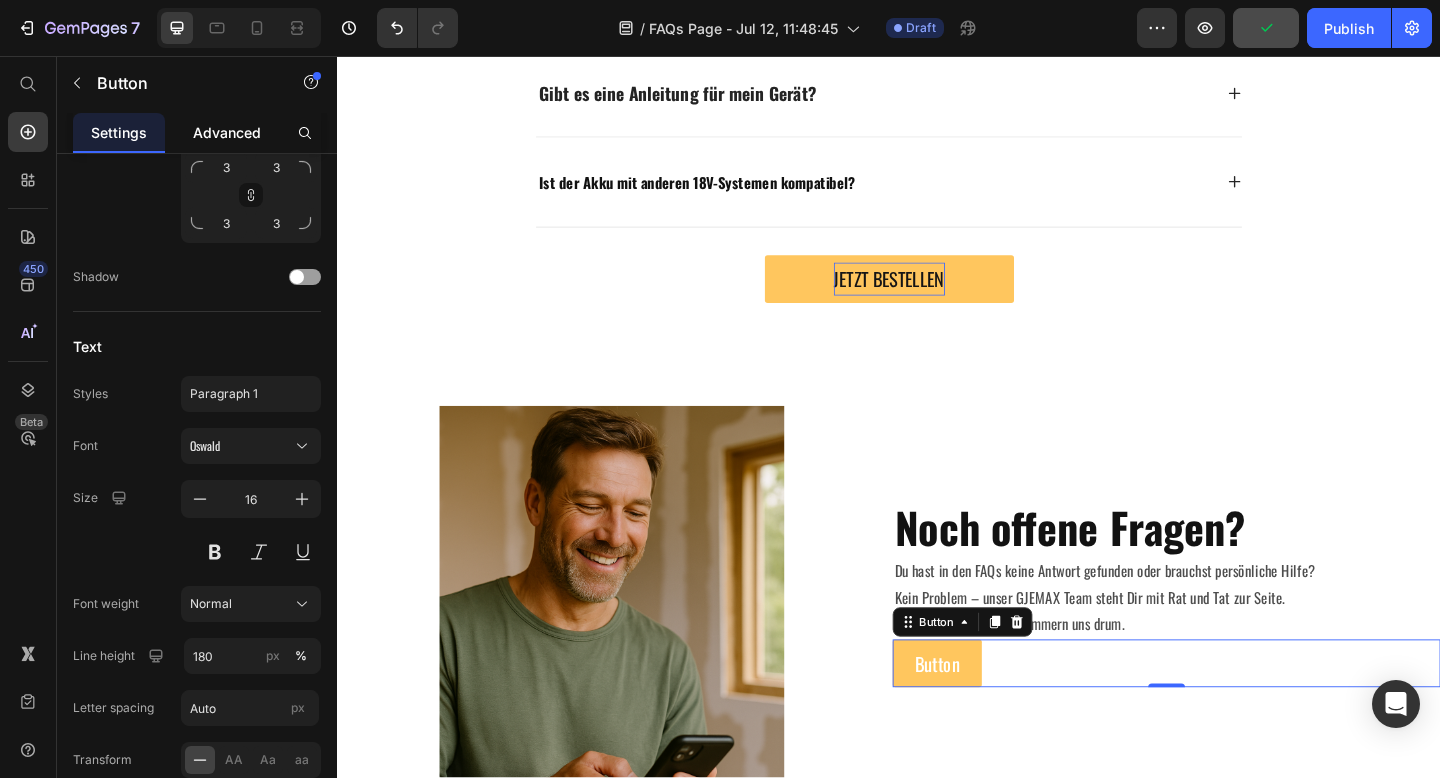 click on "Advanced" at bounding box center (227, 132) 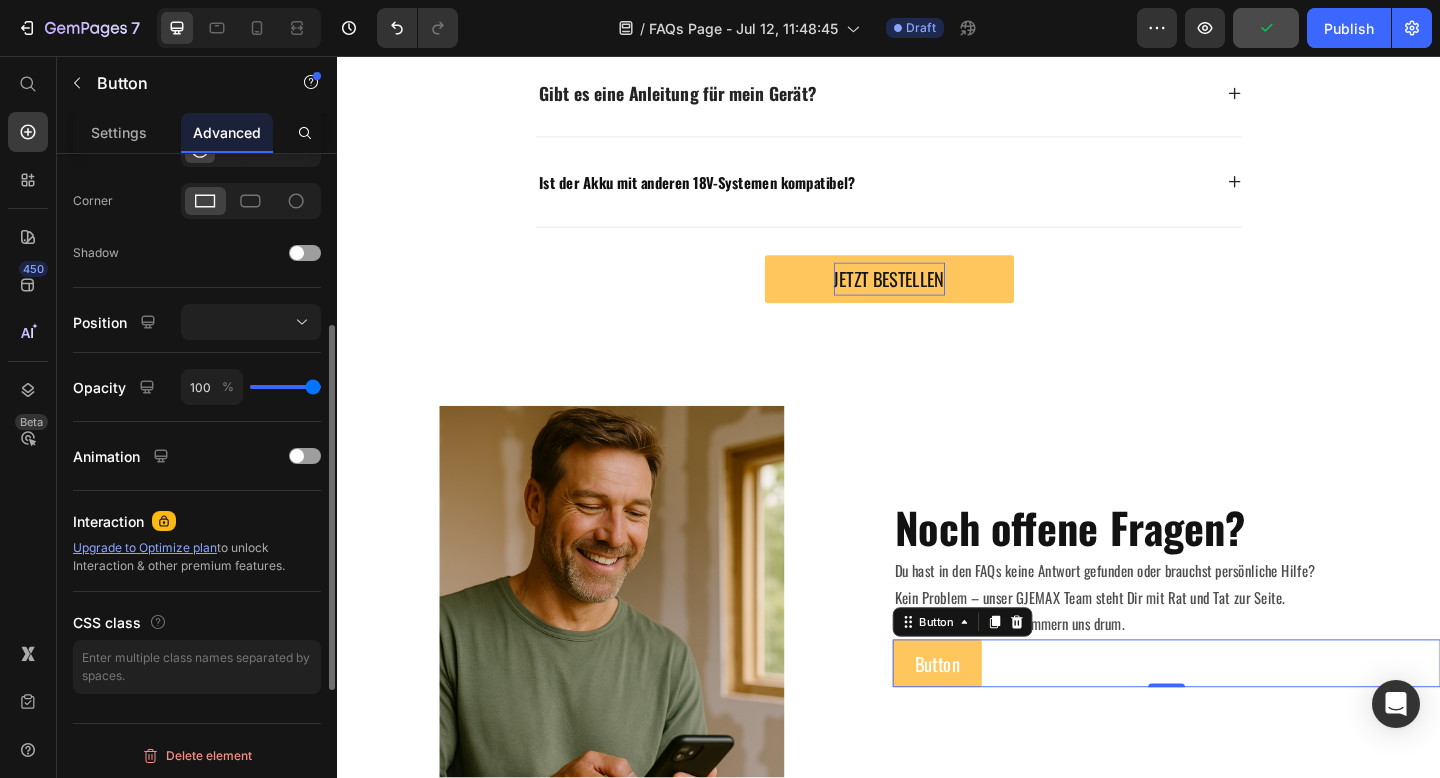 scroll, scrollTop: 588, scrollLeft: 0, axis: vertical 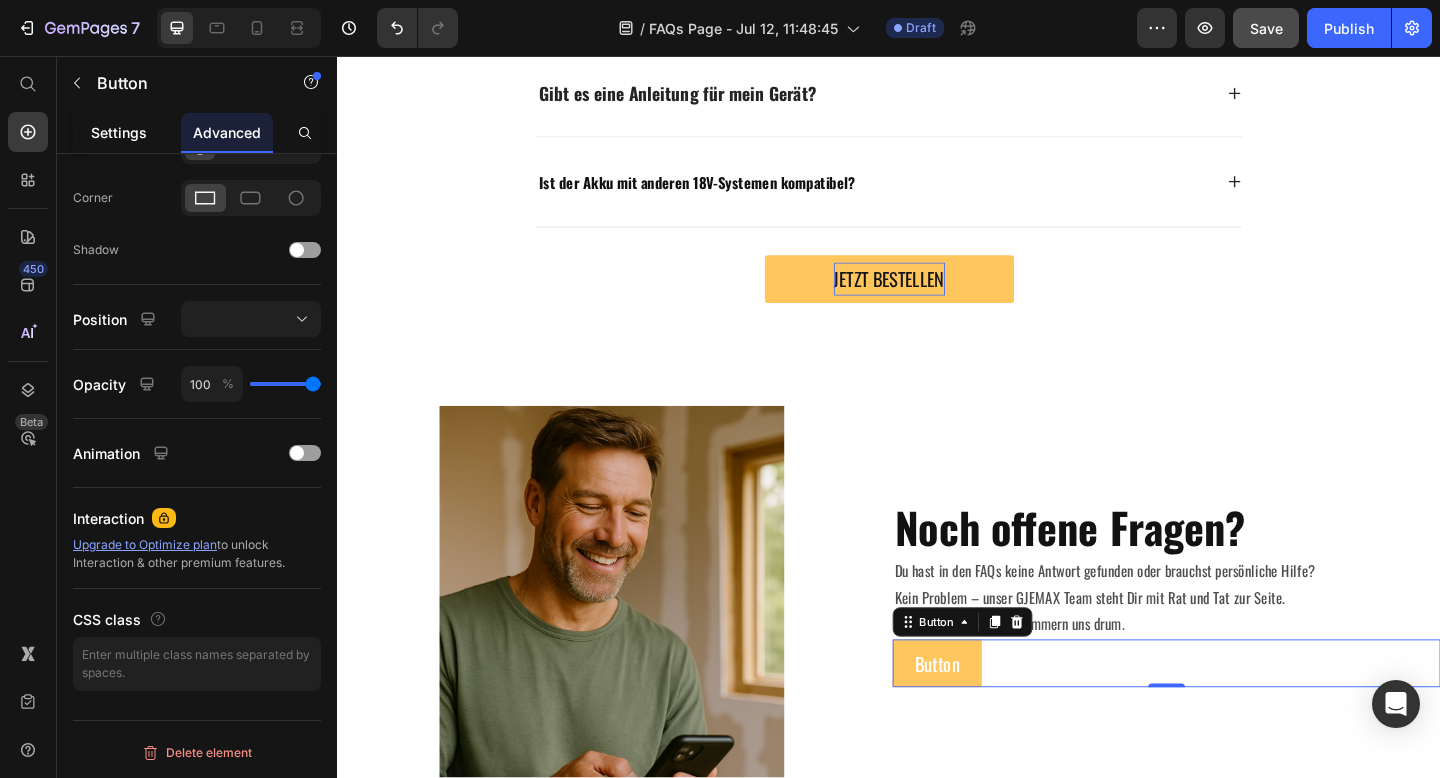 click on "Settings" at bounding box center [119, 132] 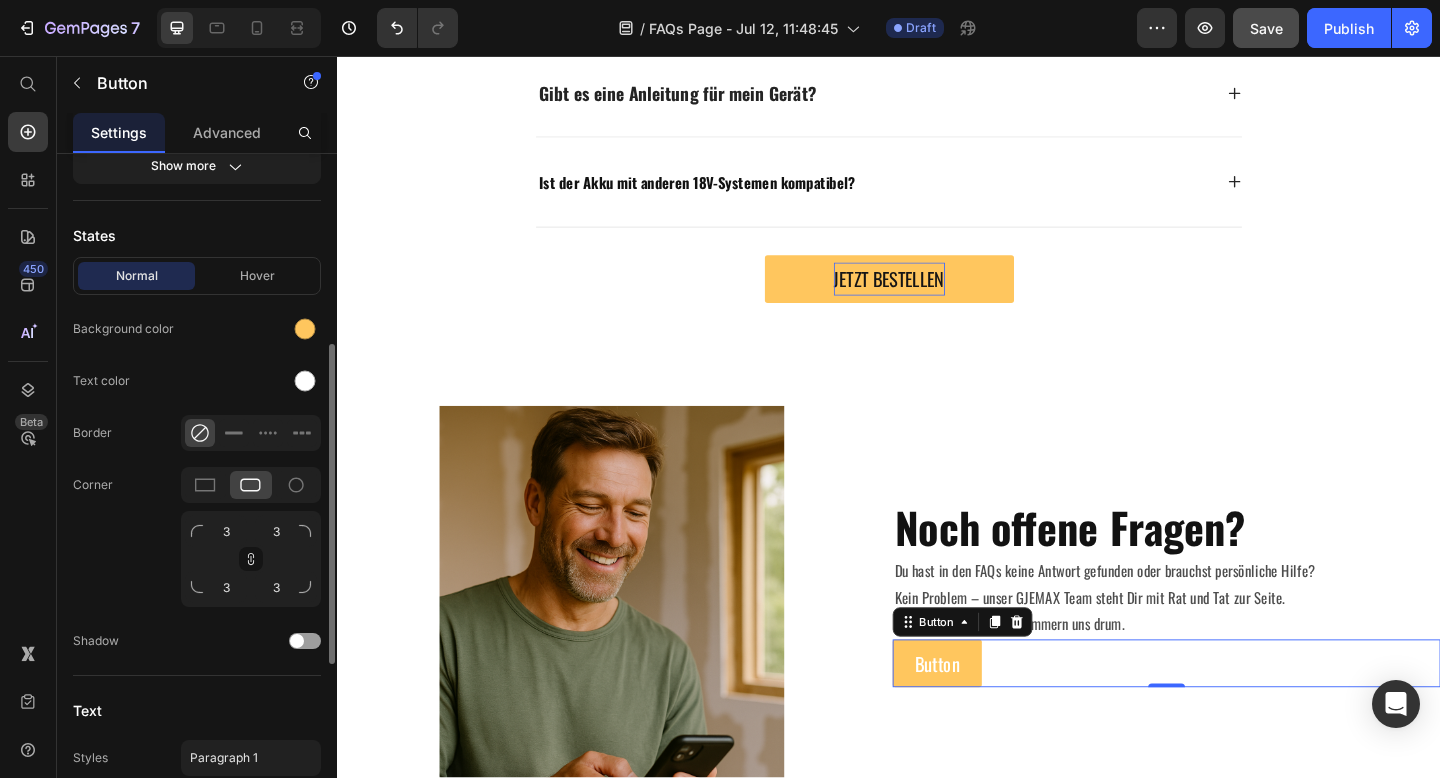 scroll, scrollTop: 401, scrollLeft: 0, axis: vertical 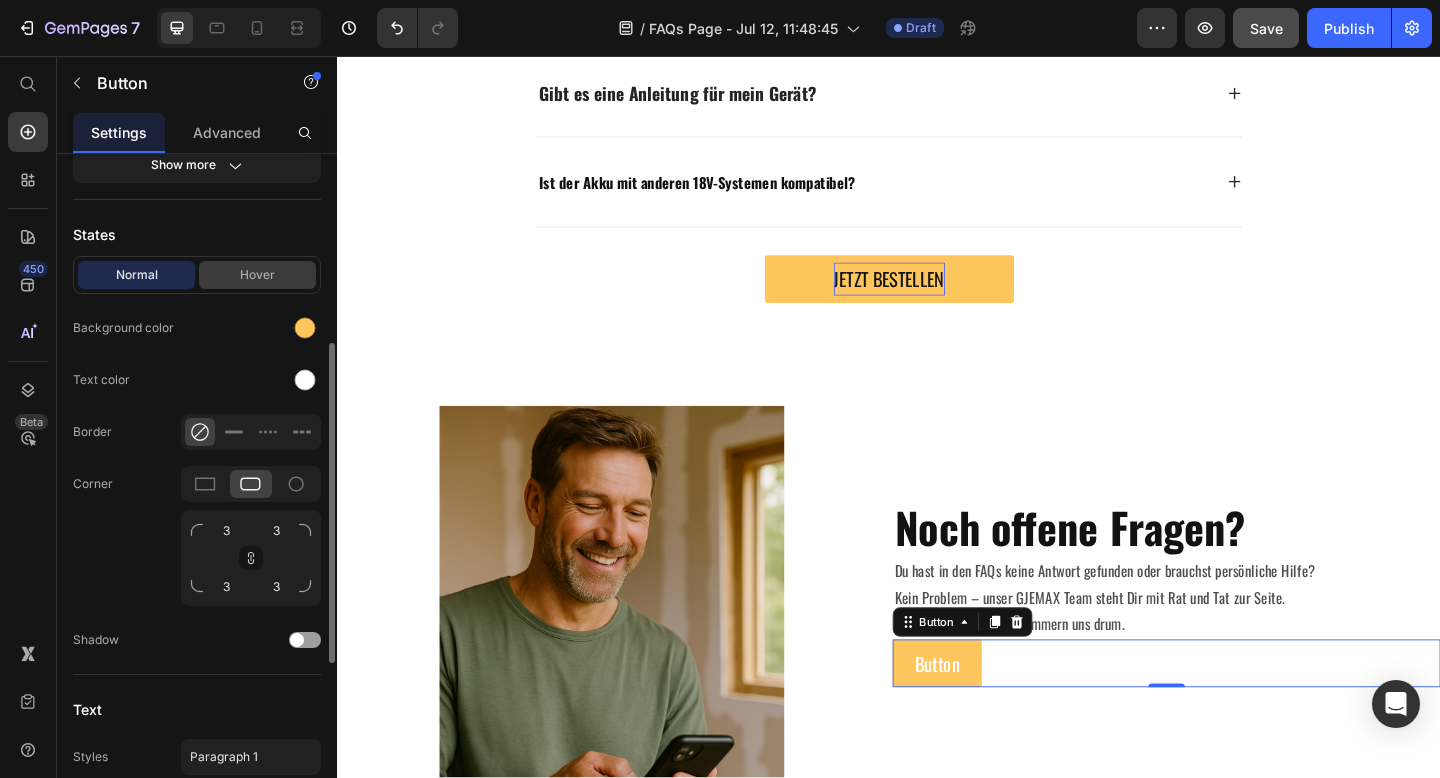 click on "Hover" at bounding box center [257, 275] 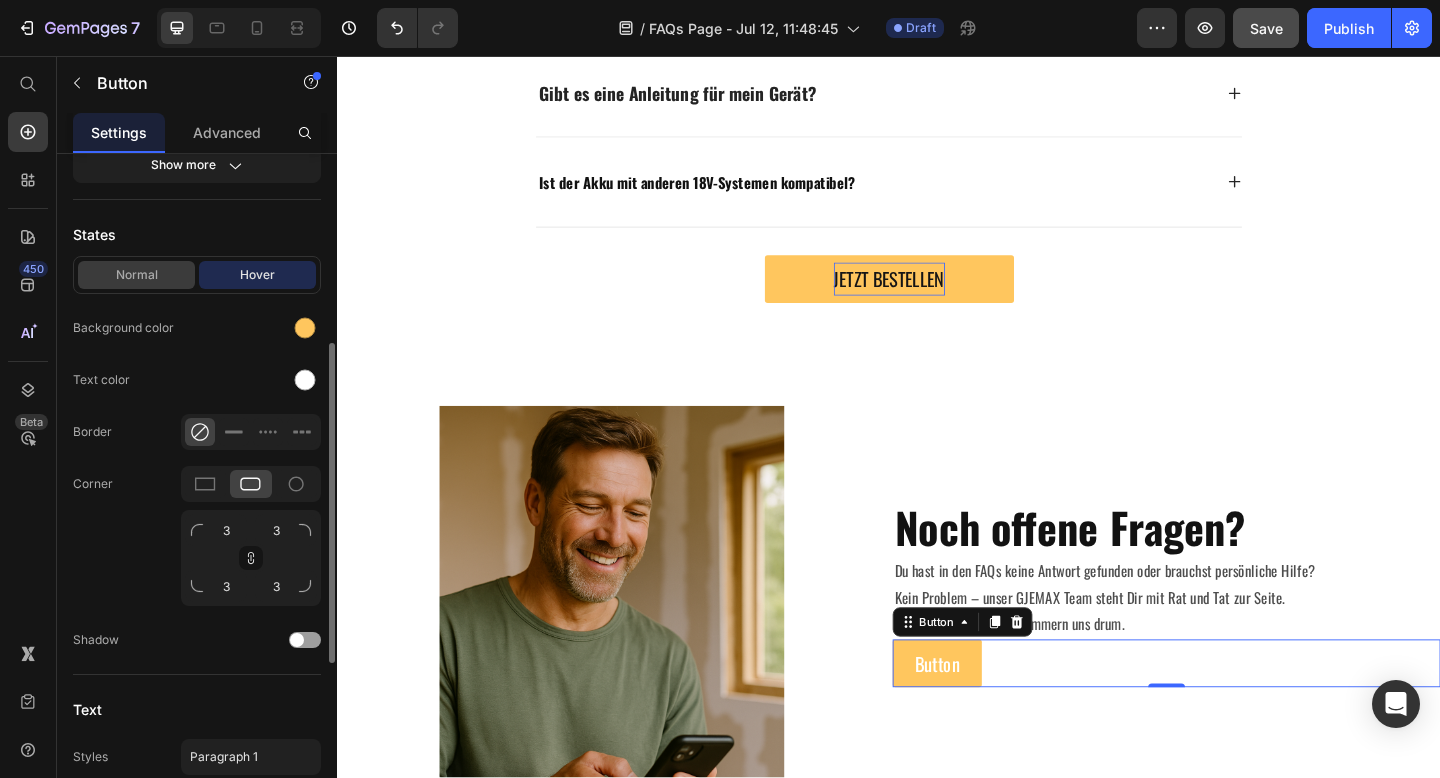 click on "Normal" at bounding box center [136, 275] 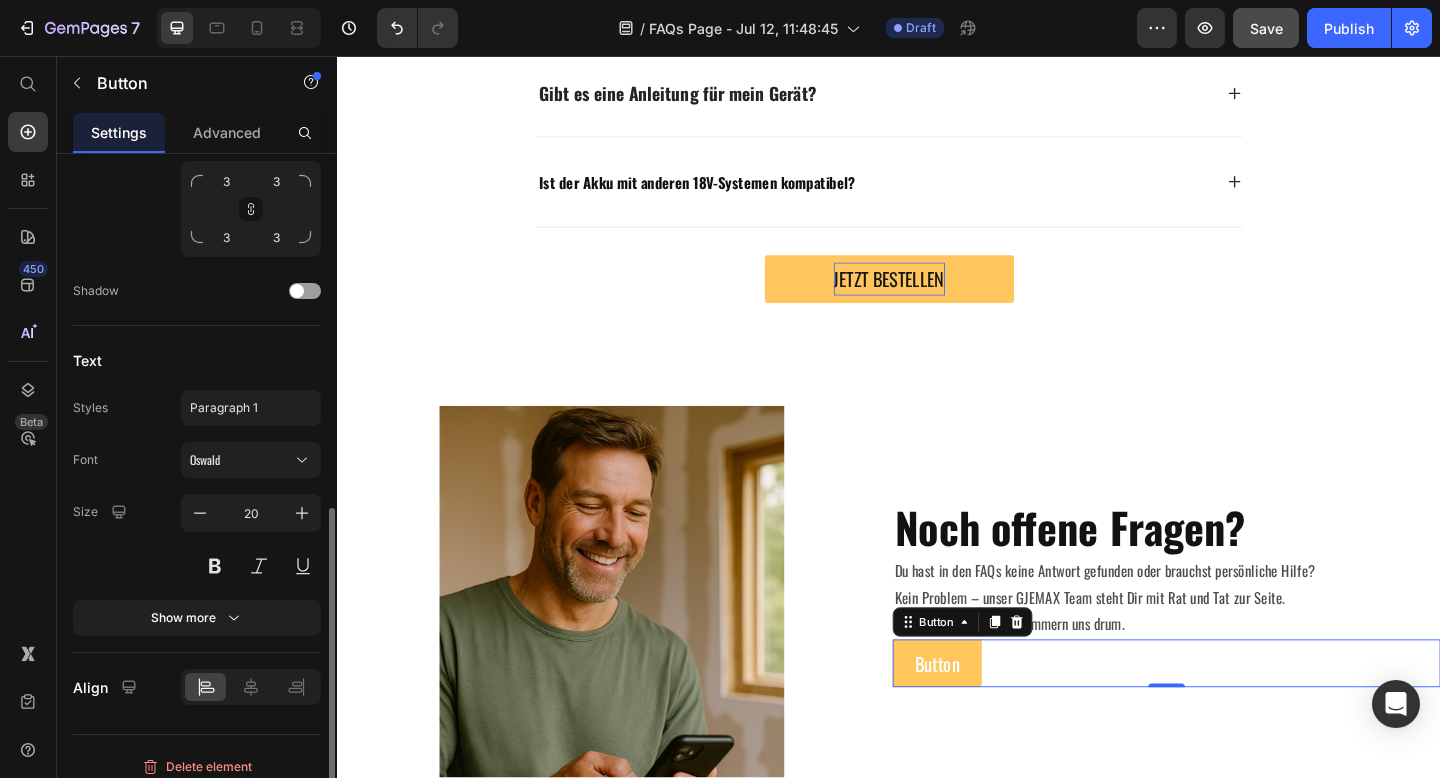 scroll, scrollTop: 764, scrollLeft: 0, axis: vertical 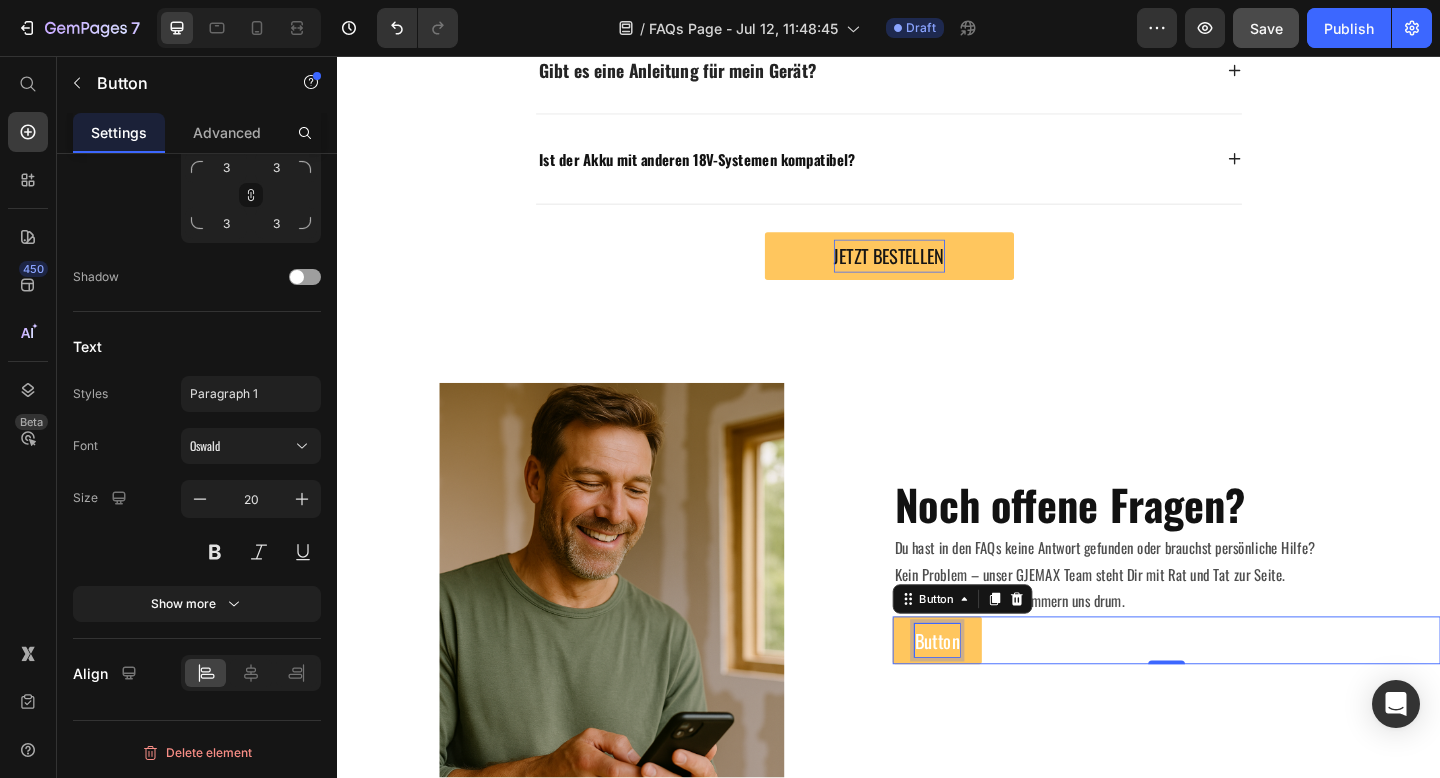 click on "Button" at bounding box center [989, 692] 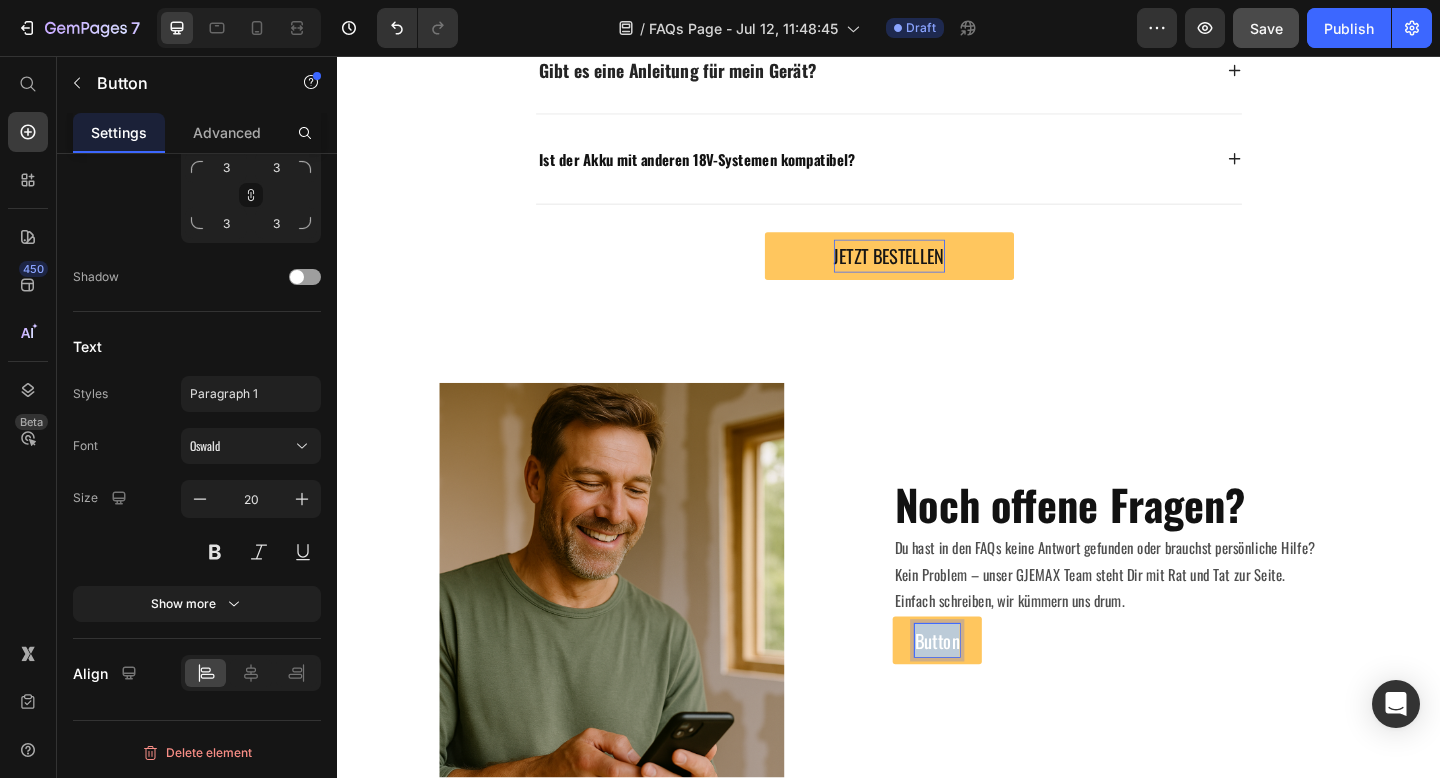 click on "Button" at bounding box center (989, 692) 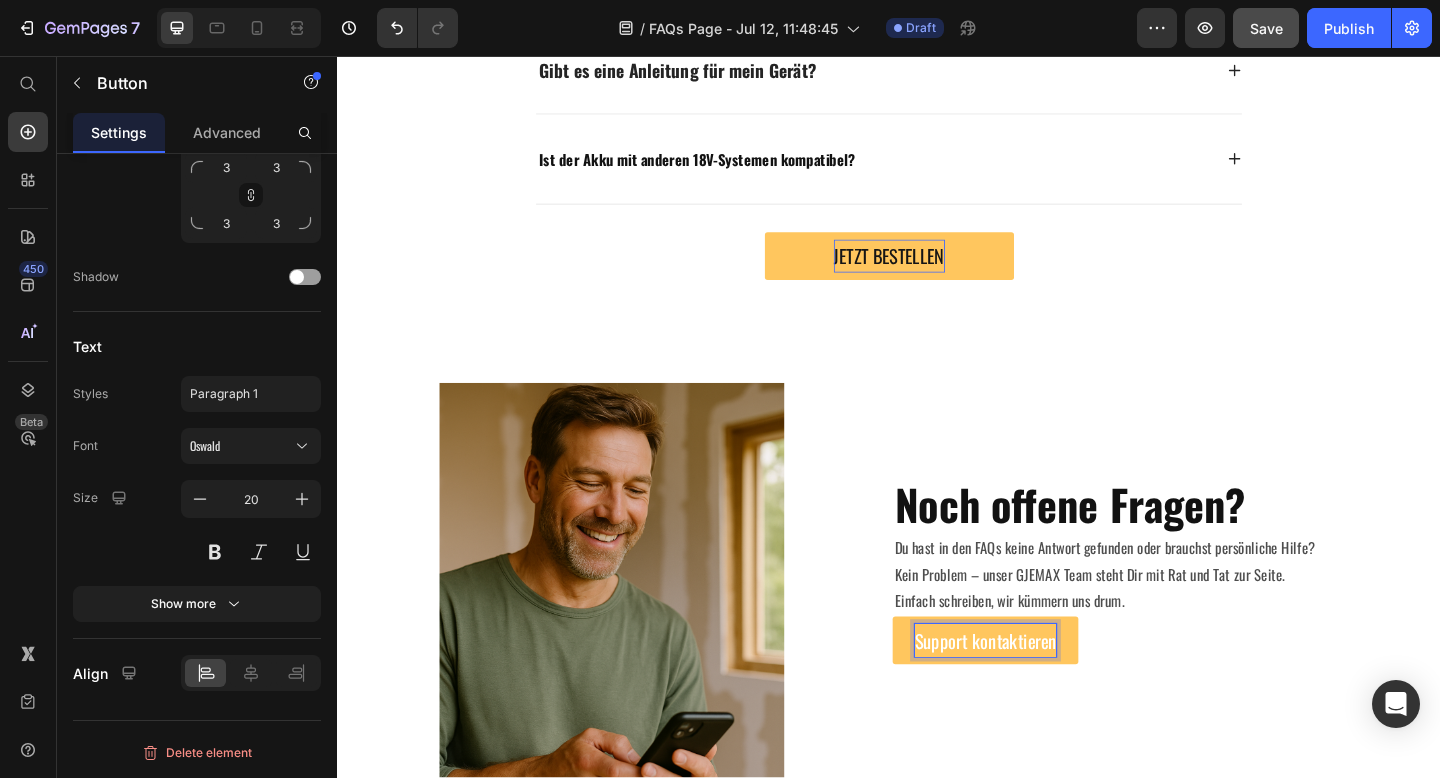 click on "Support kontaktieren" at bounding box center [1042, 692] 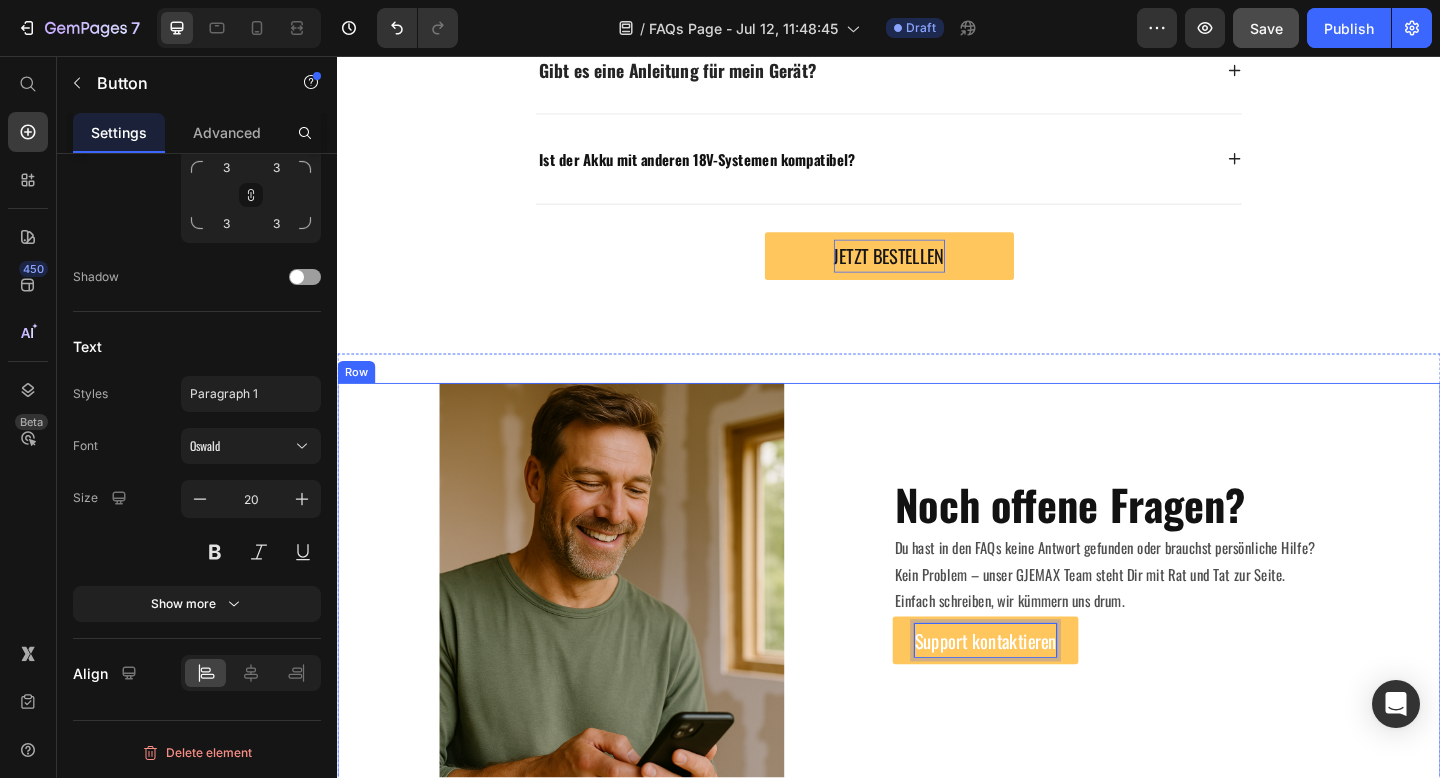 click on "⁠⁠⁠⁠⁠⁠⁠ Noch offene Fragen? Heading Du hast in den FAQs keine Antwort gefunden oder brauchst persönliche Hilfe? Kein Problem – unser GJEMAX Team steht Dir mit Rat und Tat zur Seite. Einfach schreiben, wir kümmern uns drum. Text Block Support kontaktieren Button   0" at bounding box center (1239, 662) 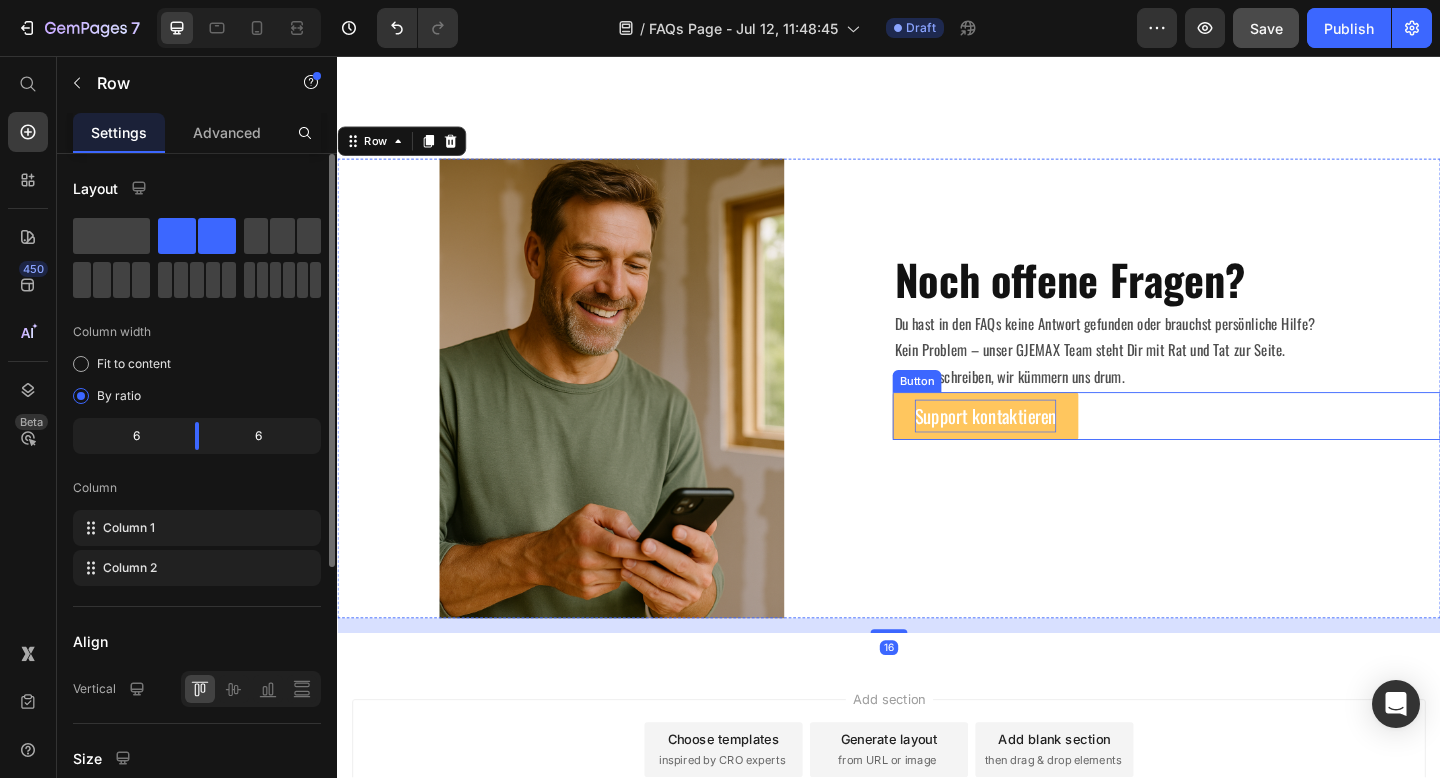 scroll, scrollTop: 1716, scrollLeft: 0, axis: vertical 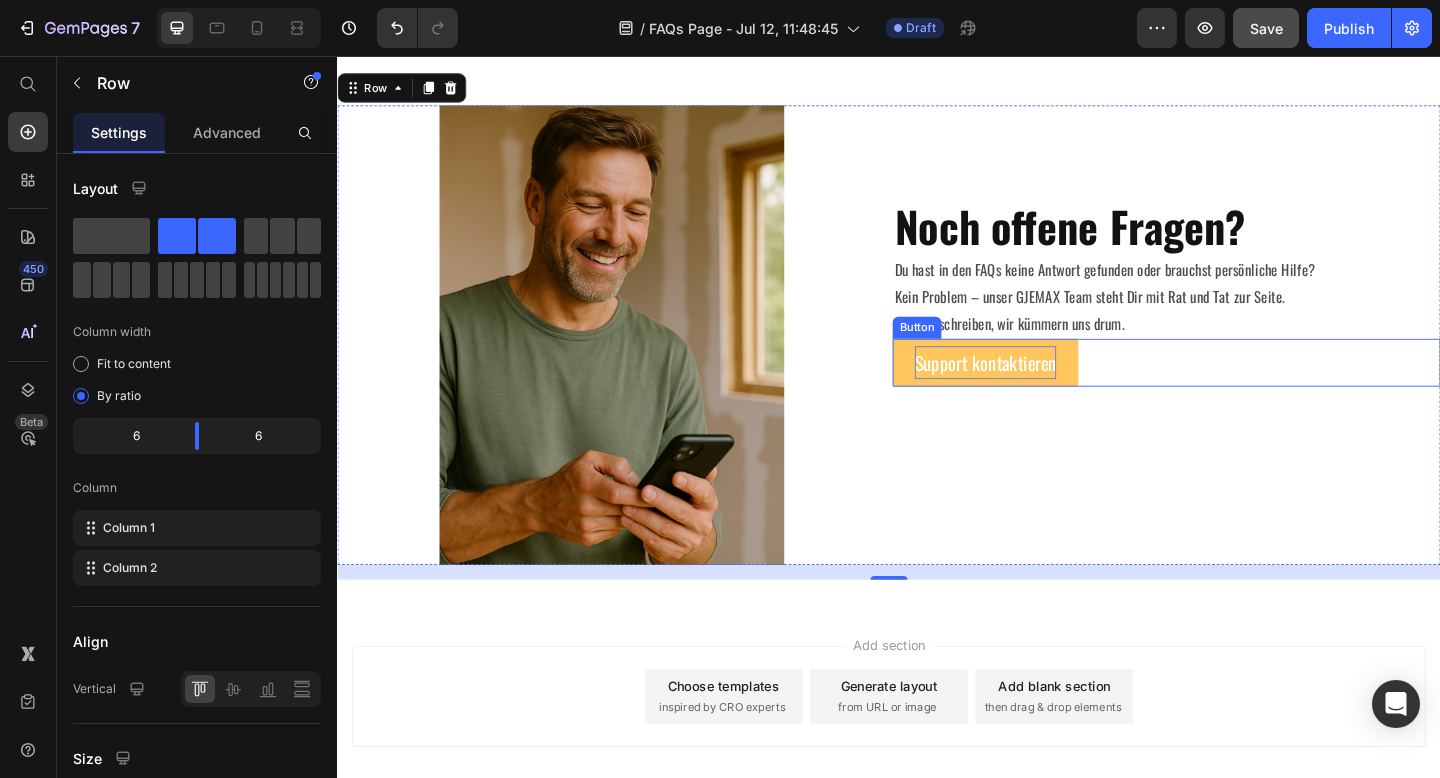 click on "Support kontaktieren" at bounding box center [1042, 390] 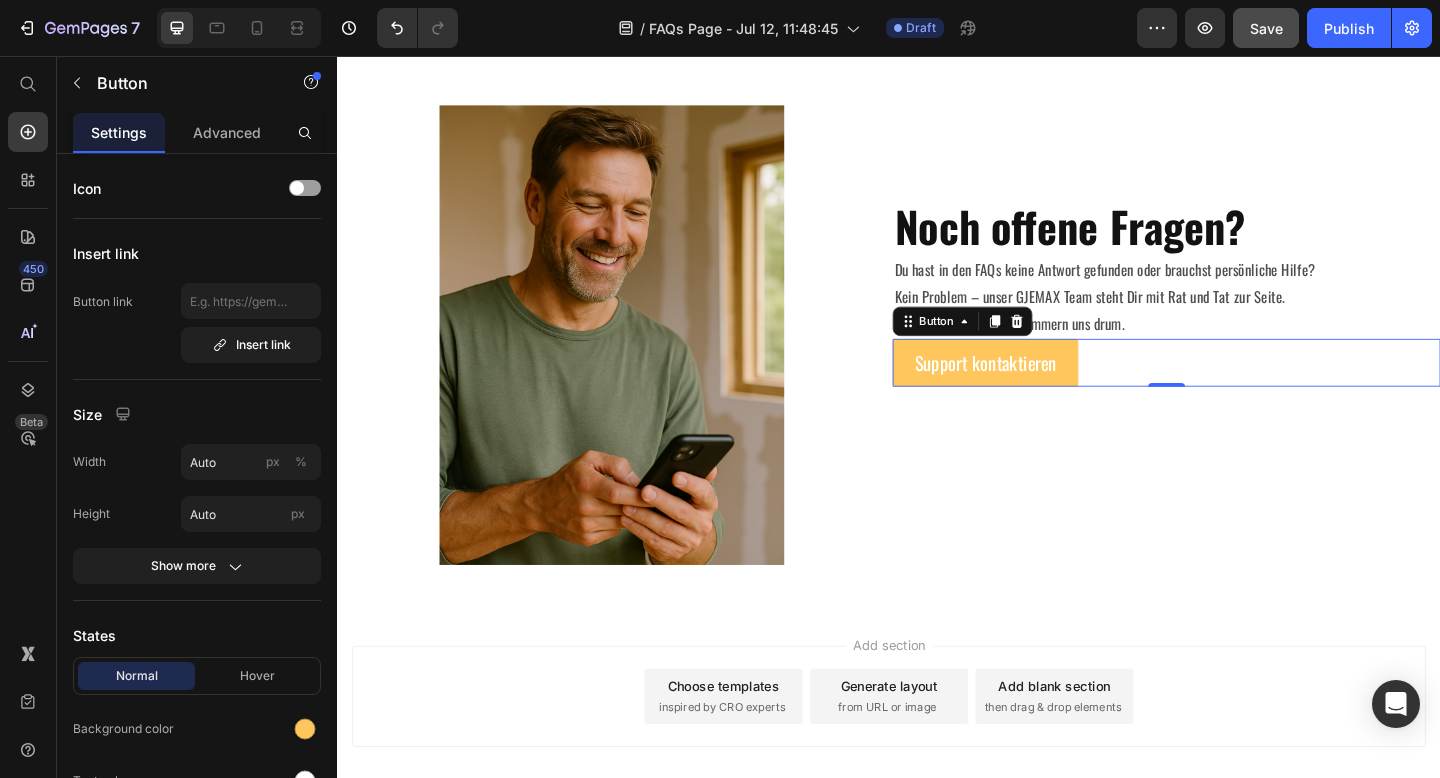 click on "Support kontaktieren" at bounding box center [1042, 390] 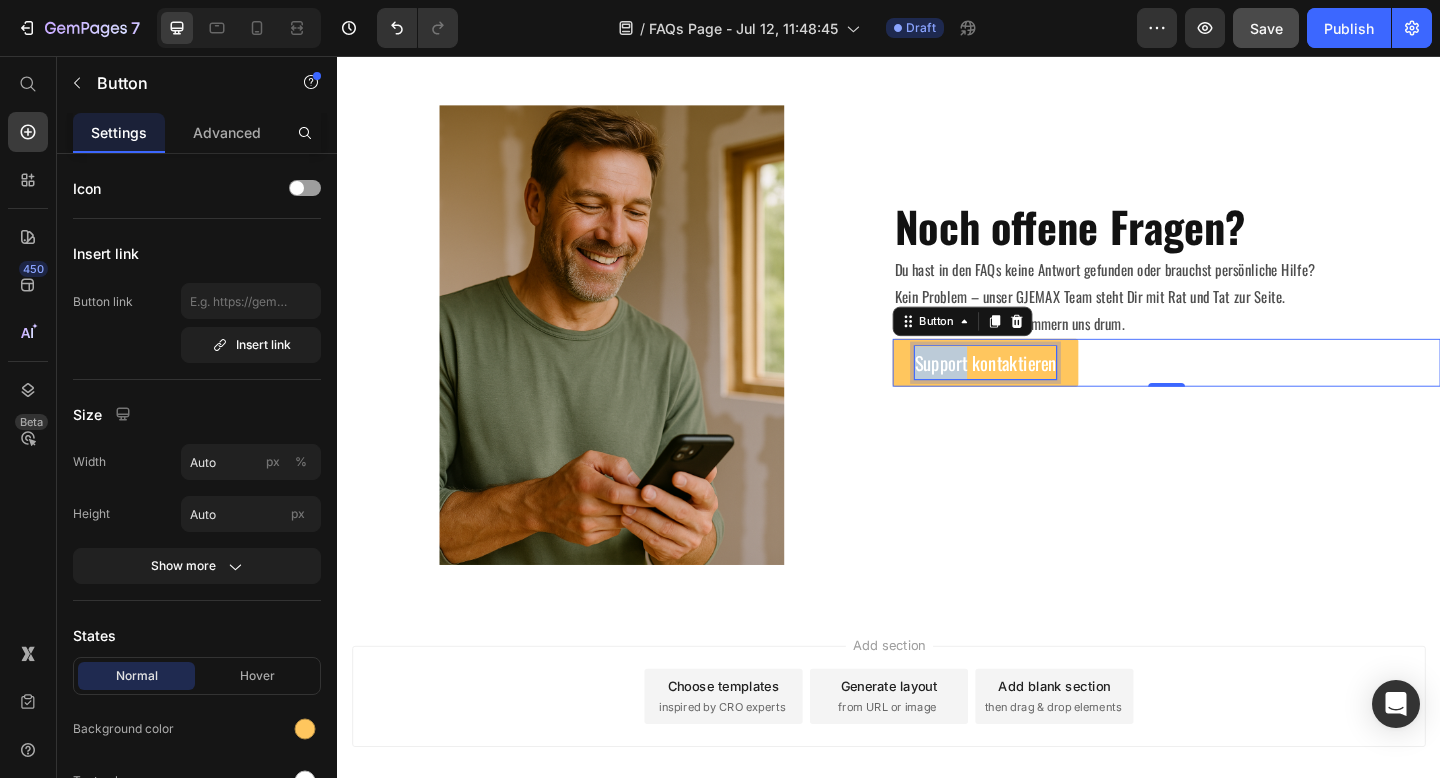 click on "Support kontaktieren" at bounding box center (1042, 390) 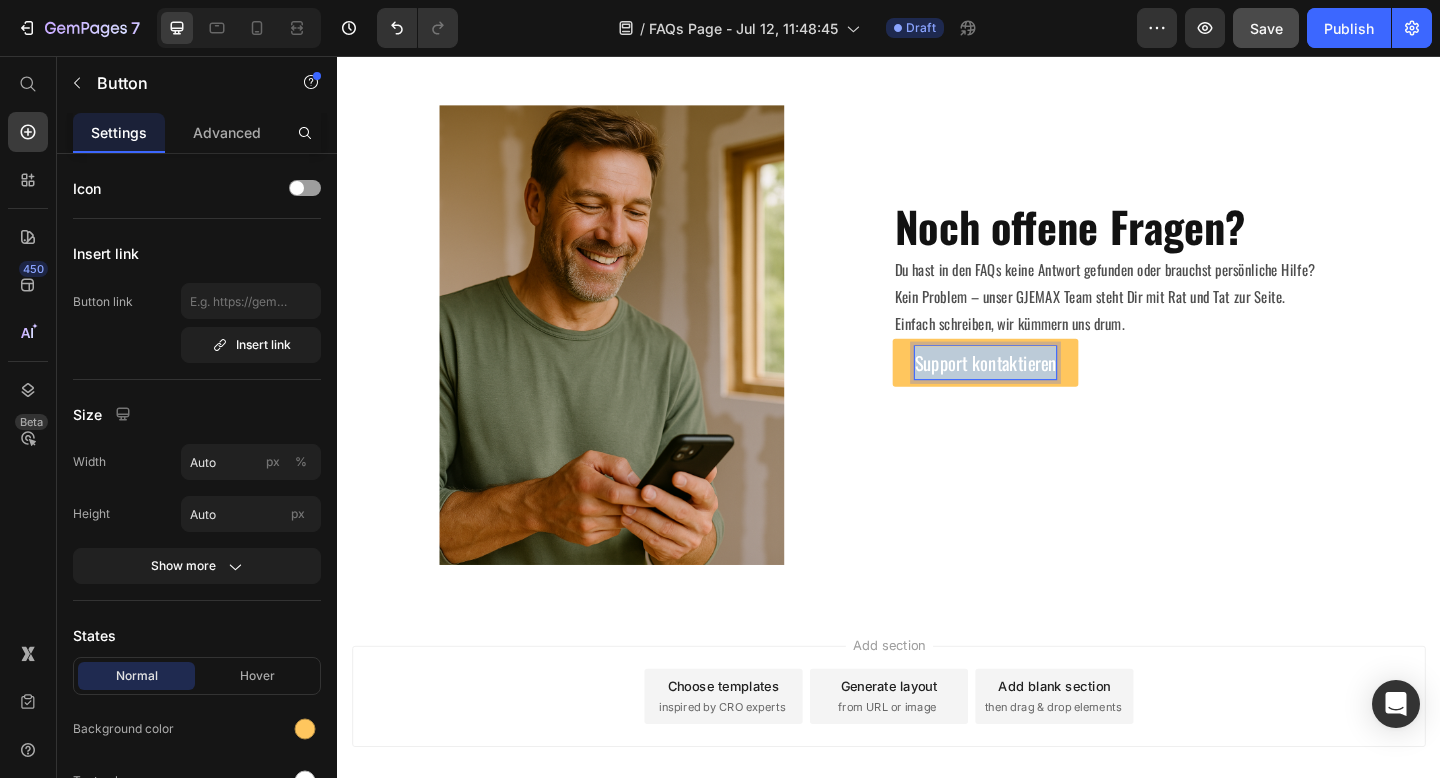 click on "Support kontaktieren" at bounding box center [1042, 390] 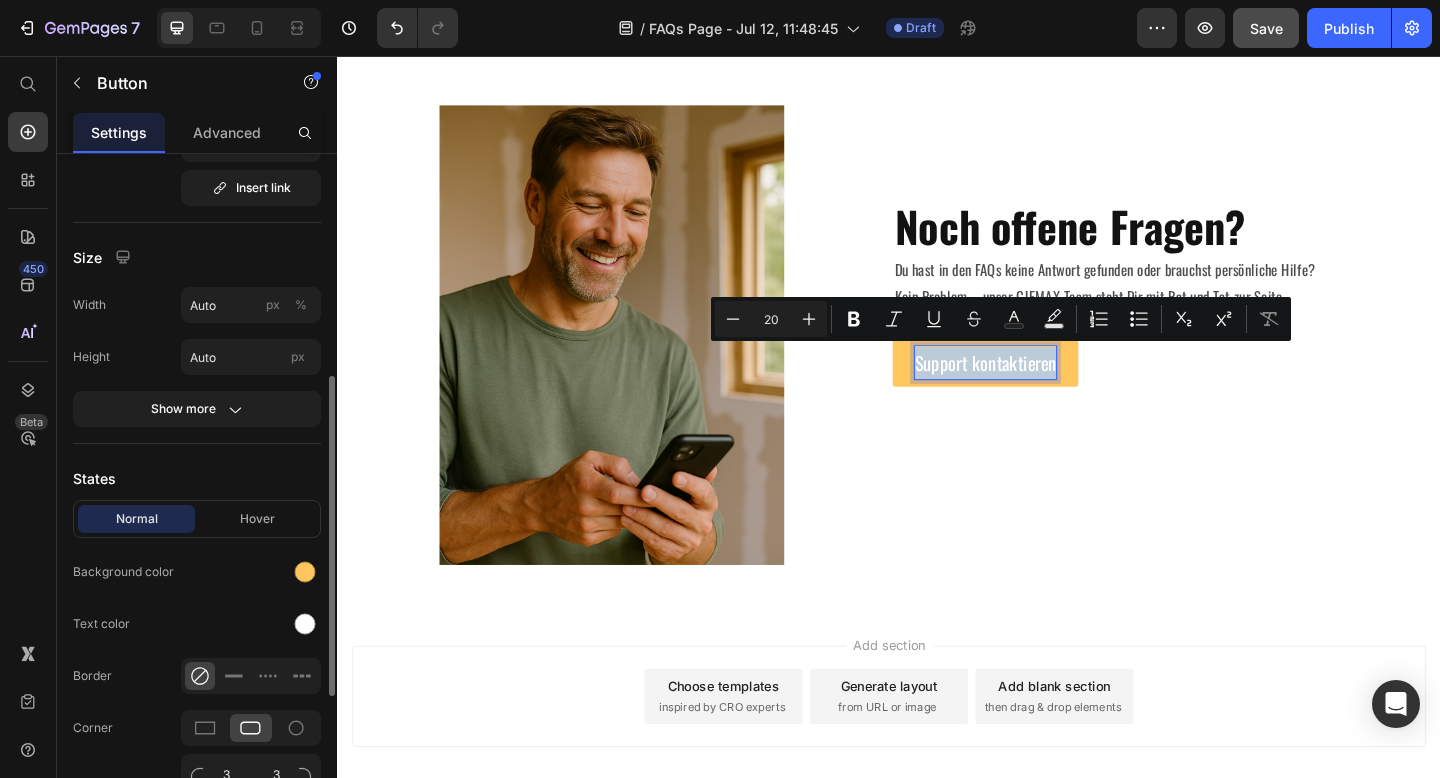 scroll, scrollTop: 258, scrollLeft: 0, axis: vertical 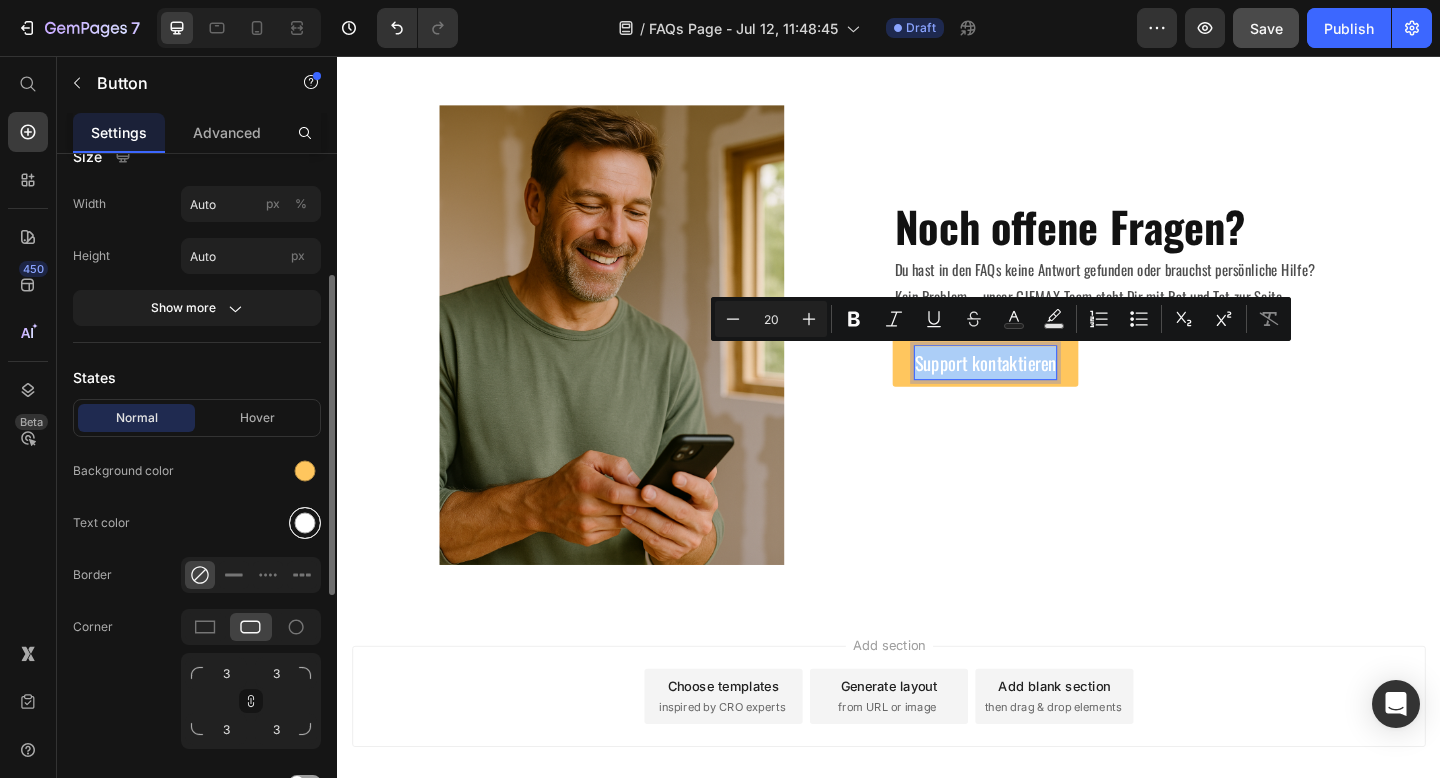 click at bounding box center (305, 523) 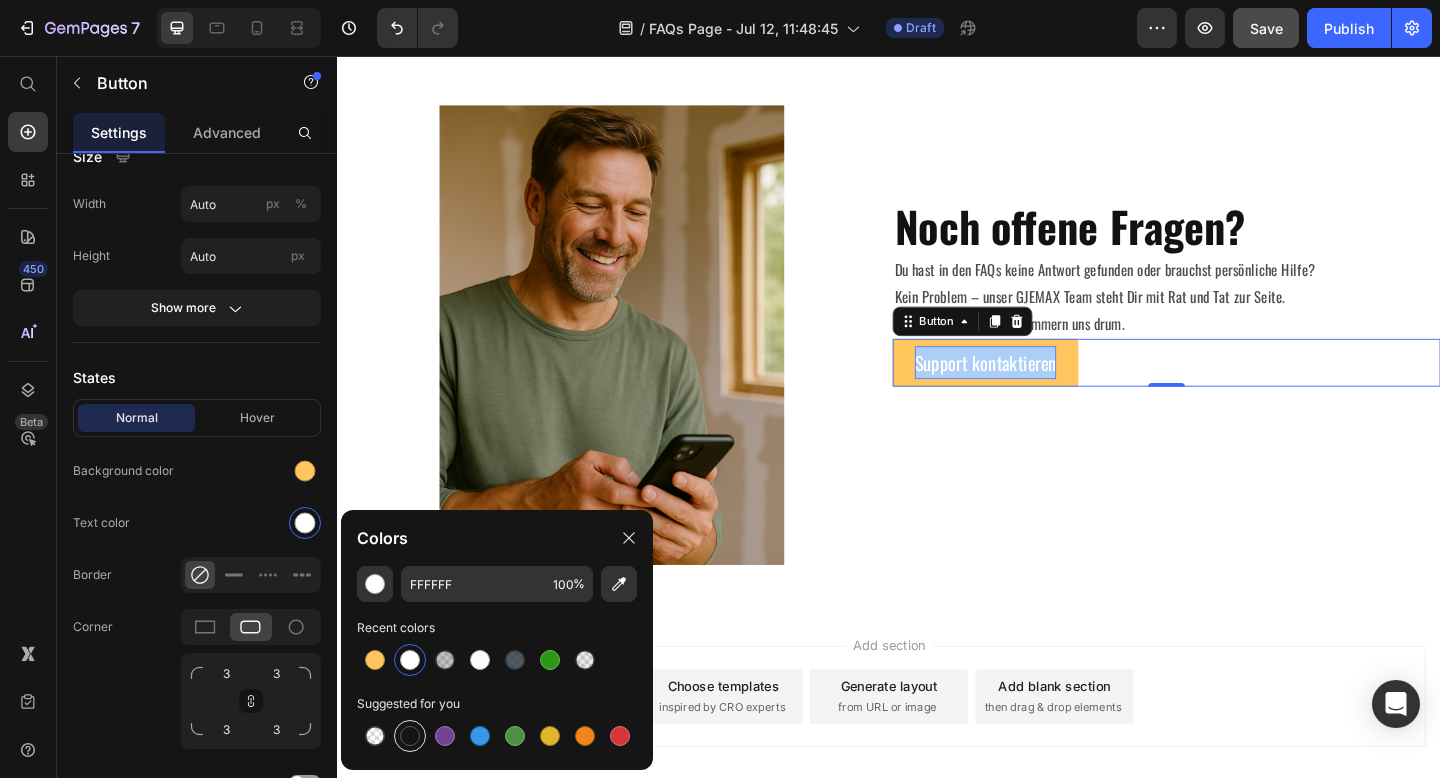 click at bounding box center (410, 736) 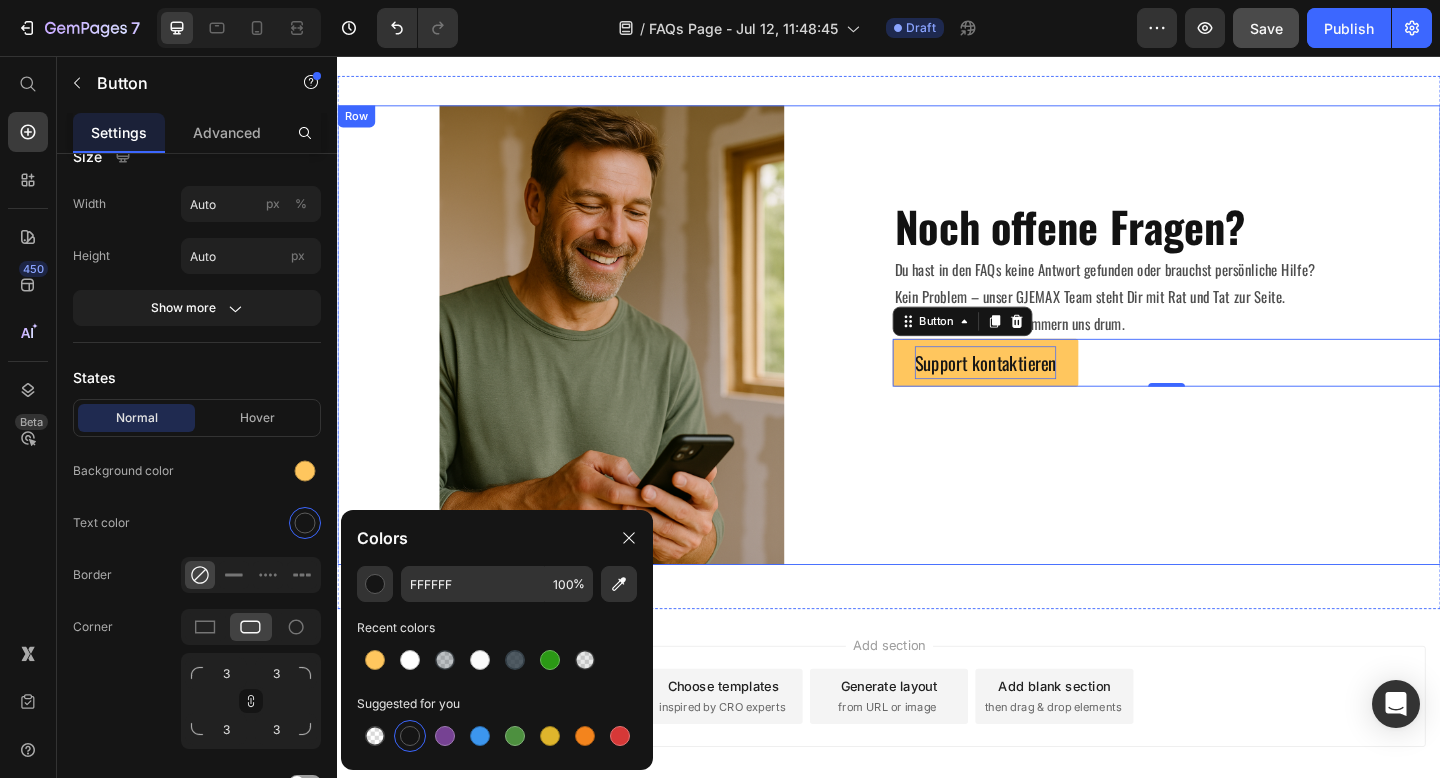 click on "⁠⁠⁠⁠⁠⁠⁠ Noch offene Fragen? Heading Du hast in den FAQs keine Antwort gefunden oder brauchst persönliche Hilfe? Kein Problem – unser GJEMAX Team steht Dir mit Rat und Tat zur Seite. Einfach schreiben, wir kümmern uns drum. Text Block Support kontaktieren Button   0" at bounding box center [1239, 360] 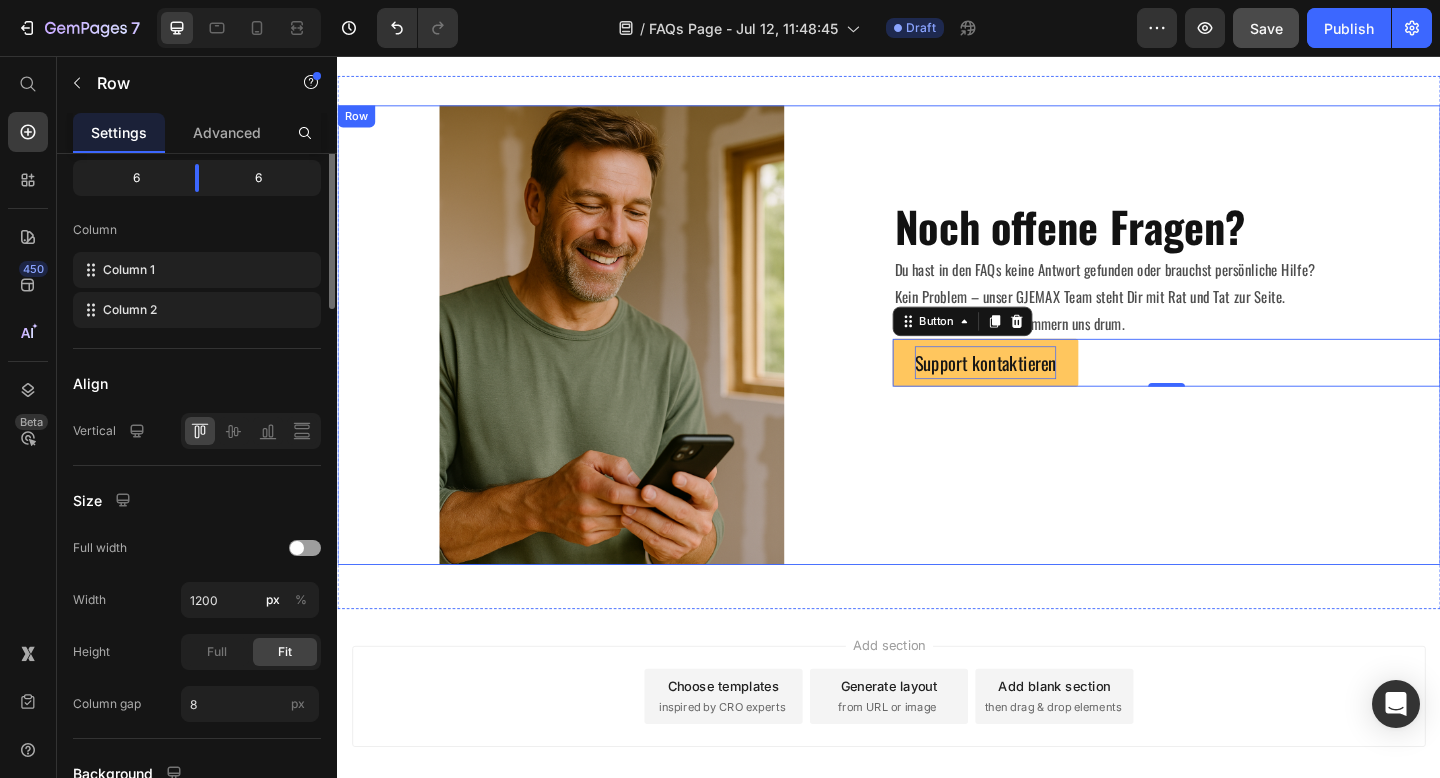 scroll, scrollTop: 0, scrollLeft: 0, axis: both 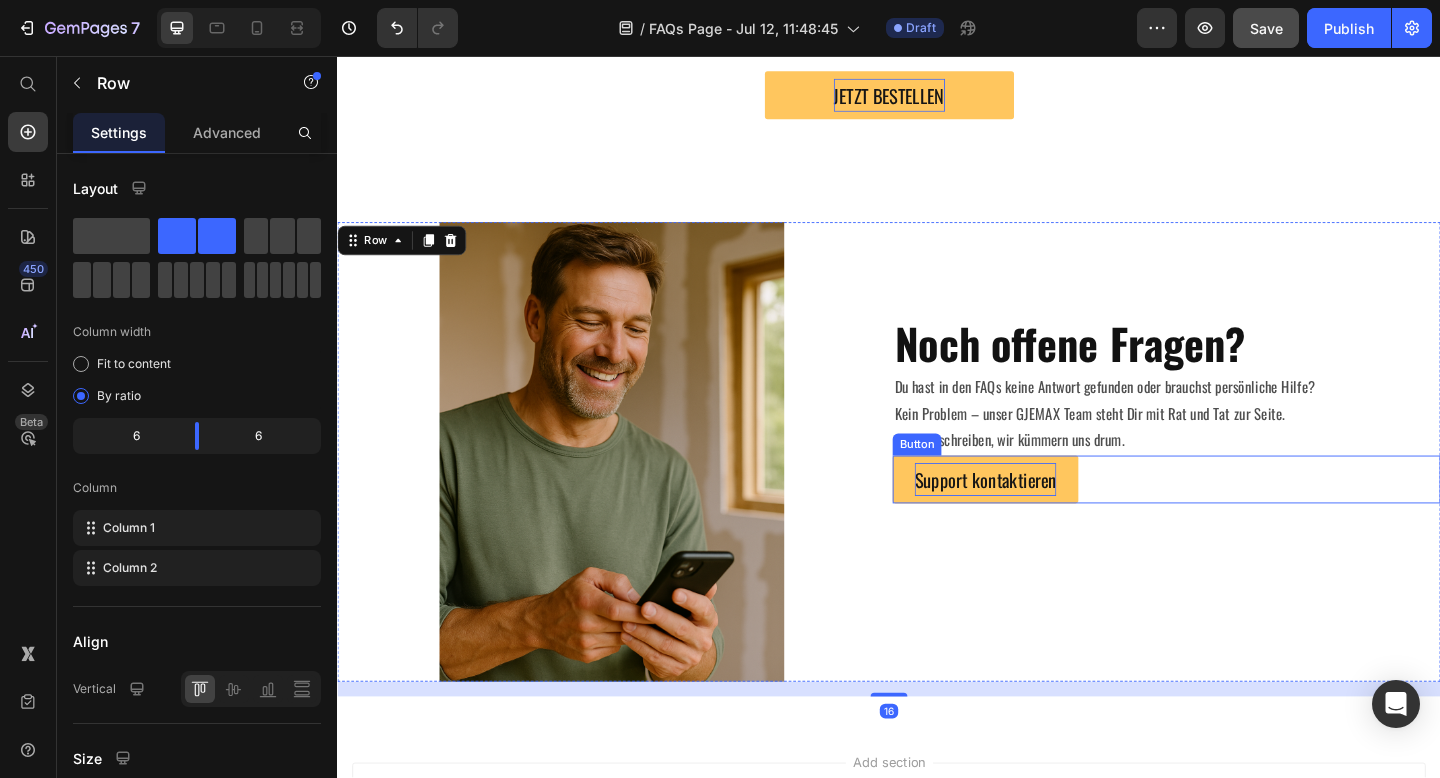 click on "Support kontaktieren" at bounding box center (1042, 517) 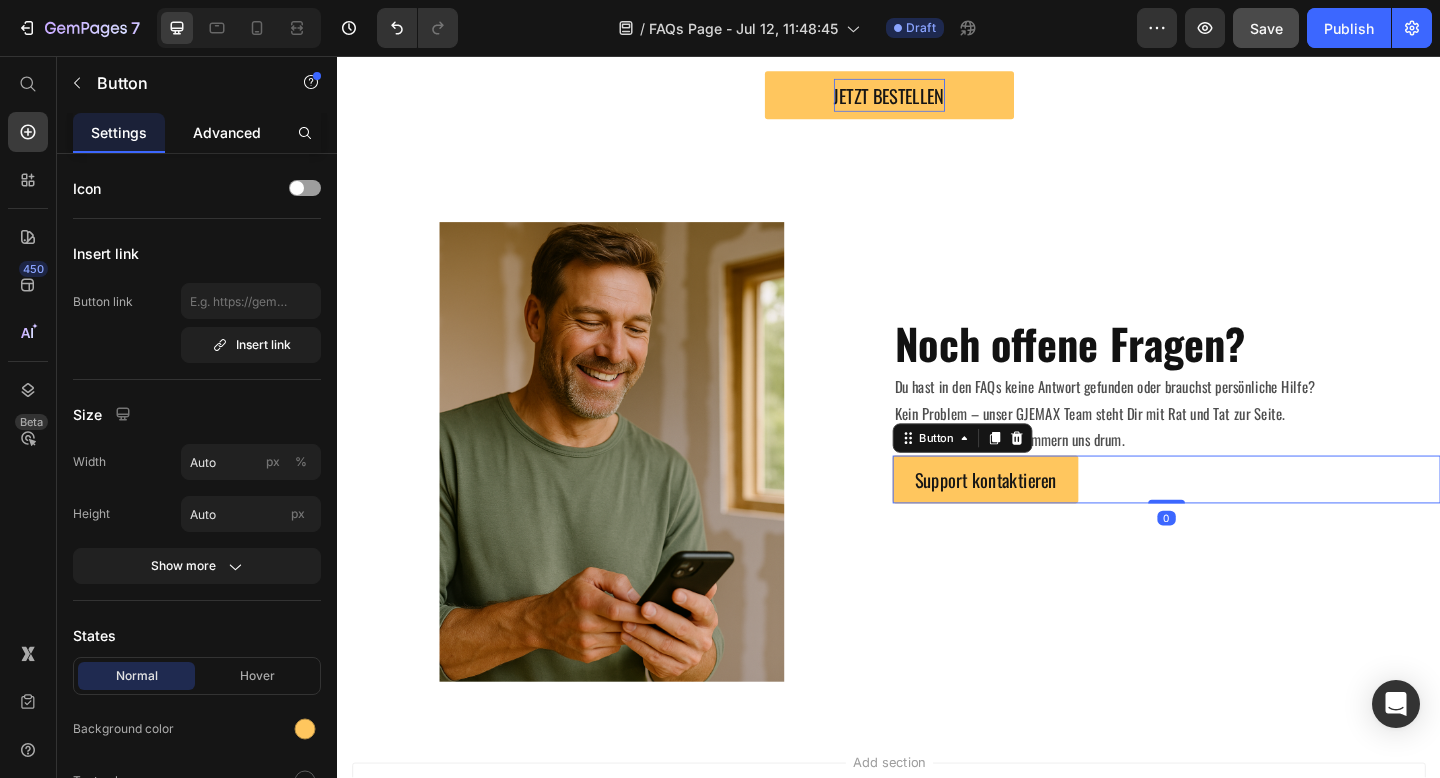 click on "Advanced" 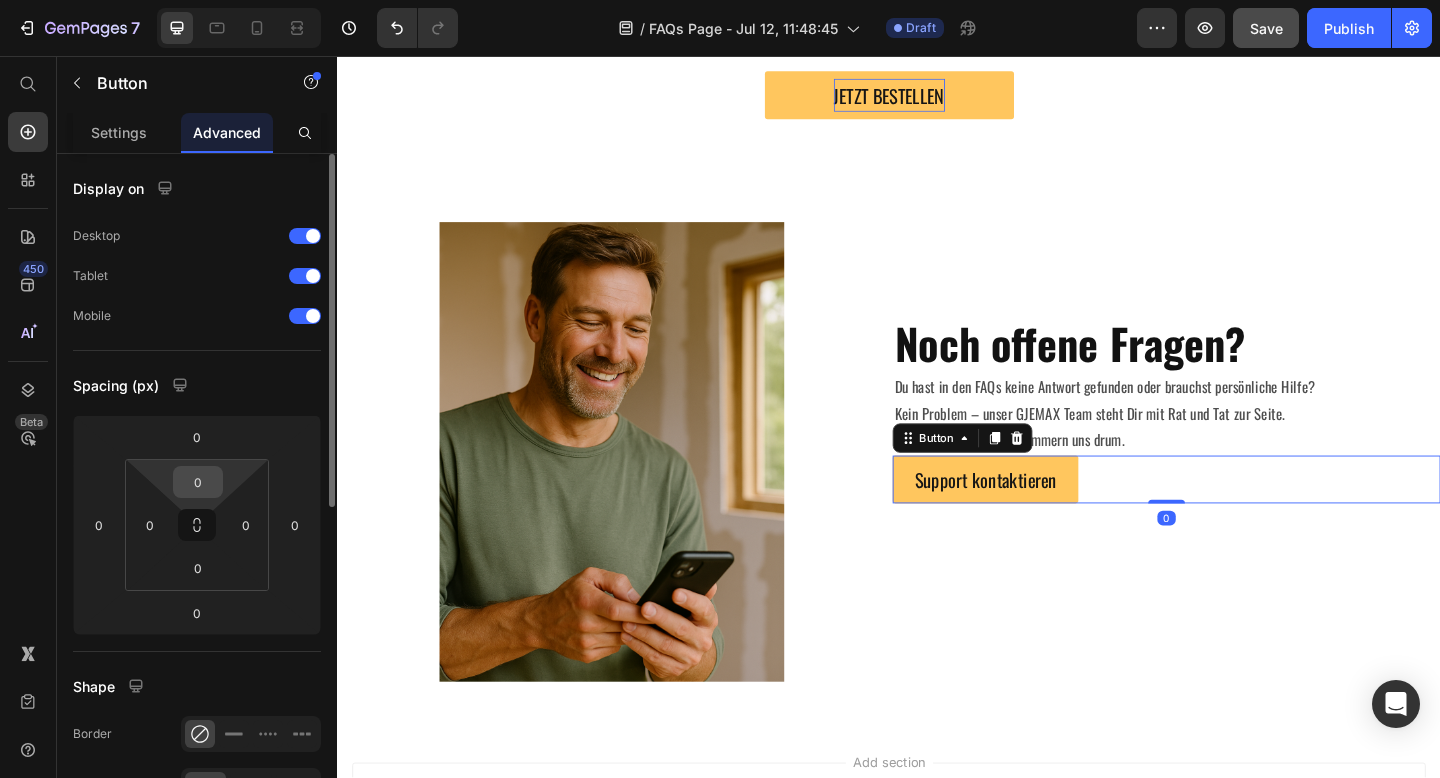 click on "0" at bounding box center (198, 482) 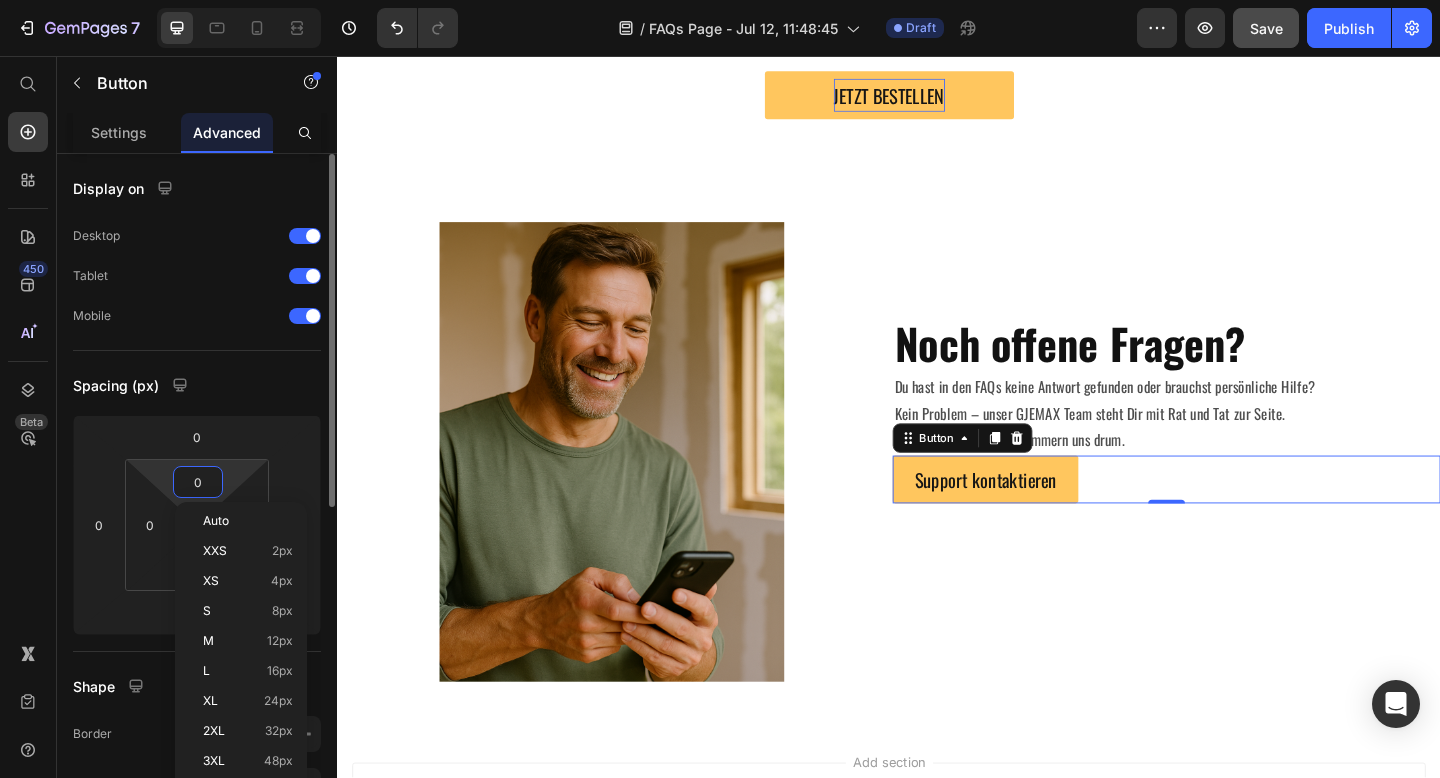click on "0" at bounding box center (198, 482) 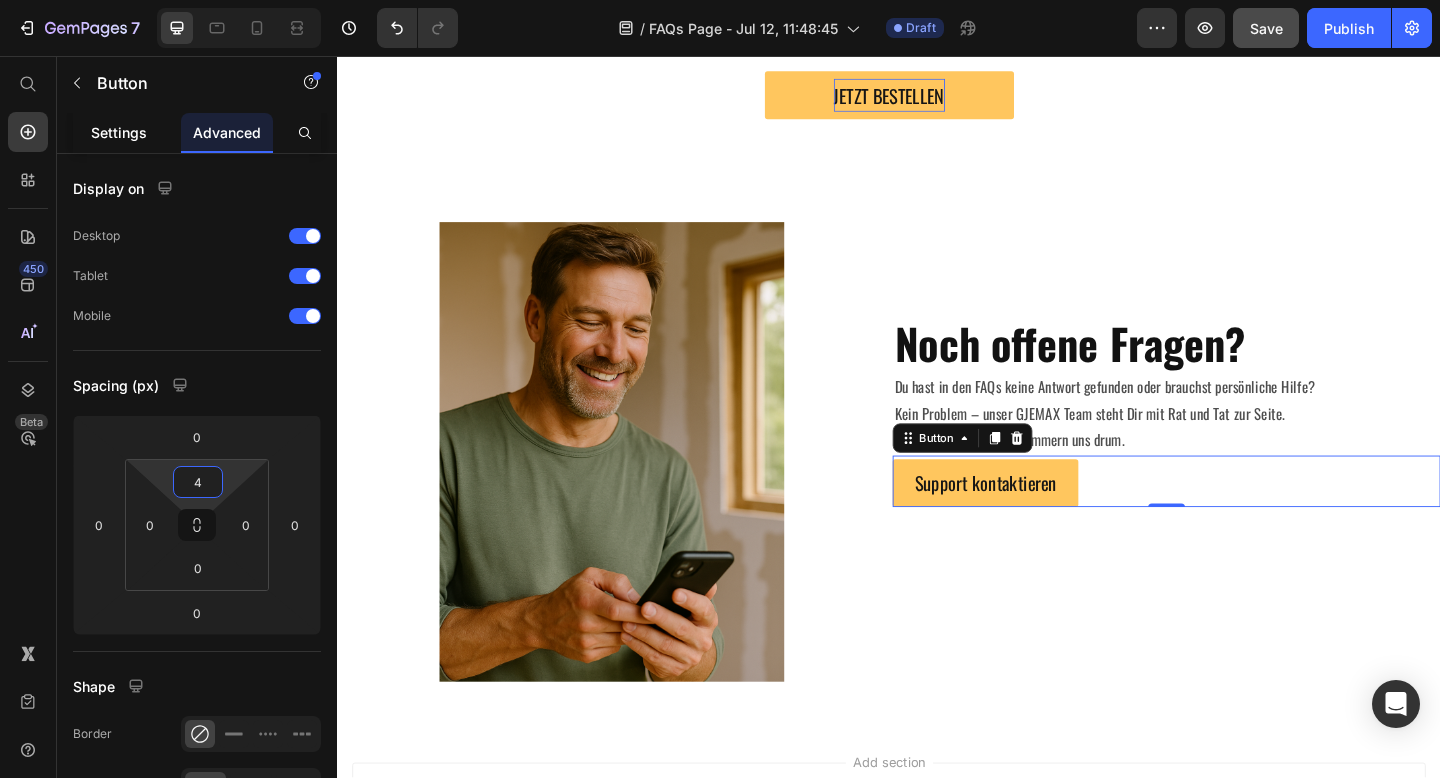 type on "4" 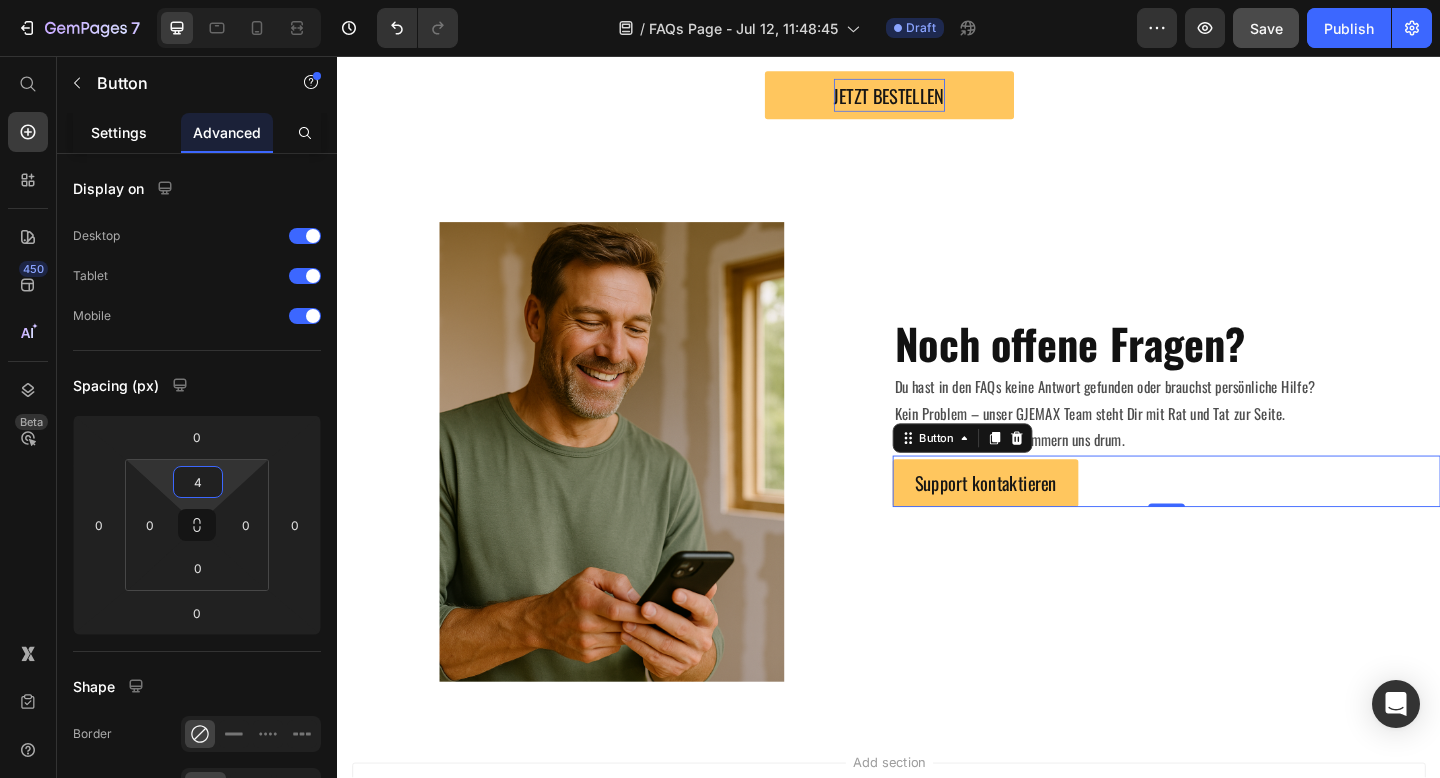 click on "Settings" 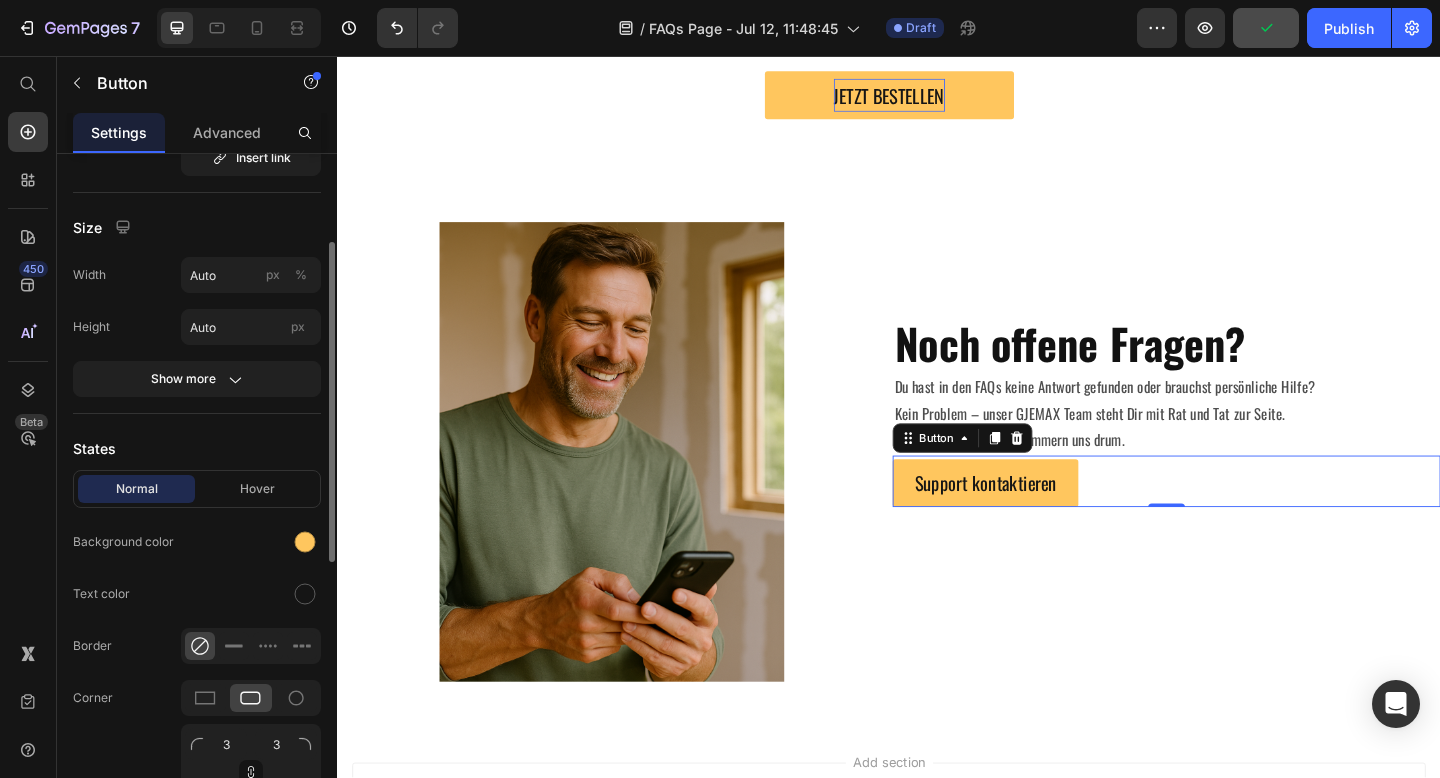 scroll, scrollTop: 62, scrollLeft: 0, axis: vertical 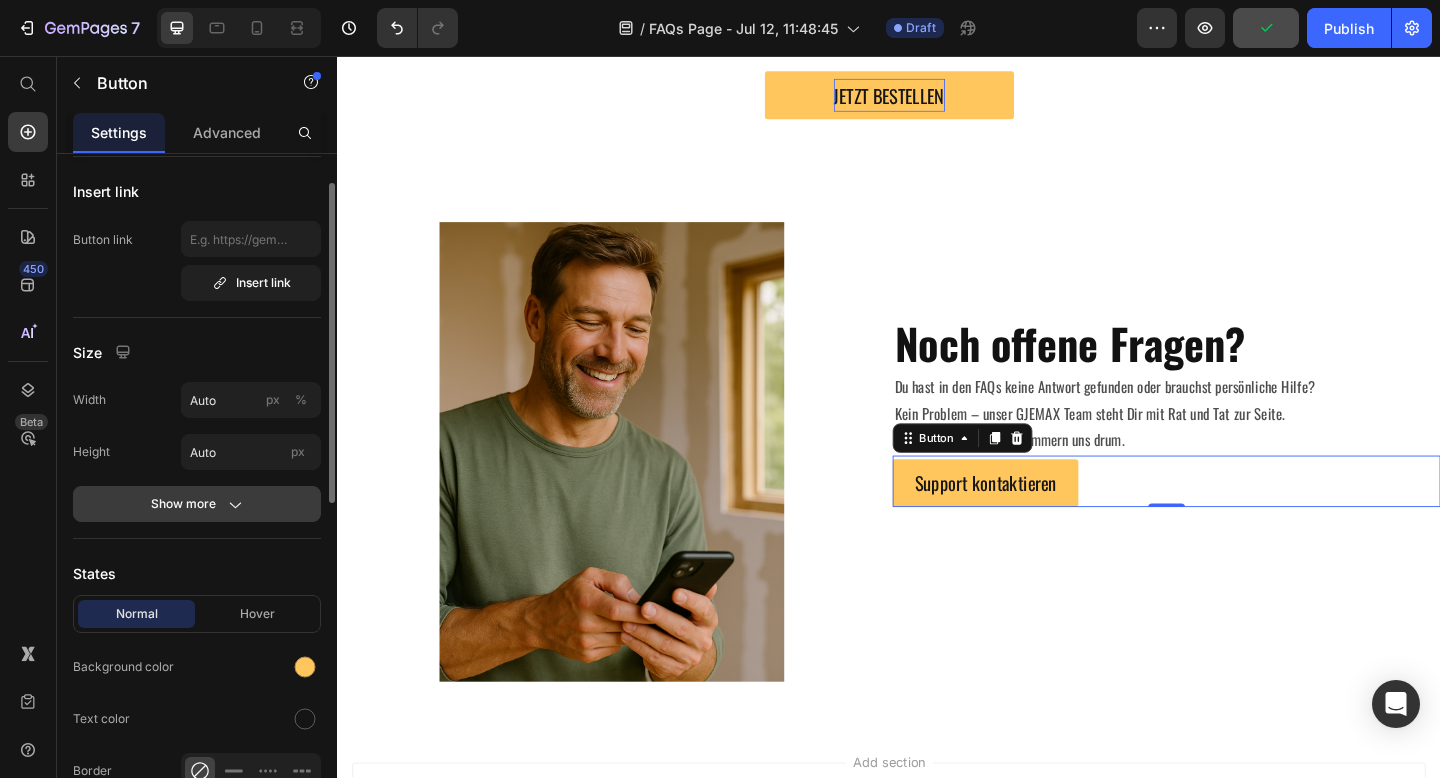 click on "Show more" at bounding box center [197, 504] 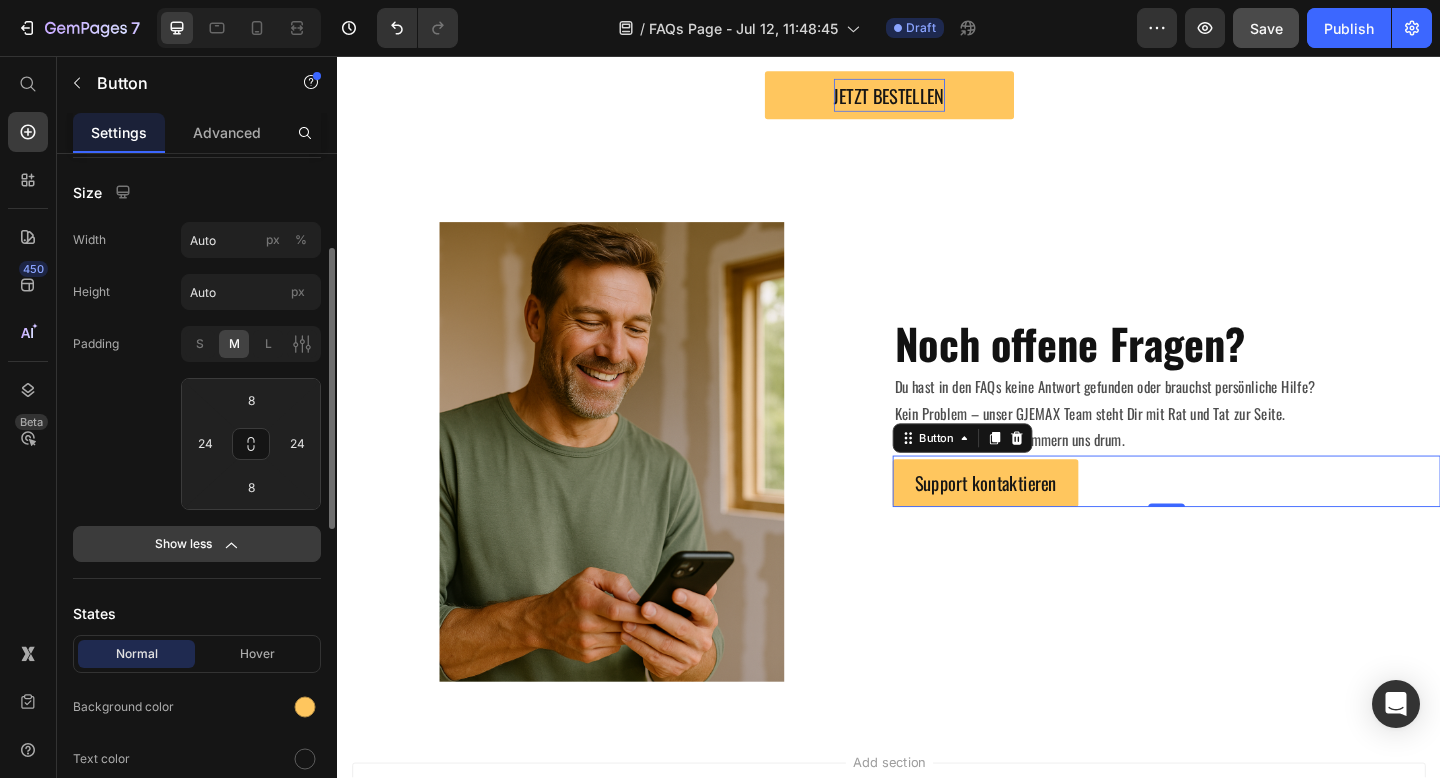 scroll, scrollTop: 233, scrollLeft: 0, axis: vertical 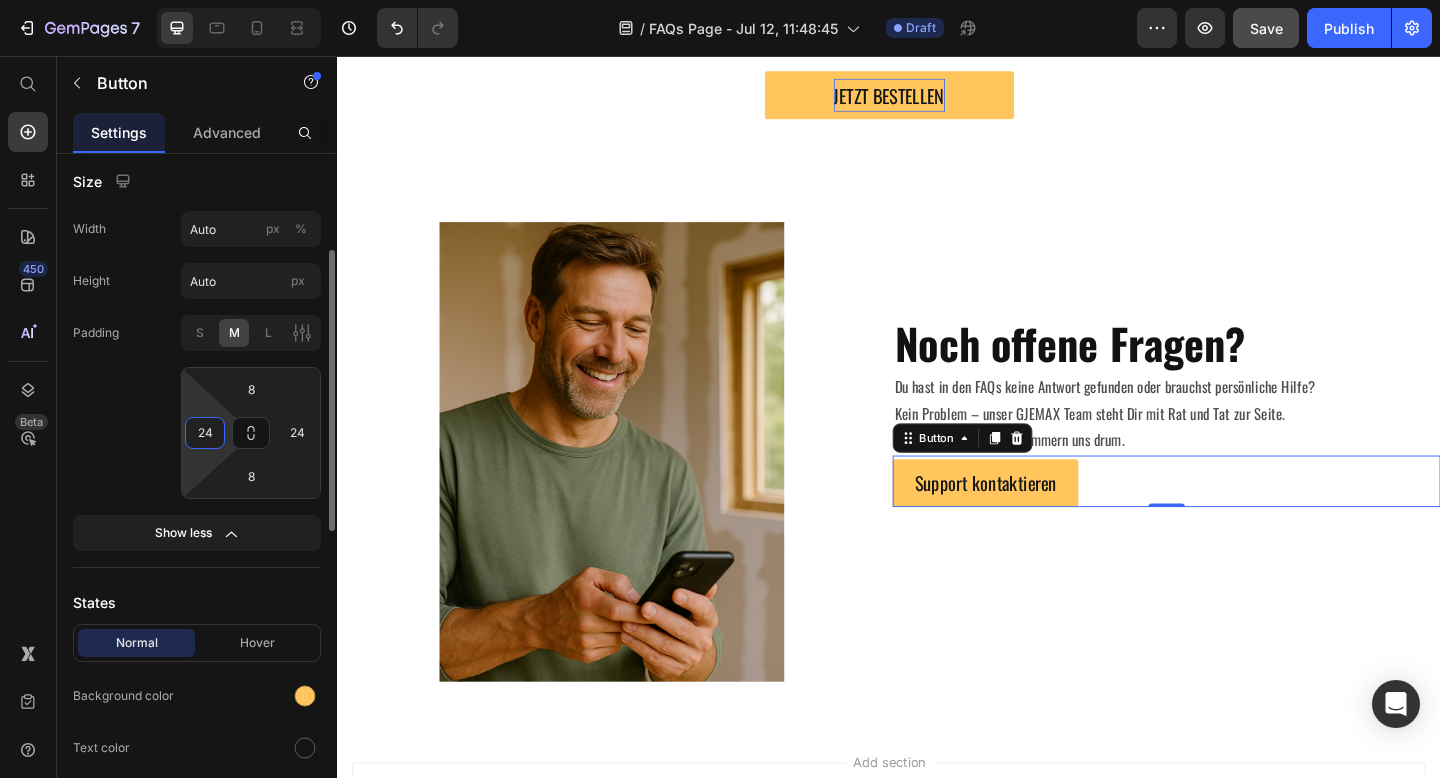 click on "24" at bounding box center [205, 433] 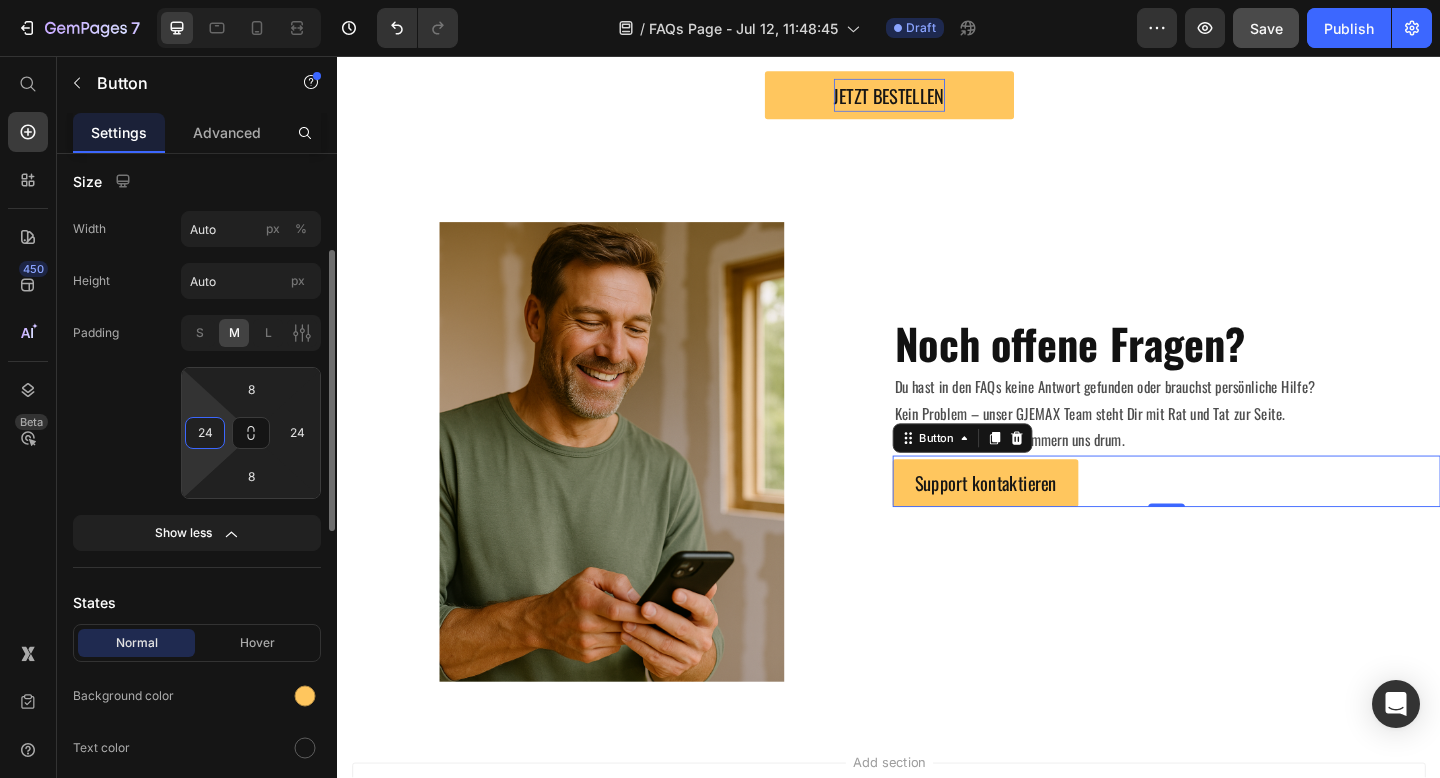 click on "24" at bounding box center [205, 433] 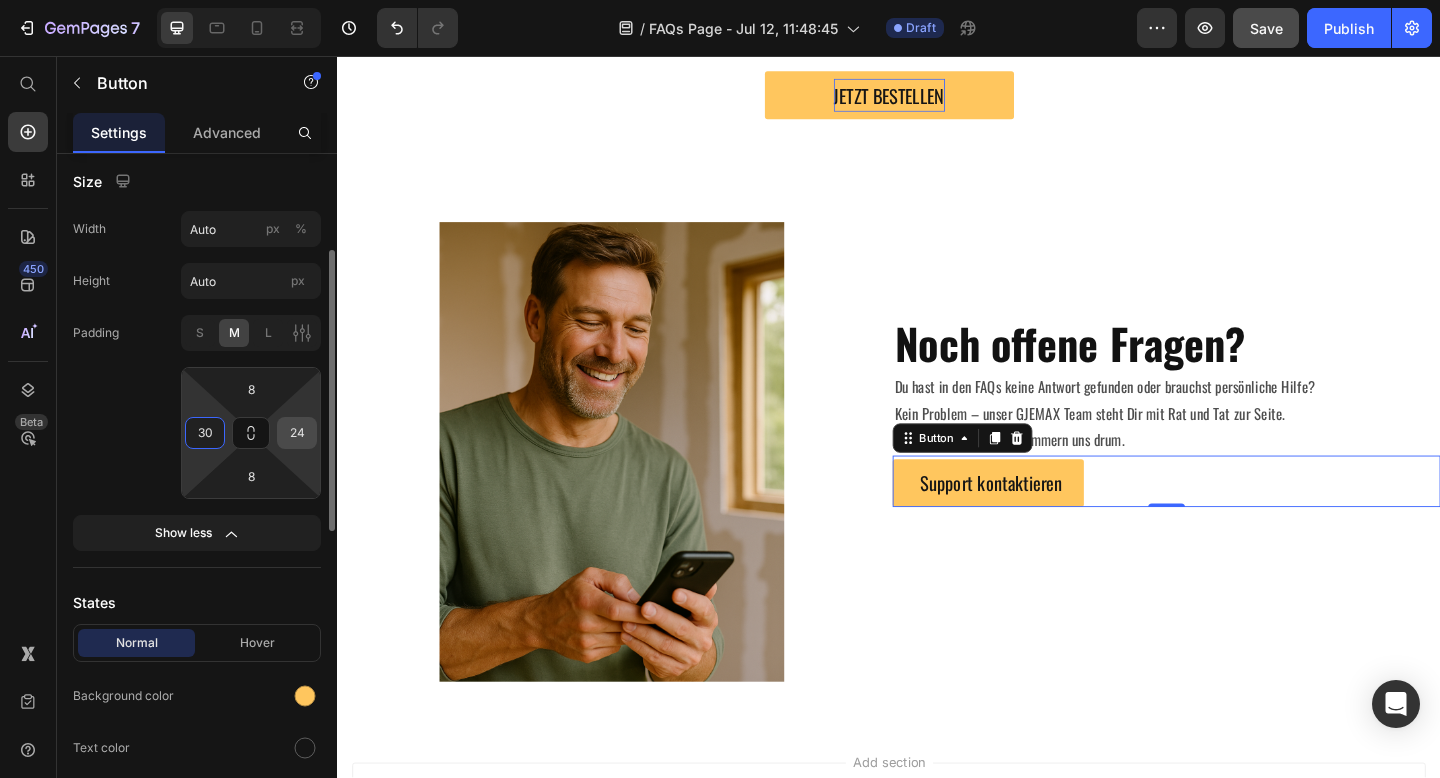 type on "30" 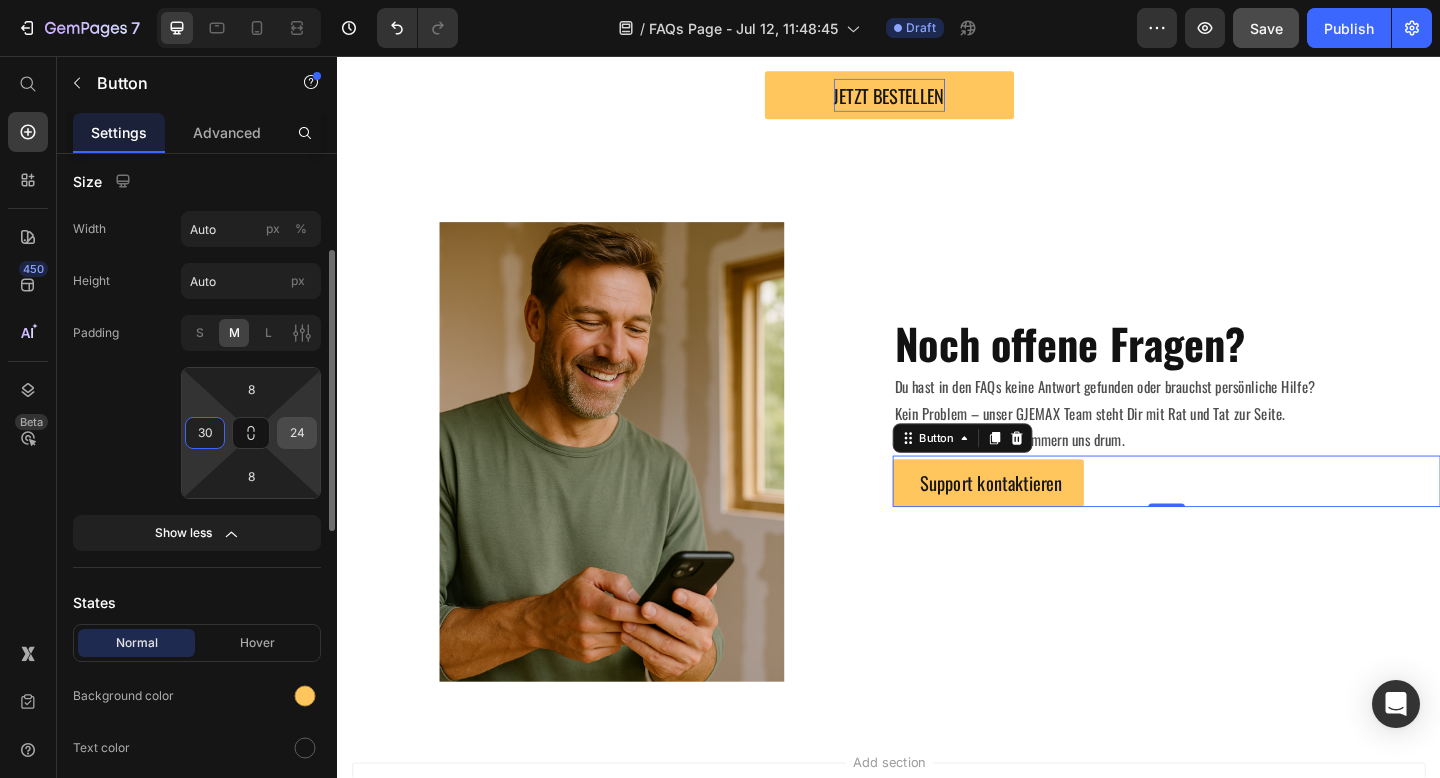 click on "24" at bounding box center [297, 433] 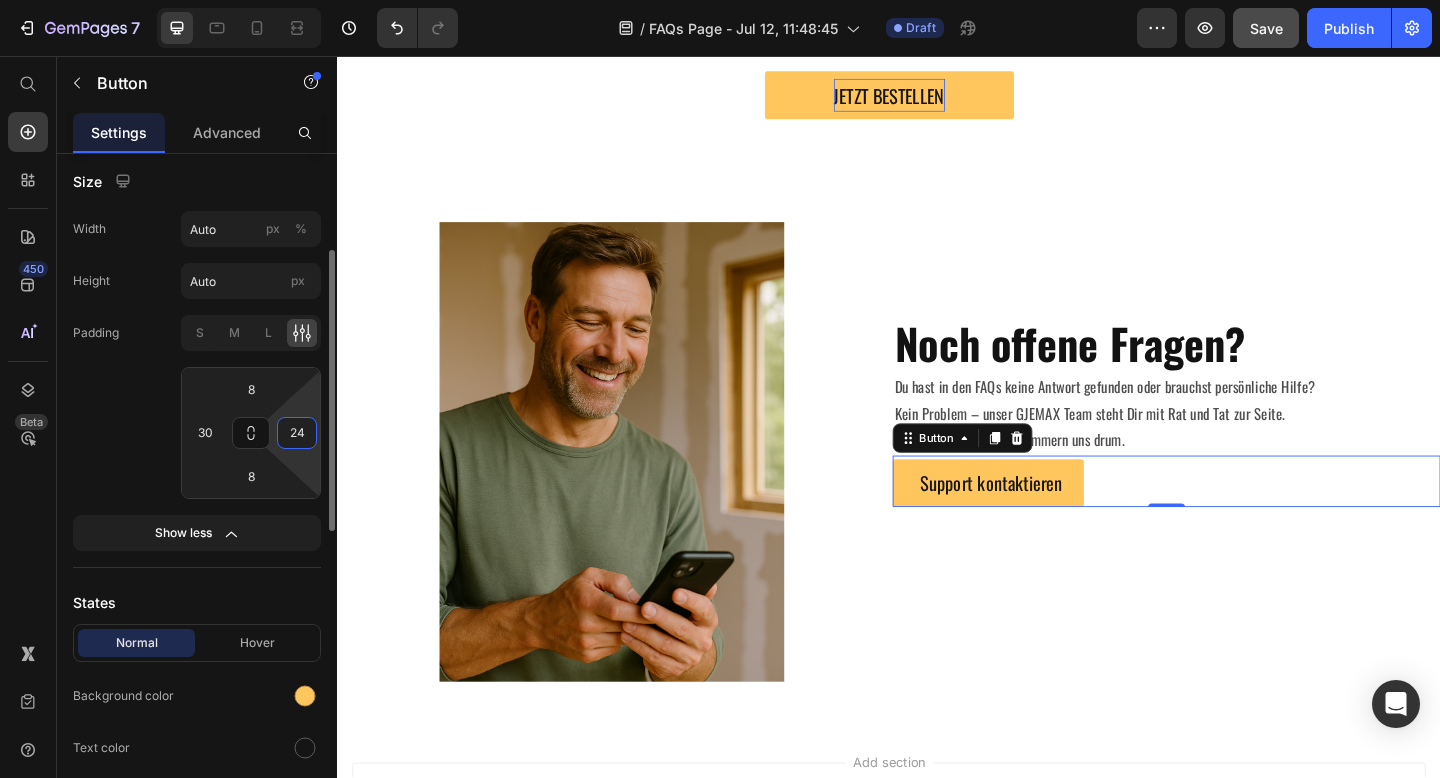 click on "24" at bounding box center [297, 433] 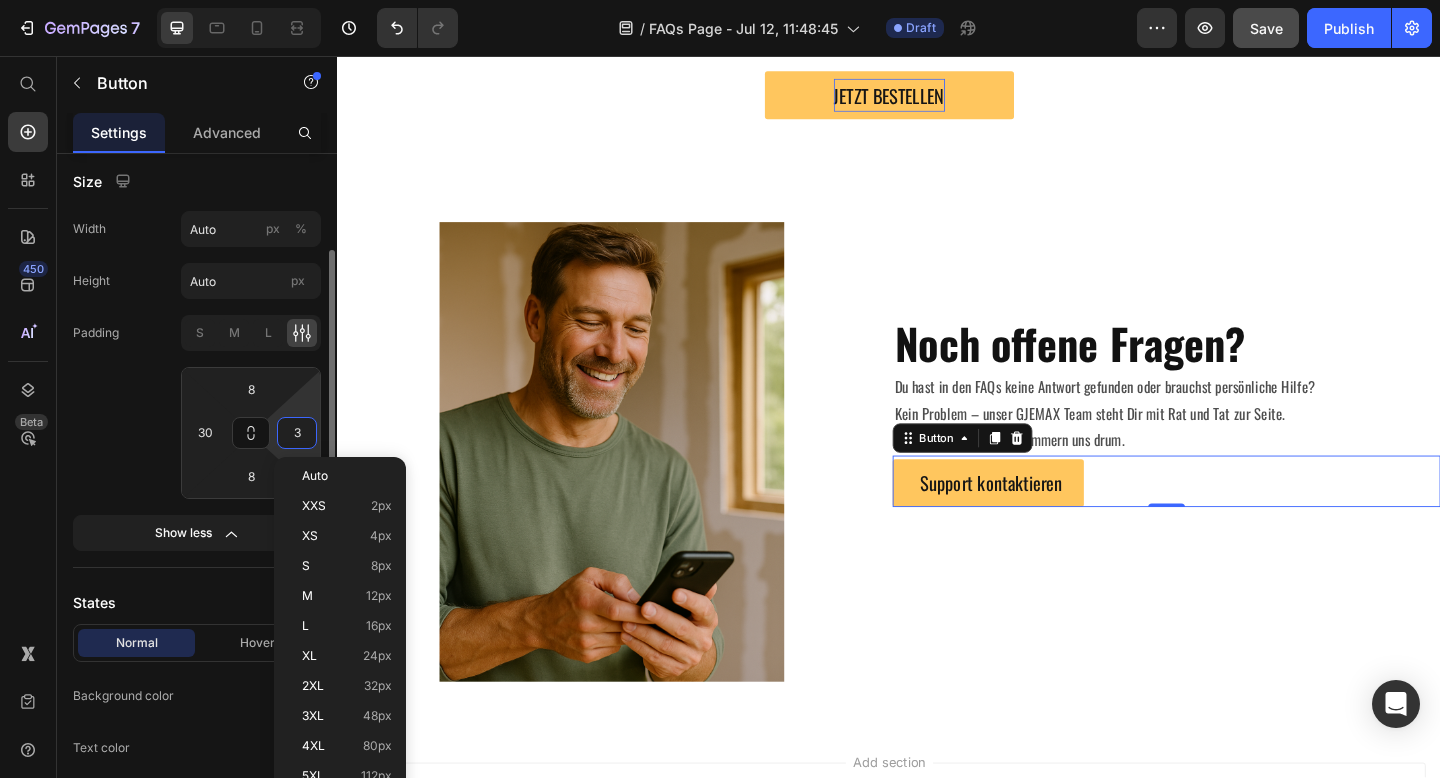 type on "30" 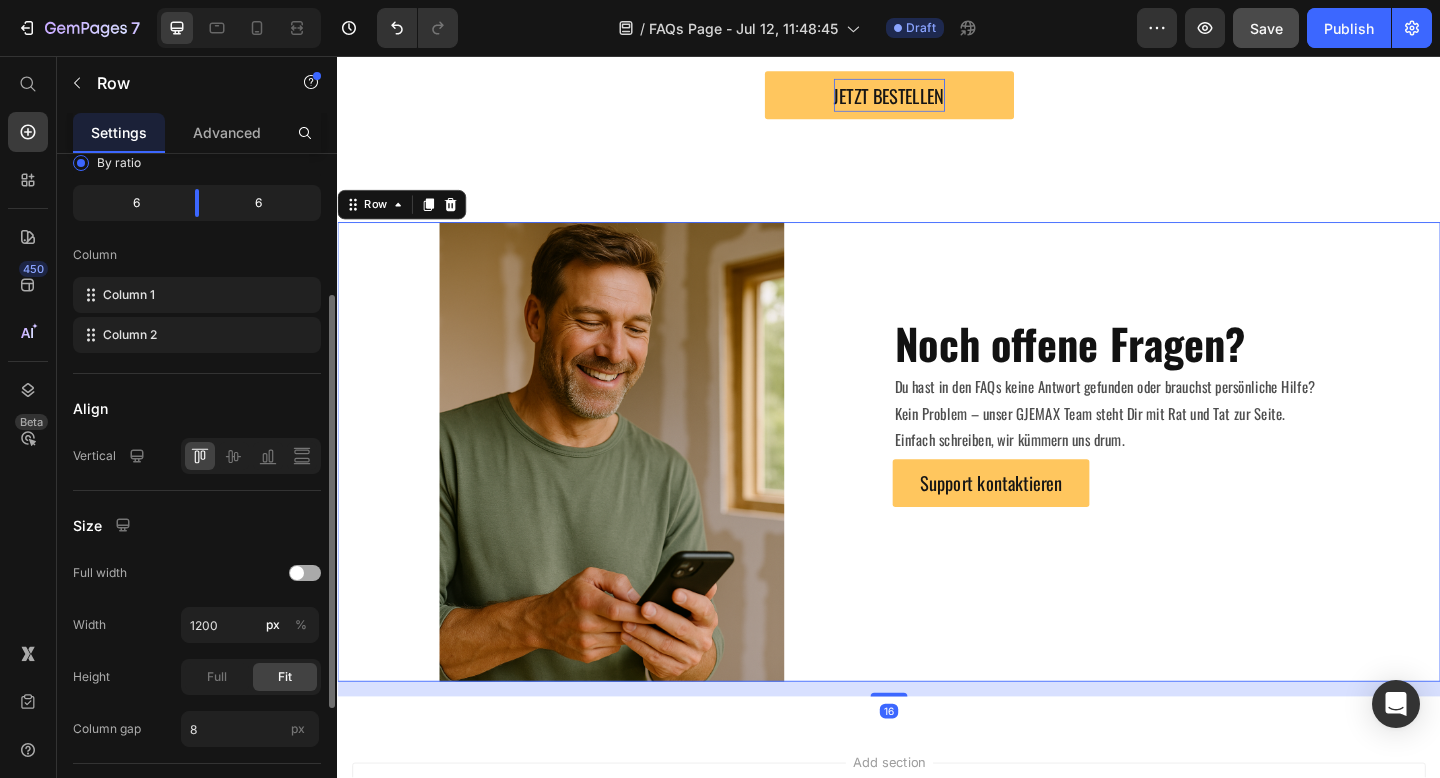 click on "⁠⁠⁠⁠⁠⁠⁠ Noch offene Fragen? Heading Du hast in den FAQs keine Antwort gefunden oder brauchst persönliche Hilfe? Kein Problem – unser GJEMAX Team steht Dir mit Rat und Tat zur Seite. Einfach schreiben, wir kümmern uns drum. Text Block Support kontaktieren Button" at bounding box center [1239, 487] 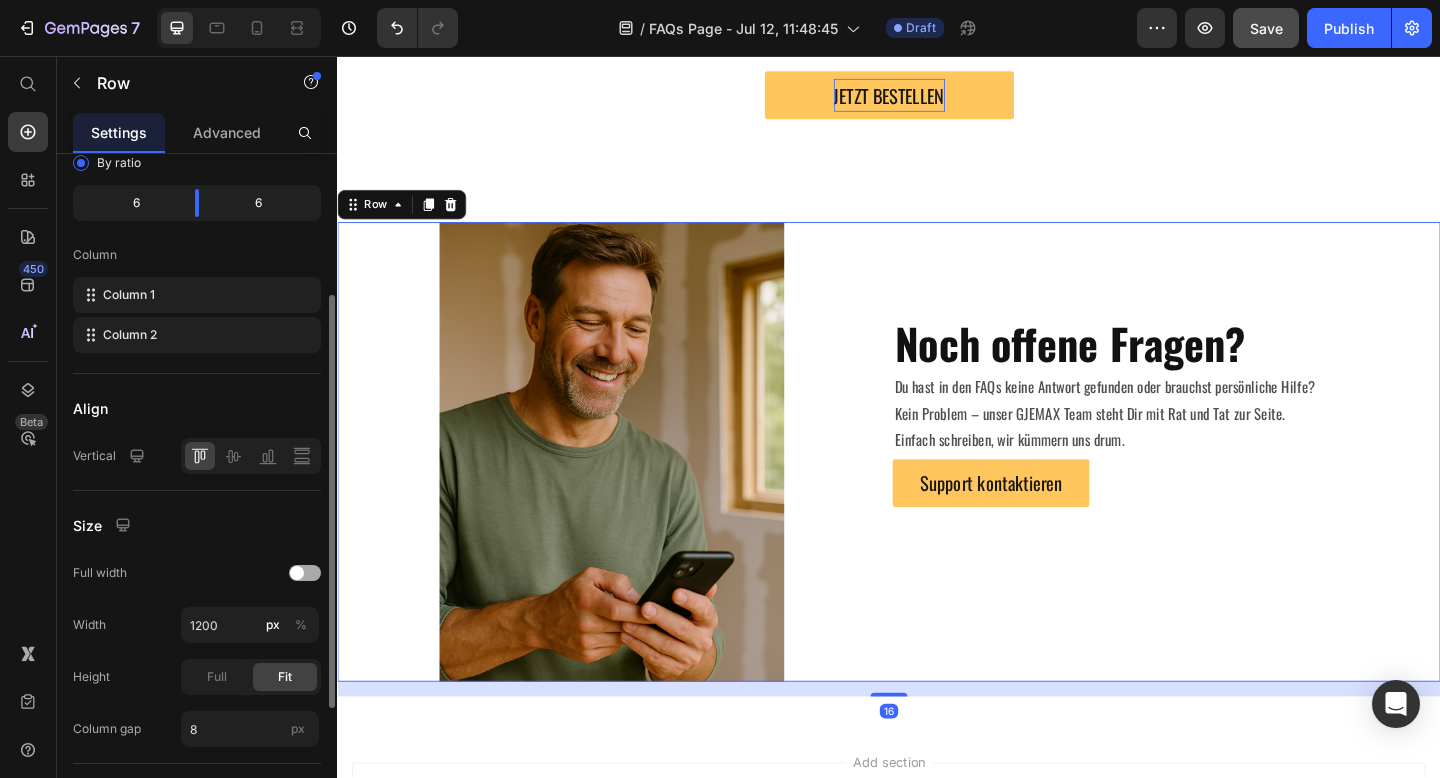 scroll, scrollTop: 0, scrollLeft: 0, axis: both 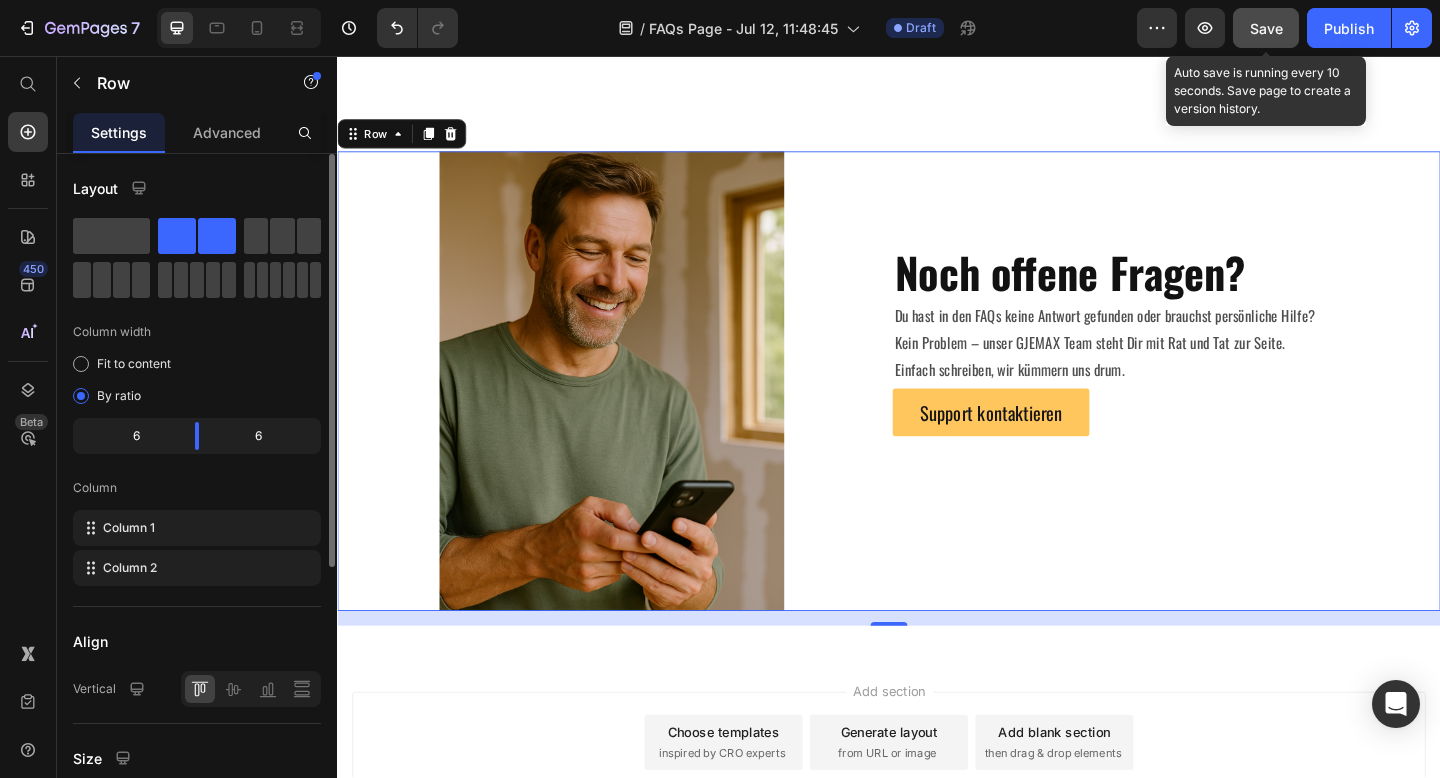 click on "Save" at bounding box center [1266, 28] 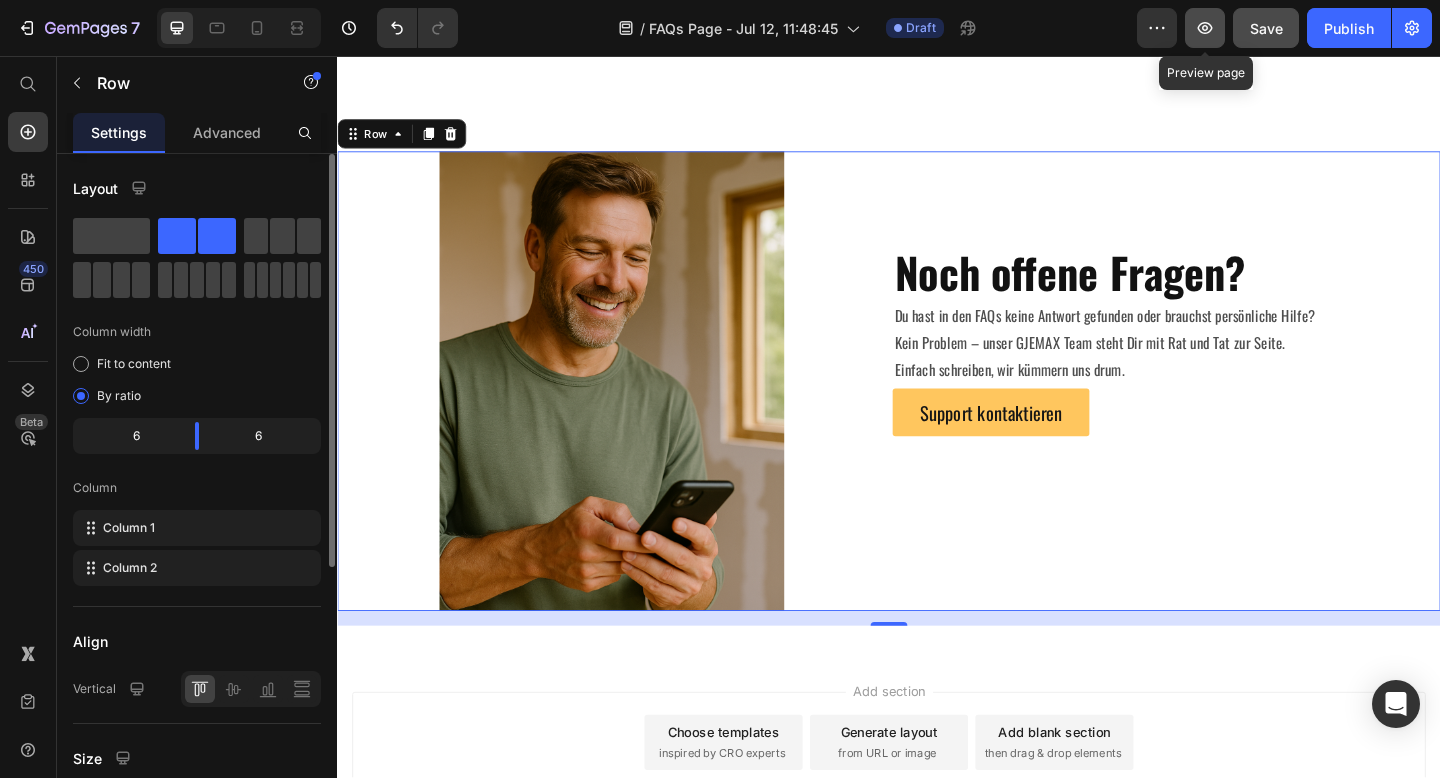 click 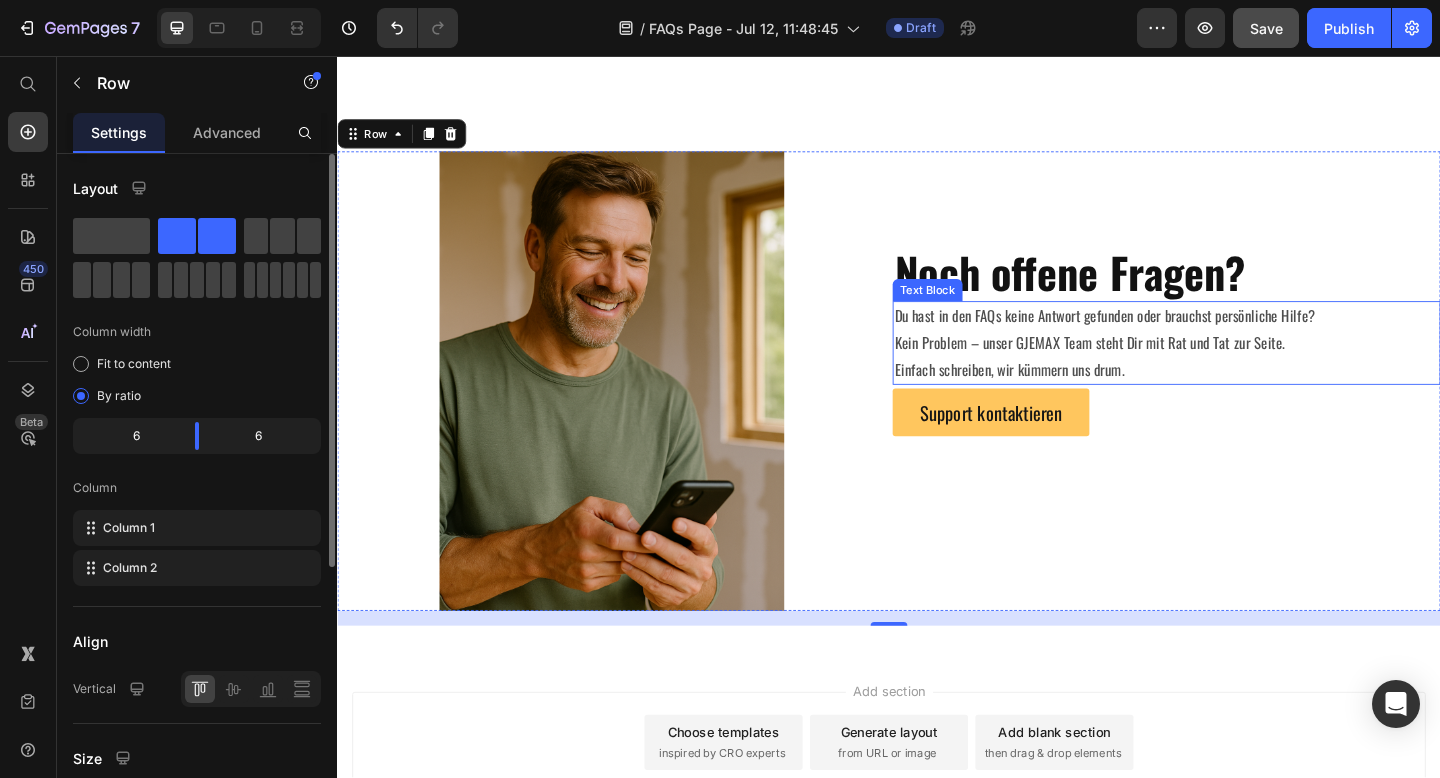 click on "Du hast in den FAQs keine Antwort gefunden oder brauchst persönliche Hilfe? Kein Problem – unser GJEMAX Team steht Dir mit Rat und Tat zur Seite. Einfach schreiben, wir kümmern uns drum." at bounding box center (1239, 368) 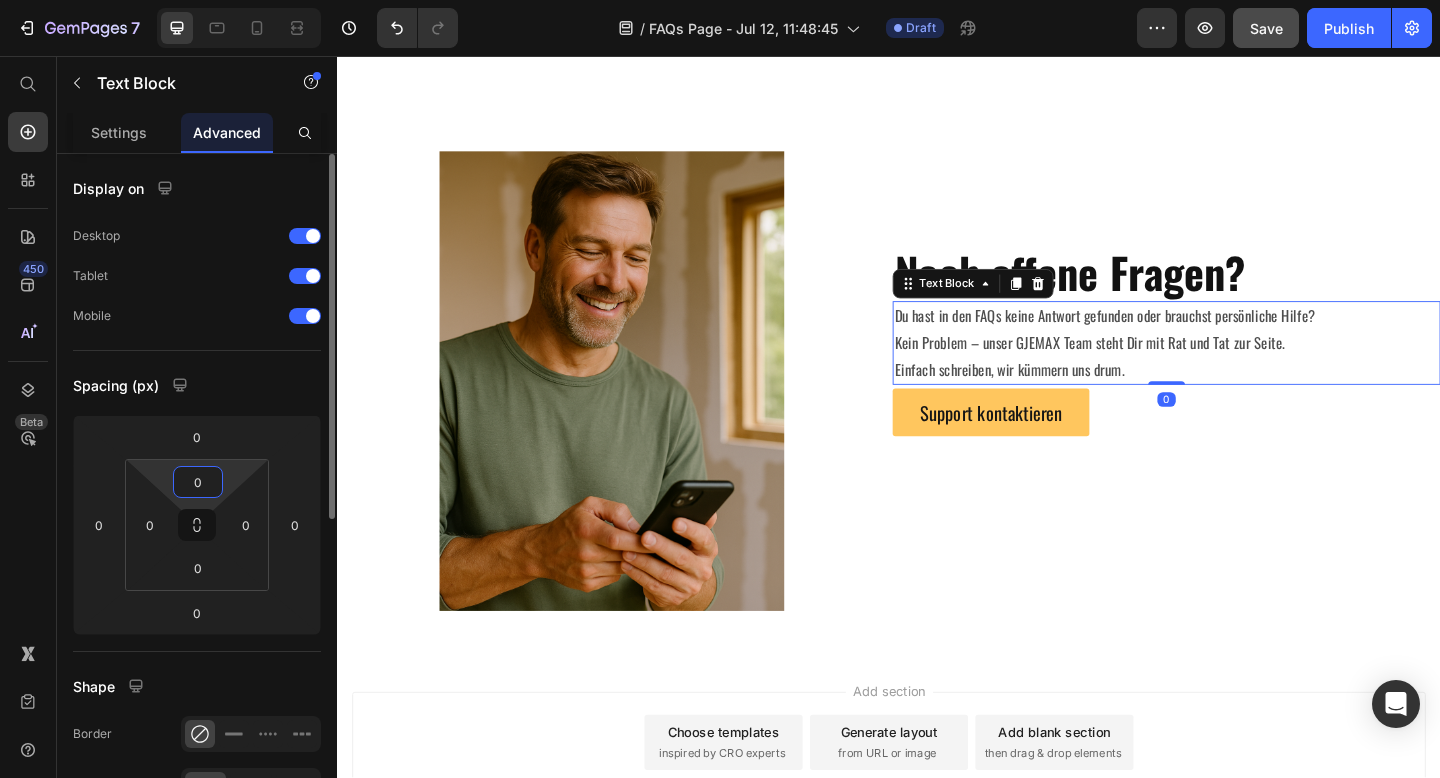 click on "0" at bounding box center (198, 482) 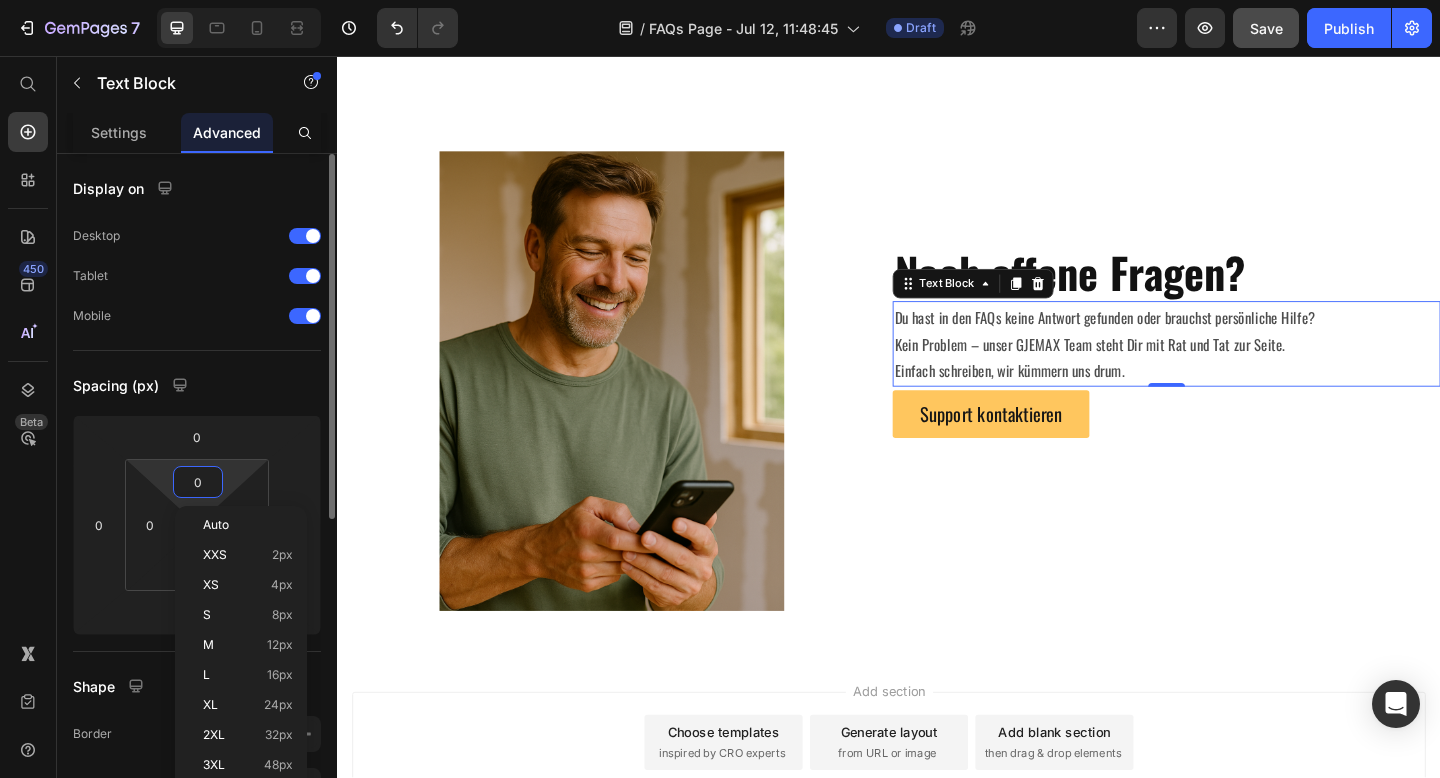 type on "2" 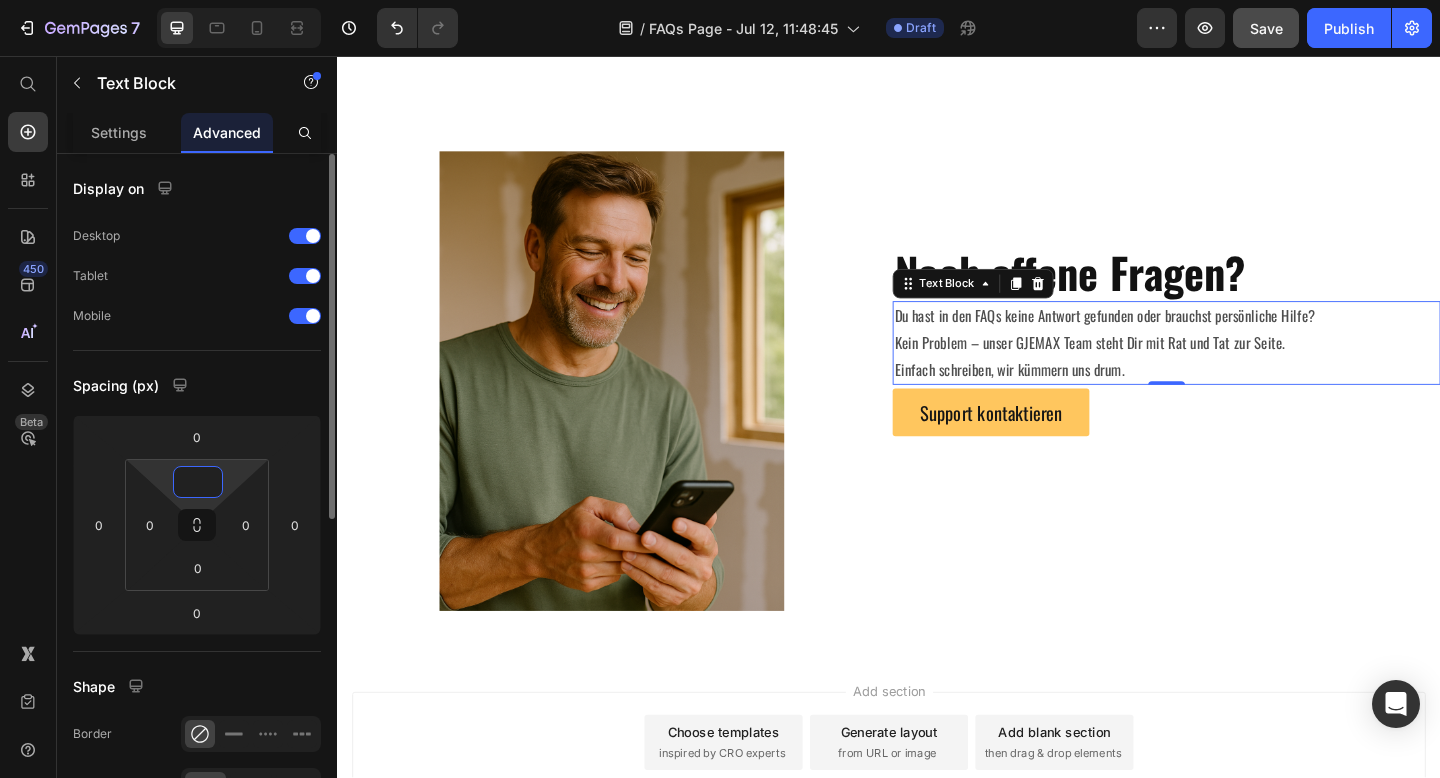 type on "4" 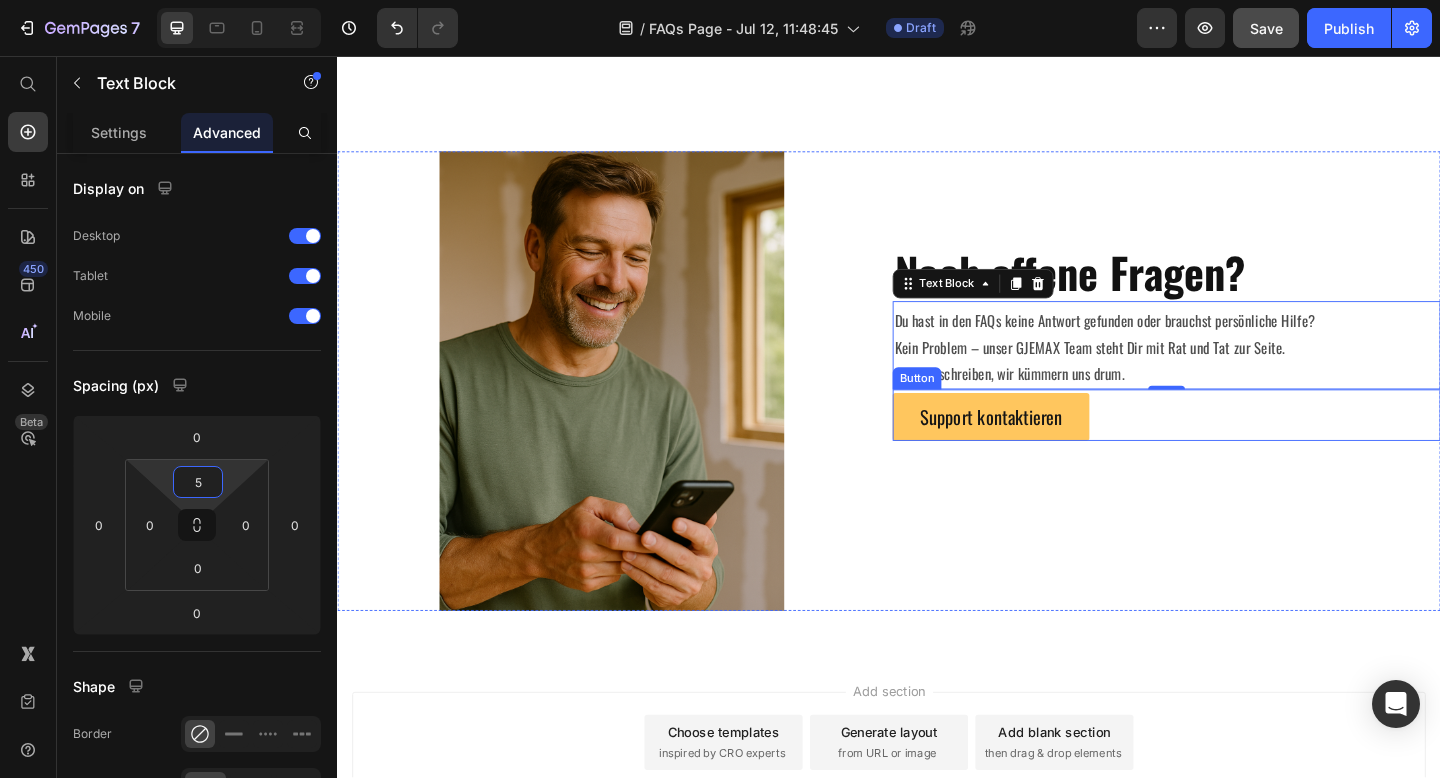 click on "Support kontaktieren Button" at bounding box center [1239, 447] 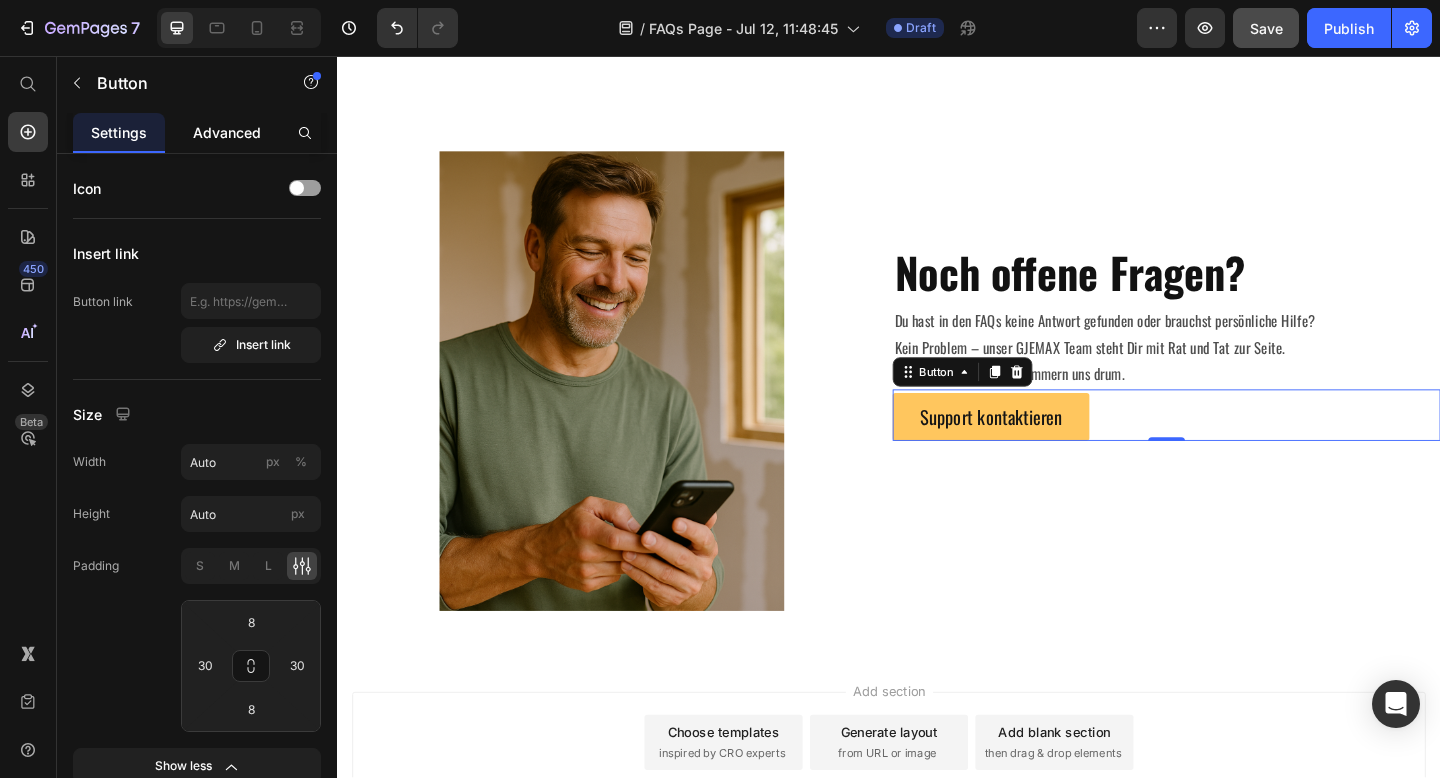 click on "Advanced" at bounding box center [227, 132] 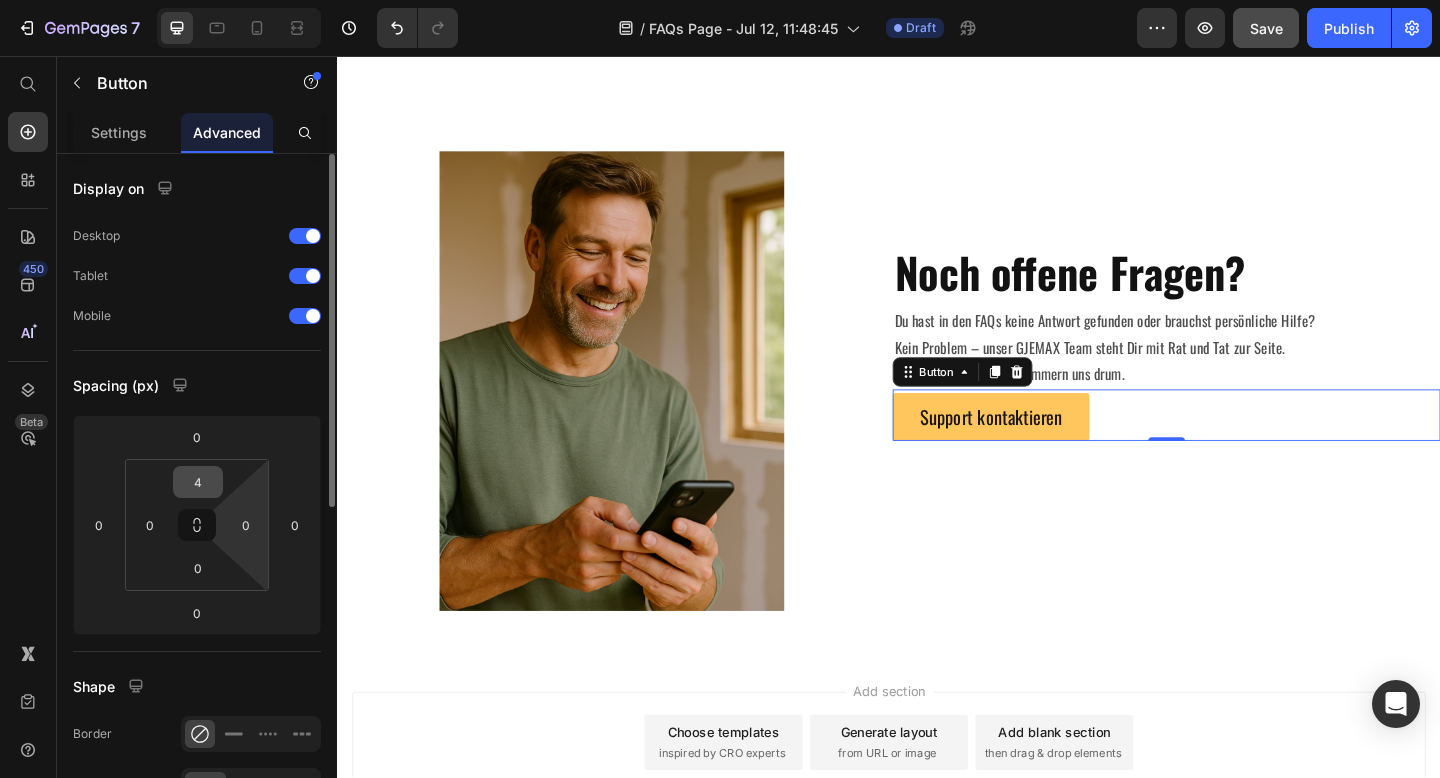 click on "4" at bounding box center (198, 482) 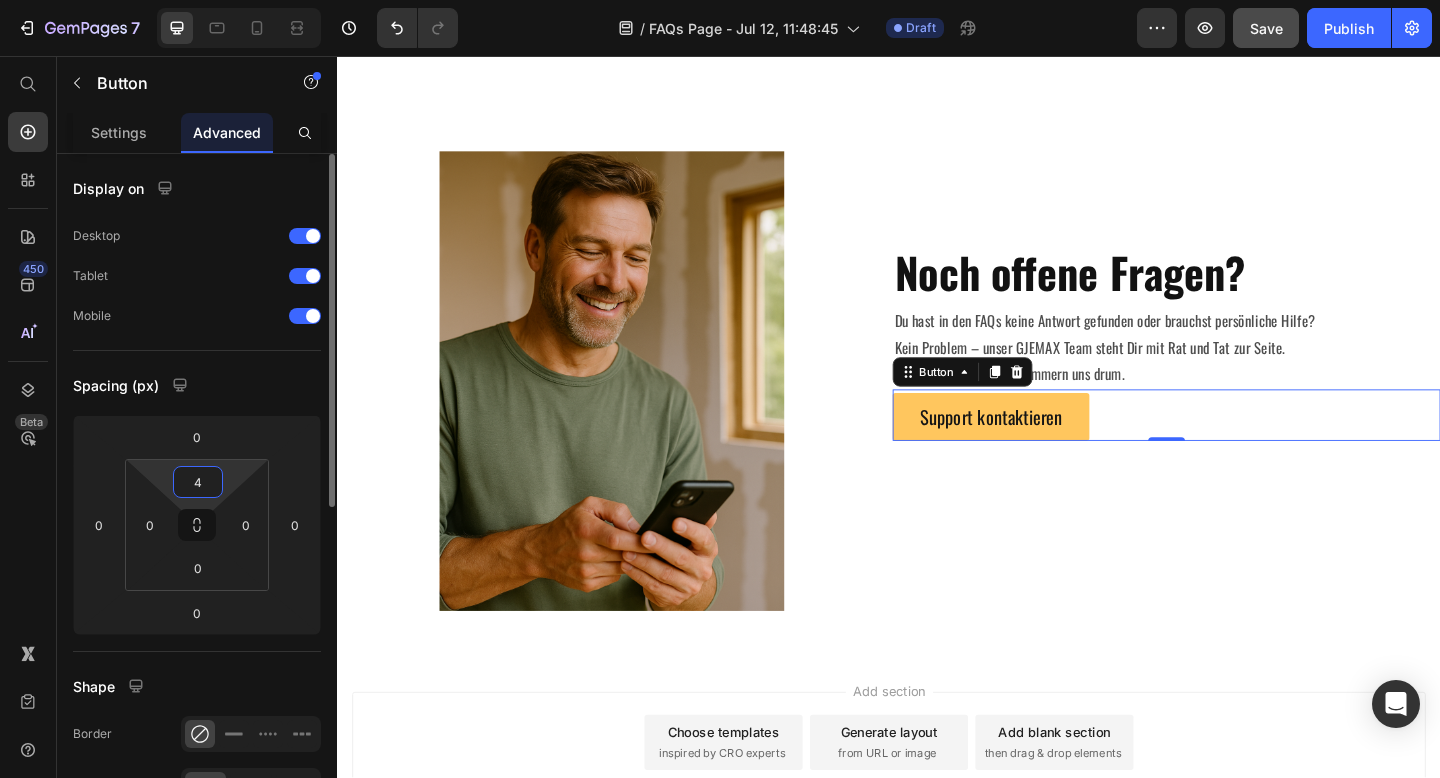 click on "4" at bounding box center (198, 482) 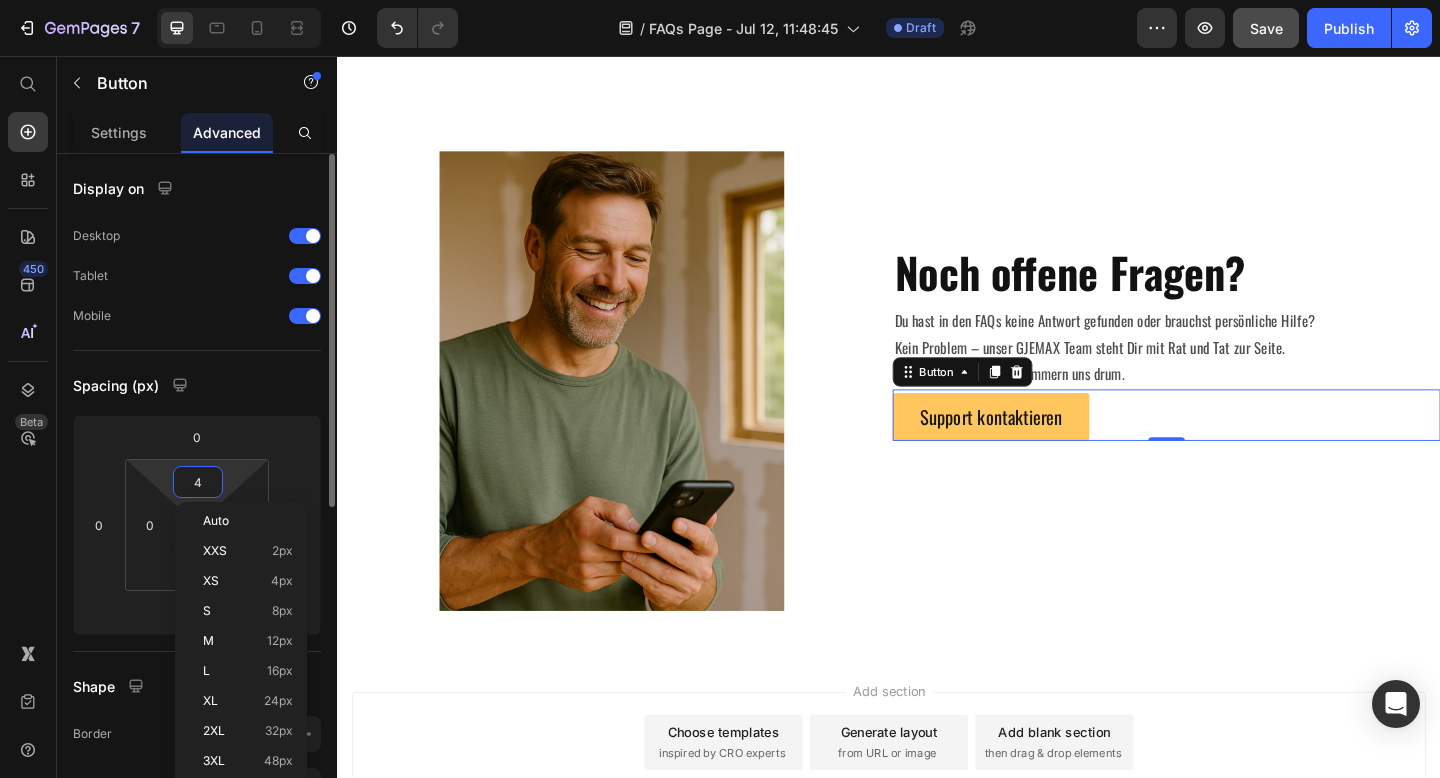 type on "6" 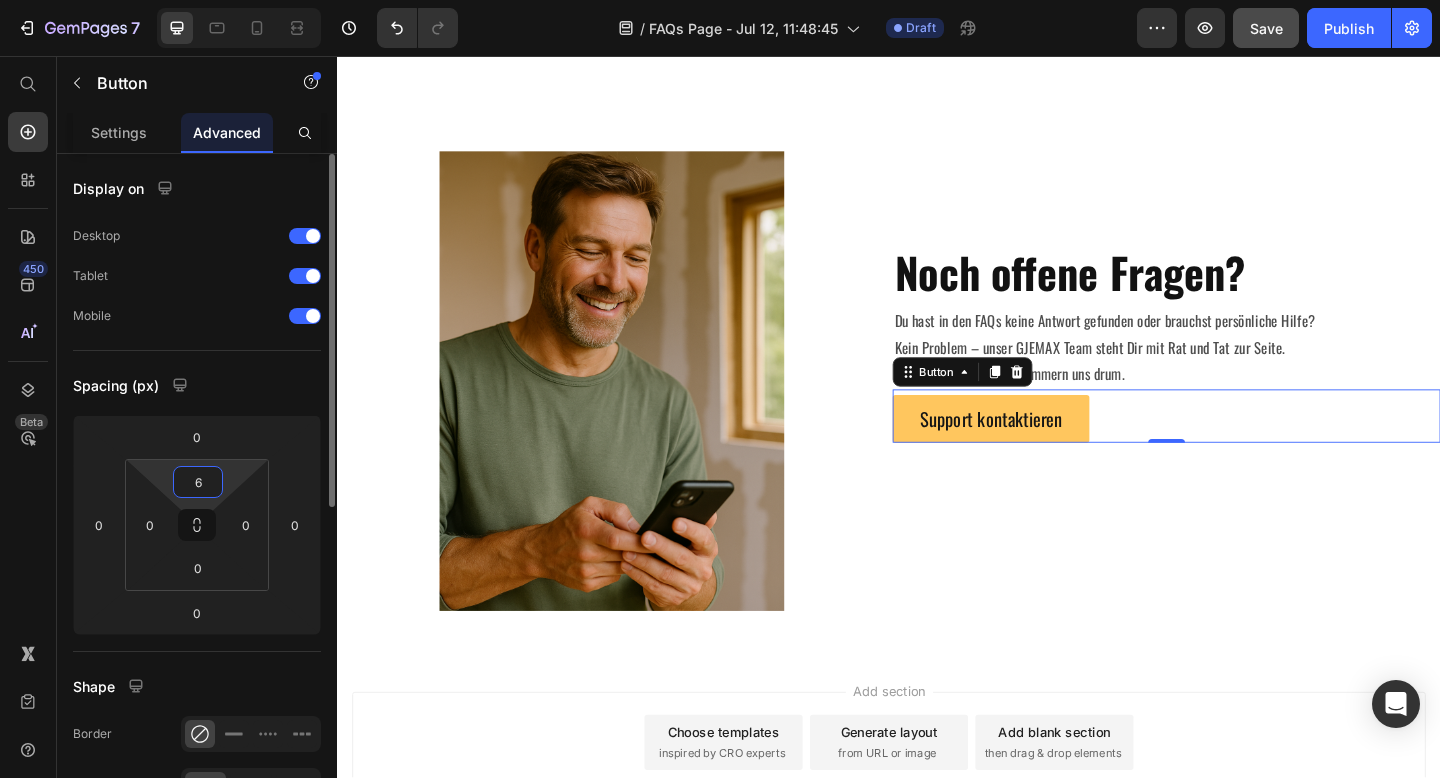 click on "6" at bounding box center (198, 482) 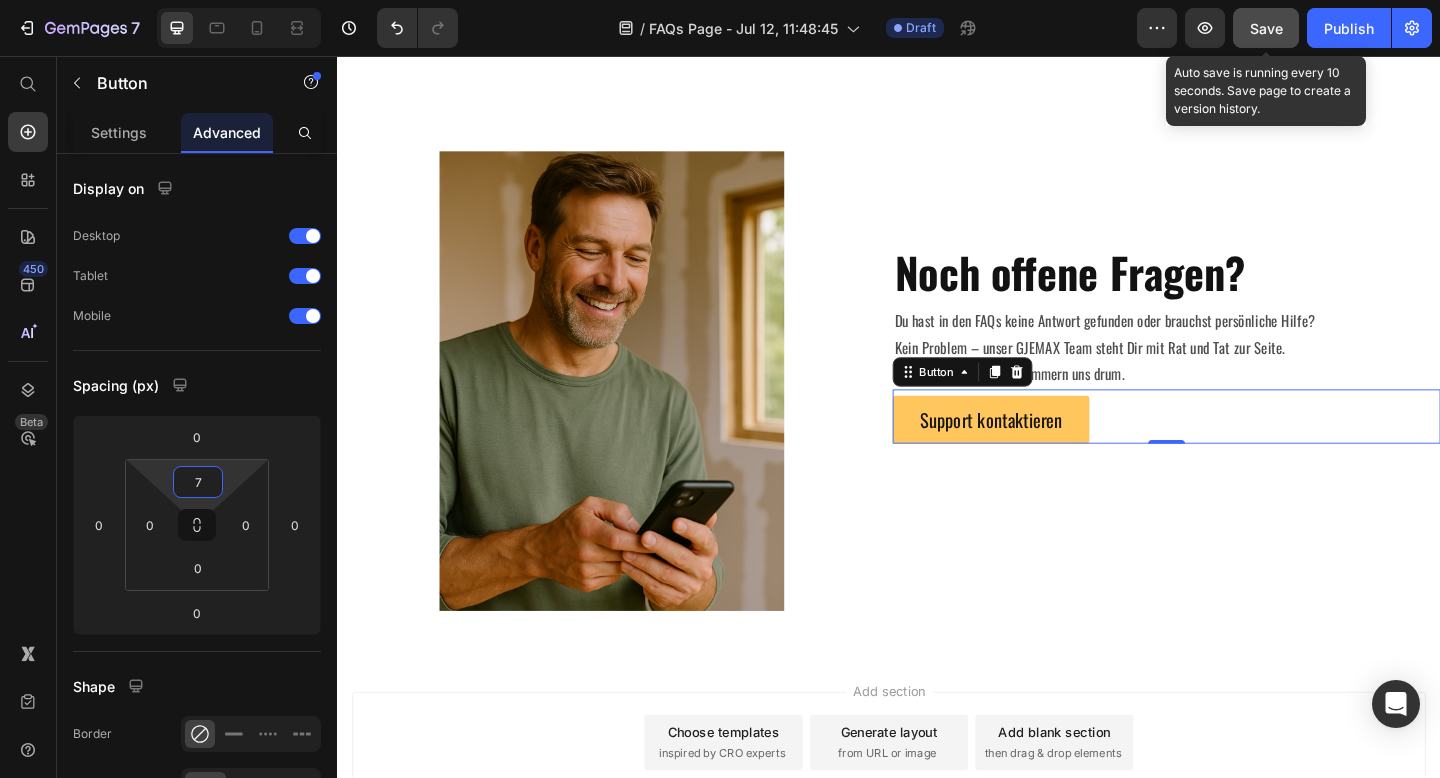 type on "7" 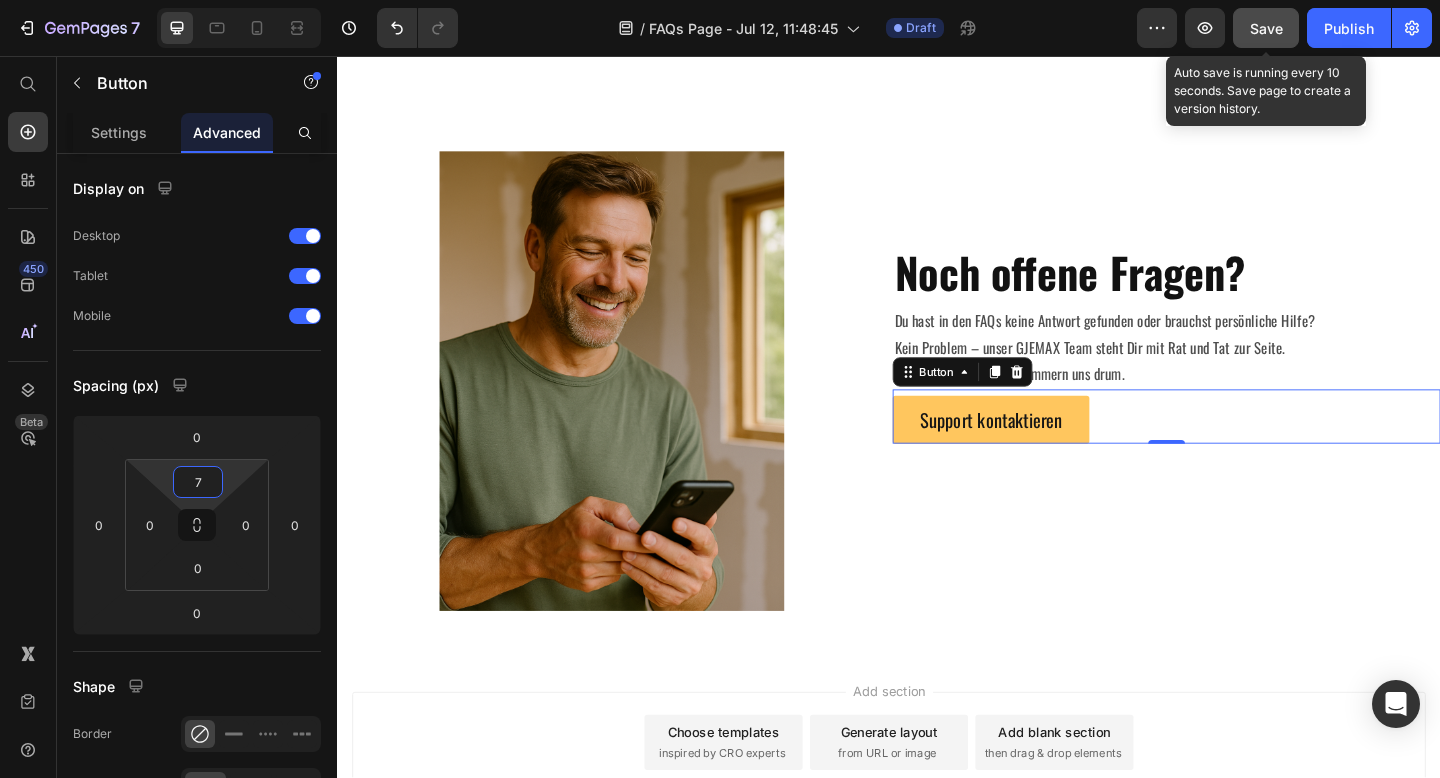 click on "Save" at bounding box center (1266, 28) 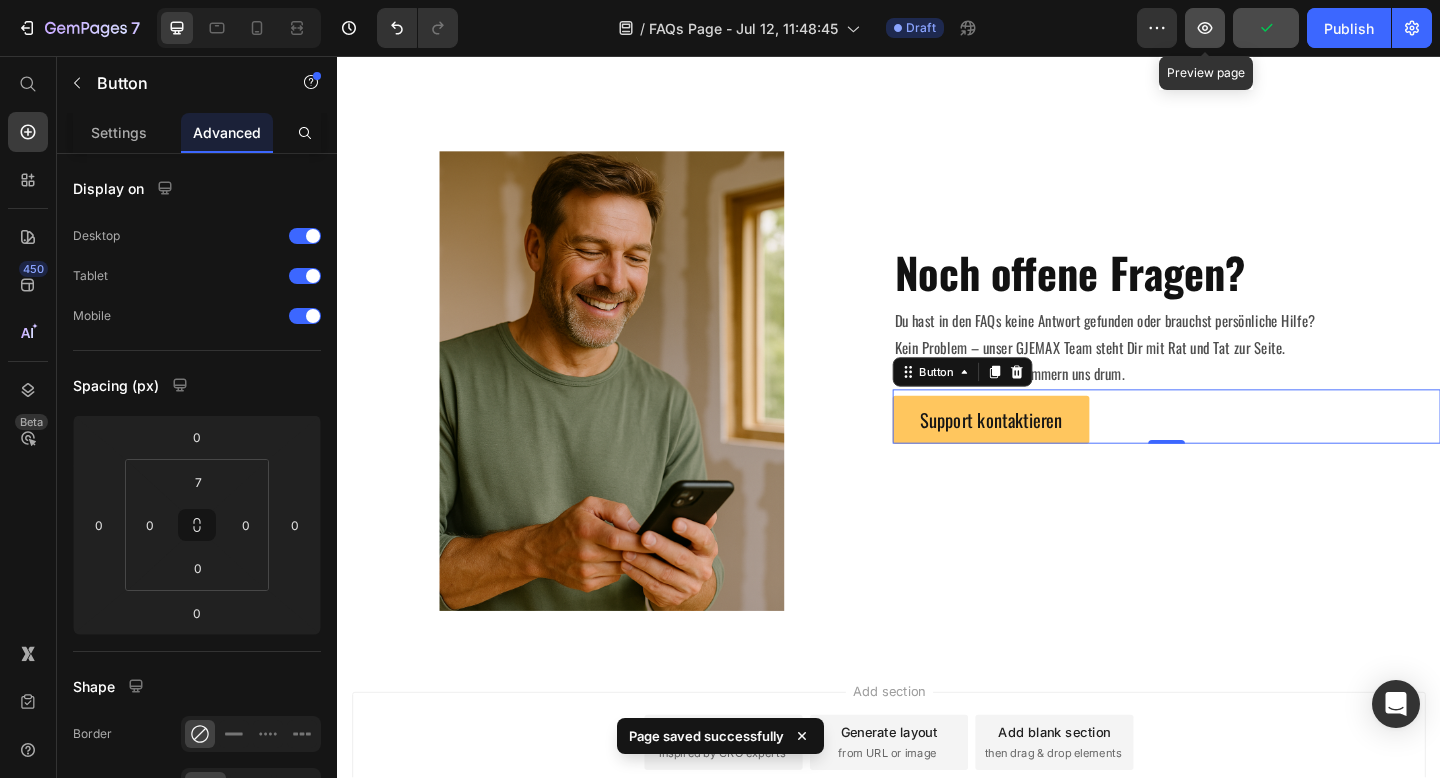 click 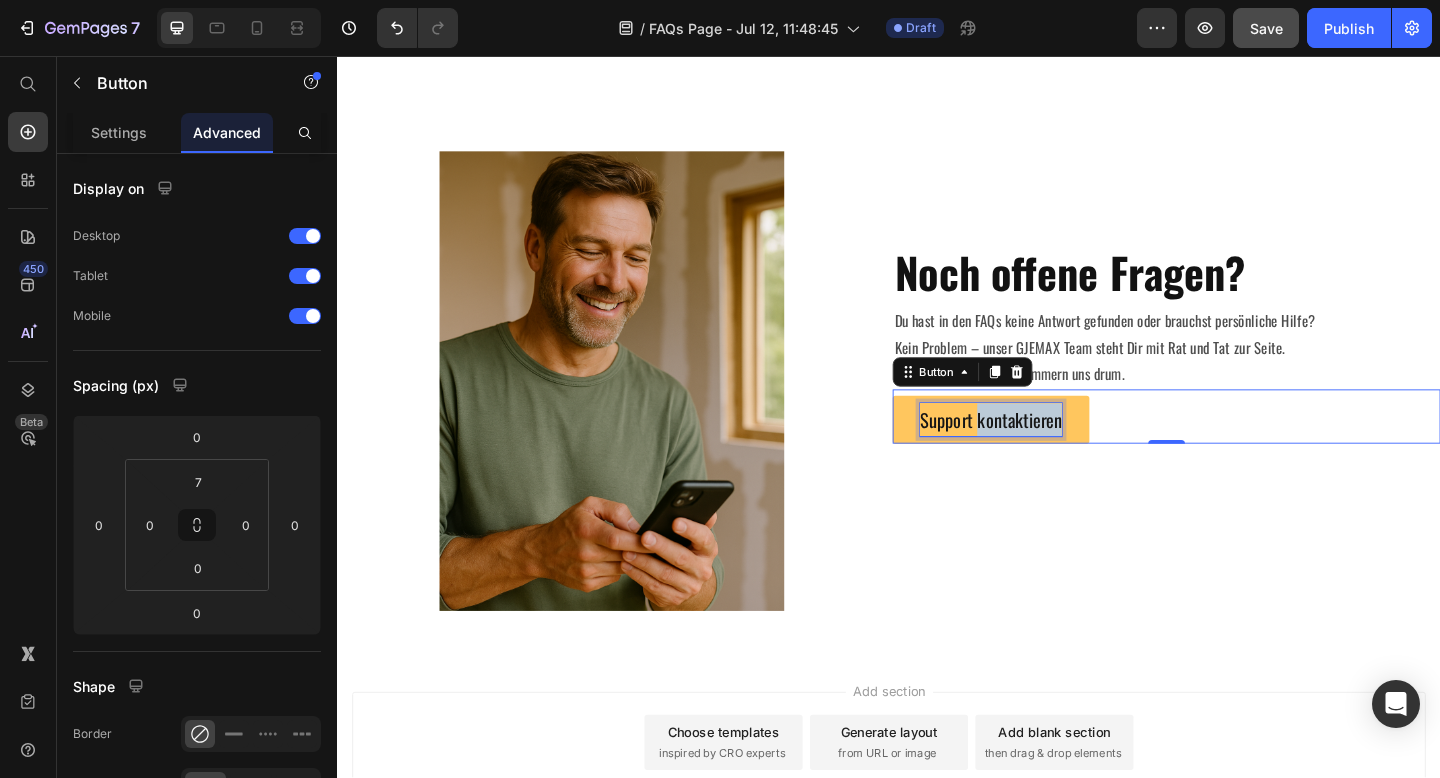 click on "Support kontaktieren" at bounding box center (1048, 452) 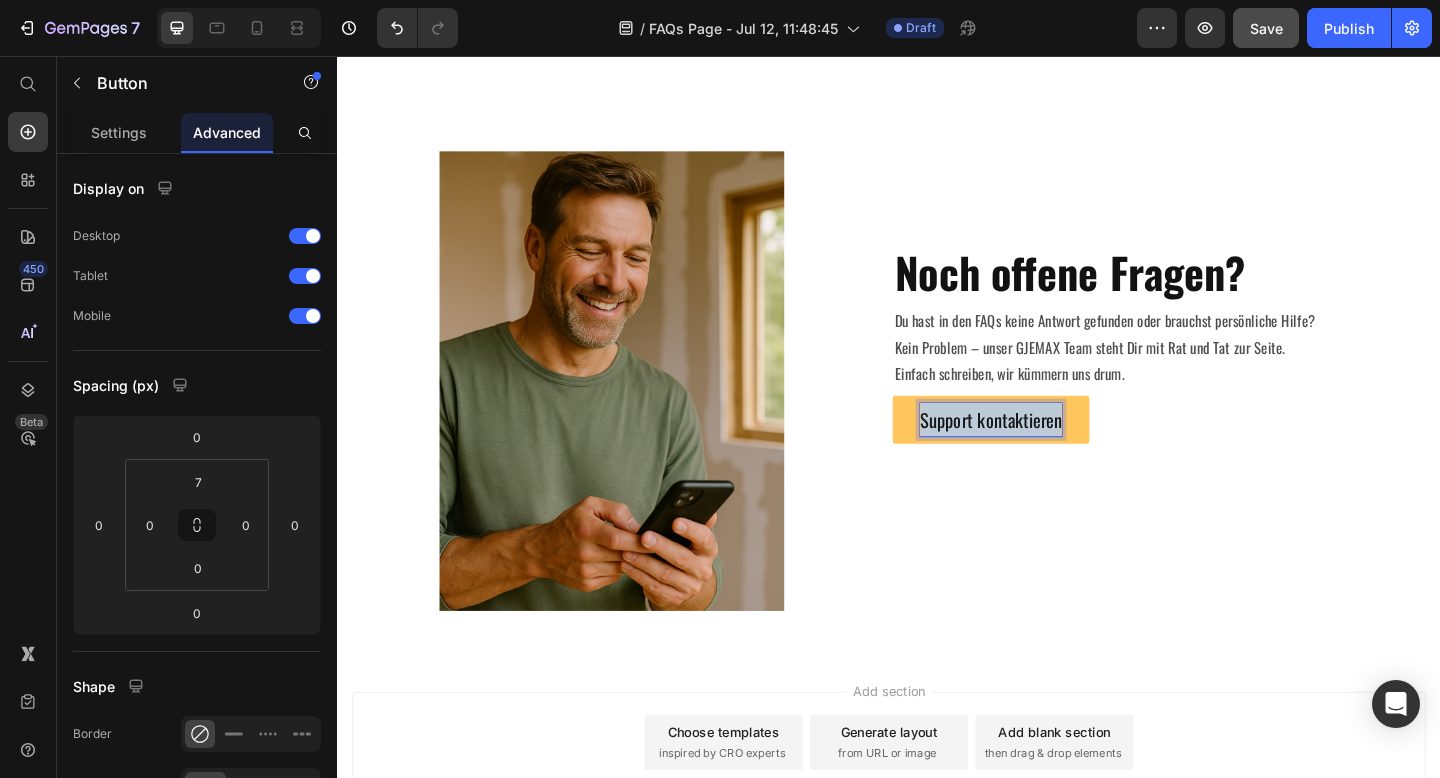 click on "Support kontaktieren" at bounding box center (1048, 452) 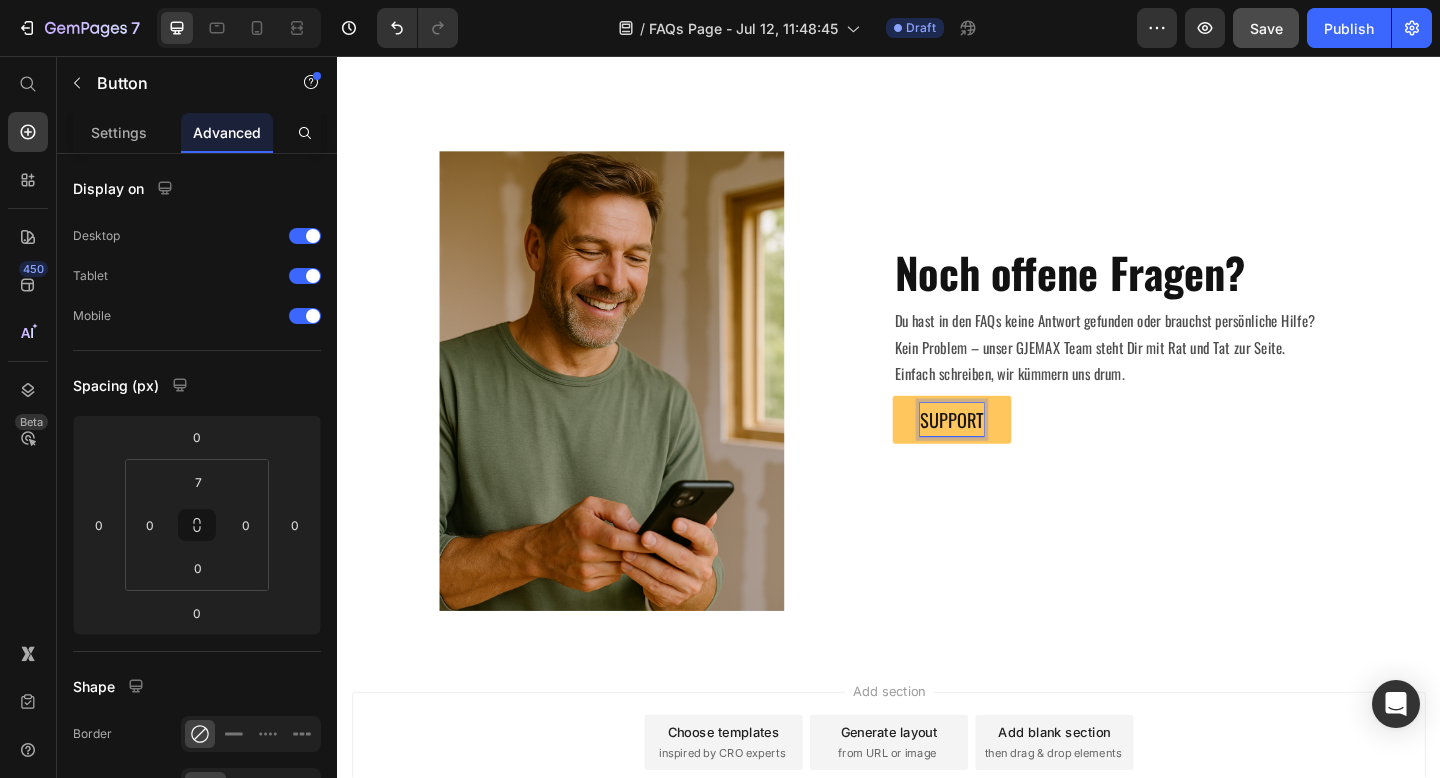 click on "SUPPORT" at bounding box center [1005, 452] 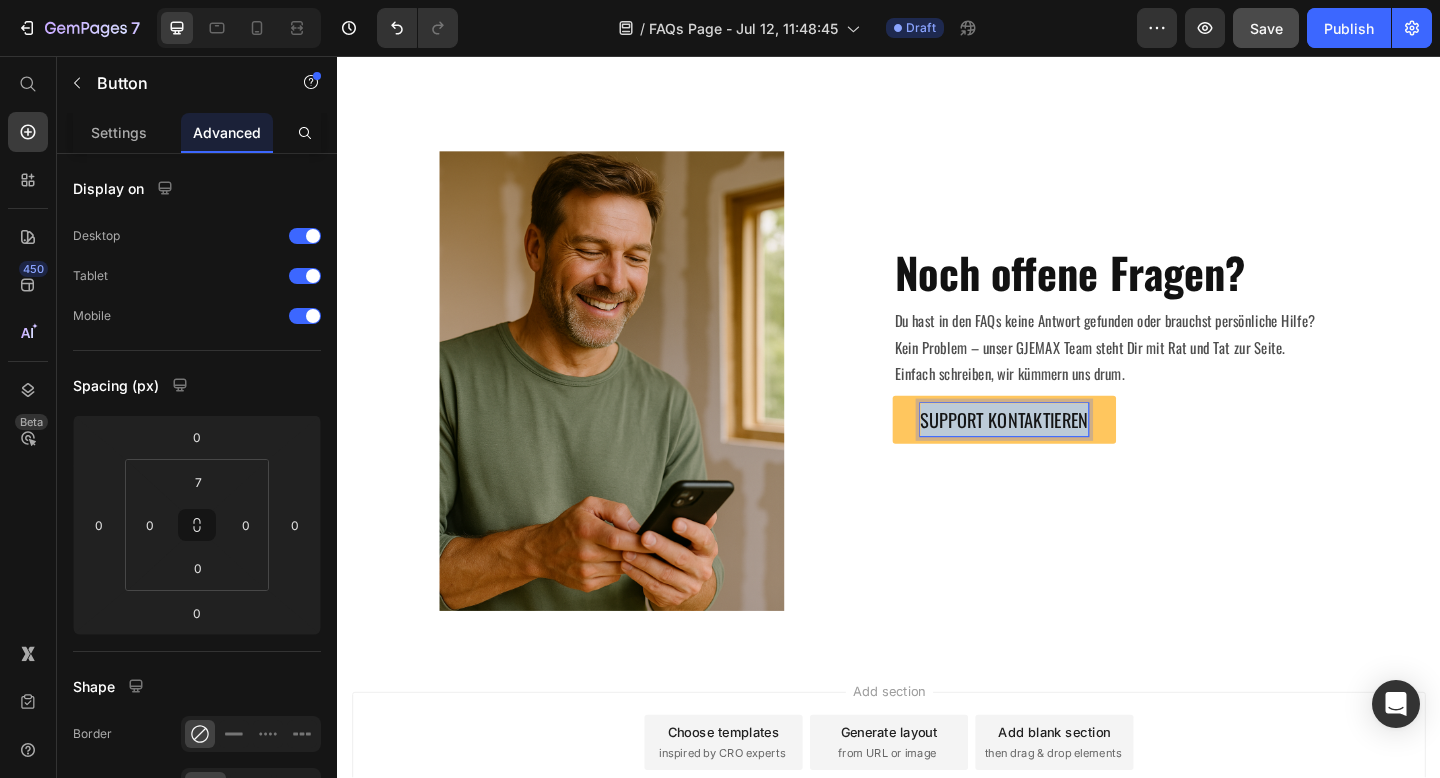 copy on "SUPPORT KONTAKTIEREN" 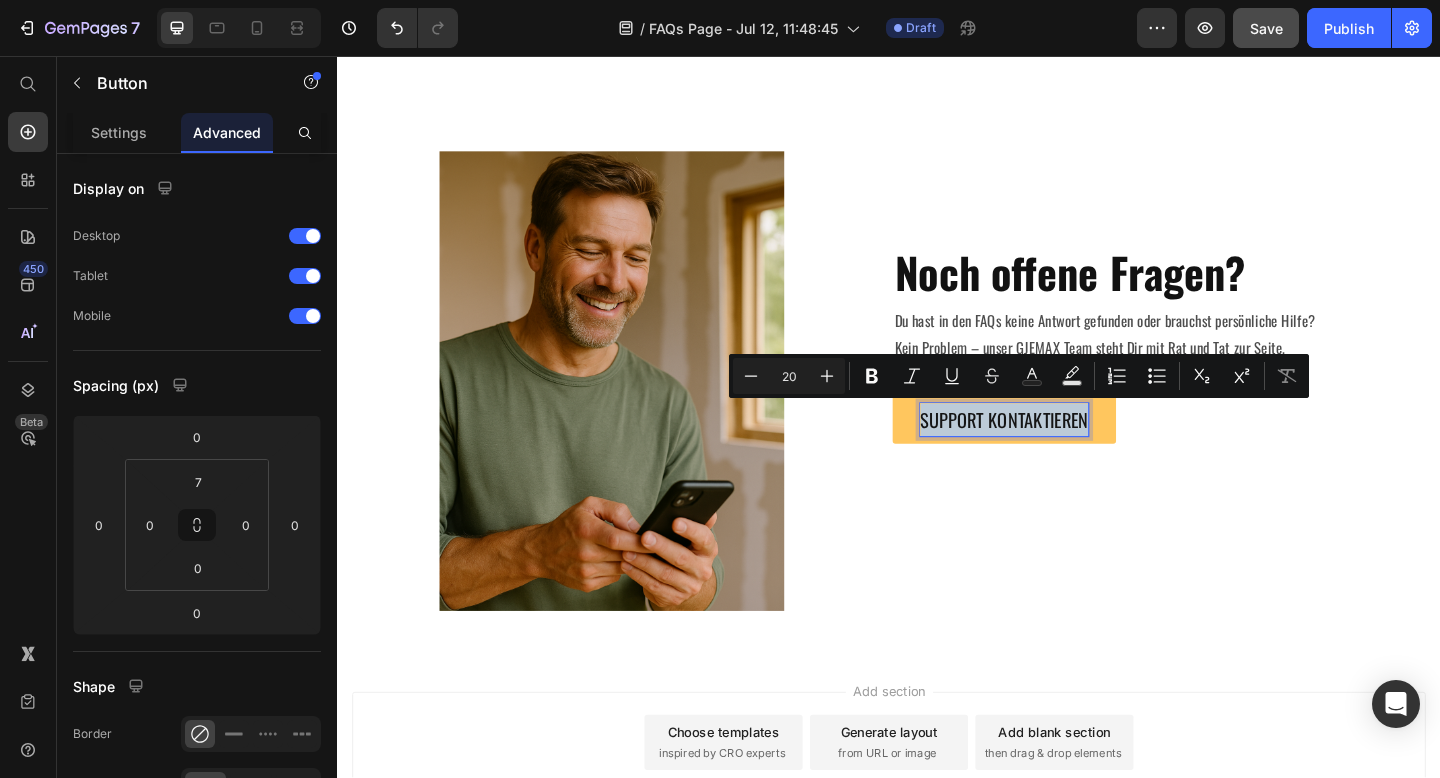 click on "SUPPORT KONTAKTIEREN" at bounding box center (1062, 452) 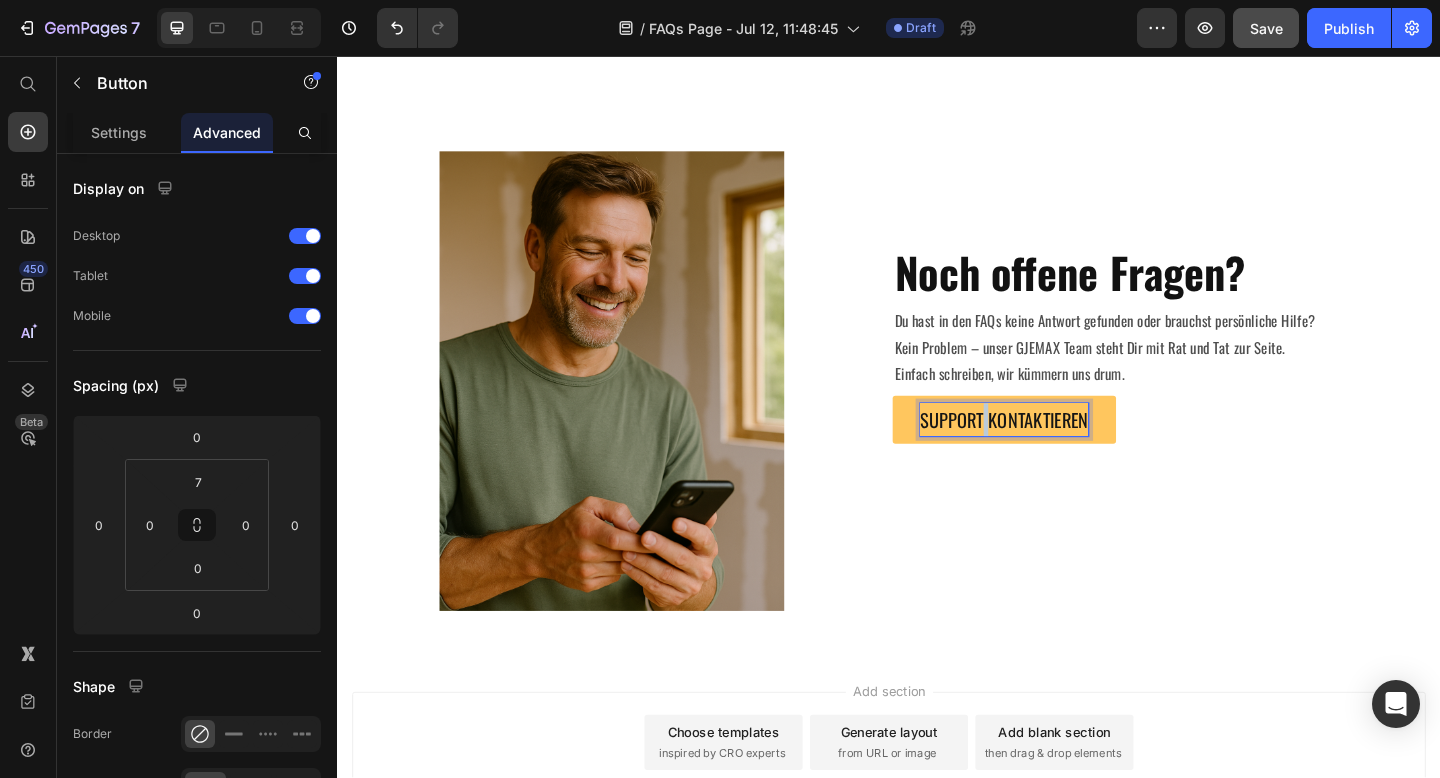 click on "SUPPORT KONTAKTIEREN" at bounding box center (1062, 452) 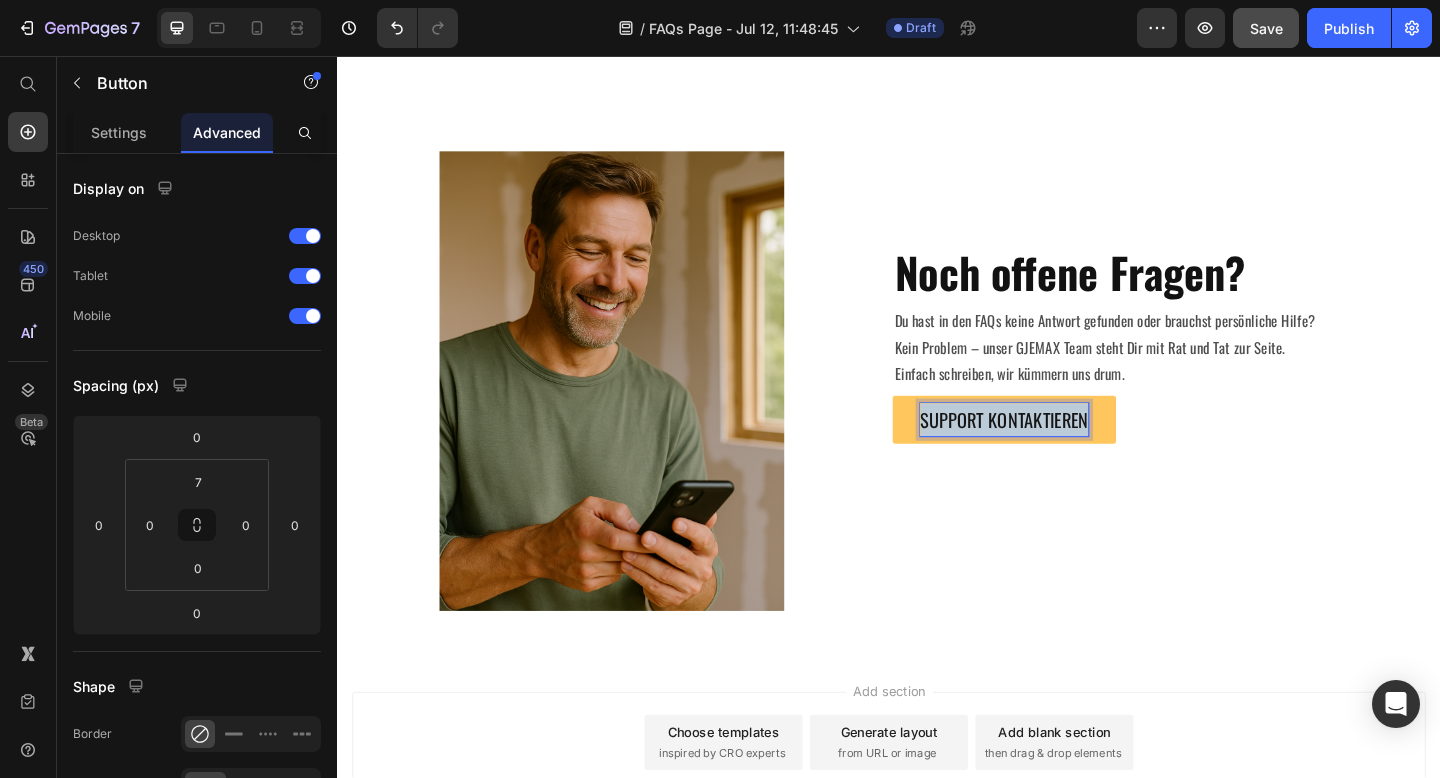 click on "SUPPORT KONTAKTIEREN" at bounding box center [1062, 452] 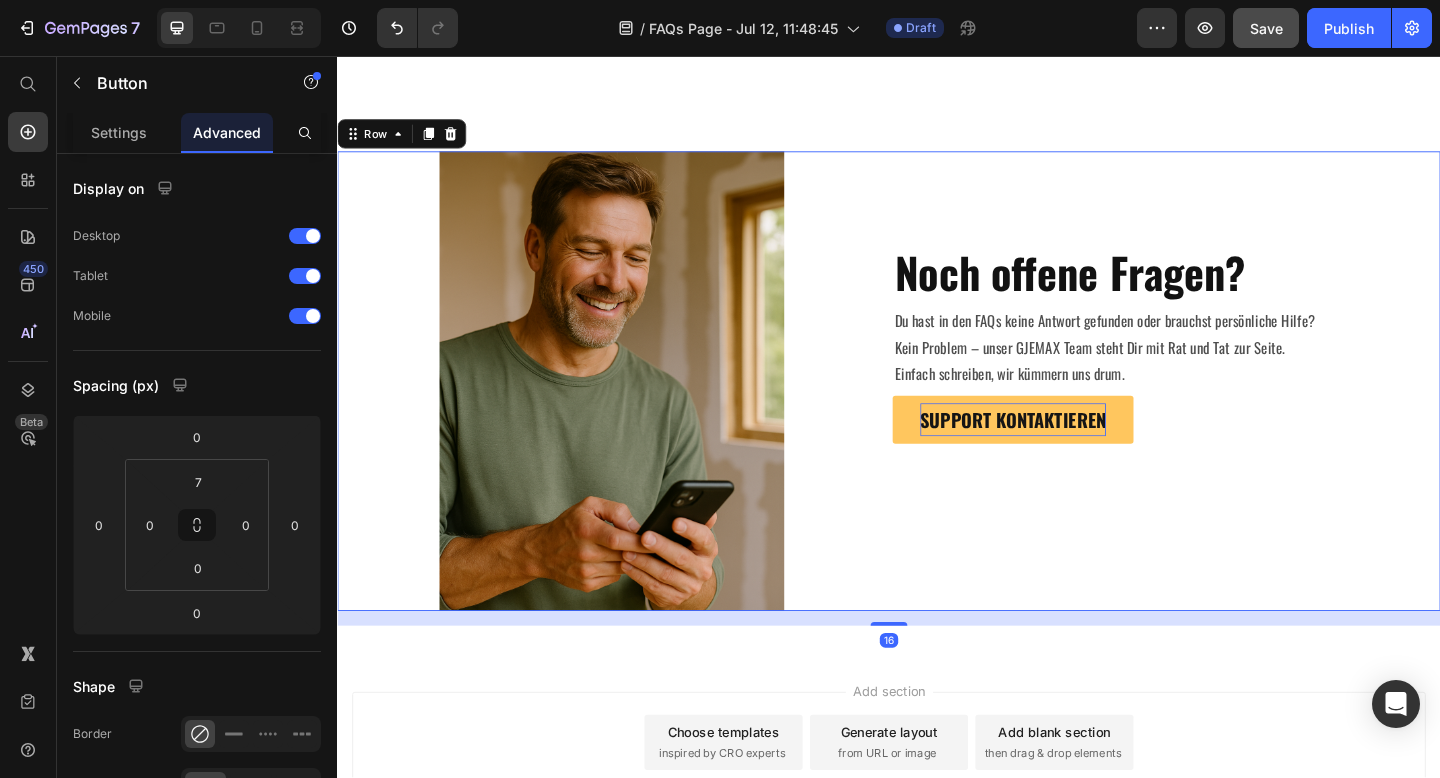 click on "⁠⁠⁠⁠⁠⁠⁠ Noch offene Fragen? Heading Du hast in den FAQs keine Antwort gefunden oder brauchst persönliche Hilfe? Kein Problem – unser GJEMAX Team steht Dir mit Rat und Tat zur Seite. Einfach schreiben, wir kümmern uns drum. Text Block SUPPORT KONTAKTIEREN Button" at bounding box center (1239, 410) 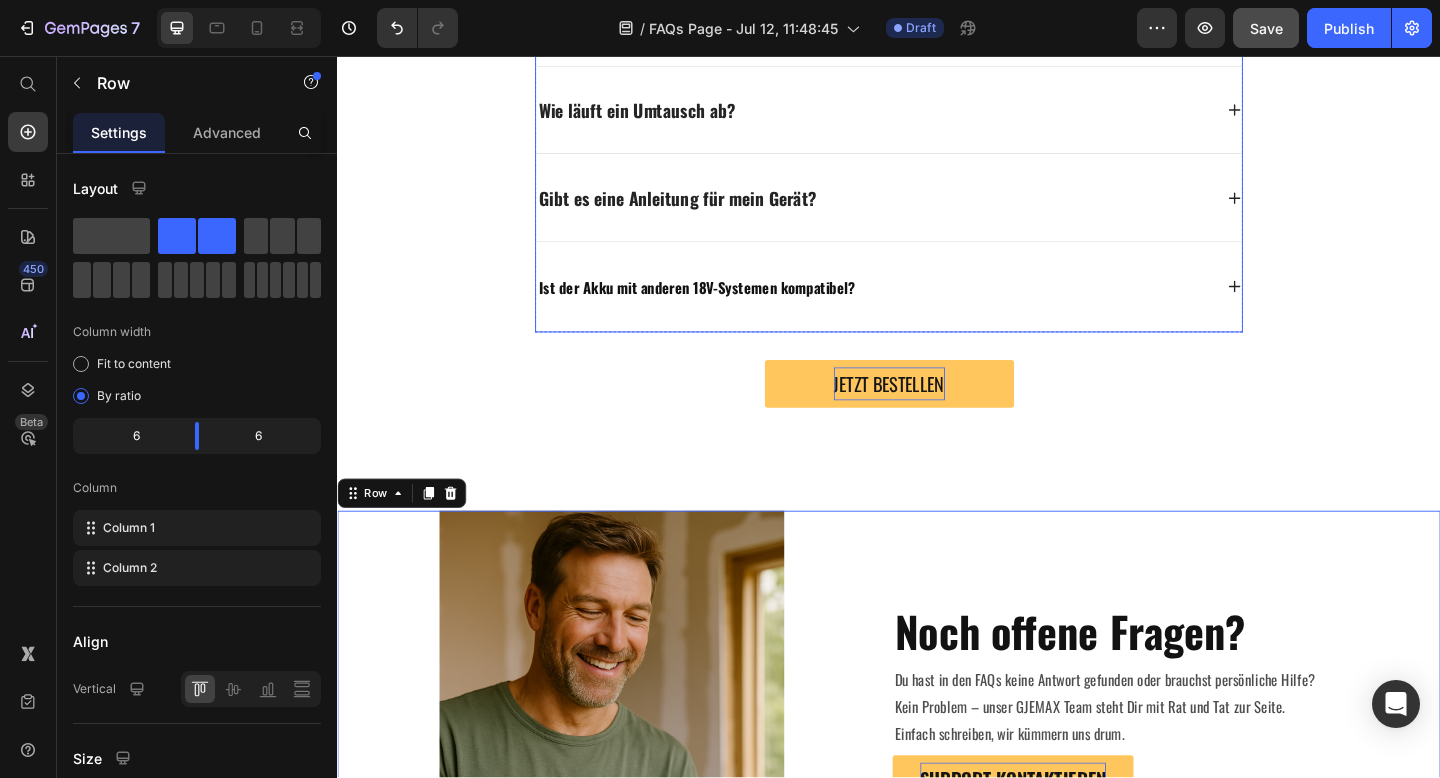 scroll, scrollTop: 1569, scrollLeft: 0, axis: vertical 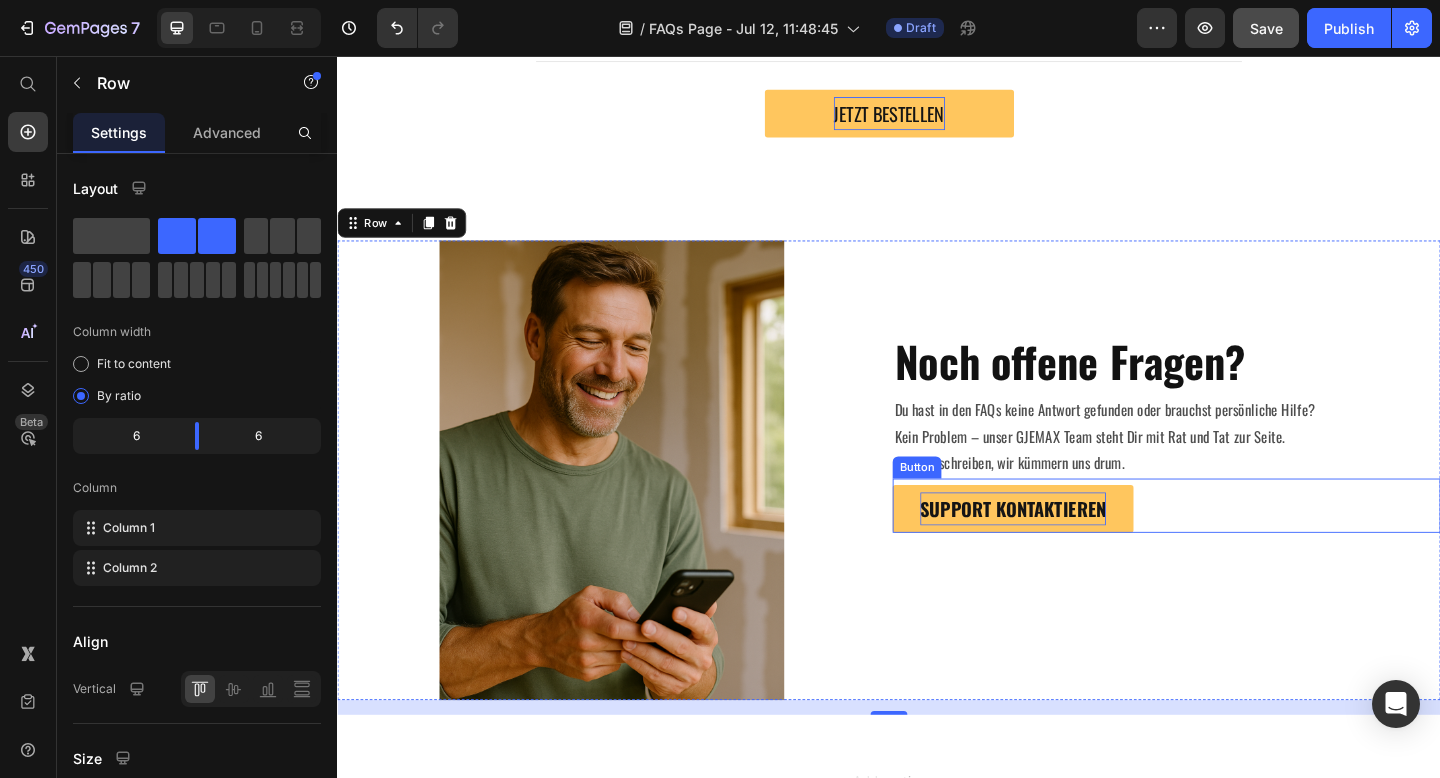 click on "SUPPORT KONTAKTIEREN" at bounding box center (1072, 549) 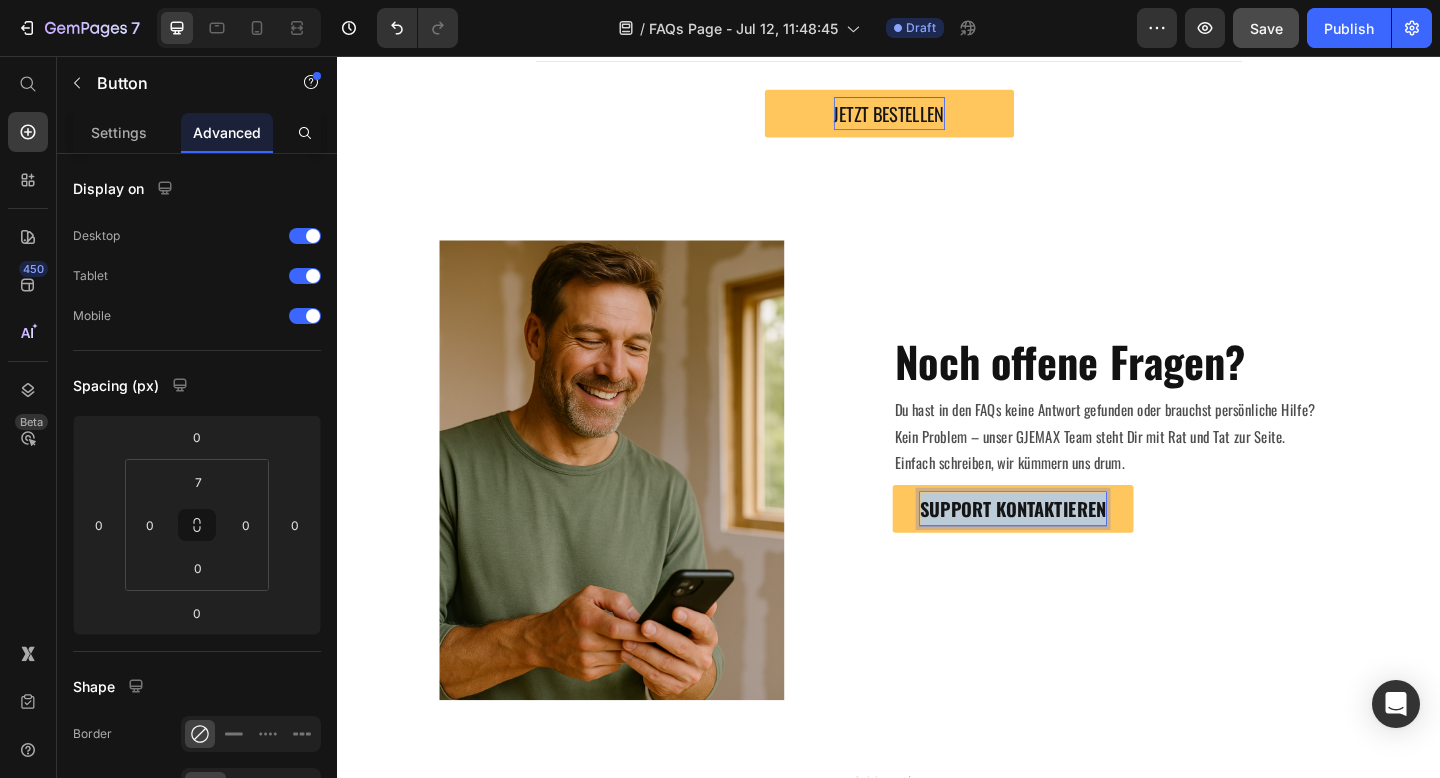 click on "SUPPORT KONTAKTIEREN" at bounding box center (1072, 549) 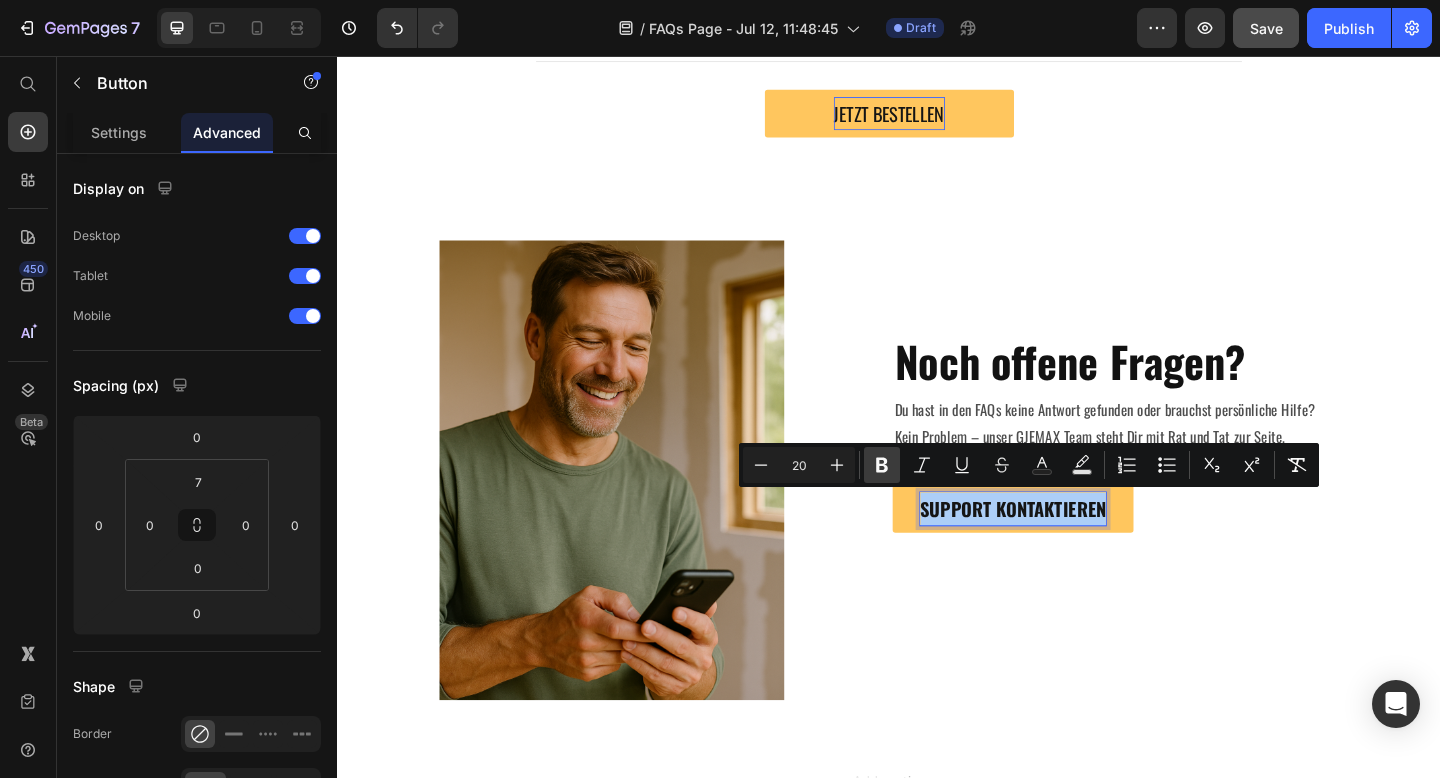 click 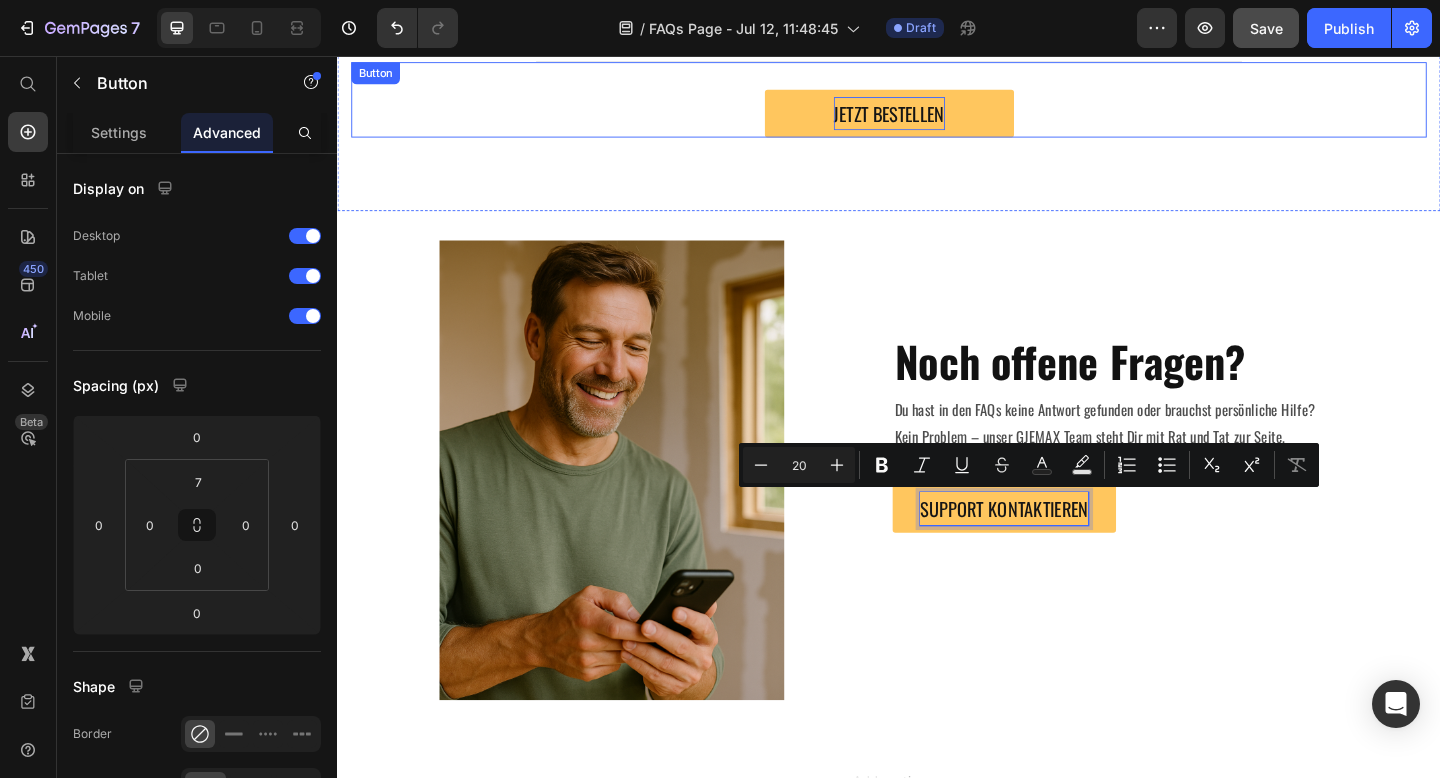 click on "JETZT BESTELLEN" at bounding box center [937, 119] 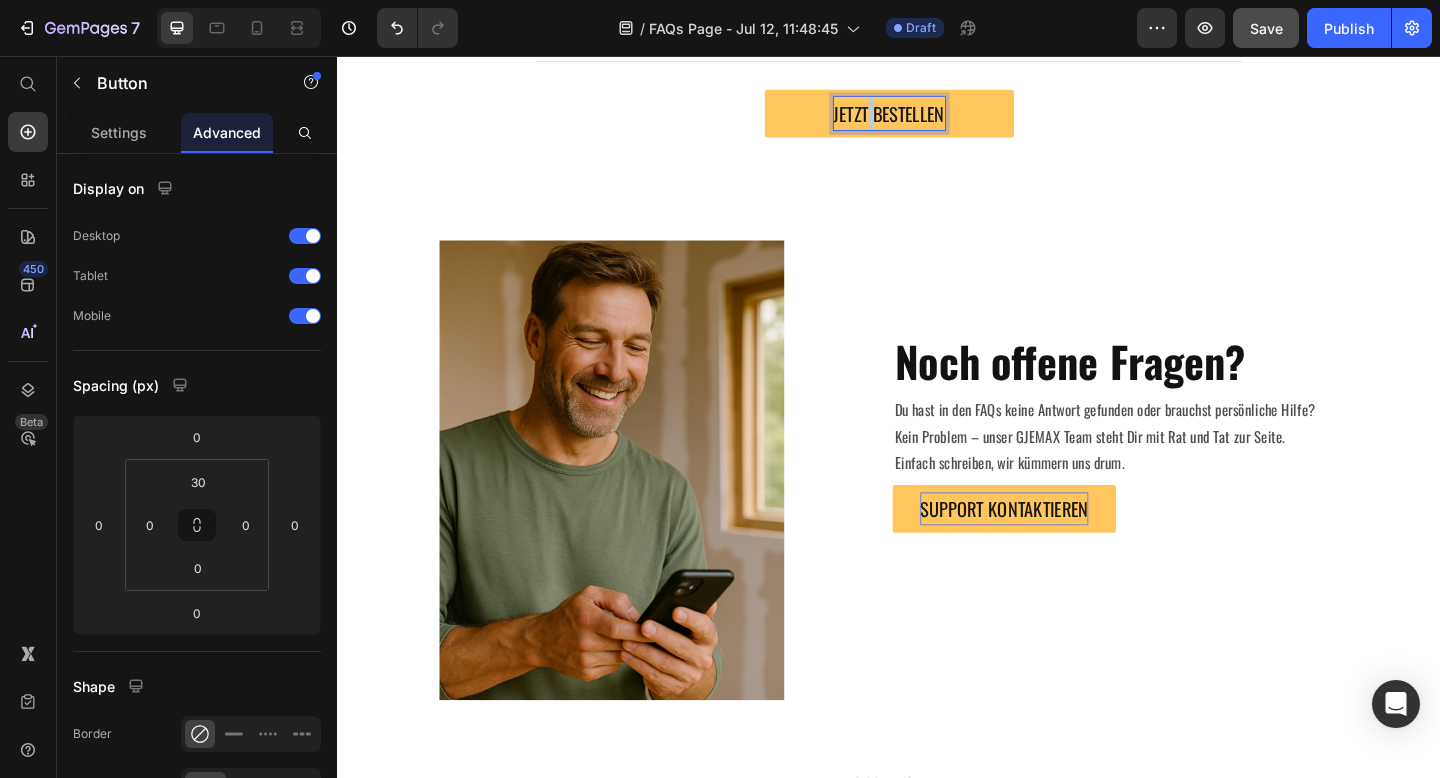 click on "JETZT BESTELLEN" at bounding box center (937, 119) 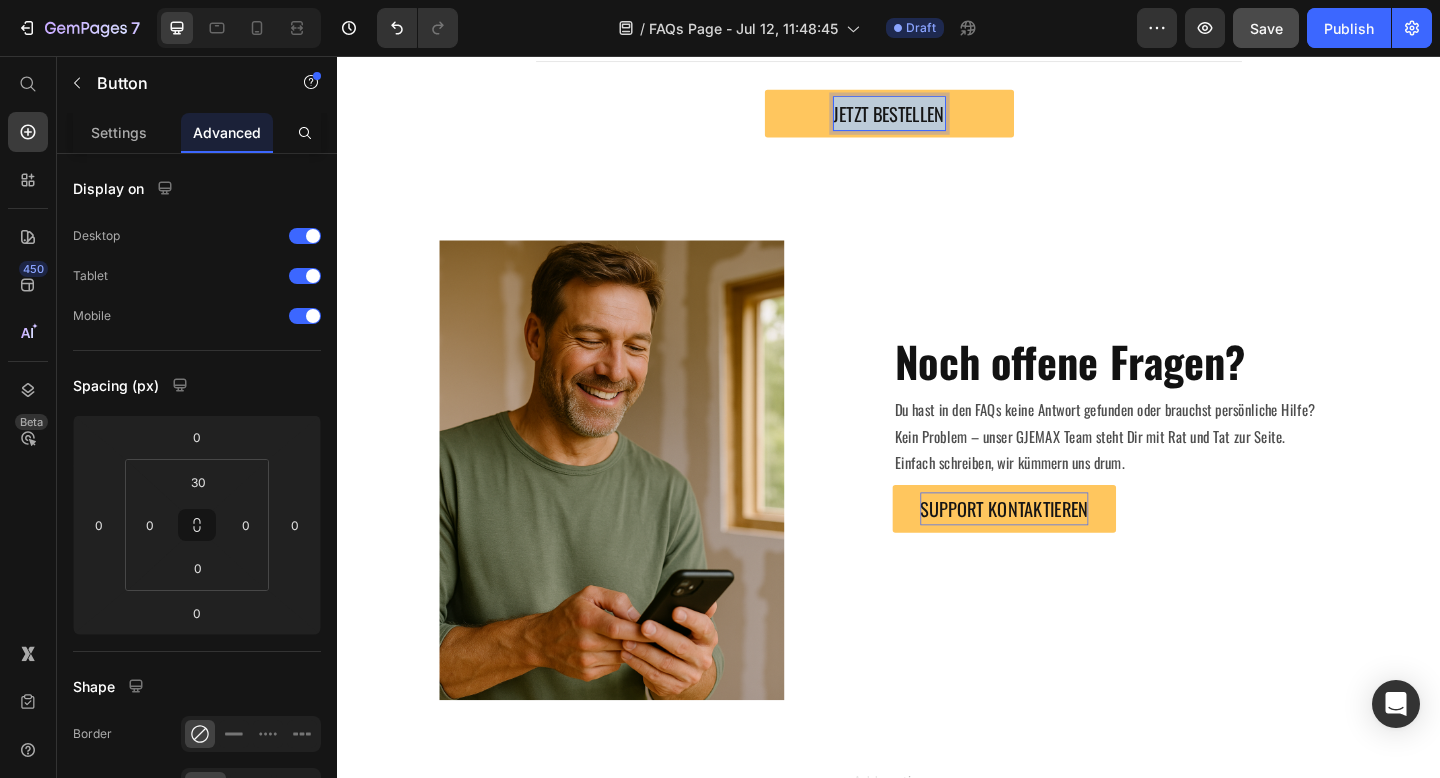 click on "JETZT BESTELLEN" at bounding box center (937, 119) 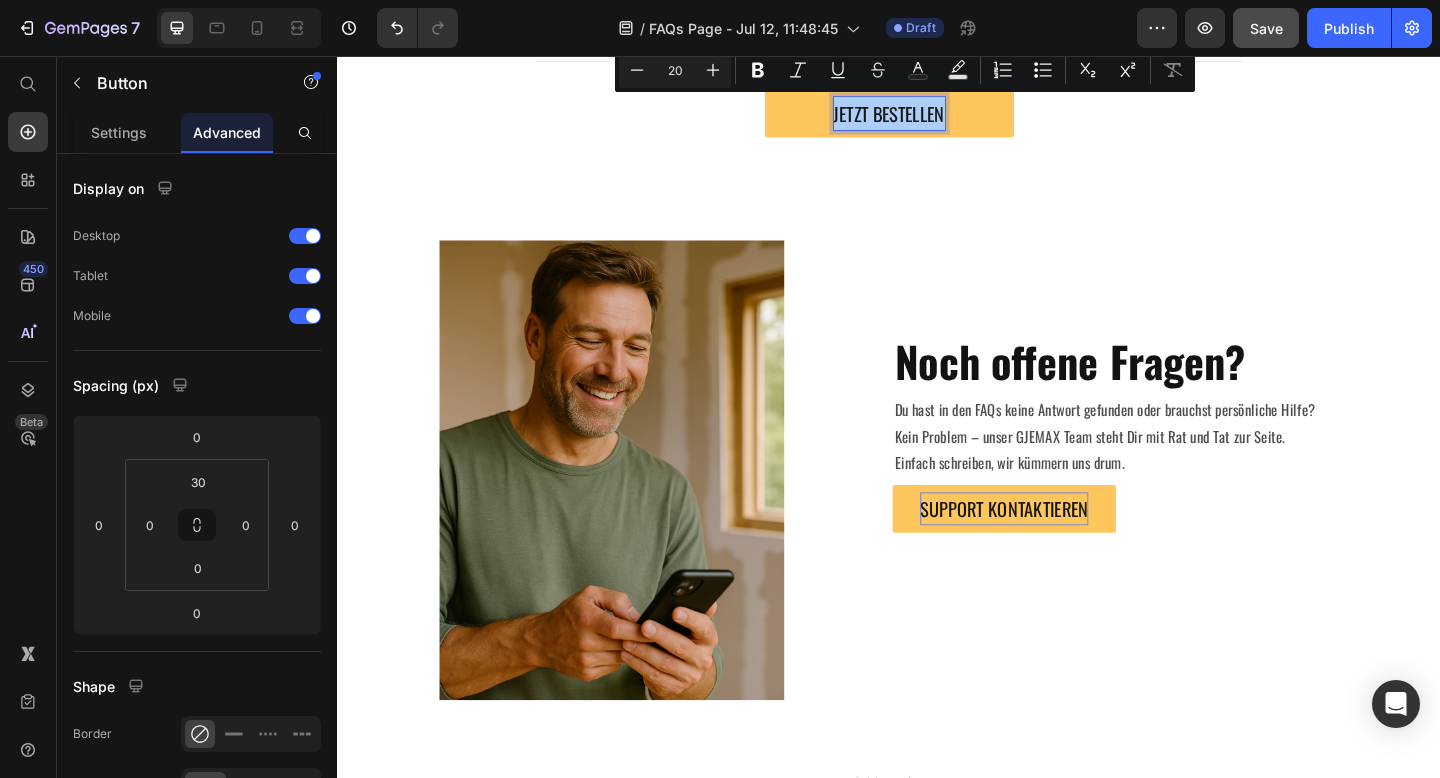 click on "Save" 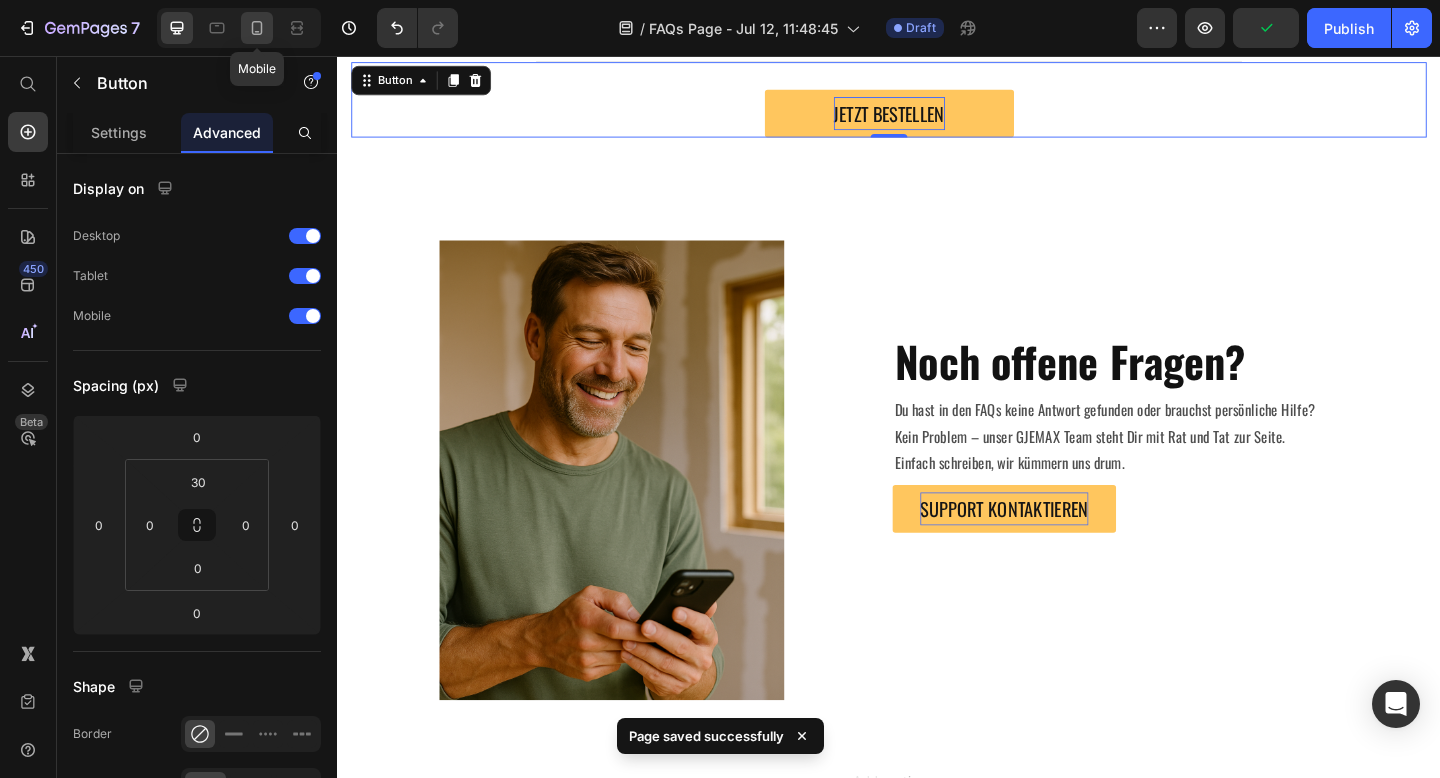 click 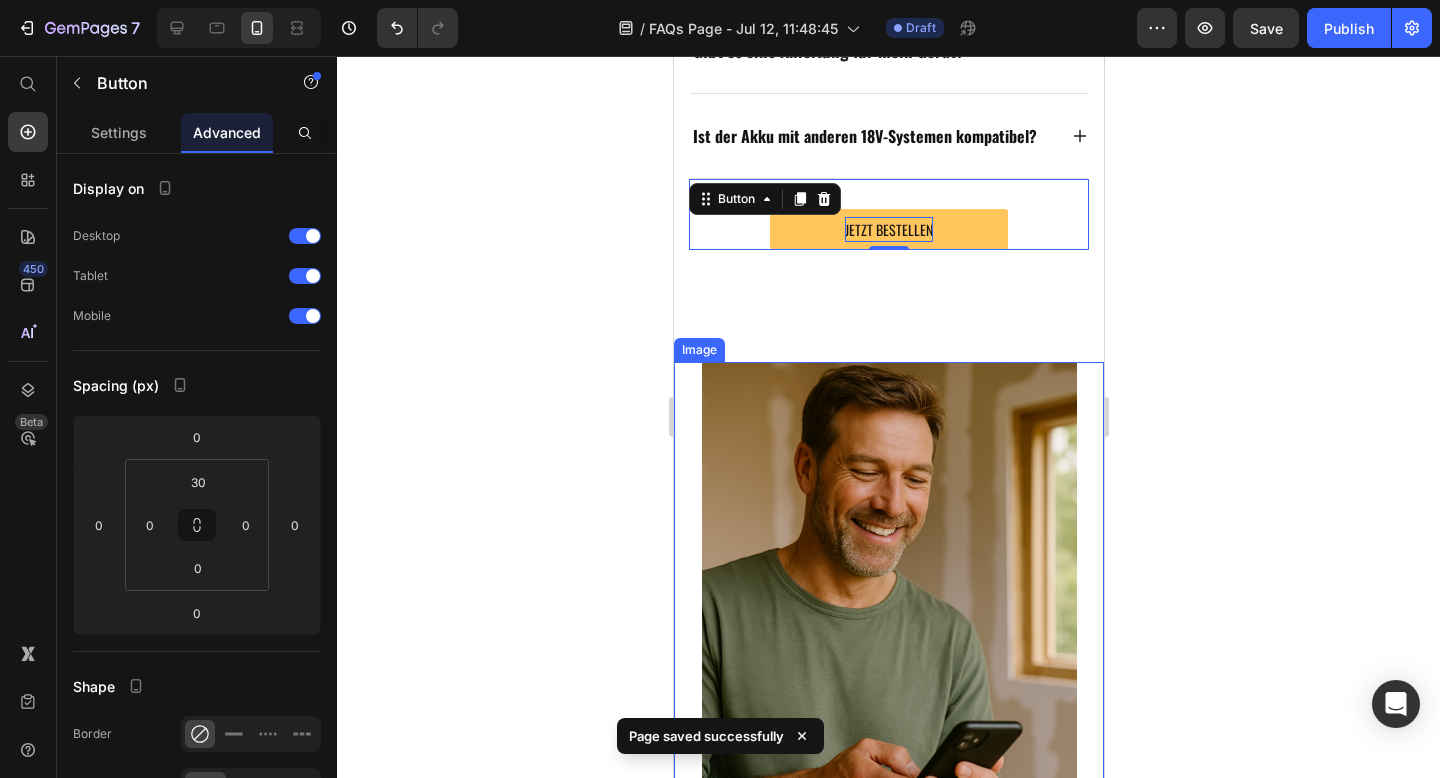 scroll, scrollTop: 1288, scrollLeft: 0, axis: vertical 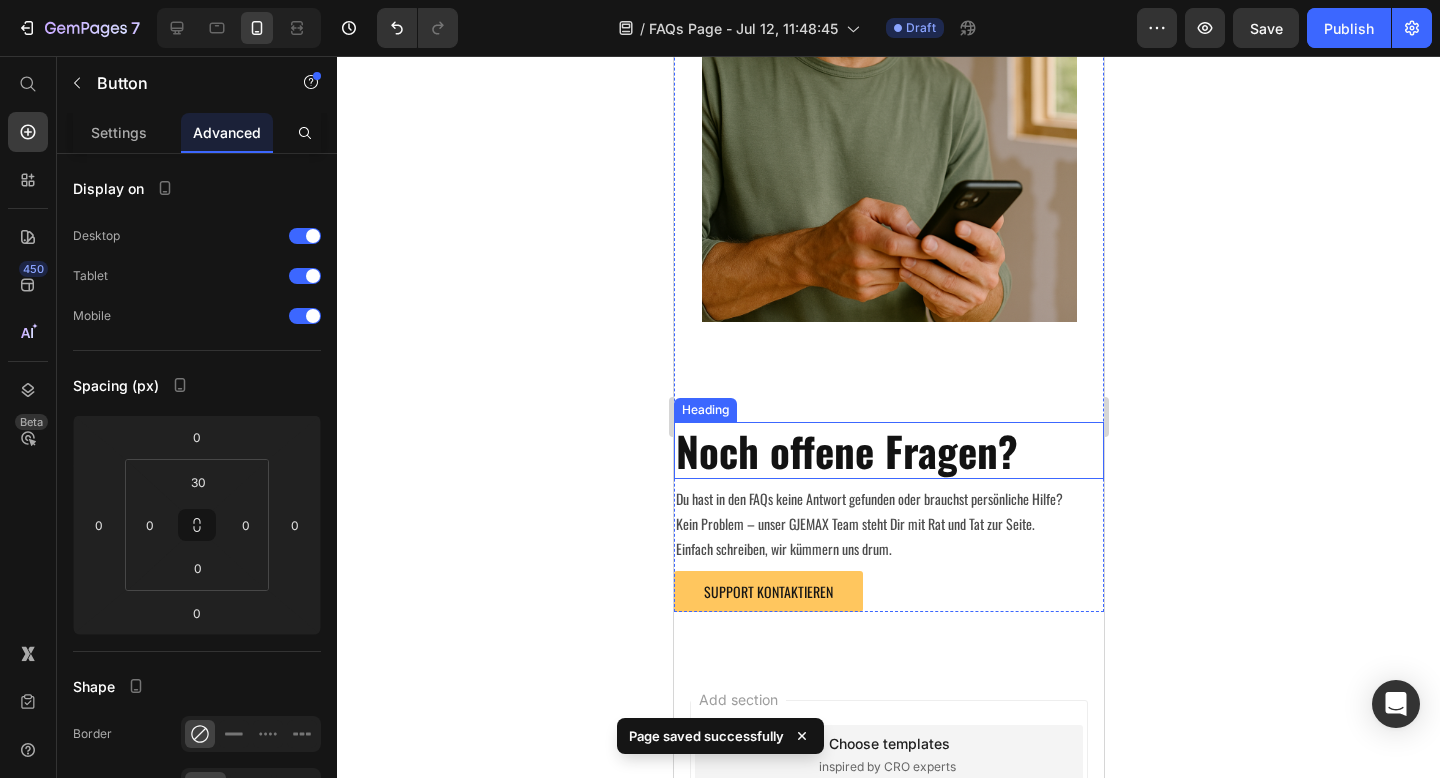 click on "Noch offene Fragen?" at bounding box center [846, 450] 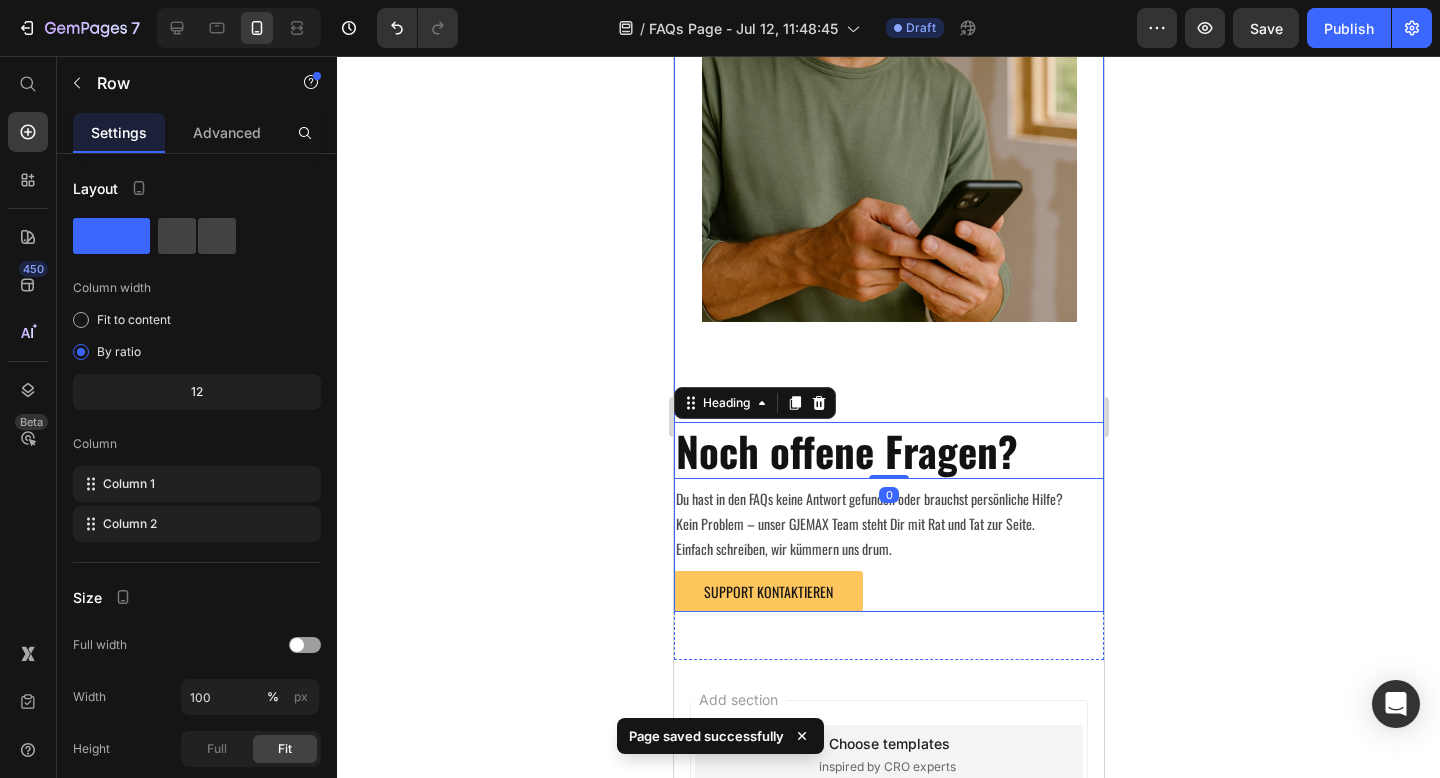 click on "⁠⁠⁠⁠⁠⁠⁠ Noch offene Fragen? Heading   0 Du hast in den FAQs keine Antwort gefunden oder brauchst persönliche Hilfe? Kein Problem – unser GJEMAX Team steht Dir mit Rat und Tat zur Seite. Einfach schreiben, wir kümmern uns drum. Text Block SUPPORT KONTAKTIEREN Button" at bounding box center [888, 467] 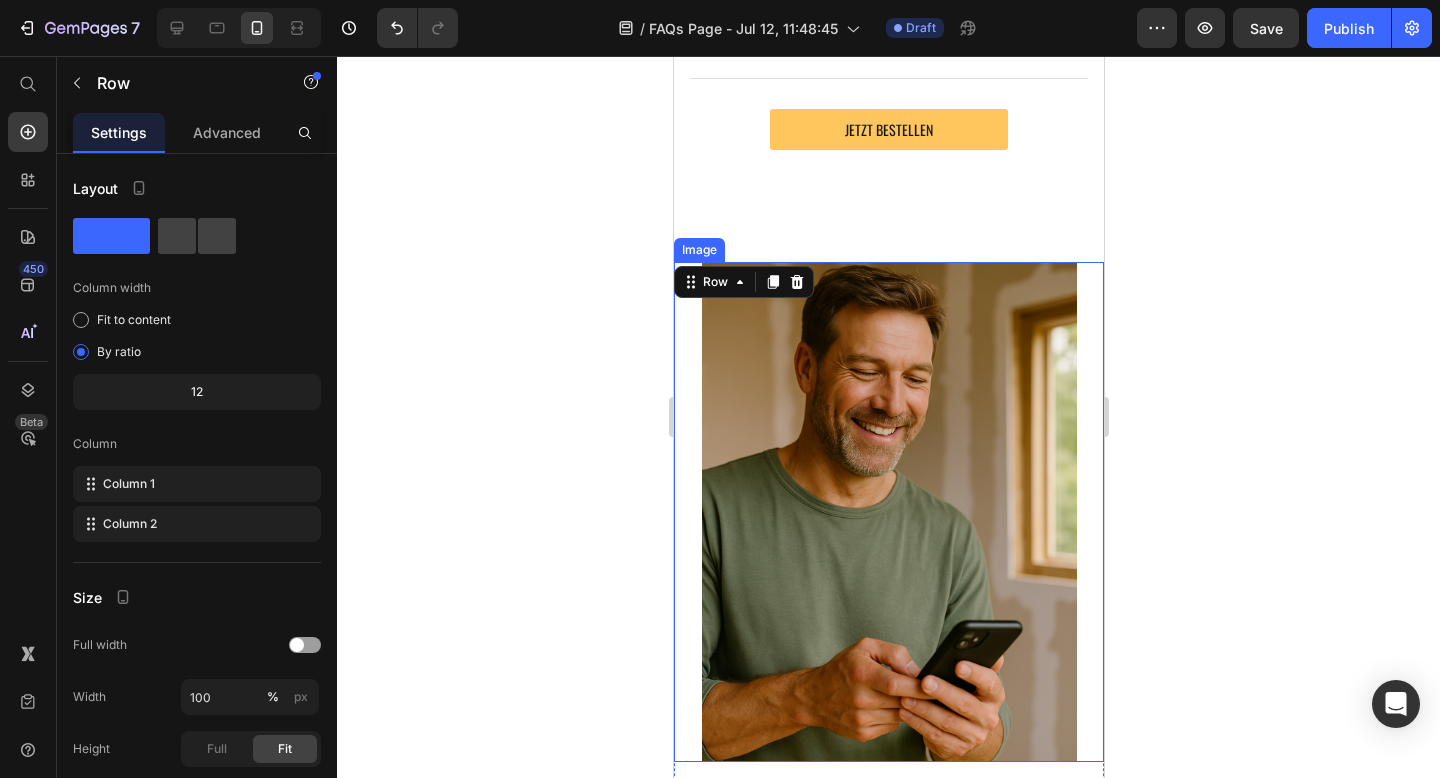 scroll, scrollTop: 1280, scrollLeft: 0, axis: vertical 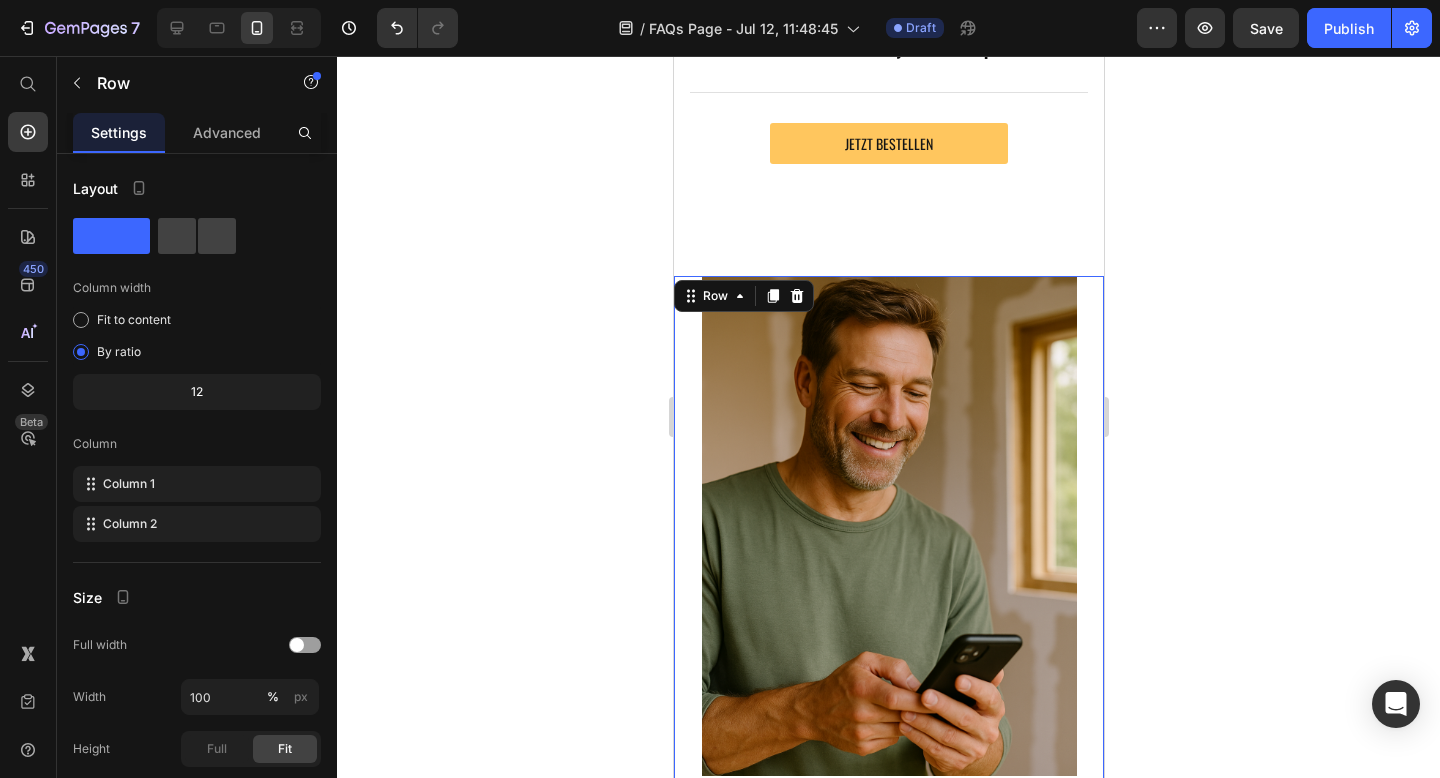 click 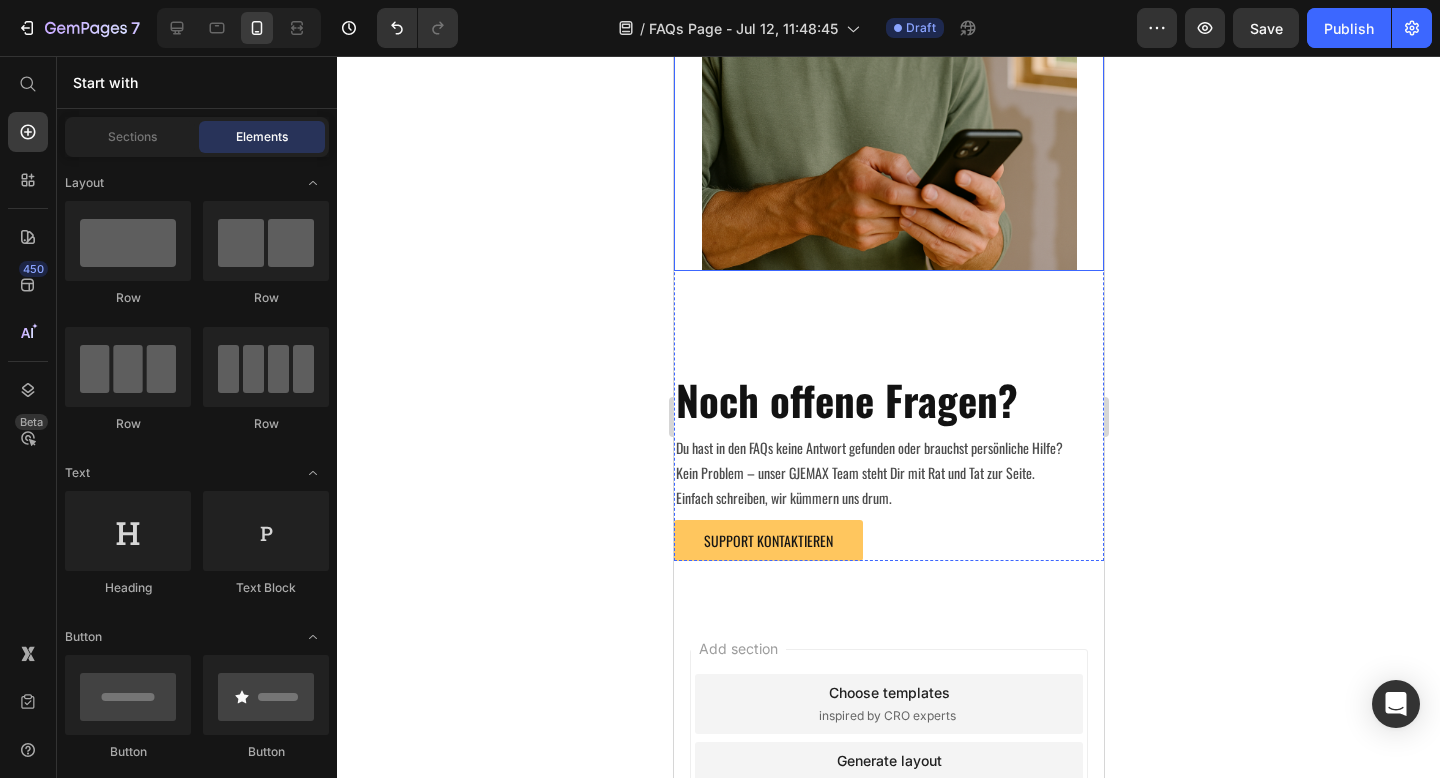 scroll, scrollTop: 1814, scrollLeft: 0, axis: vertical 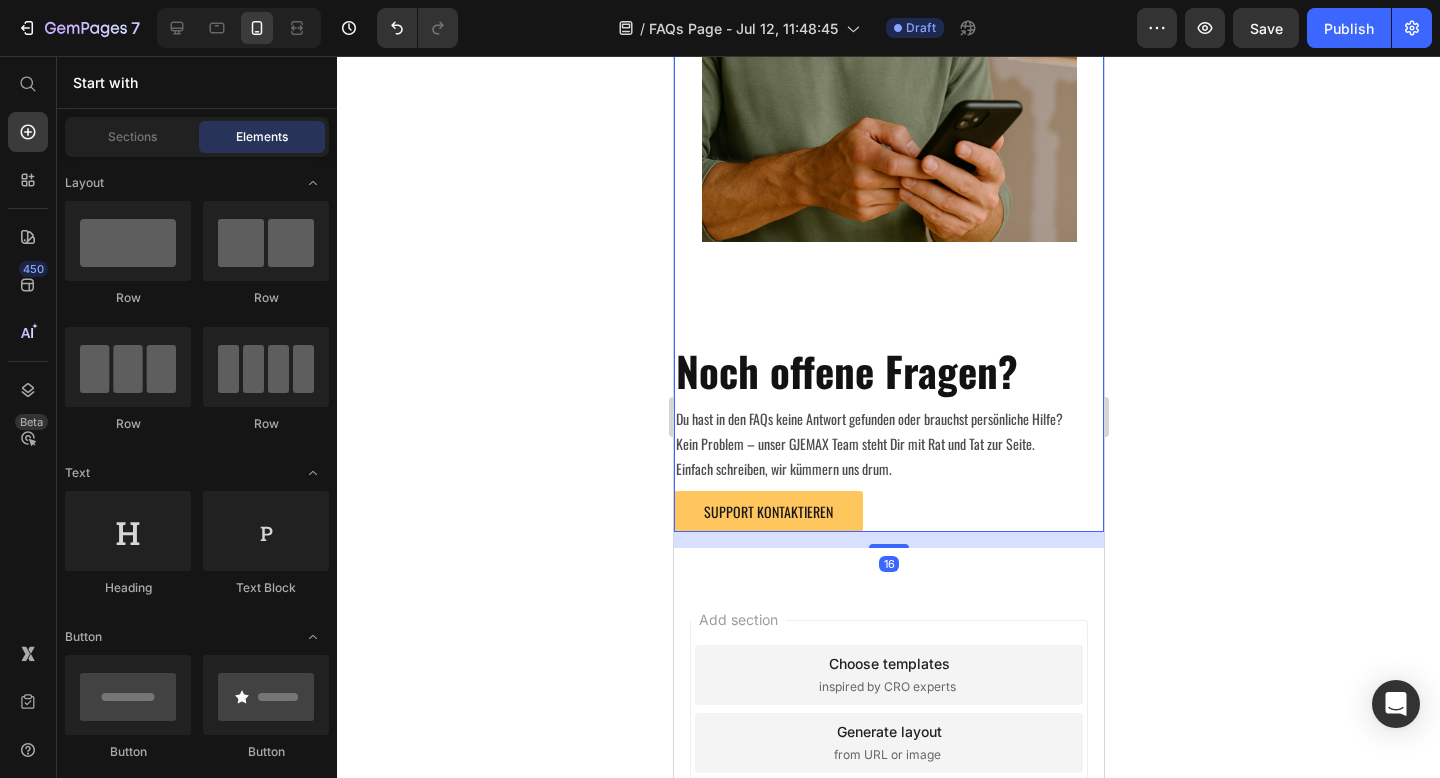 click on "⁠⁠⁠⁠⁠⁠⁠ Noch offene Fragen? Heading Du hast in den FAQs keine Antwort gefunden oder brauchst persönliche Hilfe? Kein Problem – unser GJEMAX Team steht Dir mit Rat und Tat zur Seite. Einfach schreiben, wir kümmern uns drum. Text Block SUPPORT KONTAKTIEREN Button" at bounding box center (888, 387) 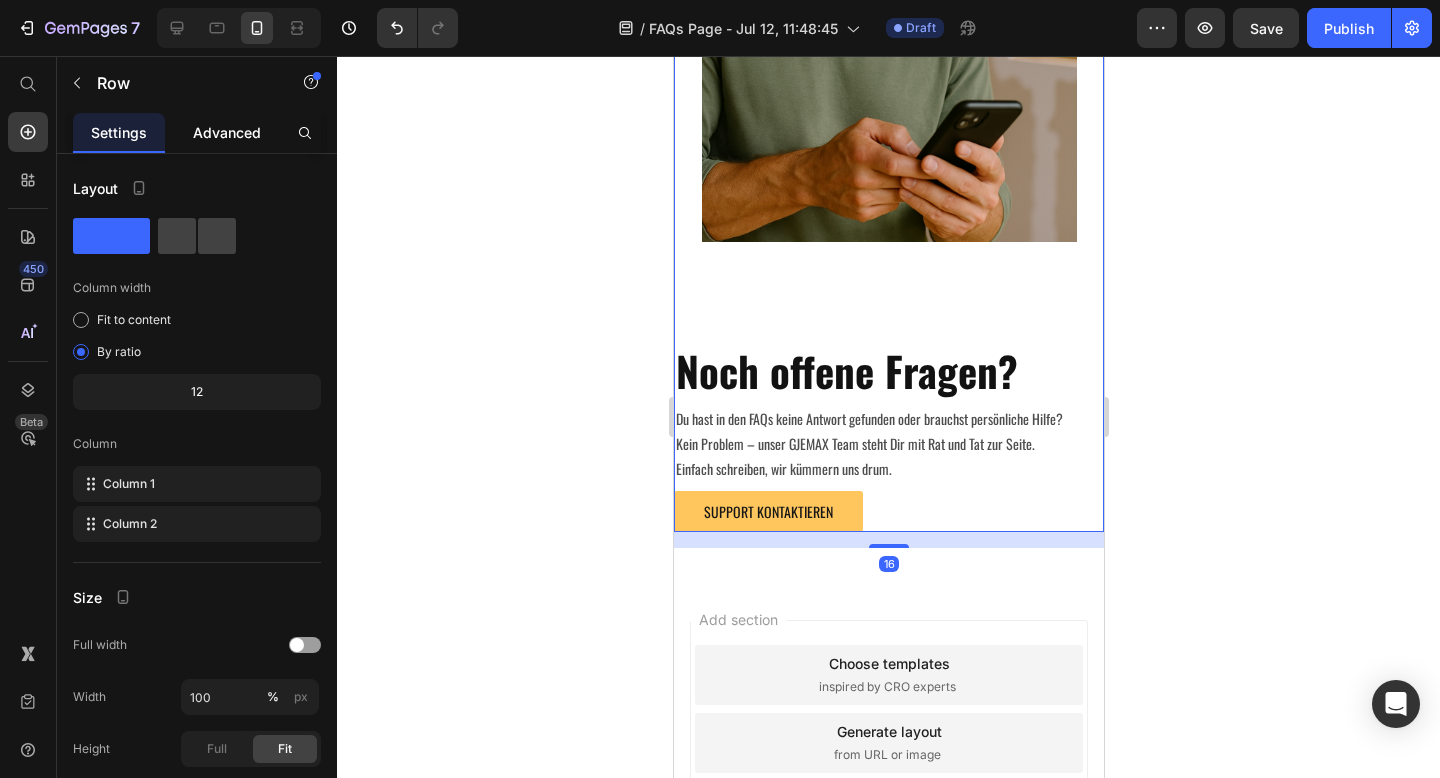 click on "Advanced" at bounding box center (227, 132) 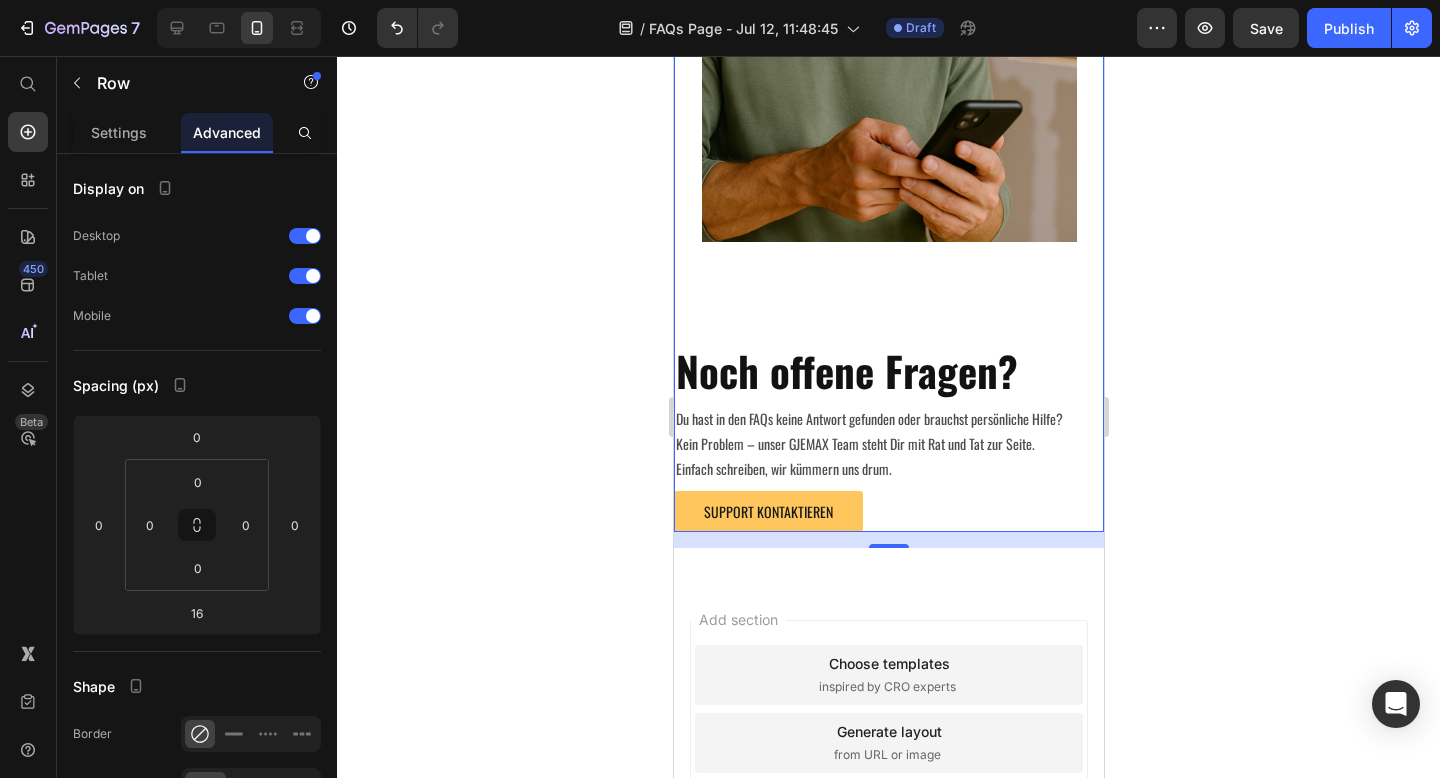 click 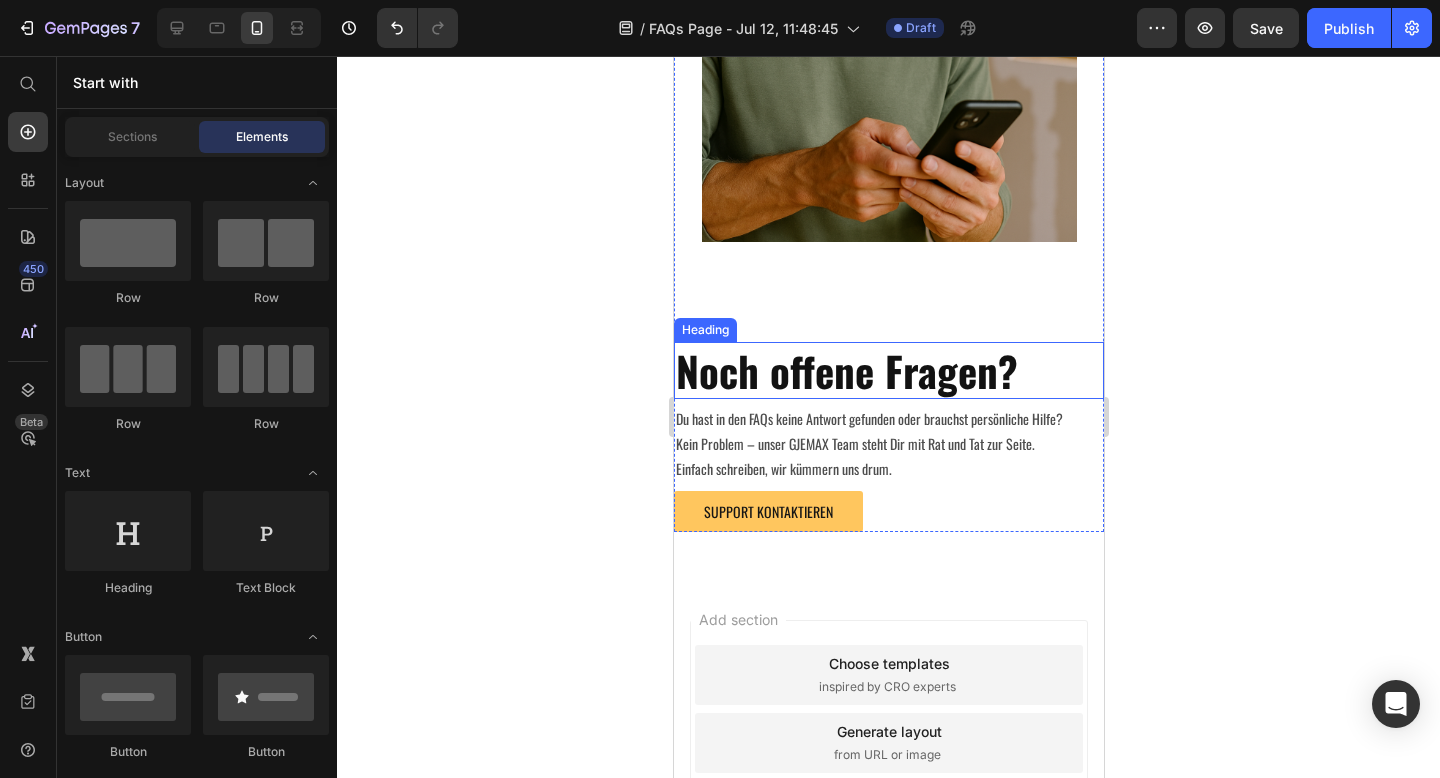 click on "Noch offene Fragen?" at bounding box center [846, 370] 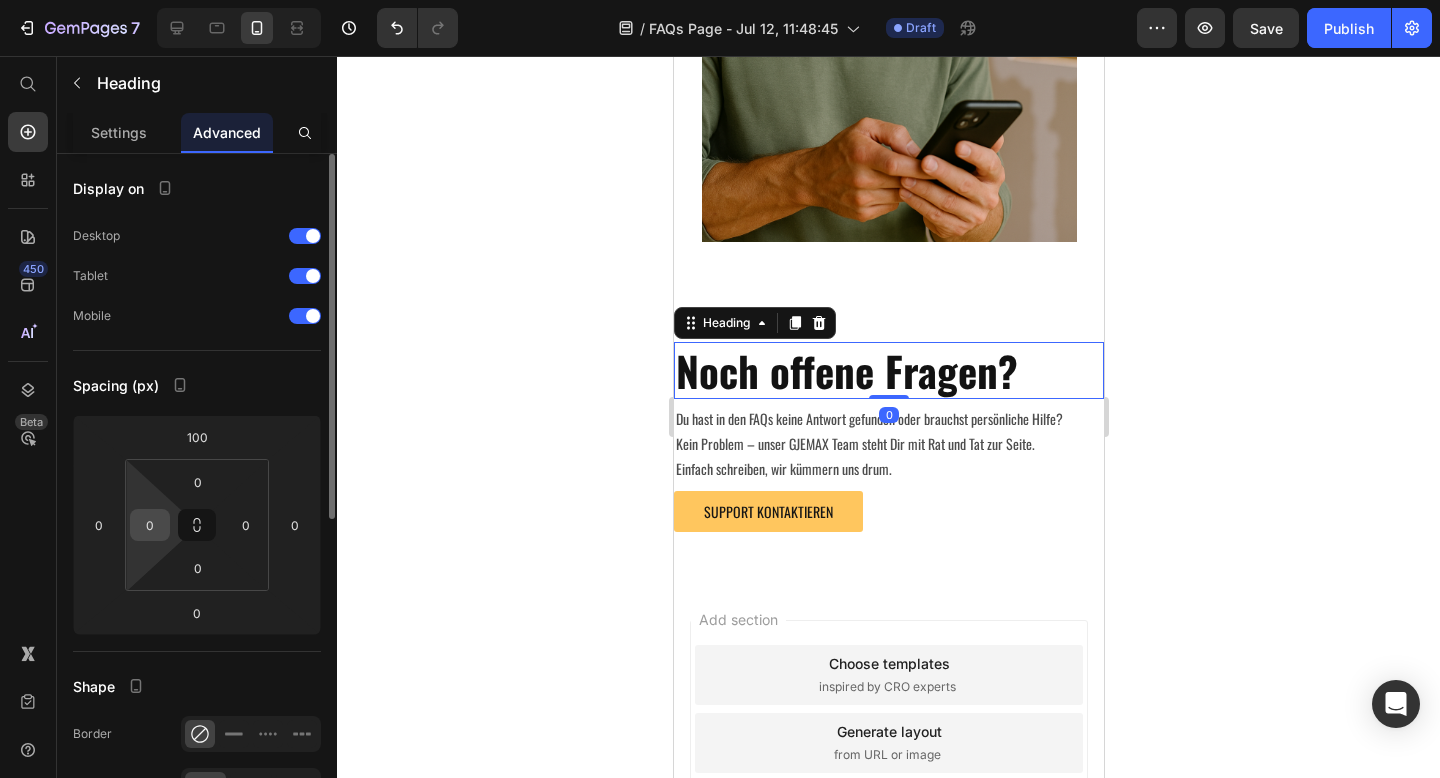 click on "0" at bounding box center [150, 525] 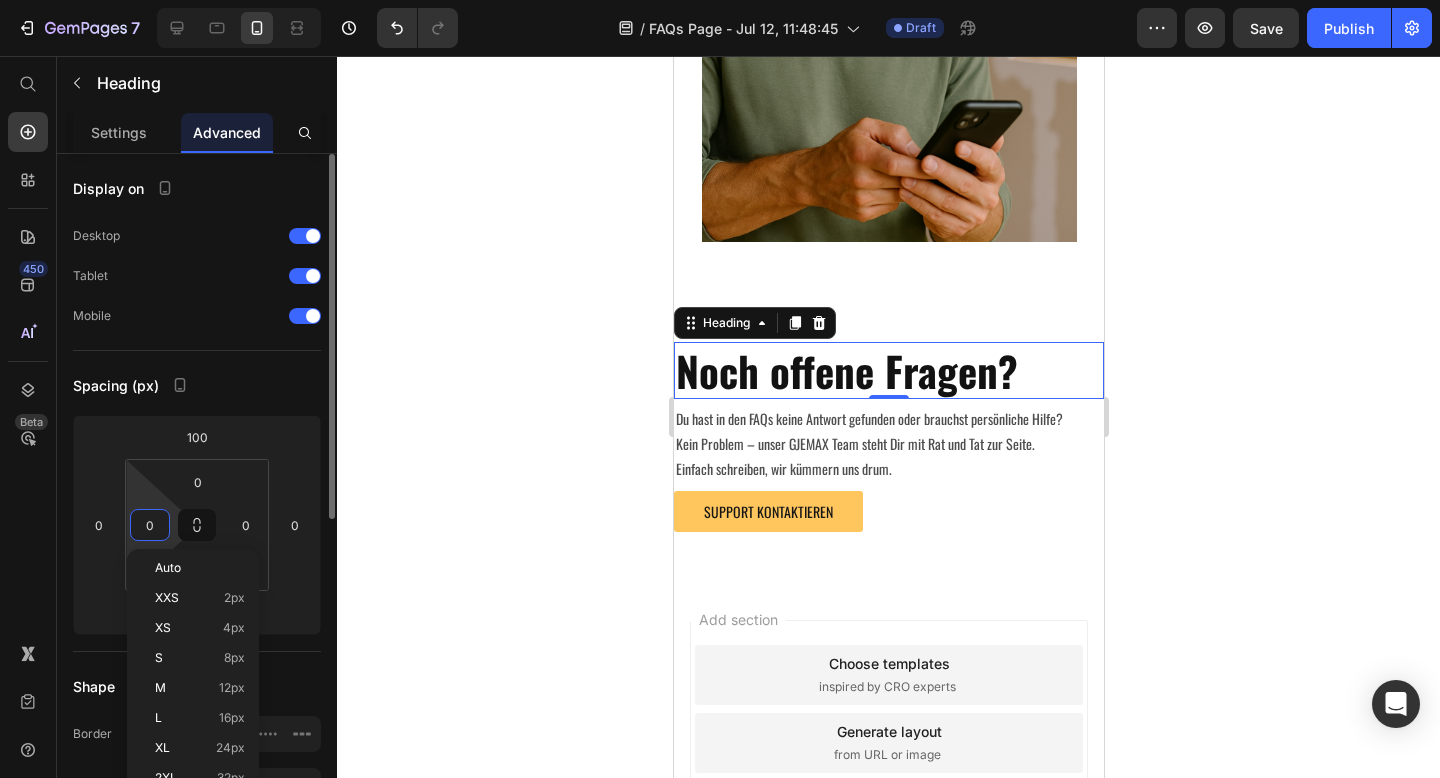 click on "0" at bounding box center [150, 525] 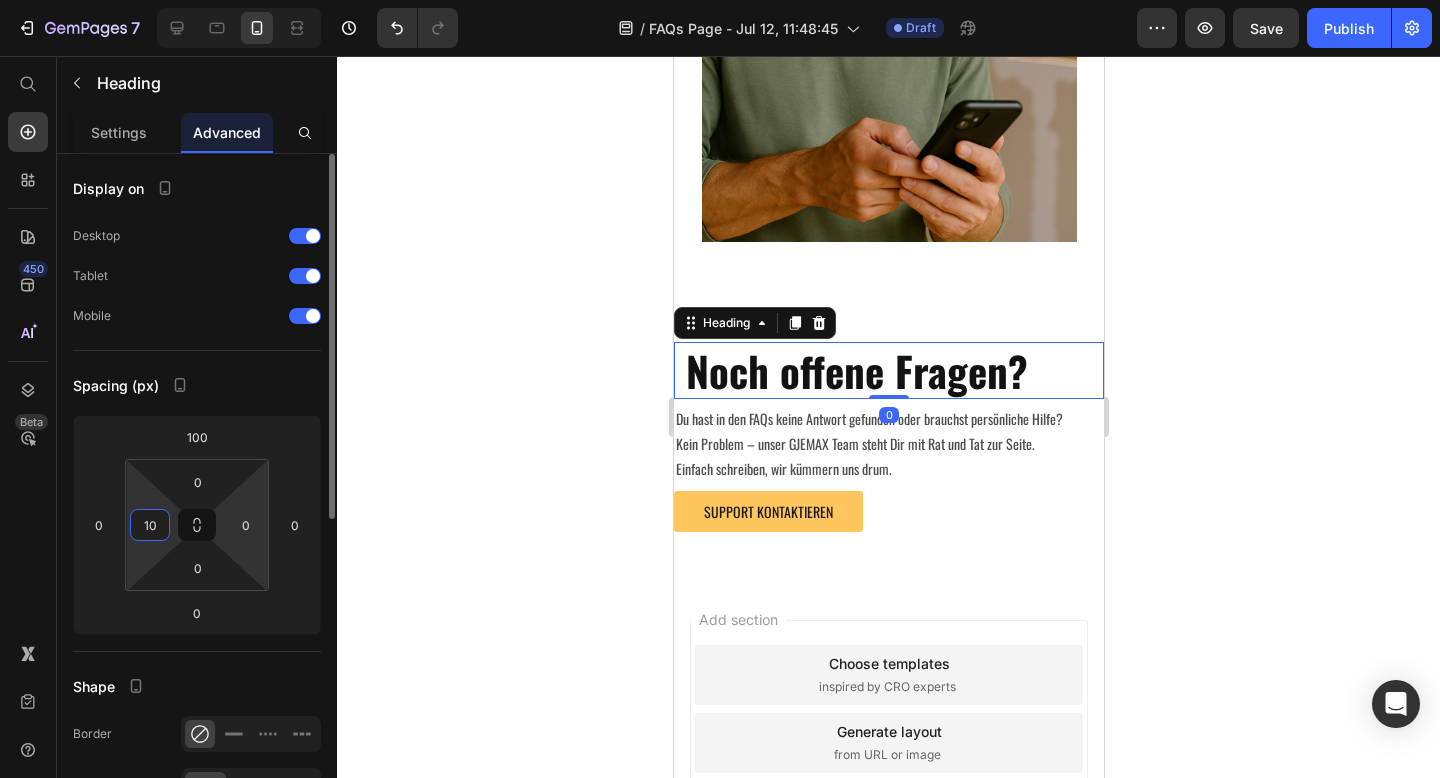 type on "1" 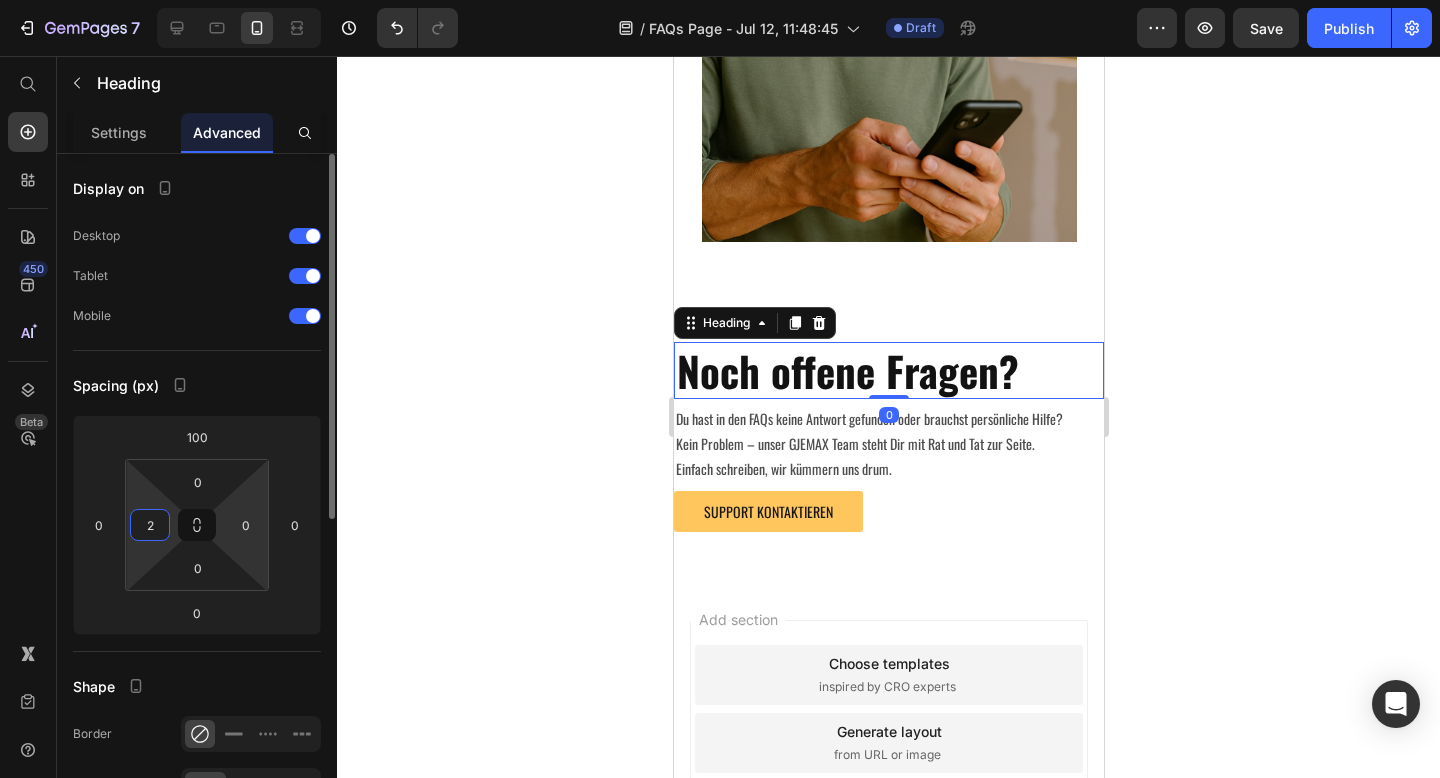 type on "20" 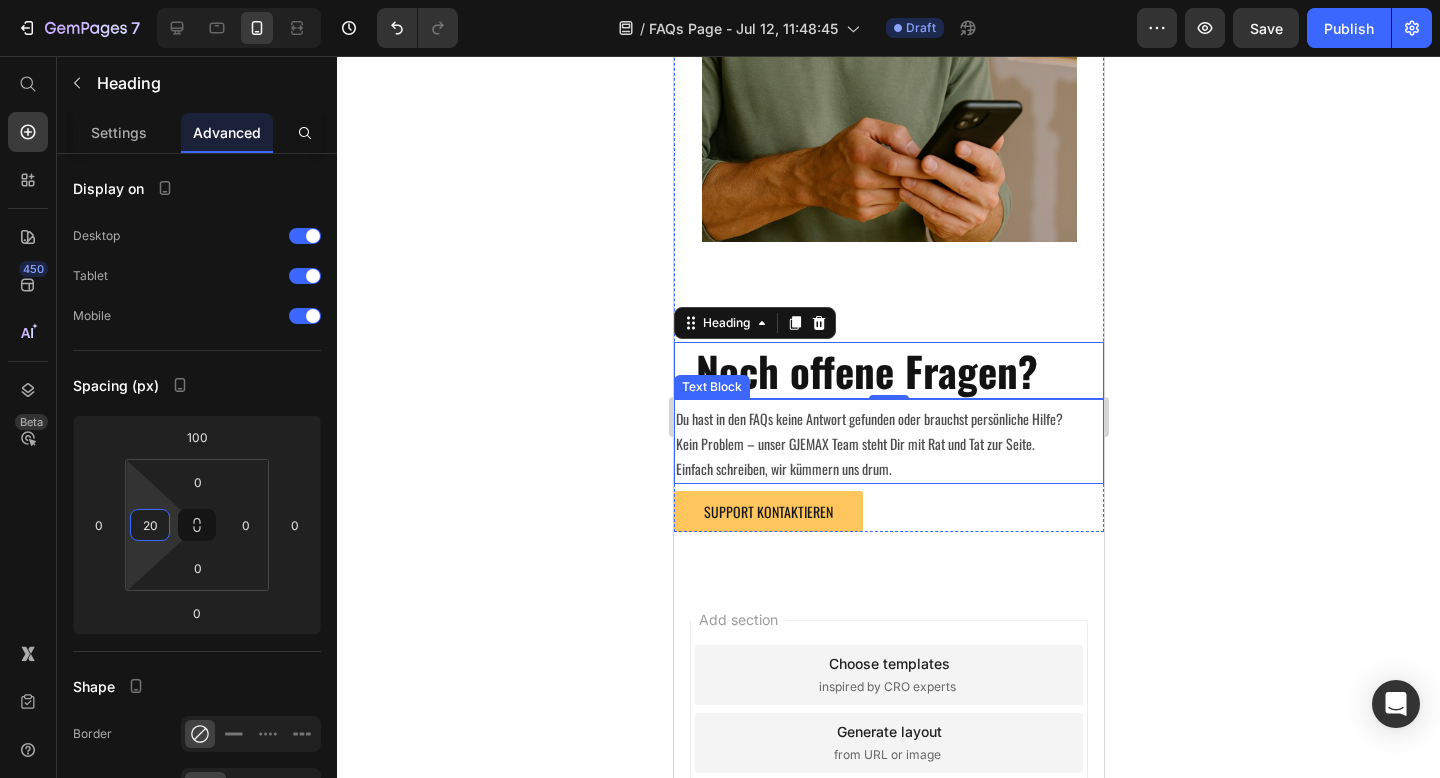 click on "Du hast in den FAQs keine Antwort gefunden oder brauchst persönliche Hilfe? Kein Problem – unser GJEMAX Team steht Dir mit Rat und Tat zur Seite. Einfach schreiben, wir kümmern uns drum." at bounding box center (888, 444) 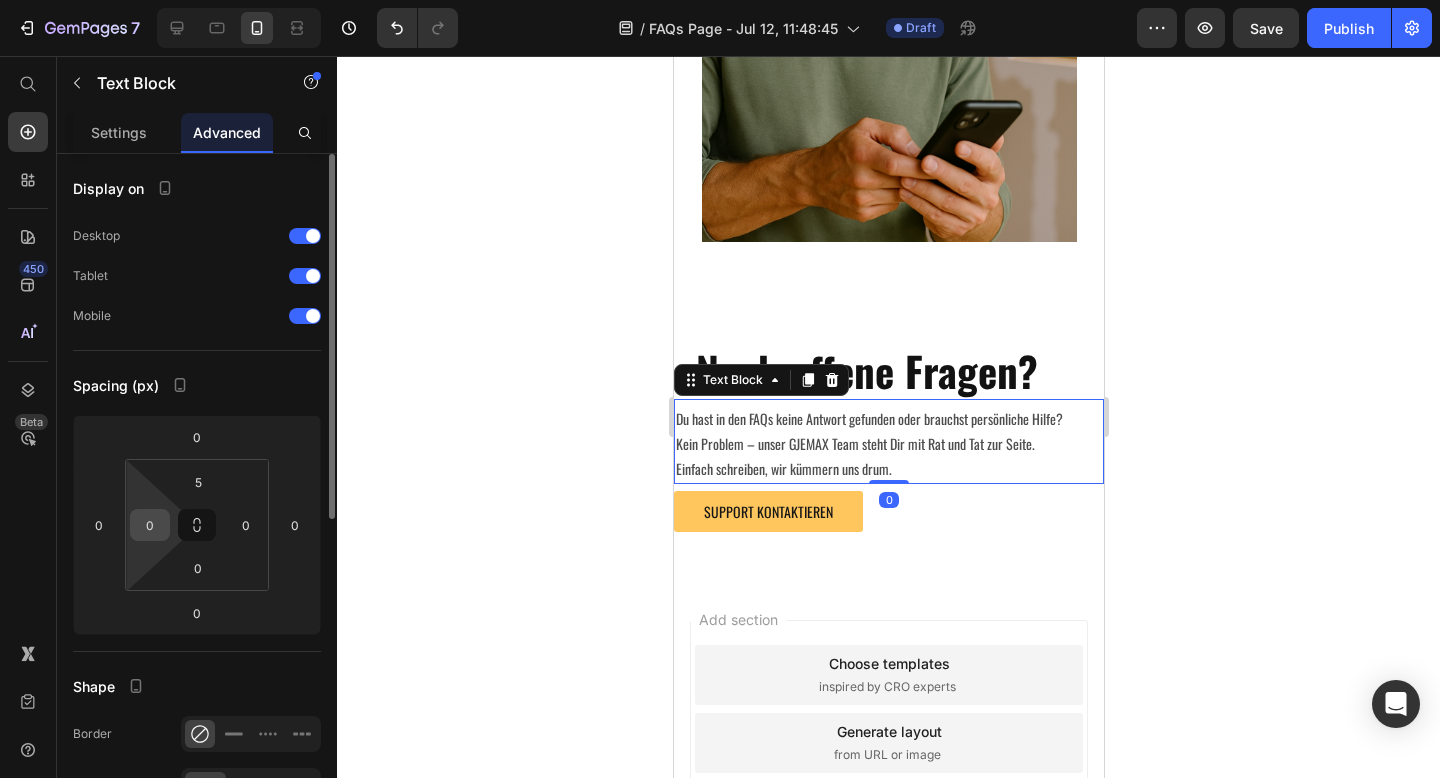 click on "0" at bounding box center [150, 525] 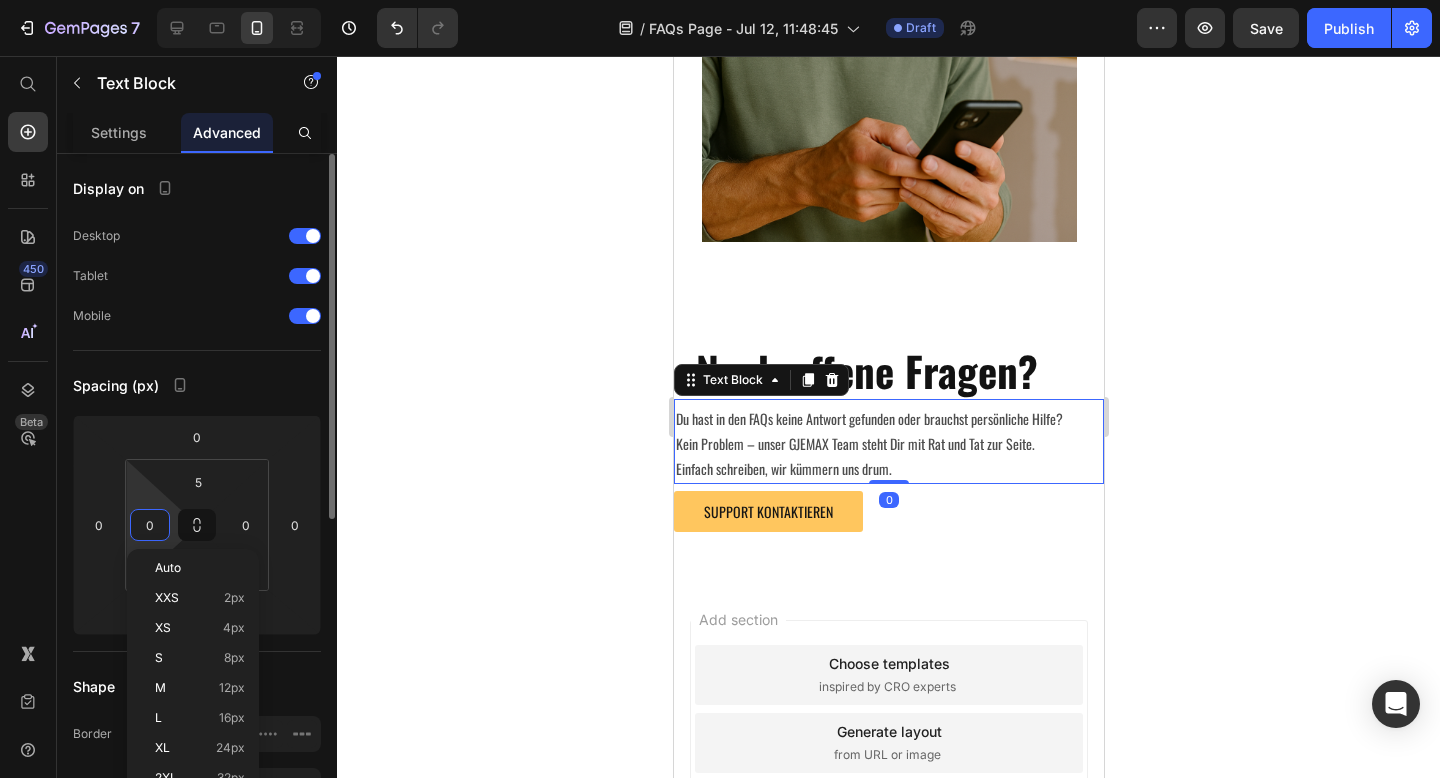 click on "0" at bounding box center (150, 525) 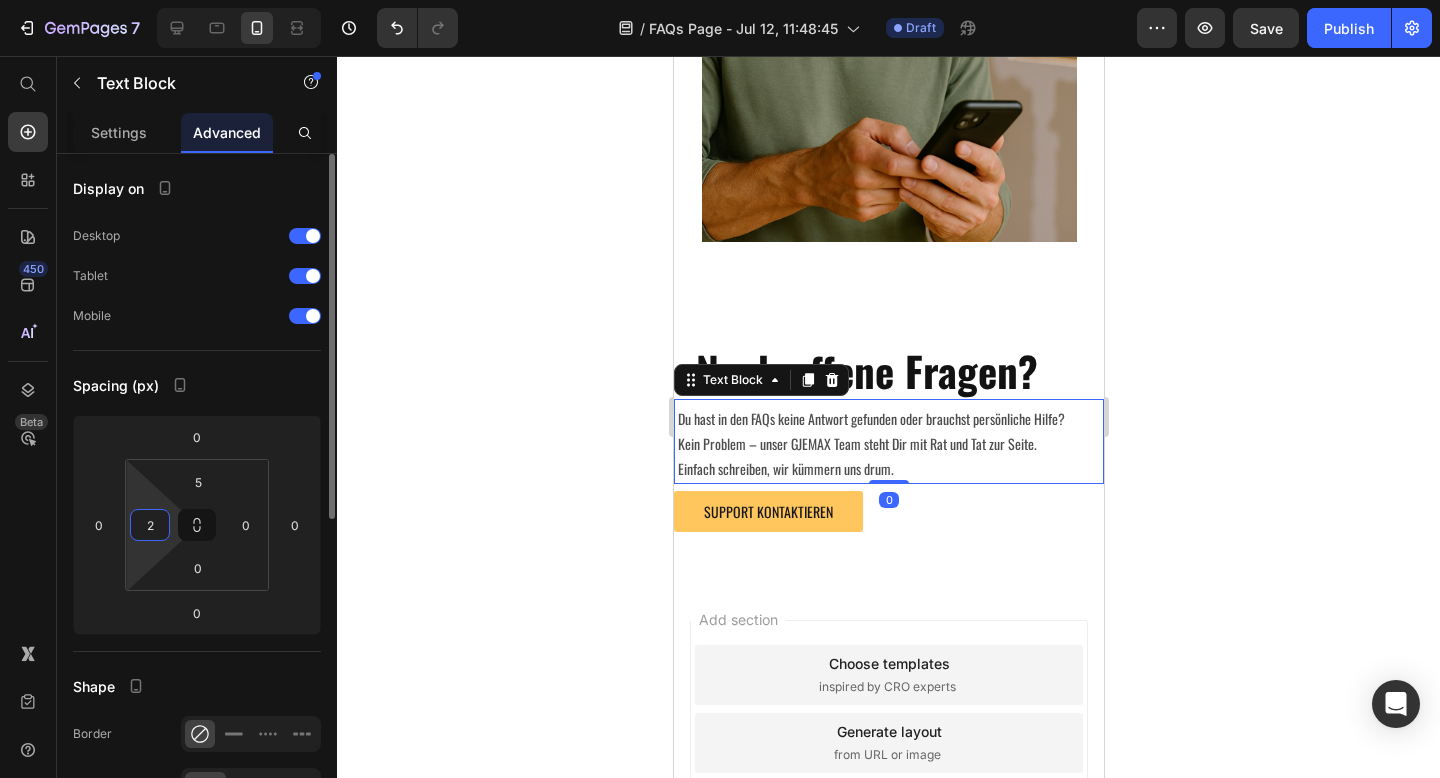 type on "20" 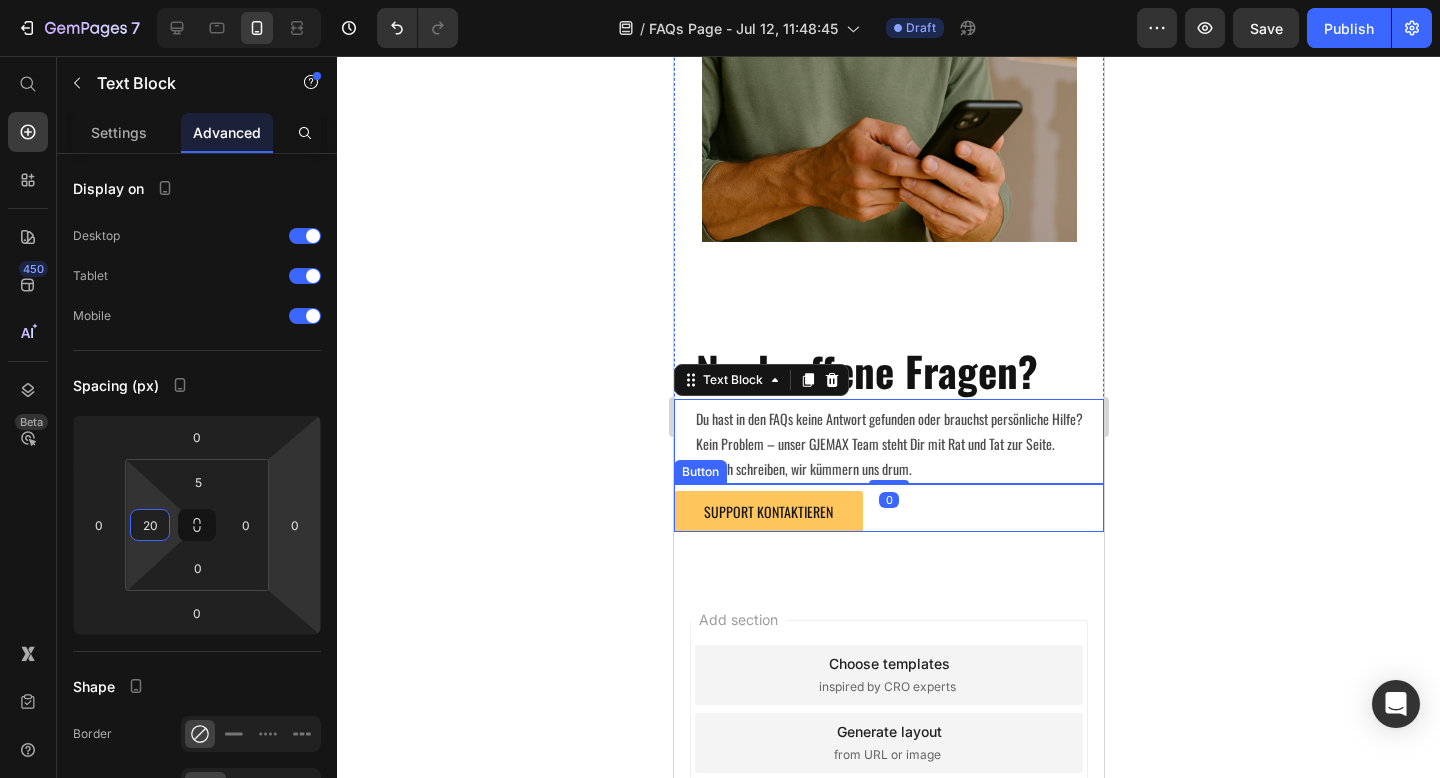 click on "SUPPORT KONTAKTIEREN" at bounding box center (767, 511) 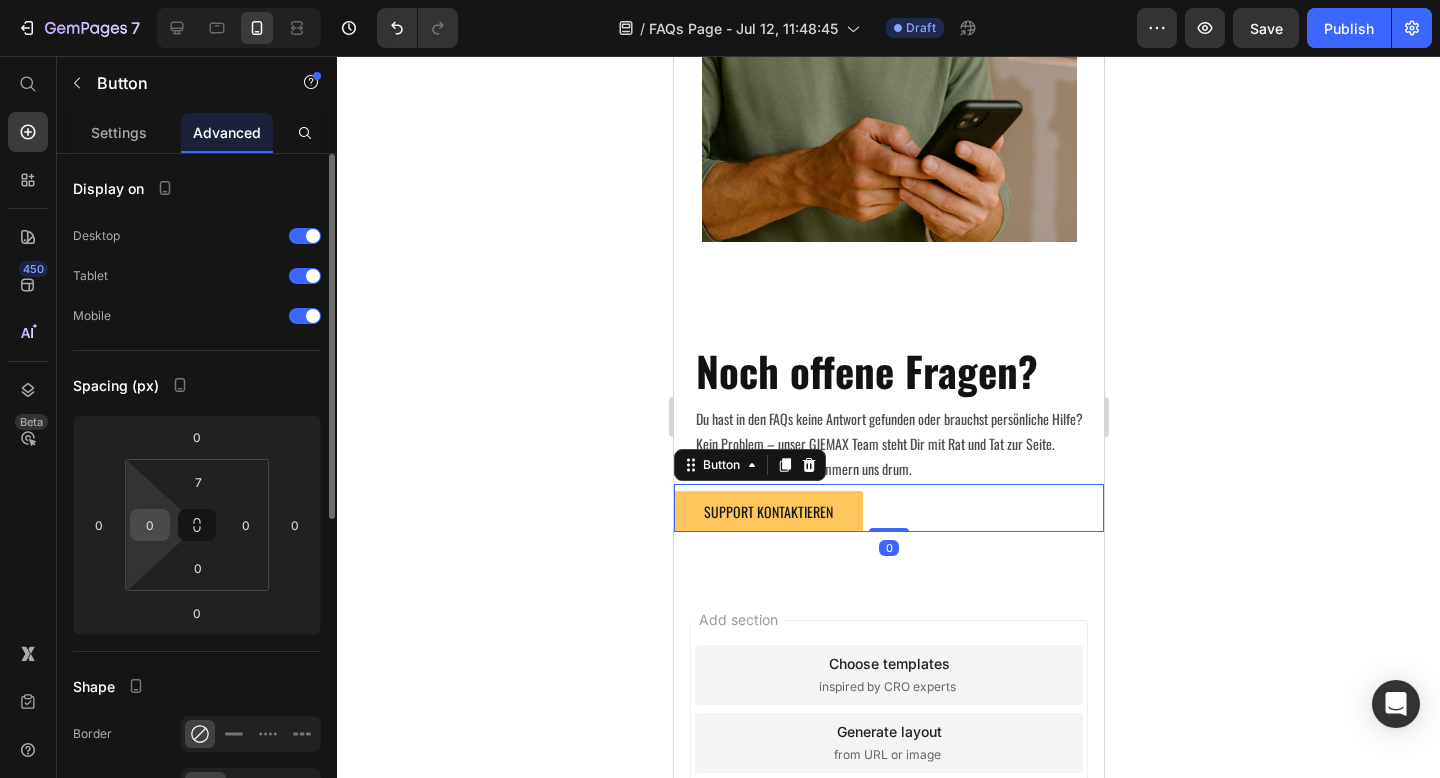 click on "0" at bounding box center [150, 525] 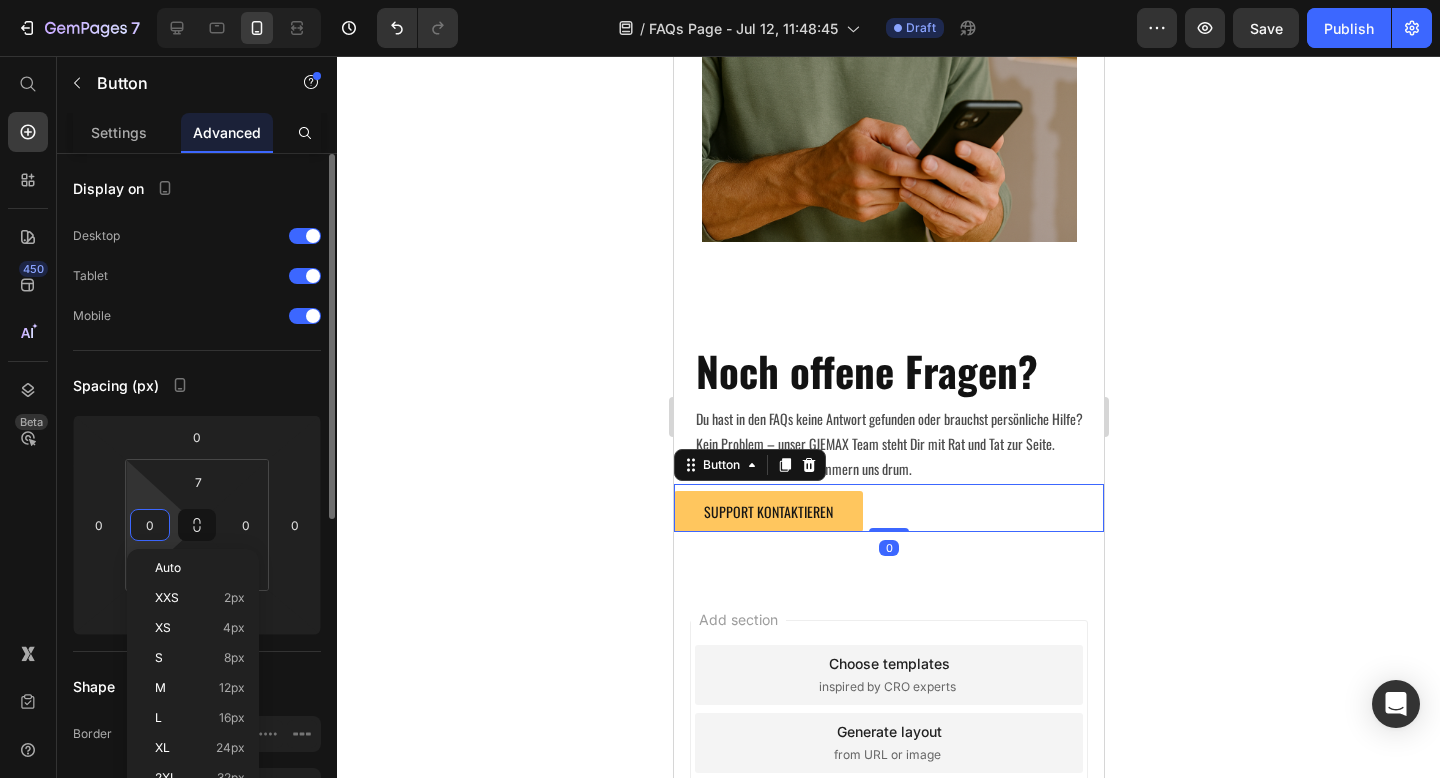 click on "0" at bounding box center [150, 525] 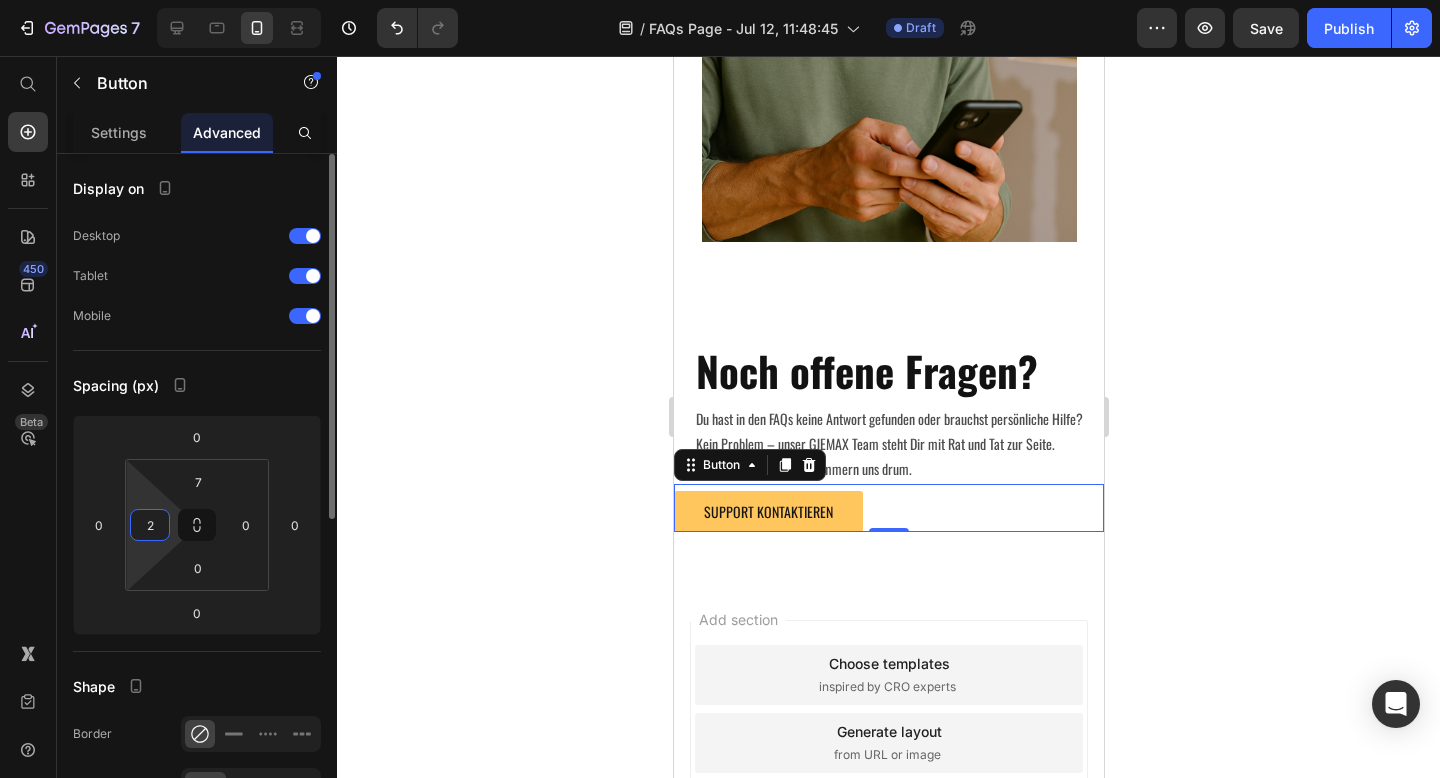 type on "20" 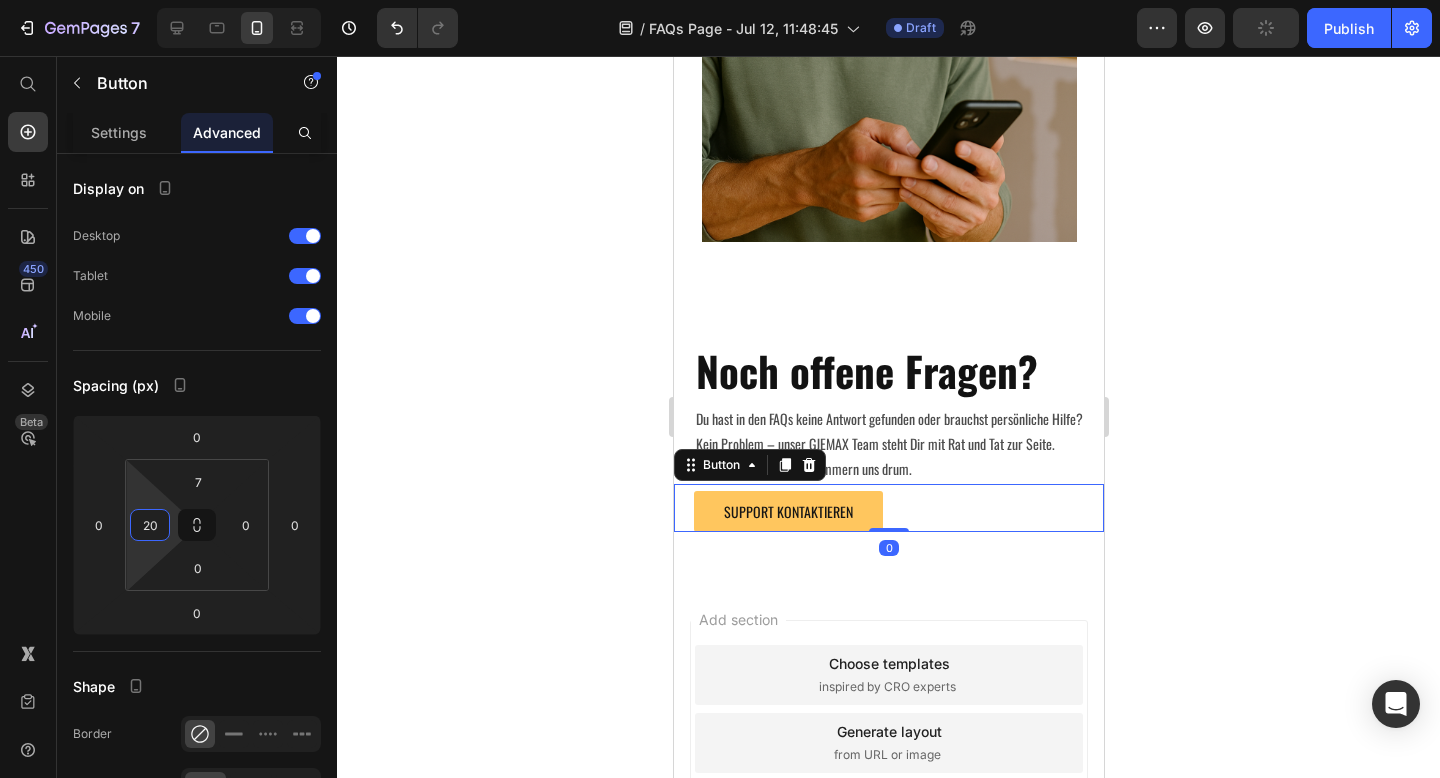 click 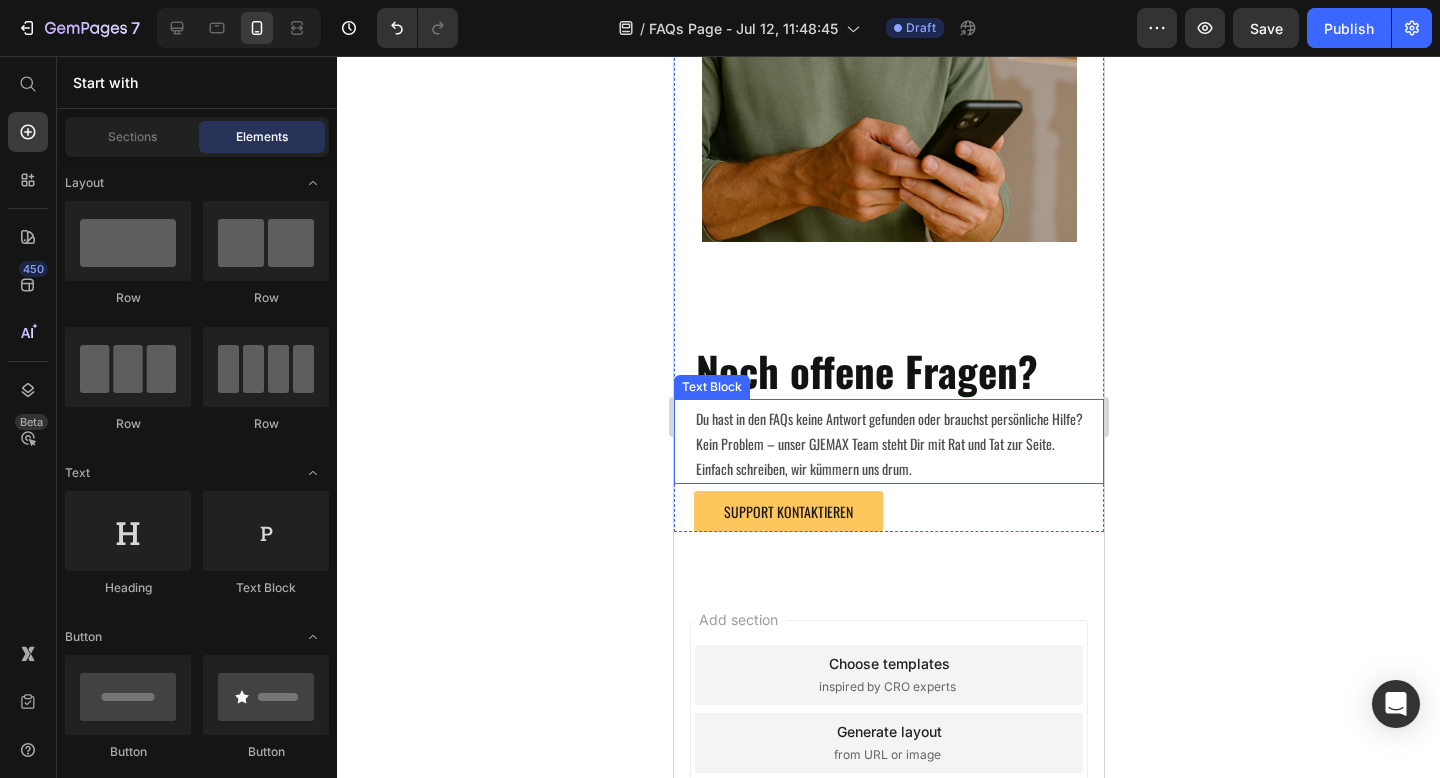 click on "Du hast in den FAQs keine Antwort gefunden oder brauchst persönliche Hilfe? Kein Problem – unser GJEMAX Team steht Dir mit Rat und Tat zur Seite. Einfach schreiben, wir kümmern uns drum." at bounding box center [898, 444] 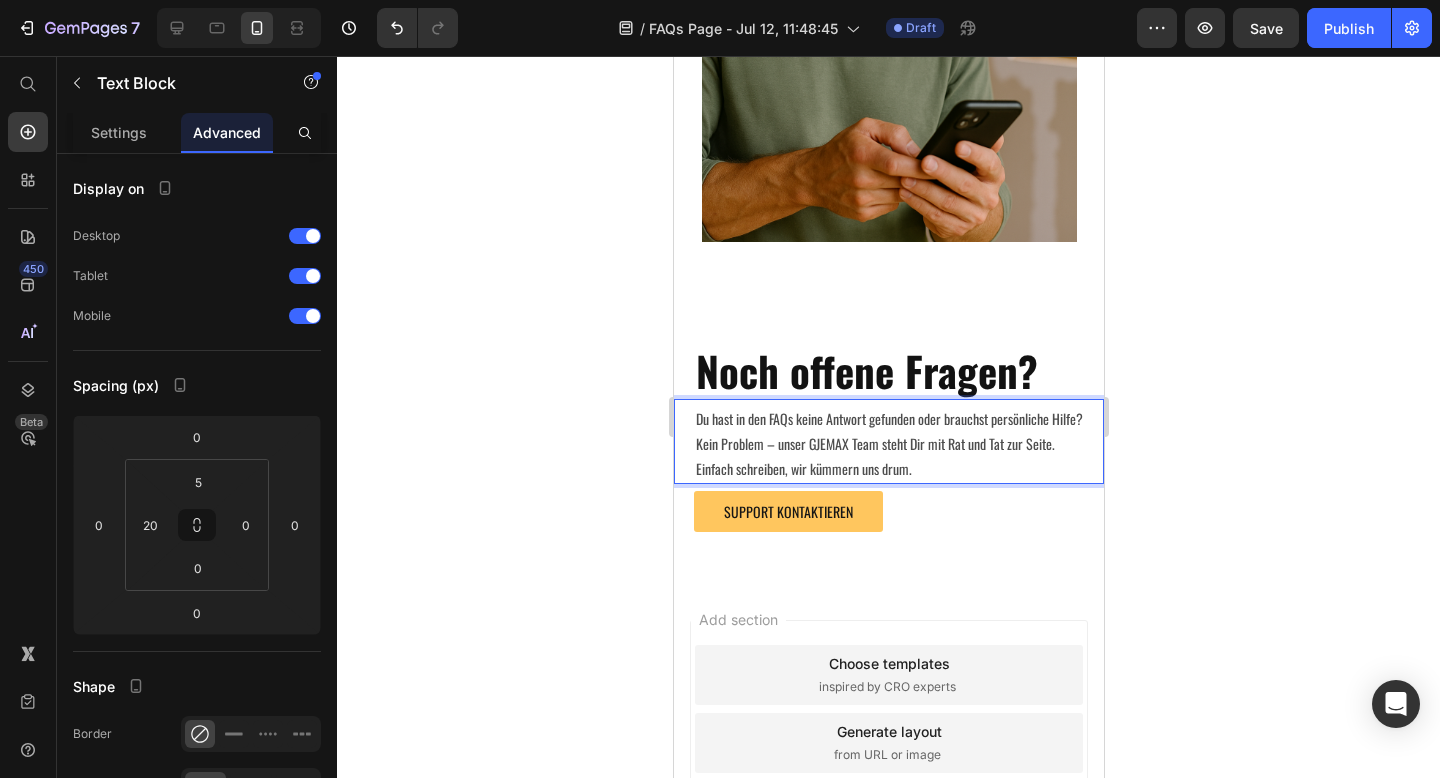 click on "Du hast in den FAQs keine Antwort gefunden oder brauchst persönliche Hilfe? Kein Problem – unser GJEMAX Team steht Dir mit Rat und Tat zur Seite. Einfach schreiben, wir kümmern uns drum." at bounding box center (898, 444) 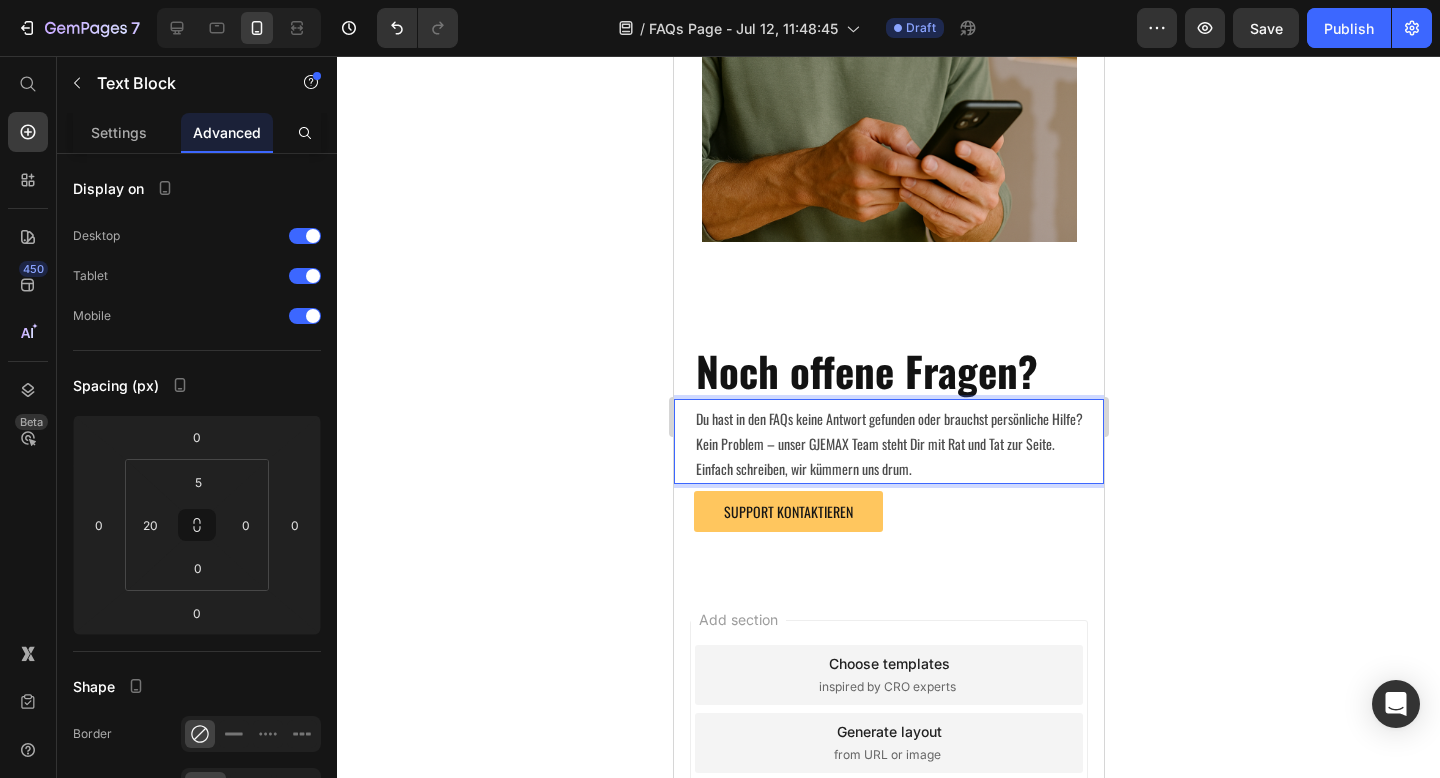 click on "Du hast in den FAQs keine Antwort gefunden oder brauchst persönliche Hilfe? Kein Problem – unser GJEMAX Team steht Dir mit Rat und Tat zur Seite. Einfach schreiben, wir kümmern uns drum." at bounding box center [898, 444] 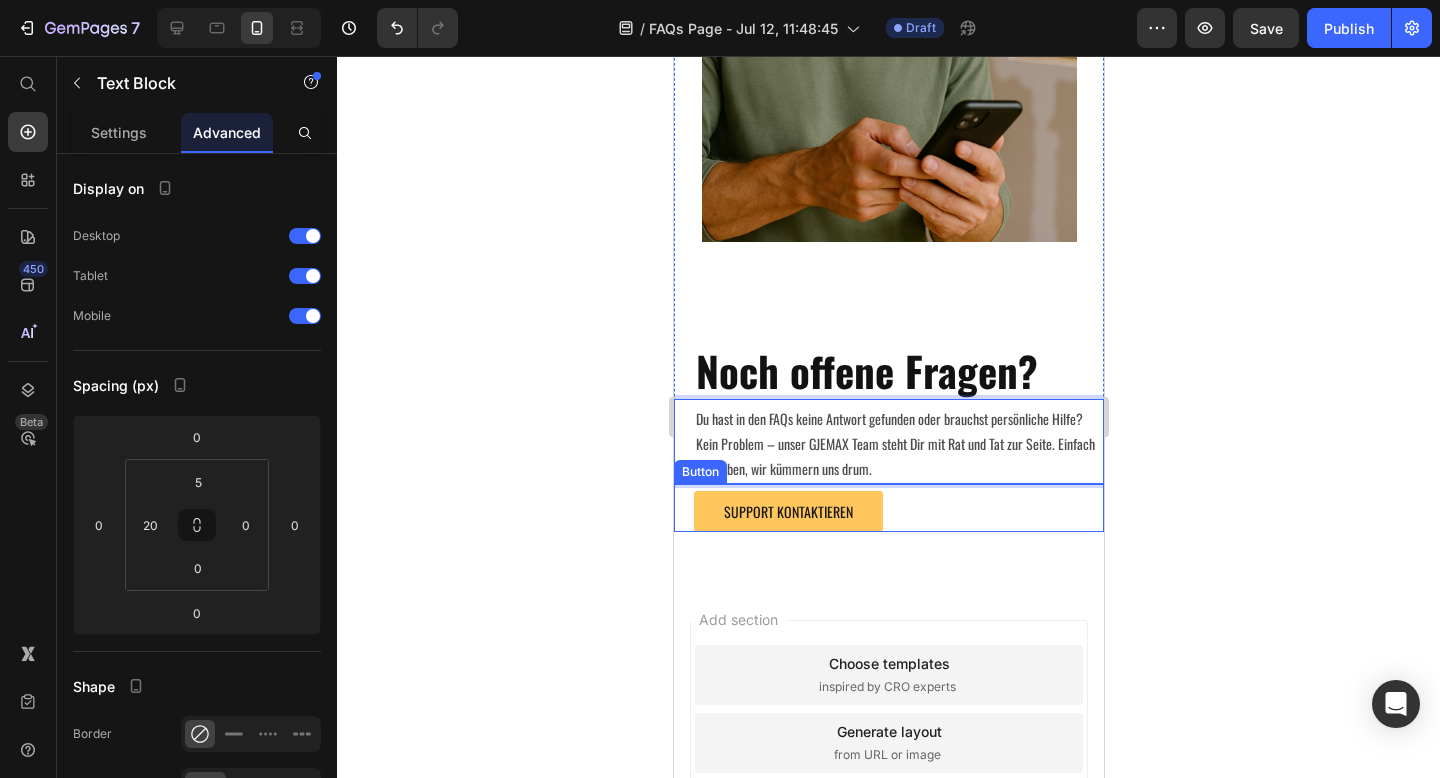 click 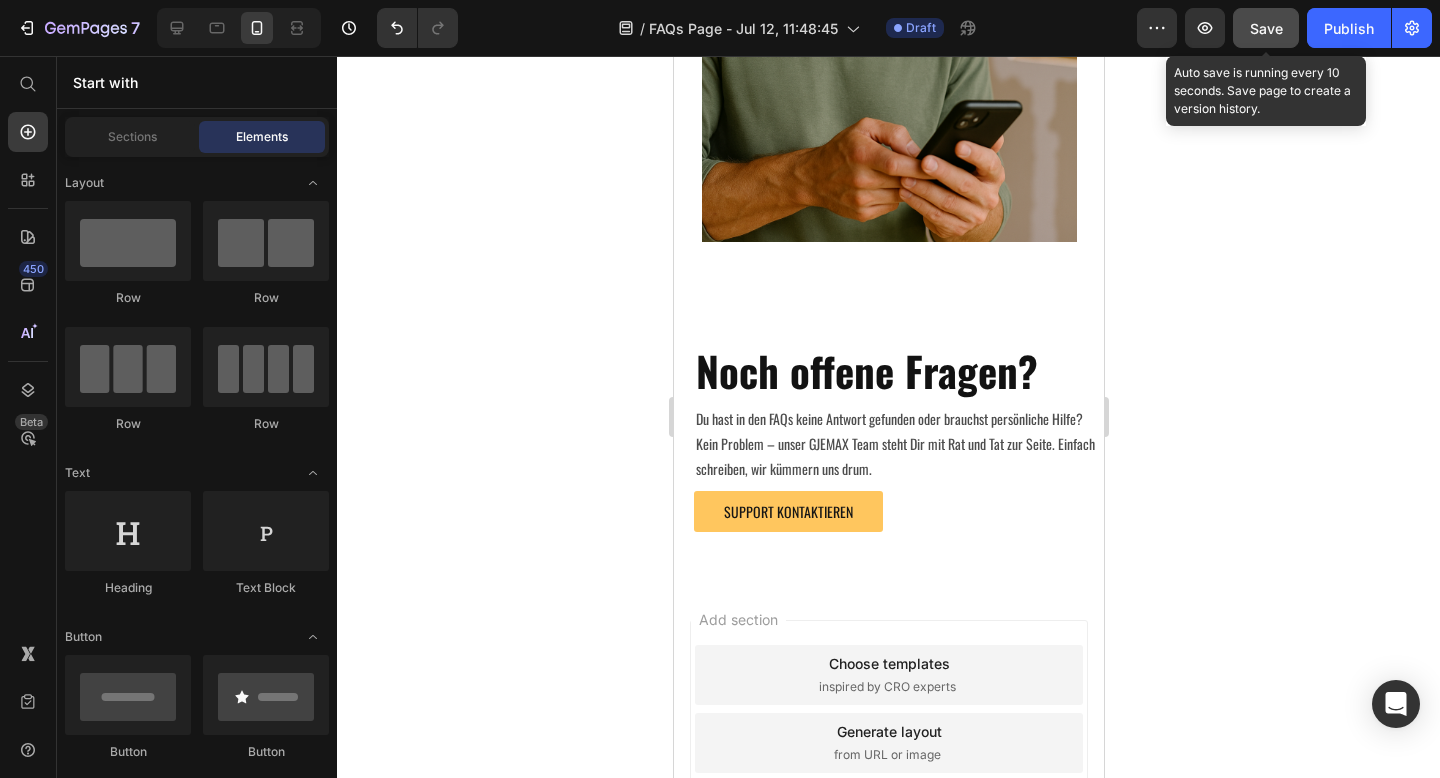 click on "Save" 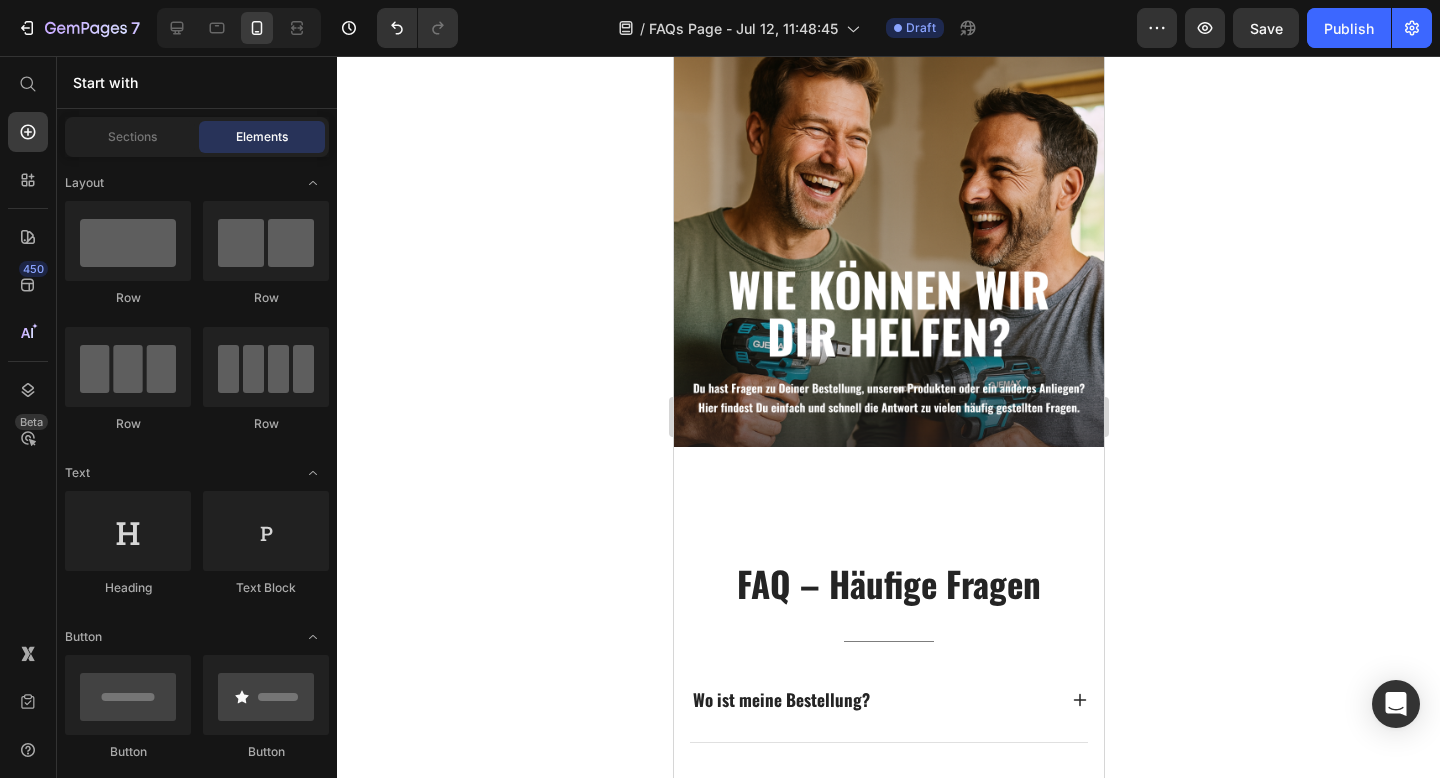 scroll, scrollTop: 0, scrollLeft: 0, axis: both 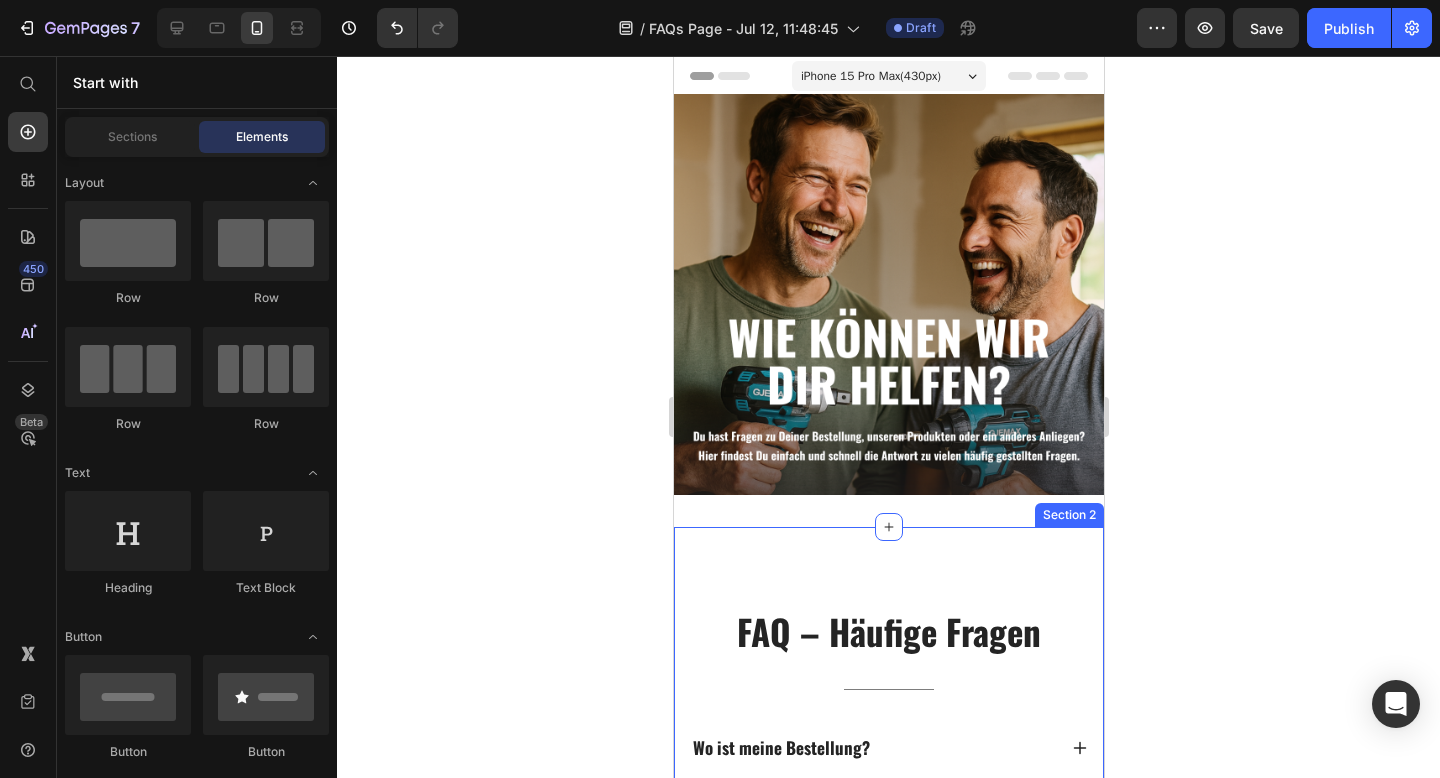click on "FAQ – Häufige Fragen Heading                Title Line
Wo ist meine Bestellung?
Wie lange dauert der Versand?
Wie hoch sind die Versandkosten?
Kann ich meine Bestellung zurückgeben?
Was ist, wenn mein Werkzeug defekt ist?
Wie läuft ein Umtausch ab?
Gibt es eine Anleitung für mein Gerät?
Ist der Akku mit anderen 18V-Systemen kompatibel? Accordion Row JETZT BESTELLEN Button Section 2" at bounding box center (888, 1032) 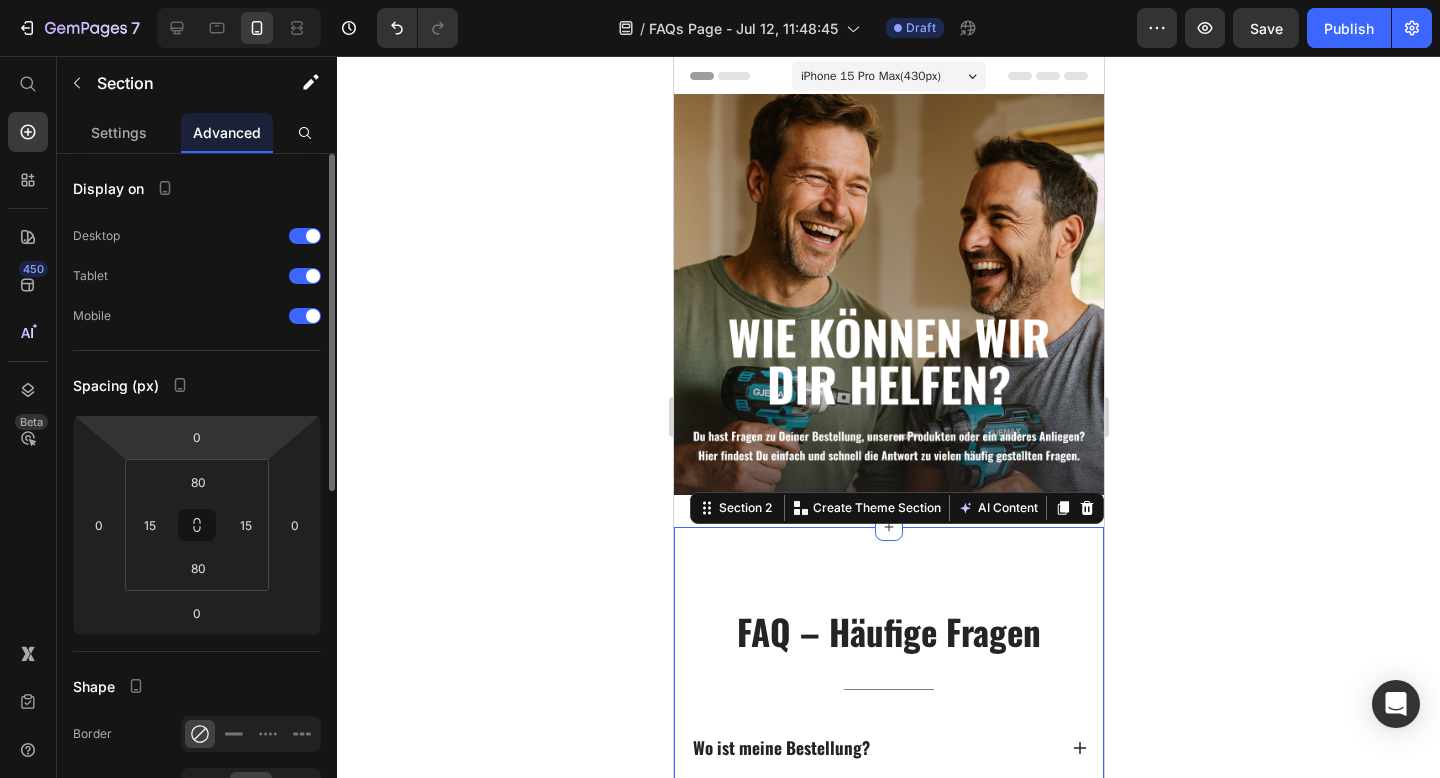 click on "Spacing (px) 0 0 0 0 80 15 80 15" 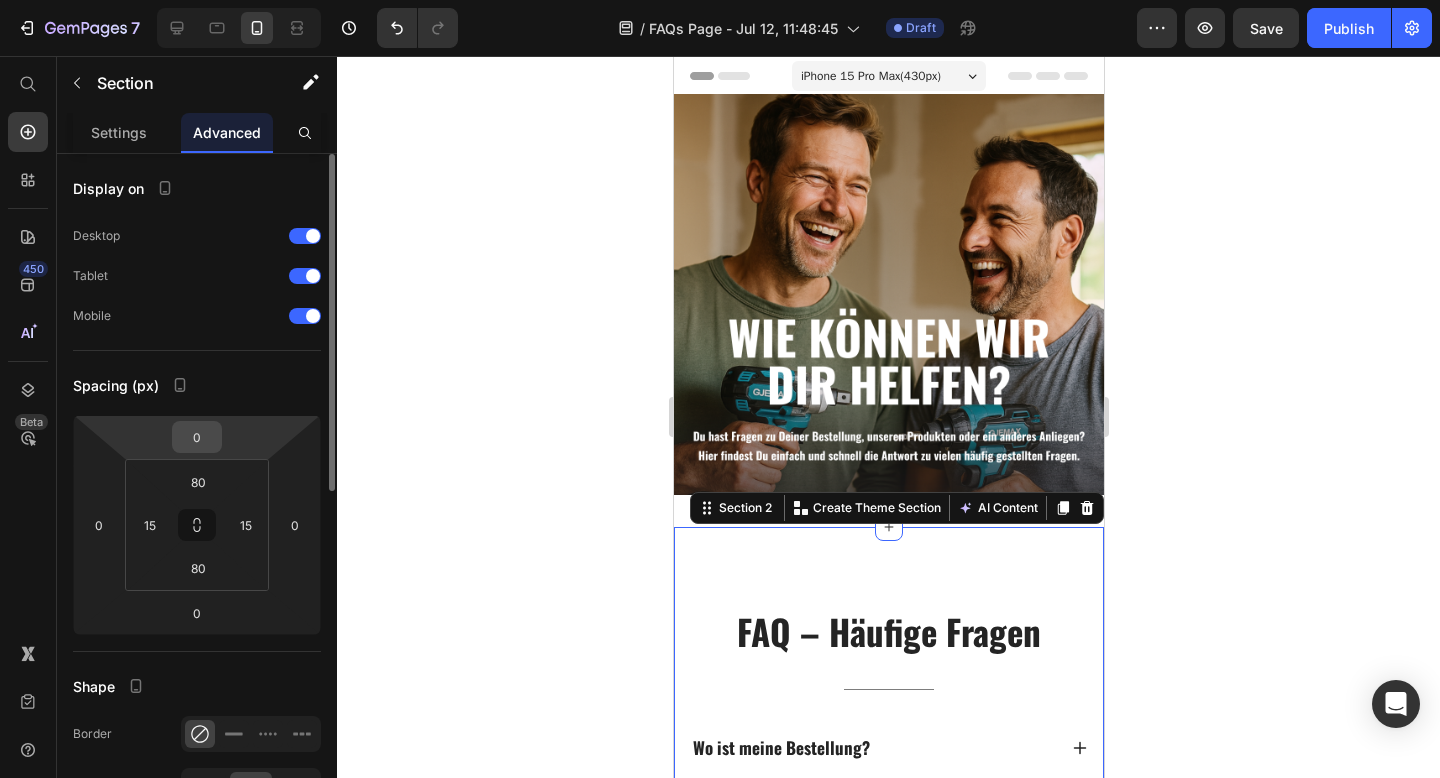 click on "0" at bounding box center [197, 437] 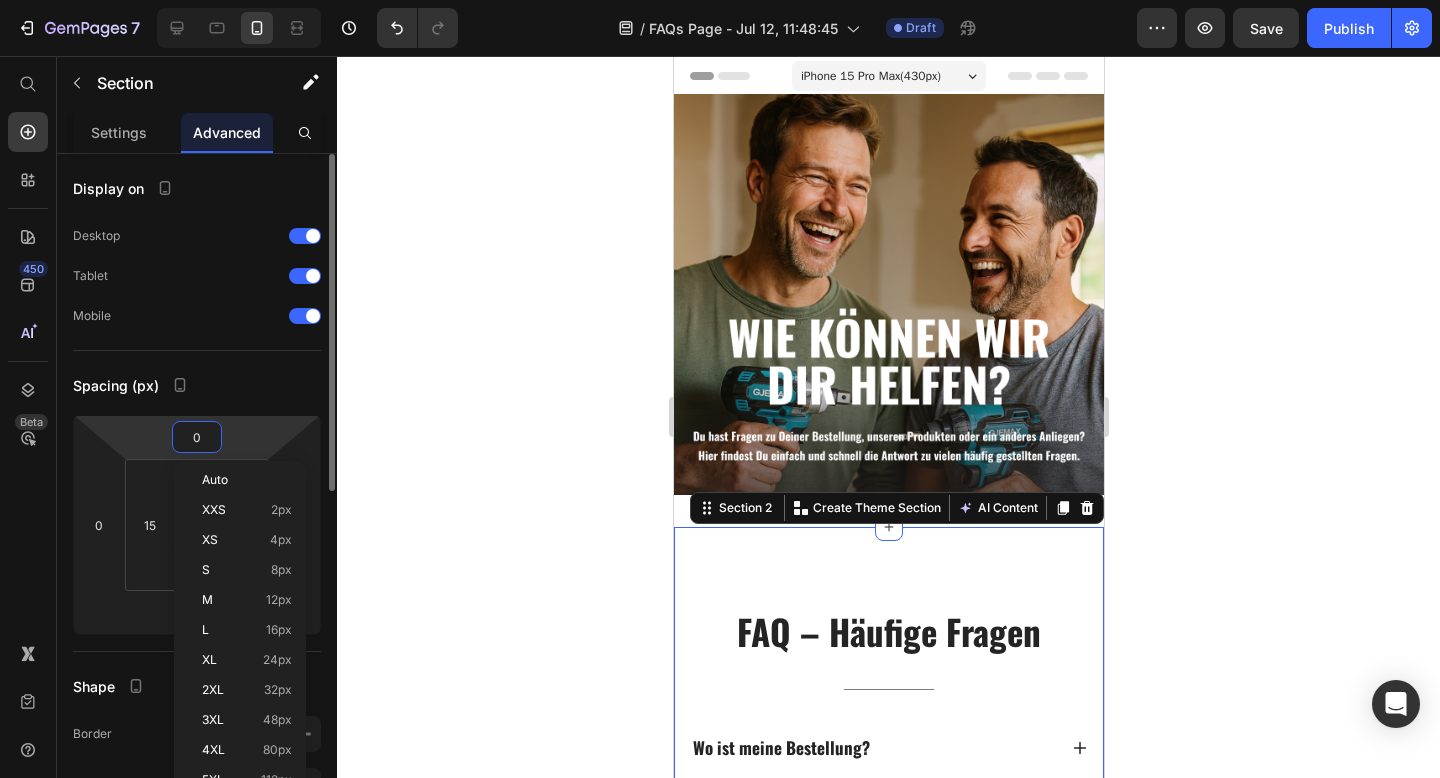 click on "0" at bounding box center [197, 437] 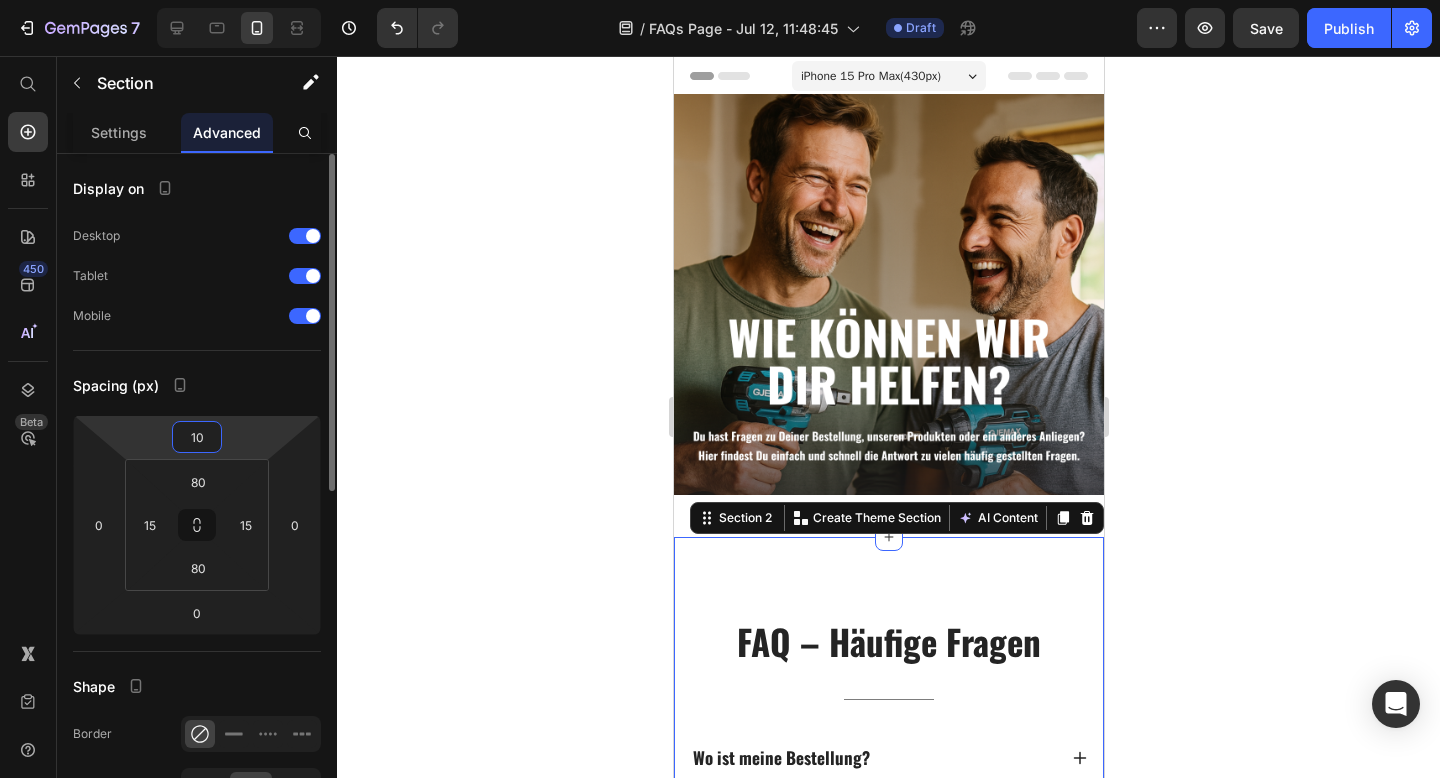 type on "1" 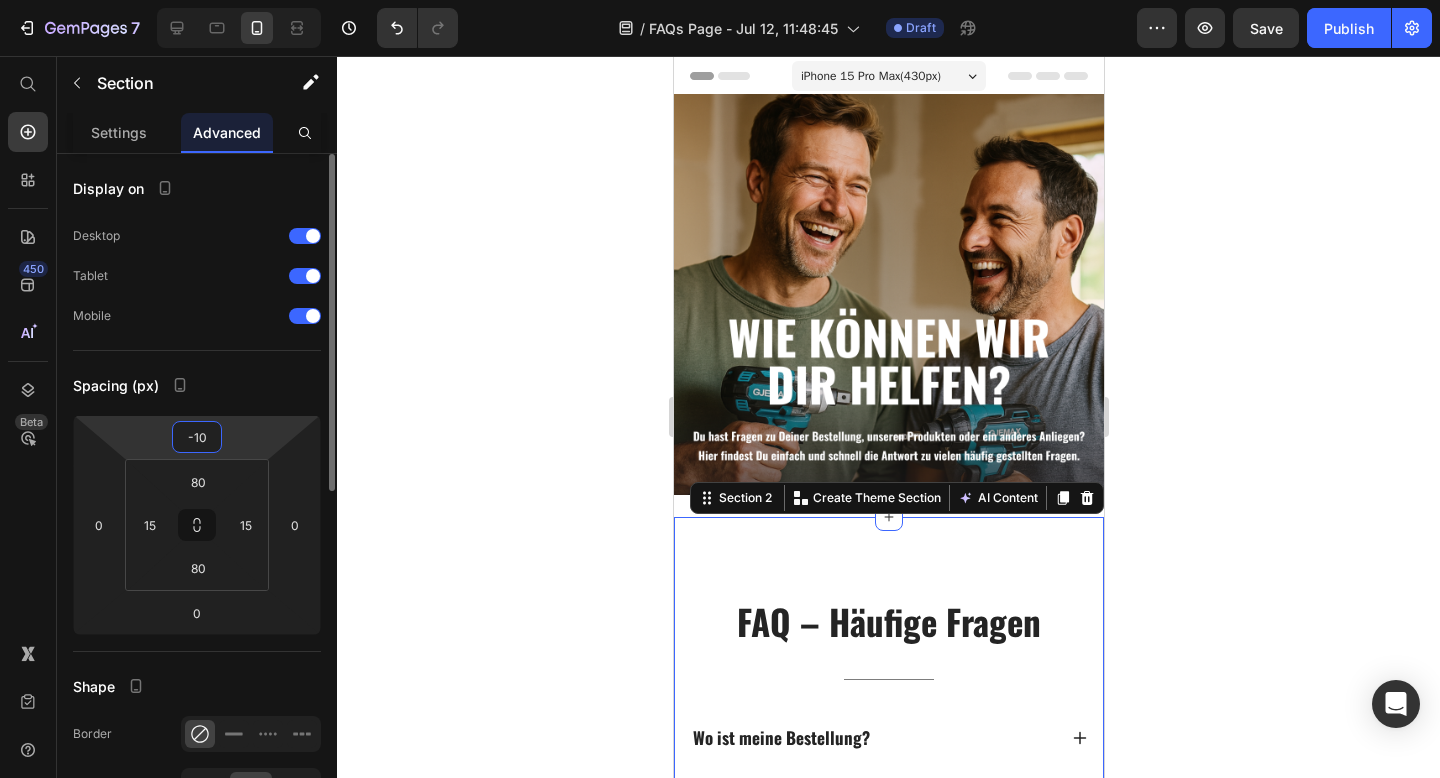 type on "-1" 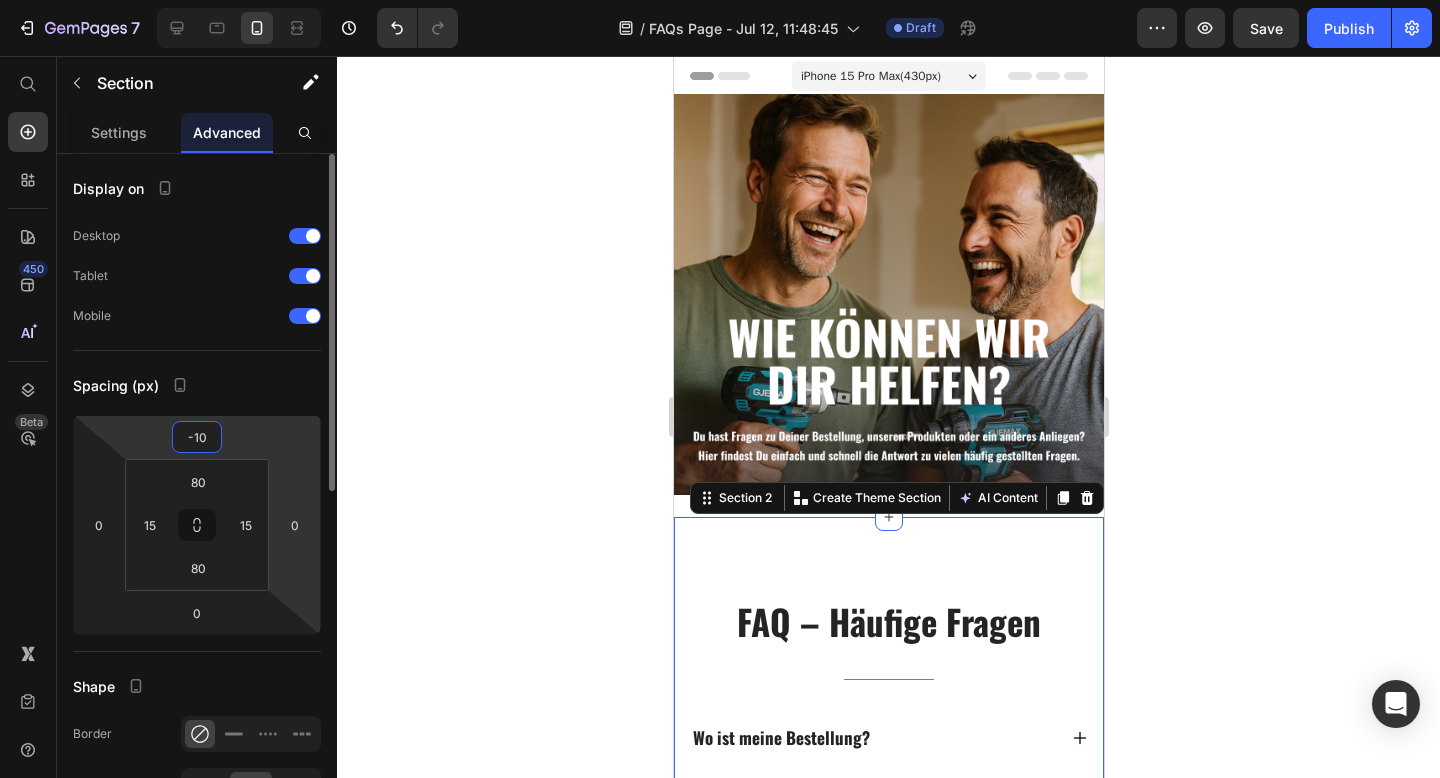 type on "-1" 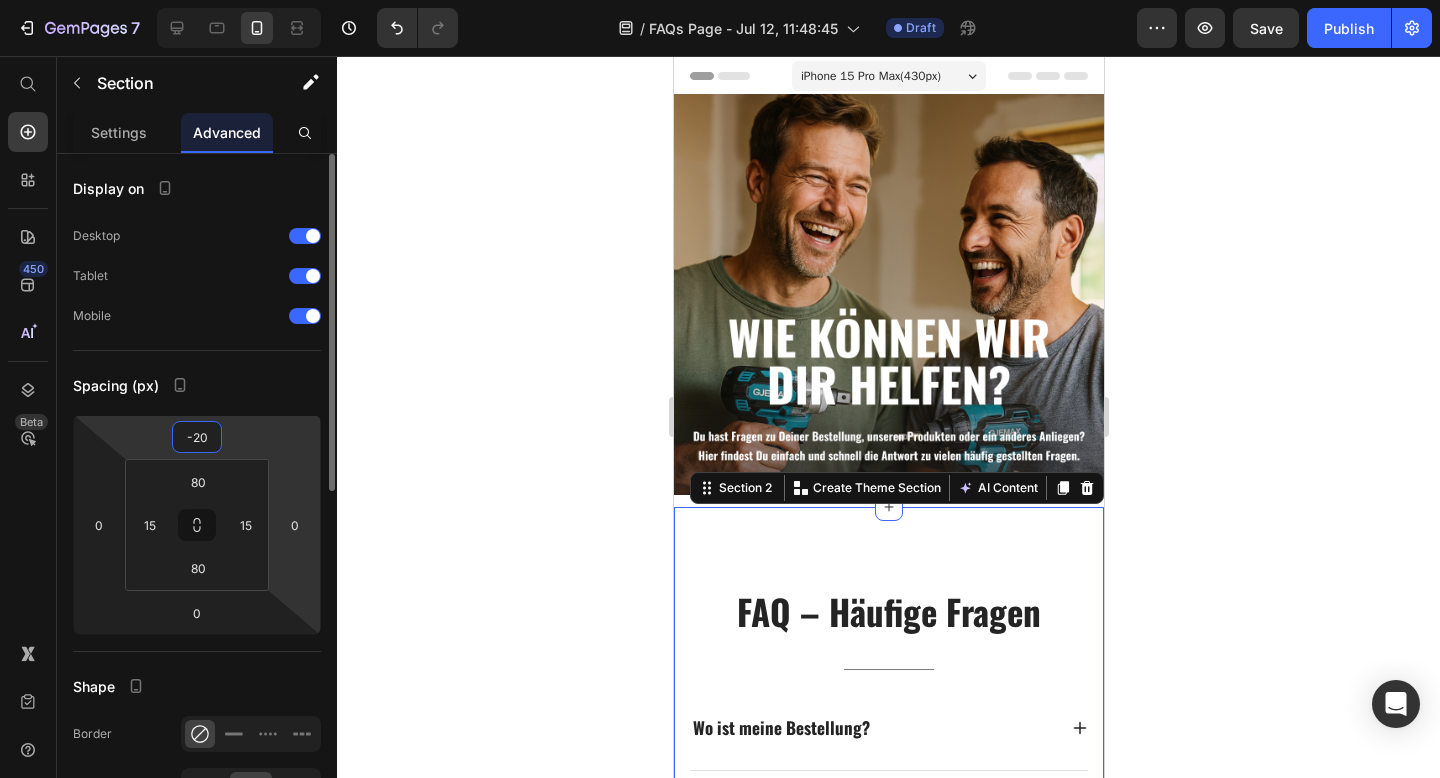type on "-2" 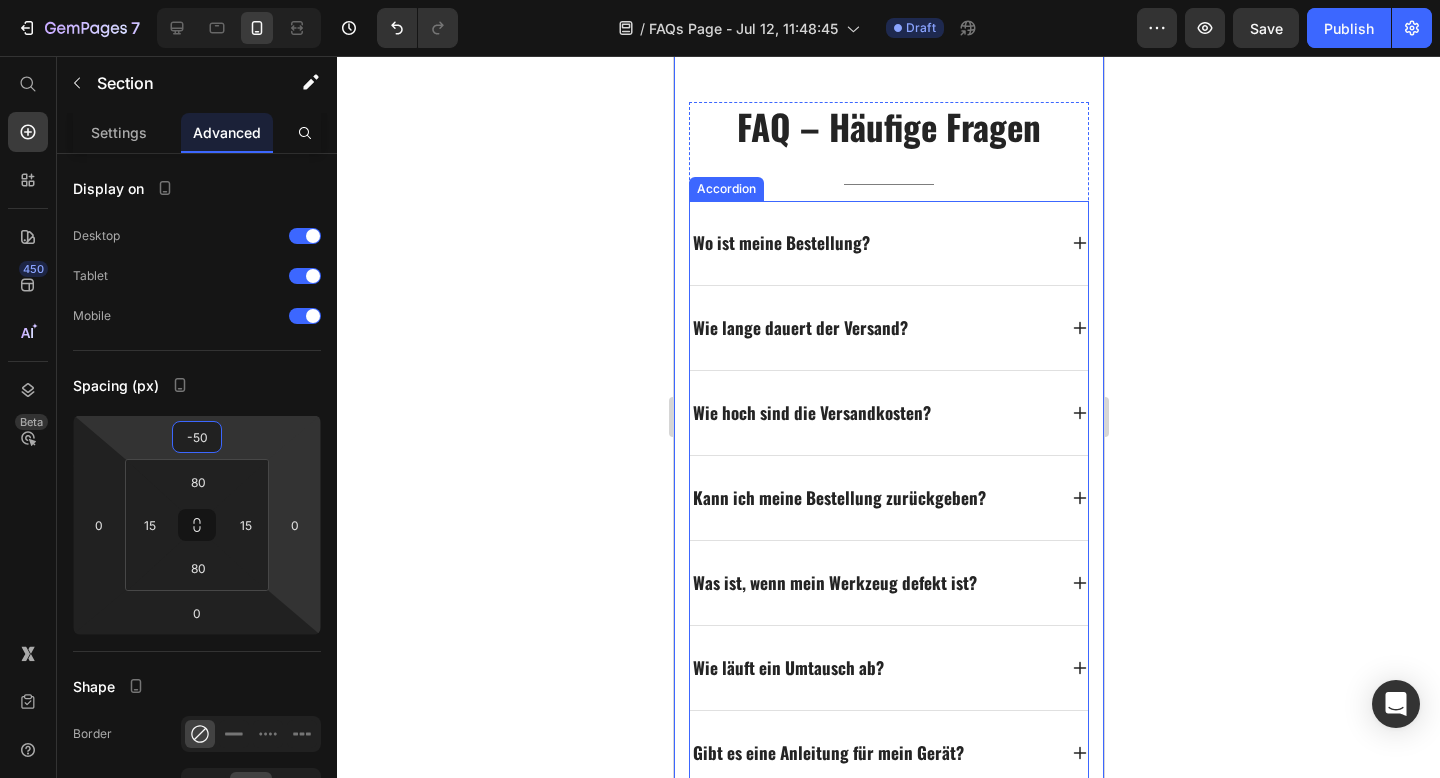 type on "-5" 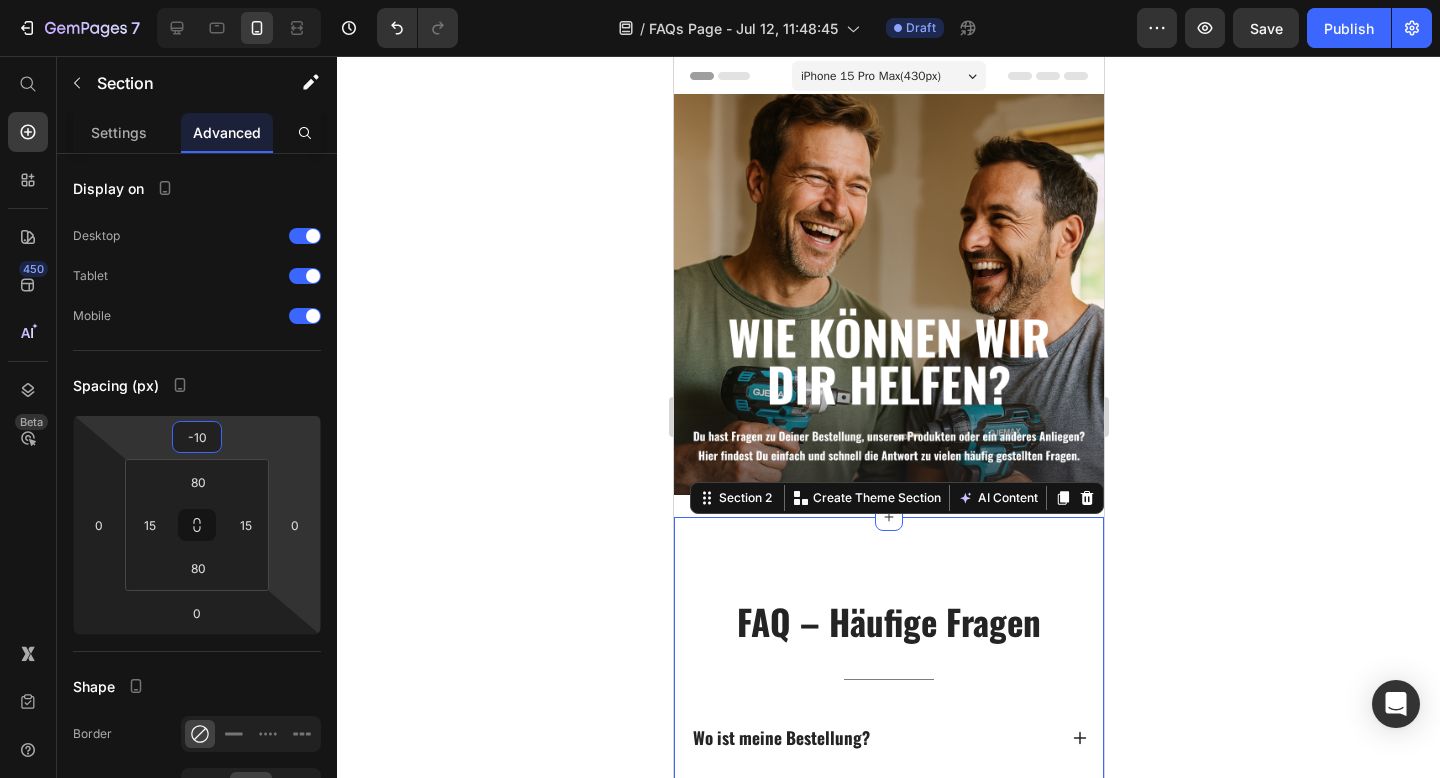 type on "-1" 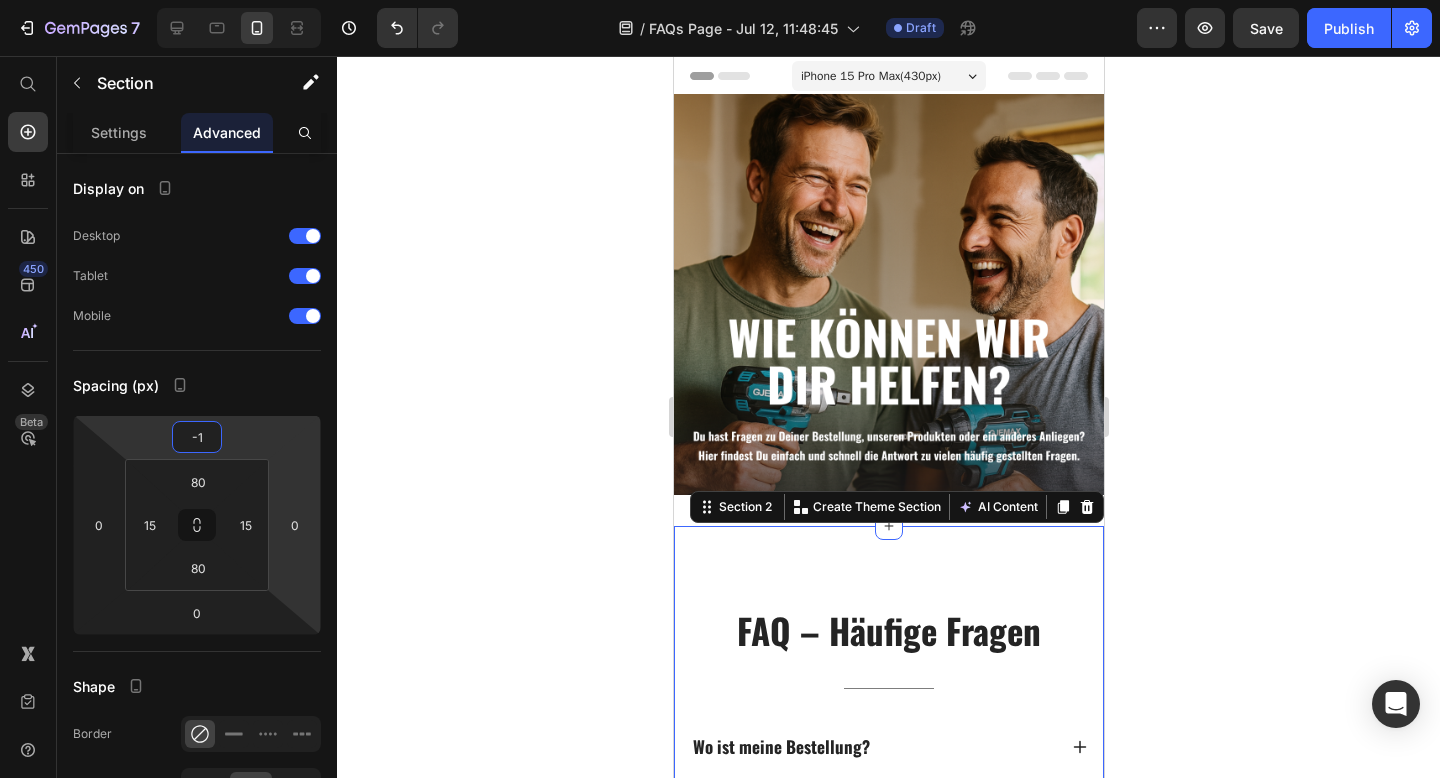 type 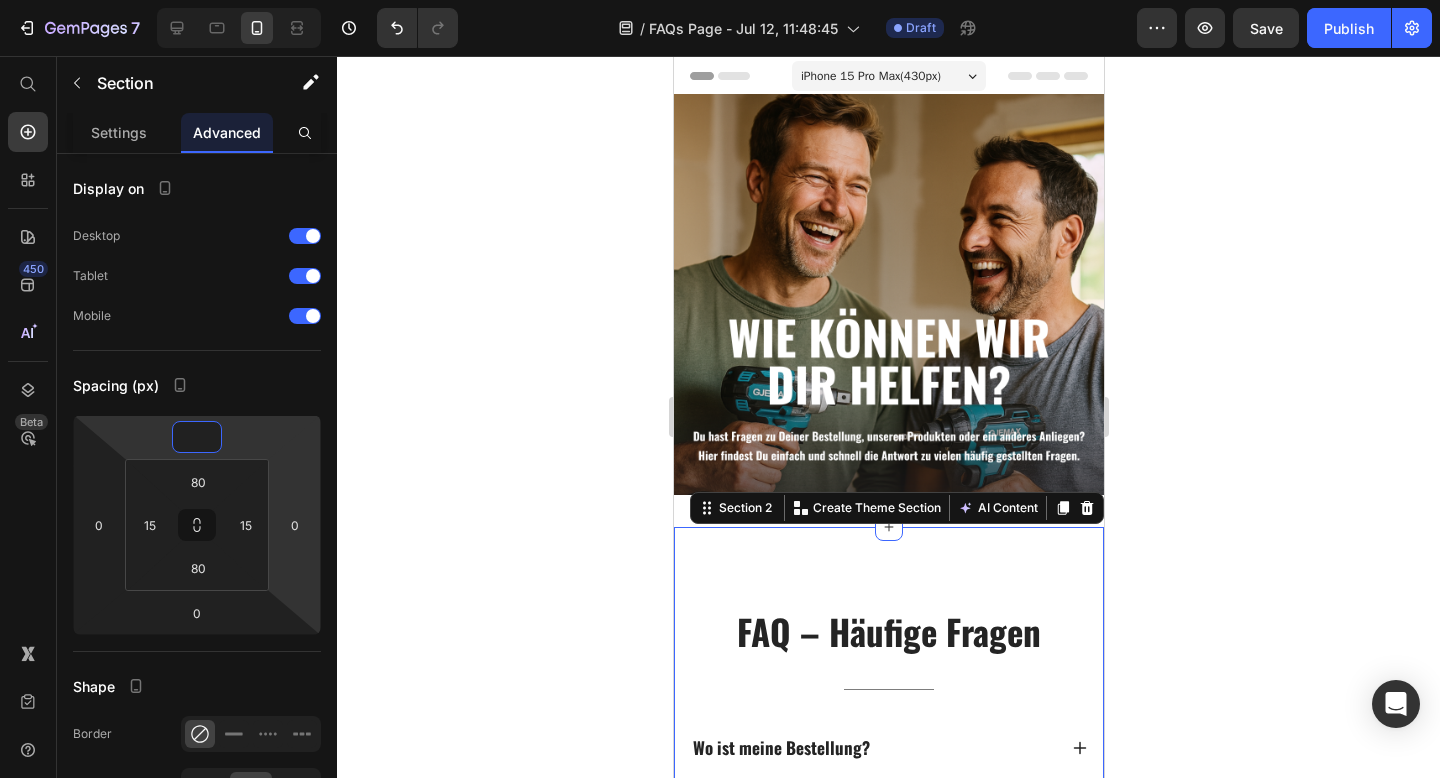 click 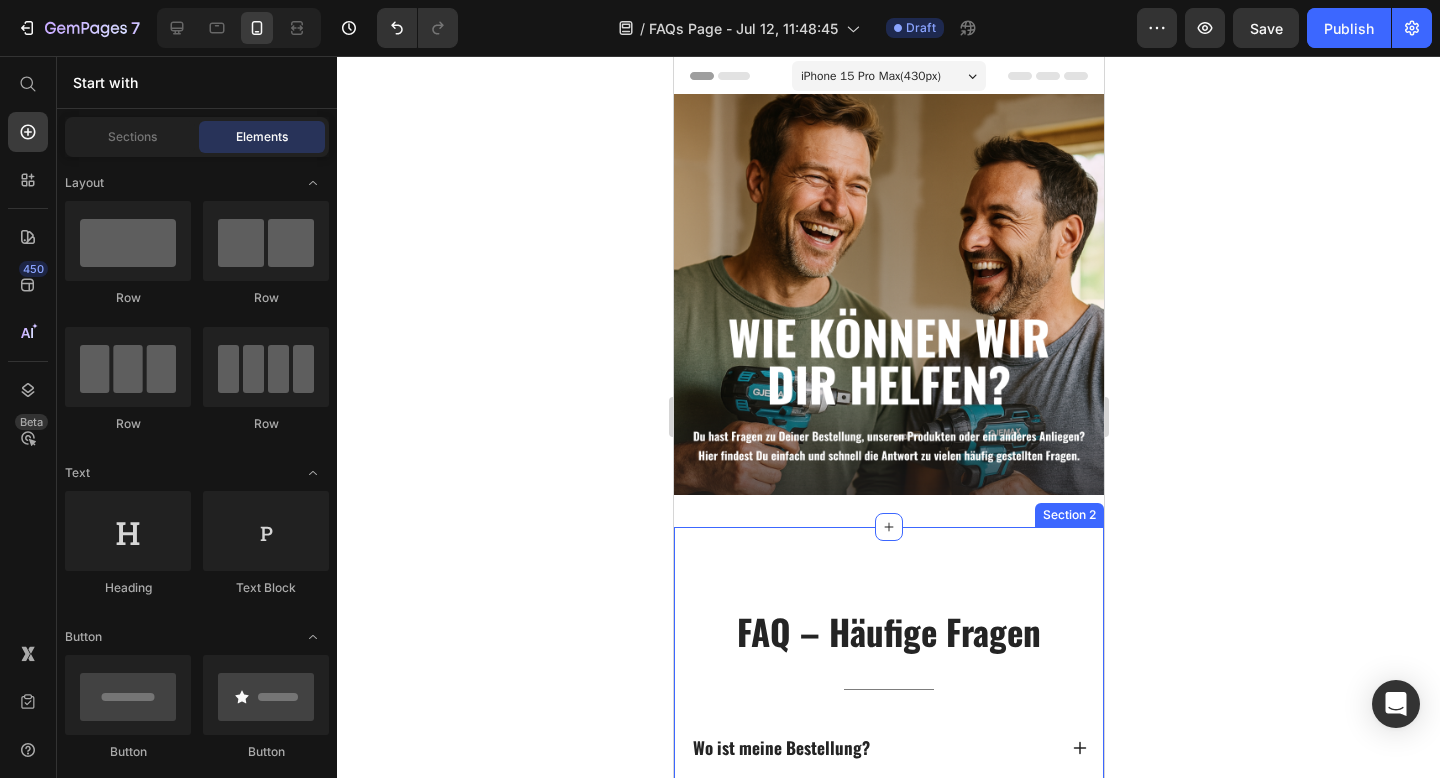 click on "FAQ – Häufige Fragen Heading                Title Line
Wo ist meine Bestellung?
Wie lange dauert der Versand?
Wie hoch sind die Versandkosten?
Kann ich meine Bestellung zurückgeben?
Was ist, wenn mein Werkzeug defekt ist?
Wie läuft ein Umtausch ab?
Gibt es eine Anleitung für mein Gerät?
Ist der Akku mit anderen 18V-Systemen kompatibel? Accordion Row JETZT BESTELLEN Button Section 2" at bounding box center [888, 1032] 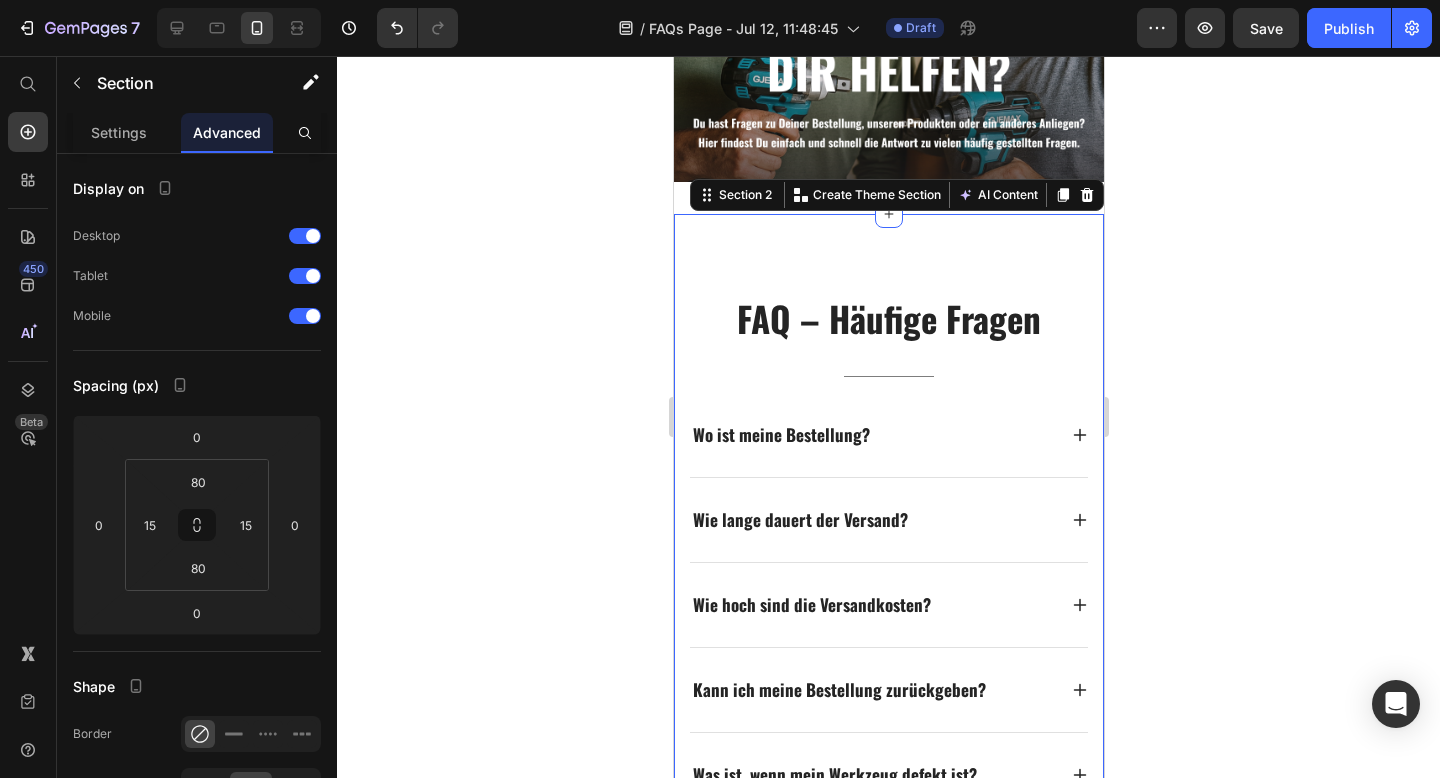 scroll, scrollTop: 262, scrollLeft: 0, axis: vertical 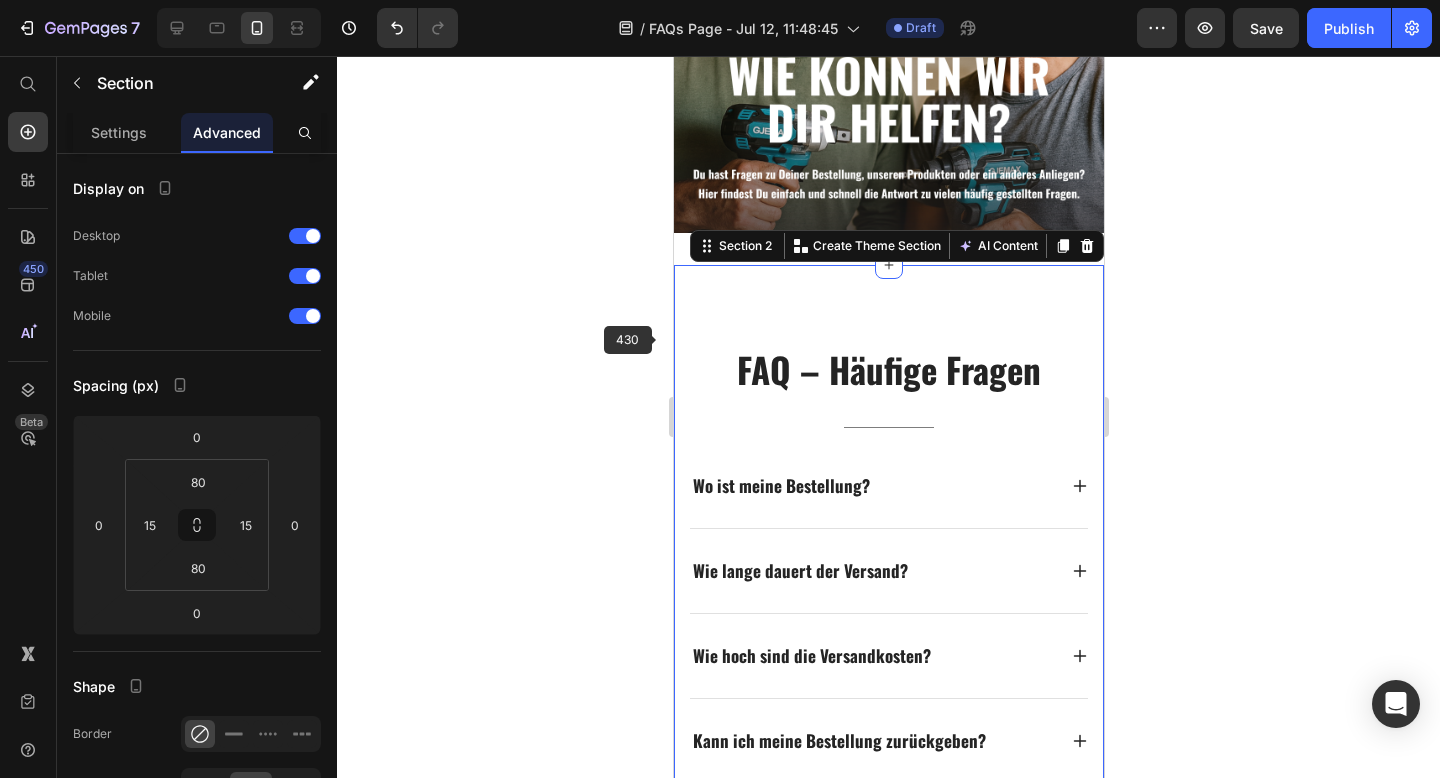 click 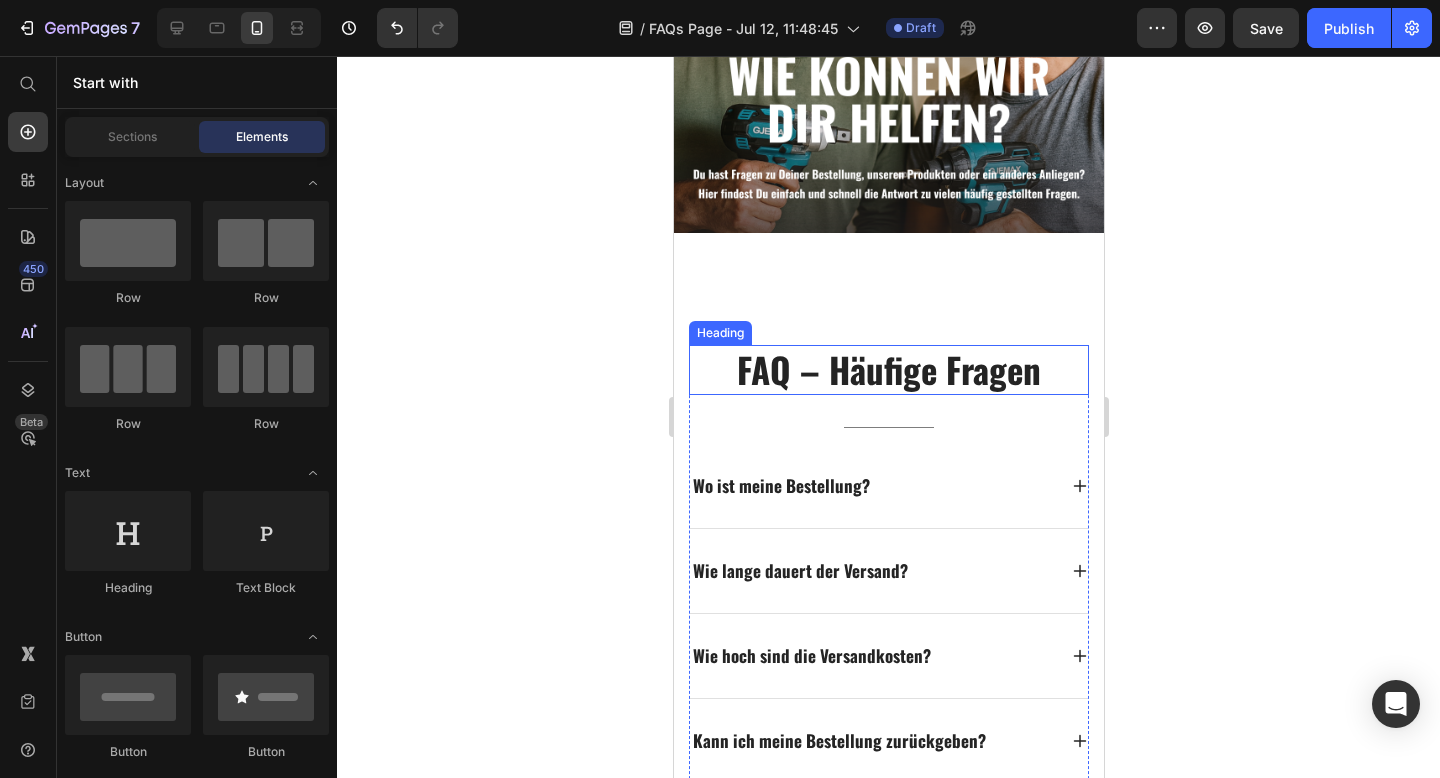 click on "FAQ – Häufige Fragen" at bounding box center [888, 370] 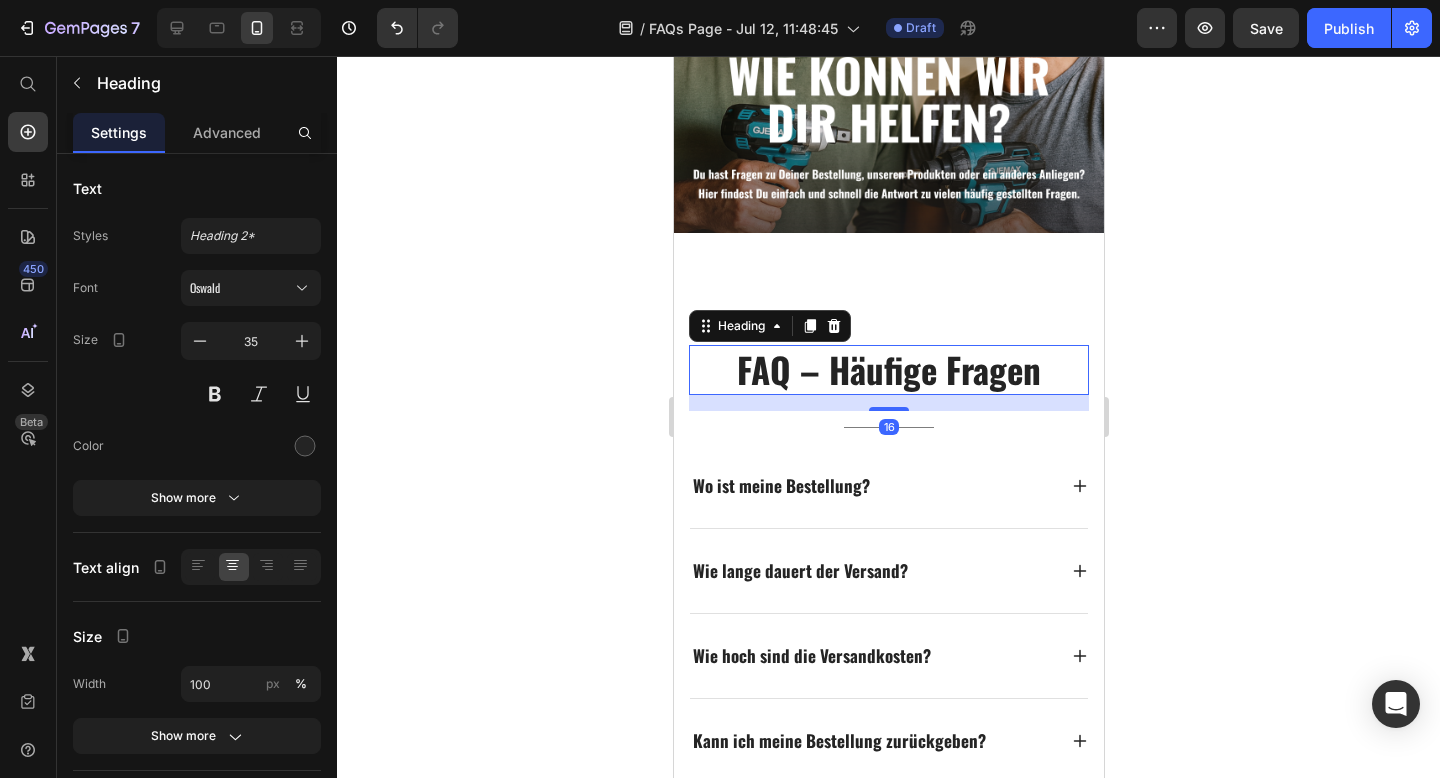 click on "FAQ – Häufige Fragen Heading   16                Title Line
Wo ist meine Bestellung?
Wie lange dauert der Versand?
Wie hoch sind die Versandkosten?
Kann ich meine Bestellung zurückgeben?
Was ist, wenn mein Werkzeug defekt ist?
Wie läuft ein Umtausch ab?
Gibt es eine Anleitung für mein Gerät?
Ist der Akku mit anderen 18V-Systemen kompatibel? Accordion Row JETZT BESTELLEN Button Section 2" at bounding box center [888, 770] 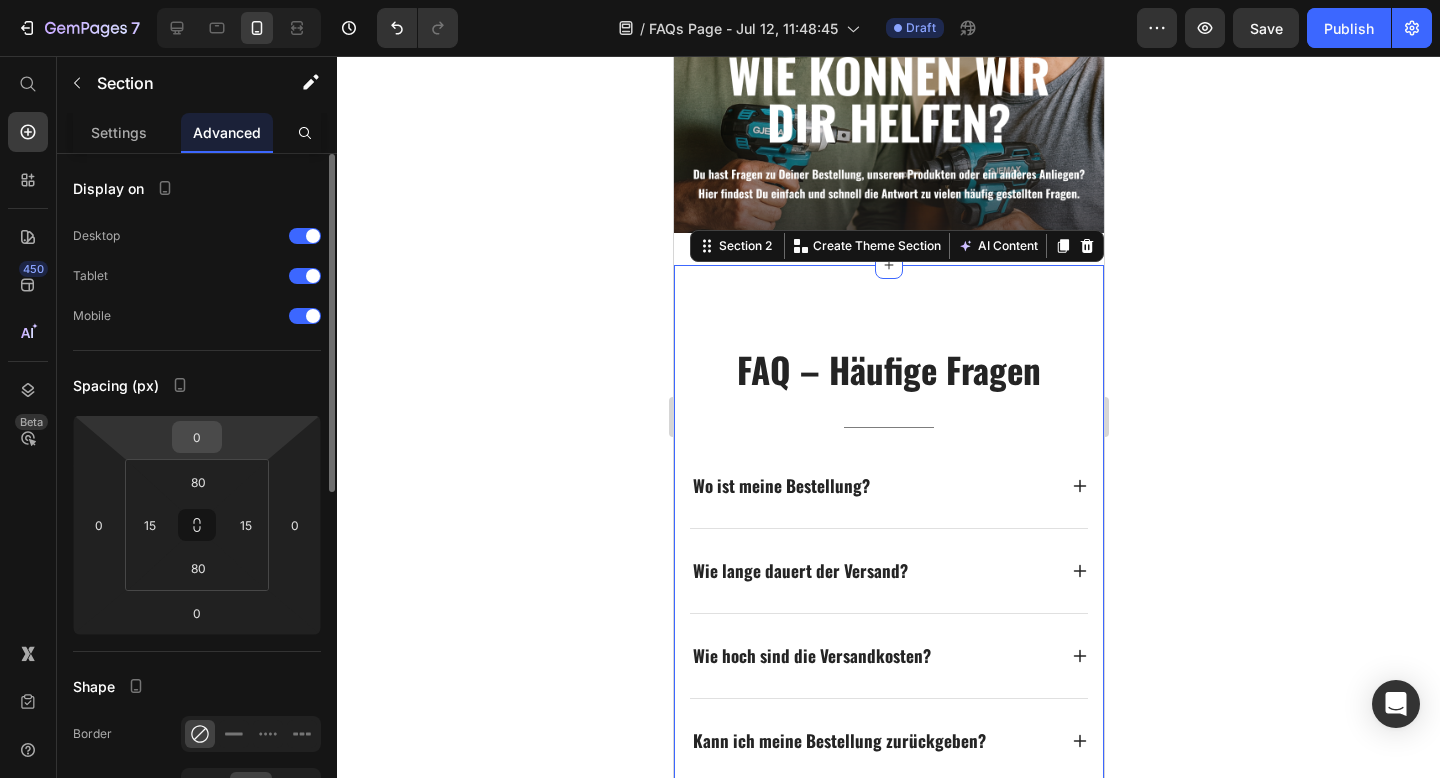click on "0" at bounding box center (197, 437) 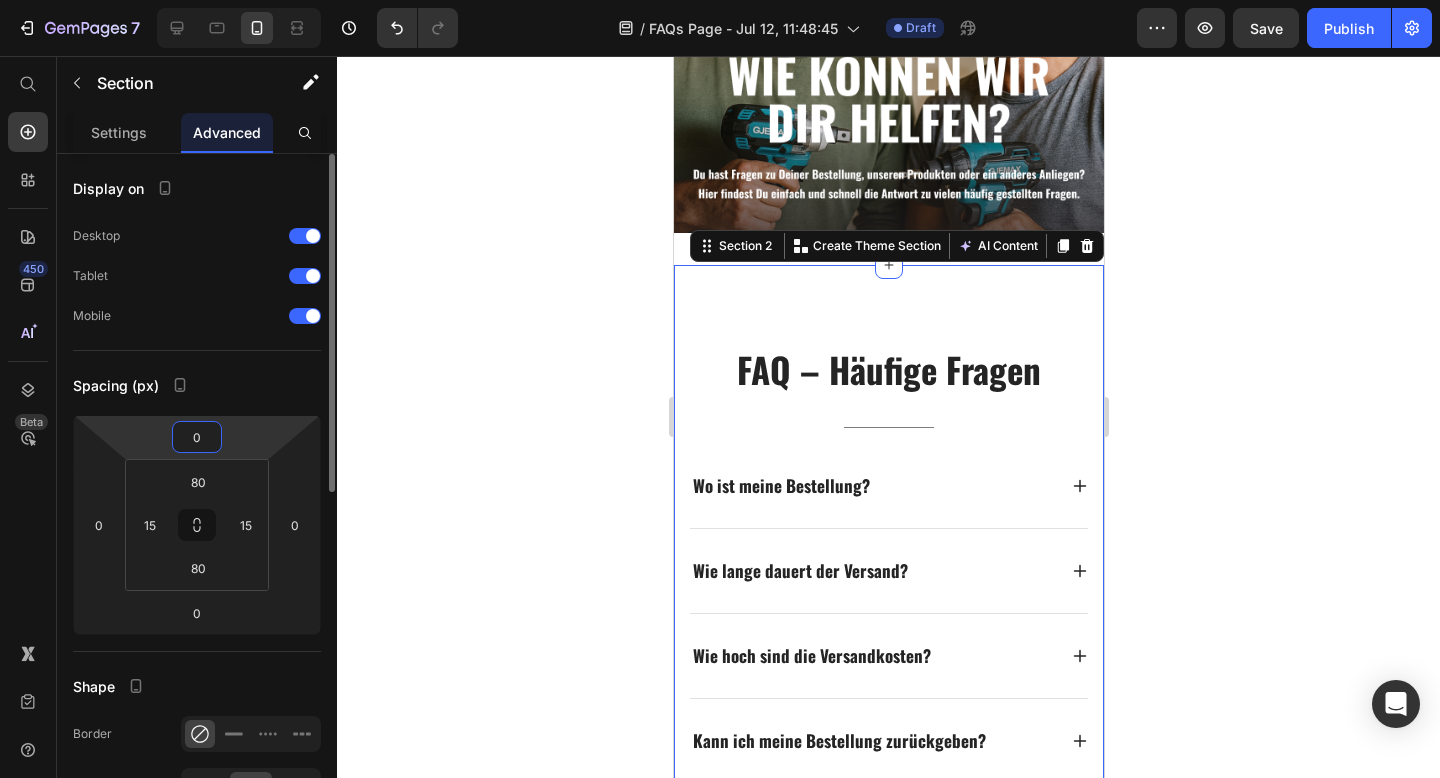 click on "0" at bounding box center [197, 437] 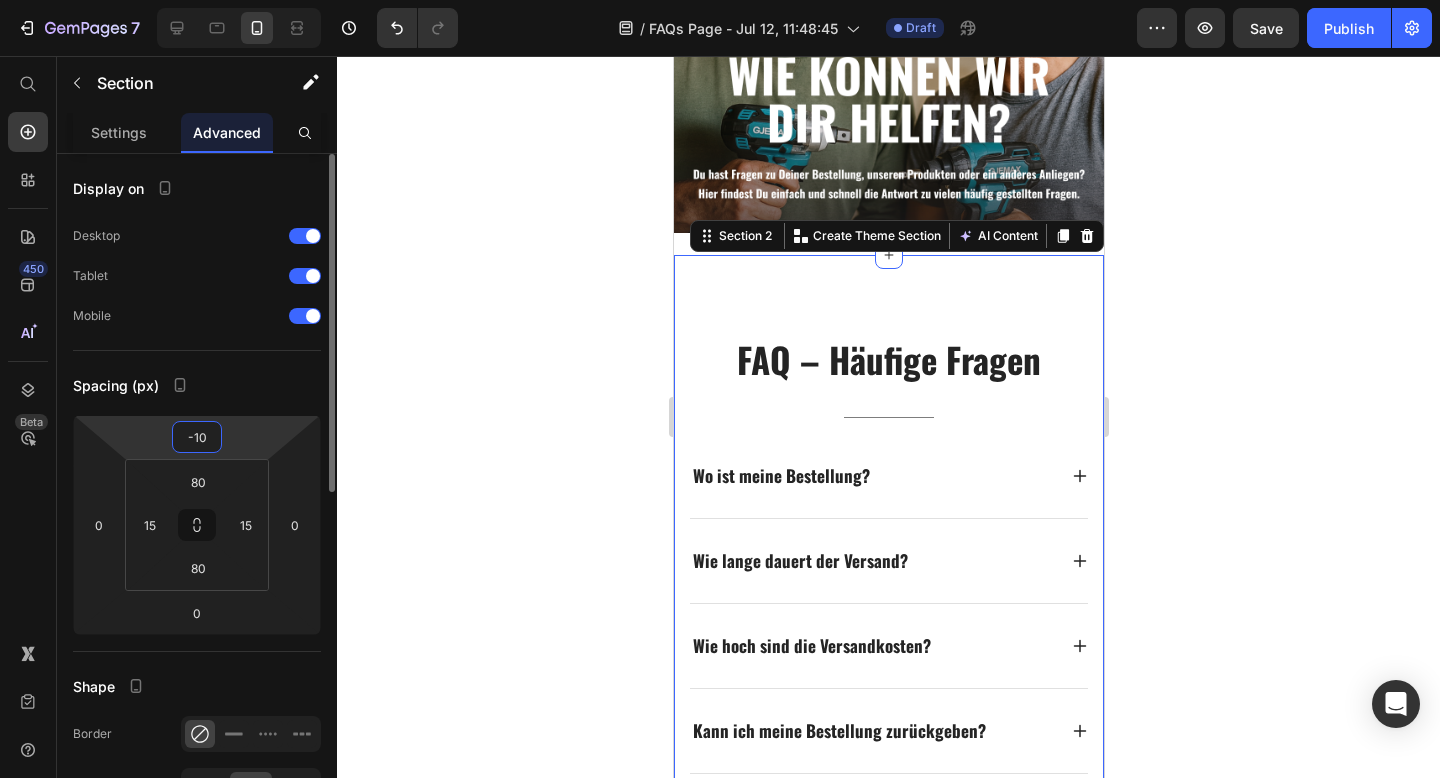 type on "-1" 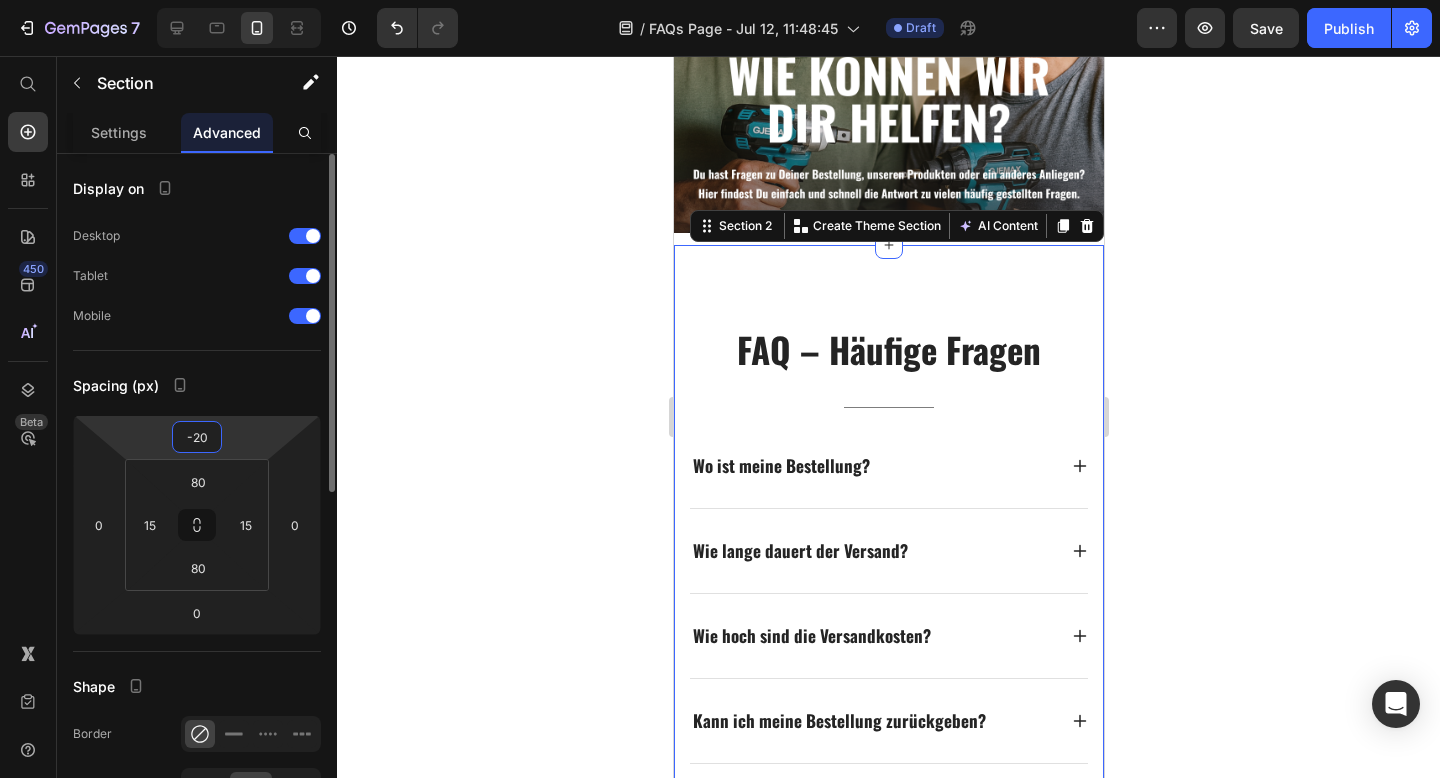 type on "-2" 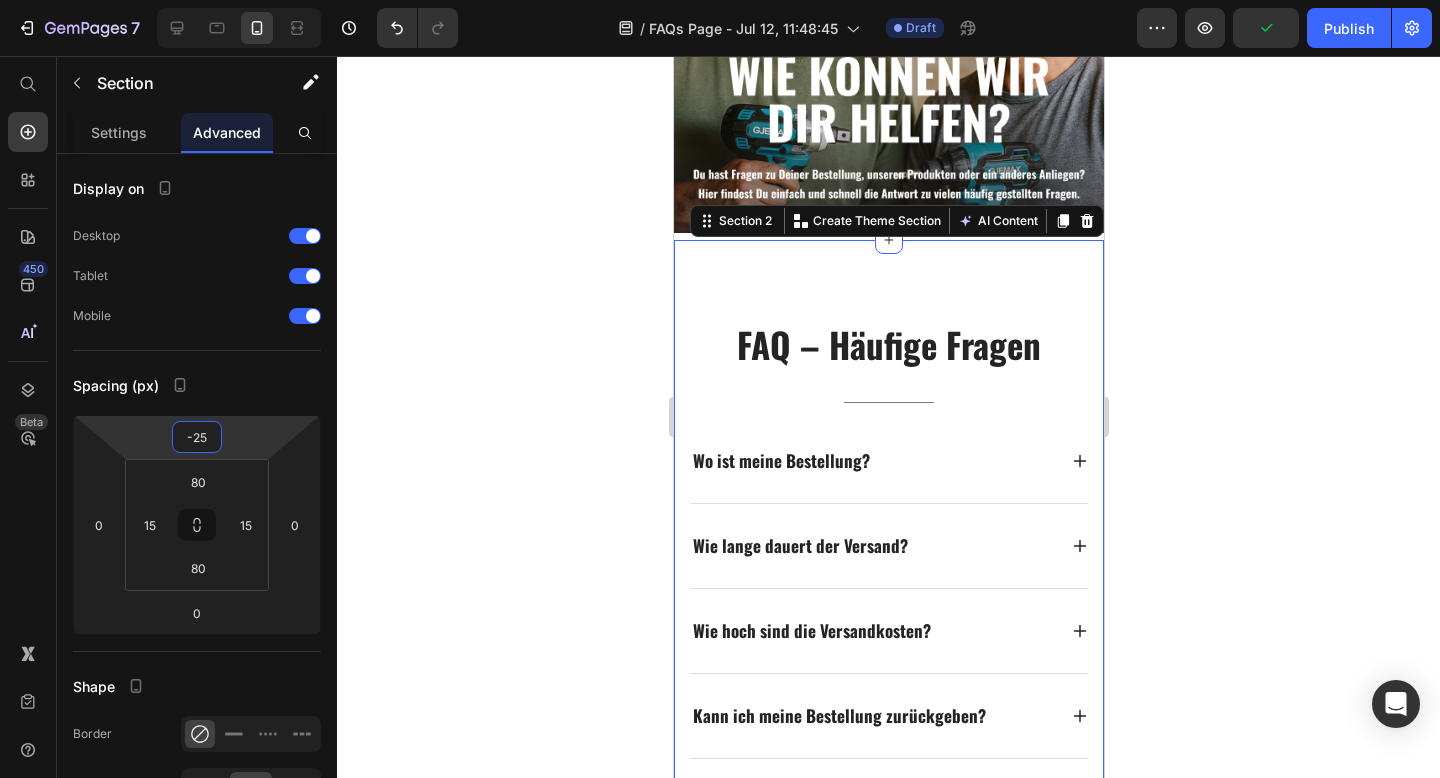 type on "-25" 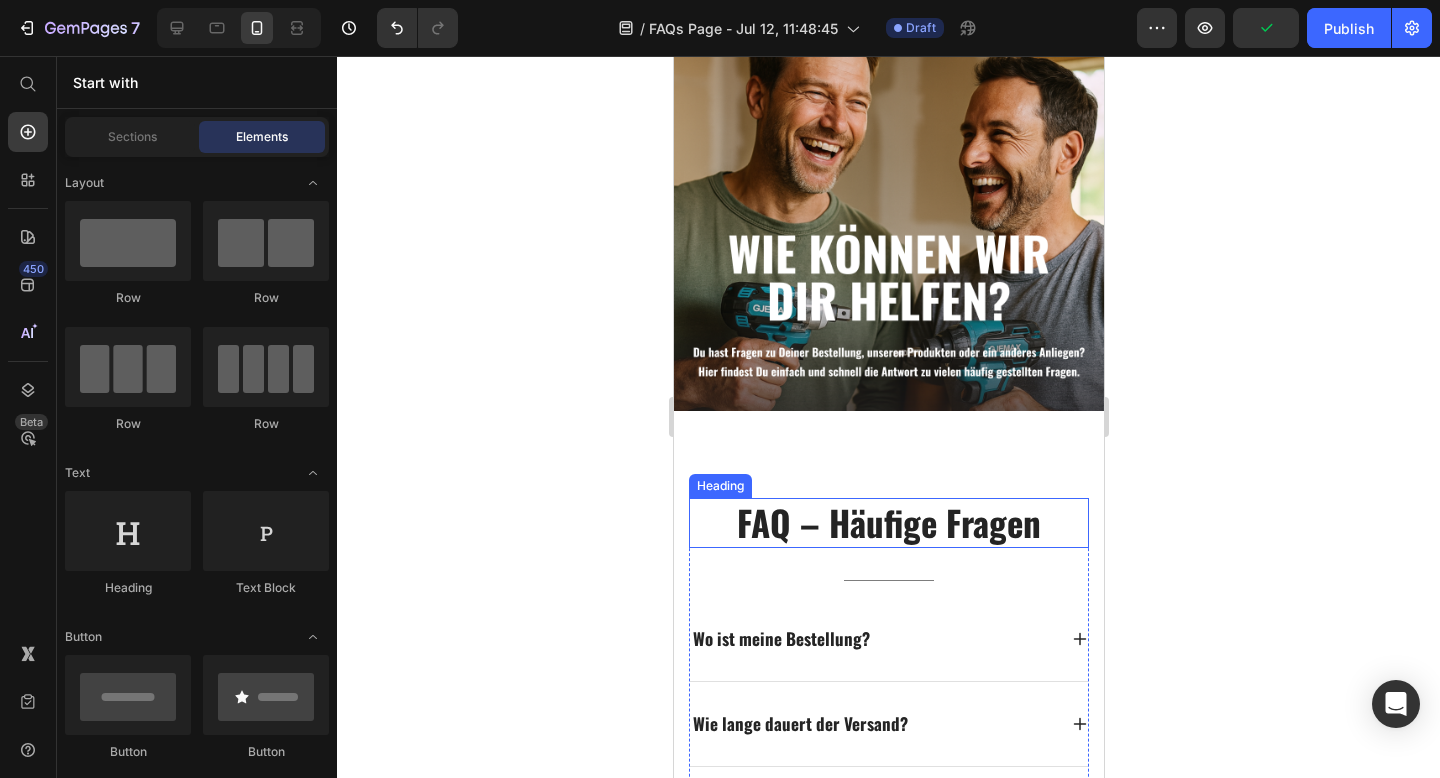 scroll, scrollTop: 51, scrollLeft: 0, axis: vertical 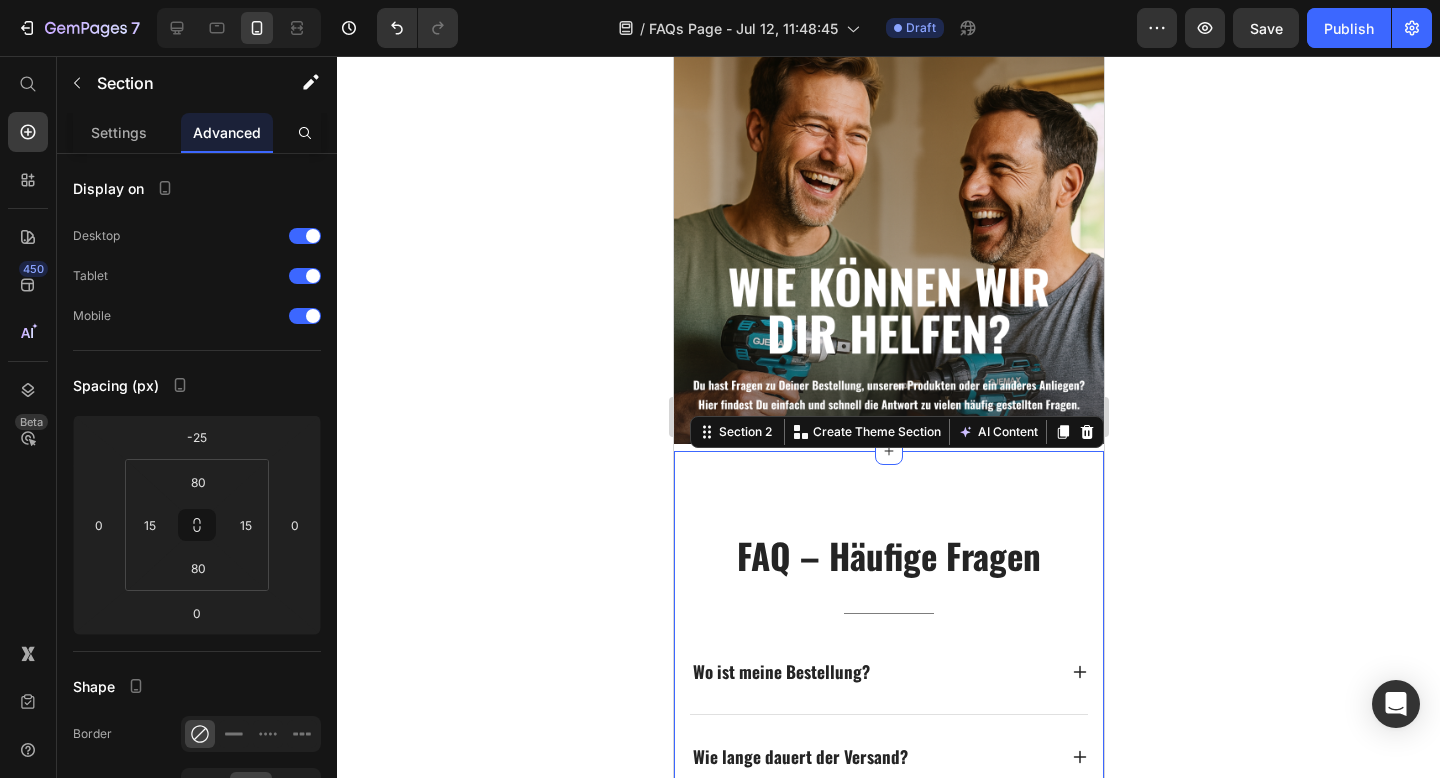 drag, startPoint x: 751, startPoint y: 456, endPoint x: 1230, endPoint y: 420, distance: 480.35092 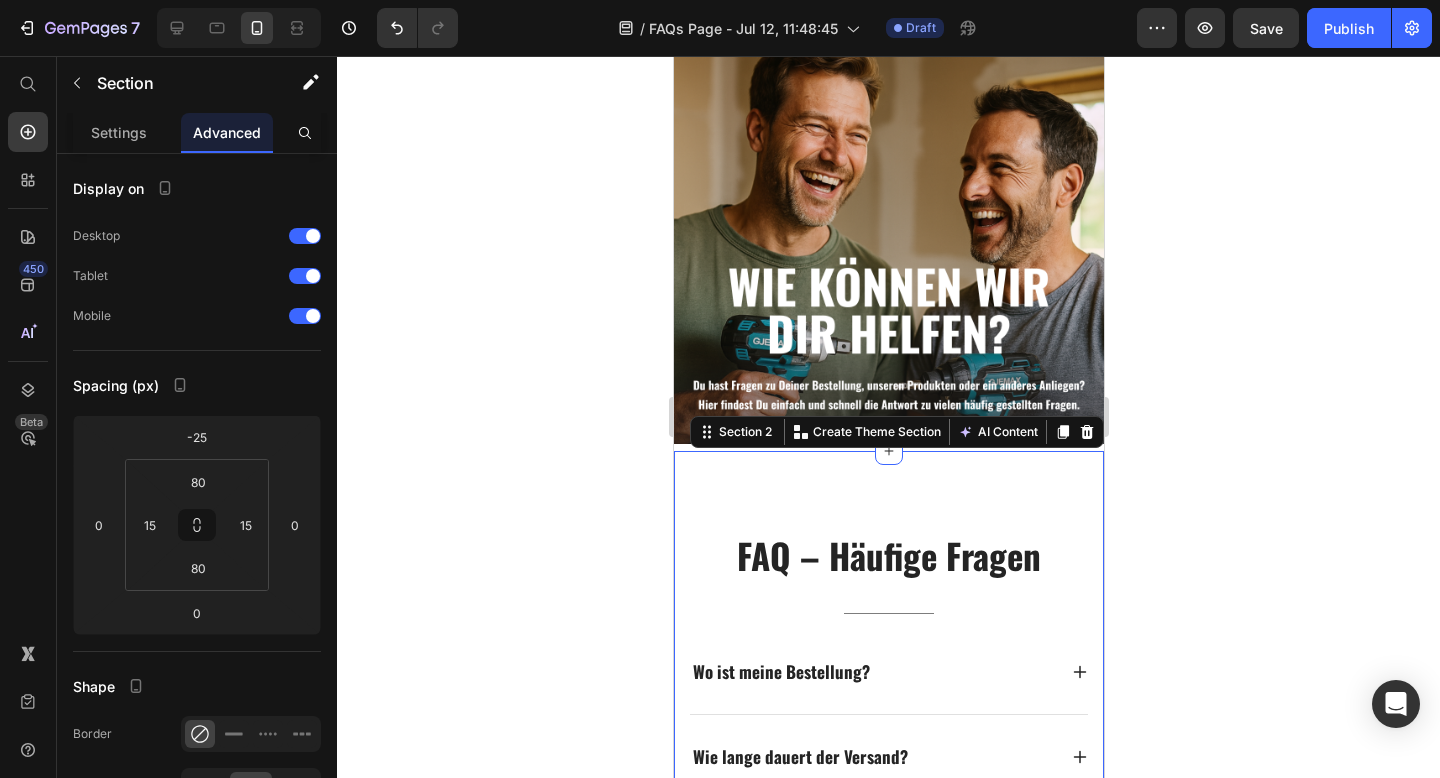 click on "FAQ – Häufige Fragen Heading                Title Line
Wo ist meine Bestellung?
Wie lange dauert der Versand?
Wie hoch sind die Versandkosten?
Kann ich meine Bestellung zurückgeben?
Was ist, wenn mein Werkzeug defekt ist?
Wie läuft ein Umtausch ab?
Gibt es eine Anleitung für mein Gerät?
Ist der Akku mit anderen 18V-Systemen kompatibel? Accordion Row JETZT BESTELLEN Button Section 2   Create Theme Section AI Content Write with GemAI What would you like to describe here? Tone and Voice Persuasive Product GJEMAX 18V 6.0AH AKKU | GX+ Show more Generate" at bounding box center [888, 956] 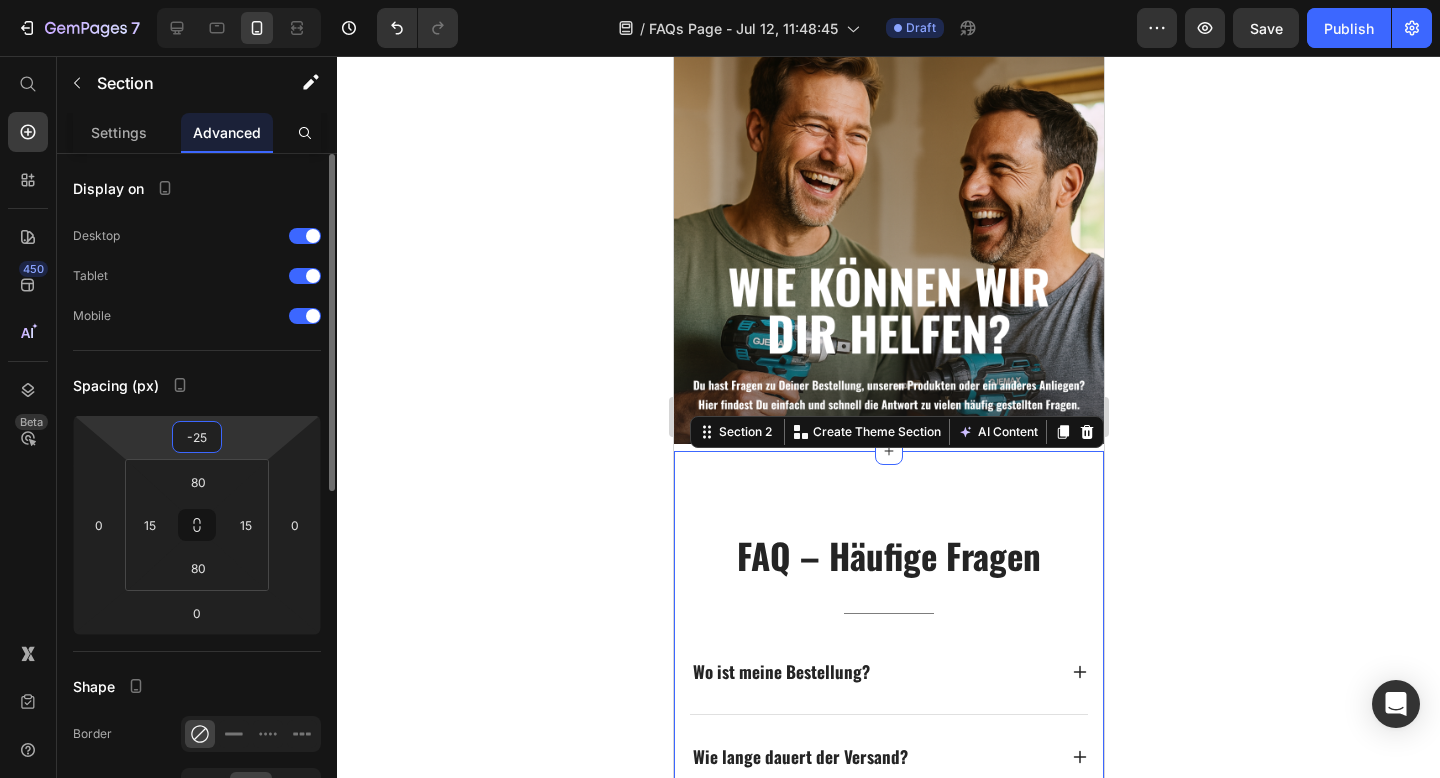 click on "-25" at bounding box center (197, 437) 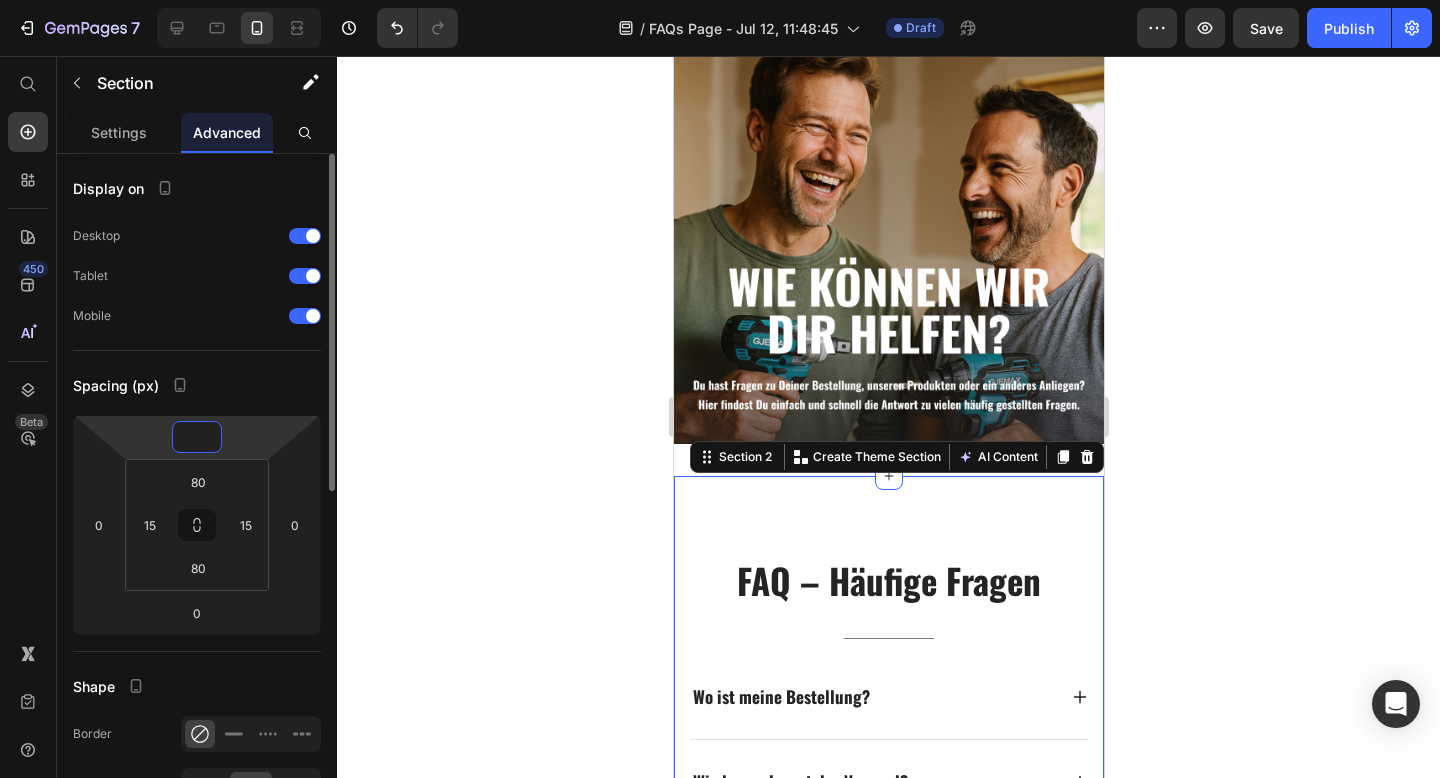 click at bounding box center [197, 437] 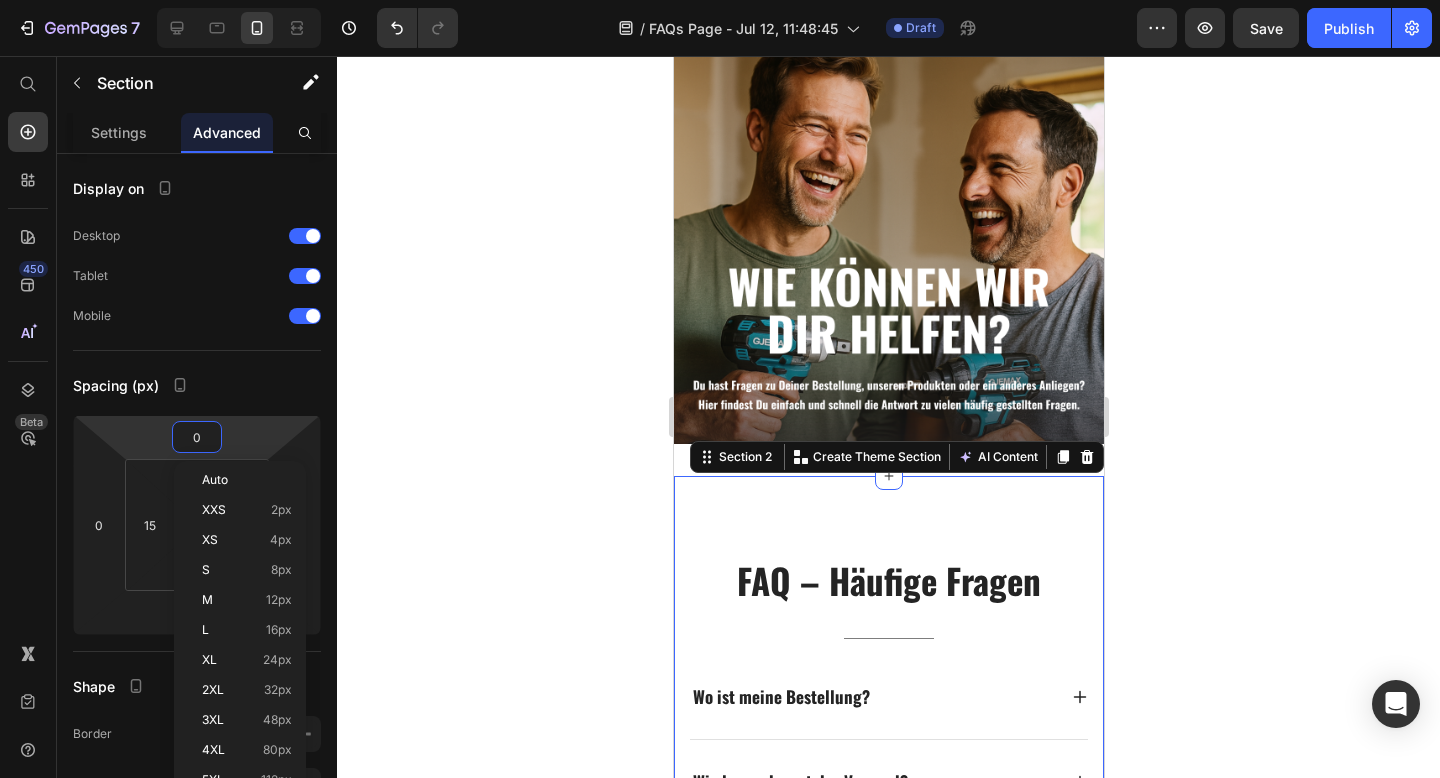 click 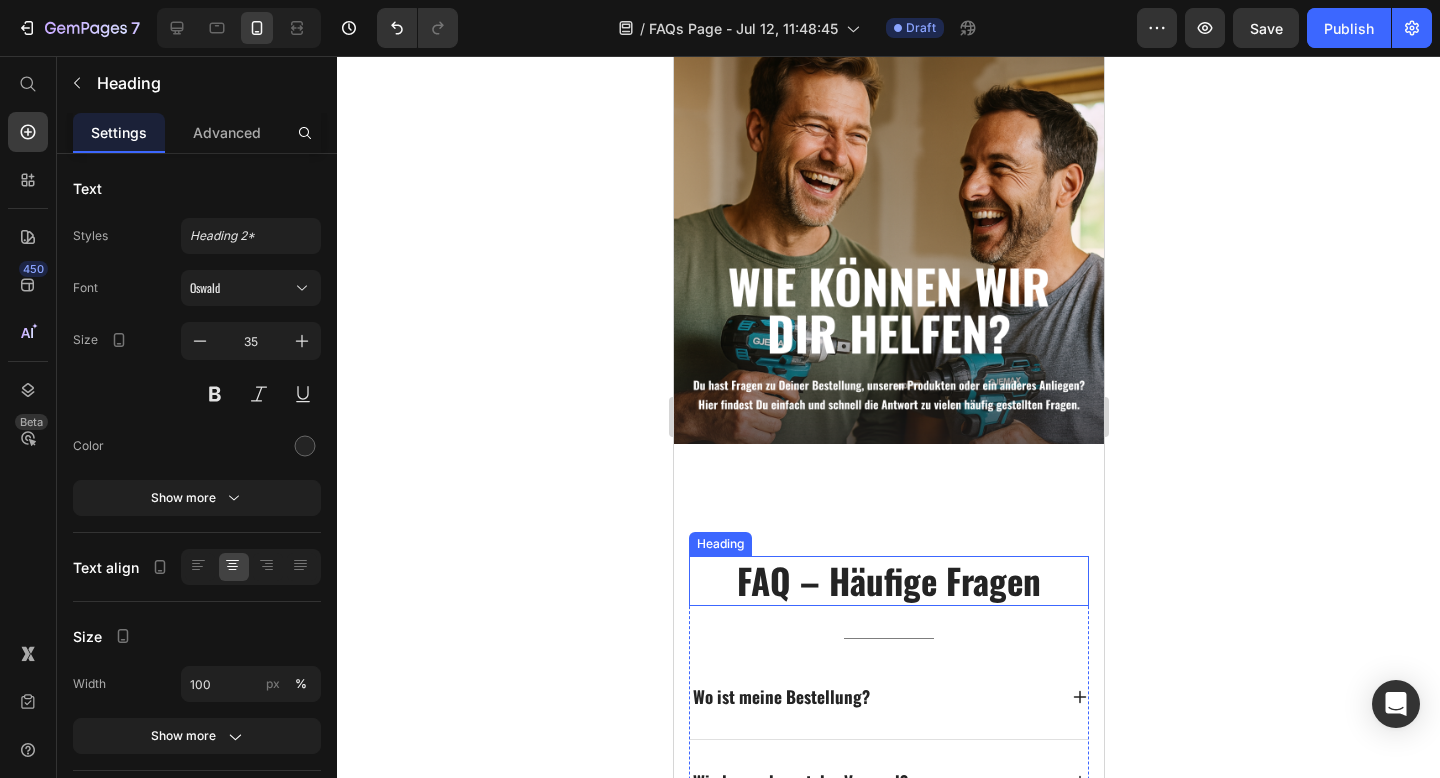 click on "FAQ – Häufige Fragen" at bounding box center [888, 581] 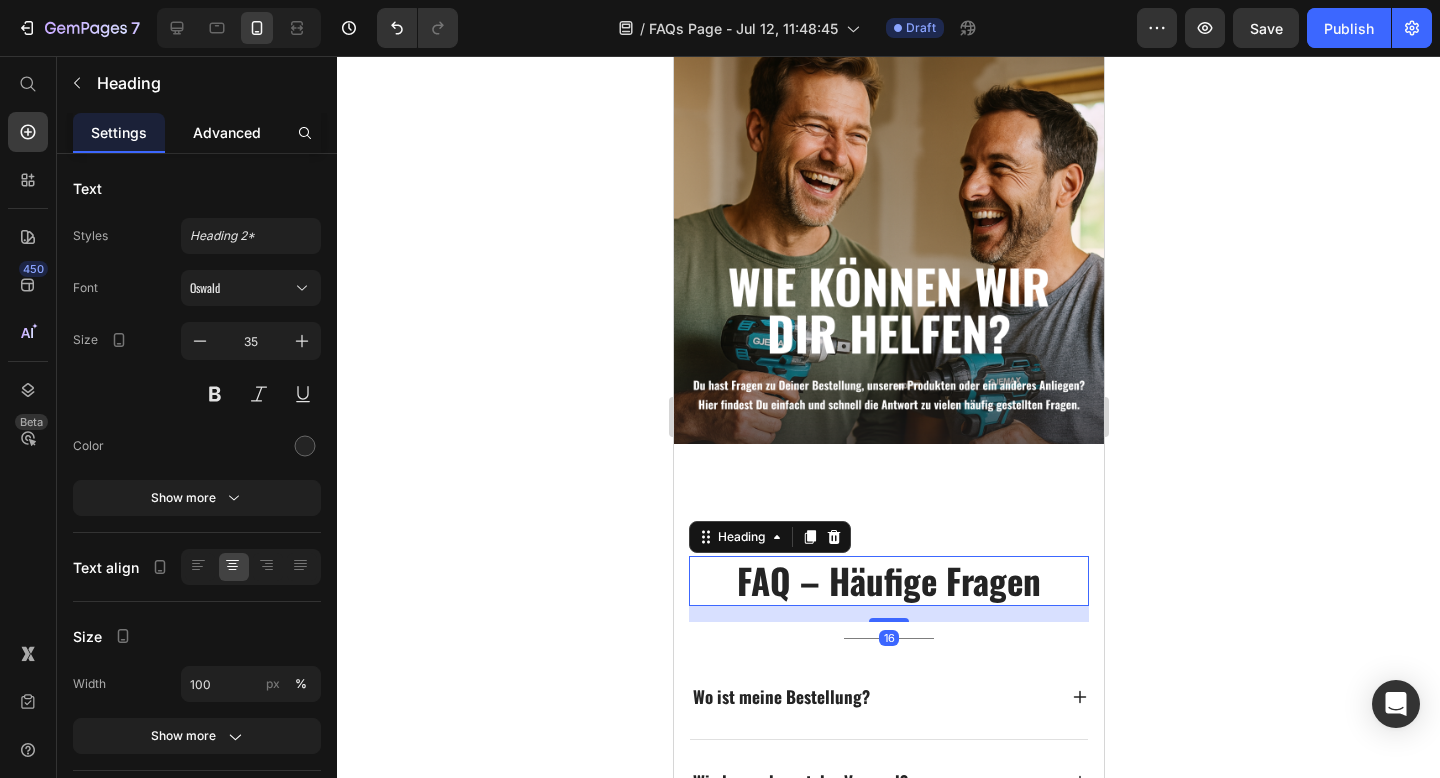 click on "Advanced" 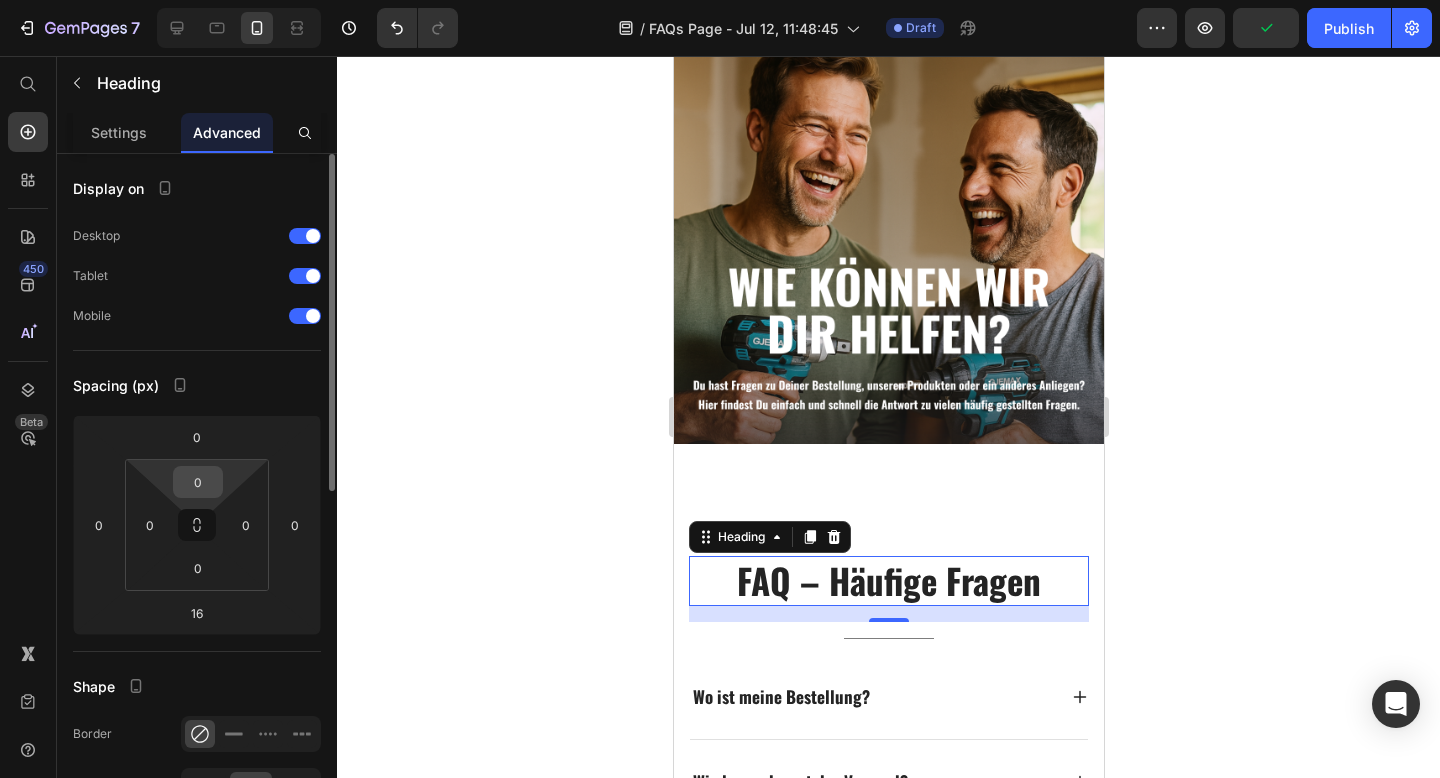 click on "0" at bounding box center (198, 482) 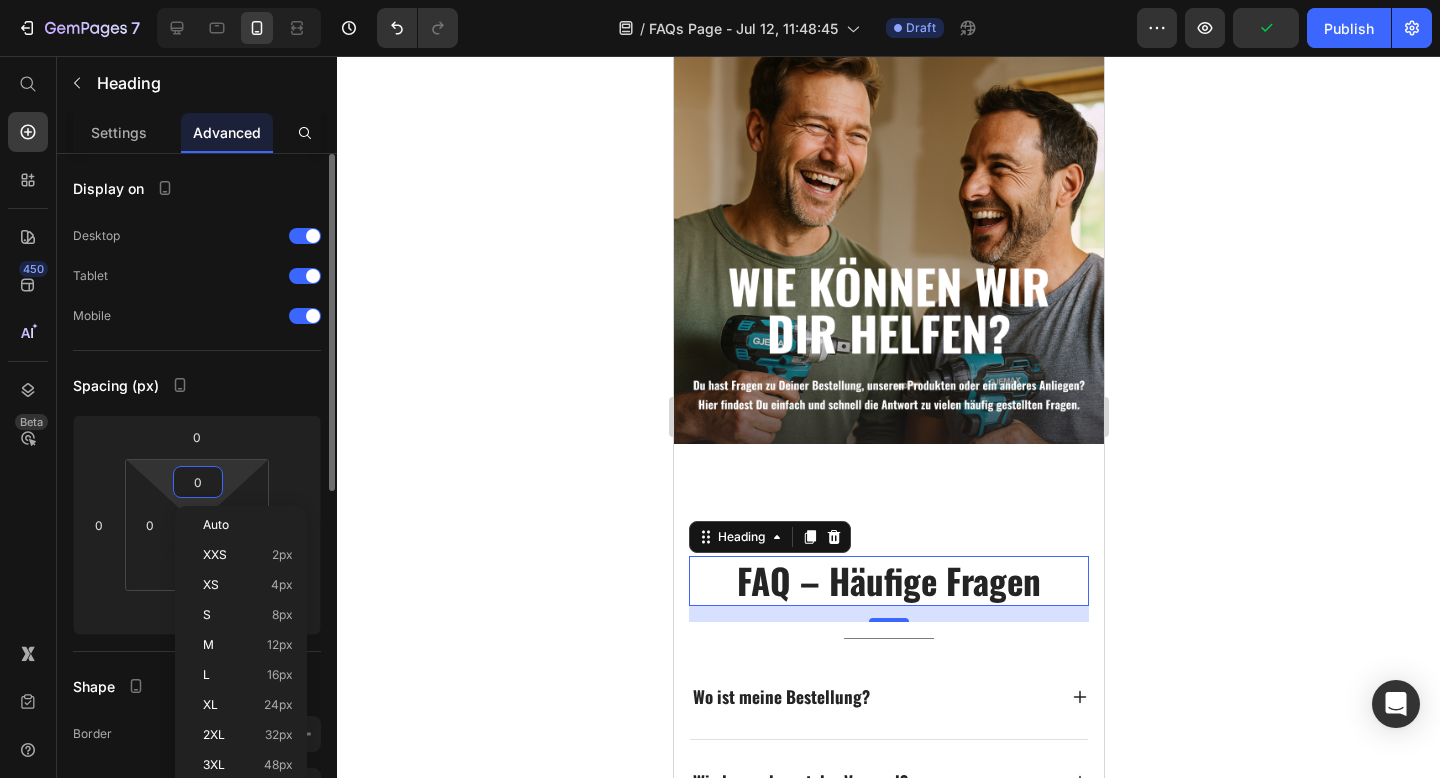 click on "0" at bounding box center (198, 482) 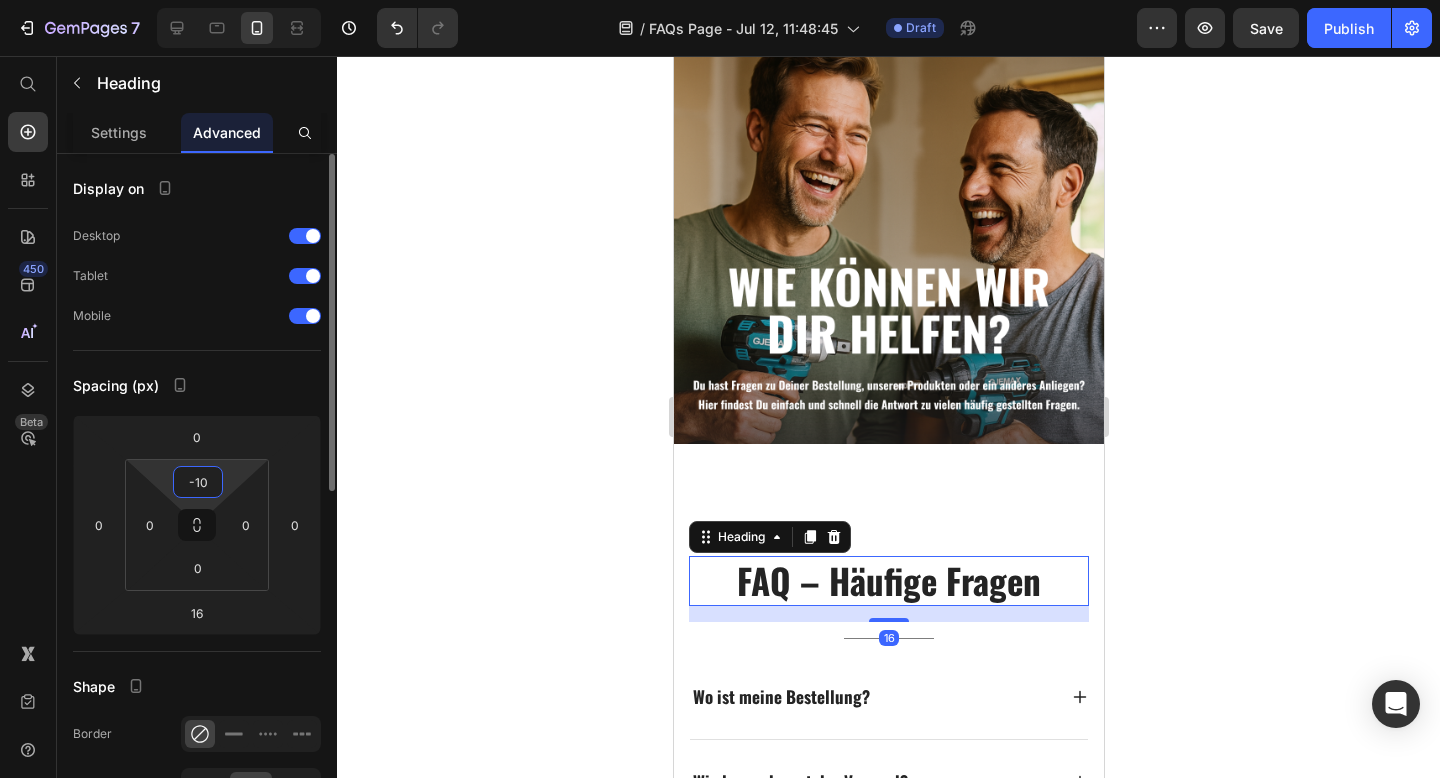type on "-1" 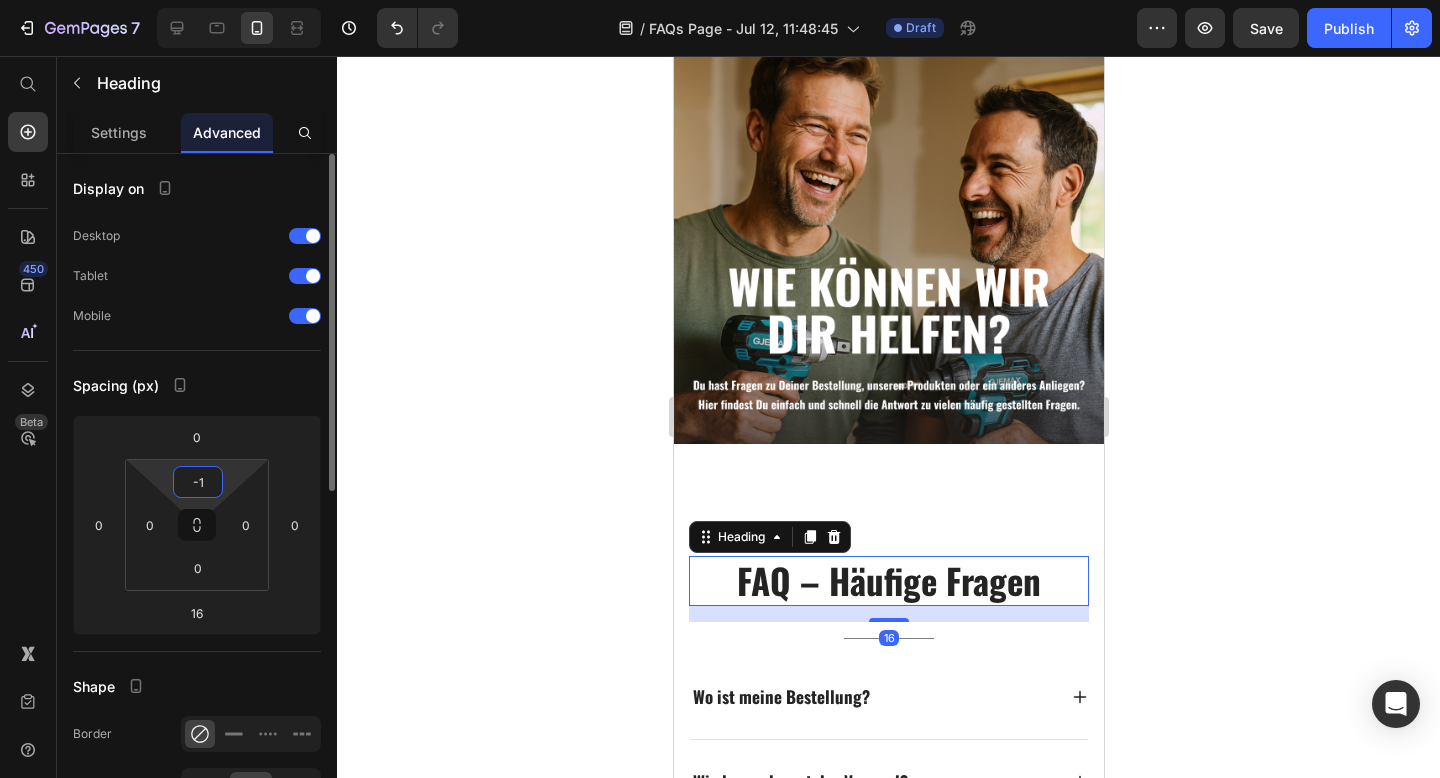 type 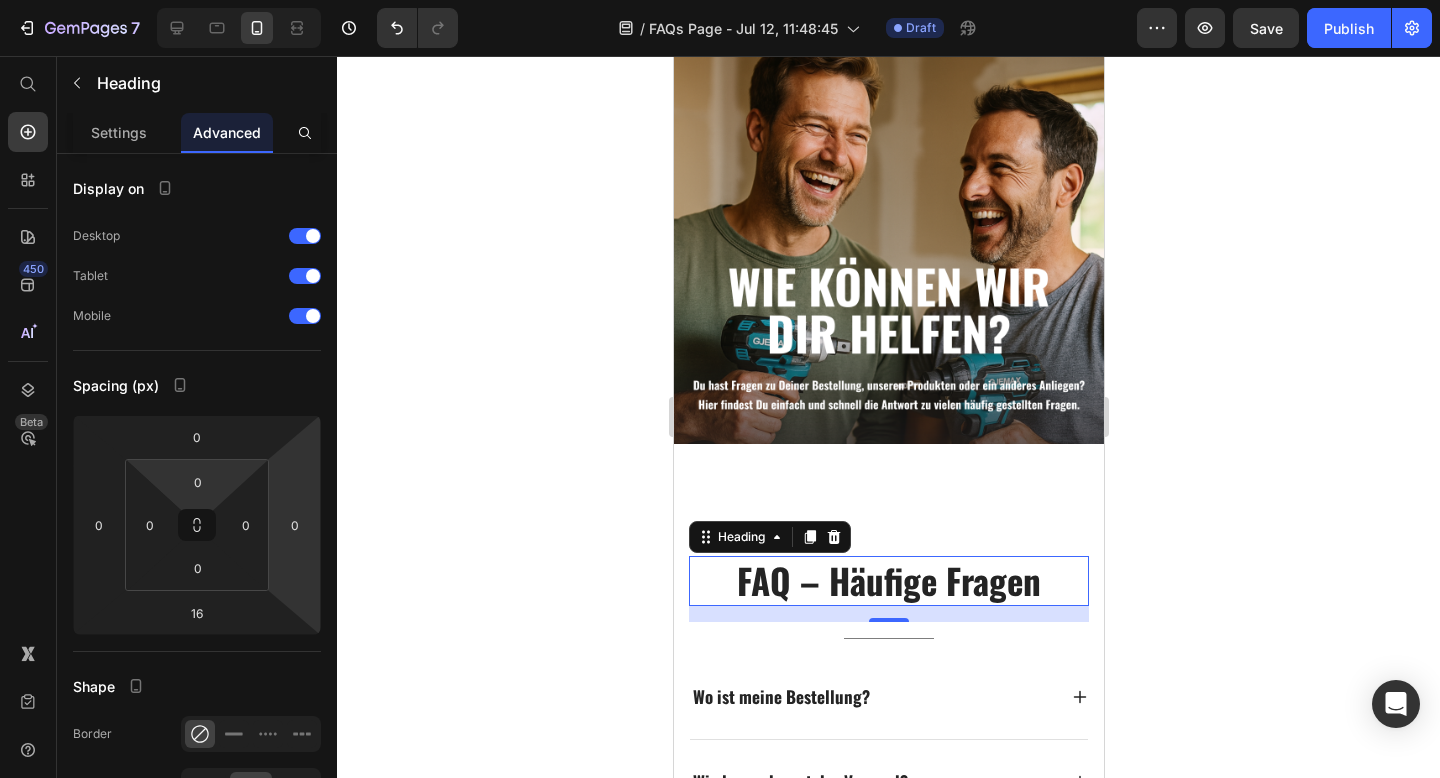 click 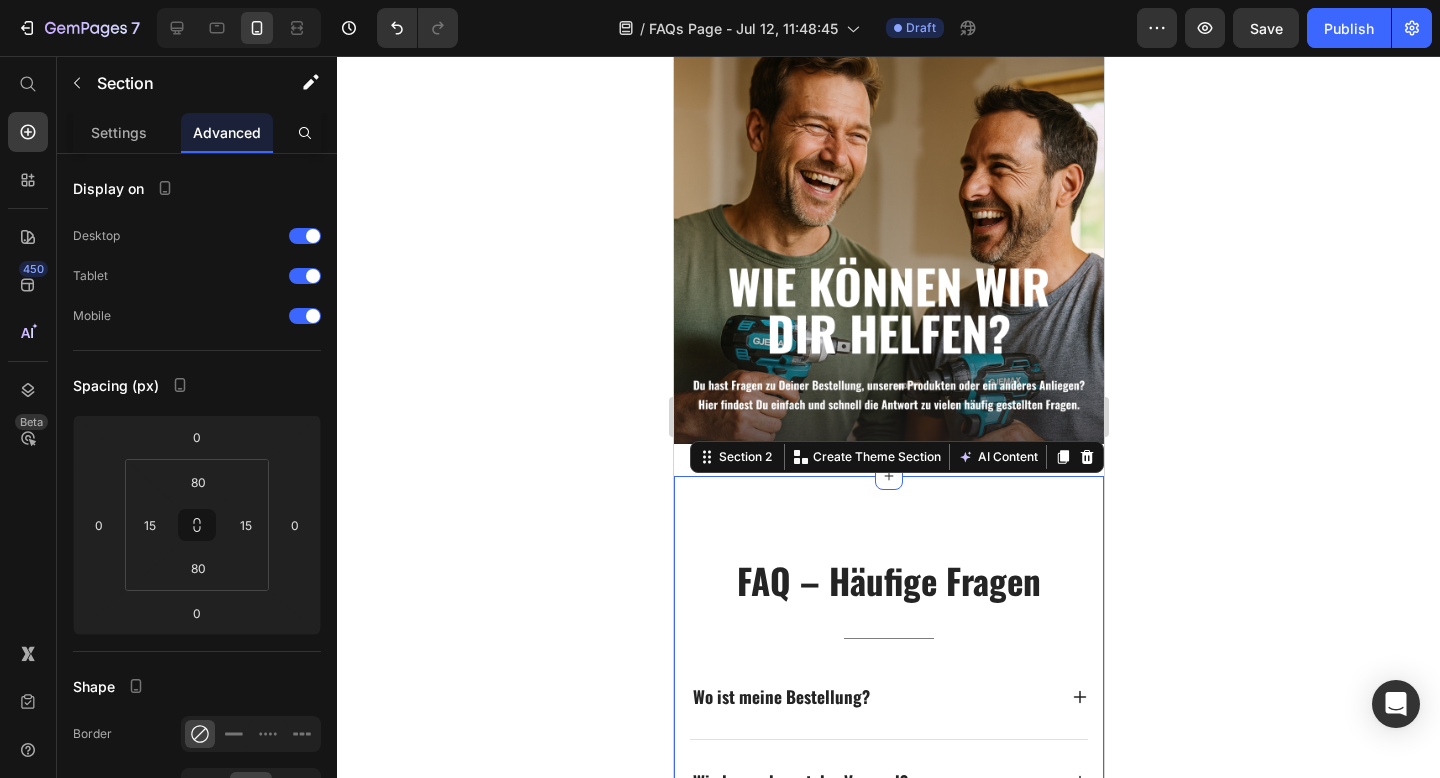 click on "FAQ – Häufige Fragen Heading                Title Line
Wo ist meine Bestellung?
Wie lange dauert der Versand?
Wie hoch sind die Versandkosten?
Kann ich meine Bestellung zurückgeben?
Was ist, wenn mein Werkzeug defekt ist?
Wie läuft ein Umtausch ab?
Gibt es eine Anleitung für mein Gerät?
Ist der Akku mit anderen 18V-Systemen kompatibel? Accordion Row JETZT BESTELLEN Button Section 2   Create Theme Section AI Content Write with GemAI What would you like to describe here? Tone and Voice Persuasive Product GJEMAX 18V 6.0AH AKKU | GX+ Show more Generate" at bounding box center (888, 981) 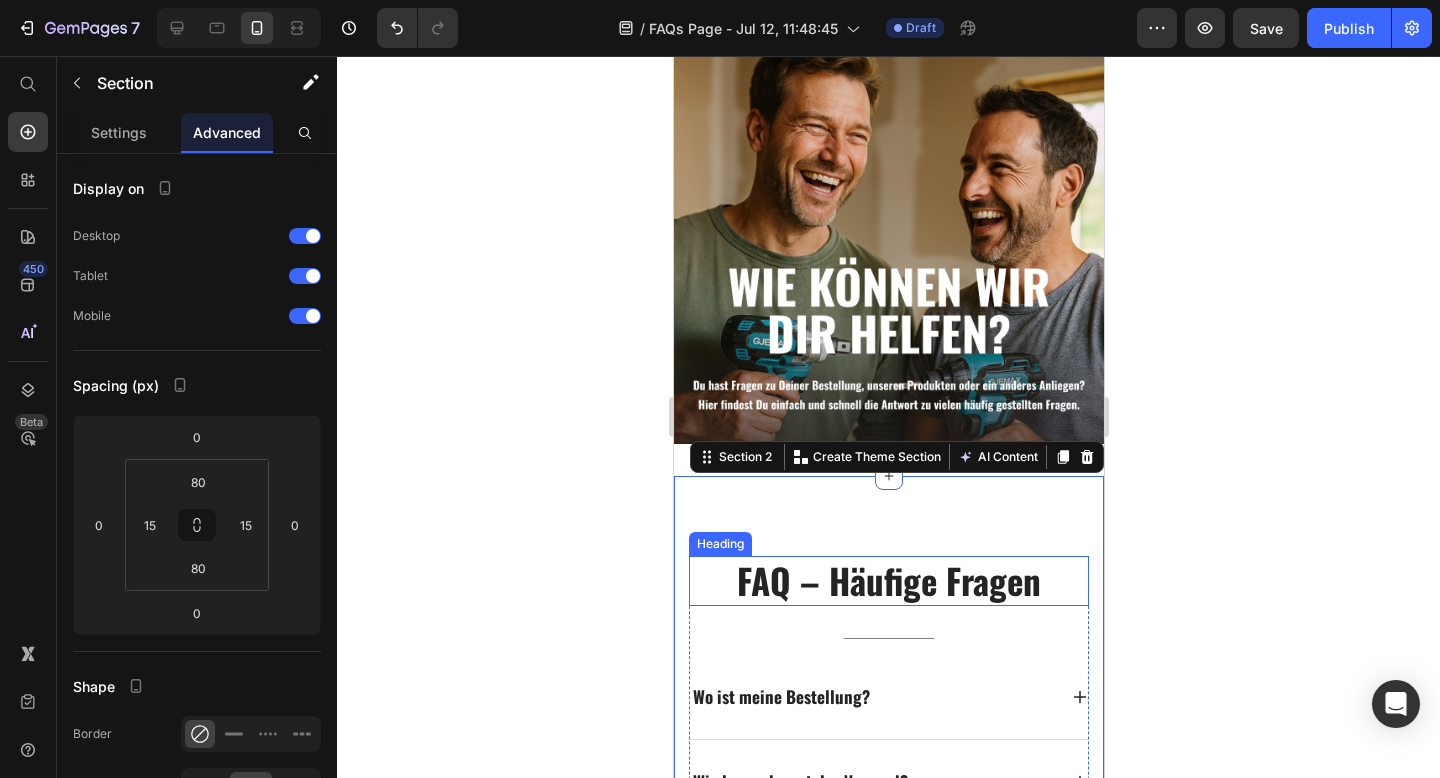 click on "FAQ – Häufige Fragen" at bounding box center [888, 581] 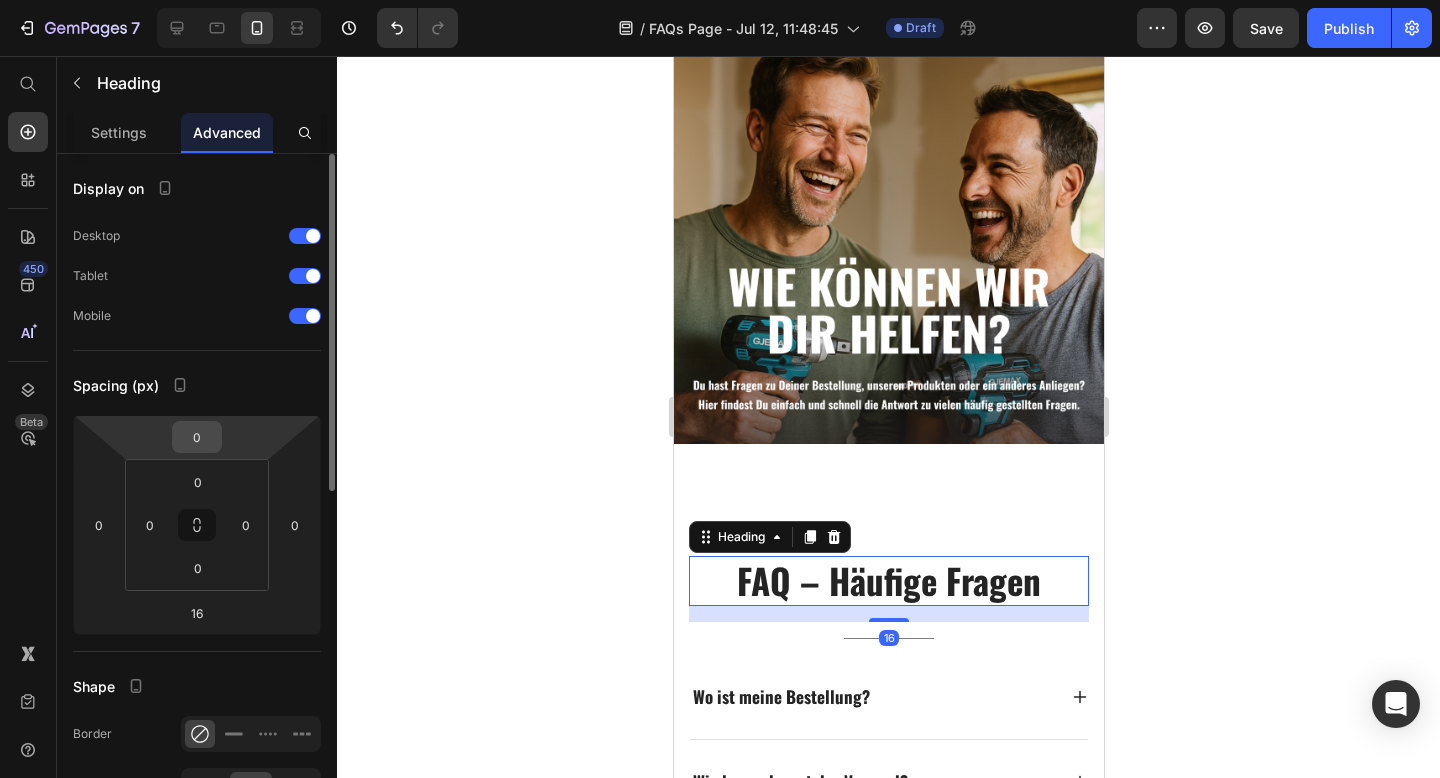 click on "0" at bounding box center (197, 437) 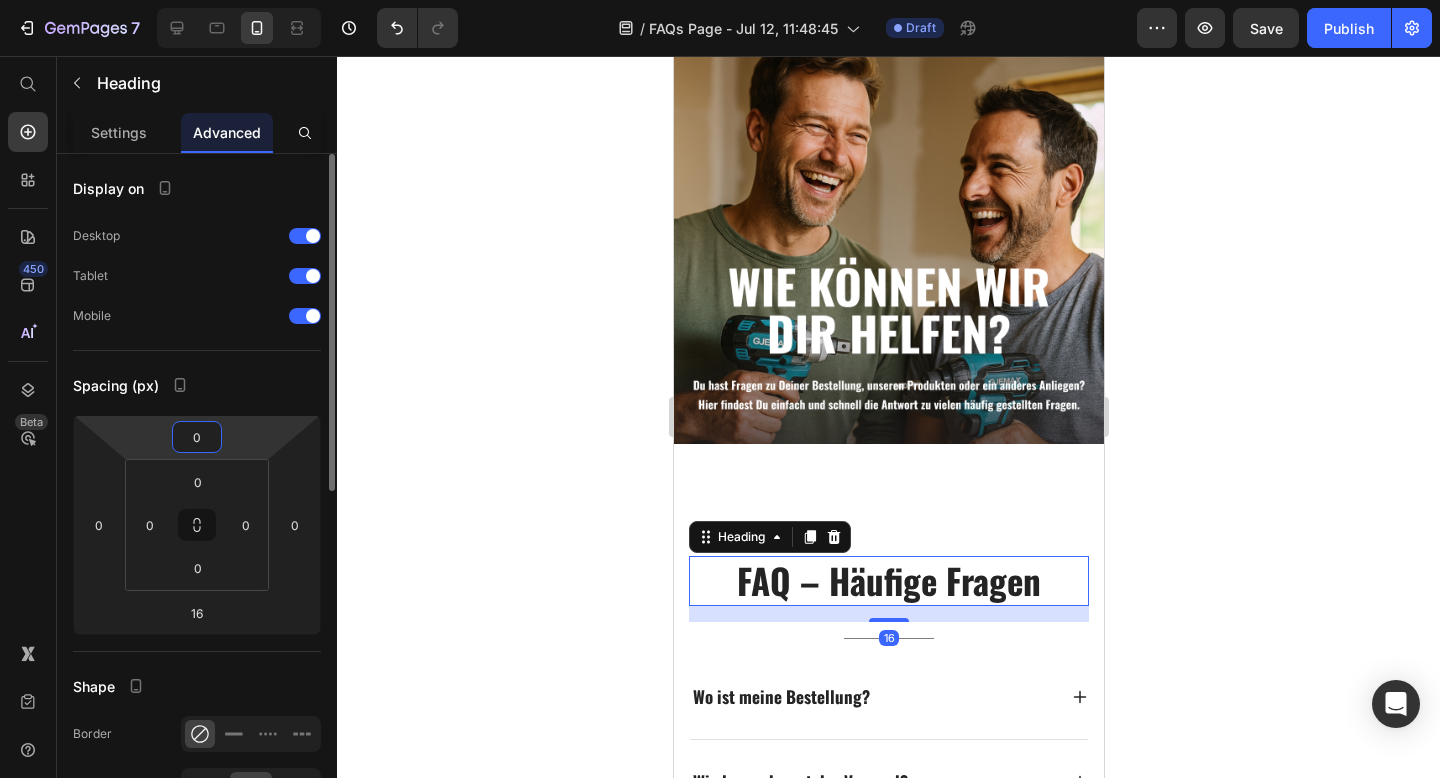 click on "0" at bounding box center [197, 437] 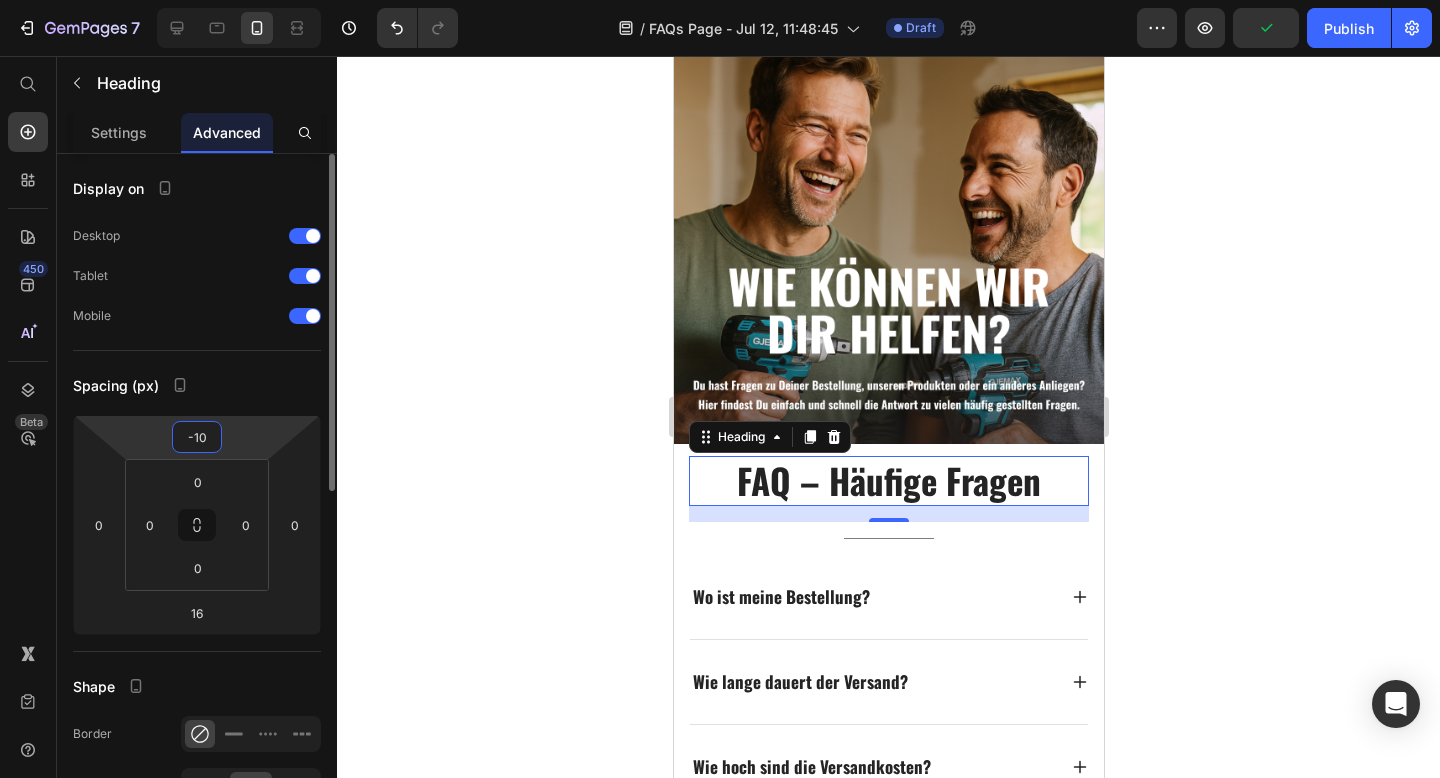 type on "-1" 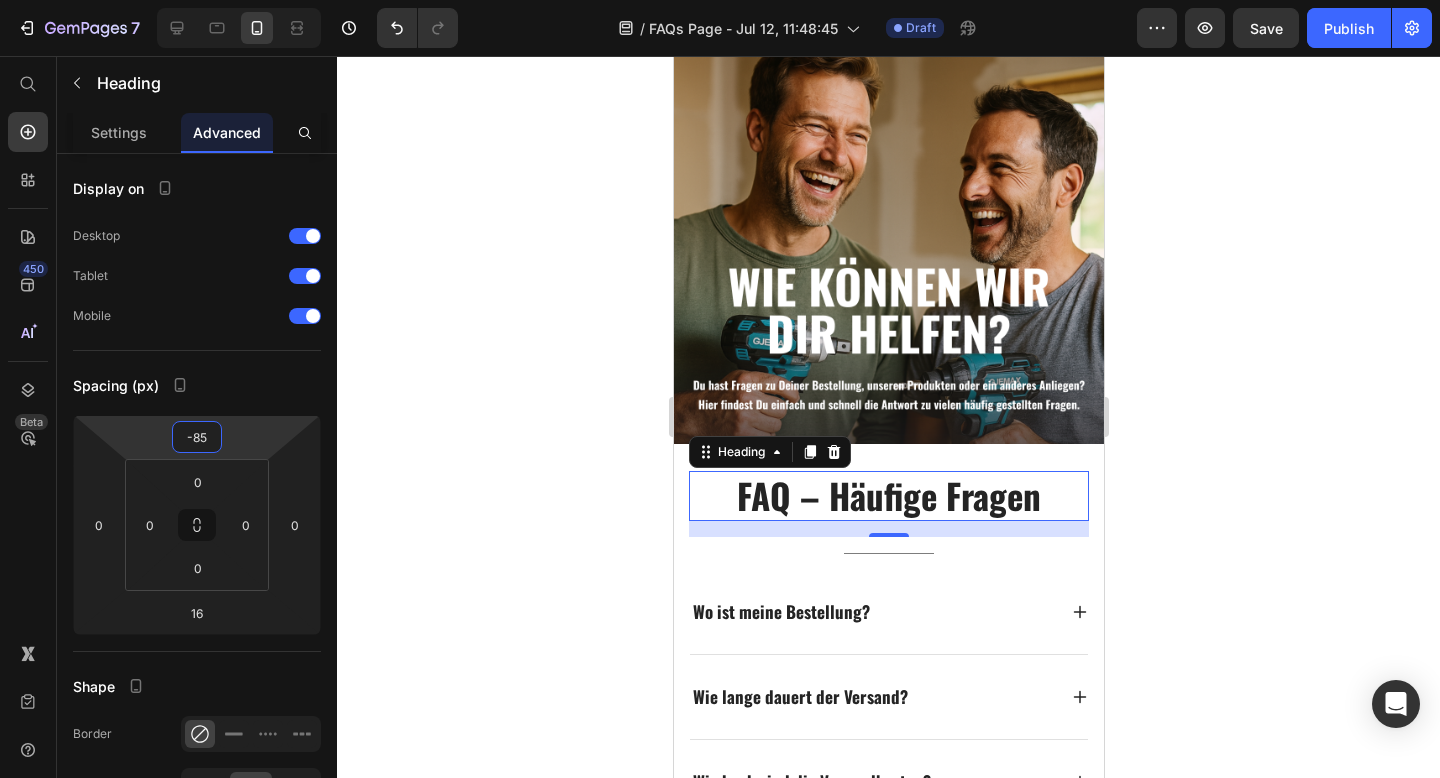 type on "-85" 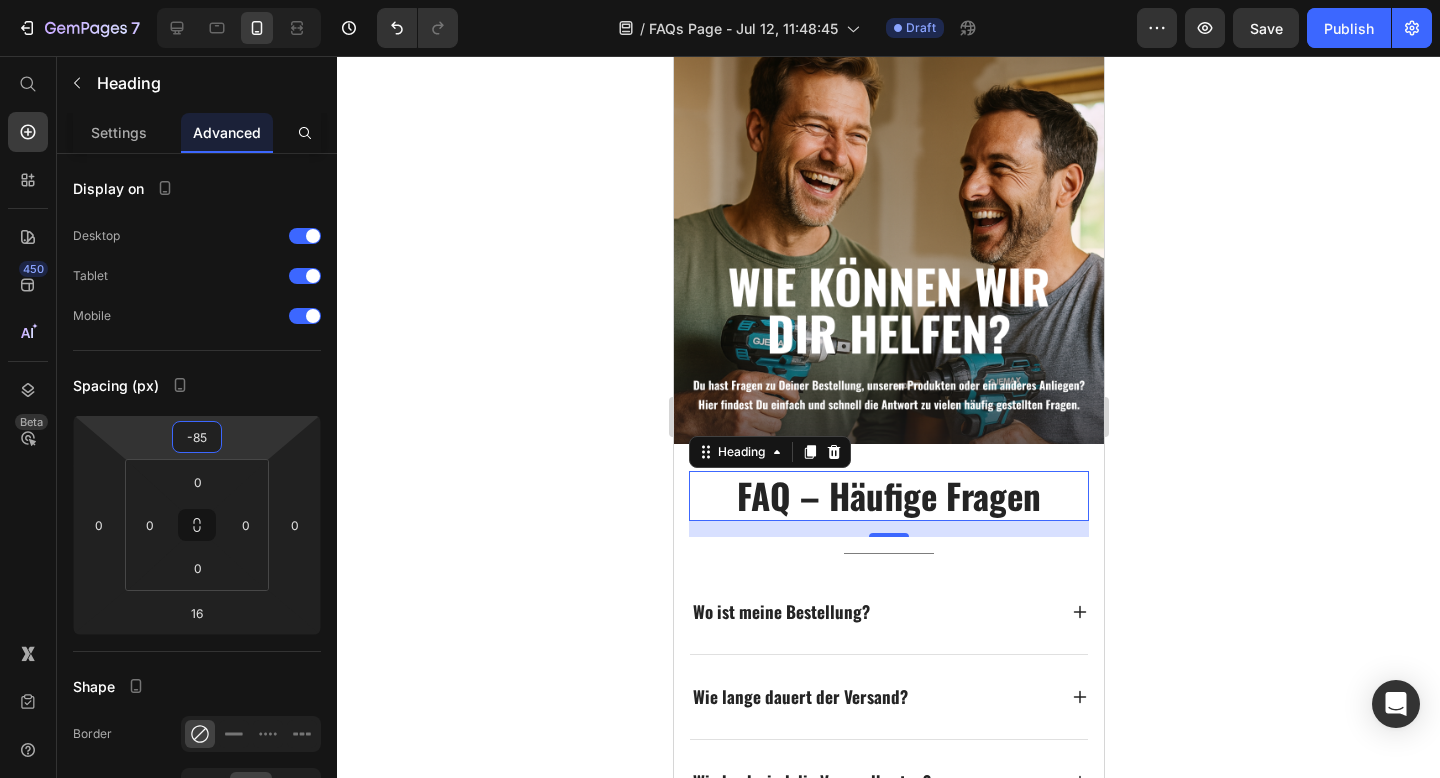 click 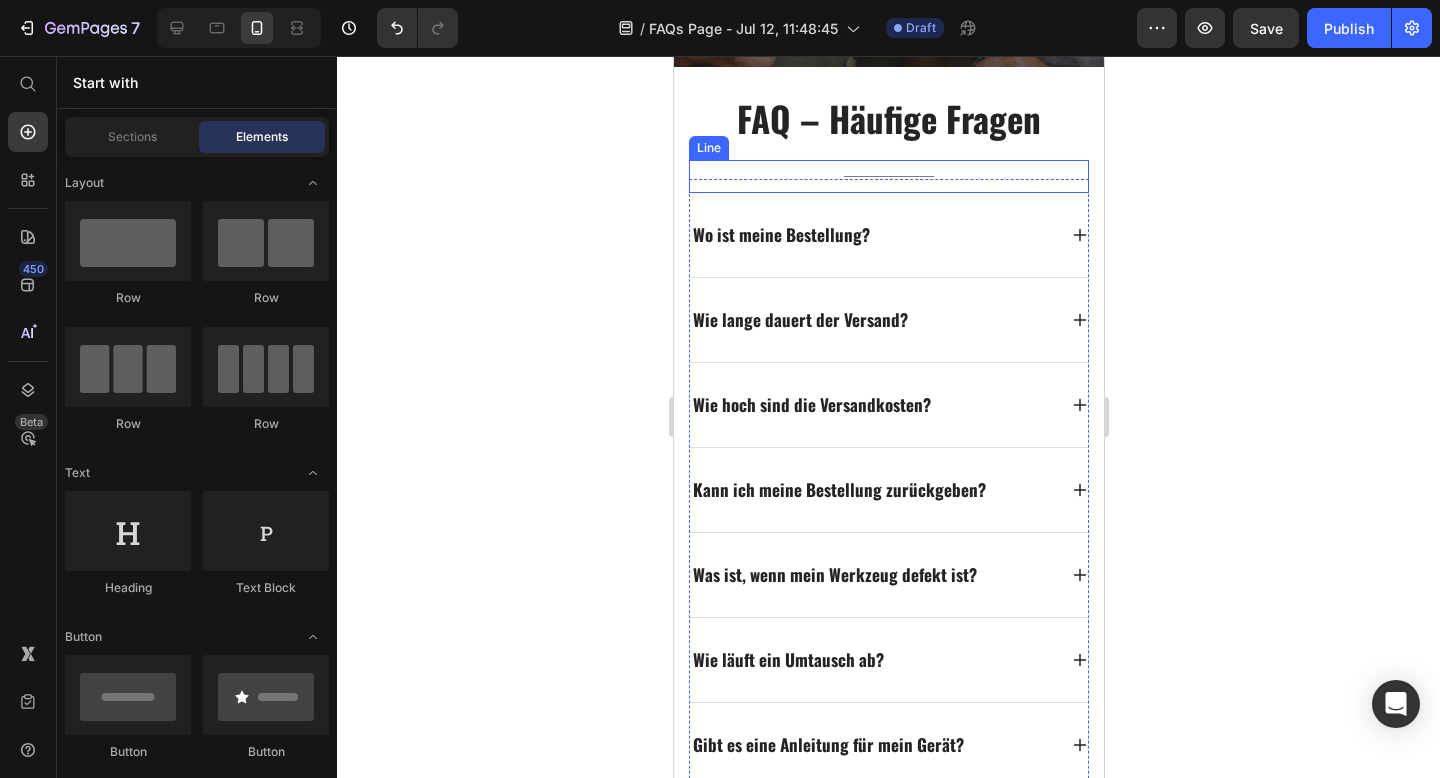 scroll, scrollTop: 461, scrollLeft: 0, axis: vertical 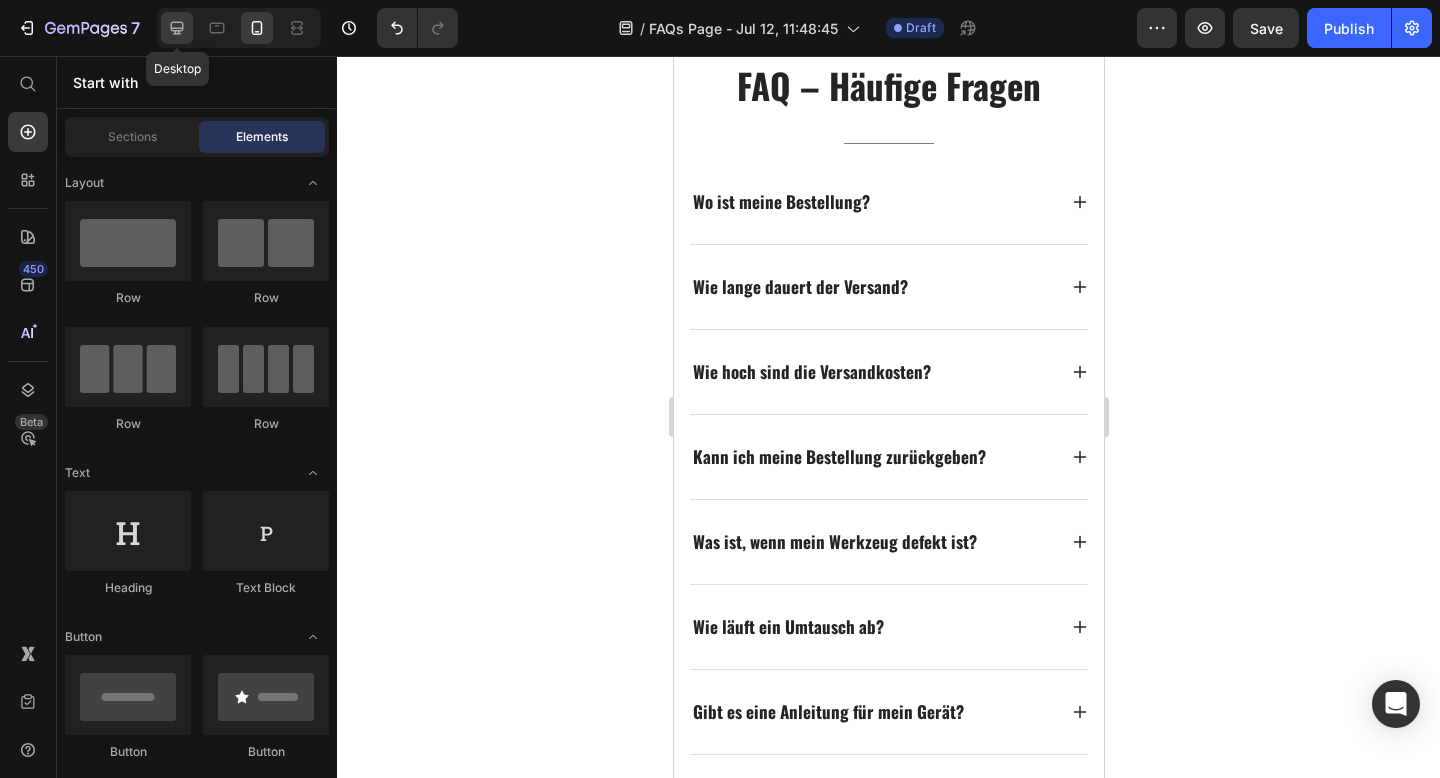 click 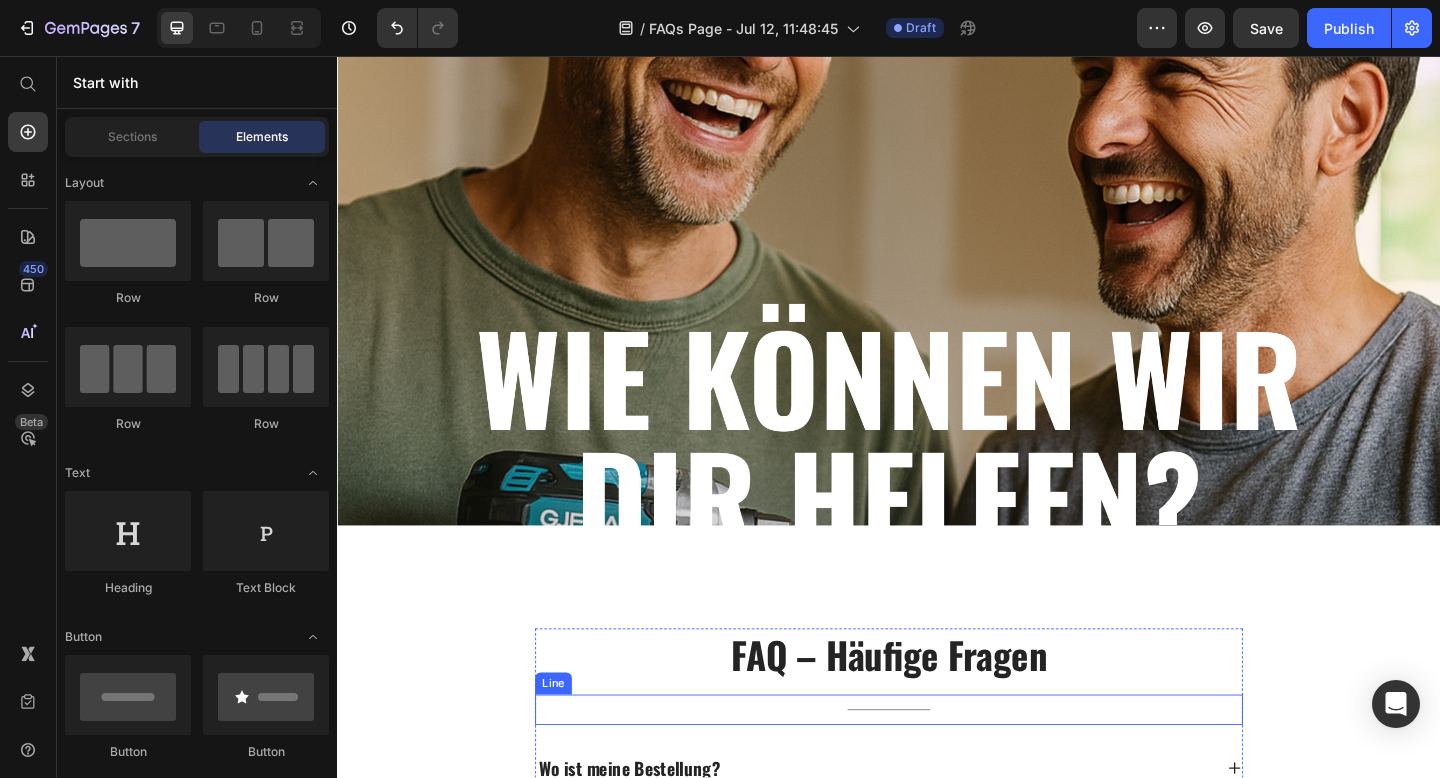 scroll, scrollTop: 132, scrollLeft: 0, axis: vertical 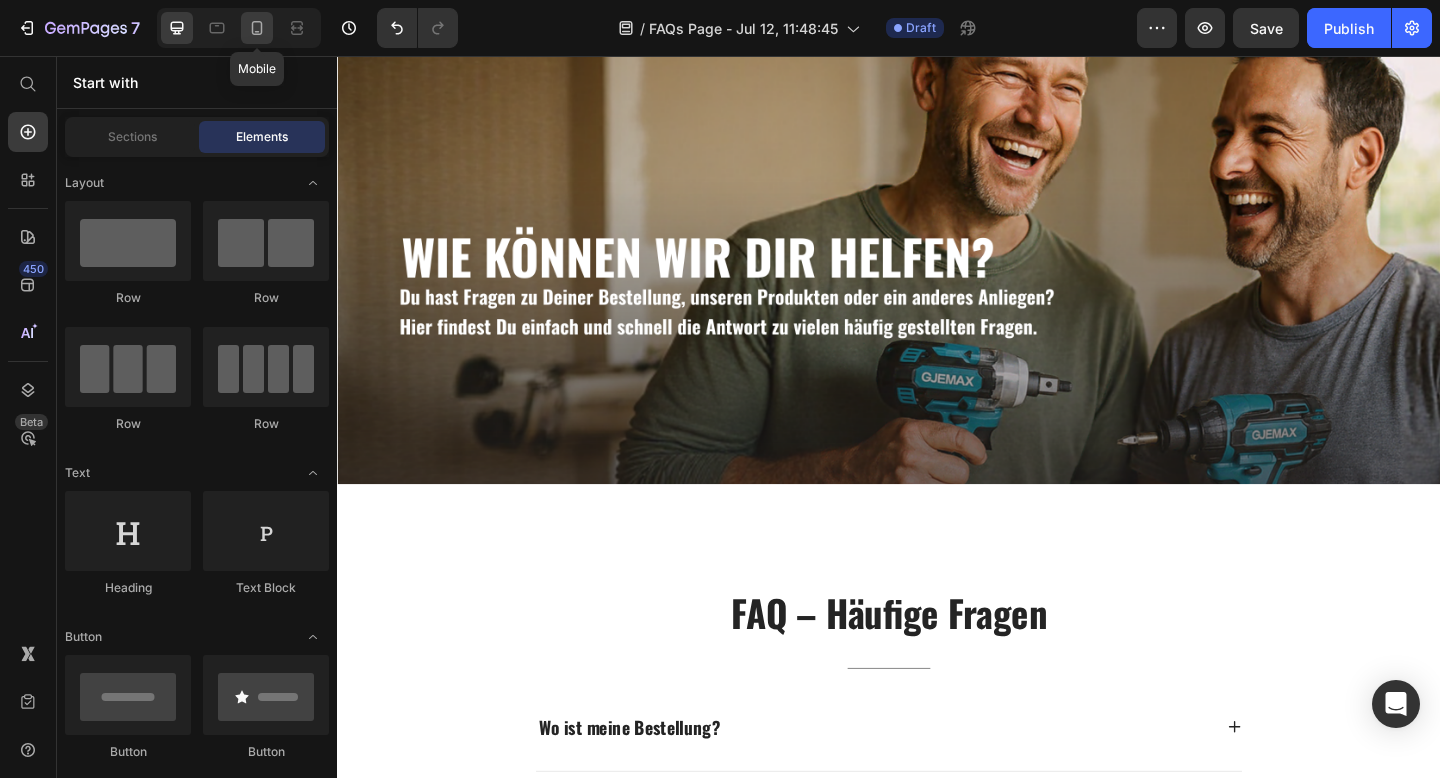 click 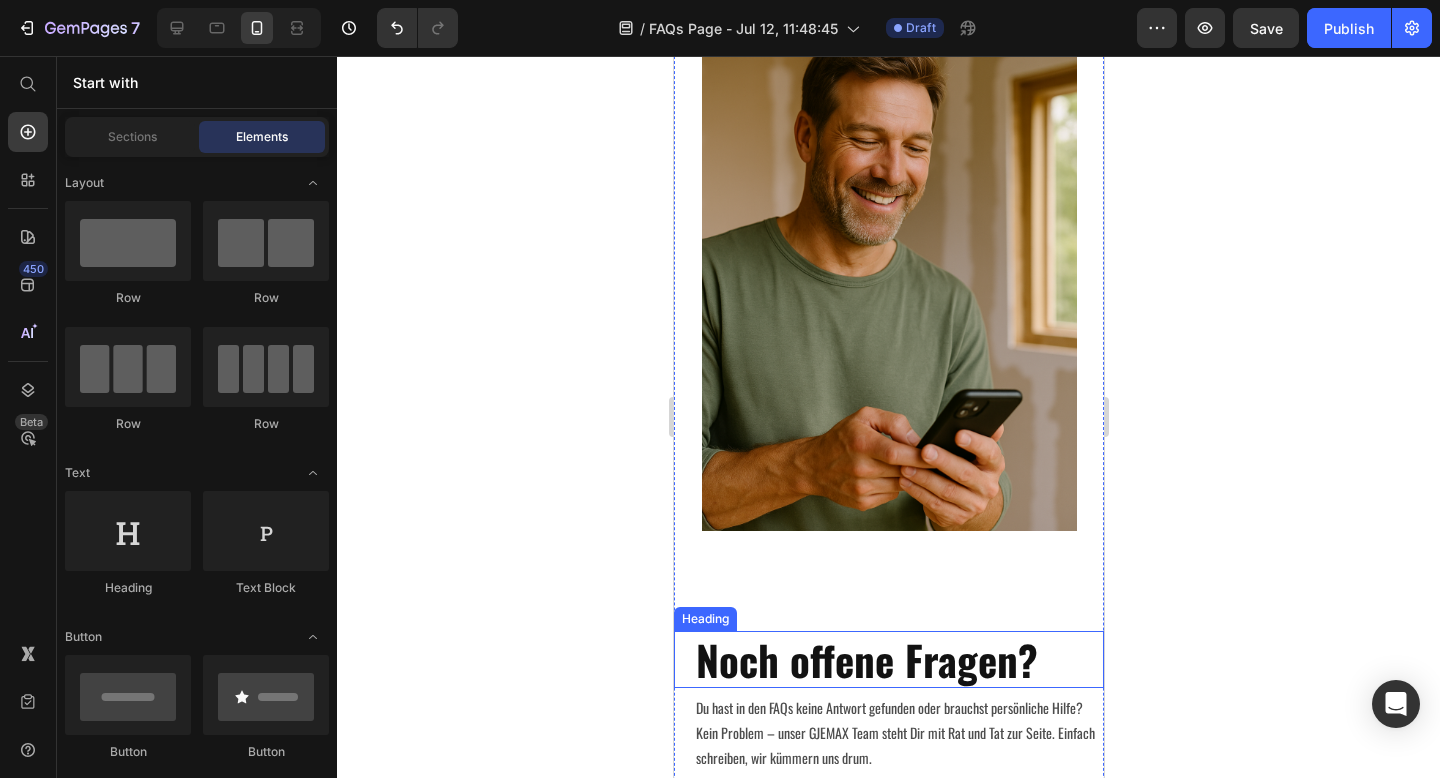 scroll, scrollTop: 1564, scrollLeft: 0, axis: vertical 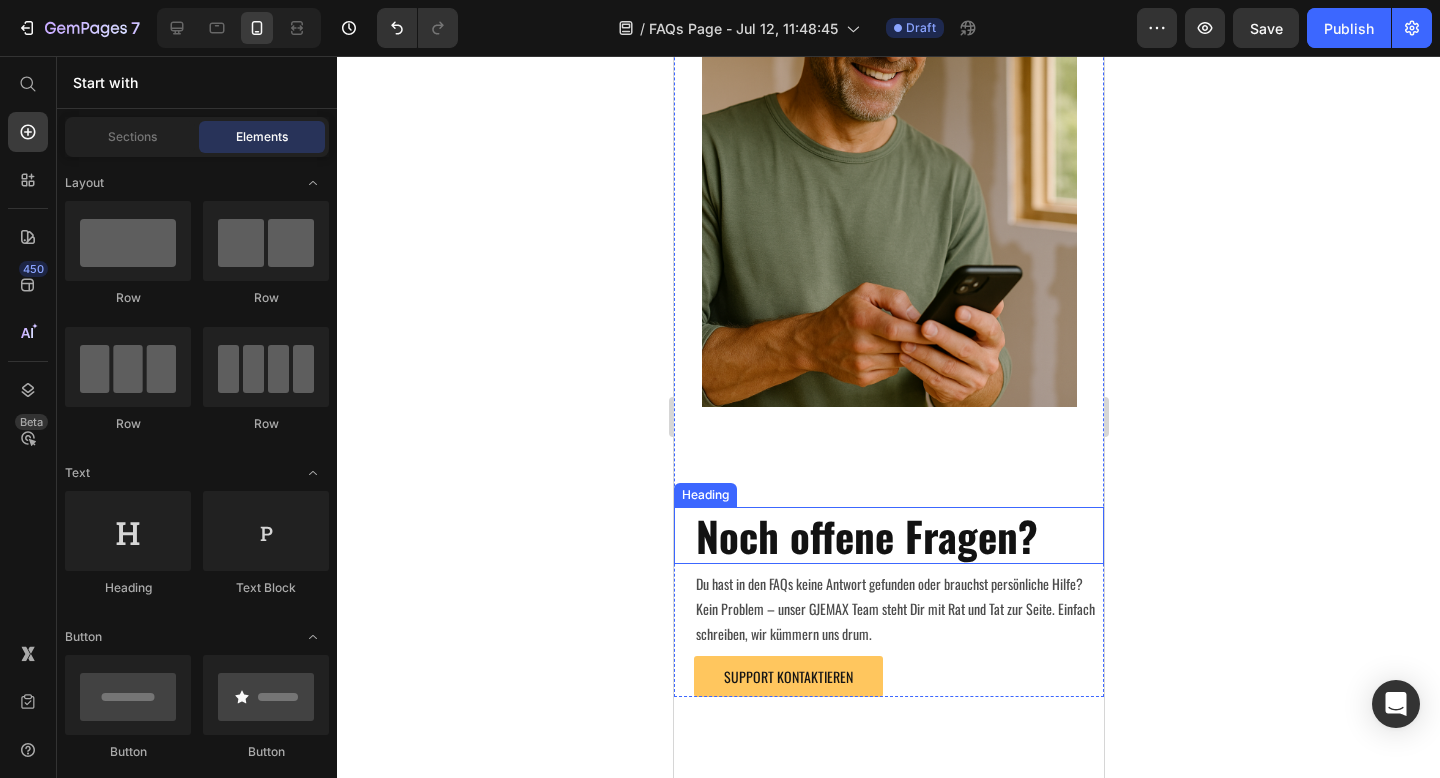 click on "Noch offene Fragen?" at bounding box center (866, 535) 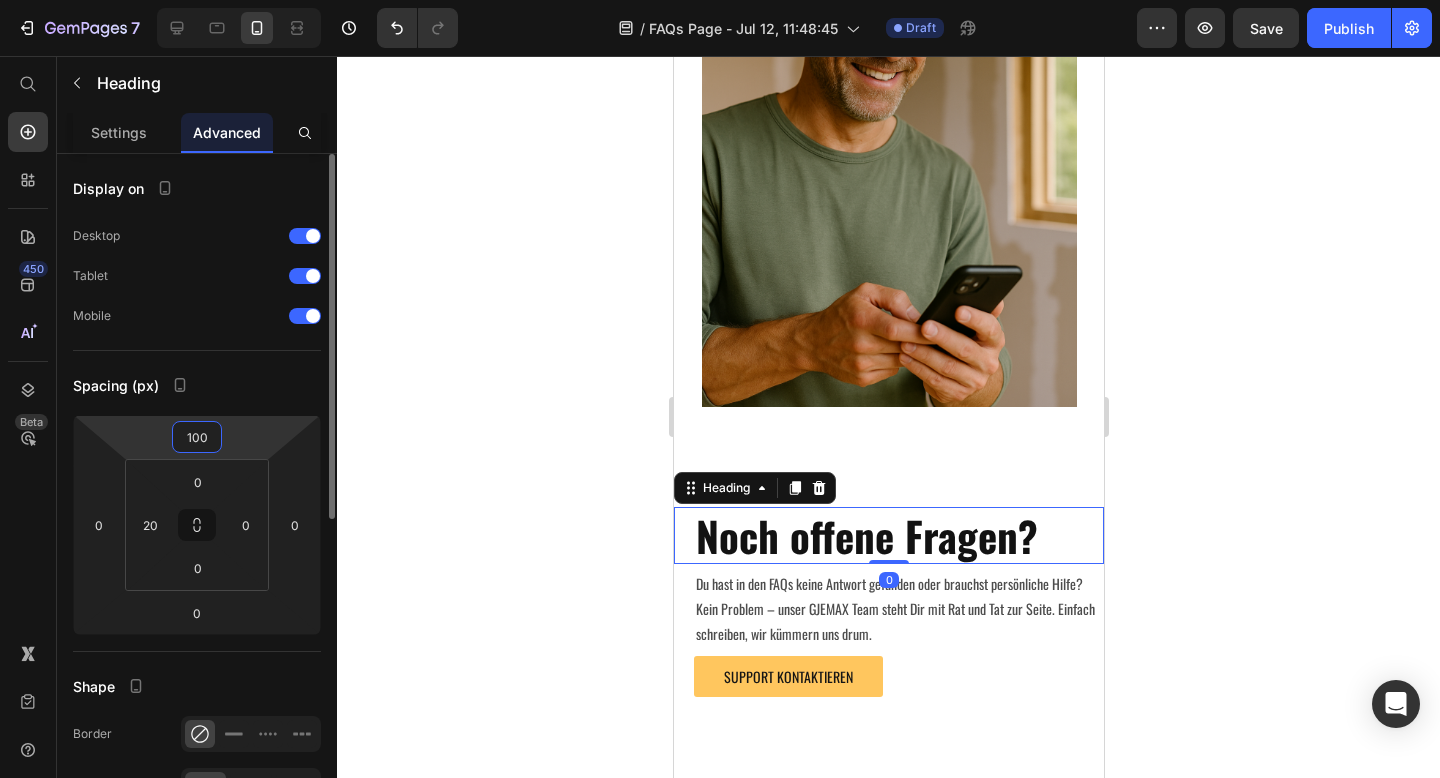 click on "100" at bounding box center [197, 437] 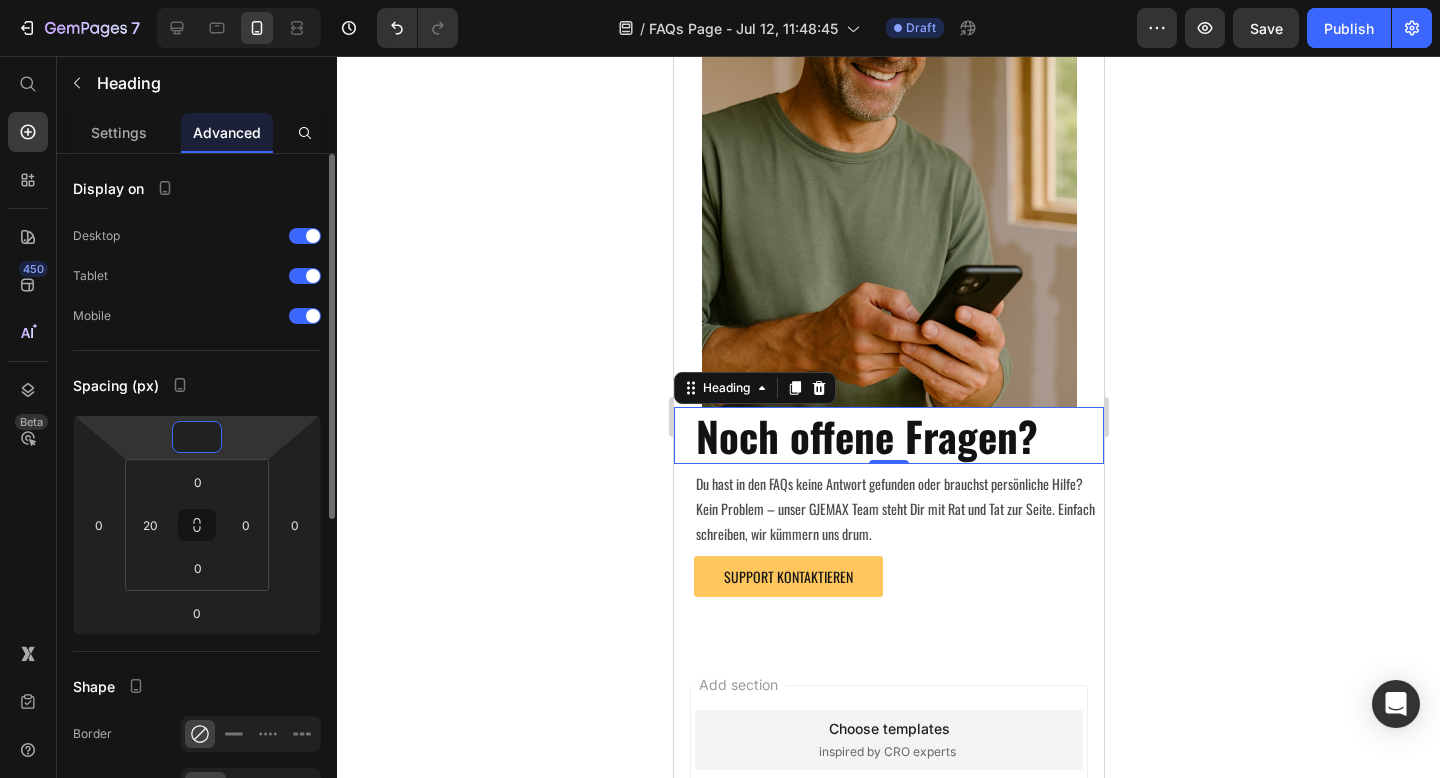 type on "-1" 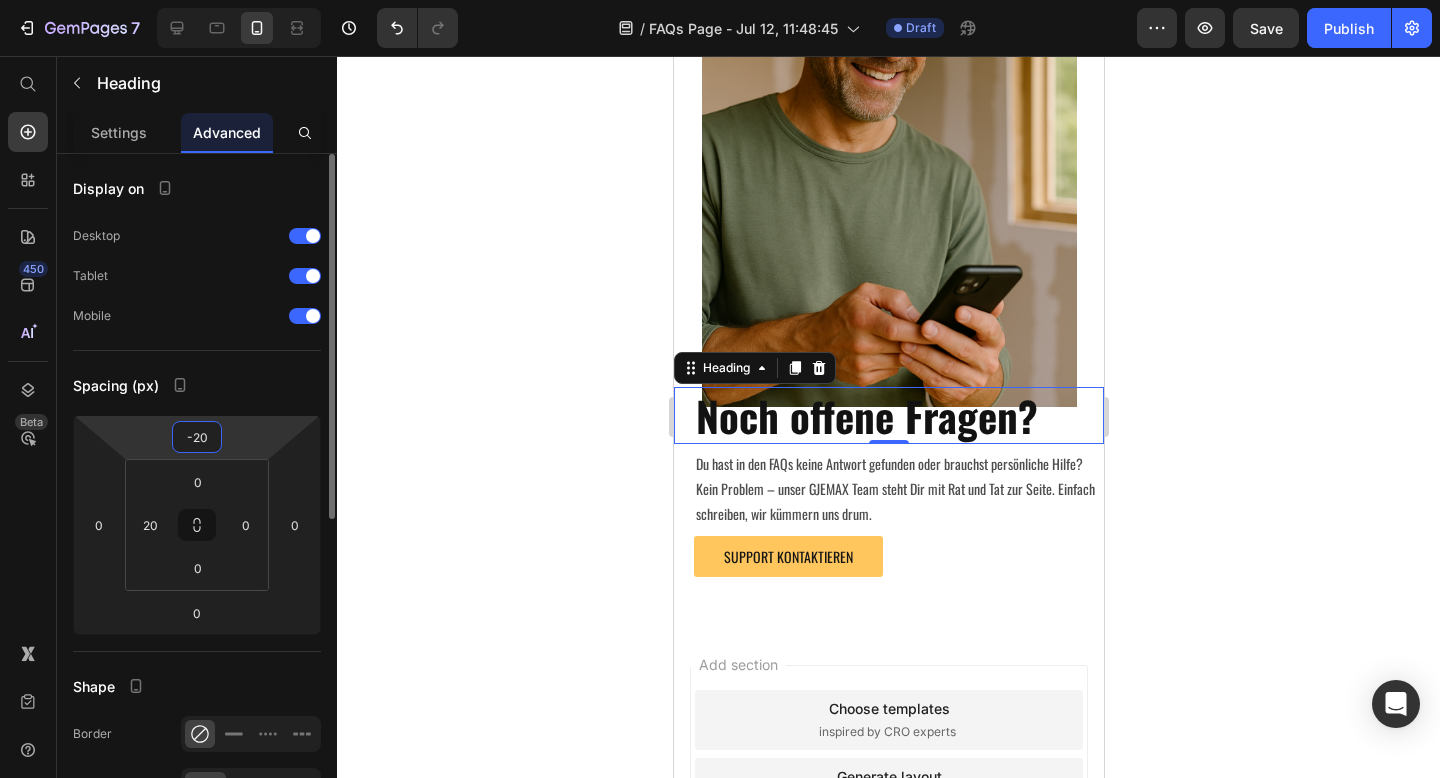 type on "-2" 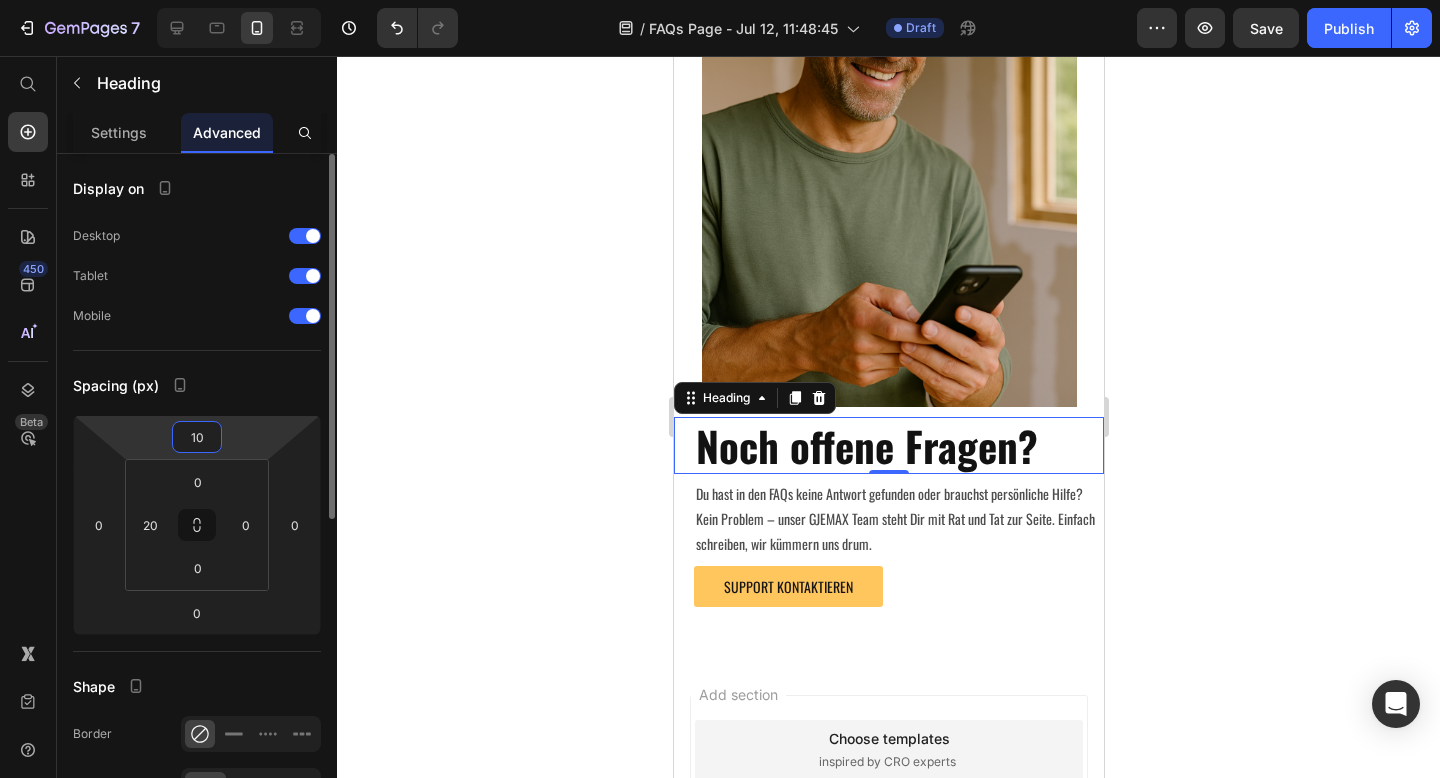type on "1" 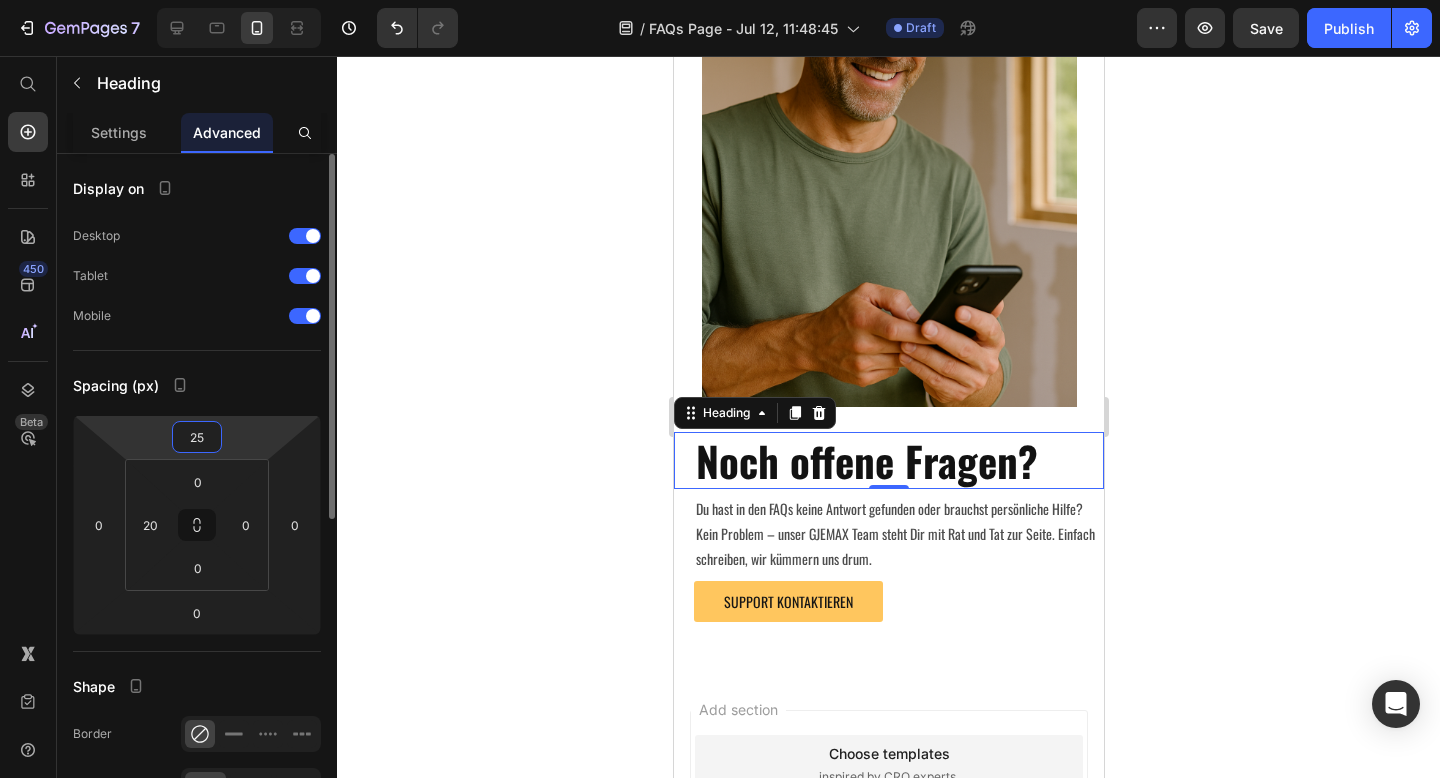 type on "2" 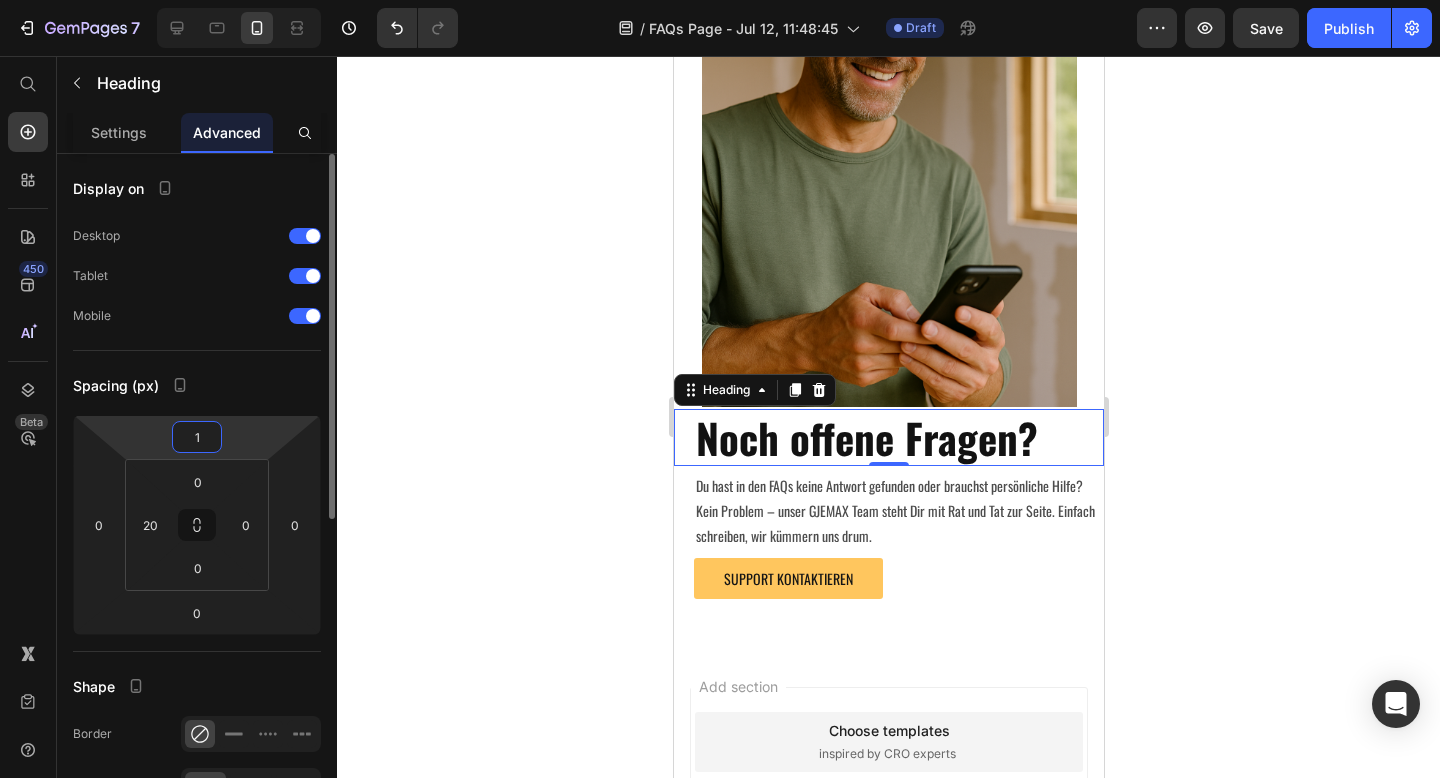type on "10" 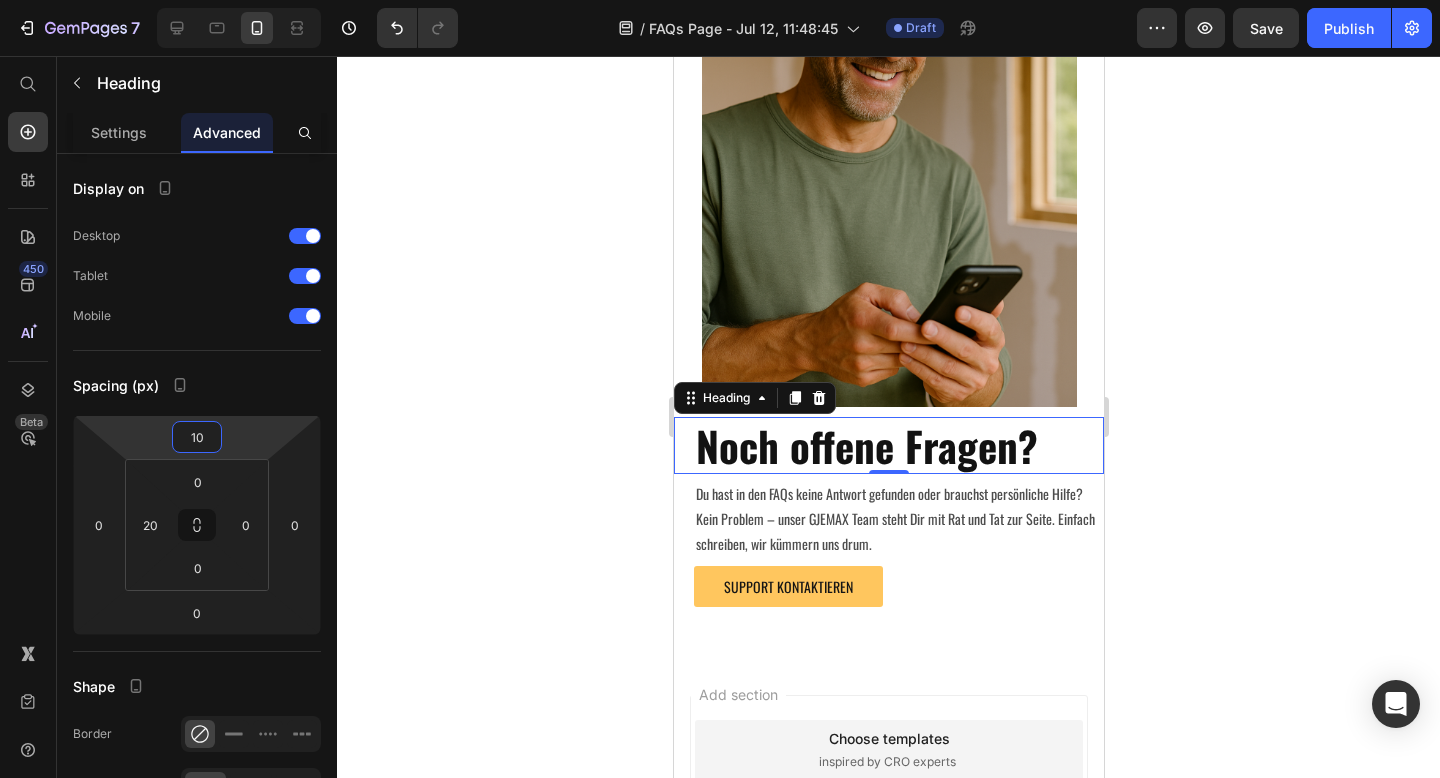 click 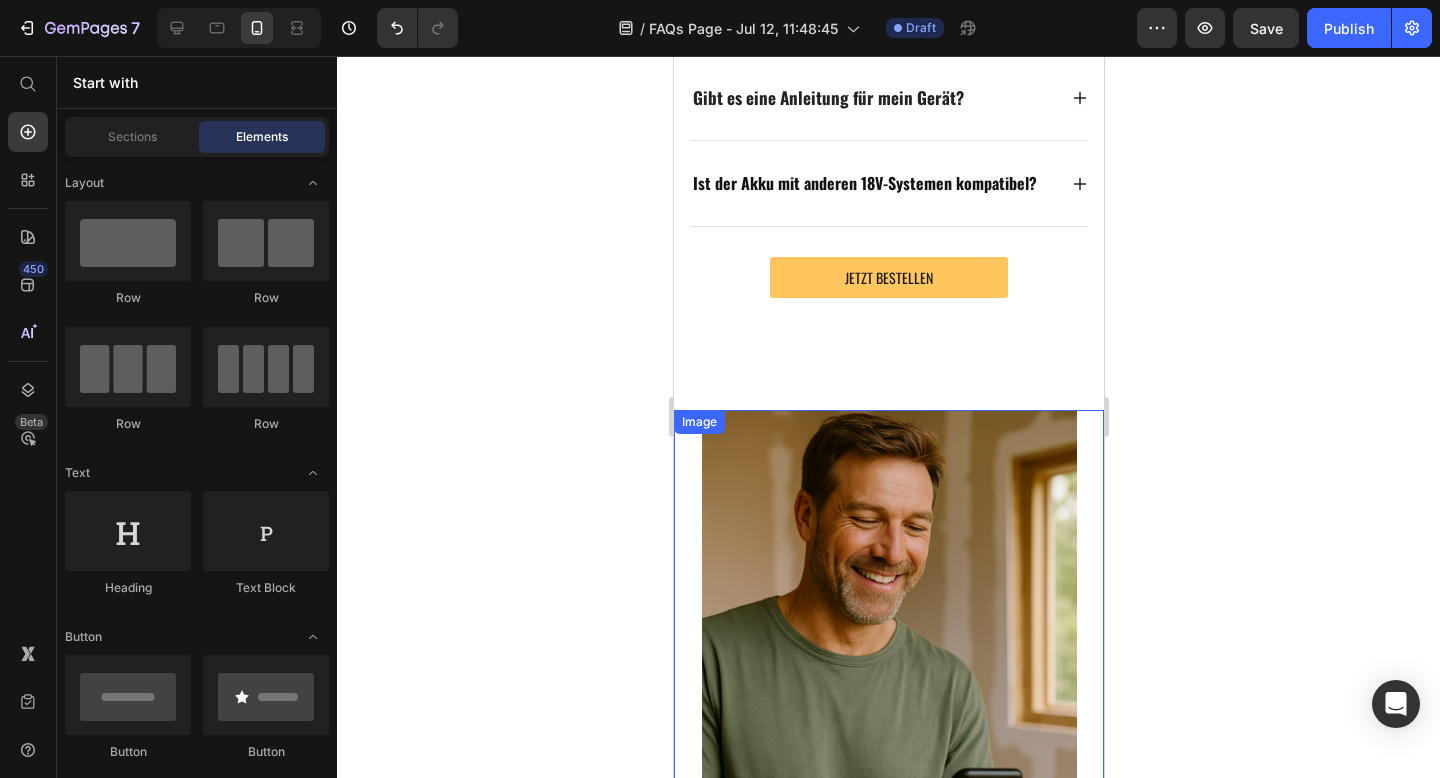 scroll, scrollTop: 1004, scrollLeft: 0, axis: vertical 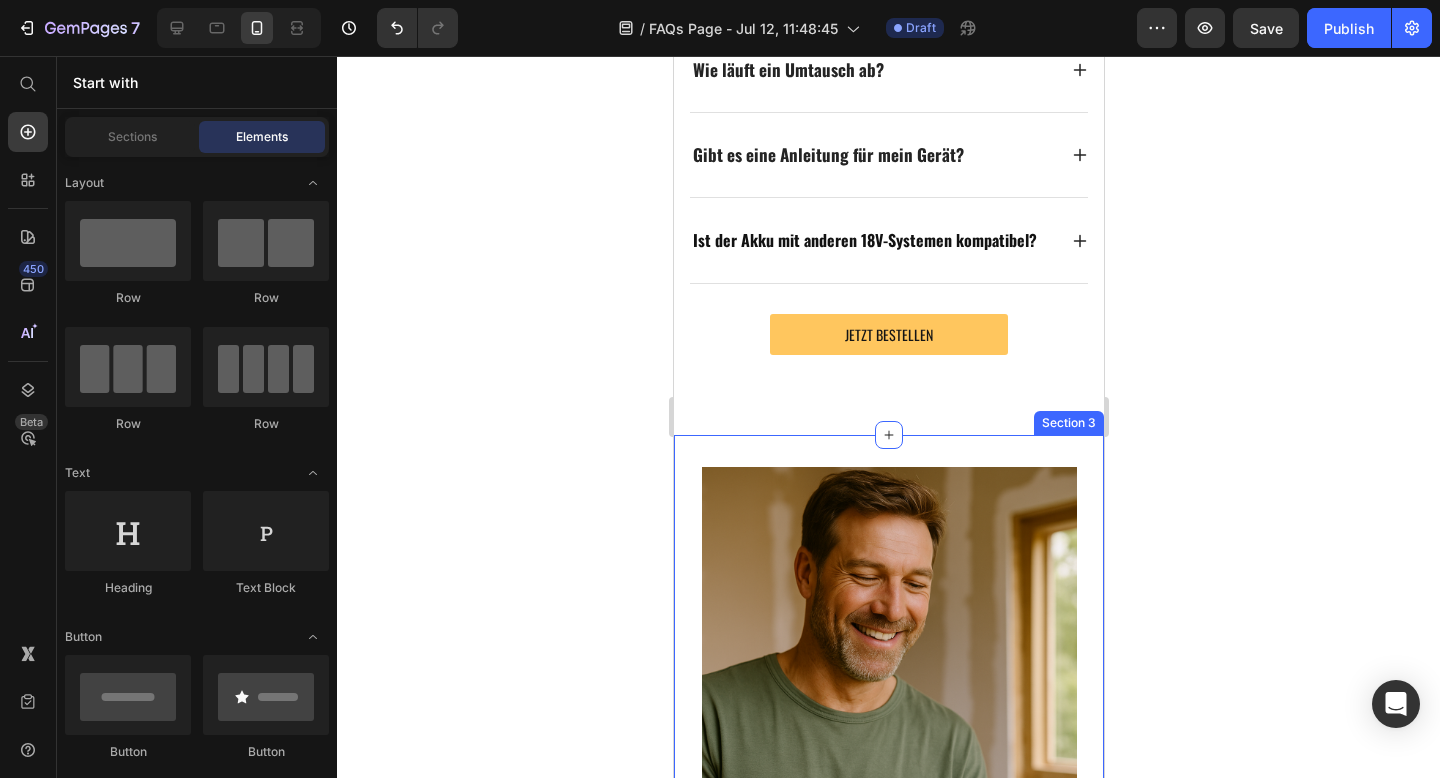 click on "Image Noch offene Fragen? Heading Du hast in den FAQs keine Antwort gefunden oder brauchst persönliche Hilfe? Kein Problem – unser GJEMAX Team steht Dir mit Rat und Tat zur Seite. Einfach schreiben, wir kümmern uns drum. Text Block SUPPORT KONTAKTIEREN Button Row Section 3" at bounding box center (888, 825) 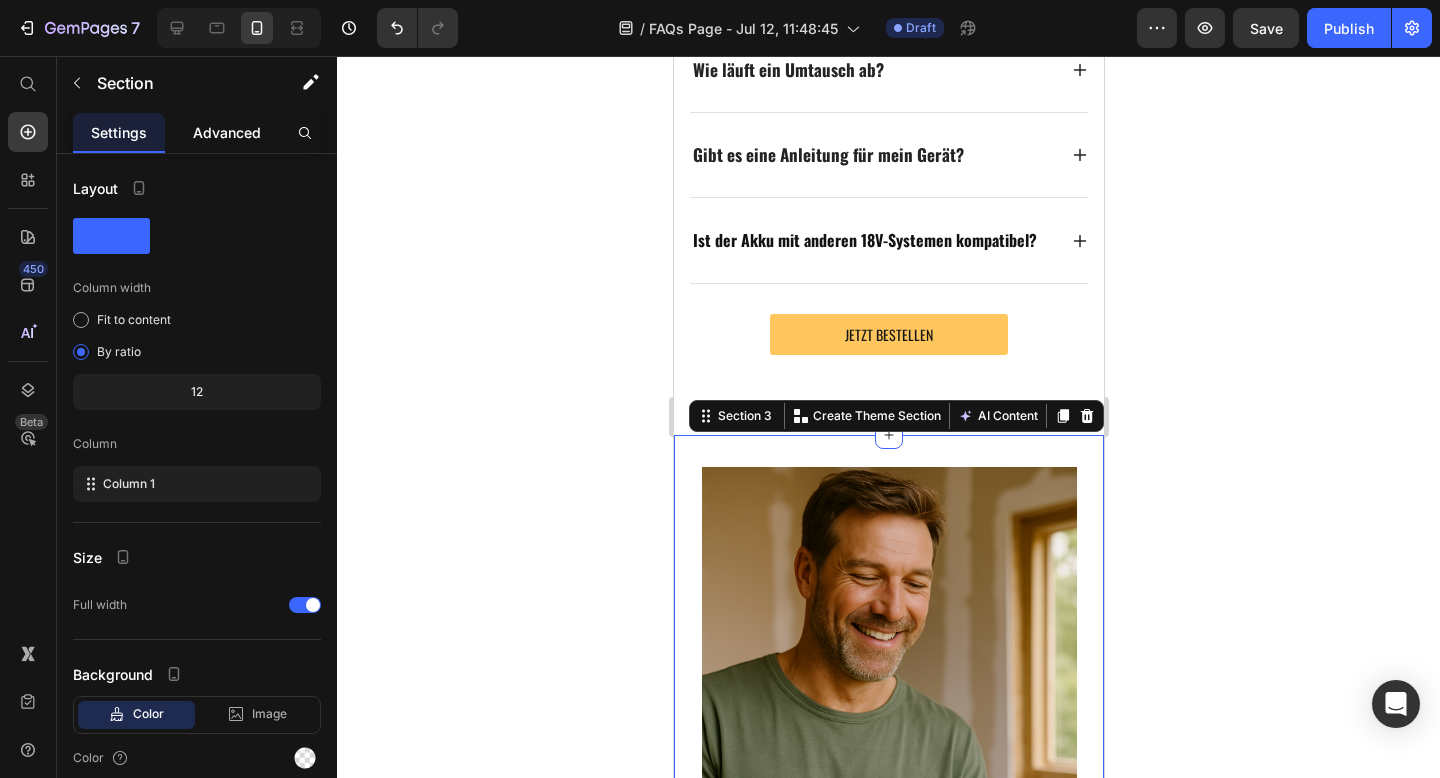 click on "Advanced" at bounding box center (227, 132) 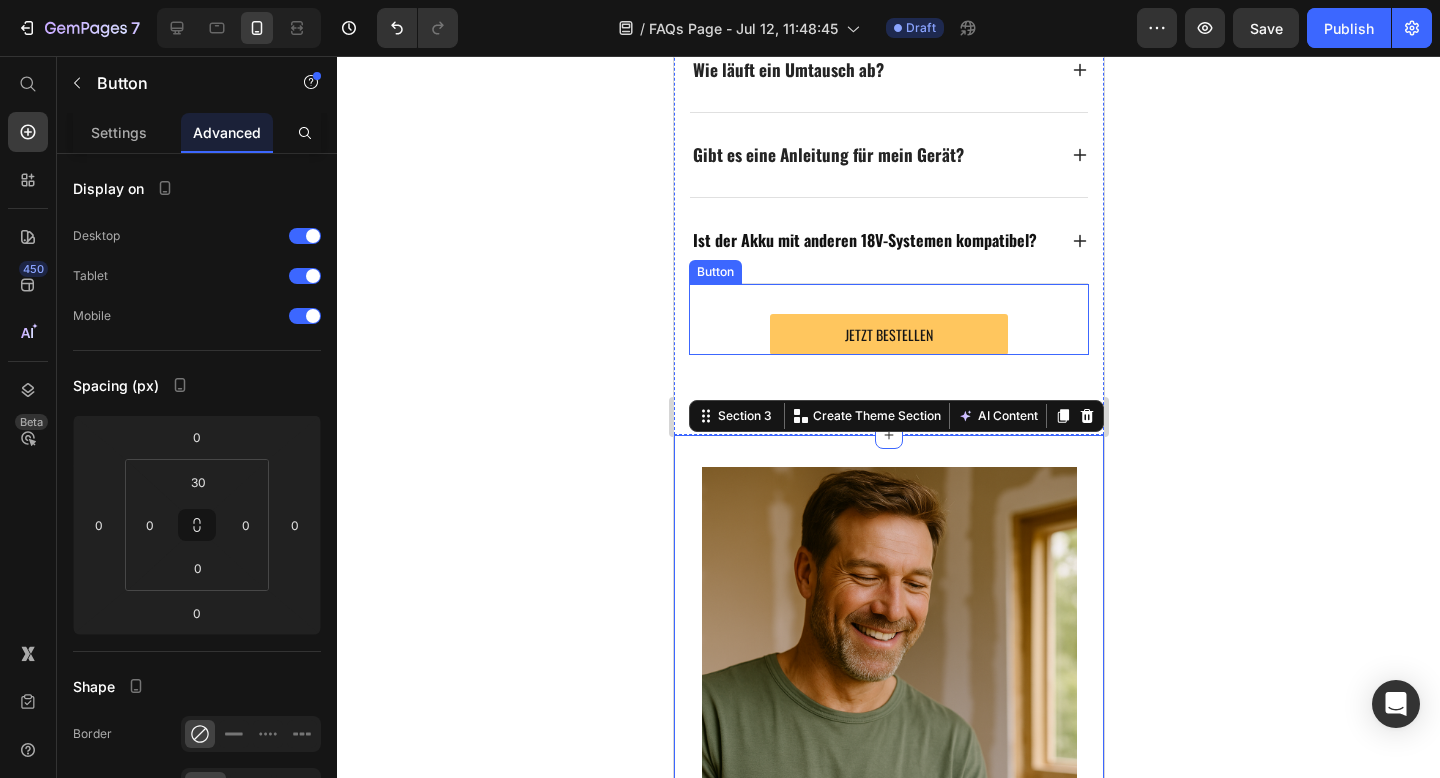 click on "JETZT BESTELLEN Button" at bounding box center [888, 319] 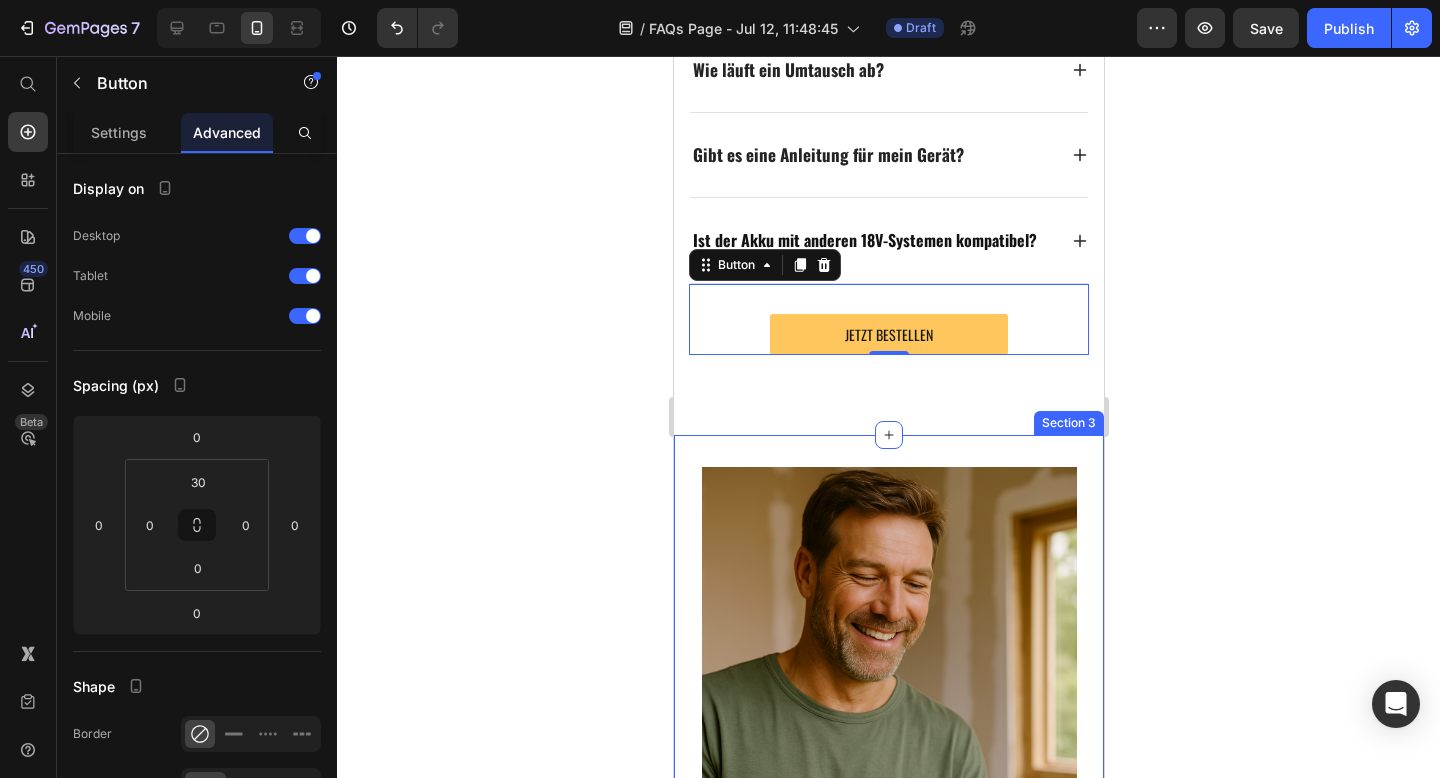 click on "Image Noch offene Fragen? Heading Du hast in den FAQs keine Antwort gefunden oder brauchst persönliche Hilfe? Kein Problem – unser GJEMAX Team steht Dir mit Rat und Tat zur Seite. Einfach schreiben, wir kümmern uns drum. Text Block SUPPORT KONTAKTIEREN Button Row Section 3" at bounding box center [888, 825] 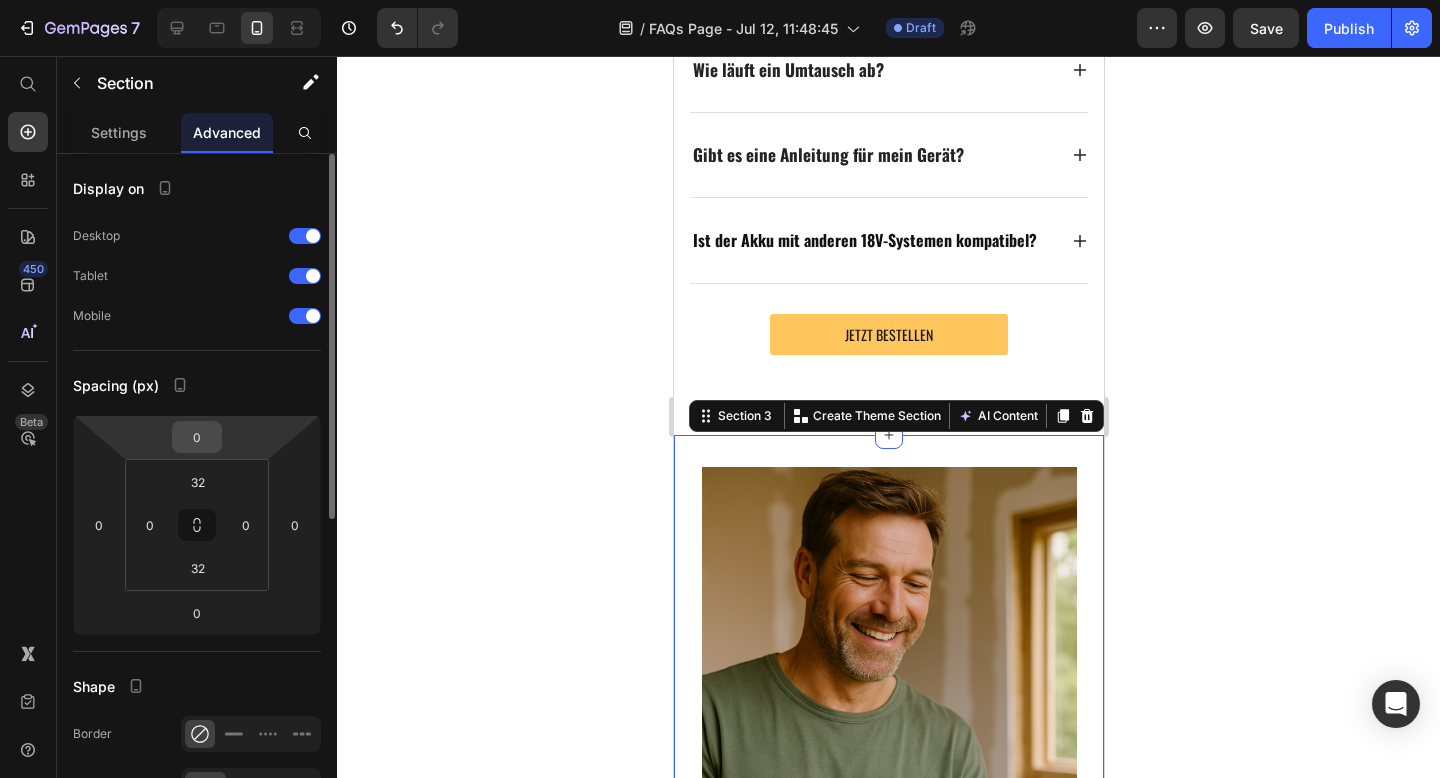 click on "0" at bounding box center [197, 437] 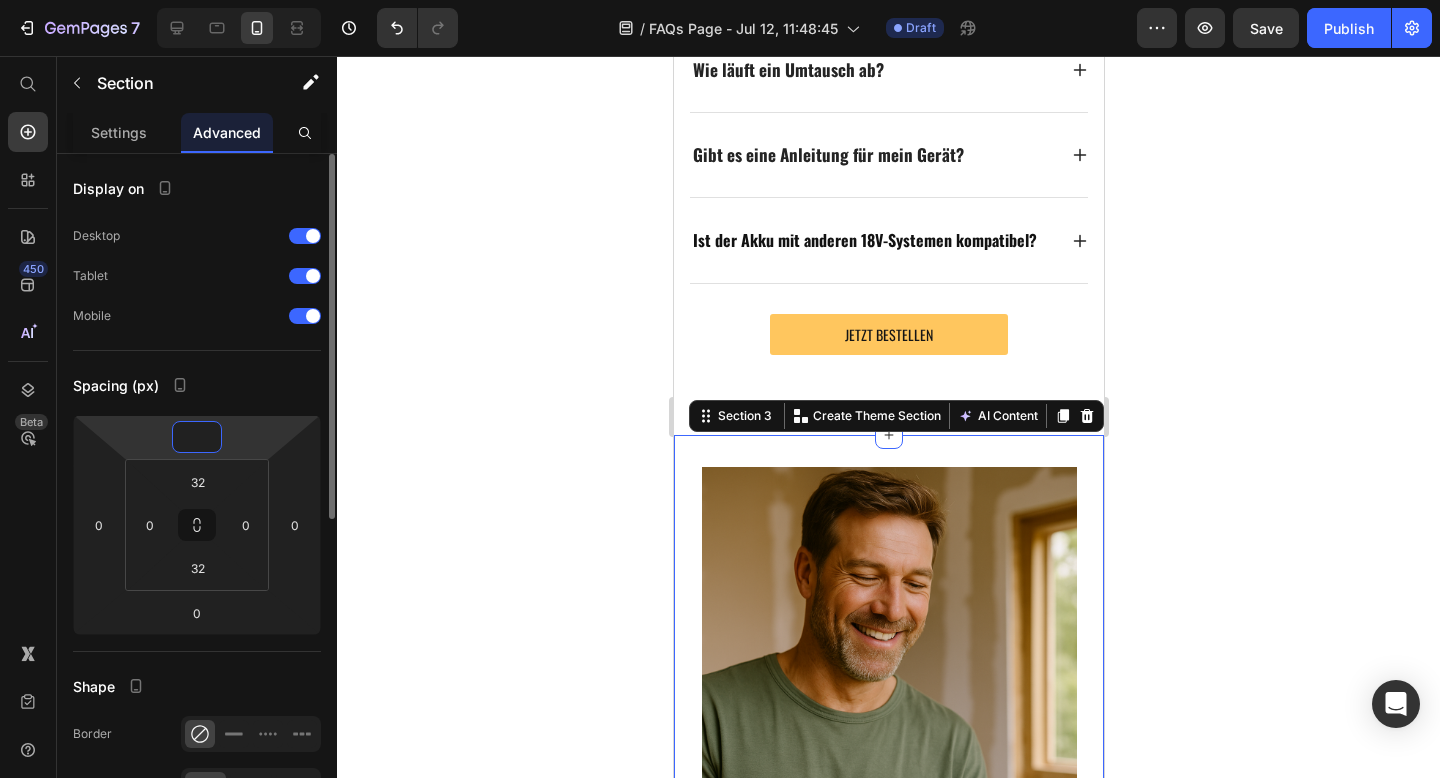 type on ".1" 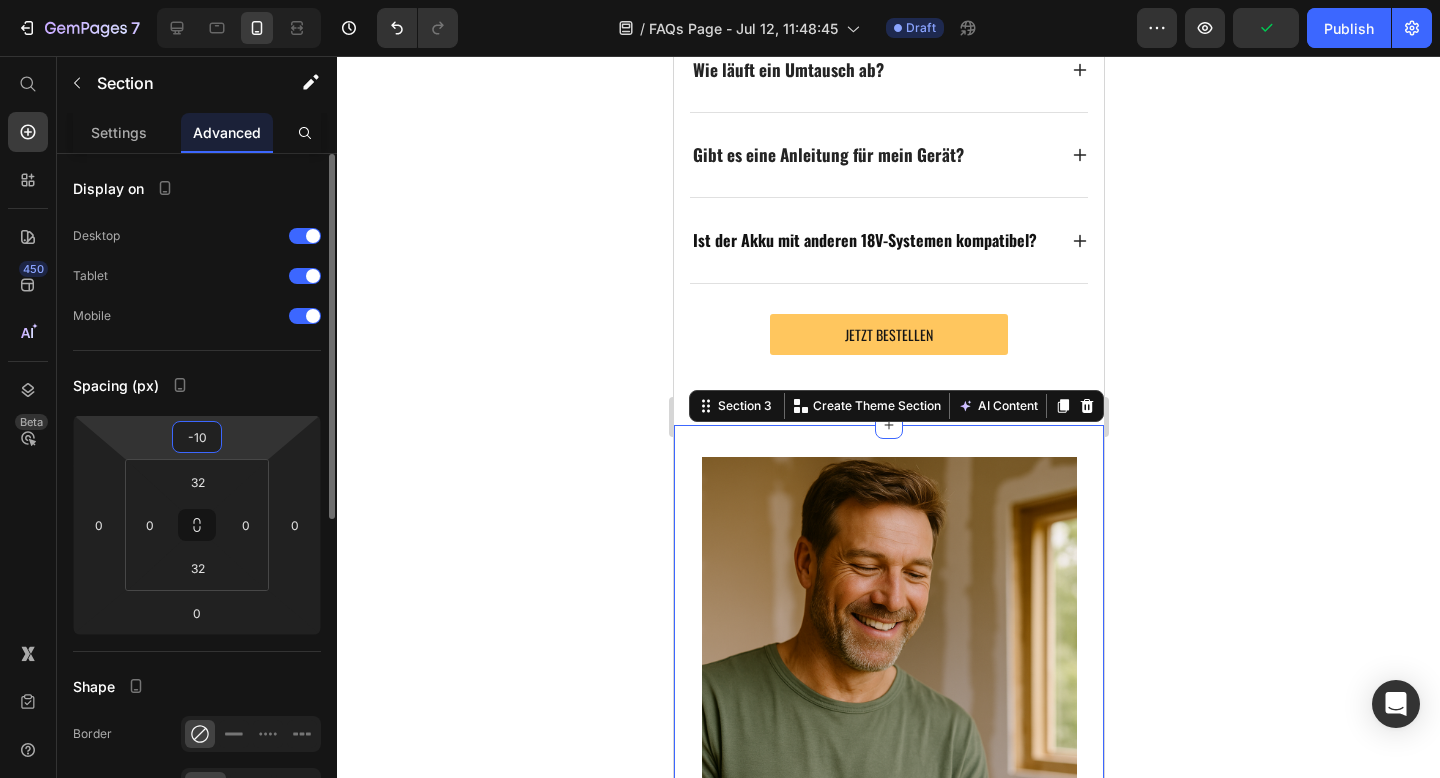 type on "-1" 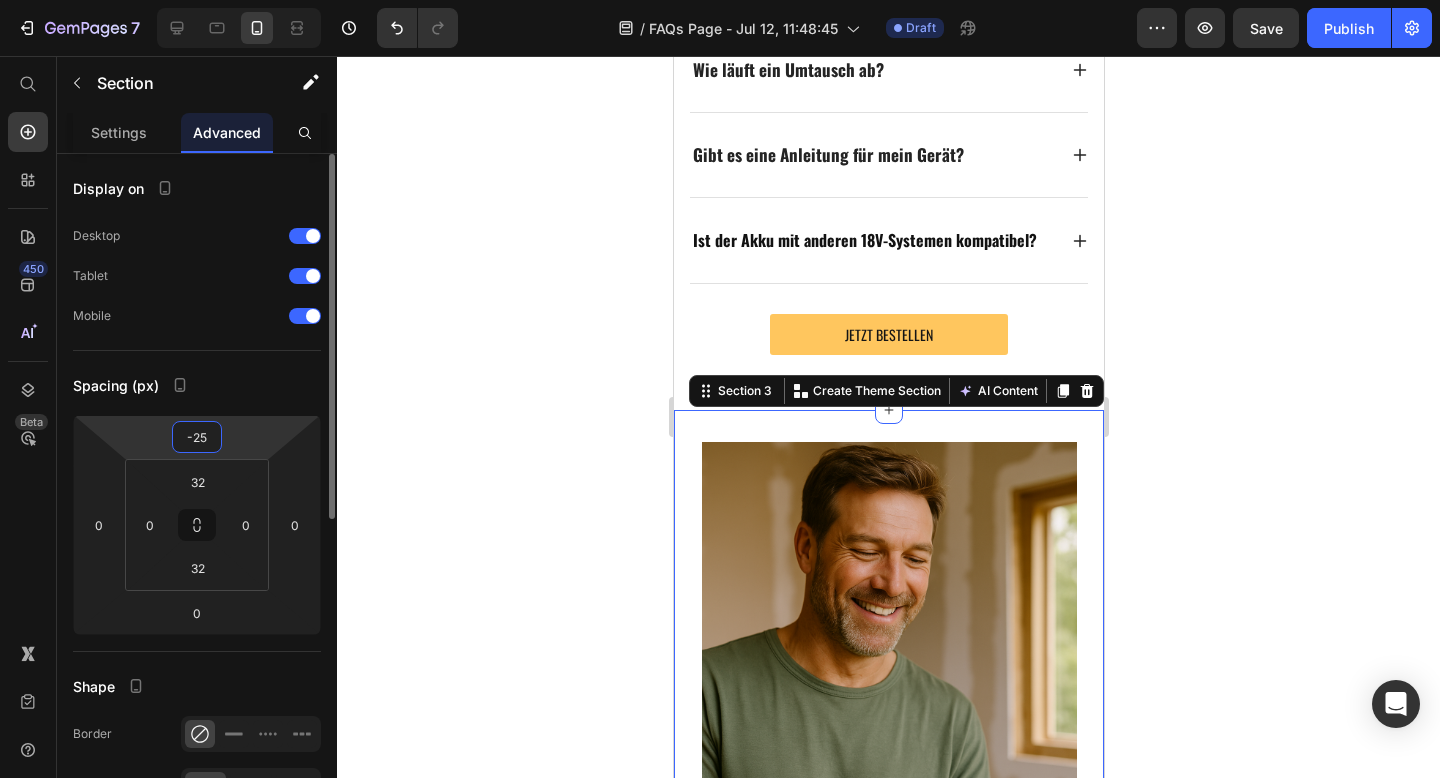type on "-2" 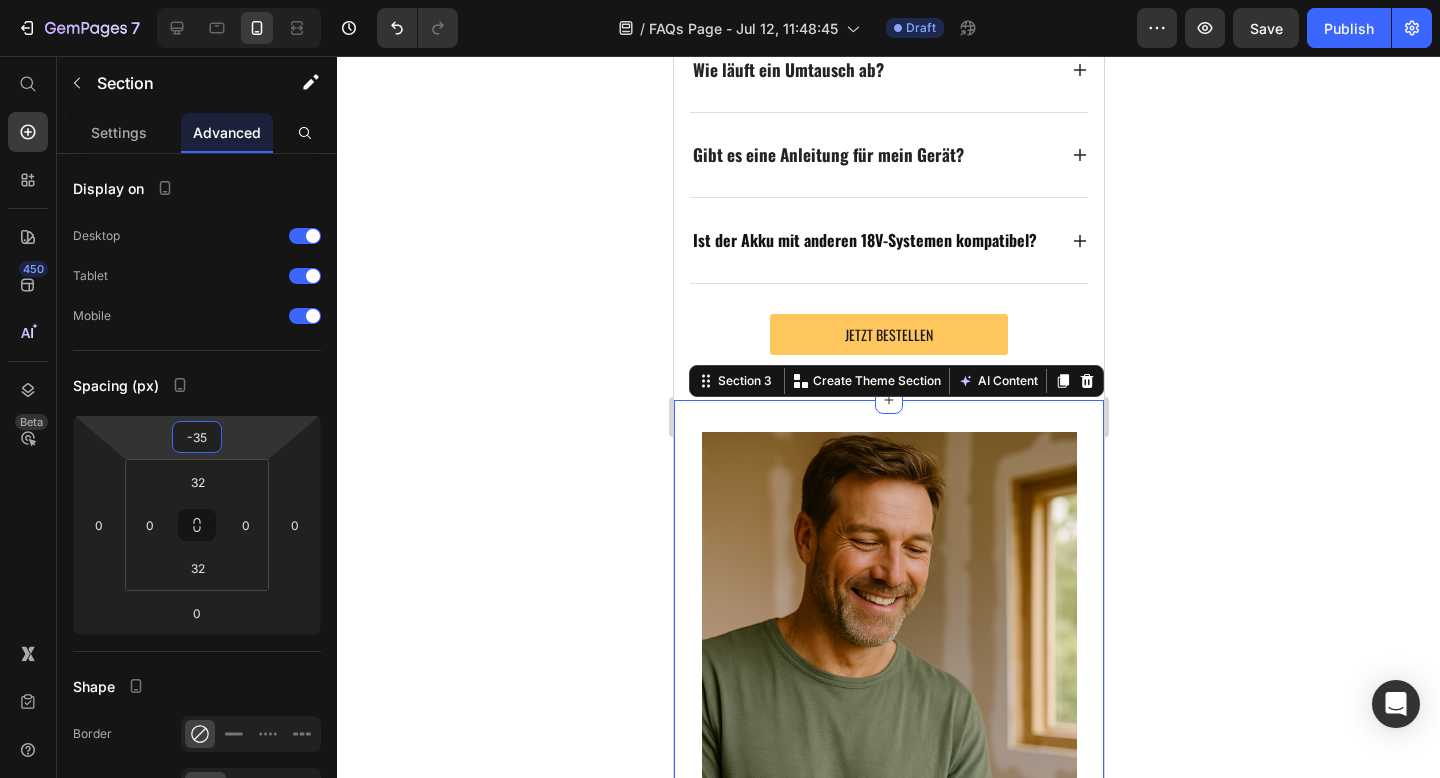type on "-3" 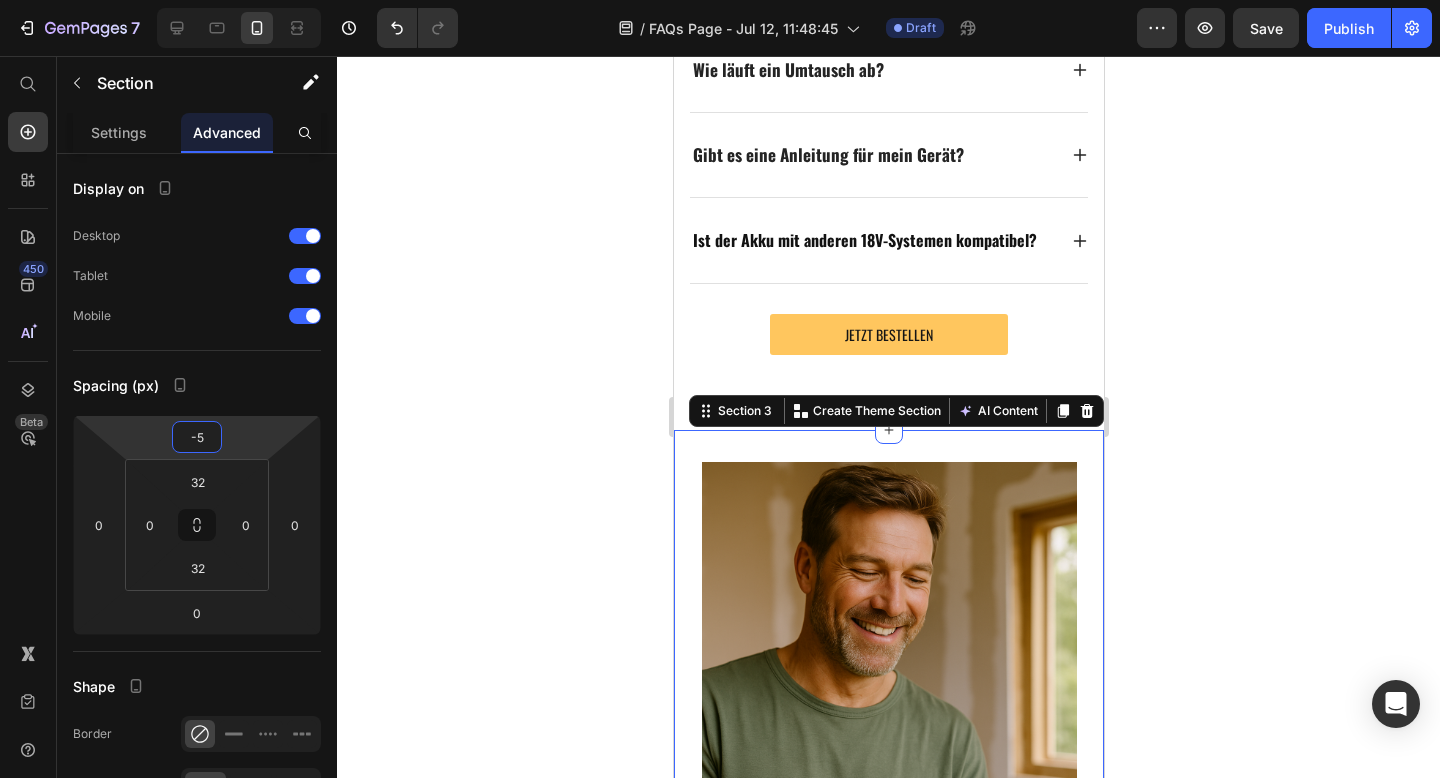 type on "-50" 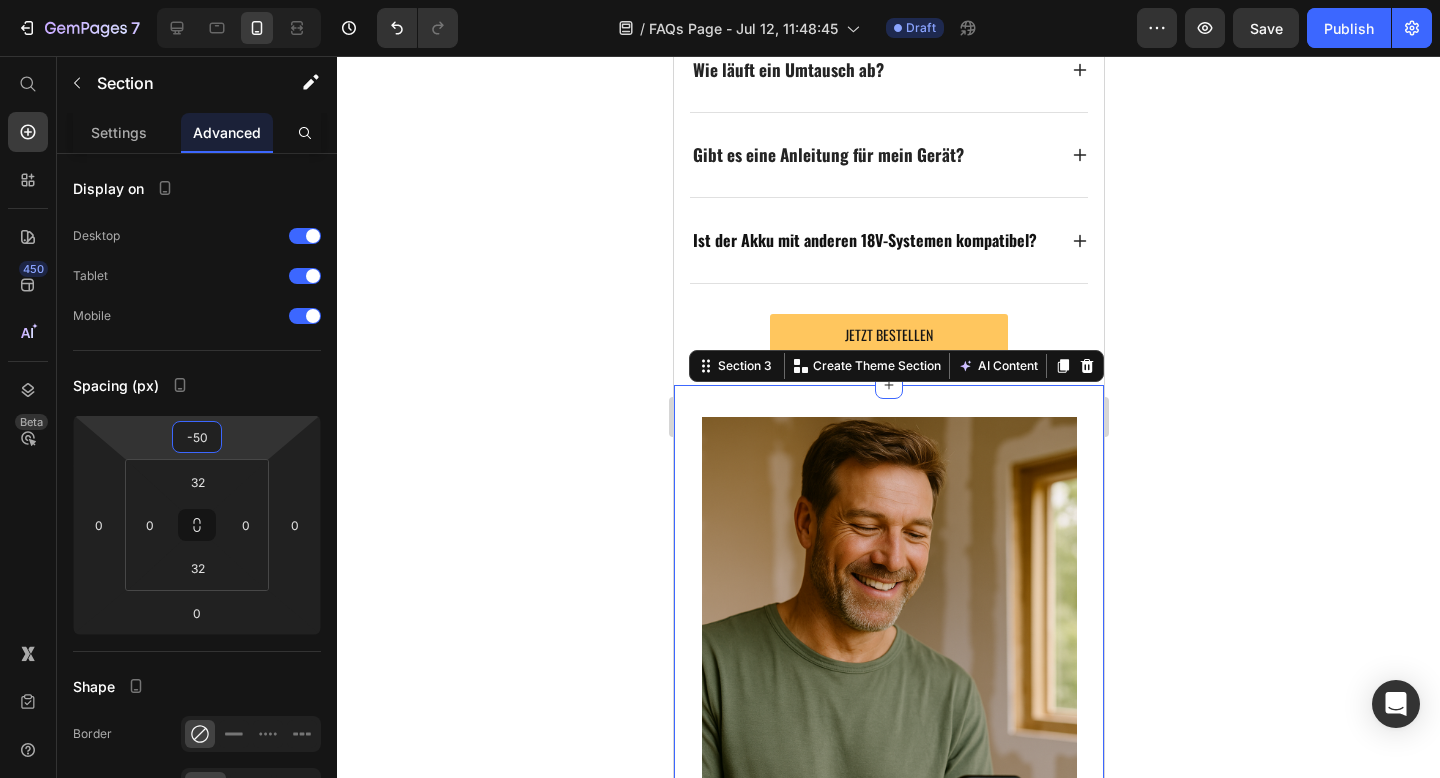 click 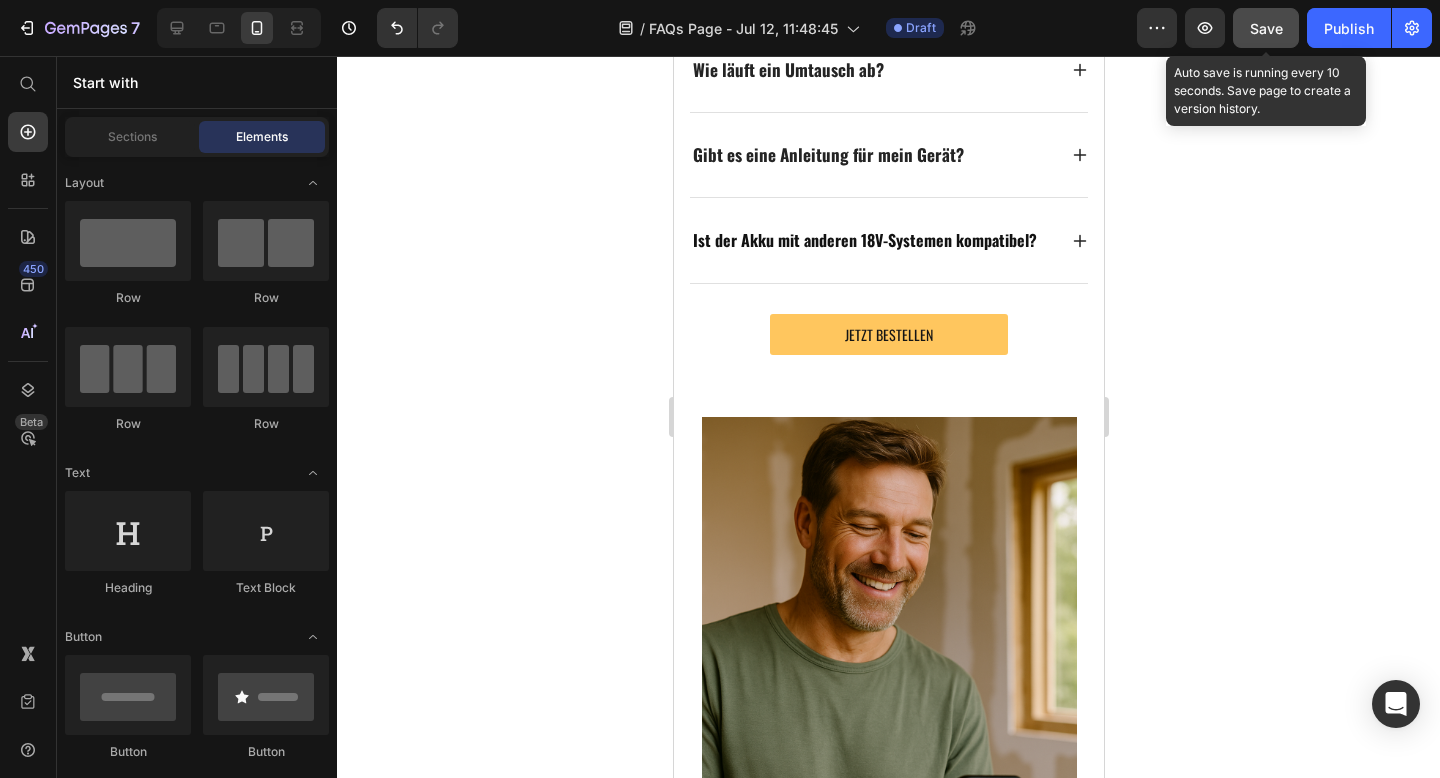 click on "Save" at bounding box center (1266, 28) 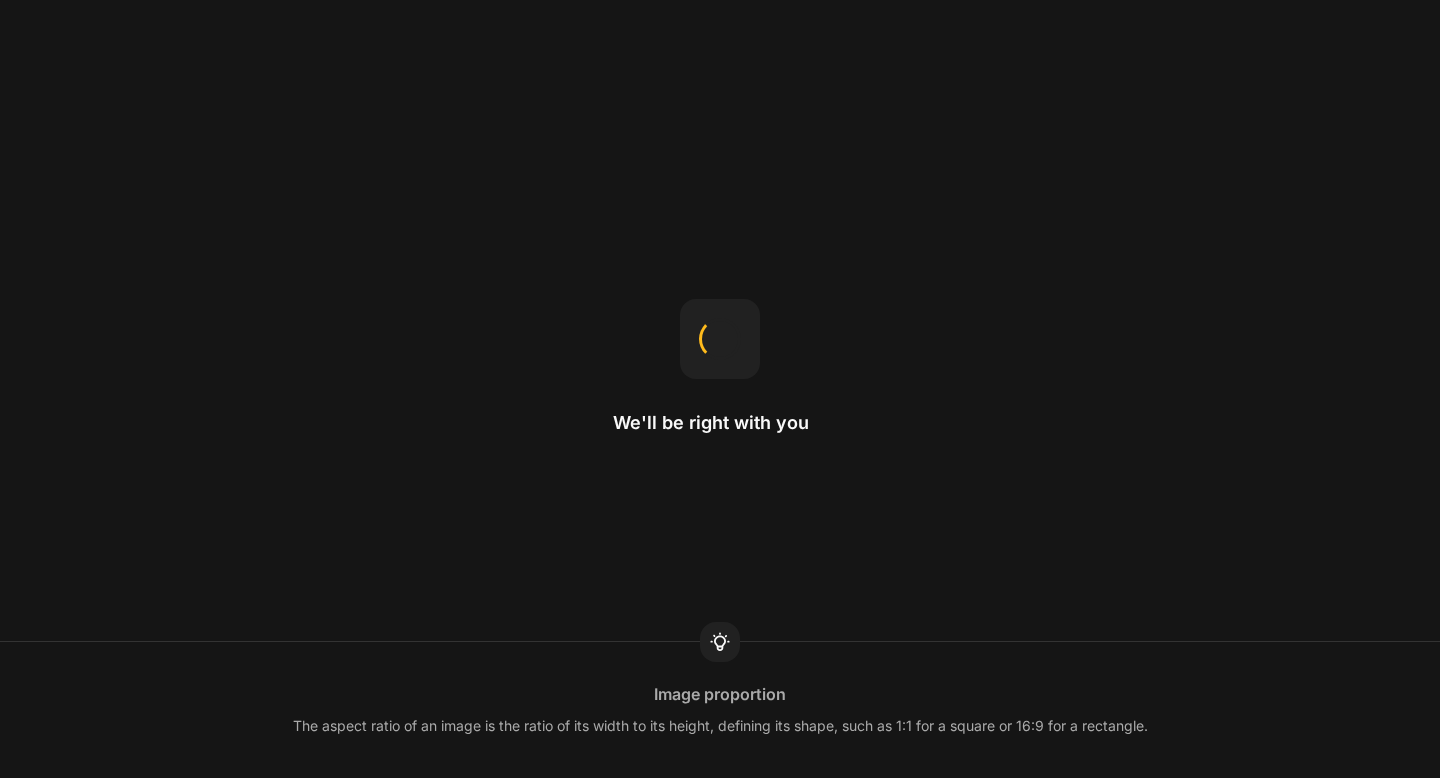 scroll, scrollTop: 0, scrollLeft: 0, axis: both 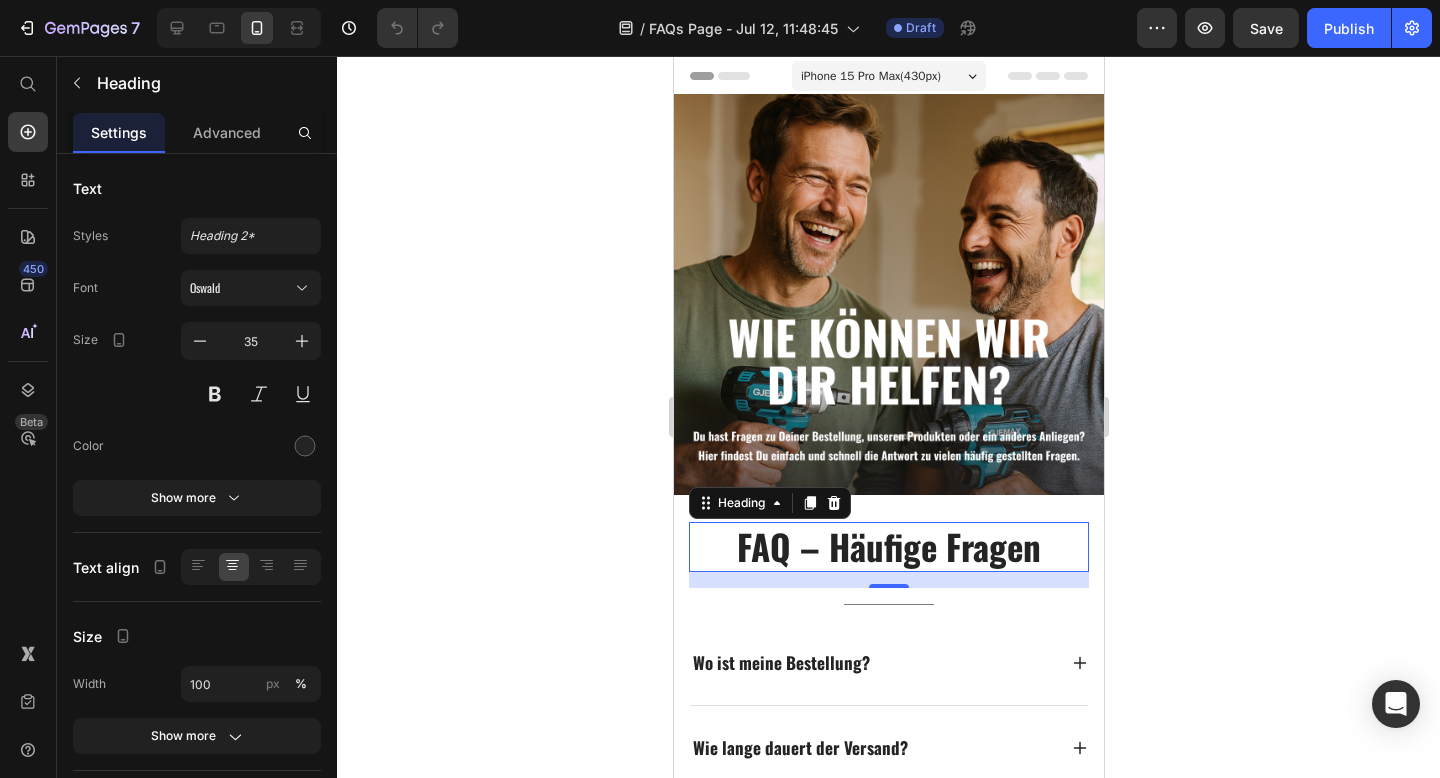 click on "FAQ – Häufige Fragen" at bounding box center [888, 547] 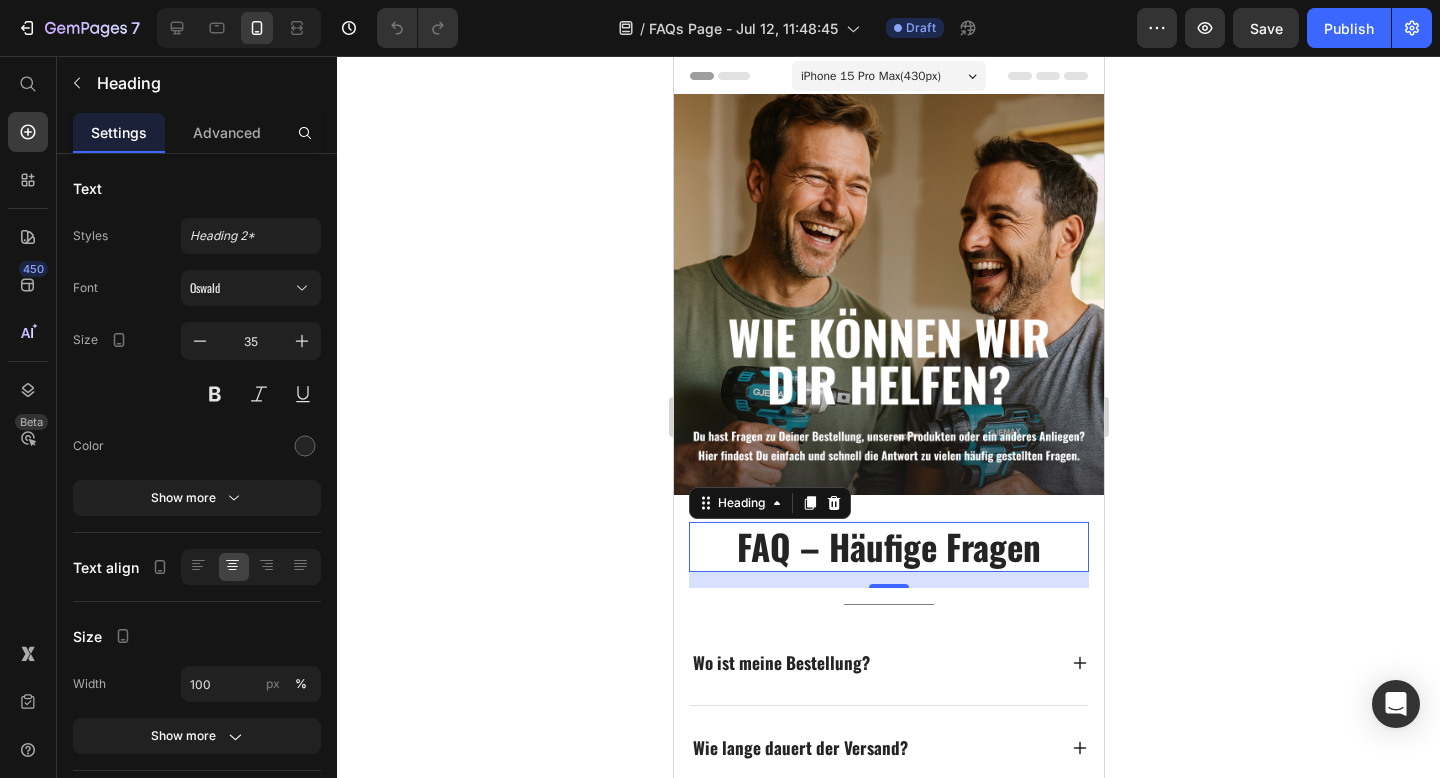 click on "FAQ – Häufige Fragen" at bounding box center [888, 547] 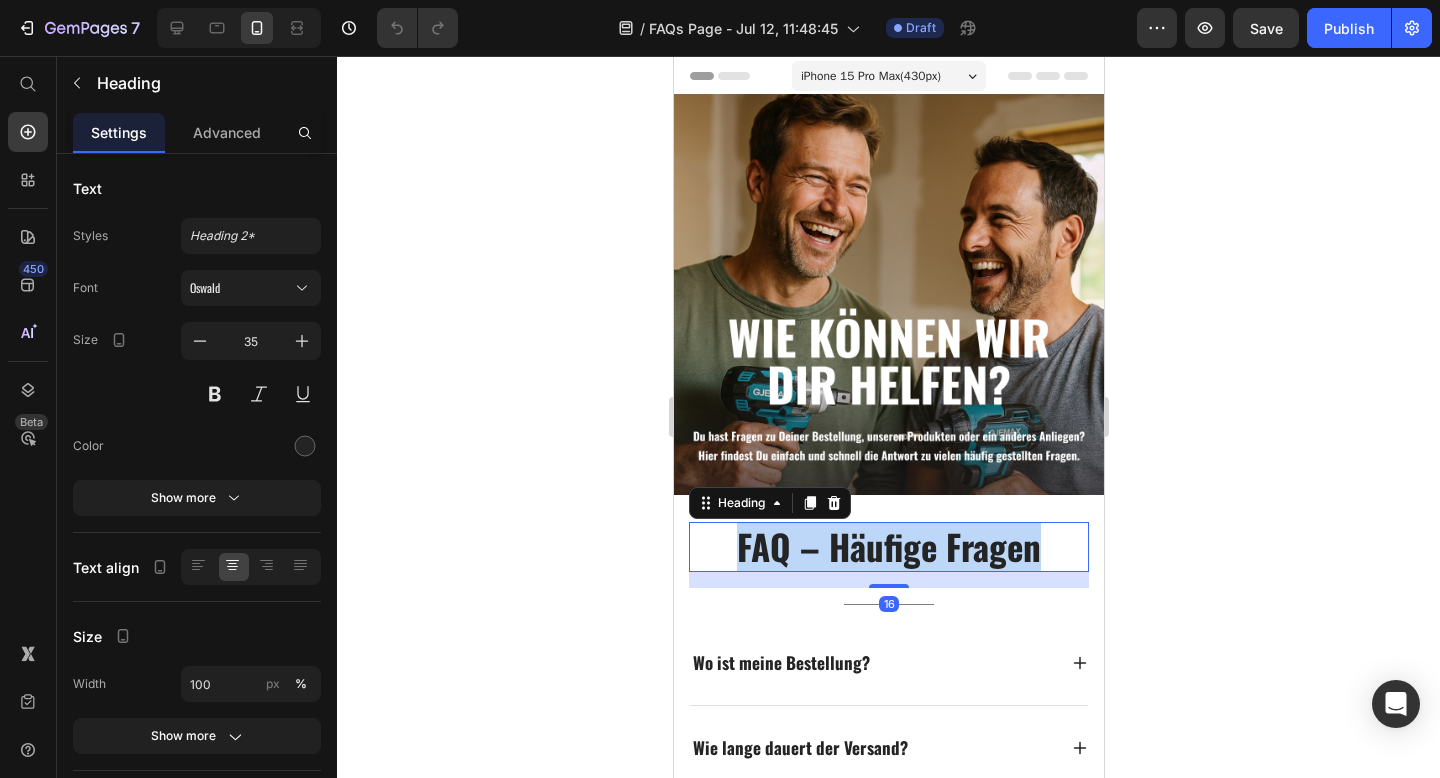 click on "FAQ – Häufige Fragen" at bounding box center (888, 547) 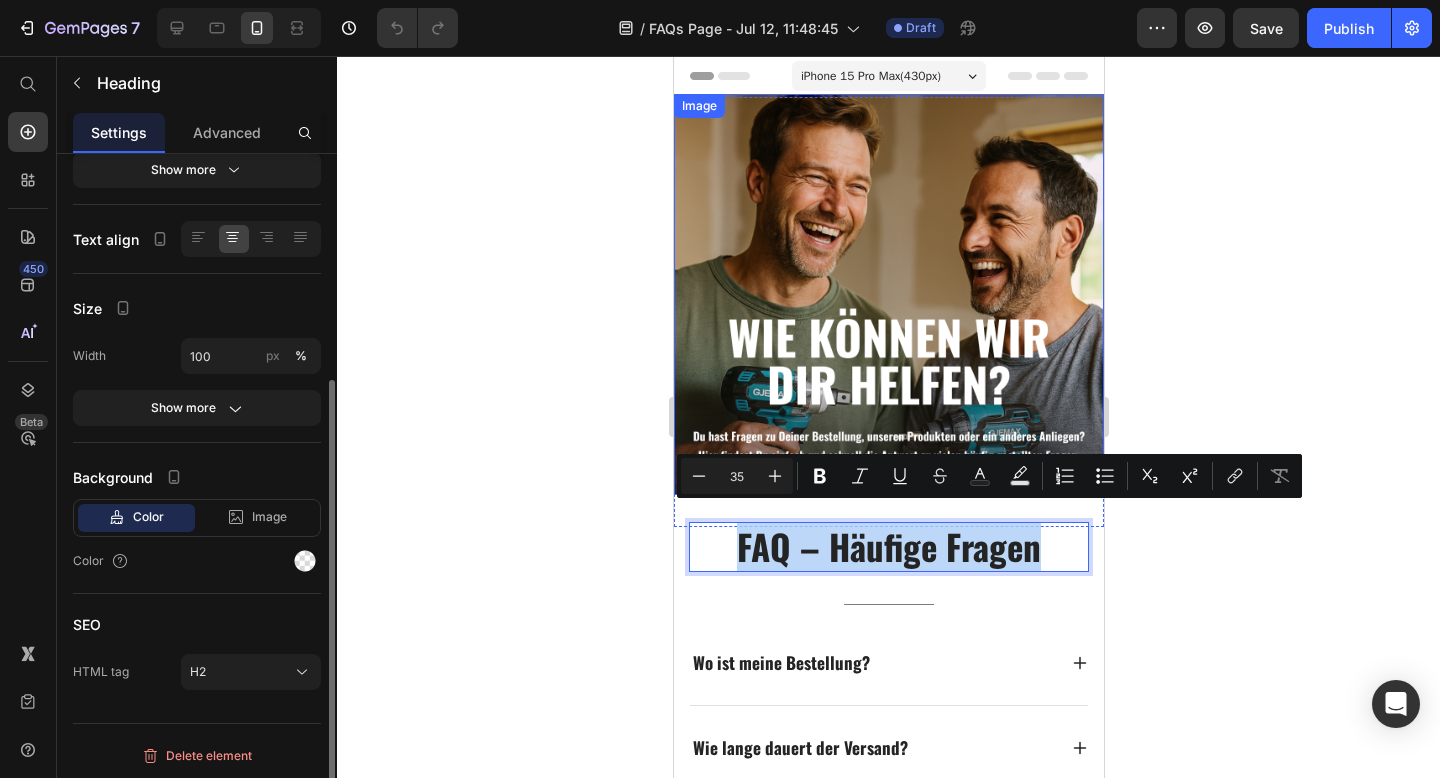 scroll, scrollTop: 331, scrollLeft: 0, axis: vertical 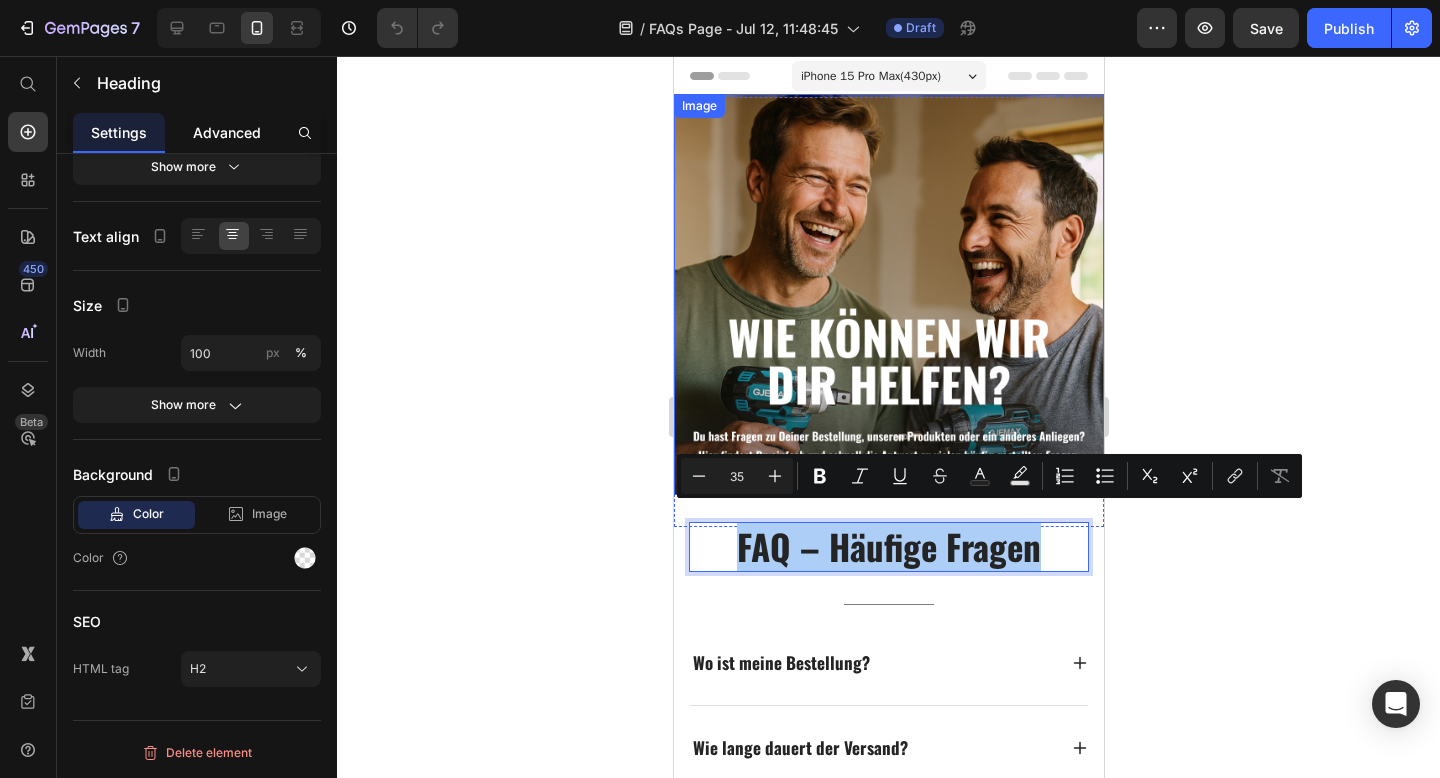 click on "Advanced" at bounding box center [227, 132] 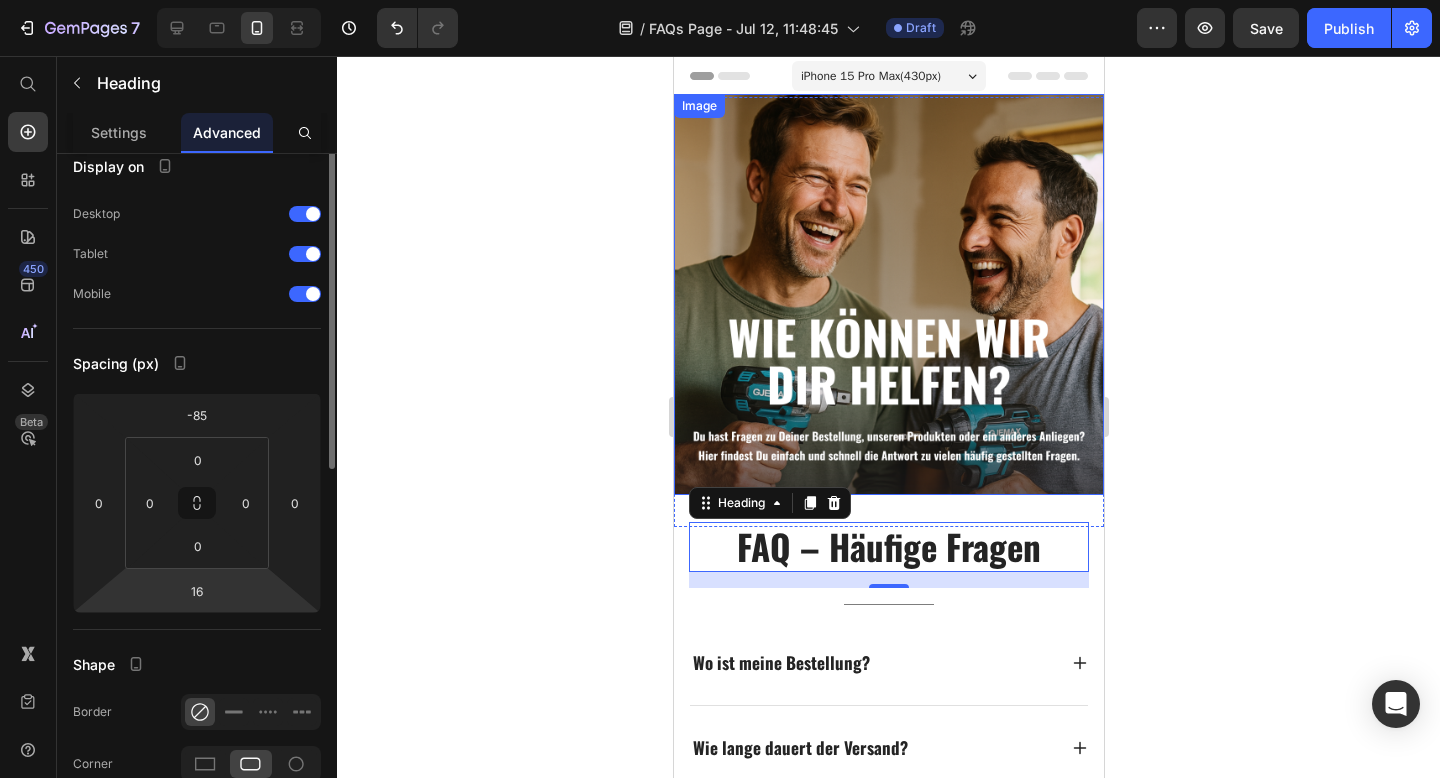 scroll, scrollTop: 0, scrollLeft: 0, axis: both 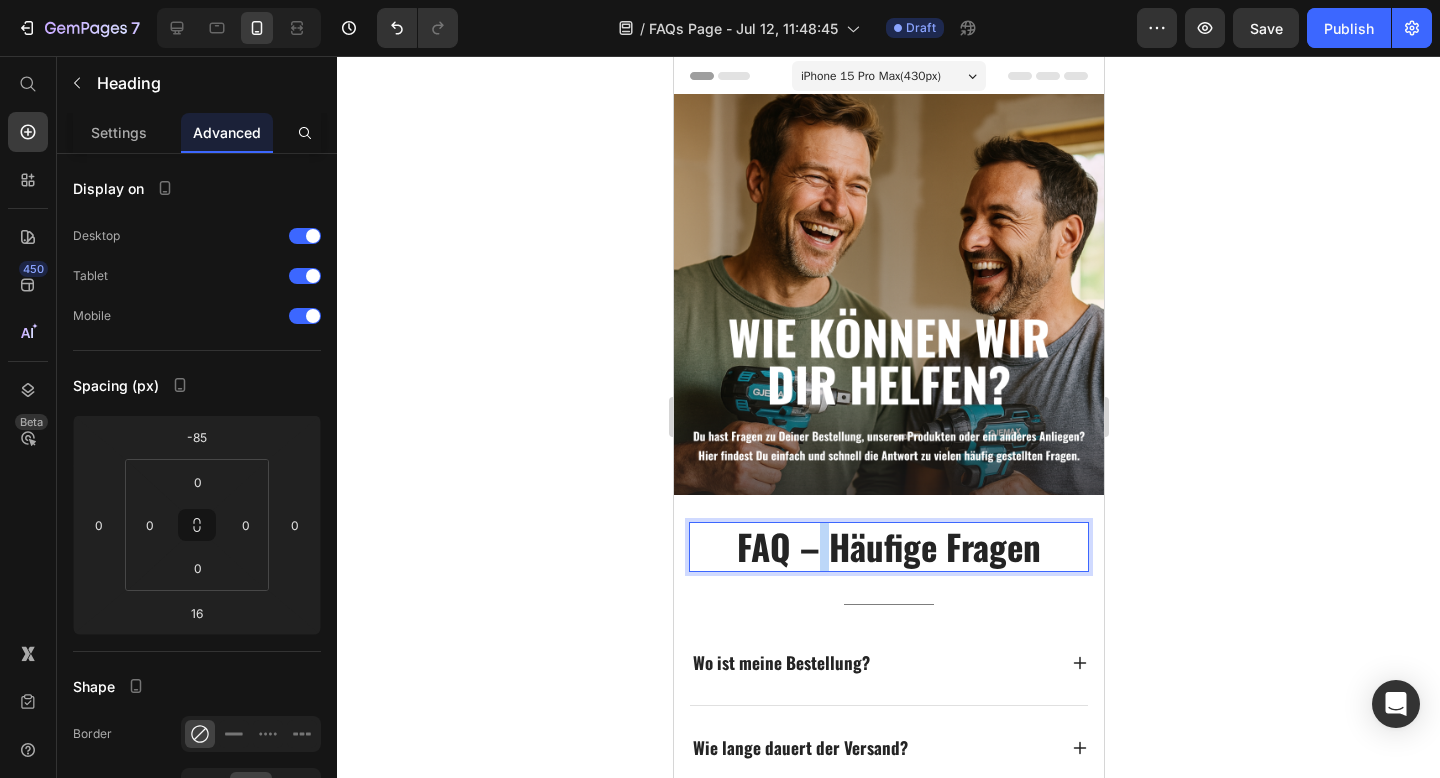click on "FAQ – Häufige Fragen" at bounding box center (888, 547) 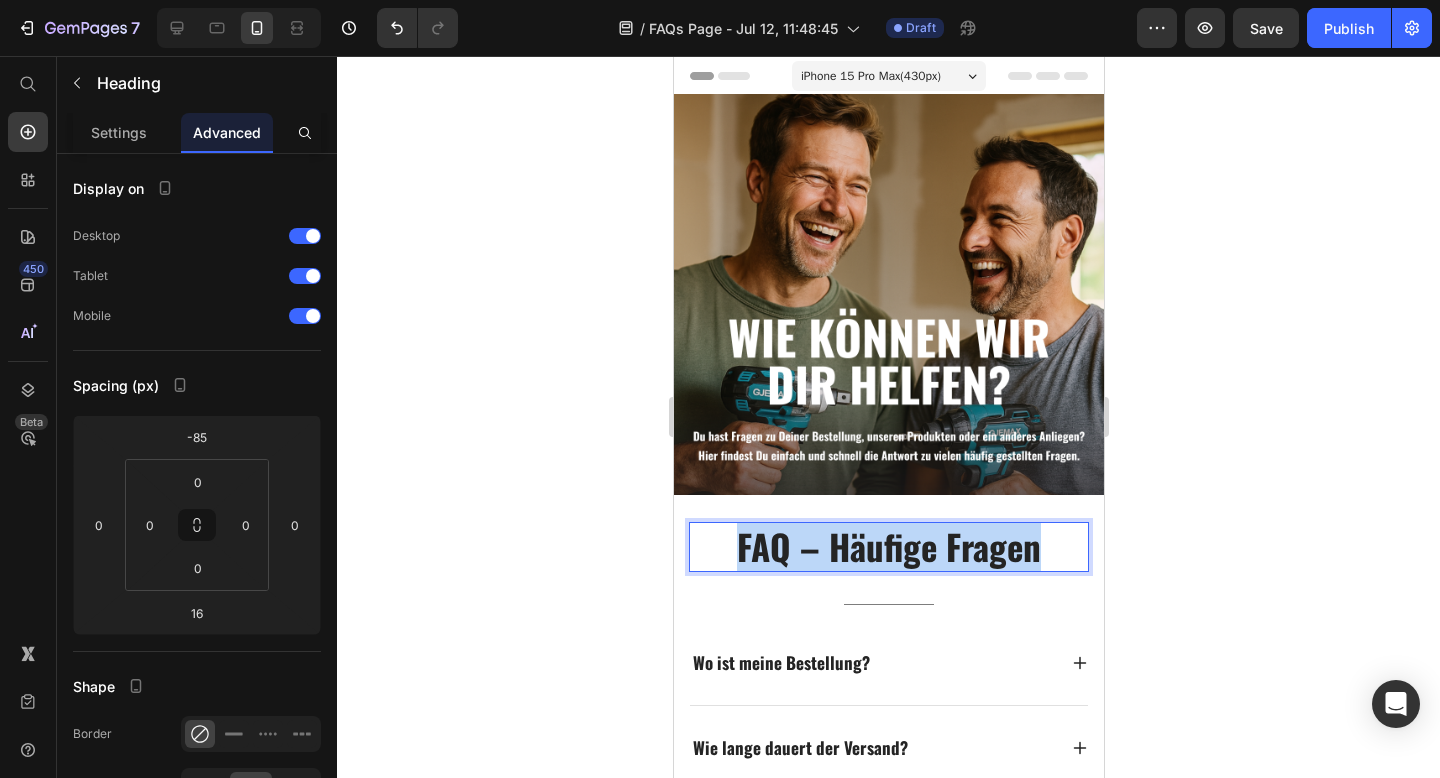 click on "FAQ – Häufige Fragen" at bounding box center (888, 547) 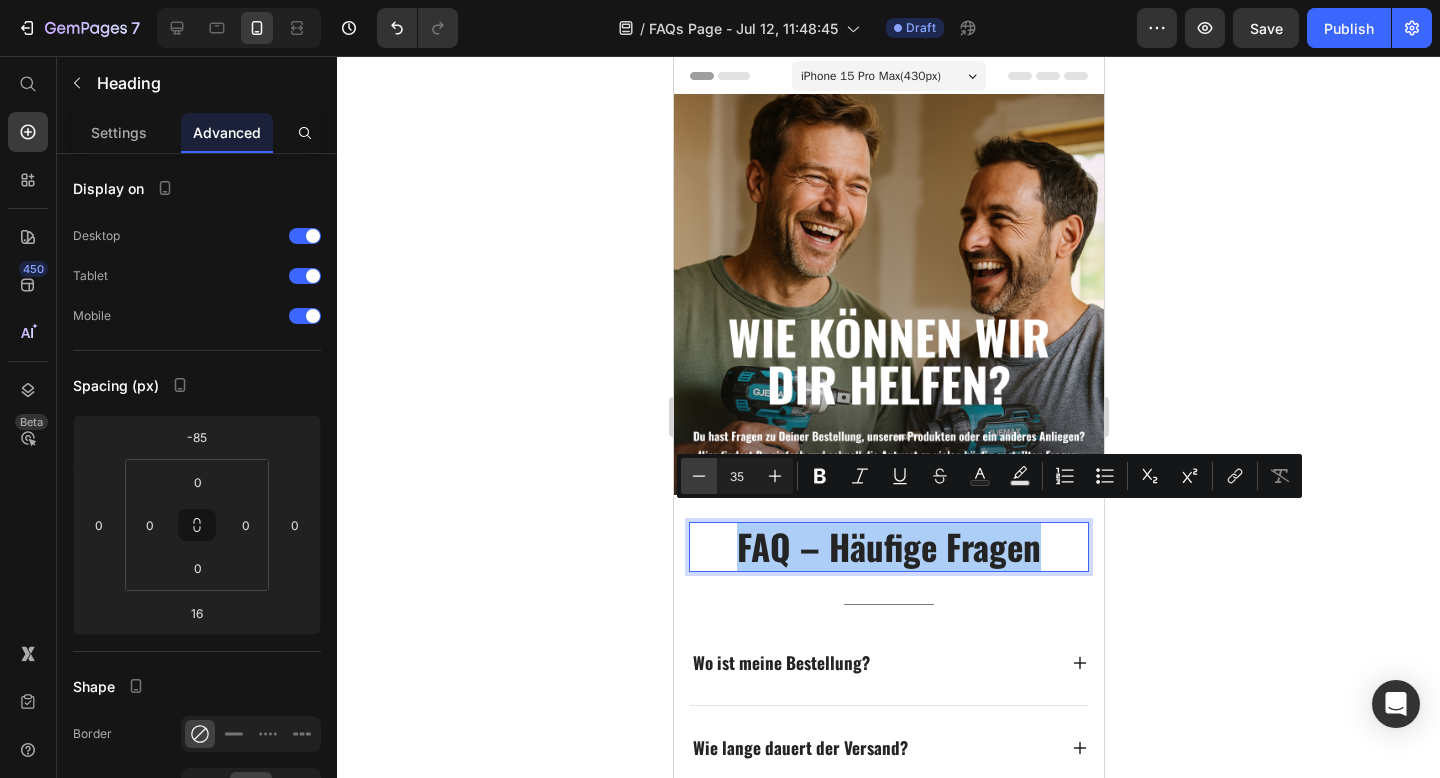 click on "Minus" at bounding box center [699, 476] 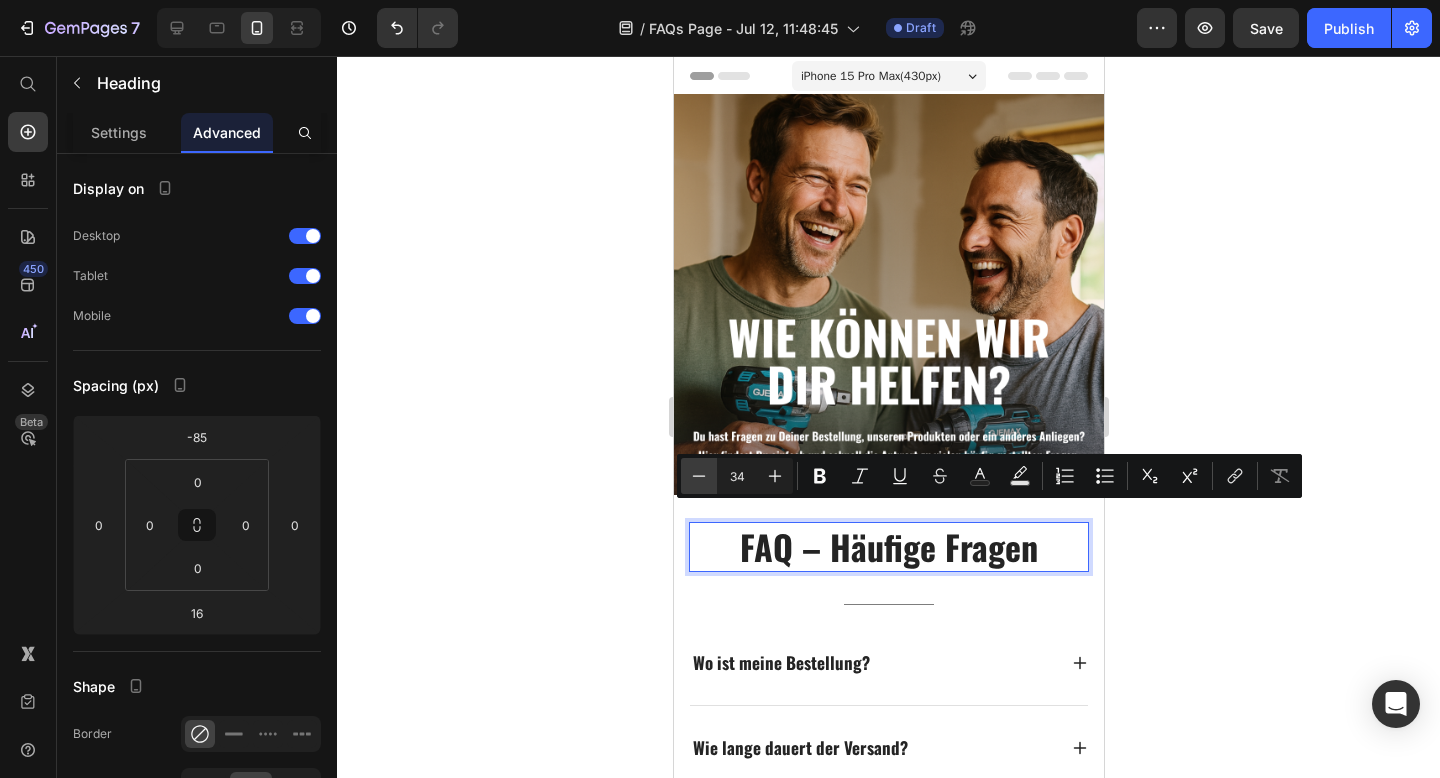 click on "Minus" at bounding box center (699, 476) 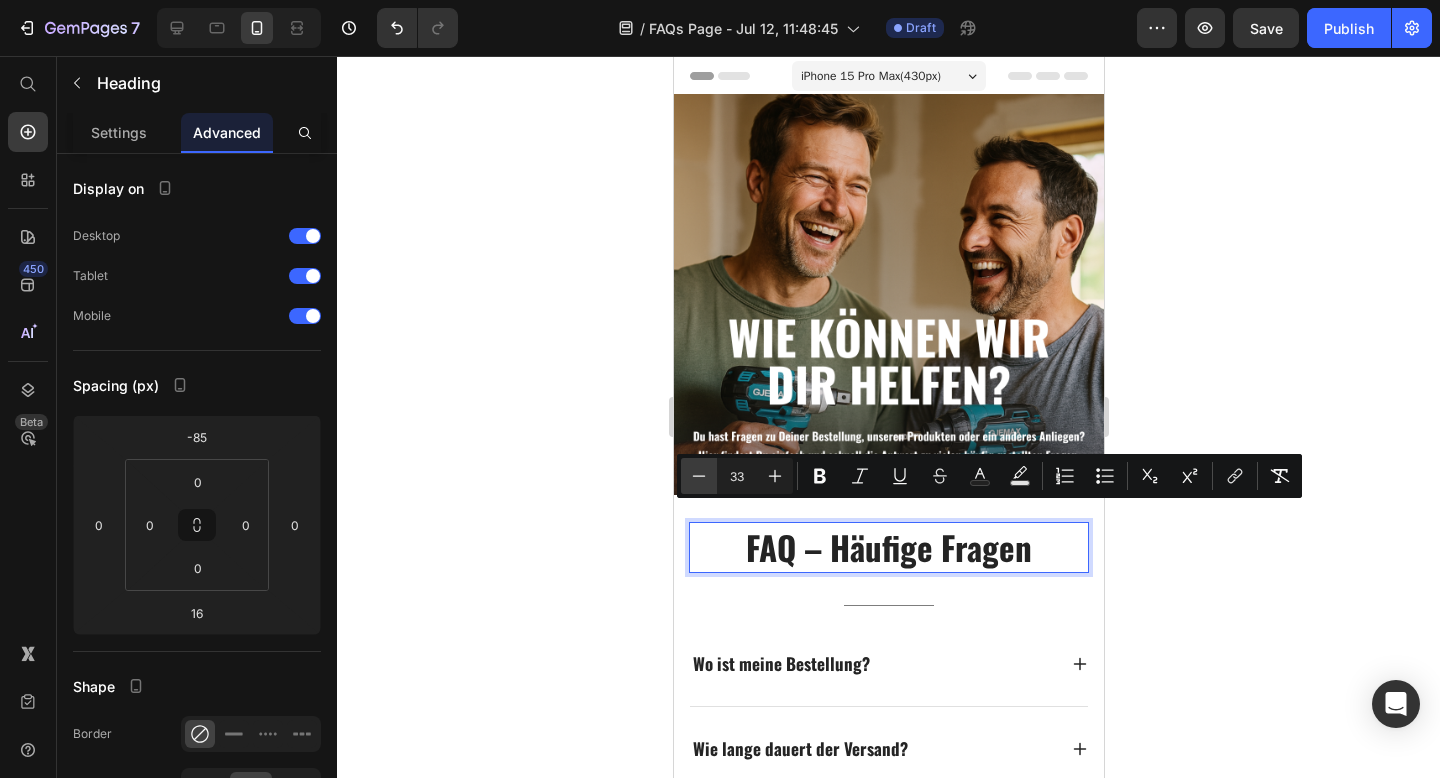 click on "Minus" at bounding box center (699, 476) 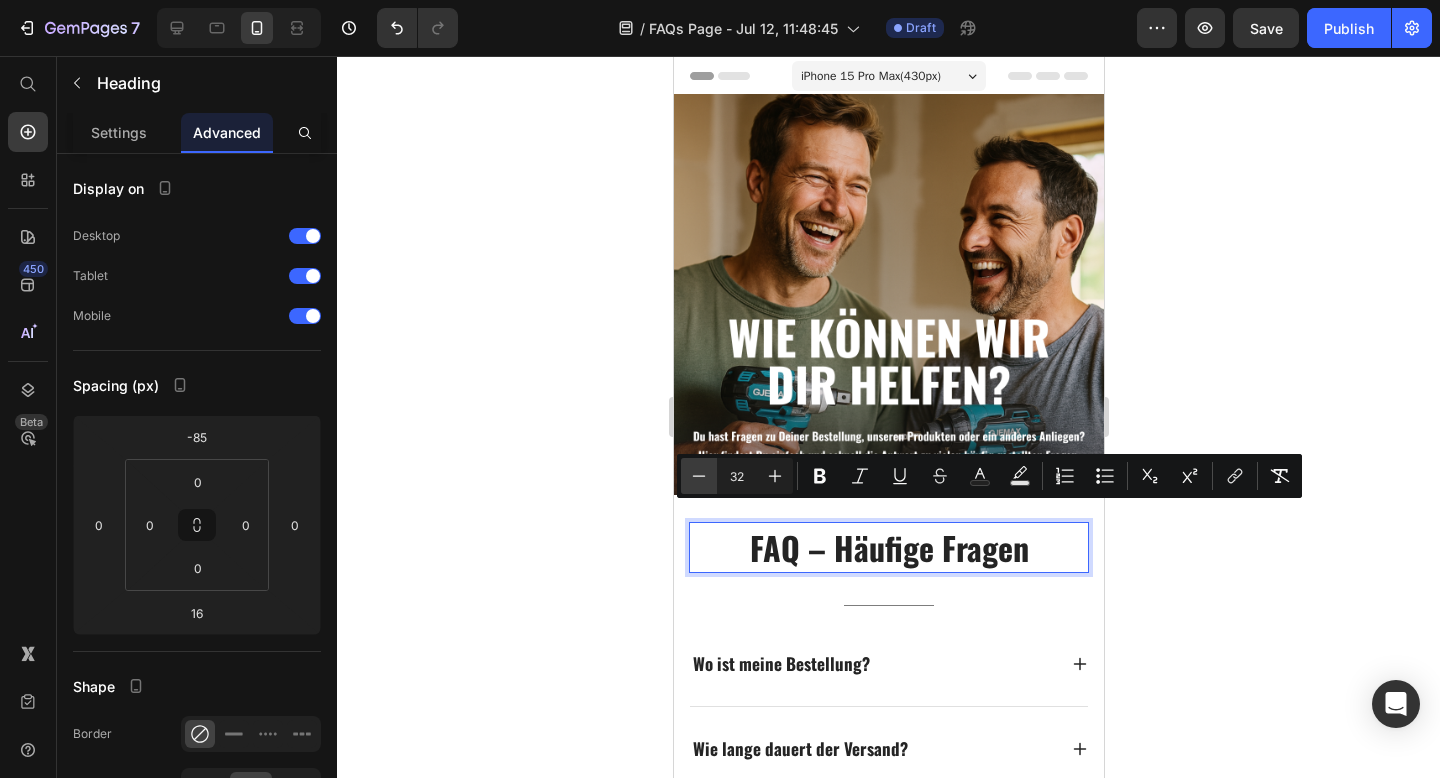 click on "Minus" at bounding box center [699, 476] 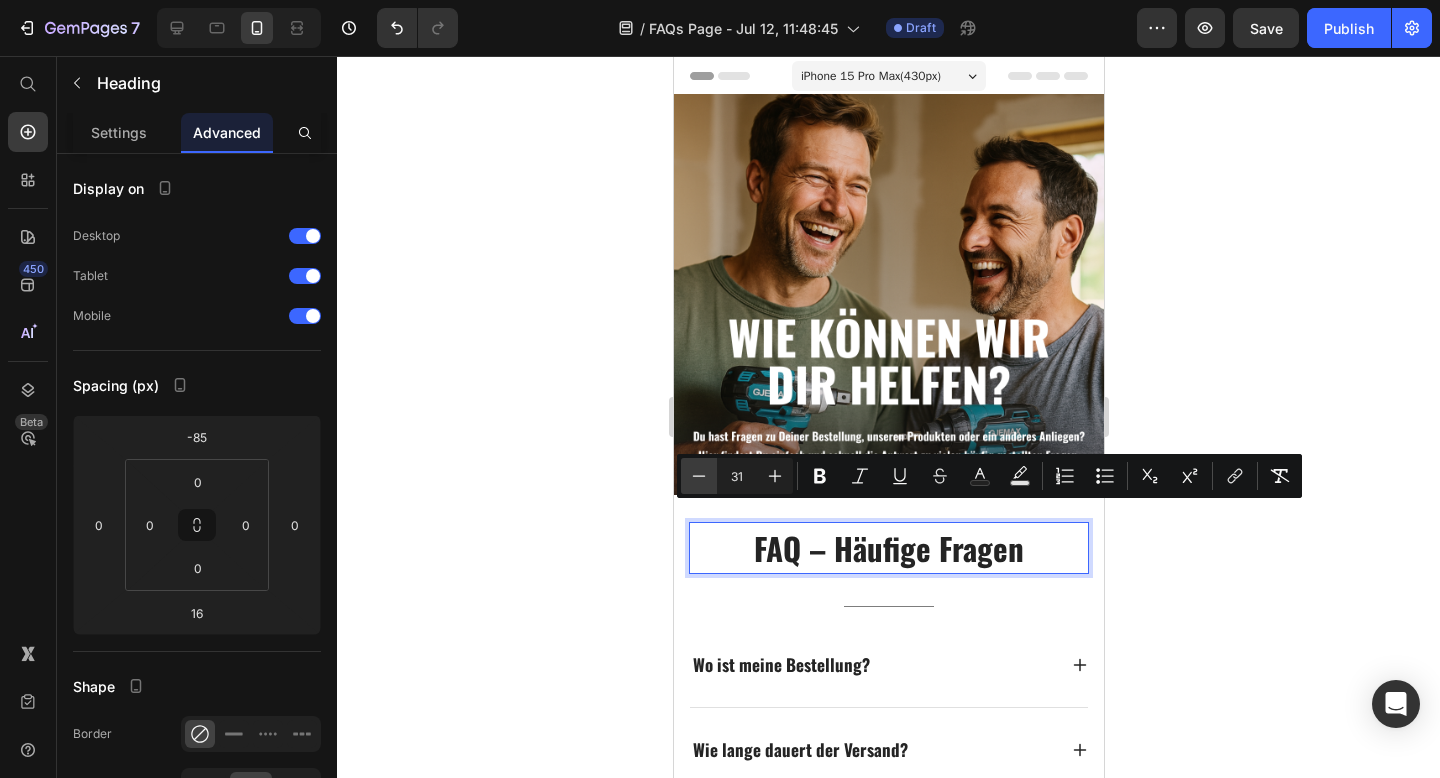 click on "Minus" at bounding box center (699, 476) 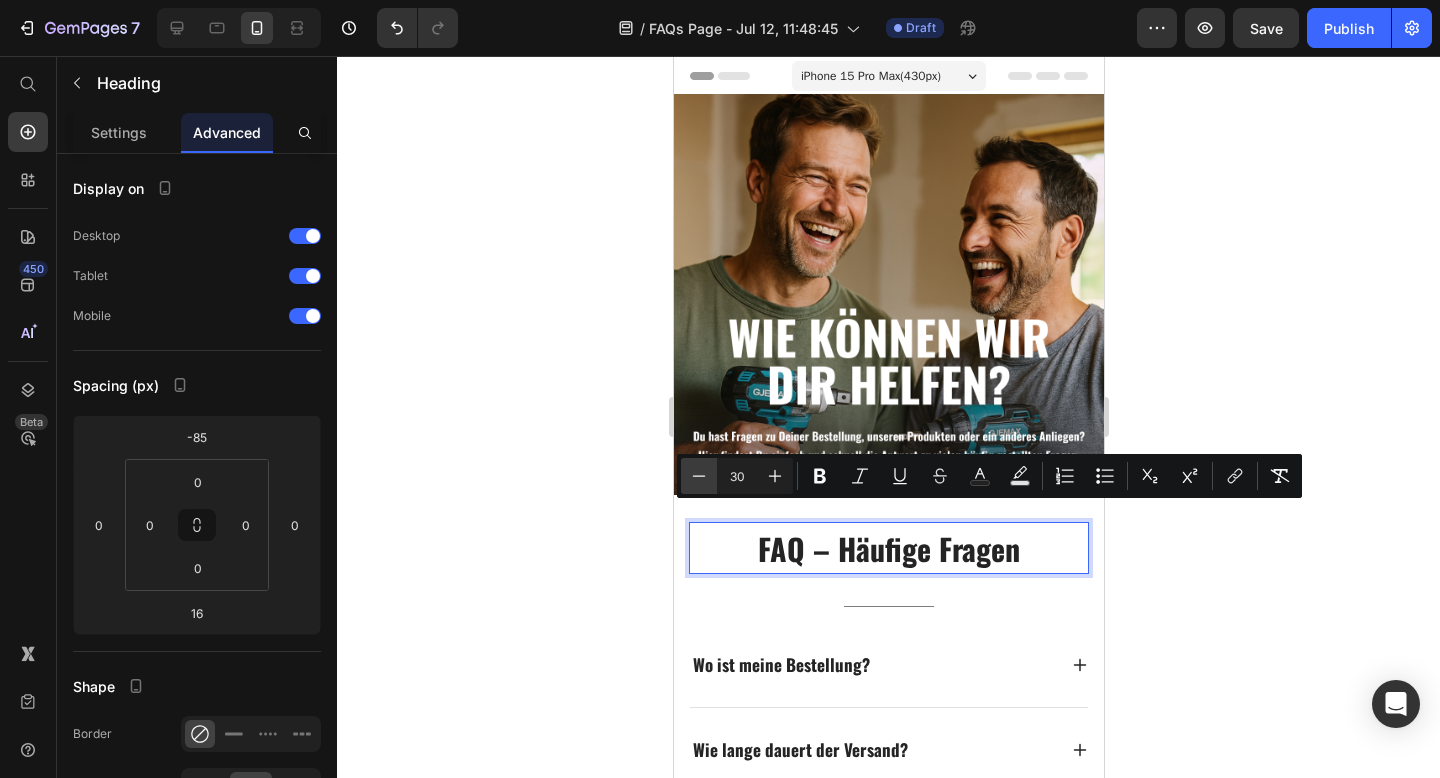 click on "Minus" at bounding box center (699, 476) 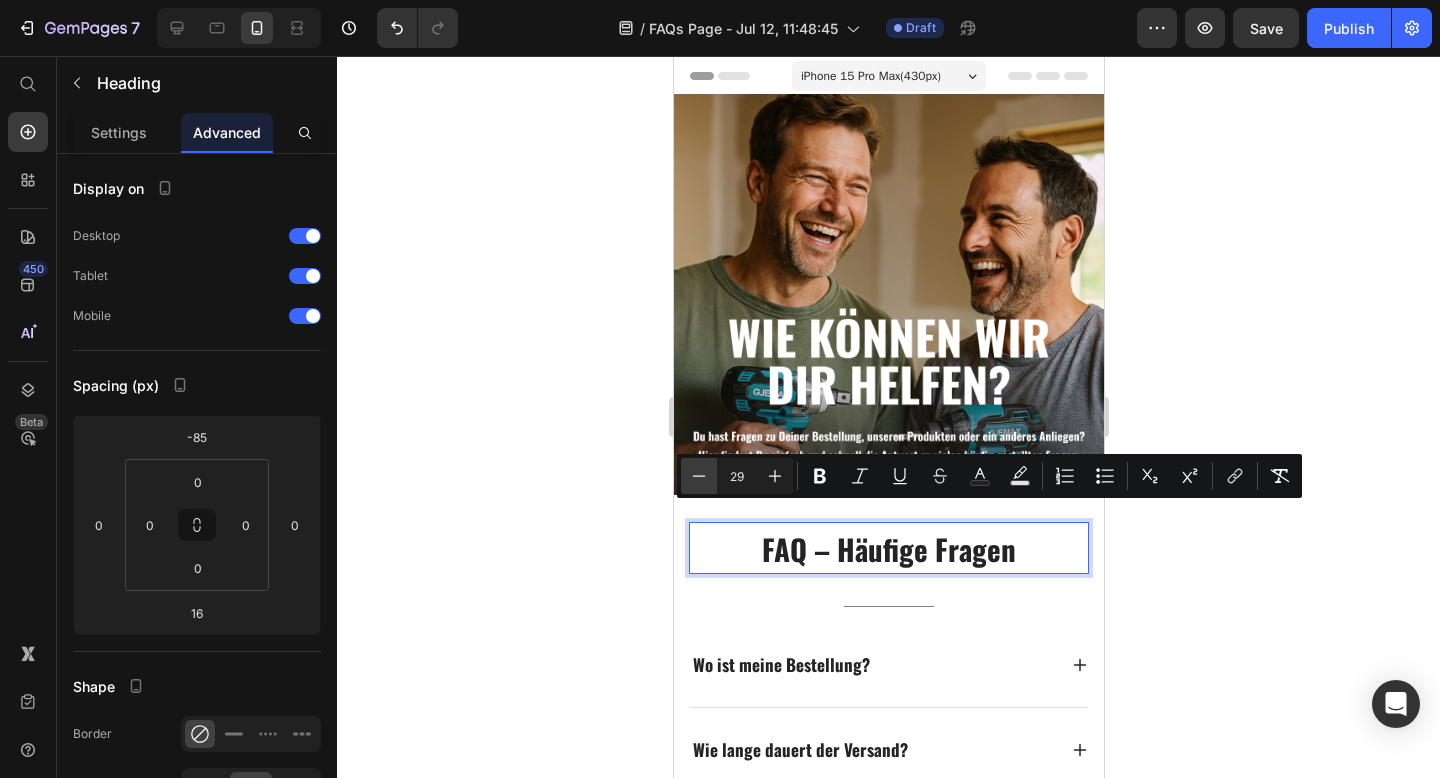 click on "Minus" at bounding box center [699, 476] 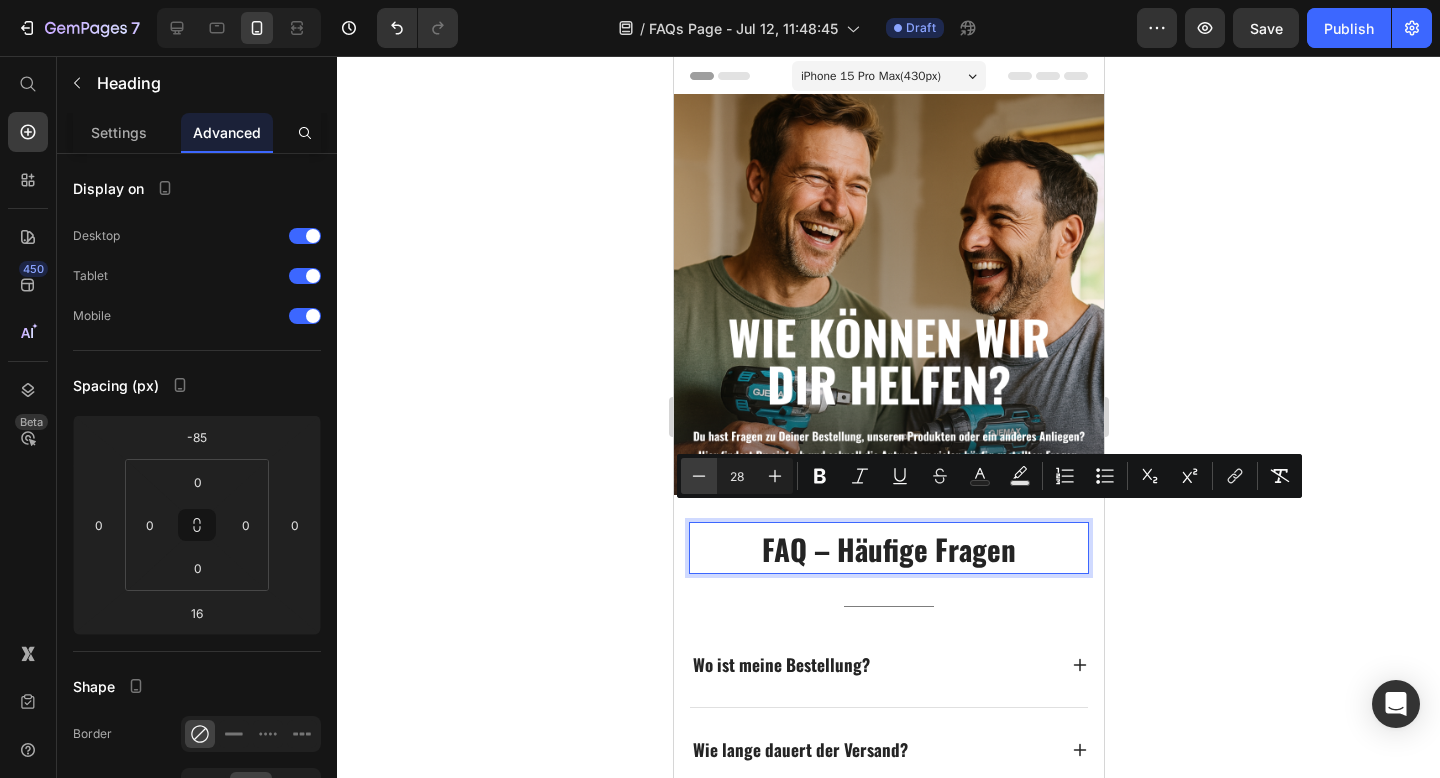click on "Minus" at bounding box center (699, 476) 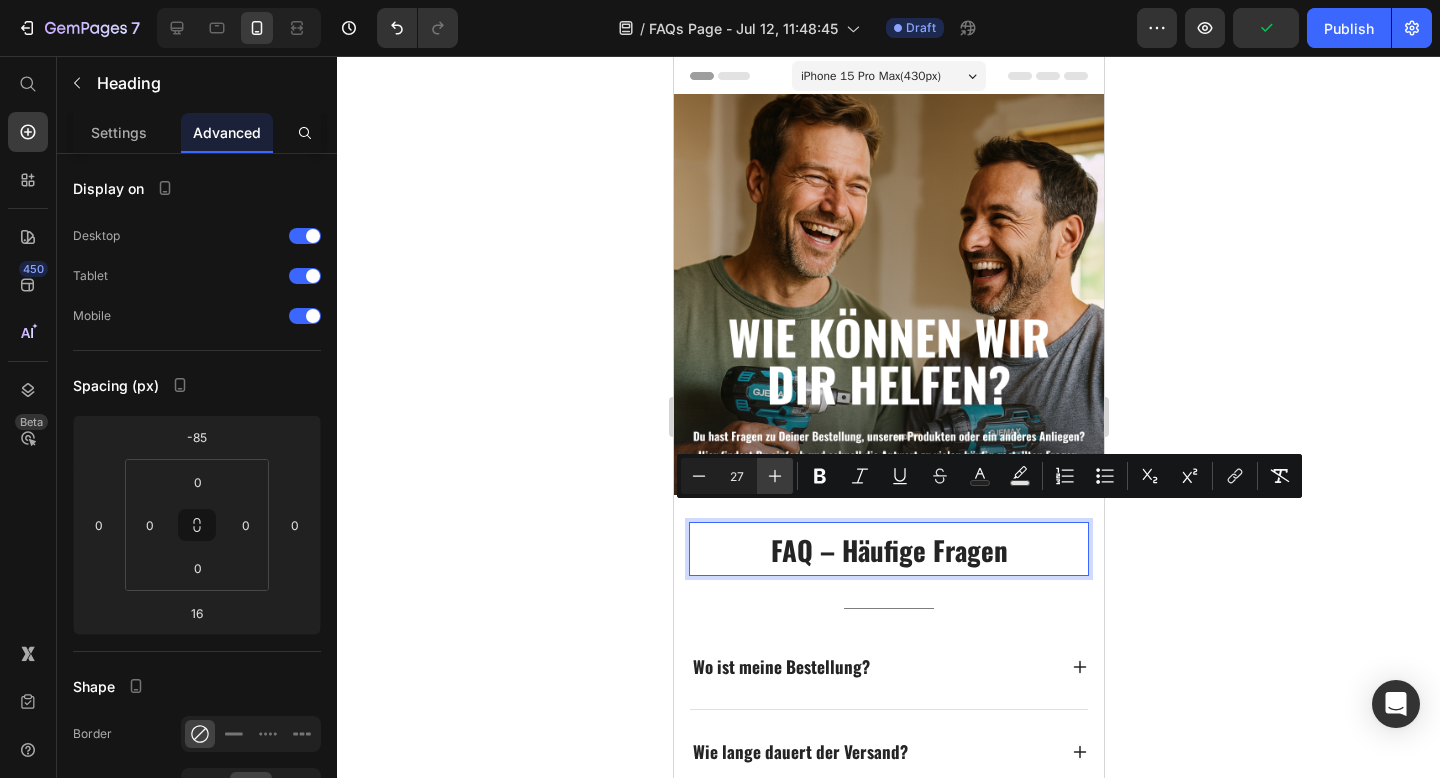 click 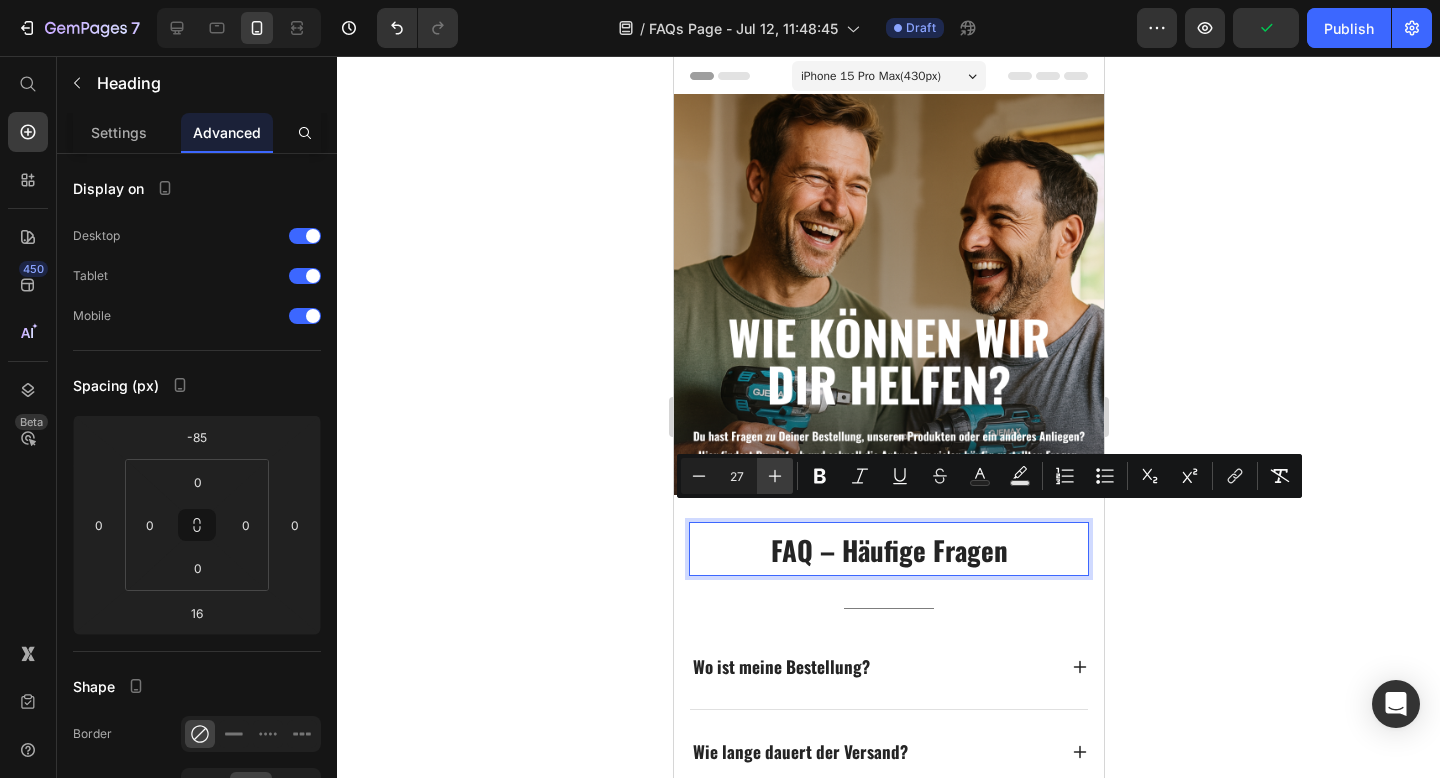 type on "28" 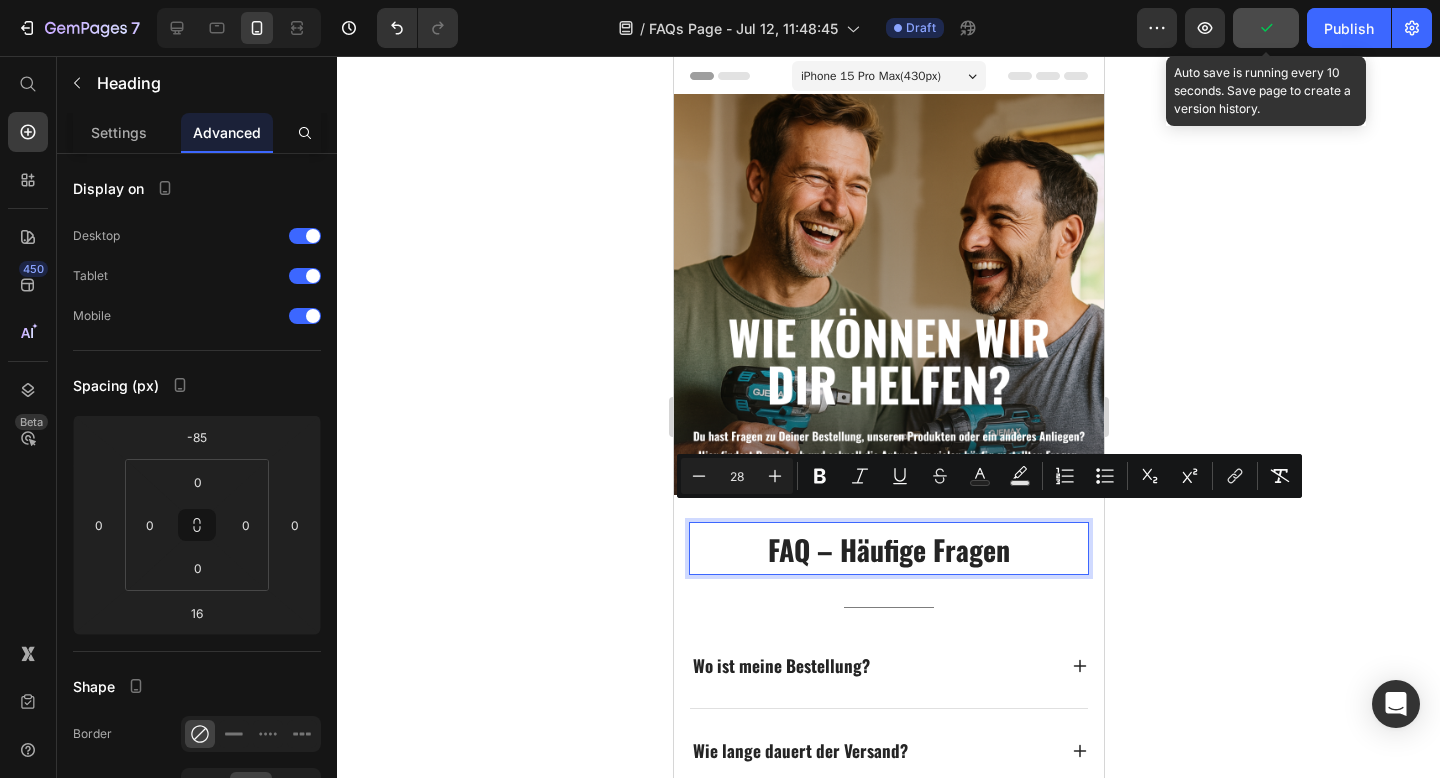 click 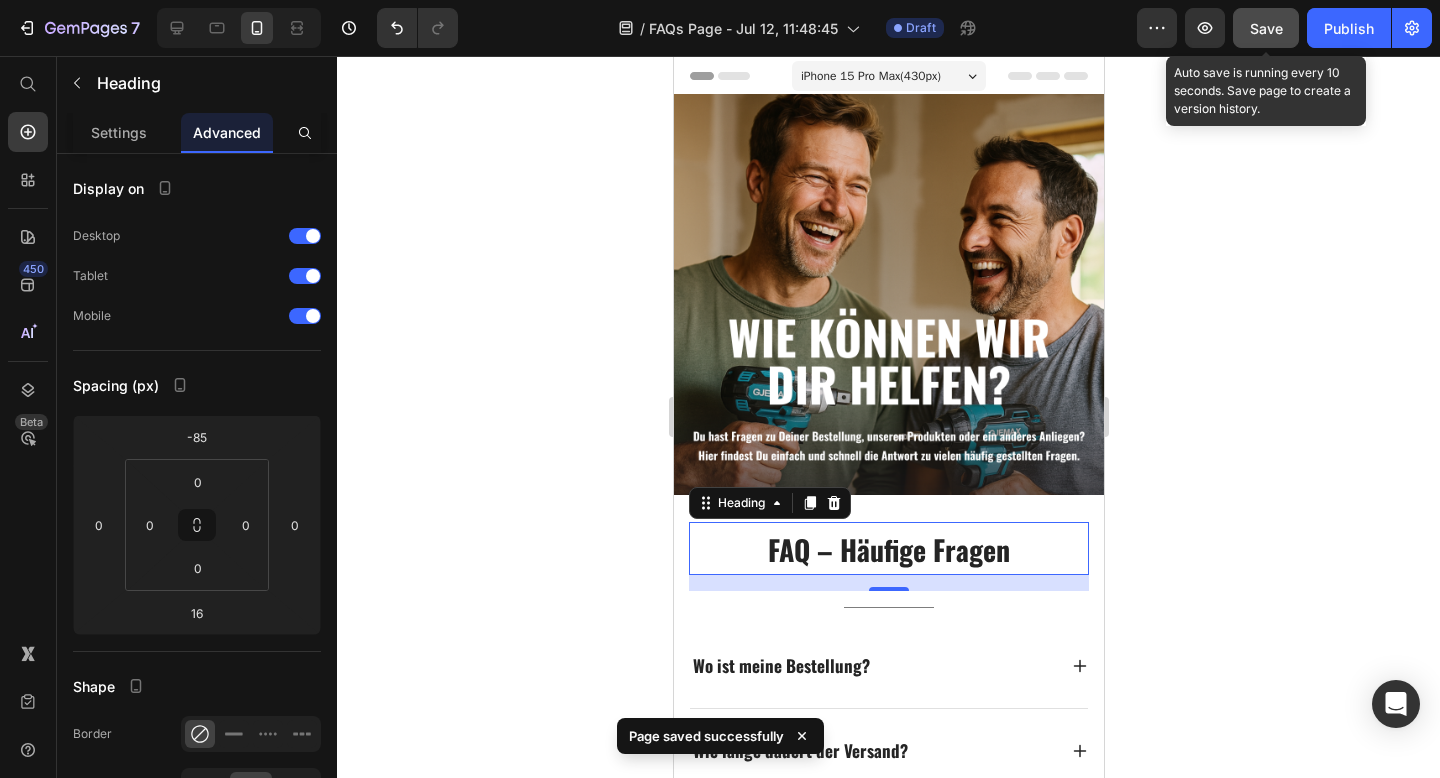 click on "Save" at bounding box center (1266, 28) 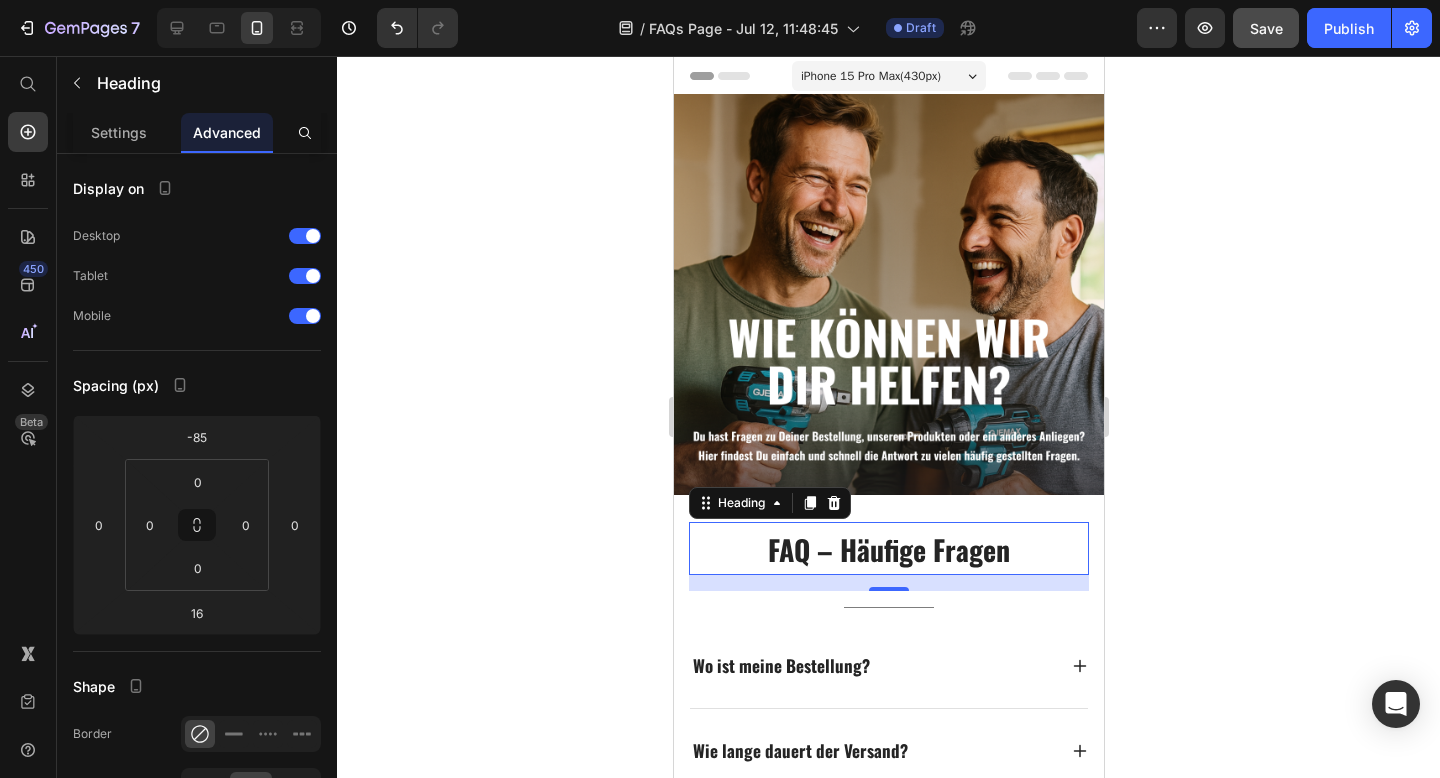 click 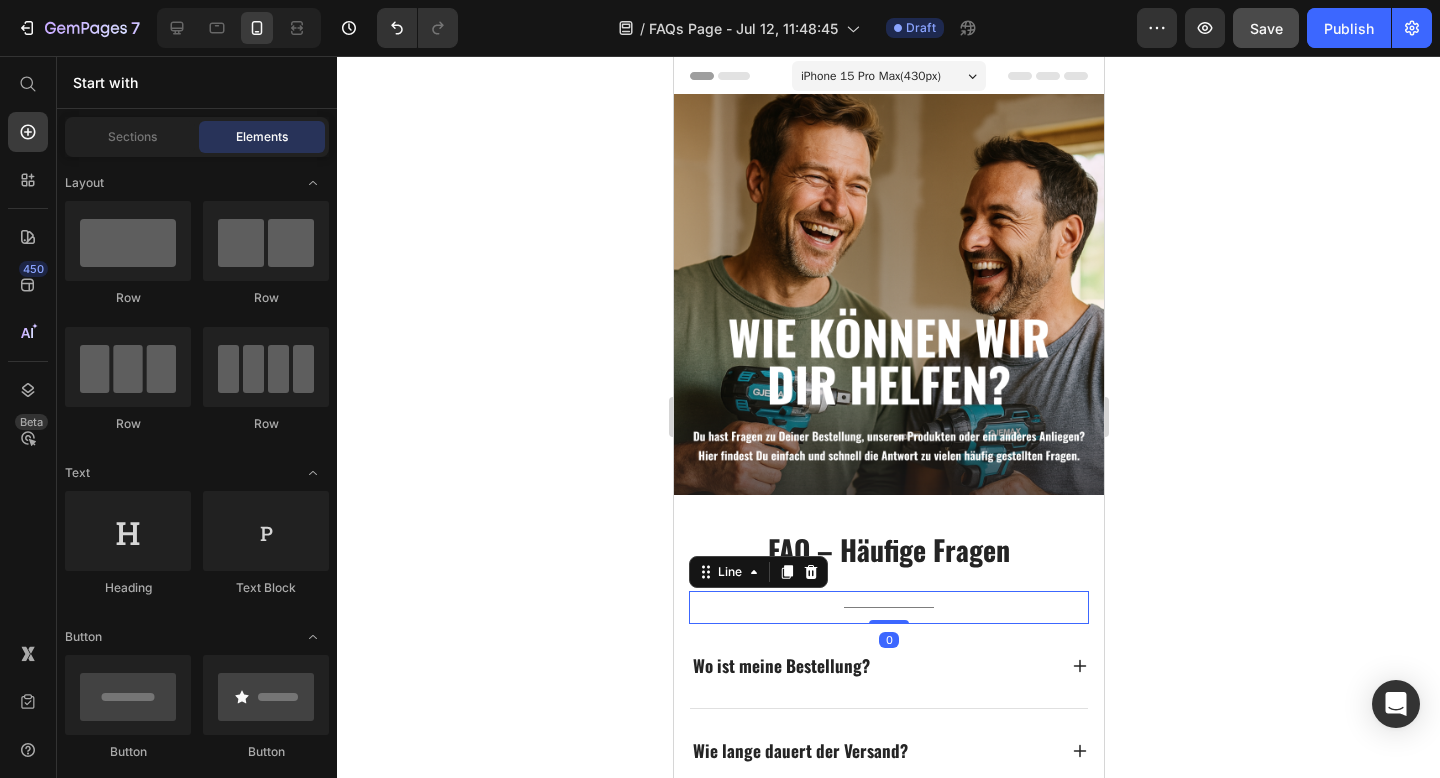 click on "Title Line   0" at bounding box center (888, 607) 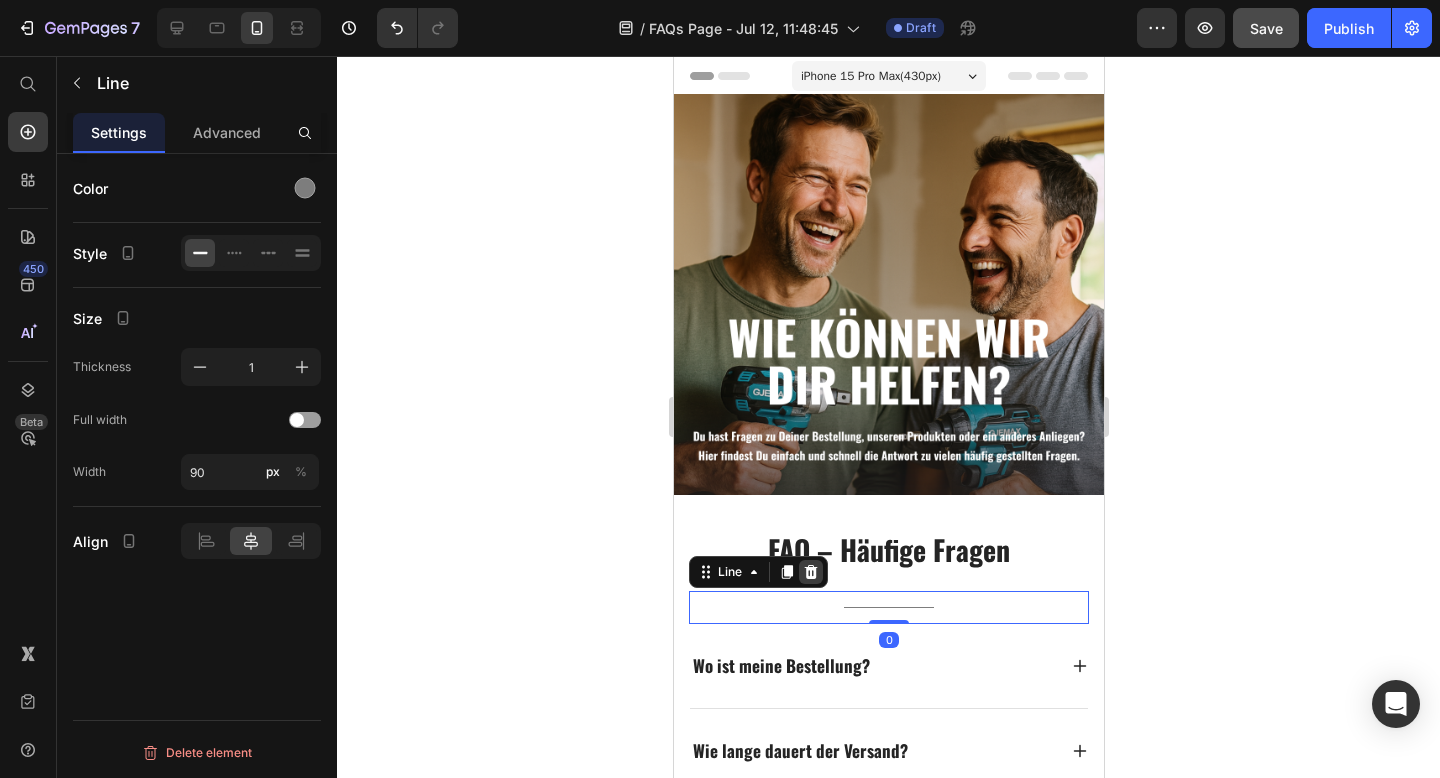 click 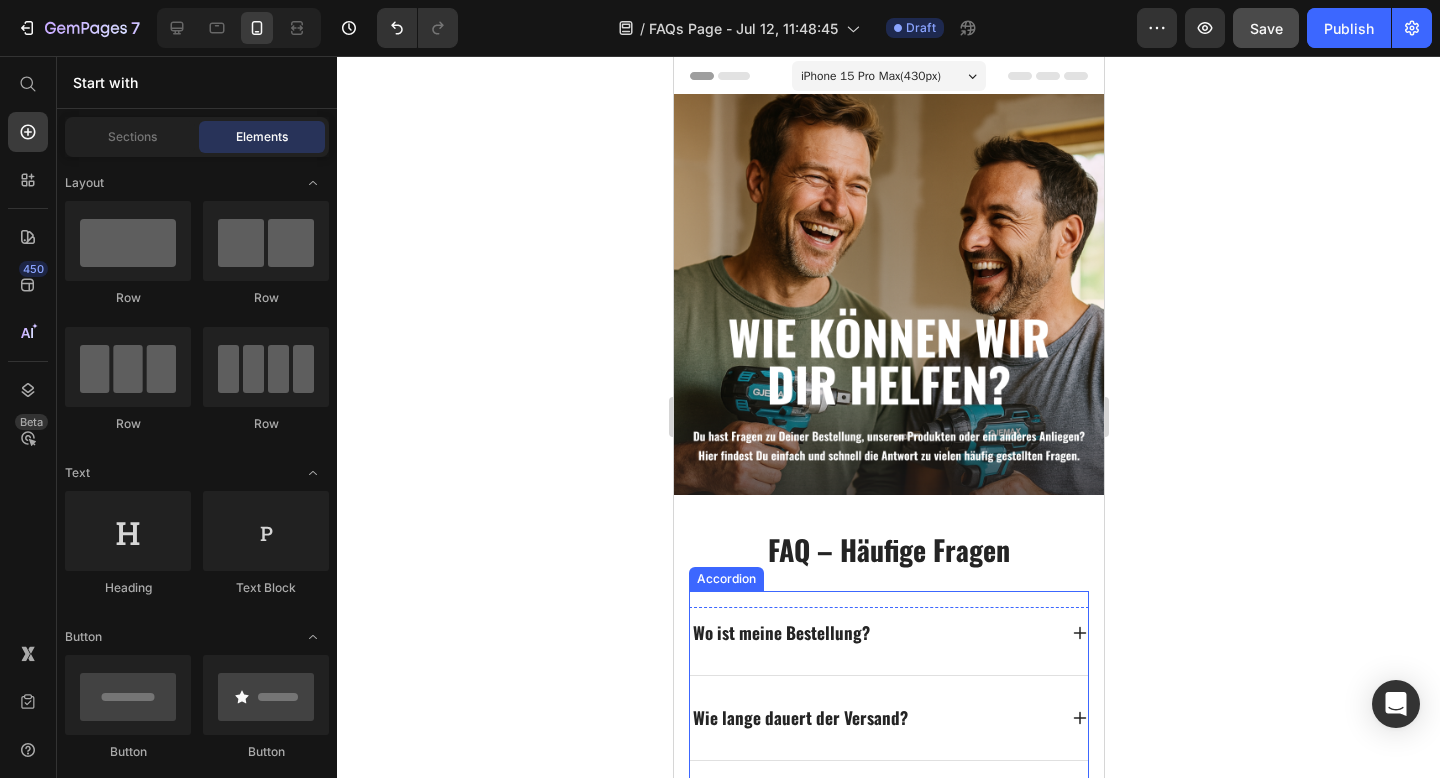 click on "Wo ist meine Bestellung?" at bounding box center (888, 633) 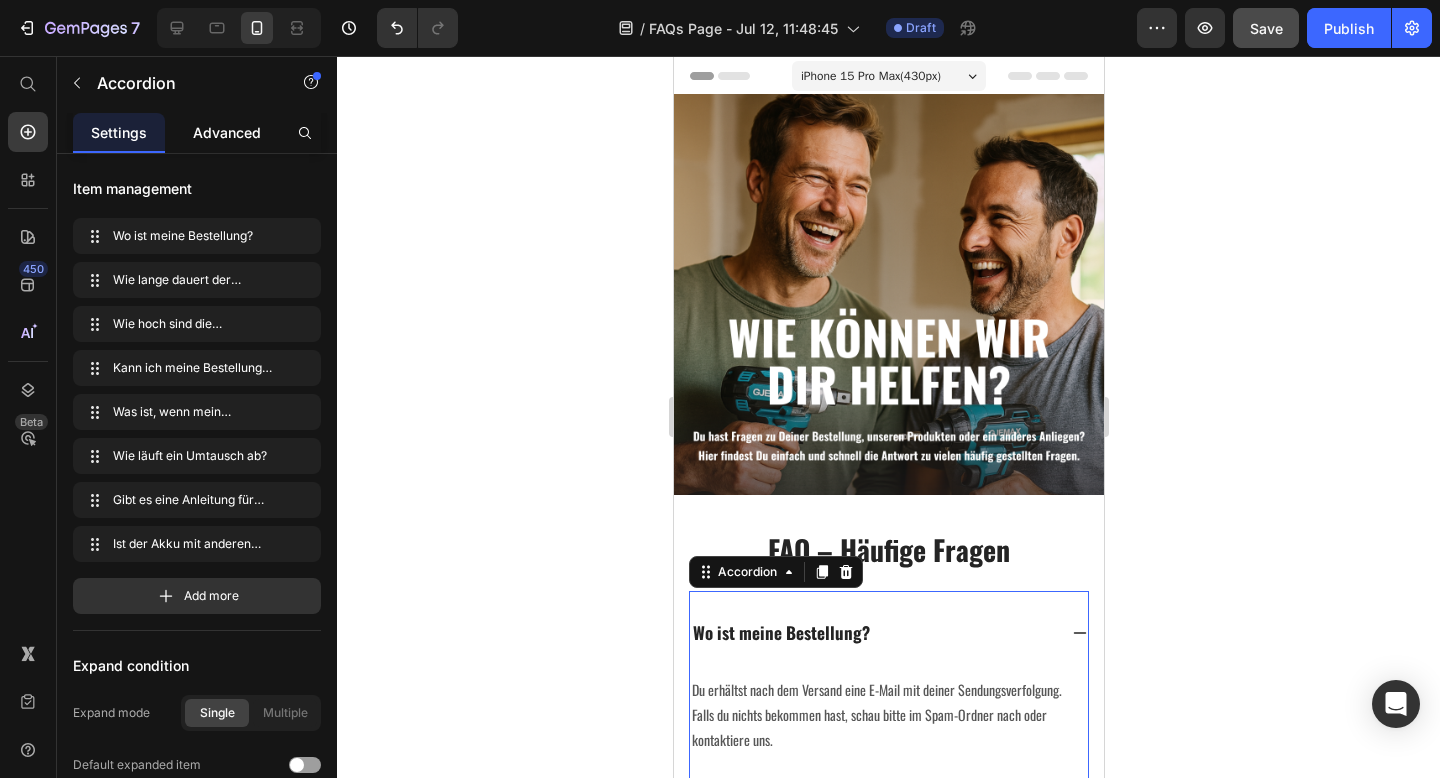 click on "Advanced" at bounding box center (227, 132) 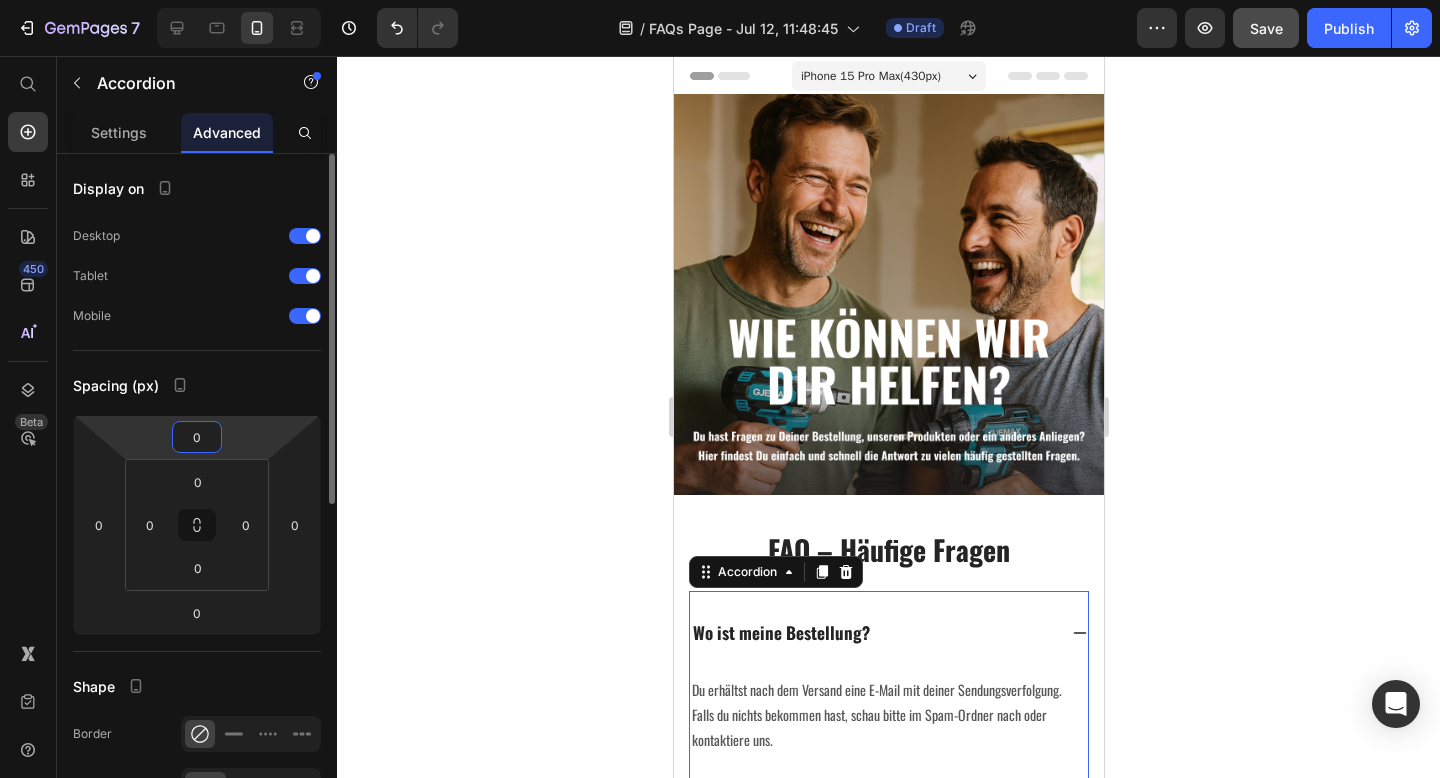 click on "0" at bounding box center (197, 437) 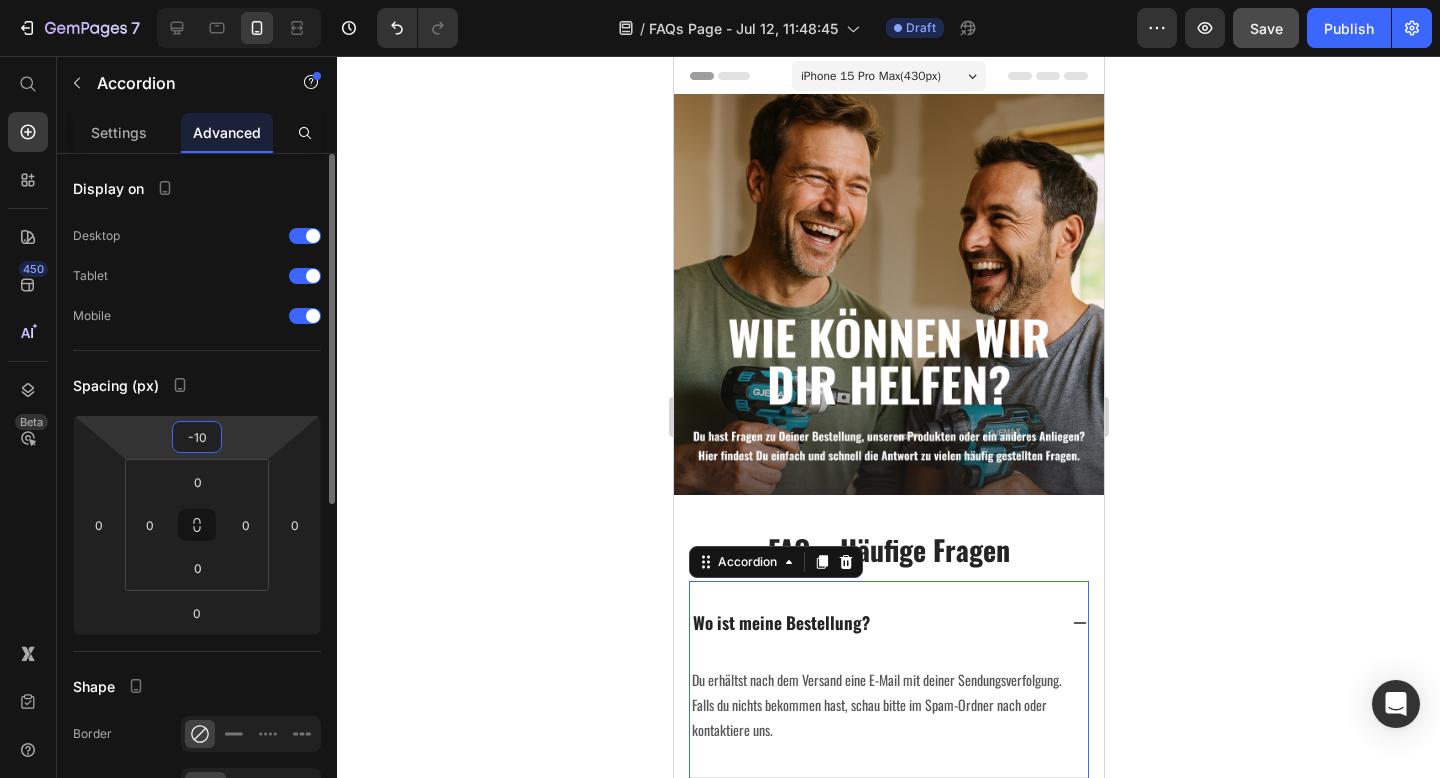 type on "-1" 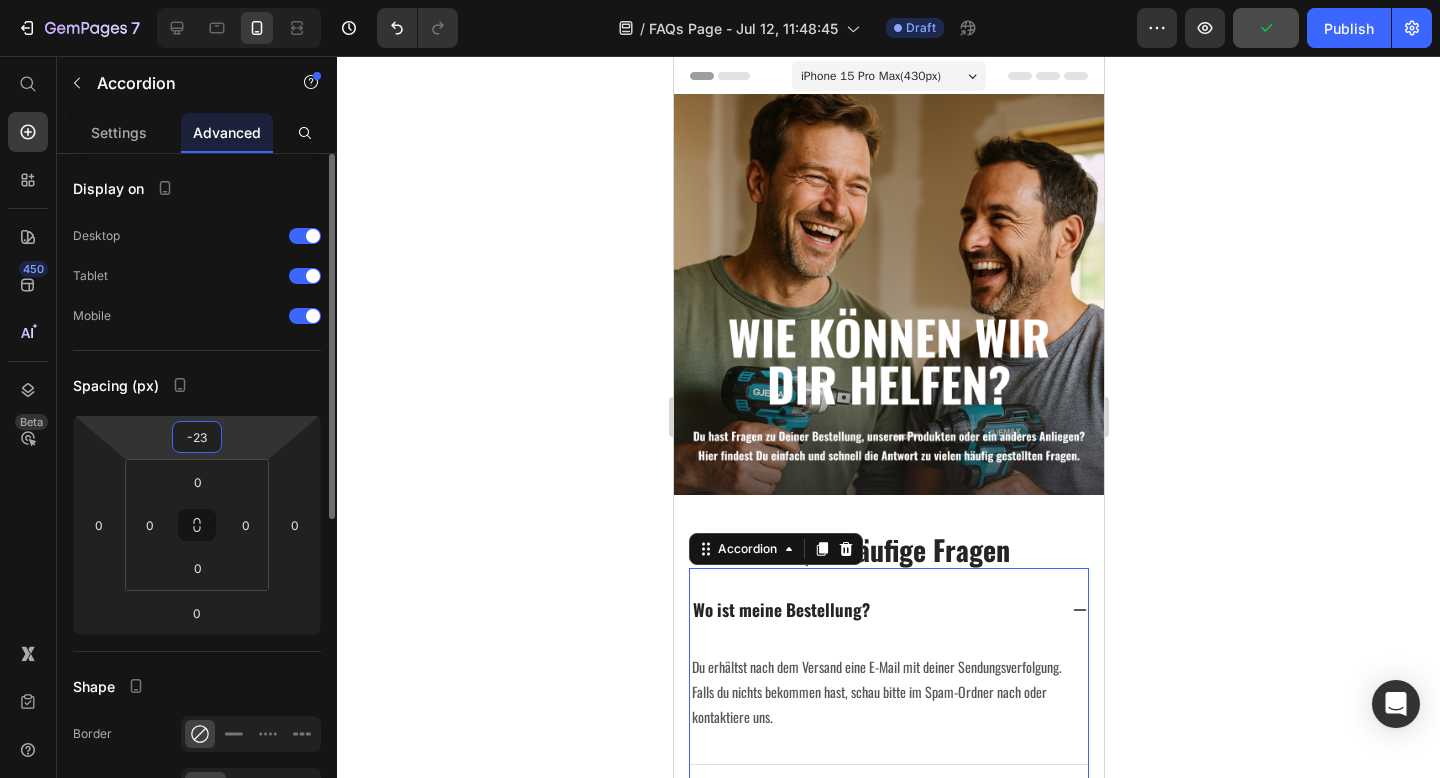 type on "-2" 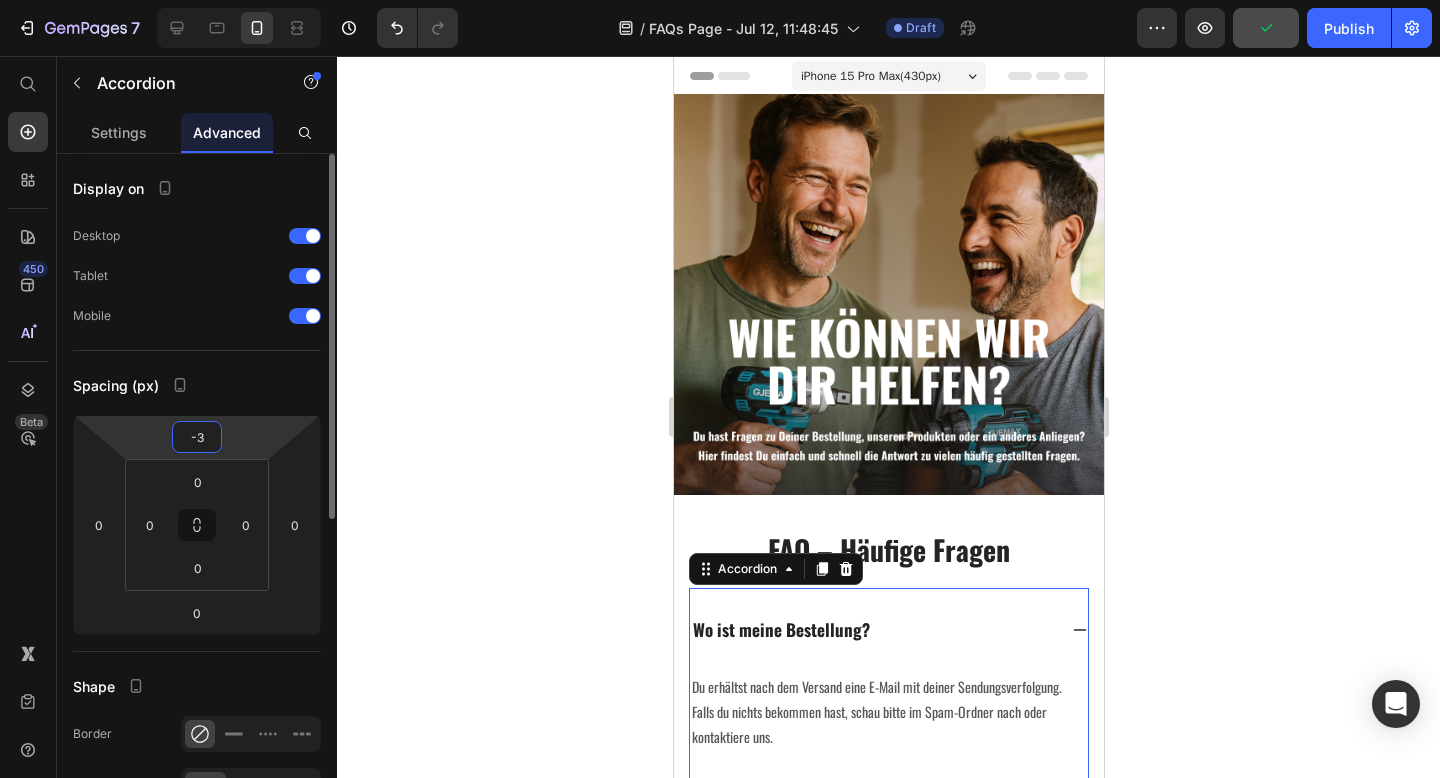 type on "-35" 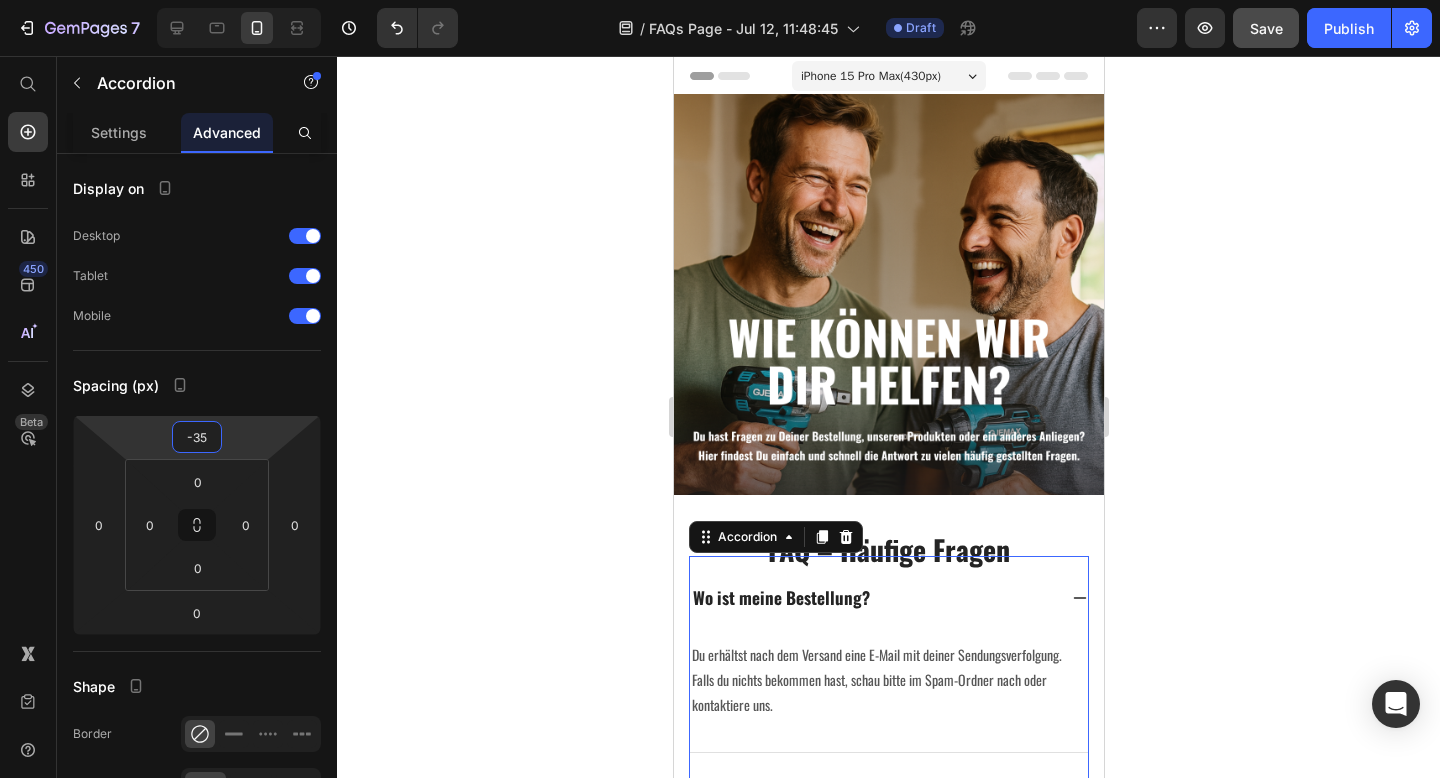 click 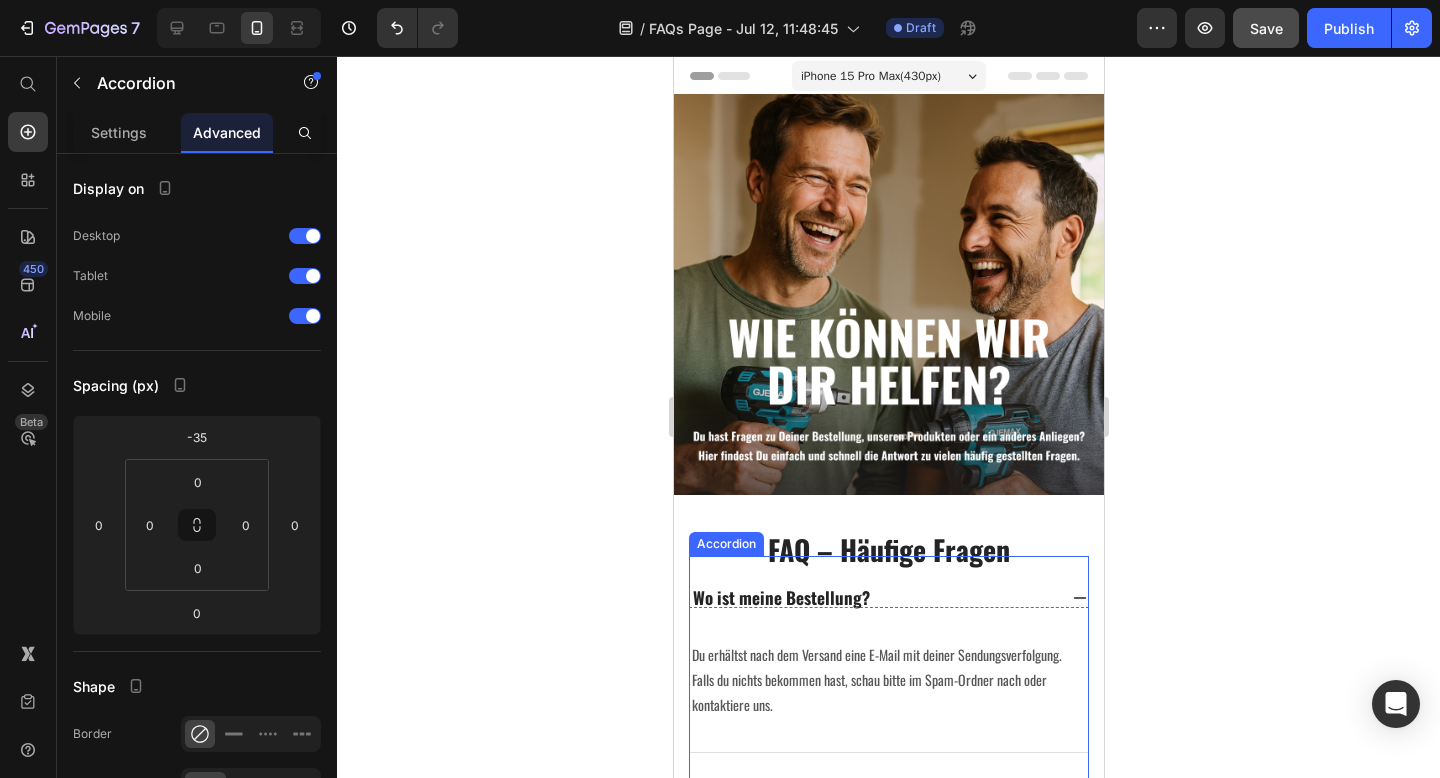 click on "Wo ist meine Bestellung?" at bounding box center (872, 598) 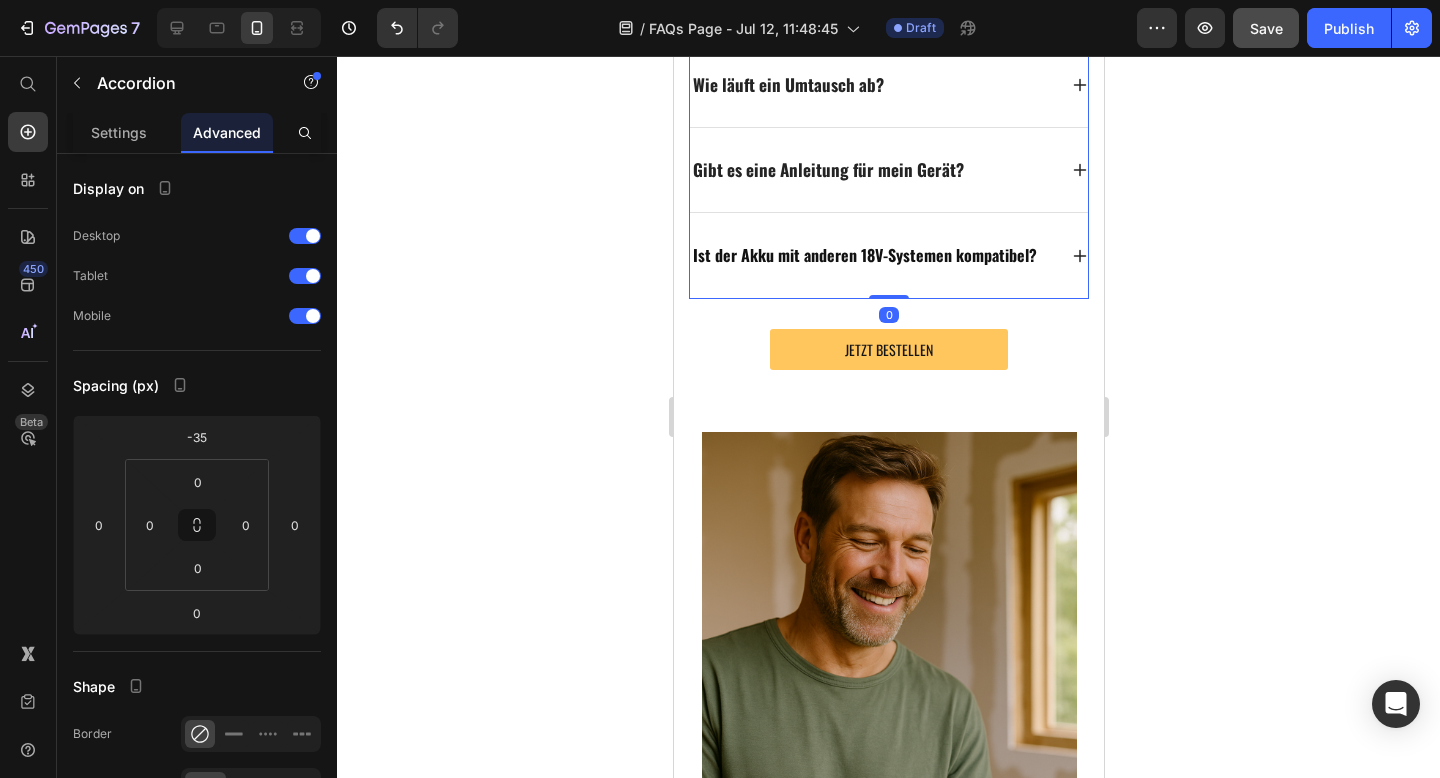 scroll, scrollTop: 933, scrollLeft: 0, axis: vertical 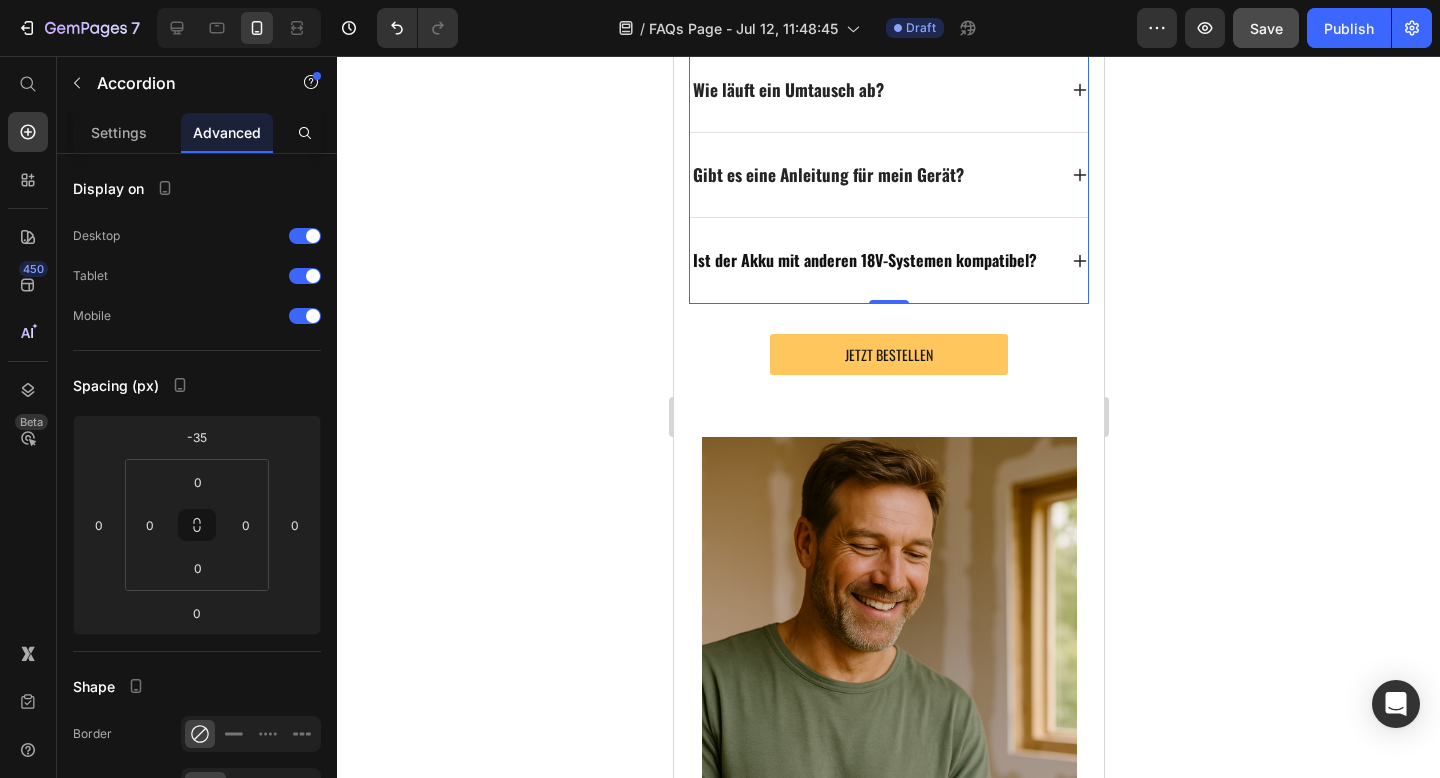 click 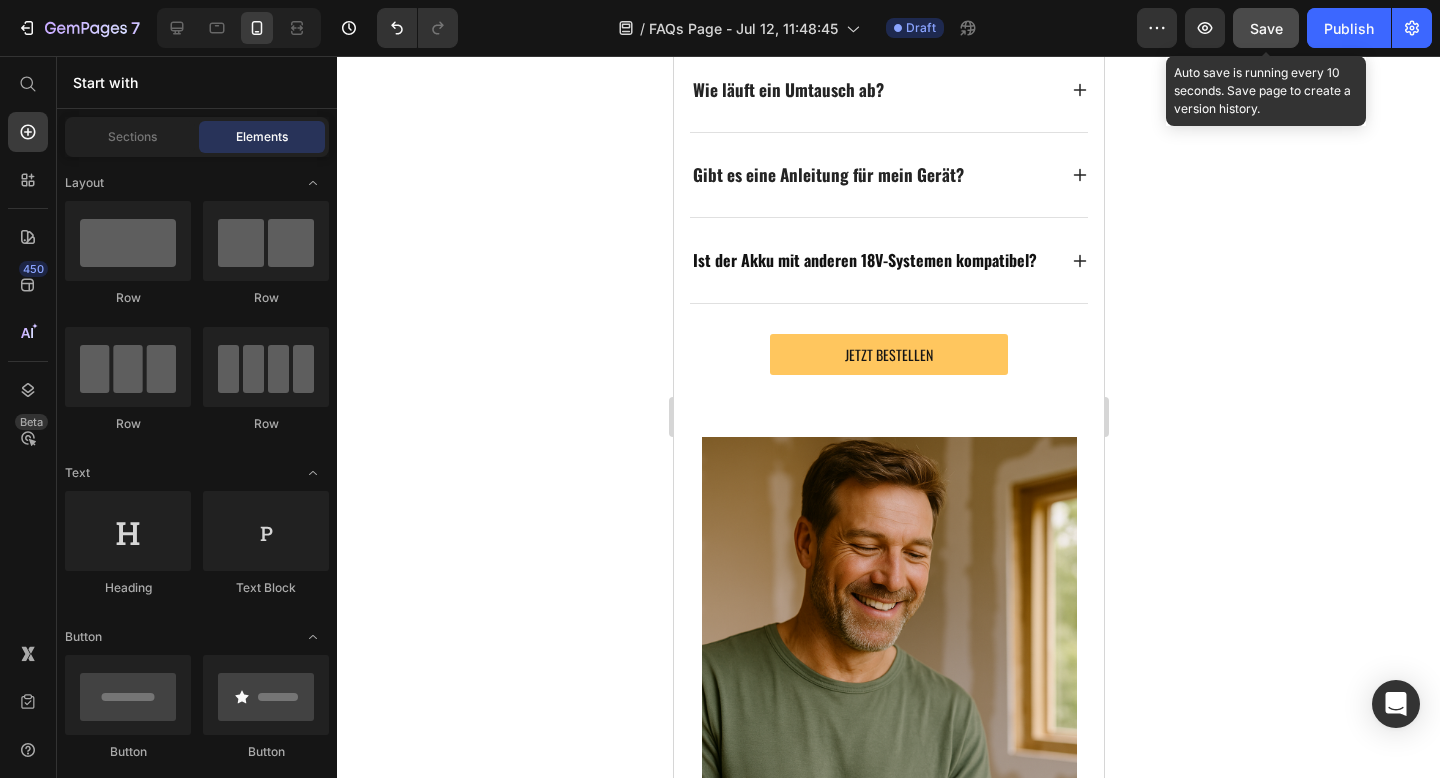 click on "7  Version history  /  FAQs Page - Jul 12, 11:48:45 Draft Preview  Save  Auto save is running every 10 seconds. Save page to create a version history.  Publish" 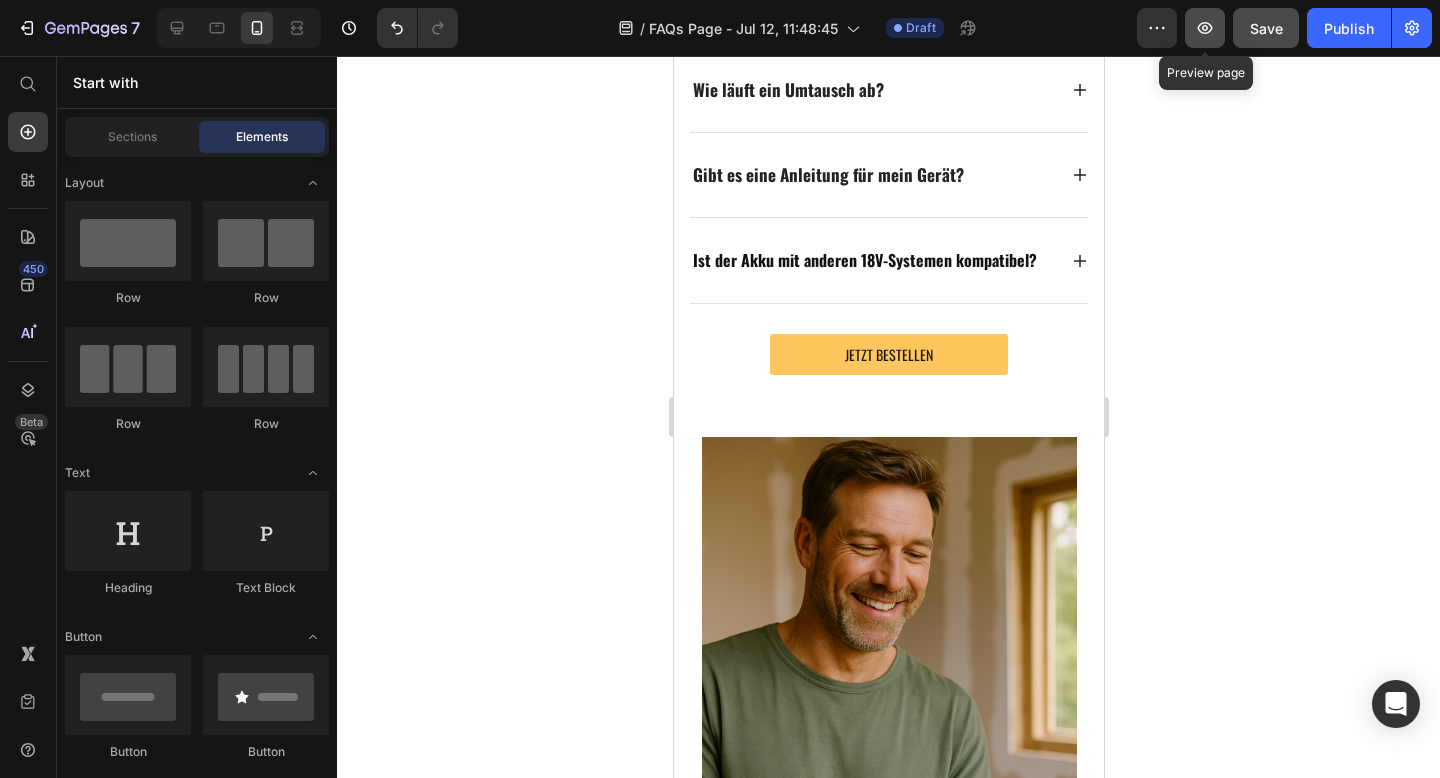 click 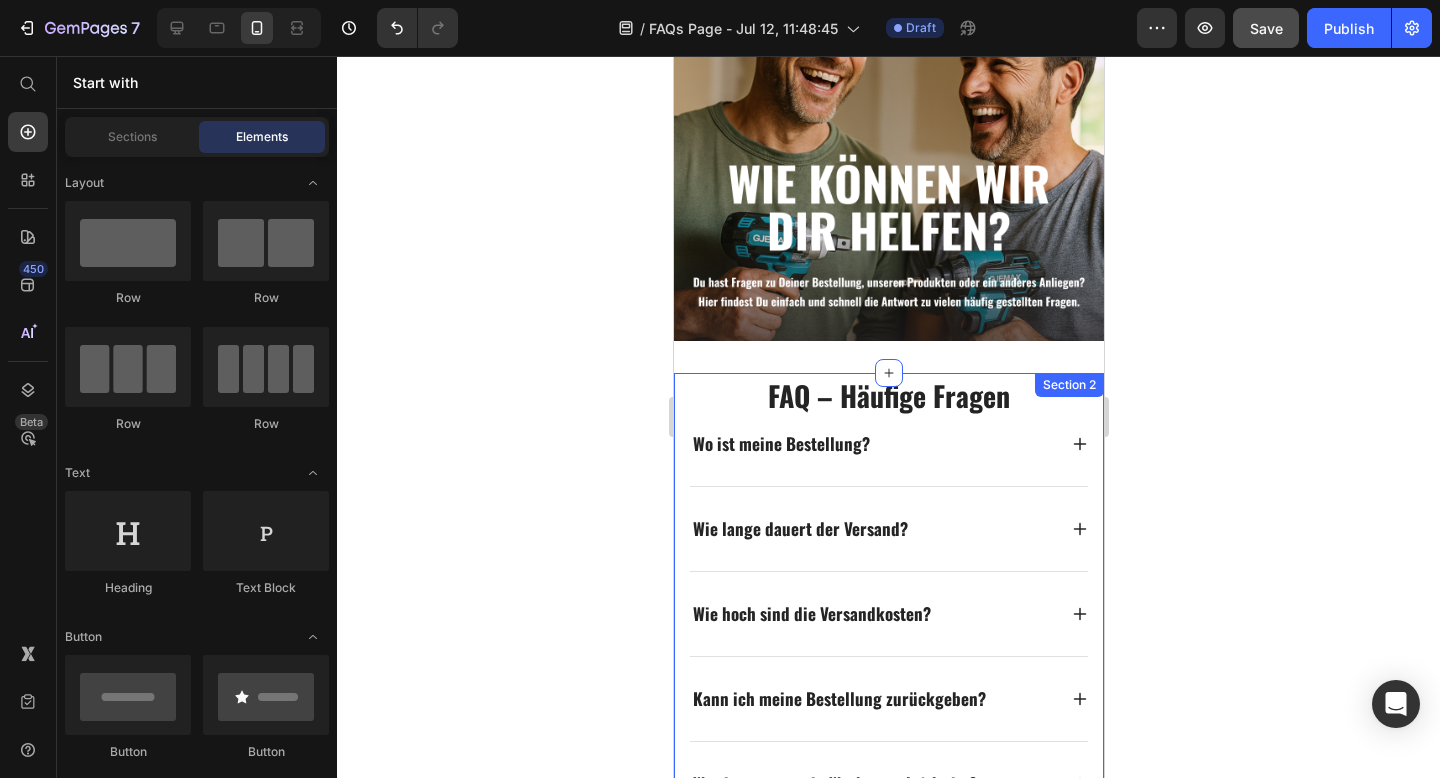scroll, scrollTop: 0, scrollLeft: 0, axis: both 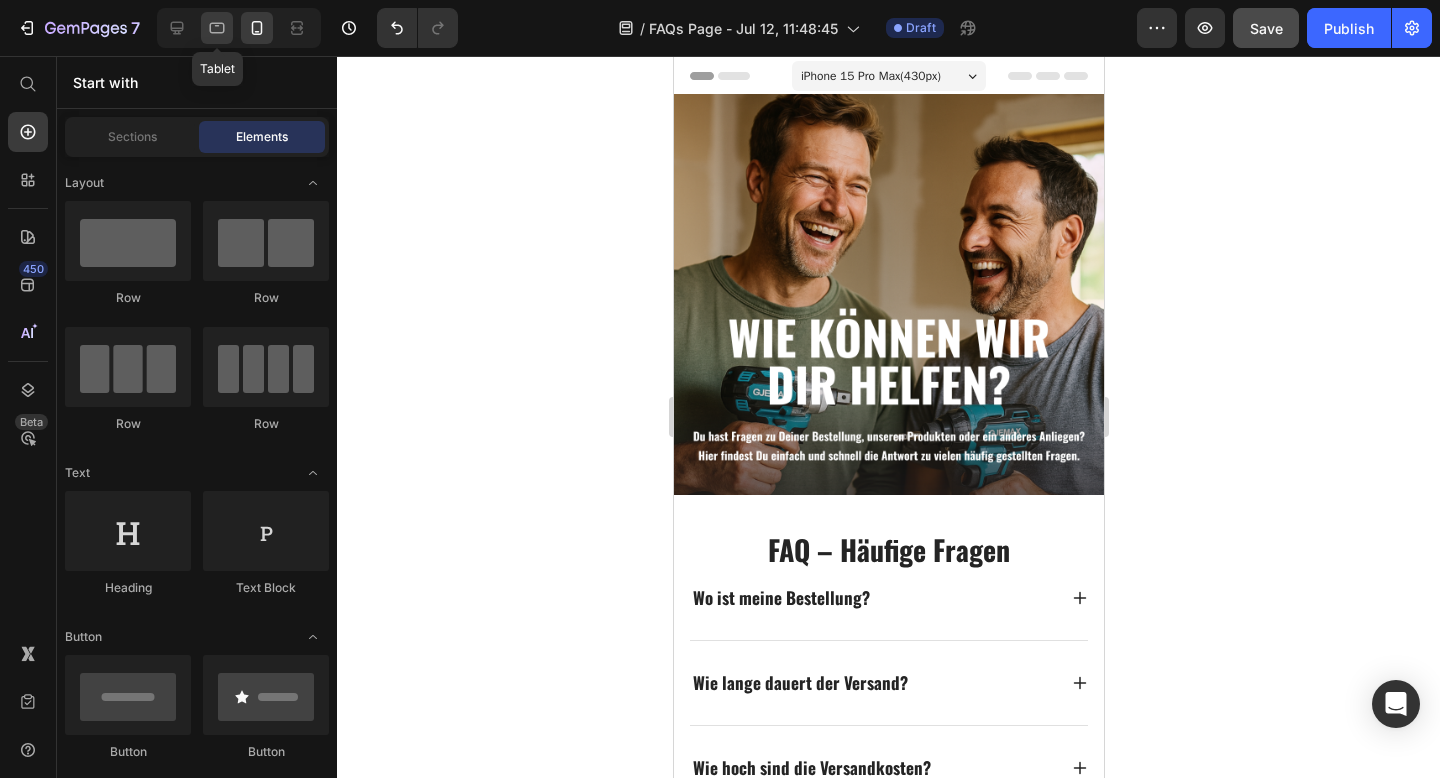 click 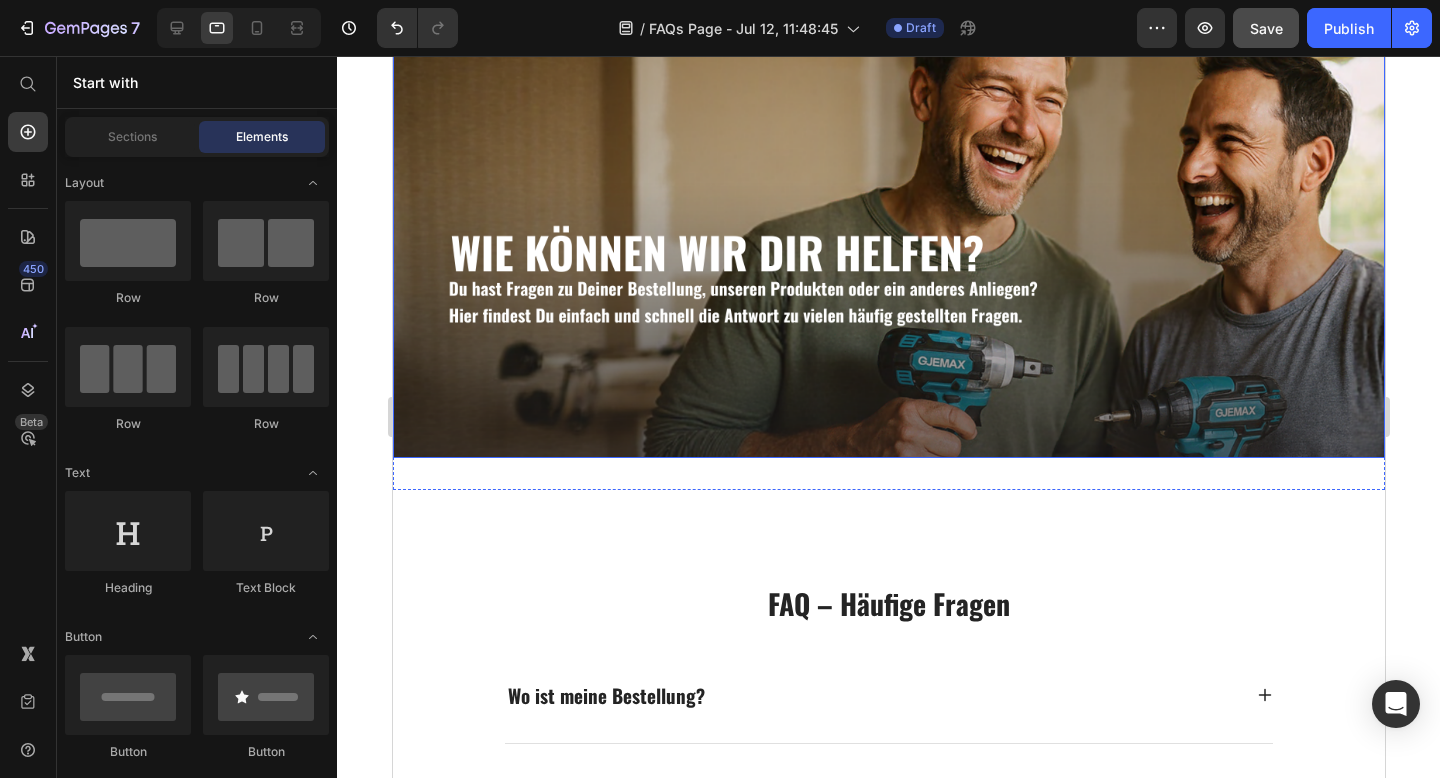 scroll, scrollTop: 208, scrollLeft: 0, axis: vertical 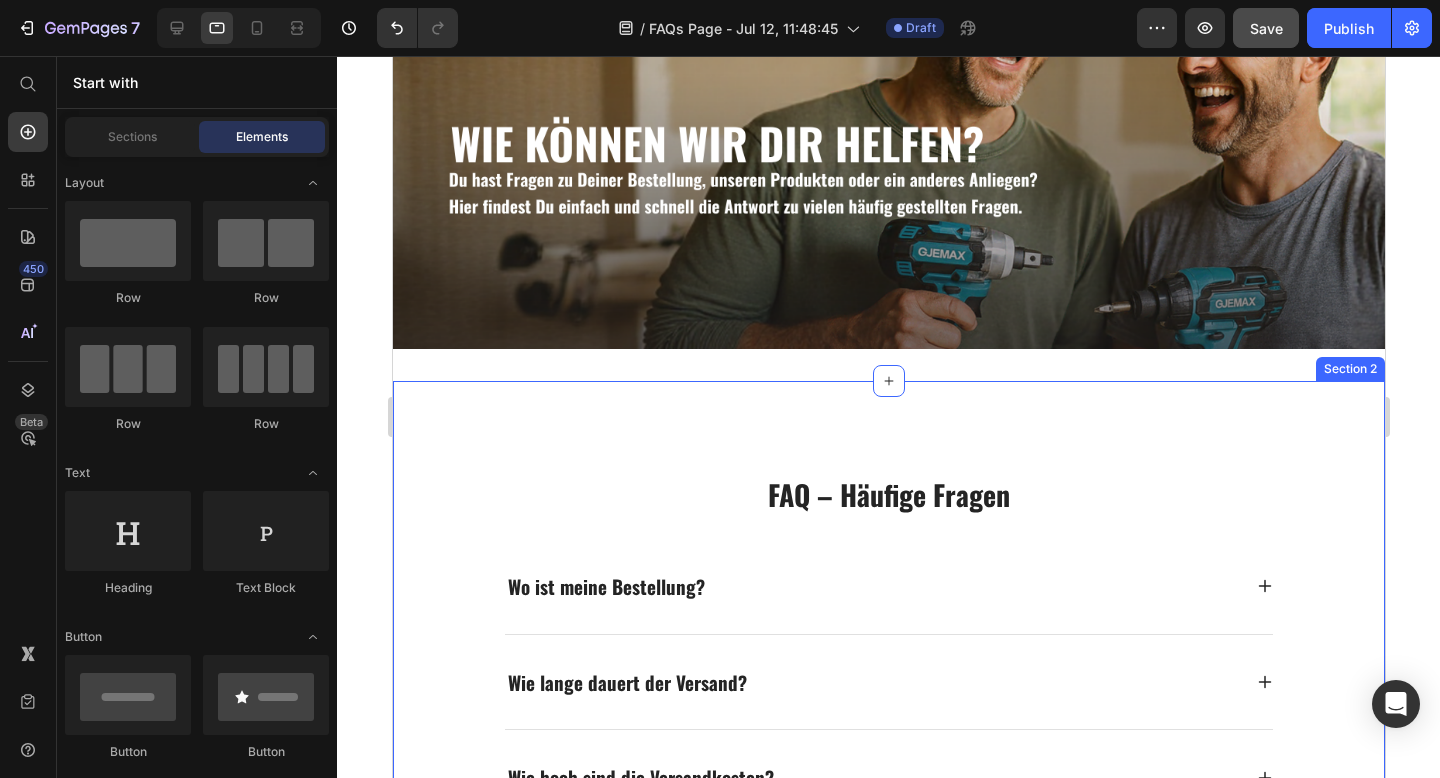 click on "⁠⁠⁠⁠⁠⁠⁠ FAQ – Häufige Fragen Heading
Wo ist meine Bestellung?
Wie lange dauert der Versand?
Wie hoch sind die Versandkosten?
Kann ich meine Bestellung zurückgeben?
Was ist, wenn mein Werkzeug defekt ist?
Wie läuft ein Umtausch ab?
Gibt es eine Anleitung für mein Gerät?
Ist der Akku mit anderen 18V-Systemen kompatibel? Accordion Row JETZT BESTELLEN Button Section 2" at bounding box center (888, 921) 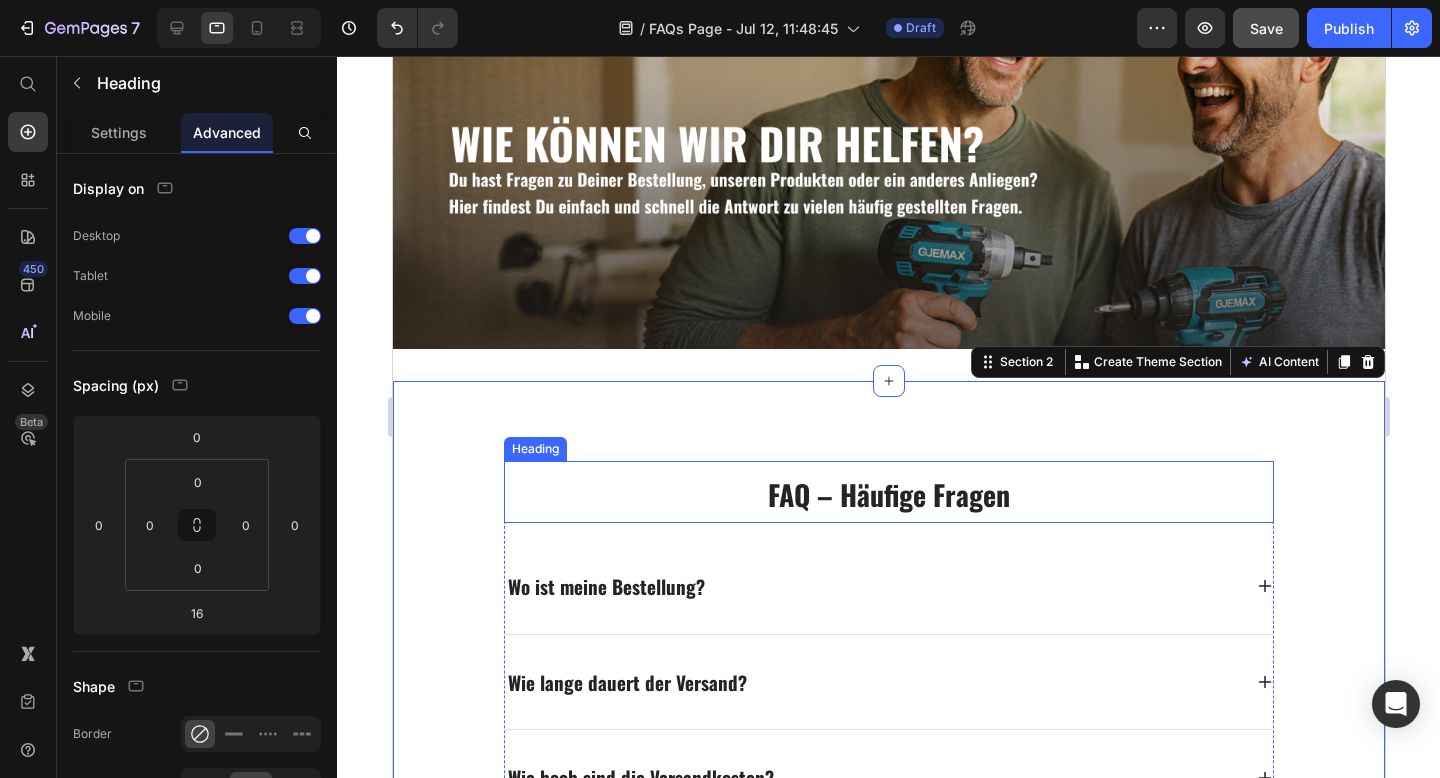 click on "⁠⁠⁠⁠⁠⁠⁠ FAQ – Häufige Fragen" at bounding box center [888, 492] 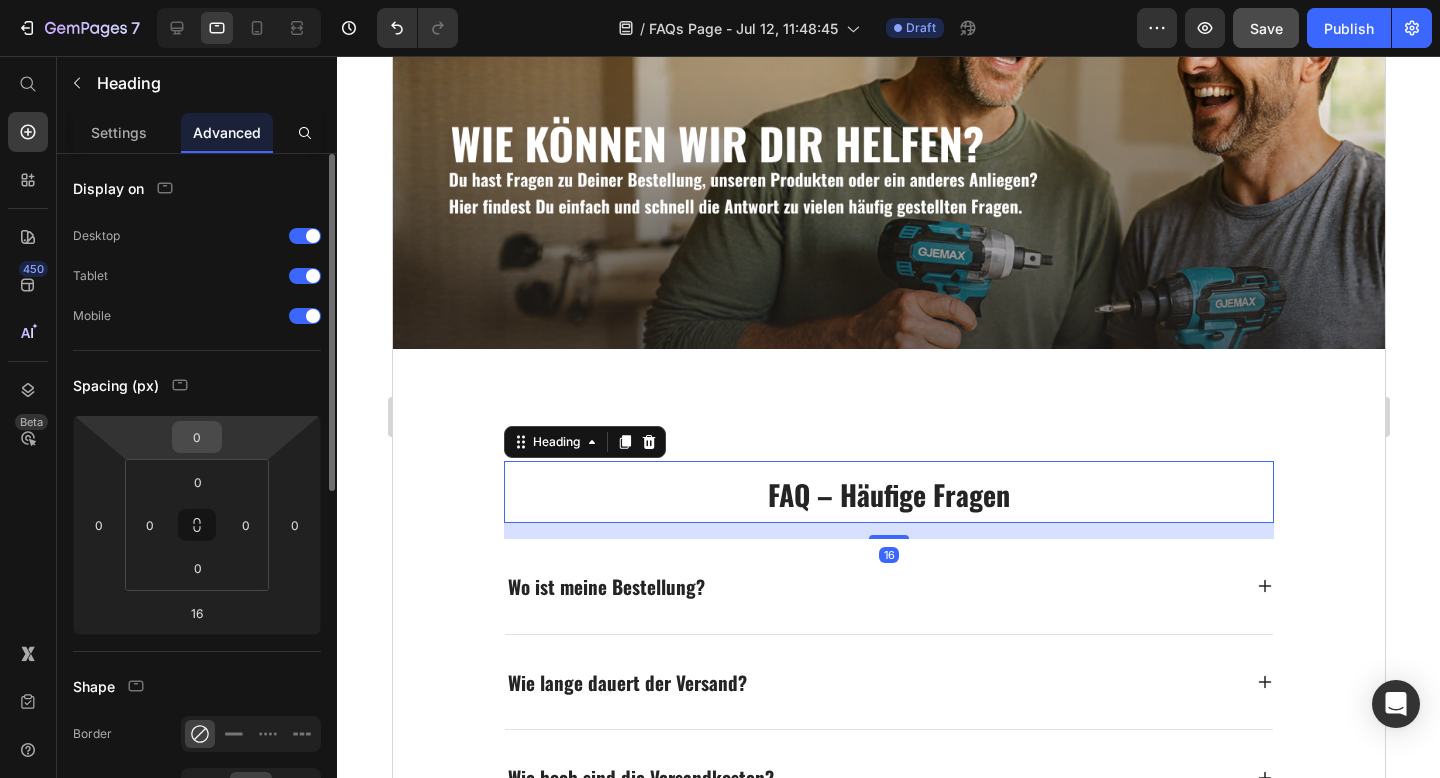 click on "0" at bounding box center (197, 437) 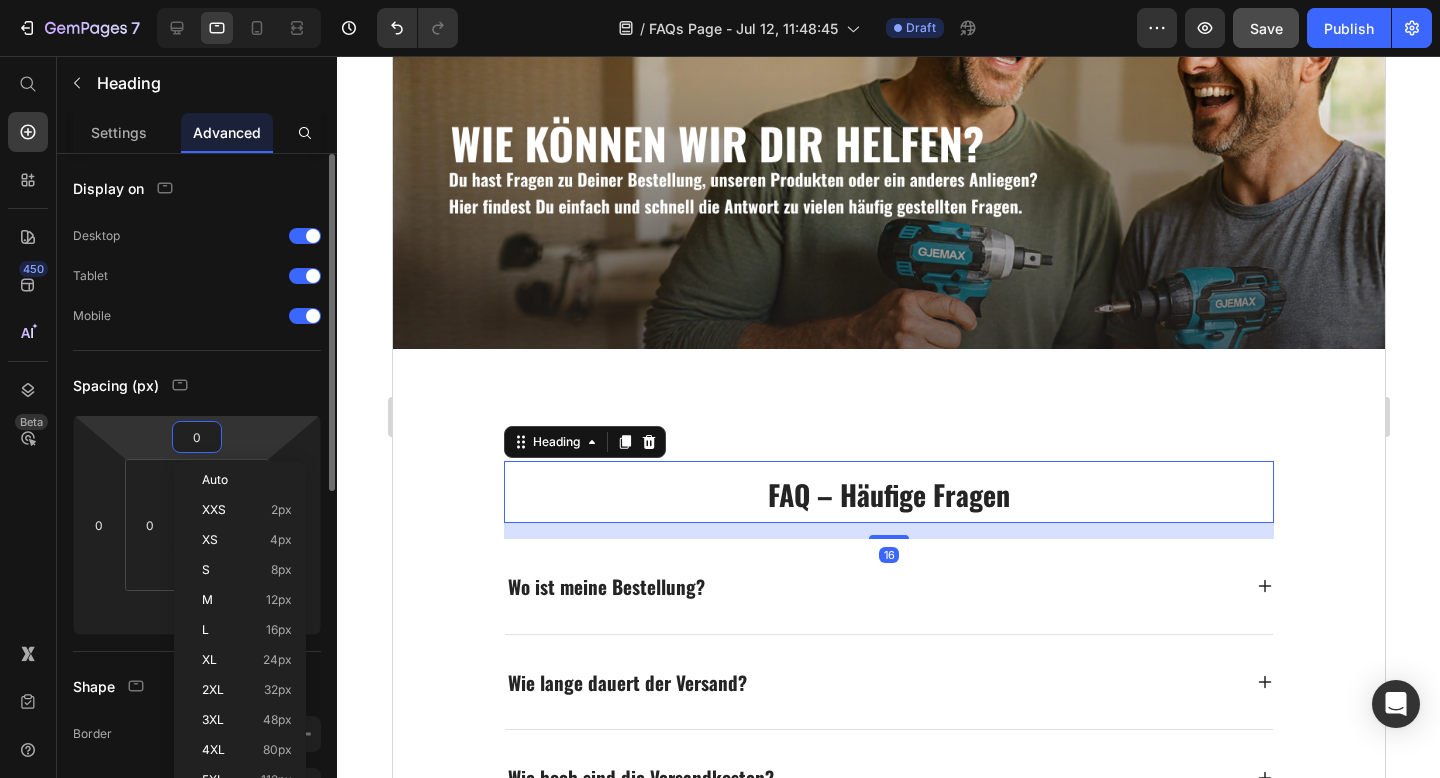 click on "0" at bounding box center [197, 437] 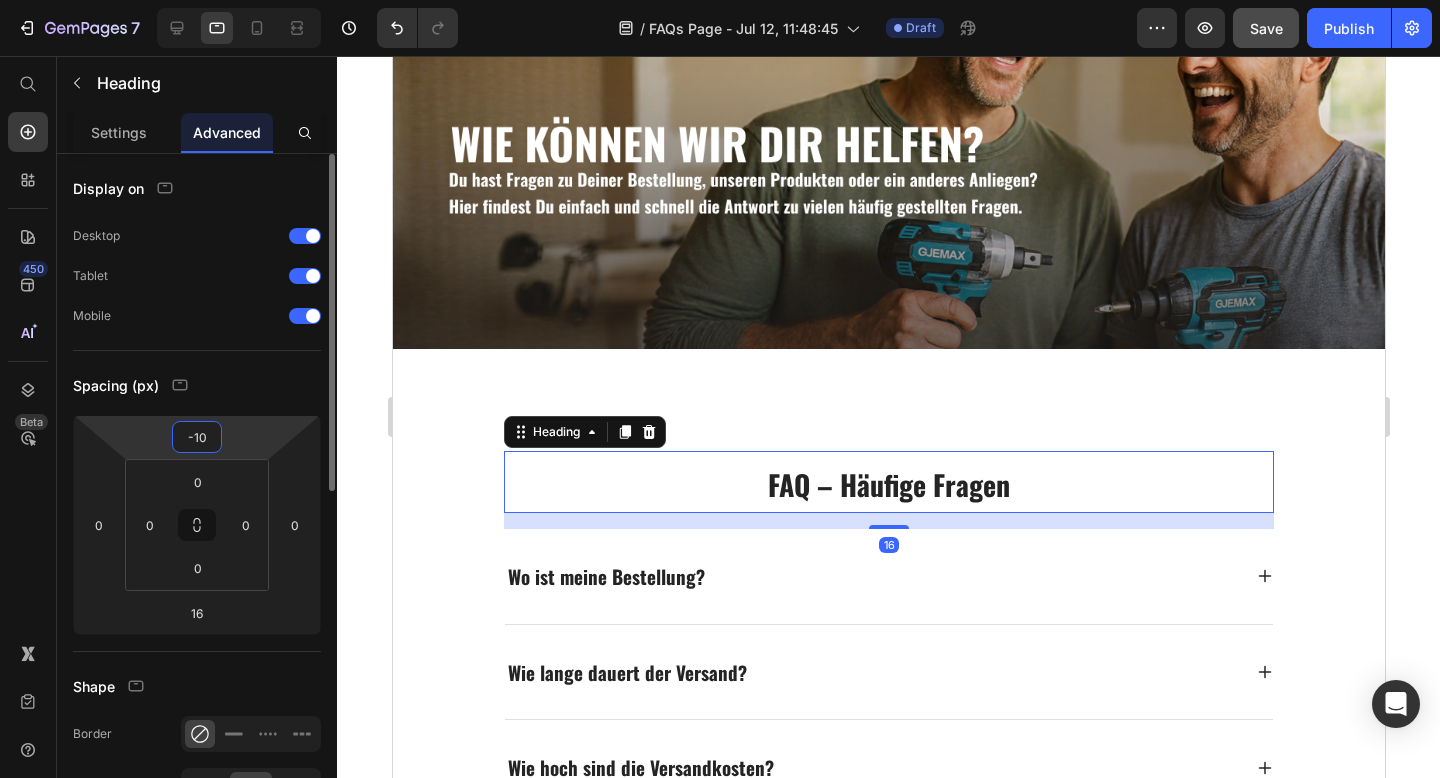 type on "-1" 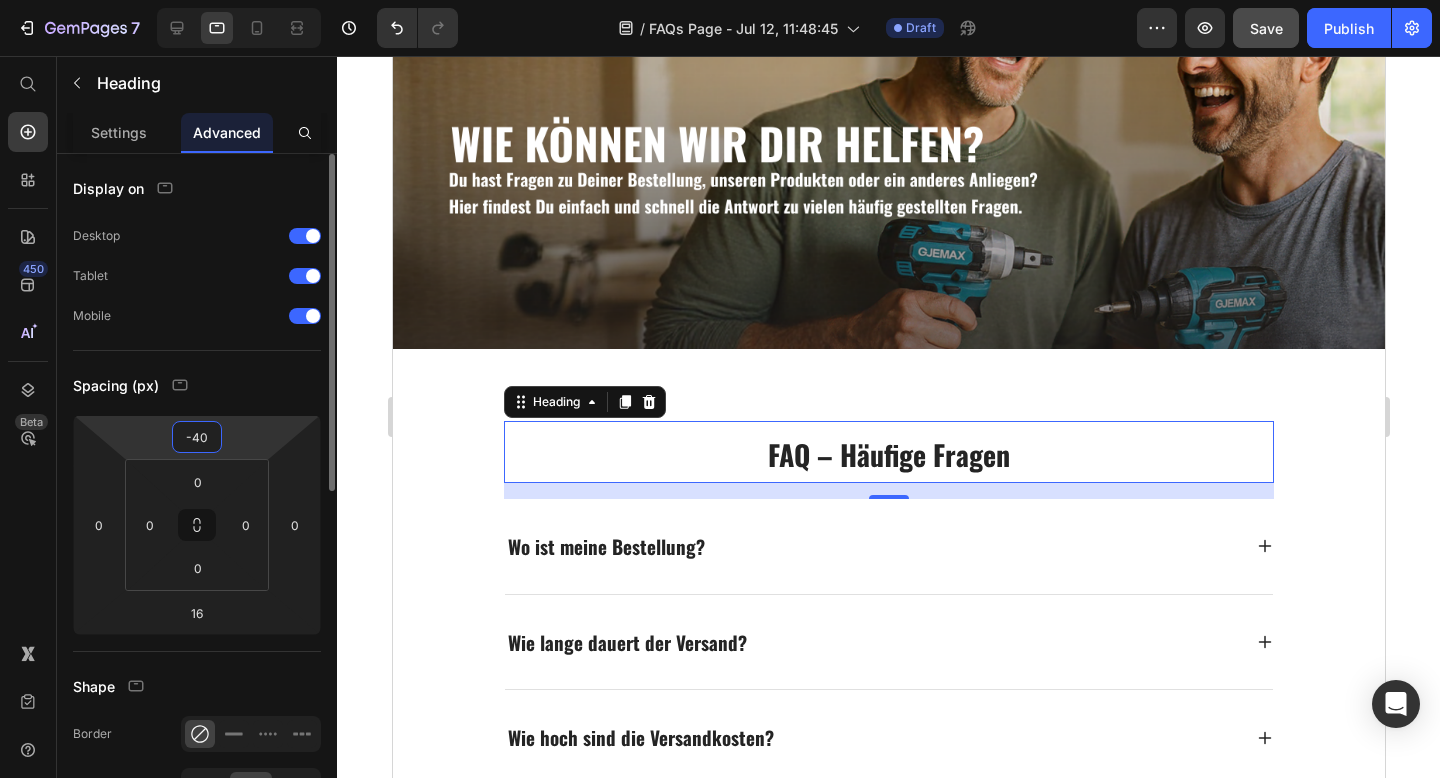 type on "-4" 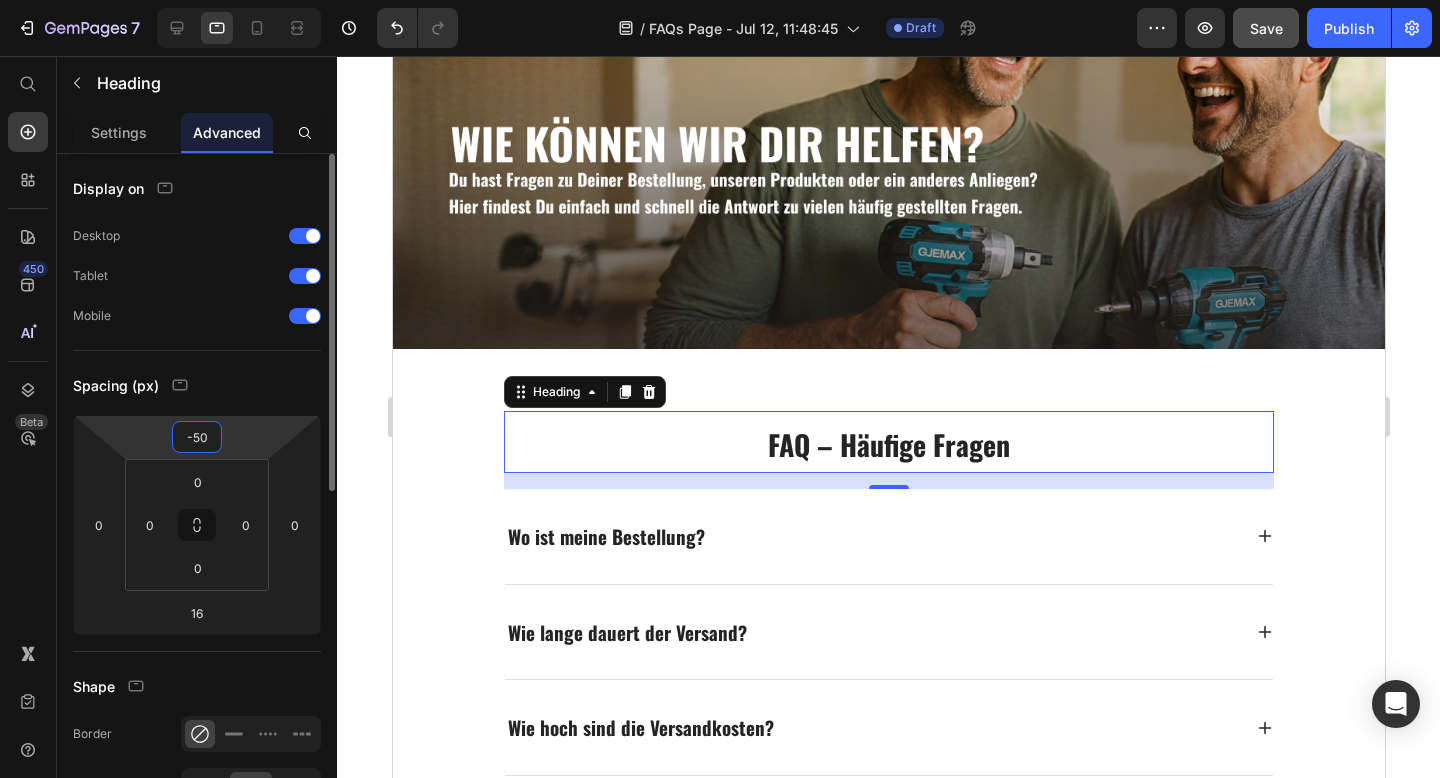 type on "-5" 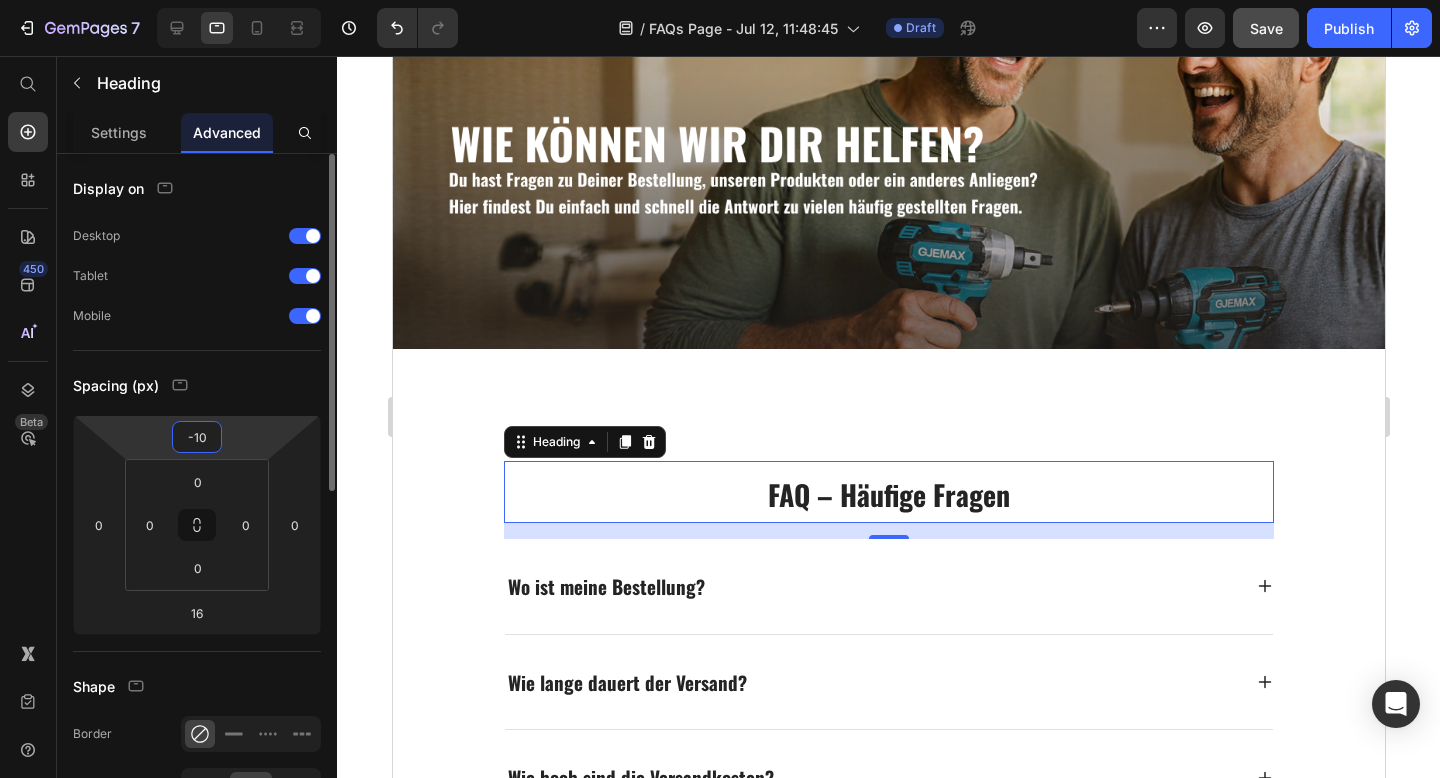 type on "-100" 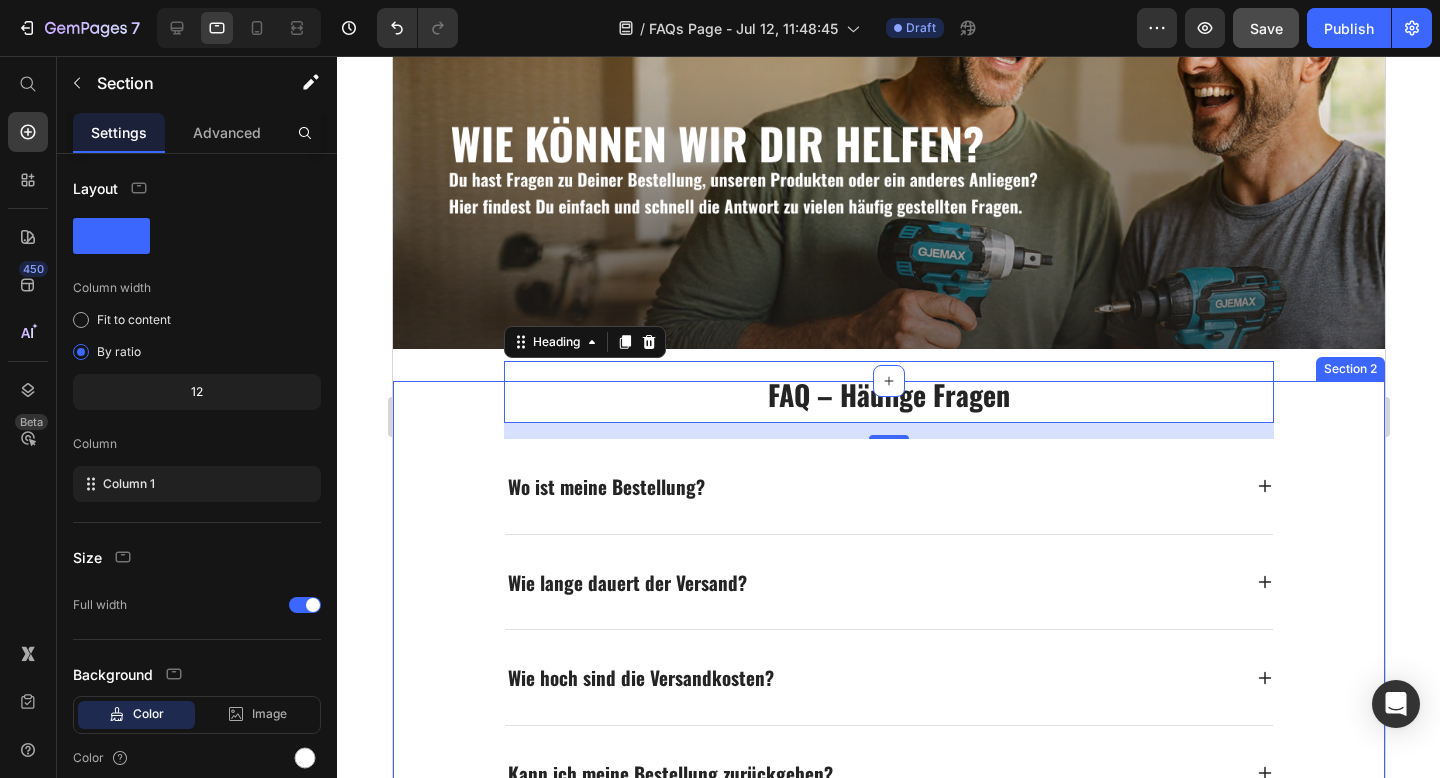click on "⁠⁠⁠⁠⁠⁠⁠ FAQ – Häufige Fragen Heading   16
Wo ist meine Bestellung?
Wie lange dauert der Versand?
Wie hoch sind die Versandkosten?
Kann ich meine Bestellung zurückgeben?
Was ist, wenn mein Werkzeug defekt ist?
Wie läuft ein Umtausch ab?
Gibt es eine Anleitung für mein Gerät?
Ist der Akku mit anderen 18V-Systemen kompatibel? Accordion Row JETZT BESTELLEN Button Section 2" at bounding box center (888, 871) 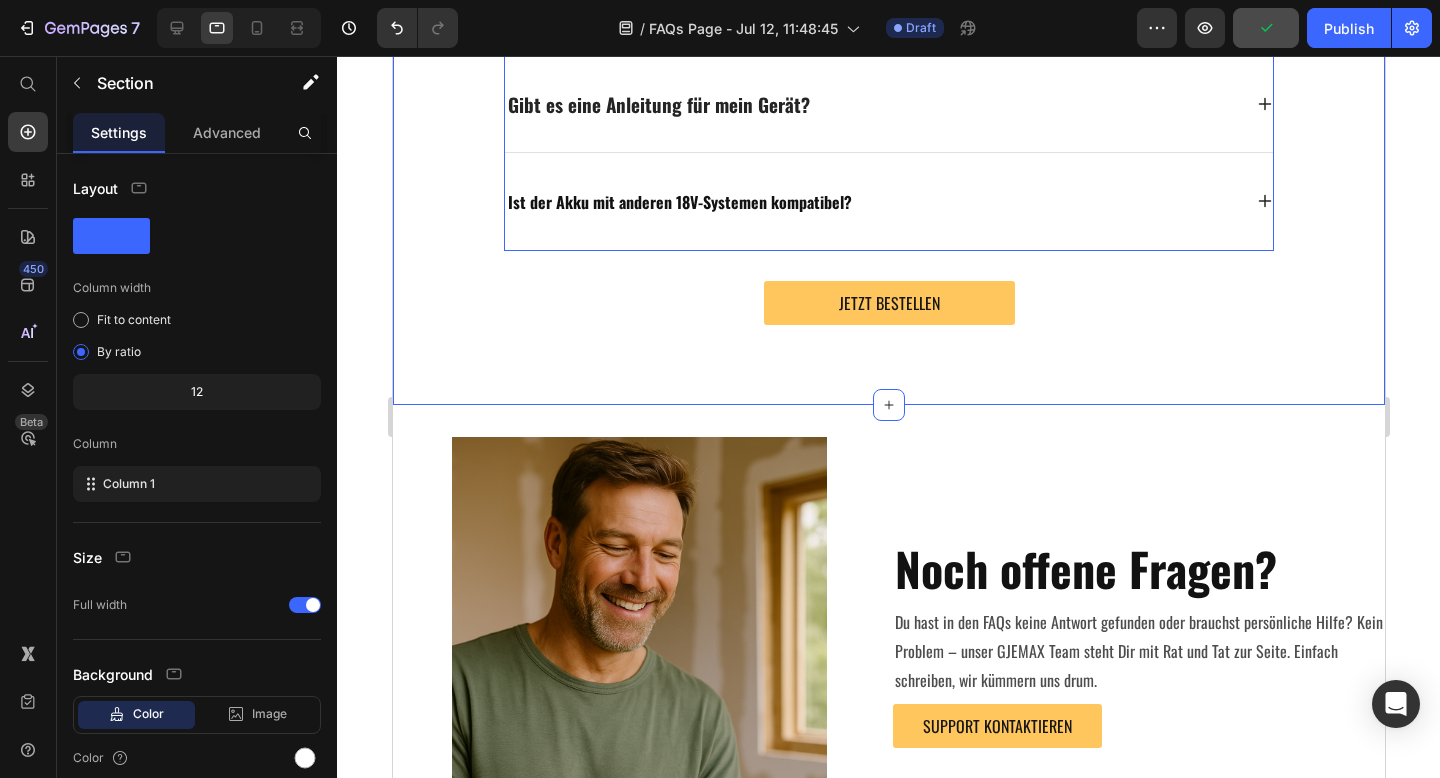 scroll, scrollTop: 1215, scrollLeft: 0, axis: vertical 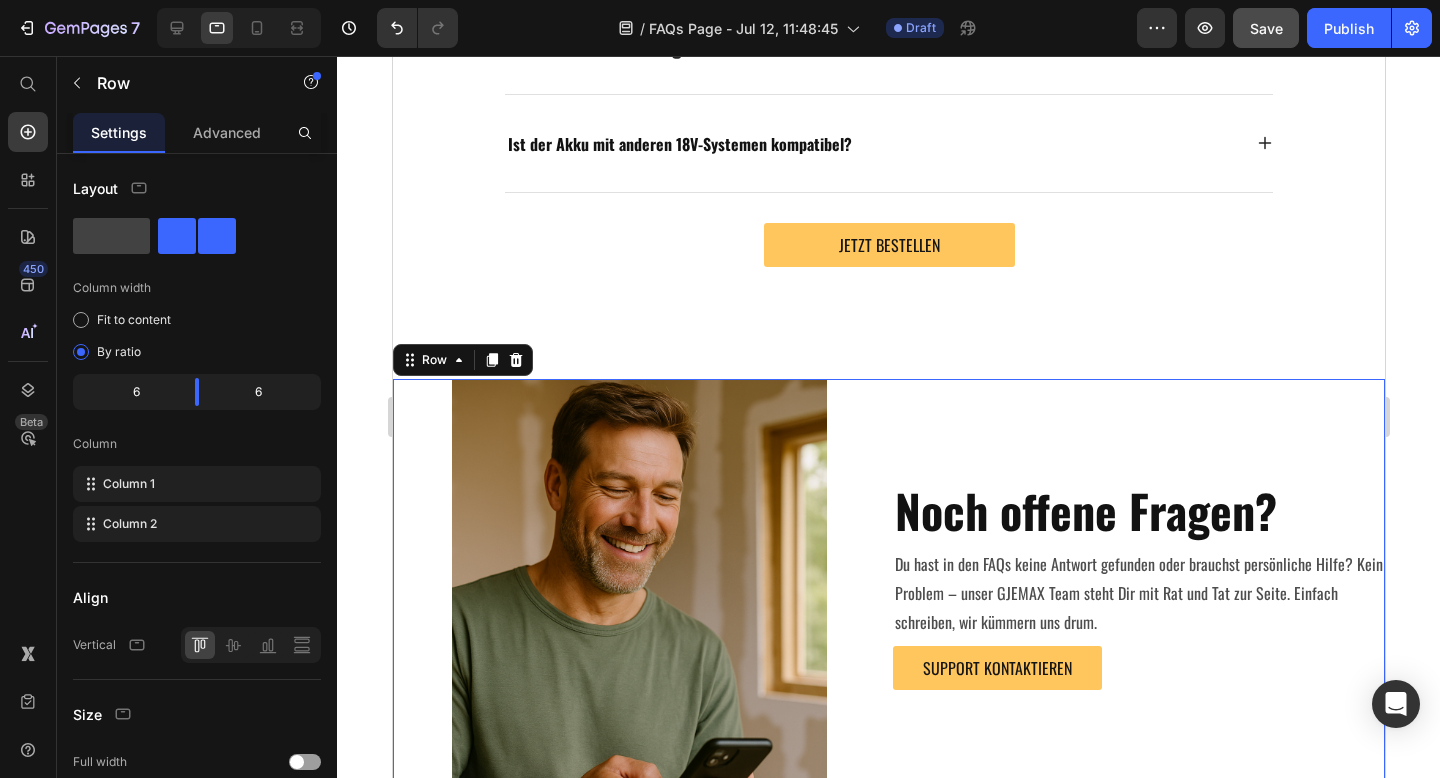click on "Noch offene Fragen? Heading Du hast in den FAQs keine Antwort gefunden oder brauchst persönliche Hilfe? Kein Problem – unser GJEMAX Team steht Dir mit Rat und Tat zur Seite. Einfach schreiben, wir kümmern uns drum. Text Block SUPPORT KONTAKTIEREN Button" at bounding box center (1138, 629) 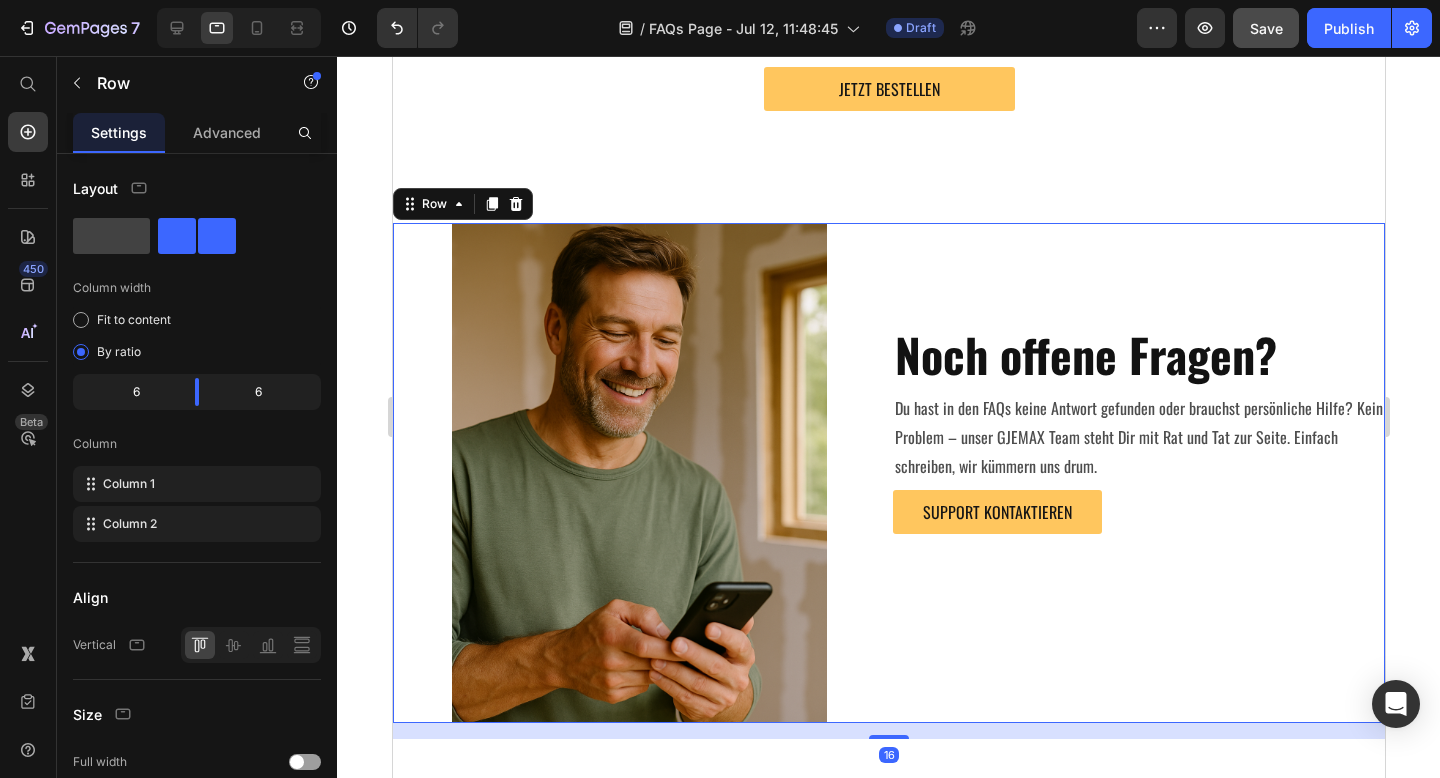 scroll, scrollTop: 1384, scrollLeft: 0, axis: vertical 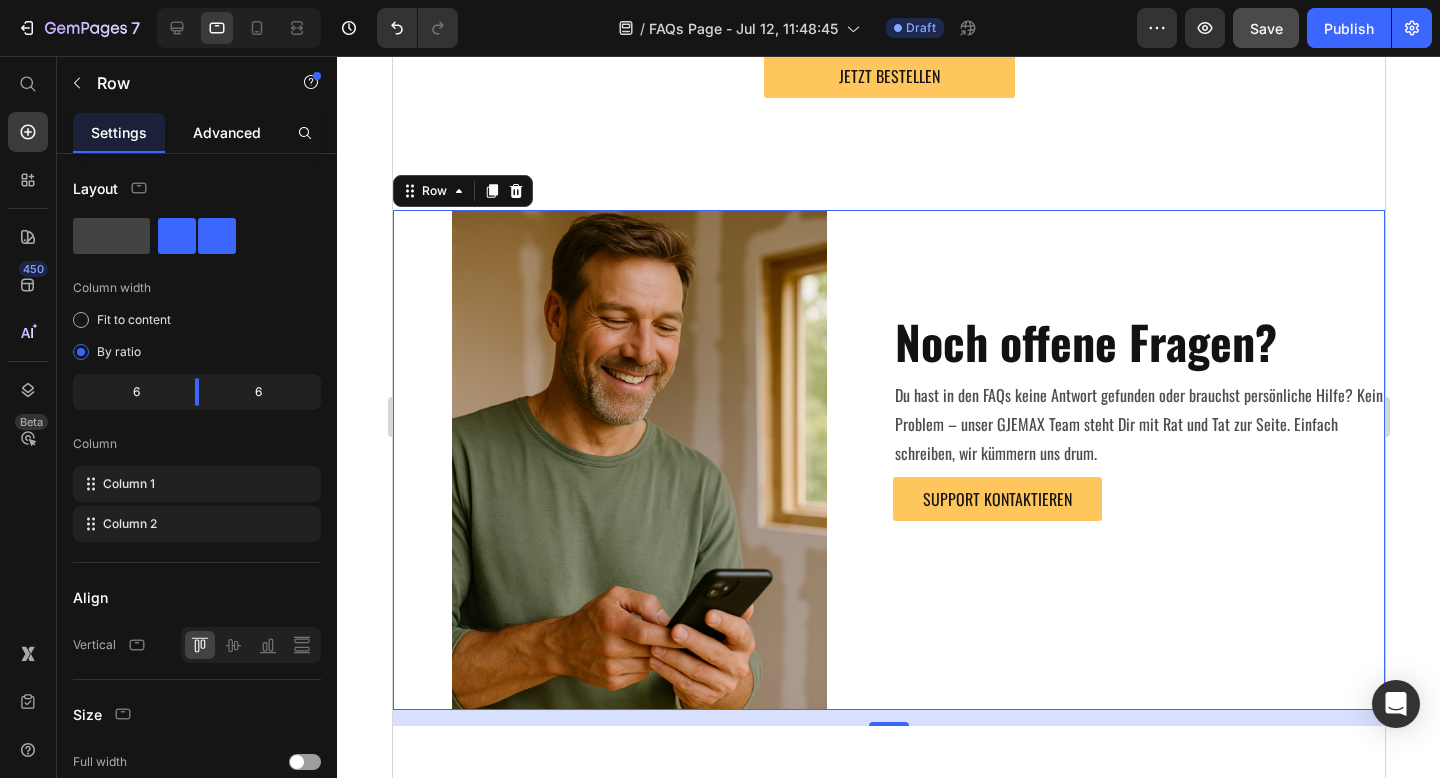 click on "Advanced" at bounding box center (227, 132) 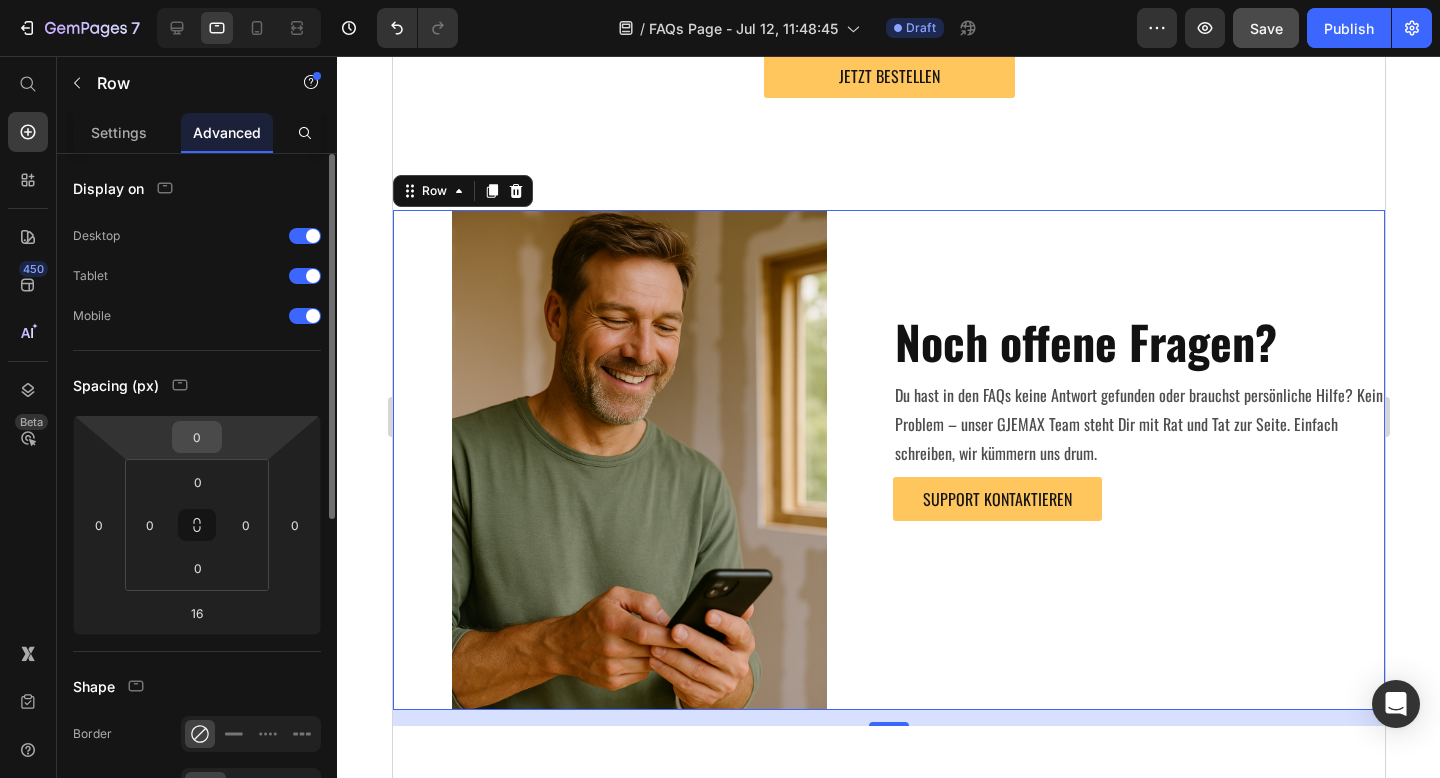 click on "0" at bounding box center (197, 437) 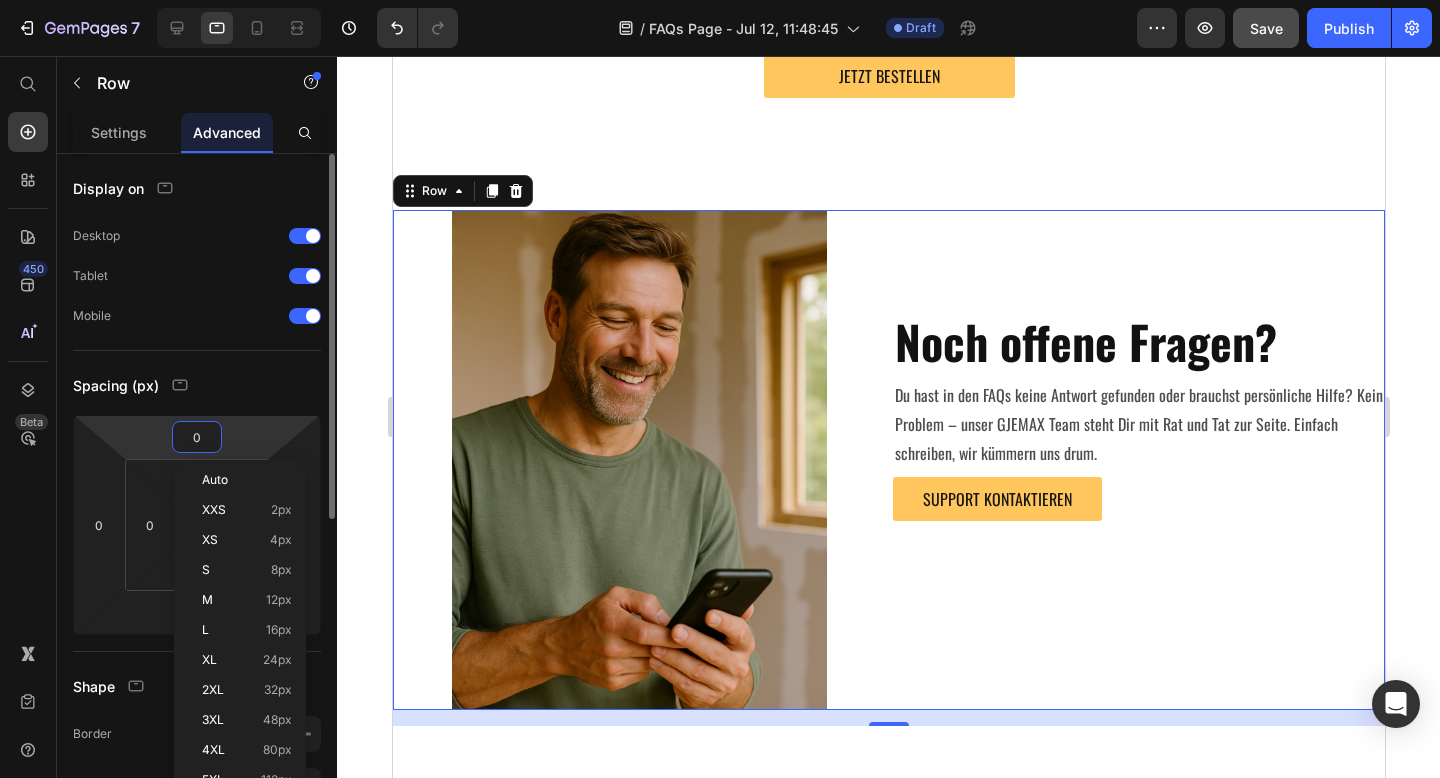 click on "0" at bounding box center [197, 437] 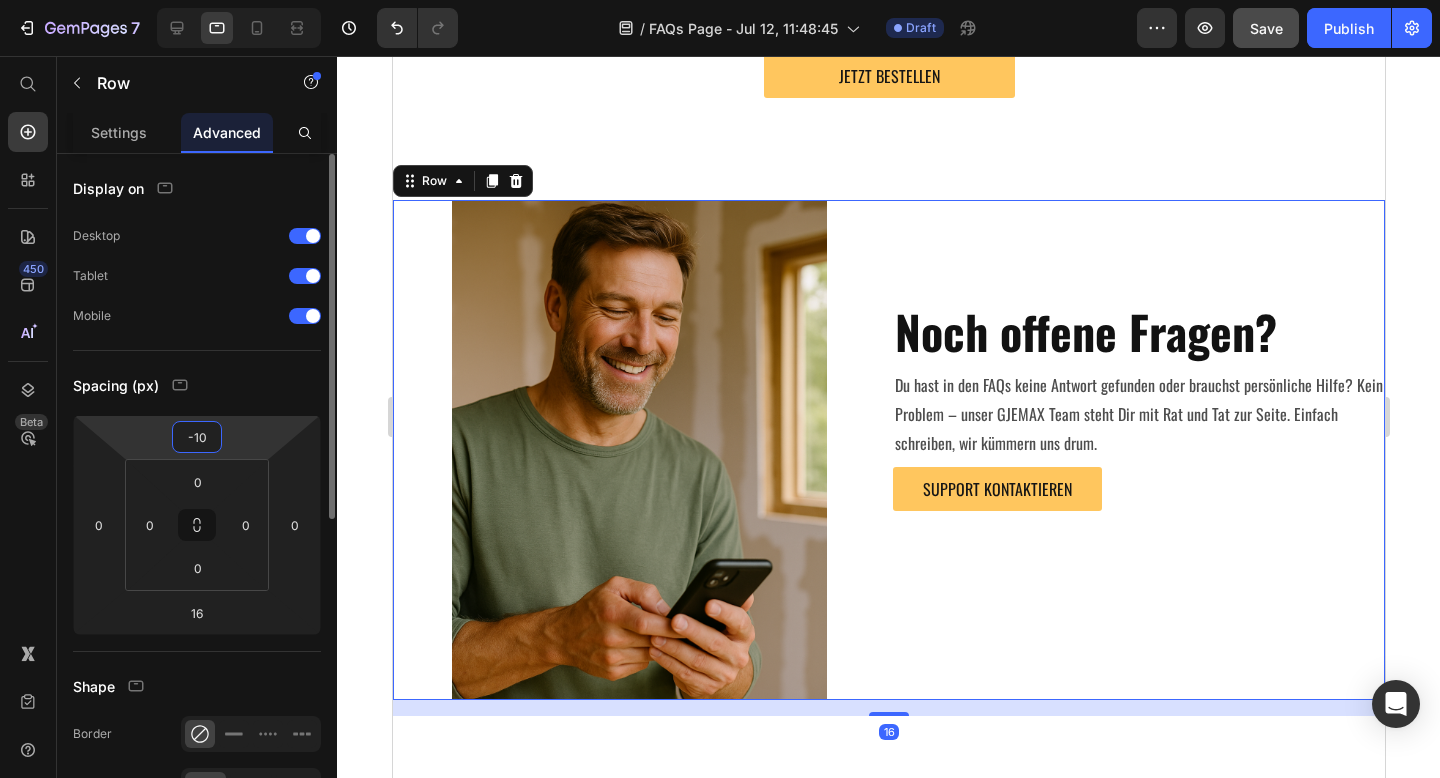 type on "-1" 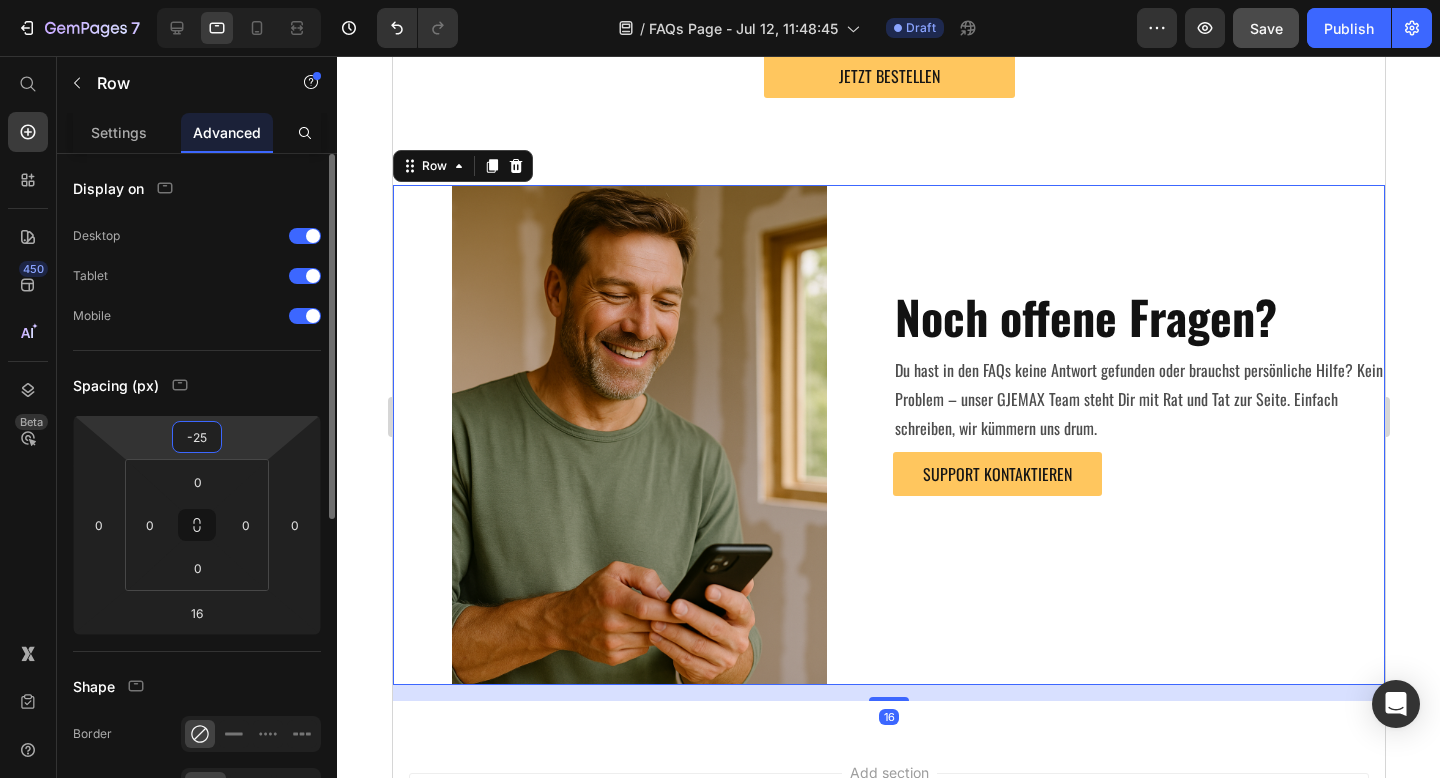 type on "-2" 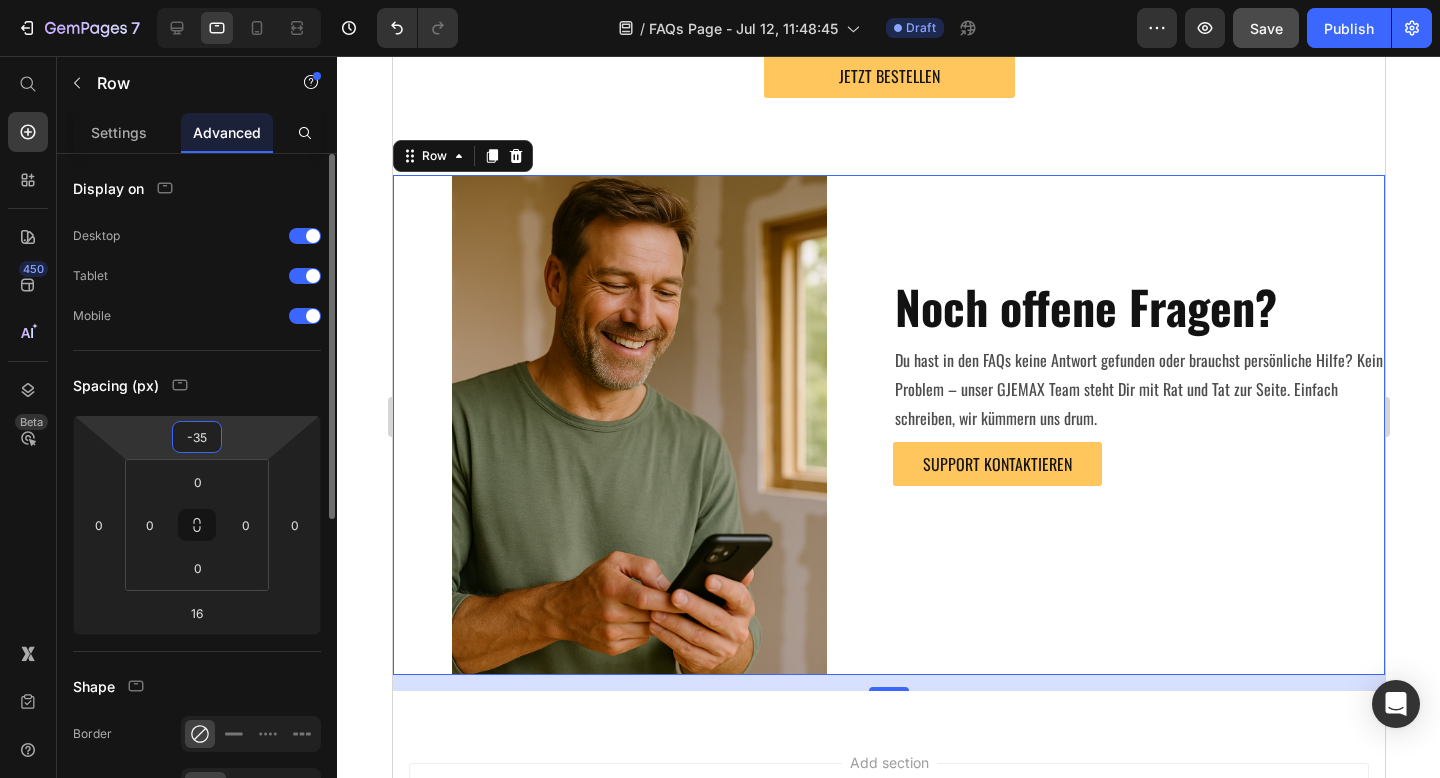 type on "-3" 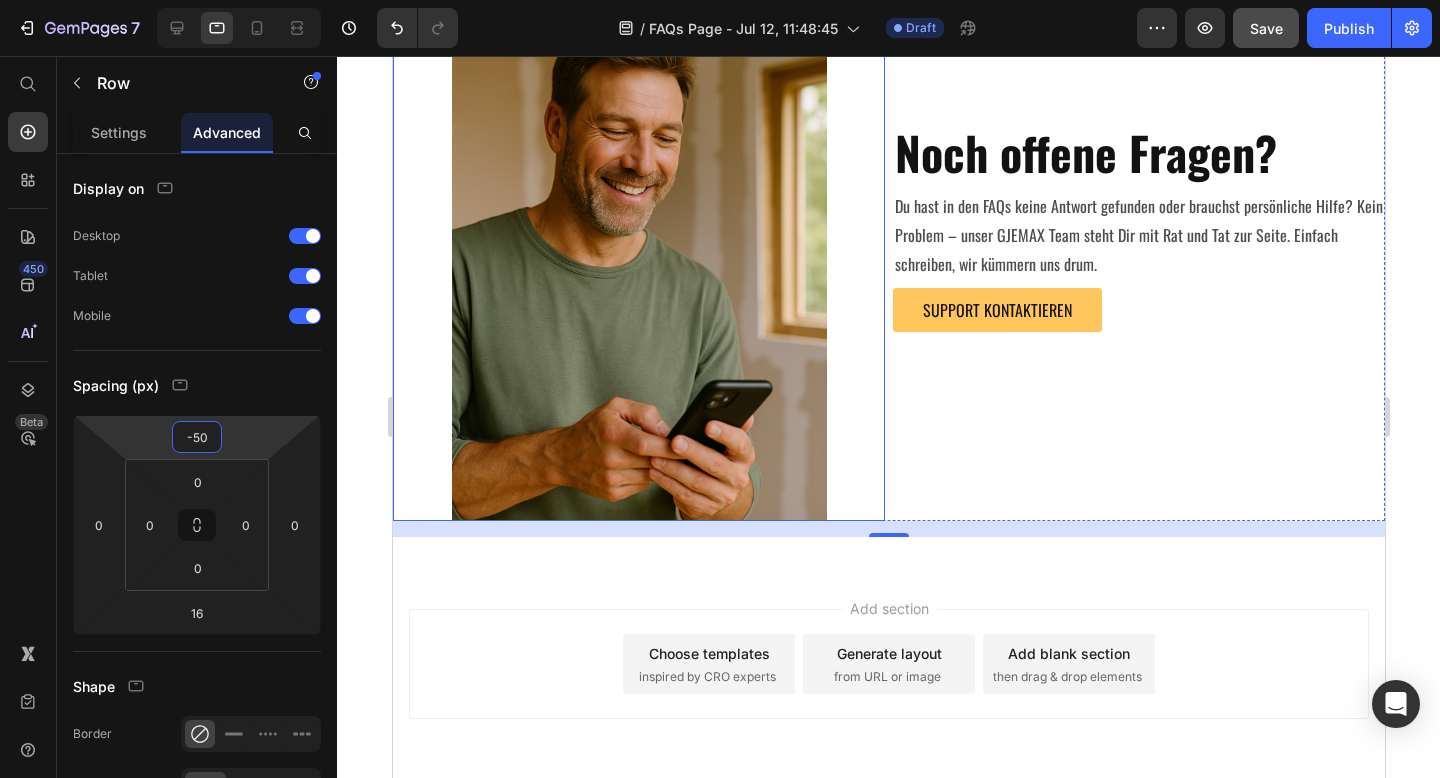 scroll, scrollTop: 1601, scrollLeft: 0, axis: vertical 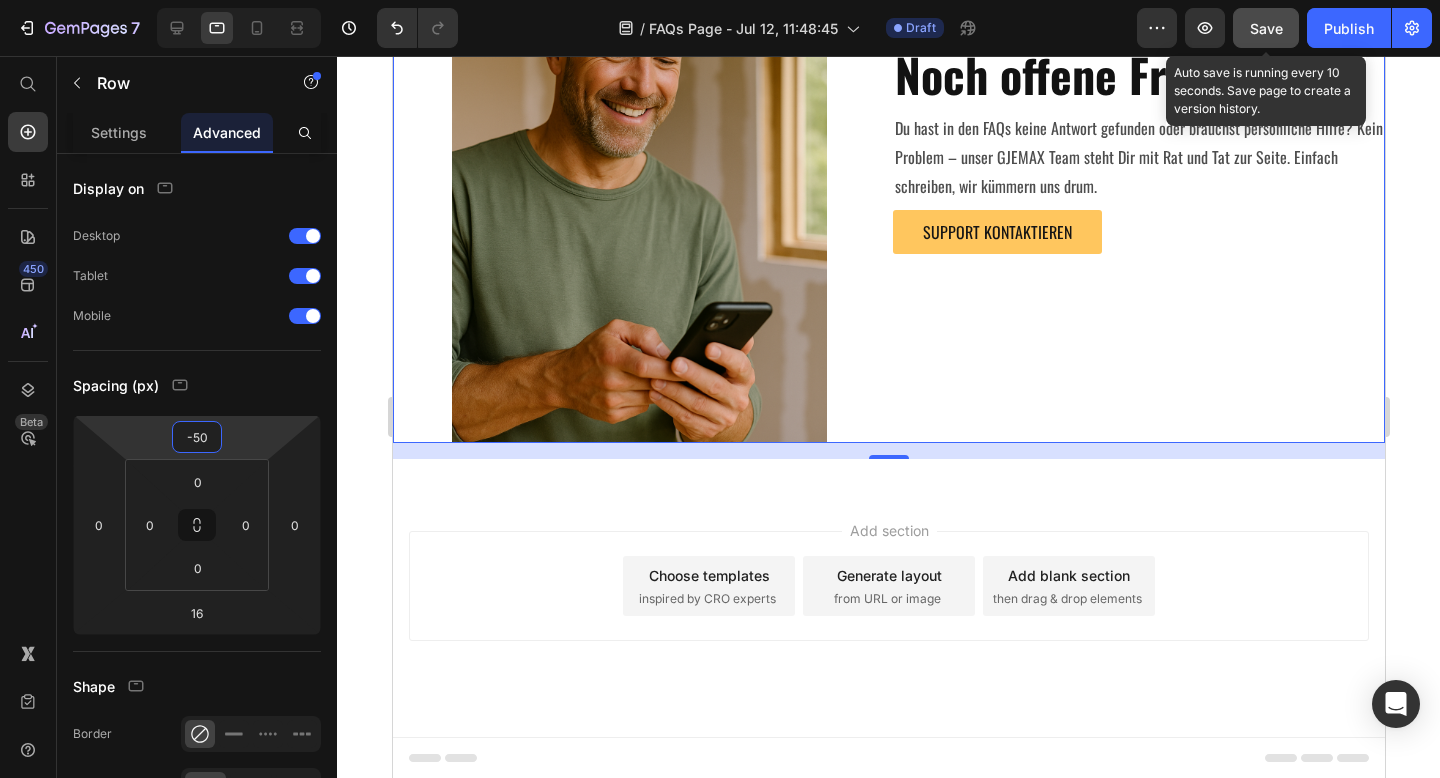 type on "-50" 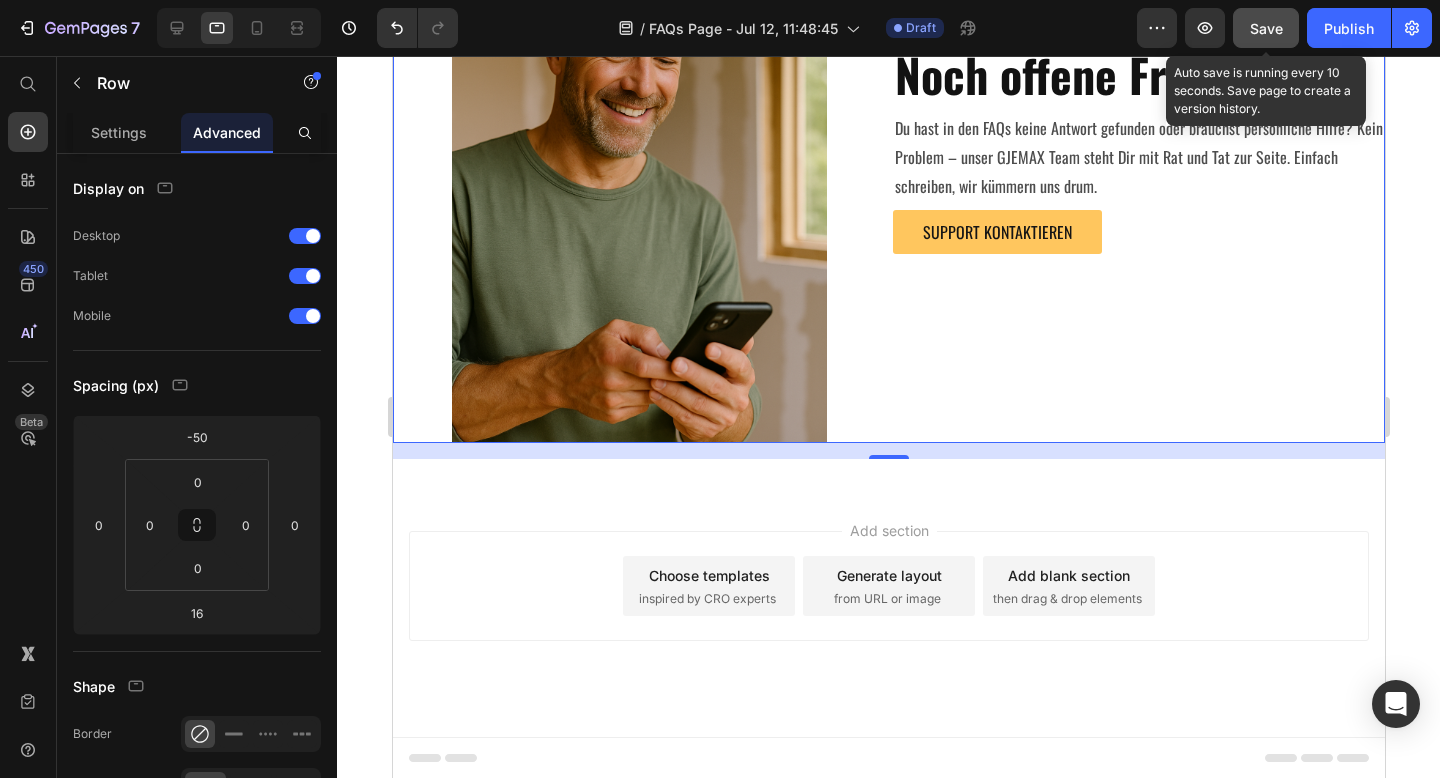 click on "Save" at bounding box center (1266, 28) 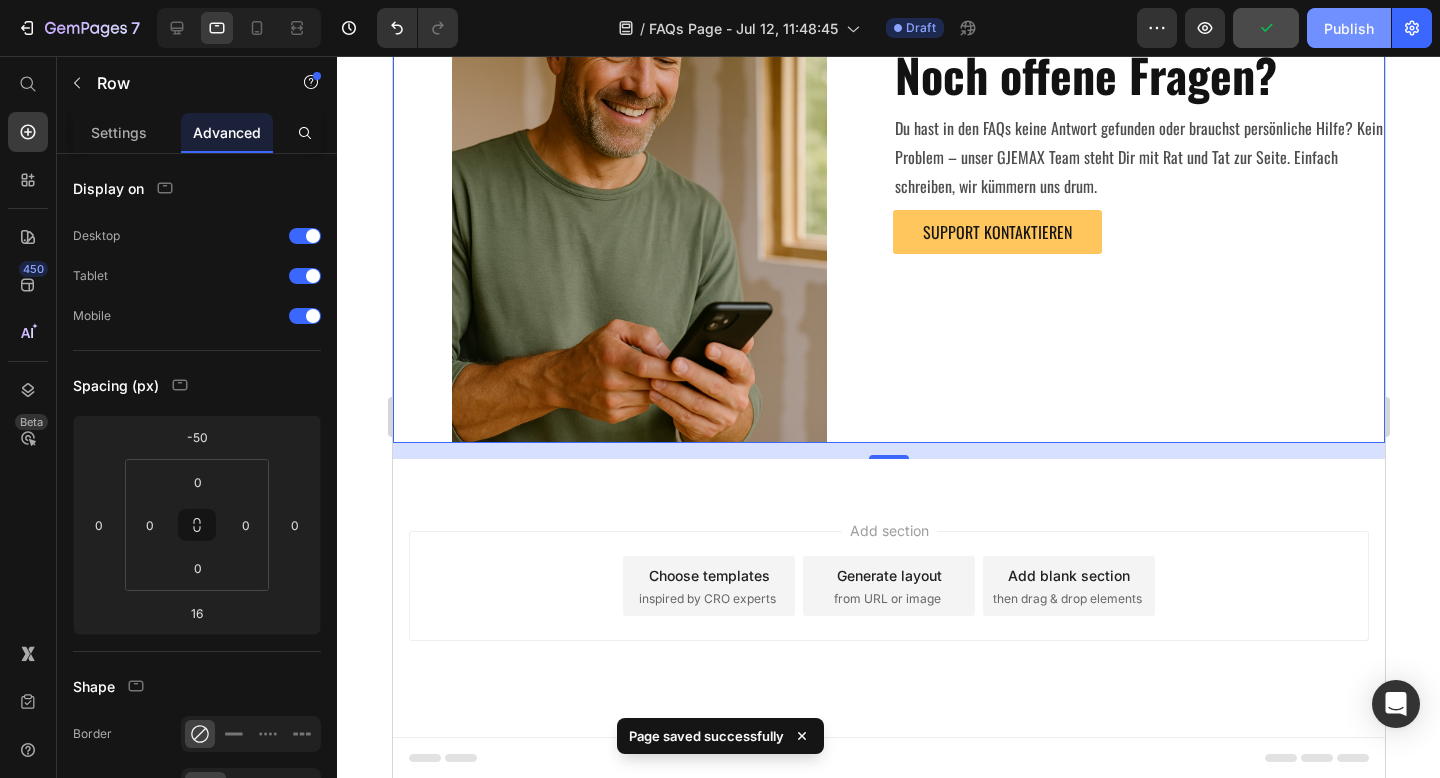 click on "Publish" at bounding box center [1349, 28] 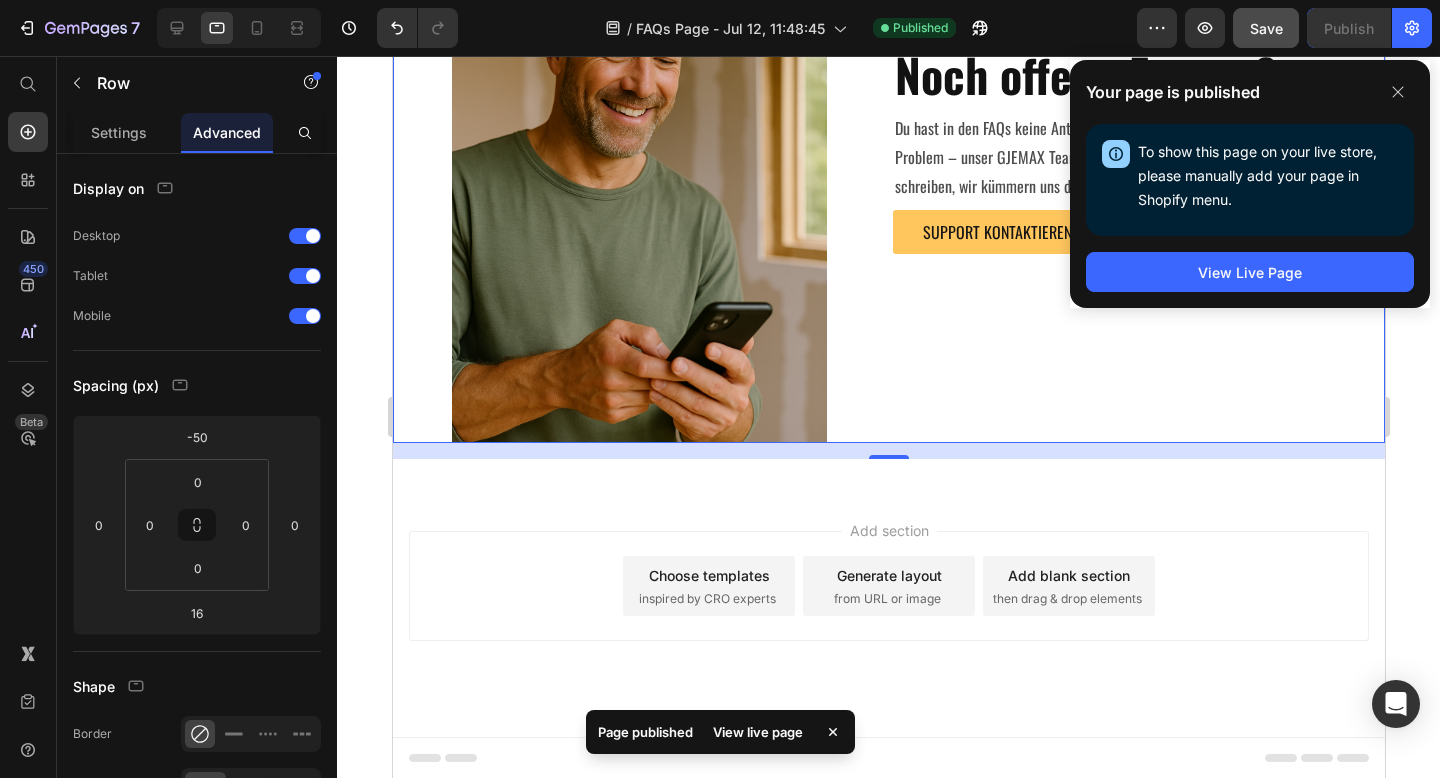 click on "Published" at bounding box center (920, 28) 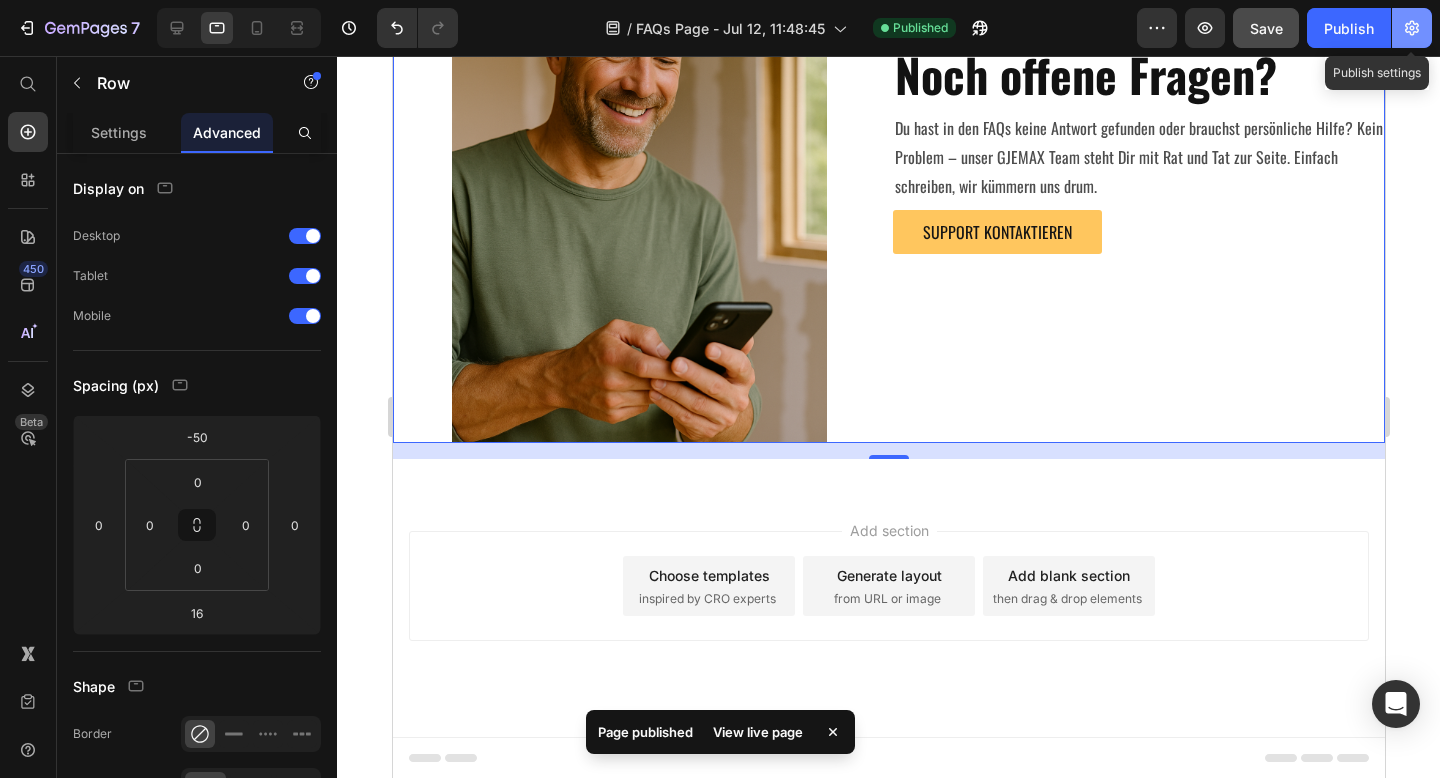 click 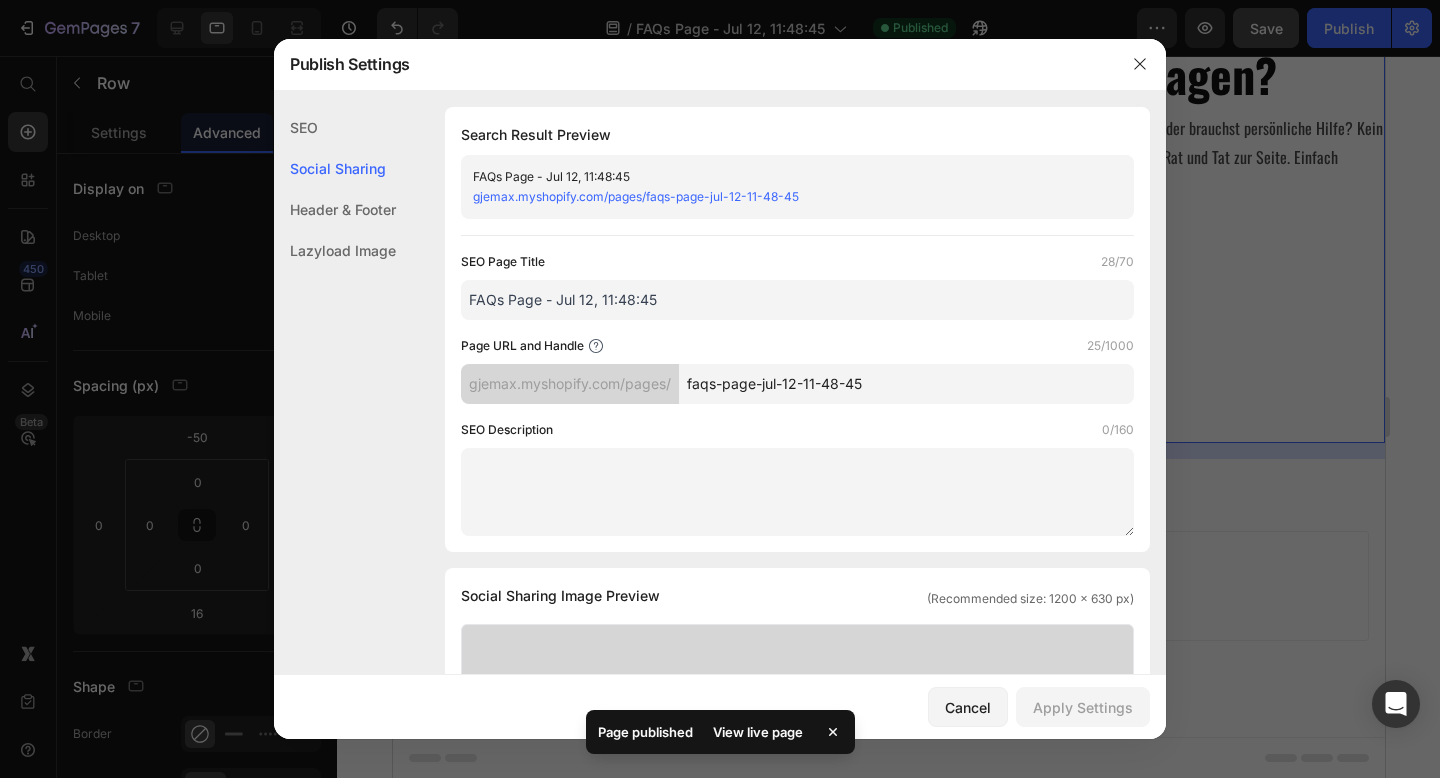 scroll, scrollTop: 687, scrollLeft: 0, axis: vertical 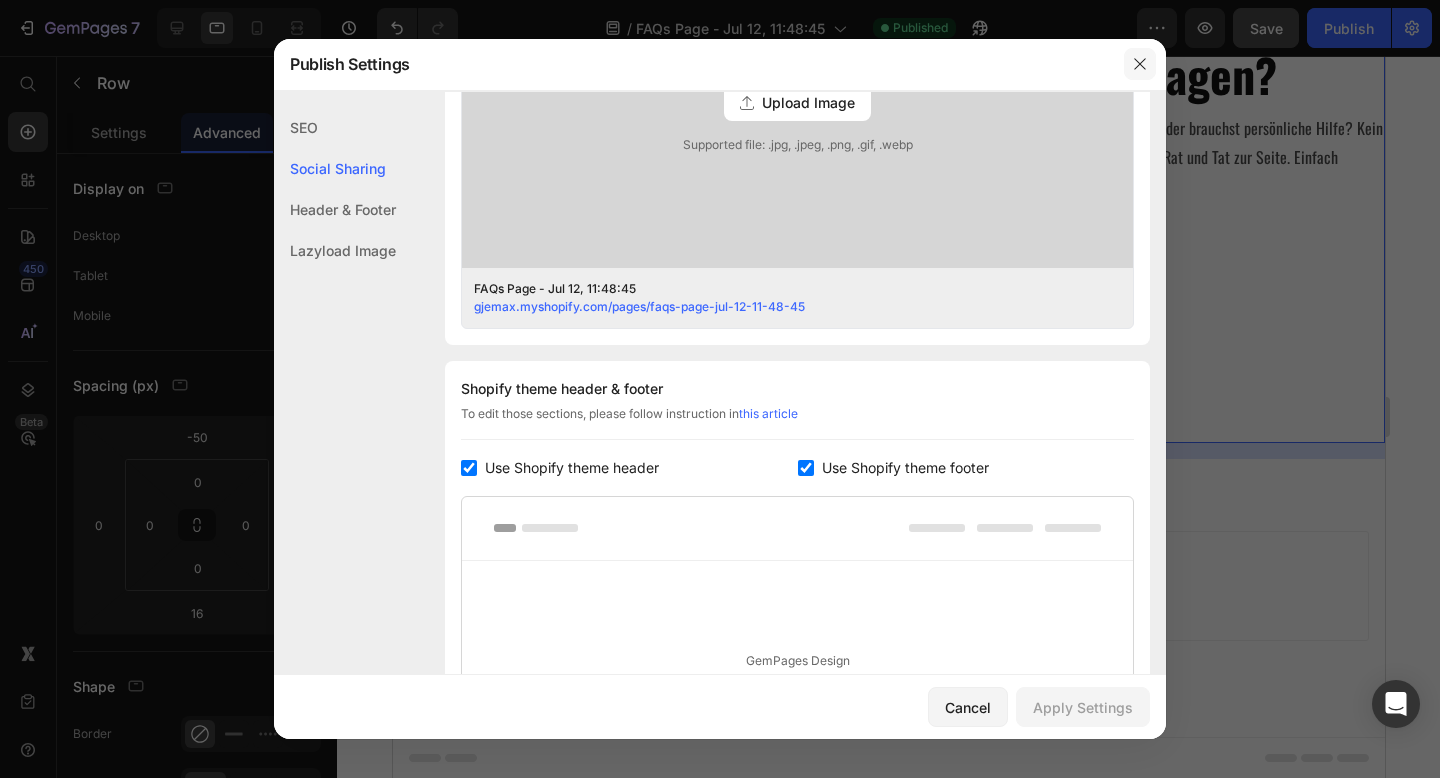 click 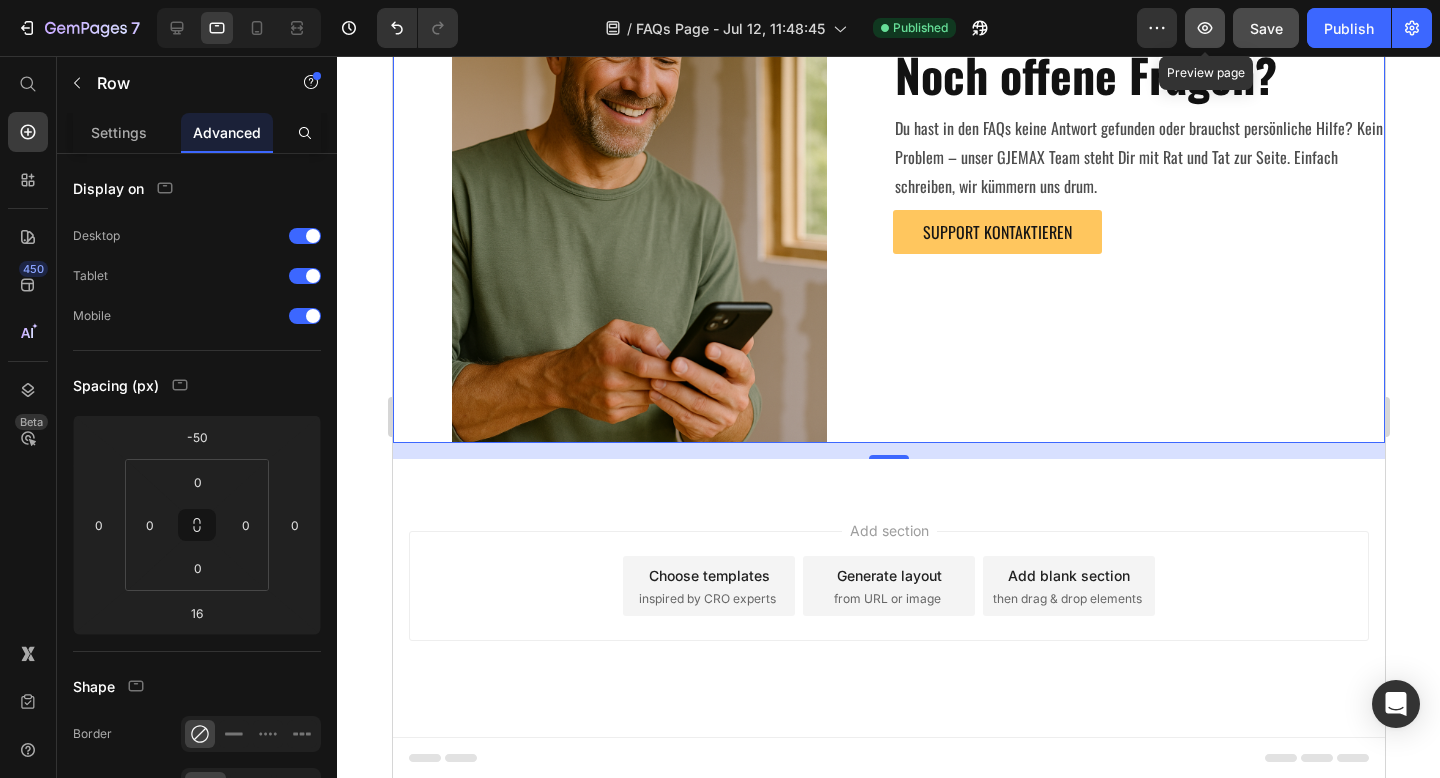 click 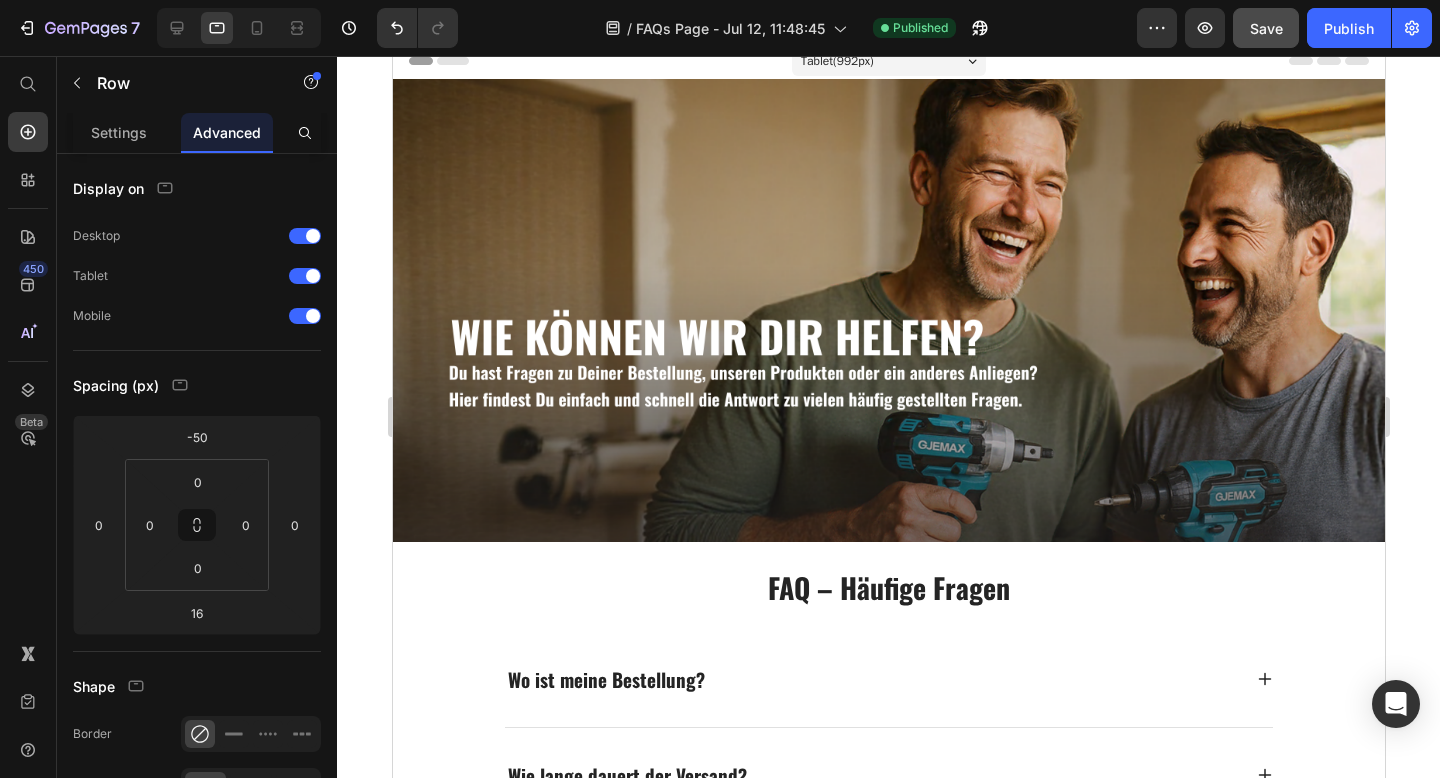 scroll, scrollTop: 0, scrollLeft: 0, axis: both 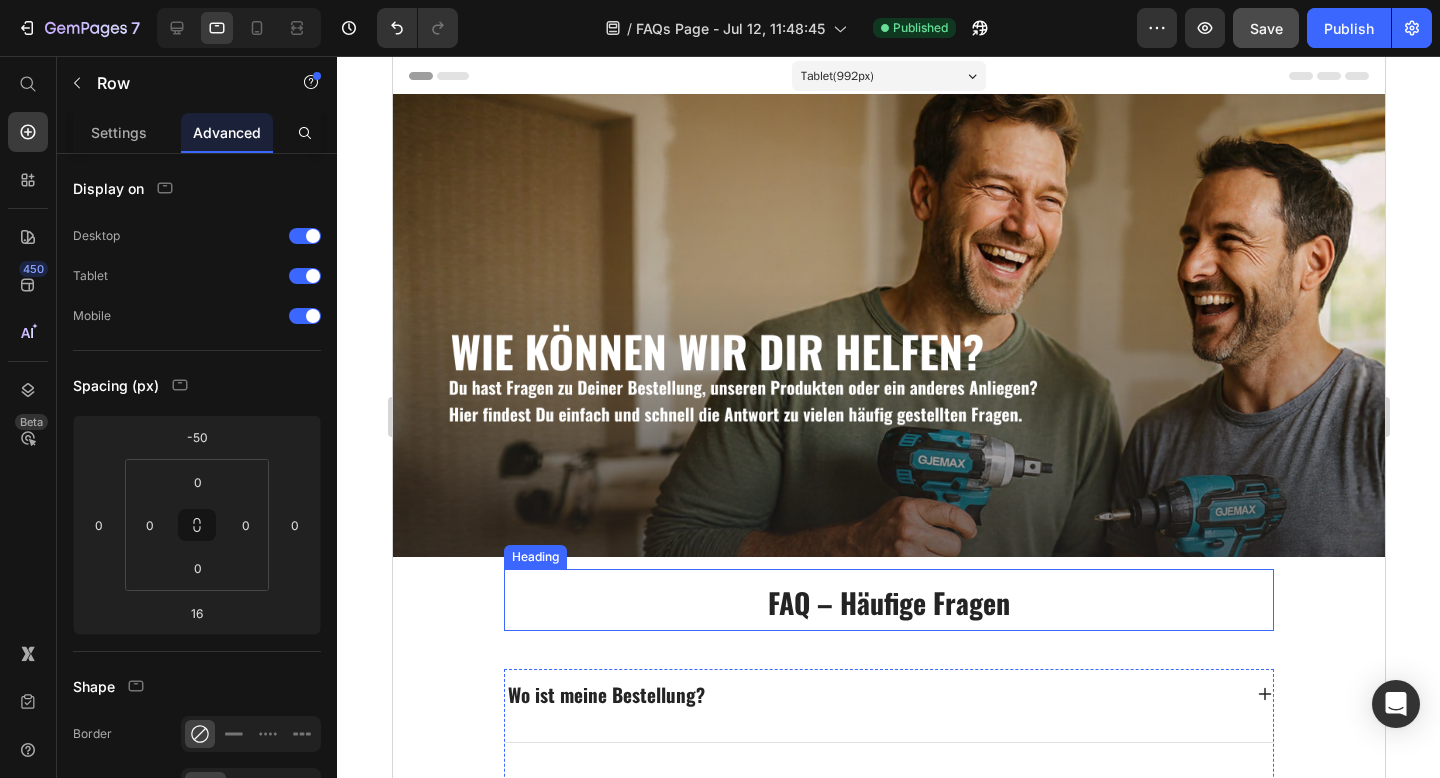 click on "⁠⁠⁠⁠⁠⁠⁠ FAQ – Häufige Fragen" at bounding box center [888, 600] 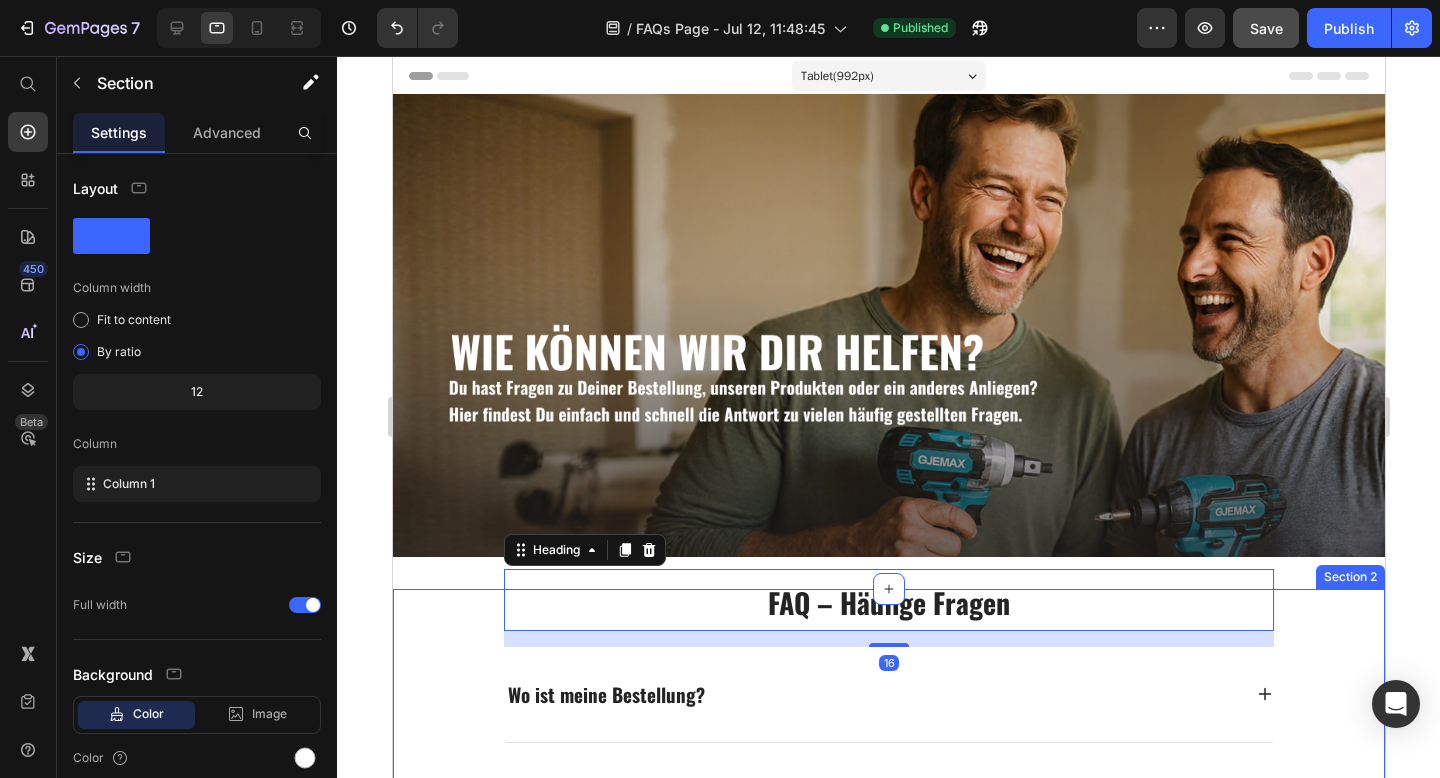 click on "⁠⁠⁠⁠⁠⁠⁠ FAQ – Häufige Fragen Heading   16
Wo ist meine Bestellung?
Wie lange dauert der Versand?
Wie hoch sind die Versandkosten?
Kann ich meine Bestellung zurückgeben?
Was ist, wenn mein Werkzeug defekt ist?
Wie läuft ein Umtausch ab?
Gibt es eine Anleitung für mein Gerät?
Ist der Akku mit anderen 18V-Systemen kompatibel? Accordion Row JETZT BESTELLEN Button Section 2" at bounding box center [888, 1079] 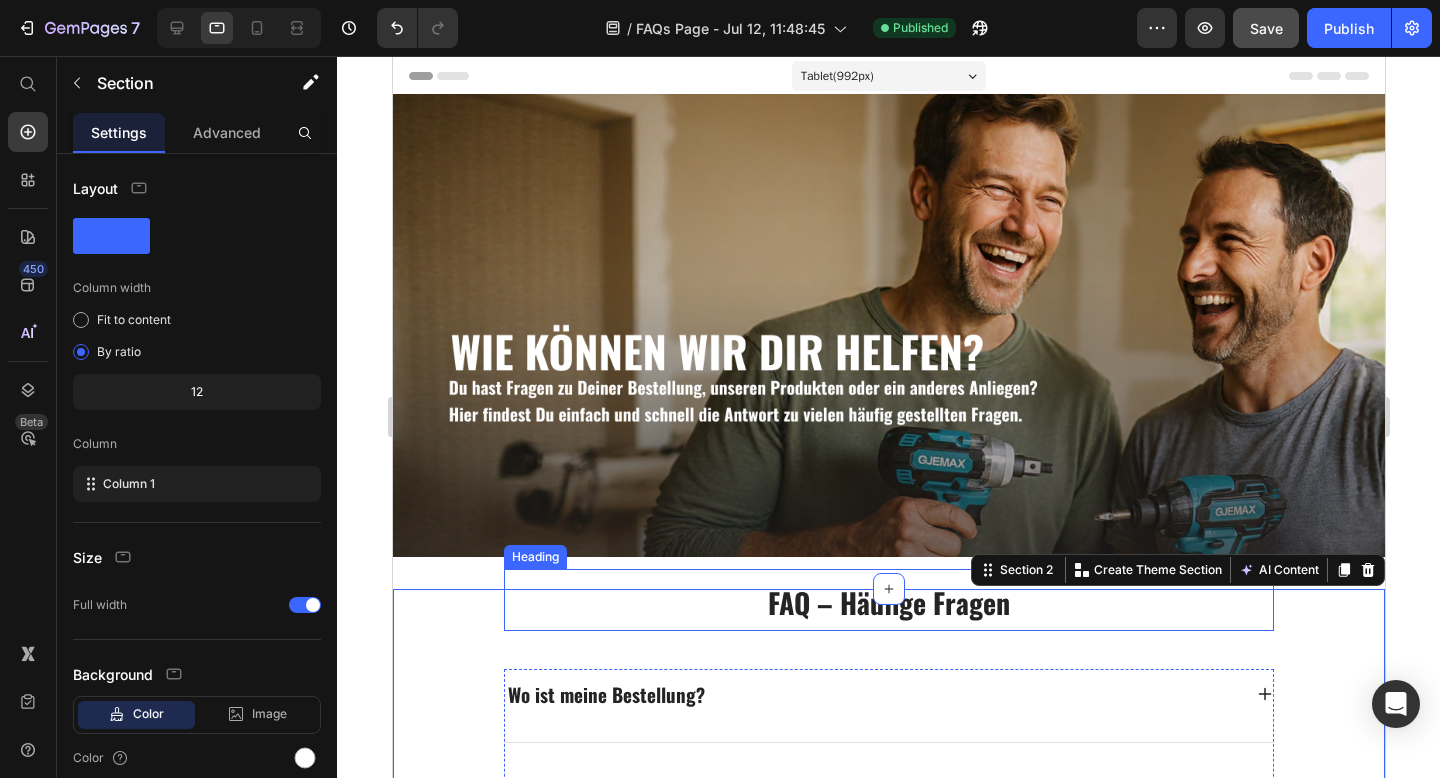 click on "⁠⁠⁠⁠⁠⁠⁠ FAQ – Häufige Fragen" at bounding box center [888, 600] 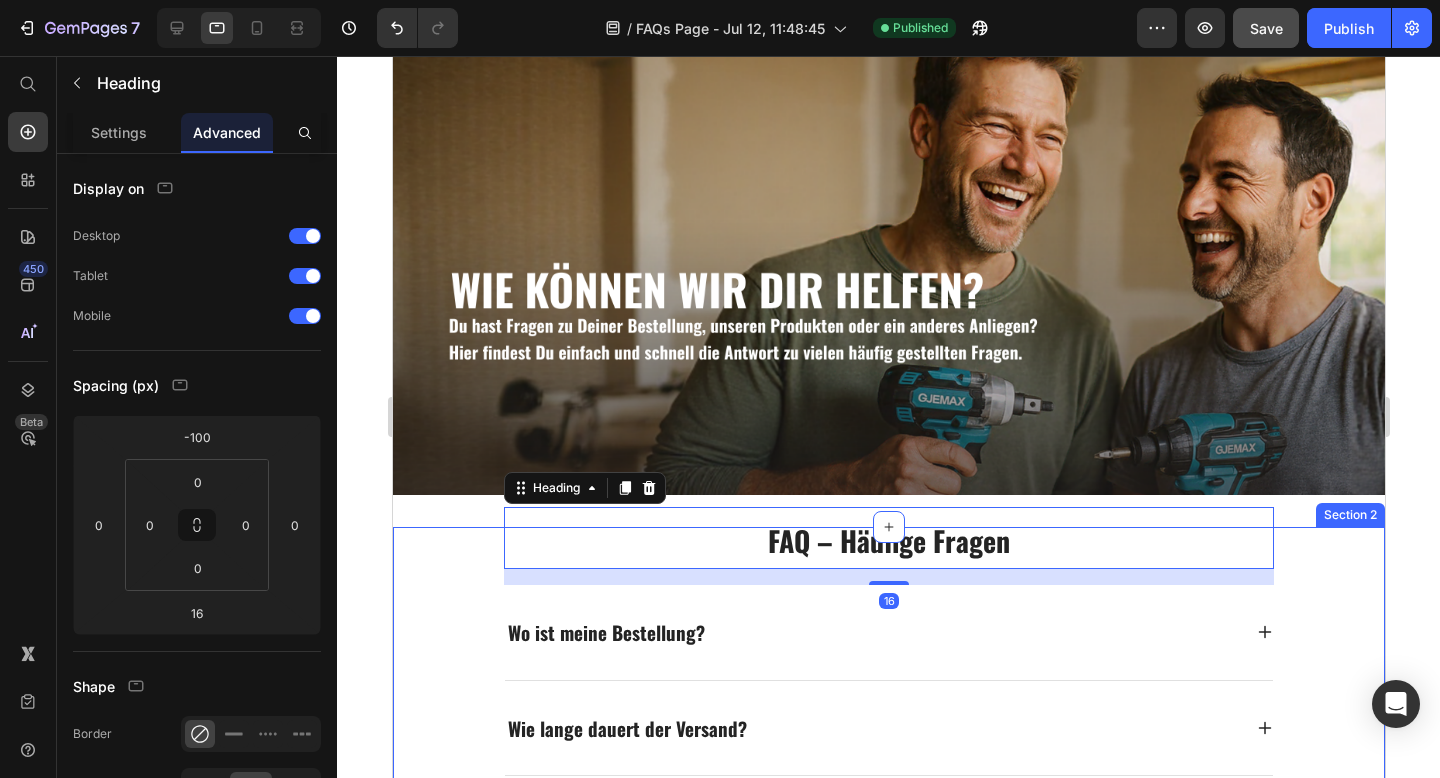 scroll, scrollTop: 101, scrollLeft: 0, axis: vertical 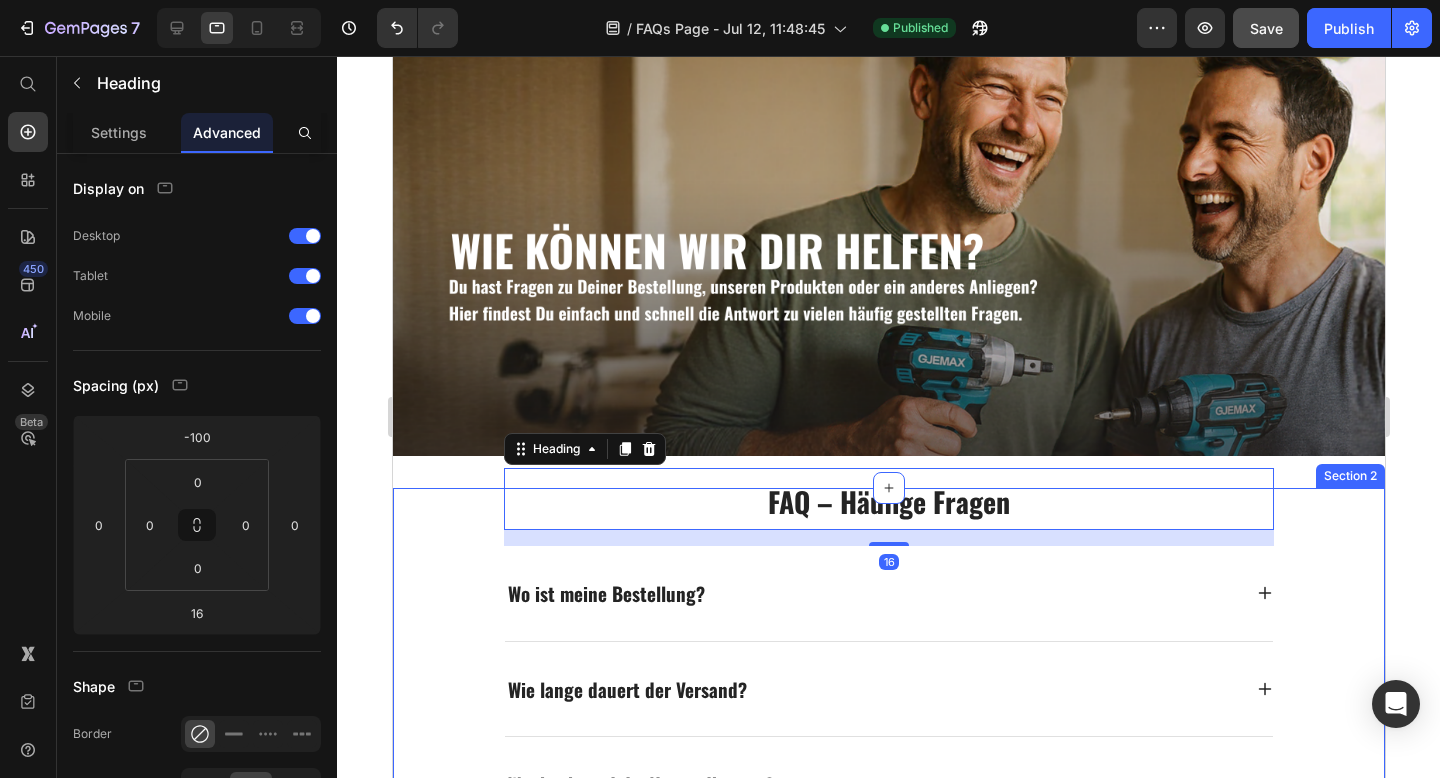 click on "⁠⁠⁠⁠⁠⁠⁠ FAQ – Häufige Fragen Heading   16
Wo ist meine Bestellung?
Wie lange dauert der Versand?
Wie hoch sind die Versandkosten?
Kann ich meine Bestellung zurückgeben?
Was ist, wenn mein Werkzeug defekt ist?
Wie läuft ein Umtausch ab?
Gibt es eine Anleitung für mein Gerät?
Ist der Akku mit anderen 18V-Systemen kompatibel? Accordion Row JETZT BESTELLEN Button Section 2" at bounding box center (888, 978) 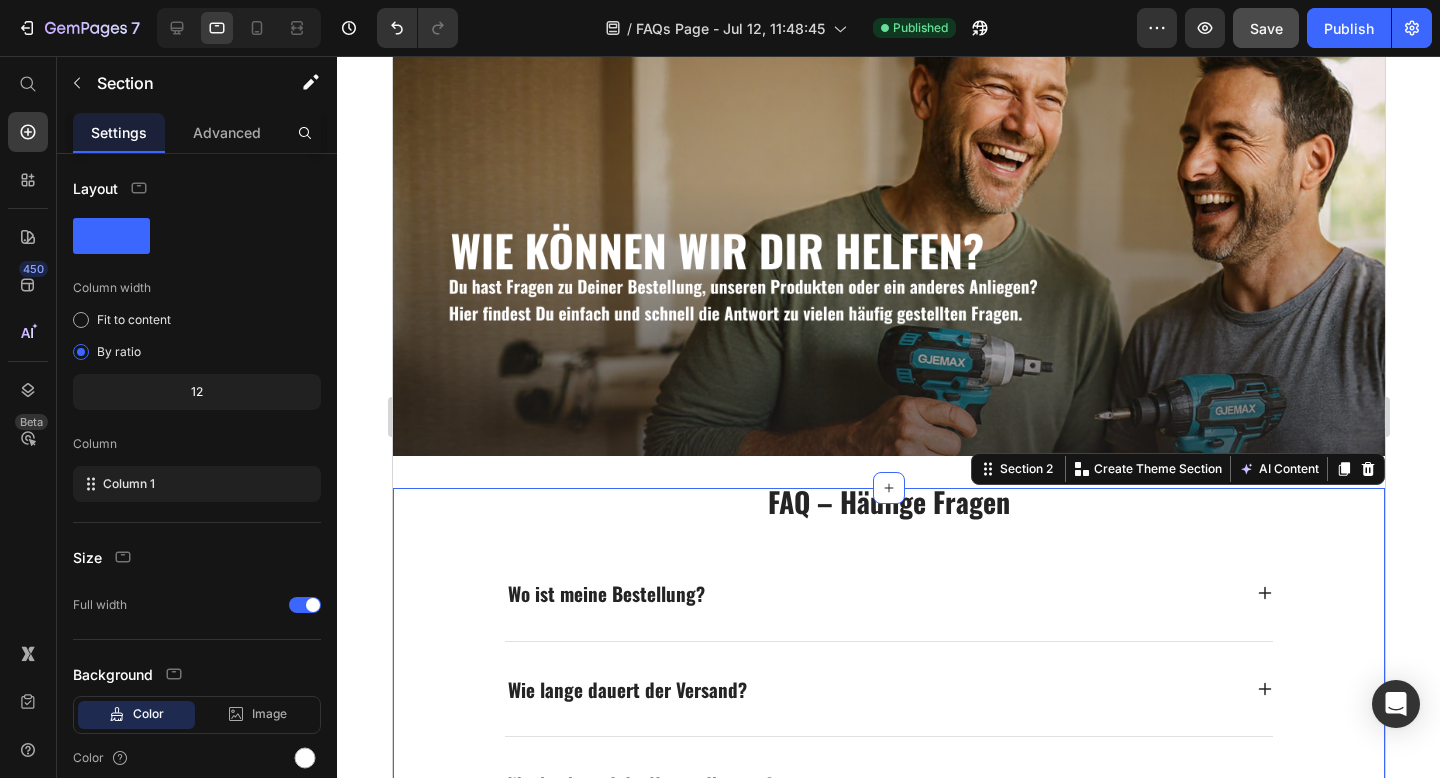 click at bounding box center [239, 28] 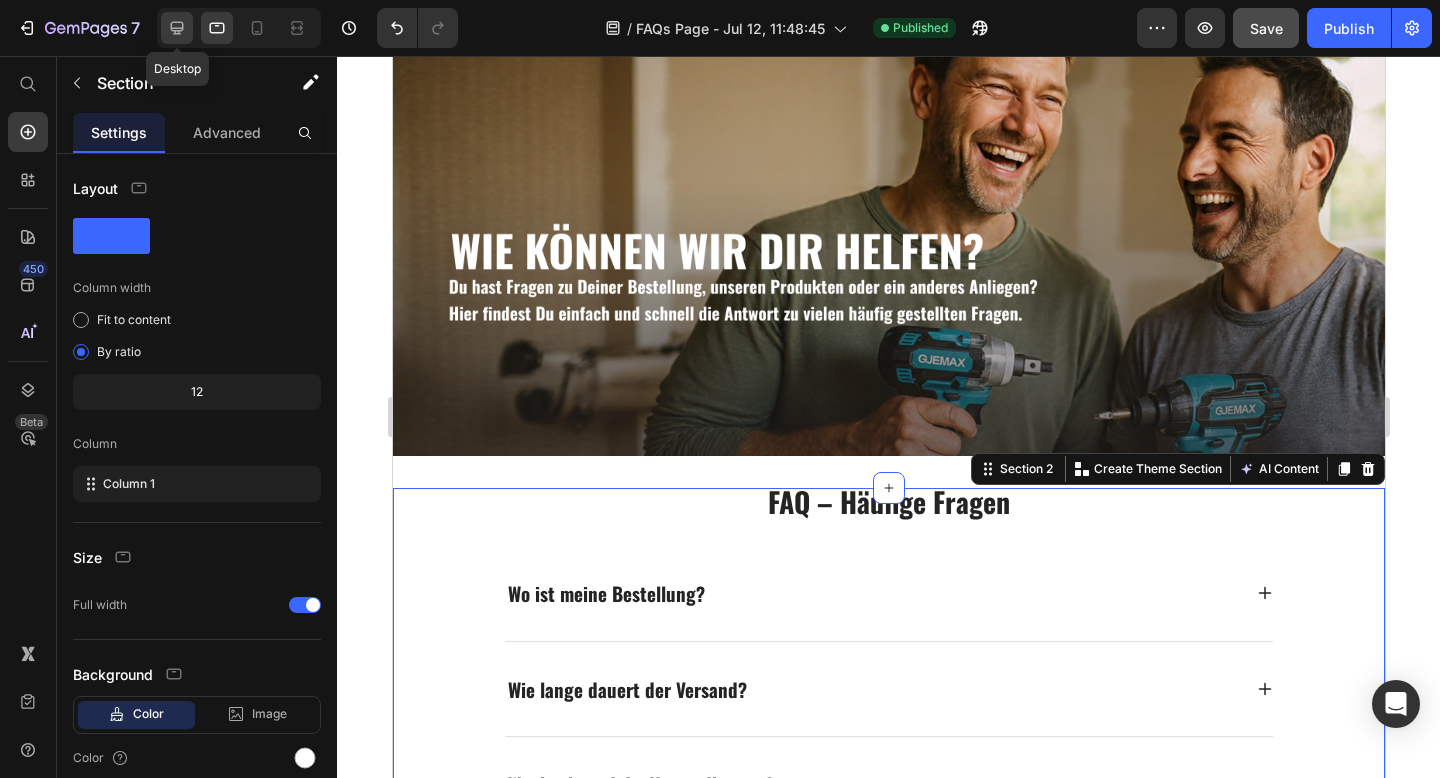 click 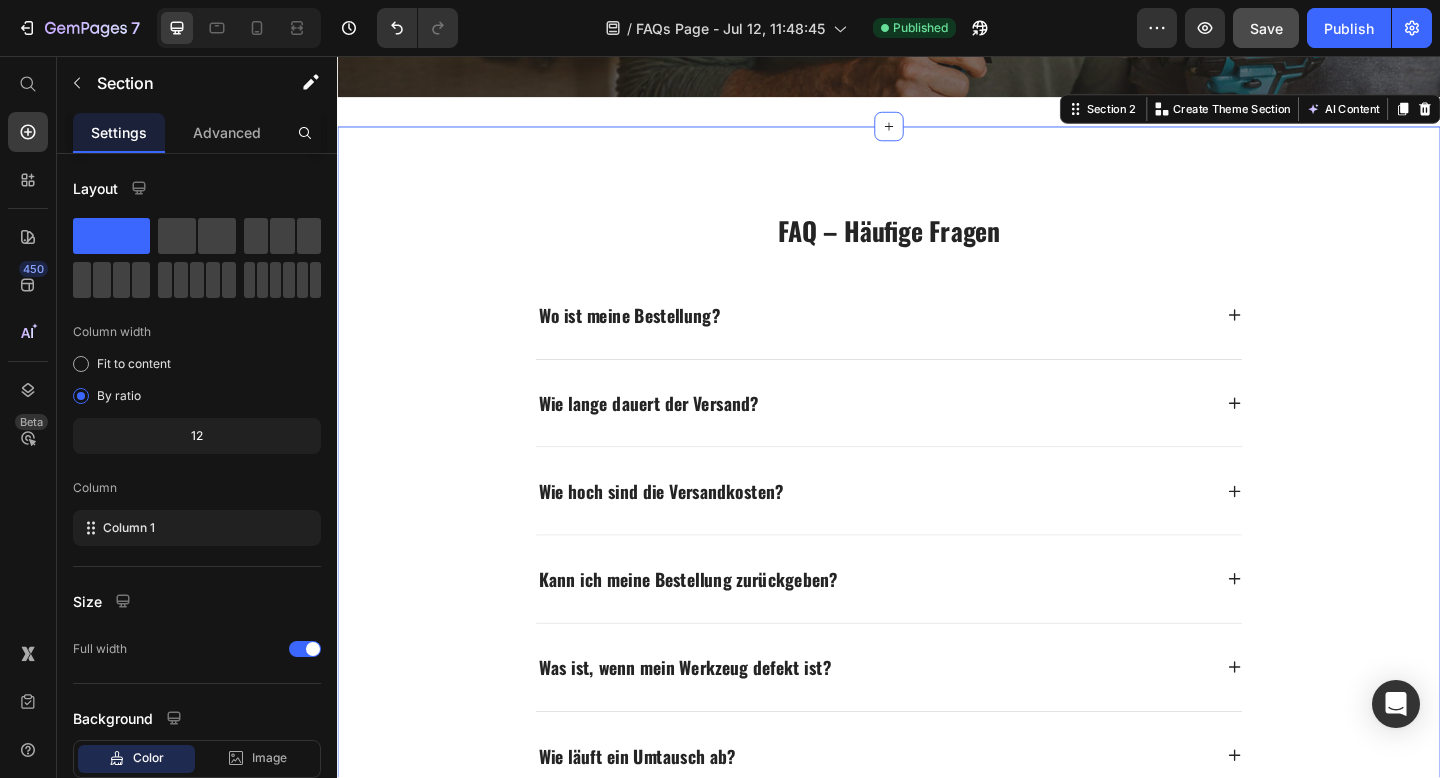 scroll, scrollTop: 269, scrollLeft: 0, axis: vertical 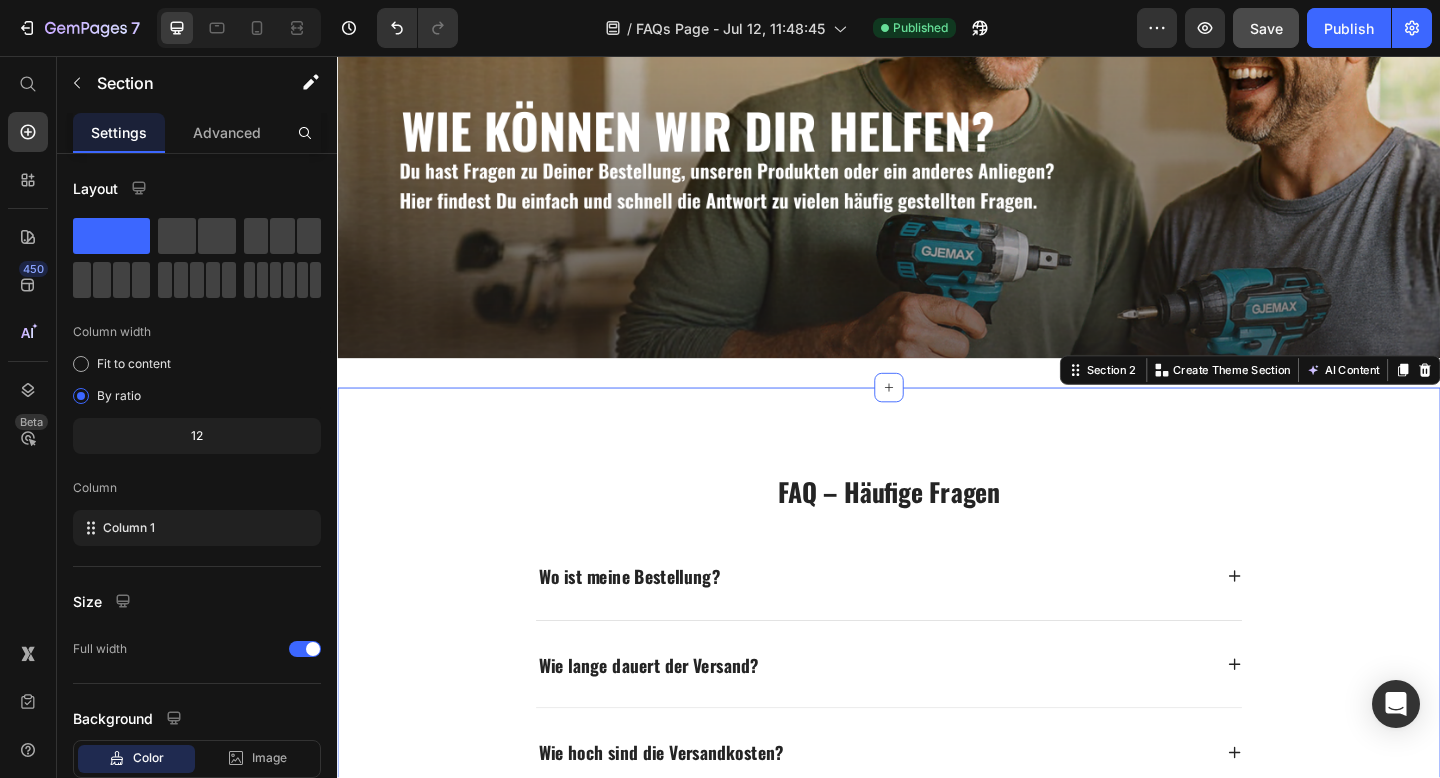 click on "⁠⁠⁠⁠⁠⁠⁠ FAQ – Häufige Fragen Heading
Wo ist meine Bestellung?
Wie lange dauert der Versand?
Wie hoch sind die Versandkosten?
Kann ich meine Bestellung zurückgeben?
Was ist, wenn mein Werkzeug defekt ist?
Wie läuft ein Umtausch ab?
Gibt es eine Anleitung für mein Gerät?
Ist der Akku mit anderen 18V-Systemen kompatibel? Accordion Row JETZT BESTELLEN Button Section 2   Create Theme Section AI Content Write with GemAI What would you like to describe here? Tone and Voice Persuasive Product GJEMAX 18V 6.0AH AKKU | GX+ Show more Generate" at bounding box center [937, 961] 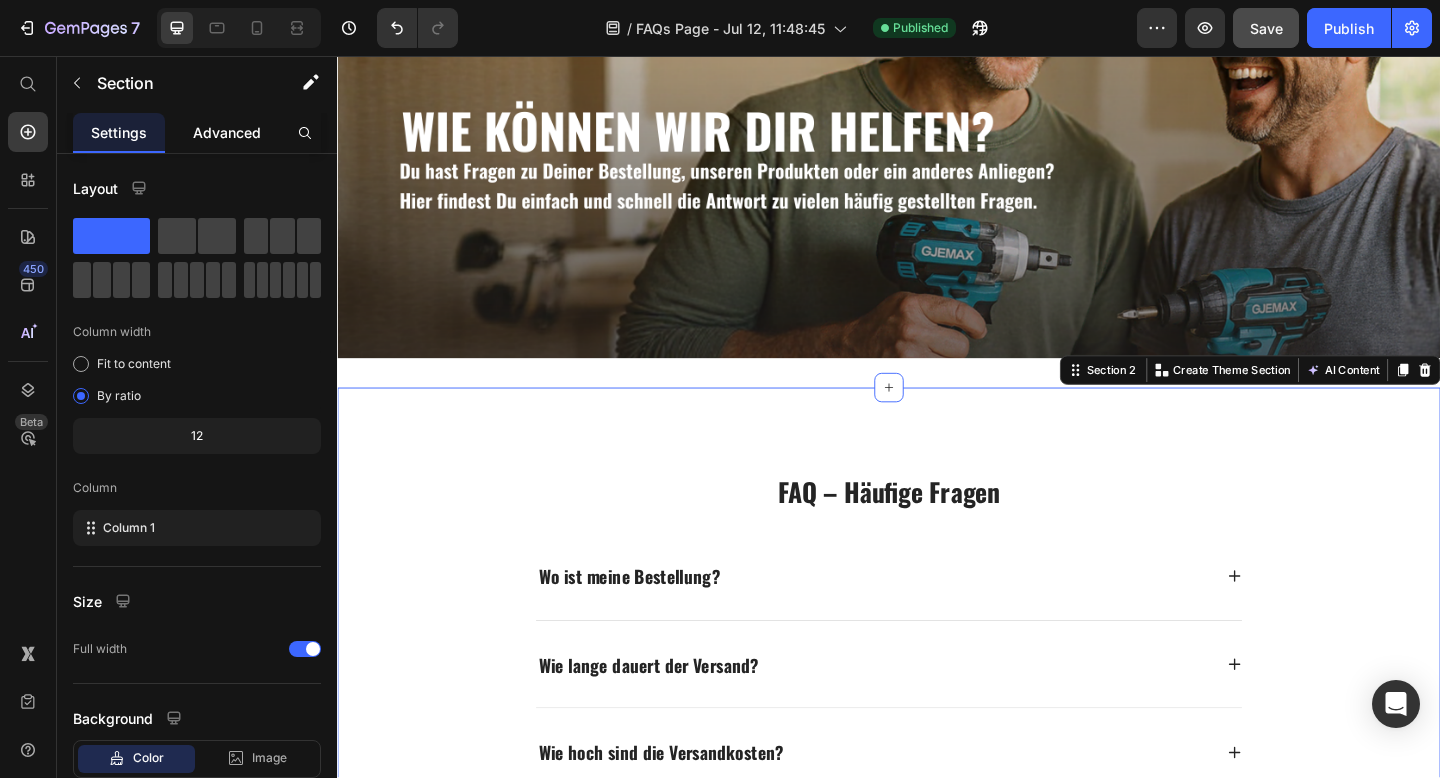click on "Advanced" 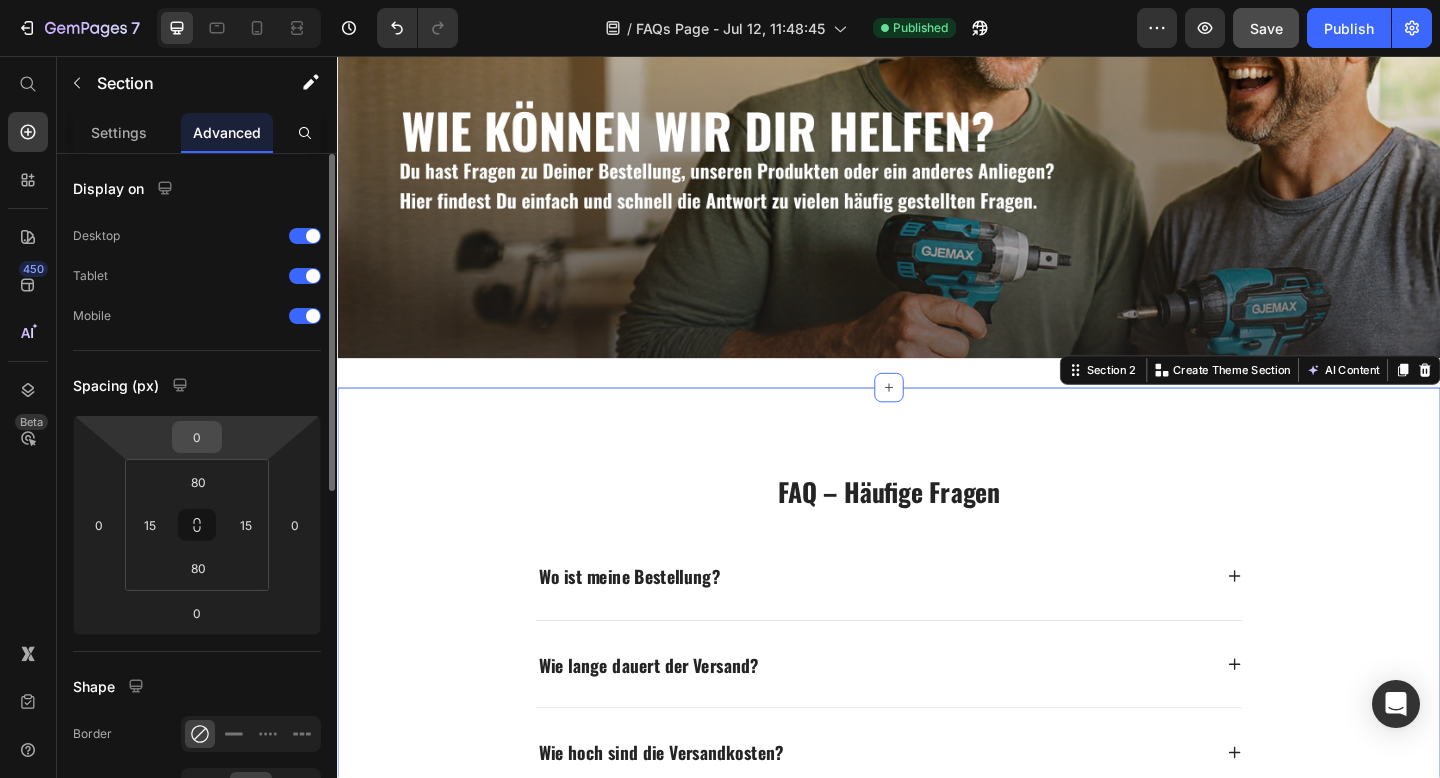 click on "0" at bounding box center (197, 437) 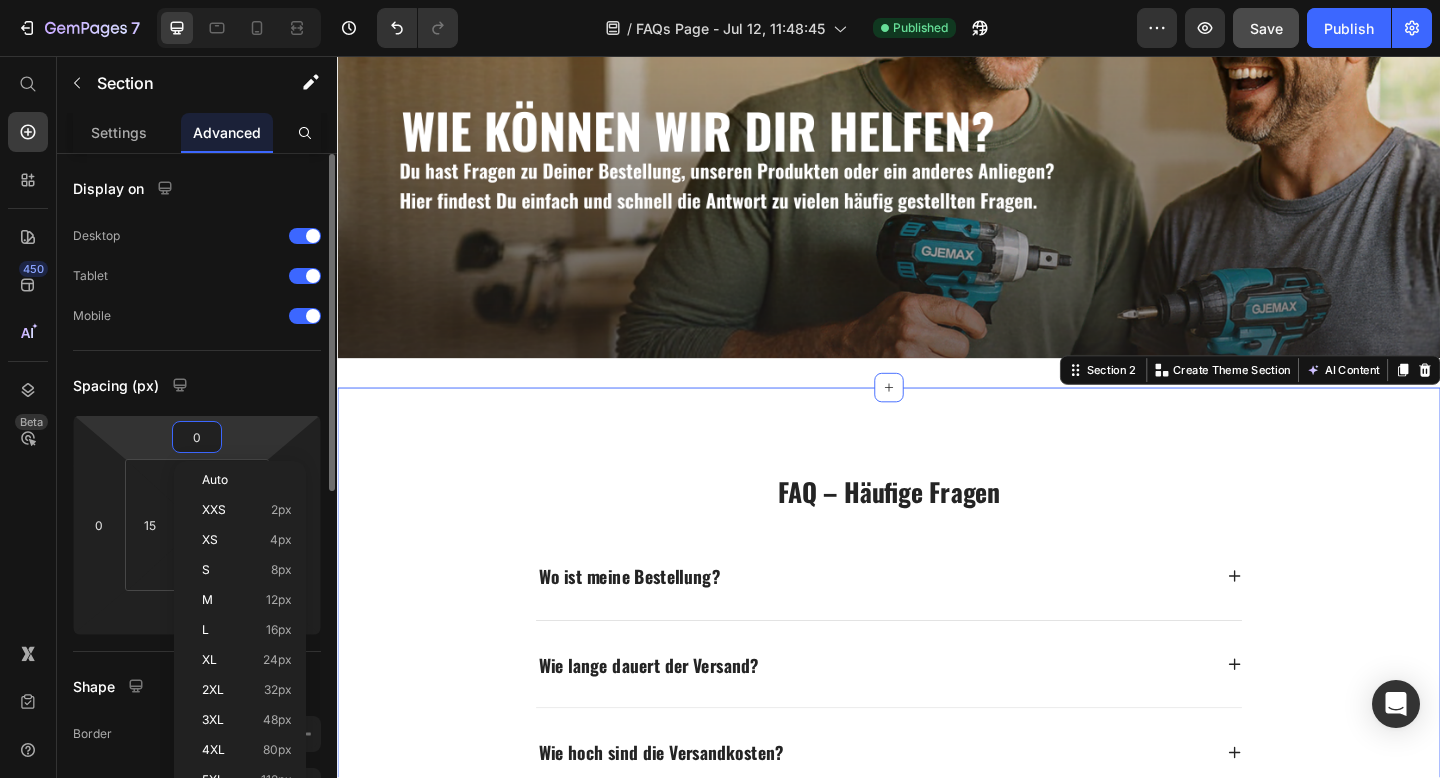 click on "0" at bounding box center [197, 437] 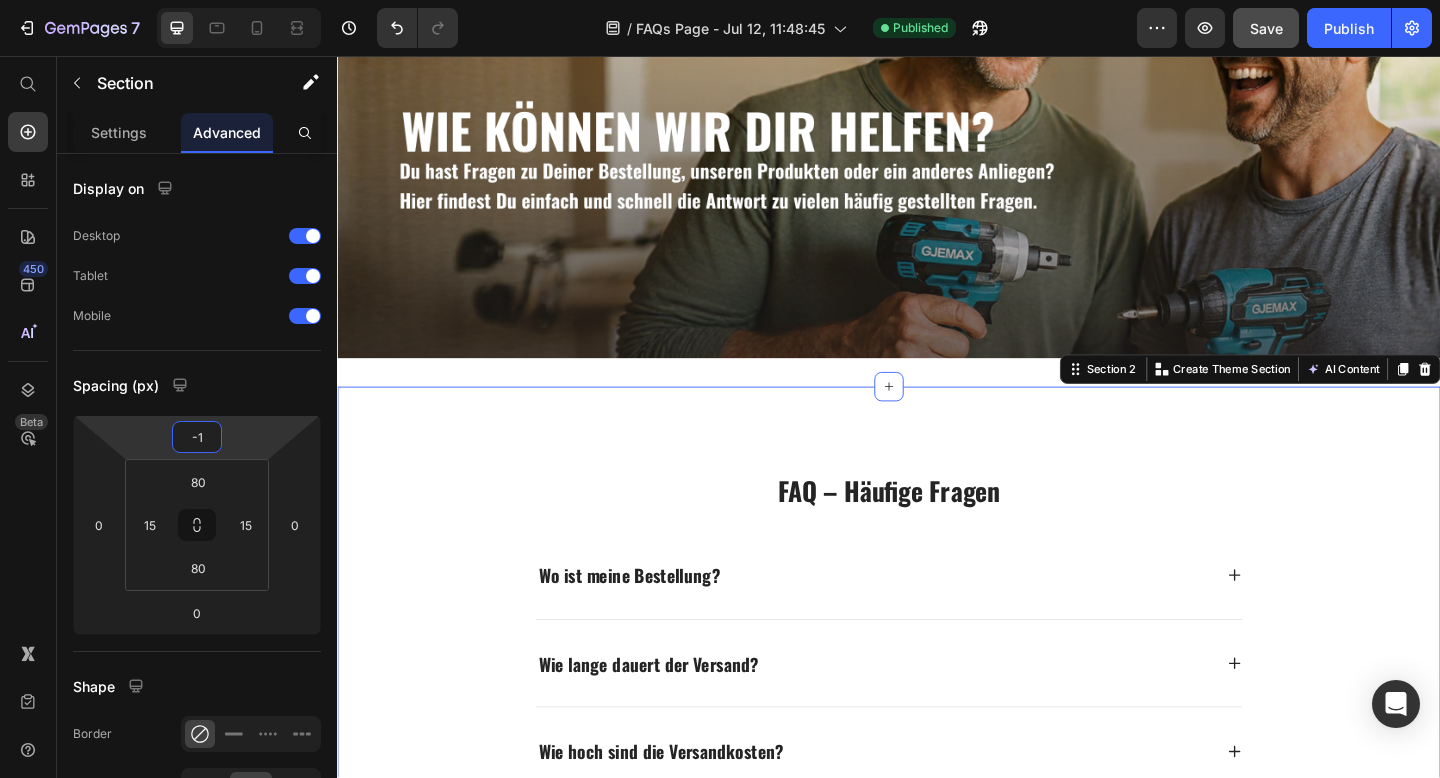 type on "-1" 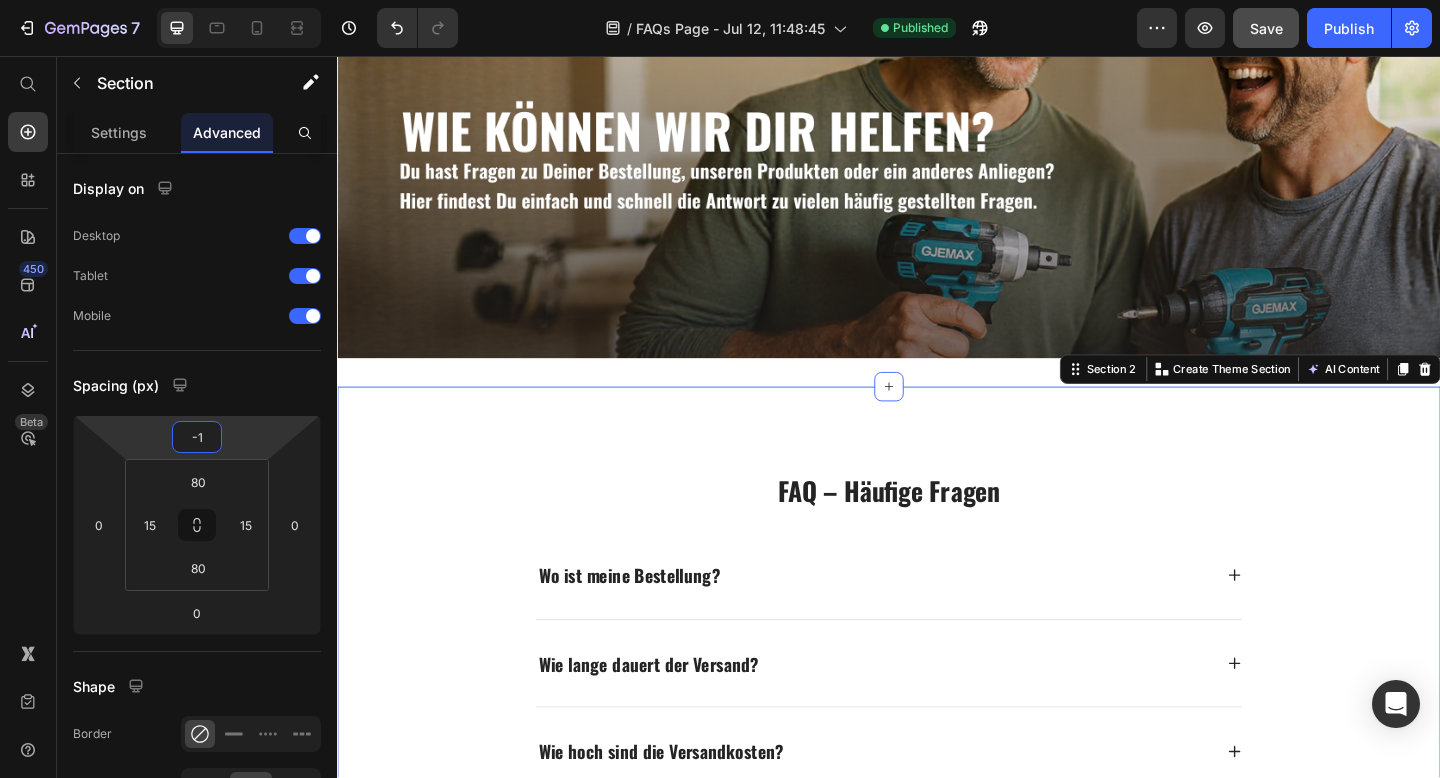 click on "⁠⁠⁠⁠⁠⁠⁠ FAQ – Häufige Fragen Heading
Wo ist meine Bestellung?
Wie lange dauert der Versand?
Wie hoch sind die Versandkosten?
Kann ich meine Bestellung zurückgeben?
Was ist, wenn mein Werkzeug defekt ist?
Wie läuft ein Umtausch ab?
Gibt es eine Anleitung für mein Gerät?
Ist der Akku mit anderen 18V-Systemen kompatibel? Accordion Row JETZT BESTELLEN Button Section 2   Create Theme Section AI Content Write with GemAI What would you like to describe here? Tone and Voice Persuasive Product GJEMAX 18V 6.0AH AKKU | GX+ Show more Generate" at bounding box center [937, 960] 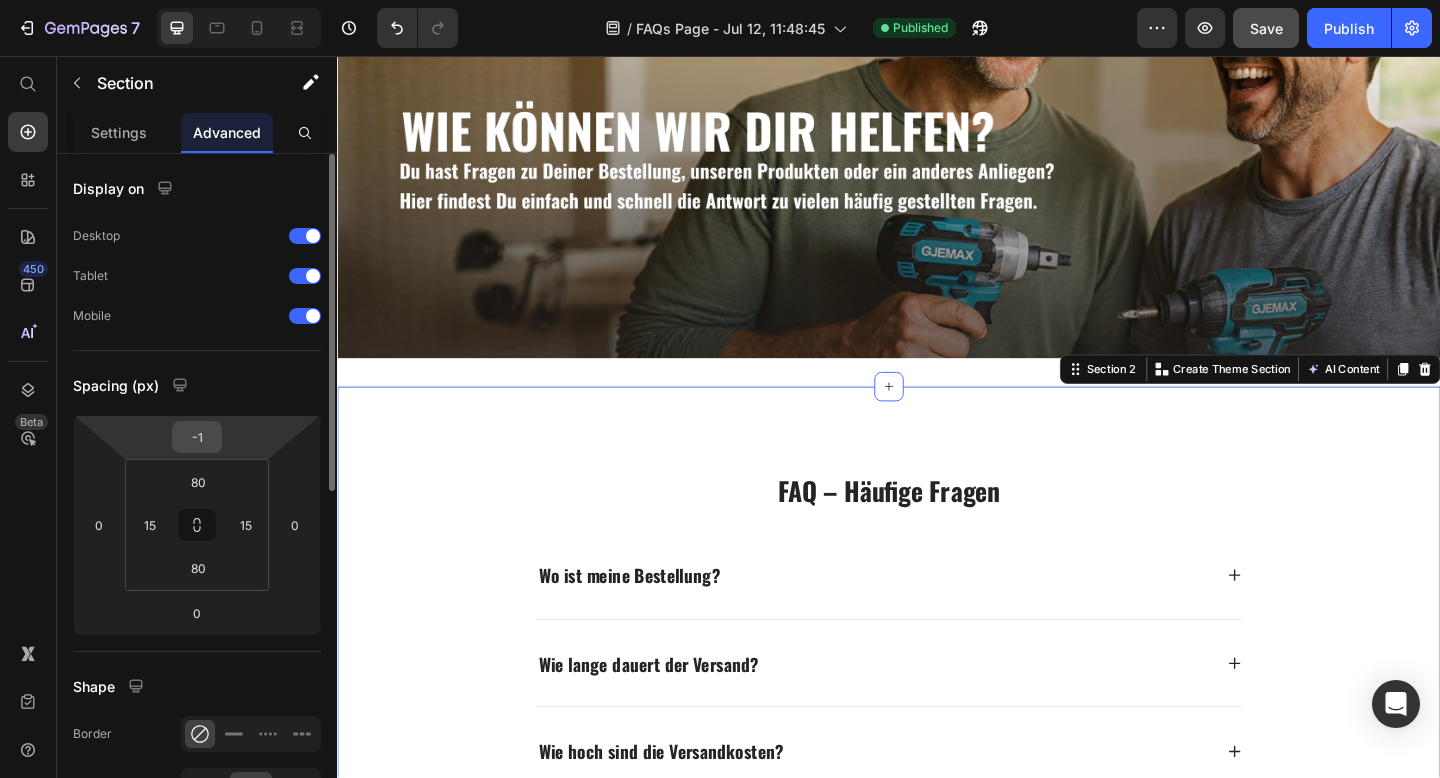 click on "-1" at bounding box center (197, 437) 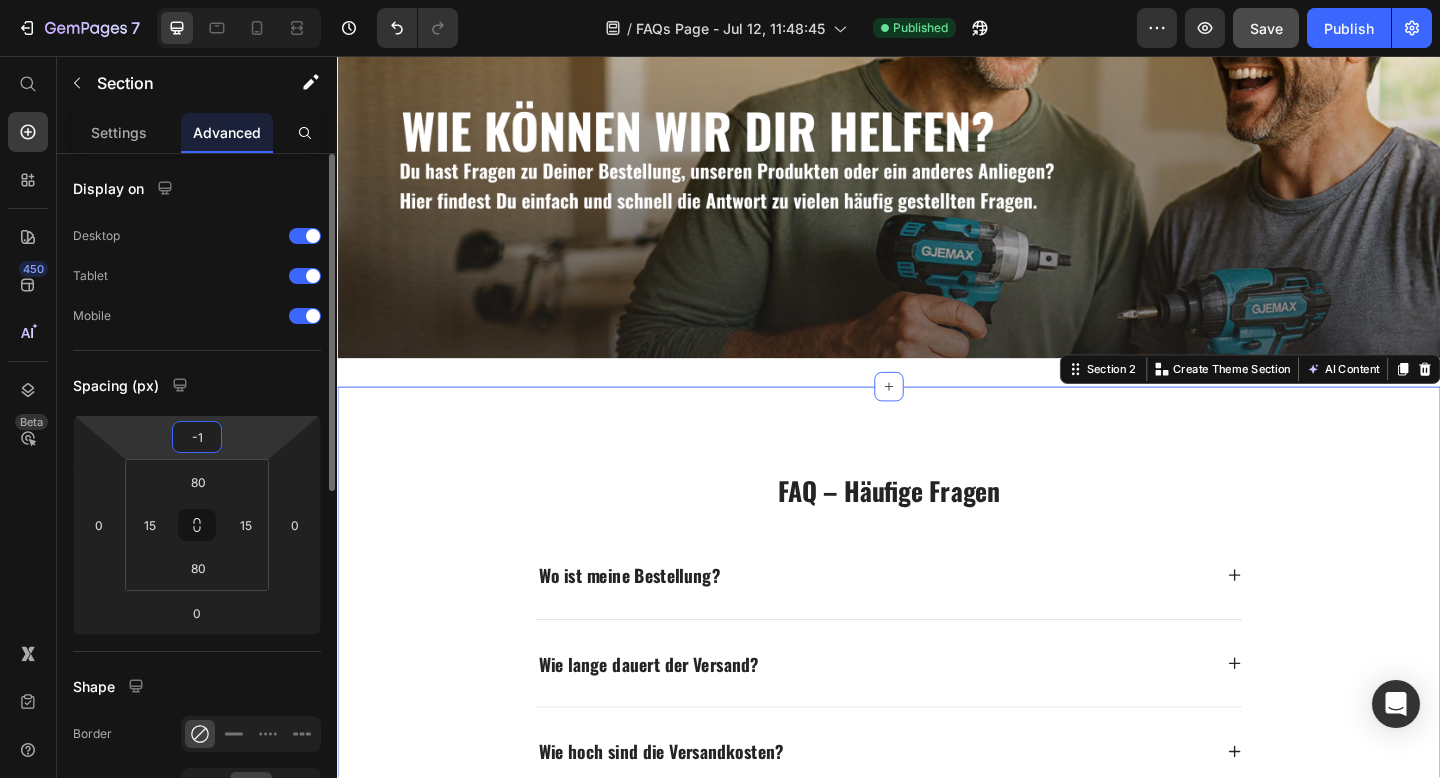 click on "-1" at bounding box center (197, 437) 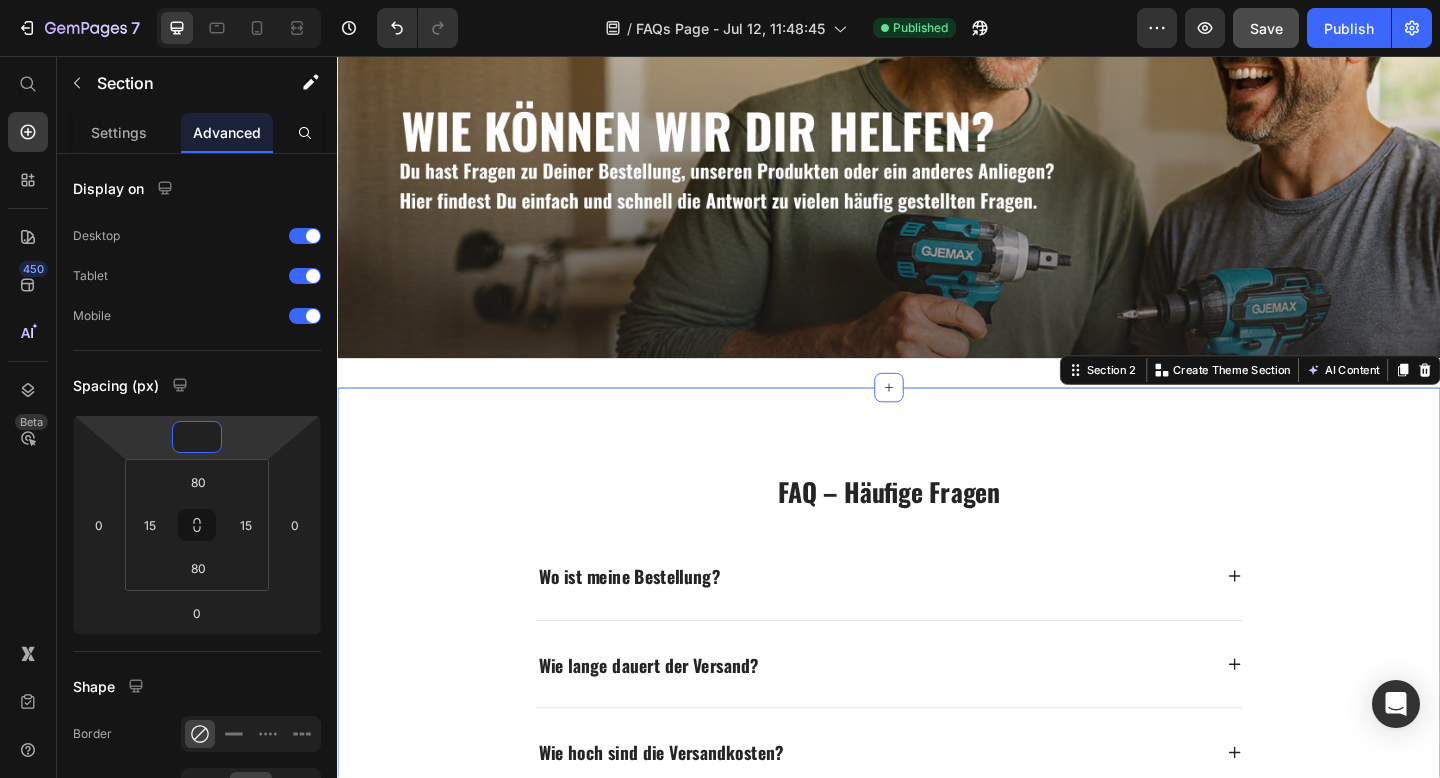 type on "0" 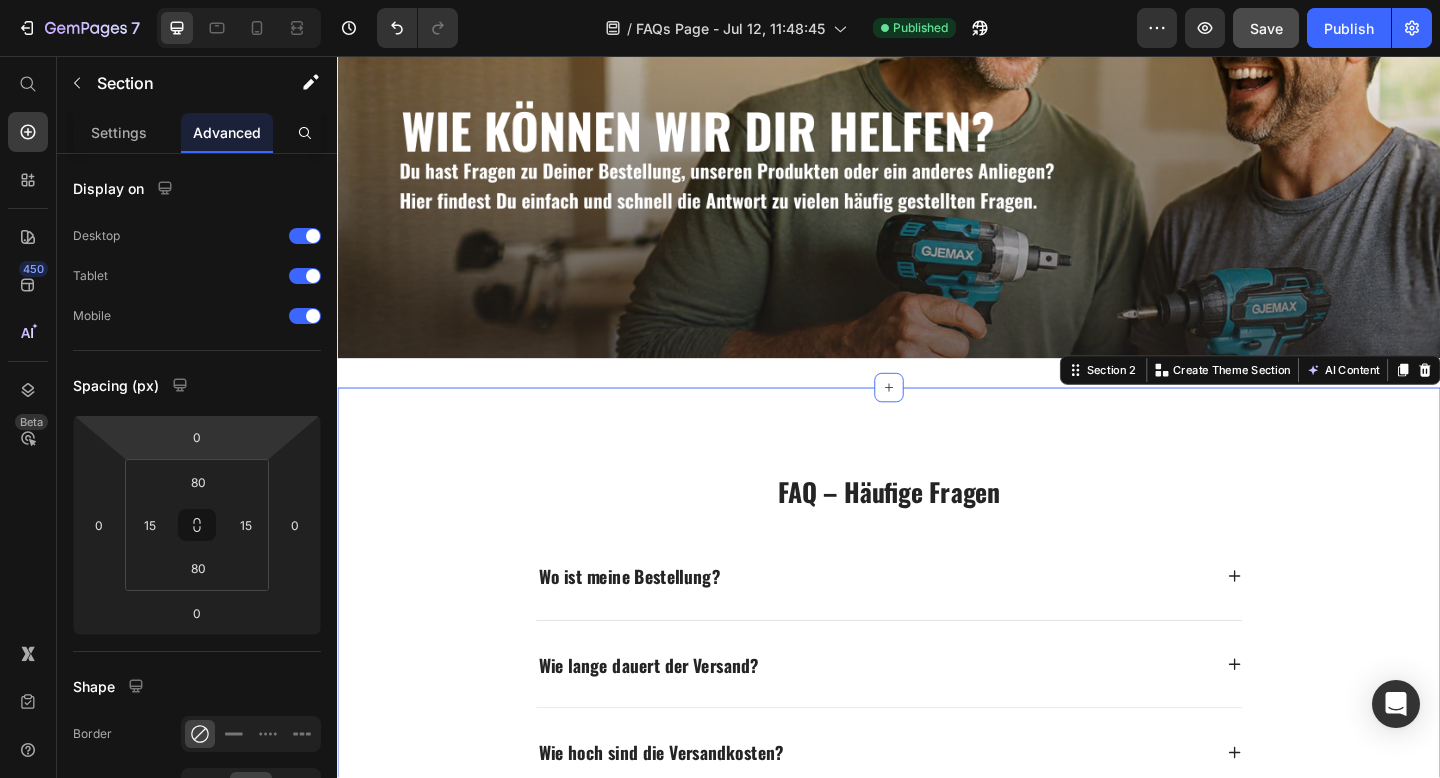 click on "⁠⁠⁠⁠⁠⁠⁠ FAQ – Häufige Fragen Heading
Wo ist meine Bestellung?
Wie lange dauert der Versand?
Wie hoch sind die Versandkosten?
Kann ich meine Bestellung zurückgeben?
Was ist, wenn mein Werkzeug defekt ist?
Wie läuft ein Umtausch ab?
Gibt es eine Anleitung für mein Gerät?
Ist der Akku mit anderen 18V-Systemen kompatibel? Accordion Row JETZT BESTELLEN Button Section 2   Create Theme Section AI Content Write with GemAI What would you like to describe here? Tone and Voice Persuasive Product GJEMAX 18V 6.0AH AKKU | GX+ Show more Generate" at bounding box center [937, 961] 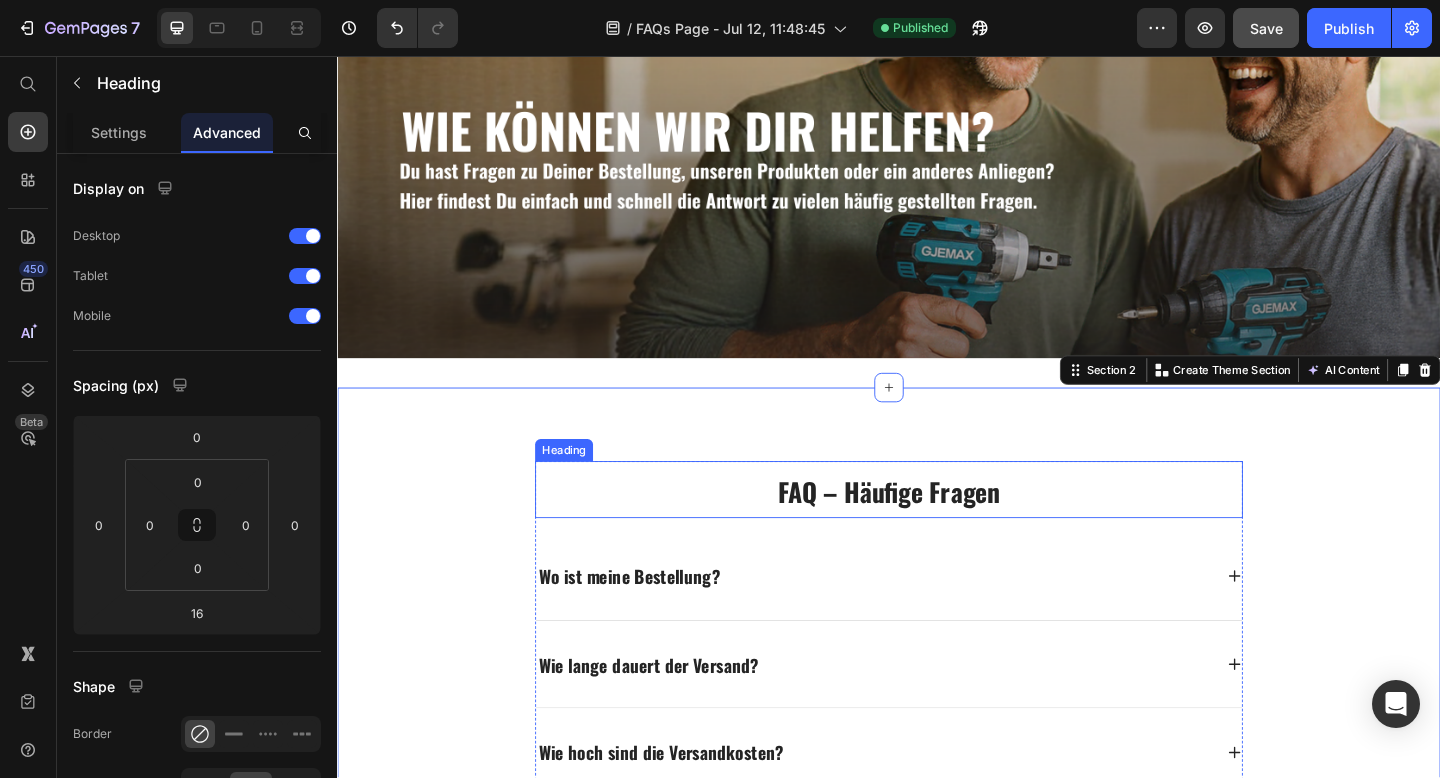 click on "⁠⁠⁠⁠⁠⁠⁠ FAQ – Häufige Fragen" at bounding box center [937, 528] 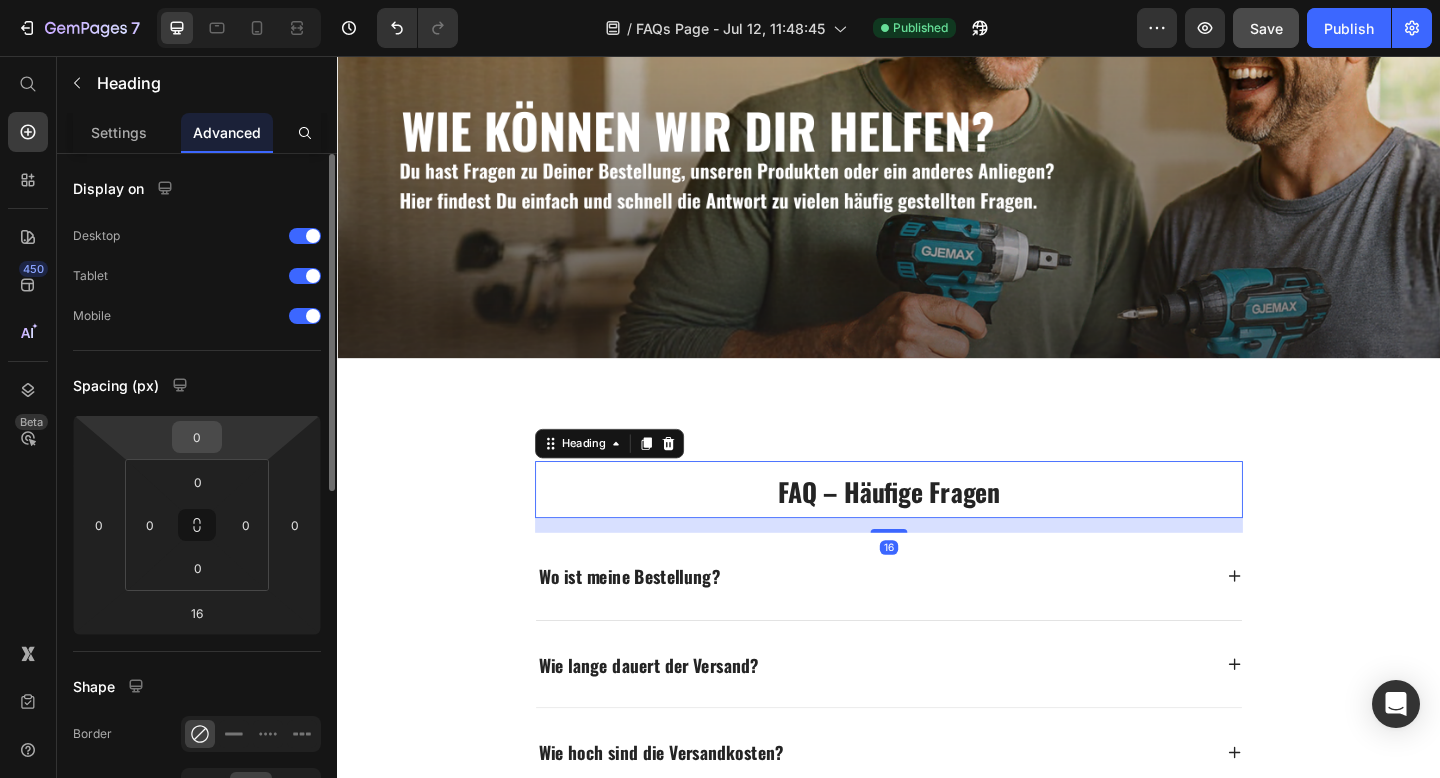 click on "0" at bounding box center (197, 437) 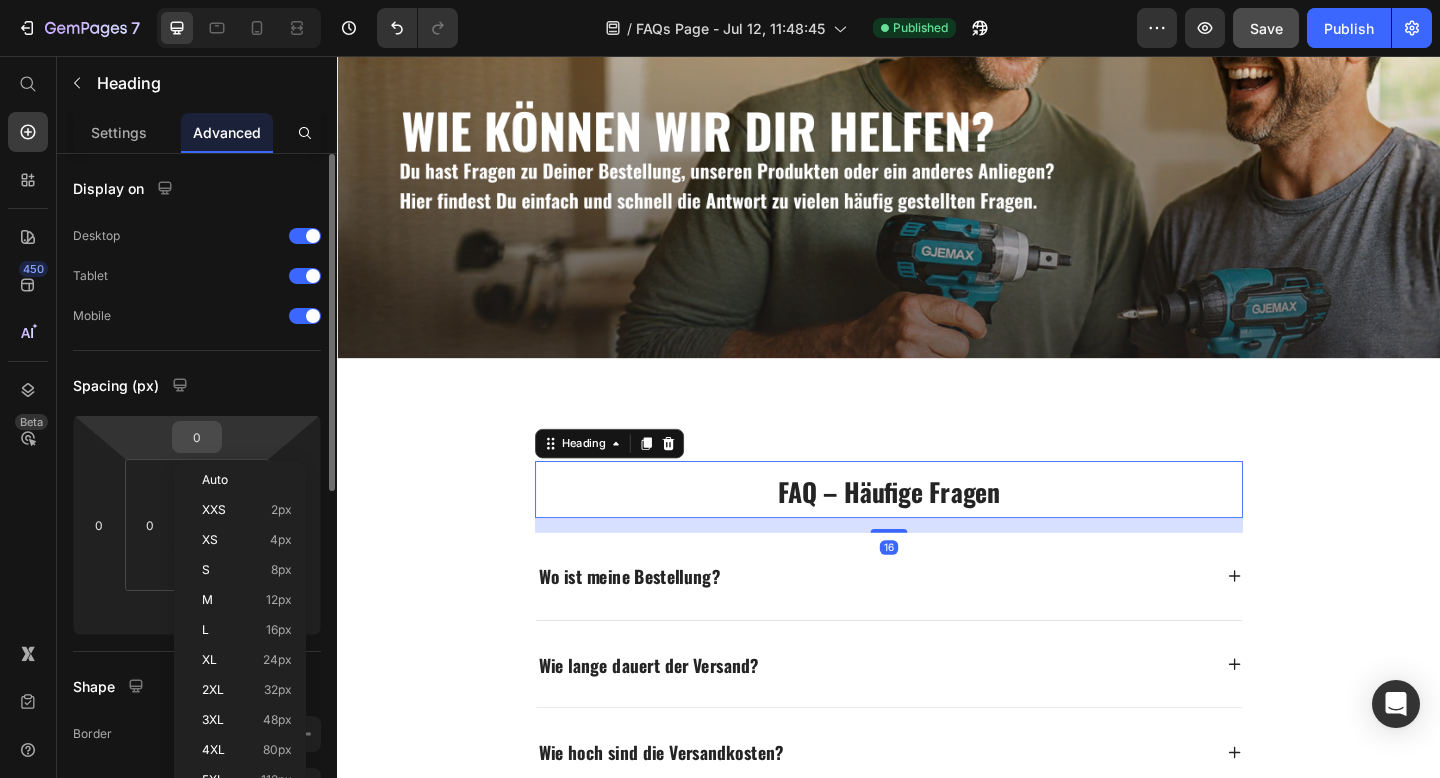 click on "0" at bounding box center [197, 437] 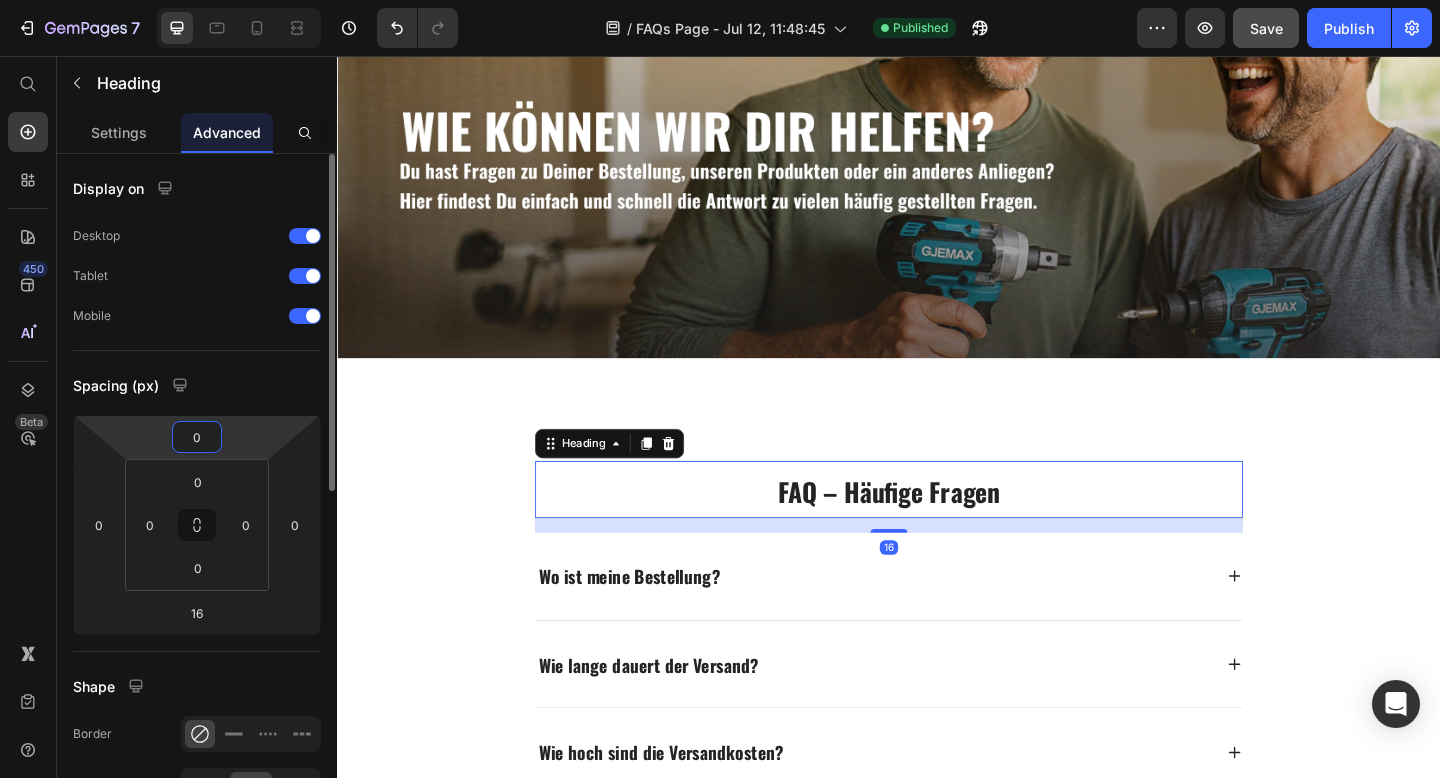 click on "0" at bounding box center (197, 437) 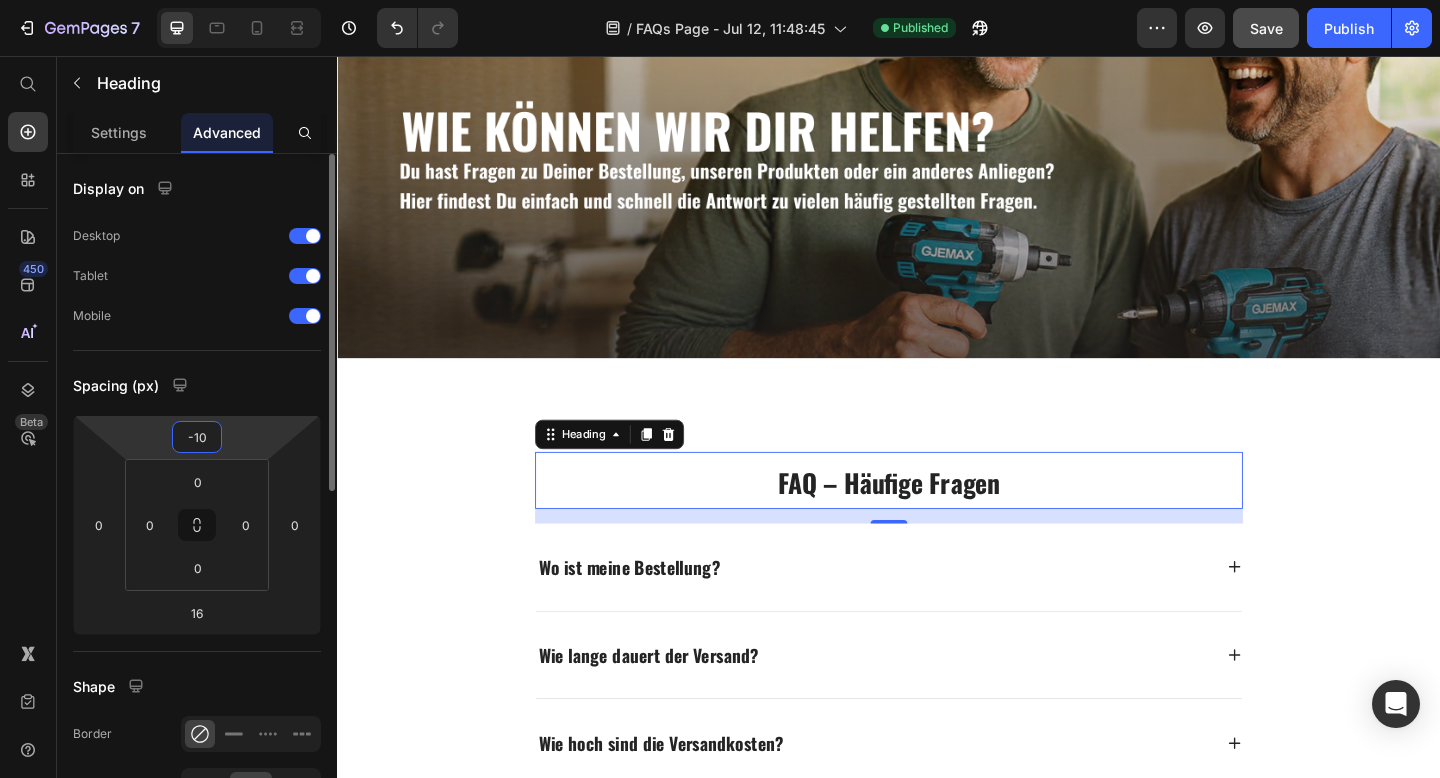 type on "-100" 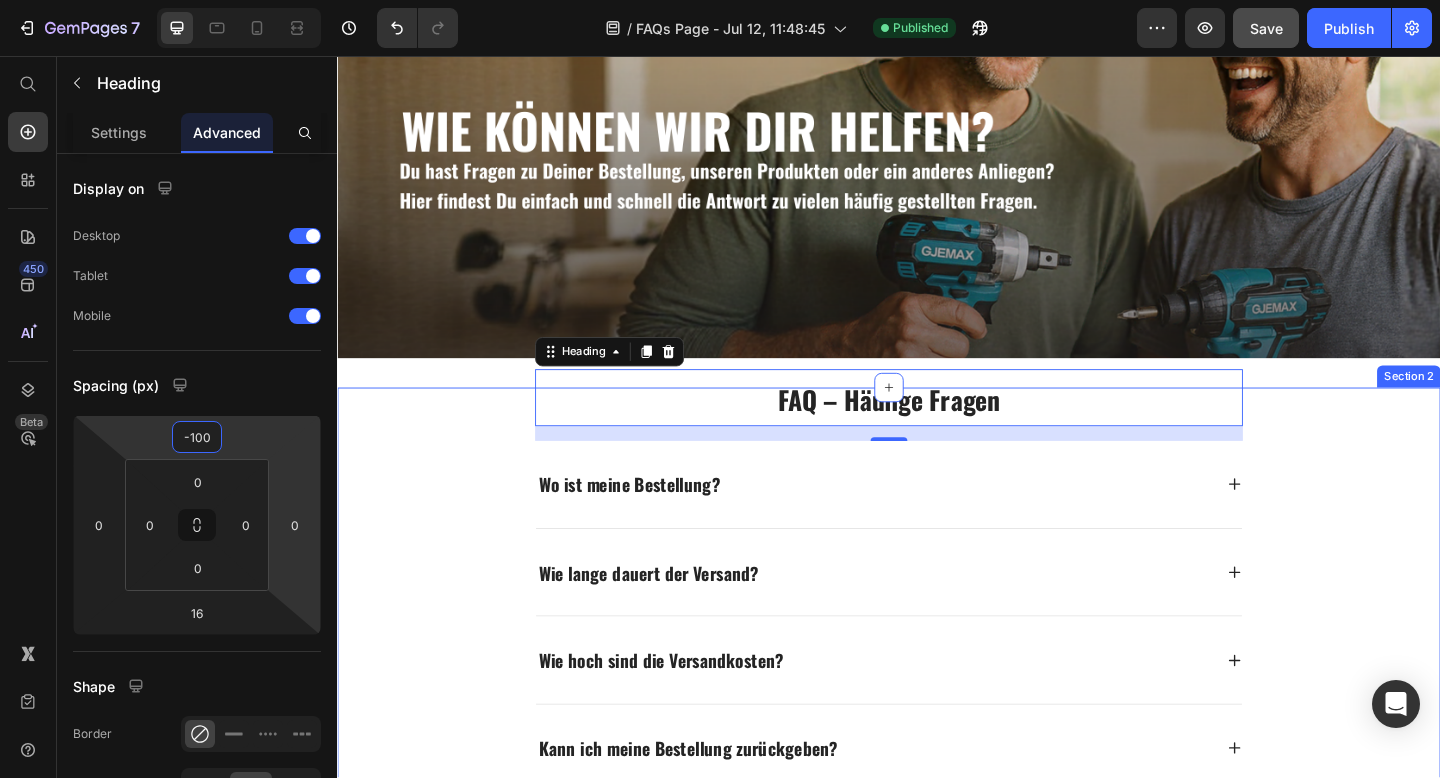click on "⁠⁠⁠⁠⁠⁠⁠ FAQ – Häufige Fragen Heading   16
Wo ist meine Bestellung?
Wie lange dauert der Versand?
Wie hoch sind die Versandkosten?
Kann ich meine Bestellung zurückgeben?
Was ist, wenn mein Werkzeug defekt ist?
Wie läuft ein Umtausch ab?
Gibt es eine Anleitung für mein Gerät?
Ist der Akku mit anderen 18V-Systemen kompatibel? Accordion Row JETZT BESTELLEN Button" at bounding box center (937, 911) 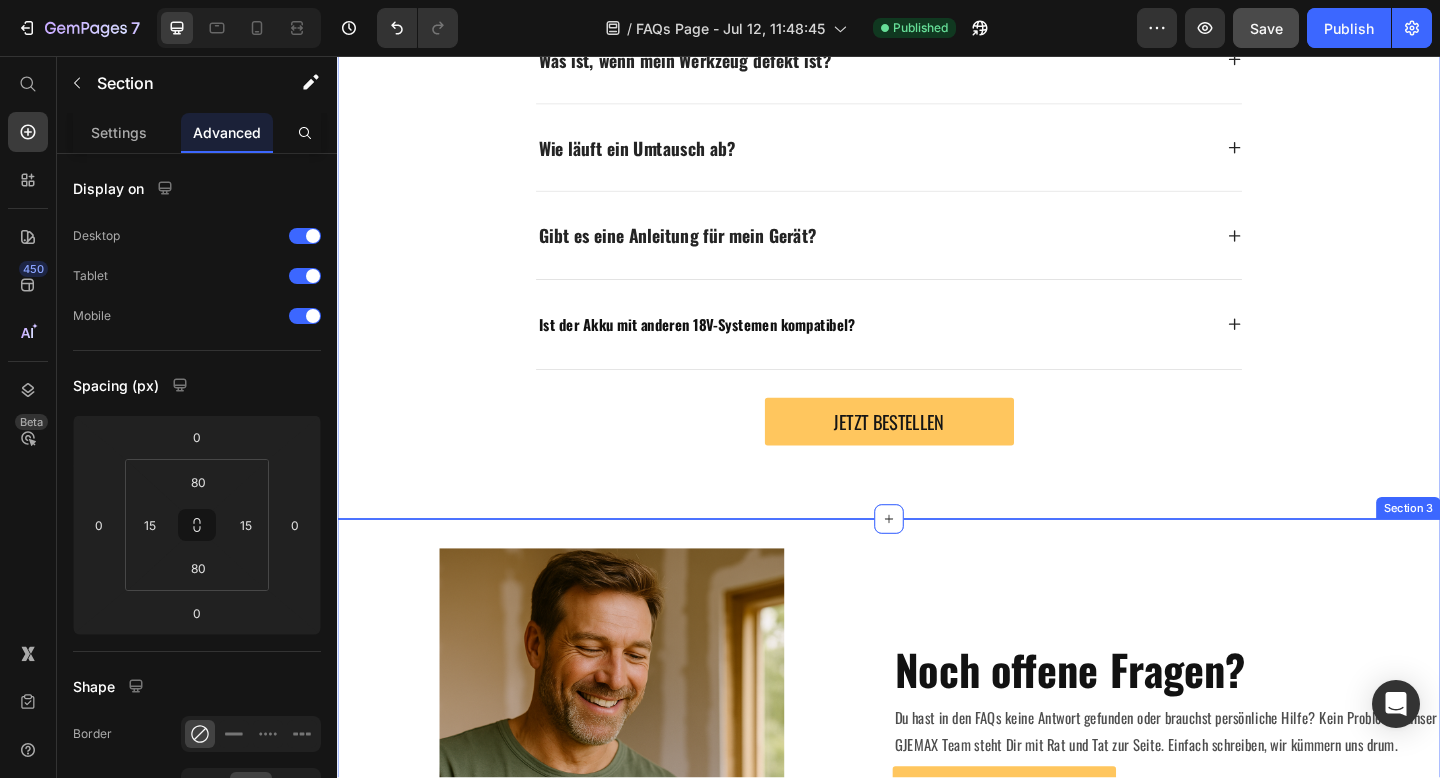 click on "Image Noch offene Fragen? Heading Du hast in den FAQs keine Antwort gefunden oder brauchst persönliche Hilfe? Kein Problem – unser GJEMAX Team steht Dir mit Rat und Tat zur Seite. Einfach schreiben, wir kümmern uns drum. Text Block SUPPORT KONTAKTIEREN Button Row Section 3" at bounding box center [937, 850] 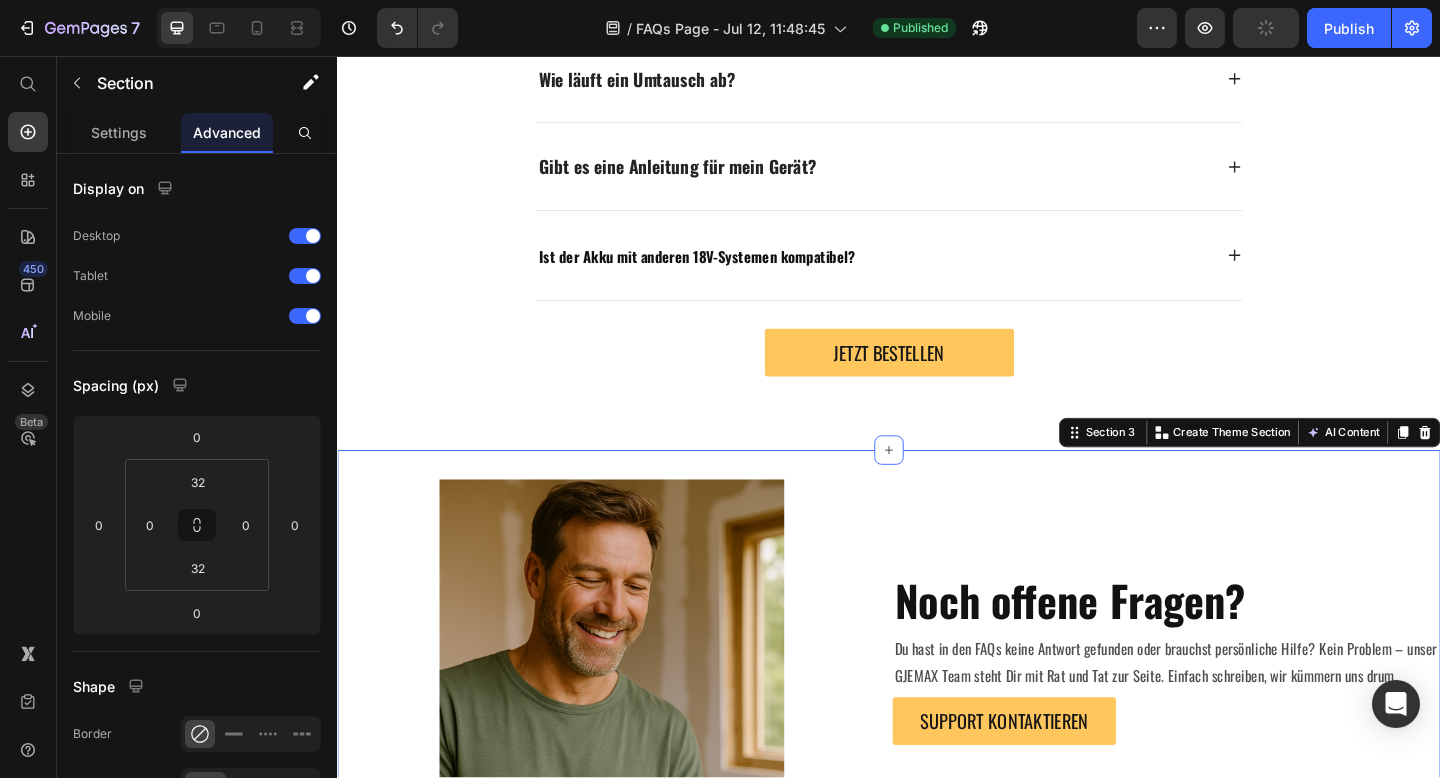 scroll, scrollTop: 1338, scrollLeft: 0, axis: vertical 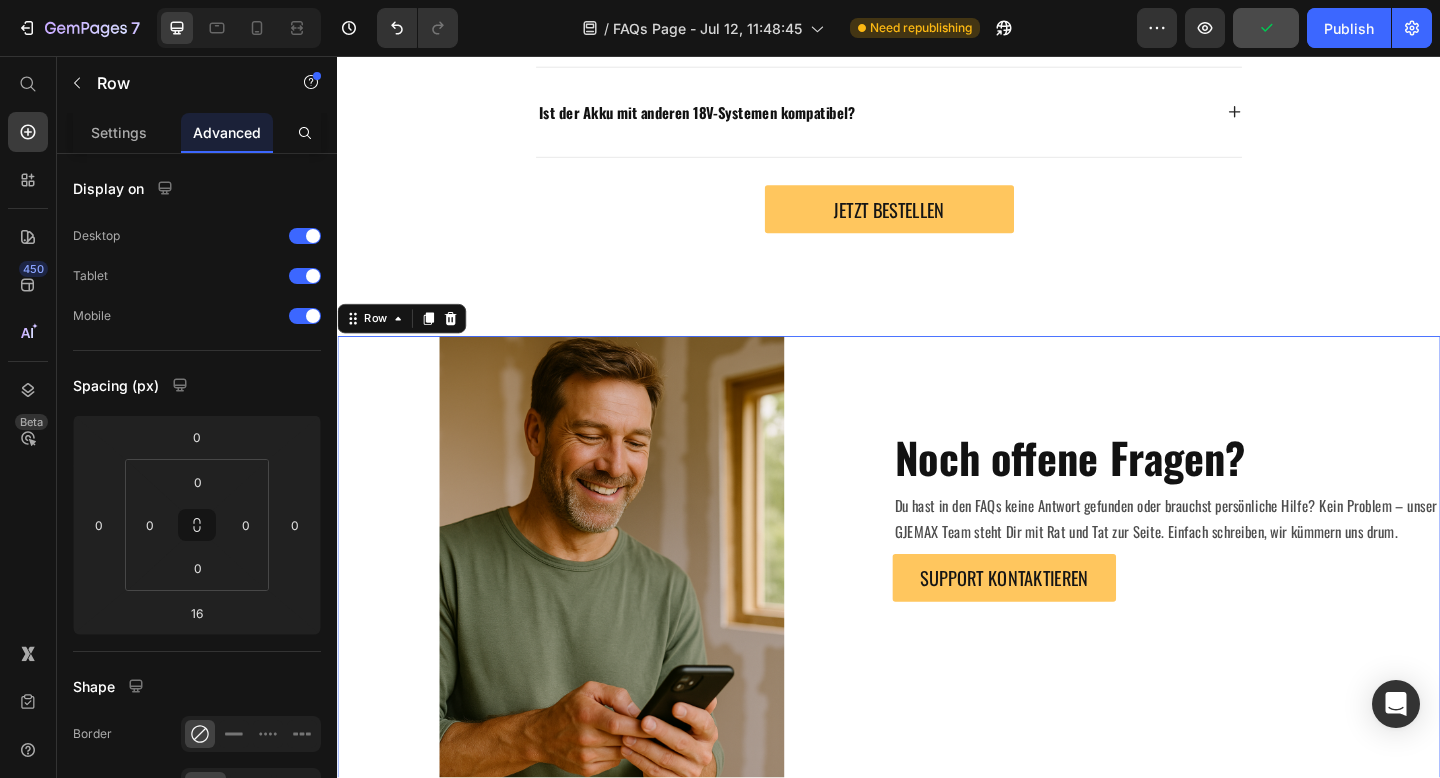 click on "Noch offene Fragen? Heading Du hast in den FAQs keine Antwort gefunden oder brauchst persönliche Hilfe? Kein Problem – unser GJEMAX Team steht Dir mit Rat und Tat zur Seite. Einfach schreiben, wir kümmern uns drum. Text Block SUPPORT KONTAKTIEREN Button" at bounding box center (1239, 611) 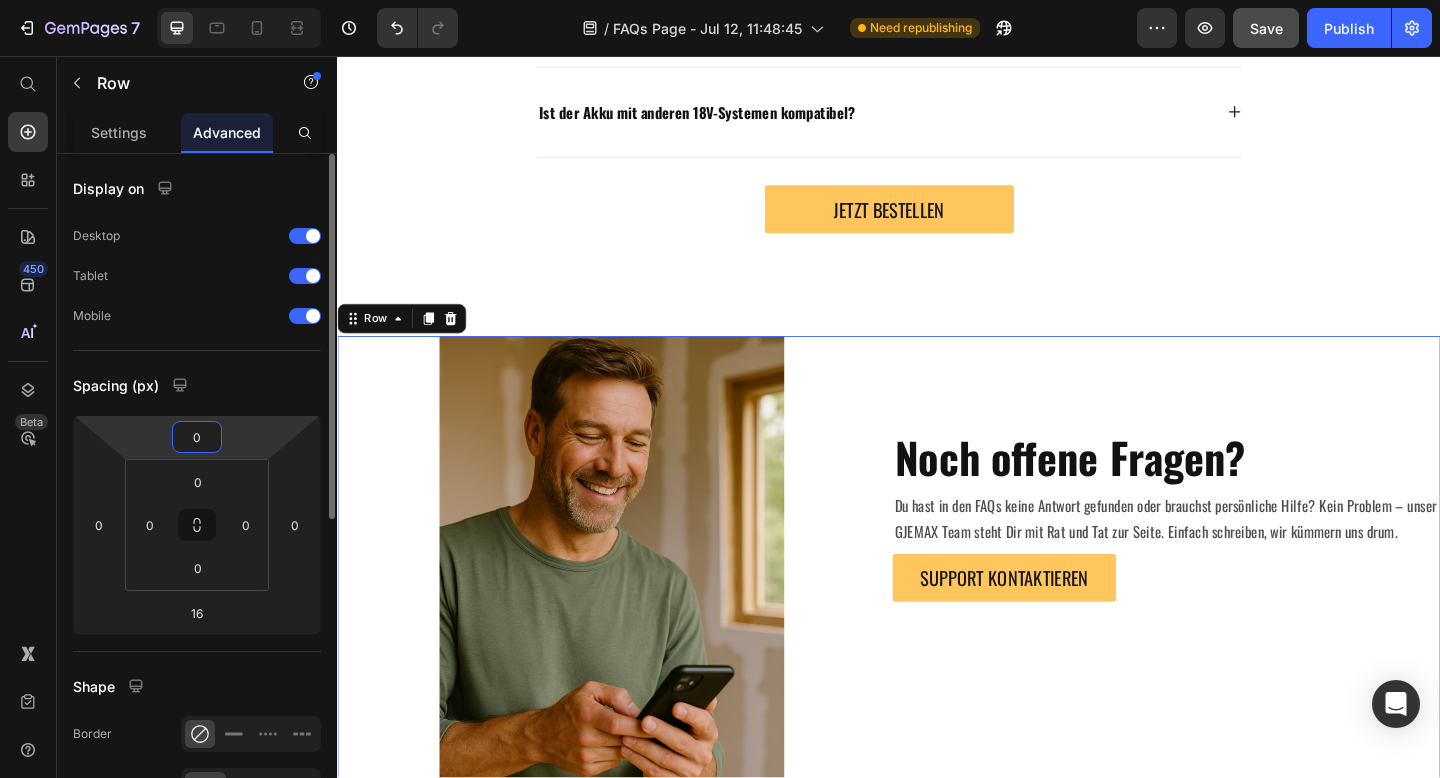 click on "0" at bounding box center (197, 437) 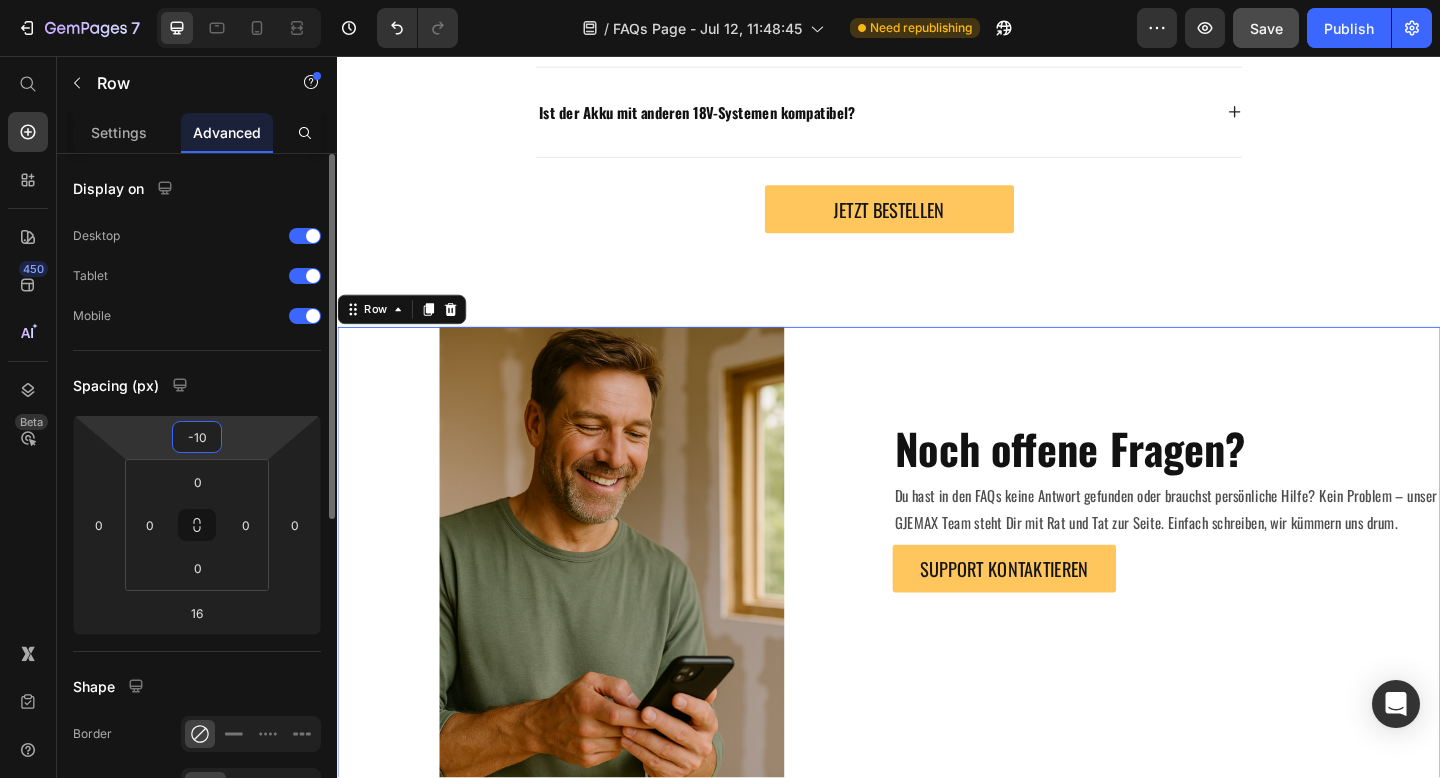 type on "-1" 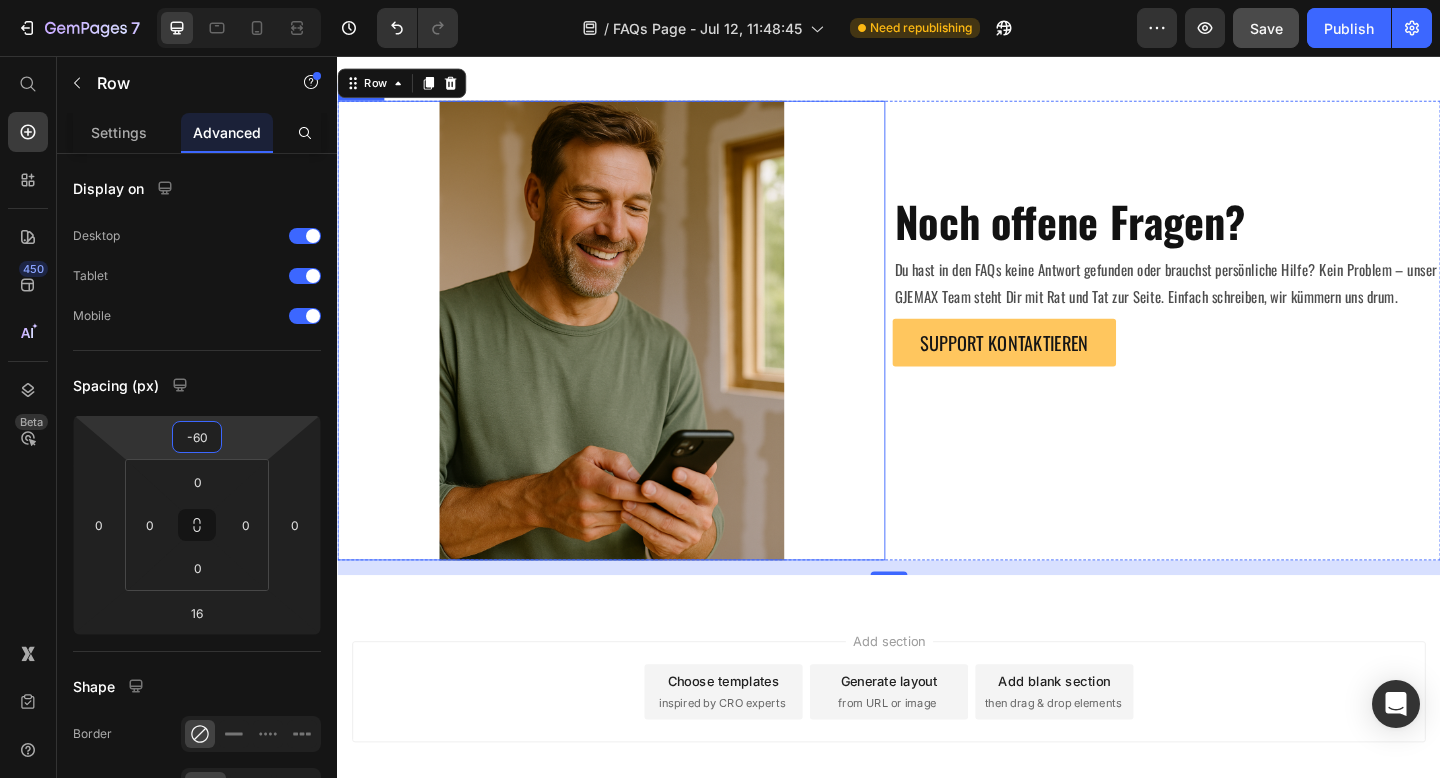 scroll, scrollTop: 1631, scrollLeft: 0, axis: vertical 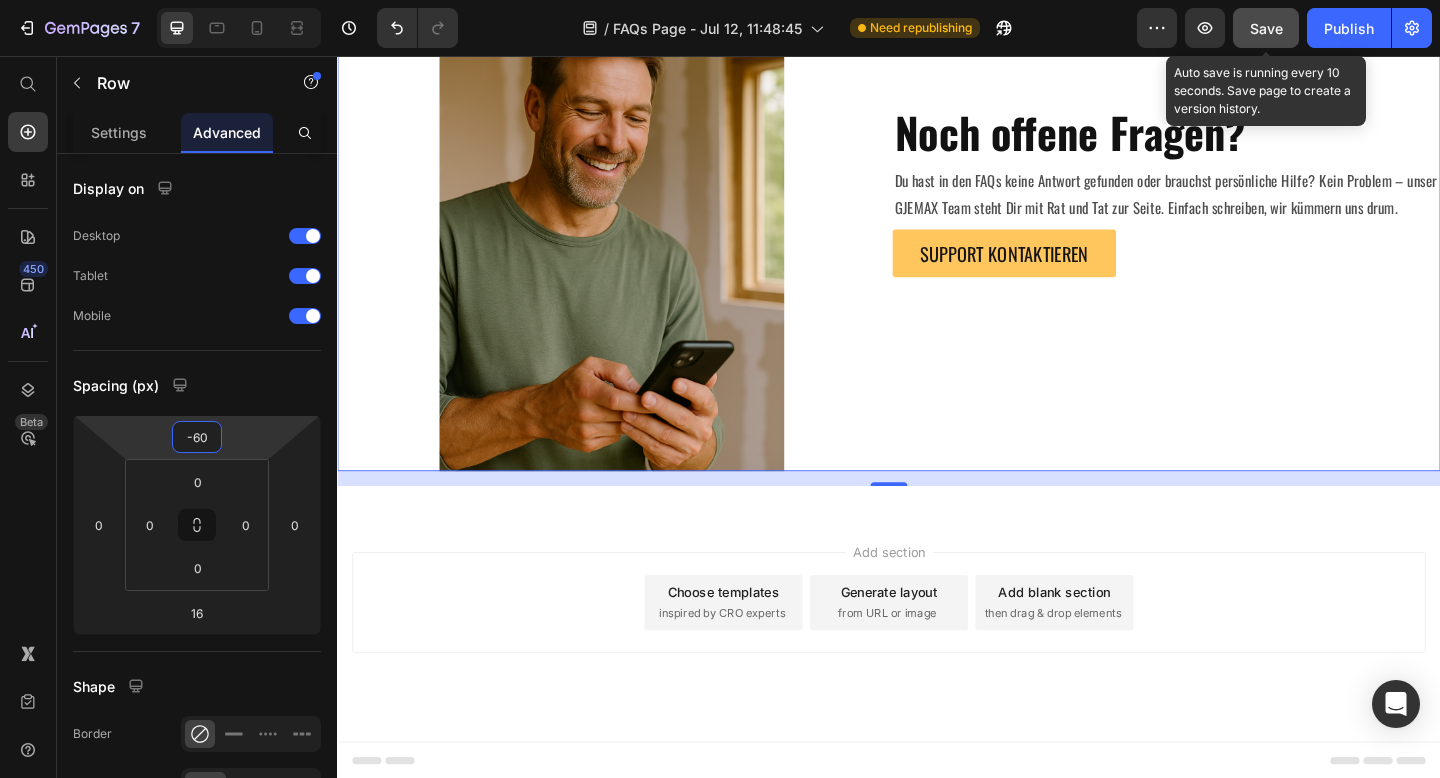 type on "-60" 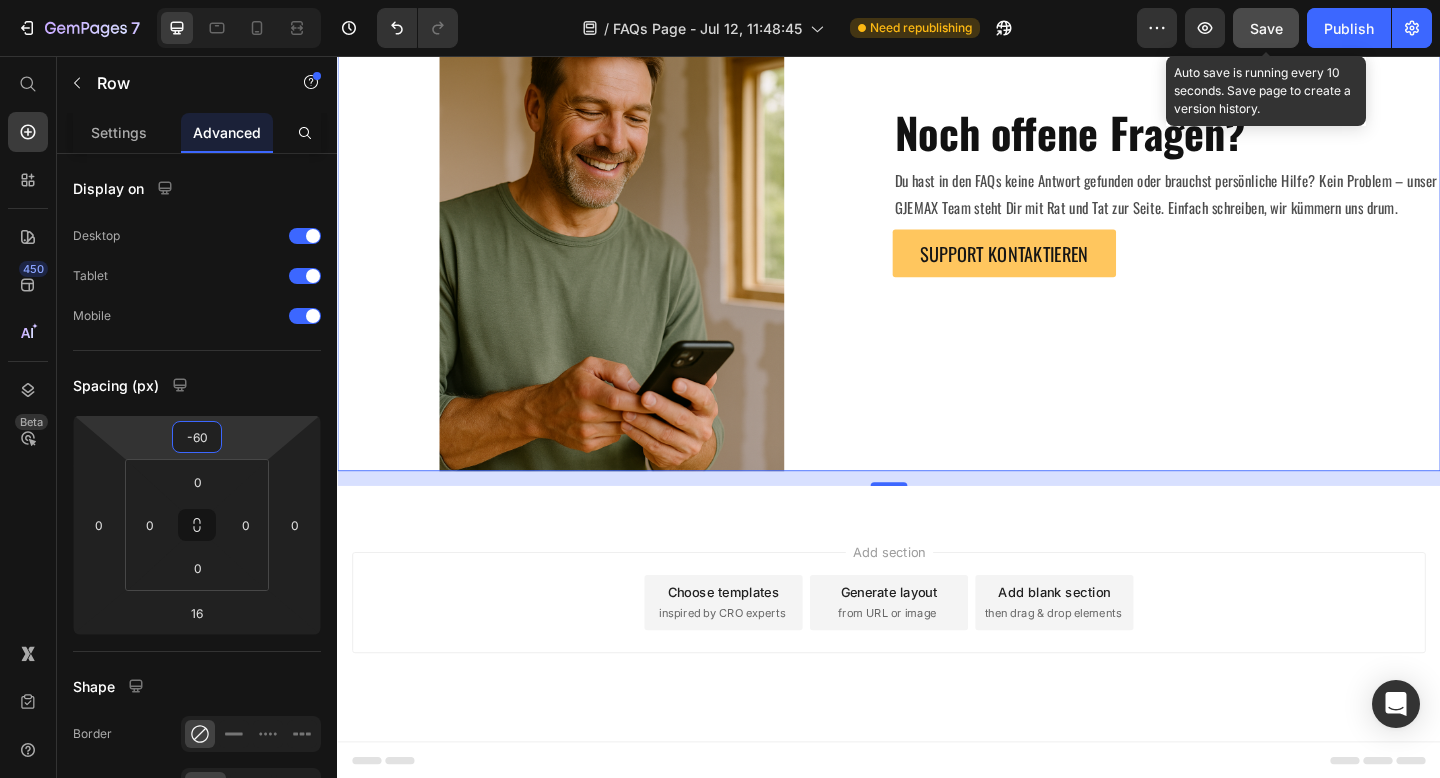 click on "Save" at bounding box center (1266, 28) 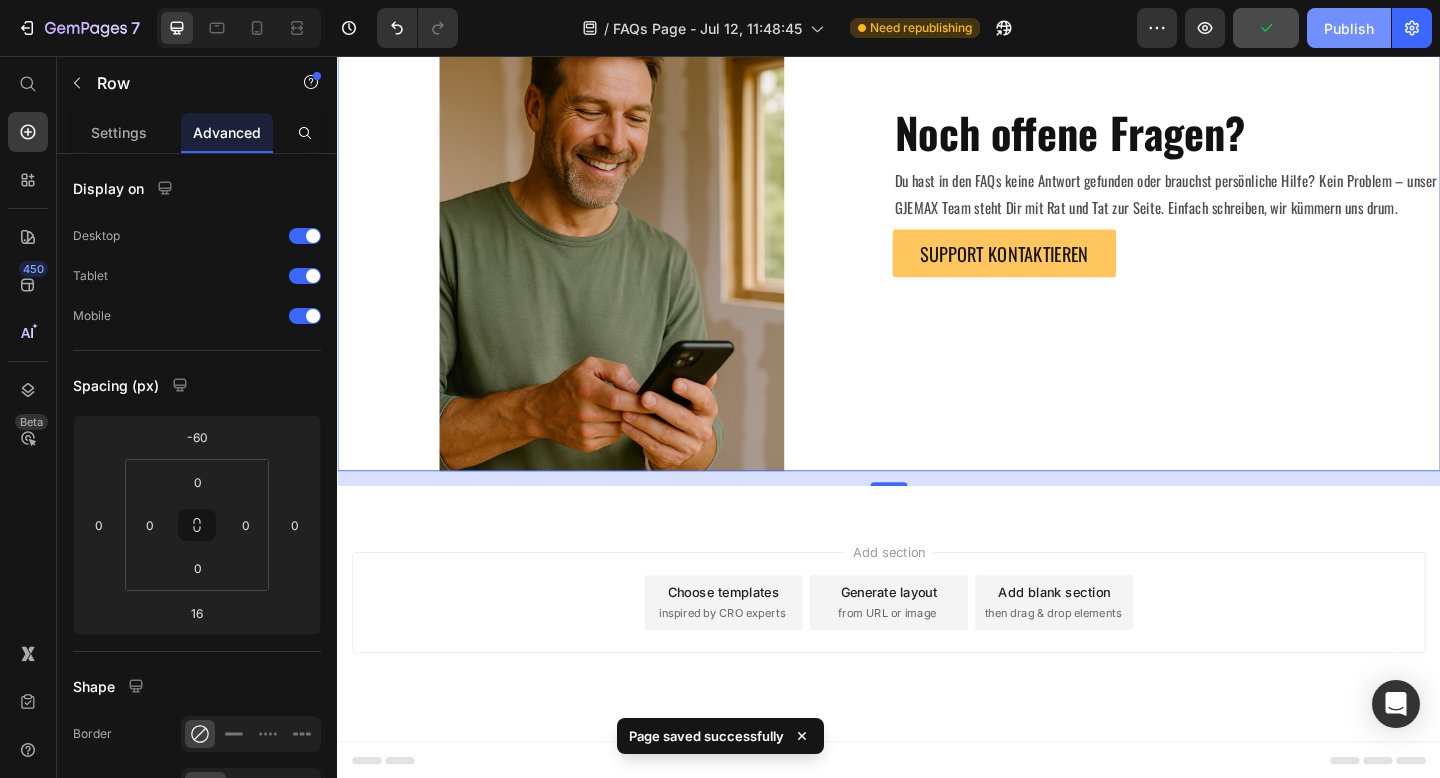 click on "Publish" 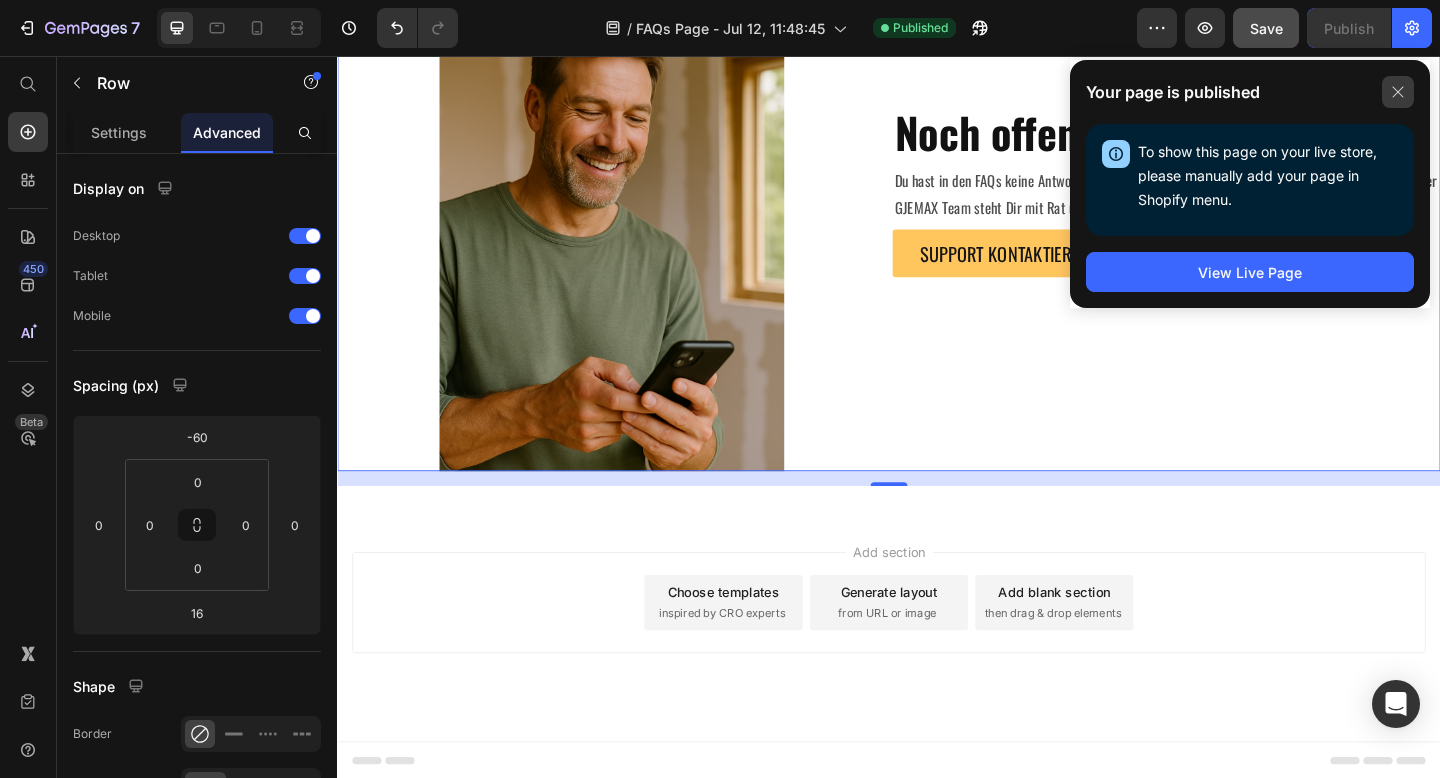 click 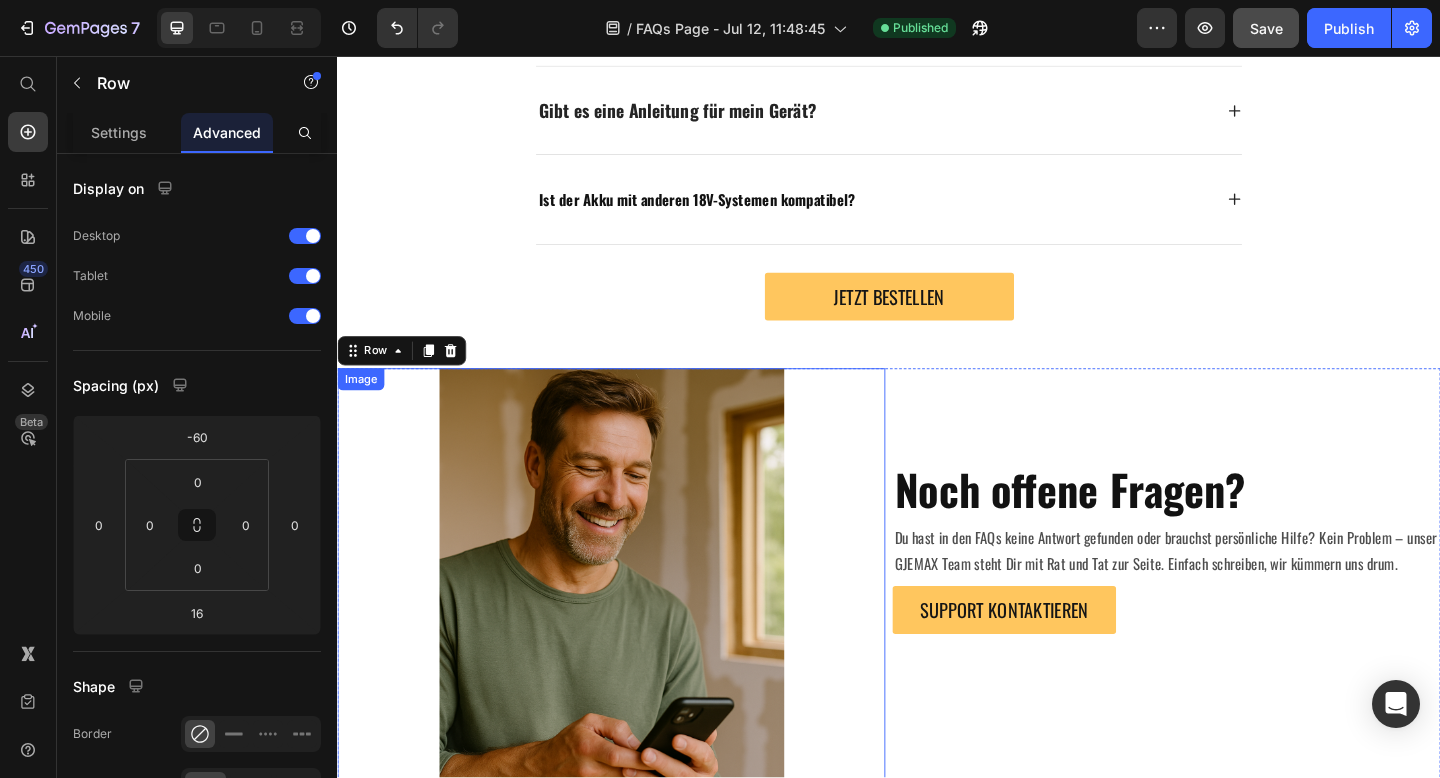 scroll, scrollTop: 1217, scrollLeft: 0, axis: vertical 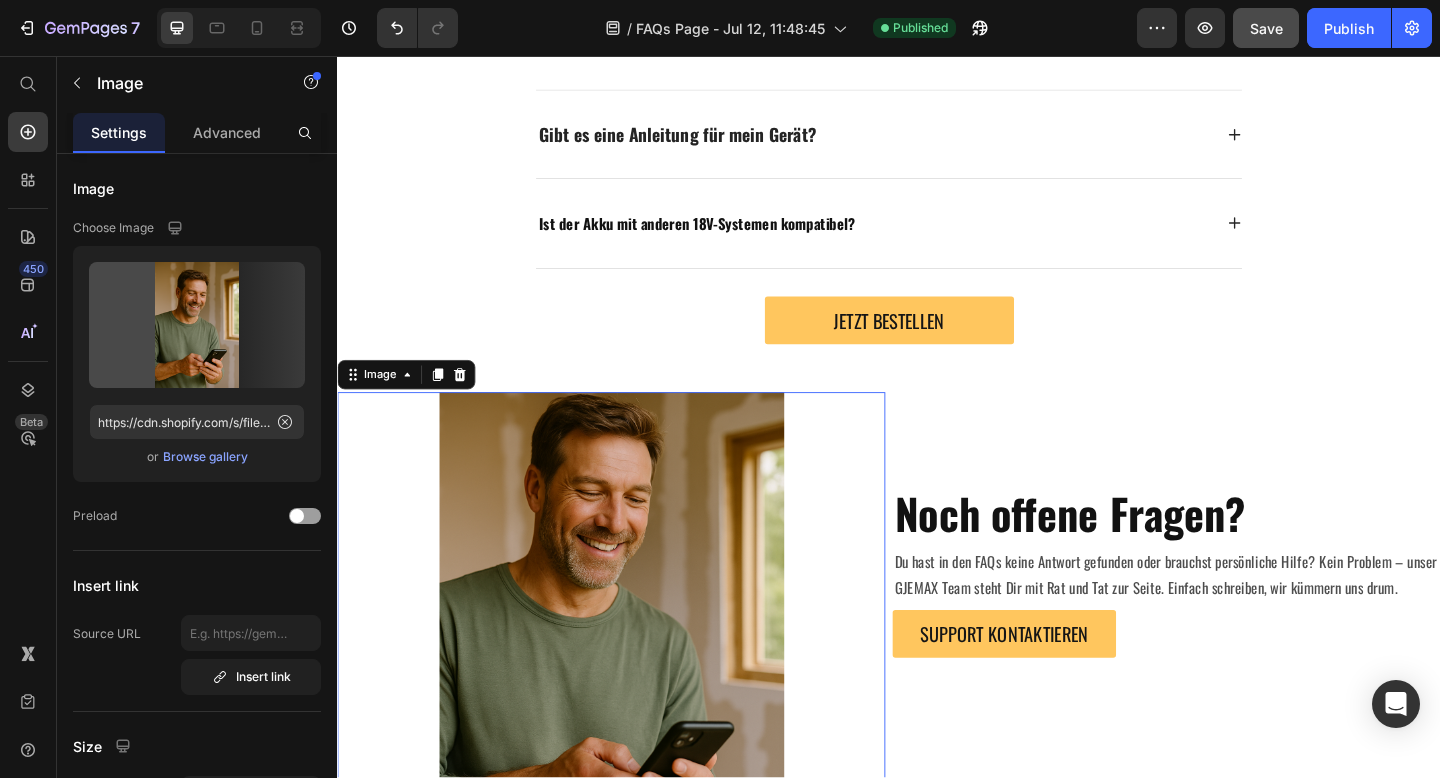 click at bounding box center [635, 672] 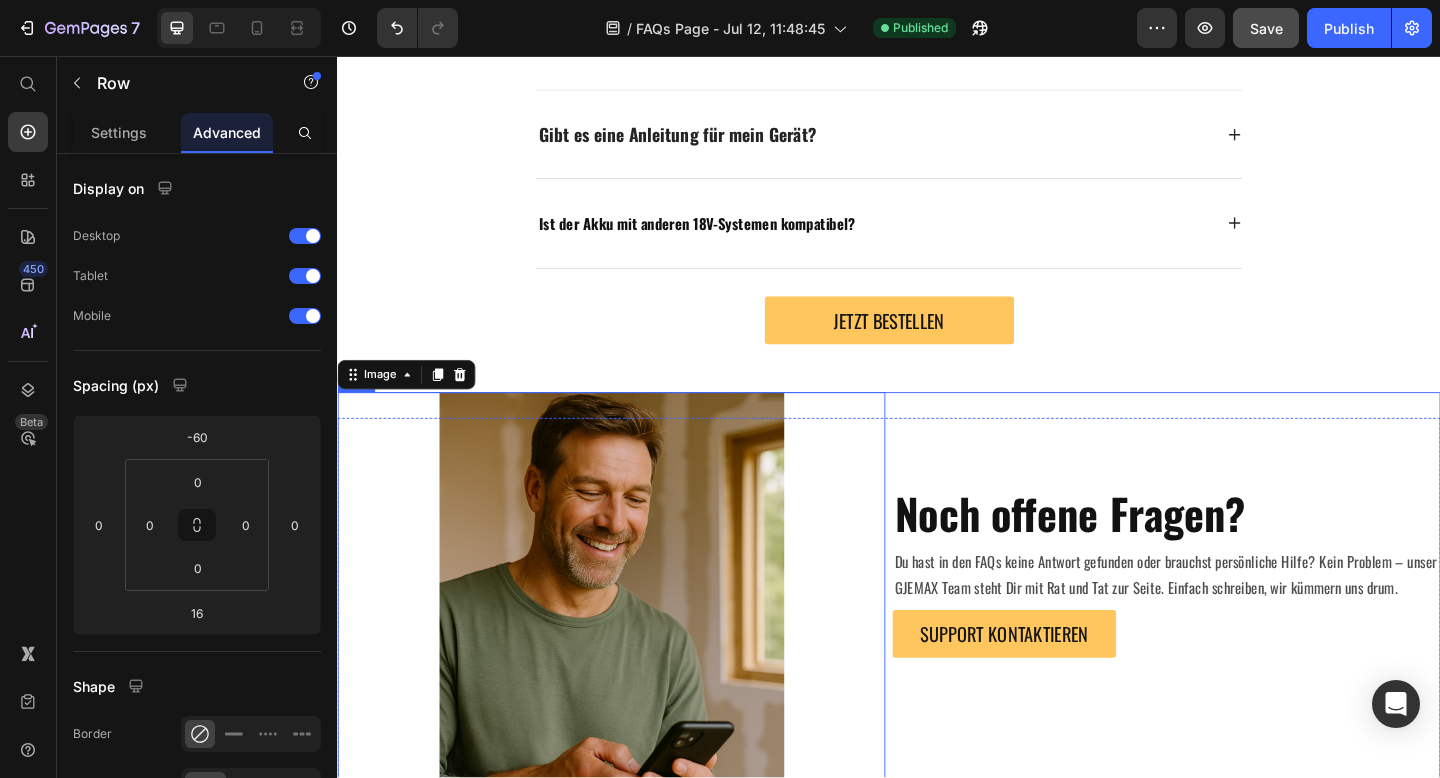 click on "Noch offene Fragen? Heading Du hast in den FAQs keine Antwort gefunden oder brauchst persönliche Hilfe? Kein Problem – unser GJEMAX Team steht Dir mit Rat und Tat zur Seite. Einfach schreiben, wir kümmern uns drum. Text Block SUPPORT KONTAKTIEREN Button" at bounding box center (1239, 672) 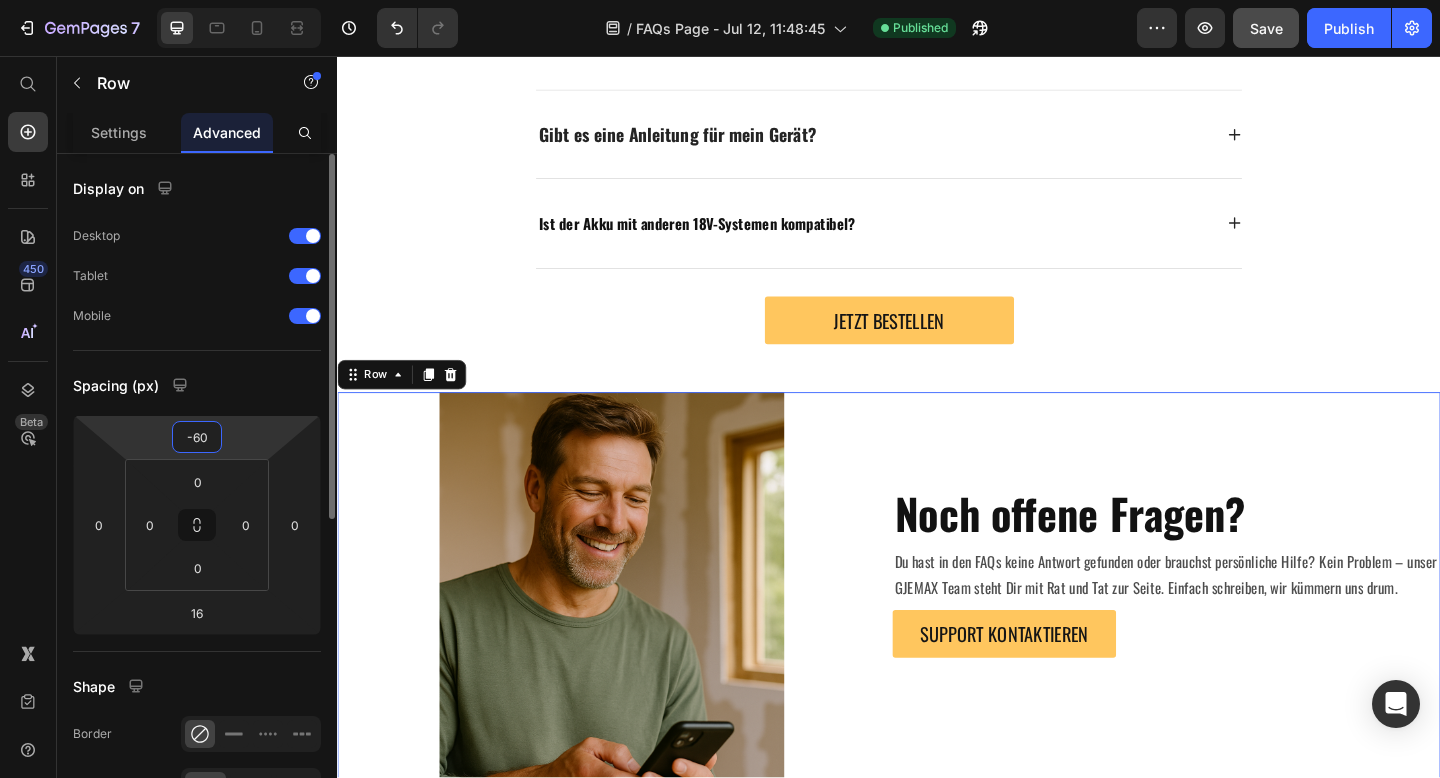 click on "-60" at bounding box center [197, 437] 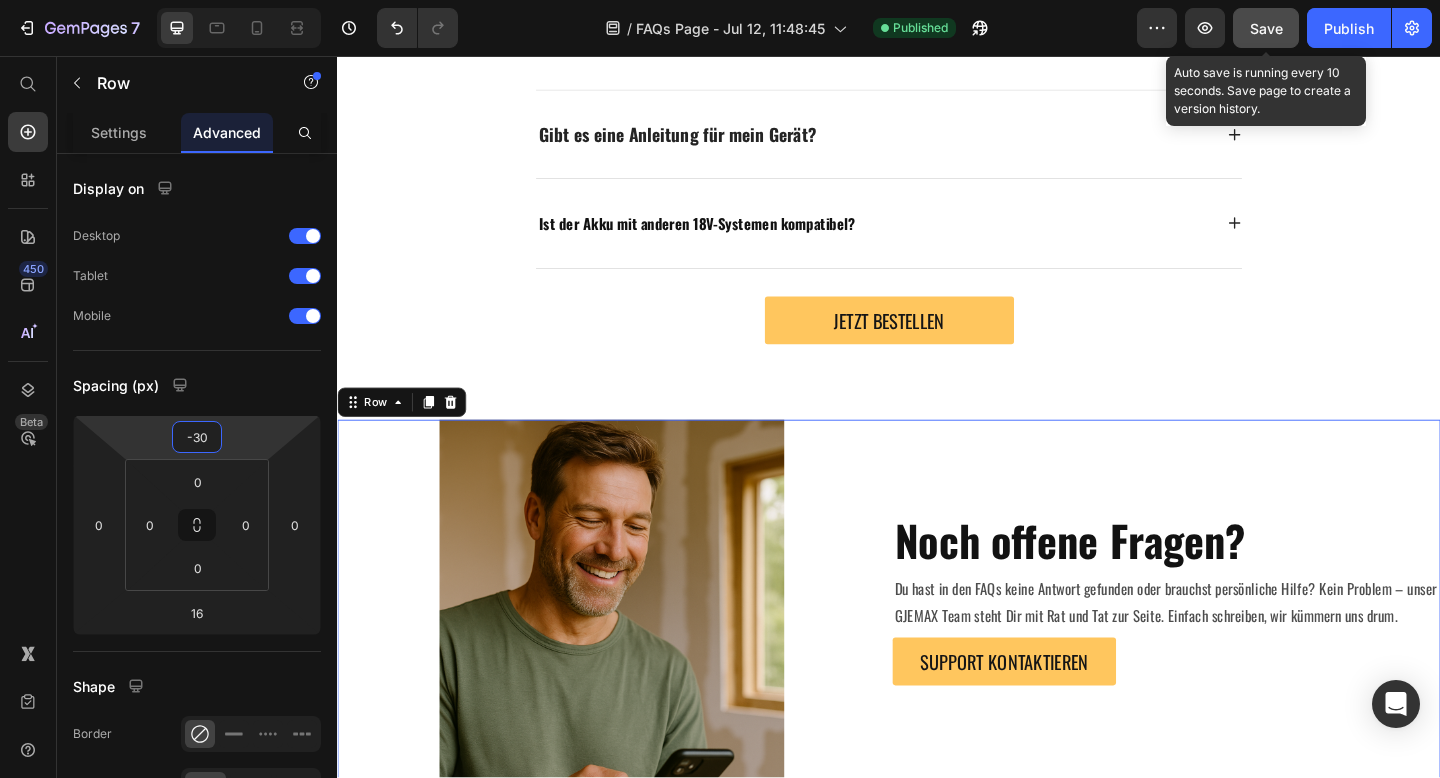 click on "Save" 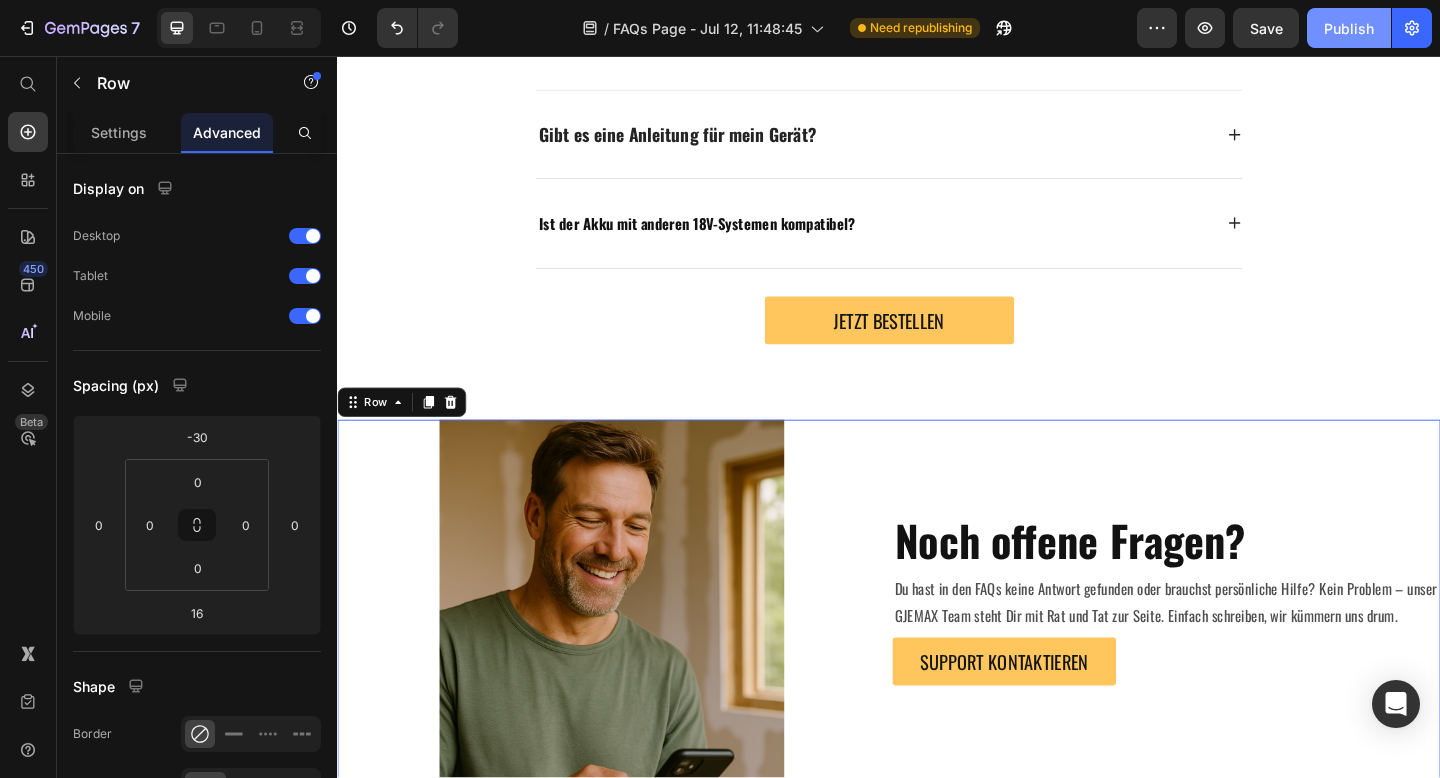 click on "Publish" 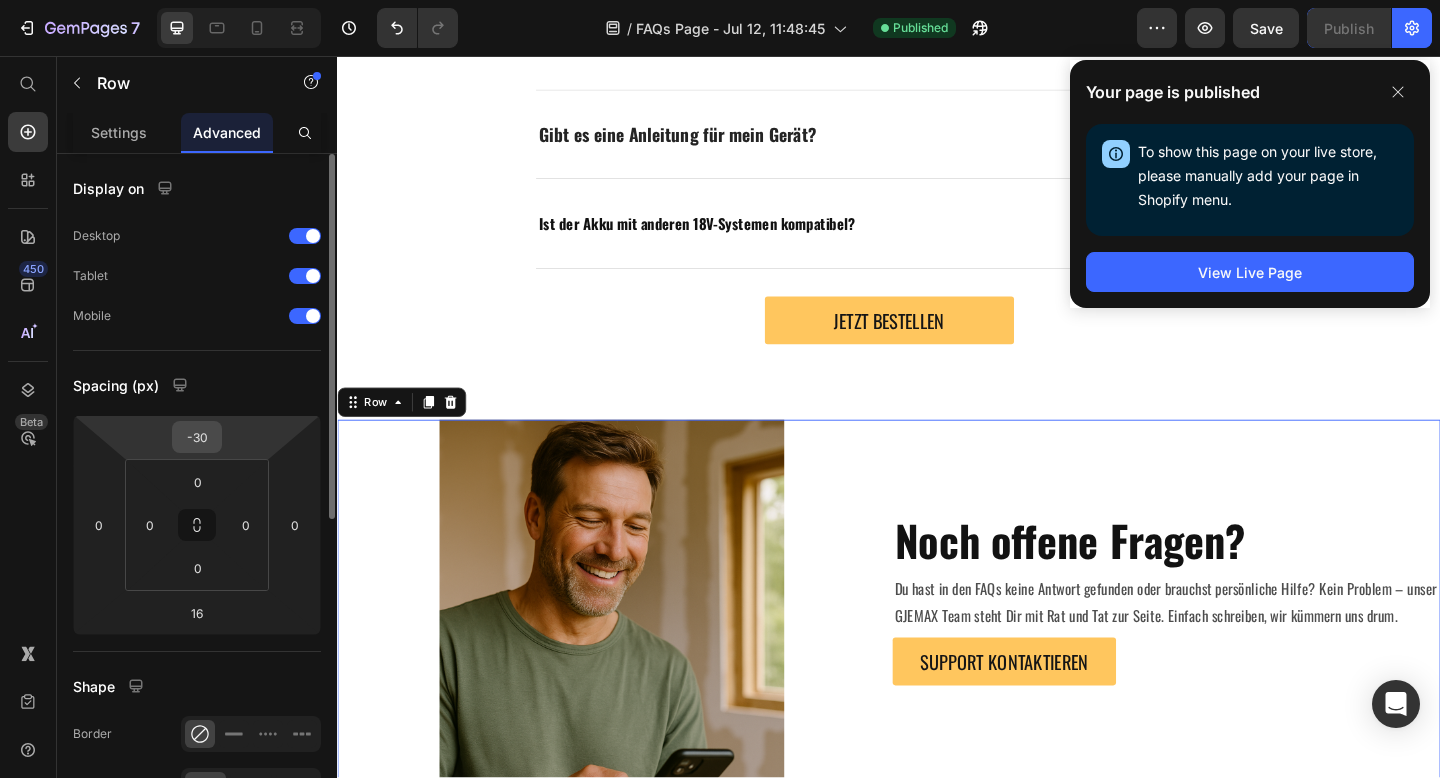 click on "-30" at bounding box center (197, 437) 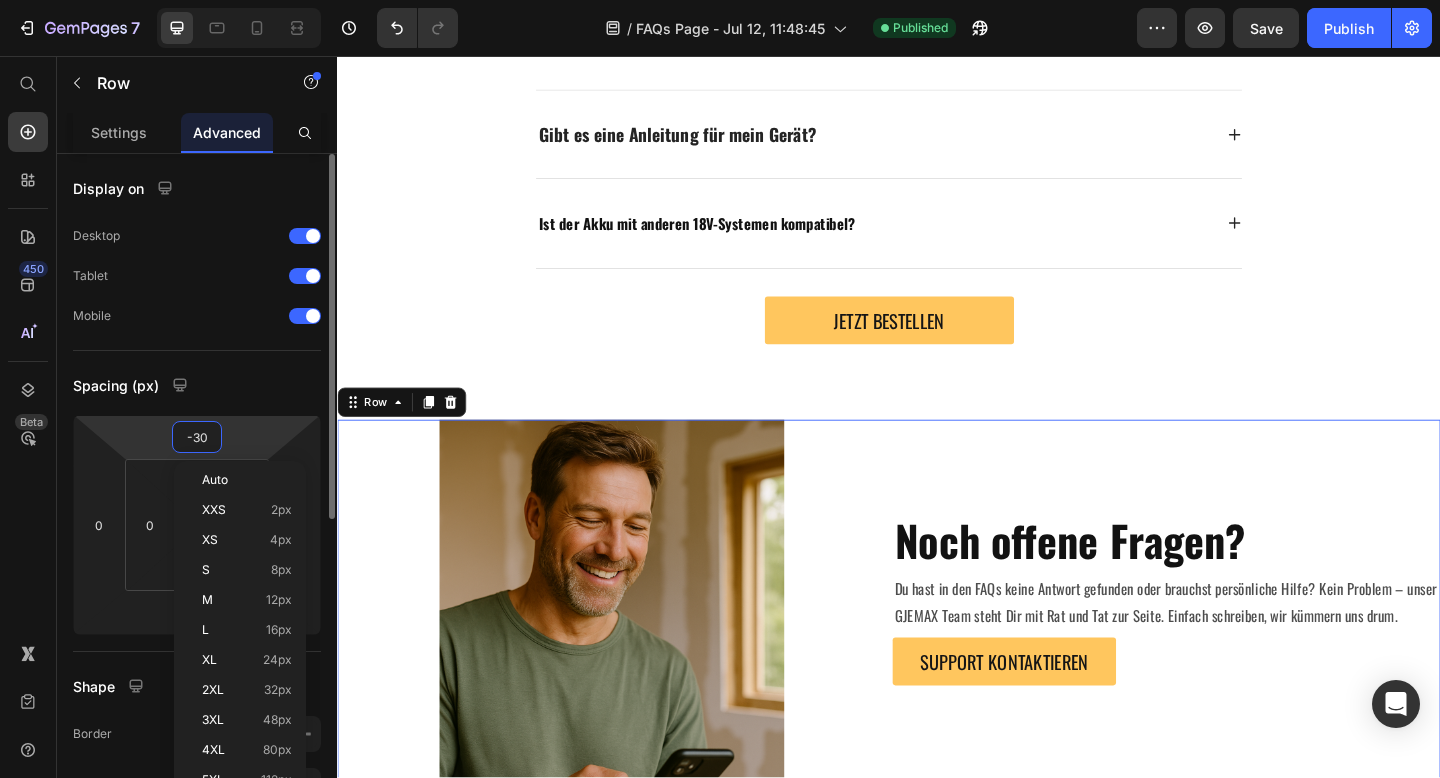 click on "-30" at bounding box center (197, 437) 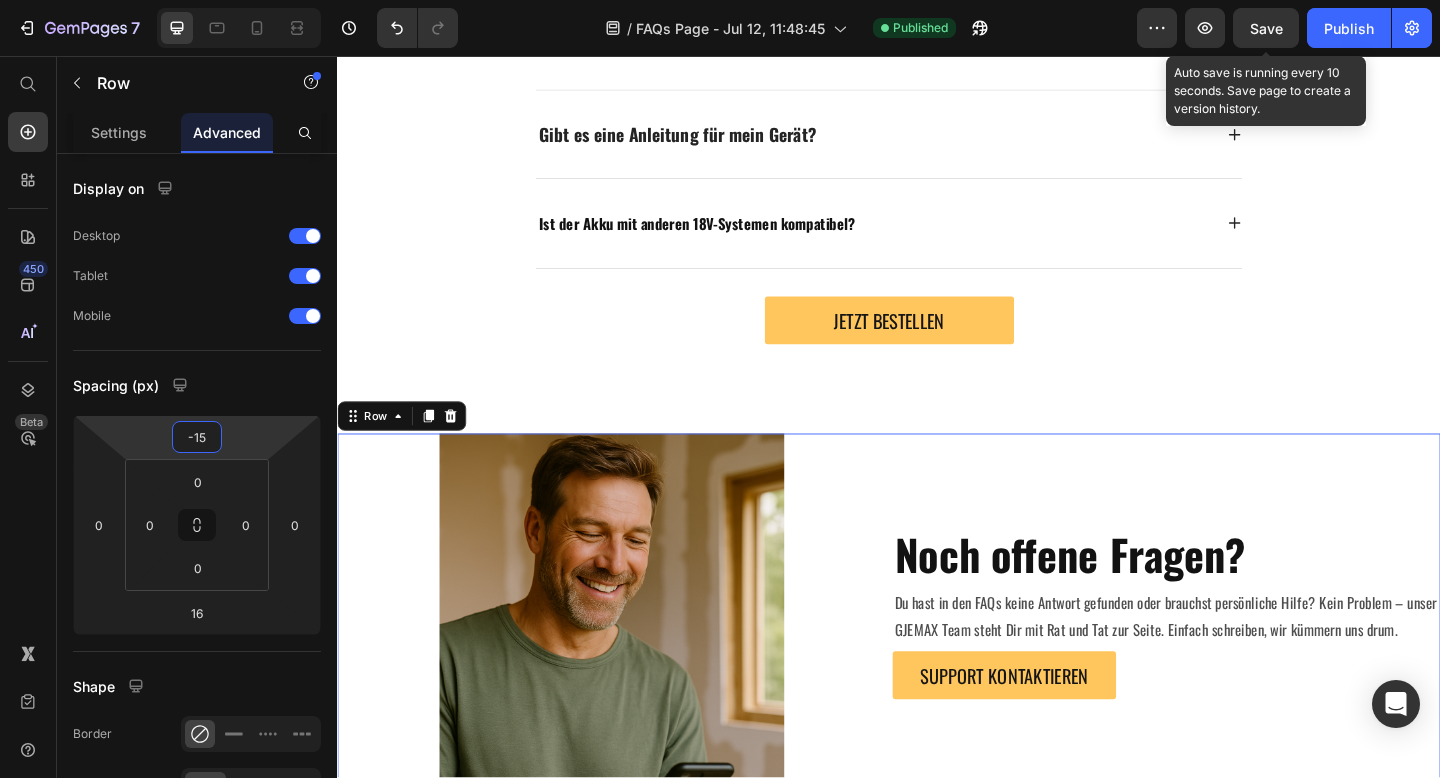 type on "-15" 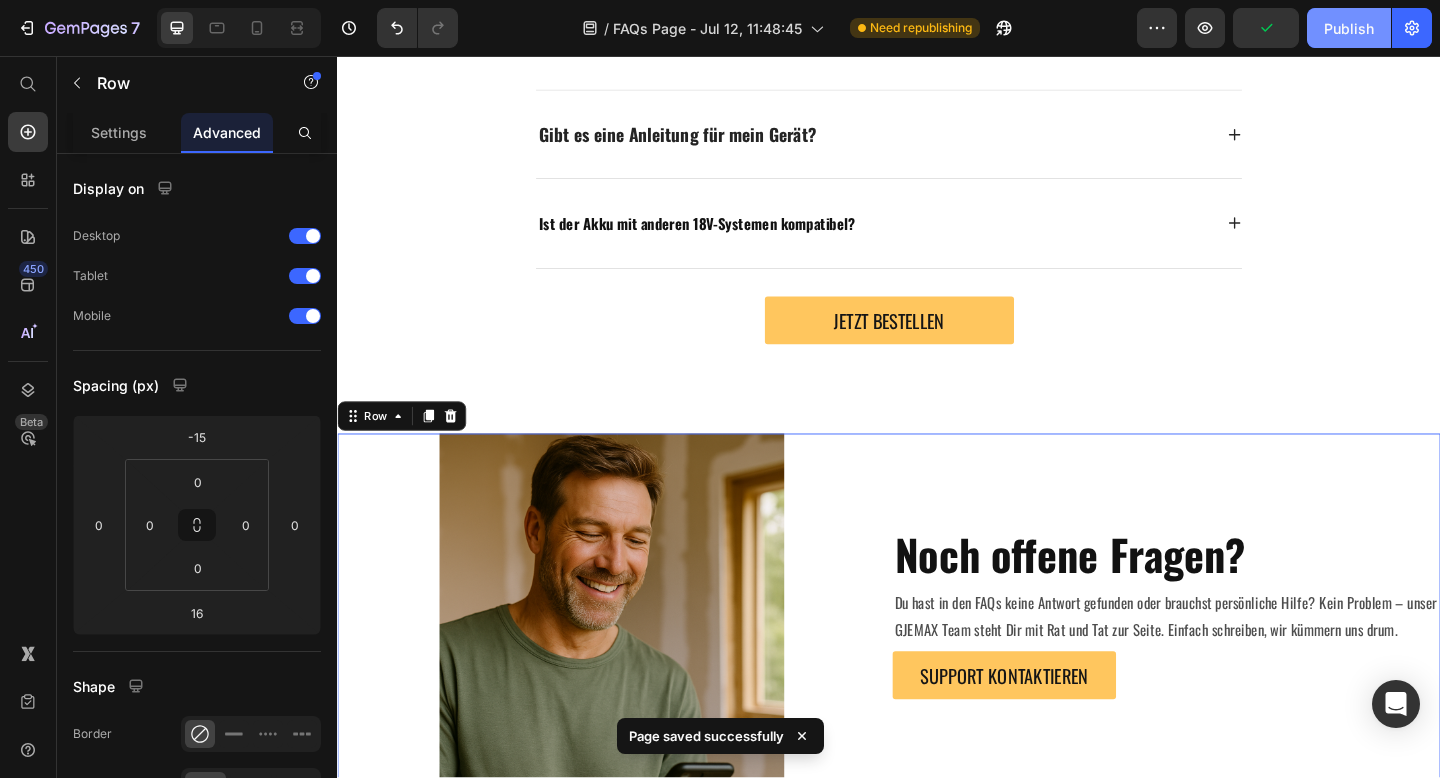 click on "Publish" at bounding box center [1349, 28] 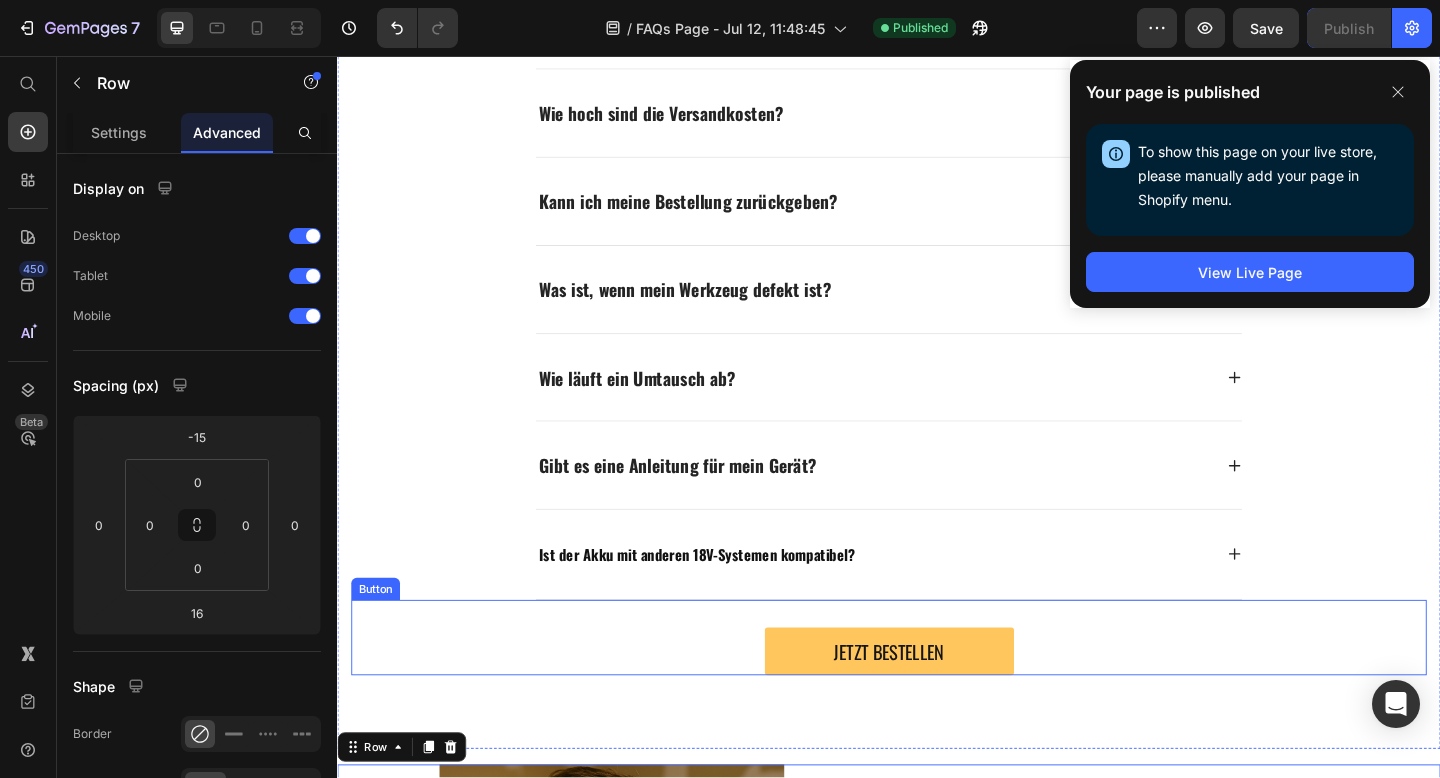 scroll, scrollTop: 808, scrollLeft: 0, axis: vertical 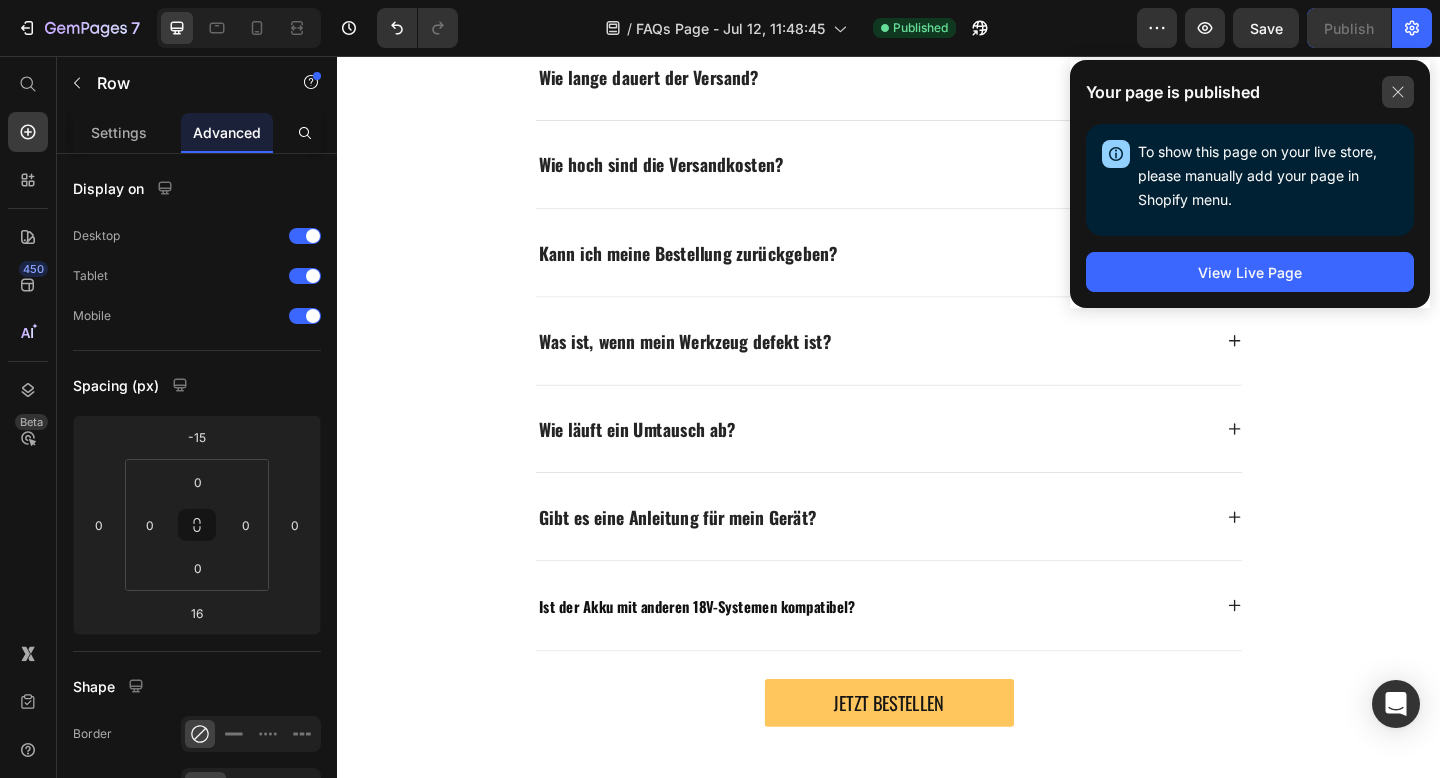 click 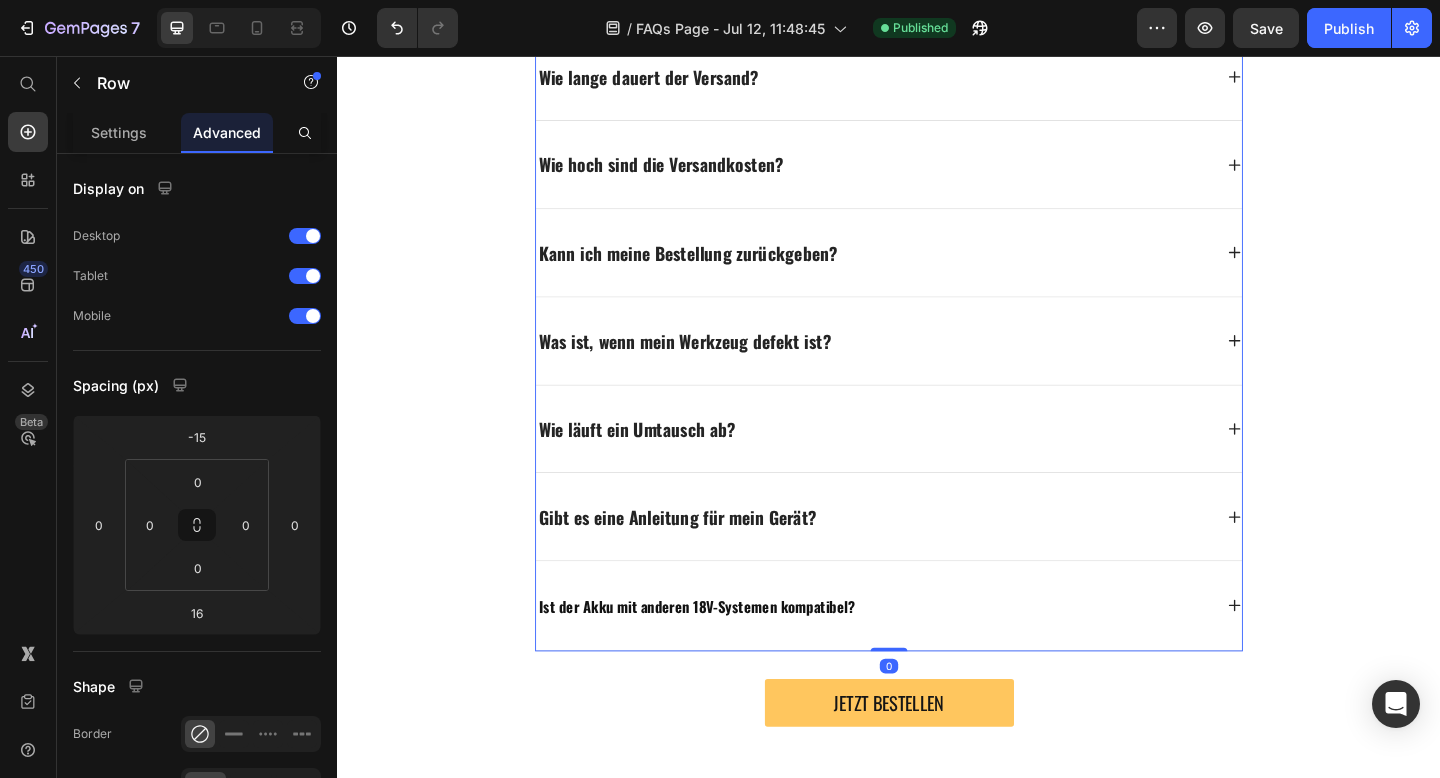 click on "Gibt es eine Anleitung für mein Gerät?" at bounding box center (707, 557) 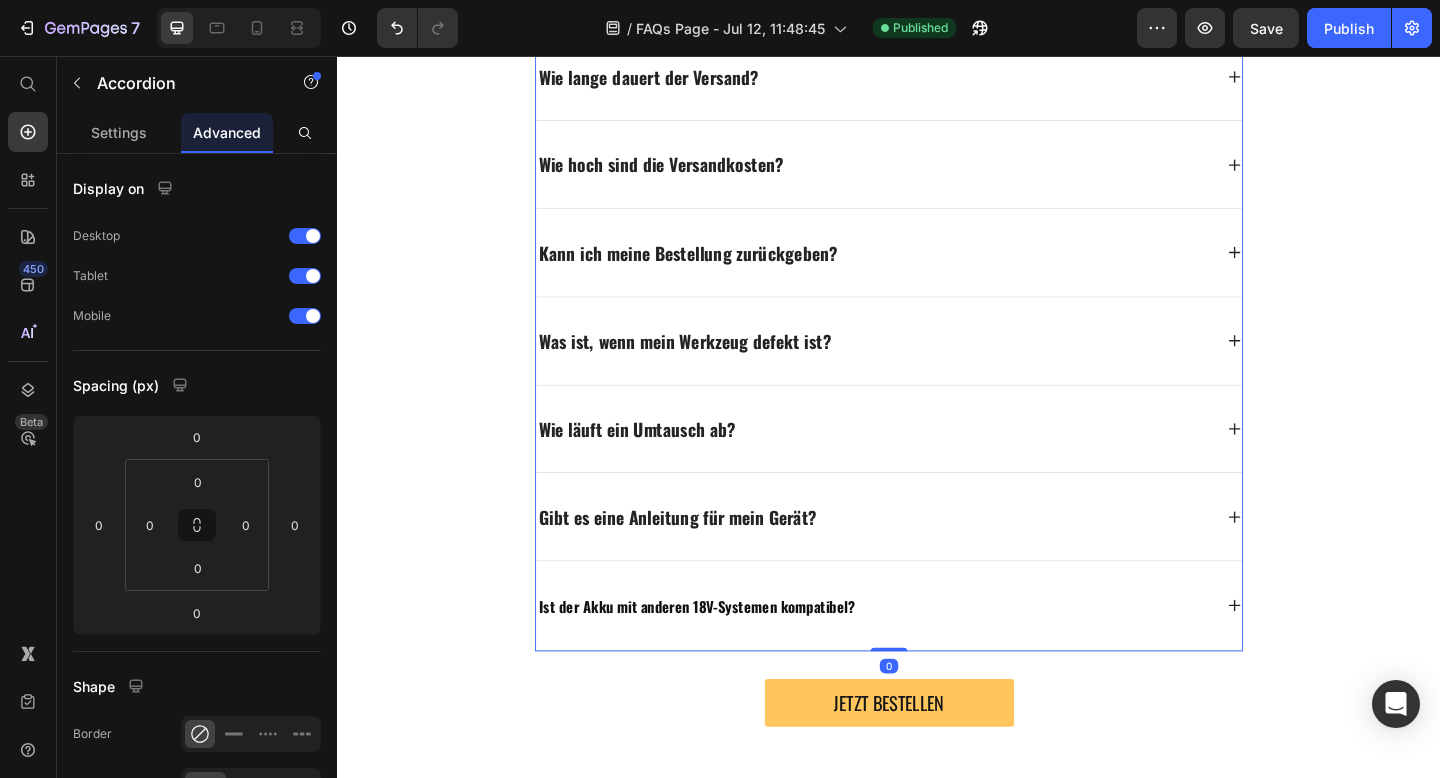 click on "Gibt es eine Anleitung für mein Gerät?" at bounding box center (707, 557) 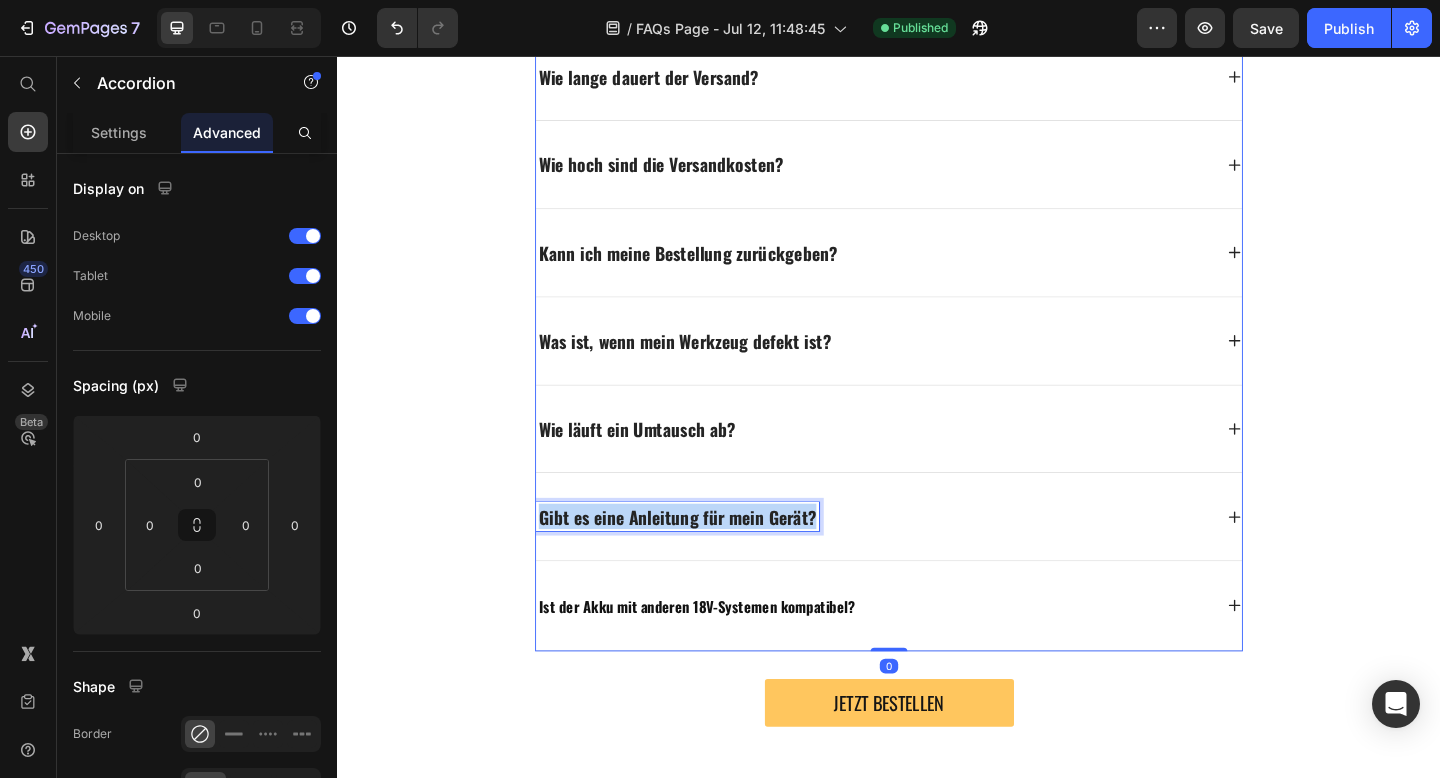 click on "Gibt es eine Anleitung für mein Gerät?" at bounding box center (707, 557) 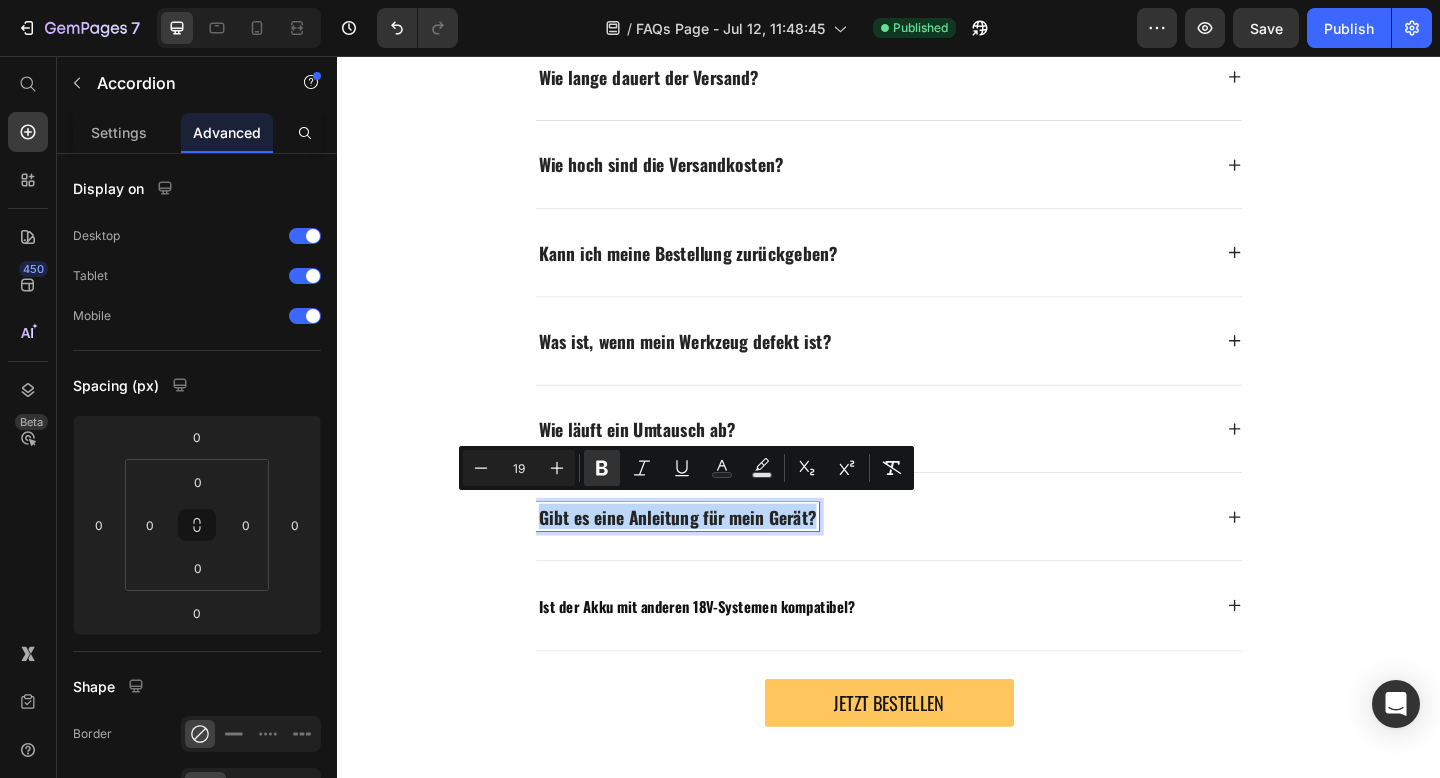 type on "16" 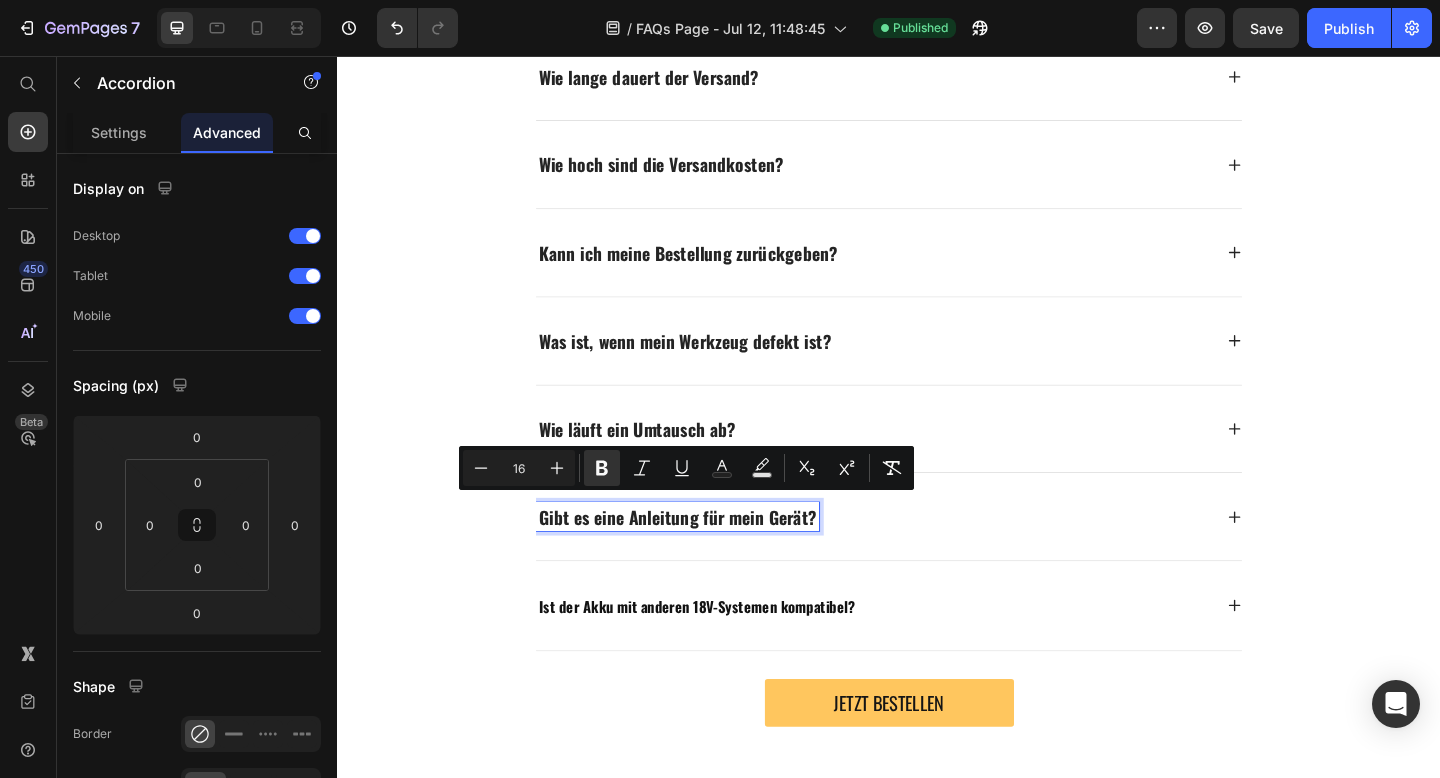 click on "Ist der Akku mit anderen 18V-Systemen kompatibel?" at bounding box center [728, 655] 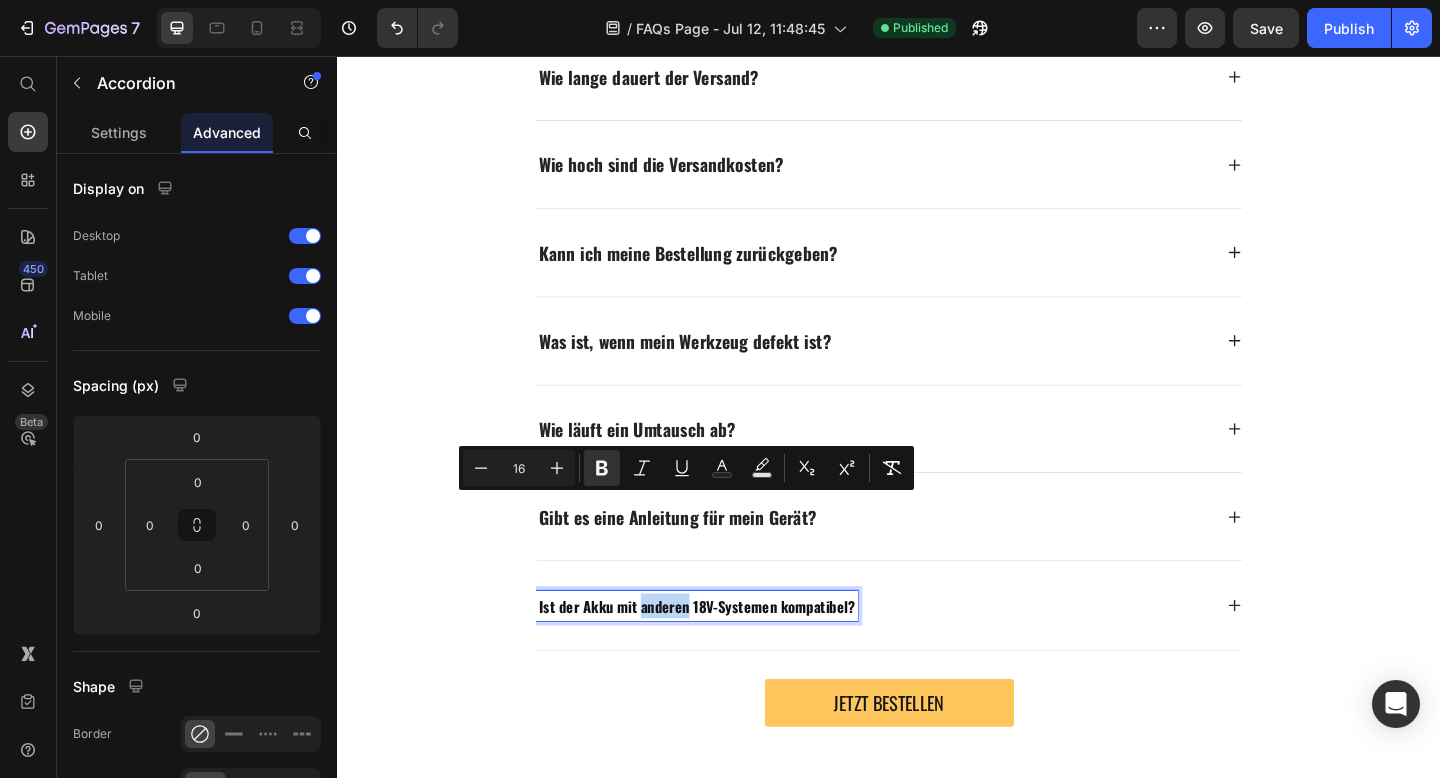 click on "Ist der Akku mit anderen 18V-Systemen kompatibel?" at bounding box center (728, 655) 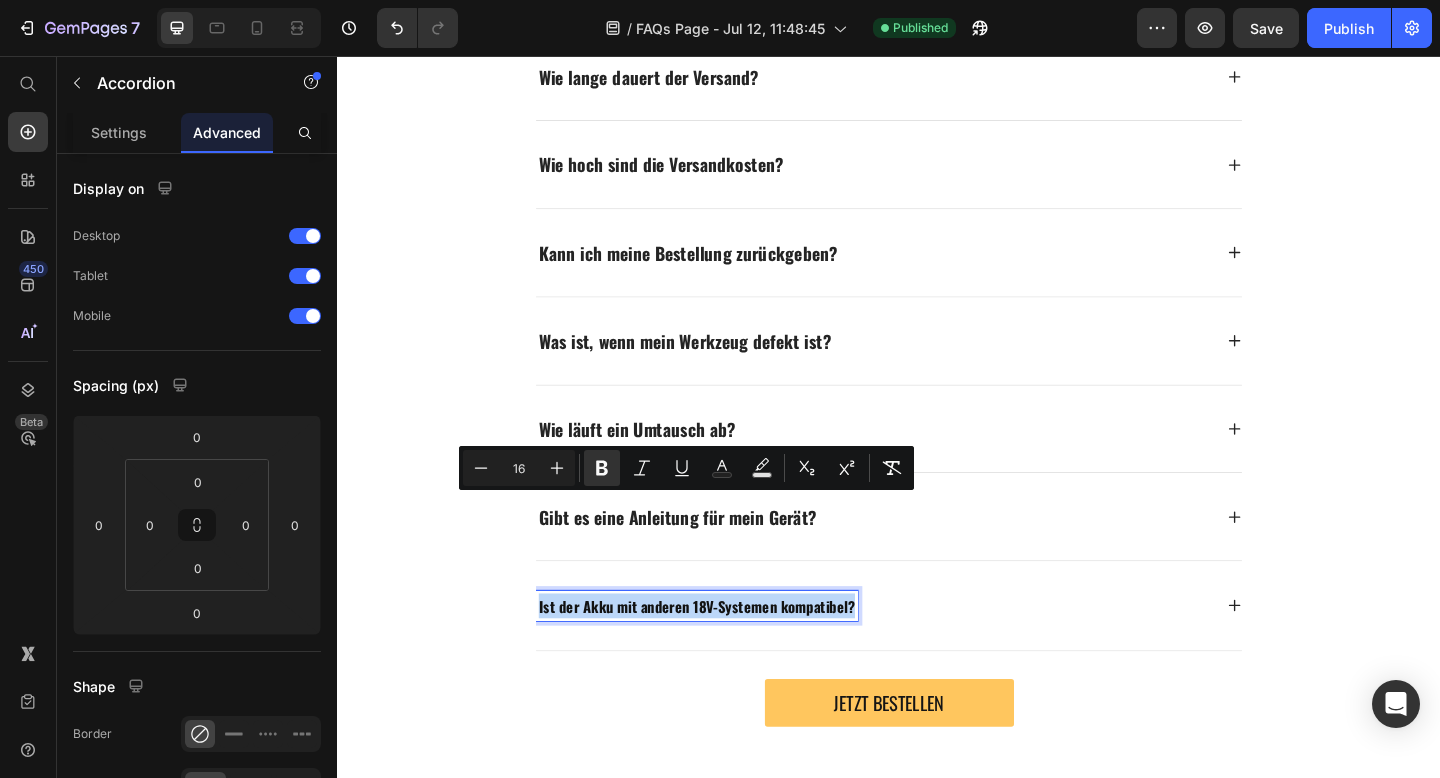 click on "Ist der Akku mit anderen 18V-Systemen kompatibel?" at bounding box center (728, 655) 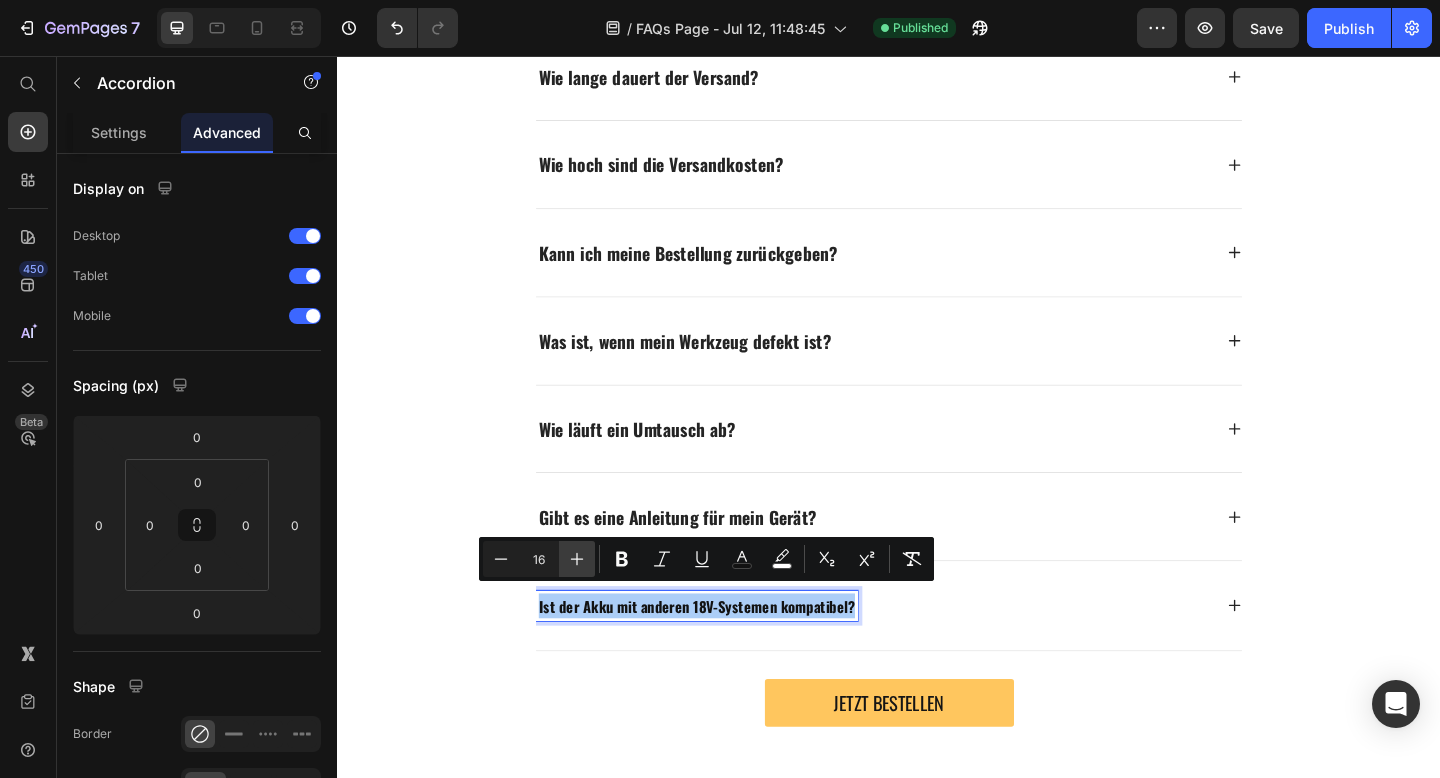 click 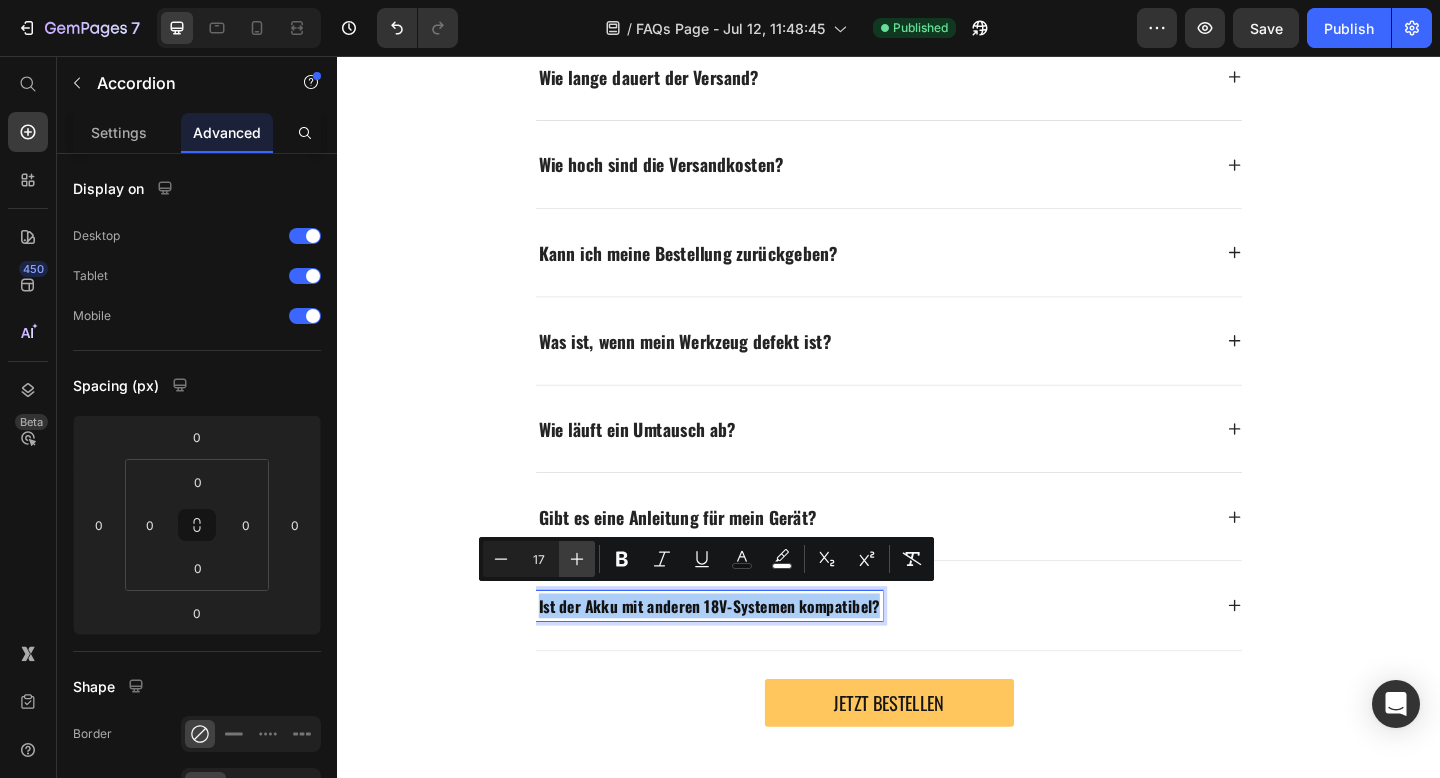click 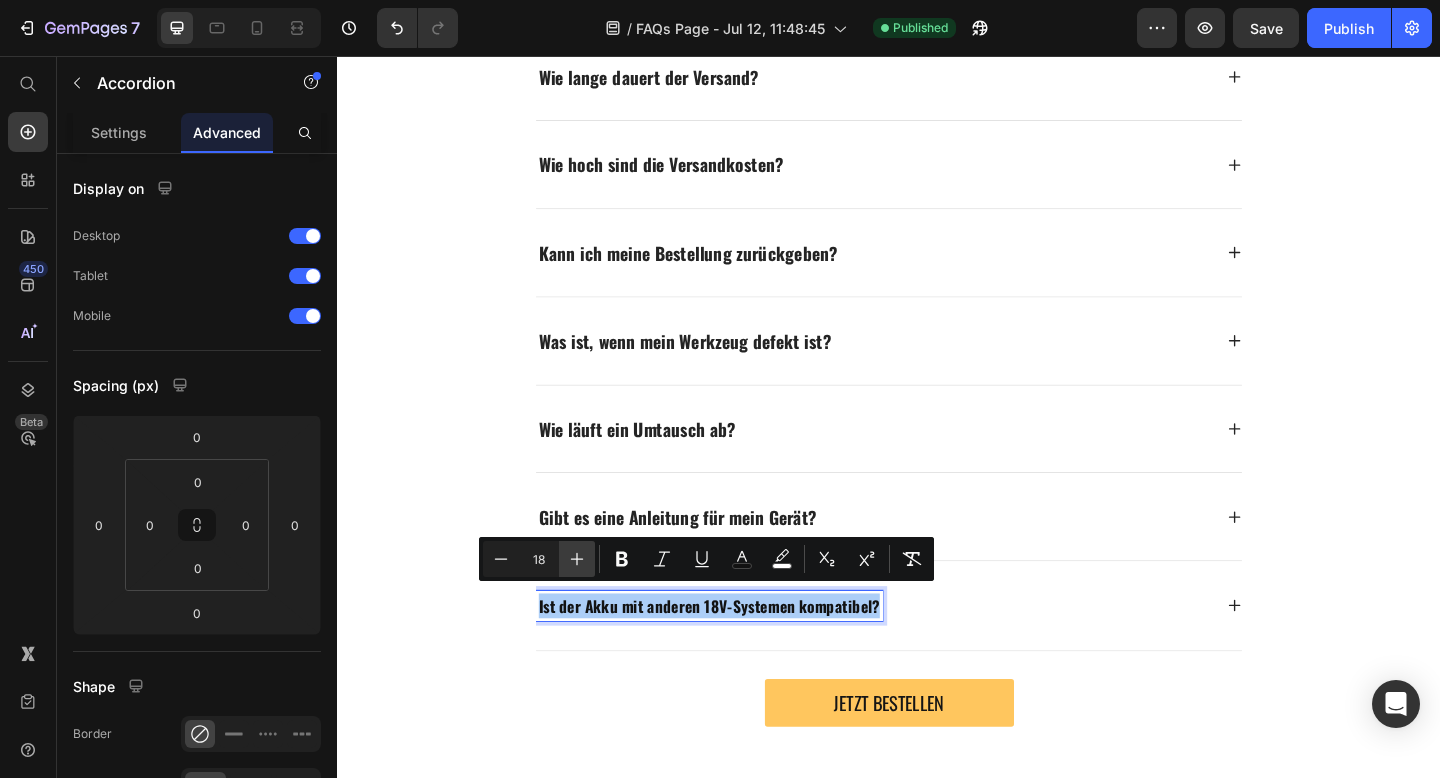 click 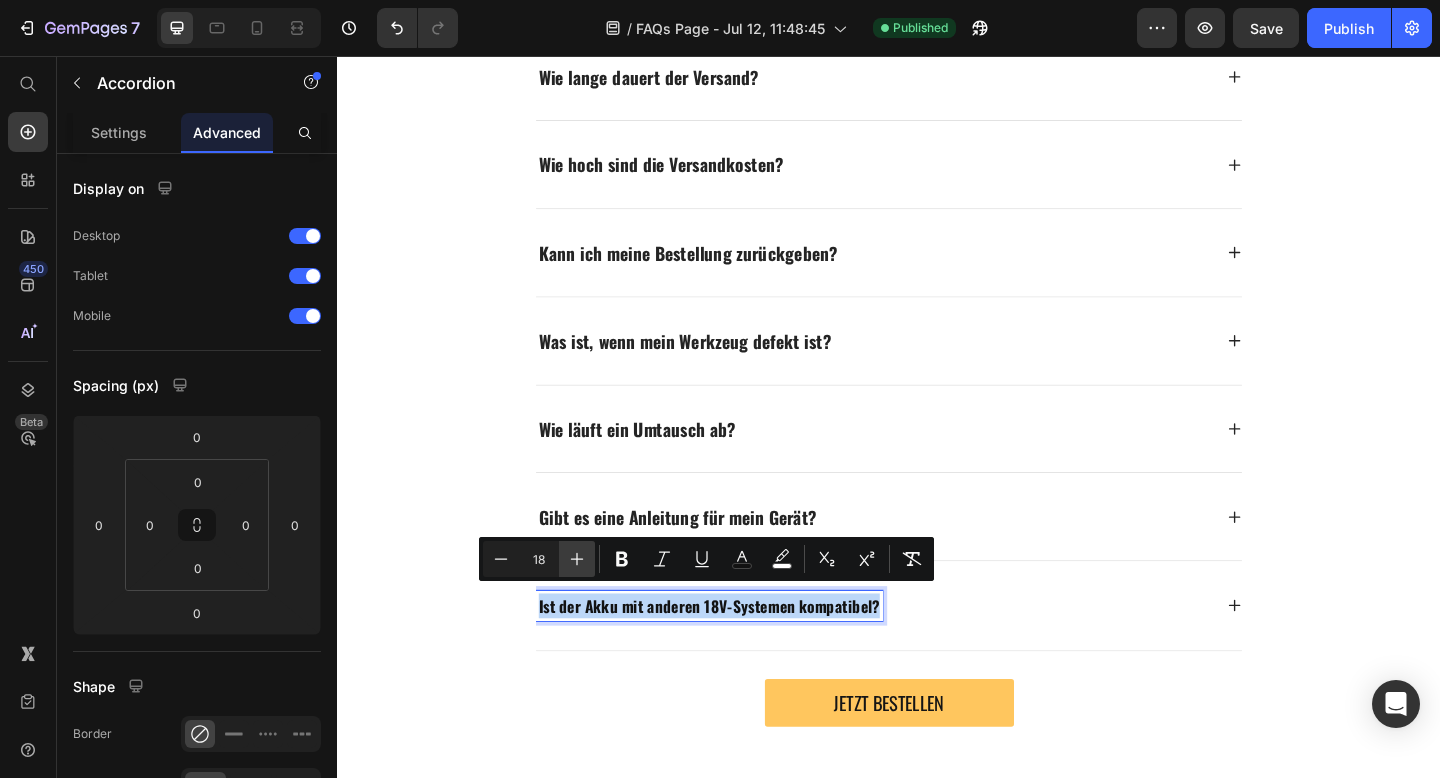 type on "19" 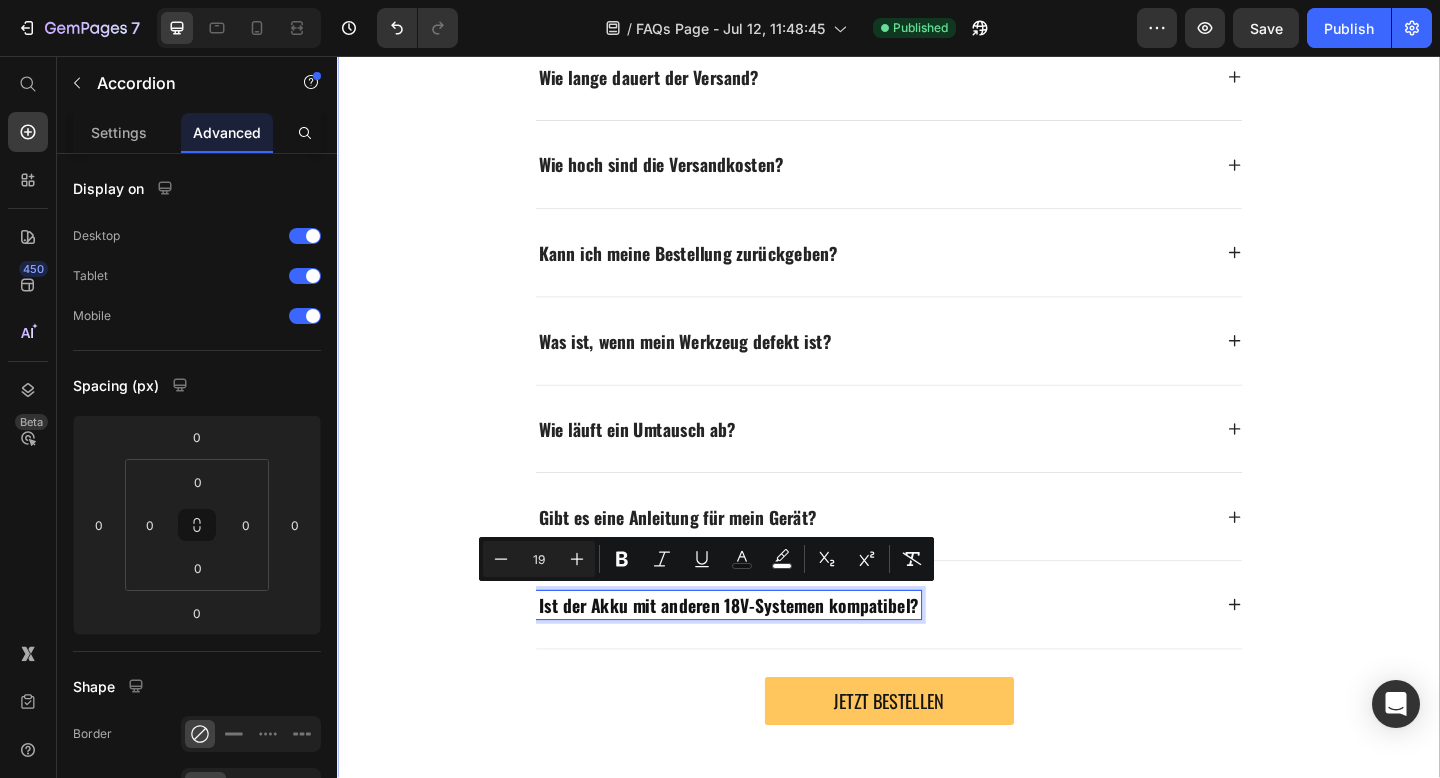 click on "⁠⁠⁠⁠⁠⁠⁠ FAQ – Häufige Fragen Heading
Wo ist meine Bestellung?
Wie lange dauert der Versand?
Wie hoch sind die Versandkosten?
Kann ich meine Bestellung zurückgeben?
Was ist, wenn mein Werkzeug defekt ist?
Wie läuft ein Umtausch ab?
Gibt es eine Anleitung für mein Gerät?
Ist der Akku mit anderen 18V-Systemen kompatibel? Accordion   0 Row JETZT BESTELLEN Button" at bounding box center (937, 371) 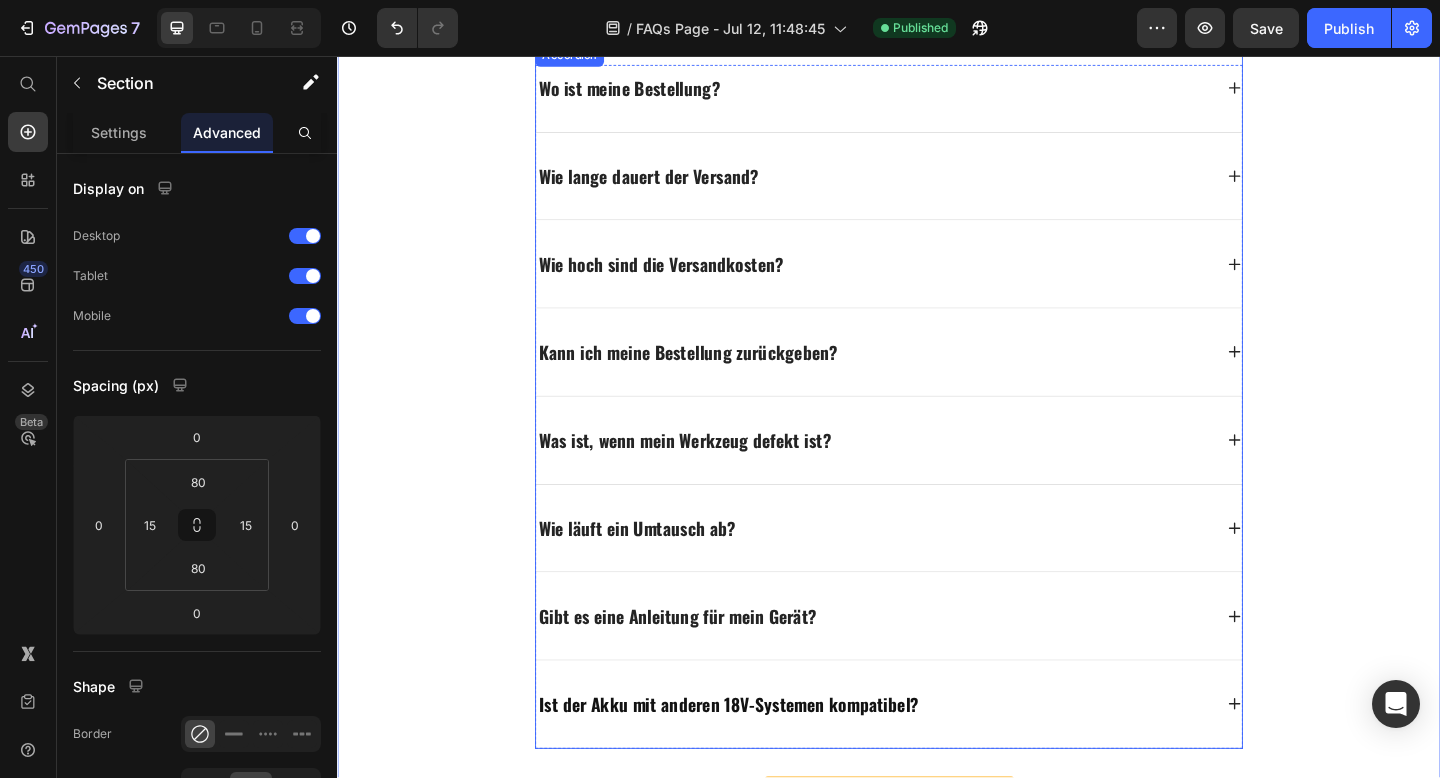 scroll, scrollTop: 553, scrollLeft: 0, axis: vertical 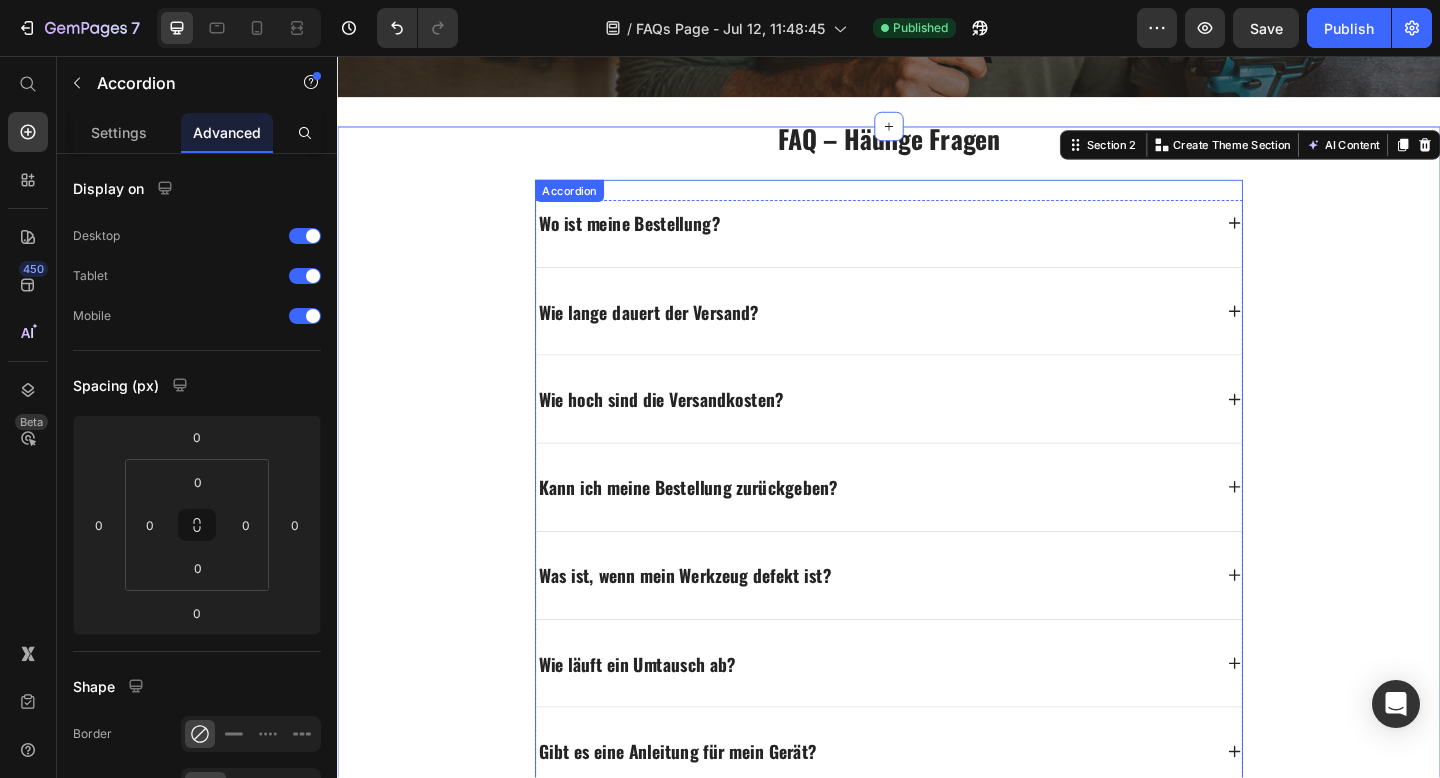 click on "Wo ist meine Bestellung?" at bounding box center (654, 238) 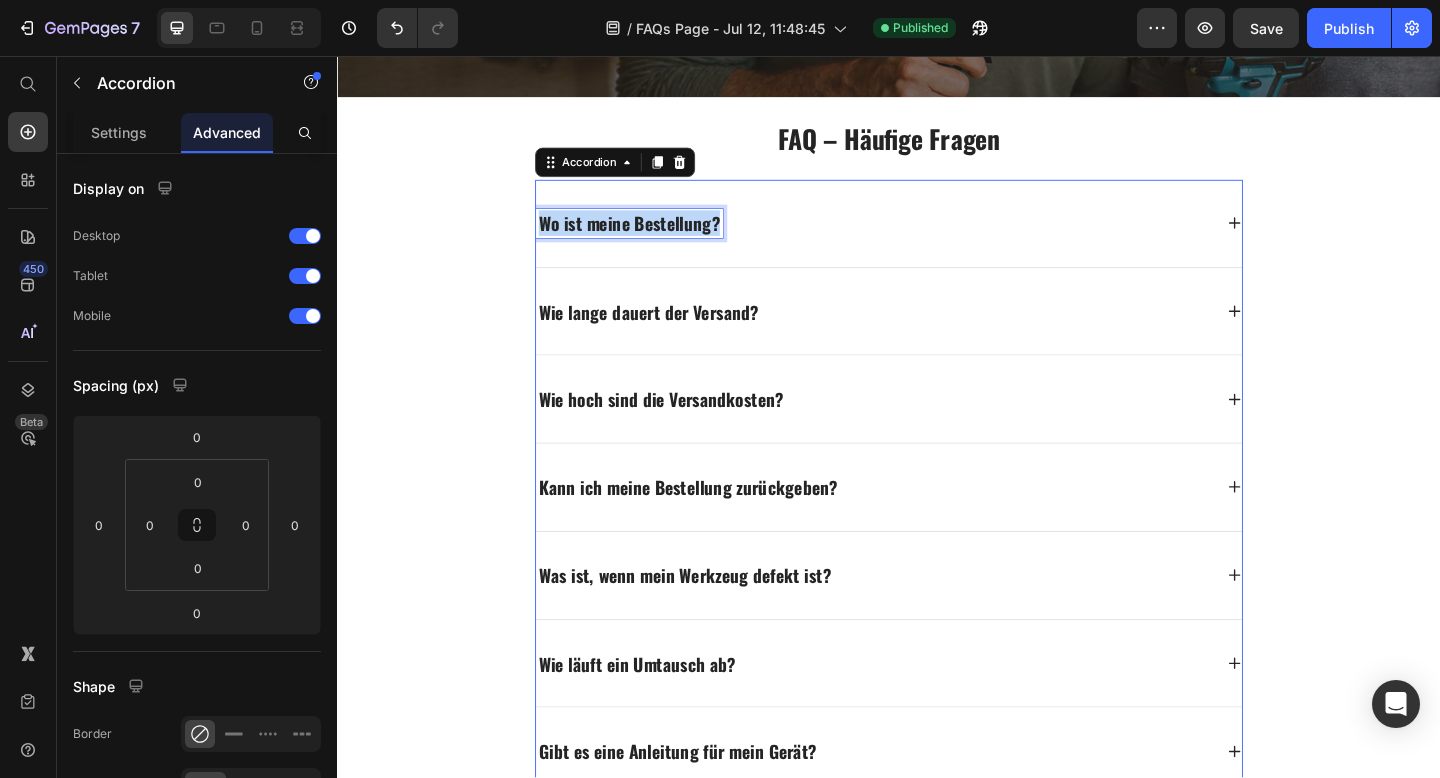 click on "Wo ist meine Bestellung?" at bounding box center [654, 238] 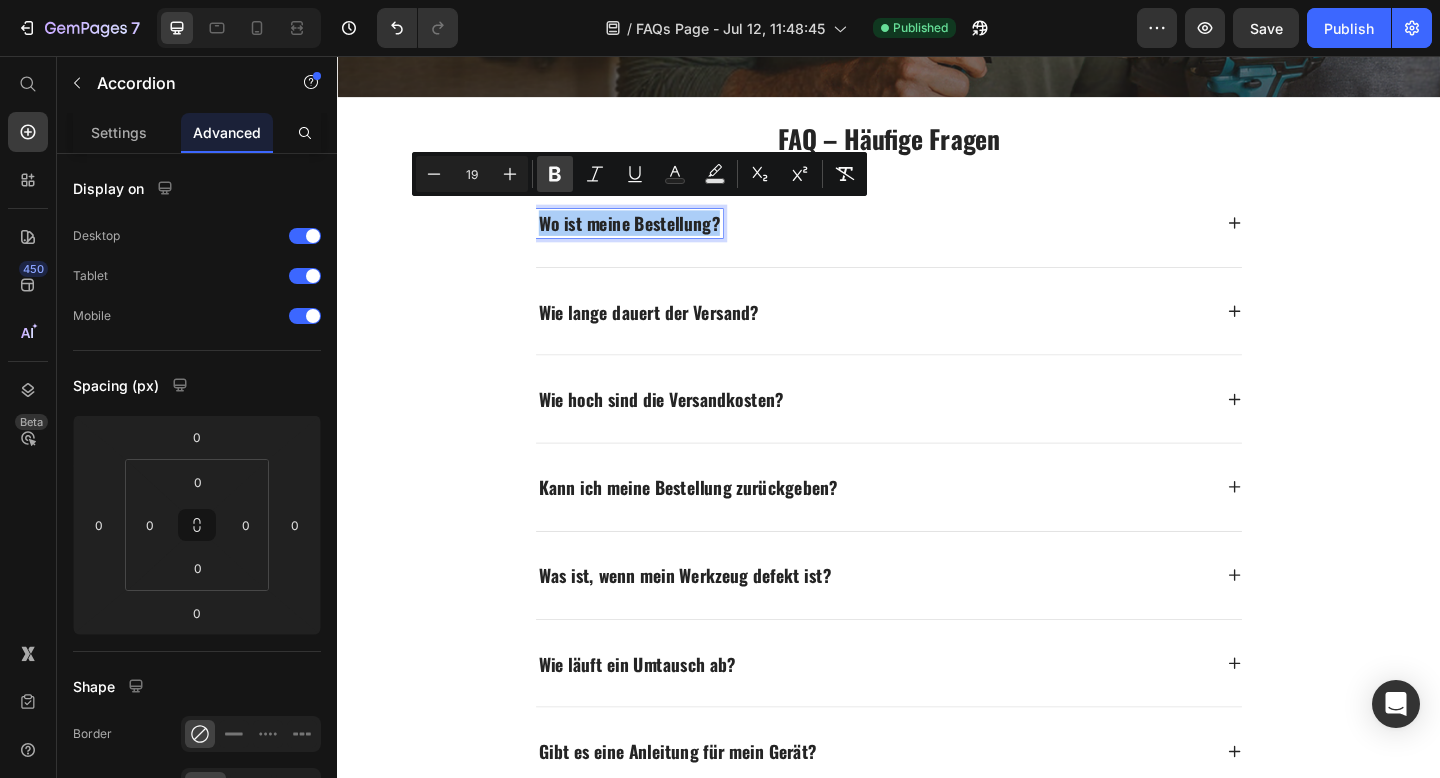 click 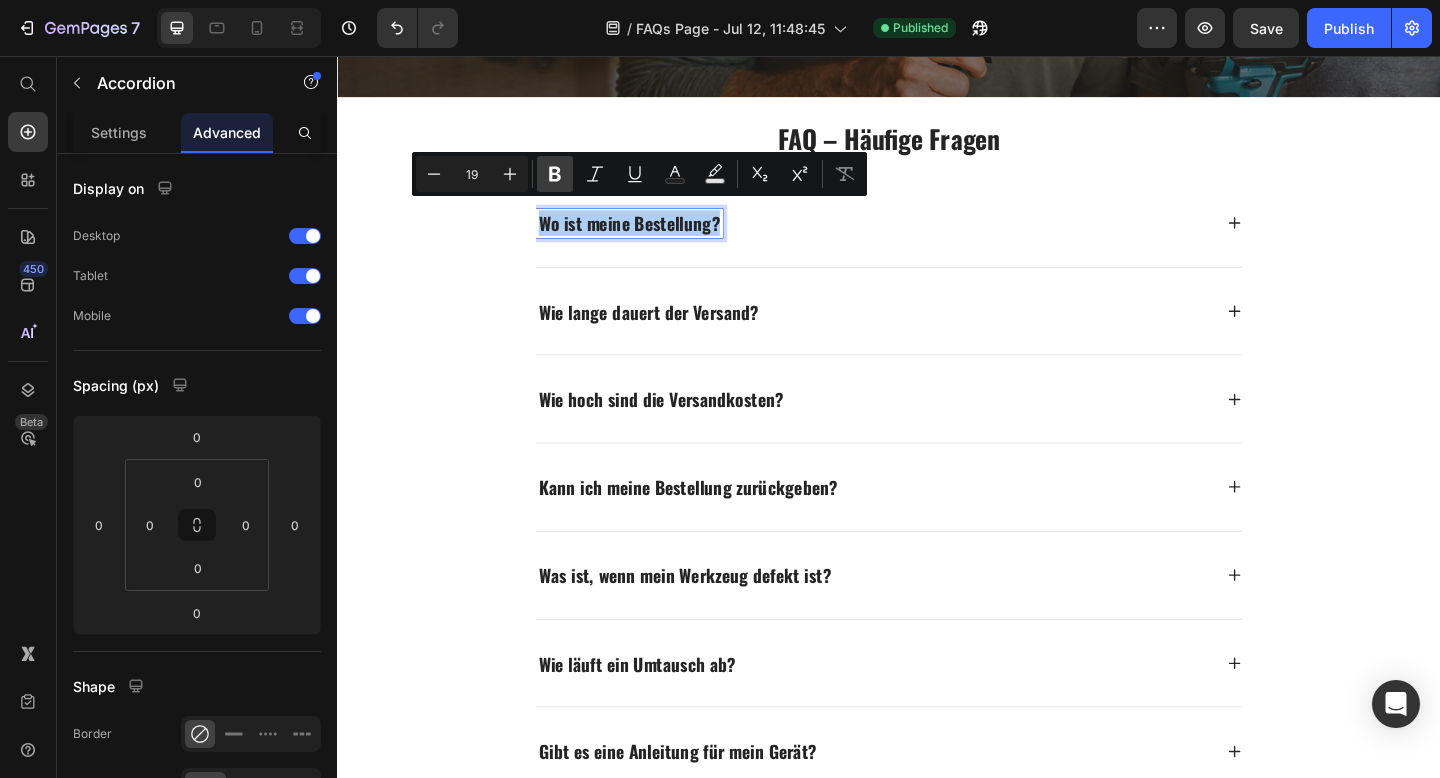 click 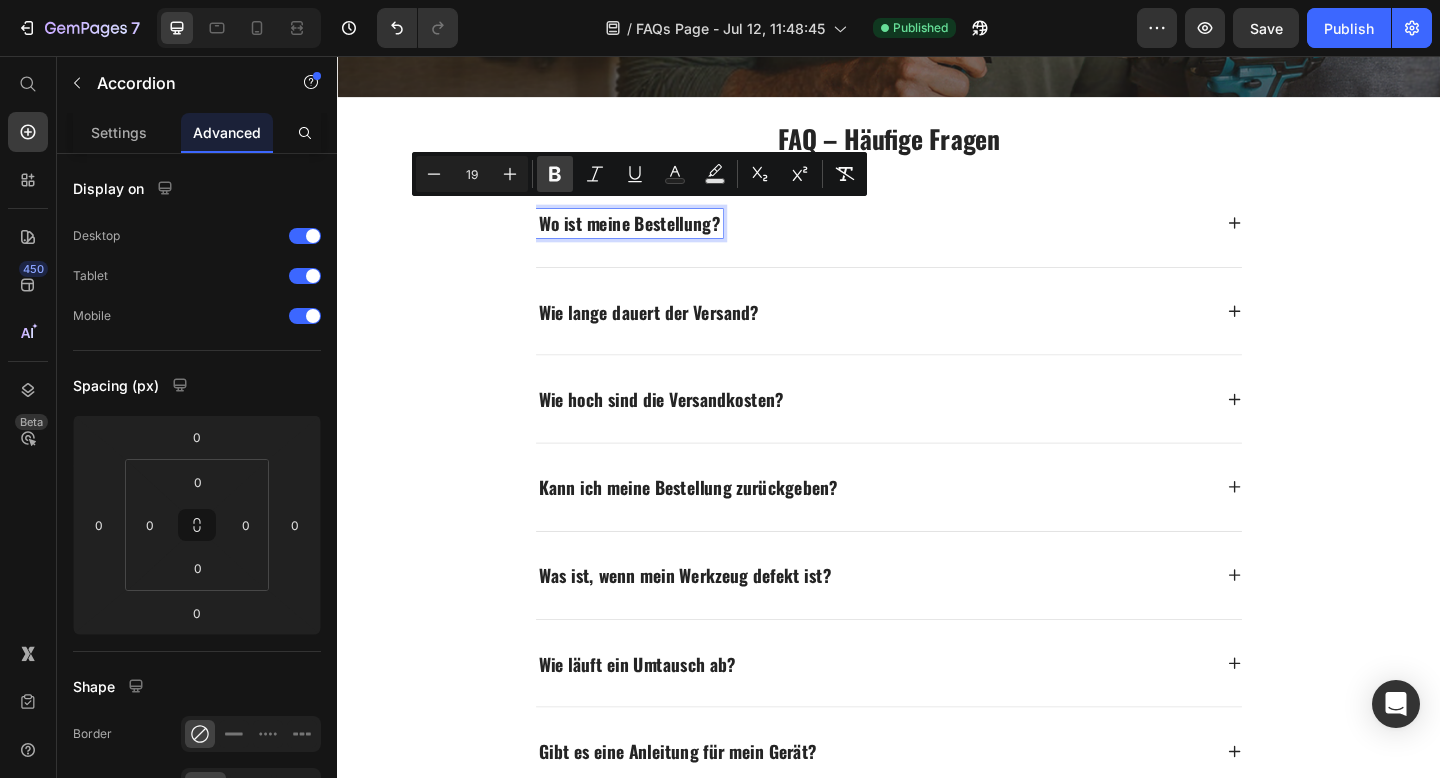 click 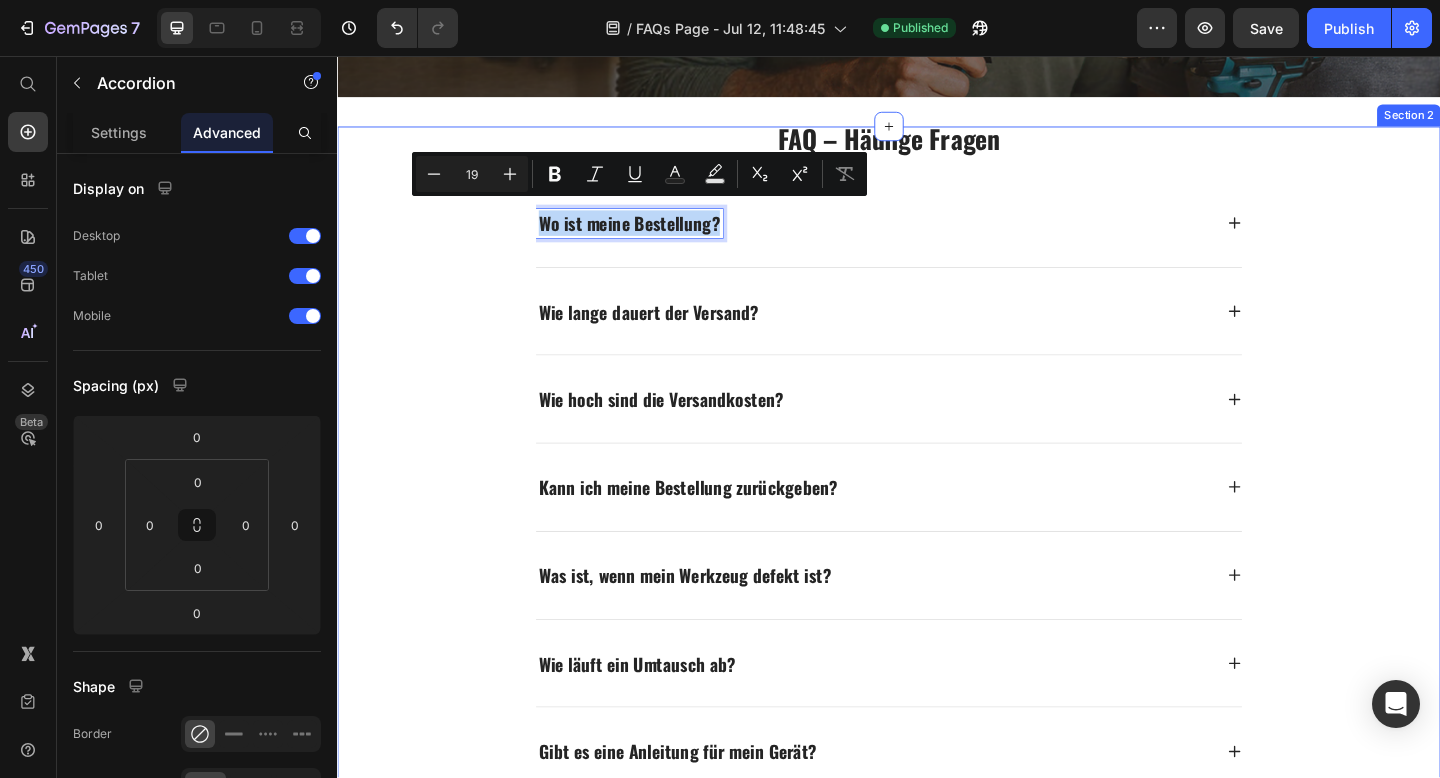 click on "⁠⁠⁠⁠⁠⁠⁠ FAQ – Häufige Fragen Heading
Wo ist meine Bestellung?
Wie lange dauert der Versand?
Wie hoch sind die Versandkosten?
Kann ich meine Bestellung zurückgeben?
Was ist, wenn mein Werkzeug defekt ist?
Wie läuft ein Umtausch ab?
Gibt es eine Anleitung für mein Gerät?
Ist der Akku mit anderen 18V-Systemen kompatibel? Accordion   0 Row JETZT BESTELLEN Button" at bounding box center (937, 626) 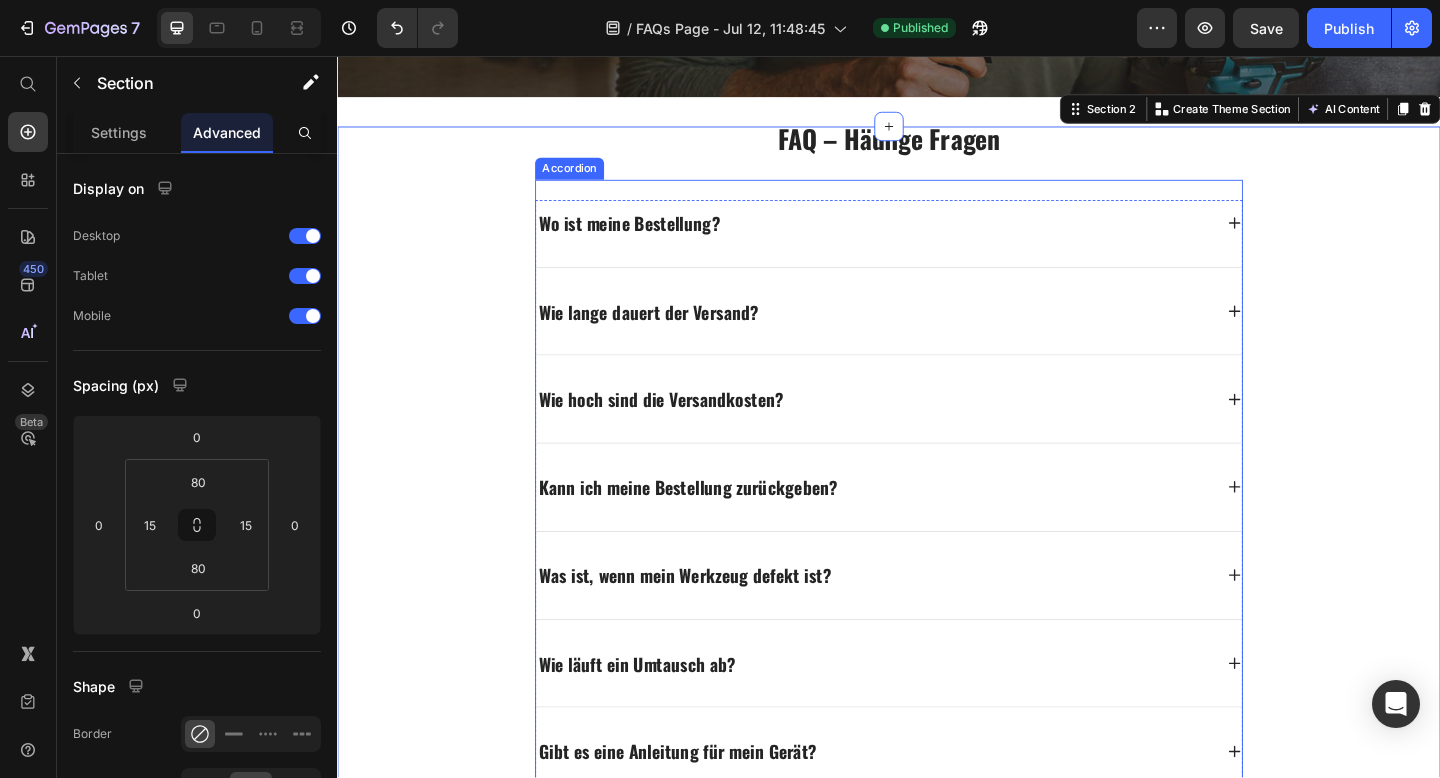 click on "Wo ist meine Bestellung?" at bounding box center (654, 238) 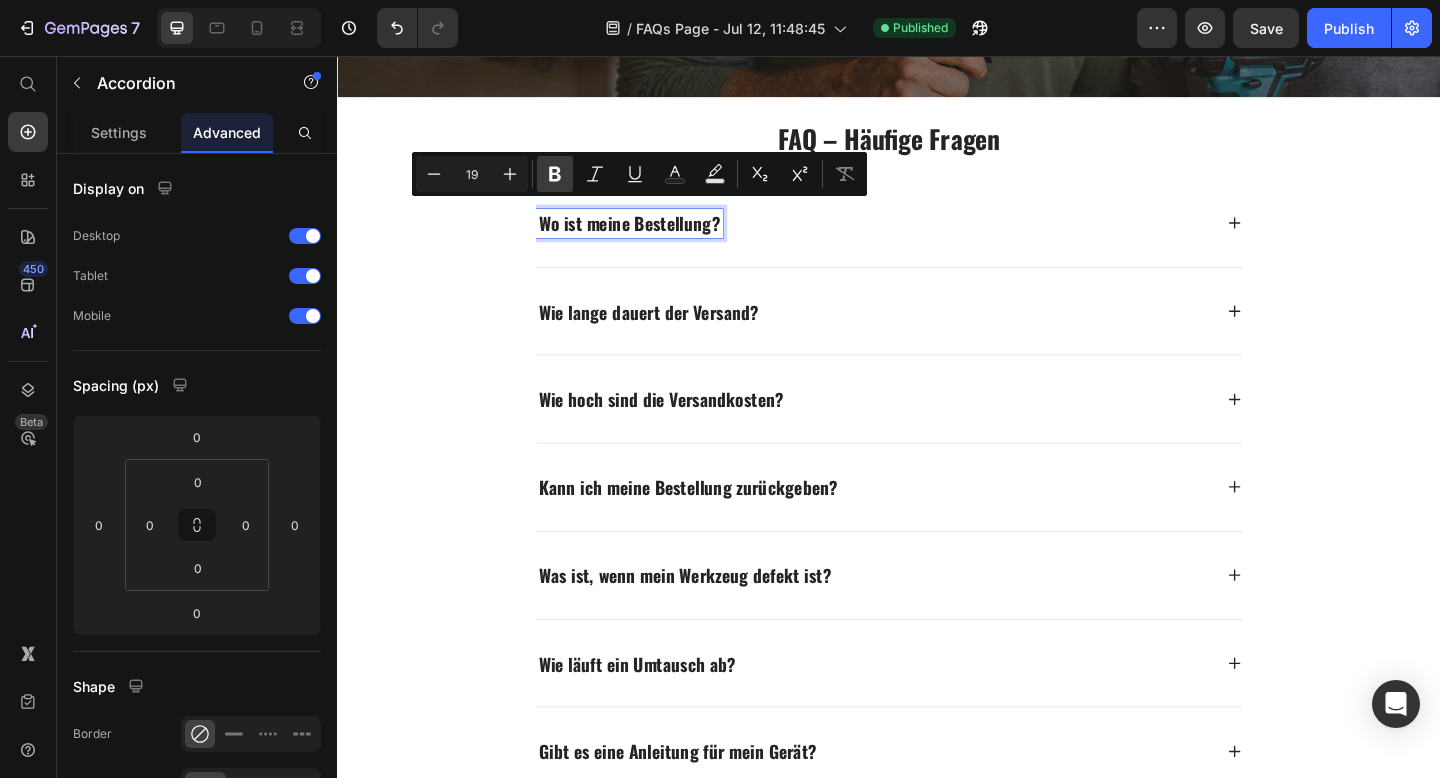 click 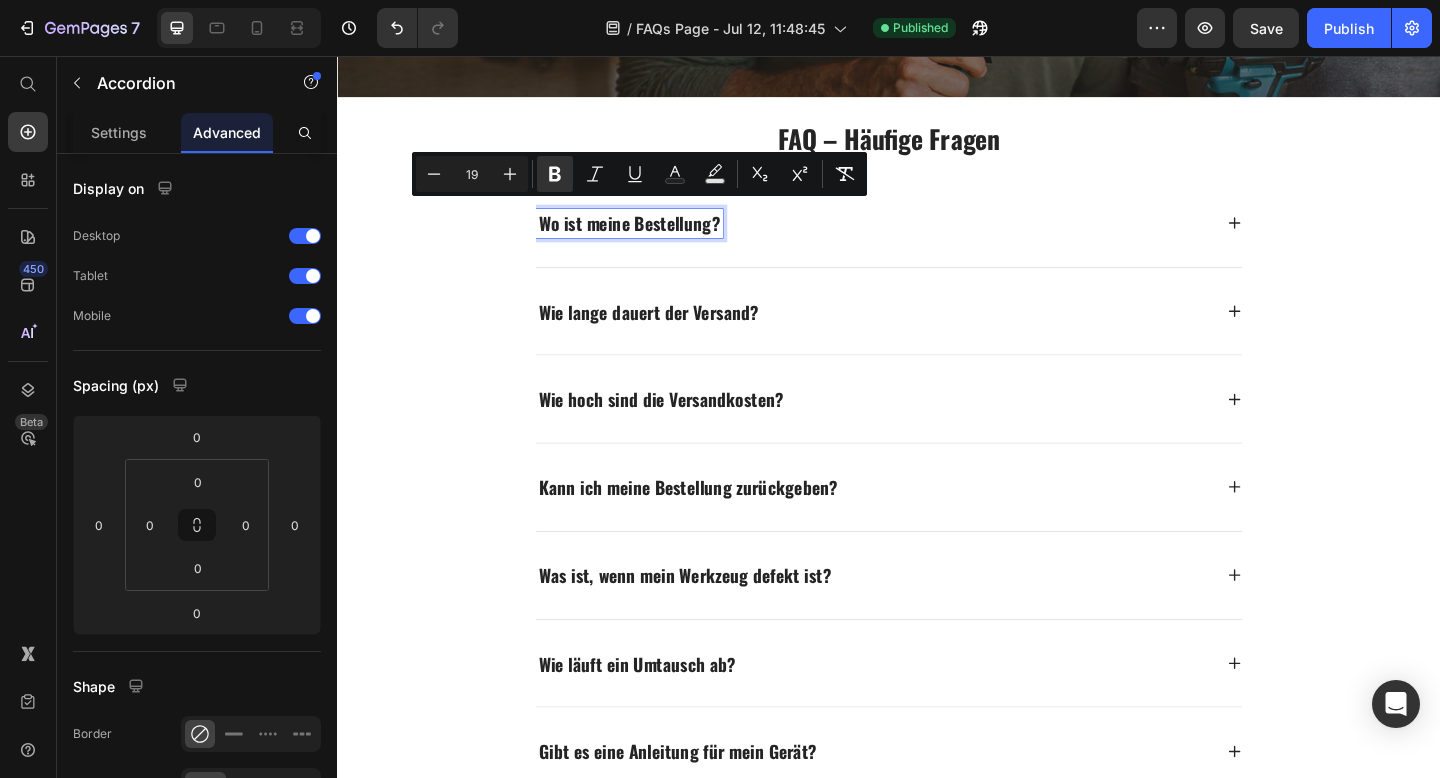 click on "⁠⁠⁠⁠⁠⁠⁠ FAQ – Häufige Fragen Heading
Wo ist meine Bestellung?
Wie lange dauert der Versand?
Wie hoch sind die Versandkosten?
Kann ich meine Bestellung zurückgeben?
Was ist, wenn mein Werkzeug defekt ist?
Wie läuft ein Umtausch ab?
Gibt es eine Anleitung für mein Gerät?
Ist der Akku mit anderen 18V-Systemen kompatibel? Accordion   0 Row JETZT BESTELLEN Button" at bounding box center (937, 626) 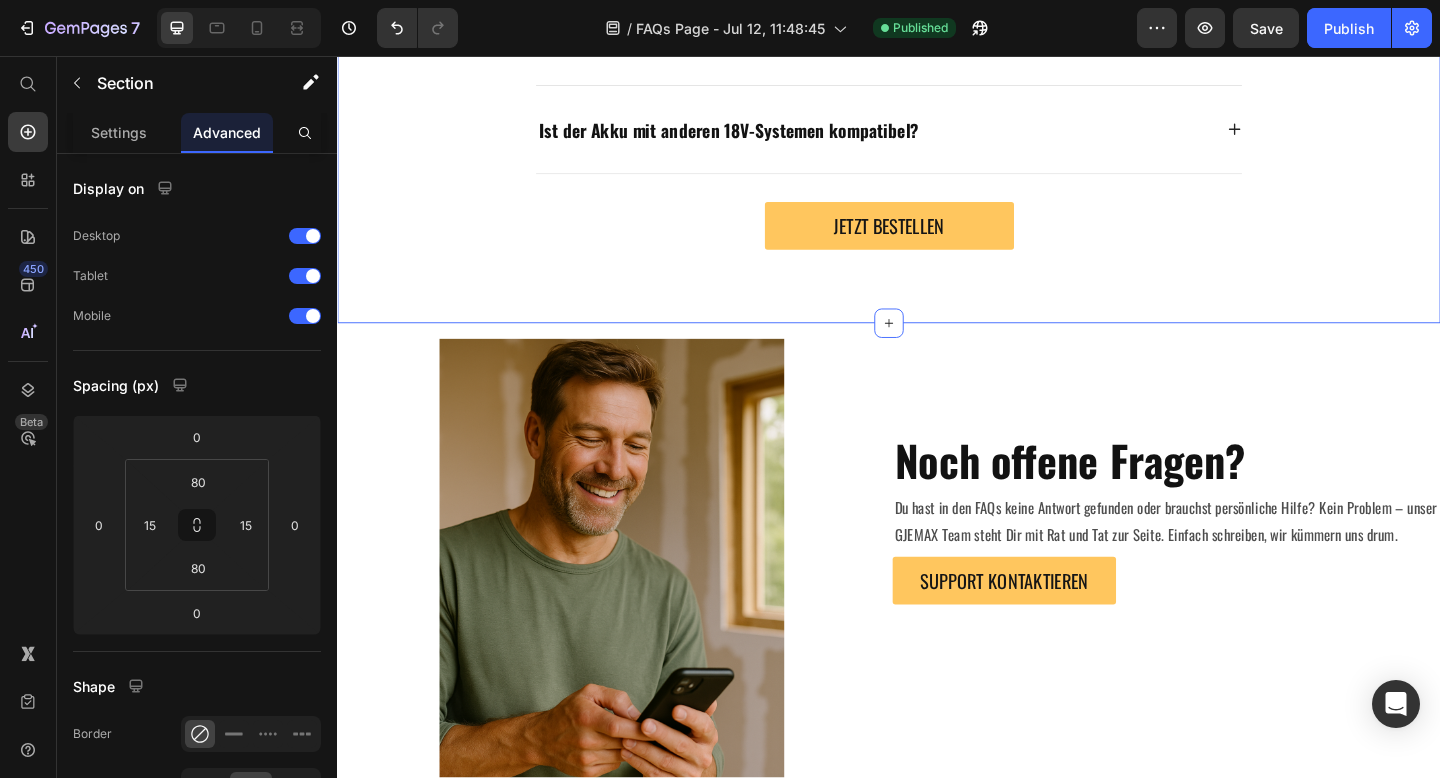 scroll, scrollTop: 1447, scrollLeft: 0, axis: vertical 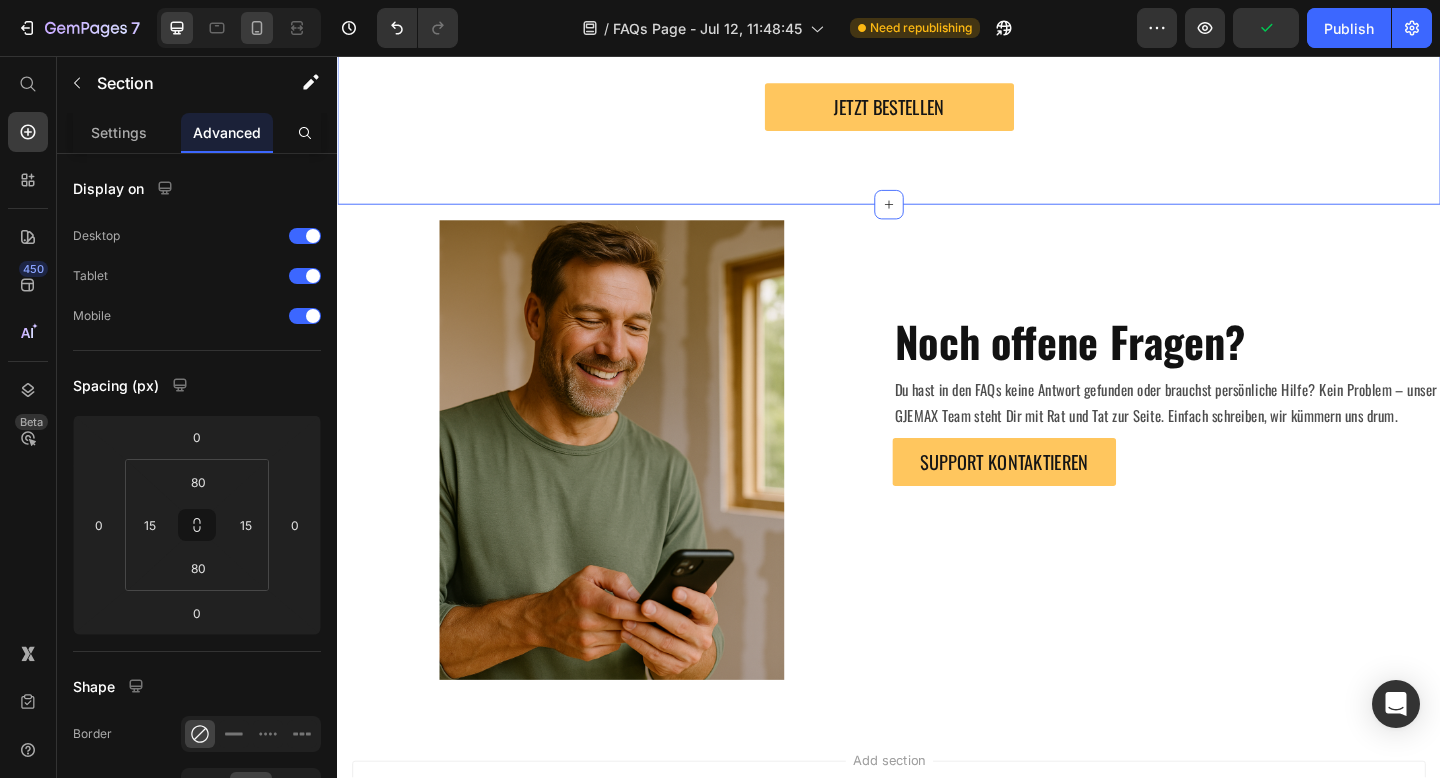 click 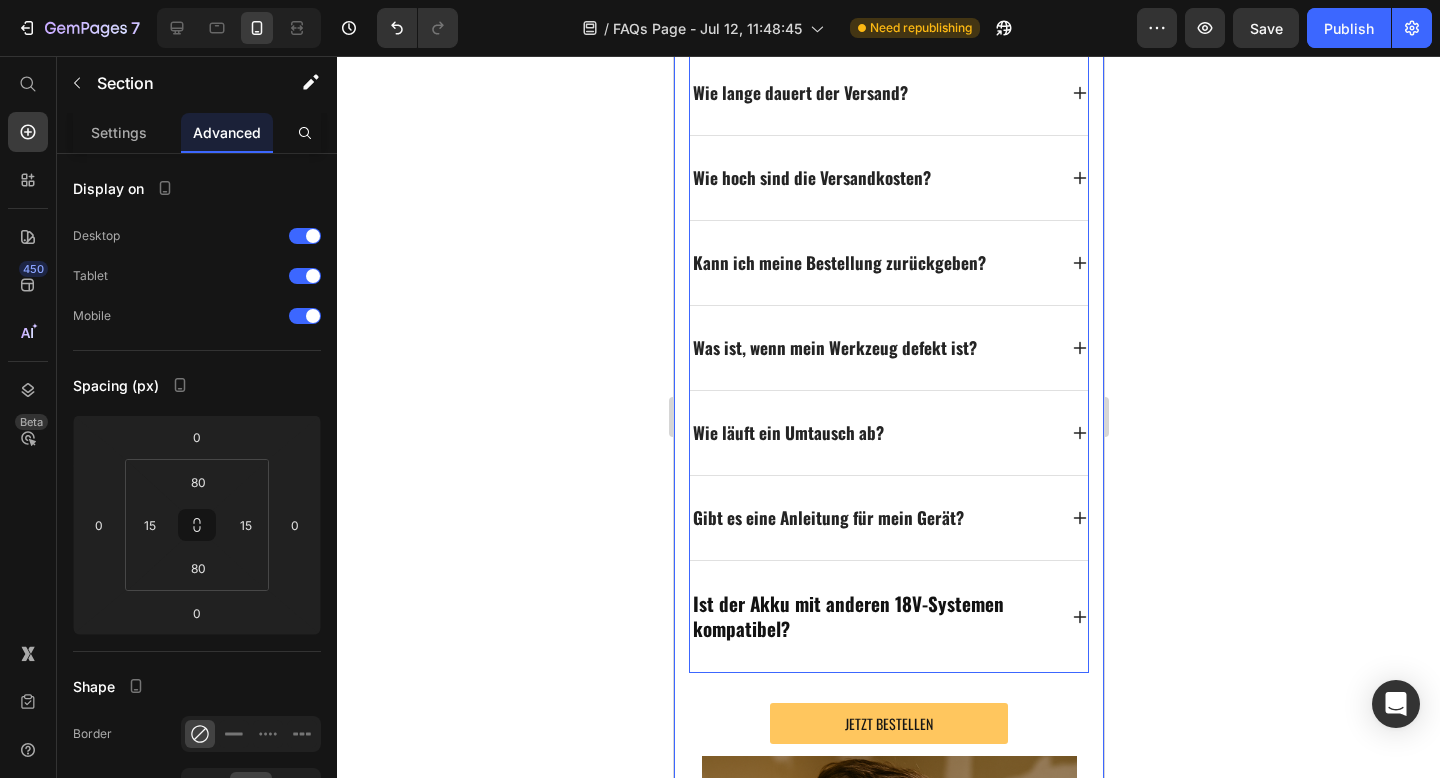 scroll, scrollTop: 332, scrollLeft: 0, axis: vertical 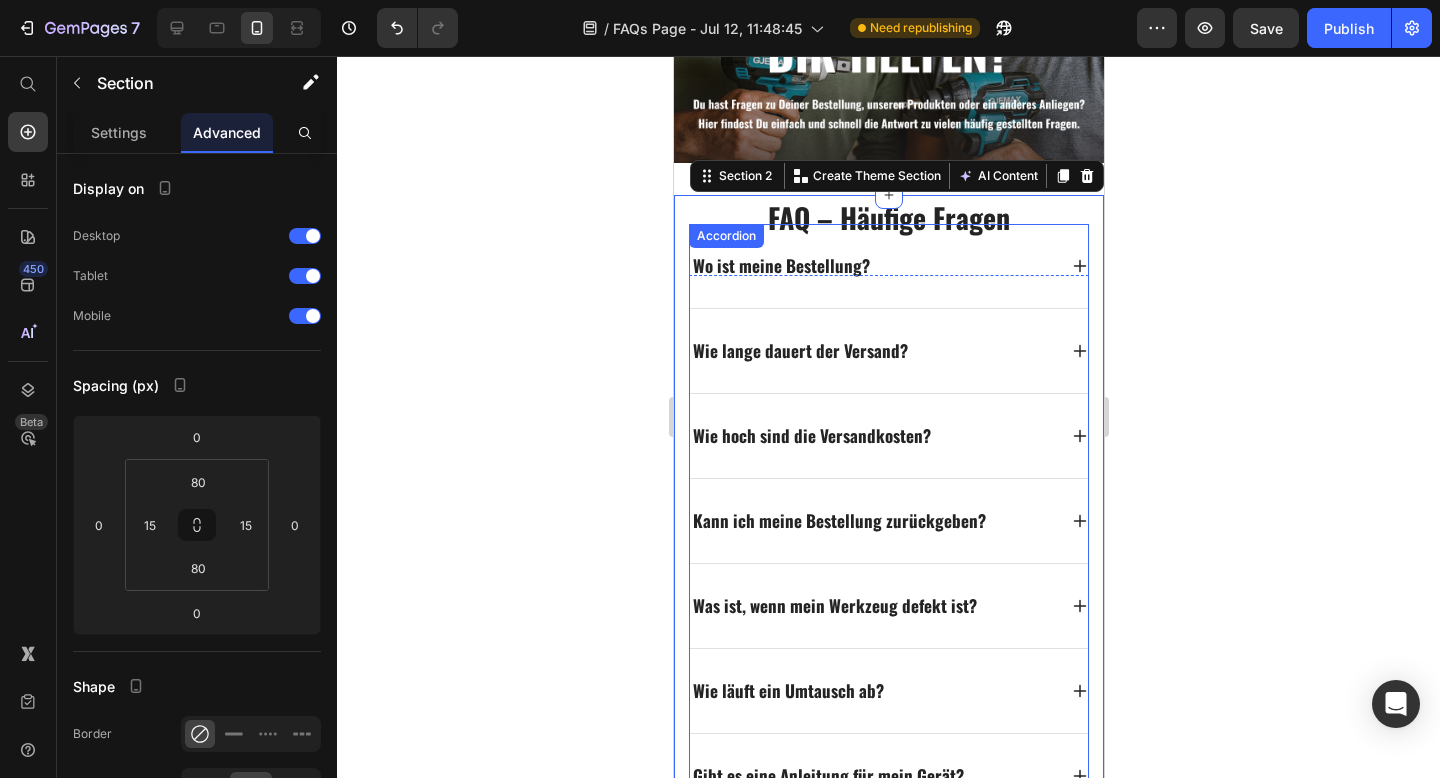 click 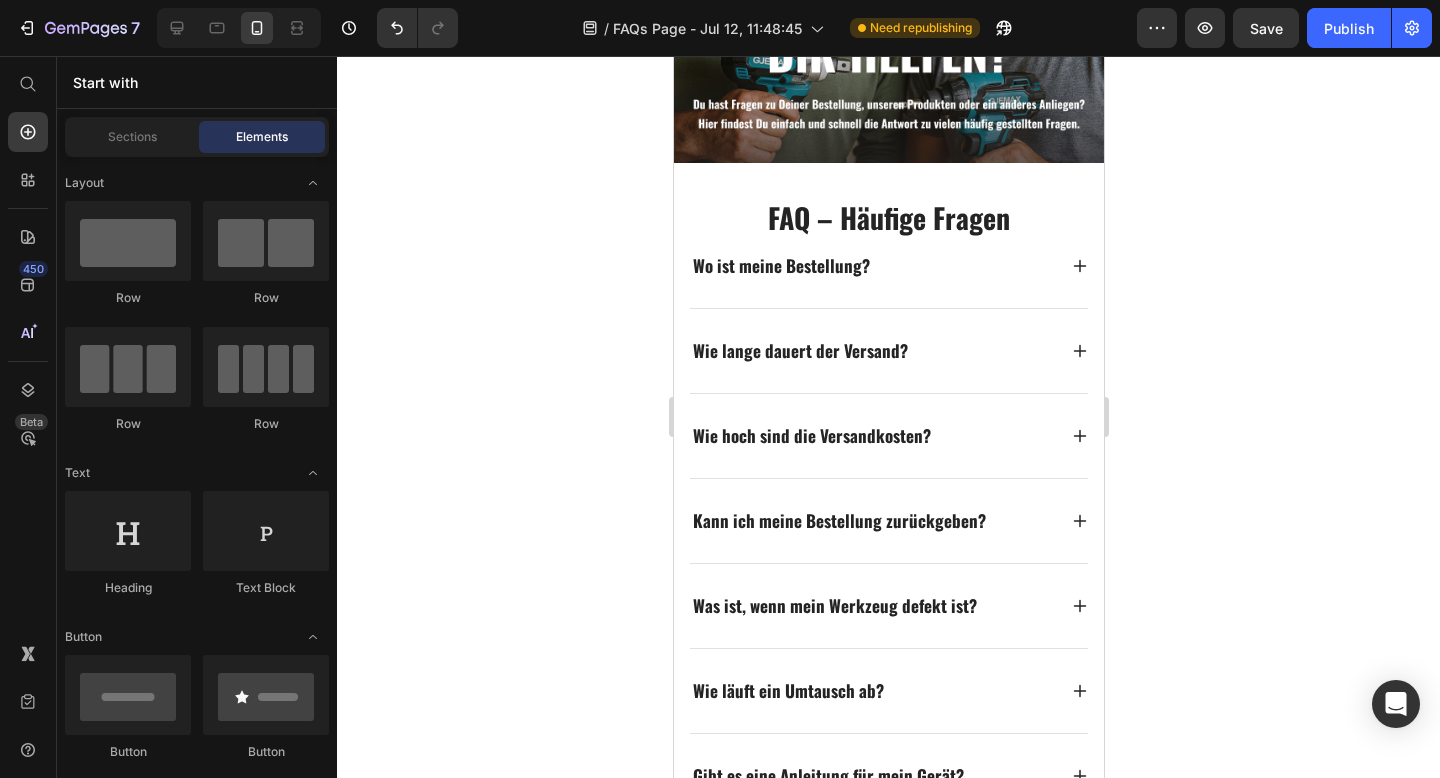 click 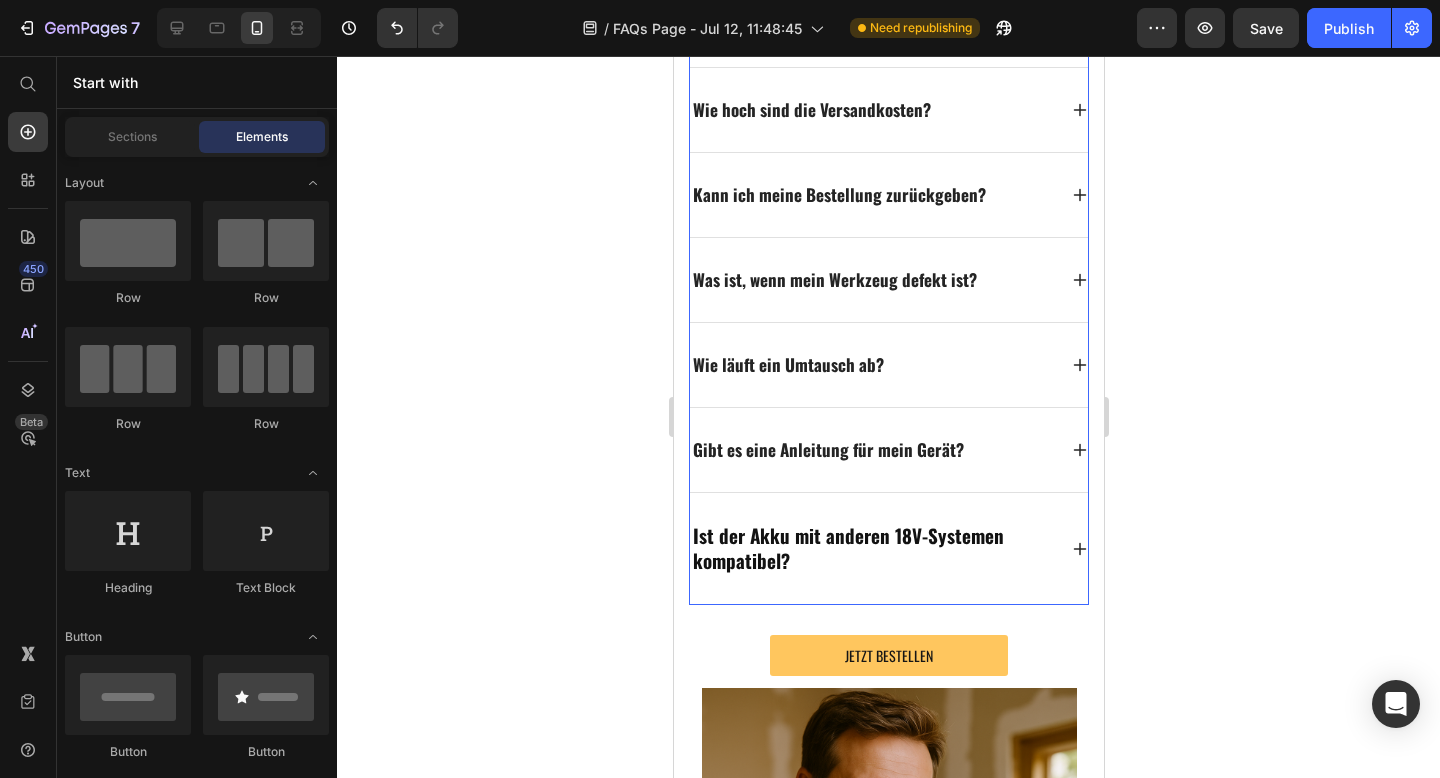 scroll, scrollTop: 663, scrollLeft: 0, axis: vertical 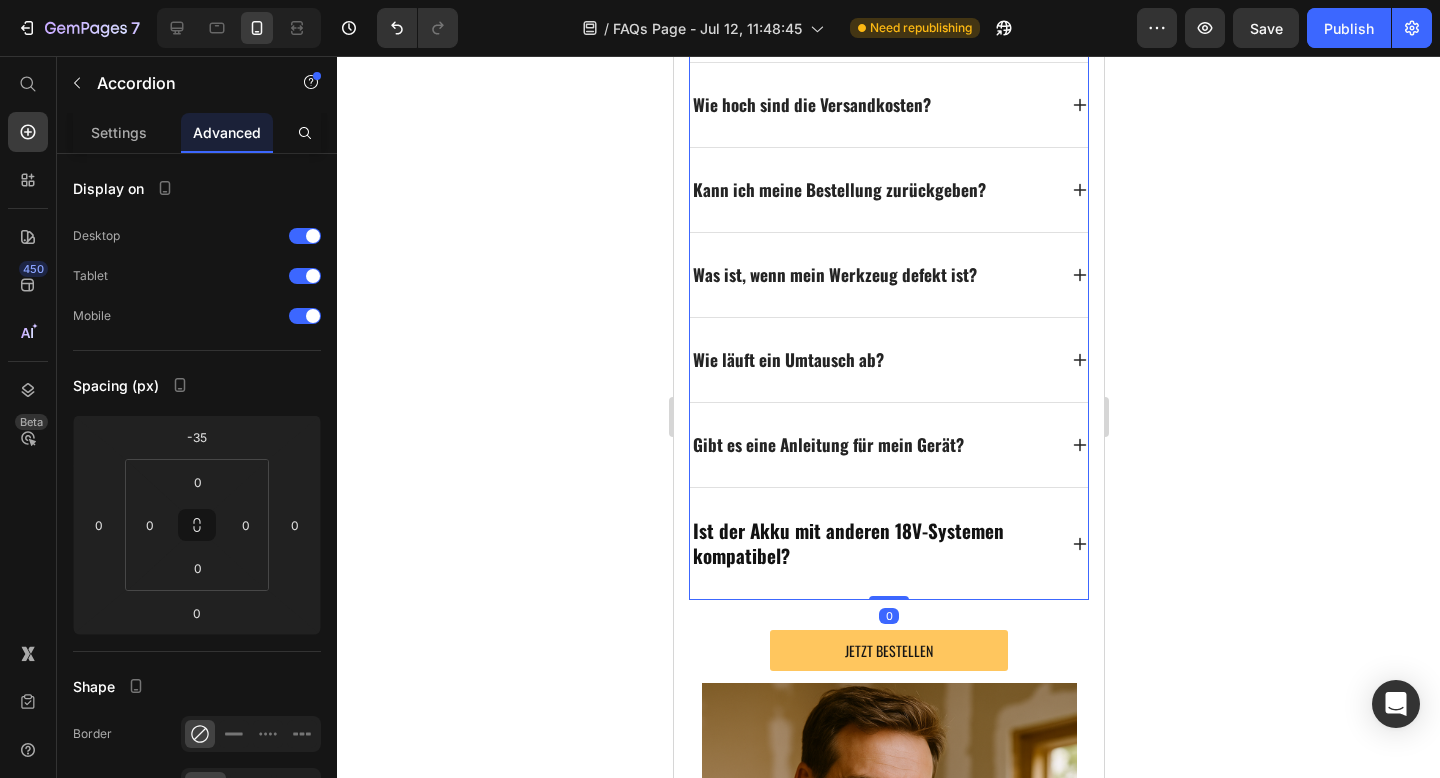 click on "Ist der Akku mit anderen 18V-Systemen kompatibel?" at bounding box center (847, 542) 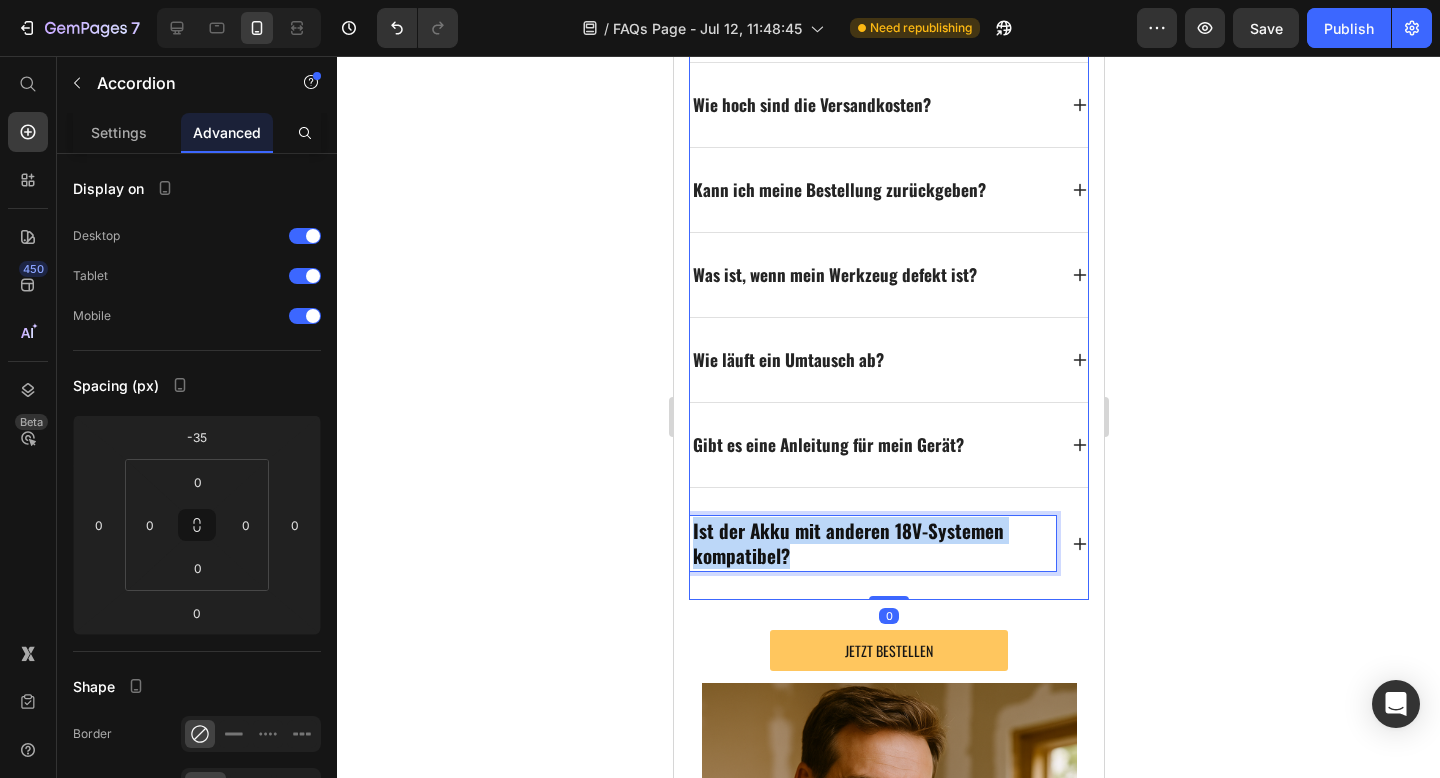 click on "Ist der Akku mit anderen 18V-Systemen kompatibel?" at bounding box center [847, 542] 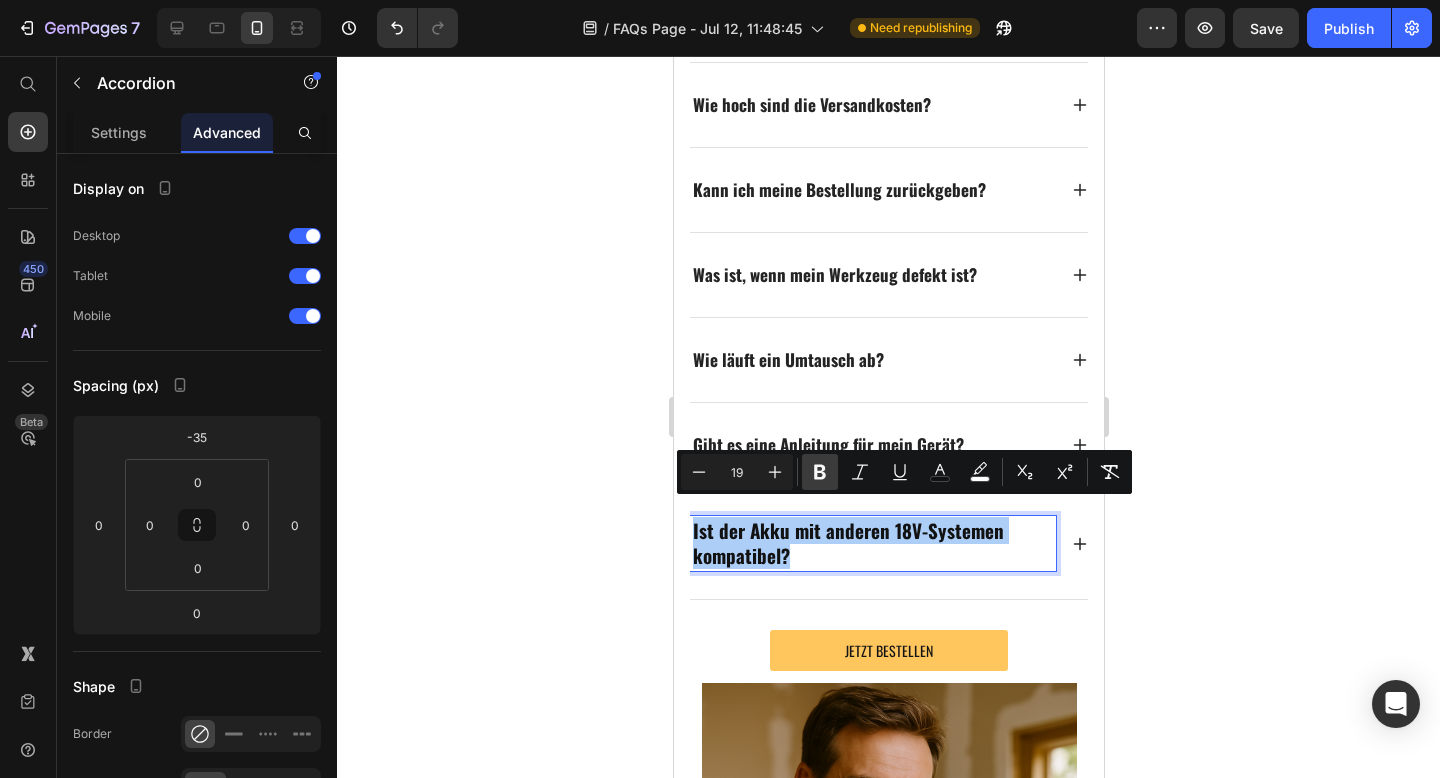 click 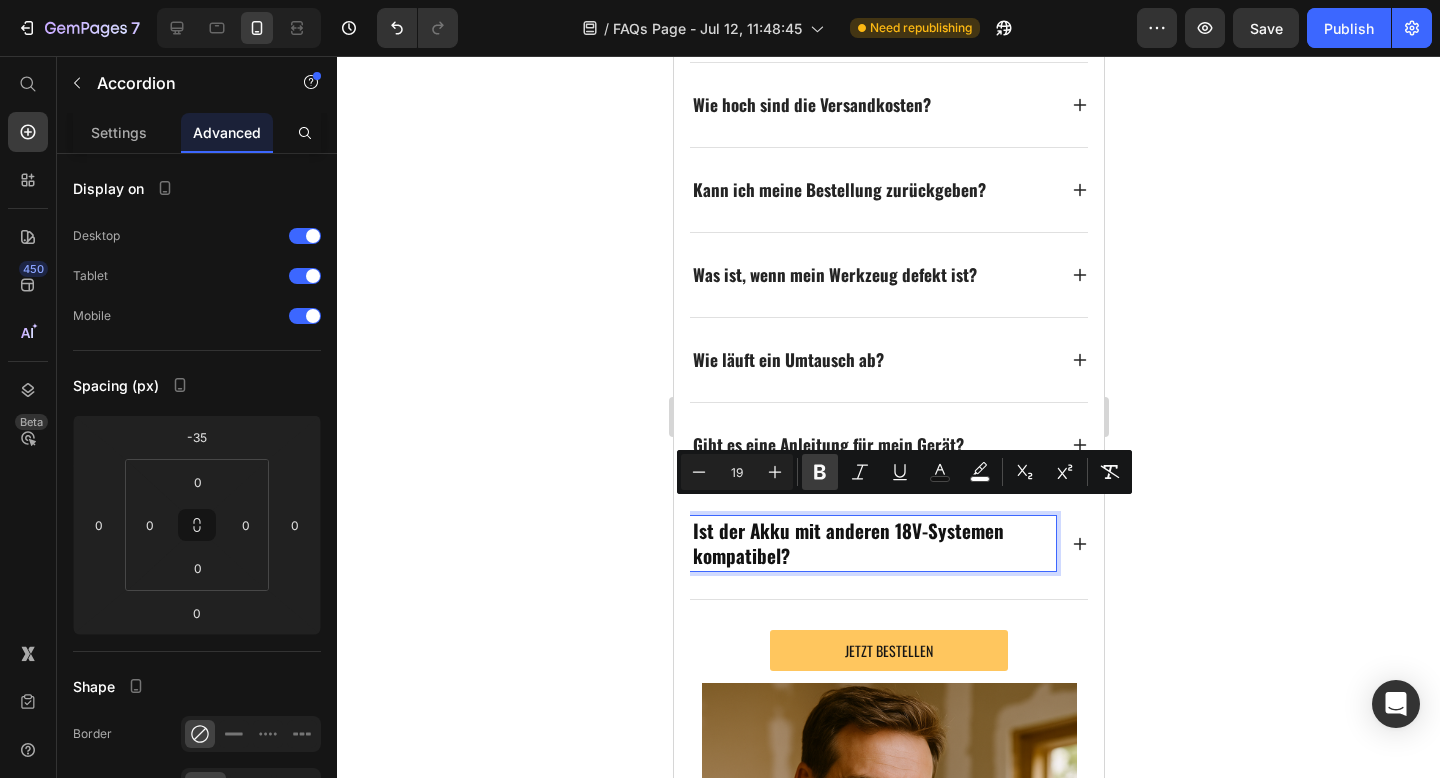 click 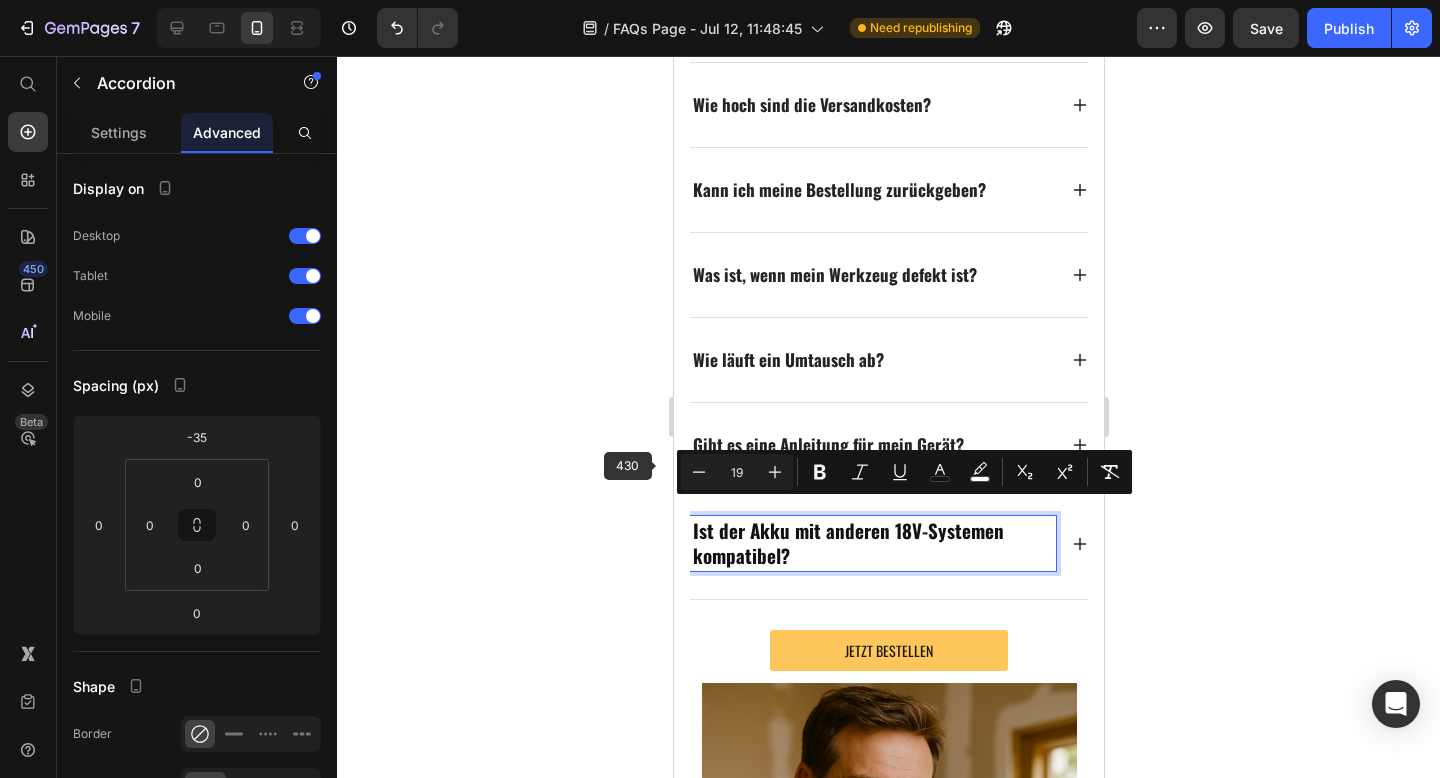 click 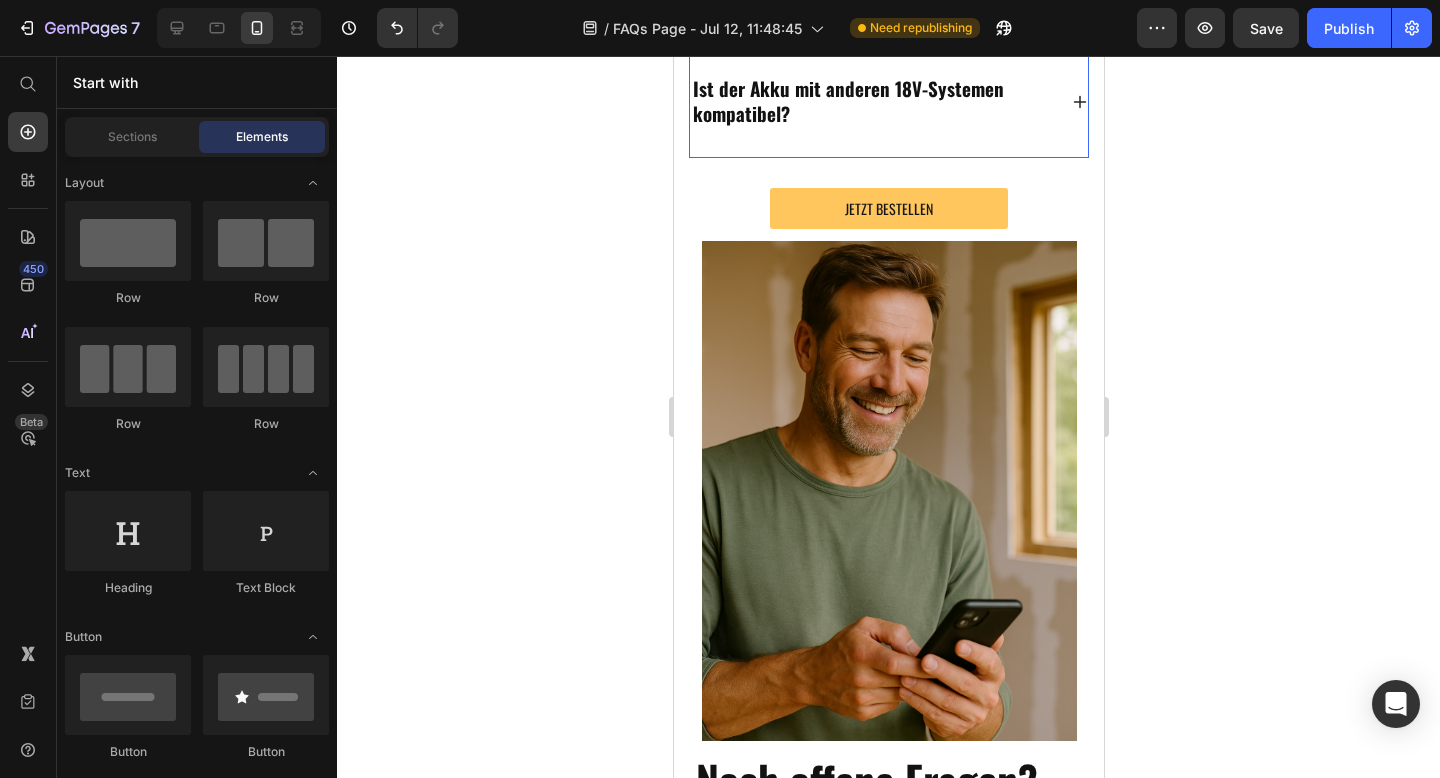 scroll, scrollTop: 1102, scrollLeft: 0, axis: vertical 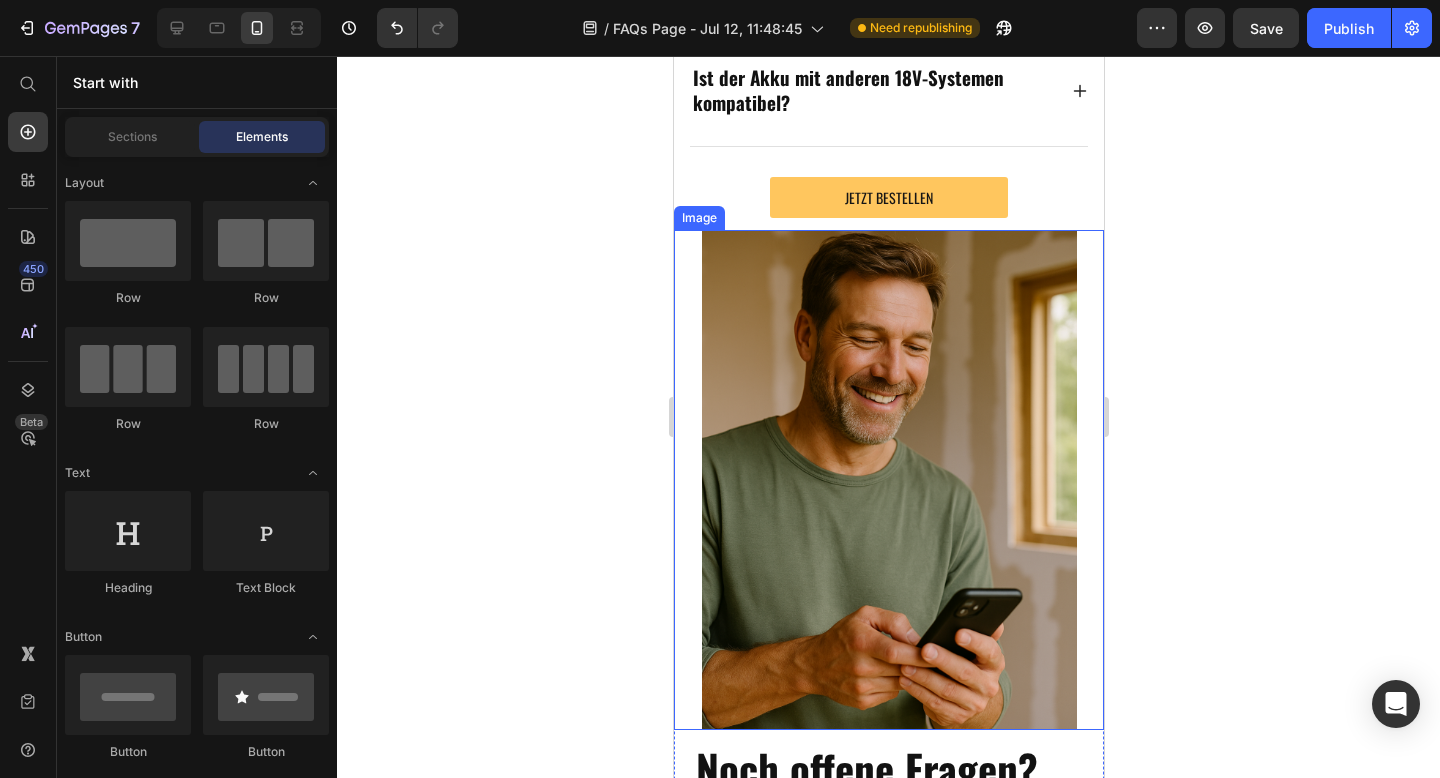click at bounding box center [888, 480] 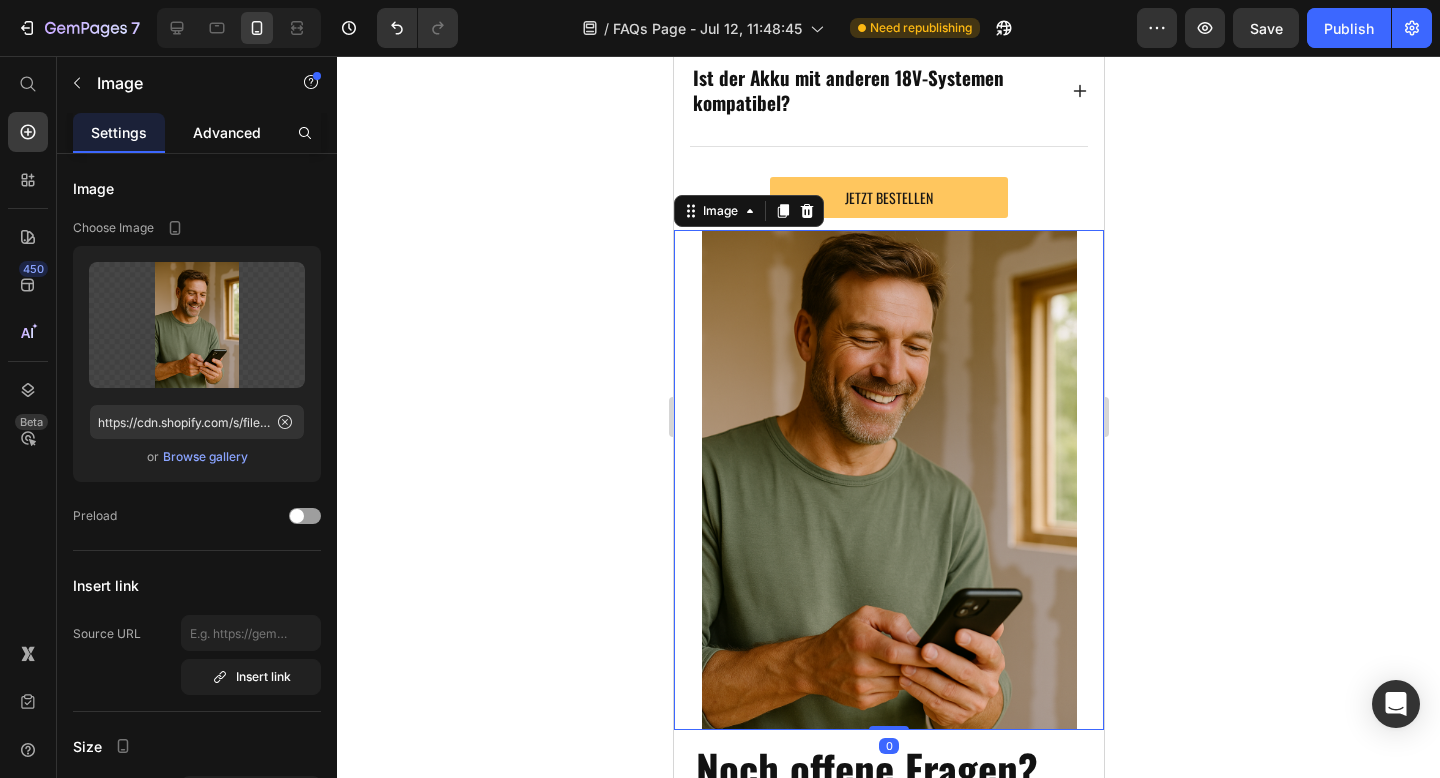 click on "Advanced" 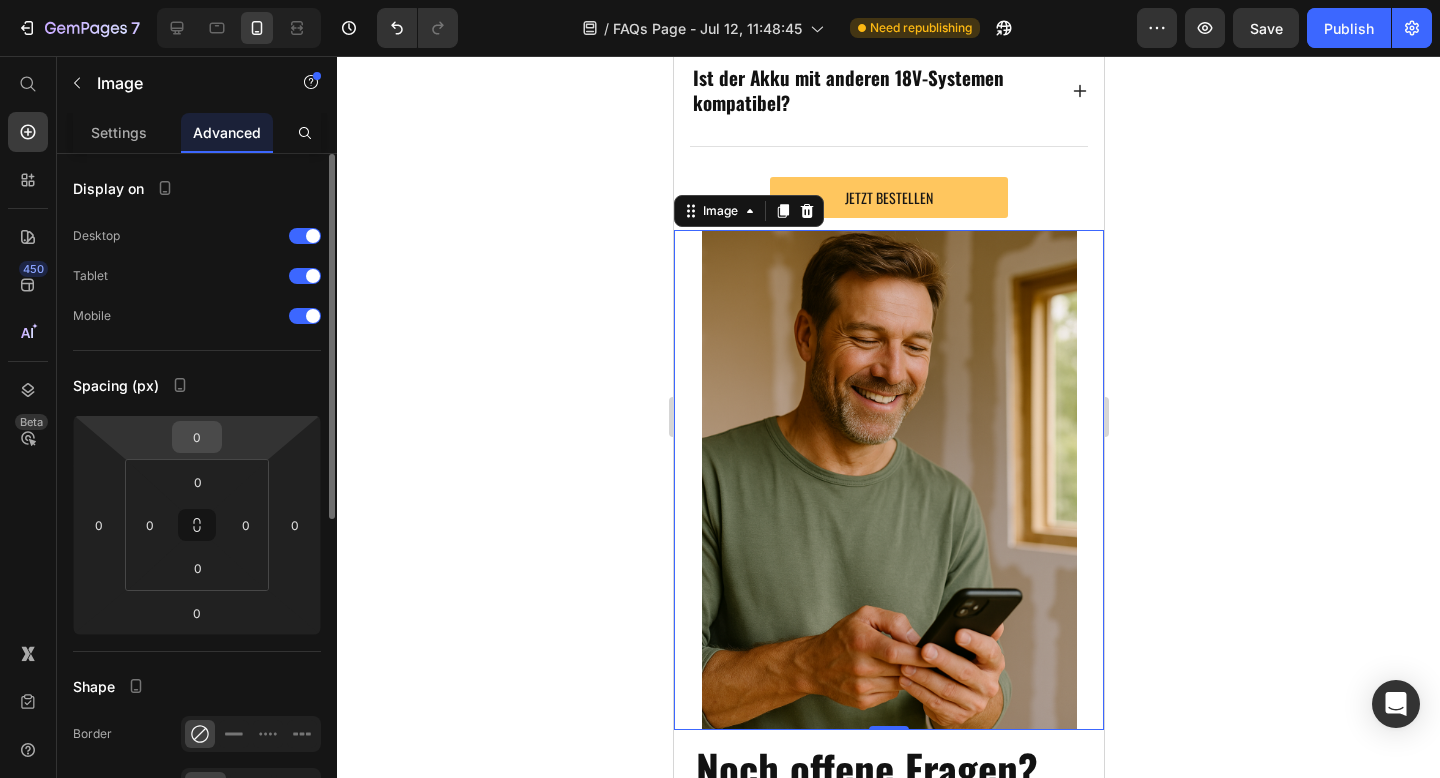 click on "0" at bounding box center [197, 437] 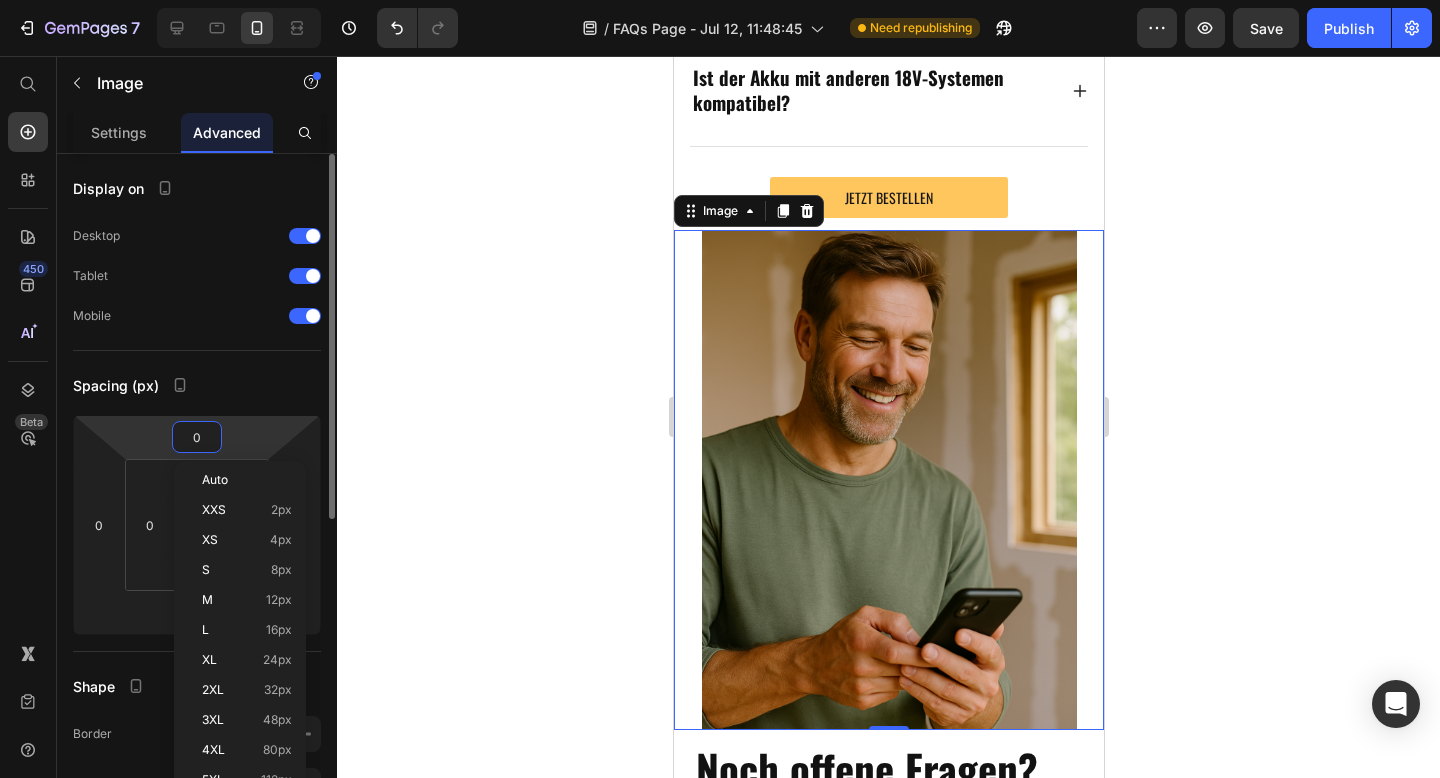 click on "0" at bounding box center [197, 437] 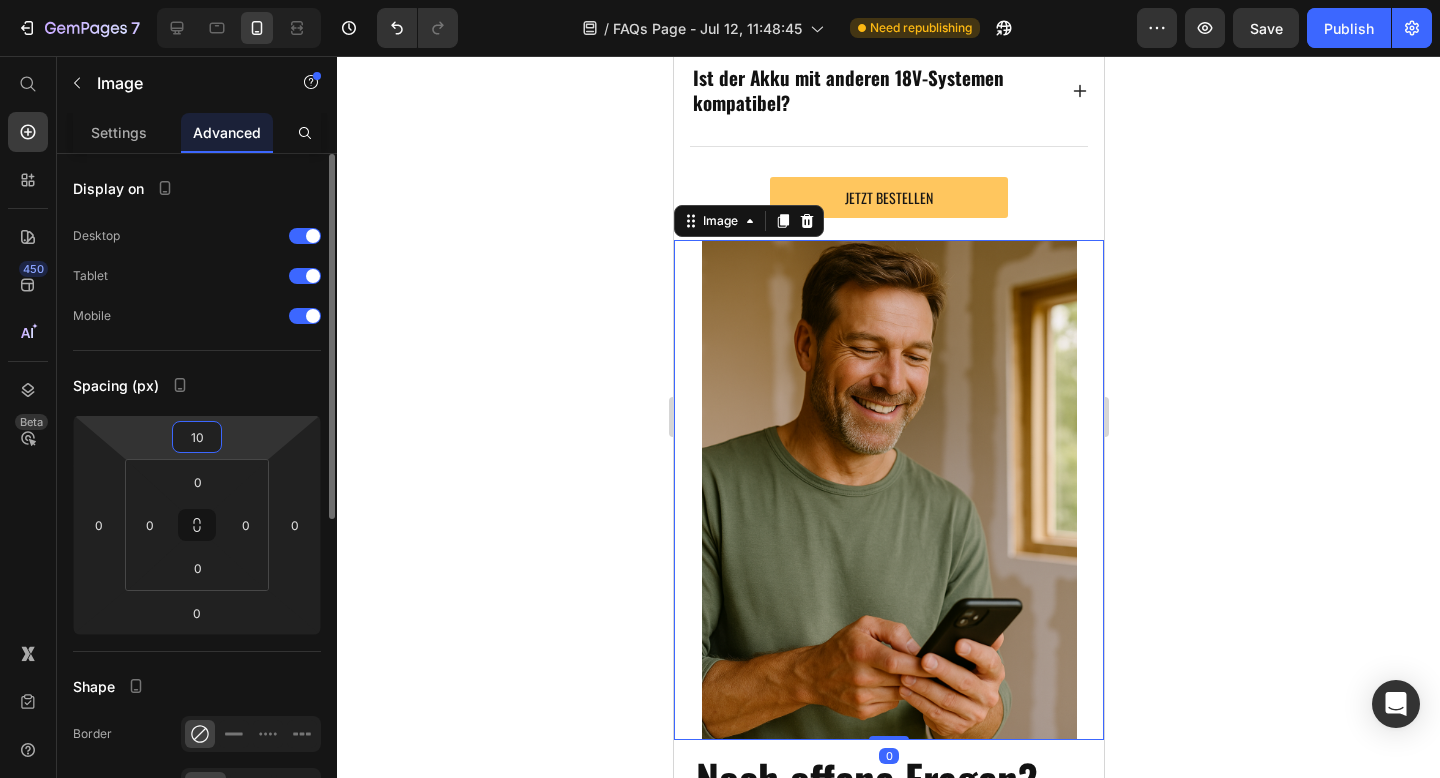type on "1" 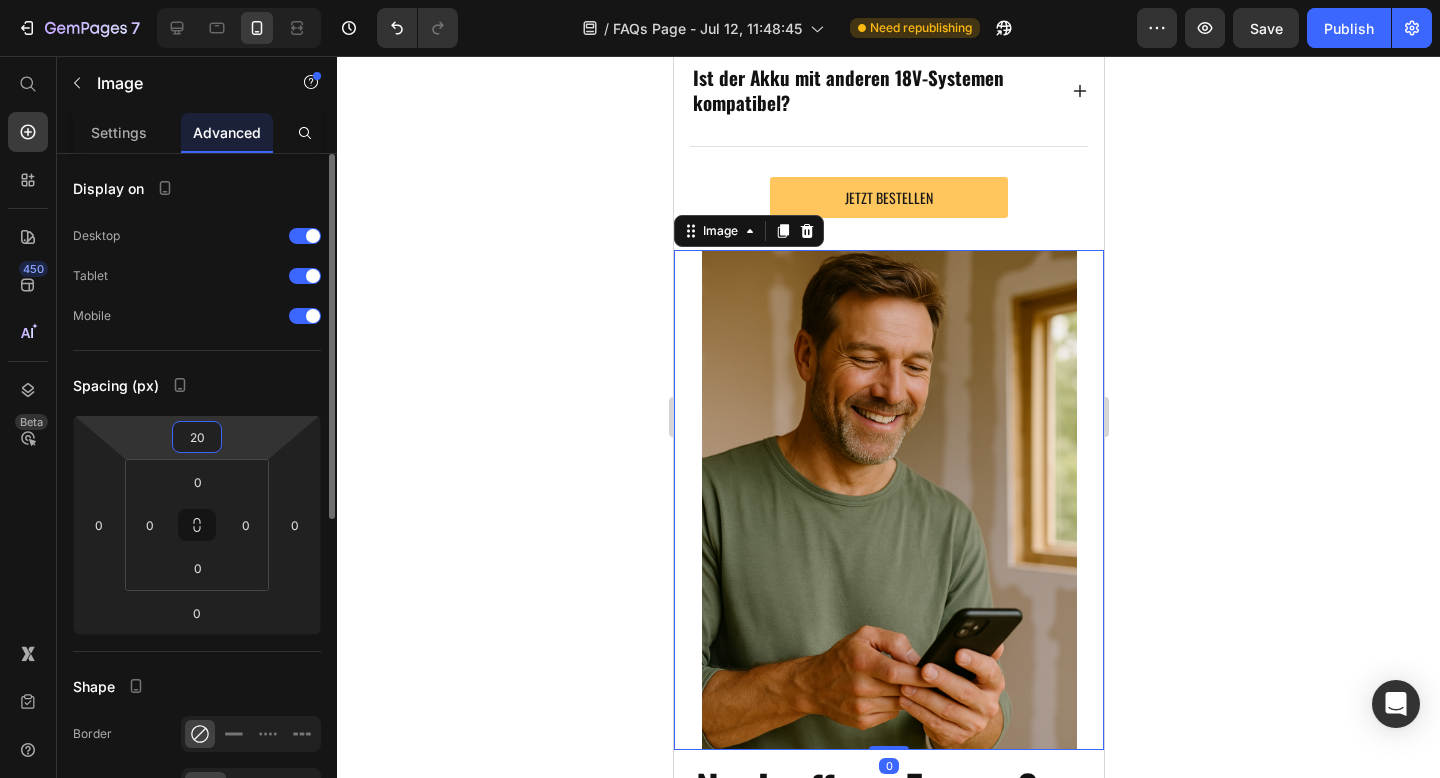 type on "2" 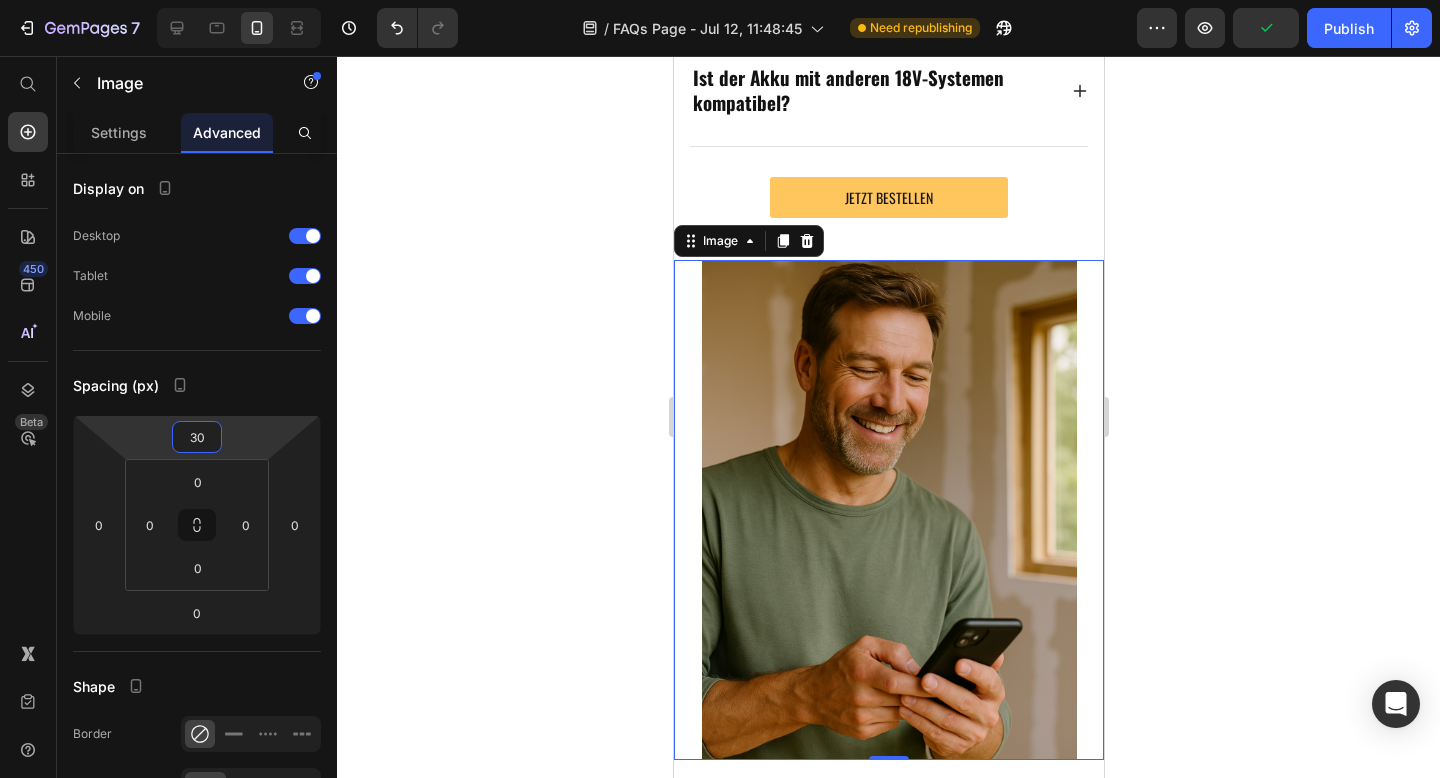 type on "30" 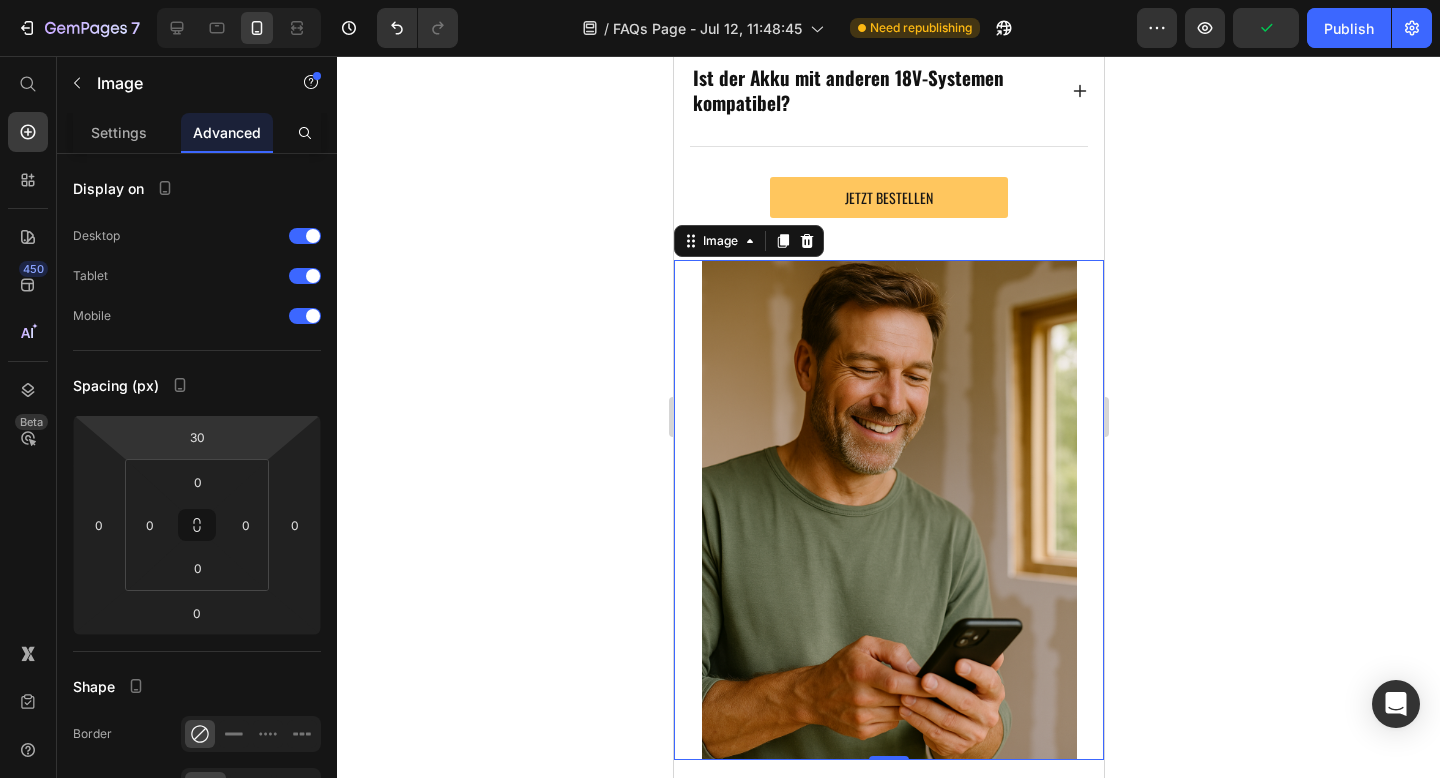 click 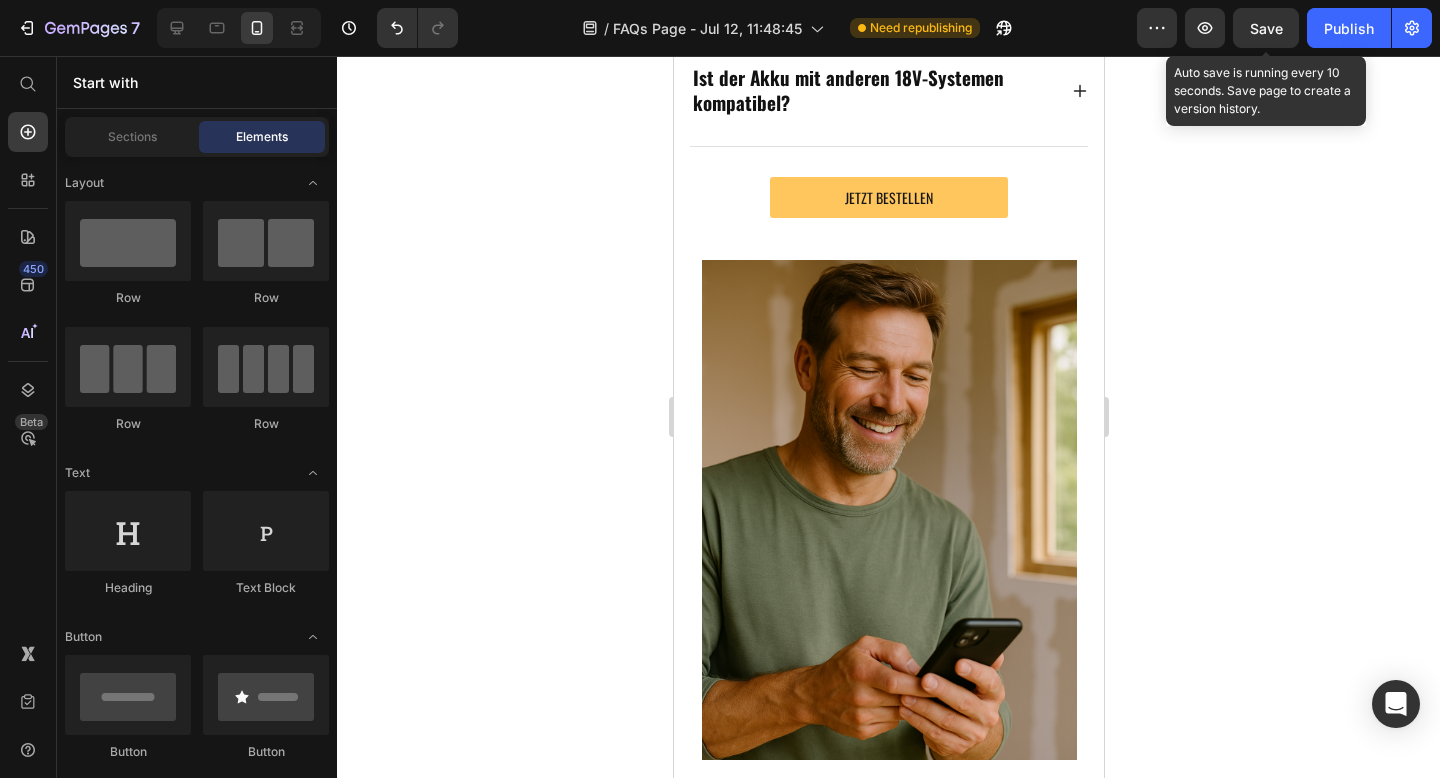 click on "Save" at bounding box center [1266, 28] 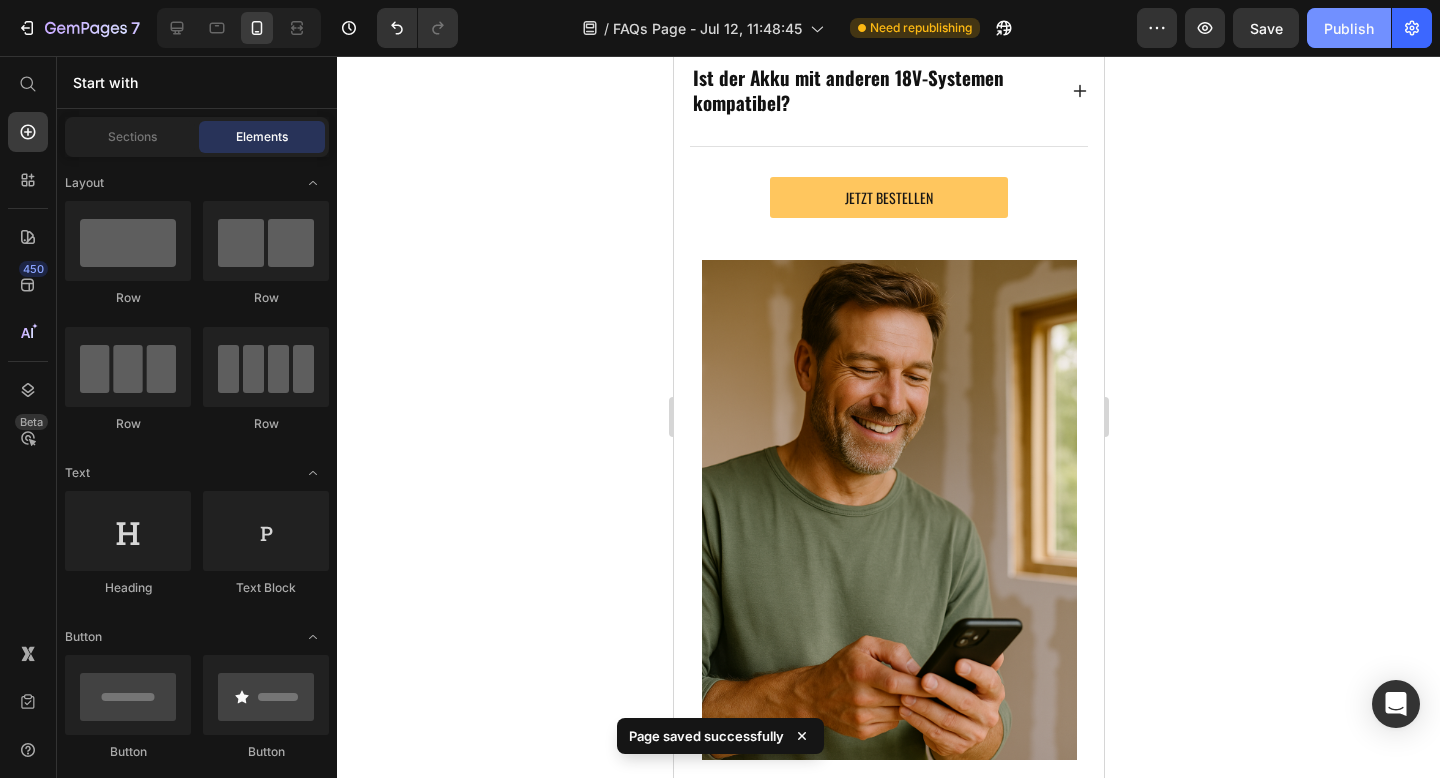 click on "Publish" at bounding box center [1349, 28] 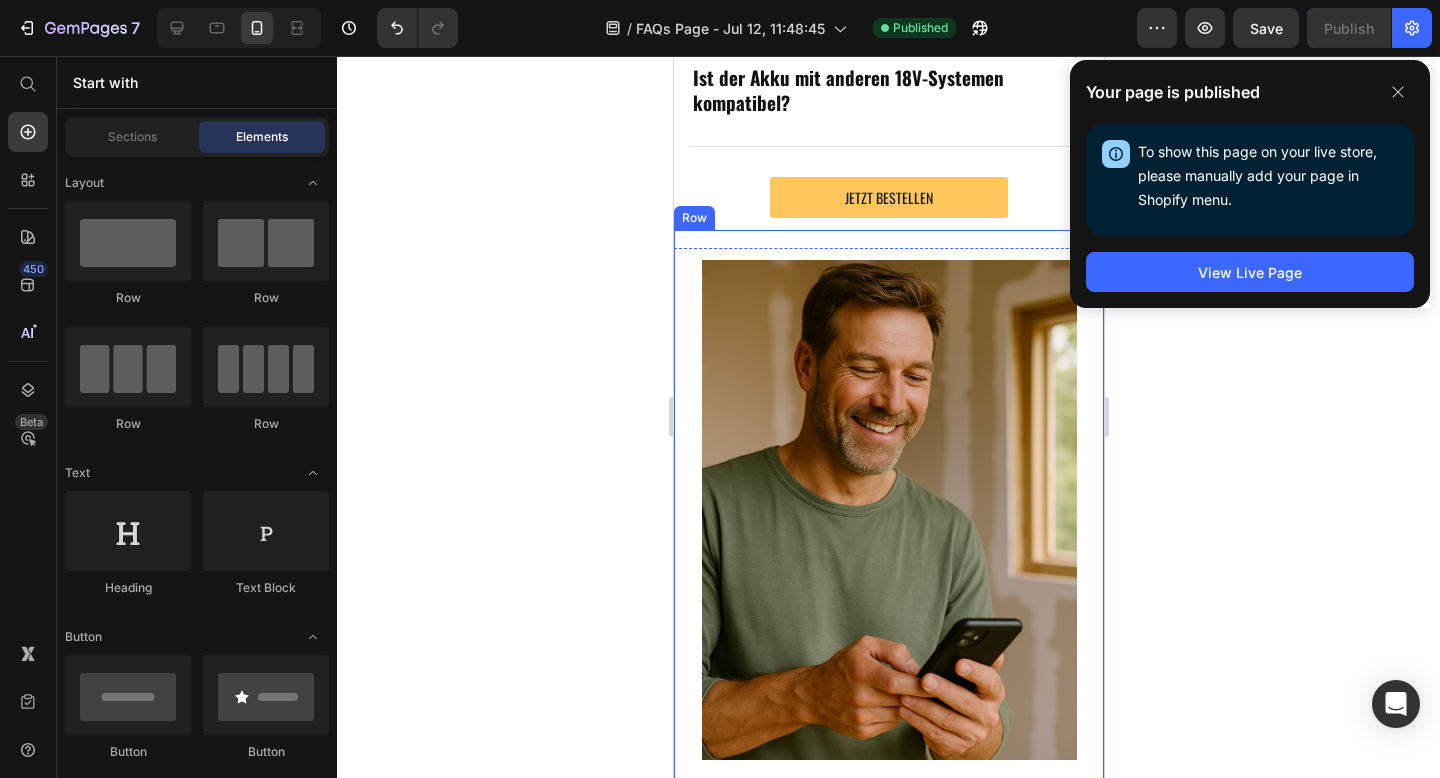 click on "Image" at bounding box center (888, 495) 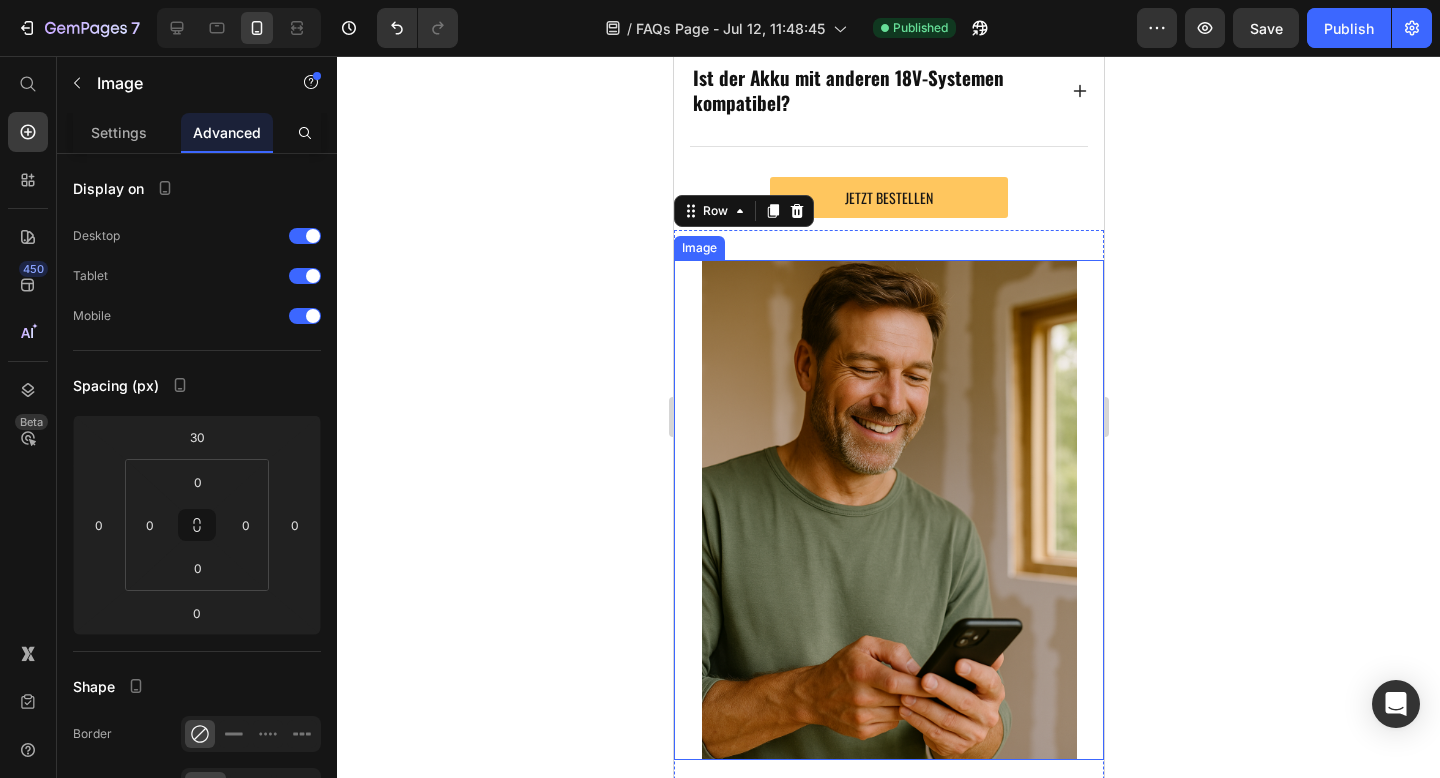 click at bounding box center (888, 510) 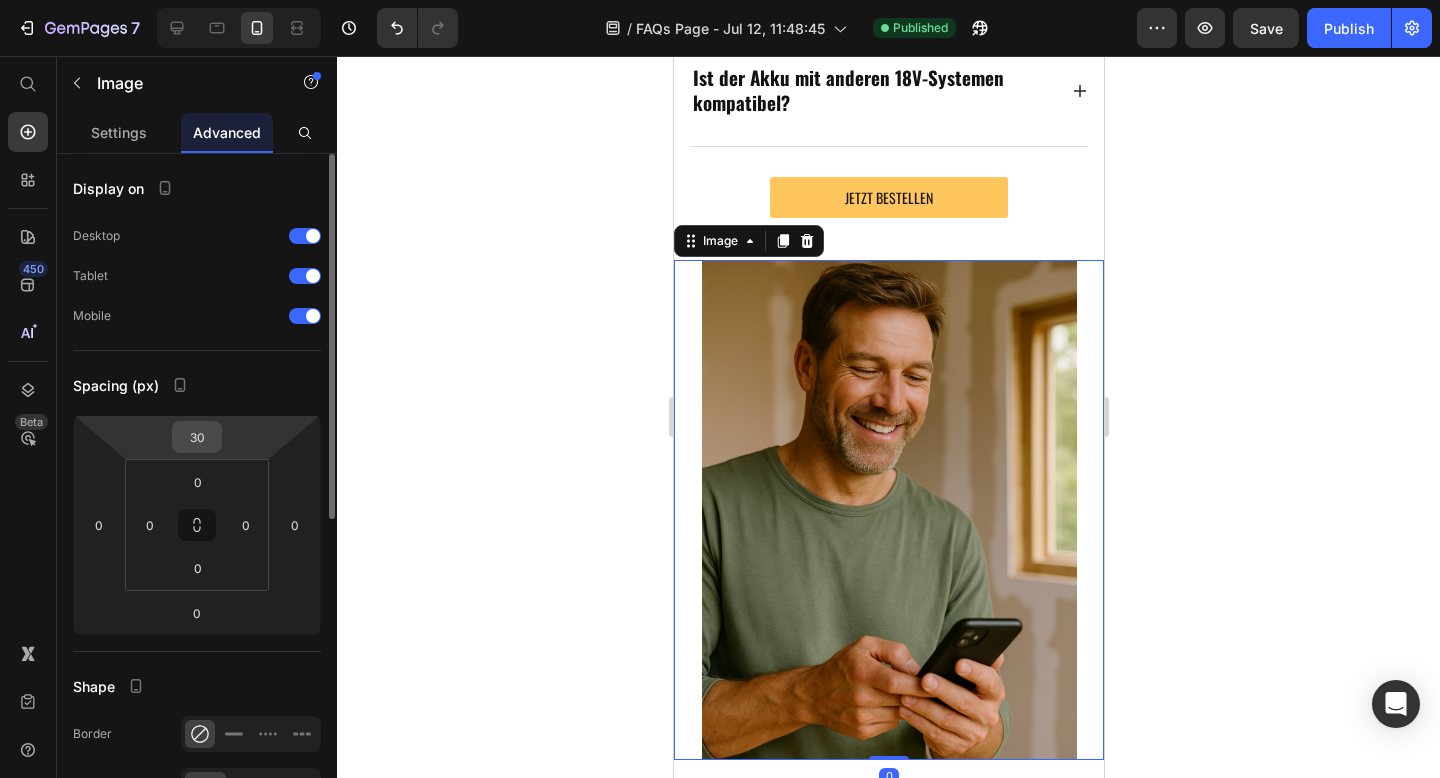click on "30" at bounding box center [197, 437] 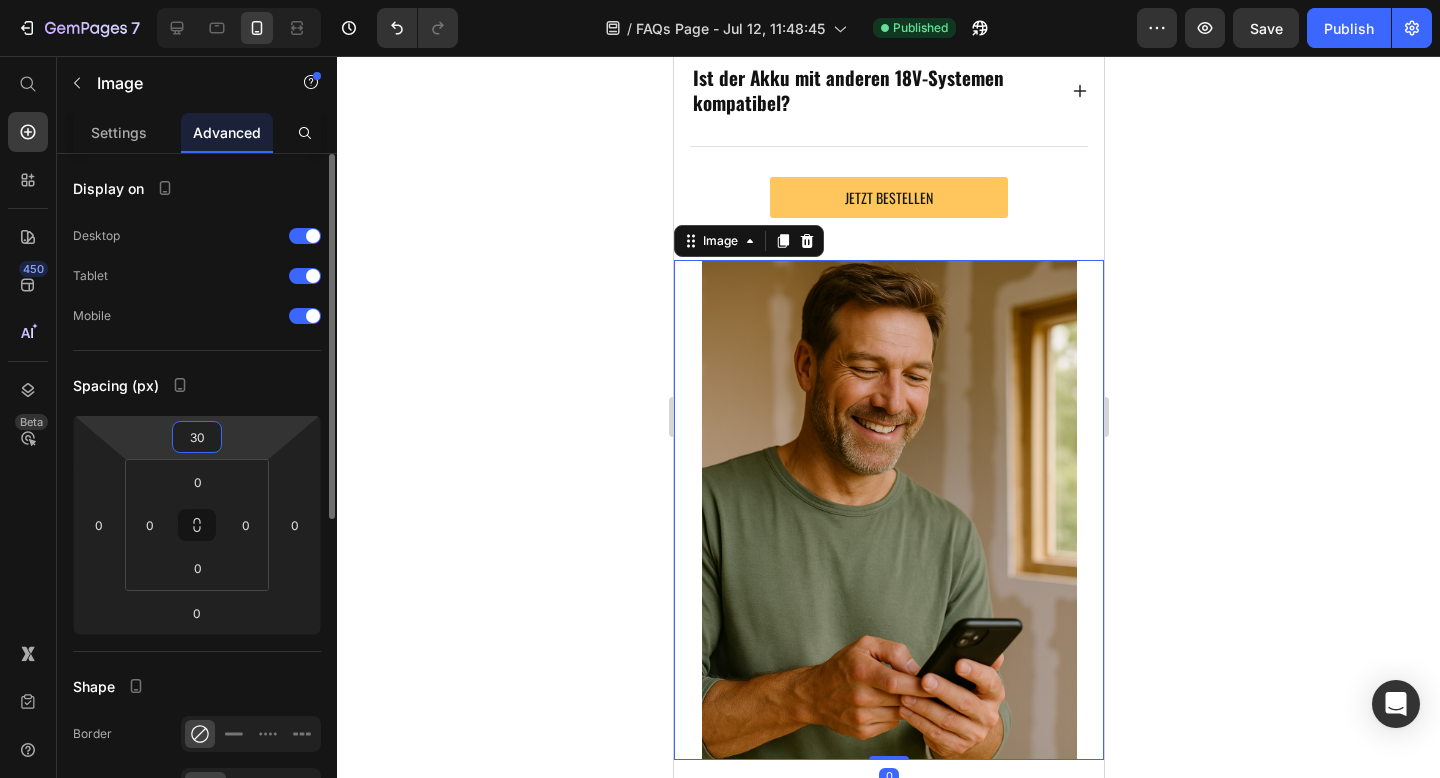 click on "30" at bounding box center [197, 437] 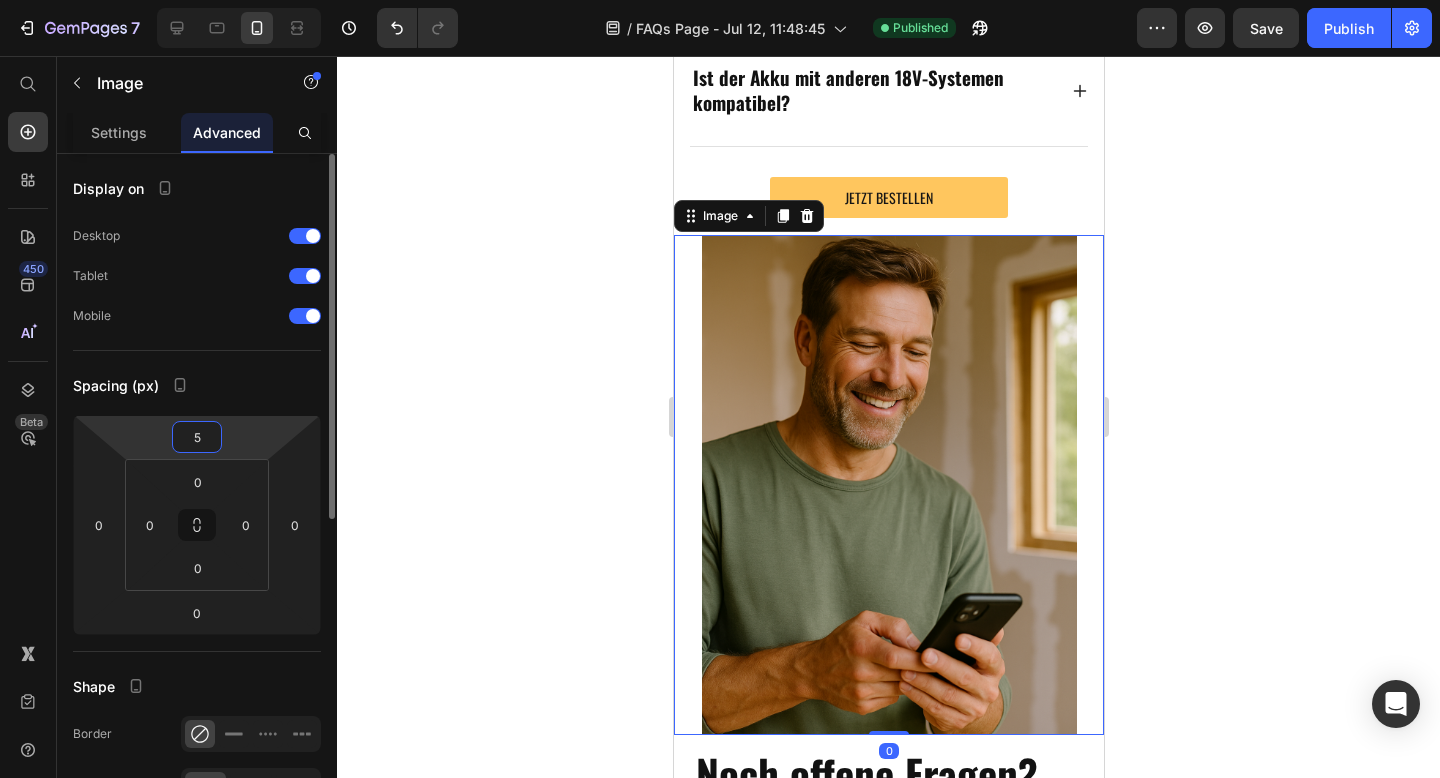 type on "50" 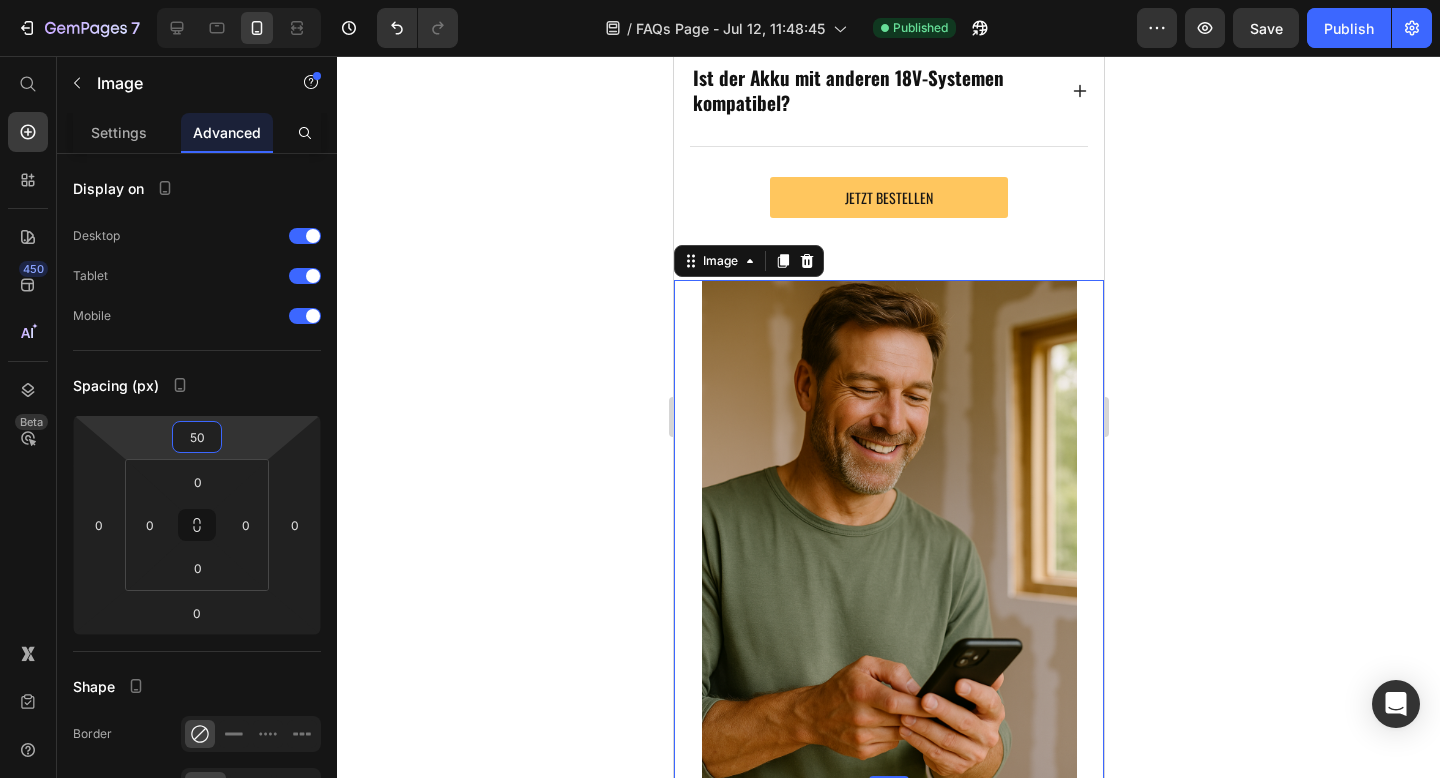 click 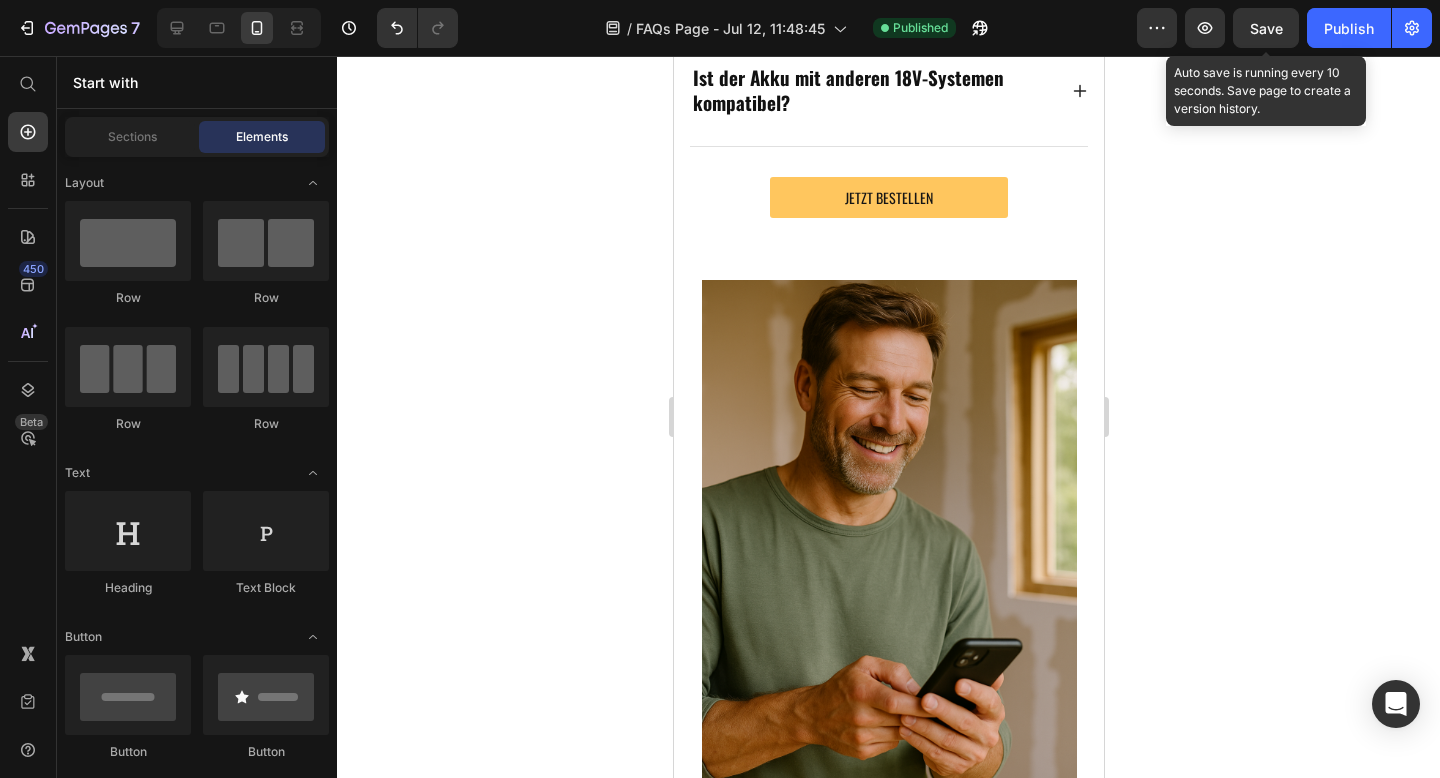 click on "Save" 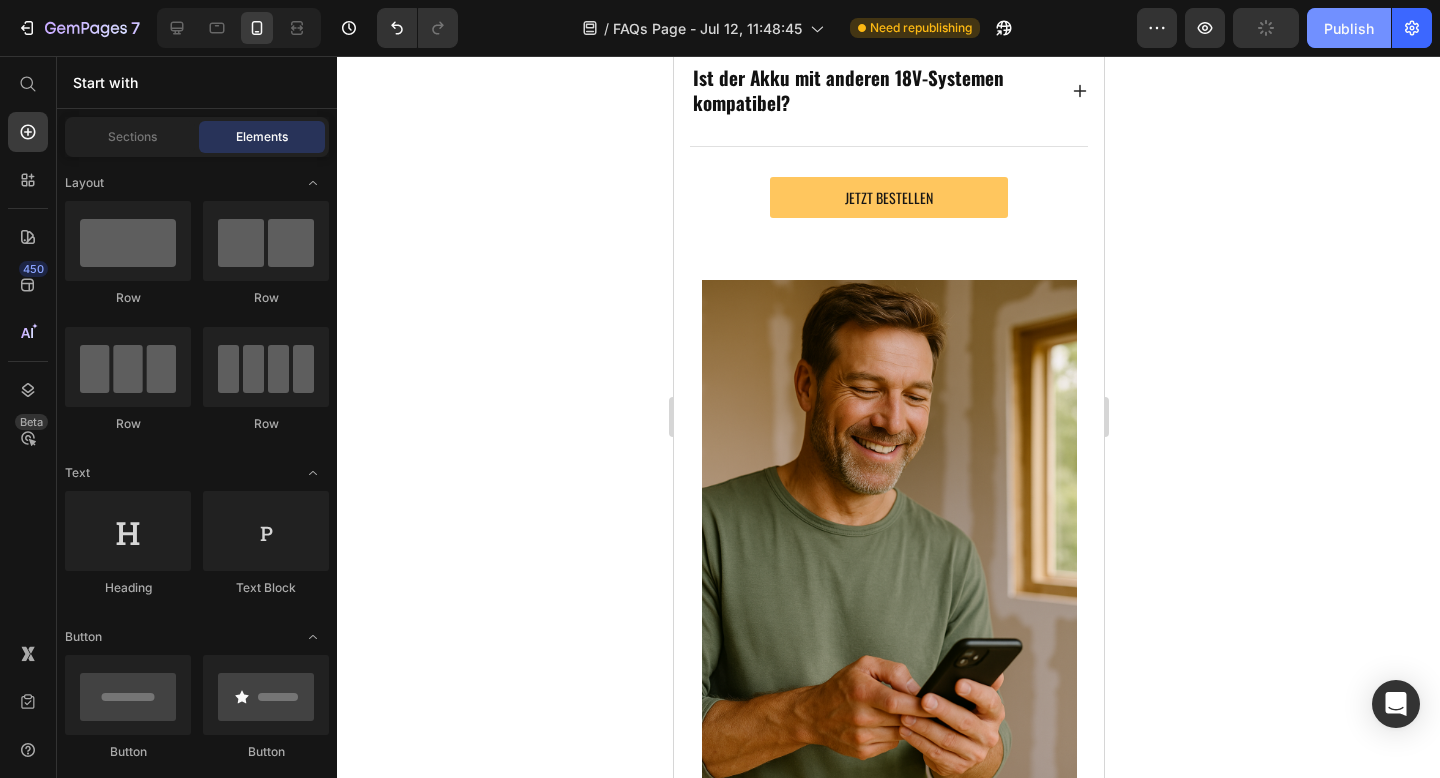 click on "Publish" 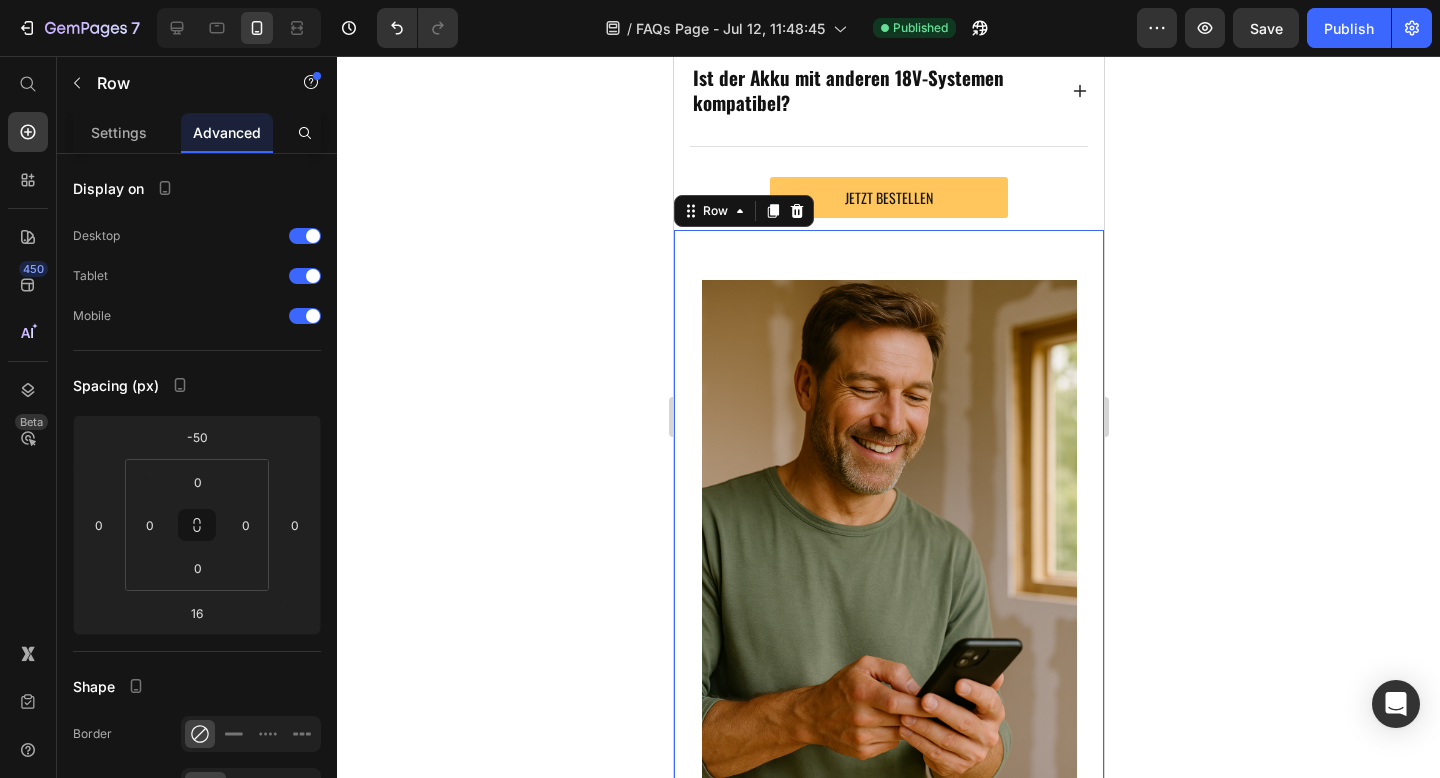 click on "Image" at bounding box center [888, 505] 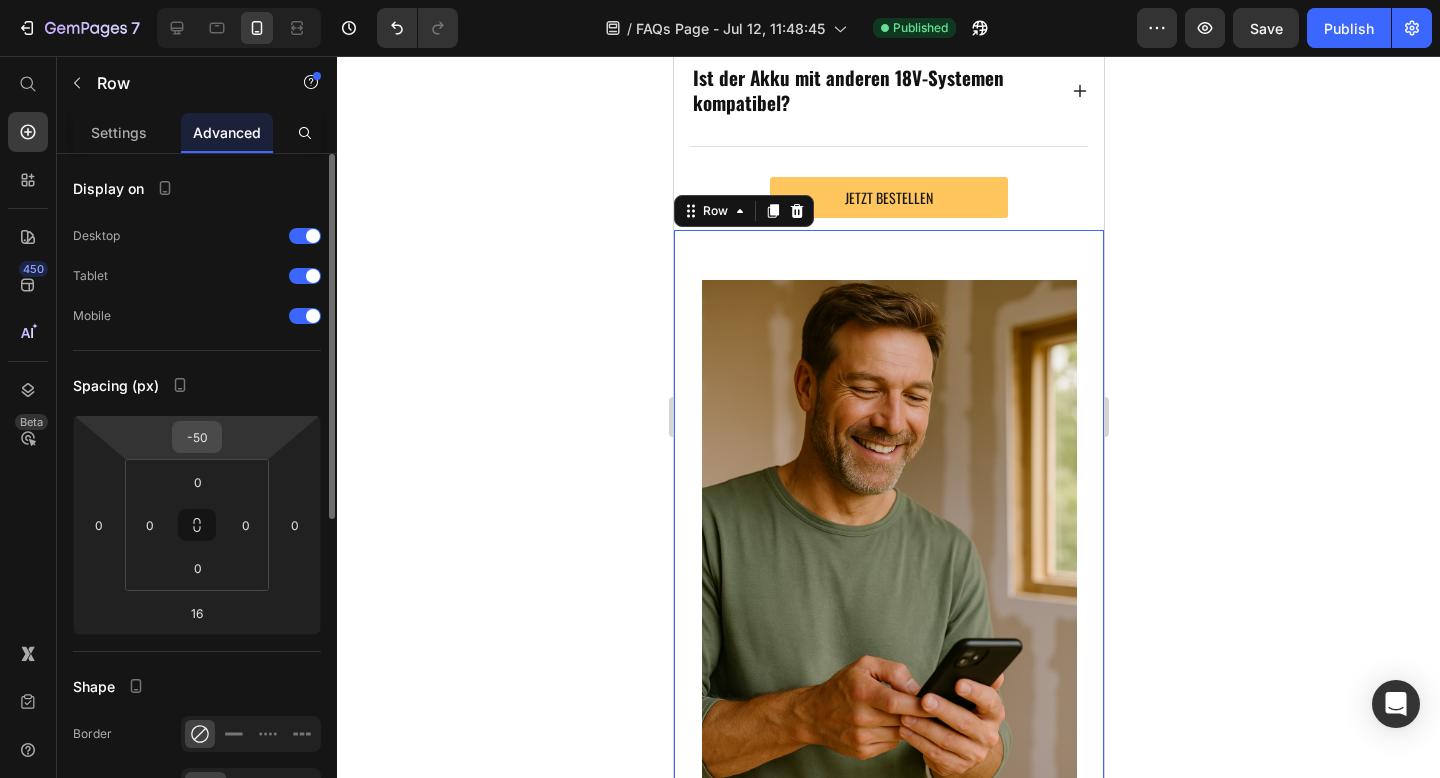 click on "-50" at bounding box center [197, 437] 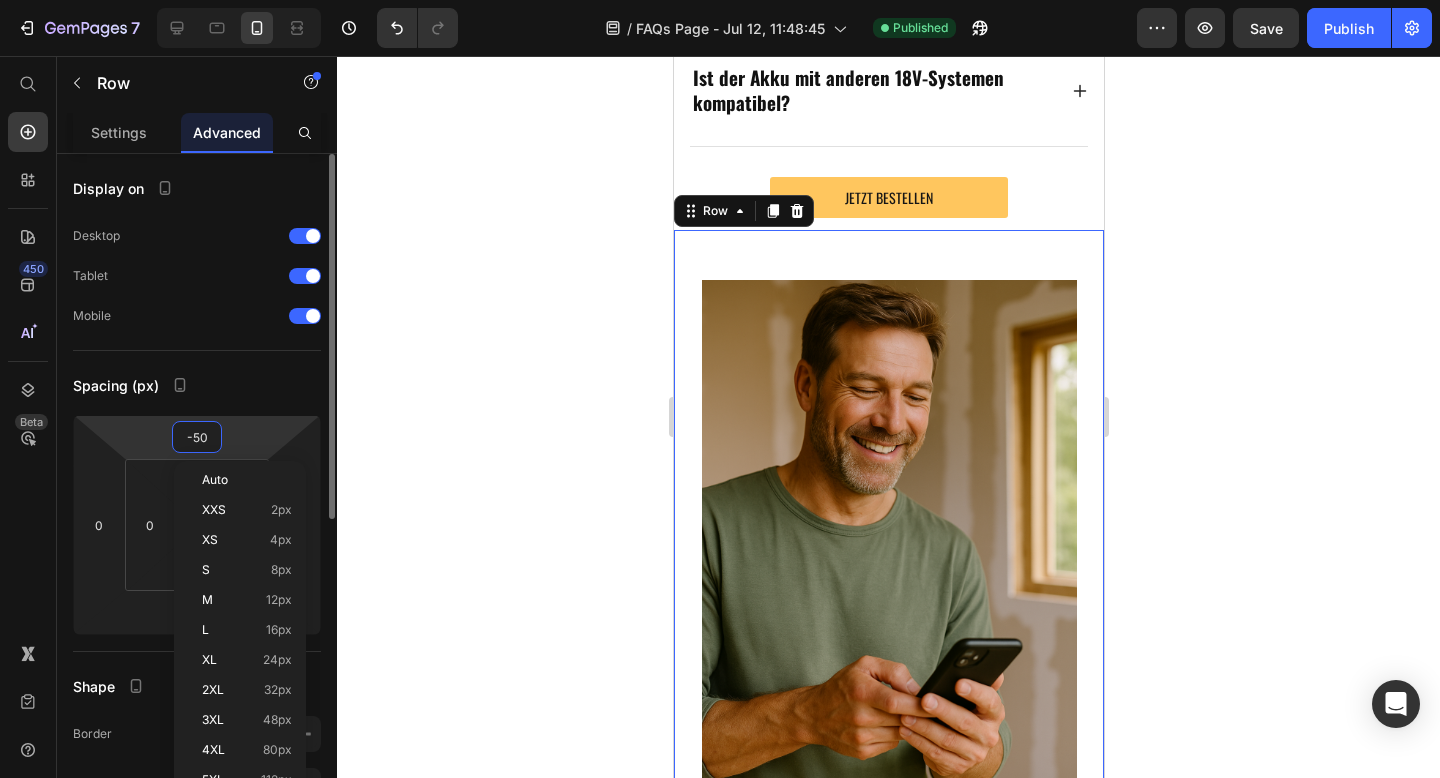 click on "-50" at bounding box center (197, 437) 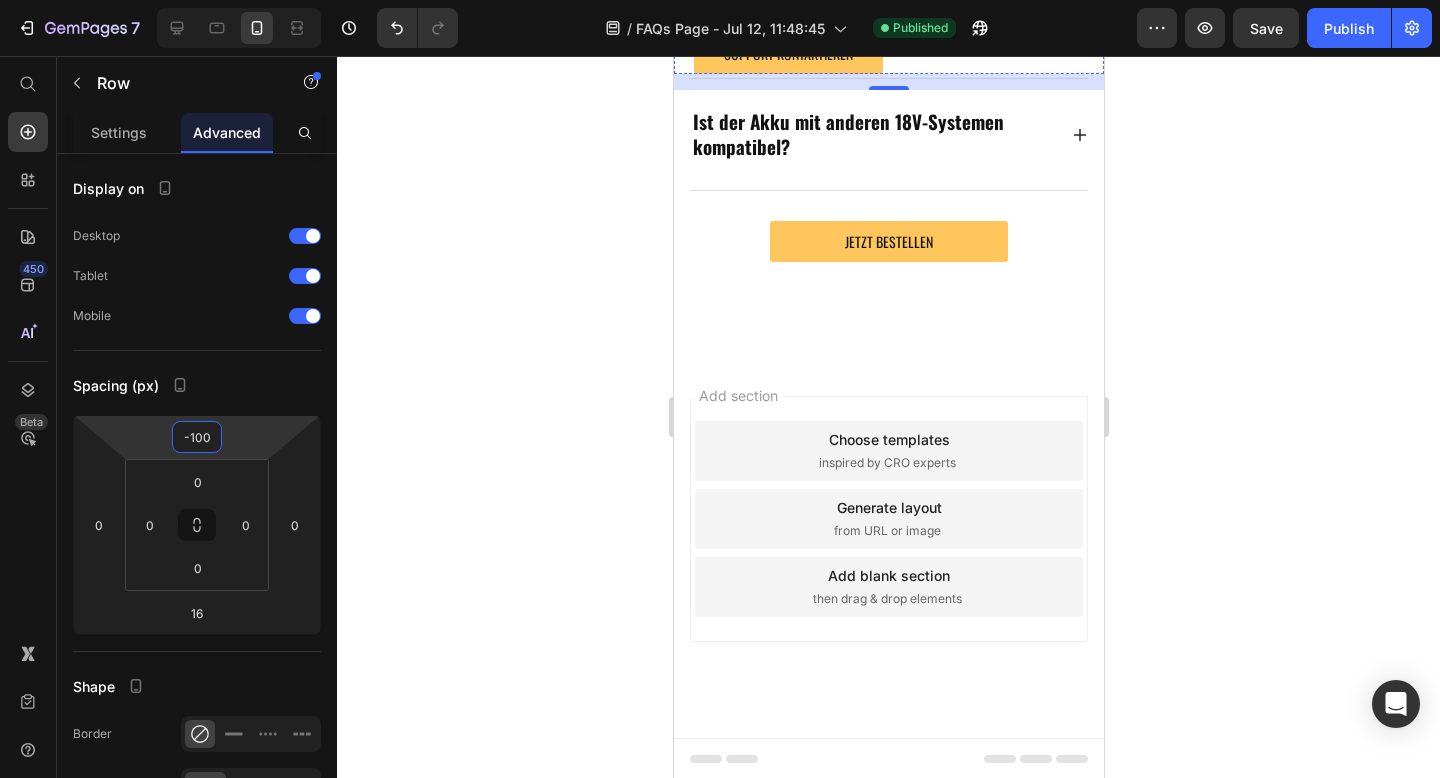 scroll, scrollTop: 1102, scrollLeft: 0, axis: vertical 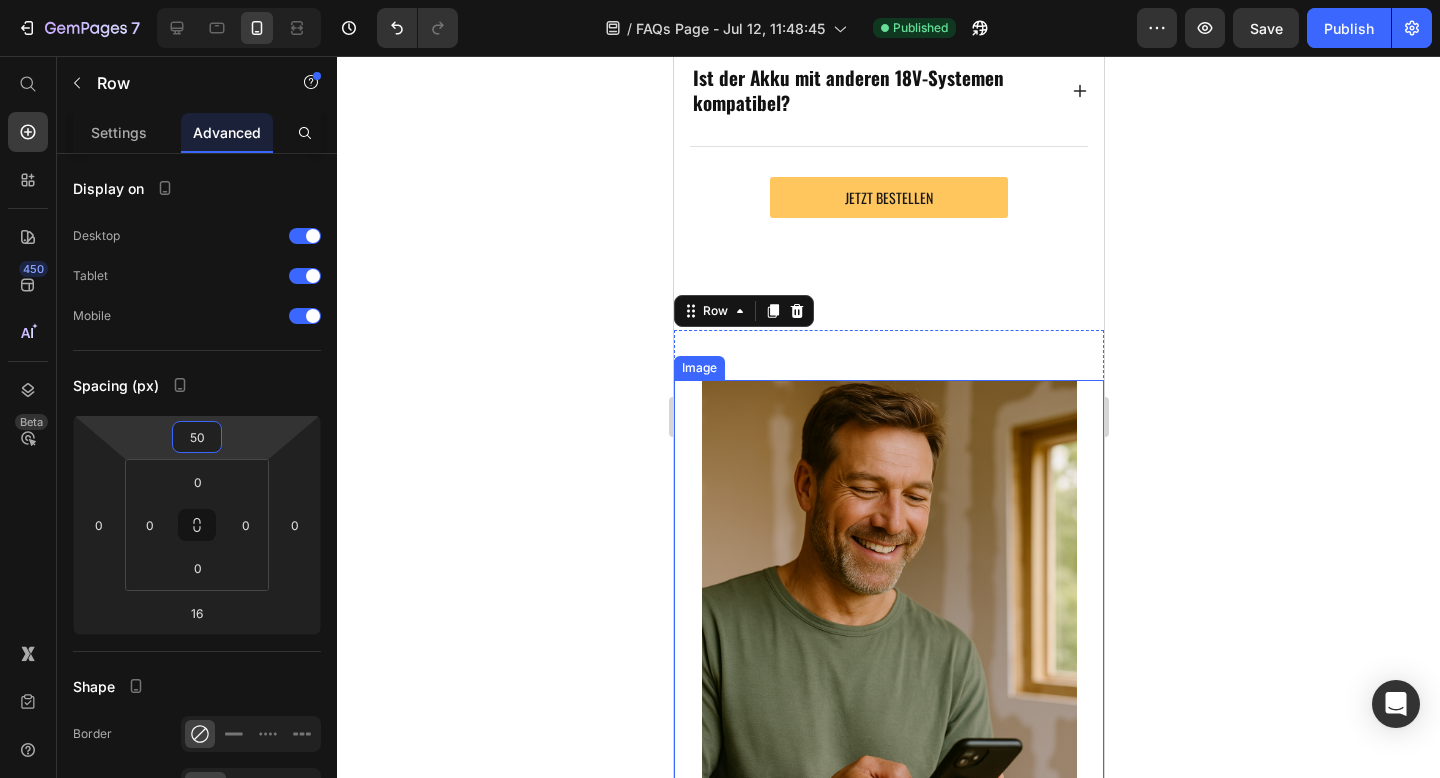 type on "0" 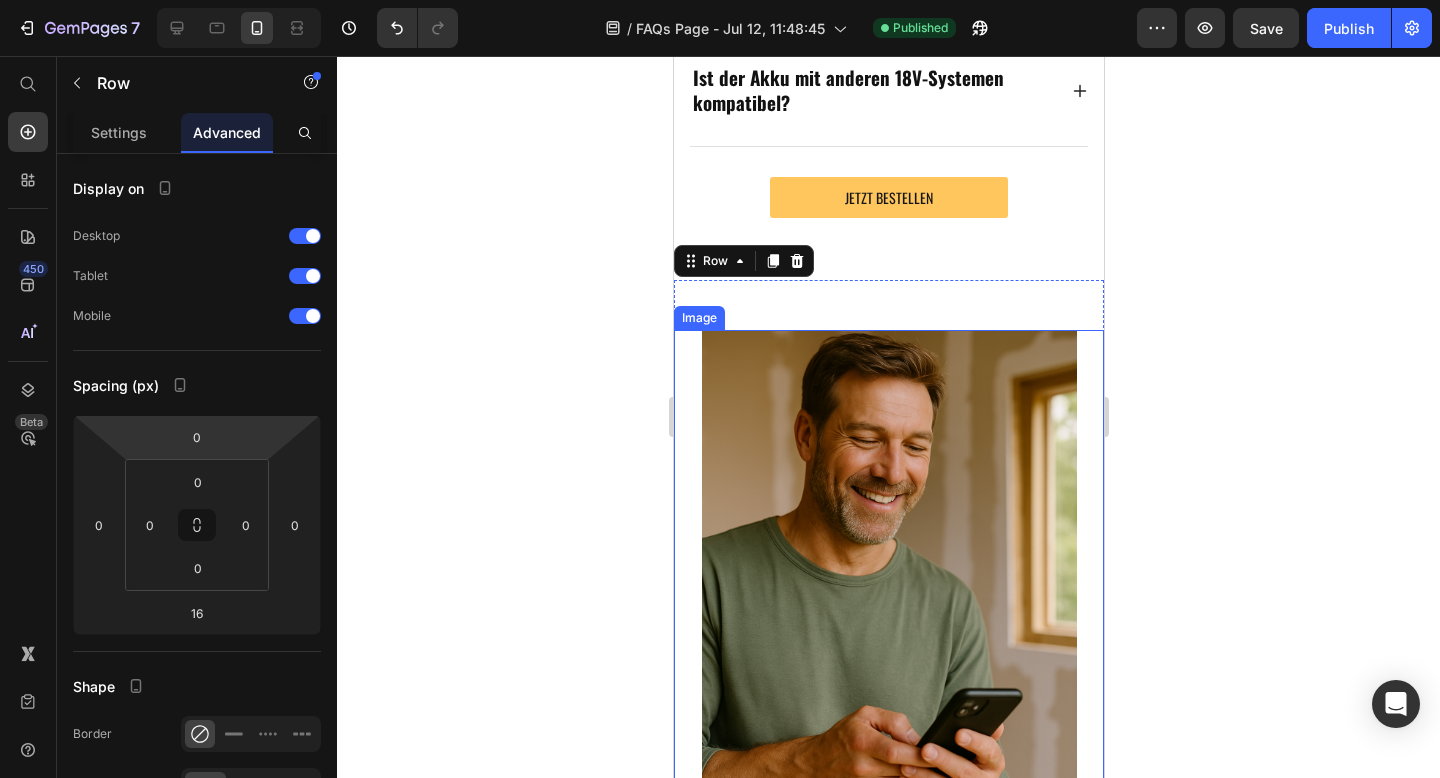 click 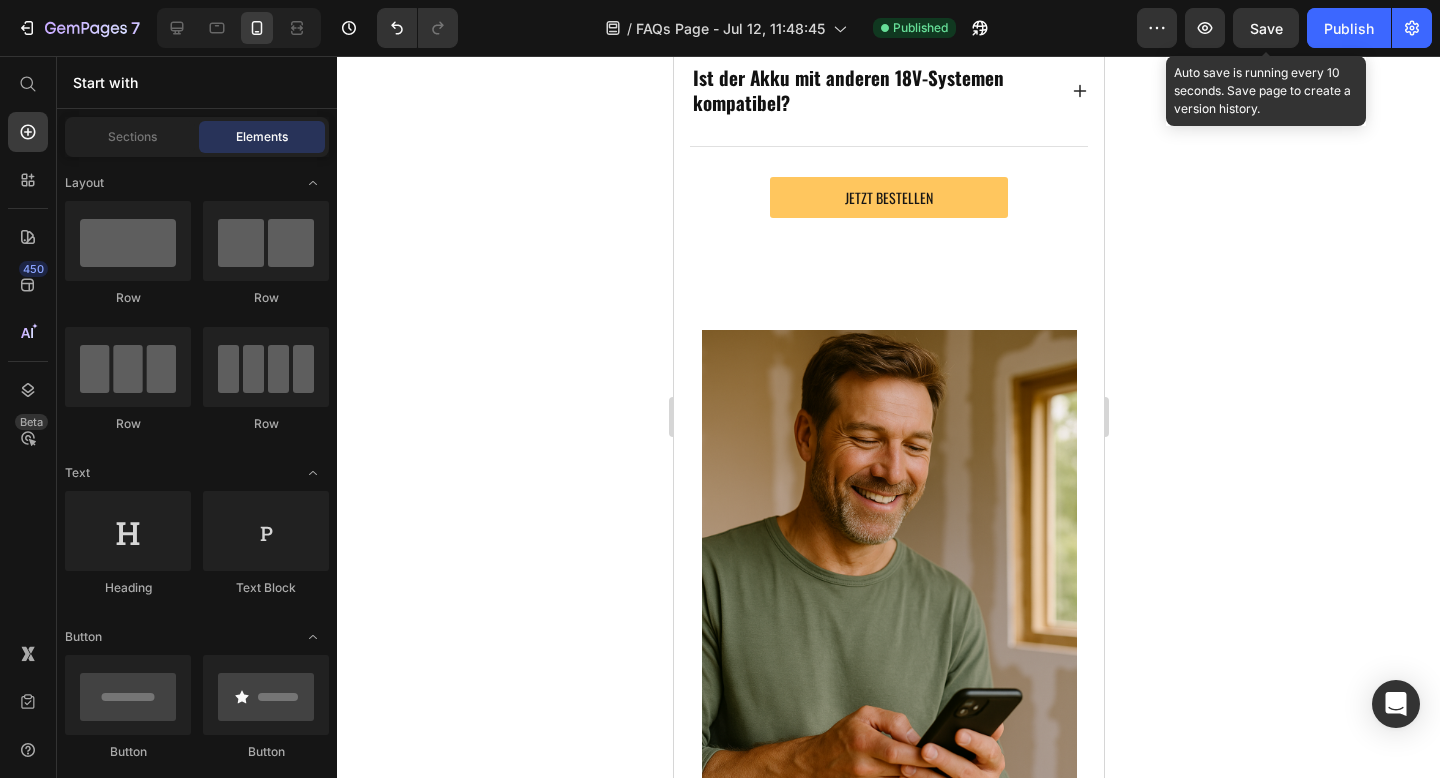 click on "Save" at bounding box center (1266, 28) 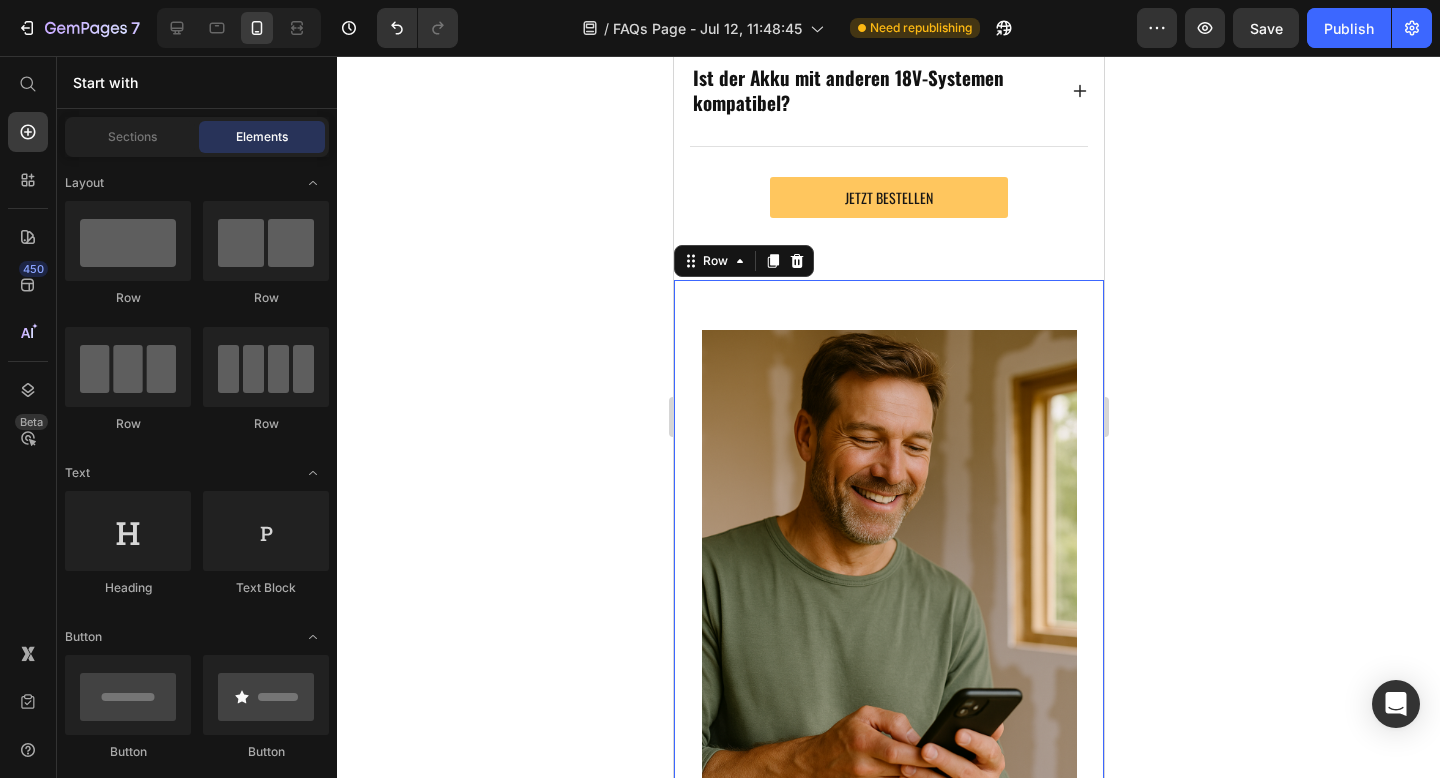 click on "Image" at bounding box center (888, 555) 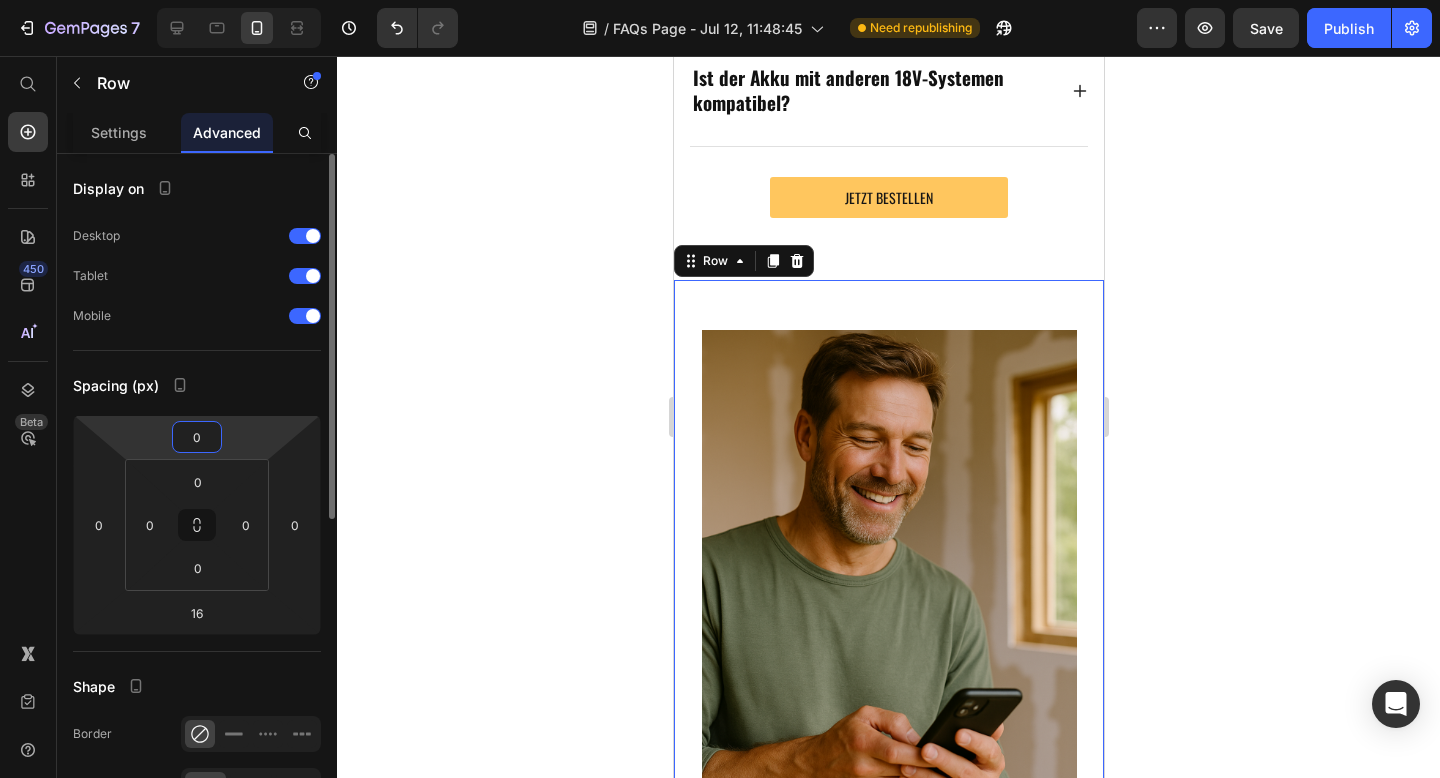 click on "0" at bounding box center (197, 437) 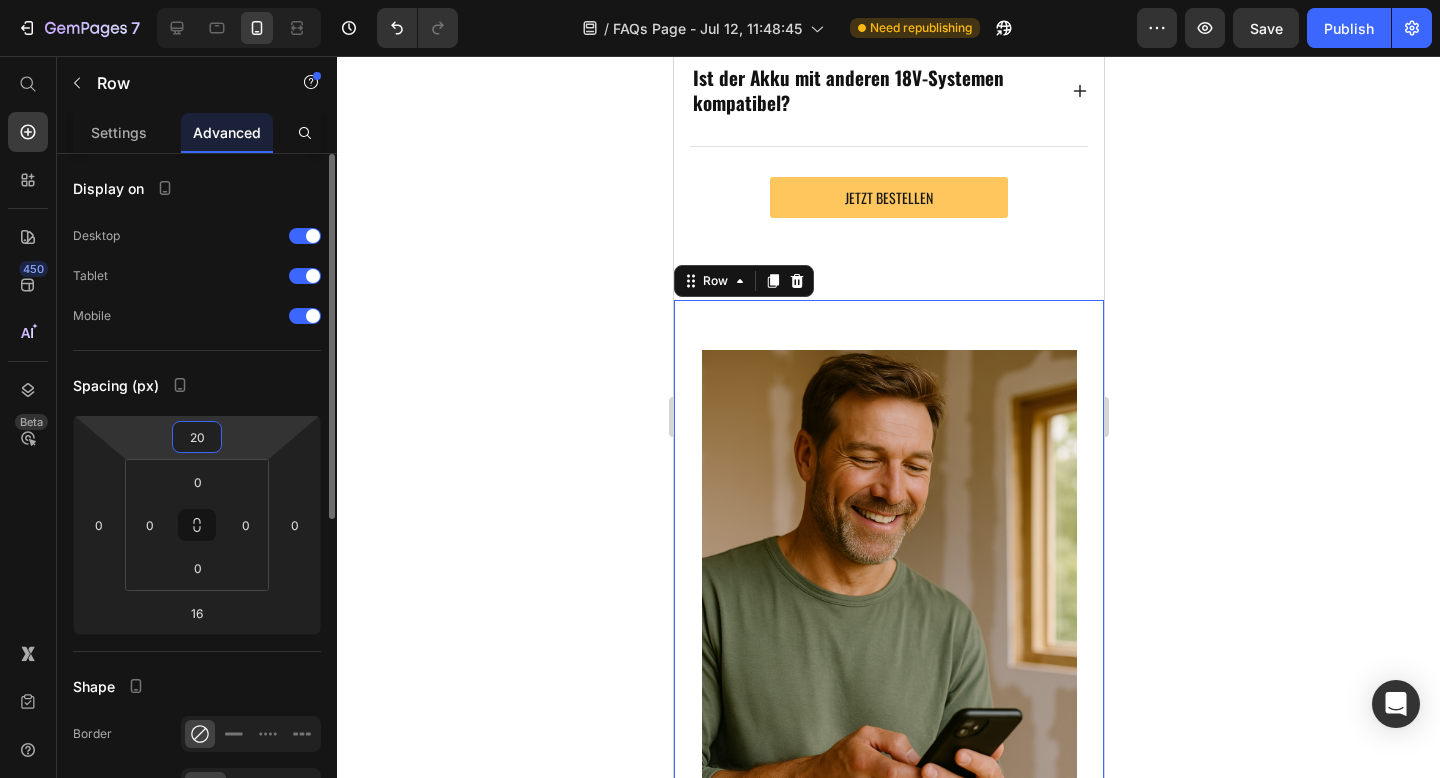 type on "2" 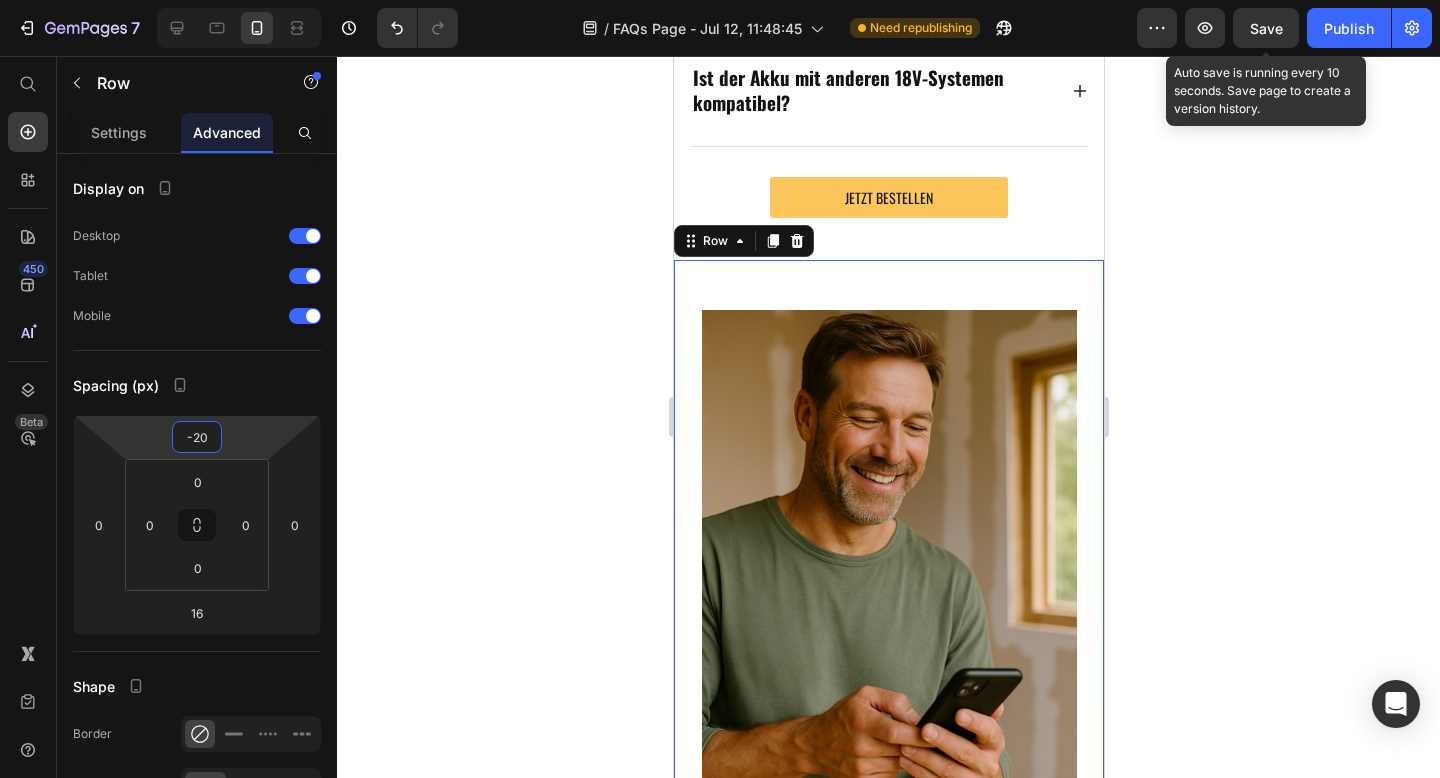 type on "-20" 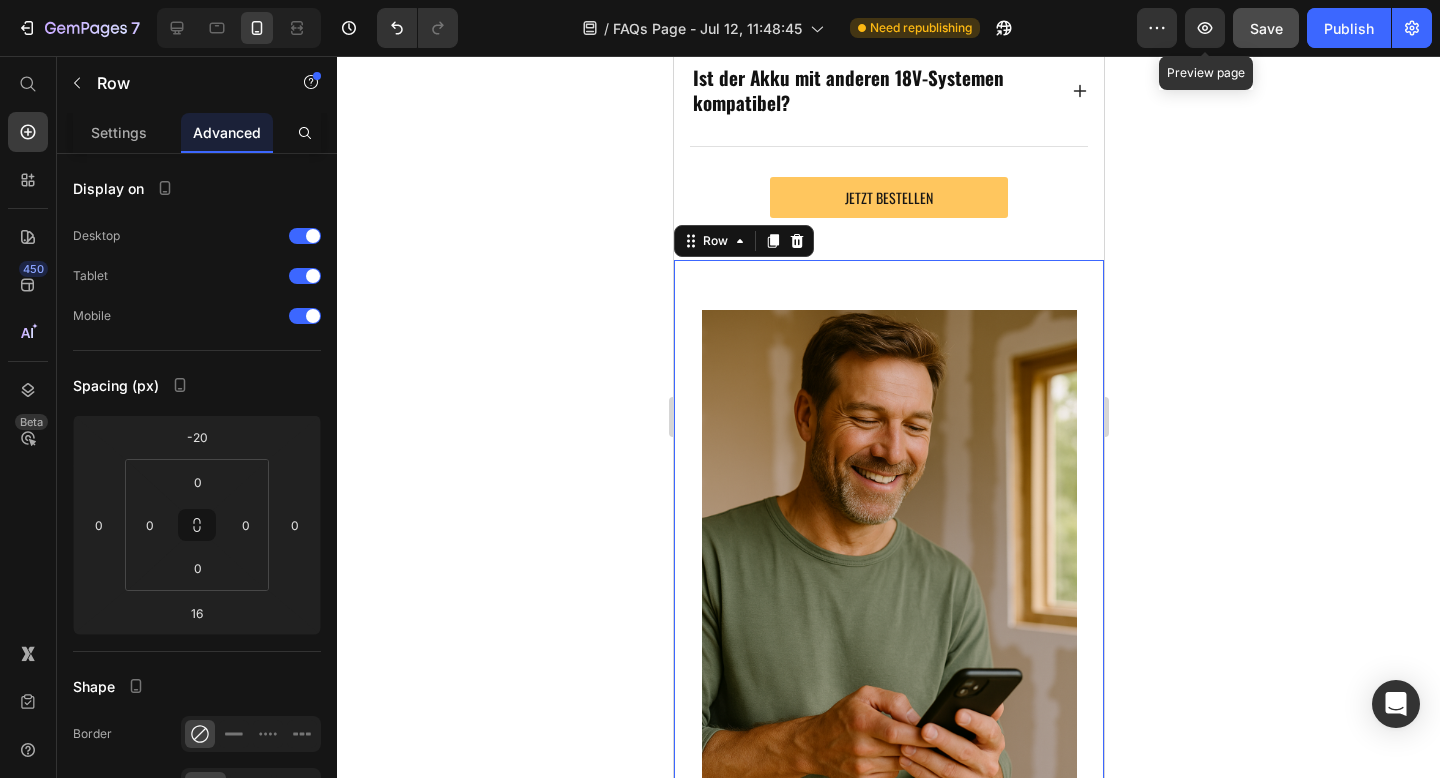 click on "Save" 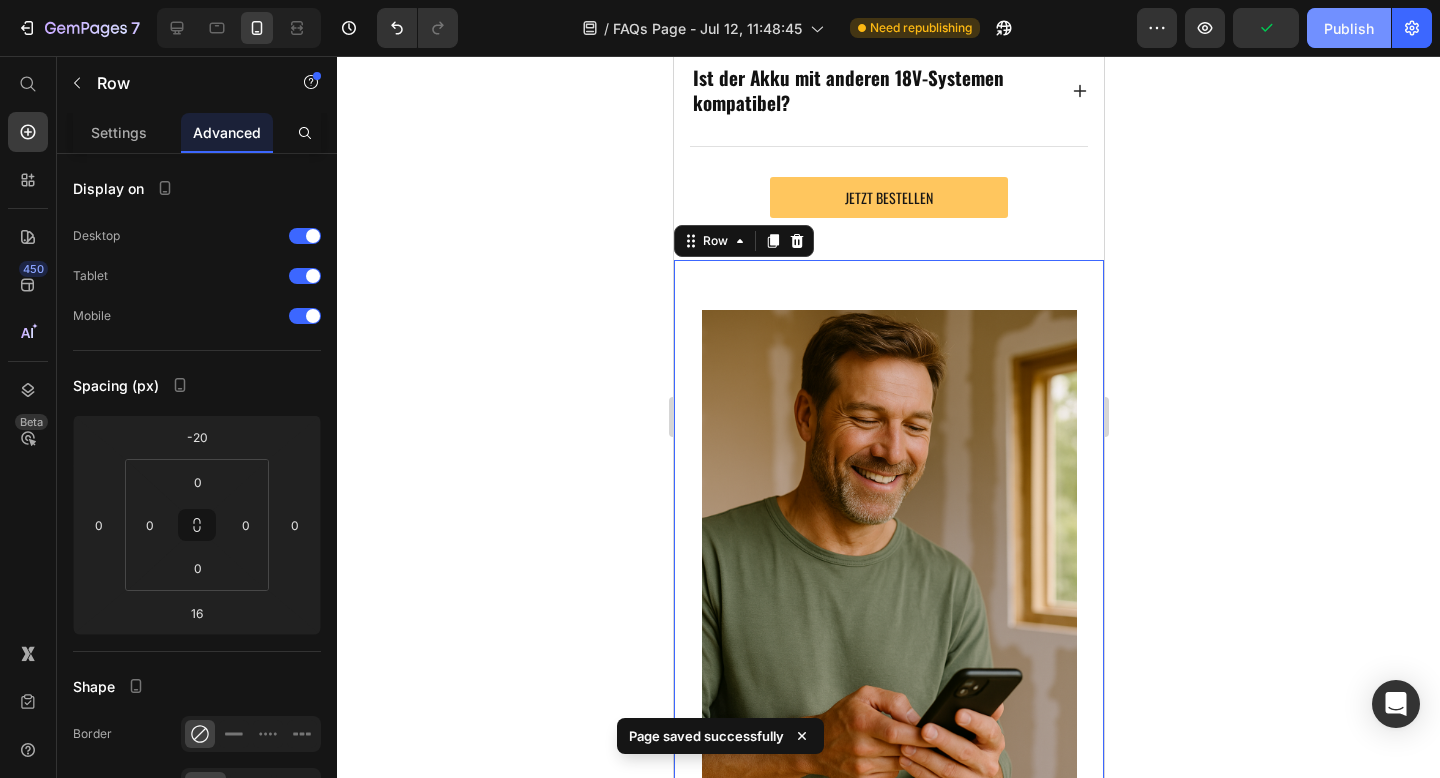 click on "Publish" at bounding box center [1349, 28] 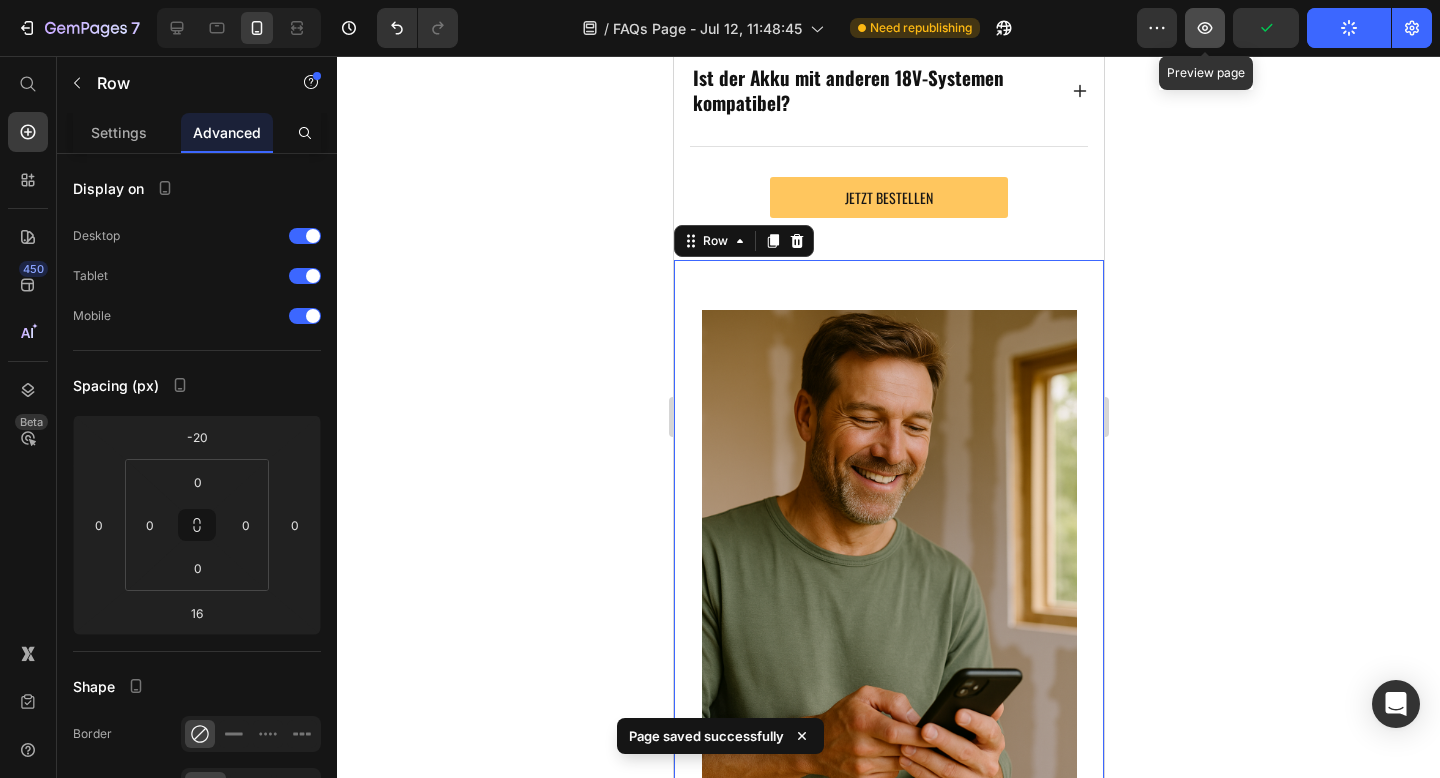 click 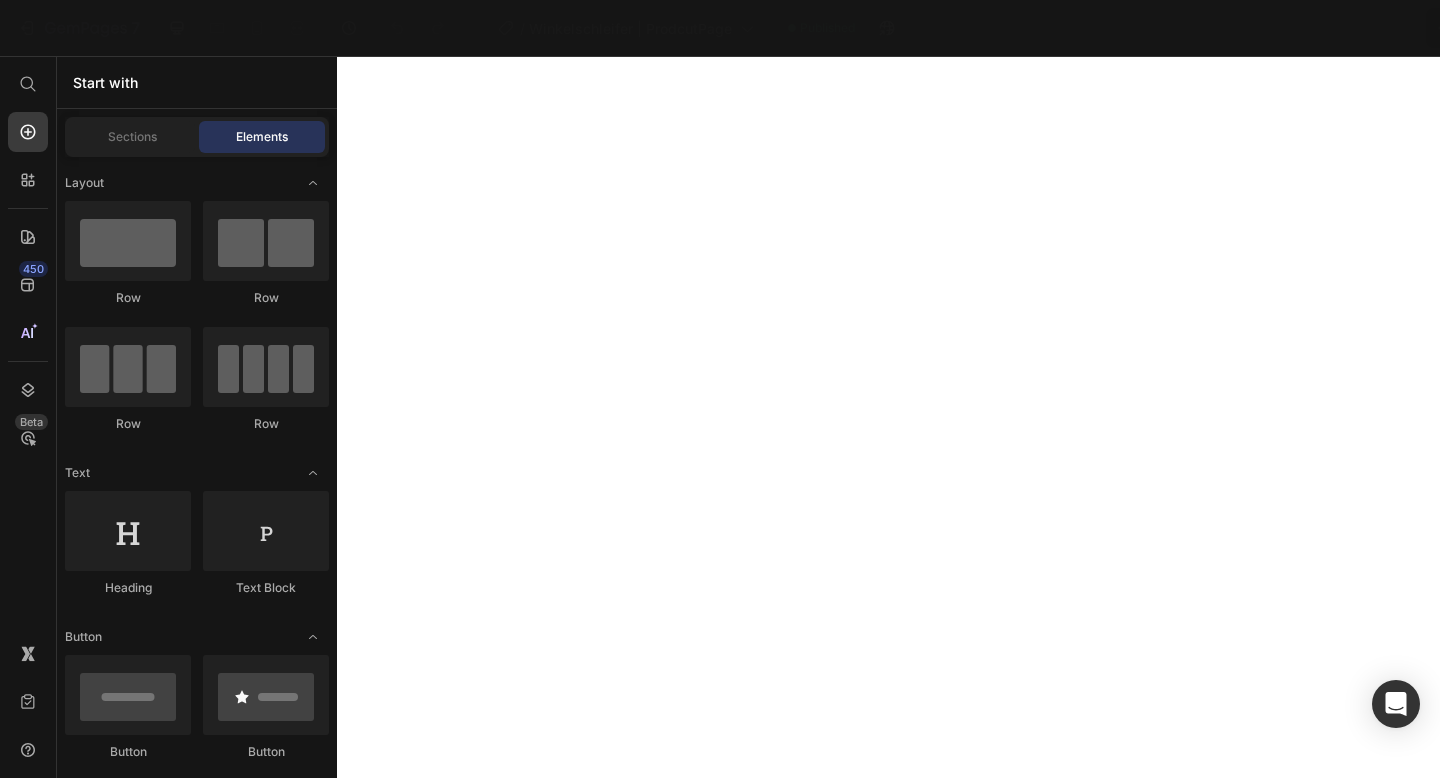 scroll, scrollTop: 0, scrollLeft: 0, axis: both 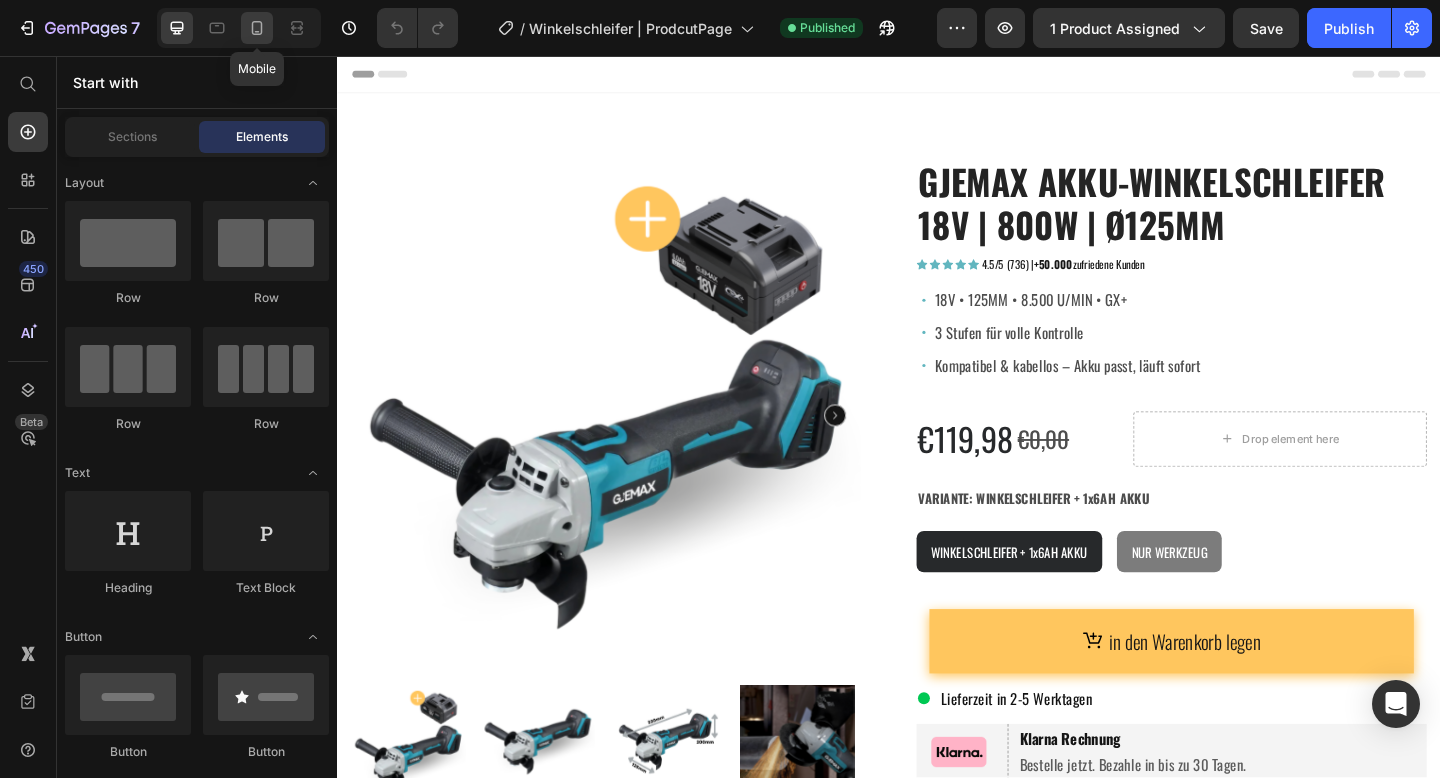 drag, startPoint x: 255, startPoint y: 28, endPoint x: 41, endPoint y: 168, distance: 255.72641 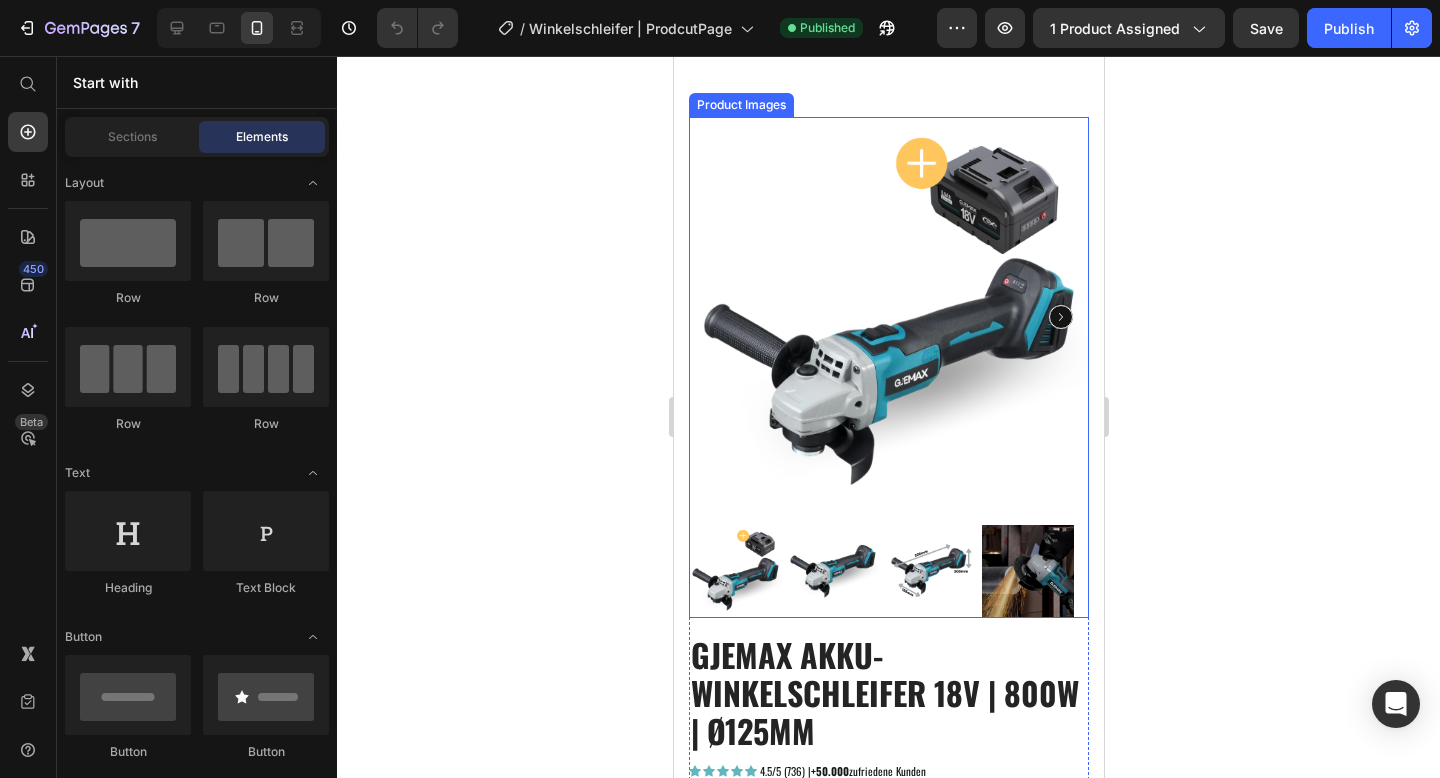 scroll, scrollTop: 0, scrollLeft: 0, axis: both 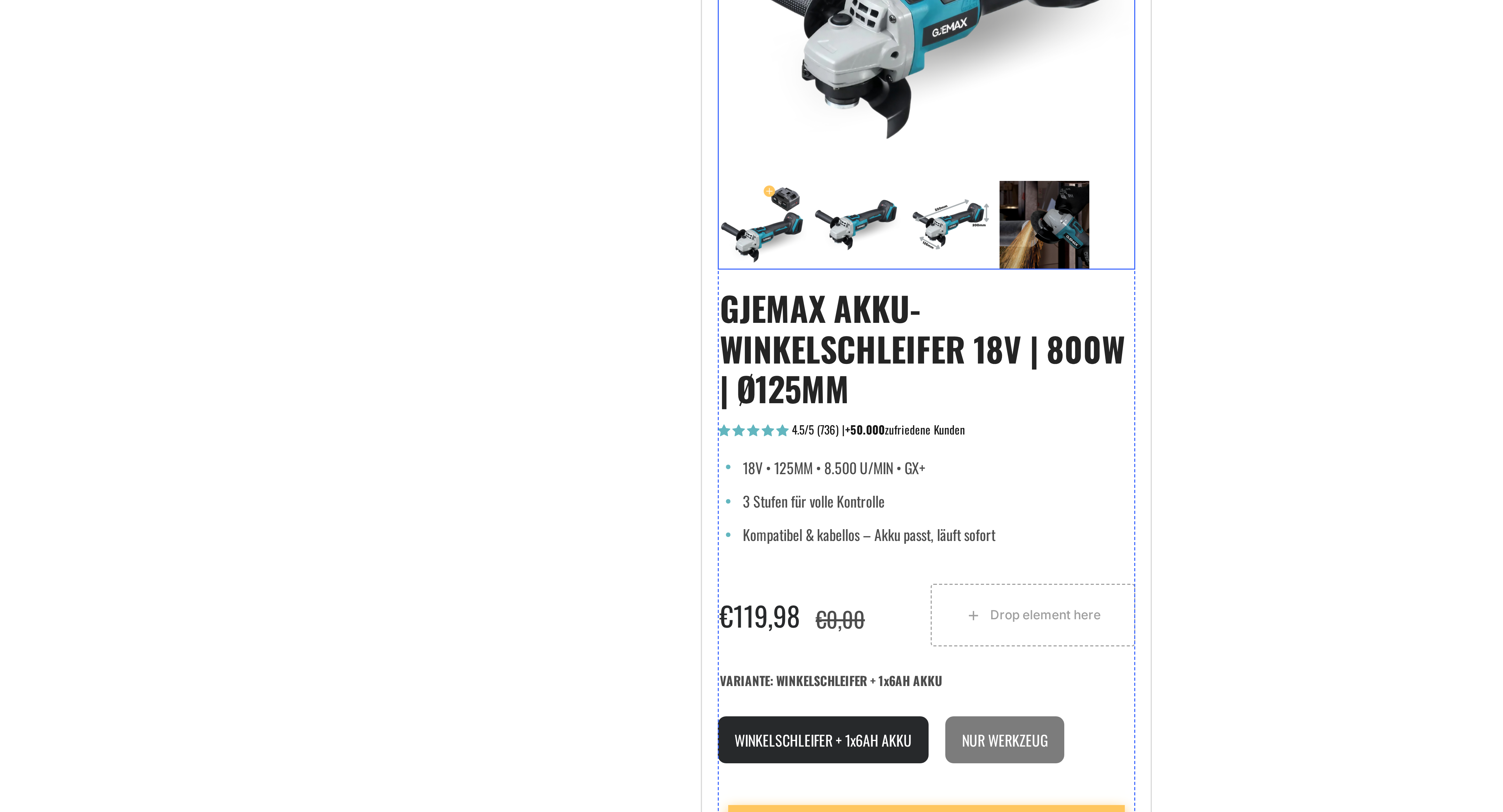 click at bounding box center [721, -160] 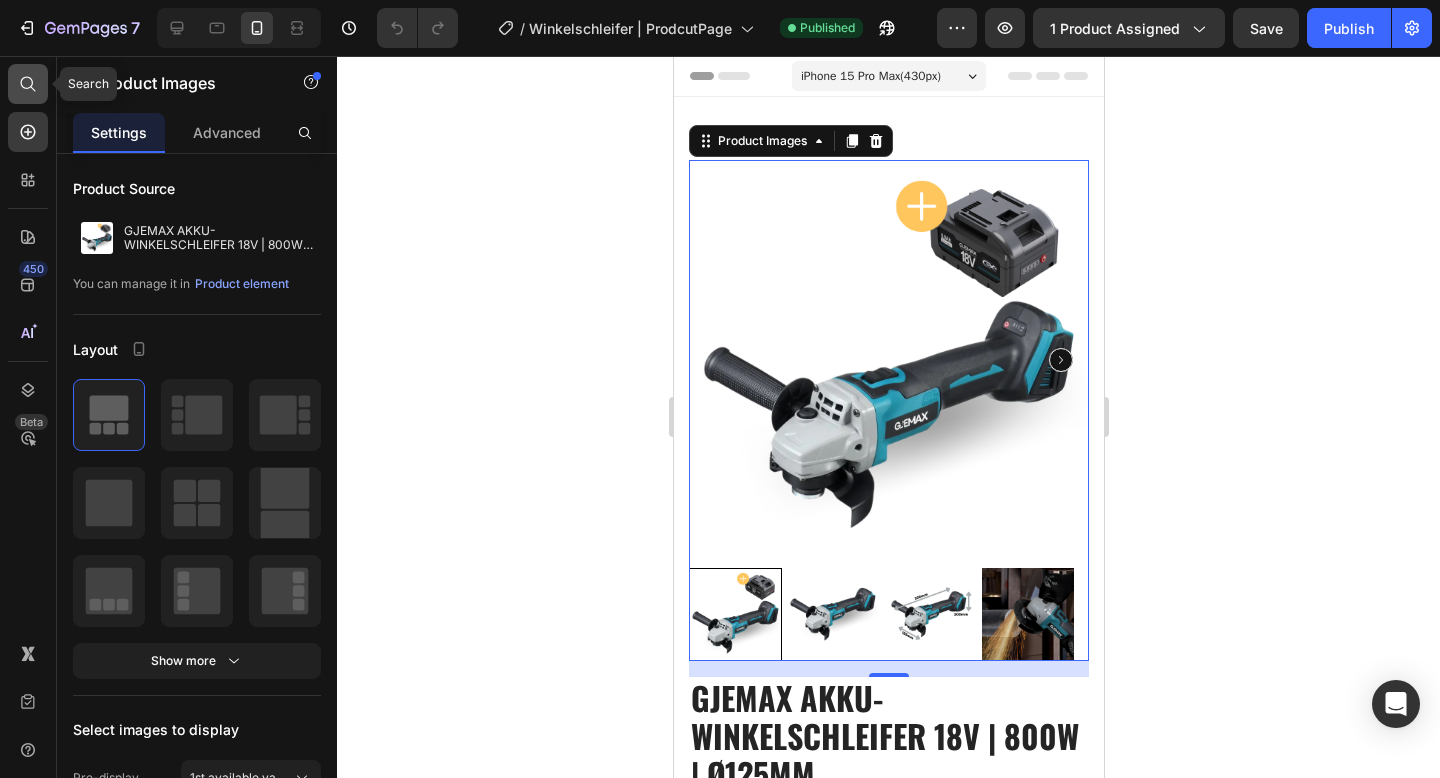 click 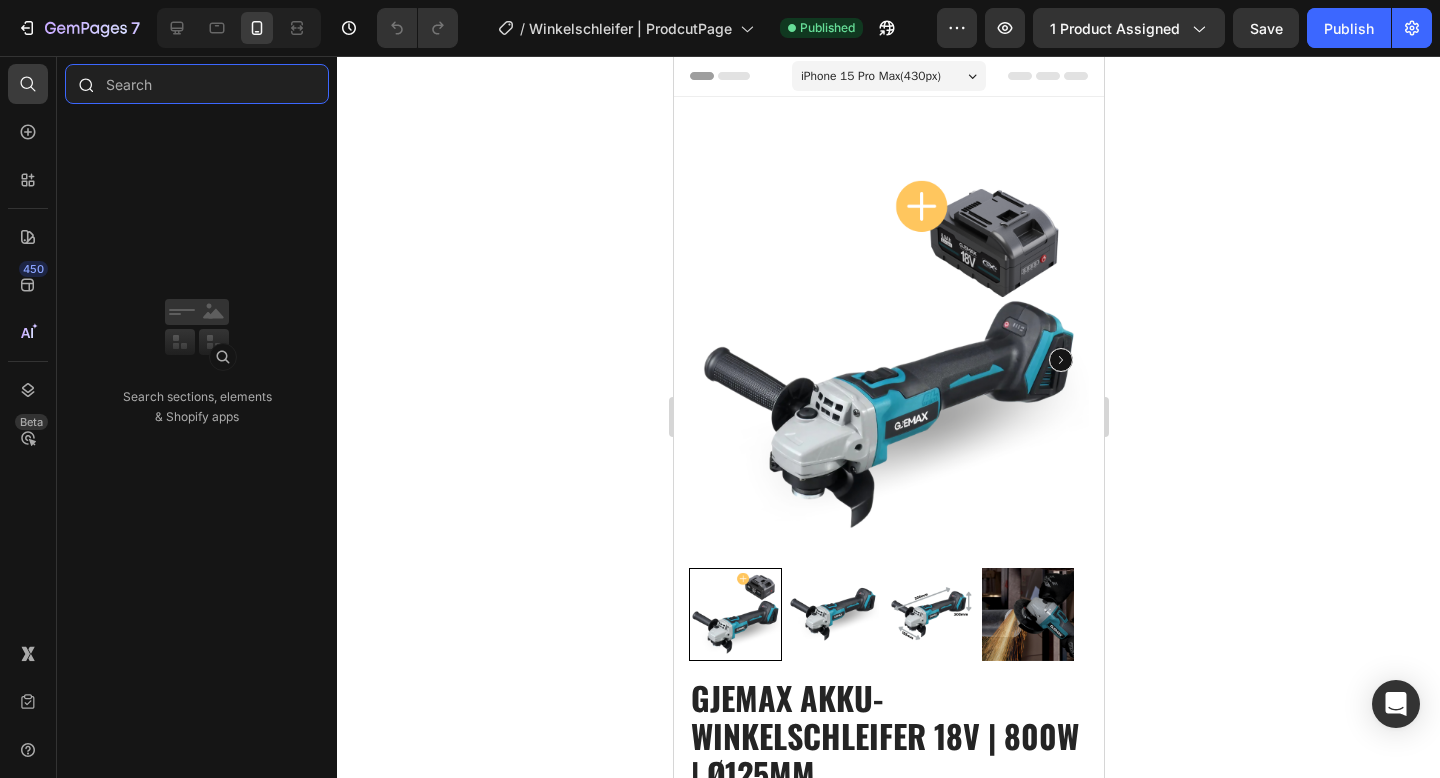 click at bounding box center (197, 84) 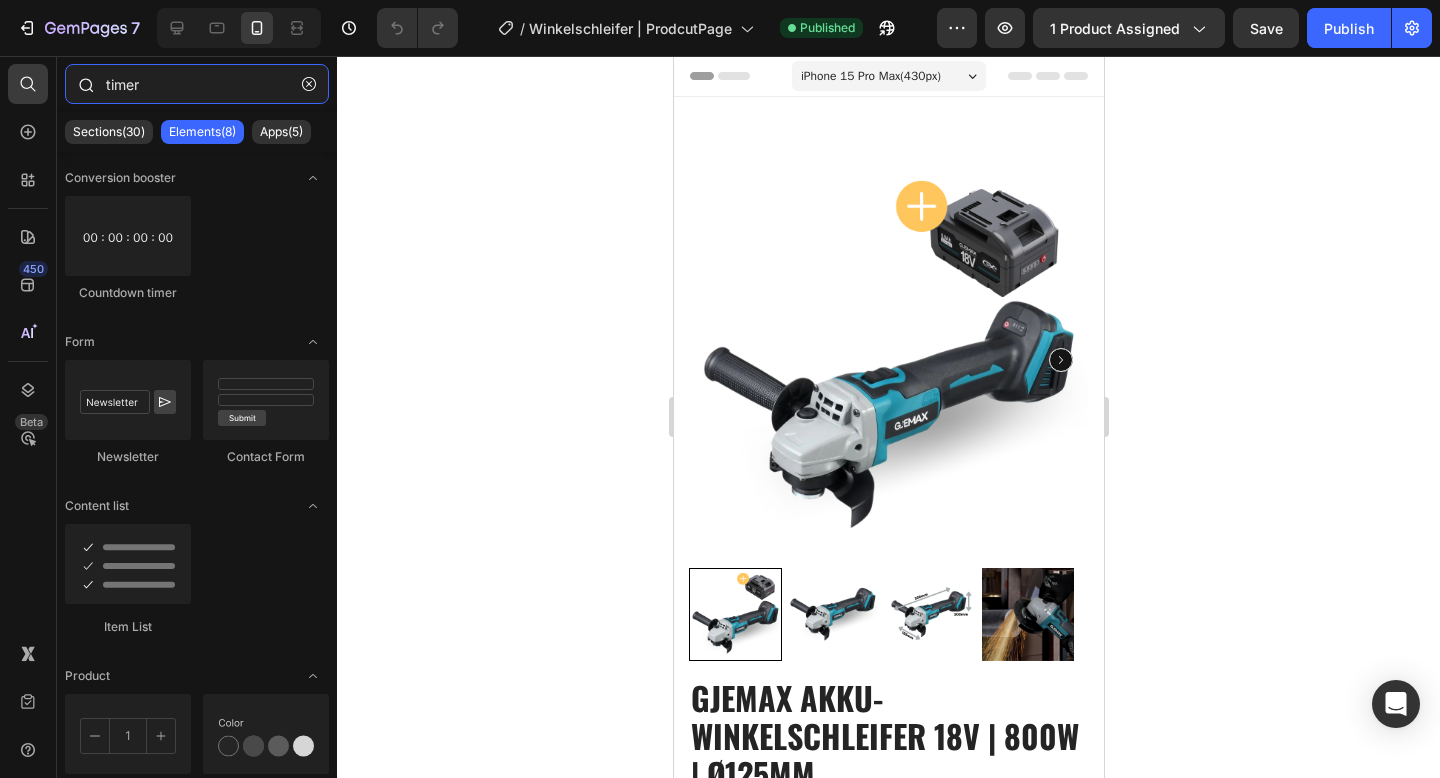 type on "timer" 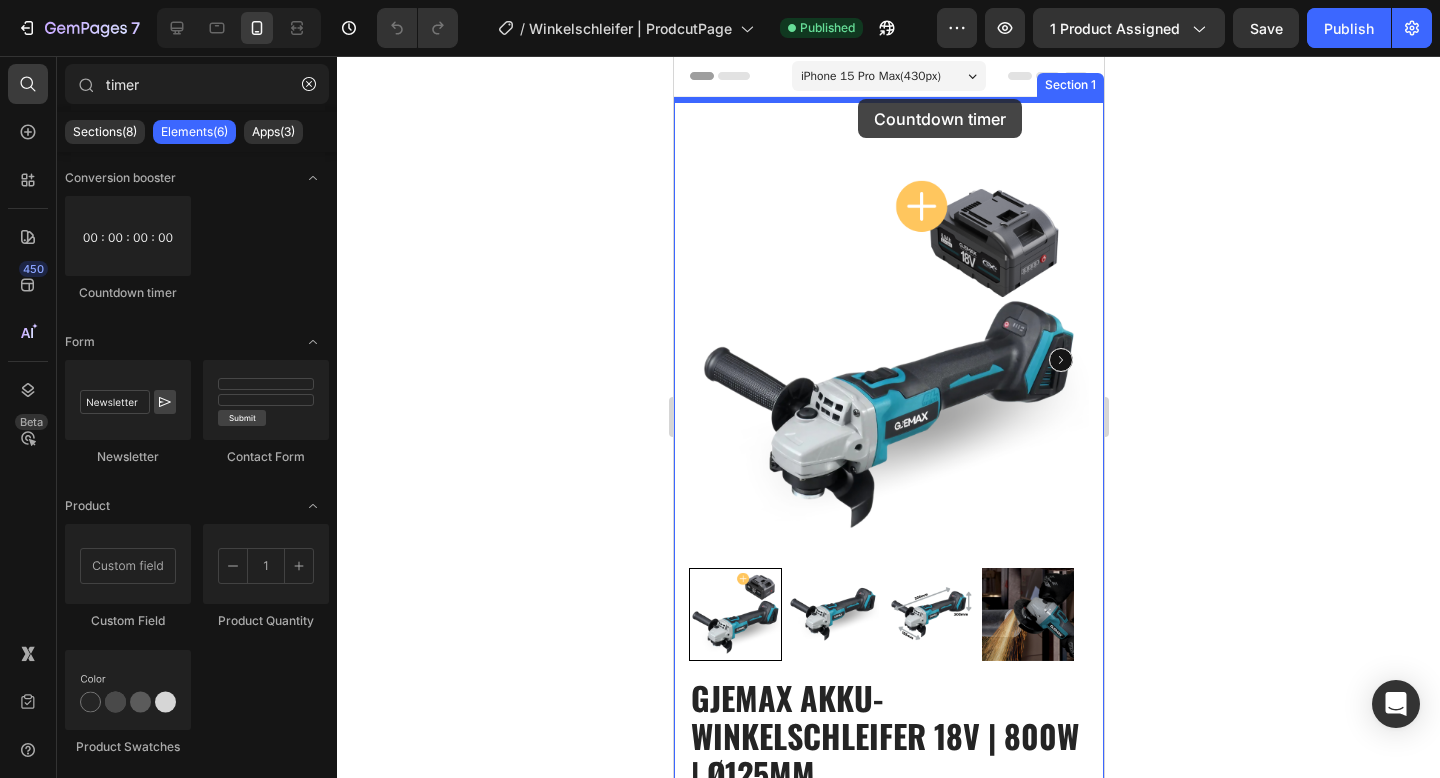 drag, startPoint x: 813, startPoint y: 282, endPoint x: 857, endPoint y: 99, distance: 188.2153 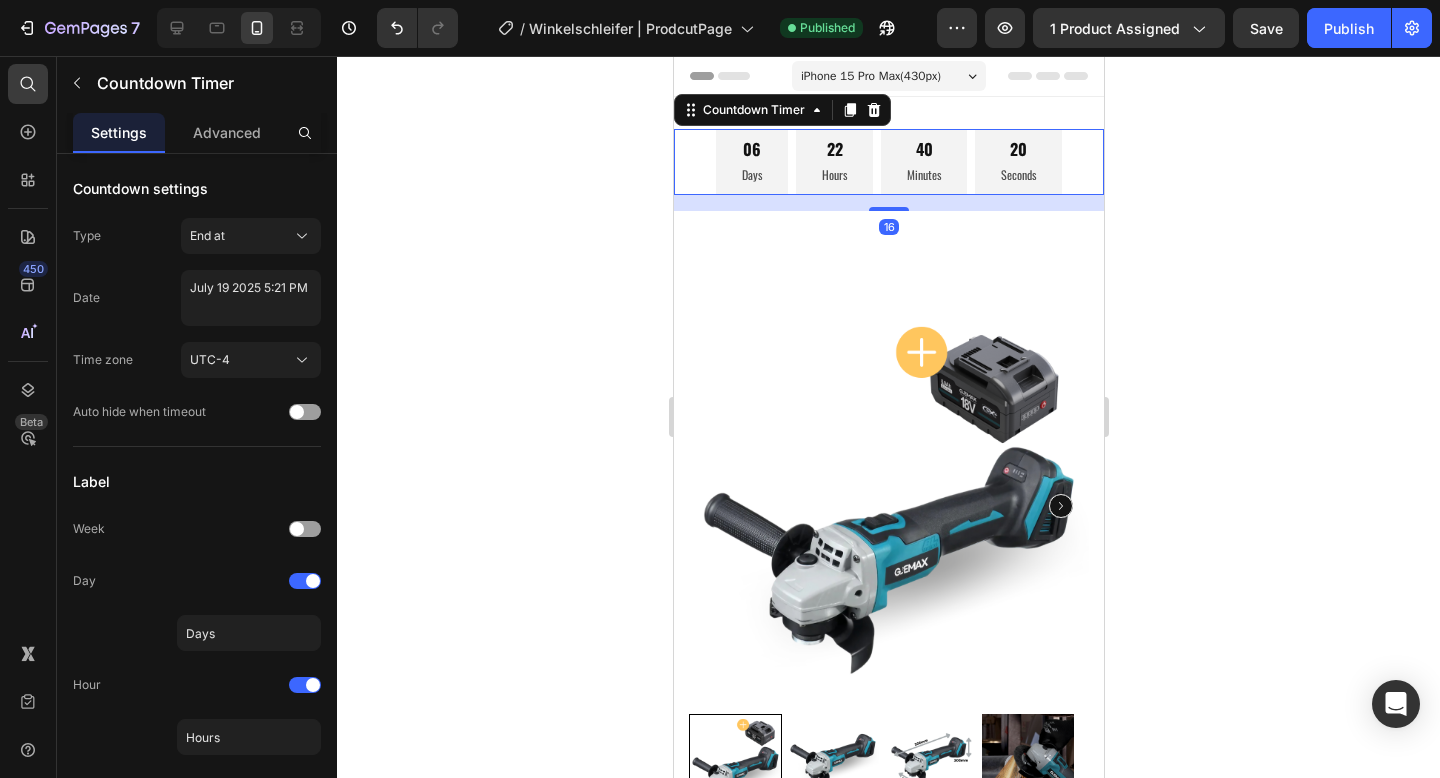 click 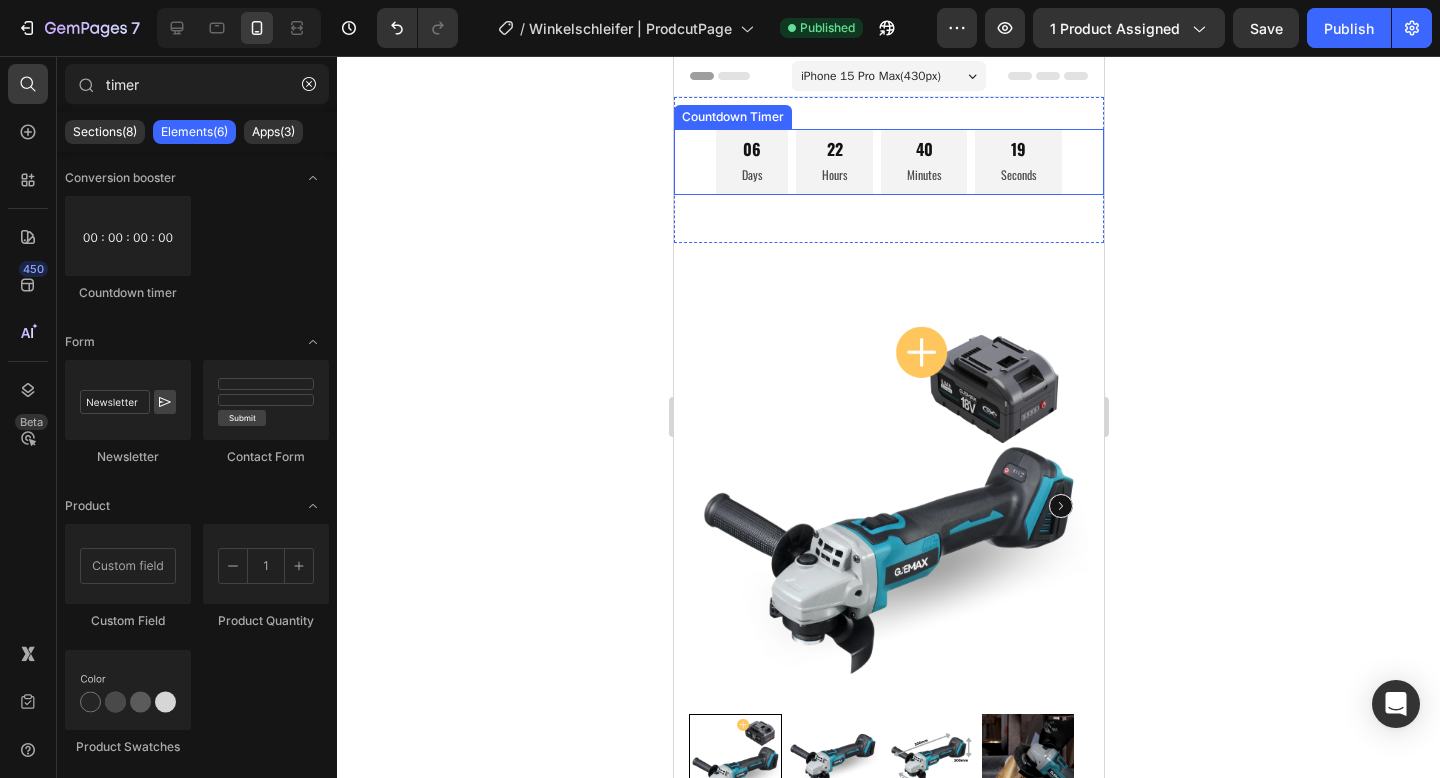 click on "[DAYS] [HOURS] [MINUTES] [SECONDS]" at bounding box center [888, 162] 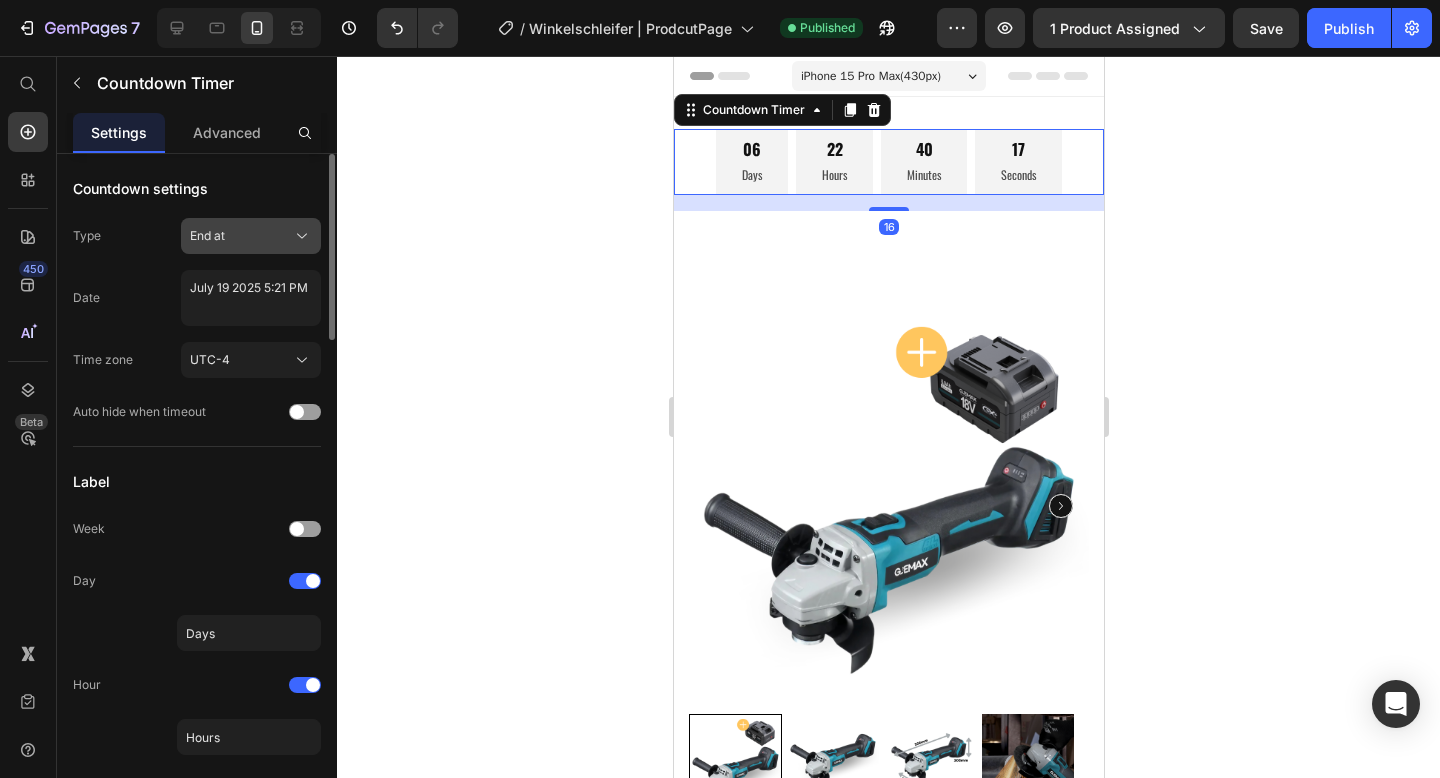 click on "End at" 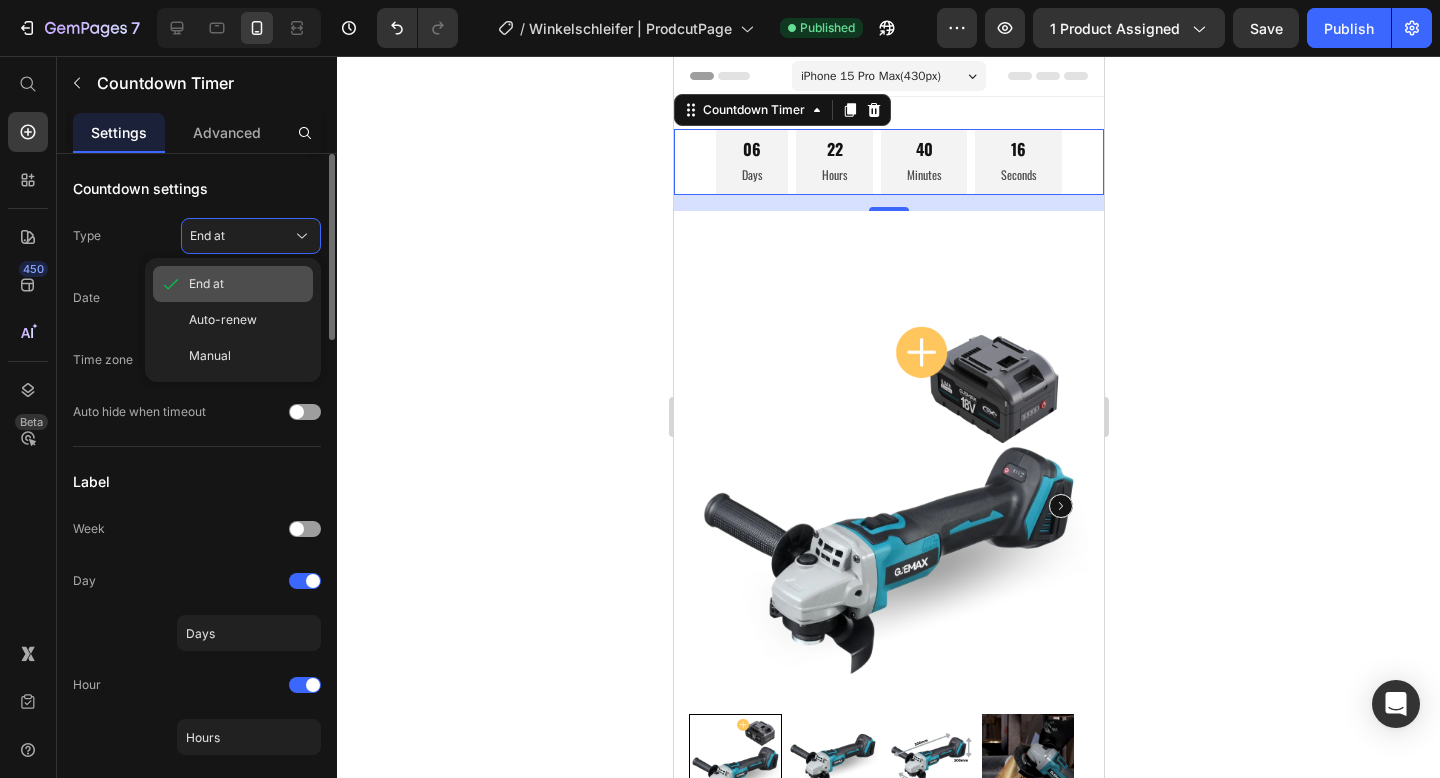 click on "End at" at bounding box center (247, 284) 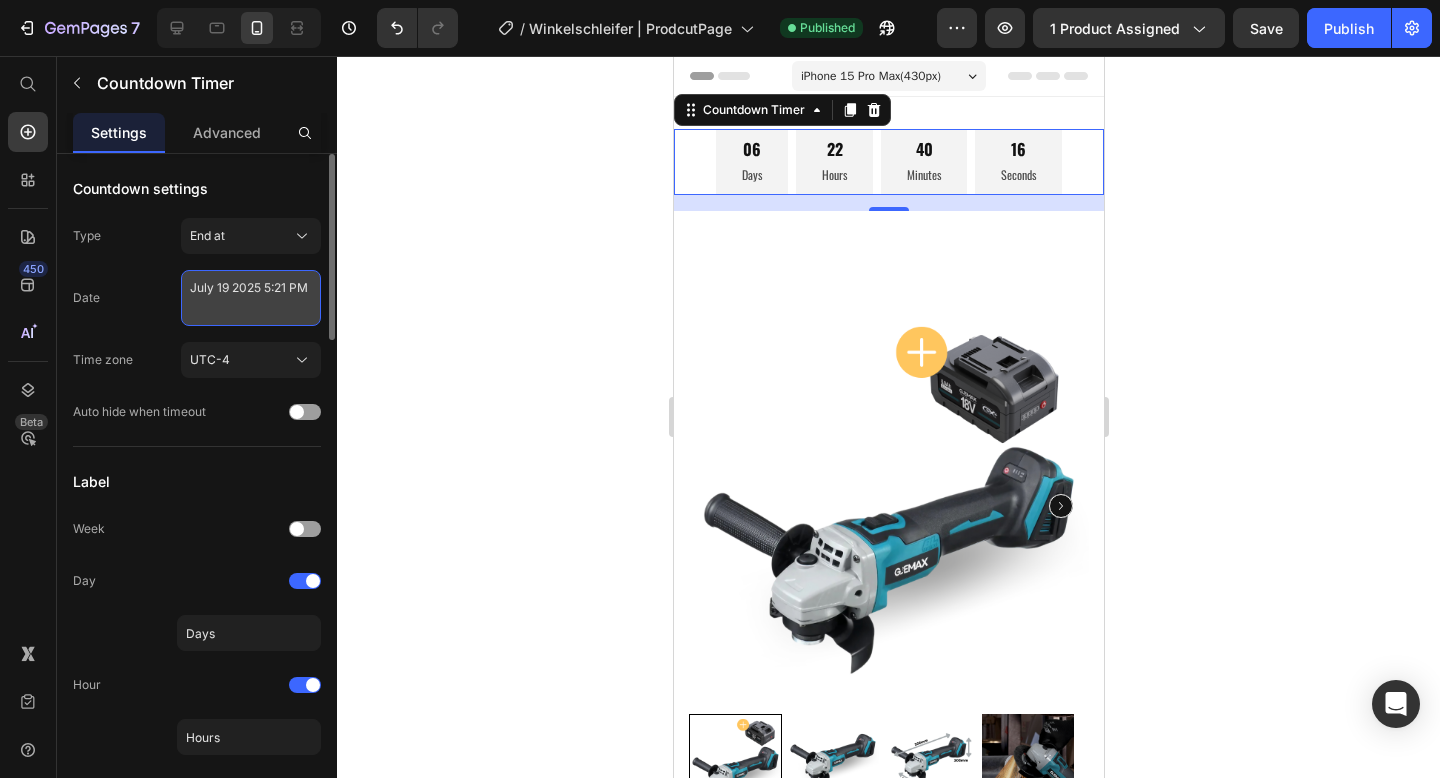 click on "July 19 2025 5:21 PM" at bounding box center (251, 298) 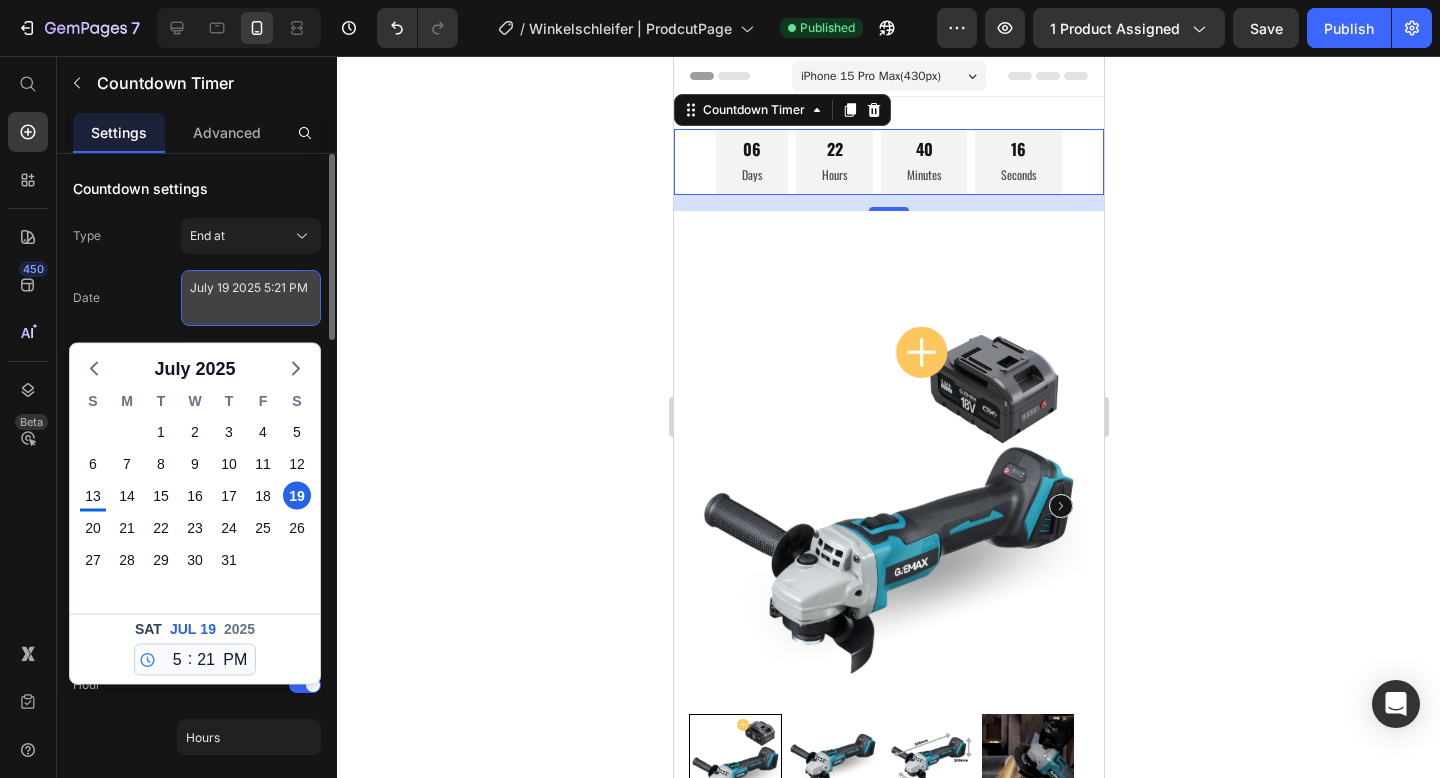 click on "July 19 2025 5:21 PM" at bounding box center [251, 298] 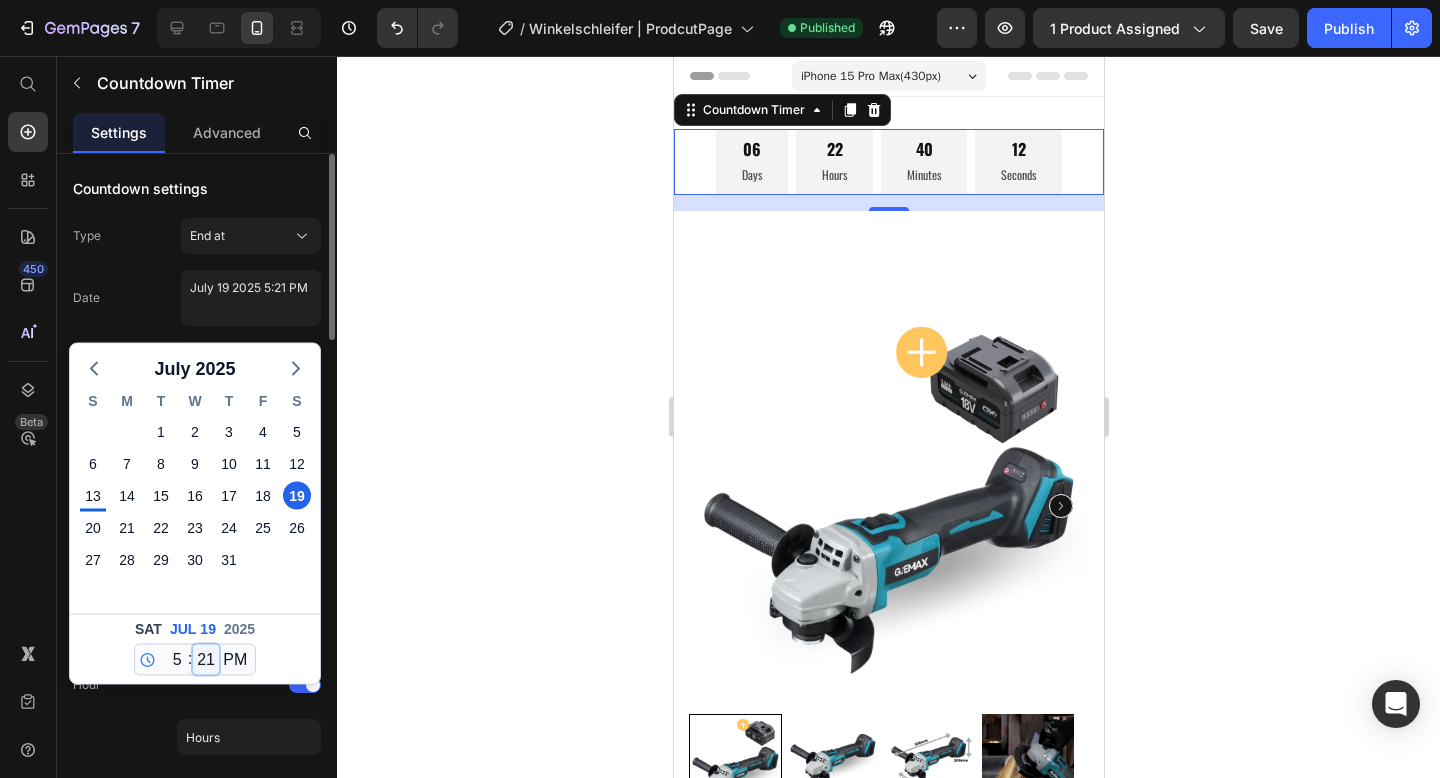 click on "00 01 02 03 04 05 06 07 08 09 10 11 12 13 14 15 16 17 18 19 20 21 22 23 24 25 26 27 28 29 30 31 32 33 34 35 36 37 38 39 40 41 42 43 44 45 46 47 48 49 50 51 52 53 54 55 56 57 58 59" at bounding box center (206, 660) 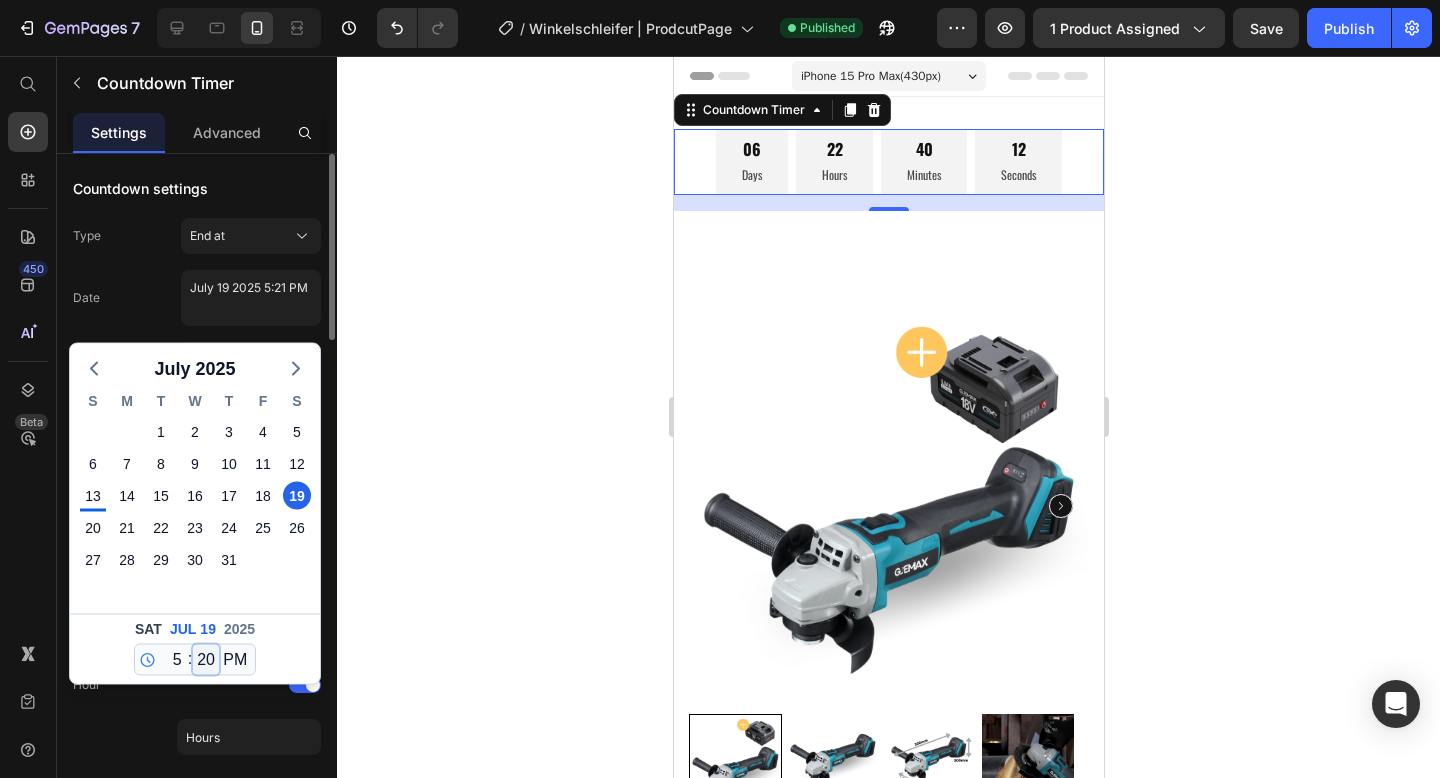 type on "[MONTH] [DAY] [YEAR] [HOUR]:[MINUTE] [AM/PM]" 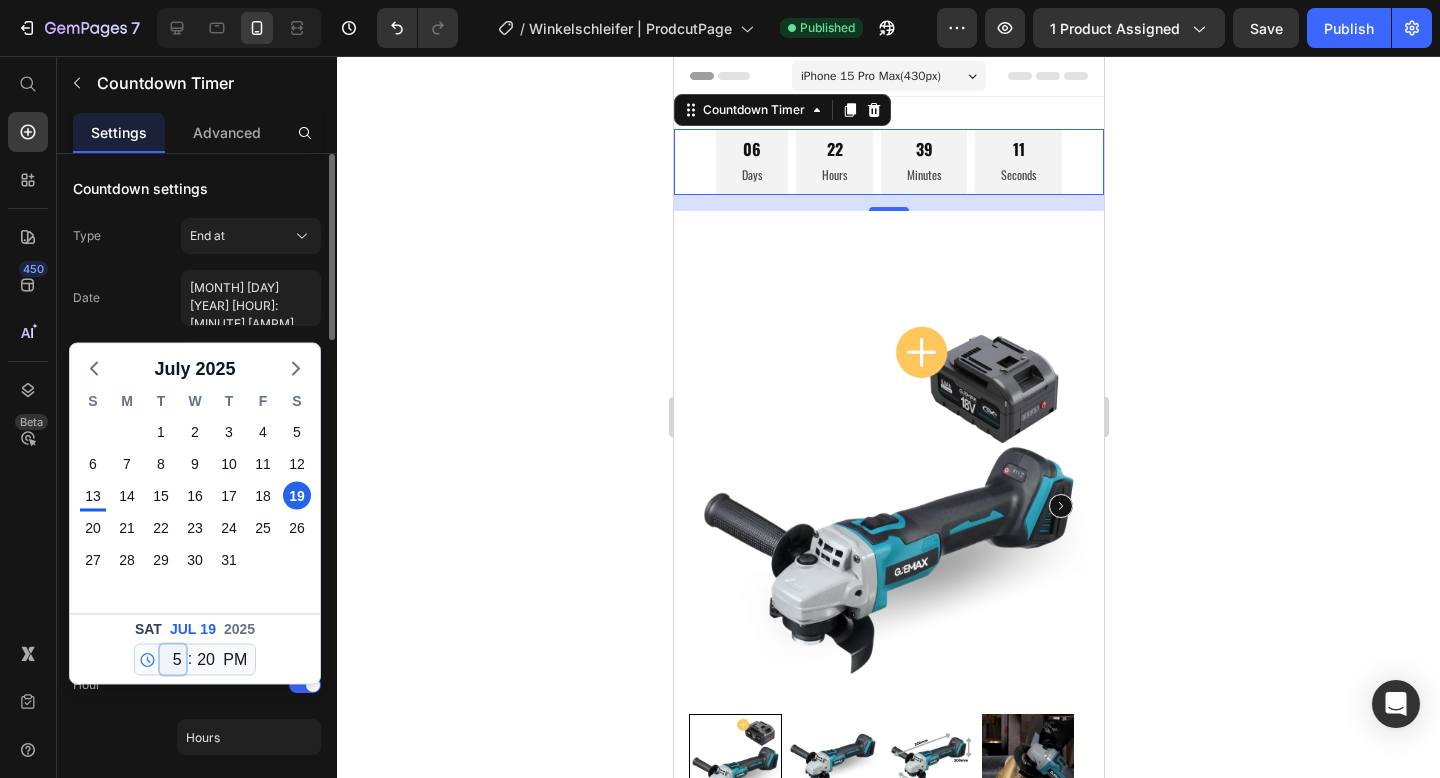 click on "12 1 2 3 4 5 6 7 8 9 10 11" at bounding box center [173, 660] 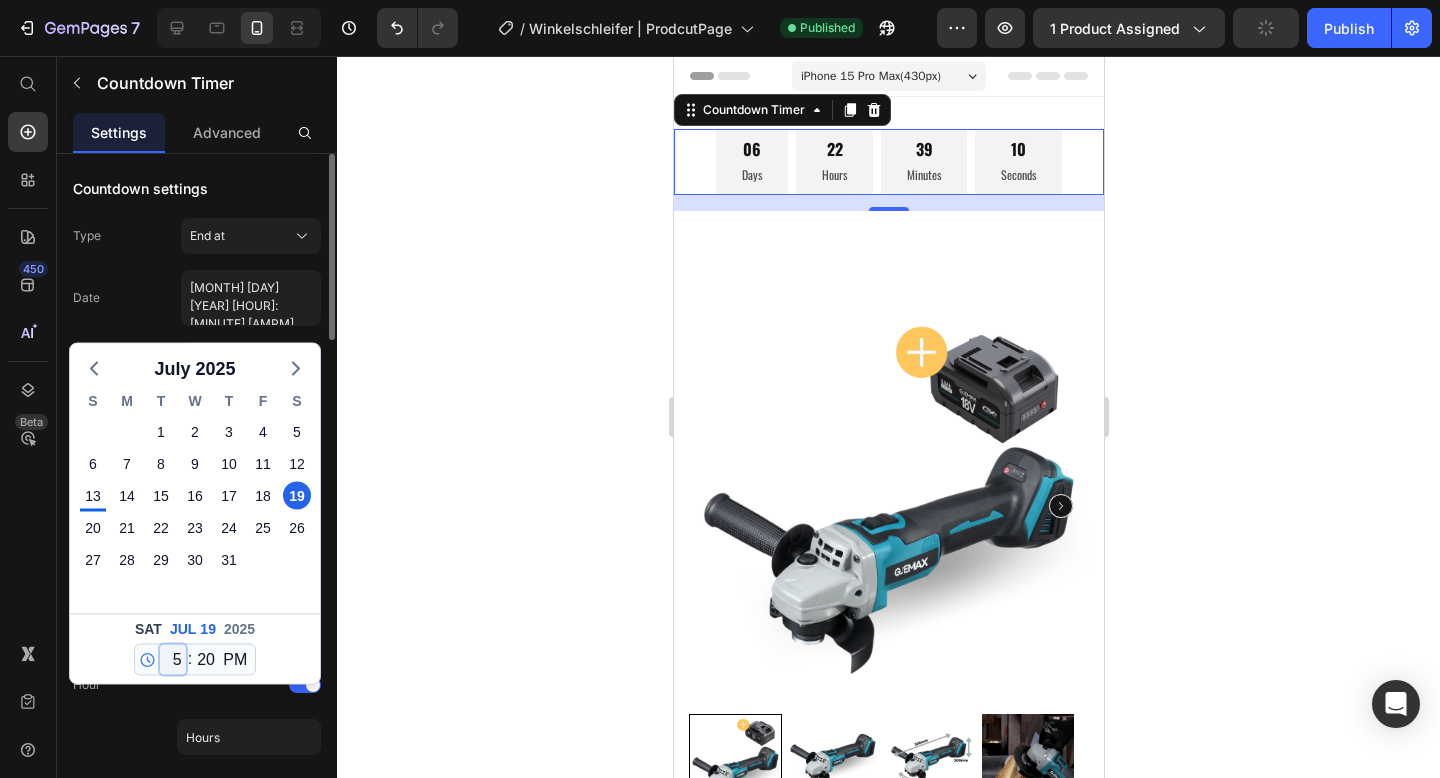 click on "12 1 2 3 4 5 6 7 8 9 10 11" at bounding box center (173, 660) 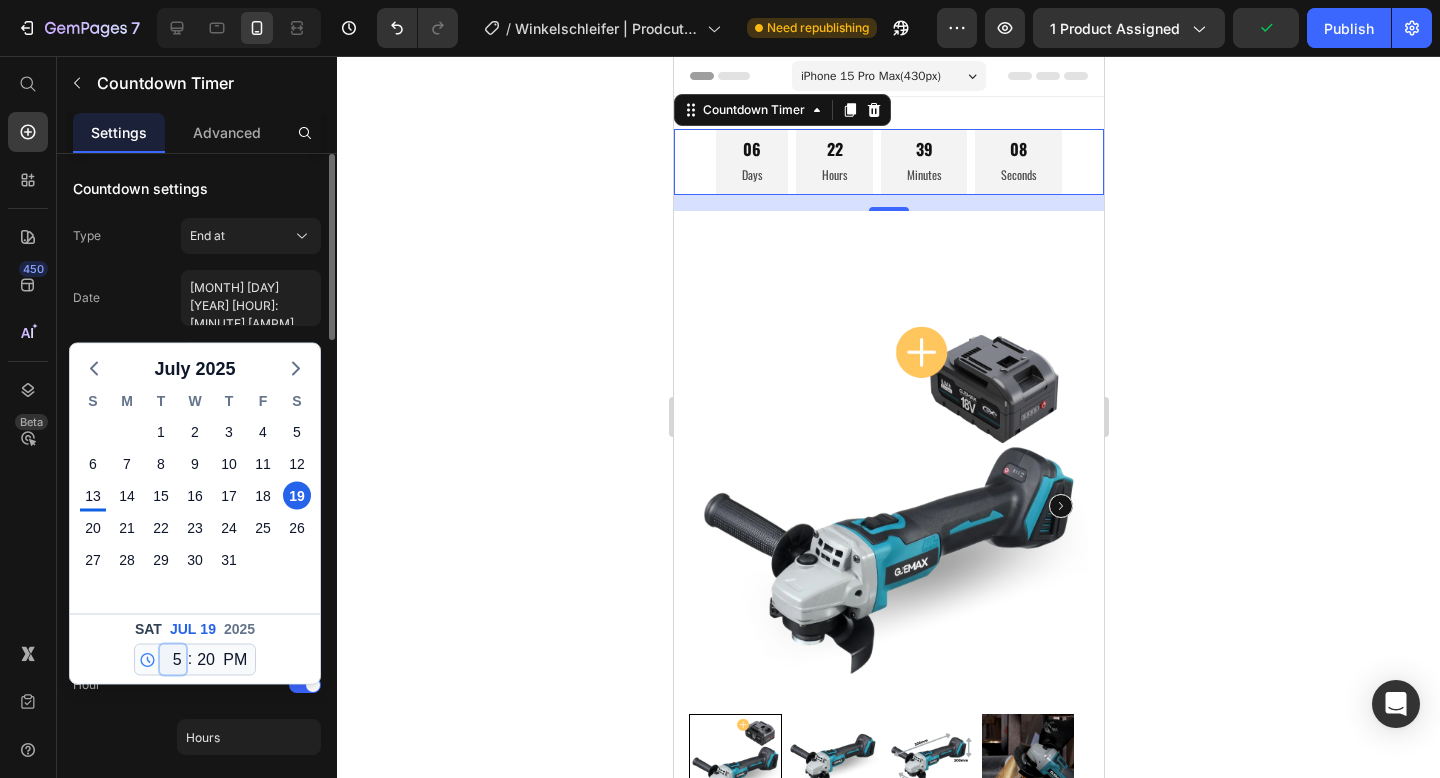 select on "12" 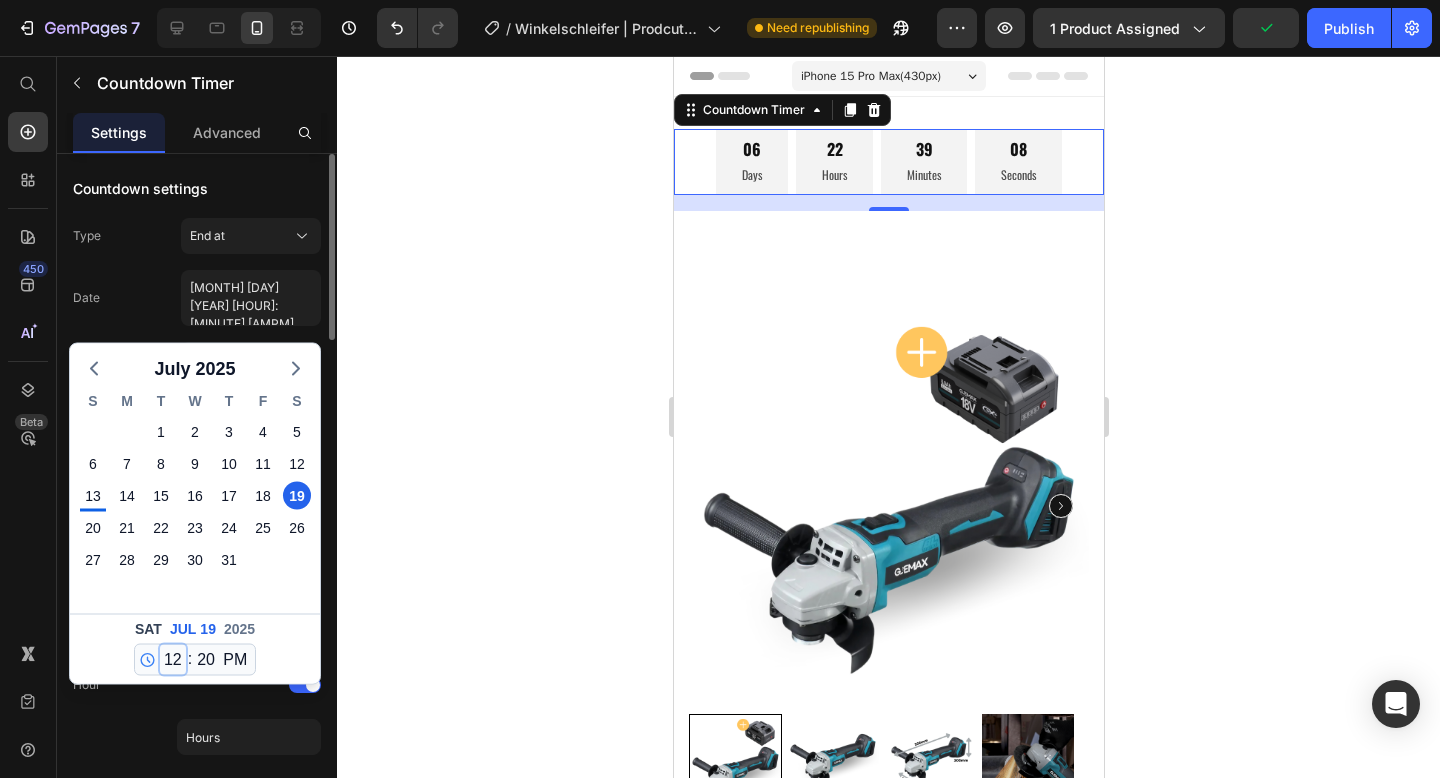 type on "[MONTH] [DAY] [YEAR] [HOUR]:[MINUTE] [AM/PM]" 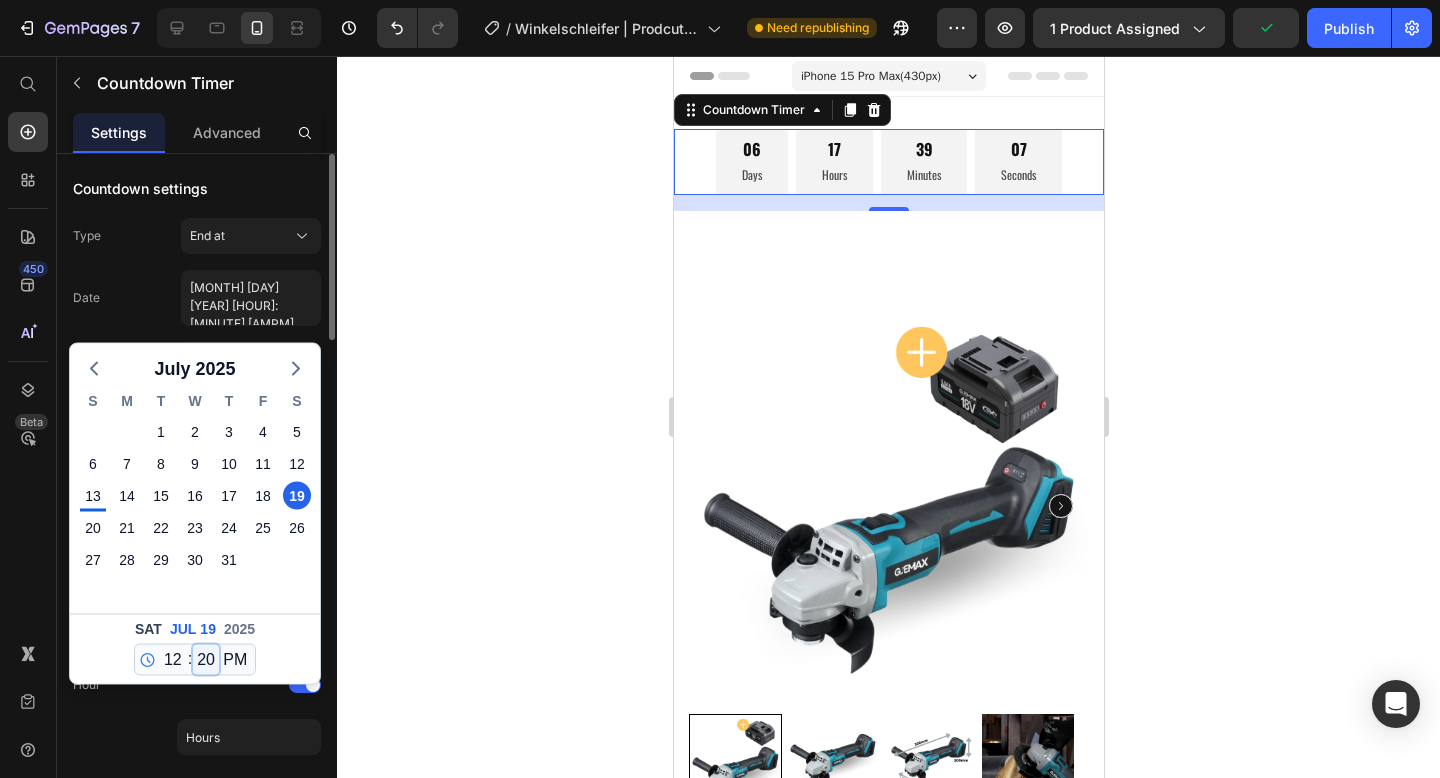 click on "00 01 02 03 04 05 06 07 08 09 10 11 12 13 14 15 16 17 18 19 20 21 22 23 24 25 26 27 28 29 30 31 32 33 34 35 36 37 38 39 40 41 42 43 44 45 46 47 48 49 50 51 52 53 54 55 56 57 58 59" at bounding box center (206, 660) 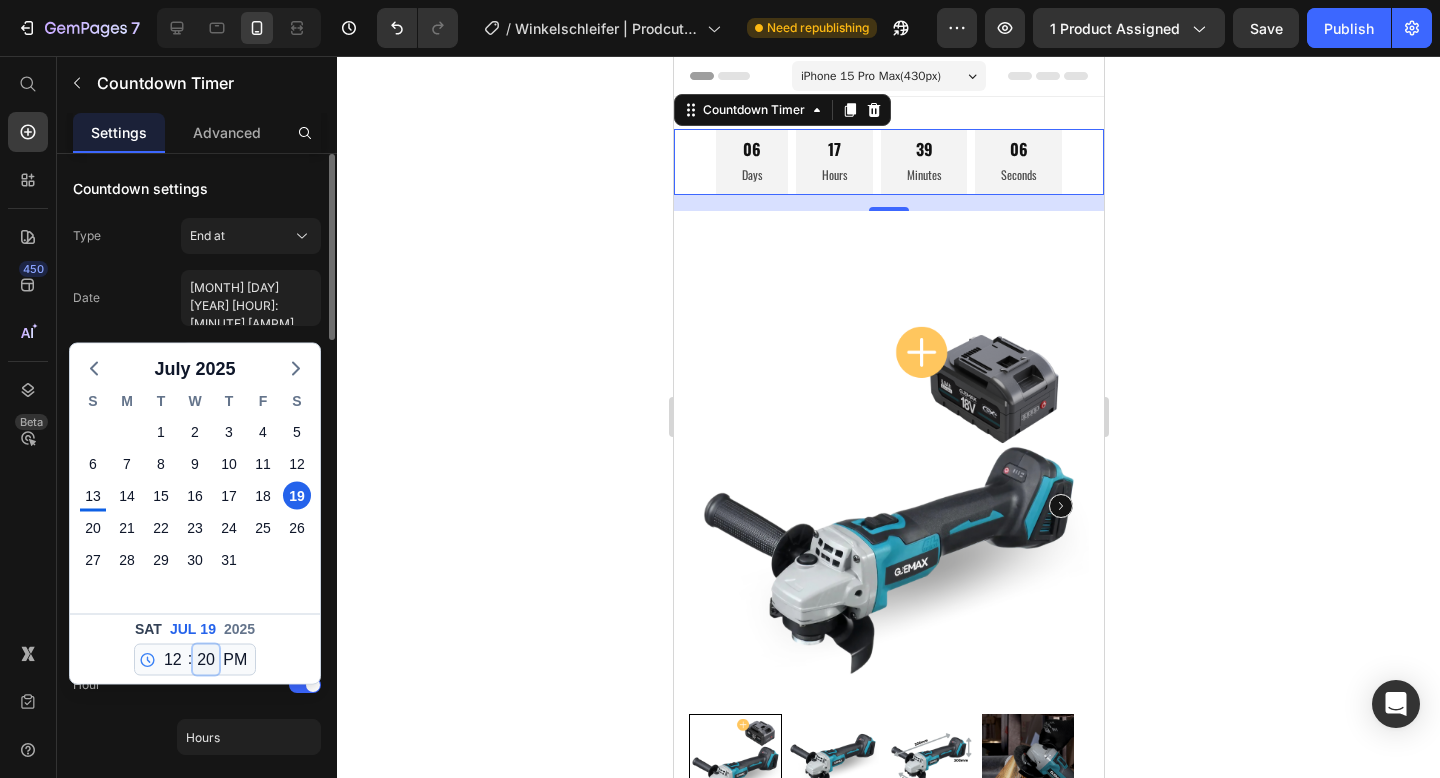select on "0" 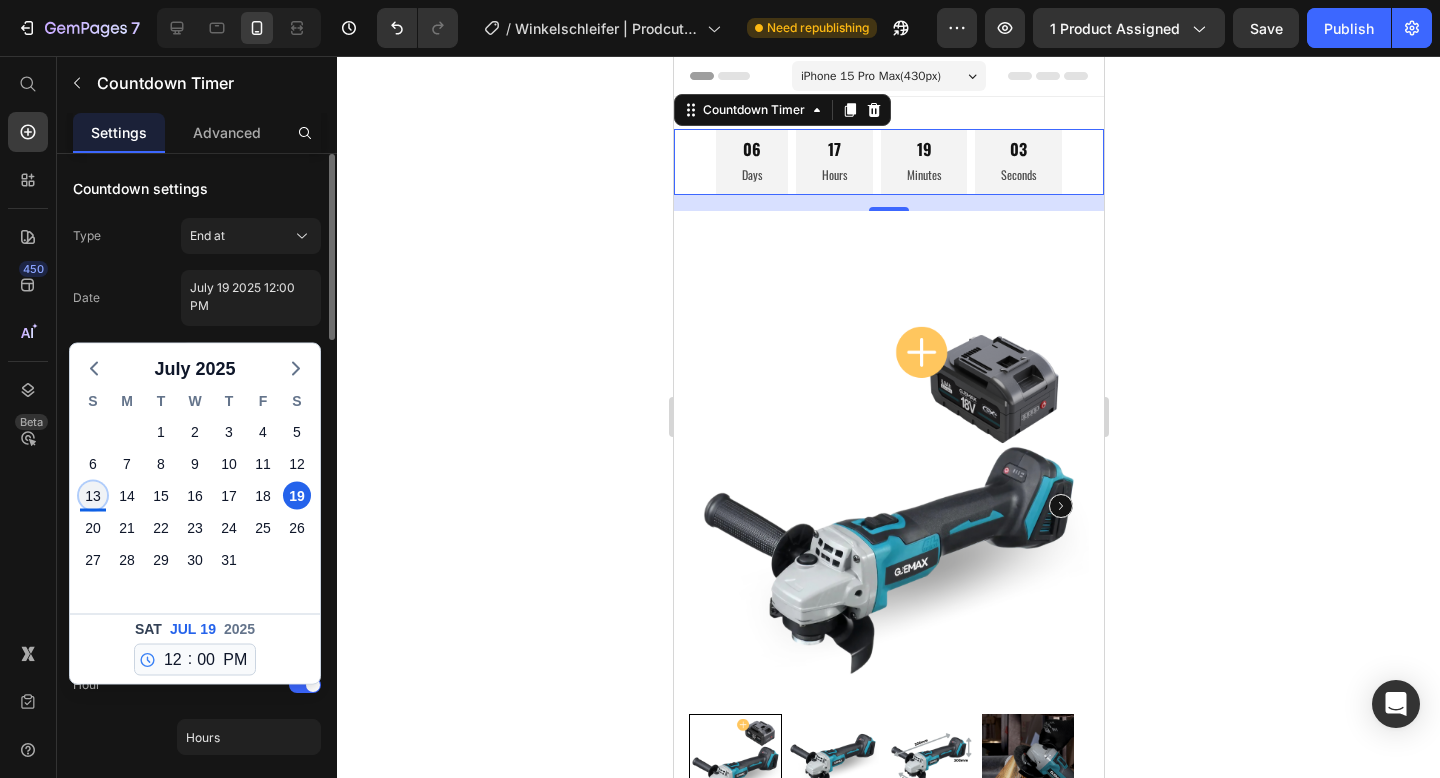 click on "13" 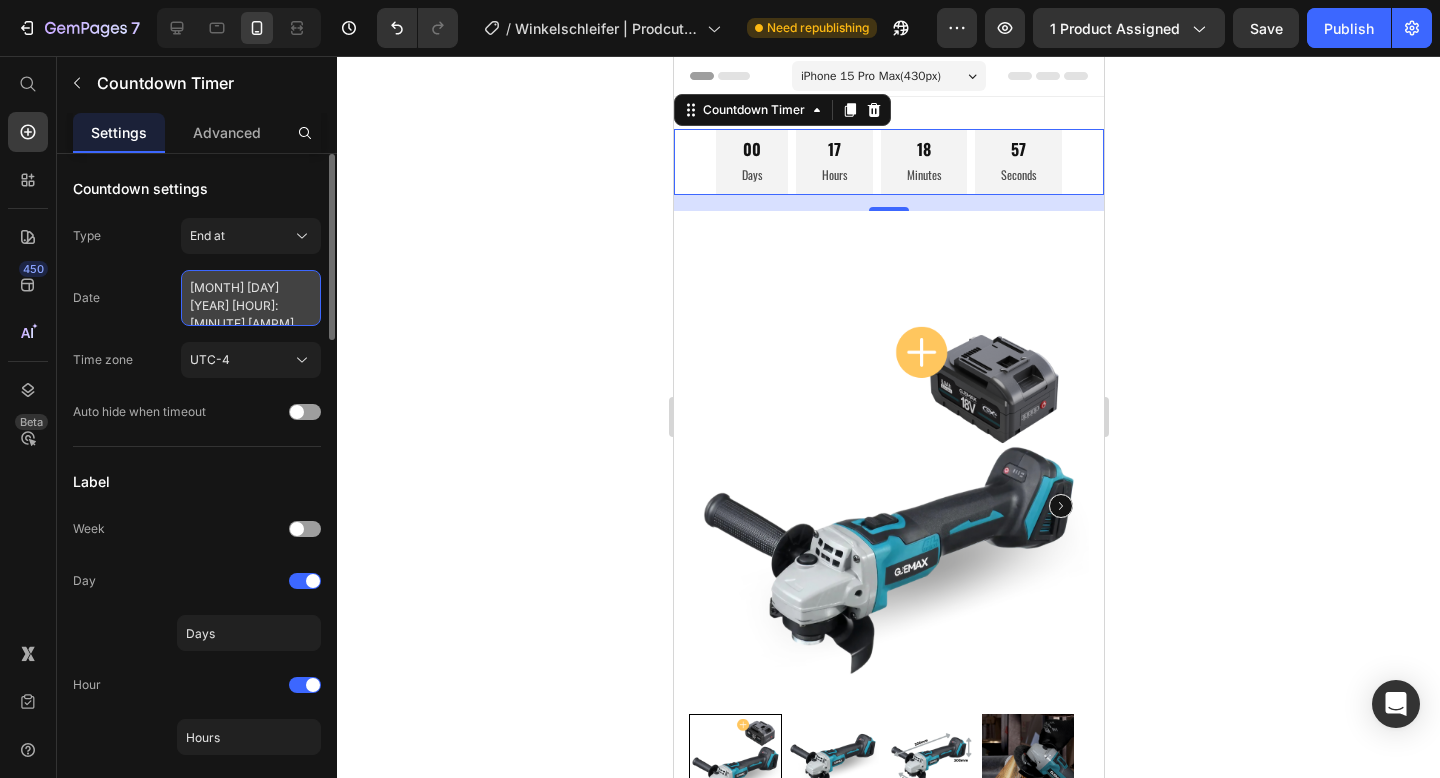 click on "[MONTH] [DAY] [YEAR] [HOUR]:[MINUTE] [AM/PM]" at bounding box center (251, 298) 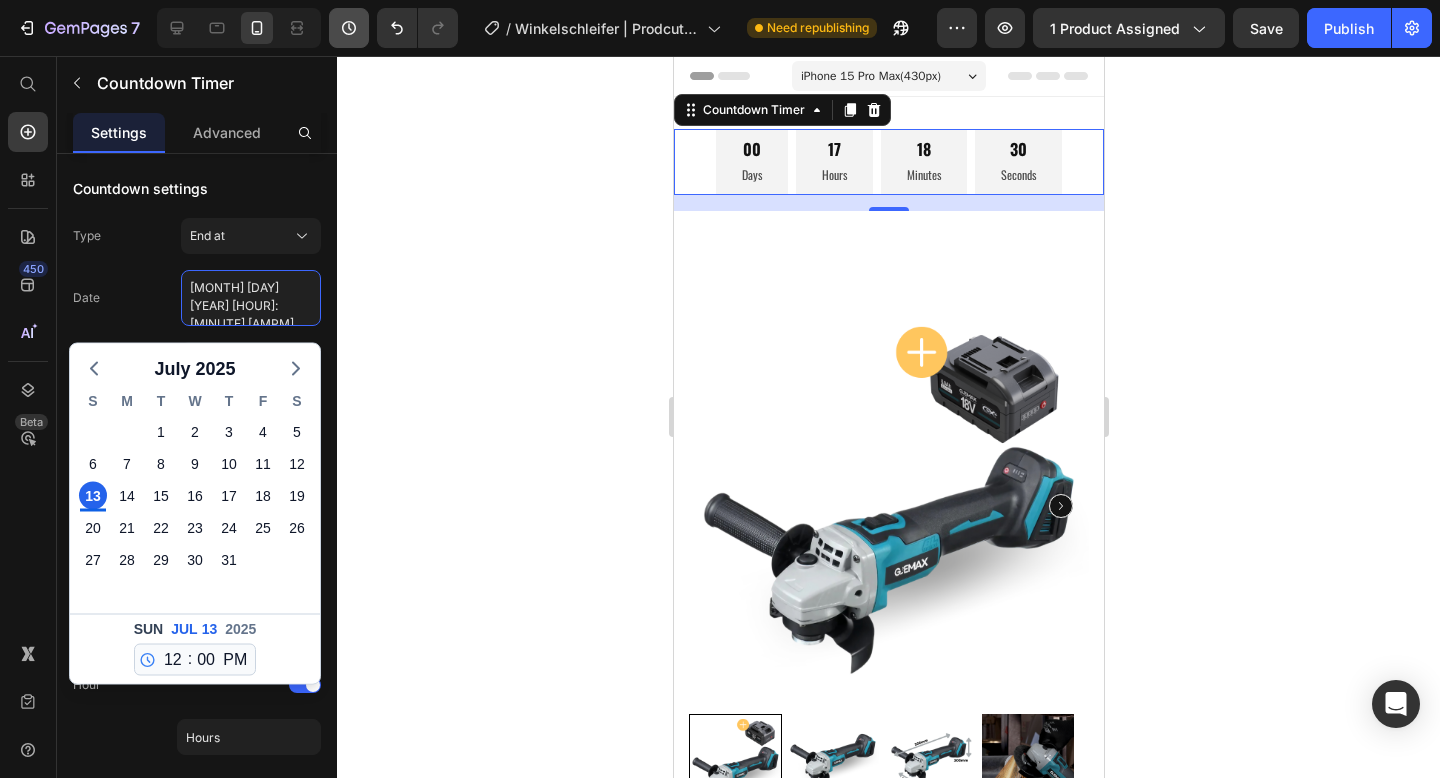 select on "false" 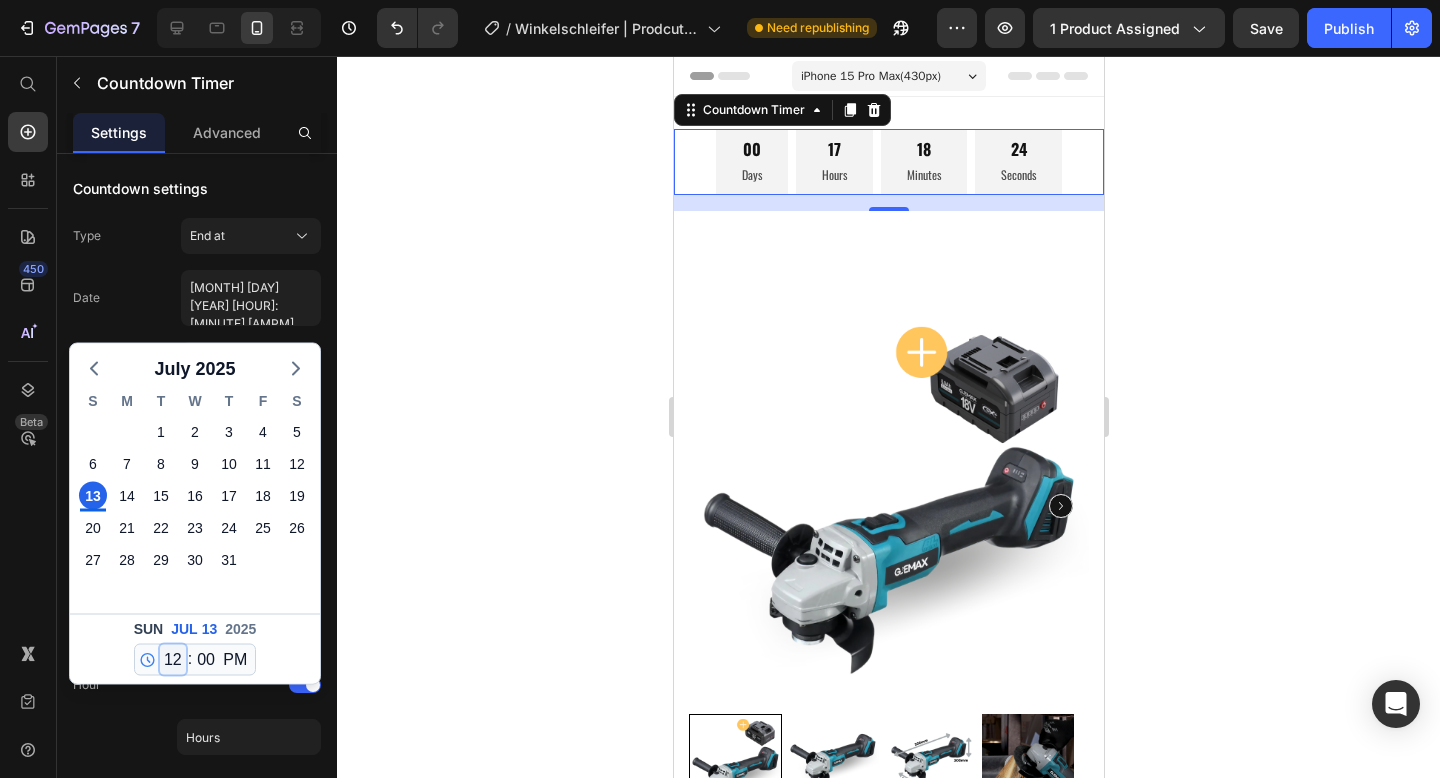 click on "12 1 2 3 4 5 6 7 8 9 10 11" at bounding box center [173, 660] 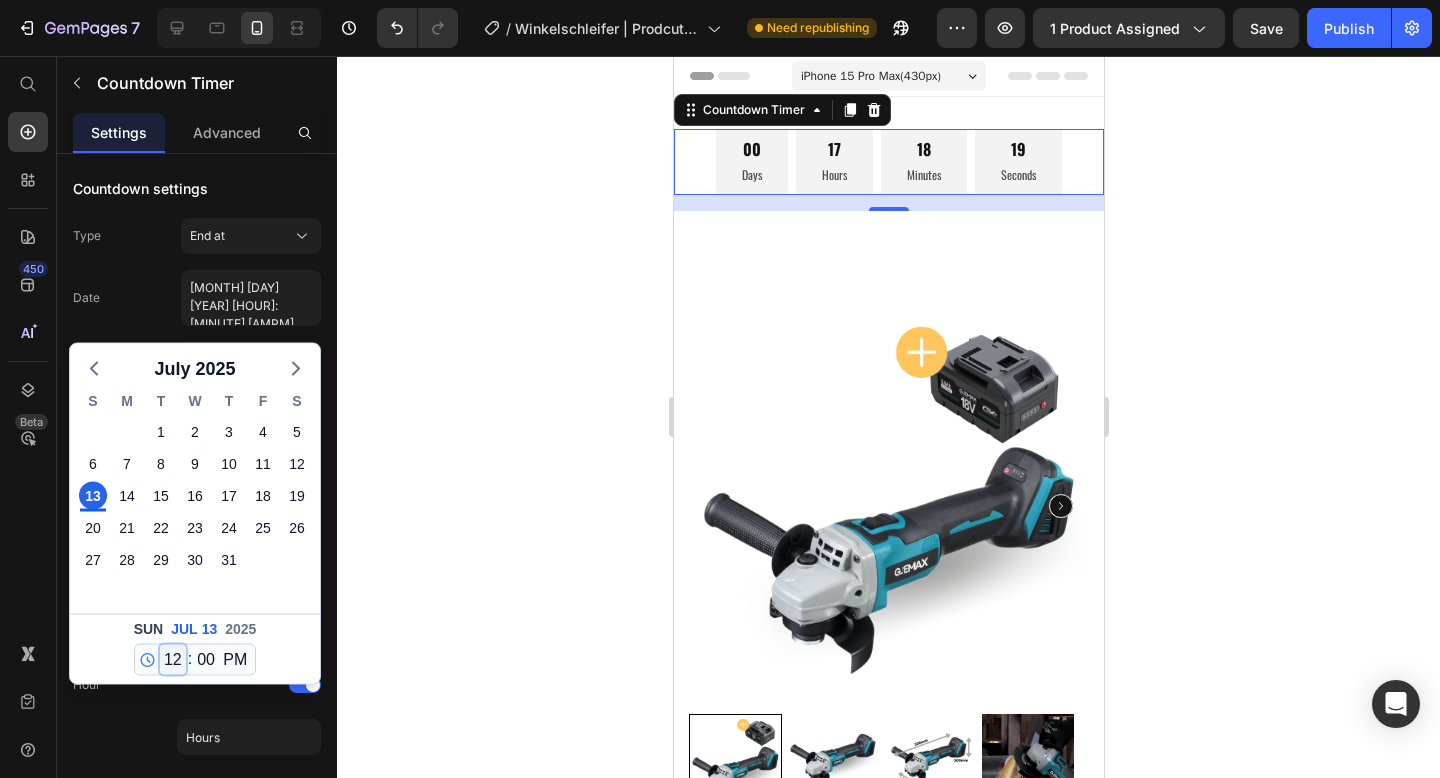 select on "13" 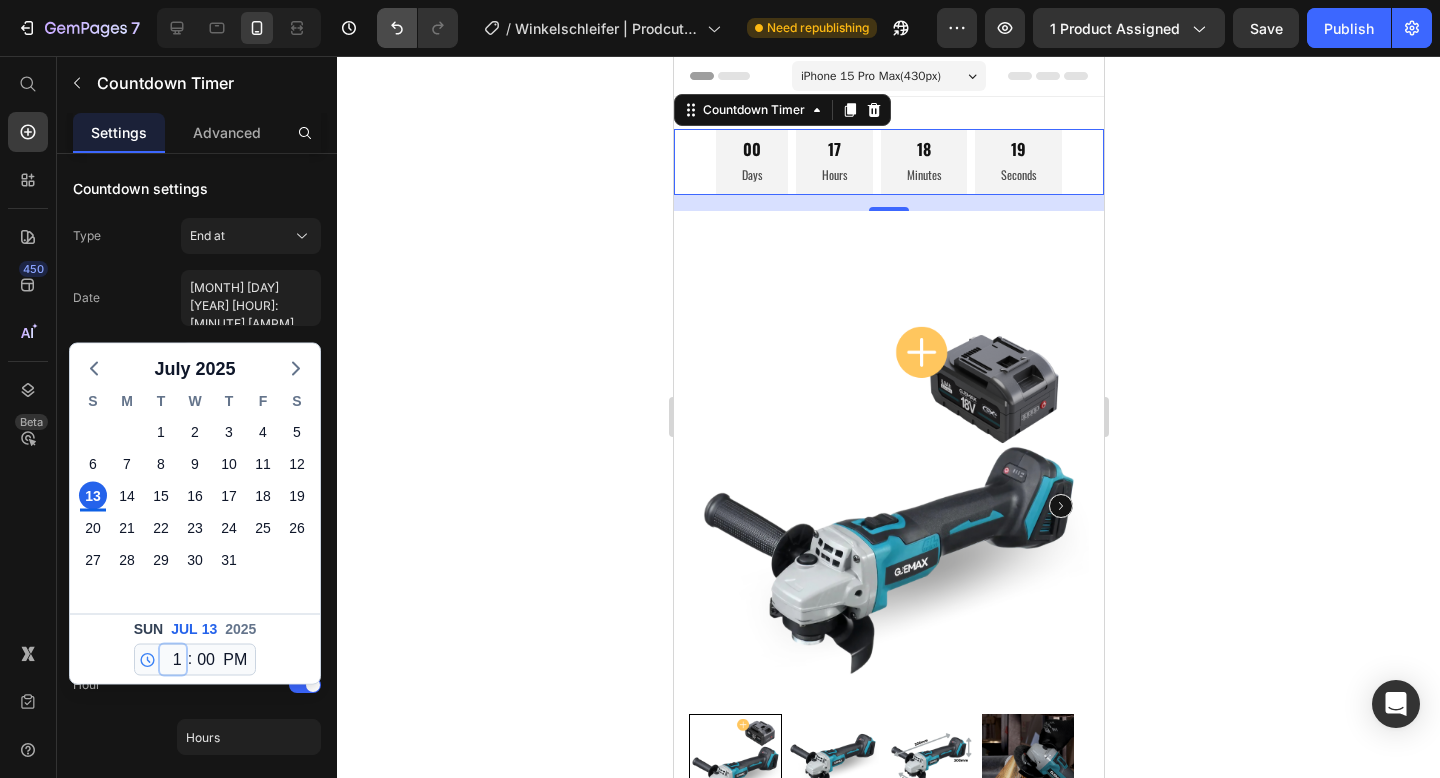 type on "[MONTH] [DAY] [YEAR] [HOUR]:[MINUTE] [AM/PM]" 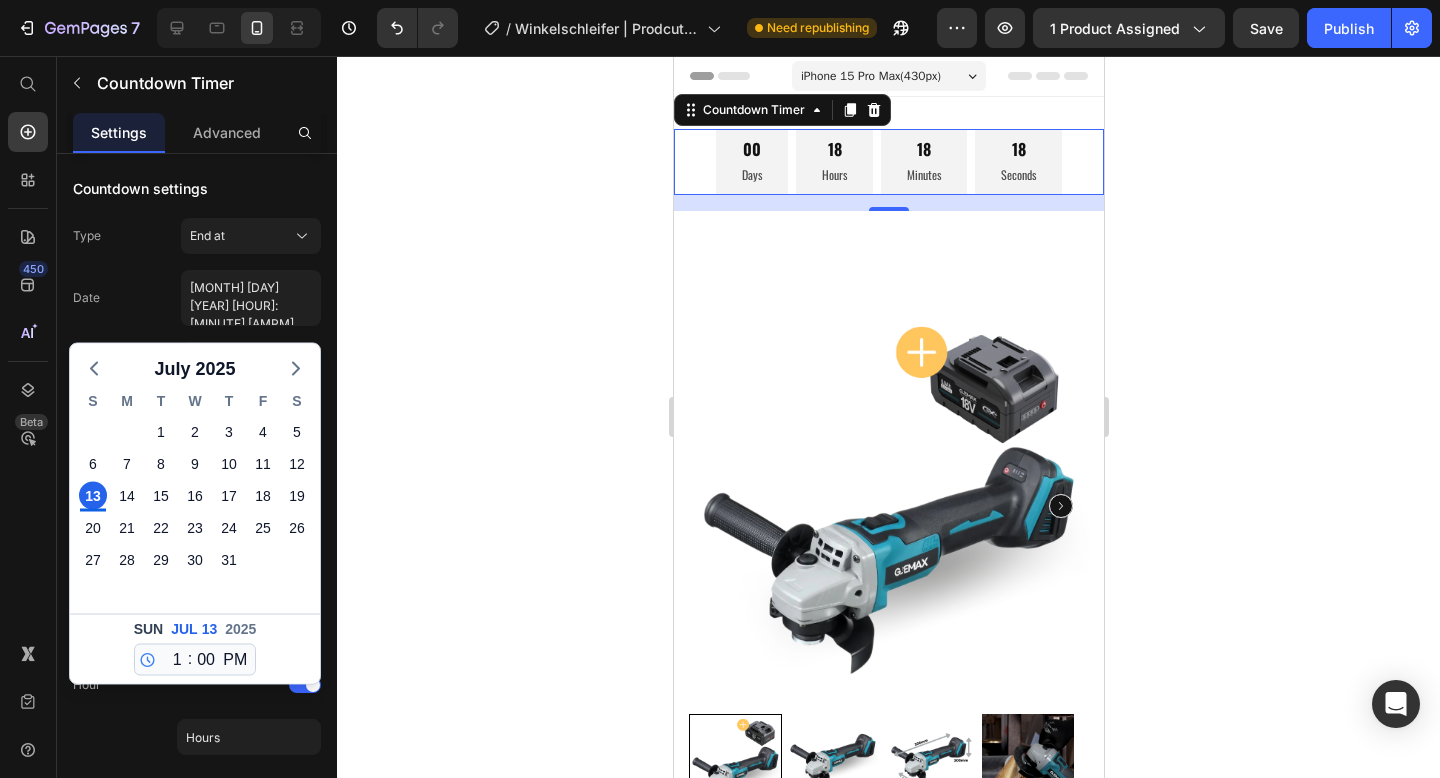 select on "13" 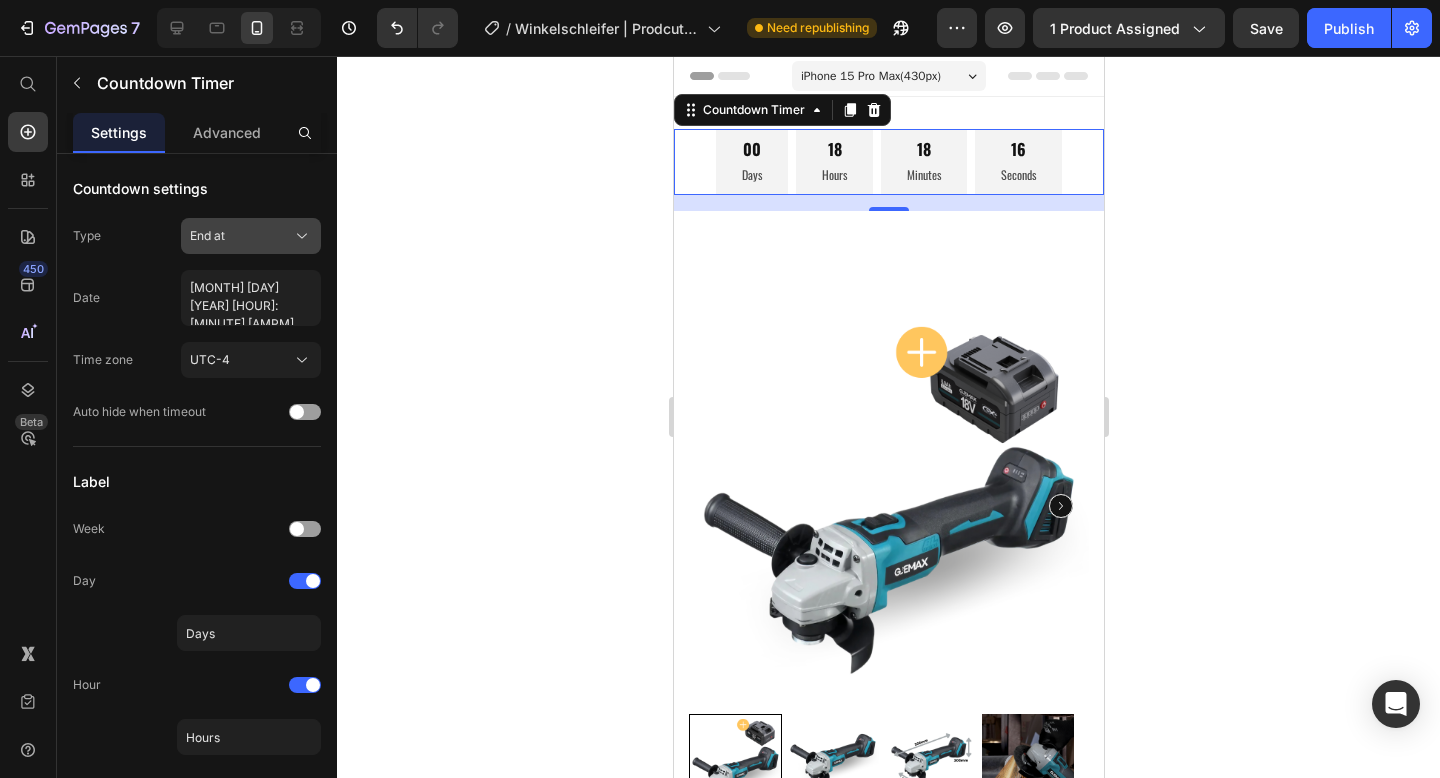 click on "End at" 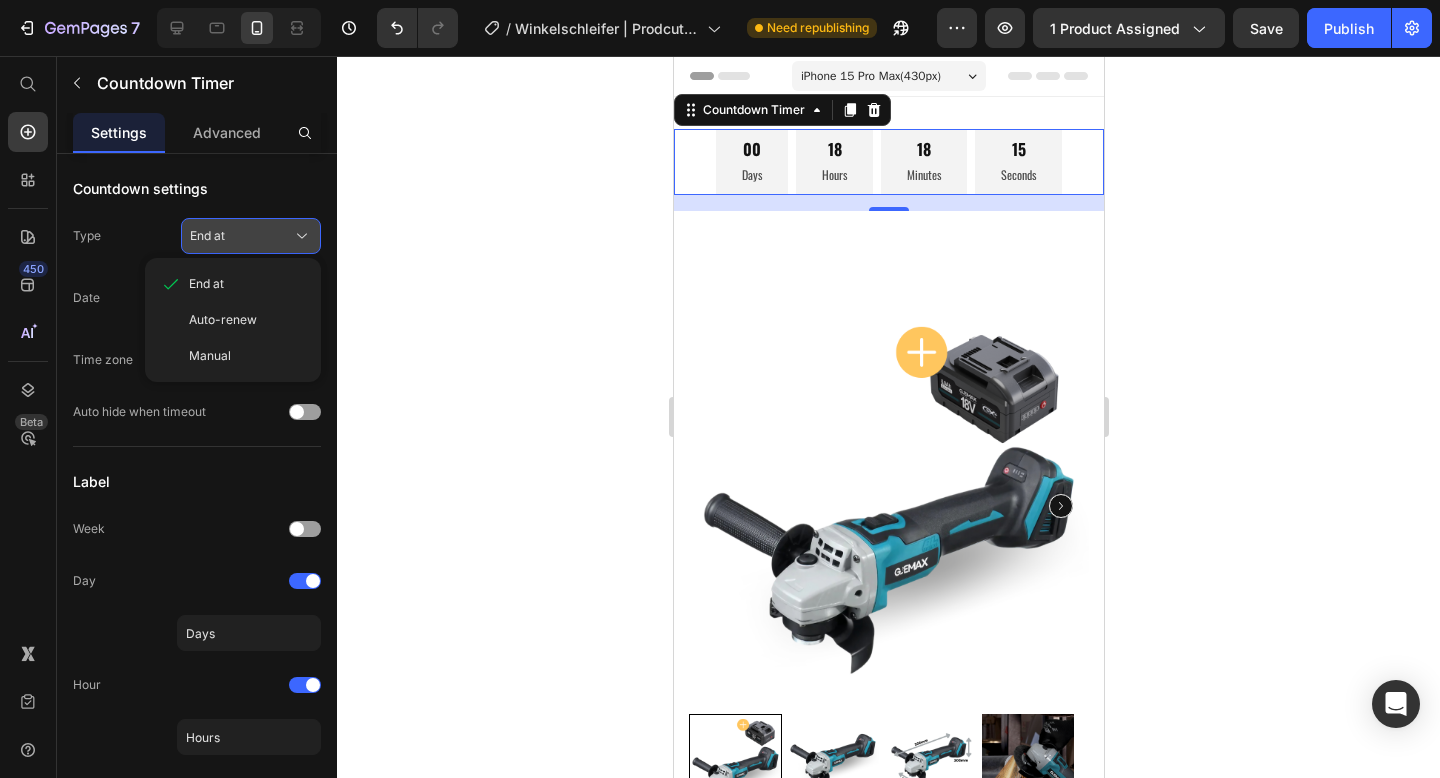 click on "End at" 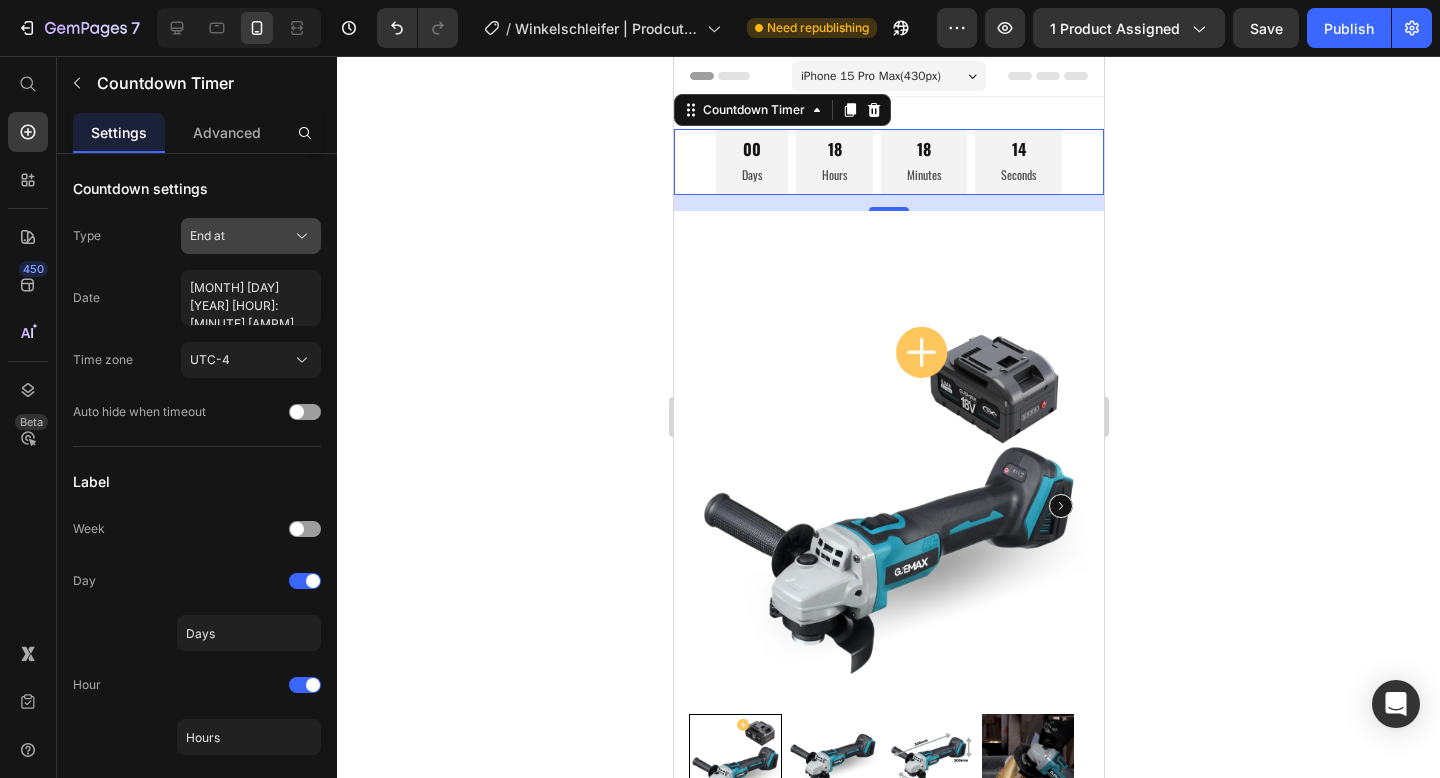 click on "End at" at bounding box center (251, 236) 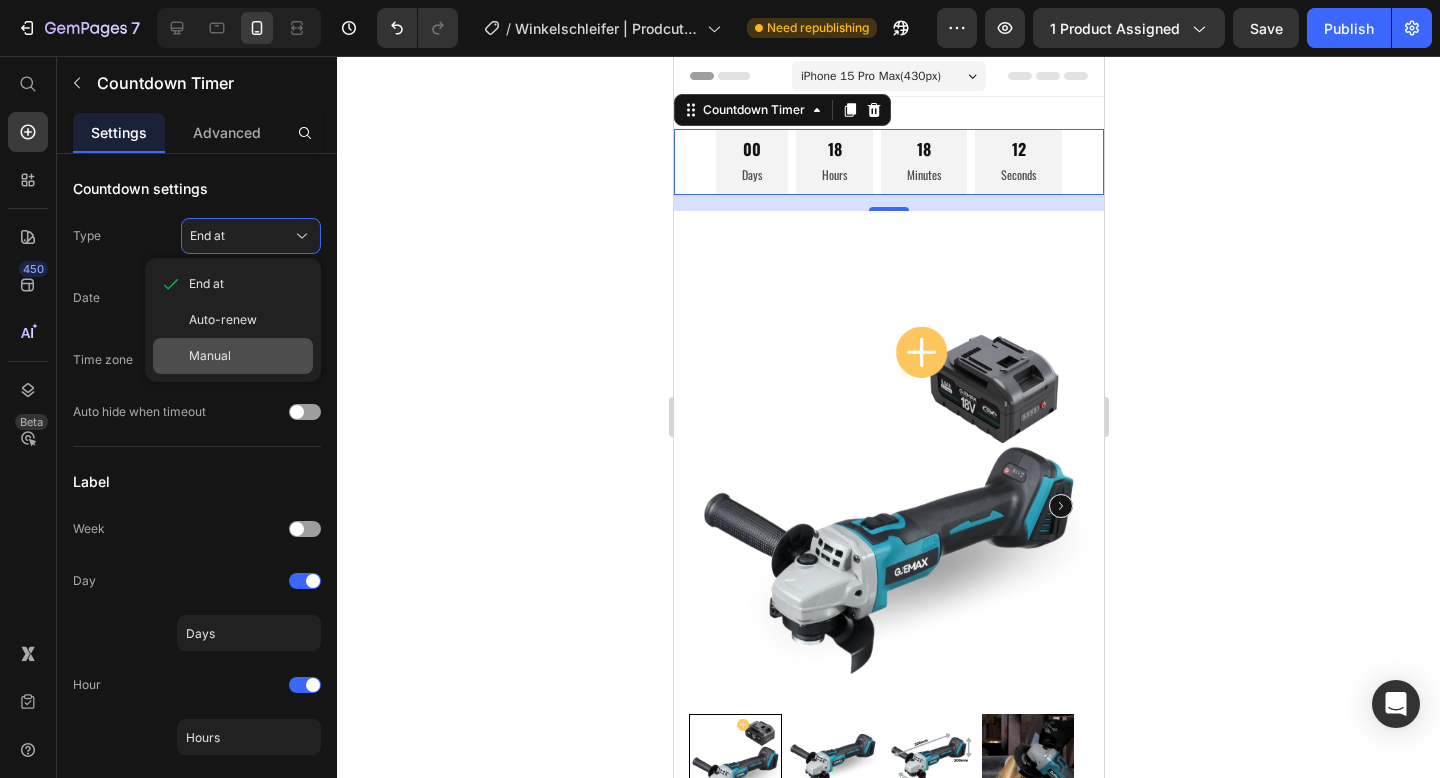 click on "Manual" 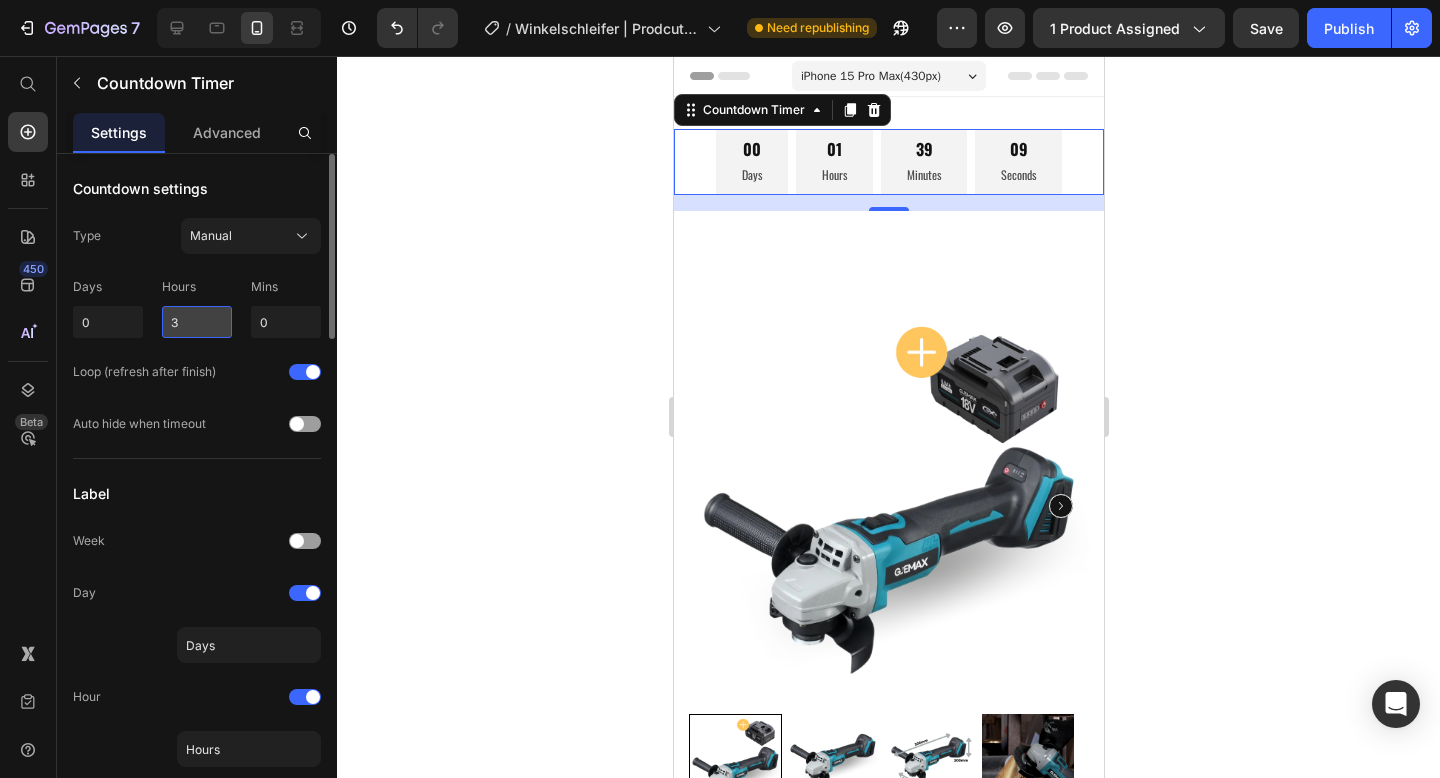 click on "3" at bounding box center [197, 322] 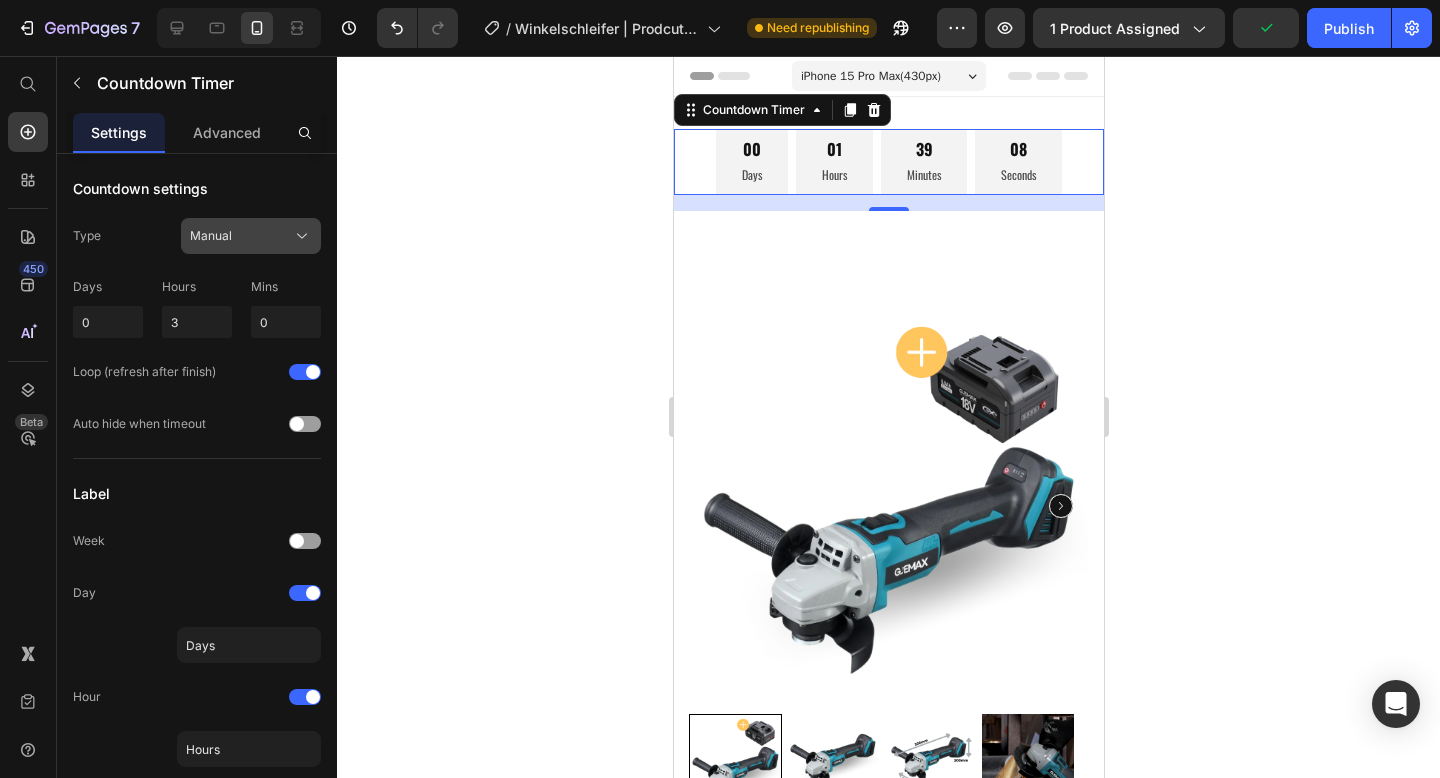 click on "Manual" 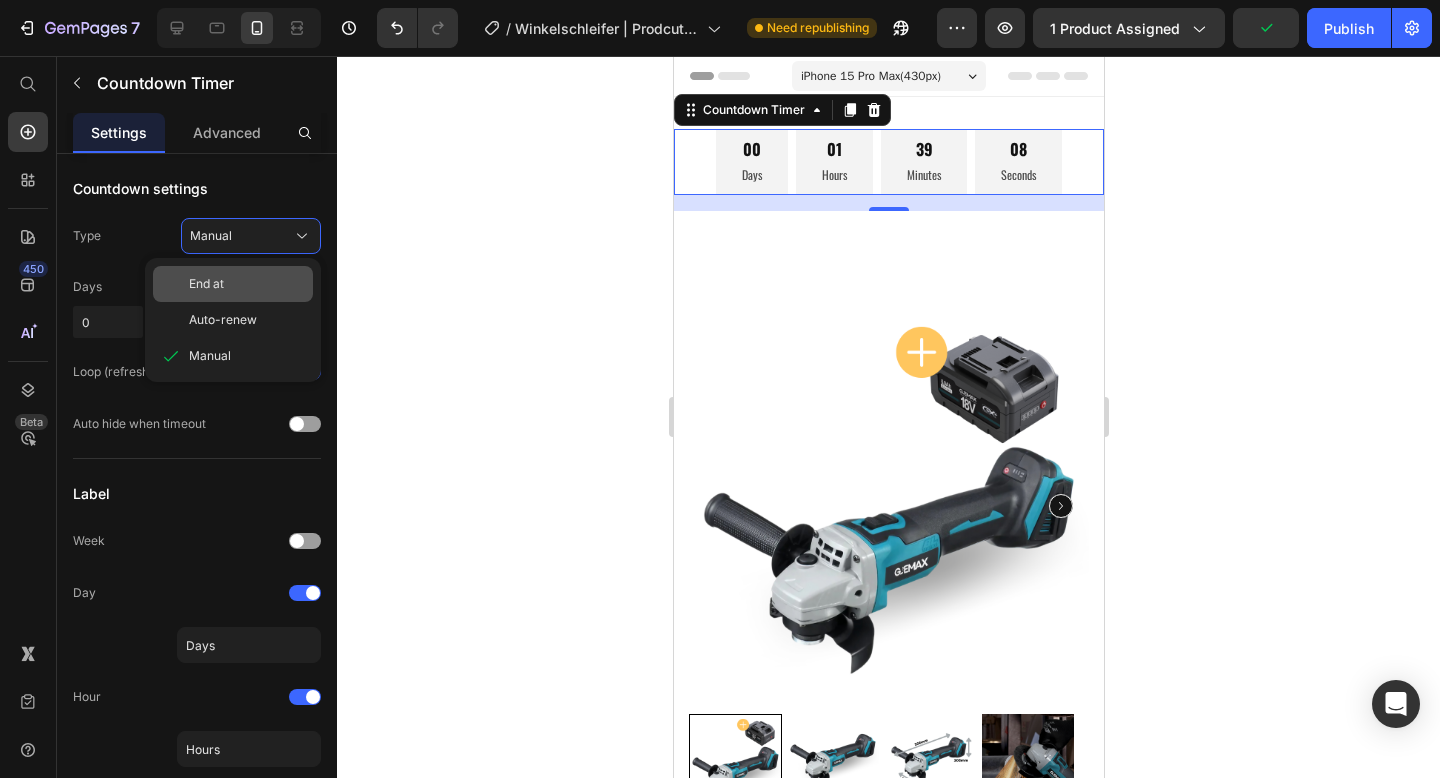 click on "End at" at bounding box center [247, 284] 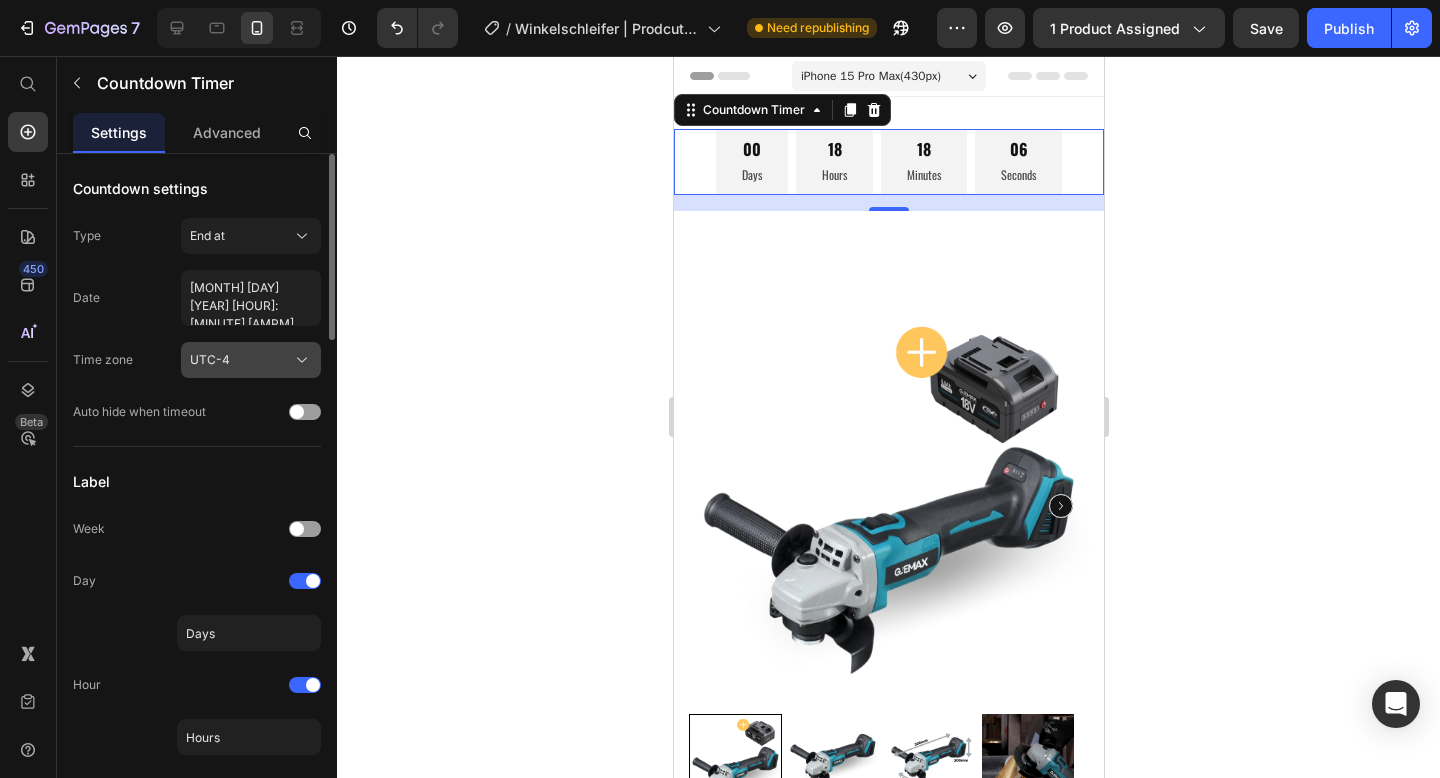 click on "UTC-4" 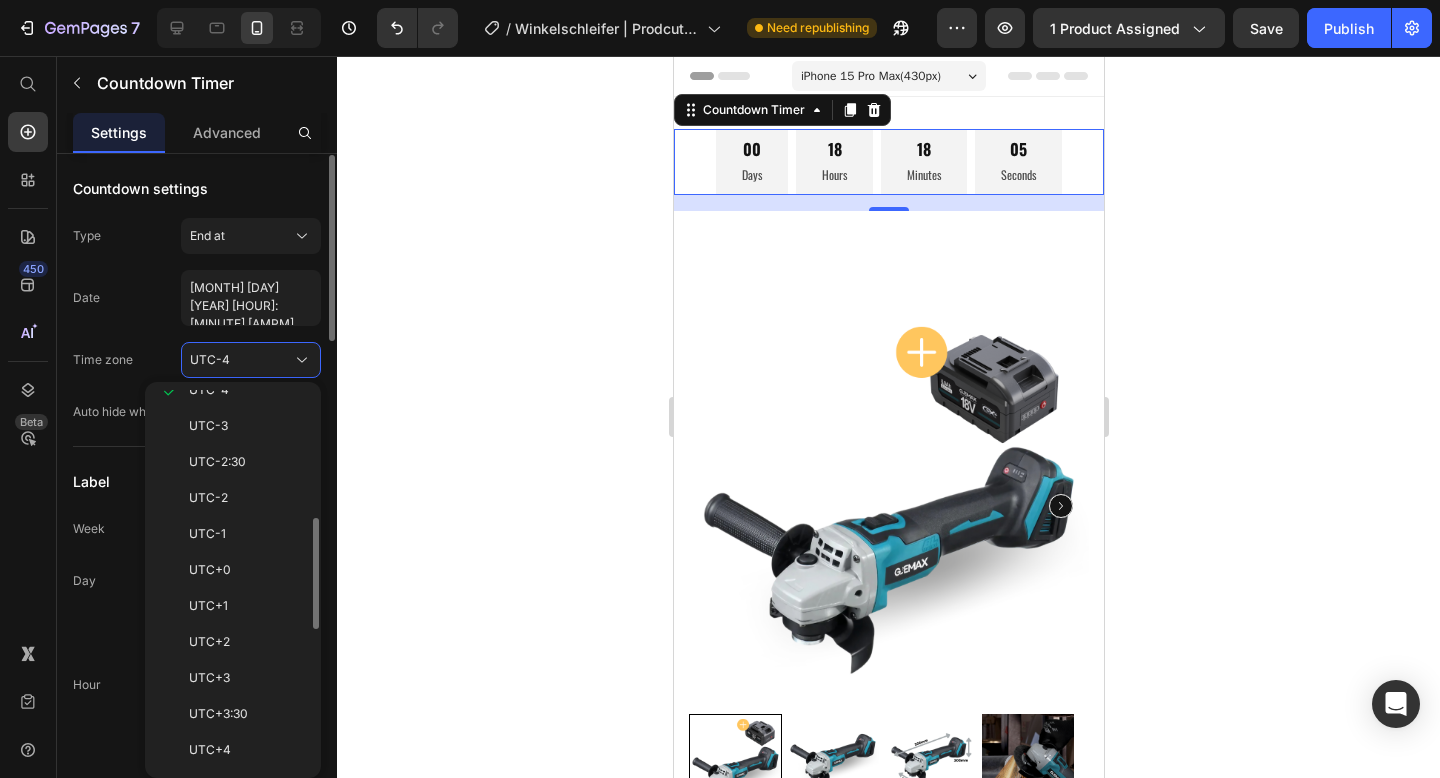 scroll, scrollTop: 368, scrollLeft: 0, axis: vertical 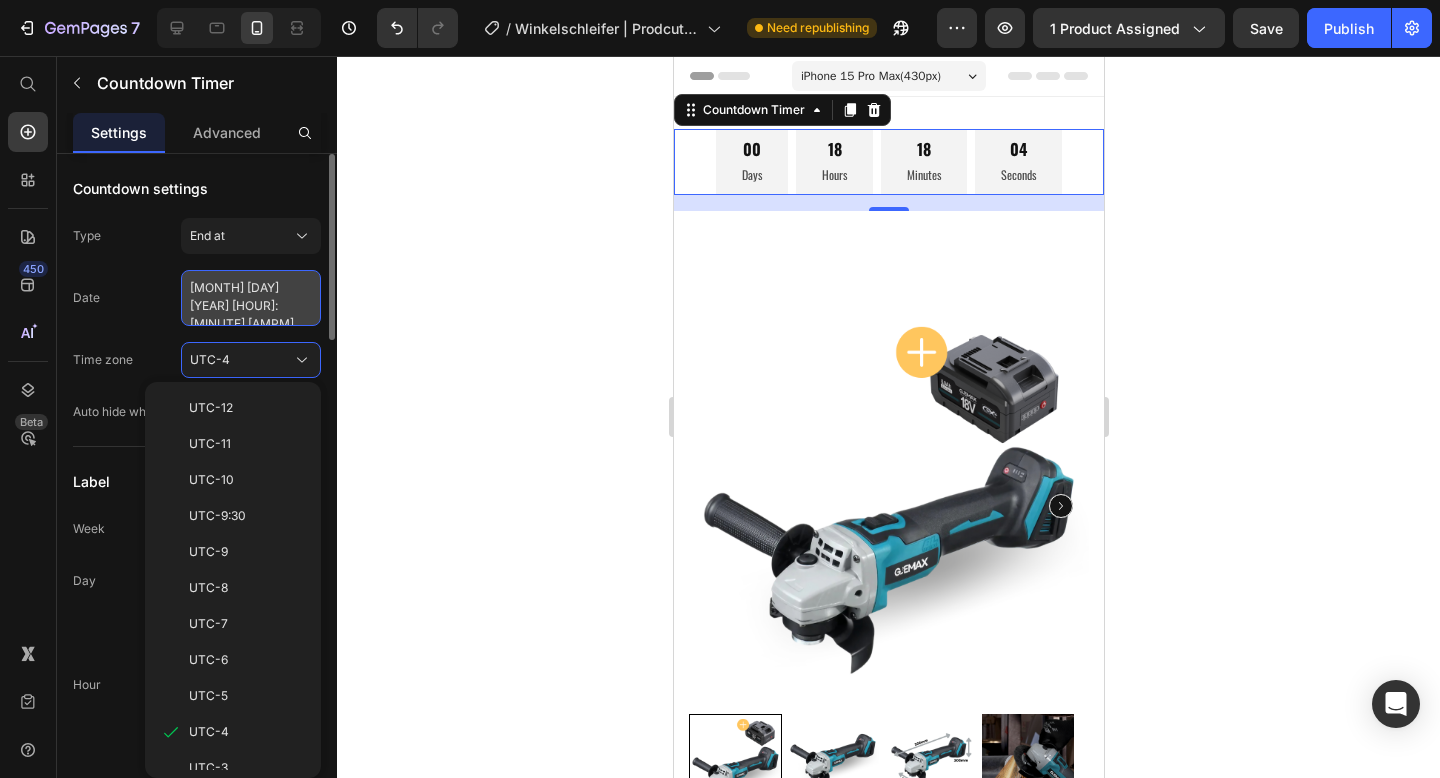 click on "[MONTH] [DAY] [YEAR] [HOUR]:[MINUTE] [AM/PM]" at bounding box center (251, 298) 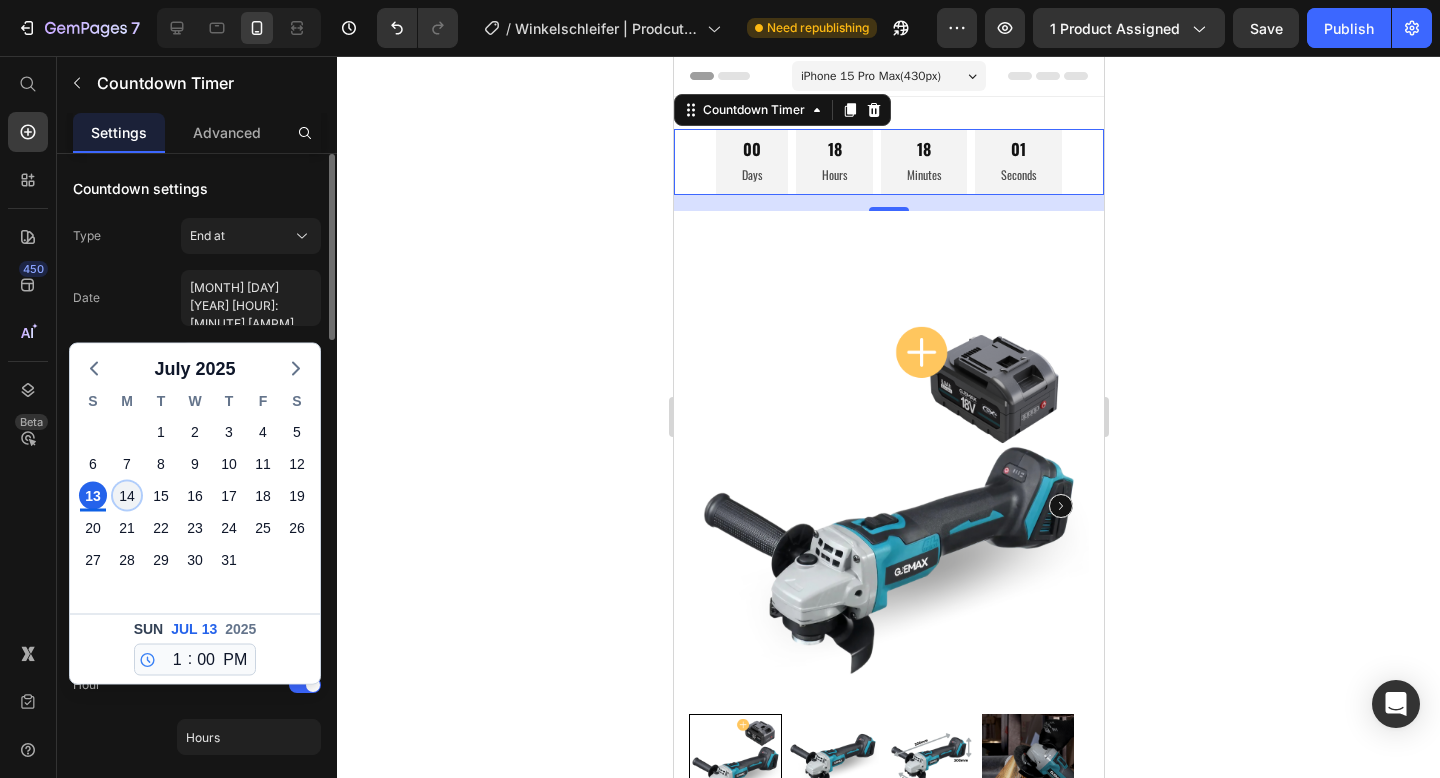 click on "14" 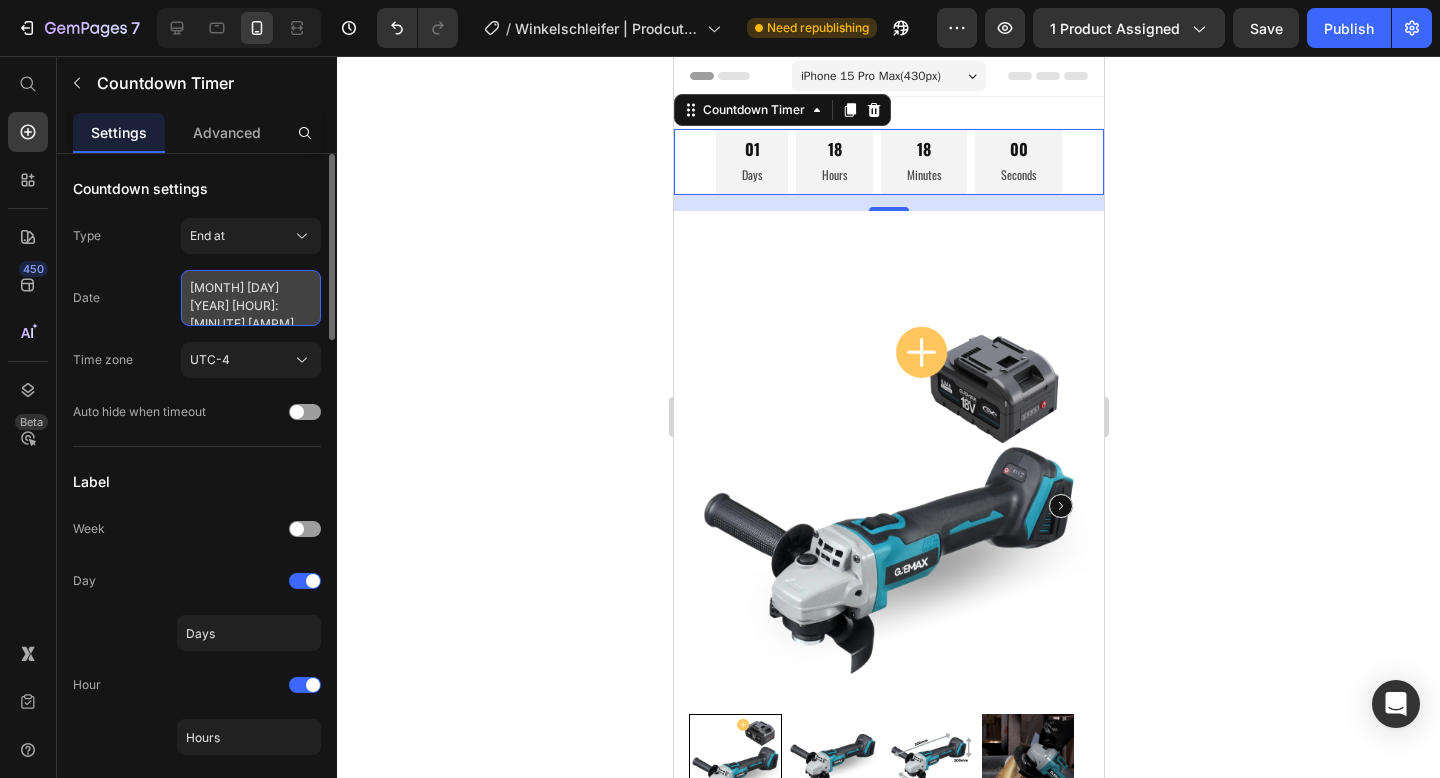 select on "13" 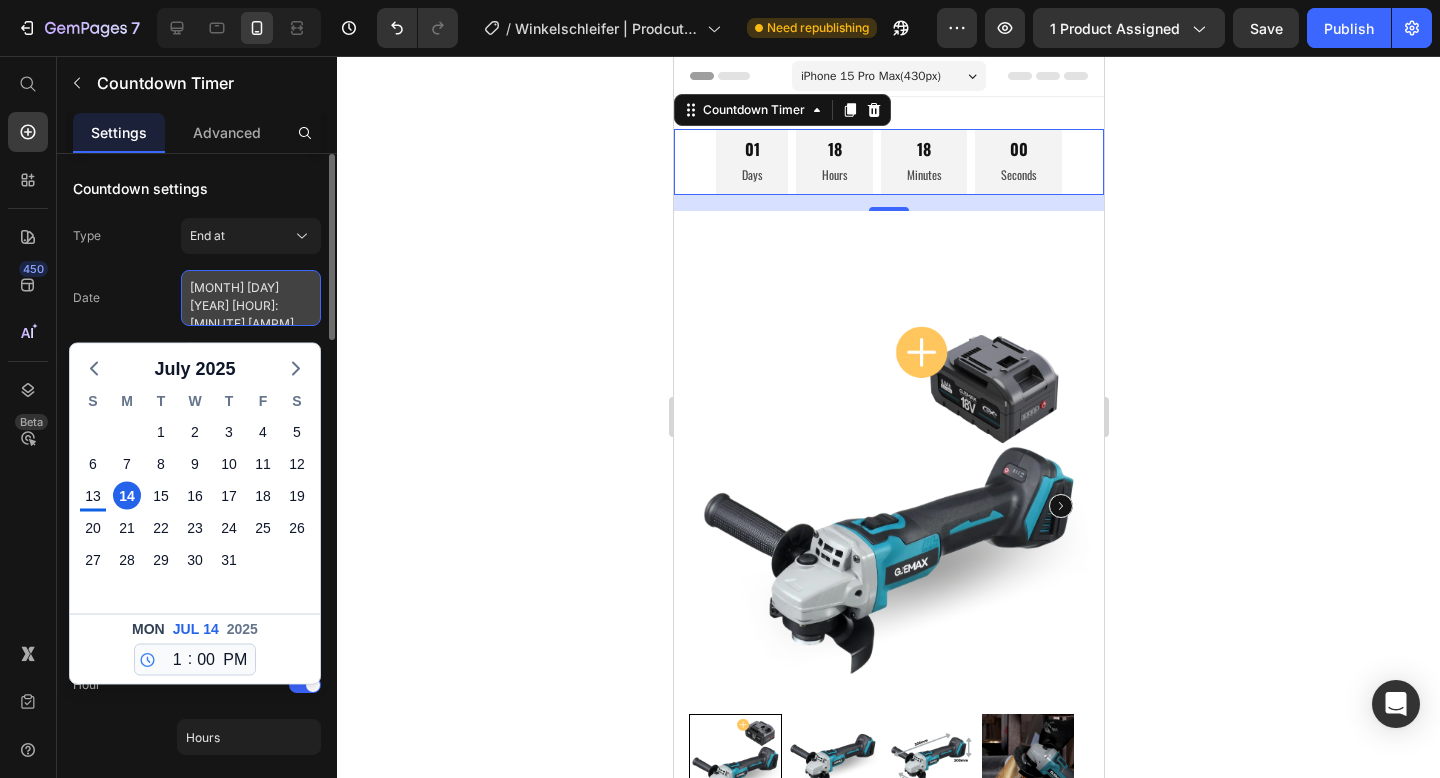 click on "[MONTH] [DAY] [YEAR] [HOUR]:[MINUTE] [AM/PM]" at bounding box center [251, 298] 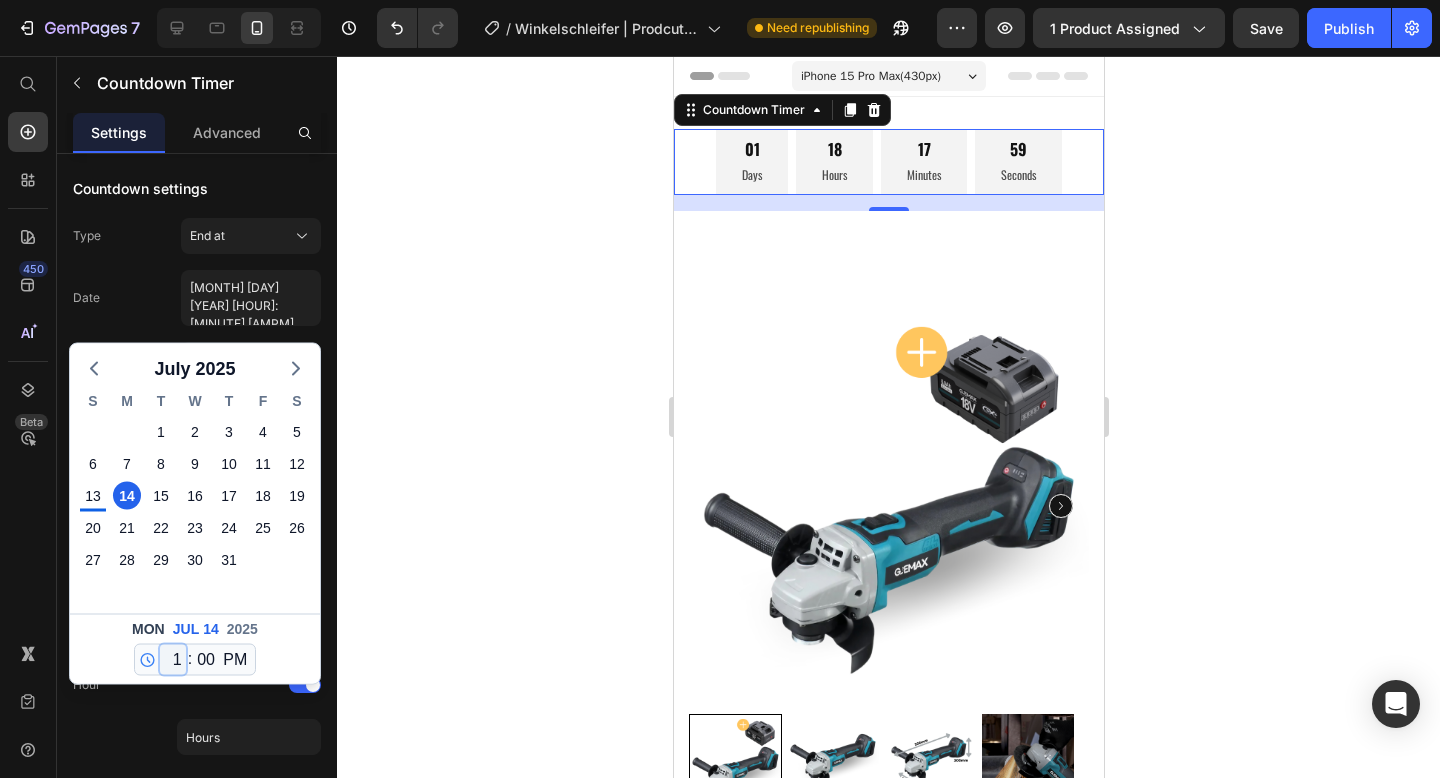 click on "12 1 2 3 4 5 6 7 8 9 10 11" at bounding box center (173, 660) 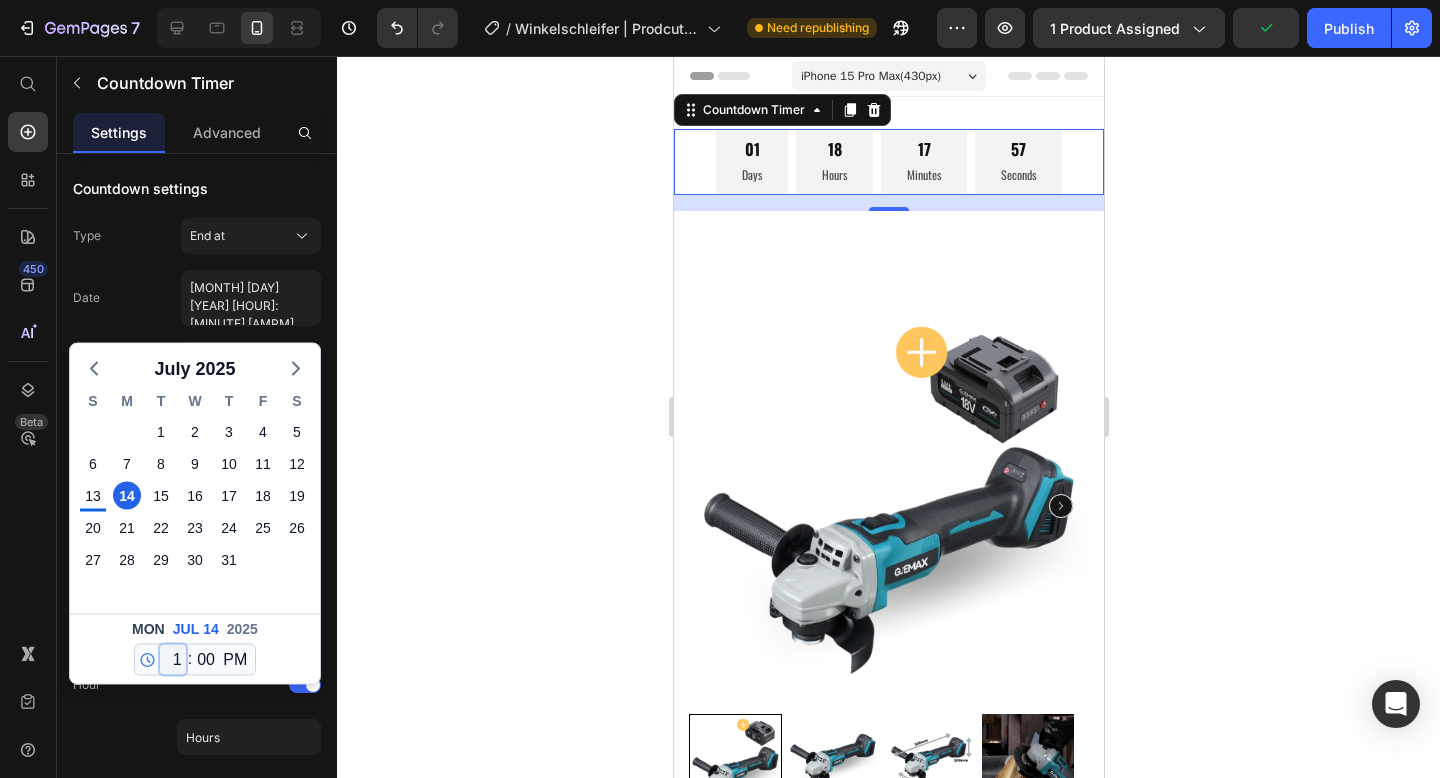 select on "12" 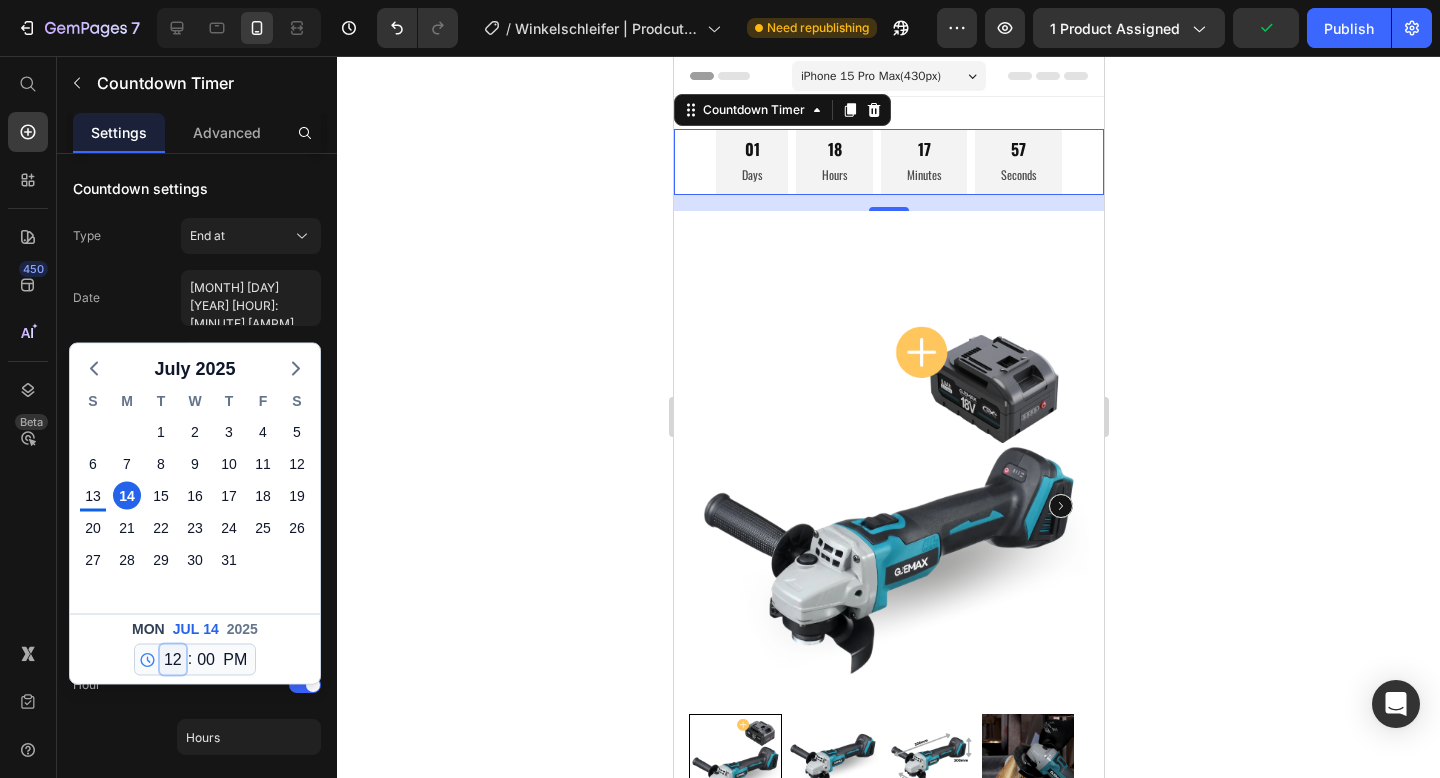 type on "[MONTH] [DAY] [YEAR] [HOUR]:[MINUTE] [AM/PM]" 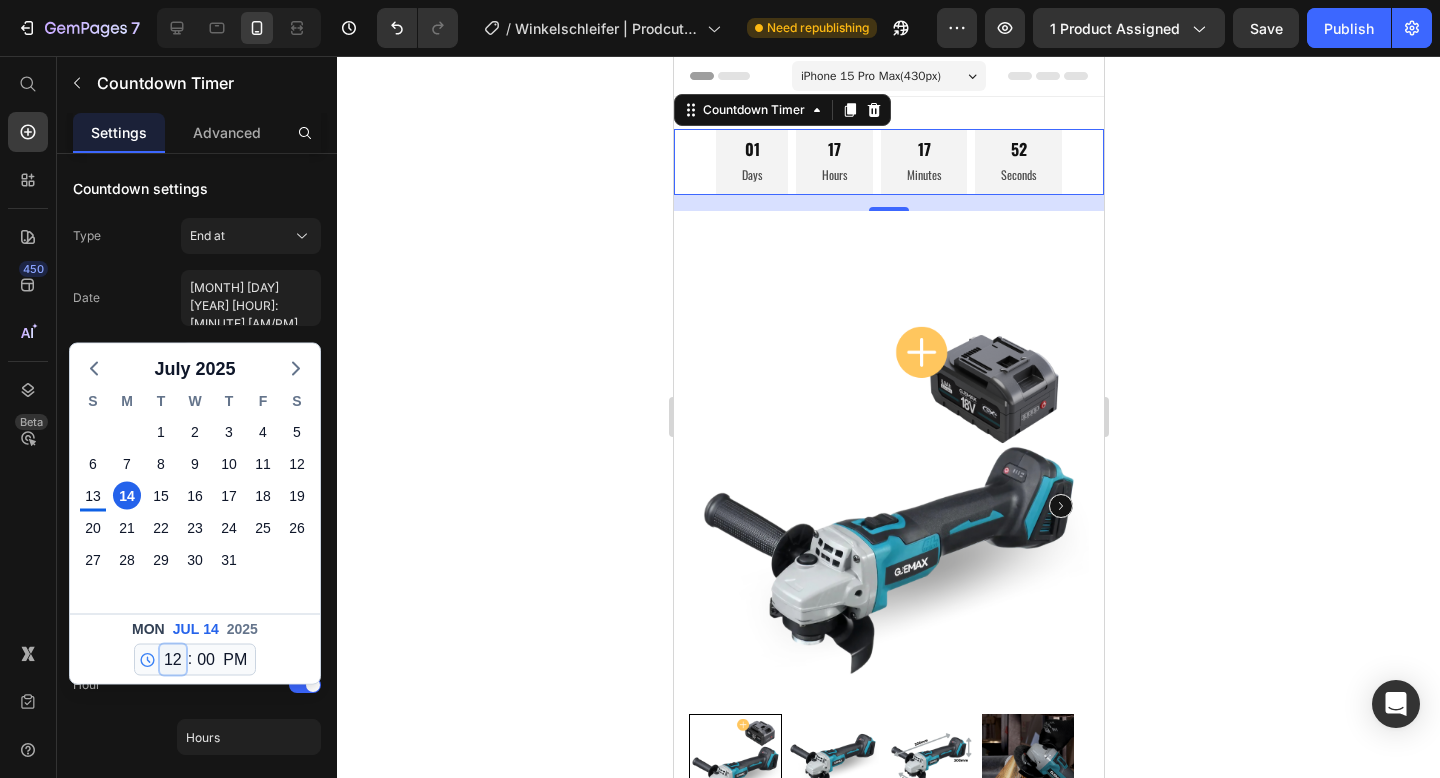 click on "12 1 2 3 4 5 6 7 8 9 10 11" at bounding box center [173, 660] 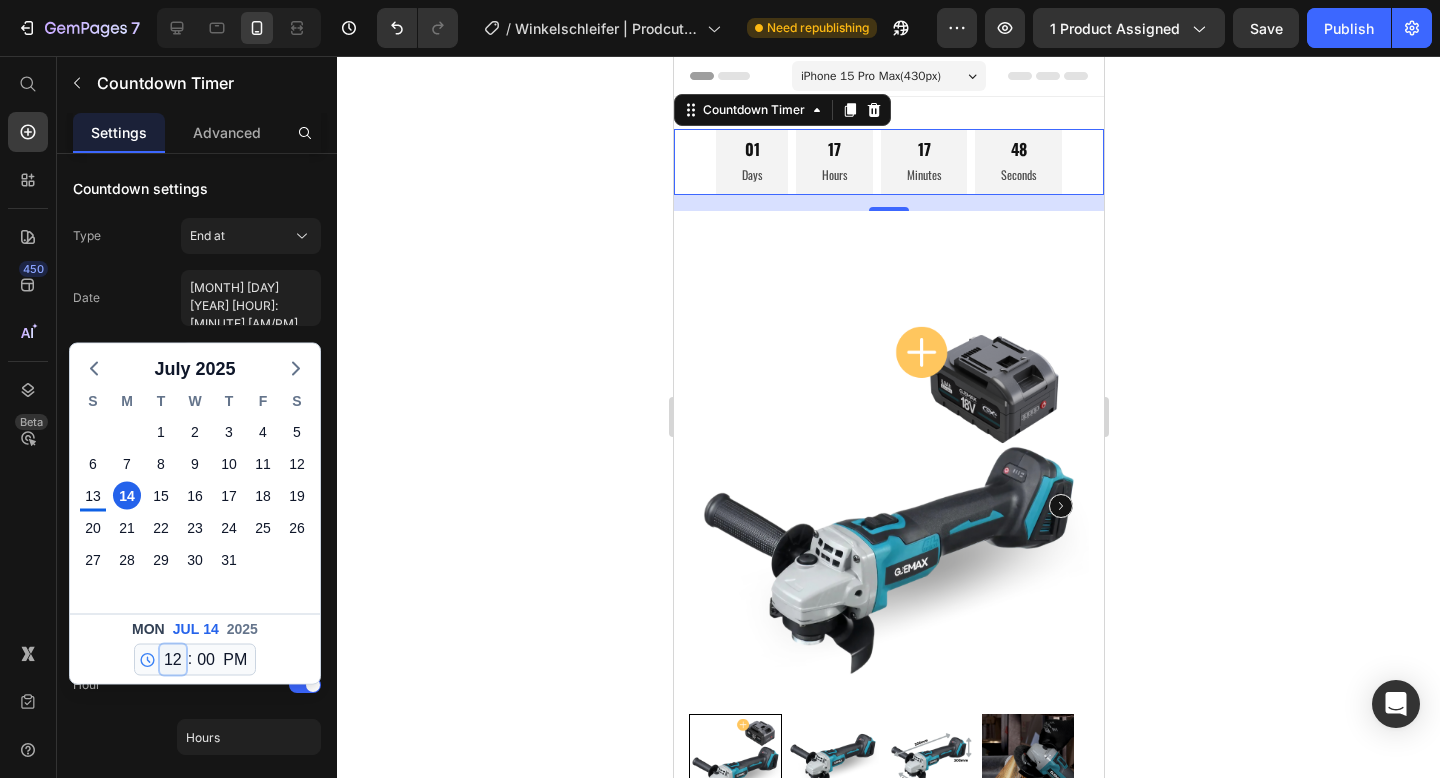 select on "13" 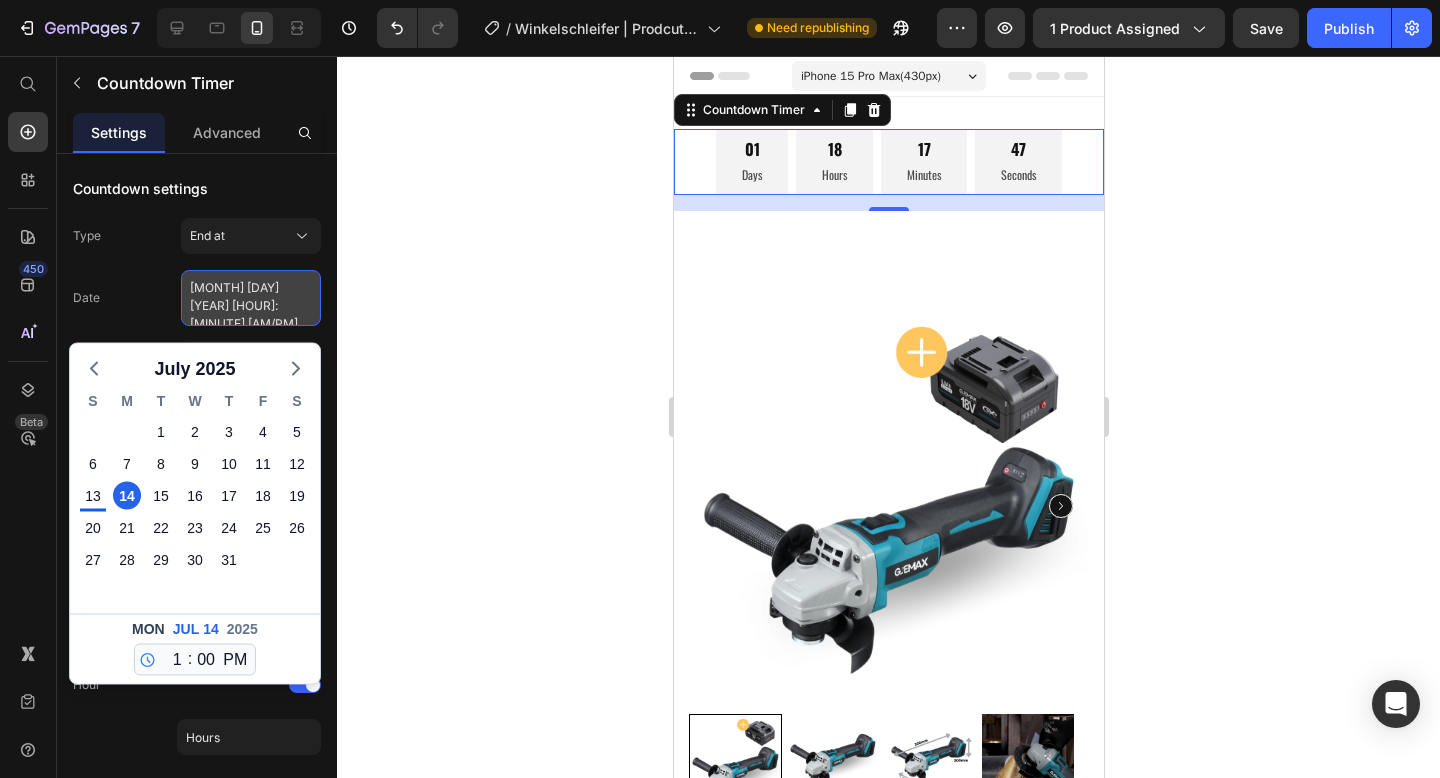 click on "[MONTH] [DAY] [YEAR] [HOUR]:[MINUTE] [AM/PM]" at bounding box center [251, 298] 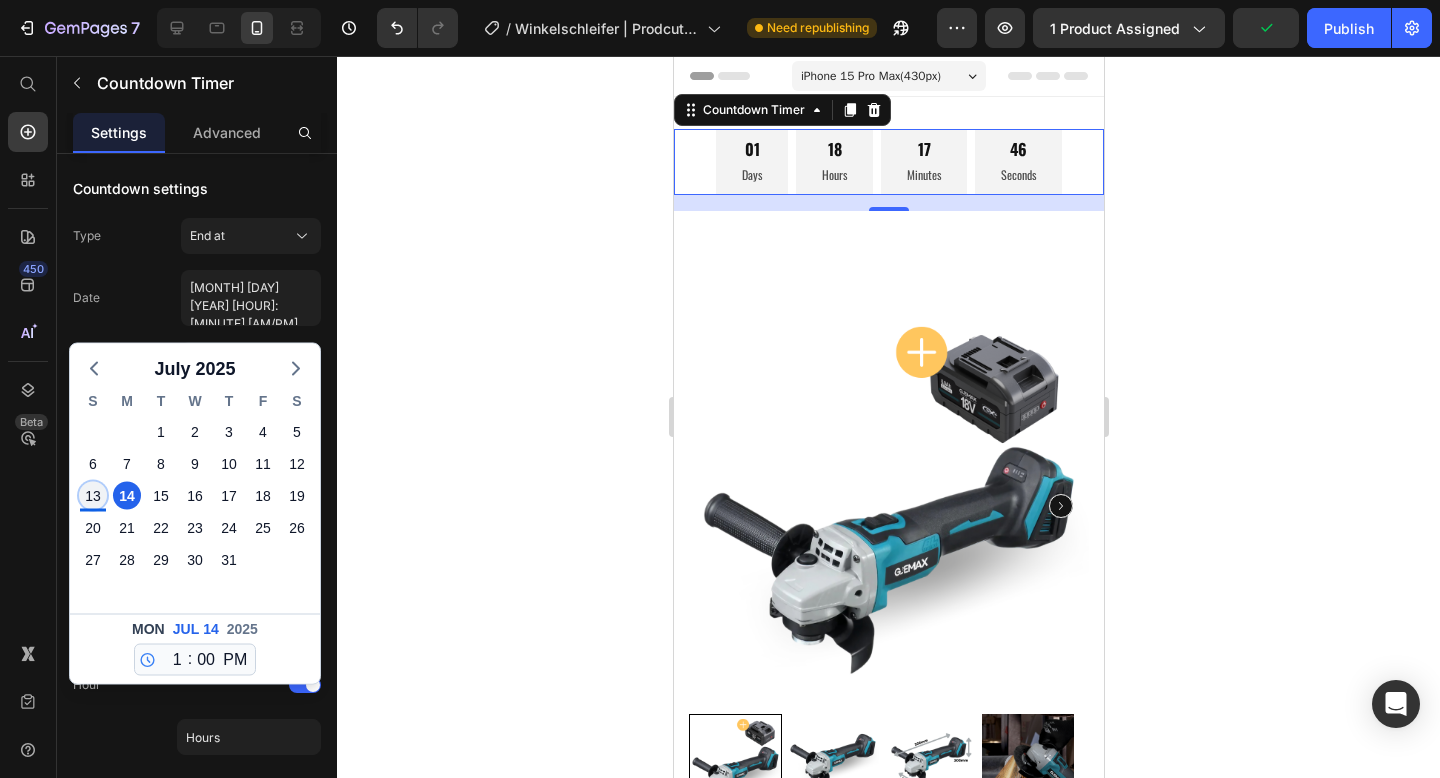 click on "13" 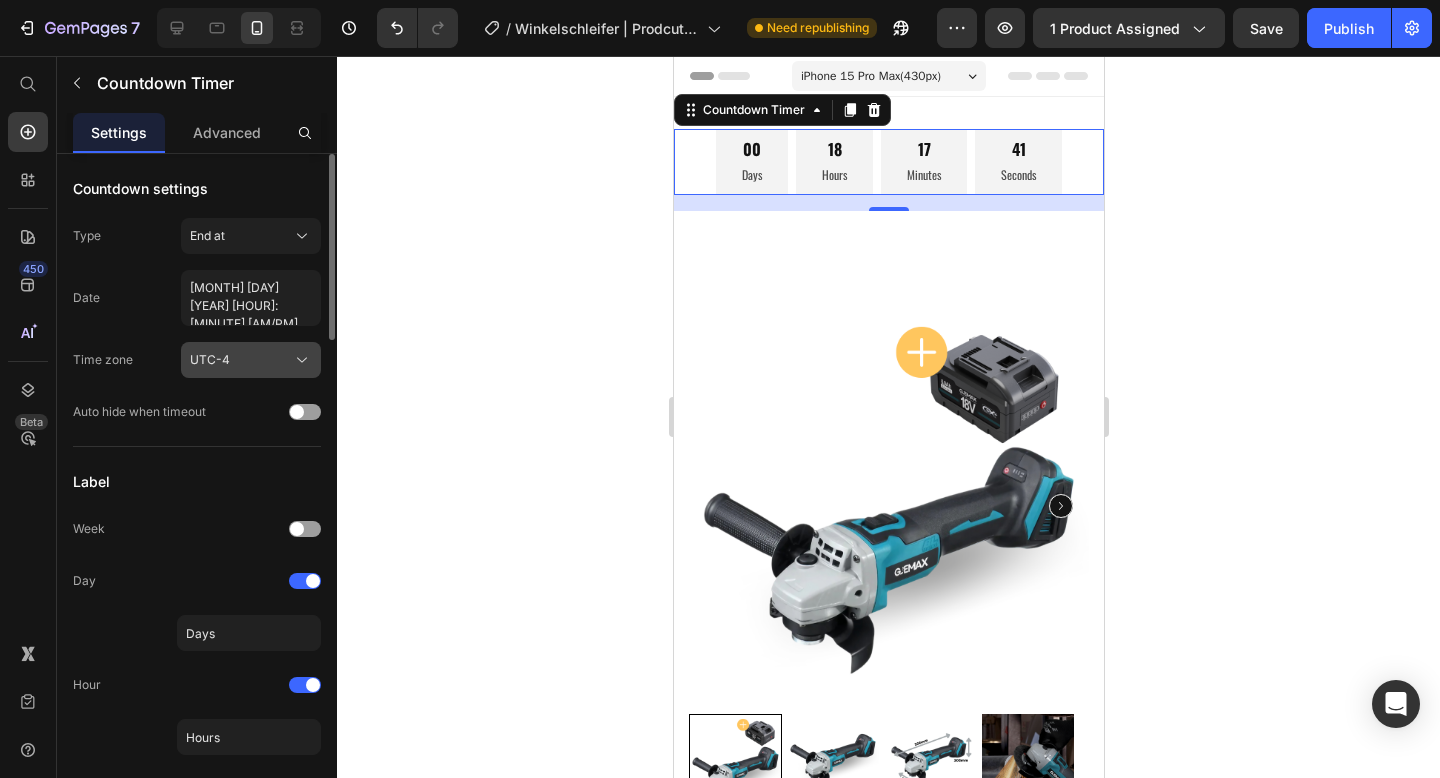 click on "UTC-4" at bounding box center [251, 360] 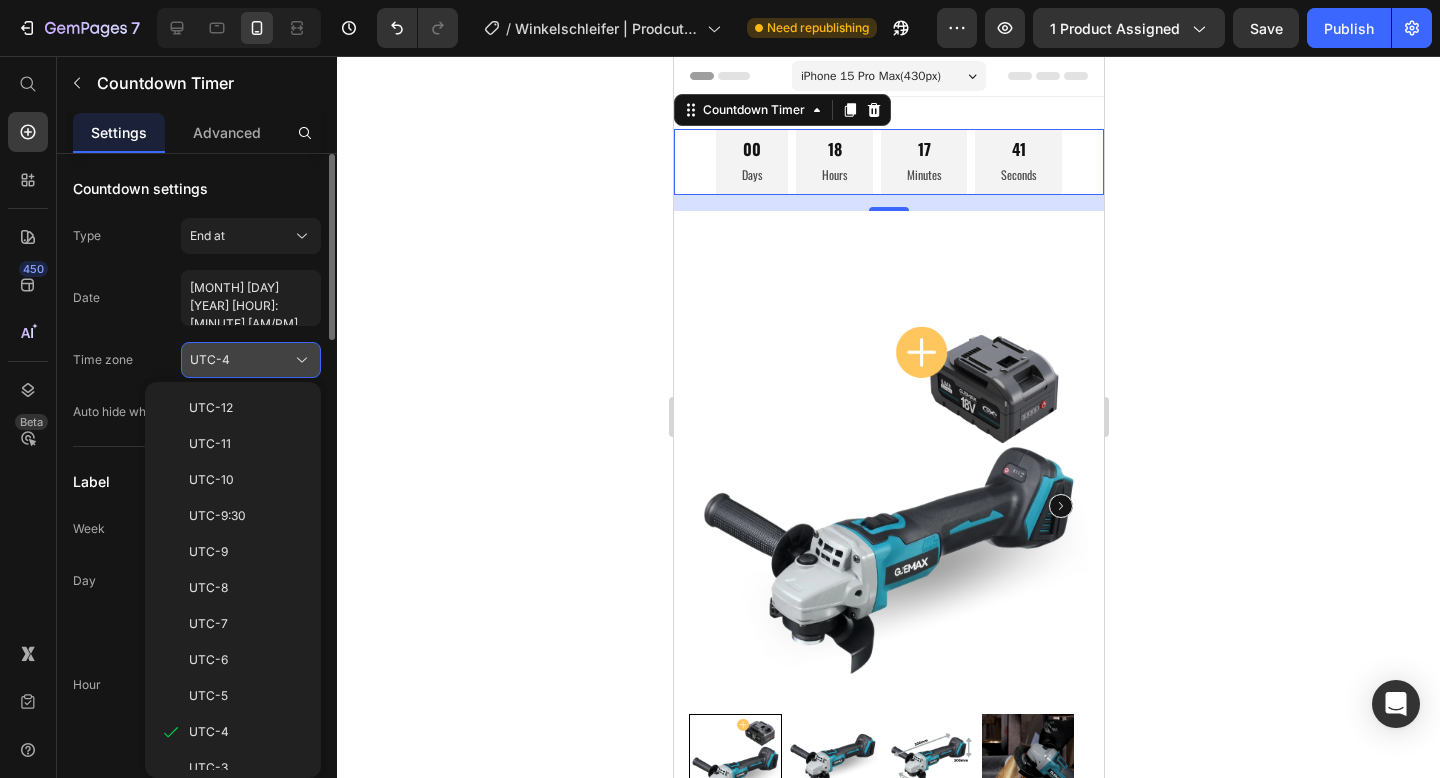 scroll, scrollTop: 20, scrollLeft: 0, axis: vertical 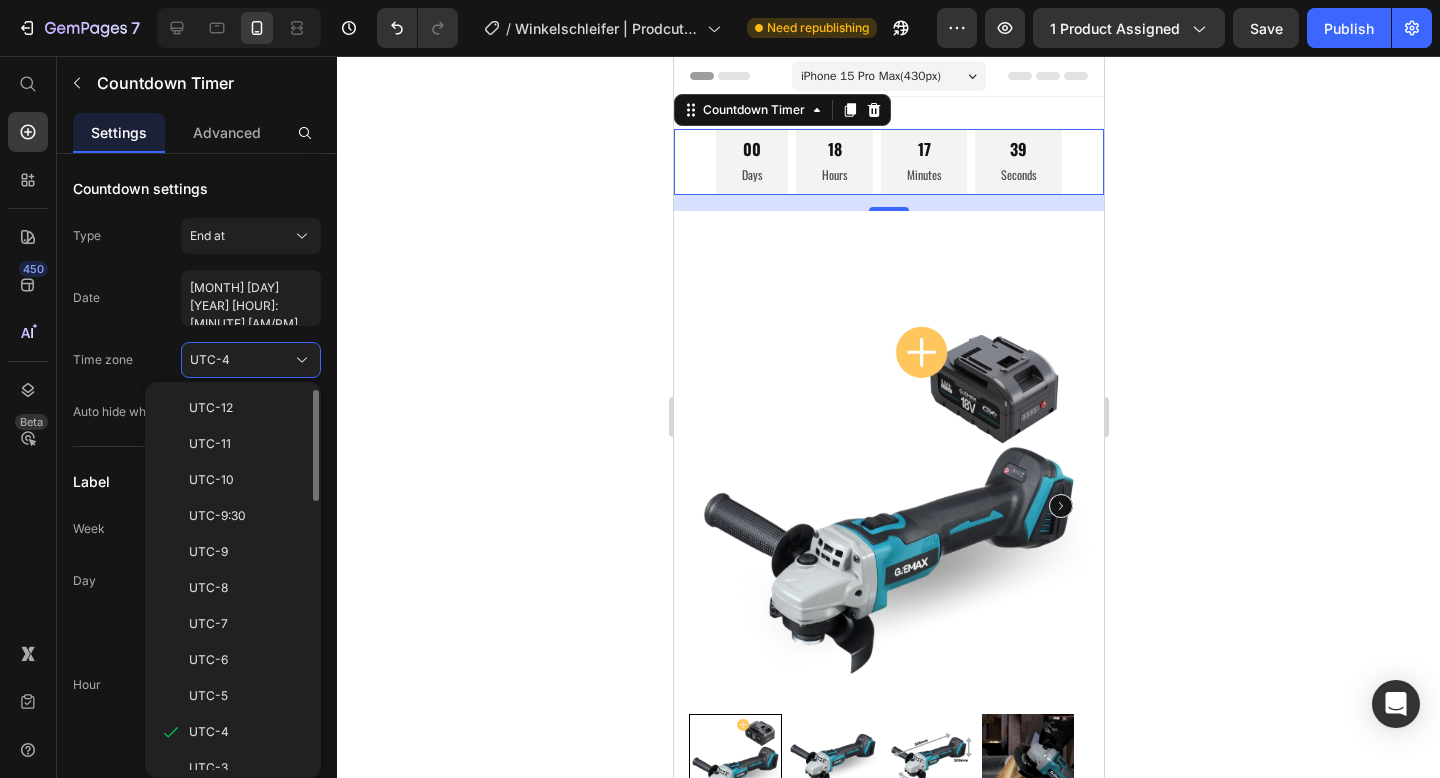 type 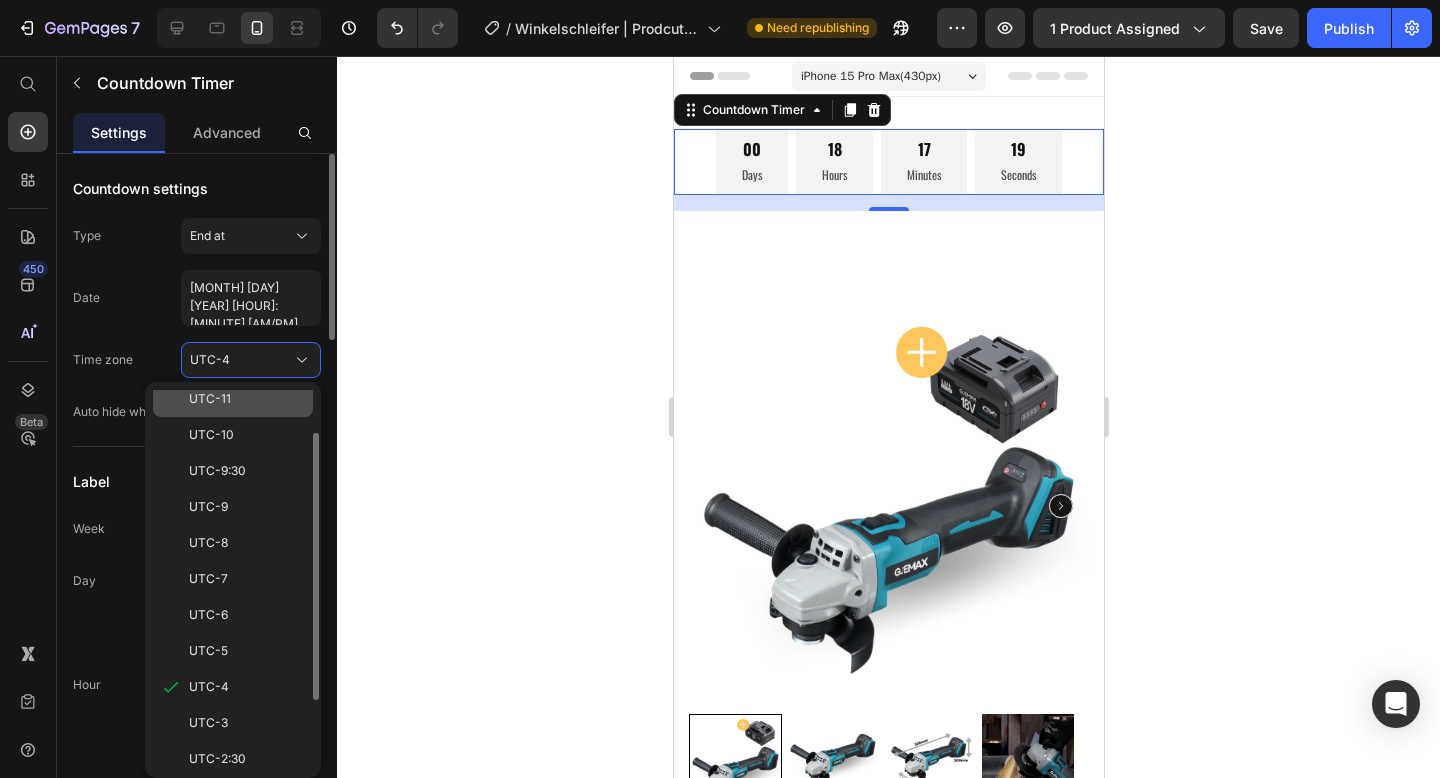 scroll, scrollTop: 56, scrollLeft: 0, axis: vertical 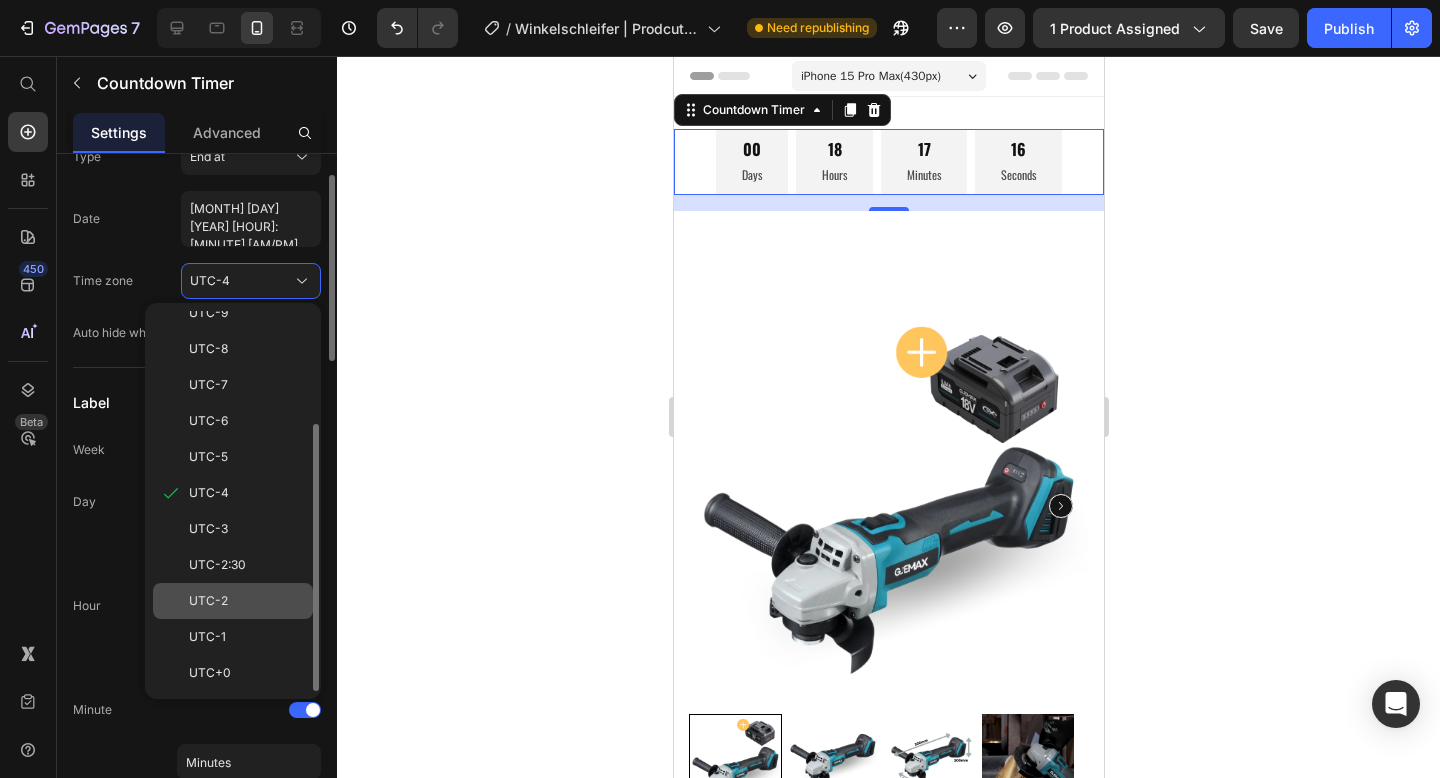 click on "UTC-2" at bounding box center [247, 601] 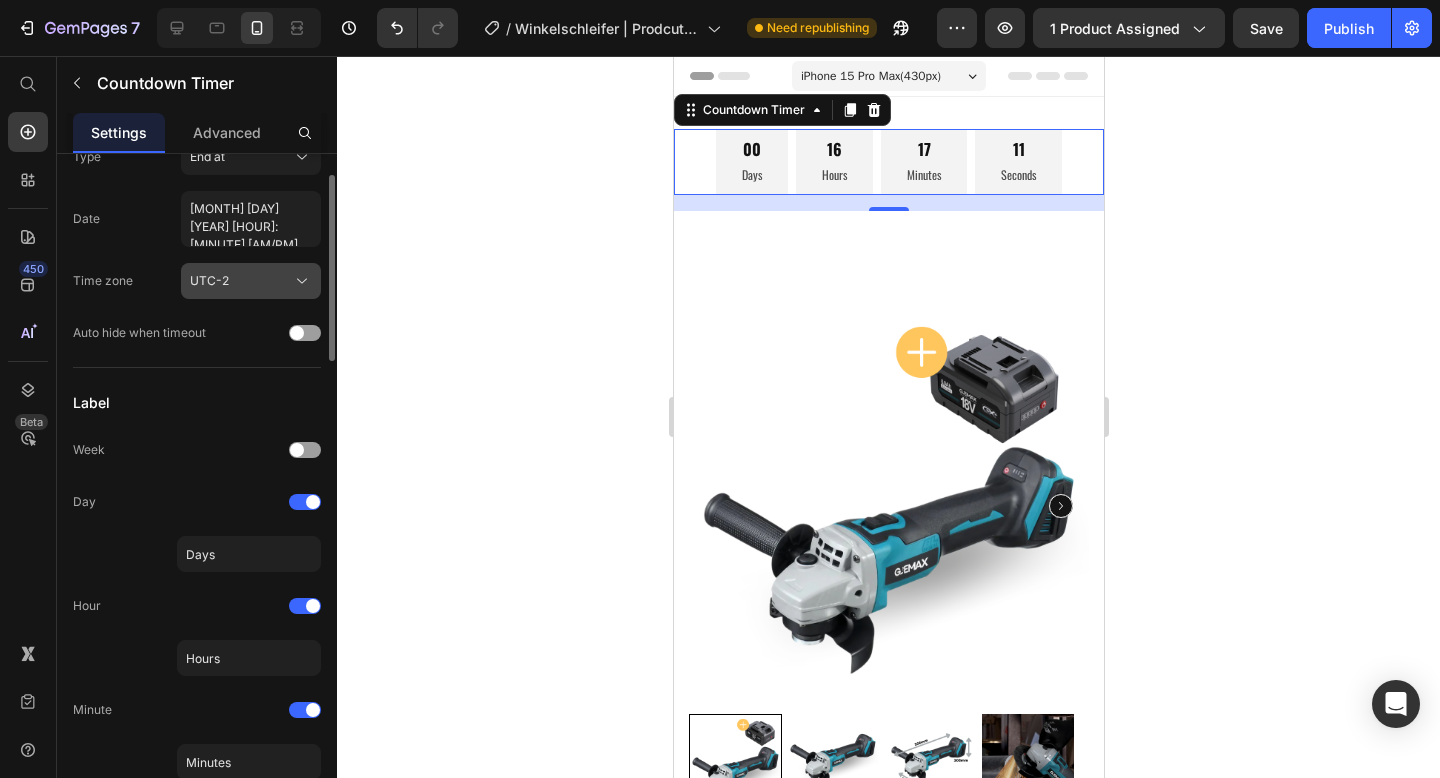 click on "UTC-2" 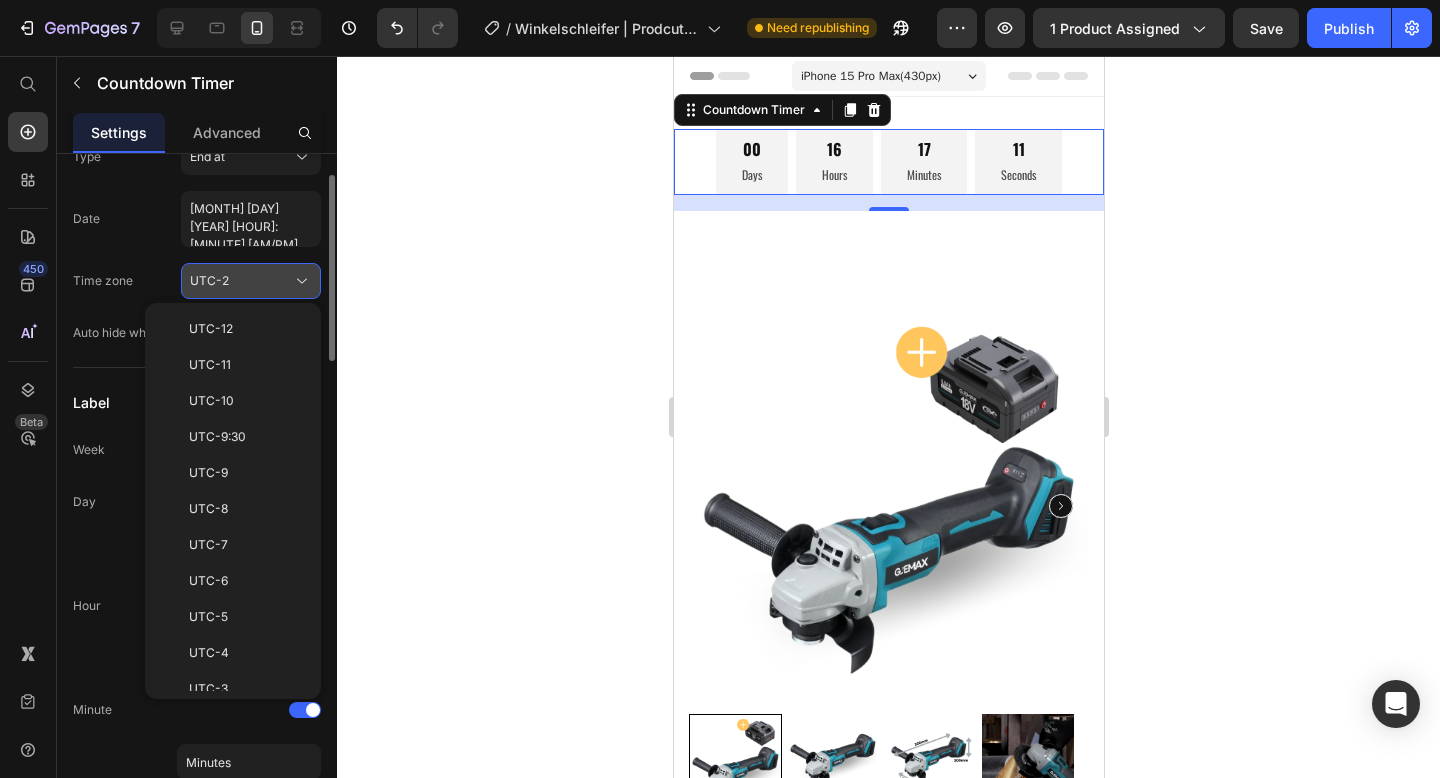 click on "UTC-2" at bounding box center [251, 281] 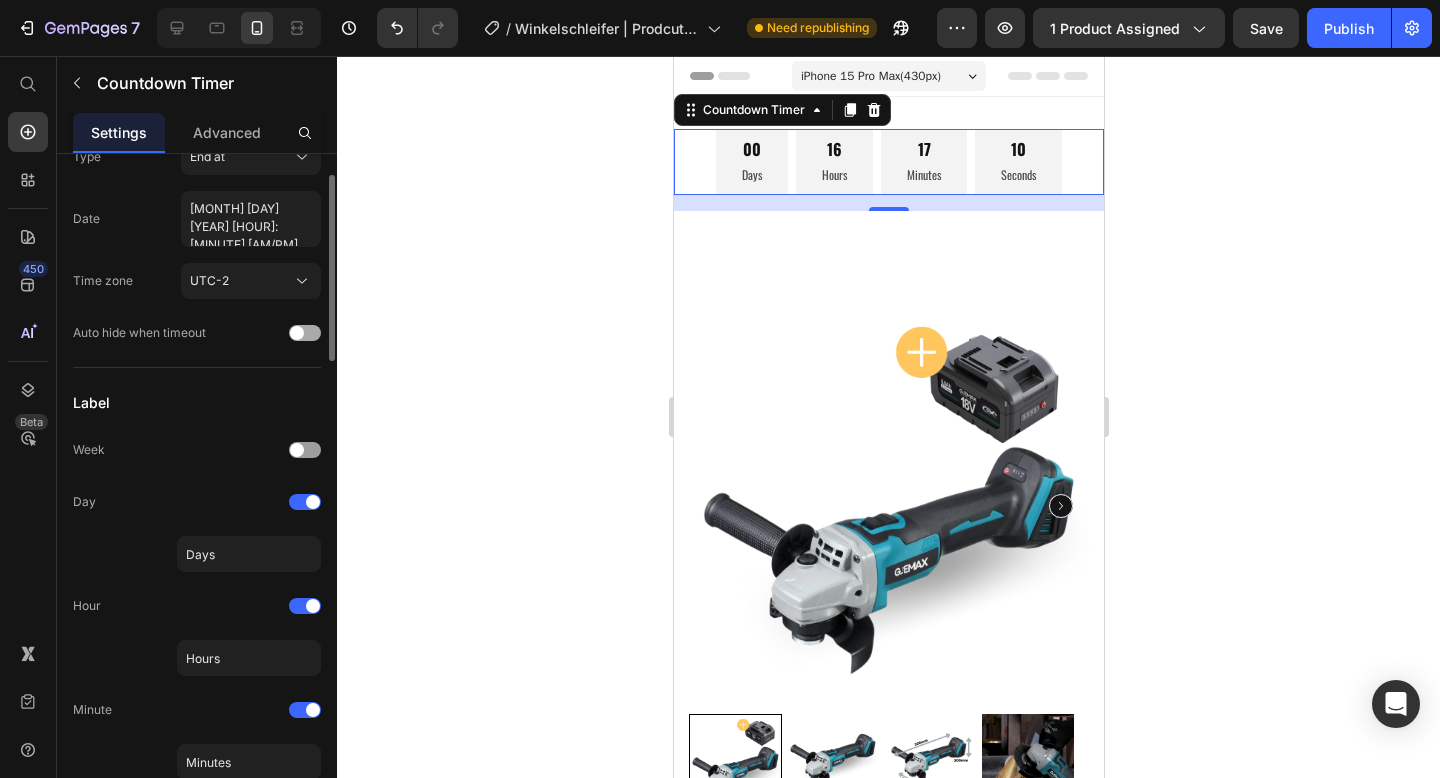 click on "Auto hide when timeout" 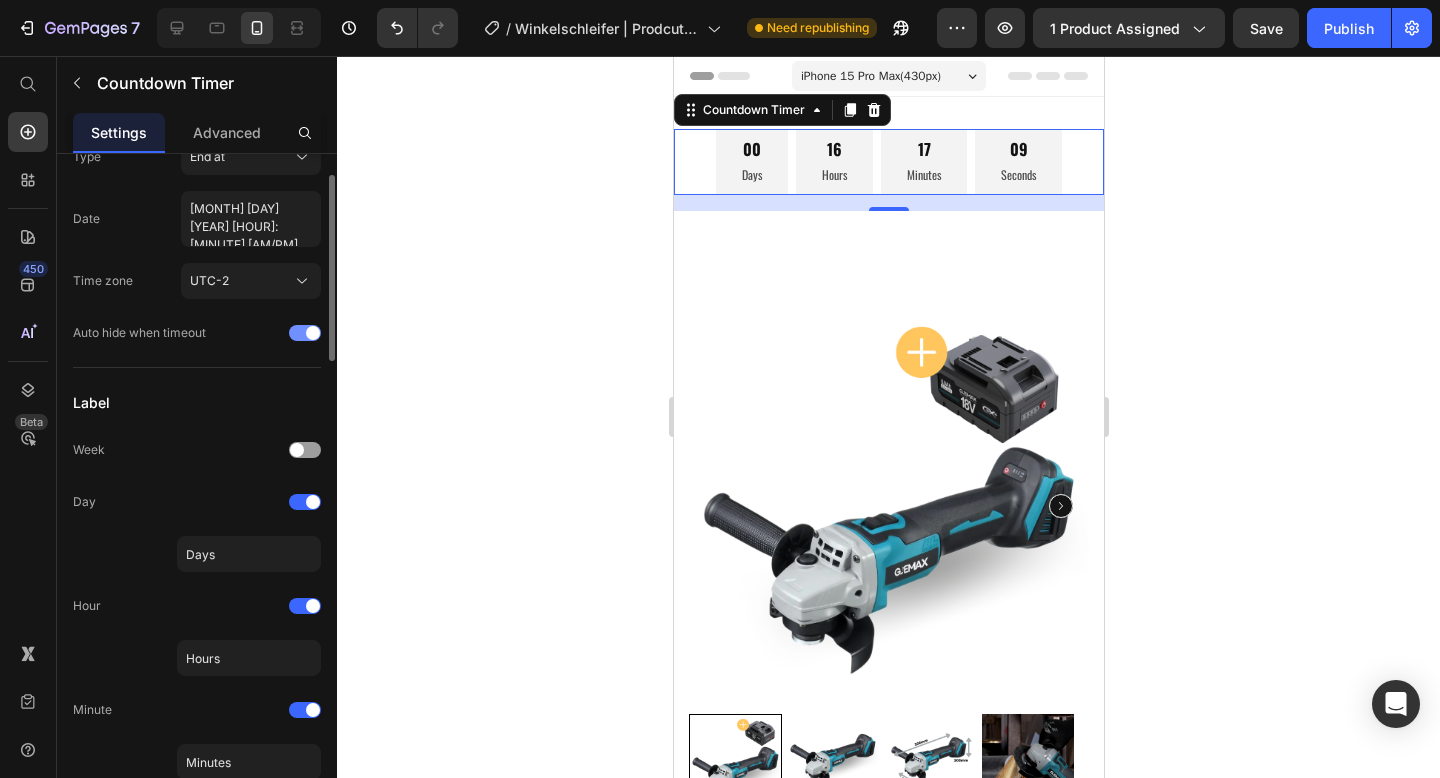 click at bounding box center [305, 333] 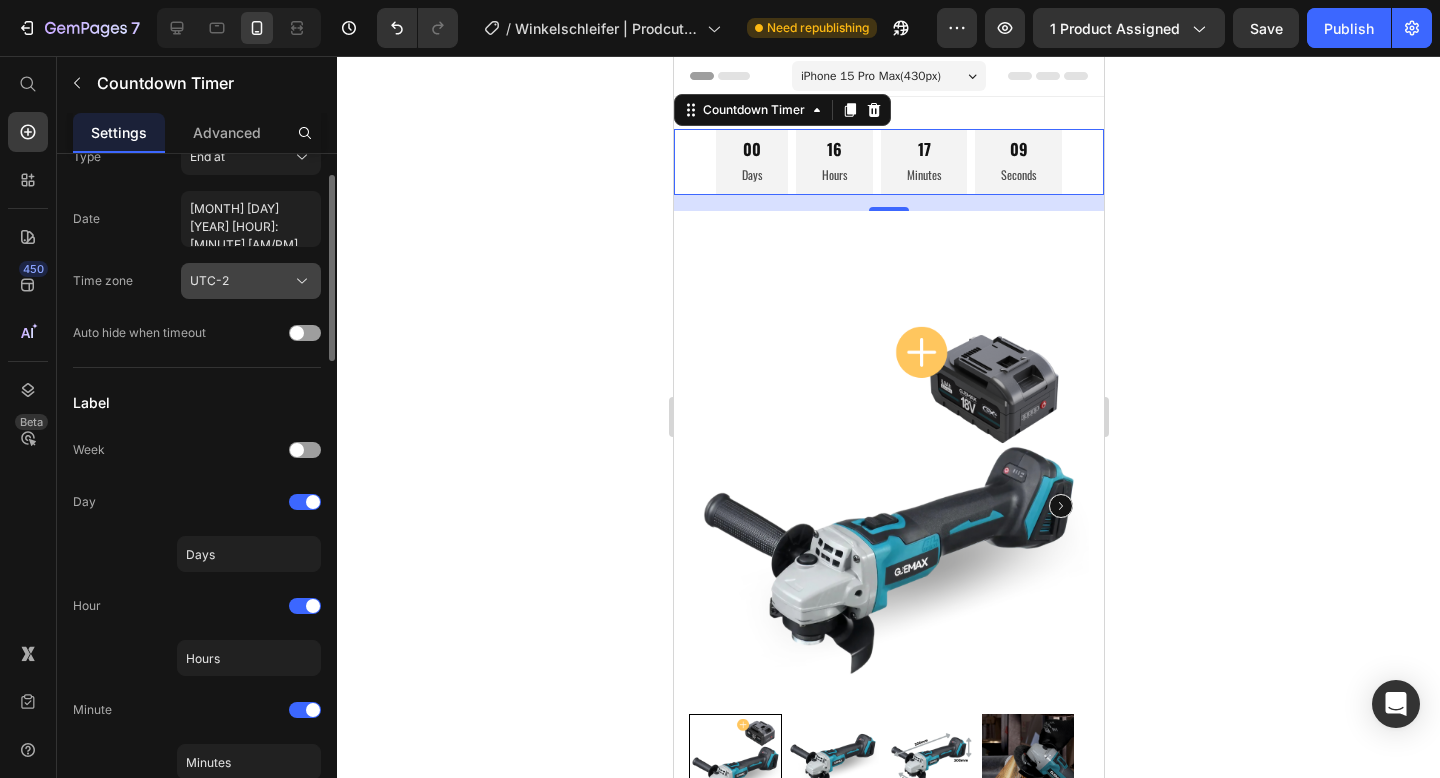 click on "UTC-2" at bounding box center [251, 281] 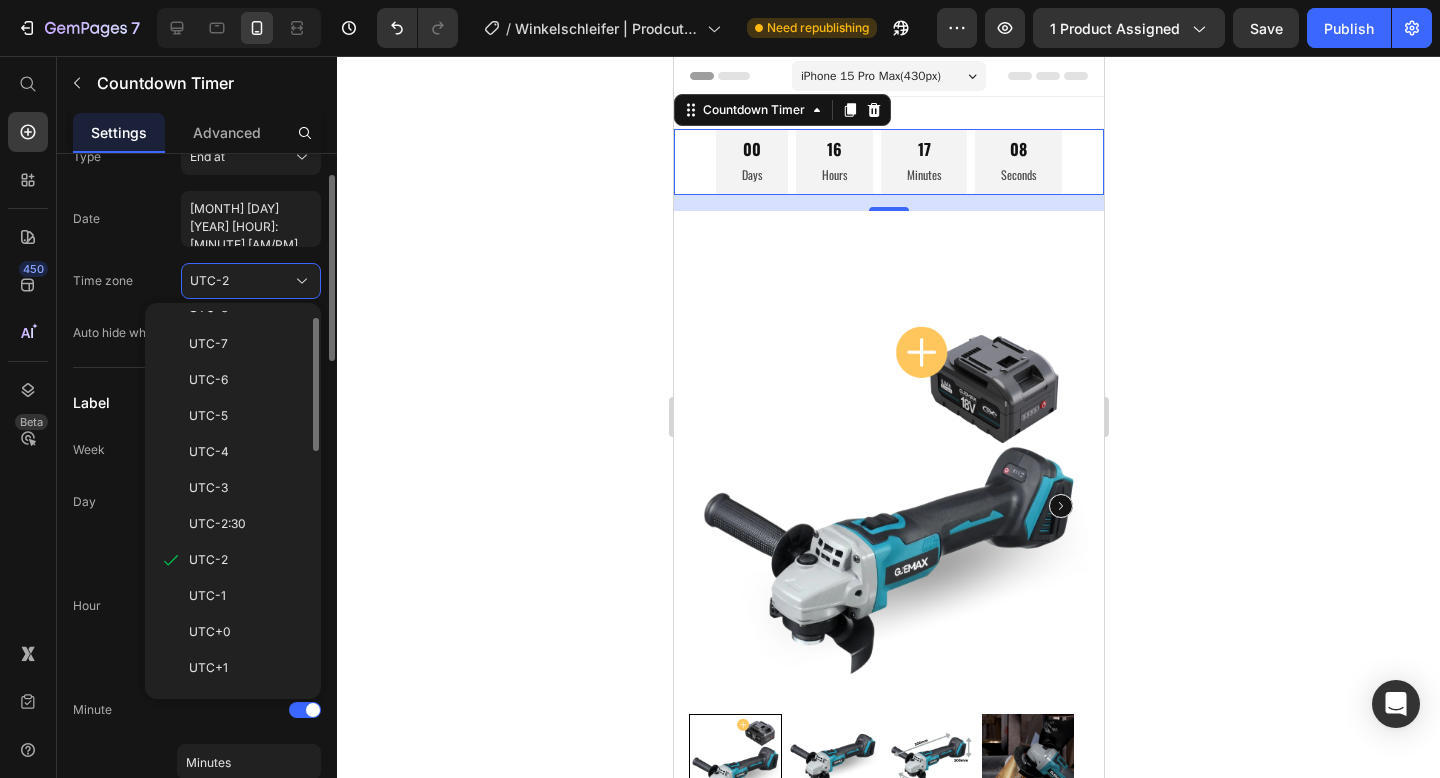 scroll, scrollTop: 0, scrollLeft: 0, axis: both 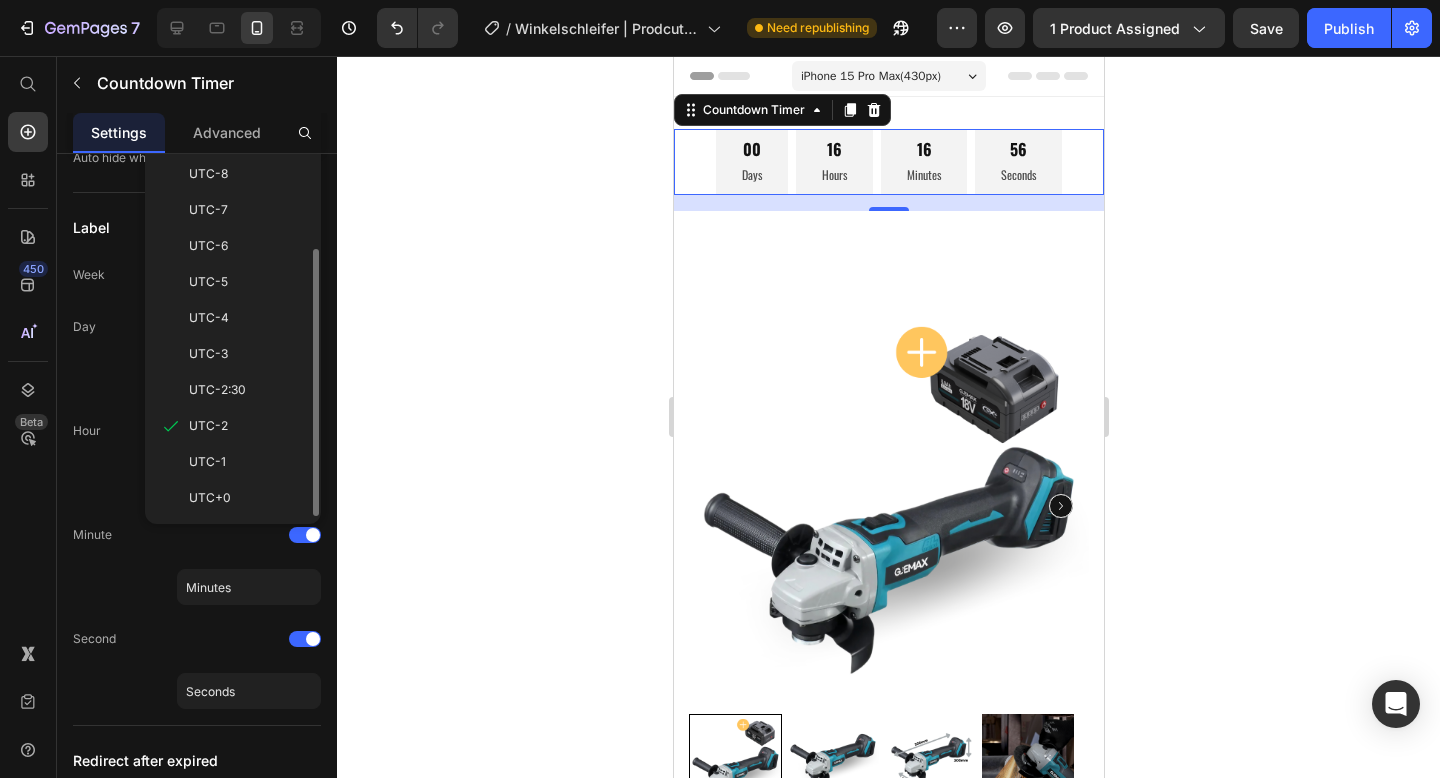 click 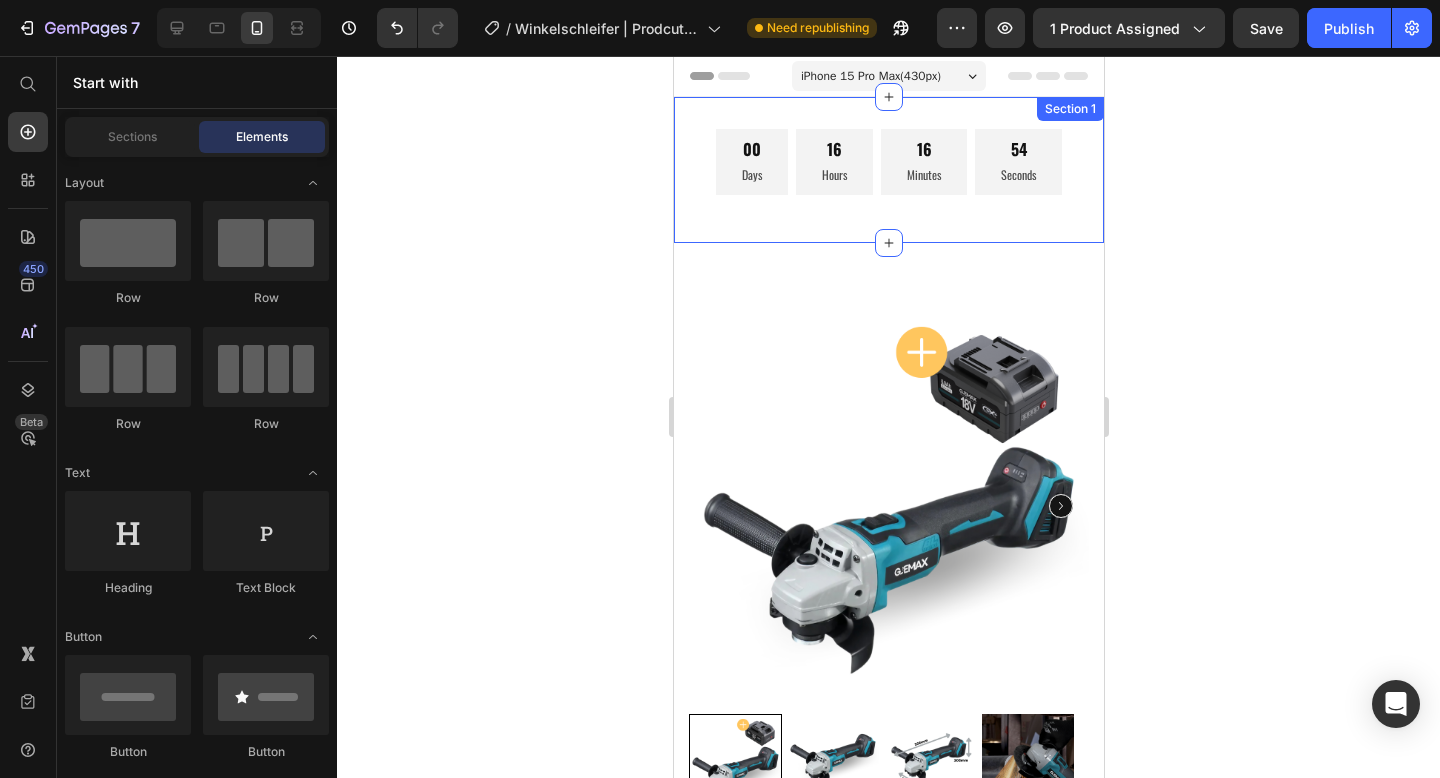 click on "[DAYS] [HOURS] [MINUTES] [SECONDS] Countdown Timer Section 1" at bounding box center [888, 170] 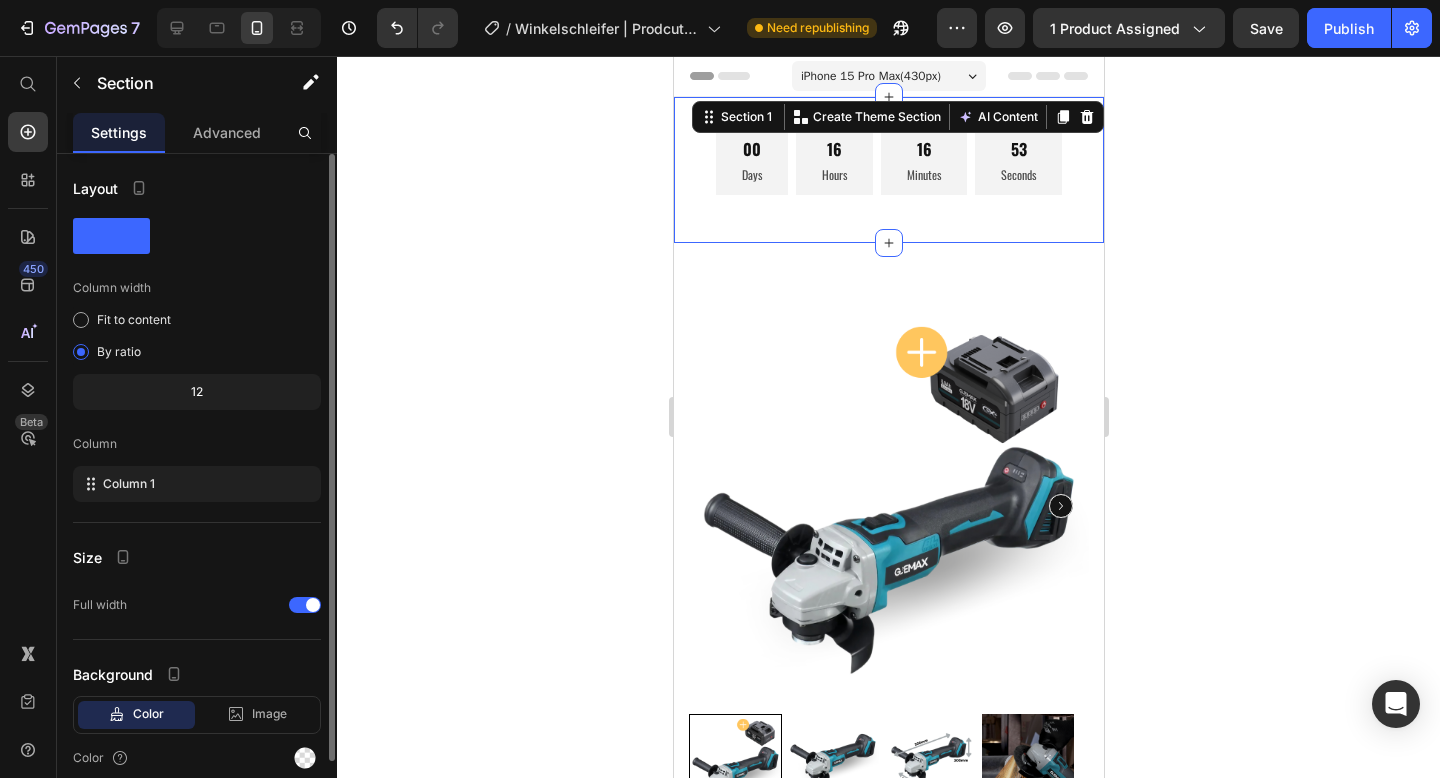 click on "Settings Advanced" at bounding box center [197, 133] 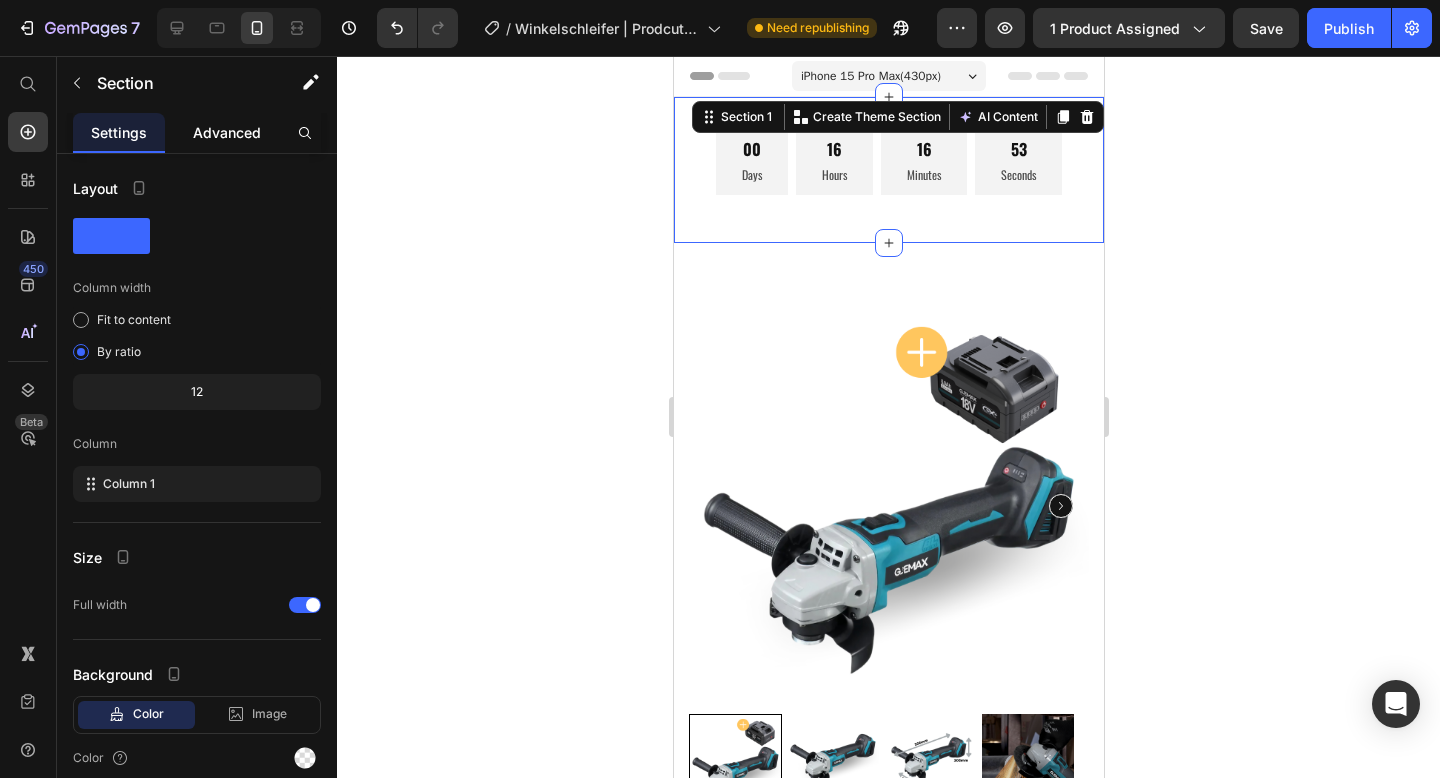 click on "Advanced" at bounding box center (227, 132) 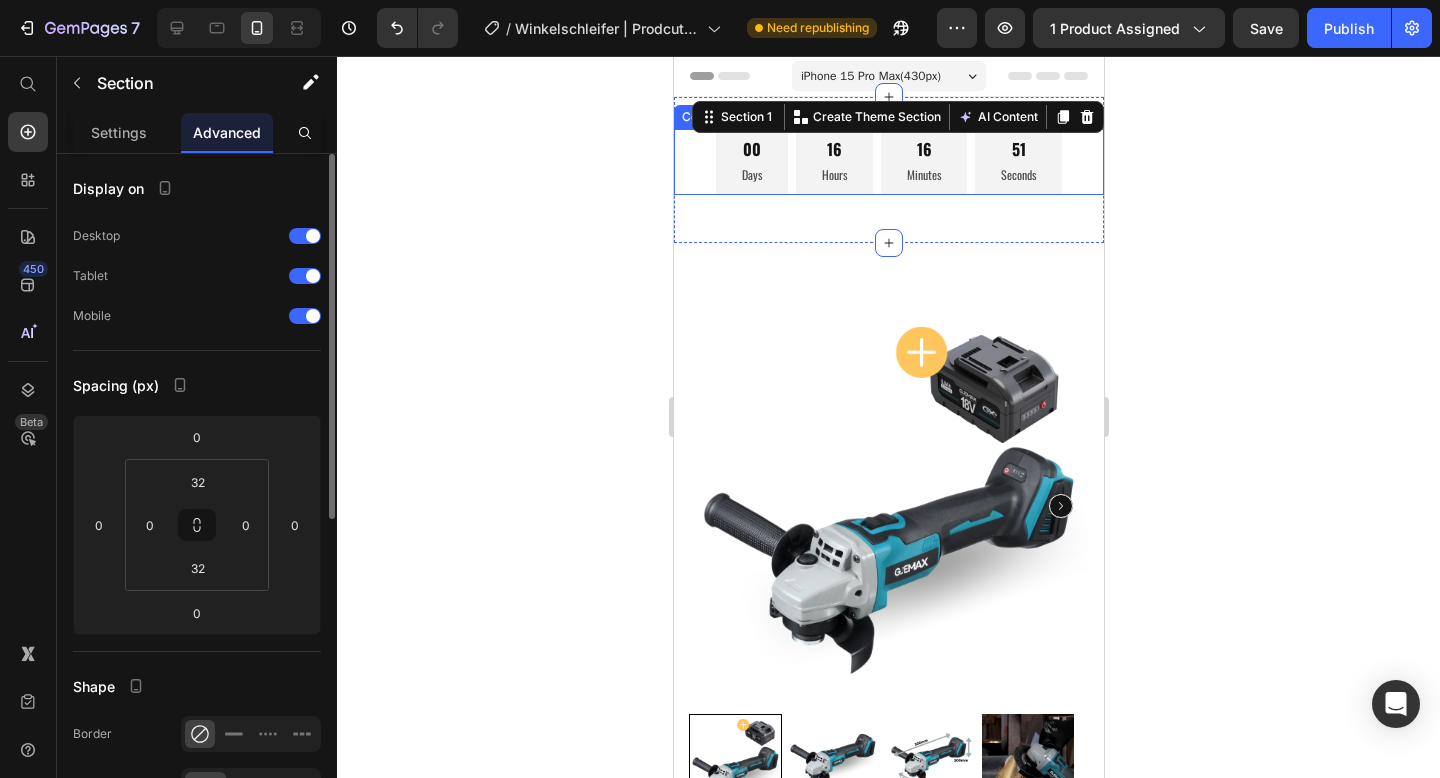 click on "Display on Desktop Tablet Mobile Spacing (px) 0 0 0 0 32 0 32 0 Shape Border Corner Shadow Position Opacity 100 % Animation Interaction Upgrade to Optimize plan  to unlock Interaction & other premium features. CSS class  Delete element" at bounding box center (197, 788) 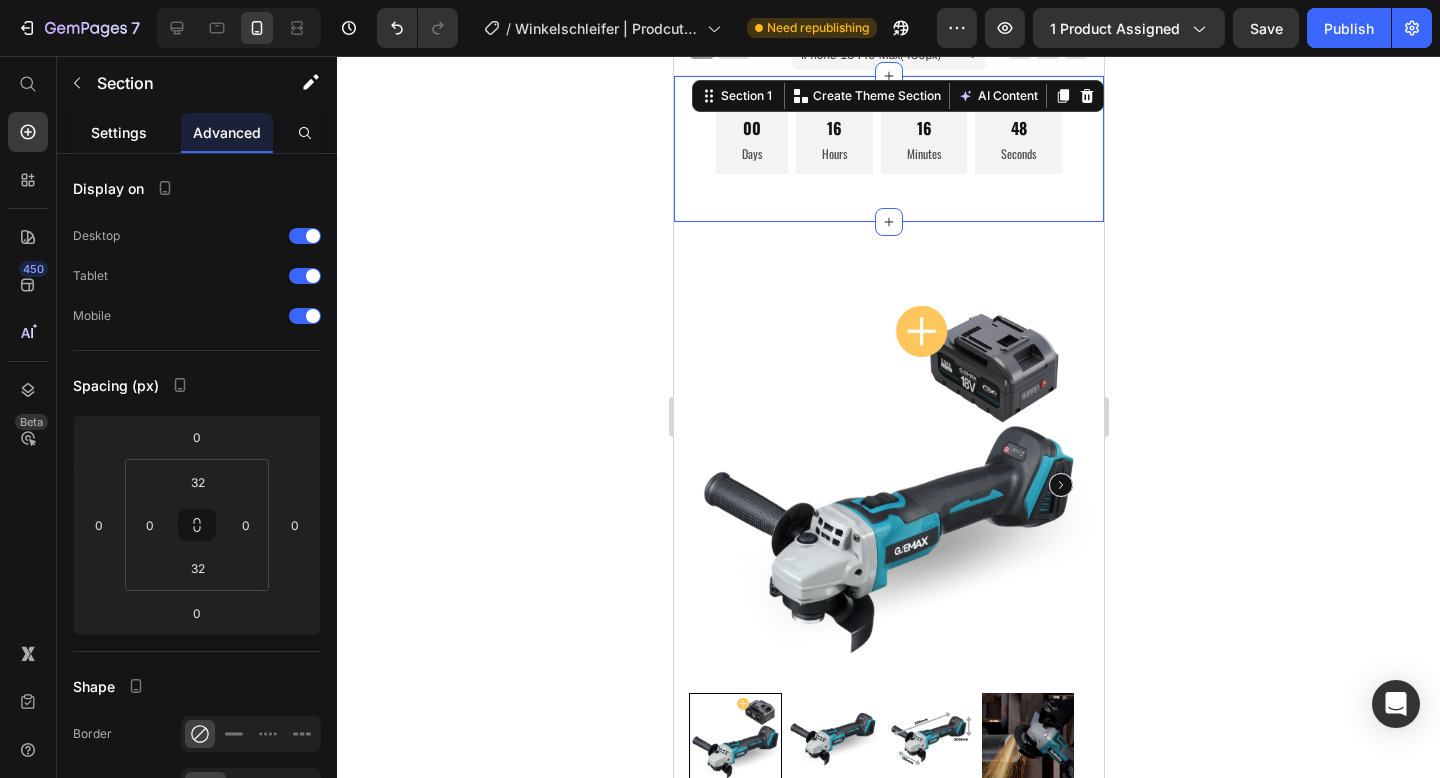 click on "Settings" at bounding box center [119, 132] 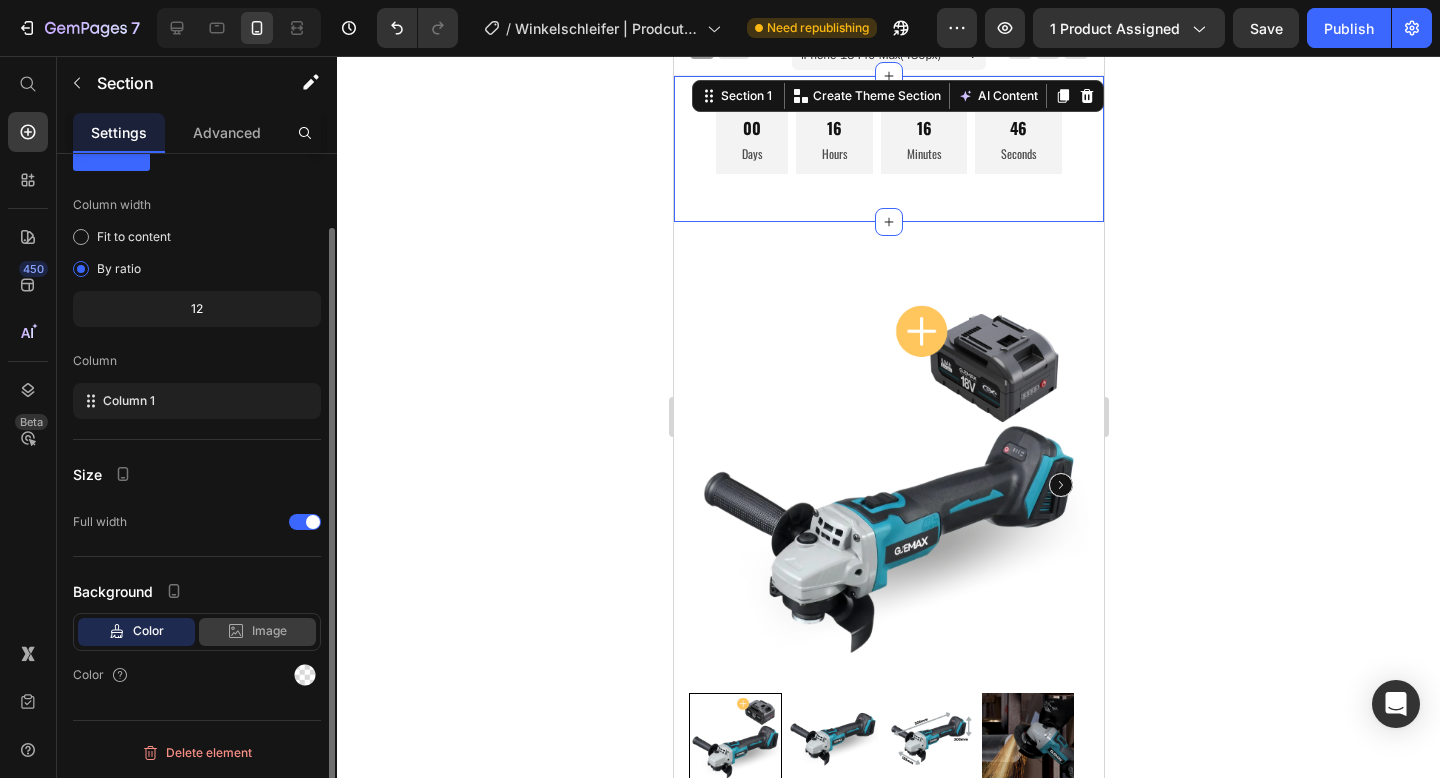 click on "Image" 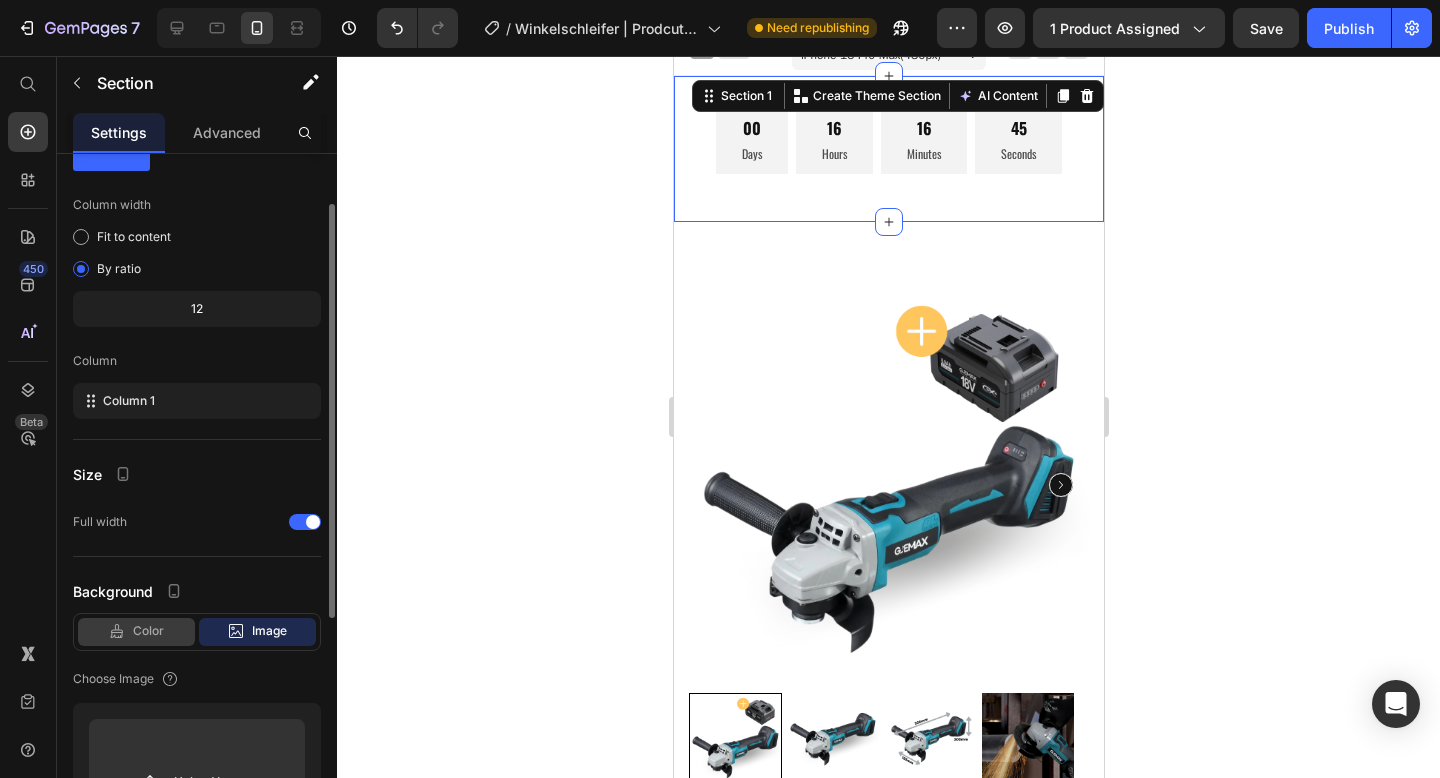 click on "Color" 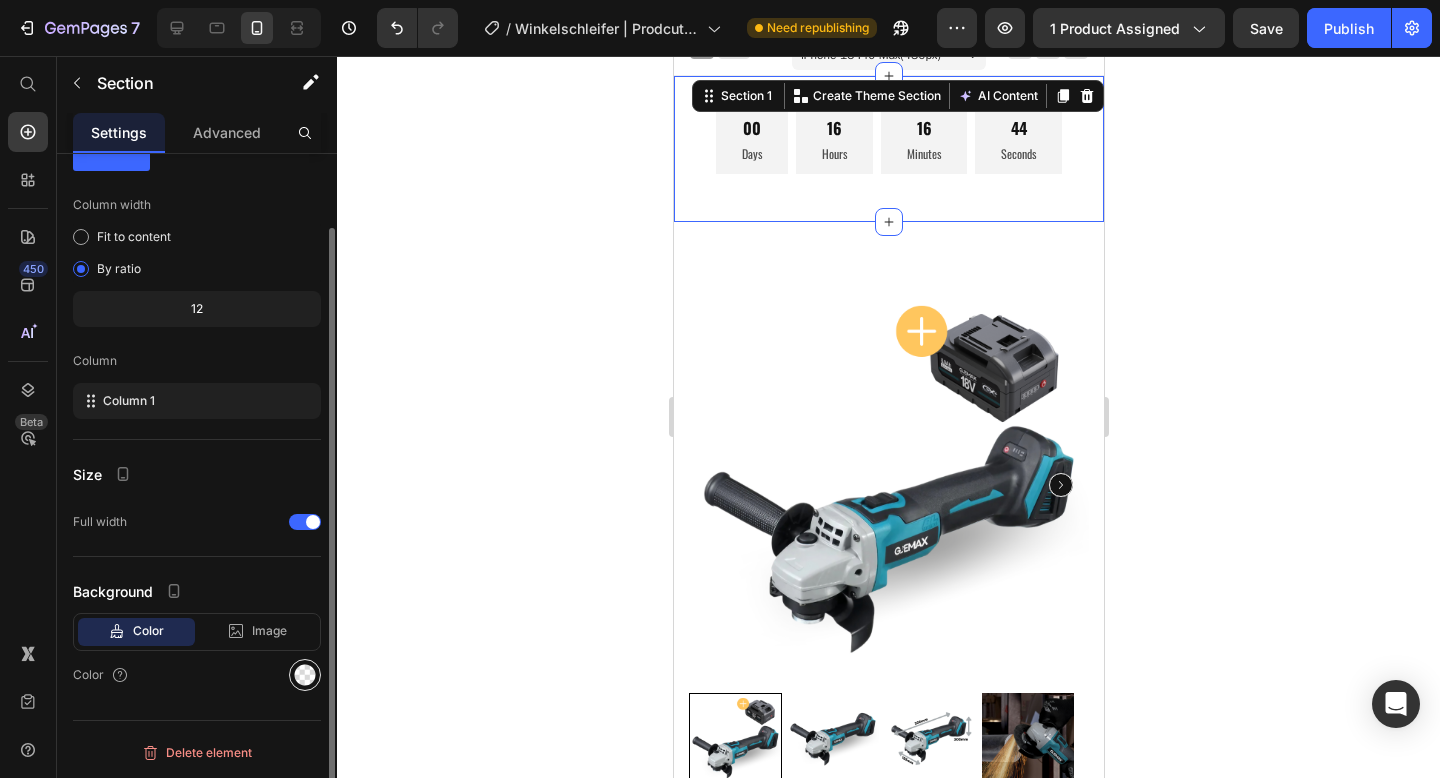 click at bounding box center [305, 675] 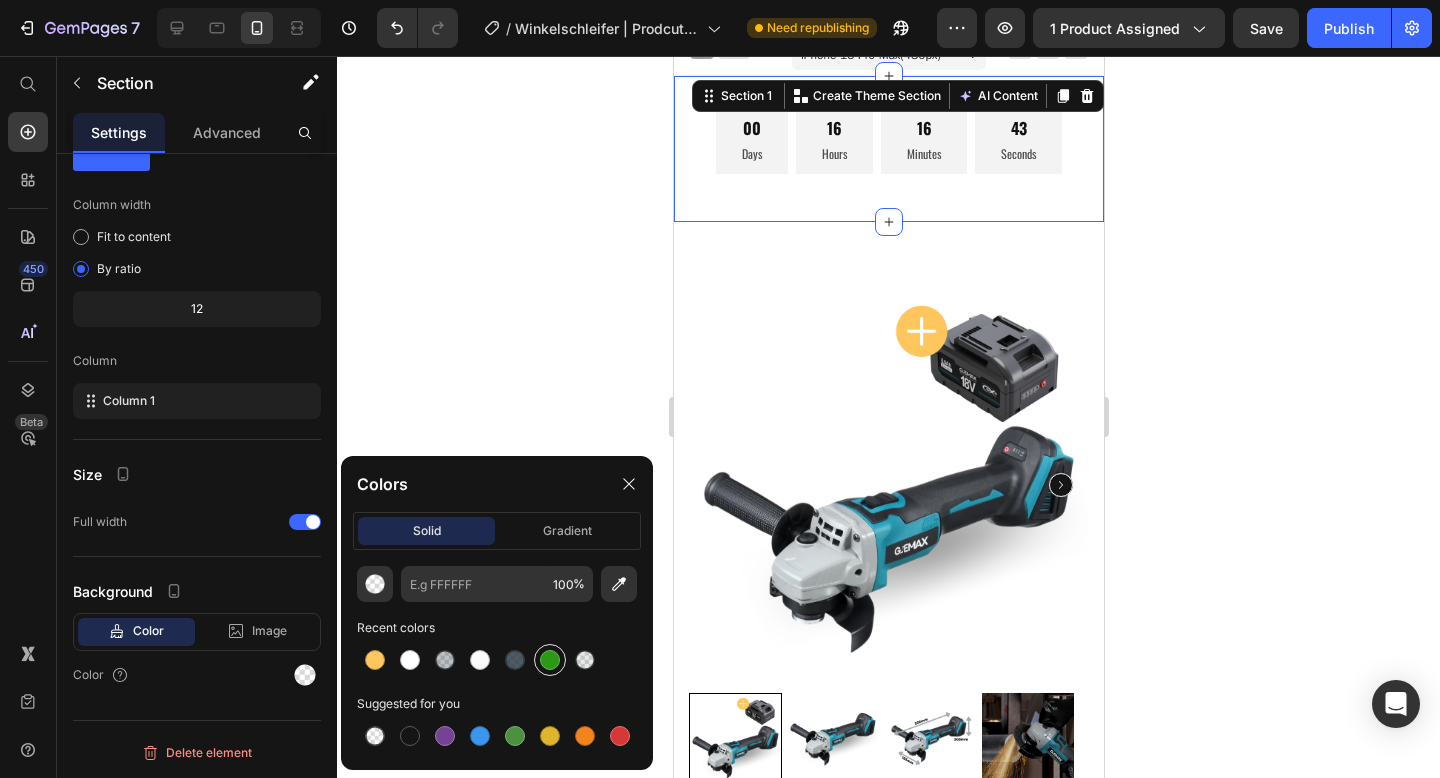 click at bounding box center [550, 660] 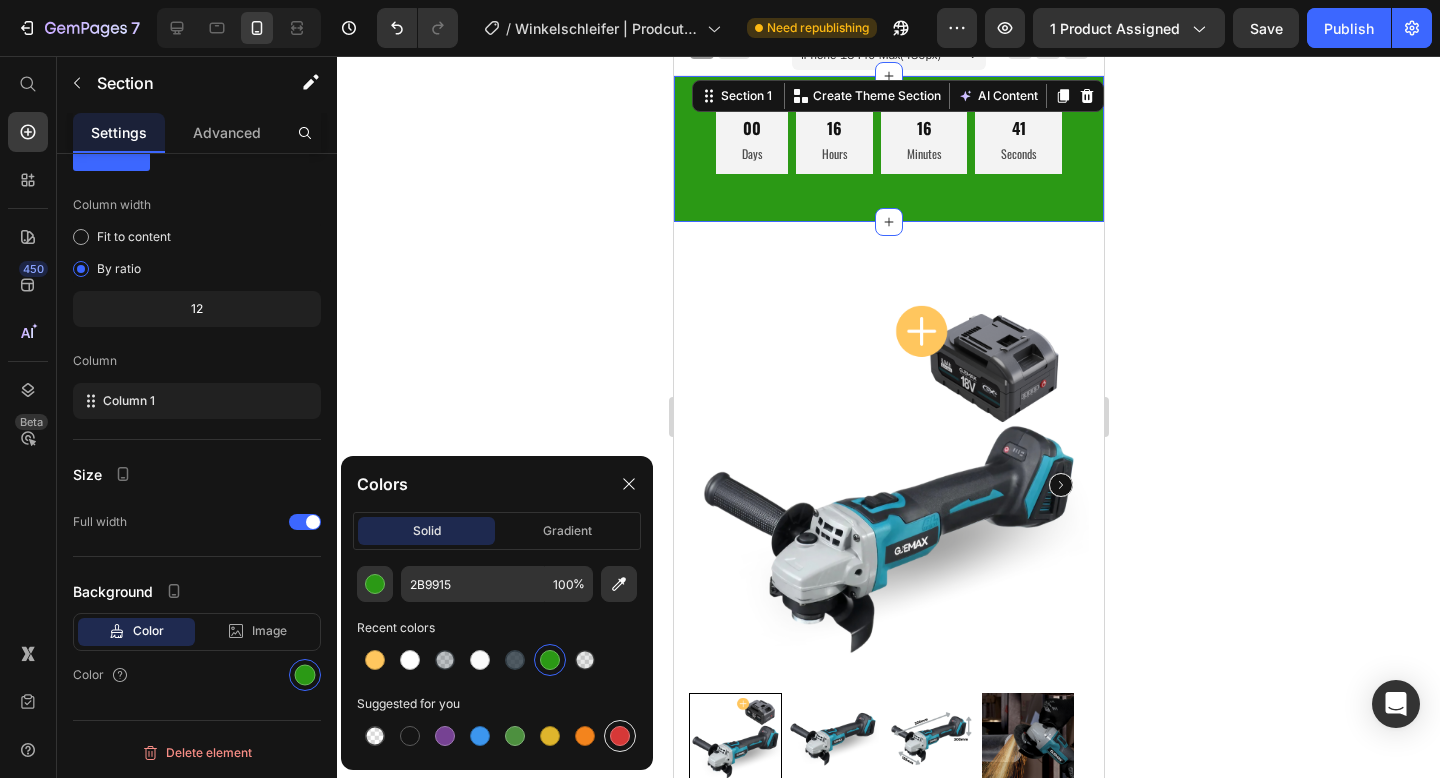 click at bounding box center (620, 736) 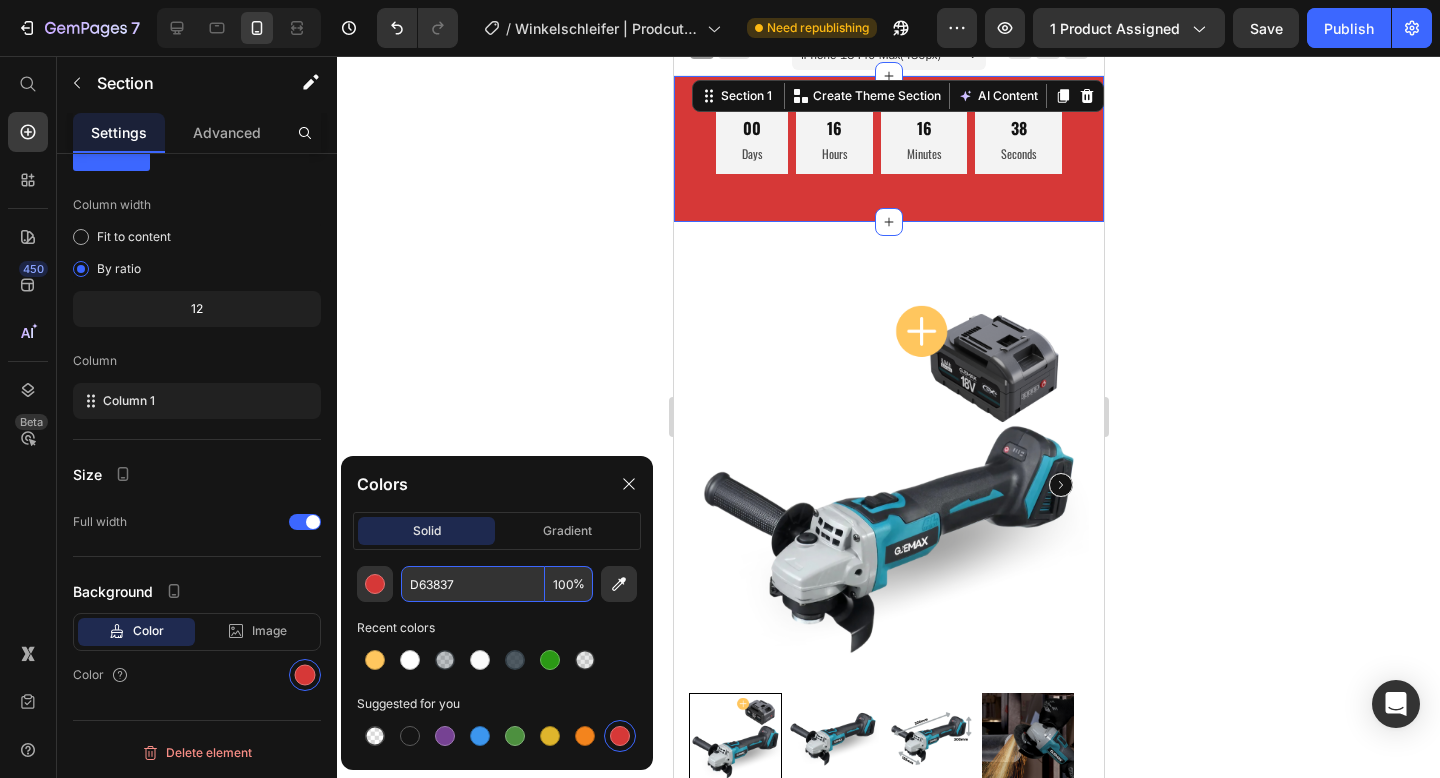 click on "100" at bounding box center (569, 584) 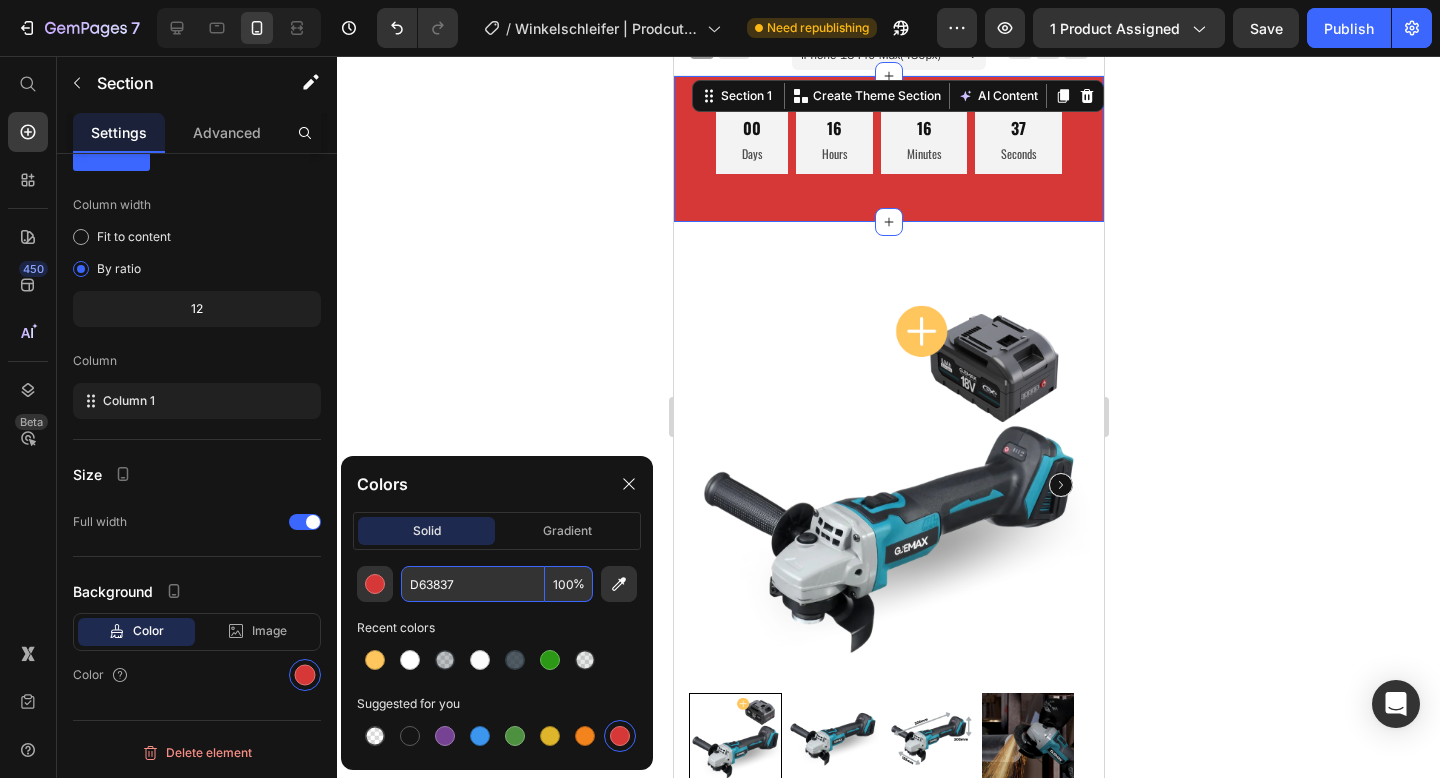 click on "100" at bounding box center (569, 584) 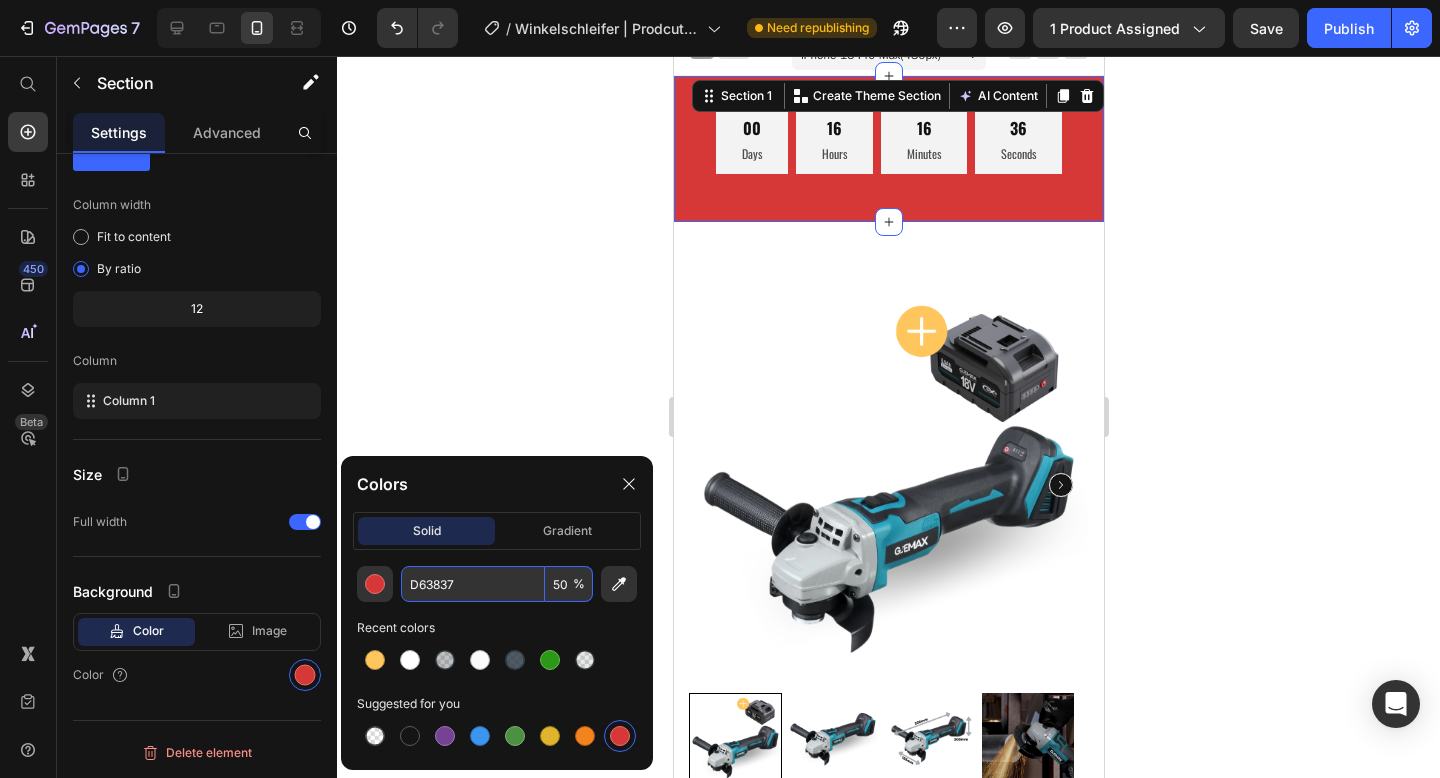 type on "50" 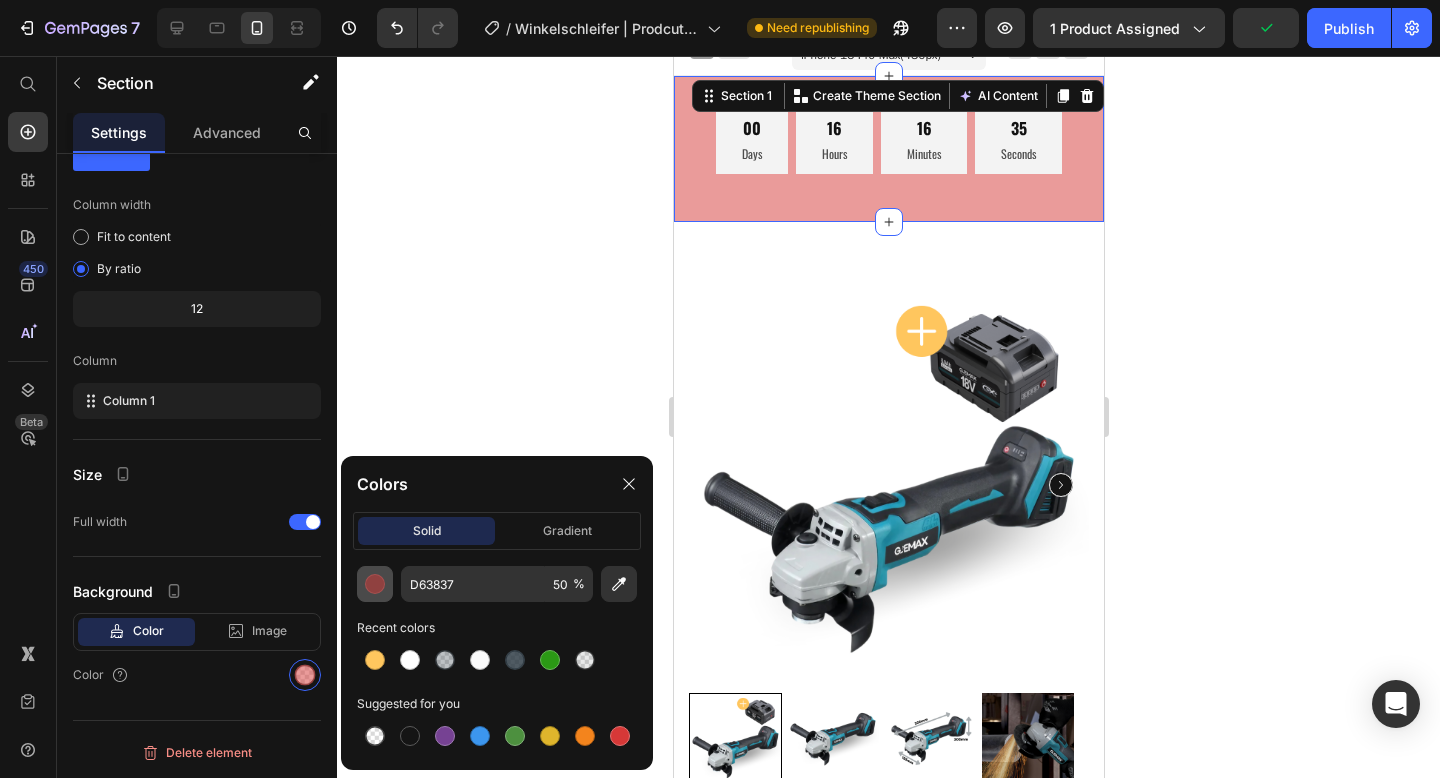 click at bounding box center [375, 584] 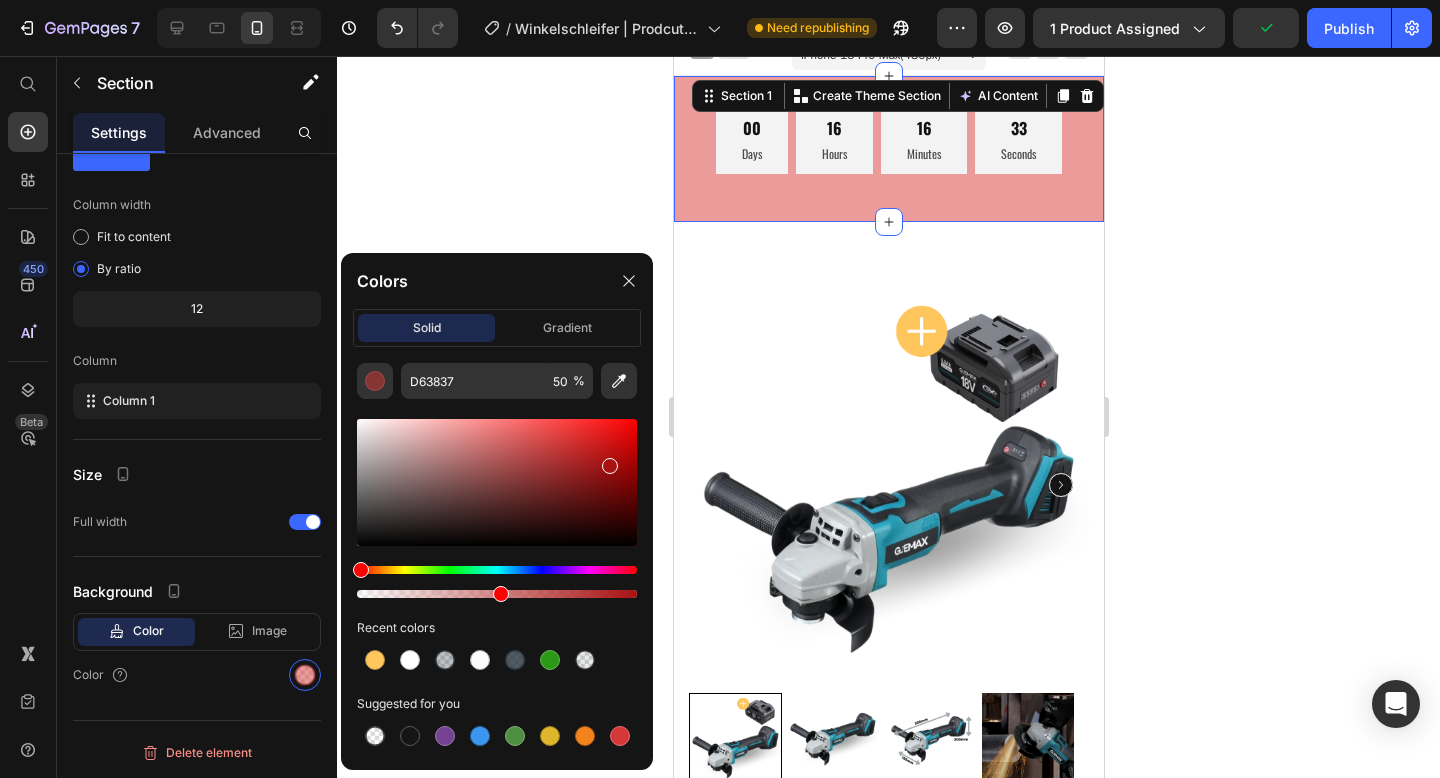 drag, startPoint x: 574, startPoint y: 447, endPoint x: 607, endPoint y: 461, distance: 35.846897 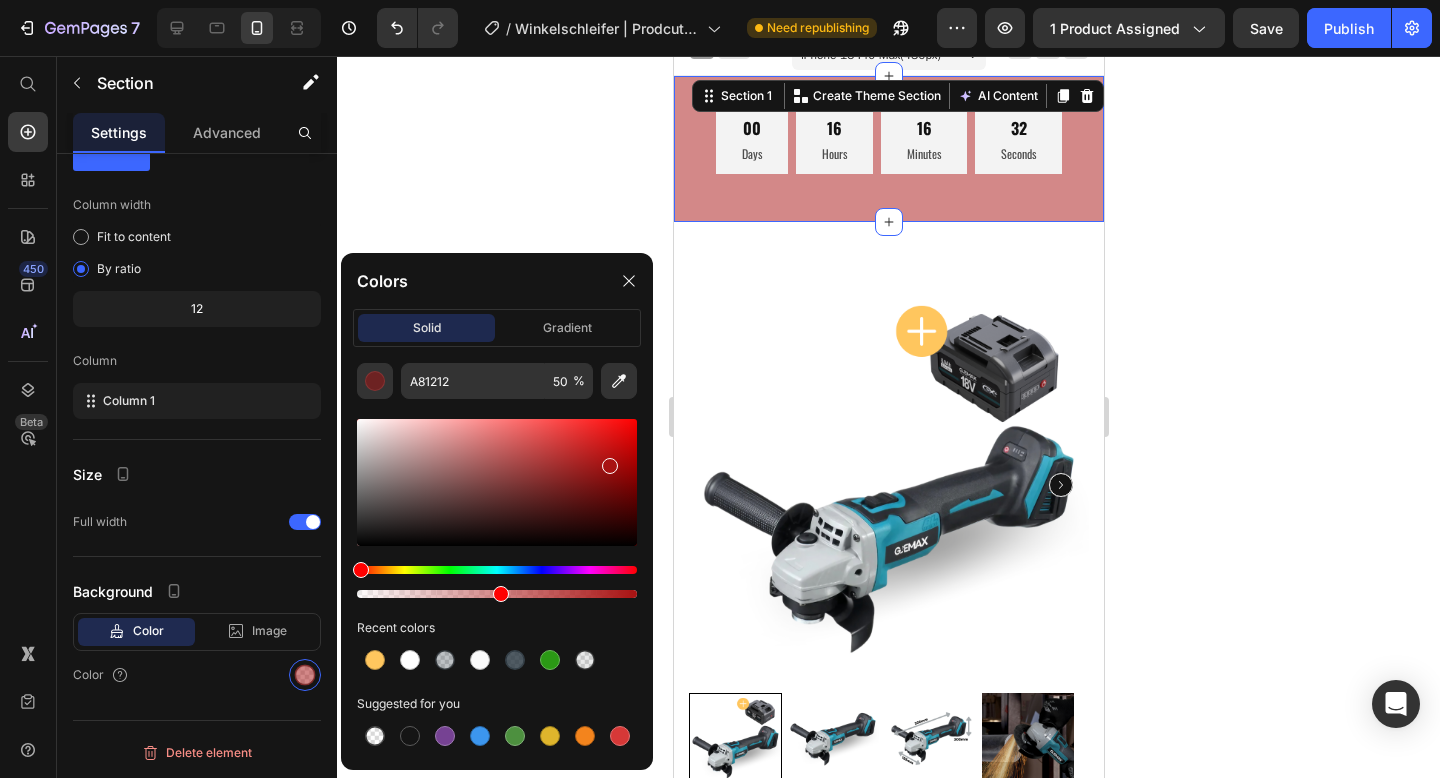 drag, startPoint x: 607, startPoint y: 462, endPoint x: 617, endPoint y: 467, distance: 11.18034 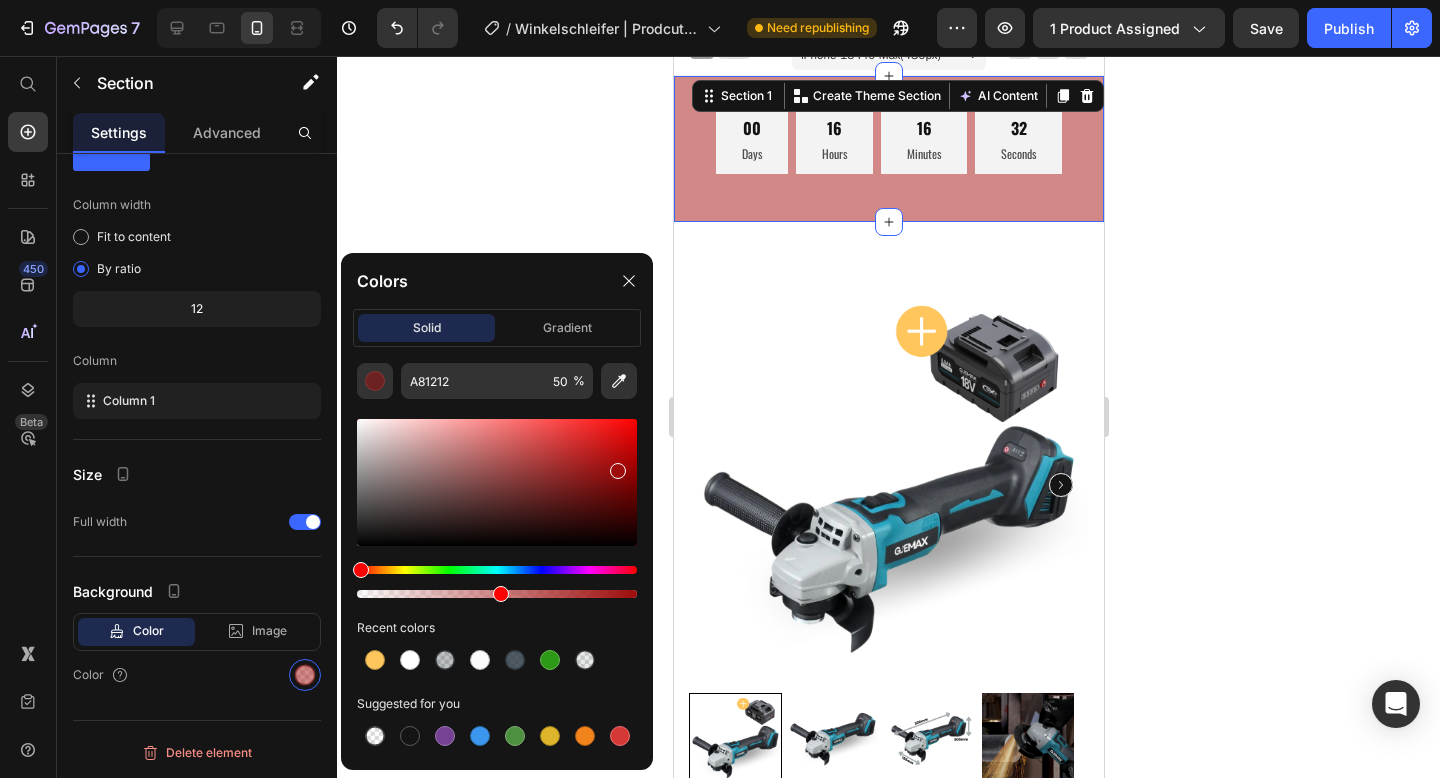 type on "[HEX_COLOR]" 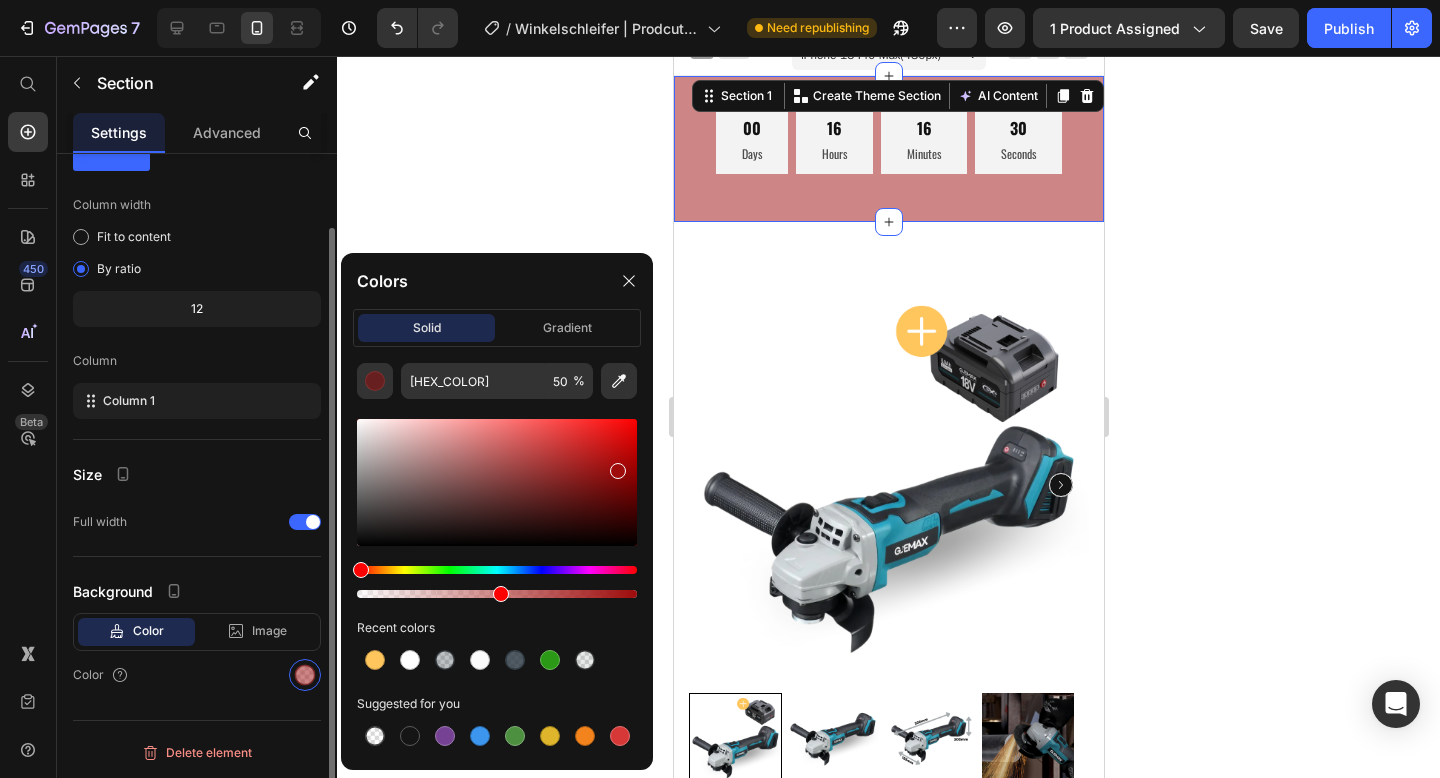 click on "Column" at bounding box center (197, 361) 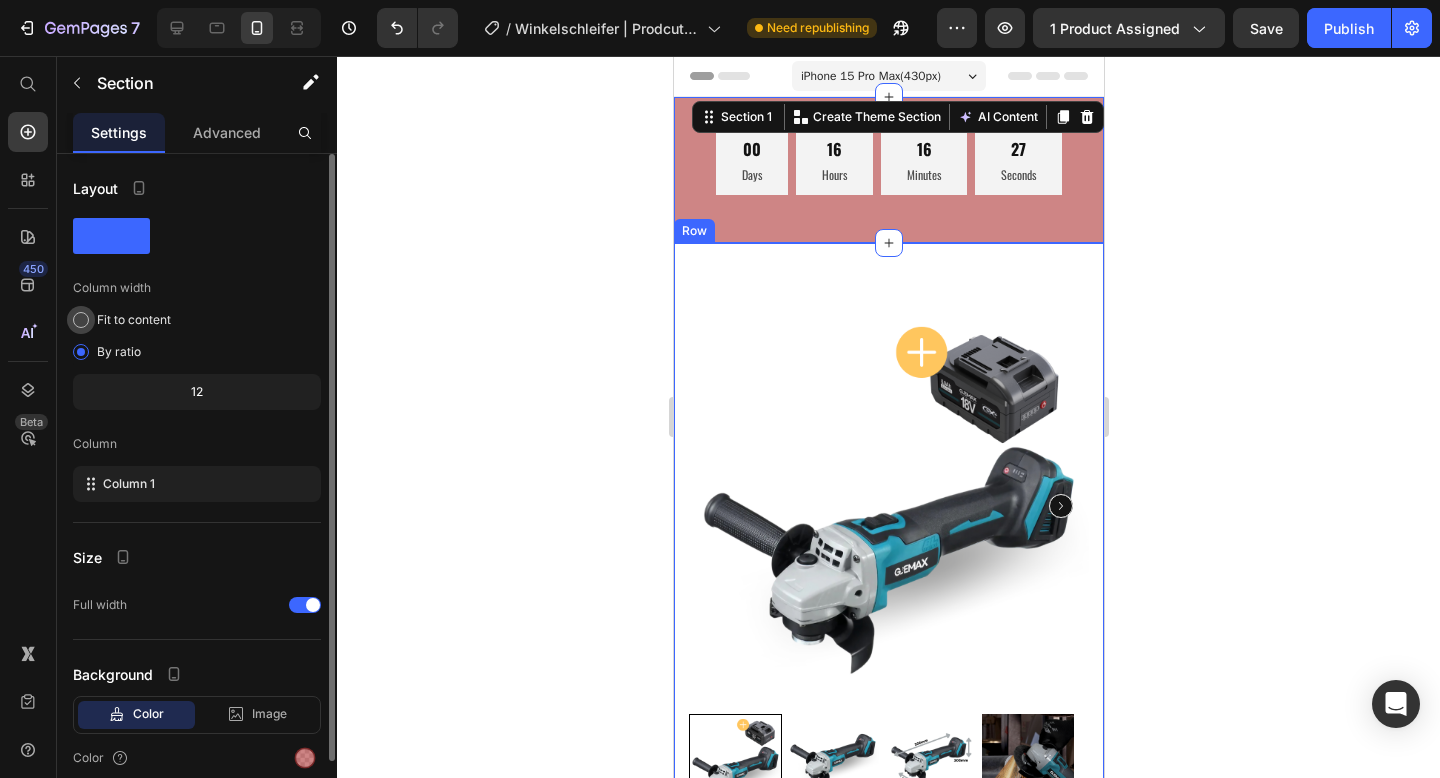 click on "Fit to content" at bounding box center (134, 320) 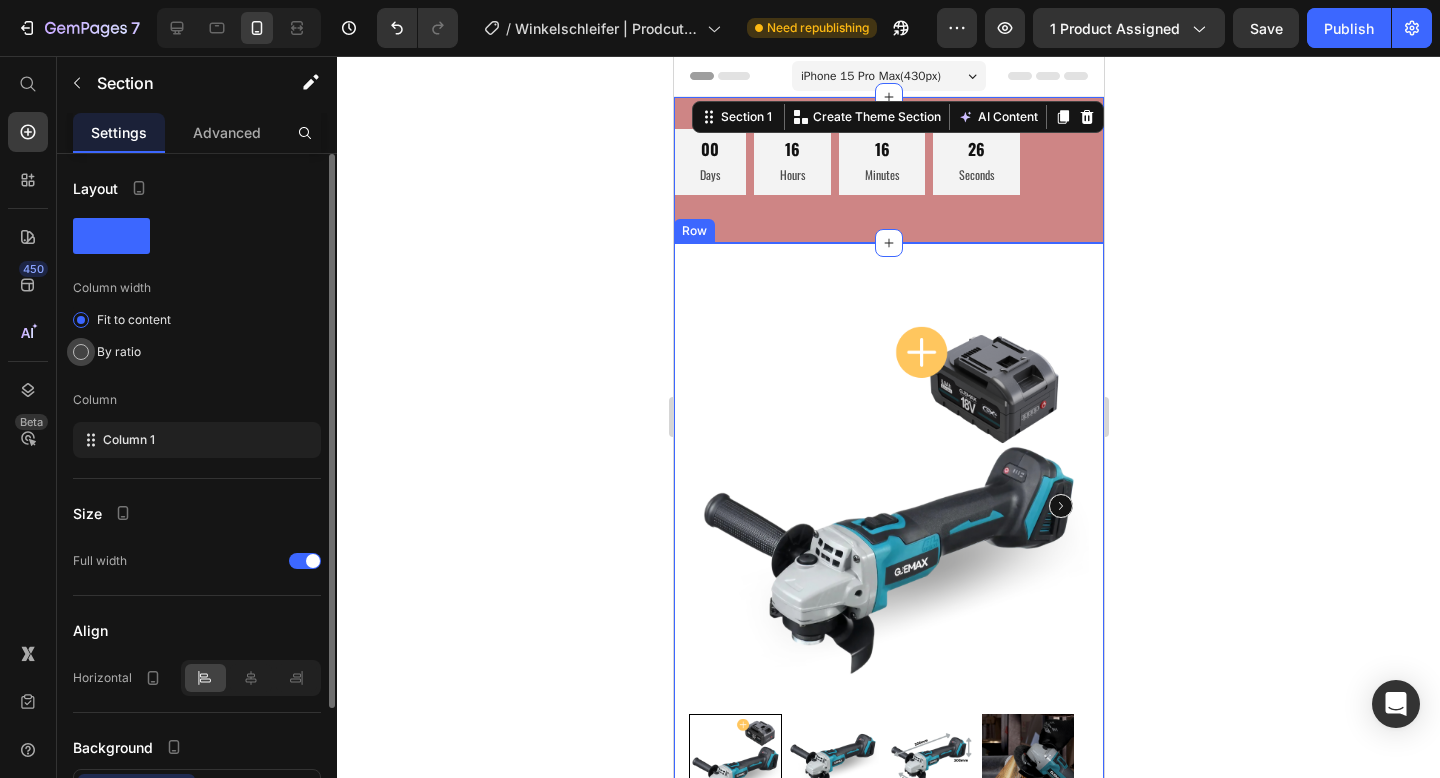click on "By ratio" at bounding box center (119, 352) 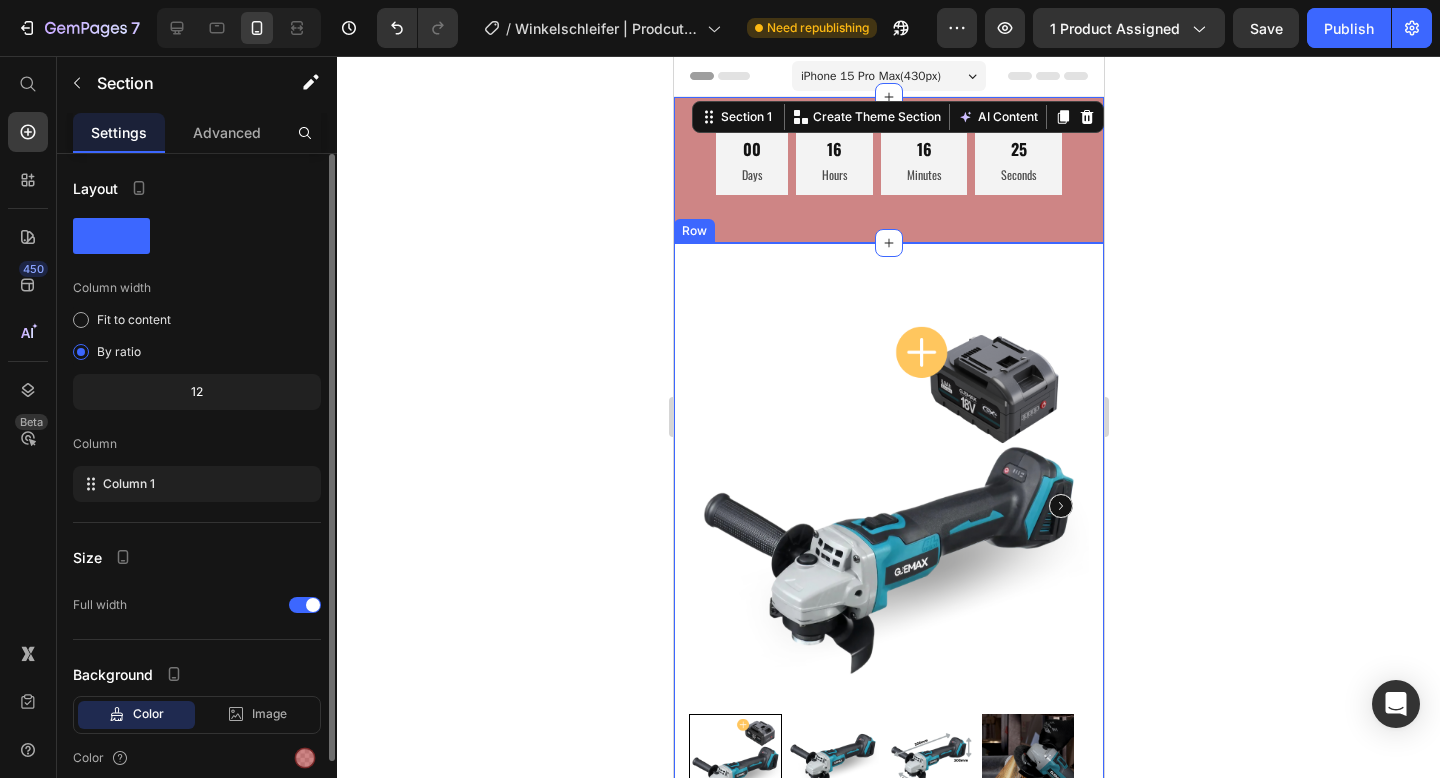 click on "12" 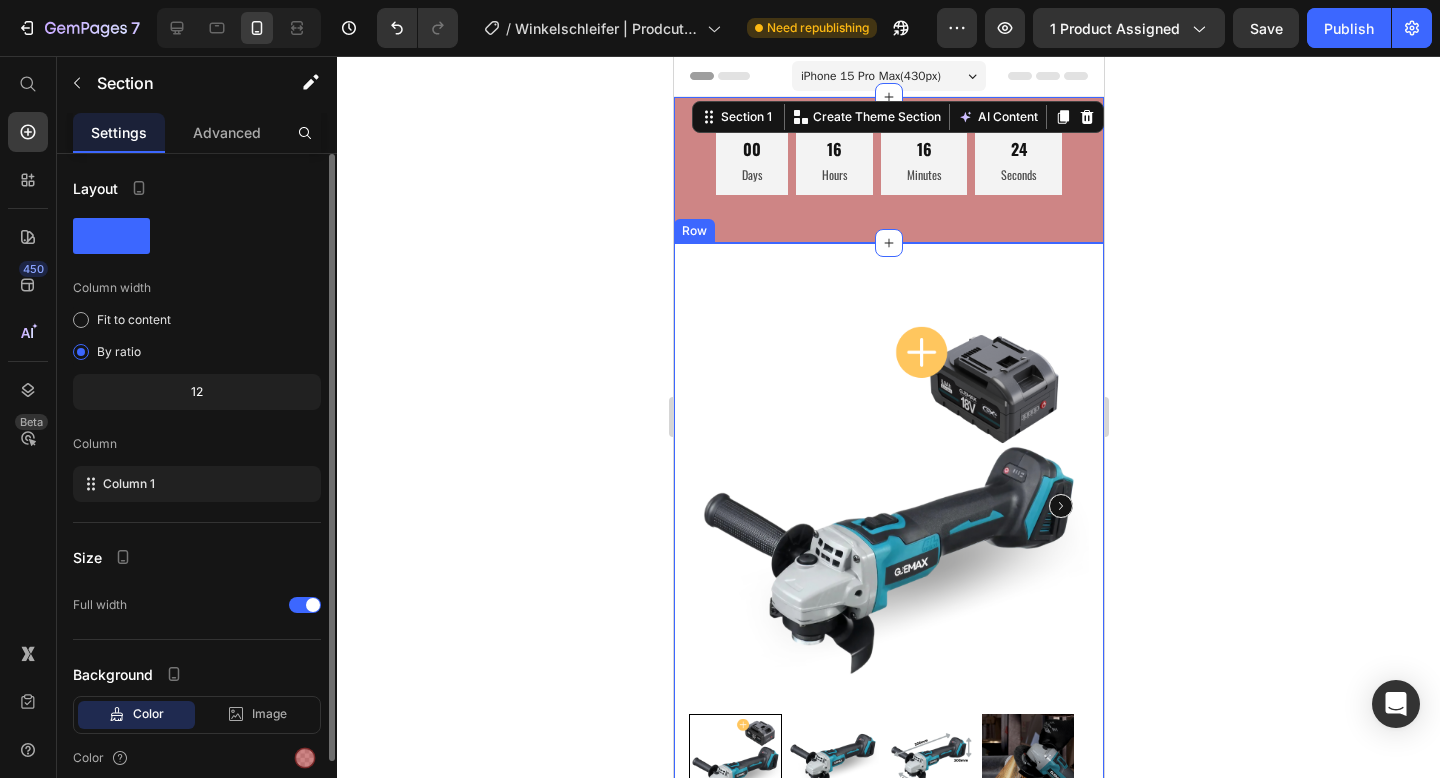 click on "12" 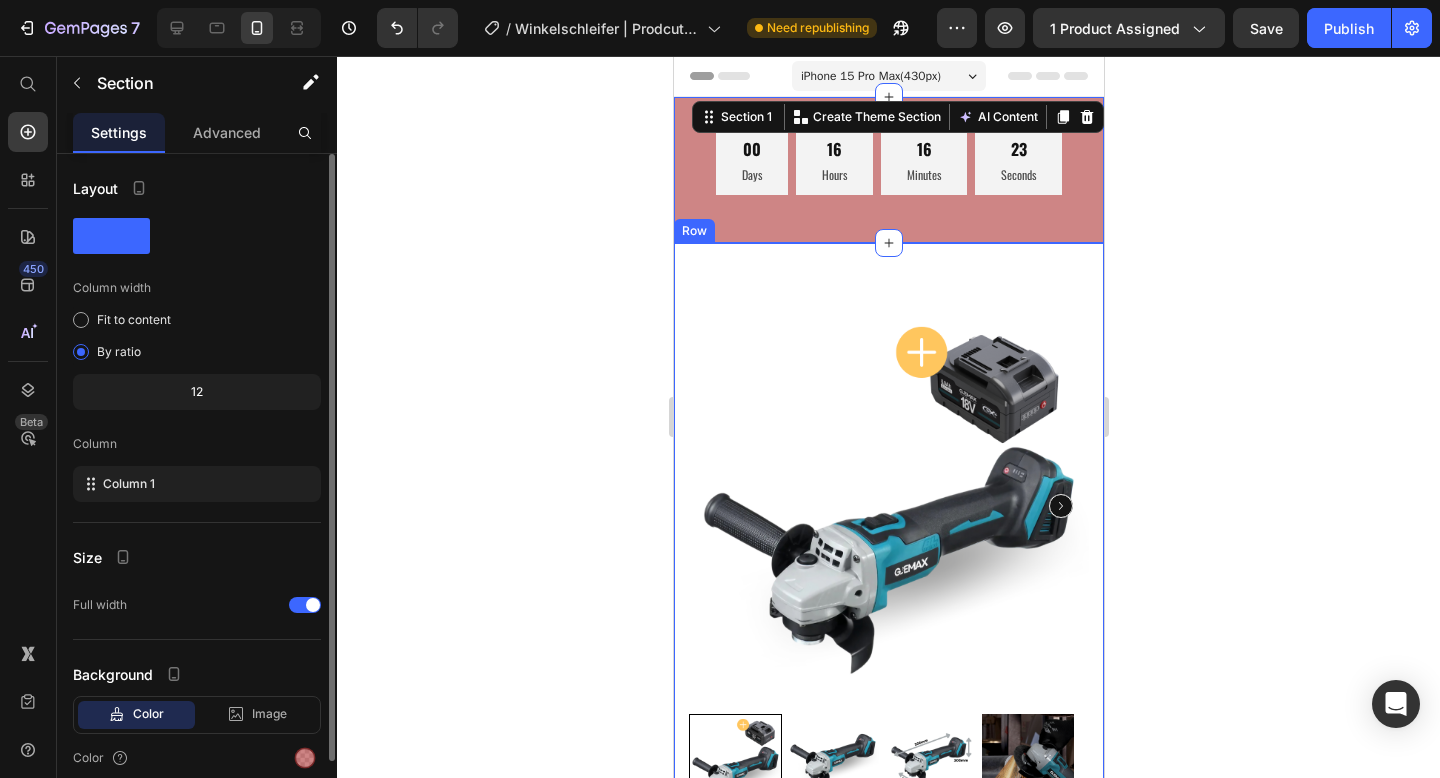 click on "12" 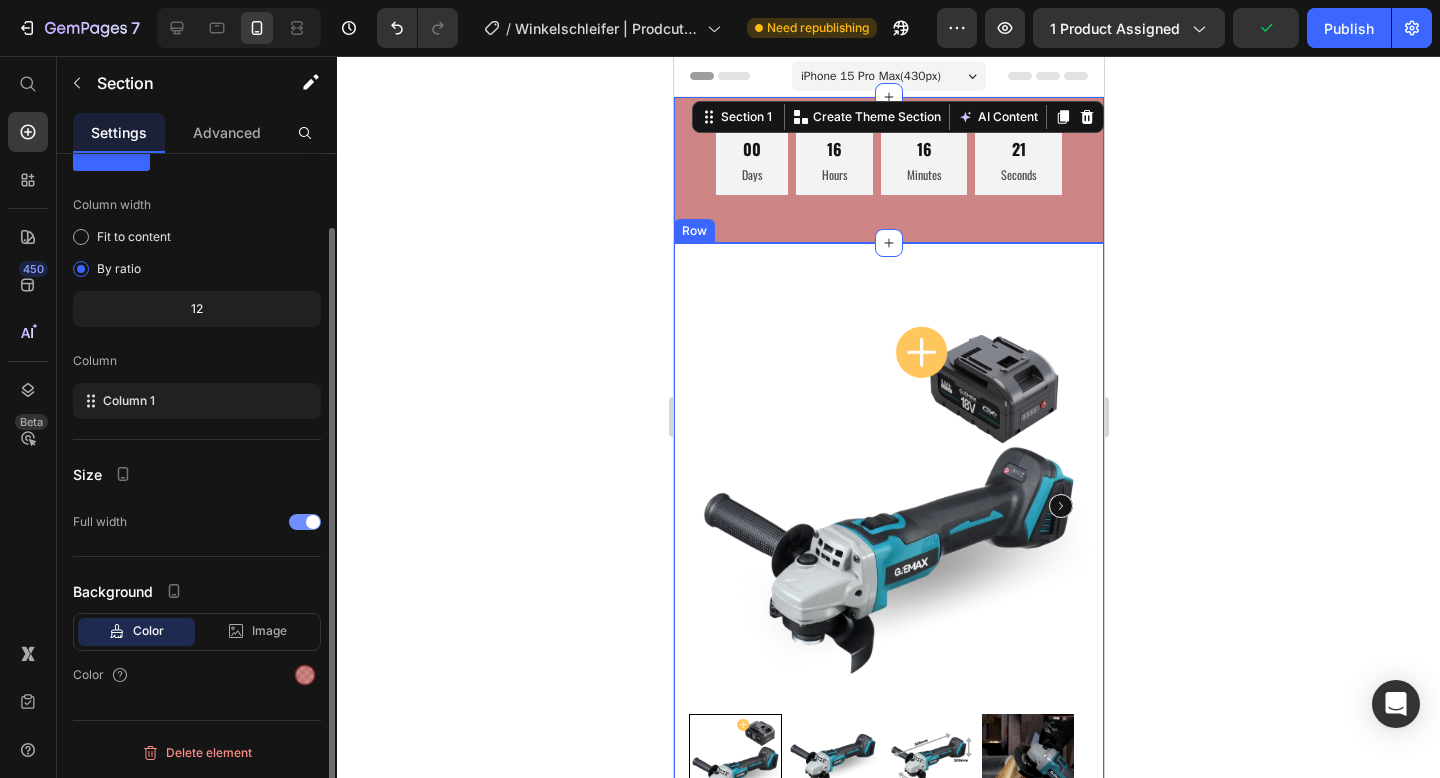 click at bounding box center [313, 522] 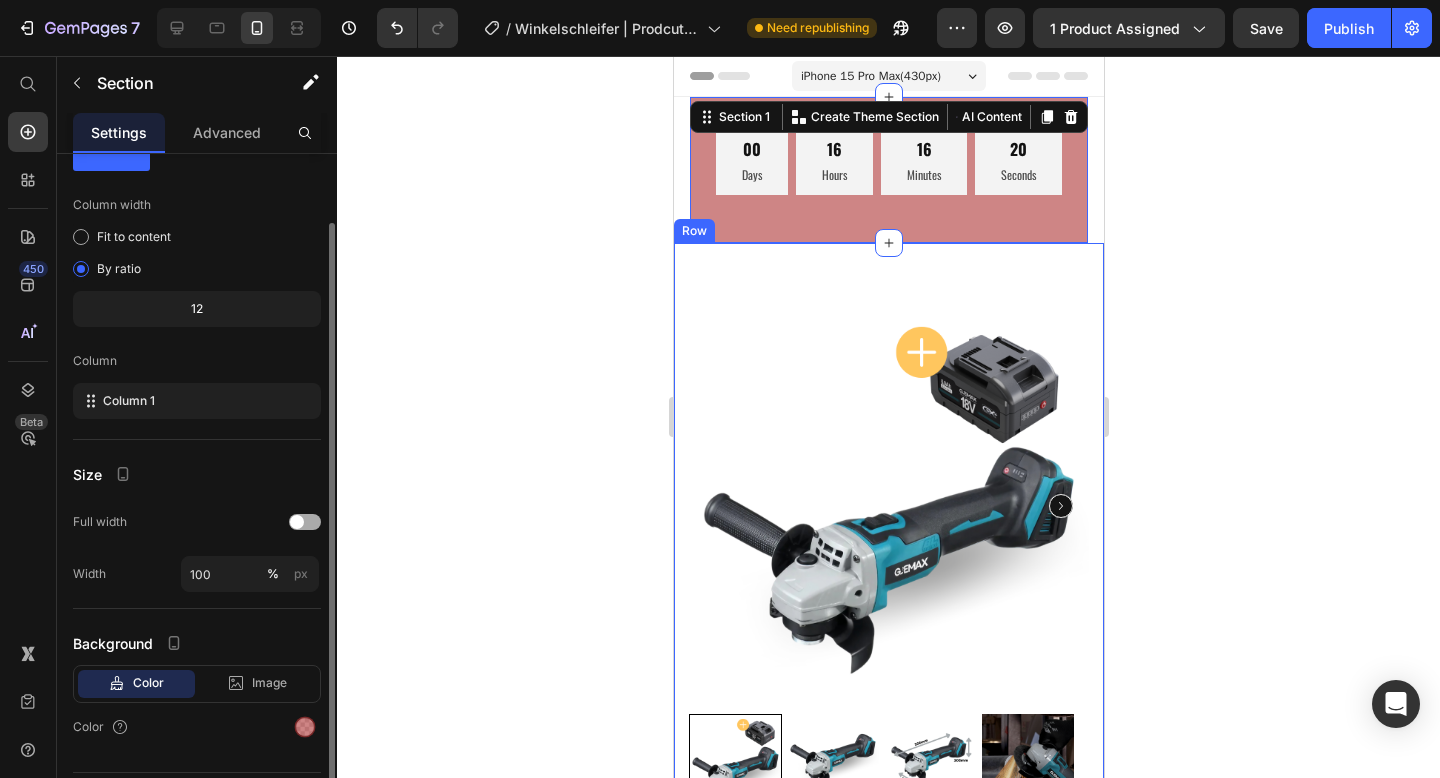 click at bounding box center (305, 522) 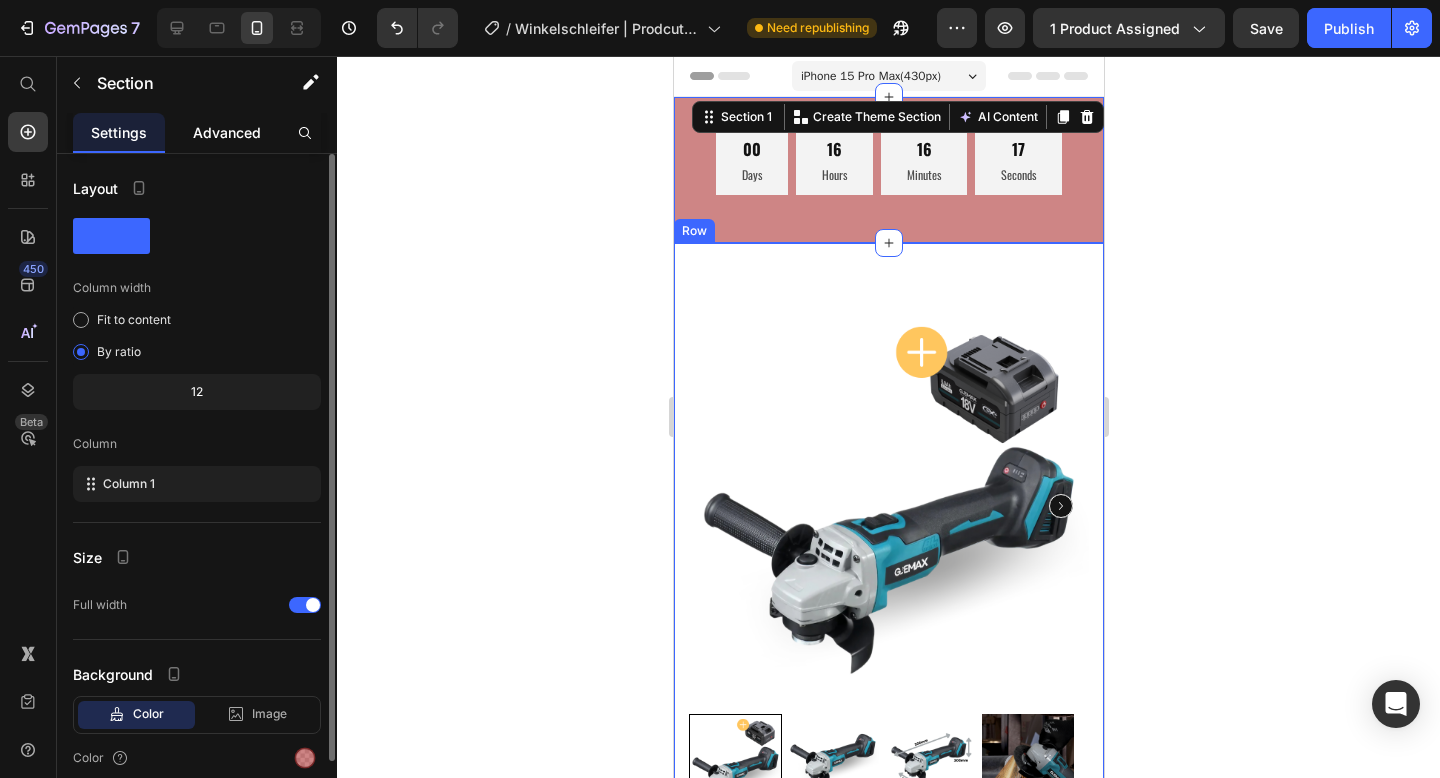 click on "Advanced" at bounding box center (227, 132) 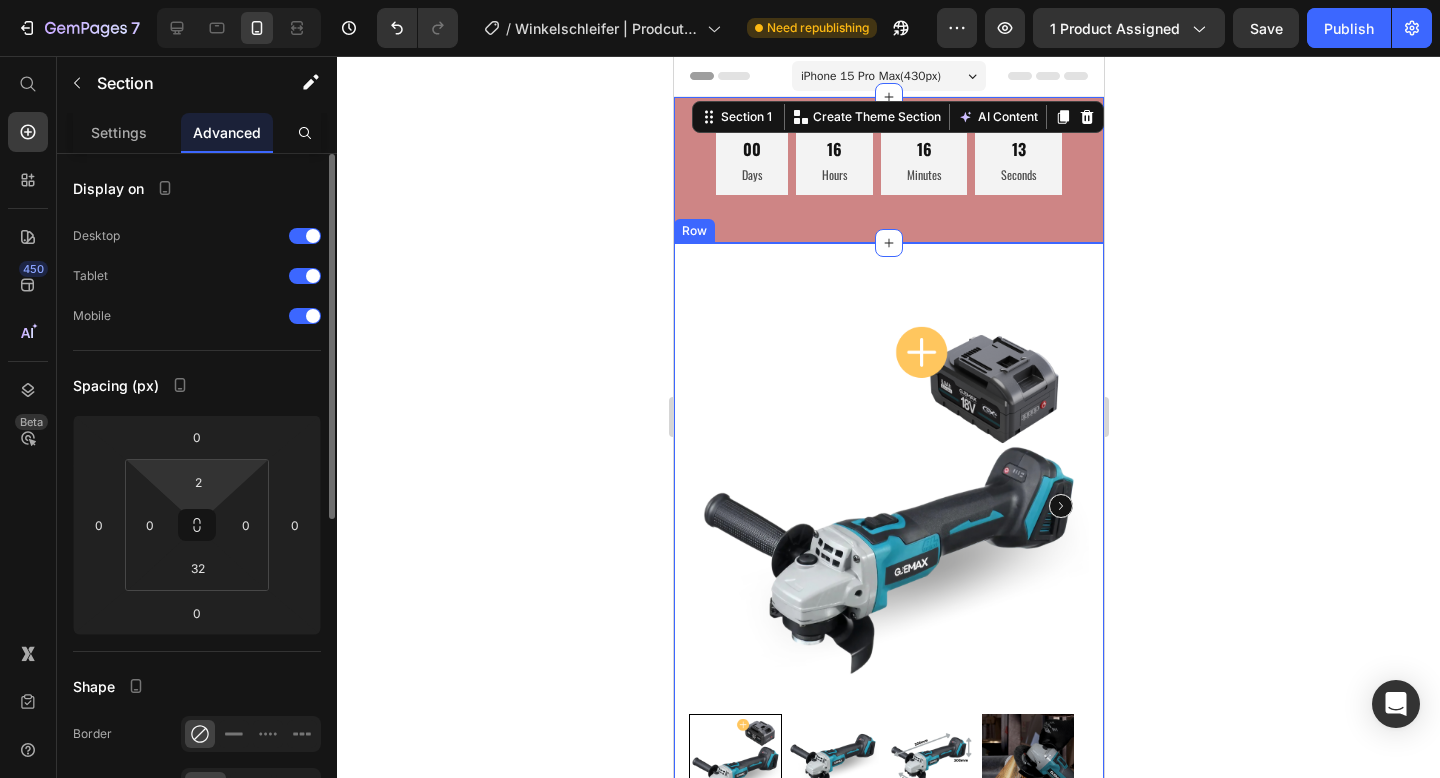 click on "[DAYS] [HOURS] [MINUTES] [SECONDS]" at bounding box center (720, 0) 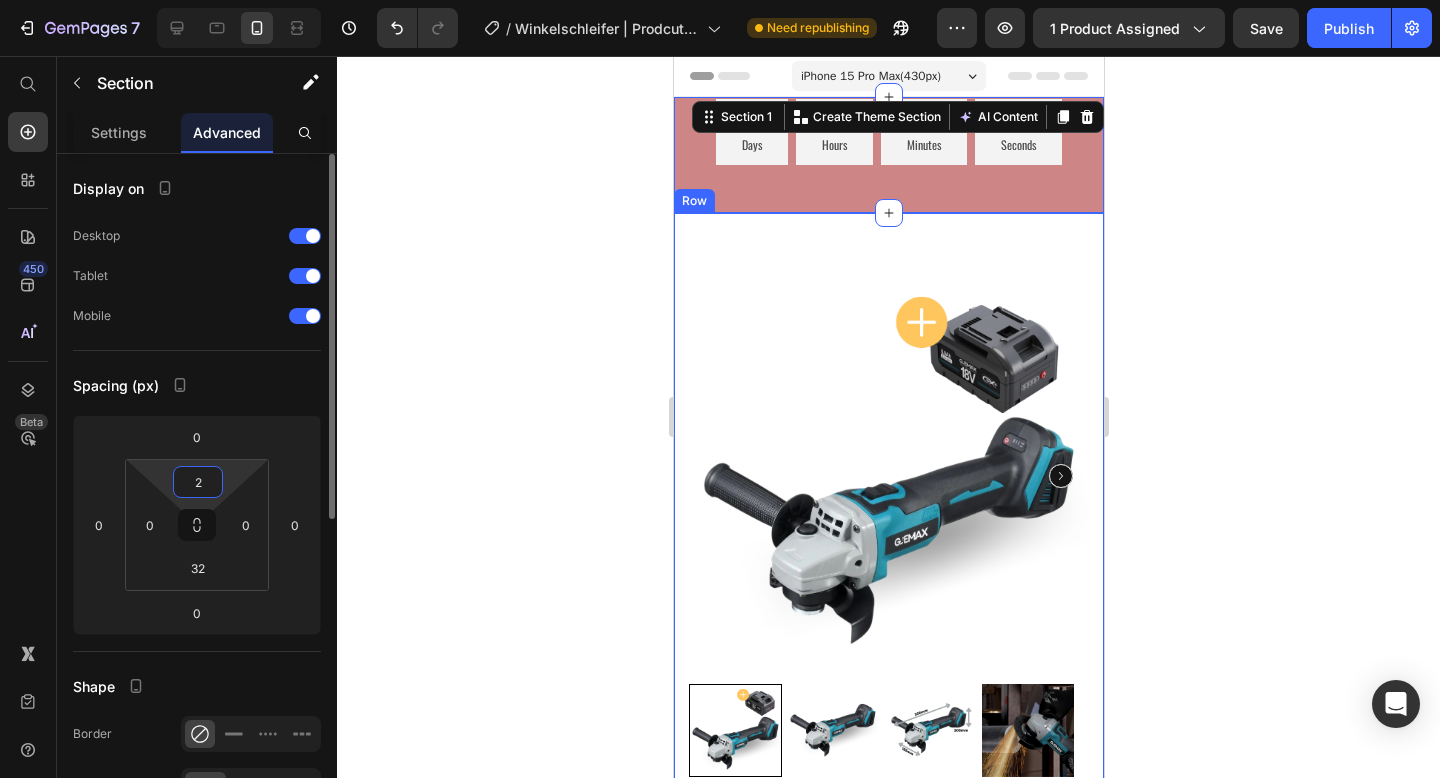 click on "[DAYS] [HOURS] [MINUTES] [SECONDS]" at bounding box center (720, 0) 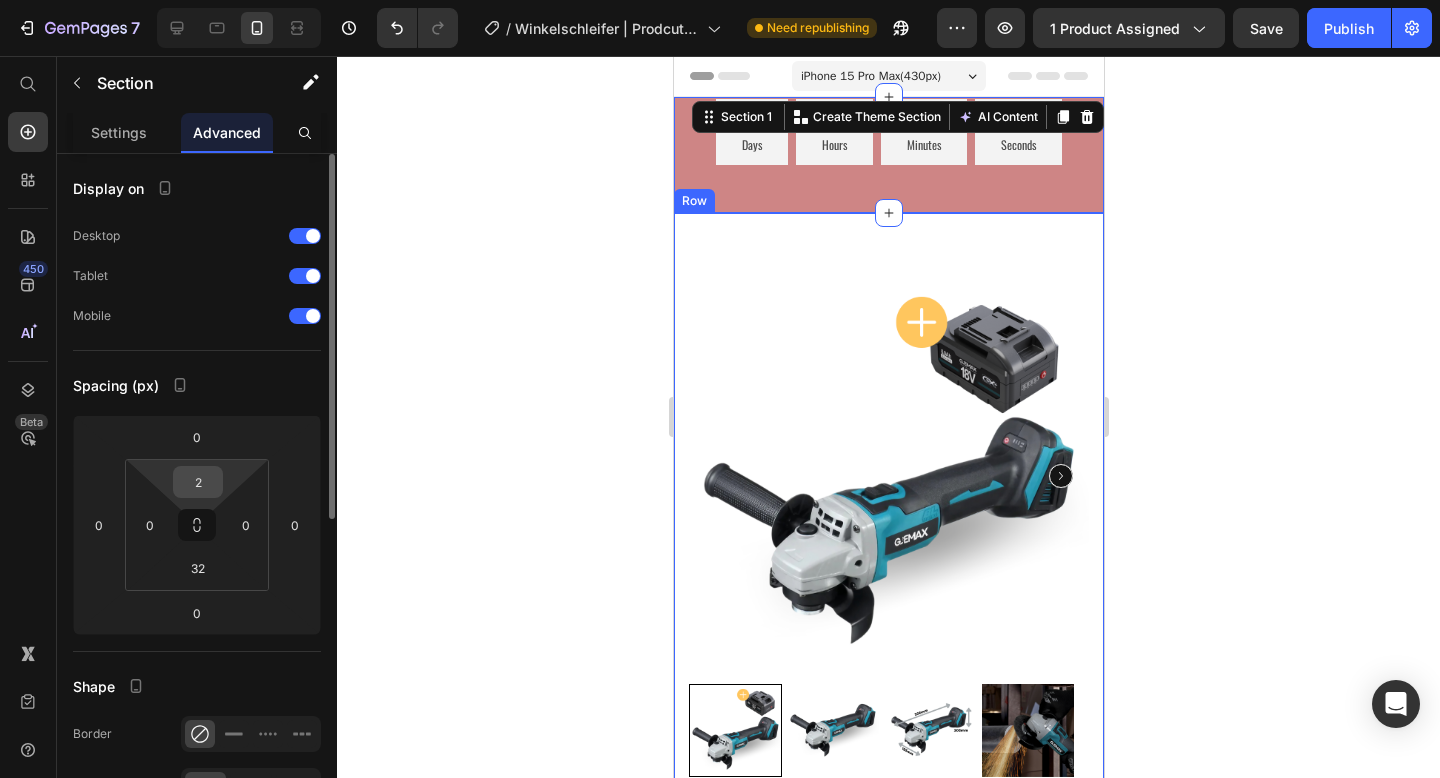 click on "2" at bounding box center (198, 482) 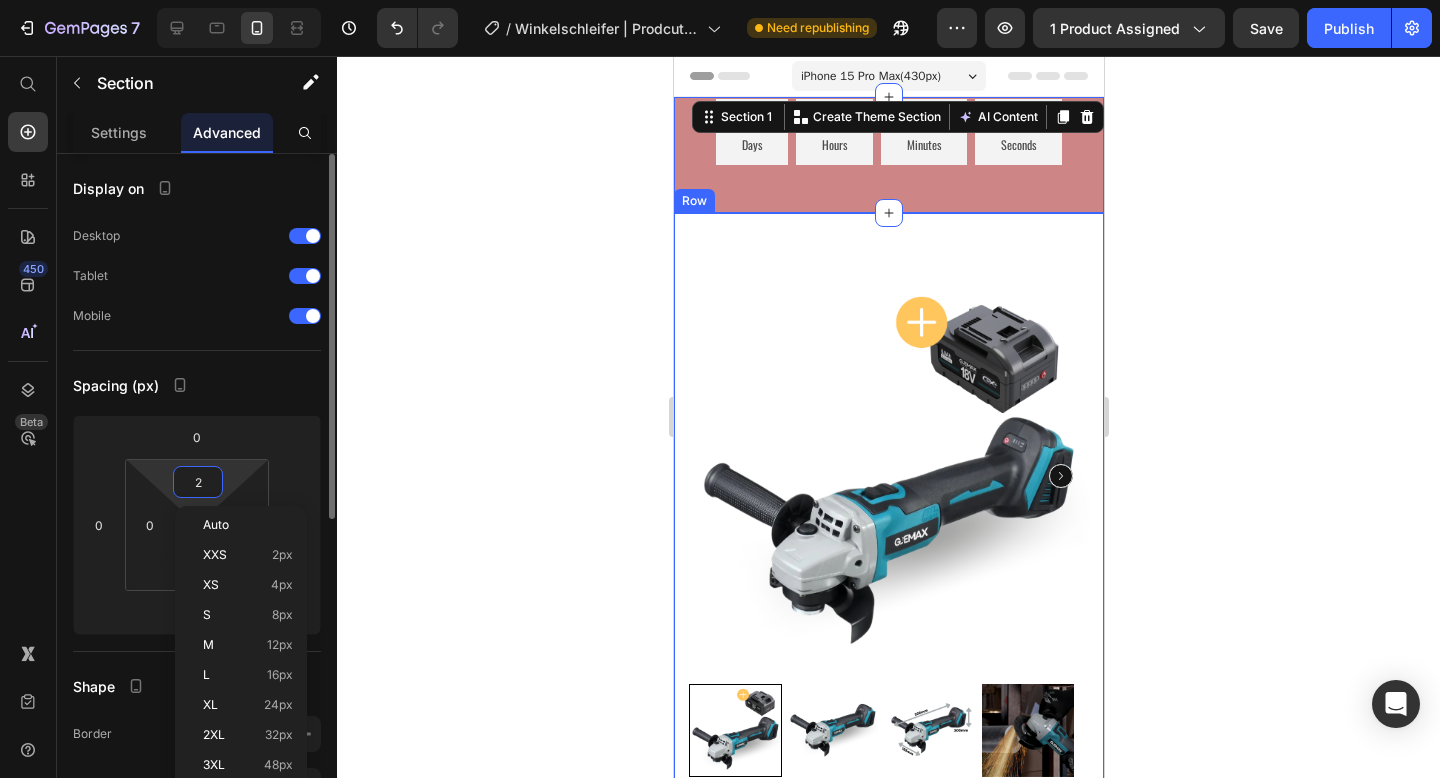 click on "2" at bounding box center (198, 482) 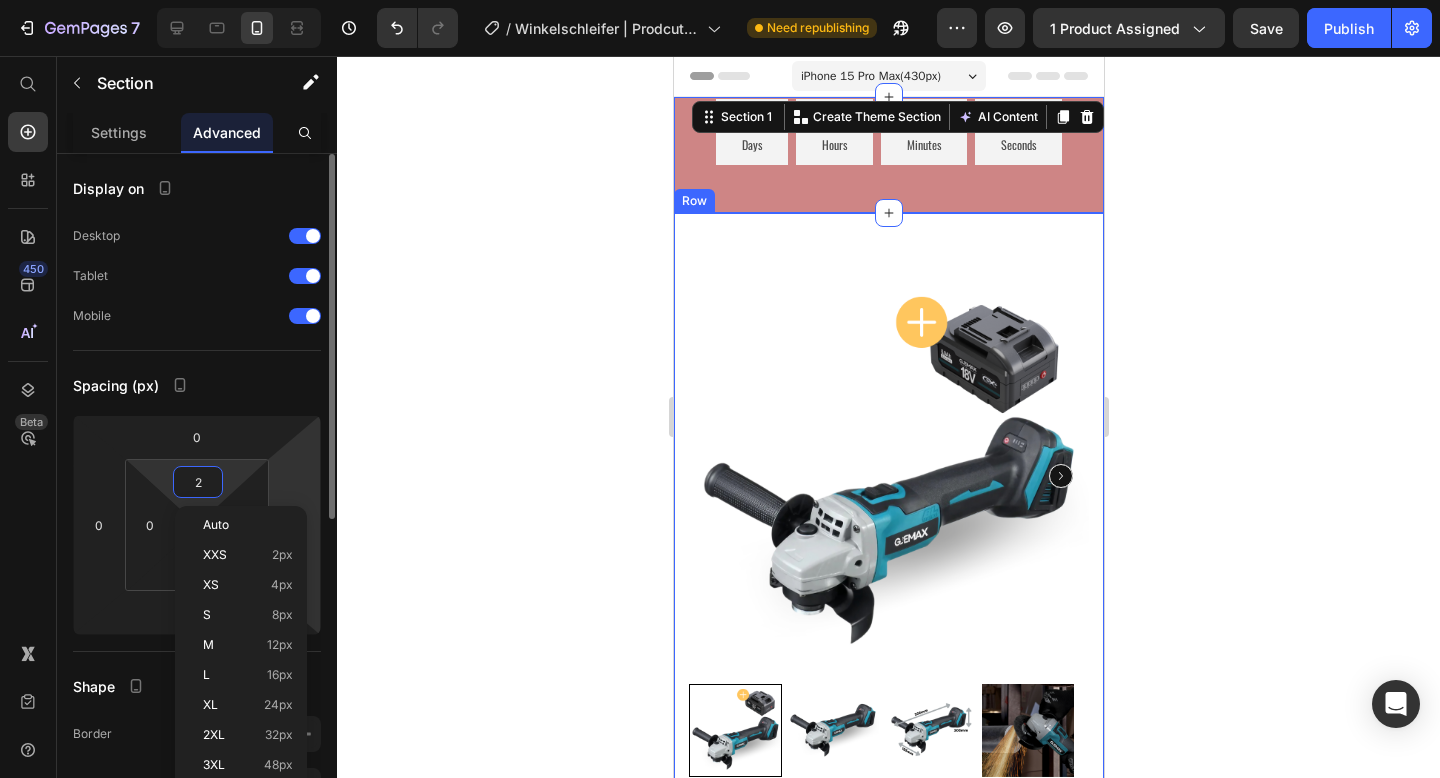 click on "[DAYS] [HOURS] [MINUTES] [SECONDS]" at bounding box center [720, 0] 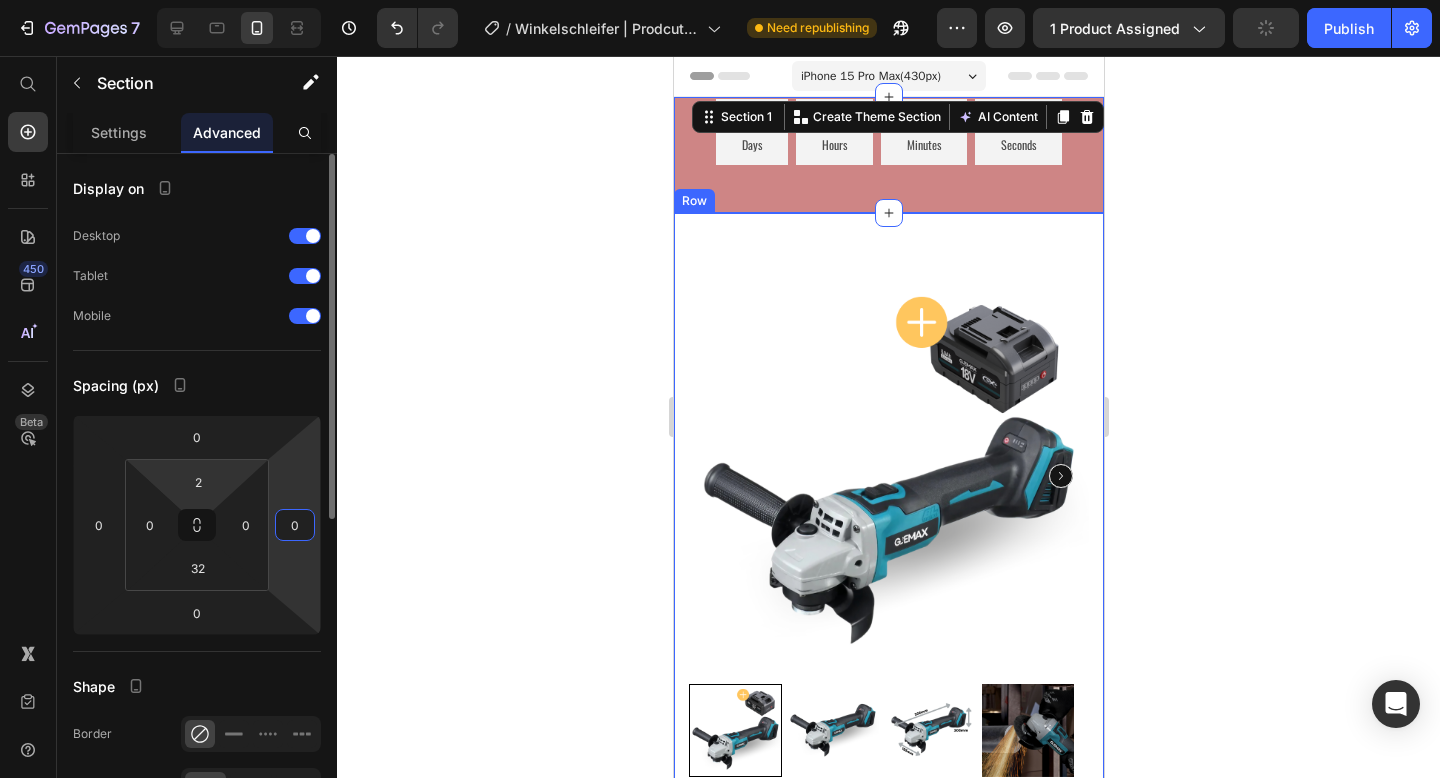 click on "[DAYS] [HOURS] [MINUTES] [SECONDS]" at bounding box center (720, 0) 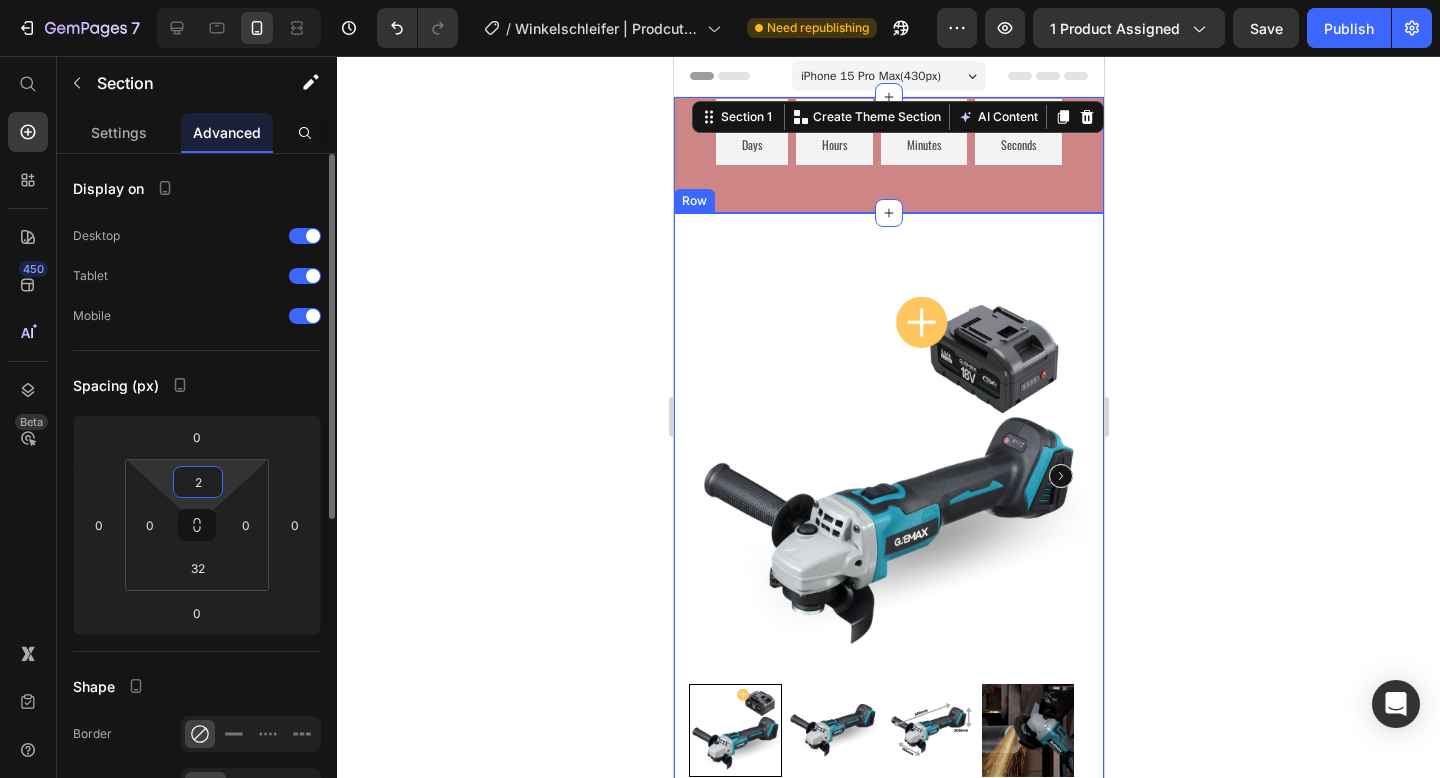 click on "[DAYS] [HOURS] [MINUTES] [SECONDS]" at bounding box center (720, 0) 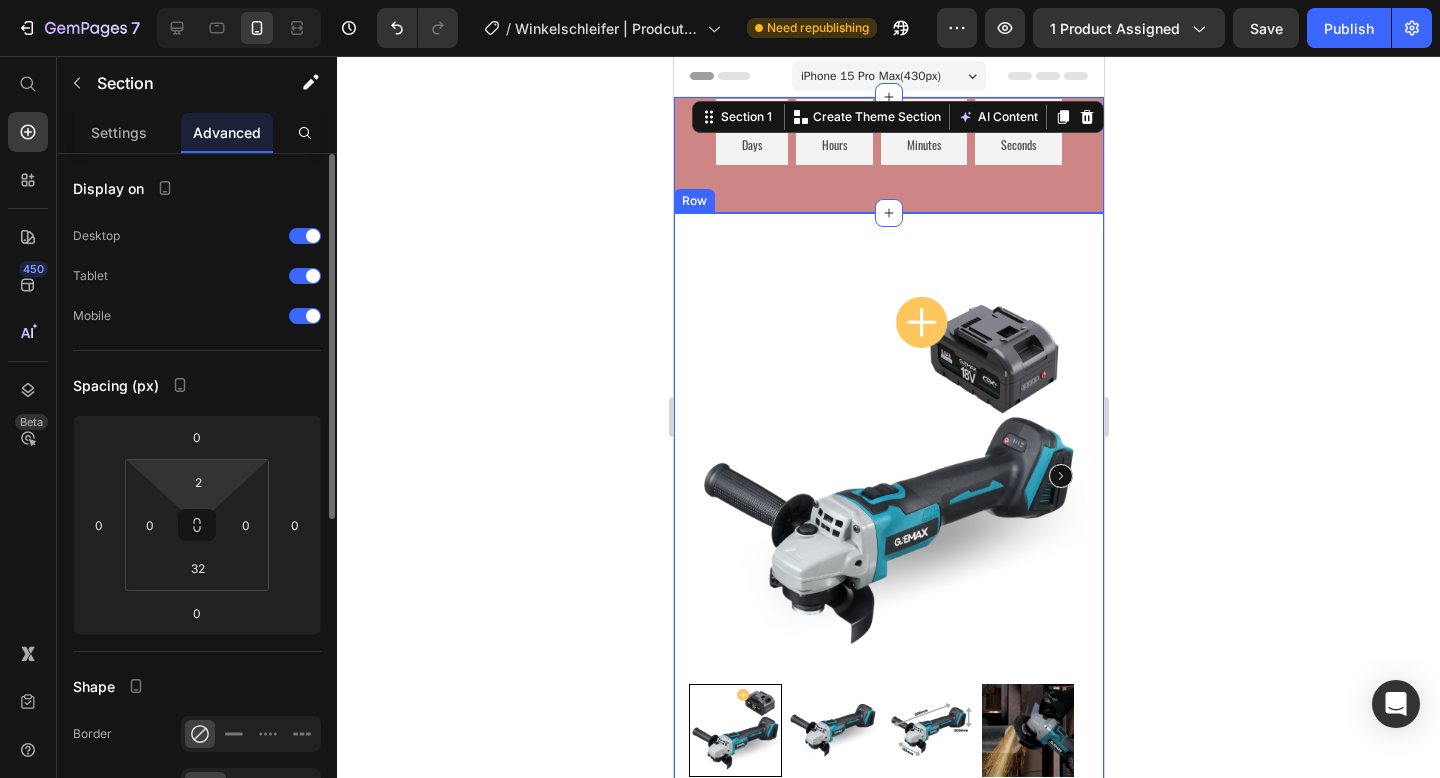 click on "[DAYS] [HOURS] [MINUTES] [SECONDS]" at bounding box center [720, 0] 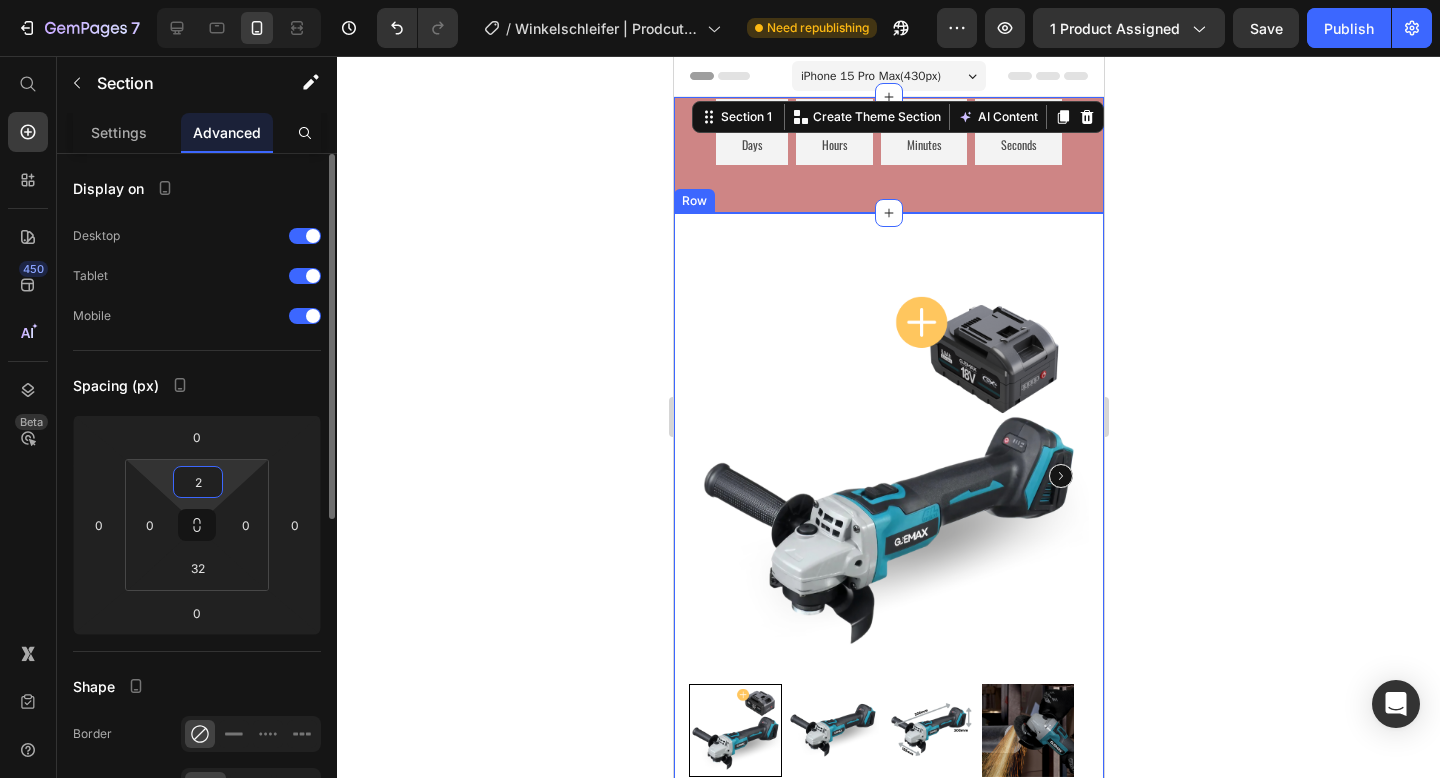 click on "2" at bounding box center (198, 482) 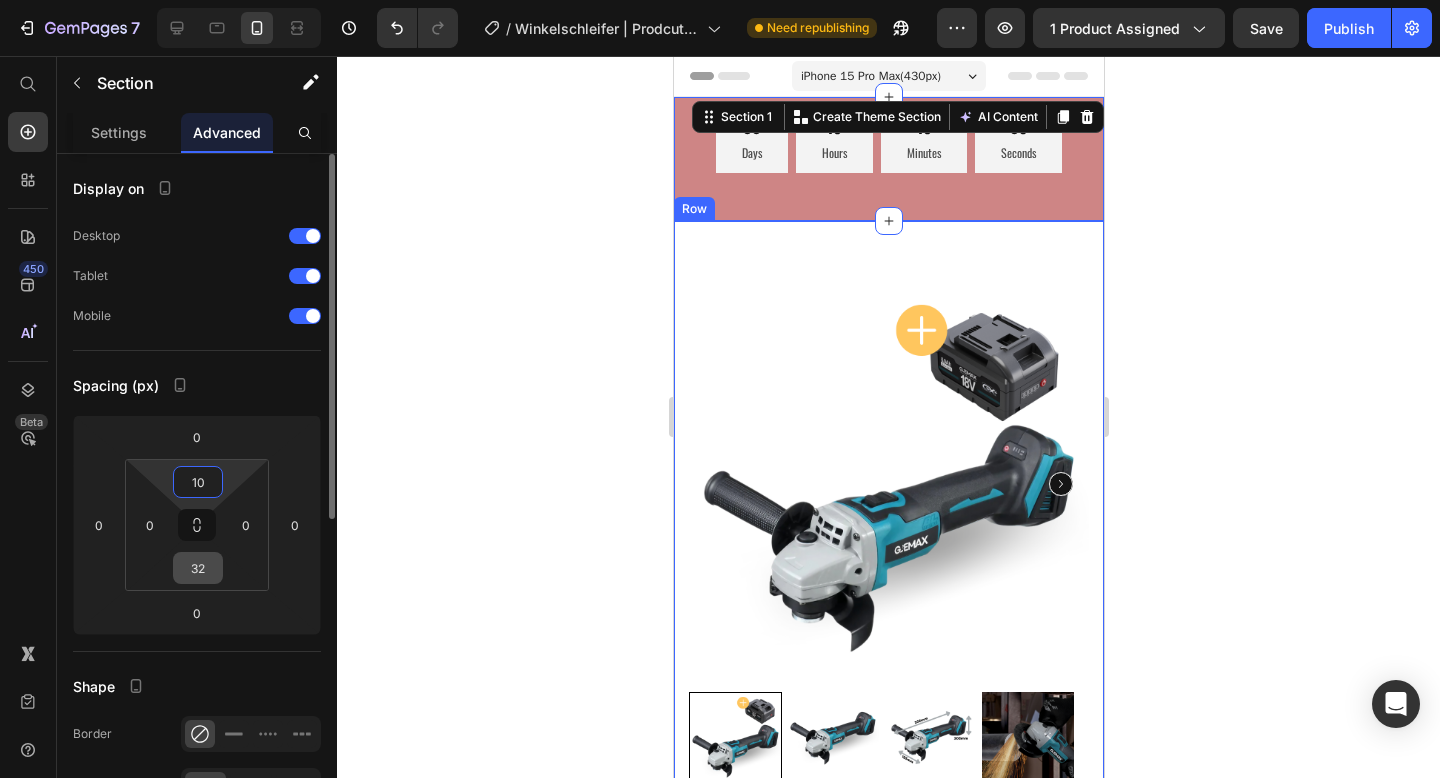 type on "10" 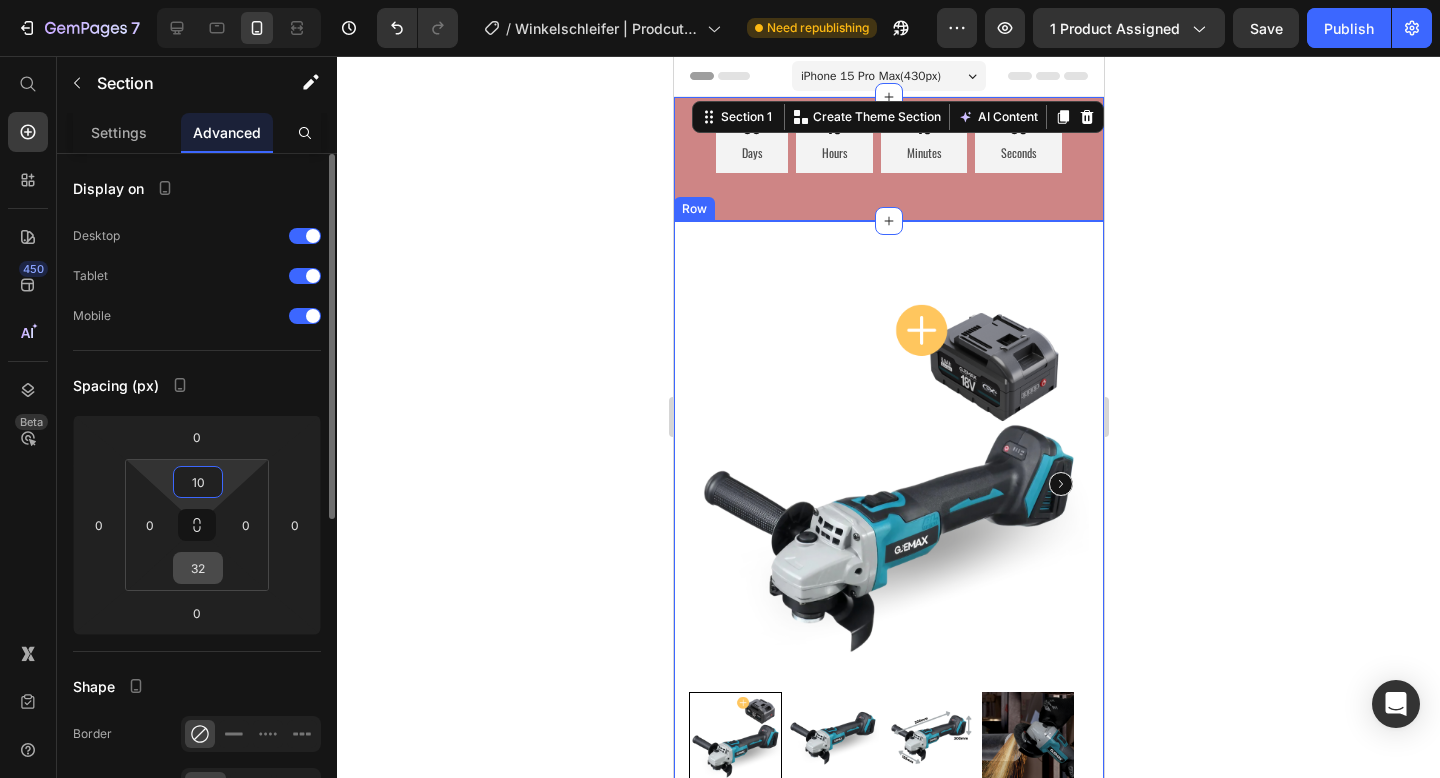 click on "32" at bounding box center [198, 568] 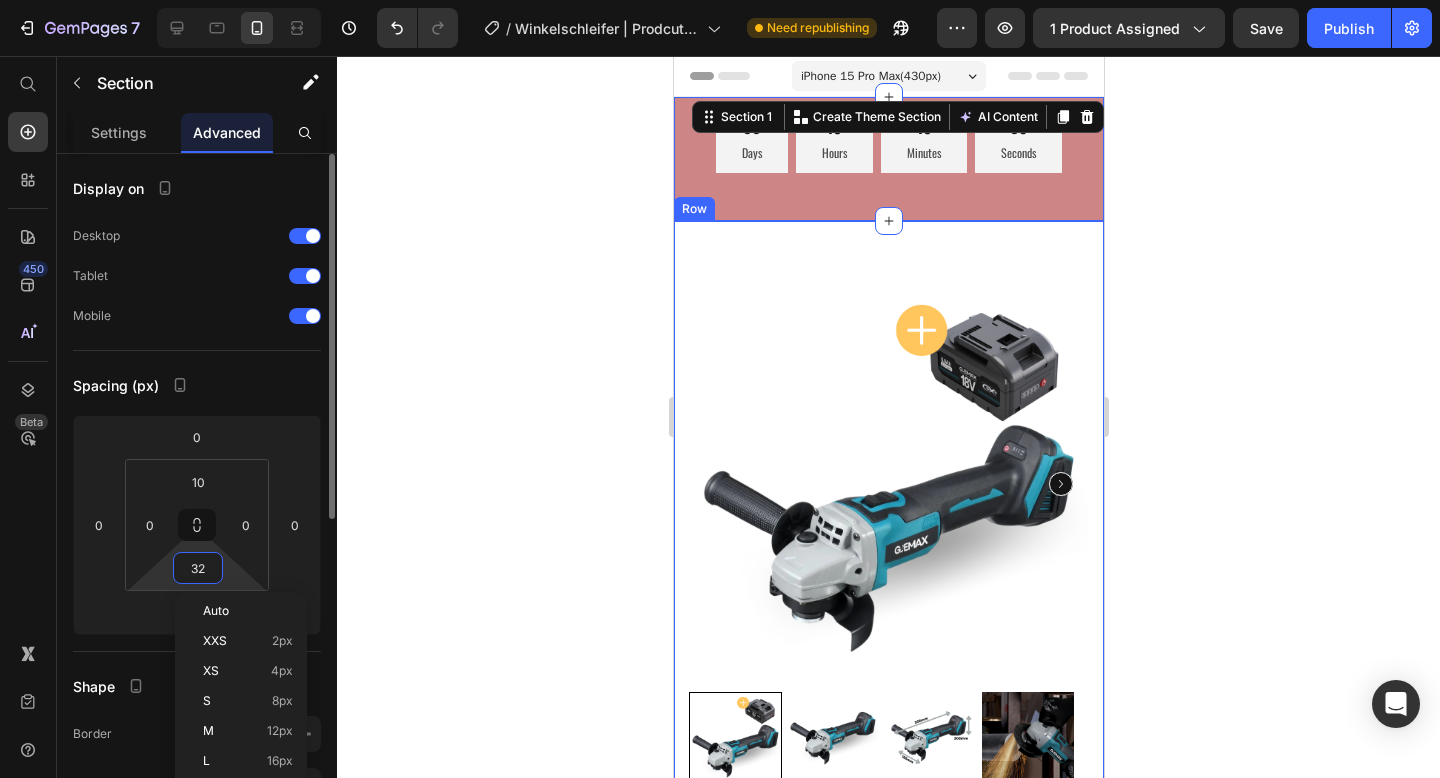 click on "32" at bounding box center (198, 568) 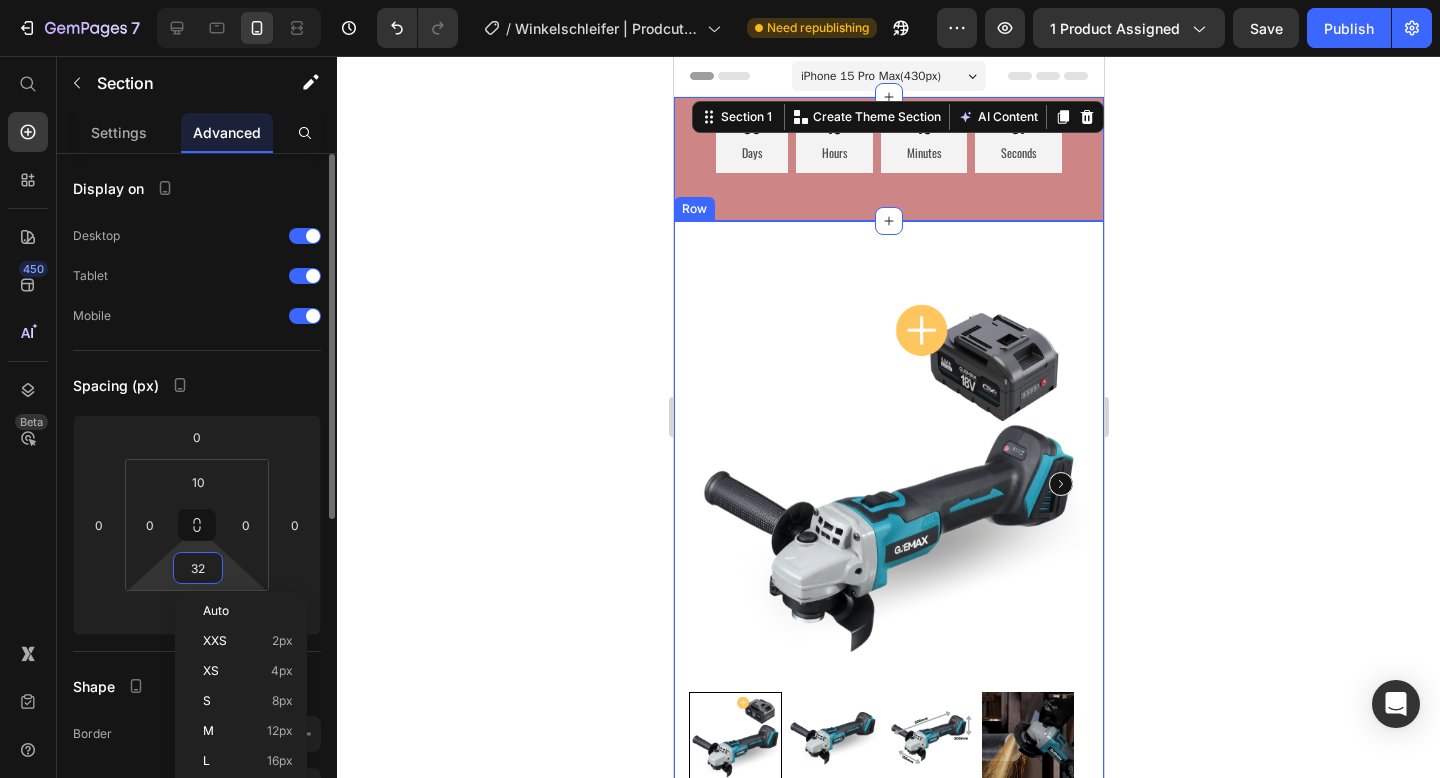 click on "32" at bounding box center (198, 568) 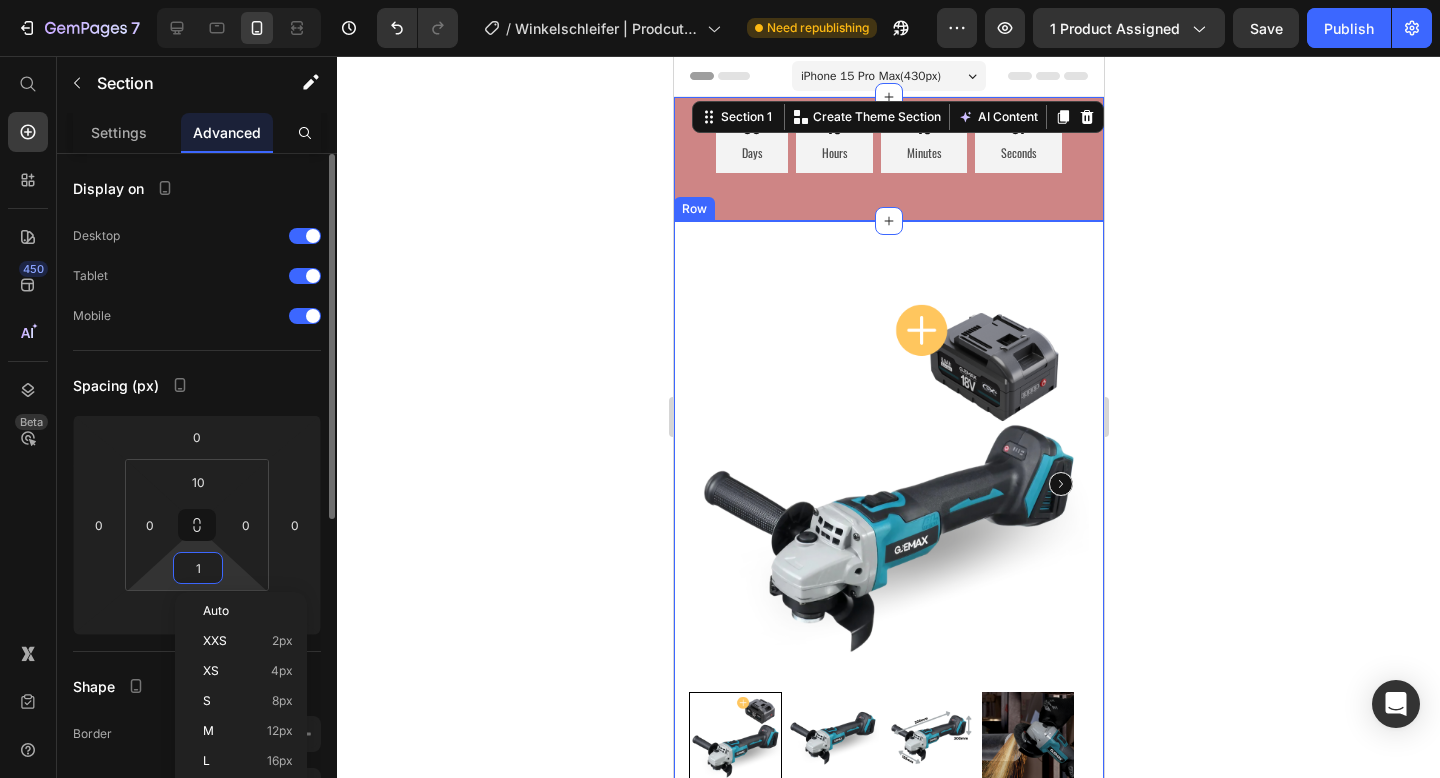 type on "10" 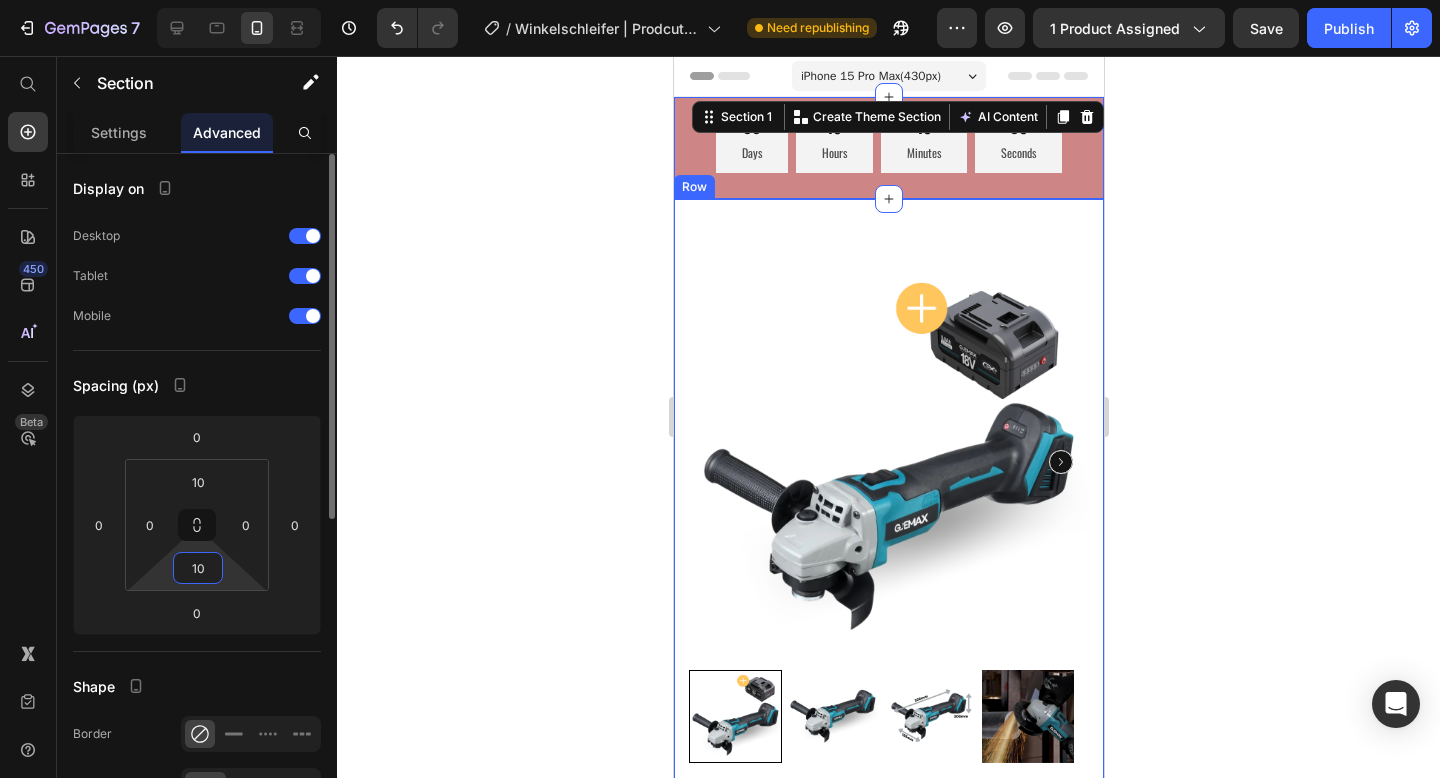 click on "10" at bounding box center (198, 568) 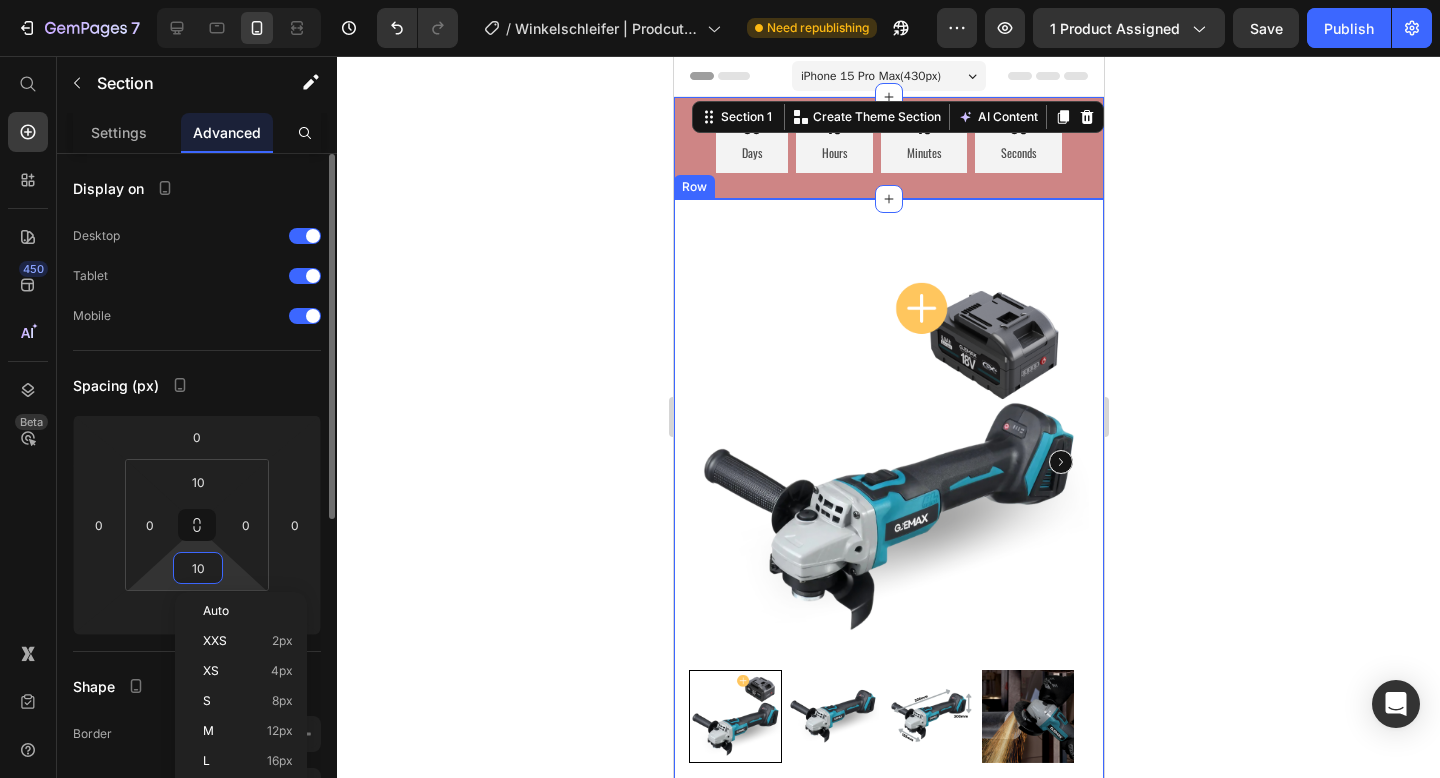click on "10" at bounding box center (198, 568) 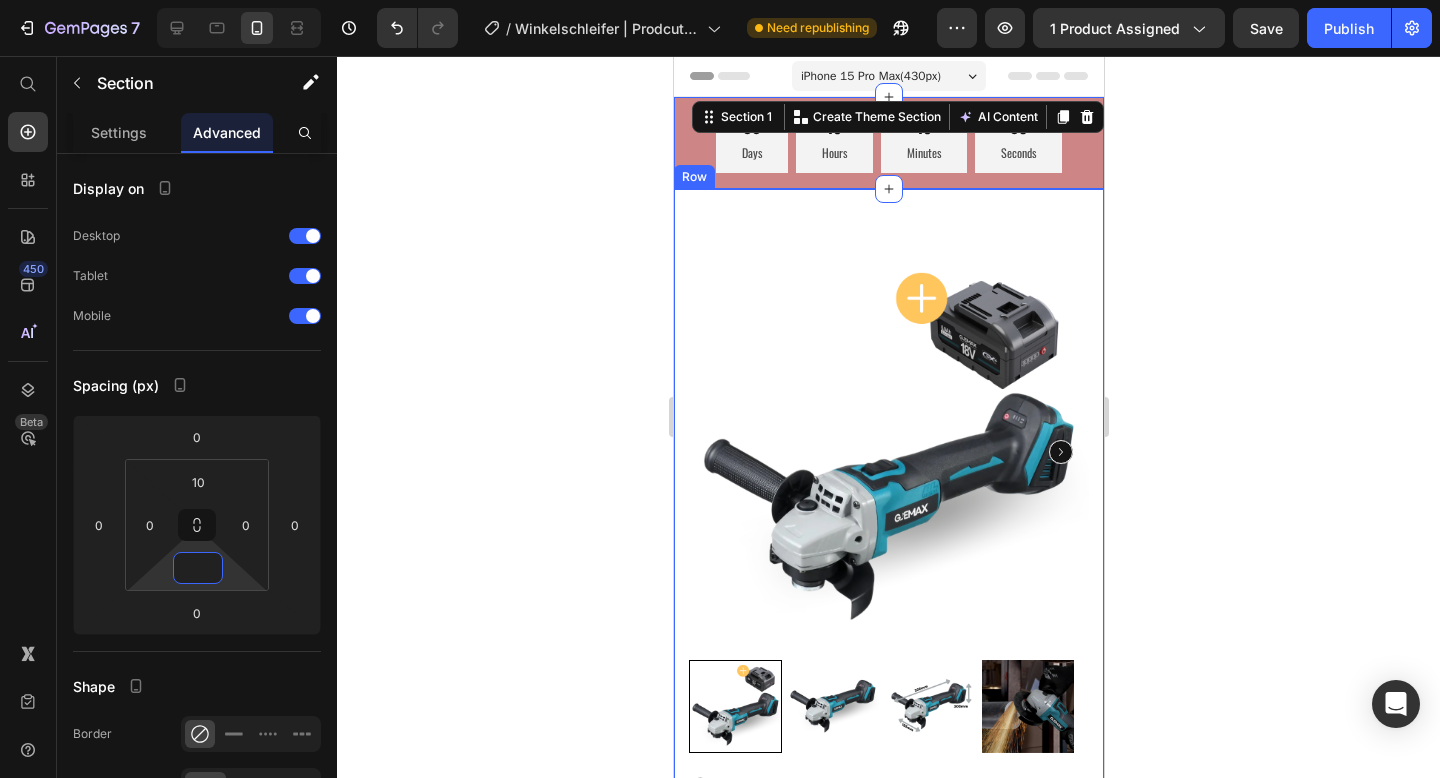 type on "0" 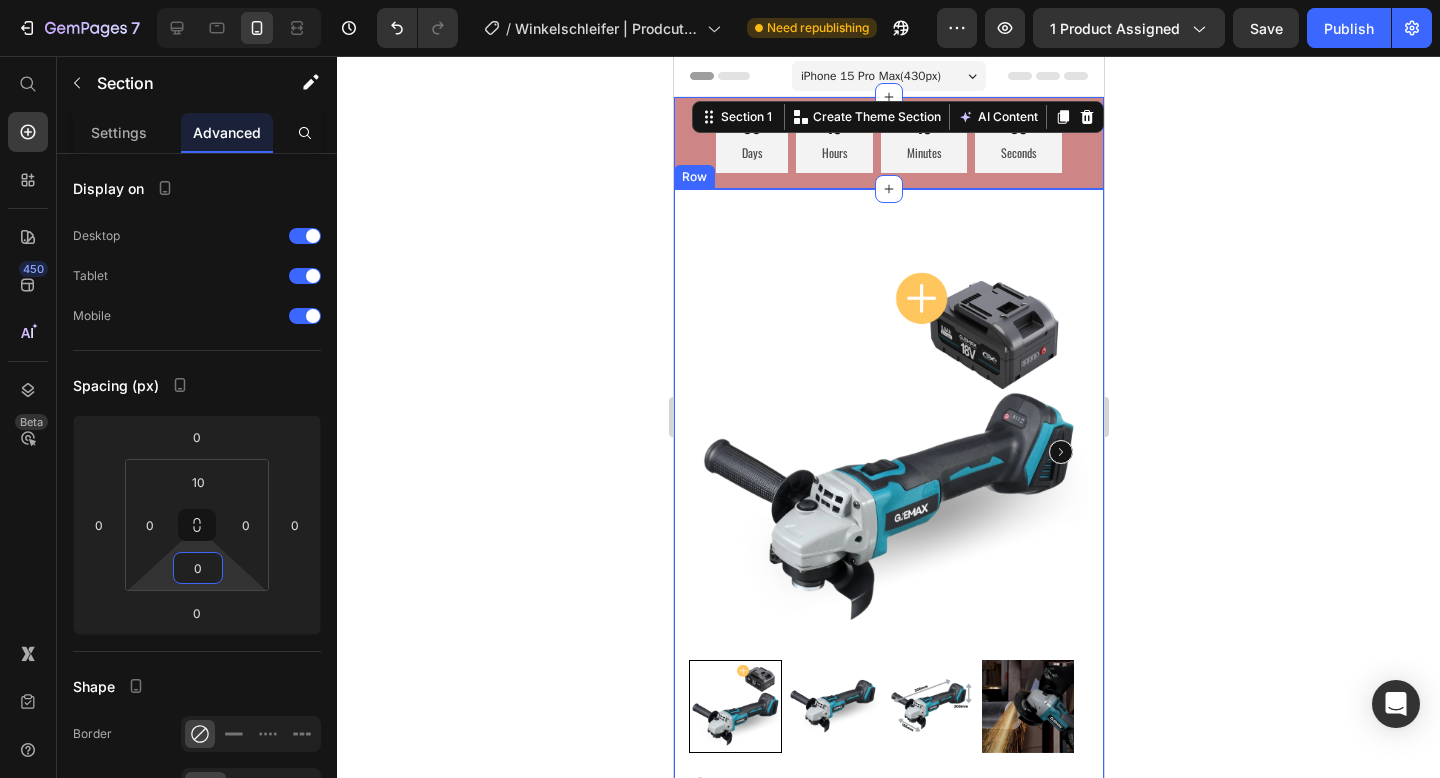click 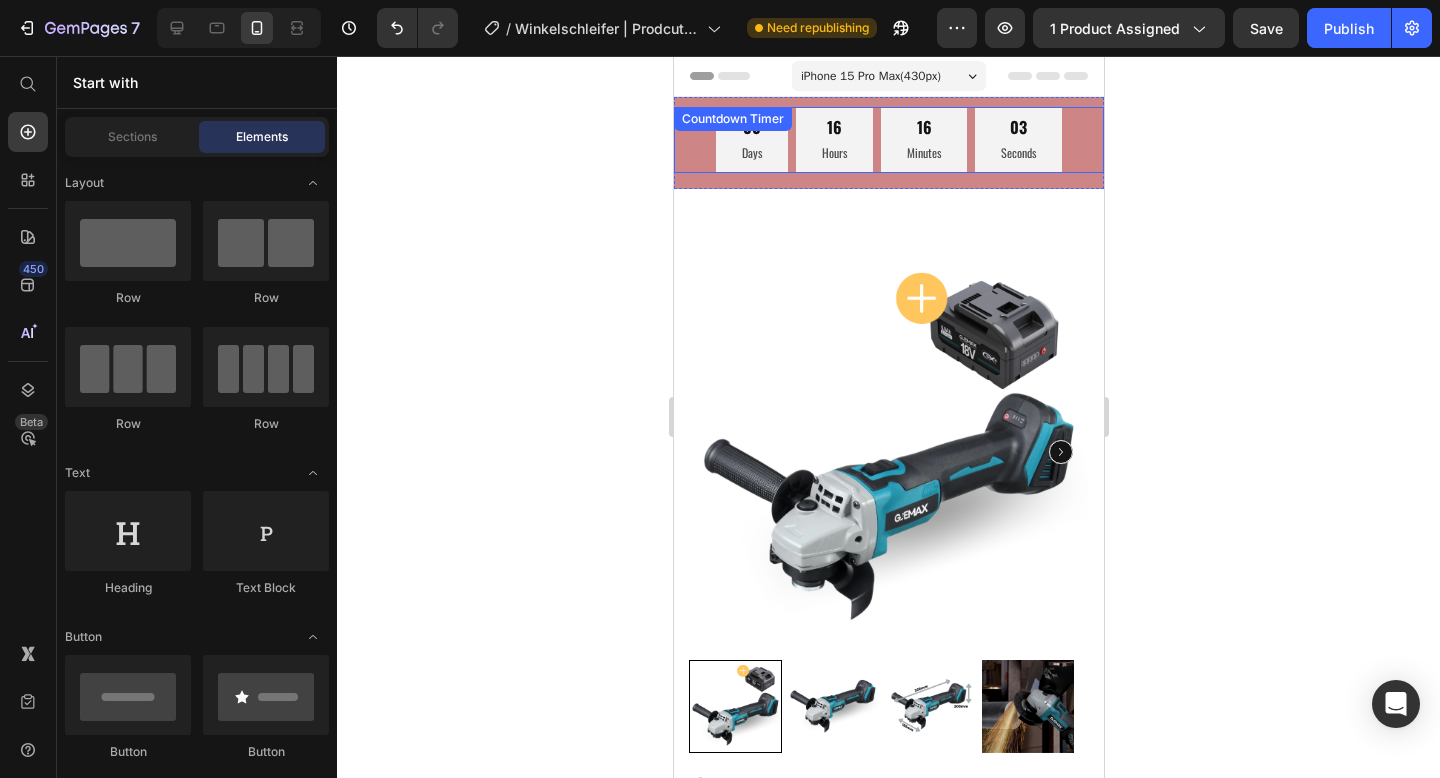 click on "00 Days" at bounding box center (751, 140) 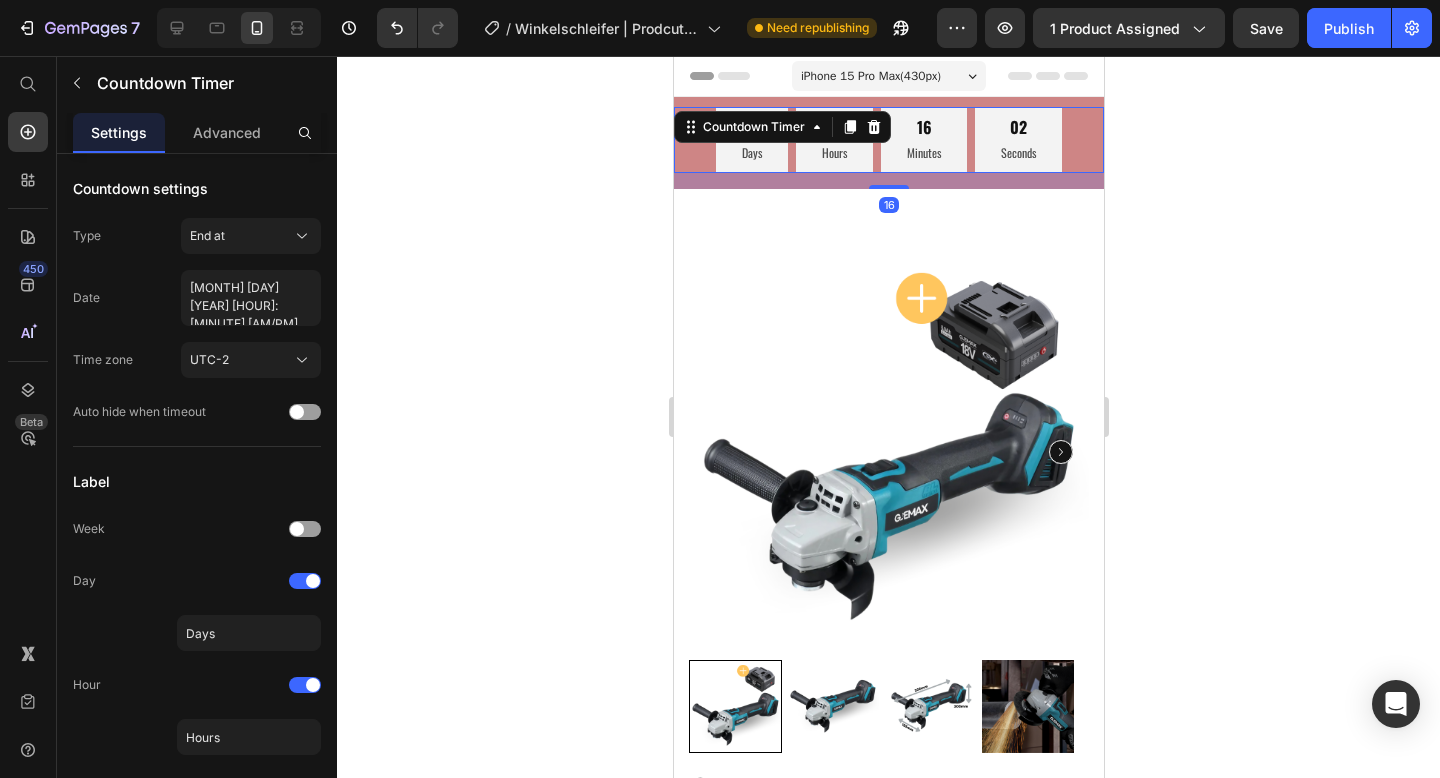 click on "16" at bounding box center (888, 181) 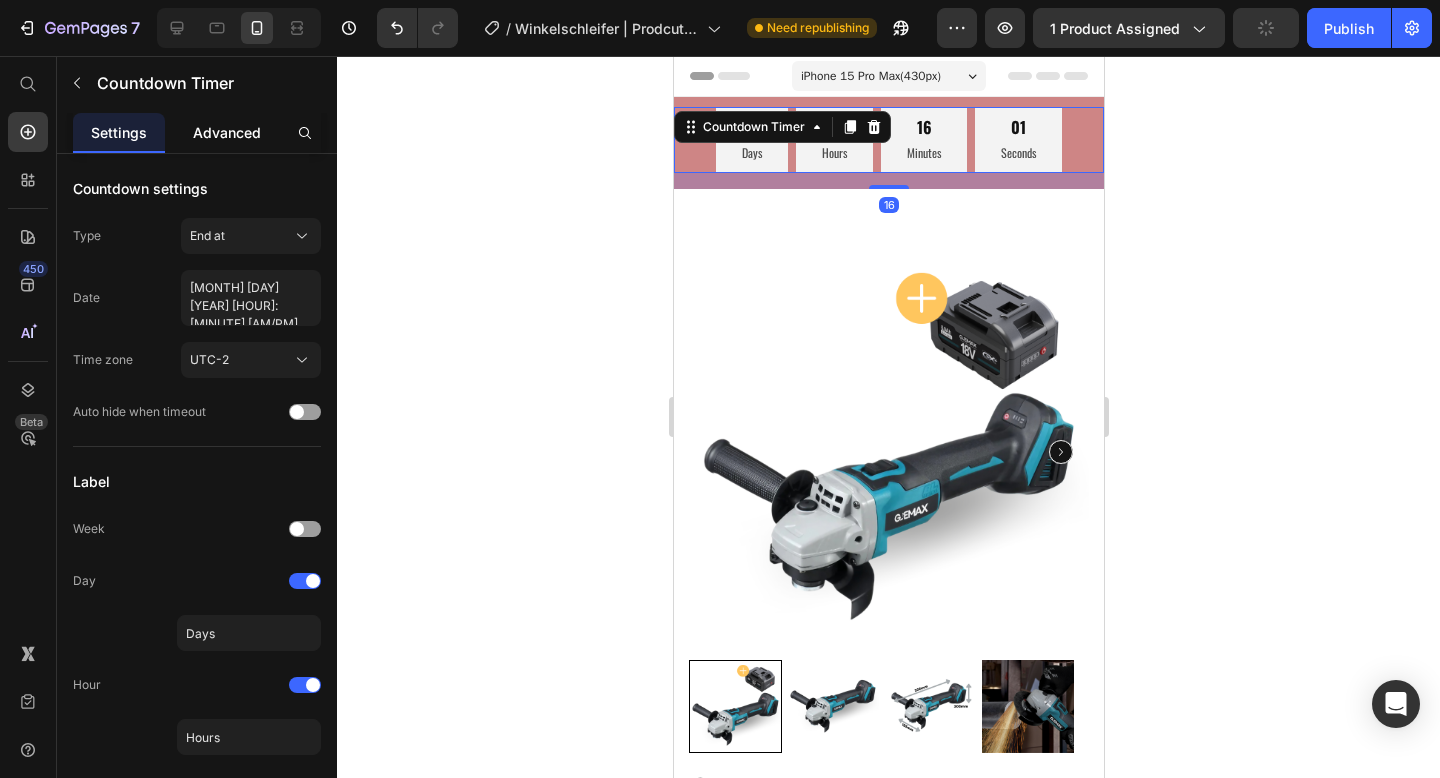 click on "Advanced" at bounding box center (227, 132) 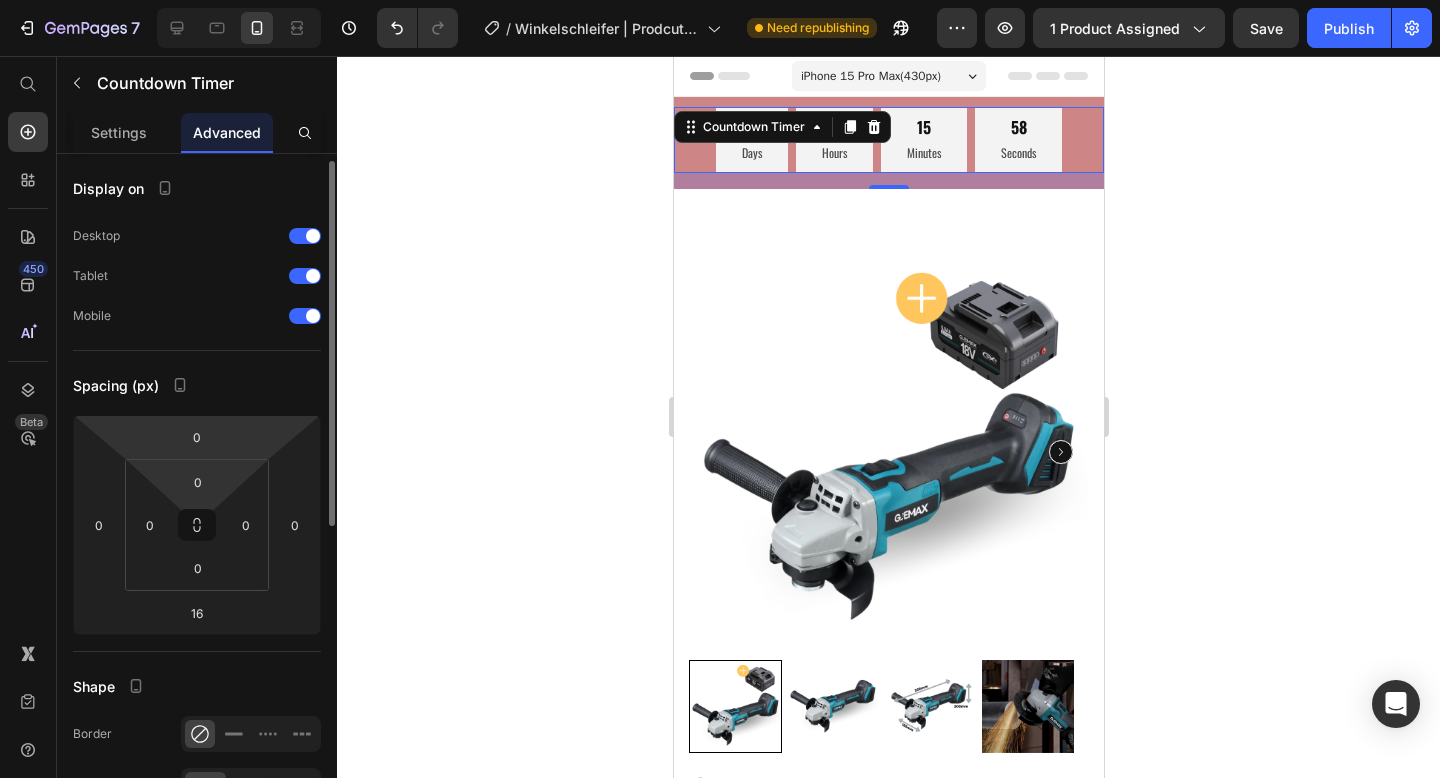 scroll, scrollTop: 276, scrollLeft: 0, axis: vertical 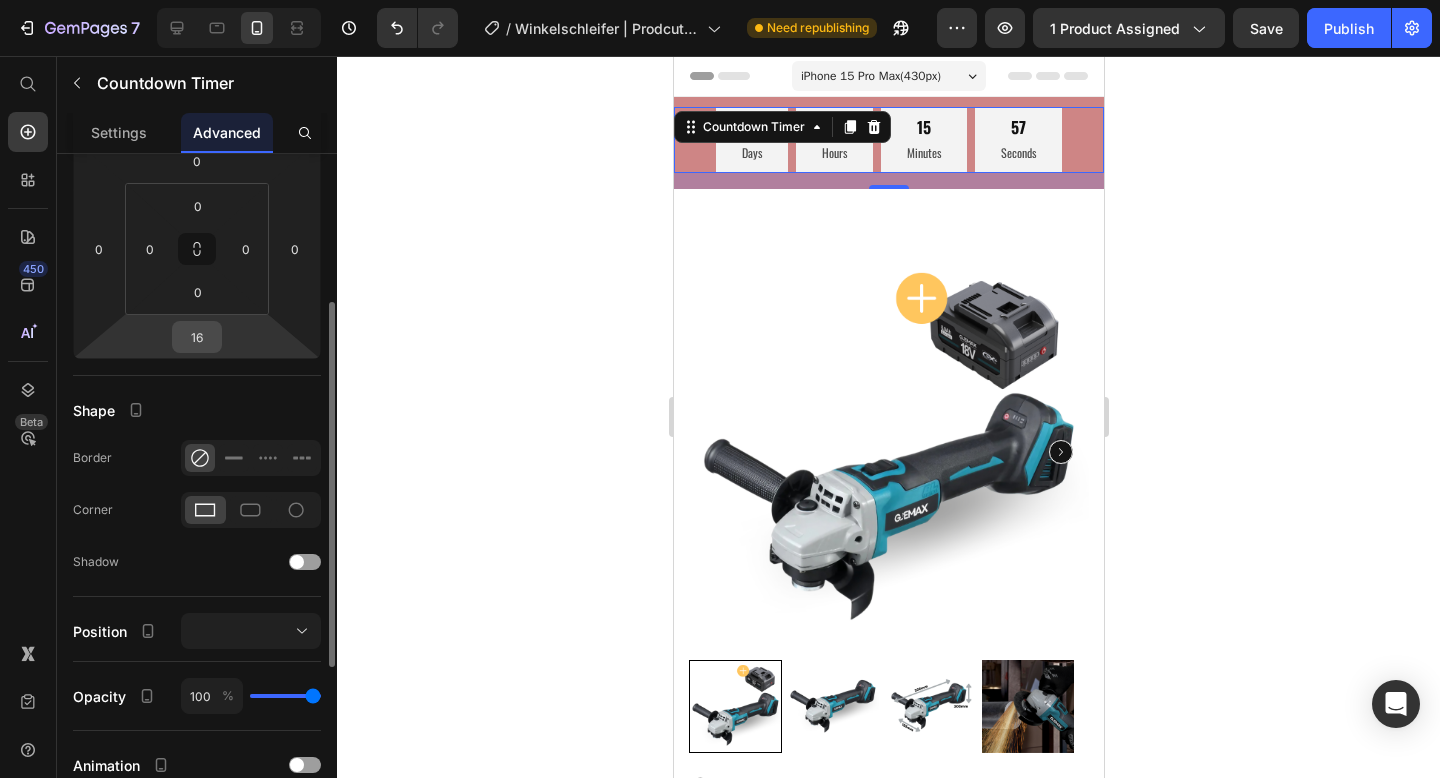 click on "16" at bounding box center [197, 337] 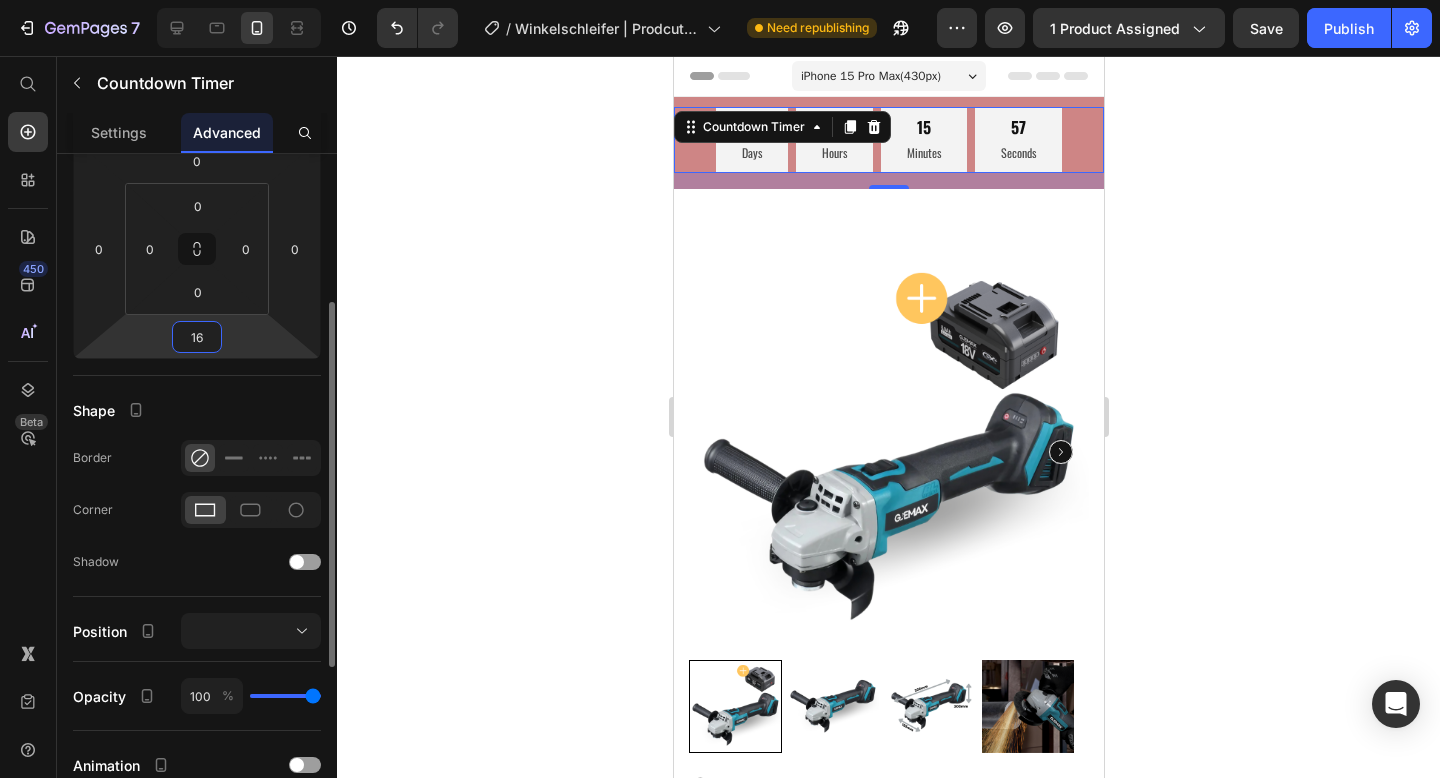click on "16" at bounding box center (197, 337) 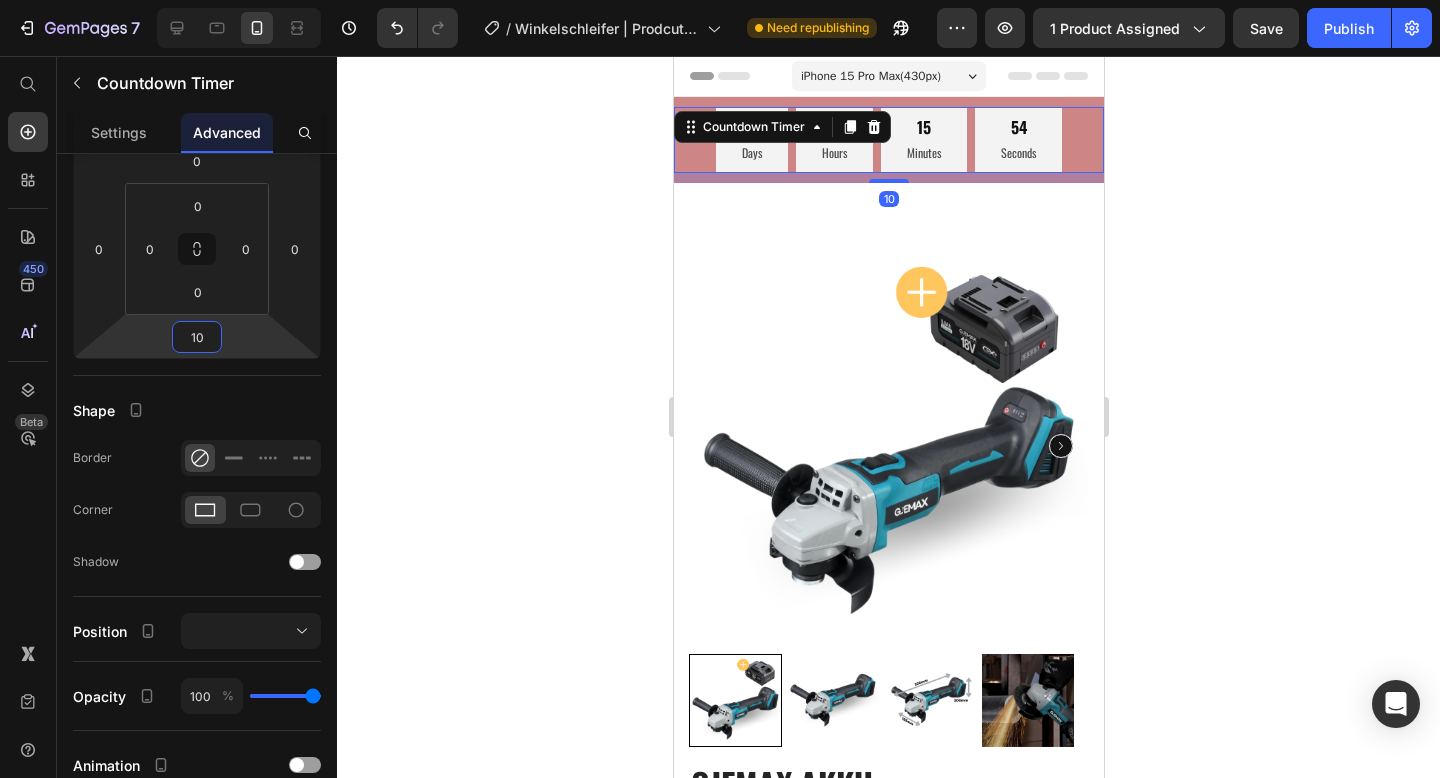 type on "10" 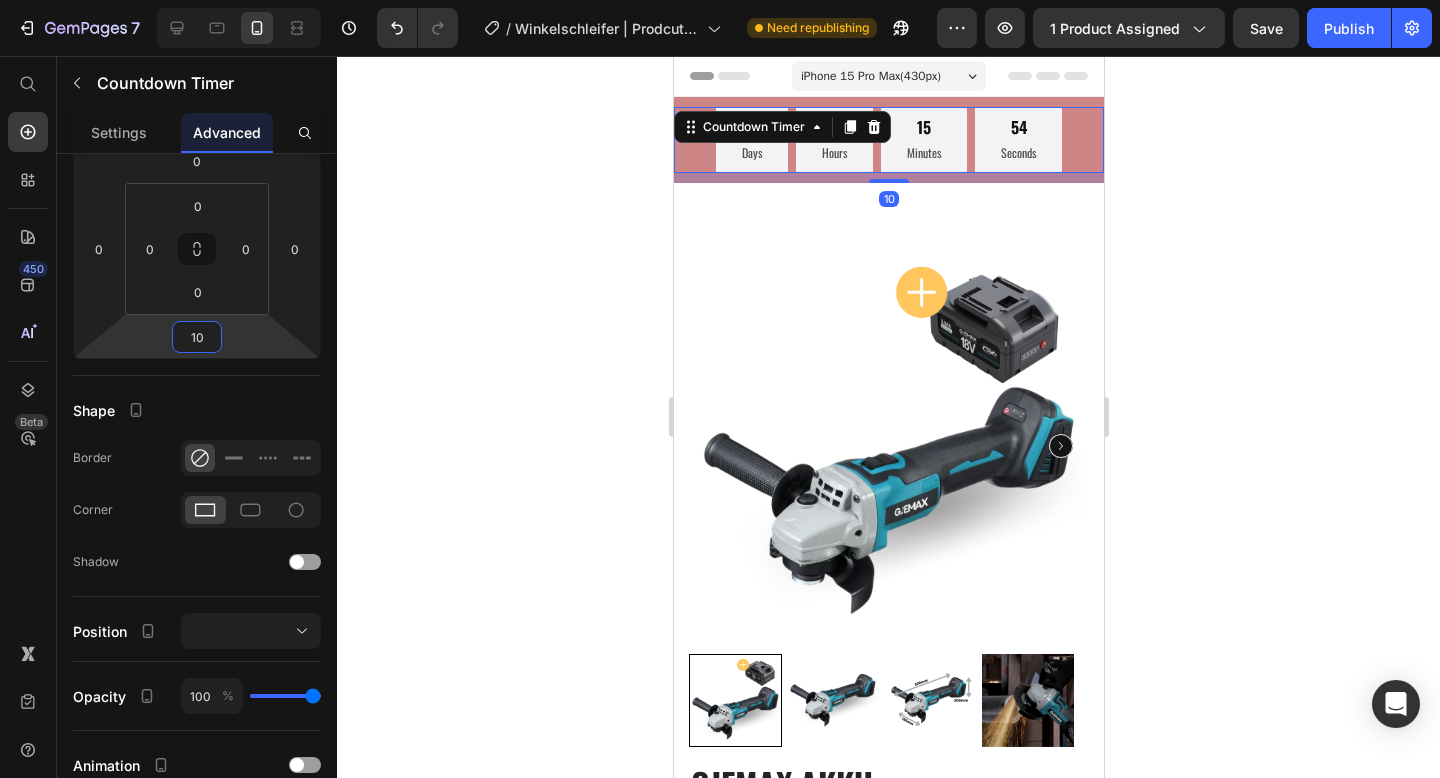 click 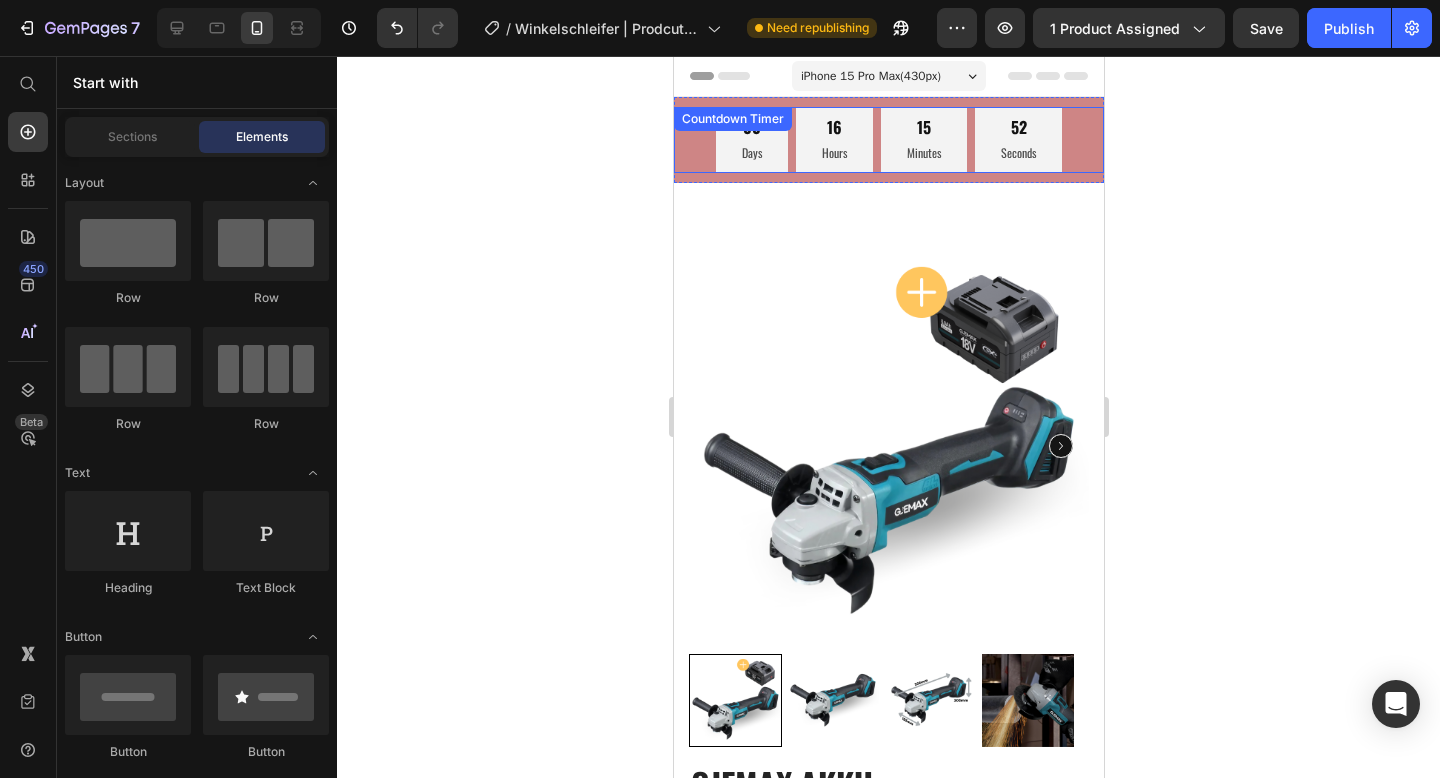 click on "[DAYS] [HOURS] [MINUTES] [SECONDS]" at bounding box center [888, 140] 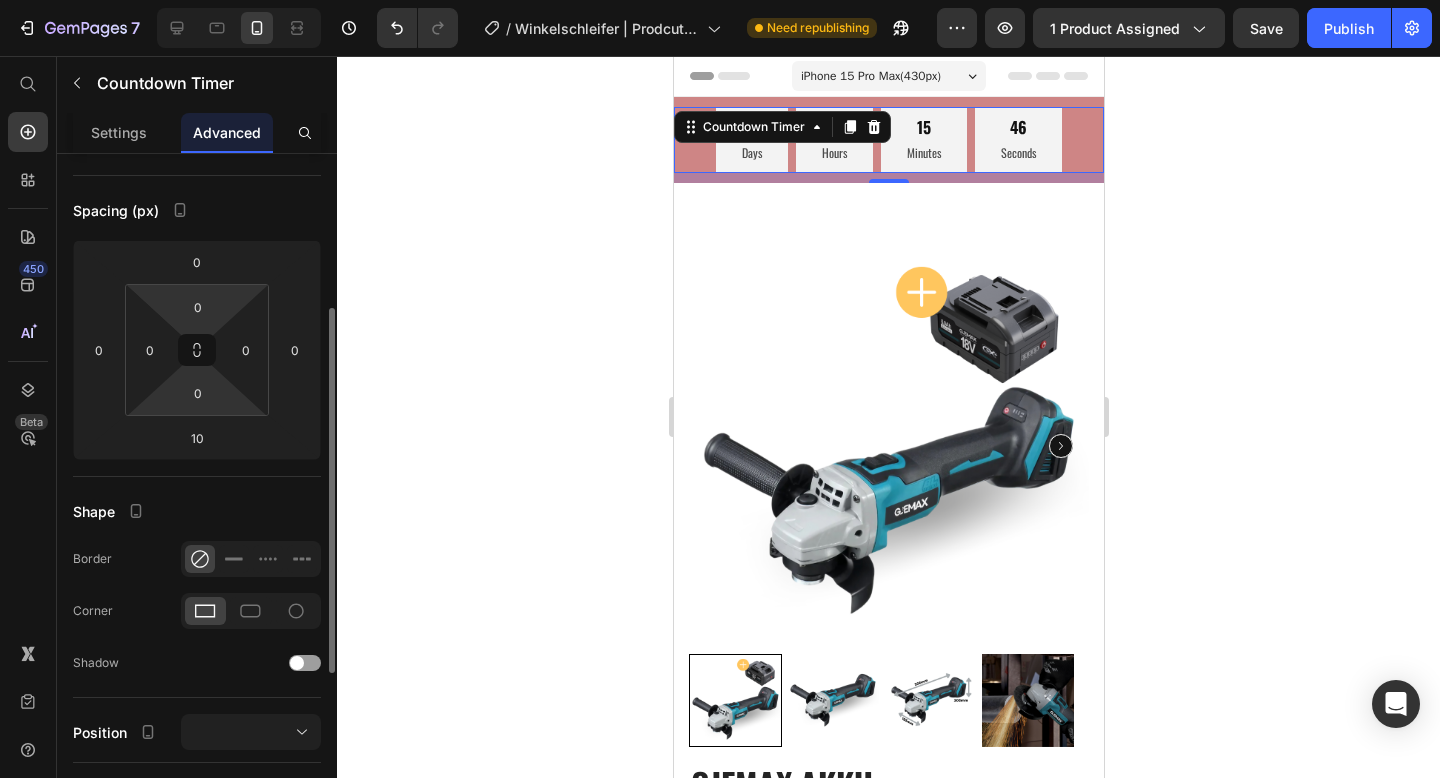 scroll, scrollTop: 214, scrollLeft: 0, axis: vertical 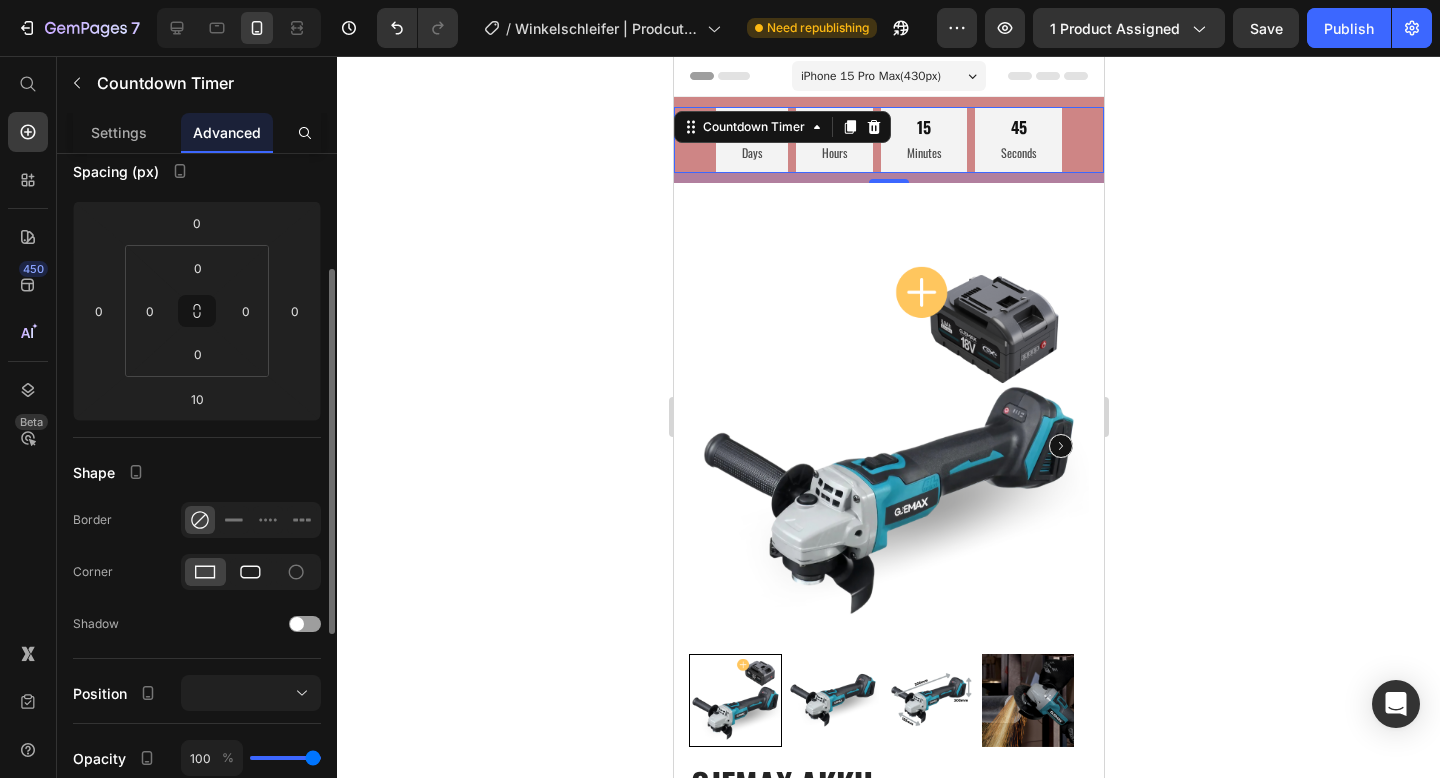 click 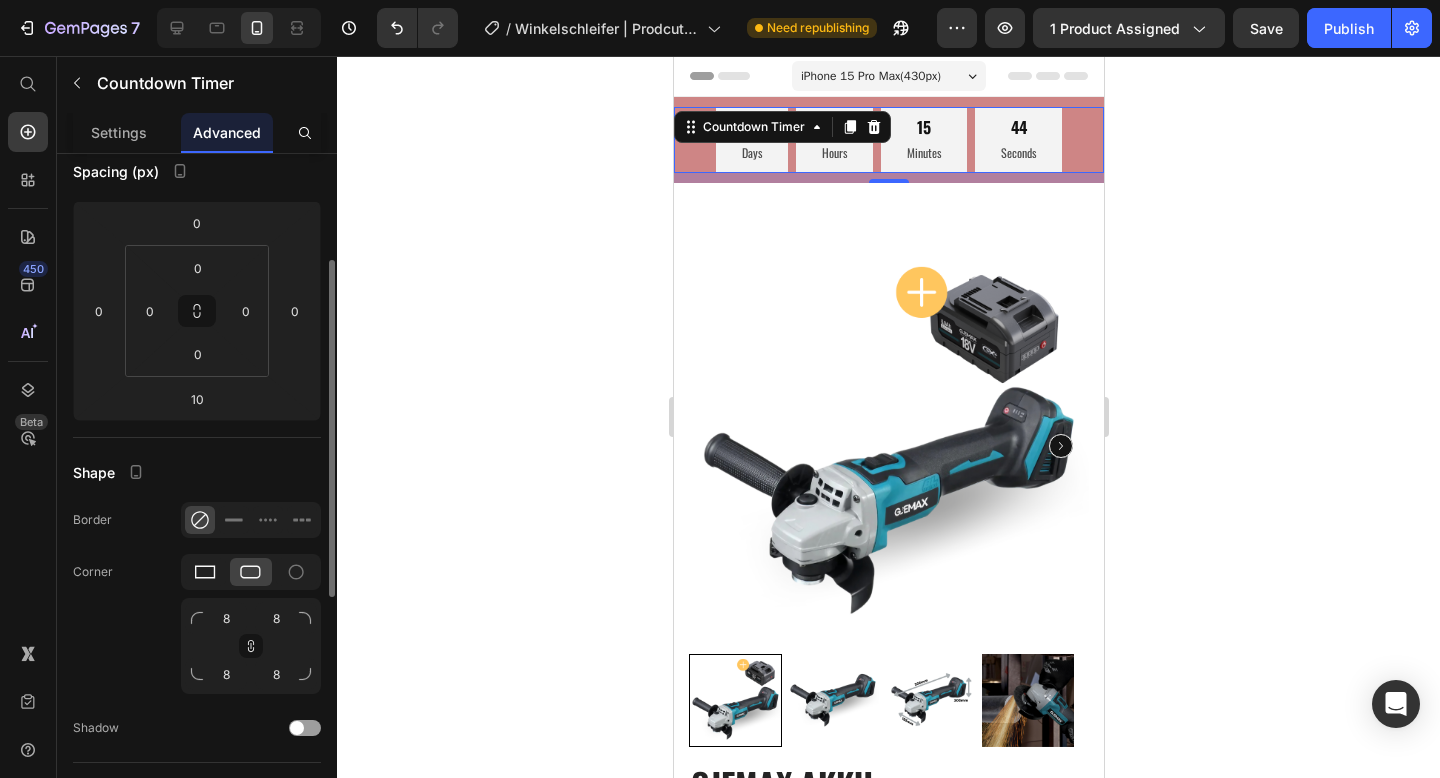 click 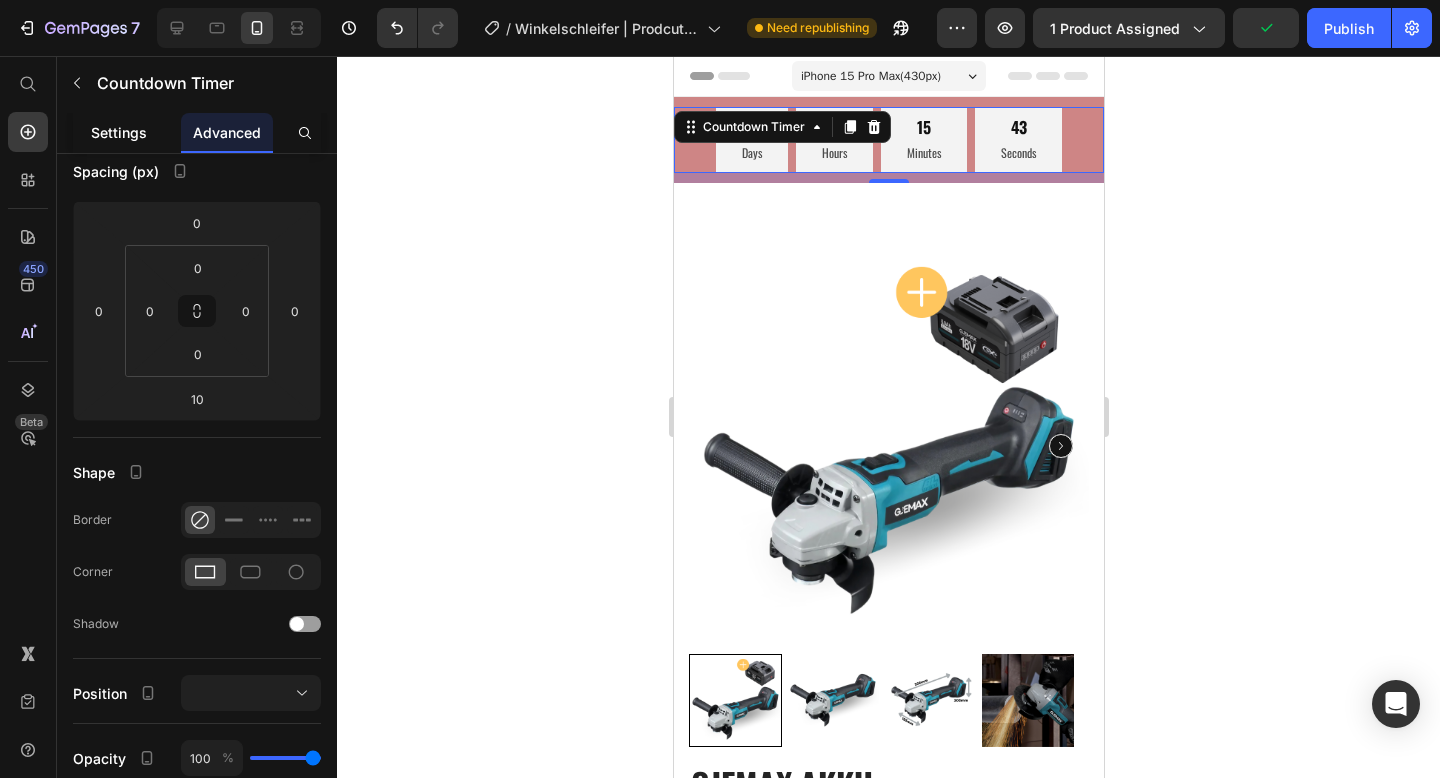 click on "Settings" at bounding box center (119, 132) 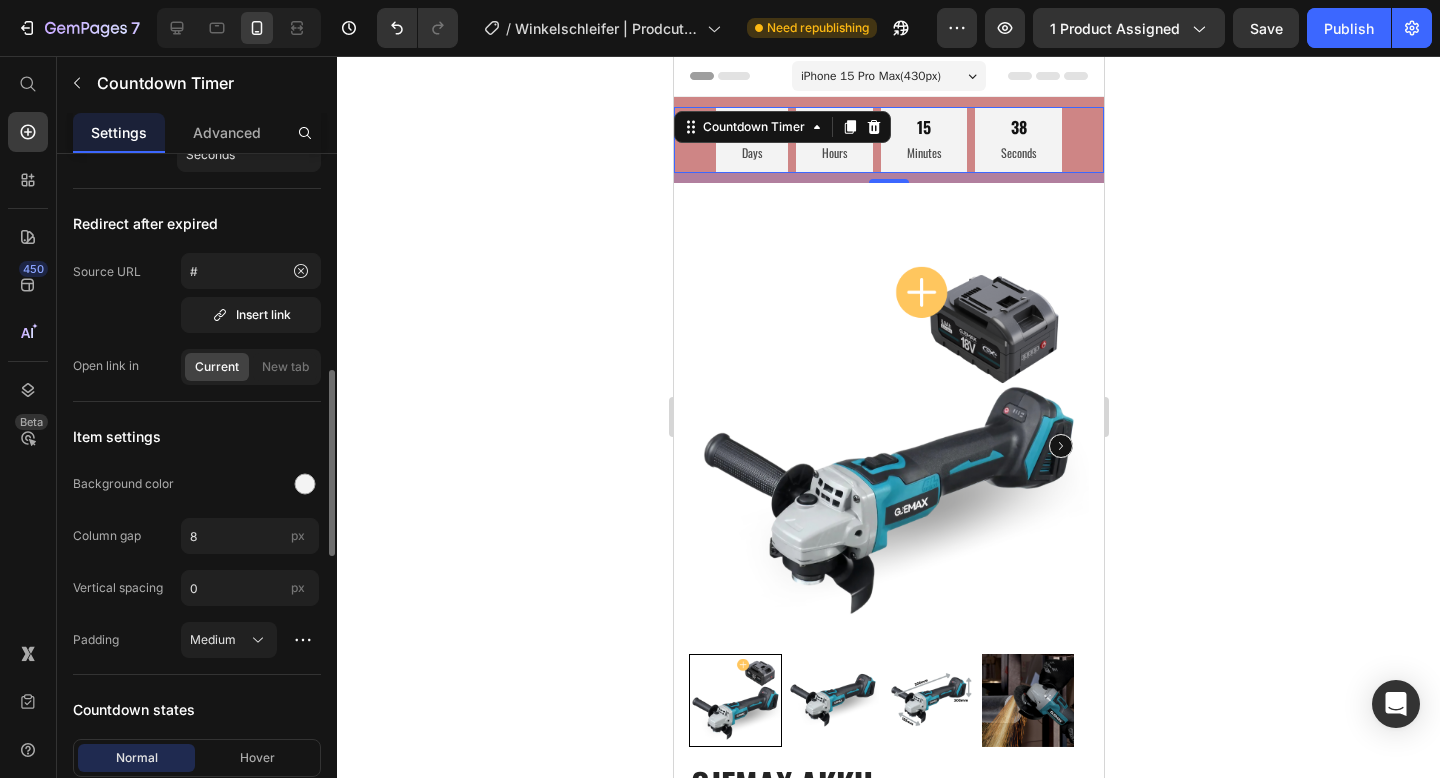 scroll, scrollTop: 812, scrollLeft: 0, axis: vertical 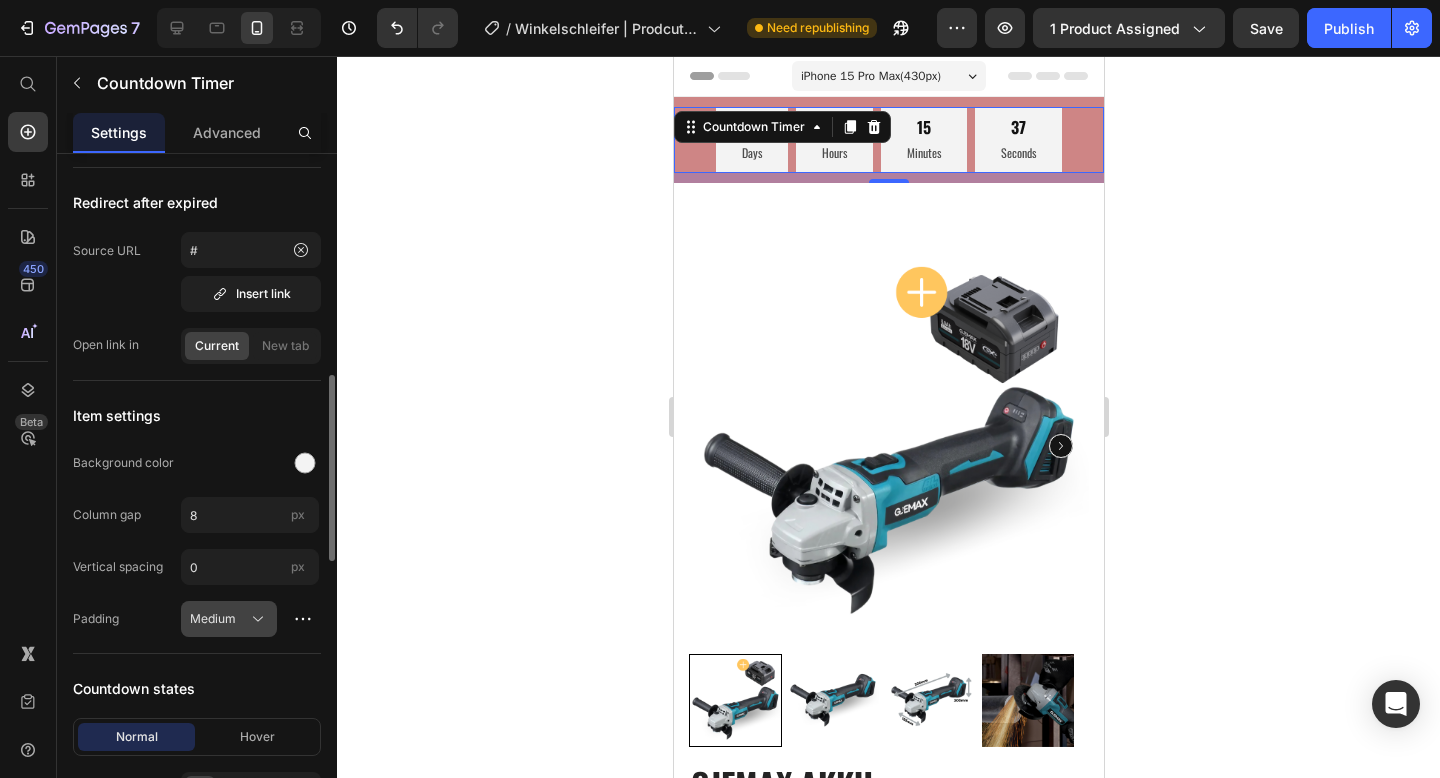 click on "Medium" at bounding box center [217, 619] 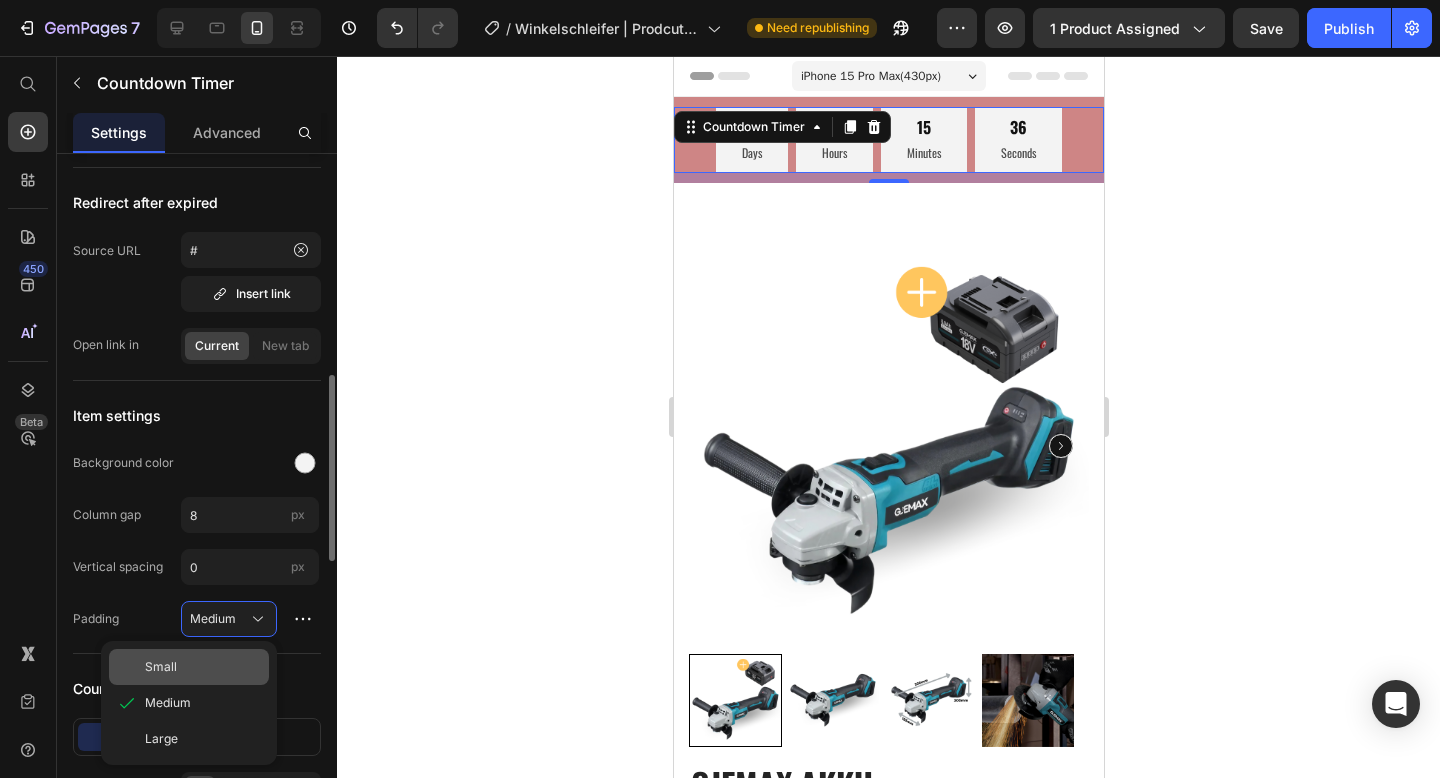 click on "Small" at bounding box center [203, 667] 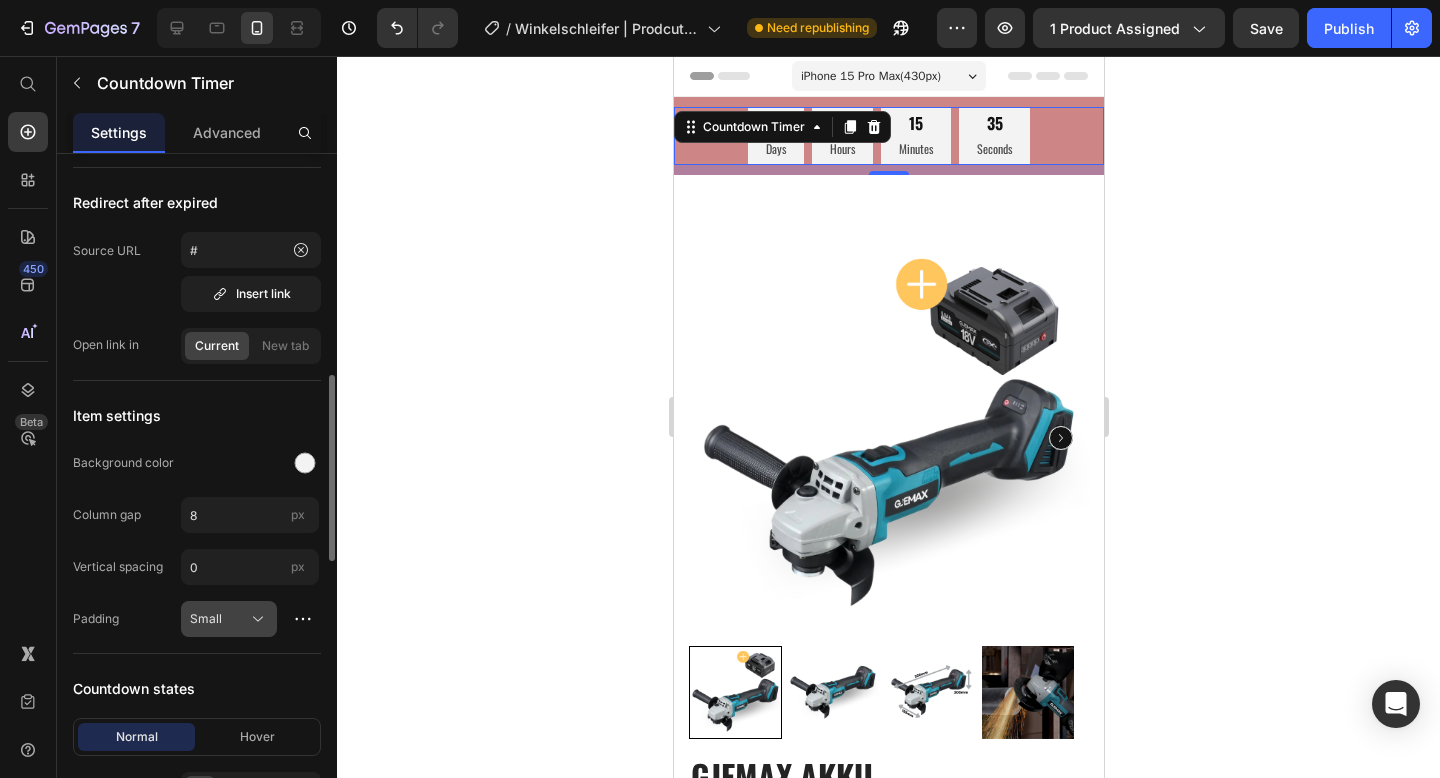 click on "Small" at bounding box center (229, 619) 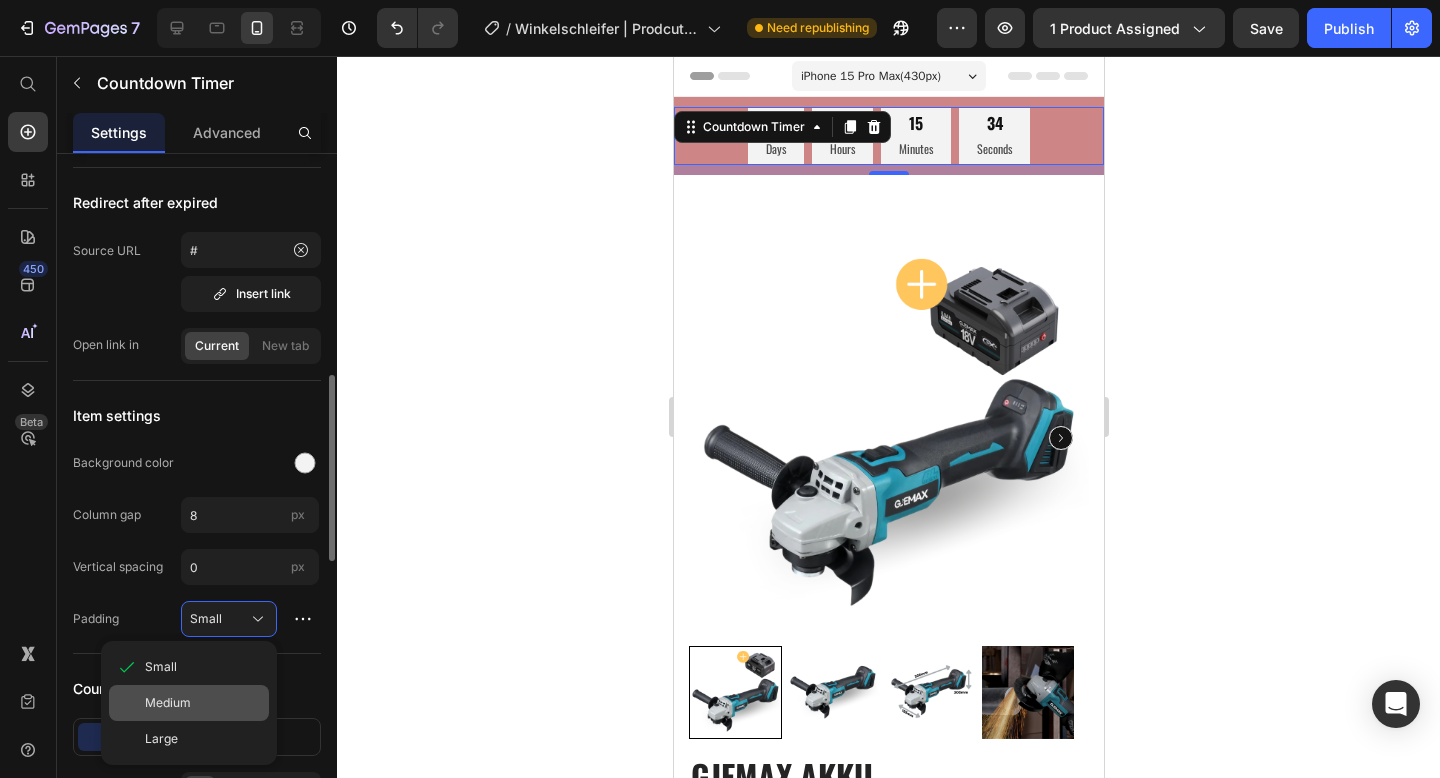 click on "Medium" at bounding box center (203, 703) 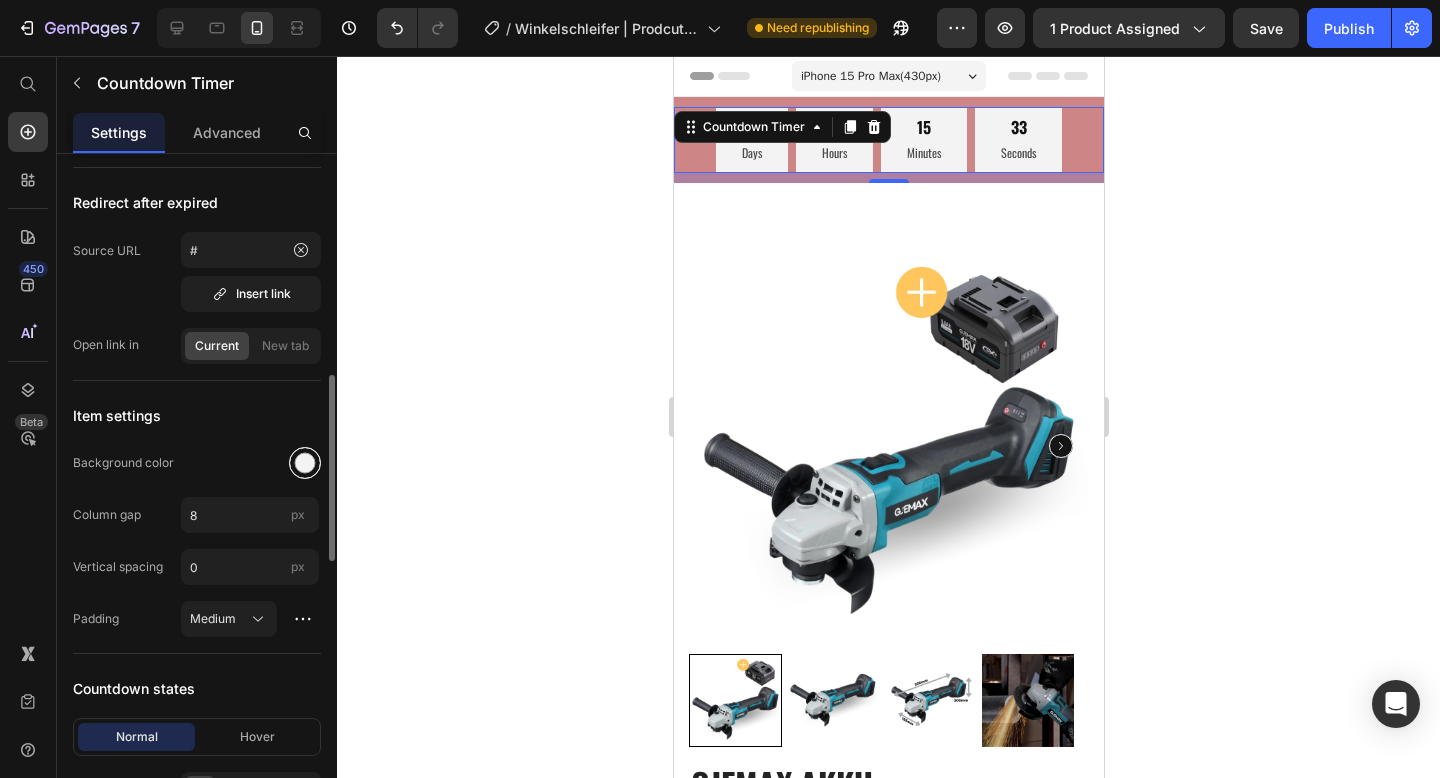 click at bounding box center (305, 463) 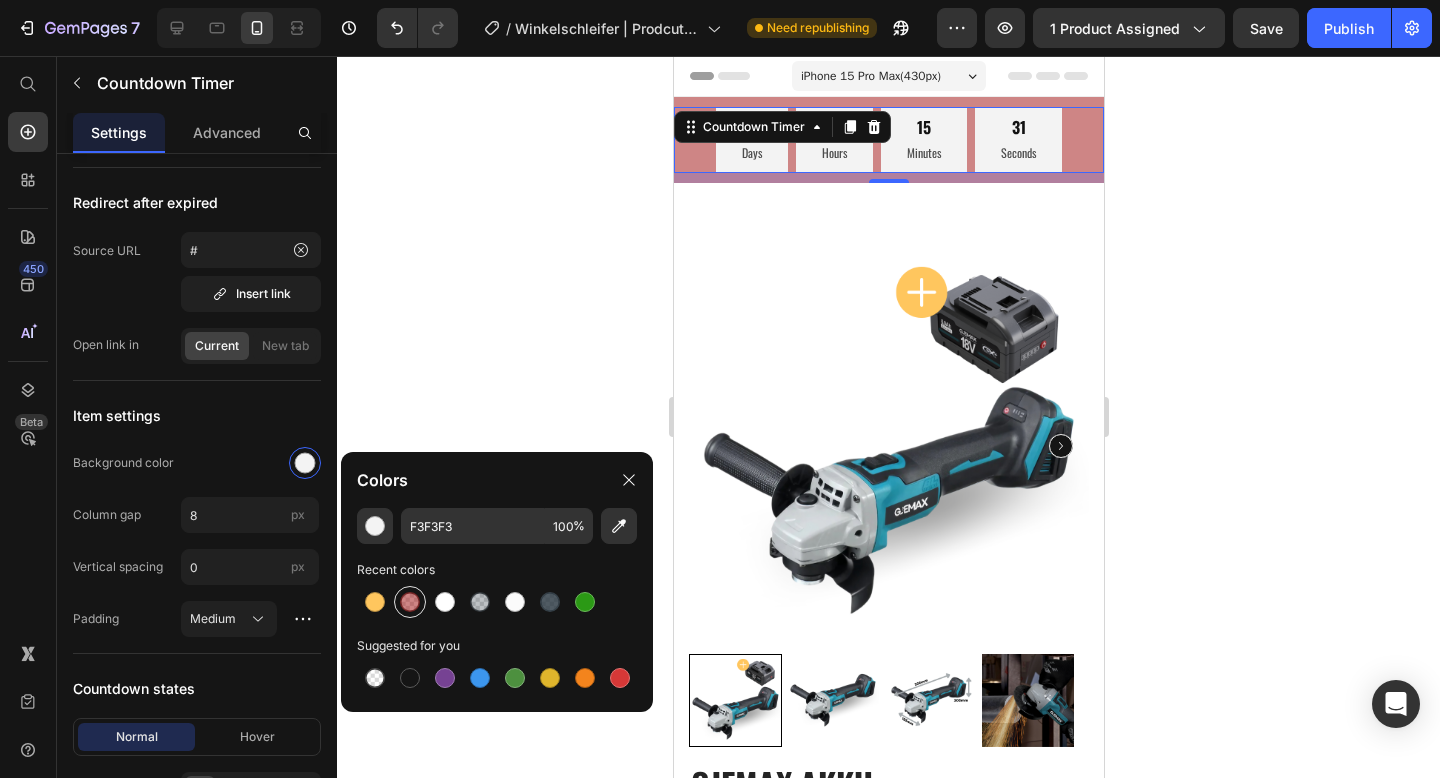 click at bounding box center (410, 602) 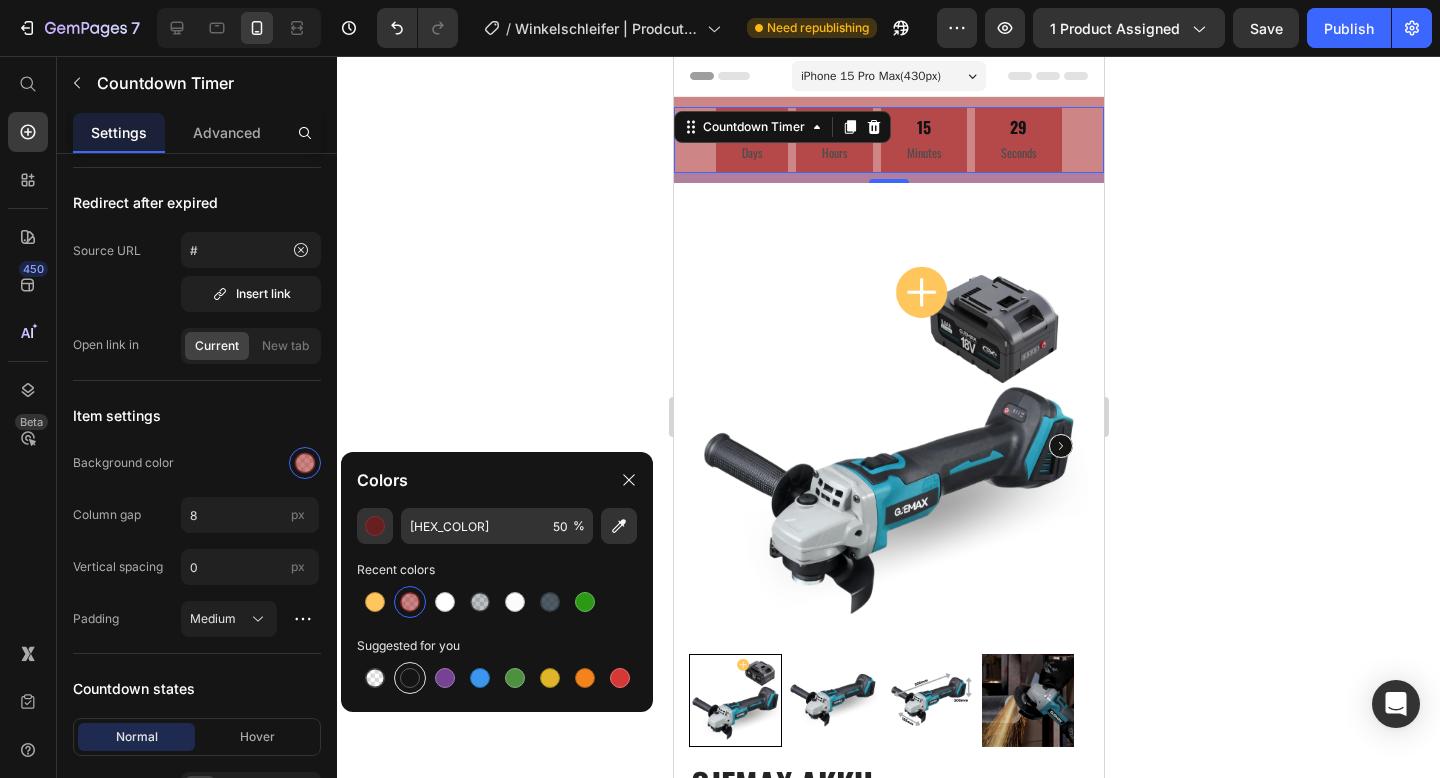 click at bounding box center [410, 678] 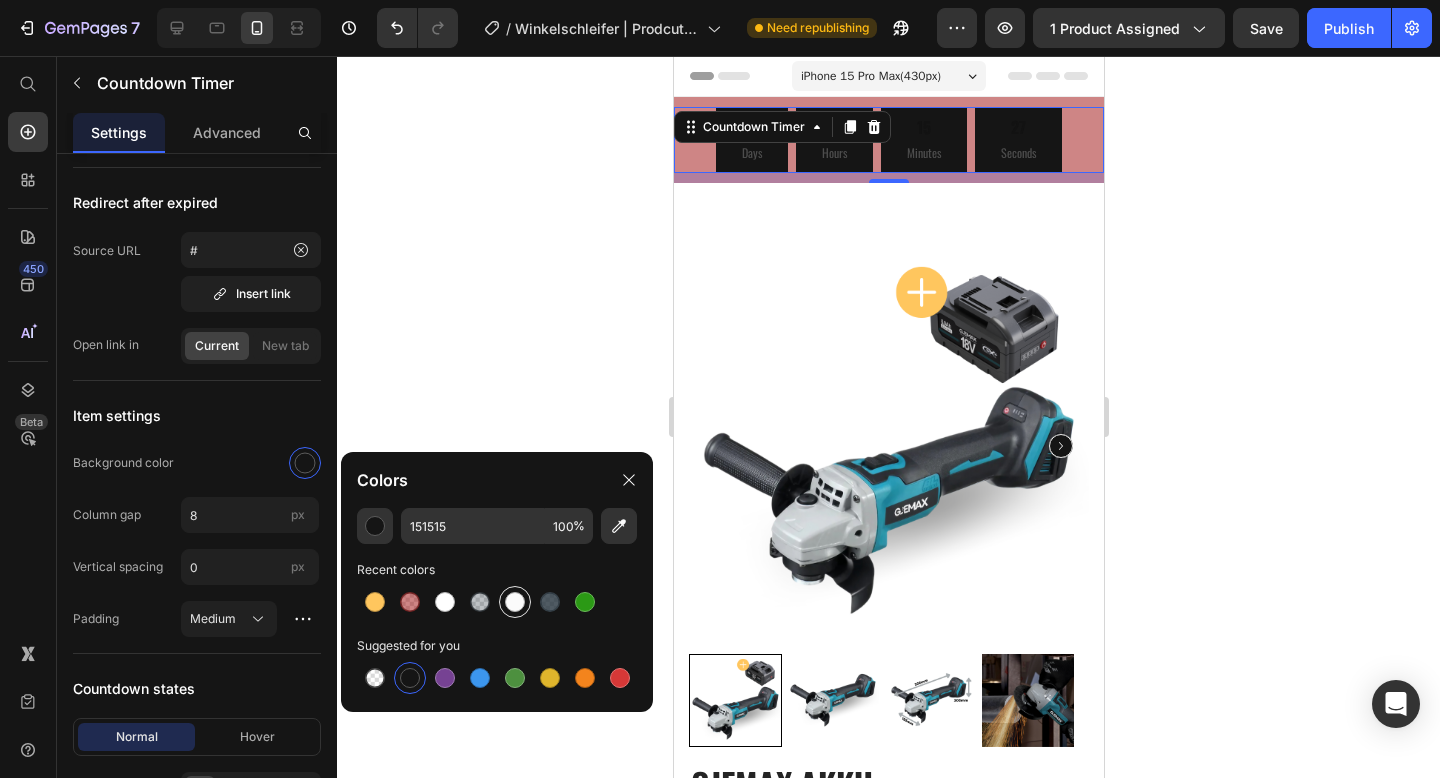 click at bounding box center (515, 602) 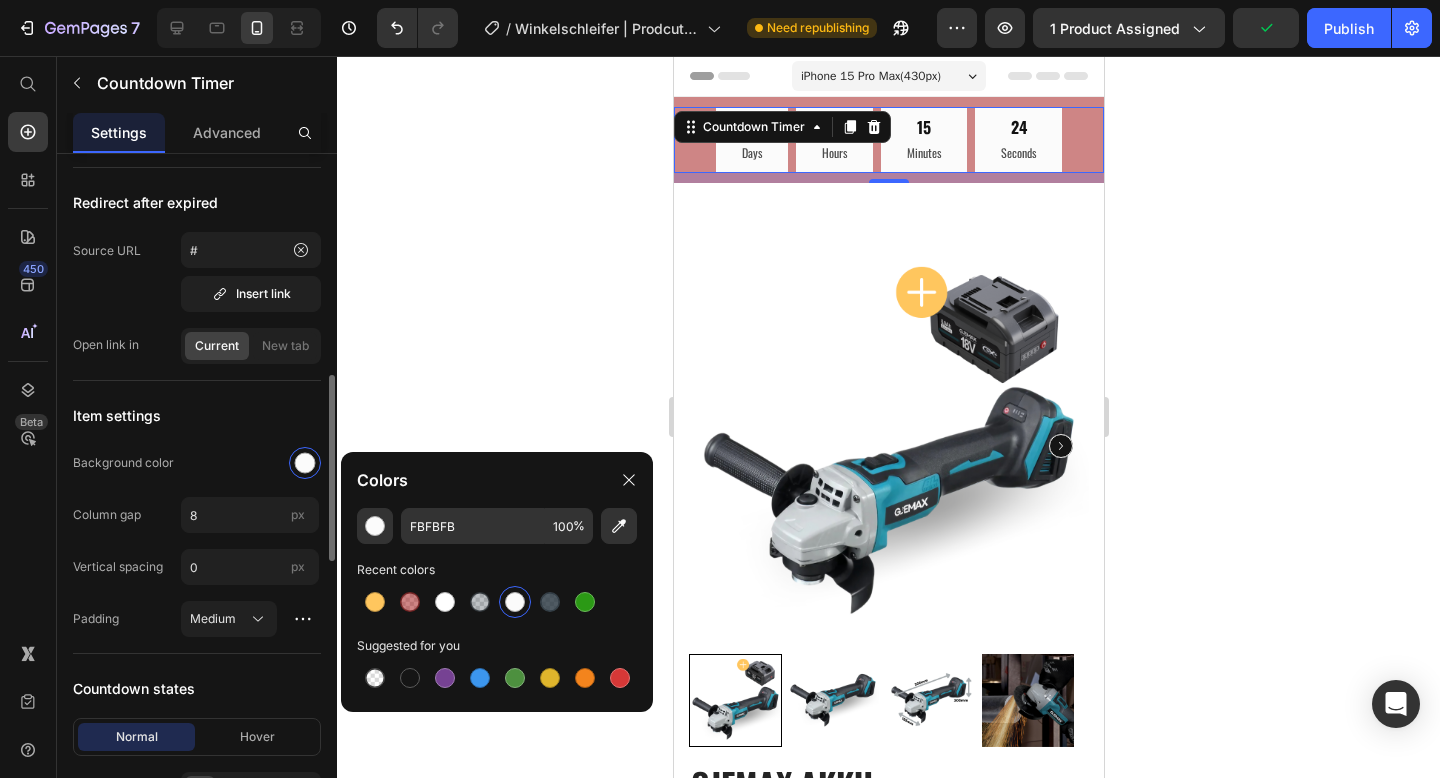 click on "Background color" 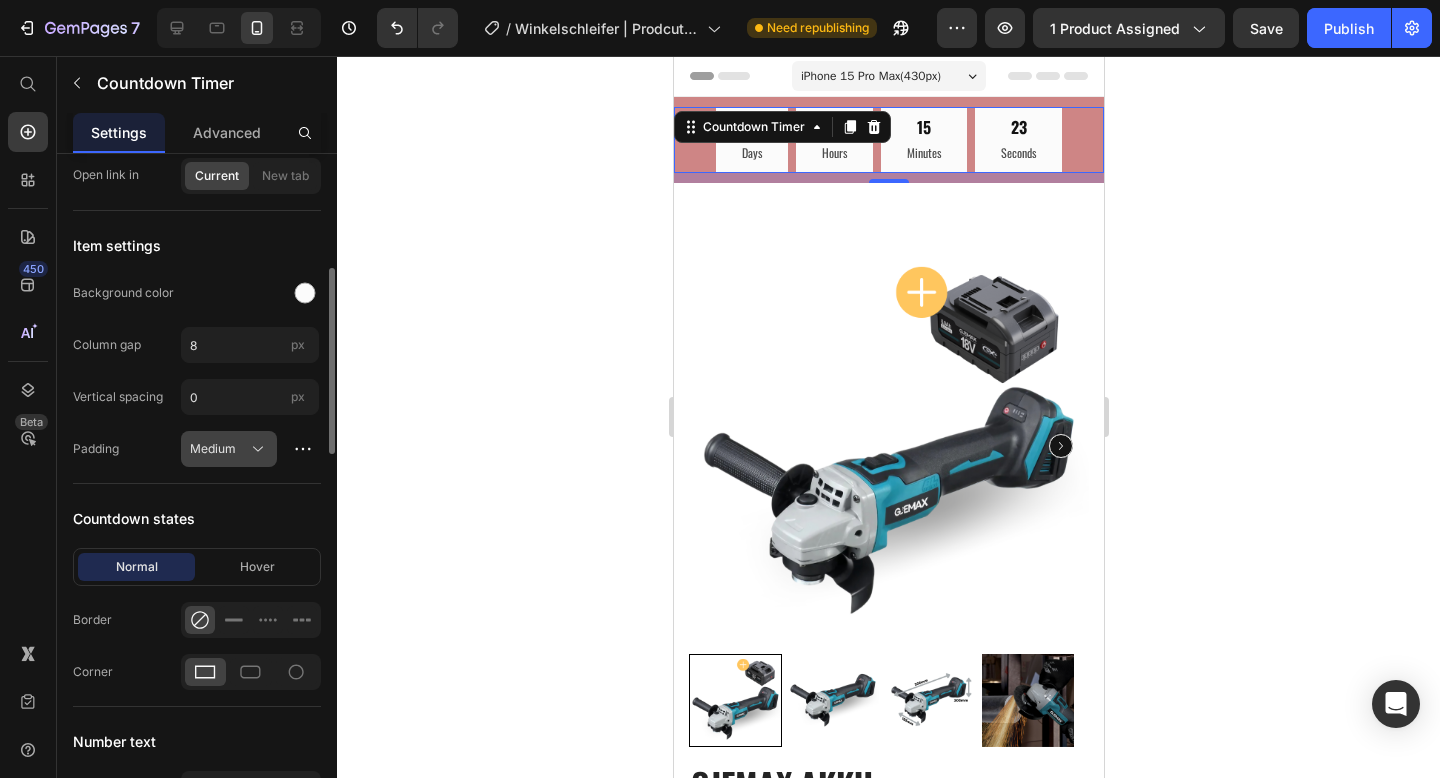 scroll, scrollTop: 995, scrollLeft: 0, axis: vertical 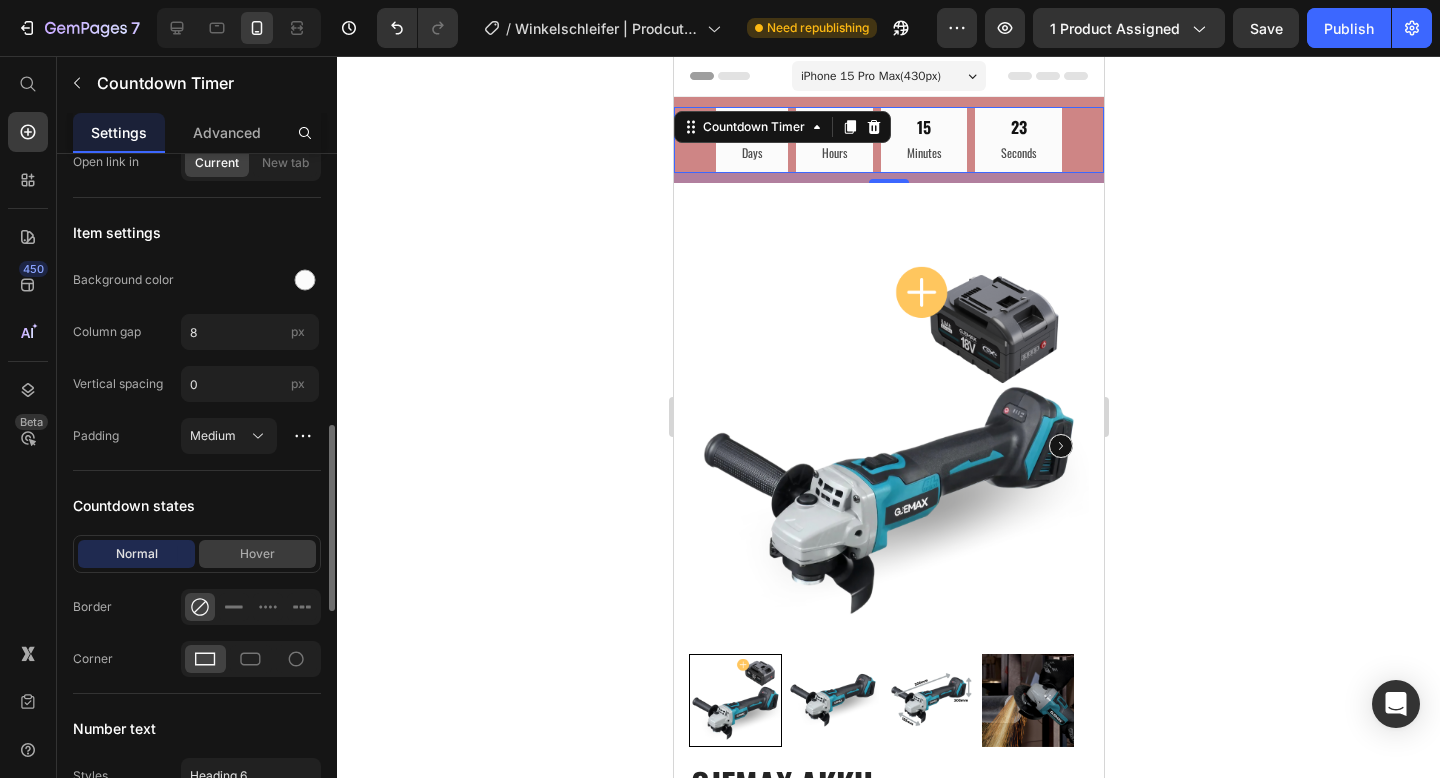 click on "Hover" at bounding box center [257, 554] 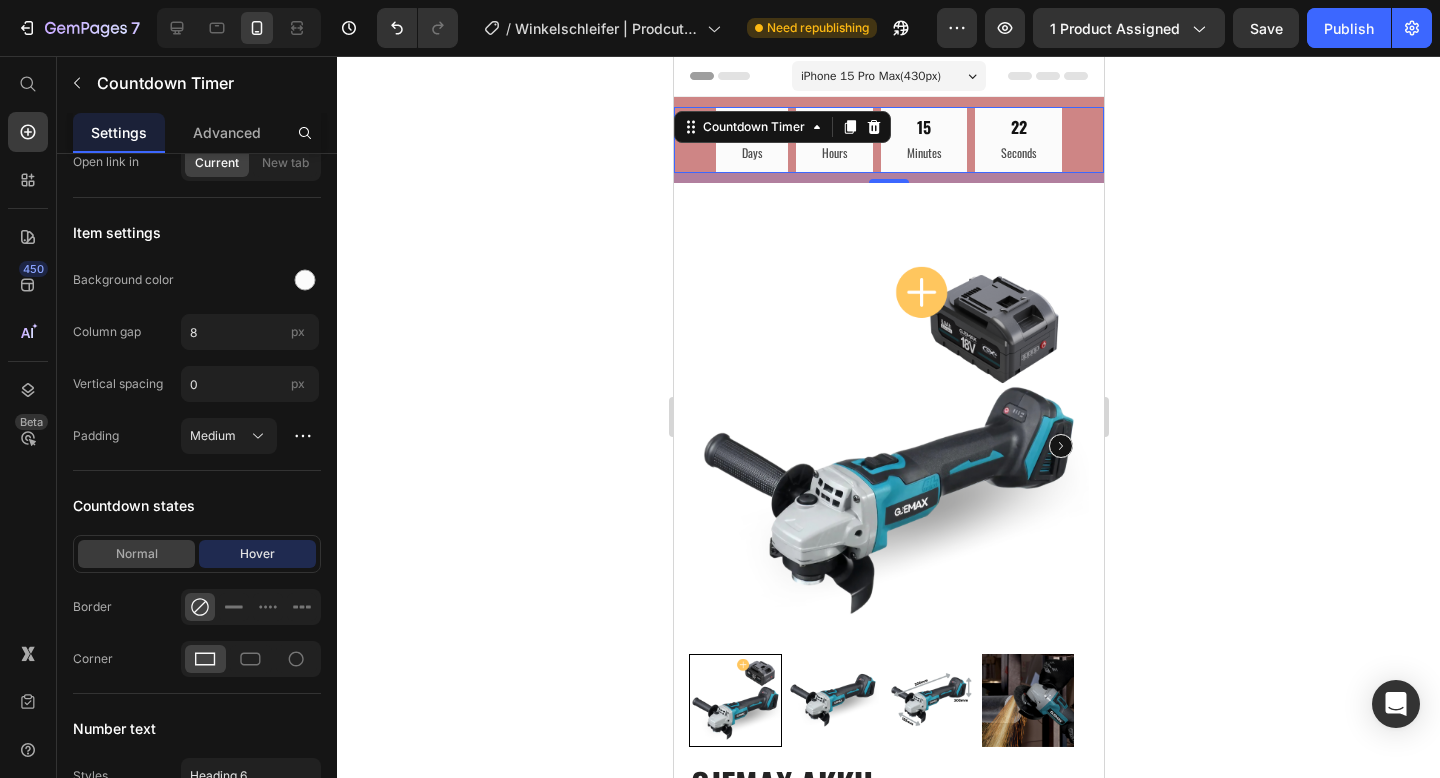 click on "Normal" at bounding box center [136, 554] 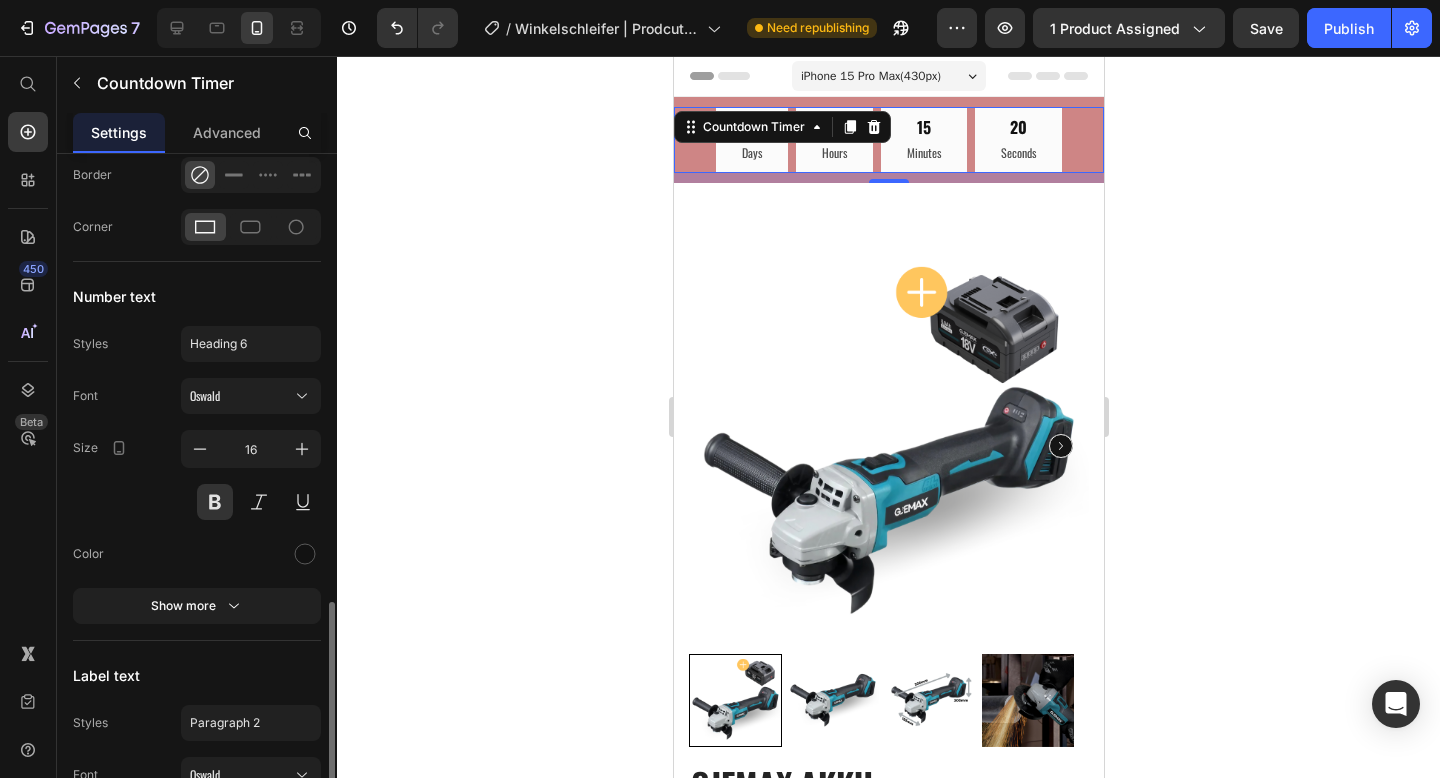 scroll, scrollTop: 1473, scrollLeft: 0, axis: vertical 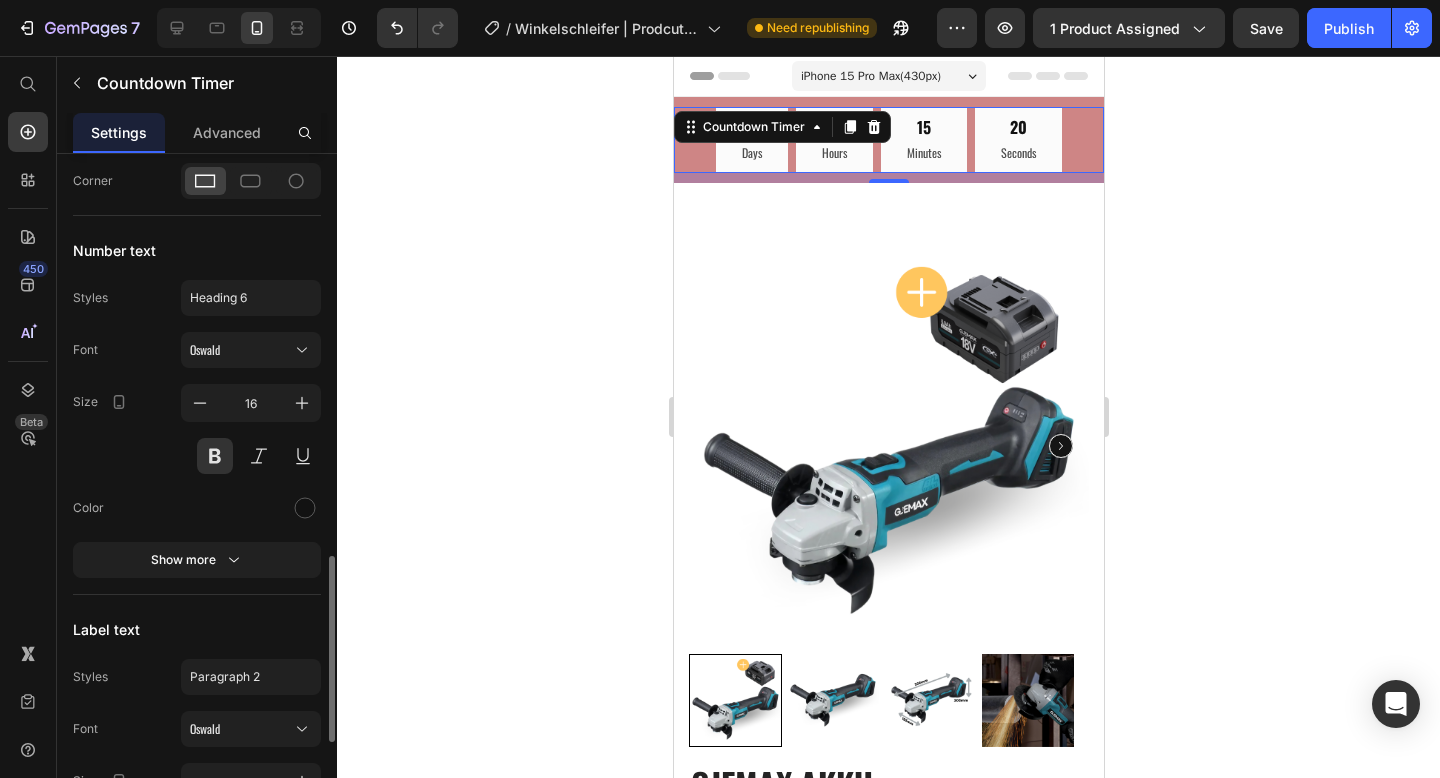 click on "Number text Styles Heading 6 Font Oswald Size 16 Color Show more" 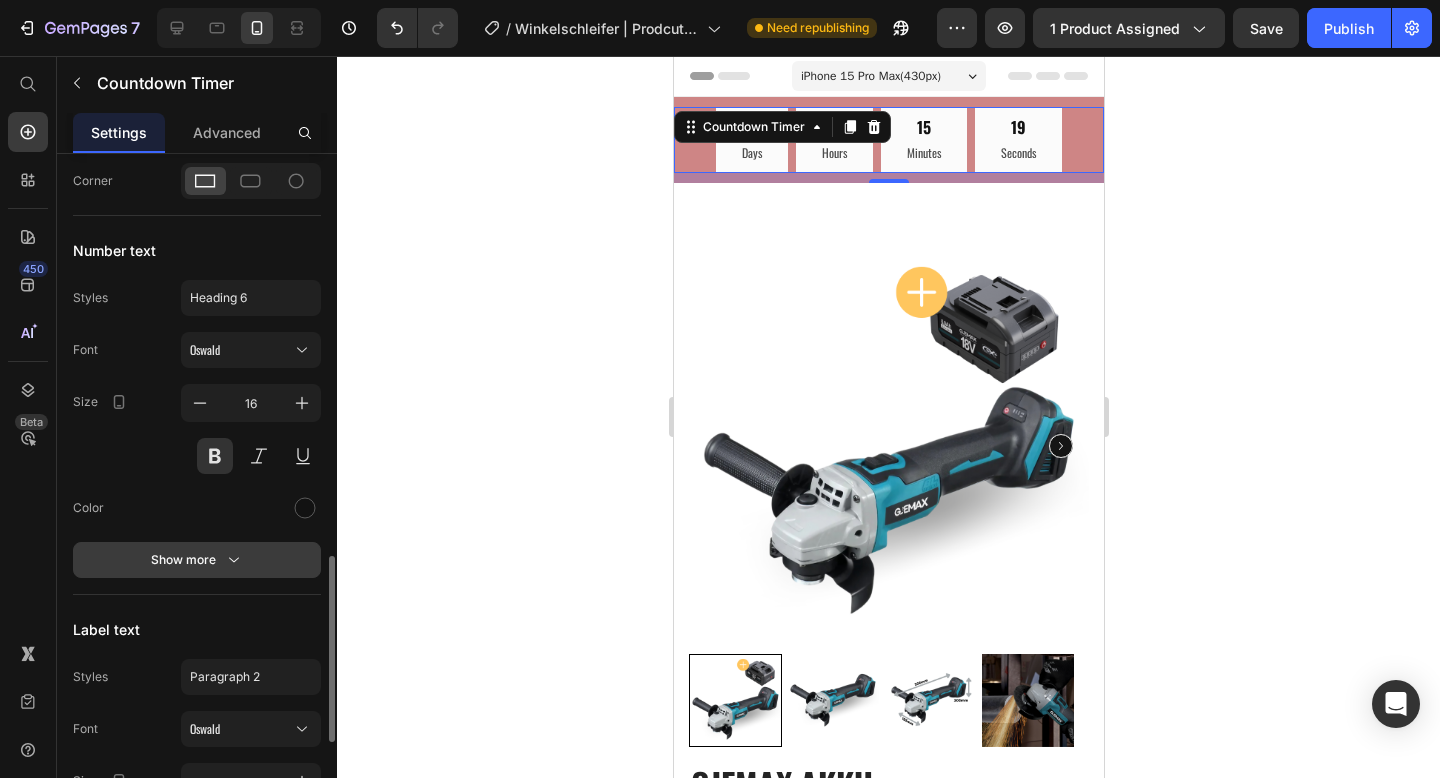 click on "Show more" at bounding box center [197, 560] 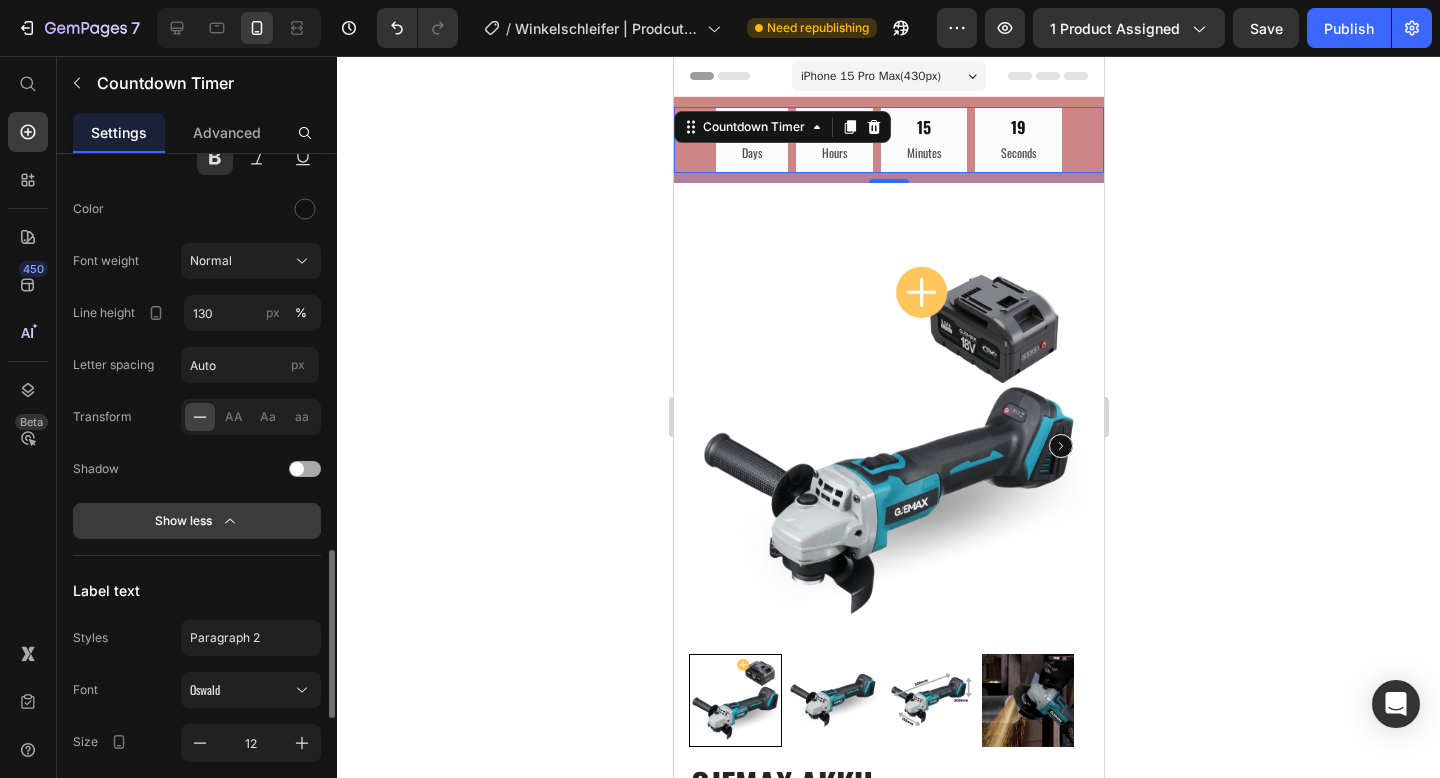 scroll, scrollTop: 1801, scrollLeft: 0, axis: vertical 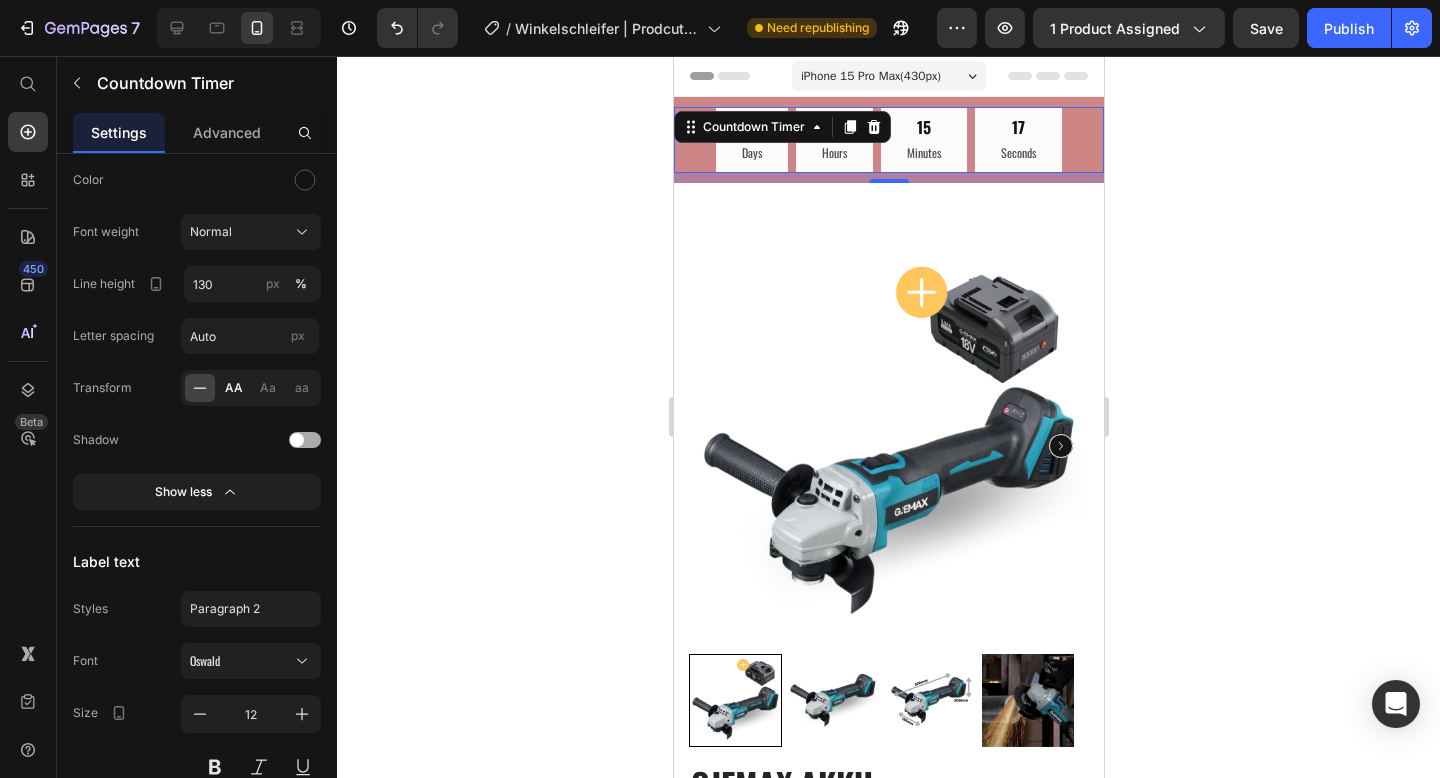 click on "AA" 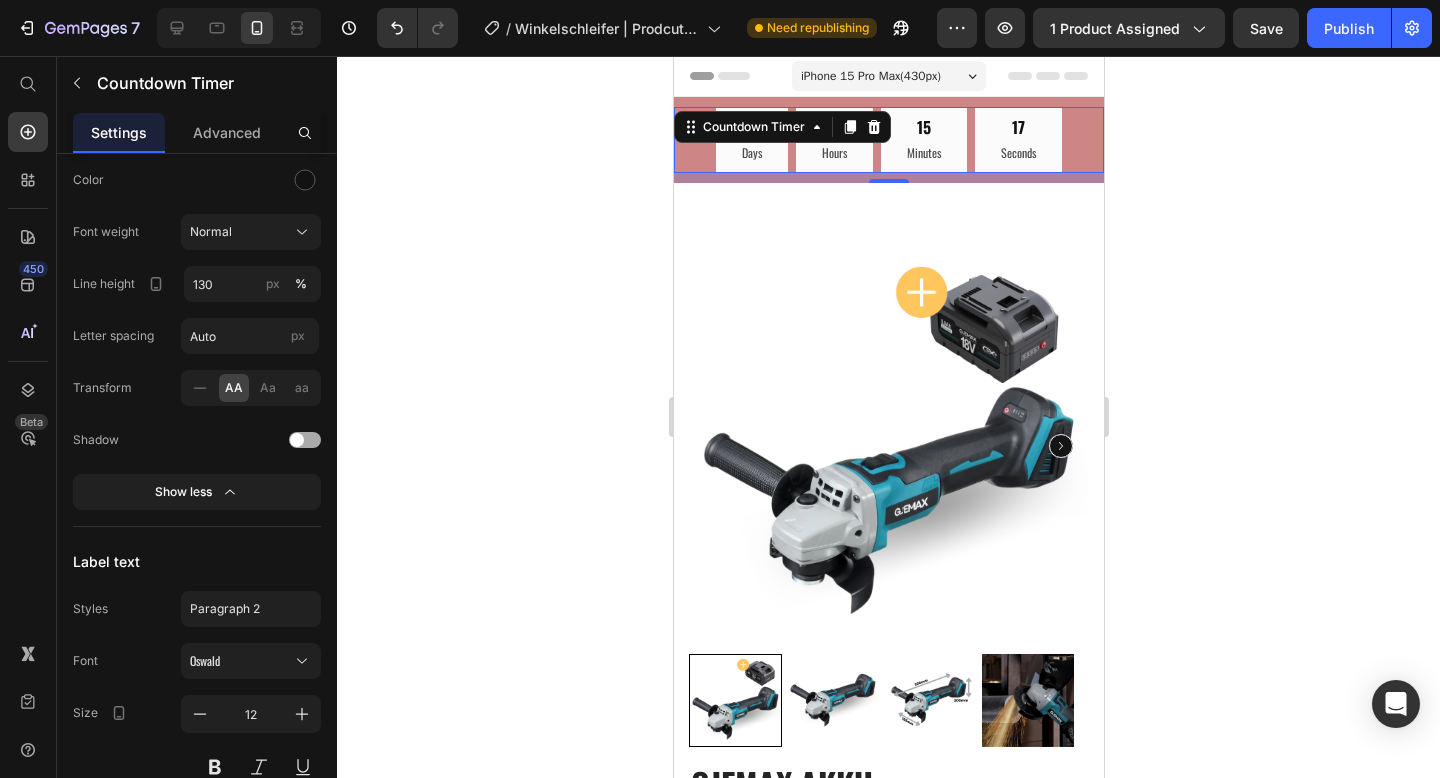 click on "AA" 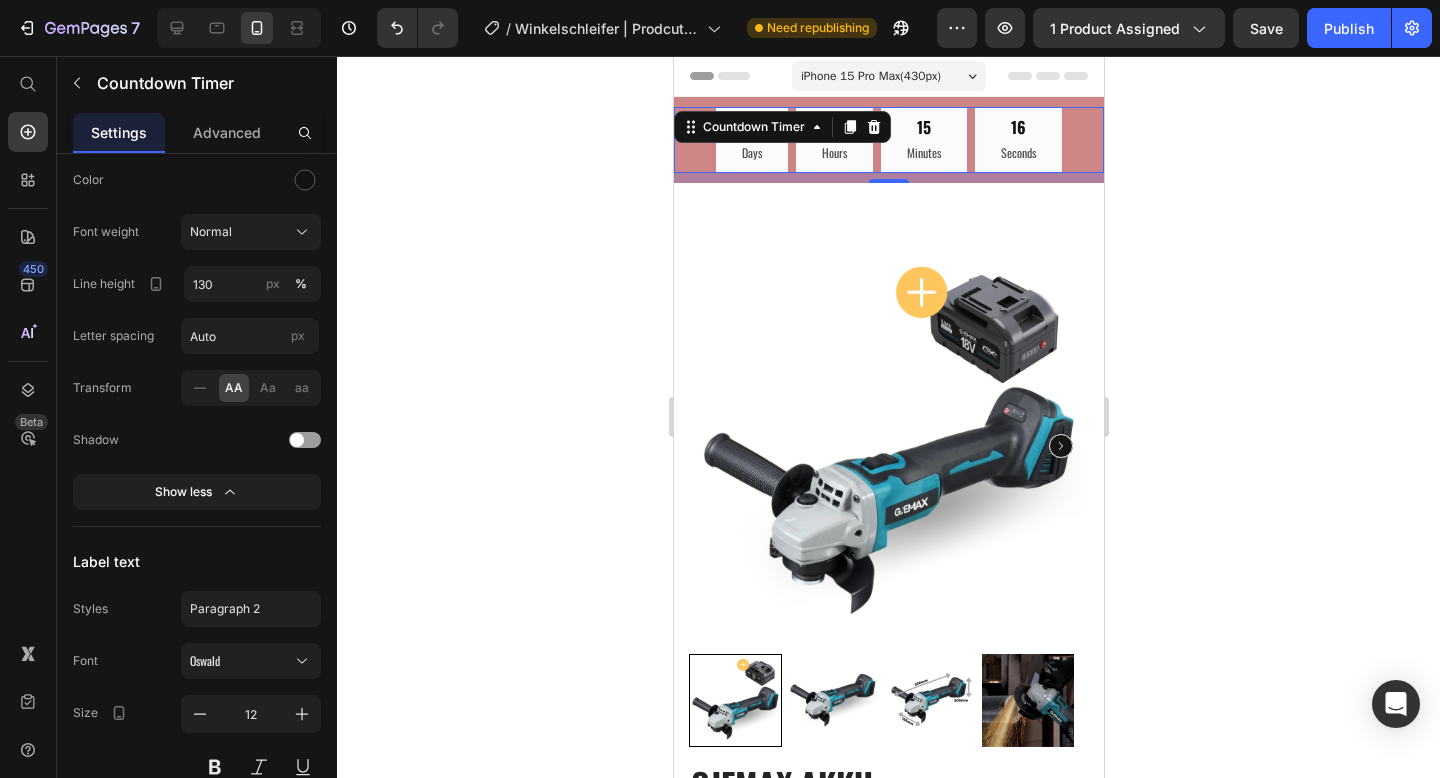 click on "00 Days" at bounding box center [751, 140] 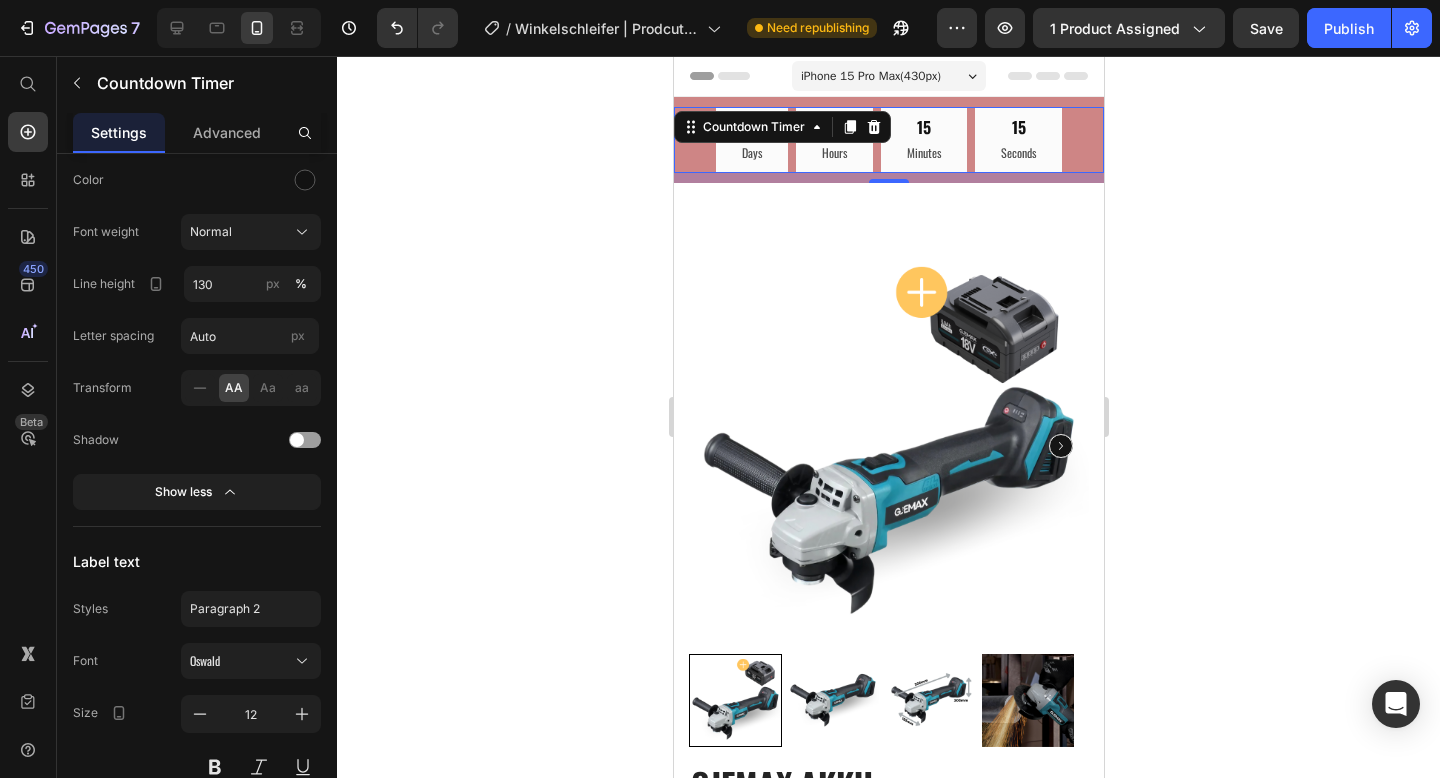 click on "Days" at bounding box center (751, 153) 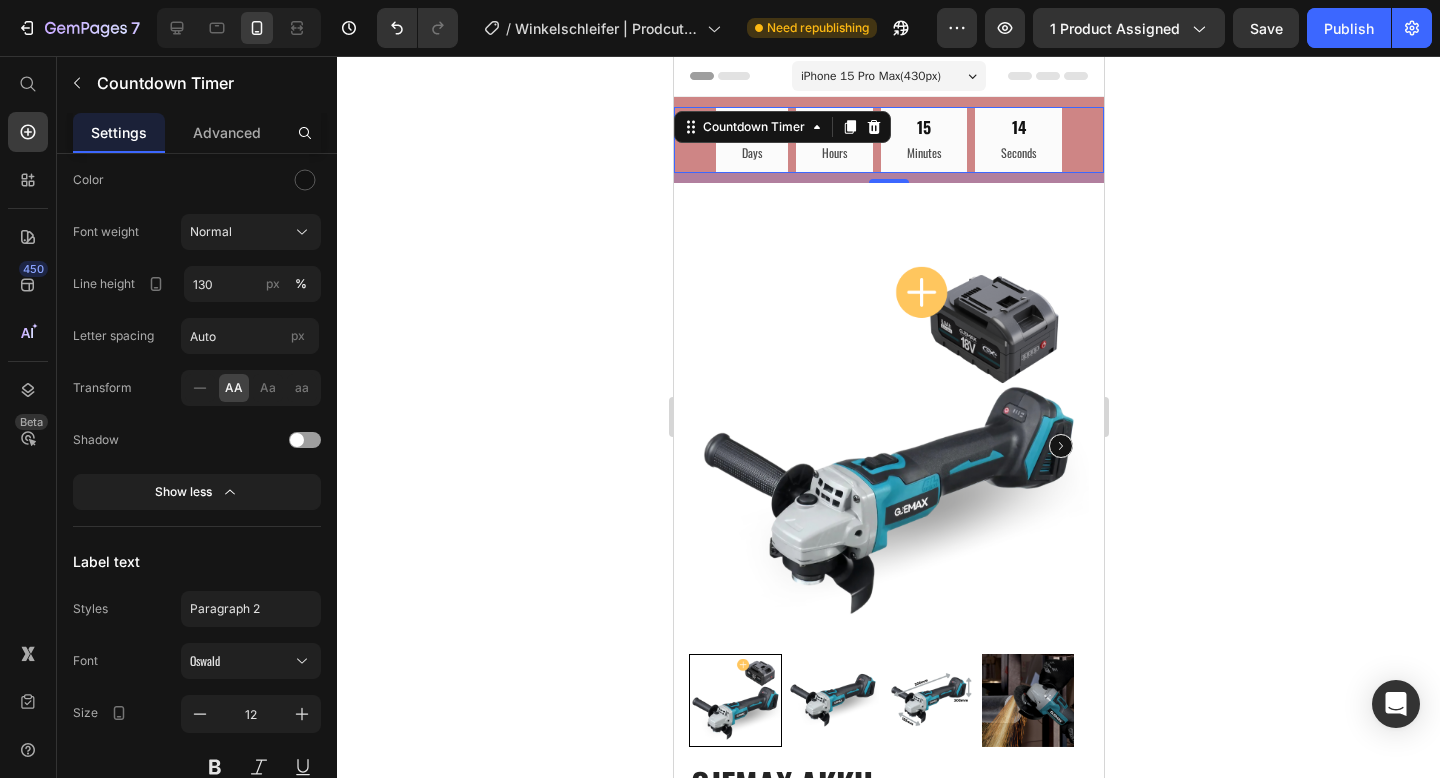 click on "Days" at bounding box center [751, 153] 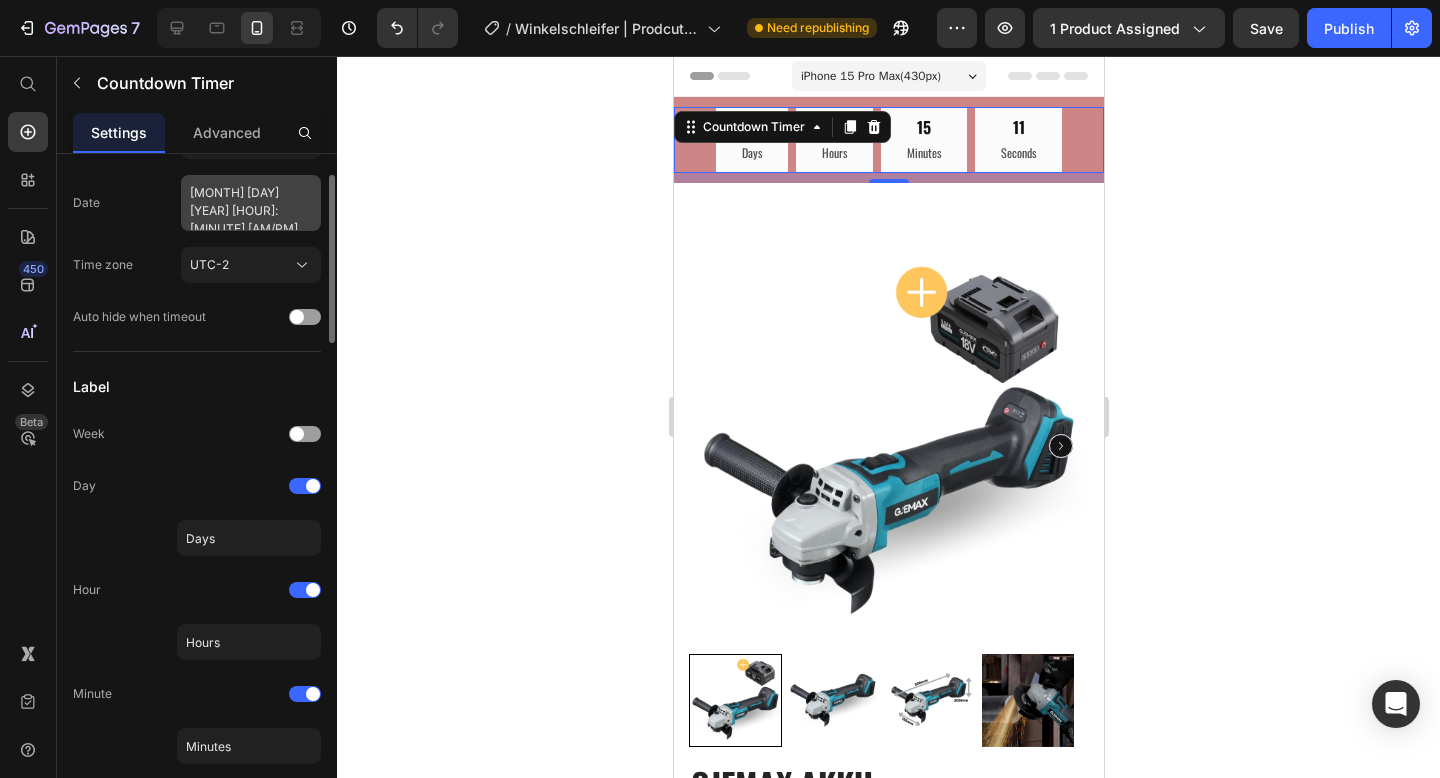 scroll, scrollTop: 0, scrollLeft: 0, axis: both 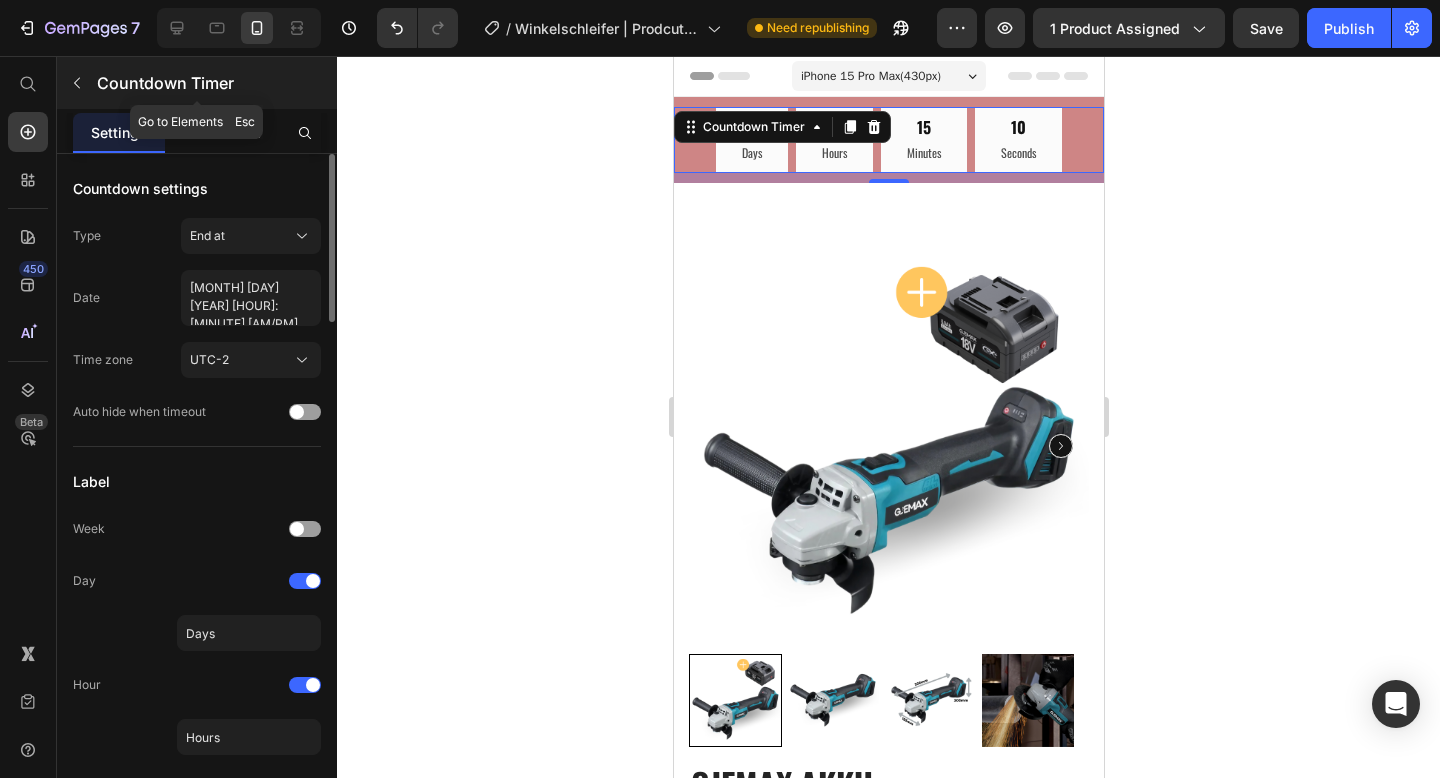 click on "Countdown Timer" at bounding box center [197, 83] 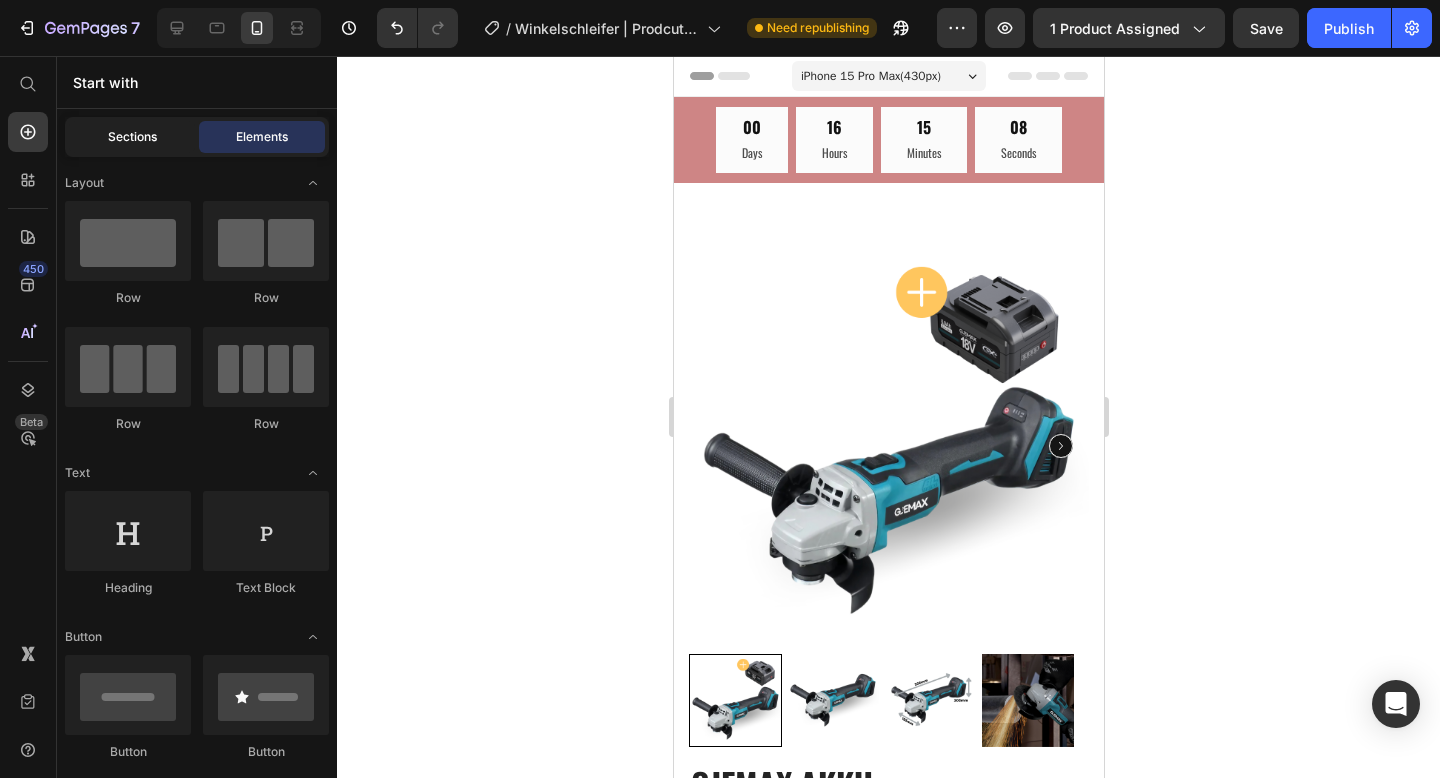 click on "Sections" 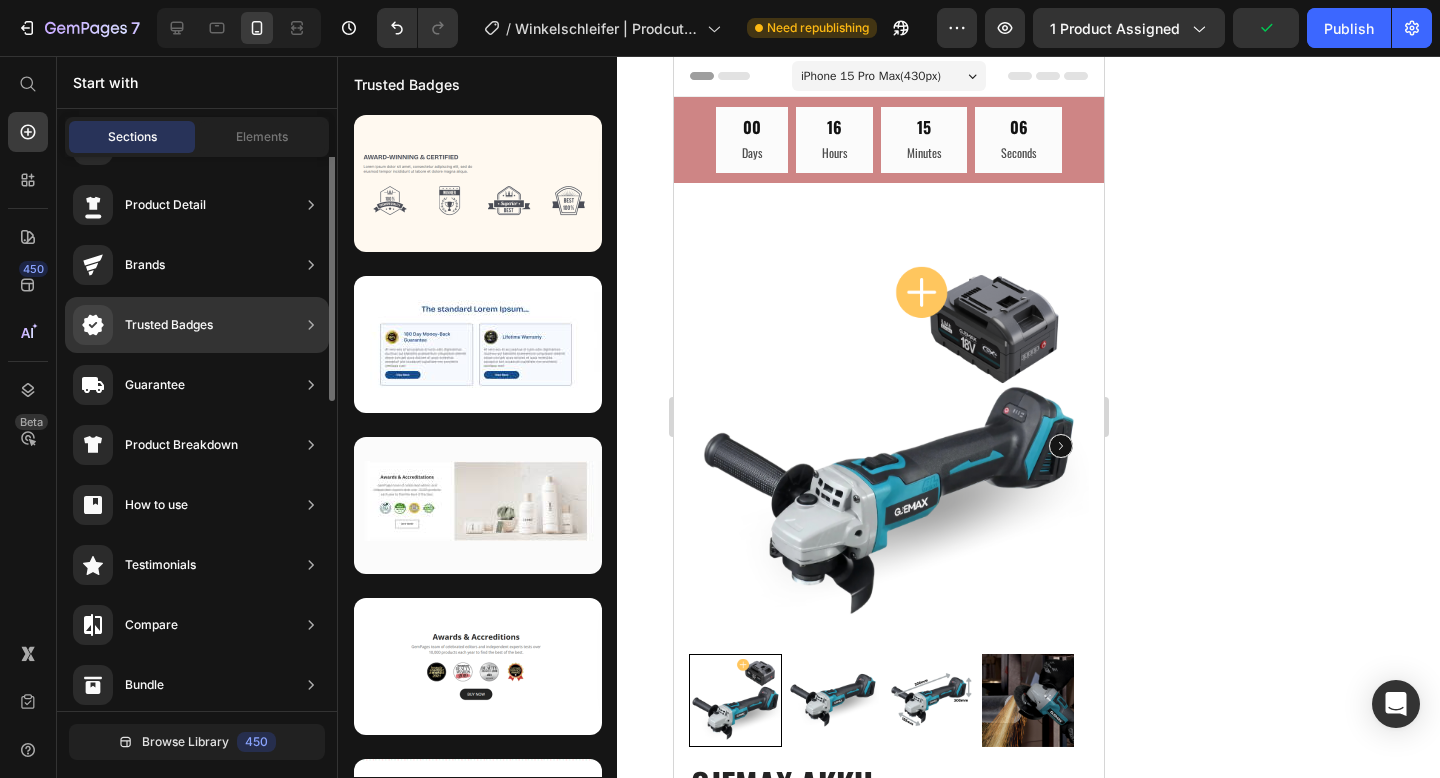 scroll, scrollTop: 0, scrollLeft: 0, axis: both 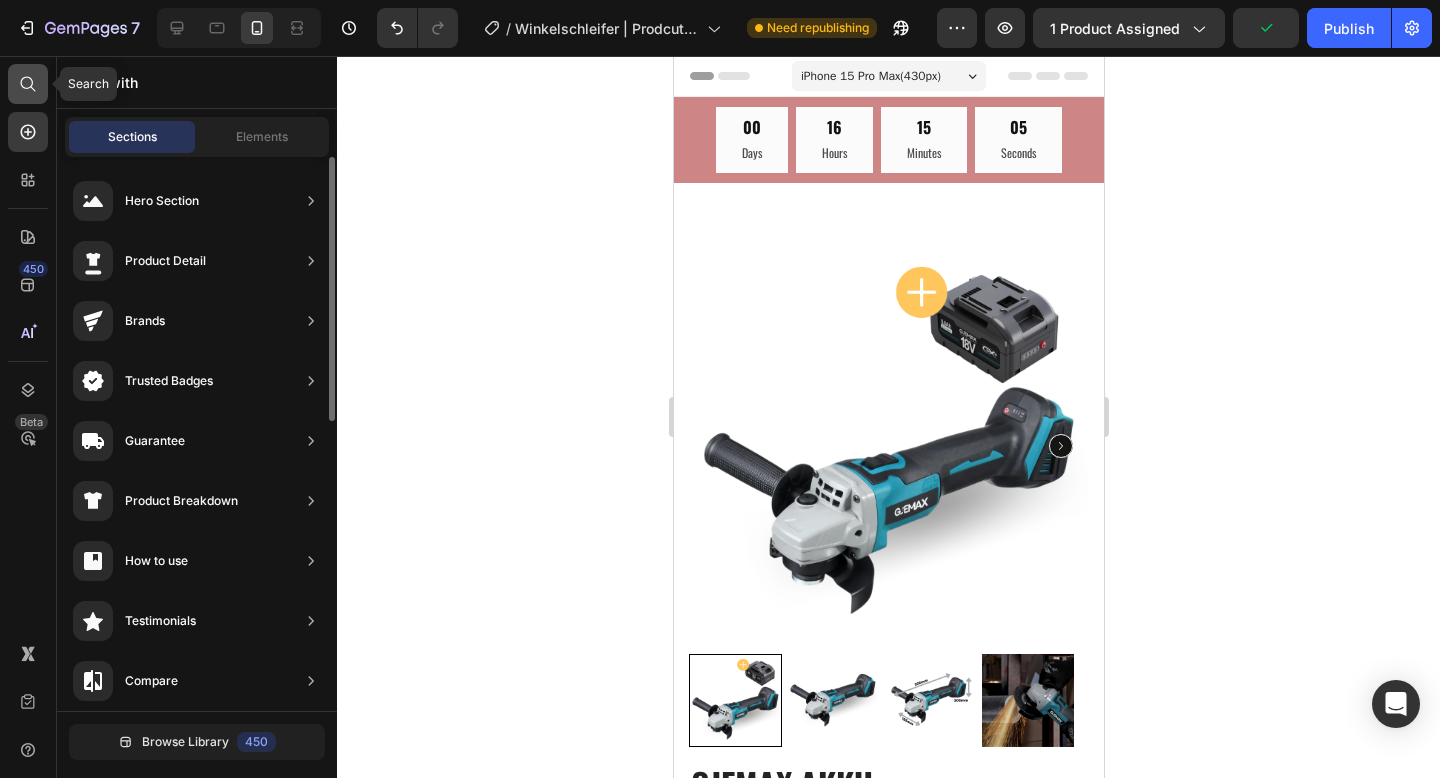 click 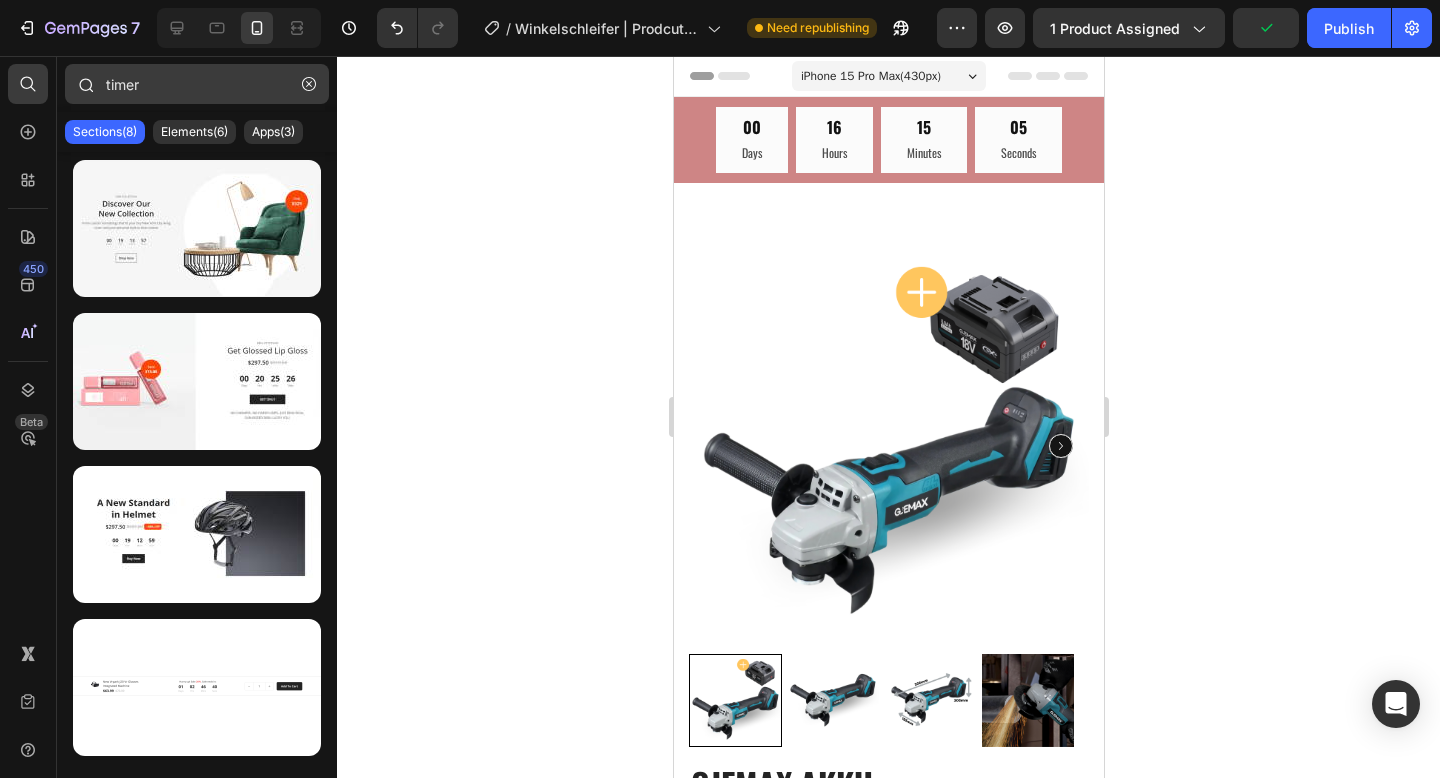 click on "timer" at bounding box center (197, 84) 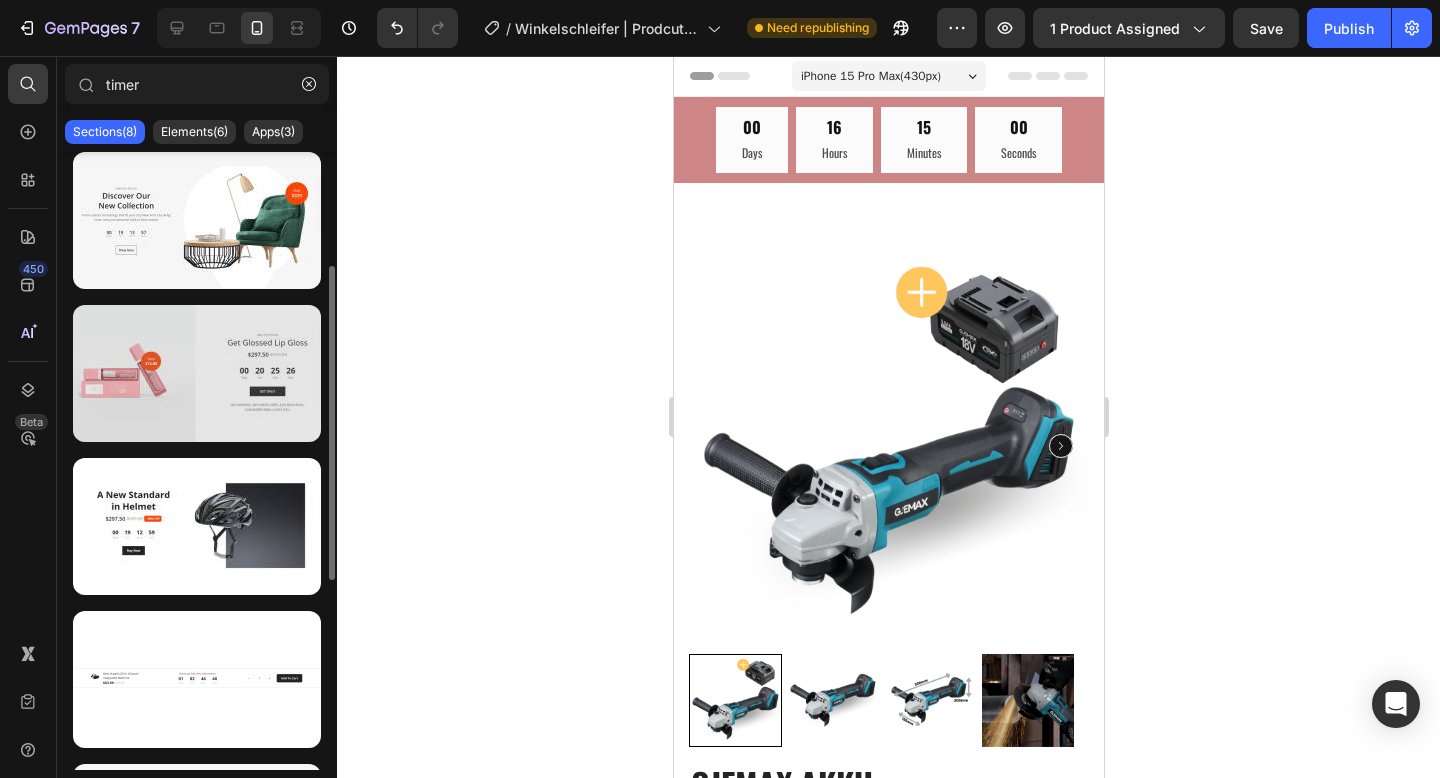 scroll, scrollTop: 7, scrollLeft: 0, axis: vertical 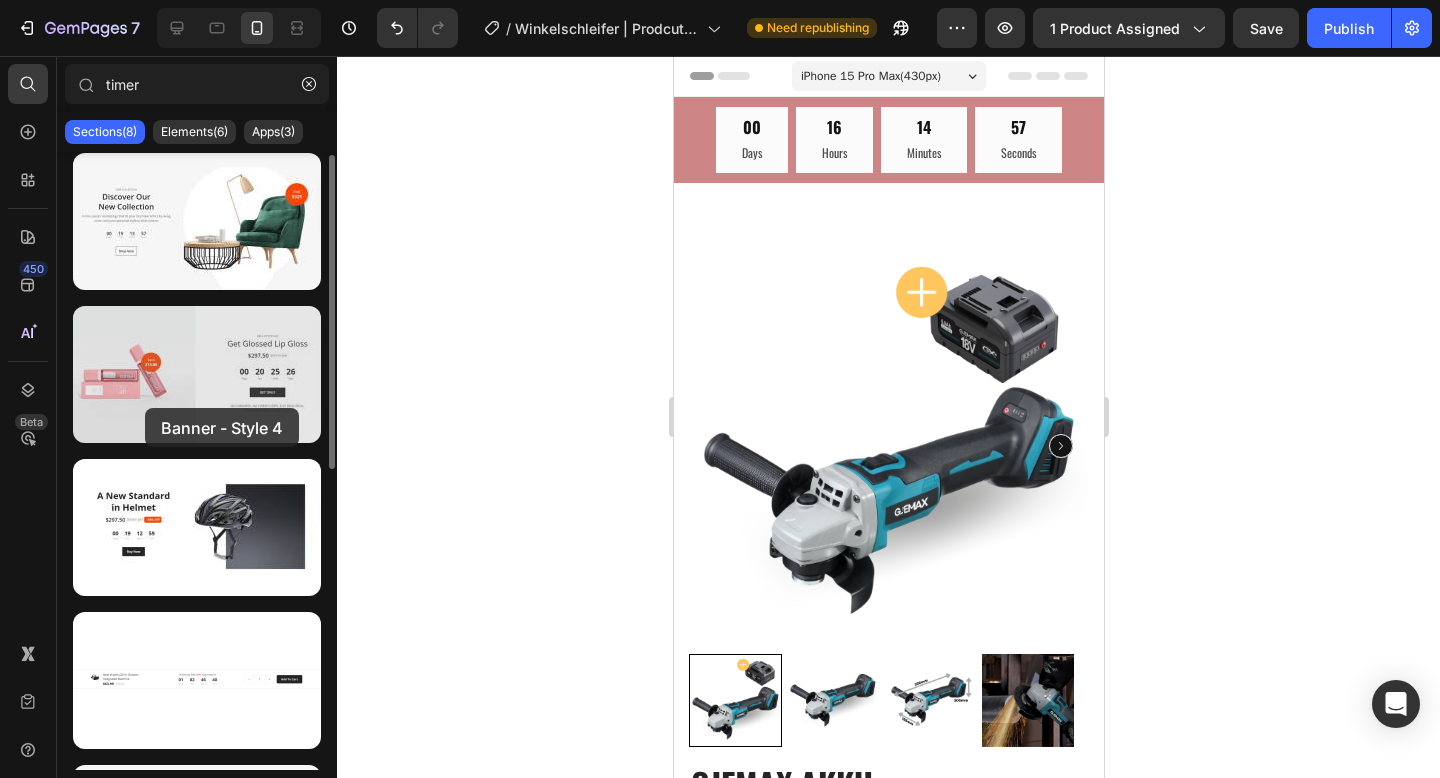 drag, startPoint x: 236, startPoint y: 400, endPoint x: 149, endPoint y: 404, distance: 87.0919 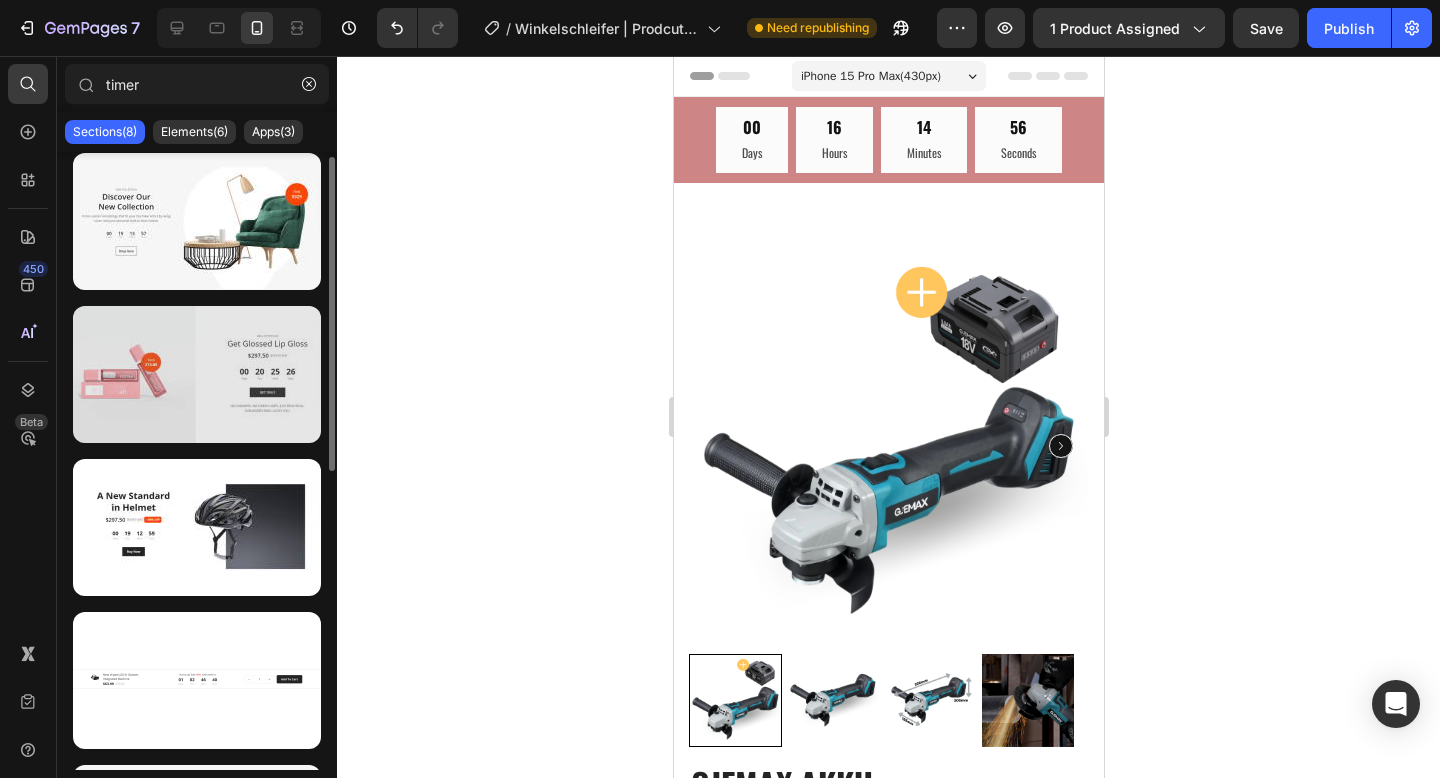 scroll, scrollTop: 276, scrollLeft: 0, axis: vertical 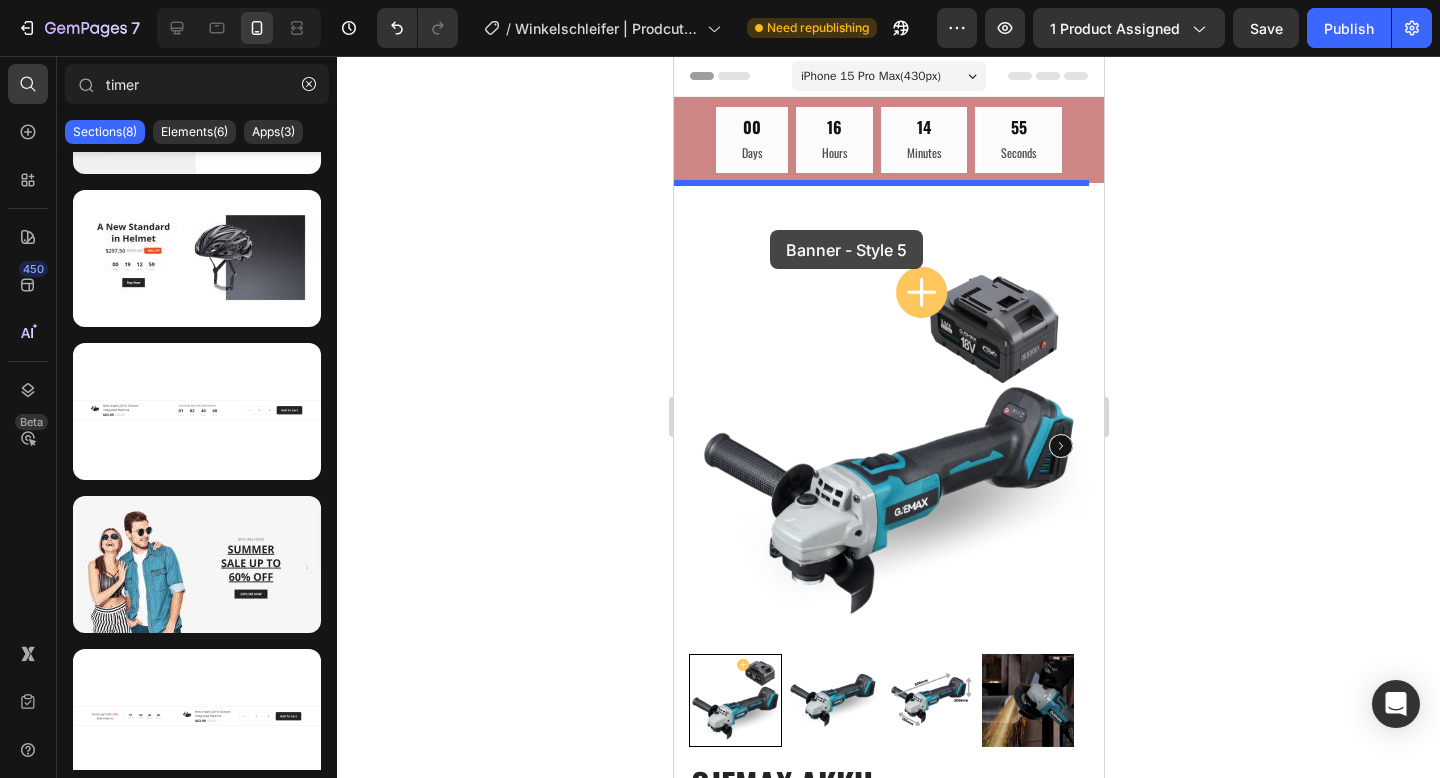 drag, startPoint x: 850, startPoint y: 345, endPoint x: 771, endPoint y: 227, distance: 142.00352 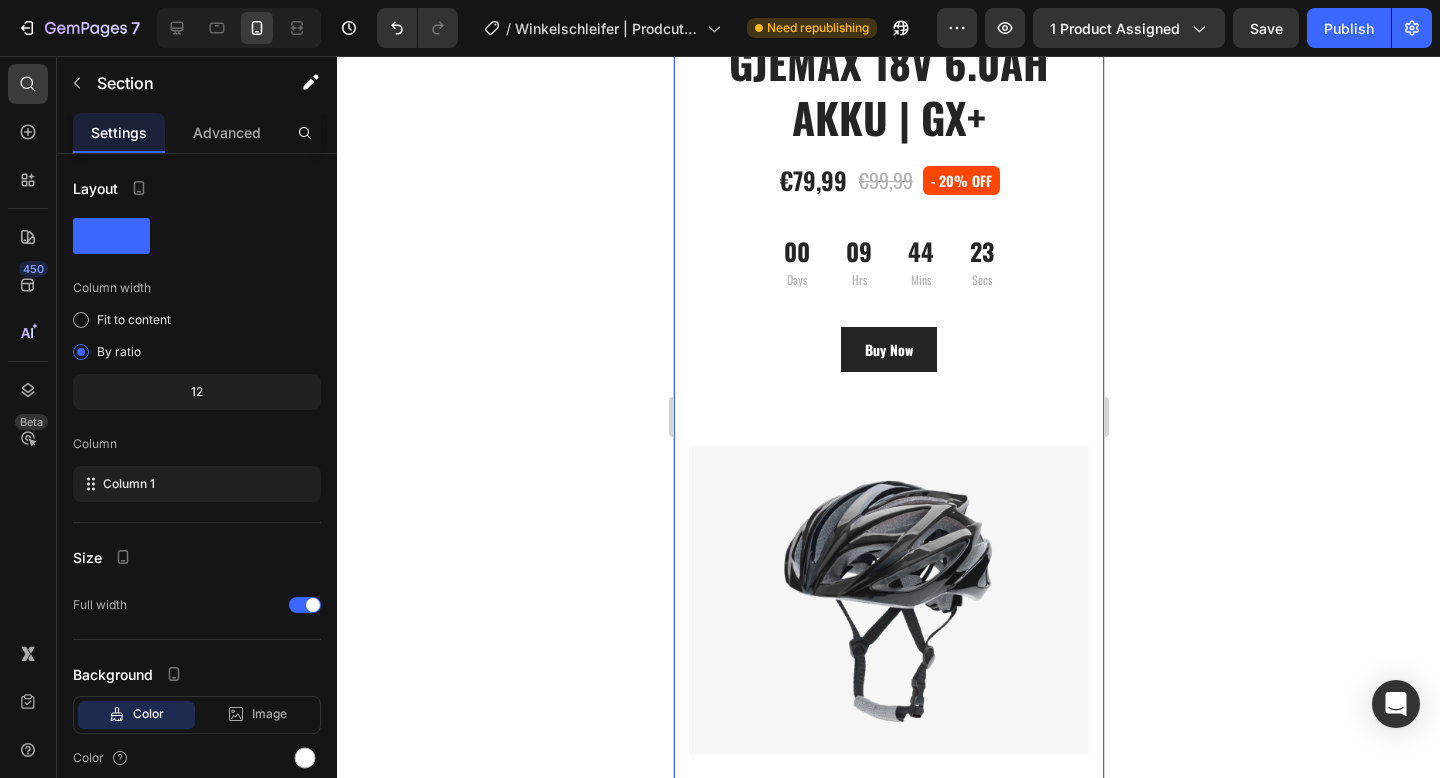 scroll, scrollTop: 219, scrollLeft: 0, axis: vertical 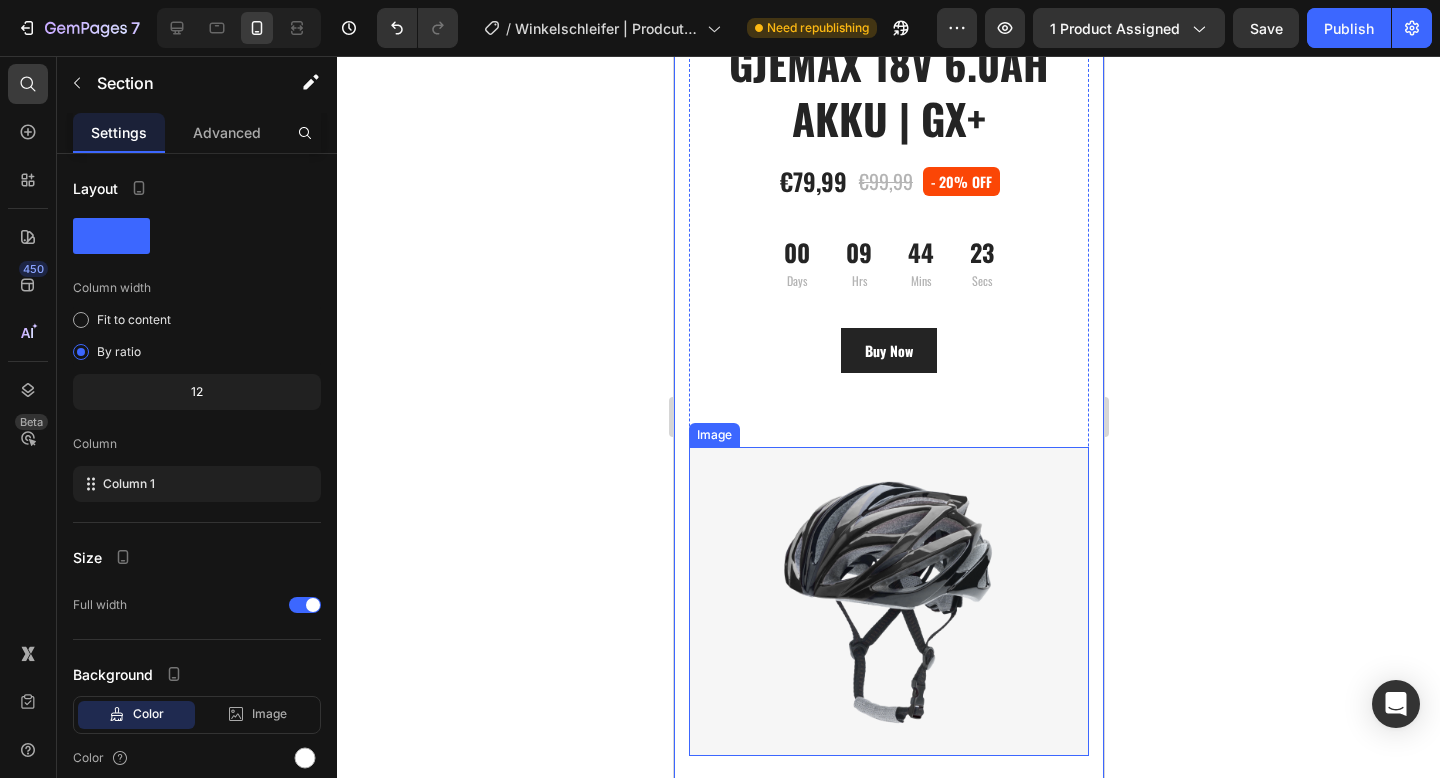 click at bounding box center (888, 601) 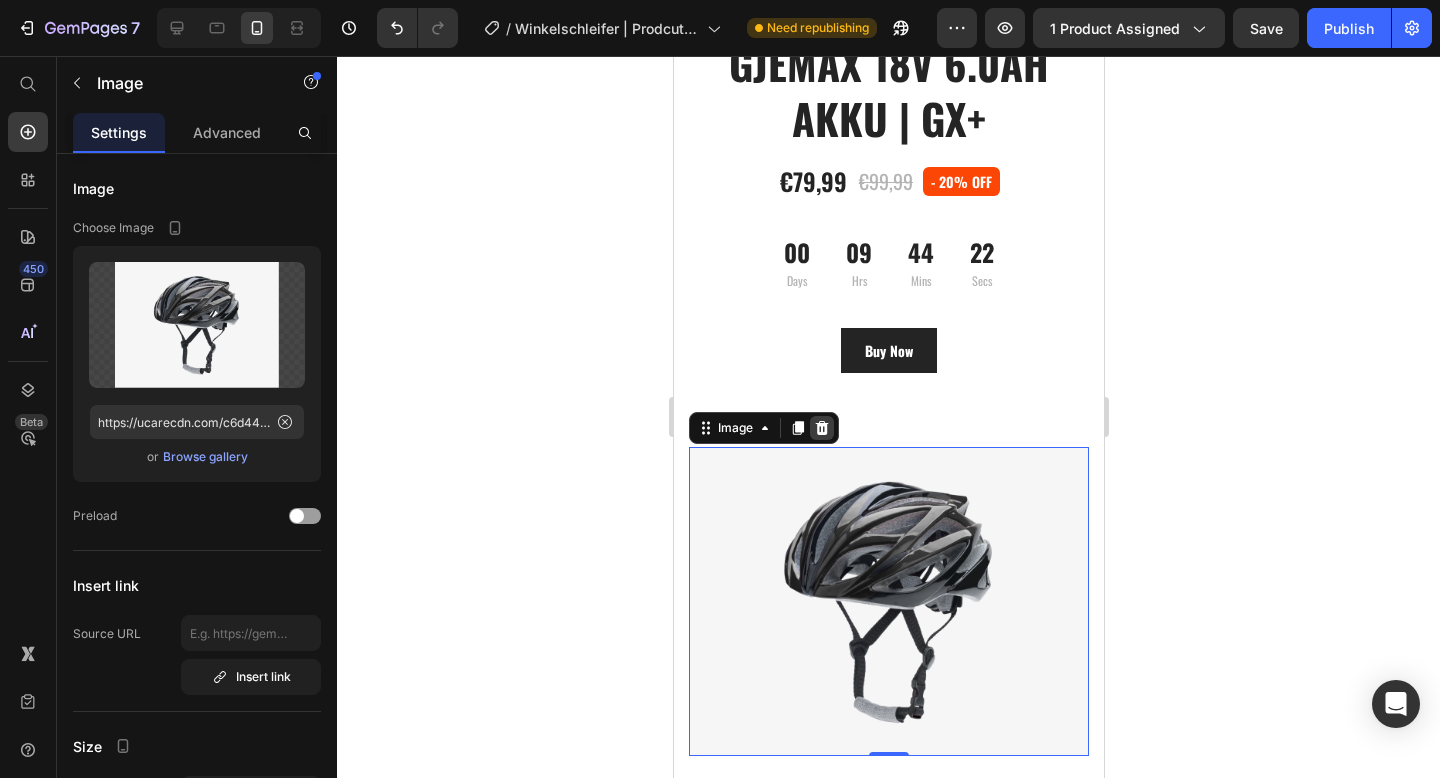 click 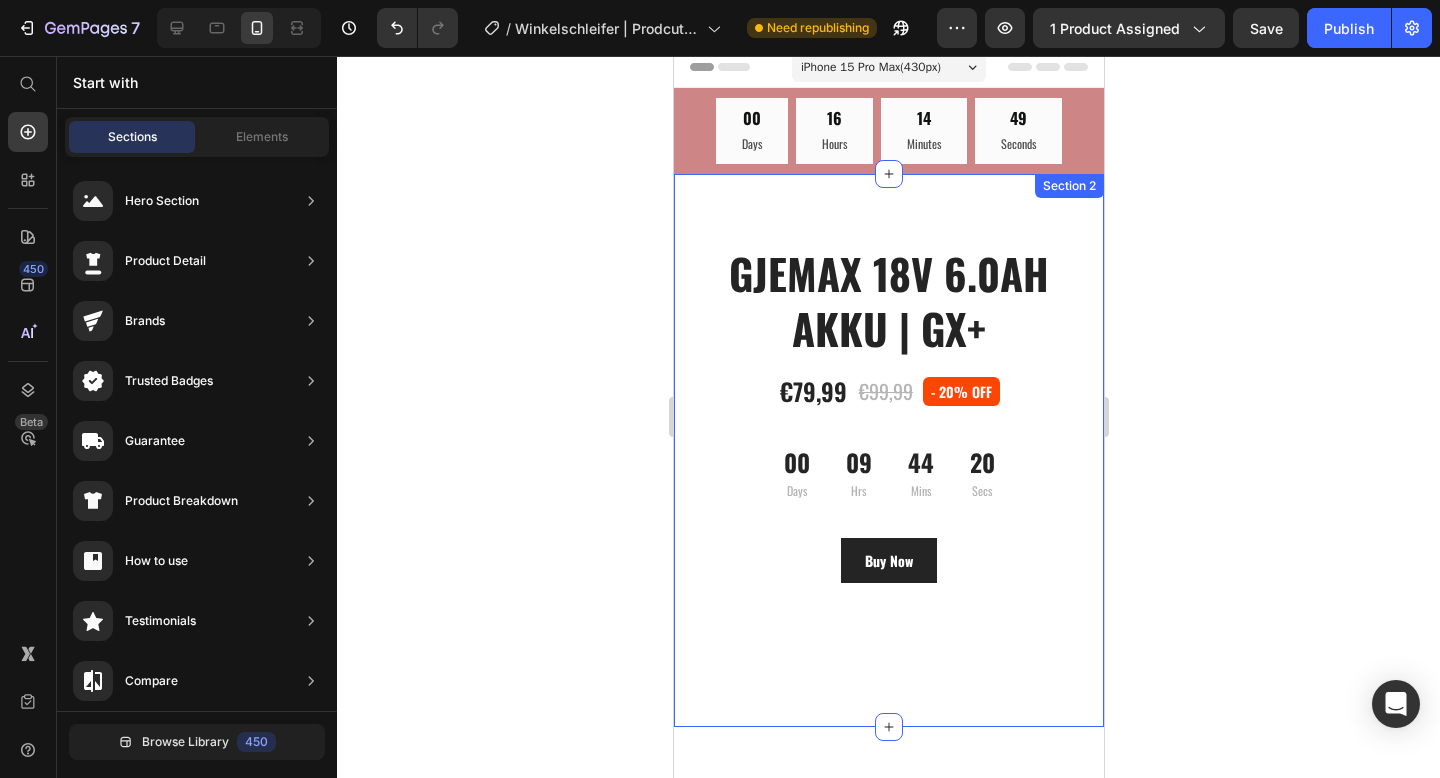 scroll, scrollTop: 0, scrollLeft: 0, axis: both 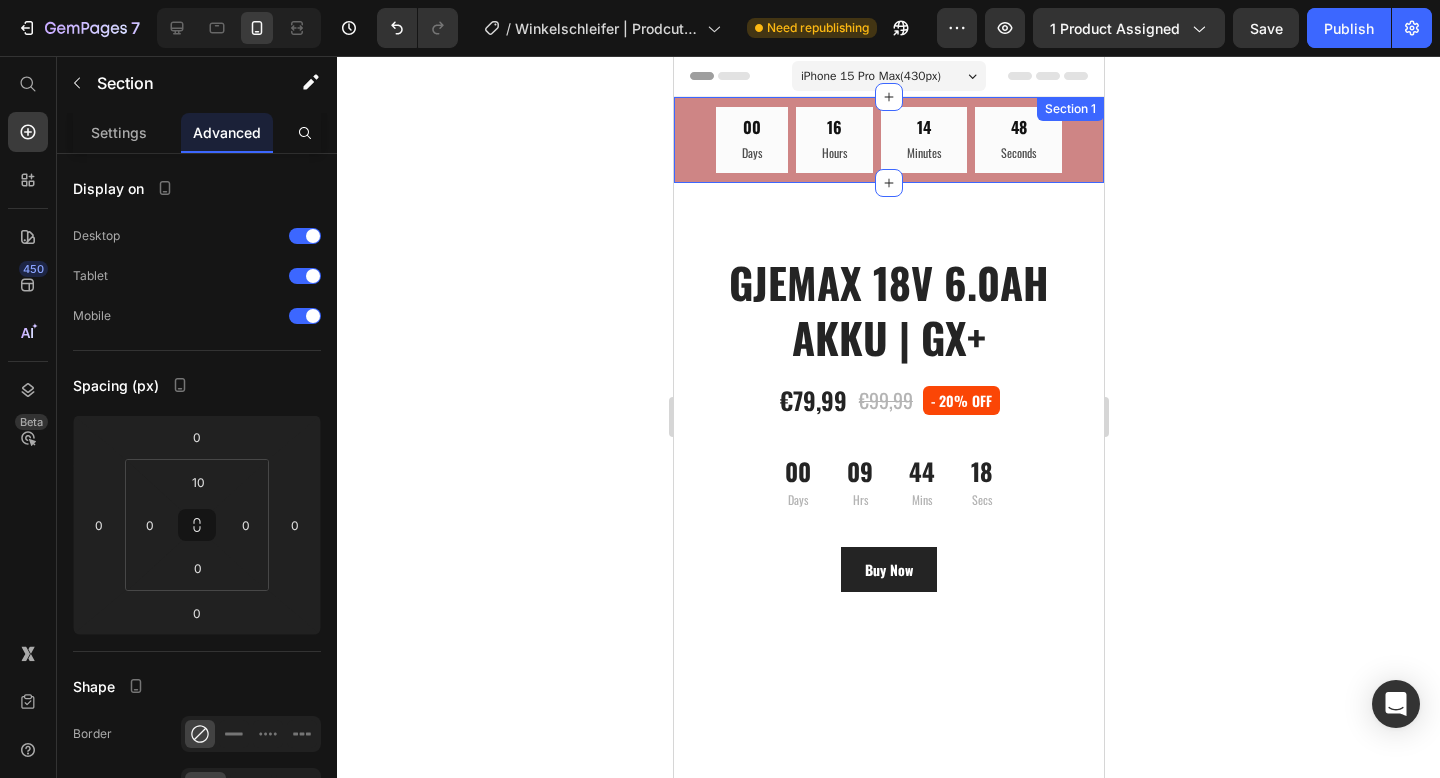 click on "[DAYS] [HOURS] [MINUTES] [SECONDS] Countdown Timer" at bounding box center (888, 145) 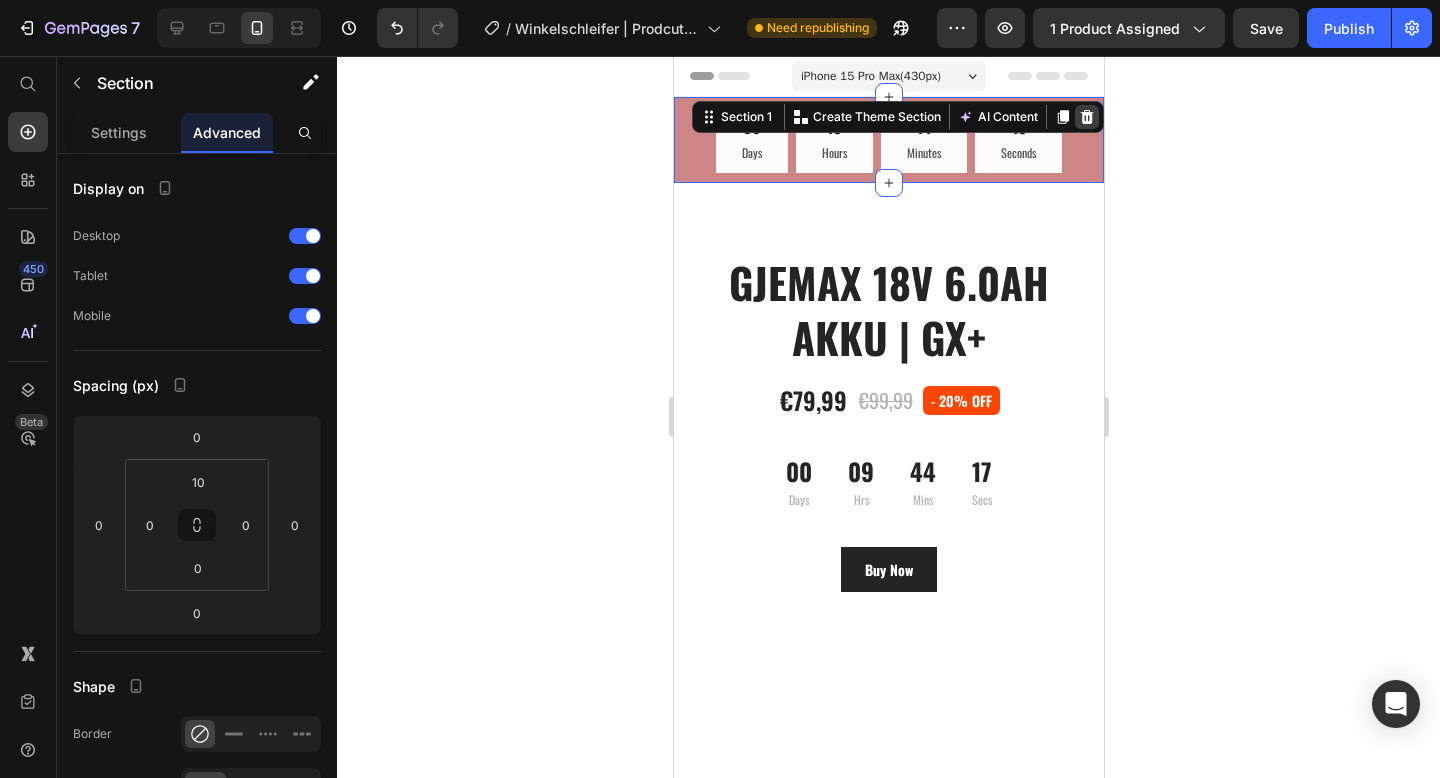 click 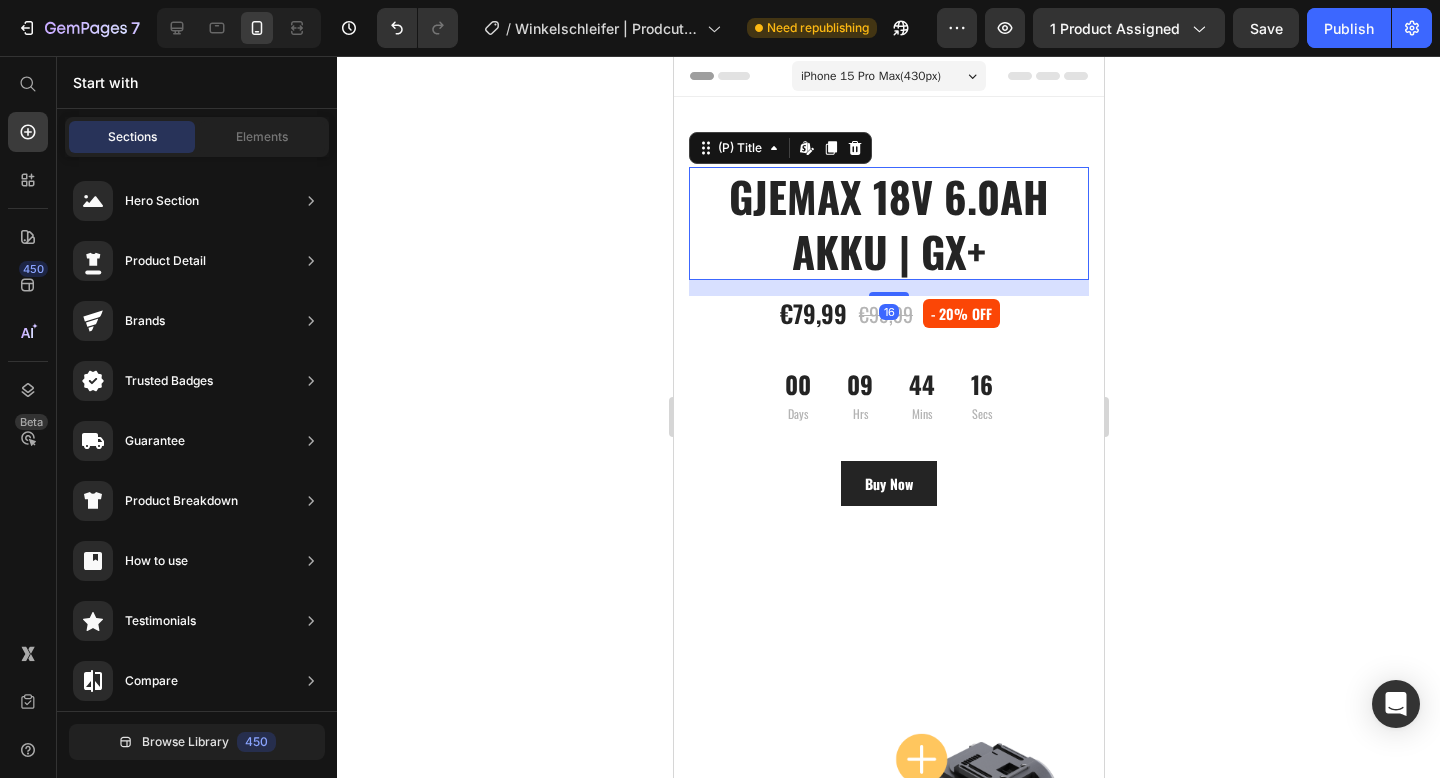 click on "GJEMAX 18V 6.0AH AKKU | GX+" at bounding box center (888, 223) 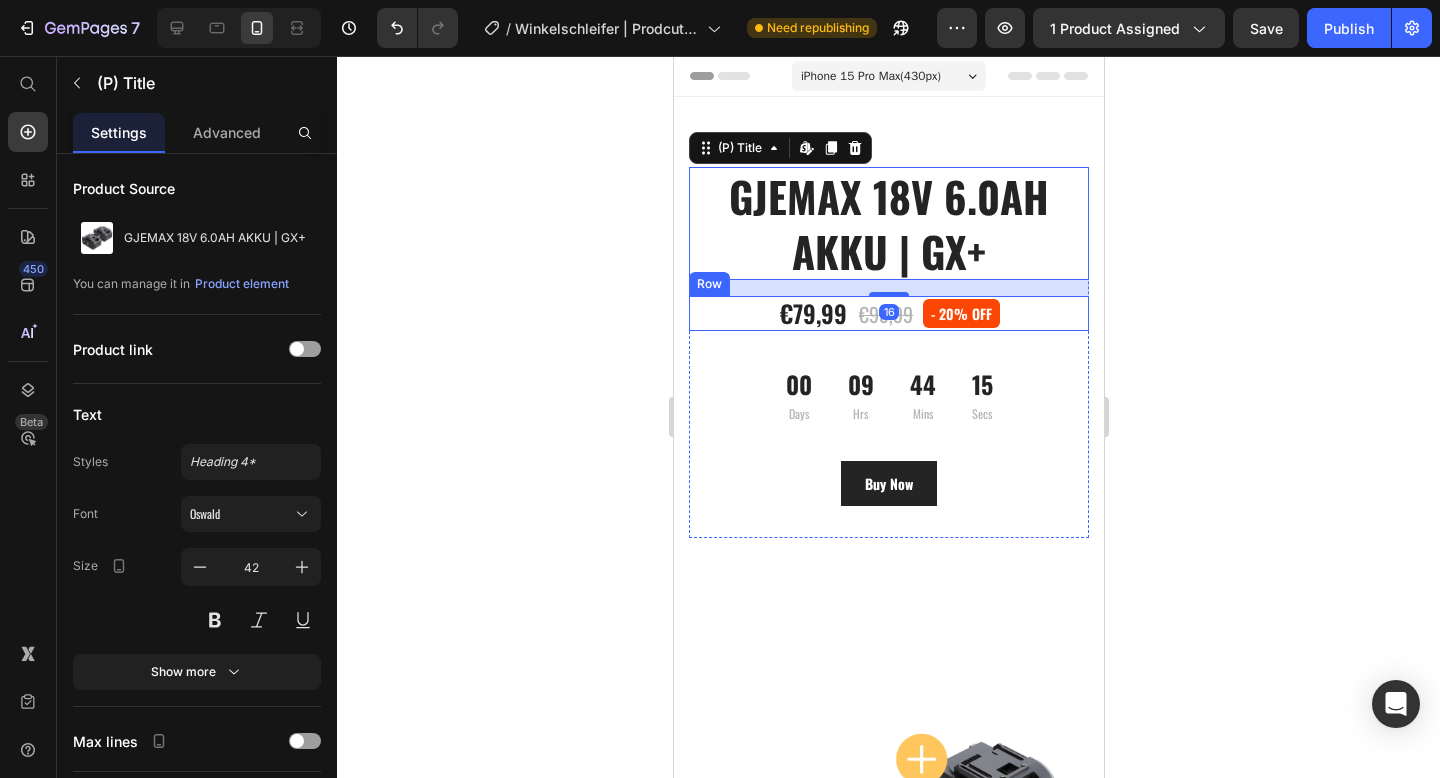 click on "GJEMAX 18V 6.0AH AKKU | GX+ (P) Title   Edit content in Shopify 16 €79,99 (P) Price €99,99 (P) Price - 20% off Product Badge Row [DAYS] [HOURS] [MINUTES] [SECONDS] CountDown Timer Buy Now (P) Cart Button Product Row Image Row Section 1" at bounding box center [888, 373] 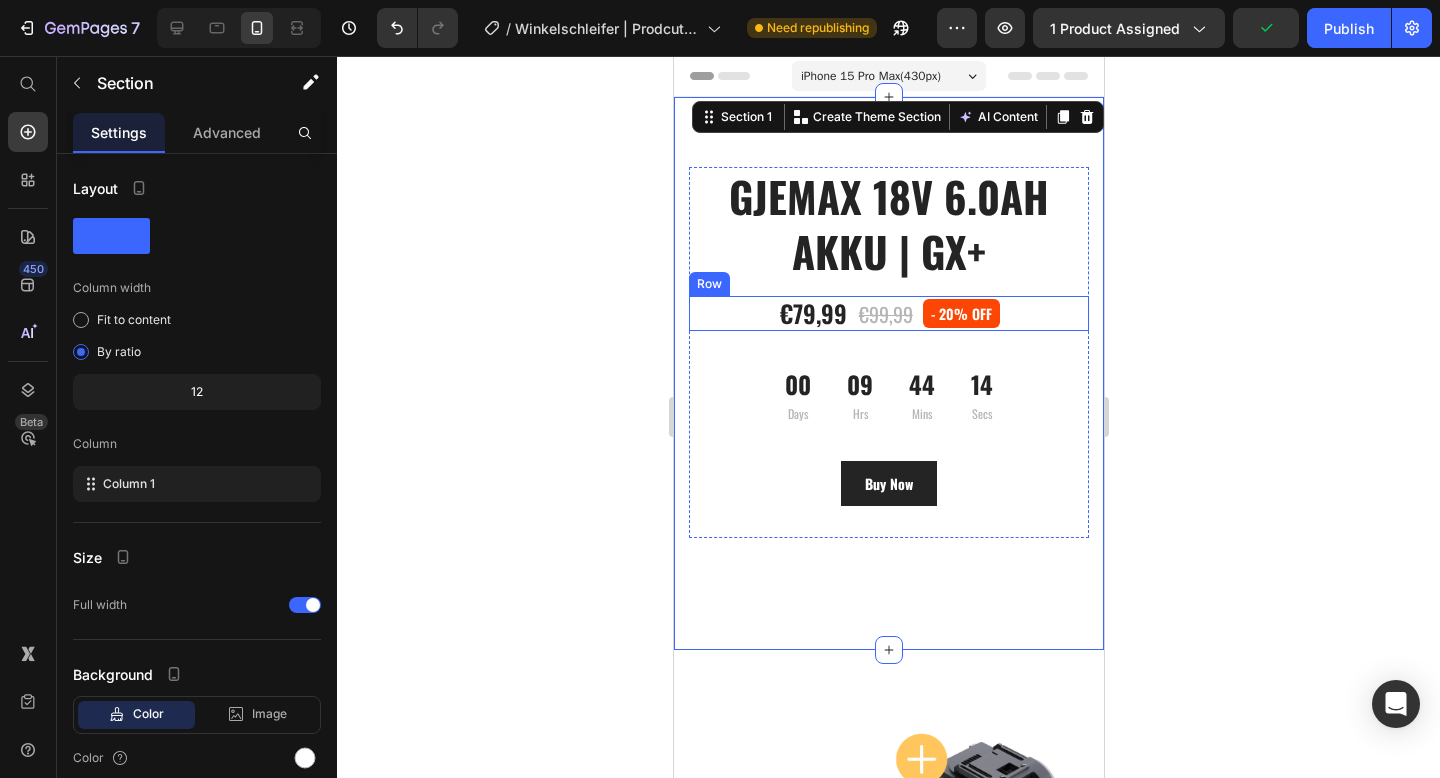 click on "€79,99 (P) Price €99,99 (P) Price - 20% off Product Badge Row" at bounding box center (888, 313) 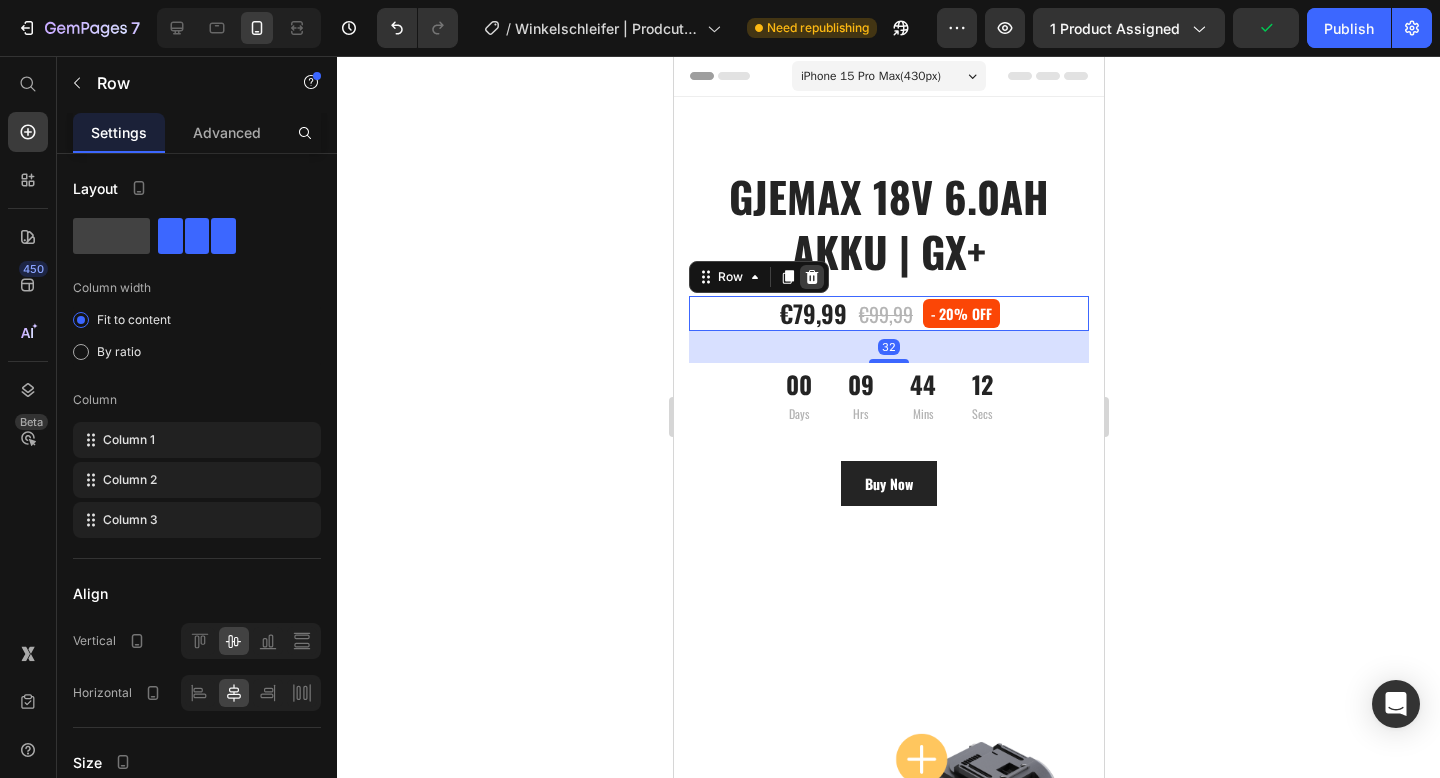 click 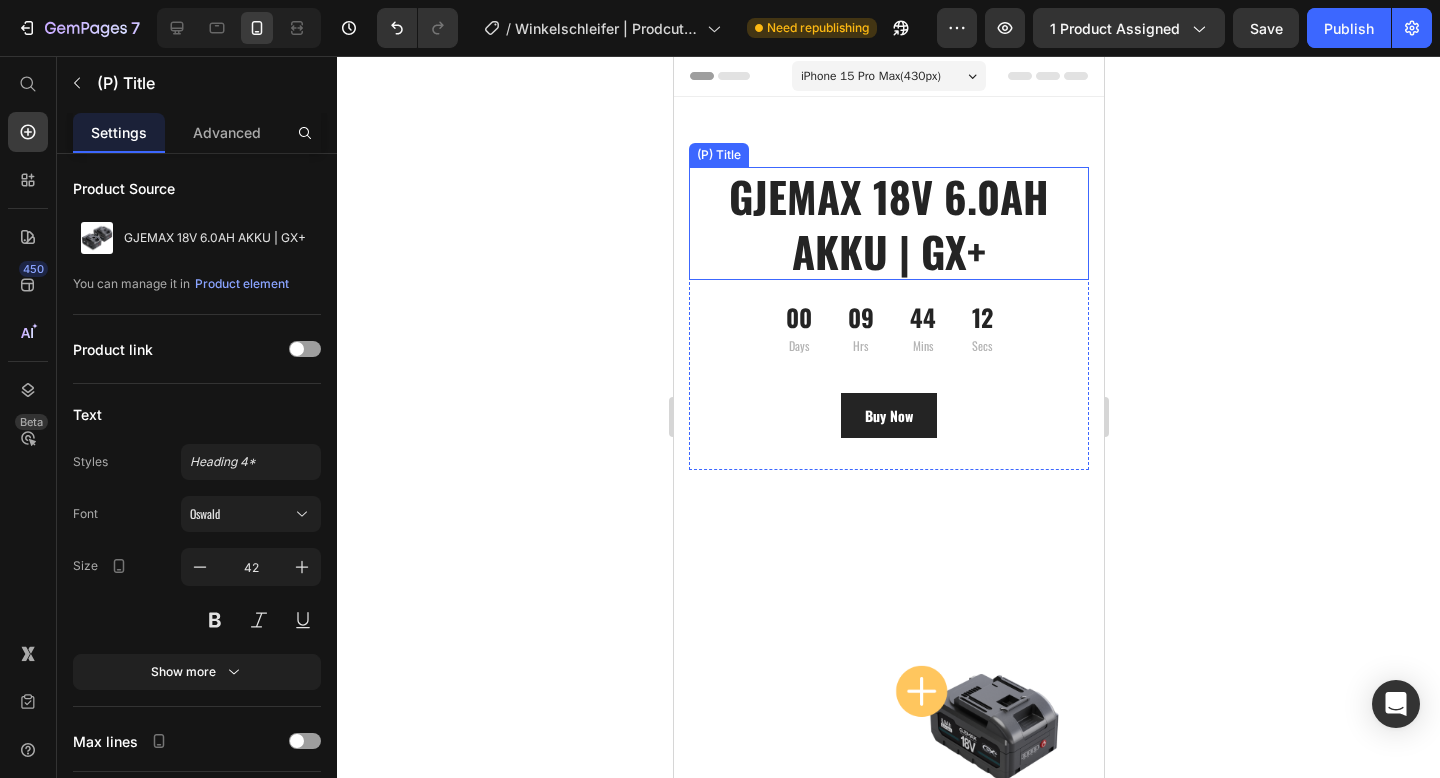 click on "GJEMAX 18V 6.0AH AKKU | GX+" at bounding box center [888, 223] 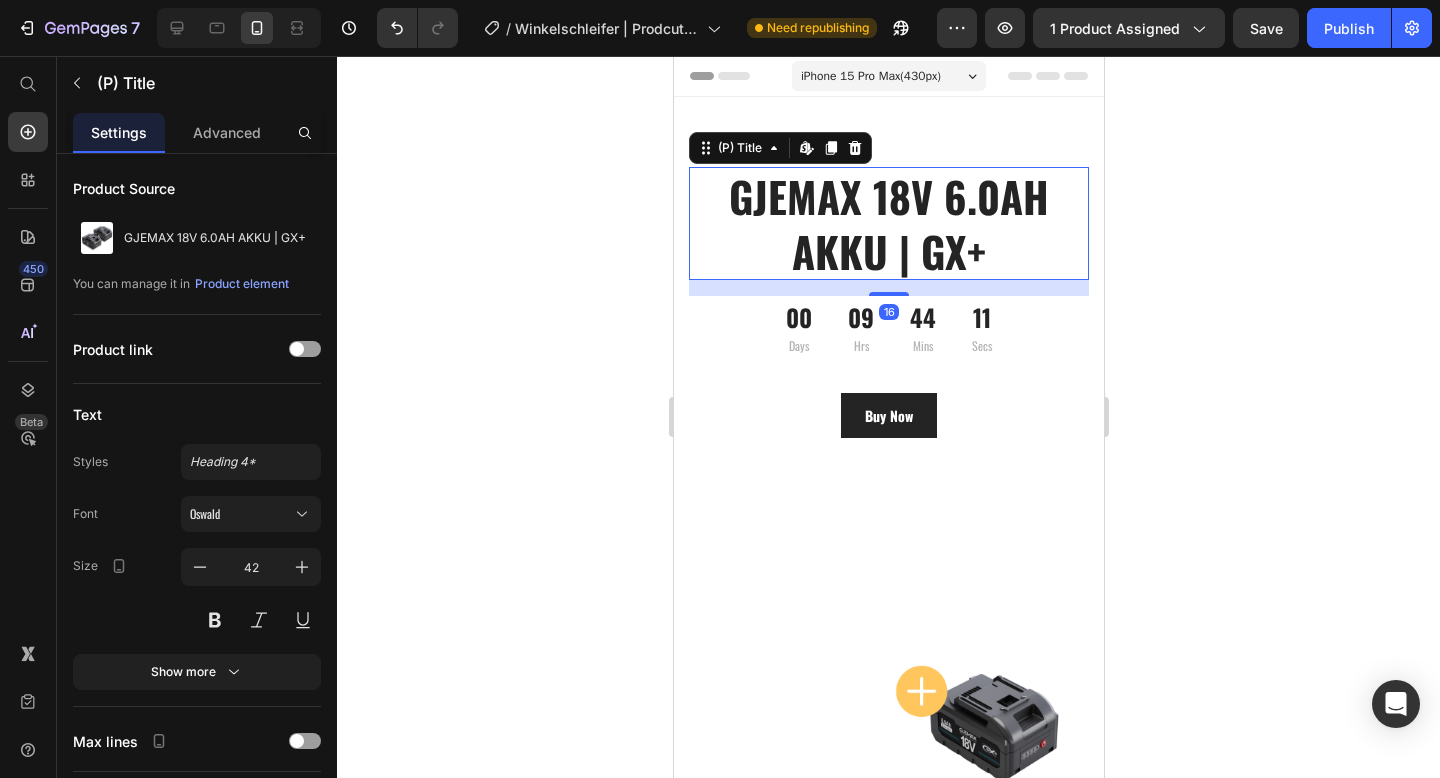 click on "GJEMAX 18V 6.0AH AKKU | GX+" at bounding box center [888, 223] 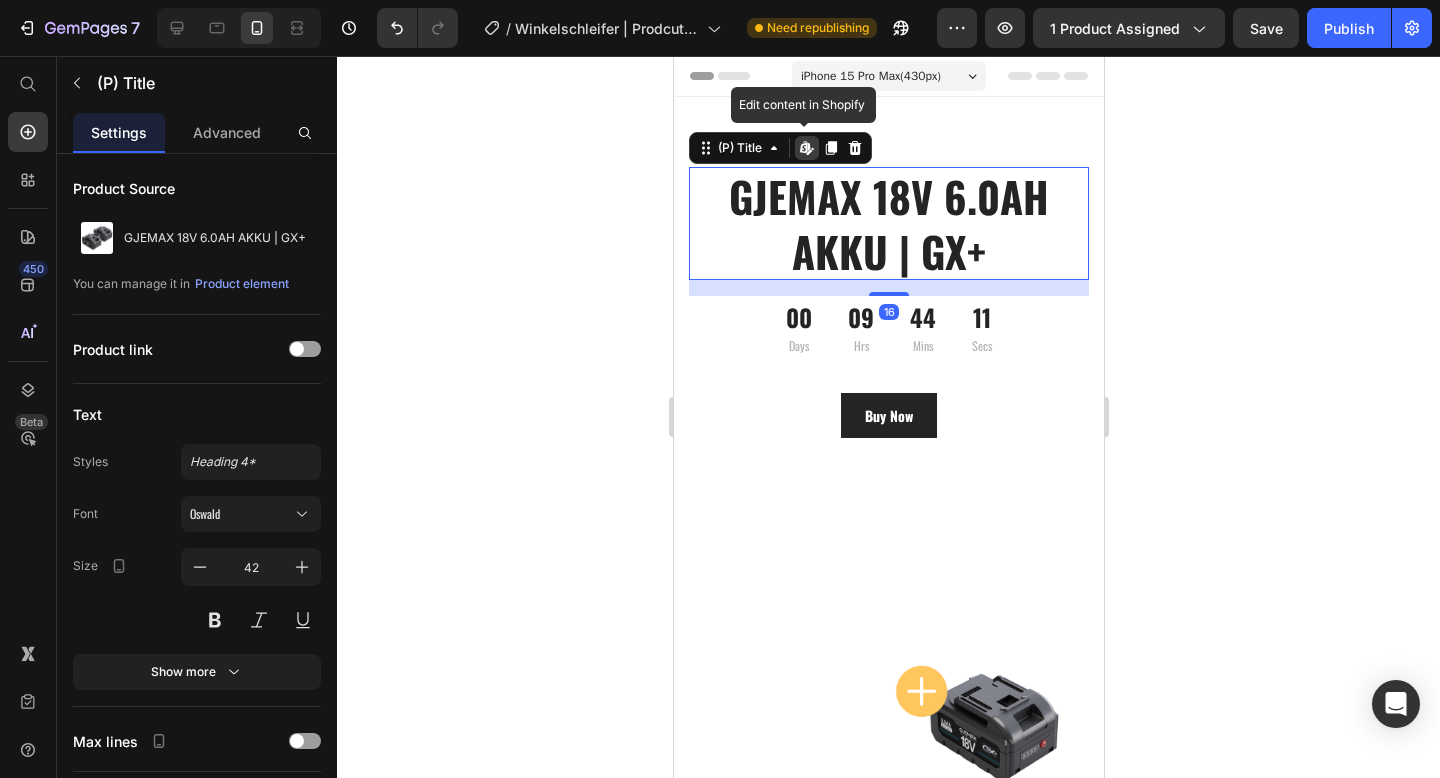 click on "GJEMAX 18V 6.0AH AKKU | GX+" at bounding box center [888, 223] 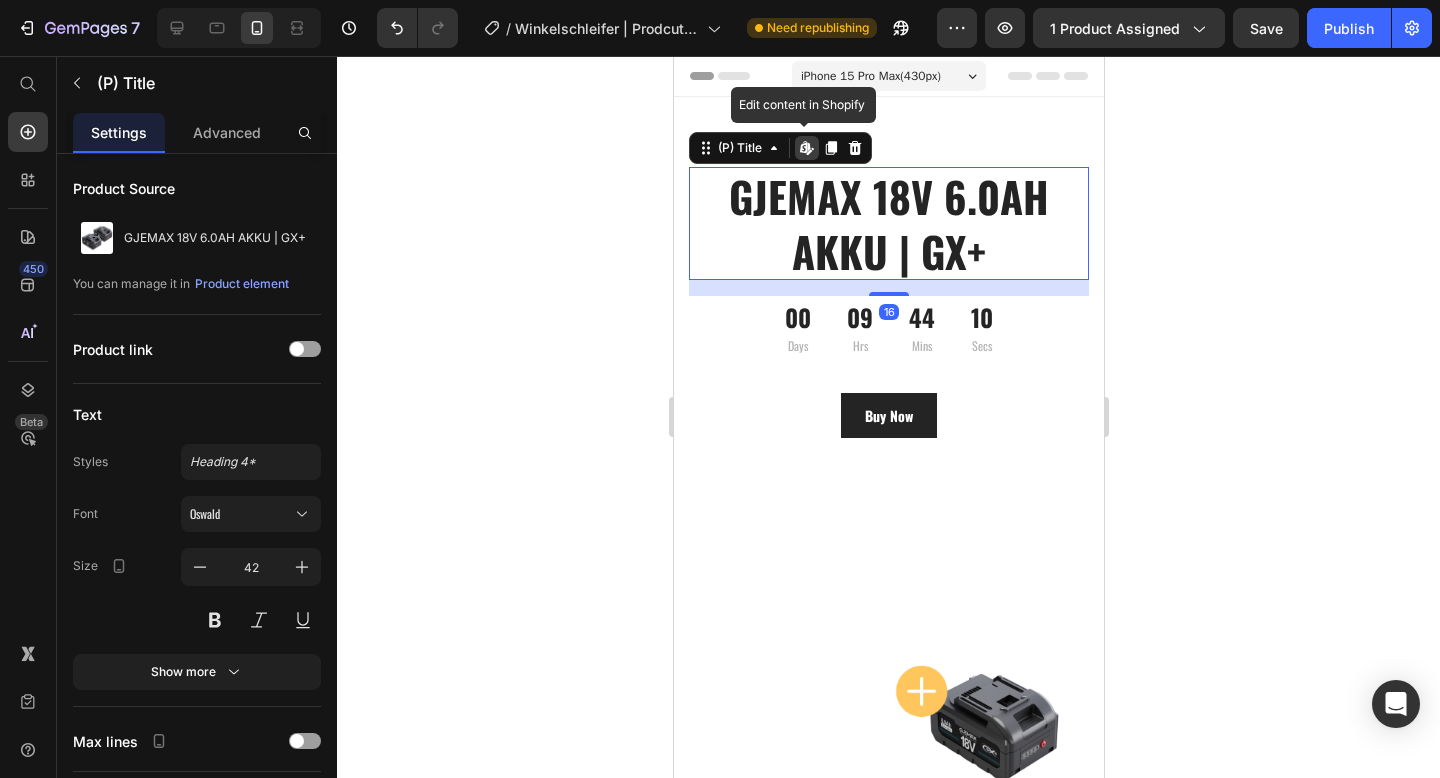 click on "GJEMAX 18V 6.0AH AKKU | GX+" at bounding box center (888, 223) 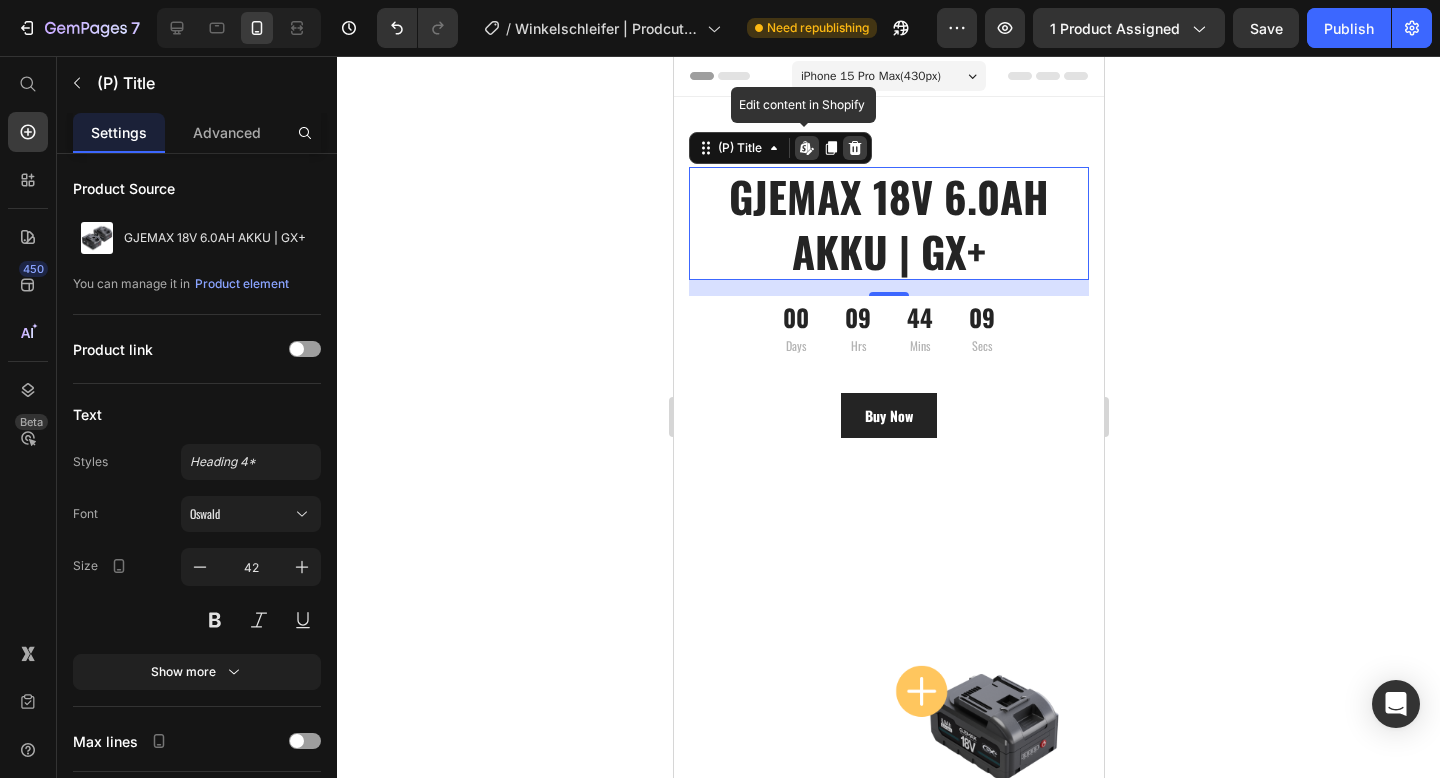 click 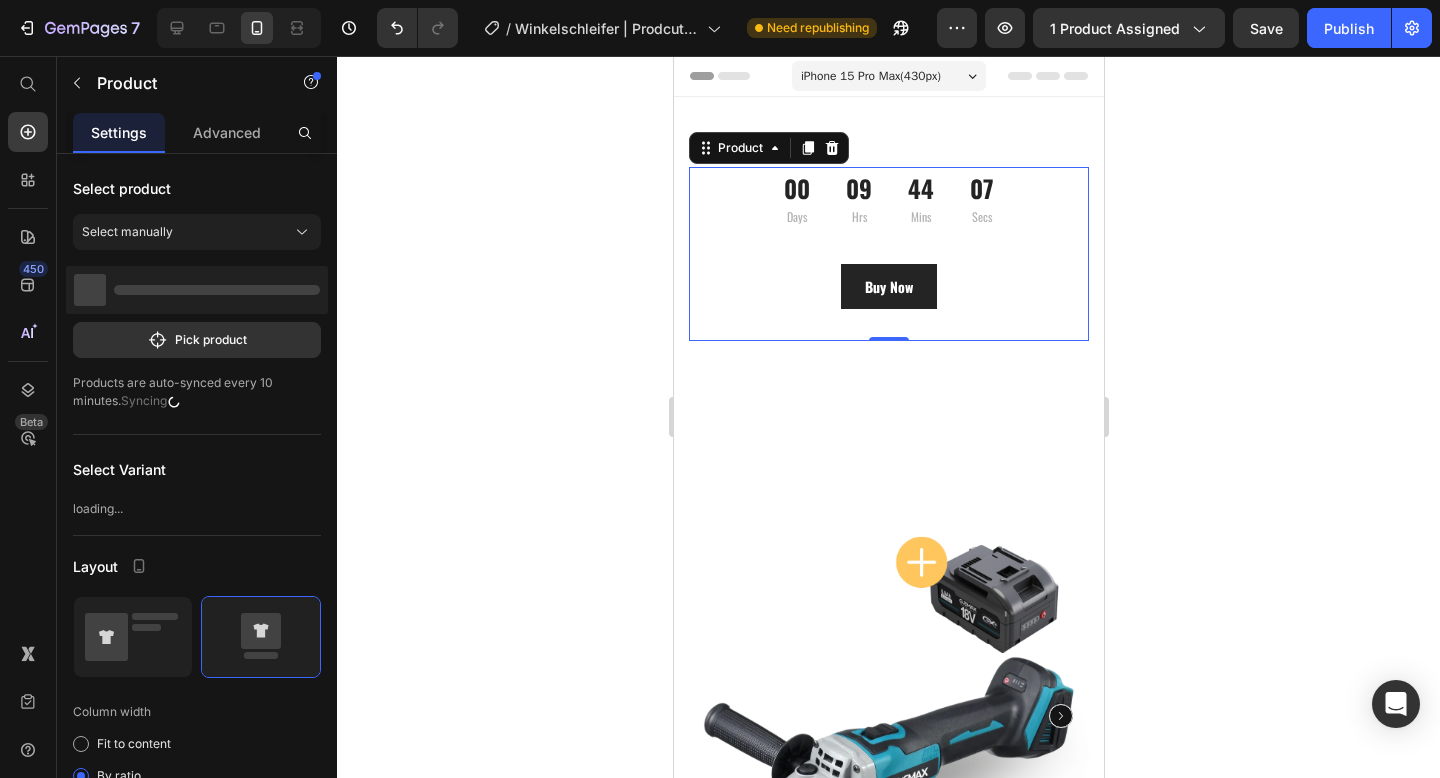click on "[DAYS] [HOURS] [MINUTES] [SECONDS] CountDown Timer Buy Now (P) Cart Button" at bounding box center [888, 254] 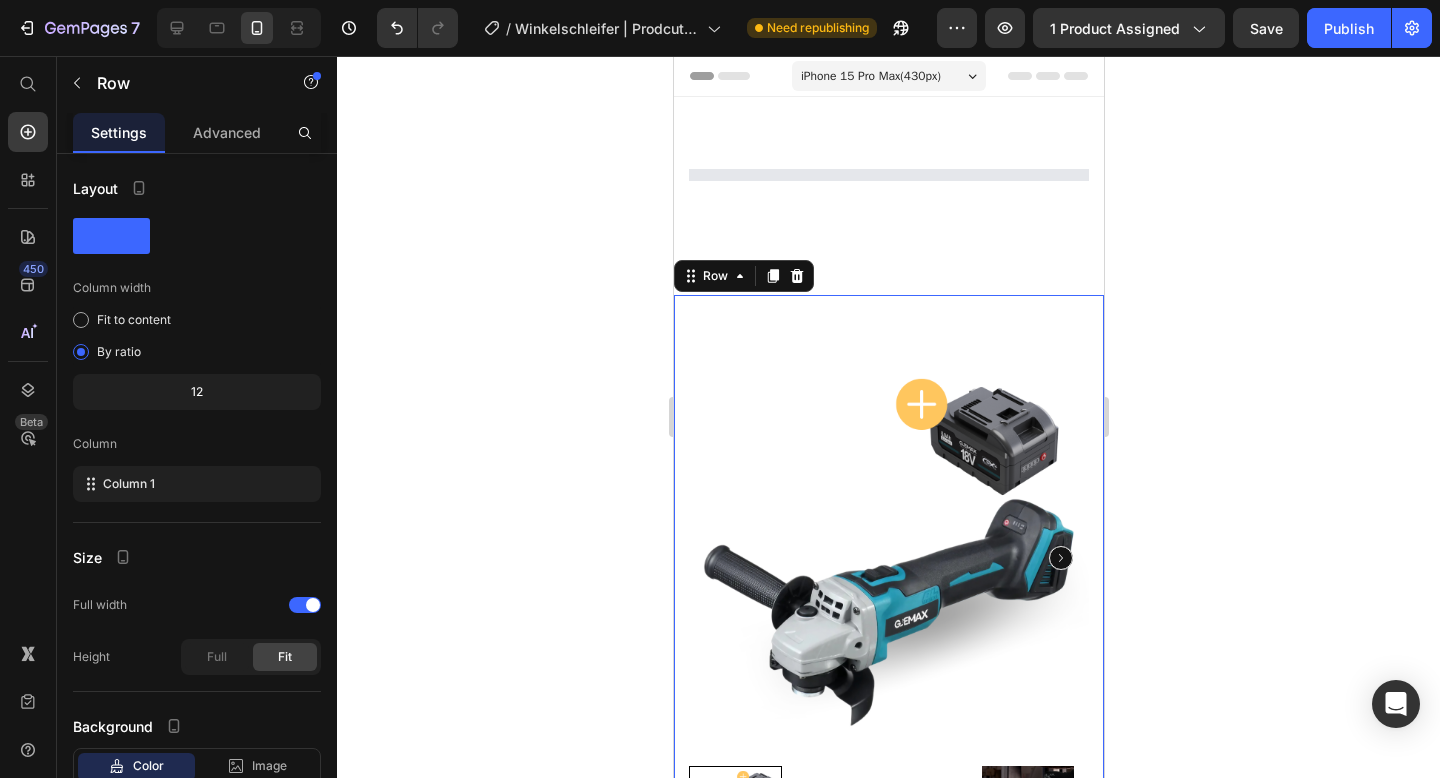 click on "Product Images GJEMAX AKKU-WINKELSCHLEIFER 18V | 800W | Ø125MM (P) Title                Icon                Icon                Icon                Icon                Icon Icon List Hoz 4.5/5 (736) |  +50.000  zufriedene Kunden Text block Row
18V • 125MM • 8.500 U/MIN • GX+
3 Stufen für volle Kontrolle
Kompatibel & kabellos – Akku passt, läuft sofort Item List €119,98 Product Price €0,00 Product Price Row
Drop element here Row Row VARIANTE: WINKELSCHLEIFER + 1x6AH AKKU WINKELSCHLEIFER + 1x6AH AKKU WINKELSCHLEIFER + 1x6AH AKKU WINKELSCHLEIFER + 1x6AH AKKU NUR WERKZEUG NUR WERKZEUG NUR WERKZEUG Product Variants & Swatches Row
in den Warenkorb legen (P) Cart Button
Lieferzeit in 2-5 Werktagen Item List Image Klarna Rechnung Bestelle jetzt. Bezahle in bis zu 30 Tagen. Text Block Row Image PayPal Käuferschutz Sicher sofort oder in 30 Tagen bezahlen mit Käuferschutz. Text Block" at bounding box center (888, 1119) 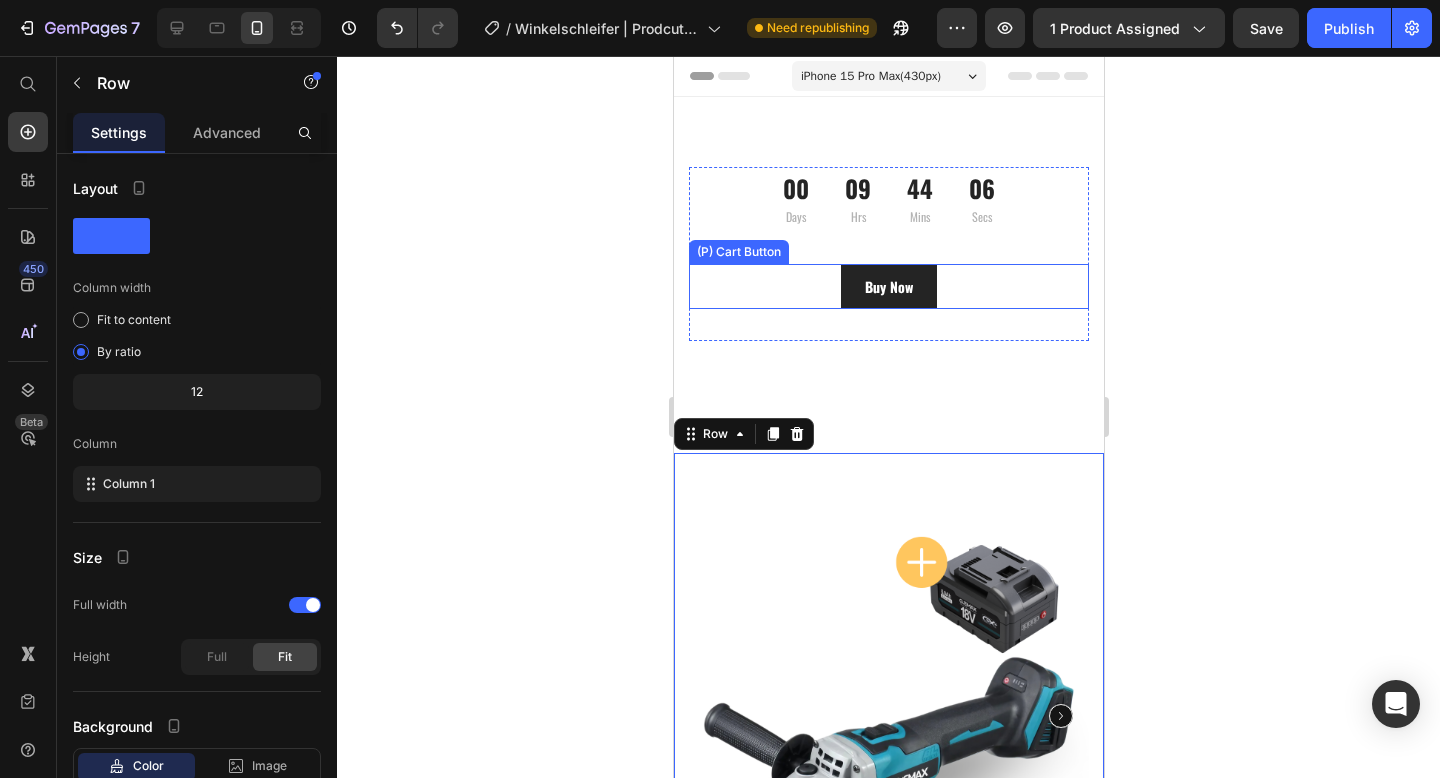 click on "Buy Now (P) Cart Button" at bounding box center (888, 286) 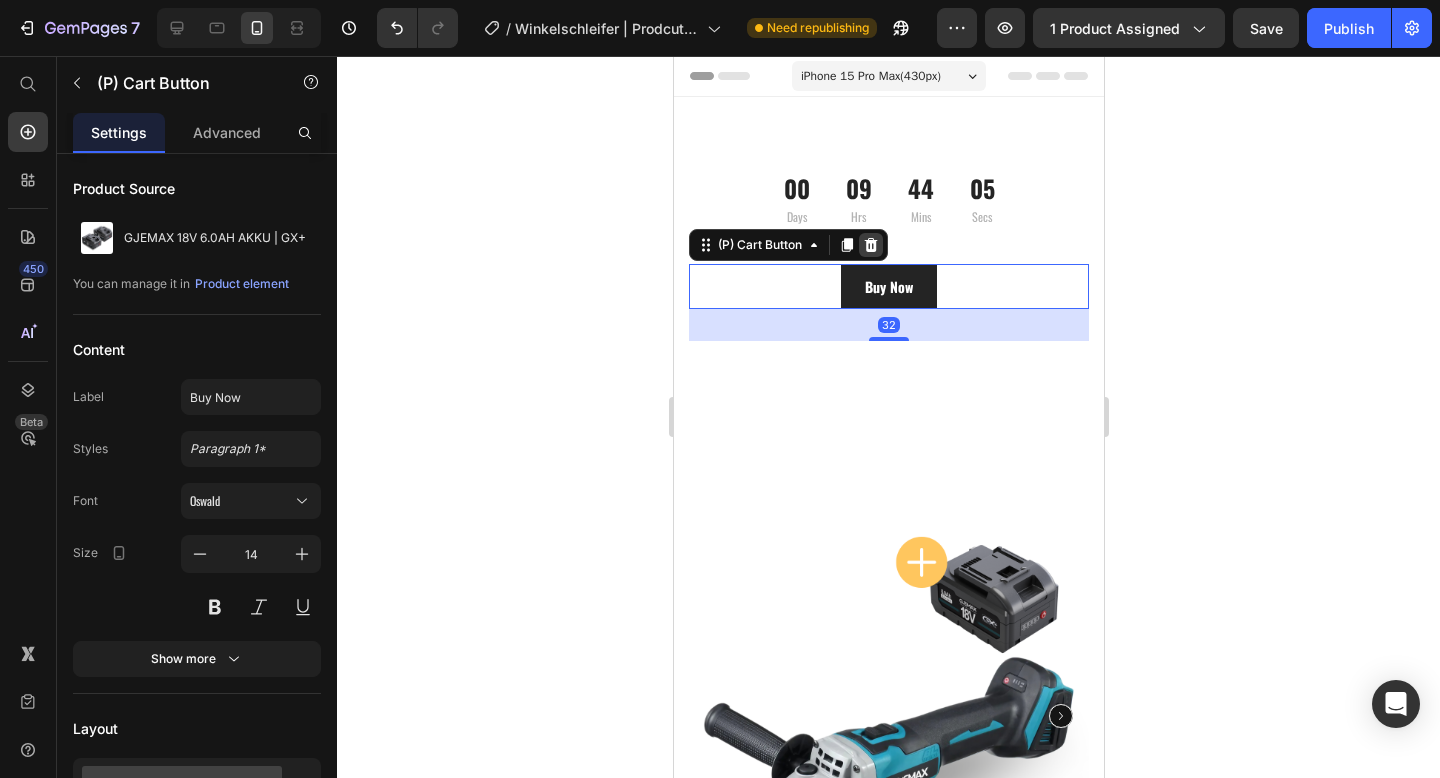 click at bounding box center (870, 245) 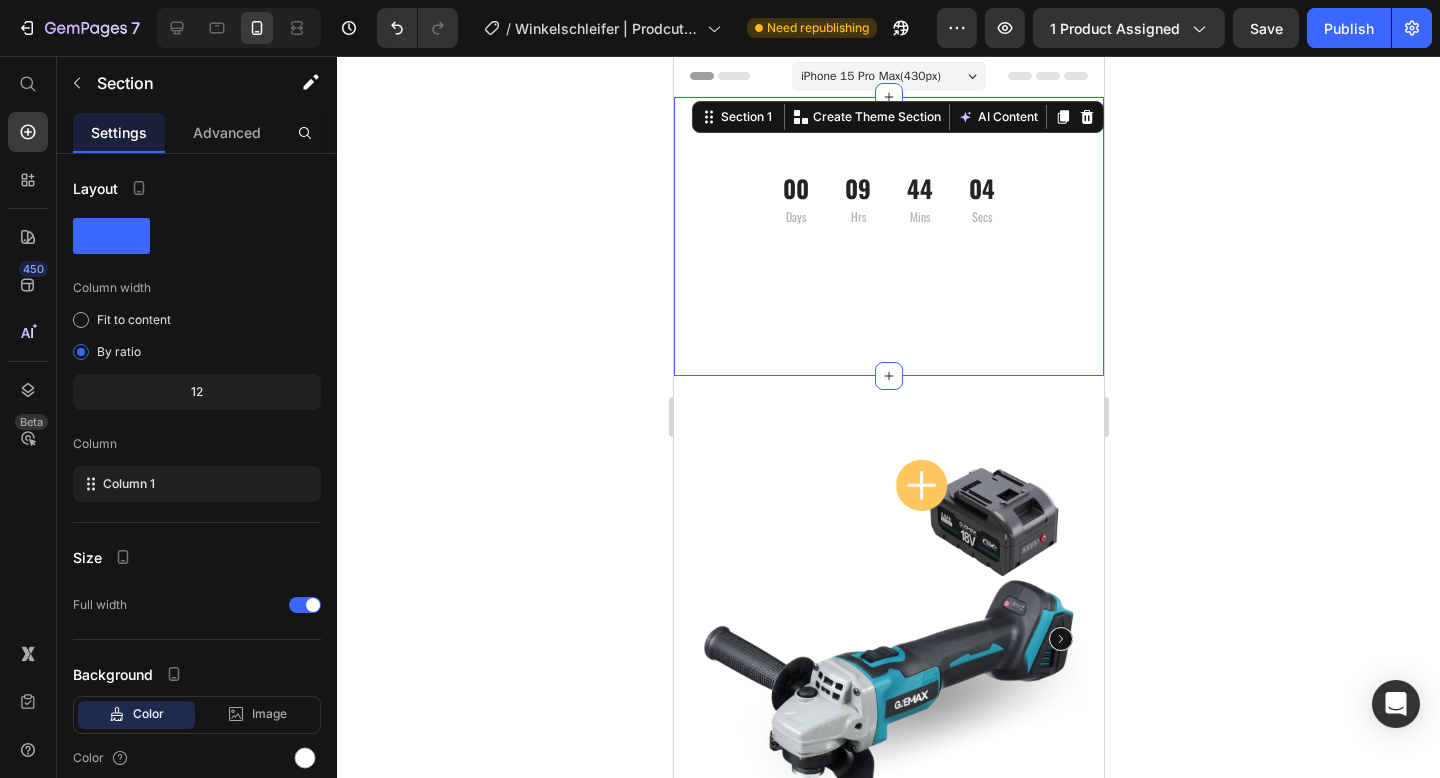 click on "[DAYS] [HOURS] [MINUTES] [SECONDS] CountDown Timer Product Row Image Row Section 1   Create Theme Section AI Content Write with GemAI What would you like to describe here? Tone and Voice Persuasive Product GJEMAX 18V 6.0AH AKKU | GX+ Show more Generate" at bounding box center (888, 236) 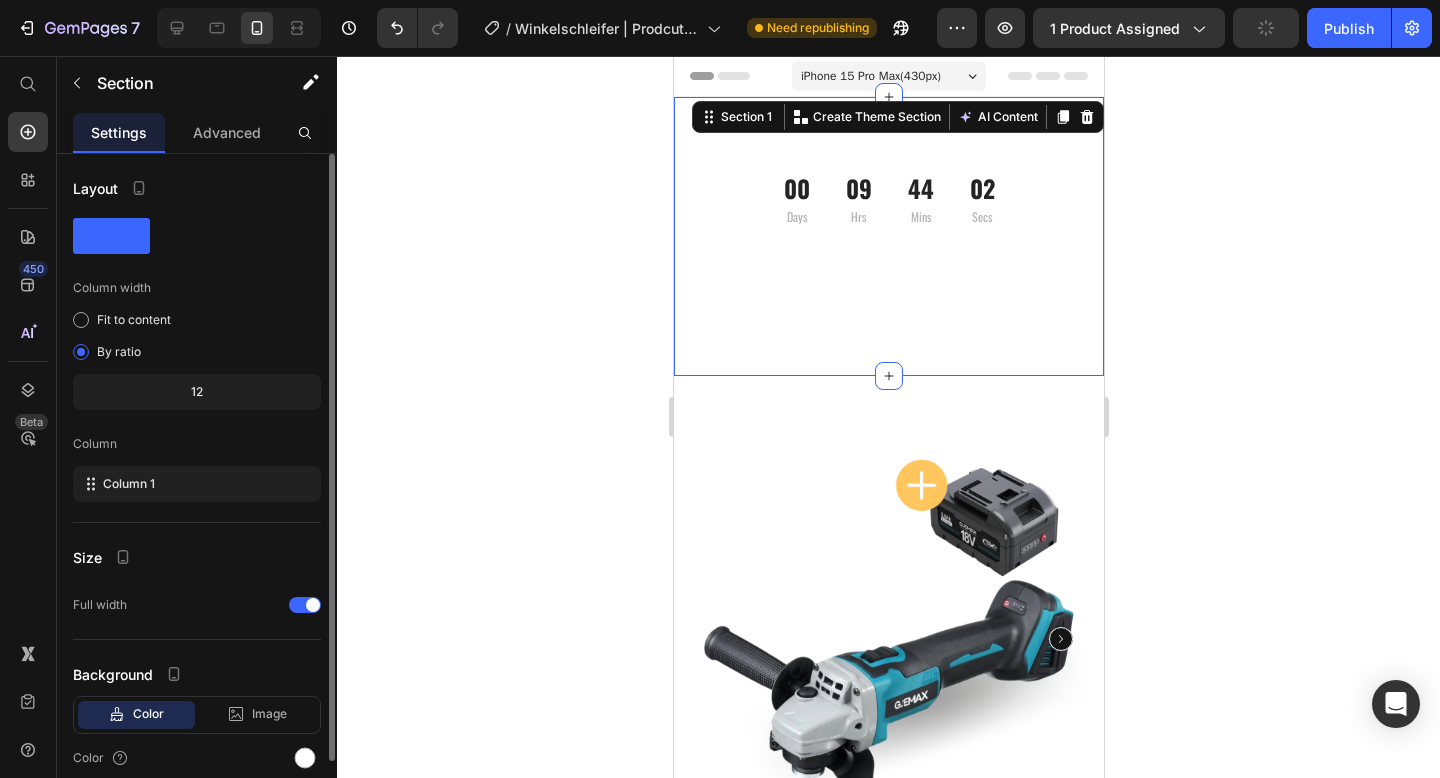 scroll, scrollTop: 83, scrollLeft: 0, axis: vertical 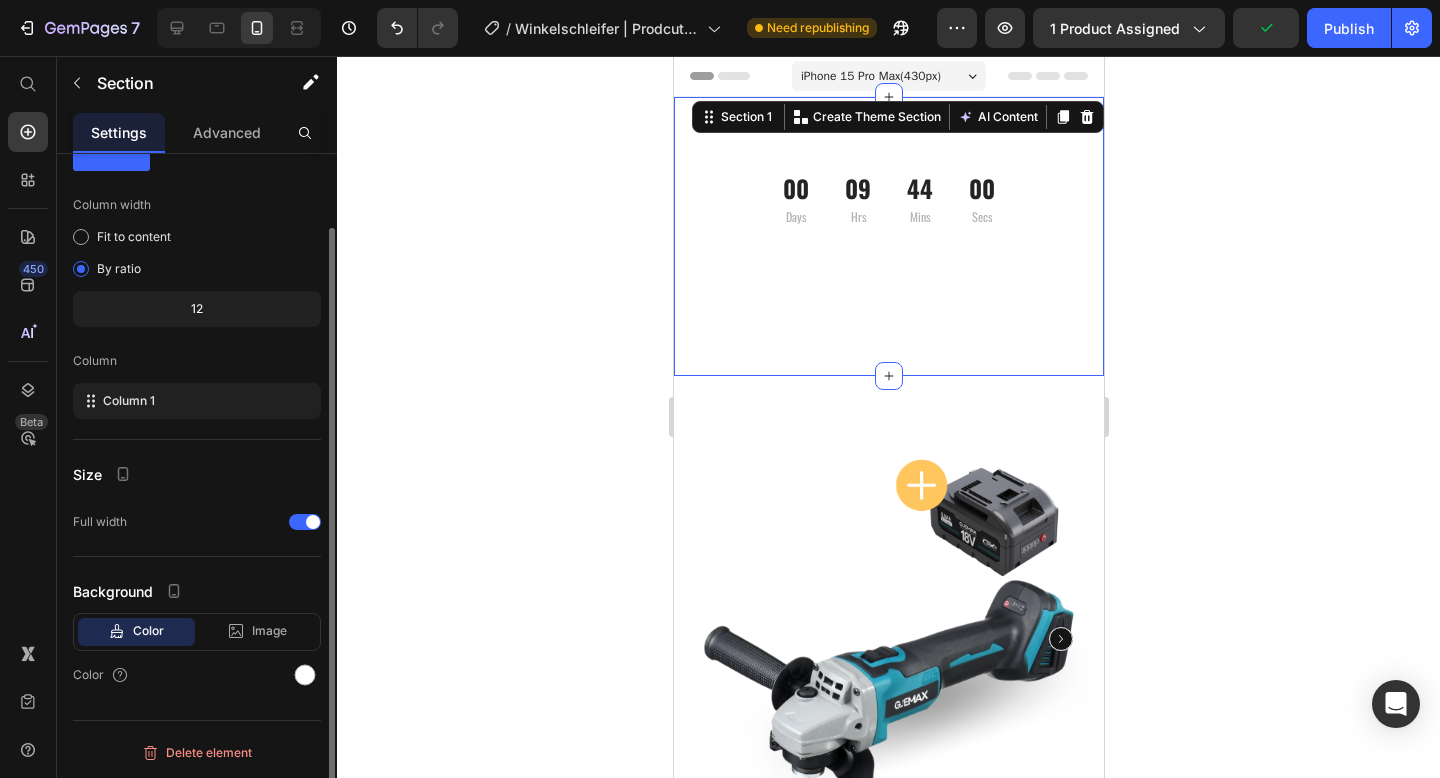 click on "Background Color Image Video  Color" 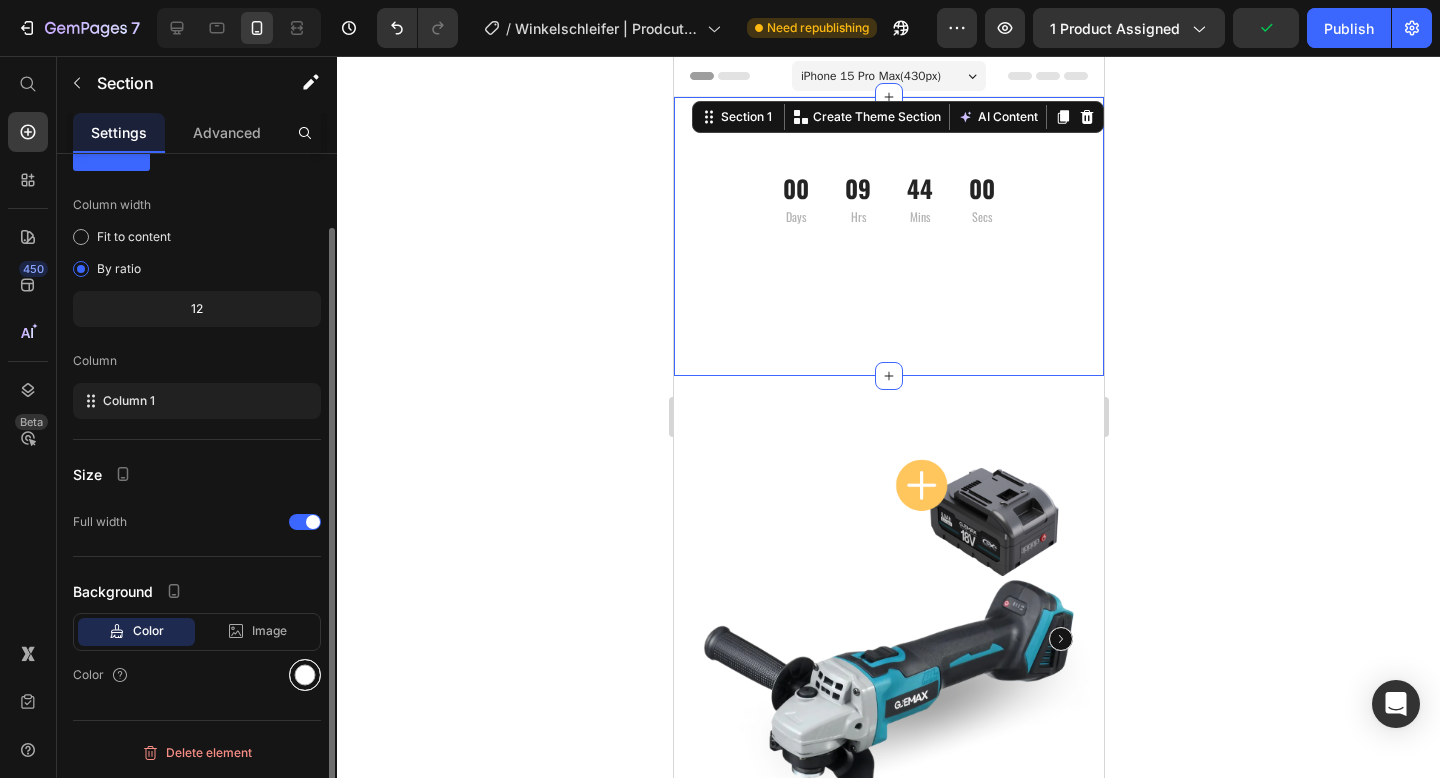 click at bounding box center (305, 675) 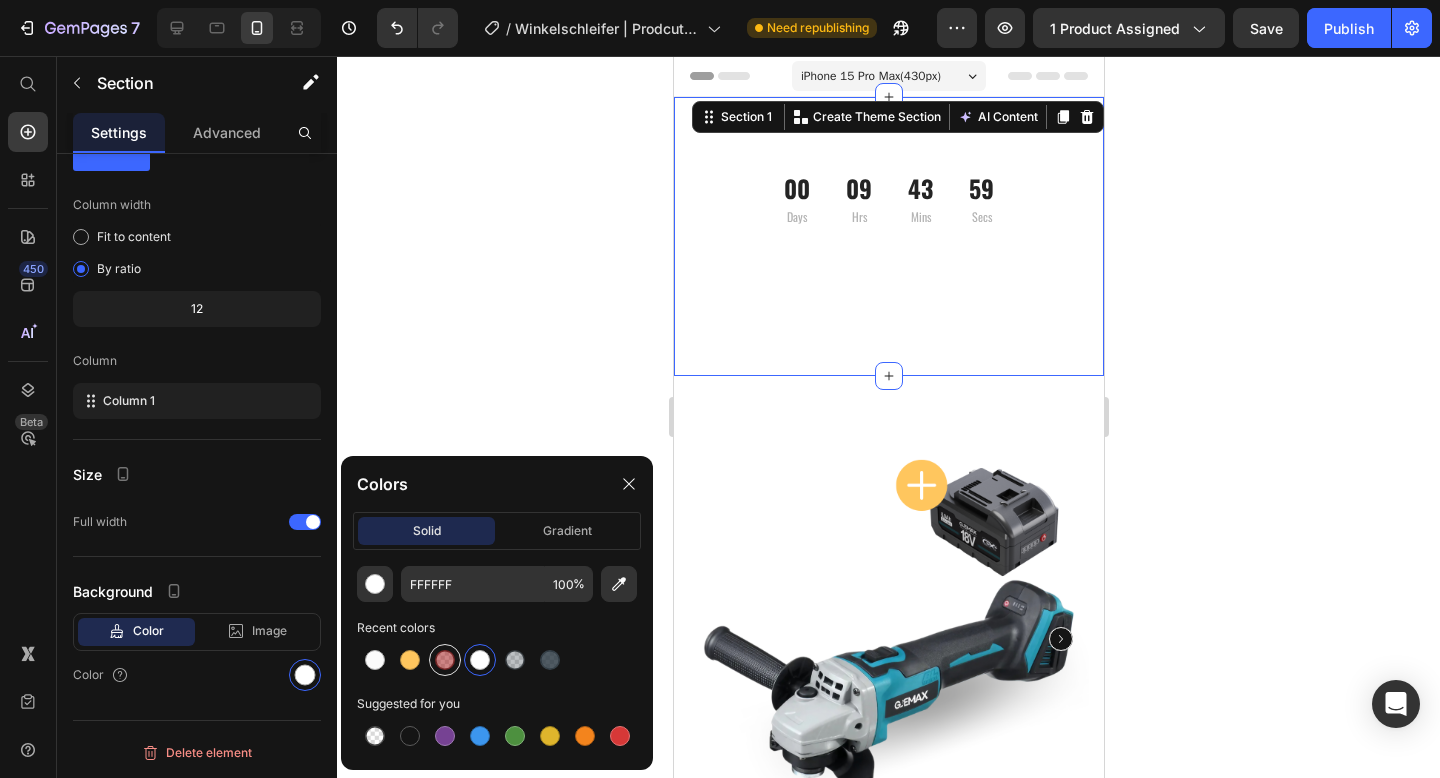 click at bounding box center [445, 660] 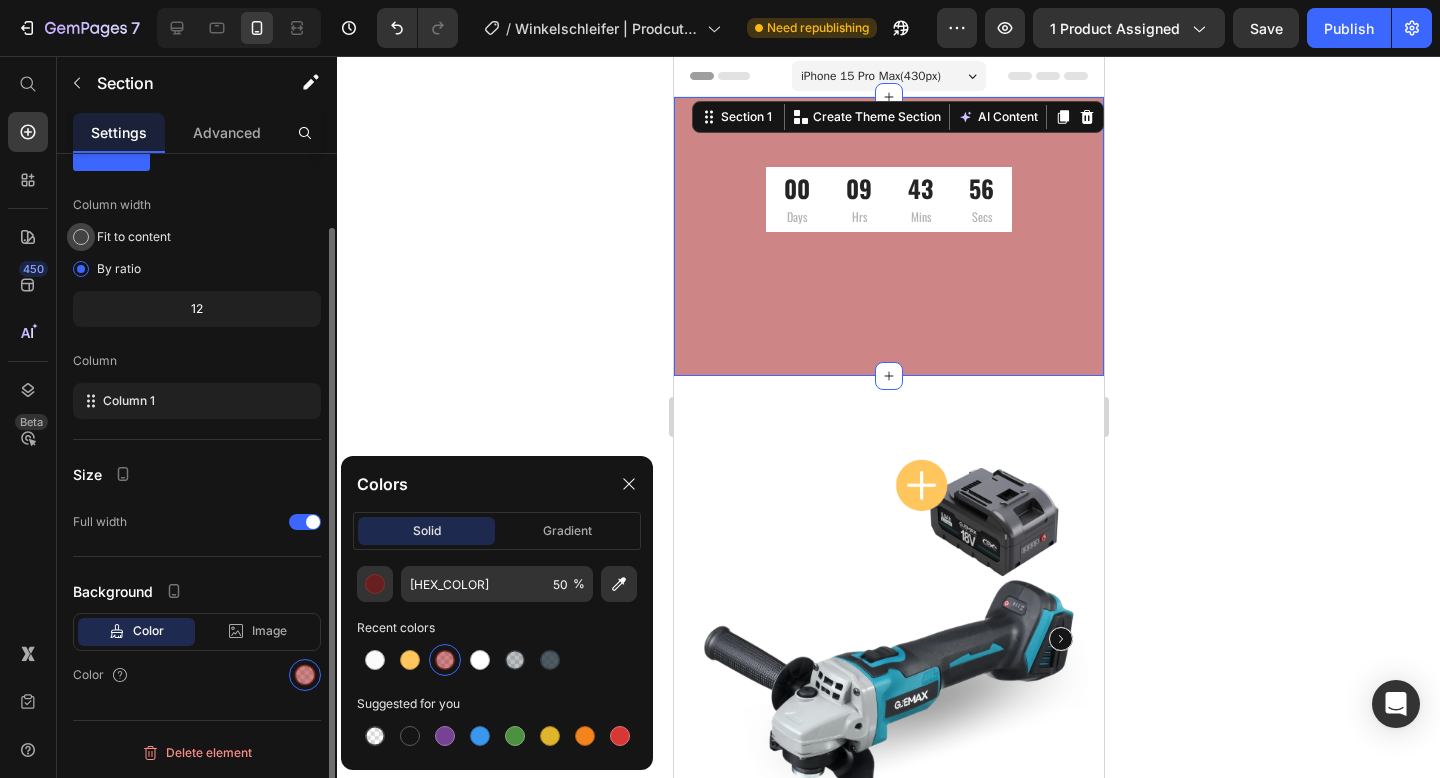 click on "Fit to content" at bounding box center (134, 237) 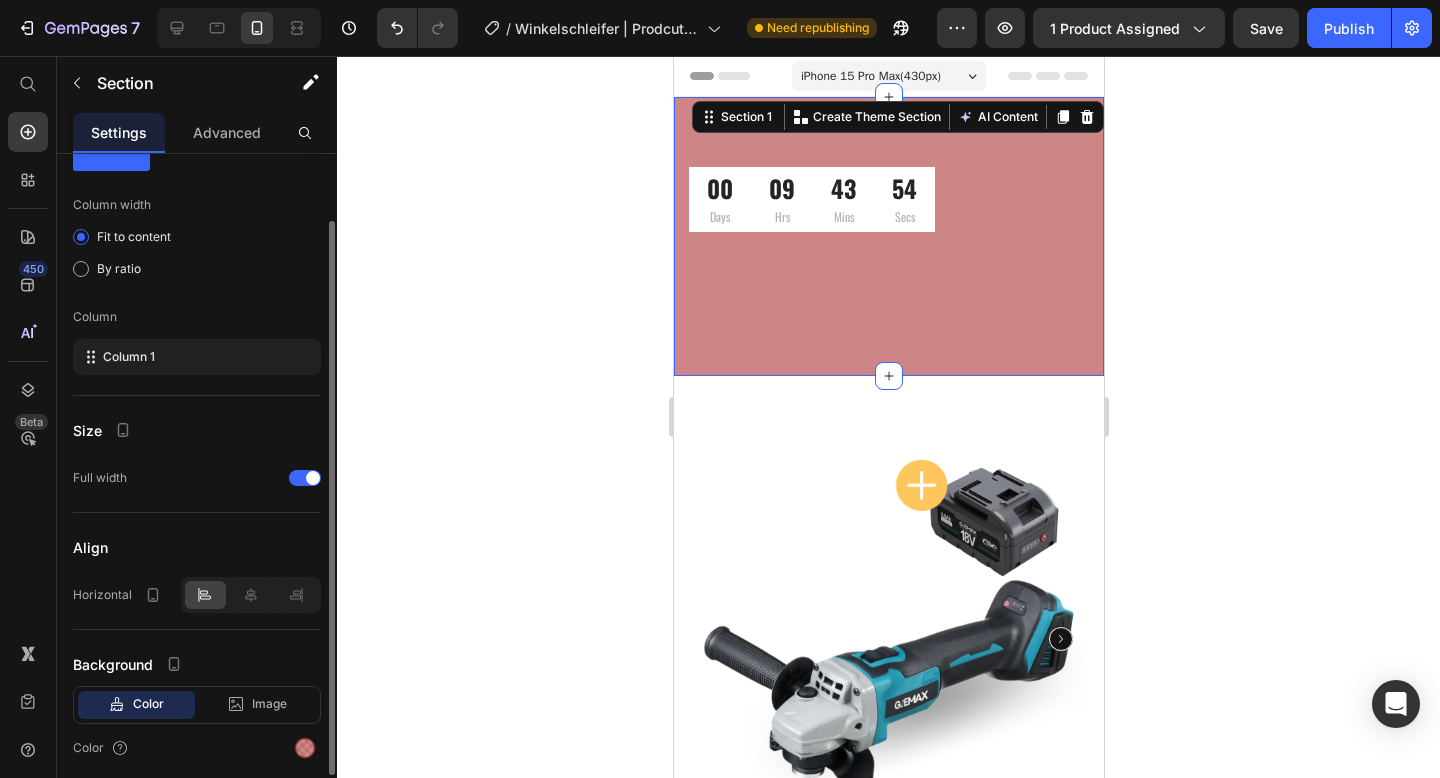 click on "Column width Fit to content By ratio Column Column 1" 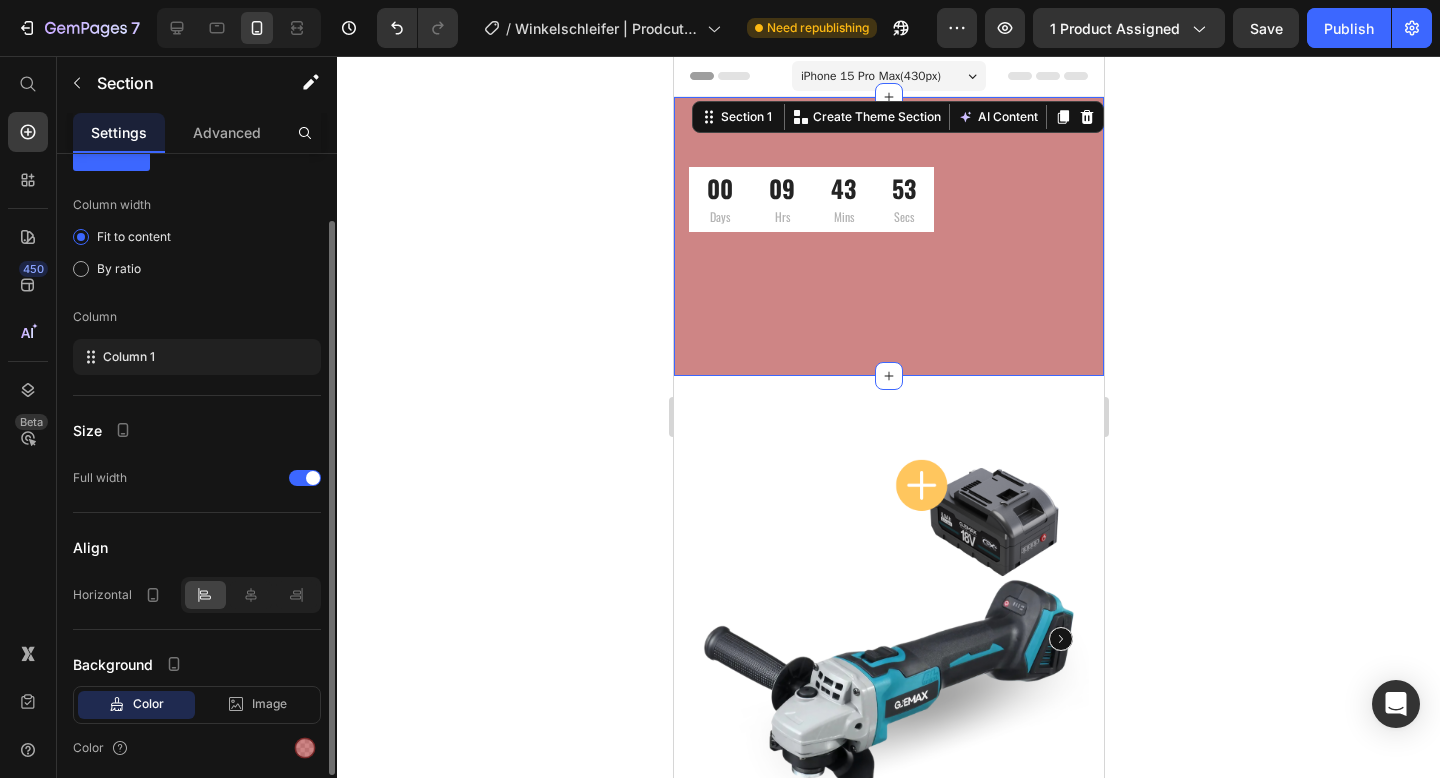 click on "Column width Fit to content By ratio Column Column 1" 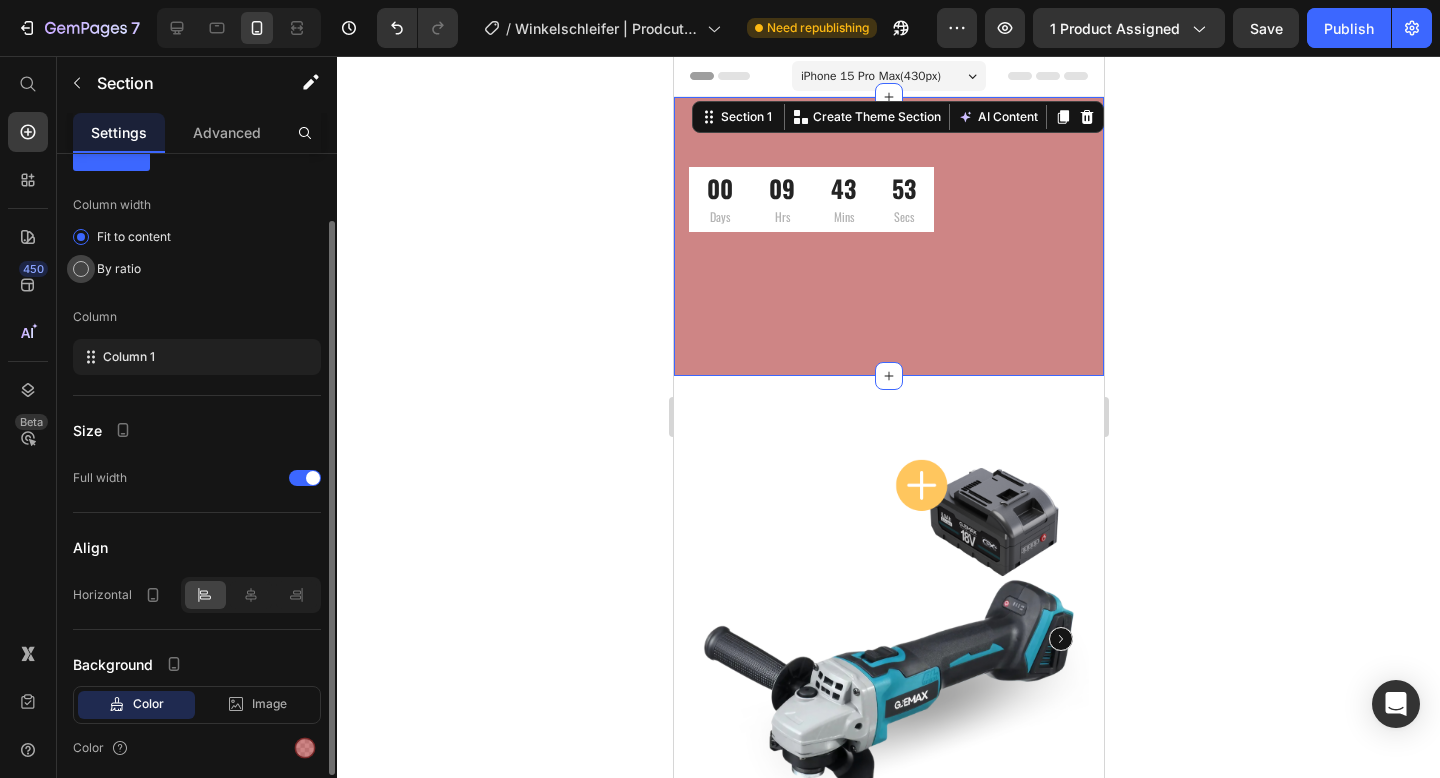 click on "By ratio" 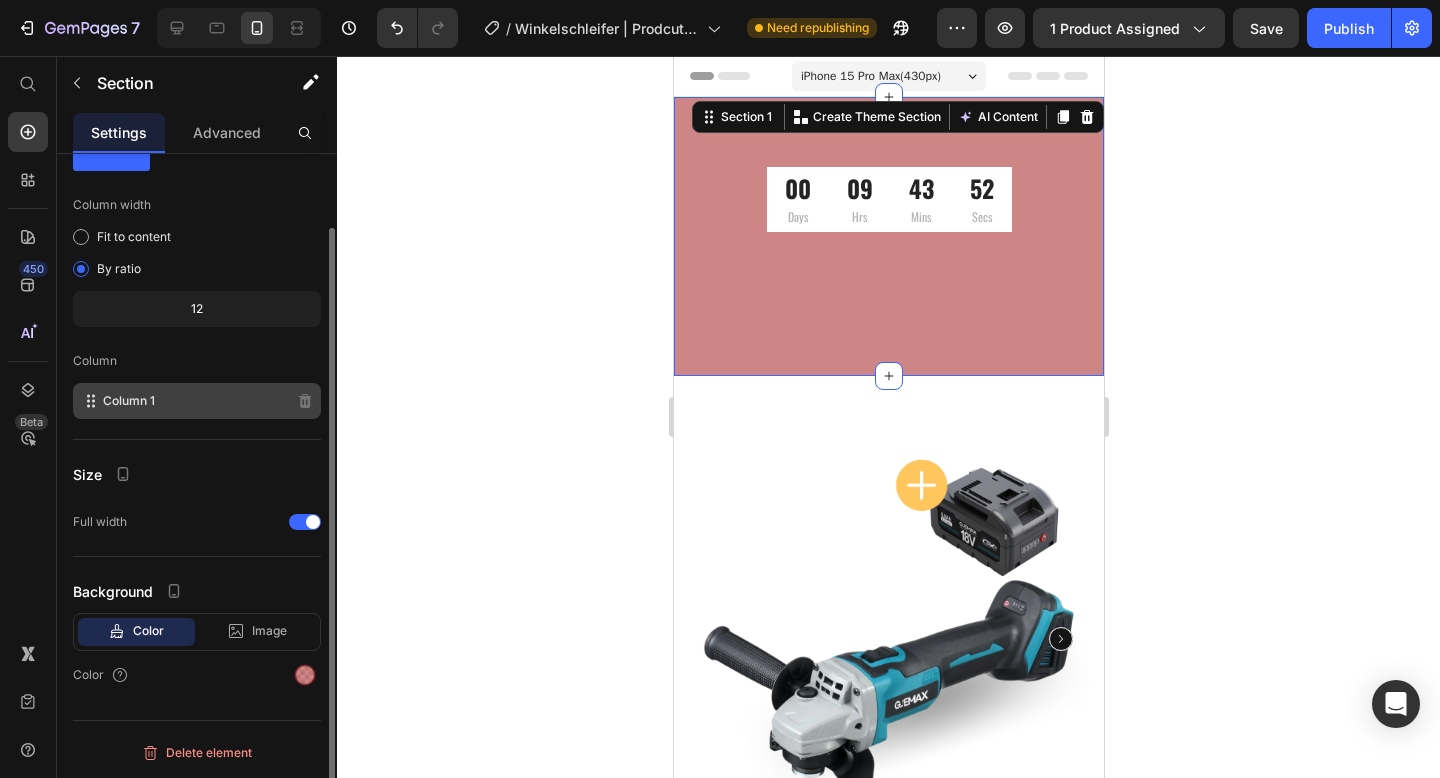 click on "Column 1" 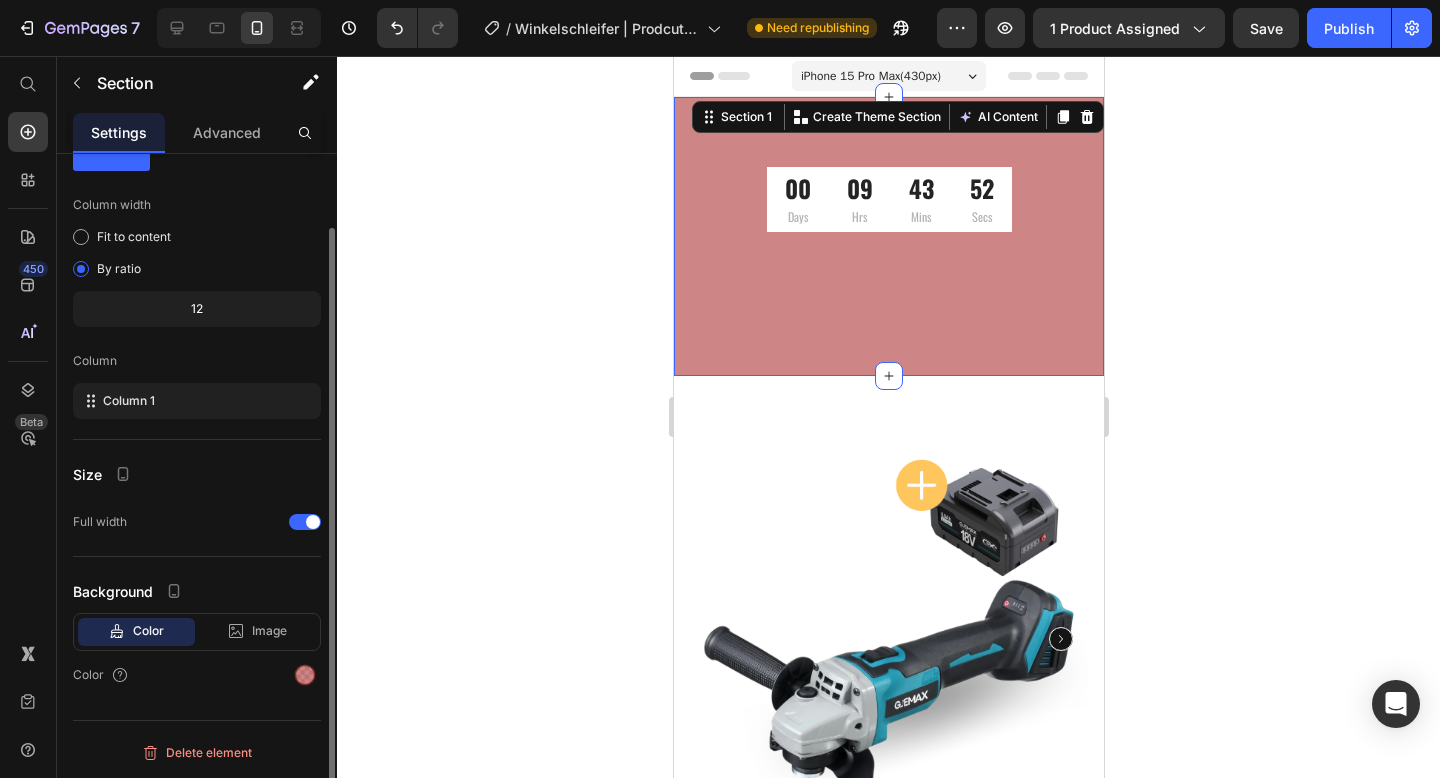 click on "12" 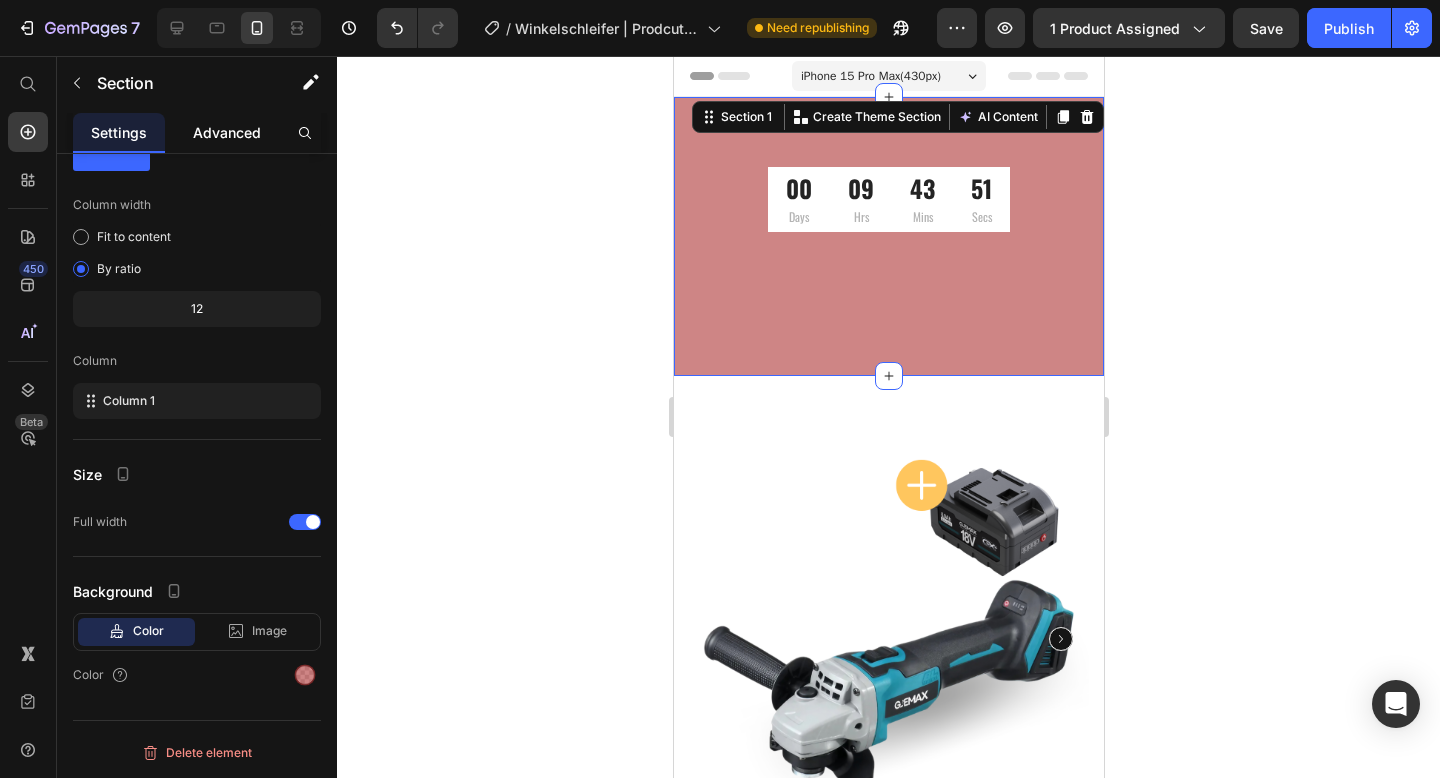 click on "Advanced" at bounding box center [227, 132] 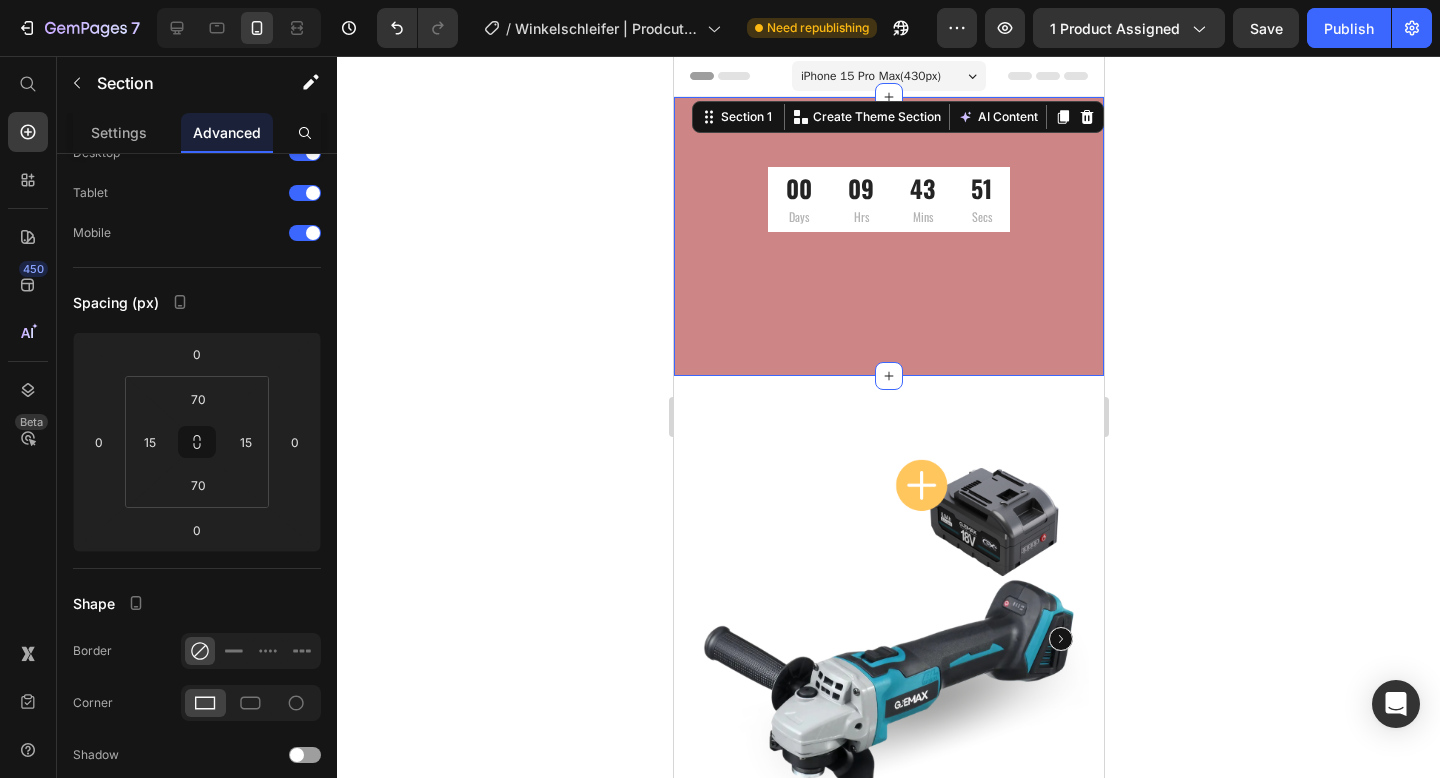 scroll, scrollTop: 0, scrollLeft: 0, axis: both 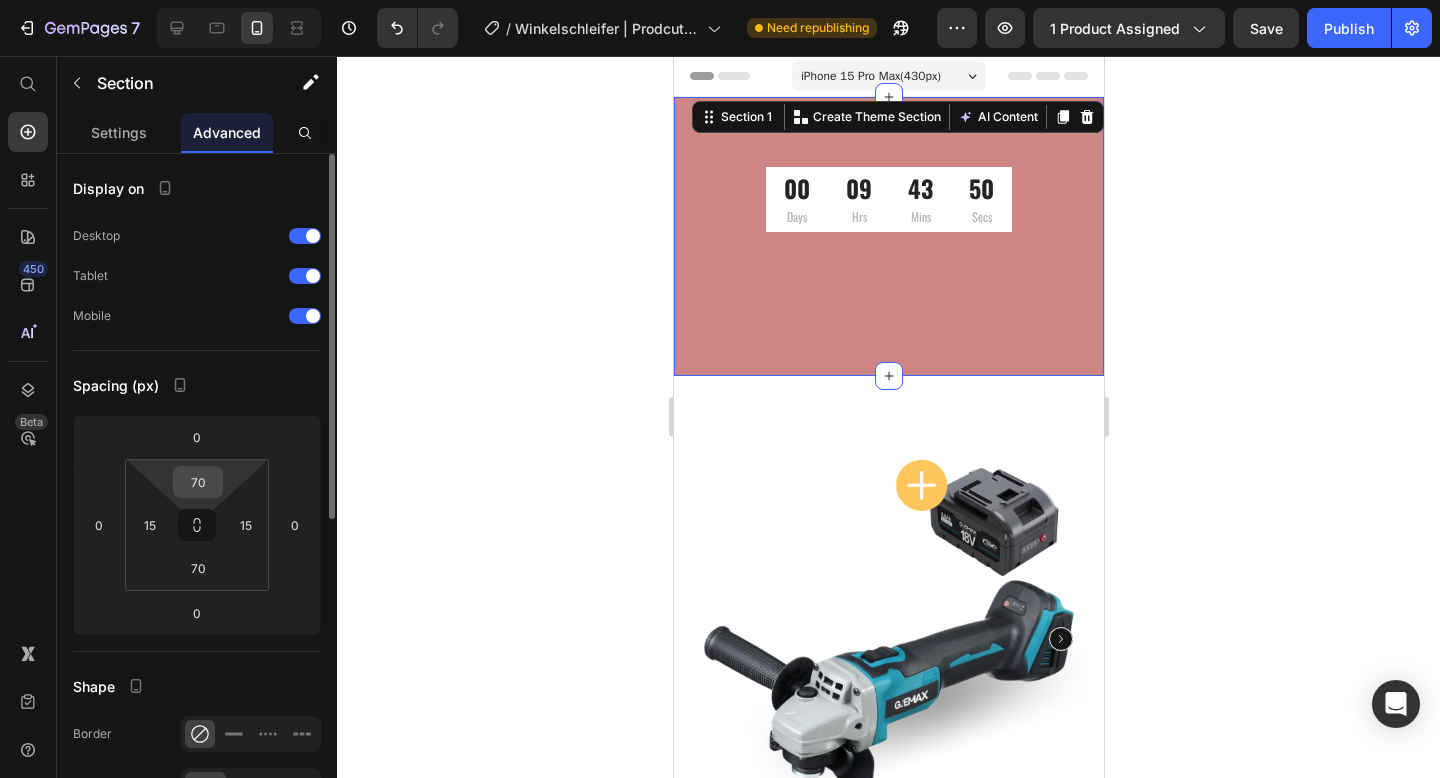 click on "70" at bounding box center (198, 482) 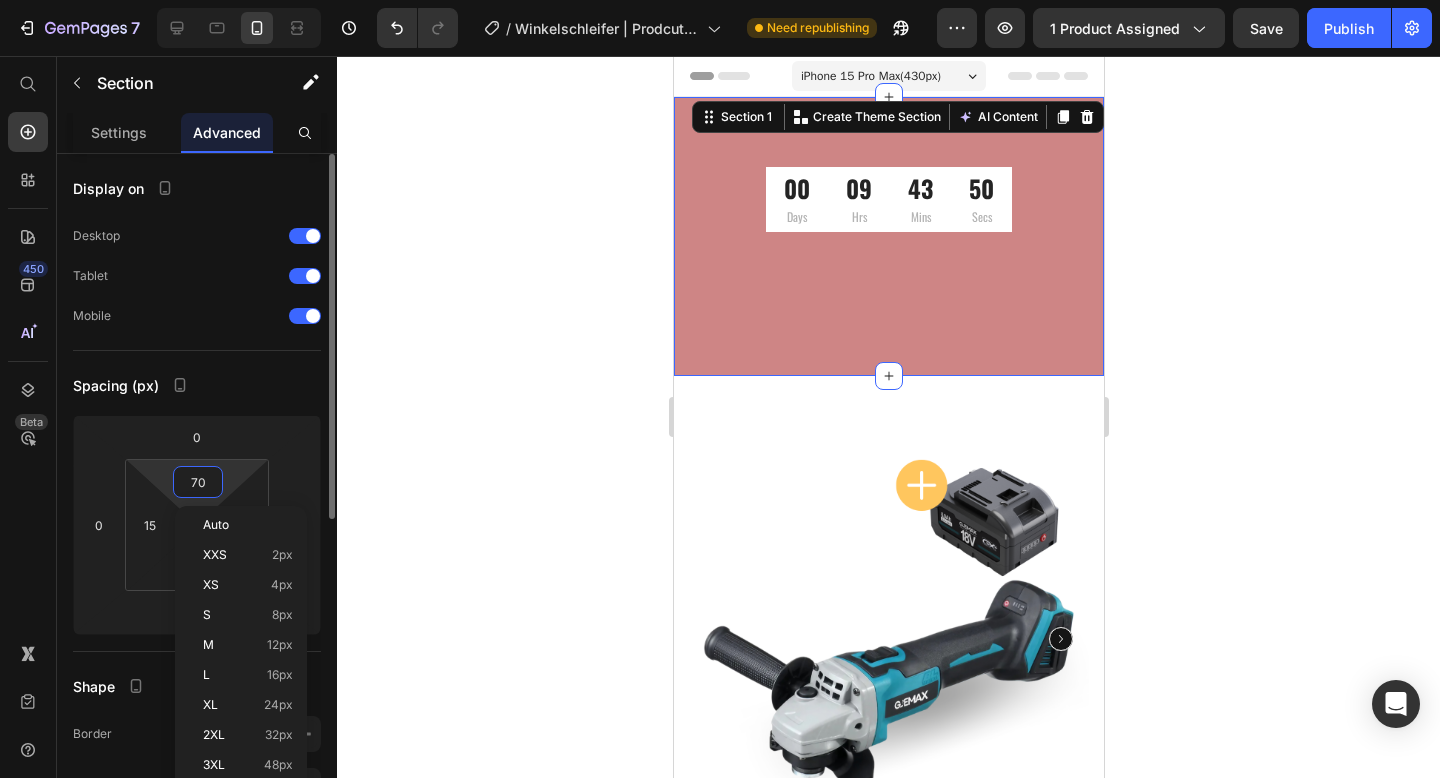 click on "70" at bounding box center (198, 482) 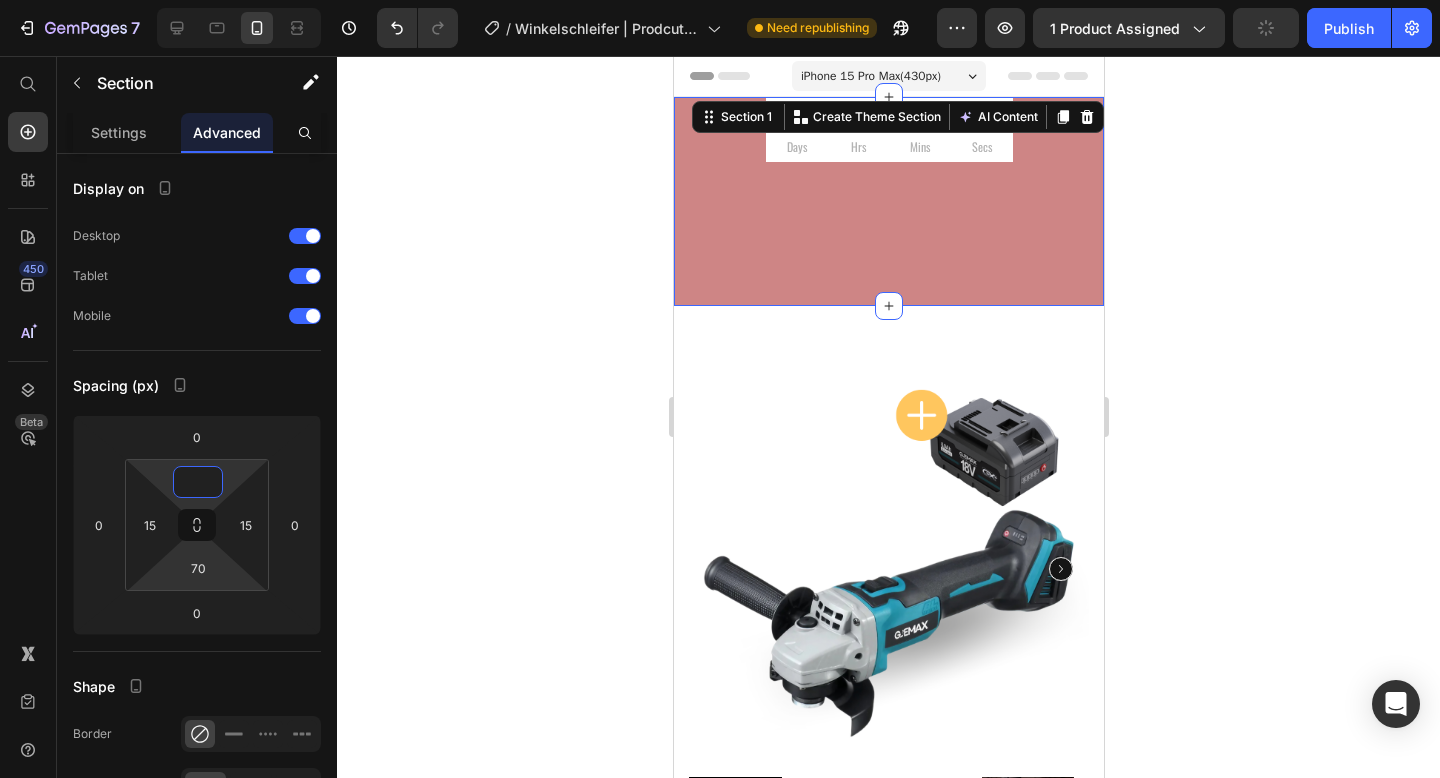 type on "0" 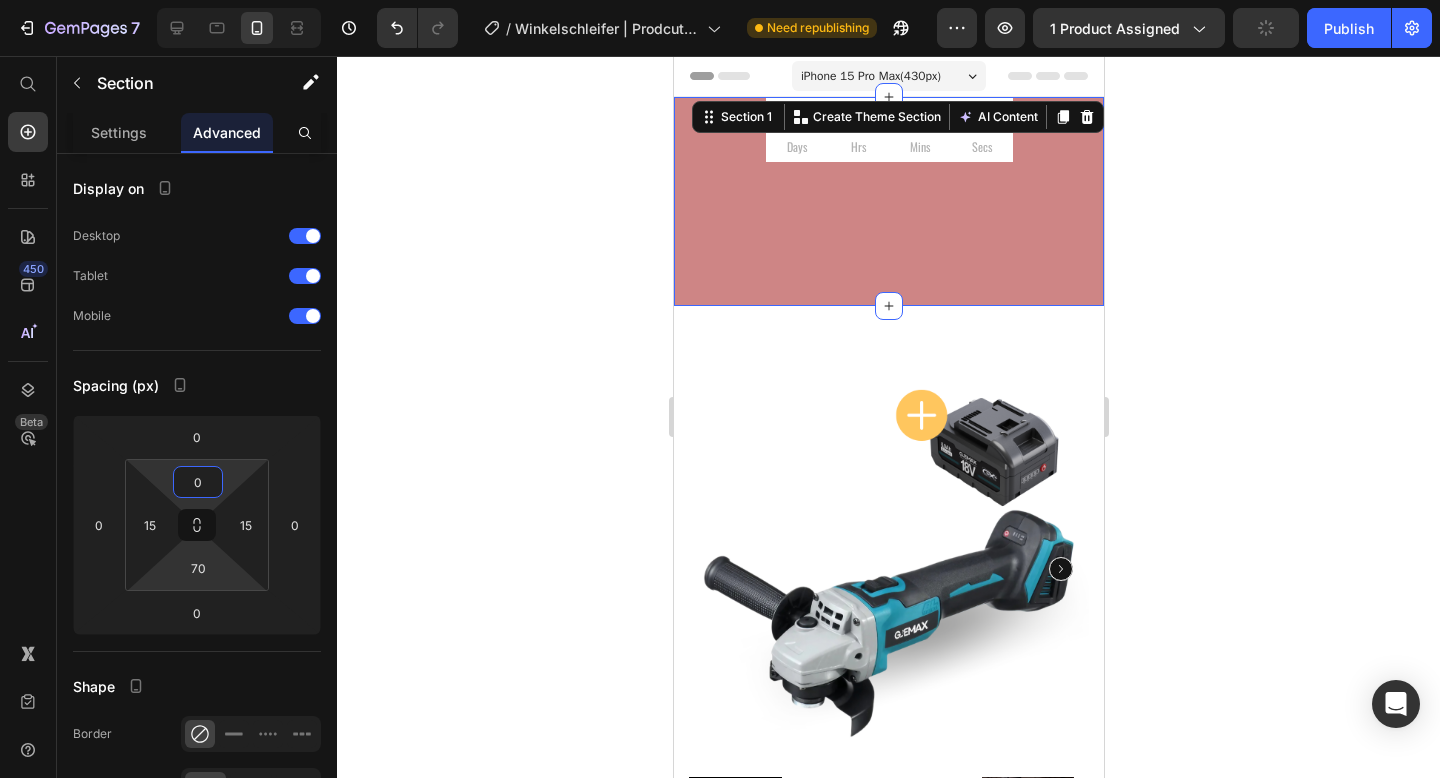 click on "[DAYS] [HOURS] [MINUTES] [SECONDS]" at bounding box center [720, 0] 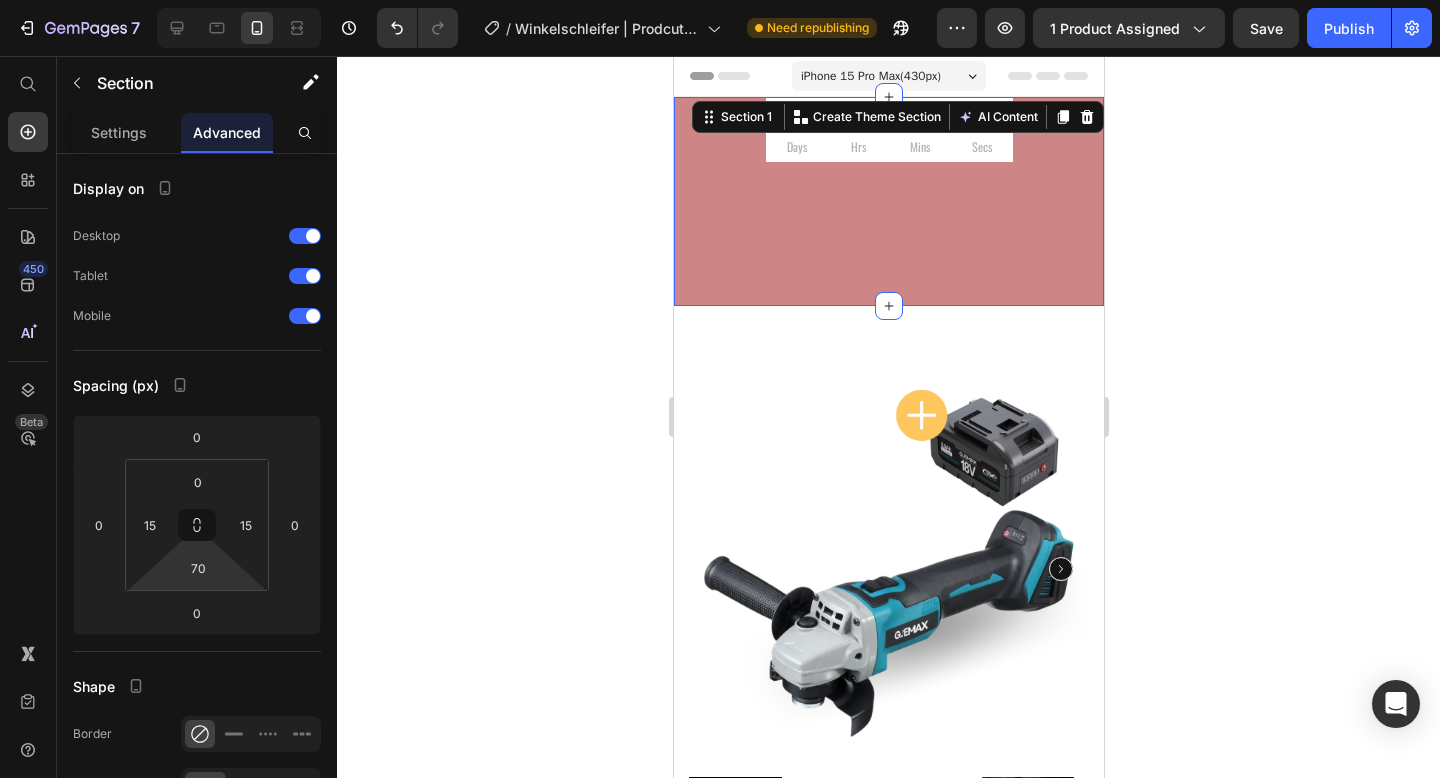 click on "[DAYS] [HOURS] [MINUTES] [SECONDS]" at bounding box center (720, 0) 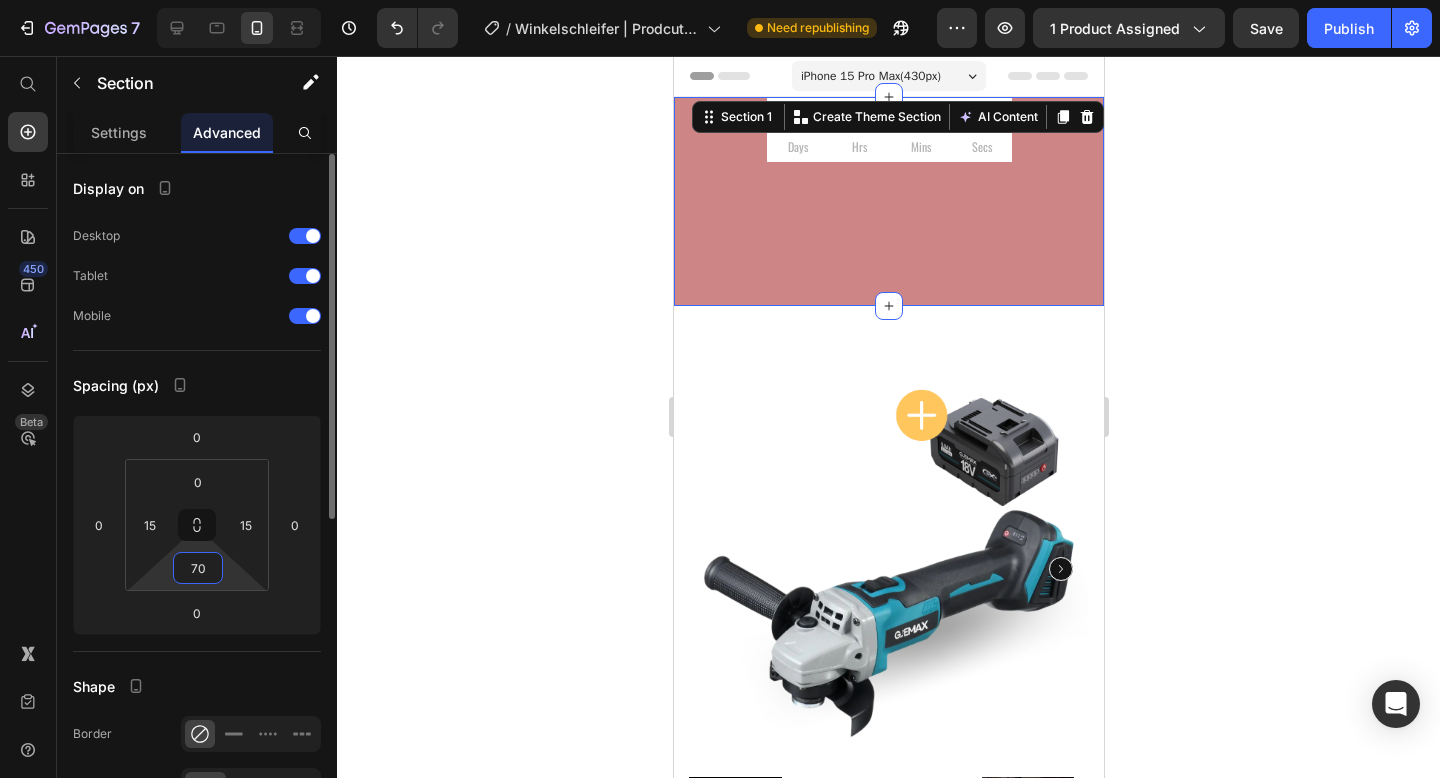 click on "70" at bounding box center [198, 568] 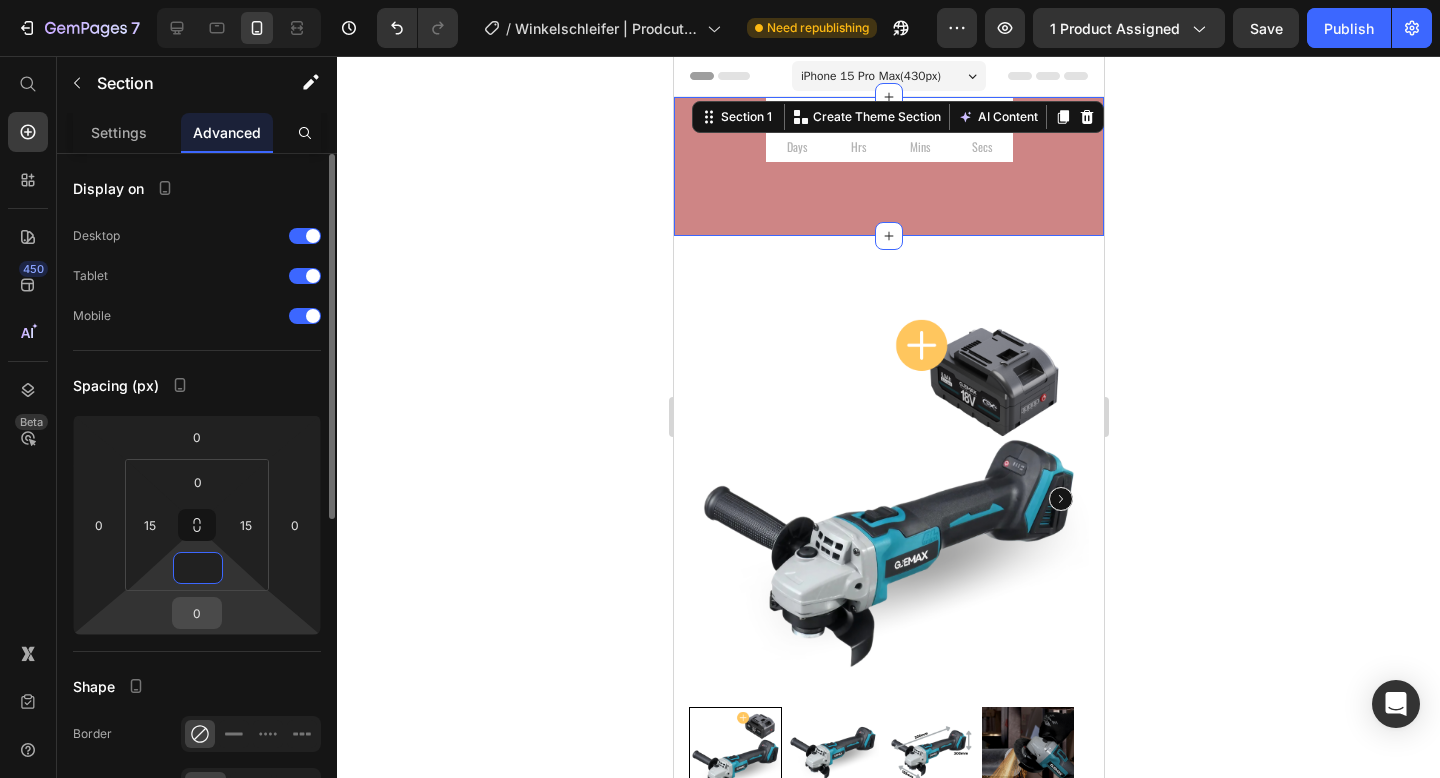 type on "0" 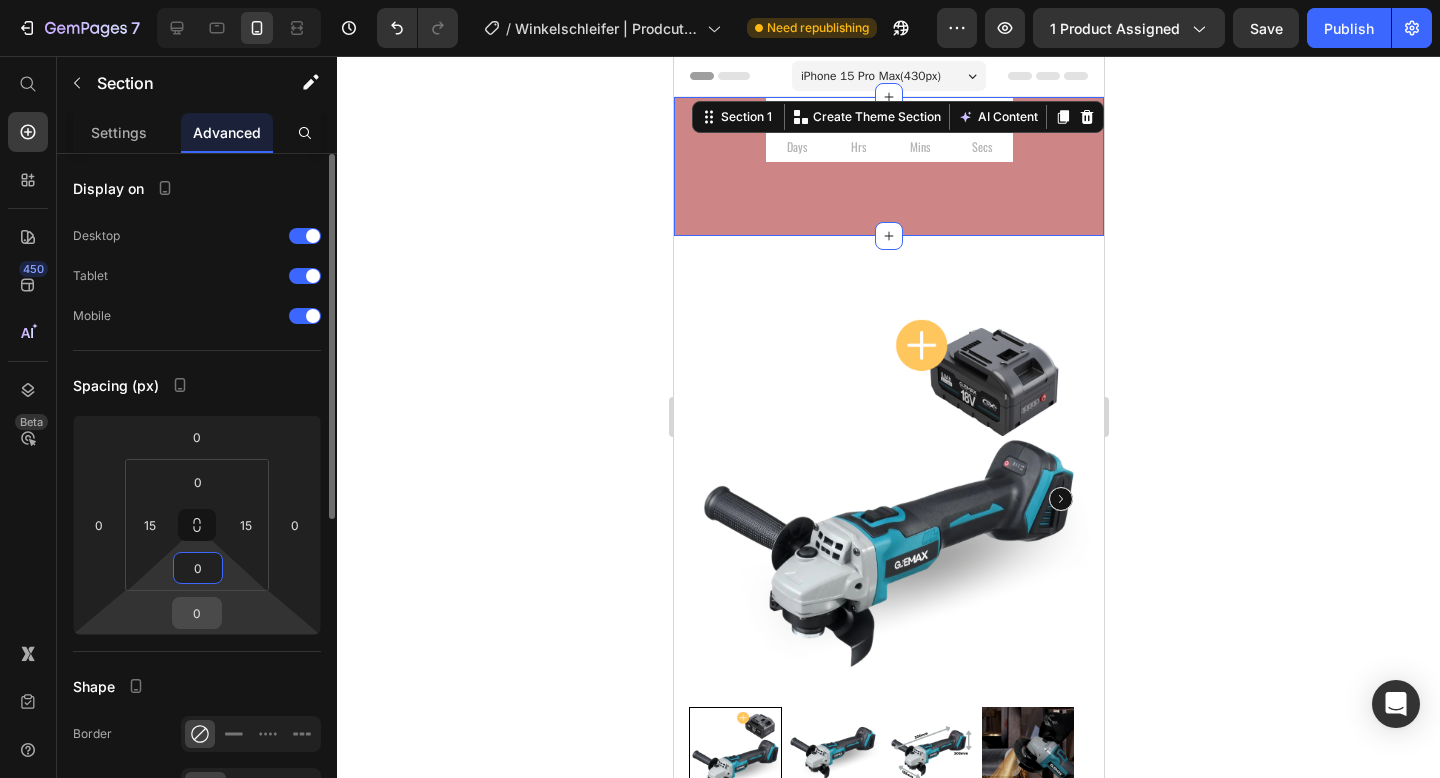 click on "0" at bounding box center (197, 613) 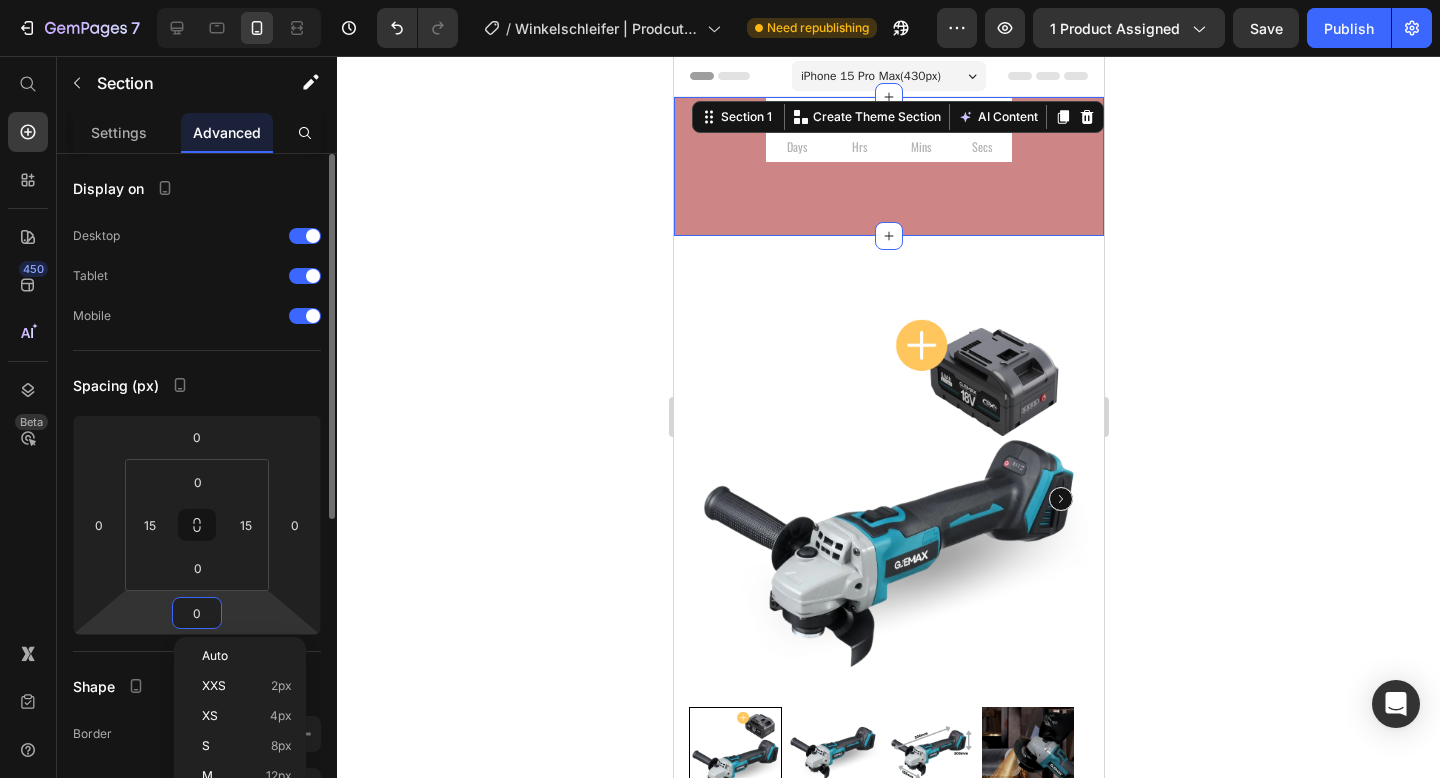 click on "0" at bounding box center [197, 613] 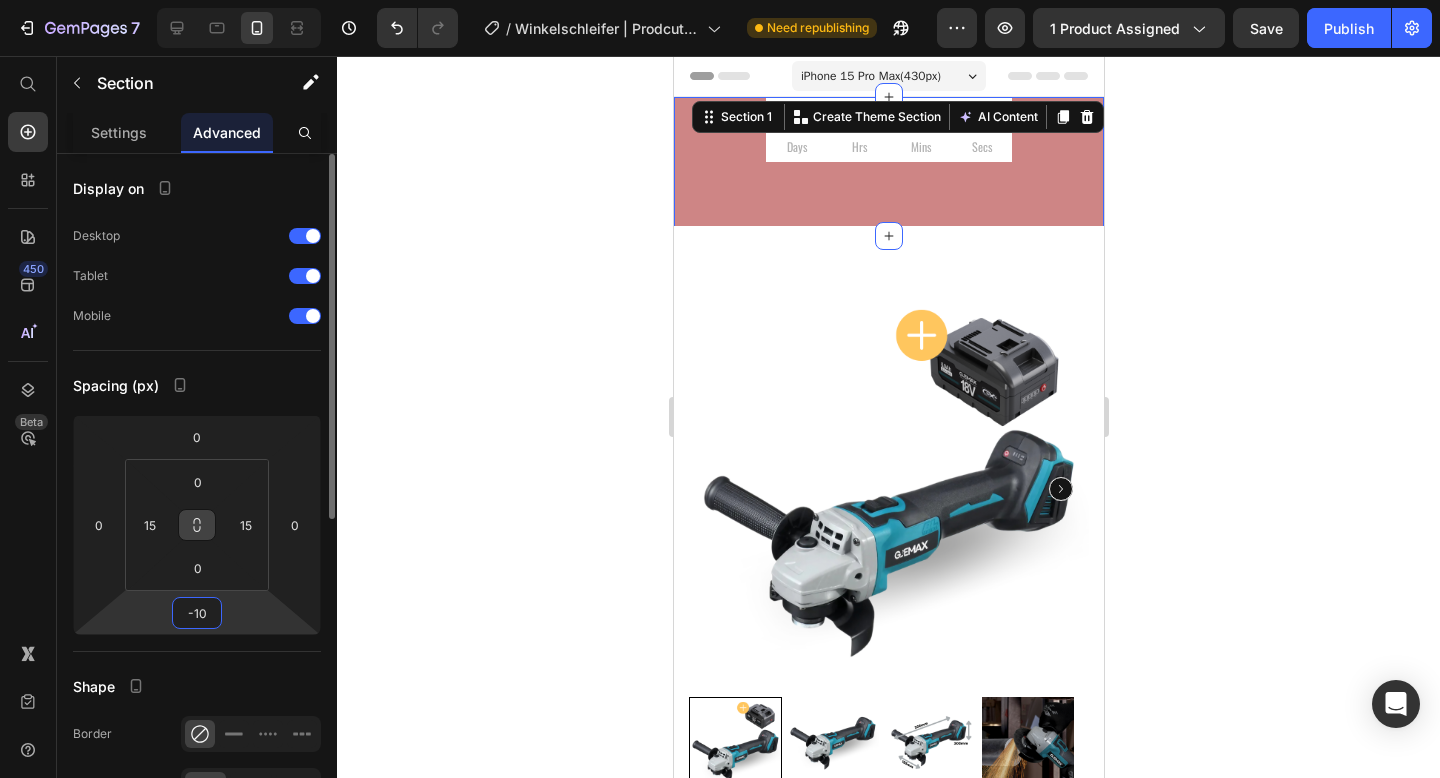 type on "-1" 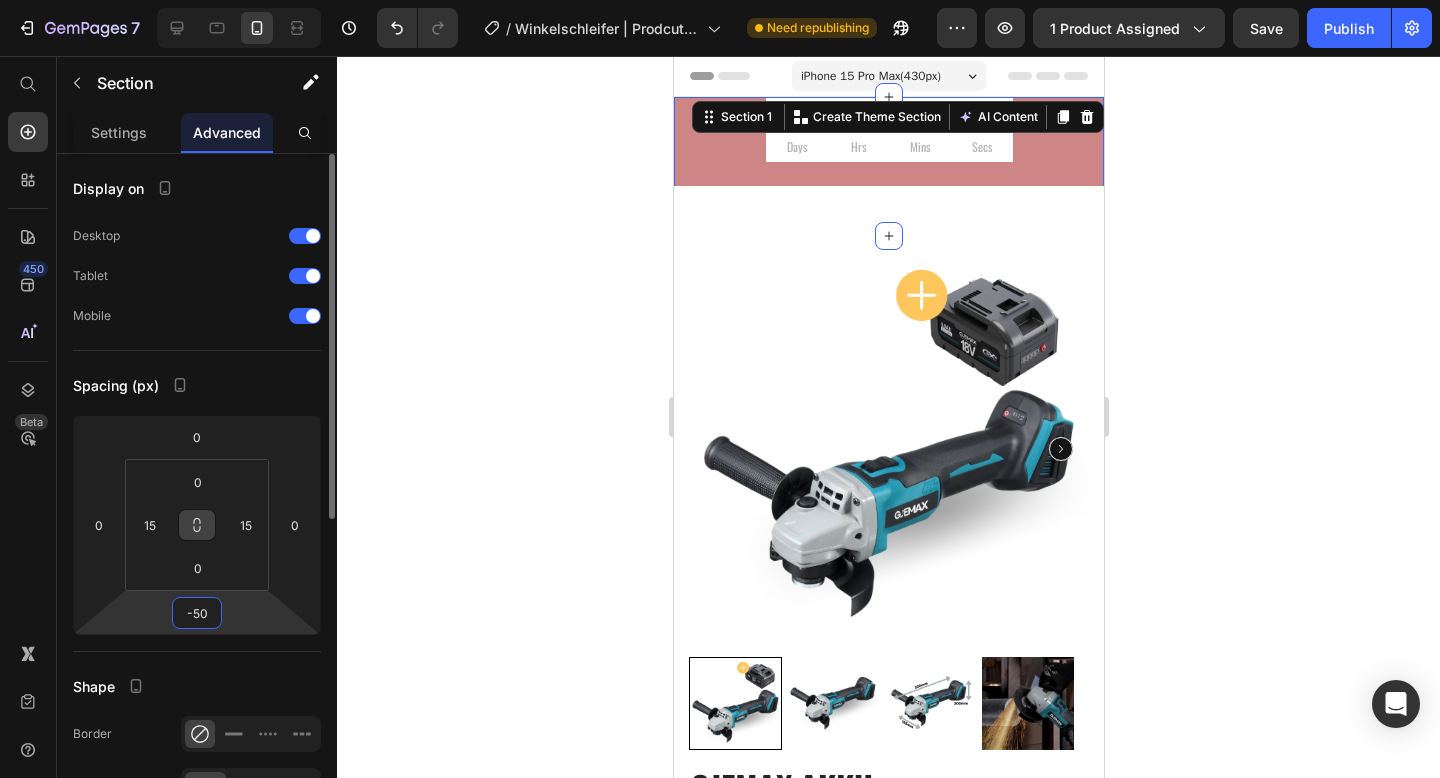 type on "-5" 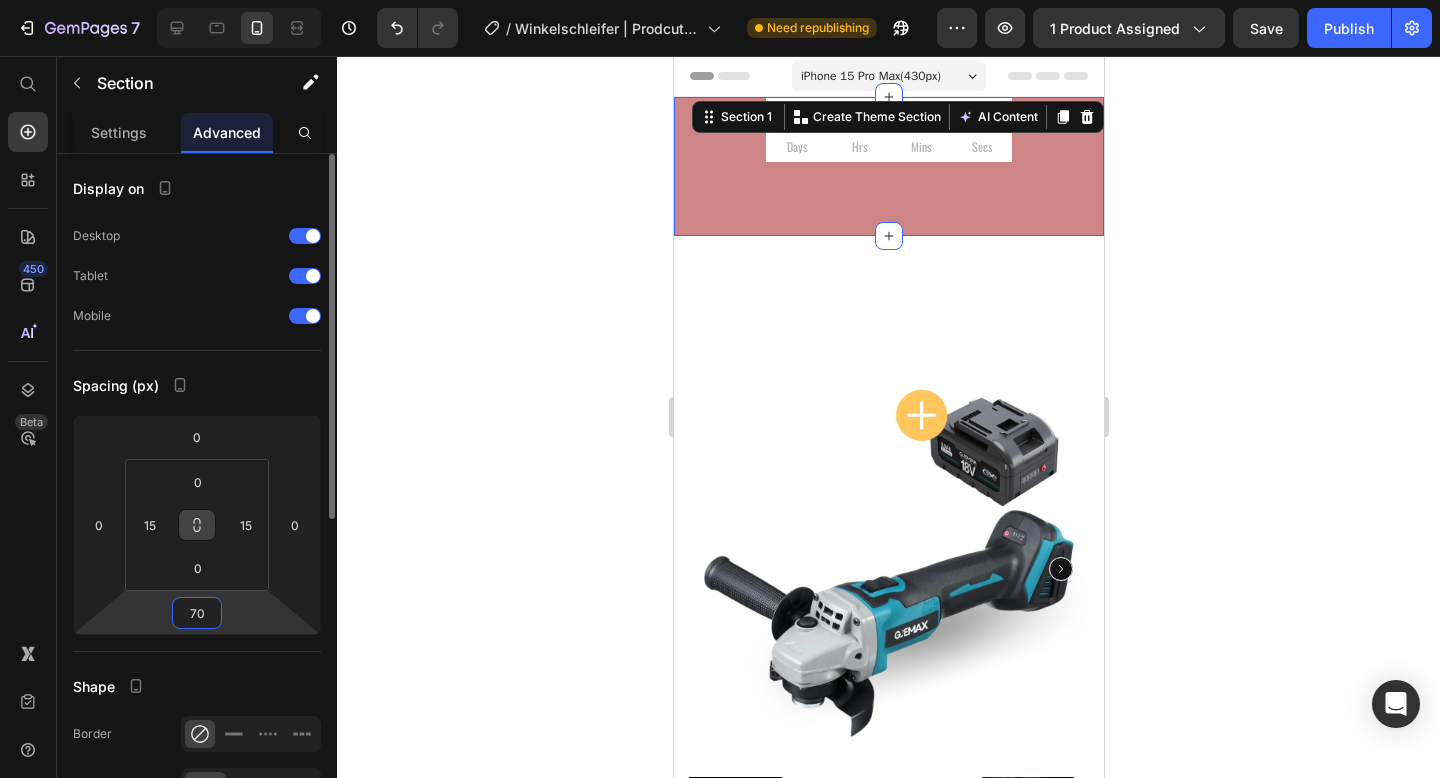 type on "7" 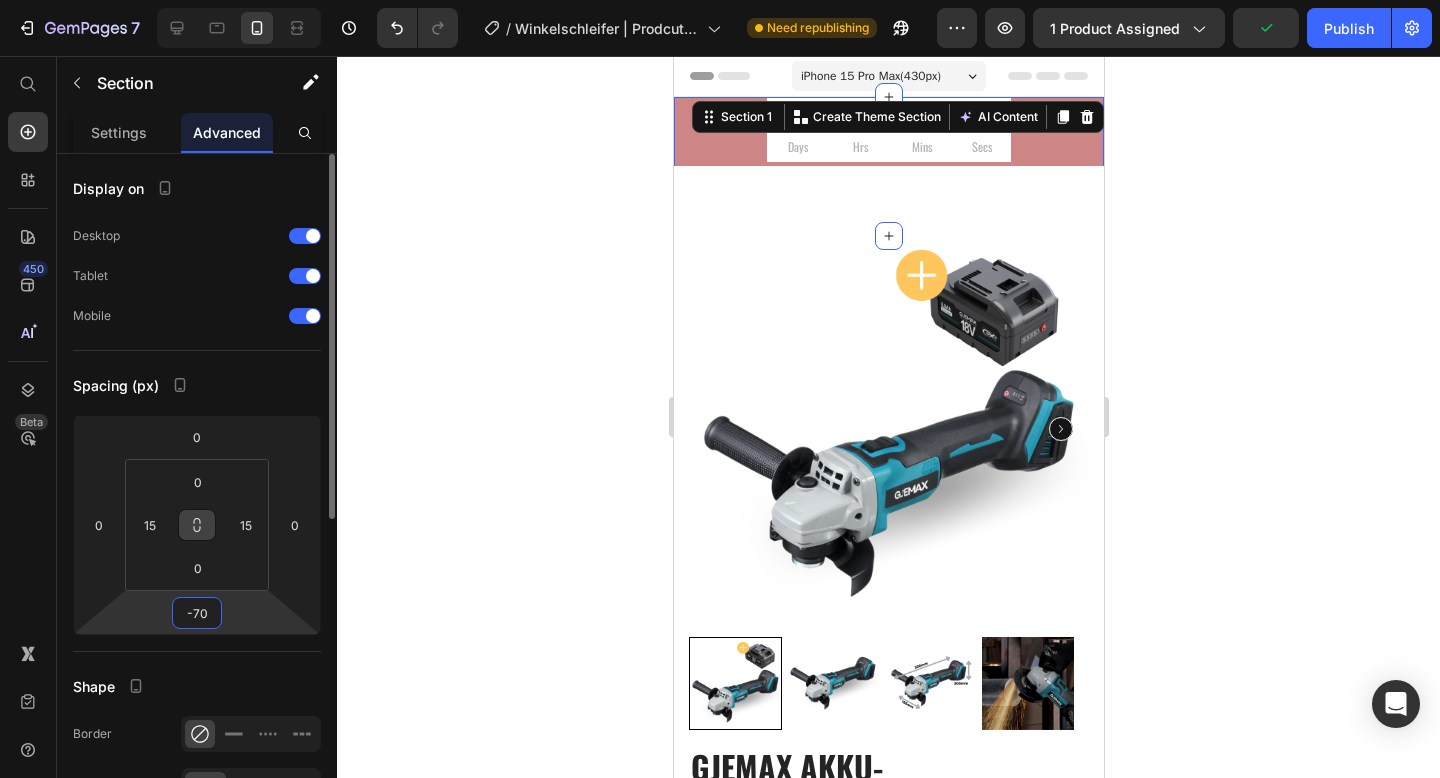 type on "-7" 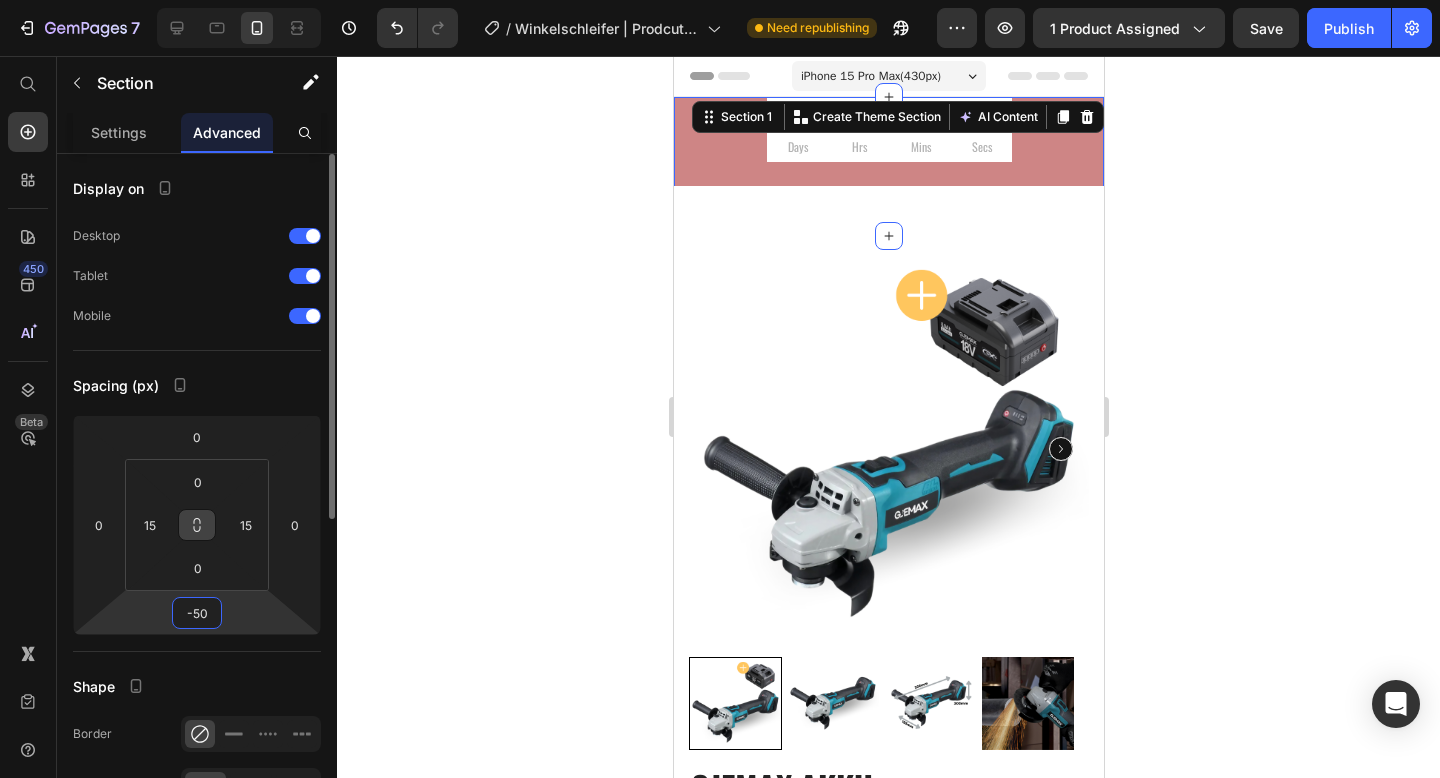 type on "-5" 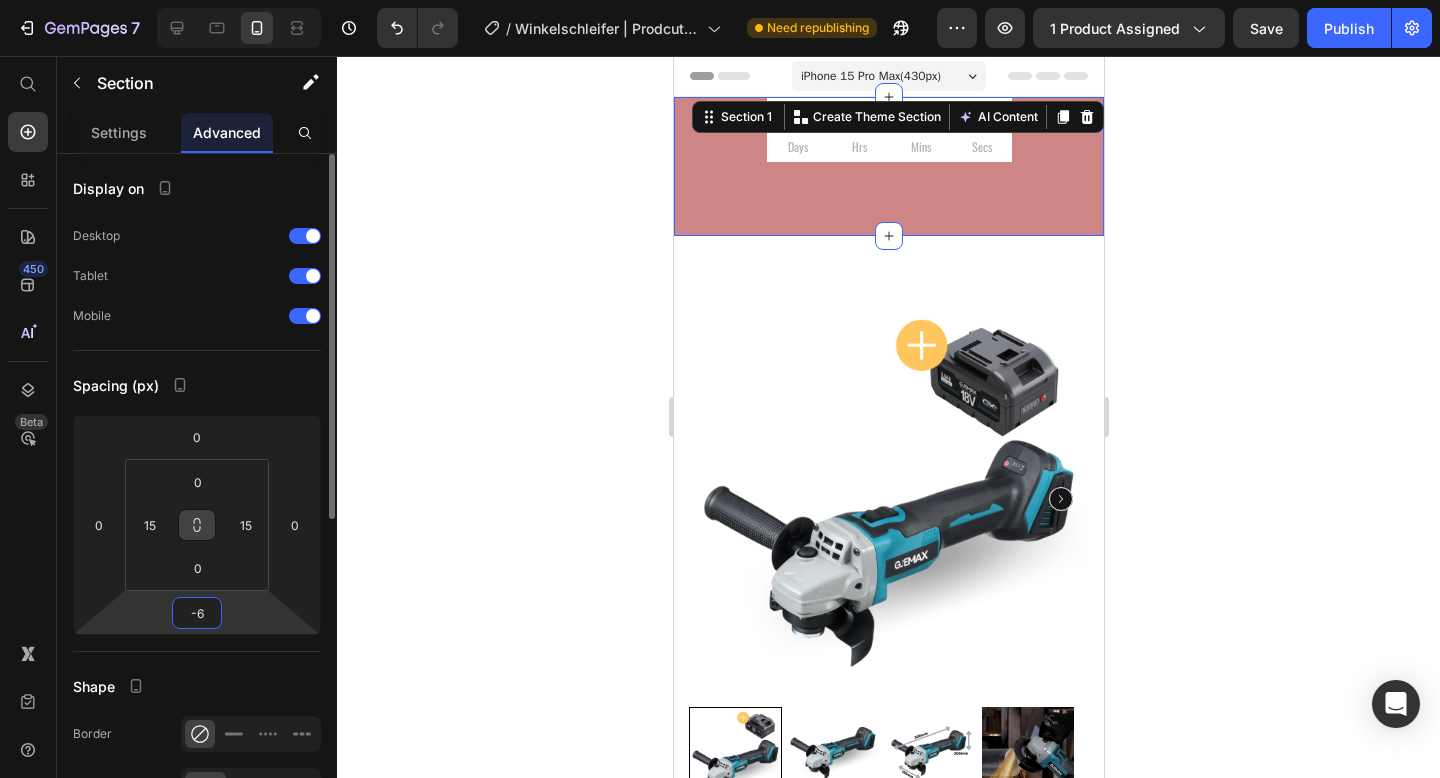 type on "-60" 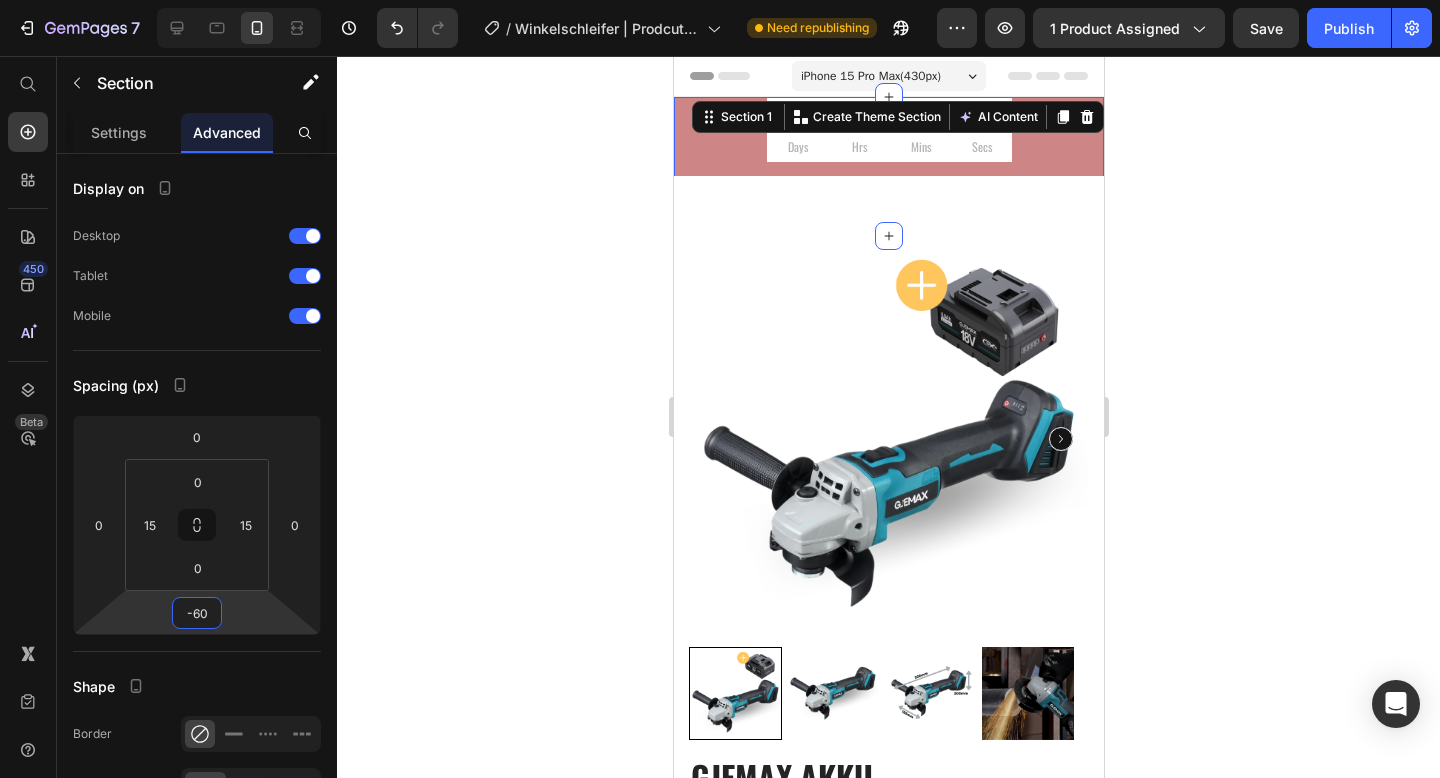 click 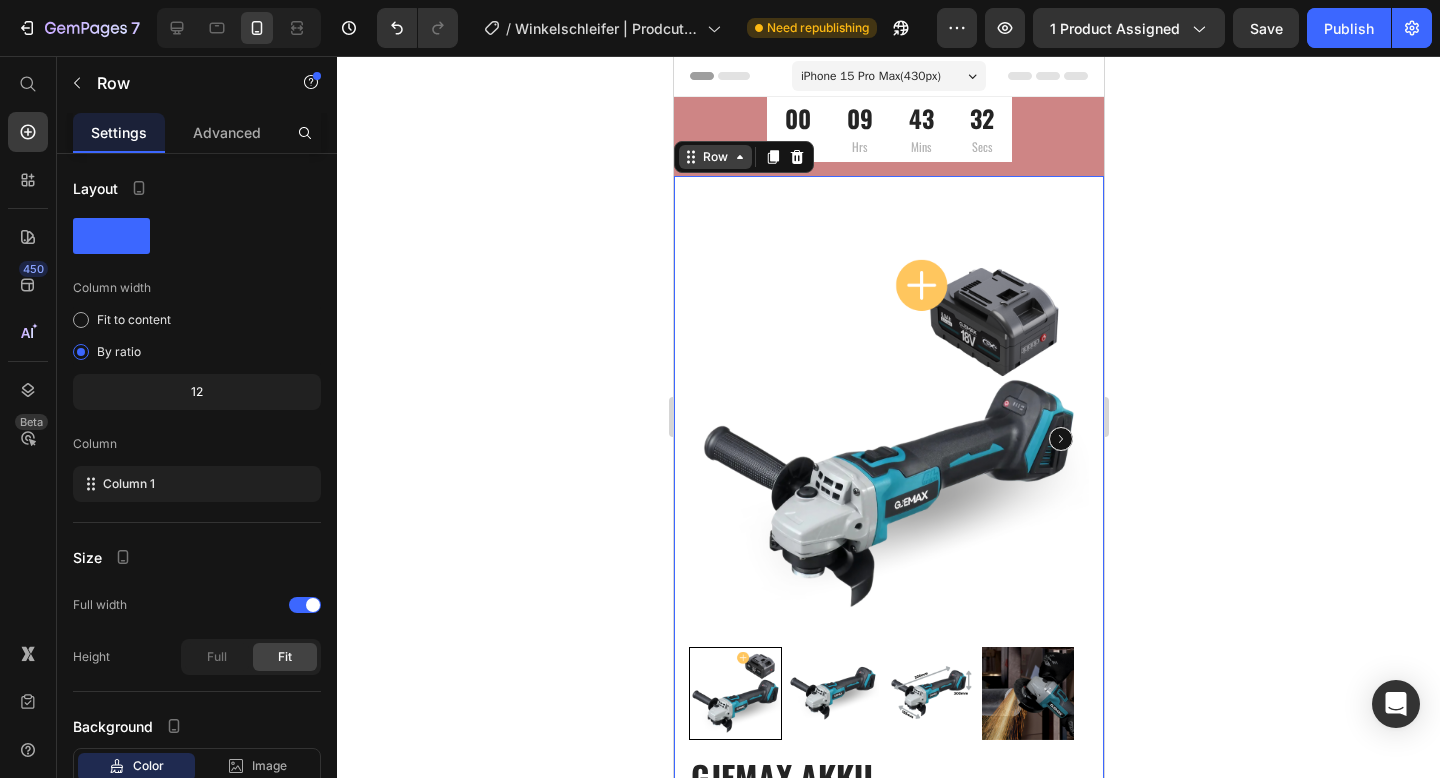 click on "Row" at bounding box center [714, 157] 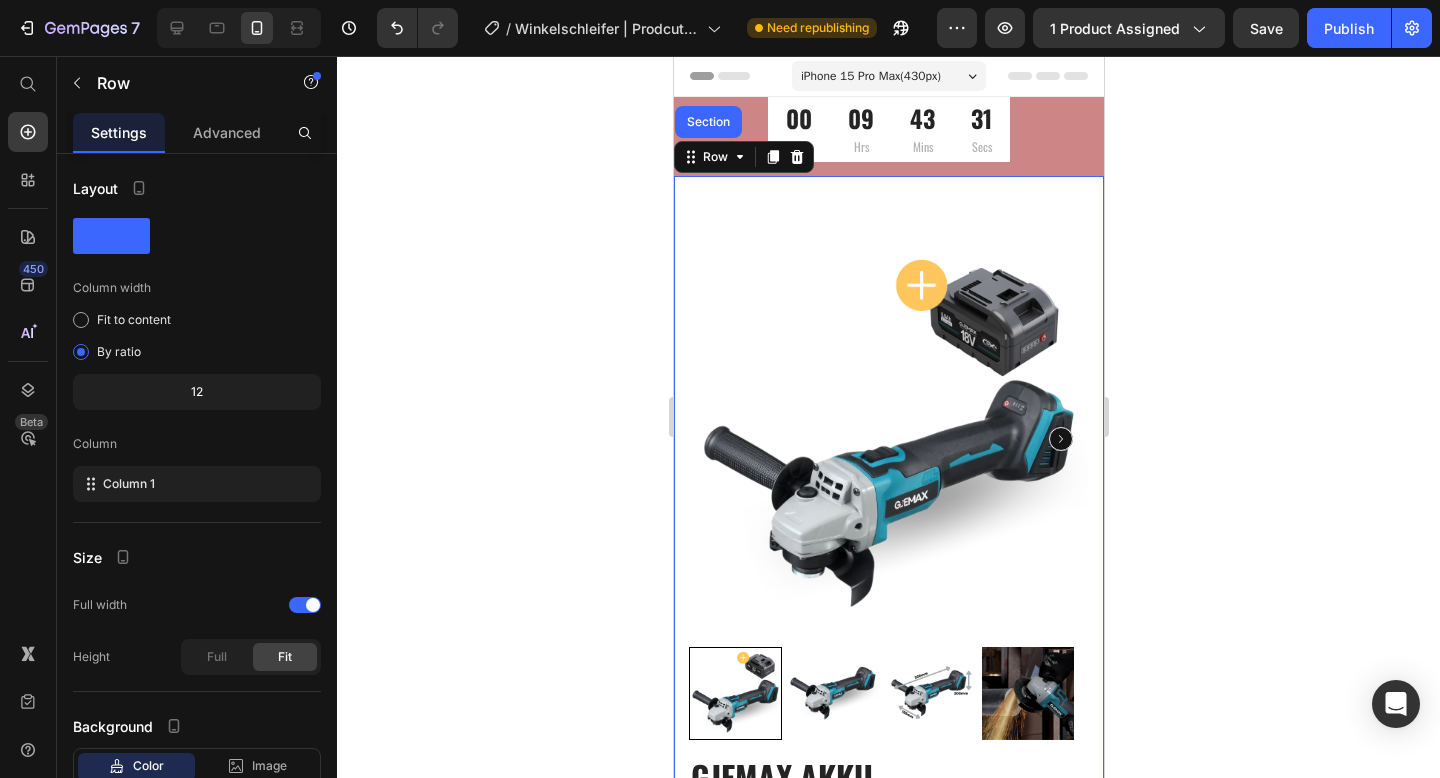 click 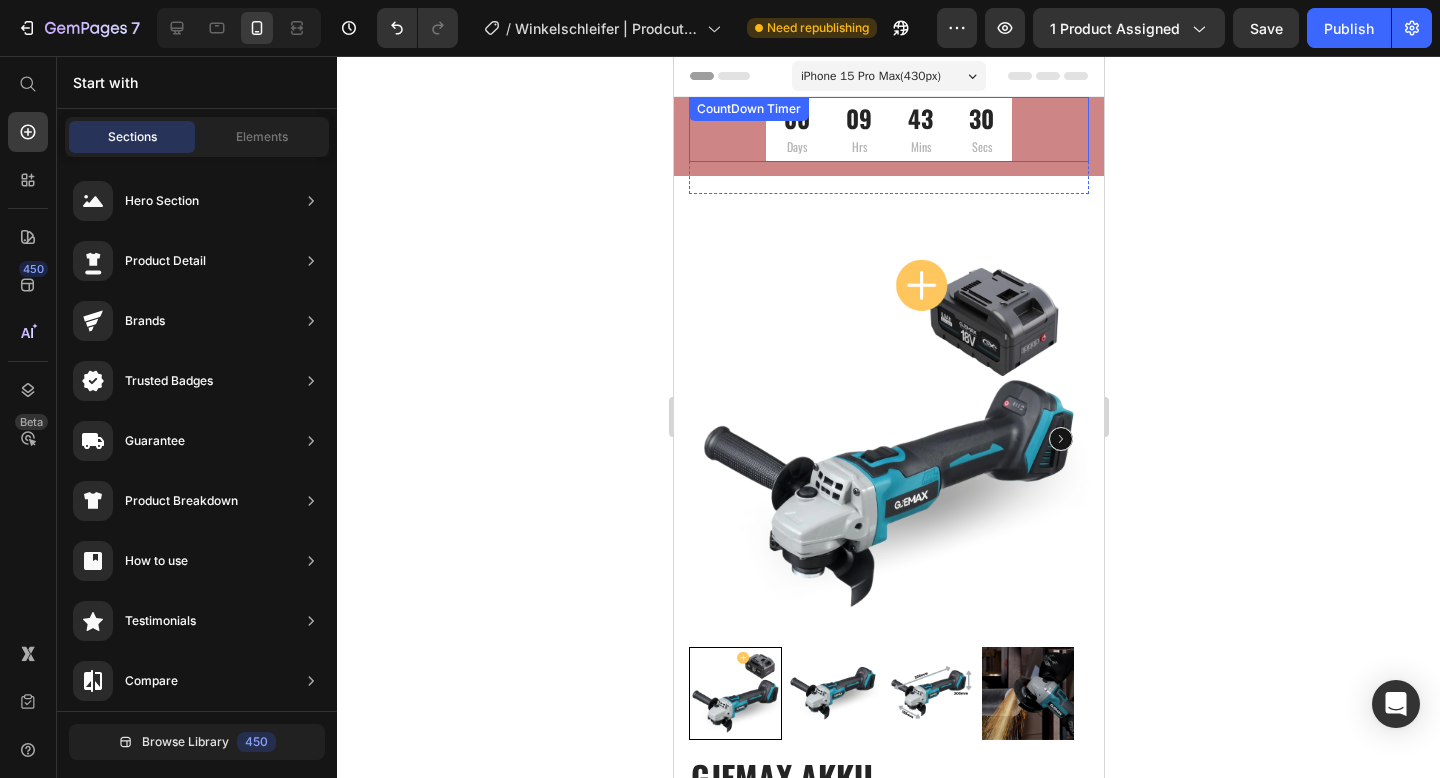 click on "00 Days 09 Hrs 43 Mins 30 Secs CountDown Timer" at bounding box center [888, 129] 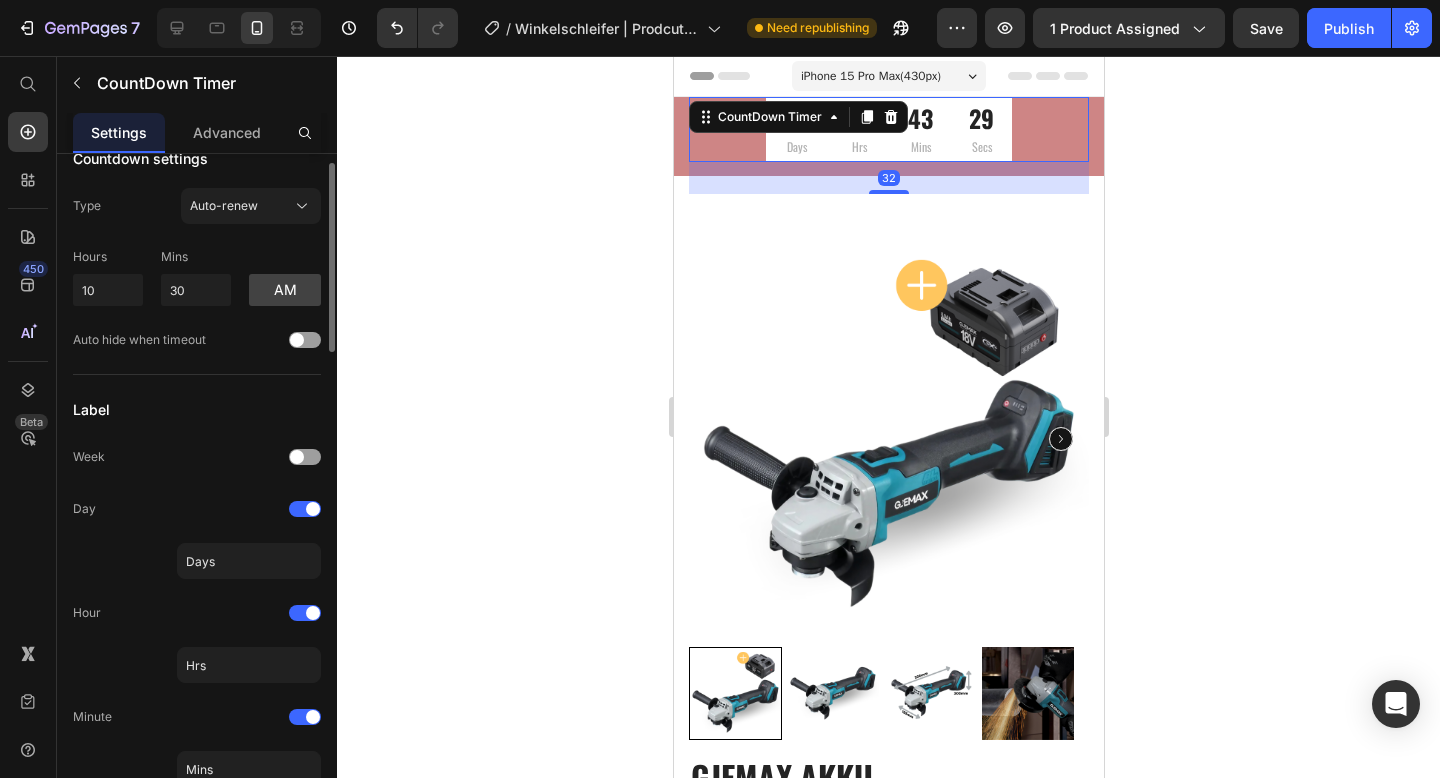 scroll, scrollTop: 33, scrollLeft: 0, axis: vertical 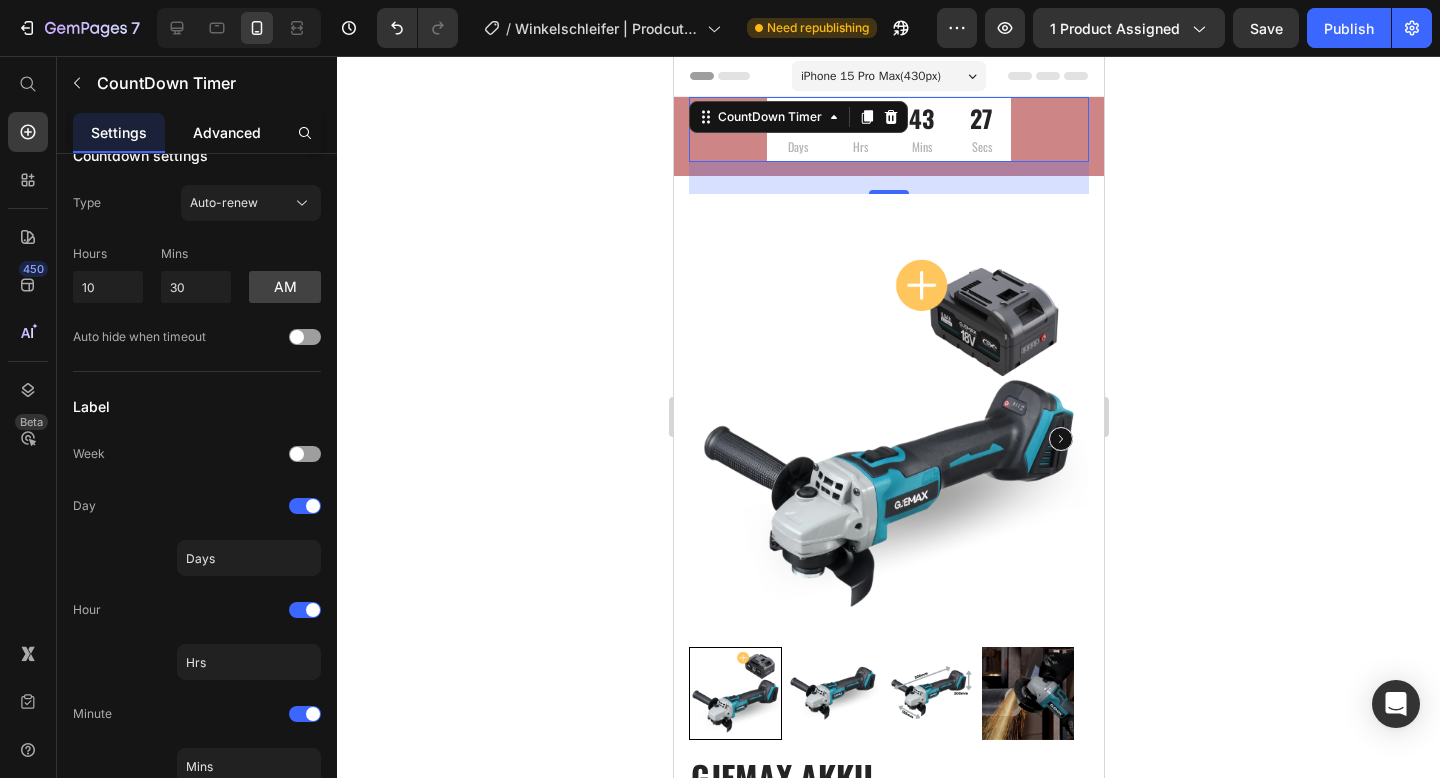 click on "Advanced" at bounding box center [227, 132] 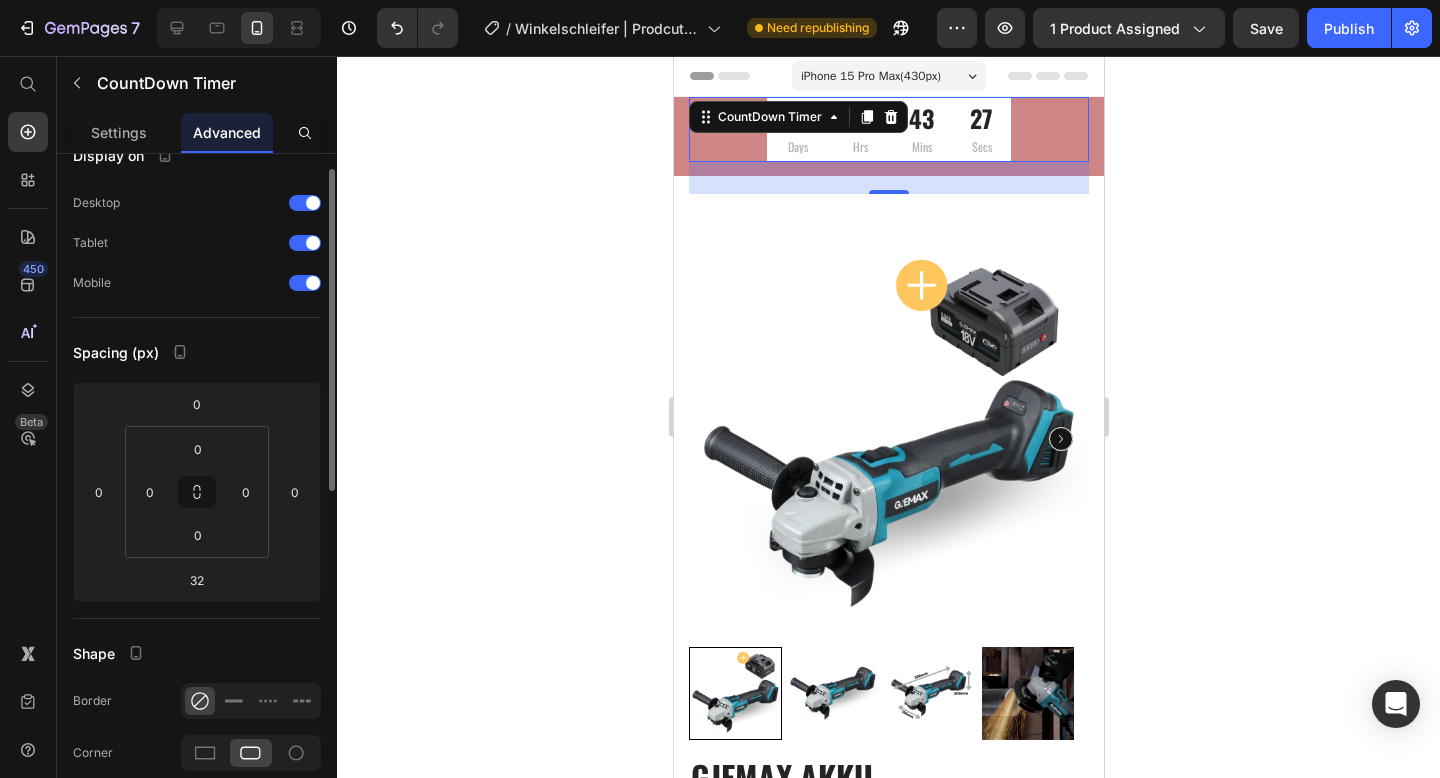 scroll, scrollTop: 0, scrollLeft: 0, axis: both 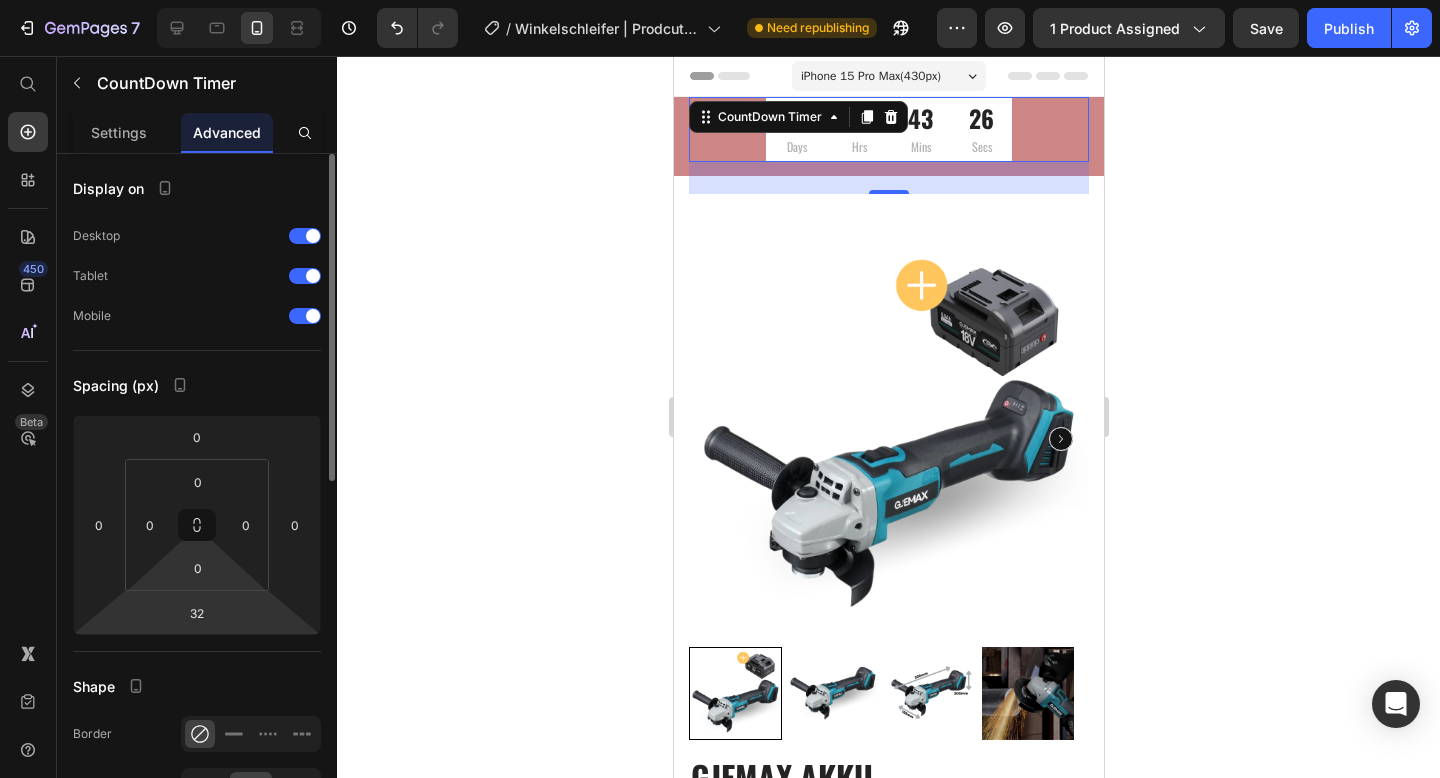 click on "7 Version history / Winkelschleifer | ProdcutPage Need republishing Preview 1 product assigned Save Publish 450 Beta Start with Sections Elements Hero Section Product Detail Brands Trusted Badges Guarantee Product Breakdown How to use Testimonials Compare Bundle FAQs Social Proof Brand Story Product List Collection Blog List Contact Sticky Add to Cart Custom Footer Browse Library 450 Layout Row Row Row Row Text Heading Text Block Button Button Button Sticky Back to top Media" at bounding box center (720, 0) 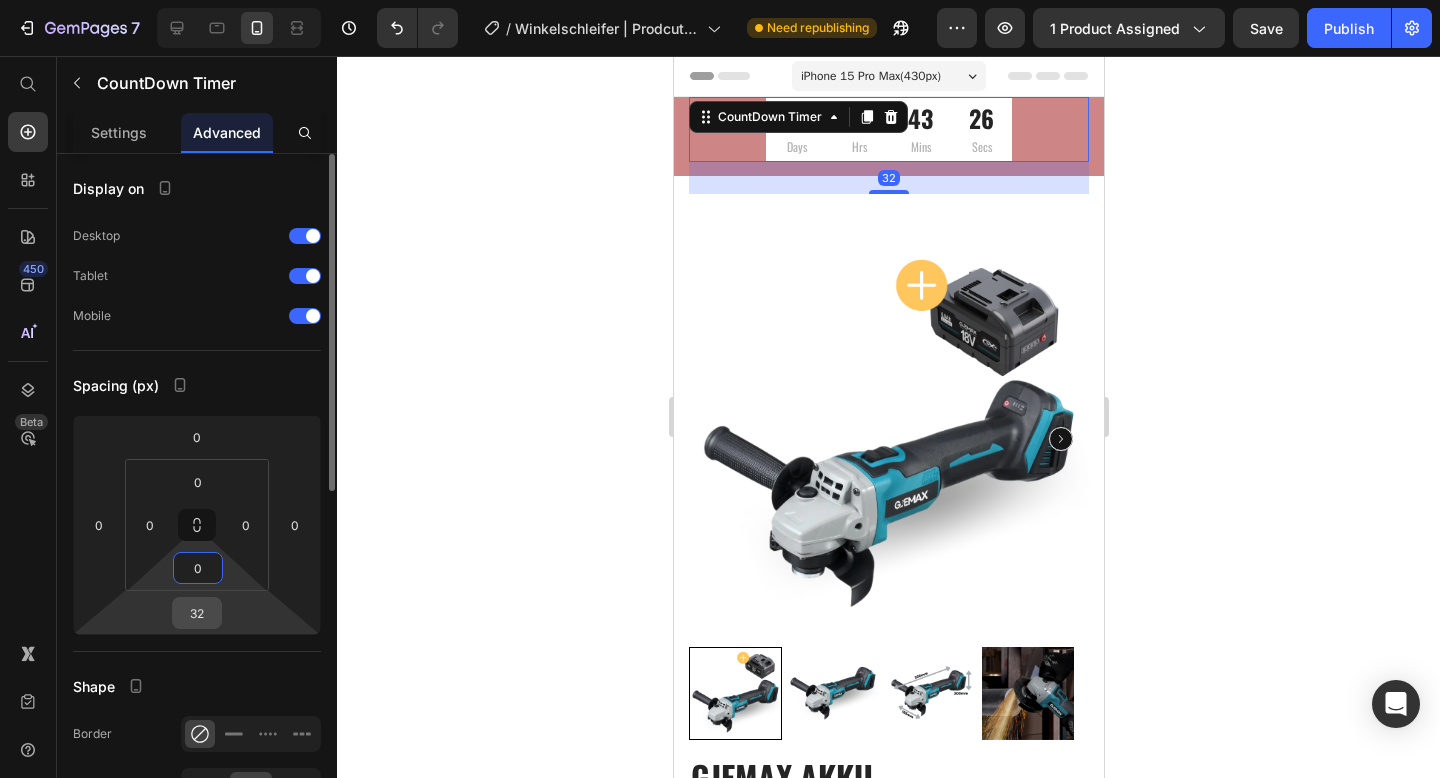 click on "32" at bounding box center [197, 613] 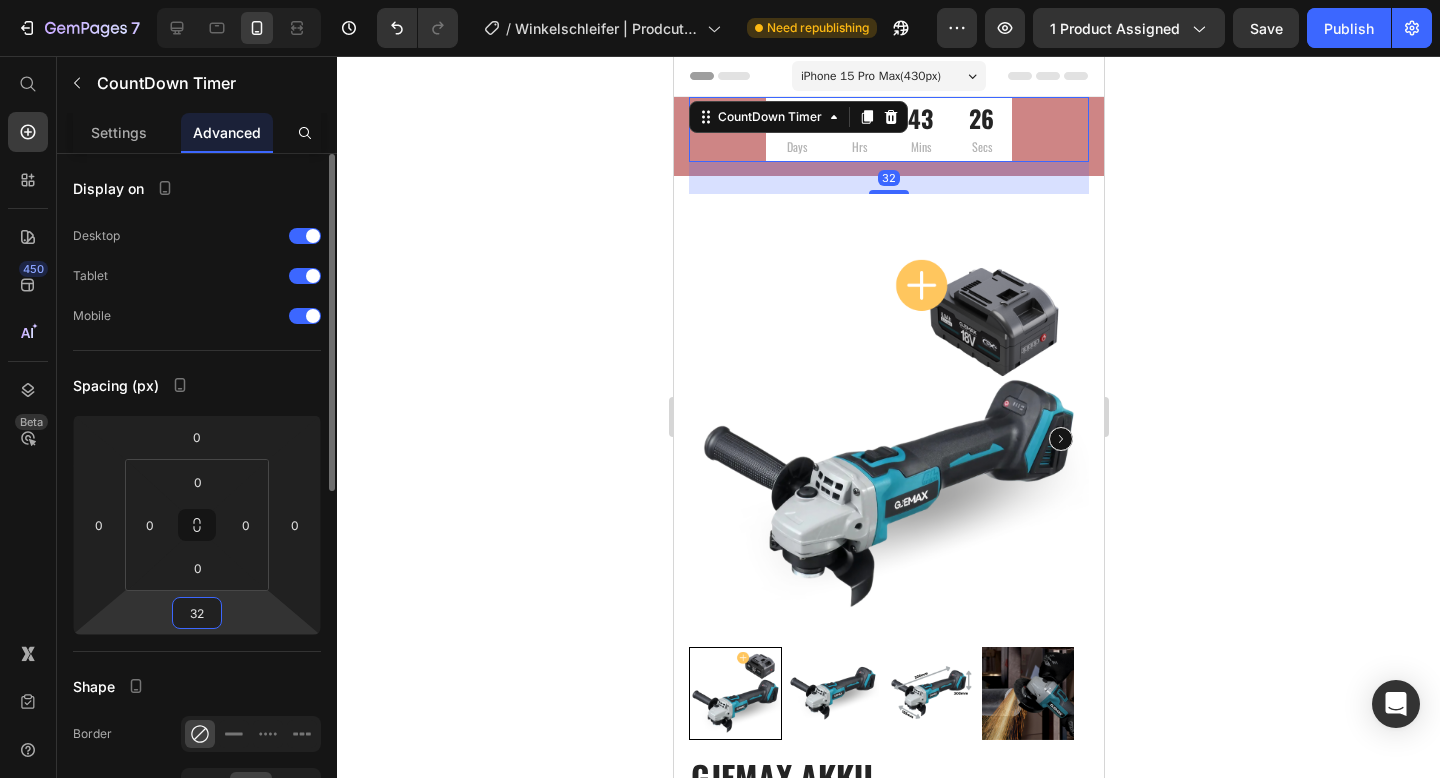 click on "32" at bounding box center (197, 613) 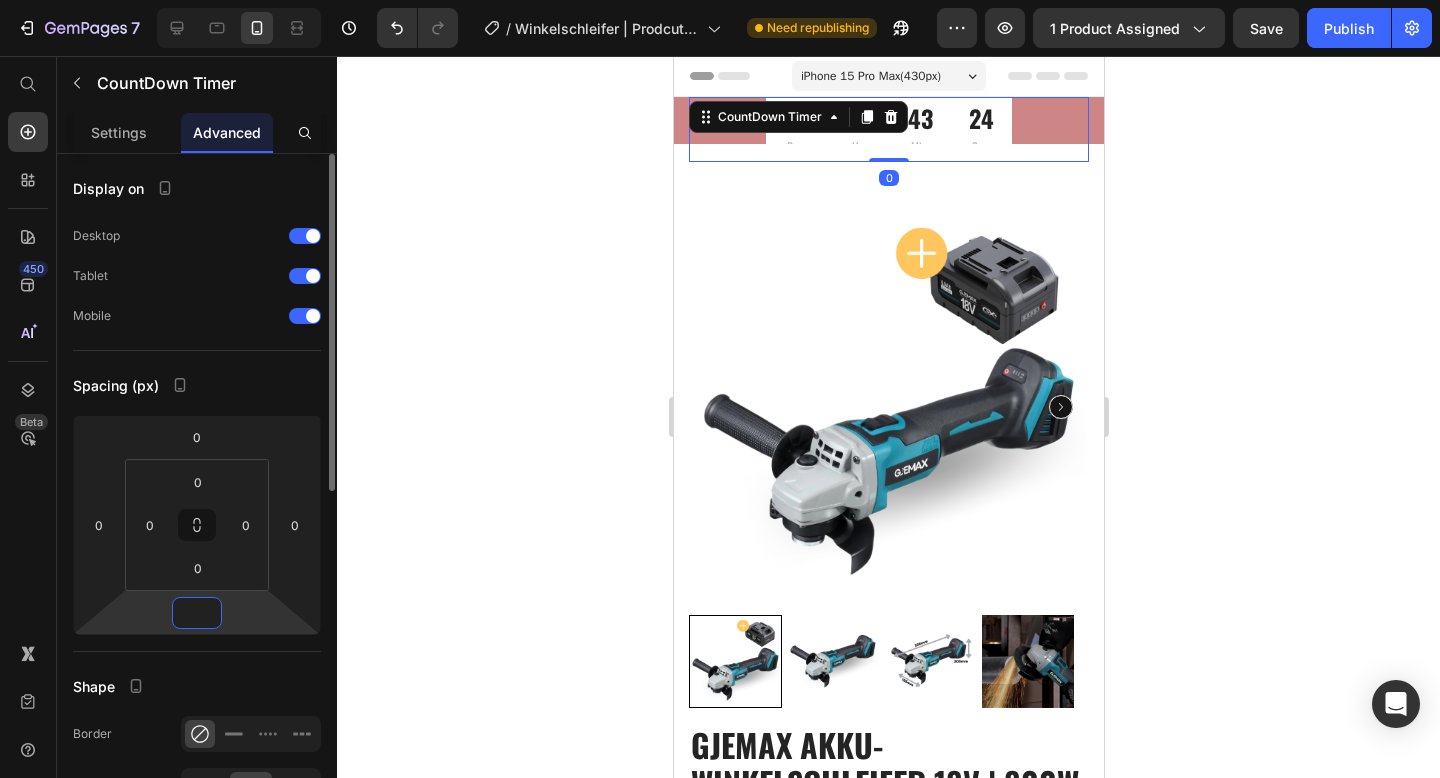 type on "0" 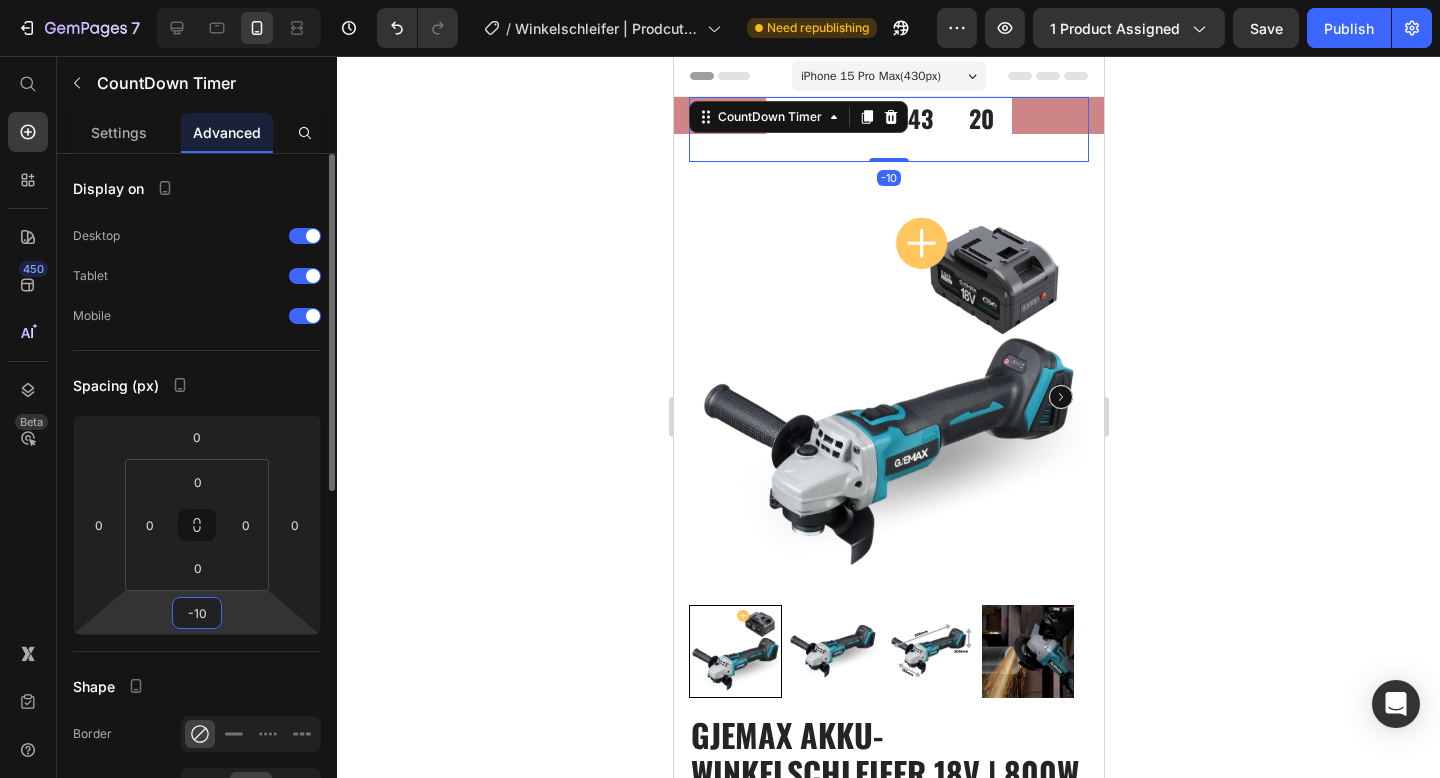 type on "-1" 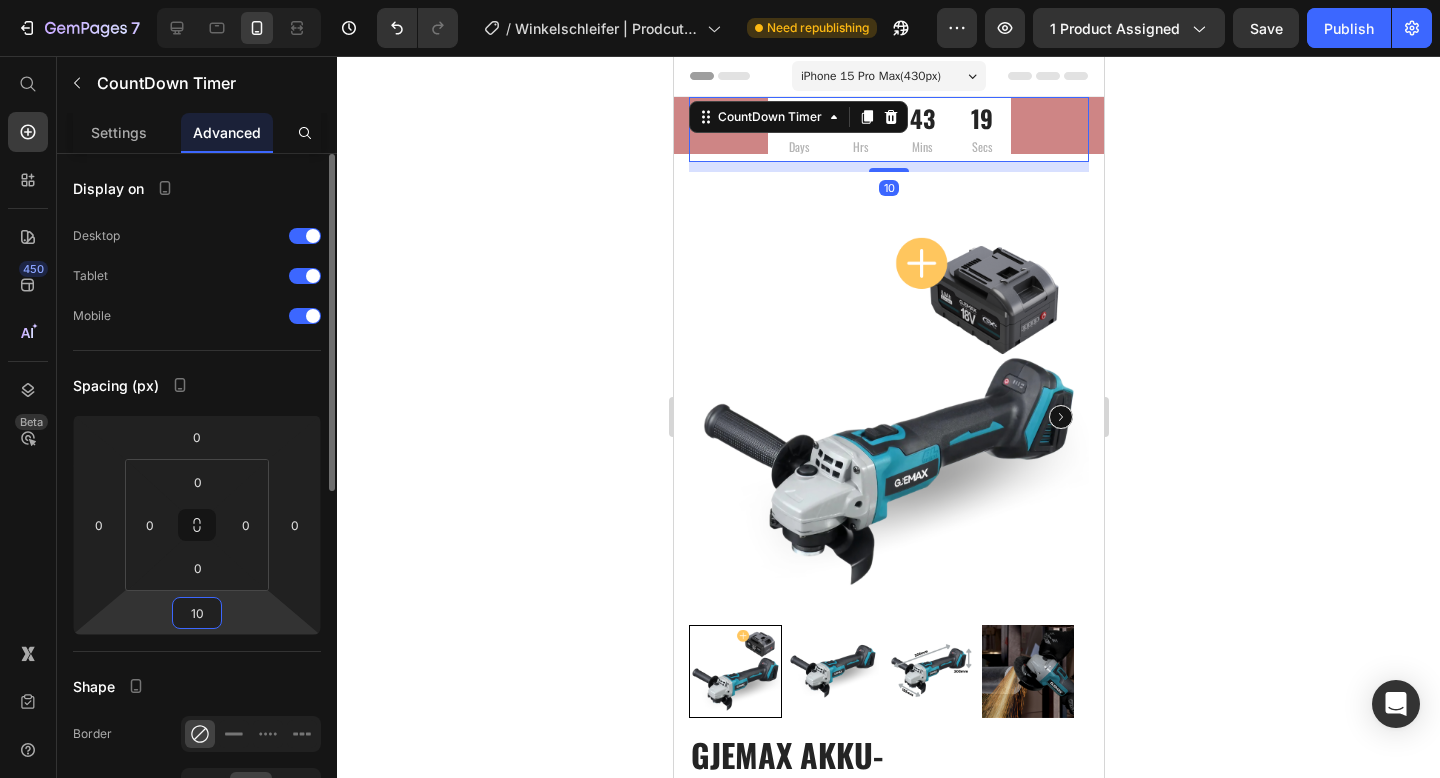 type on "1" 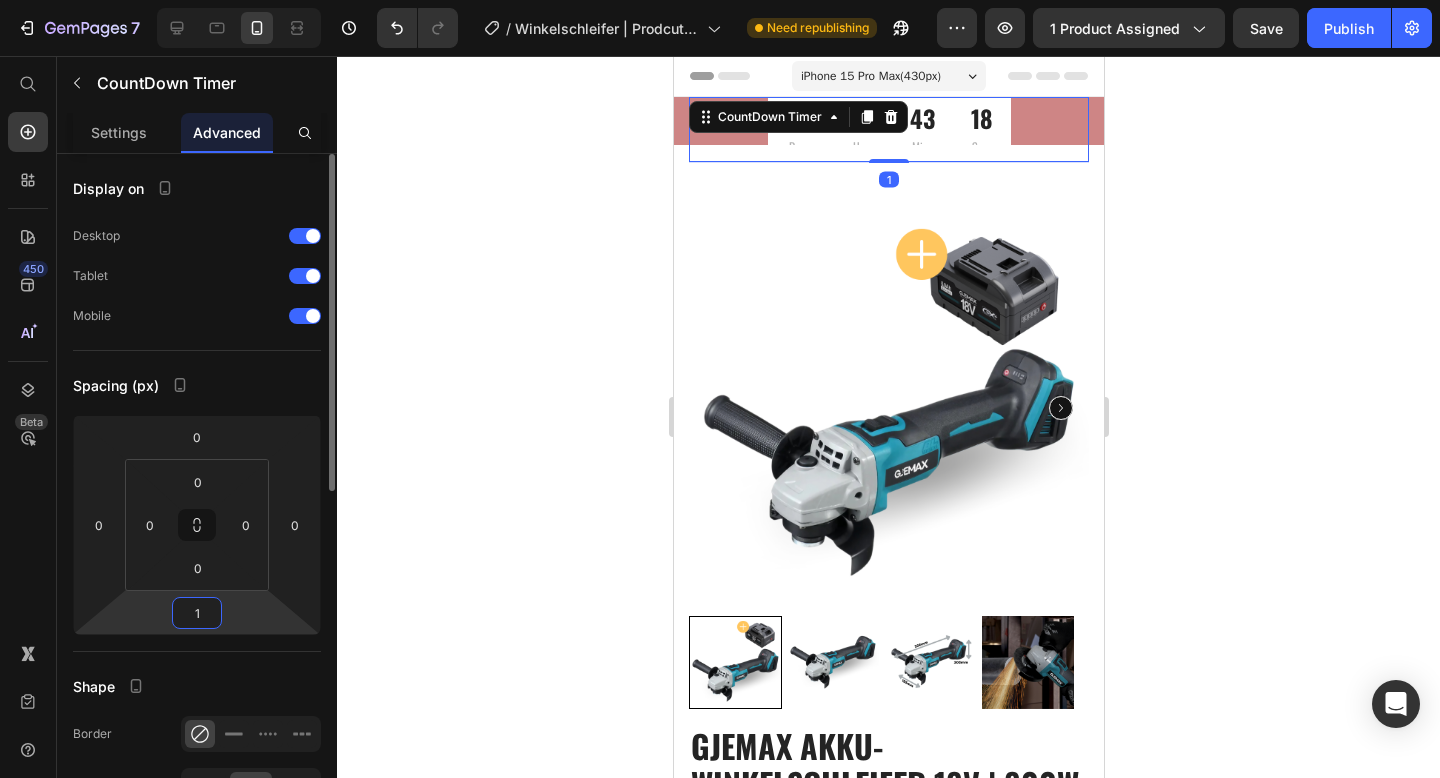 type 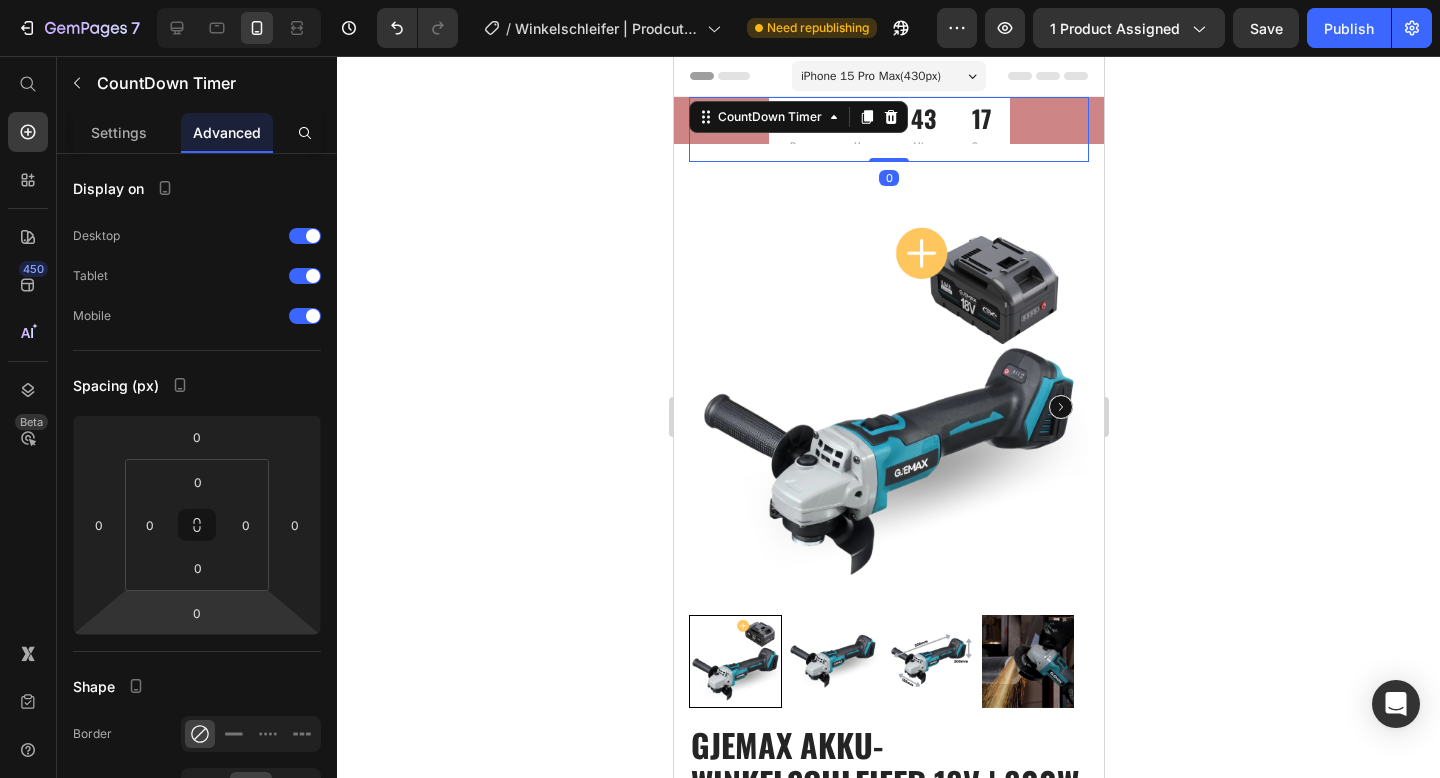 click 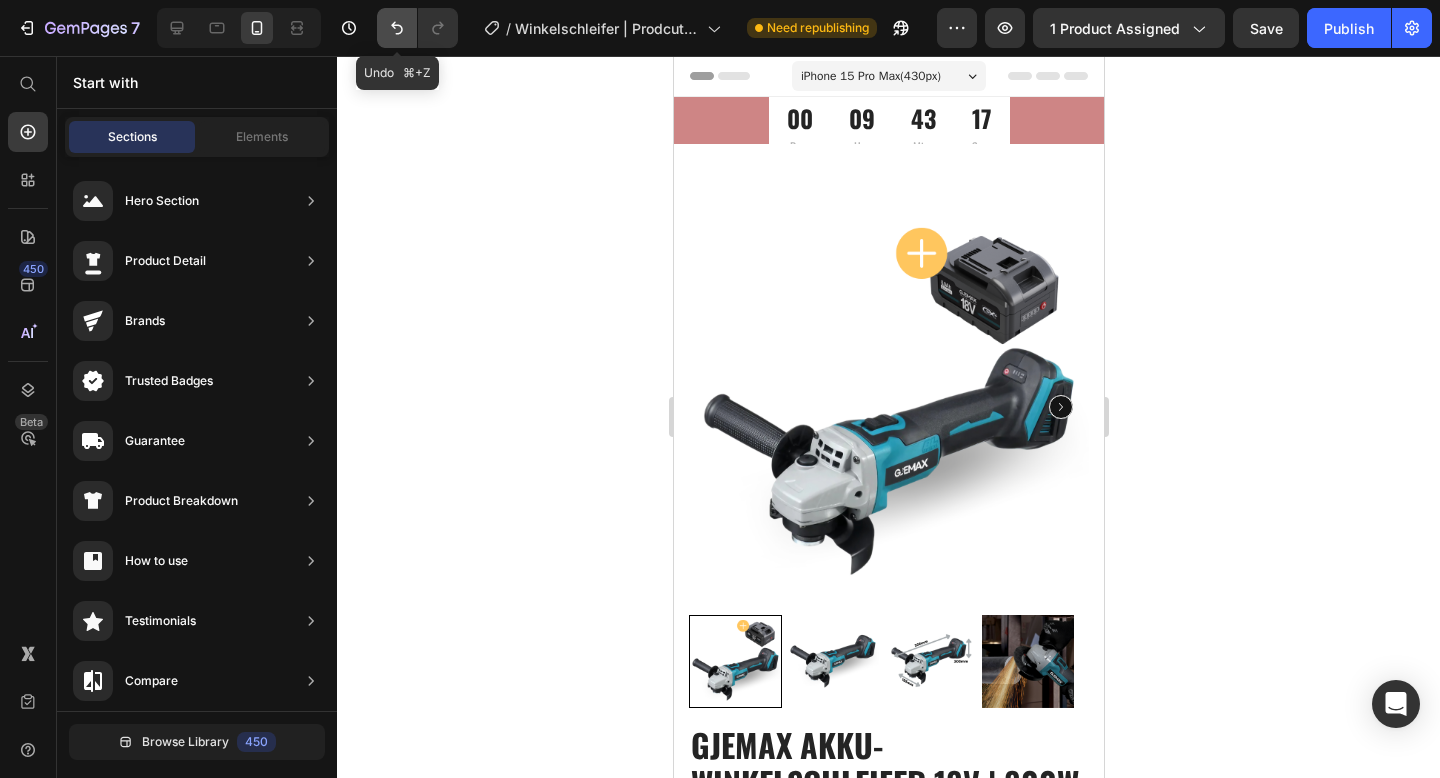 click 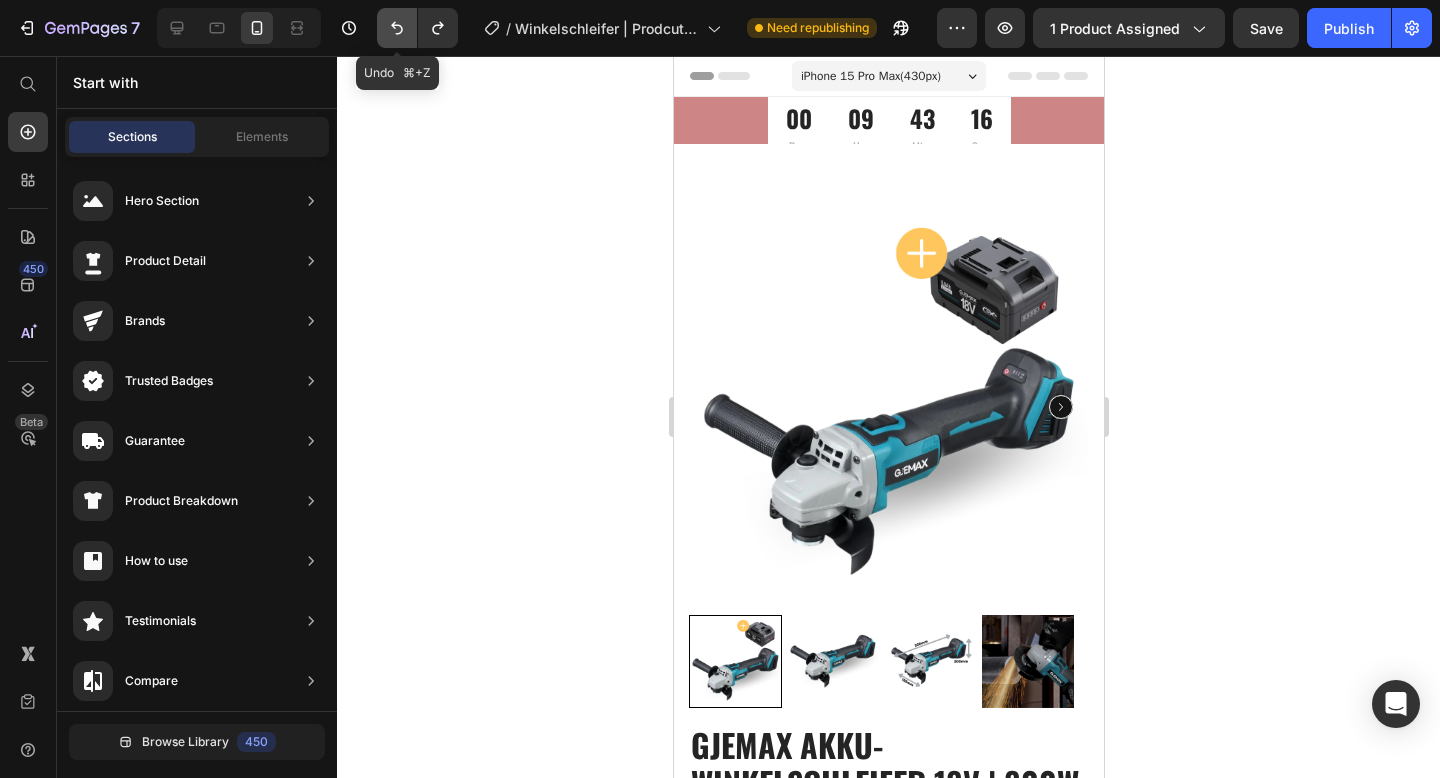 click 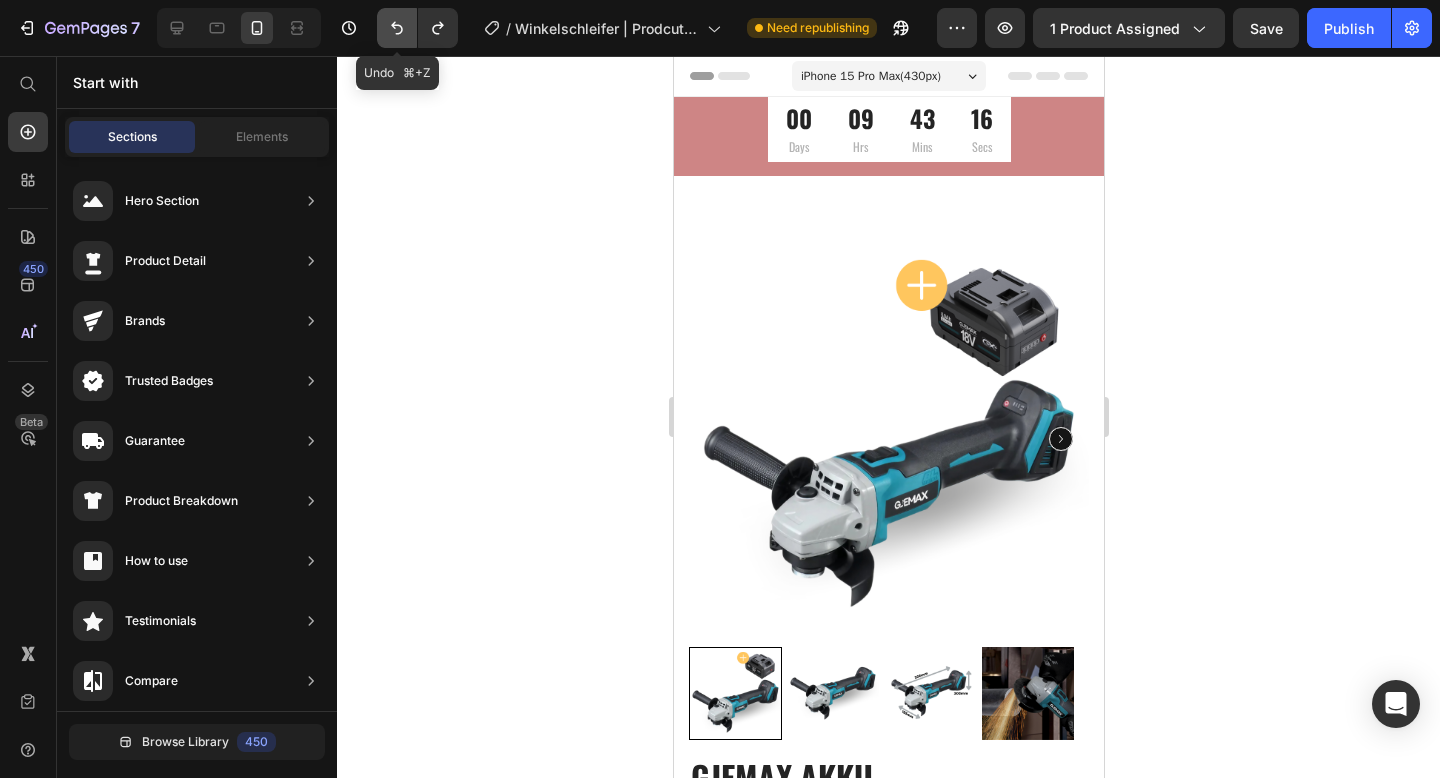 click 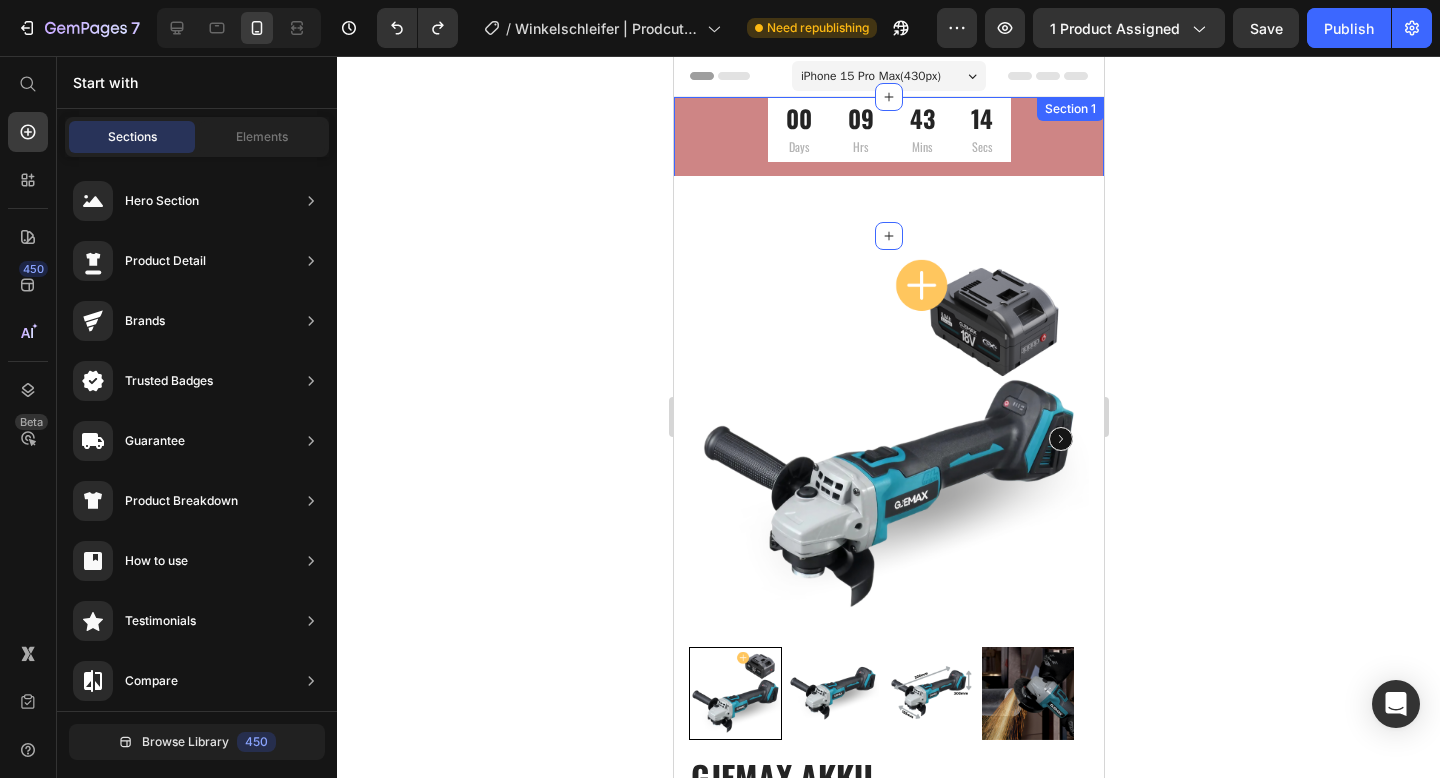 click on "00 Days 09 Hrs 43 Mins 14 Secs CountDown Timer Product Row Image Row Section 1" at bounding box center [888, 166] 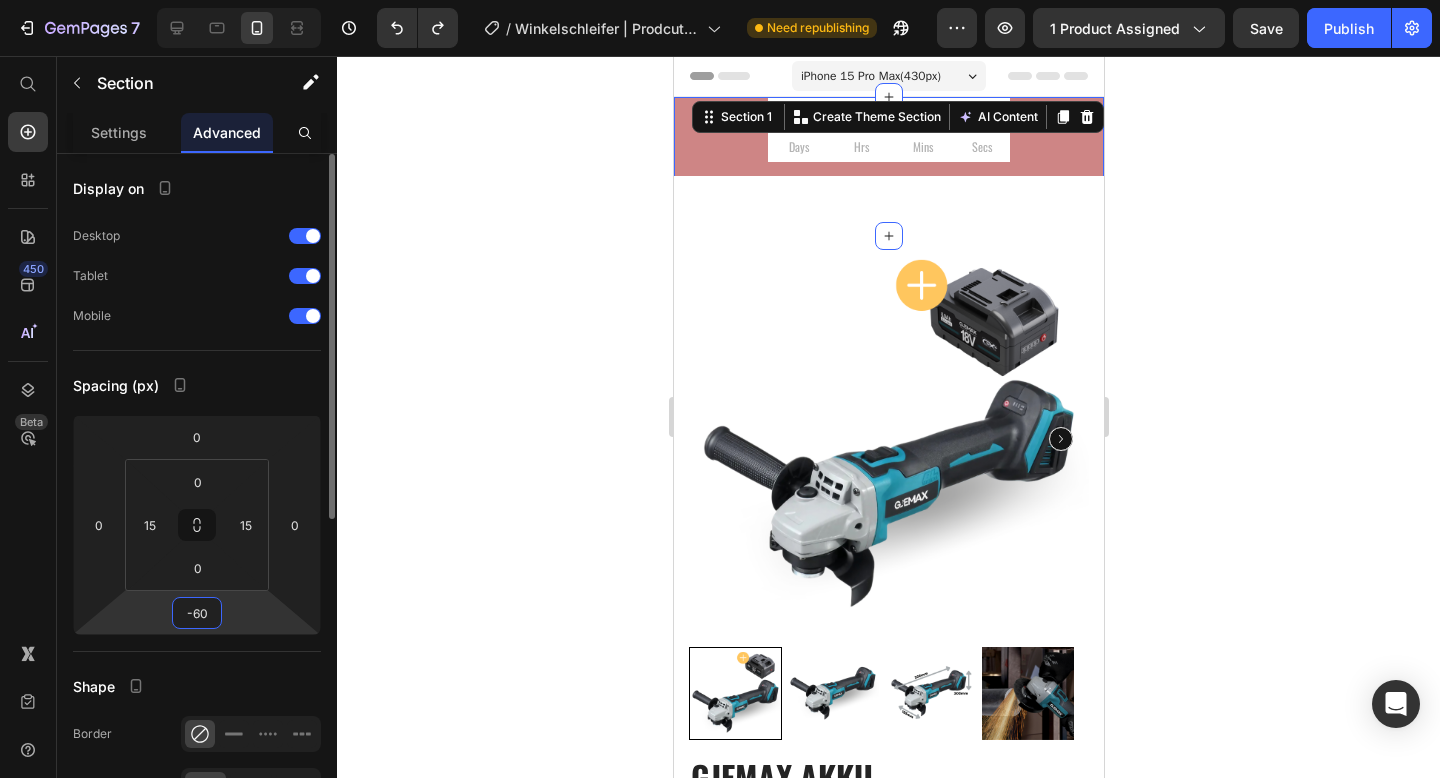 click on "-60" at bounding box center (197, 613) 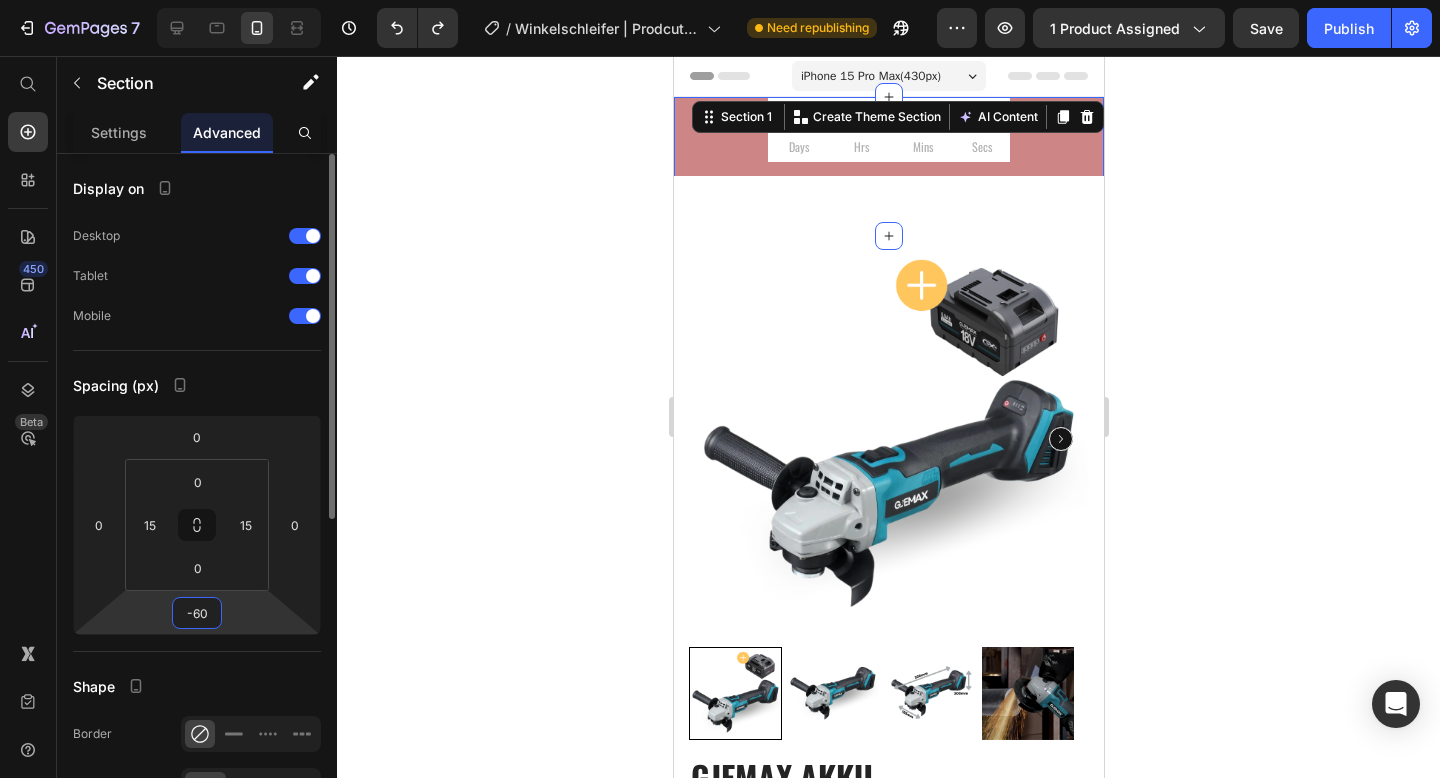 click on "-60" at bounding box center (197, 613) 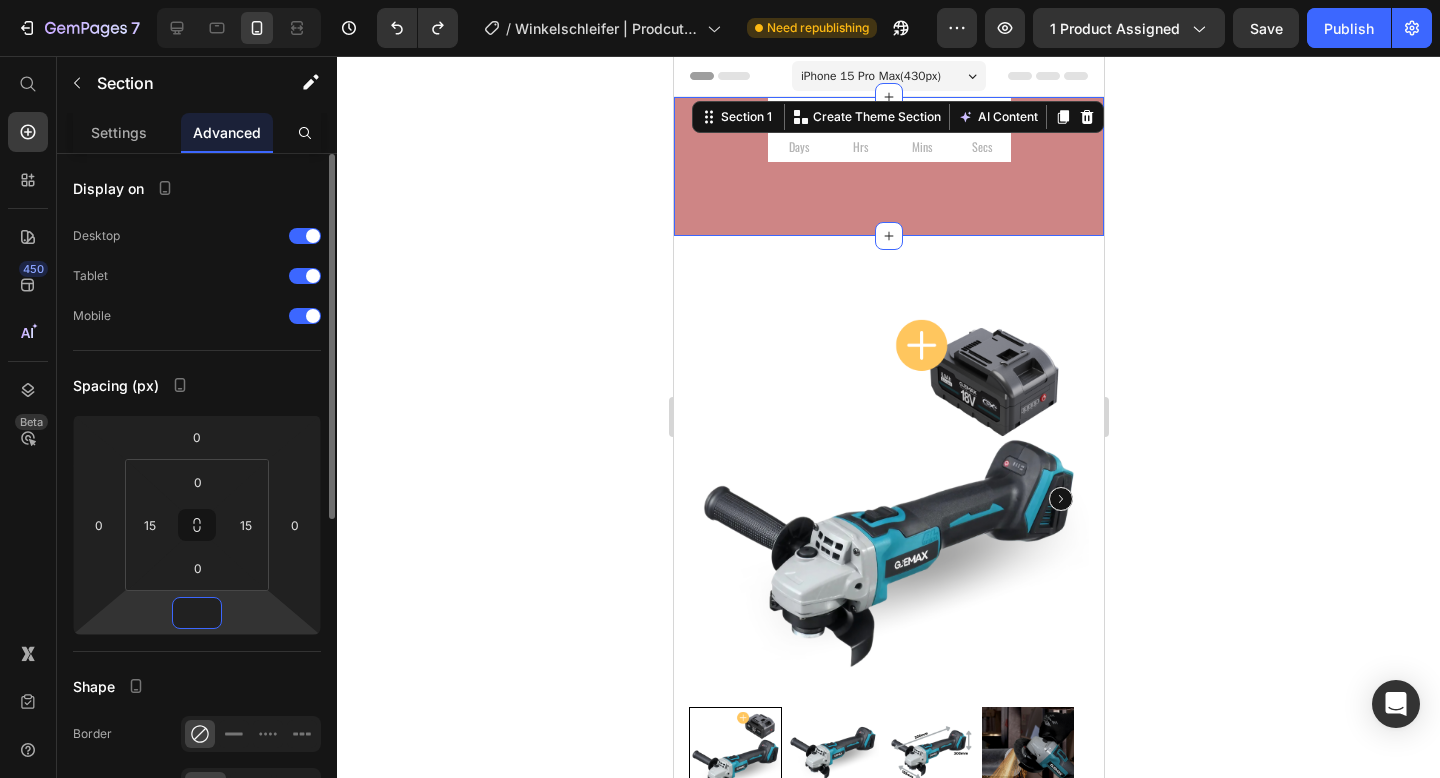 type on "0" 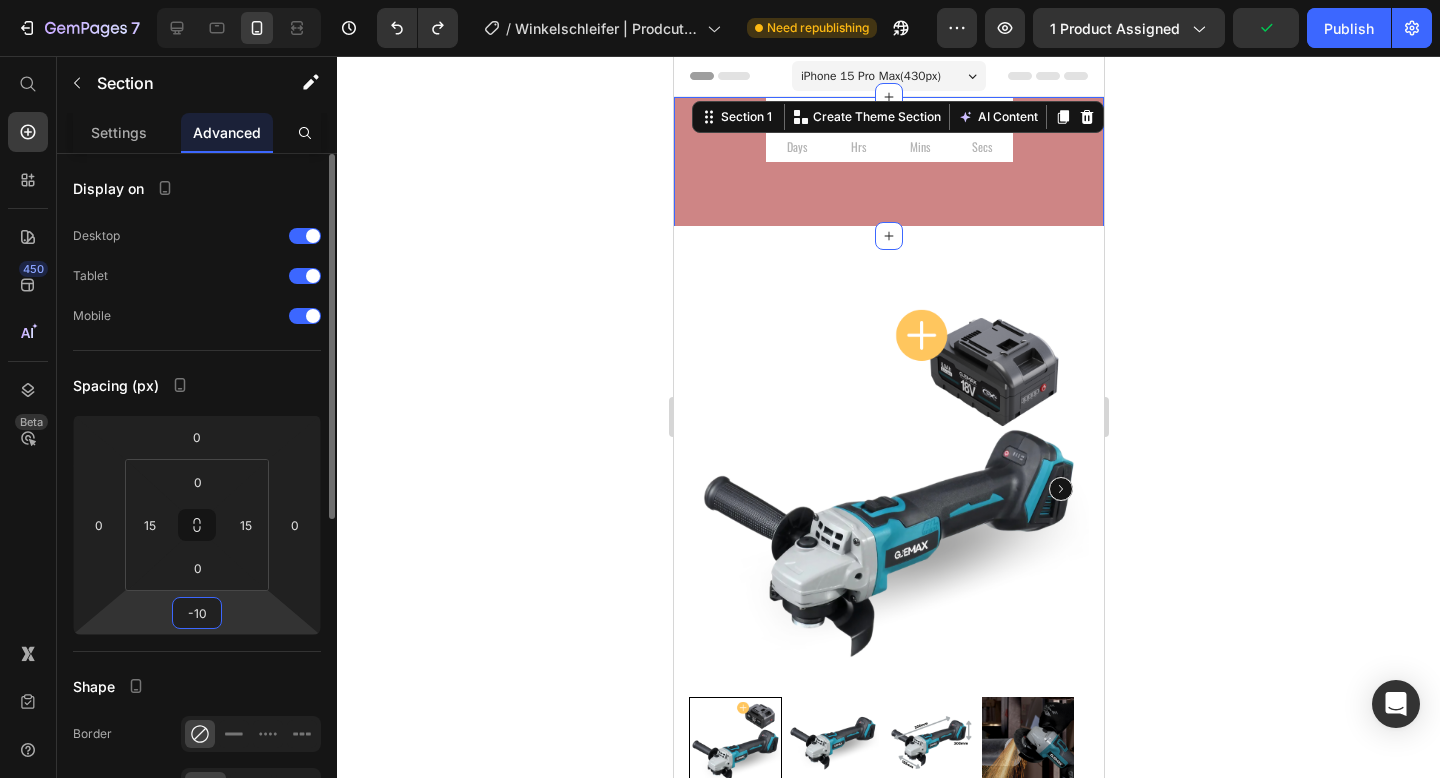type on "-1" 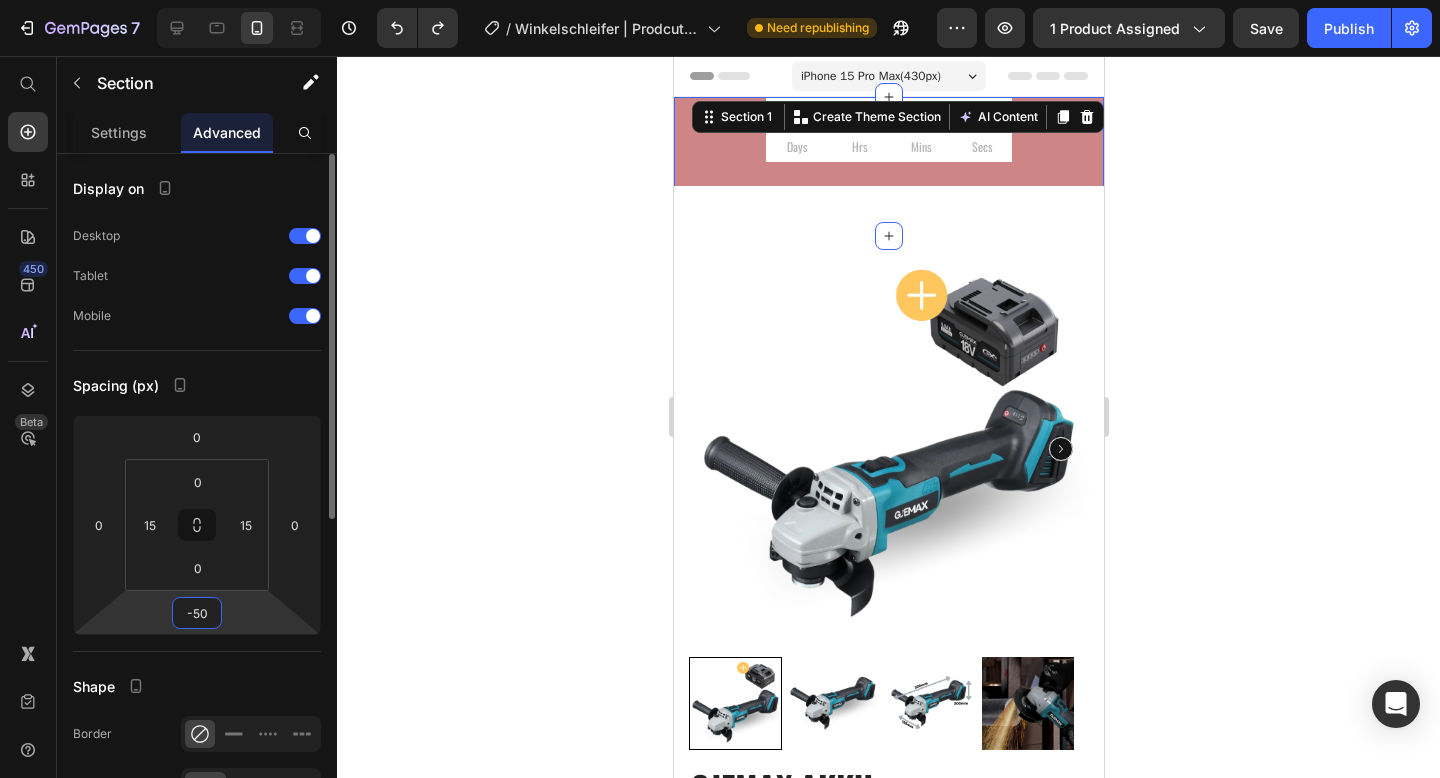 type on "-5" 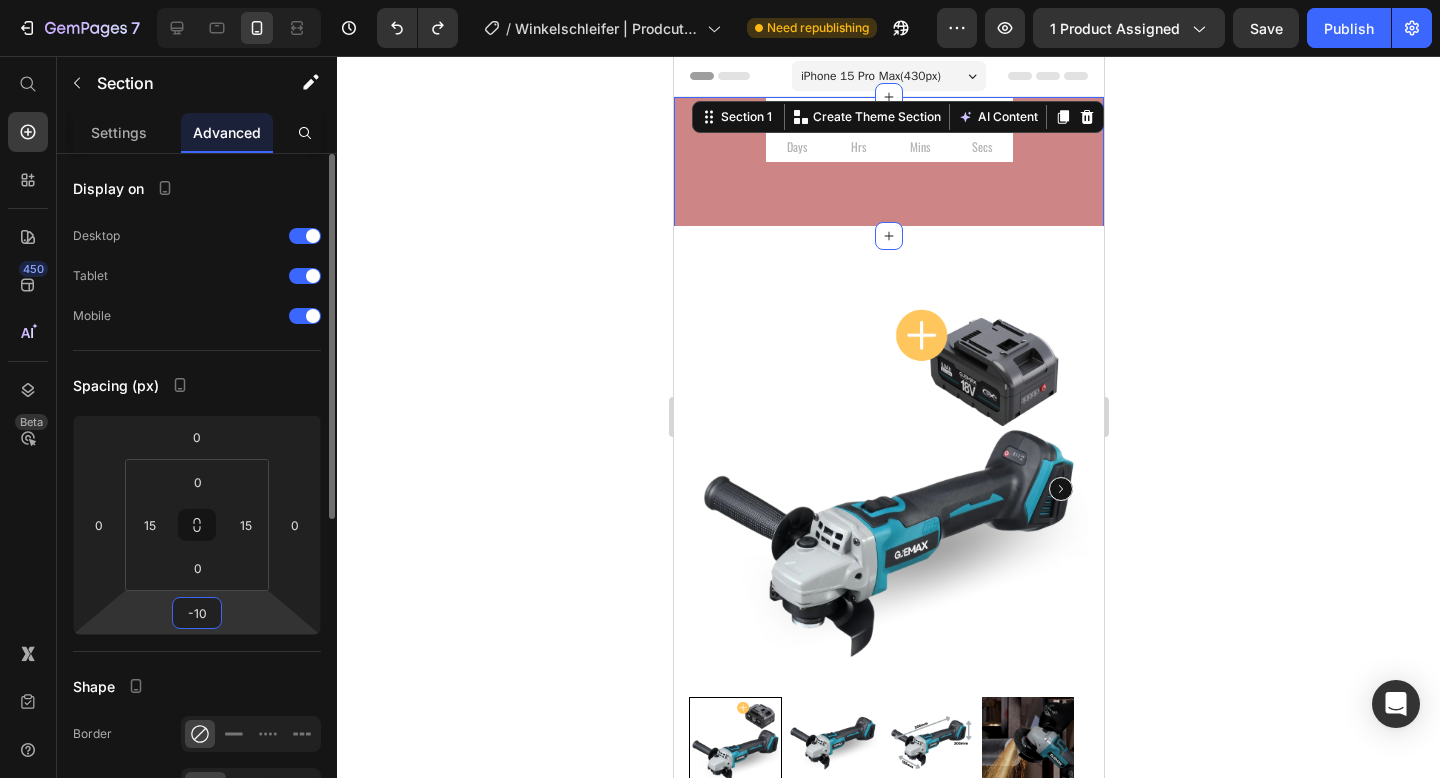 type on "-1" 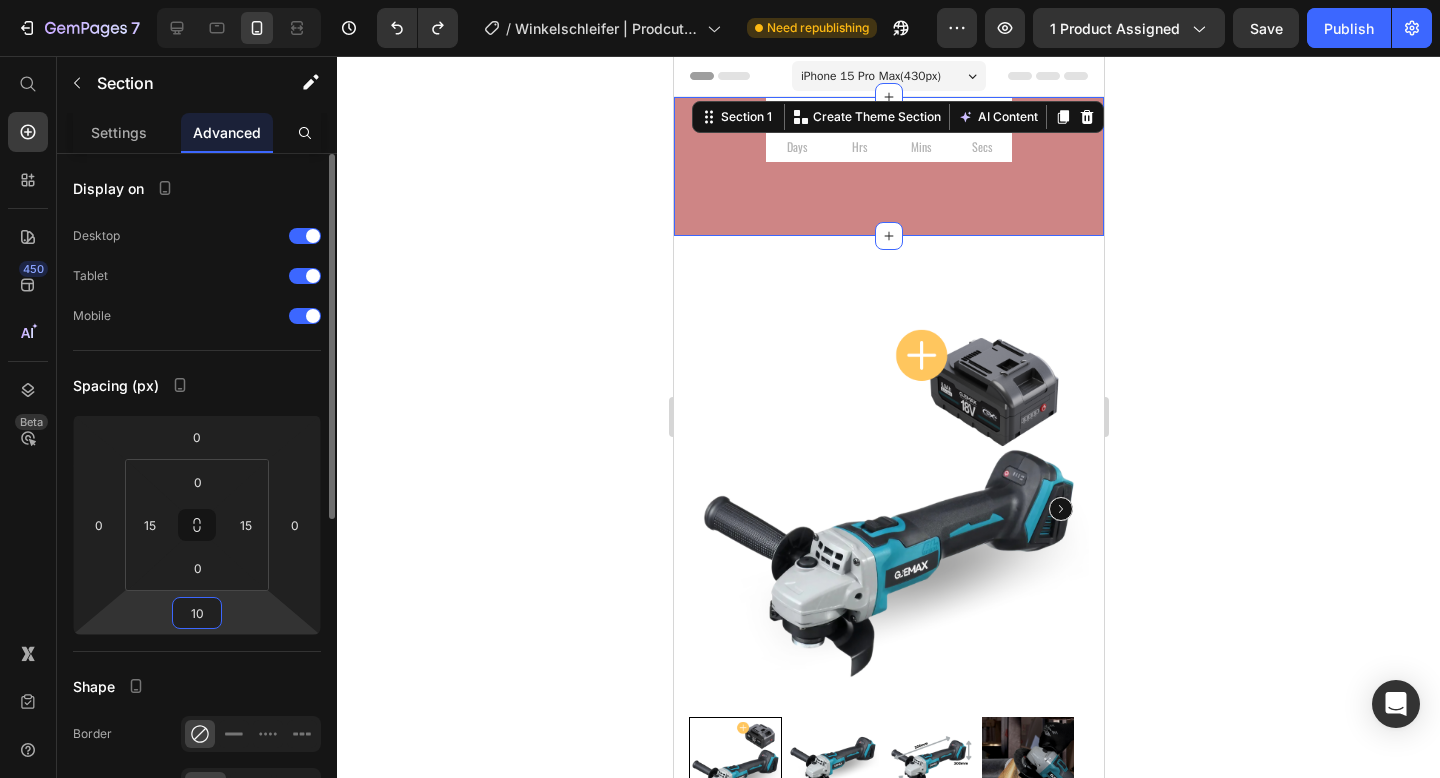 type on "1" 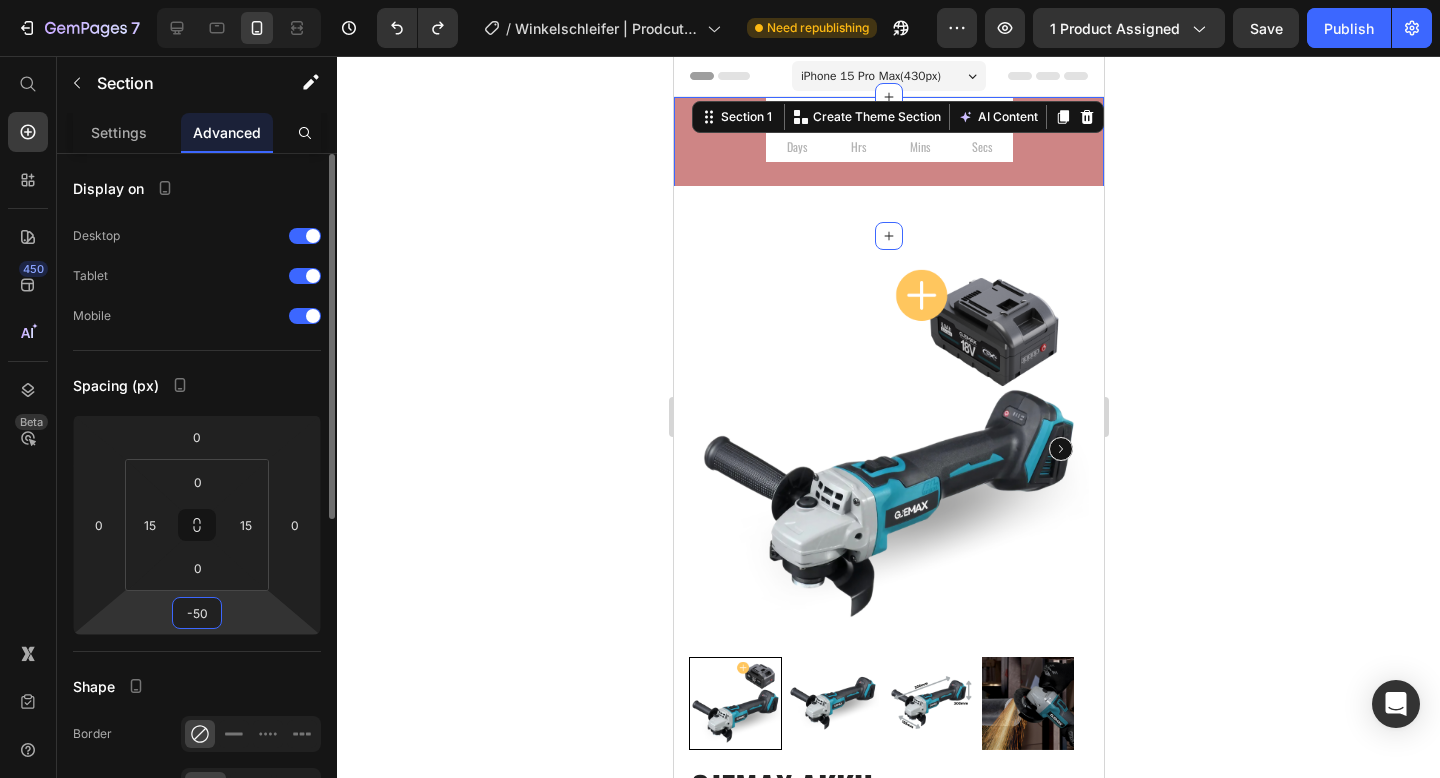 type on "-5" 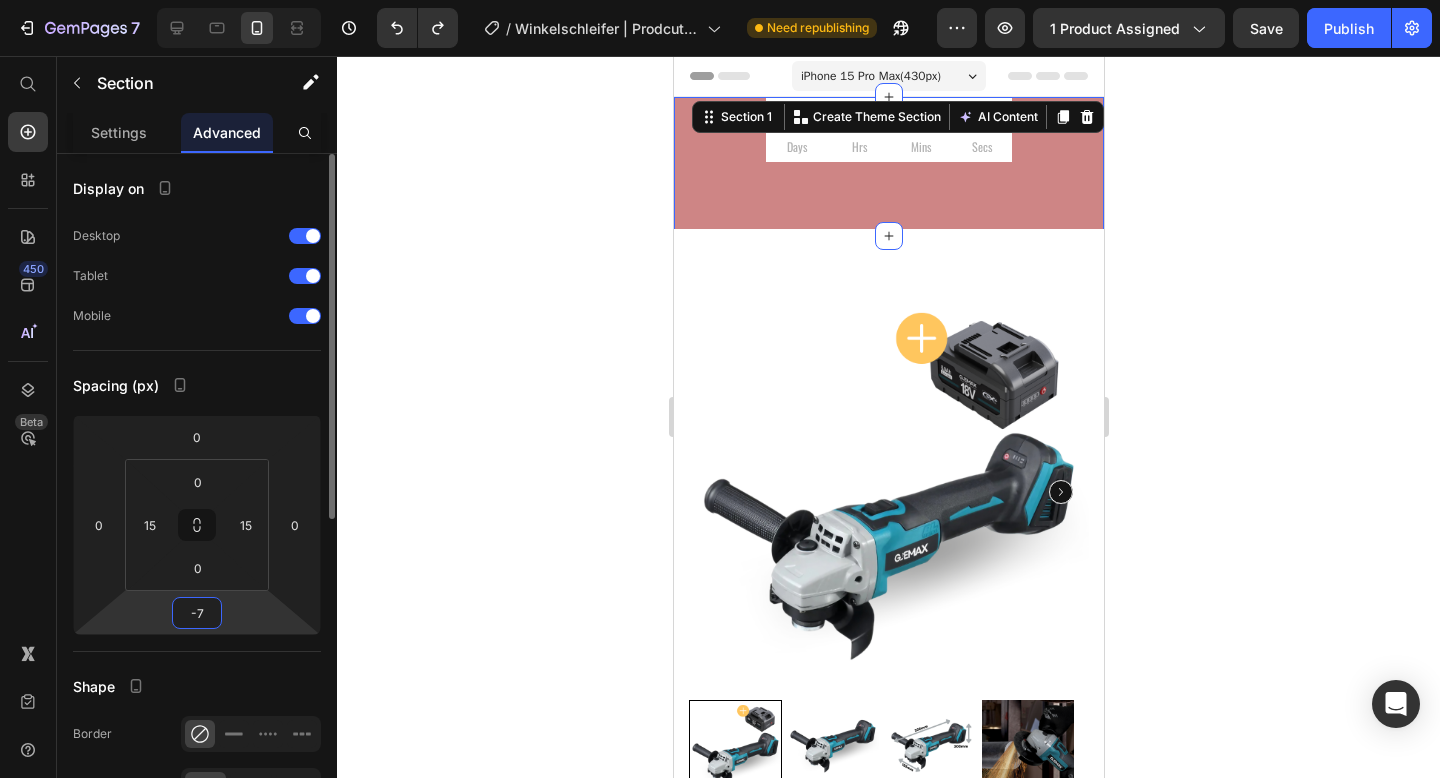 type on "-70" 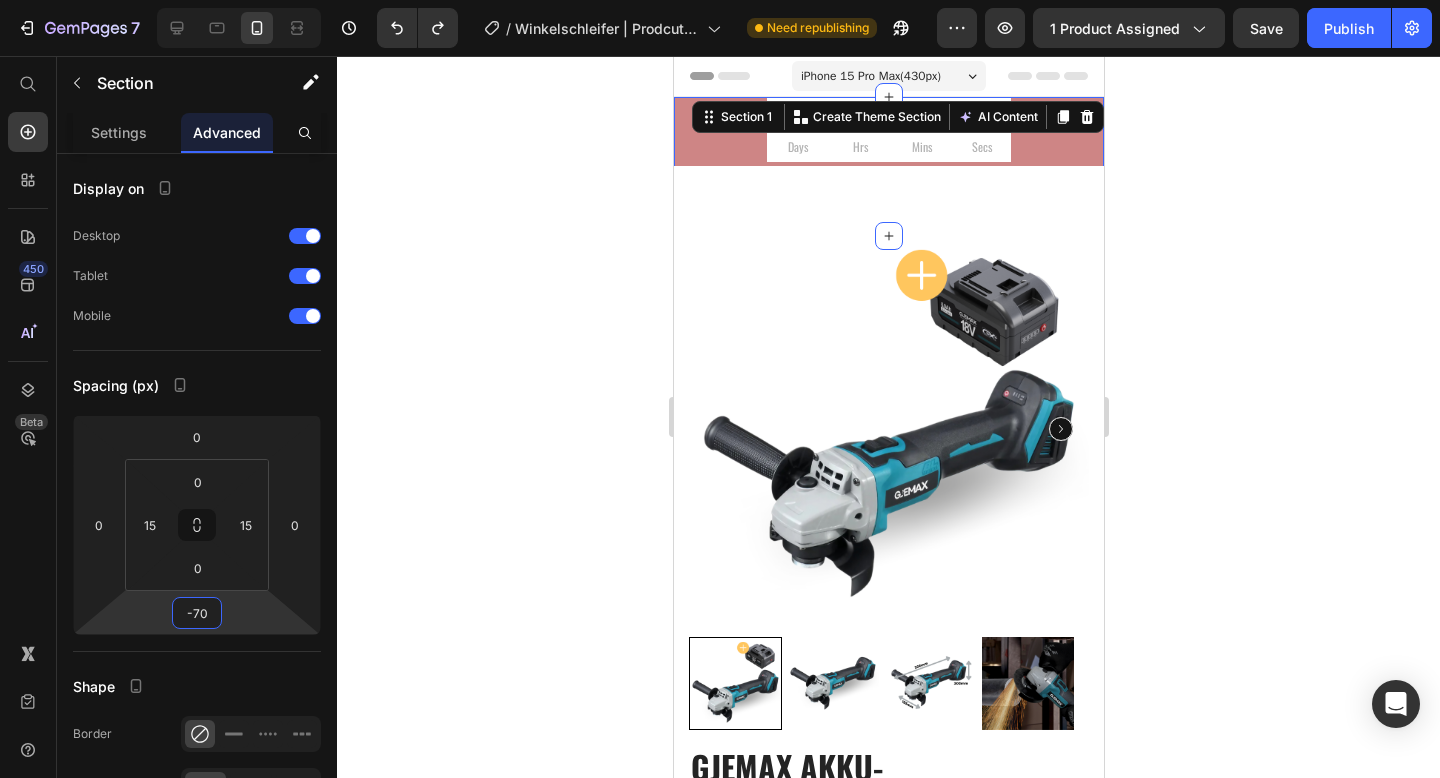 click 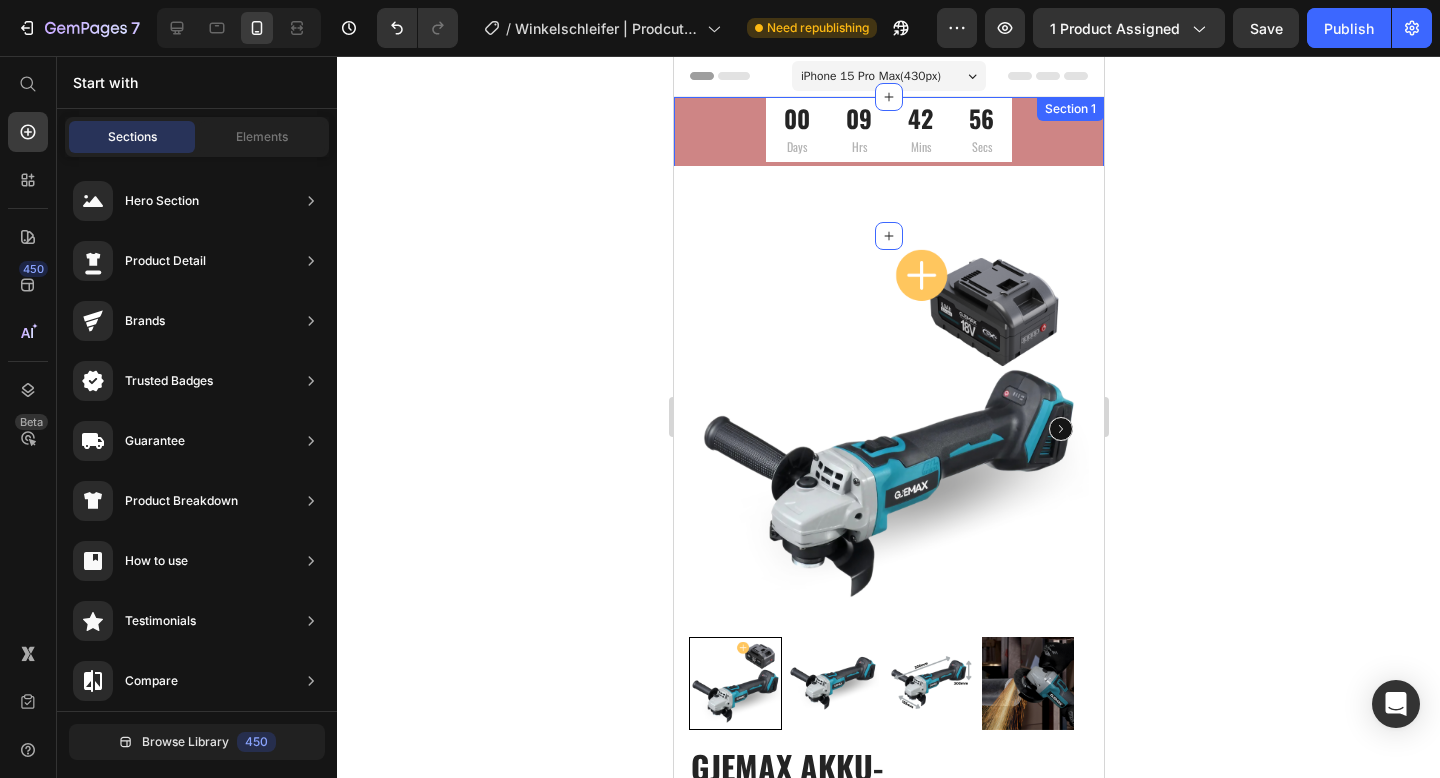 click on "00 Days 09 Hrs 42 Mins 56 Secs CountDown Timer Product Row Image Row Section 1" at bounding box center (888, 166) 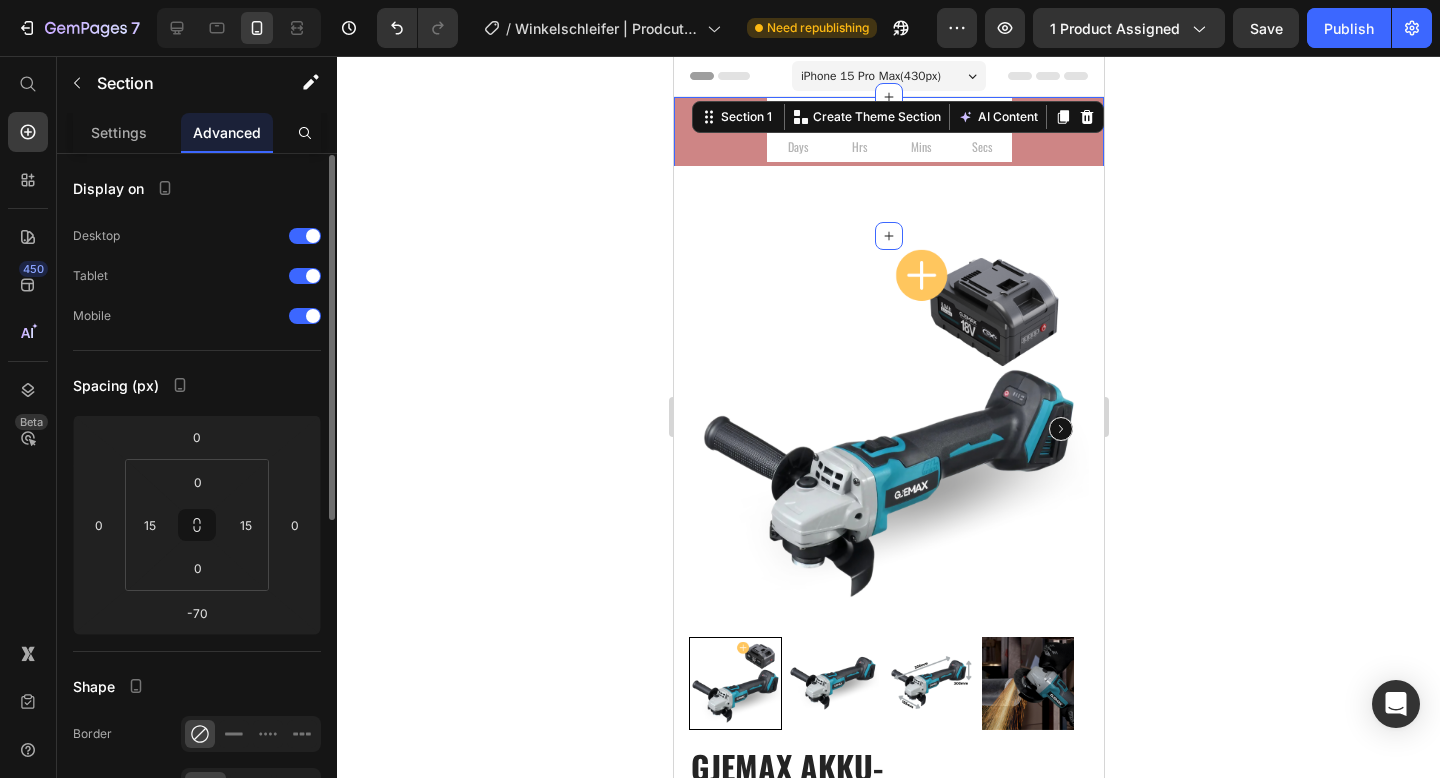 scroll, scrollTop: 131, scrollLeft: 0, axis: vertical 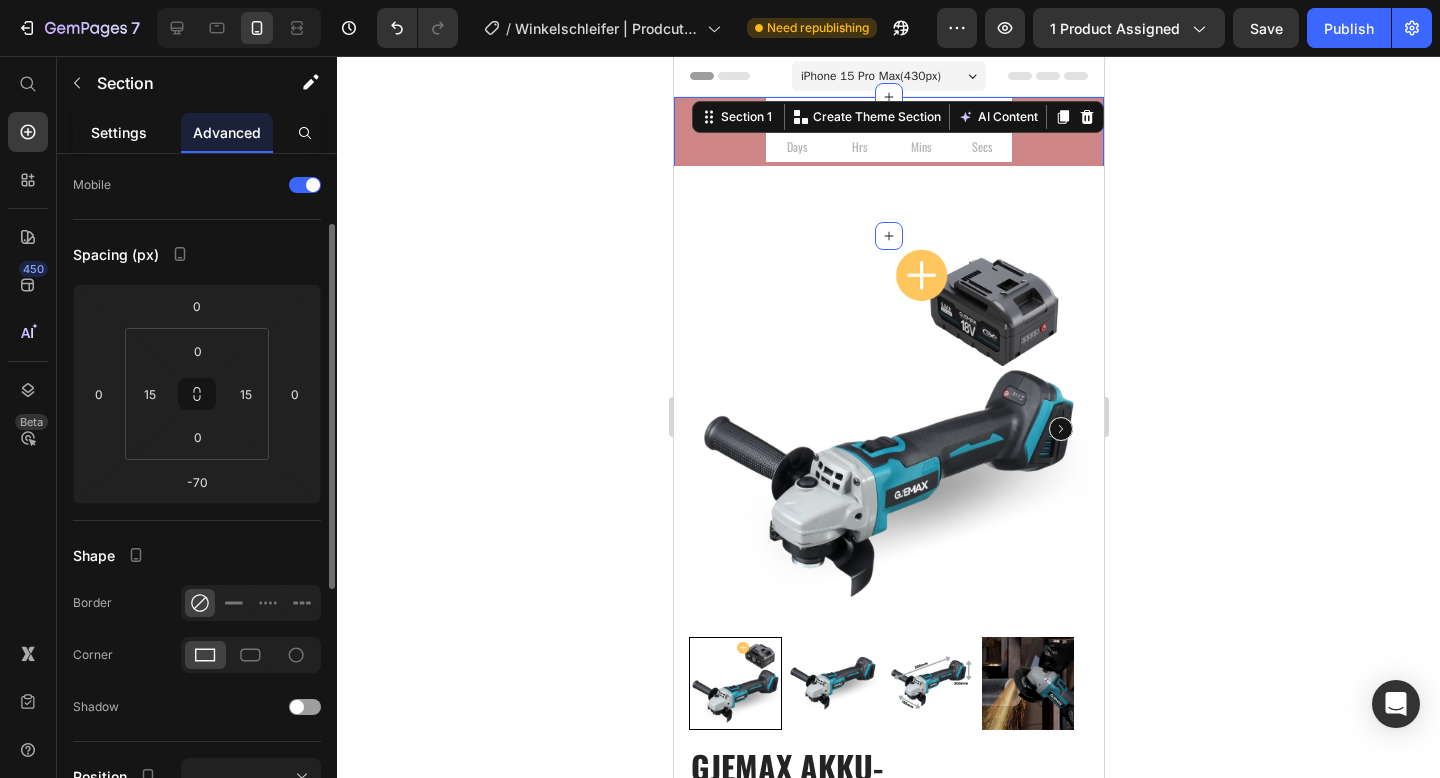 click on "Settings" at bounding box center (119, 132) 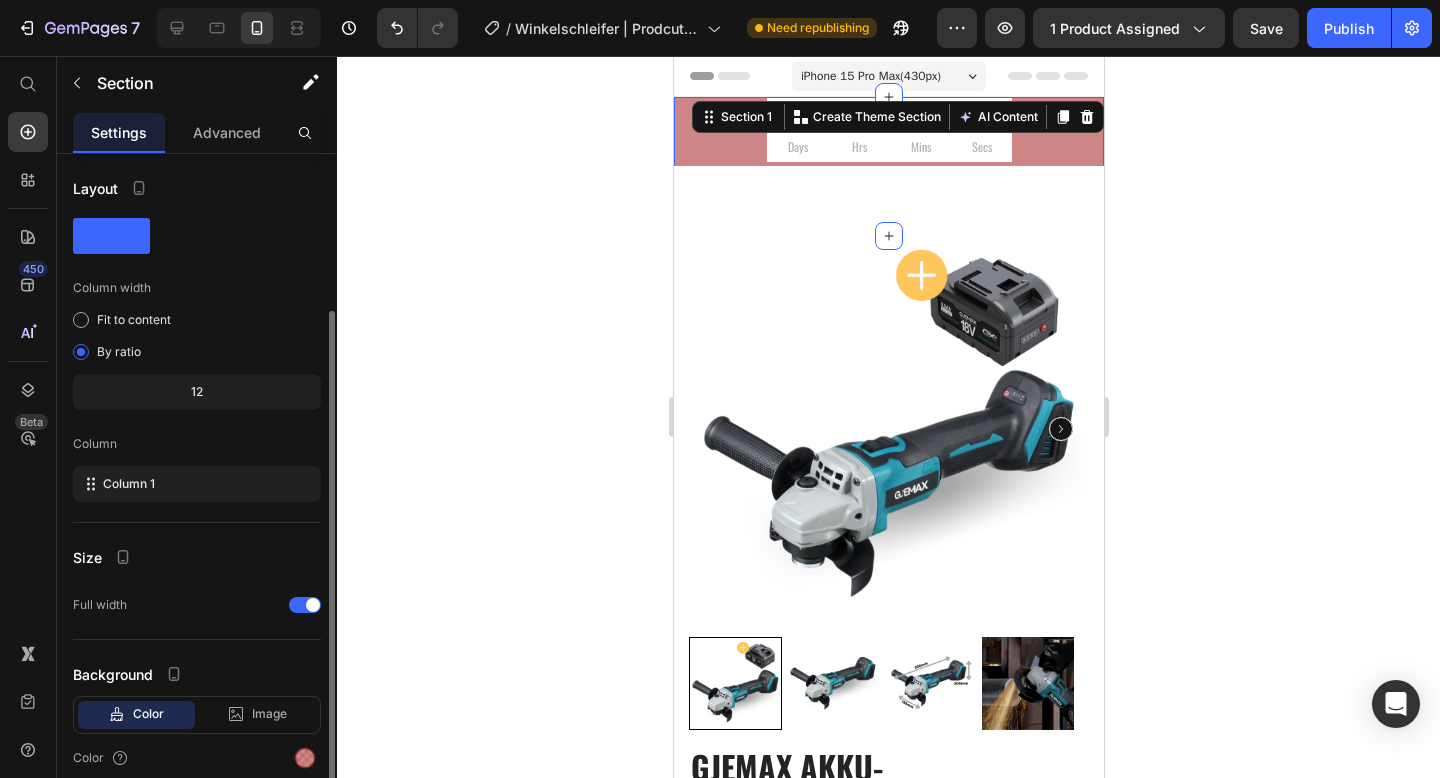 scroll, scrollTop: 83, scrollLeft: 0, axis: vertical 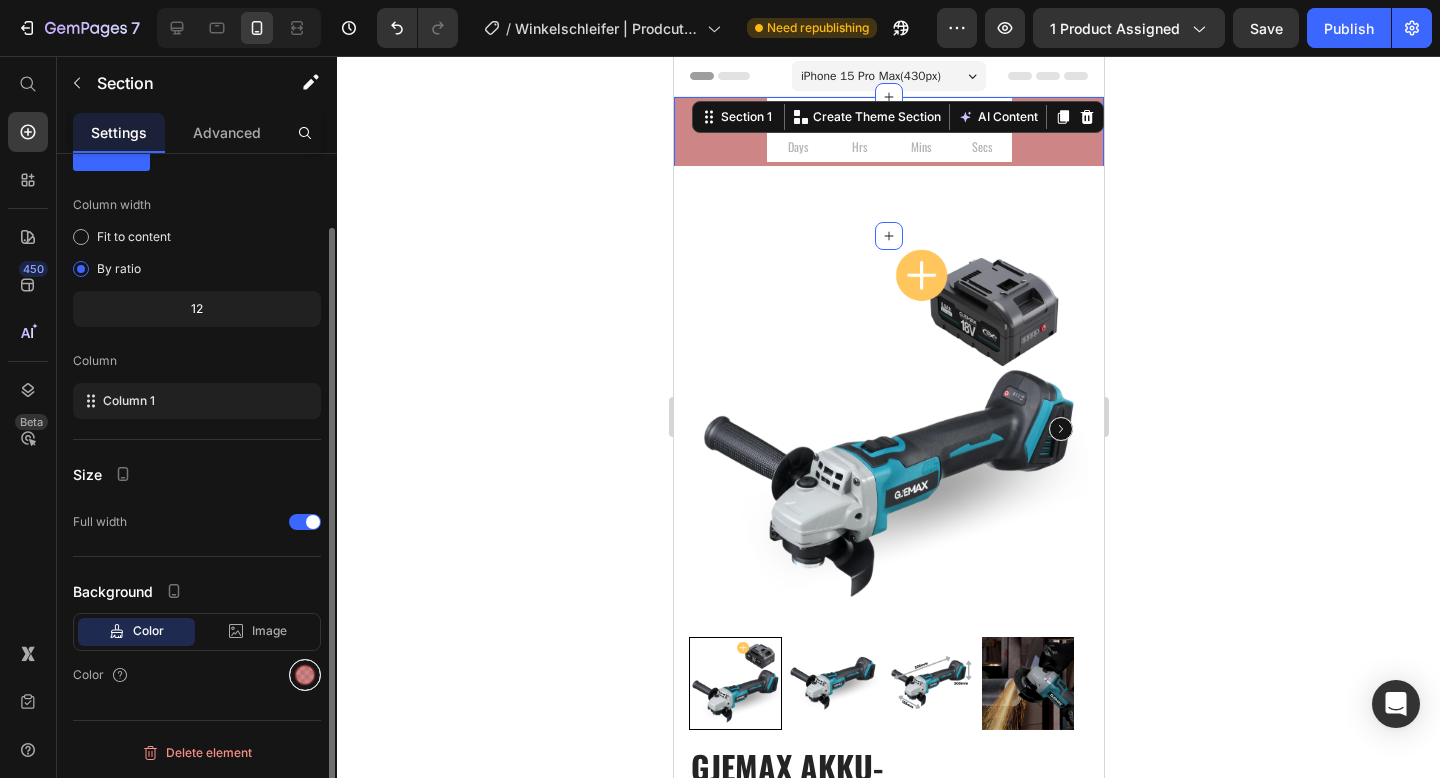 click at bounding box center (305, 675) 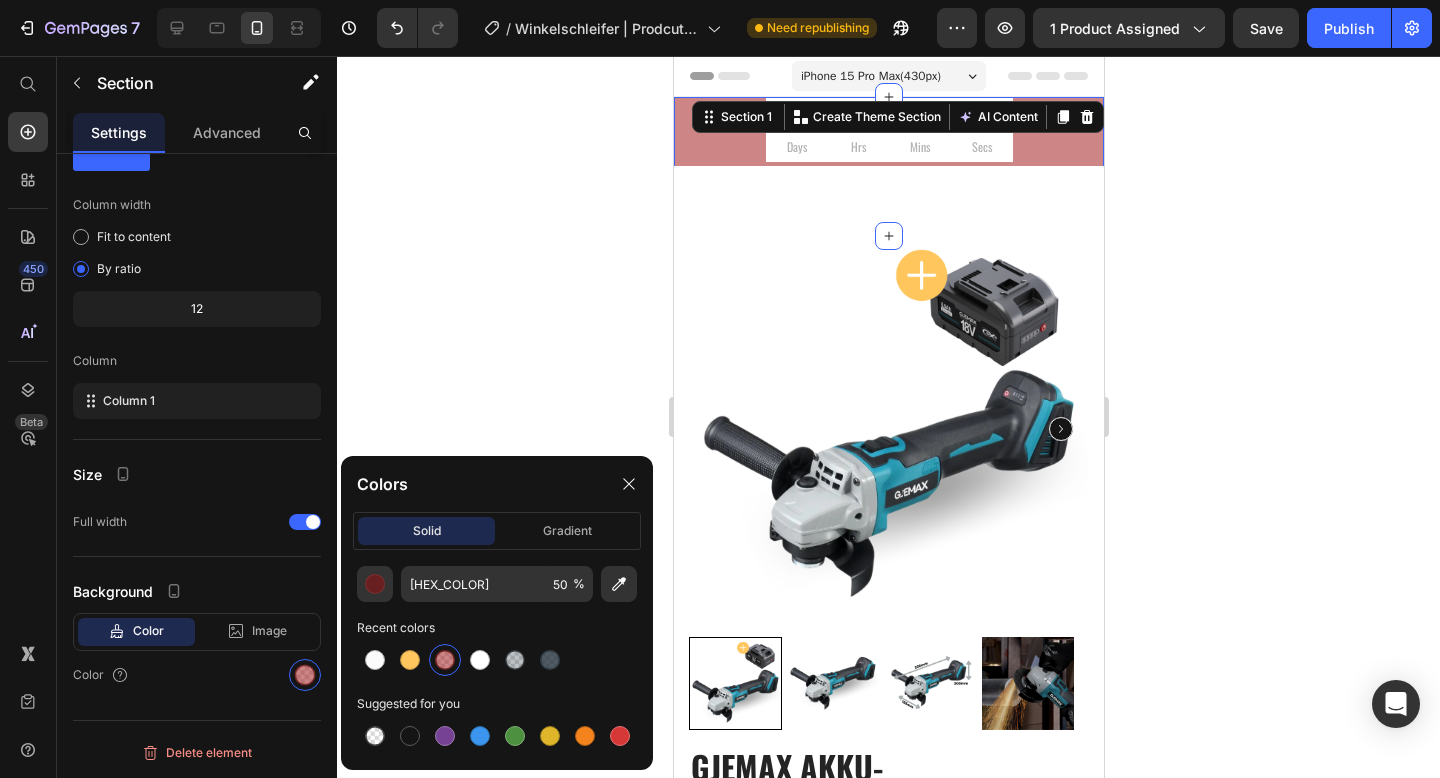 click at bounding box center (445, 660) 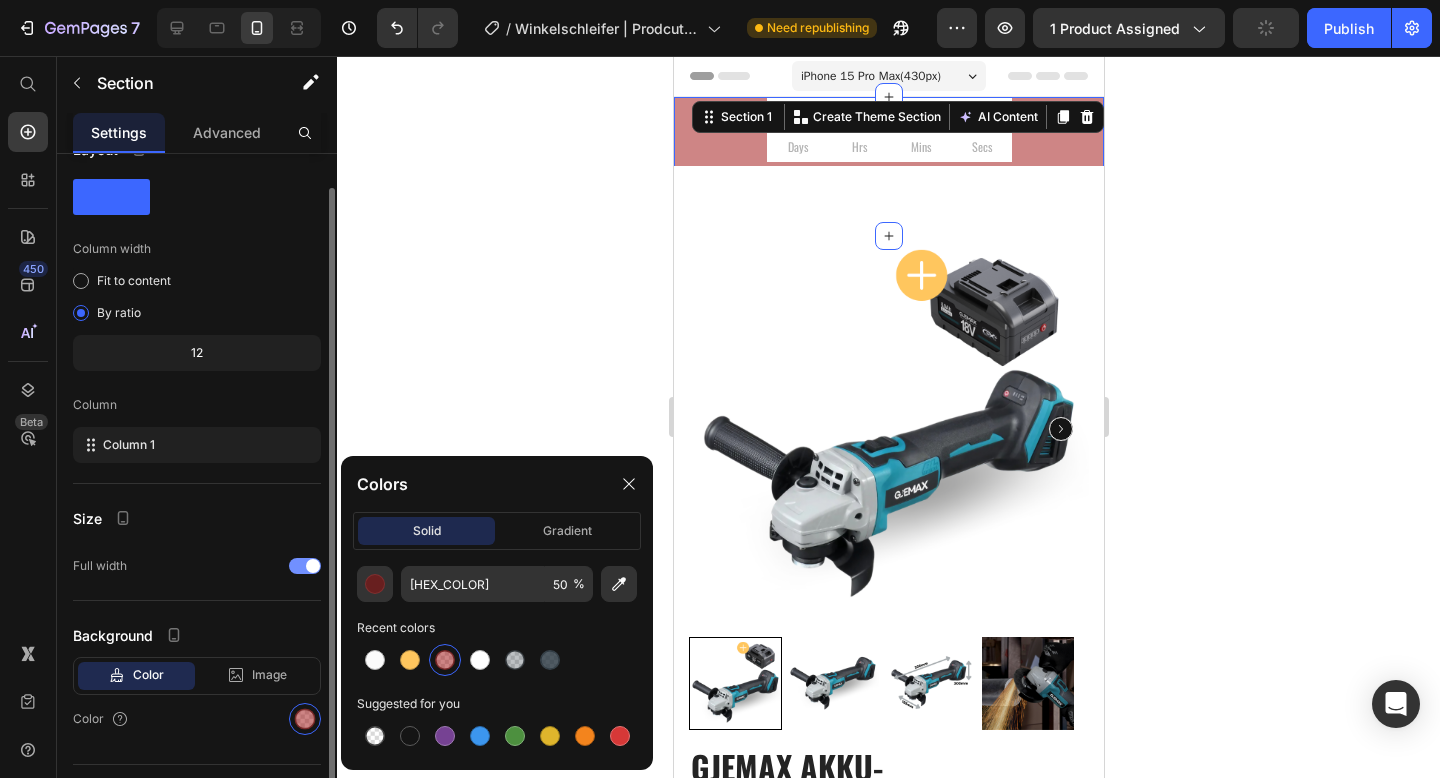 click on "Full width" 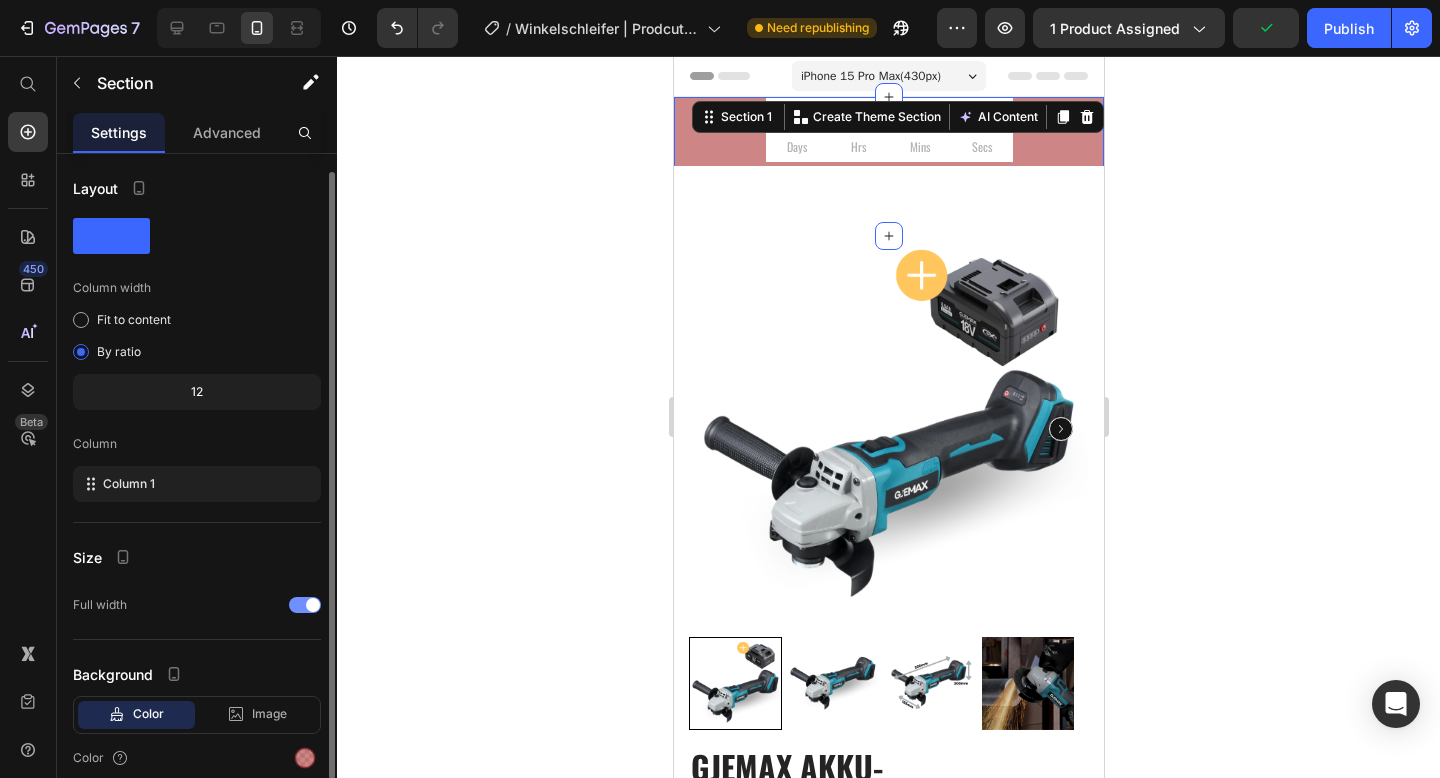 scroll, scrollTop: 83, scrollLeft: 0, axis: vertical 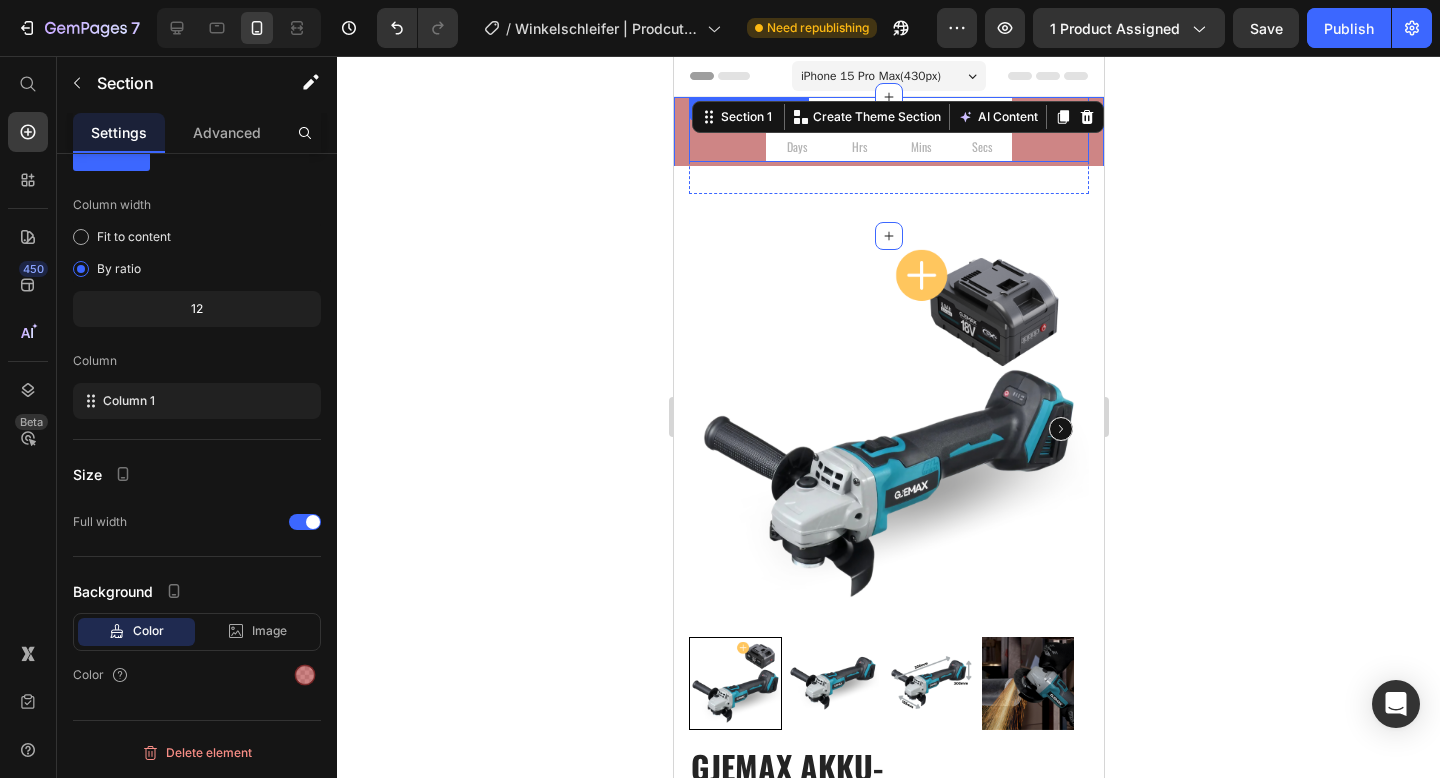 click on "Days" at bounding box center (796, 147) 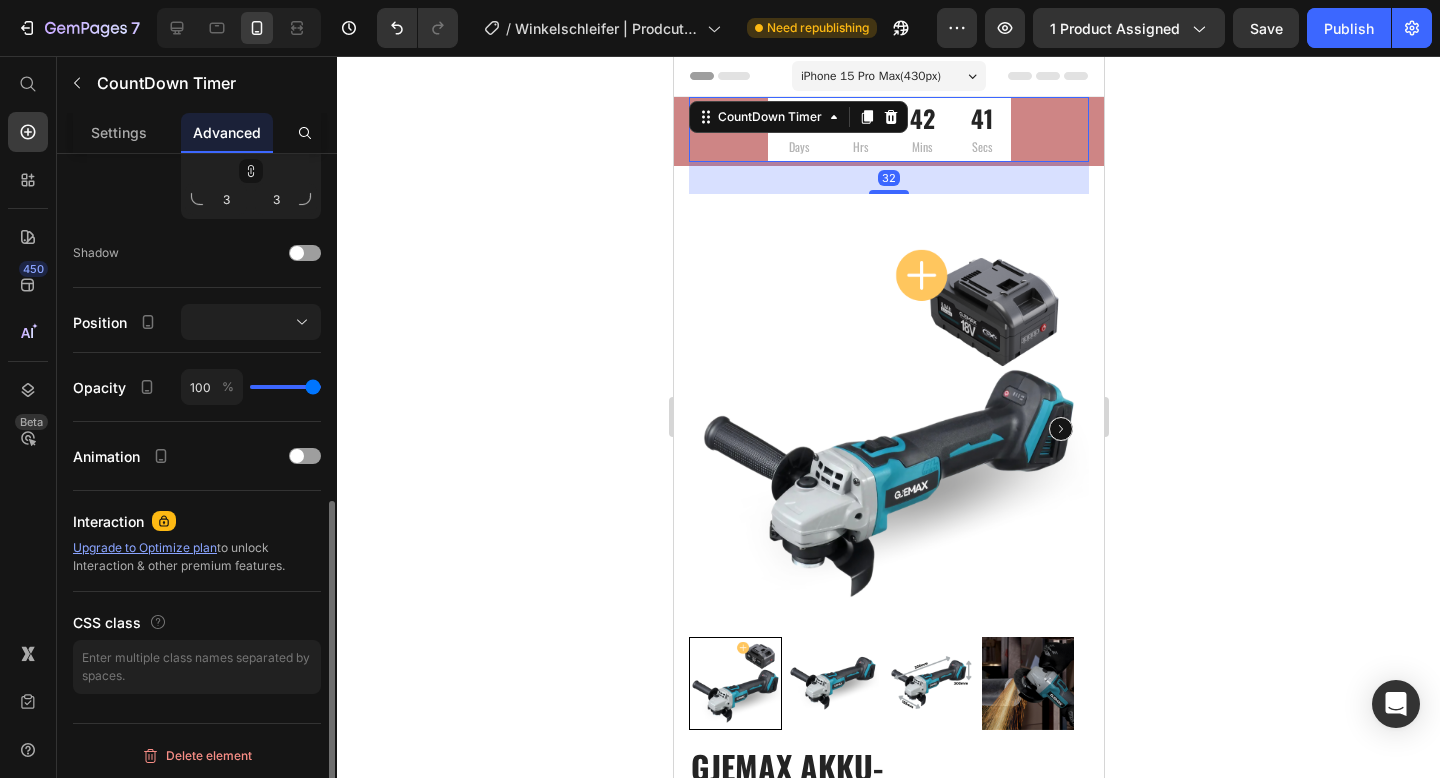 scroll, scrollTop: 692, scrollLeft: 0, axis: vertical 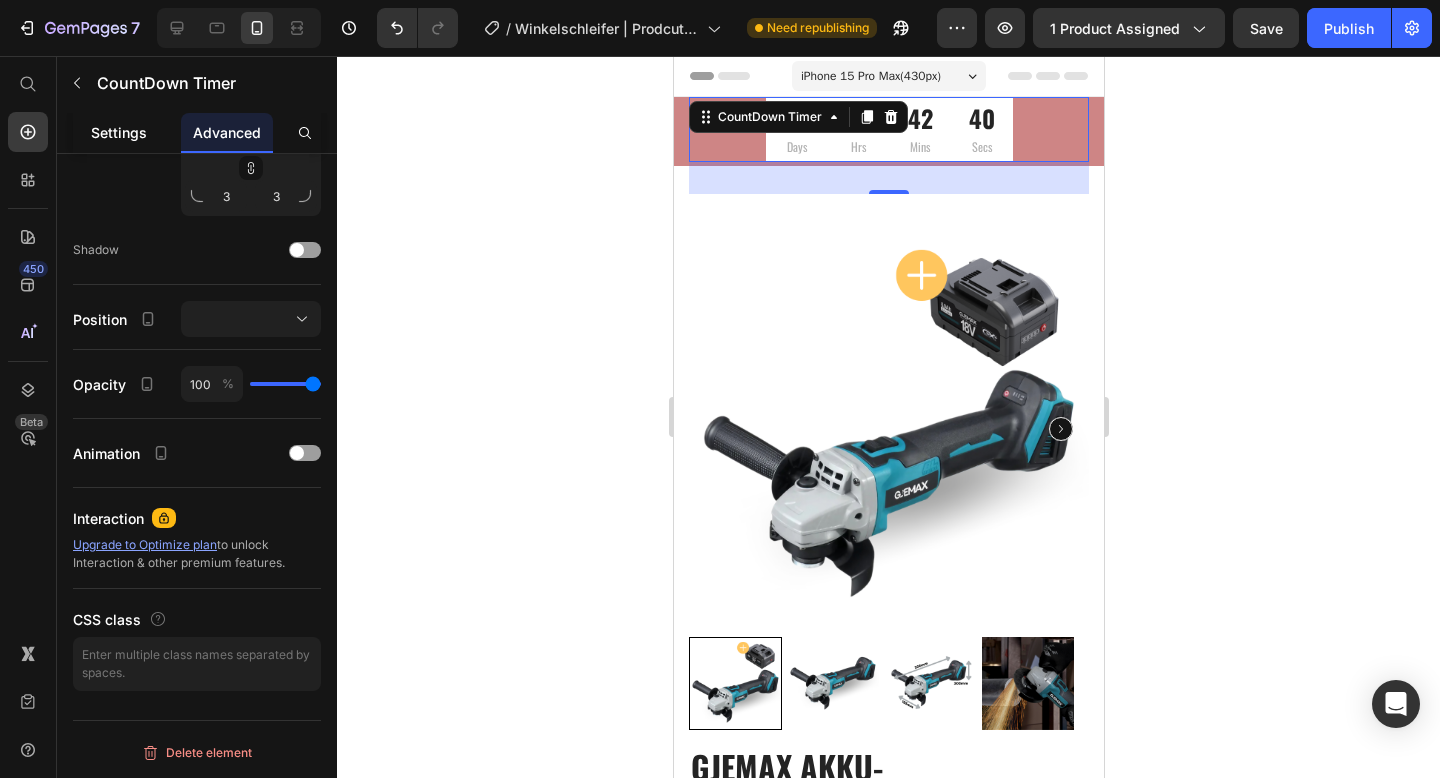click on "Settings" at bounding box center [119, 132] 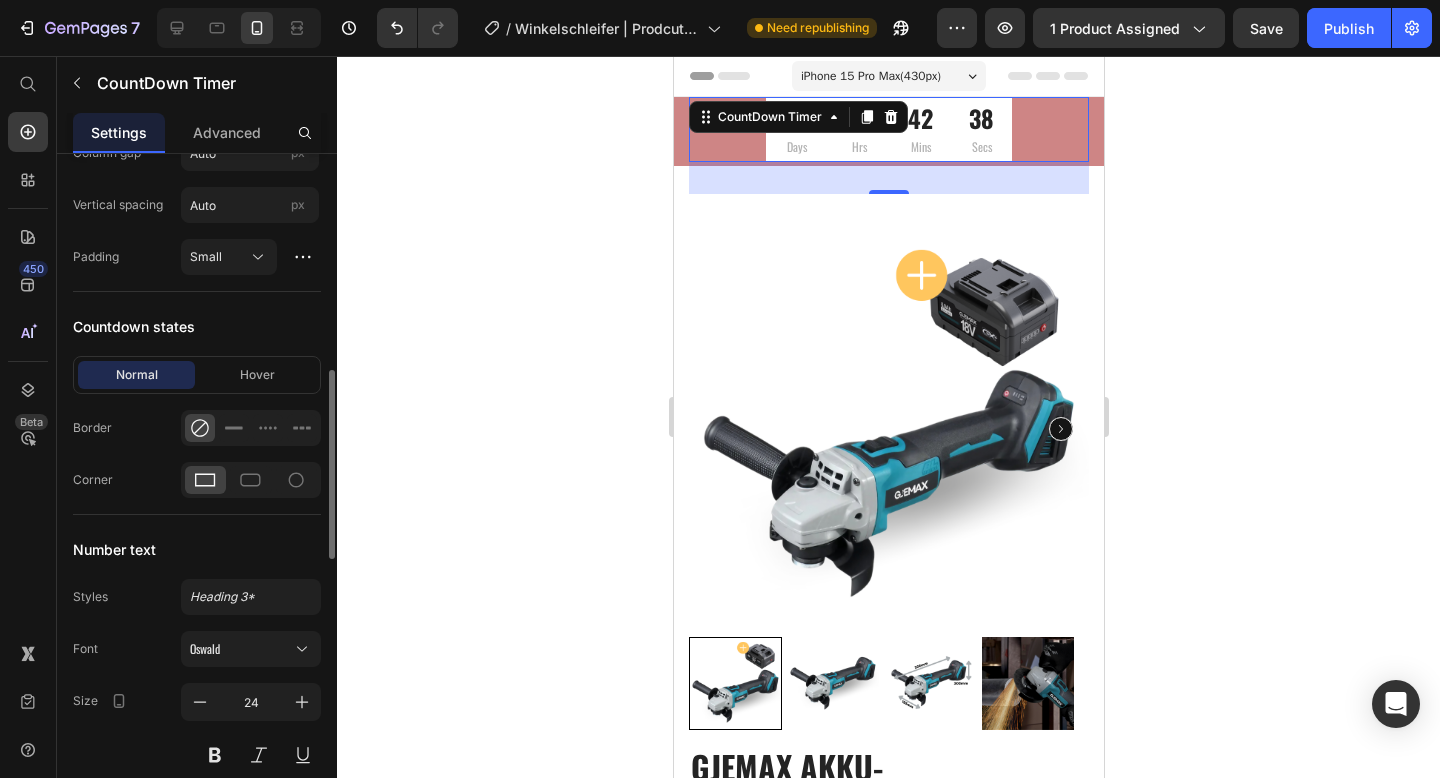 scroll, scrollTop: 1055, scrollLeft: 0, axis: vertical 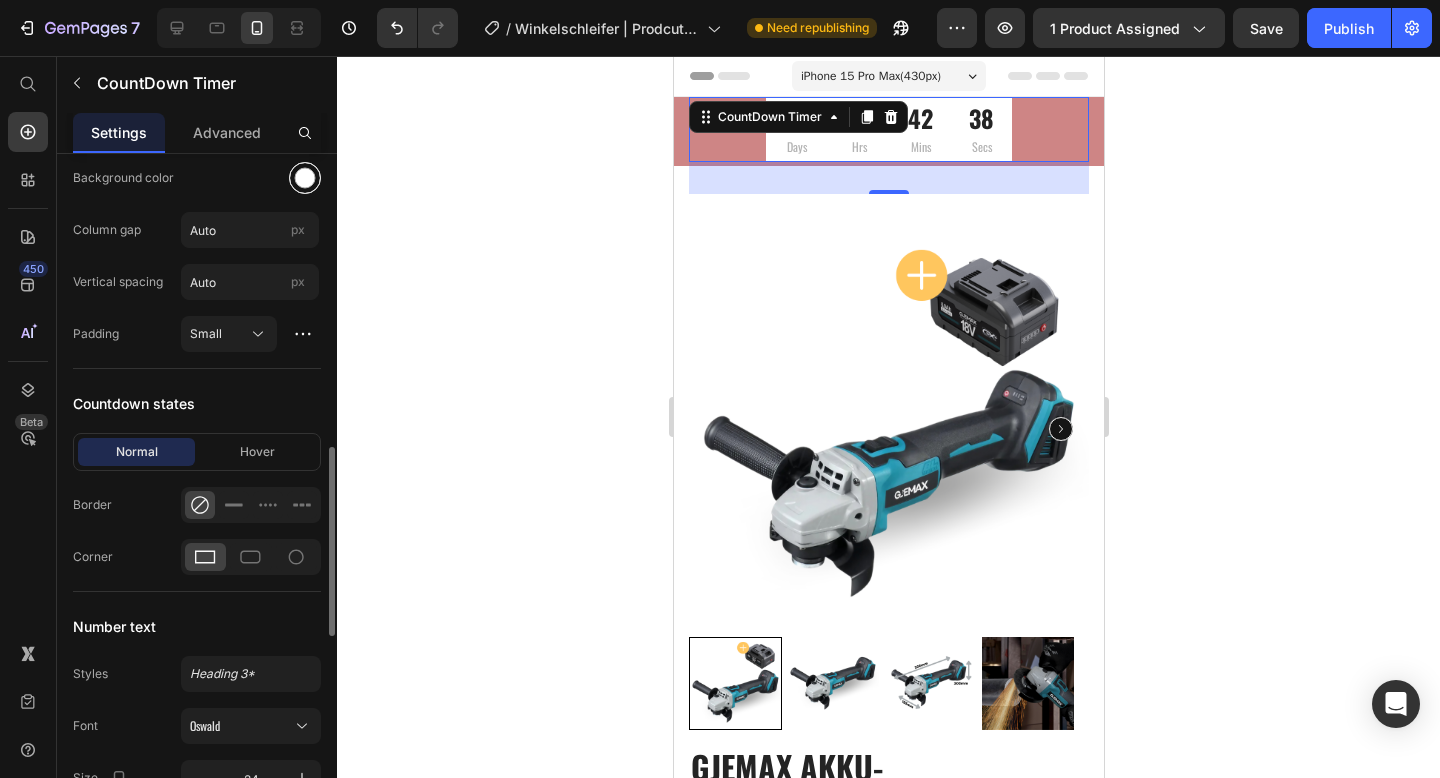 click at bounding box center (305, 178) 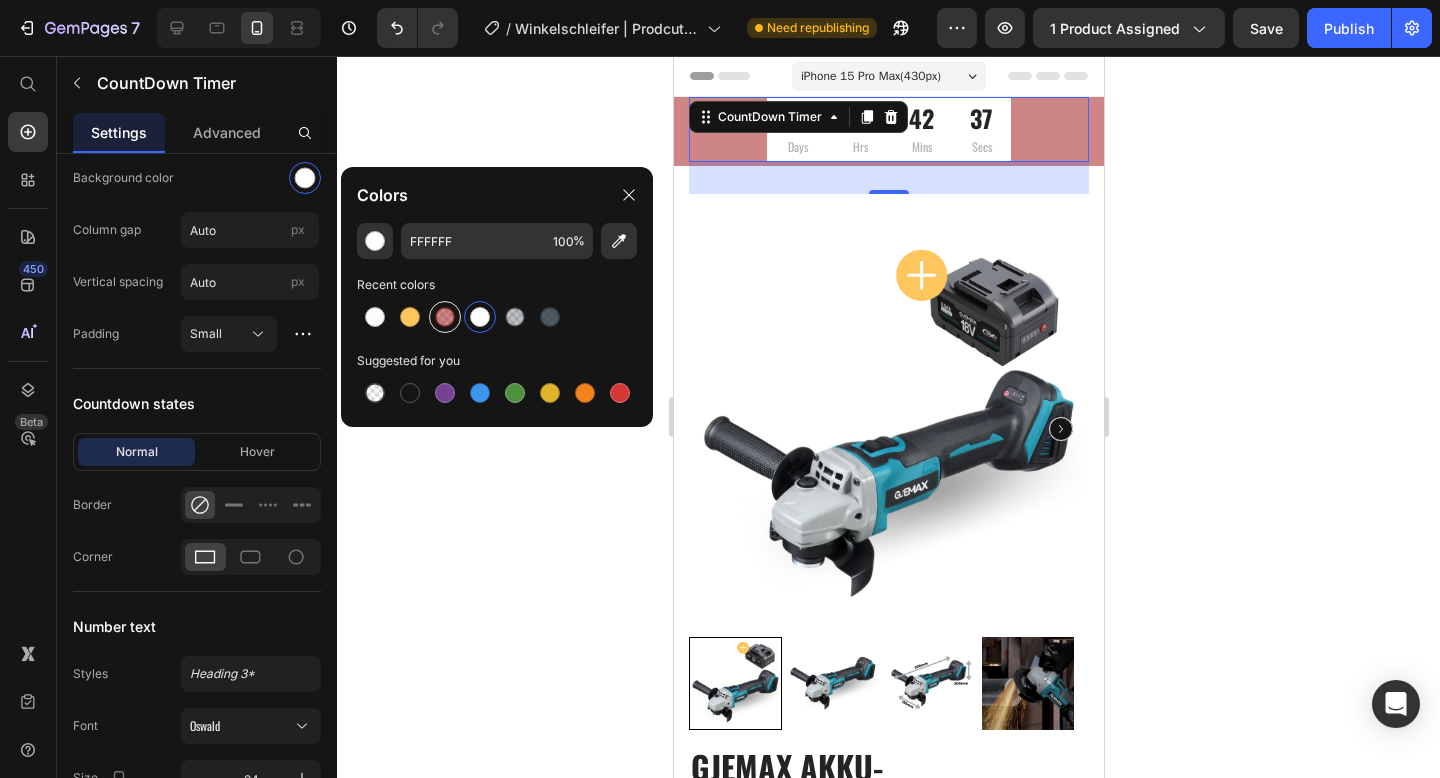 click at bounding box center (445, 317) 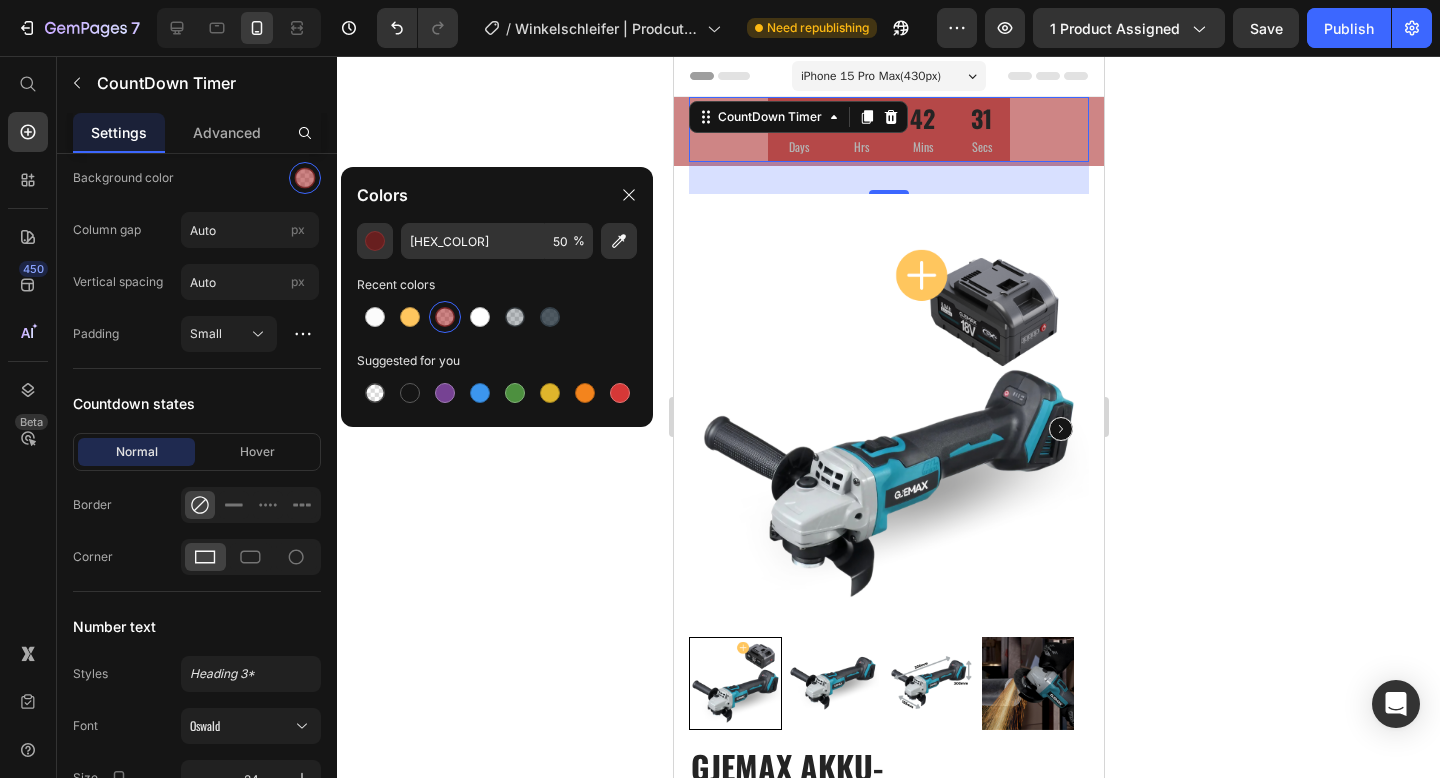 click 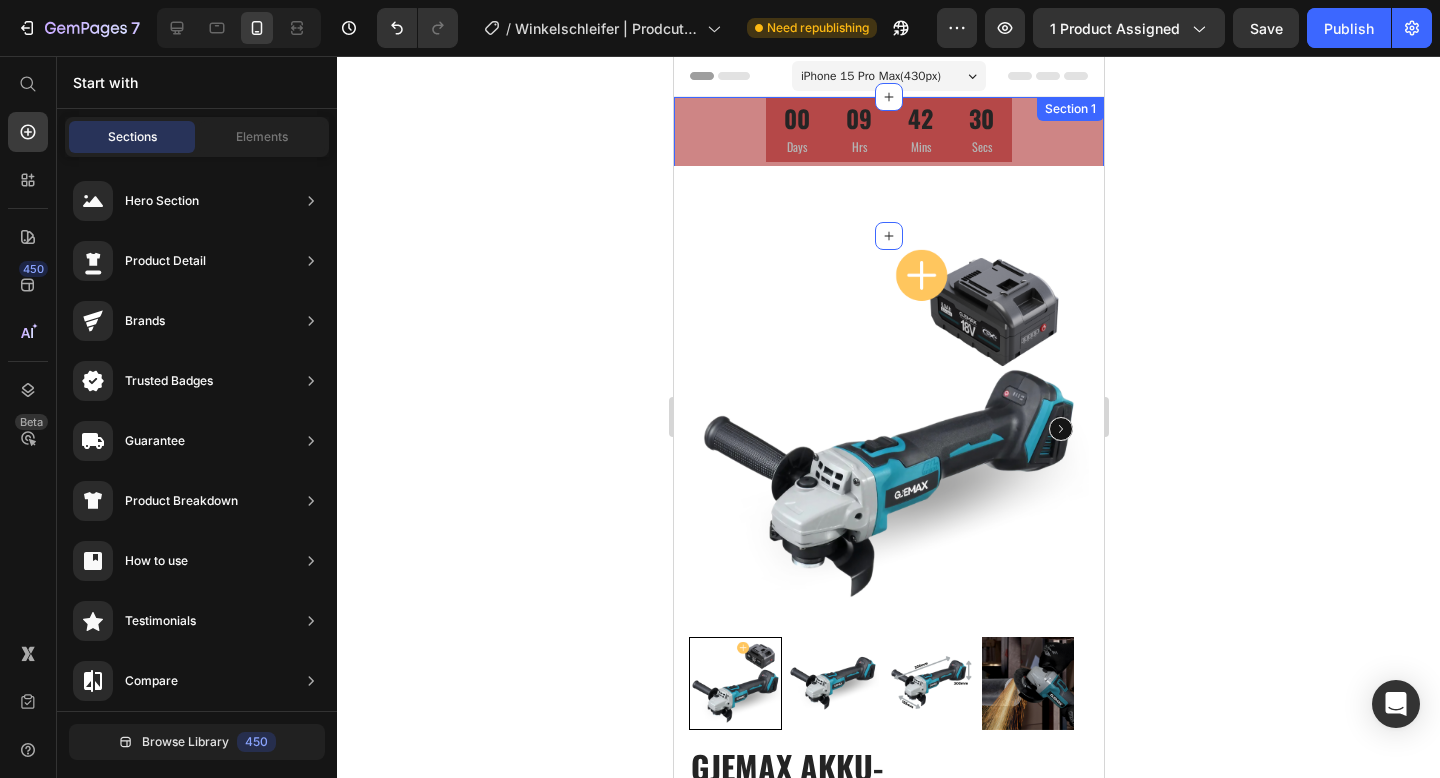 click on "00 Days 09 Hrs 42 Mins 30 Secs CountDown Timer Product Row Image Row Section 1" at bounding box center (888, 166) 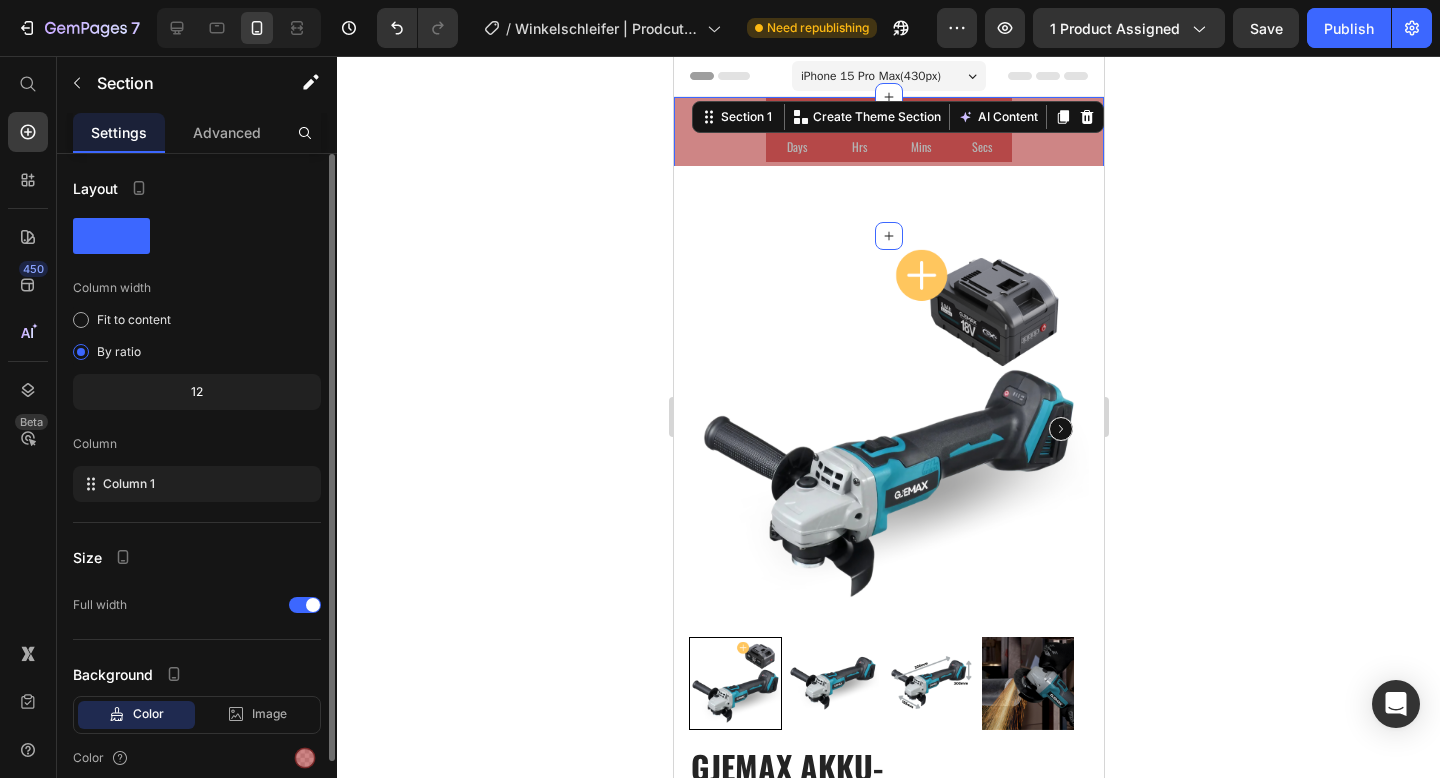 scroll, scrollTop: 83, scrollLeft: 0, axis: vertical 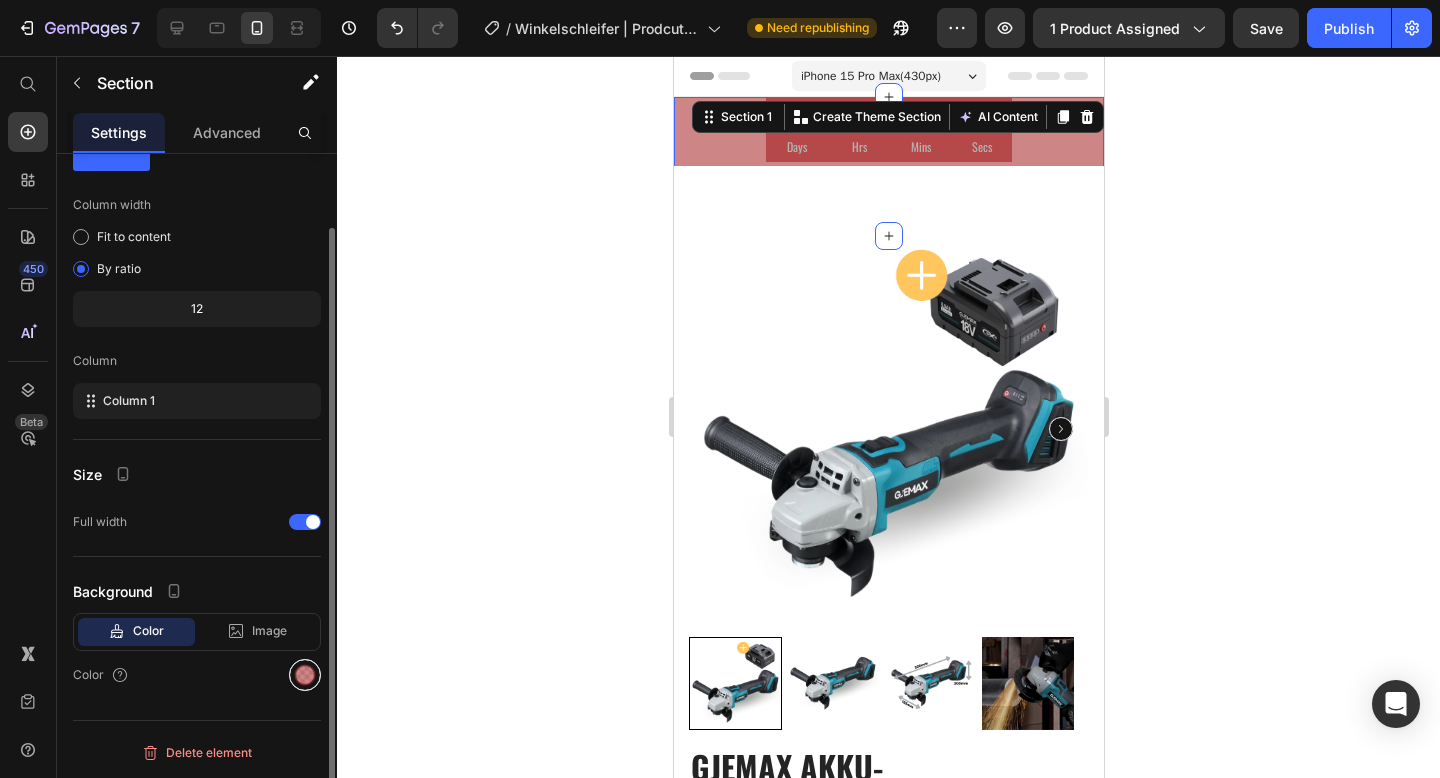 click at bounding box center (305, 675) 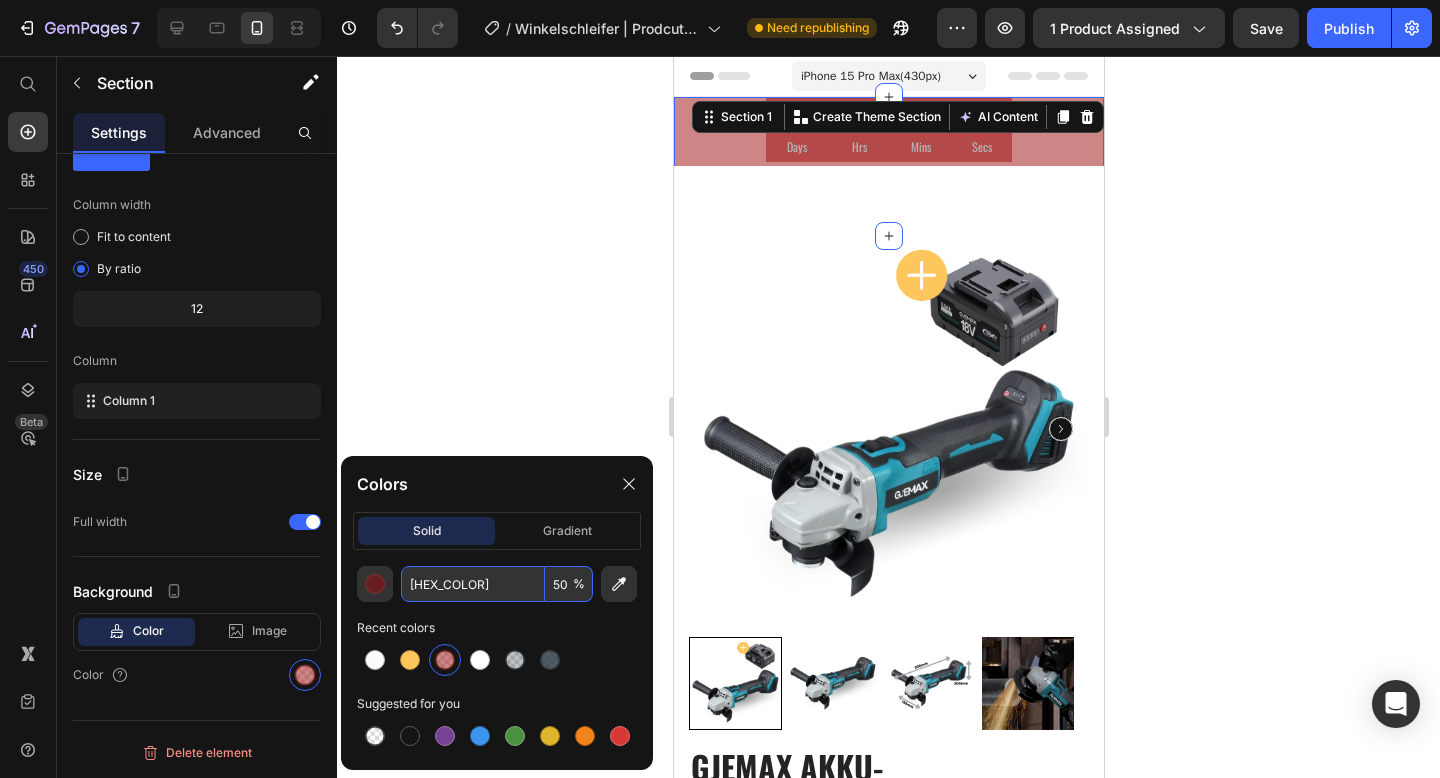 click on "9E0C0C" at bounding box center [473, 584] 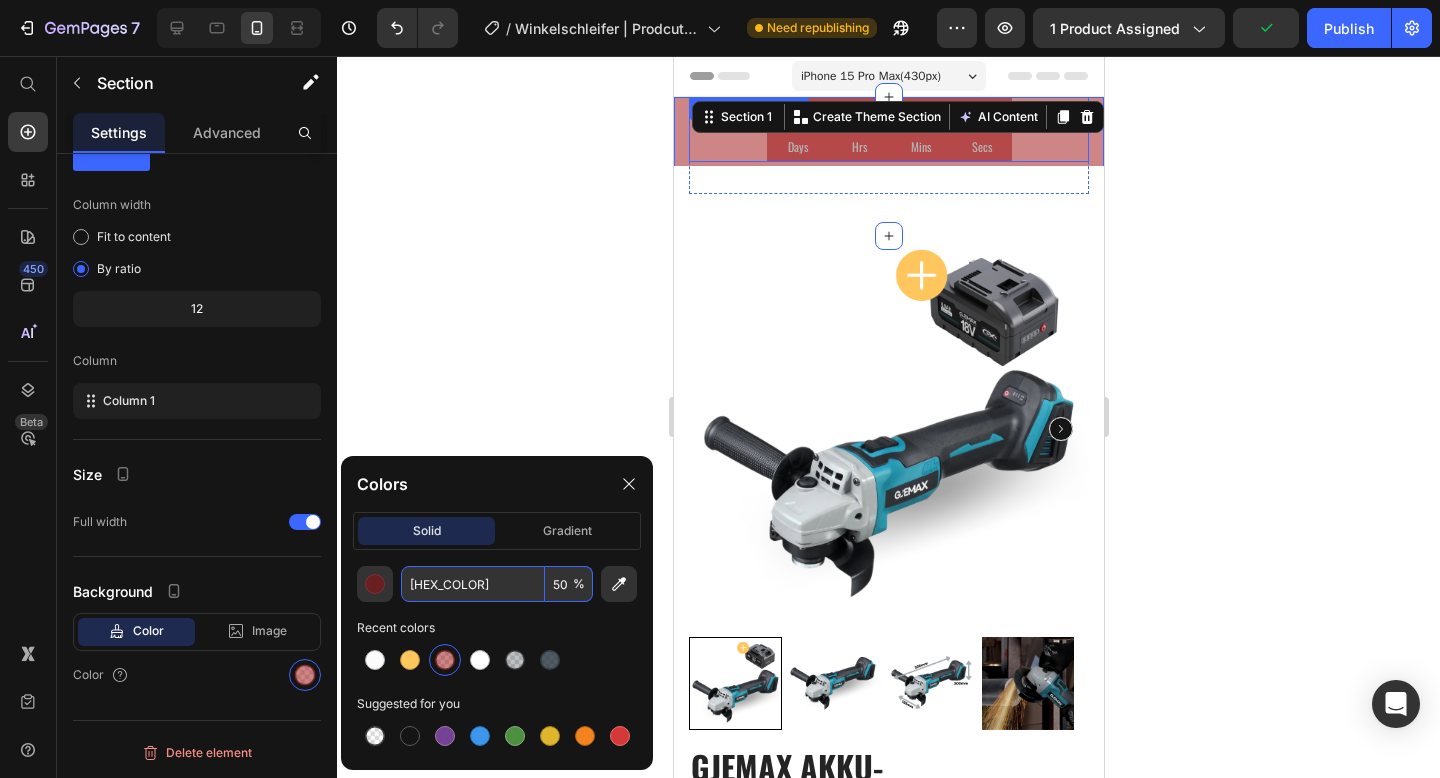 click on "Days" at bounding box center [797, 147] 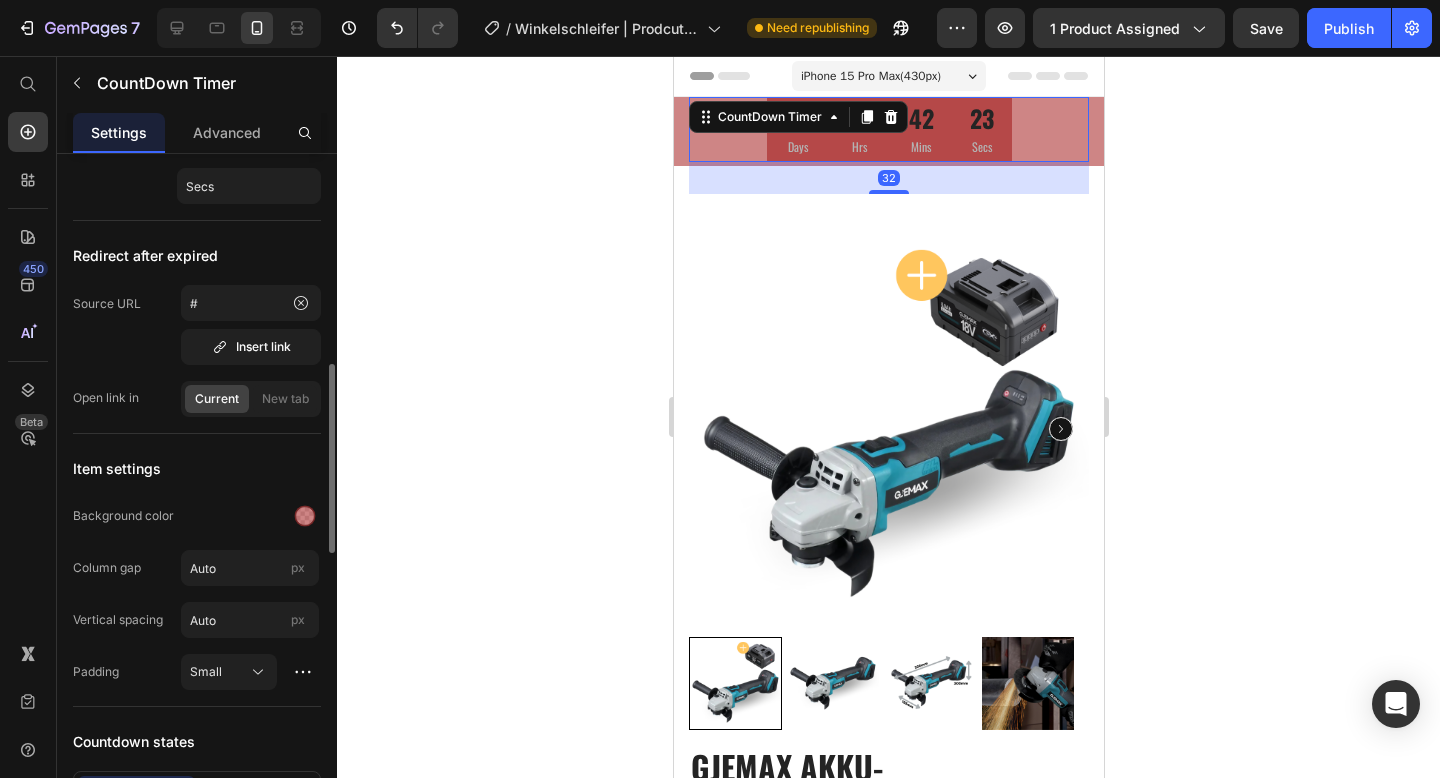 scroll, scrollTop: 740, scrollLeft: 0, axis: vertical 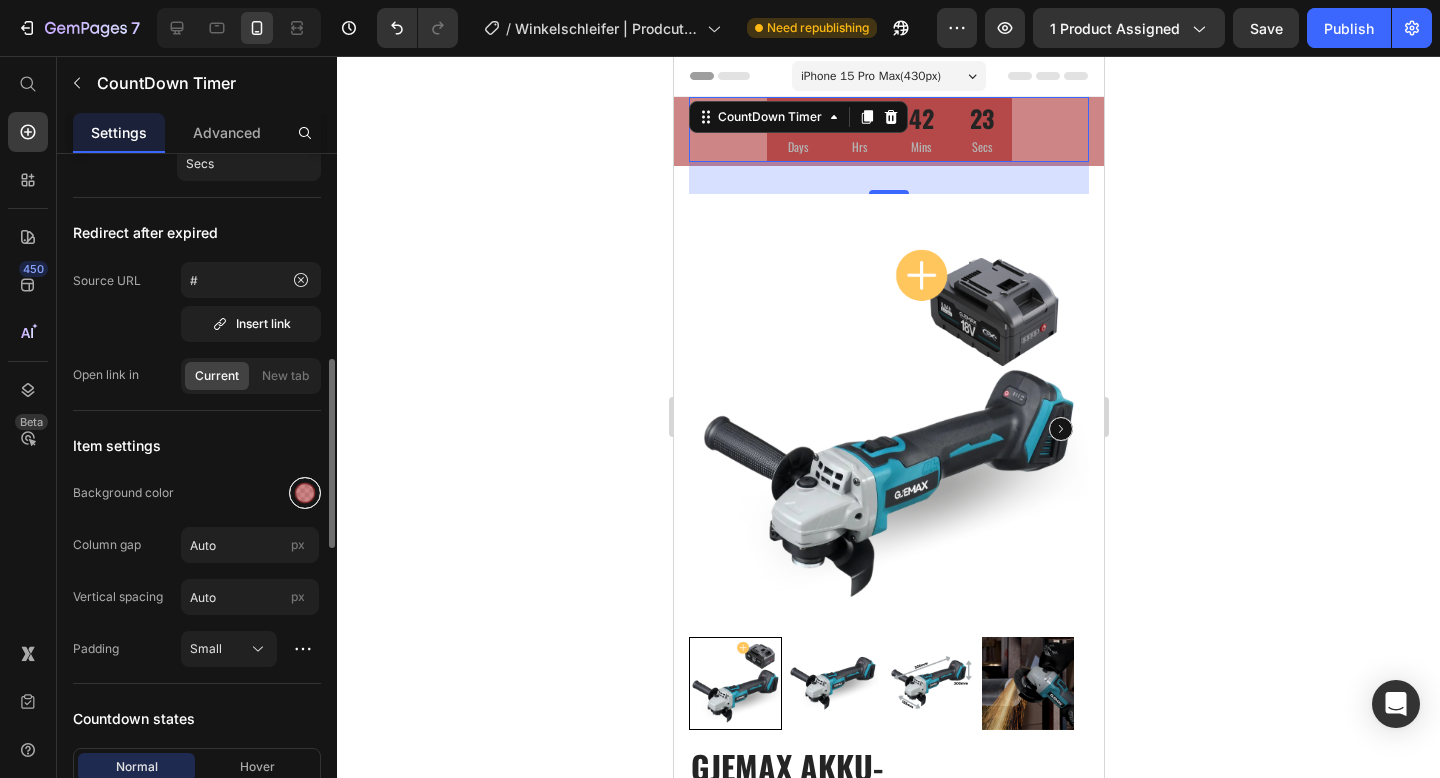 click at bounding box center [305, 493] 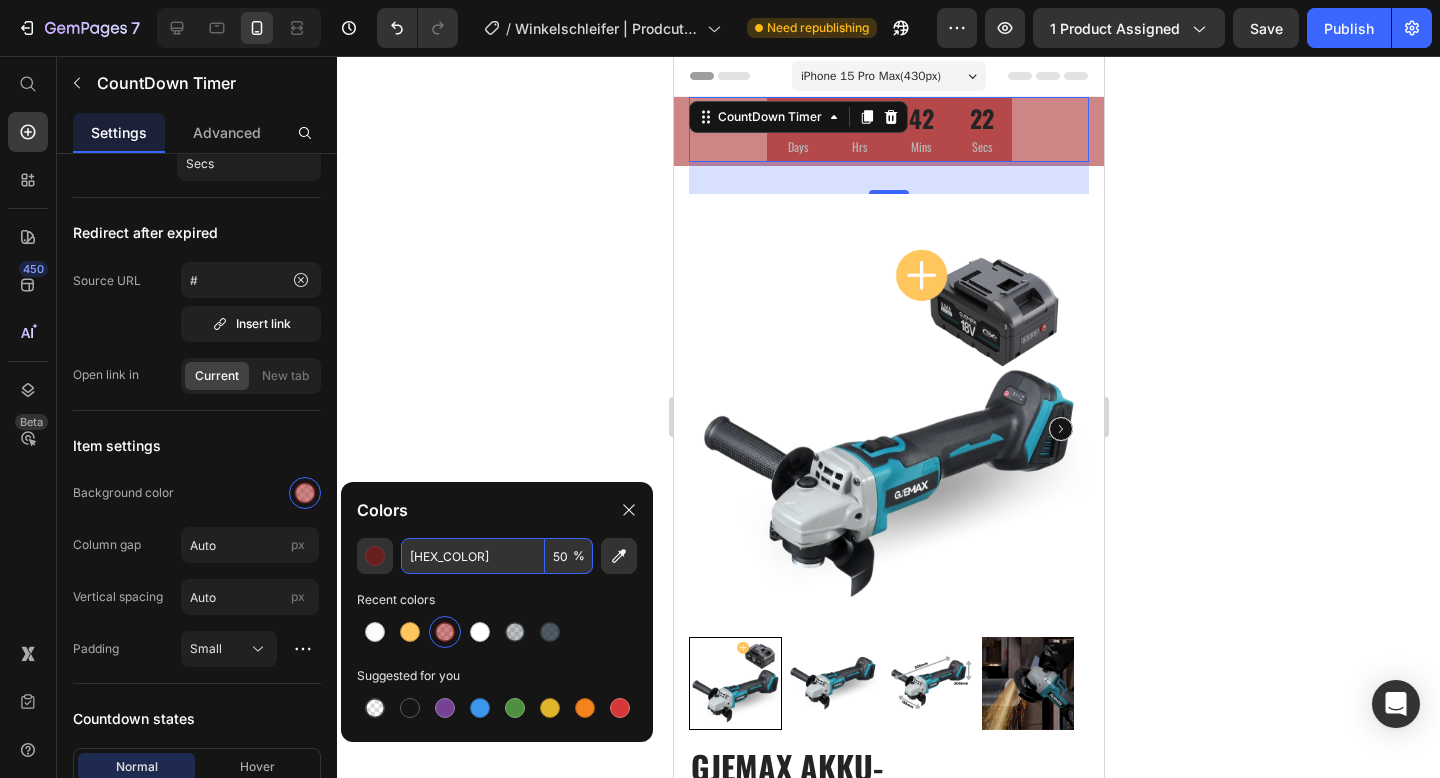 click on "9E0C0C" at bounding box center (473, 556) 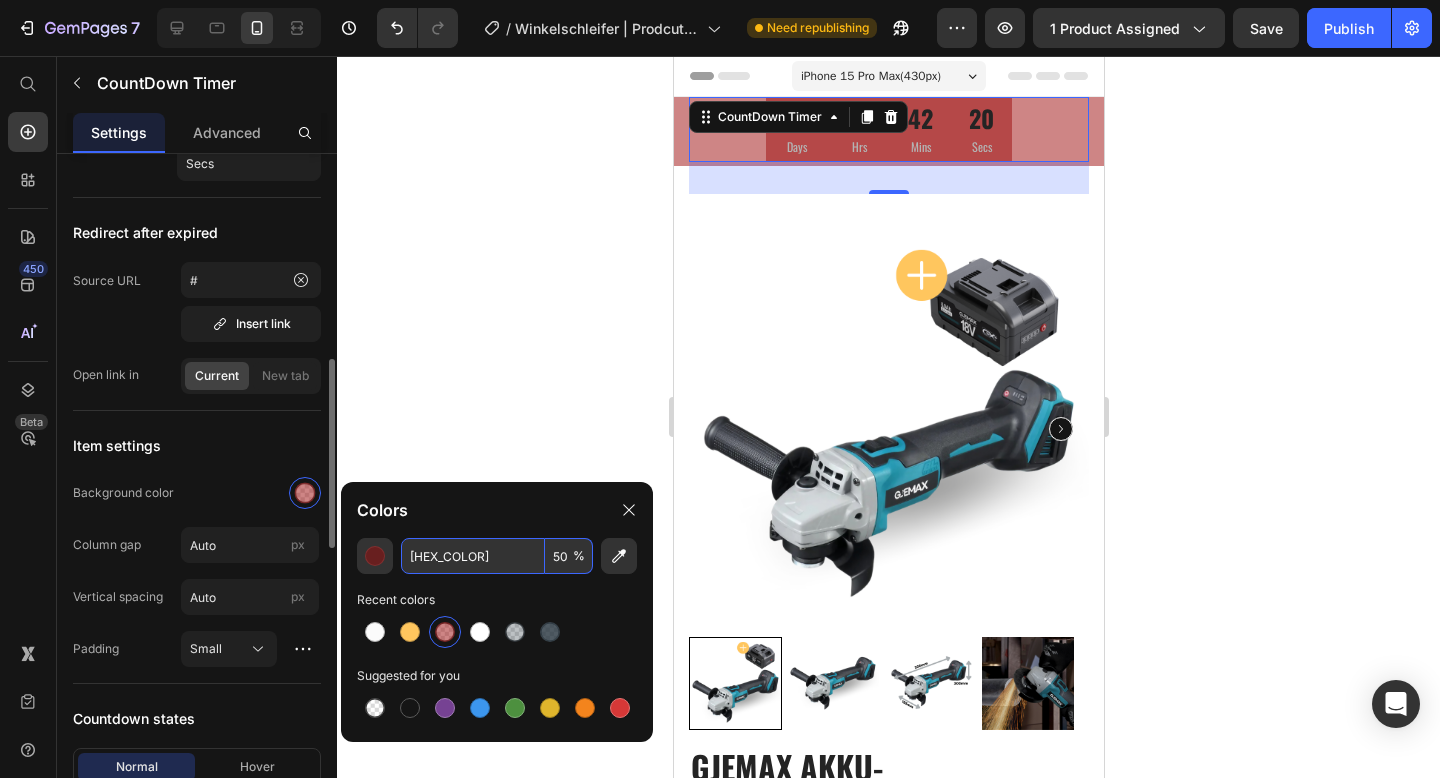 click on "Background color" at bounding box center [123, 493] 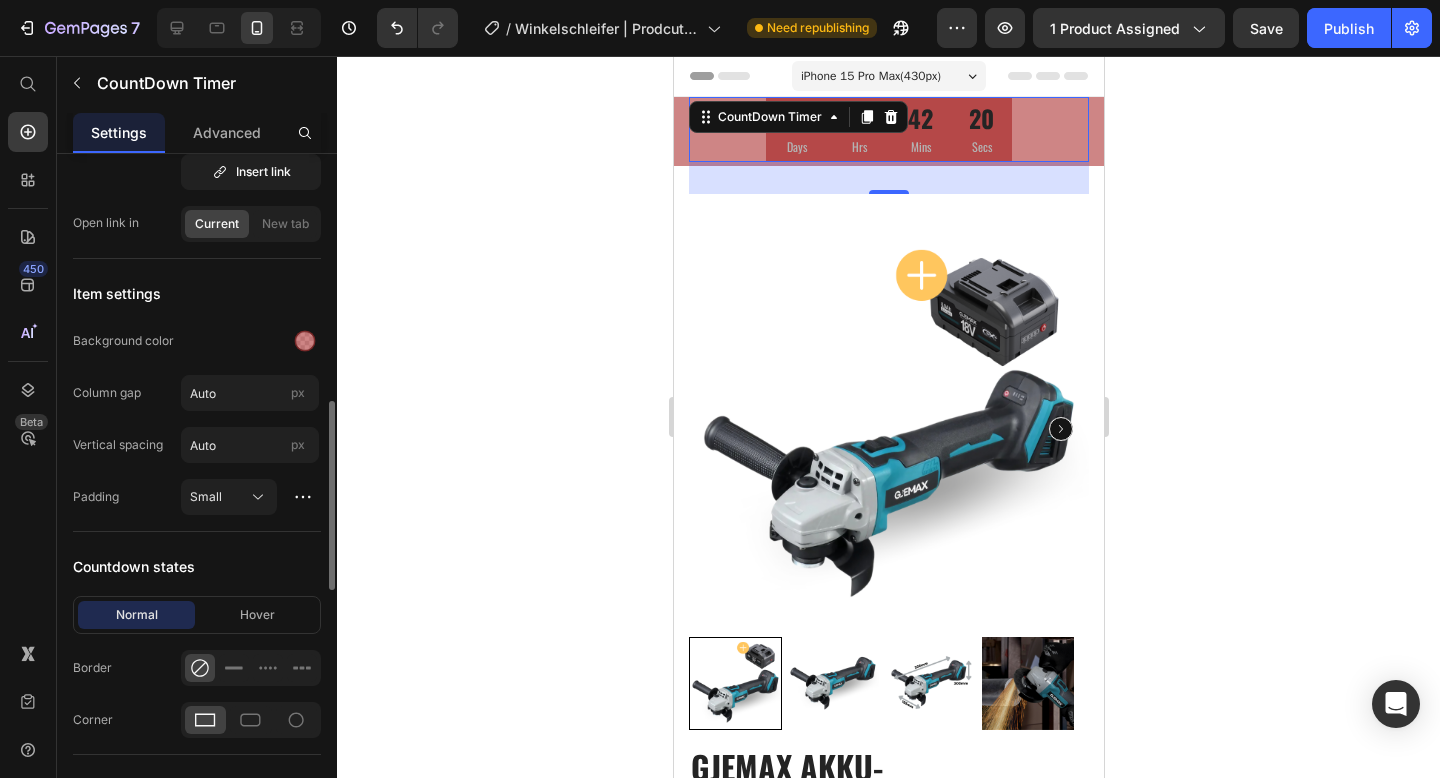 scroll, scrollTop: 1029, scrollLeft: 0, axis: vertical 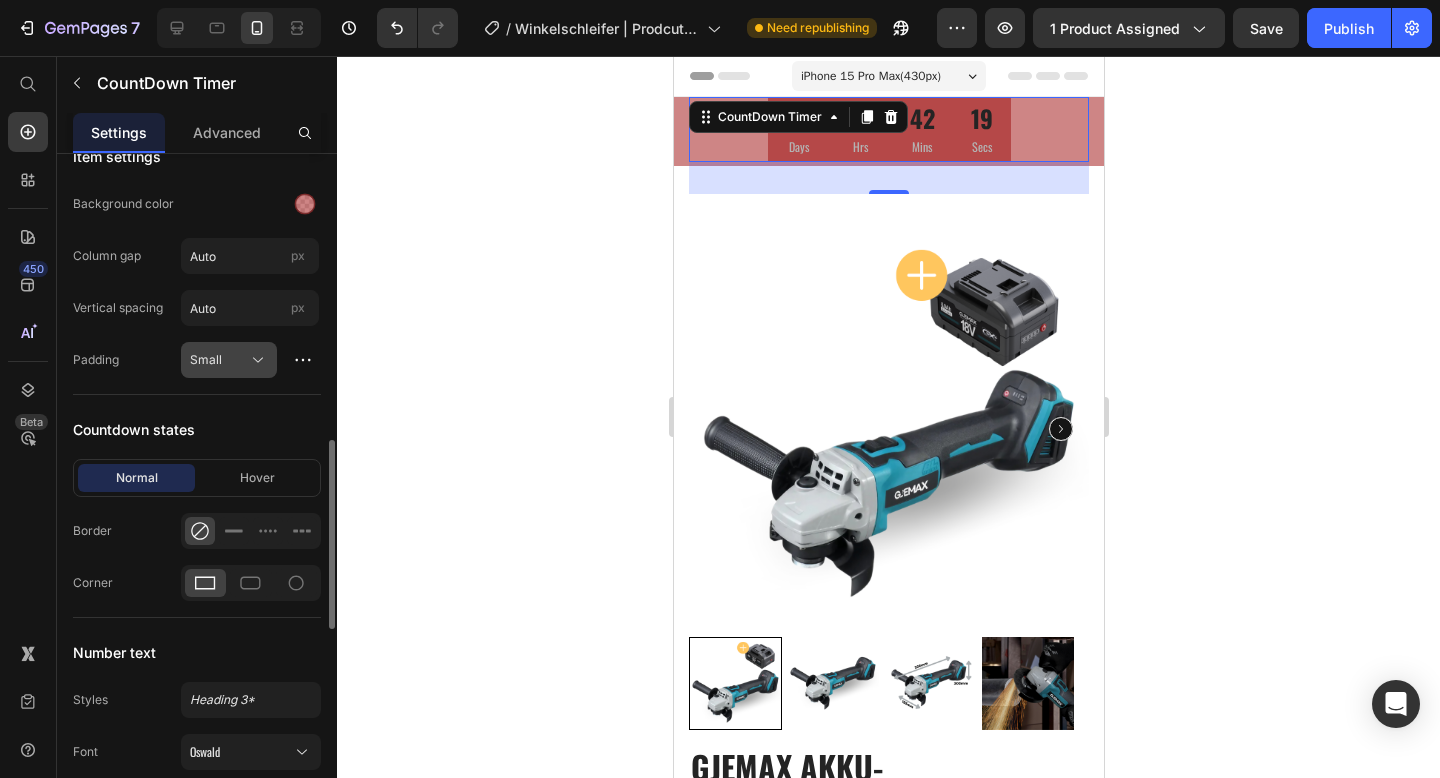 click on "Small" at bounding box center [229, 360] 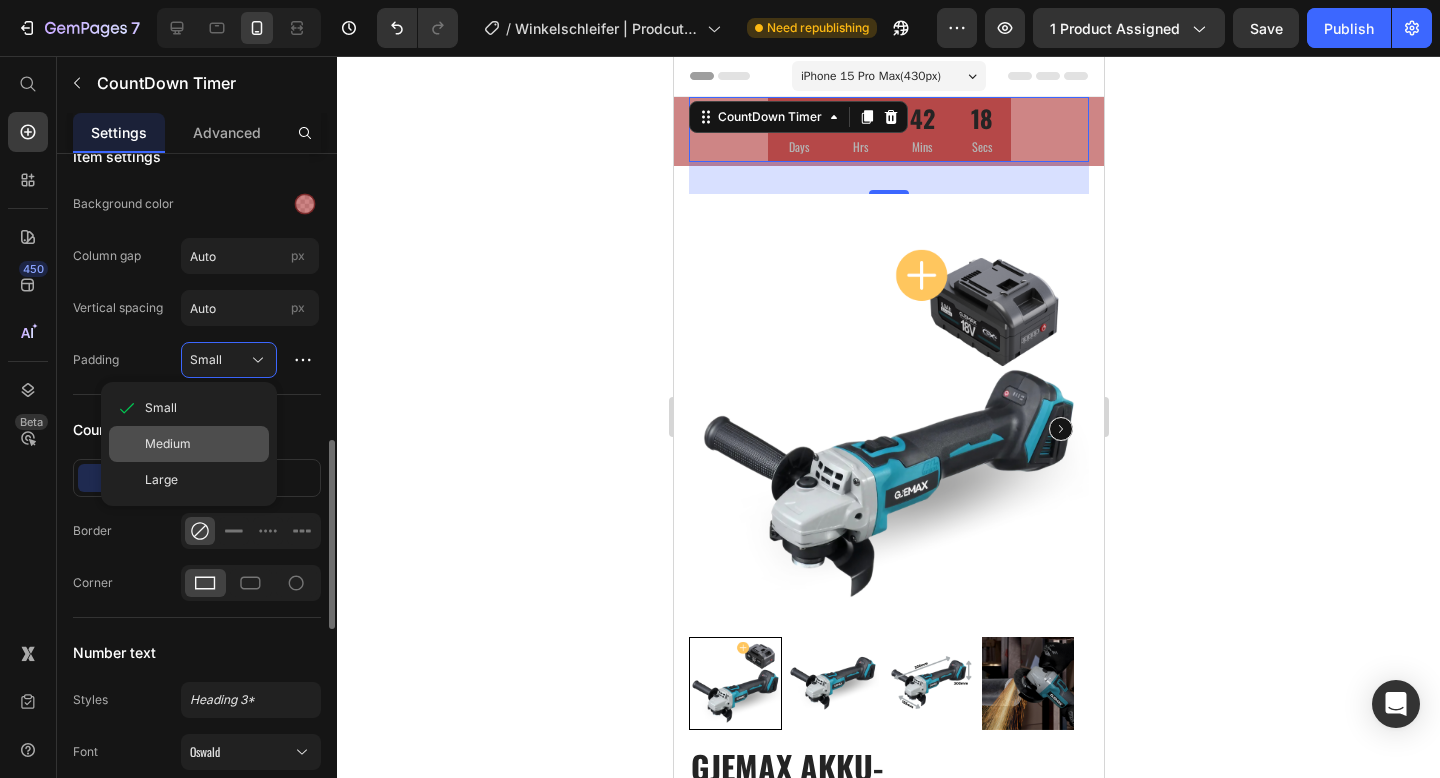 click on "Medium" at bounding box center (203, 444) 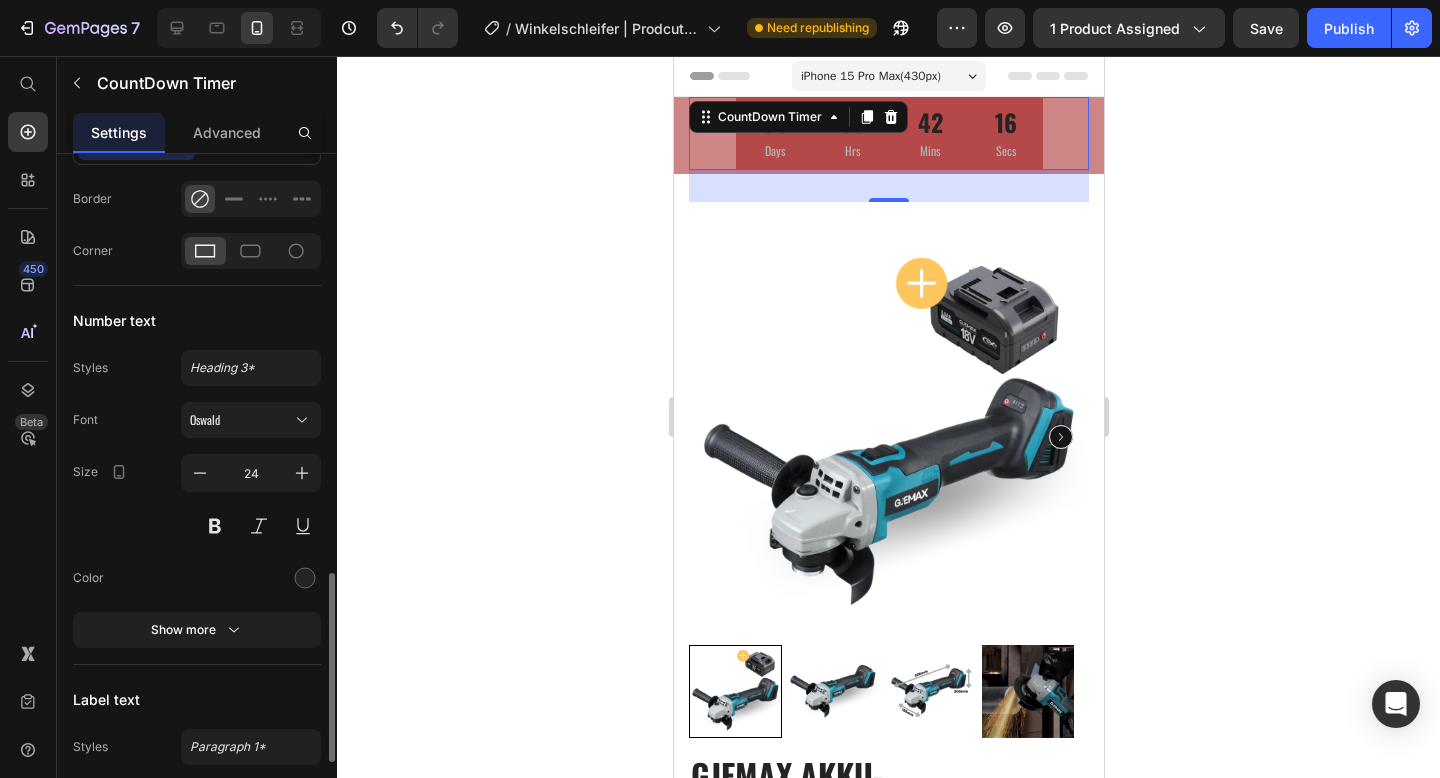 scroll, scrollTop: 1478, scrollLeft: 0, axis: vertical 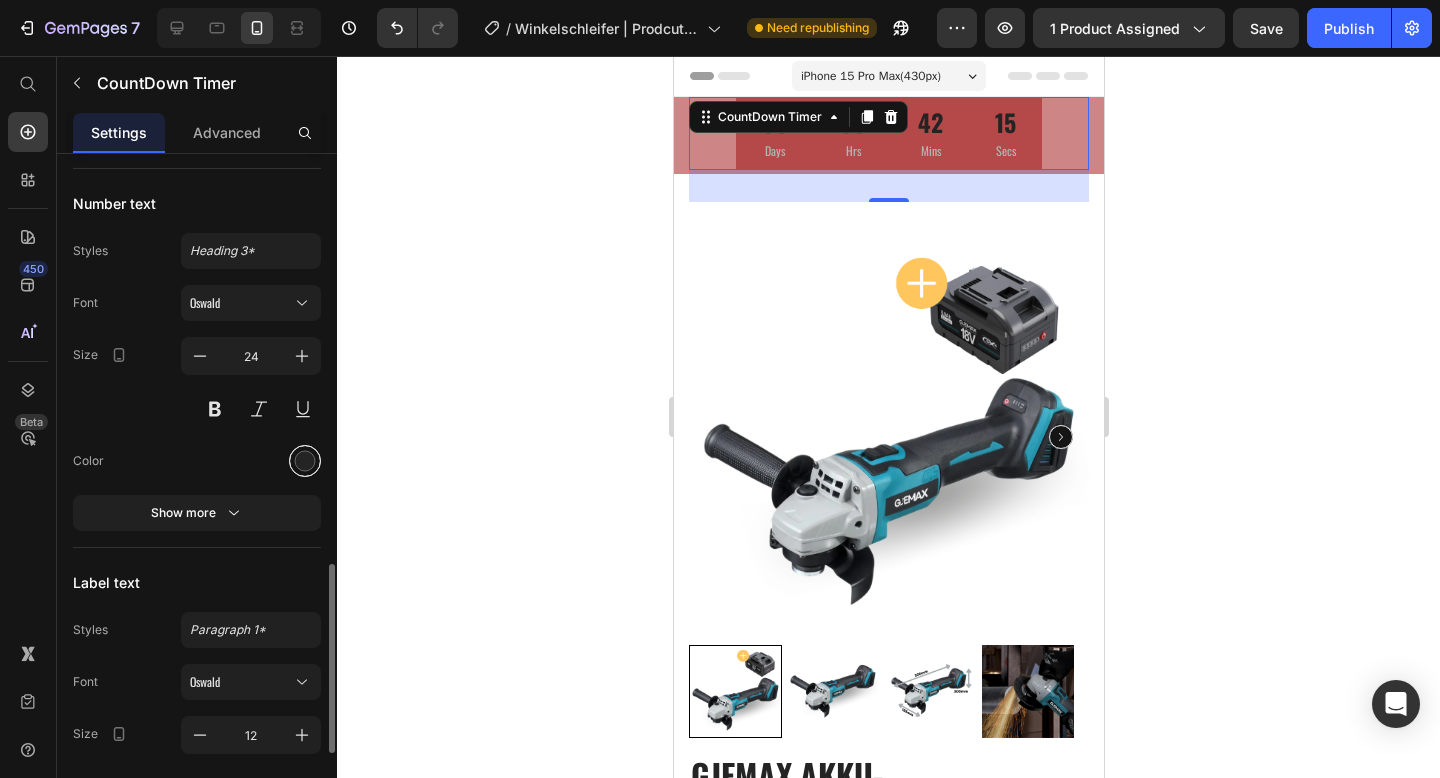 click at bounding box center [305, 461] 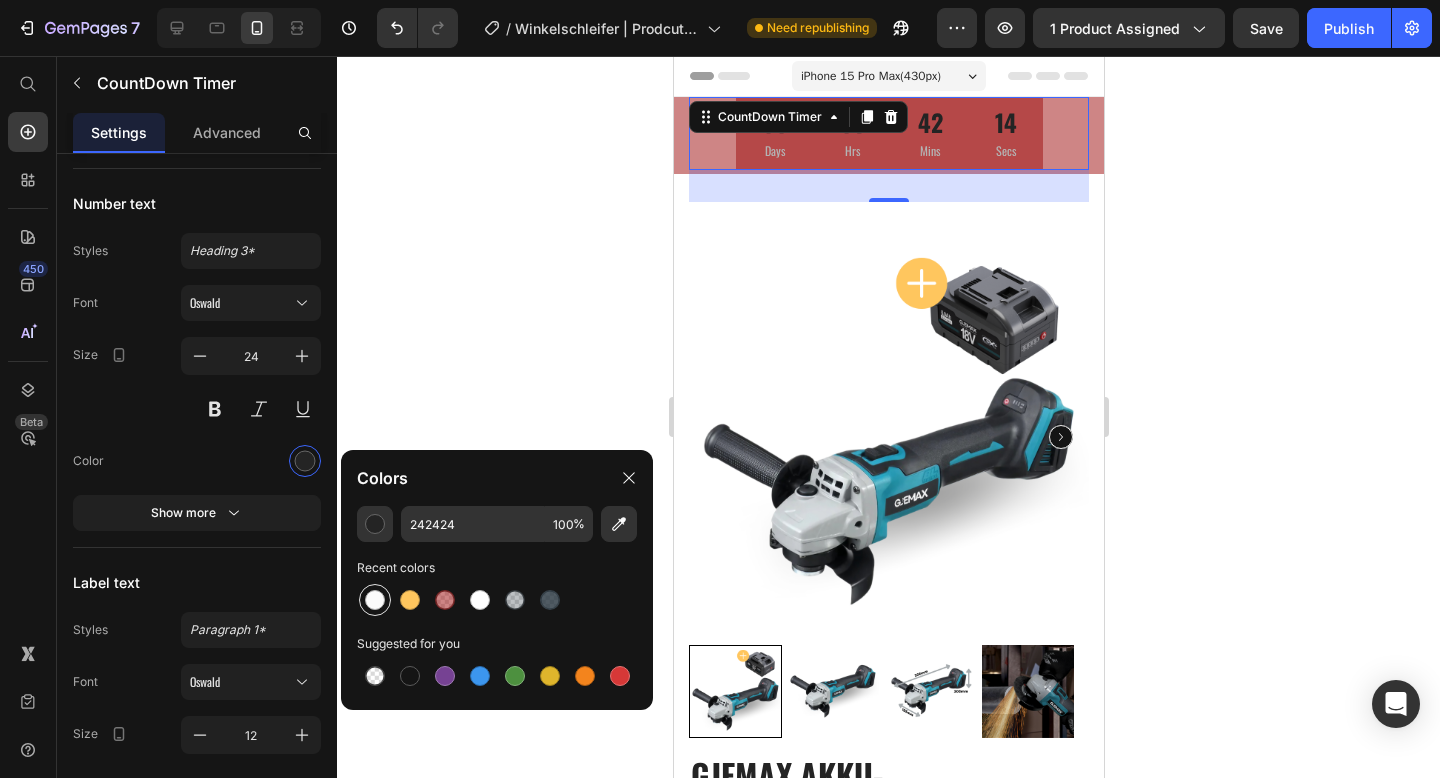 click at bounding box center (375, 600) 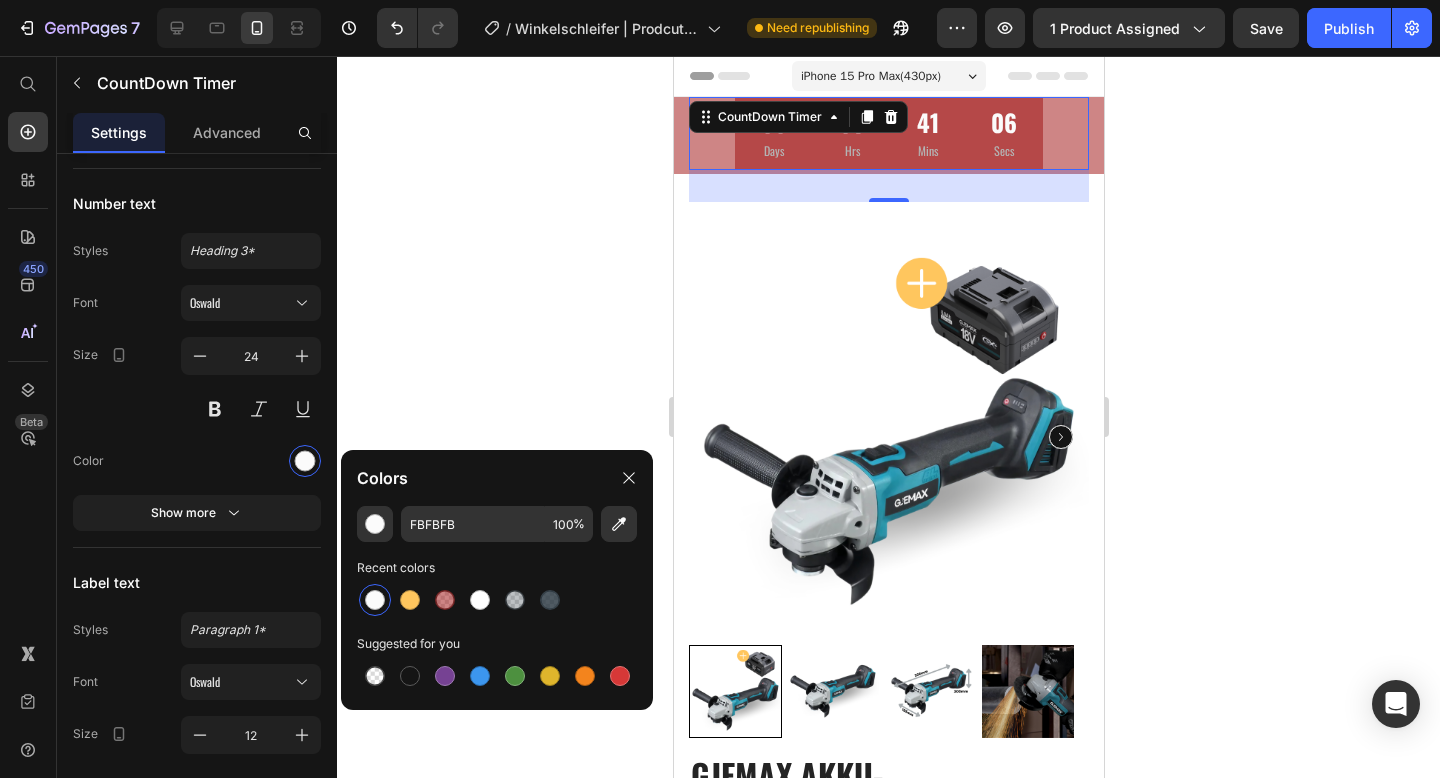 click 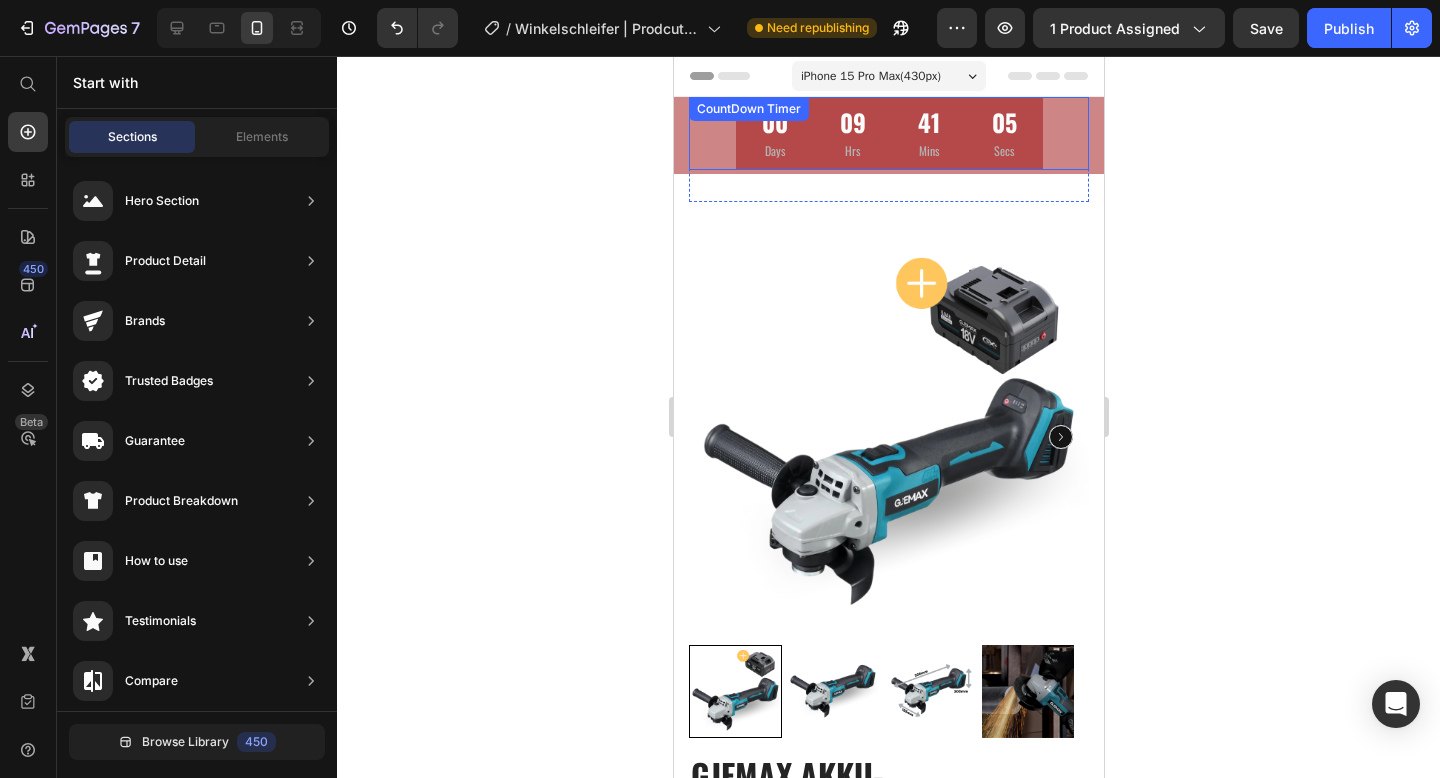 click on "00" at bounding box center (774, 122) 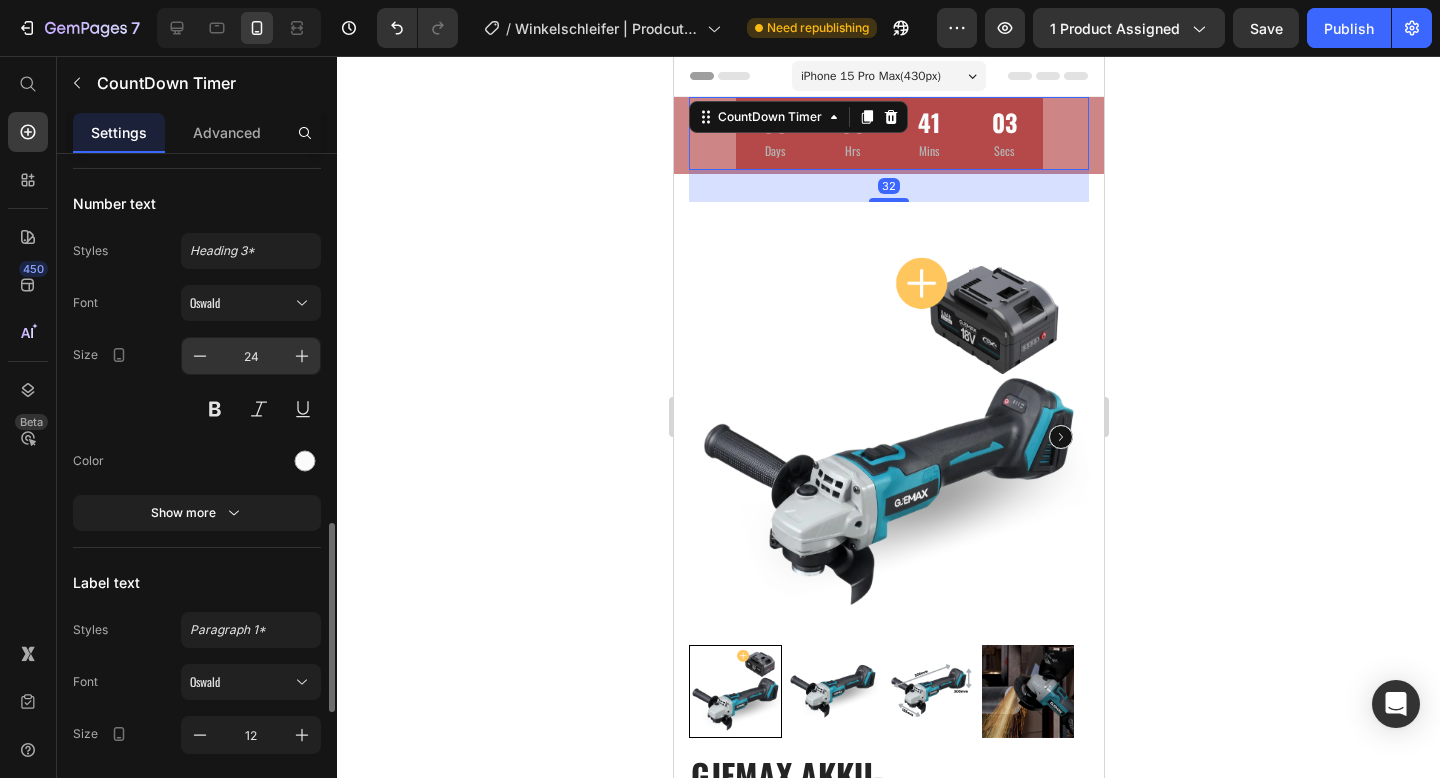 scroll, scrollTop: 1311, scrollLeft: 0, axis: vertical 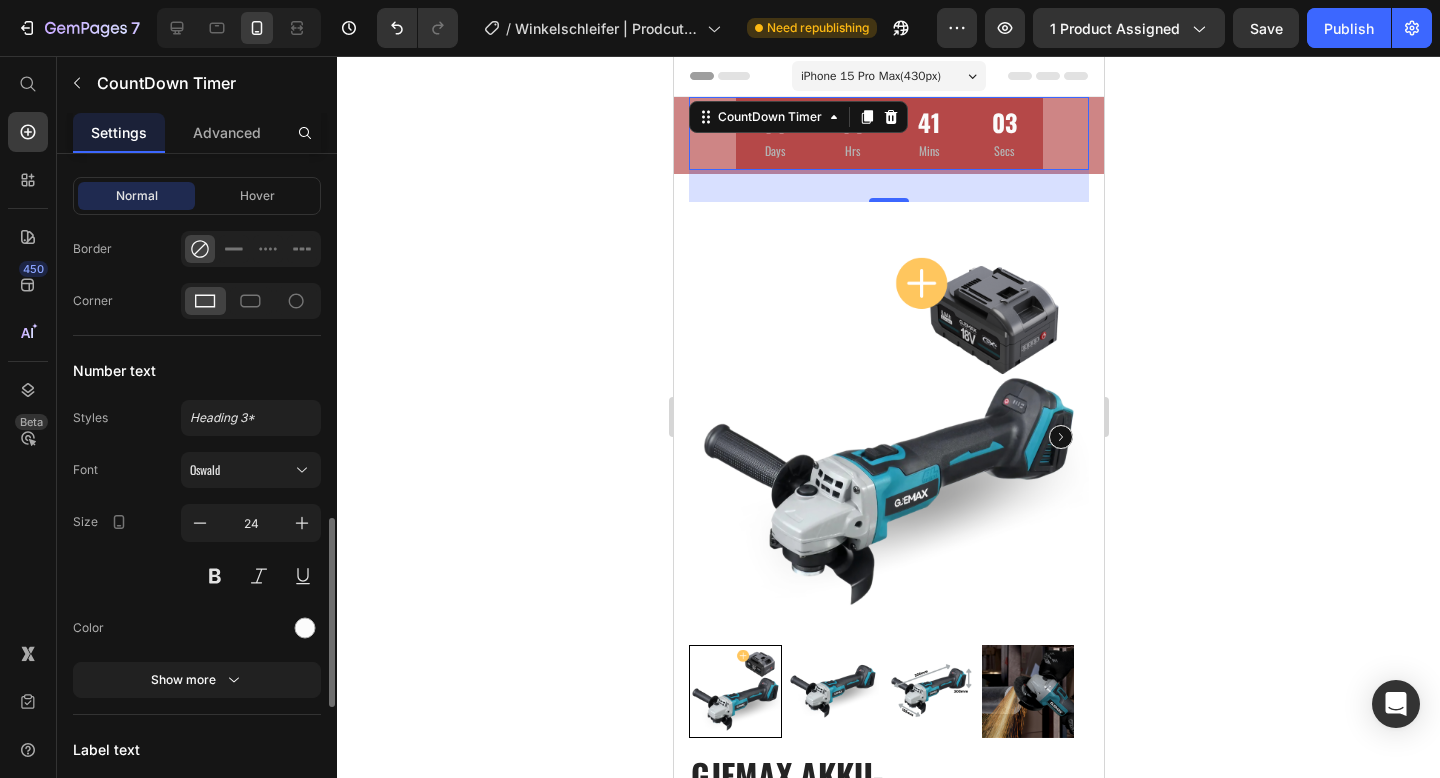 click 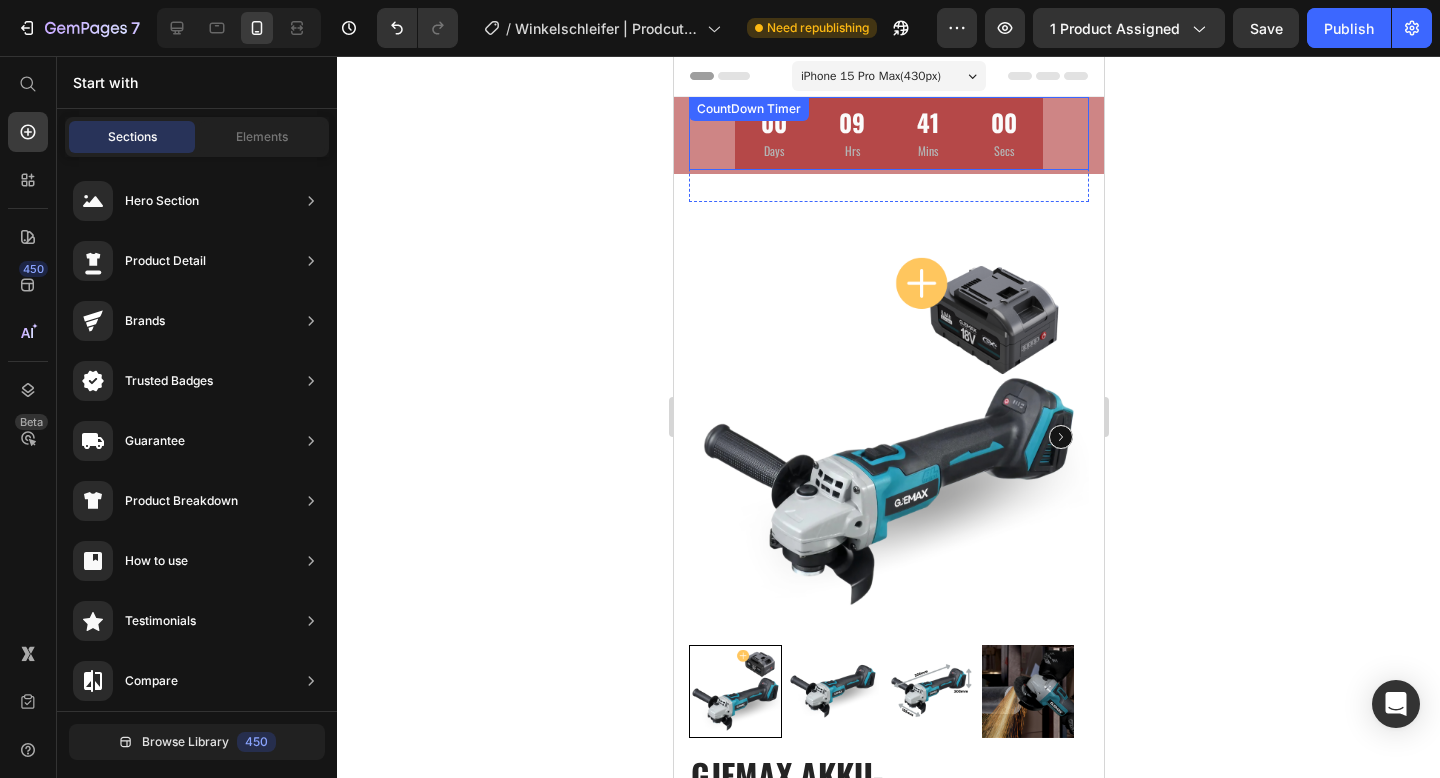 click on "00 Days 09 Hrs 41 Mins 00 Secs CountDown Timer" at bounding box center (888, 133) 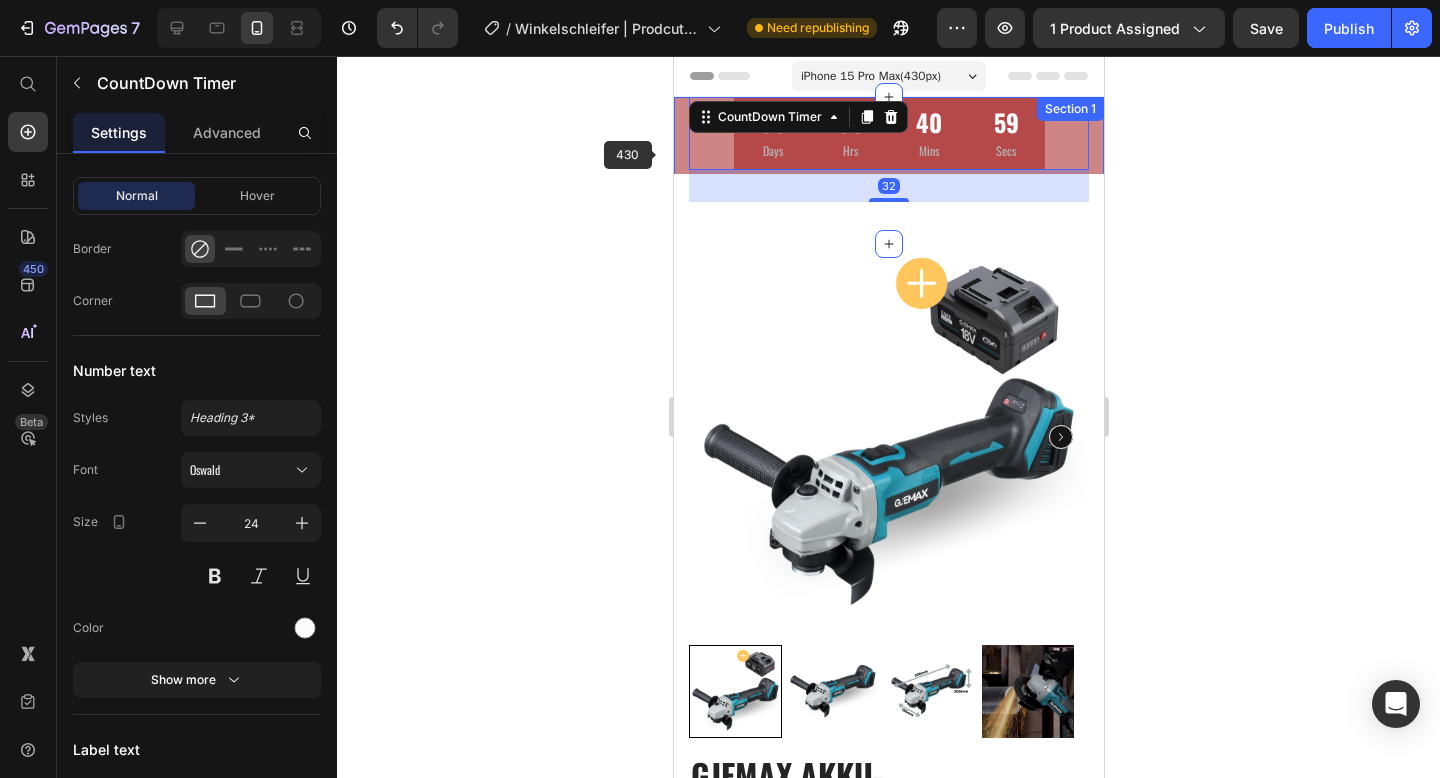 click 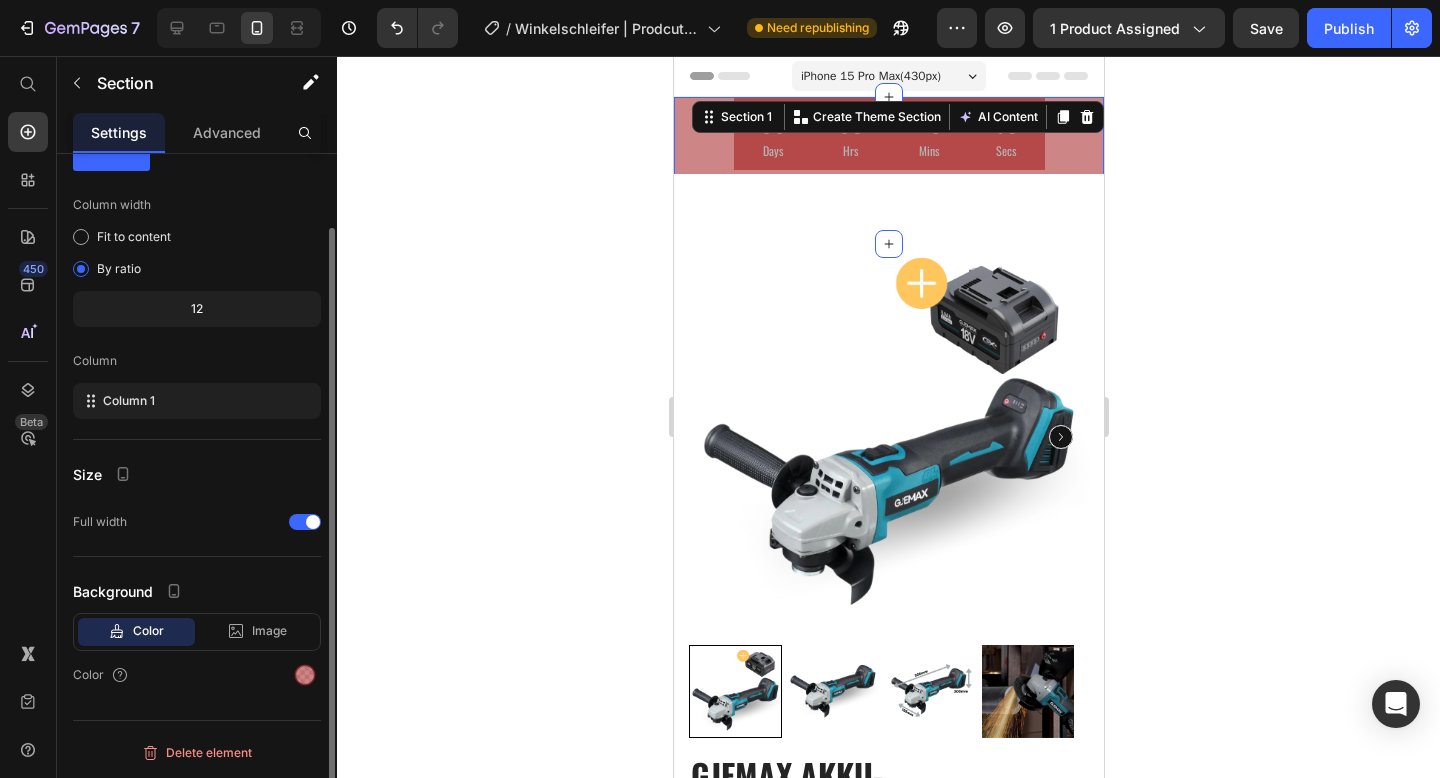 click on "00 Days 09 Hrs 40 Mins 59 Secs CountDown Timer Product Row Image Row Section 1   Create Theme Section AI Content Write with GemAI What would you like to describe here? Tone and Voice Persuasive Product GJEMAX 18V 6.0AH AKKU | GX+ Show more Generate" at bounding box center [888, 170] 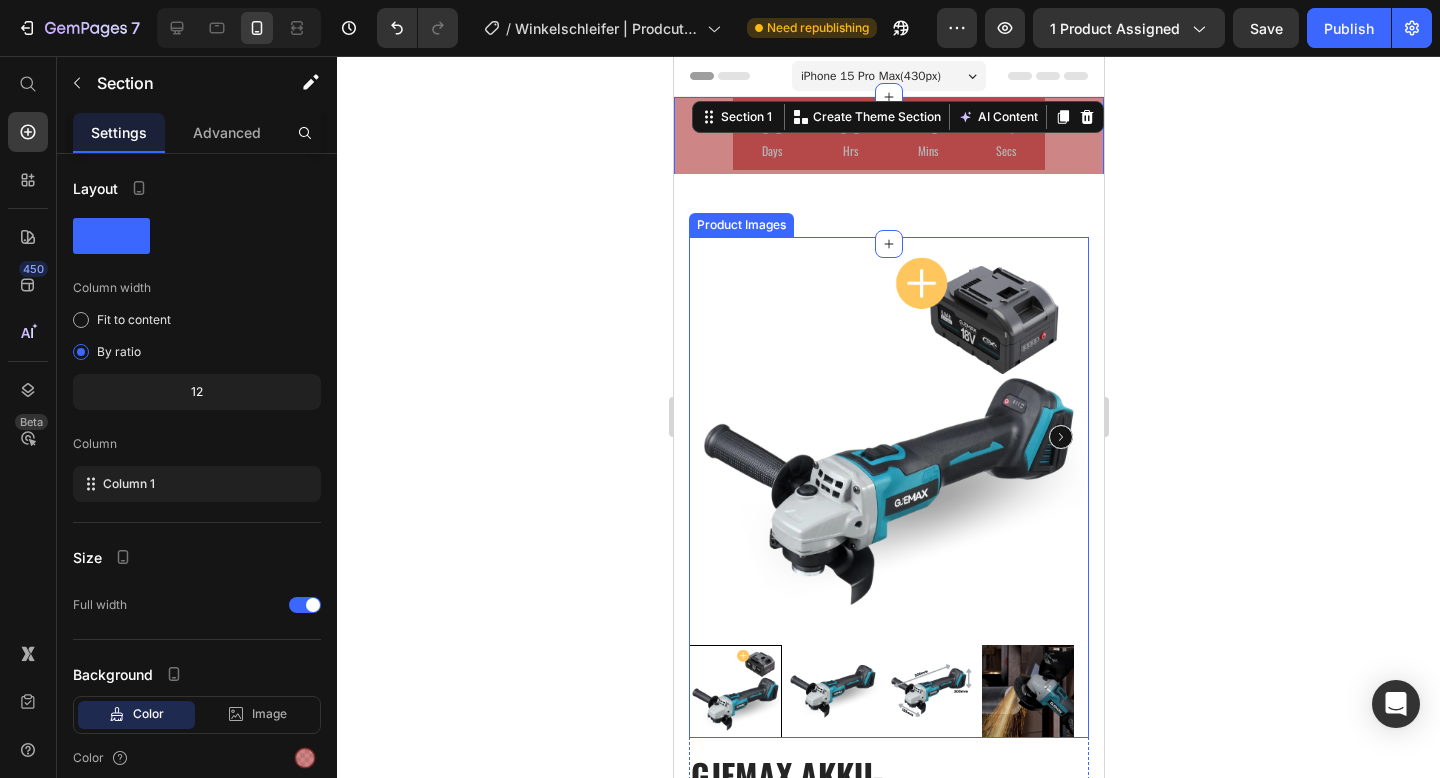 click 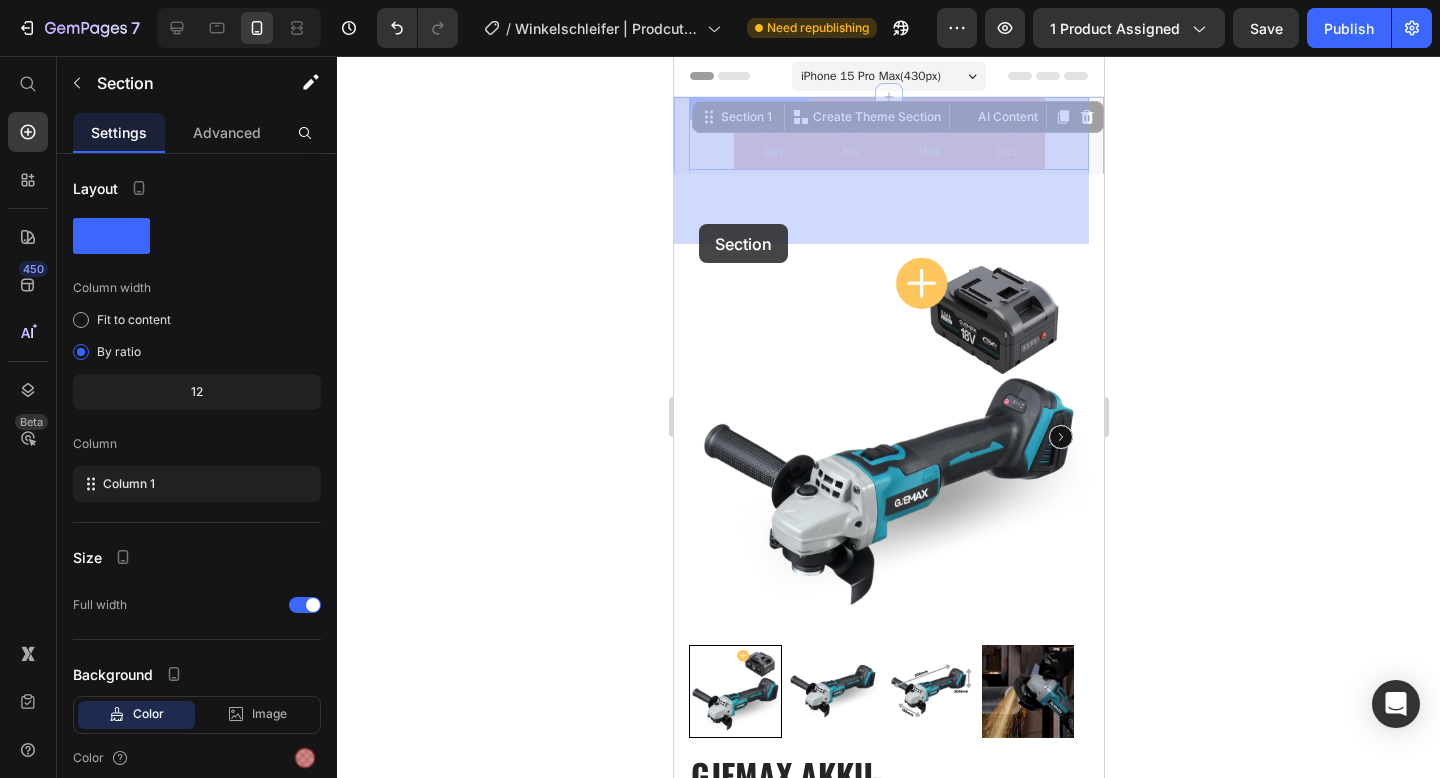 drag, startPoint x: 694, startPoint y: 114, endPoint x: 698, endPoint y: 219, distance: 105.076164 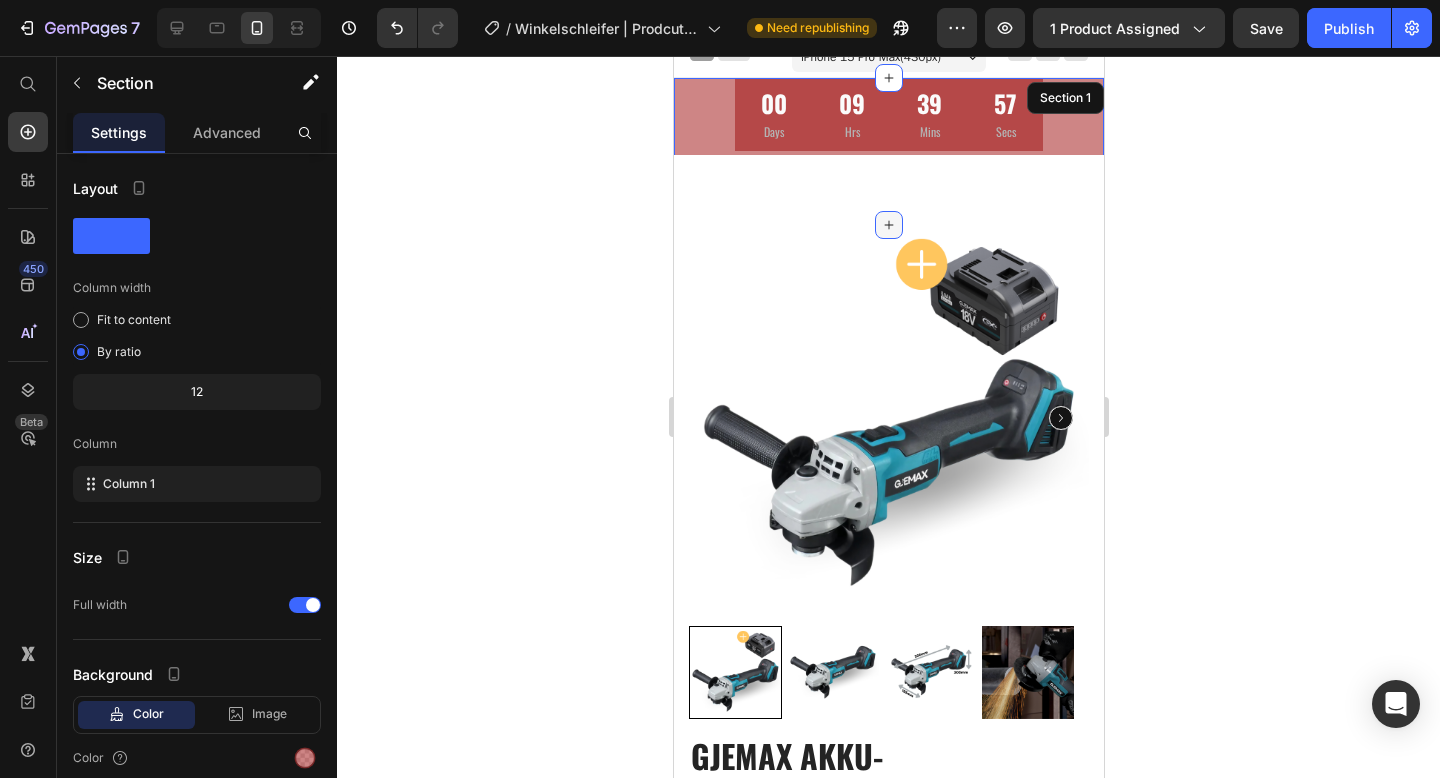 scroll, scrollTop: 0, scrollLeft: 0, axis: both 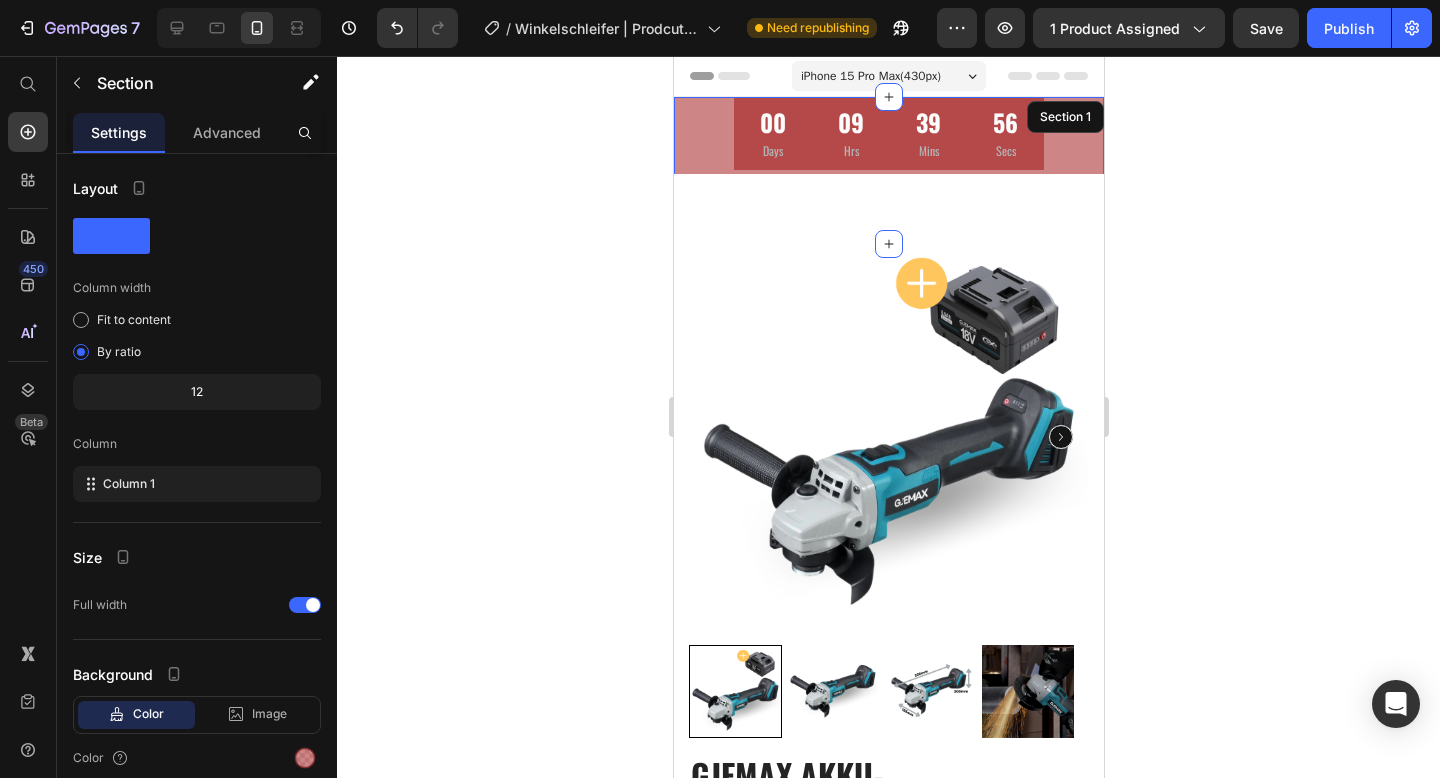 click on "00 Days 09 Hrs 39 Mins 56 Secs CountDown Timer" at bounding box center [888, 133] 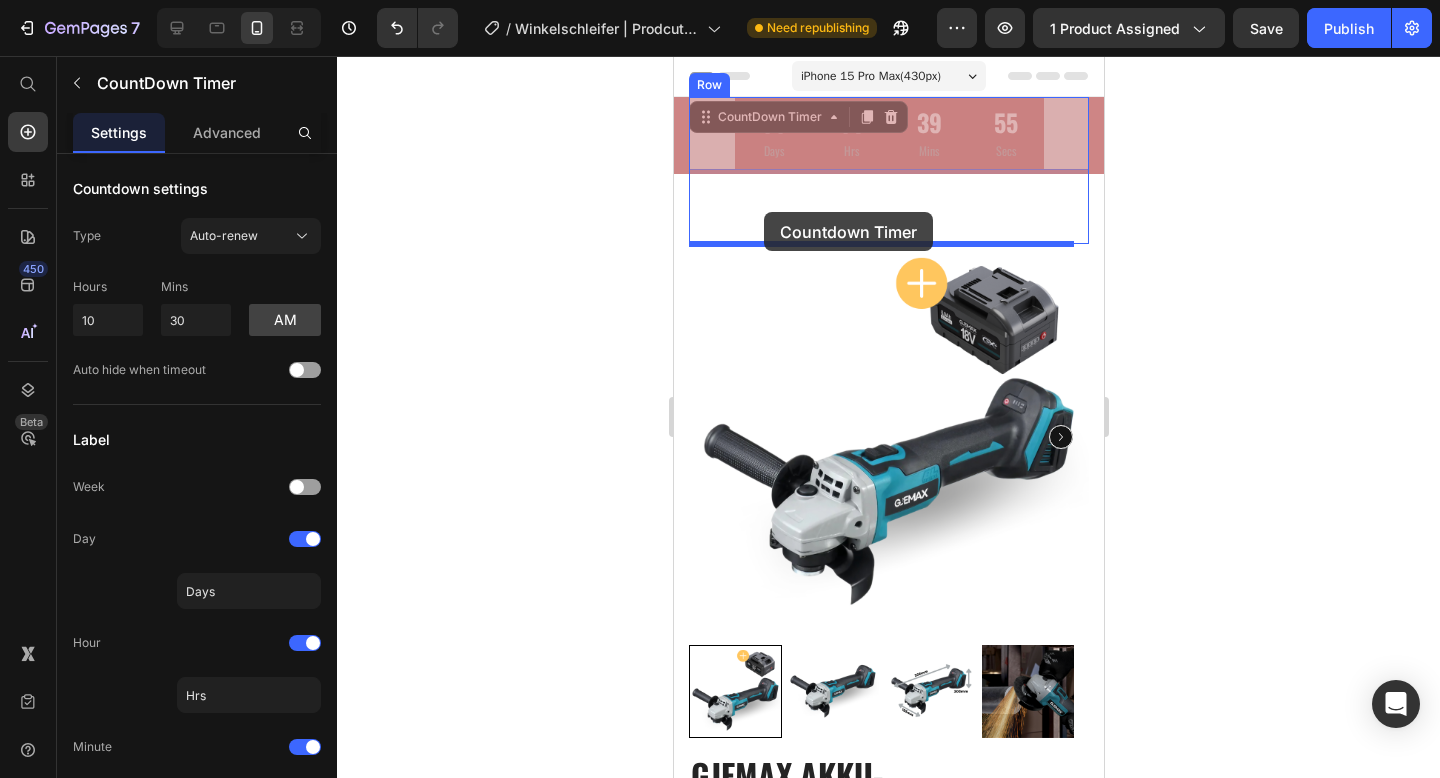 drag, startPoint x: 708, startPoint y: 118, endPoint x: 762, endPoint y: 211, distance: 107.54069 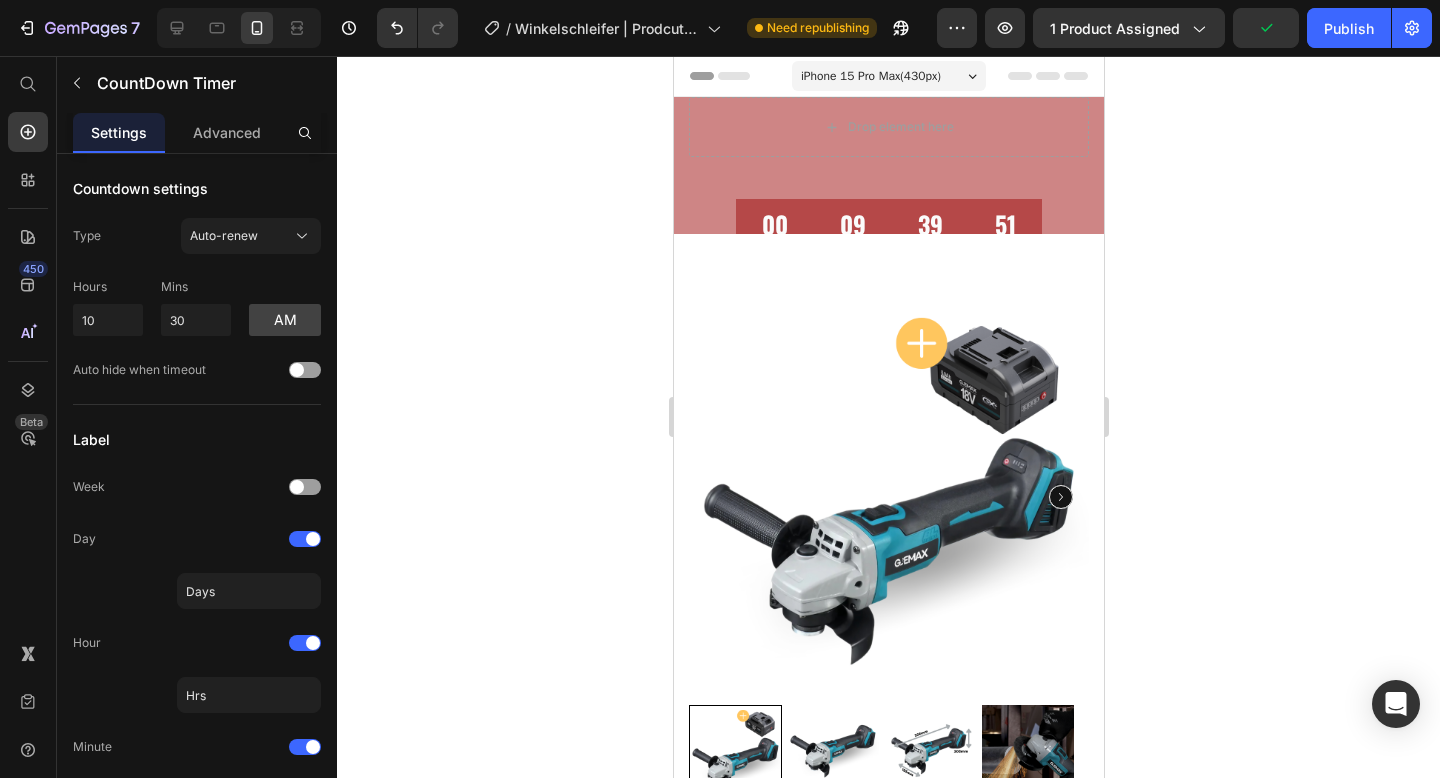 click on "00 Days" at bounding box center [774, 235] 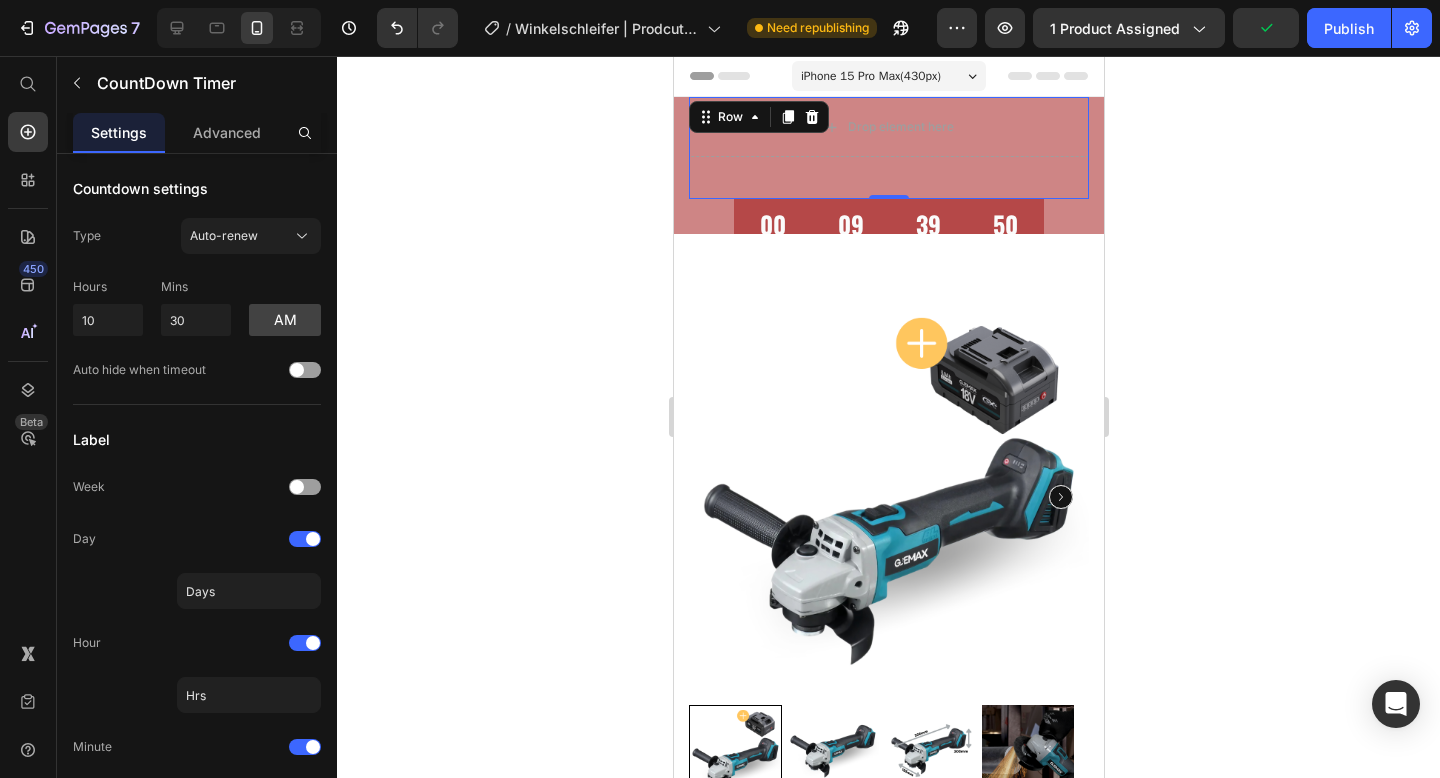 click on "Drop element here Product Row   0" at bounding box center (888, 148) 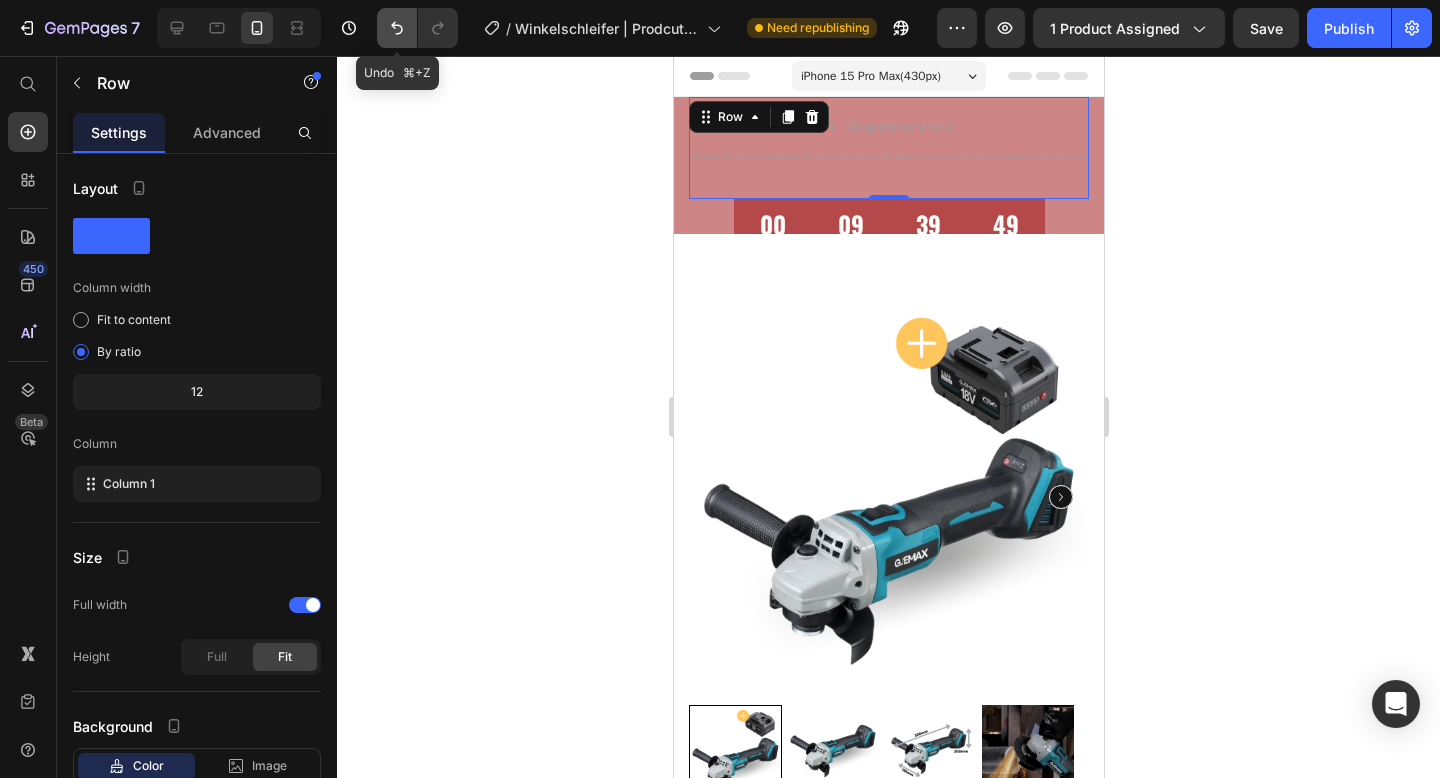 click 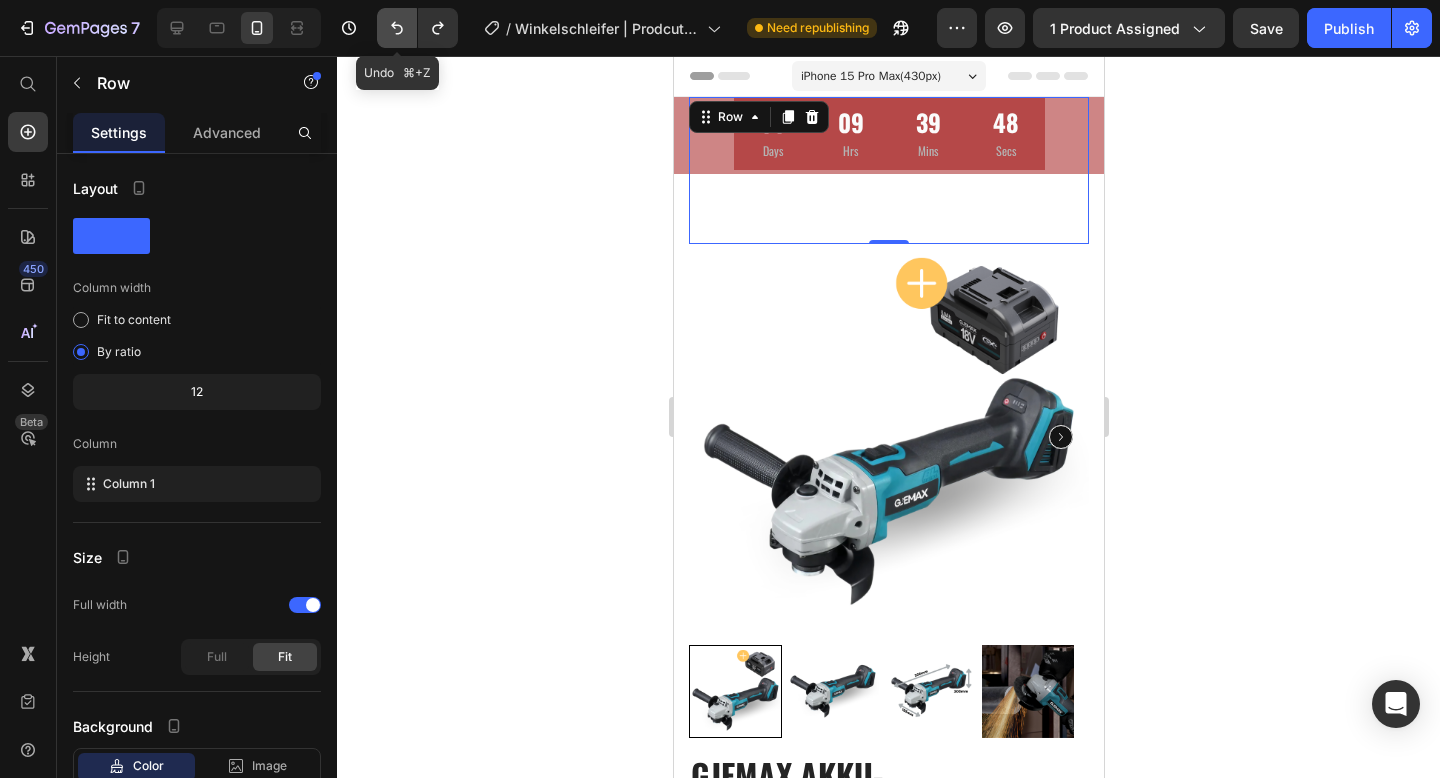 click 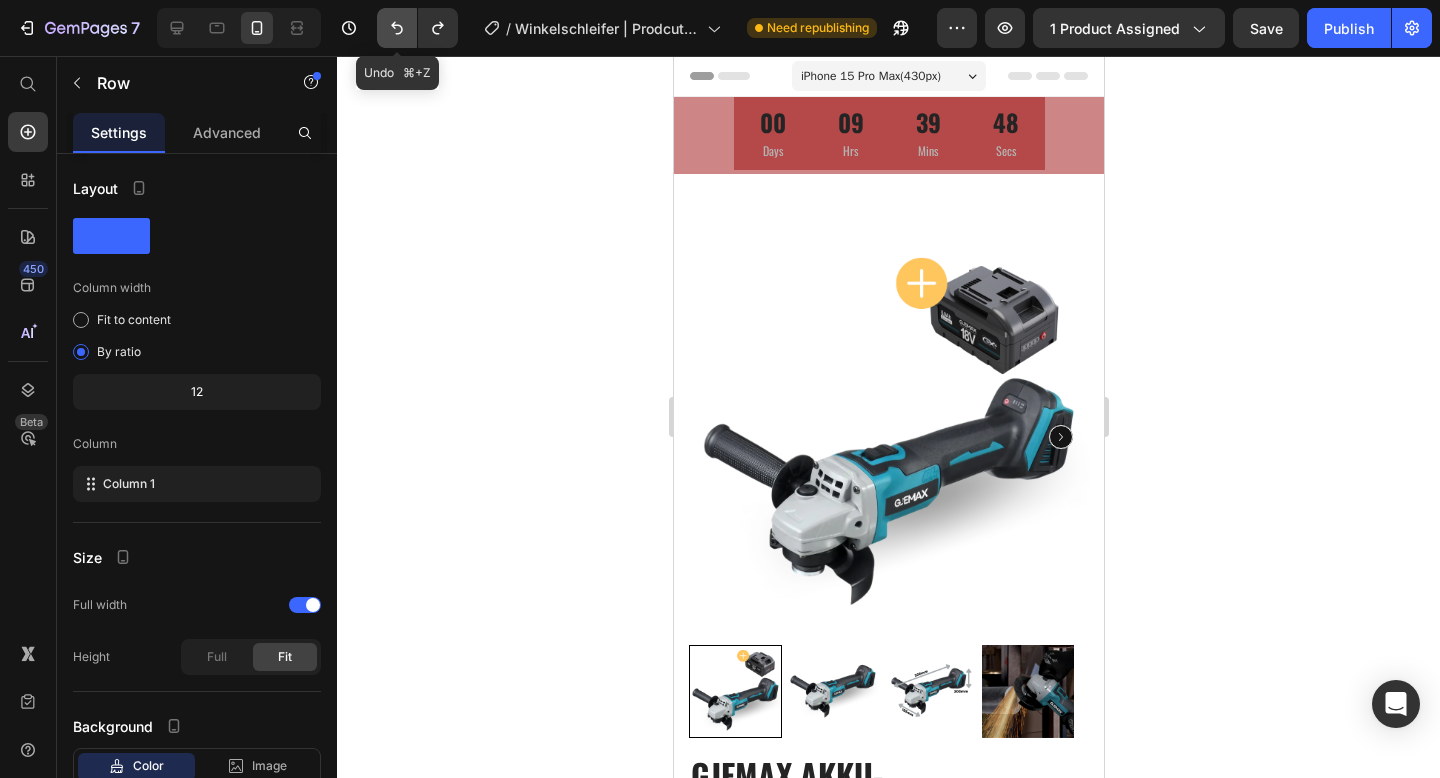 click 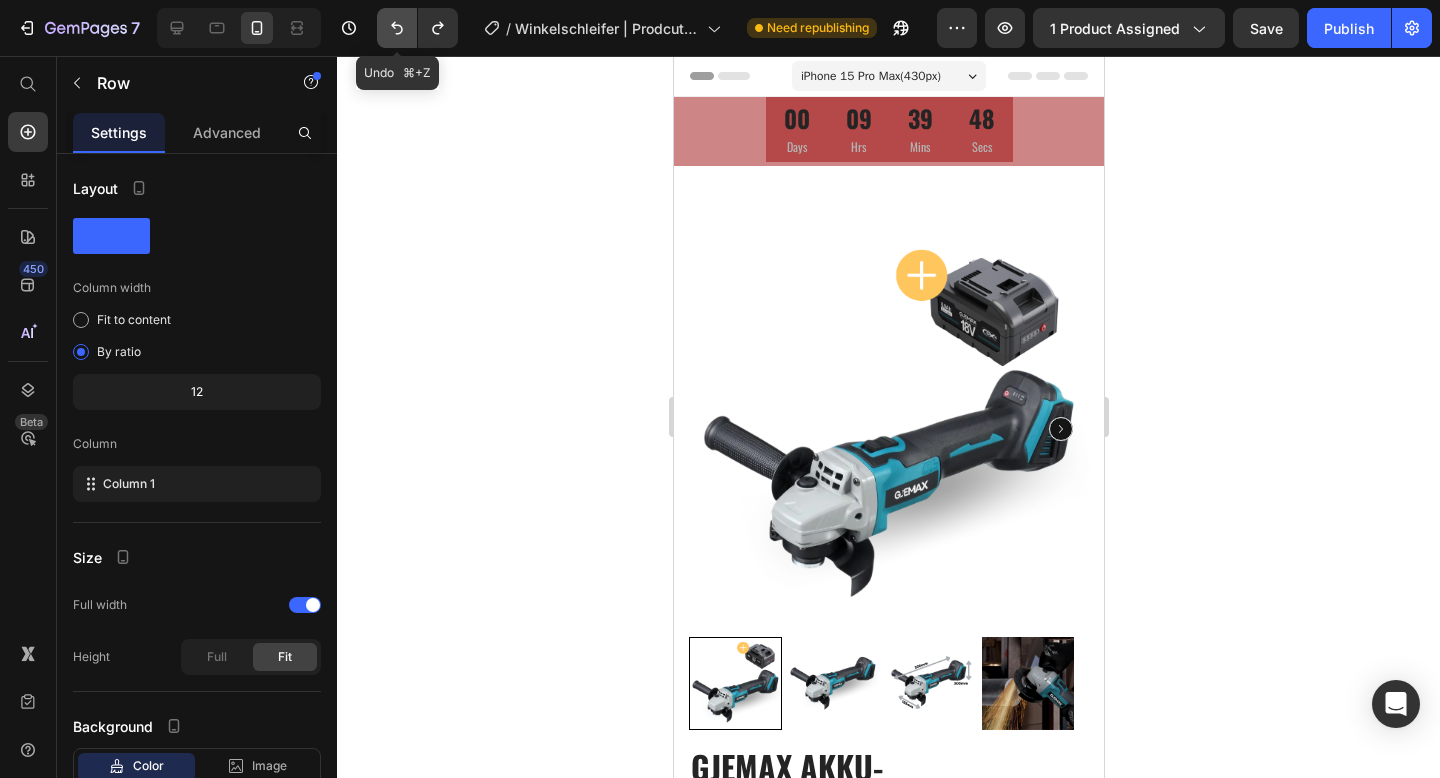 click 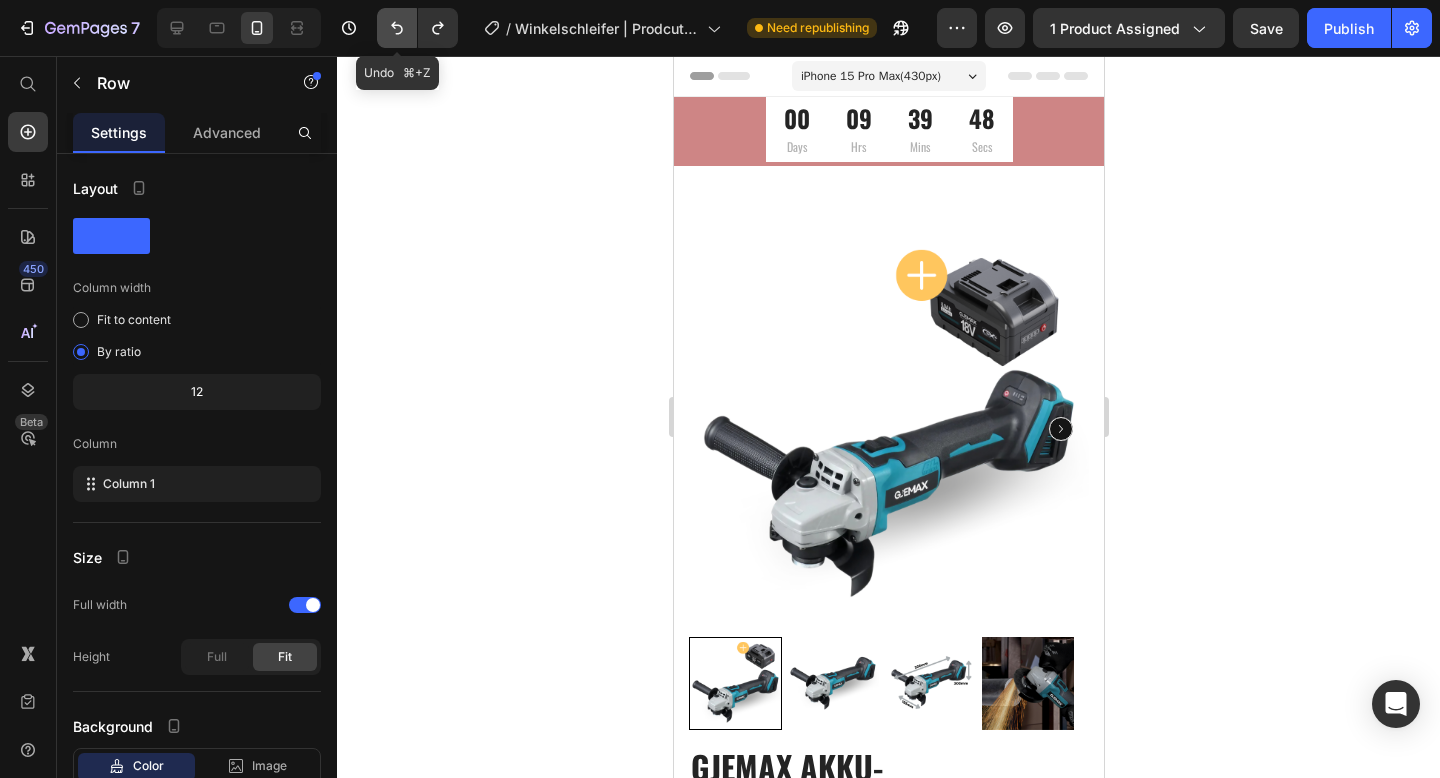 click 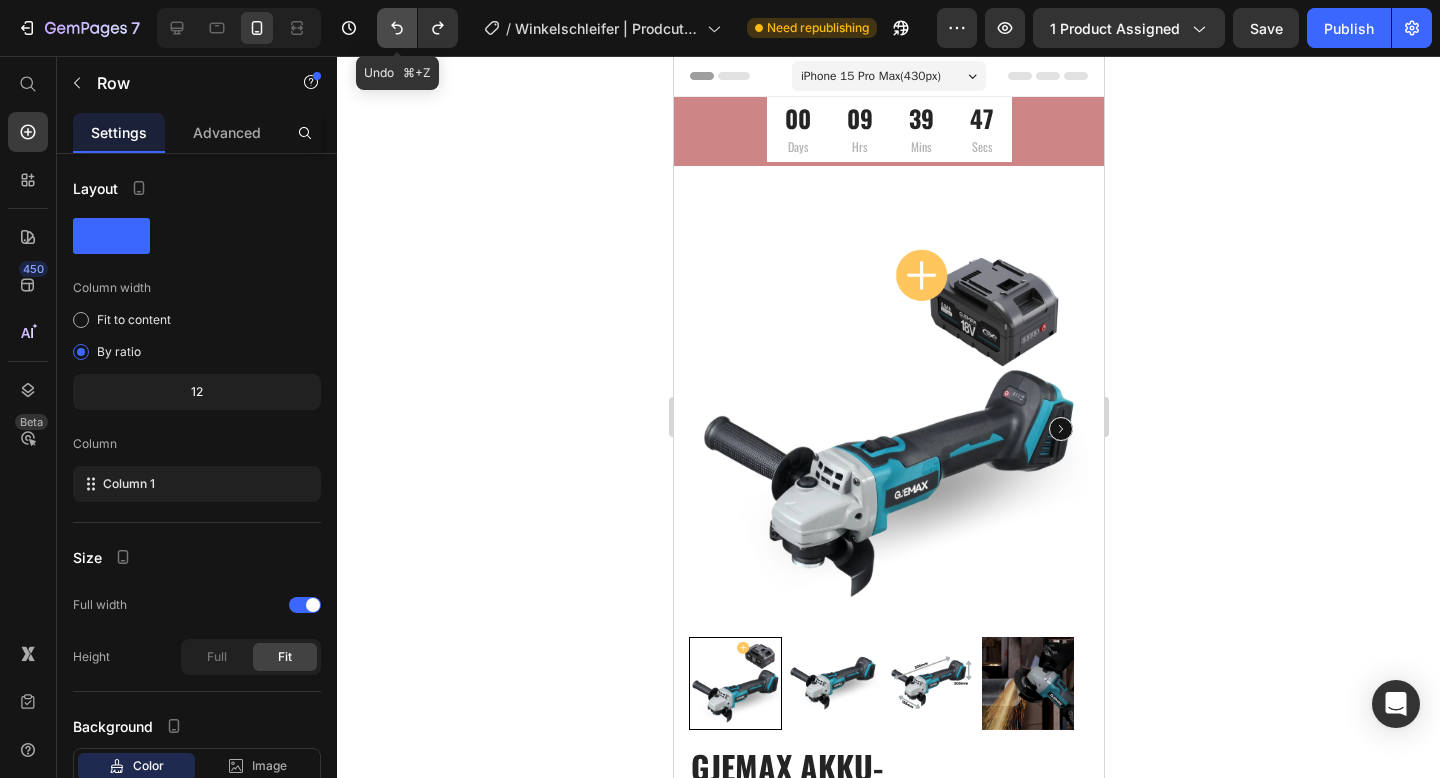 click 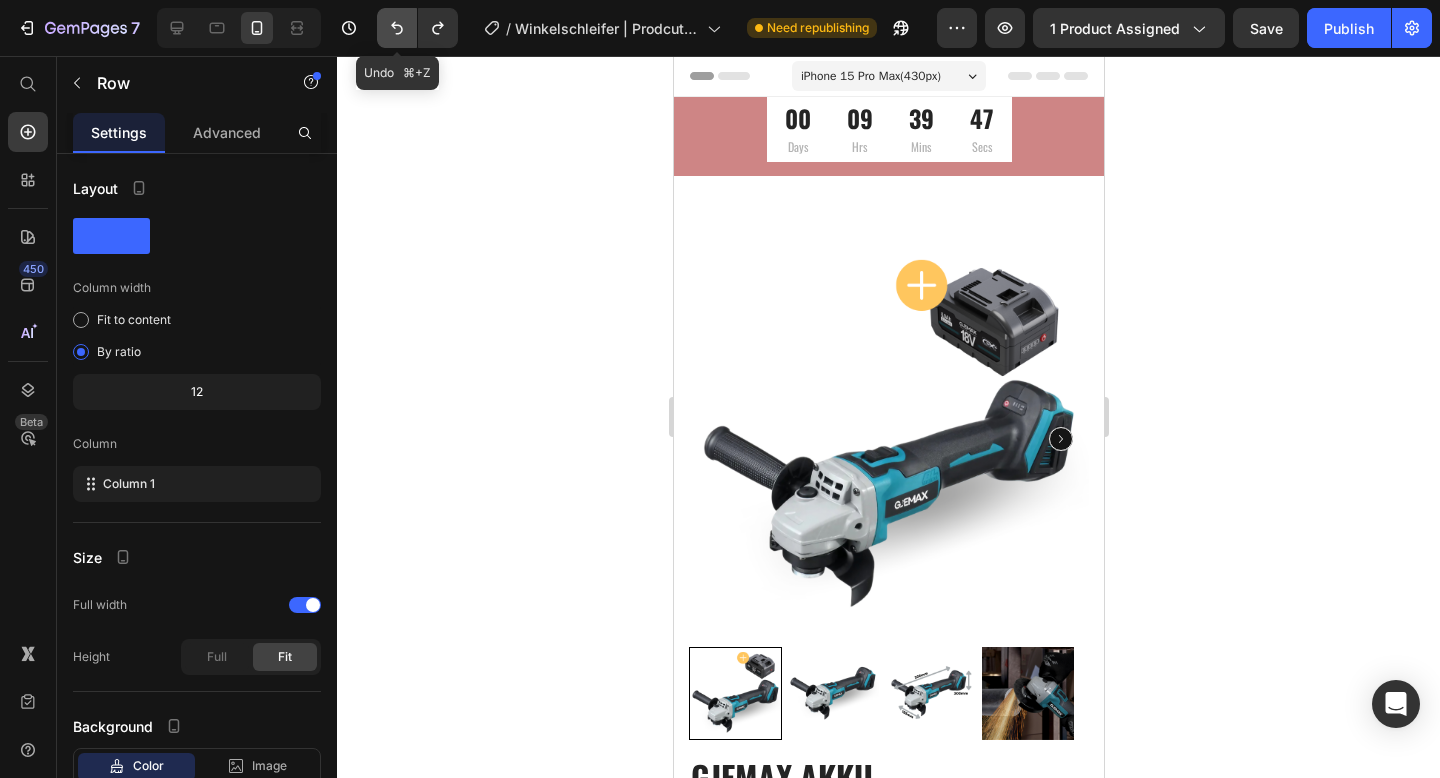 click 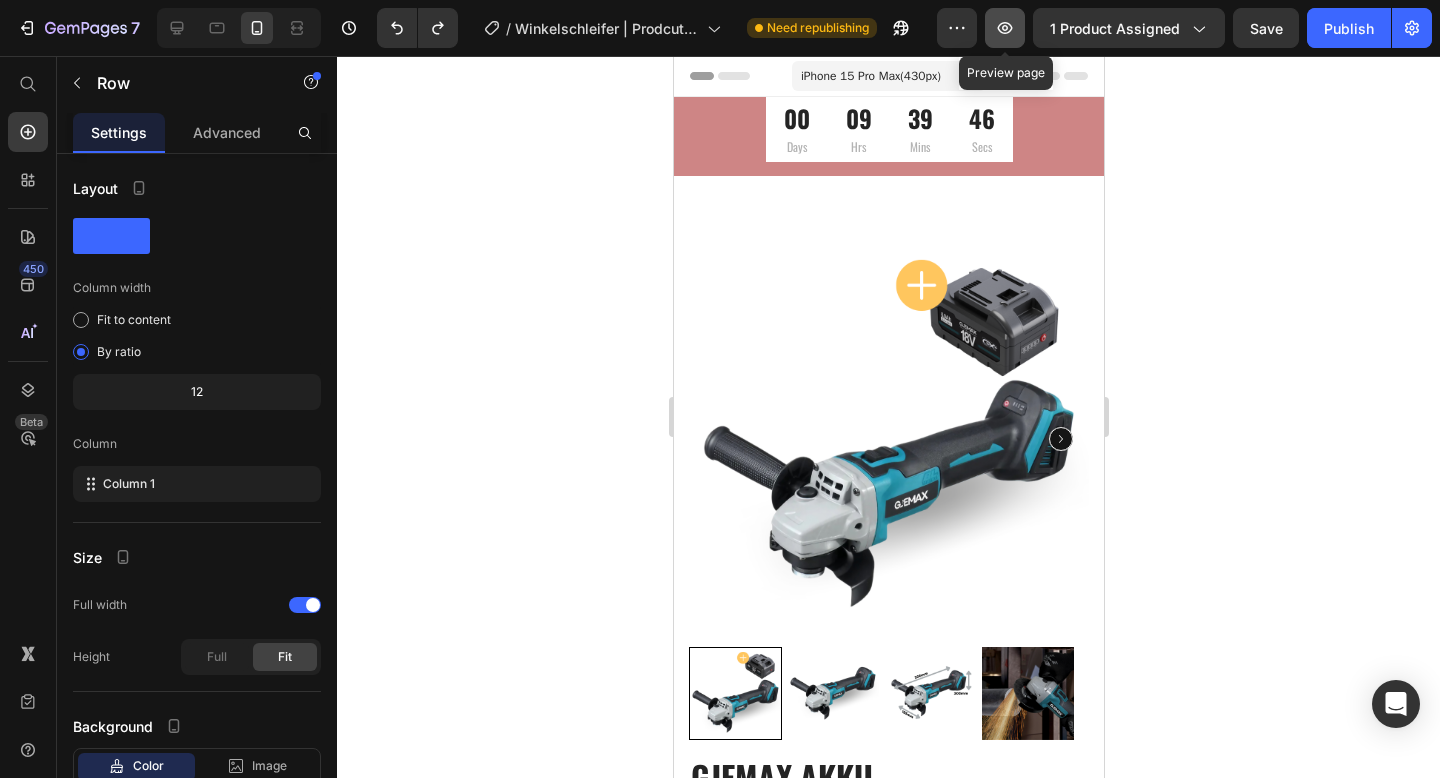 click 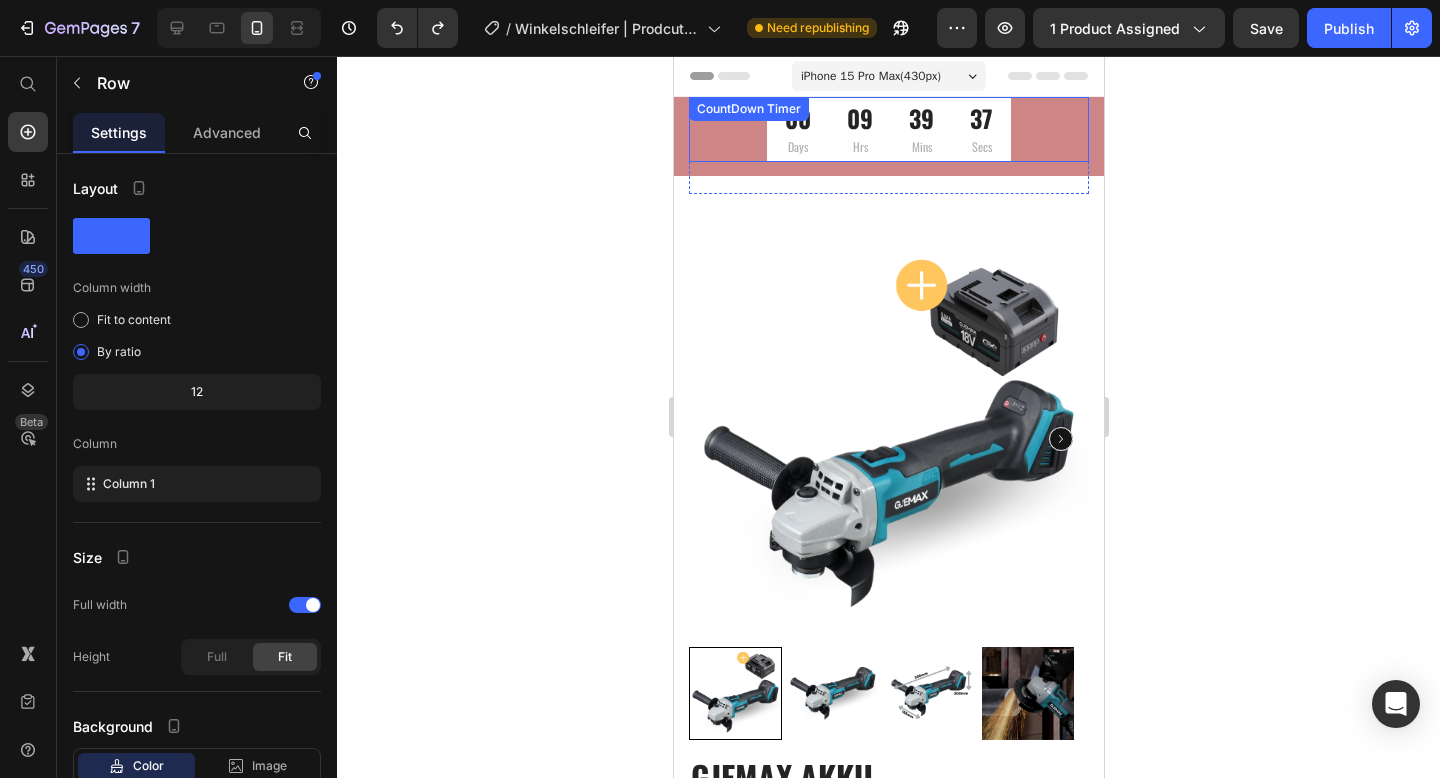 click on "00 Days 09 Hrs 39 Mins 37 Secs" at bounding box center [888, 129] 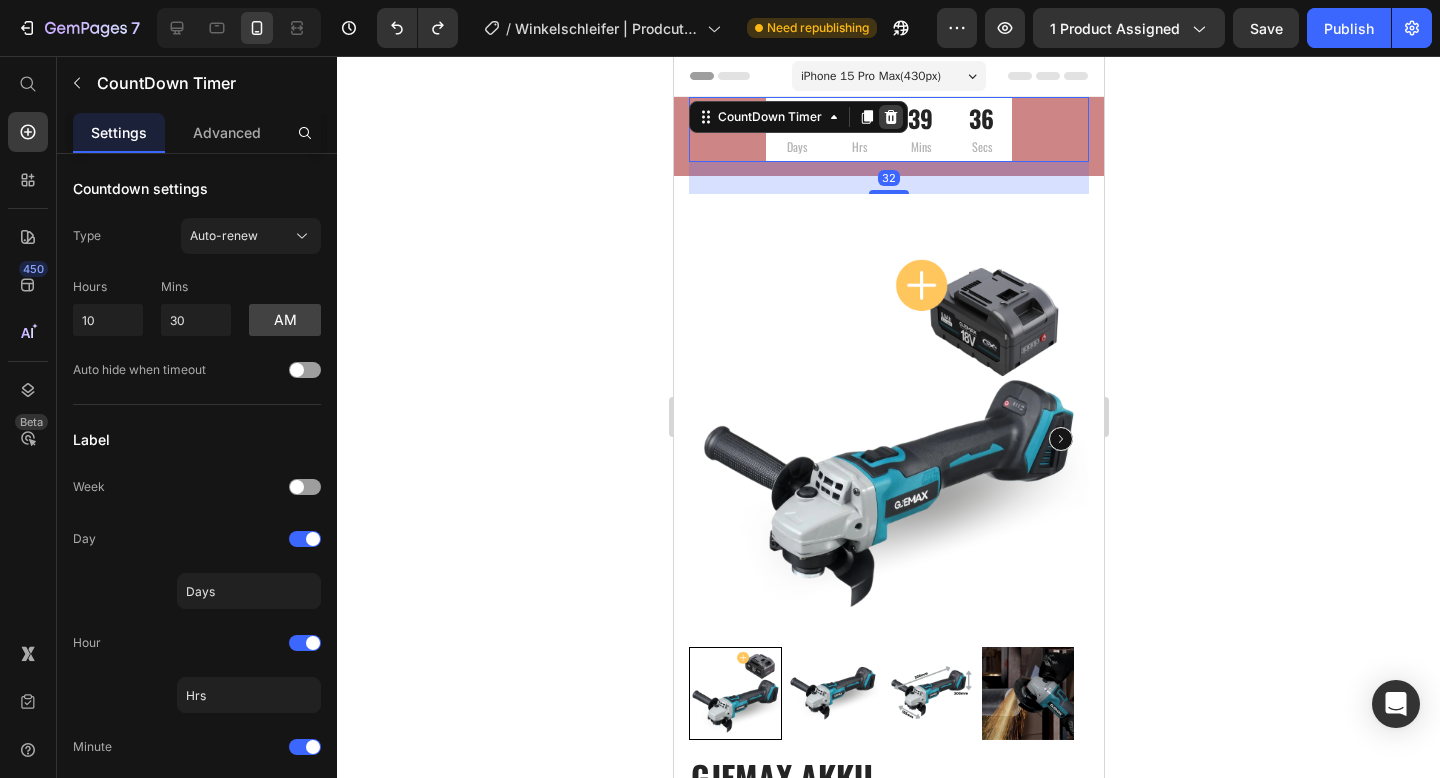 click 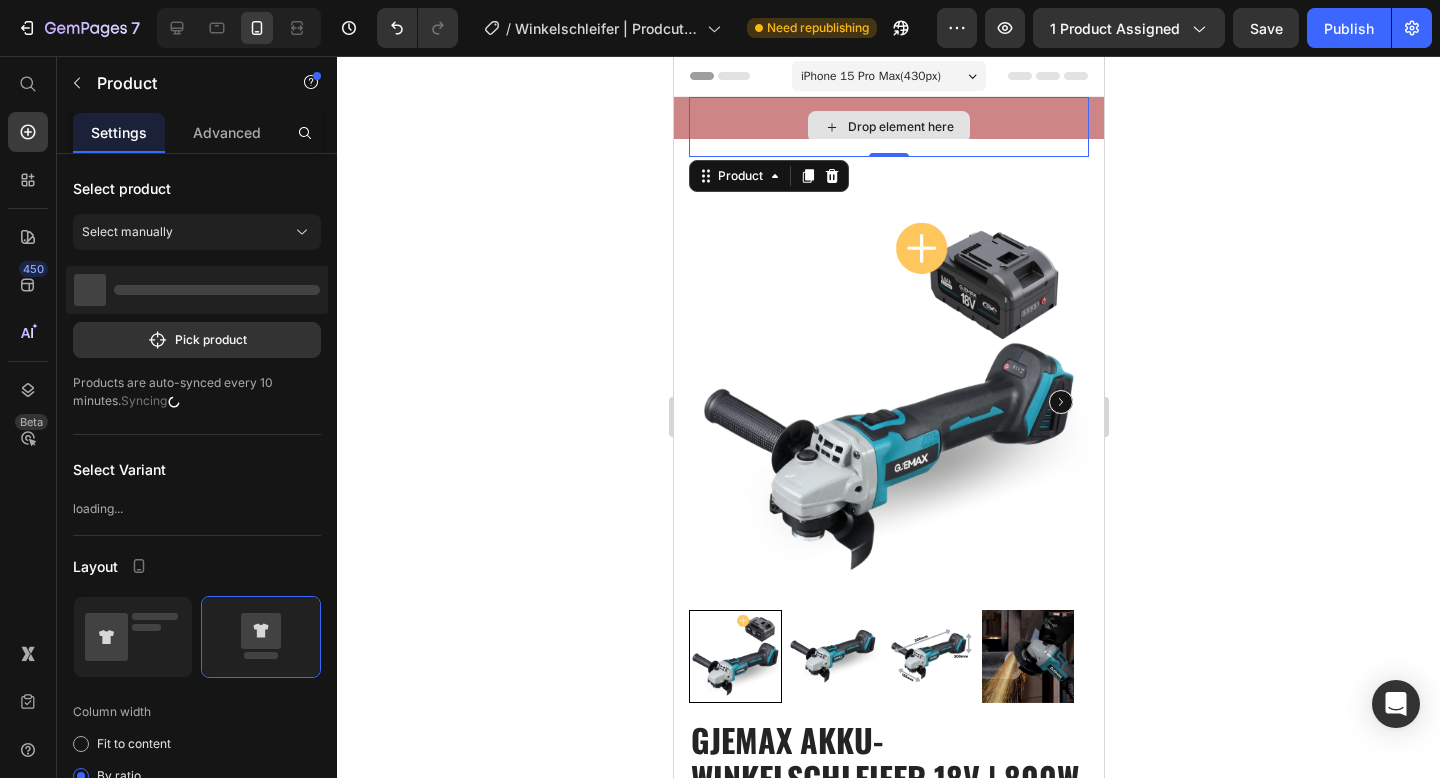 click on "Drop element here" at bounding box center [888, 127] 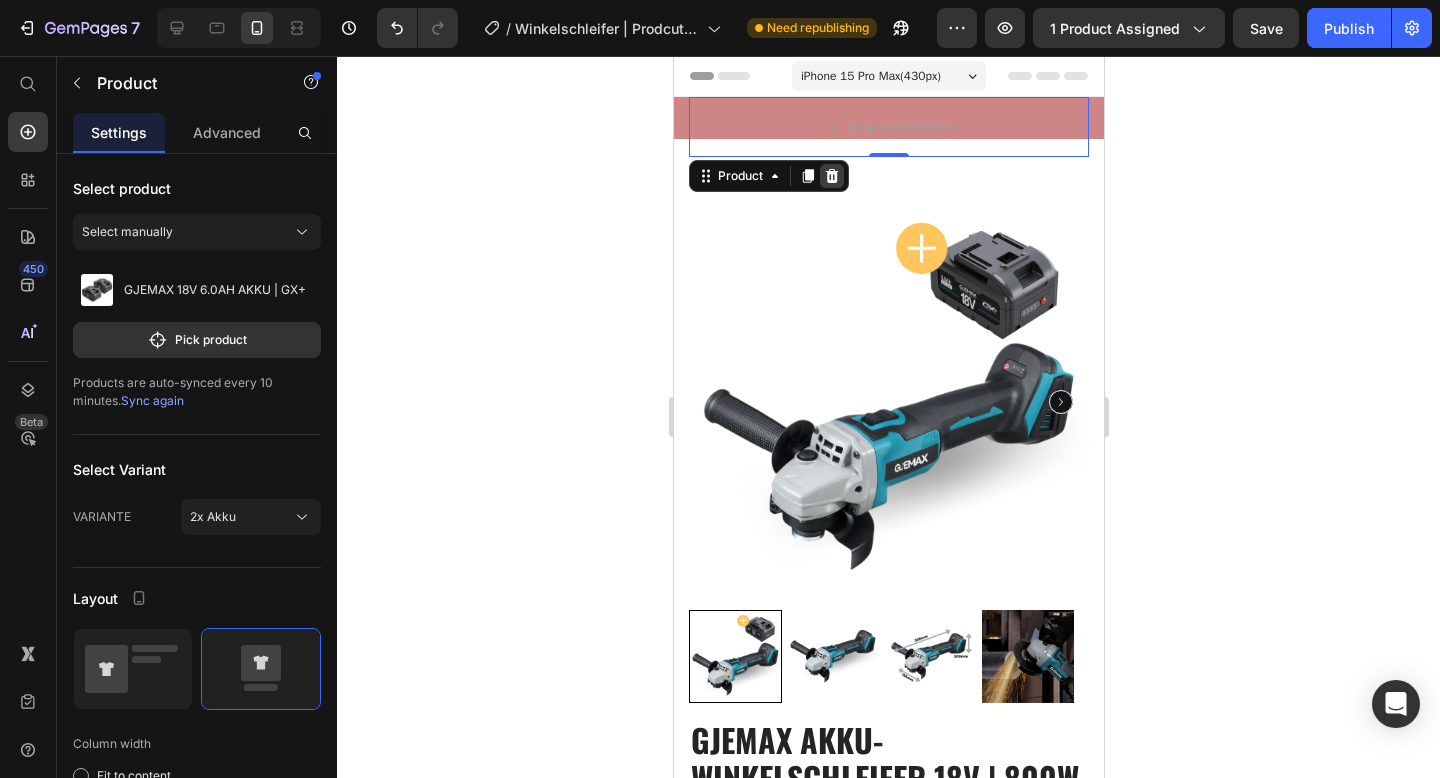 click at bounding box center [831, 176] 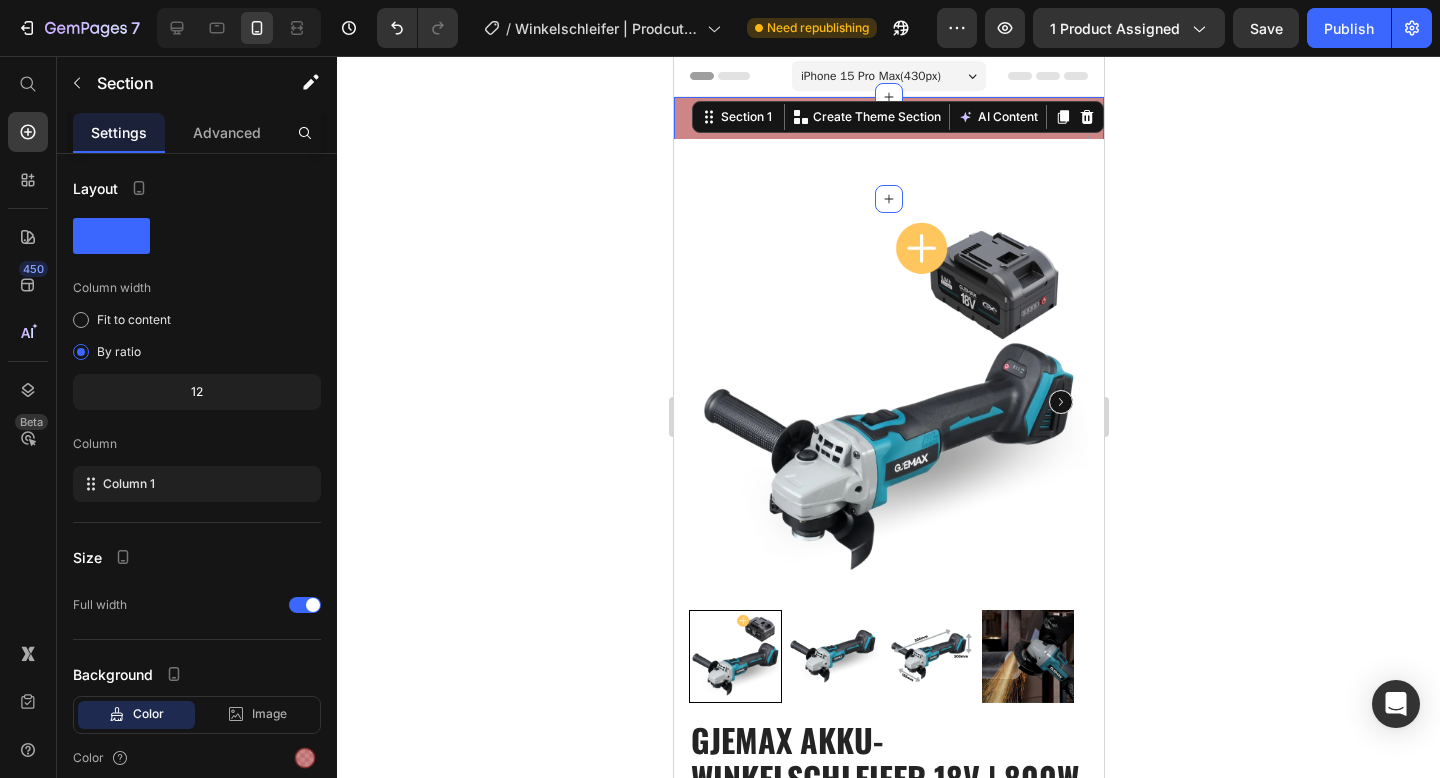 click on "Drop element here Row Image Row Section 1   Create Theme Section AI Content Write with GemAI What would you like to describe here? Tone and Voice Persuasive Product GJEMAX 18V 6.0AH AKKU | GX+ Show more Generate" at bounding box center [888, 148] 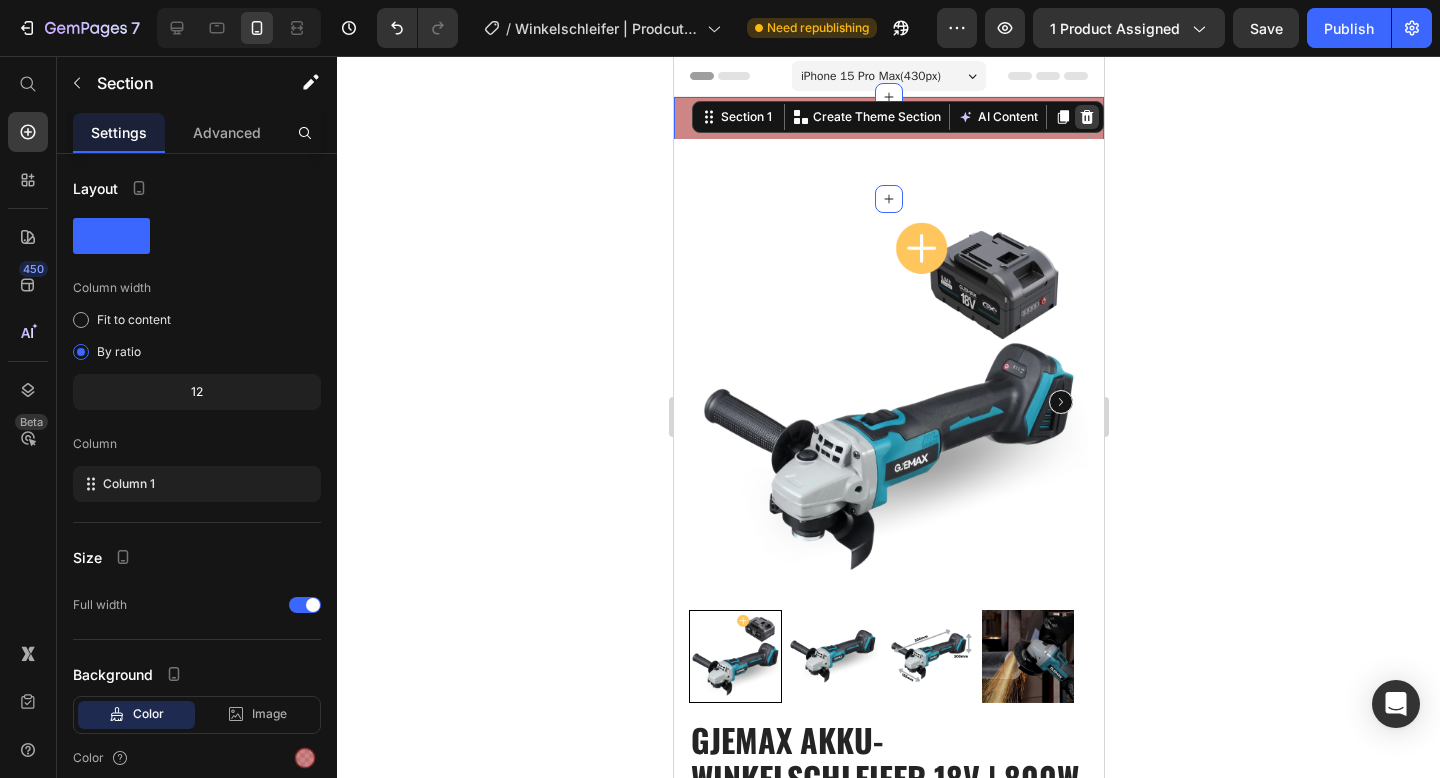 click 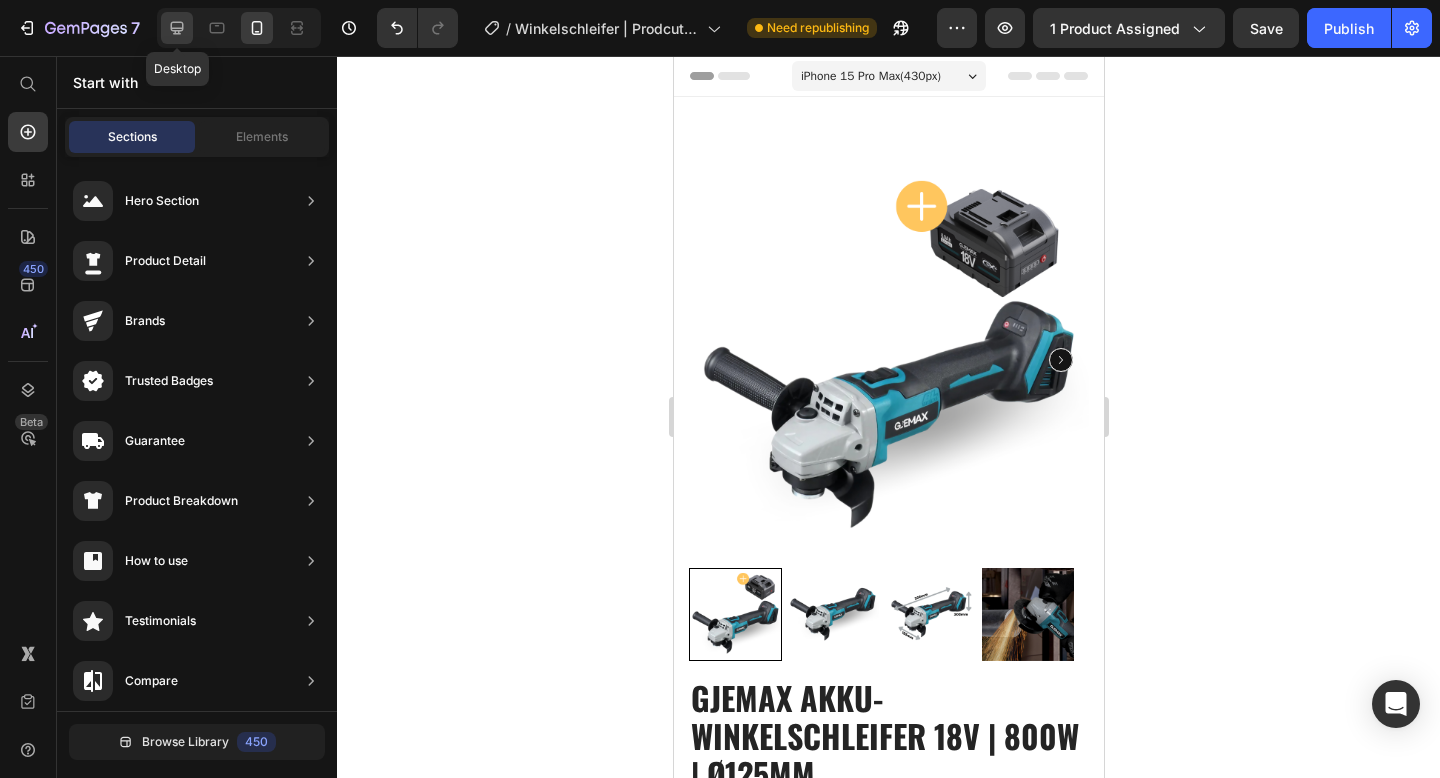 click 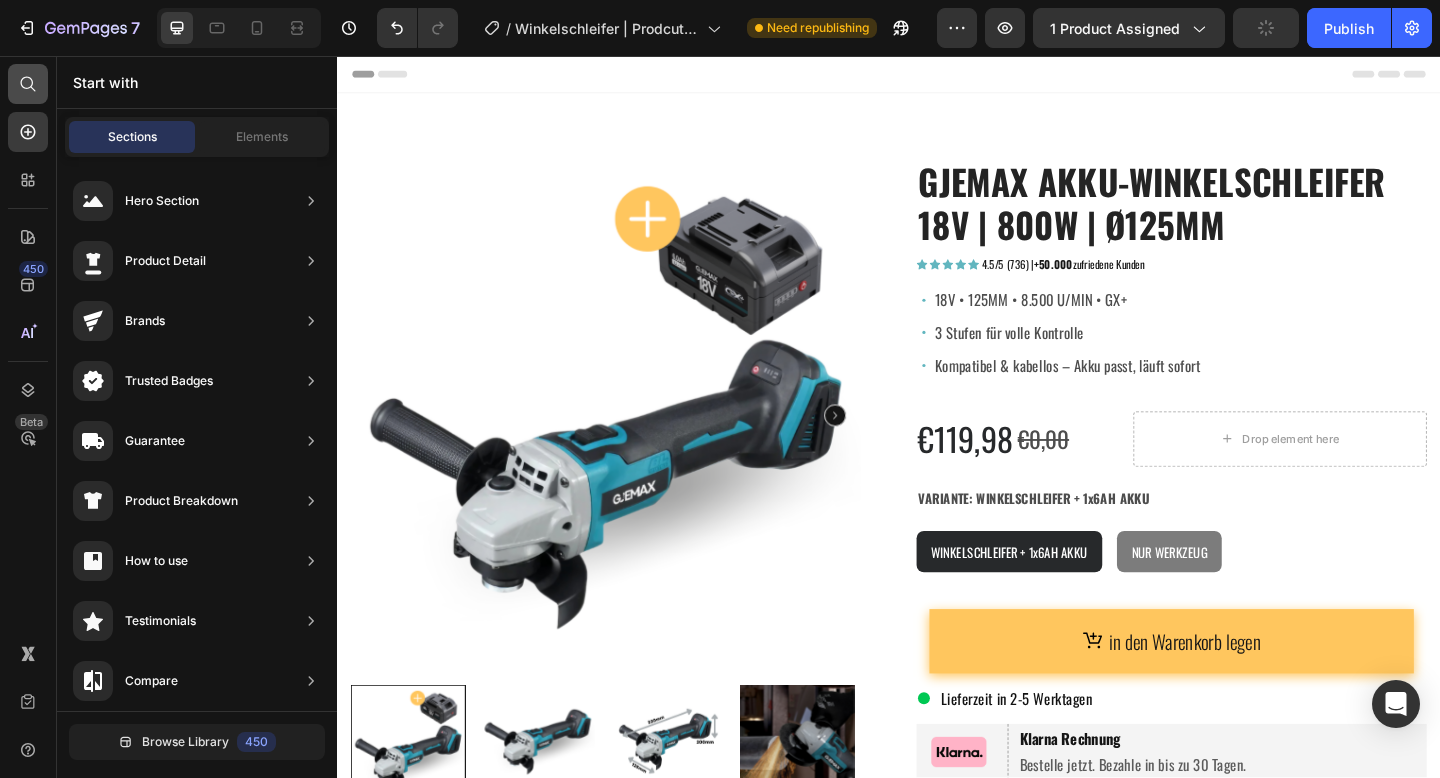 click 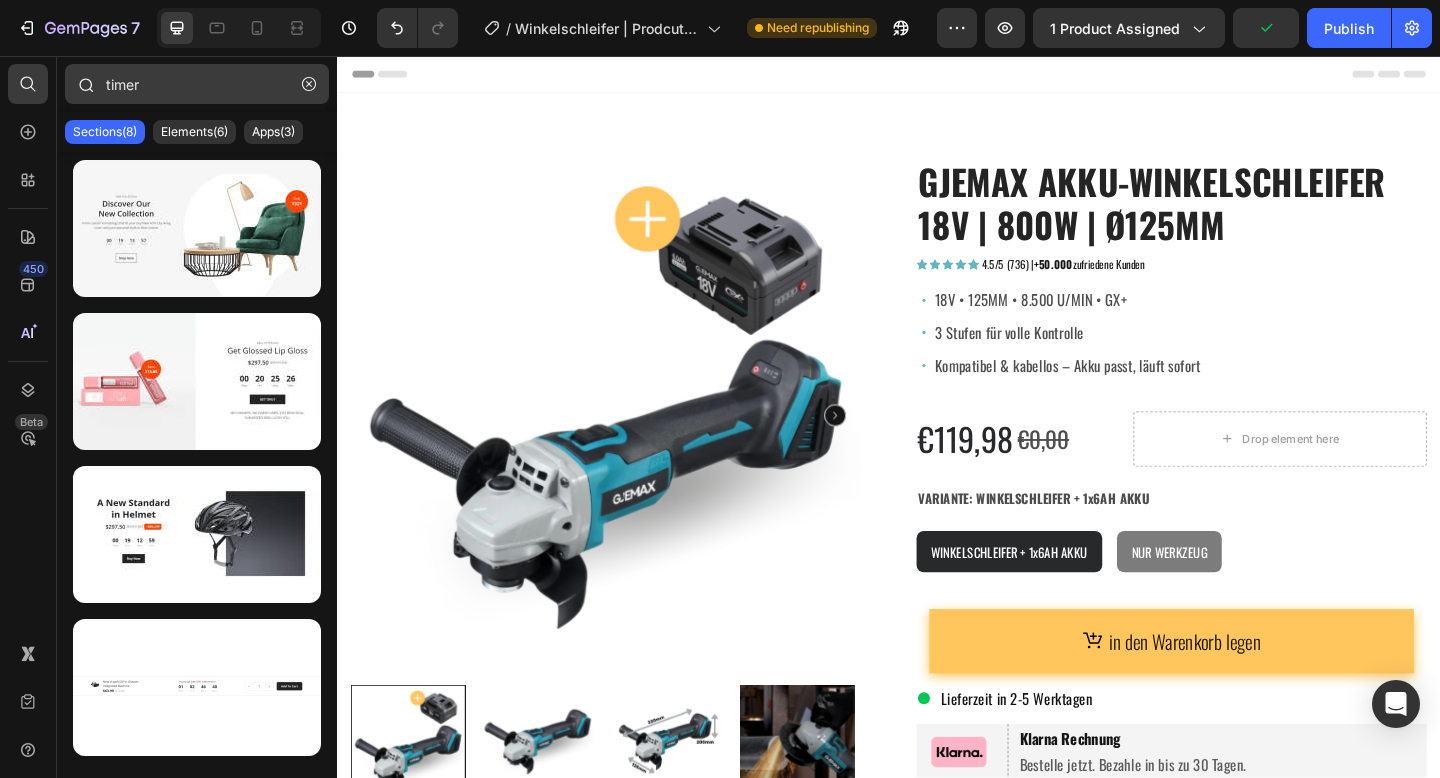 click on "timer" at bounding box center [197, 84] 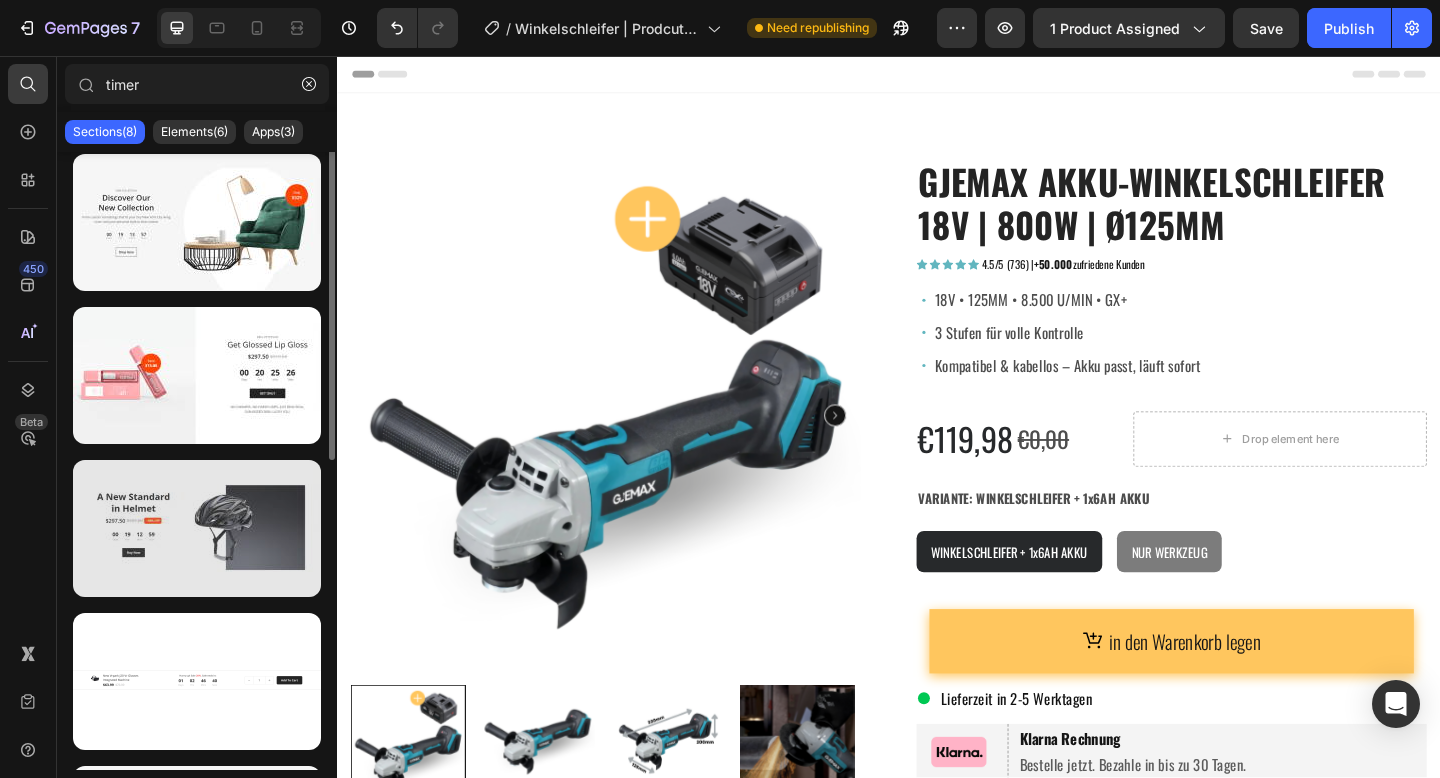 scroll, scrollTop: 0, scrollLeft: 0, axis: both 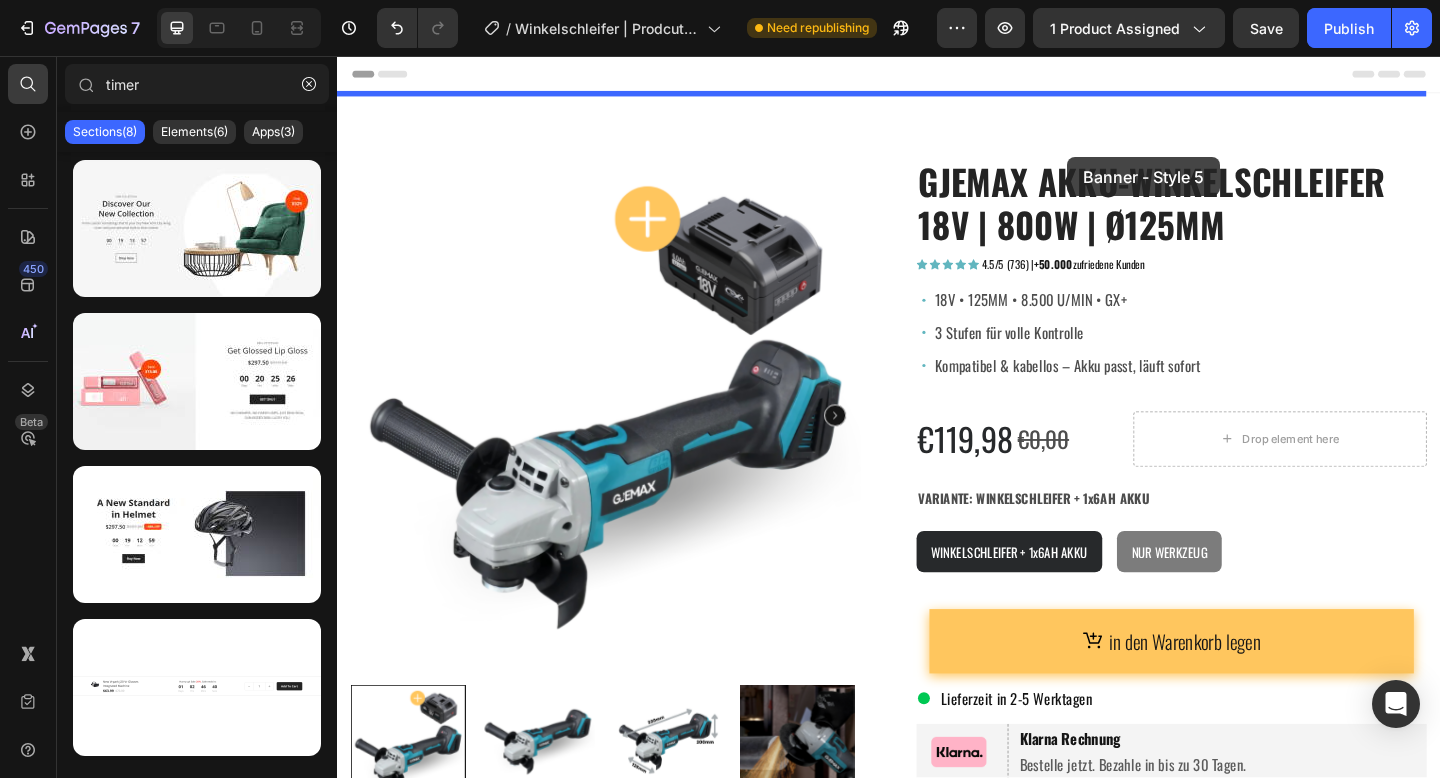 drag, startPoint x: 543, startPoint y: 612, endPoint x: 1131, endPoint y: 166, distance: 738.01086 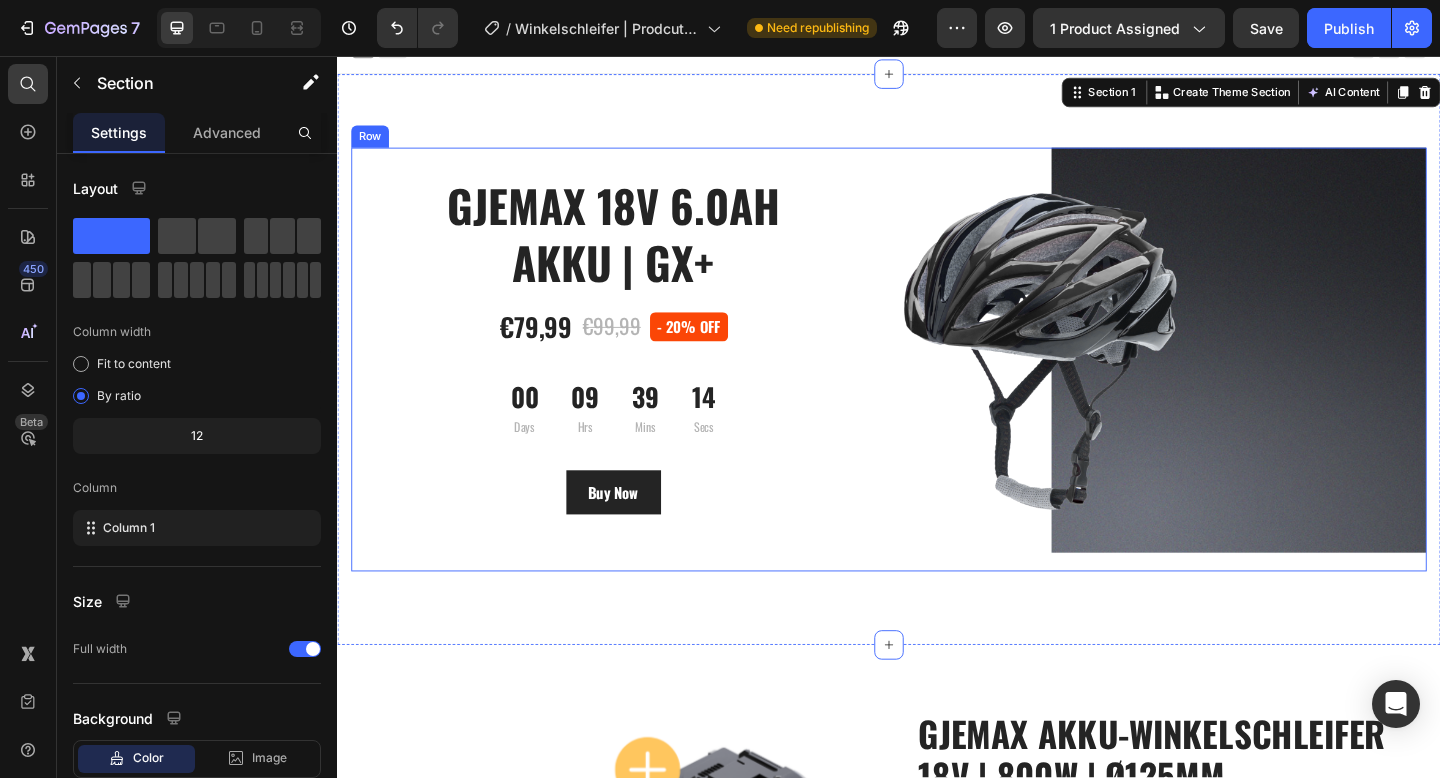scroll, scrollTop: 41, scrollLeft: 0, axis: vertical 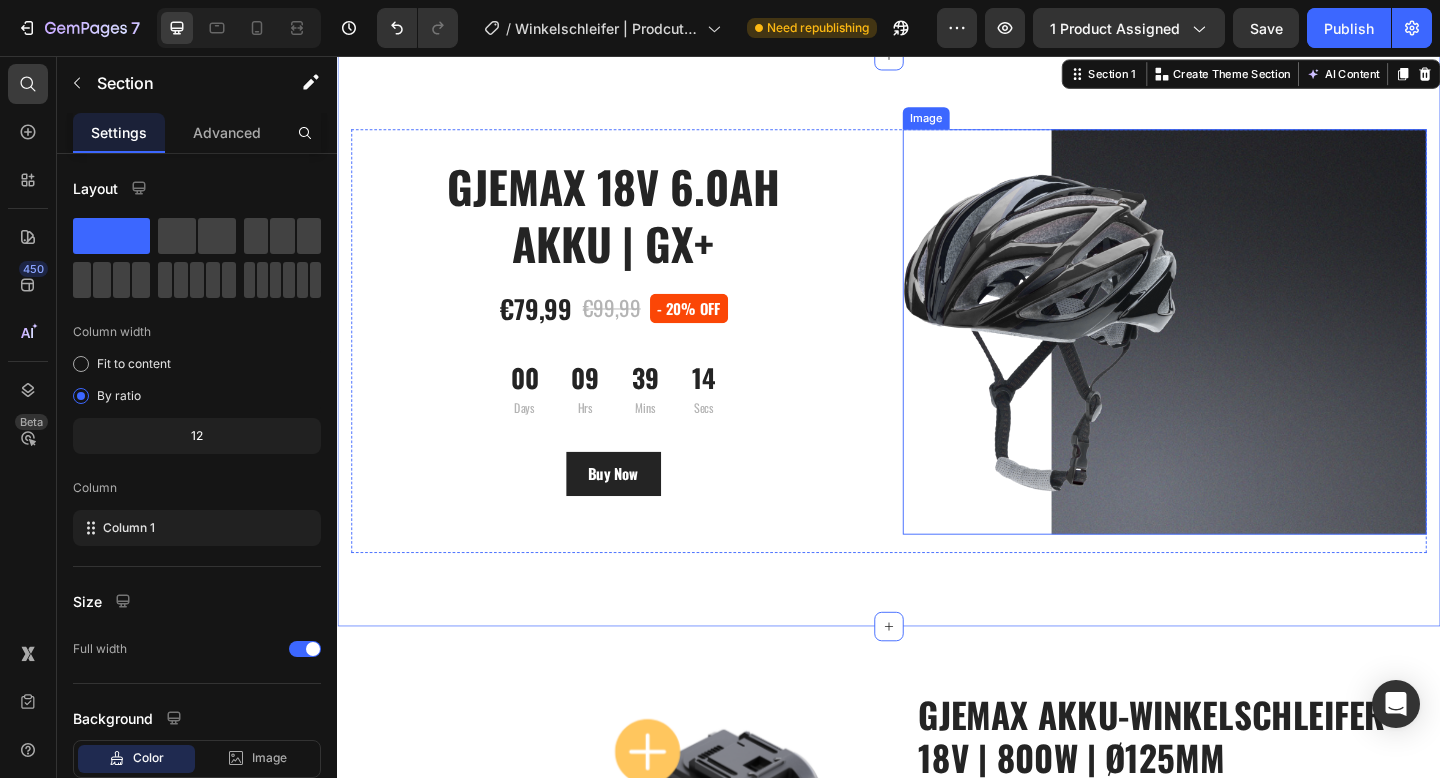 click at bounding box center [1237, 356] 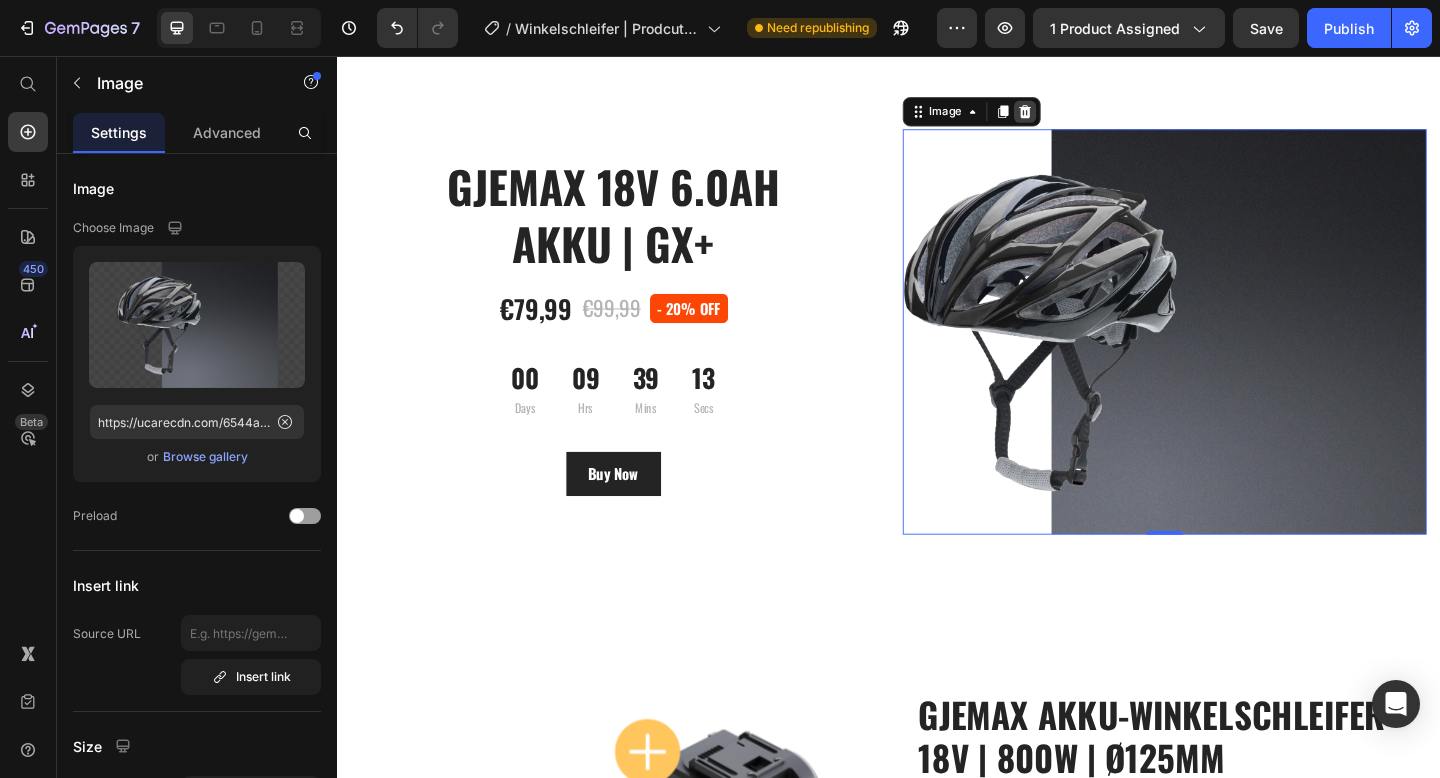 click 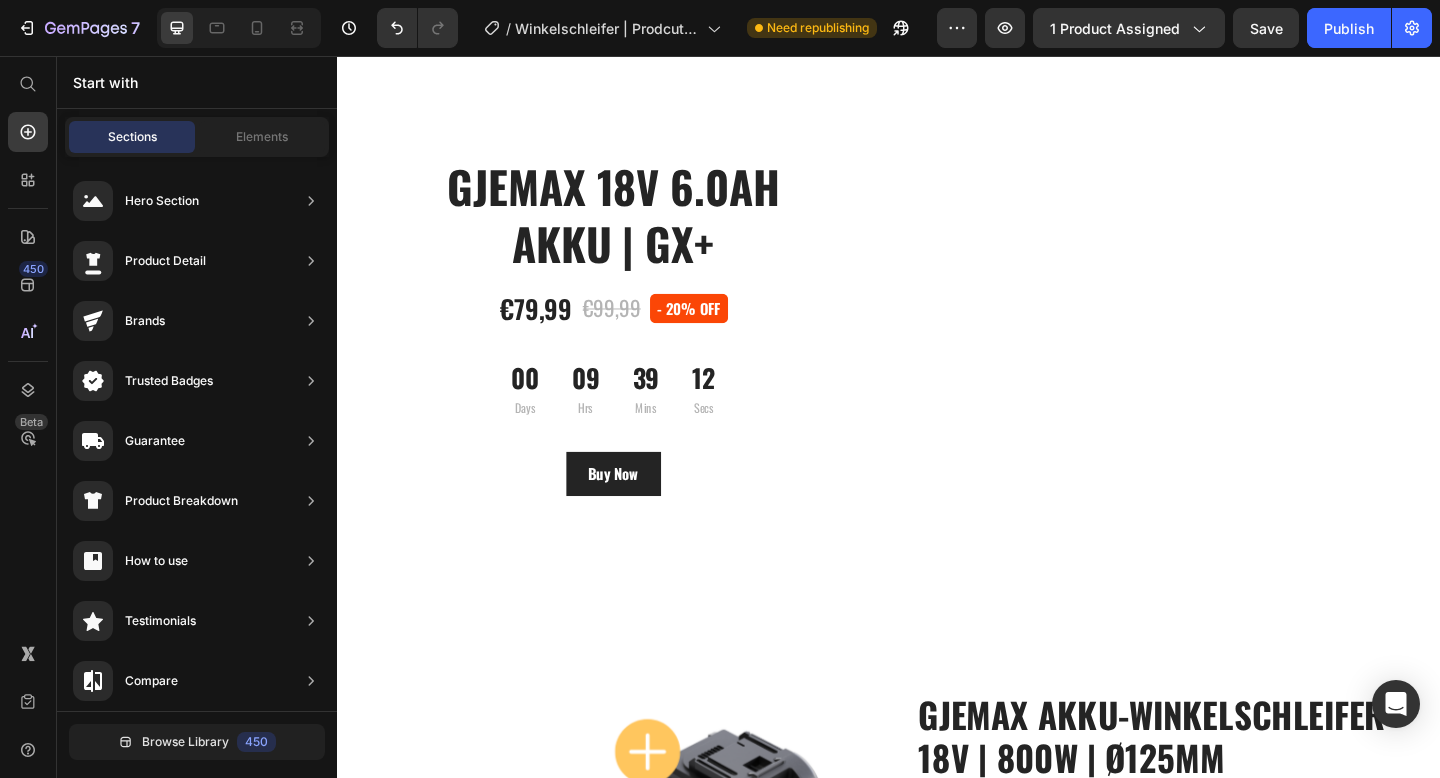 scroll, scrollTop: 262, scrollLeft: 0, axis: vertical 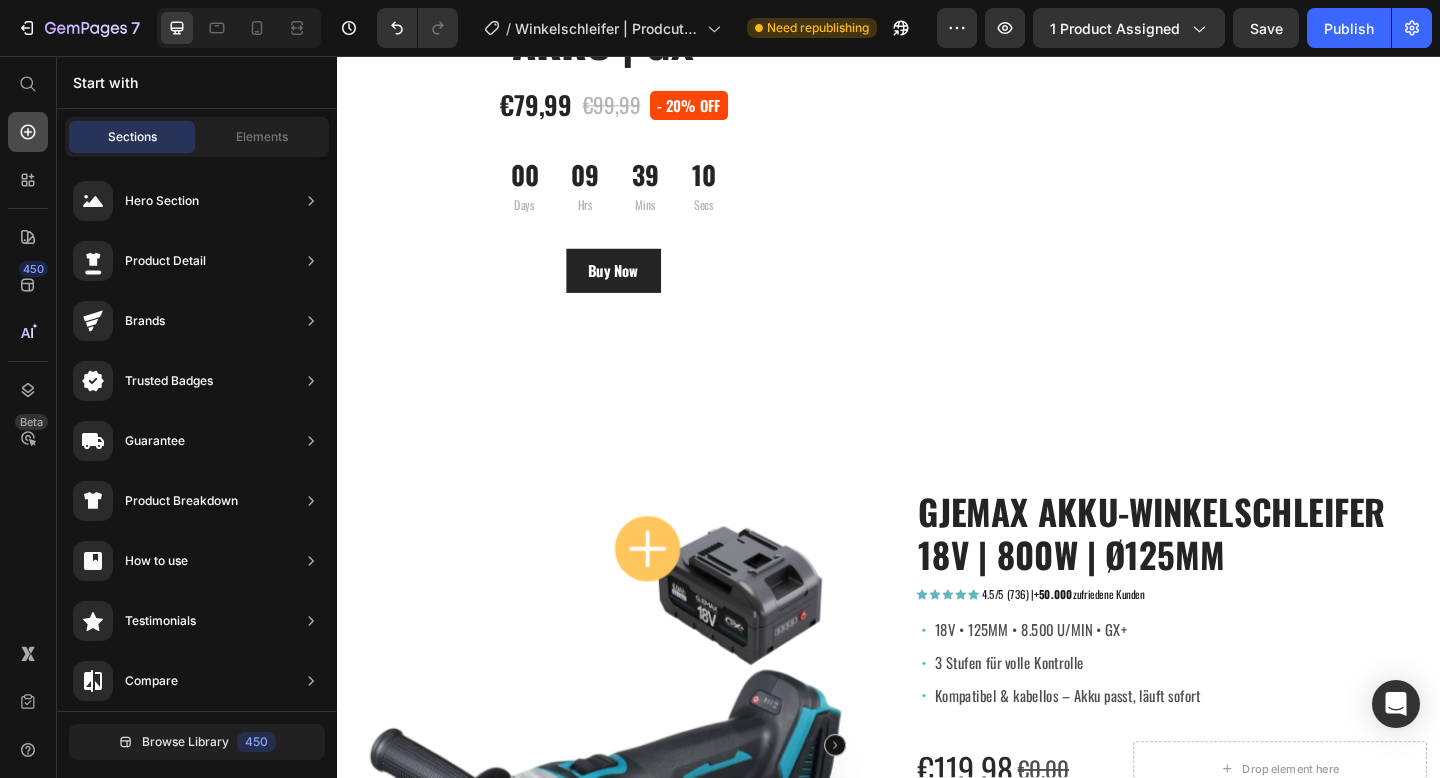 click 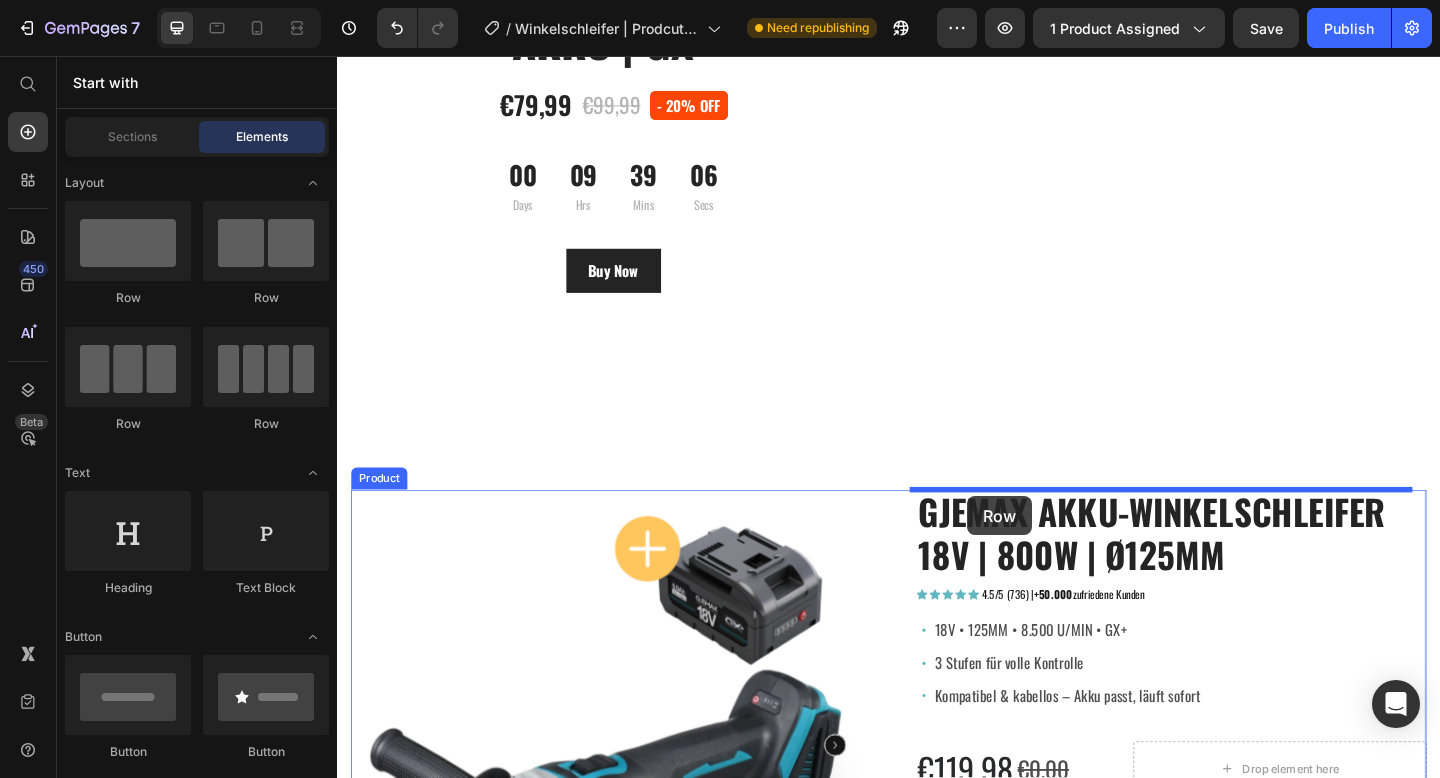 drag, startPoint x: 460, startPoint y: 303, endPoint x: 1024, endPoint y: 534, distance: 609.4727 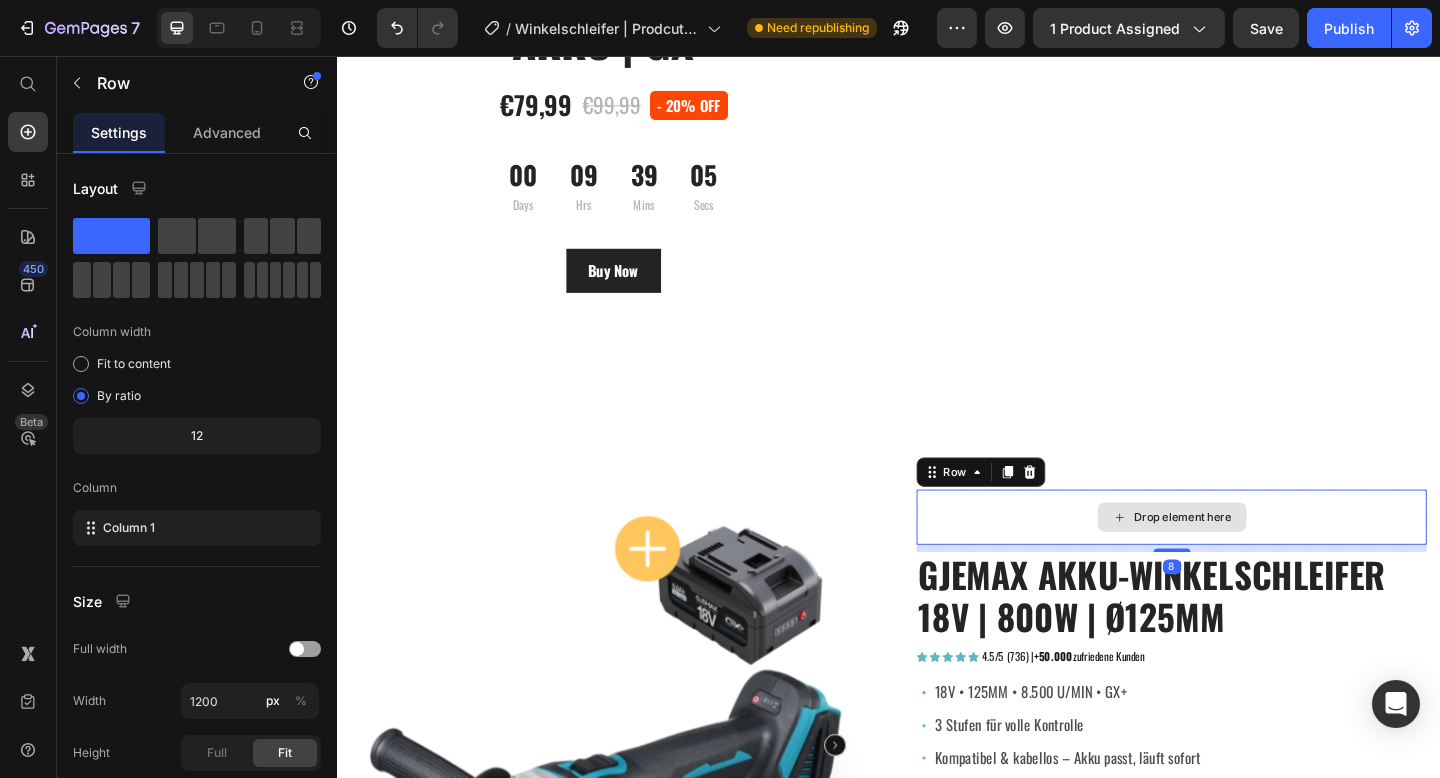 scroll, scrollTop: 282, scrollLeft: 0, axis: vertical 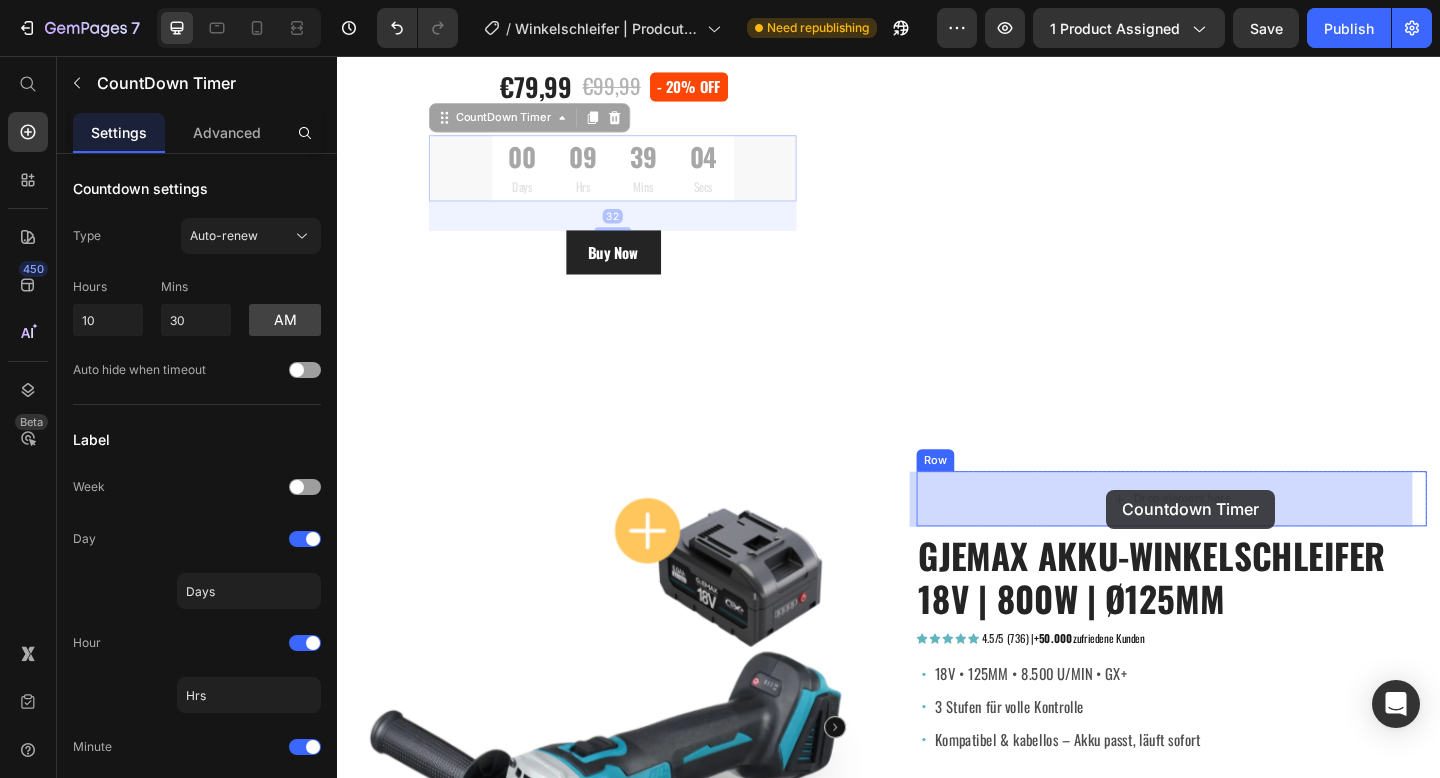 drag, startPoint x: 667, startPoint y: 180, endPoint x: 1174, endPoint y: 529, distance: 615.50793 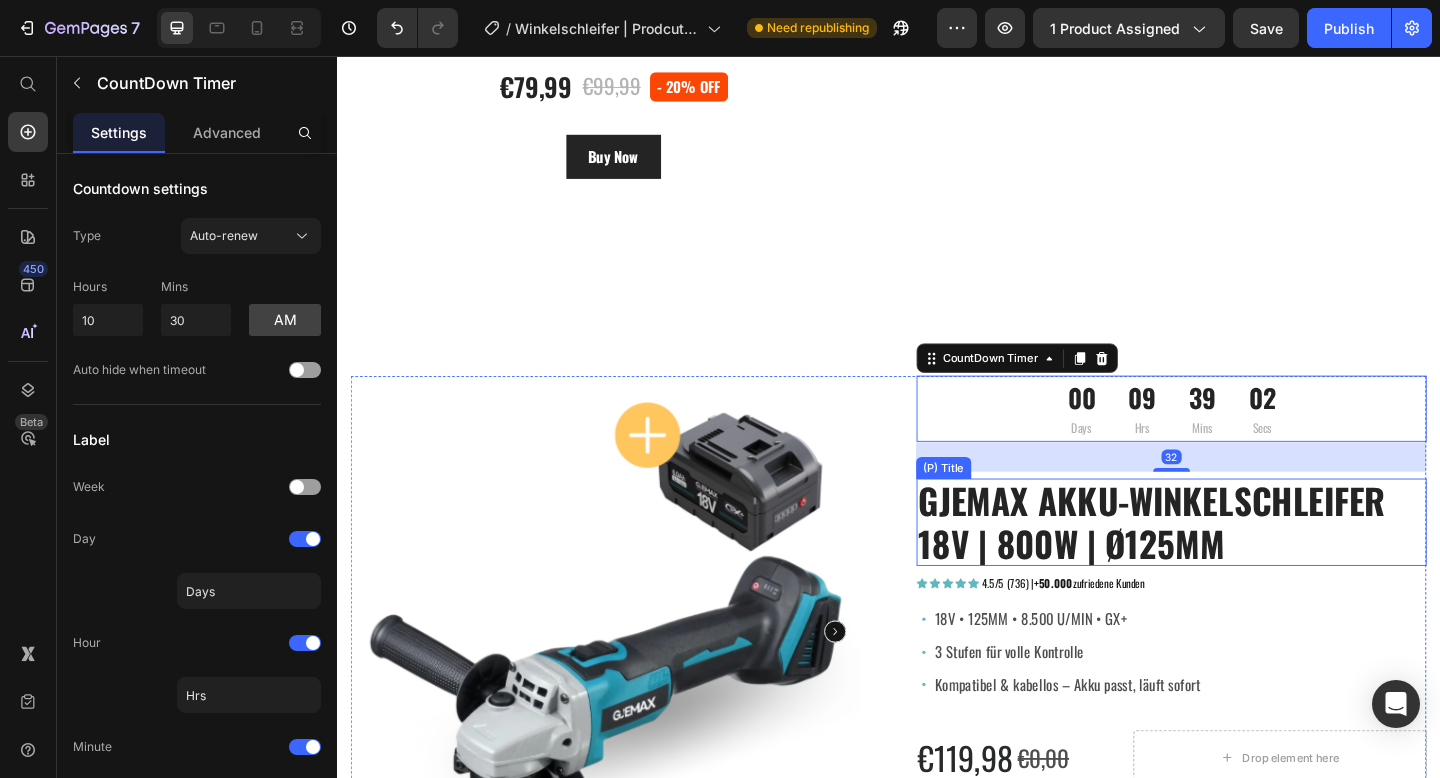 scroll, scrollTop: 264, scrollLeft: 0, axis: vertical 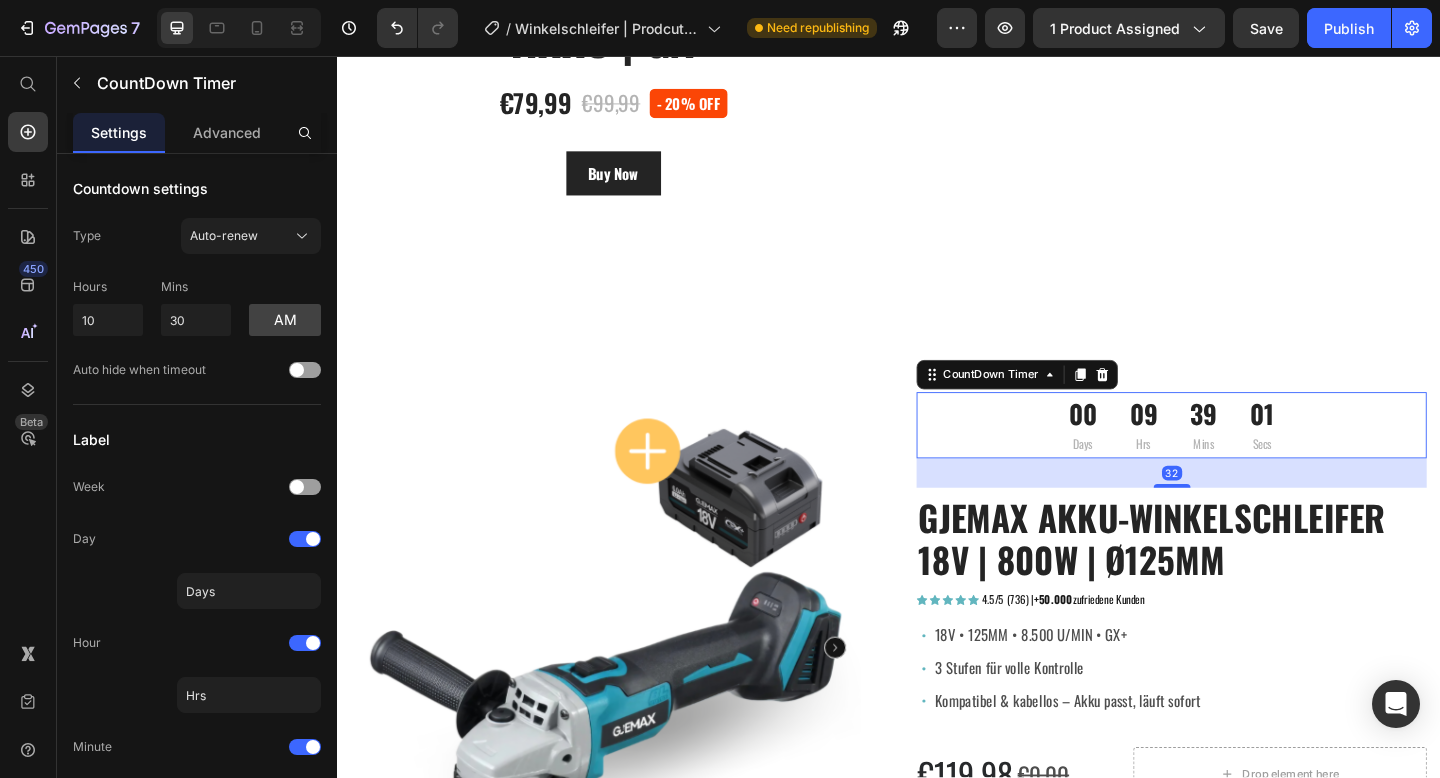 click on "00 Days 09 Hrs 39 Mins 01 Secs" at bounding box center (1244, 458) 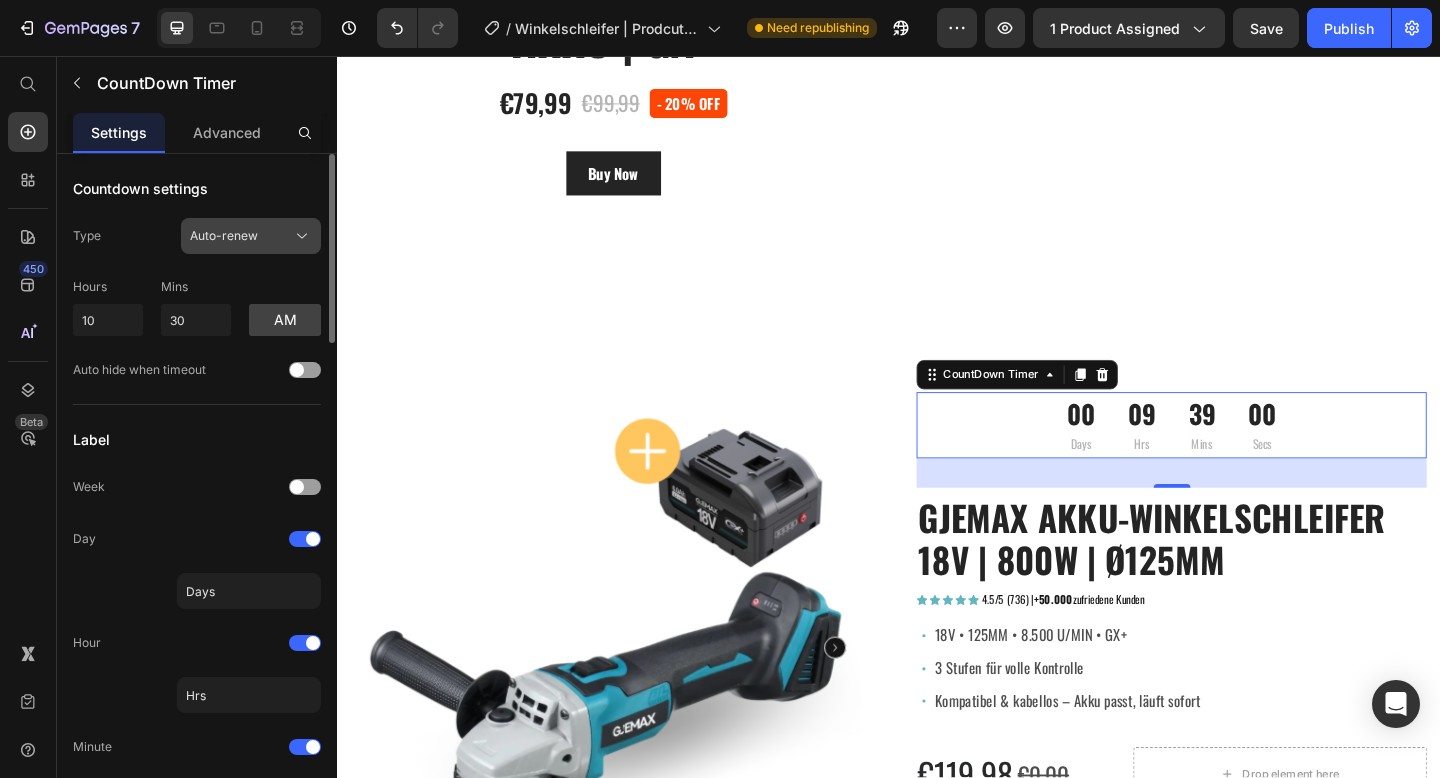 click on "Auto-renew" at bounding box center (251, 236) 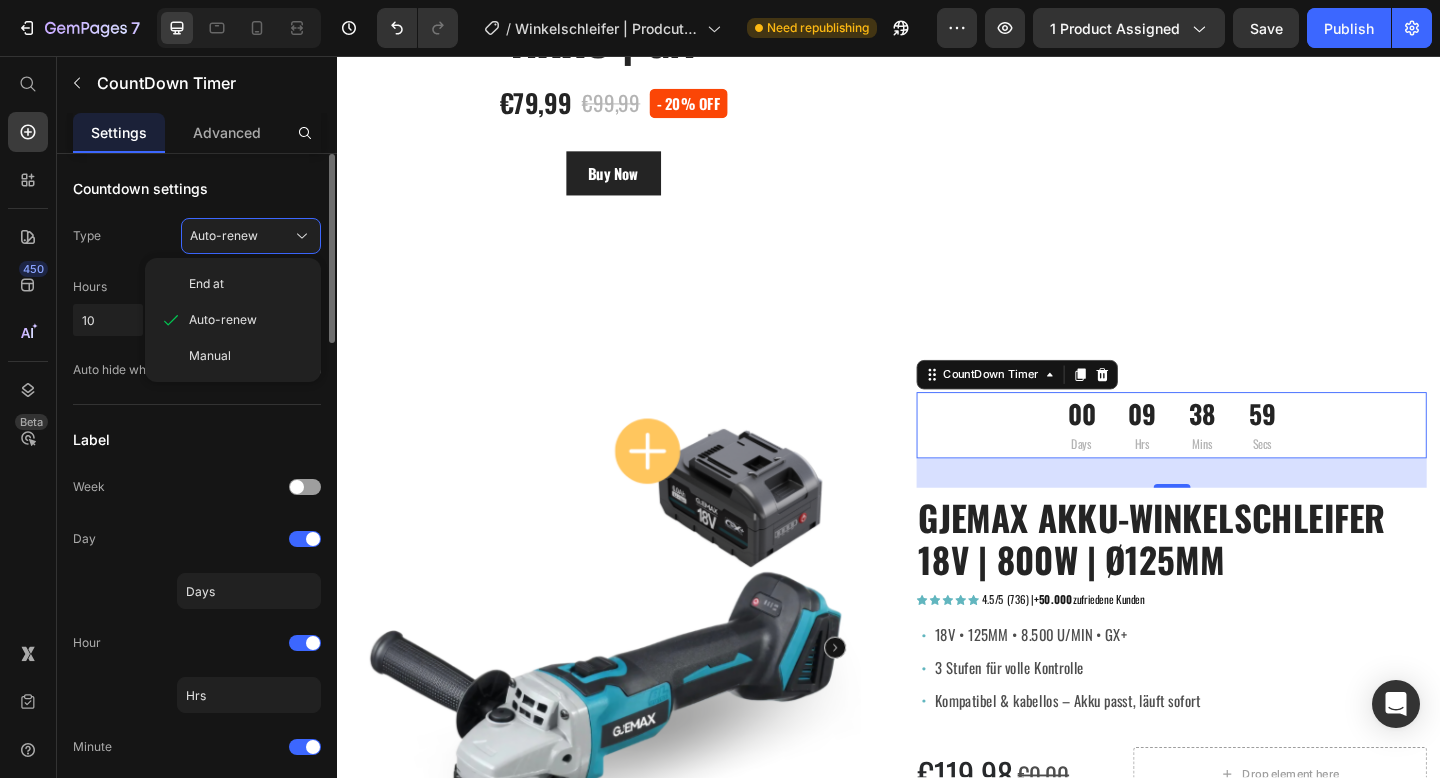 click on "Countdown settings Type Auto-renew End at Auto-renew Manual Hours 10 Mins 30 am Auto hide when timeout" 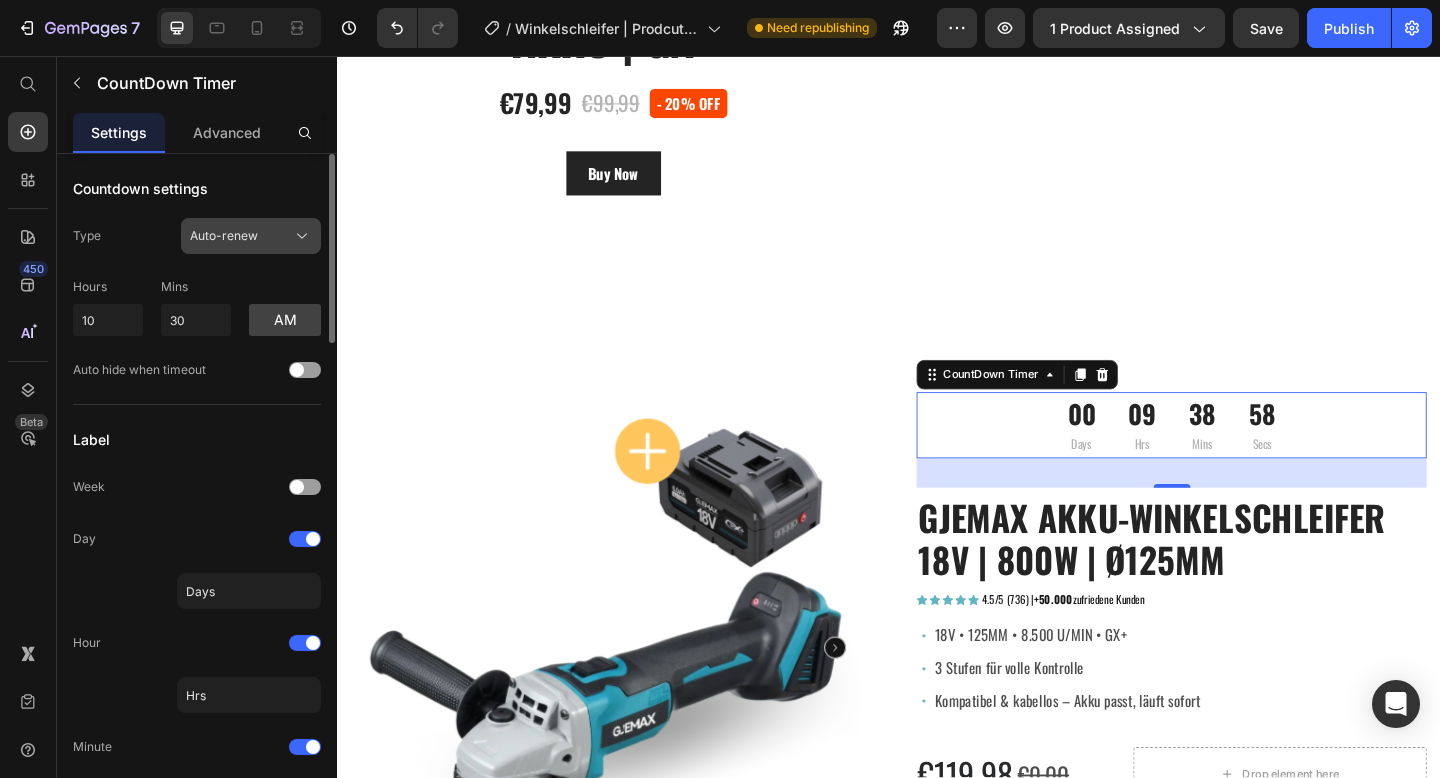 click on "Auto-renew" at bounding box center [224, 236] 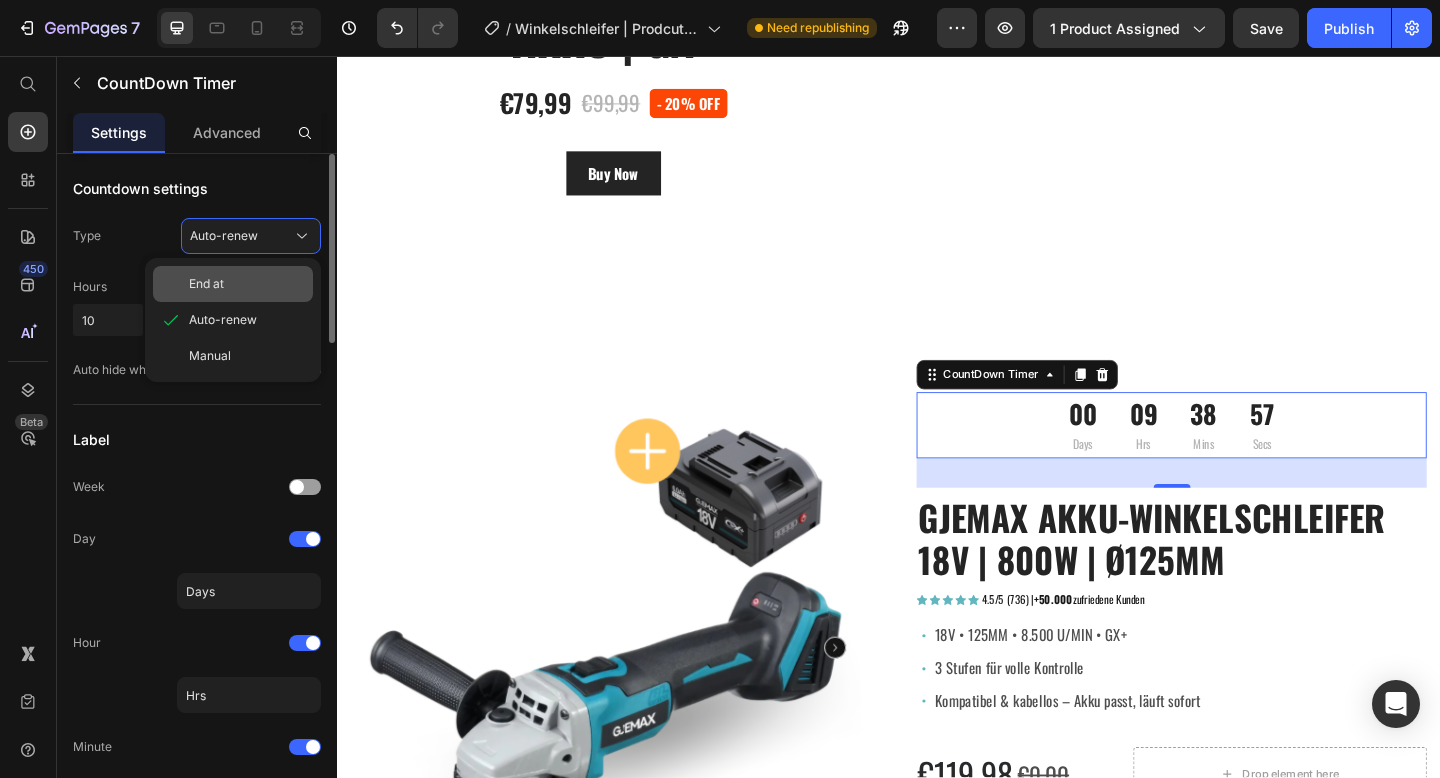click on "End at" at bounding box center (247, 284) 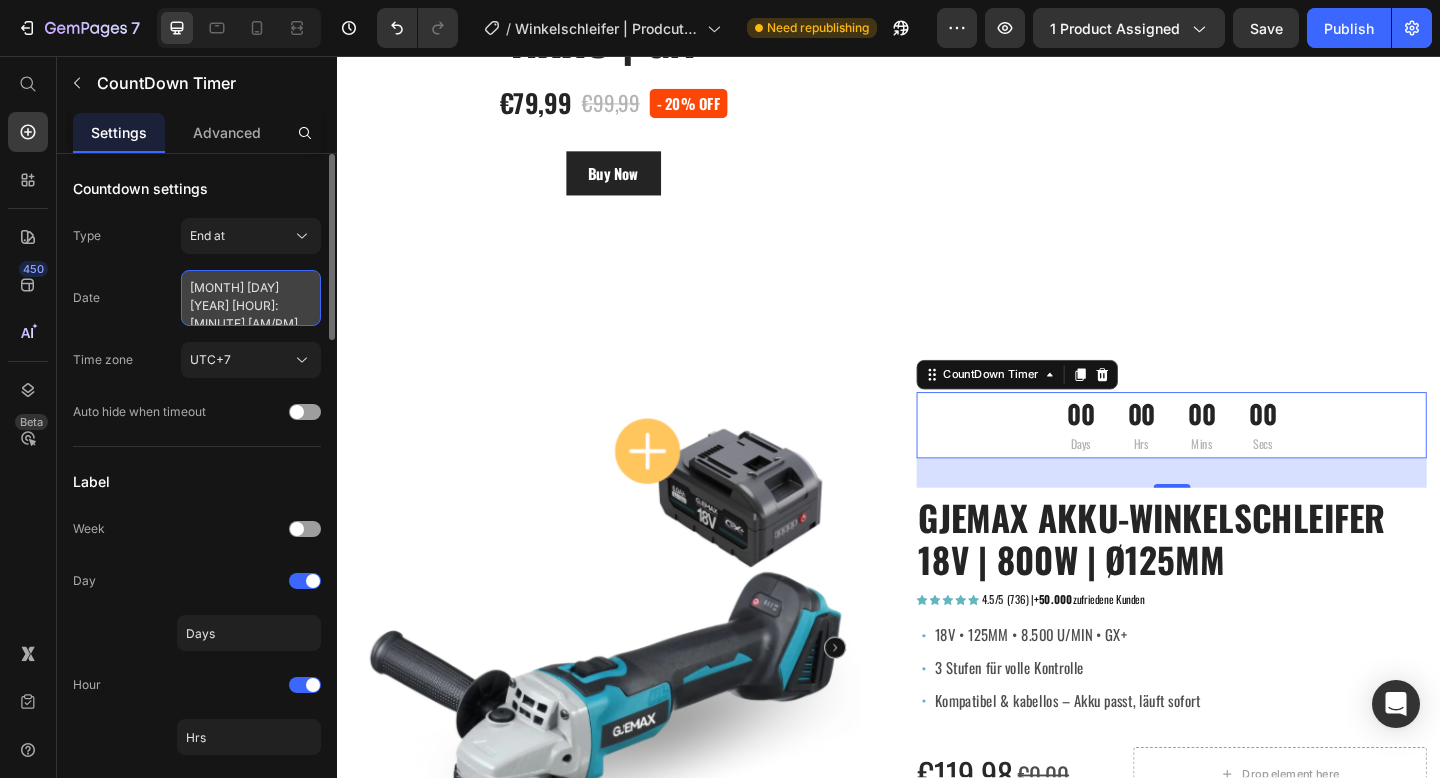click on "[DATE] [TIME]" at bounding box center (251, 298) 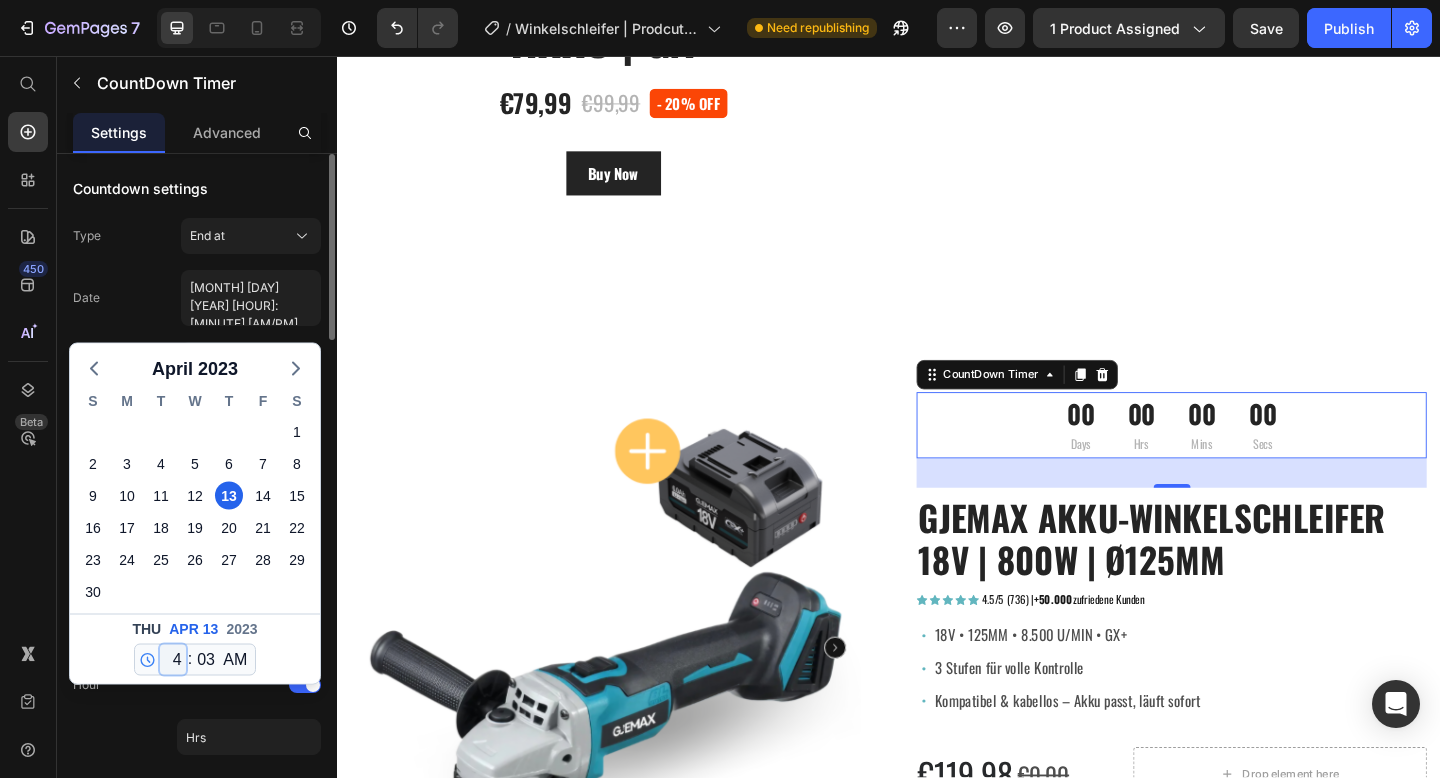click on "12 1 2 3 4 5 6 7 8 9 10 11" at bounding box center [173, 660] 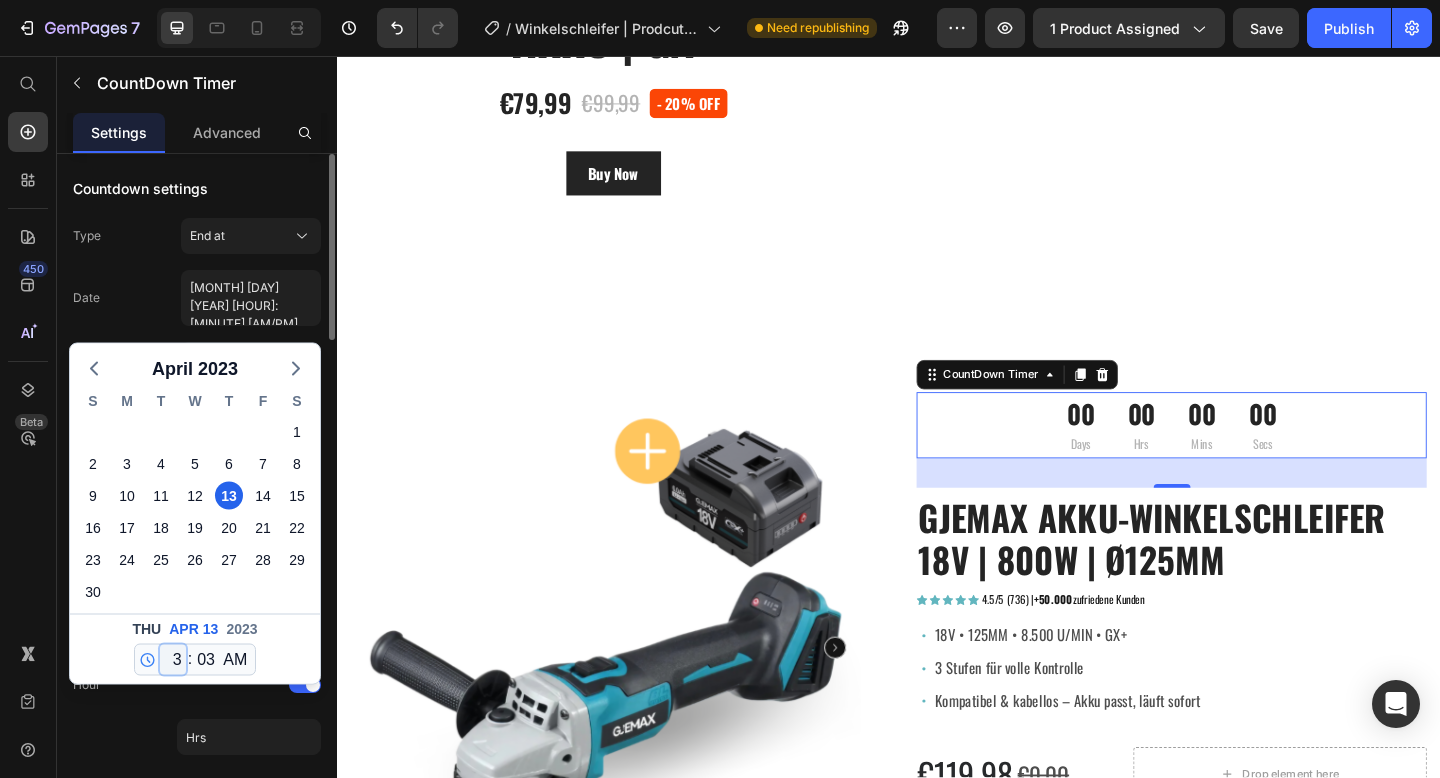 type on "April 13 2023 3:03 AM" 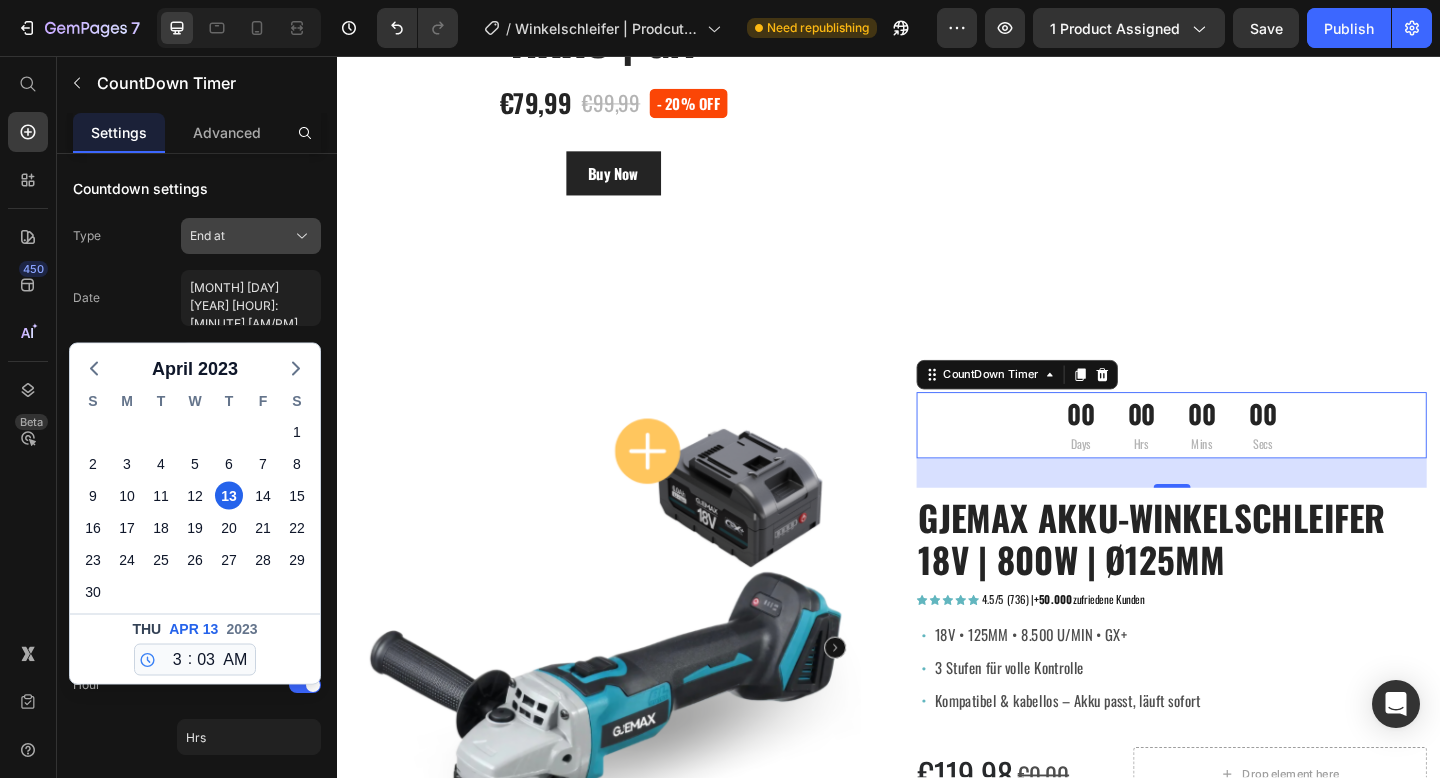 click on "End at" at bounding box center (251, 236) 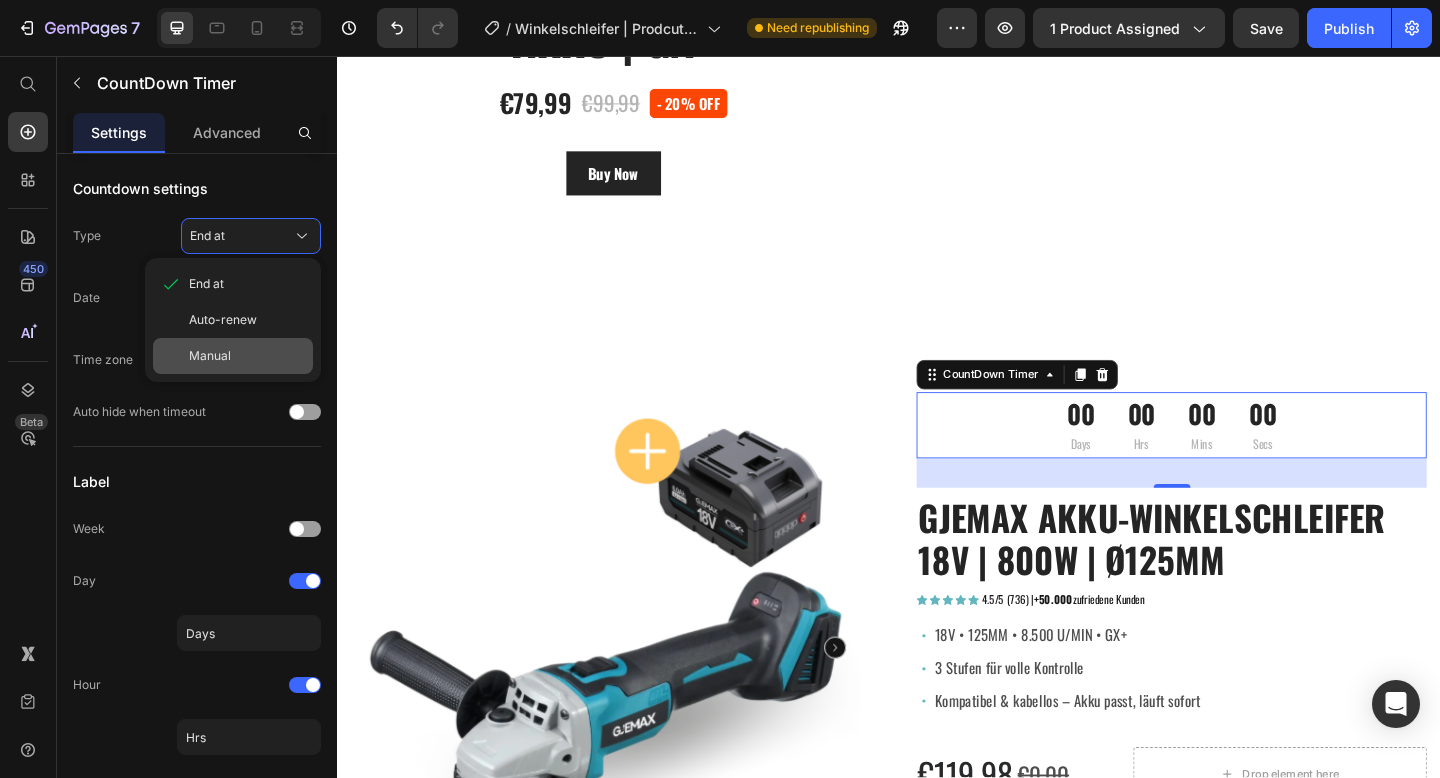 click on "Manual" at bounding box center [247, 356] 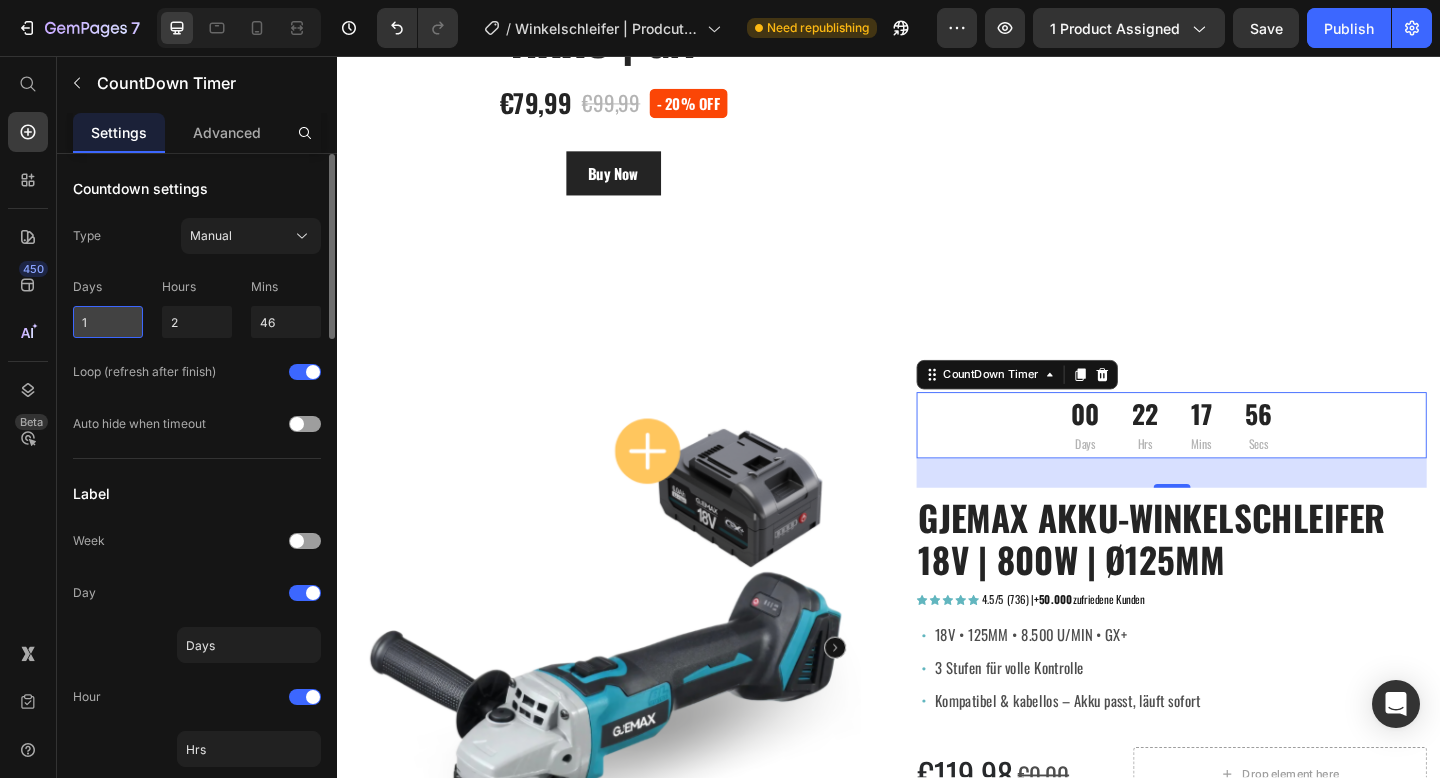 click on "1" at bounding box center [108, 322] 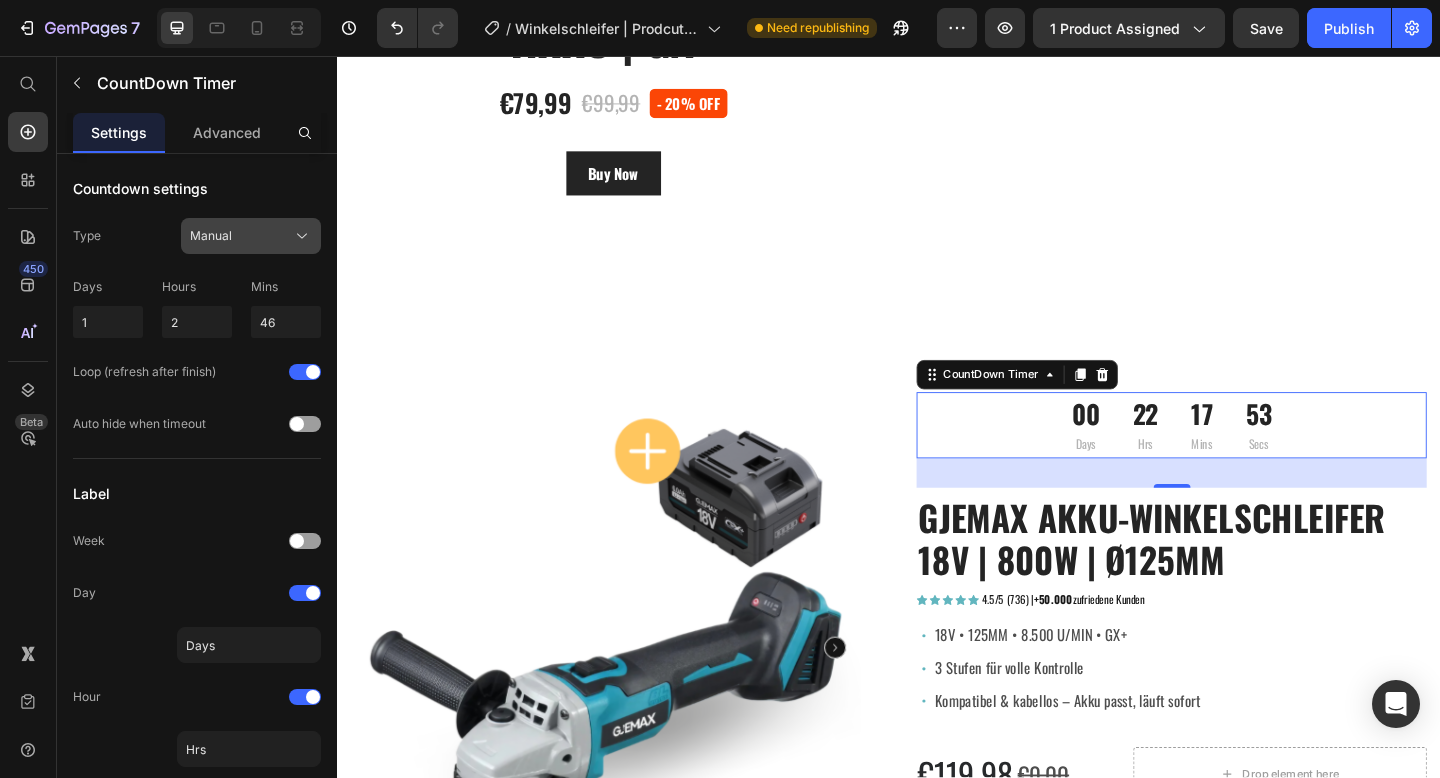 click on "Manual" at bounding box center [251, 236] 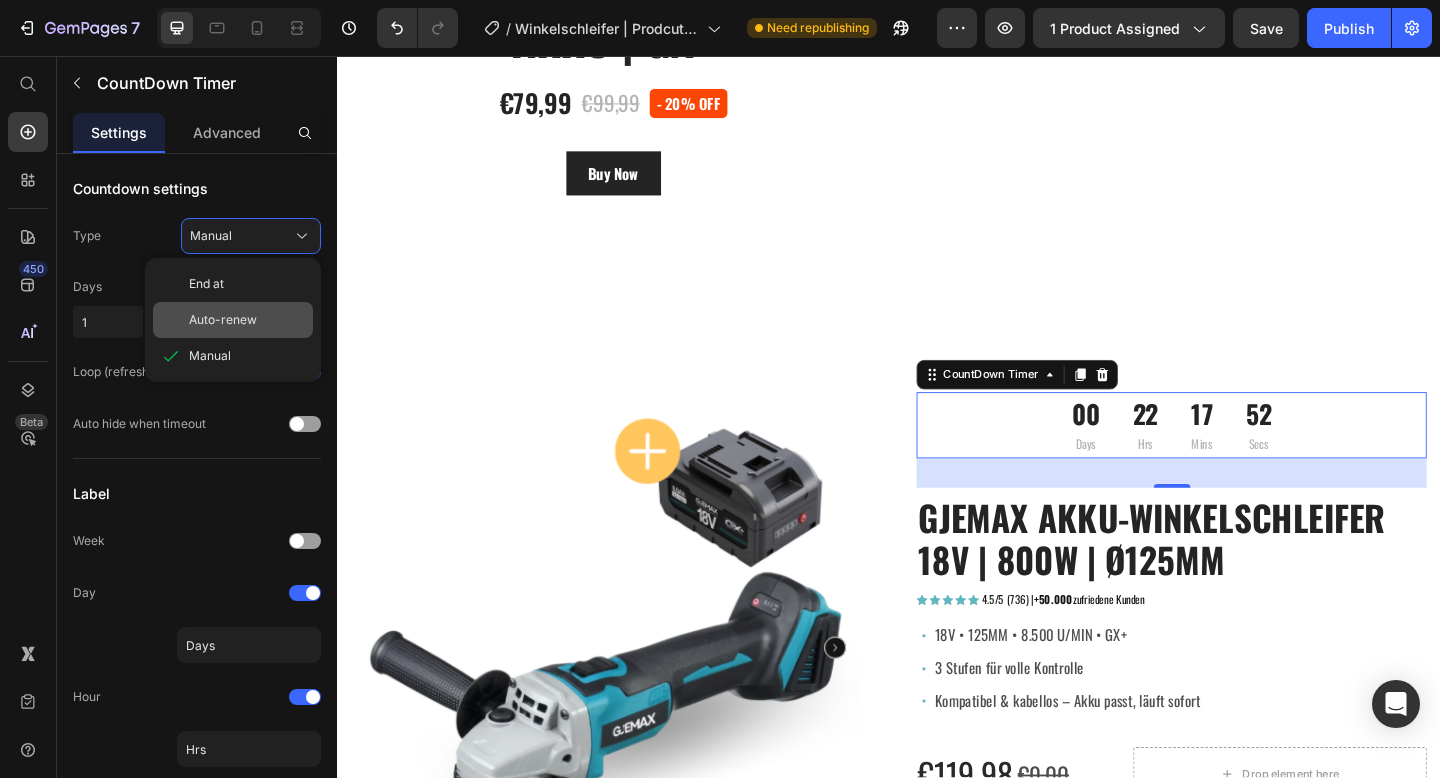 click on "Auto-renew" 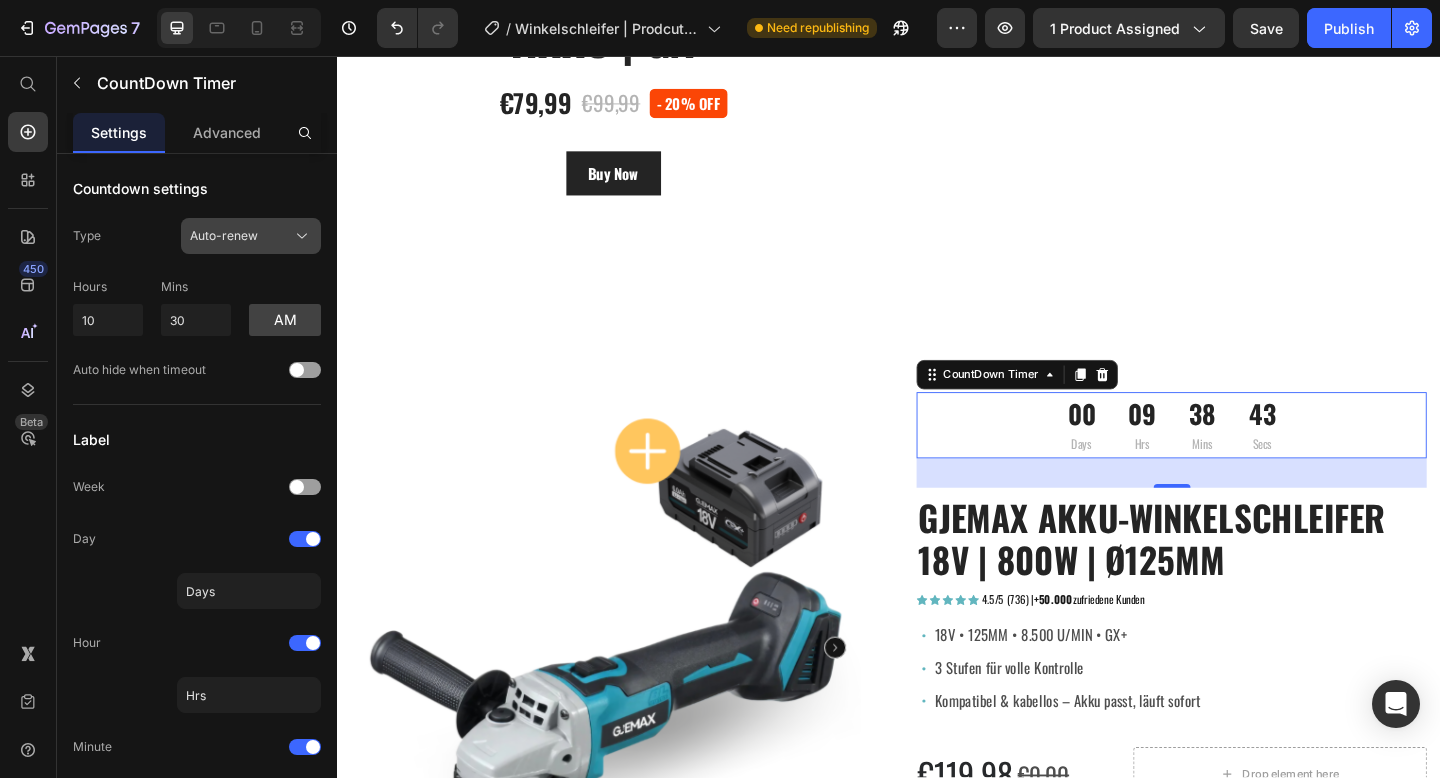 click on "Auto-renew" 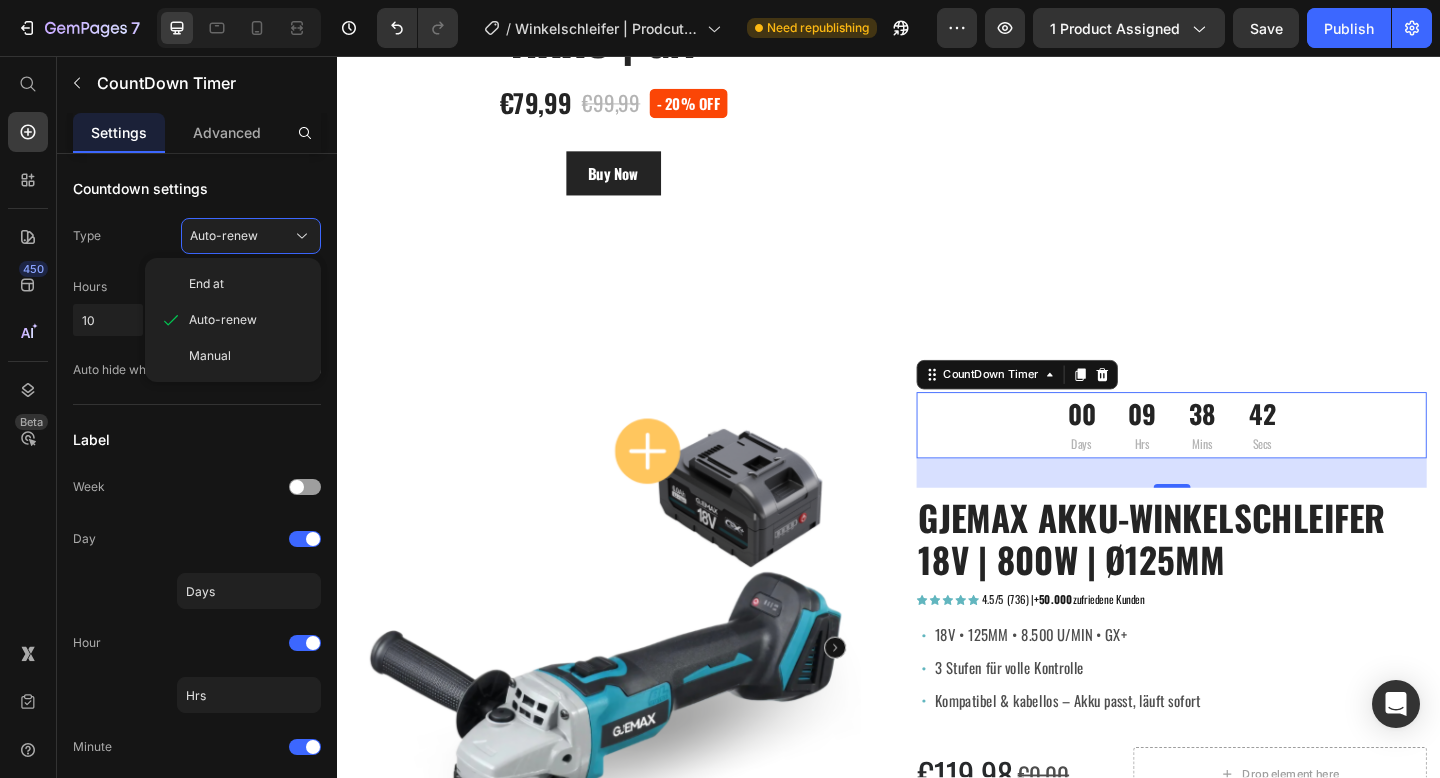 click on "End at Auto-renew Manual" at bounding box center [233, 320] 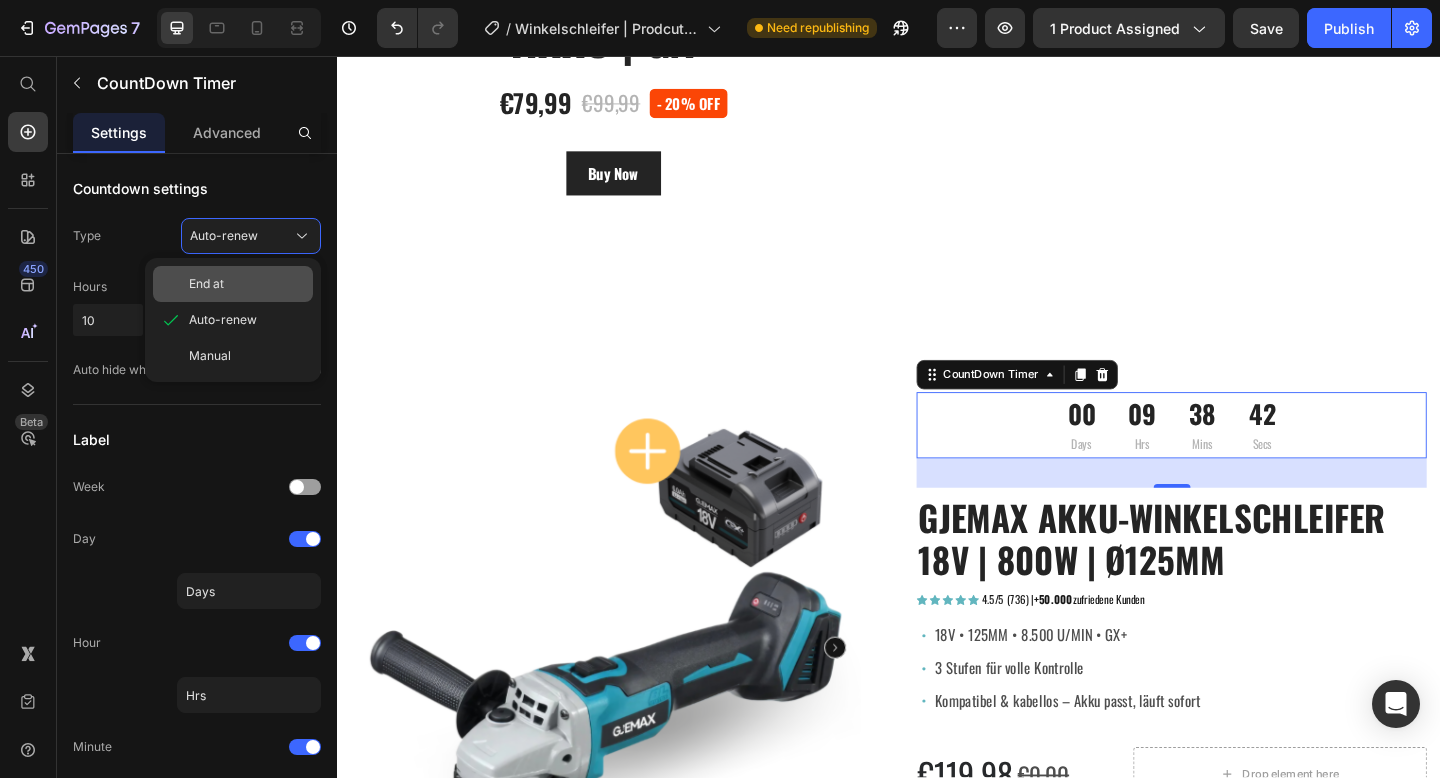 click on "End at" at bounding box center [247, 284] 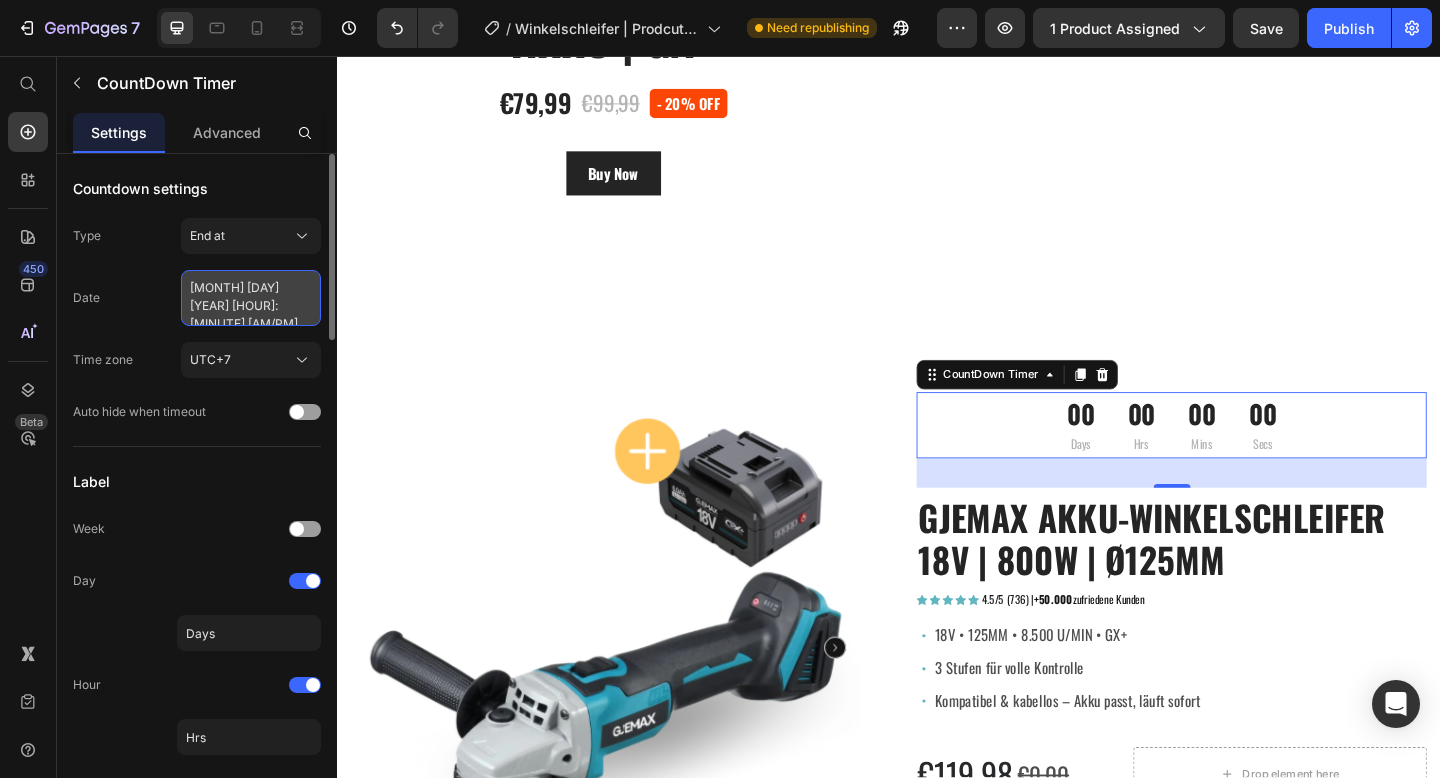 click on "April 13 2023 3:03 AM" at bounding box center (251, 298) 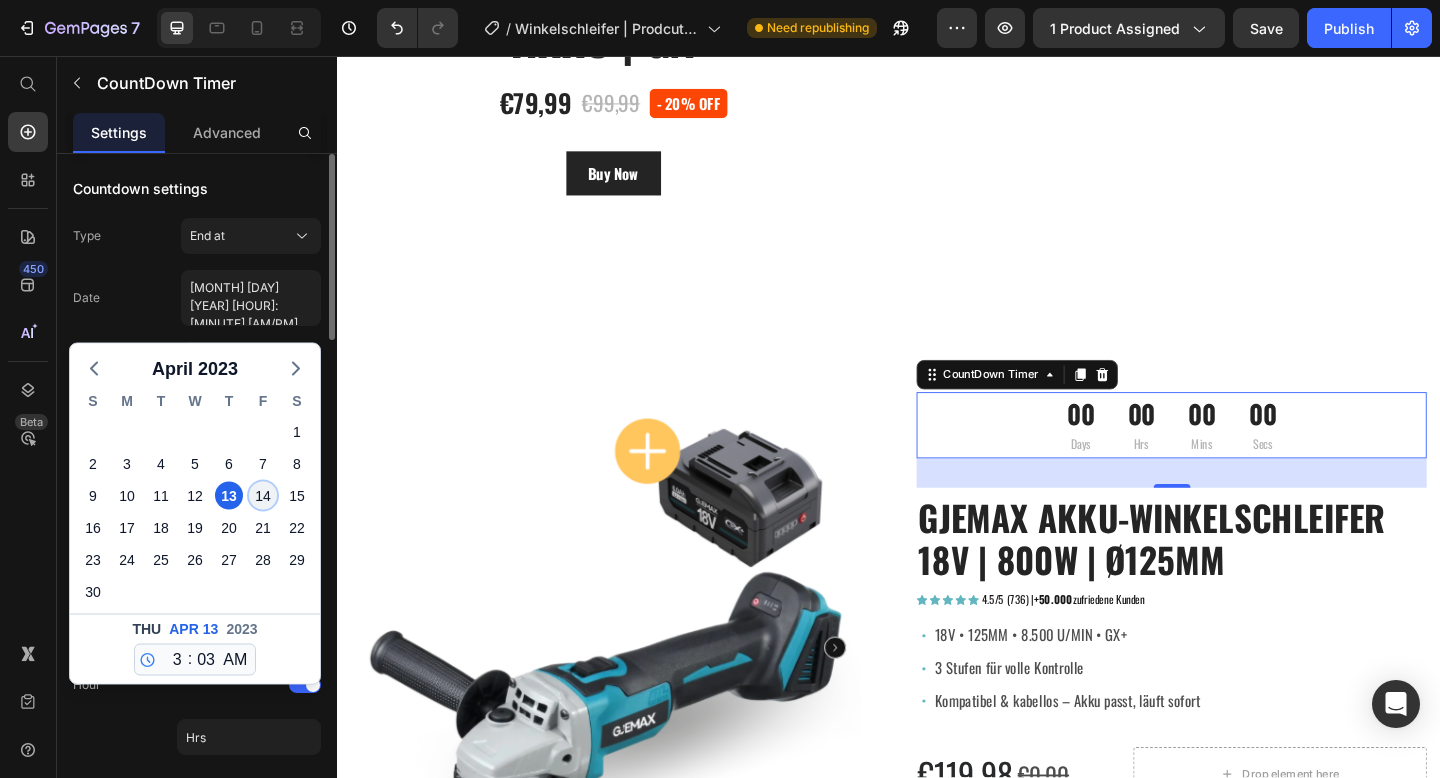click on "14" 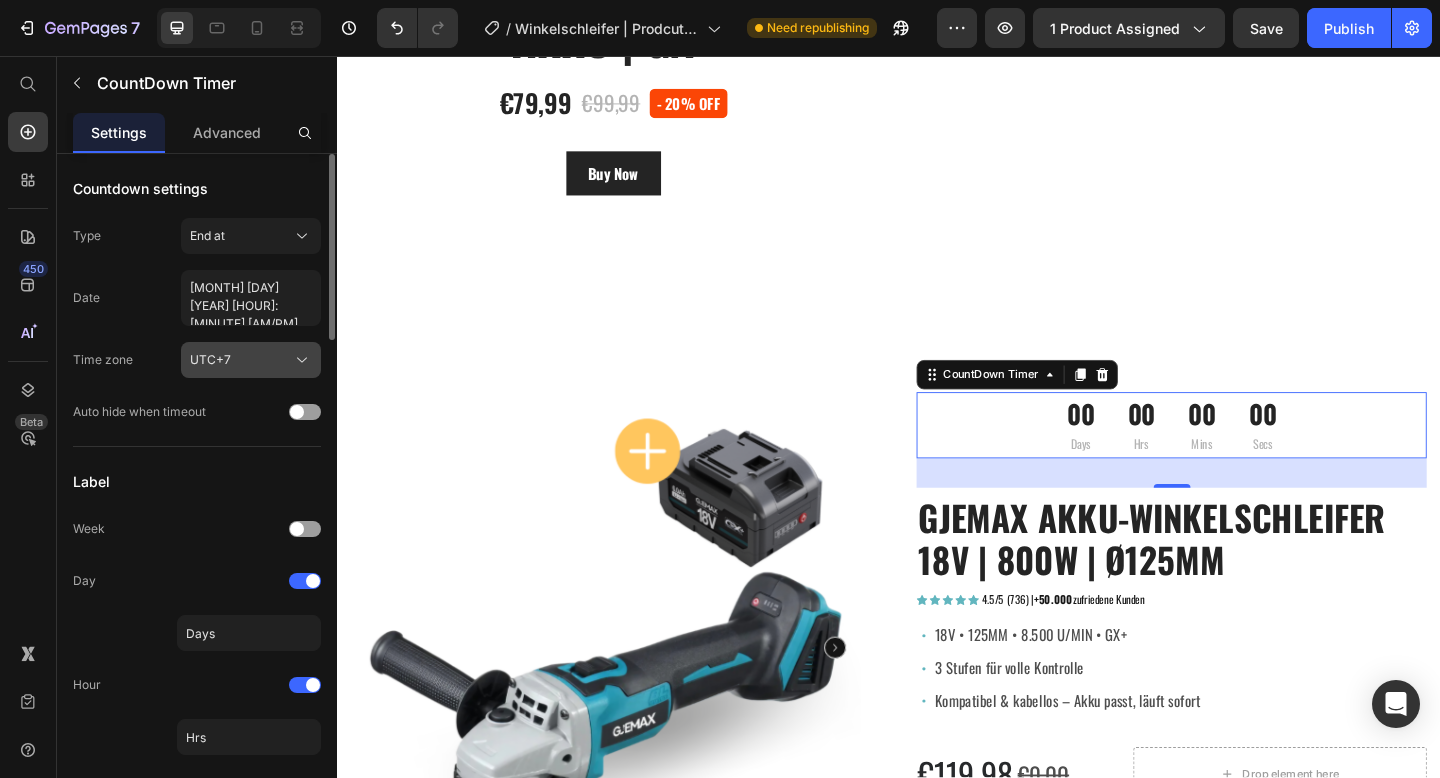 click on "UTC+7" at bounding box center (251, 360) 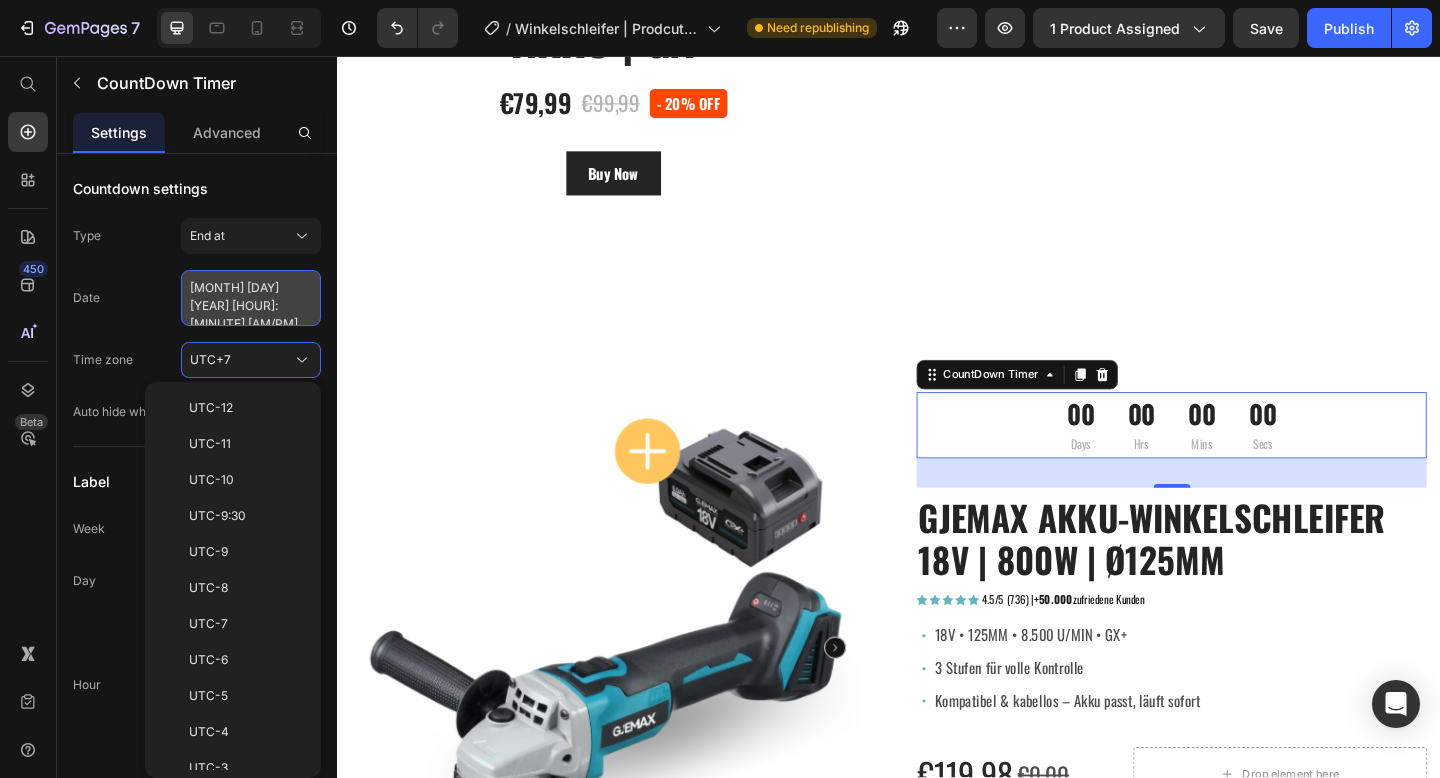 click on "April 14 2023 3:03 AM" at bounding box center [251, 298] 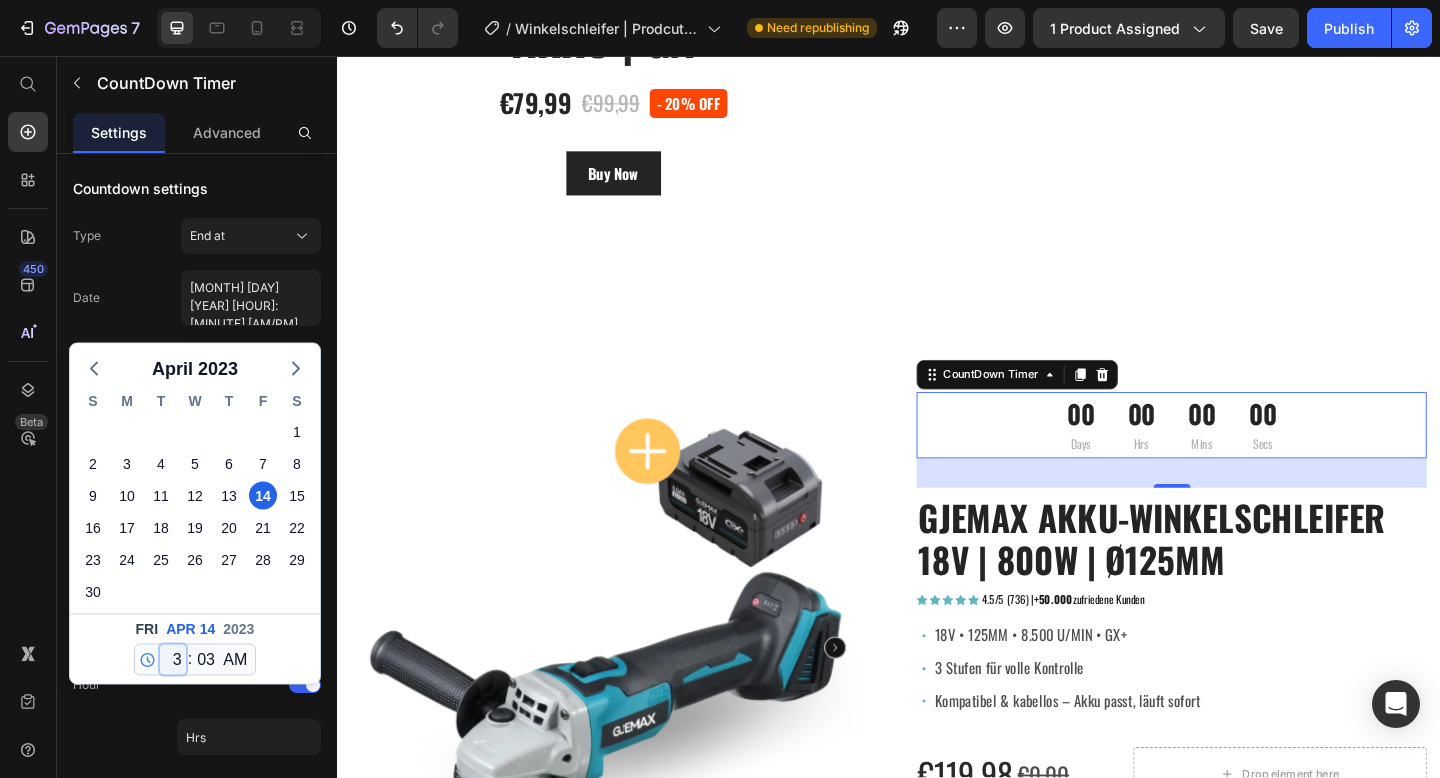 click on "12 1 2 3 4 5 6 7 8 9 10 11" at bounding box center [173, 660] 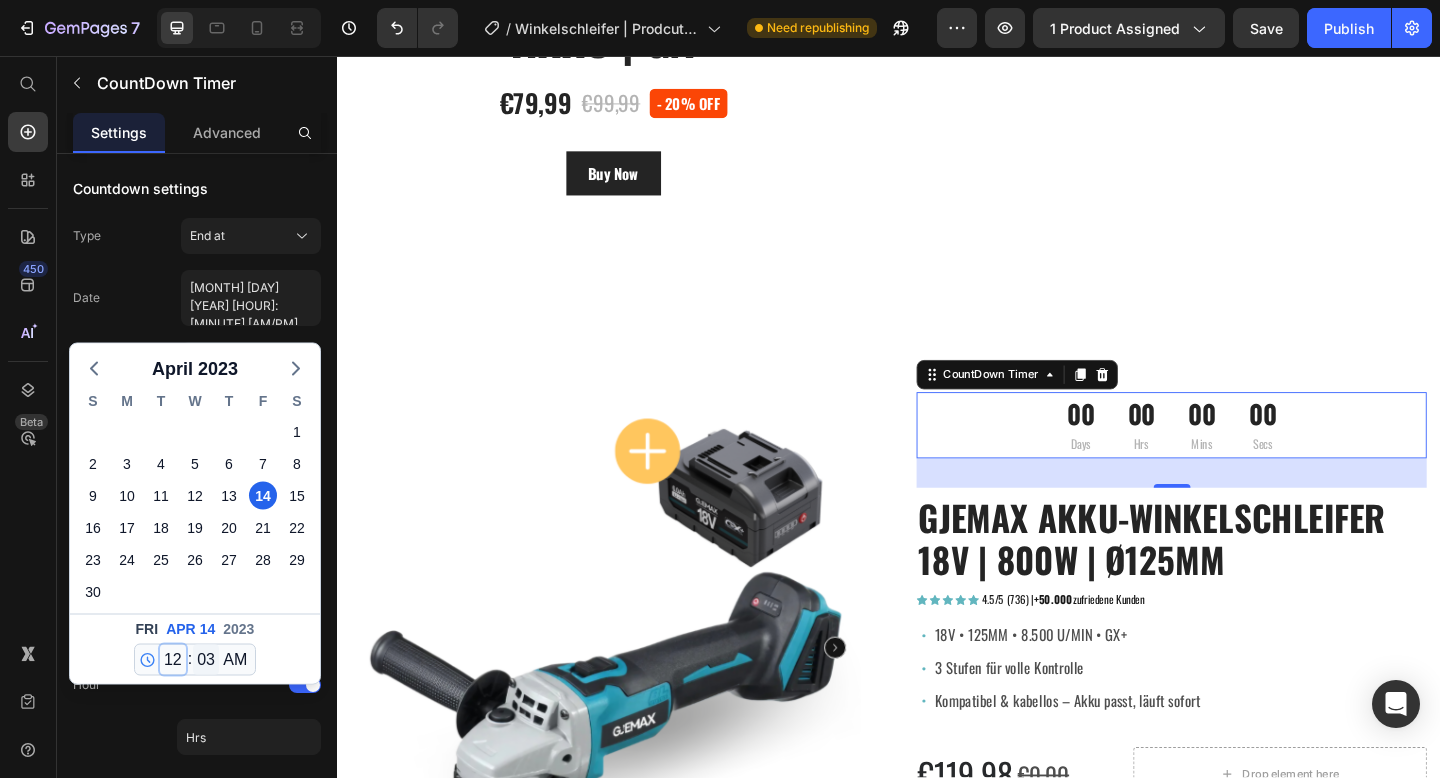type on "[DATE] [TIME]" 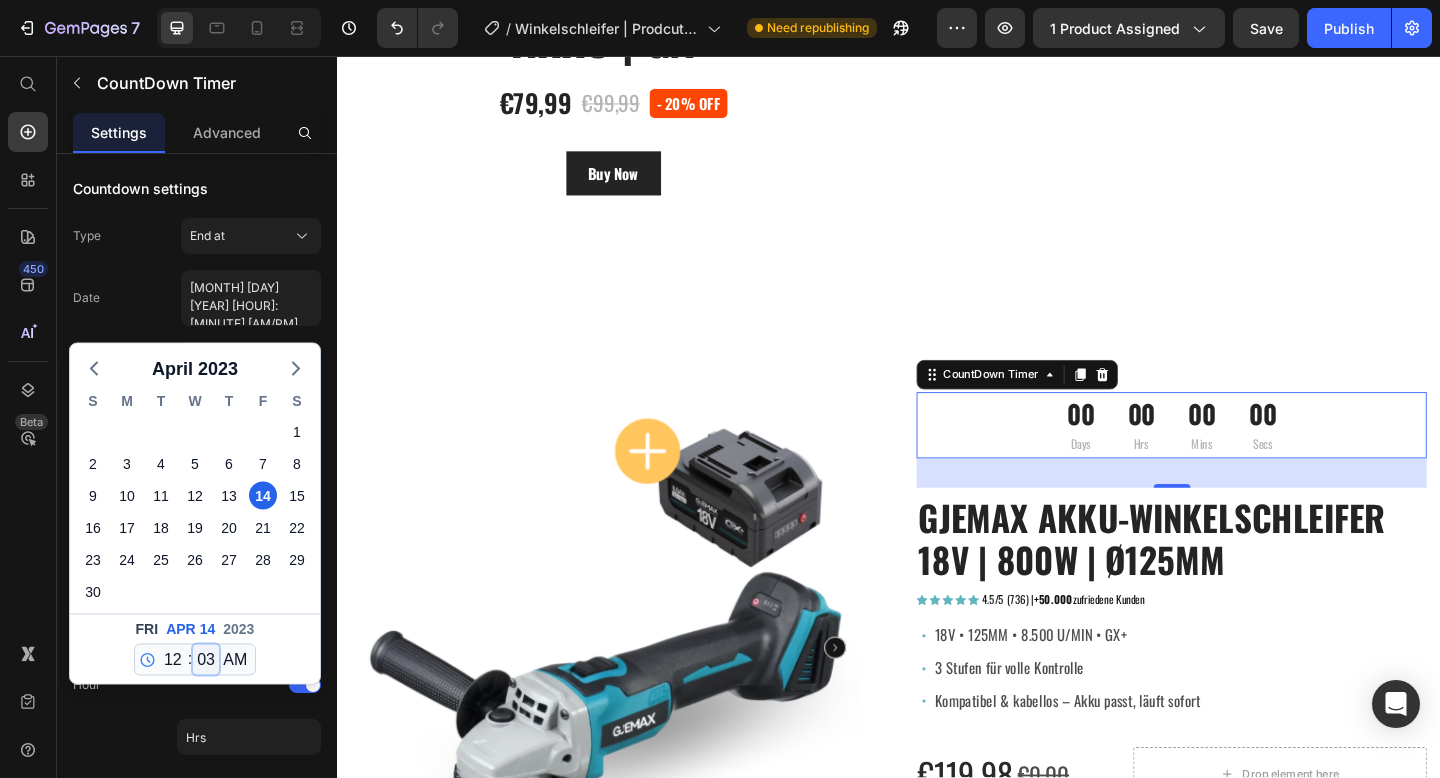 click on "00 01 02 03 04 05 06 07 08 09 10 11 12 13 14 15 16 17 18 19 20 21 22 23 24 25 26 27 28 29 30 31 32 33 34 35 36 37 38 39 40 41 42 43 44 45 46 47 48 49 50 51 52 53 54 55 56 57 58 59" at bounding box center (206, 660) 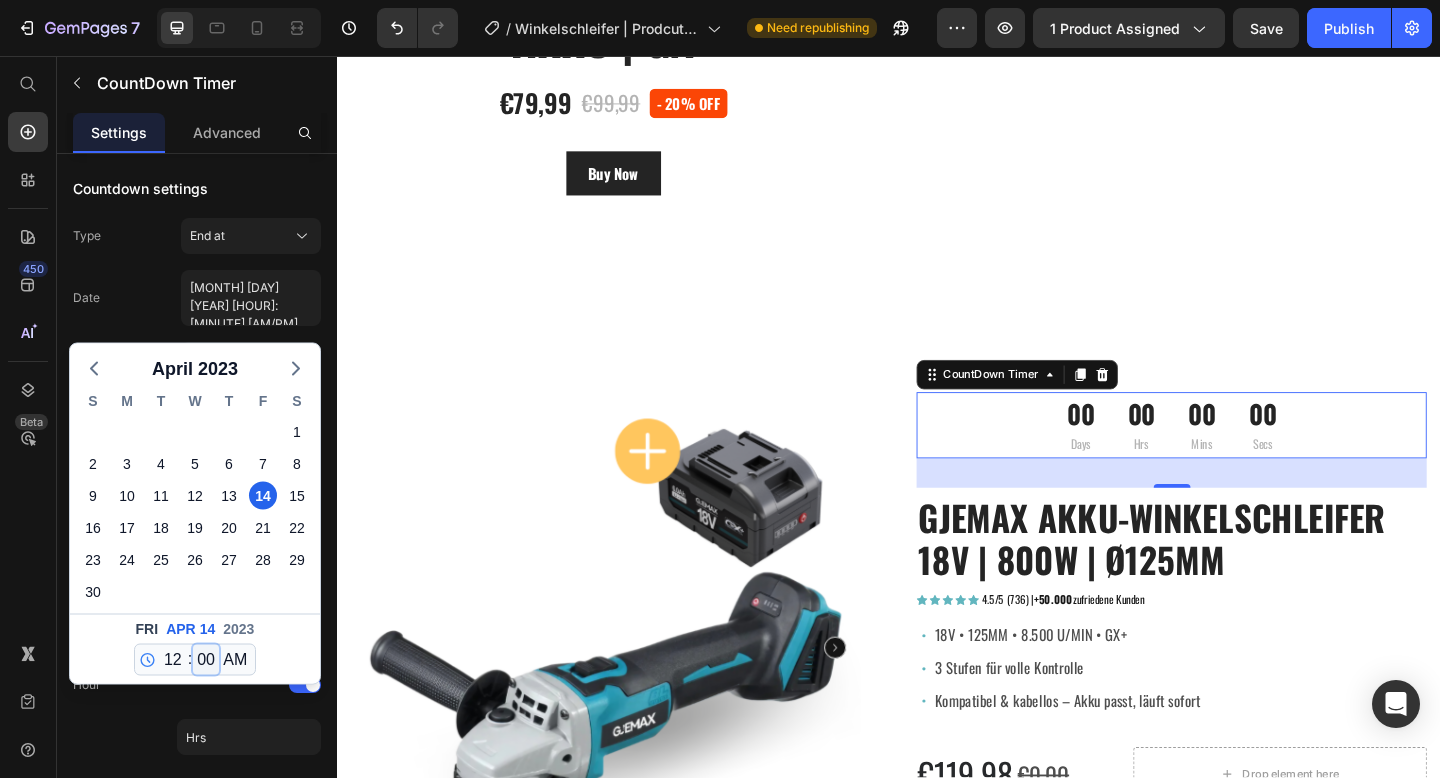 type on "[DATE] [TIME]" 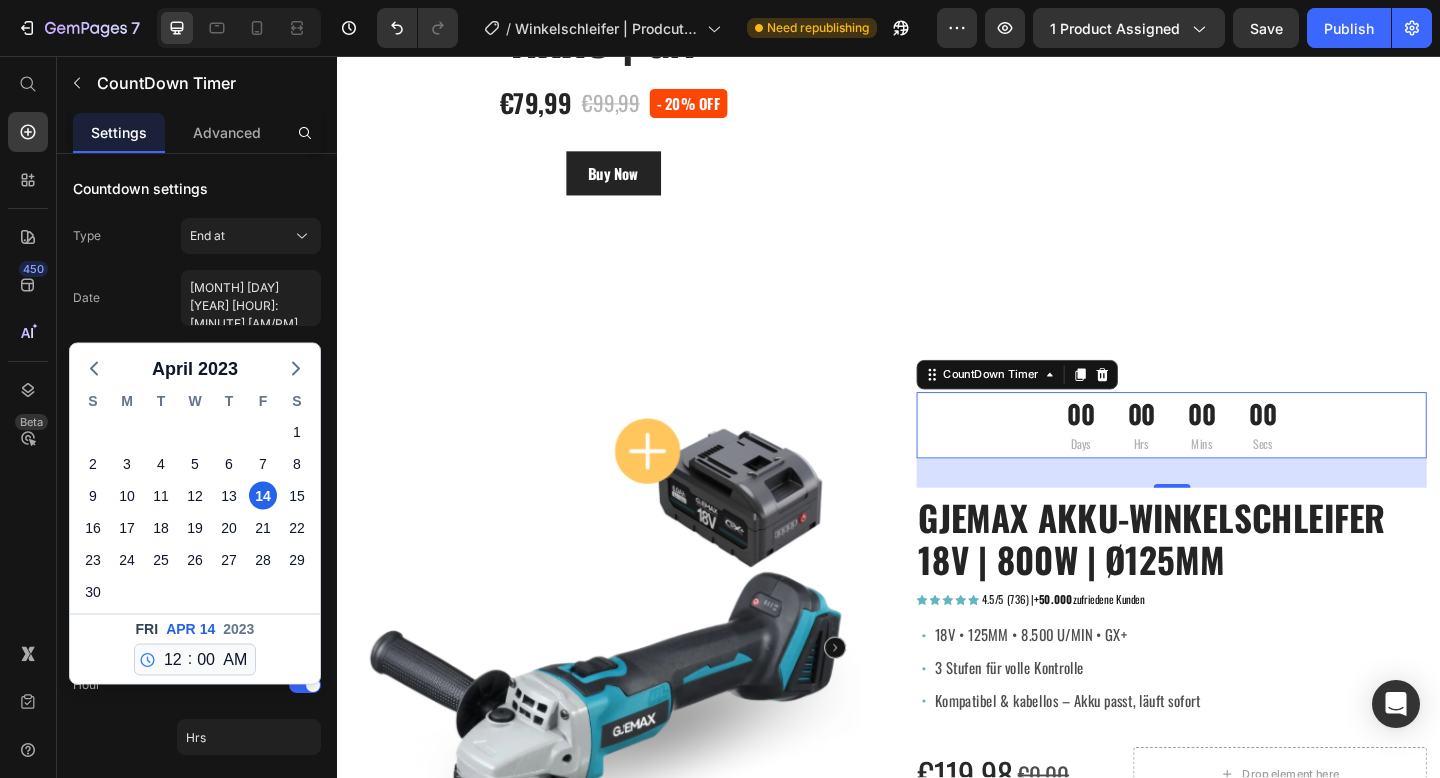 click on "Date [DATE] [TIME] [MONTH] S M T W T F S 26 27 28 29 30 31 1 2 3 4 5 6 7 8 9 10 11 12 13 14 15 16 17 18 19 20 21 22 23 24 25 26 27 28 29 30 1 2 3 4 5 6 Fri Apr 14 2023 12 1 2 3 4 5 6 7 8 9 10 11 : 00 01 02 03 04 05 06 07 08 09 10 11 12 13 14 15 16 17 18 19 20 21 22 23 24 25 26 27 28 29 30 31 32 33 34 35 36 37 38 39 40 41 42 43 44 45 46 47 48 49 50 51 52 53 54 55 56 57 58 59 AM PM" 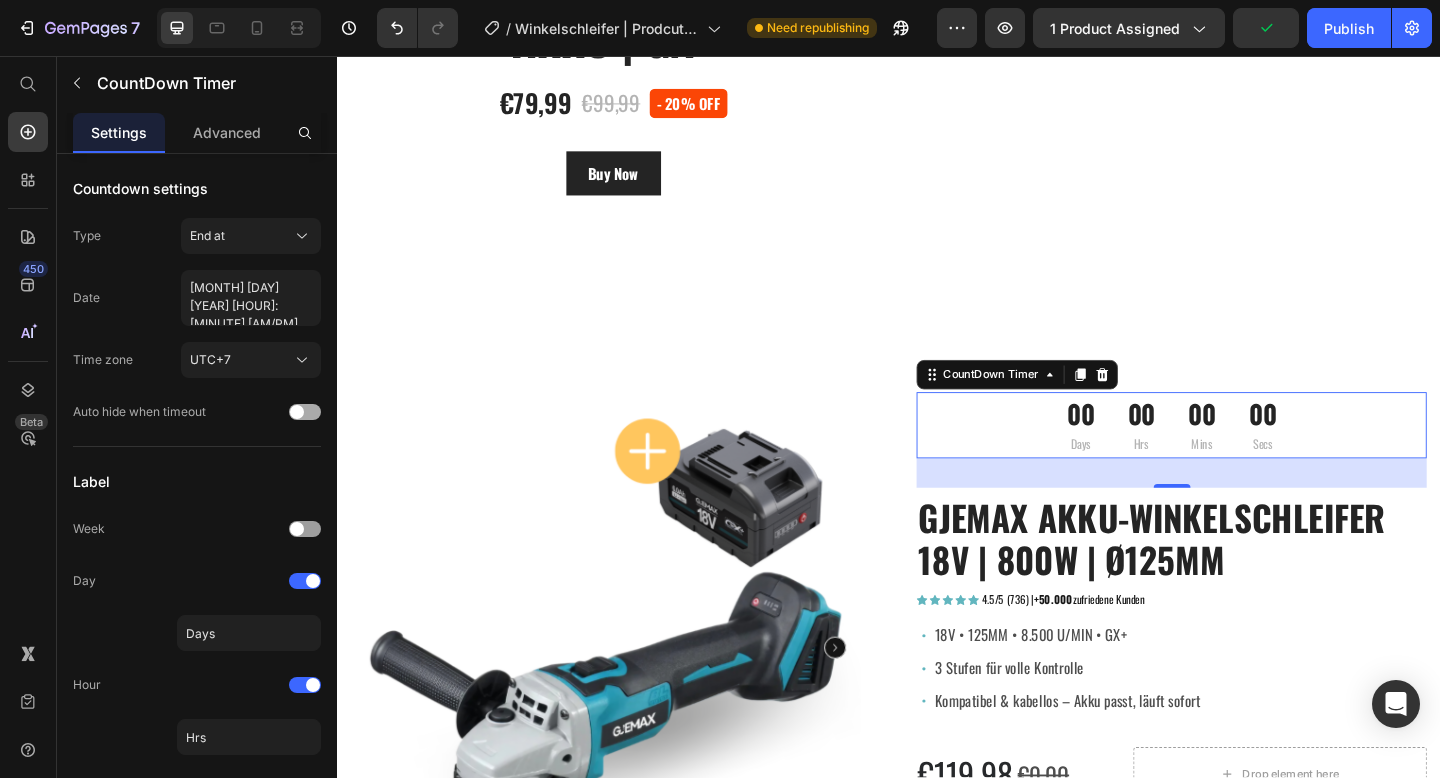 click at bounding box center [297, 412] 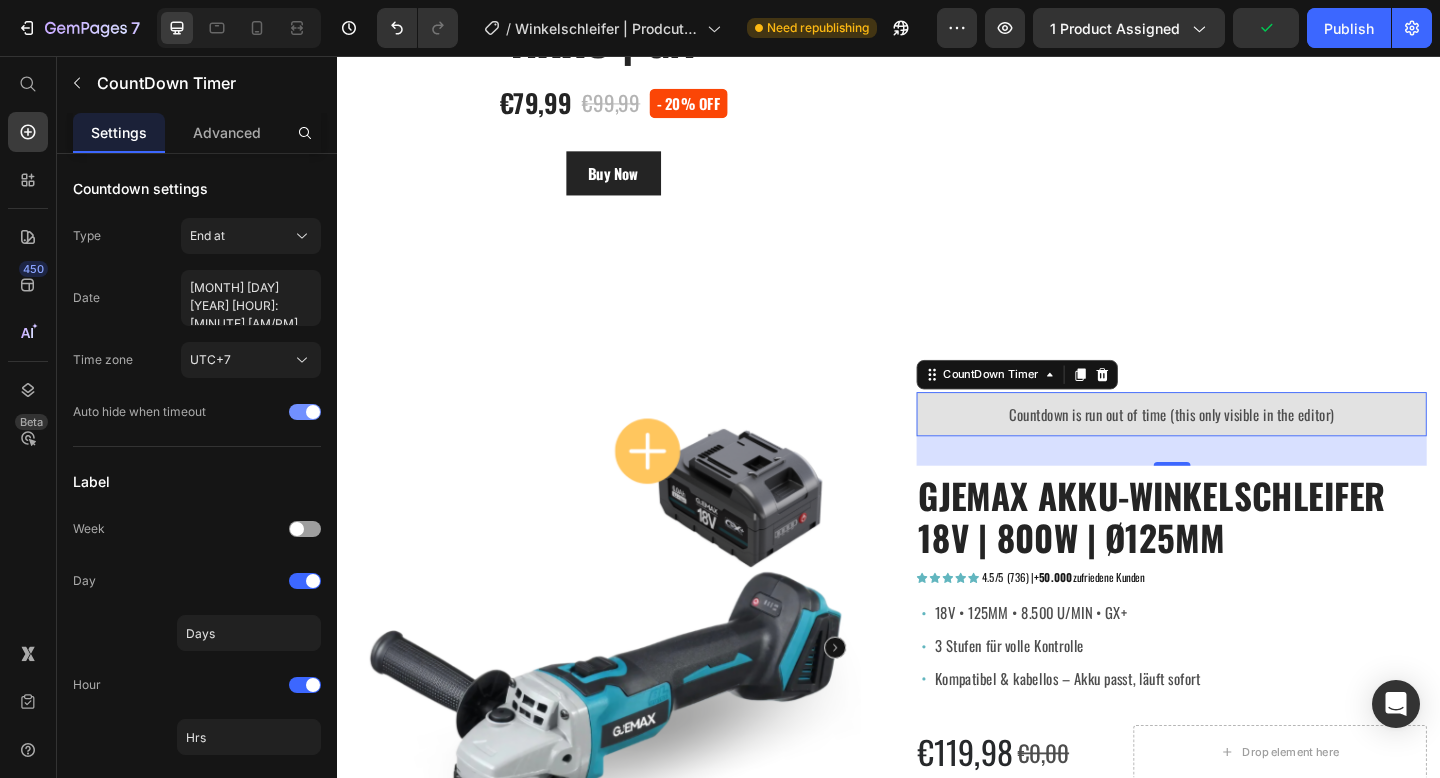 click at bounding box center [305, 412] 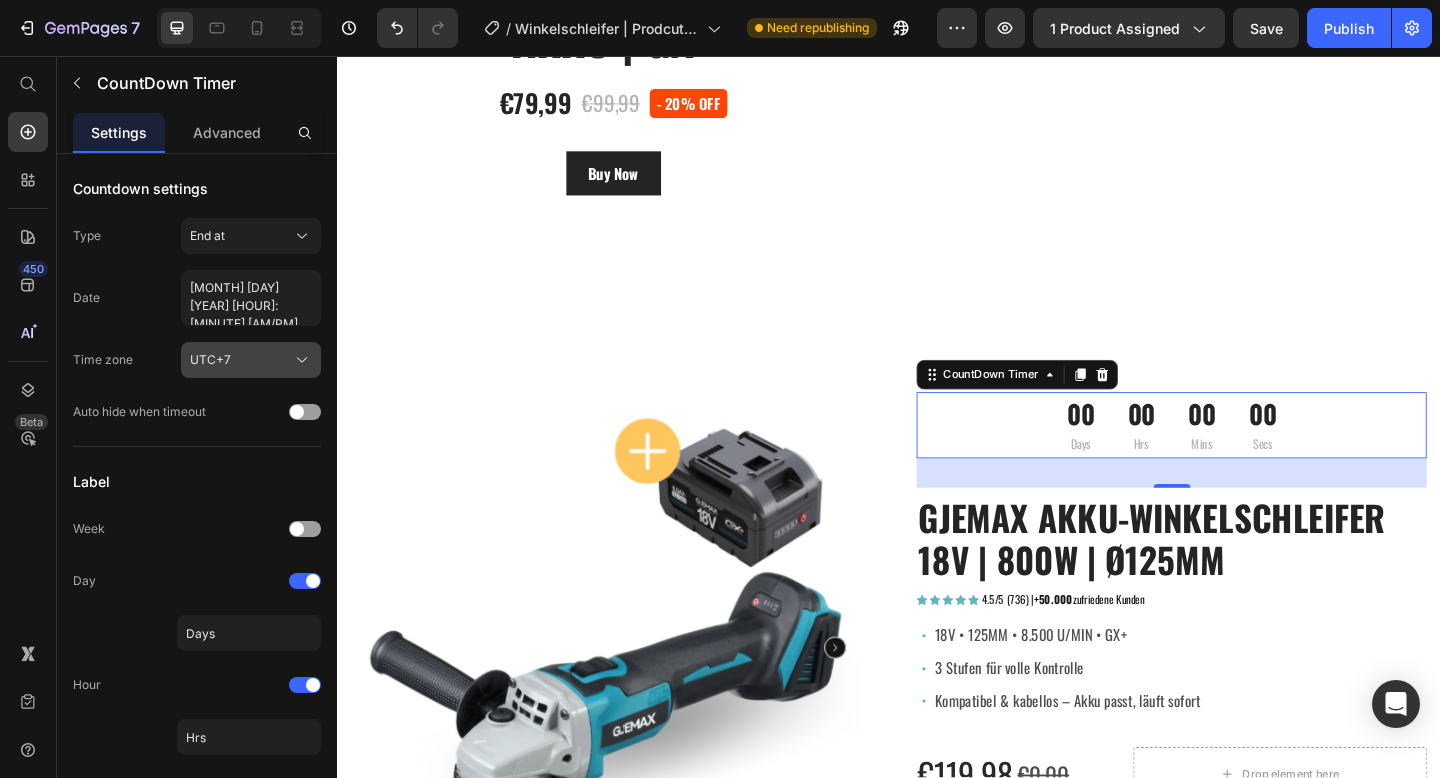 click on "UTC+7" 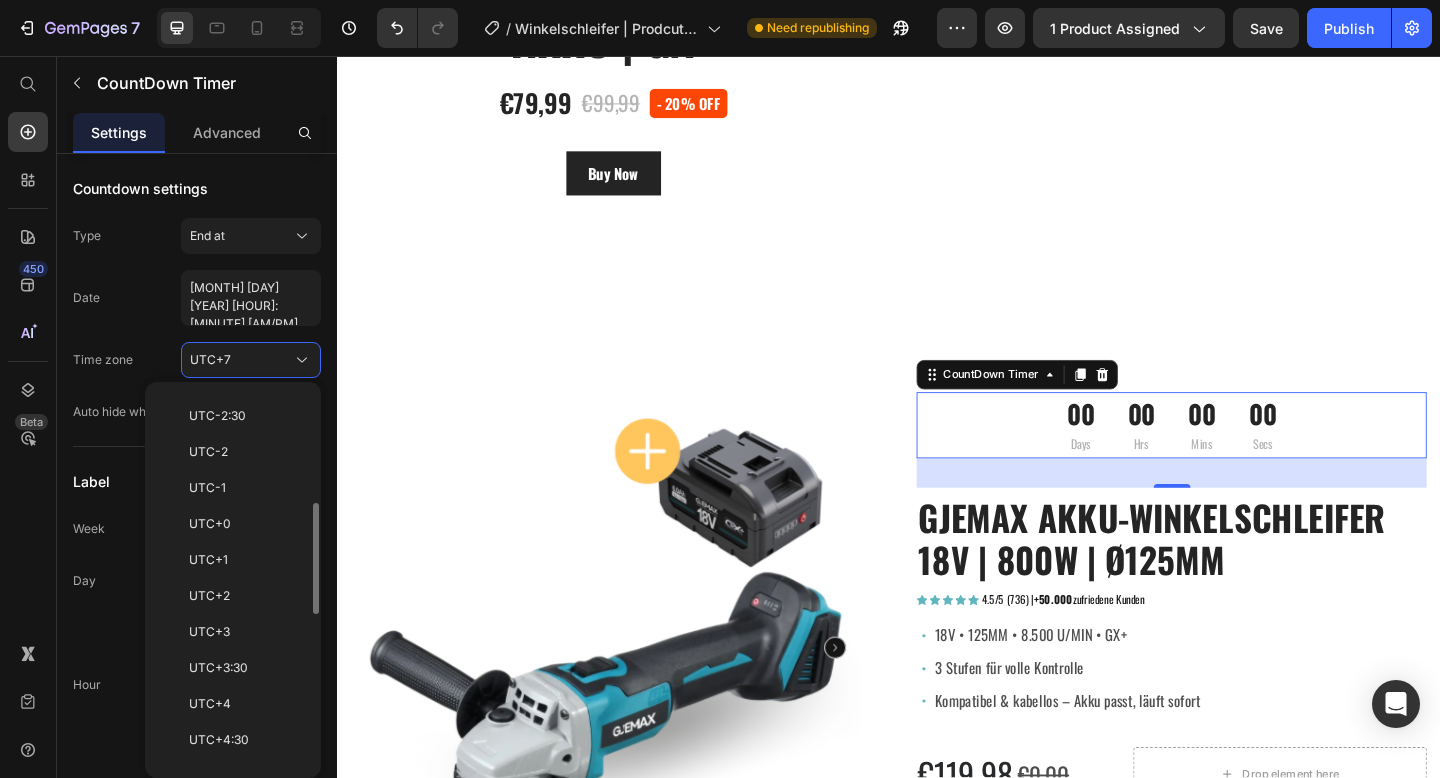 scroll, scrollTop: 422, scrollLeft: 0, axis: vertical 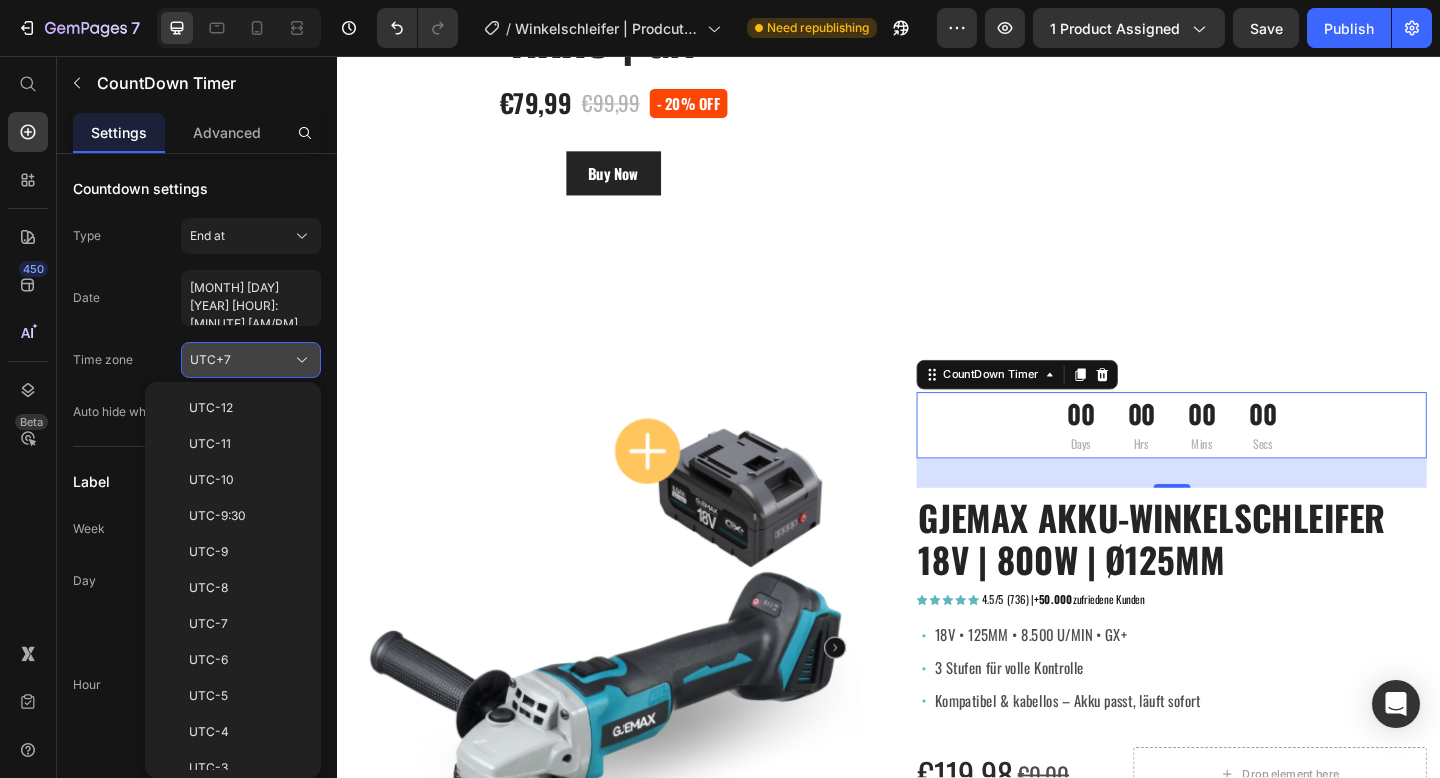 click on "UTC+7" 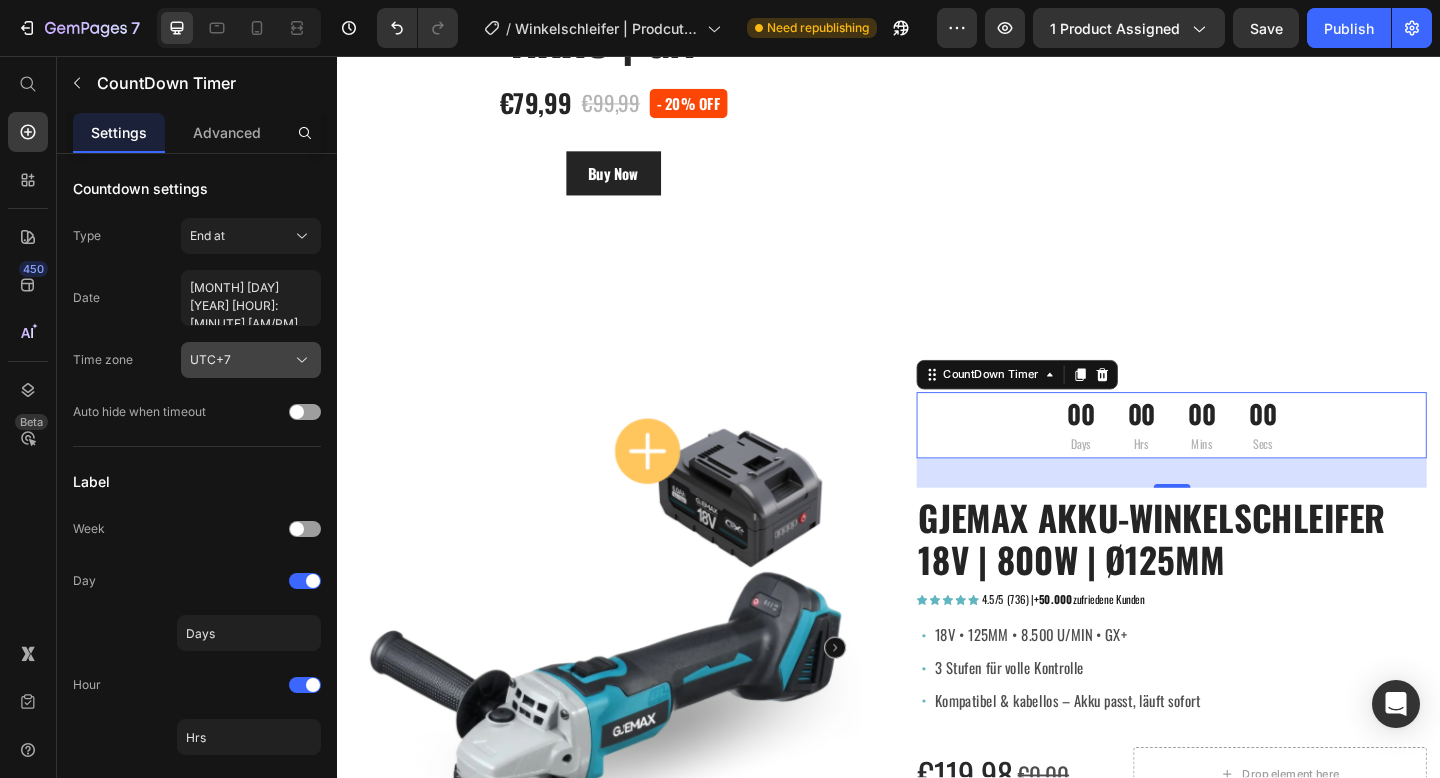 click on "UTC+7" 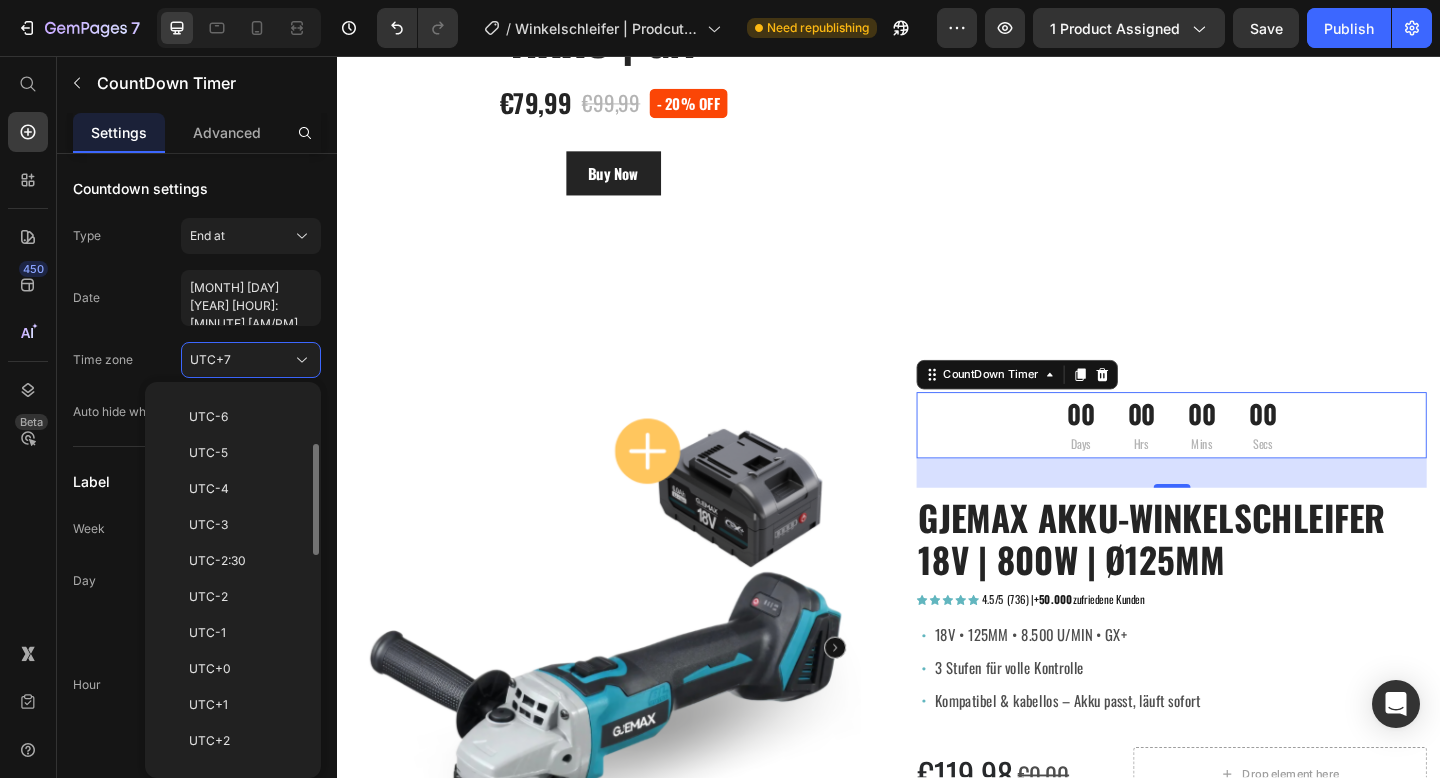 scroll, scrollTop: 247, scrollLeft: 0, axis: vertical 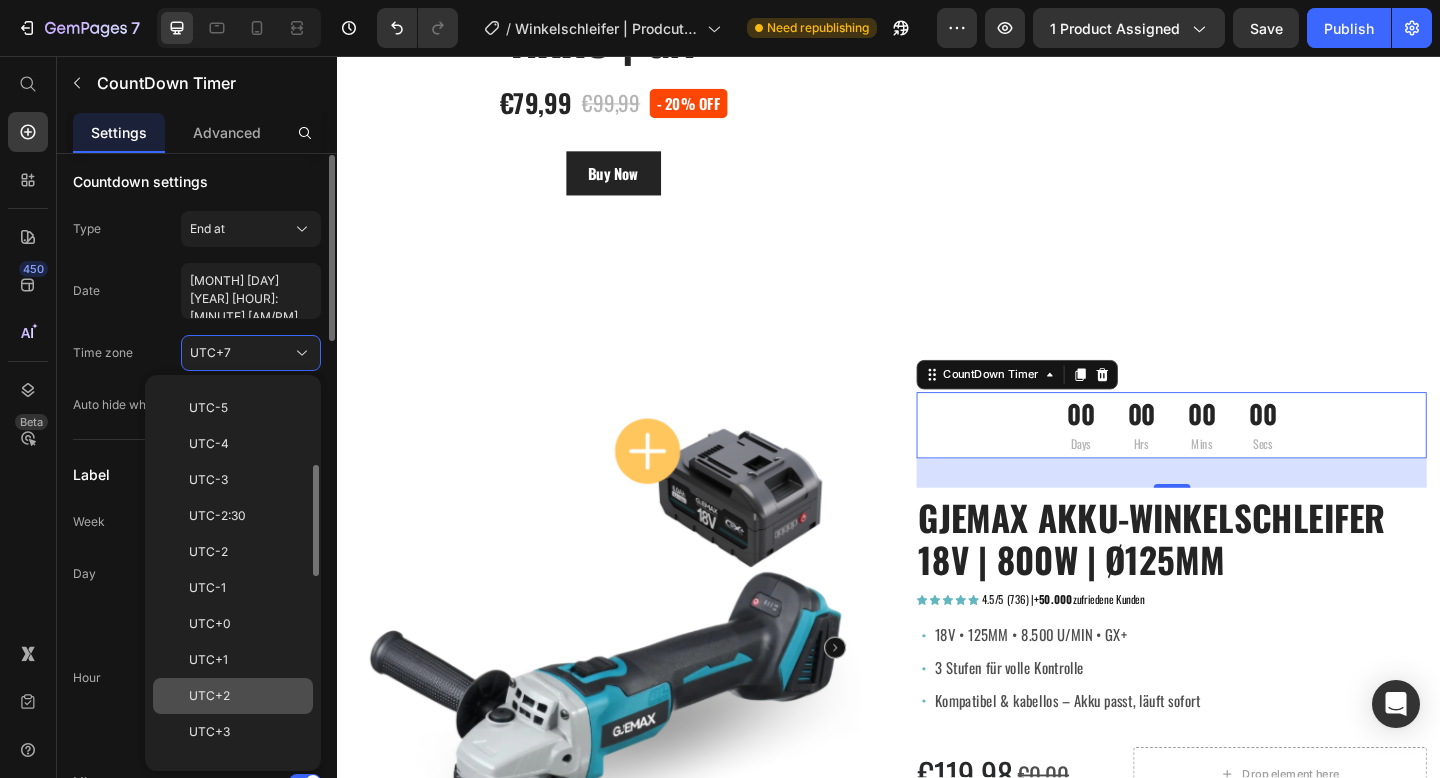 click on "UTC+2" 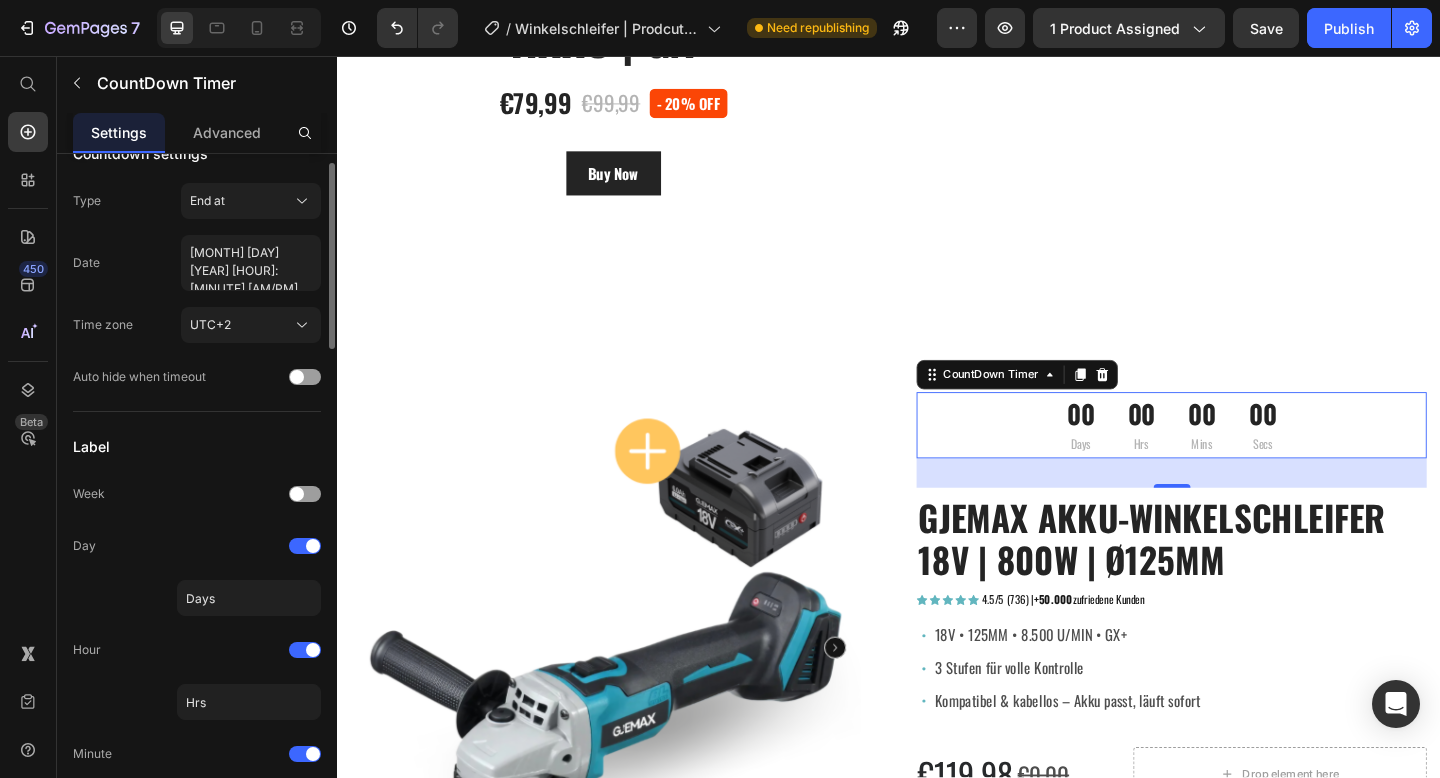 scroll, scrollTop: 37, scrollLeft: 0, axis: vertical 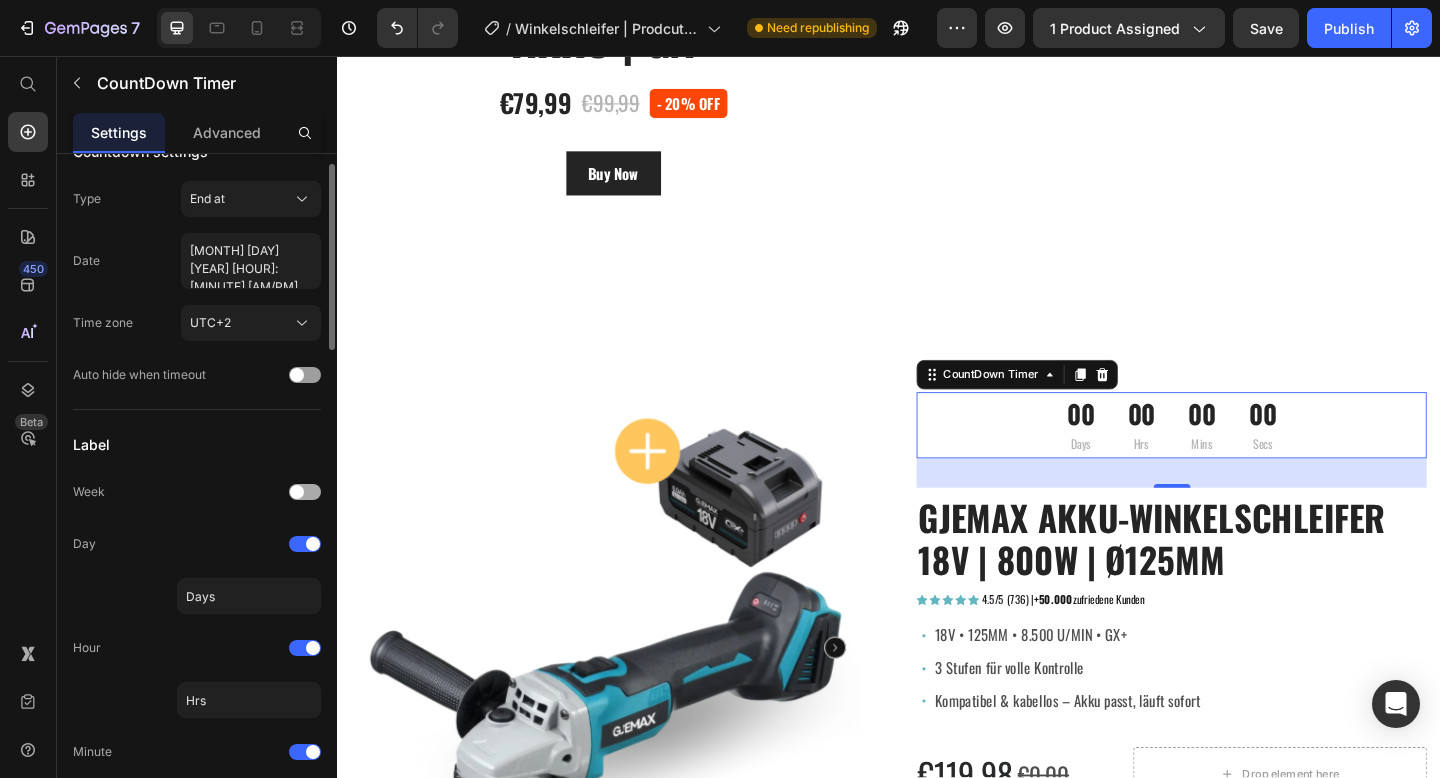 click at bounding box center (297, 492) 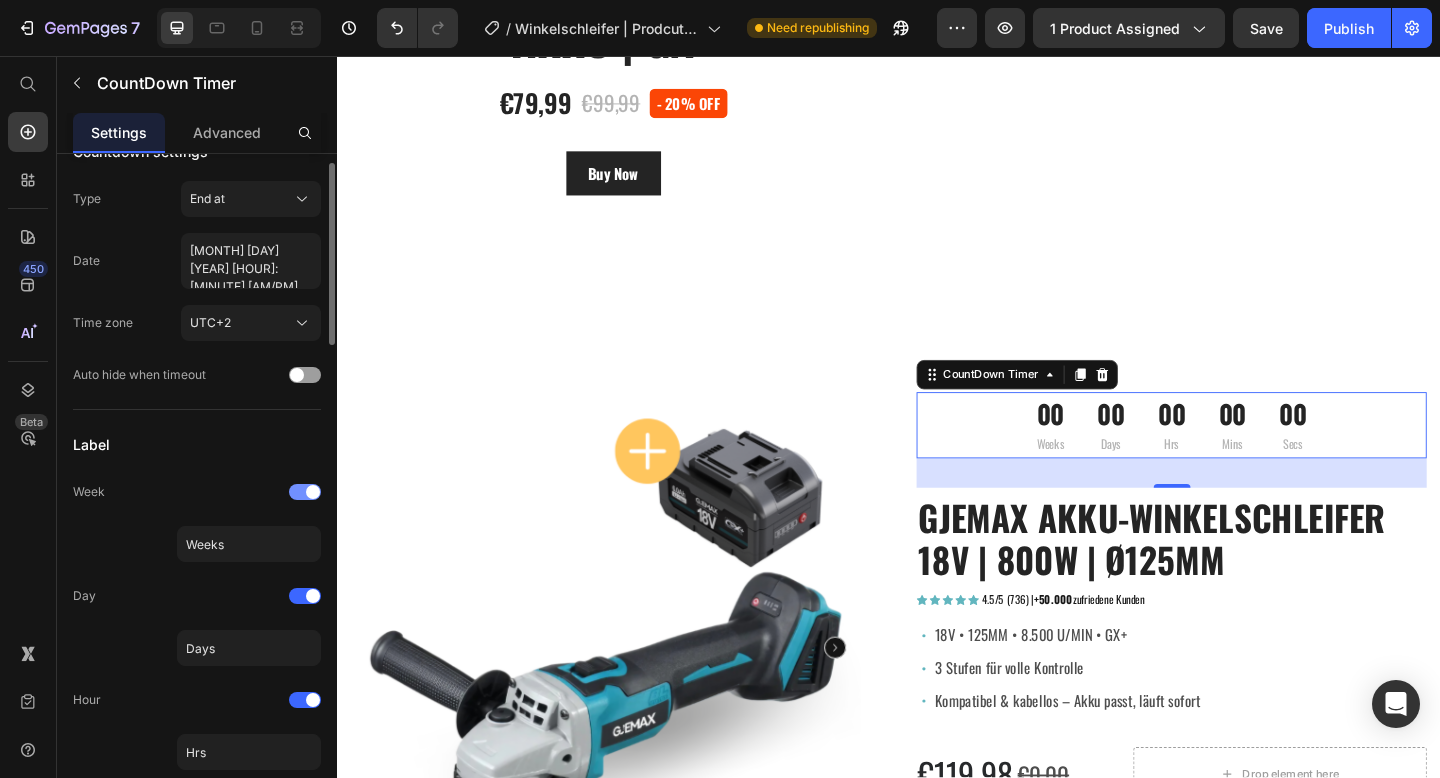 click at bounding box center [313, 492] 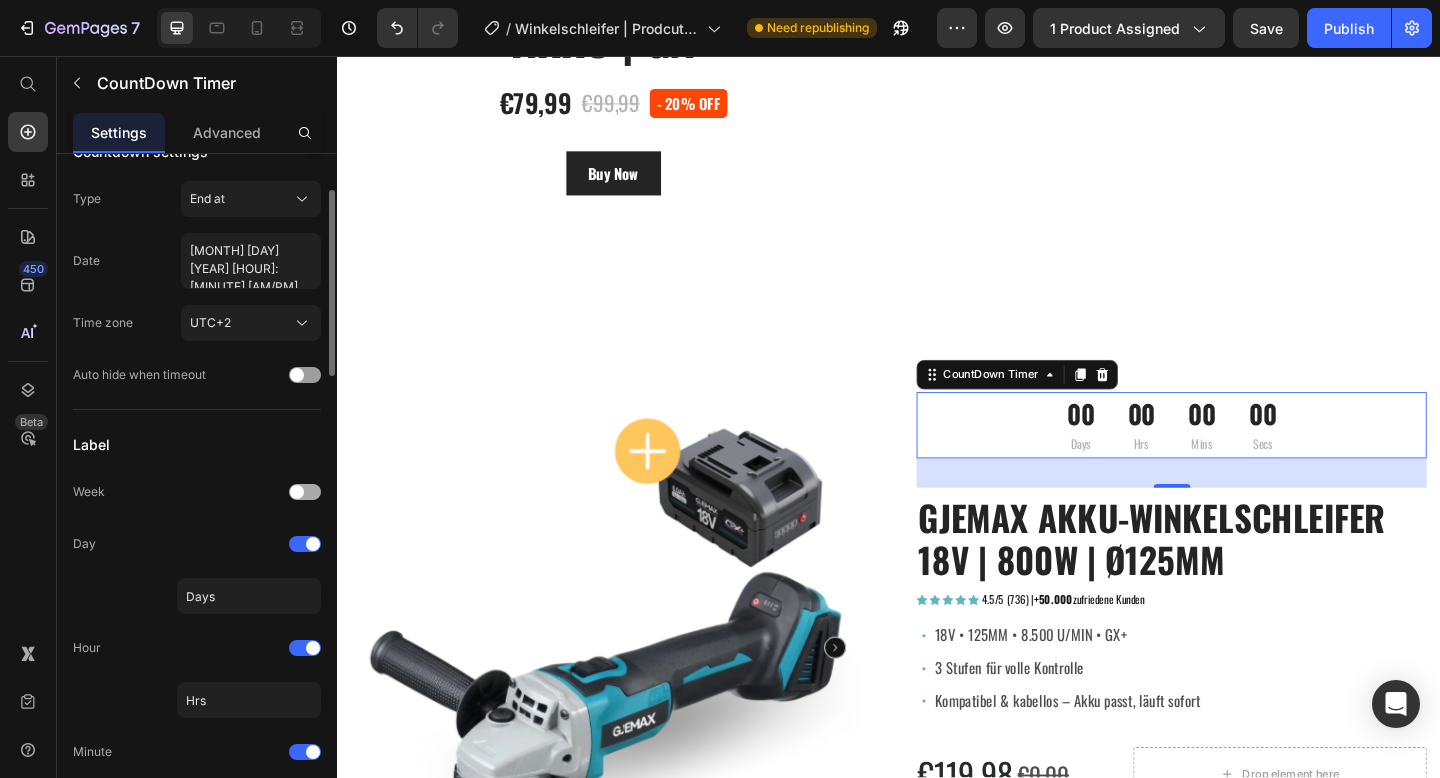 scroll, scrollTop: 179, scrollLeft: 0, axis: vertical 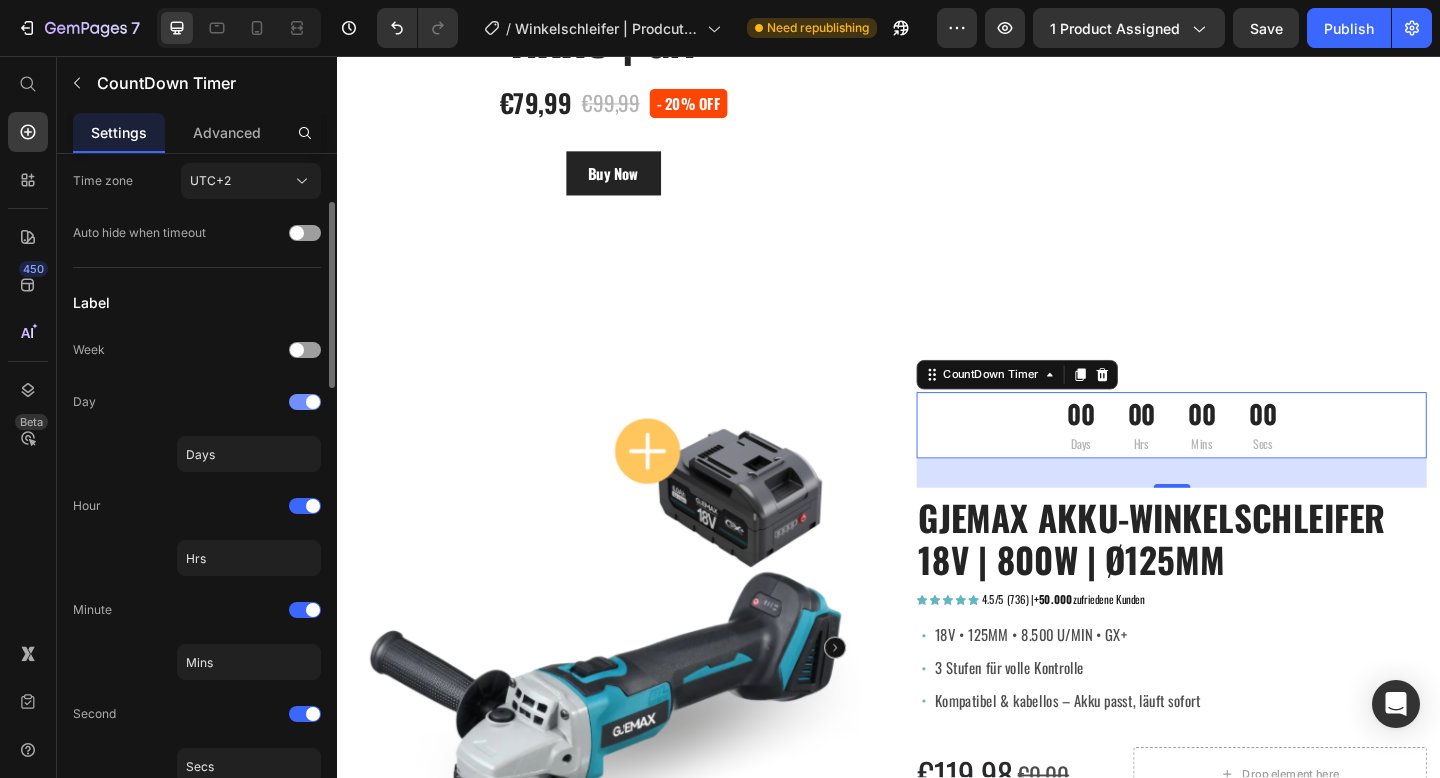 click at bounding box center [313, 402] 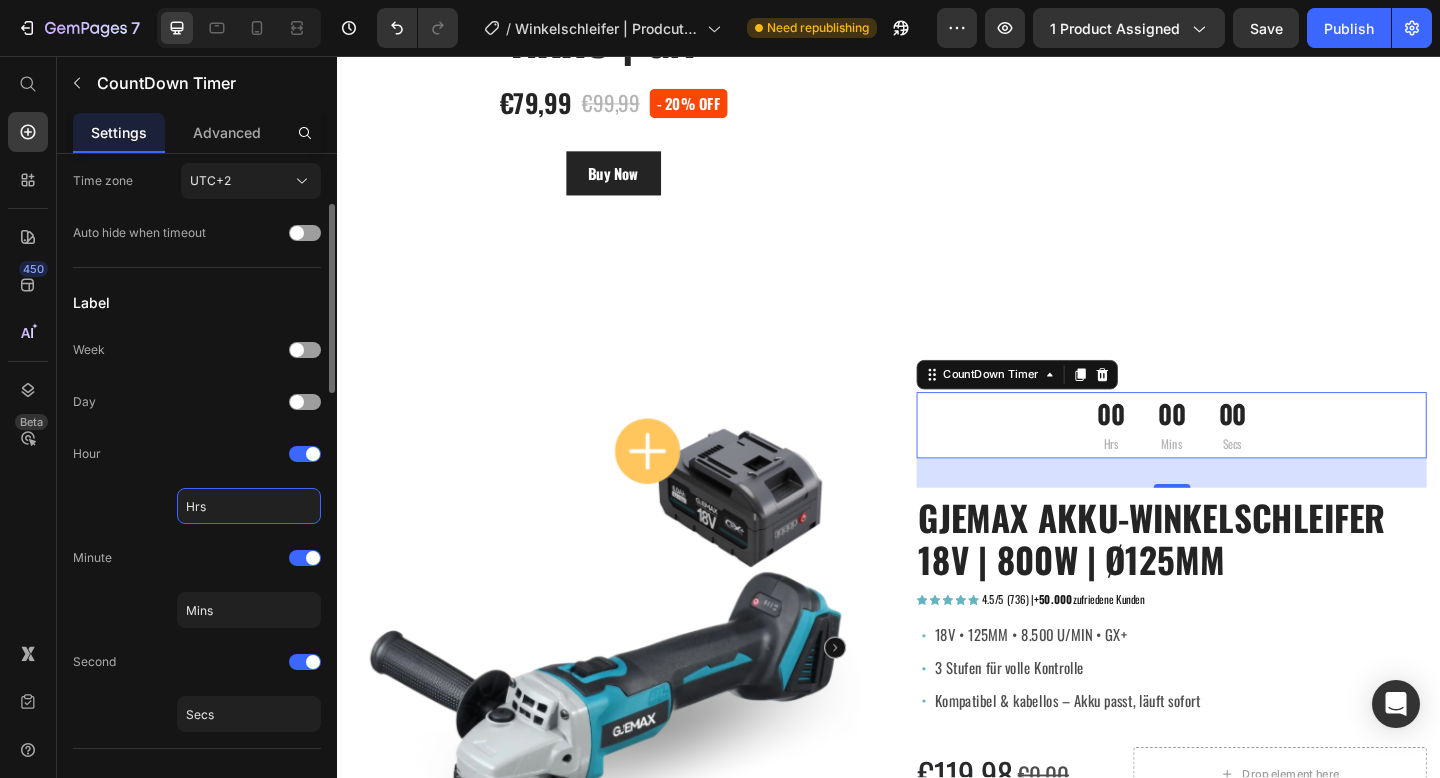 click on "Hrs" 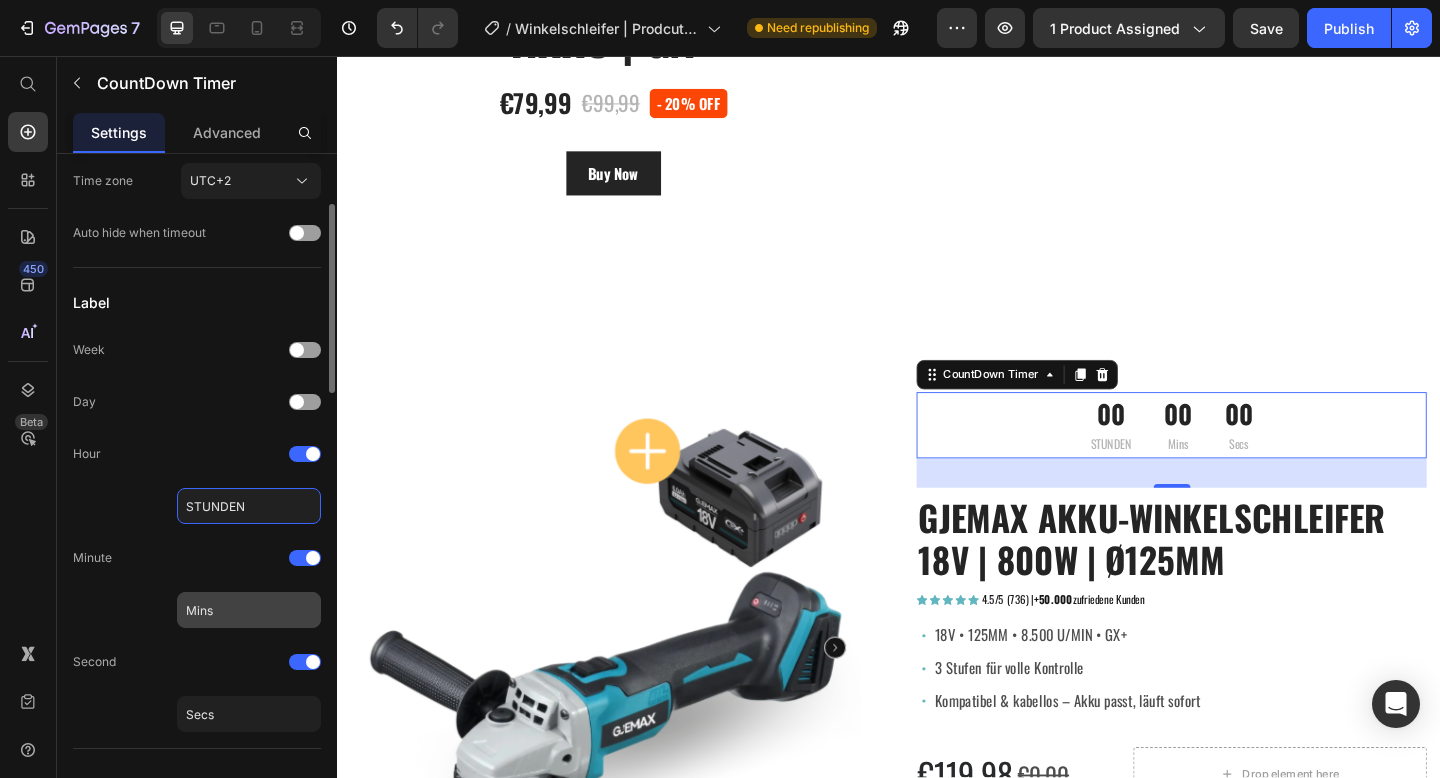 type on "STUNDEN" 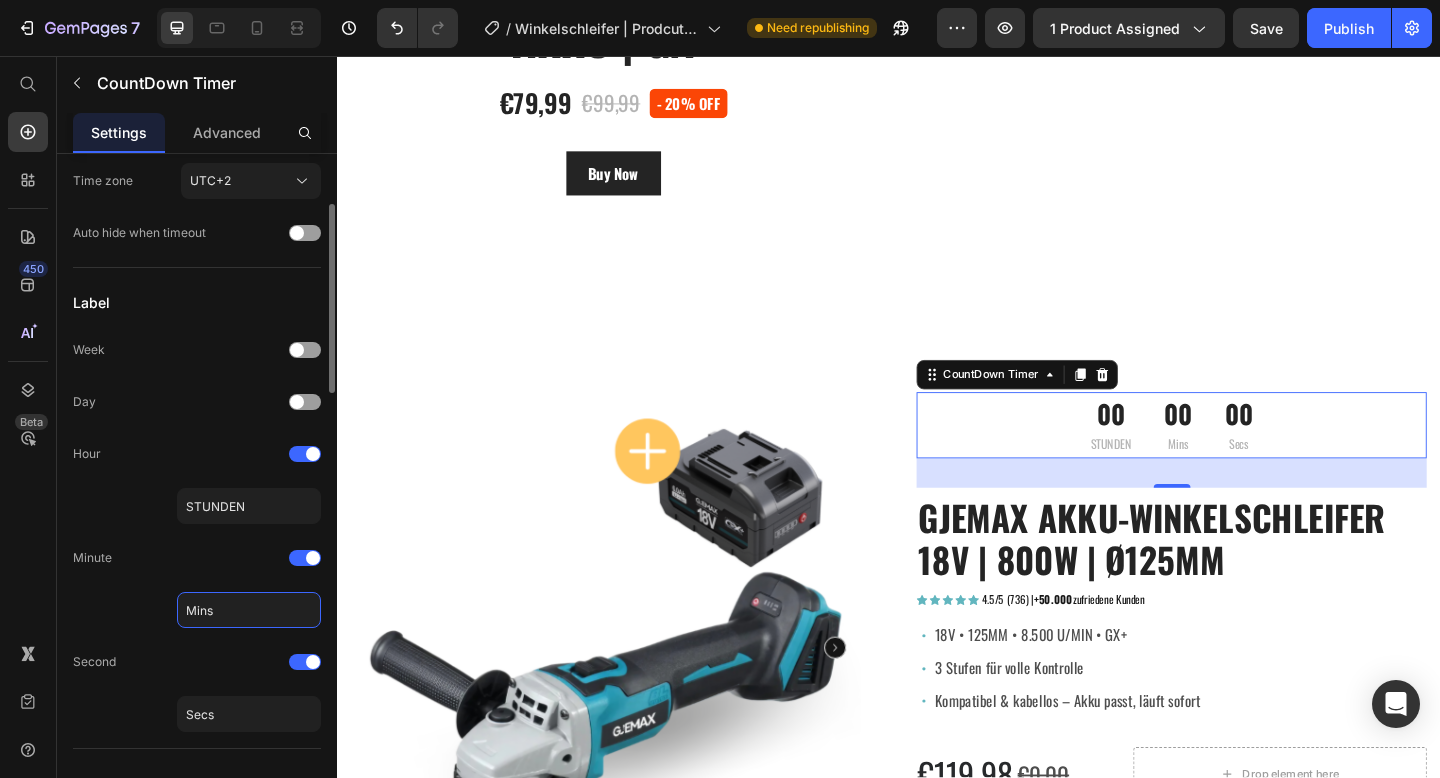 click on "Mins" 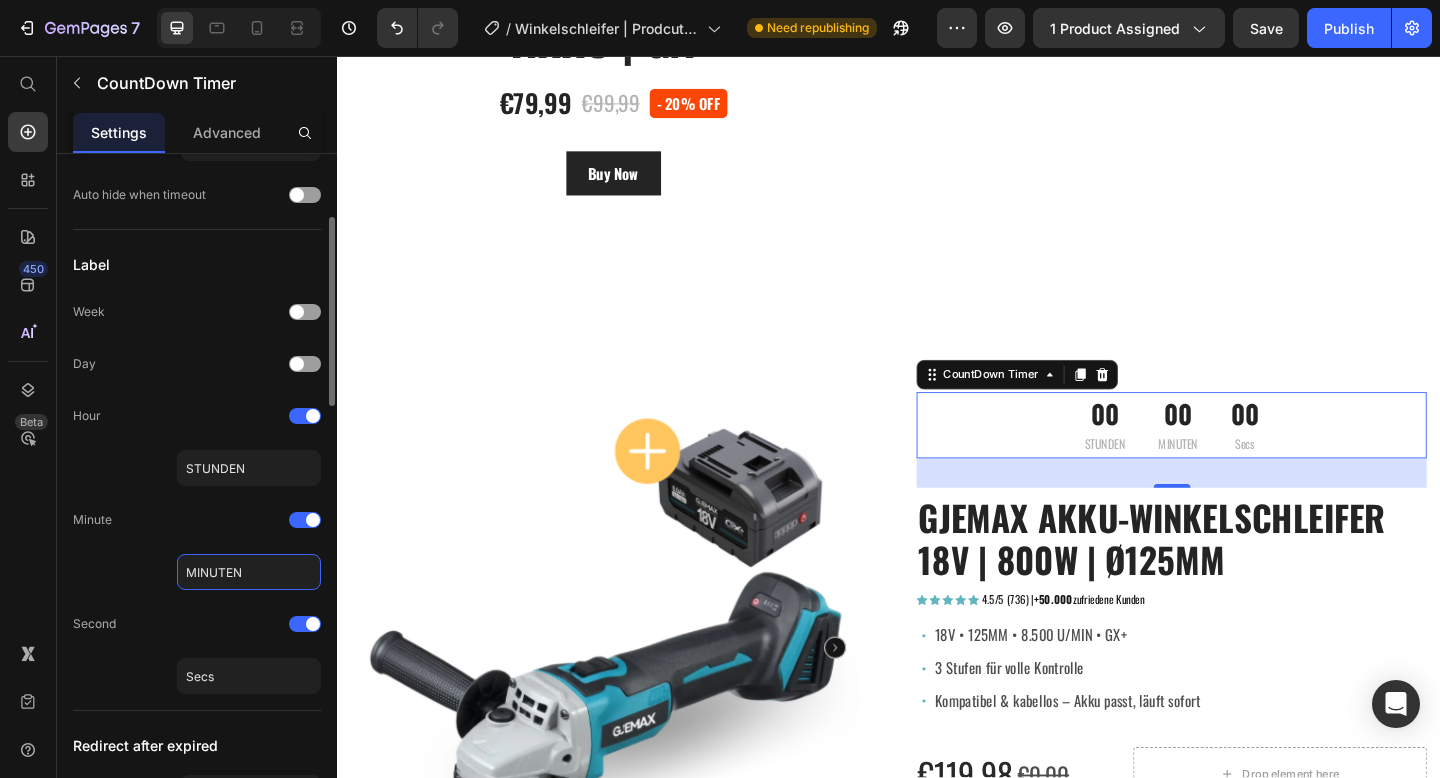 scroll, scrollTop: 256, scrollLeft: 0, axis: vertical 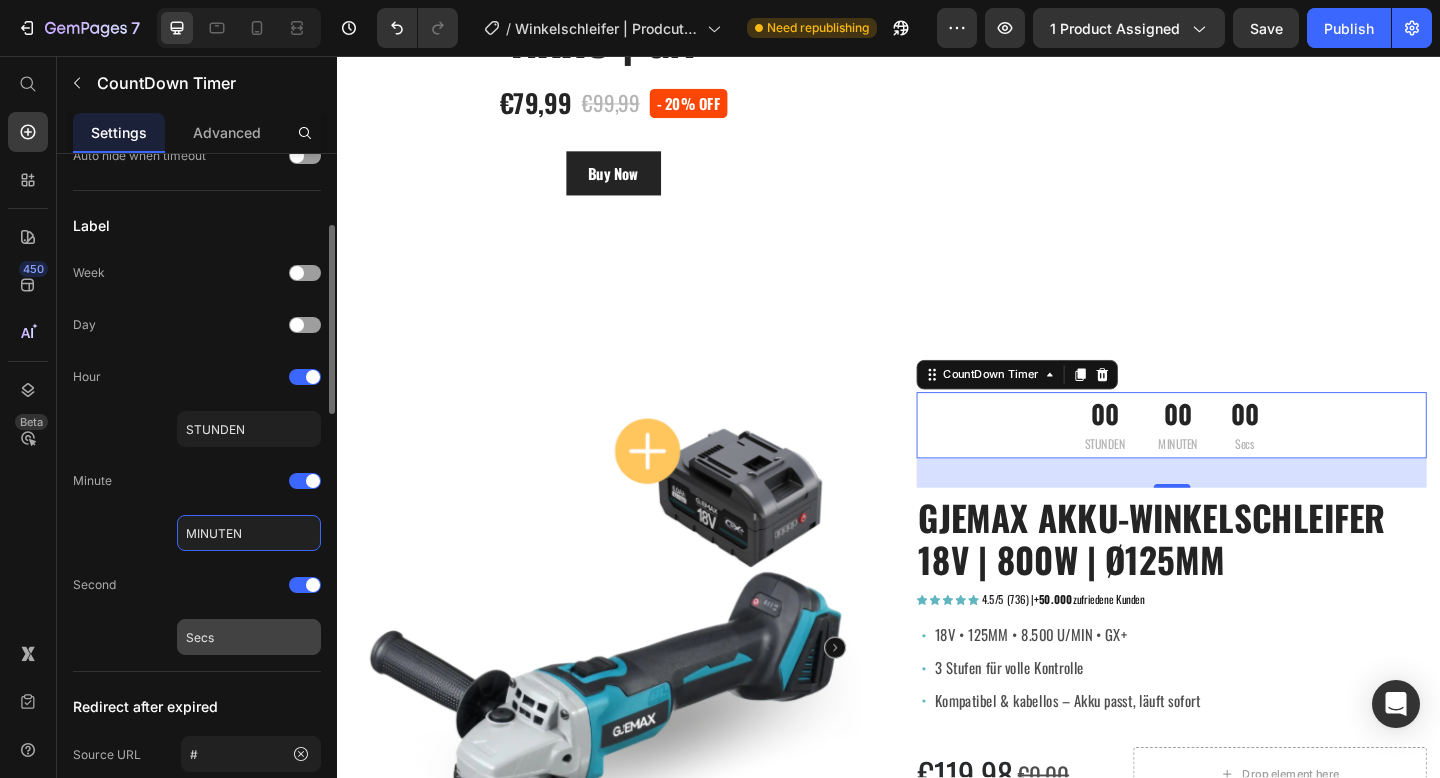 type on "MINUTEN" 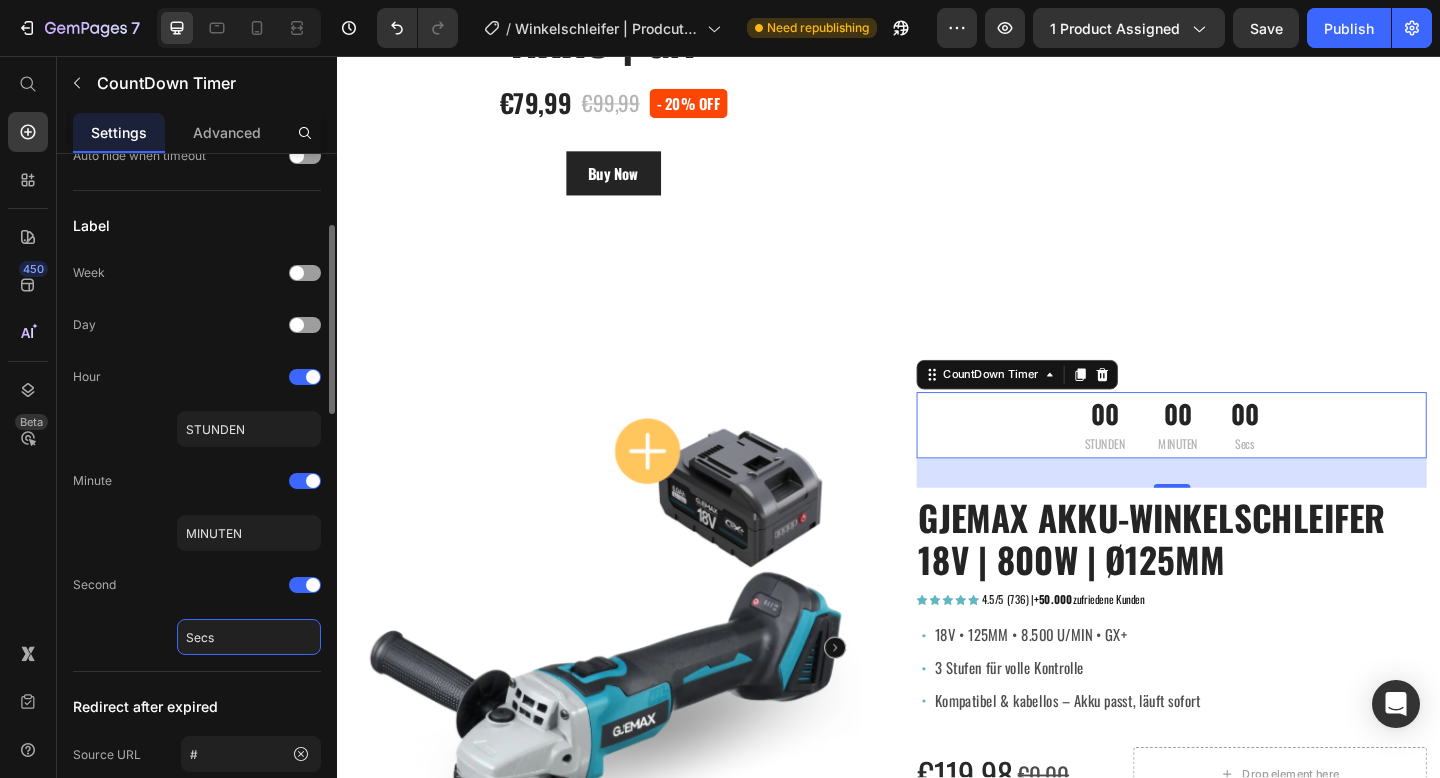 click on "Secs" 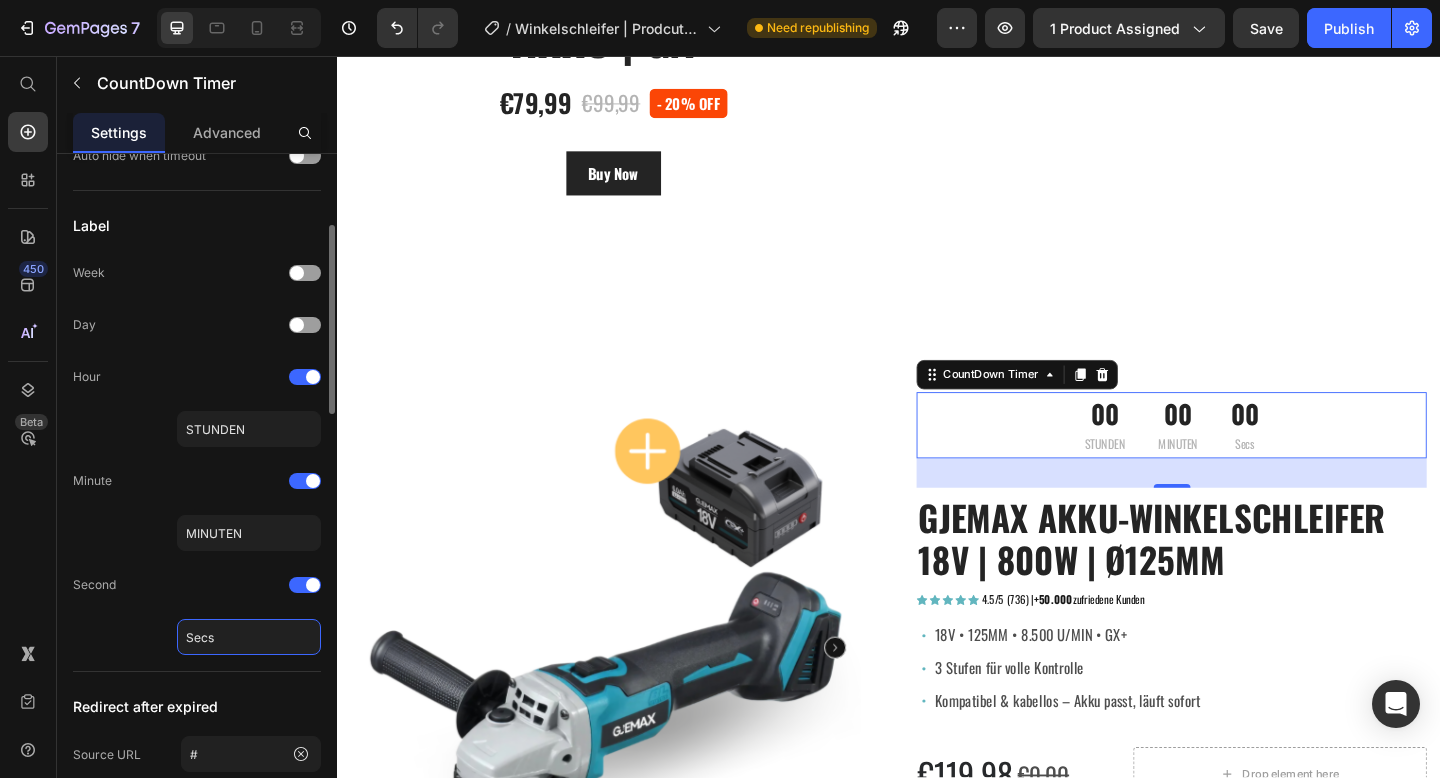 click on "Secs" 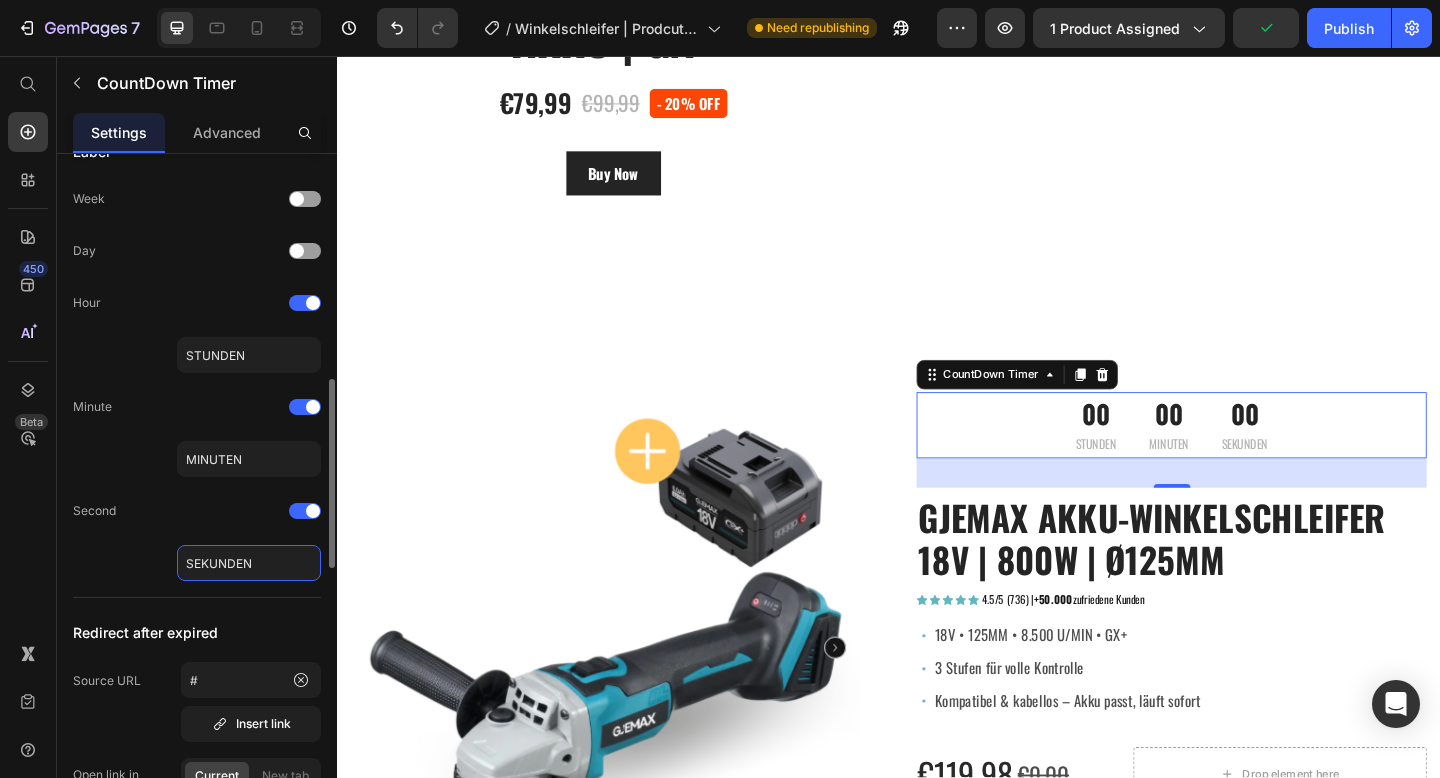 scroll, scrollTop: 479, scrollLeft: 0, axis: vertical 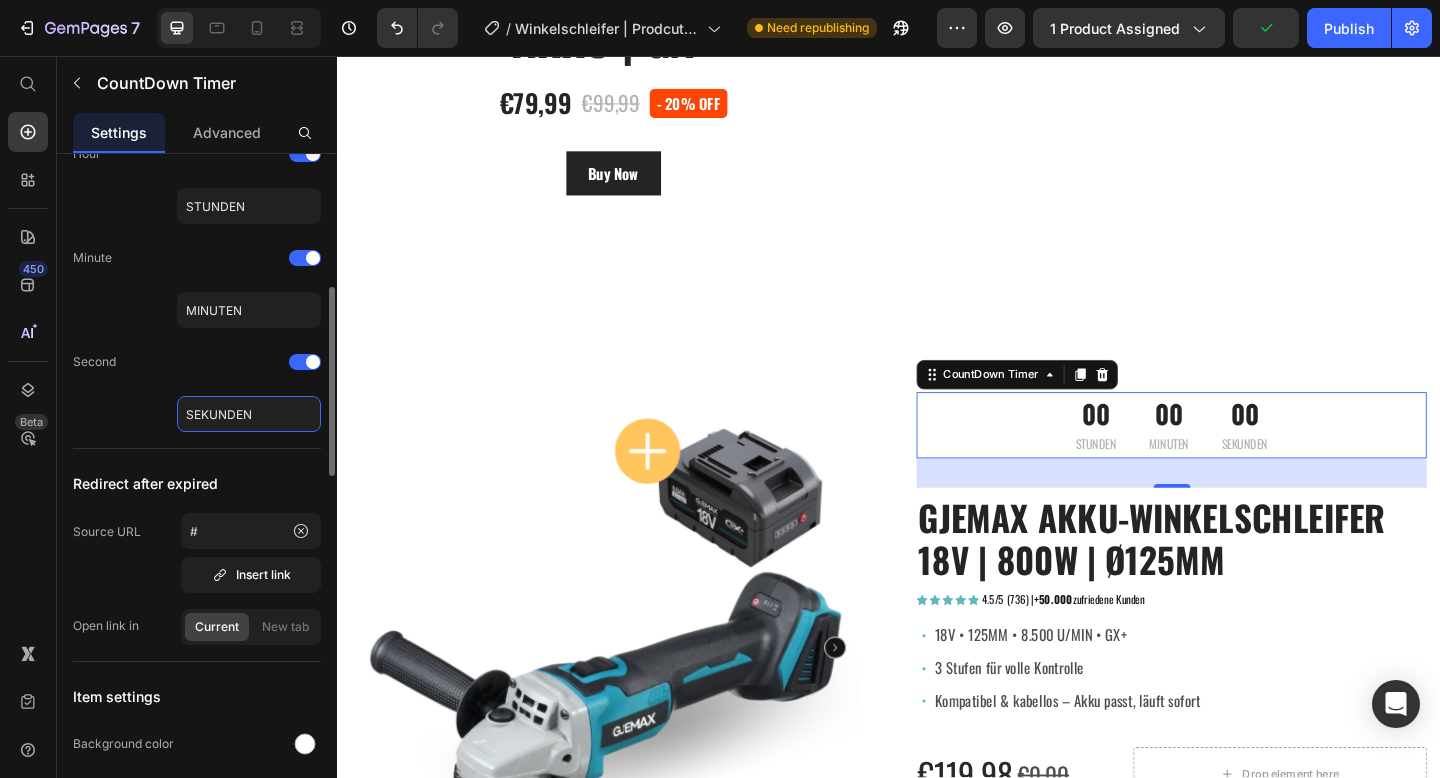 type on "SEKUNDEN" 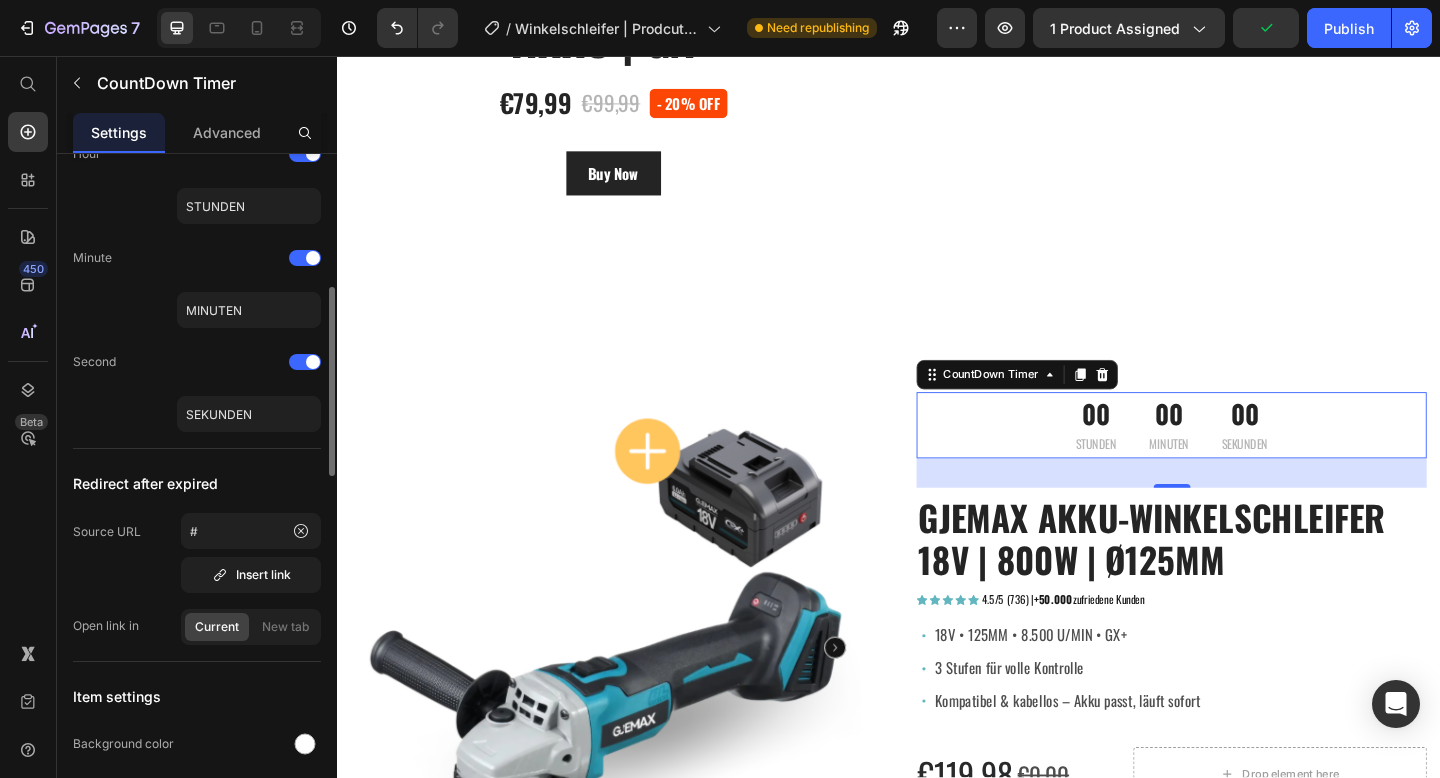 click on "Redirect after expired Source URL #  Insert link   Open link in  Current New tab" 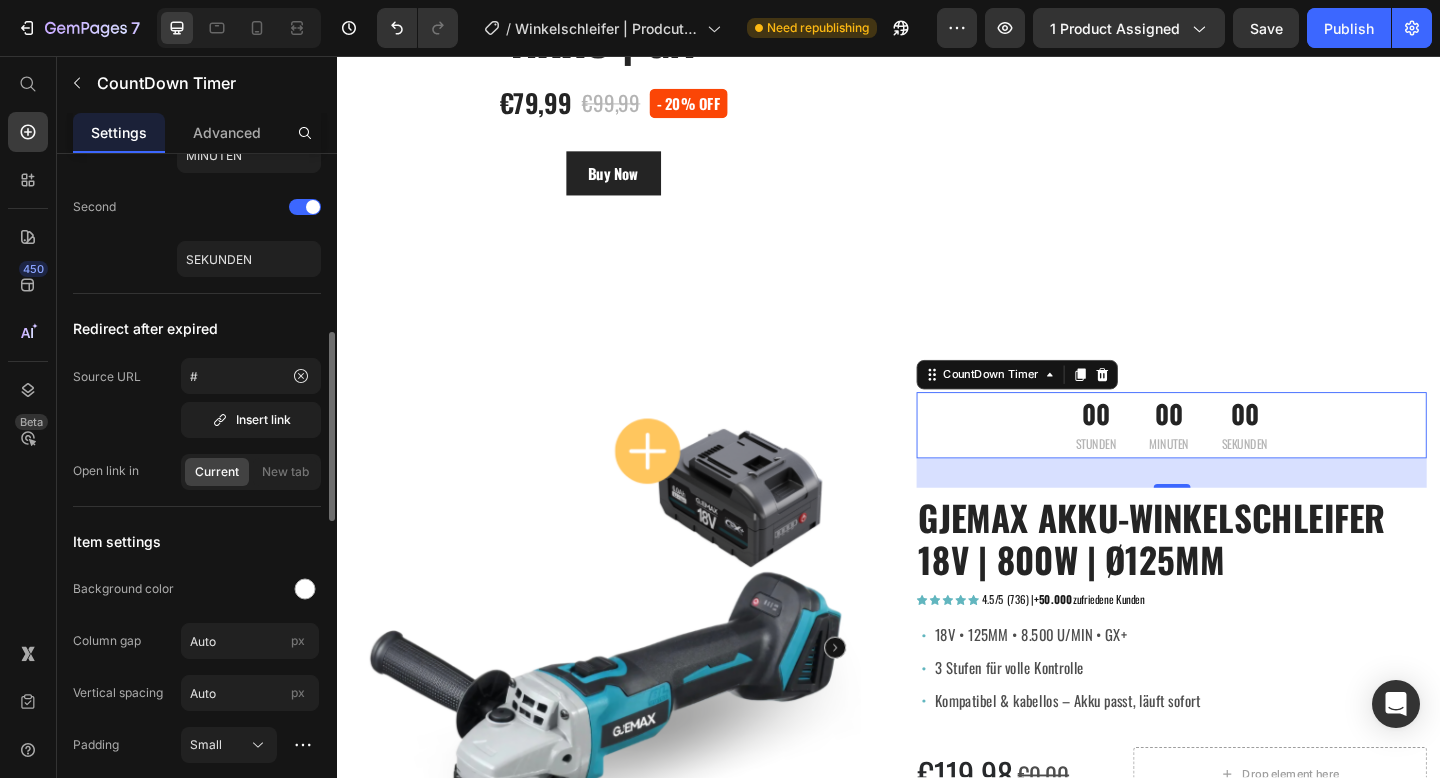 scroll, scrollTop: 768, scrollLeft: 0, axis: vertical 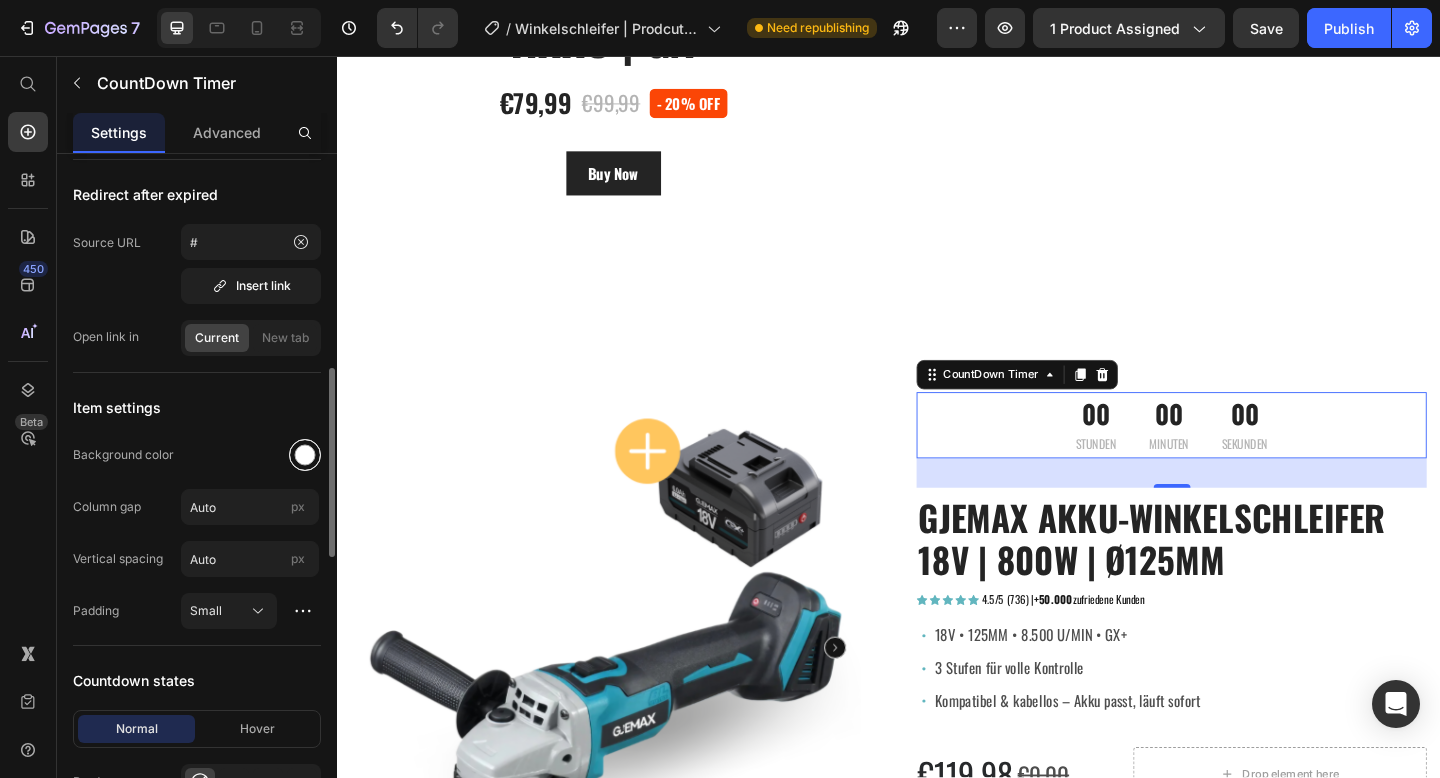 click at bounding box center [305, 455] 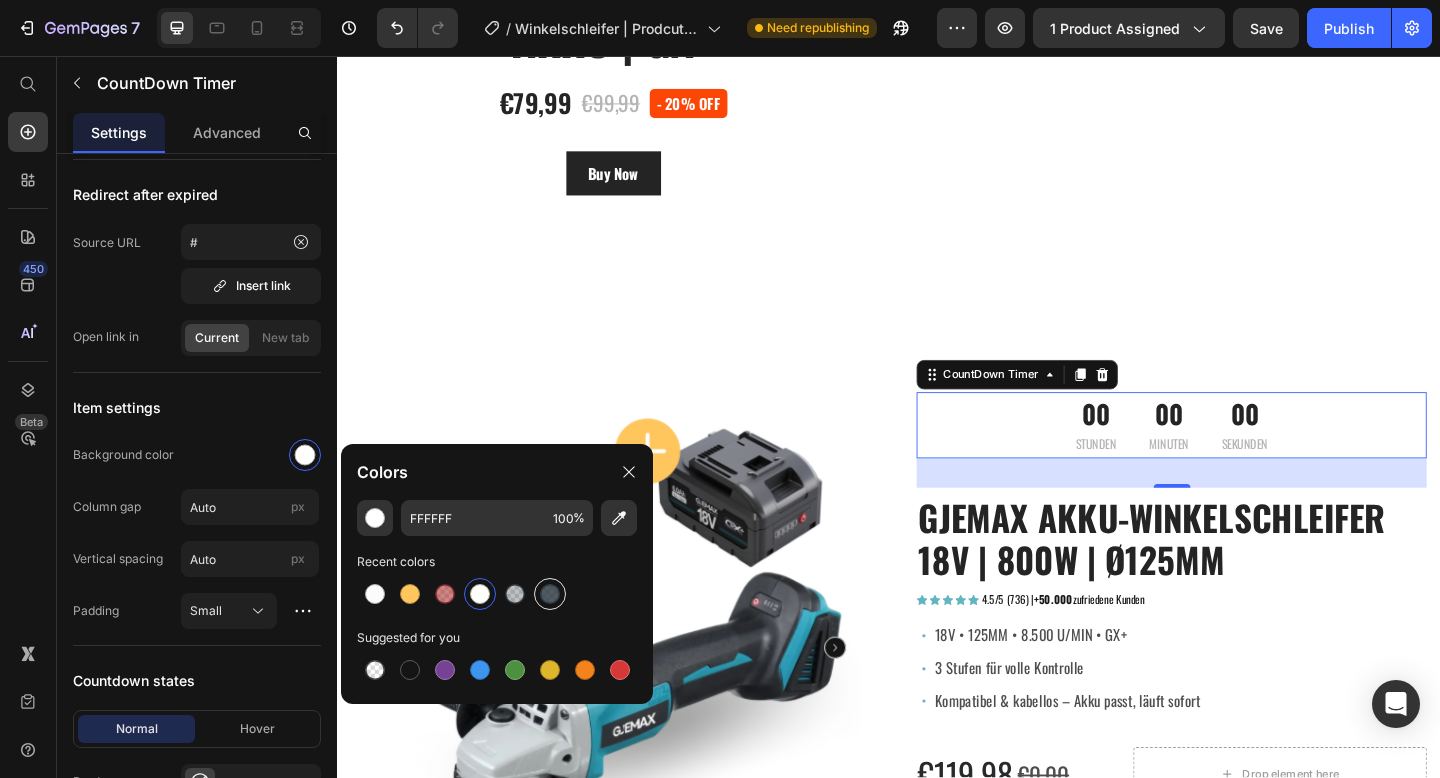 click at bounding box center (550, 594) 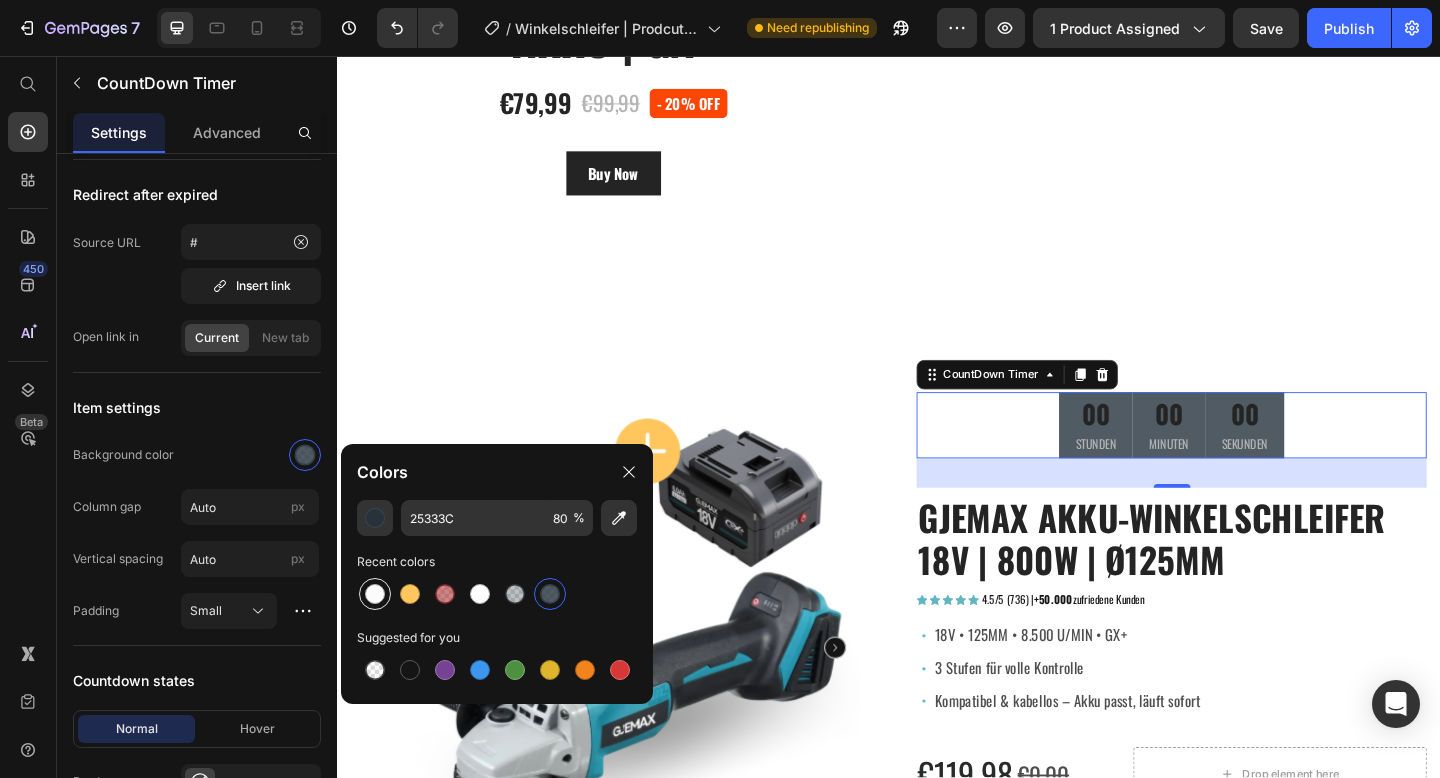 click at bounding box center [375, 594] 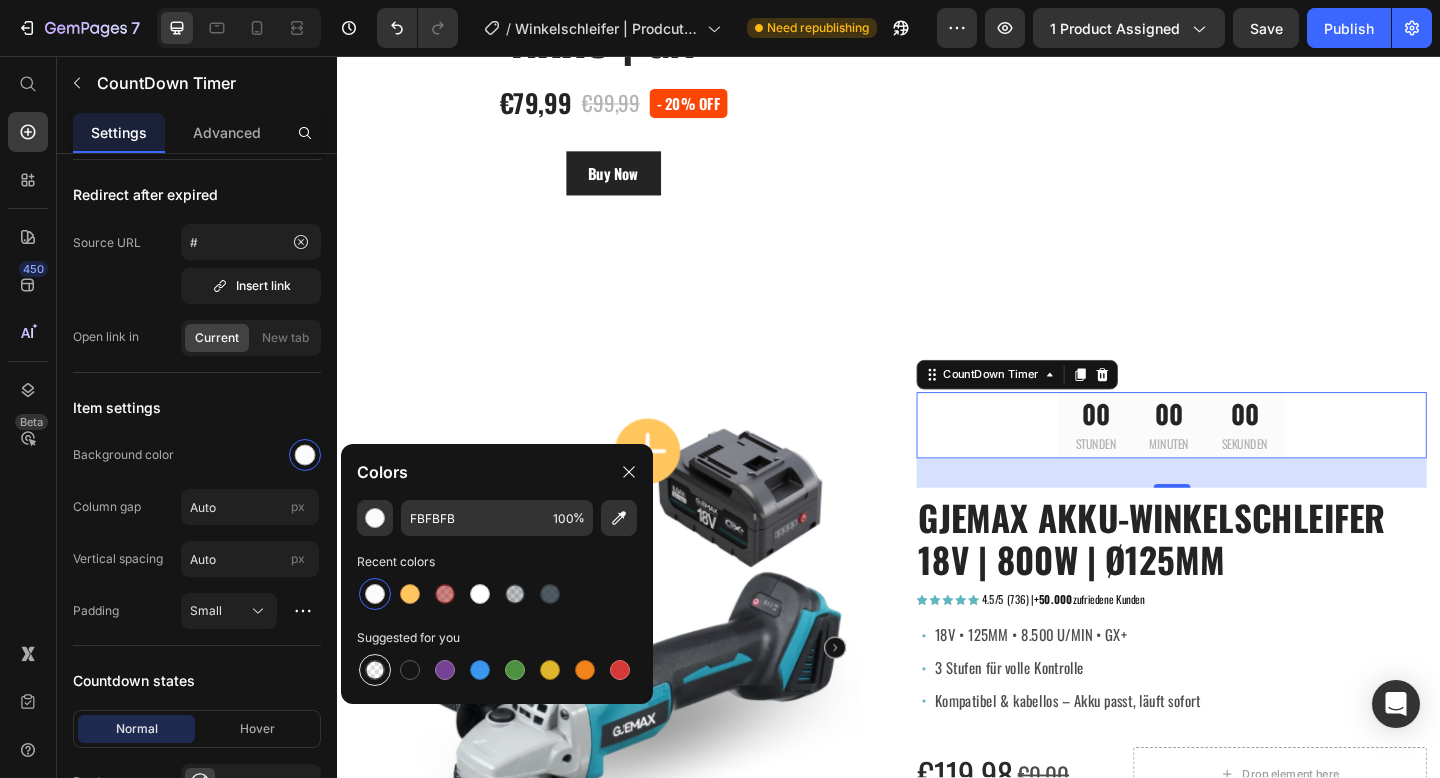 click at bounding box center [375, 670] 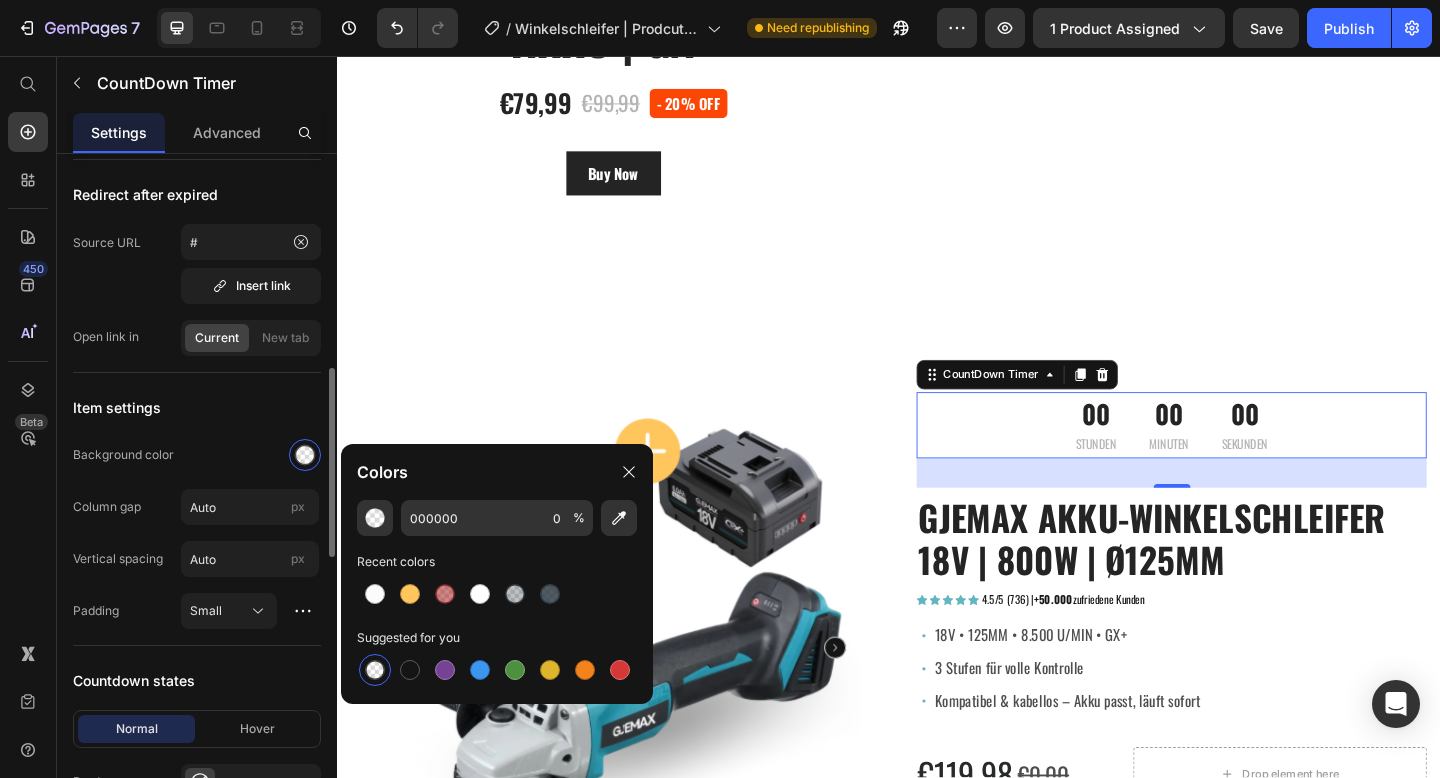 click on "Item settings Background color Column gap Auto px Vertical spacing Auto px Padding Small" 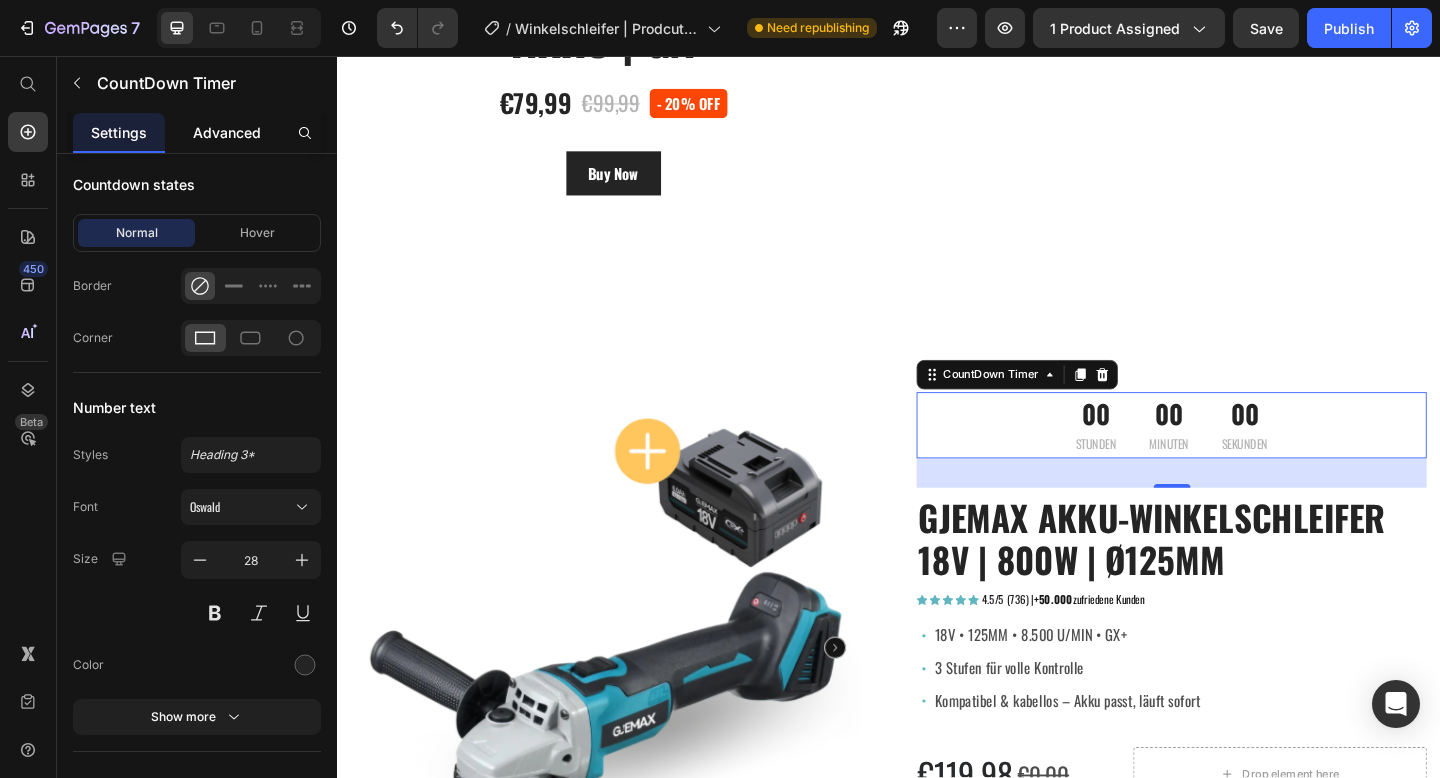 click on "Advanced" at bounding box center (227, 132) 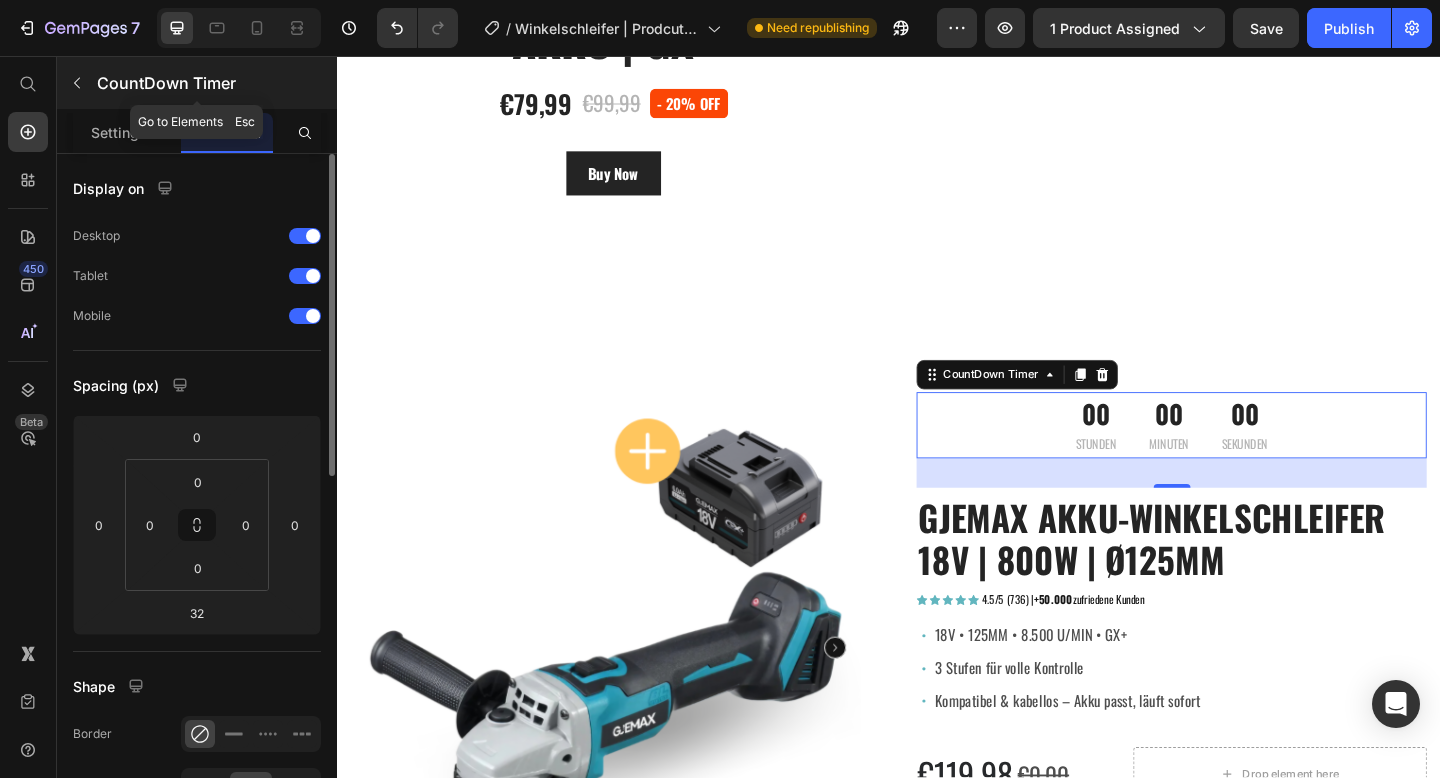 click at bounding box center [77, 83] 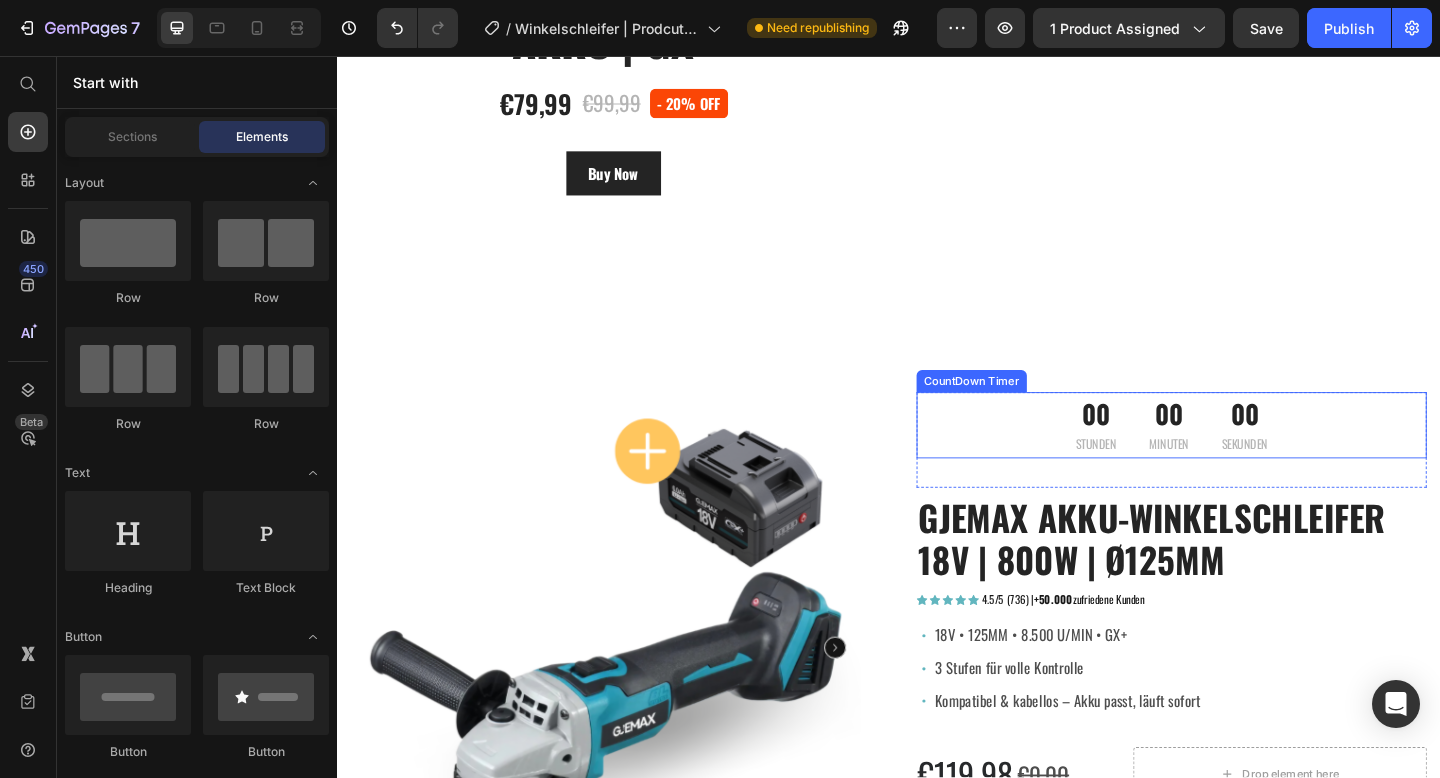 click on "00" at bounding box center [1162, 446] 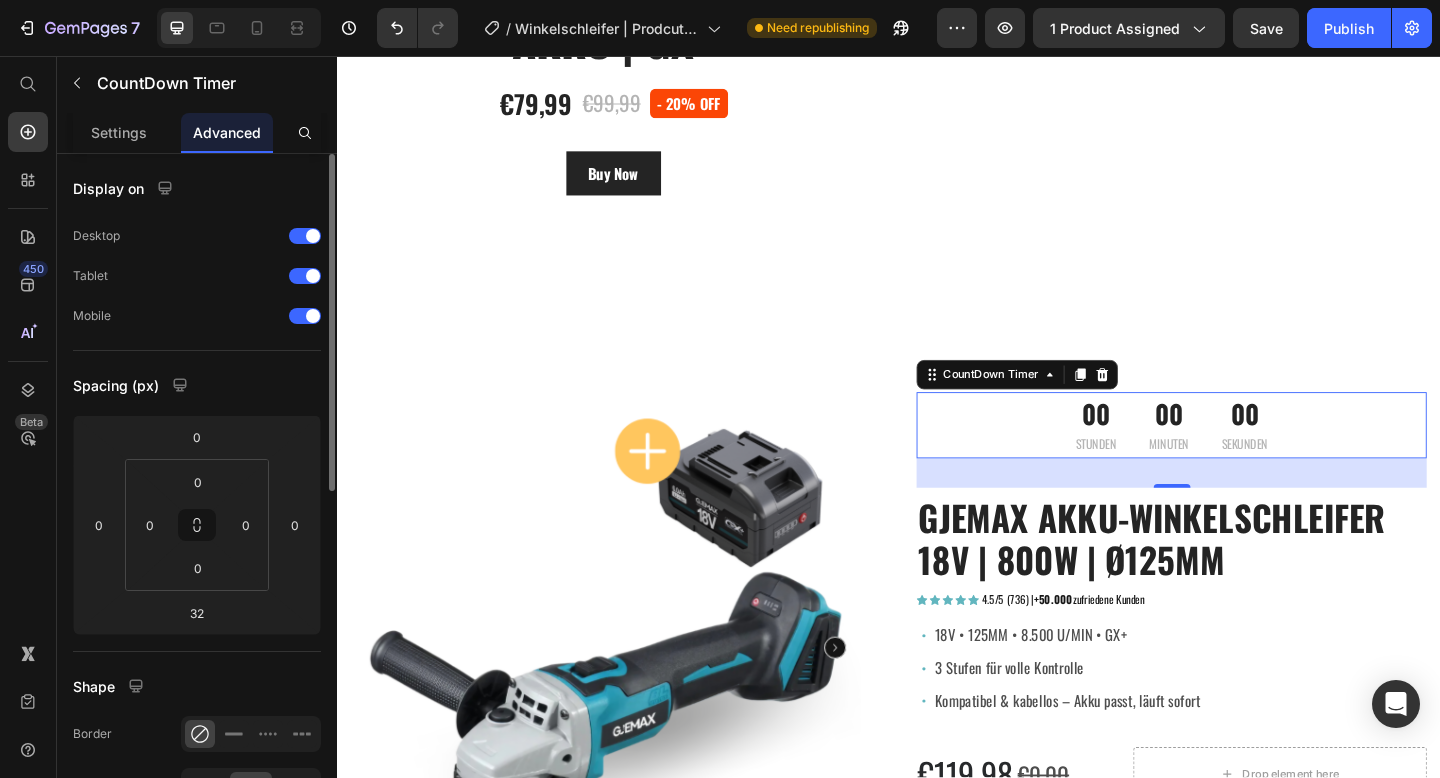 click on "Settings" at bounding box center (119, 132) 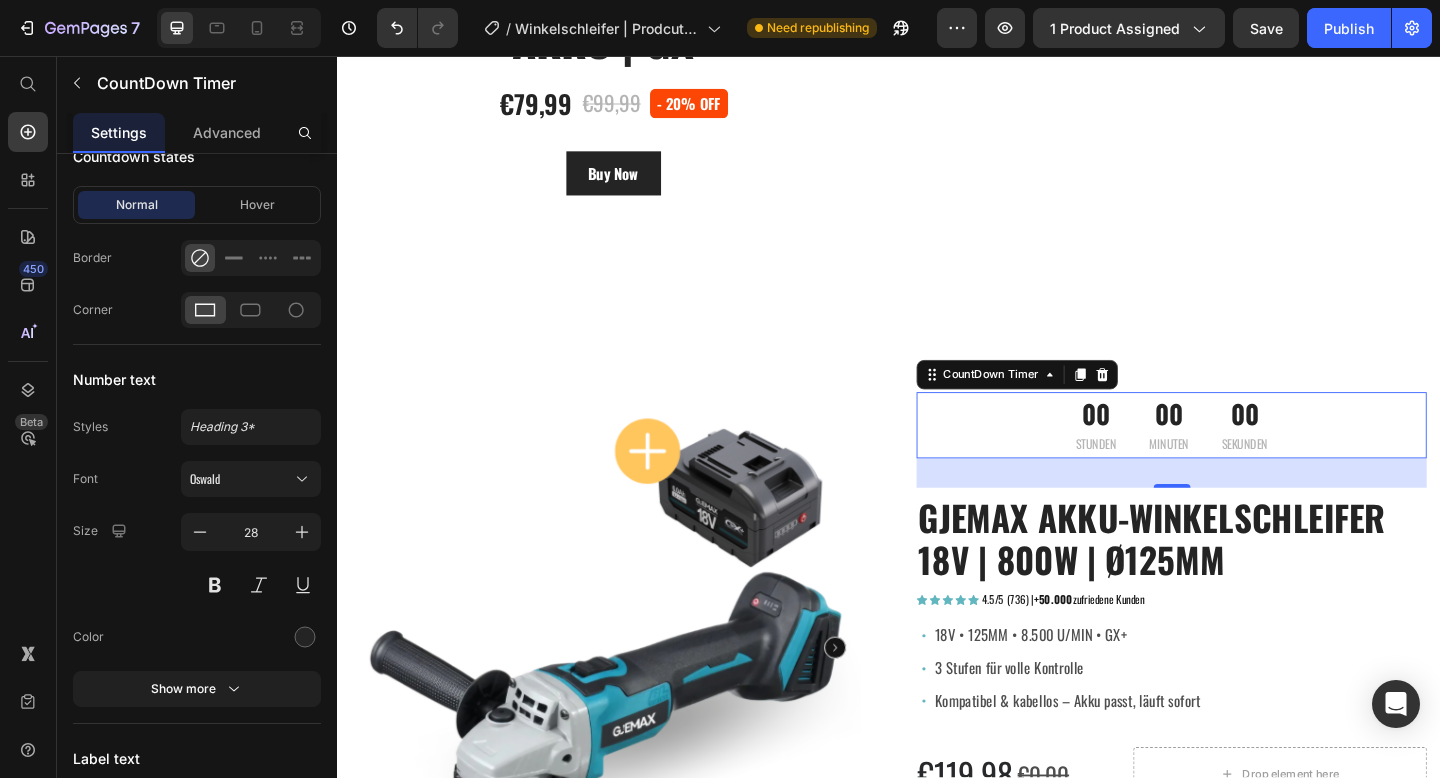 scroll, scrollTop: 1760, scrollLeft: 0, axis: vertical 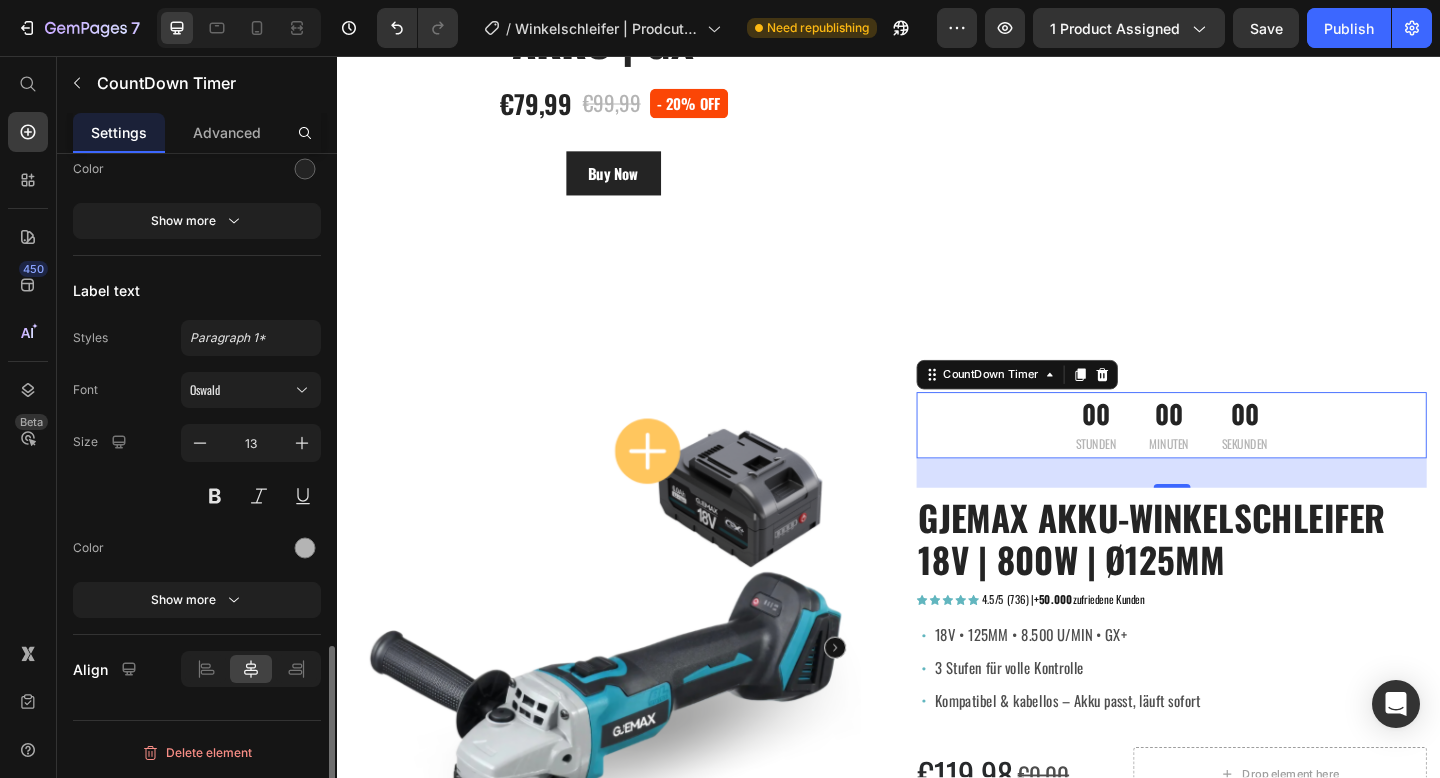 click on "Font Oswald Size 13 Color Show more" at bounding box center (197, 495) 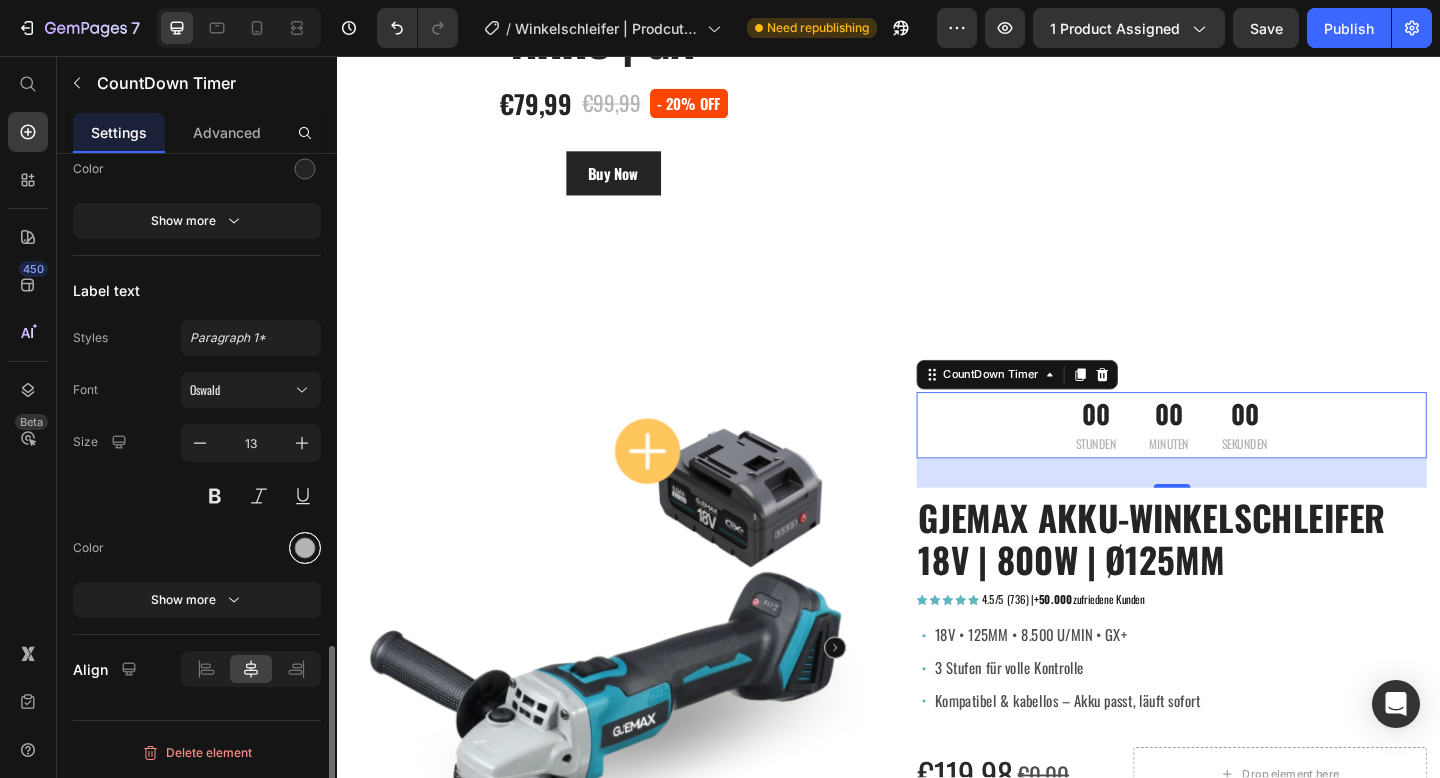 click at bounding box center [305, 548] 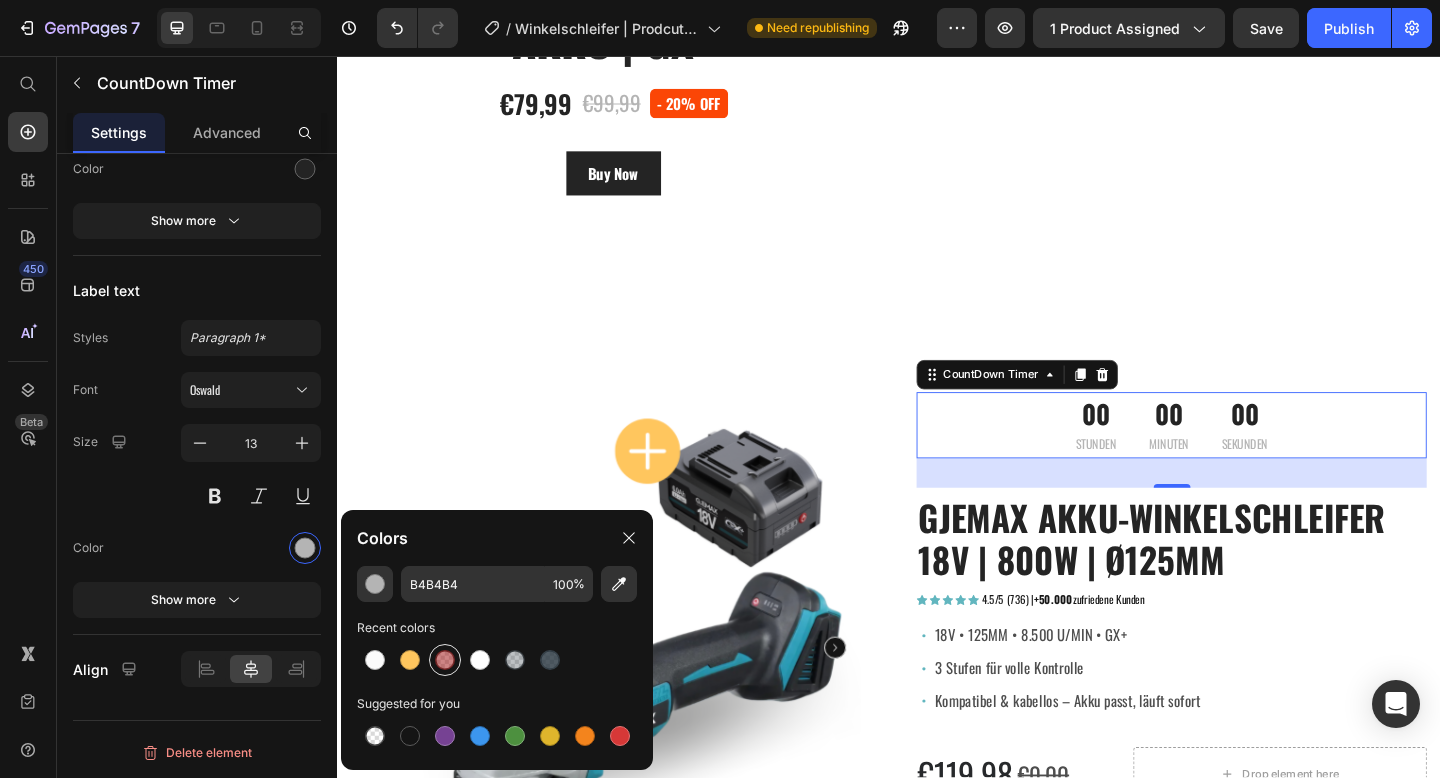 click at bounding box center [445, 660] 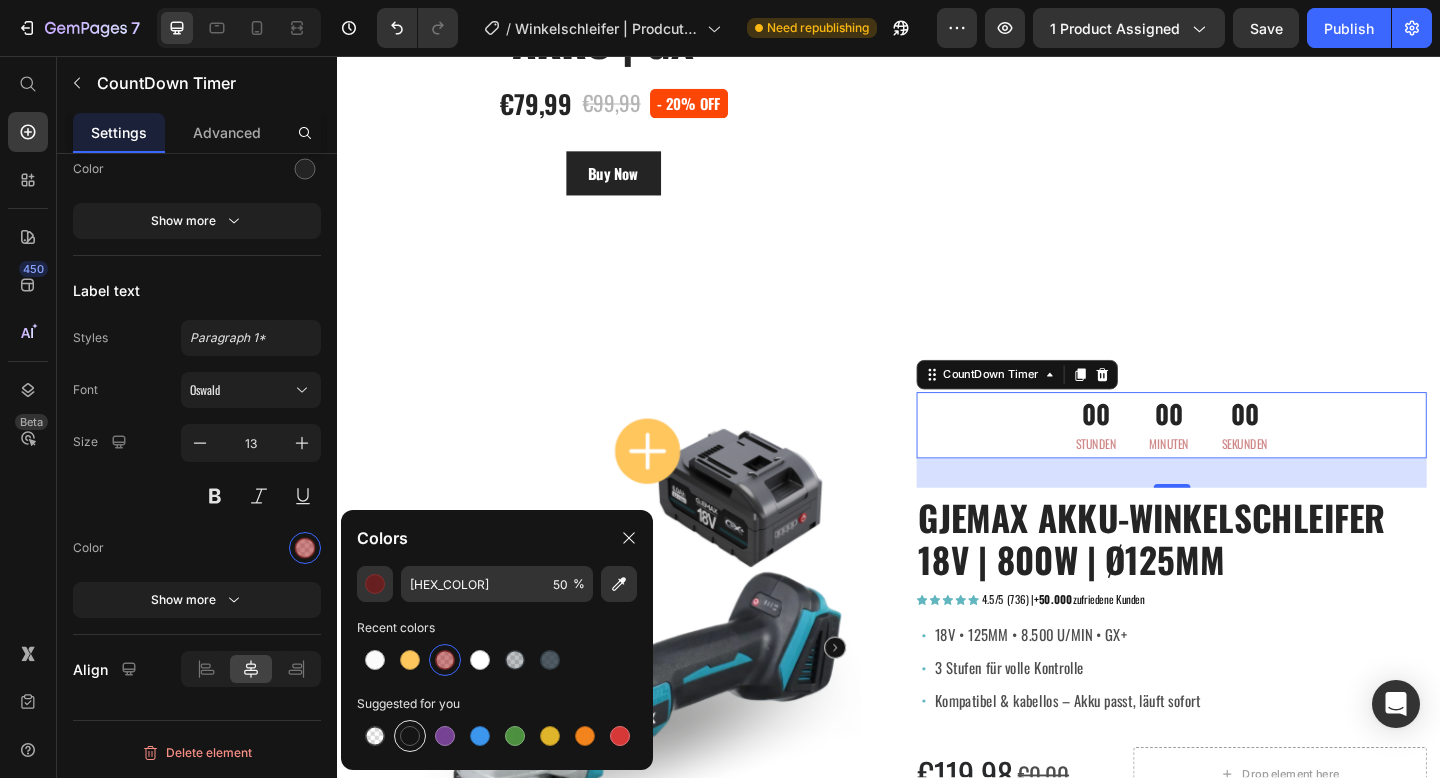 click at bounding box center [410, 736] 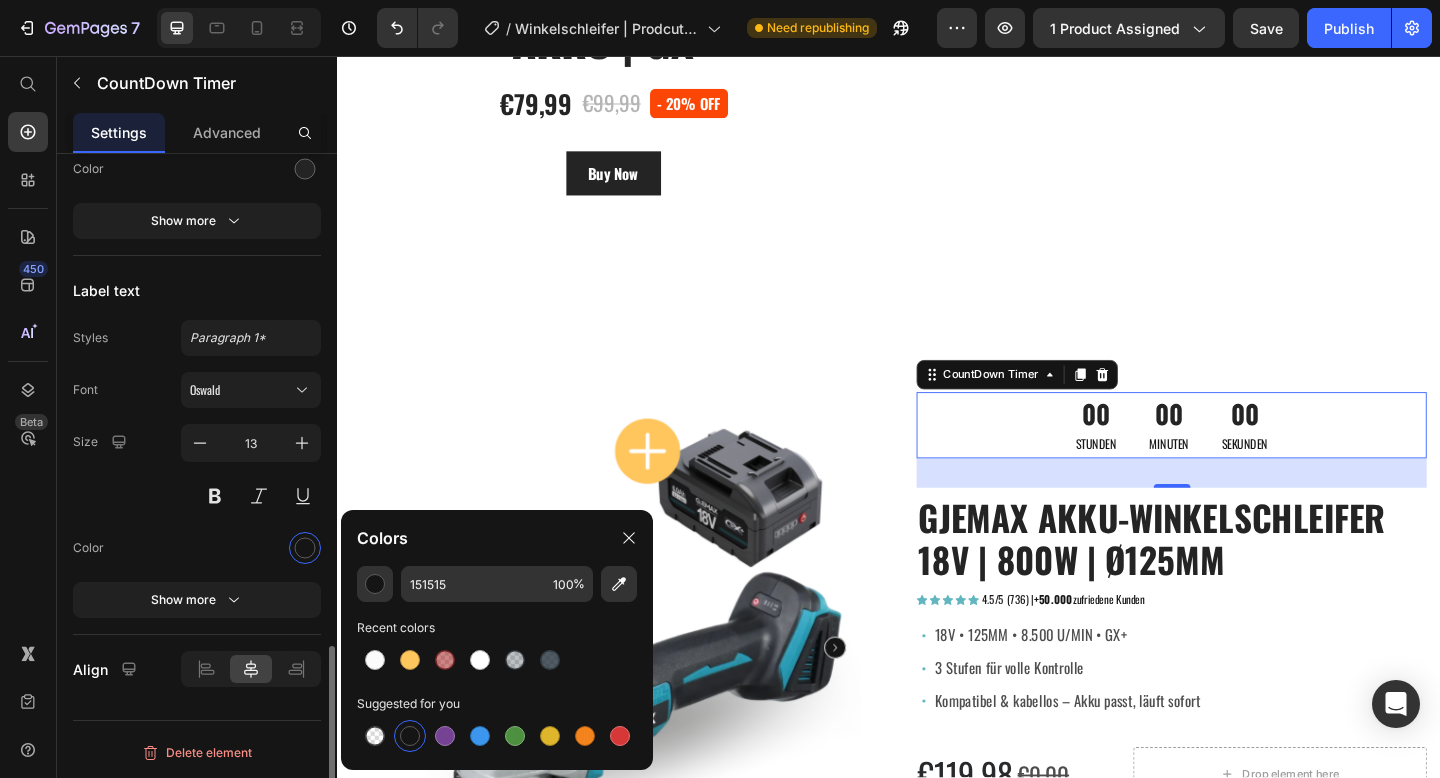 click on "Size 13" at bounding box center (197, 469) 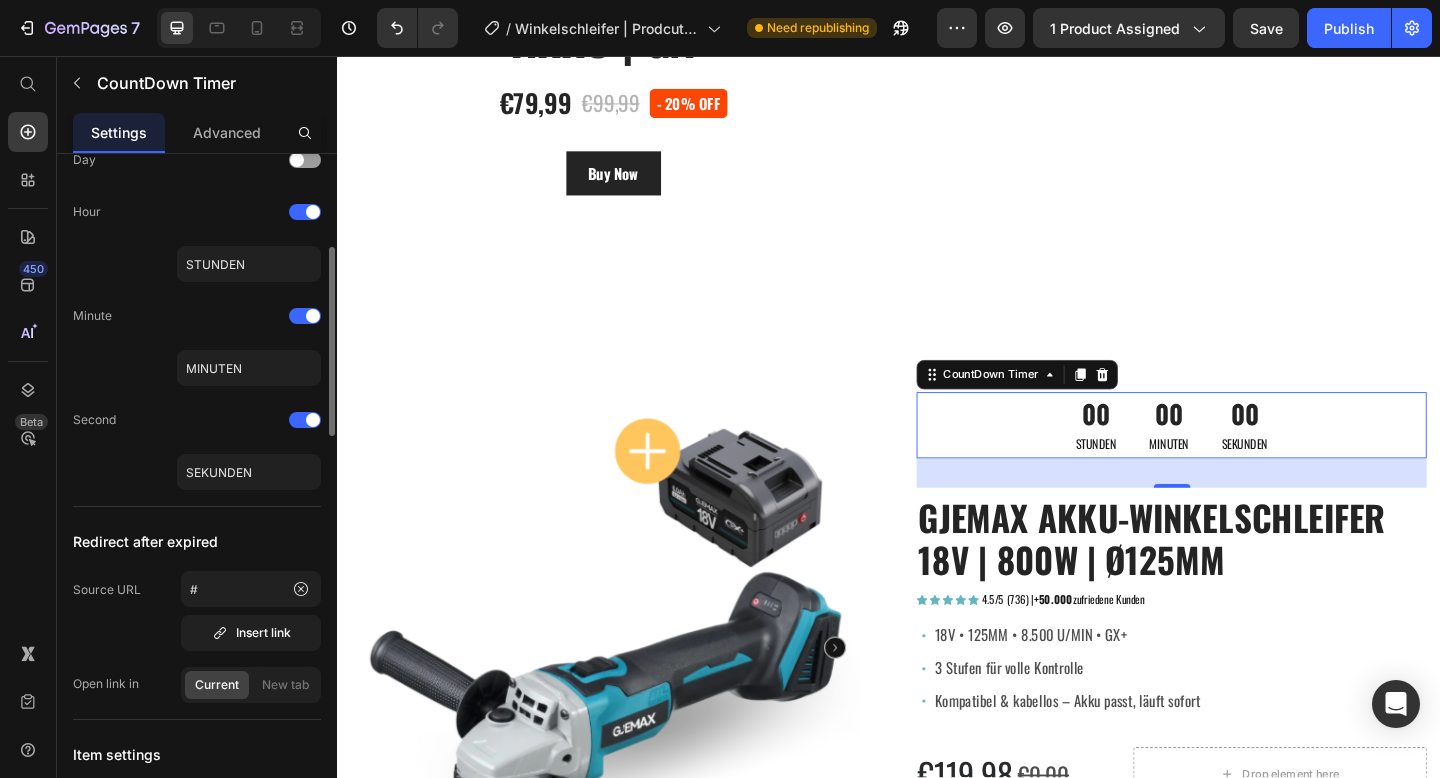 scroll, scrollTop: 360, scrollLeft: 0, axis: vertical 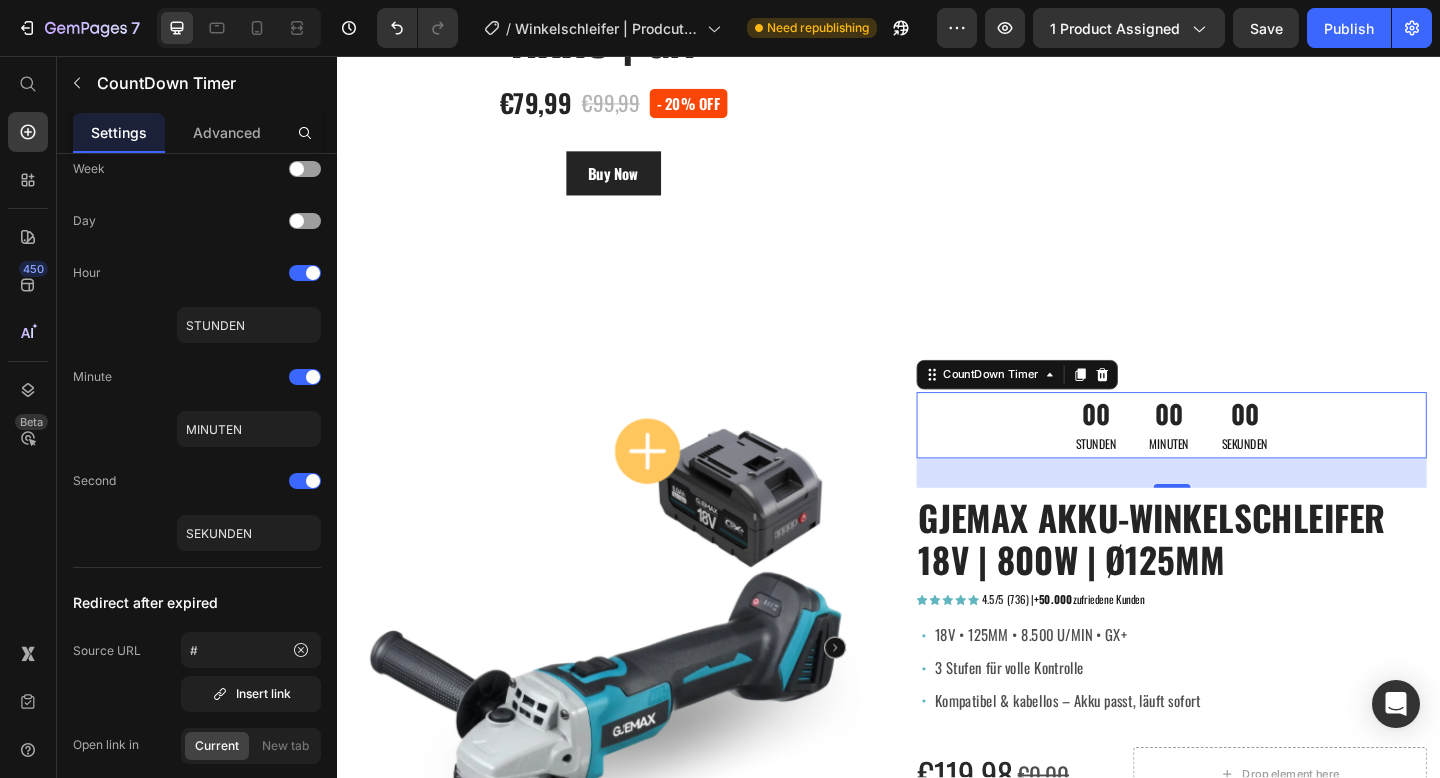 click on "00 STUNDEN 00 MINUTEN 00 SEKUNDEN" at bounding box center [1244, 458] 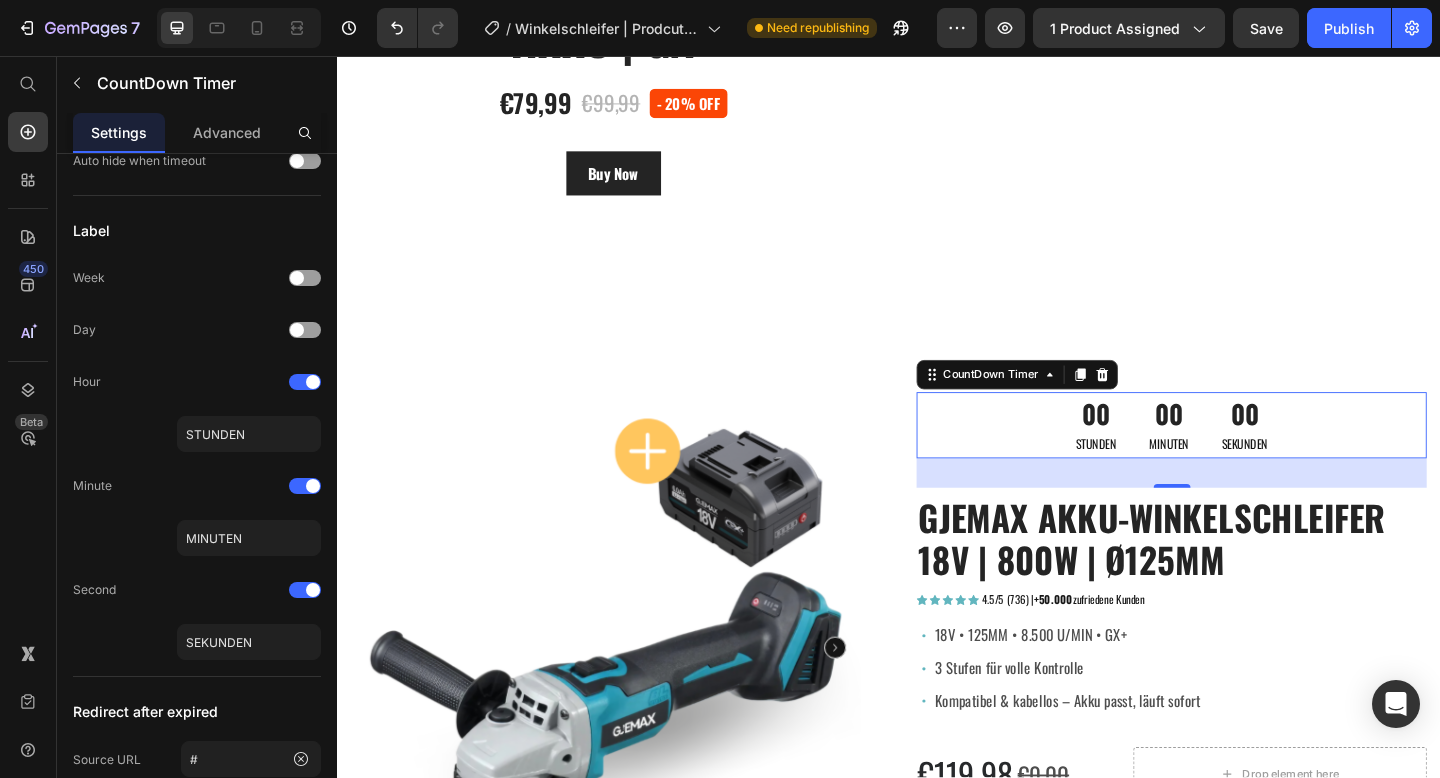 scroll, scrollTop: 0, scrollLeft: 0, axis: both 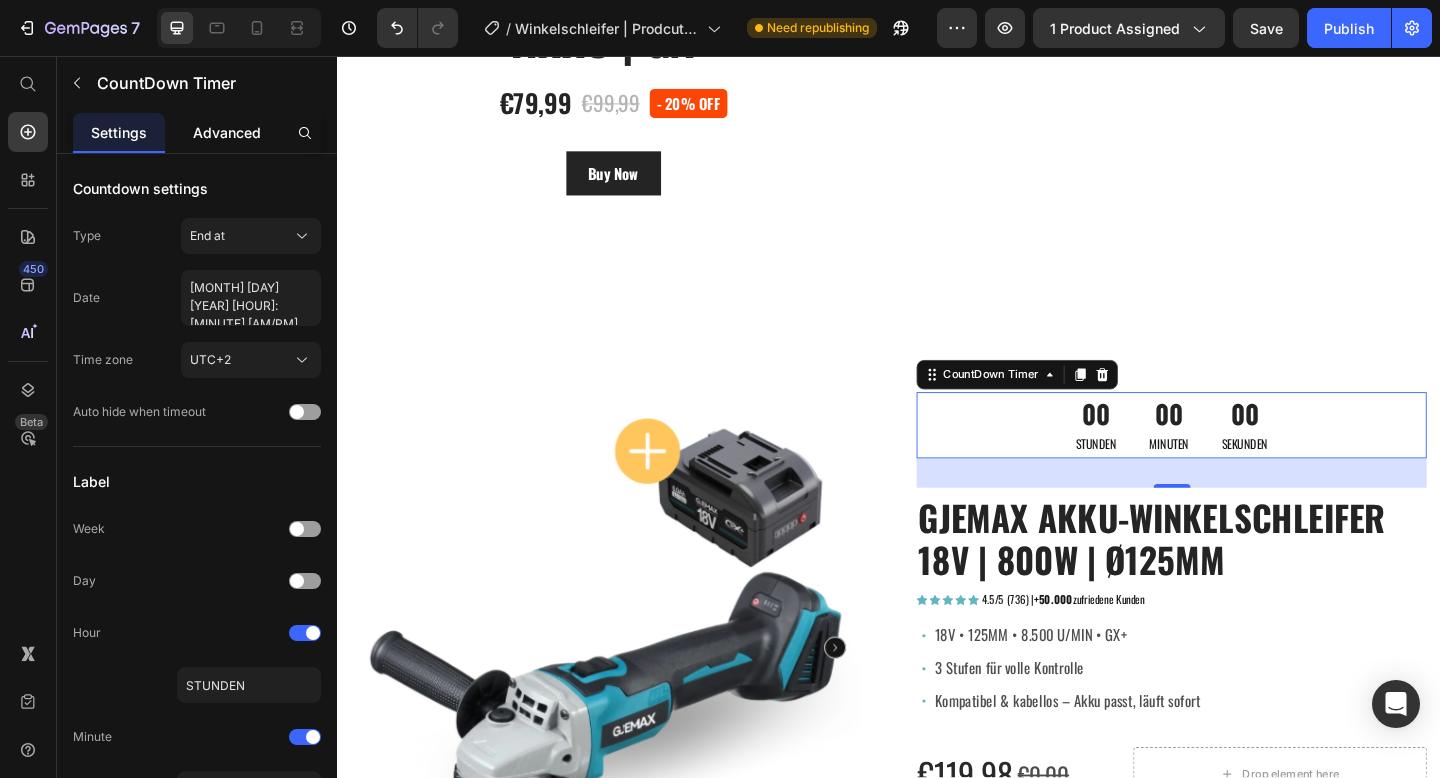click on "Advanced" at bounding box center [227, 132] 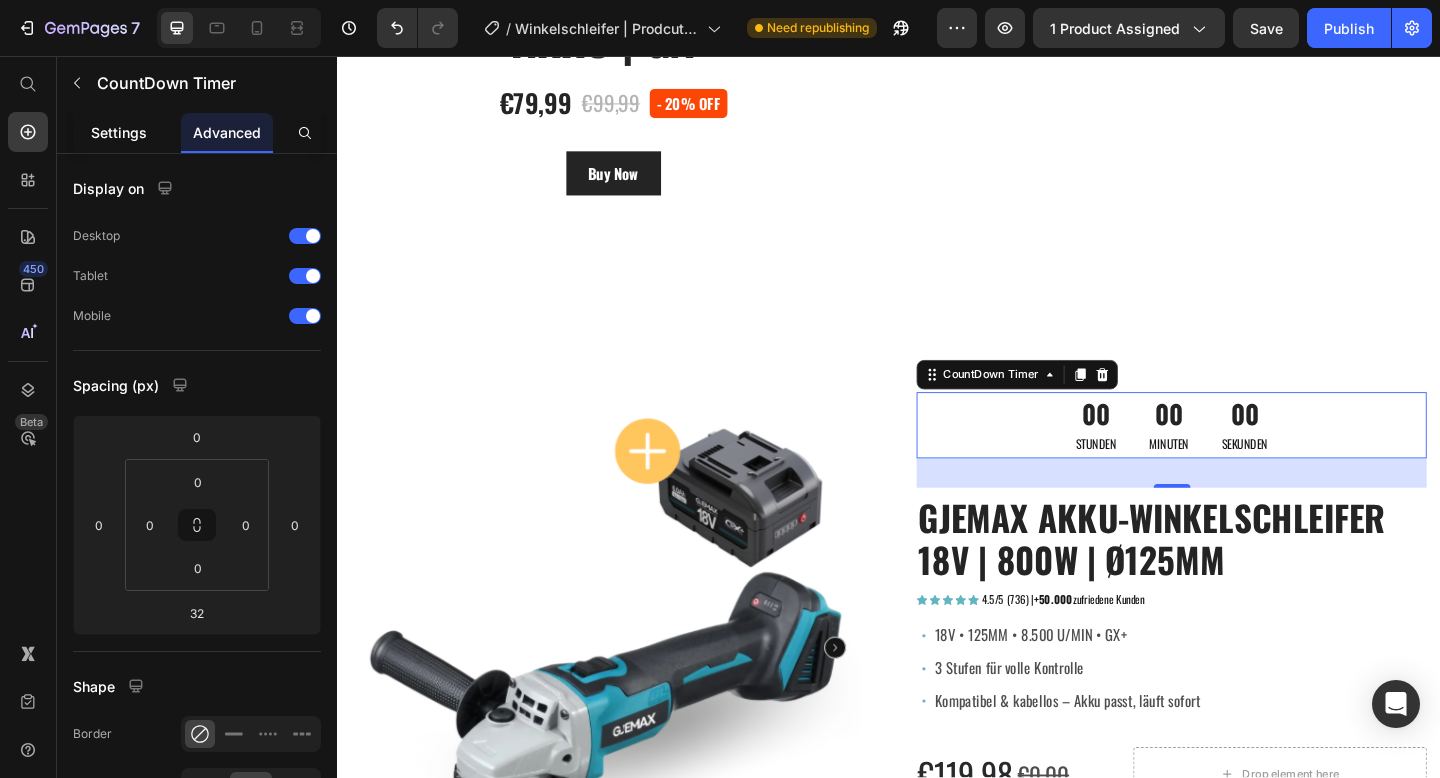 click on "Settings" at bounding box center [119, 132] 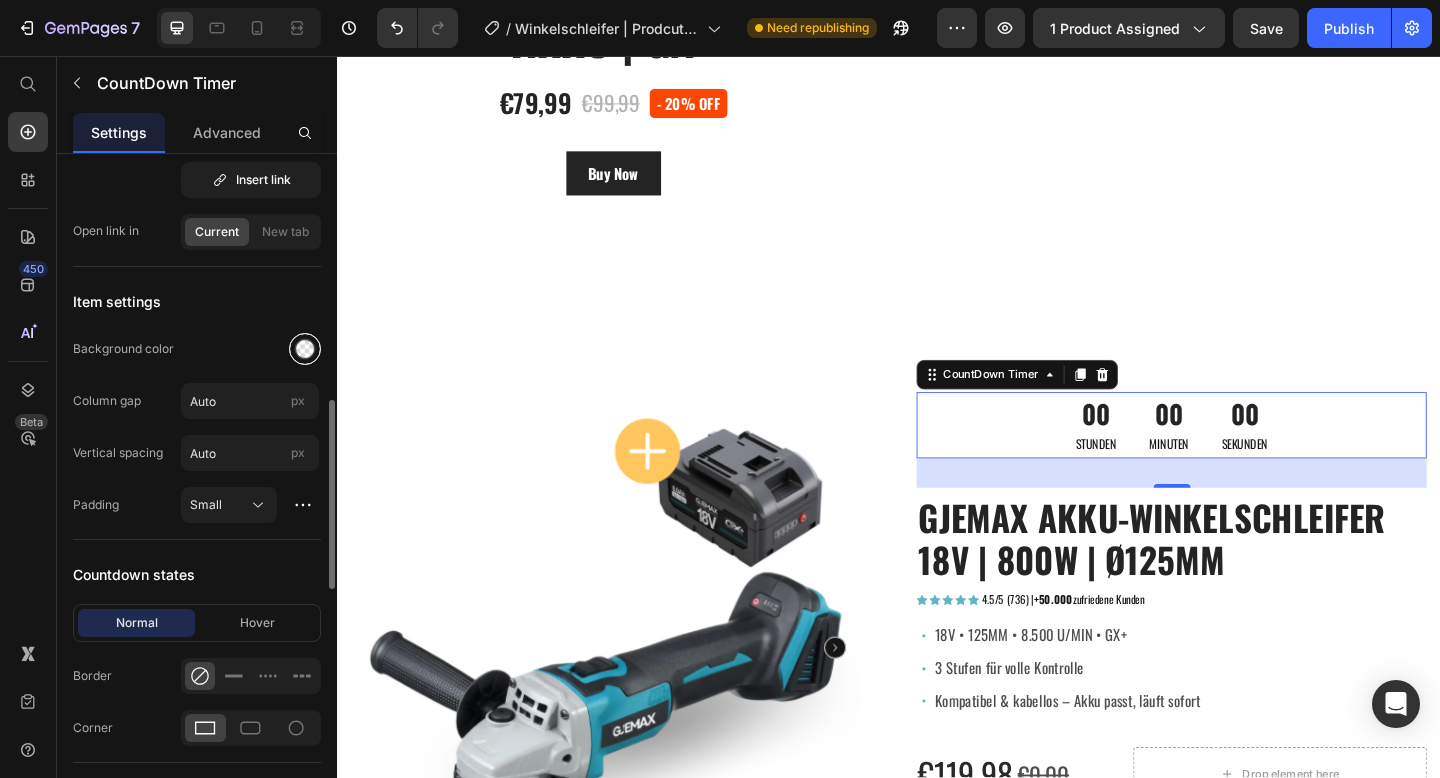 scroll, scrollTop: 876, scrollLeft: 0, axis: vertical 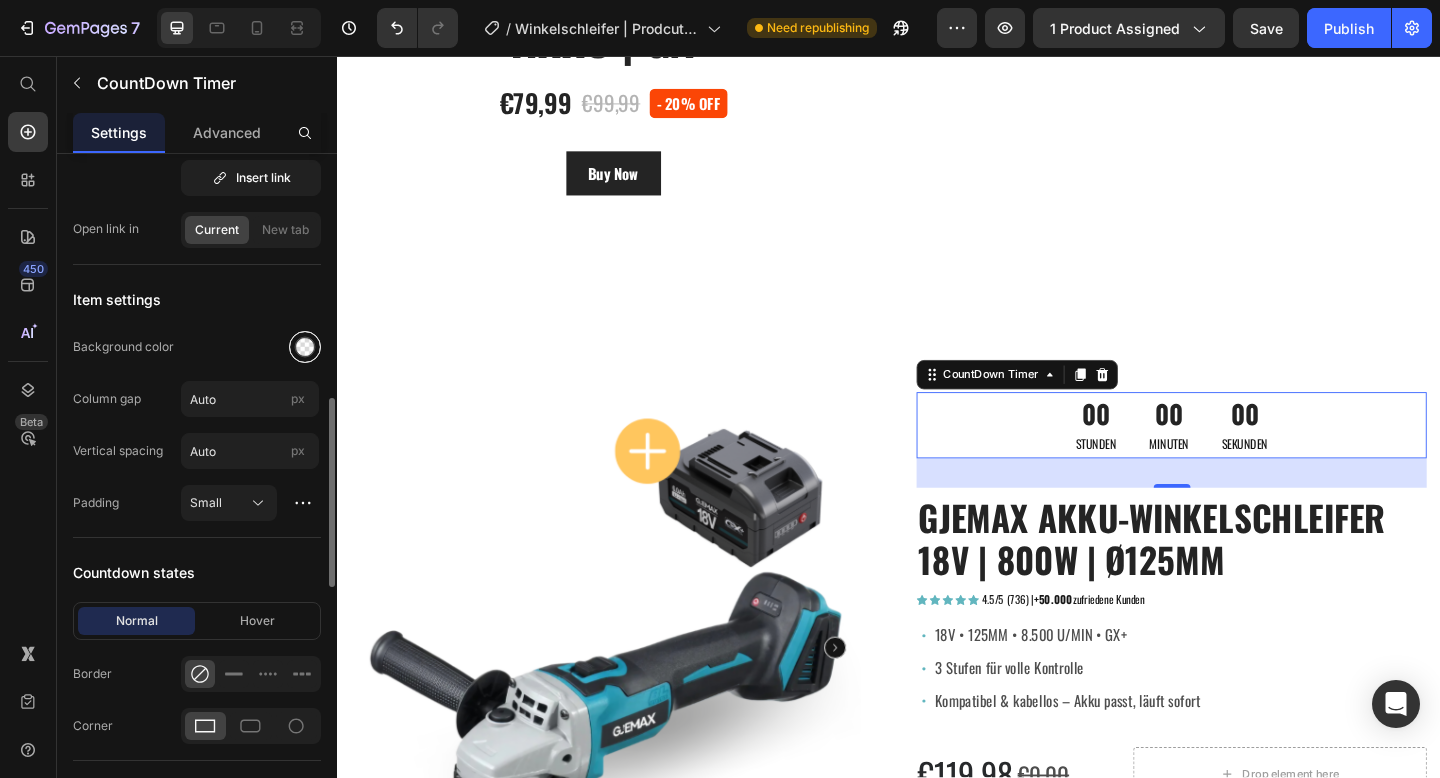 click at bounding box center [305, 347] 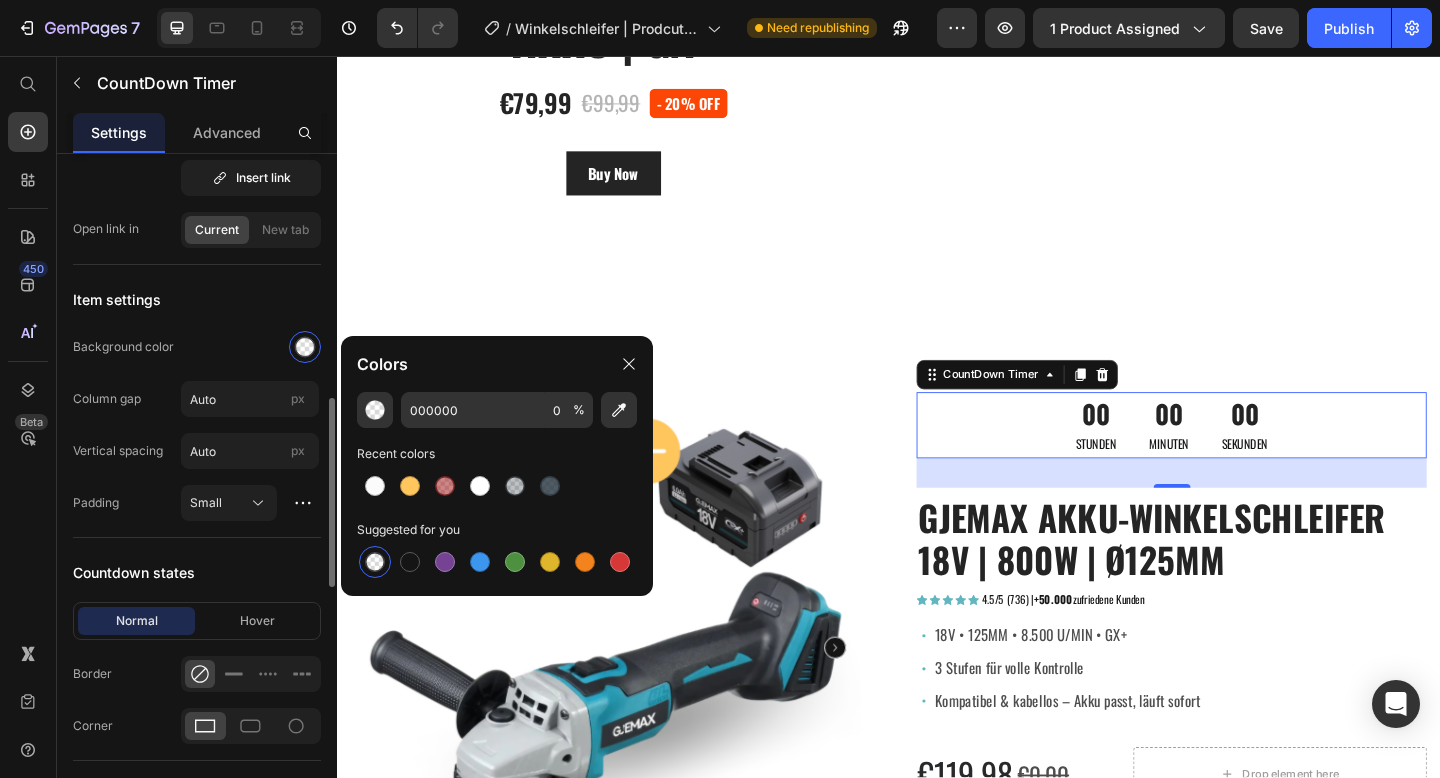 click on "Item settings Background color Column gap Auto px Vertical spacing Auto px Padding Small" 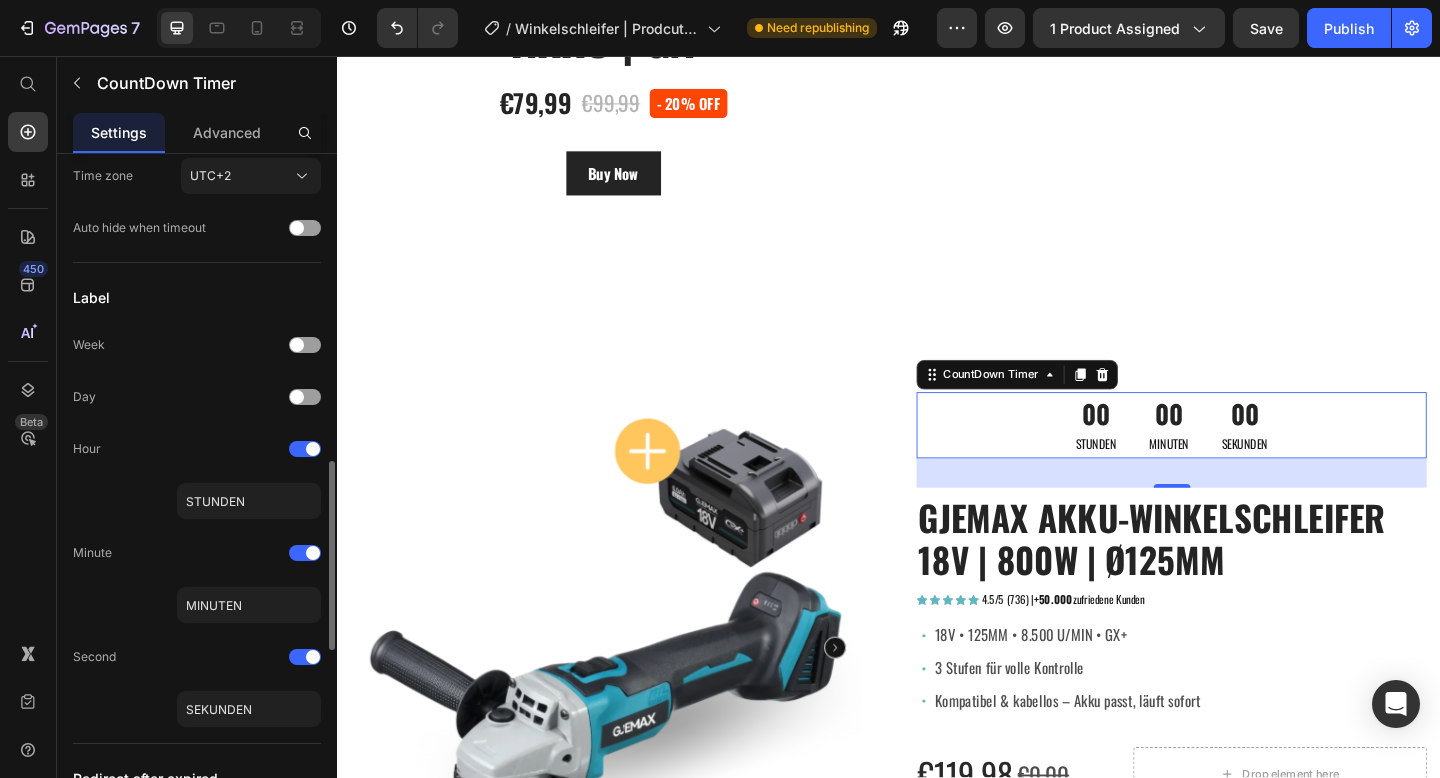 scroll, scrollTop: 0, scrollLeft: 0, axis: both 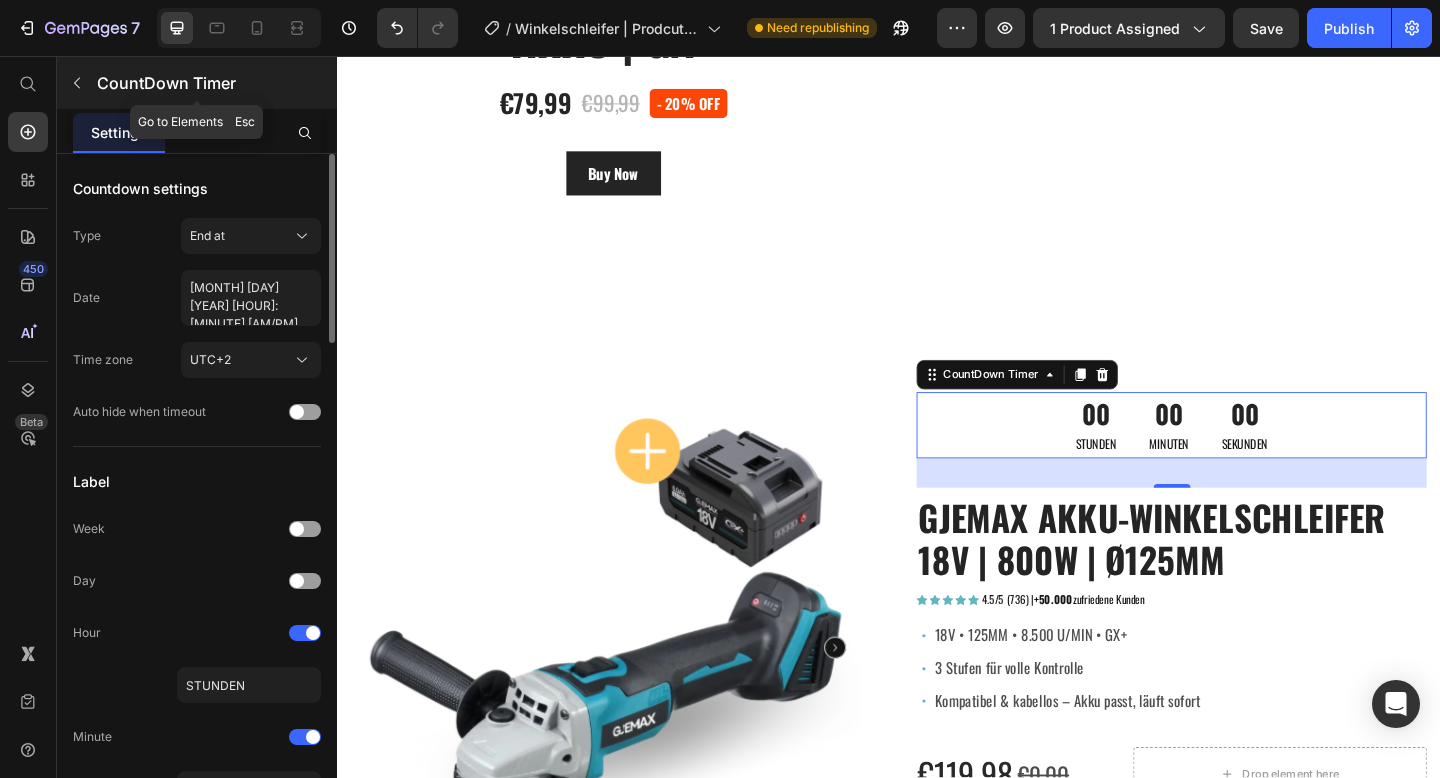 click on "CountDown Timer" at bounding box center [197, 83] 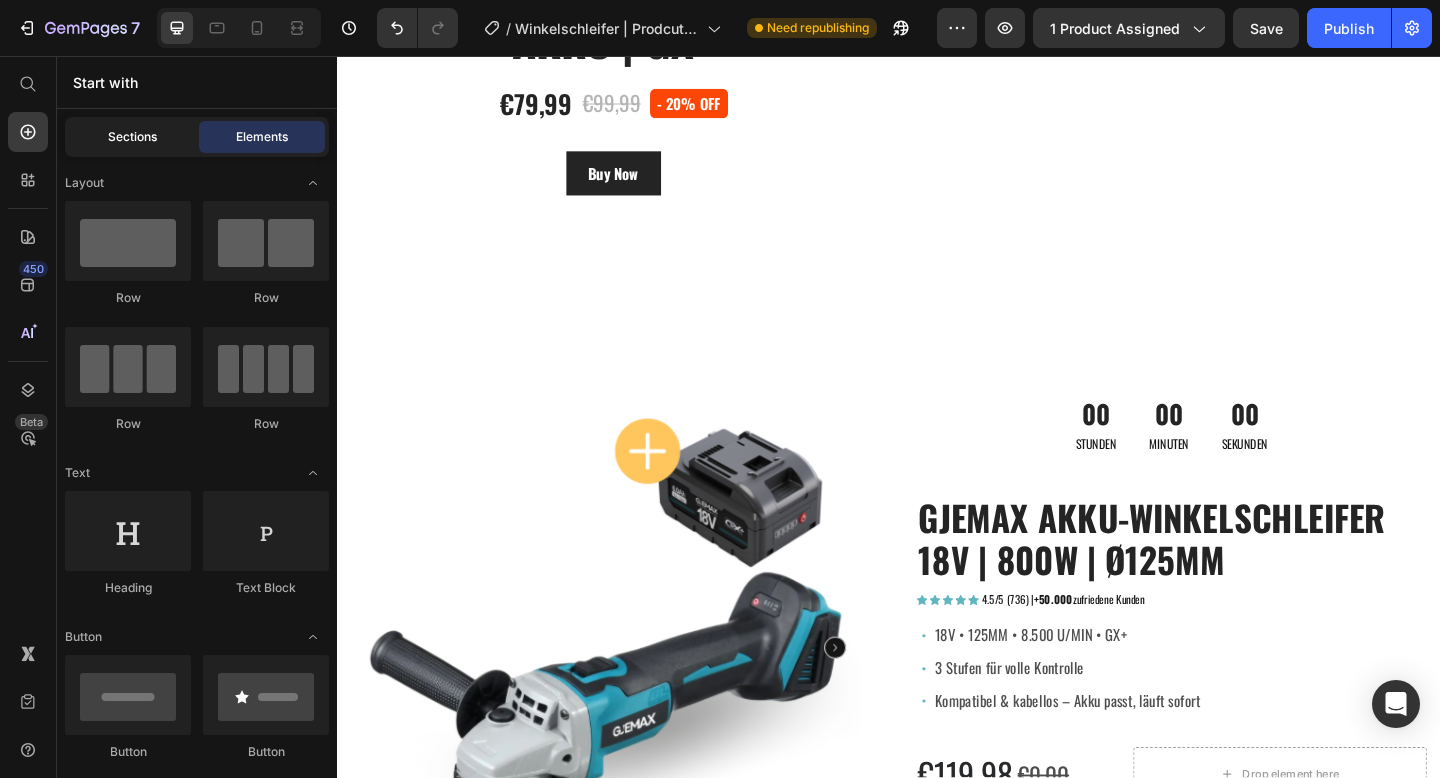 click on "Sections" at bounding box center (132, 137) 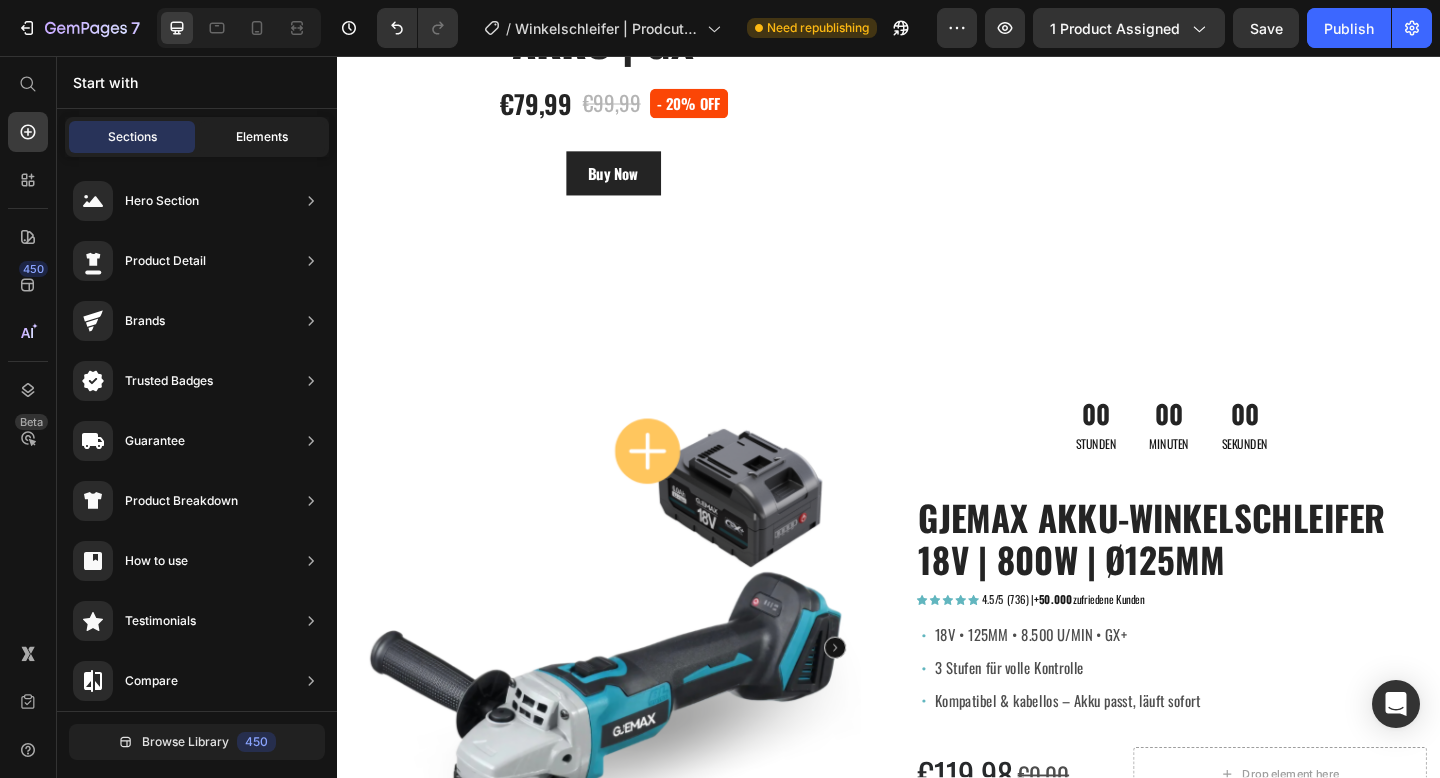 click on "Elements" 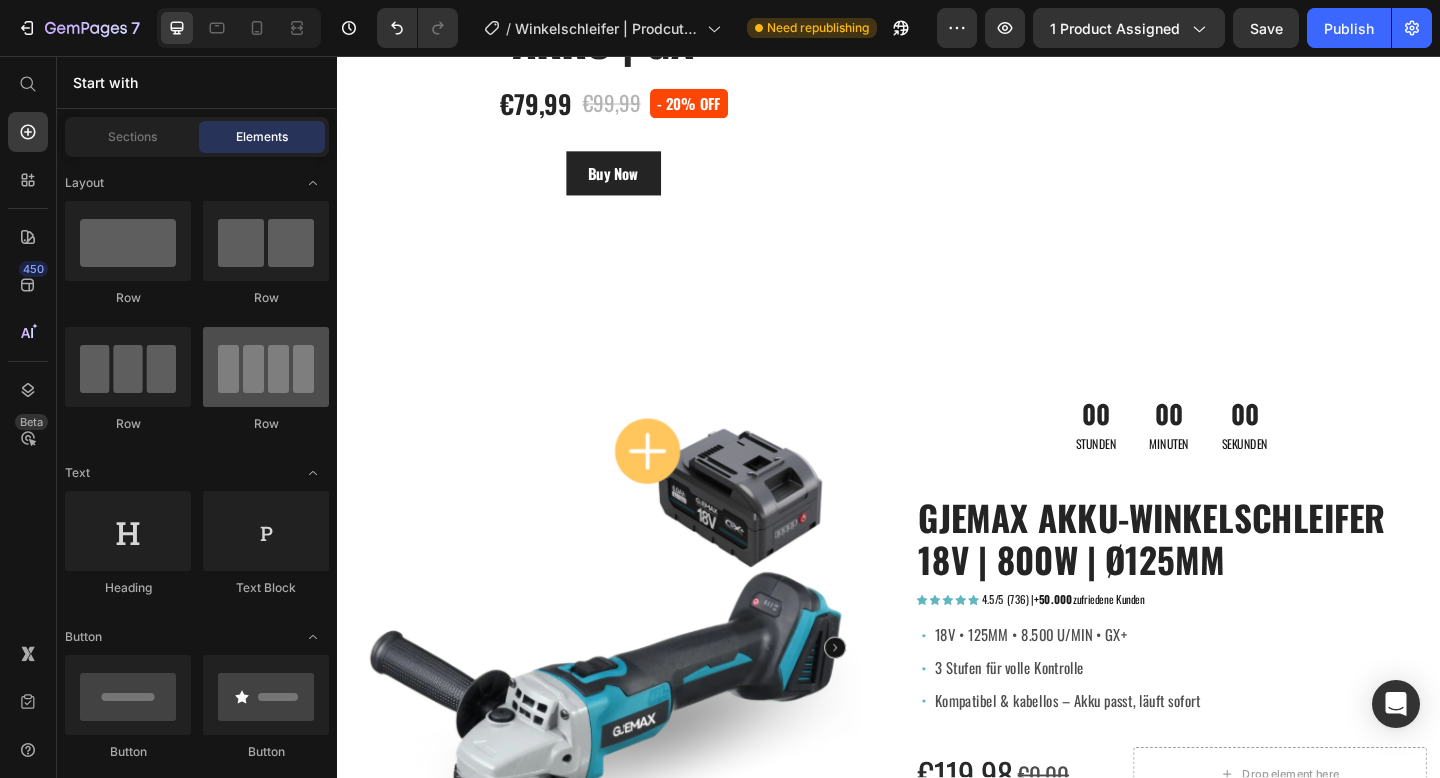 scroll, scrollTop: 407, scrollLeft: 0, axis: vertical 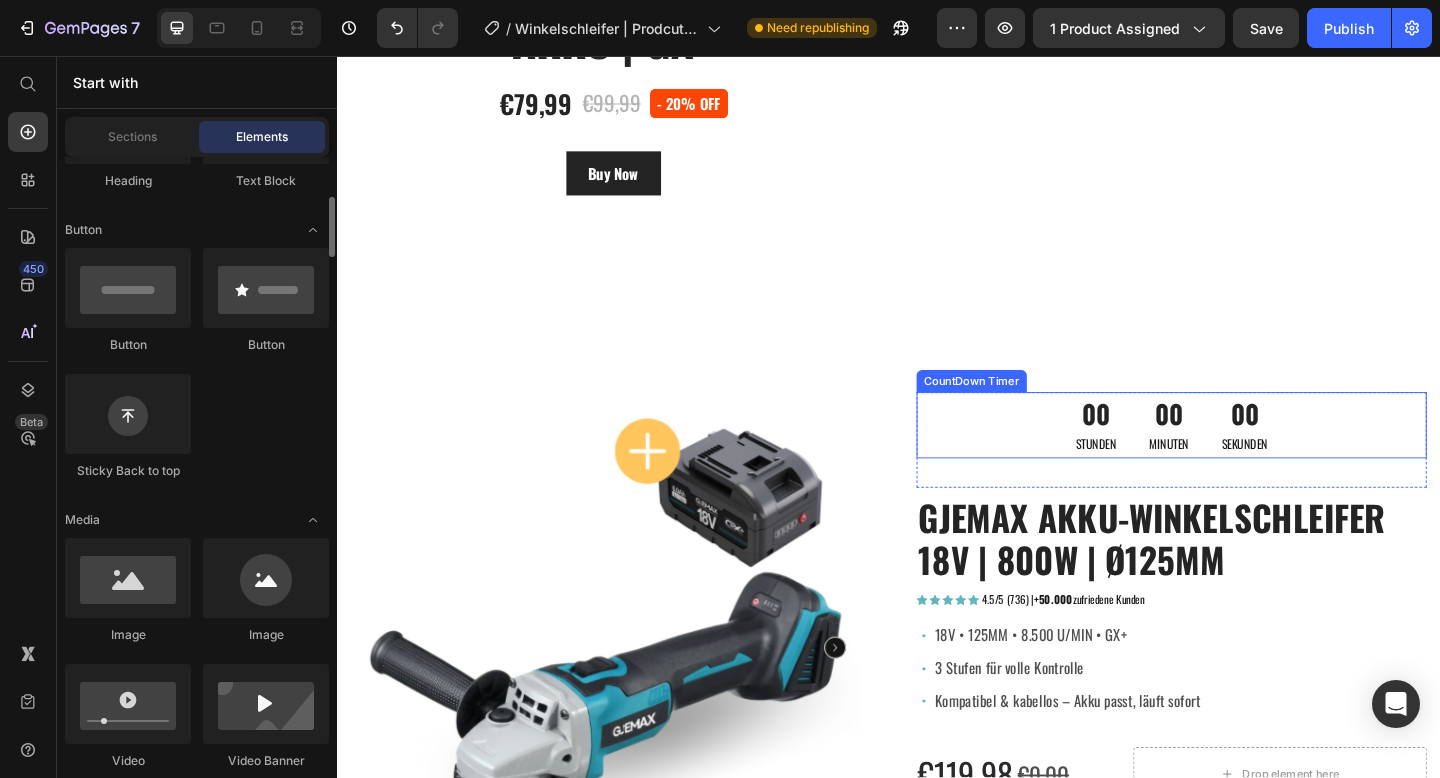 click on "00" at bounding box center [1162, 446] 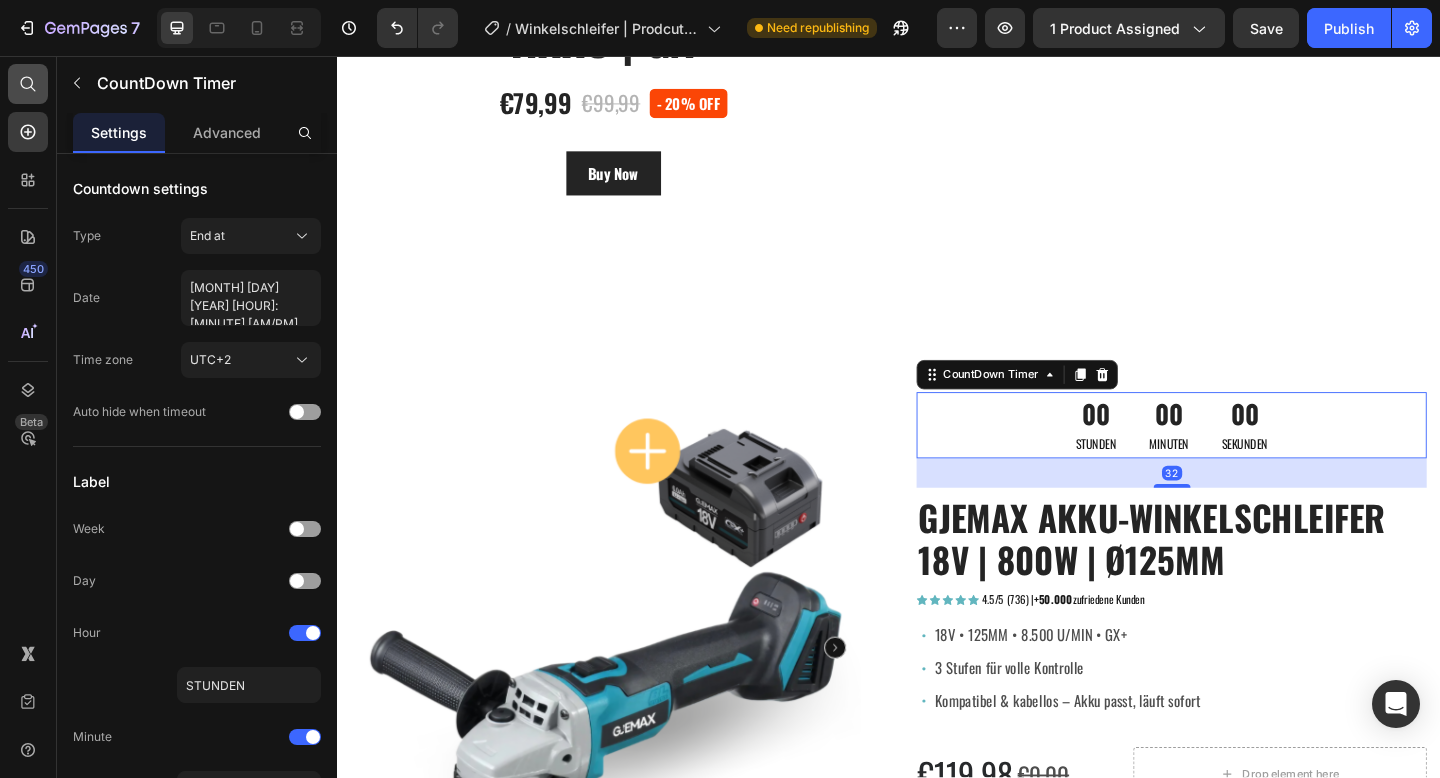 drag, startPoint x: 9, startPoint y: 93, endPoint x: 33, endPoint y: 93, distance: 24 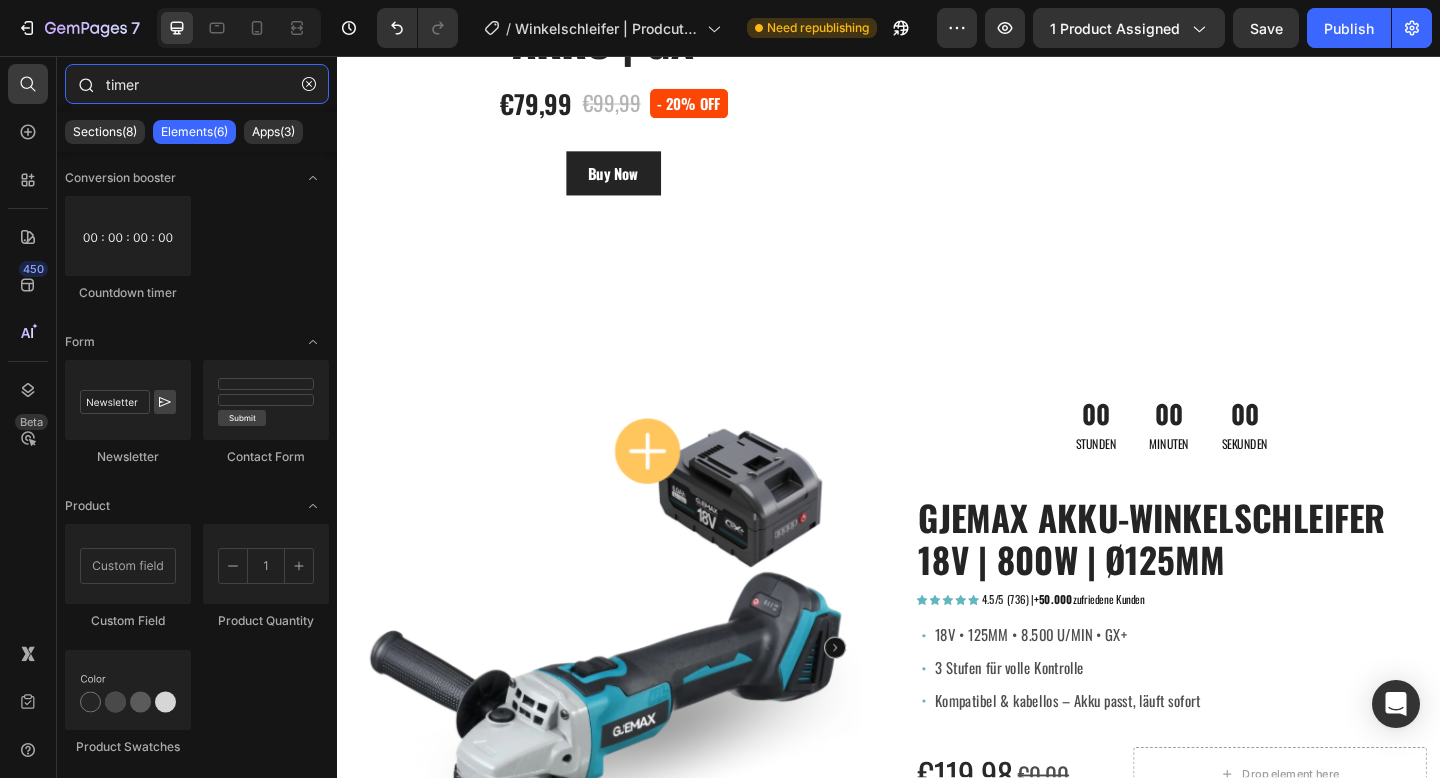 click on "timer" at bounding box center [197, 84] 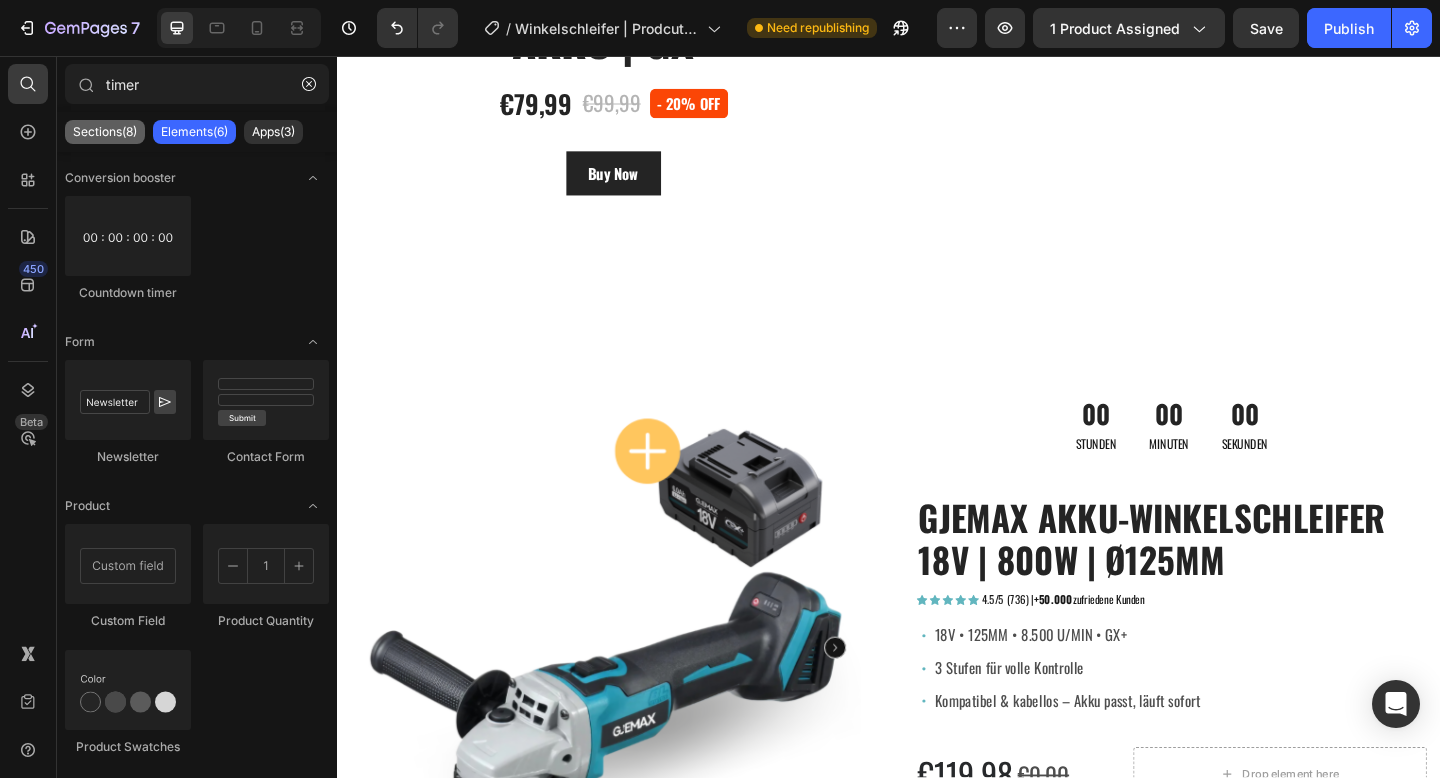 click on "Sections(8)" at bounding box center [105, 132] 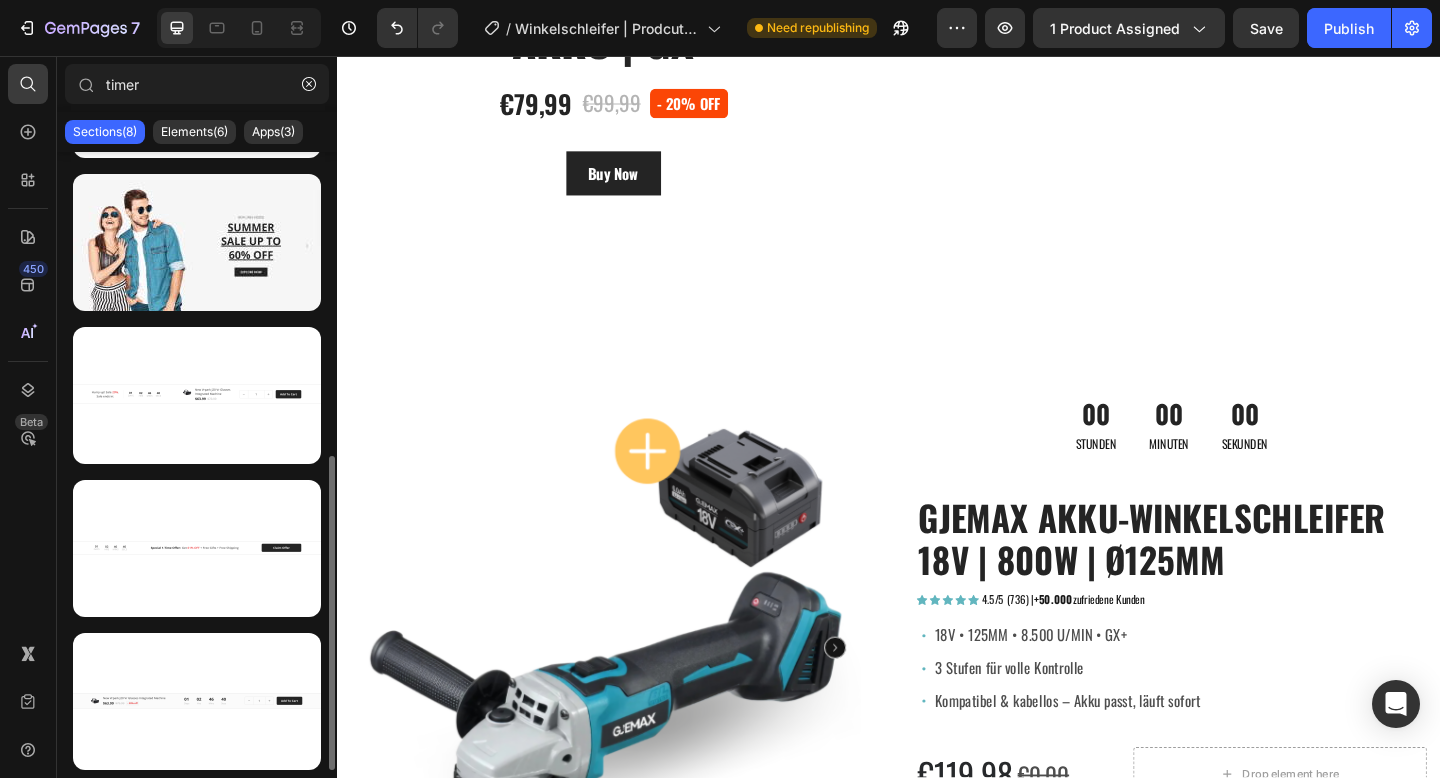 scroll, scrollTop: 0, scrollLeft: 0, axis: both 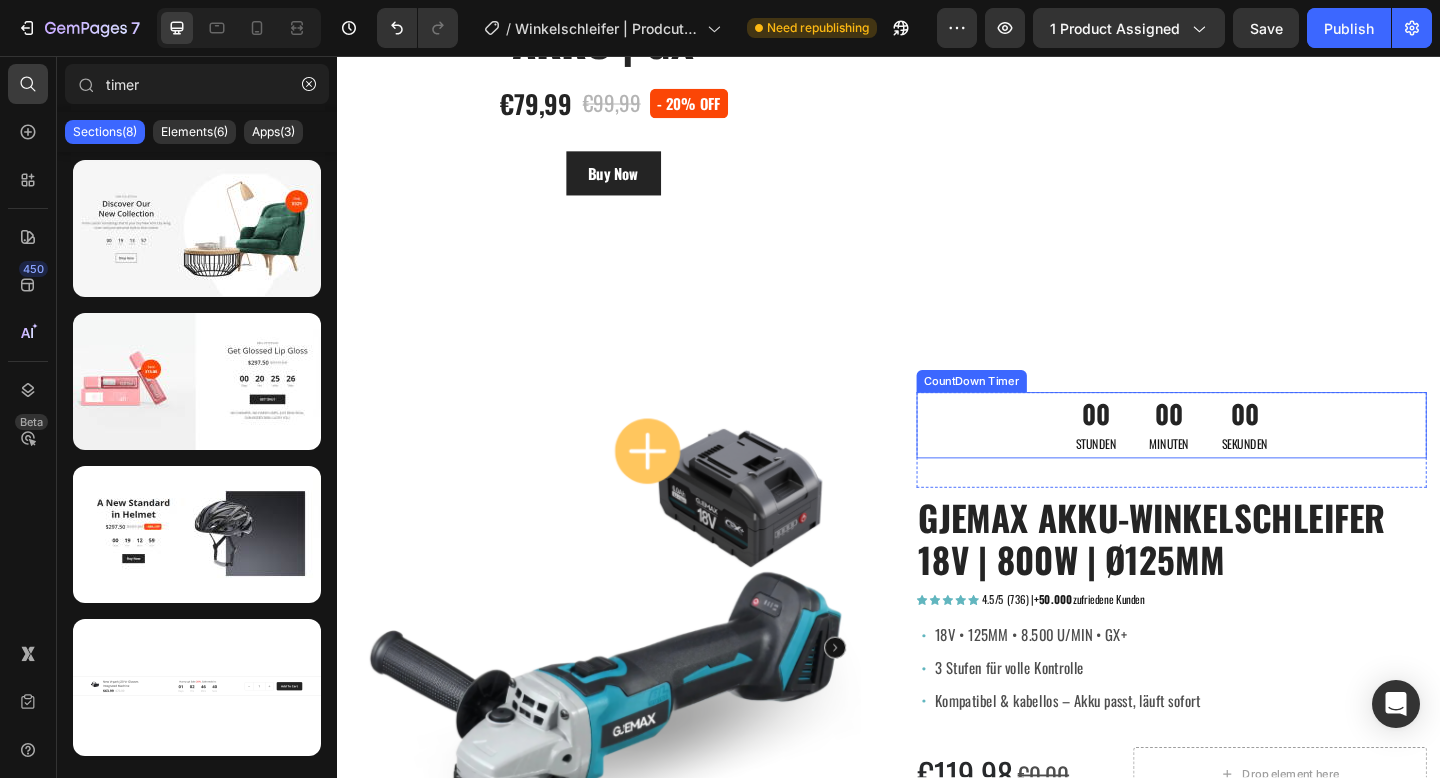 click on "00 STUNDEN" at bounding box center [1162, 458] 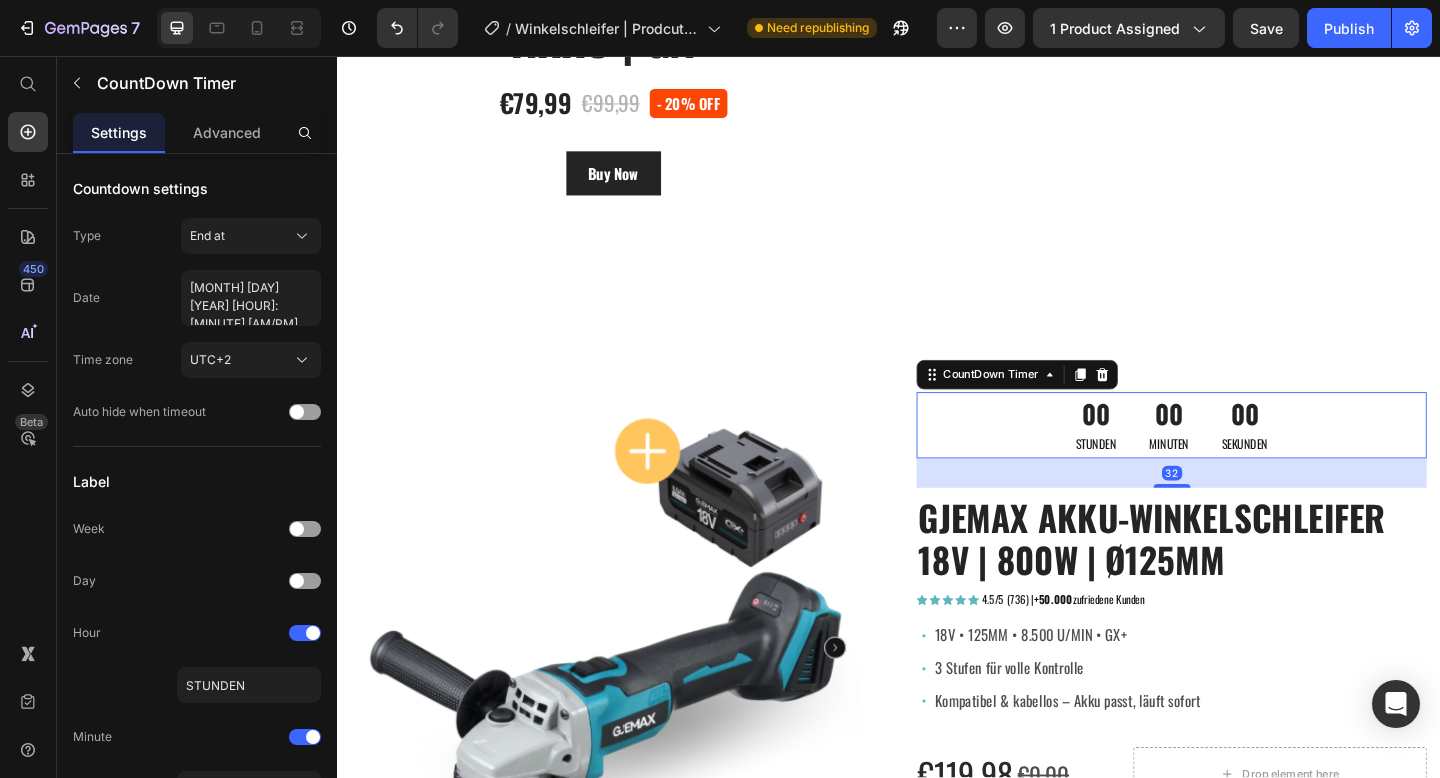 click on "00 STUNDEN 00 MINUTEN 00 SEKUNDEN" at bounding box center [1244, 458] 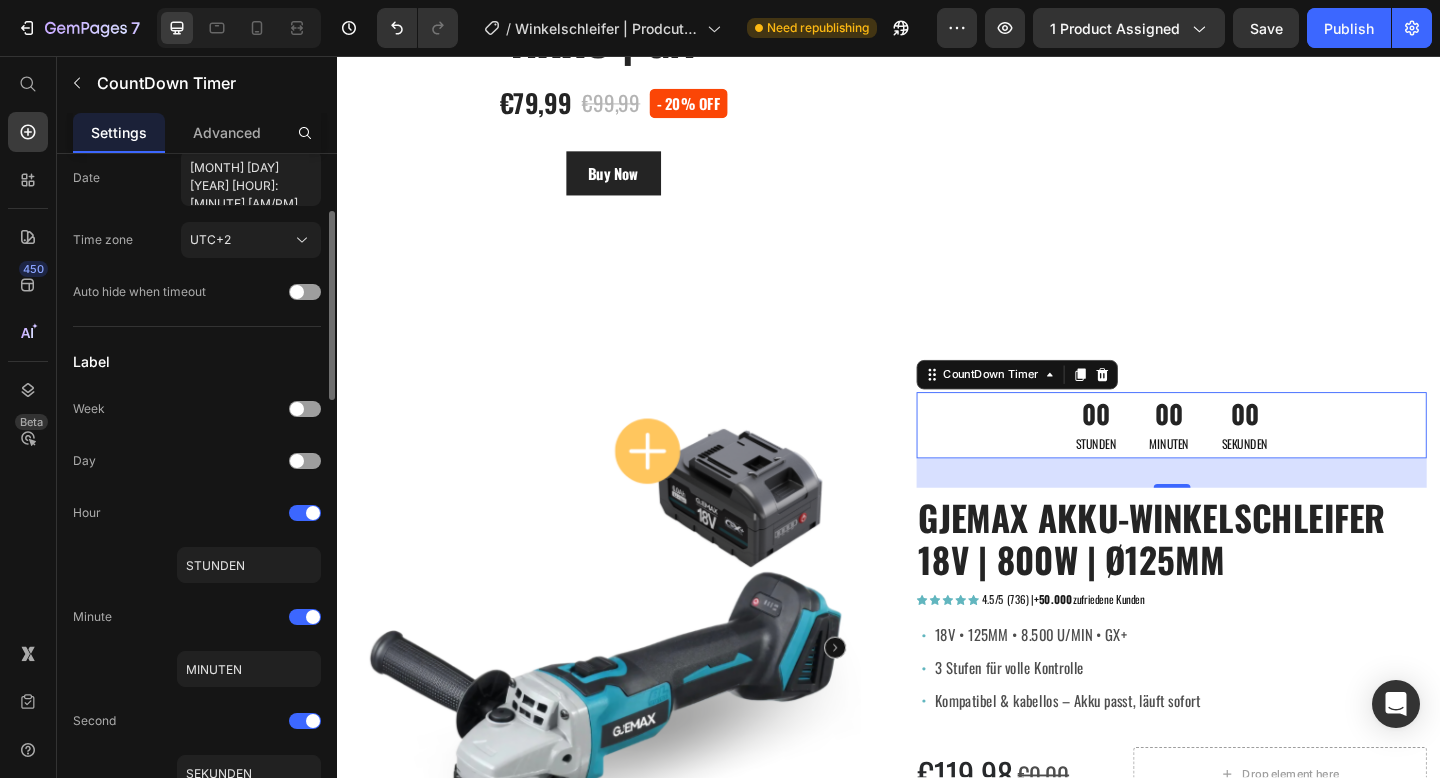 scroll, scrollTop: 237, scrollLeft: 0, axis: vertical 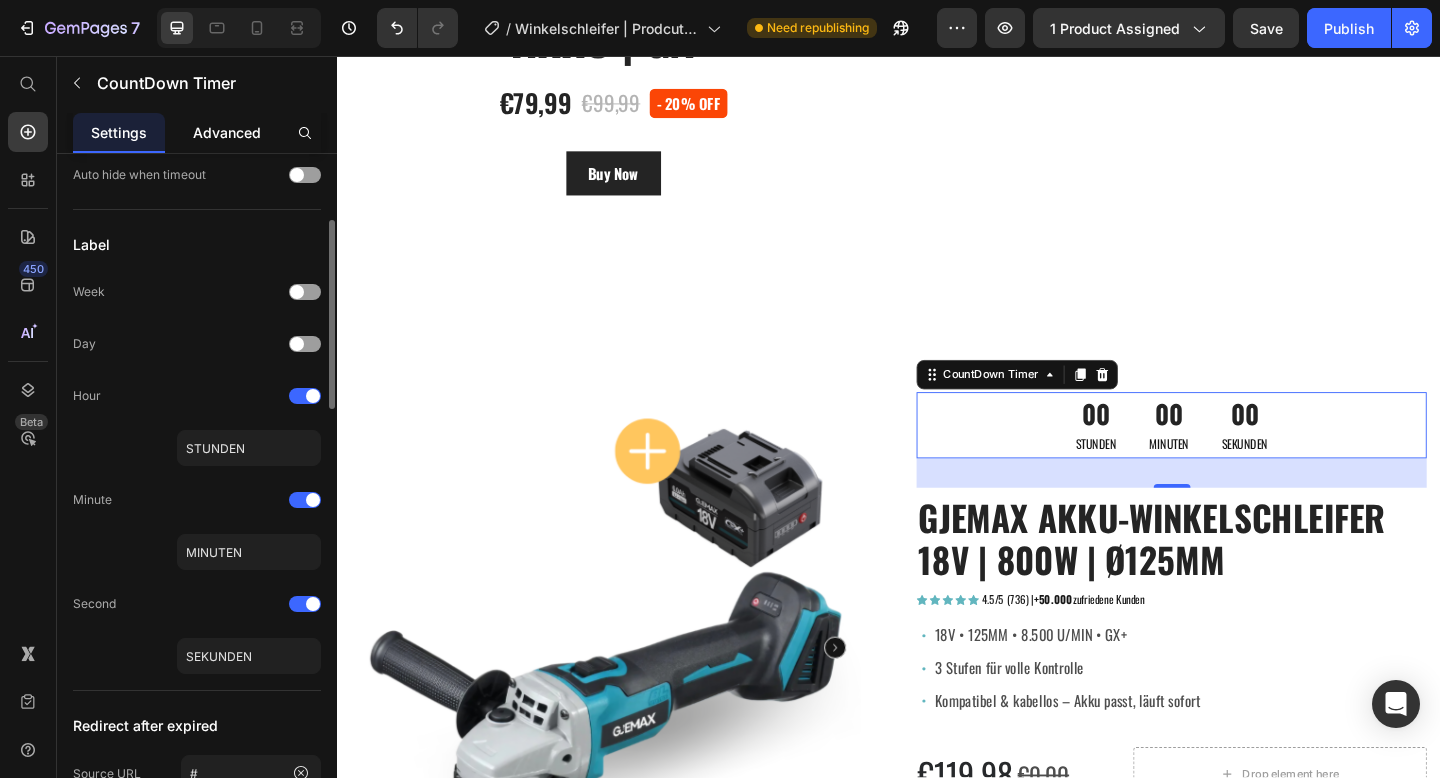 click on "Advanced" at bounding box center (227, 132) 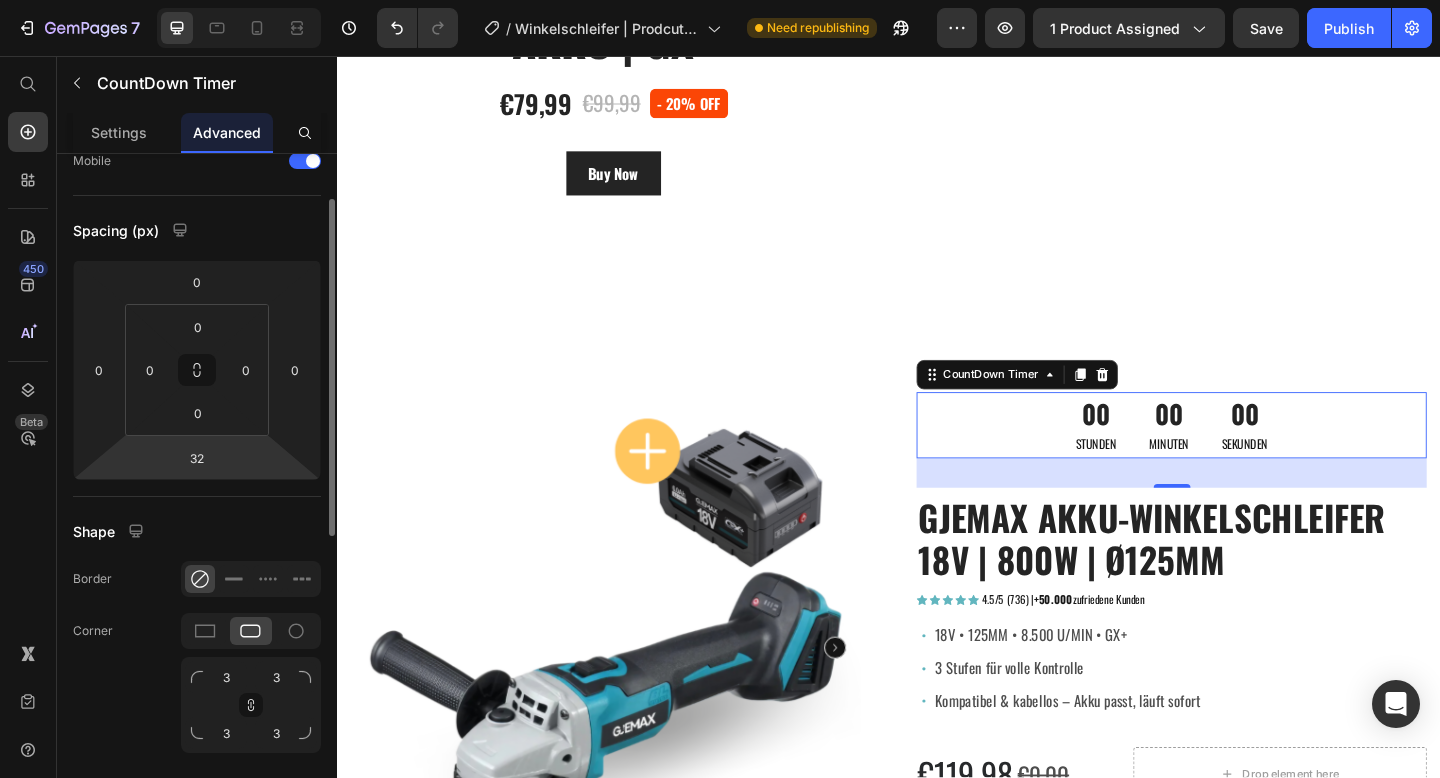 scroll, scrollTop: 134, scrollLeft: 0, axis: vertical 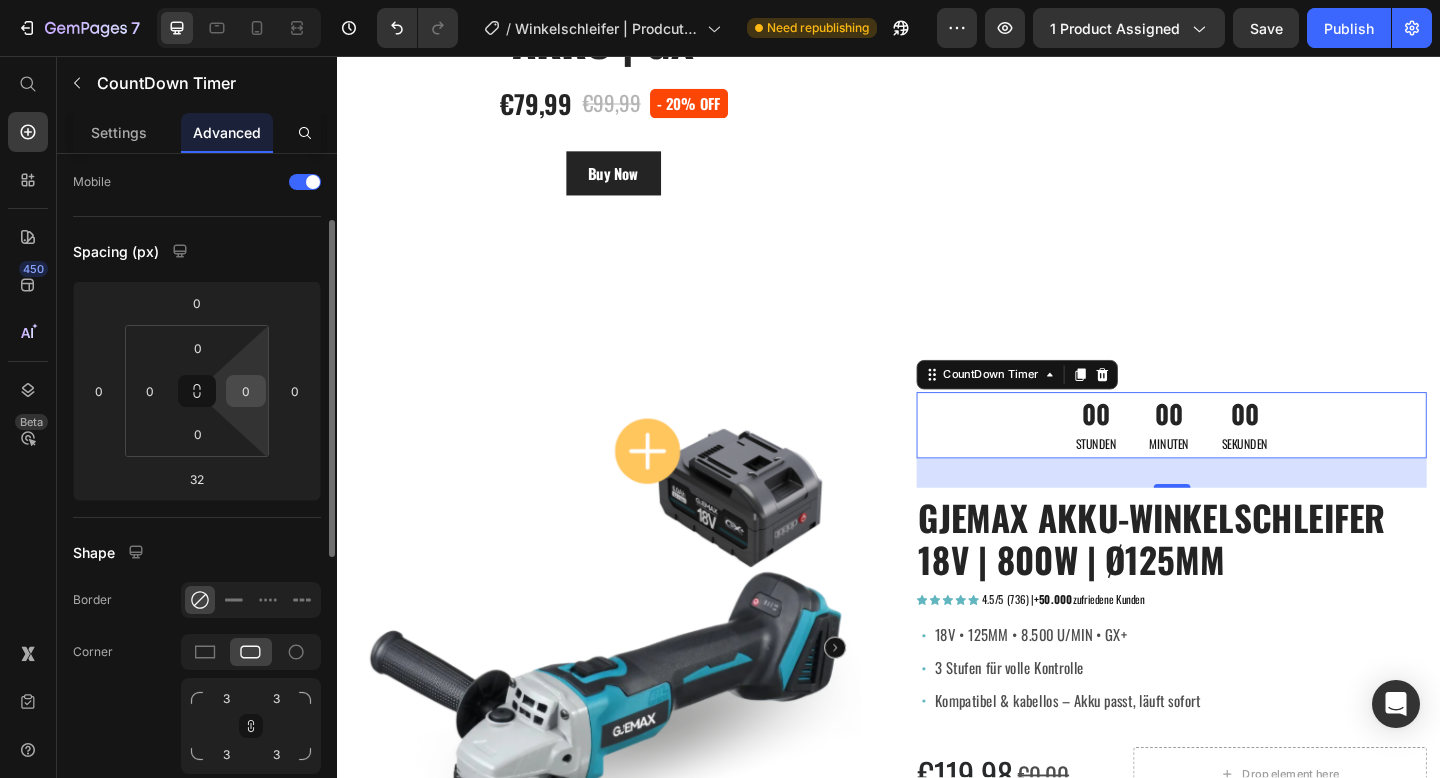 click on "0" at bounding box center [246, 391] 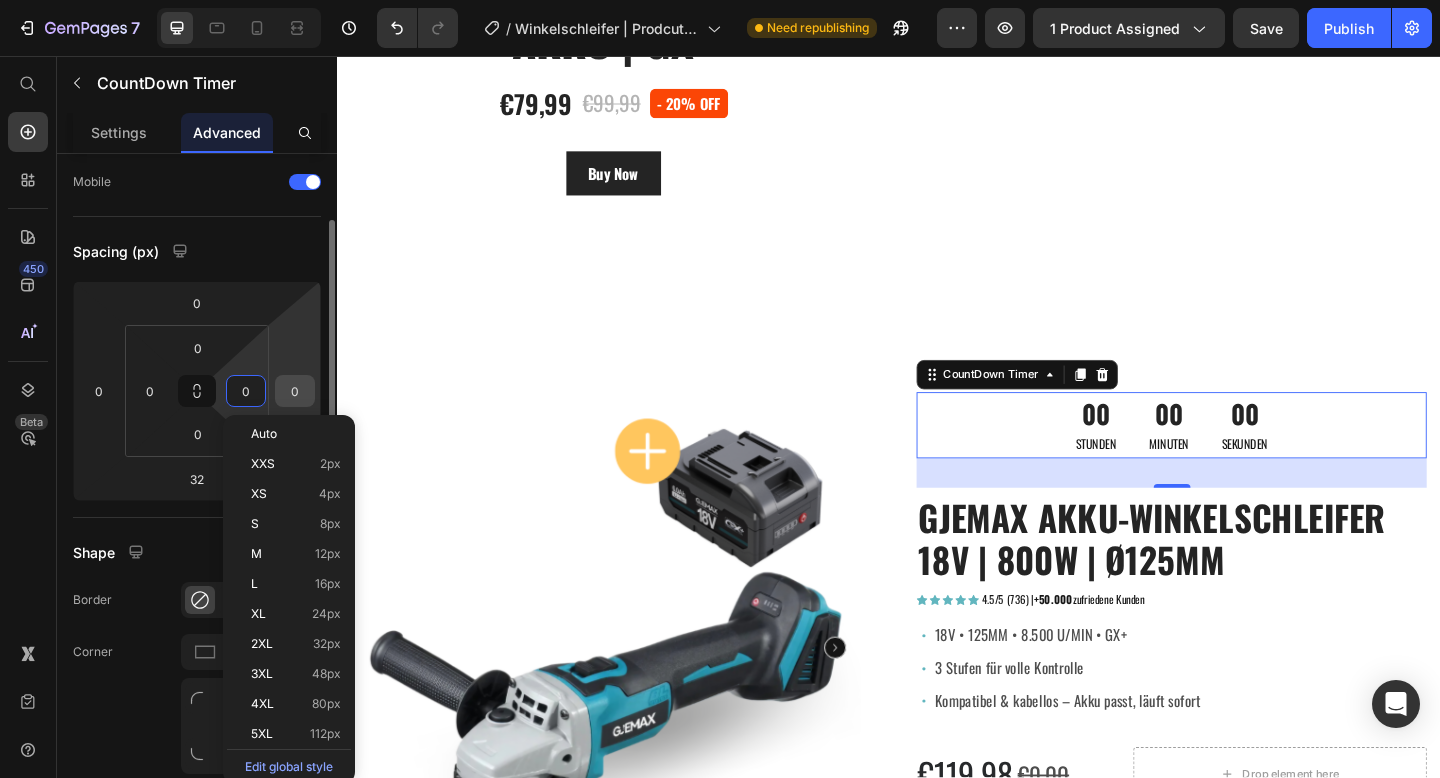 click on "0" at bounding box center (295, 391) 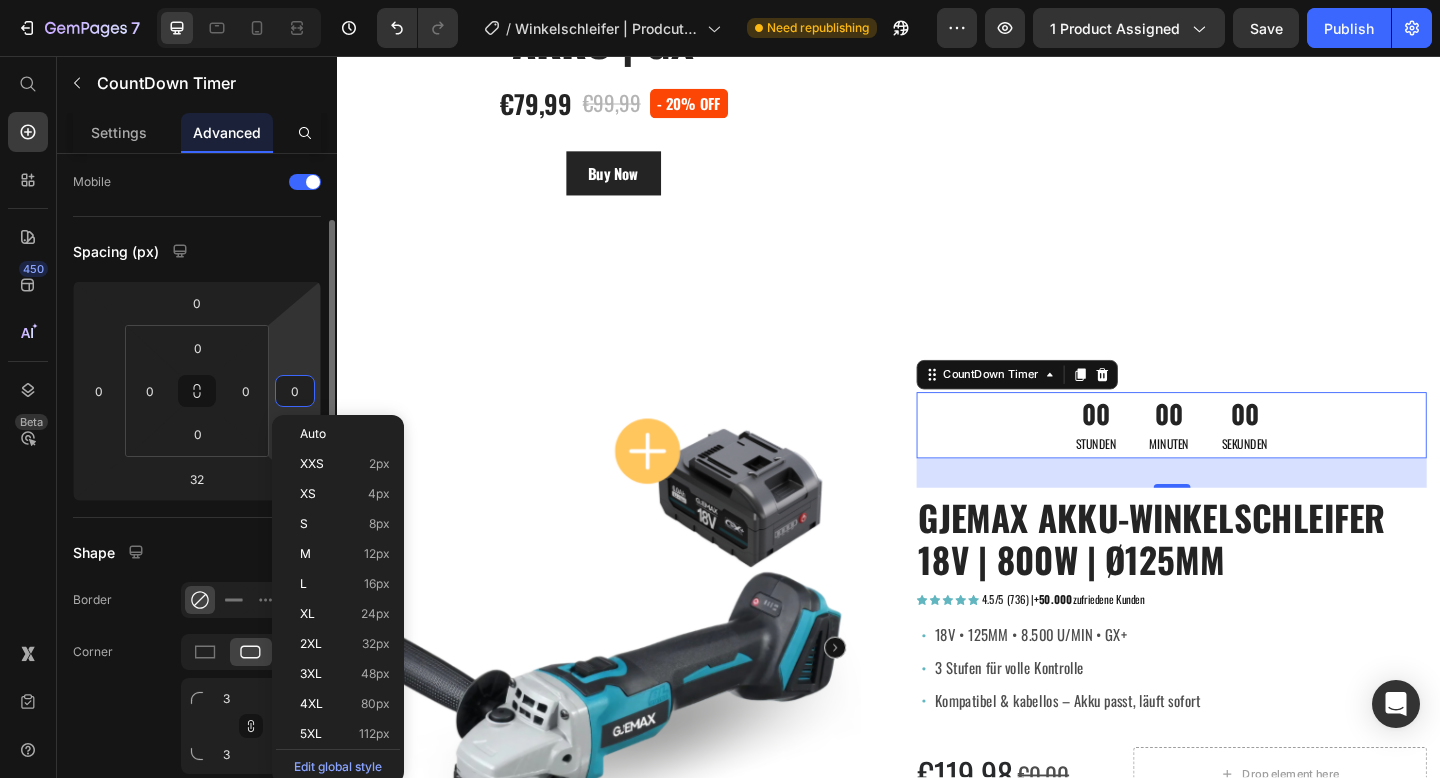 click on "0" at bounding box center [295, 391] 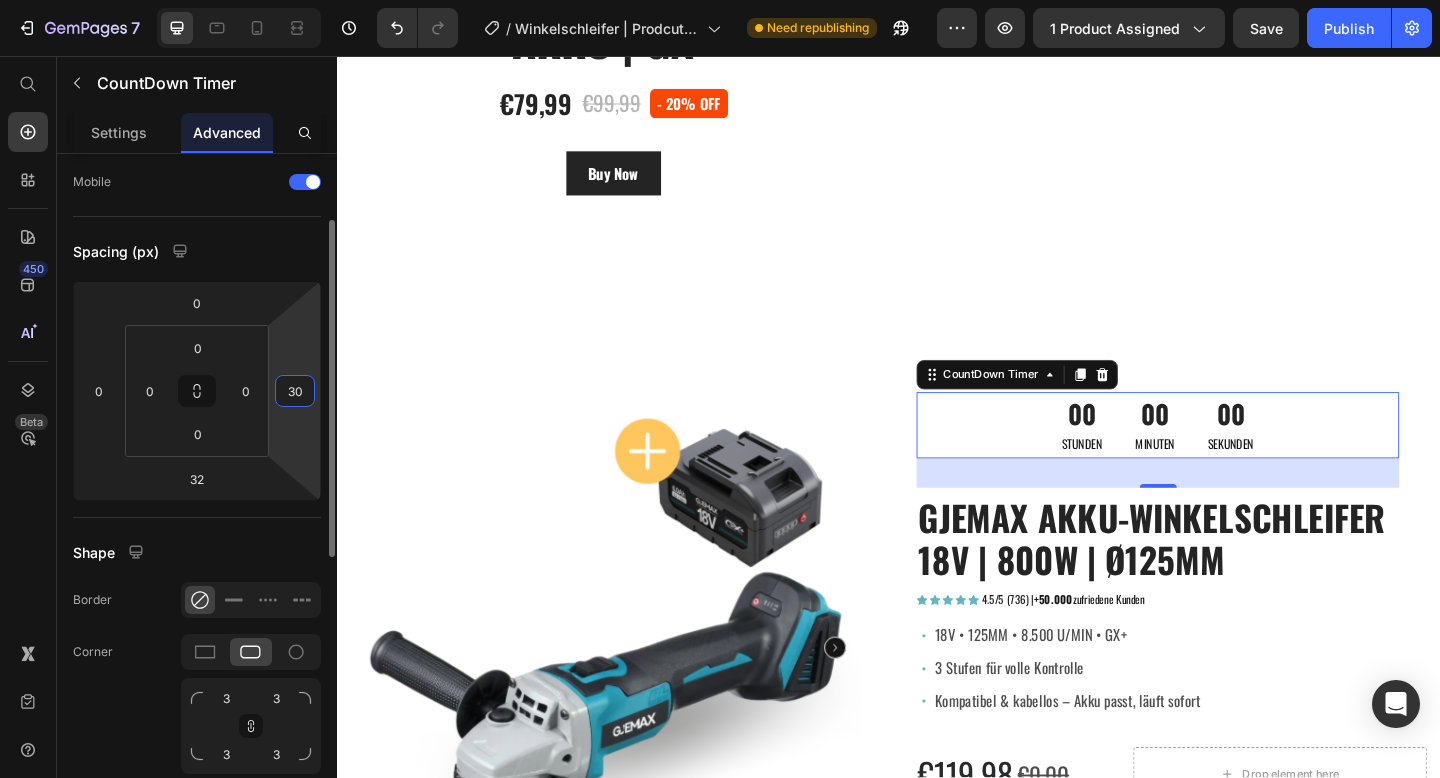 type on "3" 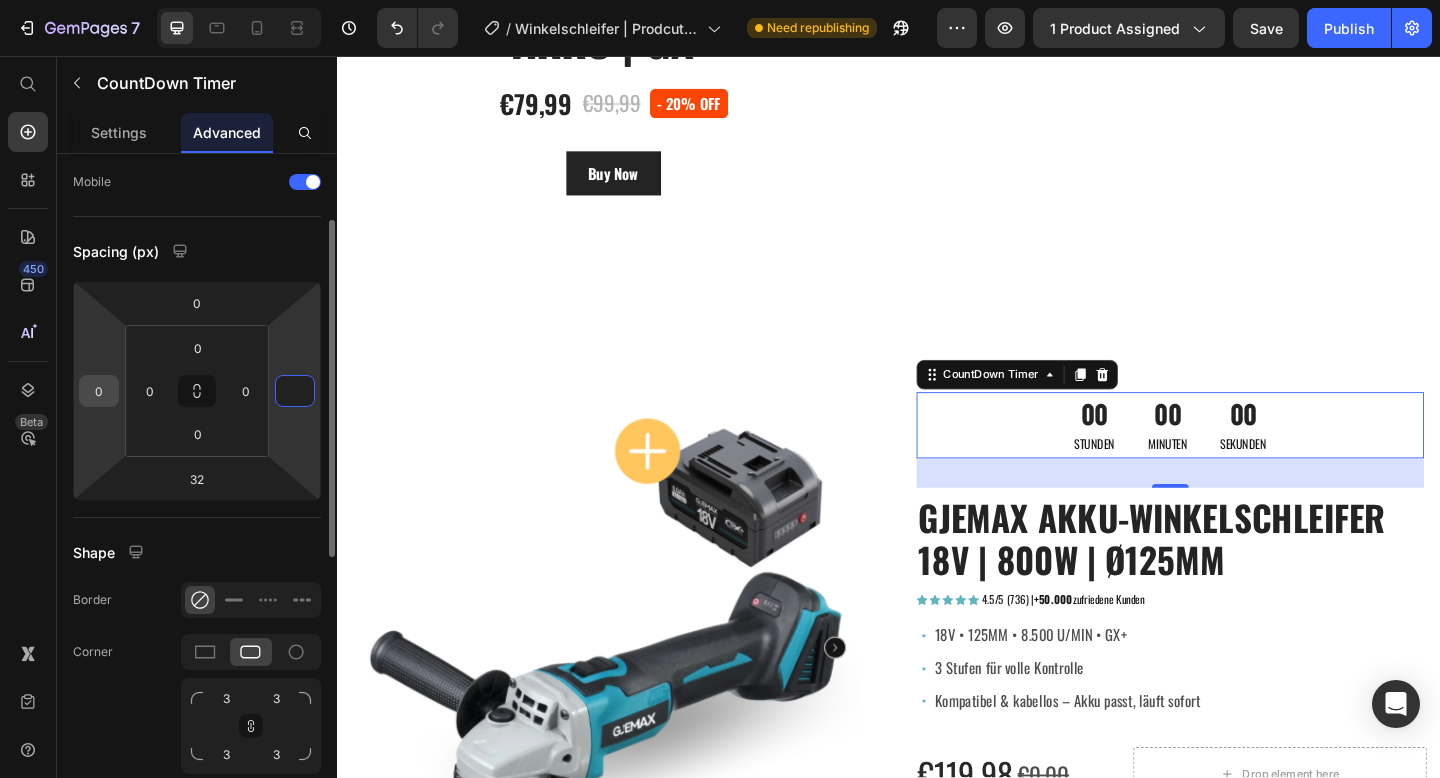 click on "0" at bounding box center [99, 391] 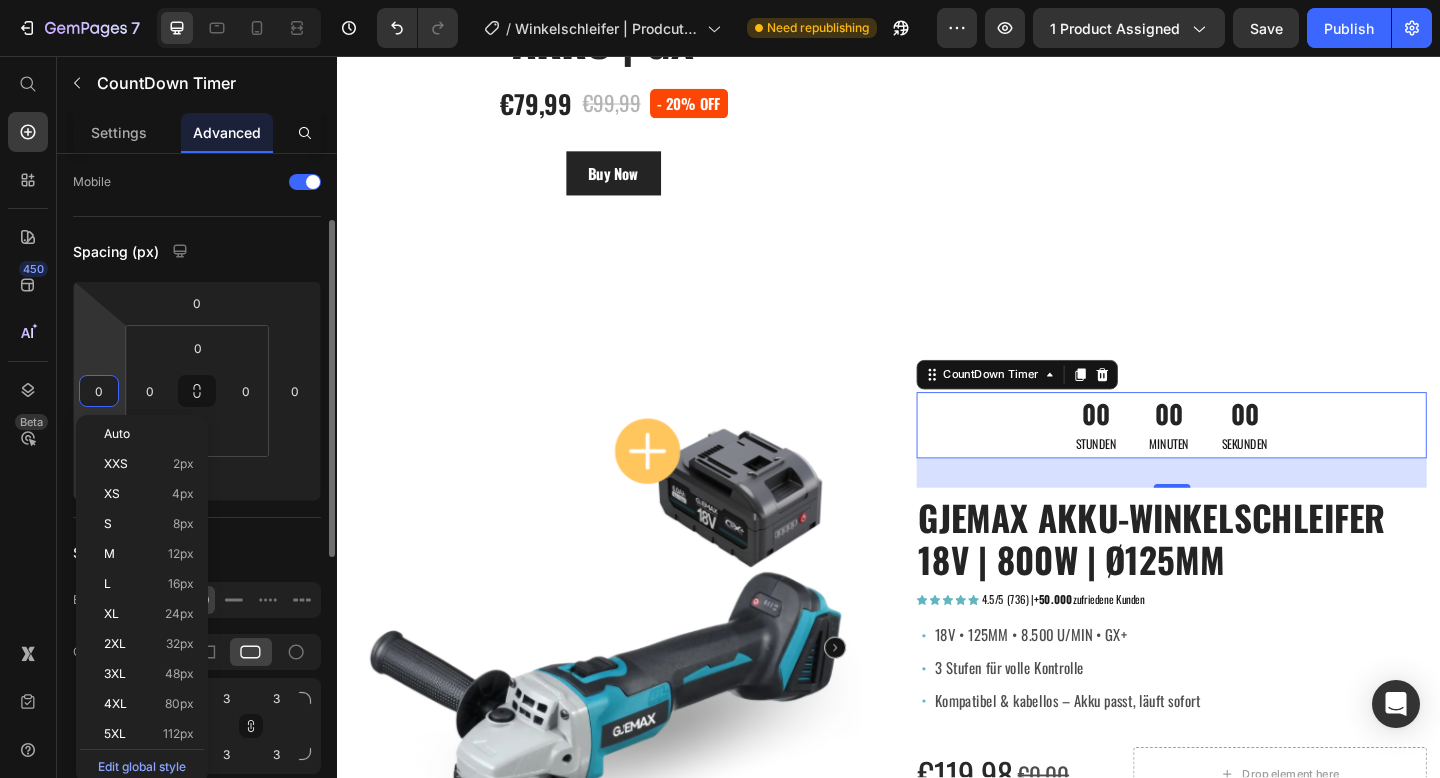 click on "0" at bounding box center (99, 391) 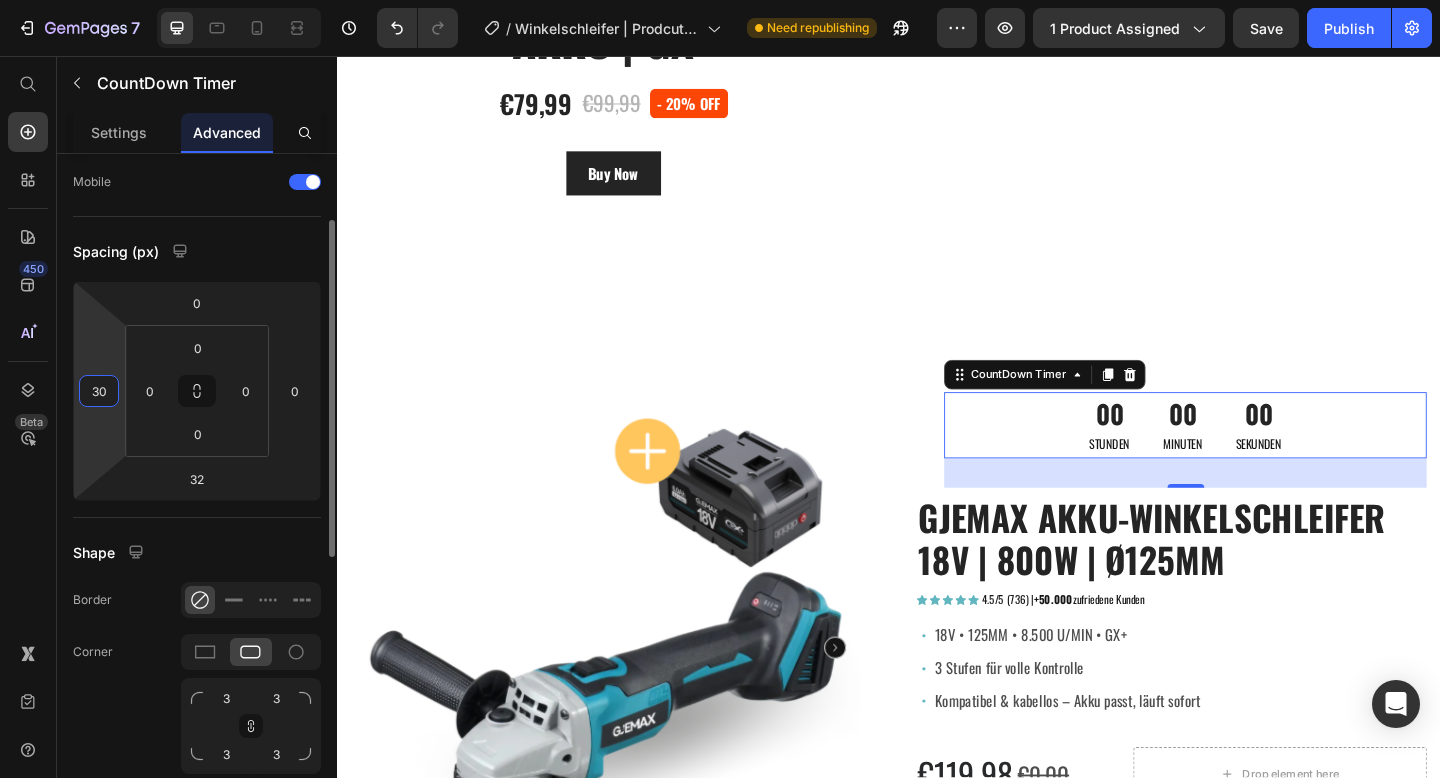 type on "3" 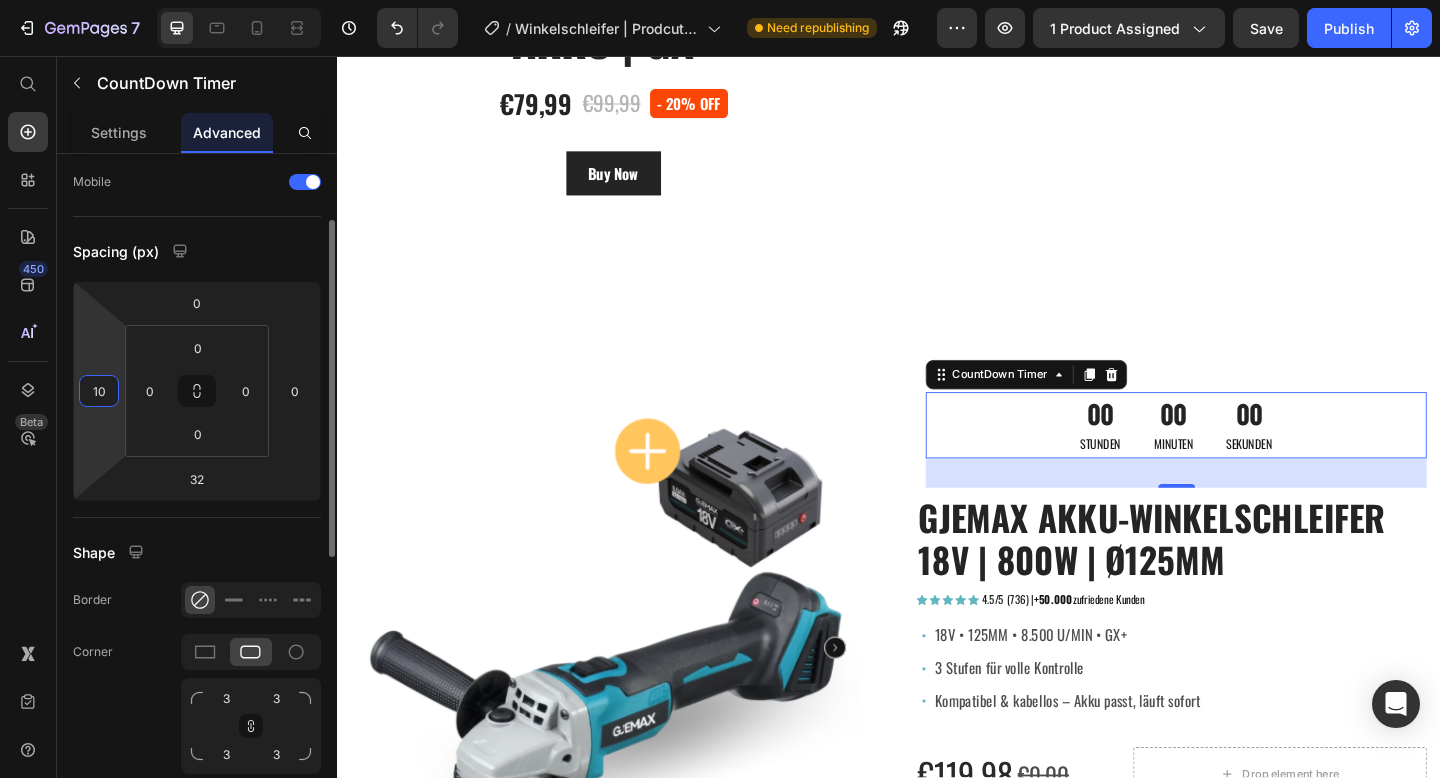 type on "1" 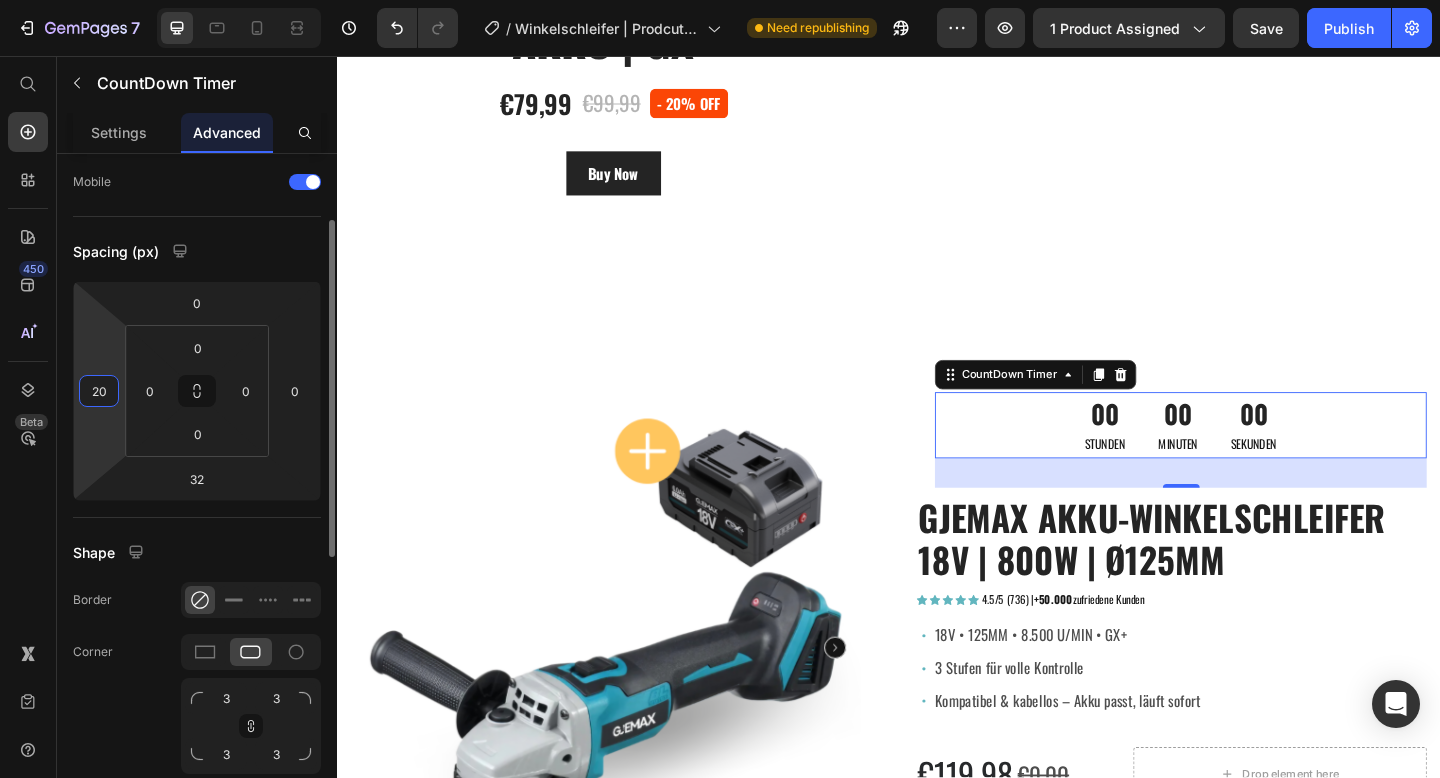 type on "200" 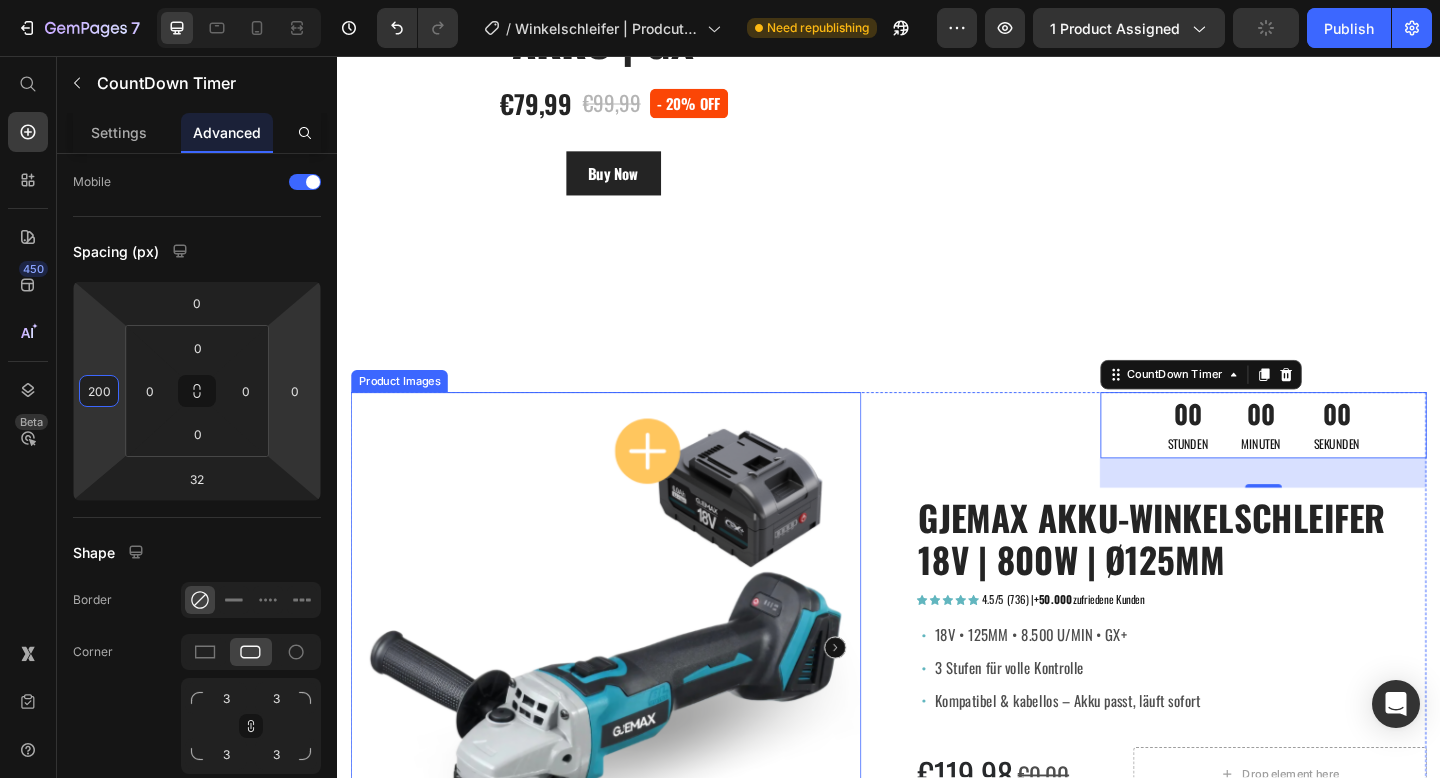 click at bounding box center [629, 699] 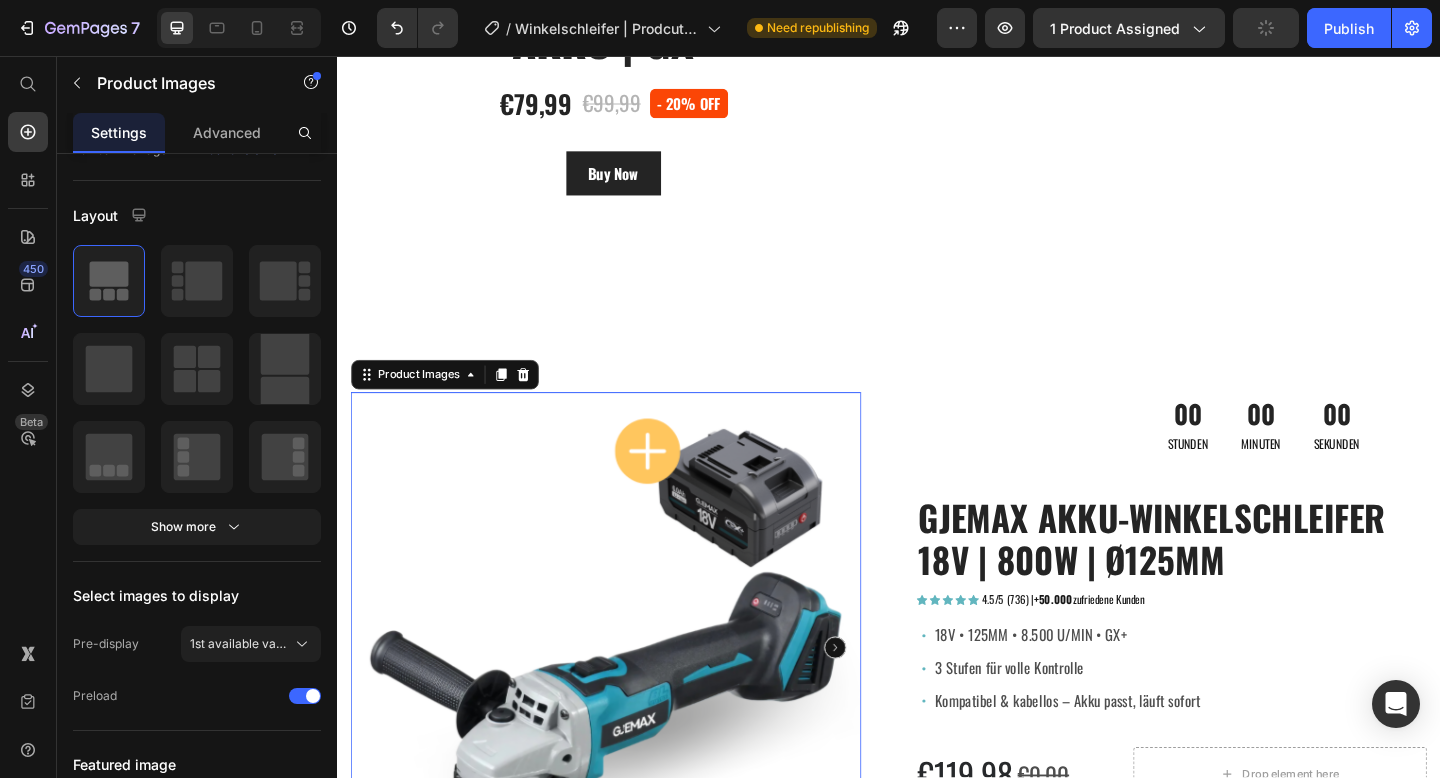 scroll, scrollTop: 0, scrollLeft: 0, axis: both 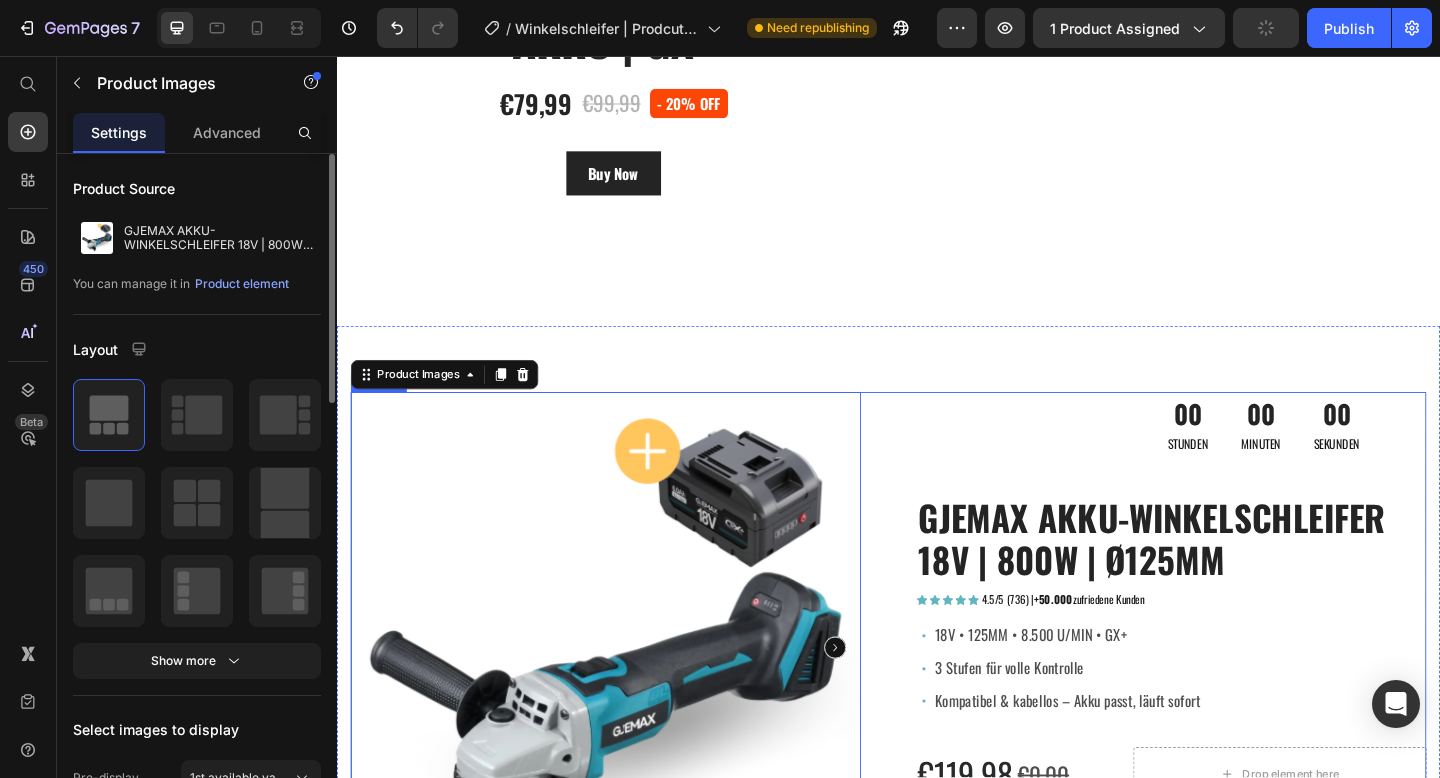 click on "00 STUNDEN 00 MINUTEN 00 SEKUNDEN CountDown Timer" at bounding box center [1244, 474] 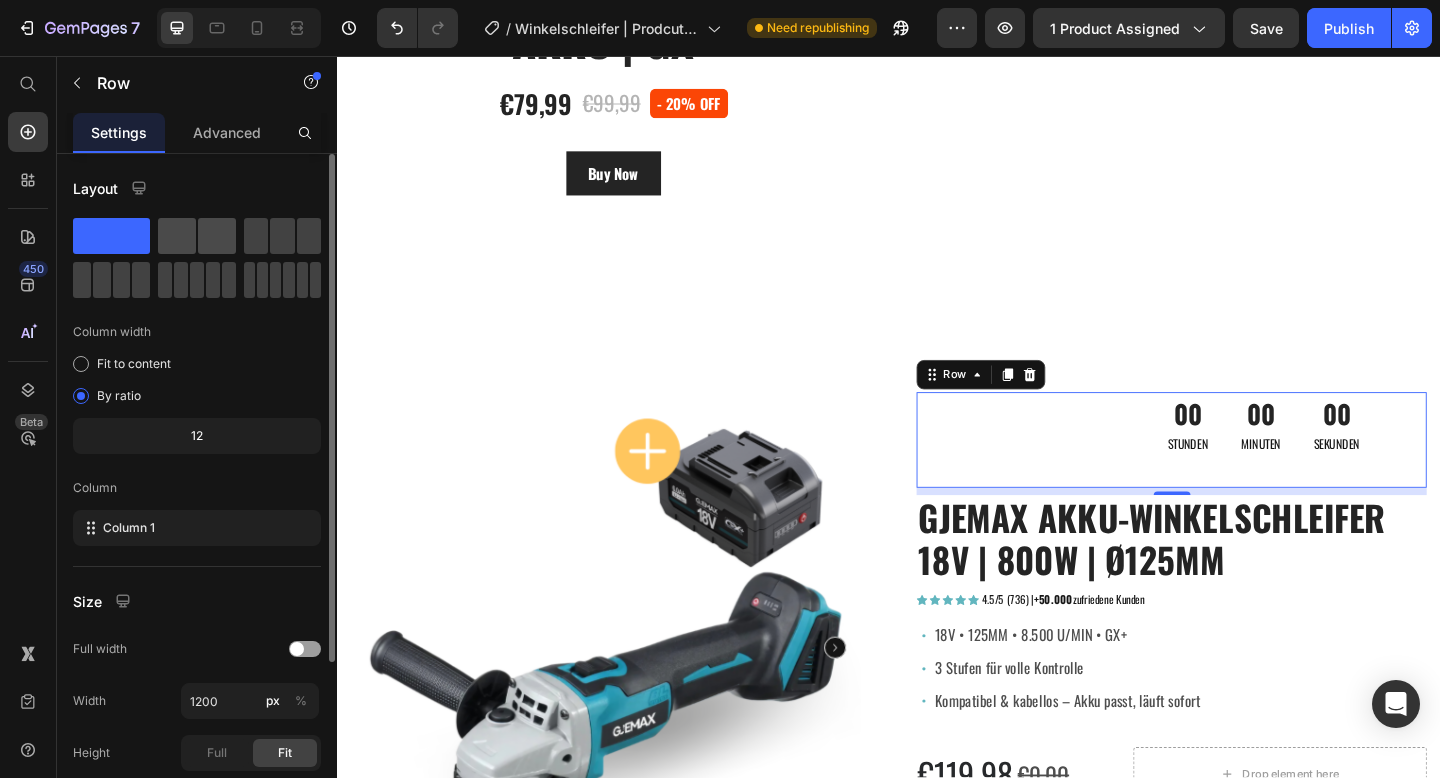 click 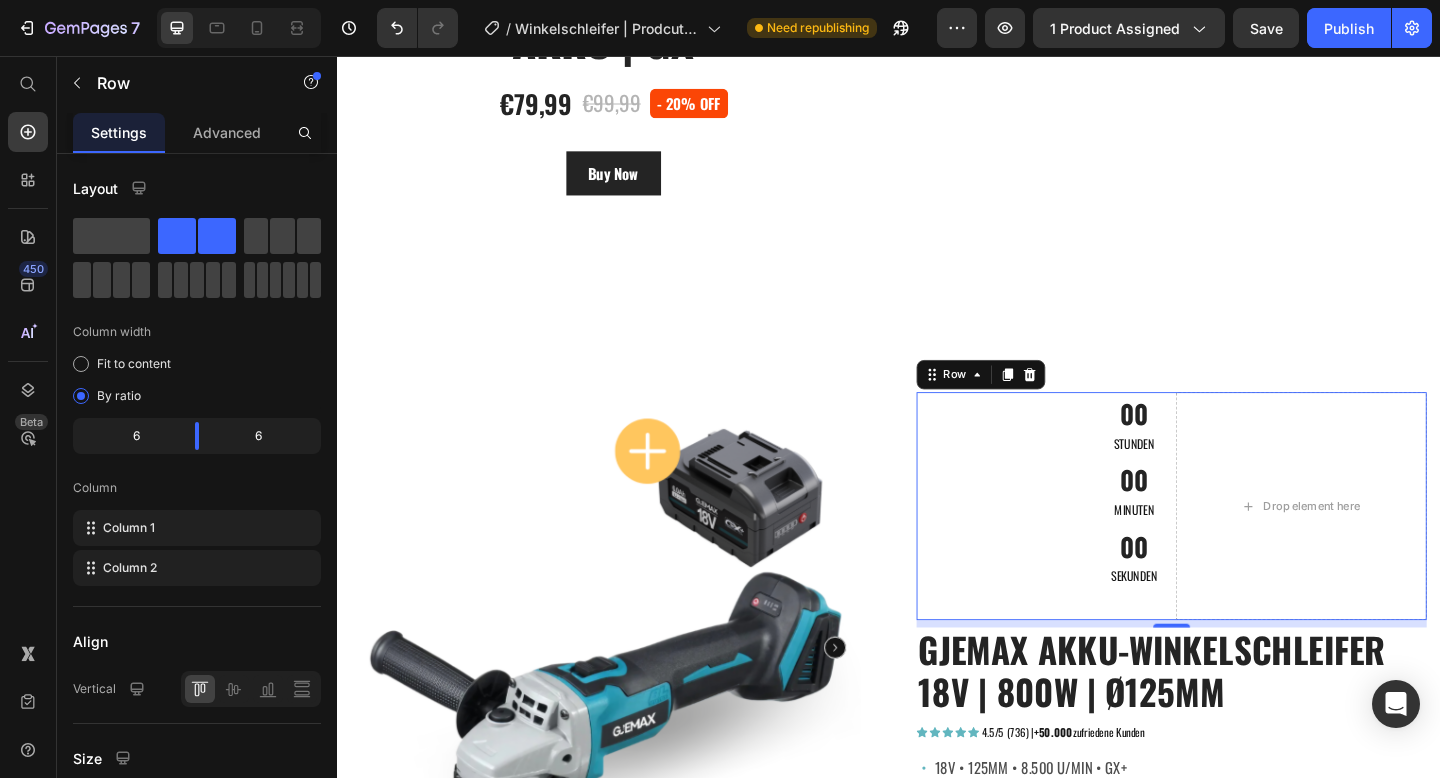 click on "00 STUNDEN 00 MINUTEN 00 SEKUNDEN CountDown Timer" at bounding box center [1104, 546] 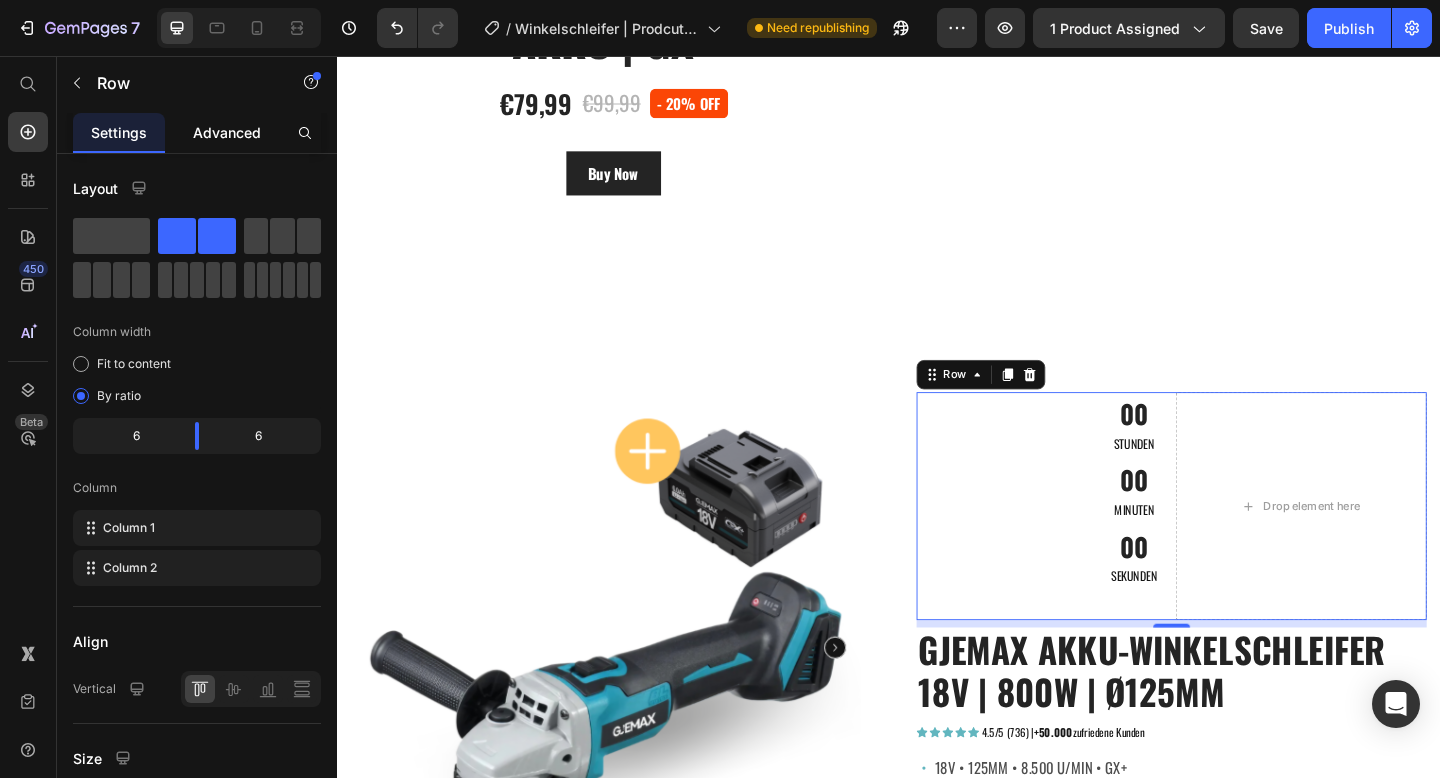 click on "Advanced" at bounding box center [227, 132] 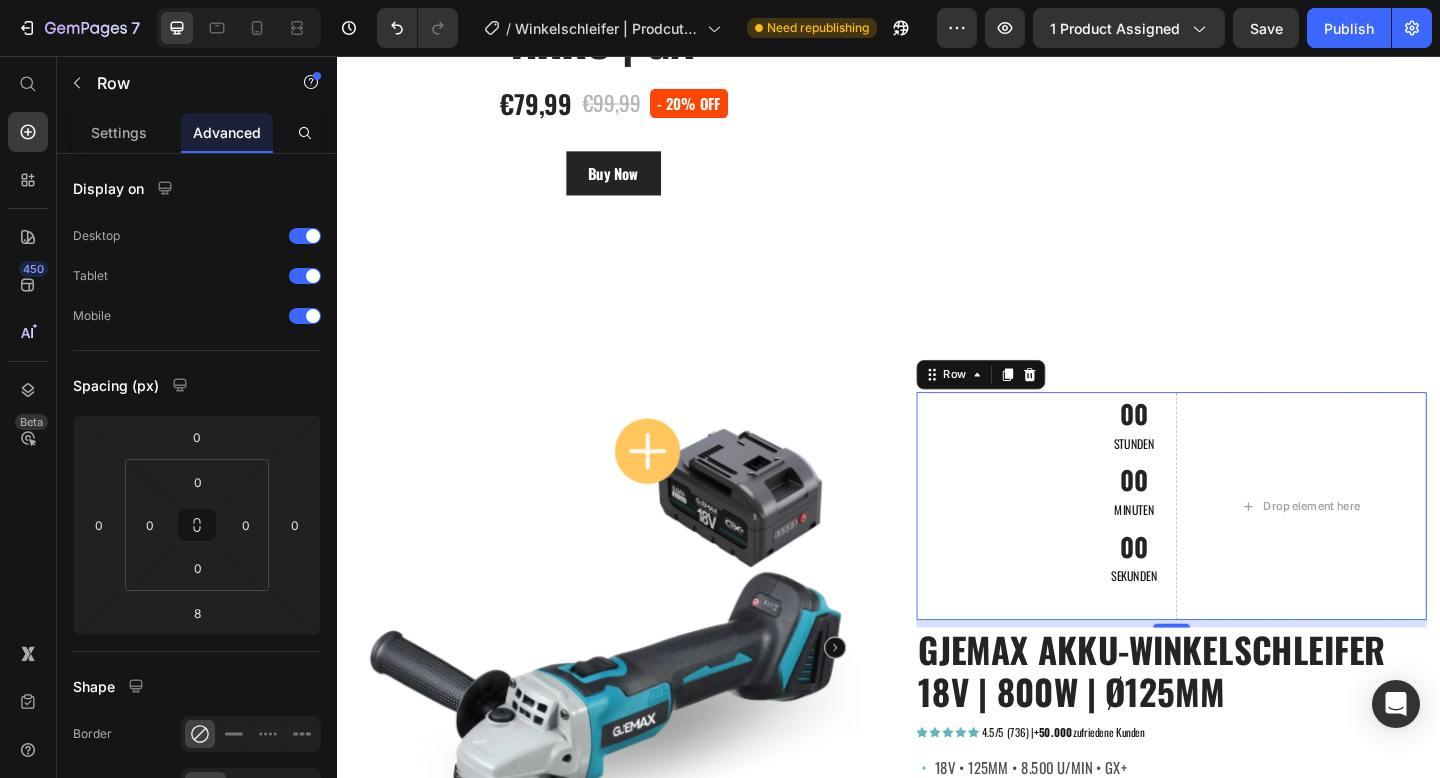 click on "00 STUNDEN 00 MINUTEN 00 SEKUNDEN CountDown Timer" at bounding box center [1104, 546] 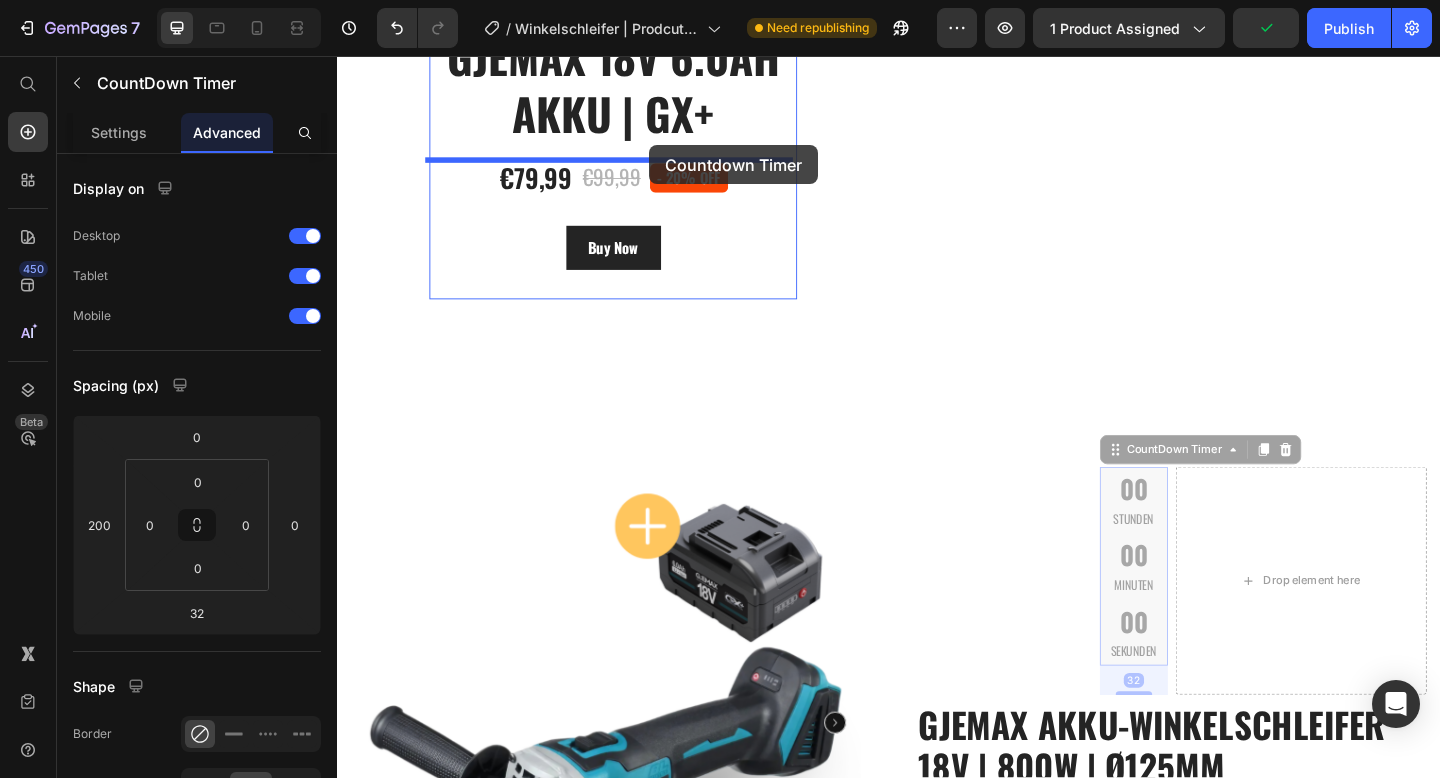 scroll, scrollTop: 168, scrollLeft: 0, axis: vertical 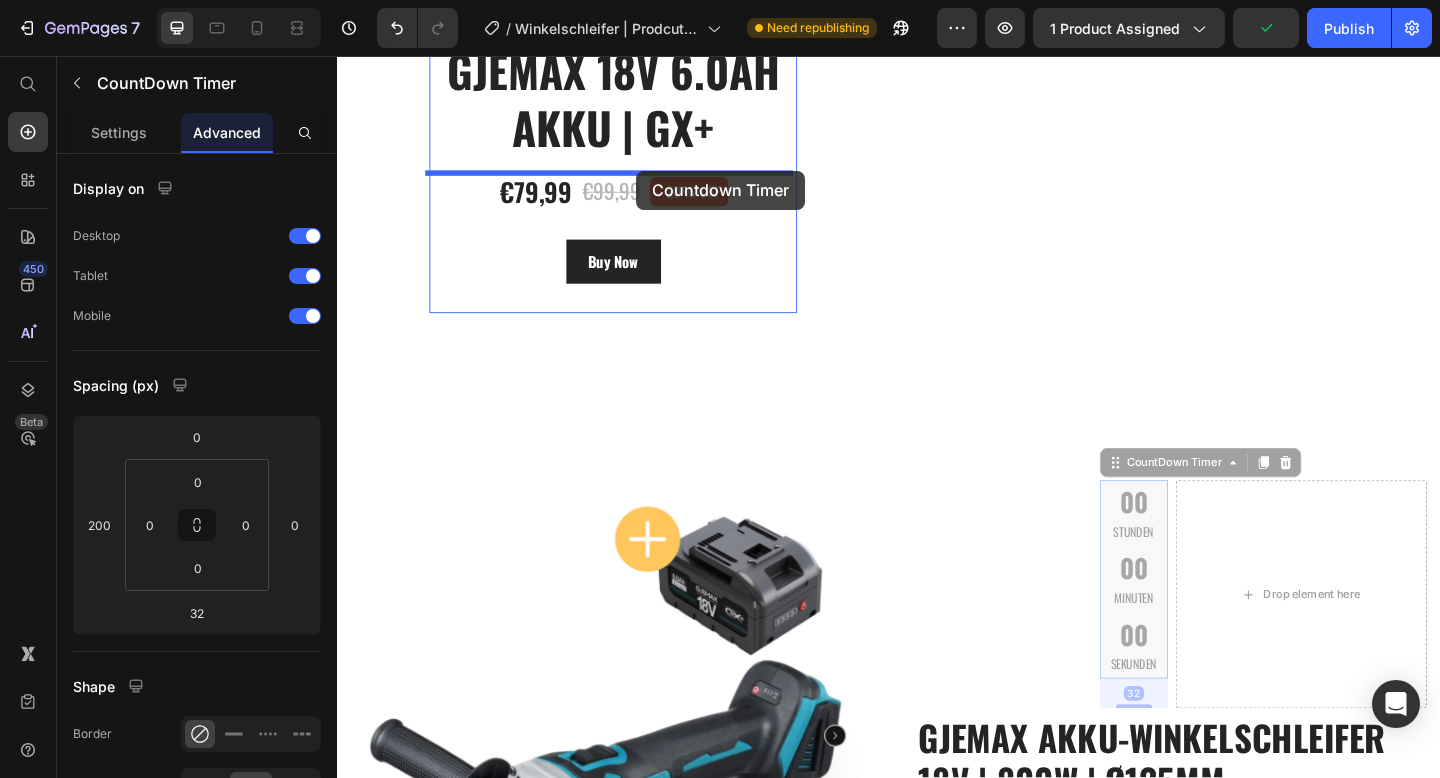 drag, startPoint x: 1198, startPoint y: 567, endPoint x: 661, endPoint y: 184, distance: 659.5893 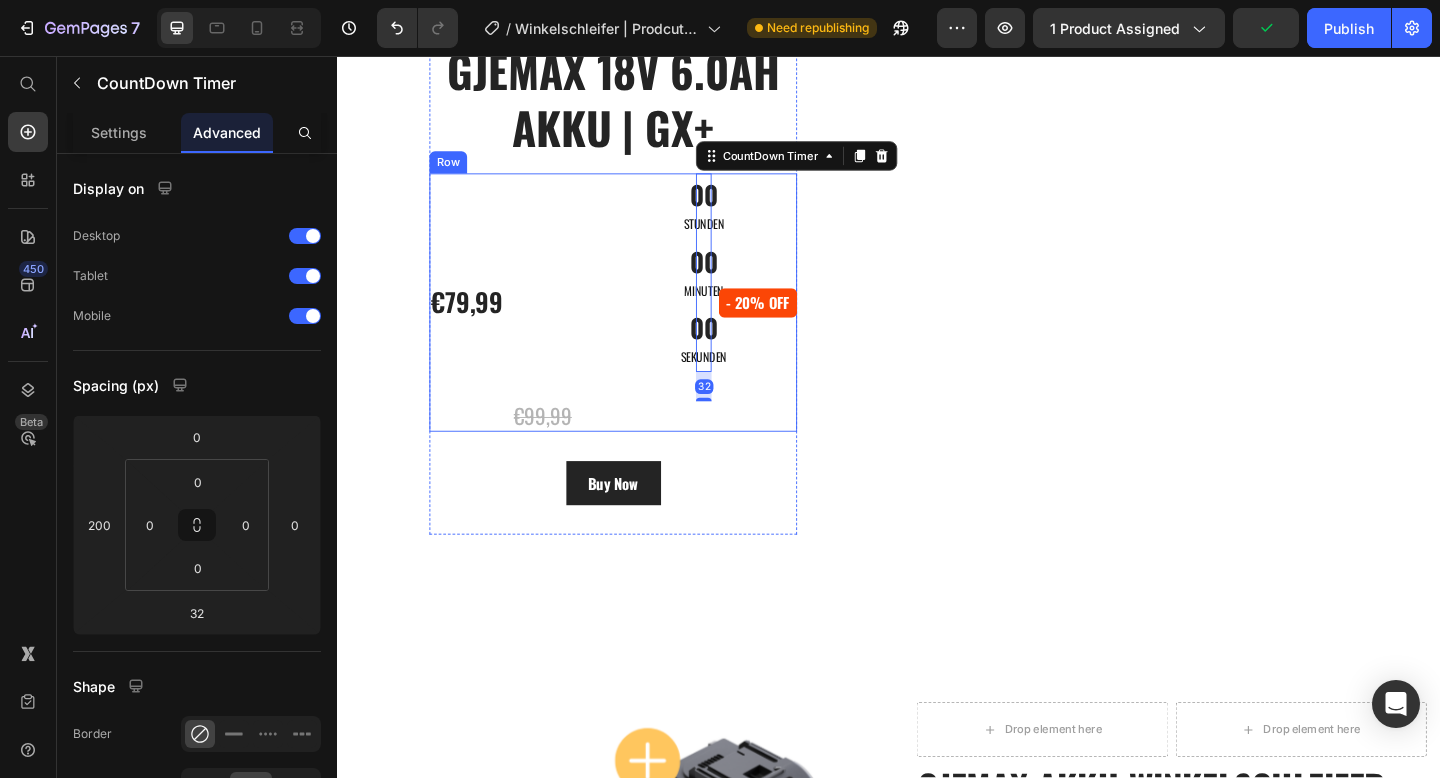 scroll, scrollTop: 217, scrollLeft: 0, axis: vertical 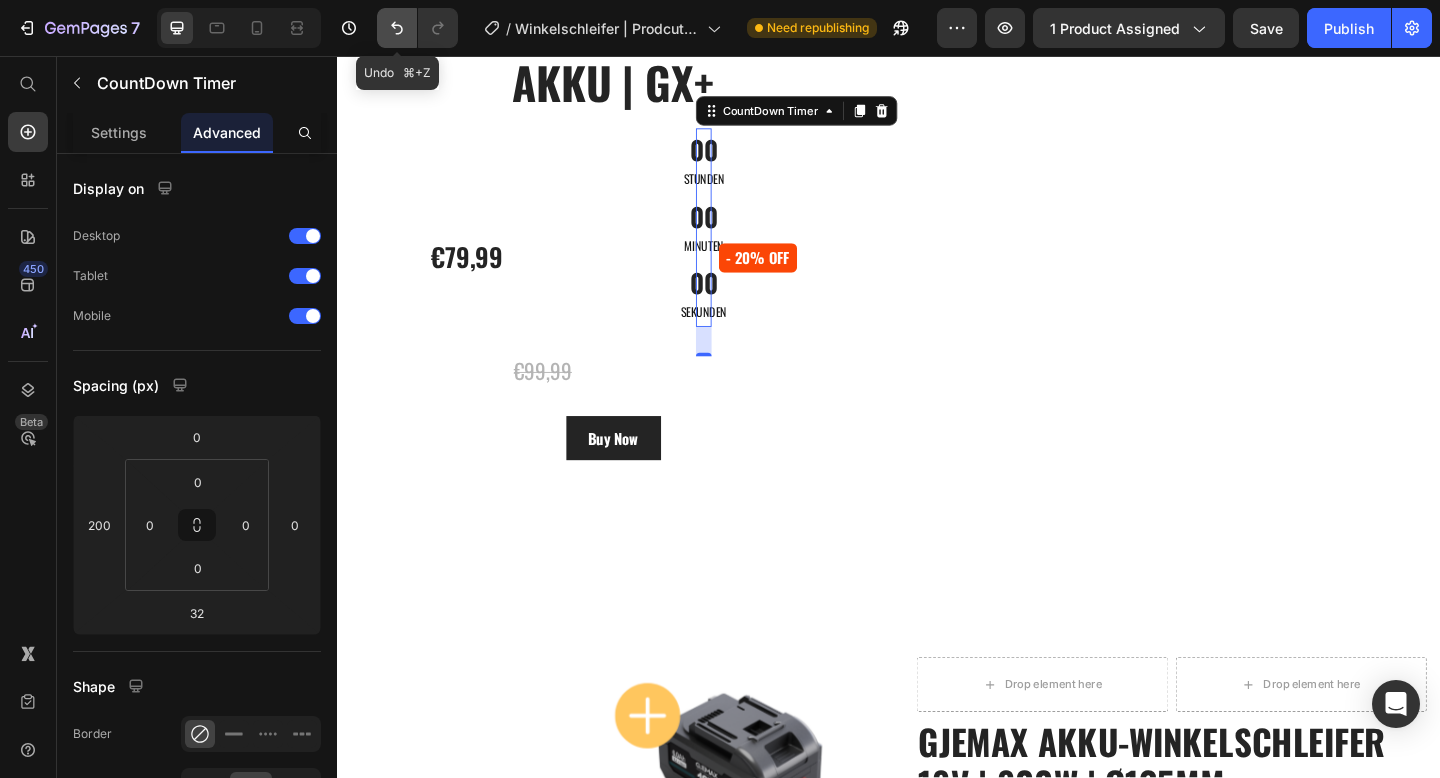 click 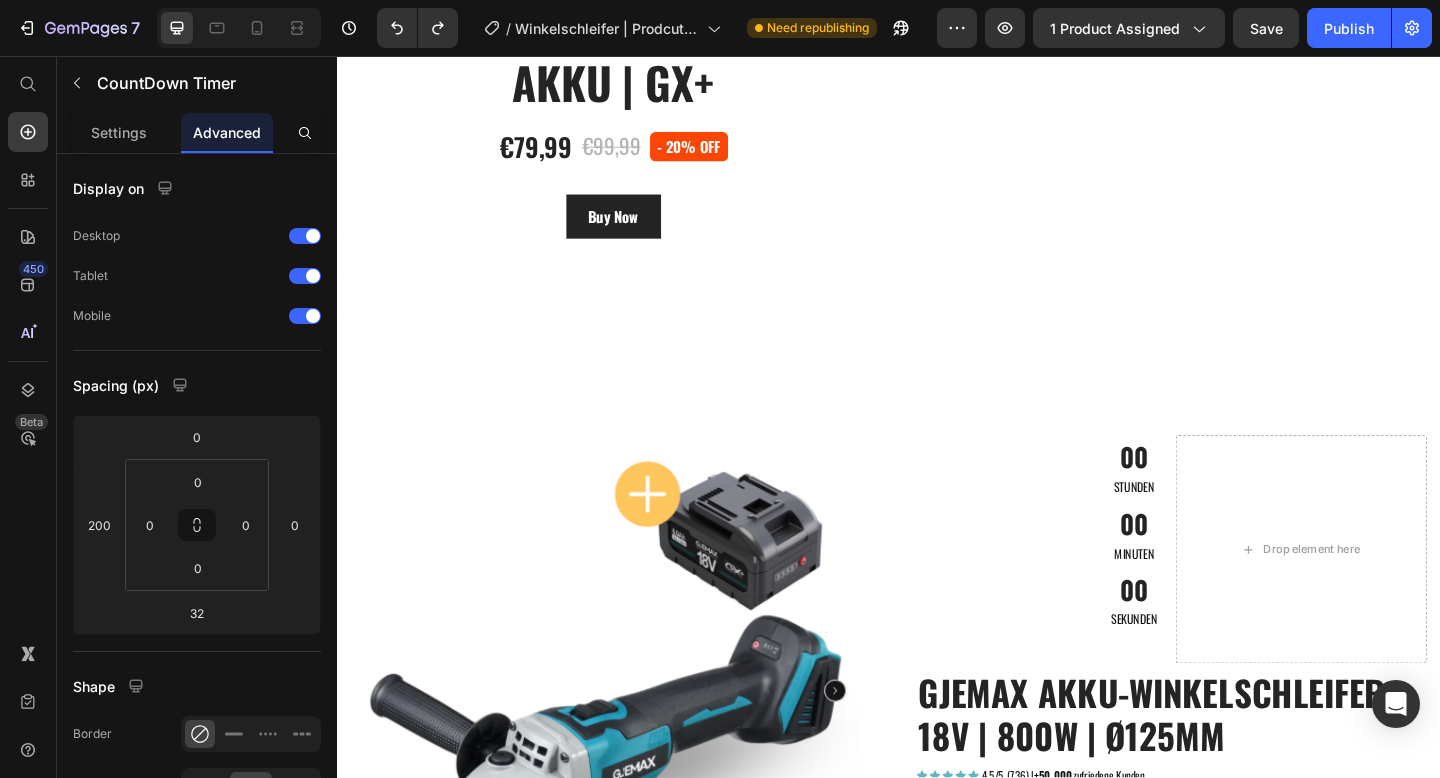 click on "00 MINUTEN" at bounding box center [1203, 577] 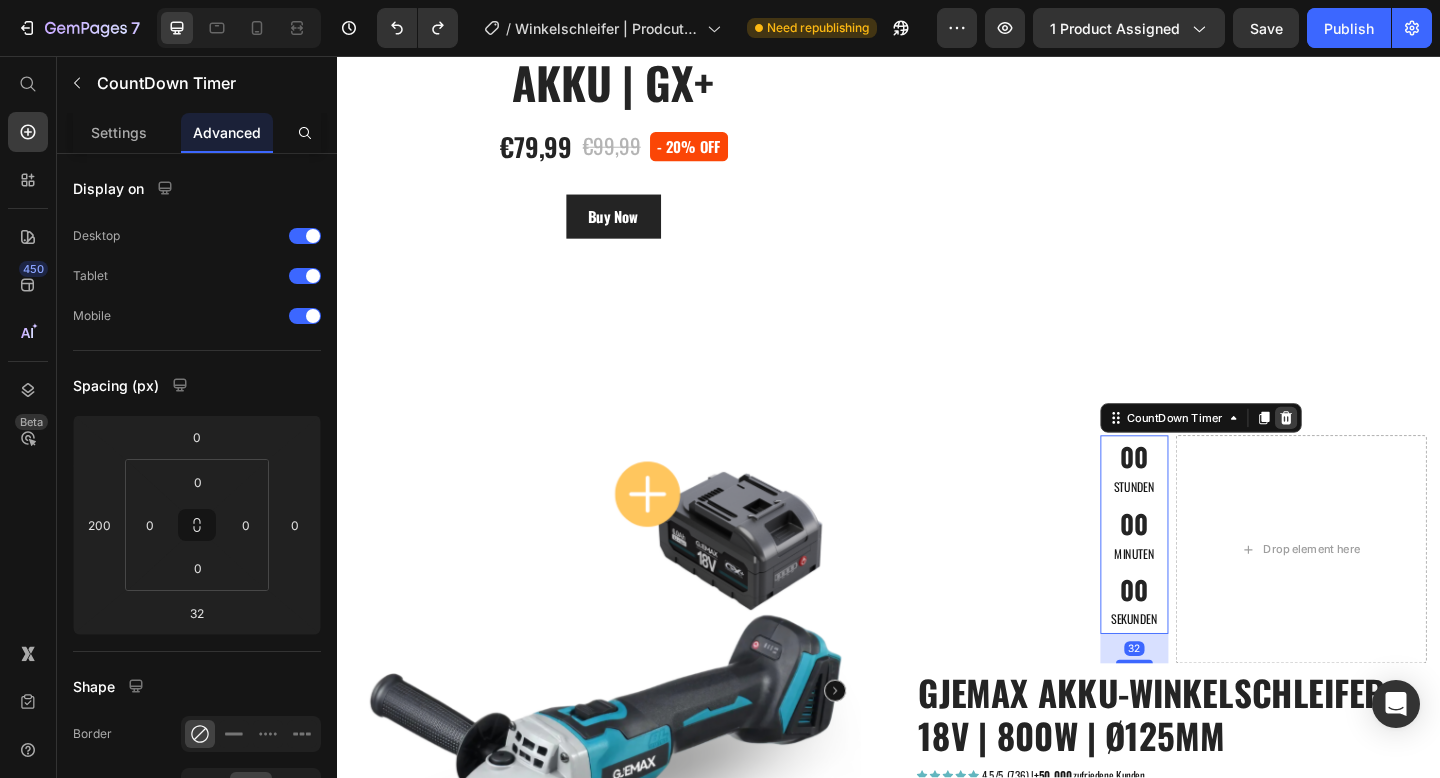 click 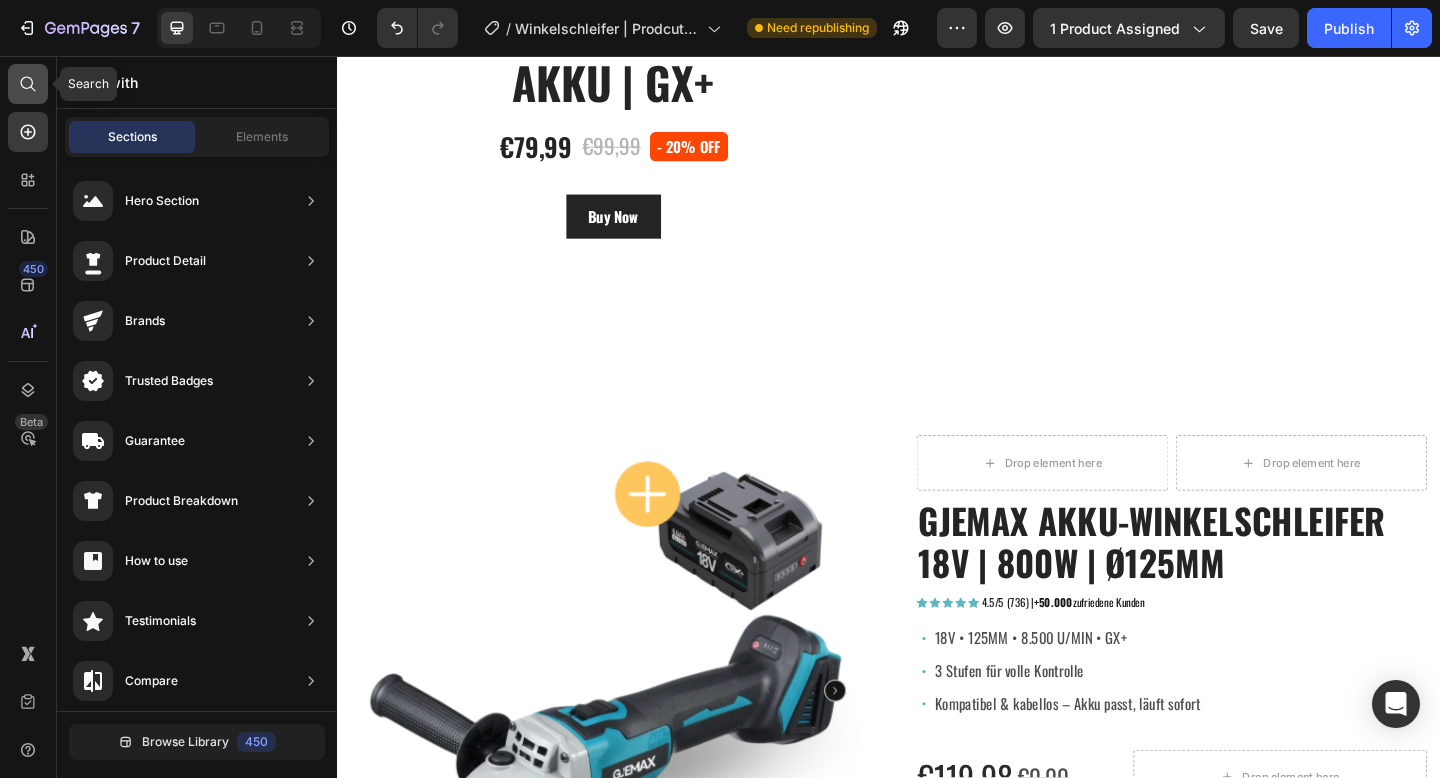 click 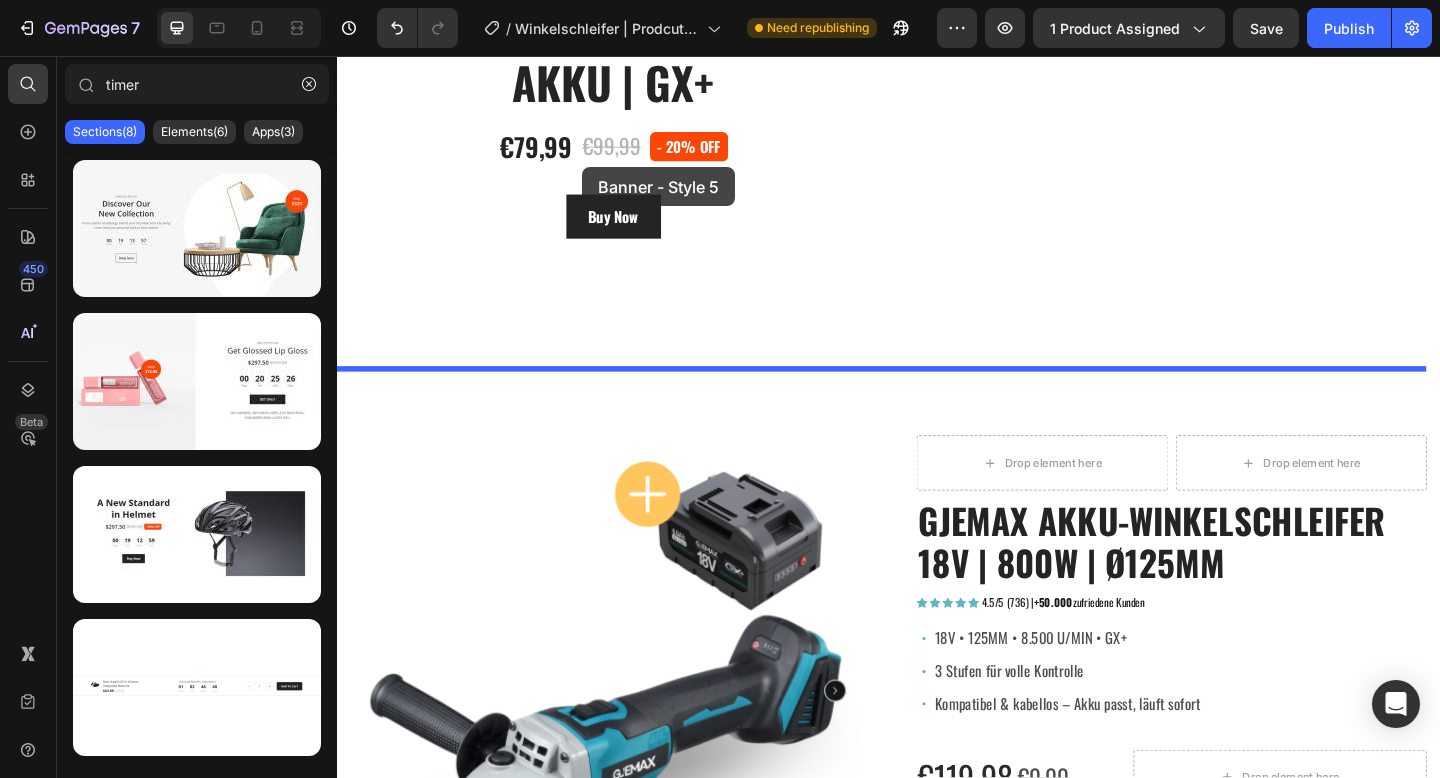 drag, startPoint x: 543, startPoint y: 574, endPoint x: 604, endPoint y: 177, distance: 401.65906 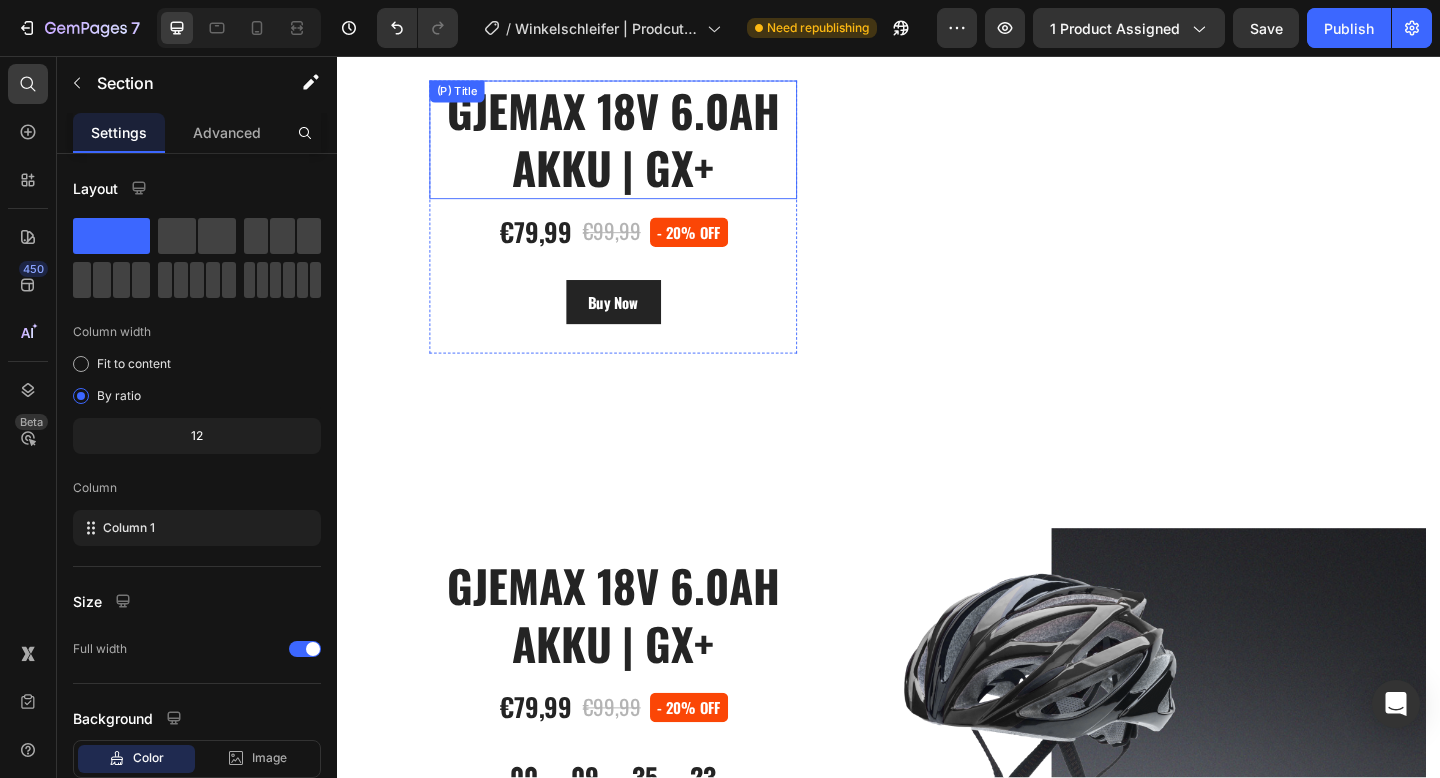 scroll, scrollTop: 0, scrollLeft: 0, axis: both 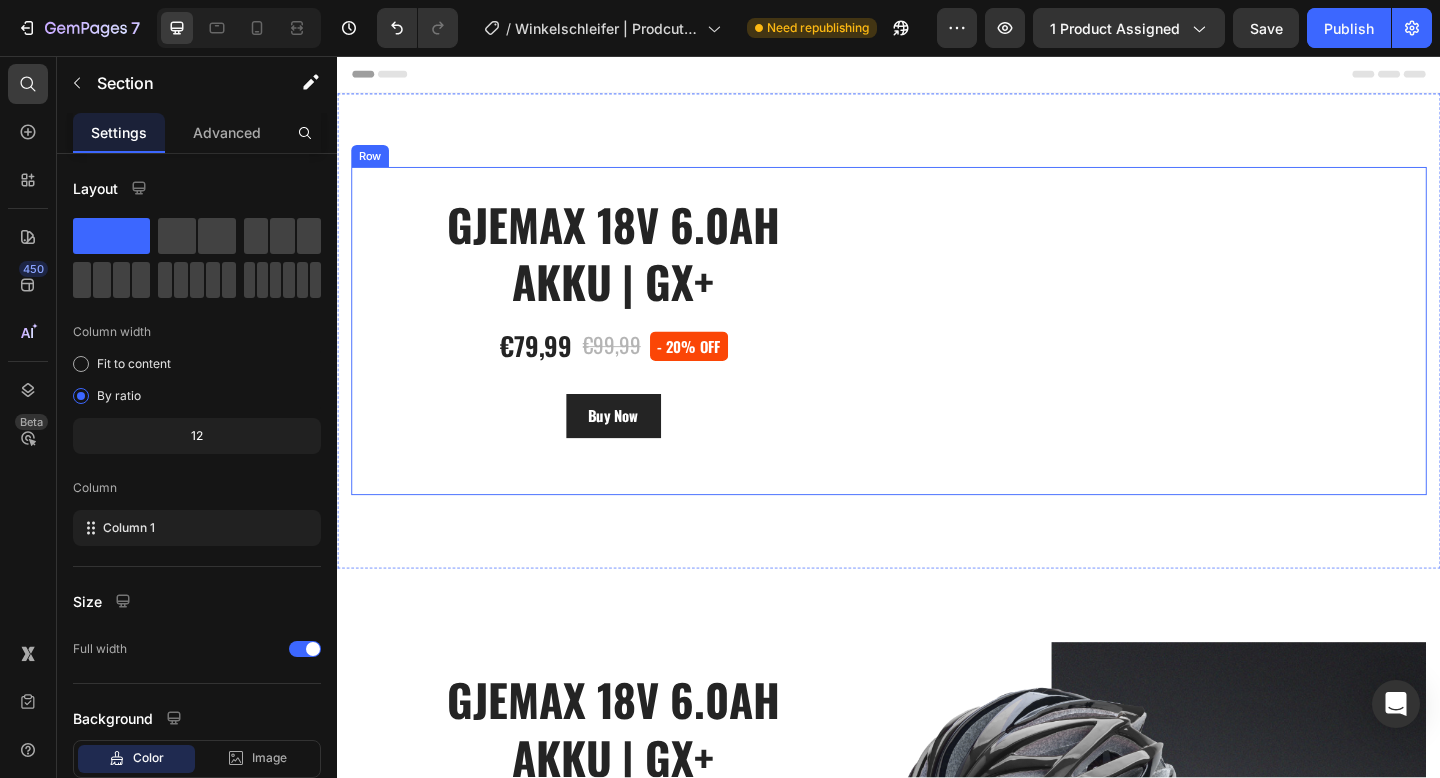 click on "GJEMAX 18V 6.0AH AKKU | GX+ (P) Title €79,99 (P) Price €99,99 (P) Price - 20% off Product Badge Row Buy Now (P) Cart Button Product Row Image Row Section 1" at bounding box center (937, 355) 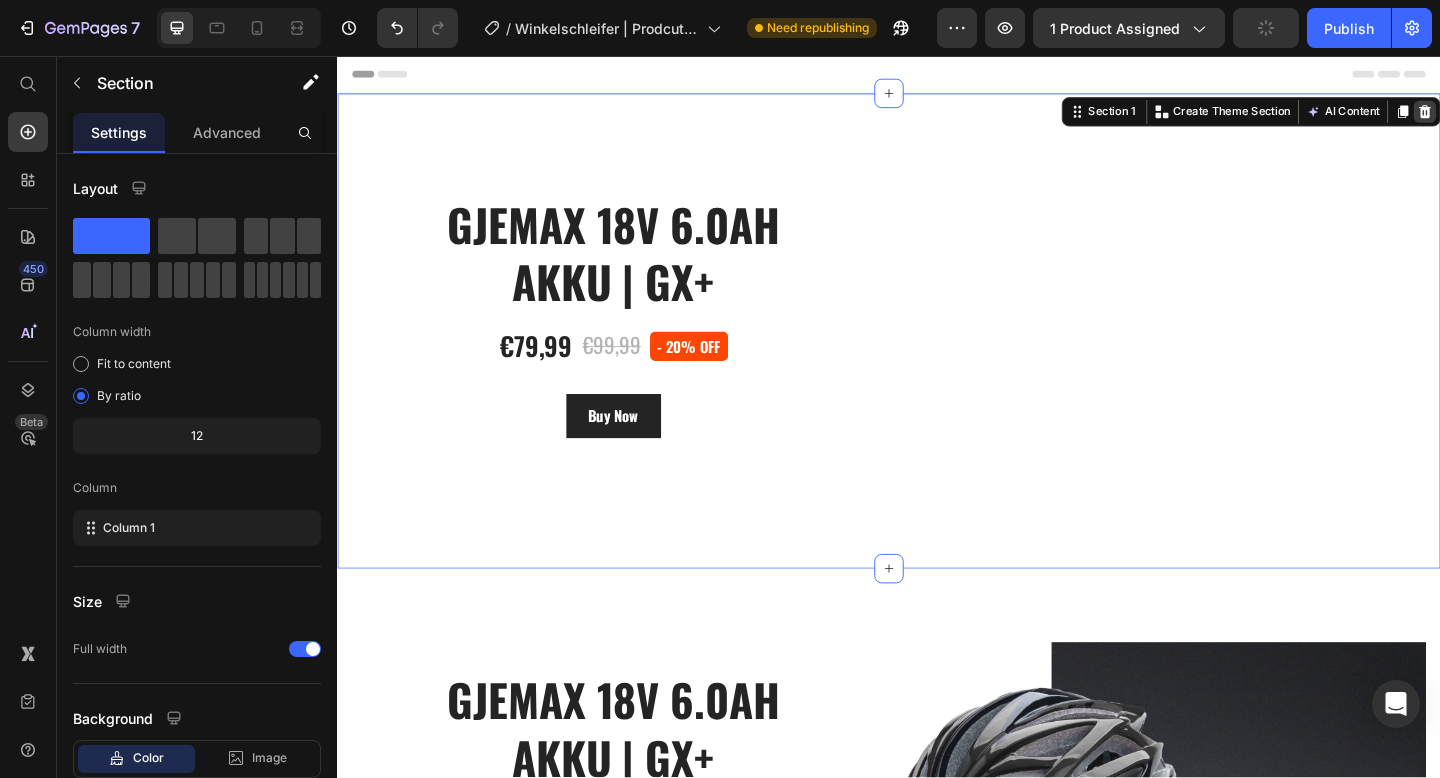 click 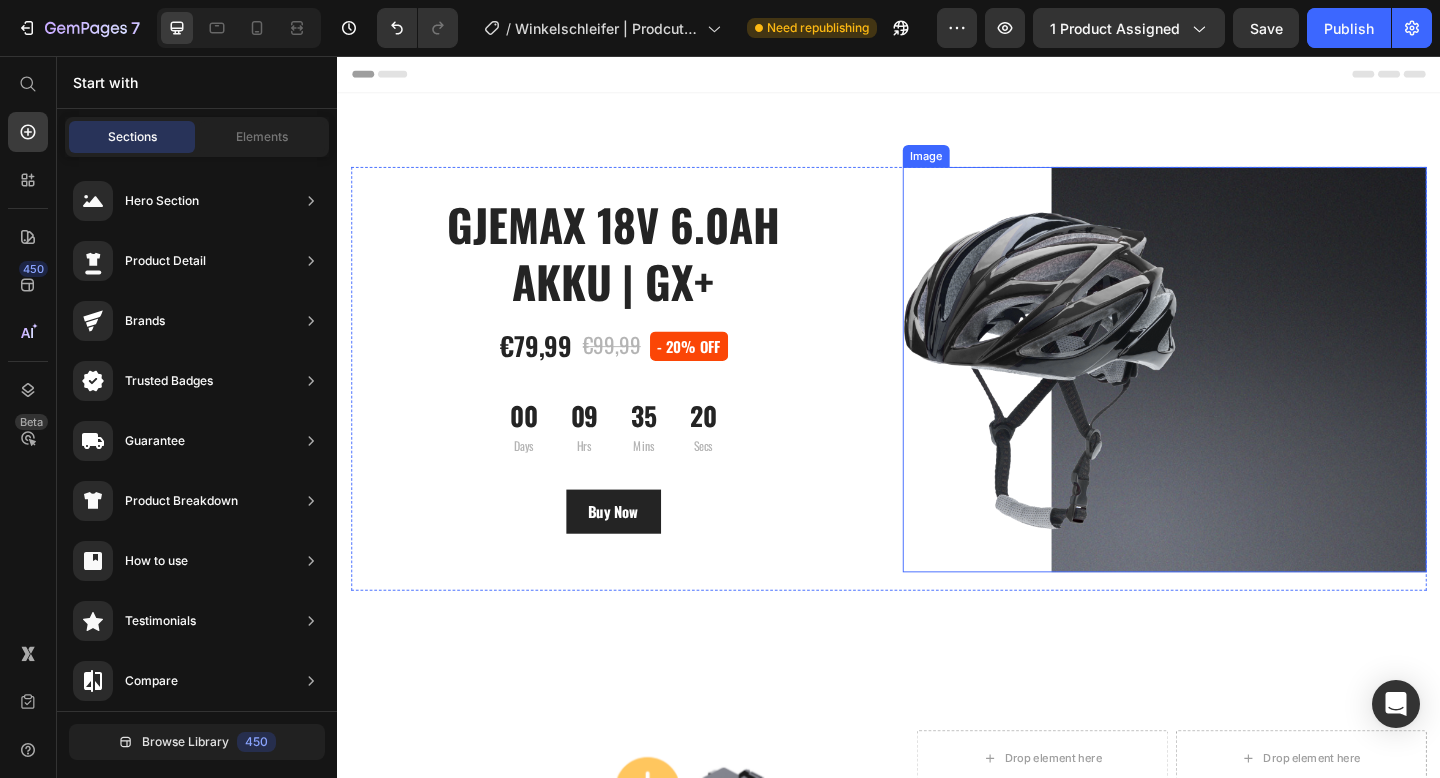 scroll, scrollTop: 273, scrollLeft: 0, axis: vertical 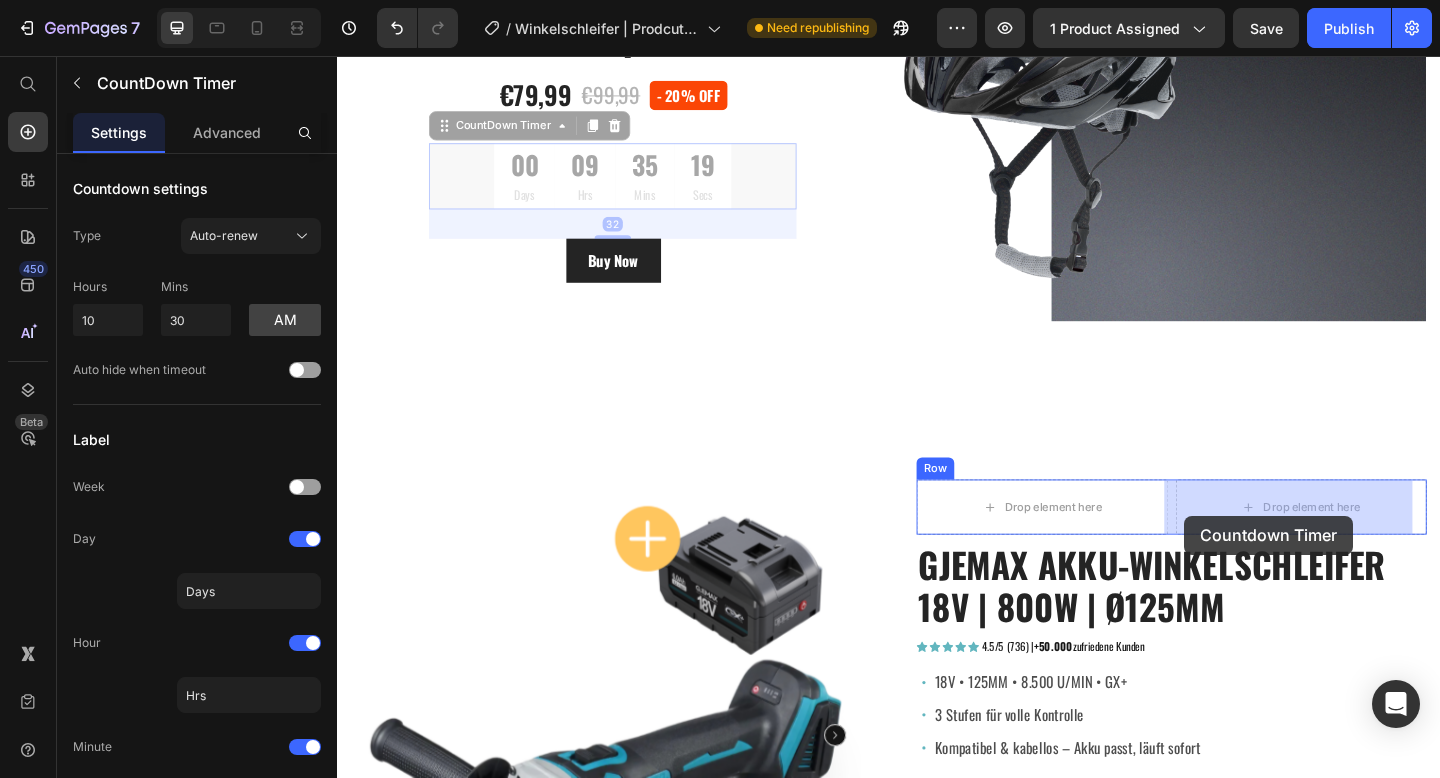 drag, startPoint x: 696, startPoint y: 175, endPoint x: 1259, endPoint y: 556, distance: 679.80145 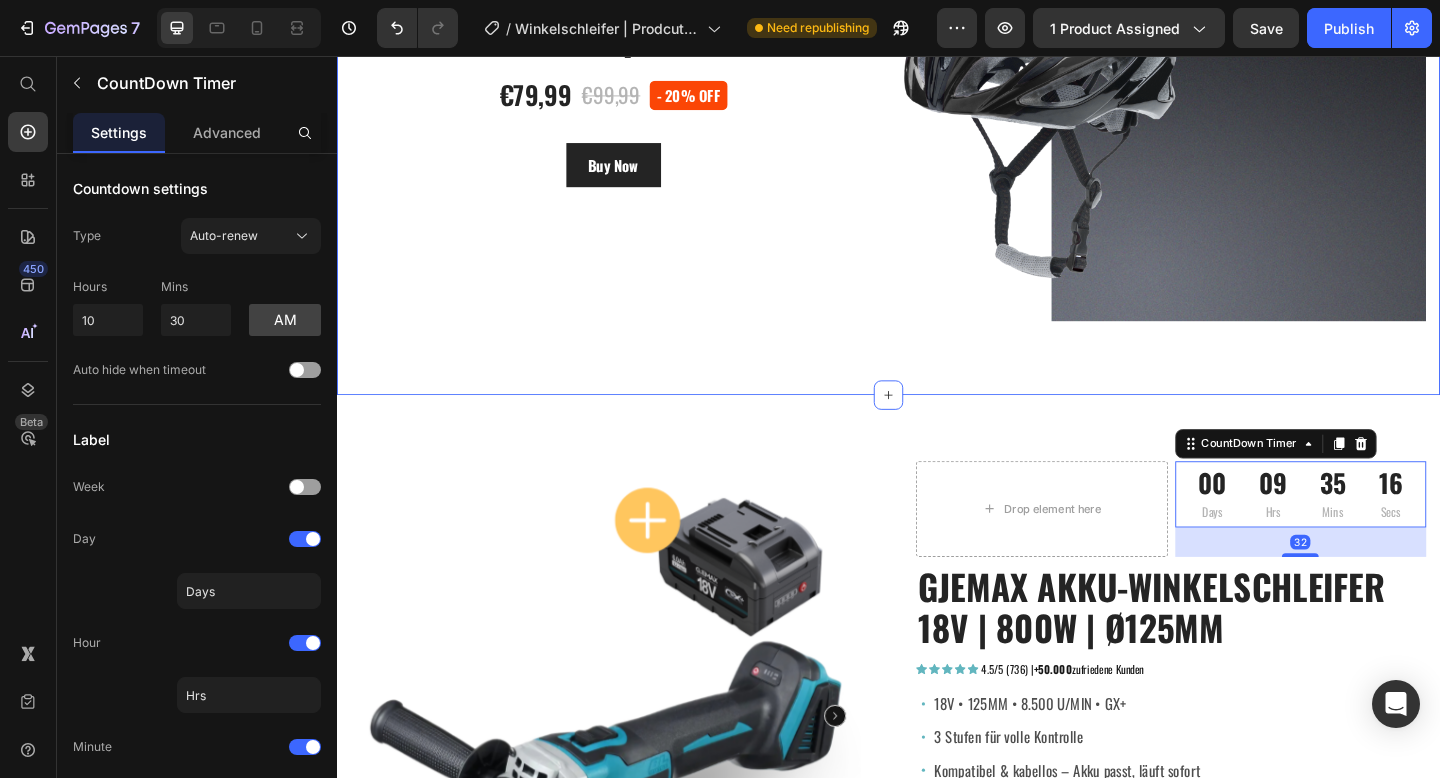 click at bounding box center (1237, 124) 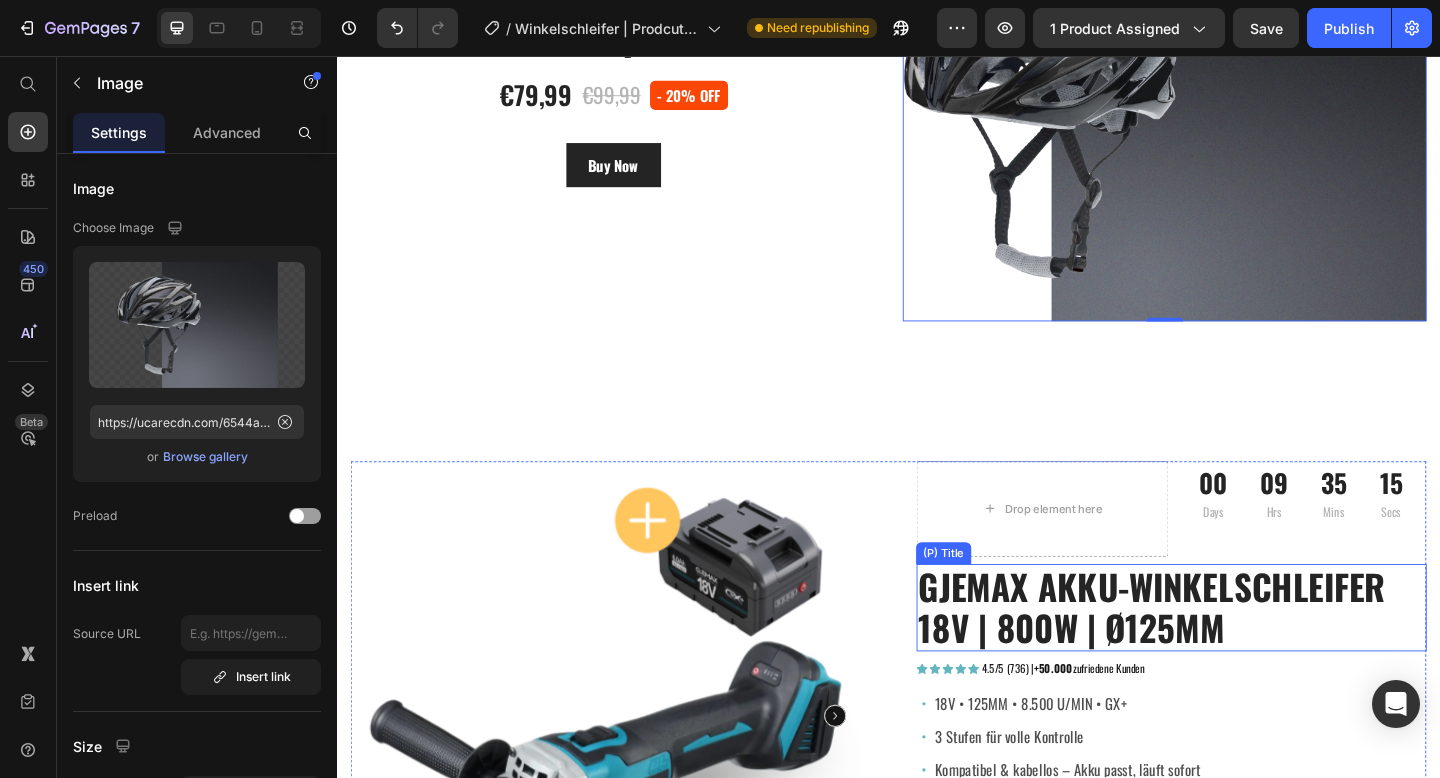 click on "Hrs" at bounding box center (1356, 553) 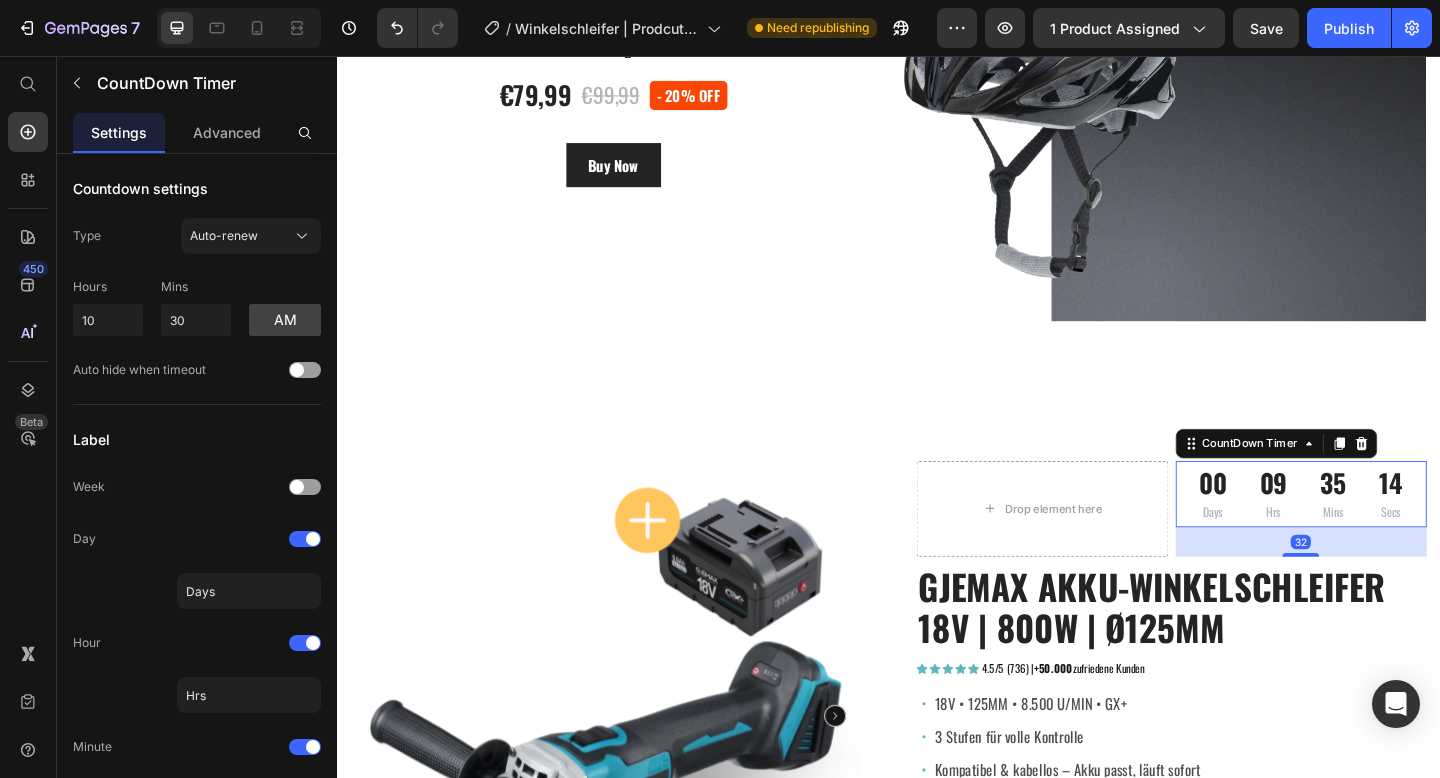 click on "32" at bounding box center [1386, 585] 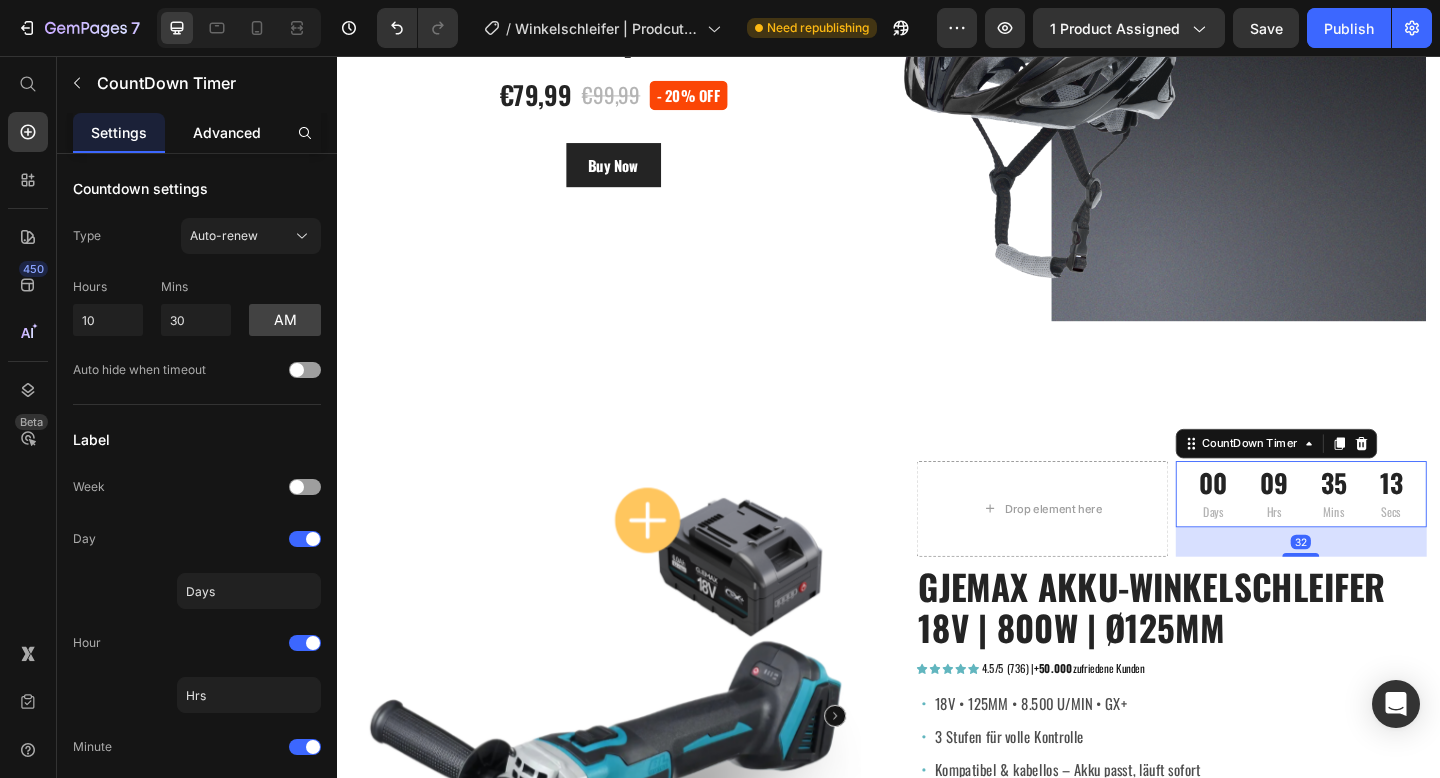 click on "Advanced" at bounding box center (227, 132) 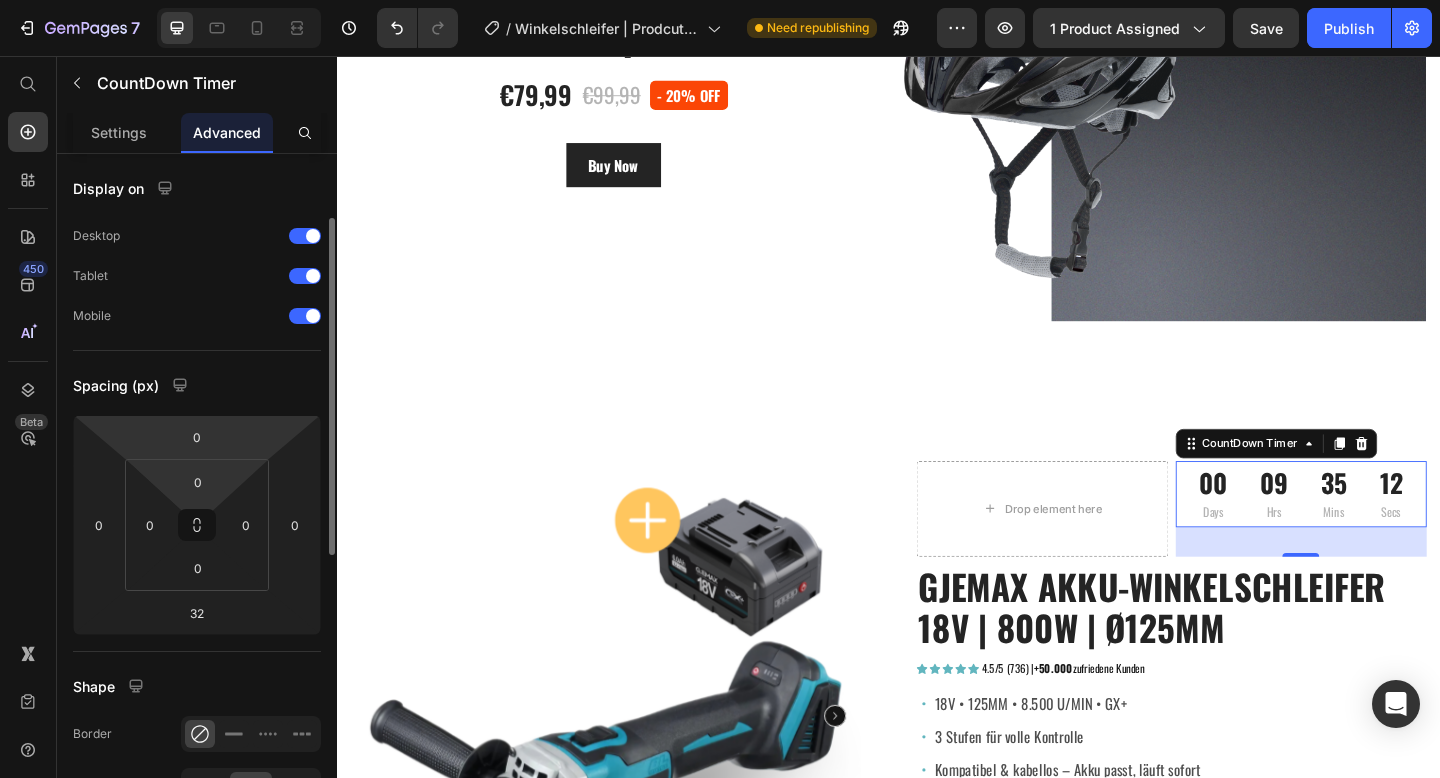 scroll, scrollTop: 166, scrollLeft: 0, axis: vertical 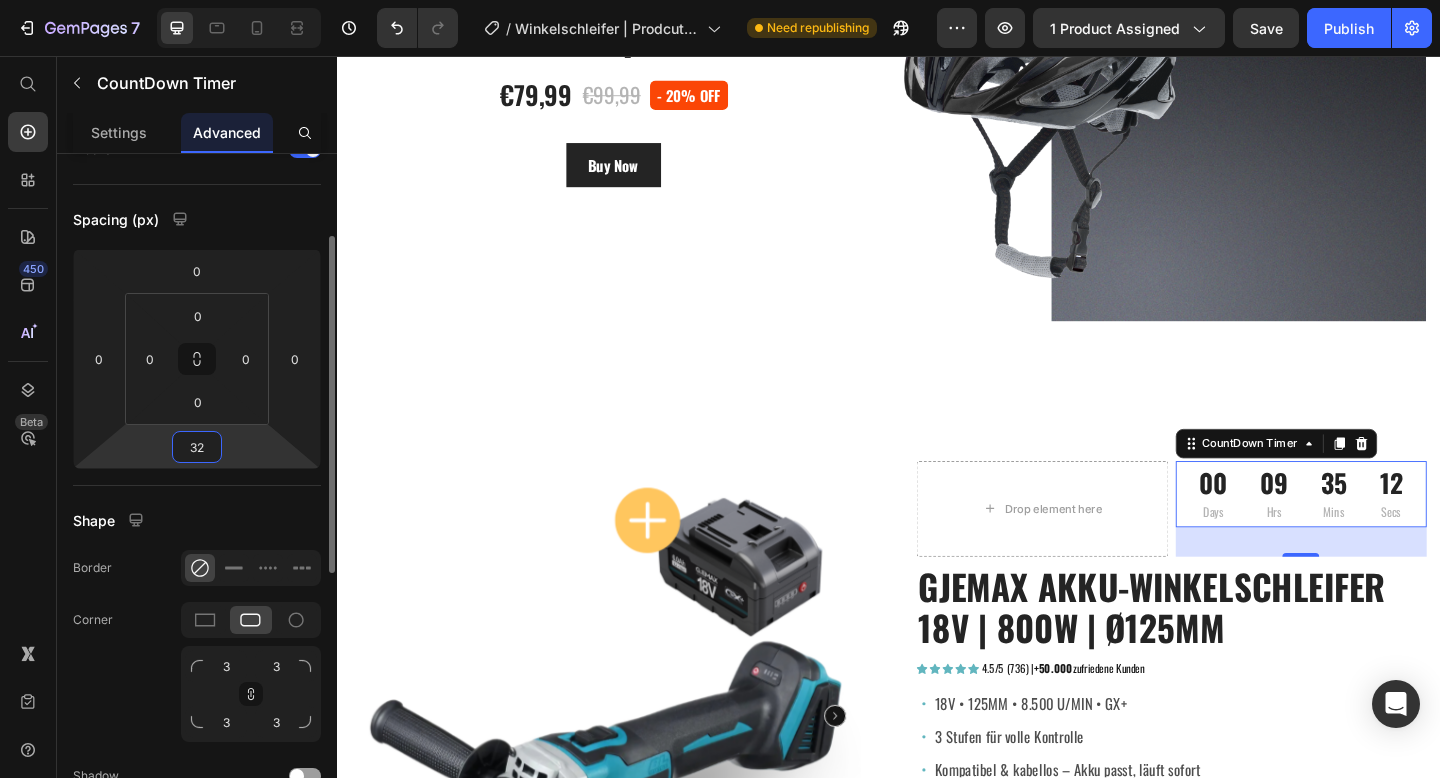 click on "32" at bounding box center (197, 447) 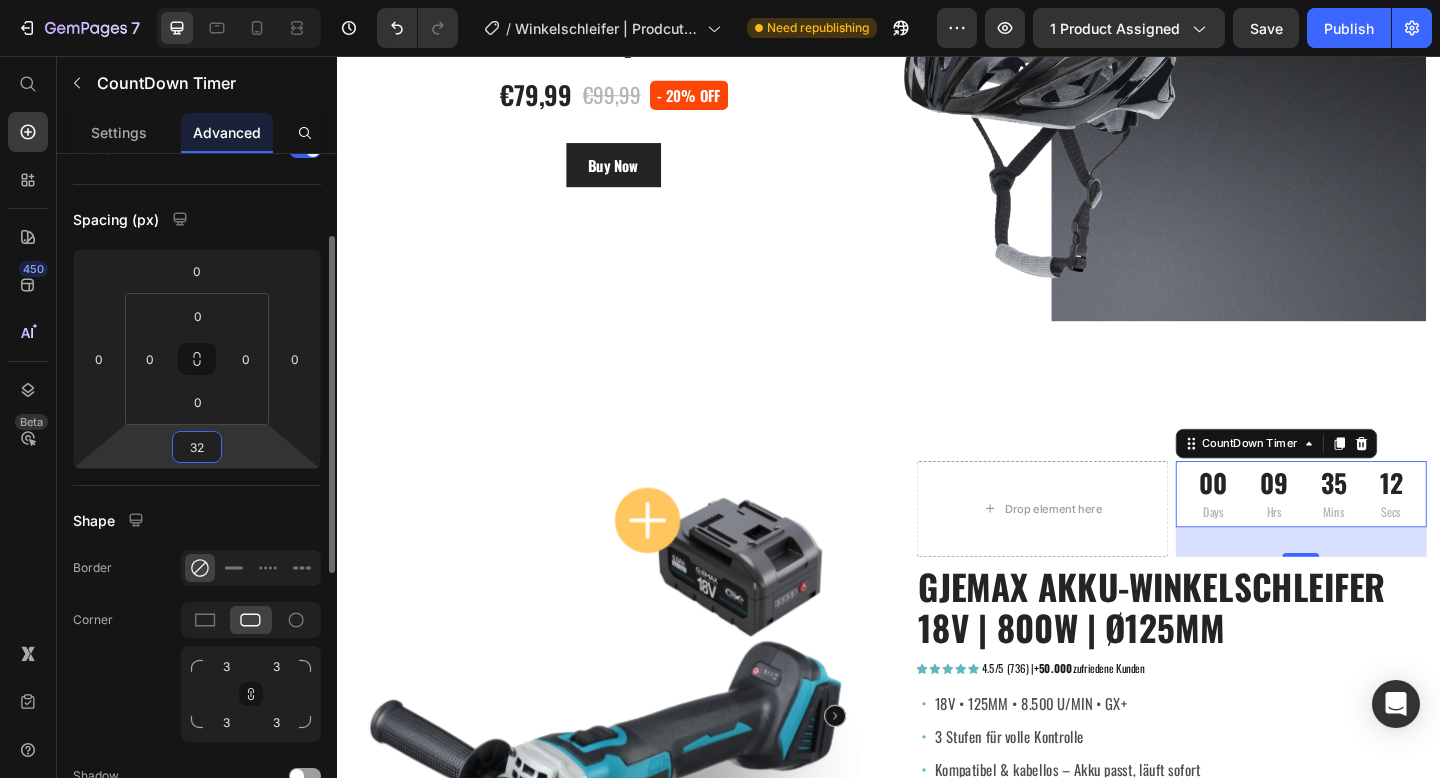 click on "32" at bounding box center [197, 447] 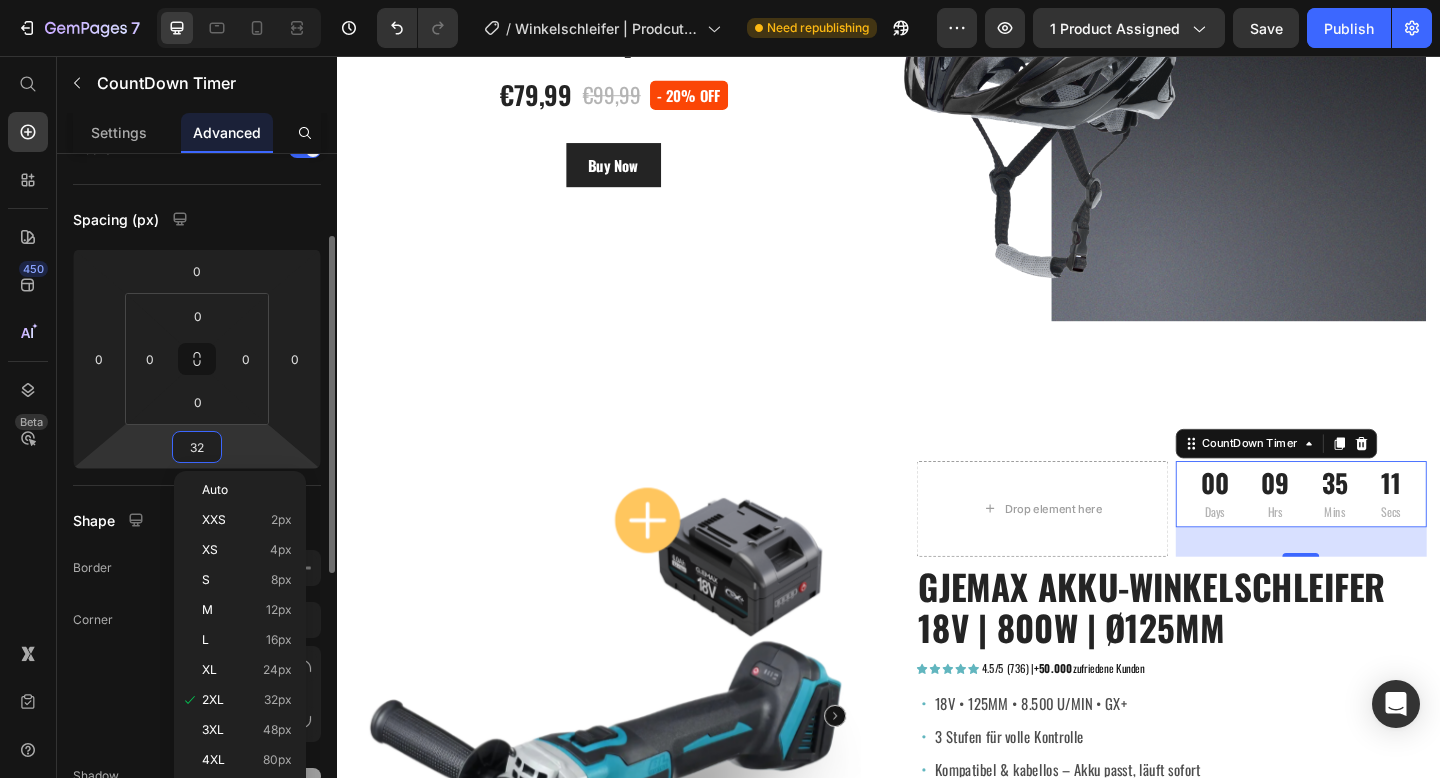 type on "0" 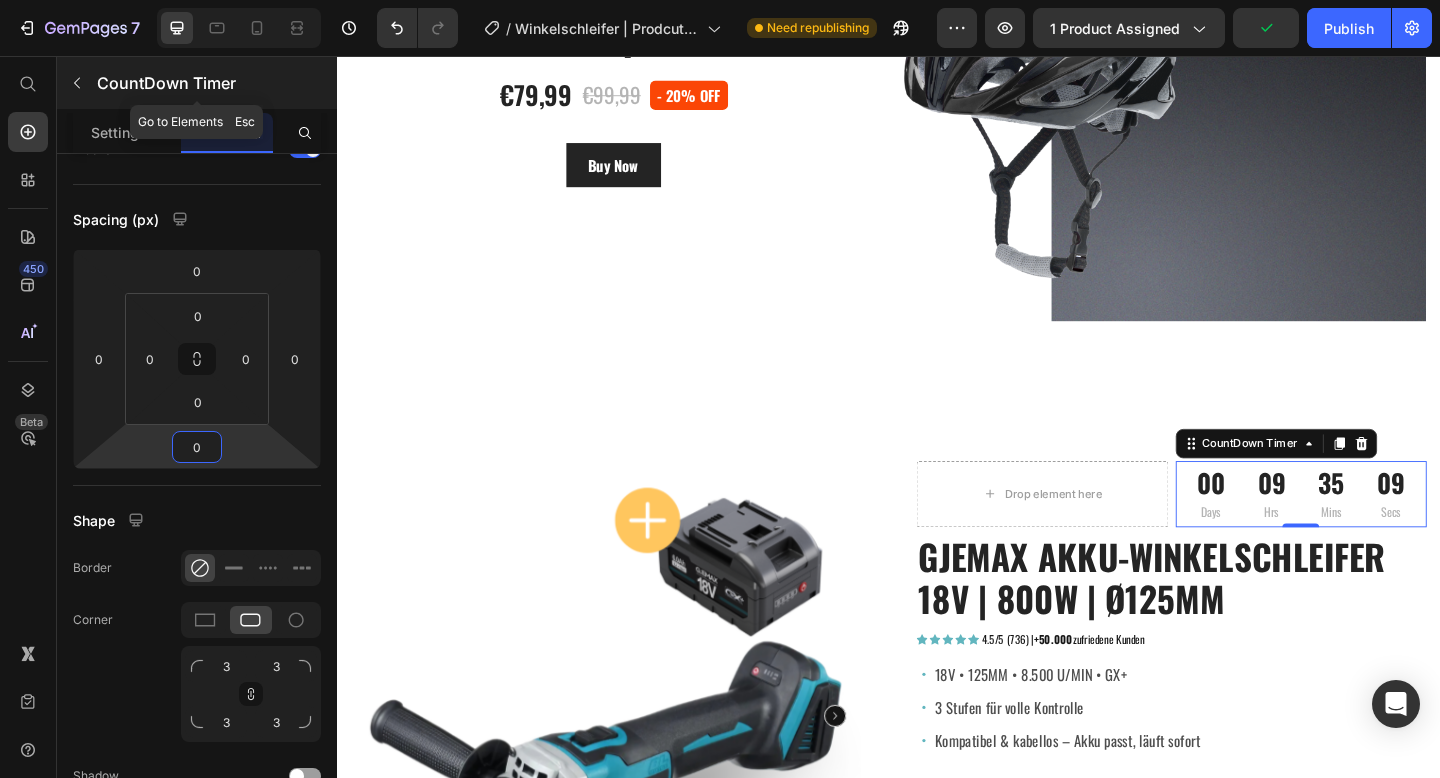 click 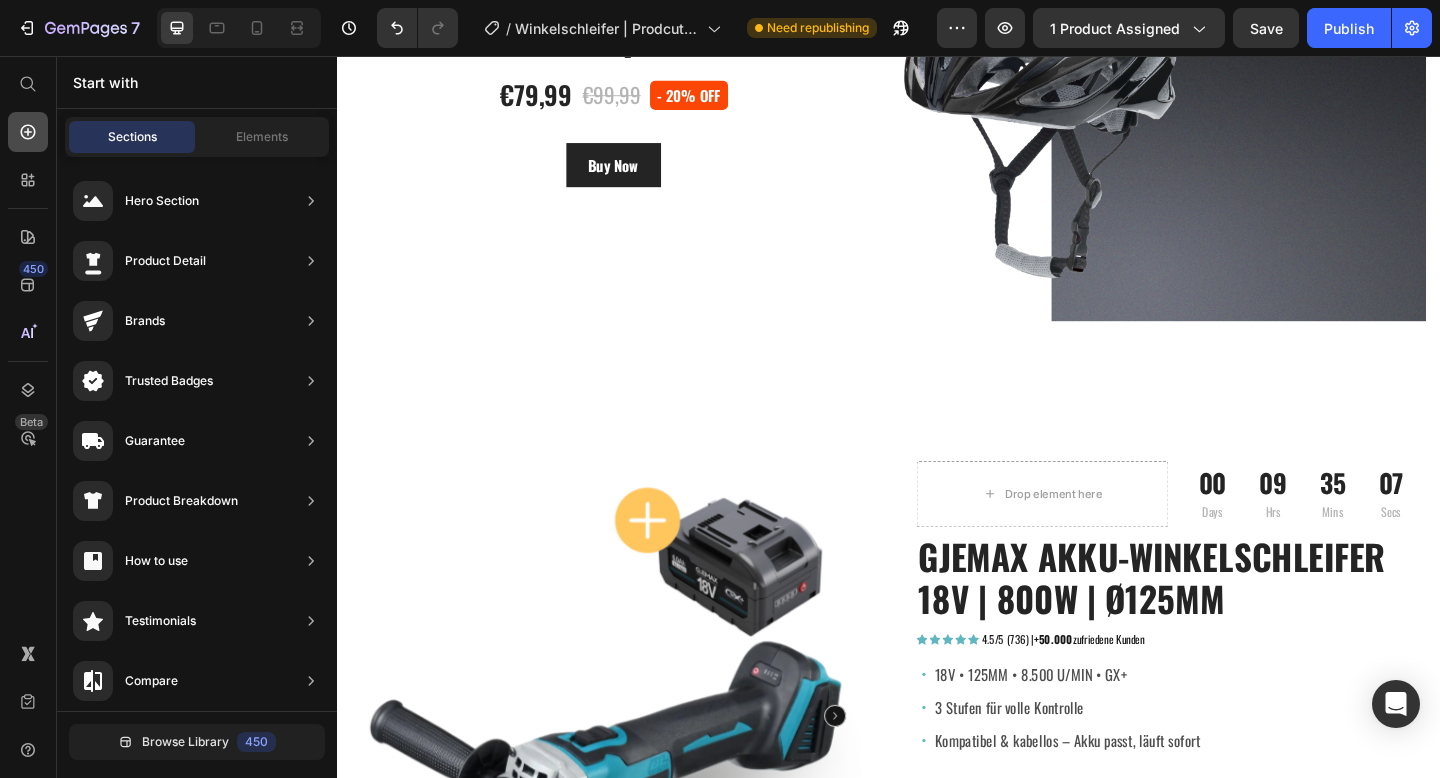 click 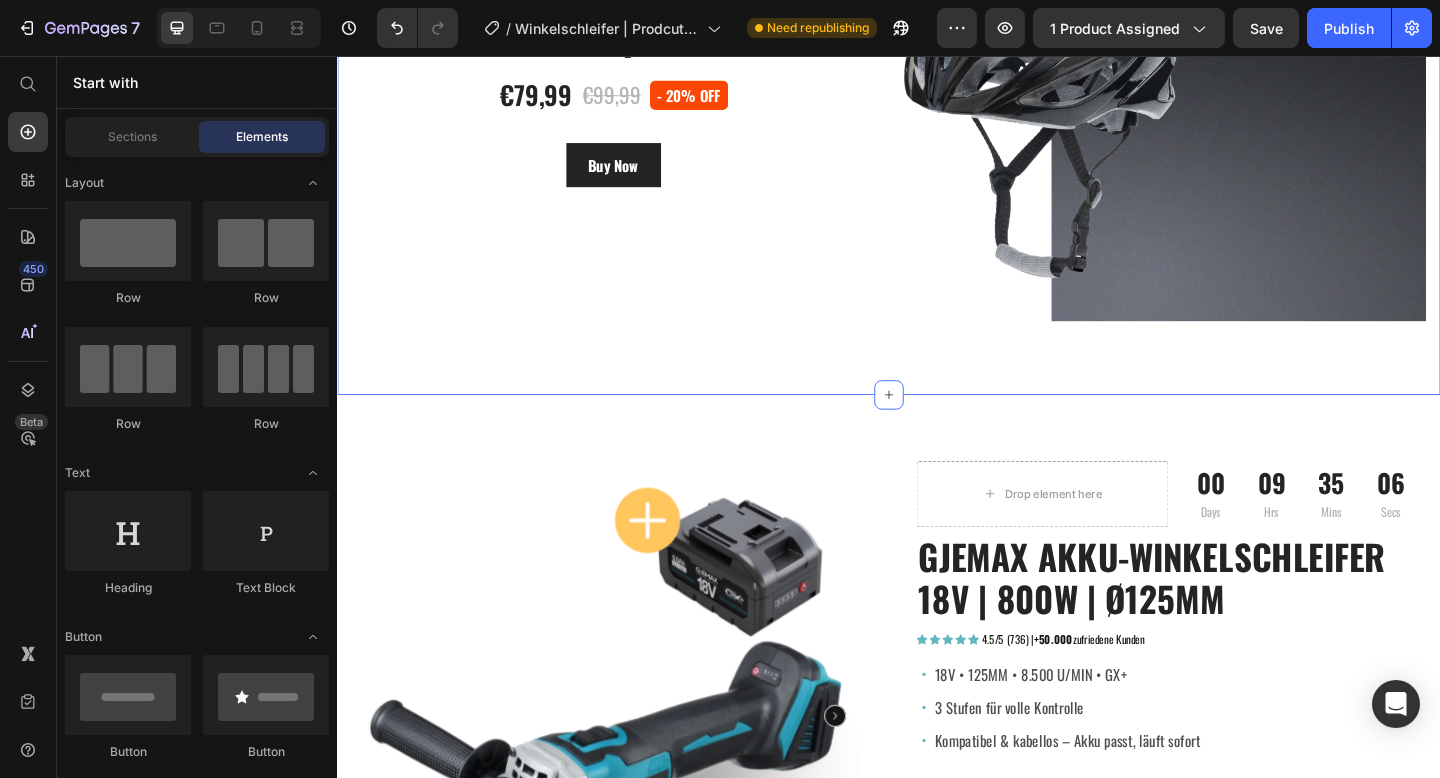 scroll, scrollTop: 0, scrollLeft: 0, axis: both 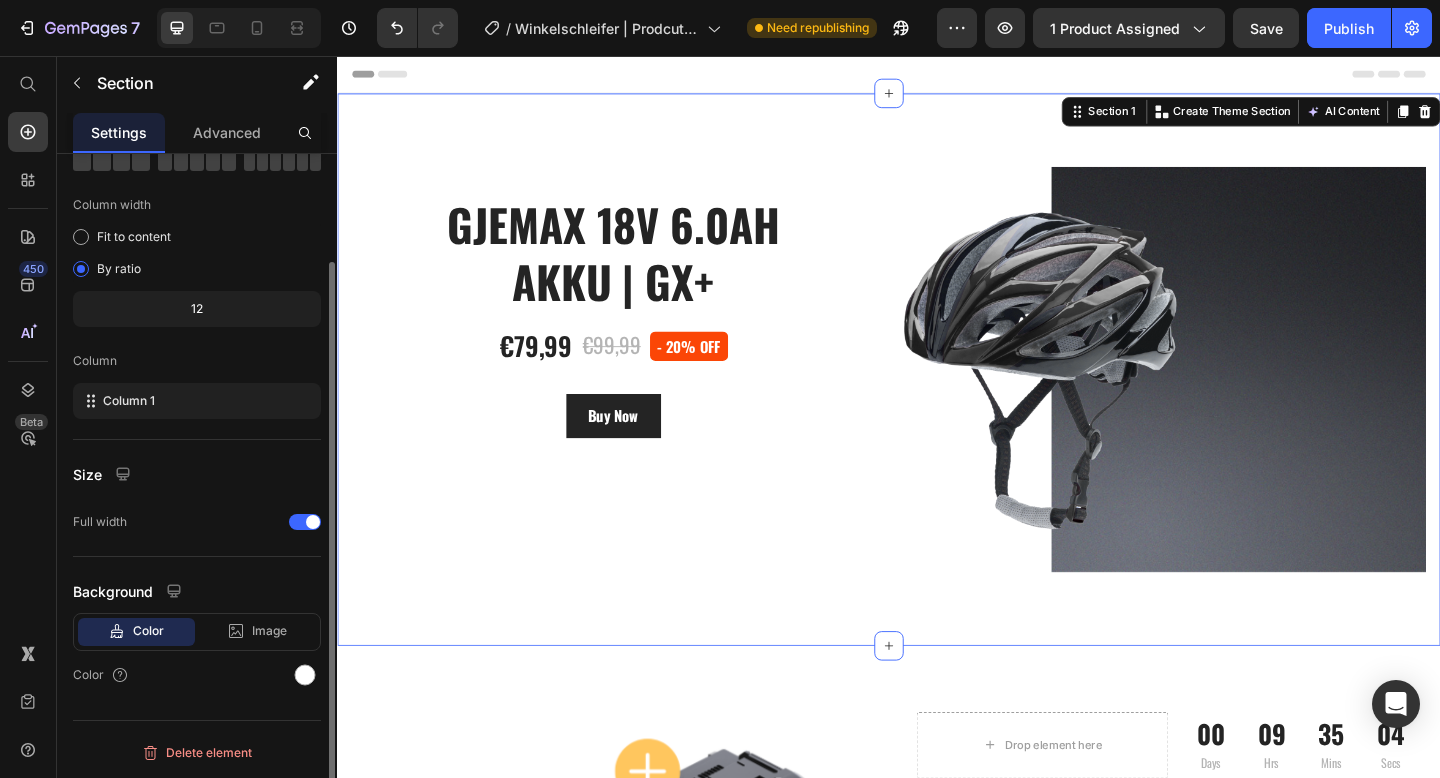 click on "GJEMAX 18V 6.0AH AKKU | GX+ (P) Title €79,99 (P) Price €99,99 (P) Price - 20% off Product Badge Row Buy Now (P) Cart Button Product Row Image Image Row Section 1   Create Theme Section AI Content Write with GemAI What would you like to describe here? Tone and Voice Persuasive Product GJEMAX 18V 6.0AH AKKU | GX+ Show more Generate" at bounding box center (937, 397) 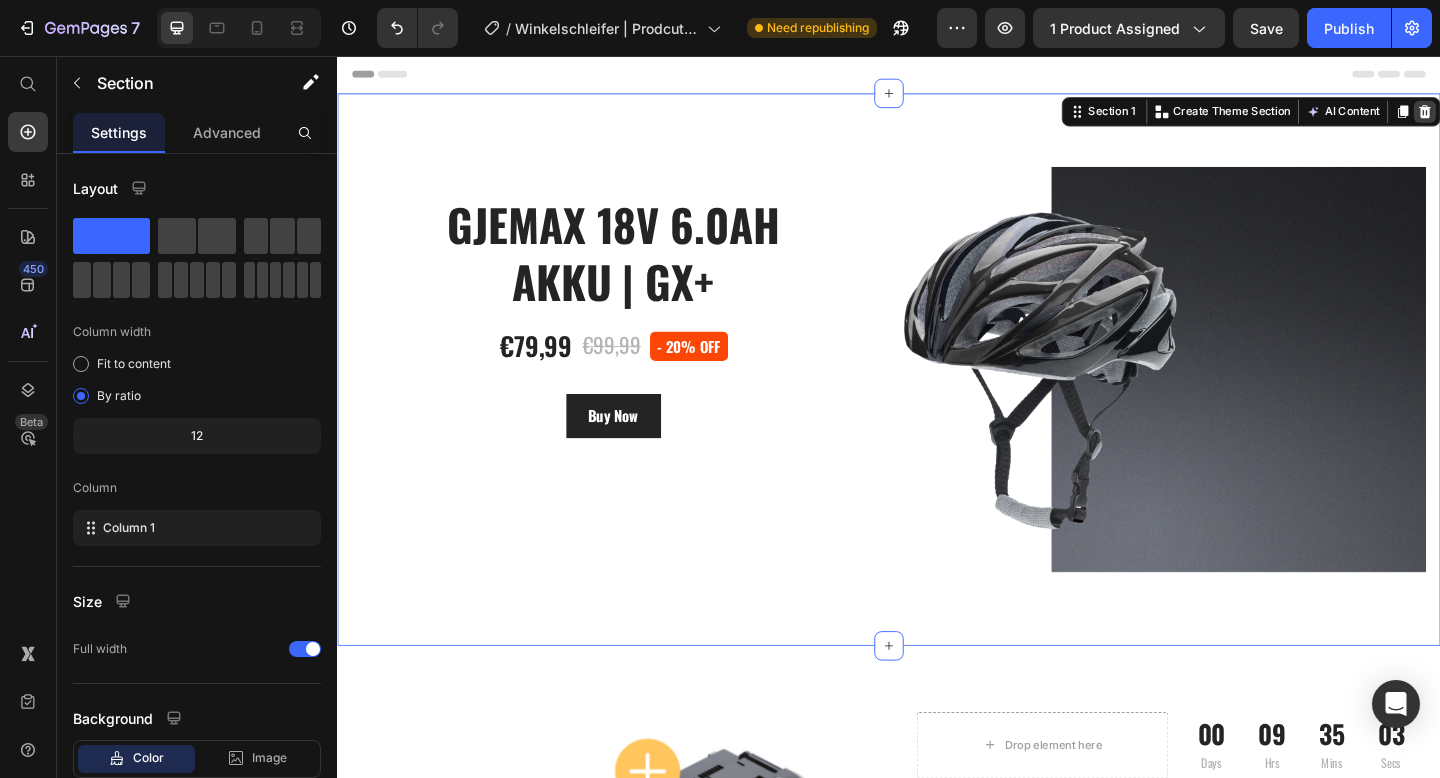 click 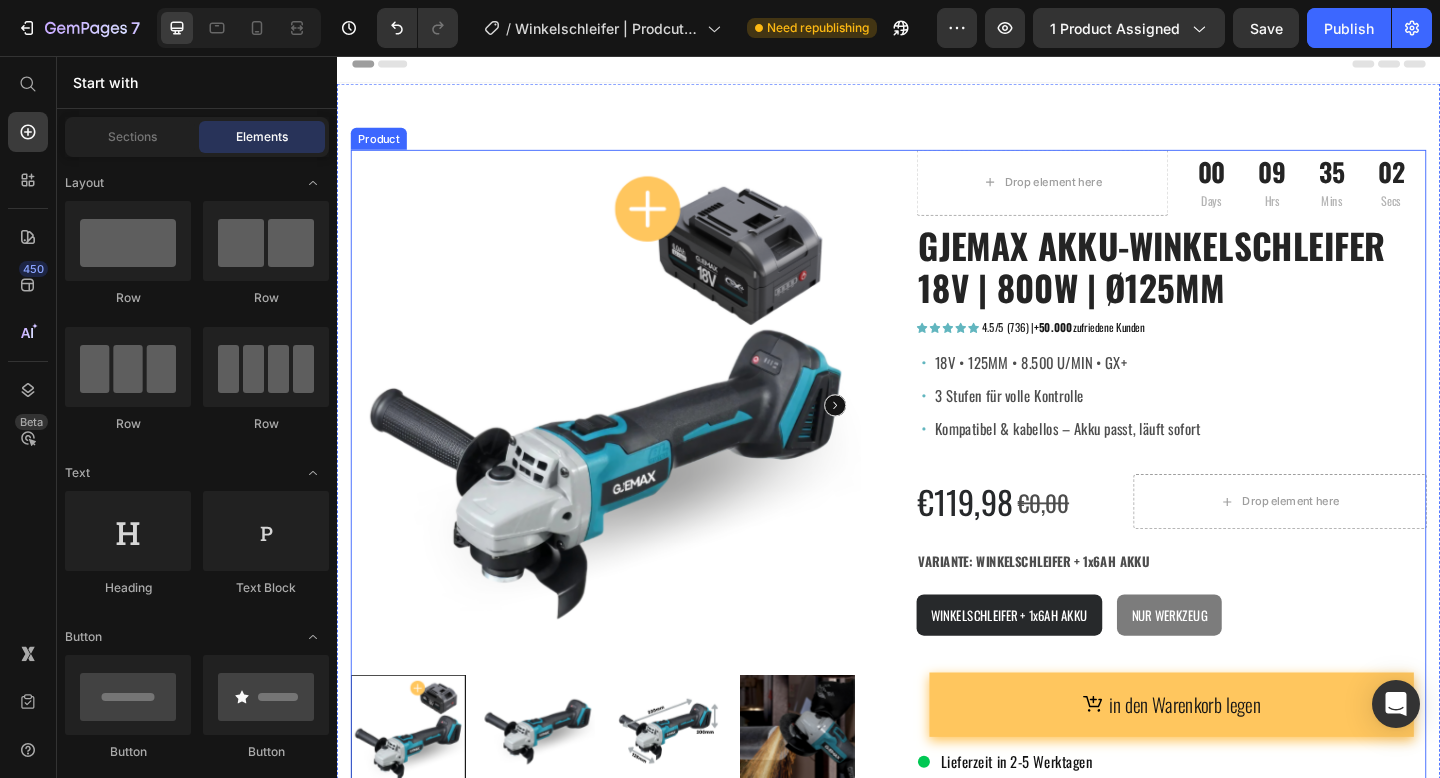 scroll, scrollTop: 0, scrollLeft: 0, axis: both 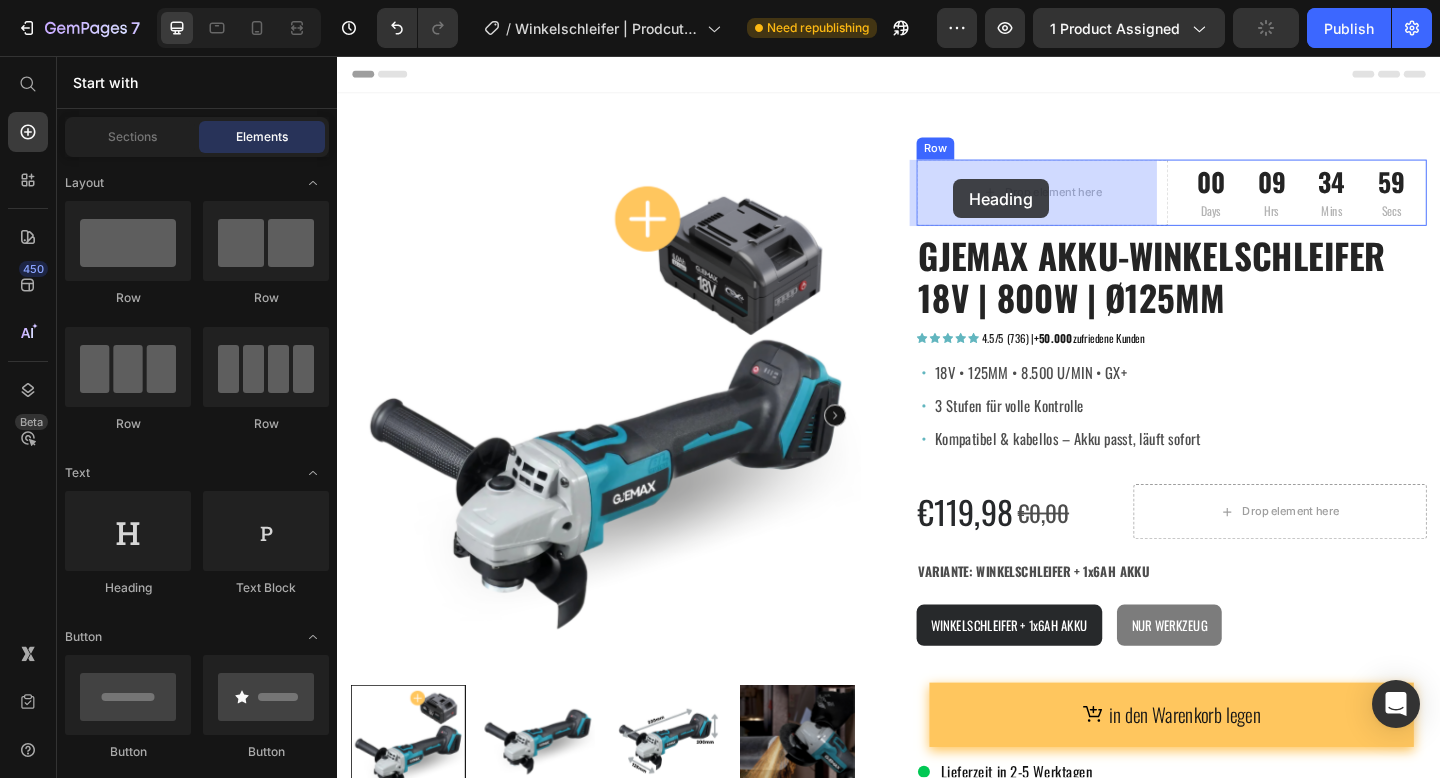 drag, startPoint x: 463, startPoint y: 566, endPoint x: 1008, endPoint y: 192, distance: 660.98486 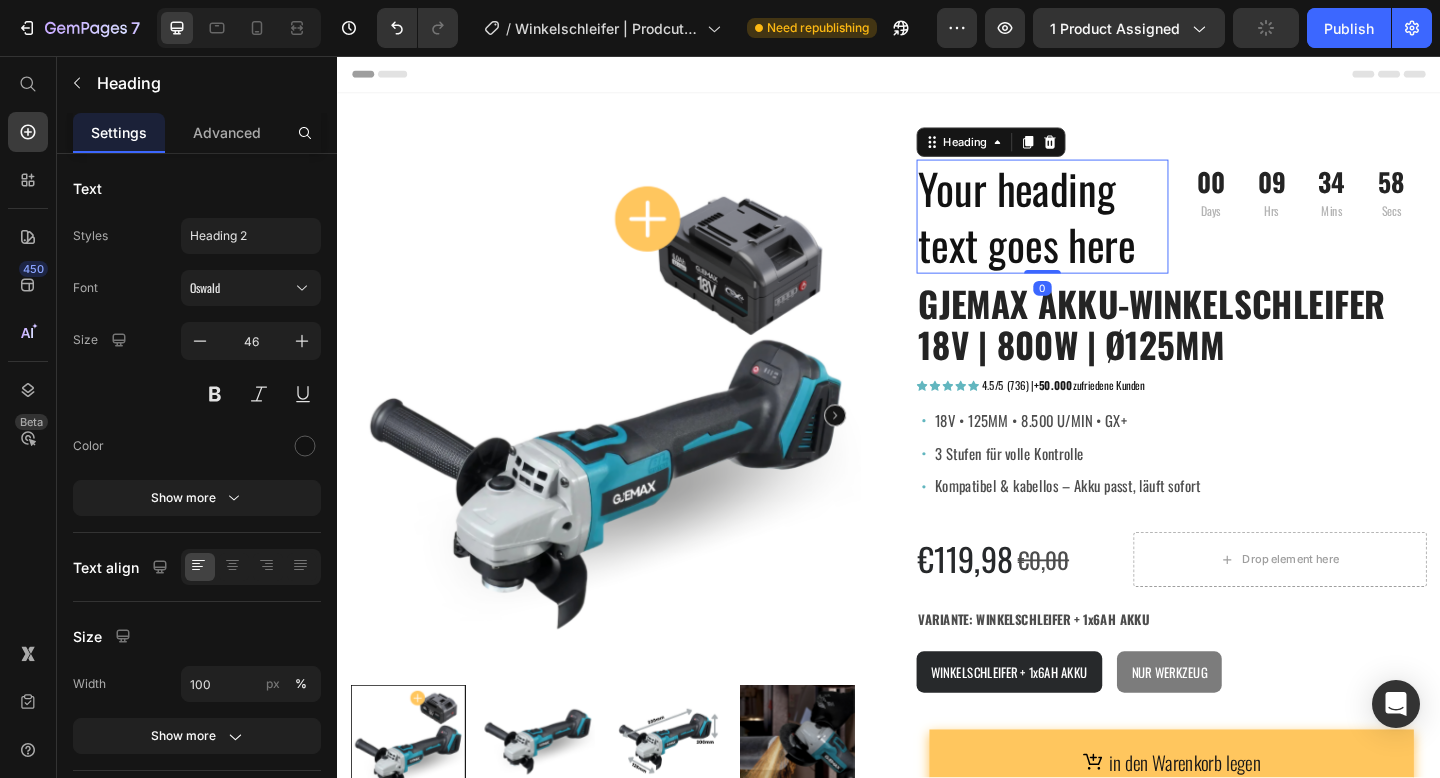 click on "Your heading text goes here" at bounding box center (1104, 231) 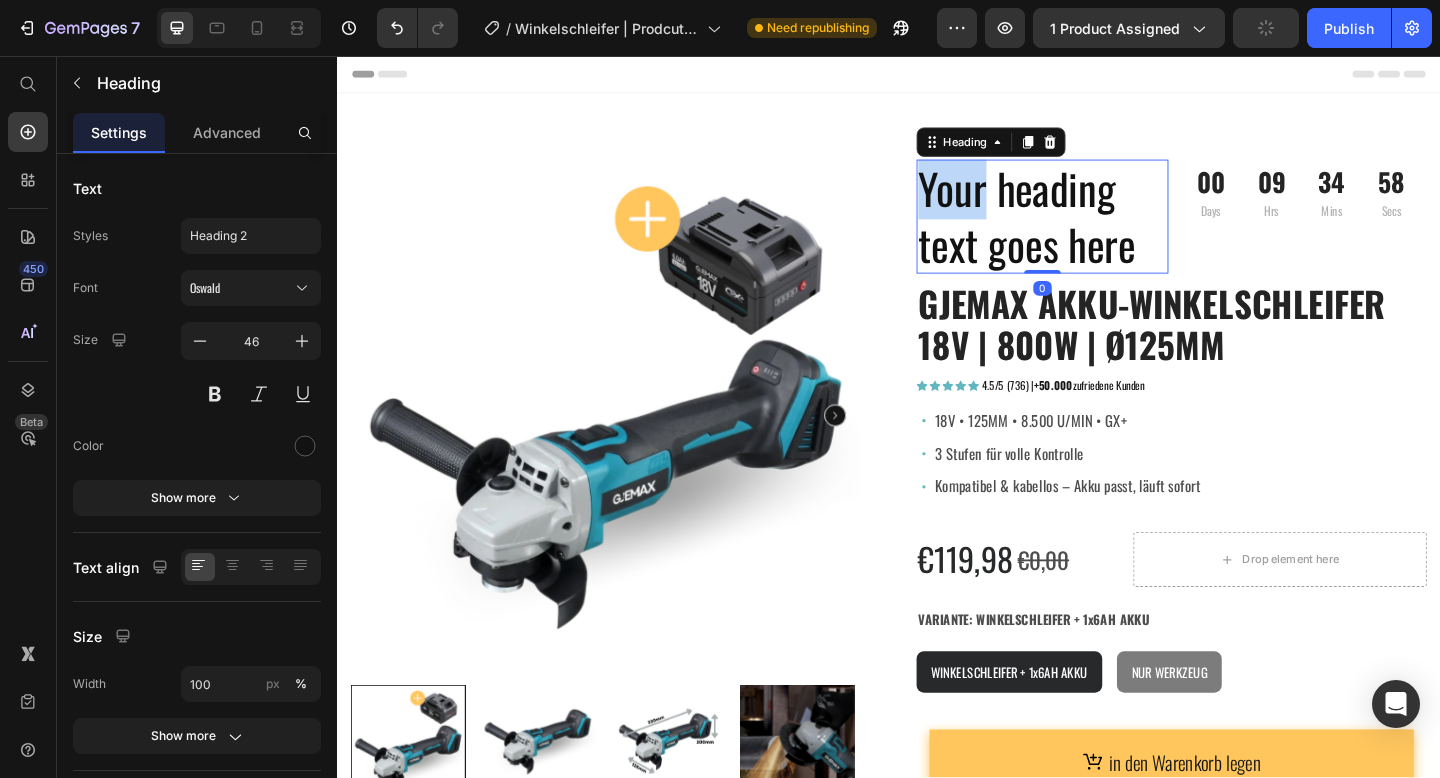 click on "Your heading text goes here" at bounding box center (1104, 231) 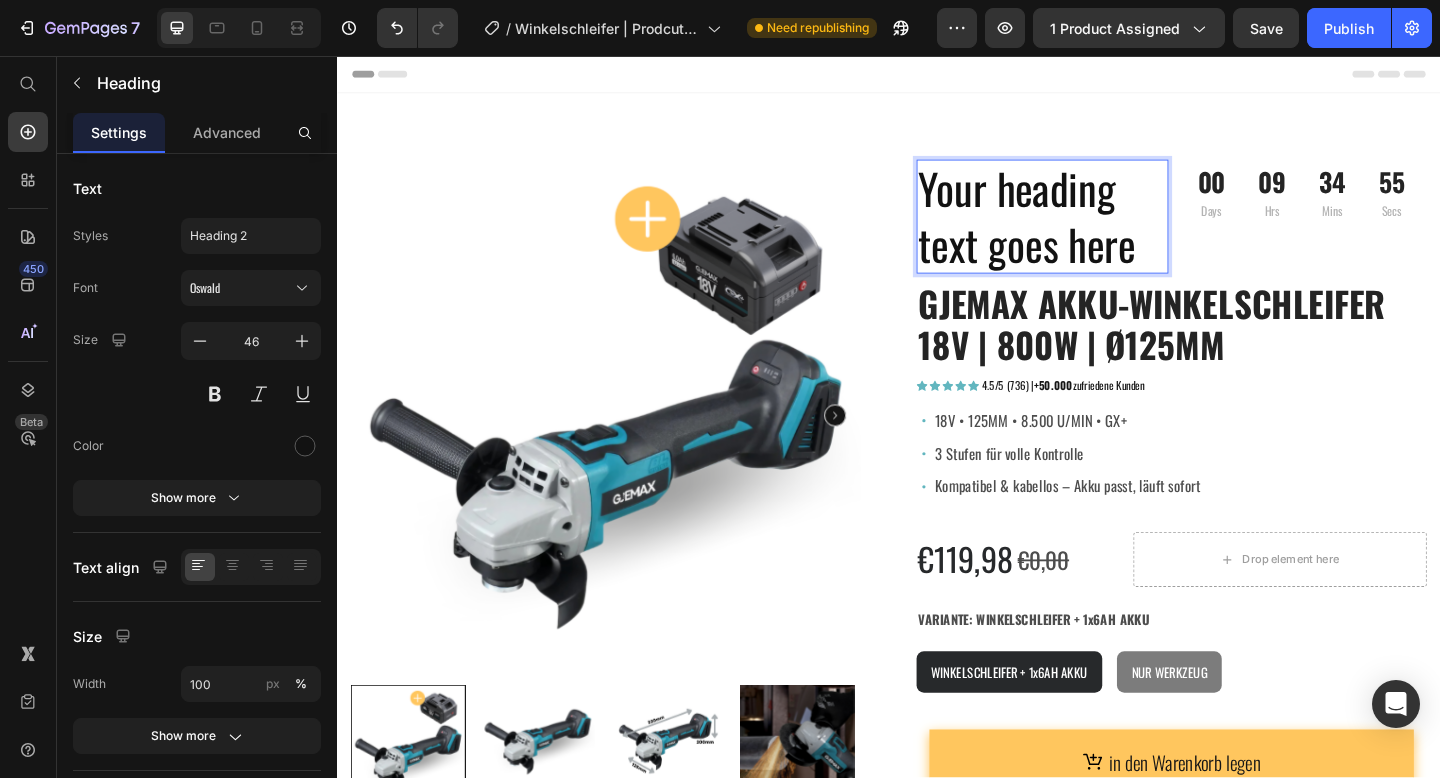 click on "Your heading text goes here" at bounding box center (1104, 231) 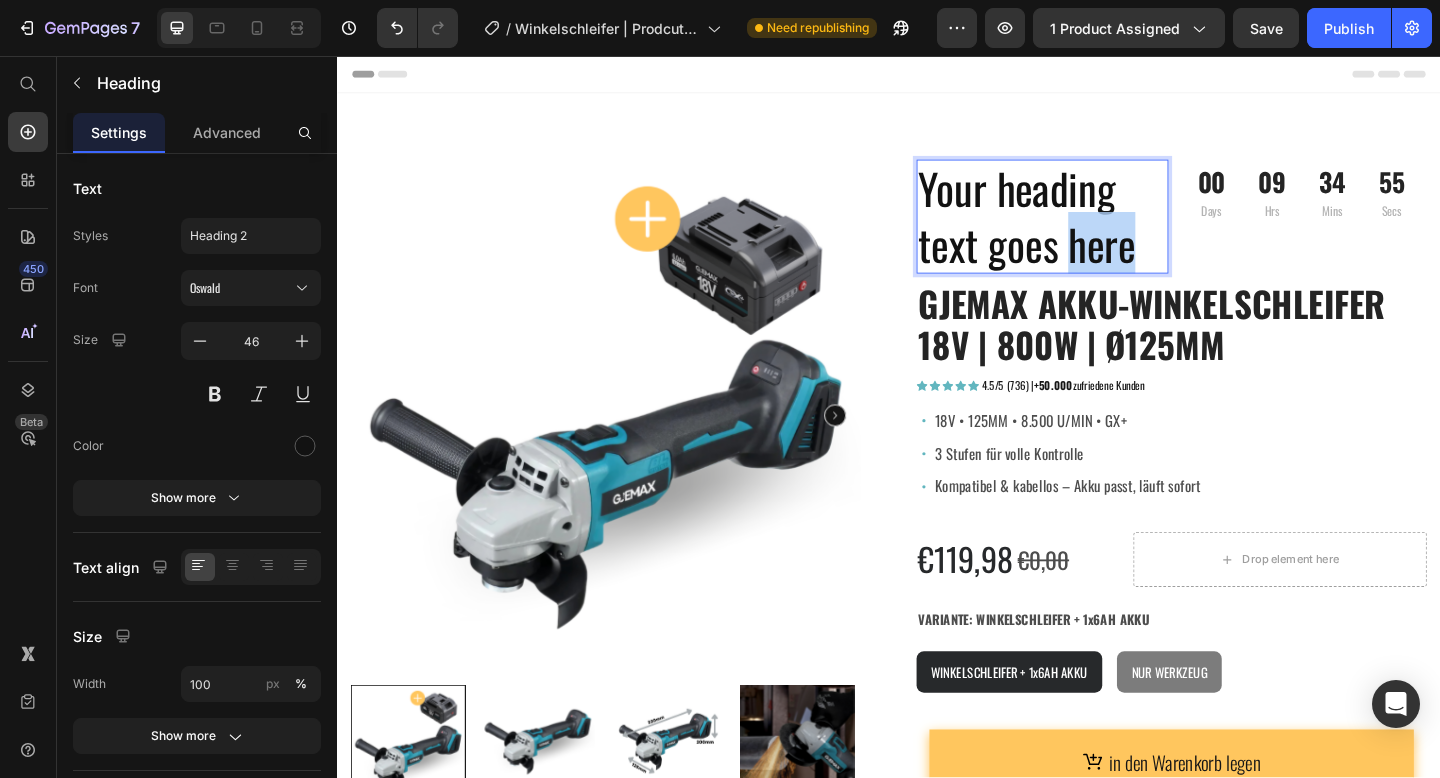 click on "Your heading text goes here" at bounding box center [1104, 231] 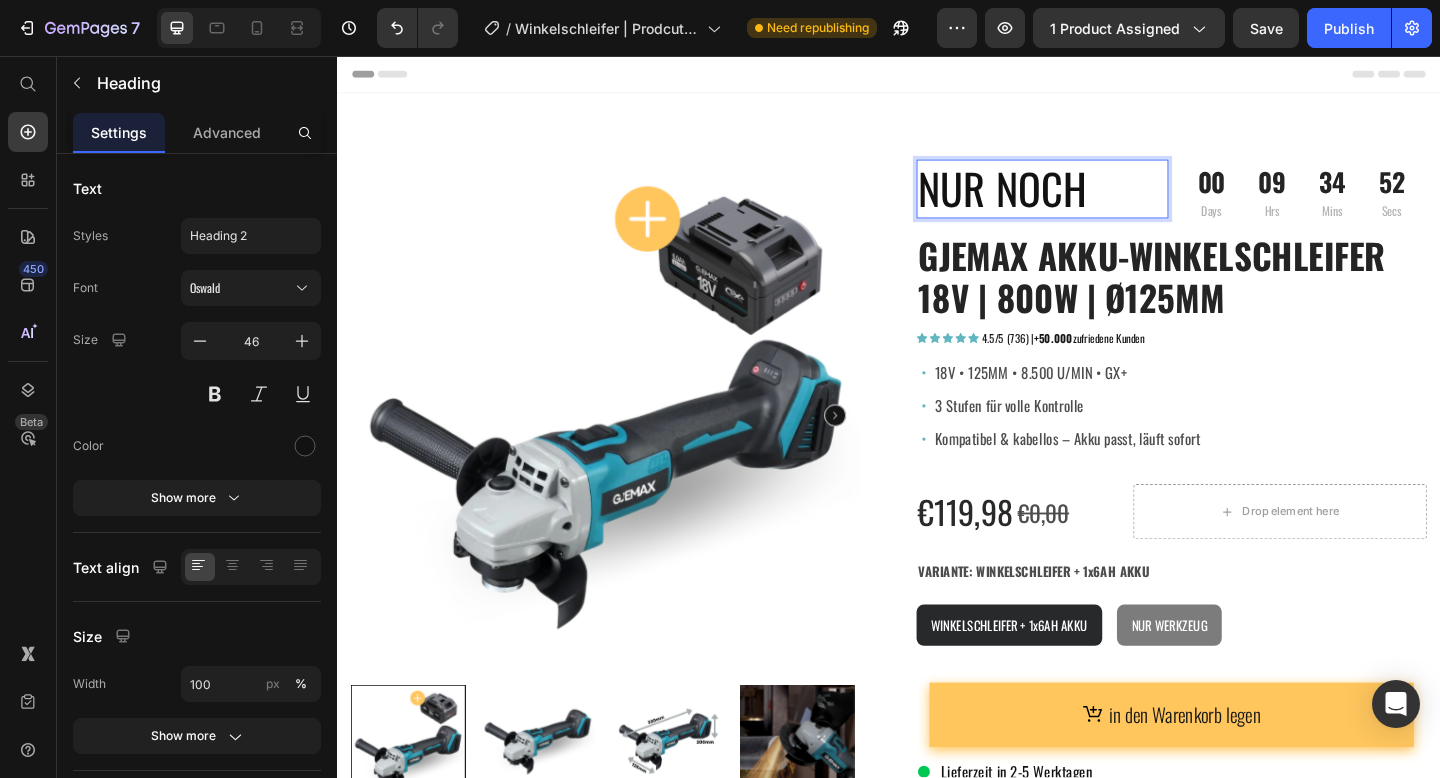 click on "NUR NOCH" at bounding box center (1104, 201) 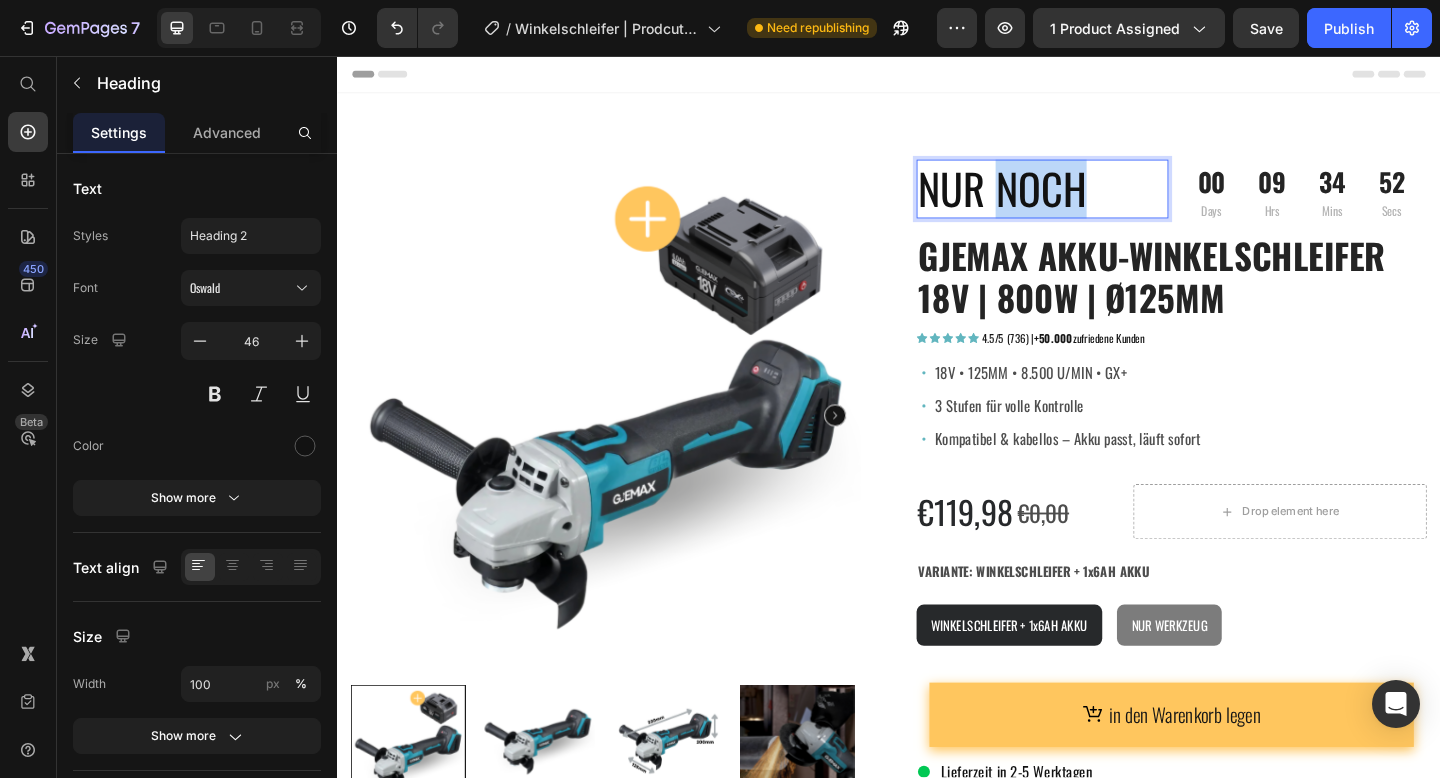 click on "NUR NOCH" at bounding box center [1104, 201] 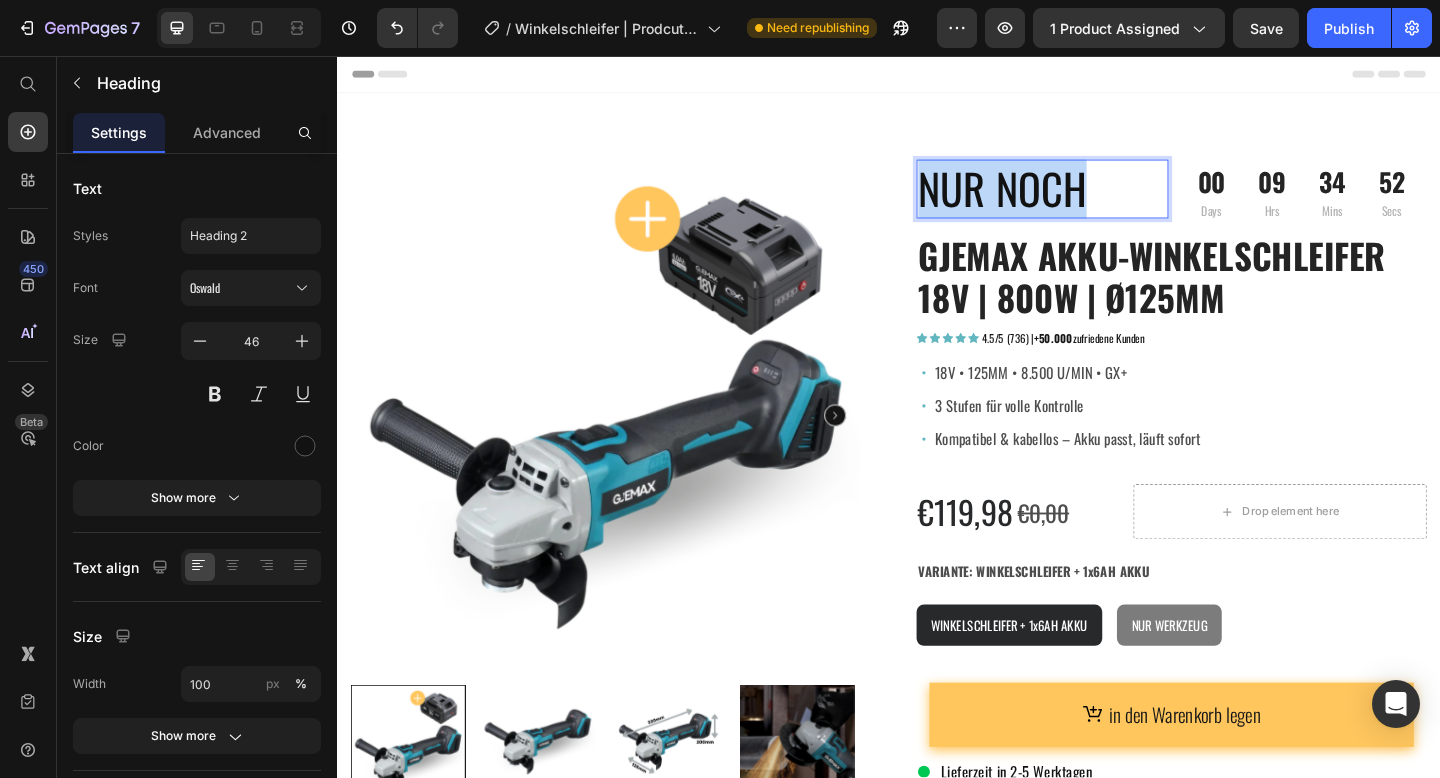 click on "NUR NOCH" at bounding box center [1104, 201] 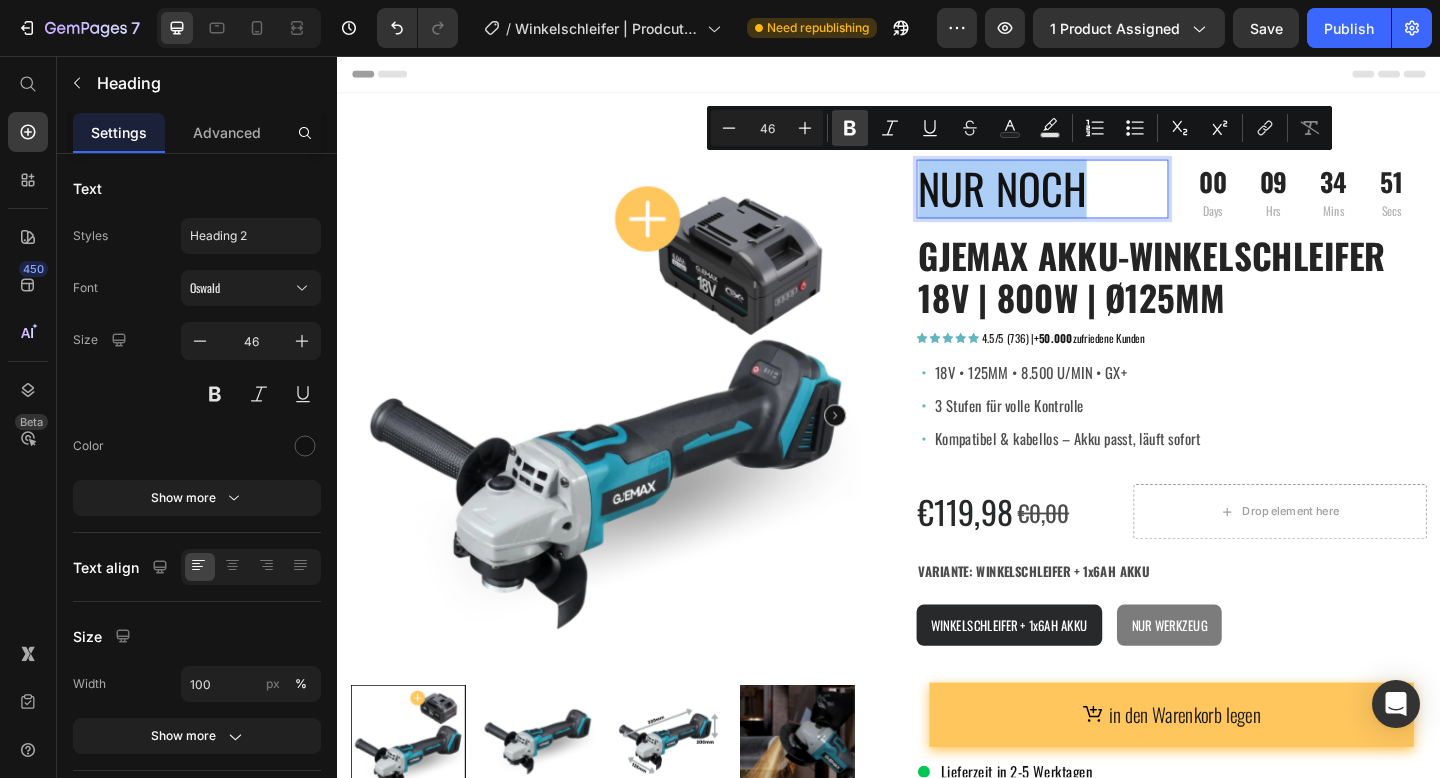 click 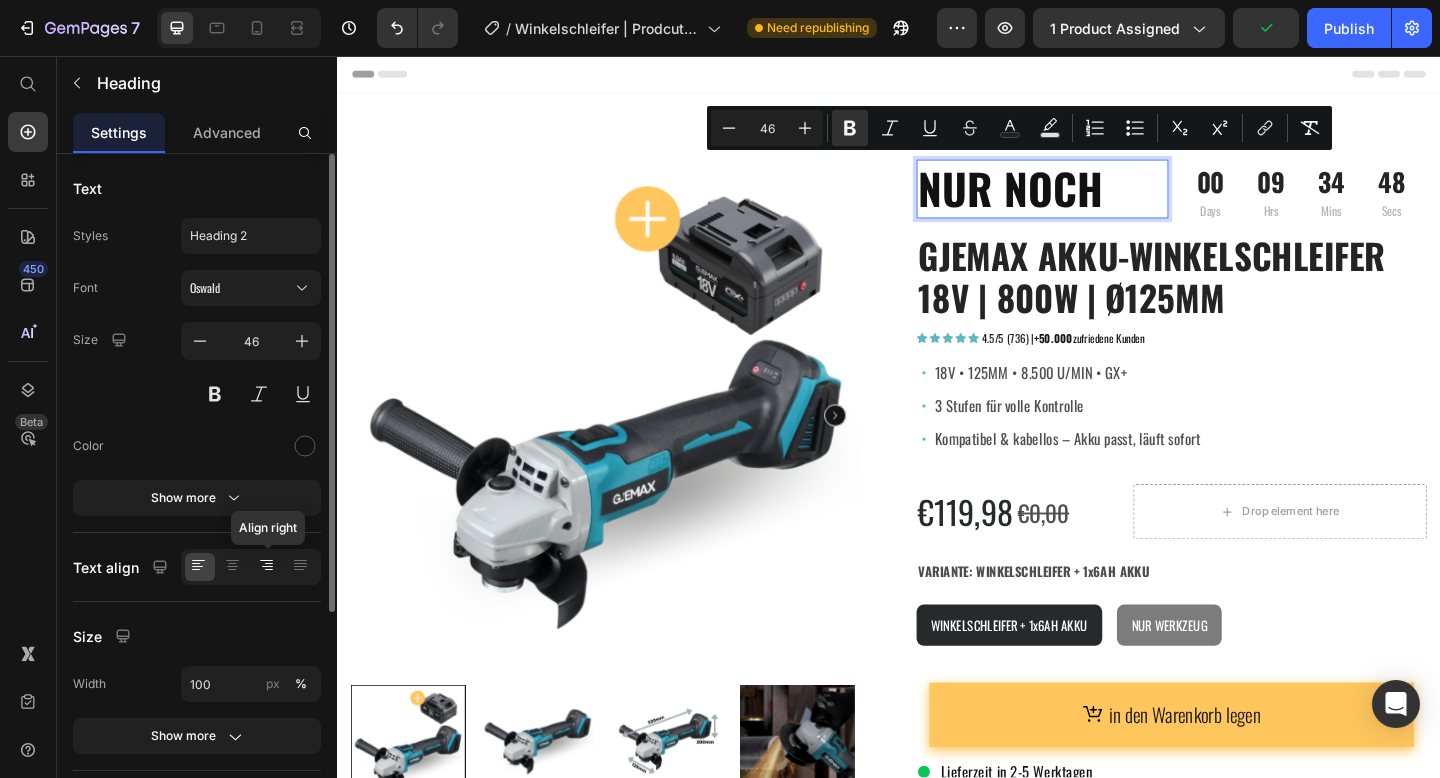 click 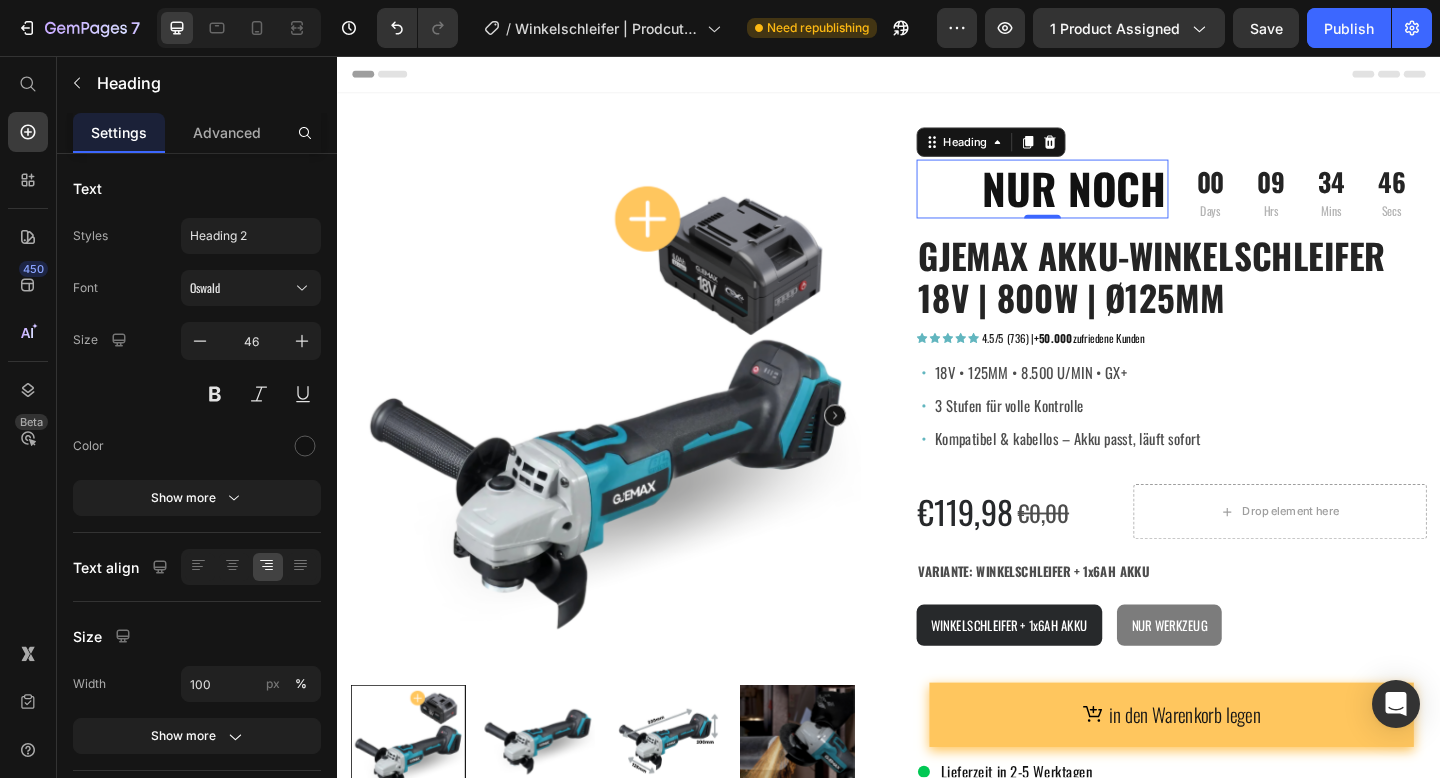 click on "NUR NOCH" at bounding box center [1139, 200] 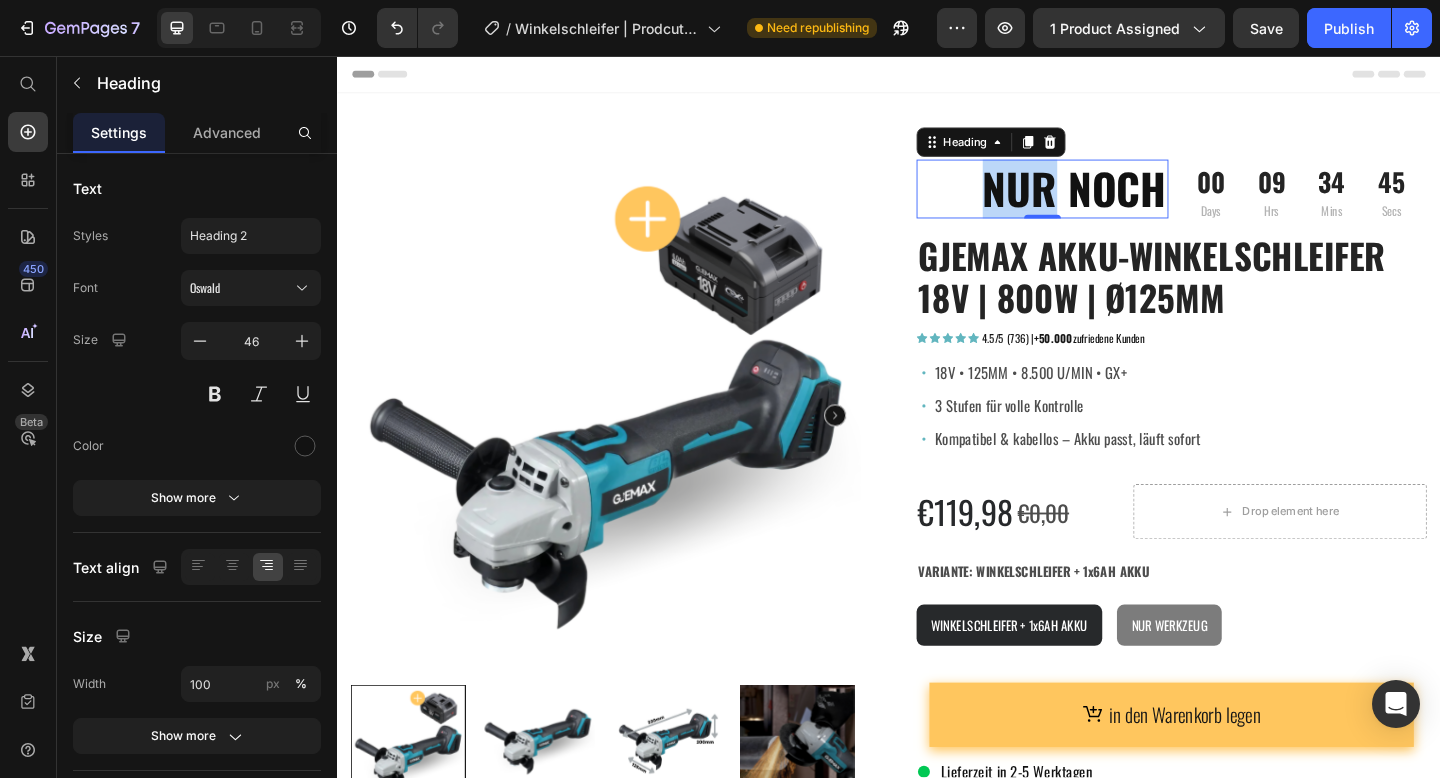 click on "NUR NOCH" at bounding box center [1139, 200] 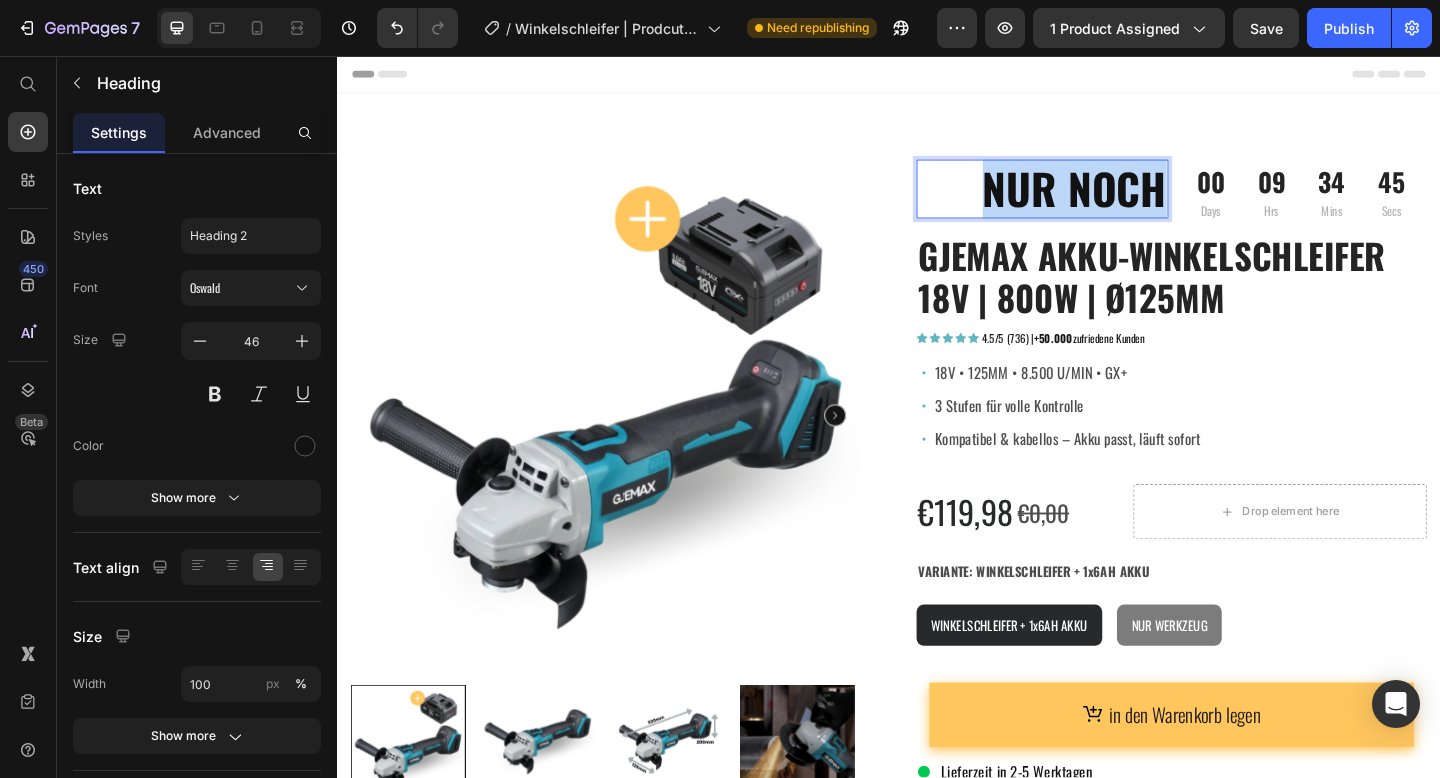 click on "NUR NOCH" at bounding box center (1139, 200) 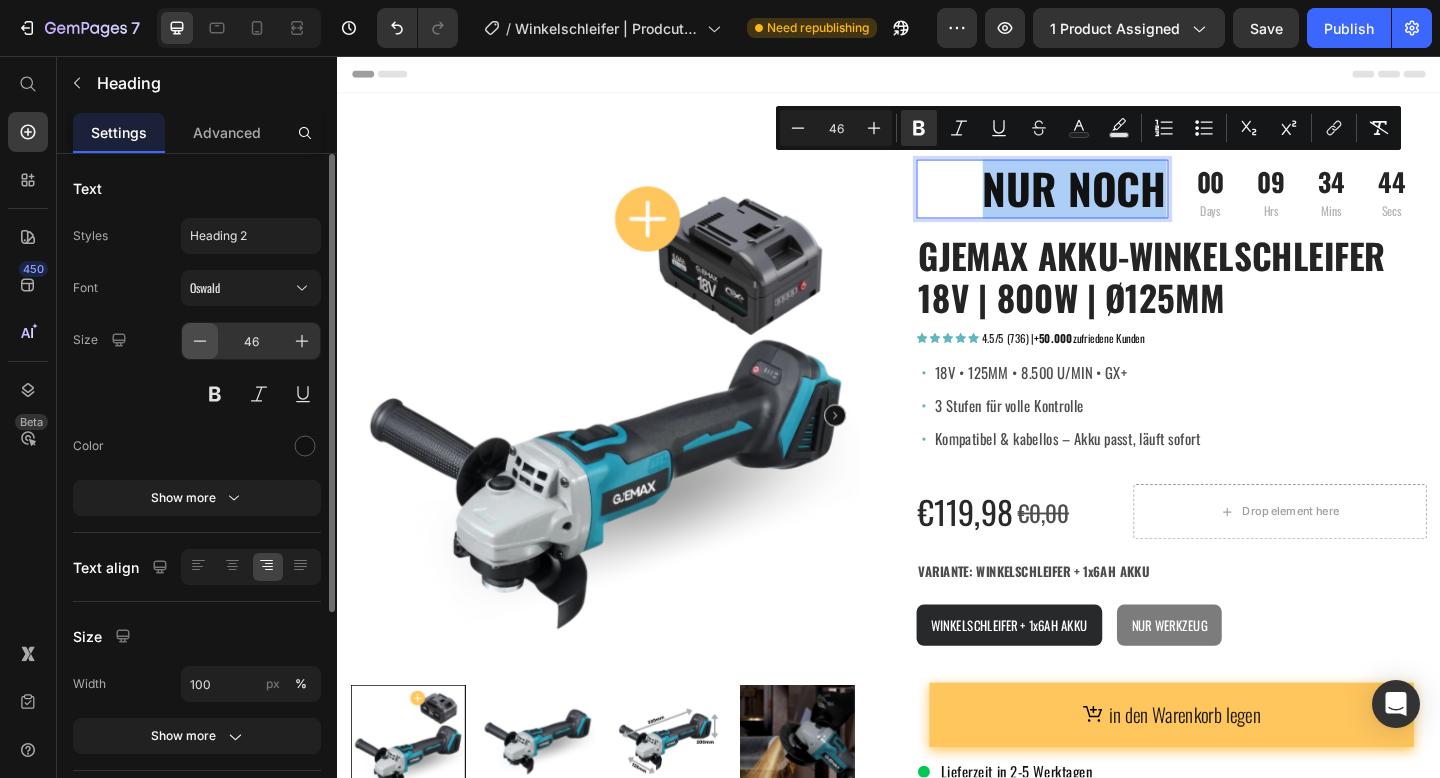 click 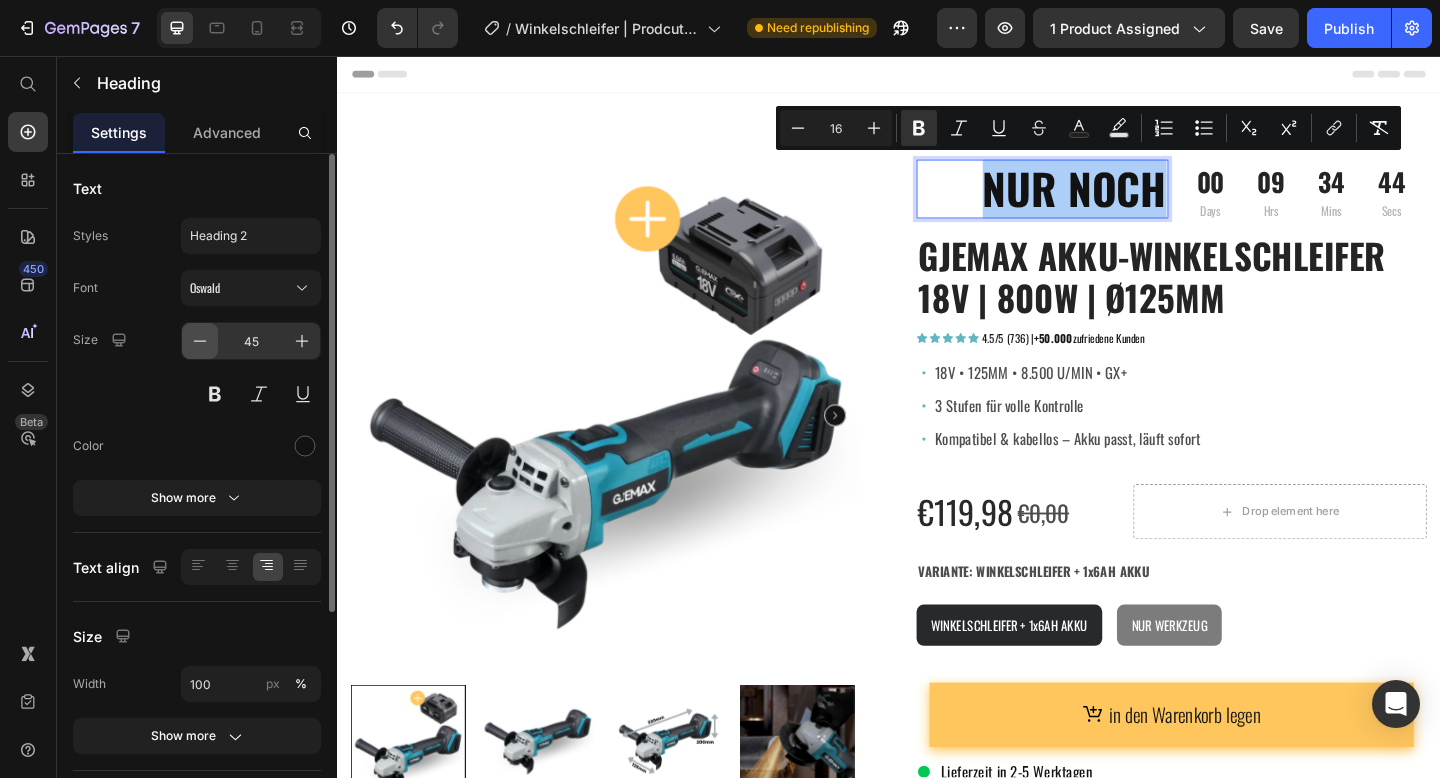 click 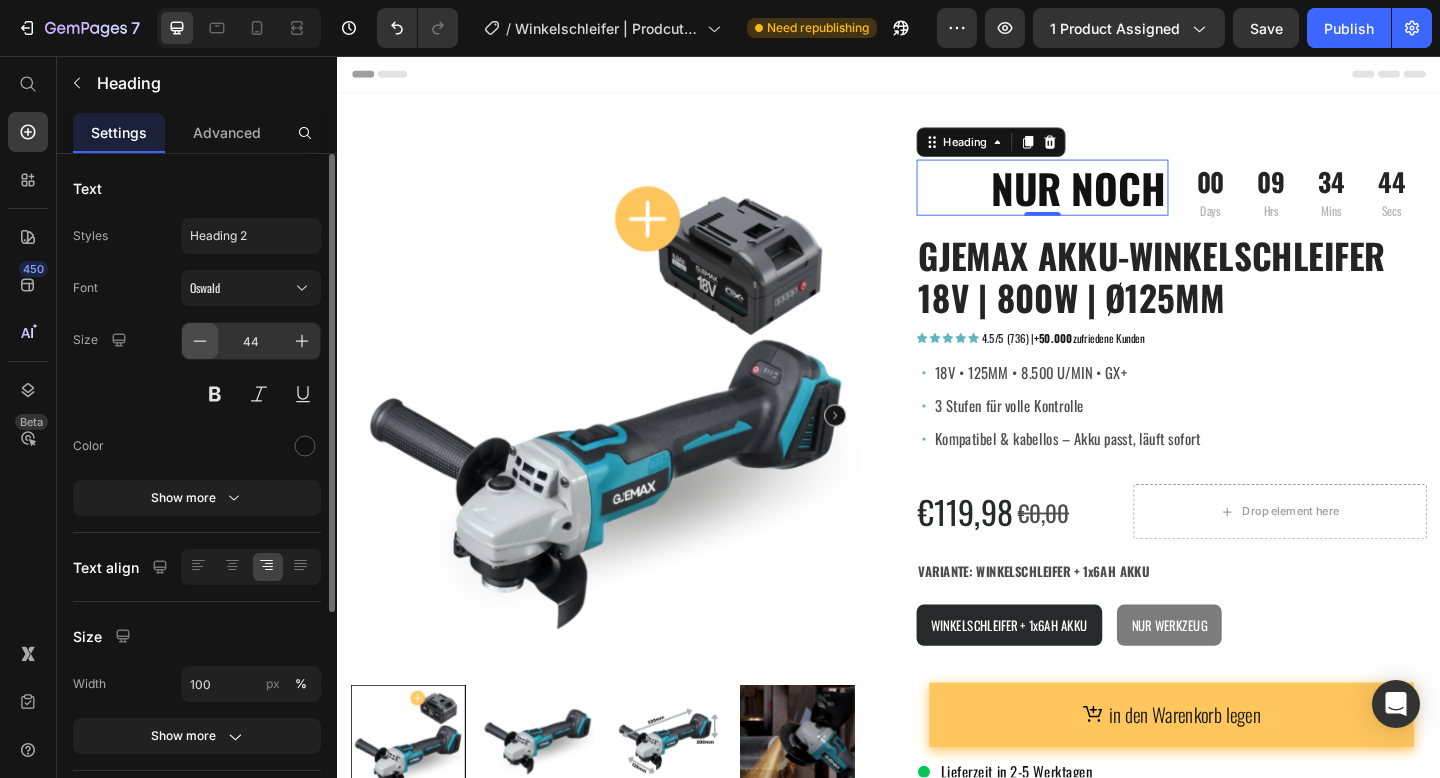 click 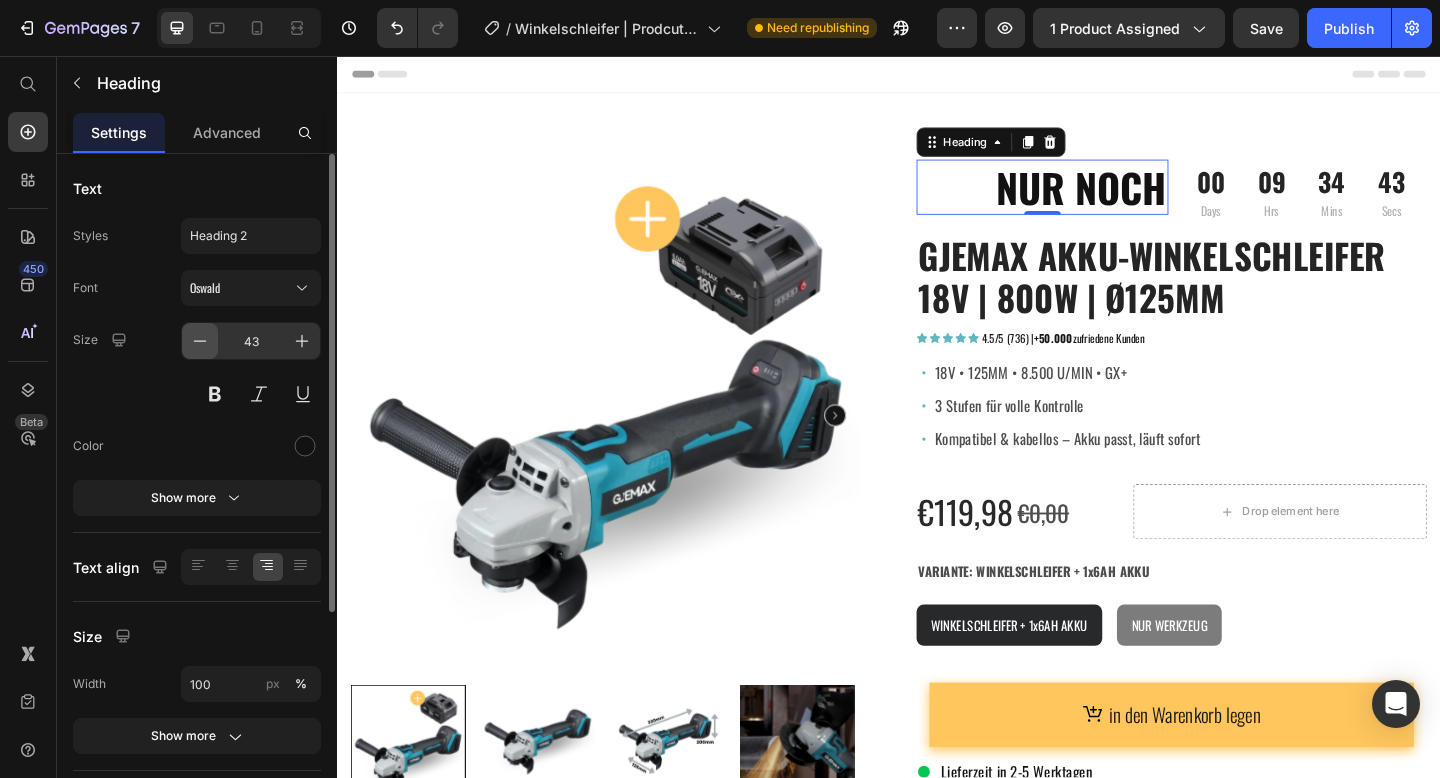click 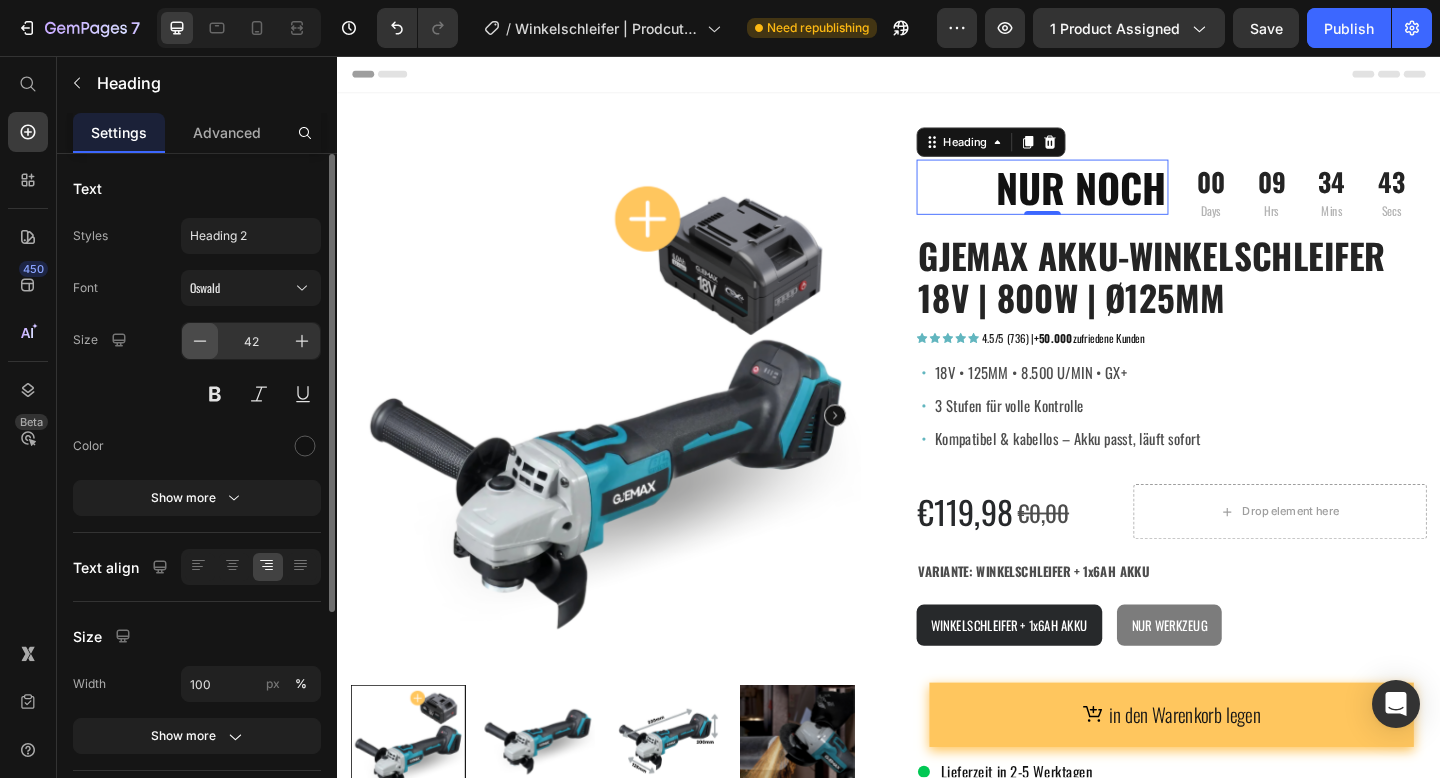 click 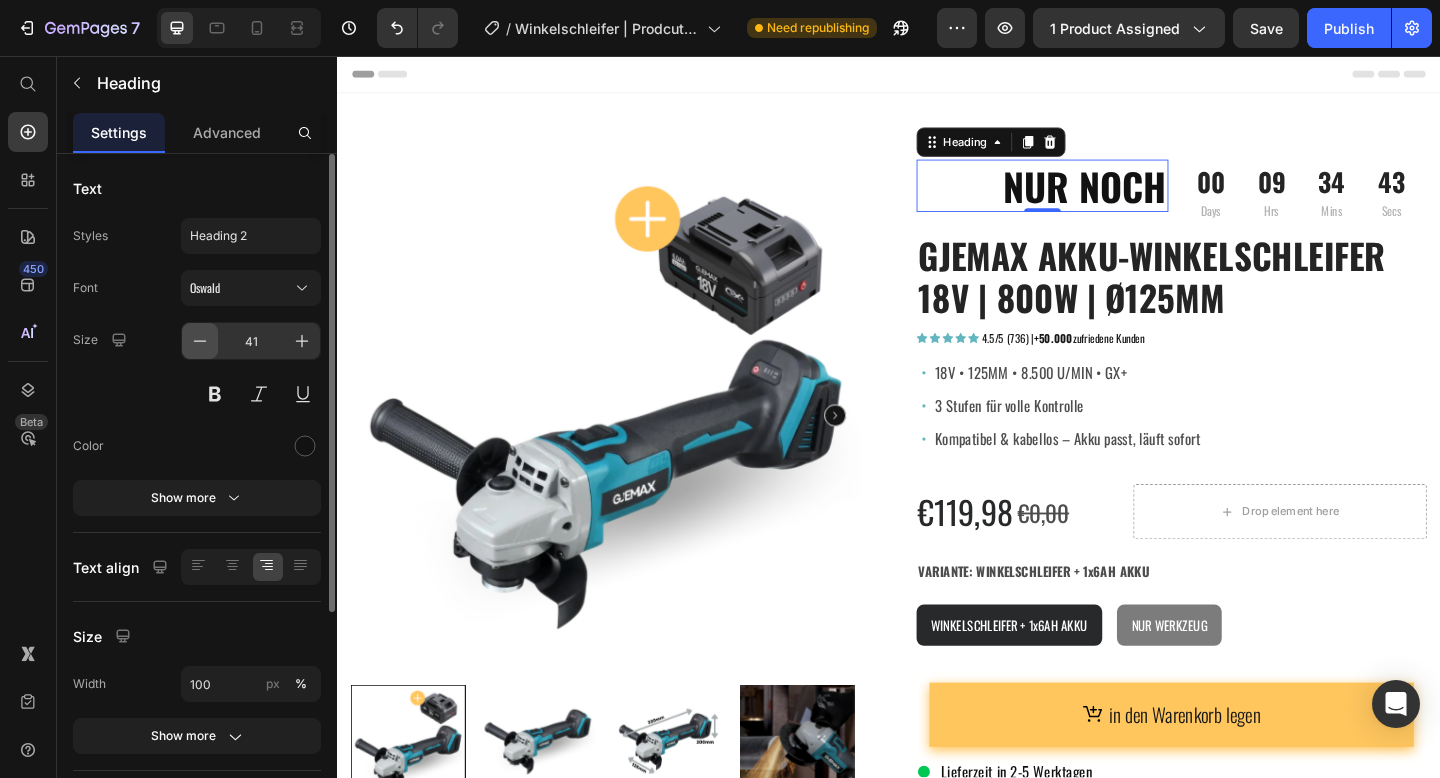 click 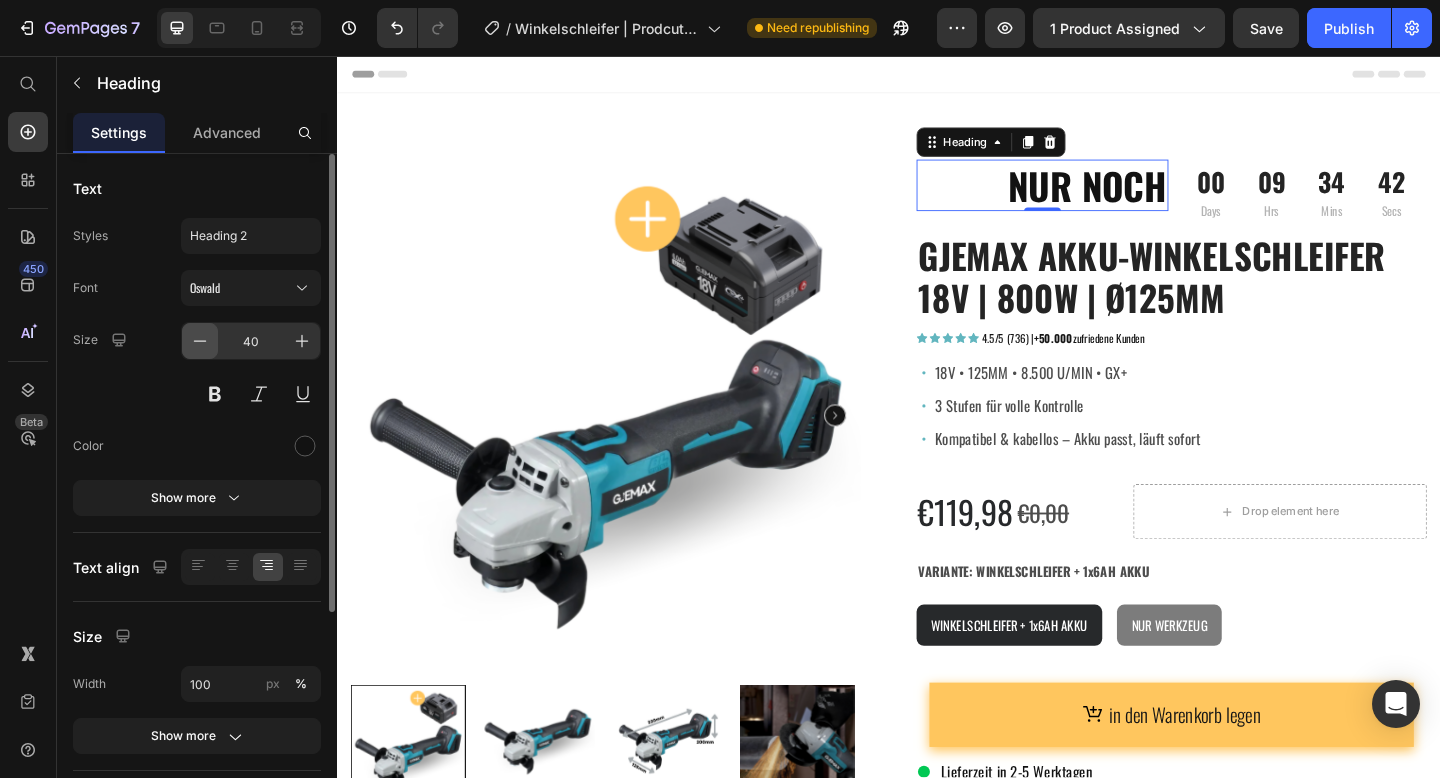 click 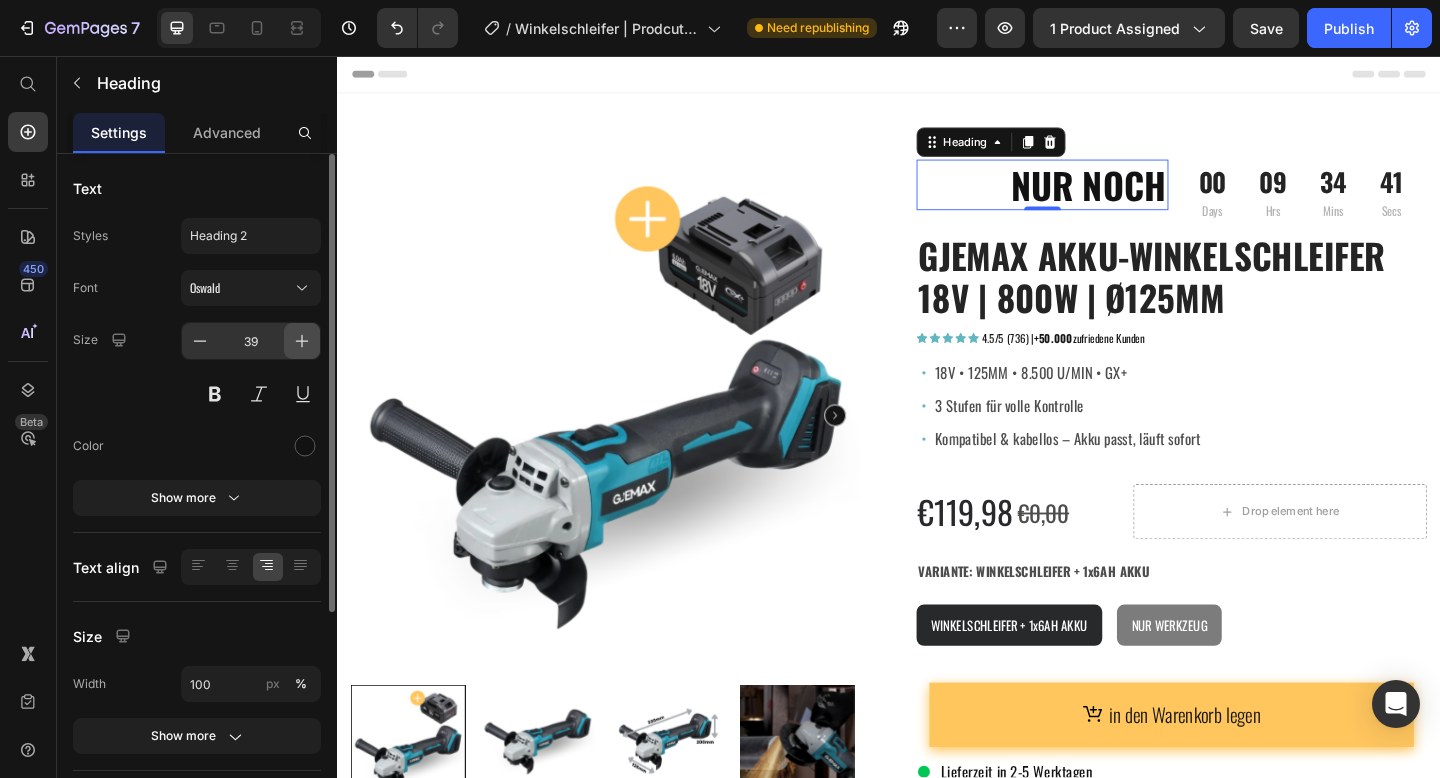 click 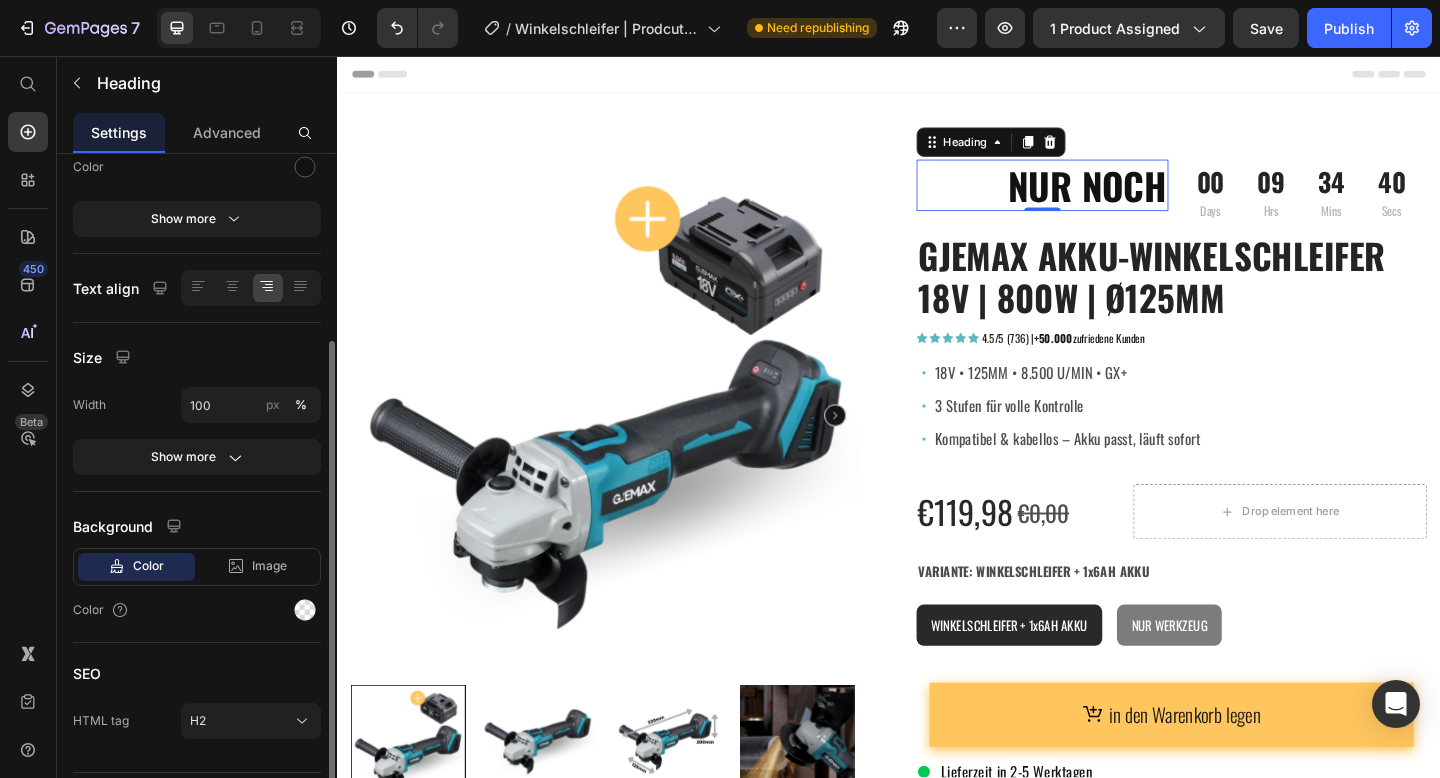 click on "Width 100 px % Show more" at bounding box center (197, 431) 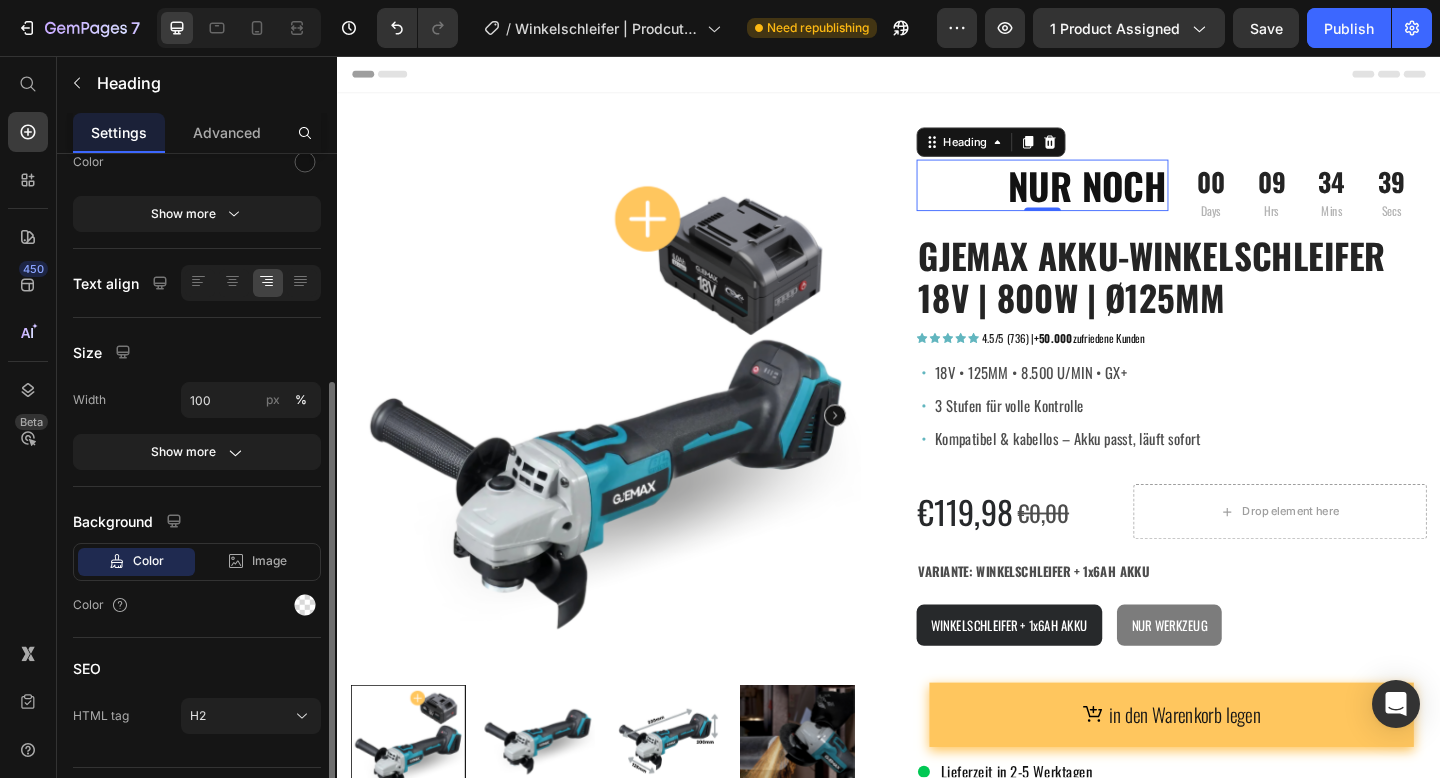 scroll, scrollTop: 331, scrollLeft: 0, axis: vertical 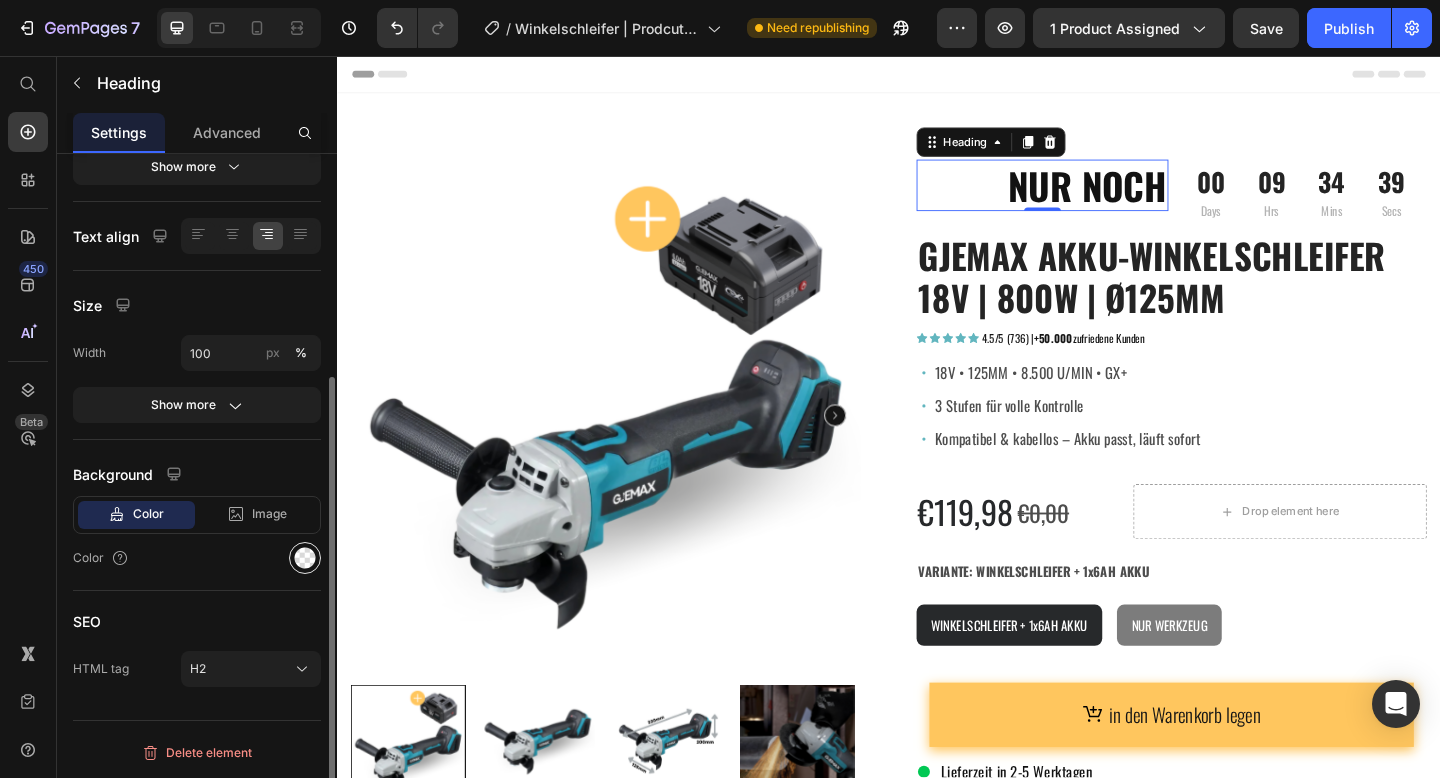 click at bounding box center (305, 558) 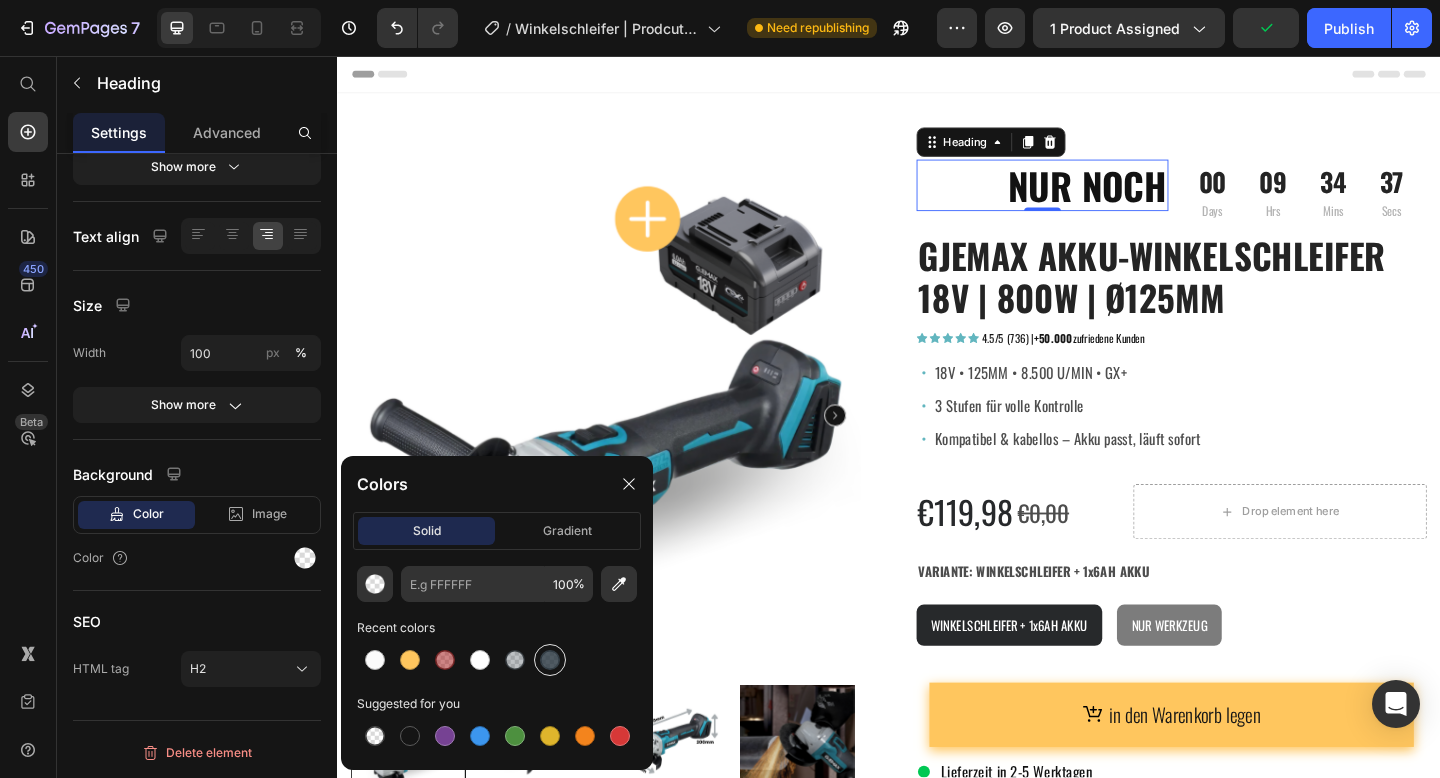 click at bounding box center (550, 660) 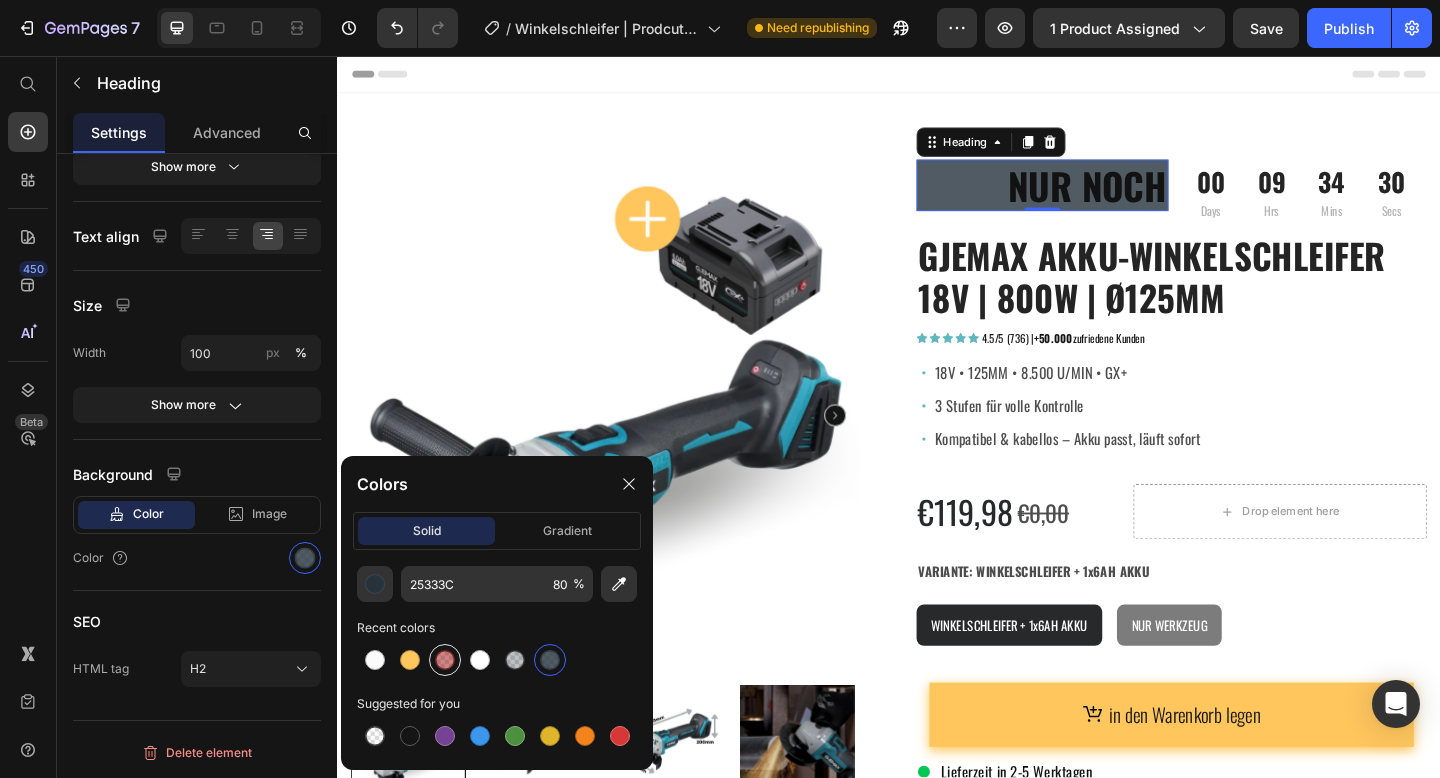 click at bounding box center (445, 660) 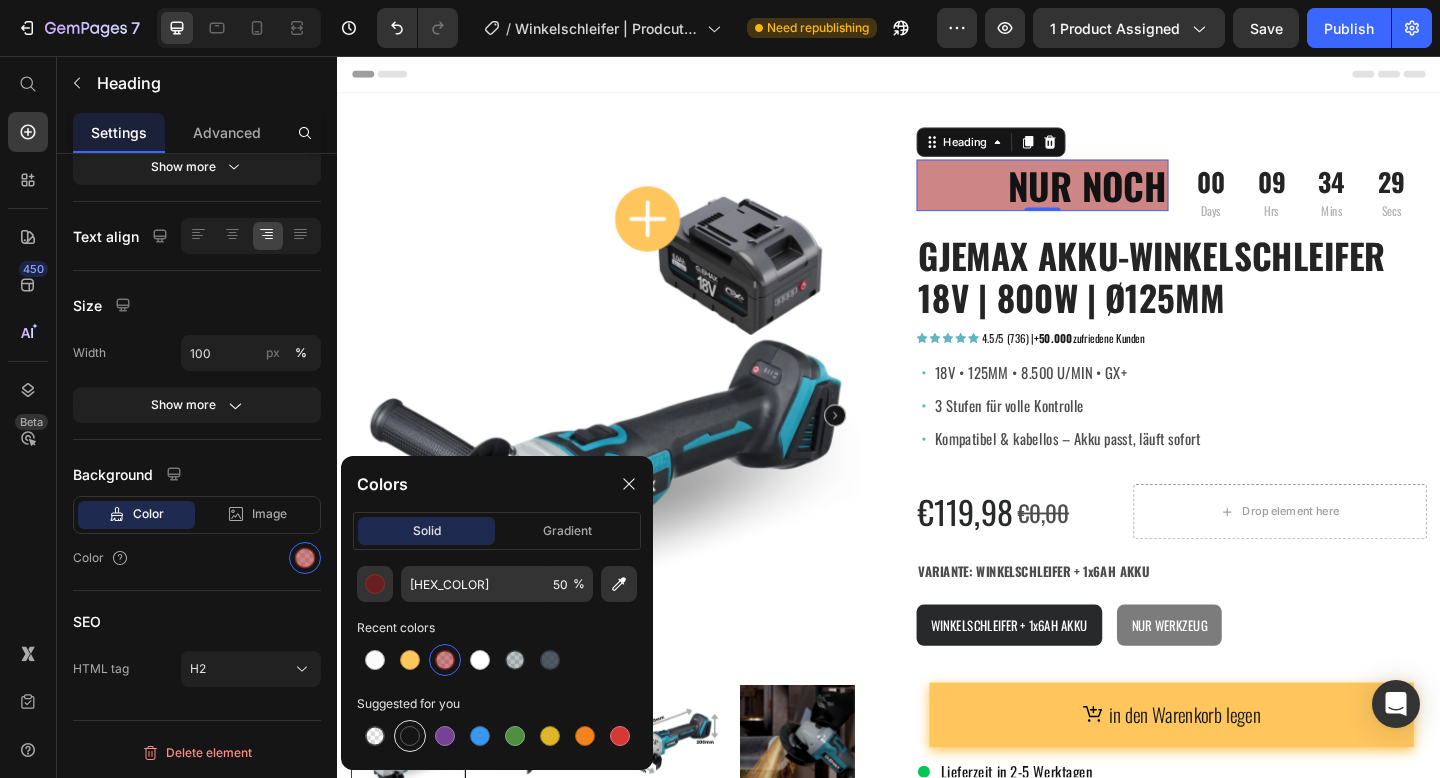 click at bounding box center [410, 736] 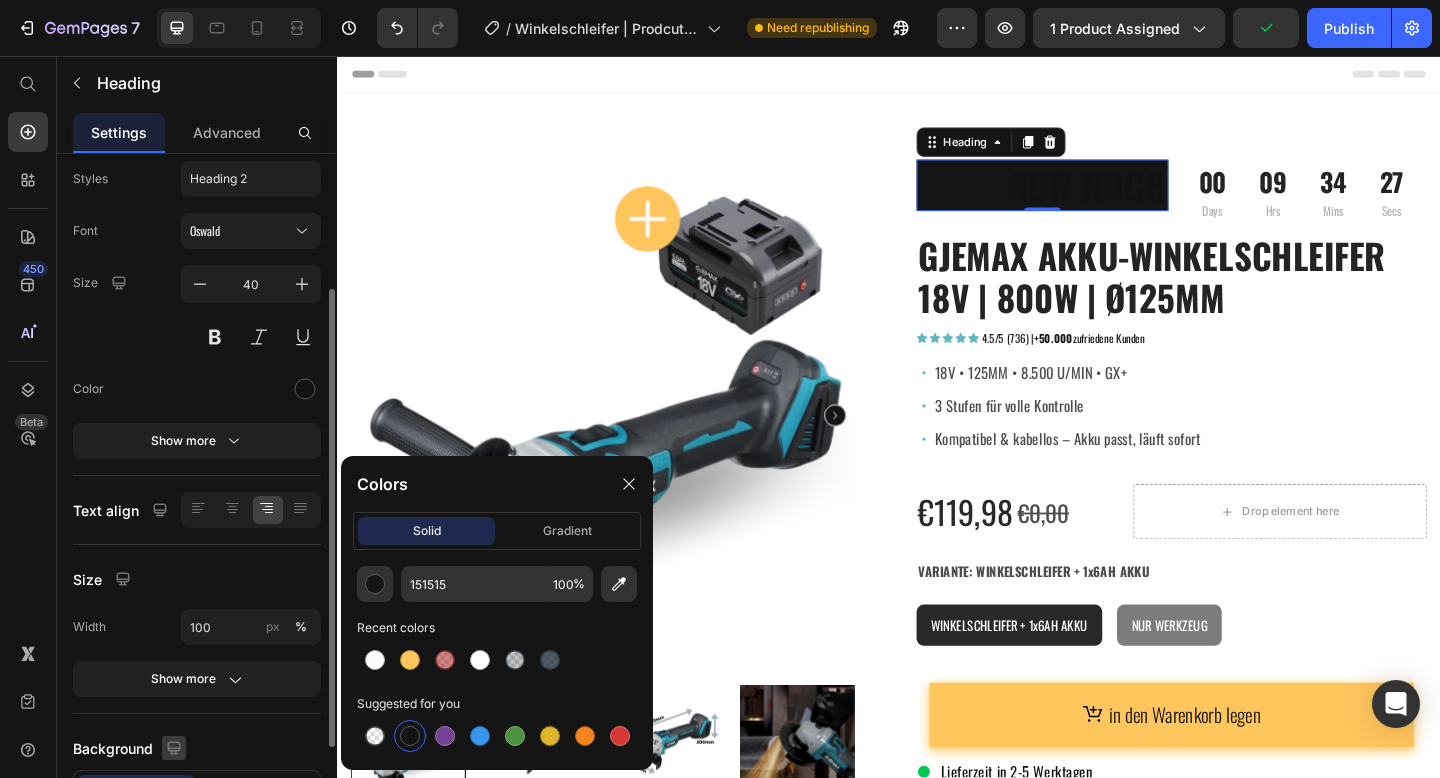 scroll, scrollTop: 0, scrollLeft: 0, axis: both 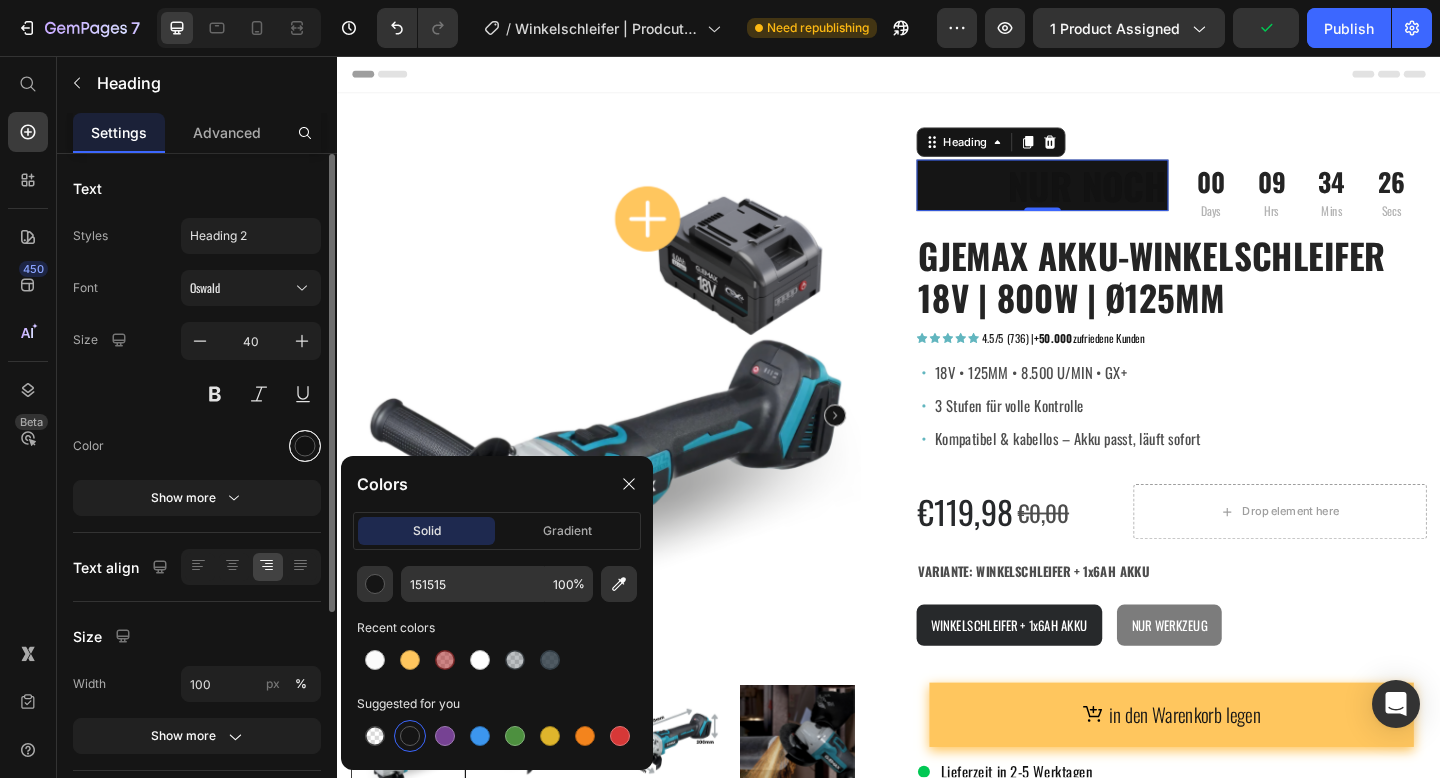 click at bounding box center (305, 446) 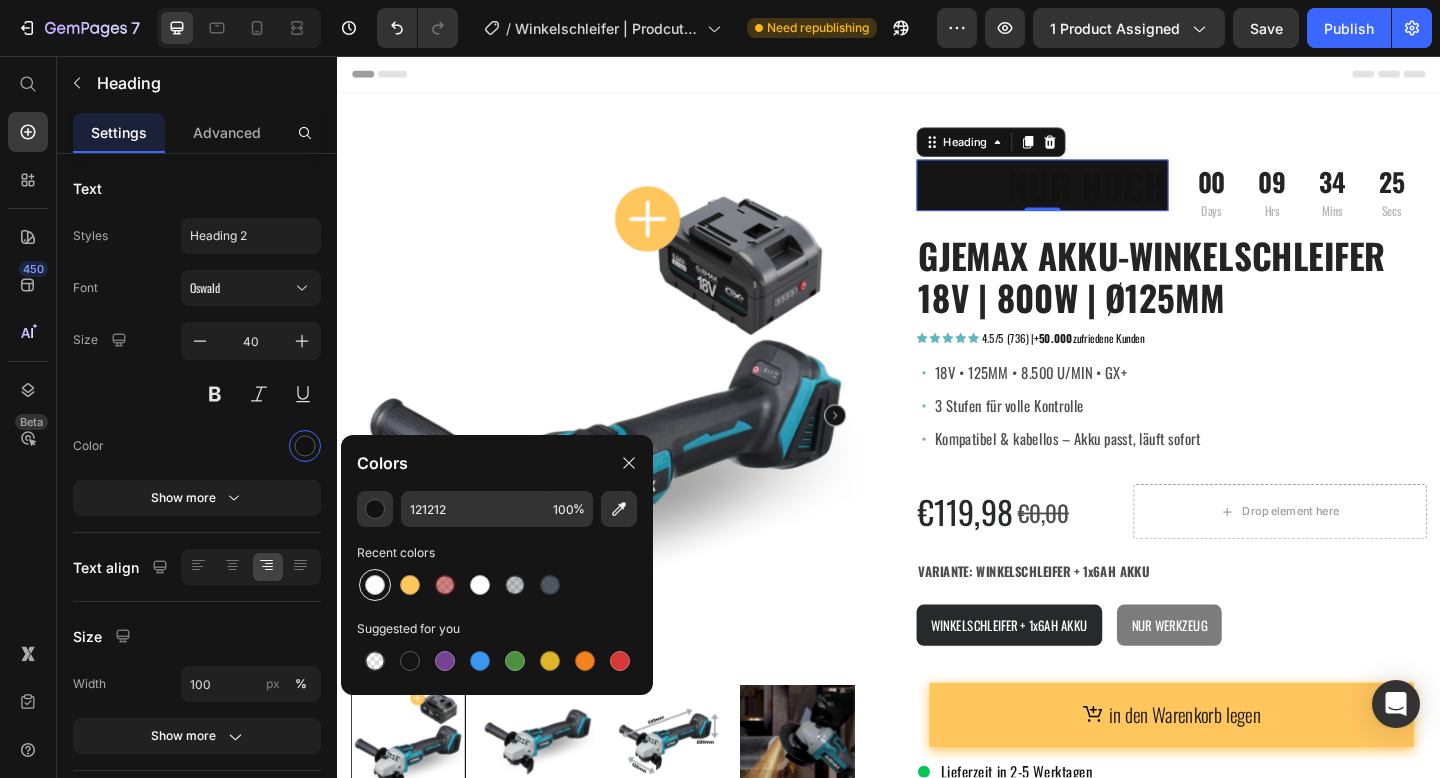 click at bounding box center [375, 585] 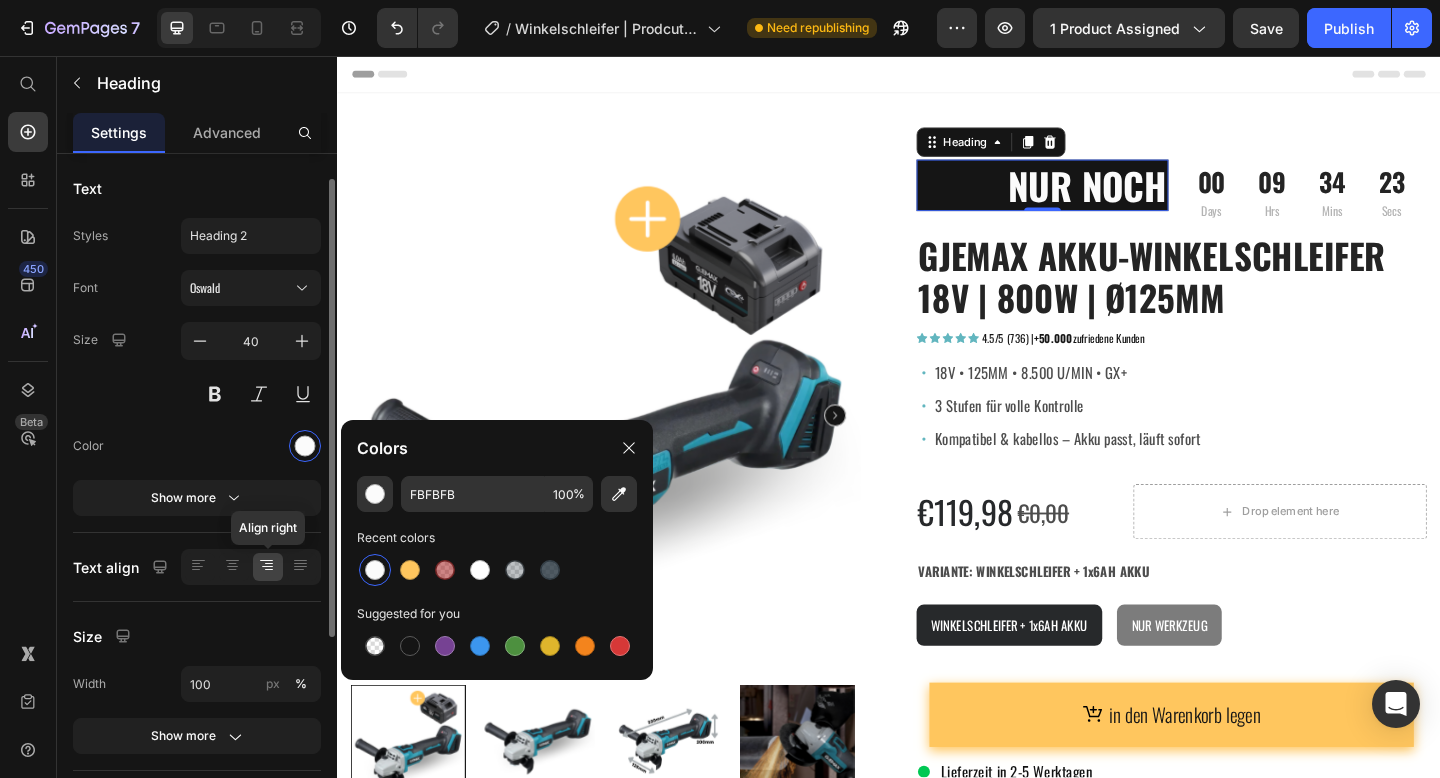 scroll, scrollTop: 163, scrollLeft: 0, axis: vertical 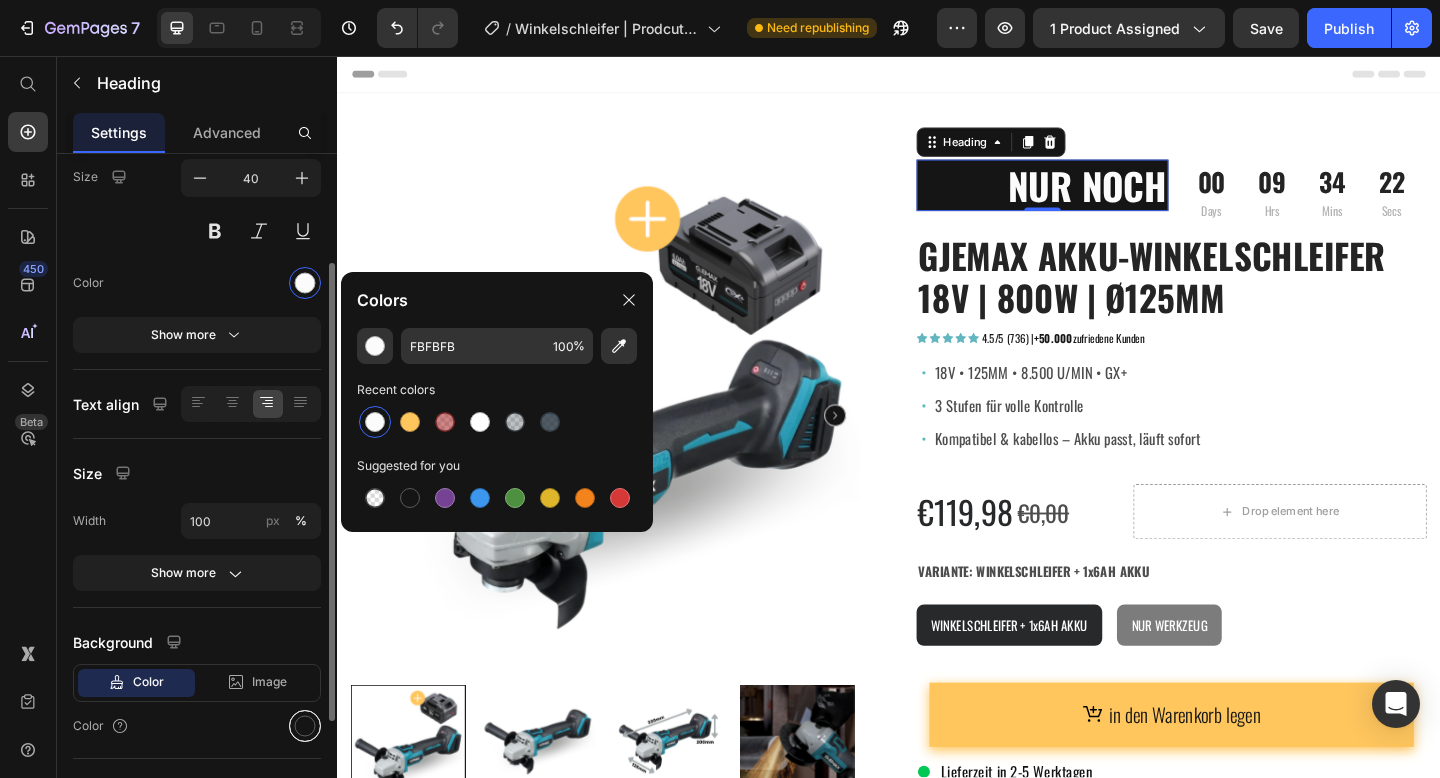 click at bounding box center [305, 726] 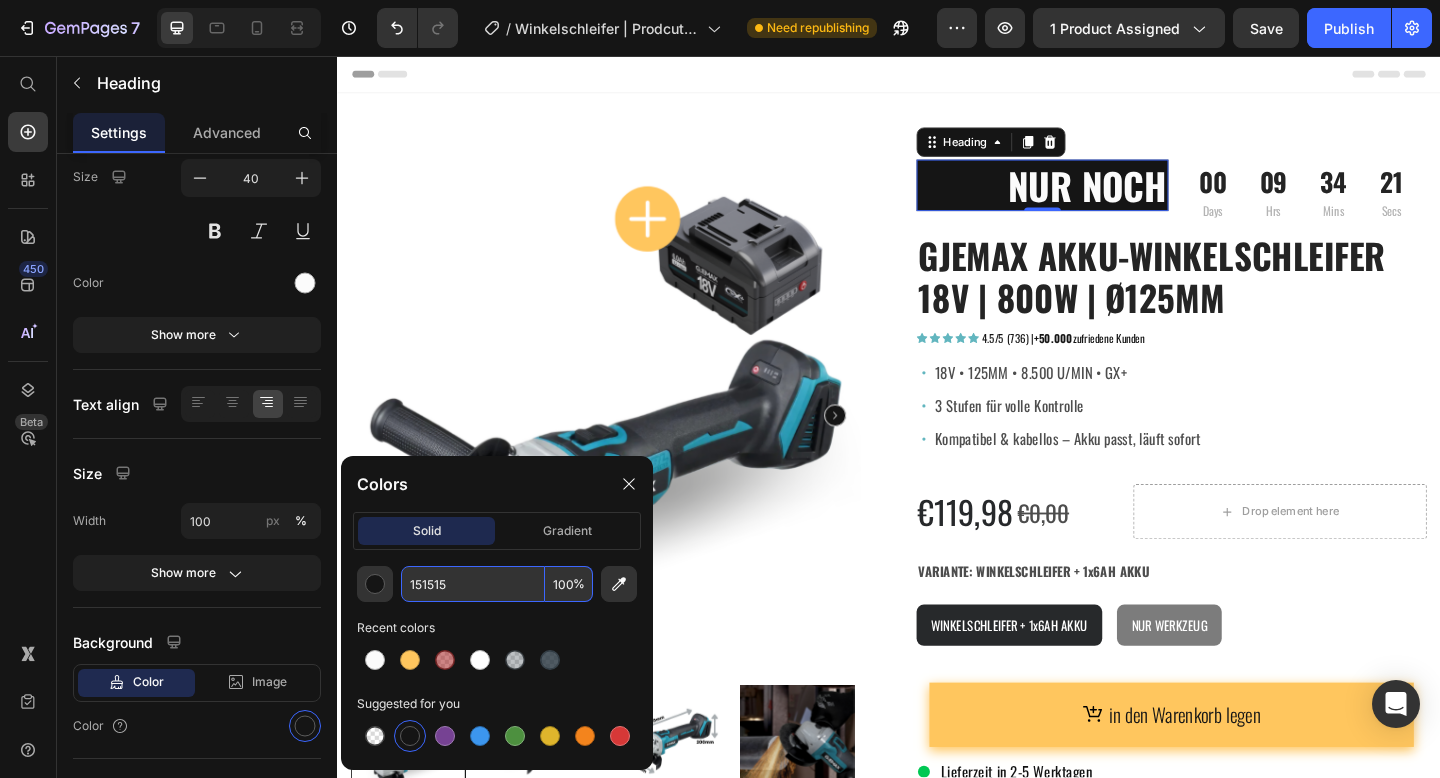 click on "100" at bounding box center (569, 584) 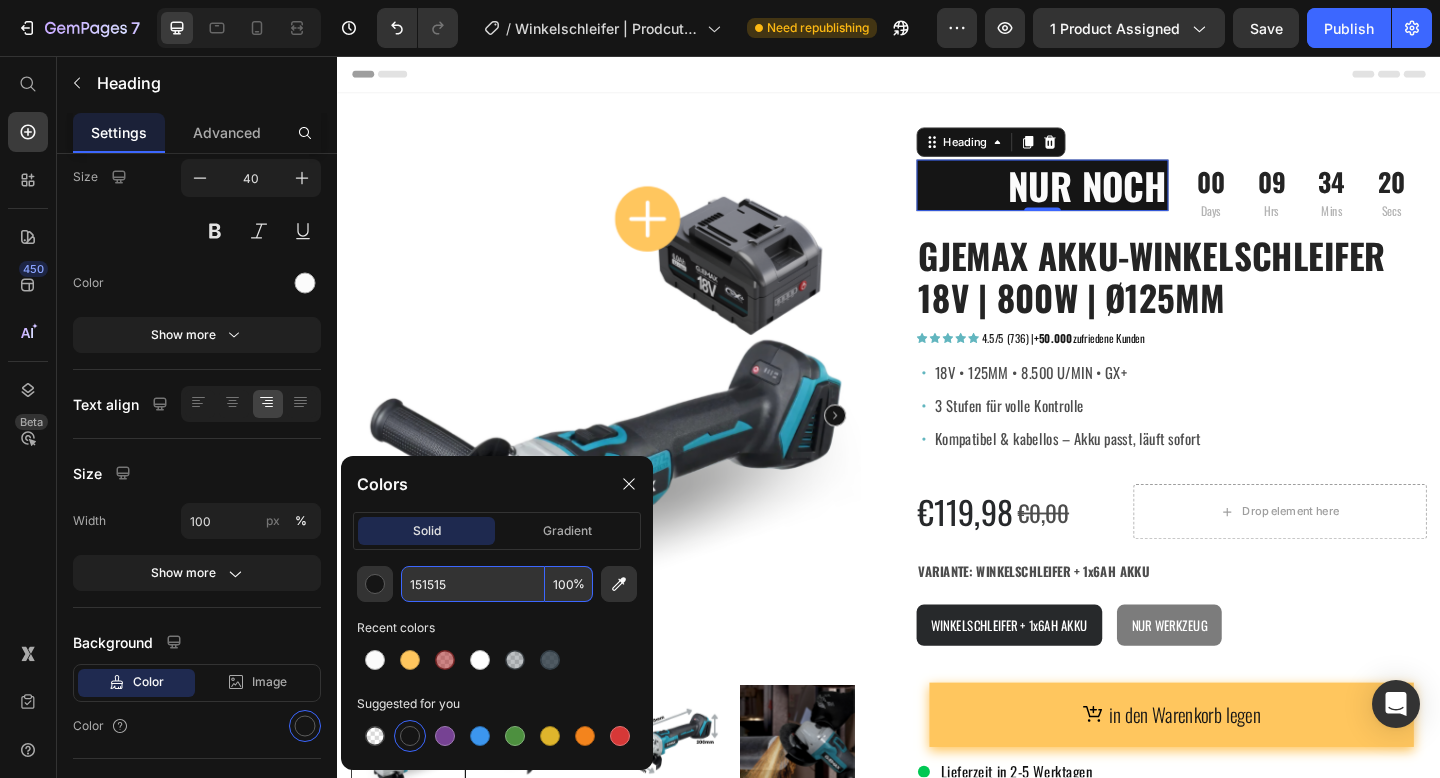 click on "100" at bounding box center [569, 584] 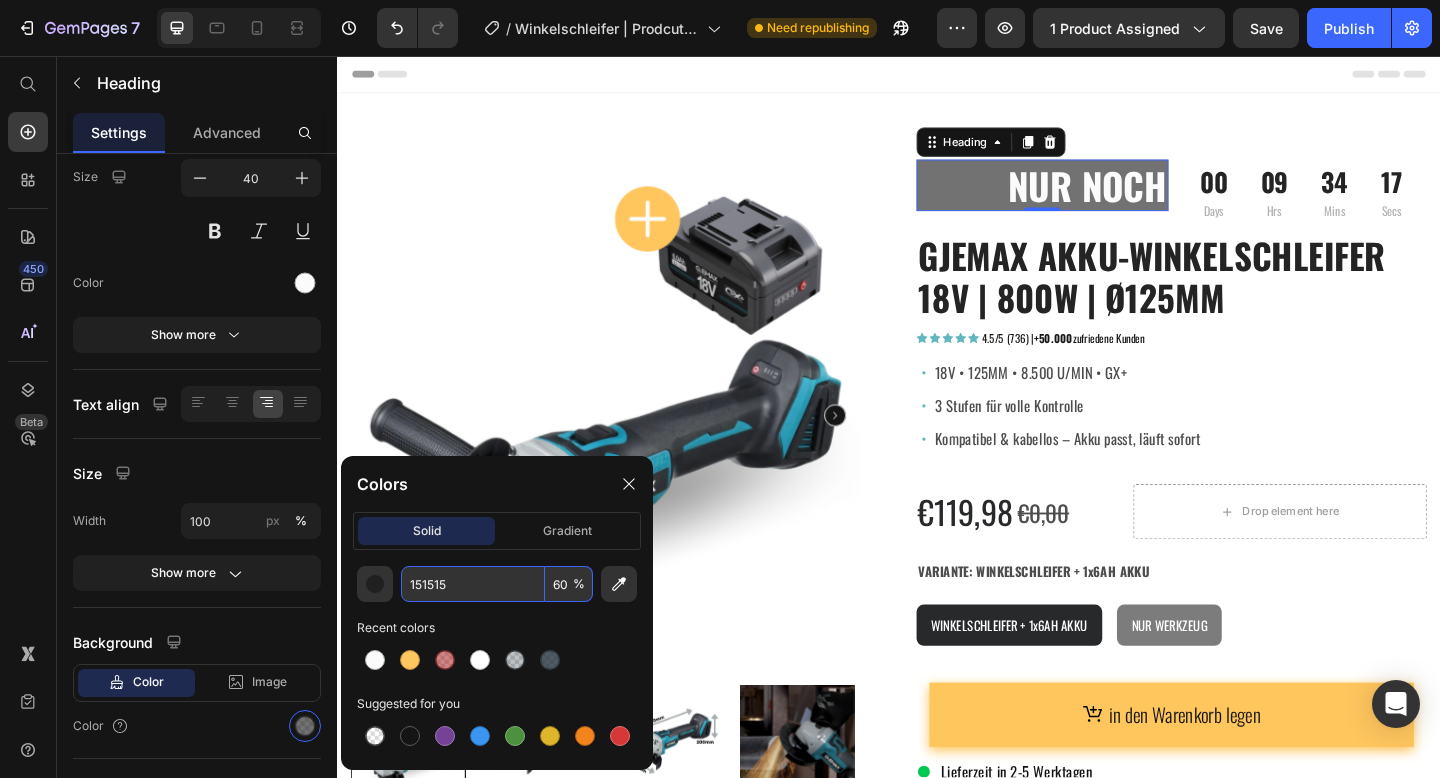 click on "60" at bounding box center [569, 584] 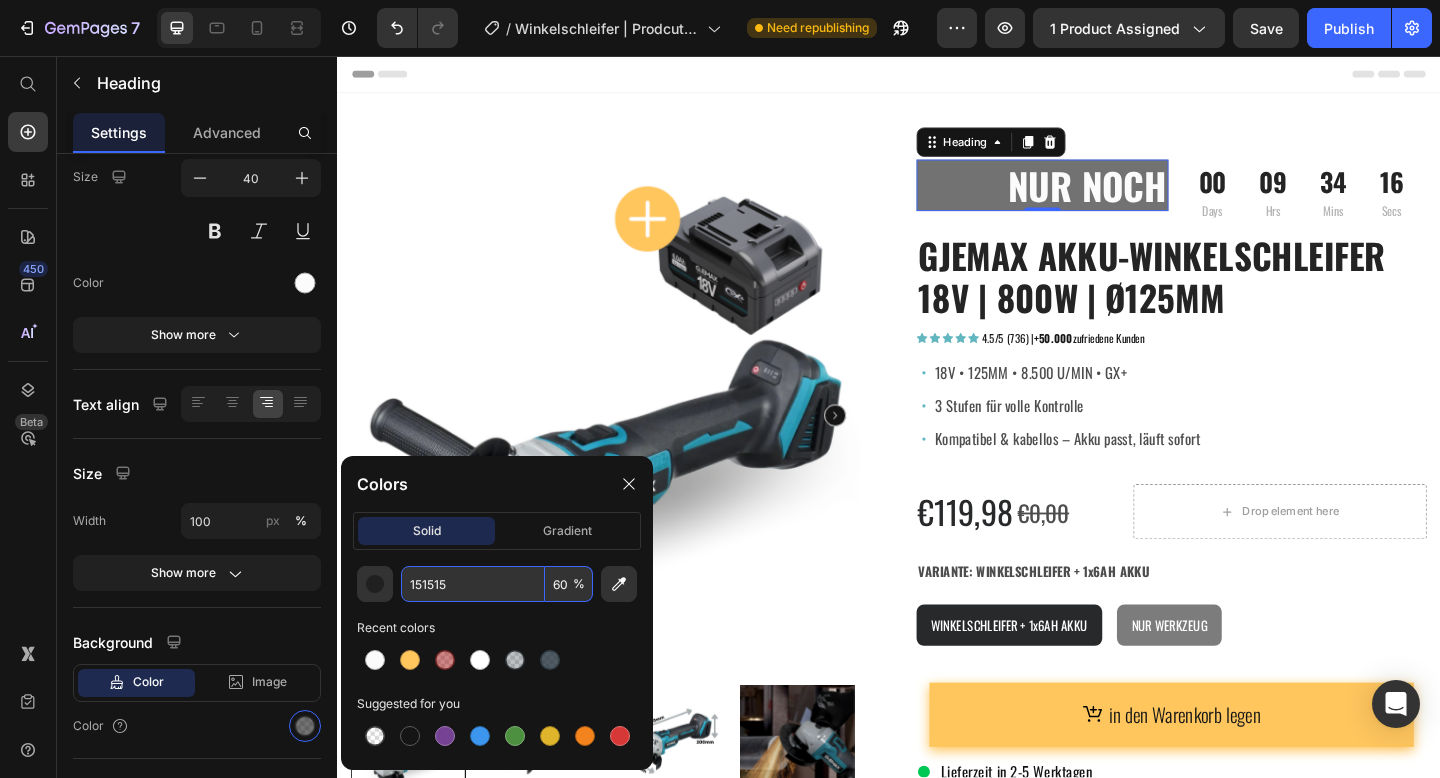 click on "60" at bounding box center [569, 584] 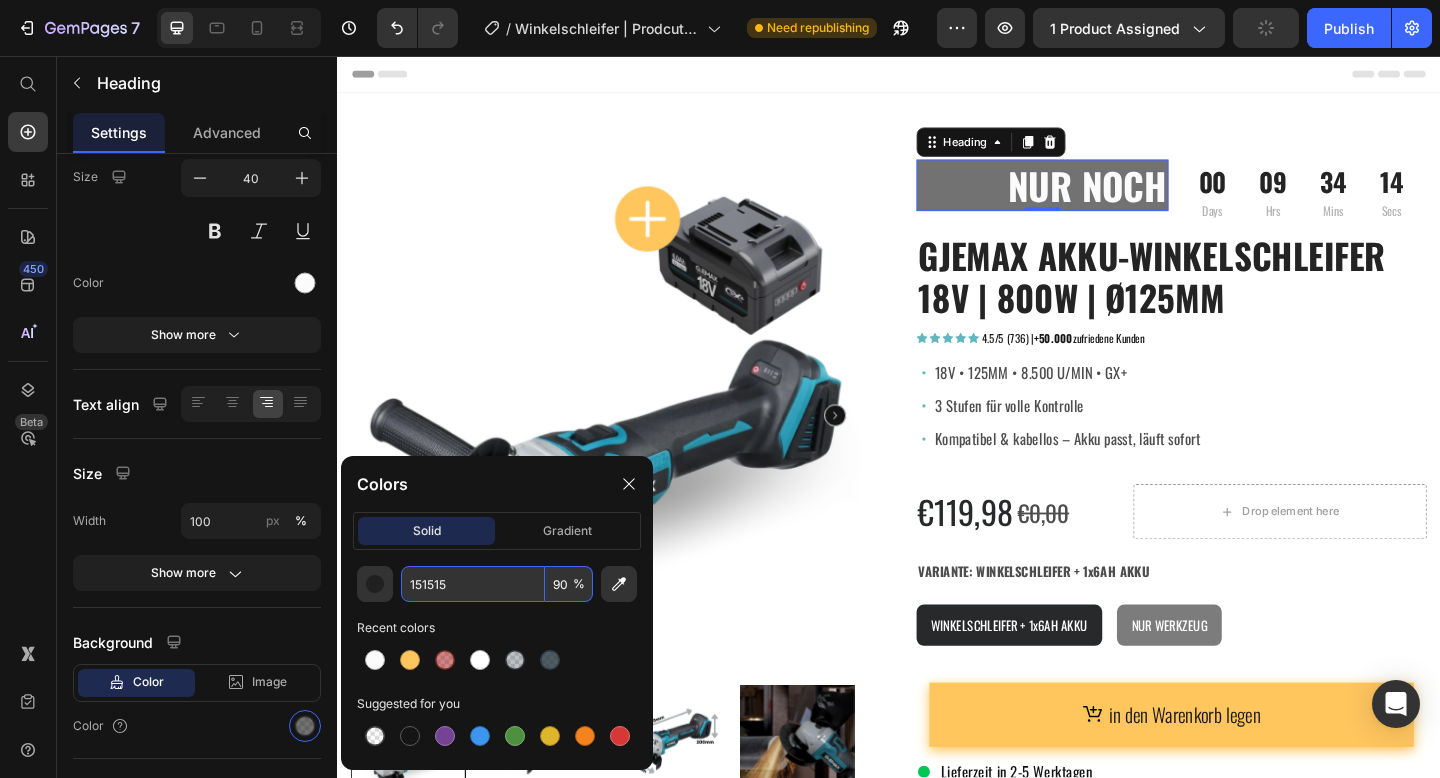 type on "90" 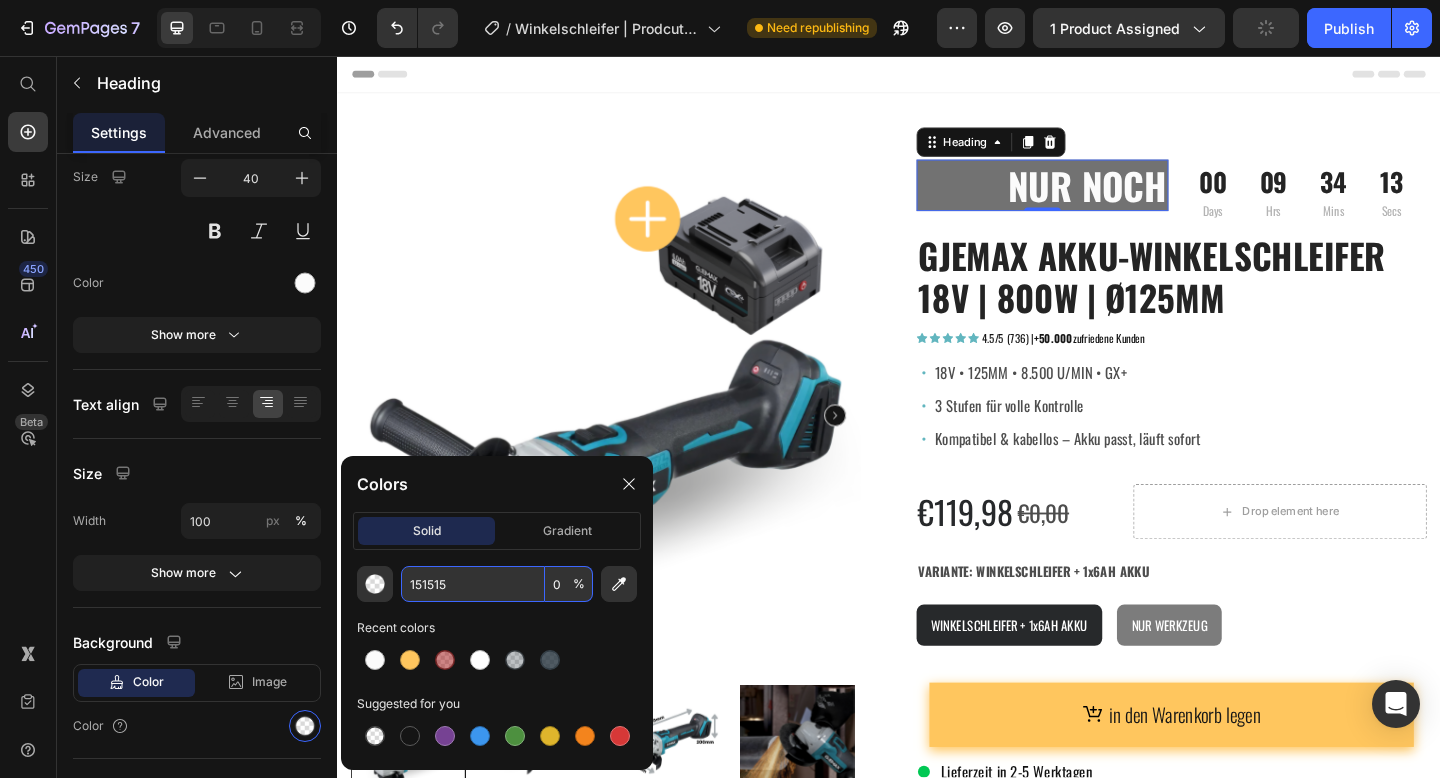 scroll, scrollTop: 0, scrollLeft: 0, axis: both 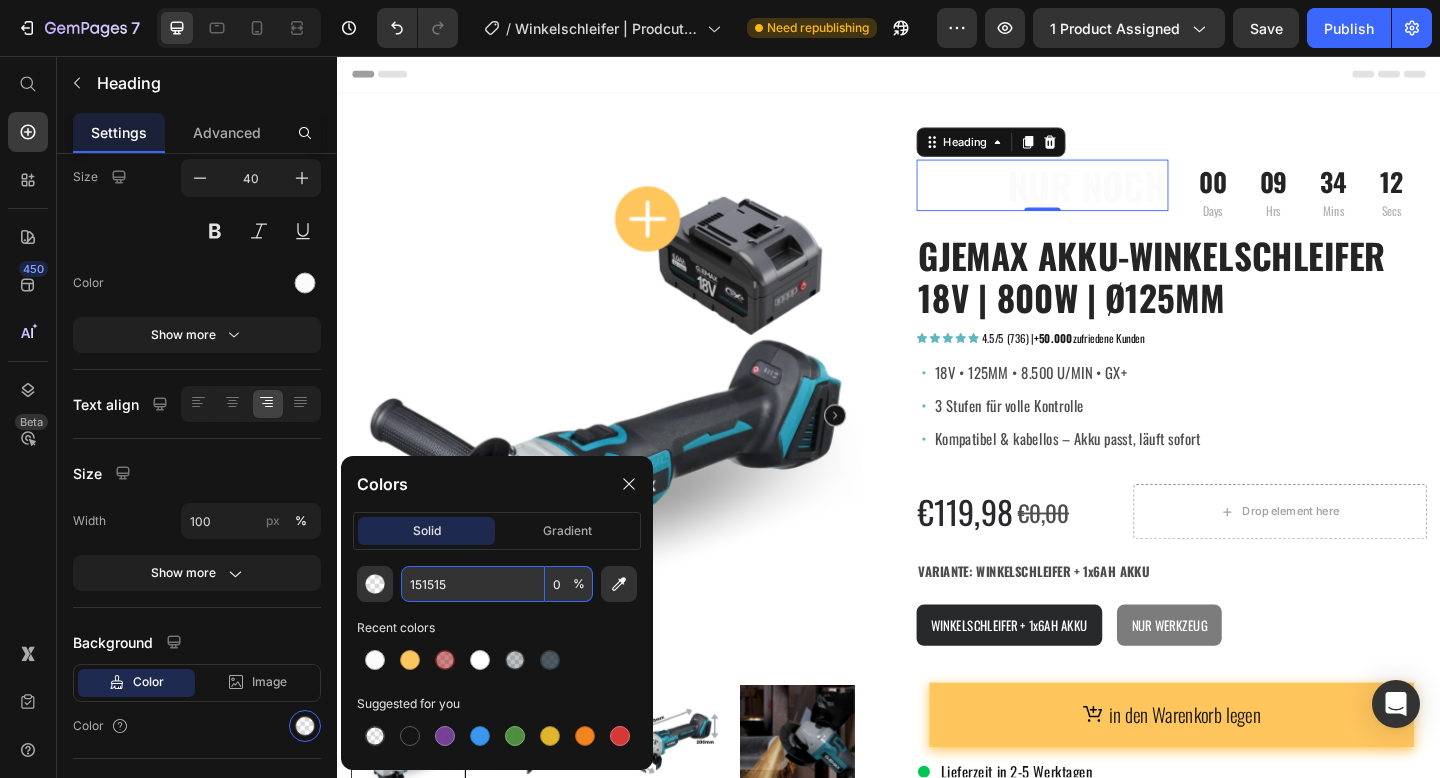 click on "0" at bounding box center [569, 584] 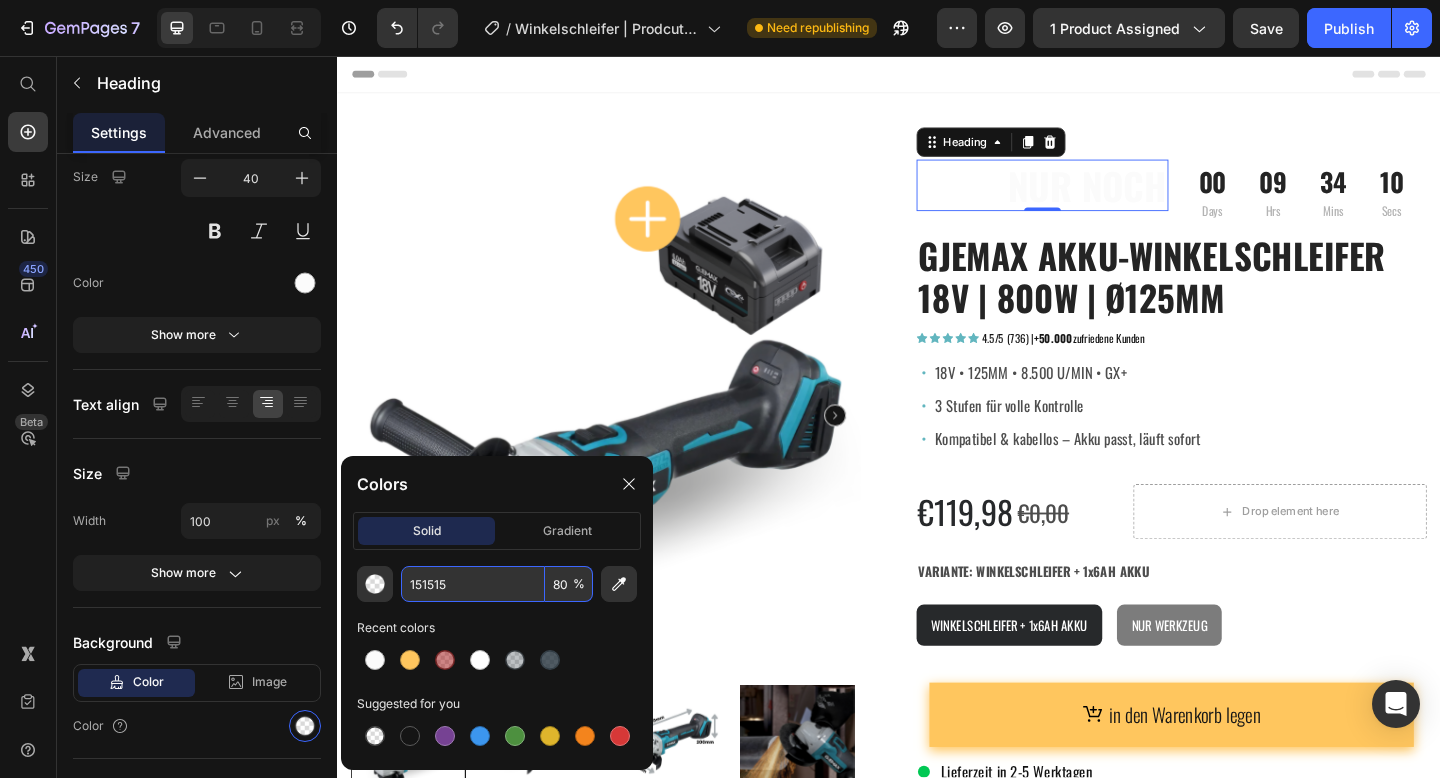type on "80" 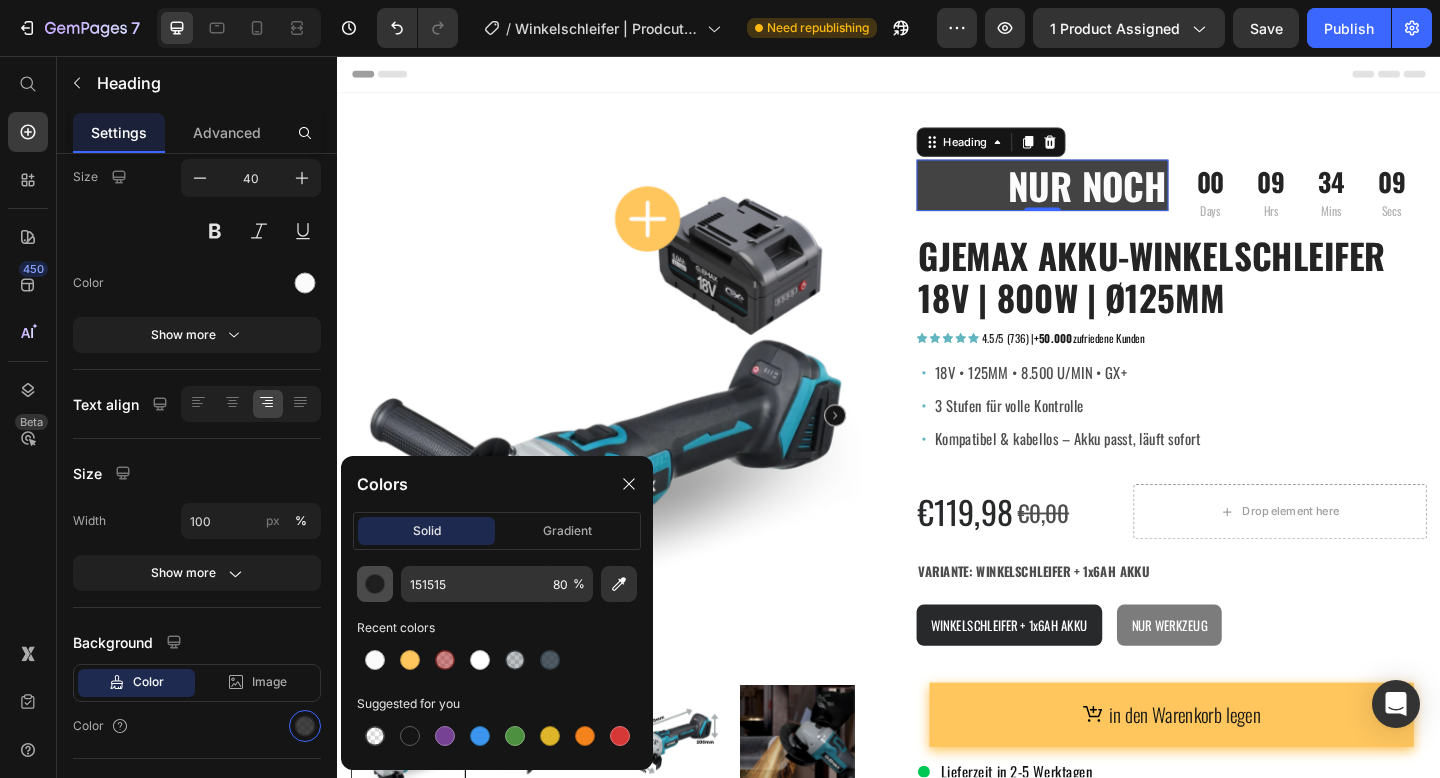click at bounding box center (375, 584) 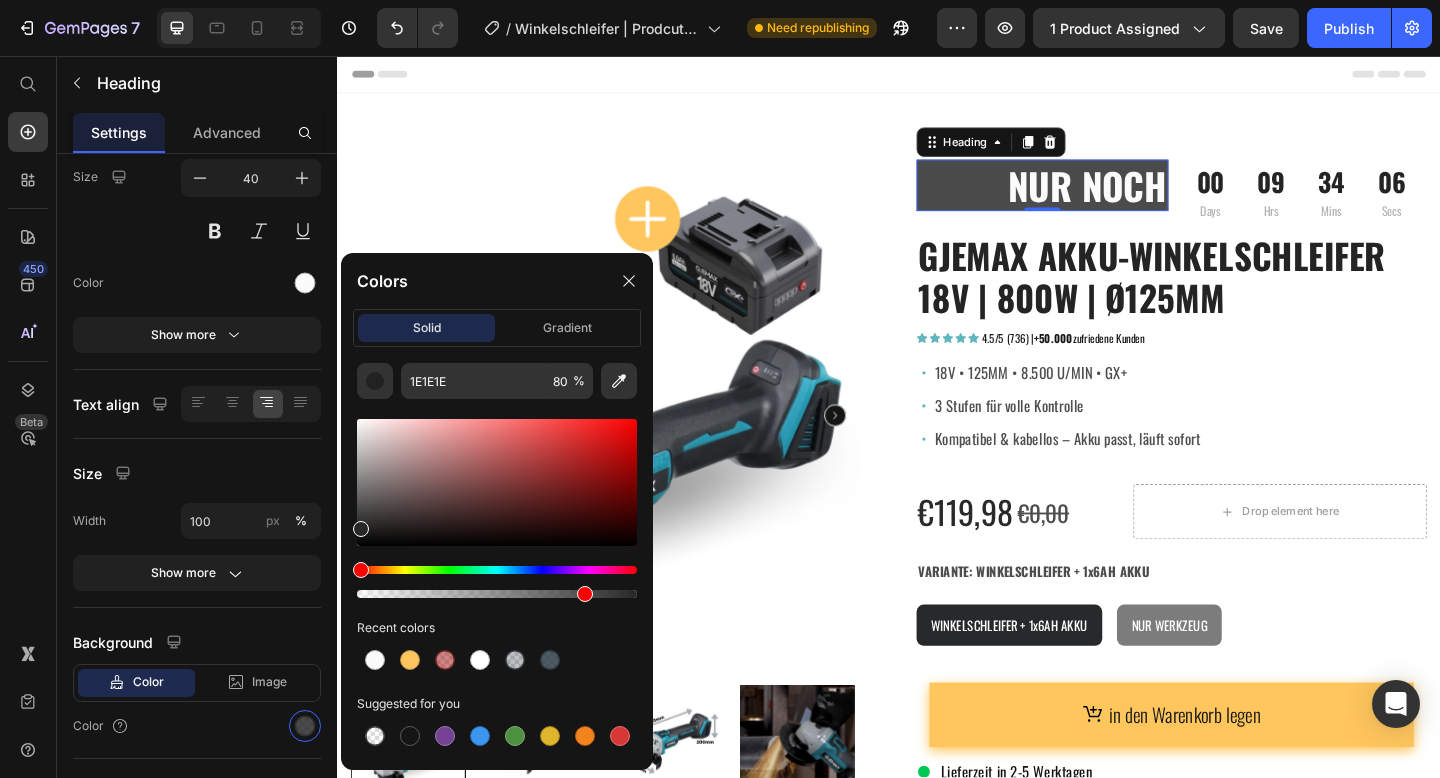 click at bounding box center [361, 529] 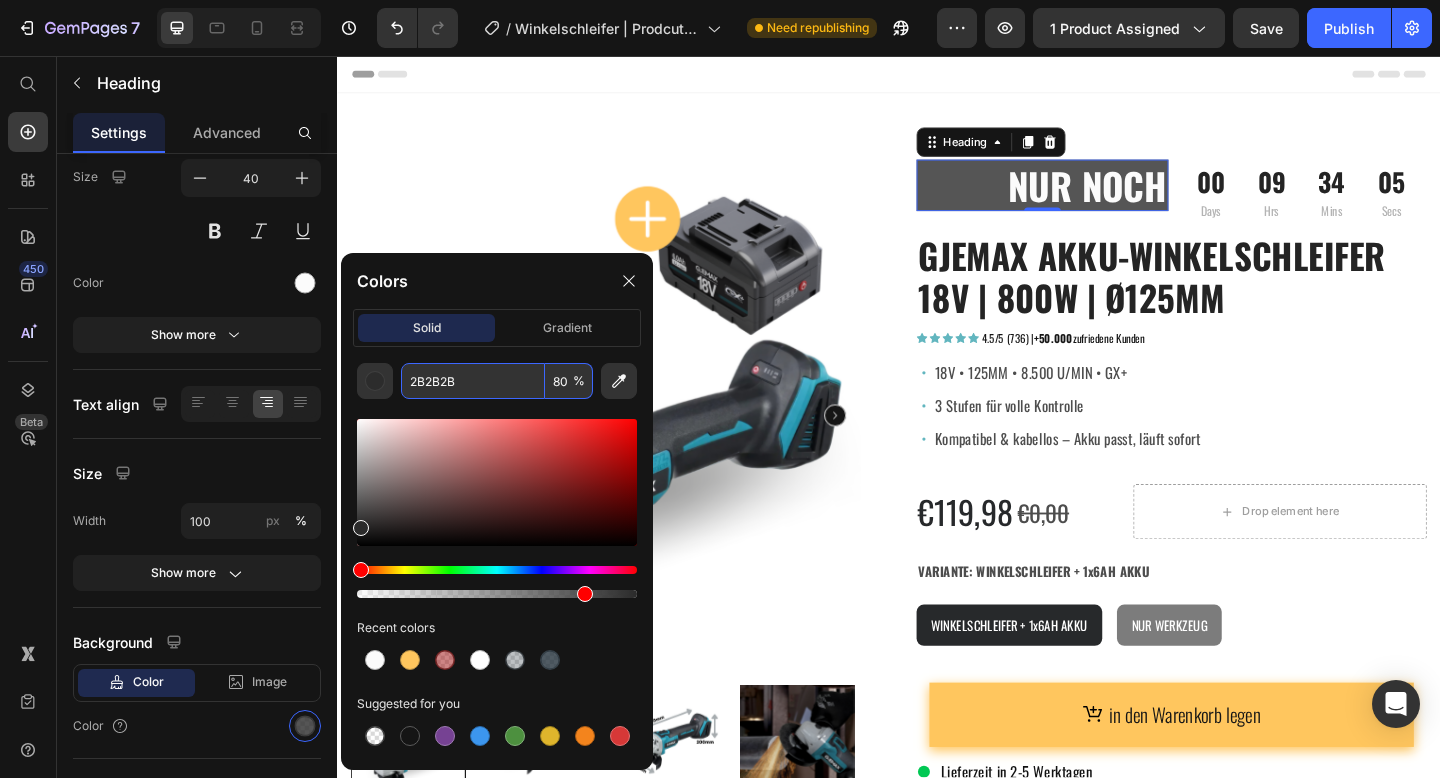 click on "80" at bounding box center [569, 381] 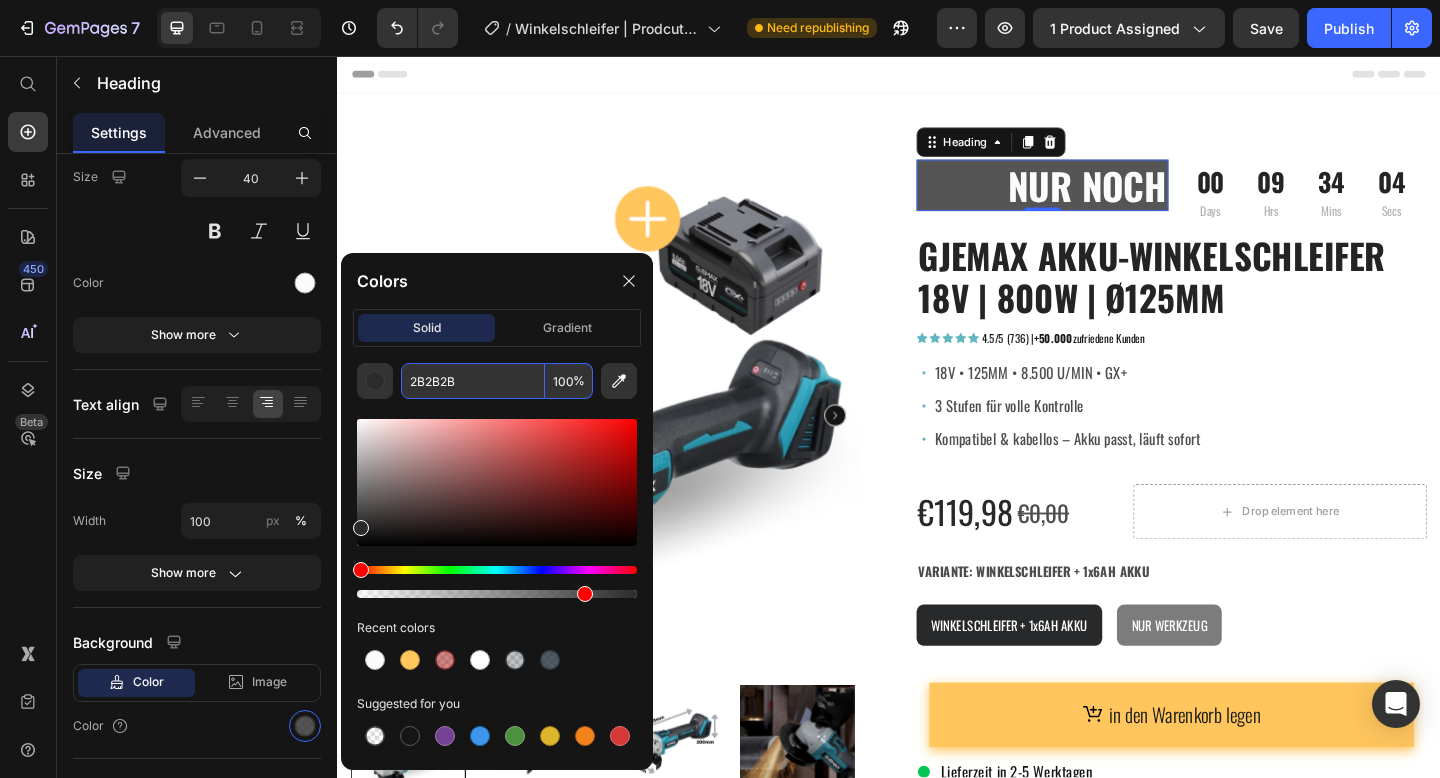 type on "100" 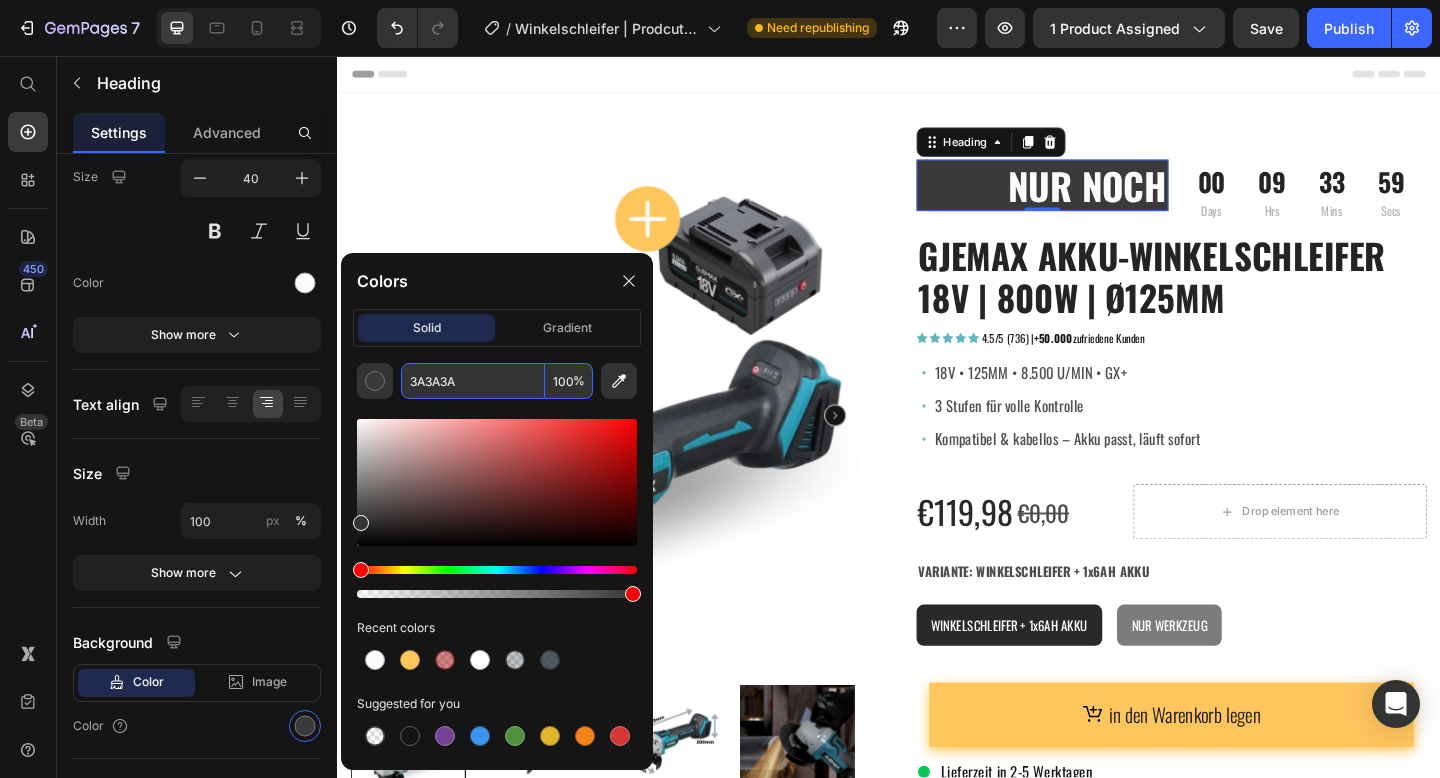 drag, startPoint x: 360, startPoint y: 516, endPoint x: 341, endPoint y: 521, distance: 19.646883 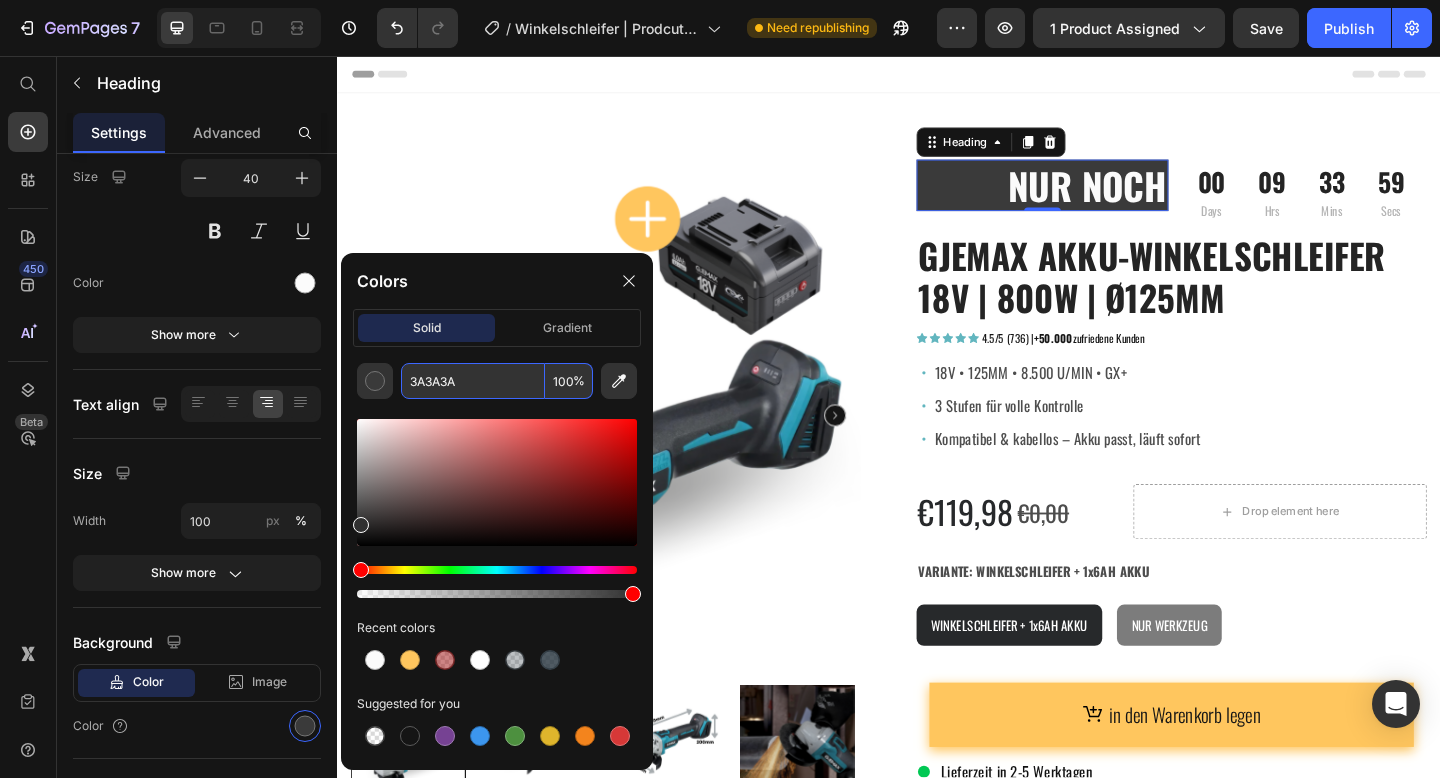 type on "303030" 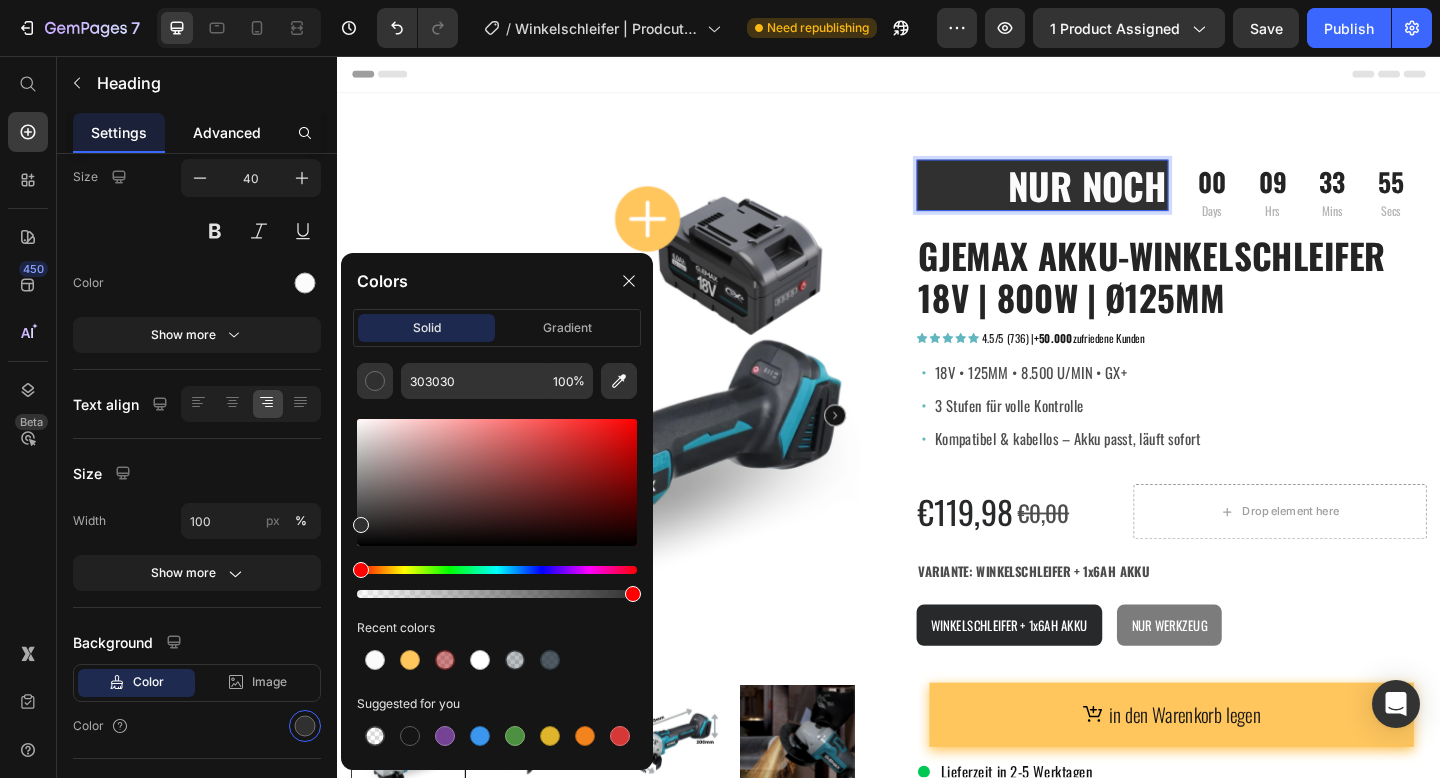click on "Advanced" at bounding box center (227, 132) 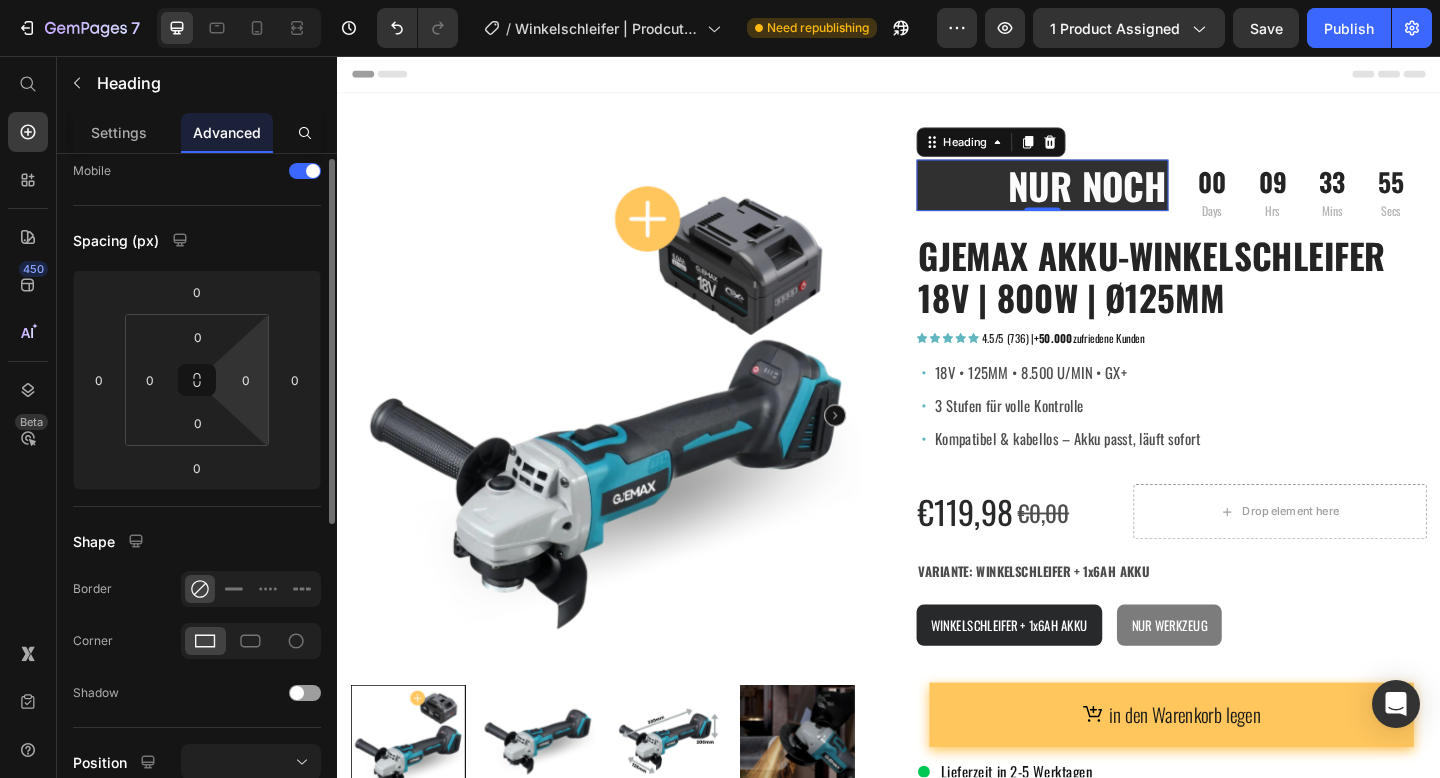 scroll, scrollTop: 159, scrollLeft: 0, axis: vertical 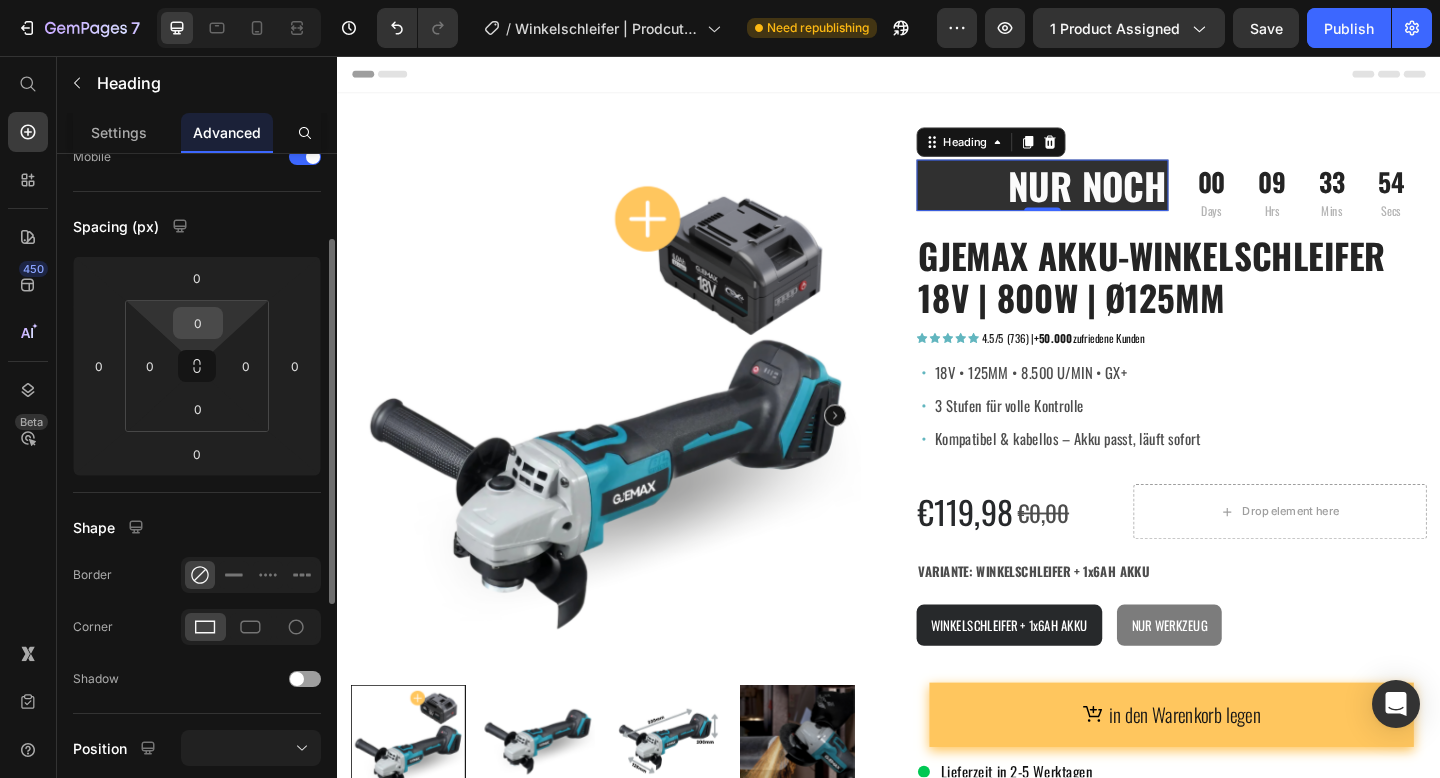 click on "0" at bounding box center [198, 323] 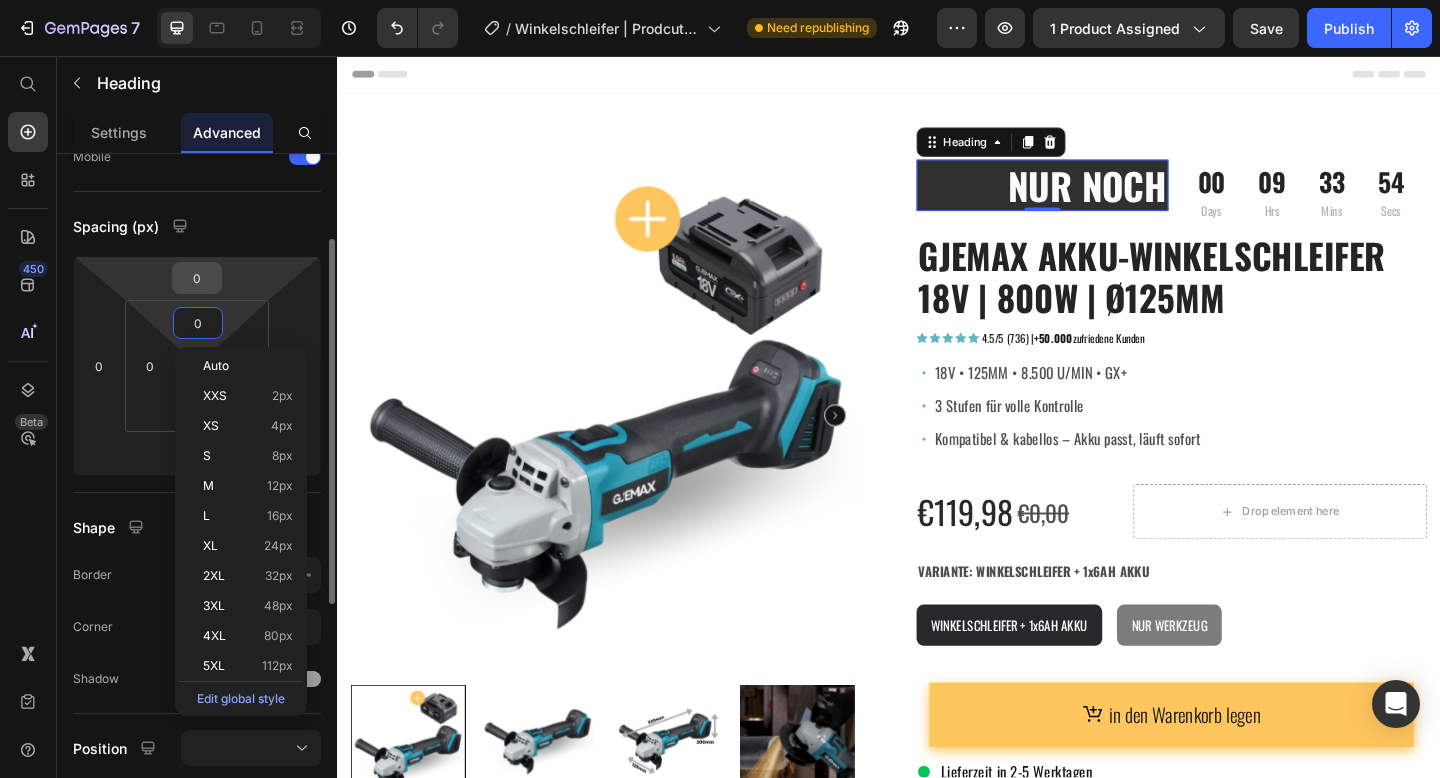 click on "0" at bounding box center (197, 278) 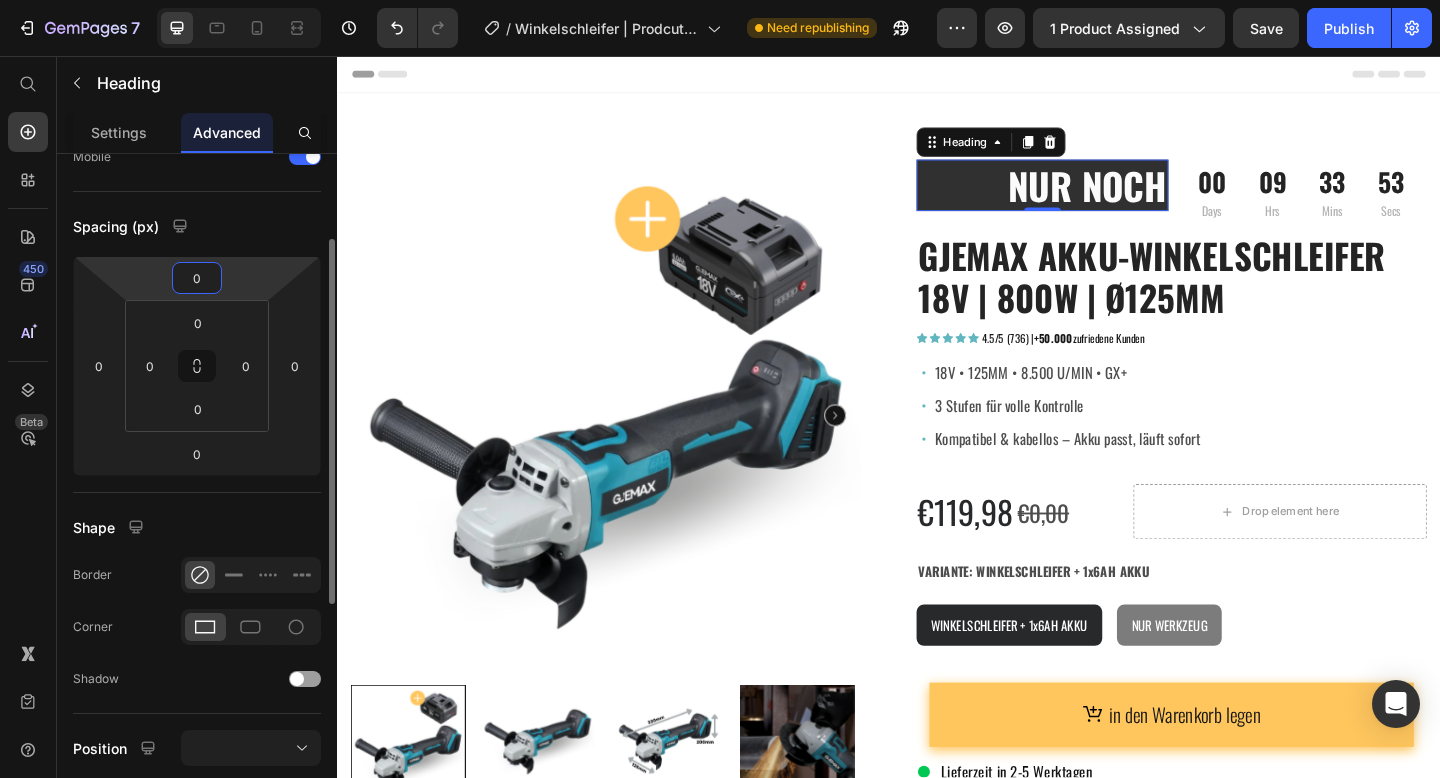 click on "0" at bounding box center (197, 278) 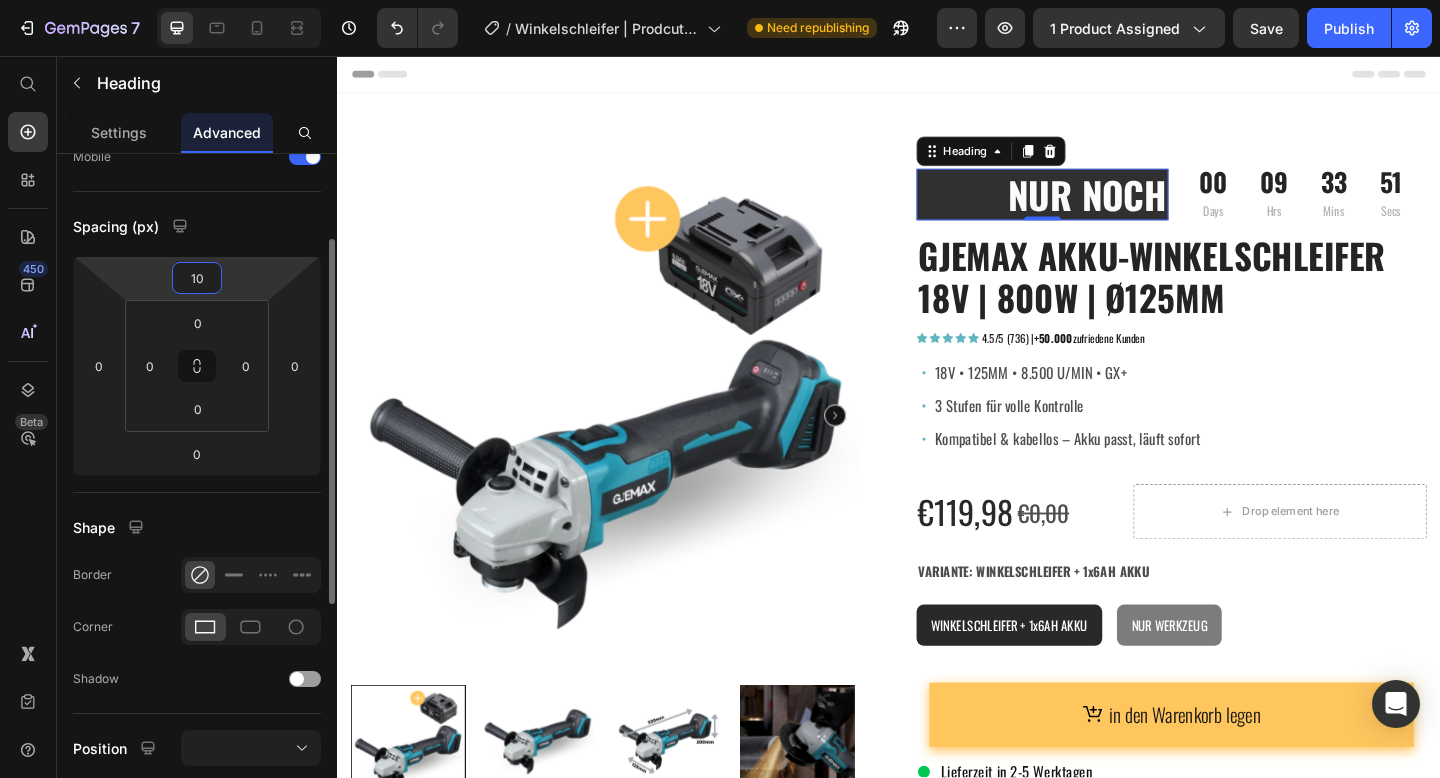 type on "1" 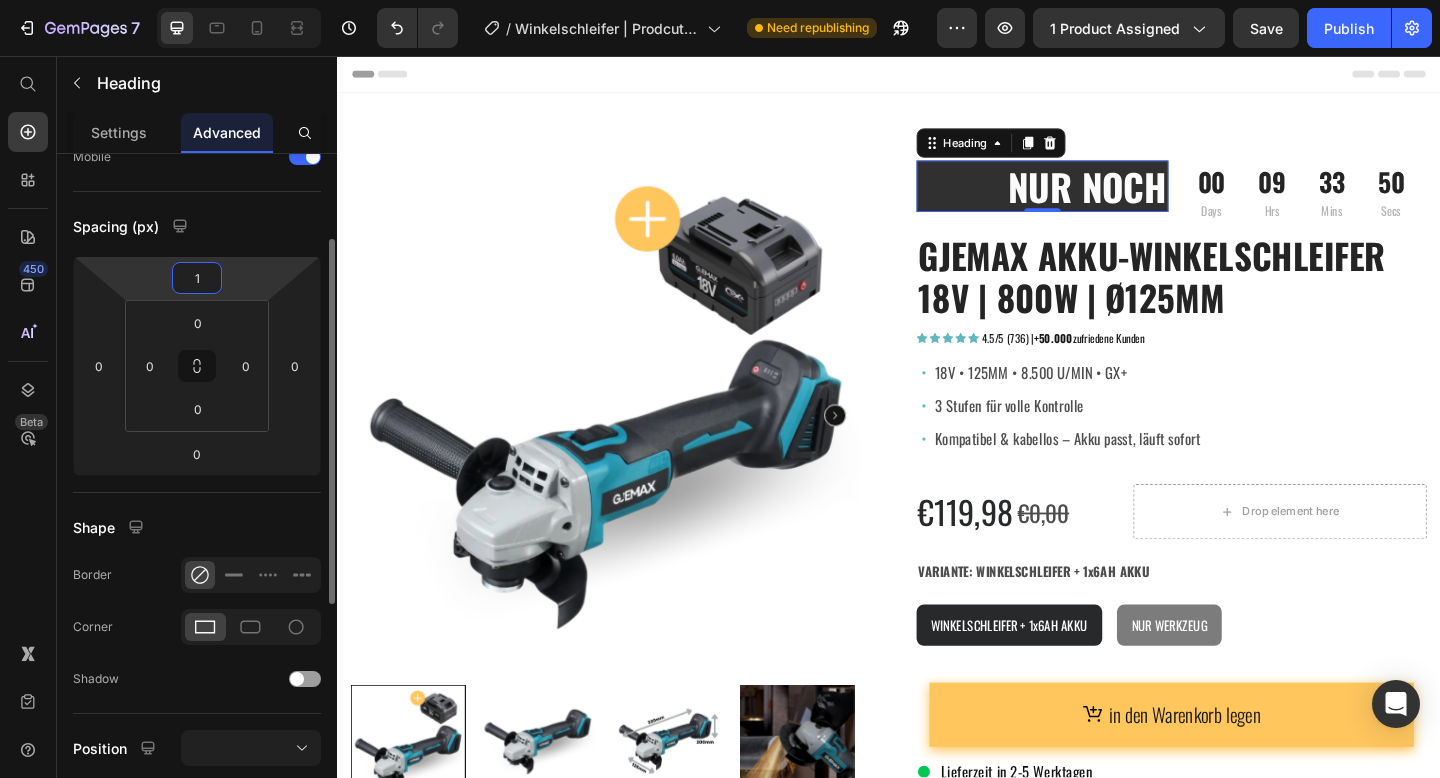 type 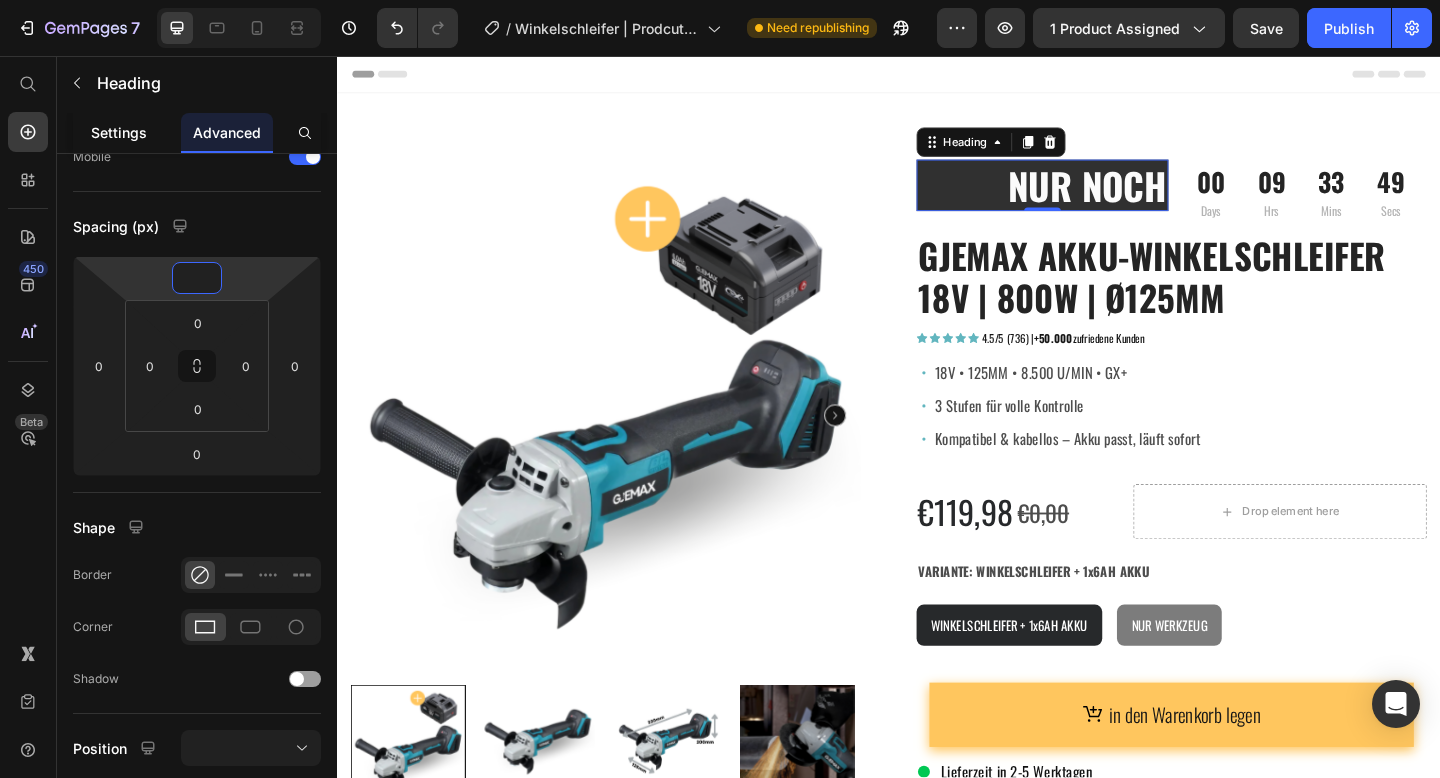 click on "Settings" 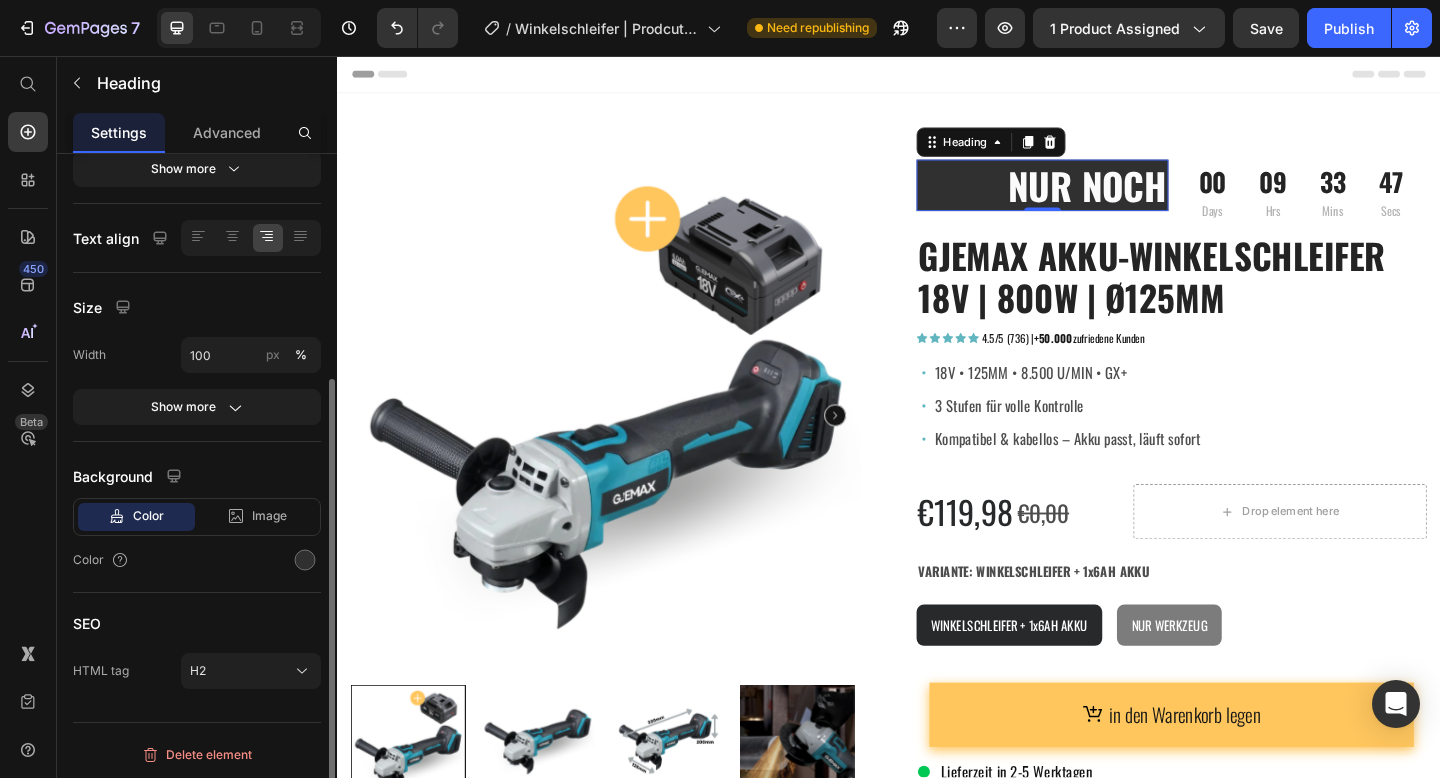 scroll, scrollTop: 331, scrollLeft: 0, axis: vertical 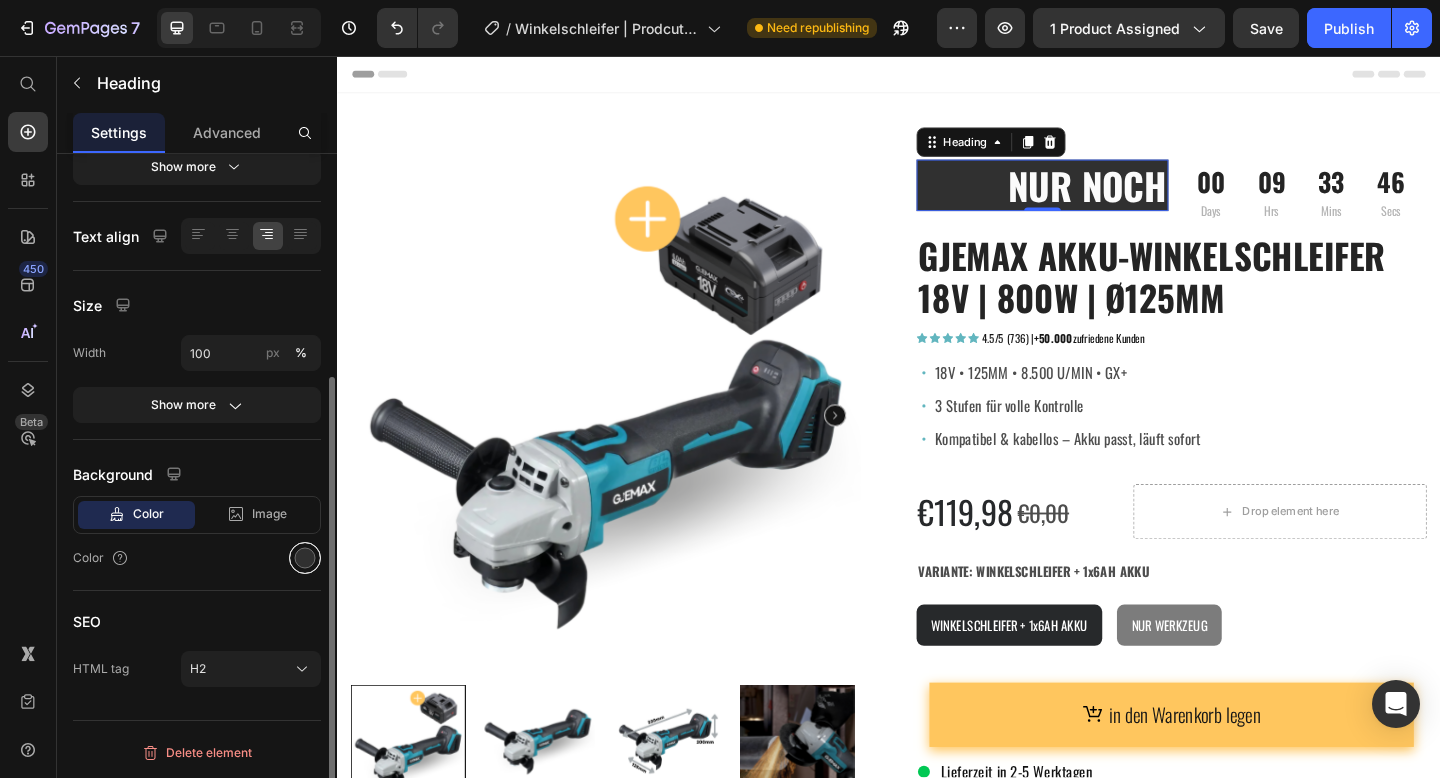 click at bounding box center [305, 558] 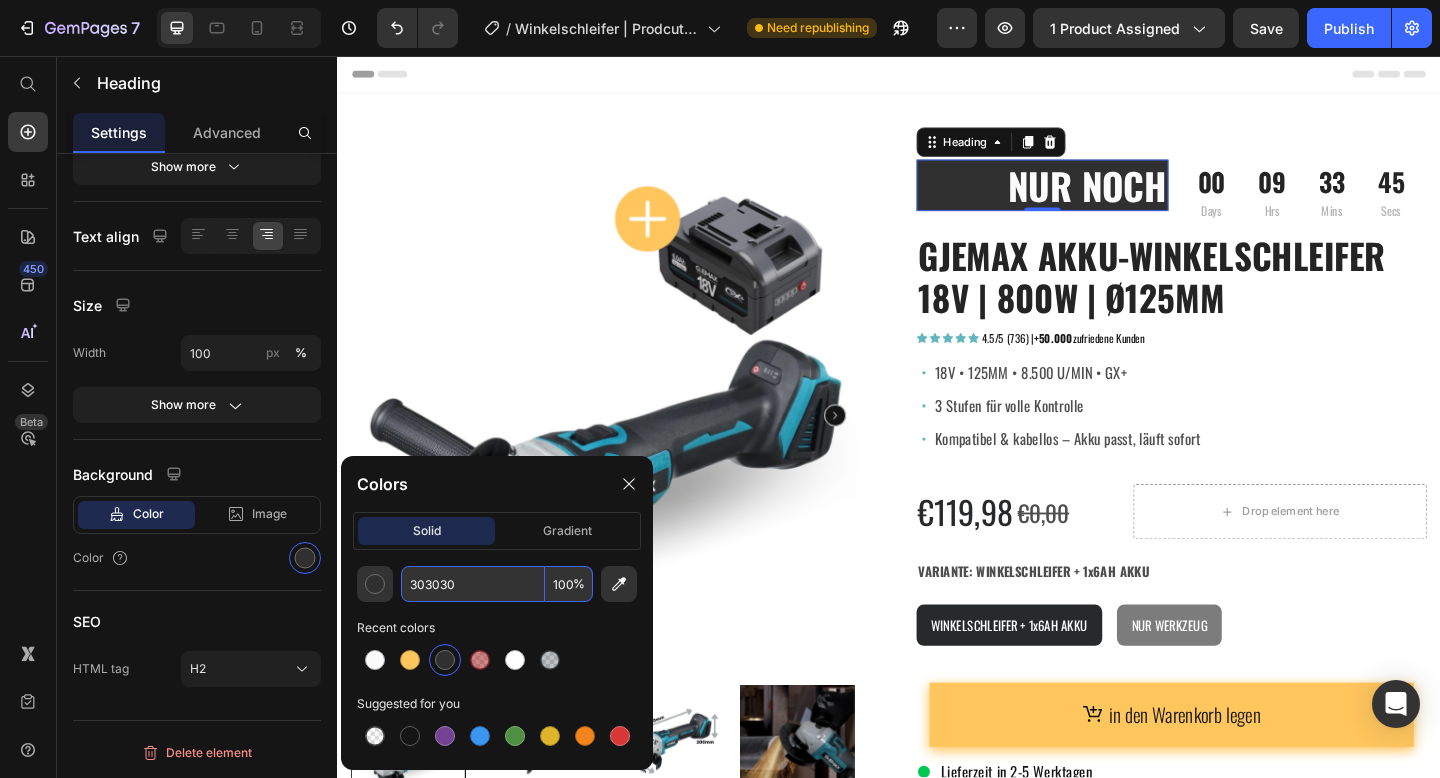 click on "303030" at bounding box center (473, 584) 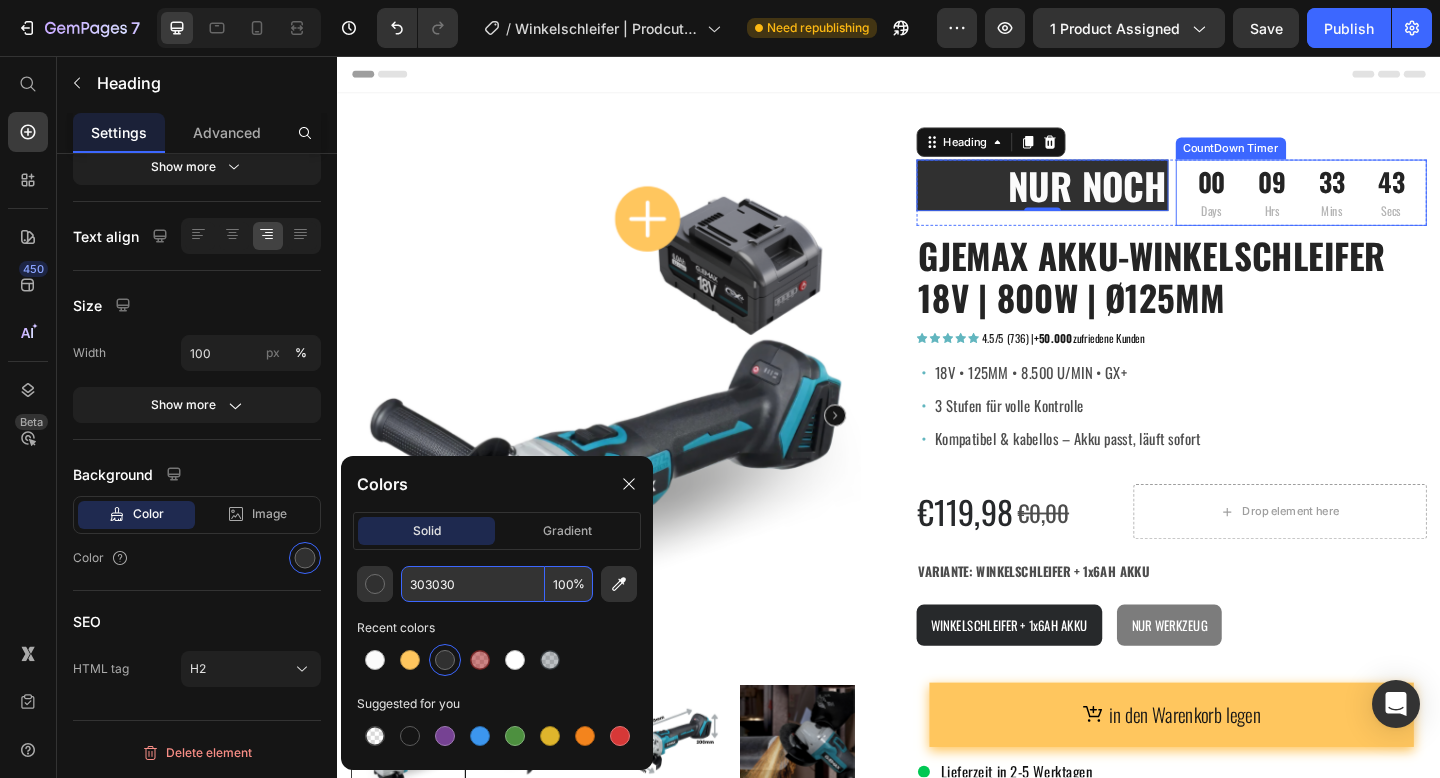 click on "09 Hrs" at bounding box center [1354, 205] 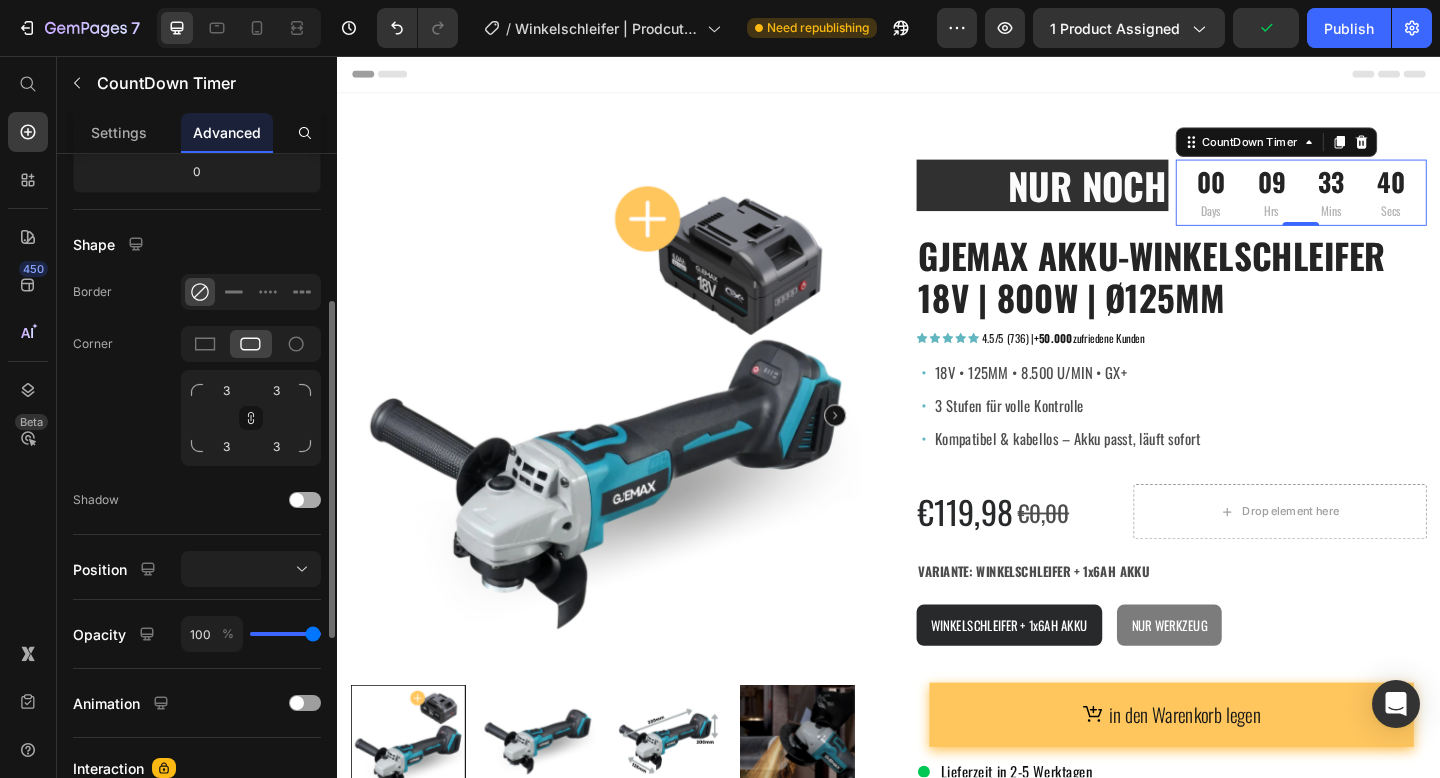 scroll, scrollTop: 394, scrollLeft: 0, axis: vertical 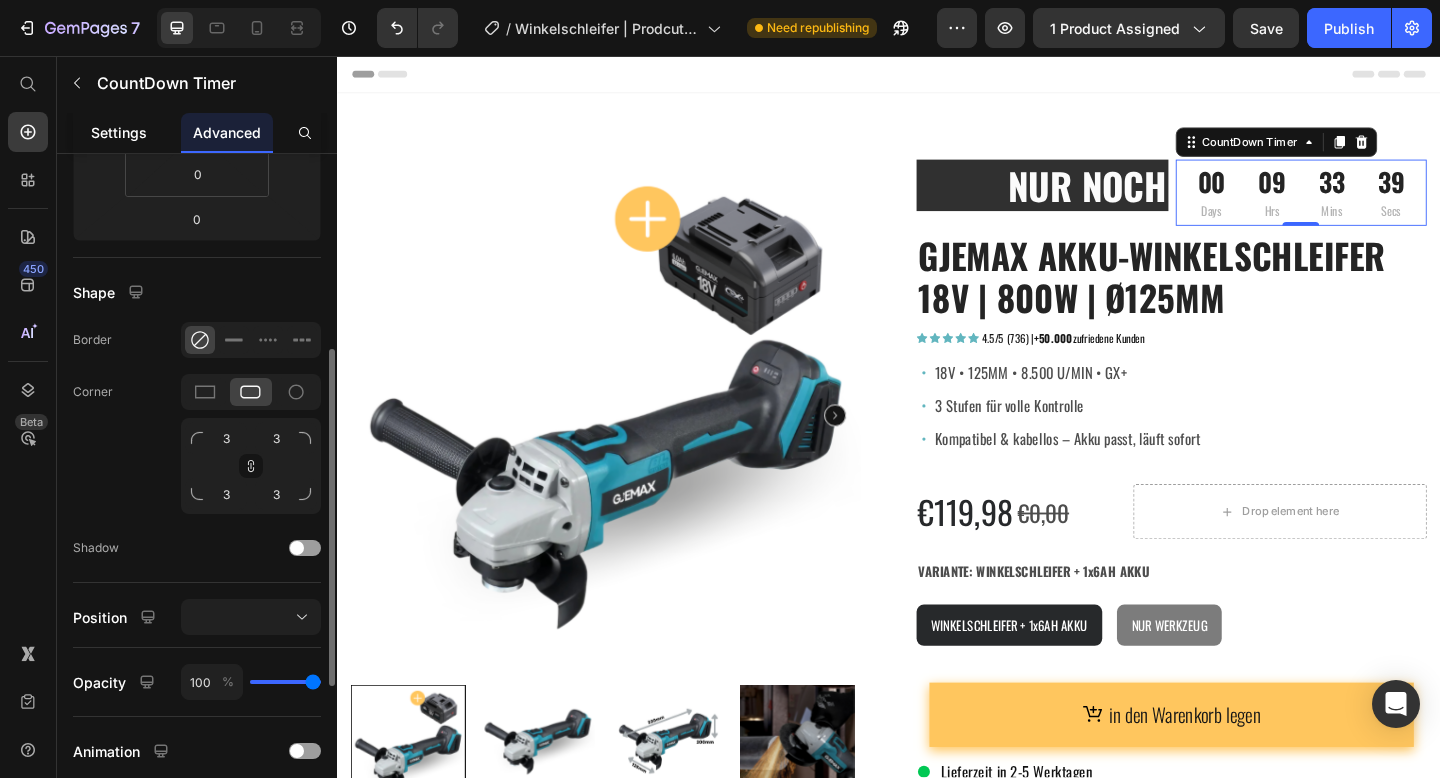 click on "Settings" at bounding box center (119, 132) 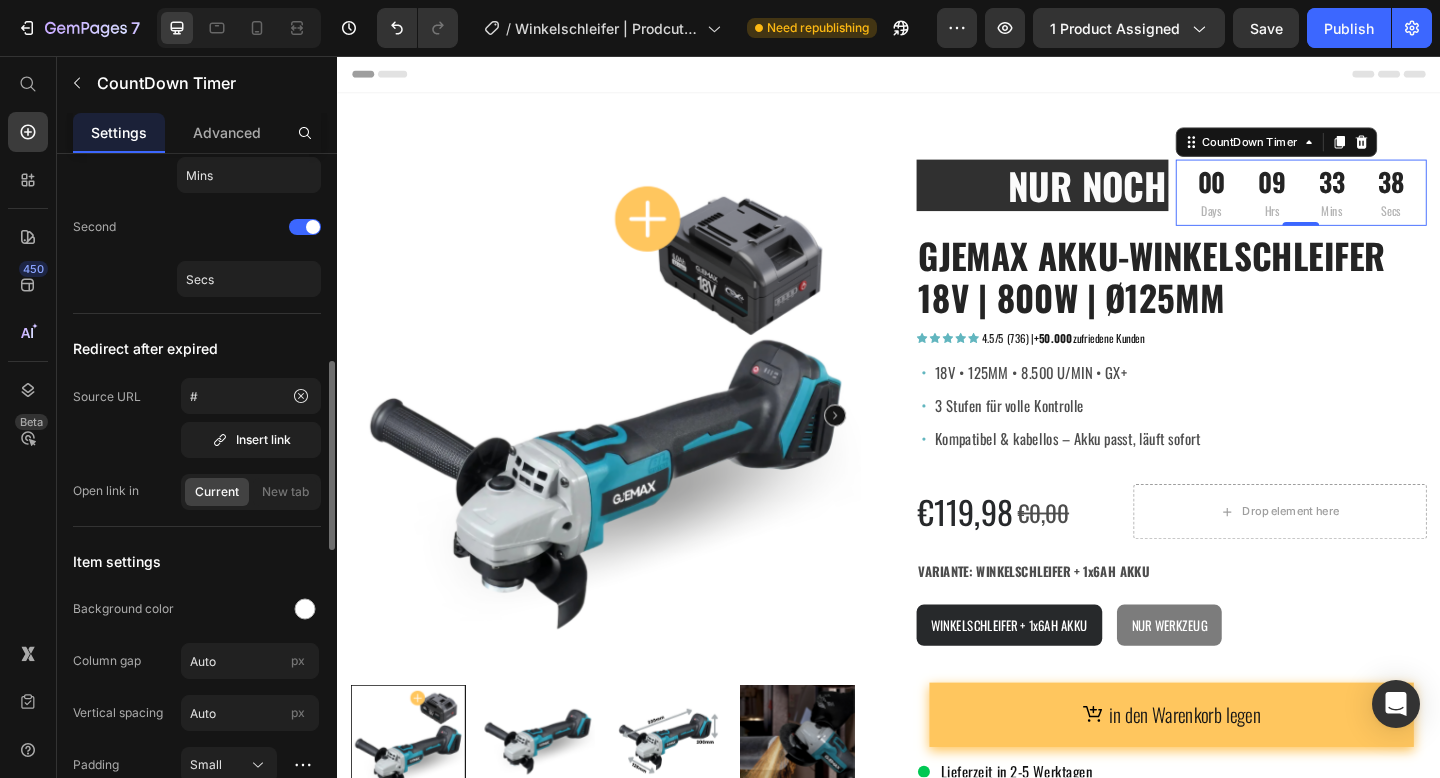 scroll, scrollTop: 783, scrollLeft: 0, axis: vertical 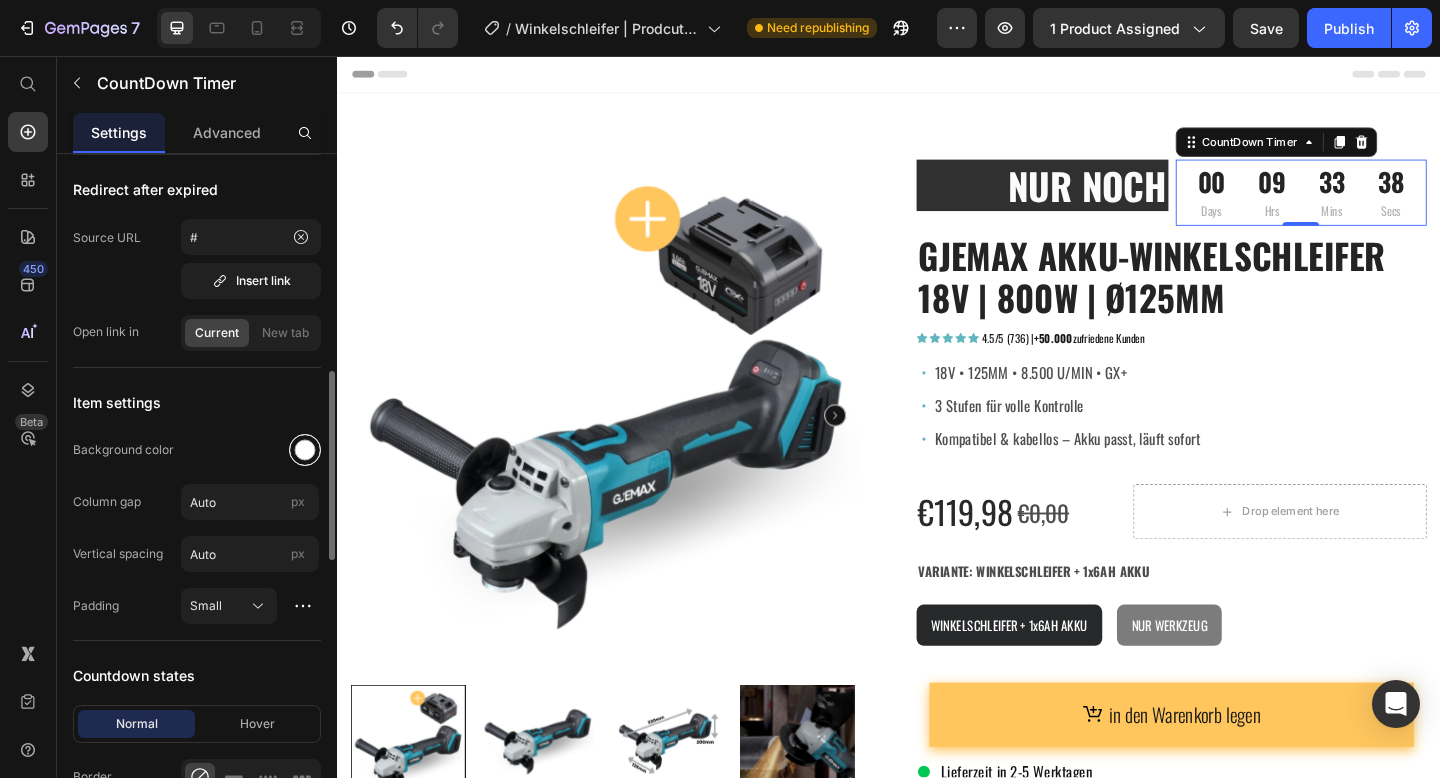 click at bounding box center (305, 450) 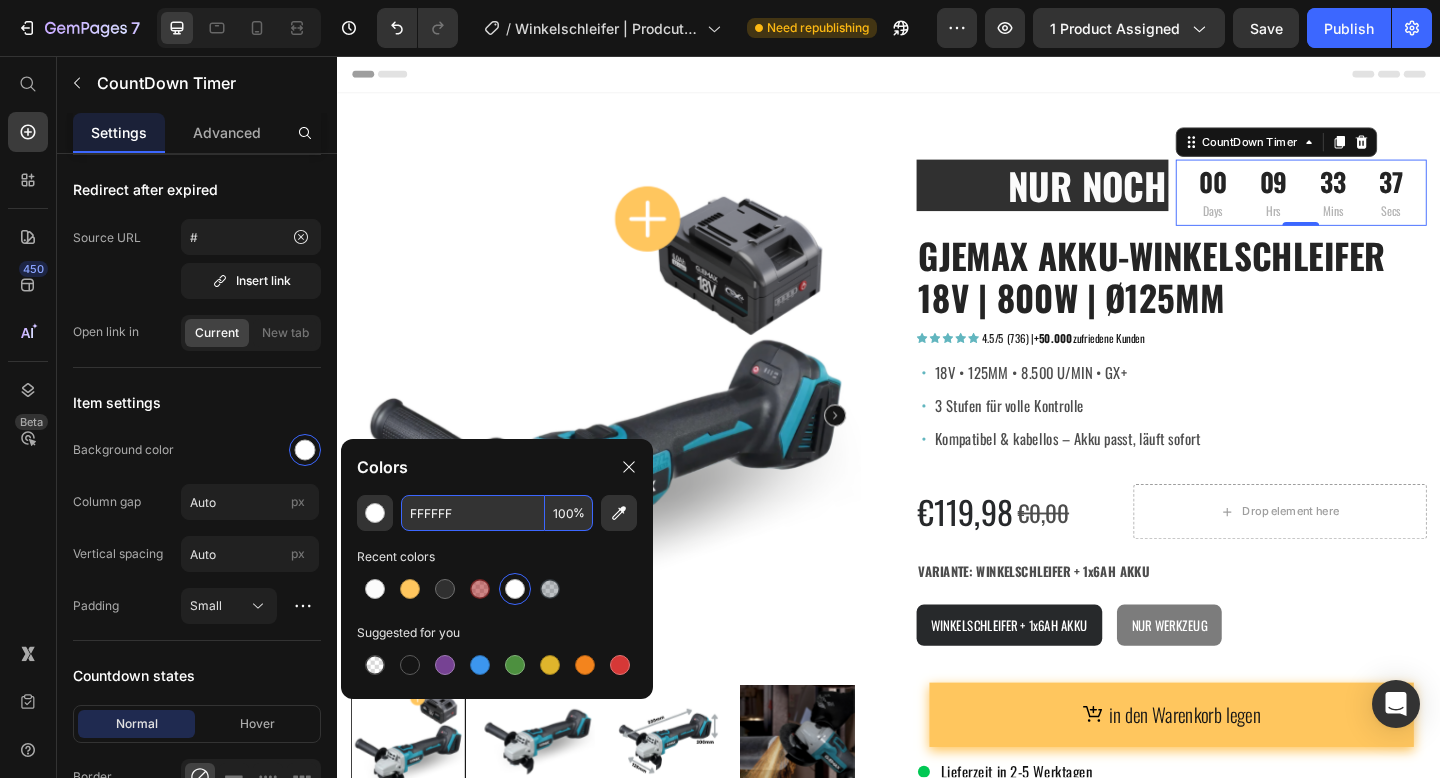 click on "FFFFFF" at bounding box center (473, 513) 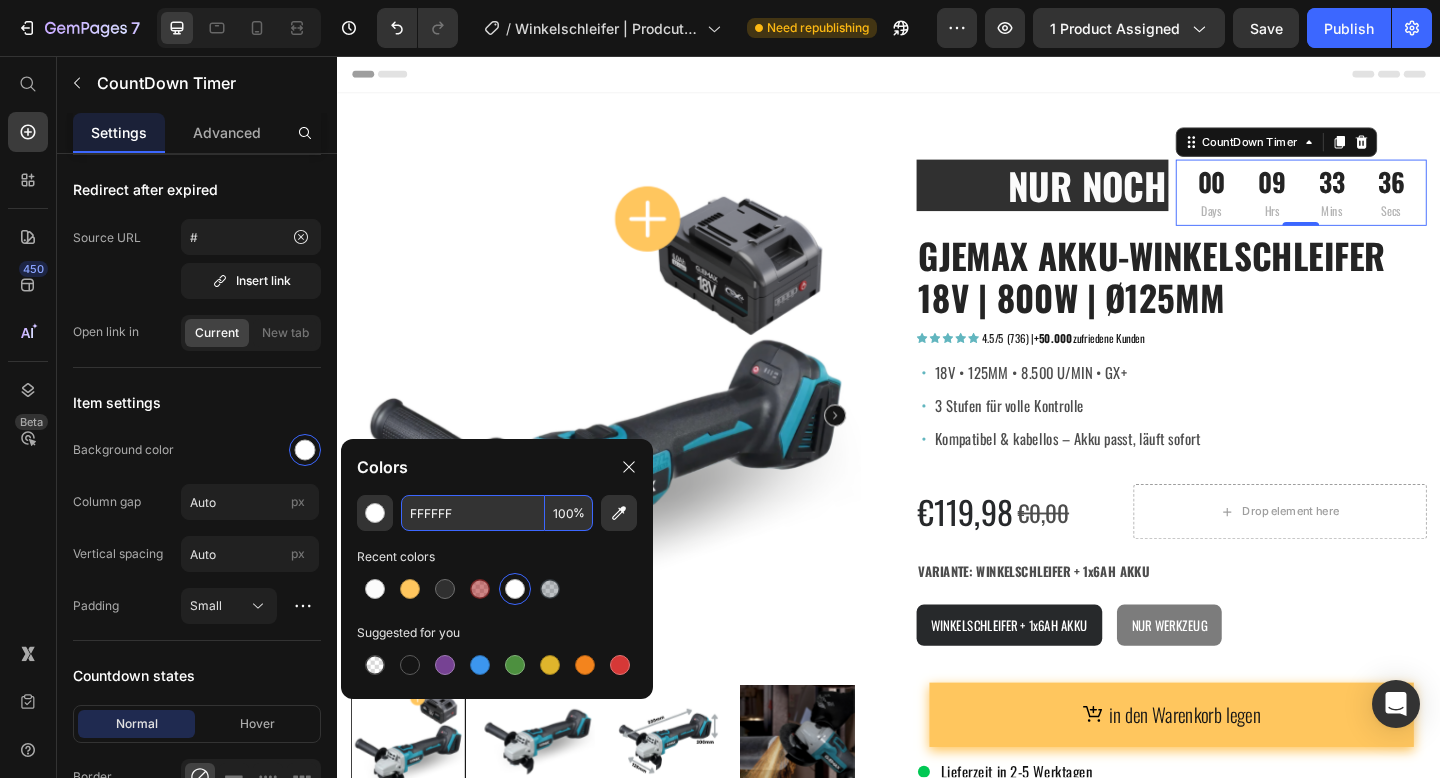 paste on "303030" 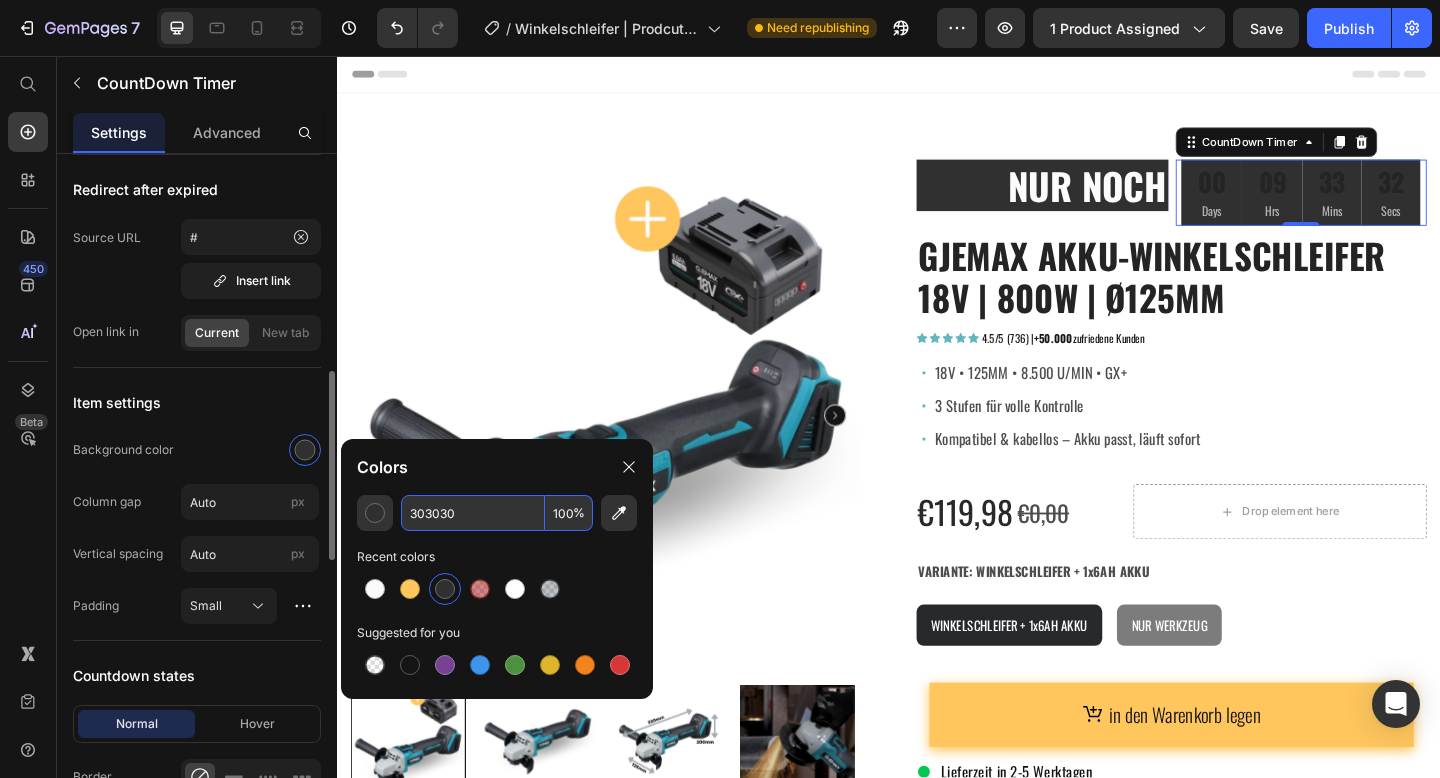 type on "303030" 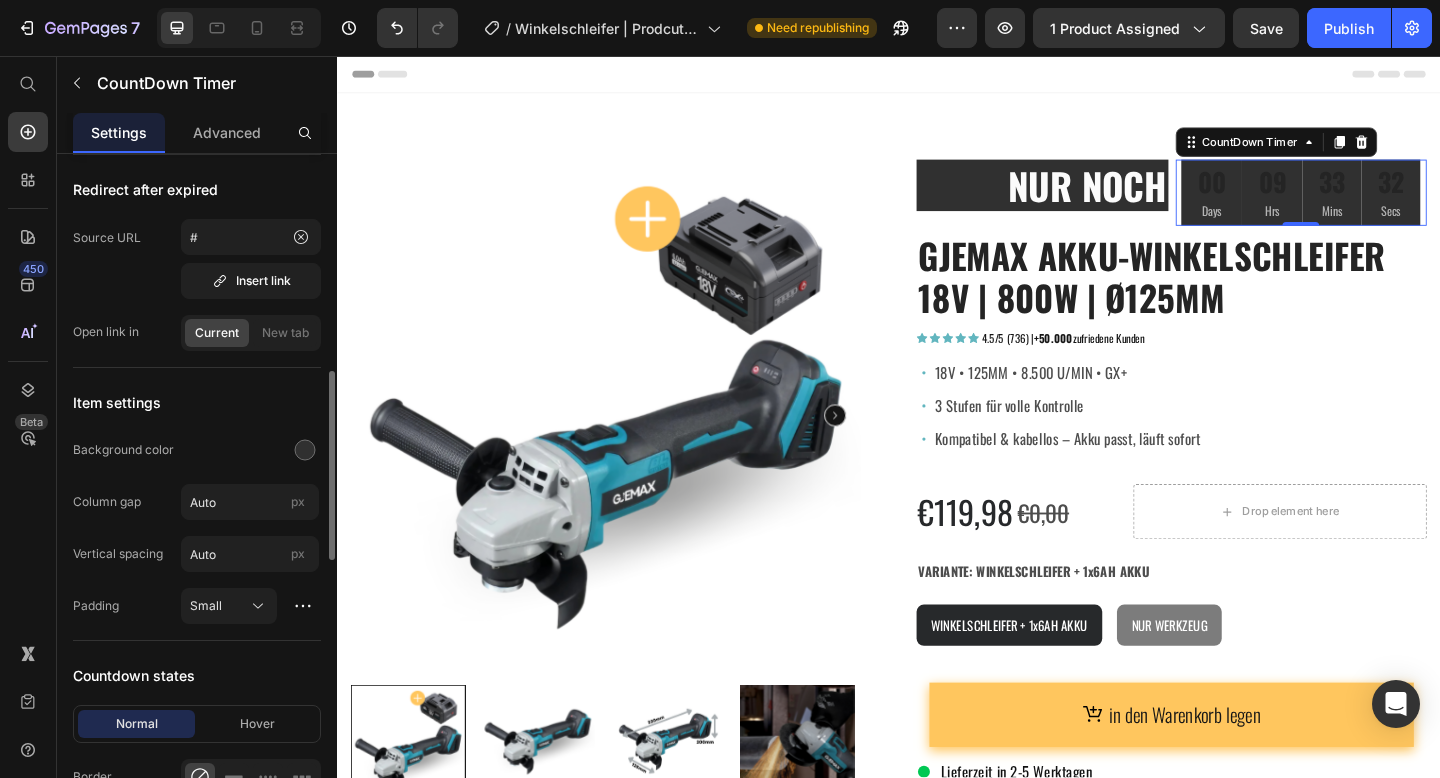click on "Item settings" at bounding box center [197, 402] 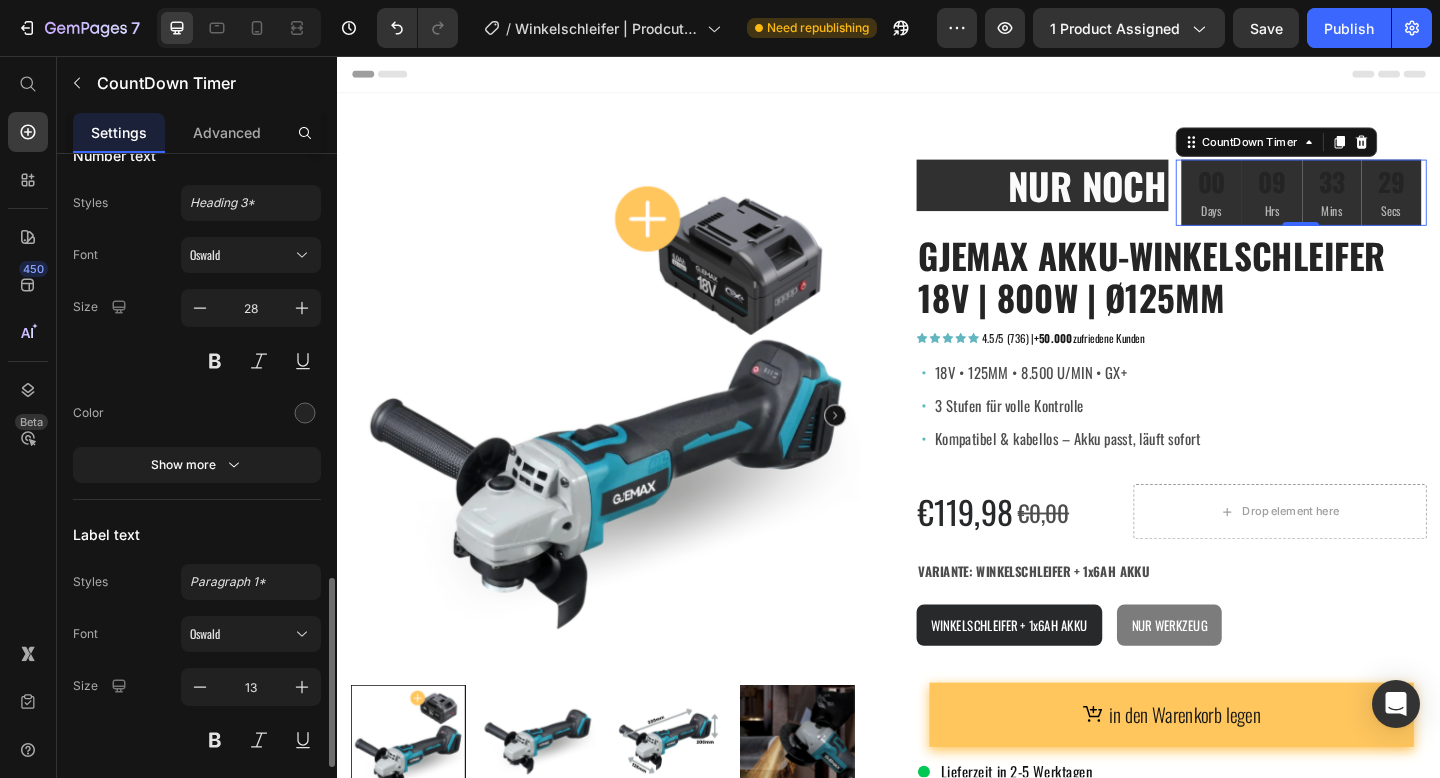 scroll, scrollTop: 1534, scrollLeft: 0, axis: vertical 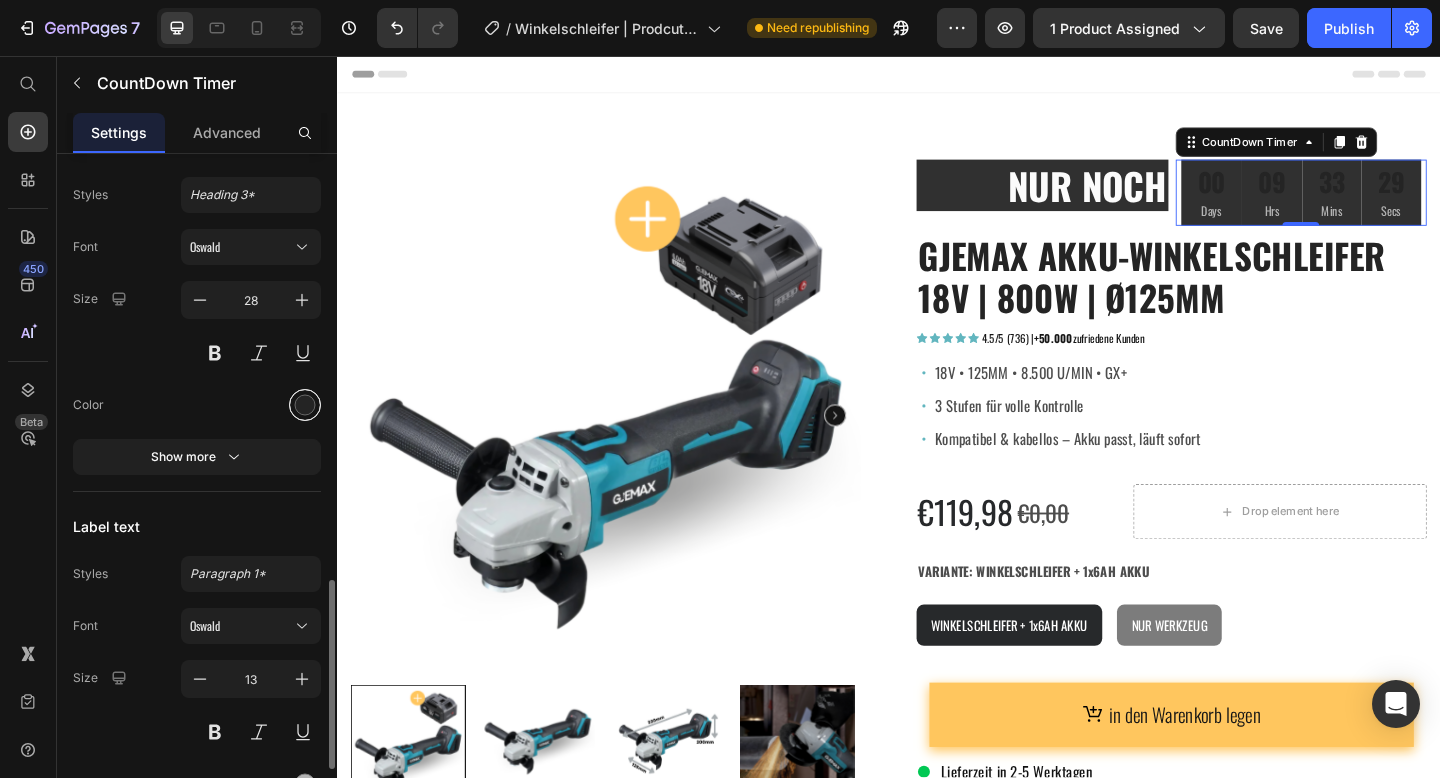 click at bounding box center [305, 405] 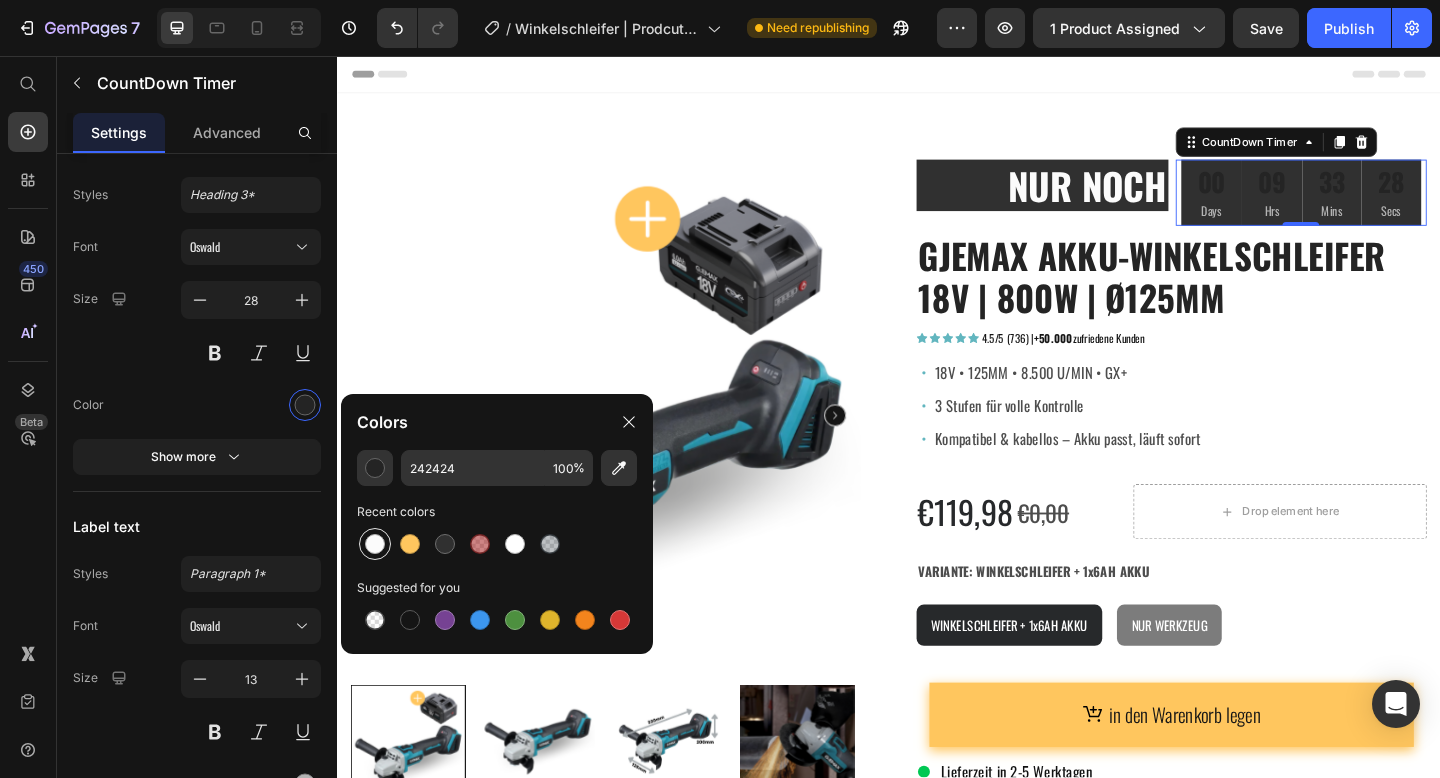 click at bounding box center [375, 544] 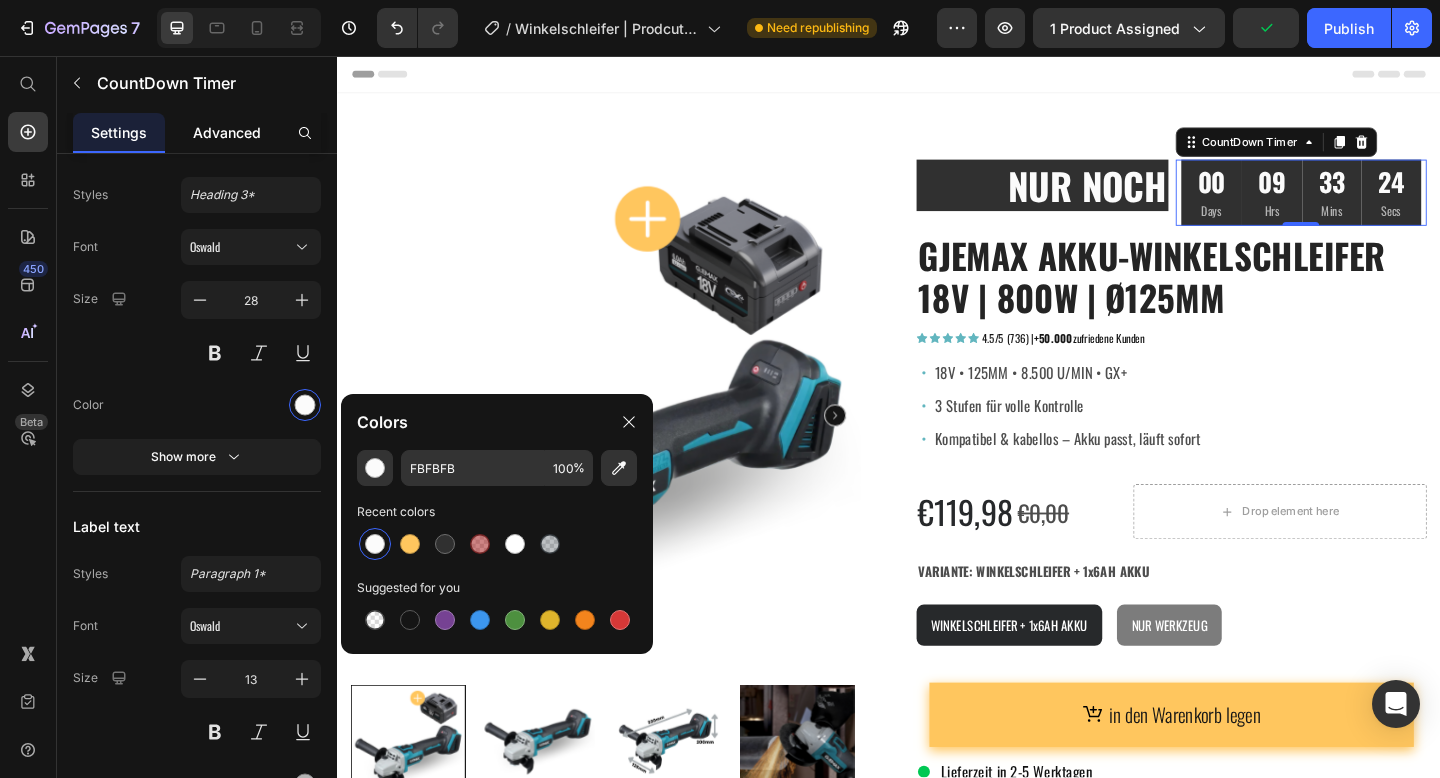 click on "Advanced" at bounding box center (227, 132) 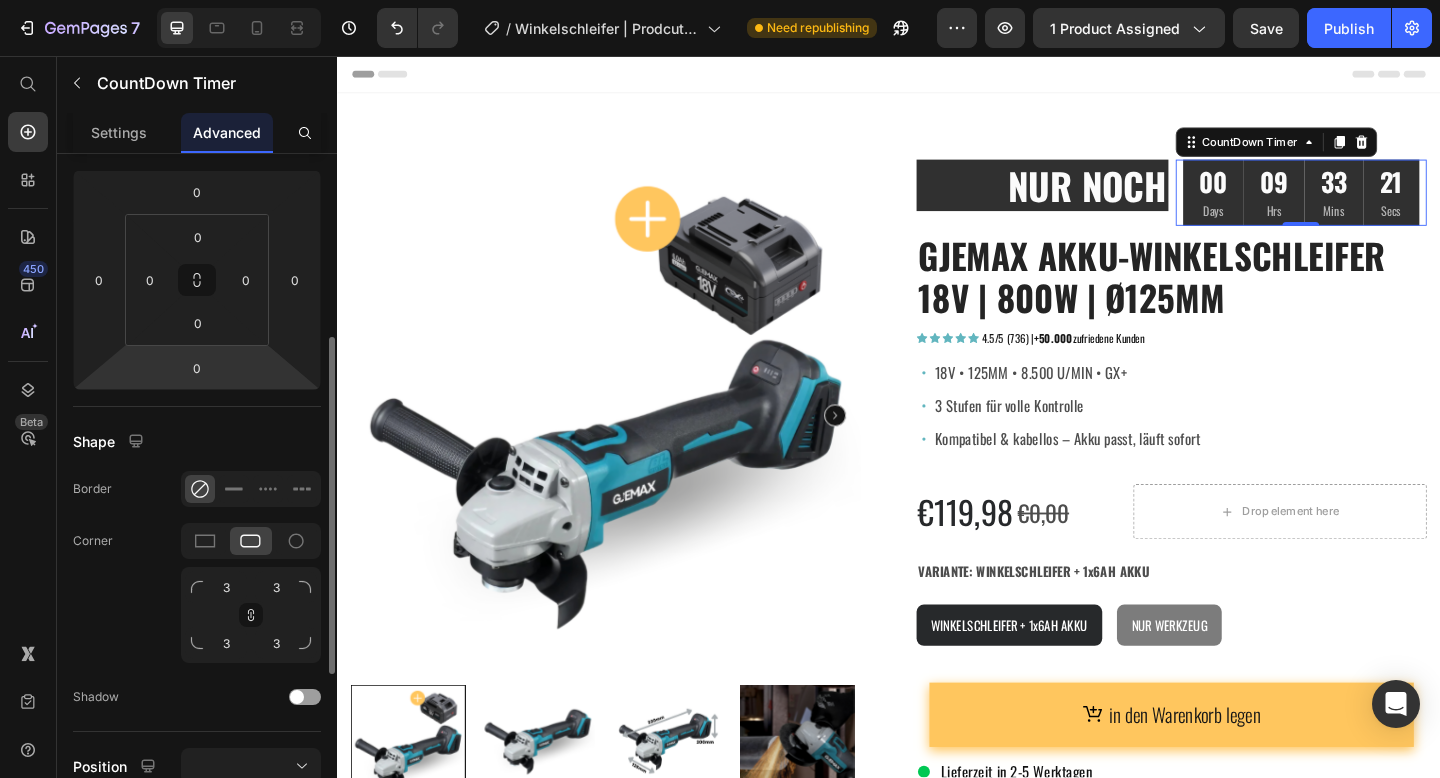 scroll, scrollTop: 222, scrollLeft: 0, axis: vertical 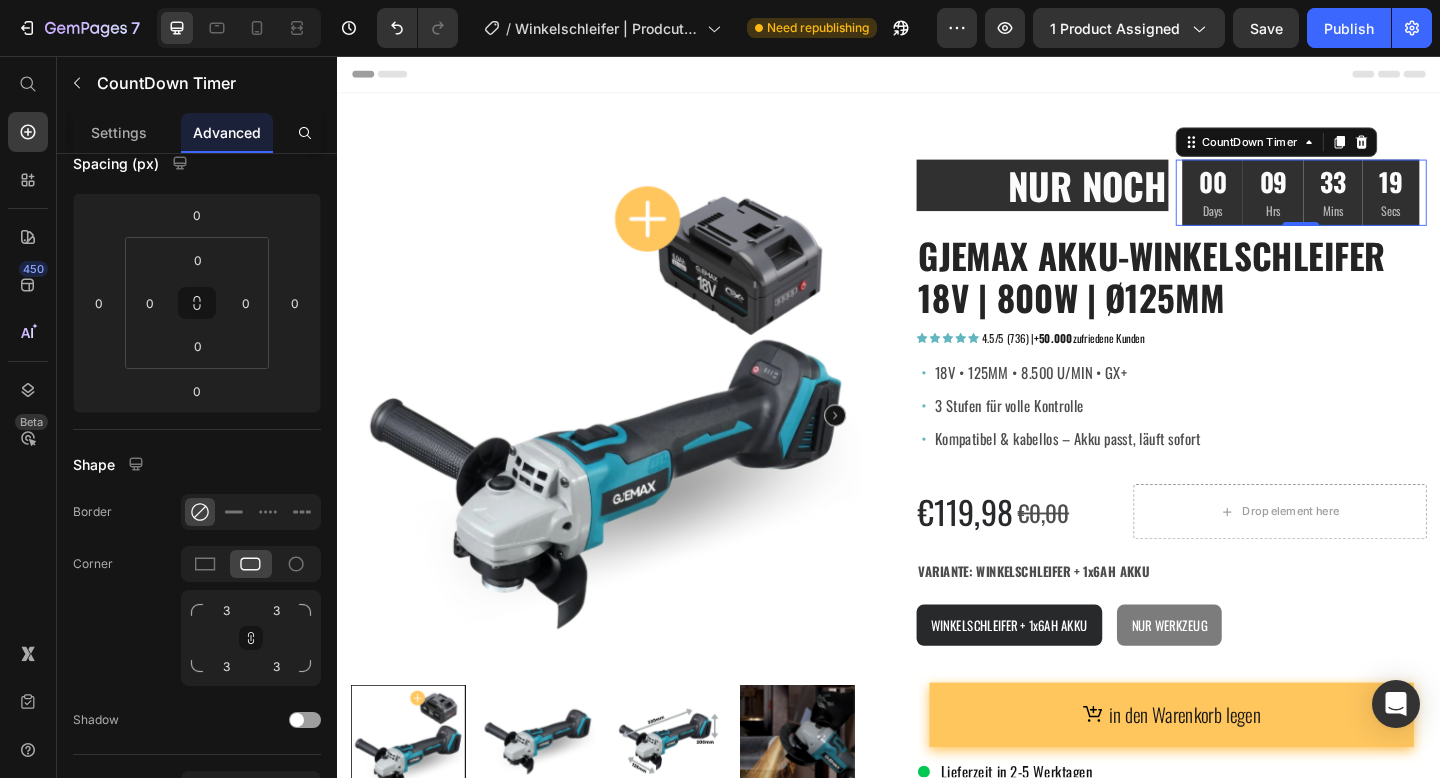 click on "09 Hrs" at bounding box center (1355, 205) 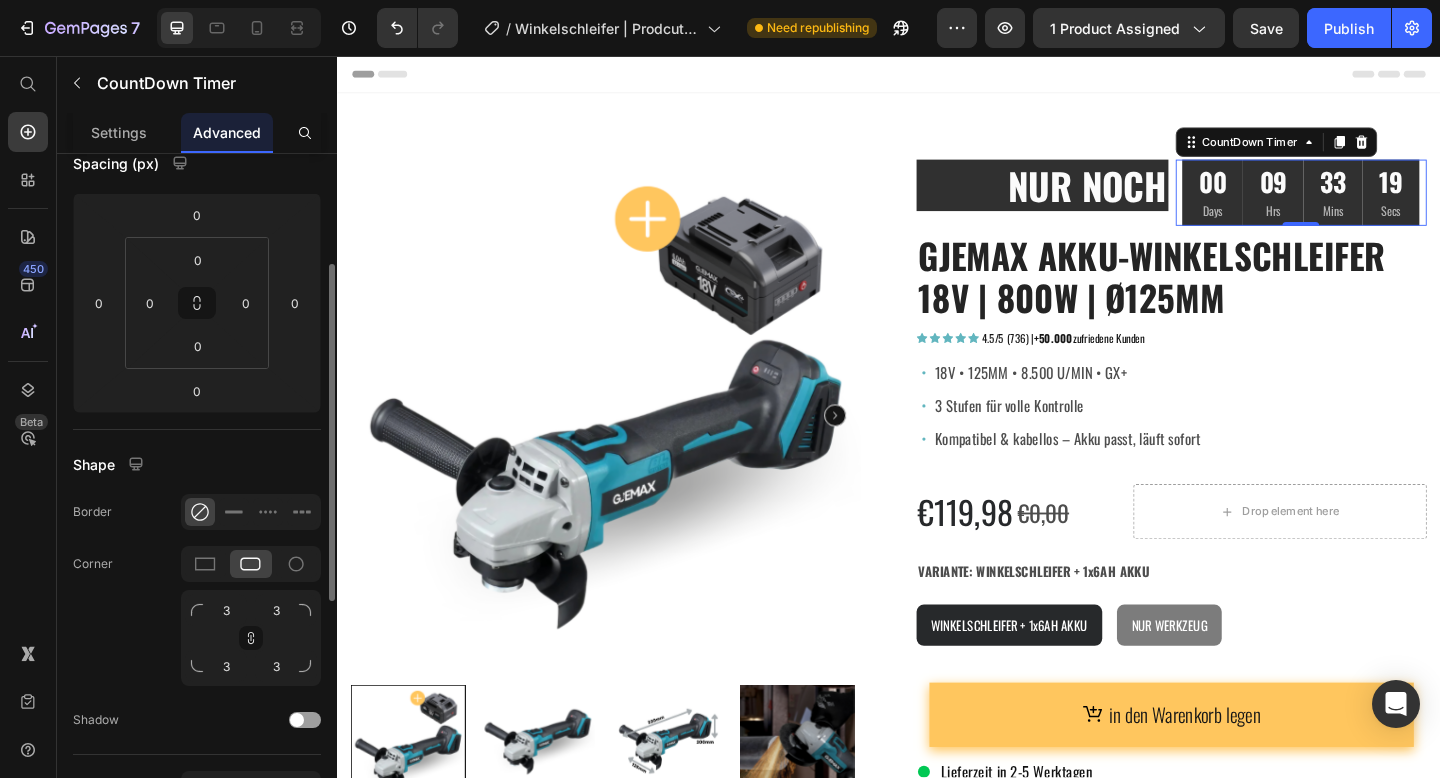click on "Settings" at bounding box center (119, 132) 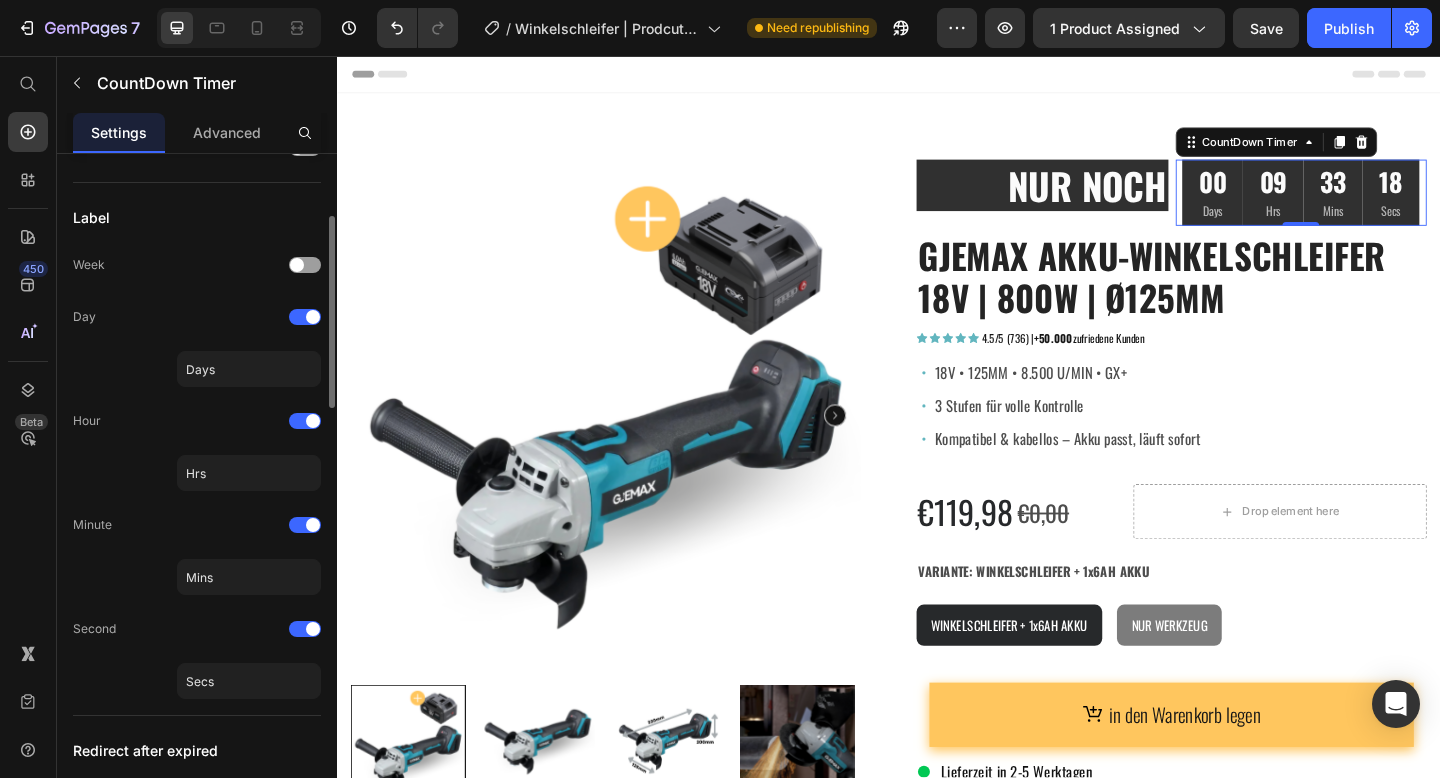 scroll, scrollTop: 0, scrollLeft: 0, axis: both 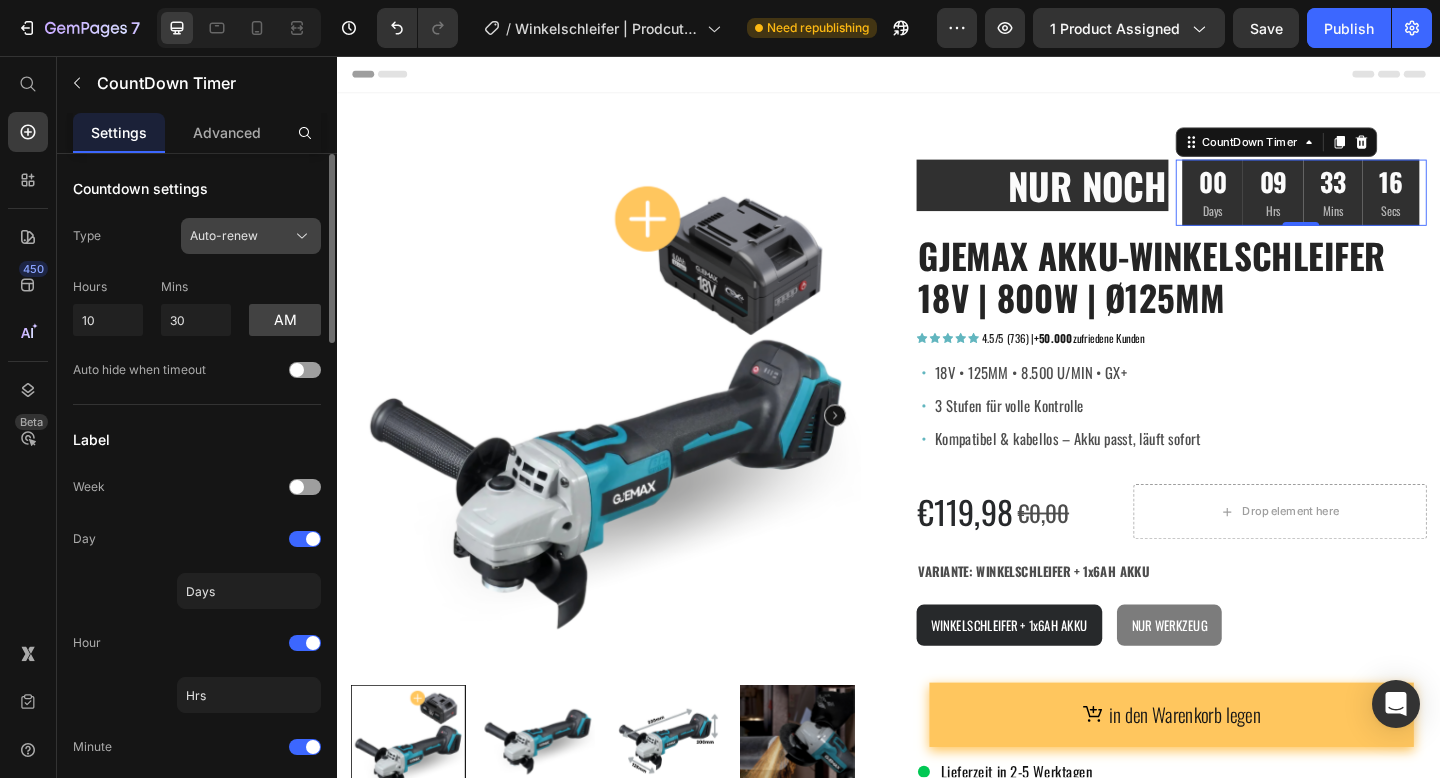 click on "Auto-renew" 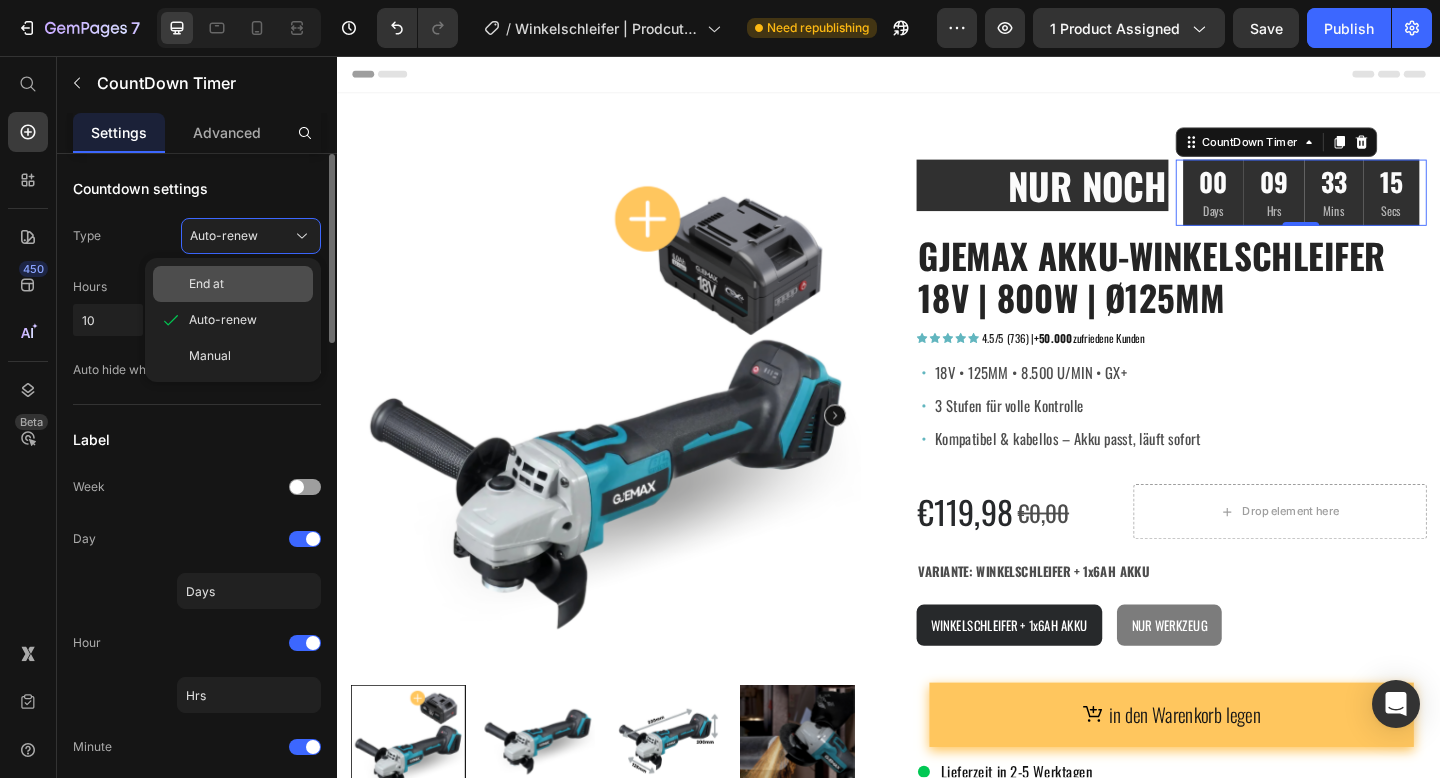 click on "End at" 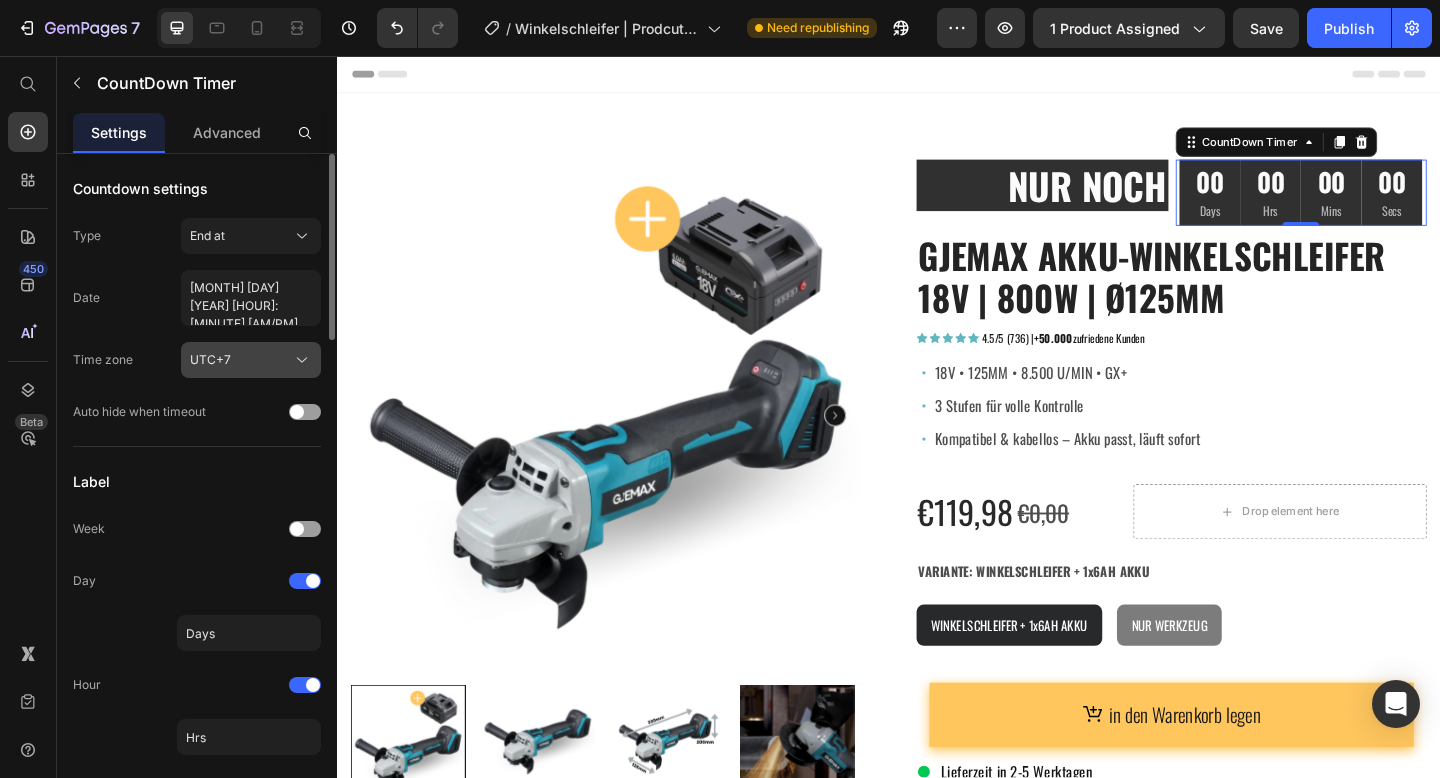 click on "UTC+7" 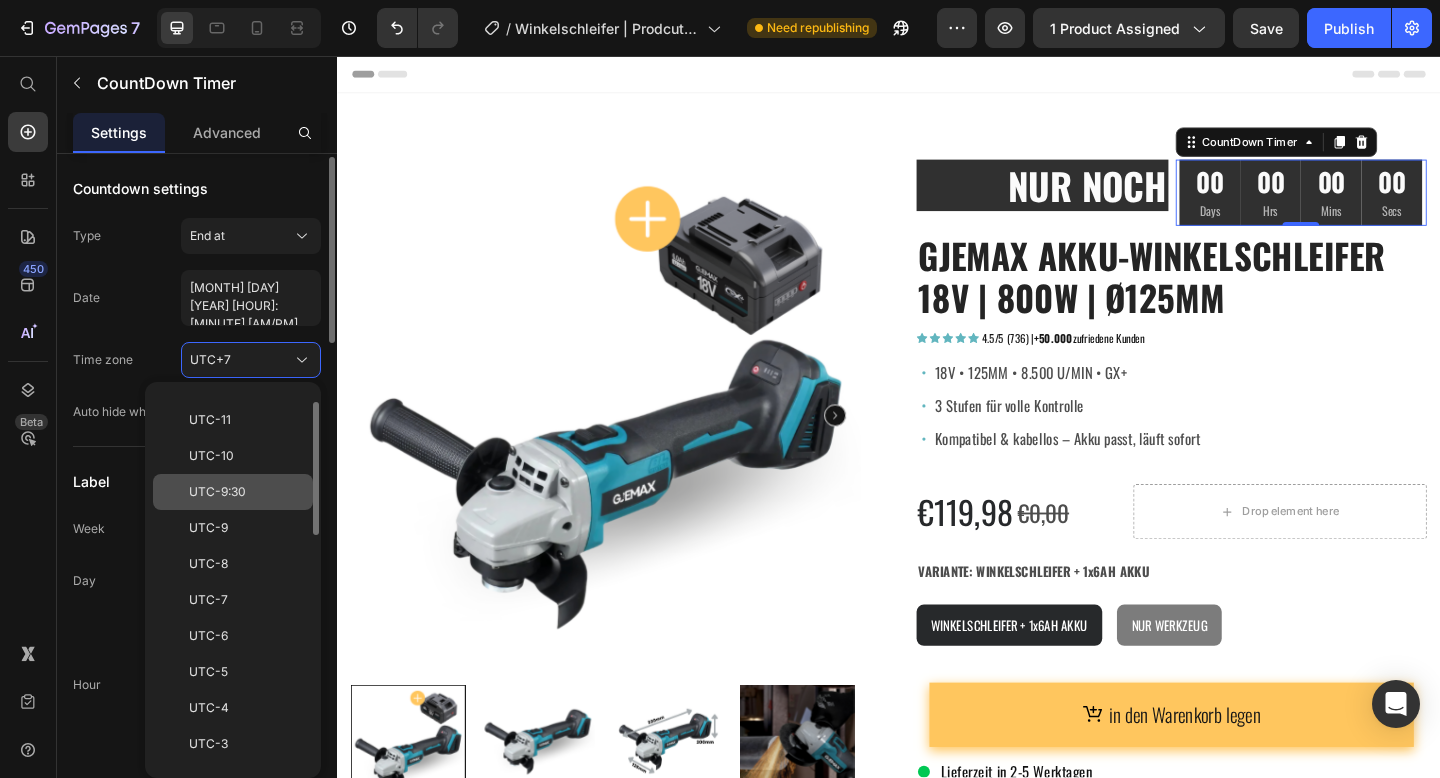 scroll, scrollTop: 31, scrollLeft: 0, axis: vertical 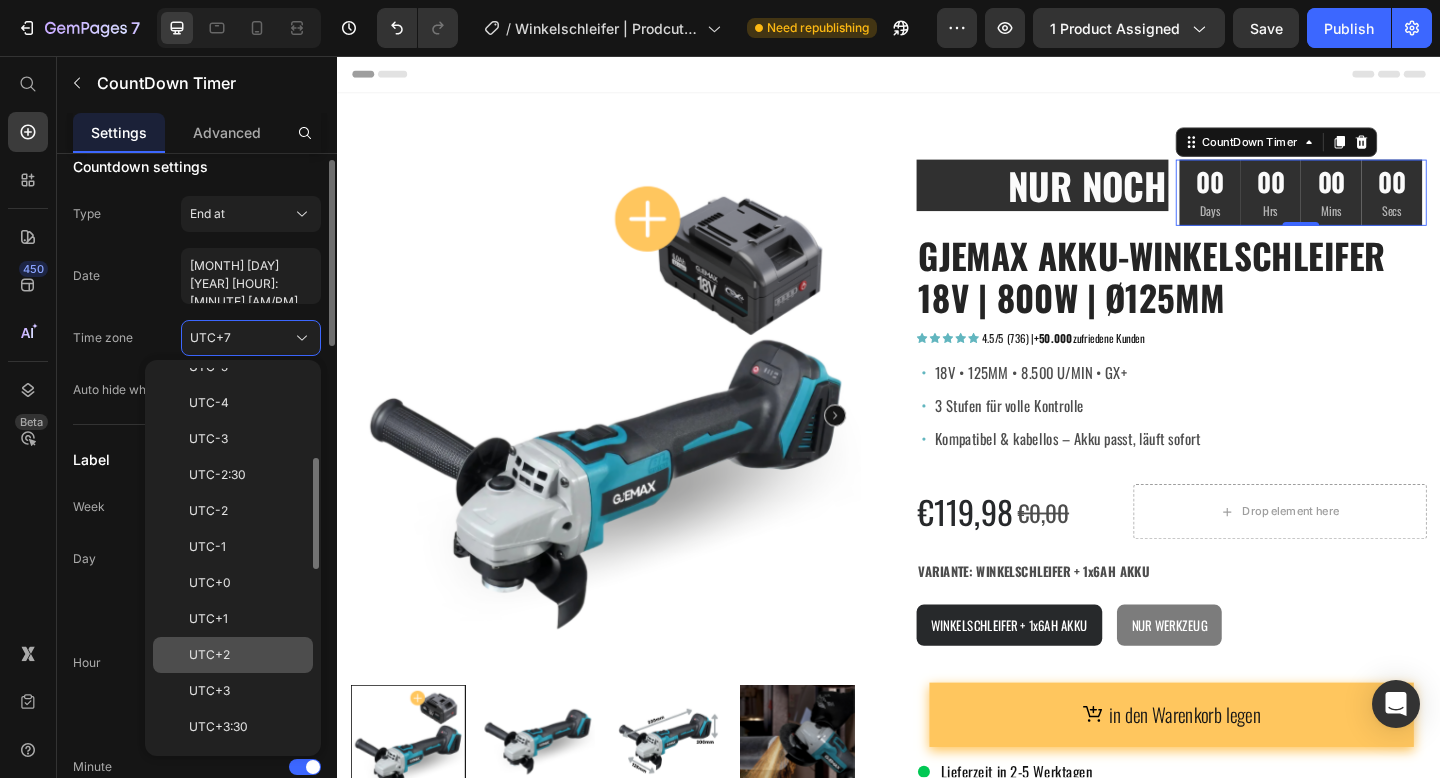click on "UTC+2" at bounding box center [247, 655] 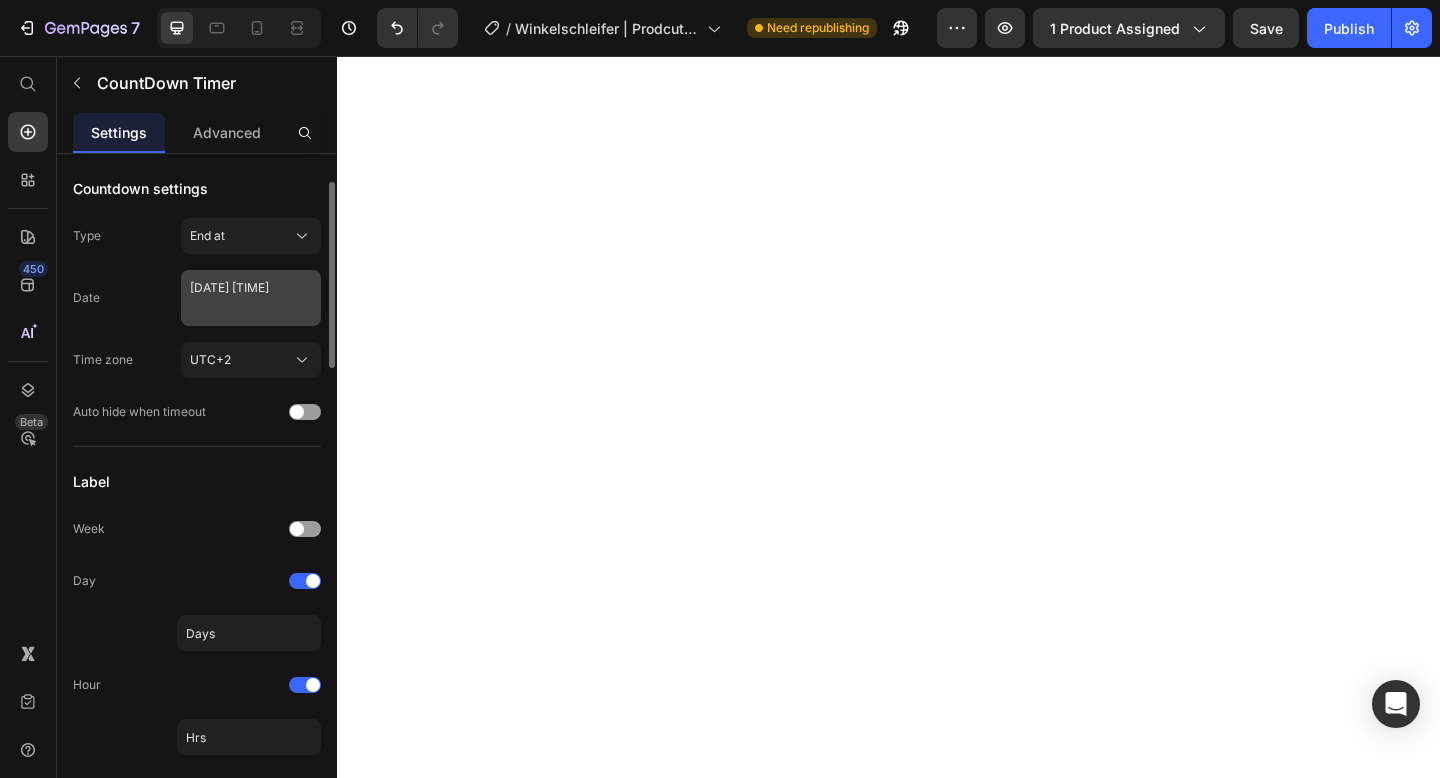 scroll, scrollTop: 0, scrollLeft: 0, axis: both 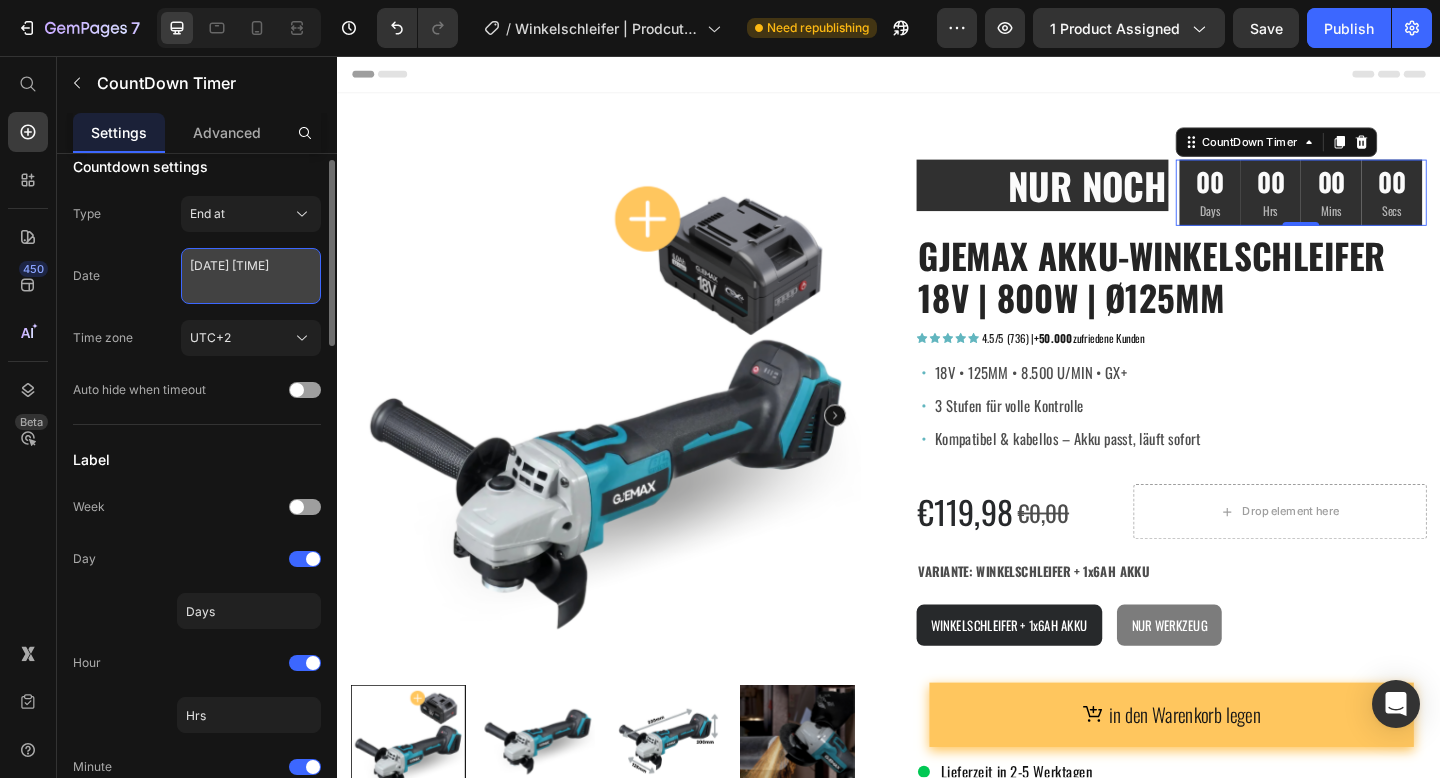 click on "[DATE] [TIME]" at bounding box center (251, 276) 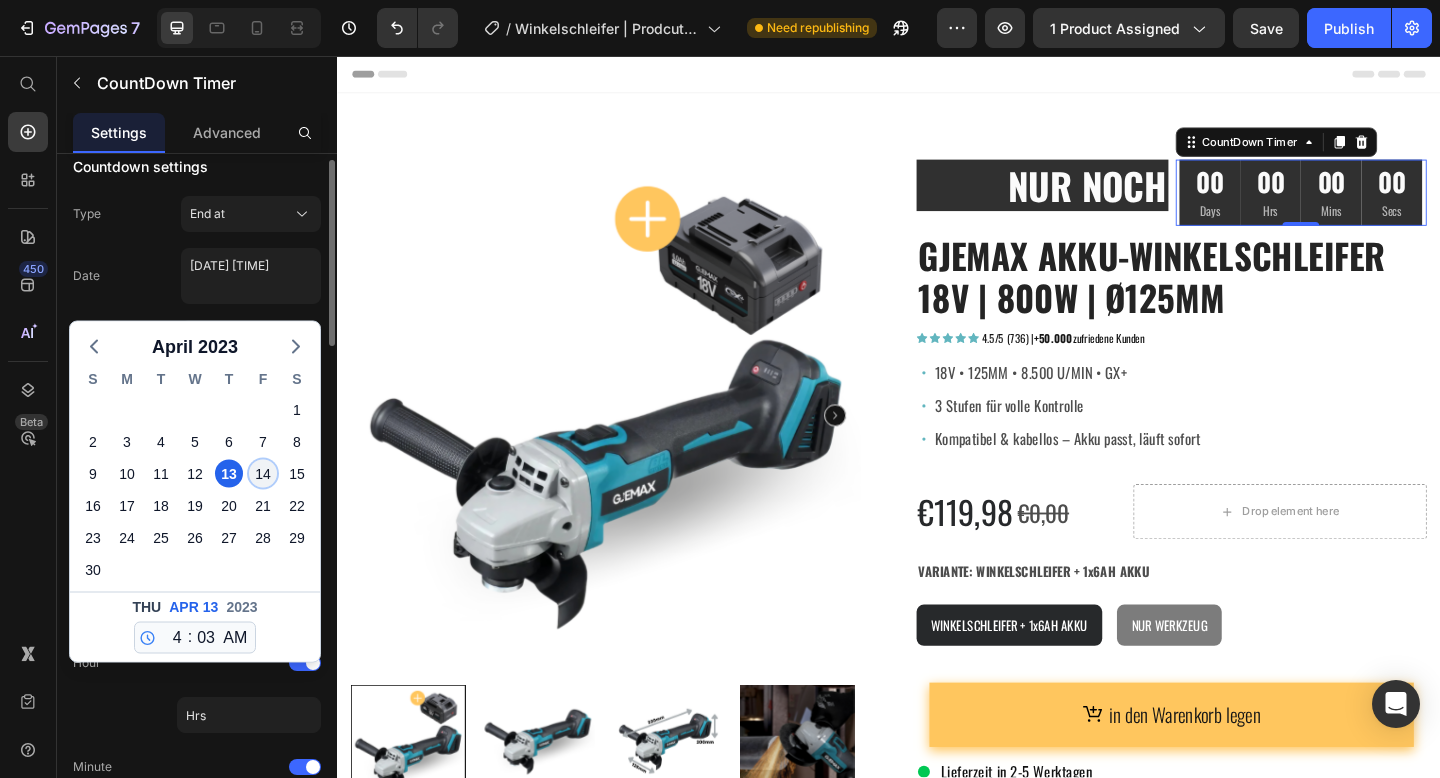 click on "14" 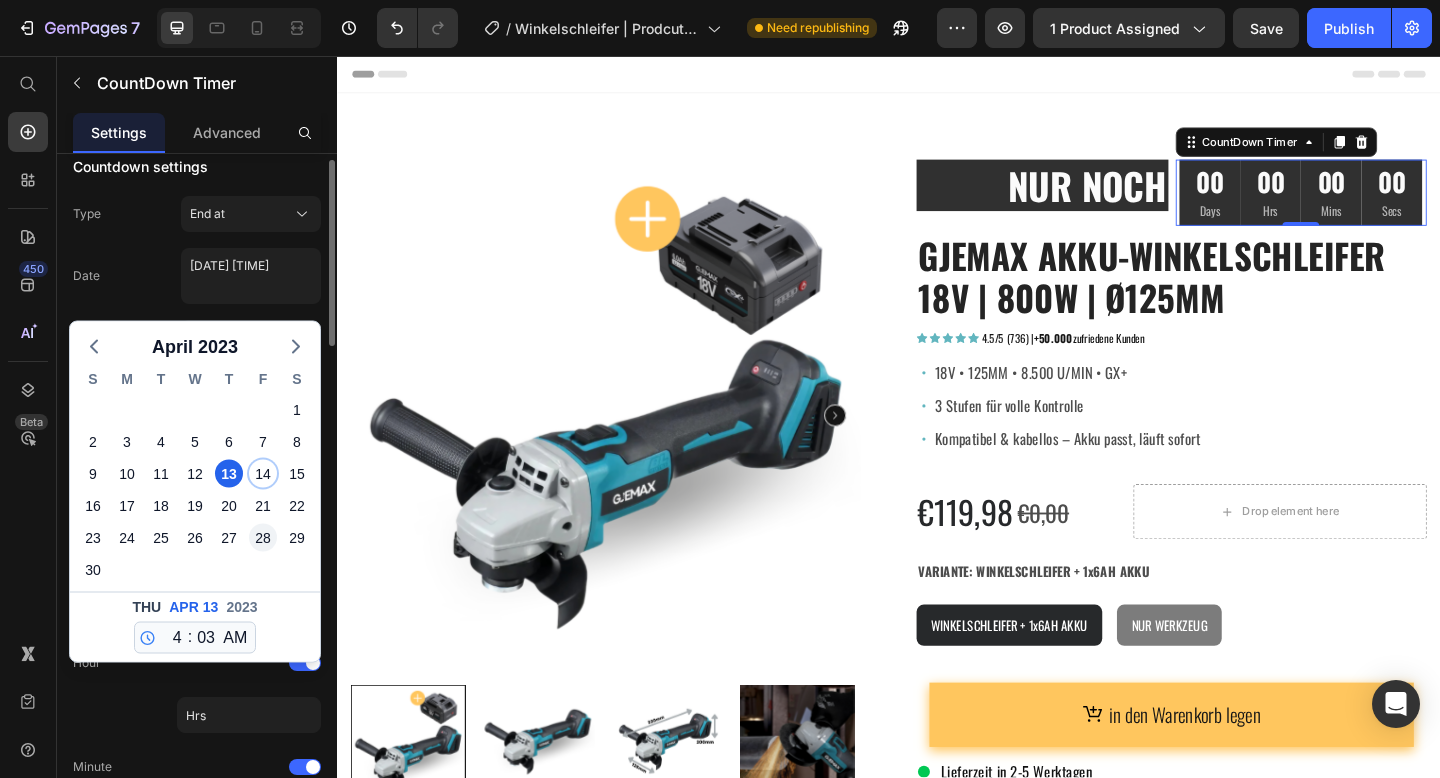 type on "[DATE] [TIME]" 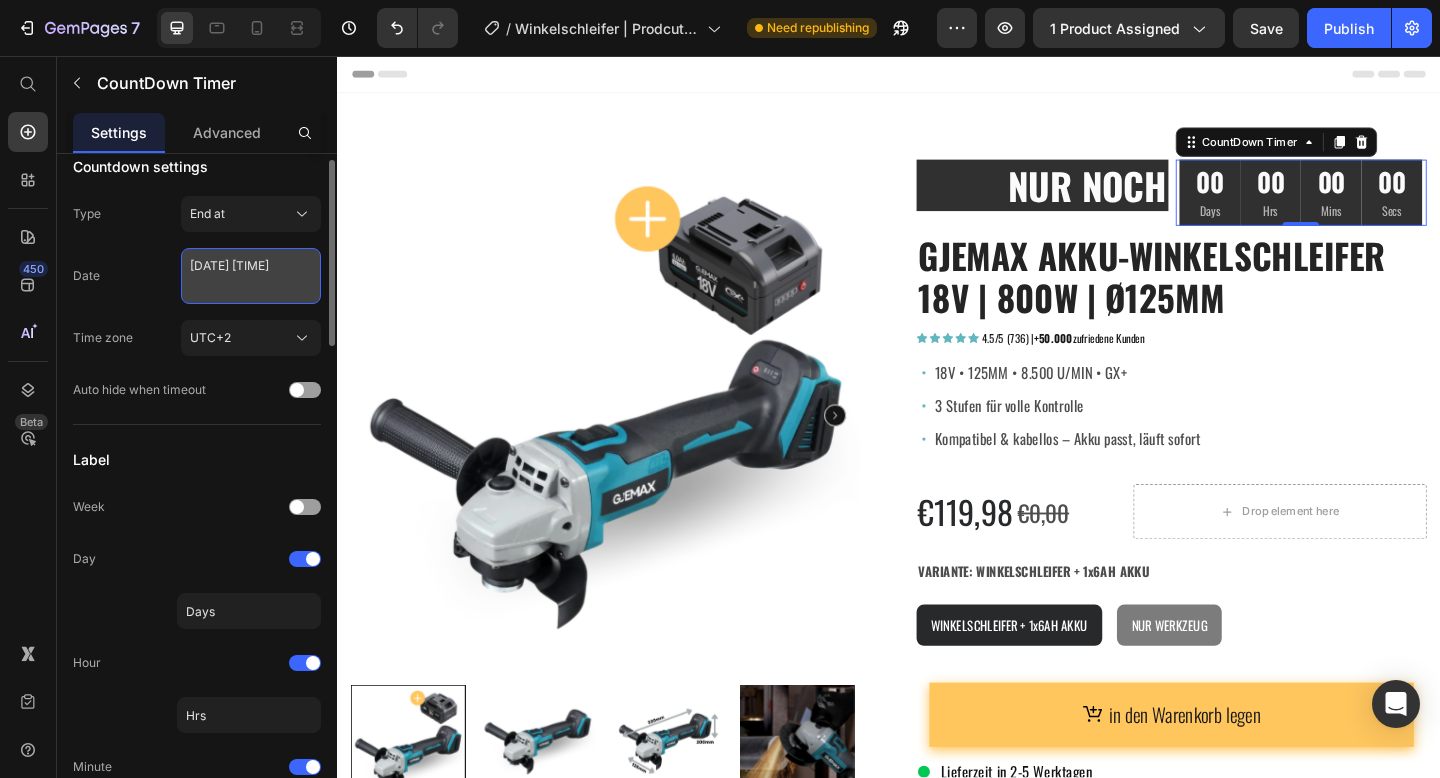 click on "[DATE] [TIME]" at bounding box center (251, 276) 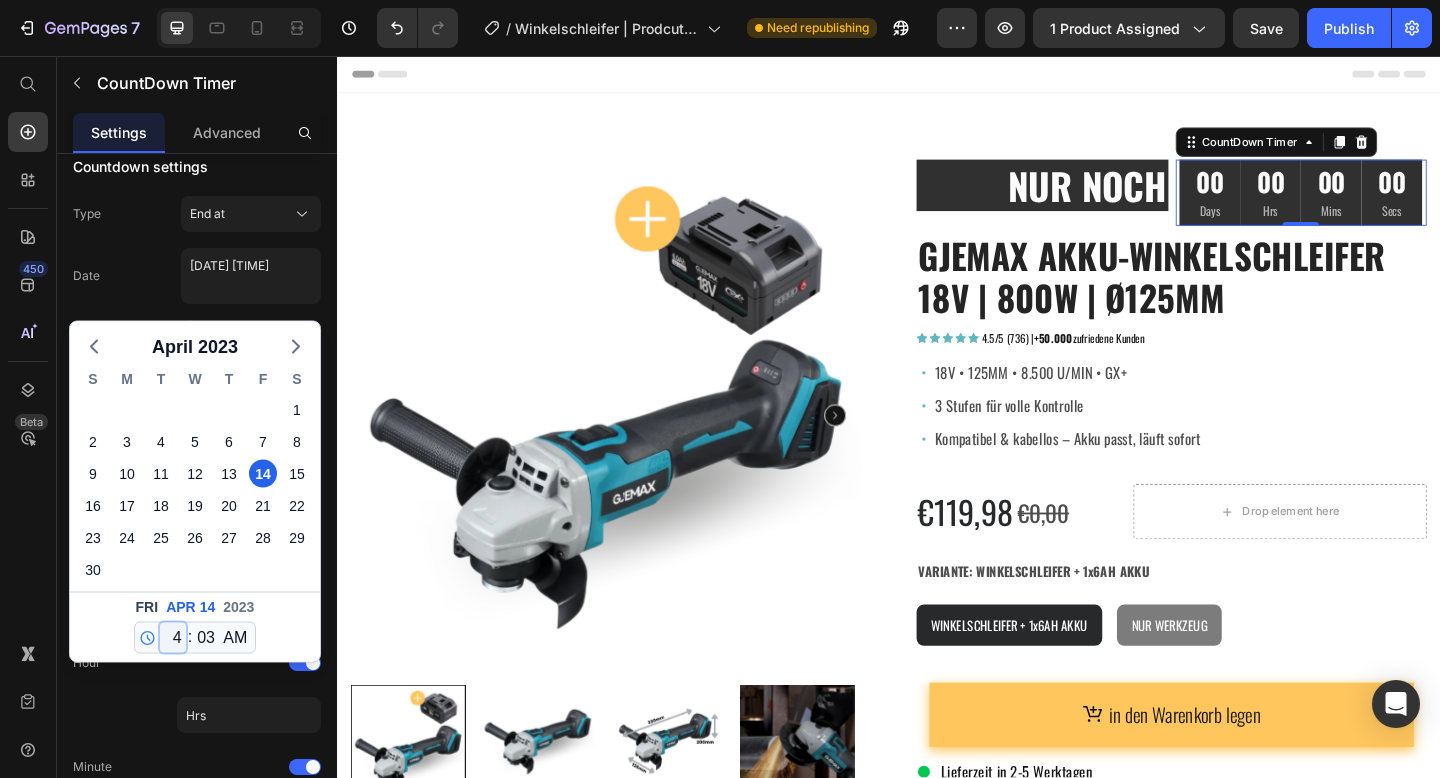click on "12 1 2 3 4 5 6 7 8 9 10 11" at bounding box center (173, 638) 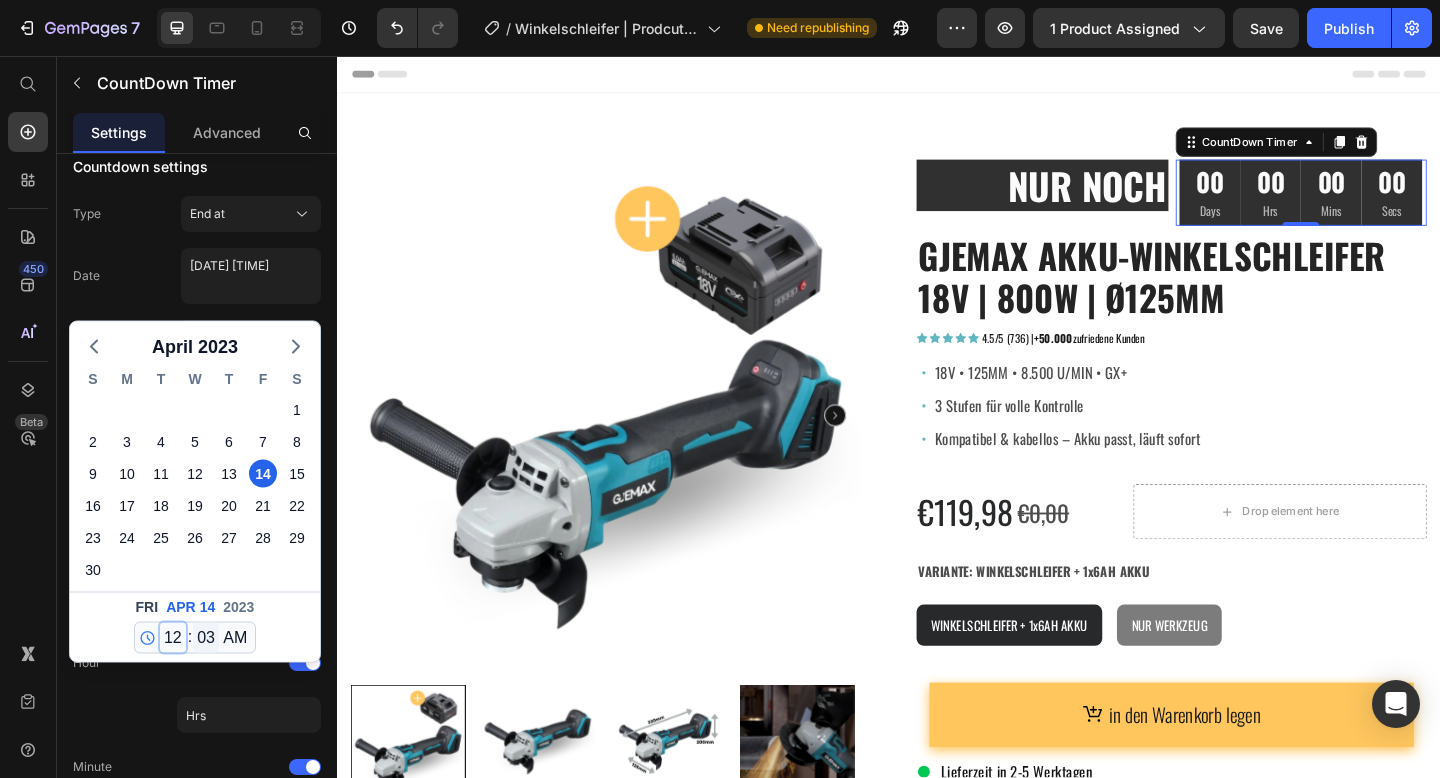 type on "[DATE] [TIME]" 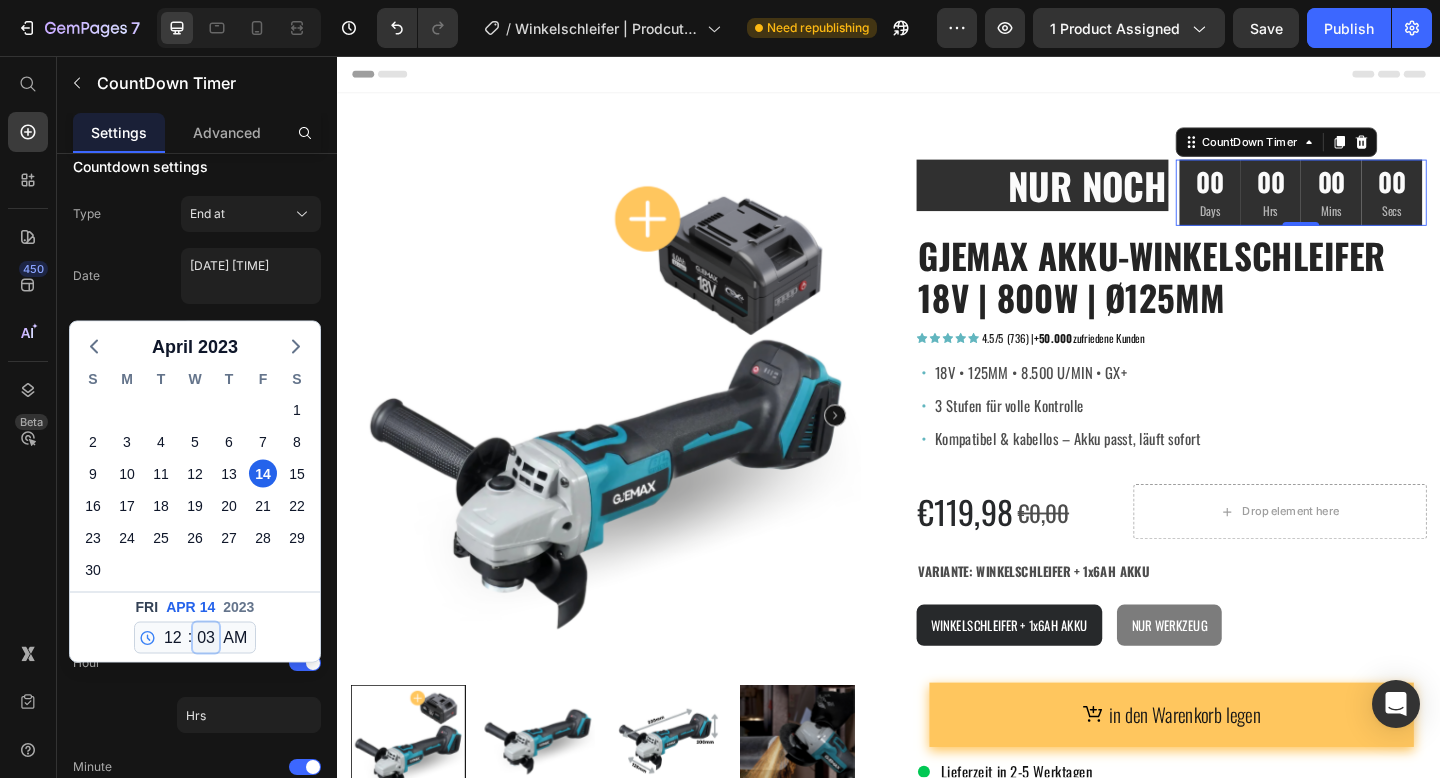 click on "00 01 02 03 04 05 06 07 08 09 10 11 12 13 14 15 16 17 18 19 20 21 22 23 24 25 26 27 28 29 30 31 32 33 34 35 36 37 38 39 40 41 42 43 44 45 46 47 48 49 50 51 52 53 54 55 56 57 58 59" at bounding box center (206, 638) 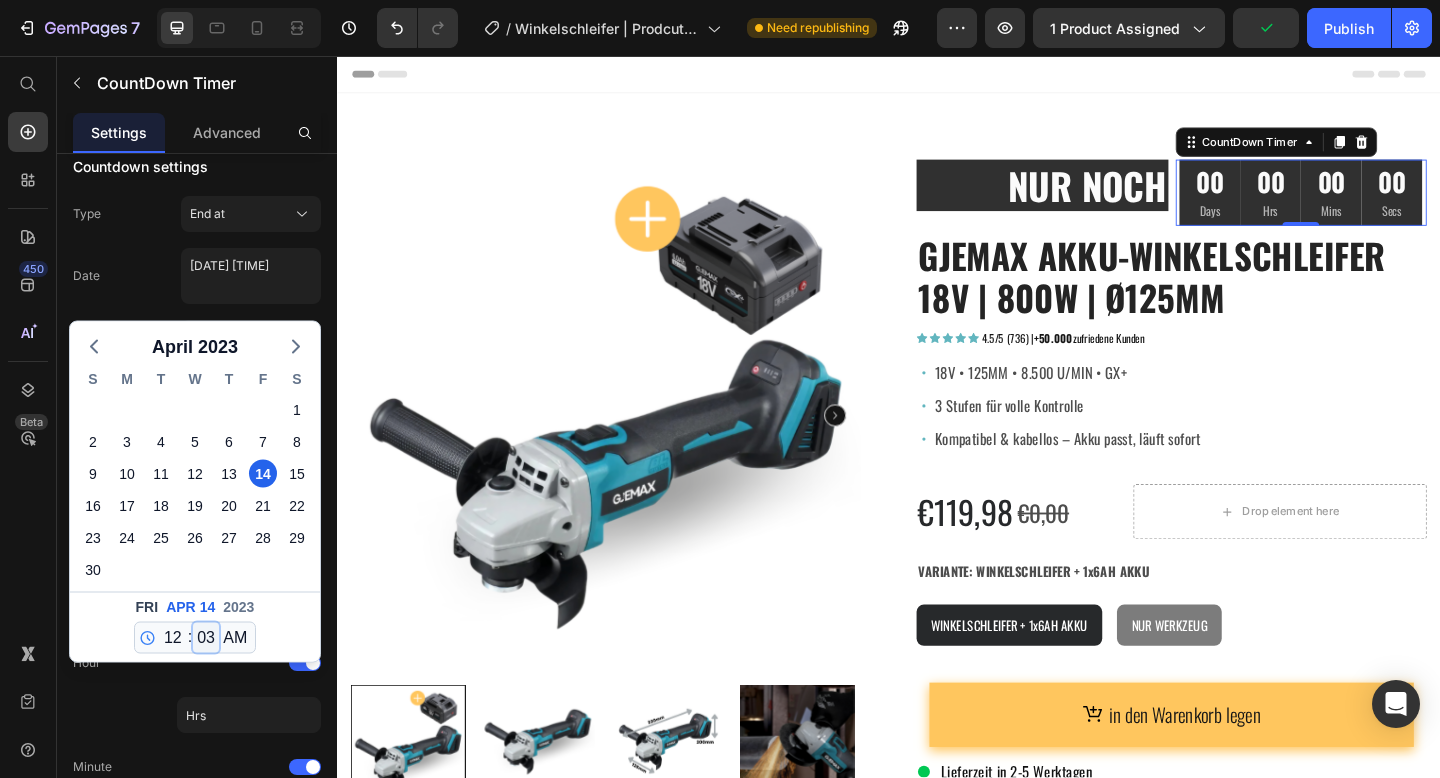 select on "0" 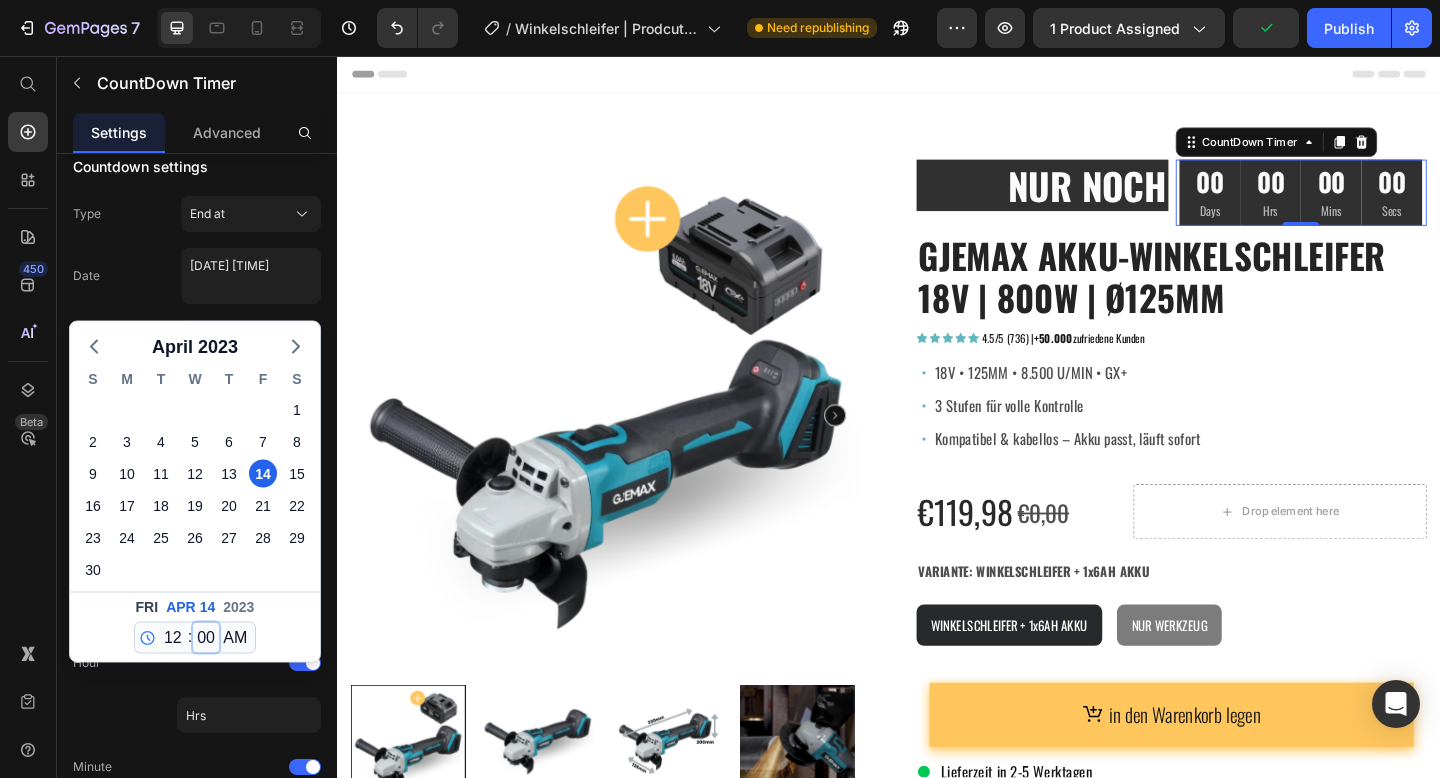 type on "[DATE] [TIME]" 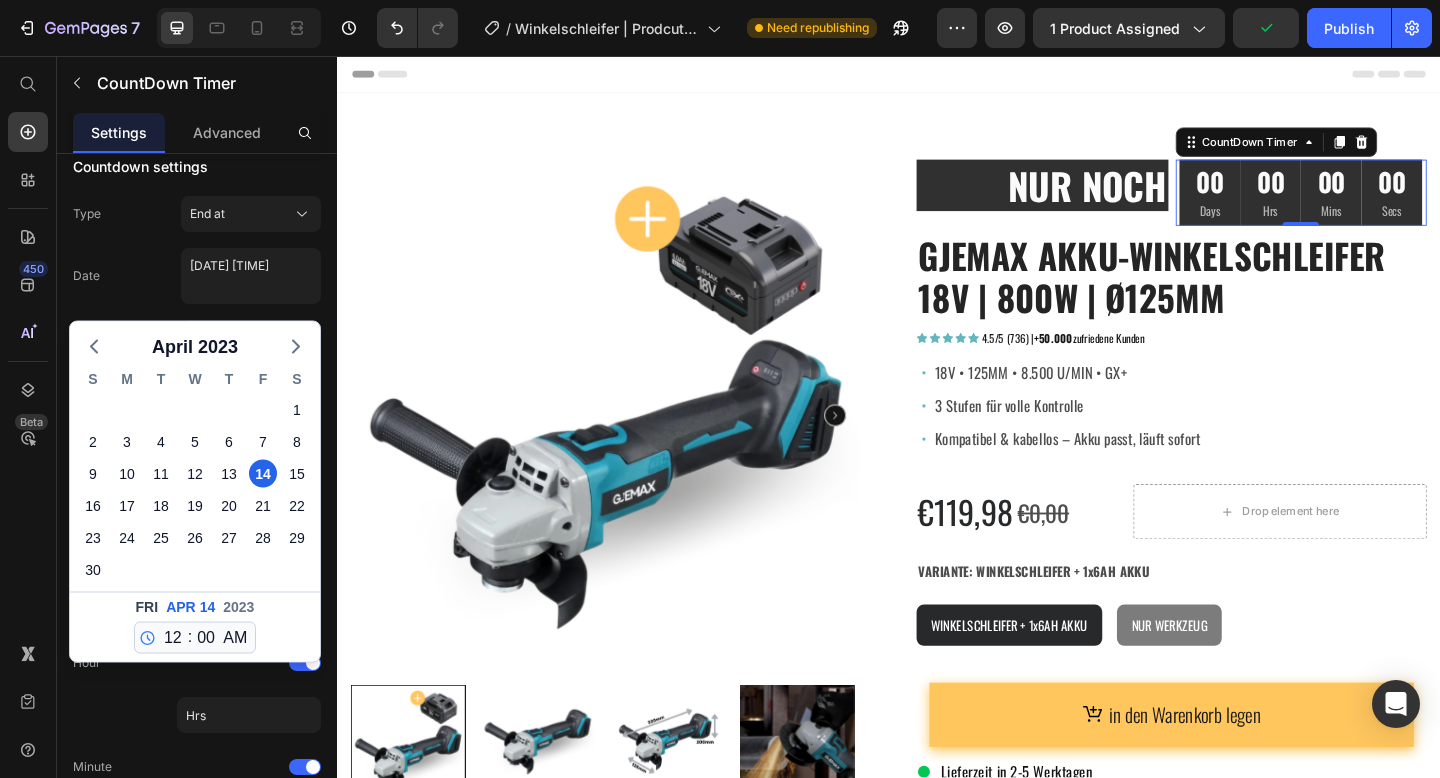 click on "Date [DATE] [TIME] [MONTH] S M T W T F S 26 27 28 29 30 31 1 2 3 4 5 6 7 8 9 10 11 12 13 14 15 16 17 18 19 20 21 22 23 24 25 26 27 28 29 30 1 2 3 4 5 6 Fri Apr 14 2023 12 1 2 3 4 5 6 7 8 9 10 11 : 00 01 02 03 04 05 06 07 08 09 10 11 12 13 14 15 16 17 18 19 20 21 22 23 24 25 26 27 28 29 30 31 32 33 34 35 36 37 38 39 40 41 42 43 44 45 46 47 48 49 50 51 52 53 54 55 56 57 58 59 AM PM" 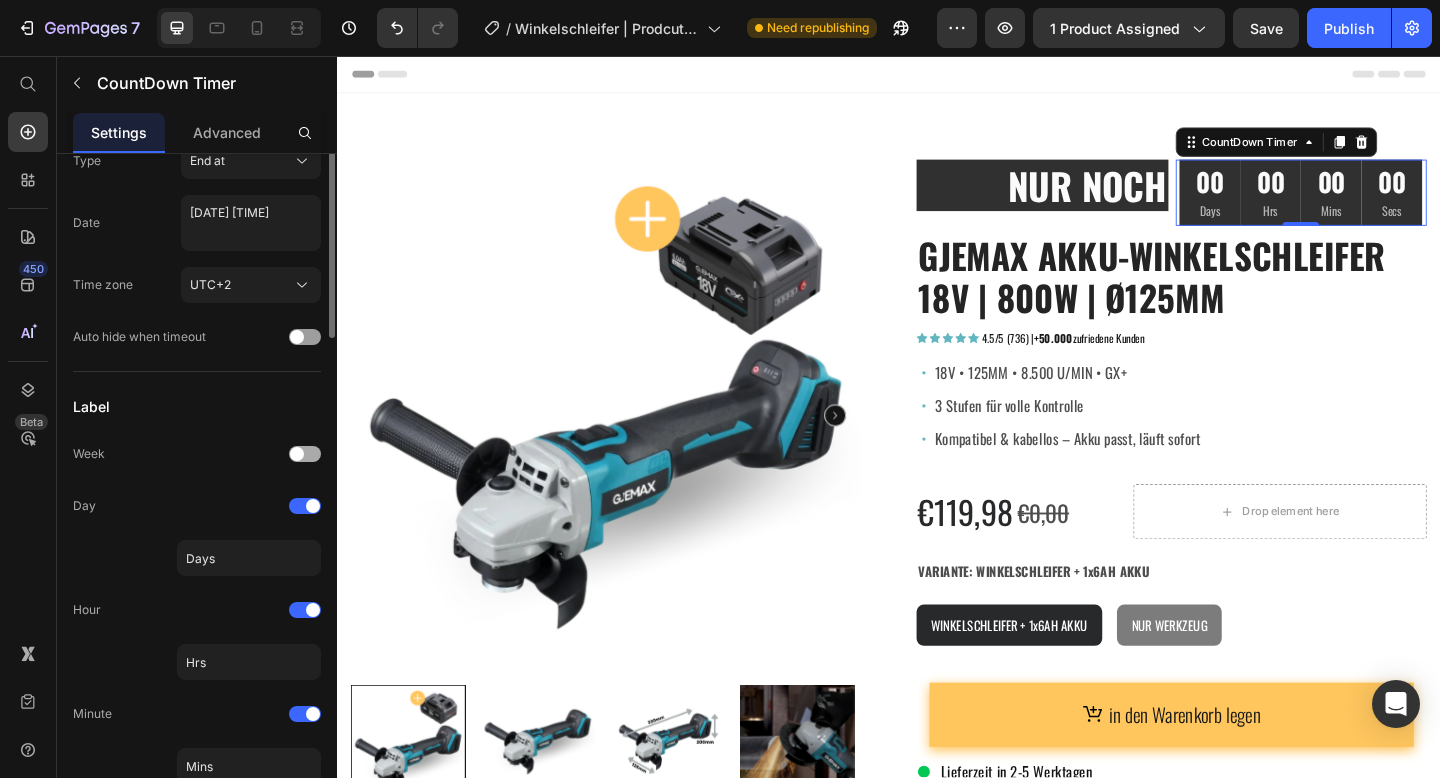 scroll, scrollTop: 98, scrollLeft: 0, axis: vertical 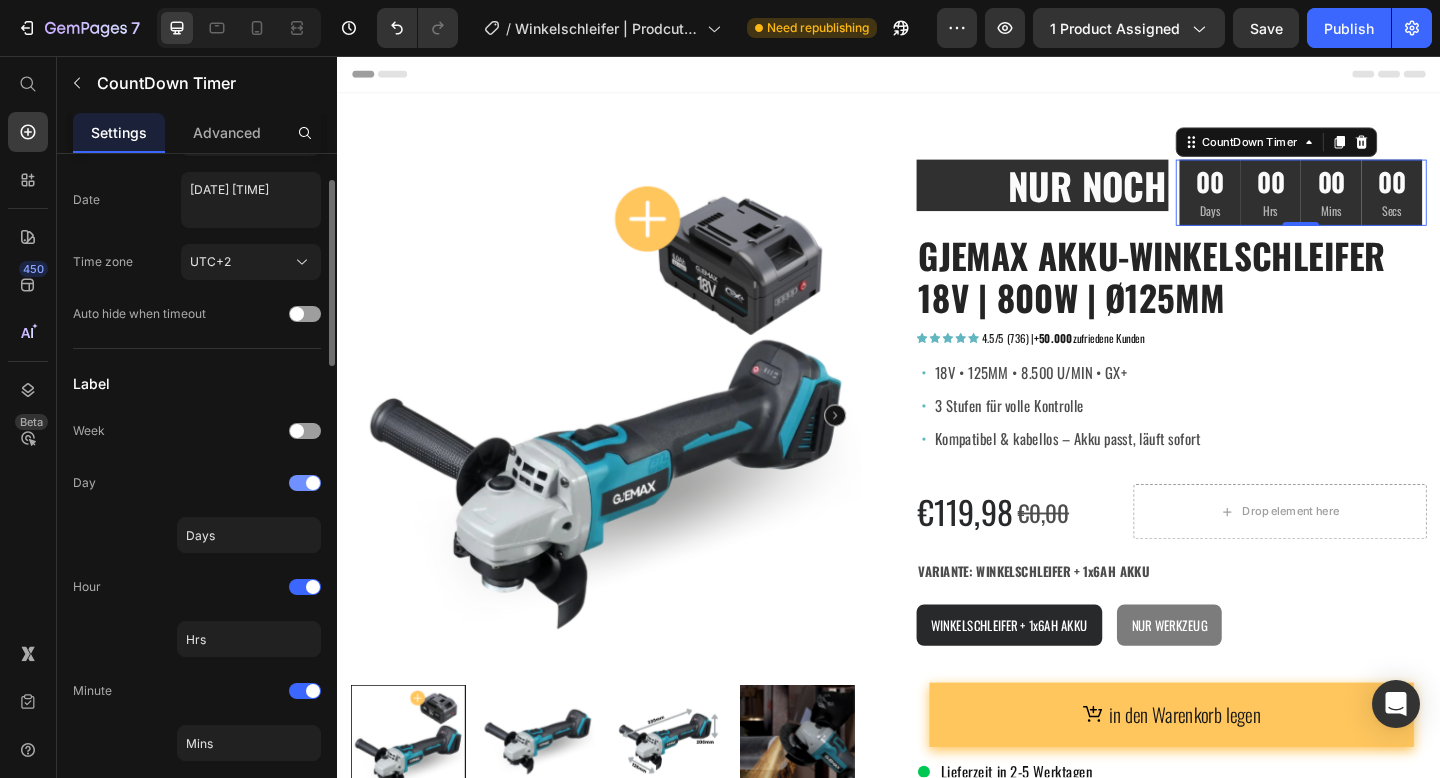 click at bounding box center (313, 483) 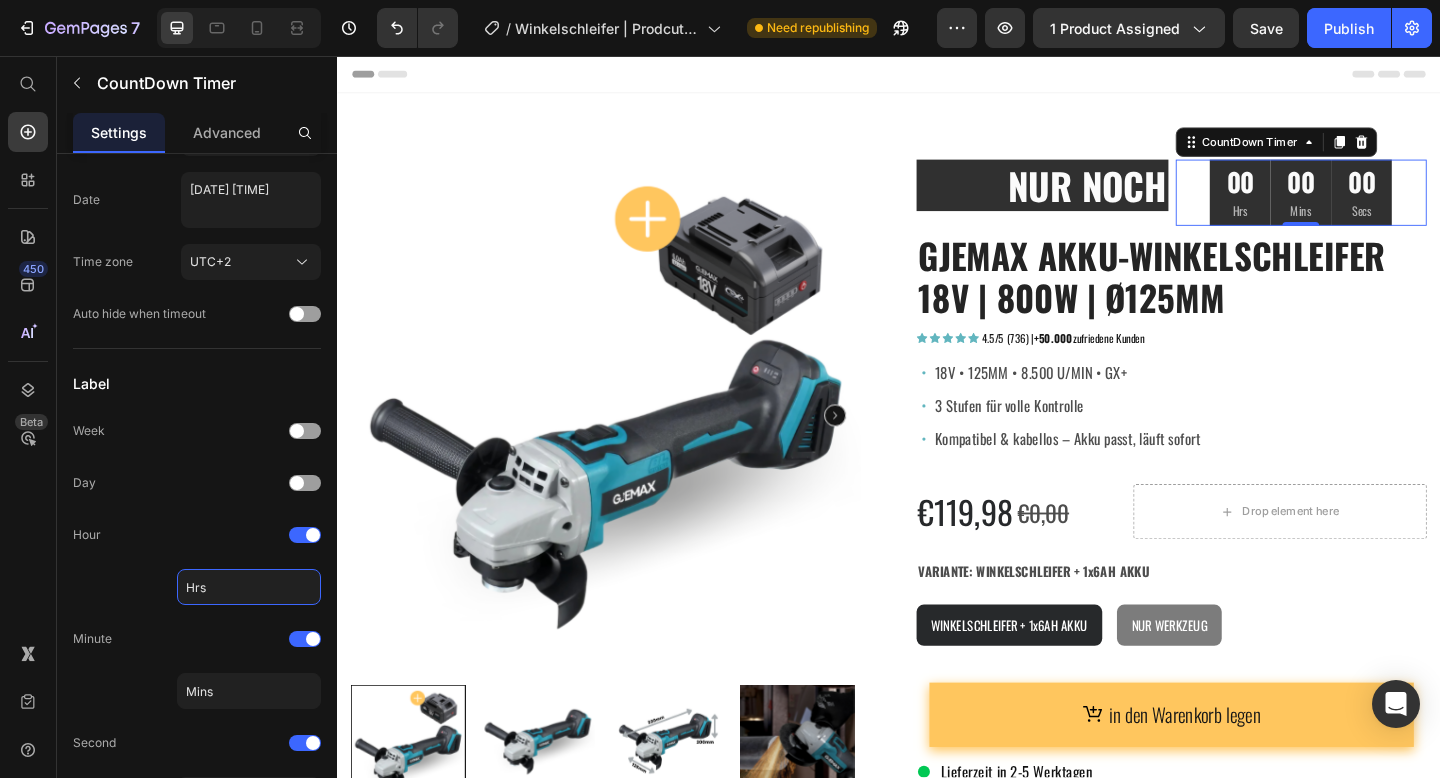 click on "Hrs" 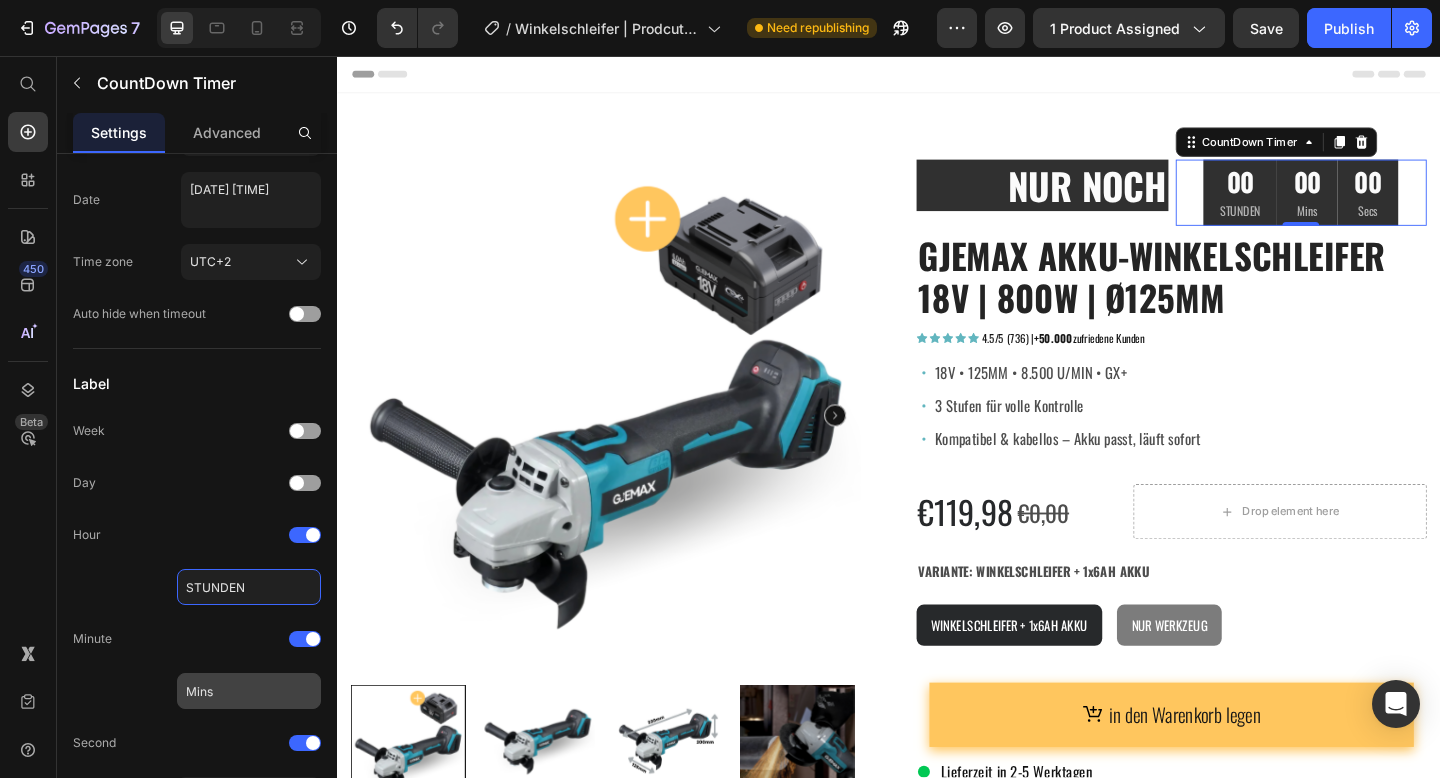 type on "STUNDEN" 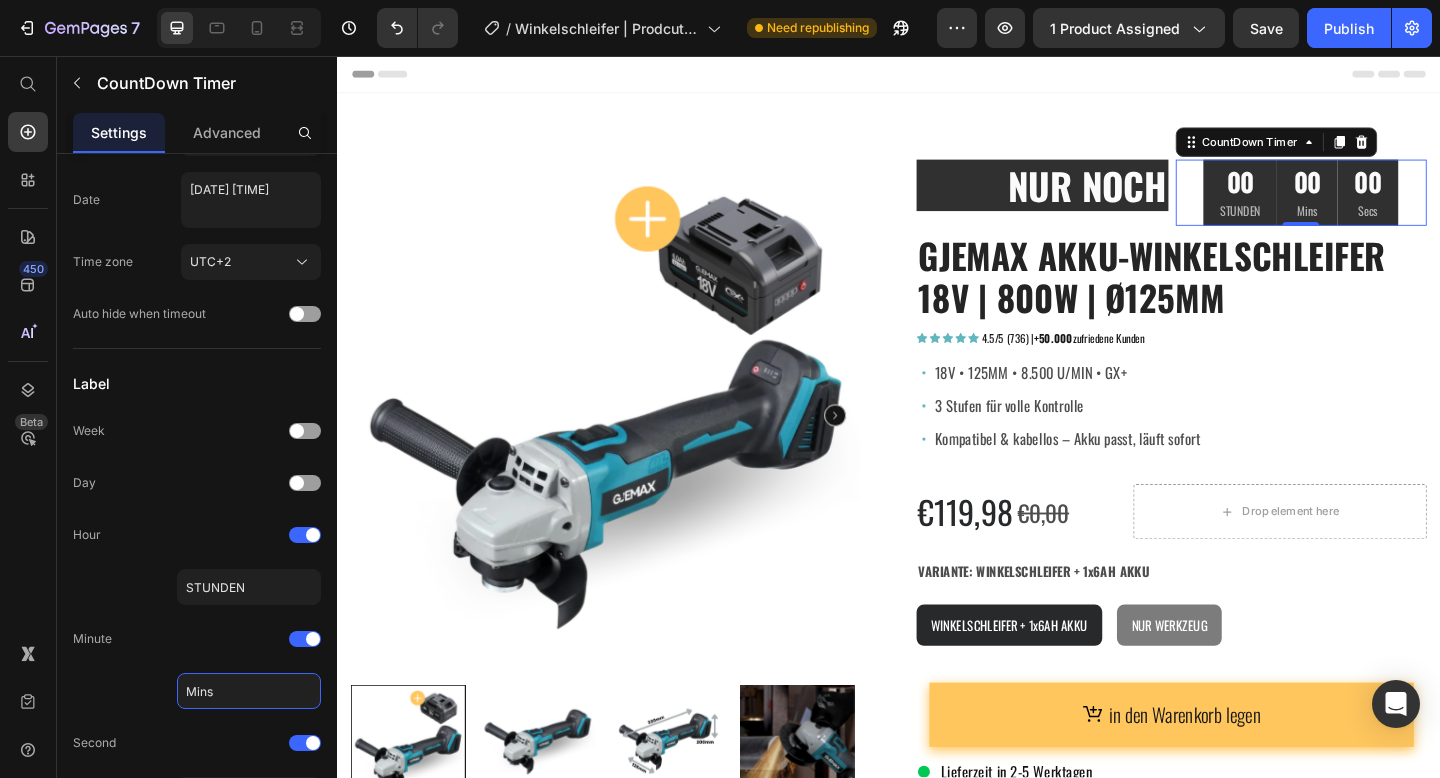 click on "Mins" 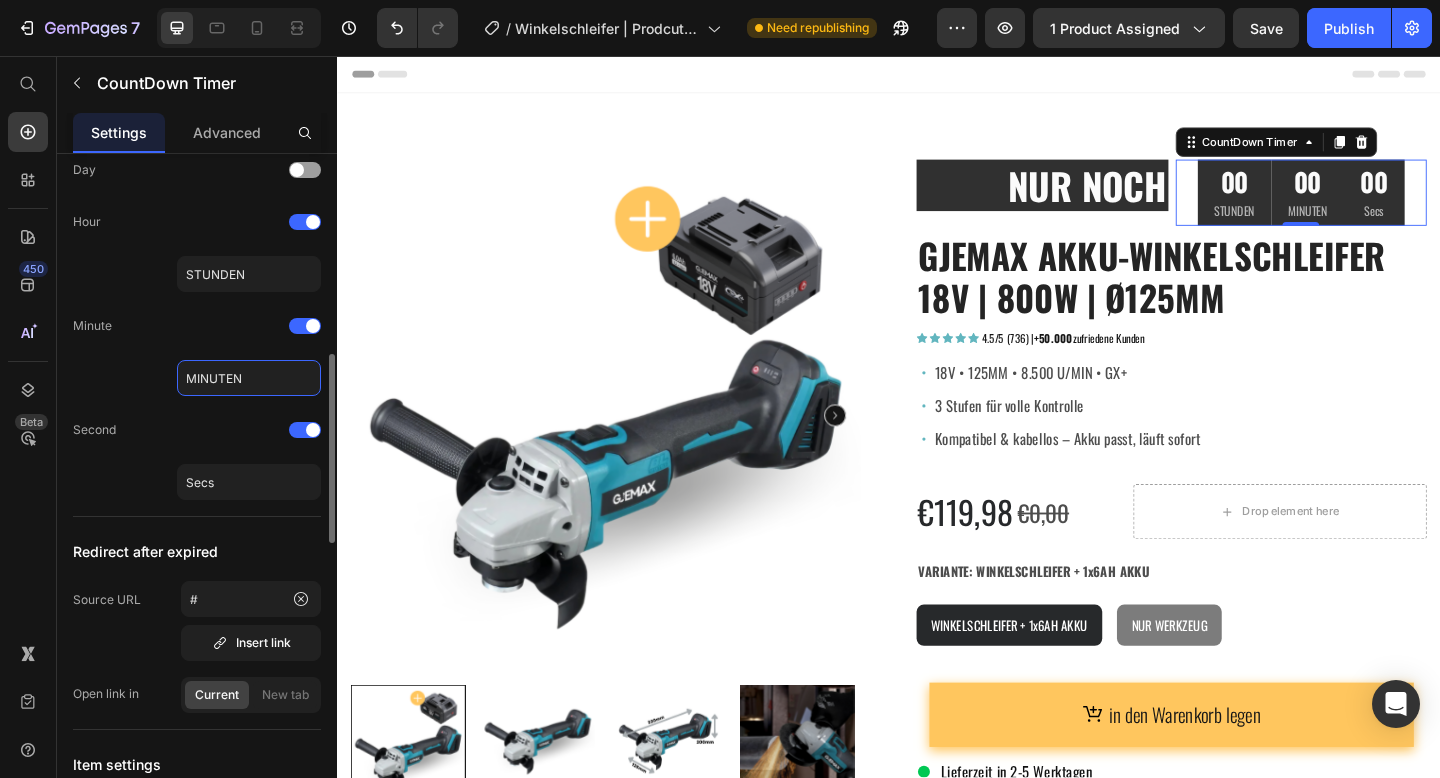 scroll, scrollTop: 478, scrollLeft: 0, axis: vertical 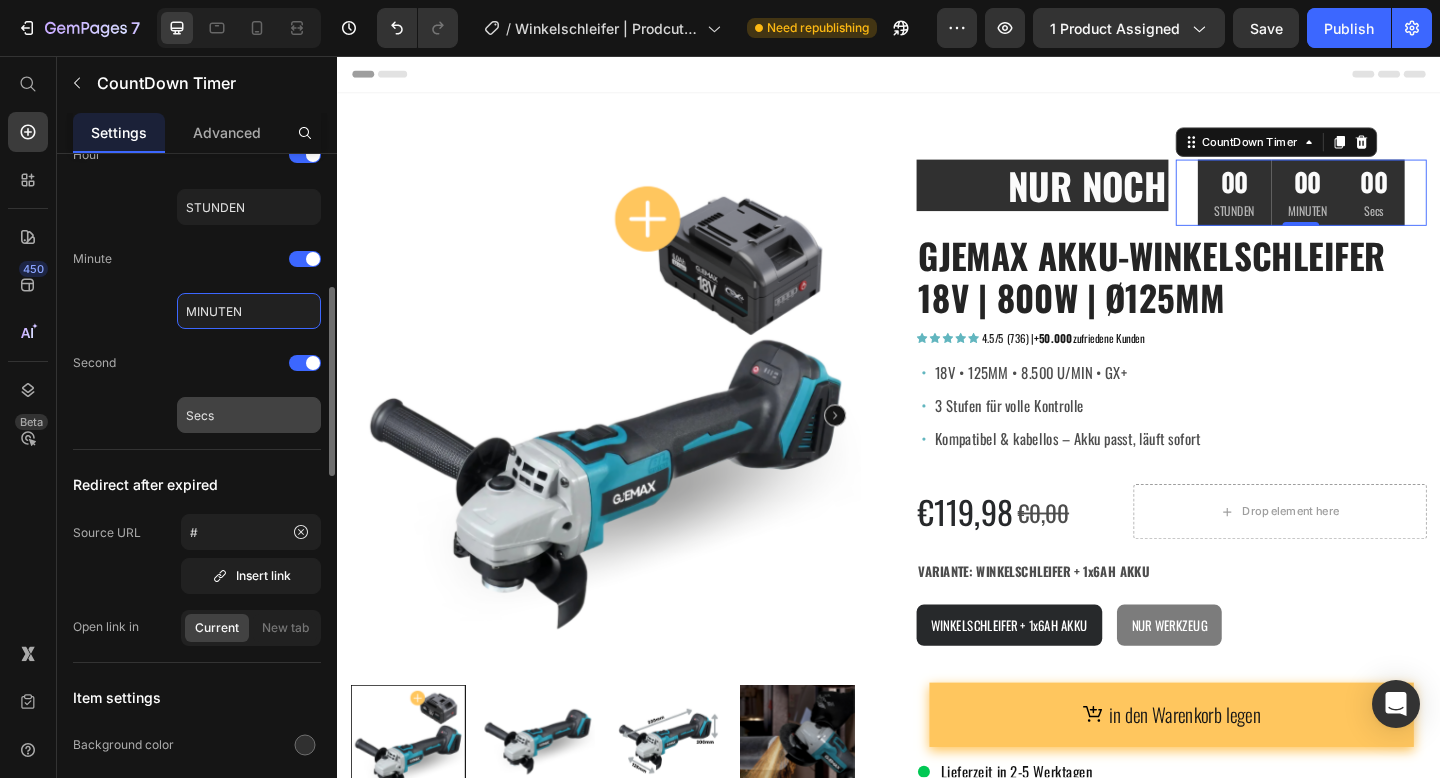 type on "MINUTEN" 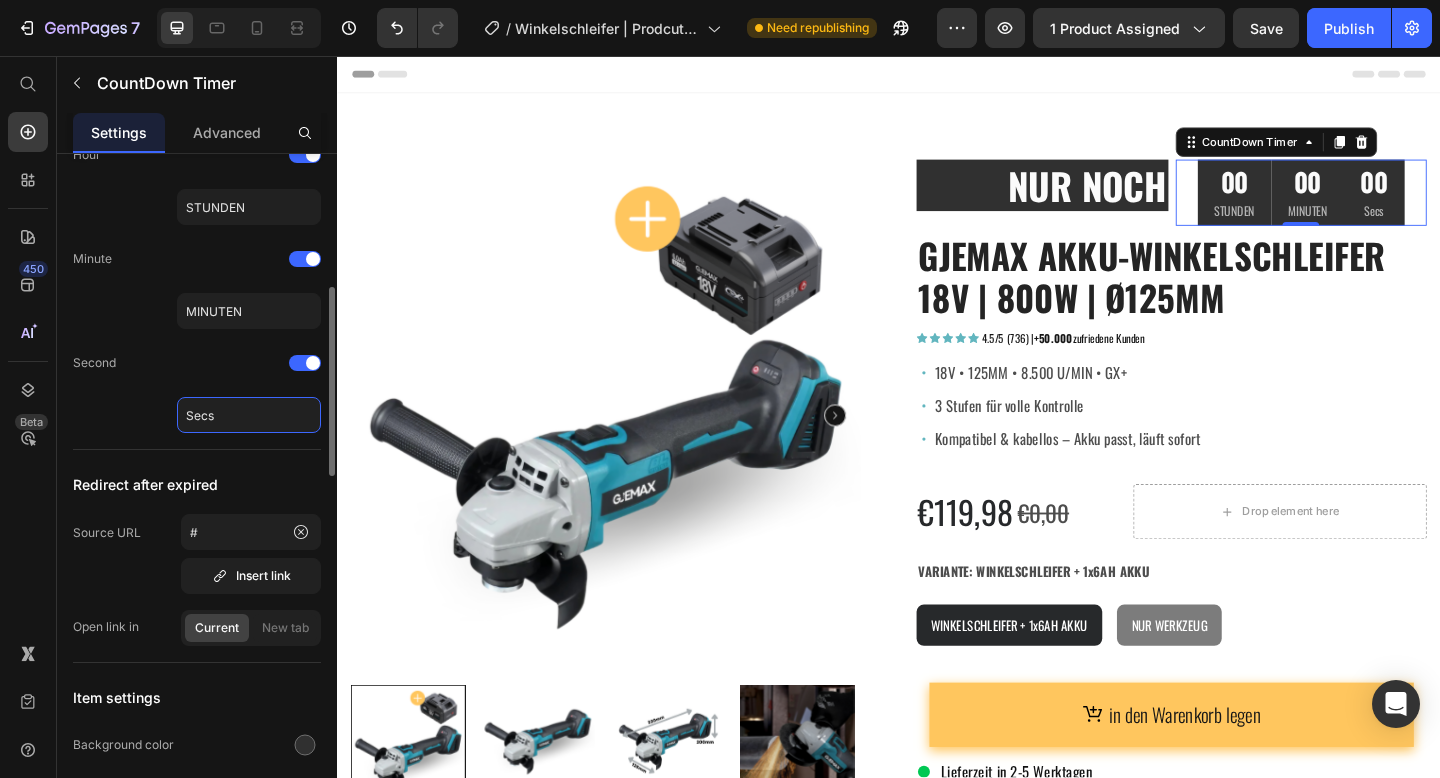 click on "Secs" 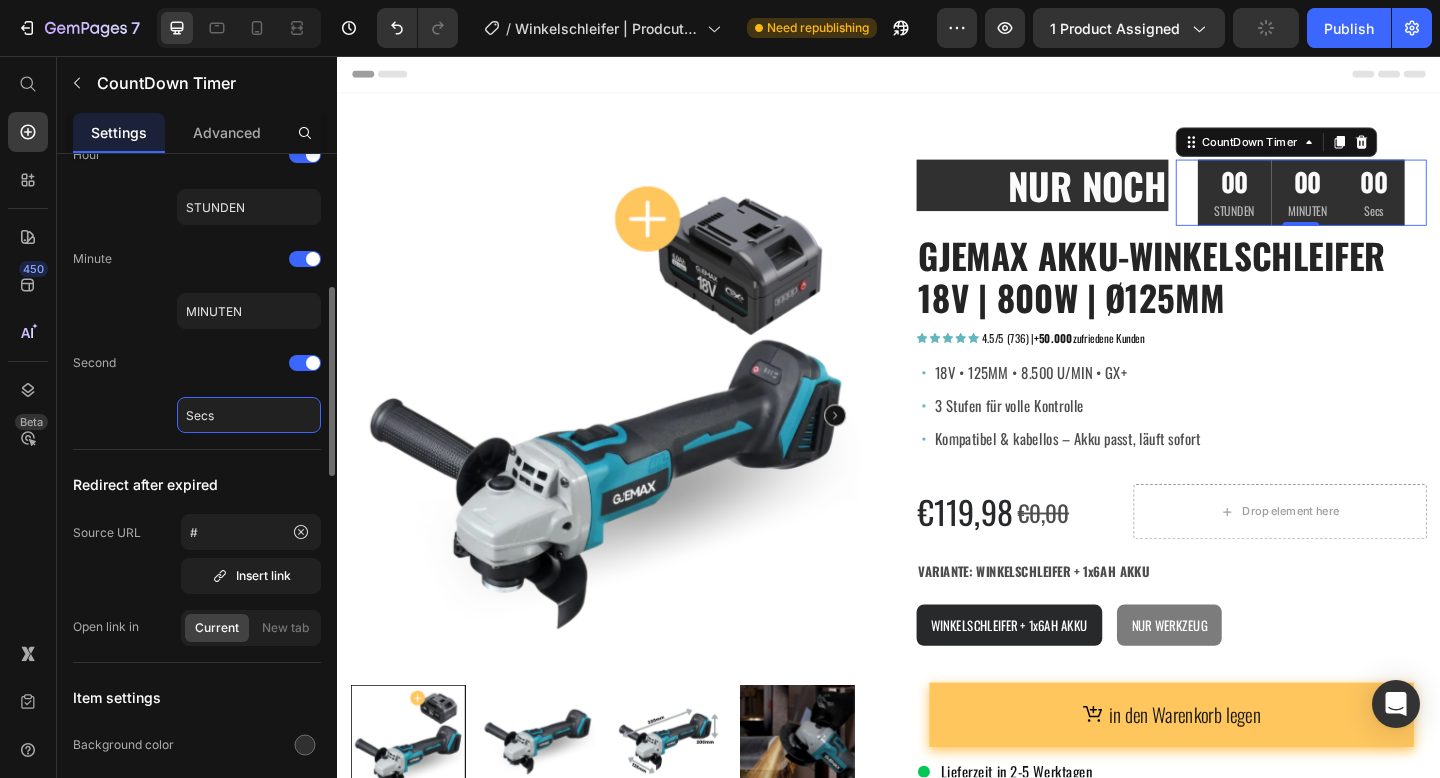 click on "Secs" 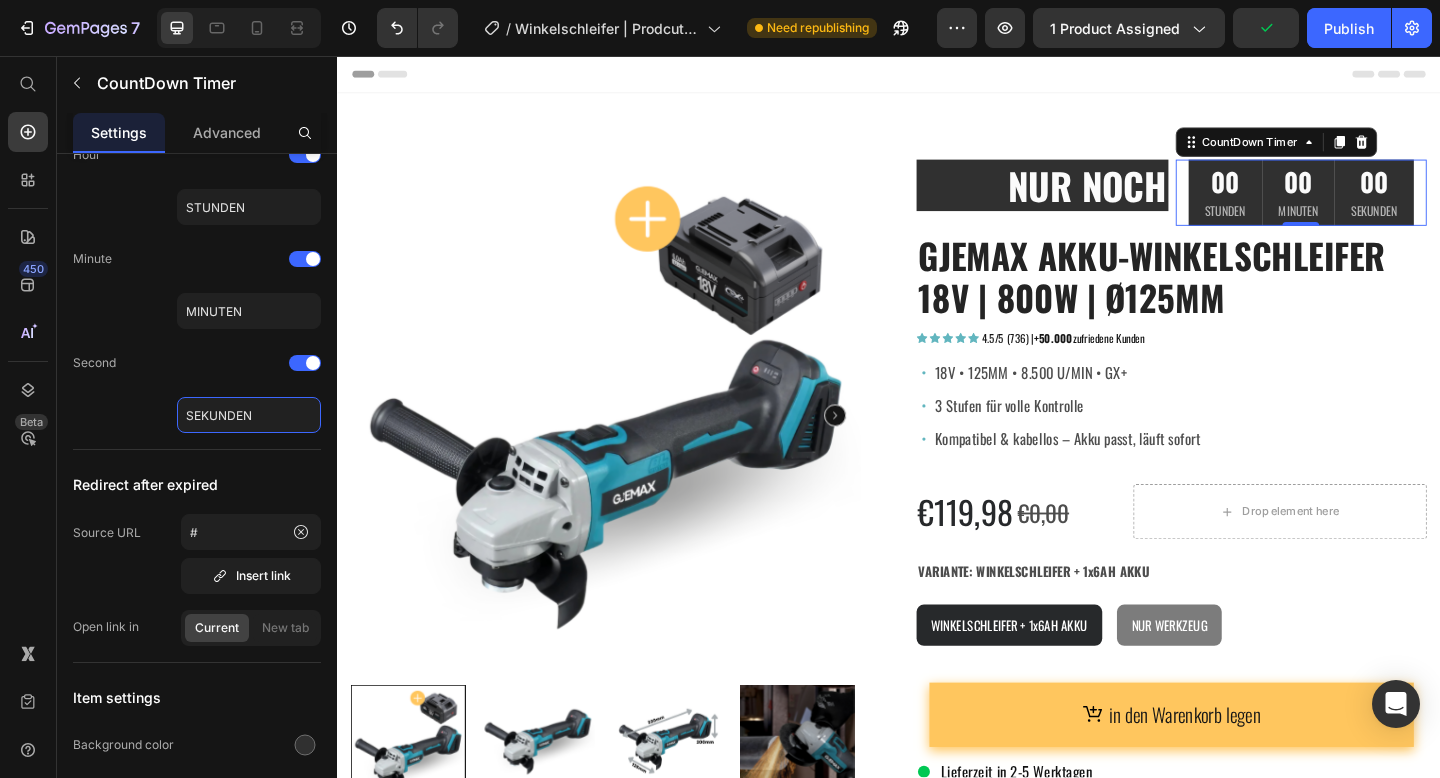 type on "SEKUNDEN" 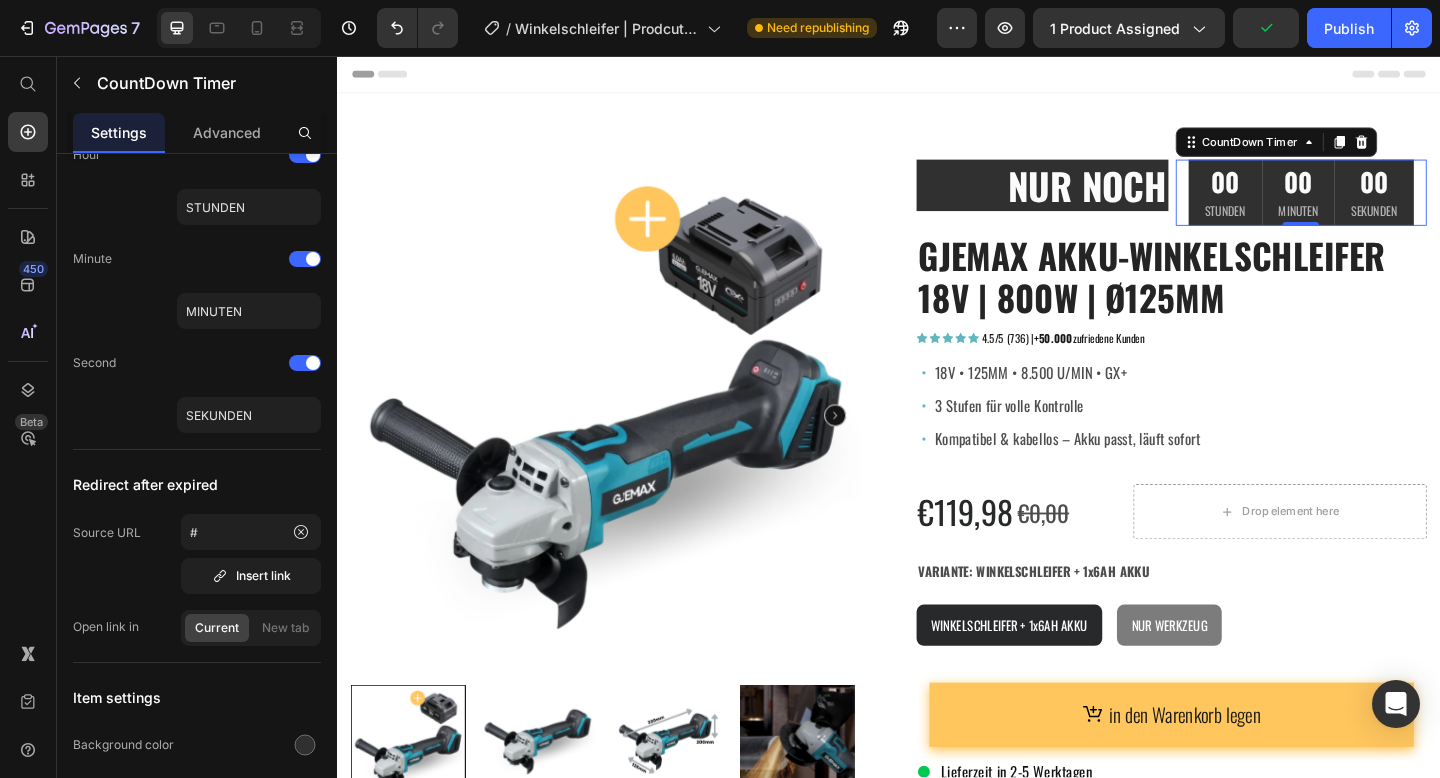 click on "SEKUNDEN" 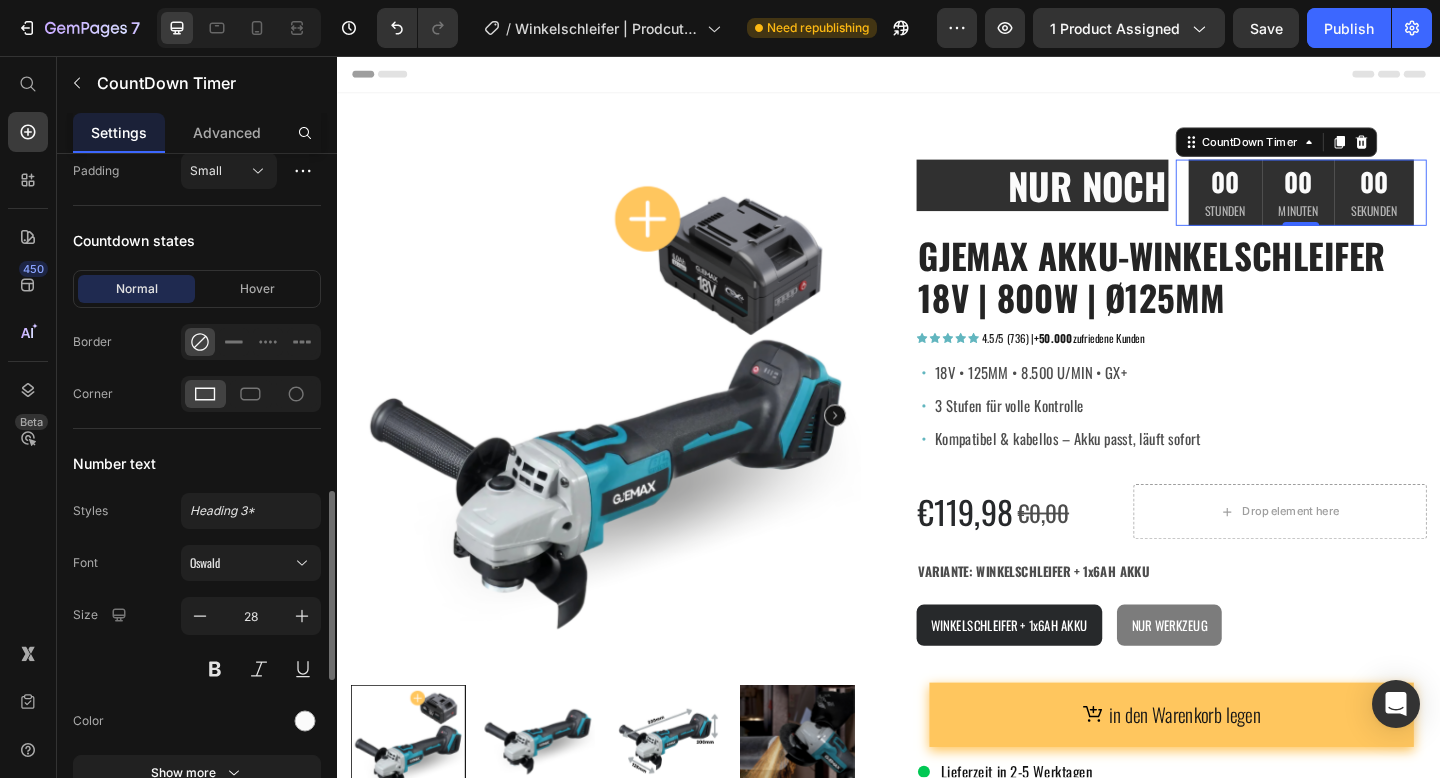 scroll, scrollTop: 1215, scrollLeft: 0, axis: vertical 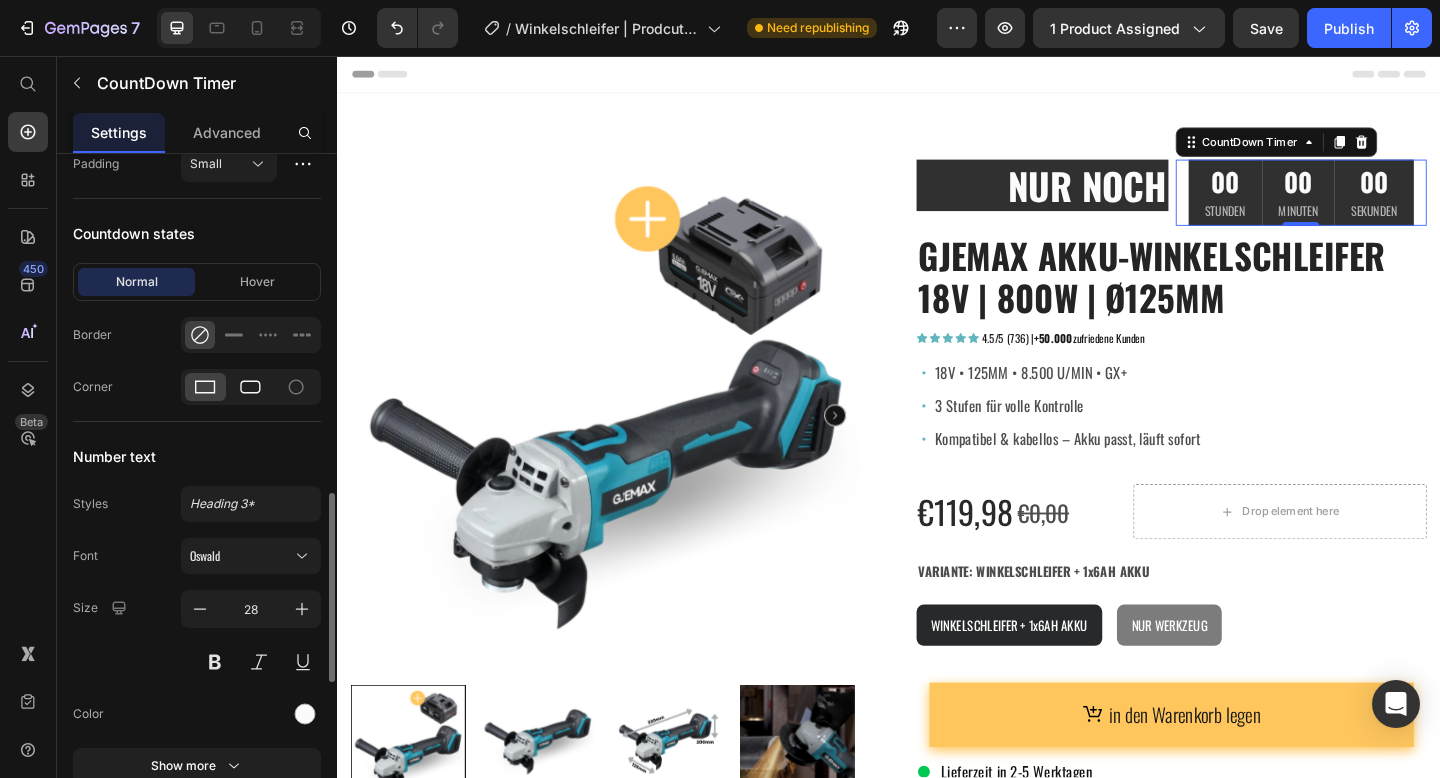 click 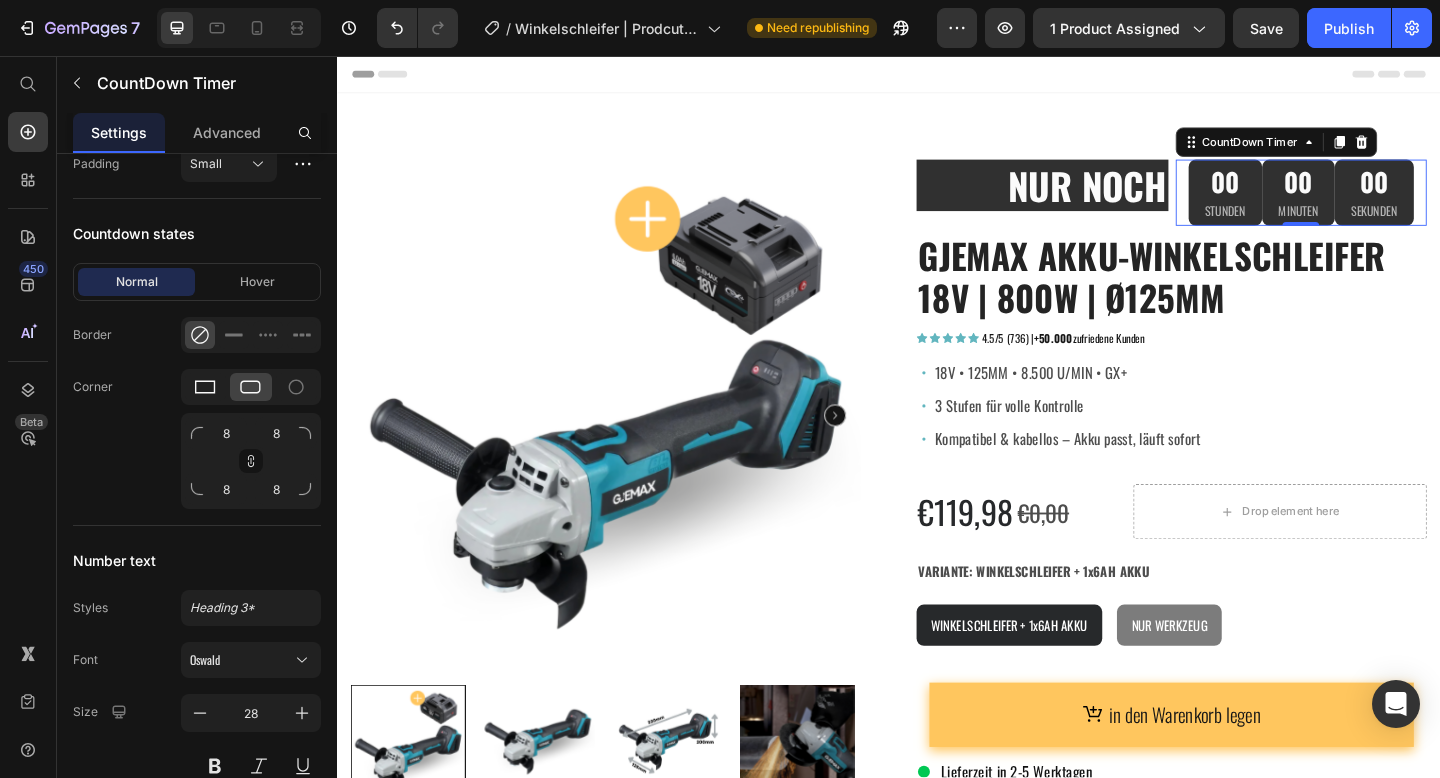 click 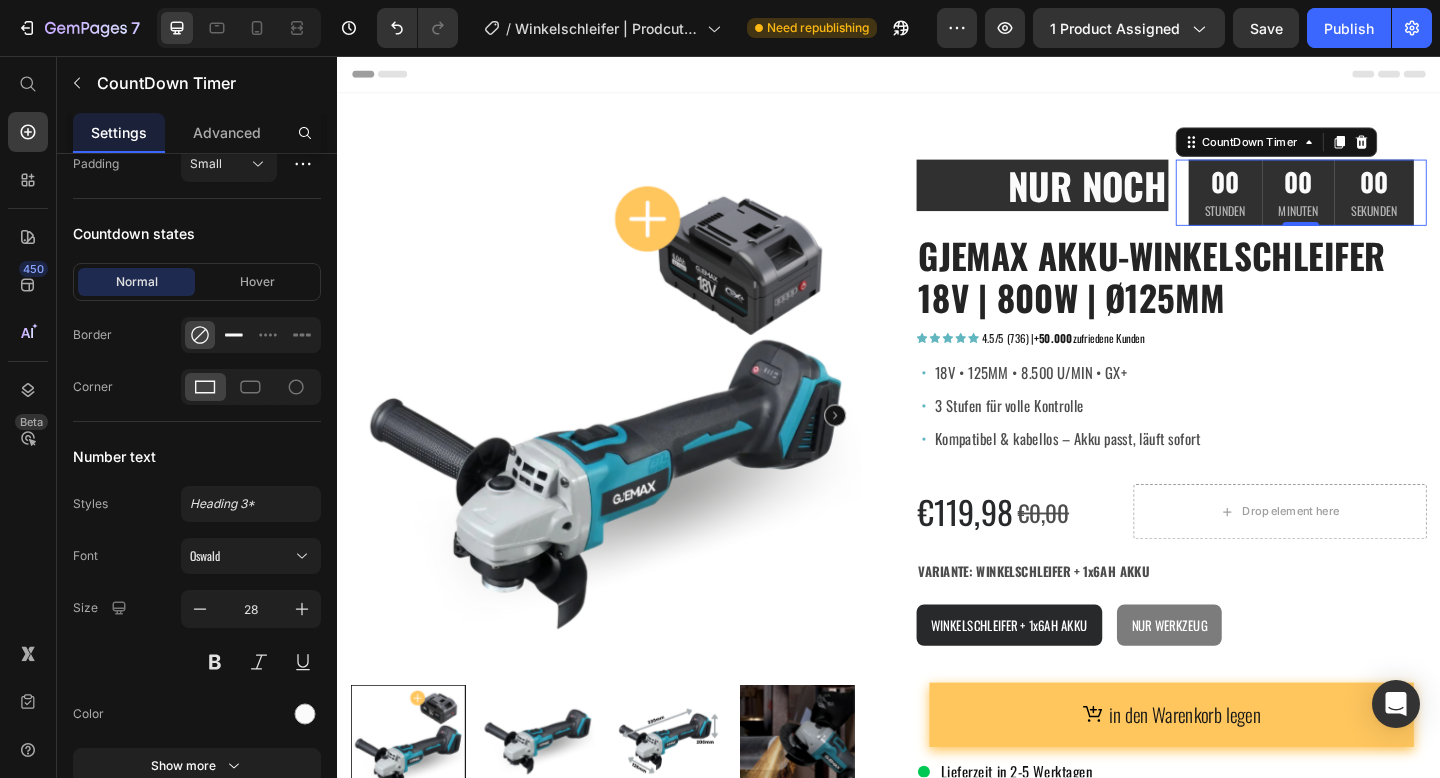 click 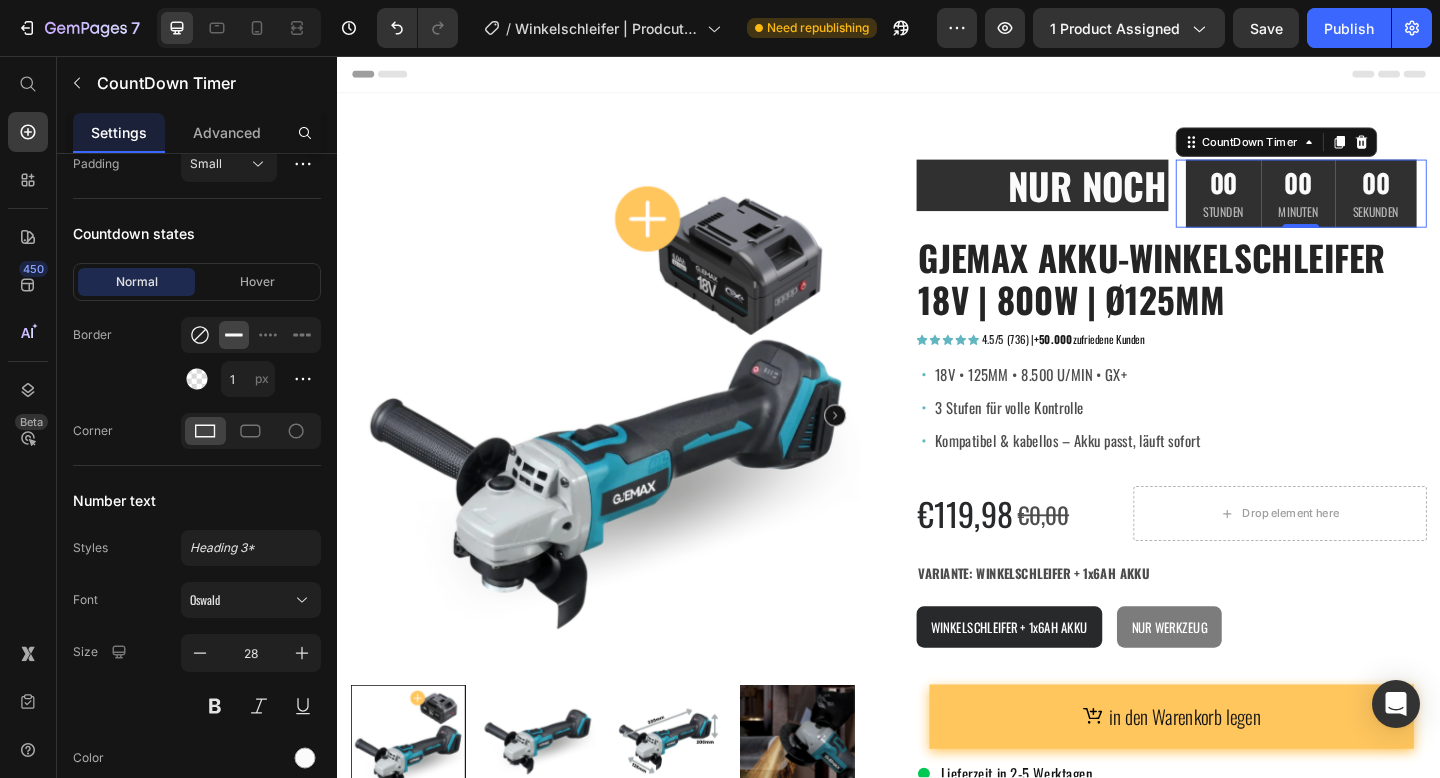 click 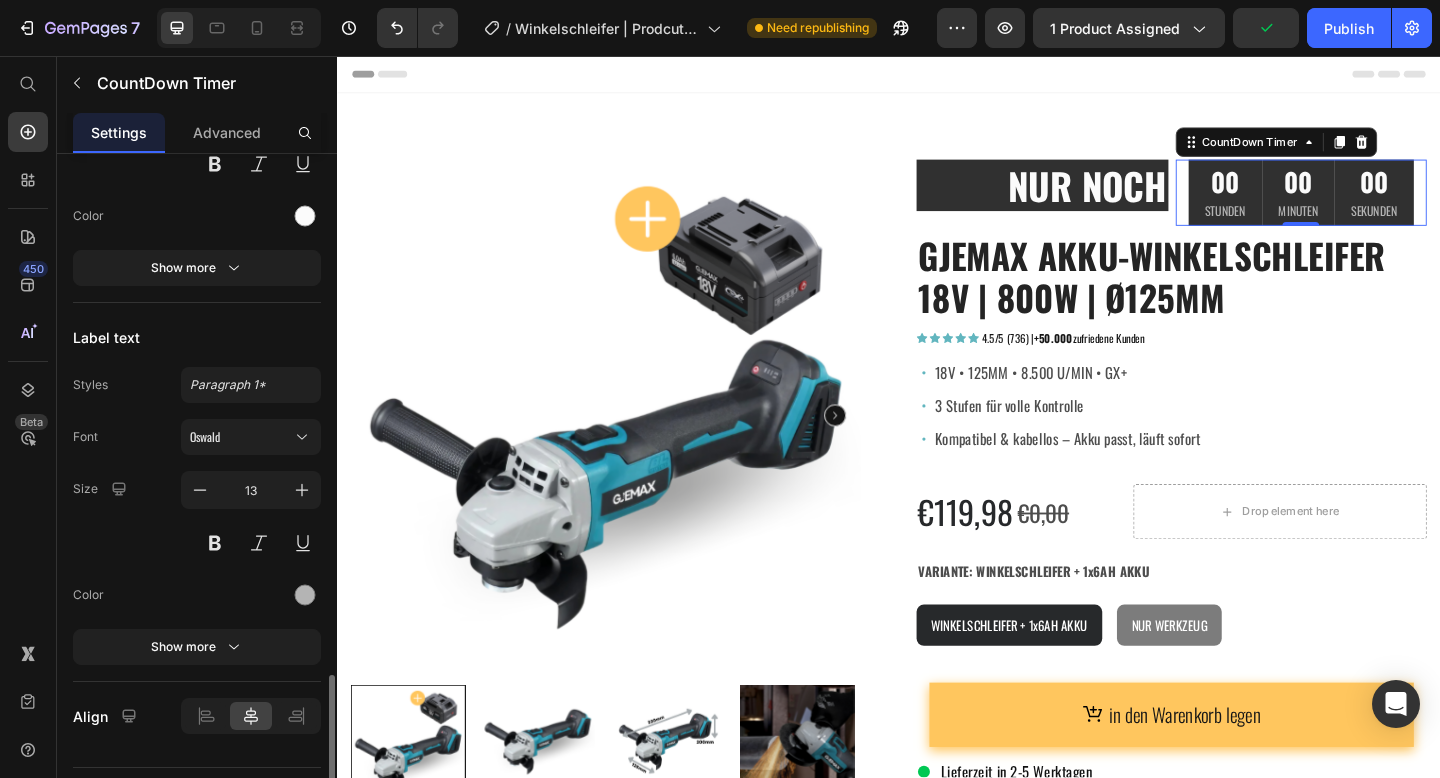 scroll, scrollTop: 1760, scrollLeft: 0, axis: vertical 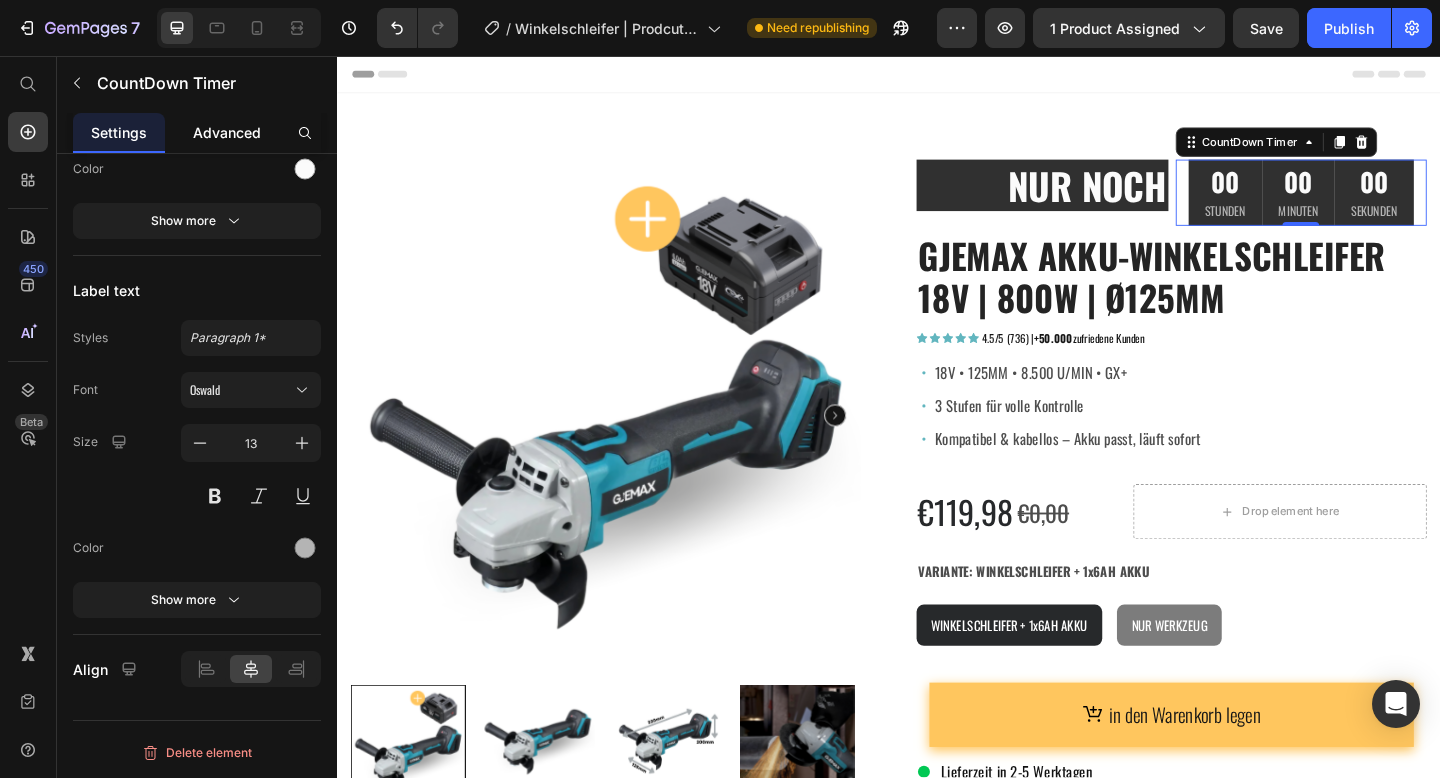 click on "Advanced" at bounding box center (227, 132) 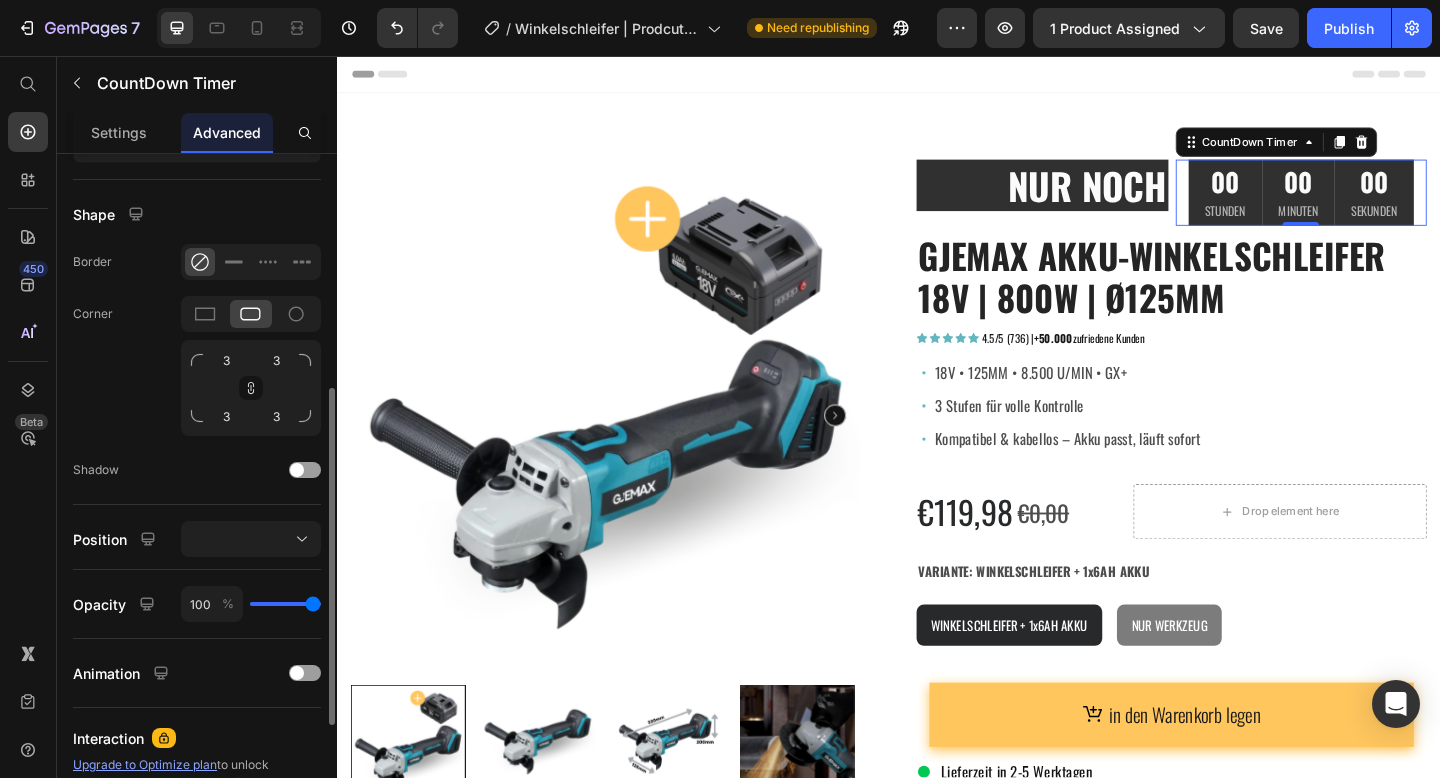 scroll, scrollTop: 466, scrollLeft: 0, axis: vertical 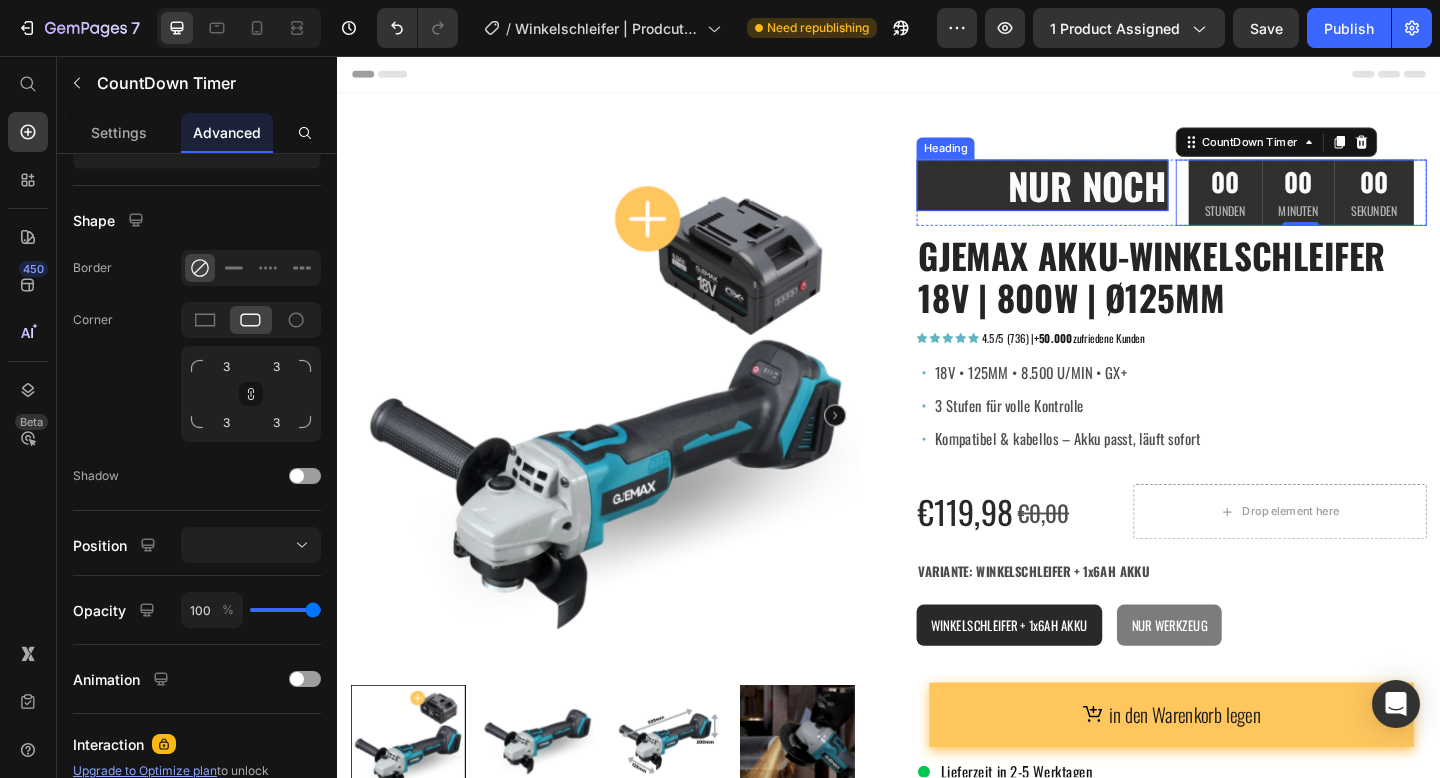 click on "⁠⁠⁠⁠⁠⁠⁠ NUR NOCH" at bounding box center (1104, 197) 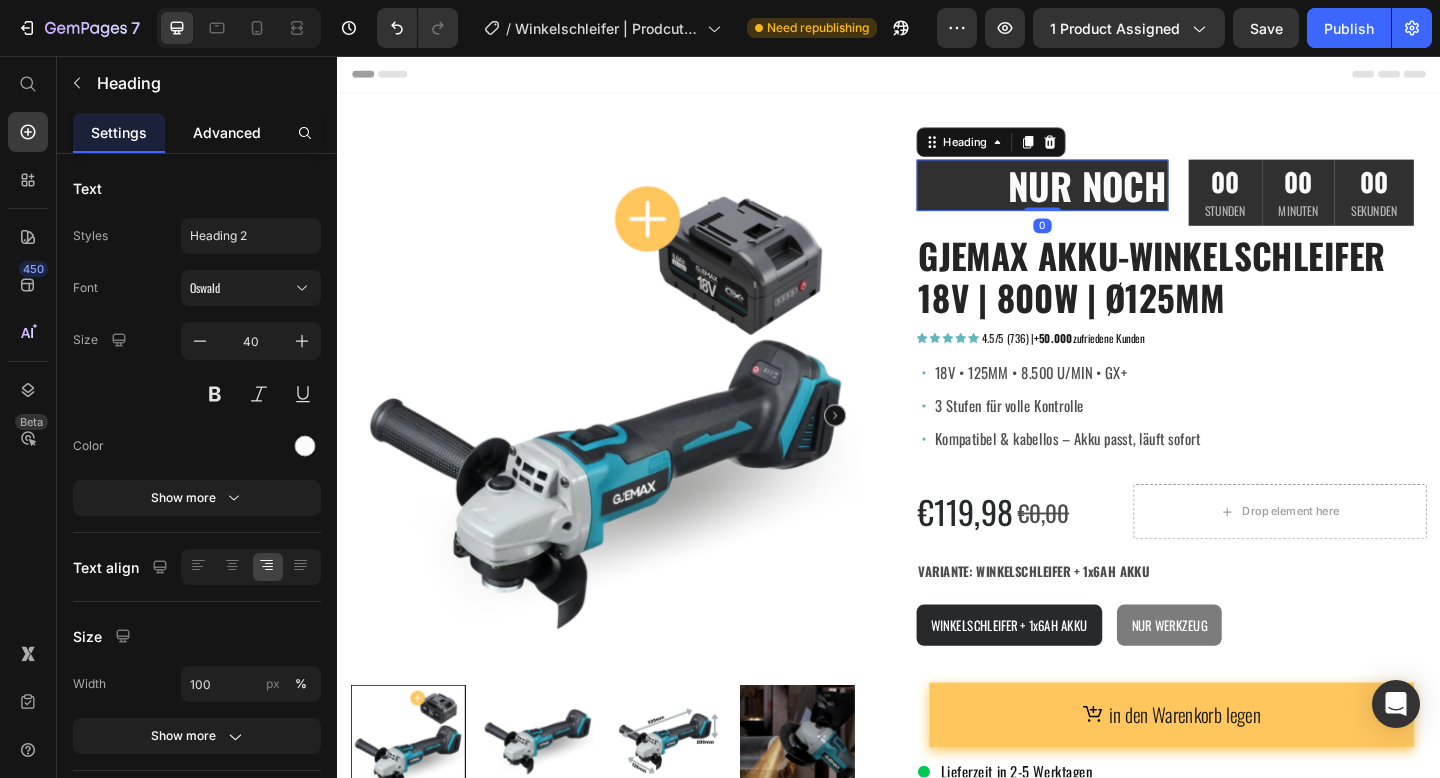 click on "Advanced" 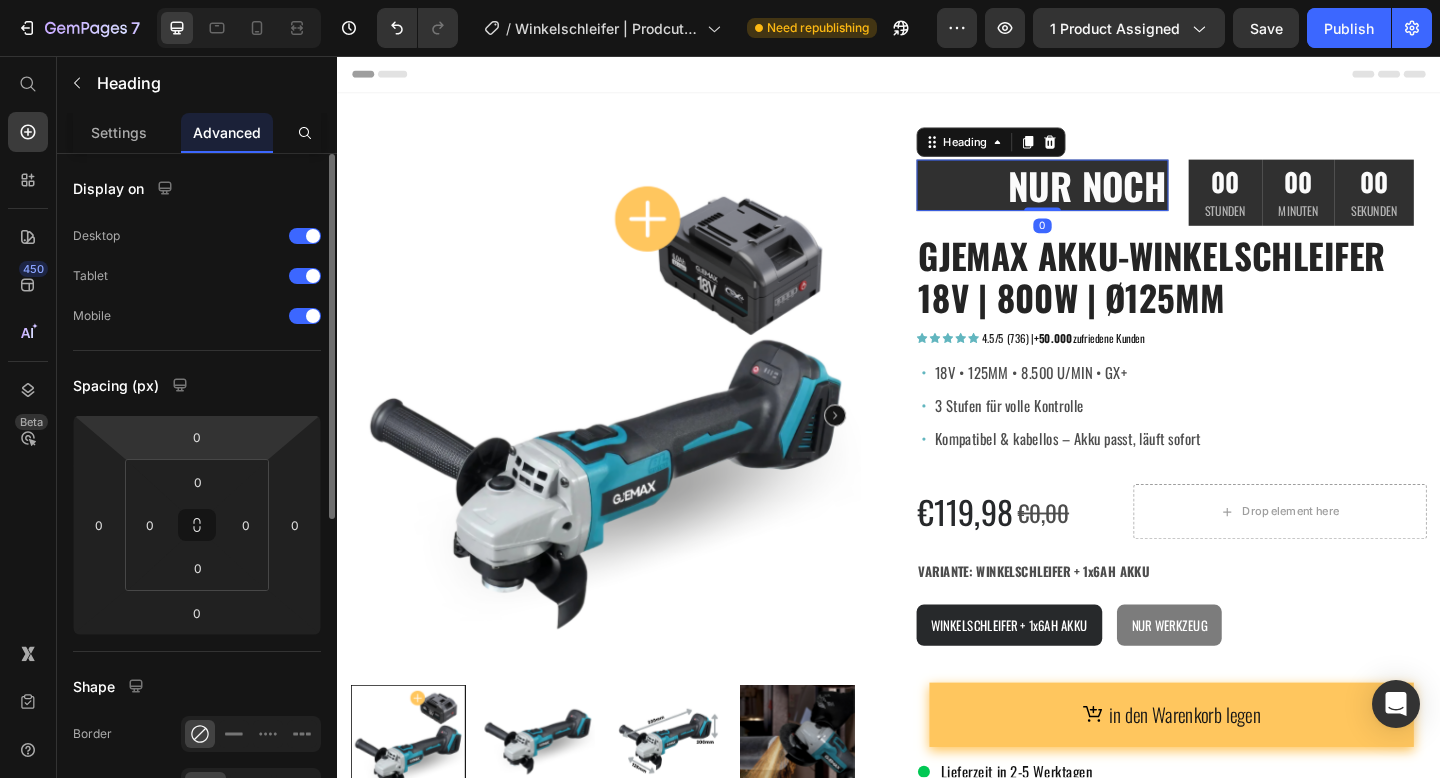 scroll, scrollTop: 114, scrollLeft: 0, axis: vertical 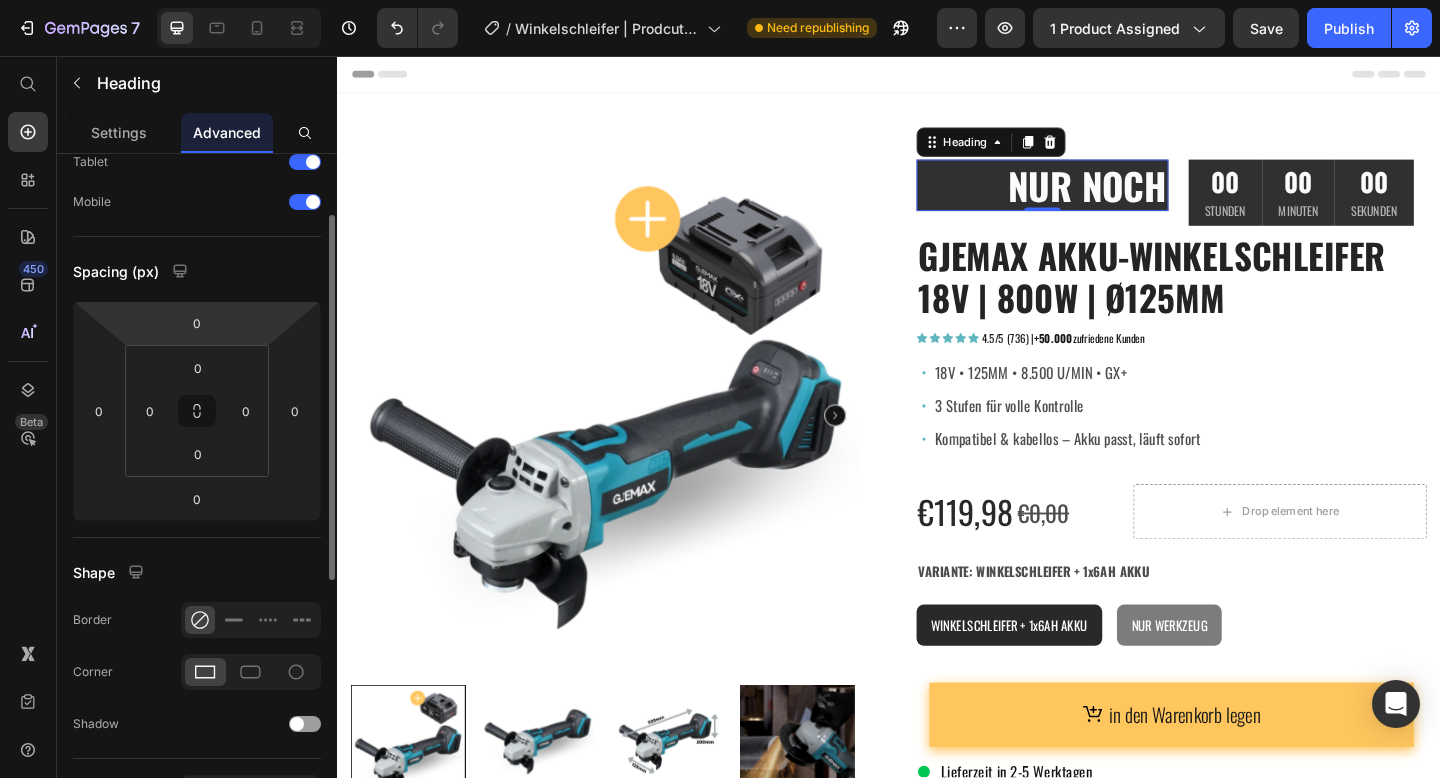 click on "7 Version history / Winkelschleifer | ProdcutPage Need republishing Preview 1 product assigned Save Publish 450 Beta Start with Sections Elements Hero Section Product Detail Brands Trusted Badges Guarantee Product Breakdown How to use Testimonials Compare Bundle FAQs Social Proof Brand Story Product List Collection Blog List Contact Sticky Add to Cart Custom Footer Browse Library 450 Layout Row Row Row Row Text Heading Text Block Button Button Button Sticky Back to top Media" at bounding box center [720, 0] 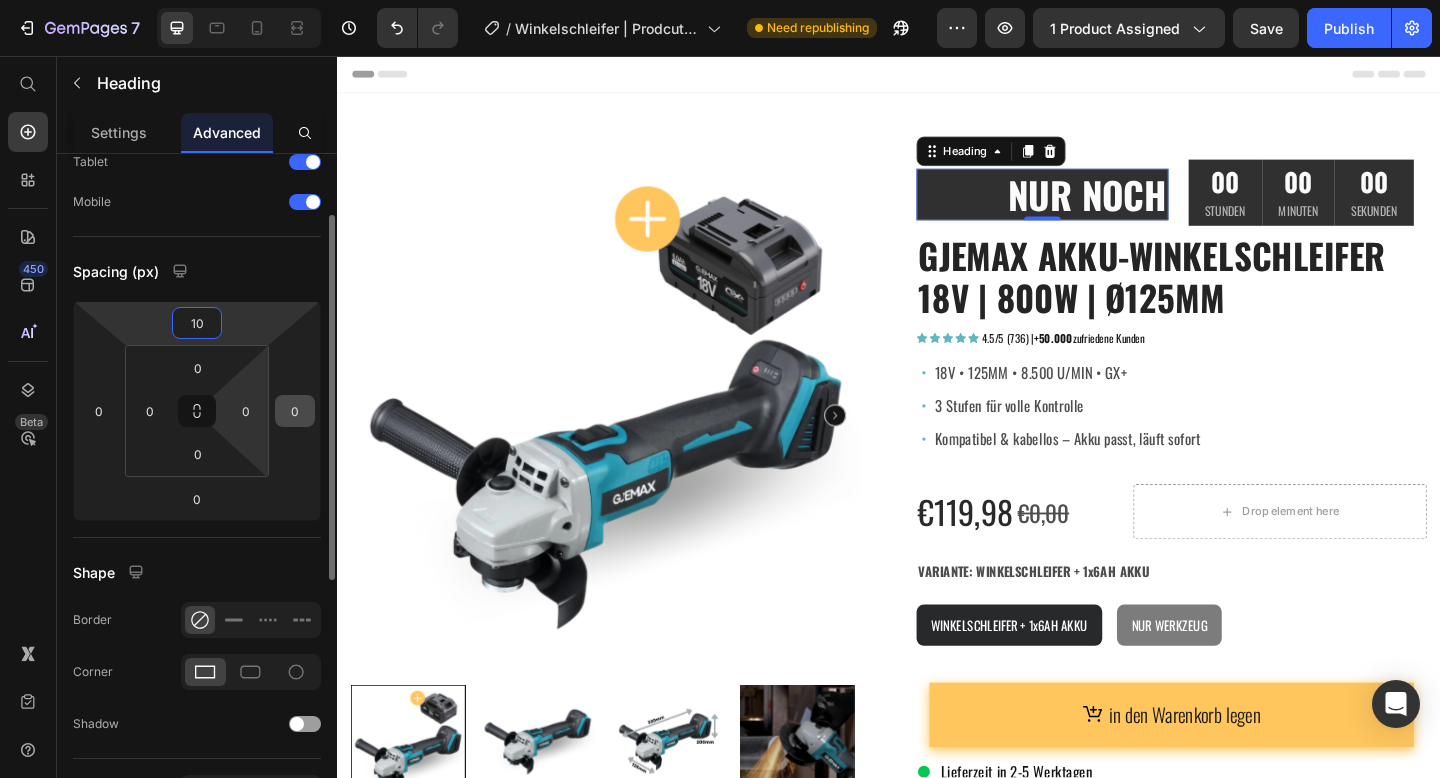 type on "10" 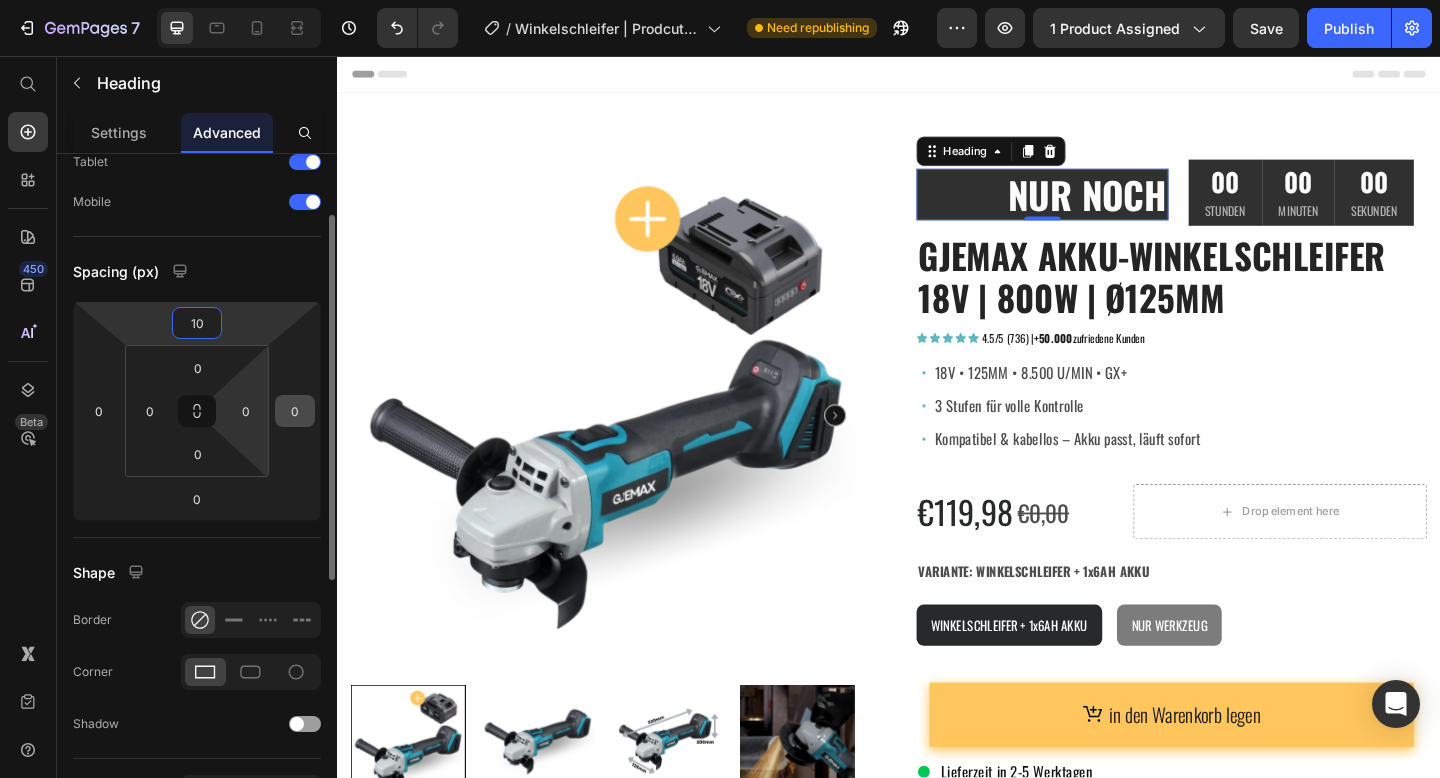 click on "0" at bounding box center [295, 411] 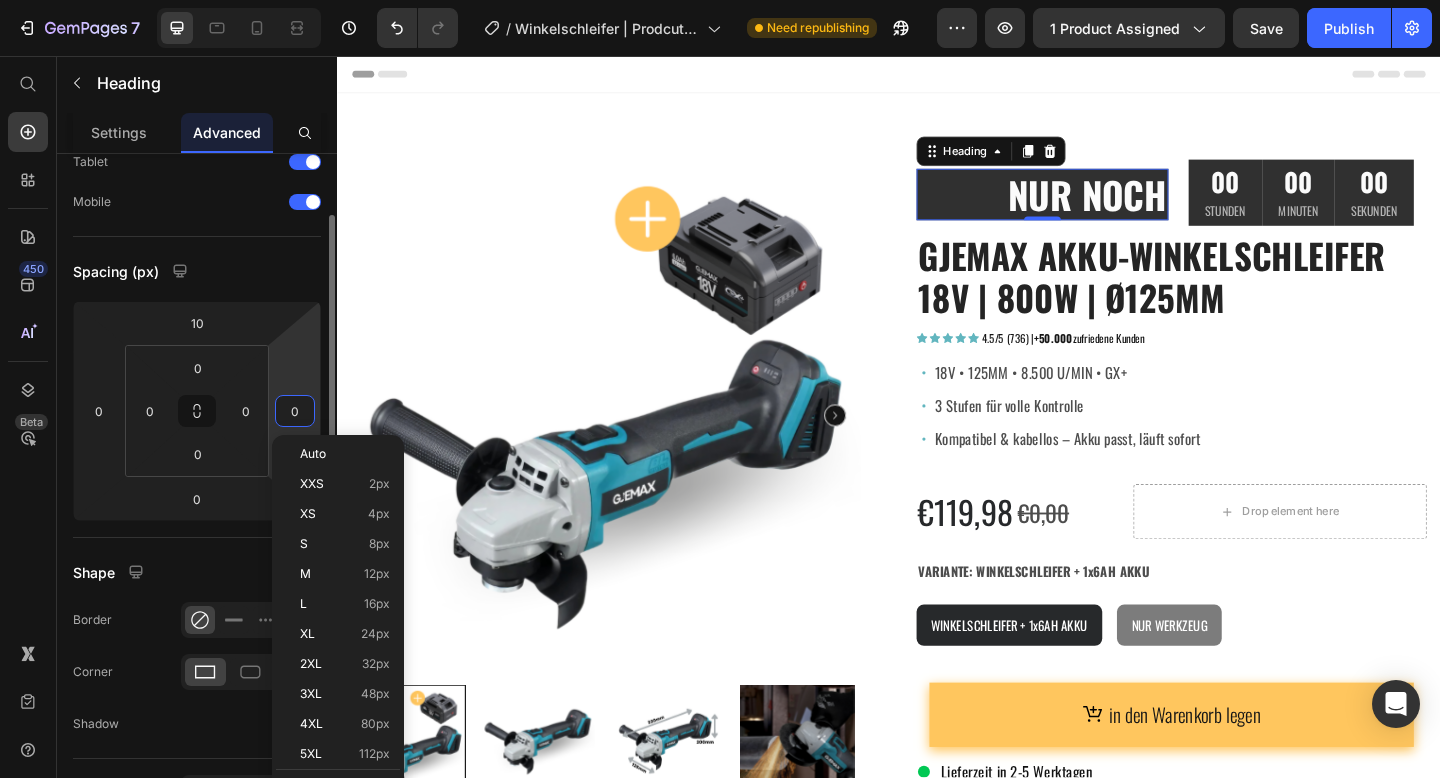 click on "0" at bounding box center [295, 411] 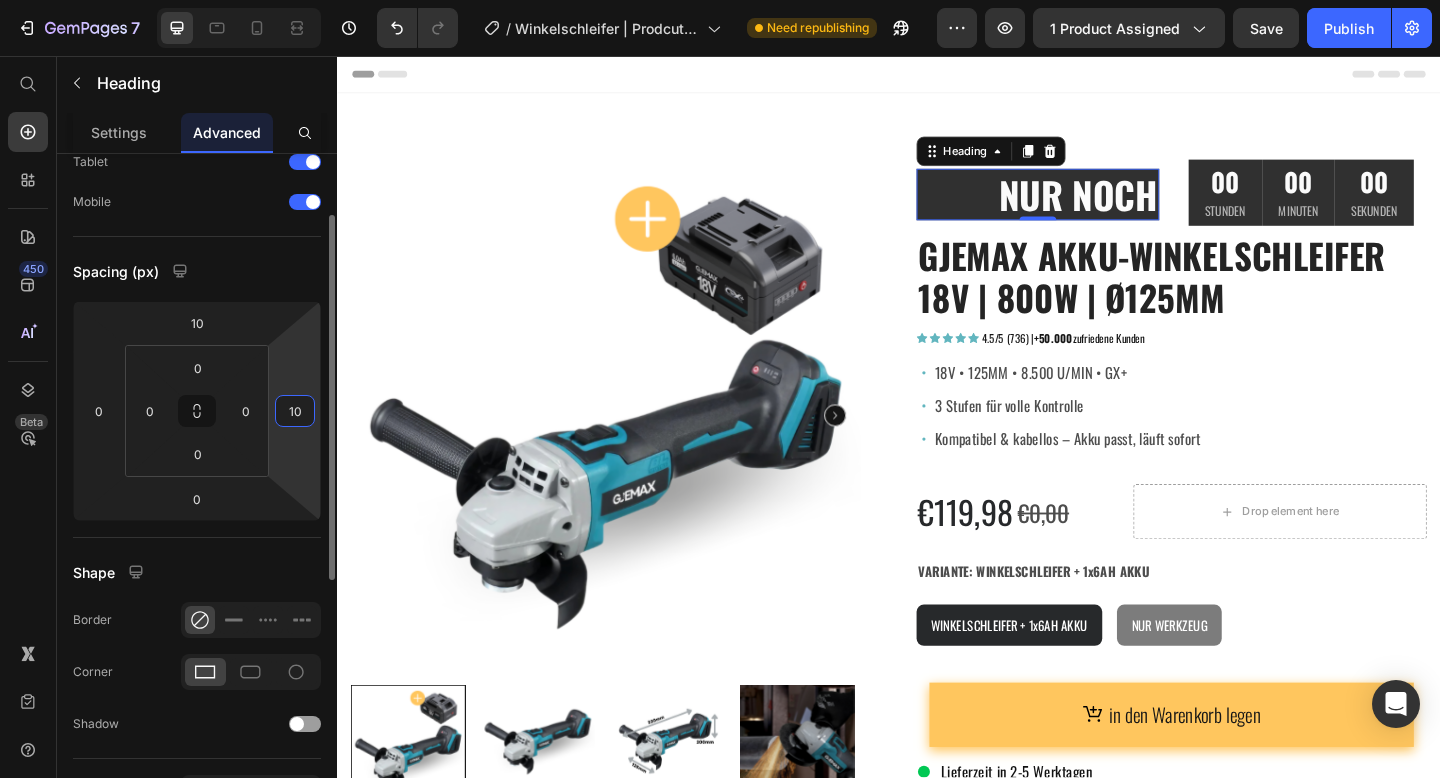 type on "1" 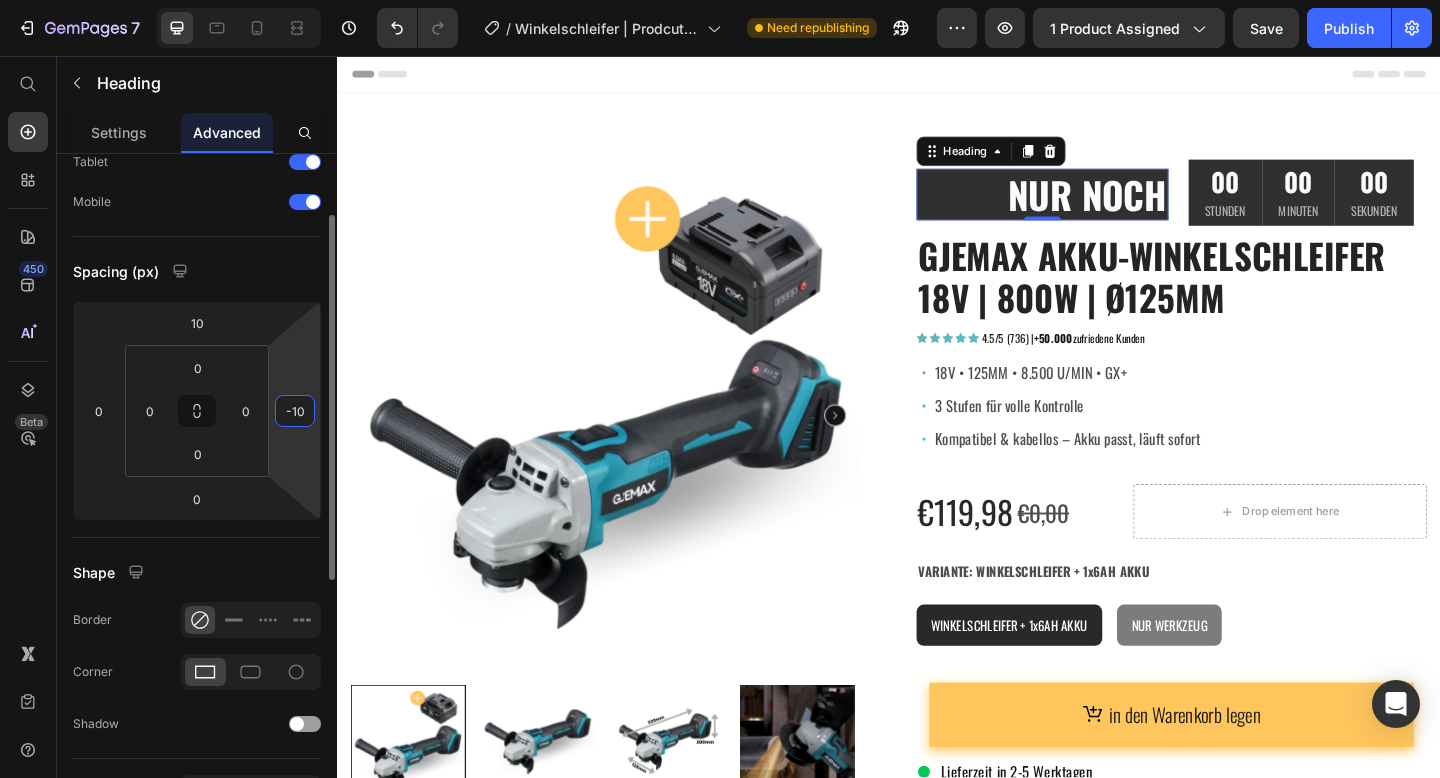 type on "-1" 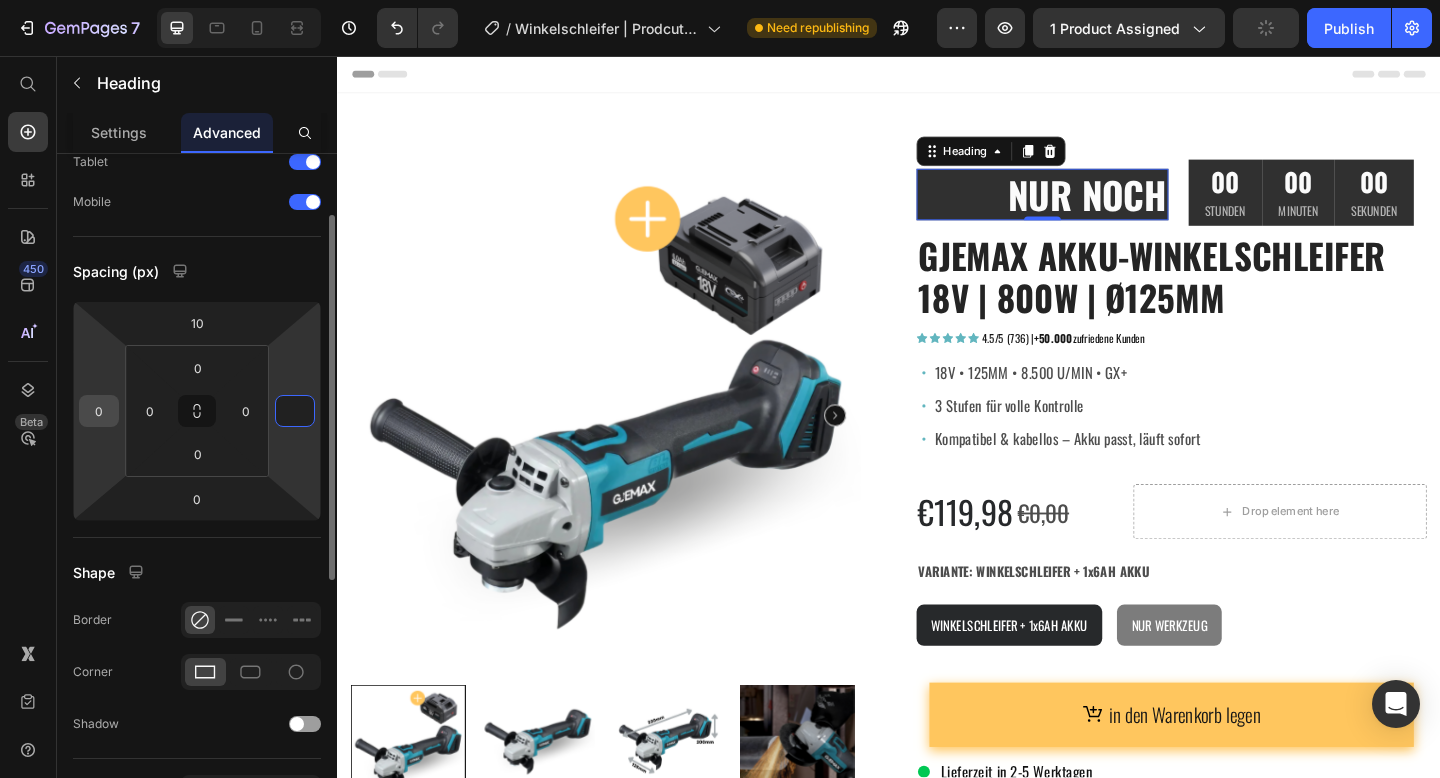 click on "0" at bounding box center (99, 411) 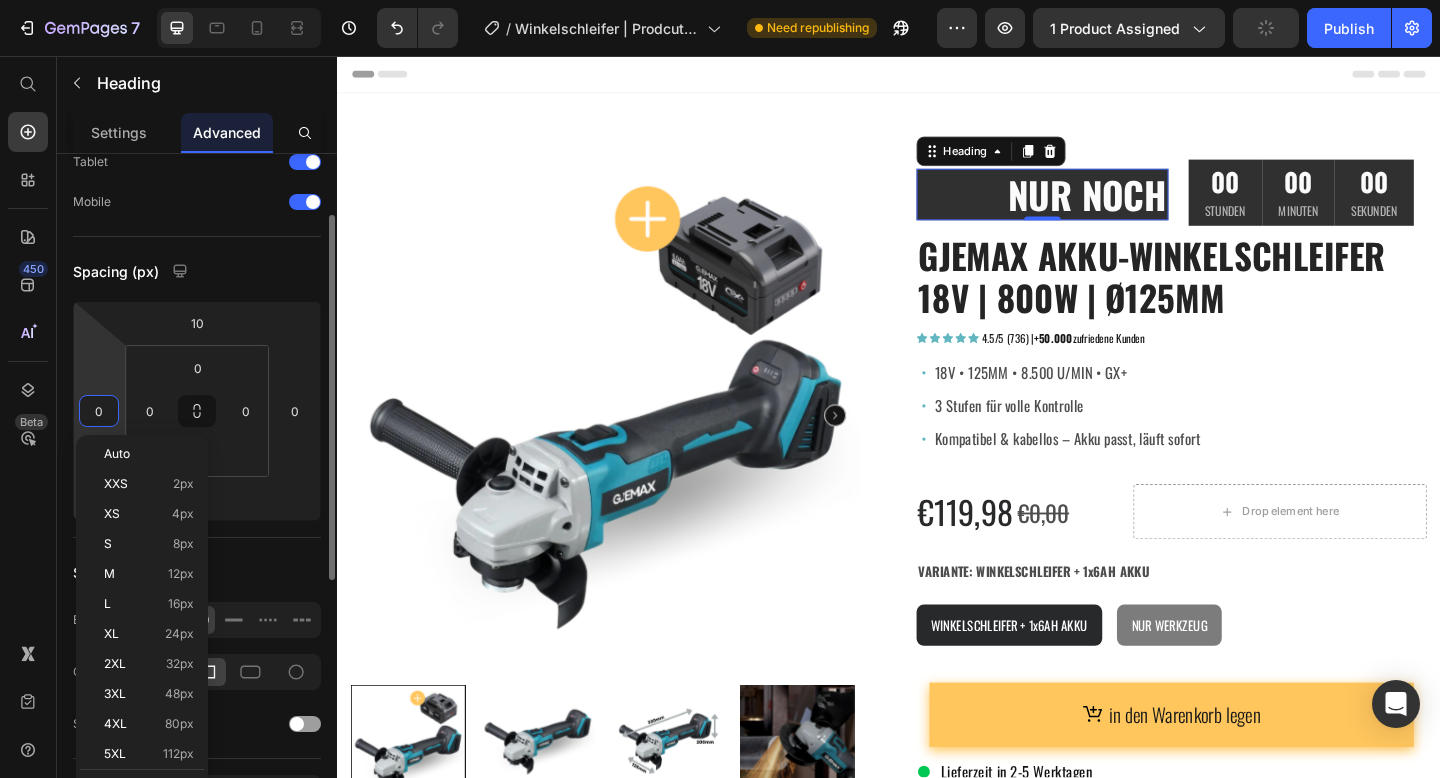 click on "0" at bounding box center [99, 411] 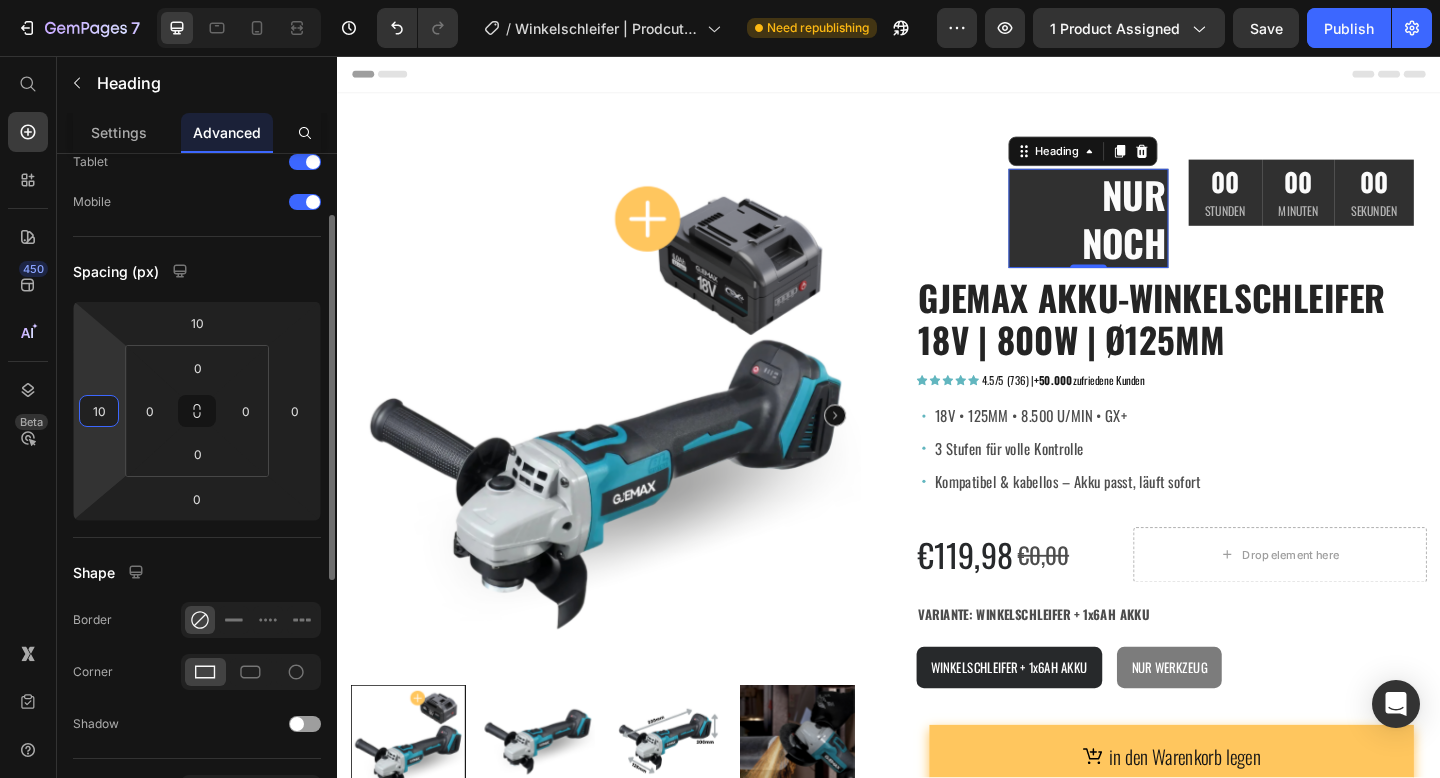 type on "1" 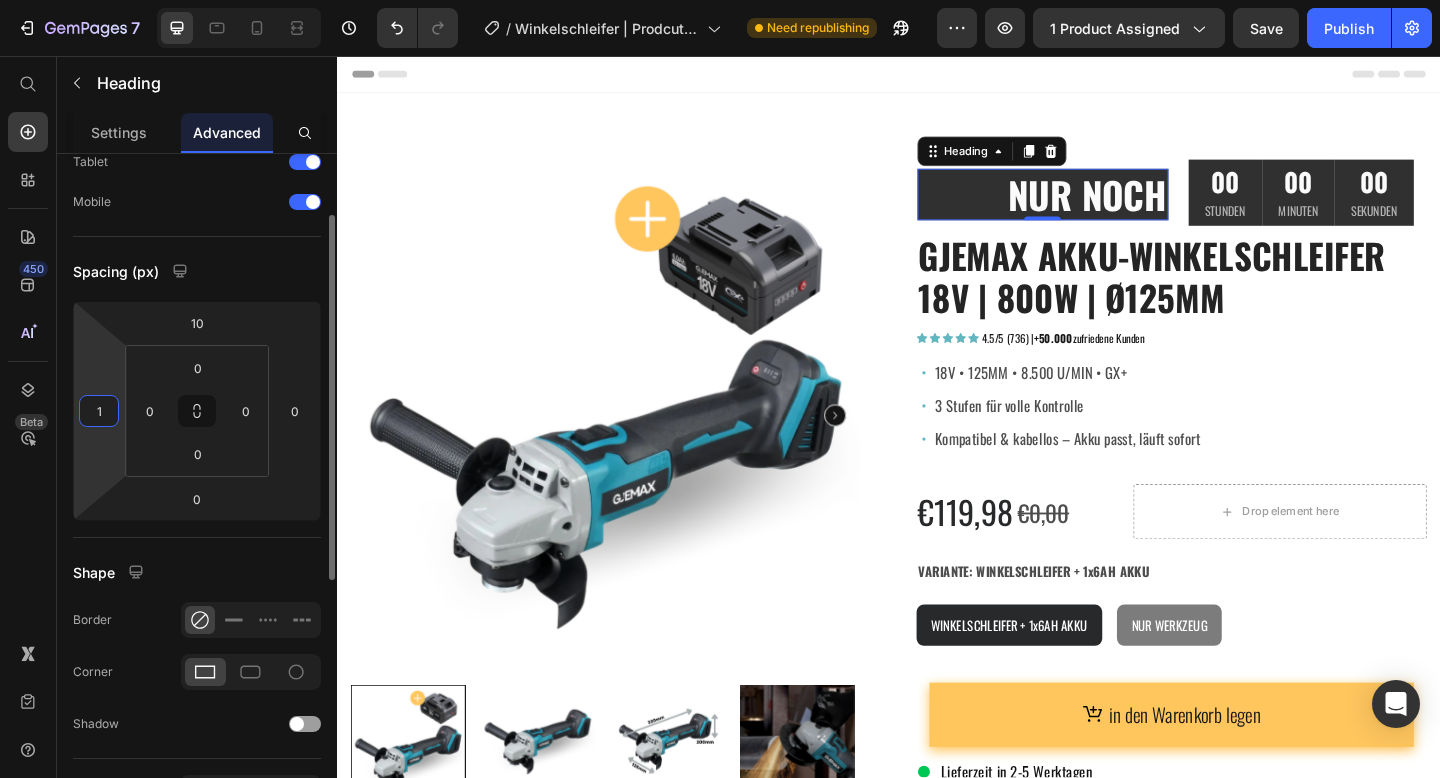 type 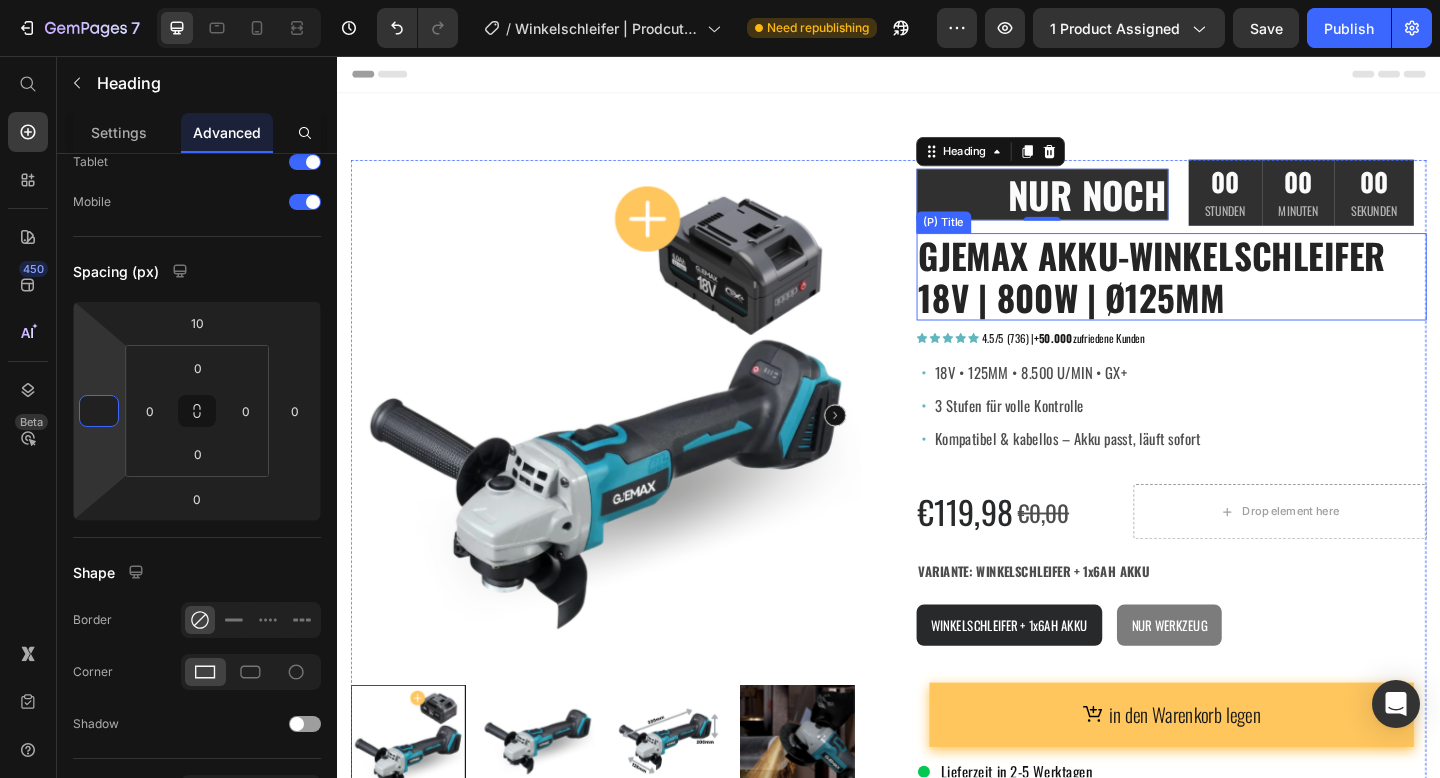 click on "GJEMAX AKKU-WINKELSCHLEIFER 18V | 800W | Ø125MM" at bounding box center [1244, 296] 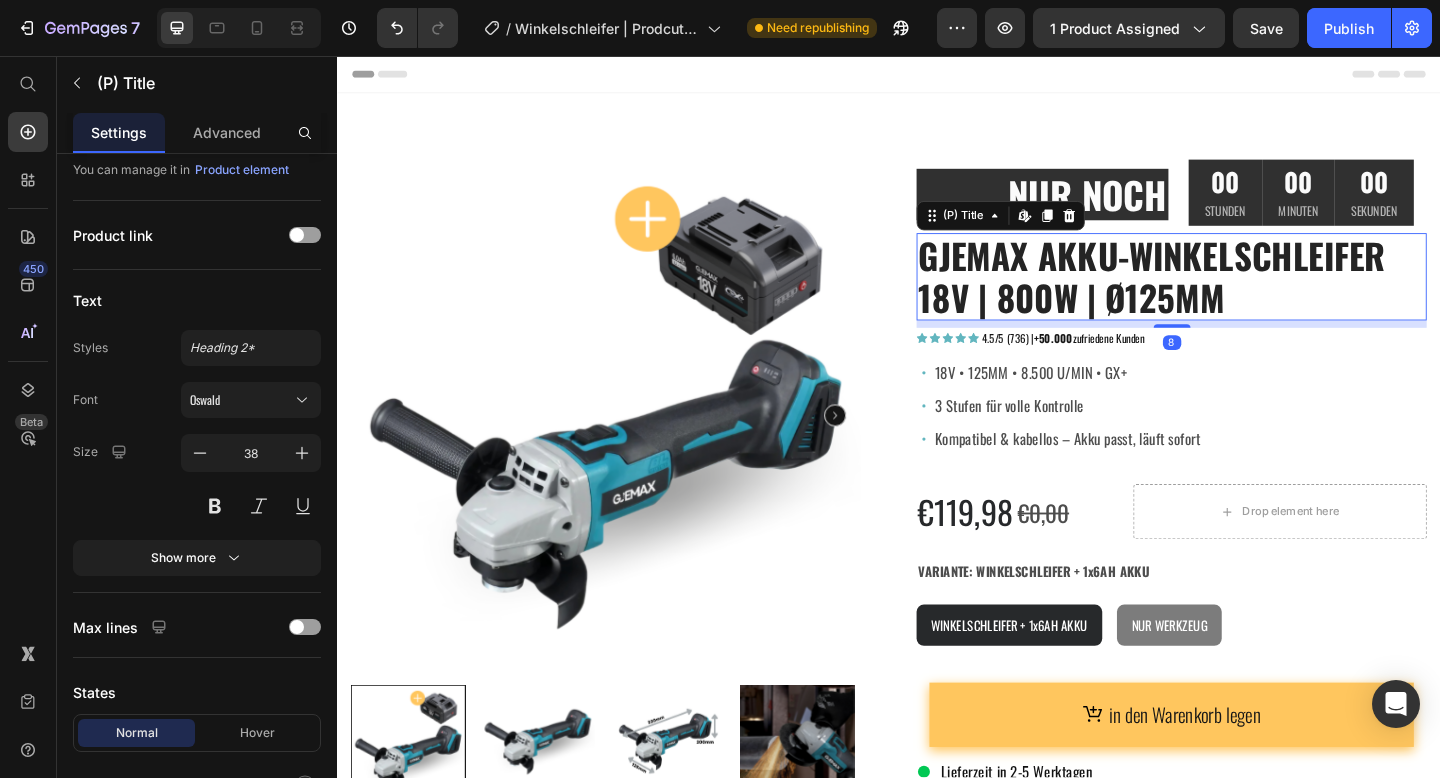 scroll, scrollTop: 0, scrollLeft: 0, axis: both 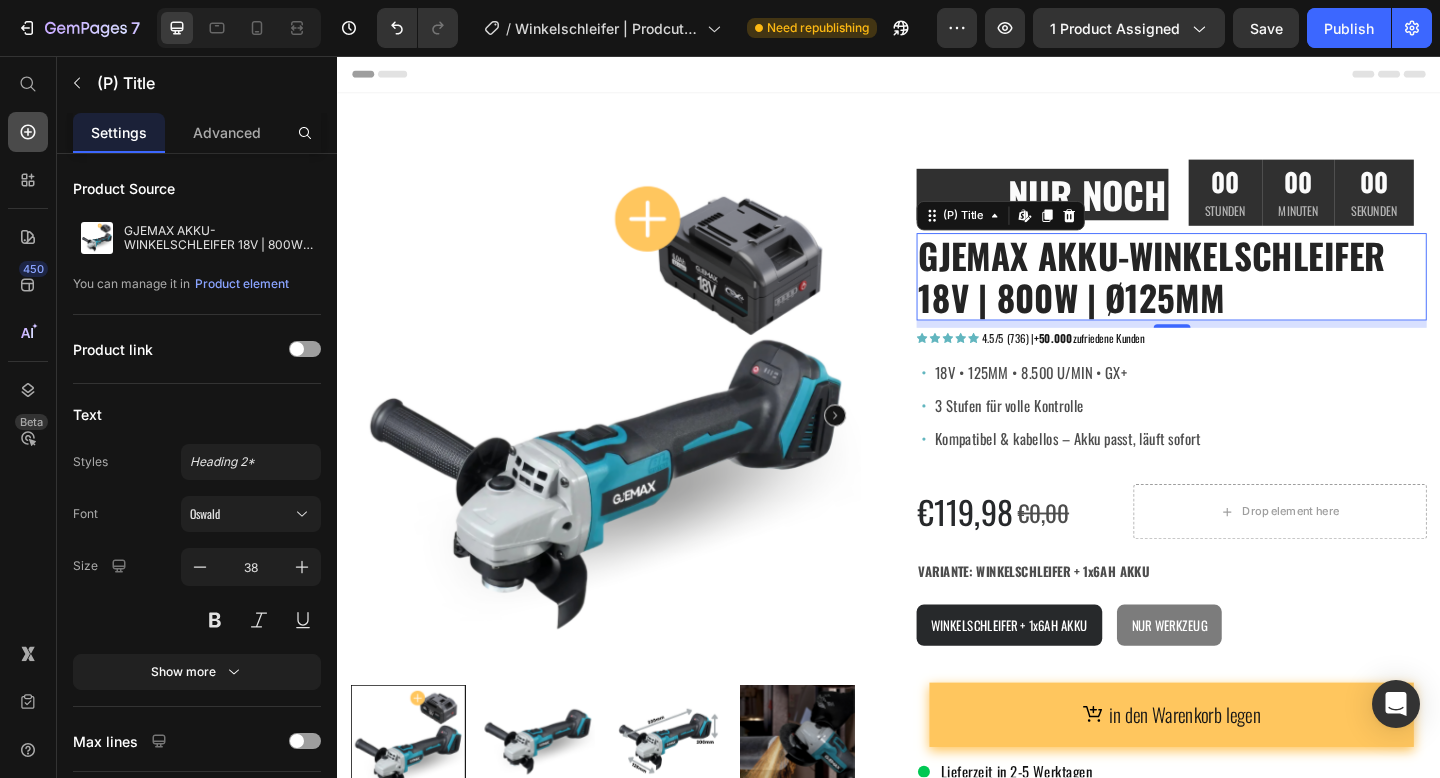 click 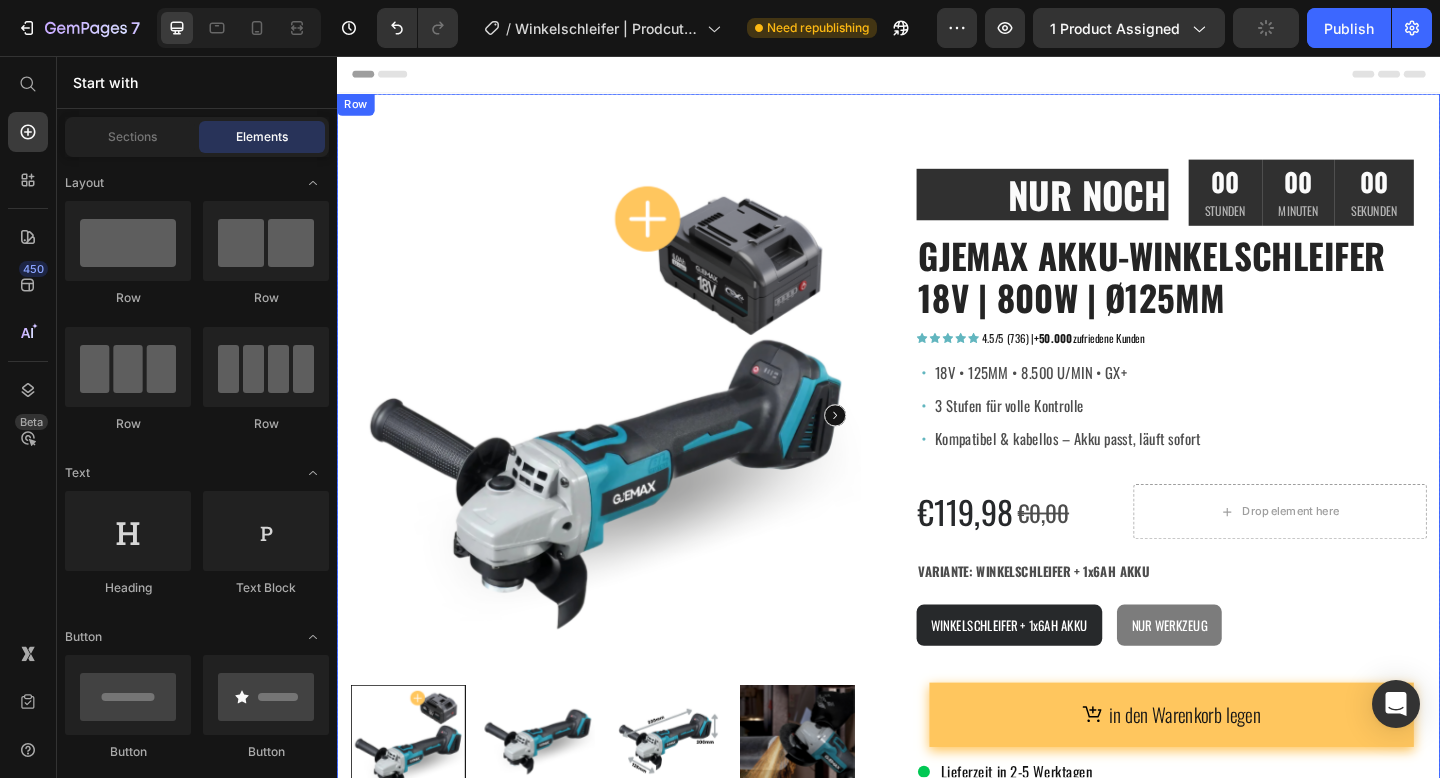 click on "NUR NOCH" at bounding box center (1153, 207) 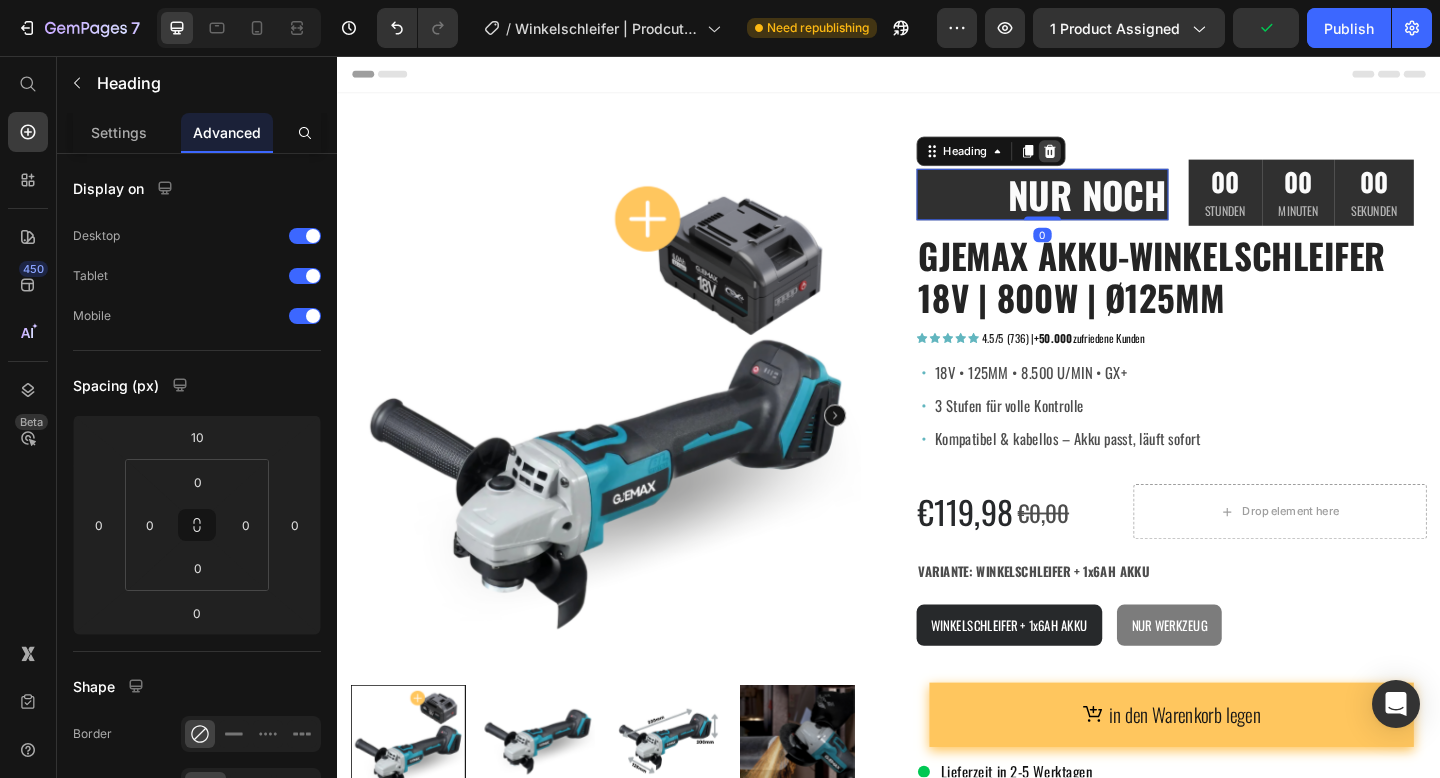 click at bounding box center [1112, 160] 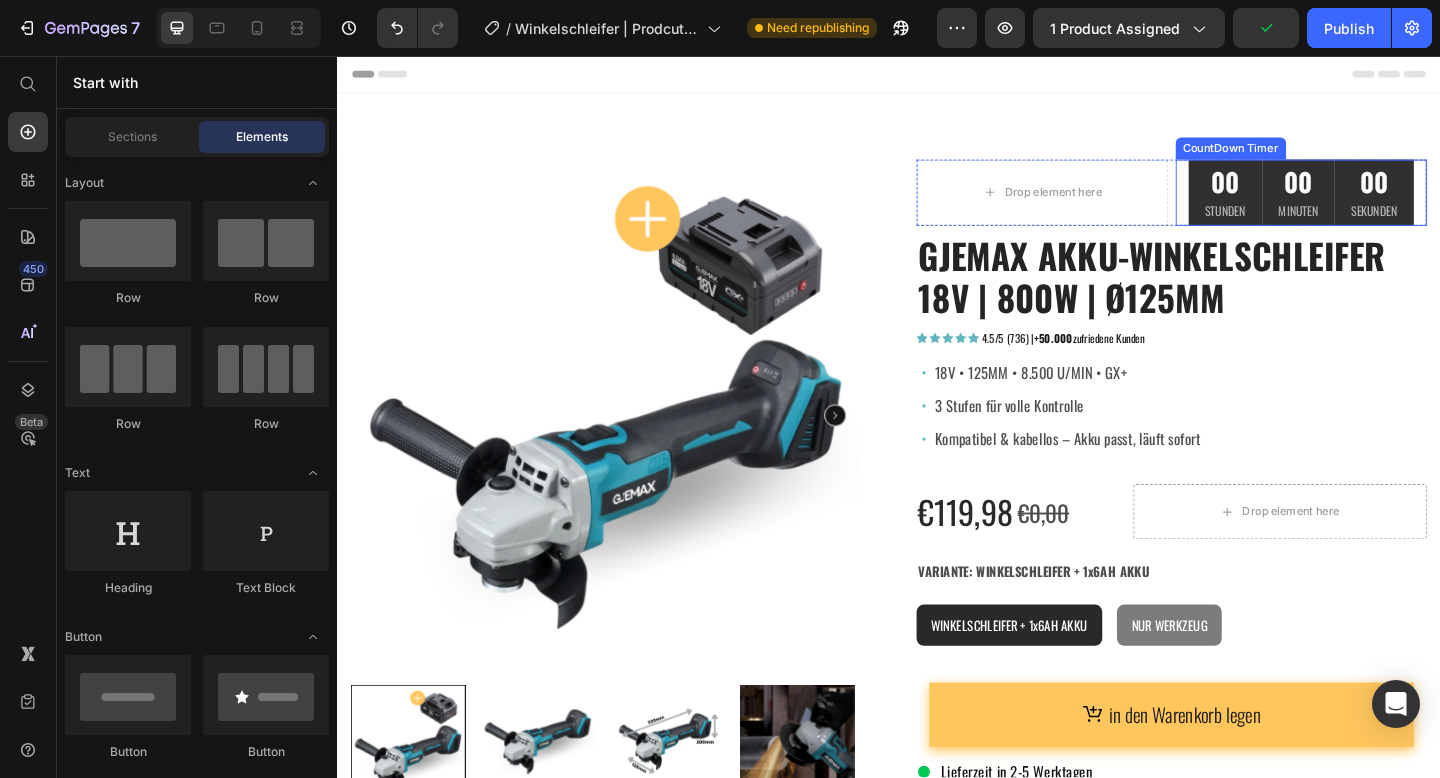 click on "00" at bounding box center [1303, 193] 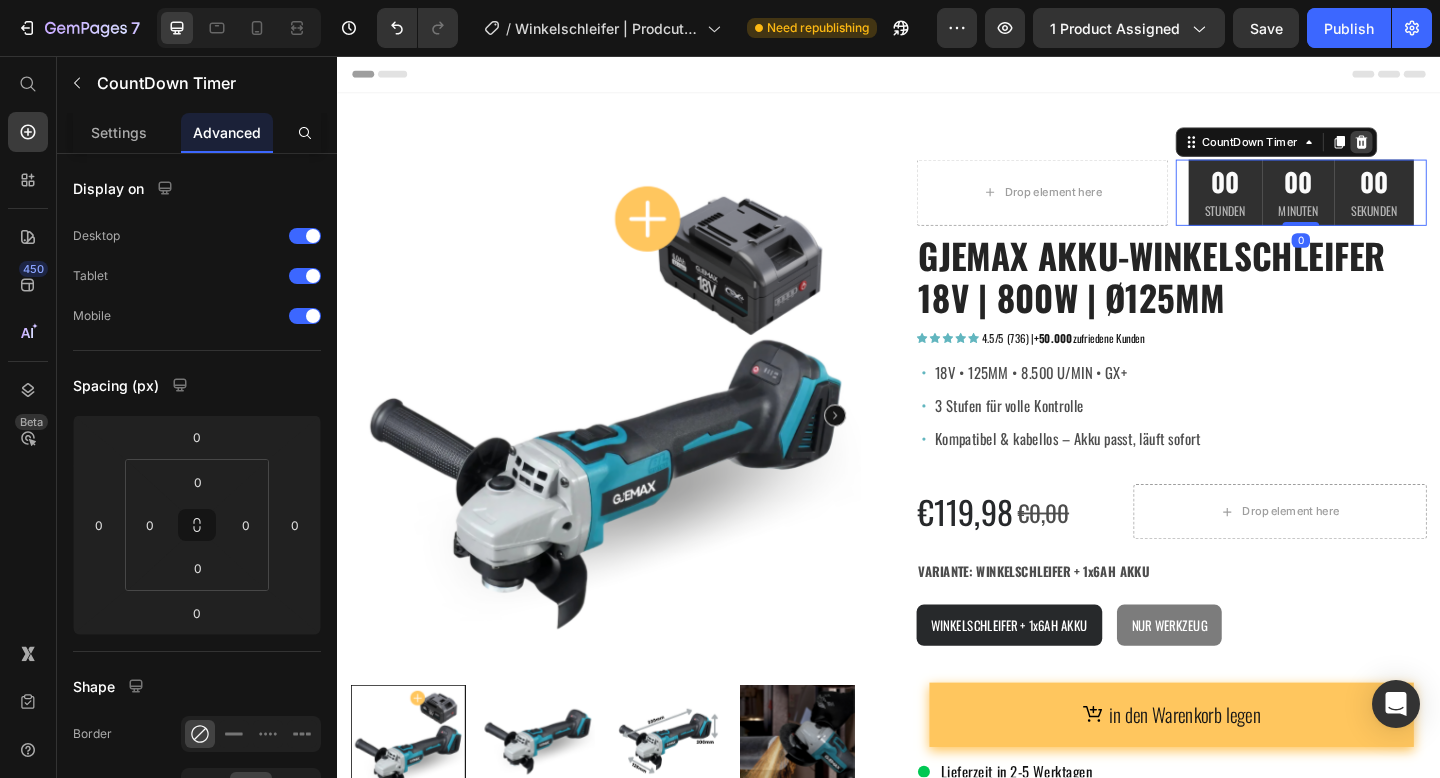 click 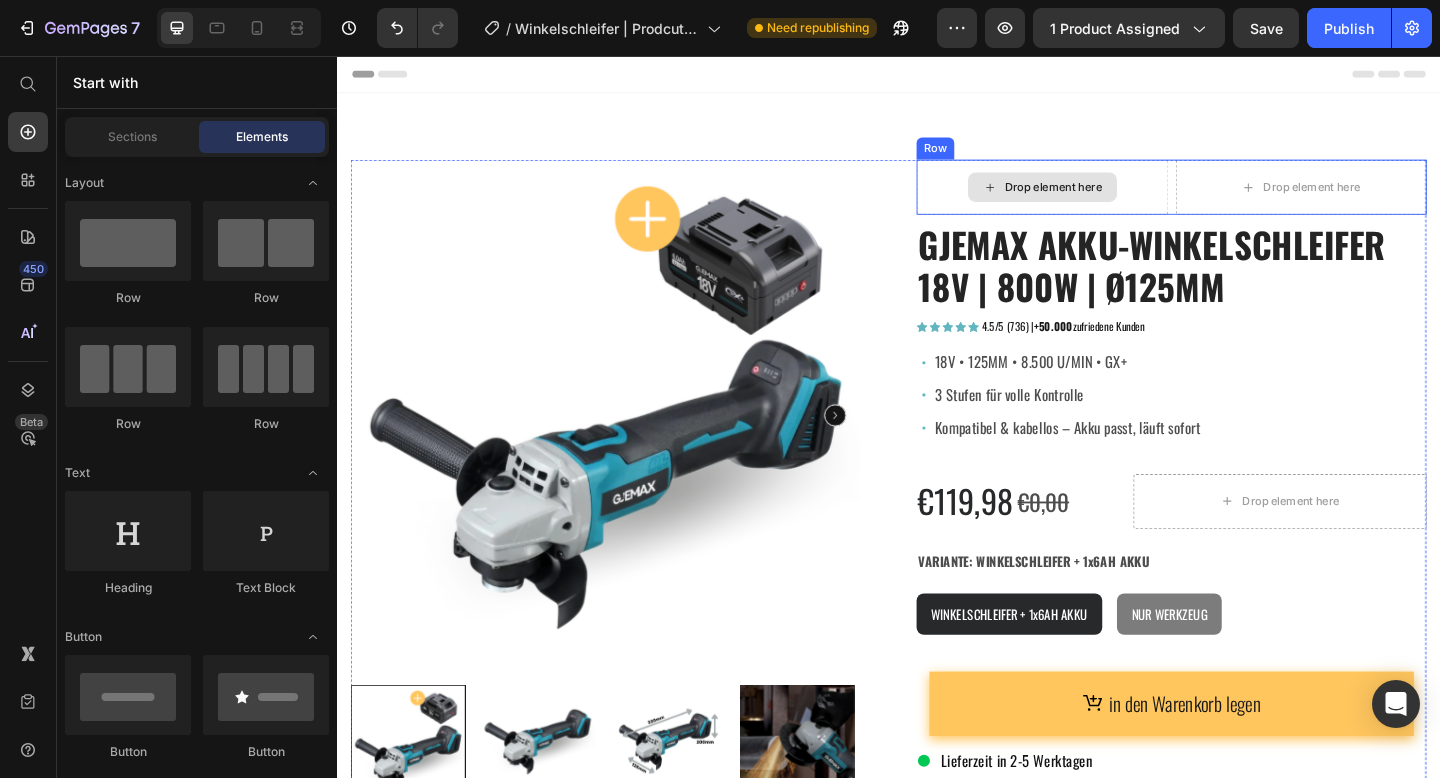 click on "Drop element here" at bounding box center (1104, 199) 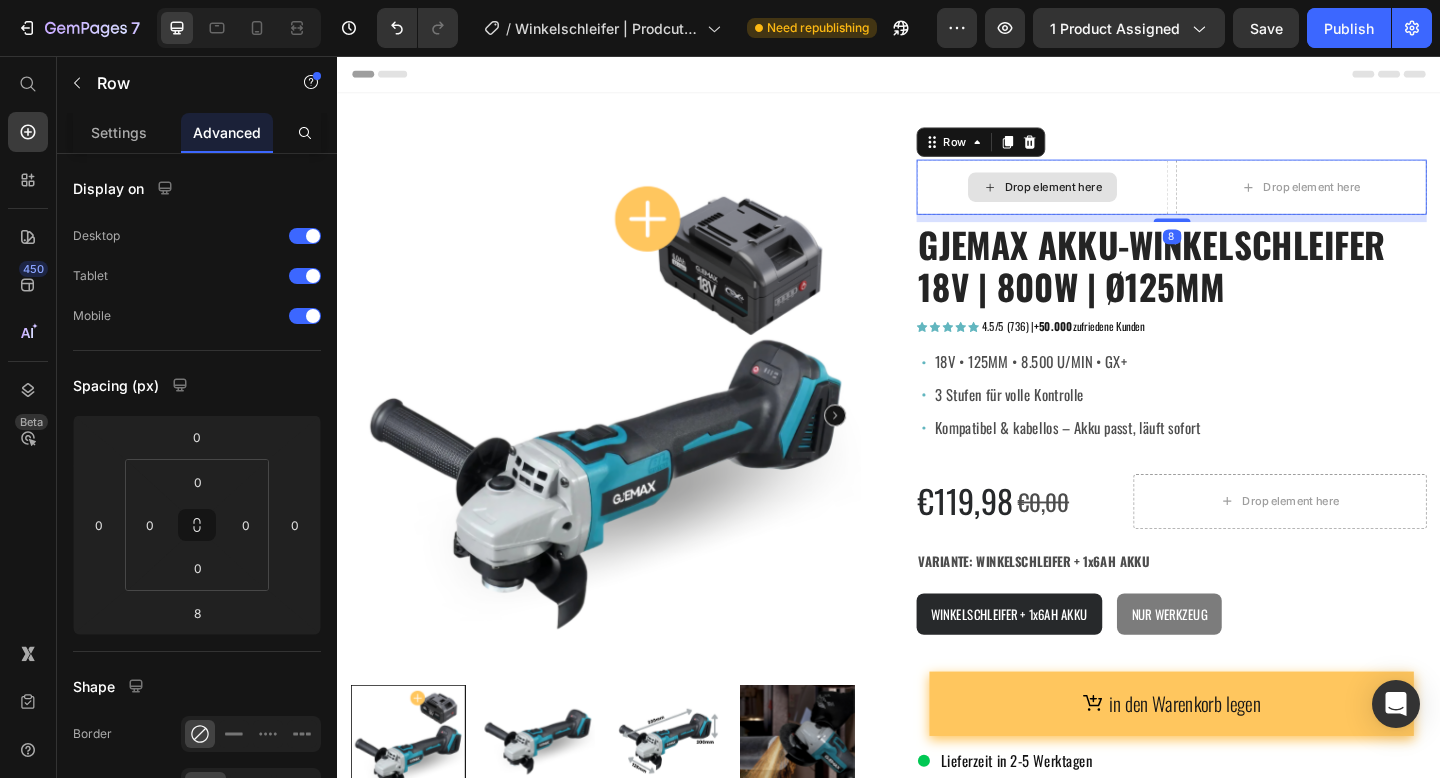 click on "Product Images Drop element here Drop element here Row 8 GJEMAX AKKU-WINKELSCHLEIFER 18V | 800W | Ø125MM (P) Title Icon Icon Icon Icon Icon Icon Icon List Hoz 4.5/5 (736) | +50.000 zufriedene Kunden Text block Row 18V • 125MM • 8.500 U/MIN • GX+ 3 Stufen für volle Kontrolle Kompatibel & kabellos – Akku passt, läuft sofort Item List €119,98 Product Price €0,00 Product Price Row Drop element here Row Row VARIANTE: WINKELSCHLEIFER + 1x6AH AKKU WINKELSCHLEIFER + 1x6AH AKKU WINKELSCHLEIFER + 1x6AH AKKU WINKELSCHLEIFER + 1x6AH AKKU NUR WERKZEUG NUR WERKZEUG NUR WERKZEUG Product Variants & Swatches Row in den Warenkorb legen (P) Cart Button Lieferzeit in 2-5 Werktagen Item List Image Klarna Rechnung Bestelle jetzt. Bezahle in bis zu 30 Tagen. Text Block Row Image Text Block" at bounding box center [937, 719] 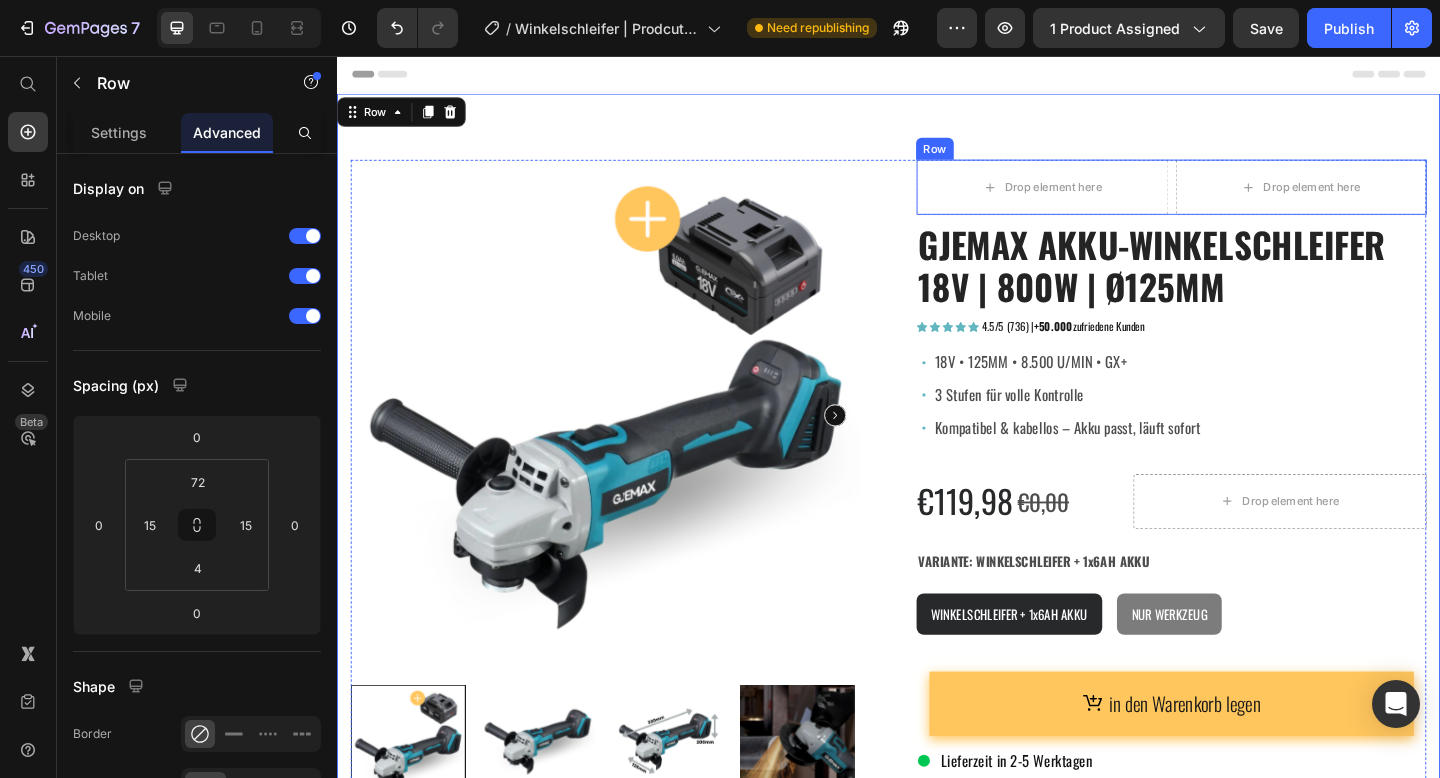 click on "Drop element here
Drop element here Row" at bounding box center (1244, 199) 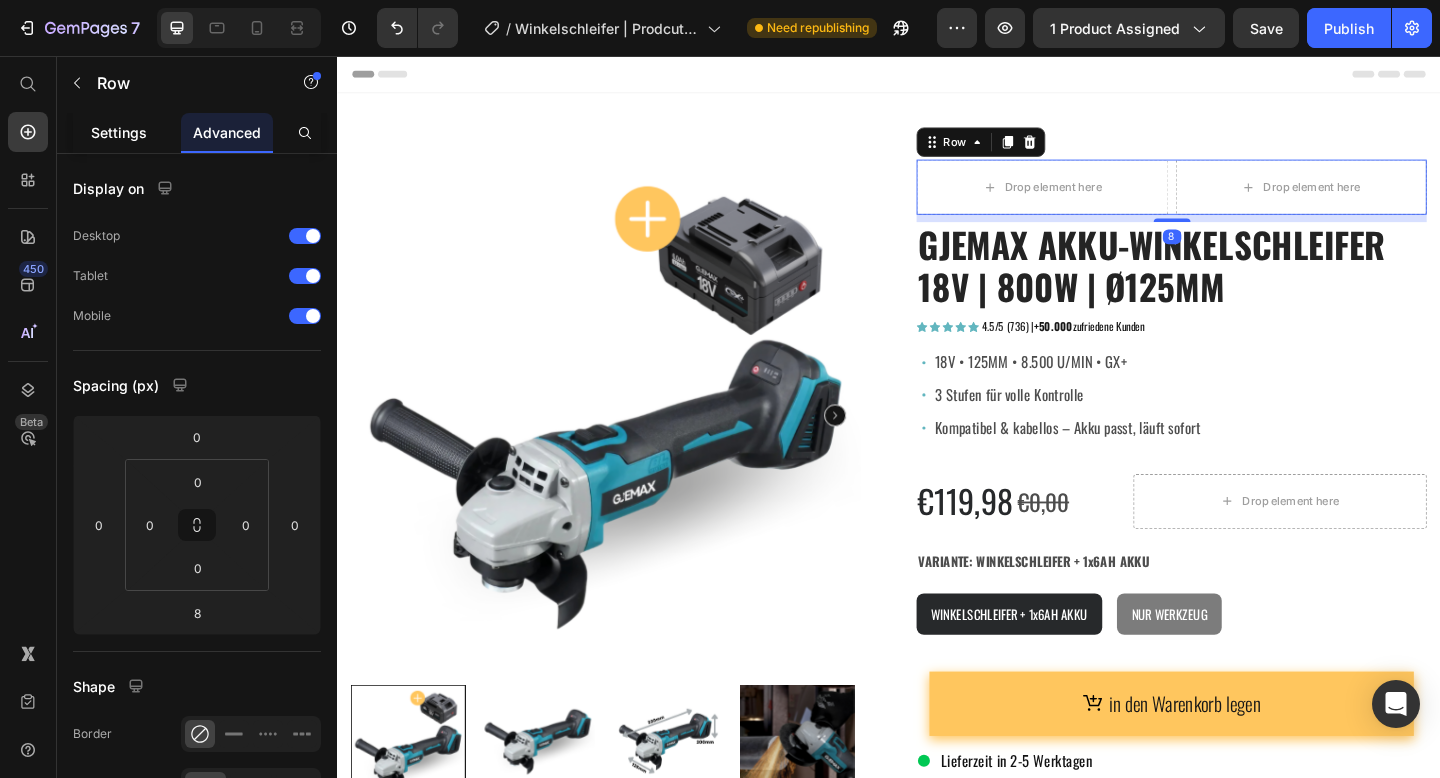 click on "Settings" 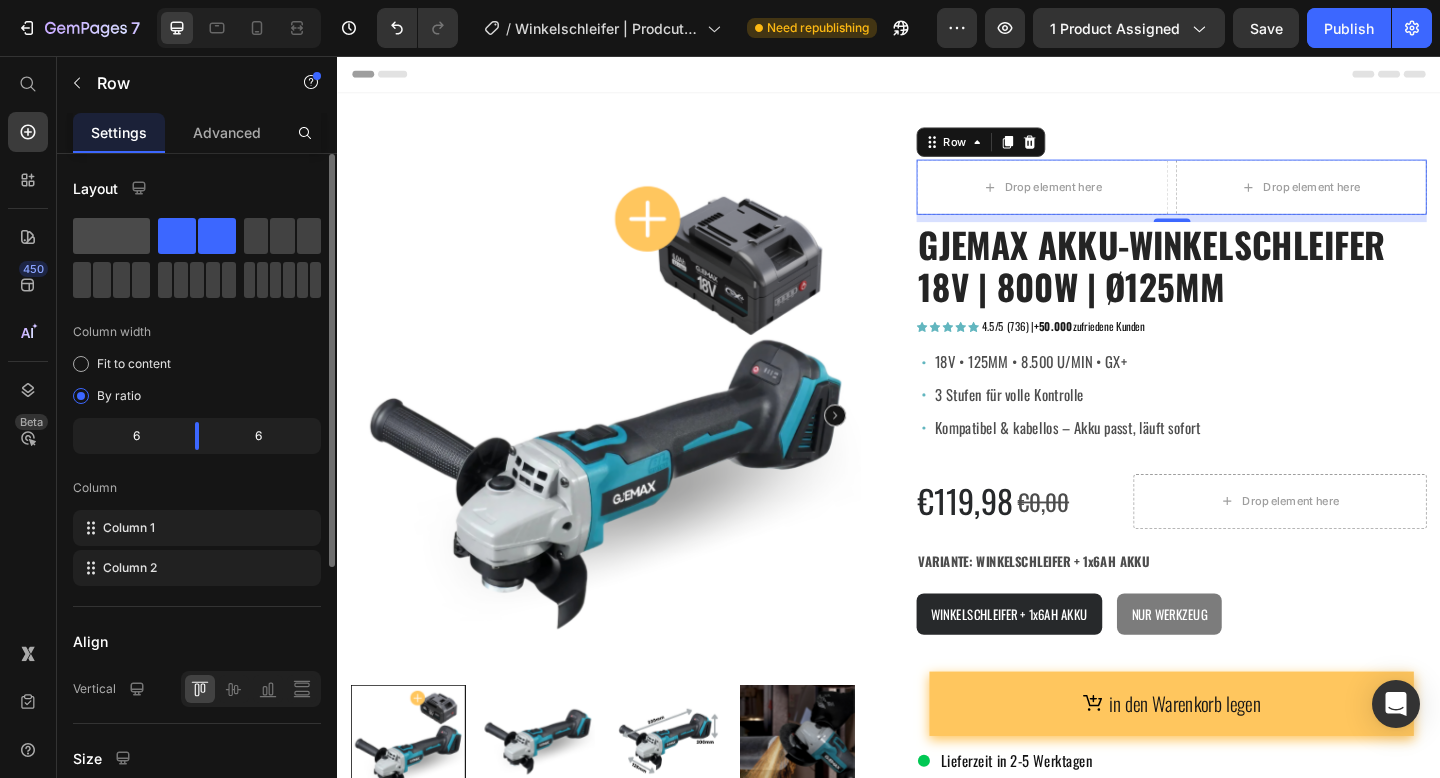click 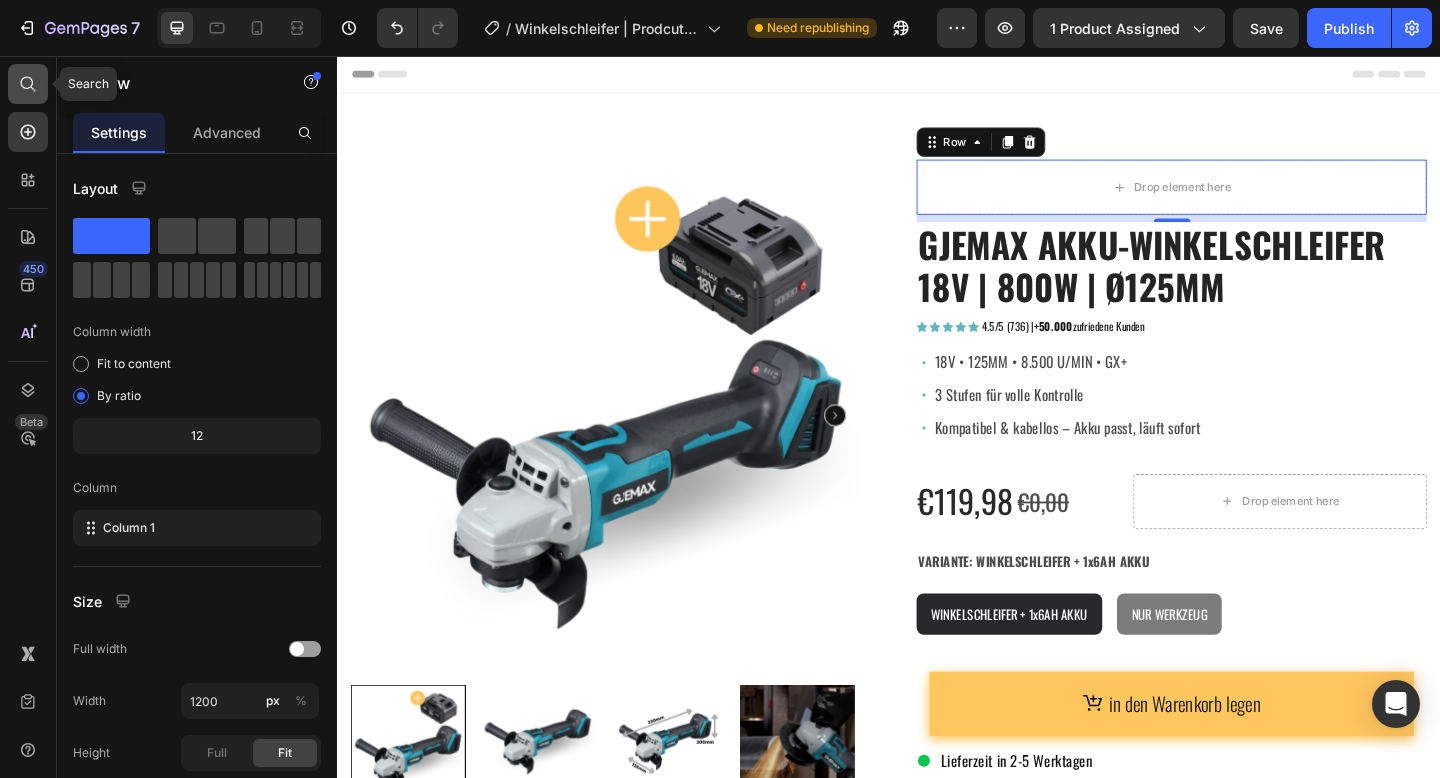 click 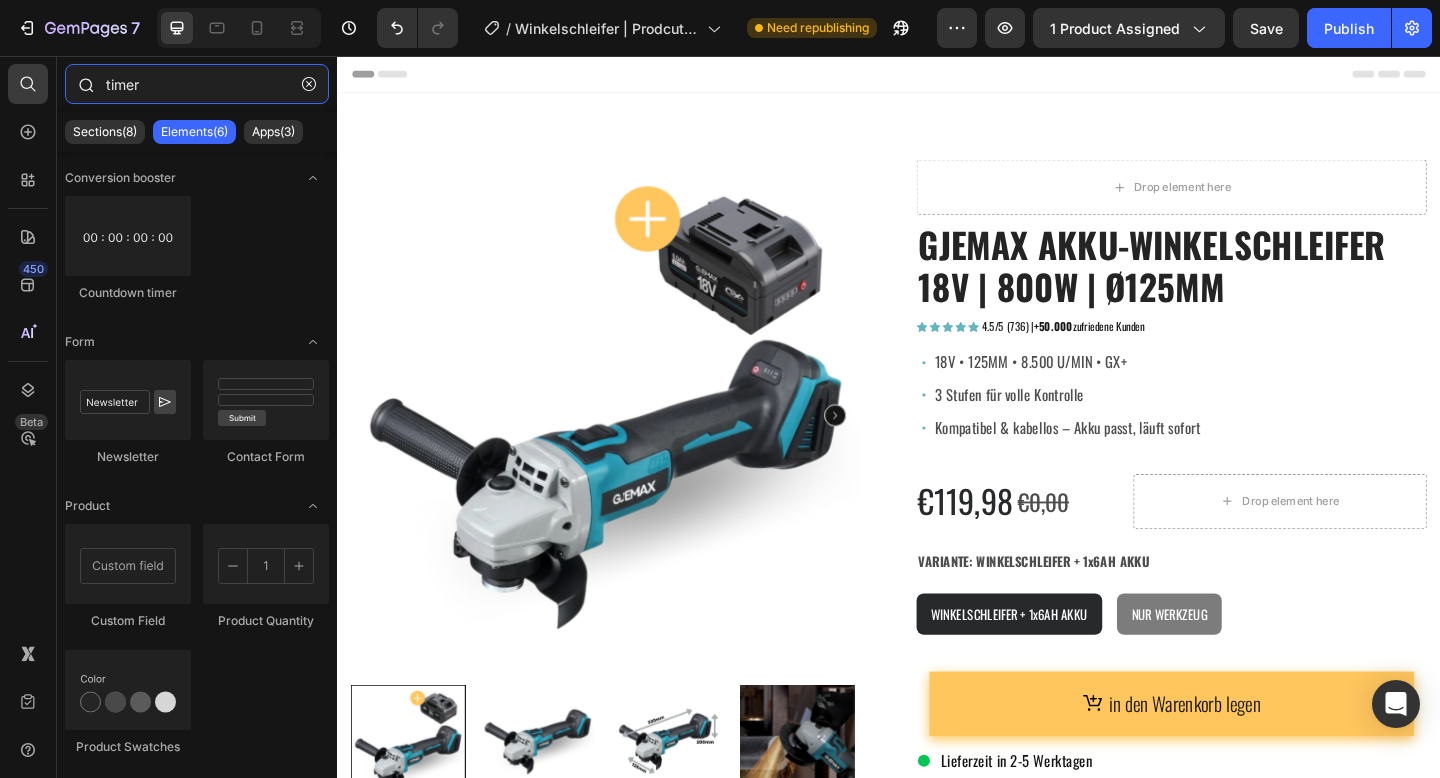 click on "timer" at bounding box center [197, 84] 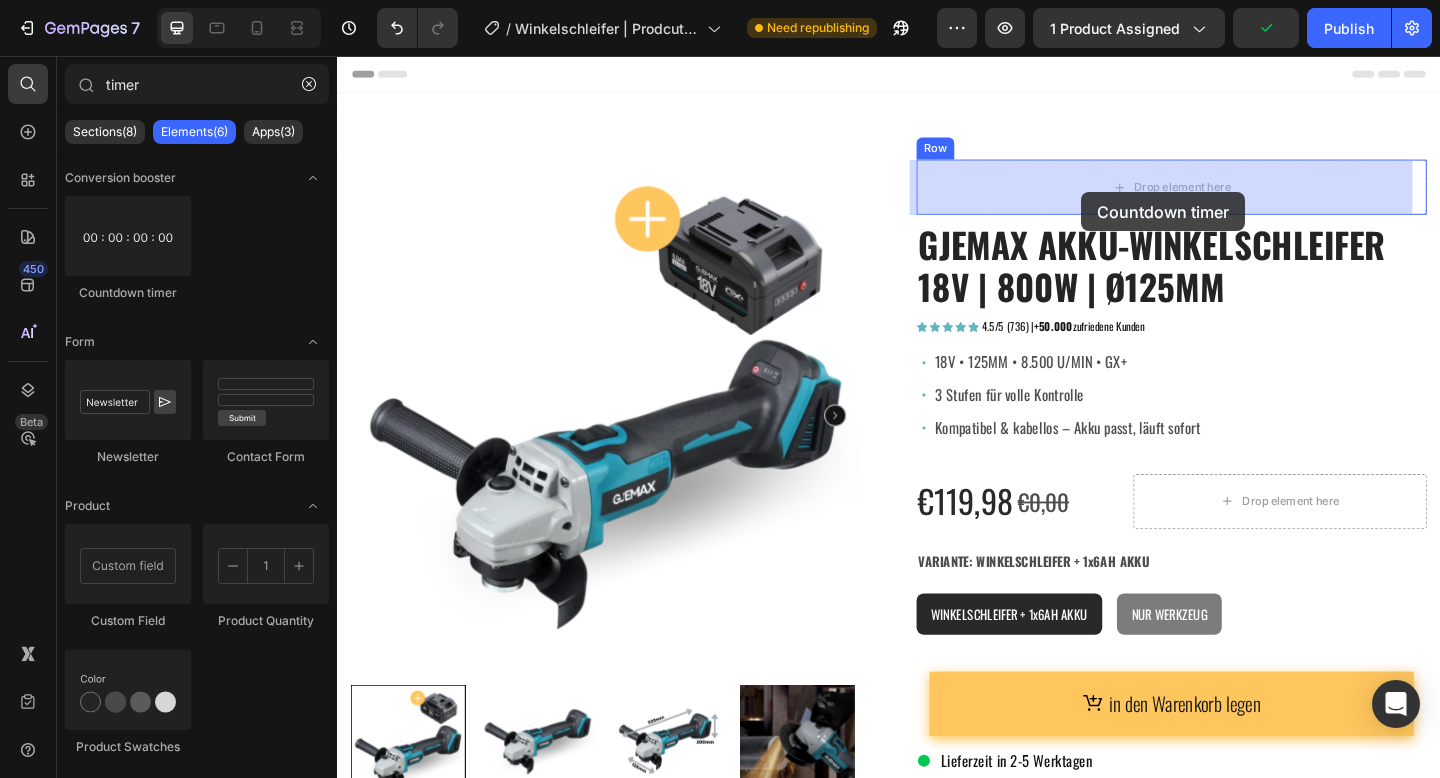 drag, startPoint x: 479, startPoint y: 280, endPoint x: 1146, endPoint y: 204, distance: 671.31586 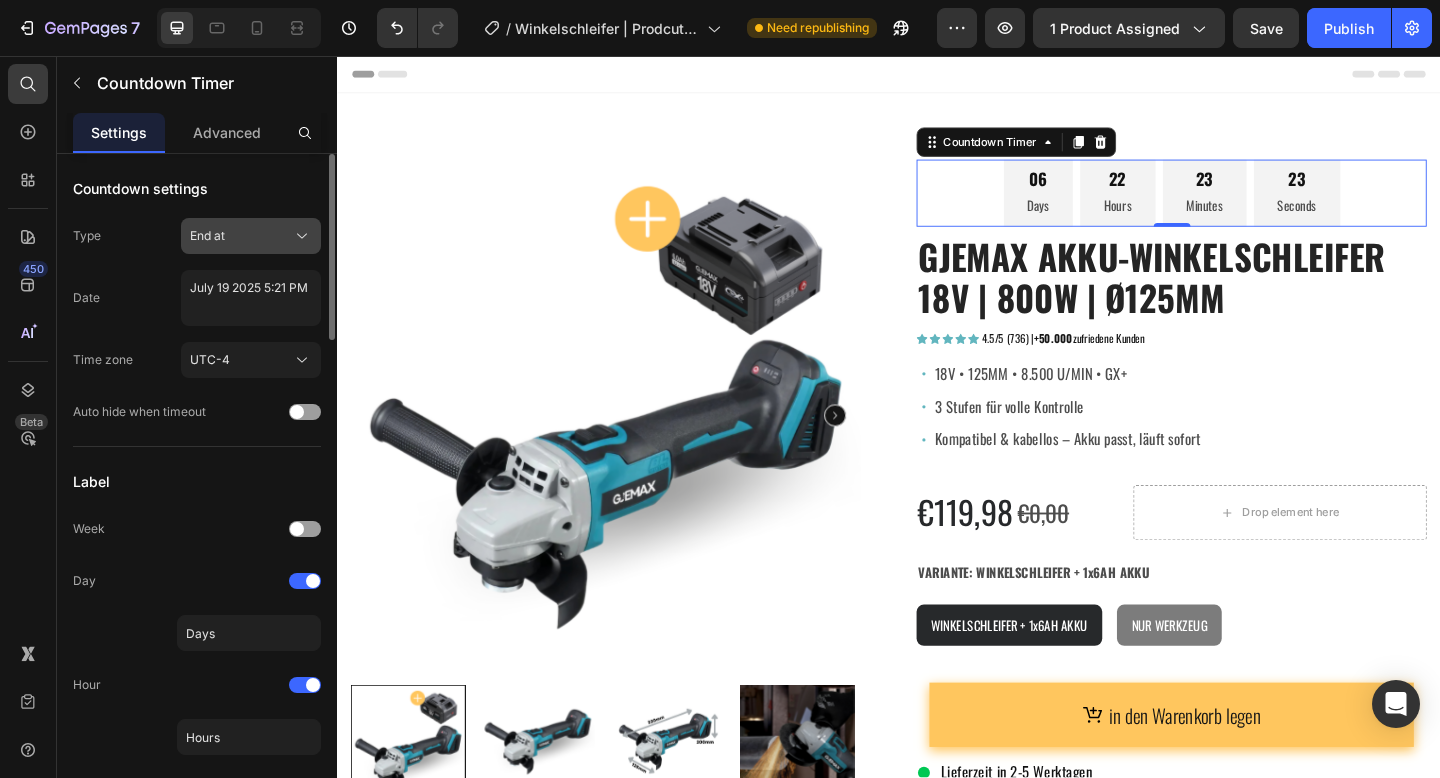 click on "End at" 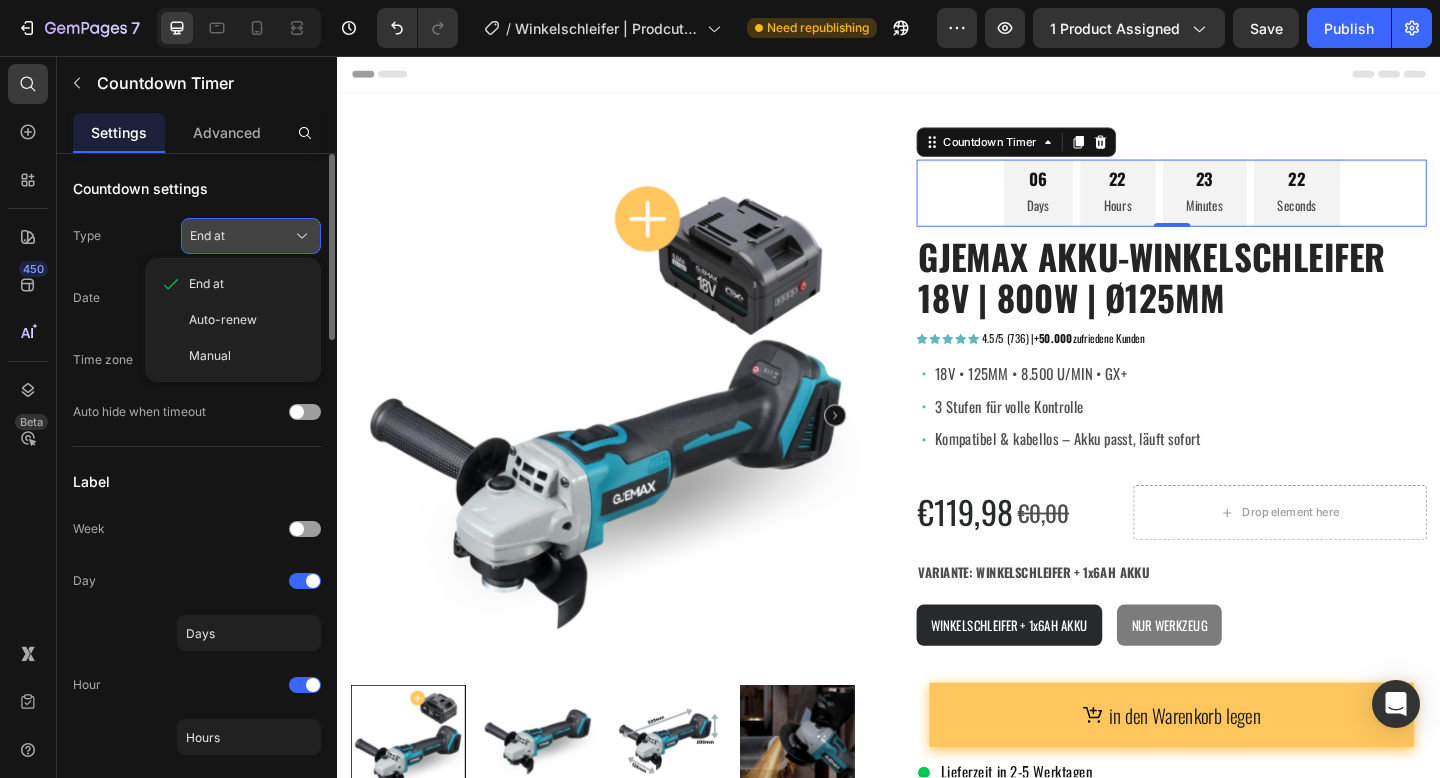 click on "End at" 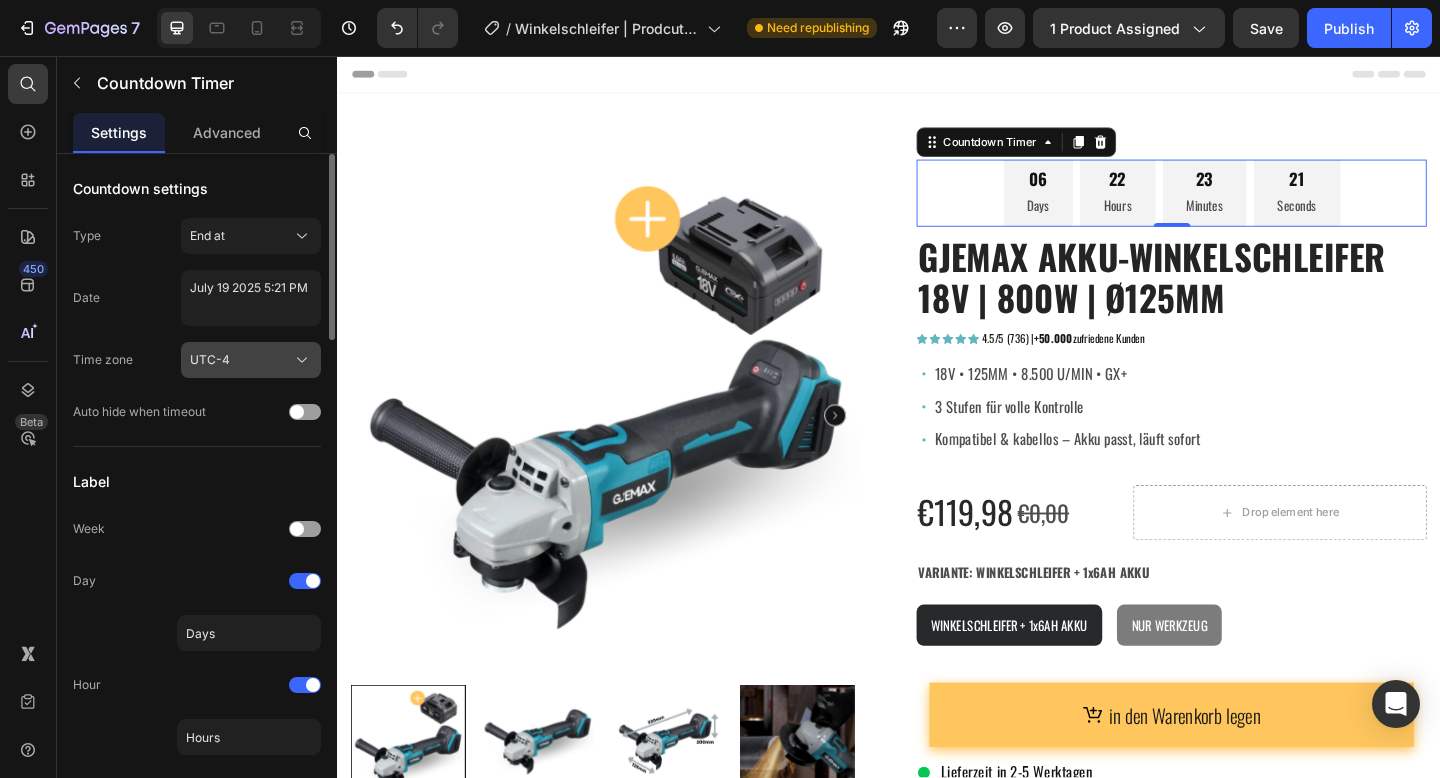 click on "UTC-4" at bounding box center (251, 360) 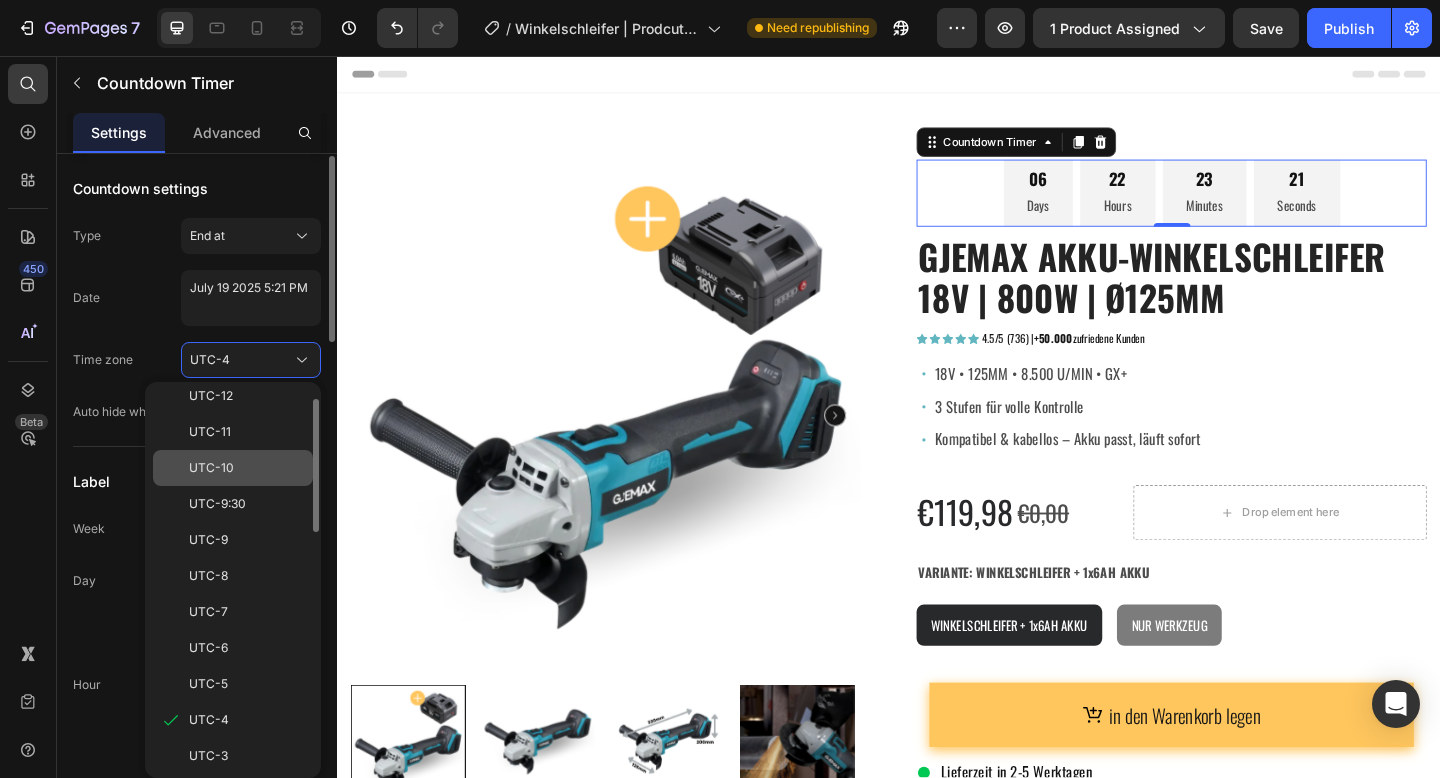 scroll, scrollTop: 25, scrollLeft: 0, axis: vertical 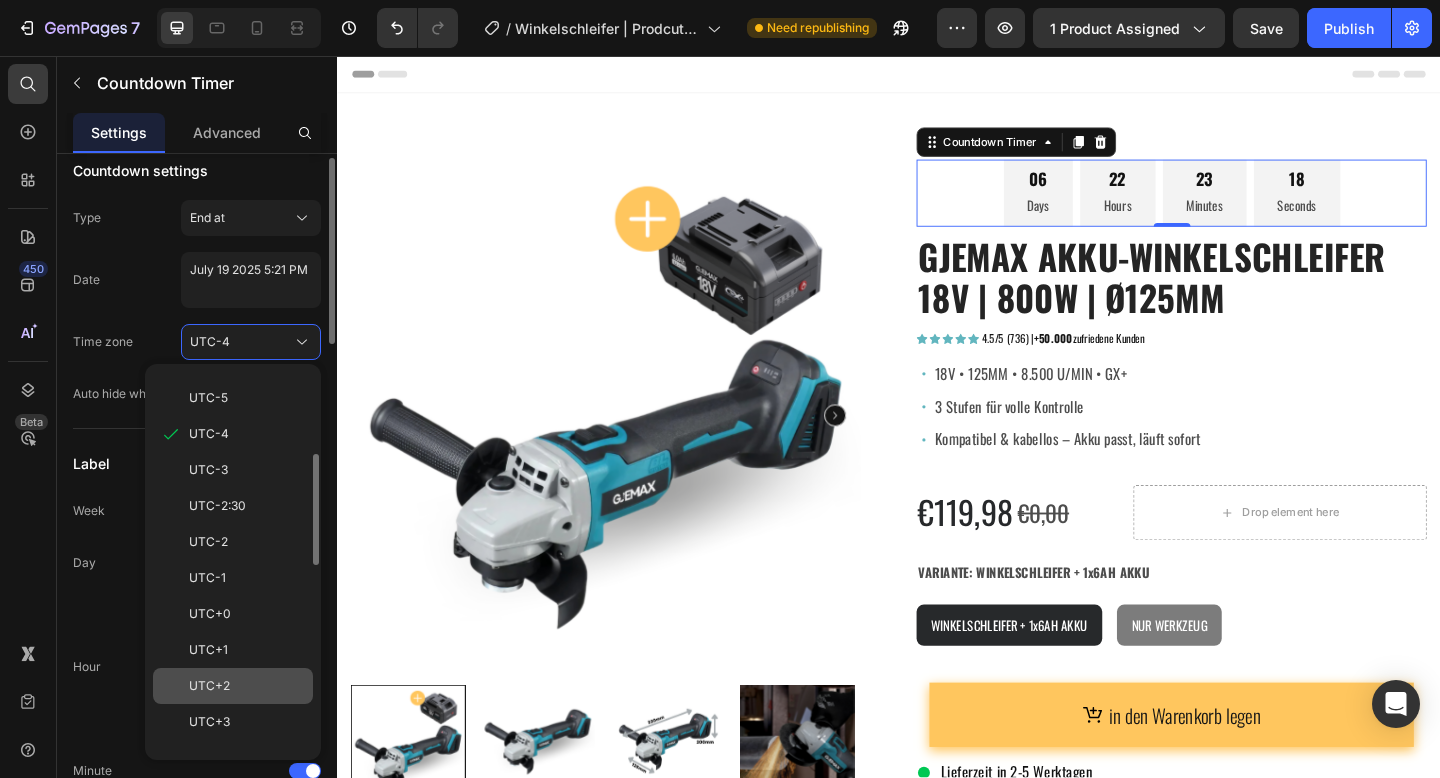 click on "UTC+2" at bounding box center (209, 686) 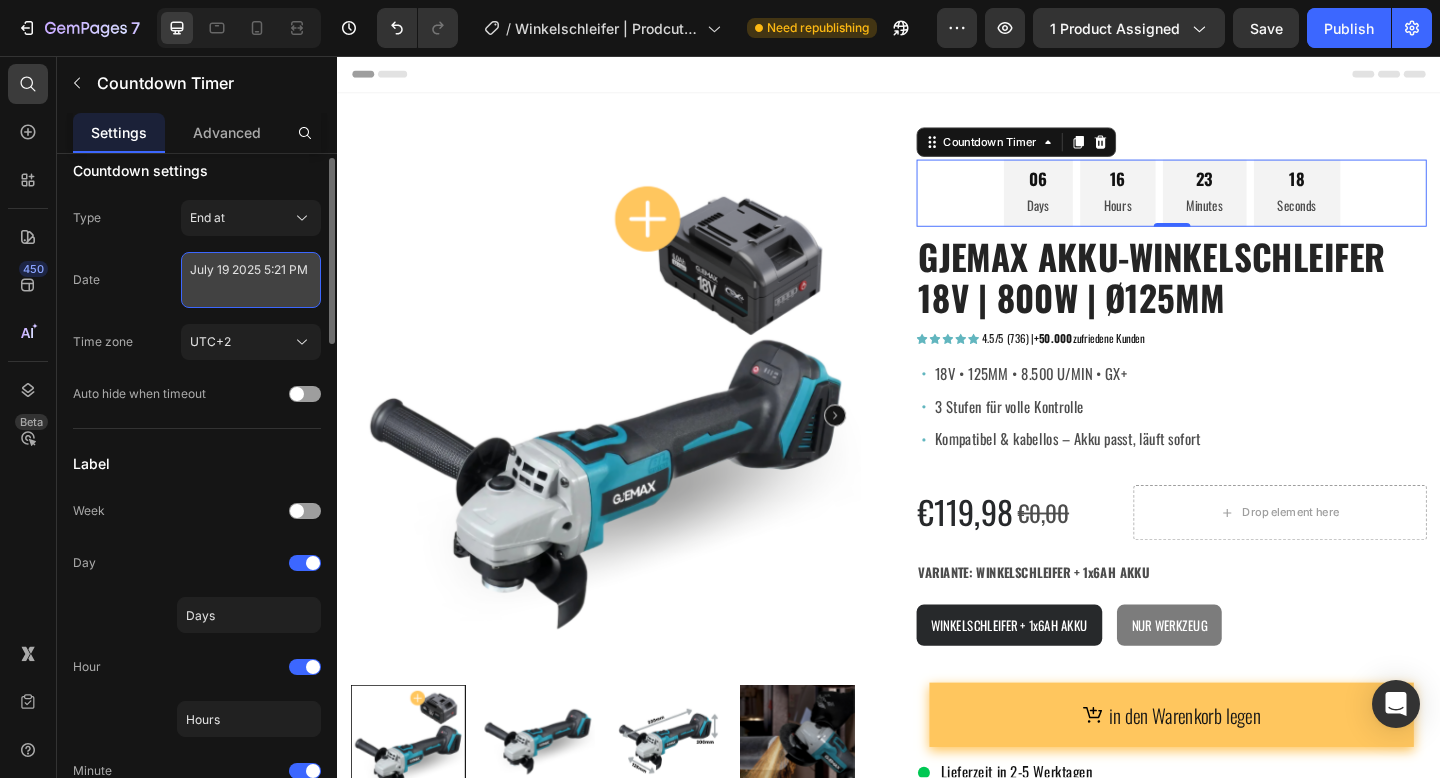 click on "July 19 2025 5:21 PM" at bounding box center [251, 280] 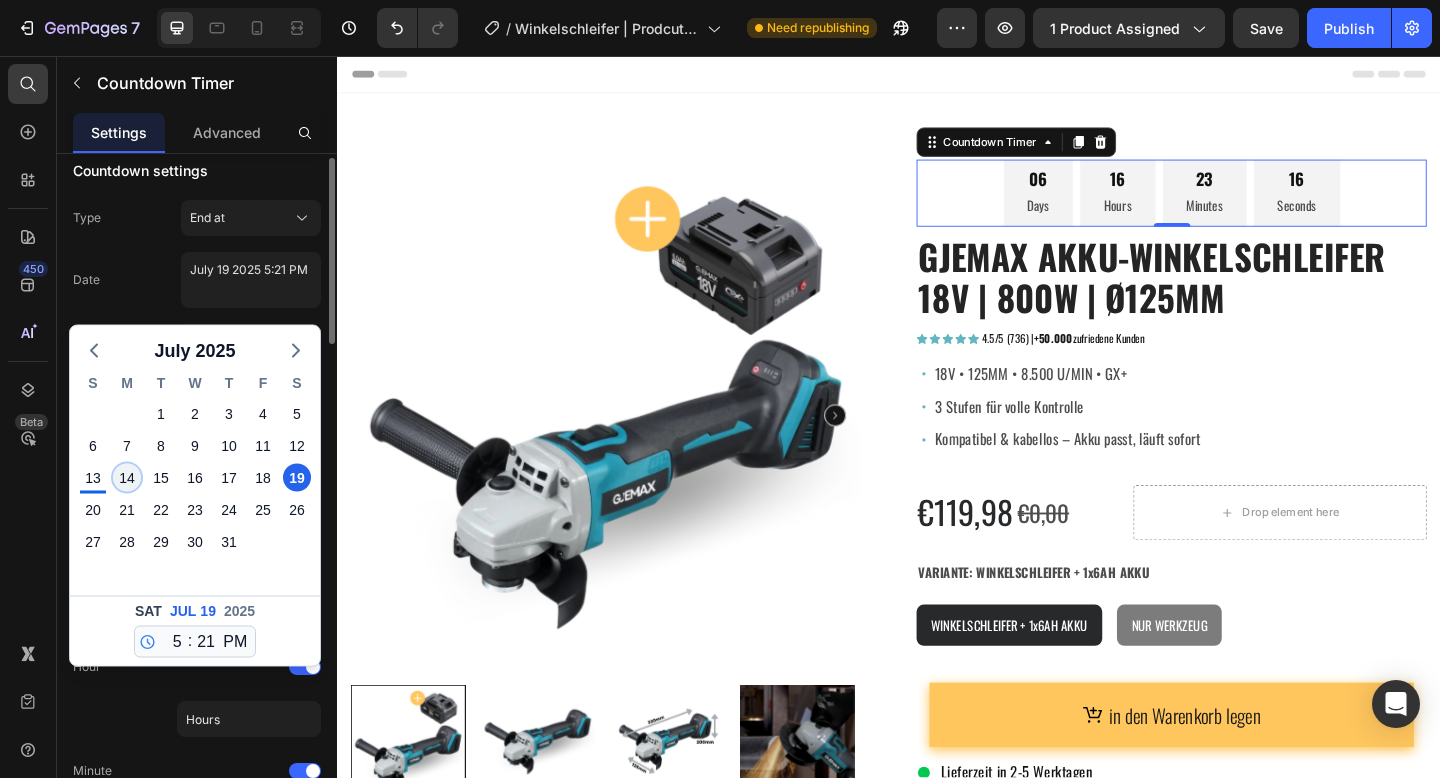 click on "14" 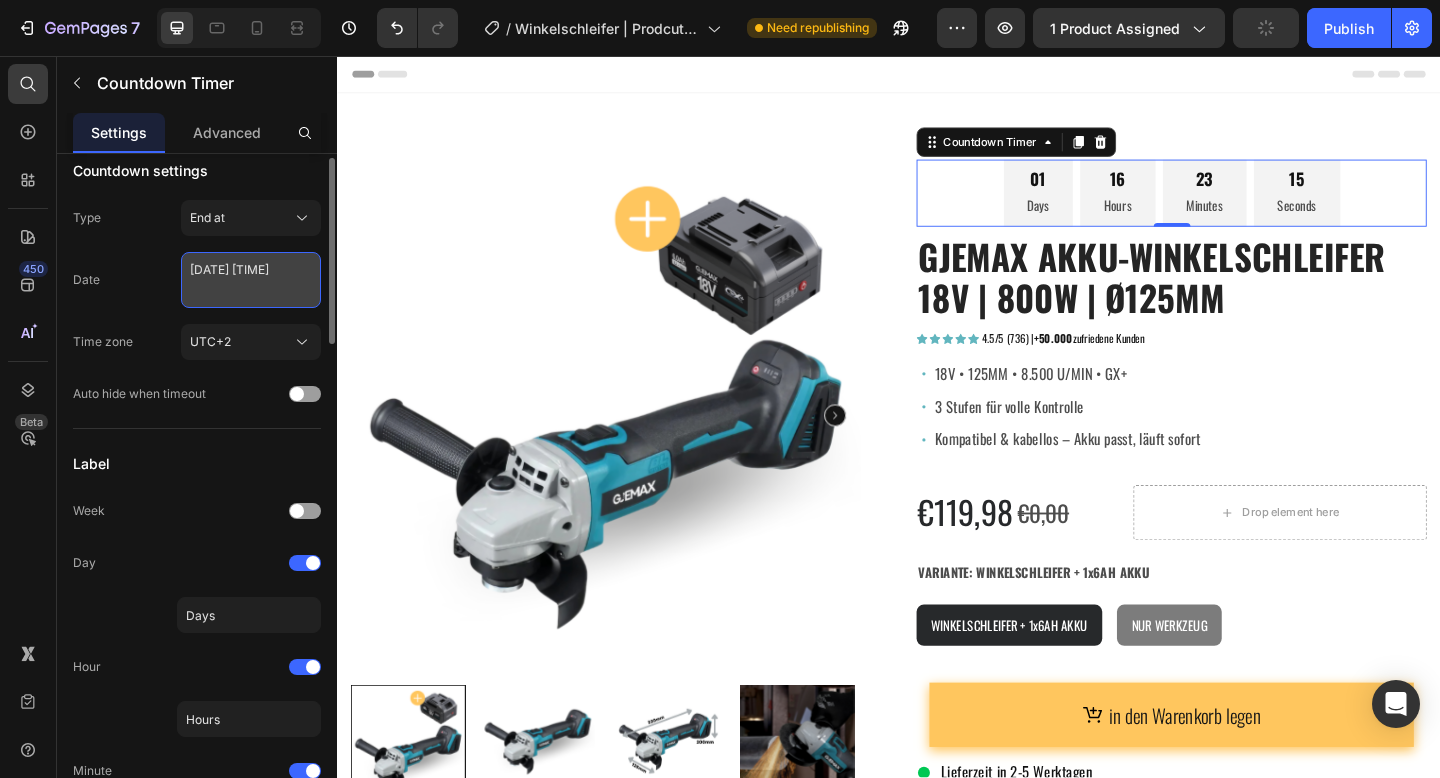 click on "[DATE] [TIME]" at bounding box center (251, 280) 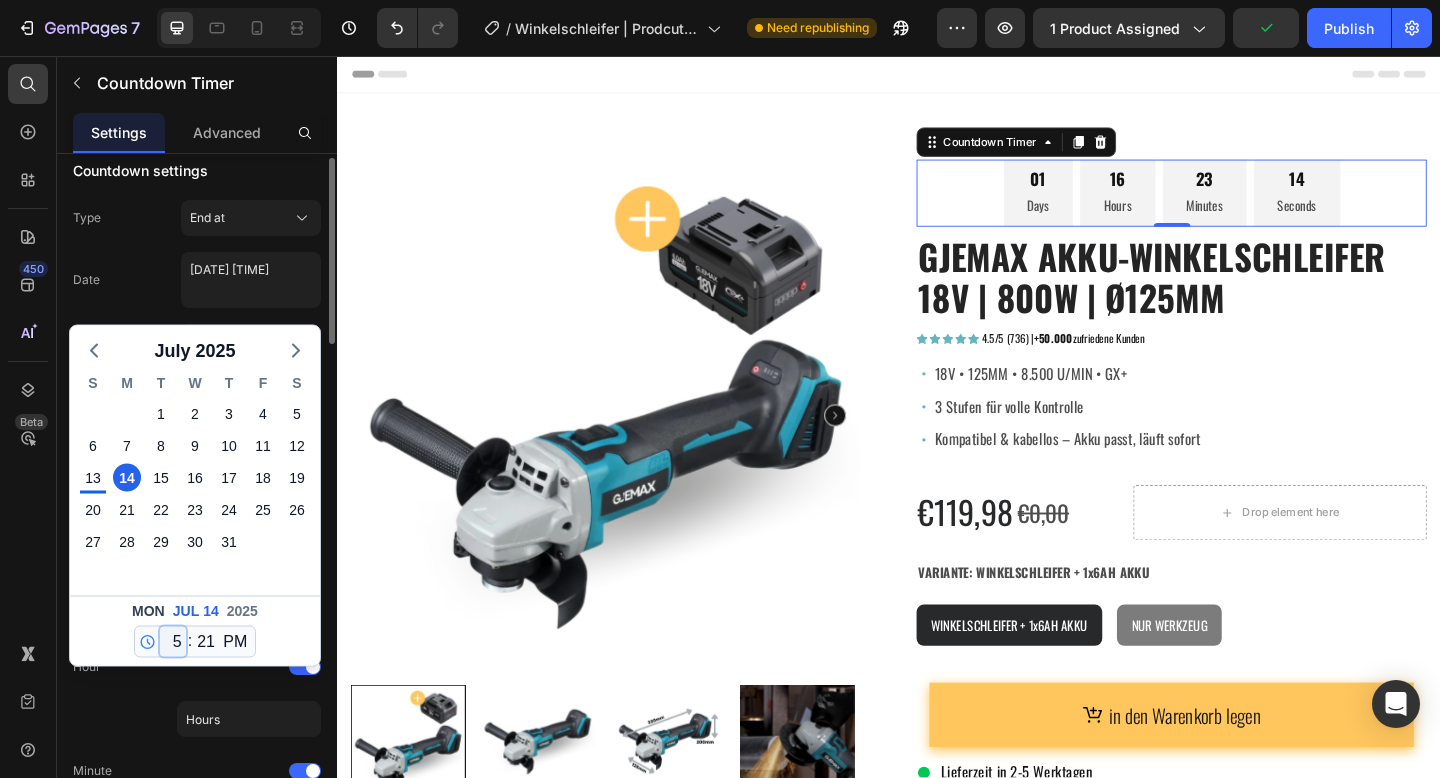 click on "12 1 2 3 4 5 6 7 8 9 10 11" at bounding box center [173, 642] 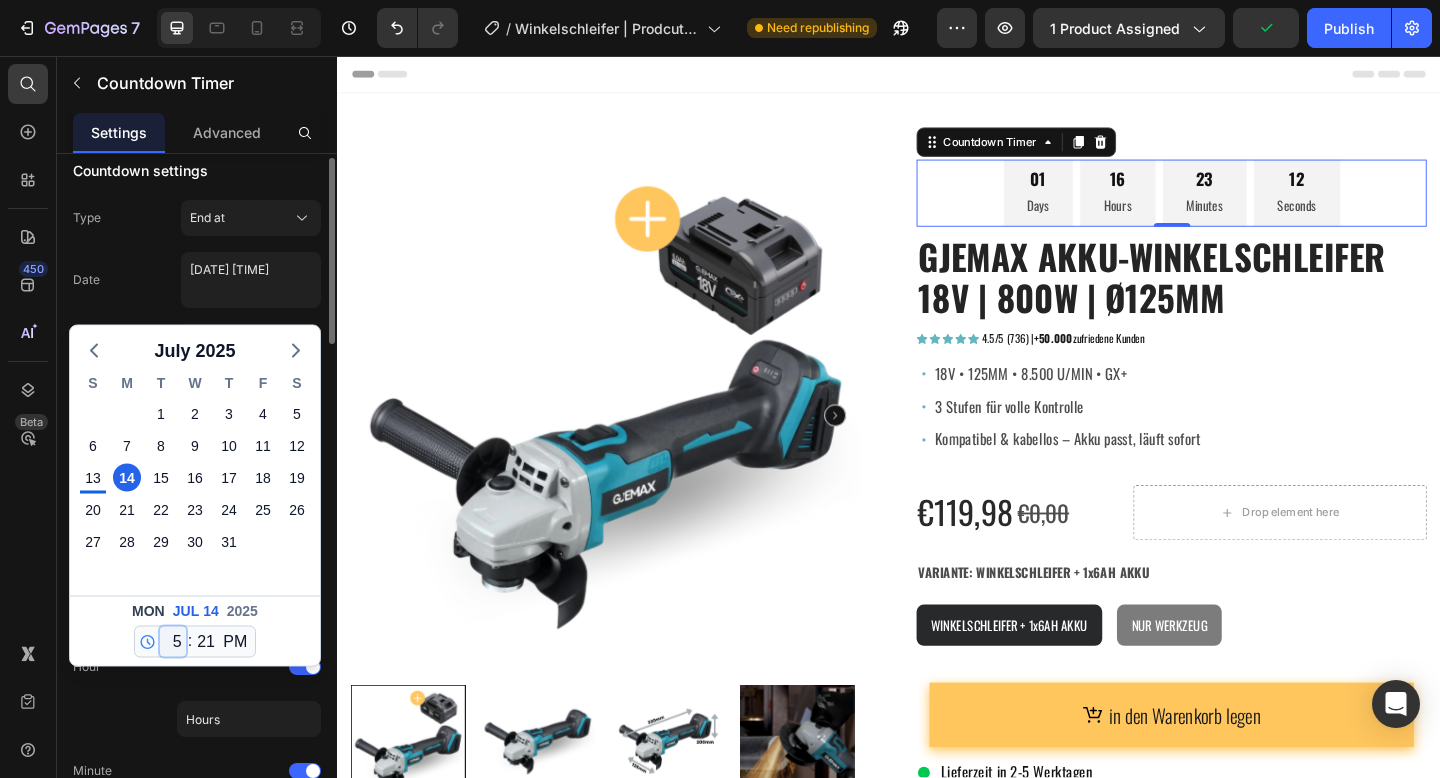 click on "12 1 2 3 4 5 6 7 8 9 10 11" at bounding box center (173, 642) 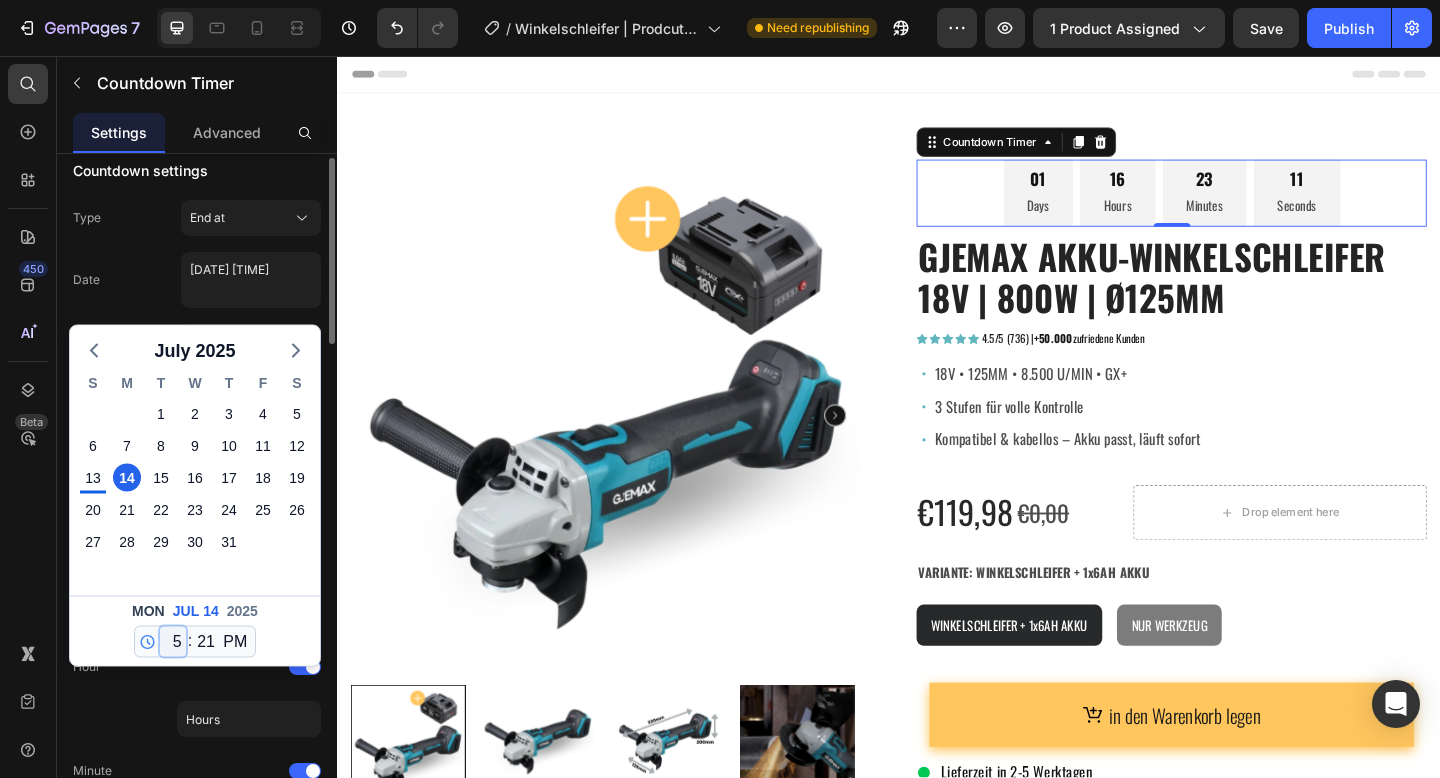 select on "12" 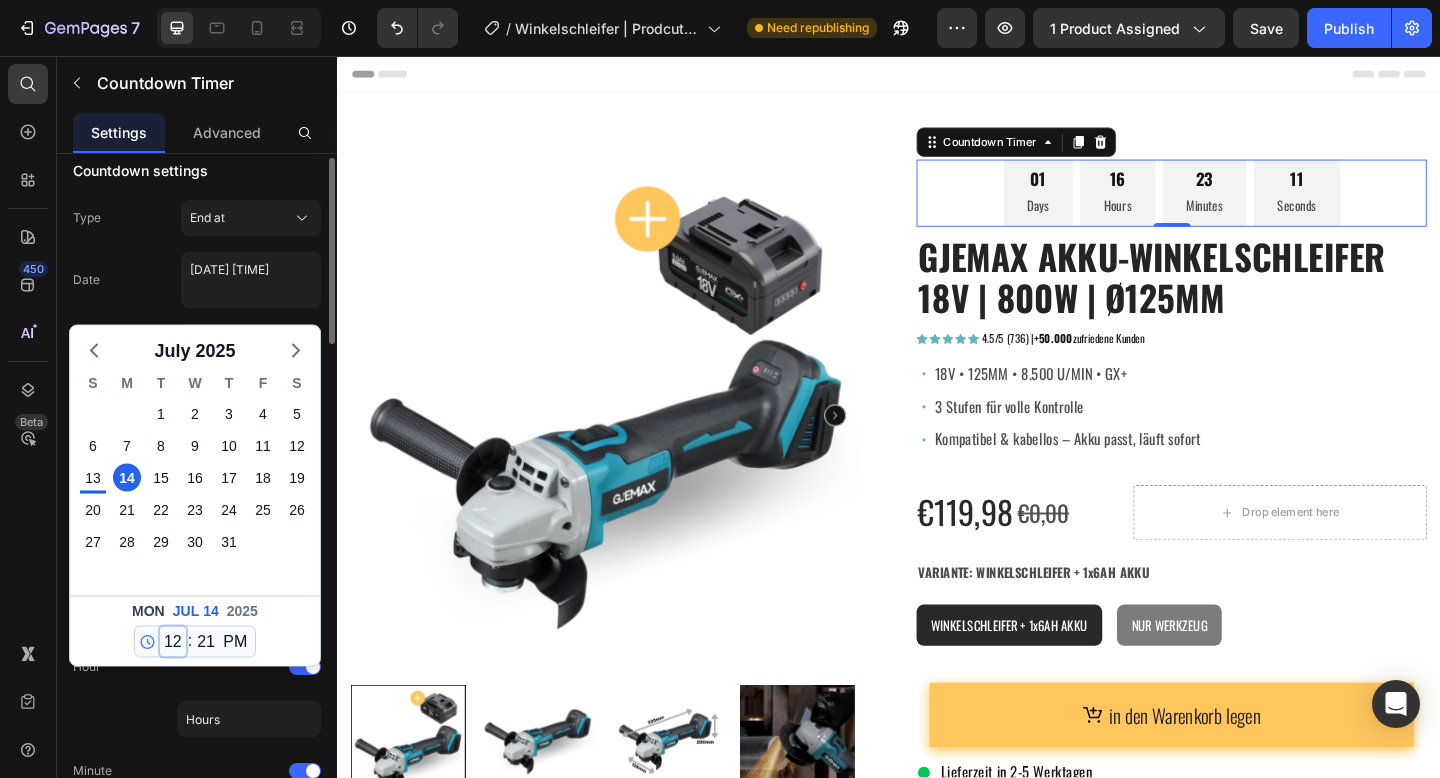 type on "[DATE] [TIME]" 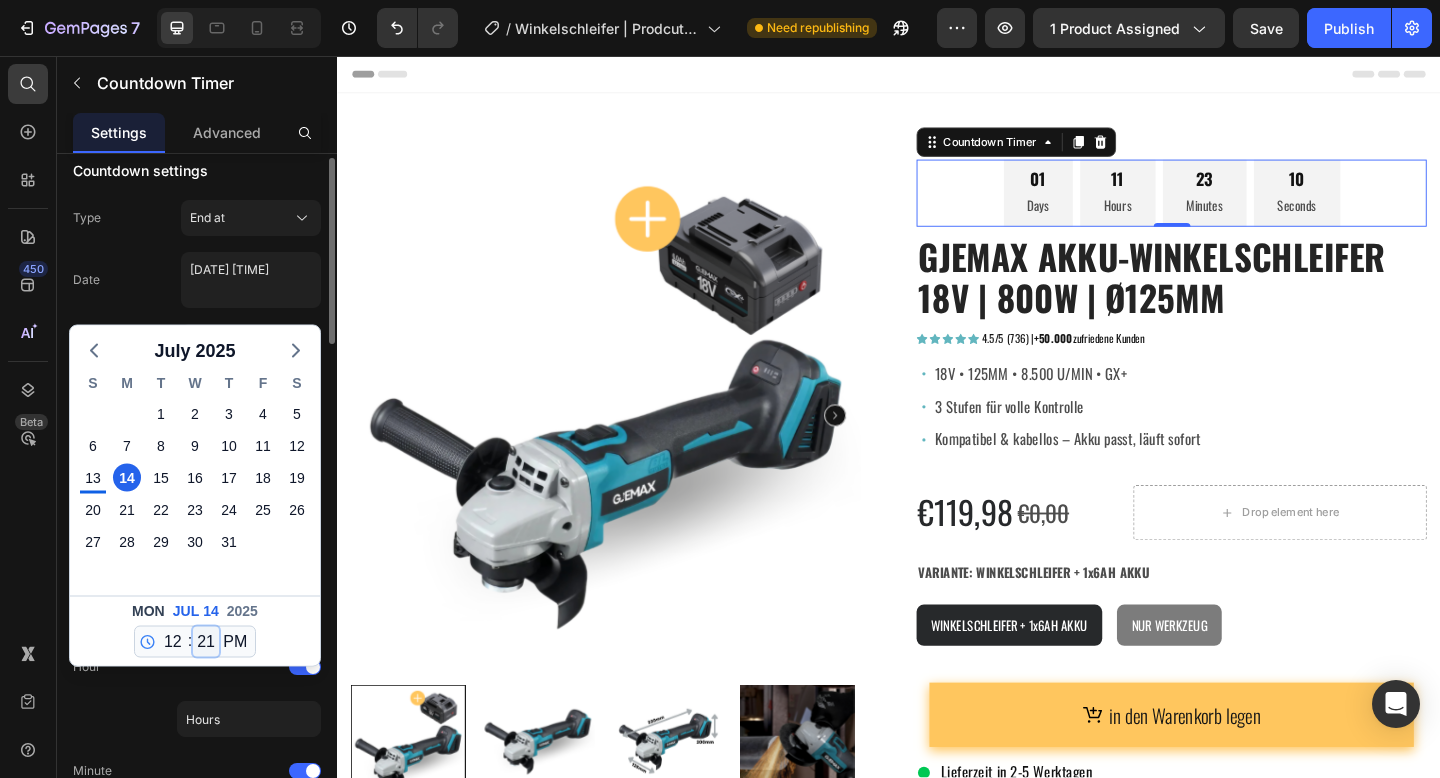 click on "00 01 02 03 04 05 06 07 08 09 10 11 12 13 14 15 16 17 18 19 20 21 22 23 24 25 26 27 28 29 30 31 32 33 34 35 36 37 38 39 40 41 42 43 44 45 46 47 48 49 50 51 52 53 54 55 56 57 58 59" at bounding box center [206, 642] 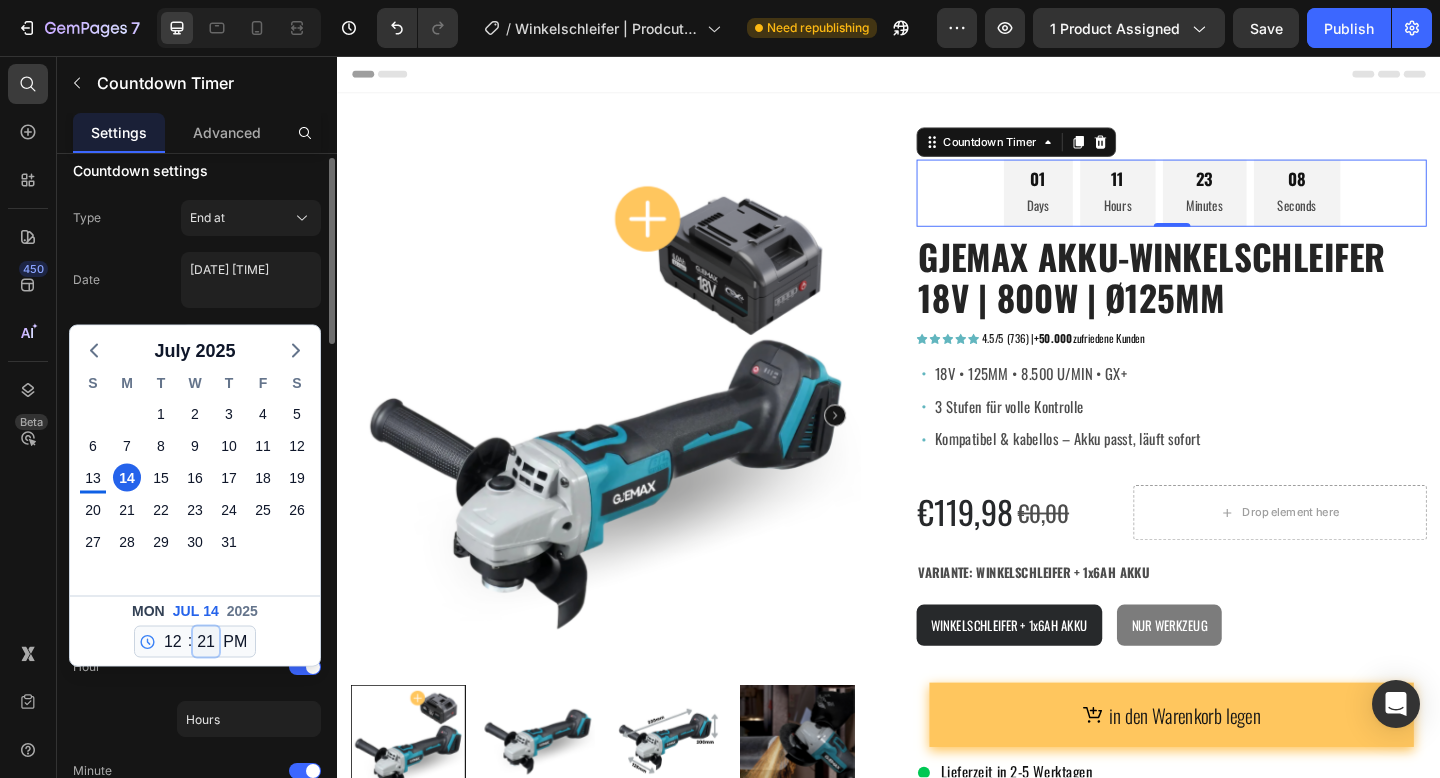 select on "0" 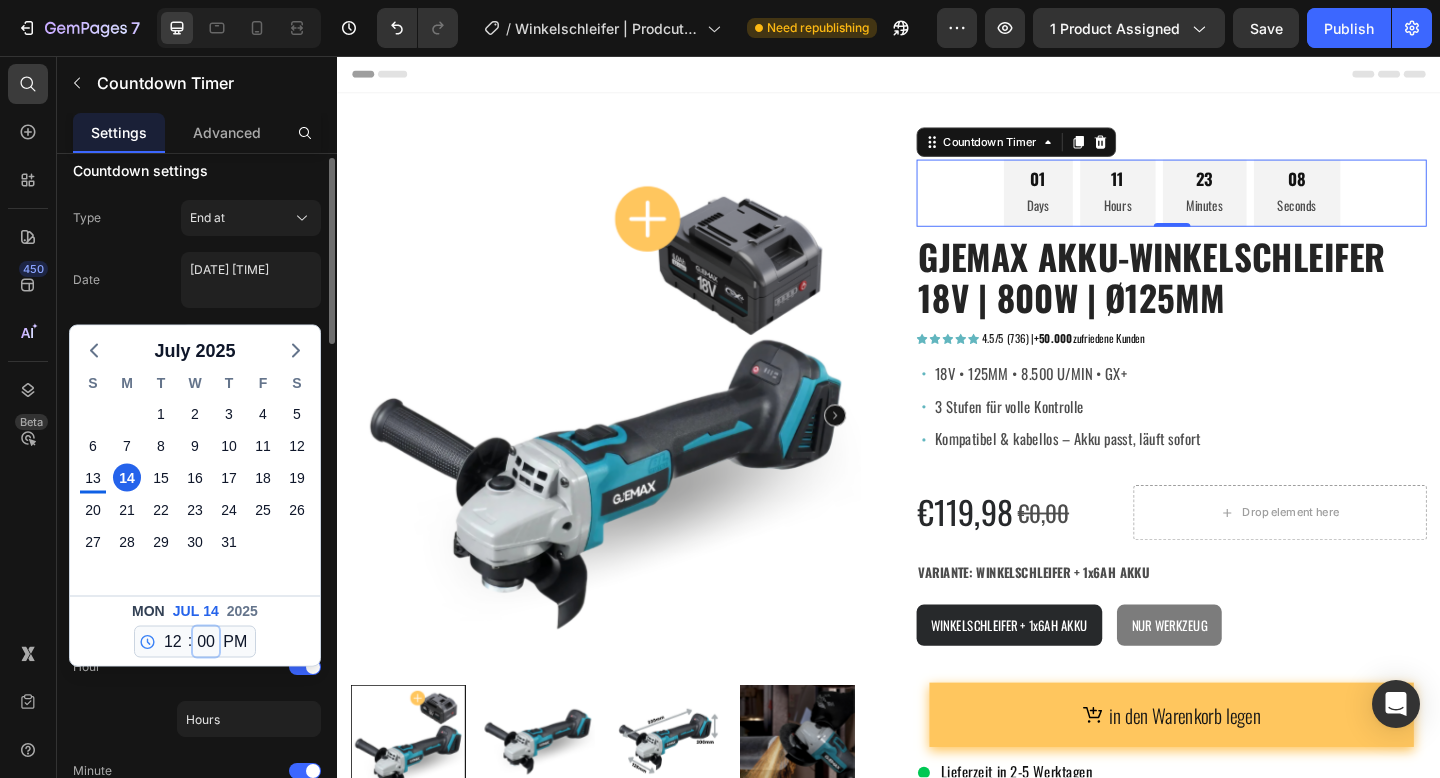type on "[DATE] [TIME]" 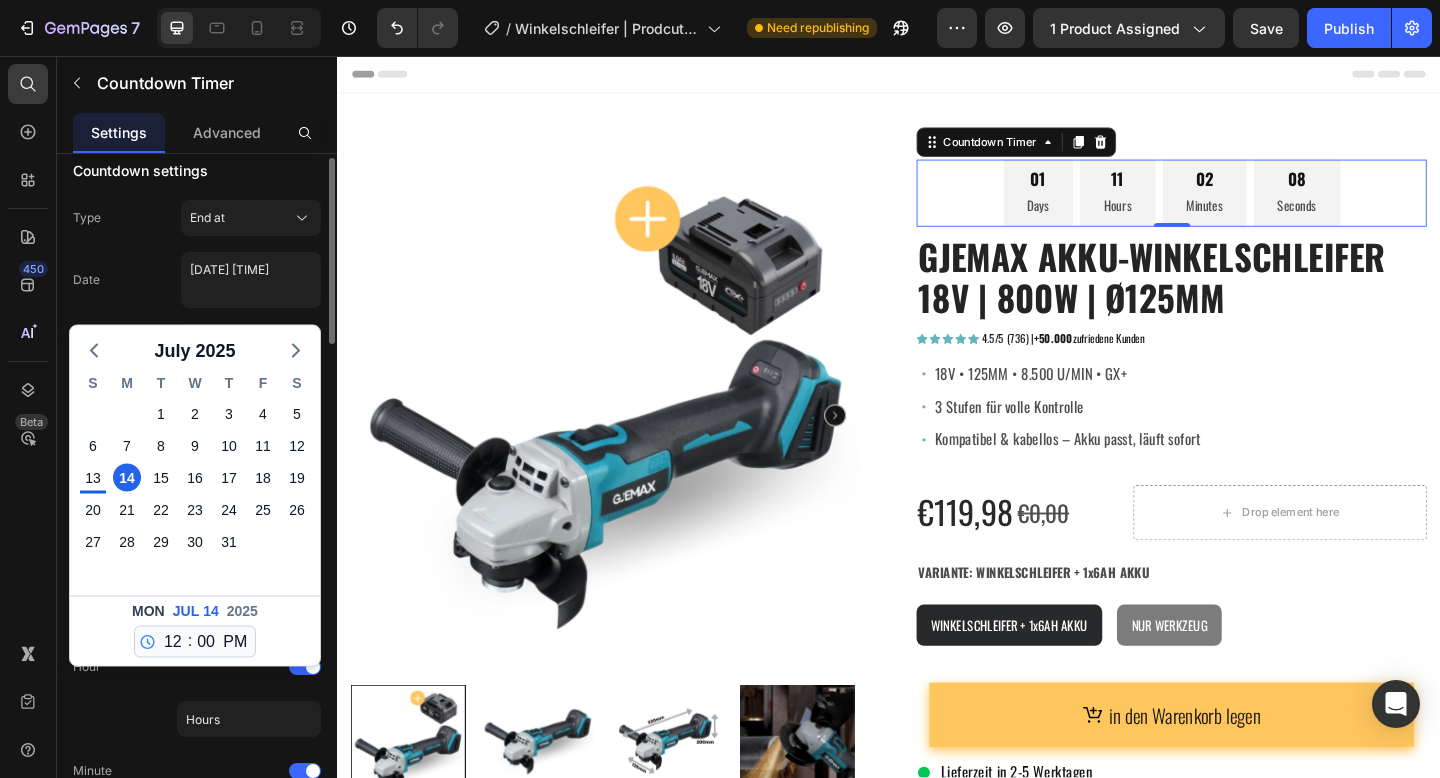 click on "Date [DATE] [TIME] [MONTH] S M T W T F S 29 30 1 2 3 4 5 6 7 8 9 10 11 12 13 14 15 16 17 18 19 20 21 22 23 24 25 26 27 28 29 30 31 1 2 3 4 5 6 7 8 9 Mon Jul 14 2025 12 1 2 3 4 5 6 7 8 9 10 11 : 00 01 02 03 04 05 06 07 08 09 10 11 12 13 14 15 16 17 18 19 20 21 22 23 24 25 26 27 28 29 30 31 32 33 34 35 36 37 38 39 40 41 42 43 44 45 46 47 48 49 50 51 52 53 54 55 56 57 58 59 AM PM" 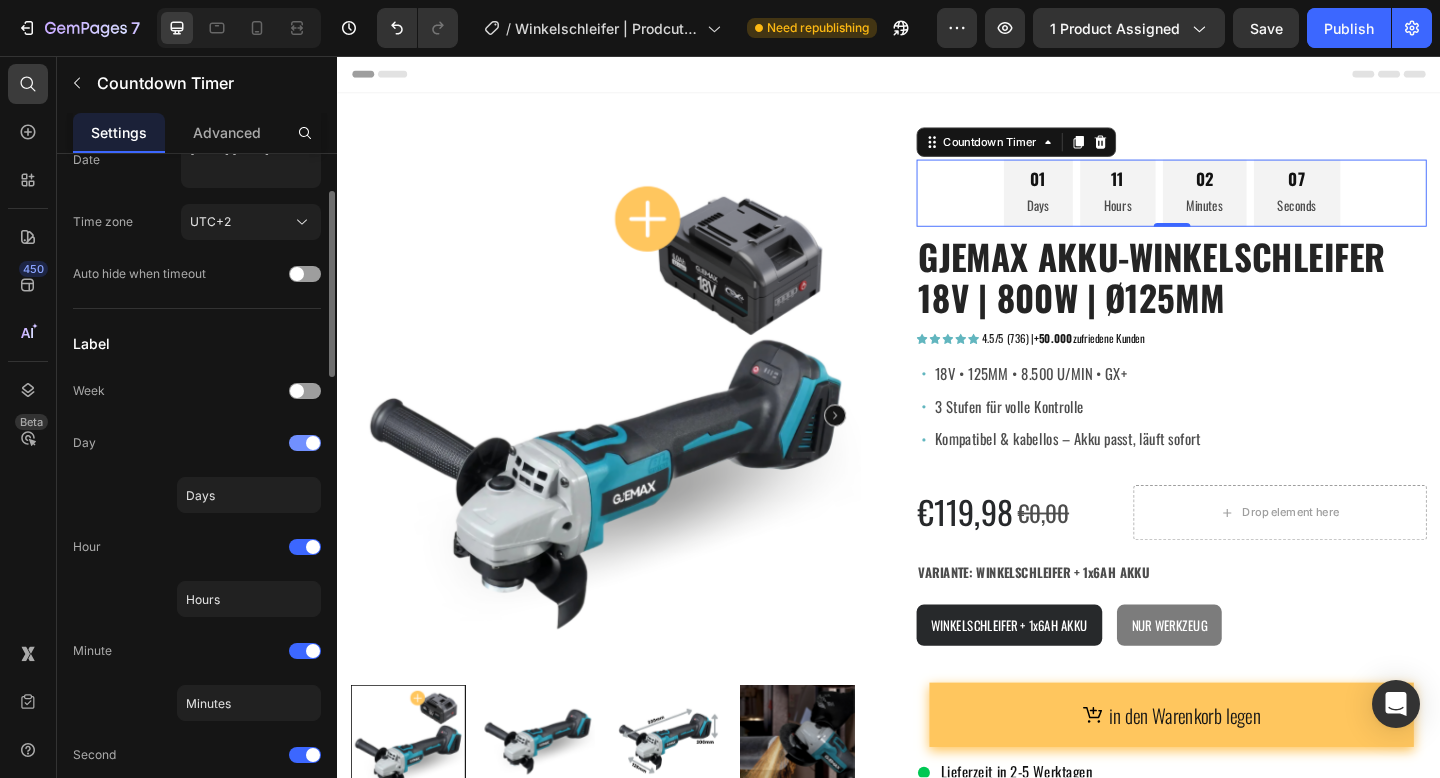 scroll, scrollTop: 191, scrollLeft: 0, axis: vertical 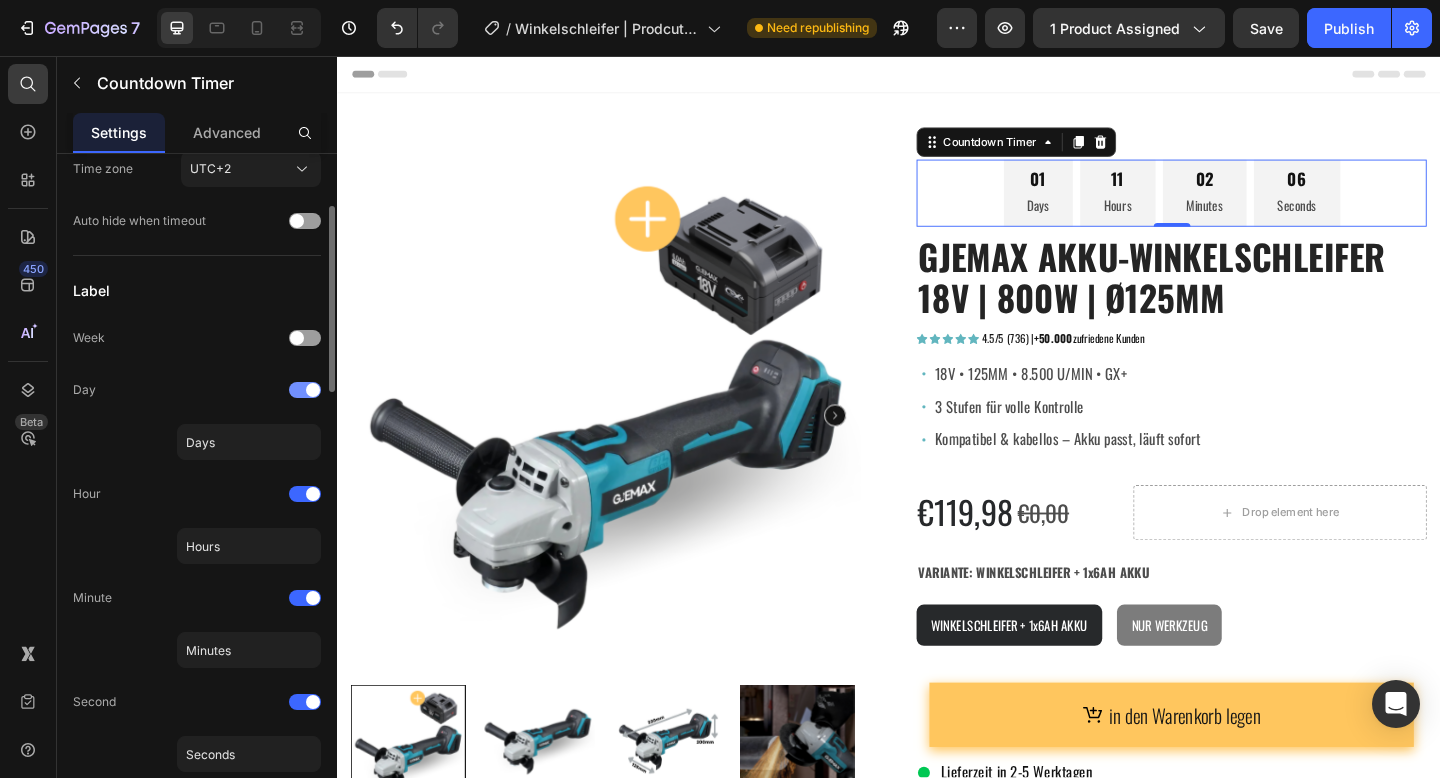 click at bounding box center (305, 390) 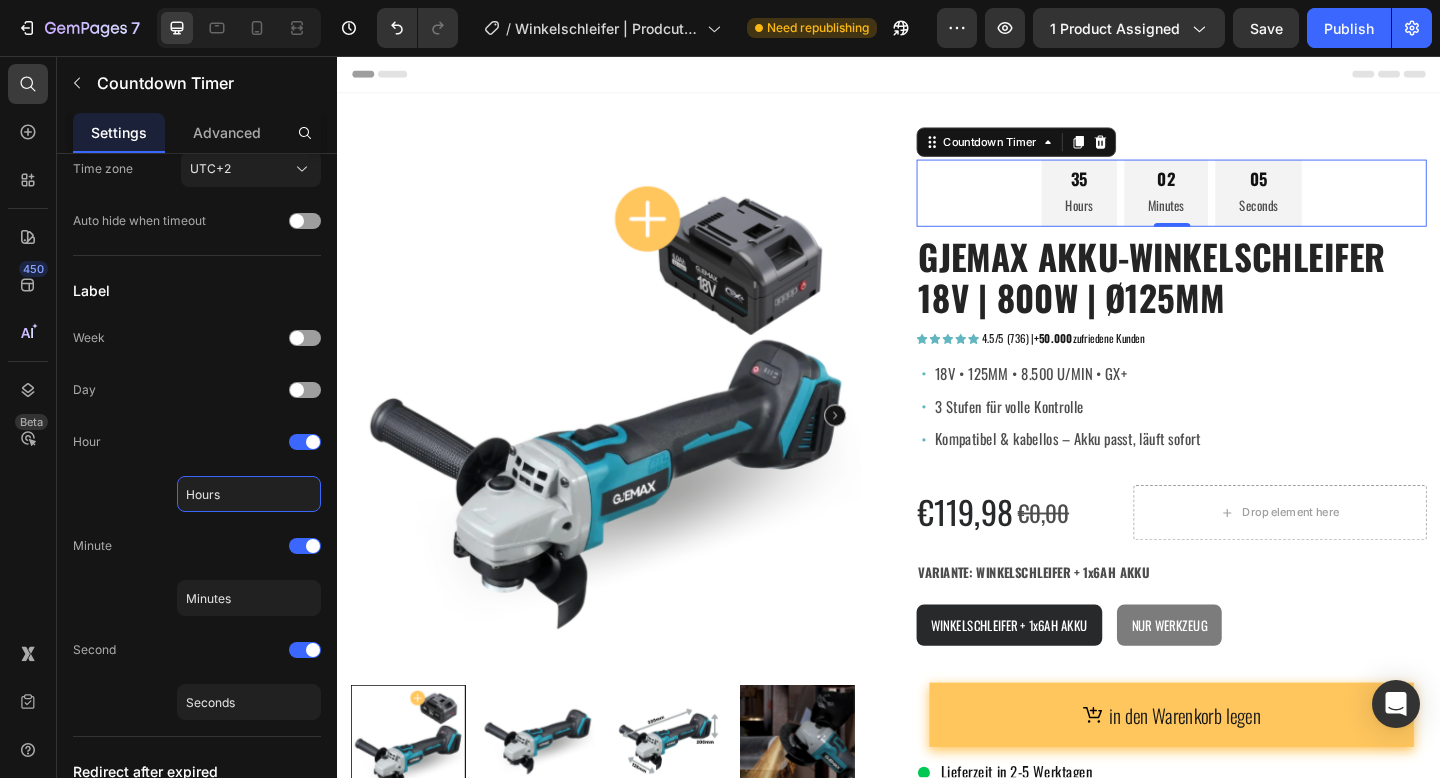 click on "Hours" 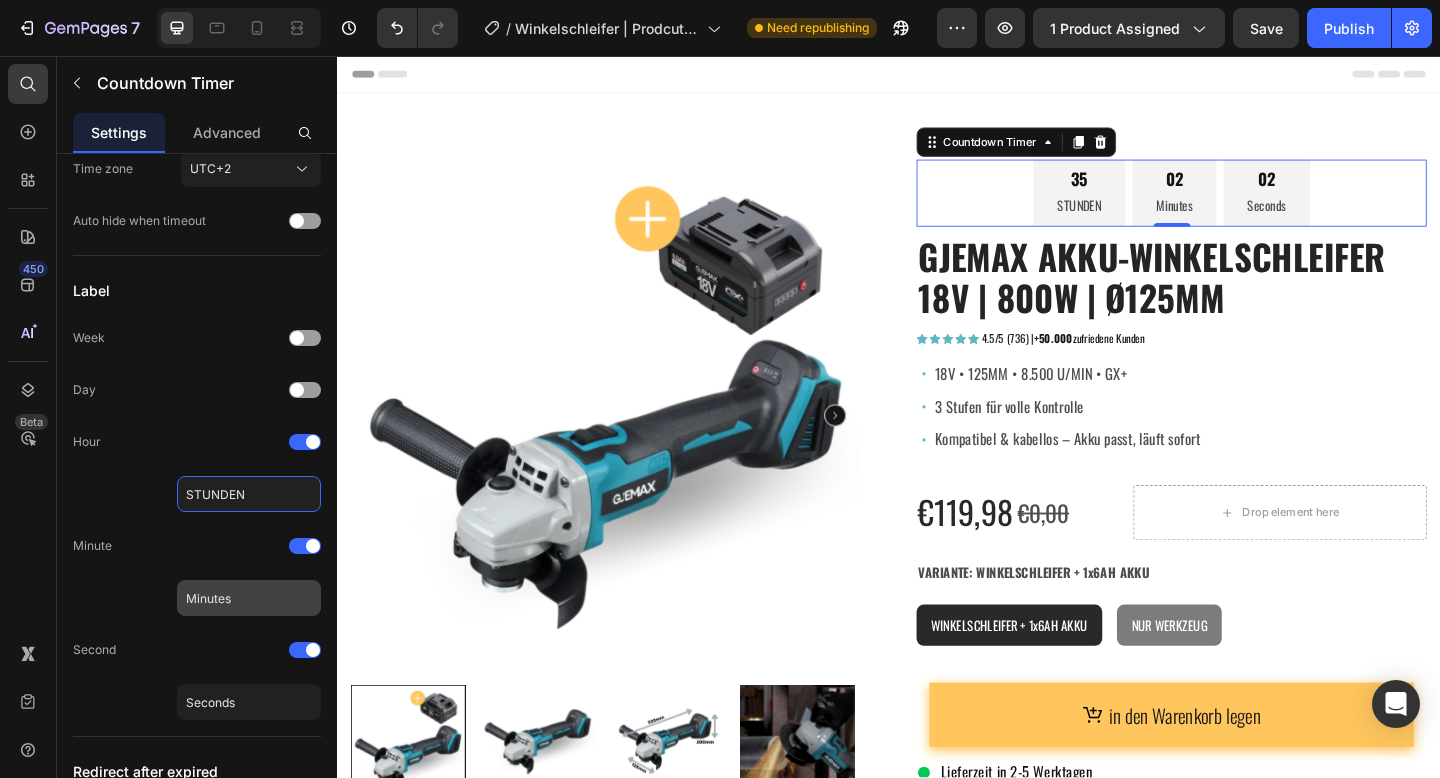type on "STUNDEN" 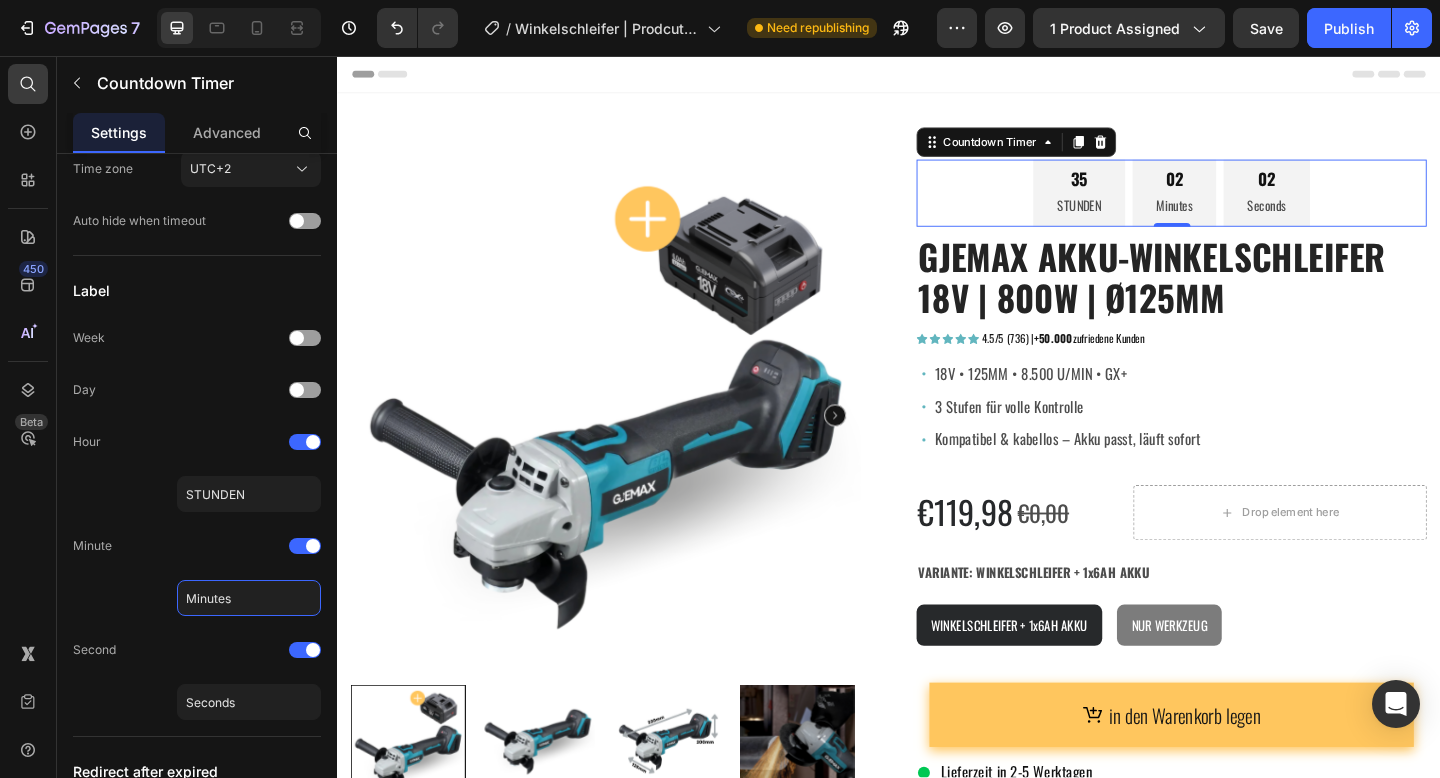 click on "Minutes" 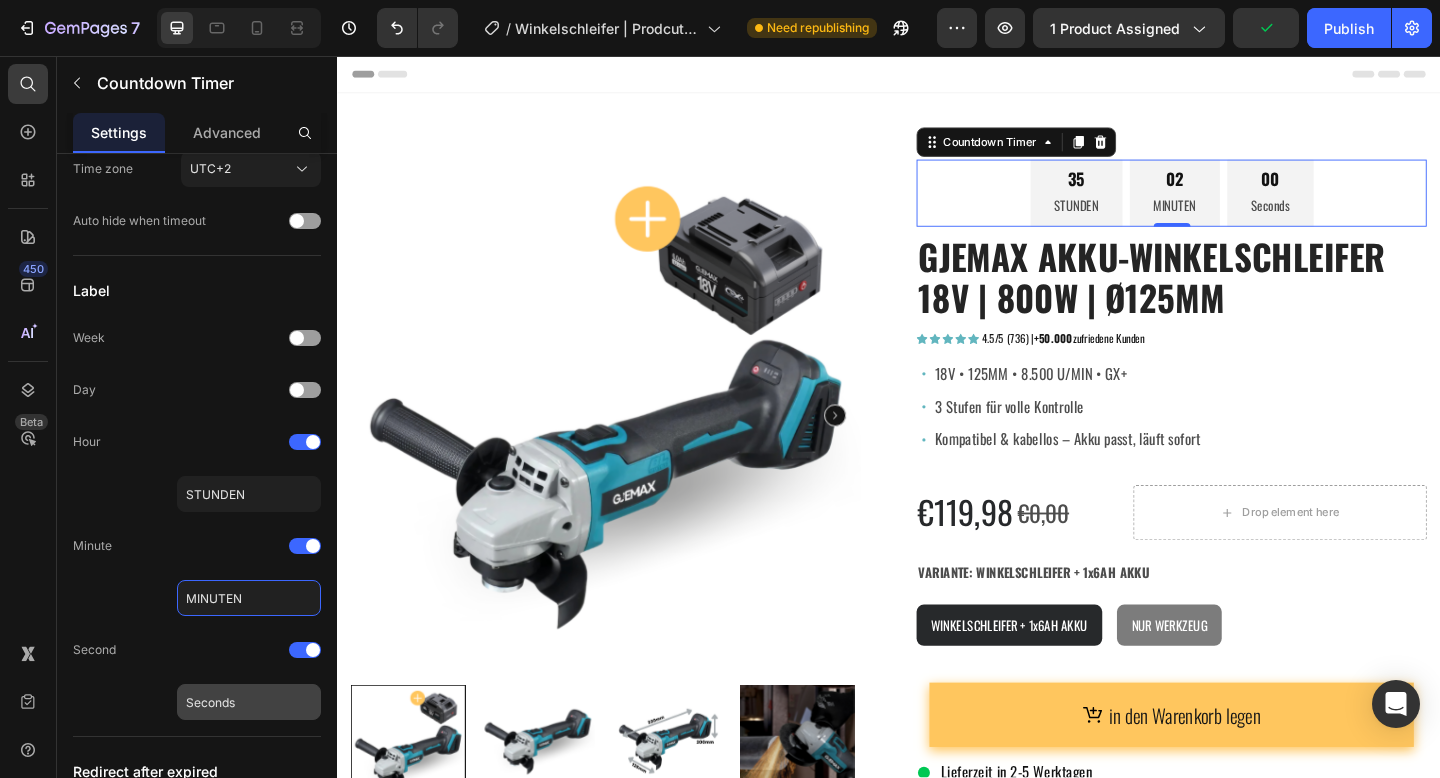 type on "MINUTEN" 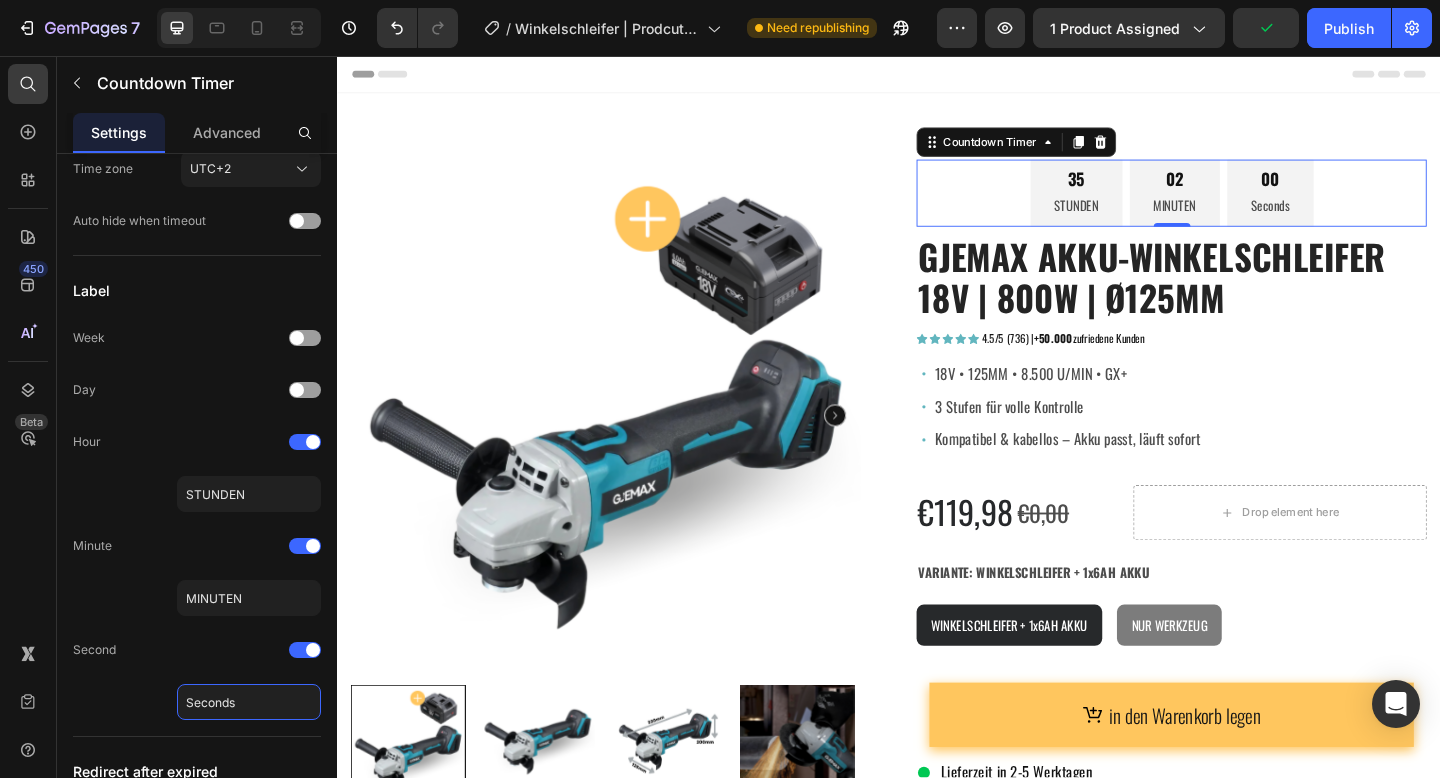 click on "Seconds" 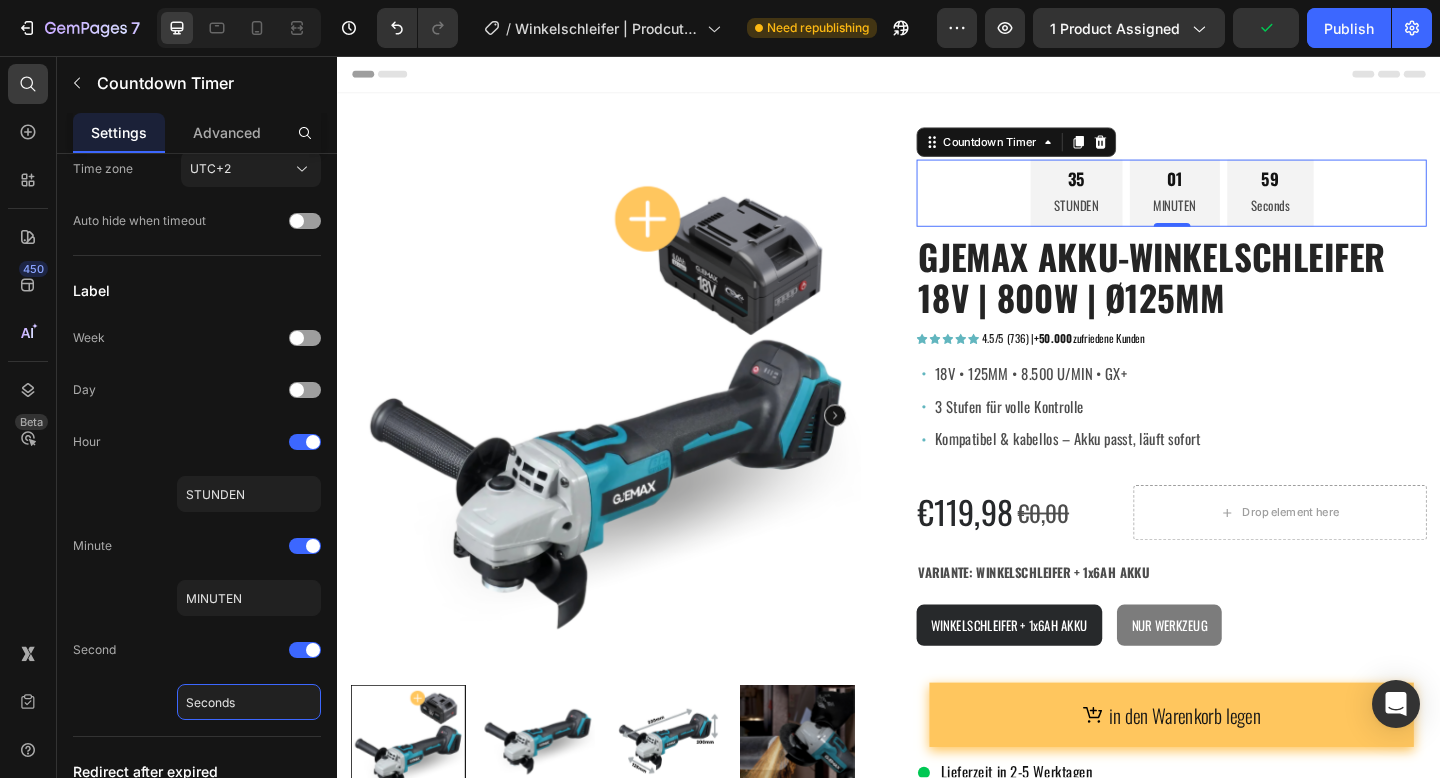 click on "Seconds" 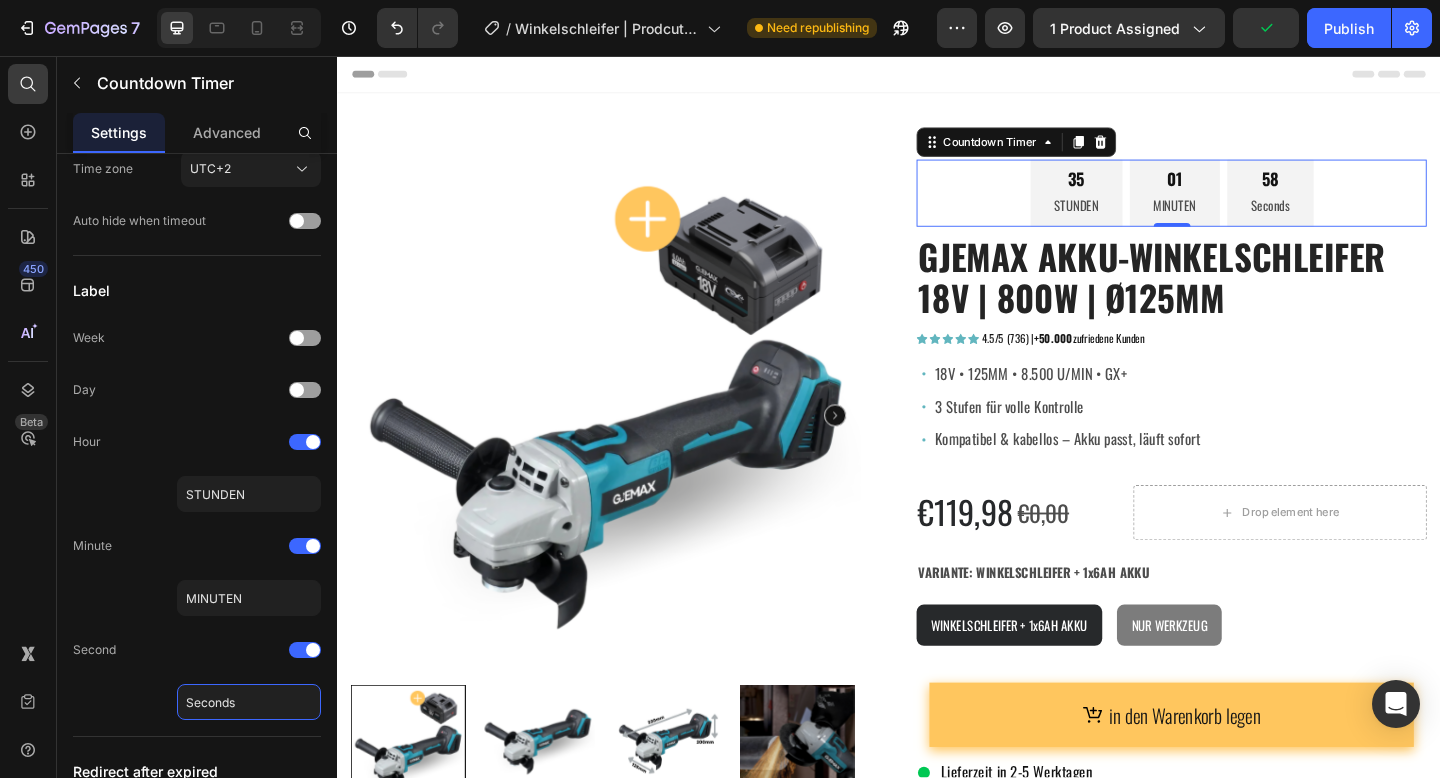 click on "Seconds" 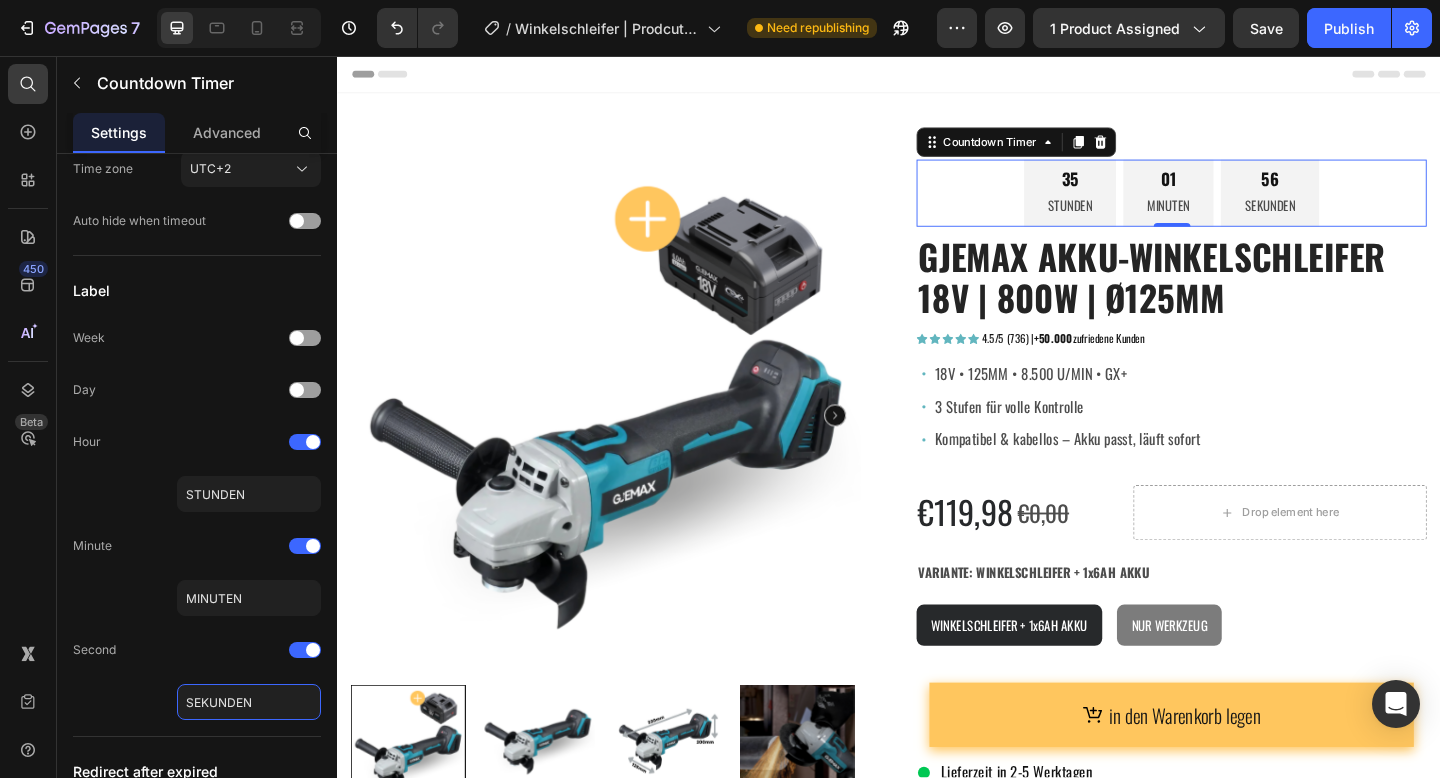 type on "SEKUNDEN" 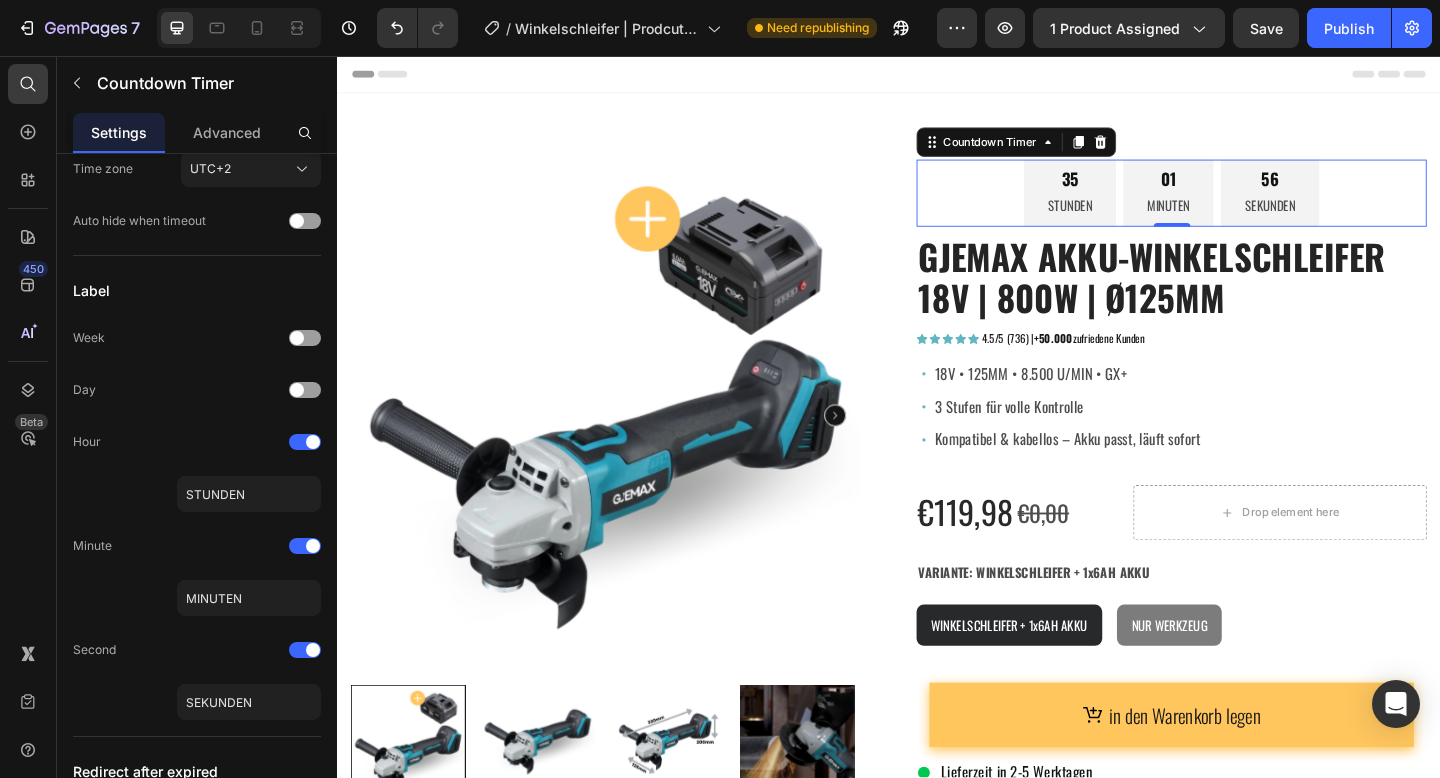 click on "Label Week Day Hour STUNDEN Minute MINUTEN Second SEKUNDEN" 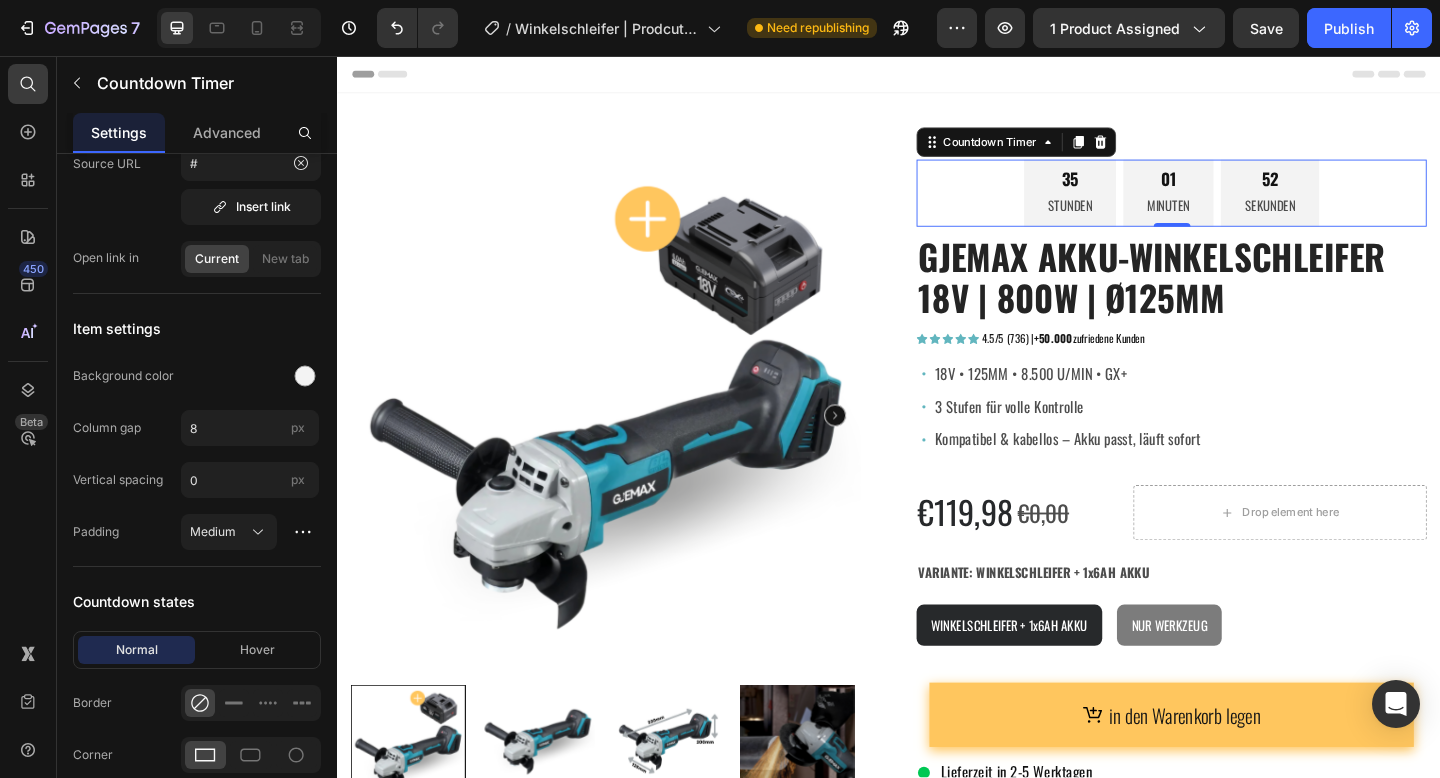 click at bounding box center [329, -187] 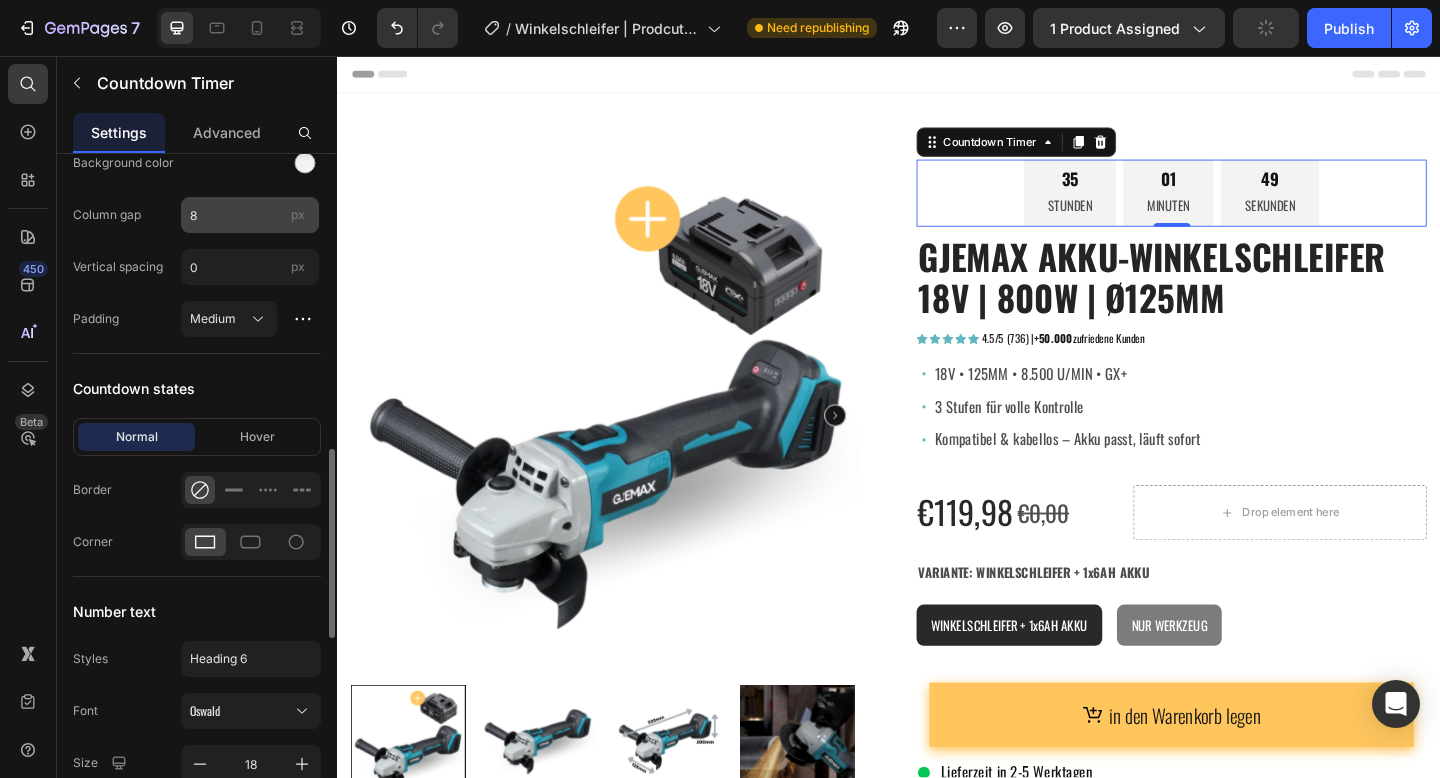 scroll, scrollTop: 986, scrollLeft: 0, axis: vertical 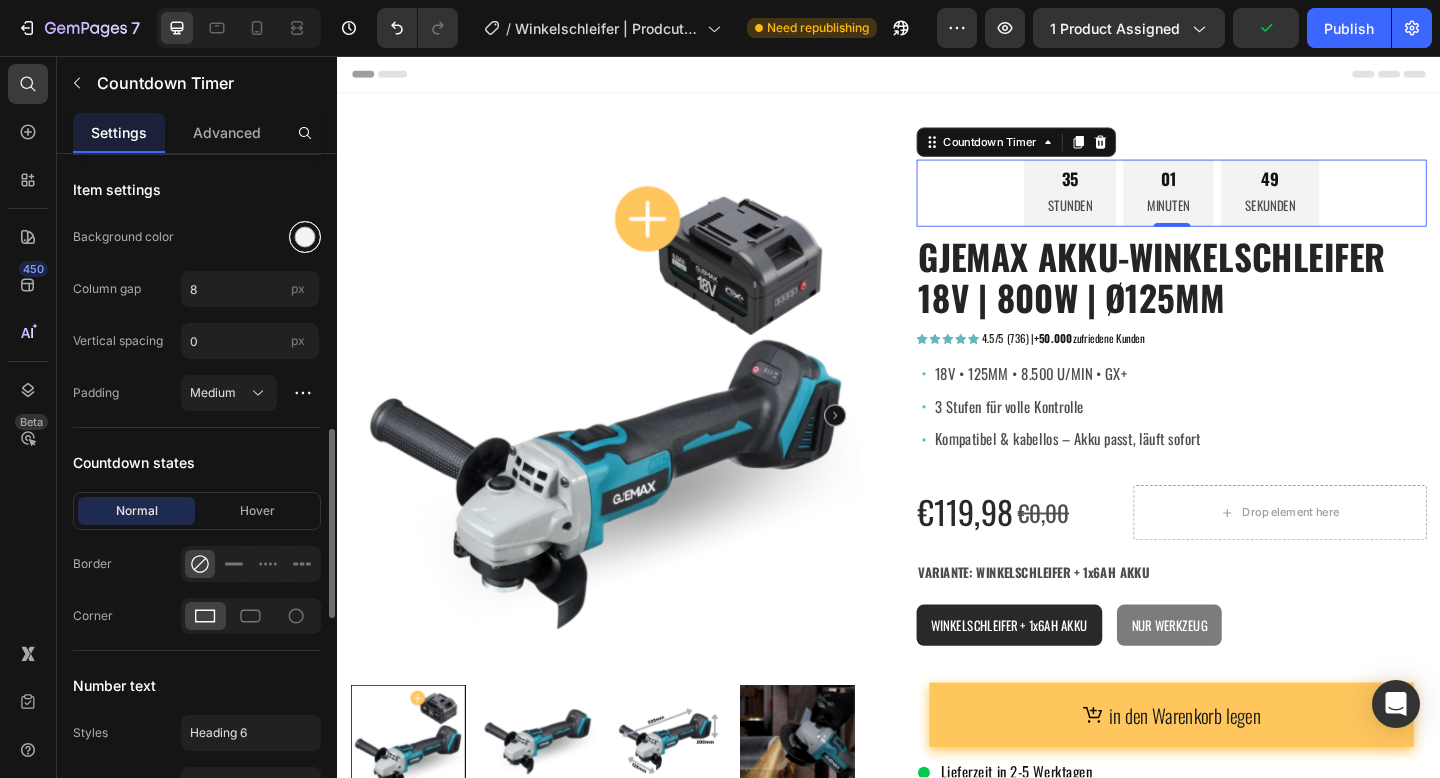 click at bounding box center (305, 237) 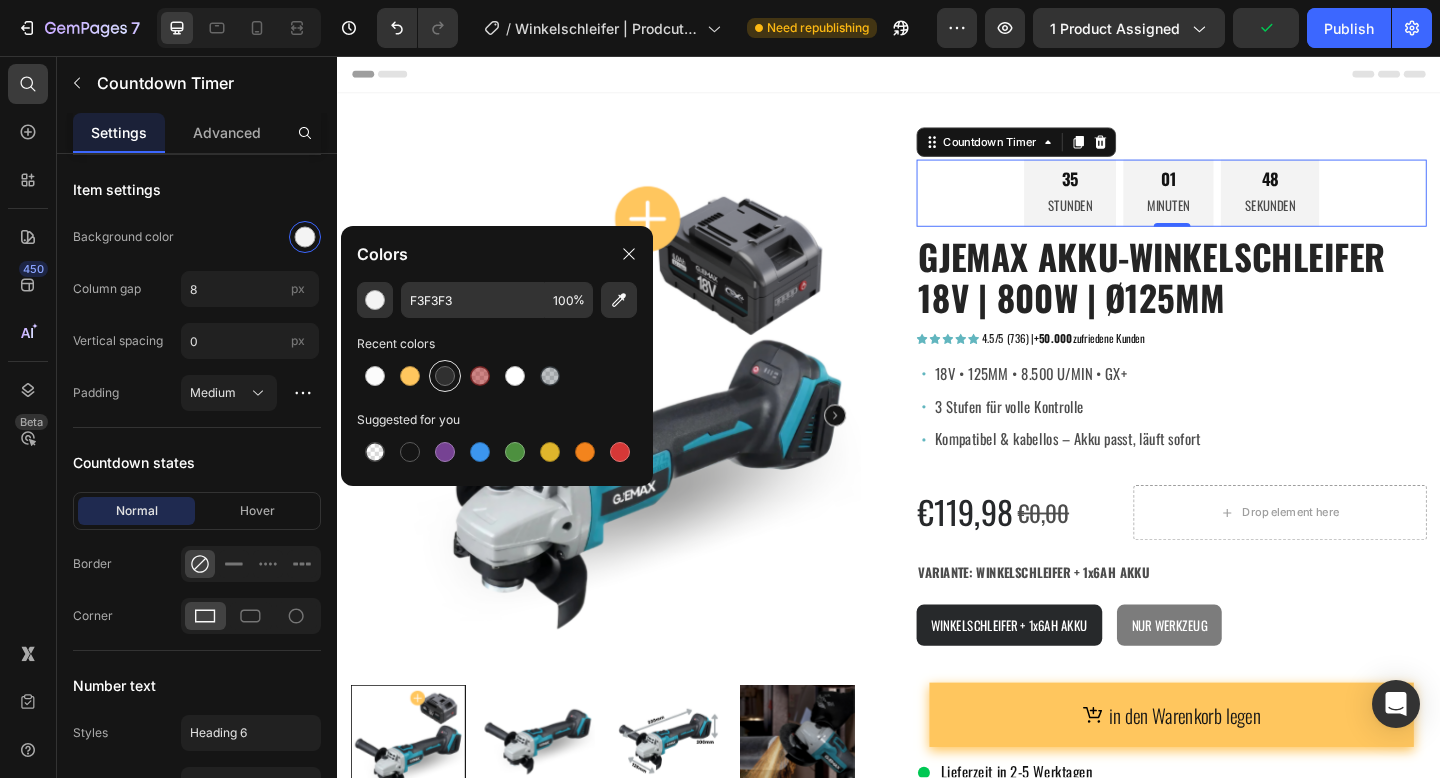 click at bounding box center [445, 376] 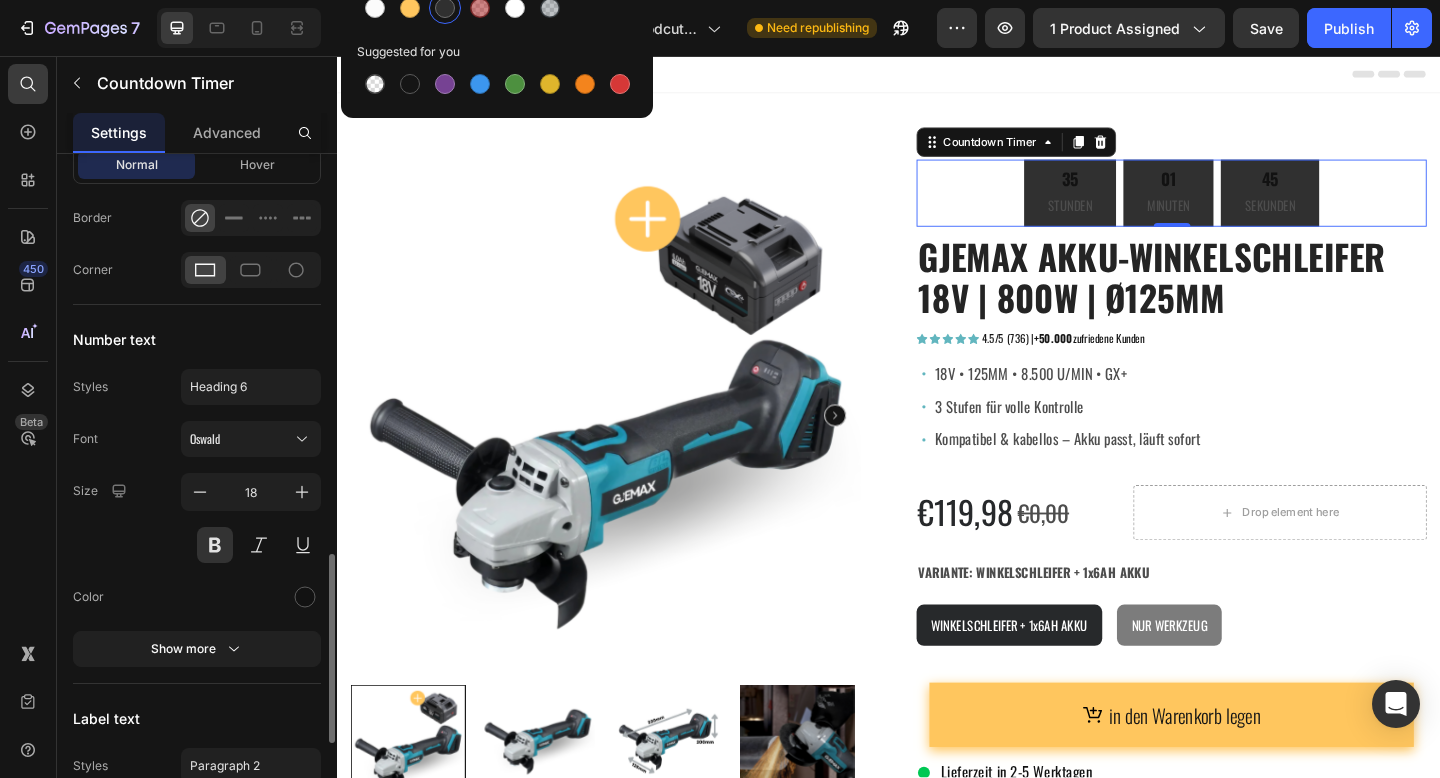 scroll, scrollTop: 1354, scrollLeft: 0, axis: vertical 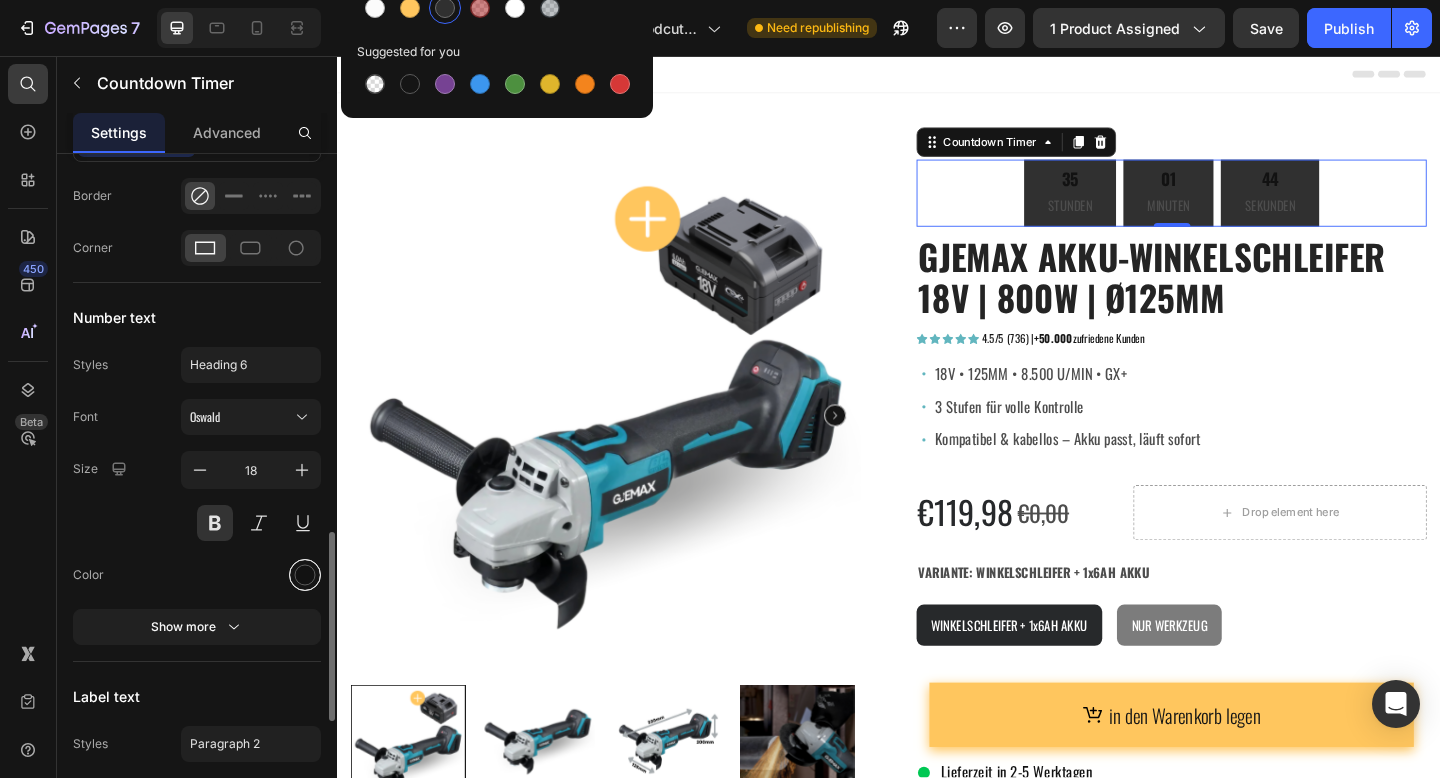 click at bounding box center (305, 575) 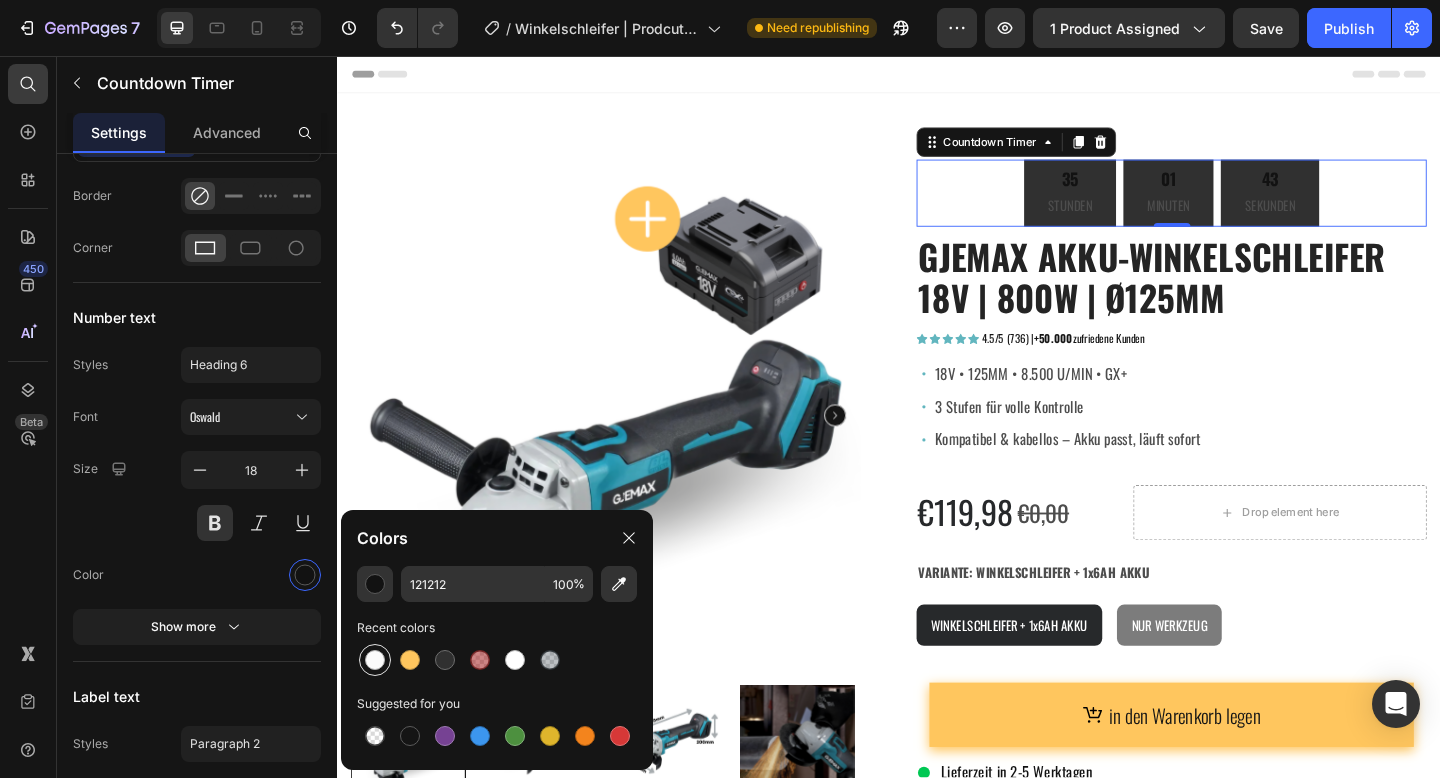 click at bounding box center [375, 660] 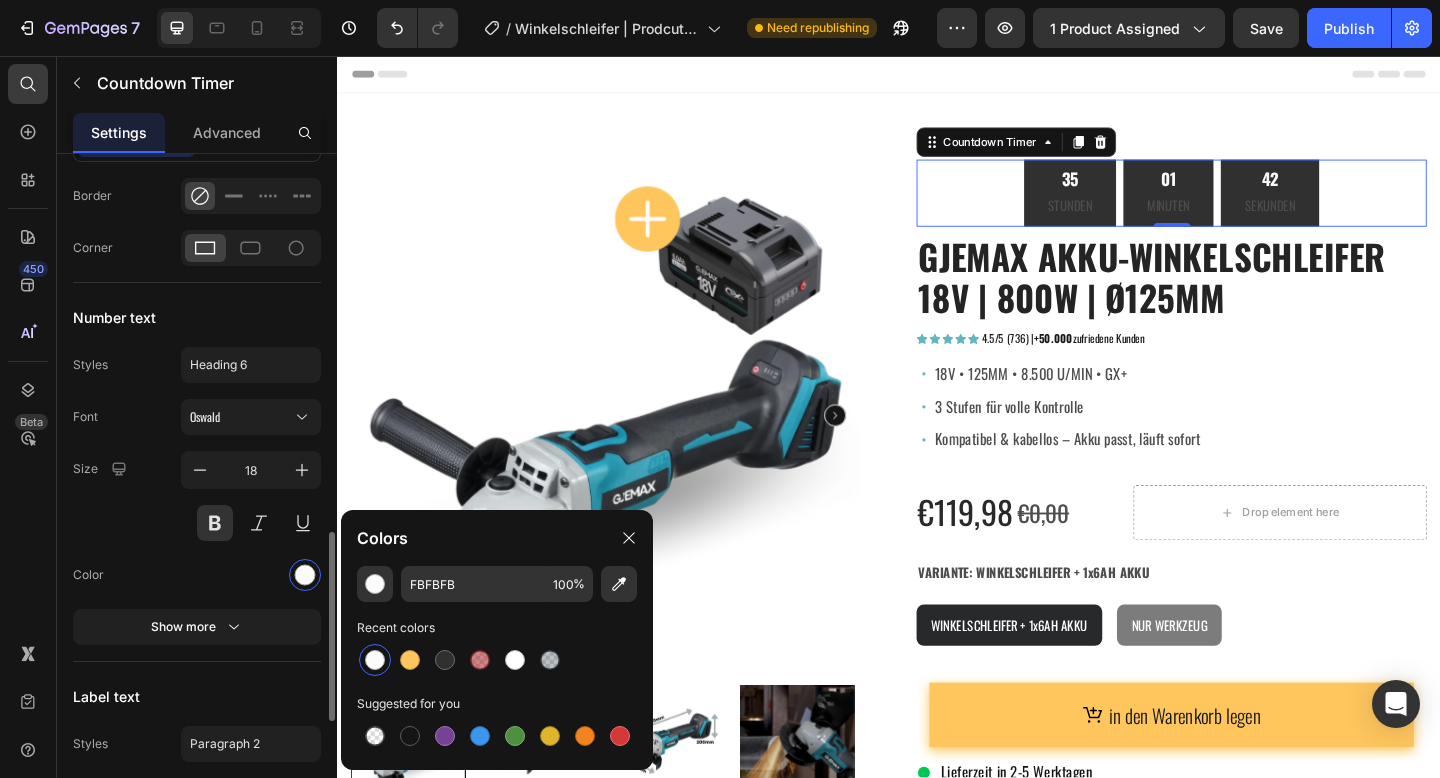 click on "Color" at bounding box center (197, 575) 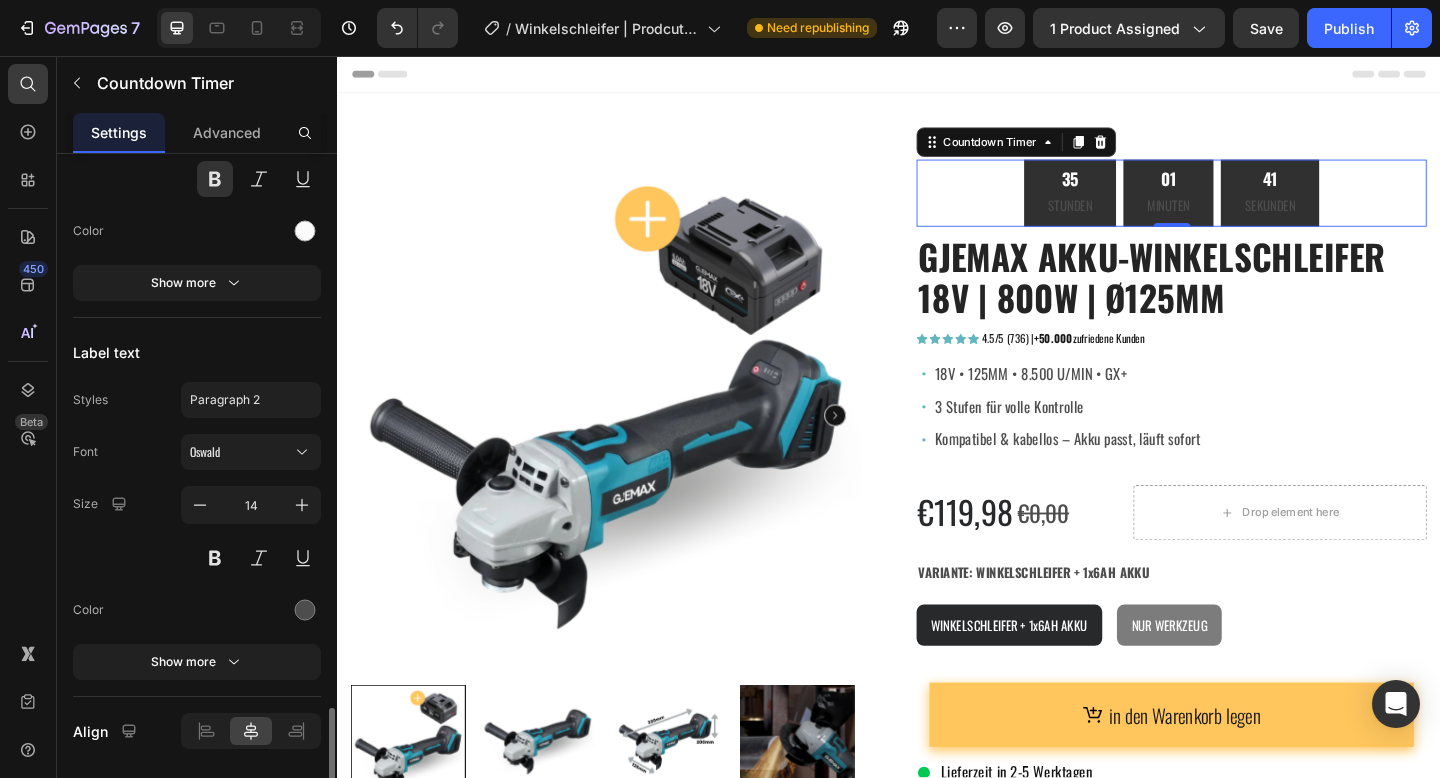 scroll, scrollTop: 1760, scrollLeft: 0, axis: vertical 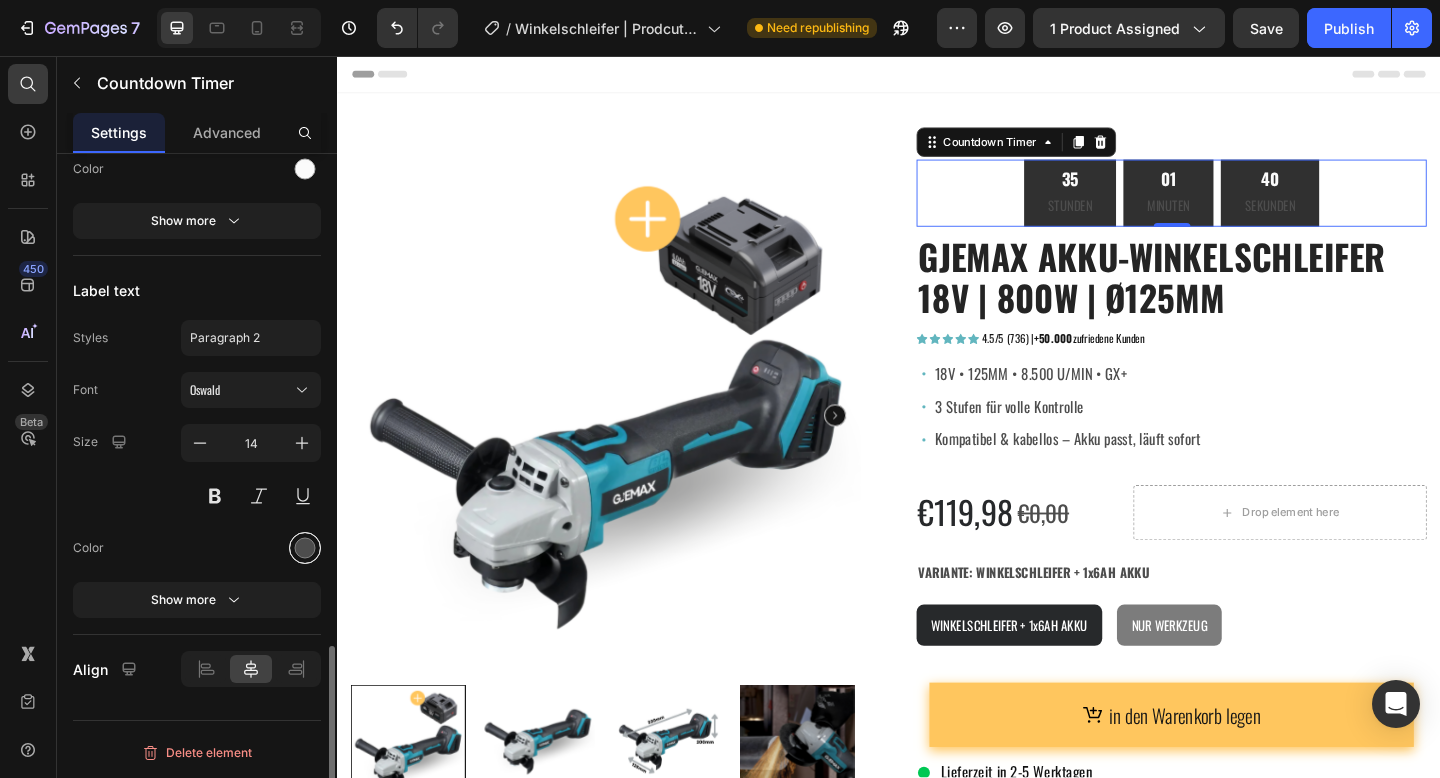 click at bounding box center (305, 548) 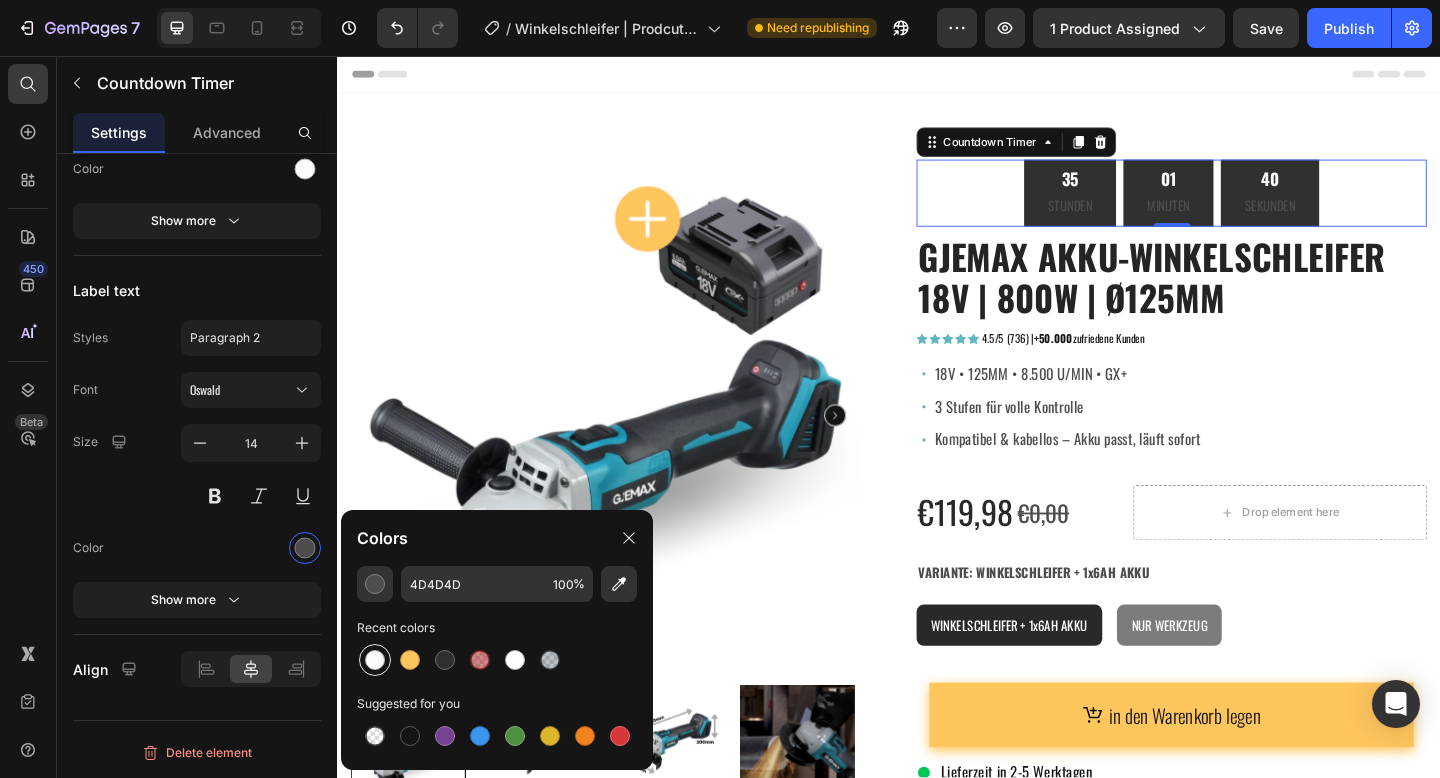 click at bounding box center [375, 660] 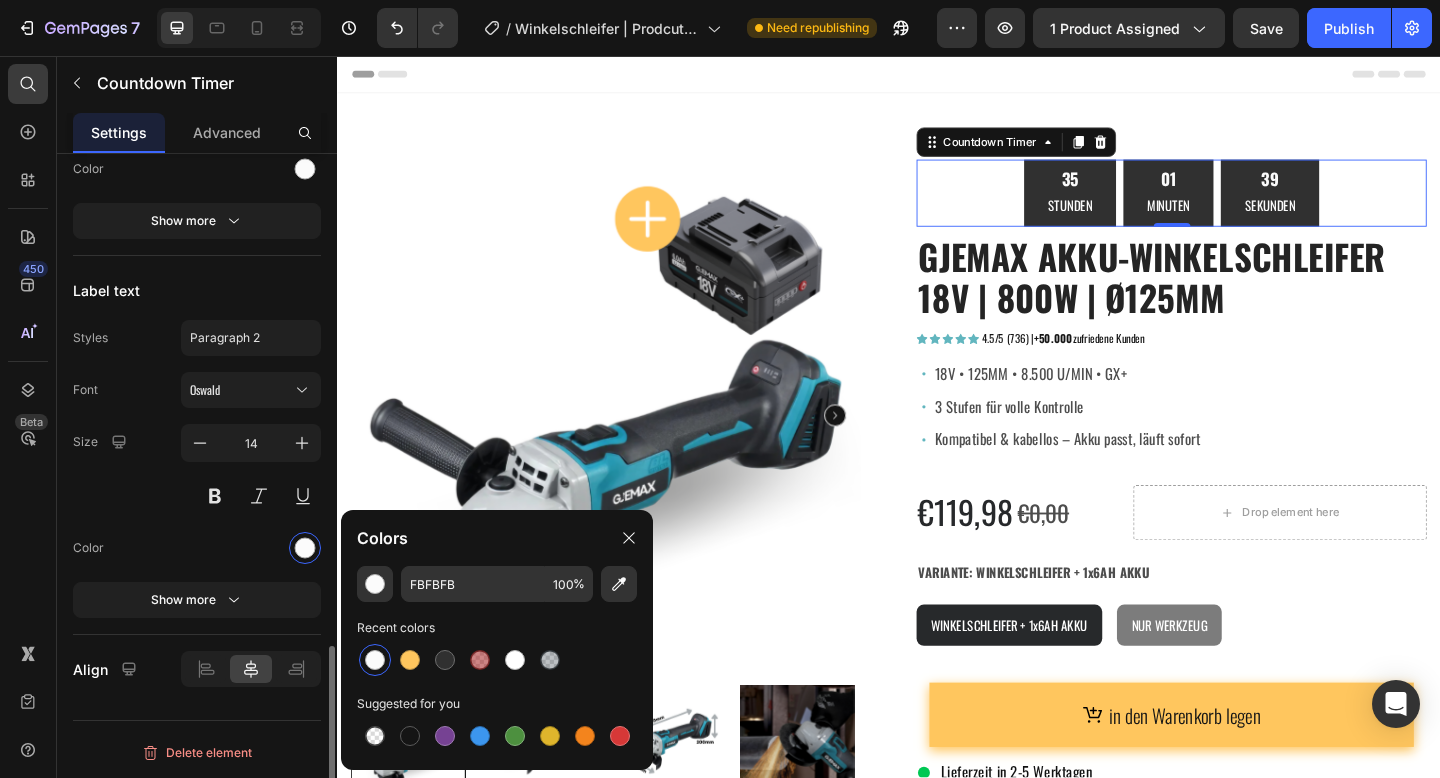 click at bounding box center (251, 548) 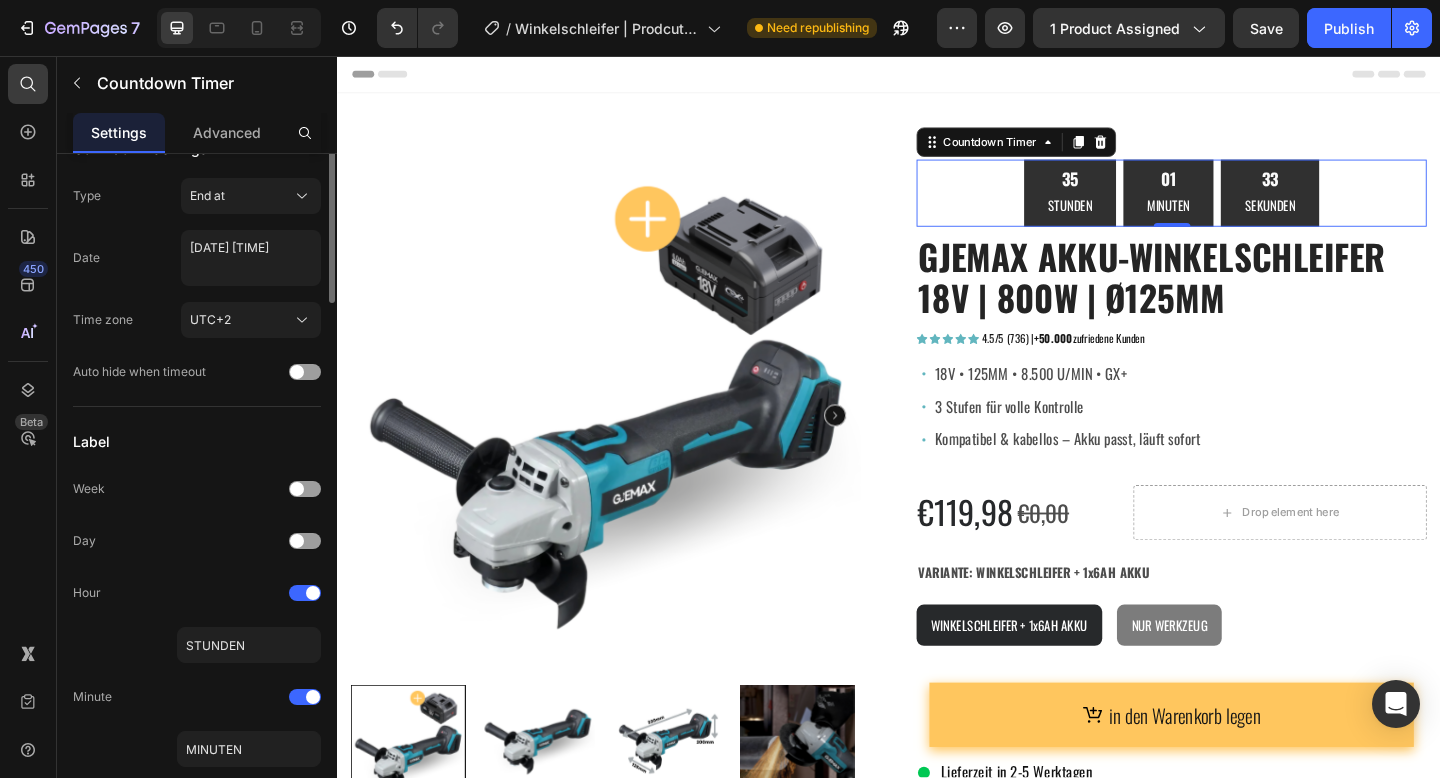 scroll, scrollTop: 0, scrollLeft: 0, axis: both 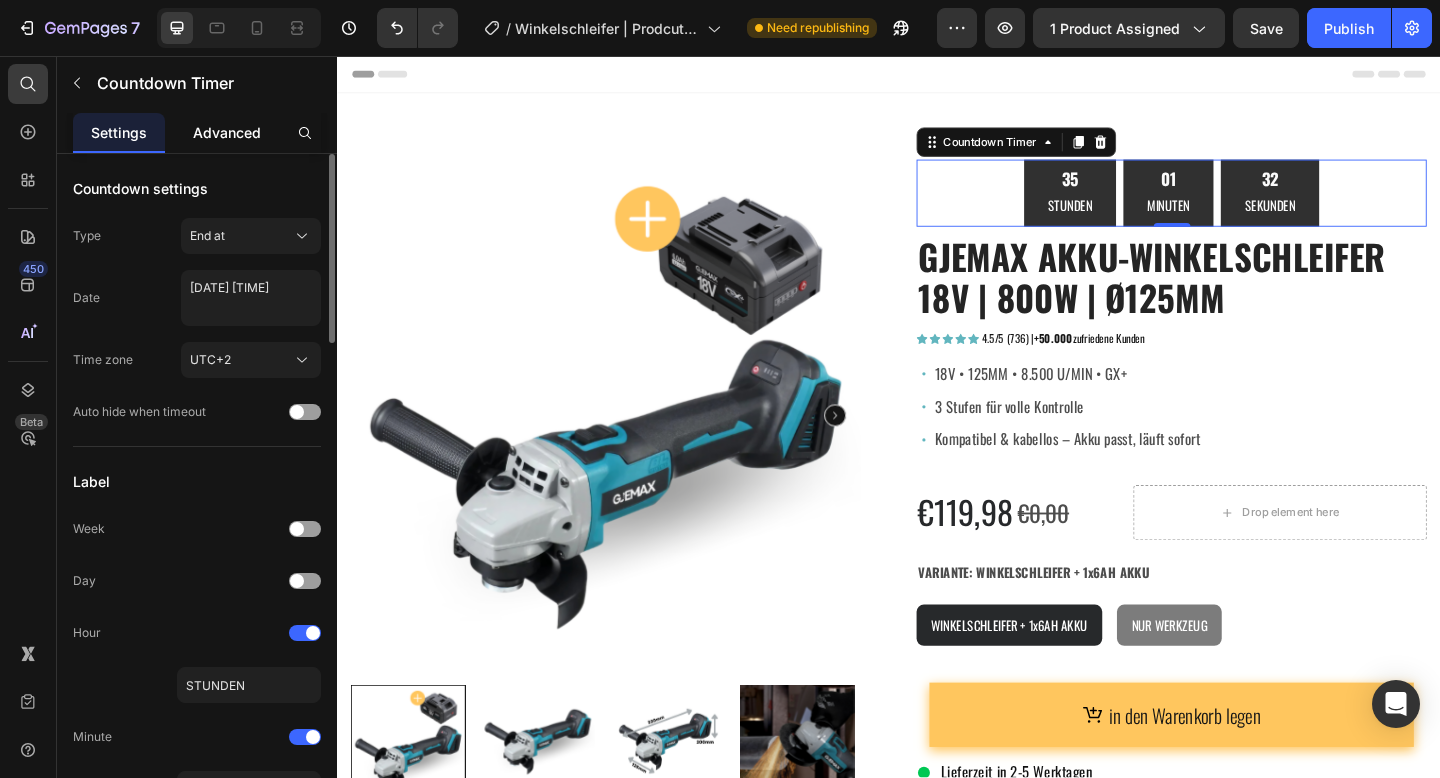 click on "Advanced" at bounding box center (227, 132) 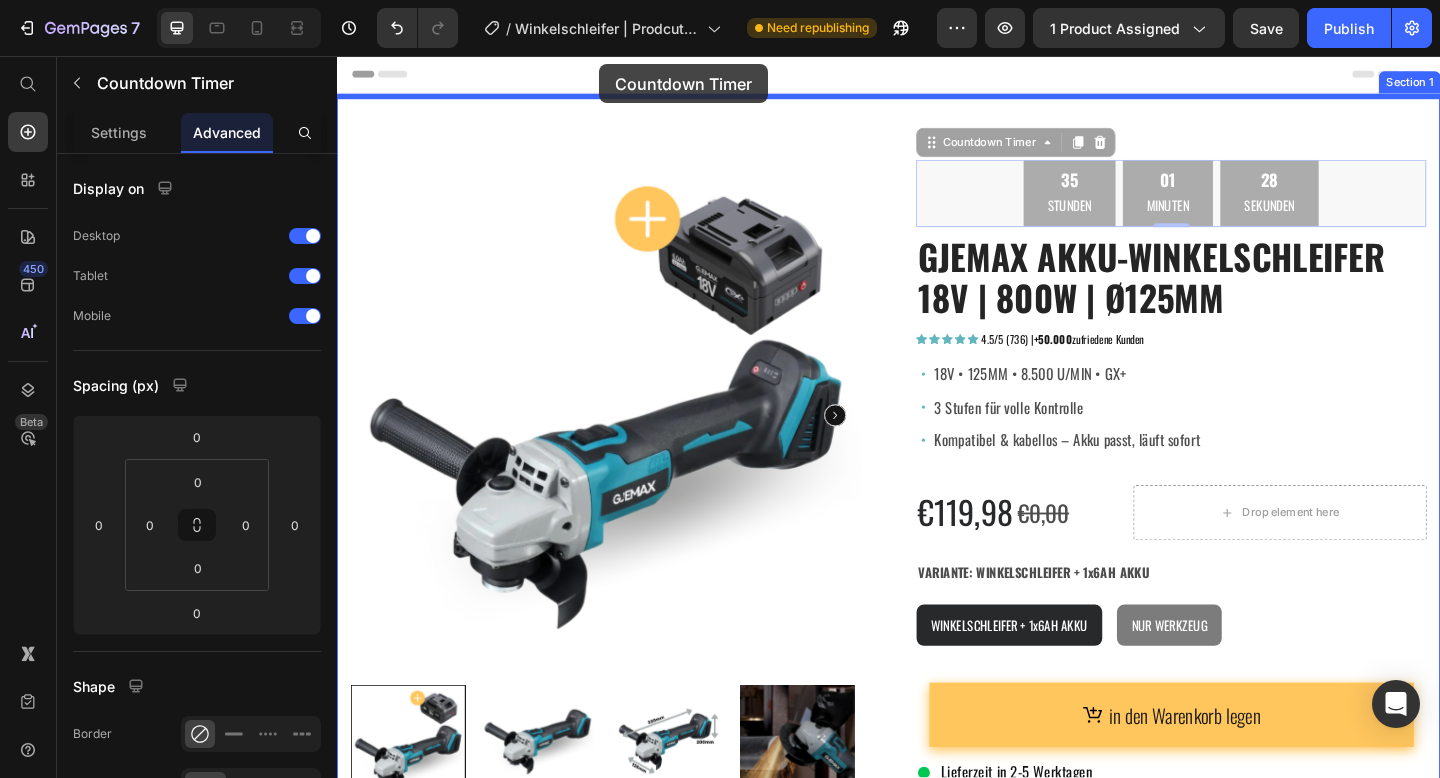 drag, startPoint x: 980, startPoint y: 143, endPoint x: 623, endPoint y: 69, distance: 364.5888 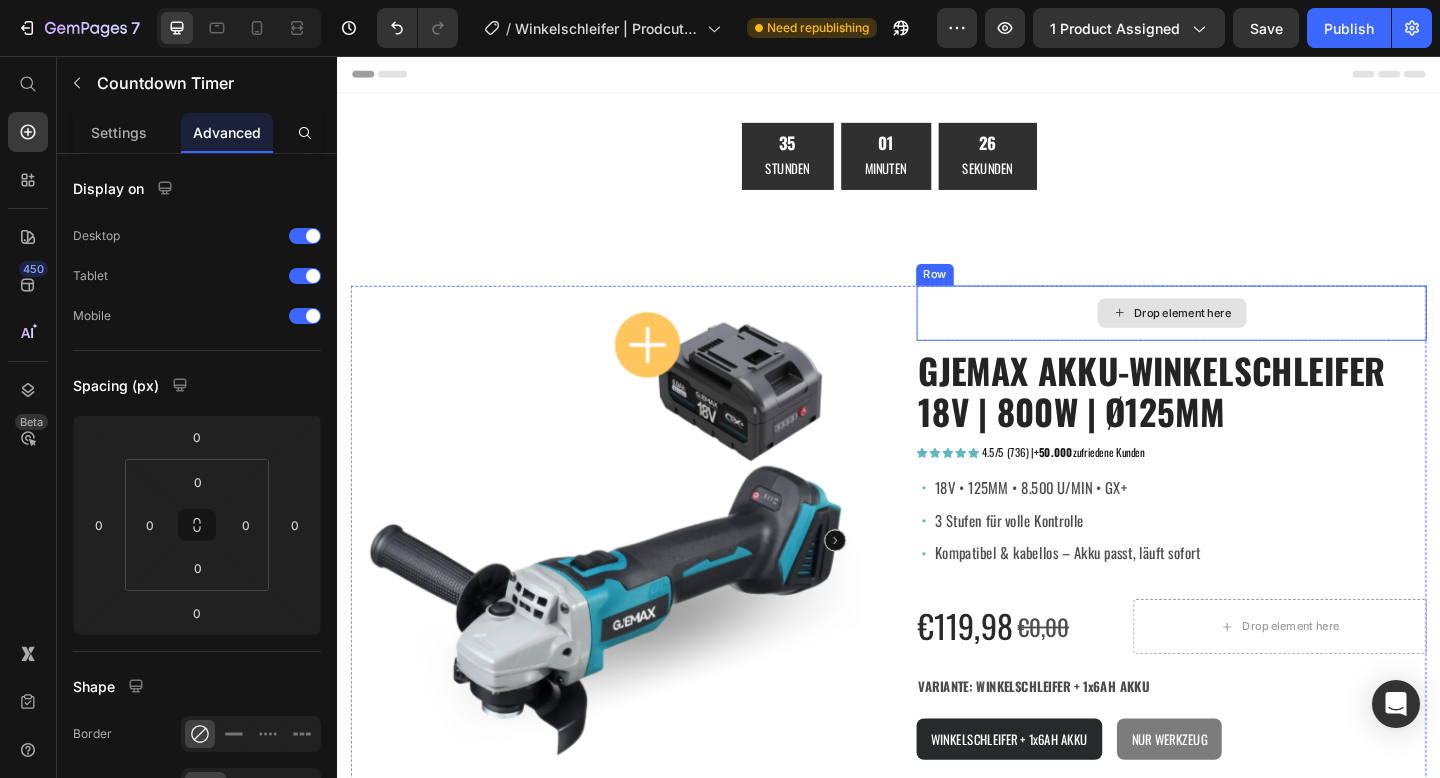 click on "Drop element here" at bounding box center [1244, 336] 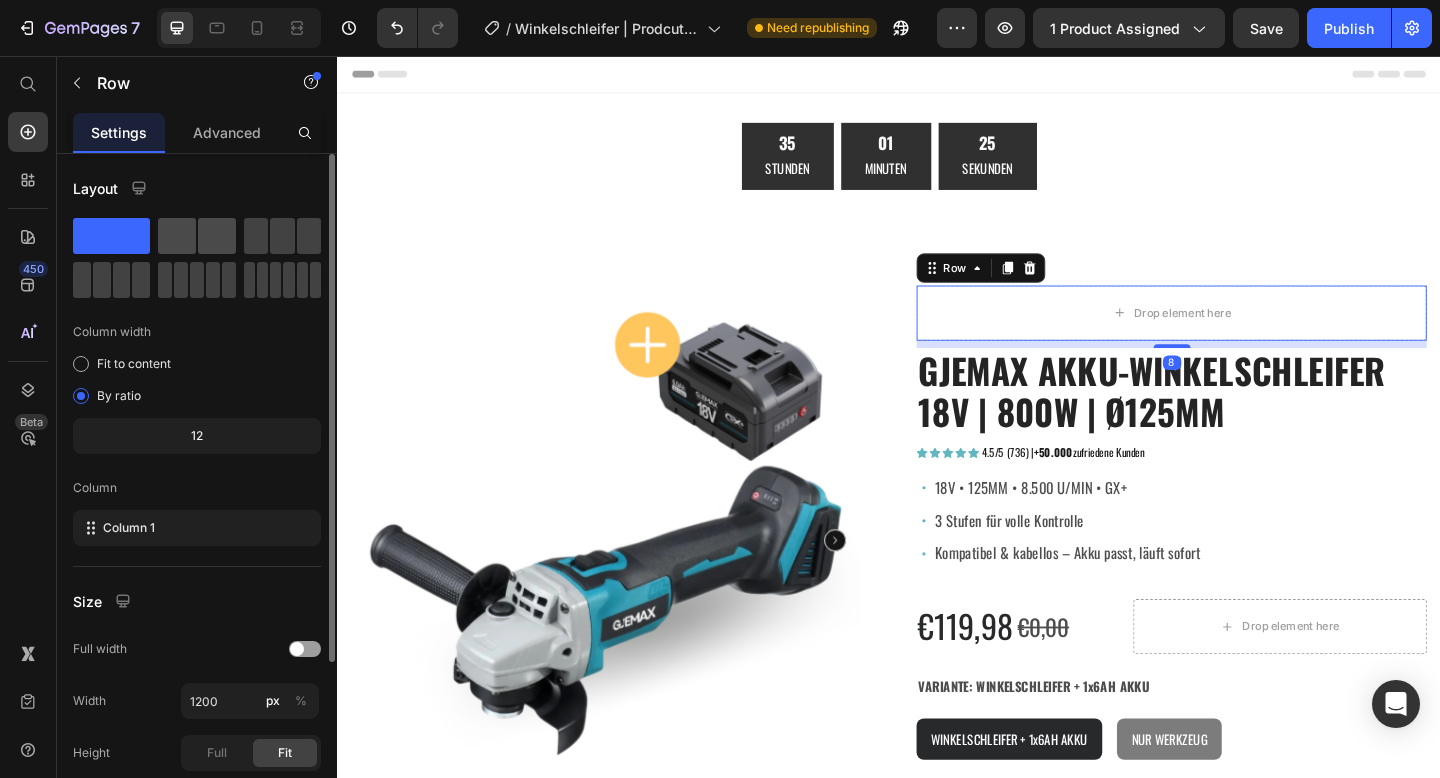 drag, startPoint x: 164, startPoint y: 227, endPoint x: 168, endPoint y: 189, distance: 38.209946 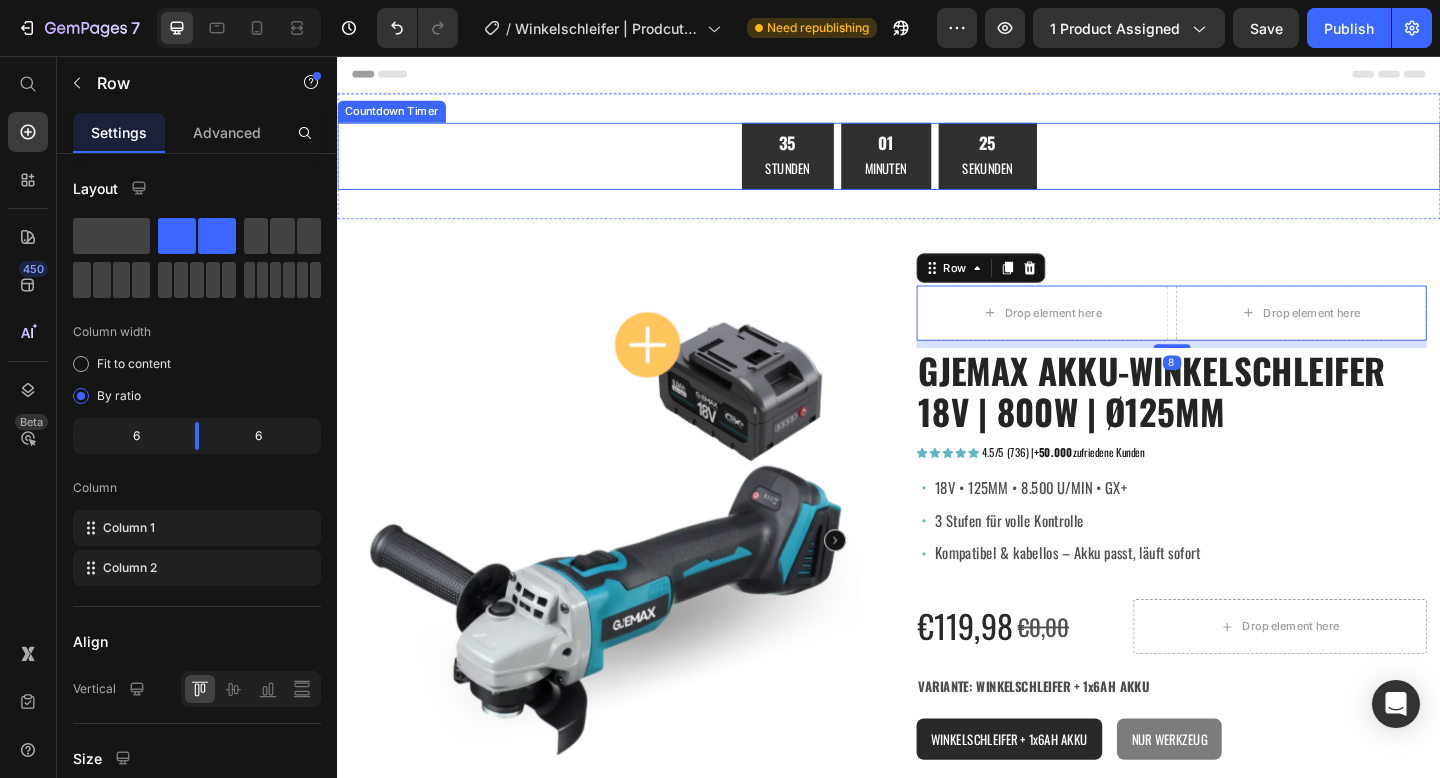 click on "STUNDEN" at bounding box center [827, 178] 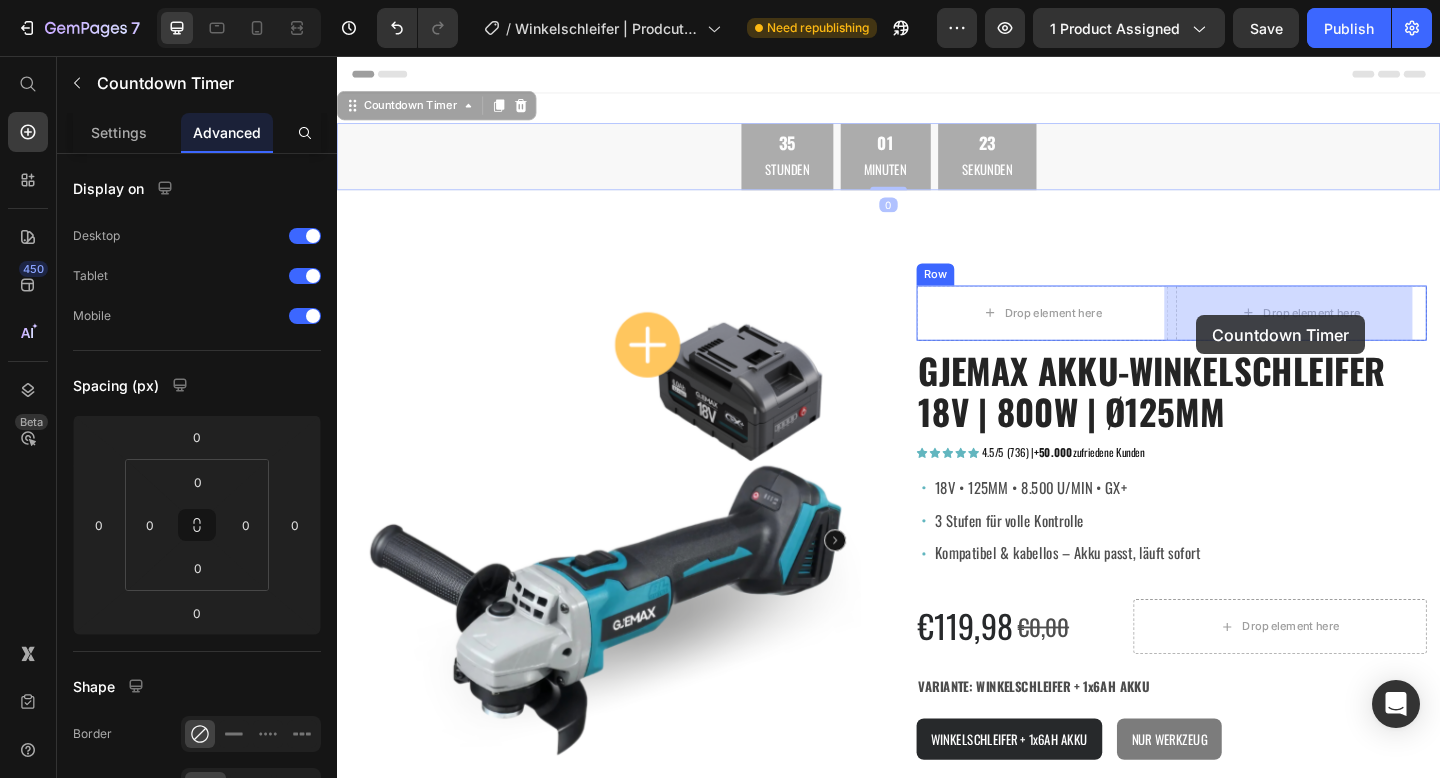 drag, startPoint x: 352, startPoint y: 115, endPoint x: 1271, endPoint y: 338, distance: 945.66907 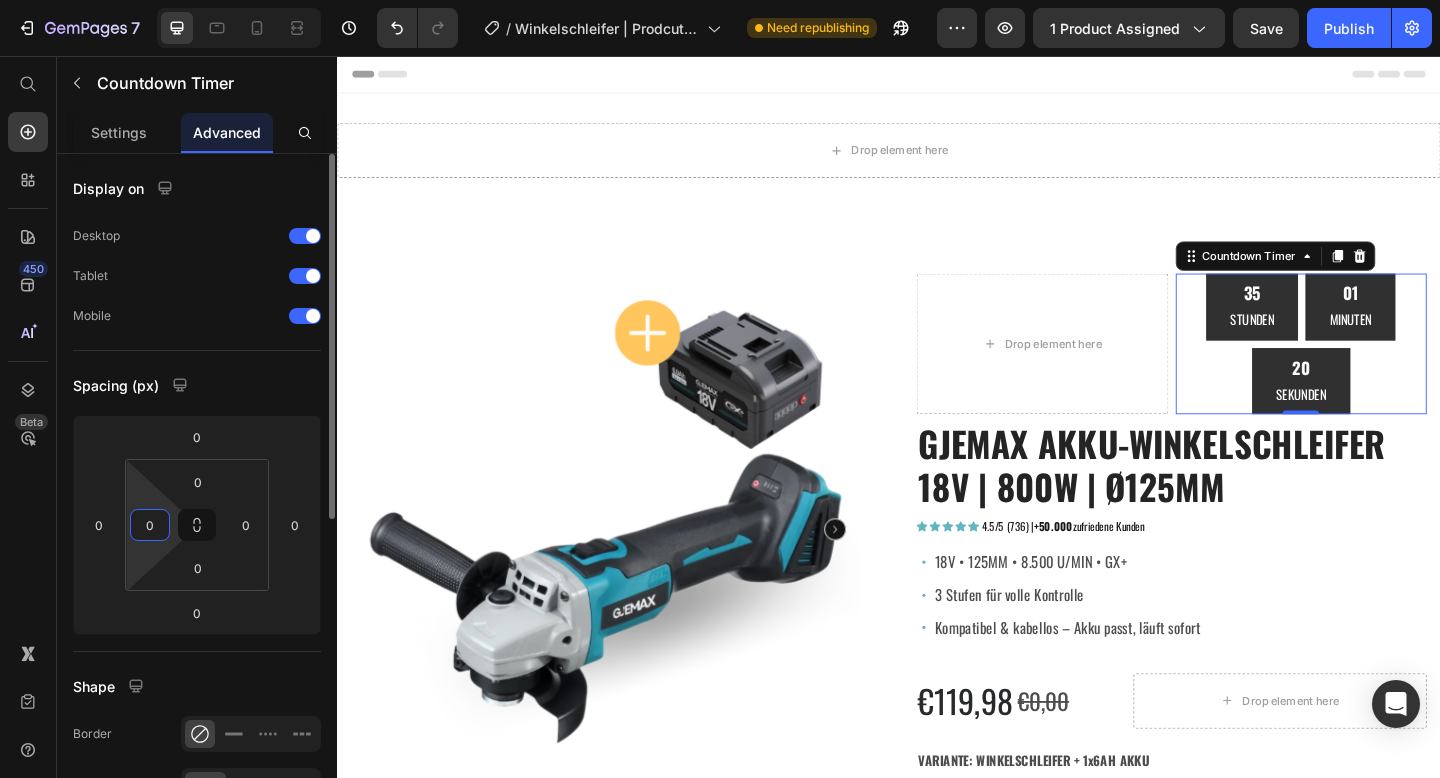 click on "0" at bounding box center [150, 525] 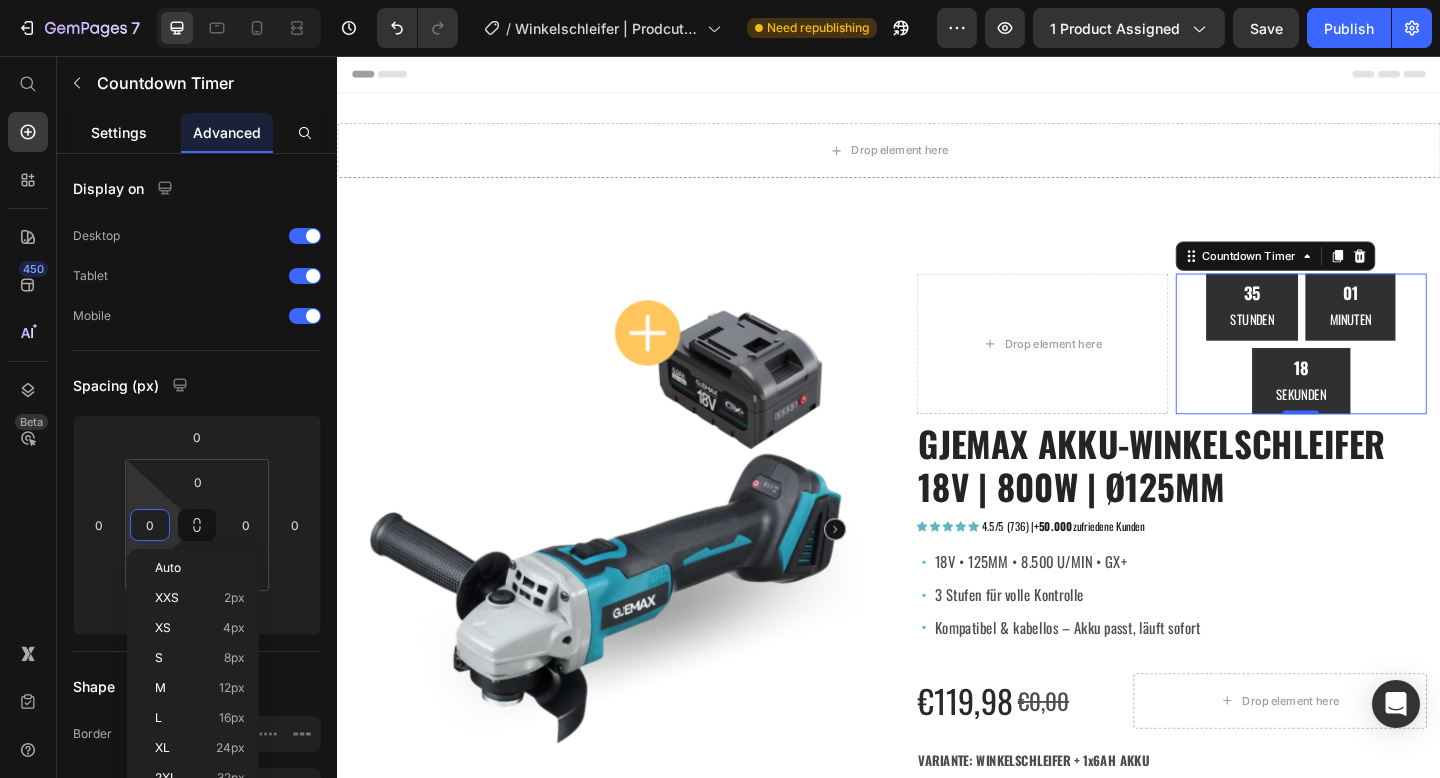 click on "Settings" at bounding box center (119, 132) 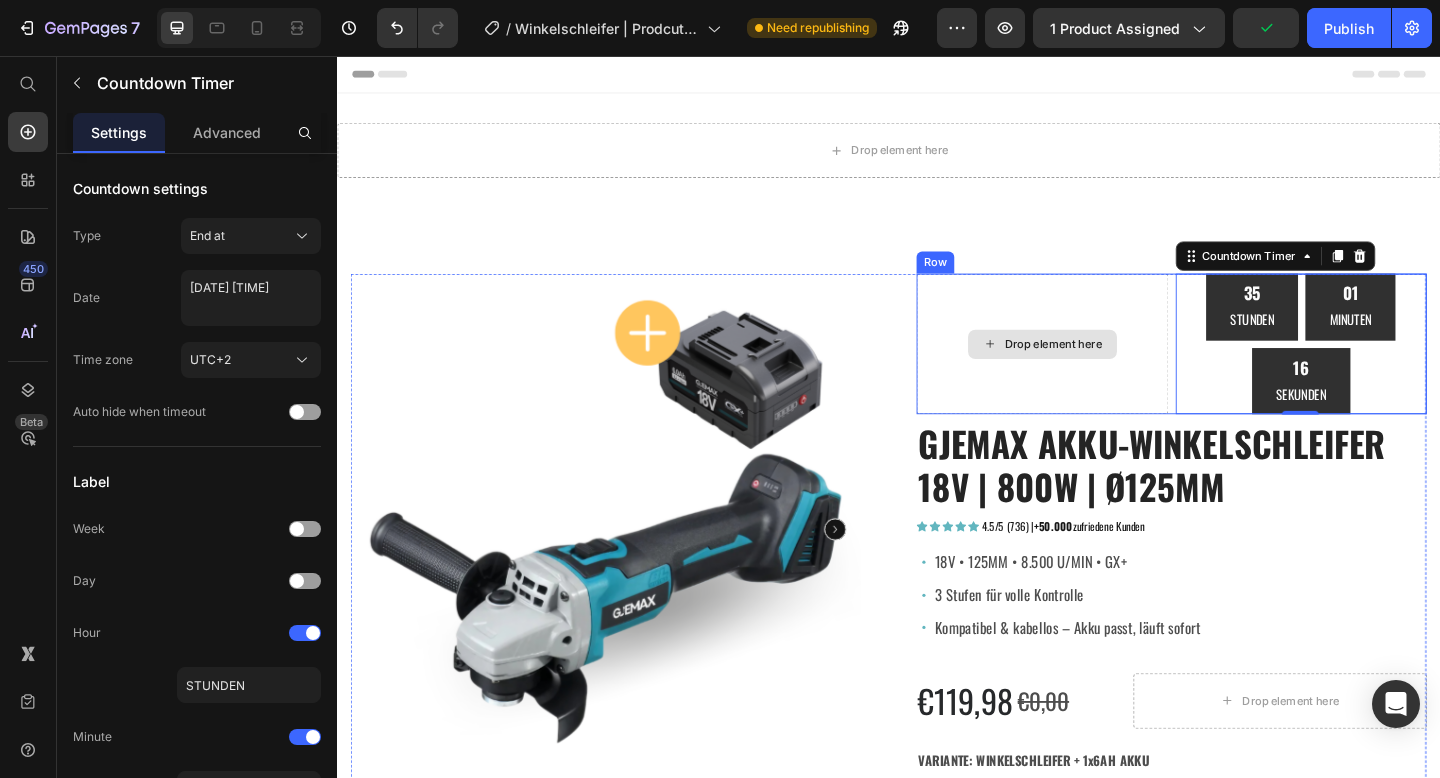 click on "Drop element here" at bounding box center (1104, 369) 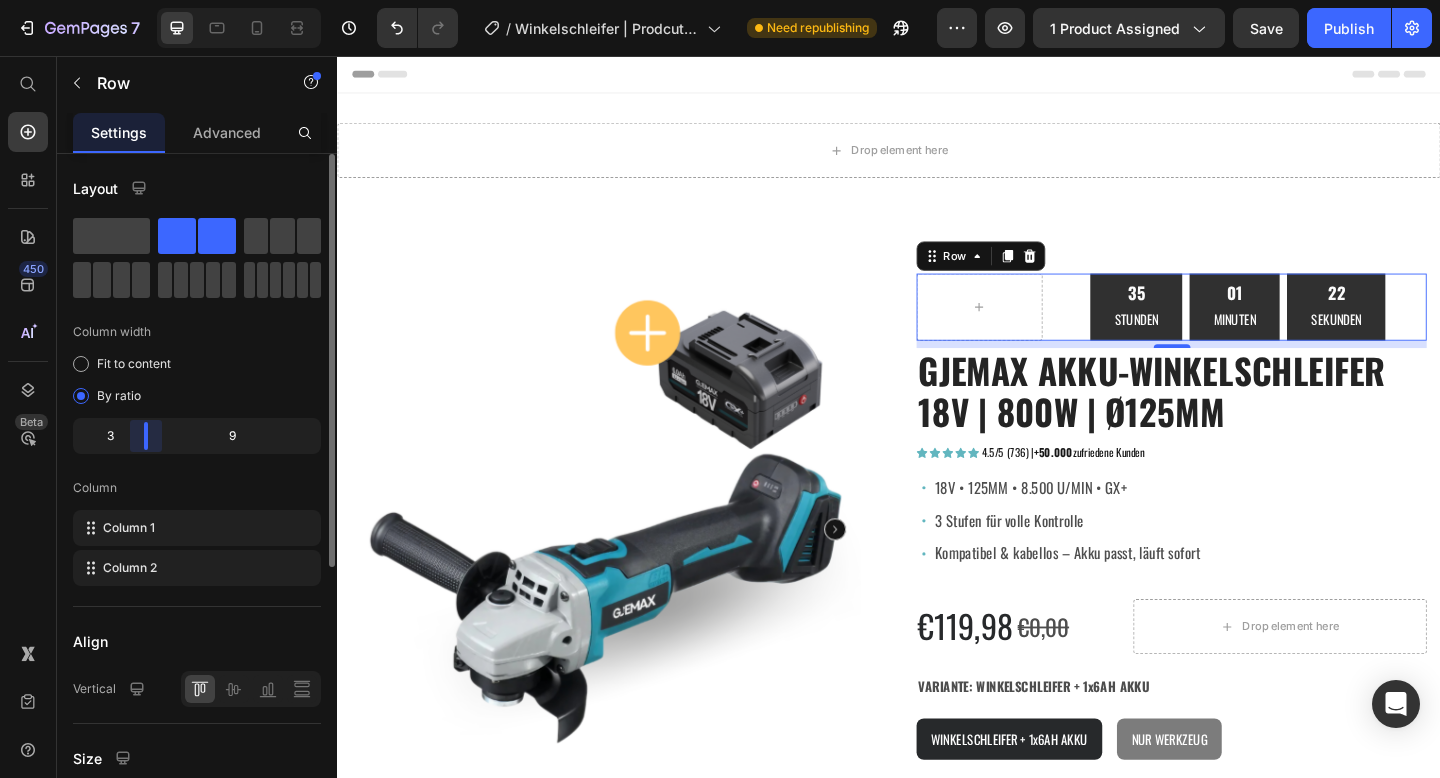 drag, startPoint x: 189, startPoint y: 445, endPoint x: 144, endPoint y: 457, distance: 46.572525 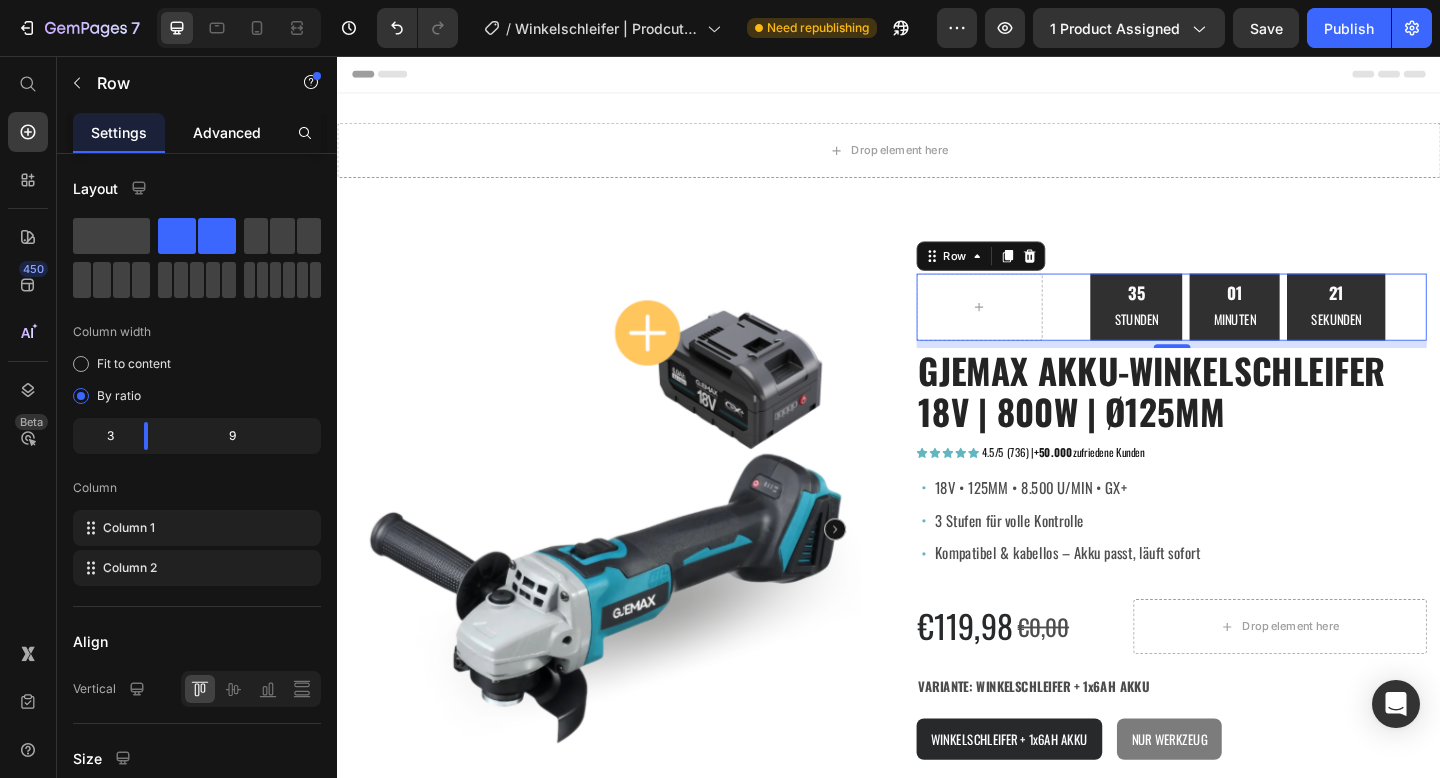 click on "Advanced" 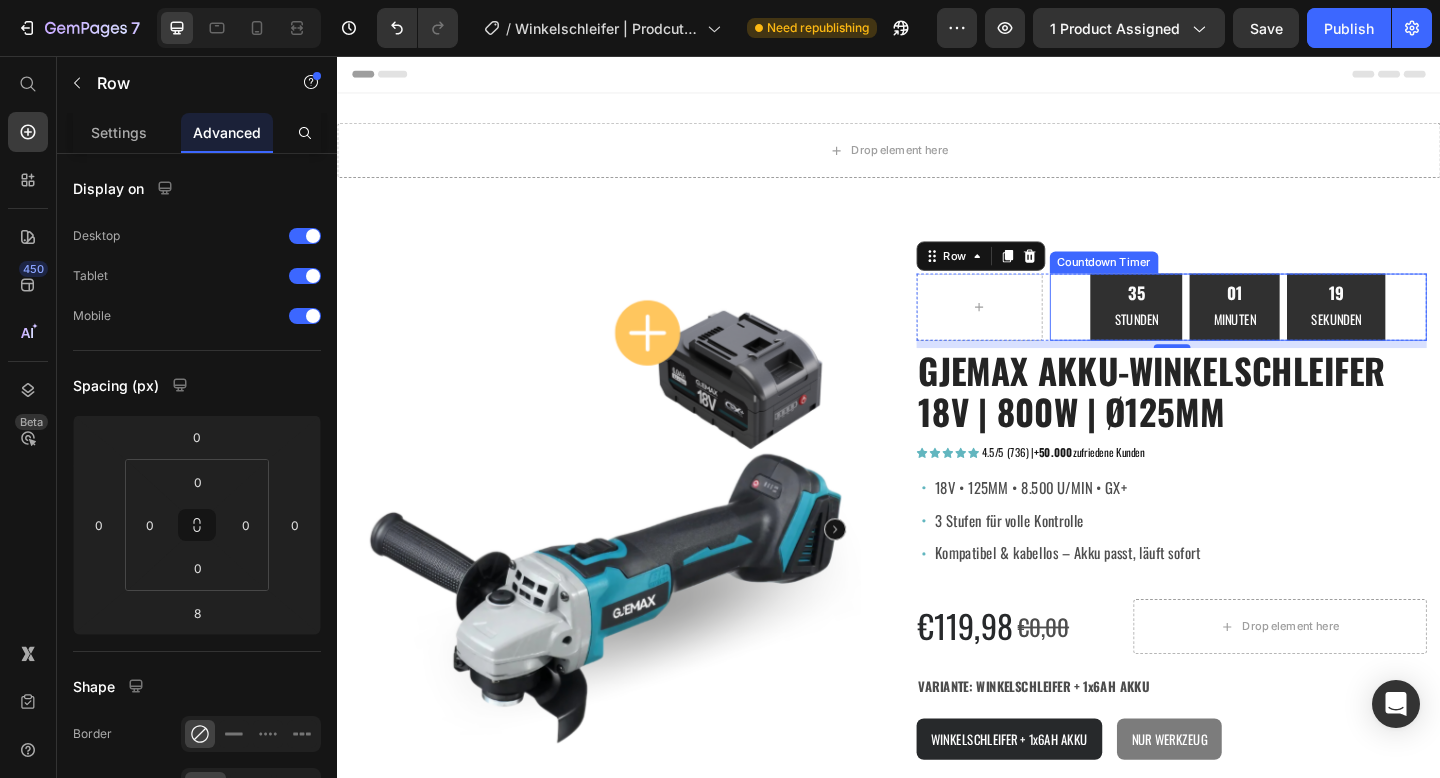 click on "35 STUNDEN 01 MINUTEN 19 SEKUNDEN" at bounding box center (1317, 329) 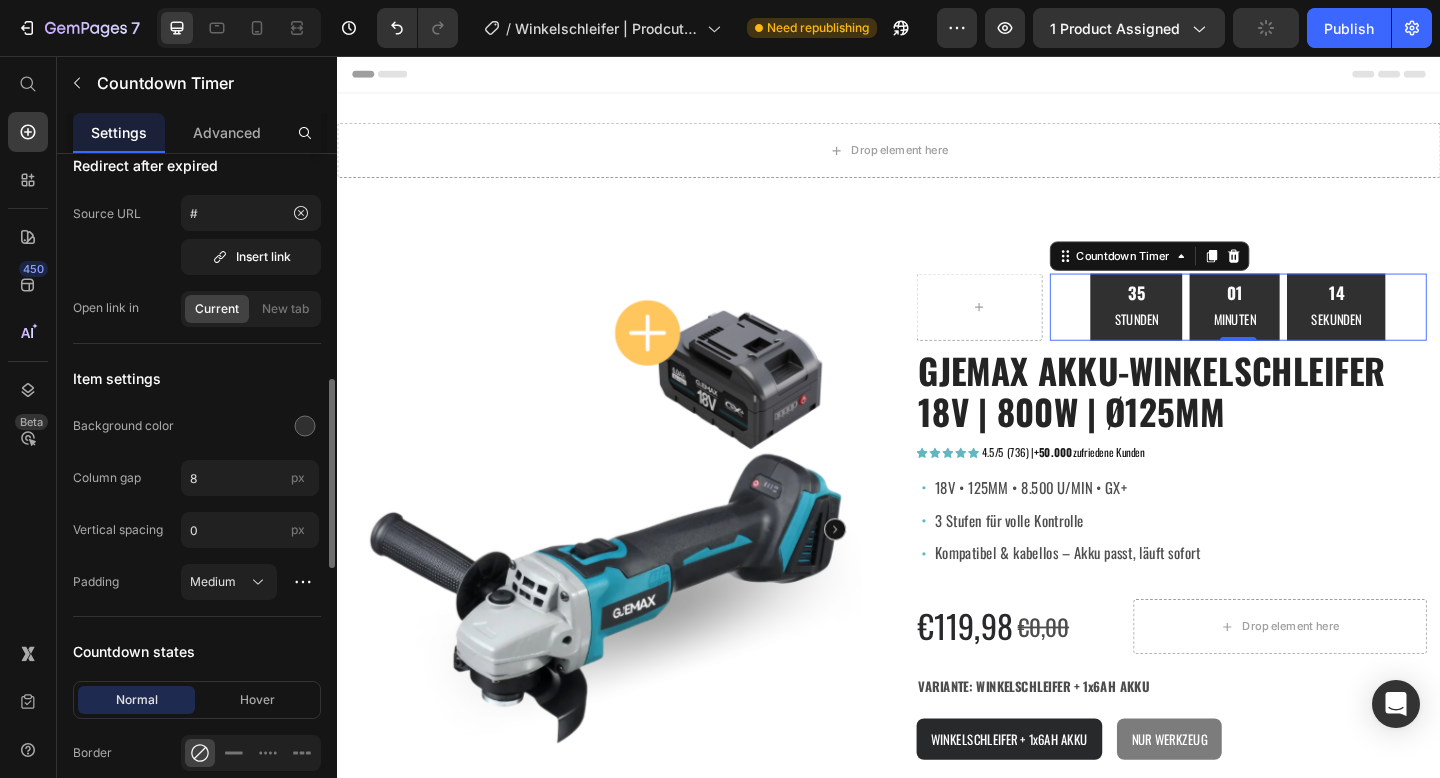 scroll, scrollTop: 799, scrollLeft: 0, axis: vertical 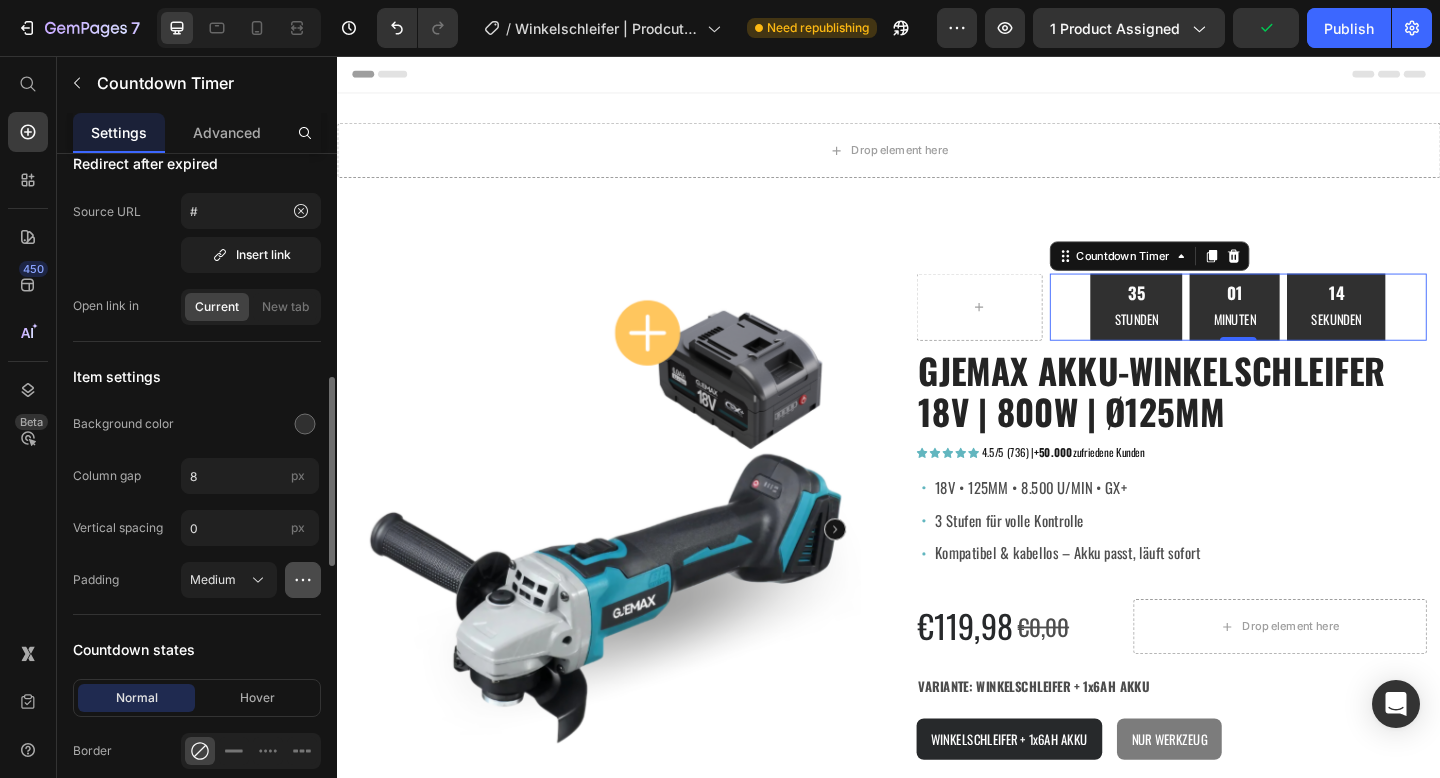 click 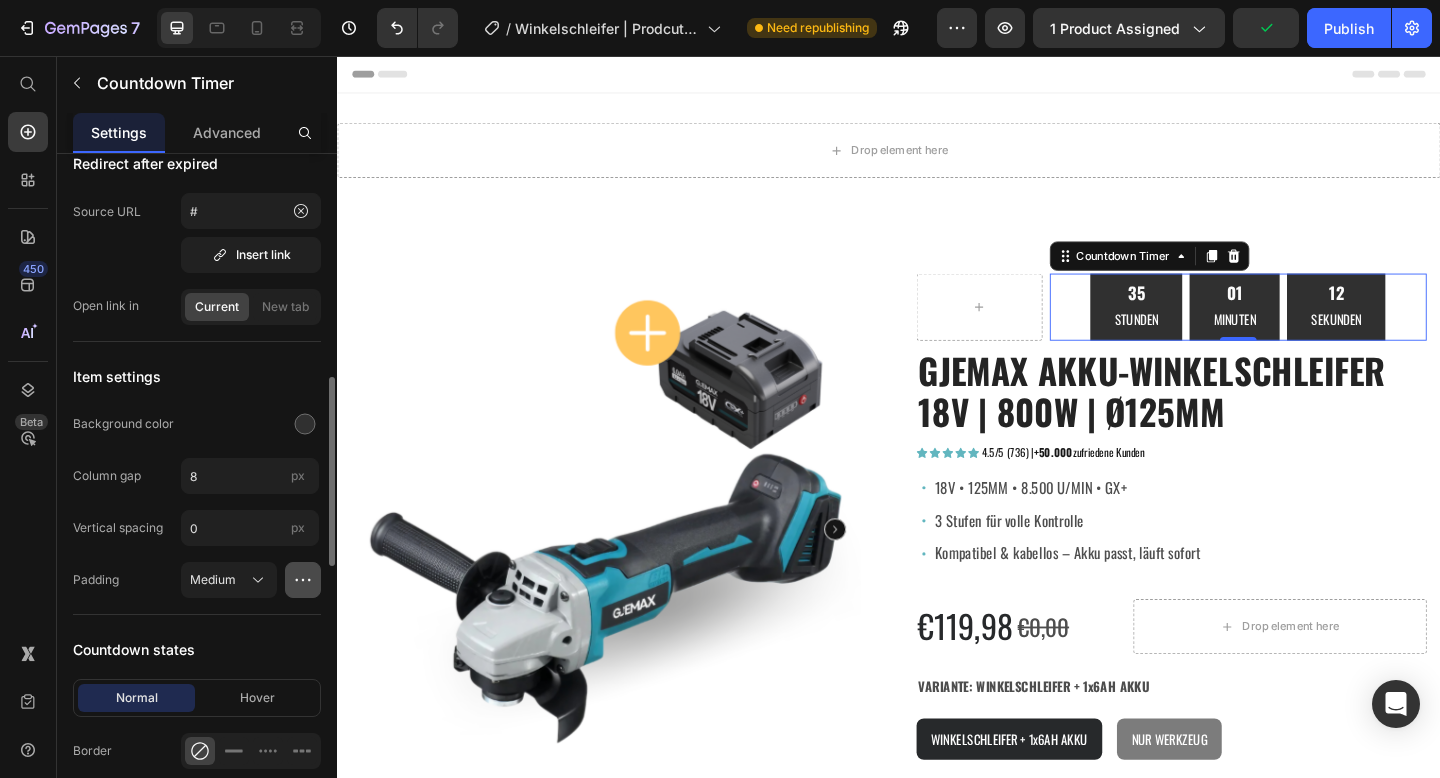 click 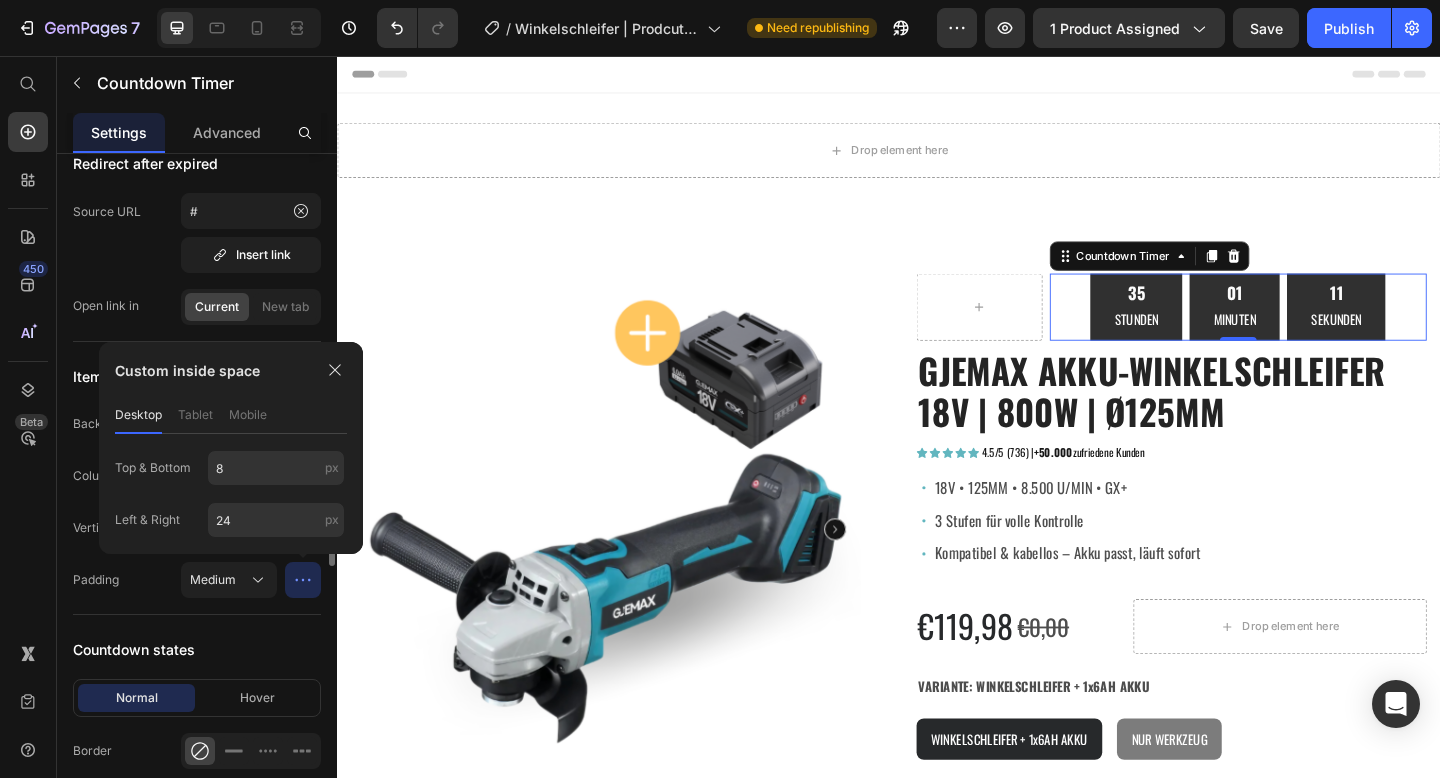 click on "Countdown settings Type End at Date [DATE] [TIME] [TIMEZONE] Auto hide when timeout Label Week Day Hour STUNDEN Minute MINUTEN Second SEKUNDEN Redirect after expired Source URL # Insert link Open link in Current New tab Item settings Background color Column gap 8 px Vertical spacing 0 px Padding Medium Countdown states Normal Hover Border Corner Number text Styles Heading 6 Font Oswald Size 18 Color Show more Label text Styles Paragraph 2 Font Oswald Size 14 Color Show more Align" at bounding box center (197, 526) 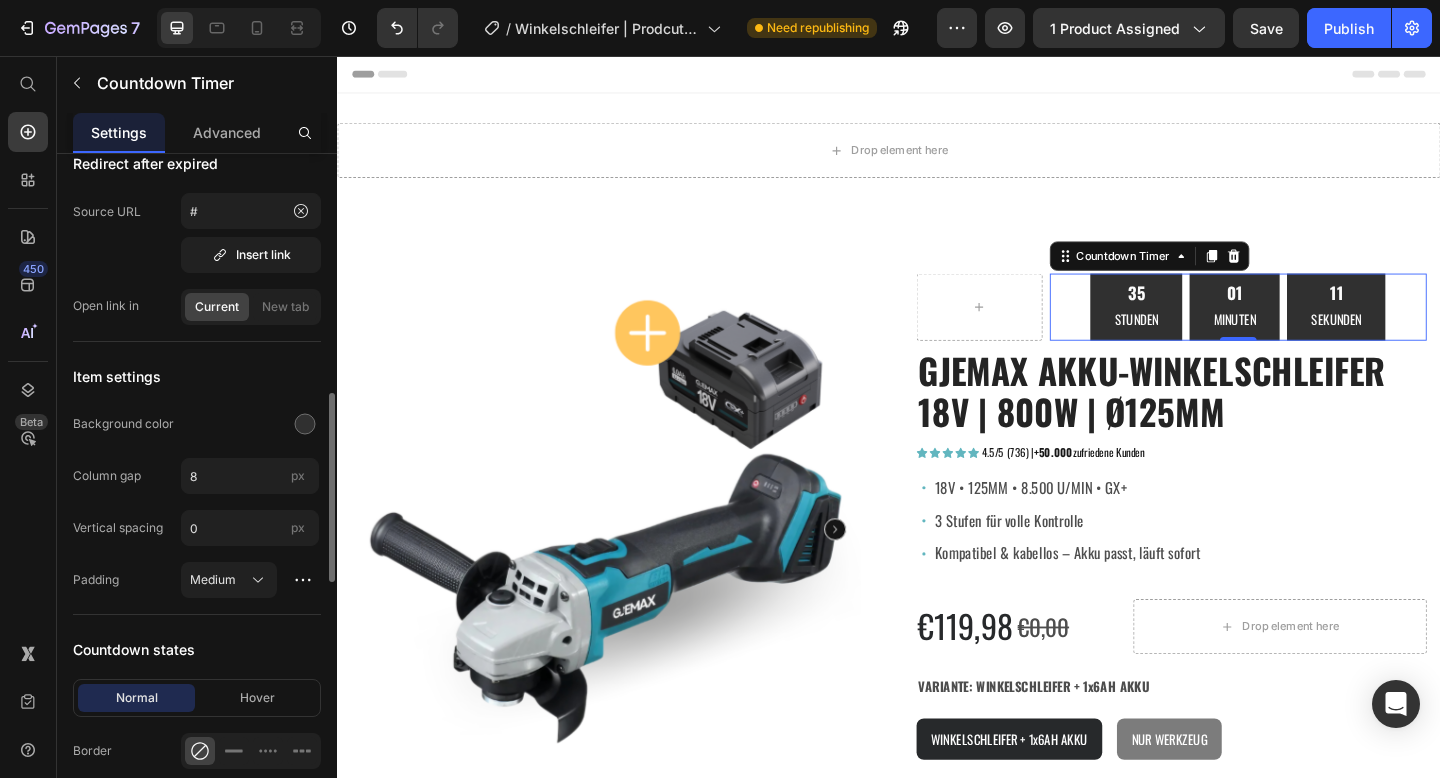 scroll, scrollTop: 913, scrollLeft: 0, axis: vertical 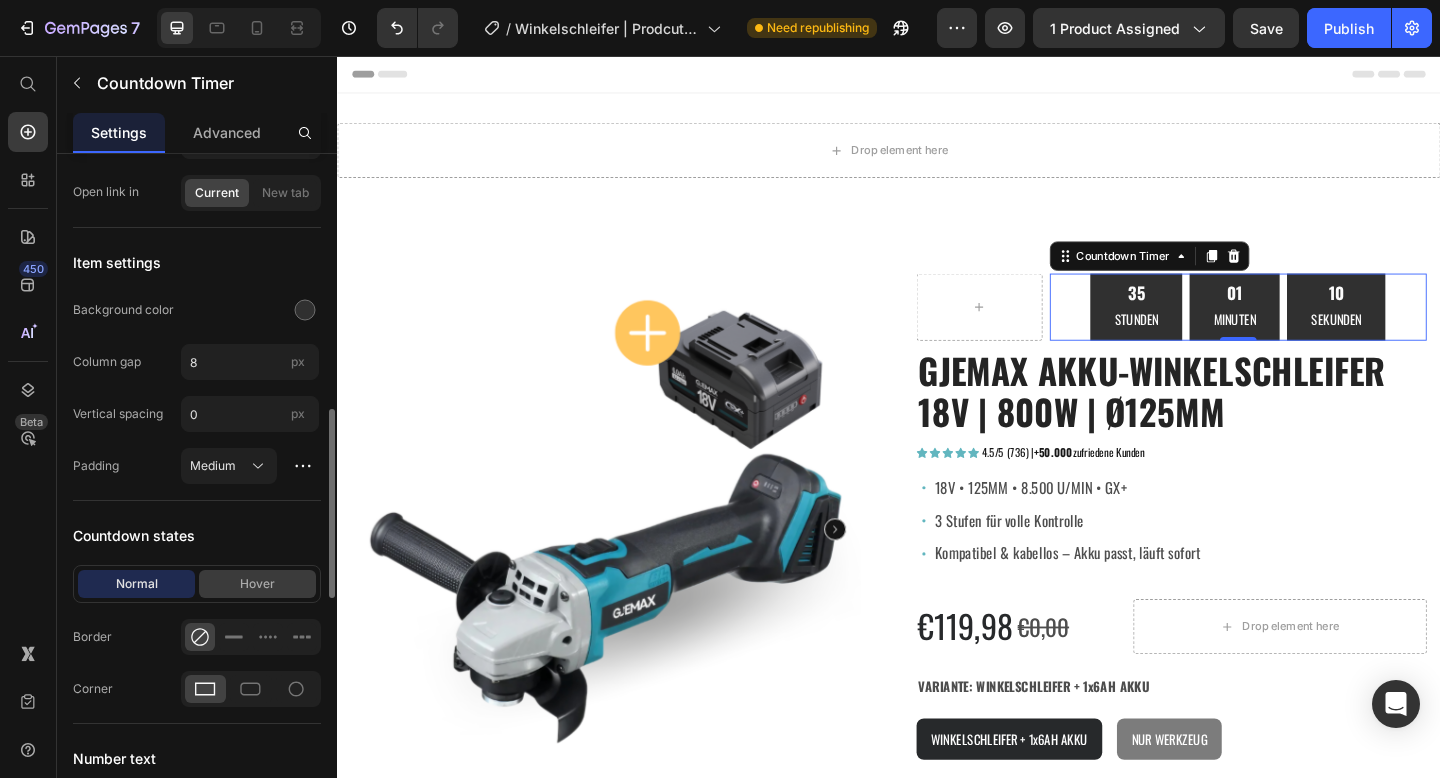 click on "Hover" at bounding box center (257, 584) 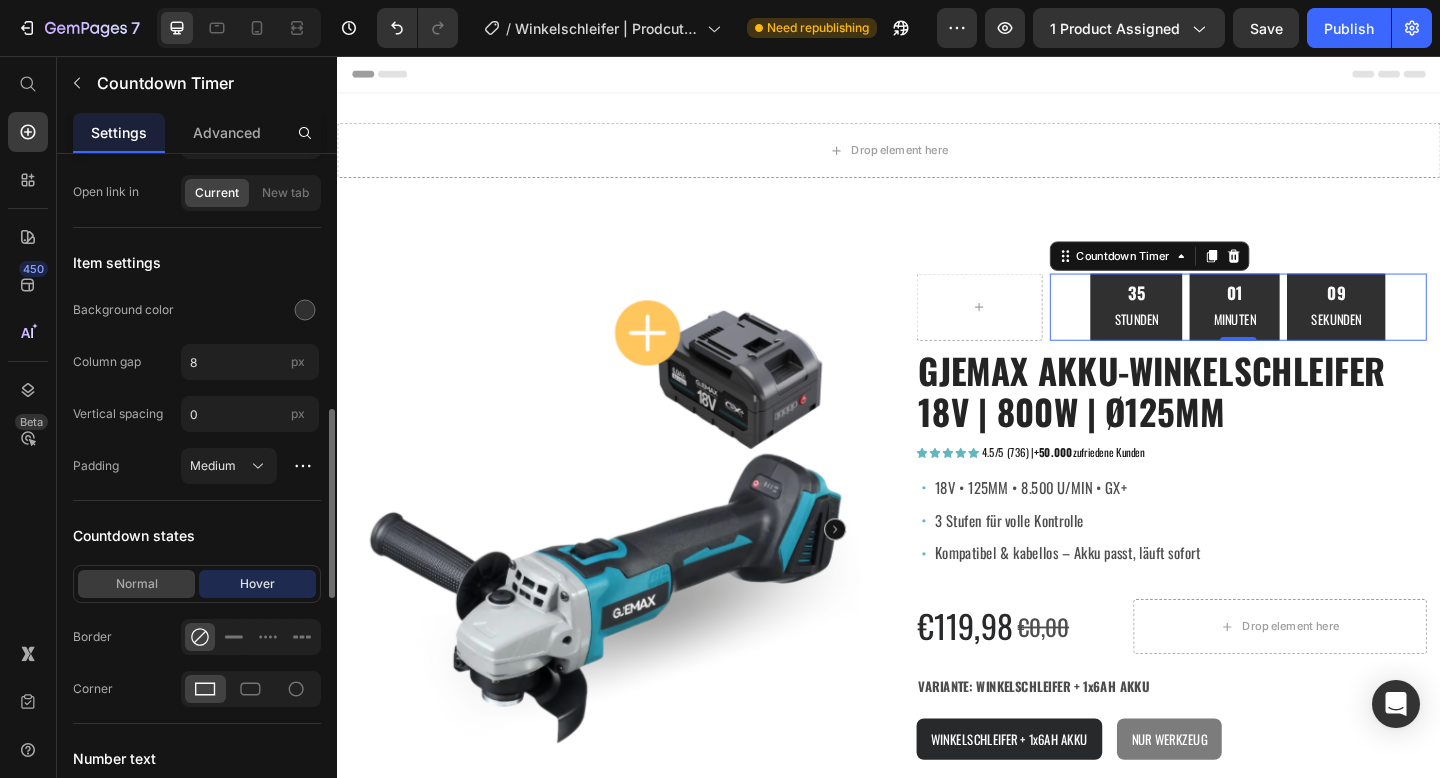 click on "Normal" at bounding box center [136, 584] 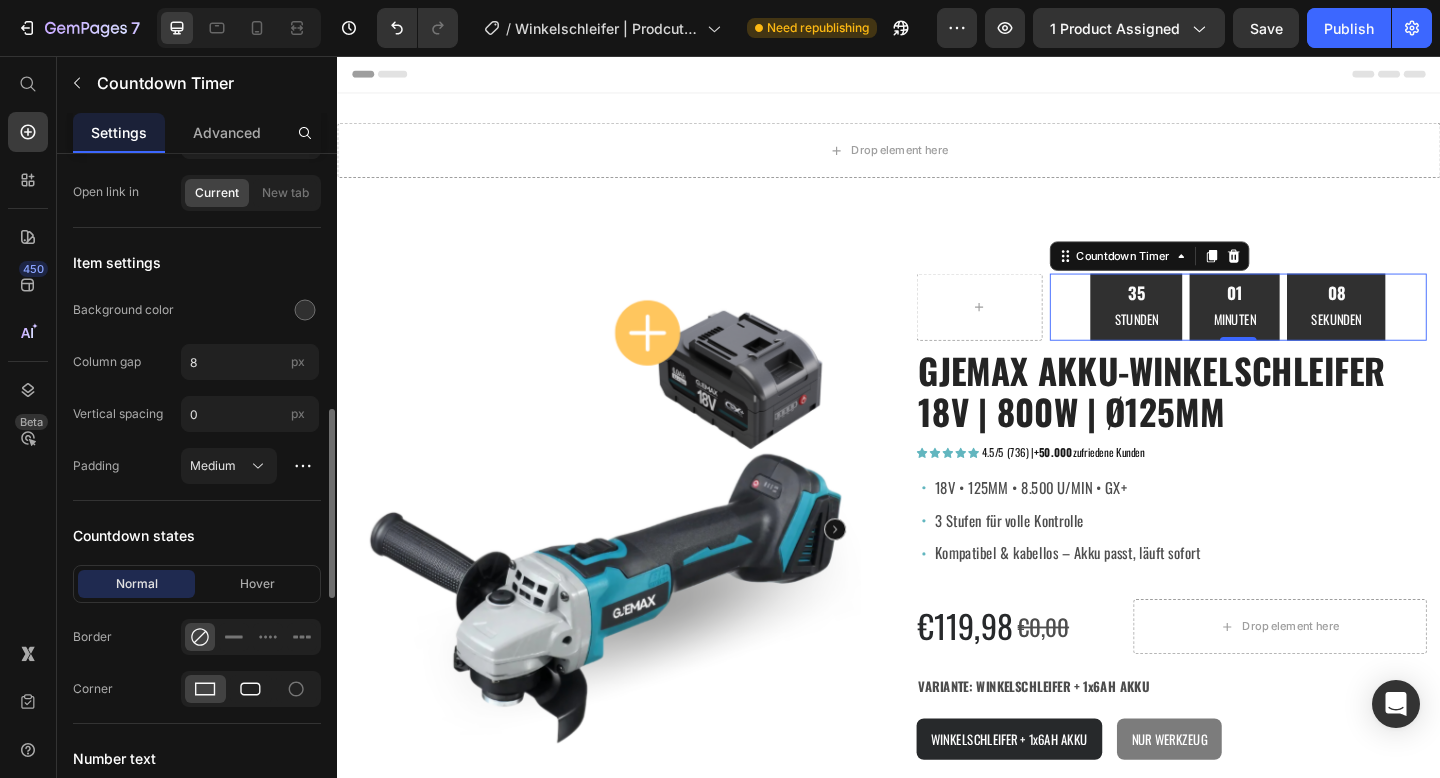 click 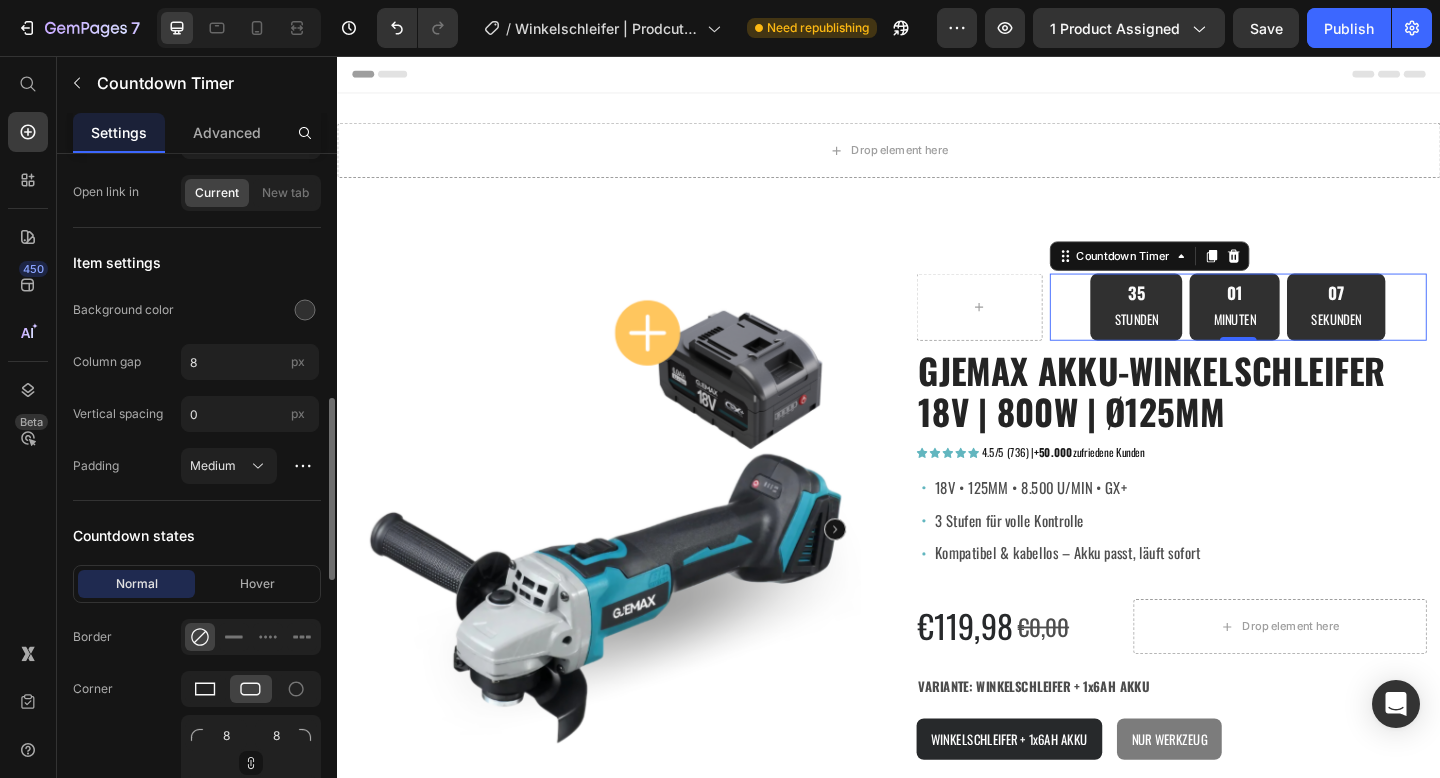 click 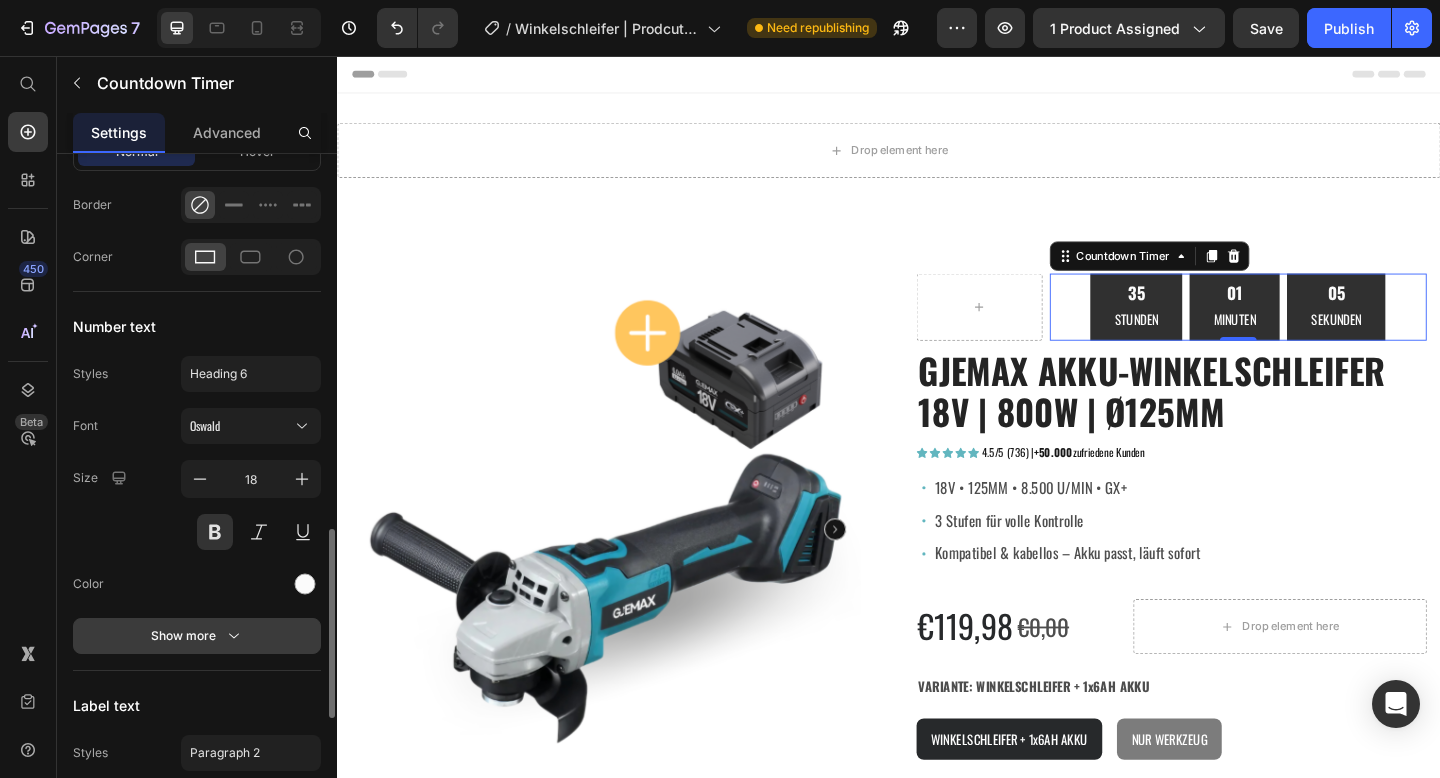 click on "Show more" at bounding box center (197, 636) 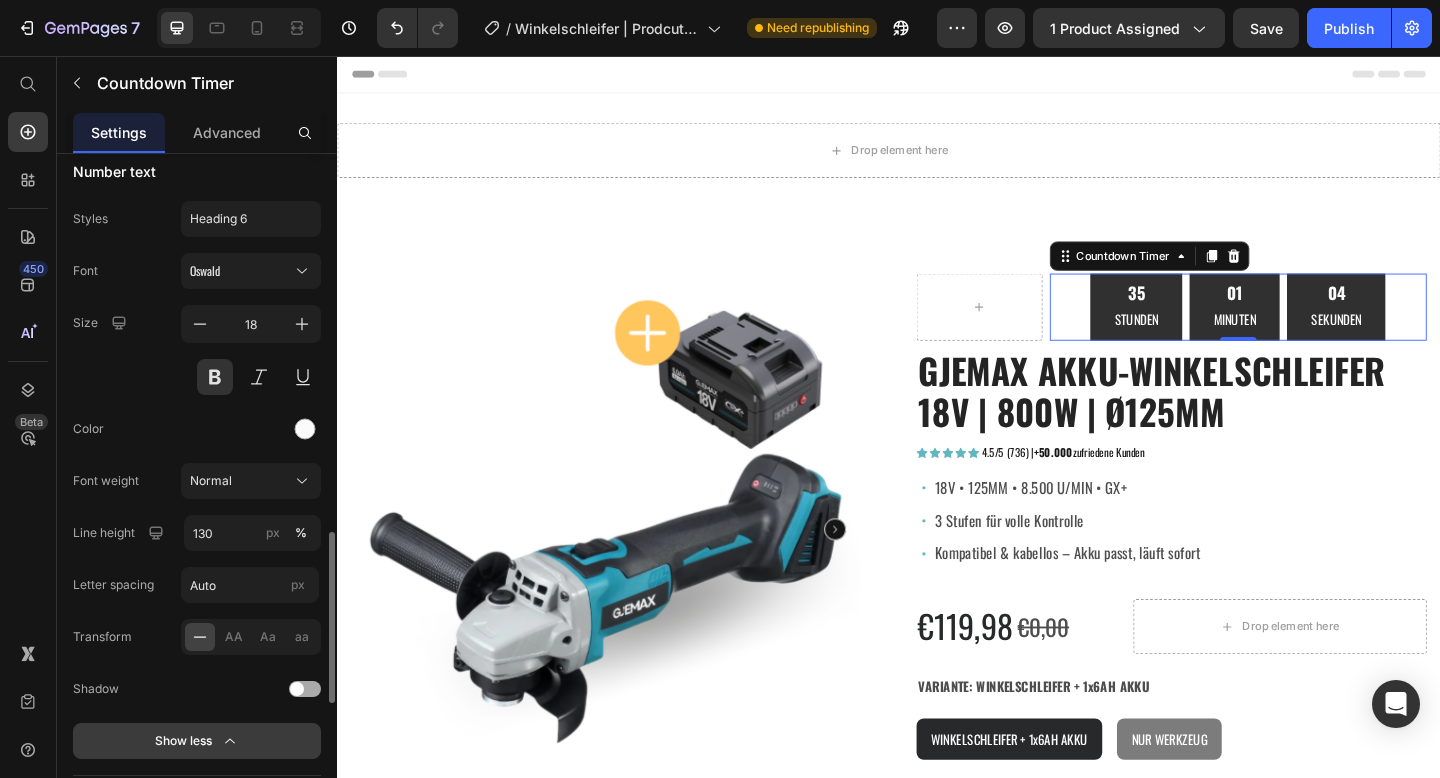 scroll, scrollTop: 1510, scrollLeft: 0, axis: vertical 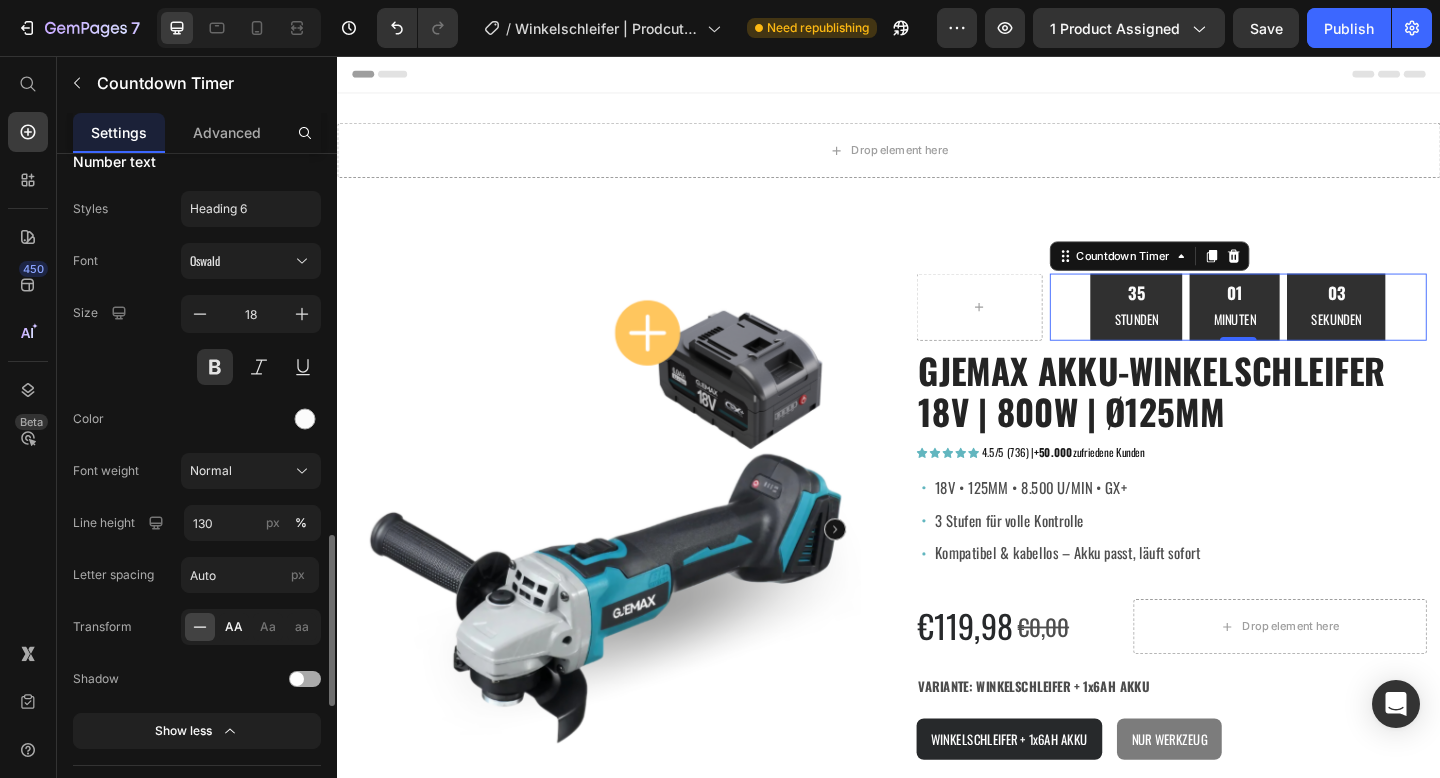 click on "AA" 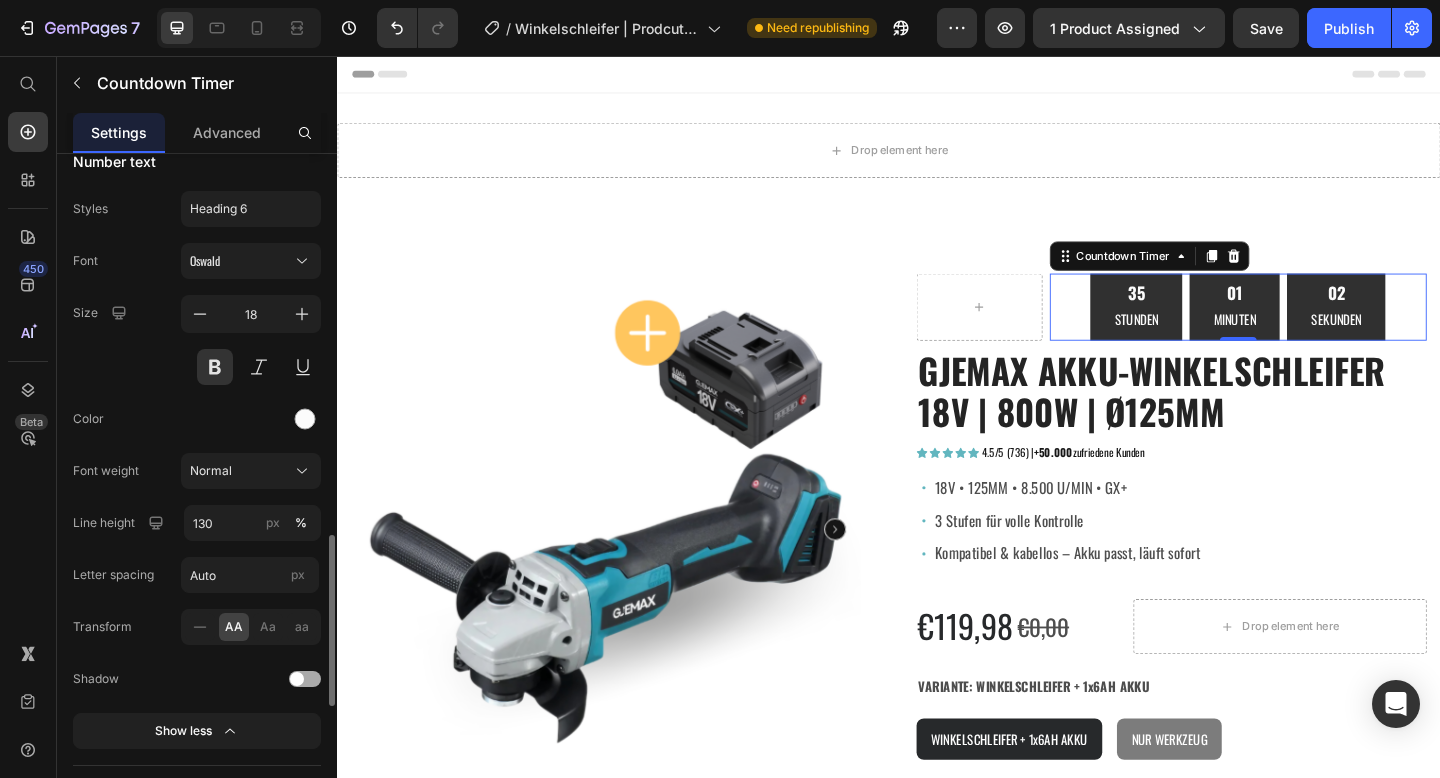 click on "AA" 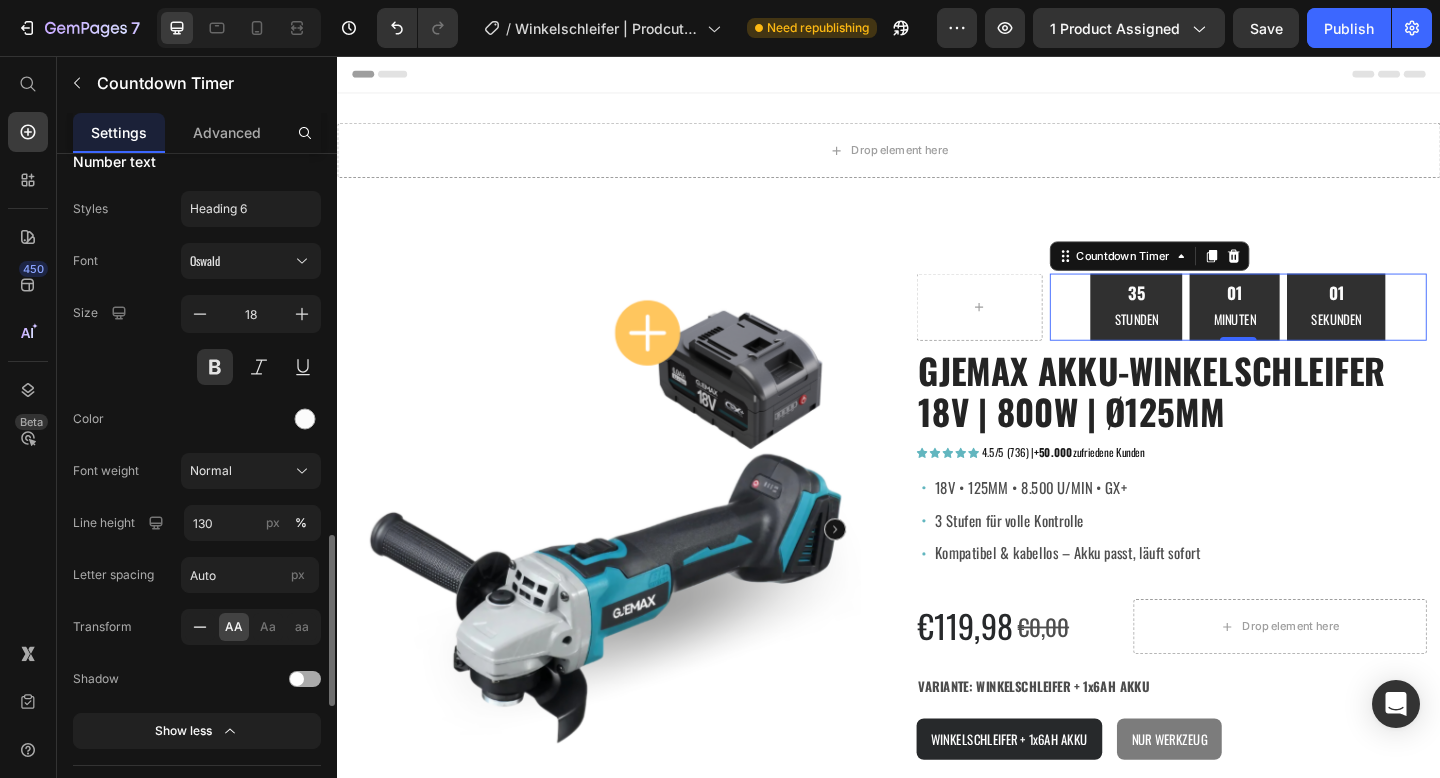 click 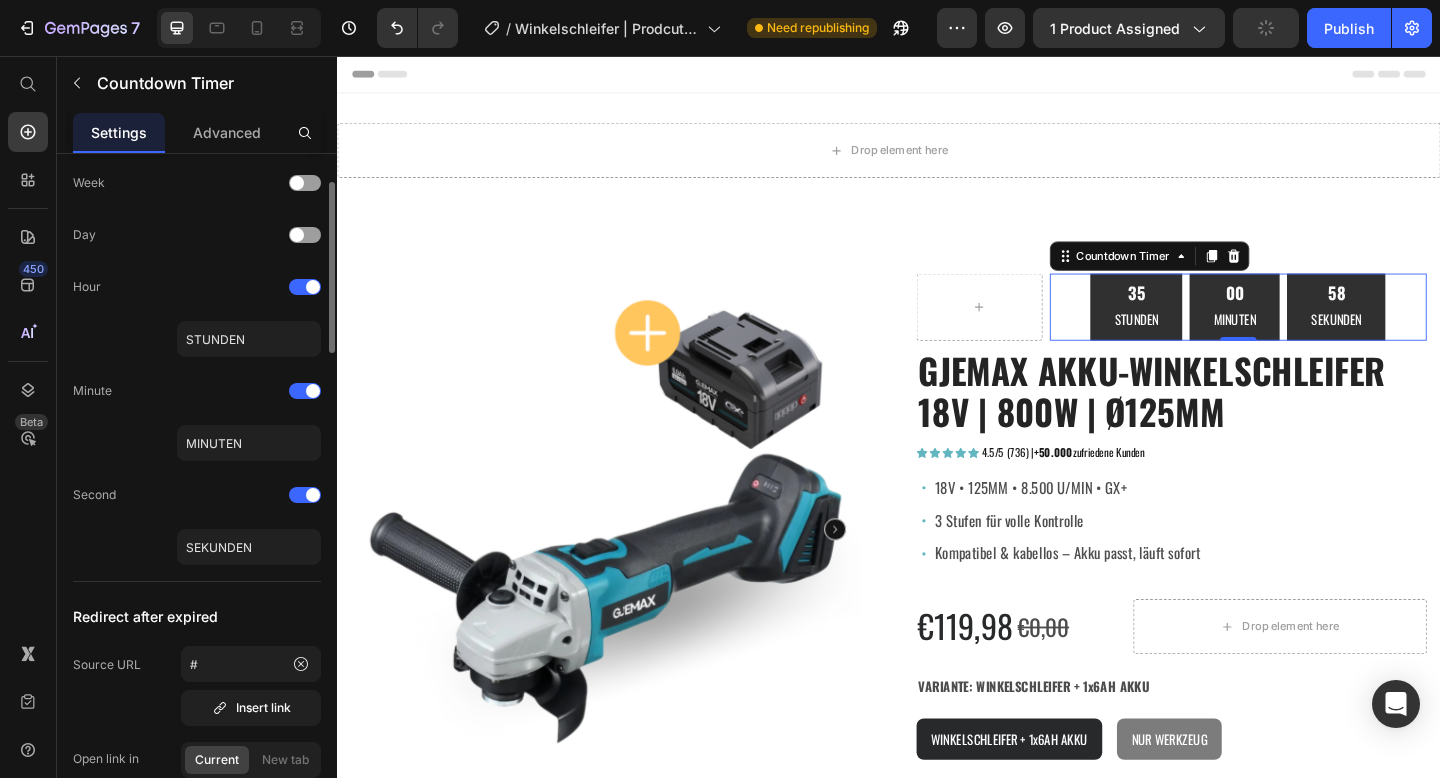 scroll, scrollTop: 123, scrollLeft: 0, axis: vertical 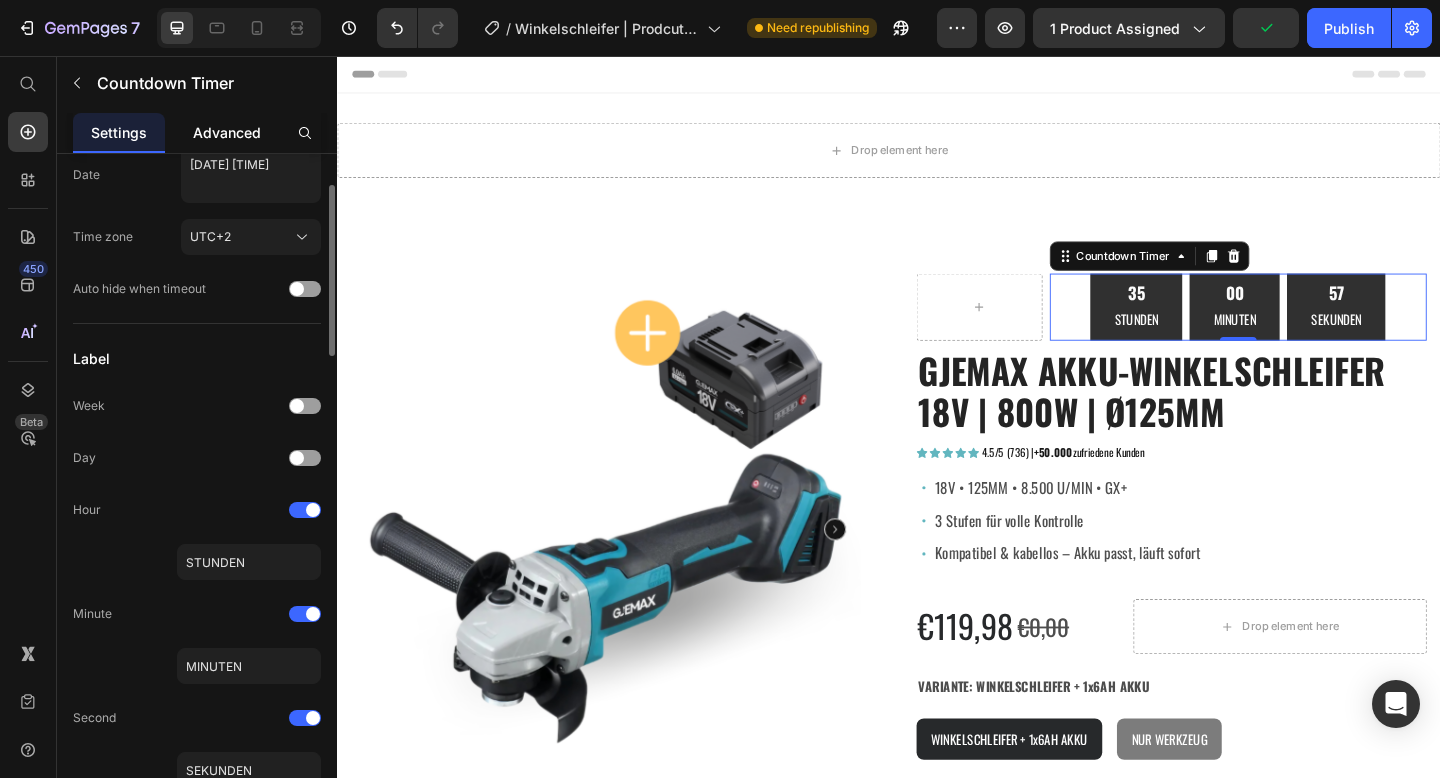 click on "Advanced" at bounding box center (227, 132) 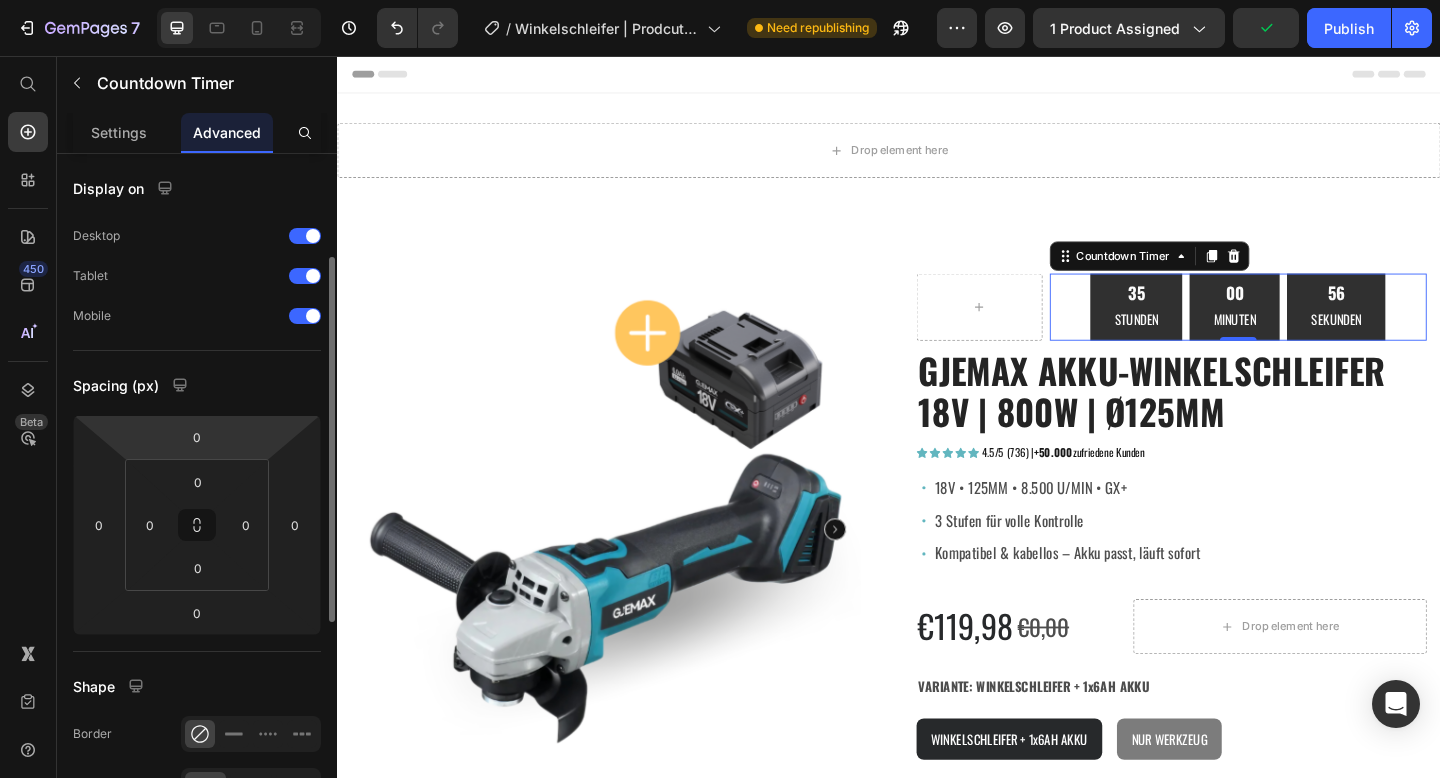 scroll, scrollTop: 106, scrollLeft: 0, axis: vertical 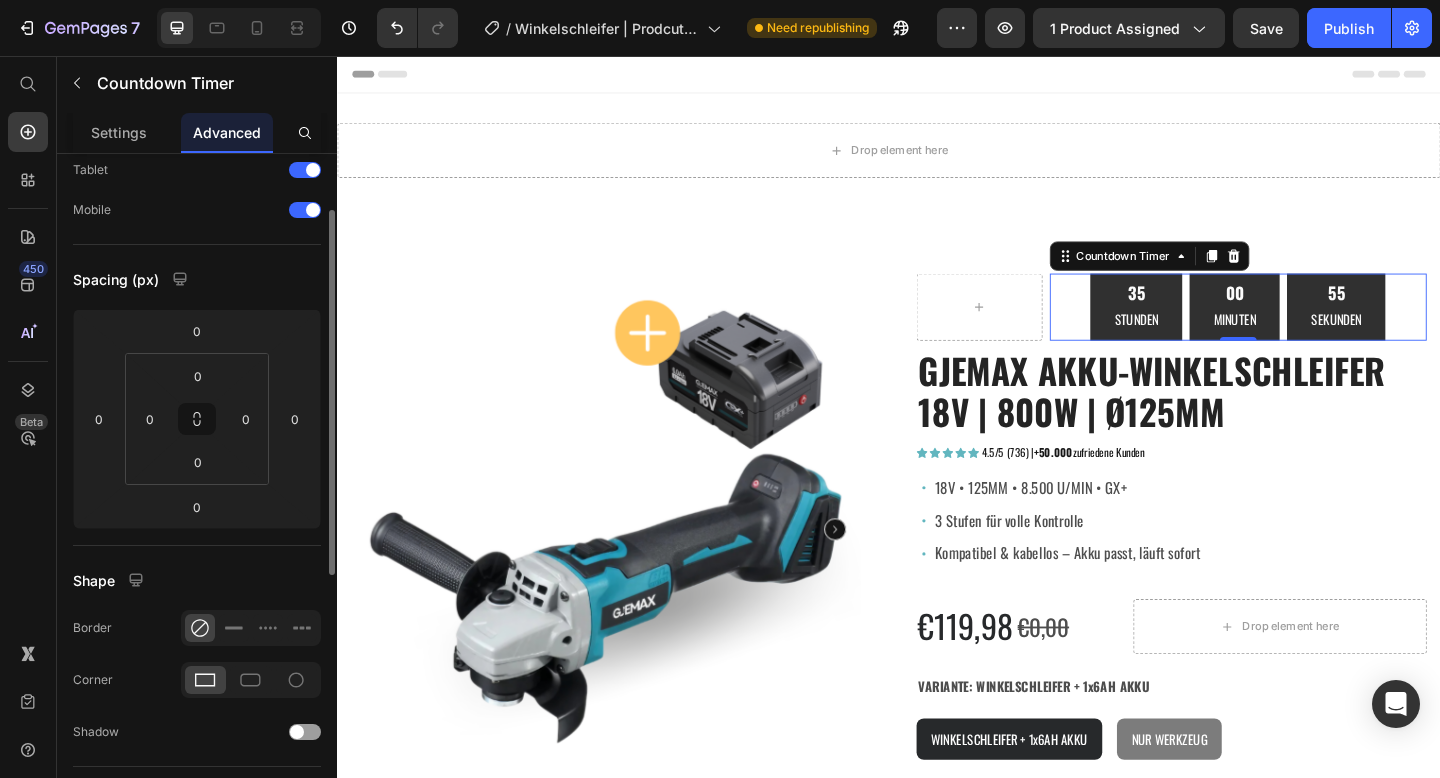 click on "35 STUNDEN 00 MINUTEN 55 SEKUNDEN" at bounding box center (1317, 329) 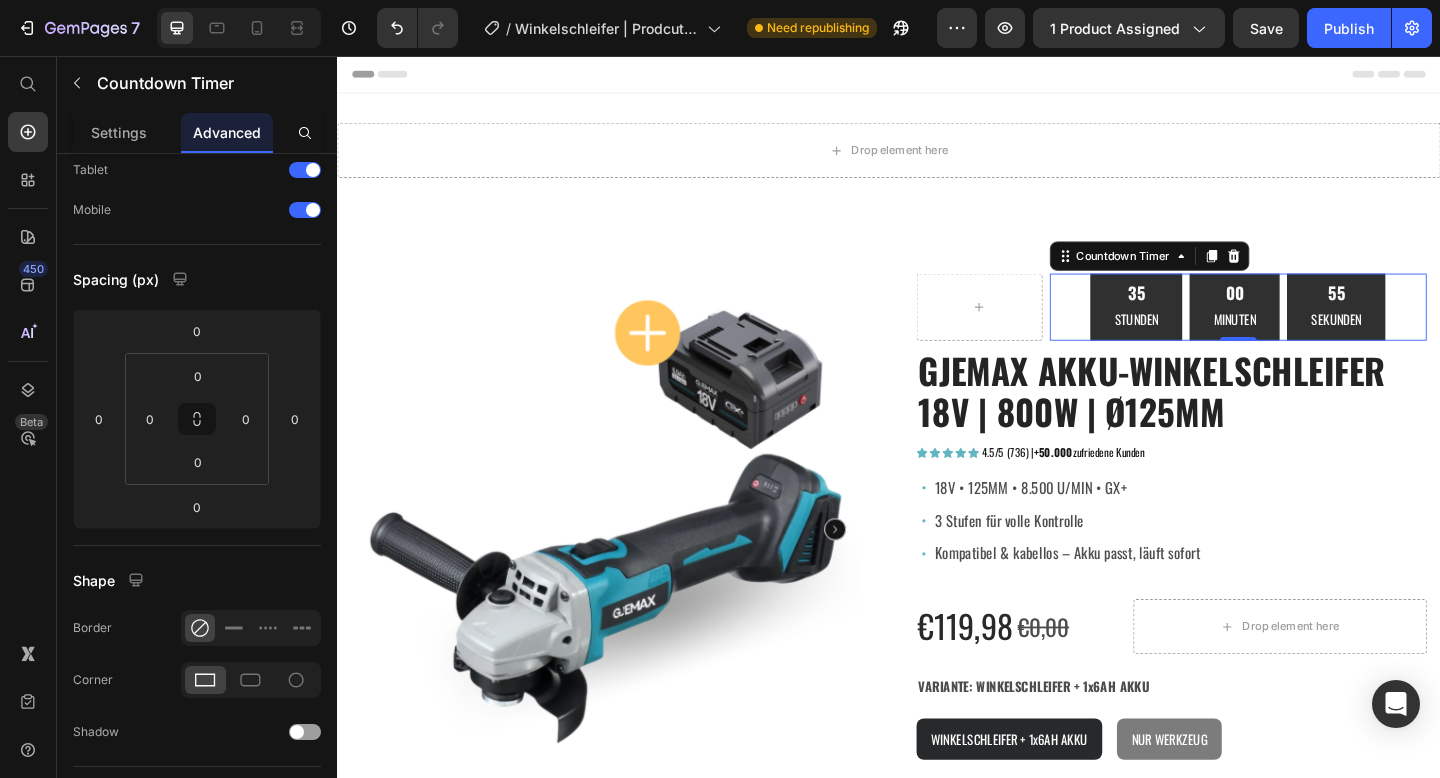 click on "35 STUNDEN 00 MINUTEN 55 SEKUNDEN" at bounding box center (1317, 329) 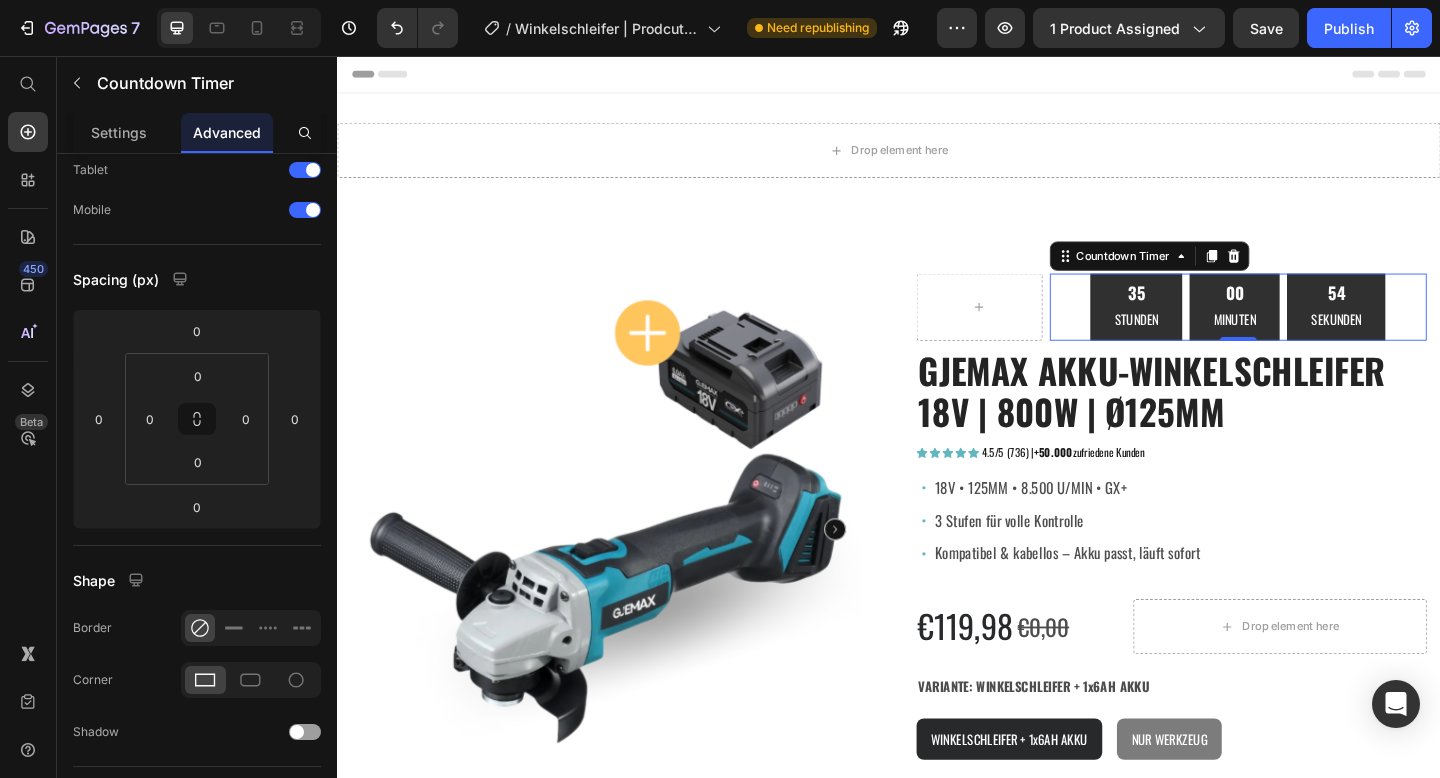click on "35 STUNDEN 00 MINUTEN 54 SEKUNDEN" at bounding box center (1317, 329) 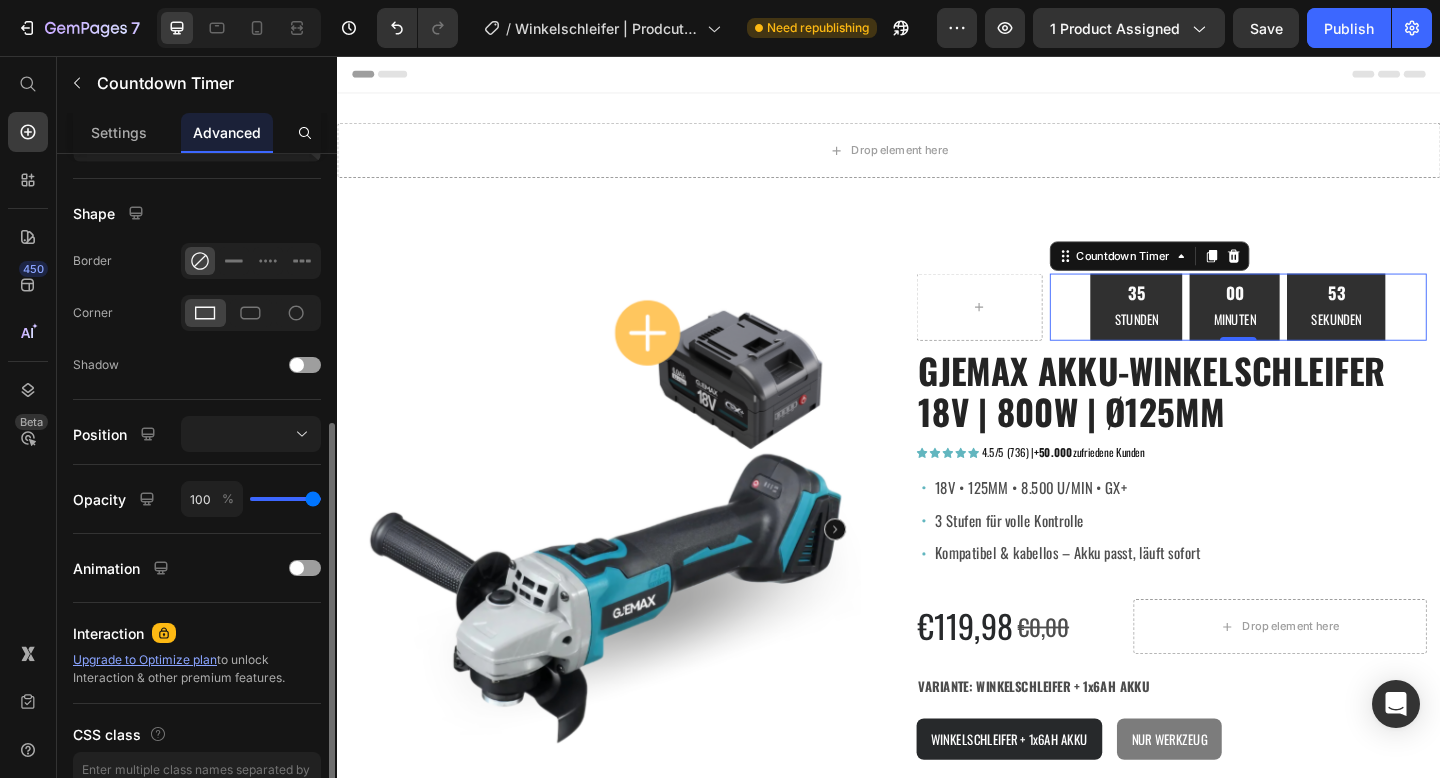scroll, scrollTop: 562, scrollLeft: 0, axis: vertical 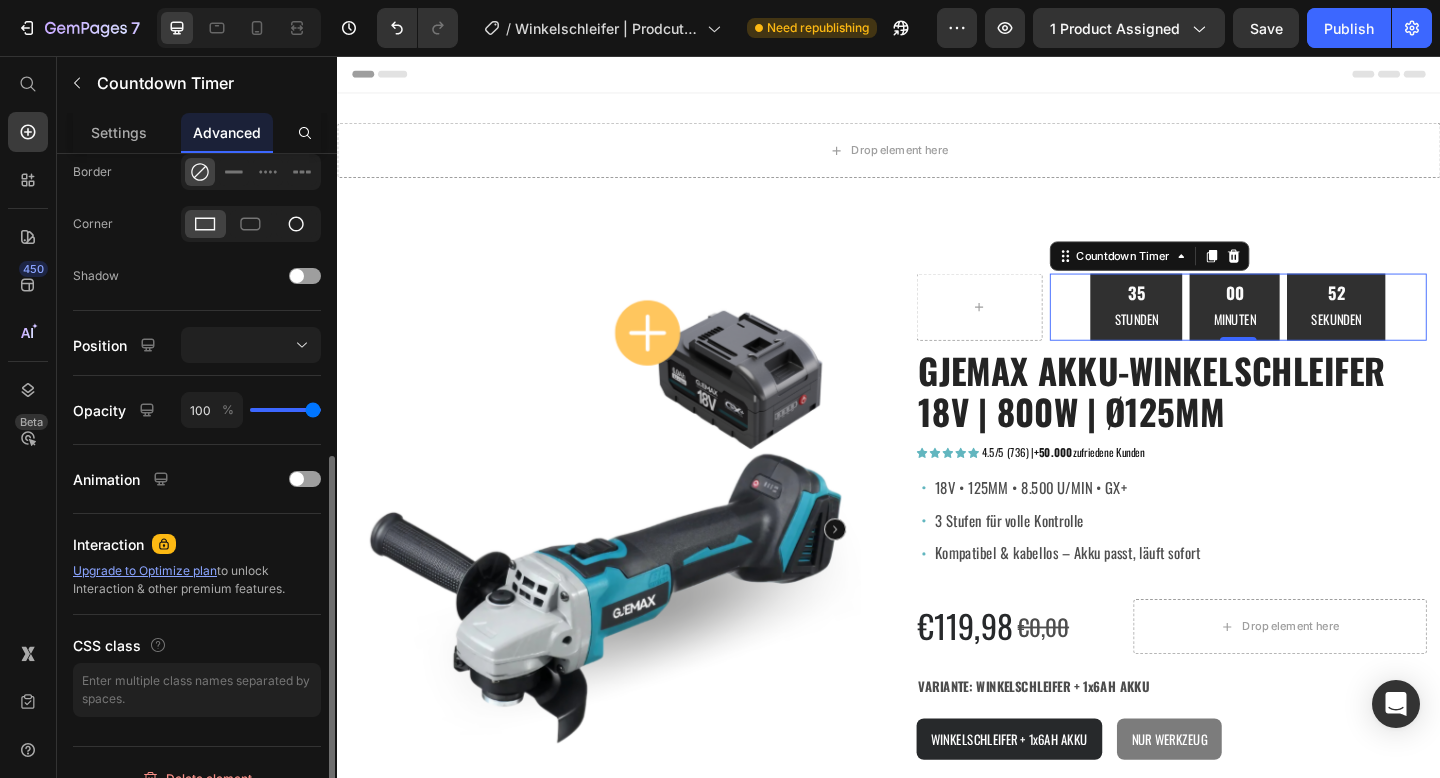 click 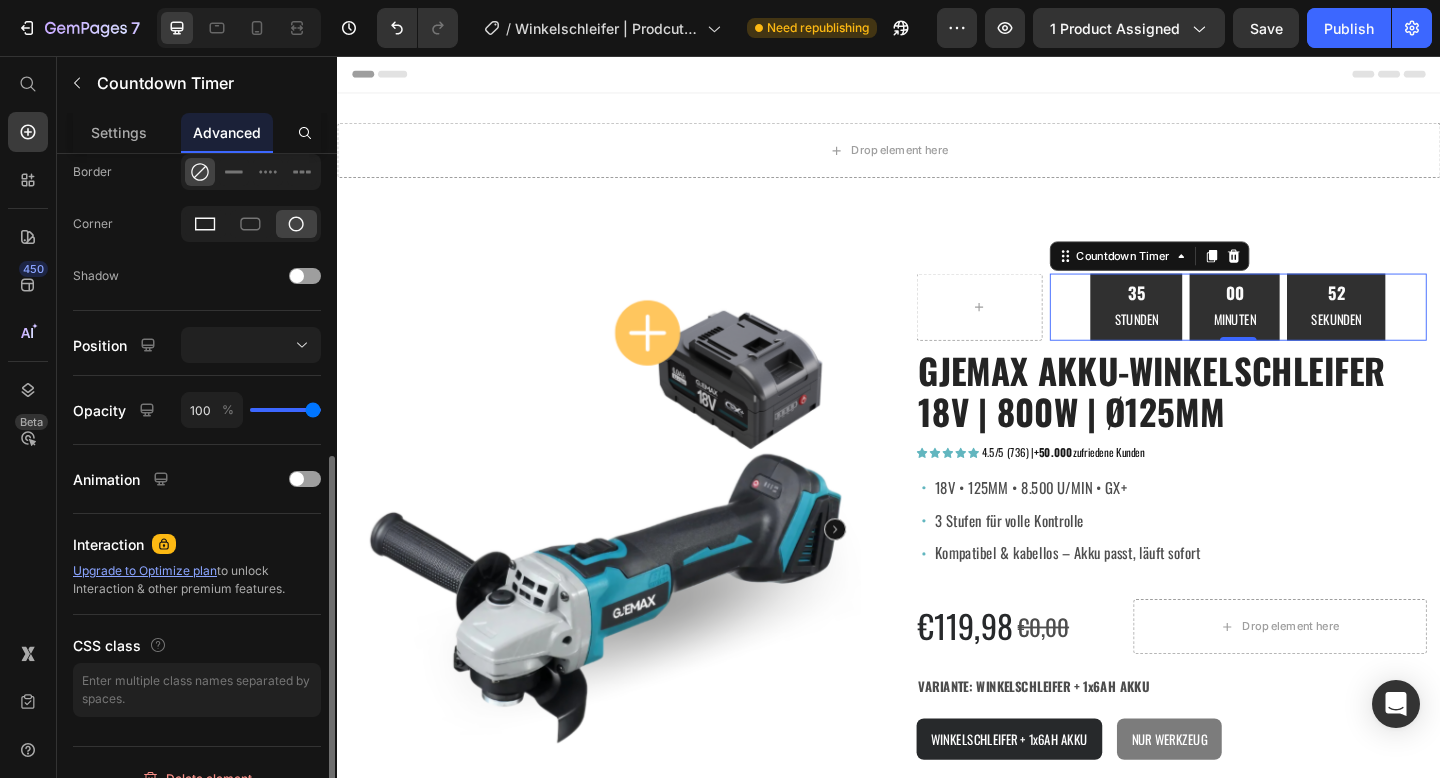 click 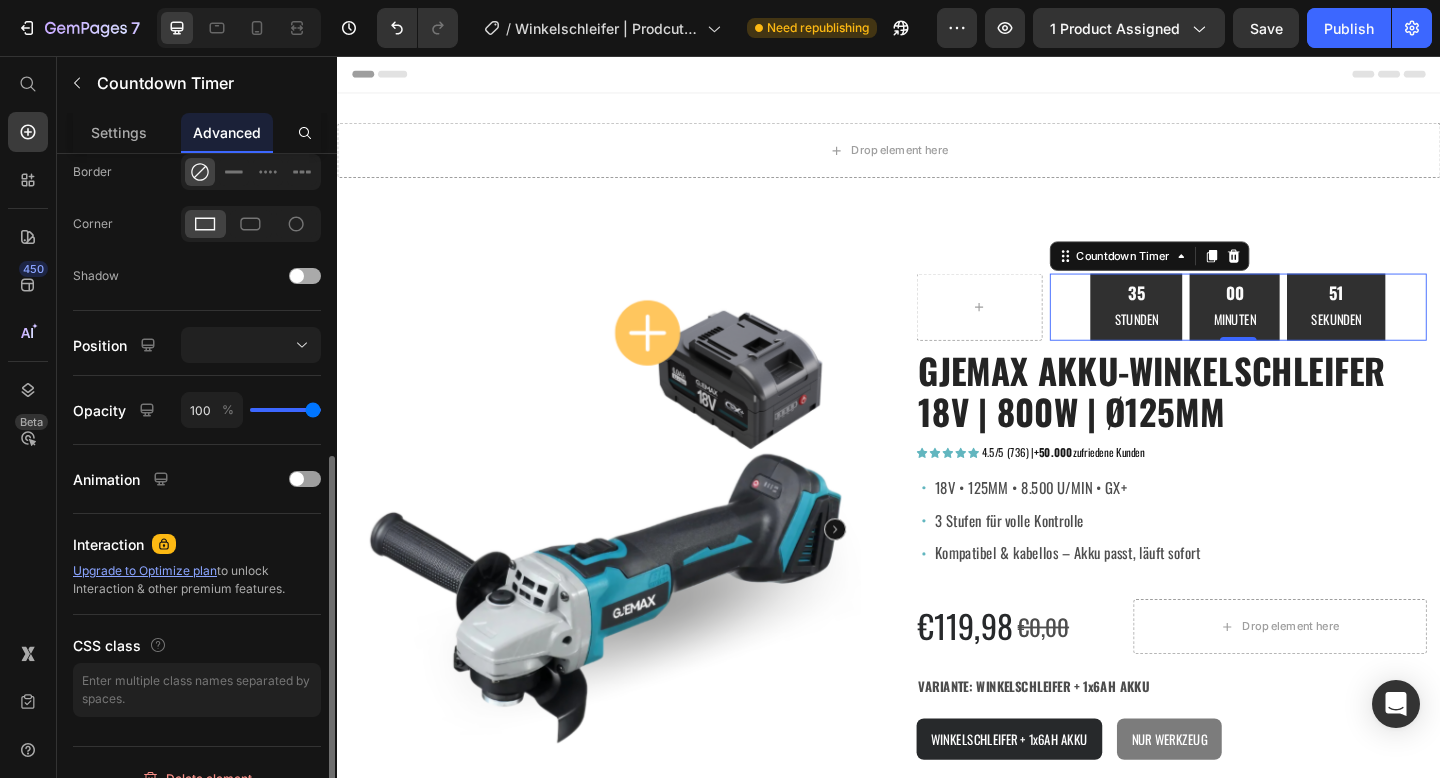 click at bounding box center [305, 276] 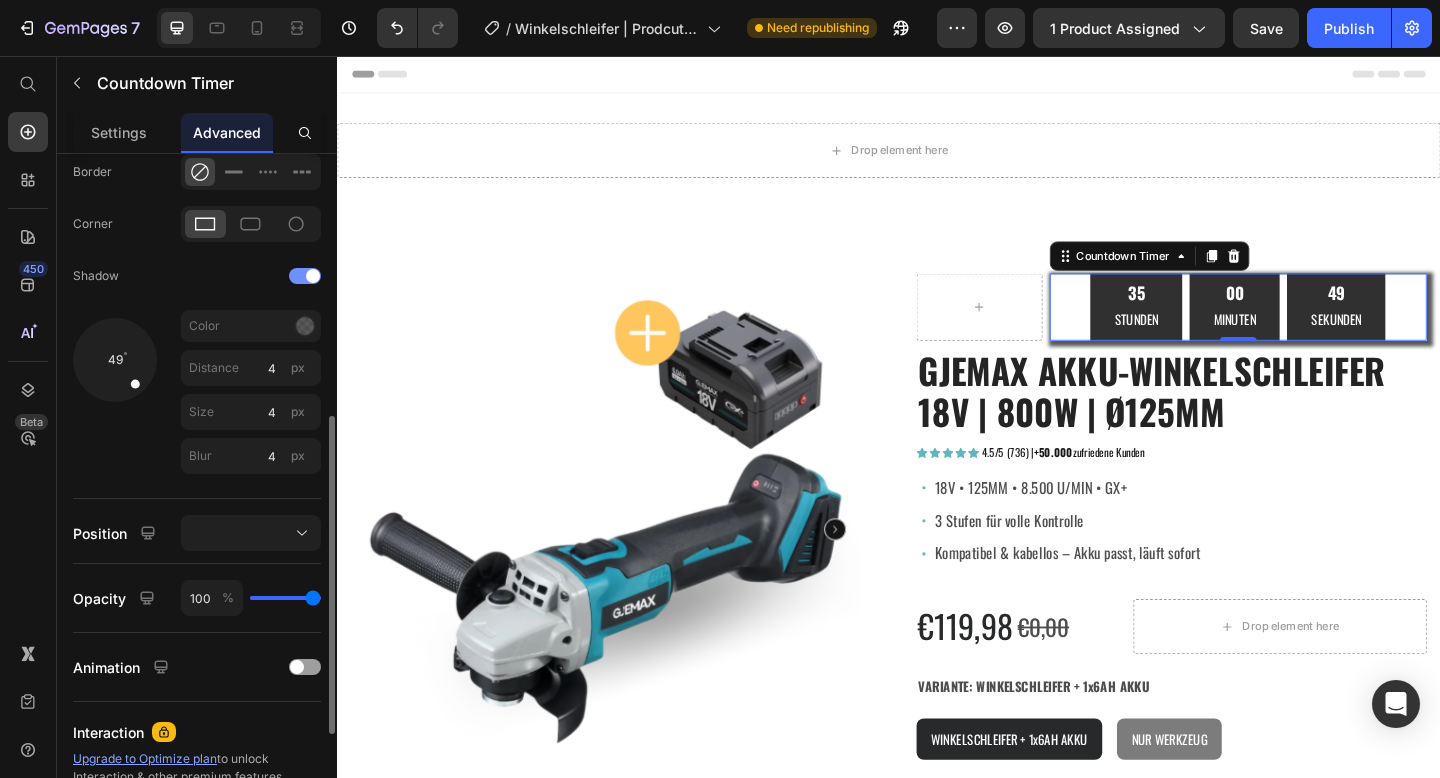 click at bounding box center [313, 276] 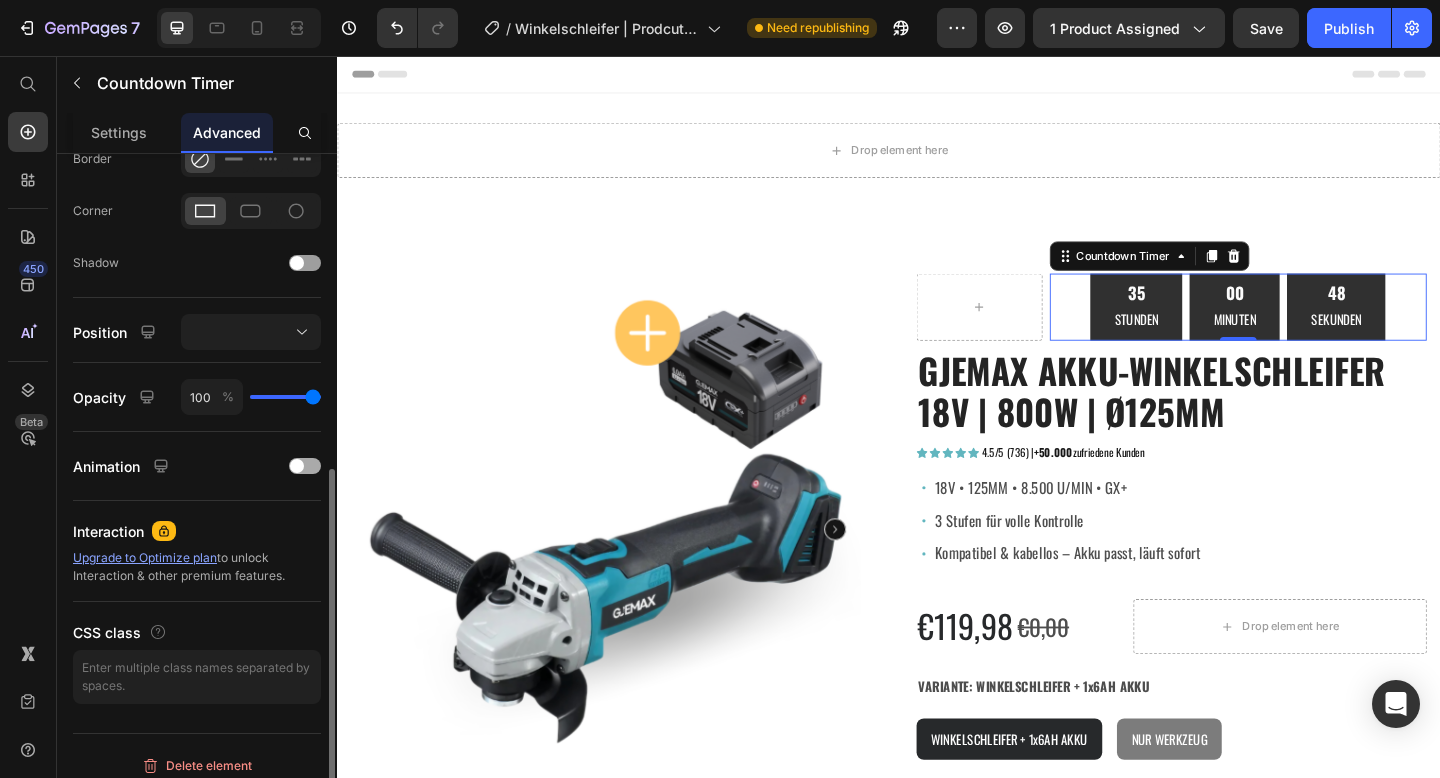scroll, scrollTop: 579, scrollLeft: 0, axis: vertical 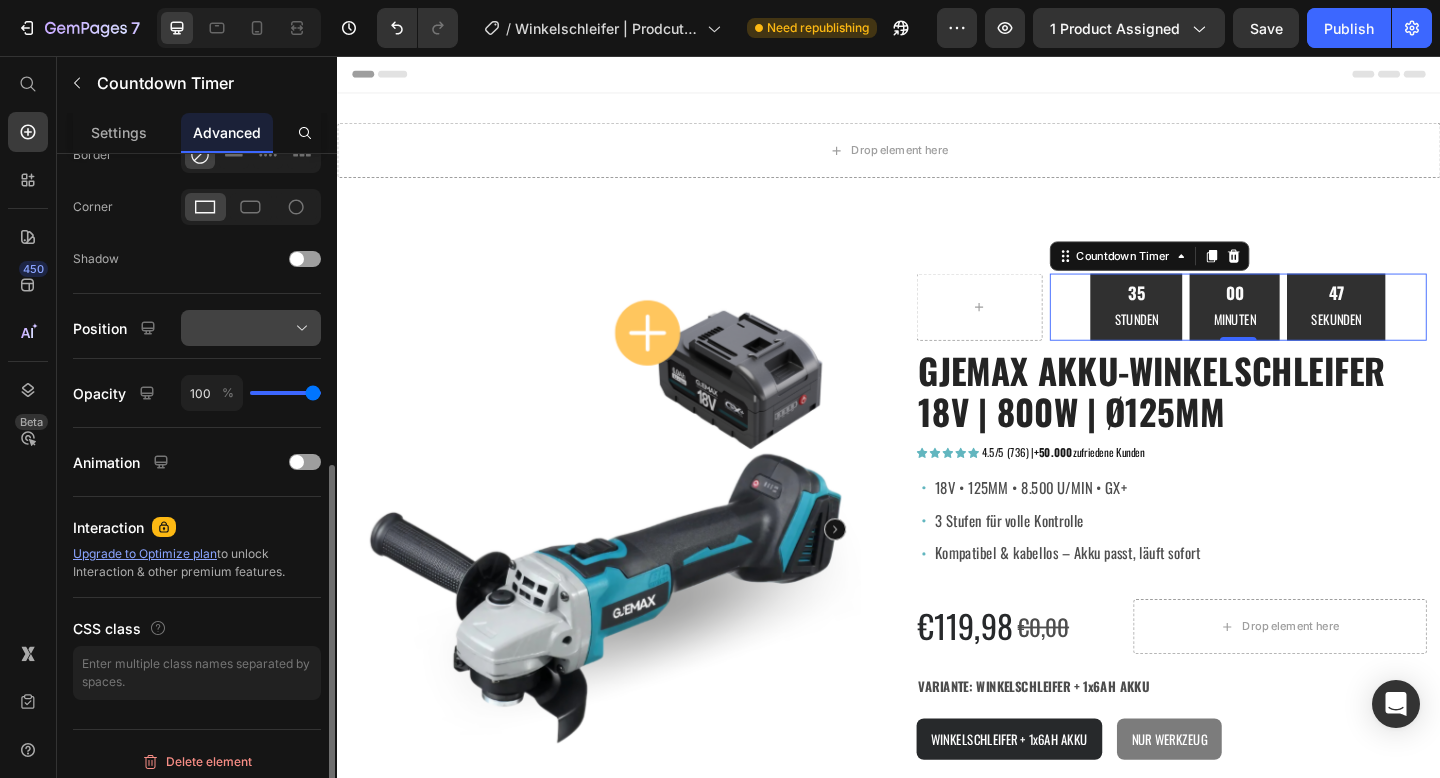 click at bounding box center (251, 328) 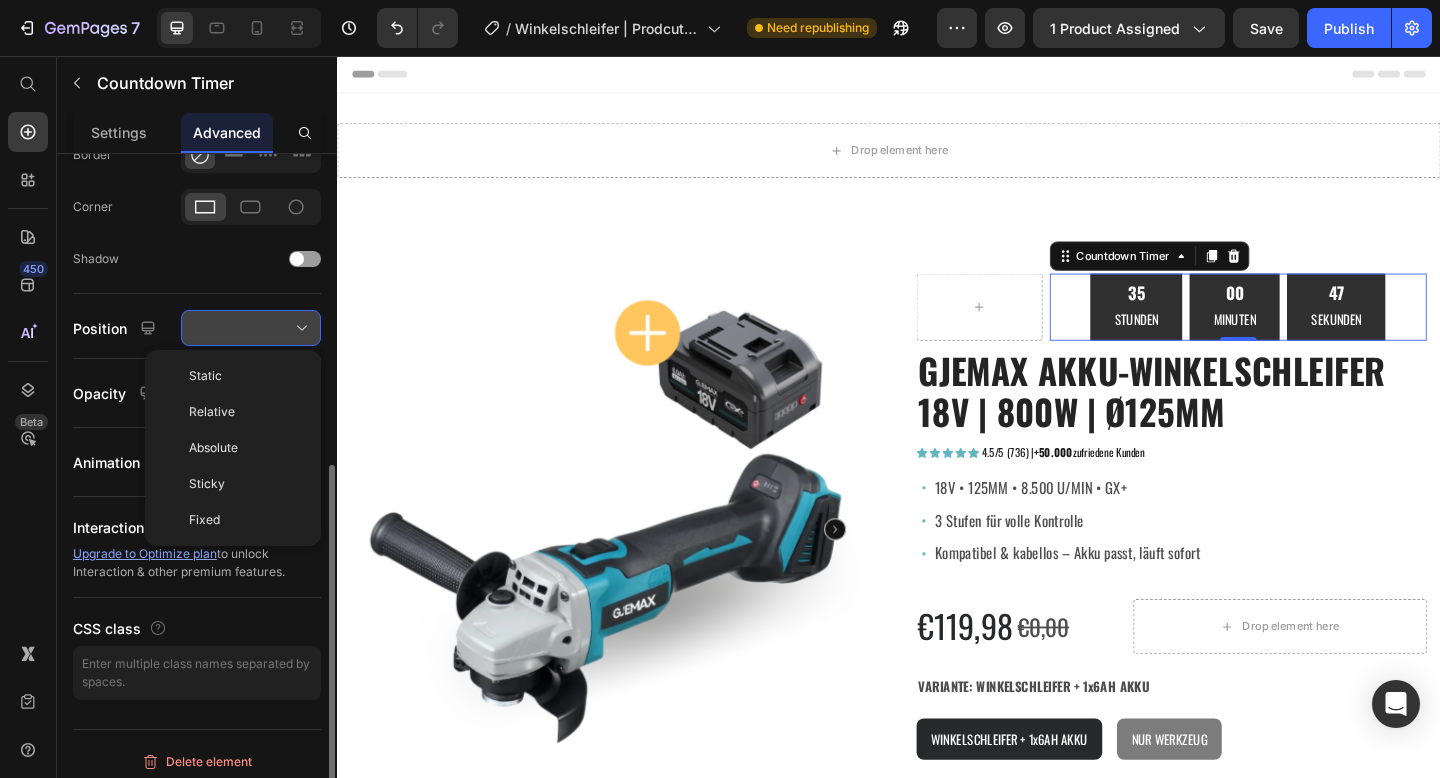click at bounding box center (251, 328) 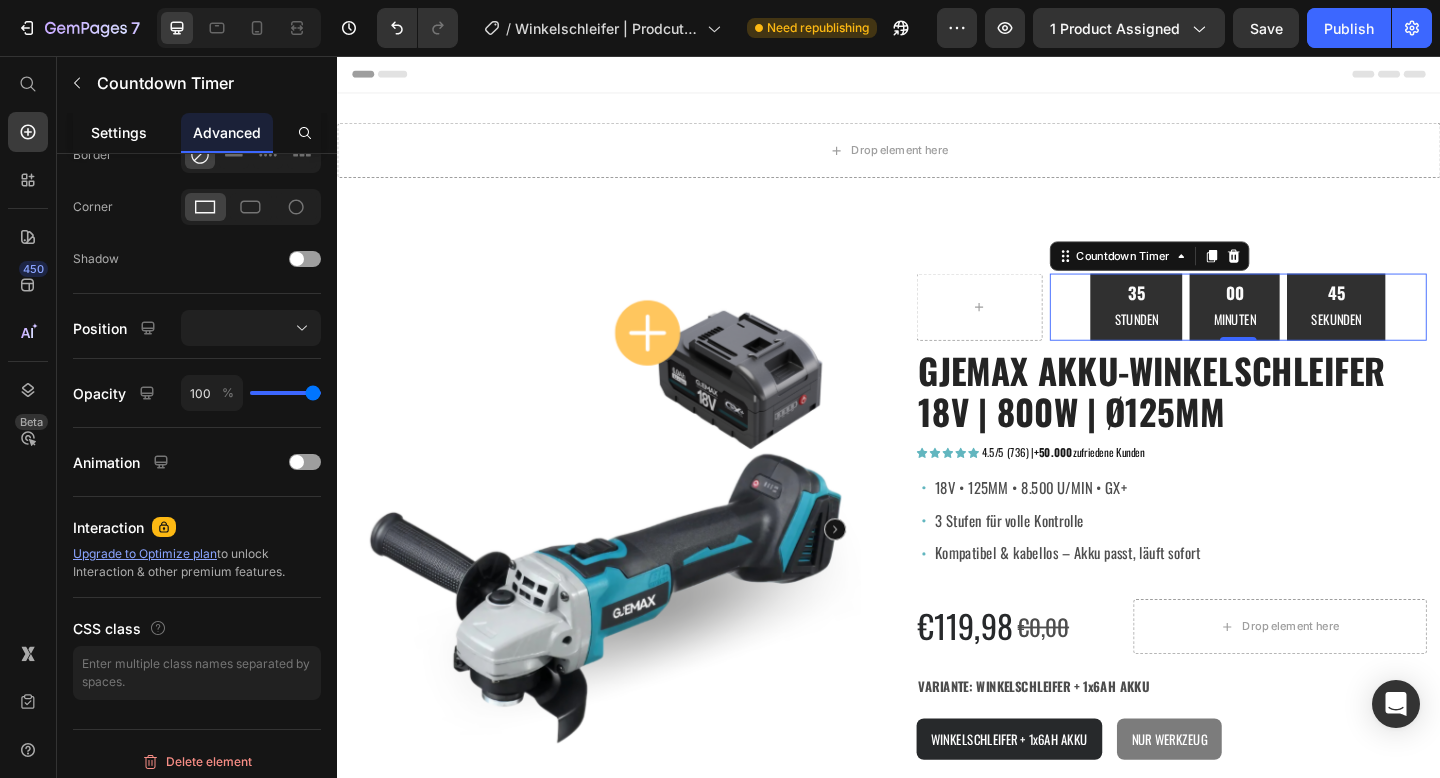 click on "Settings" at bounding box center (119, 132) 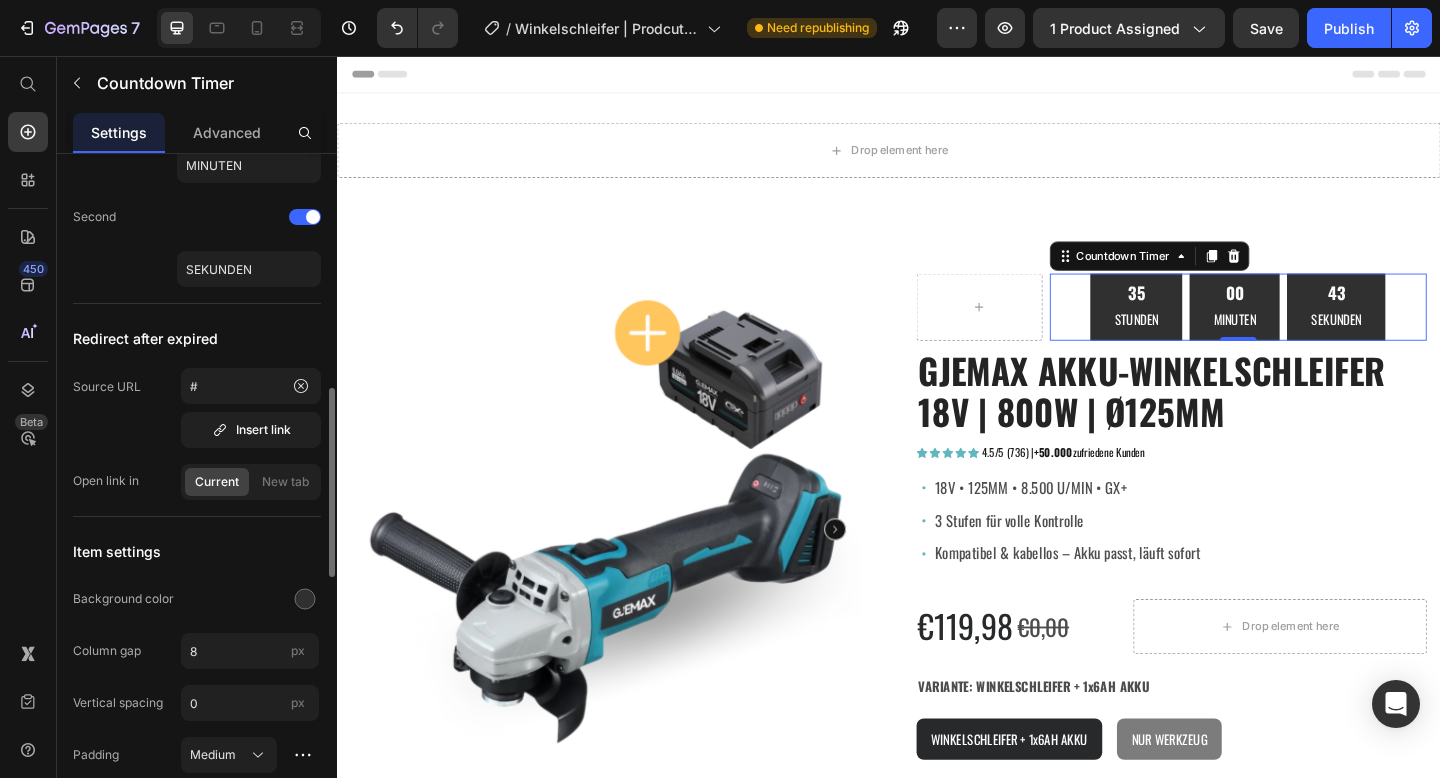 scroll, scrollTop: 885, scrollLeft: 0, axis: vertical 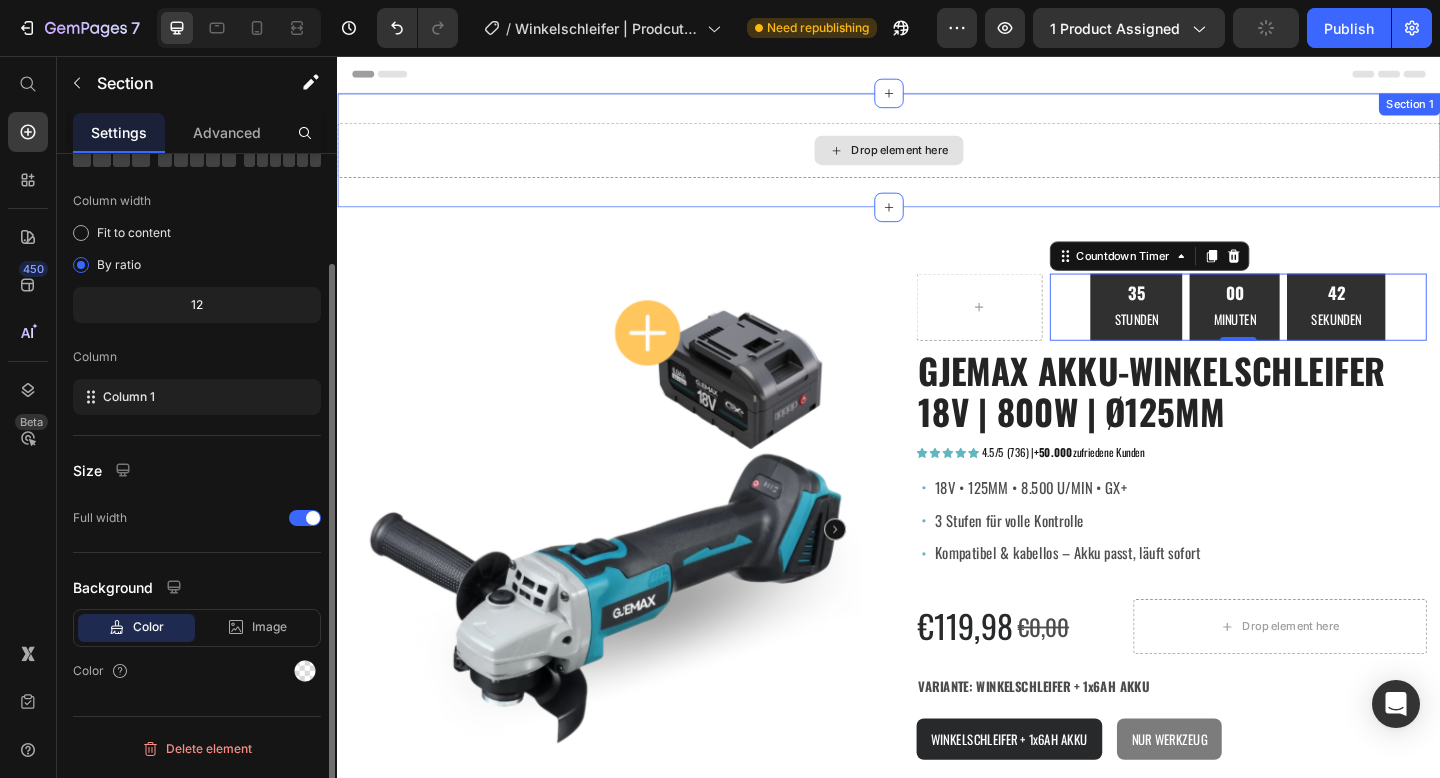 click on "Drop element here" at bounding box center (937, 159) 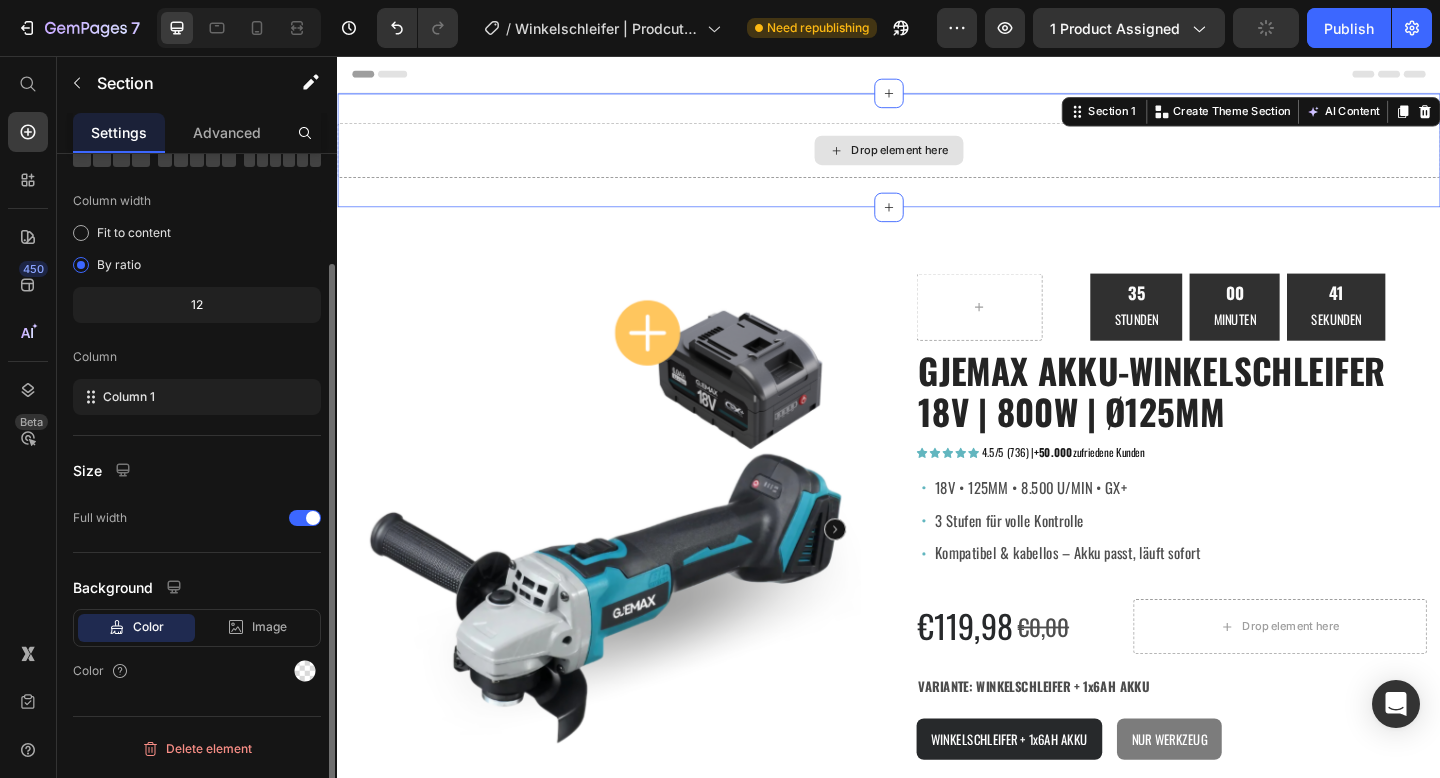 scroll, scrollTop: 0, scrollLeft: 0, axis: both 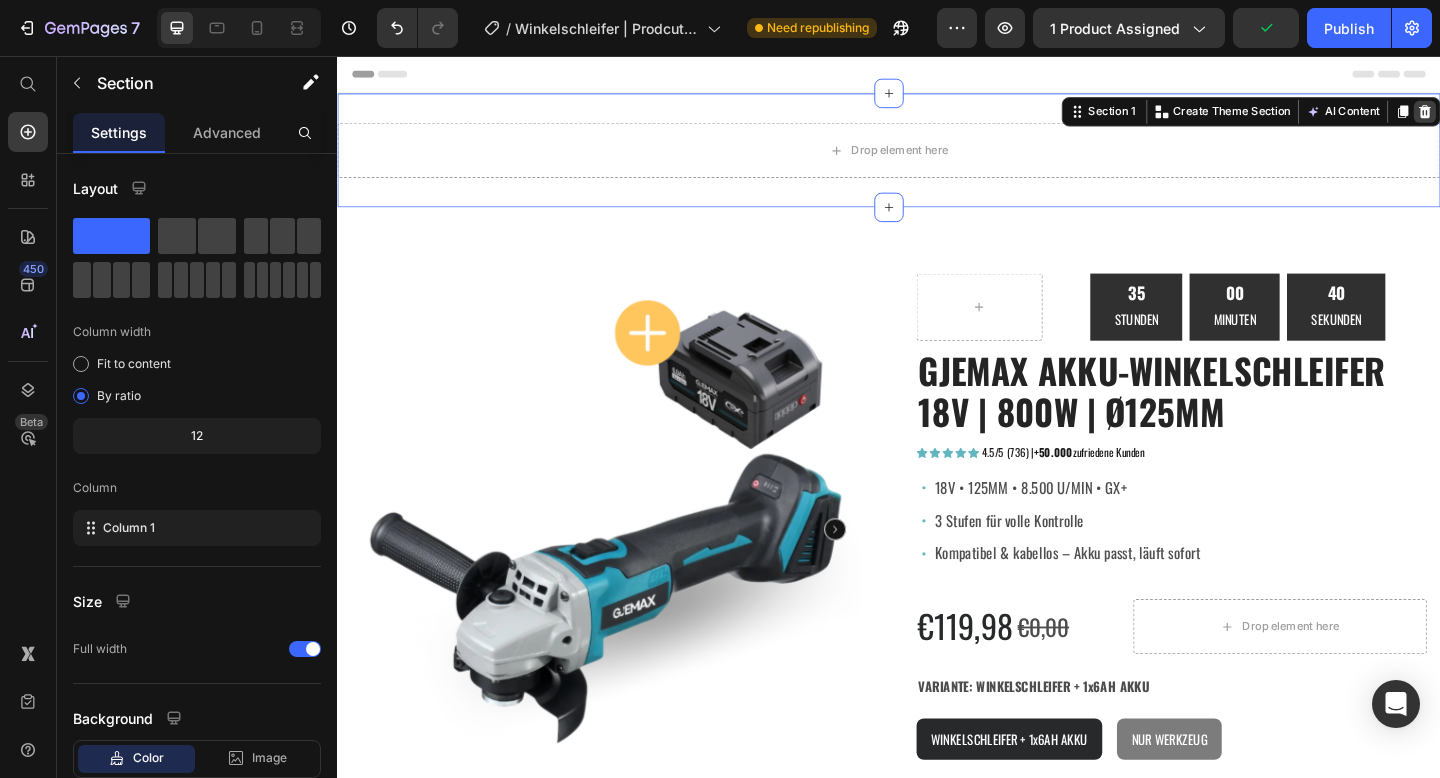 click 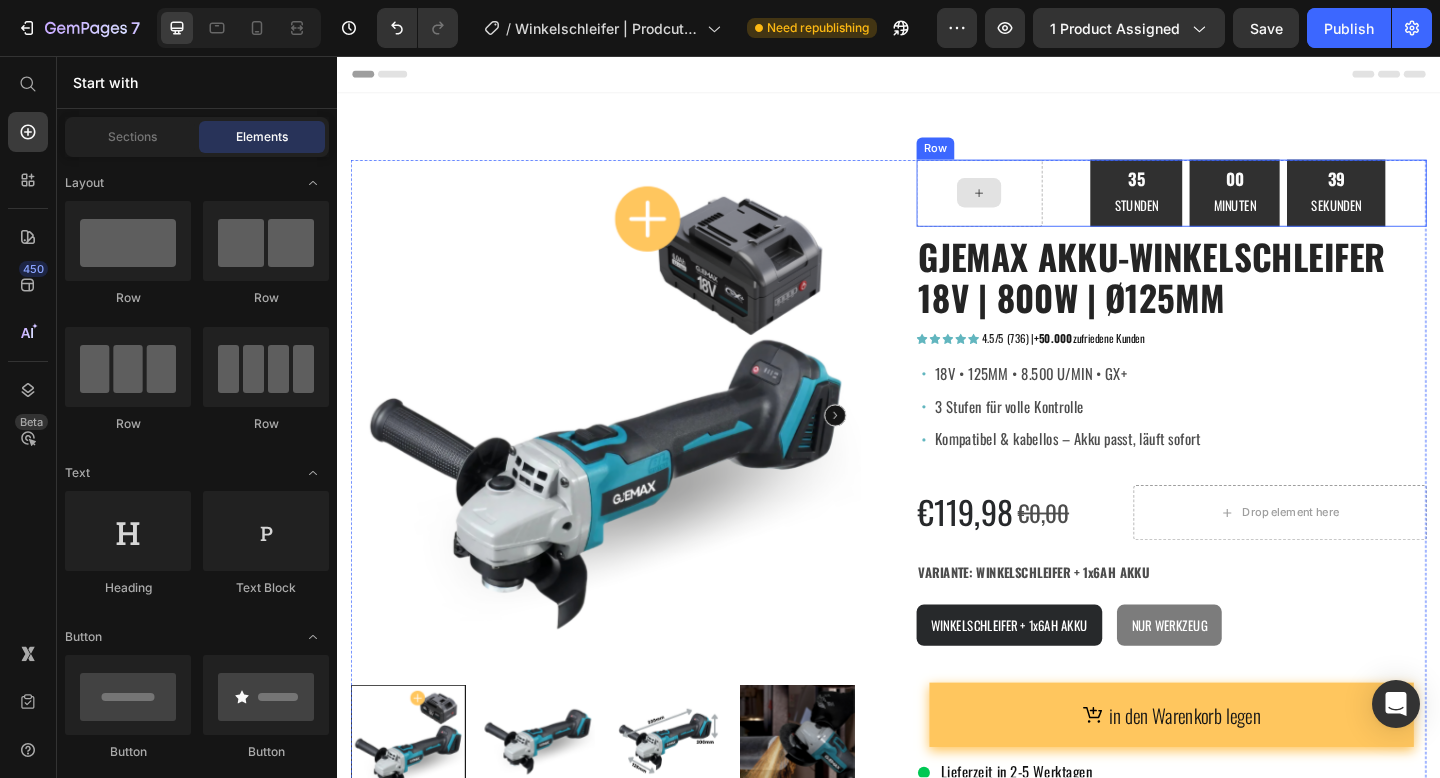 click at bounding box center [1035, 205] 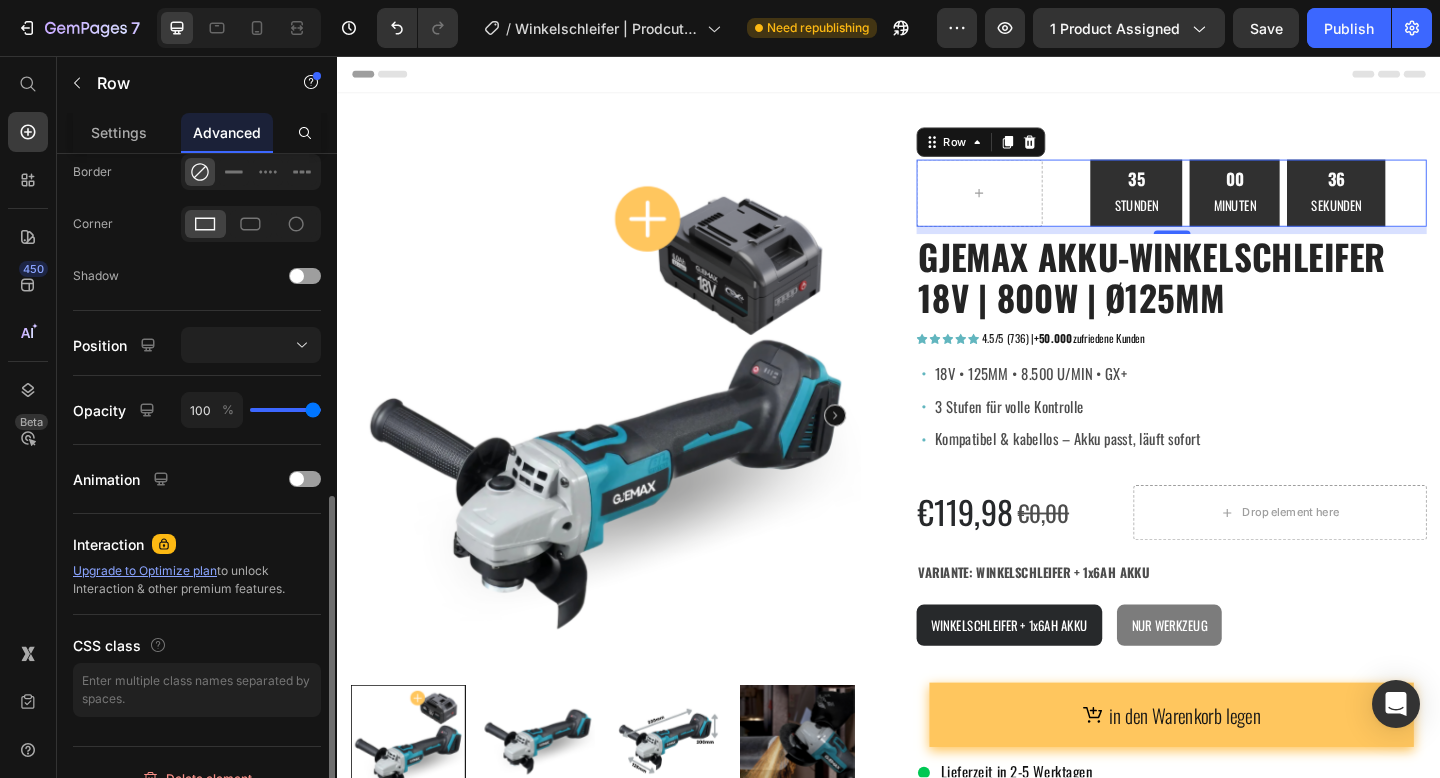scroll, scrollTop: 588, scrollLeft: 0, axis: vertical 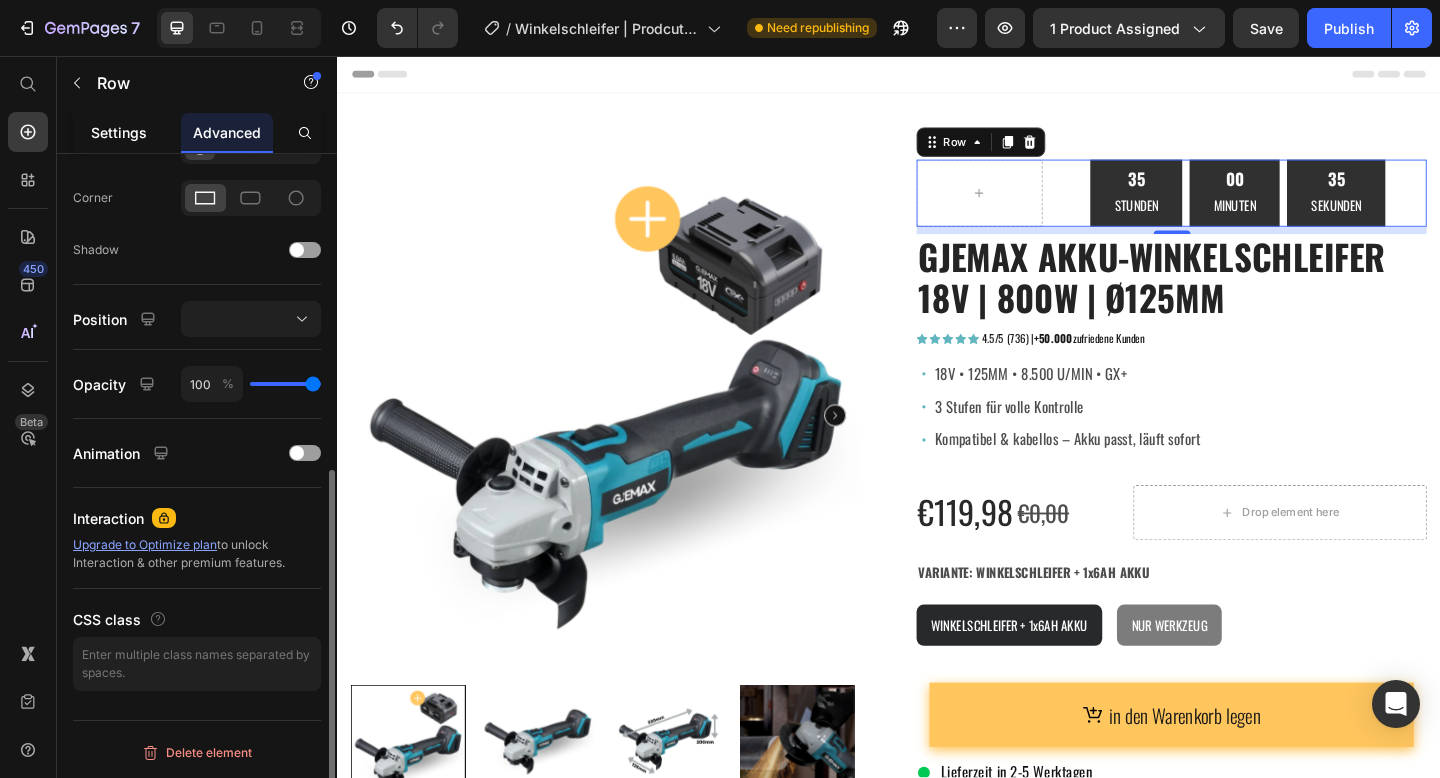 click on "Settings" at bounding box center [119, 132] 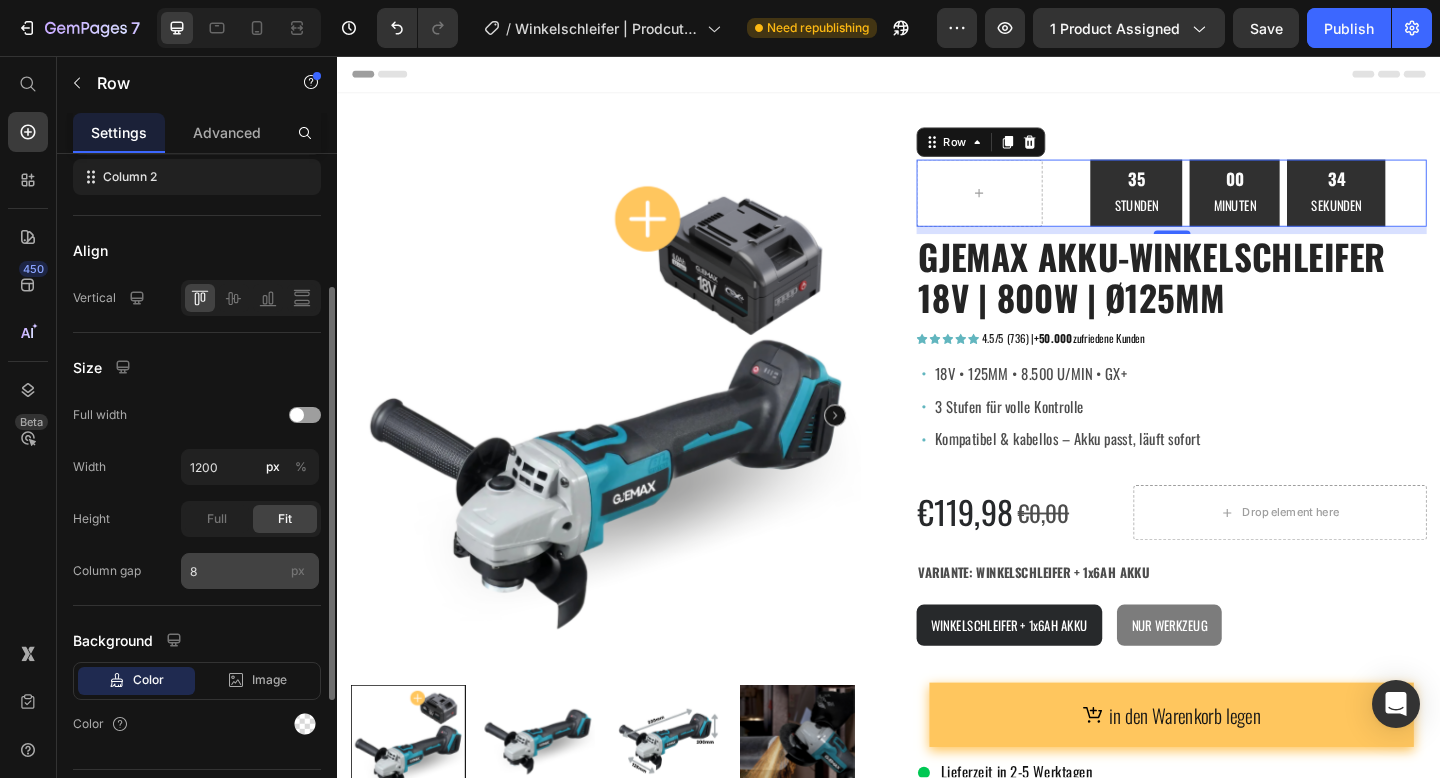 scroll, scrollTop: 440, scrollLeft: 0, axis: vertical 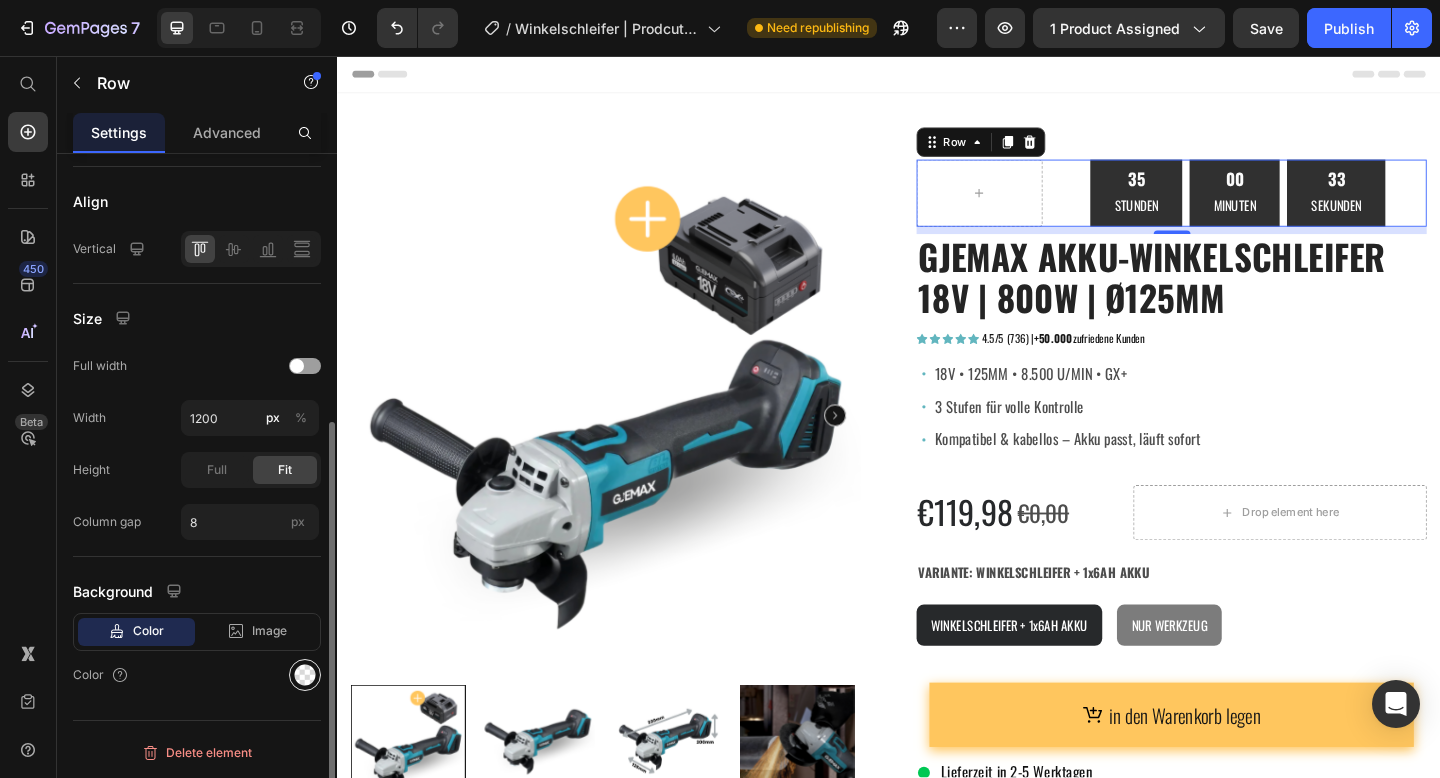 click at bounding box center (305, 675) 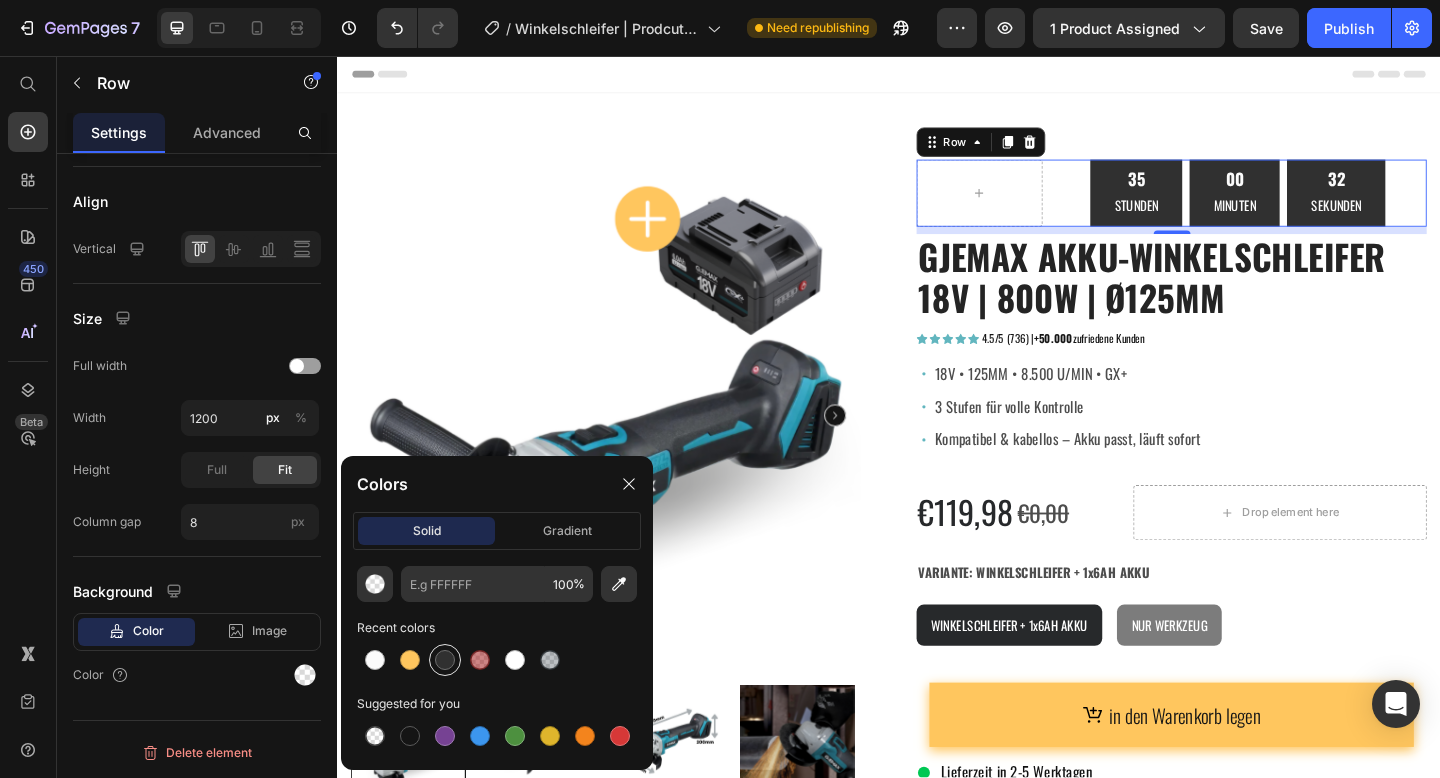 click at bounding box center [445, 660] 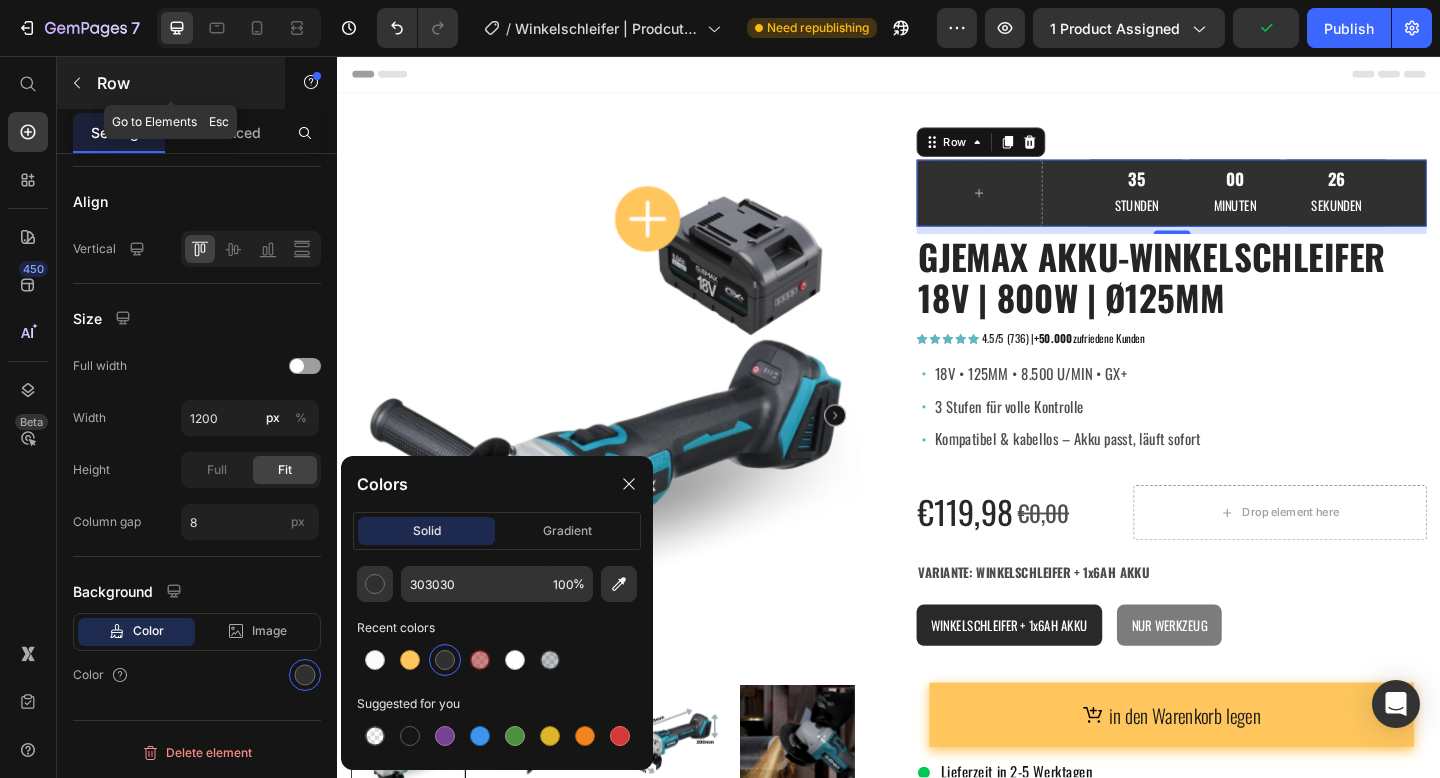click at bounding box center [77, 83] 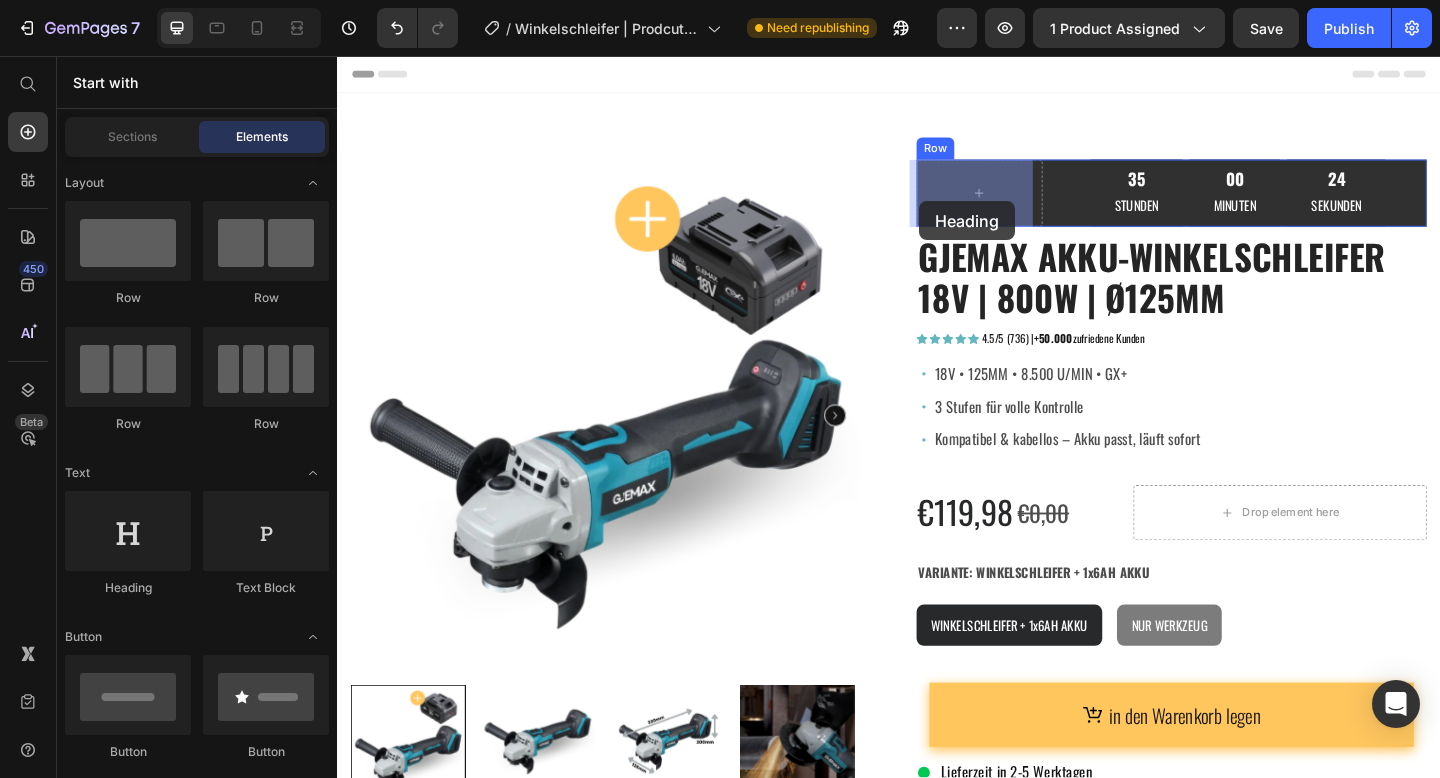 drag, startPoint x: 469, startPoint y: 567, endPoint x: 985, endPoint y: 213, distance: 625.75714 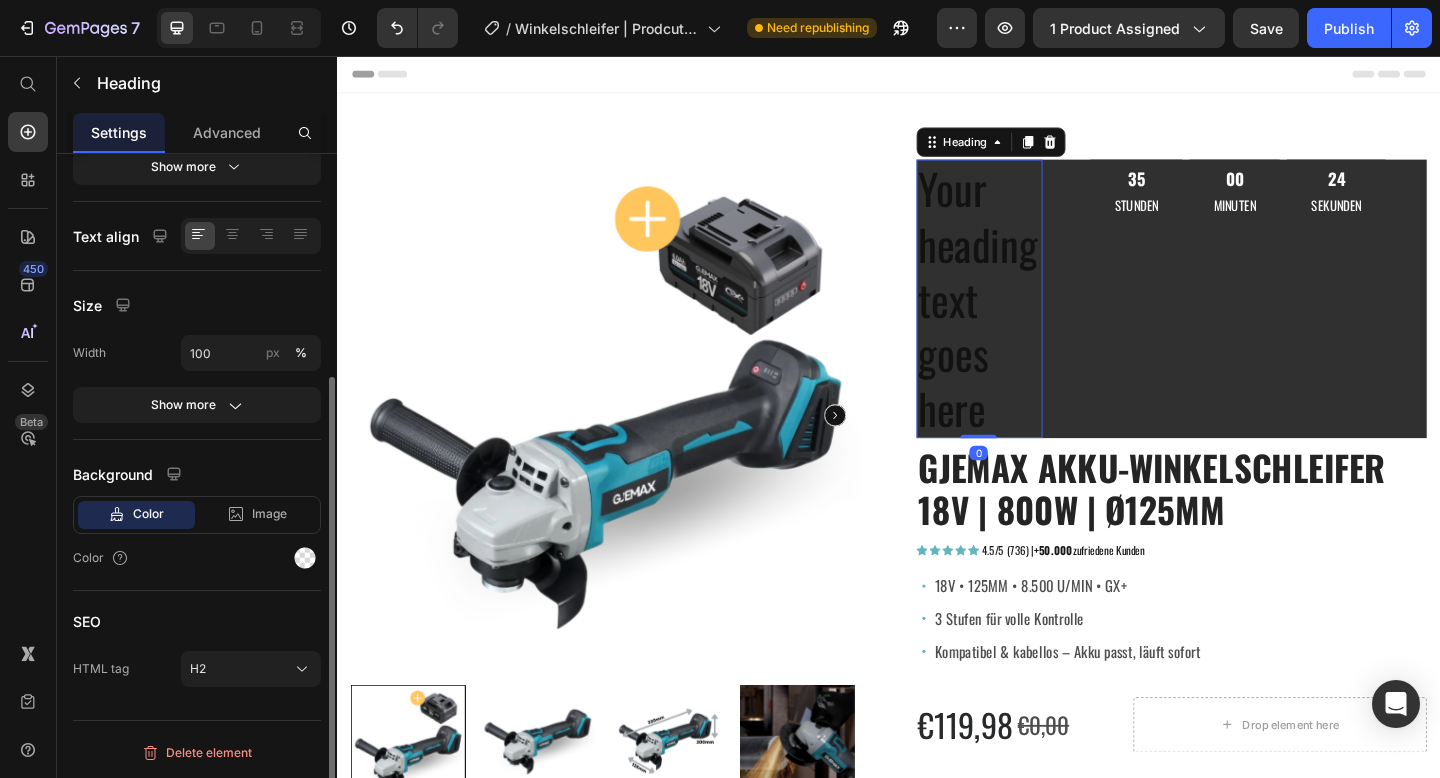 scroll, scrollTop: 0, scrollLeft: 0, axis: both 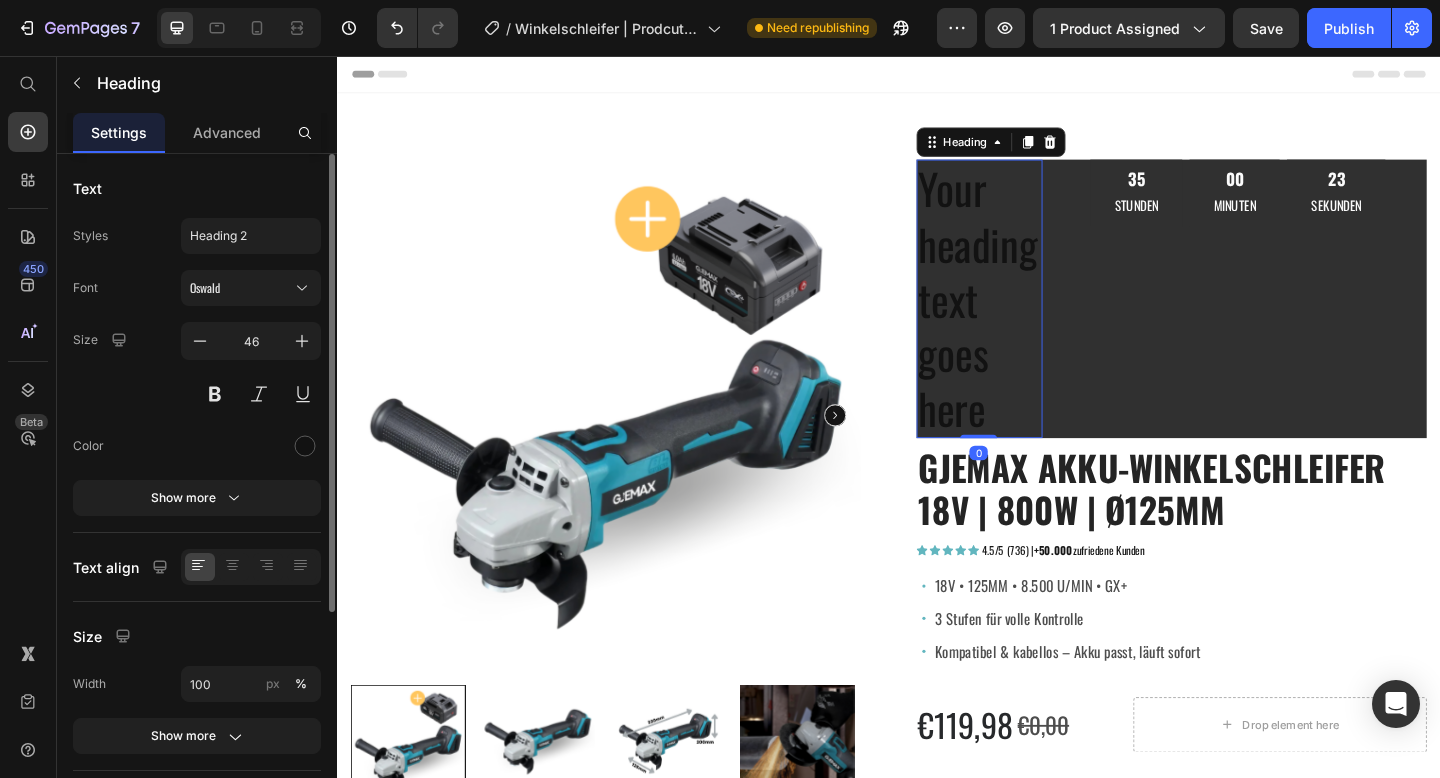 click on "Your heading text goes here" at bounding box center [1035, 320] 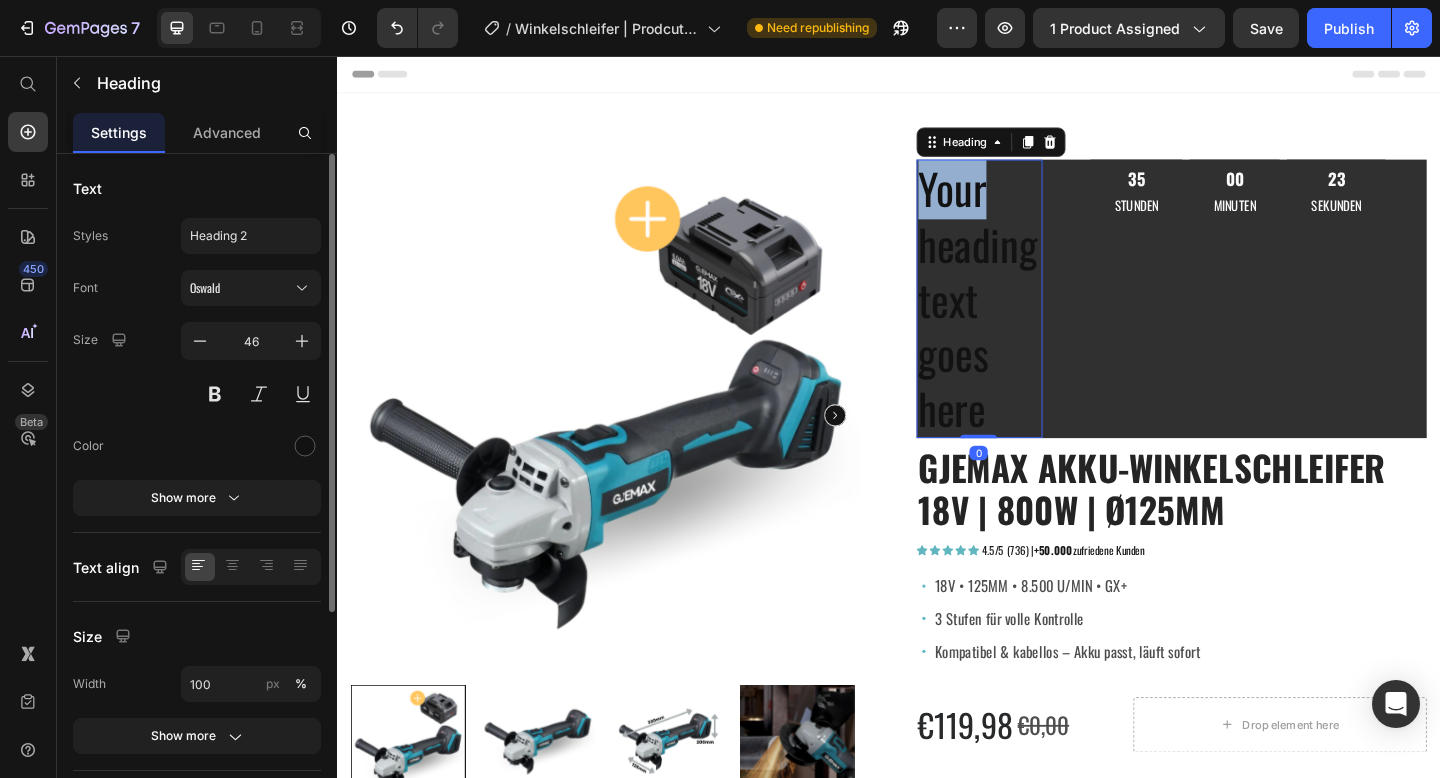 click on "Your heading text goes here" at bounding box center [1035, 320] 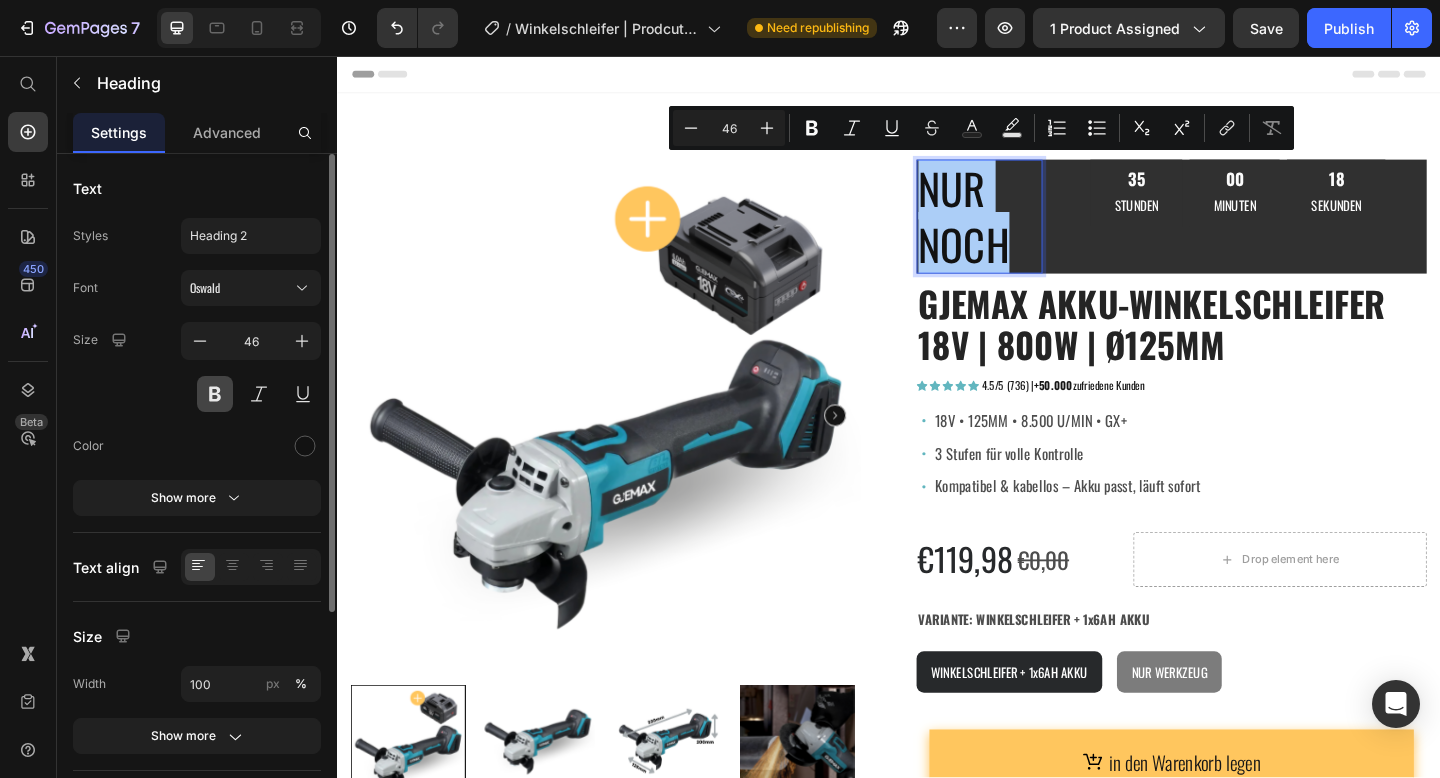 click at bounding box center [215, 394] 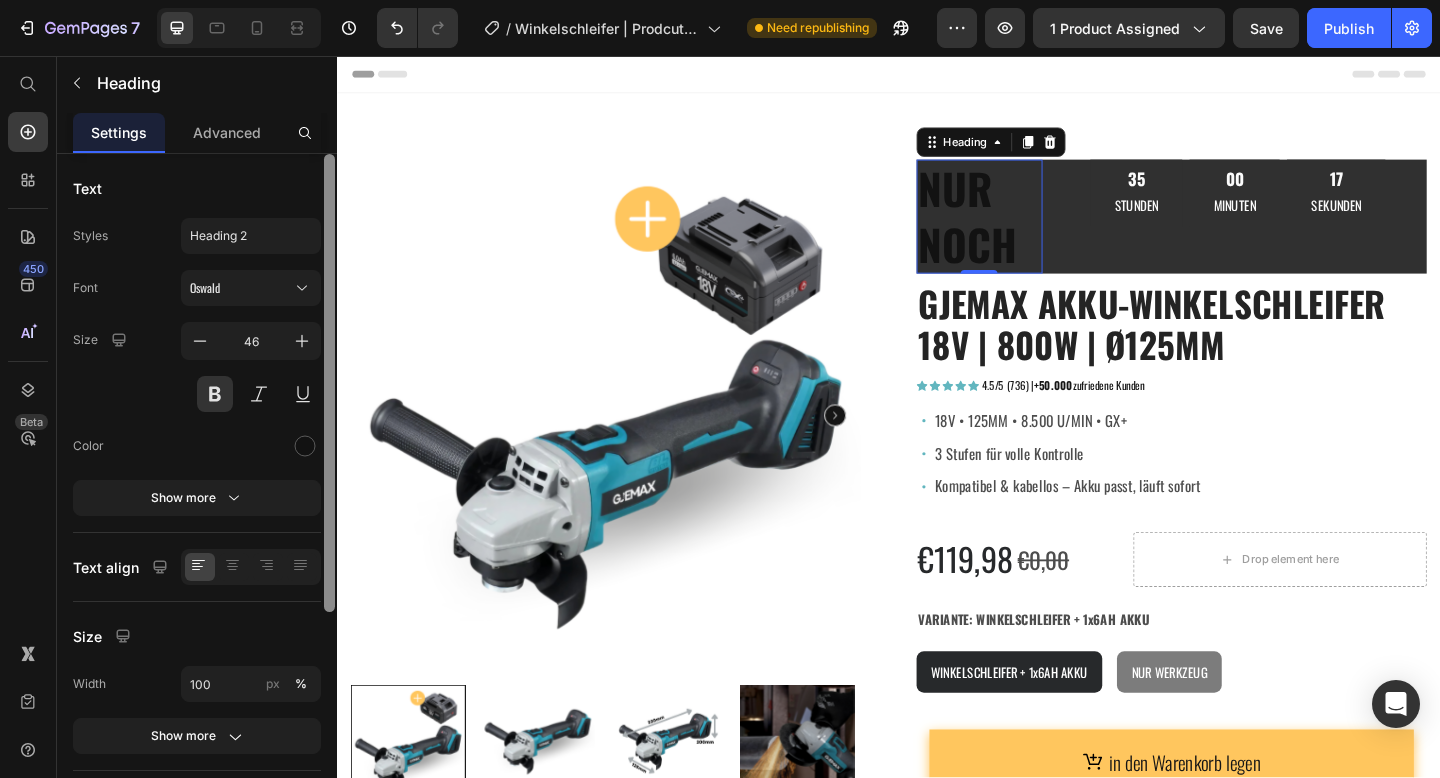click at bounding box center [329, 383] 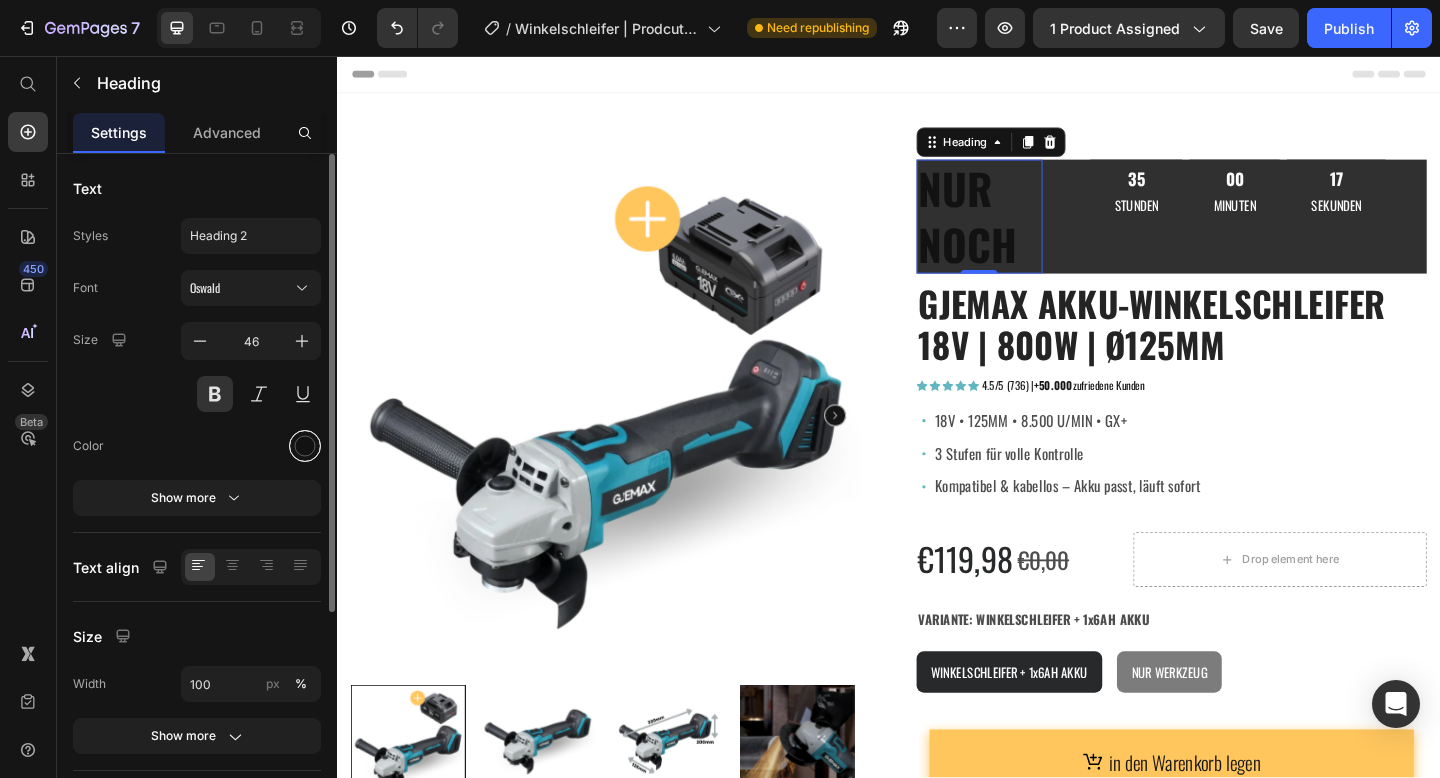 click at bounding box center (305, 446) 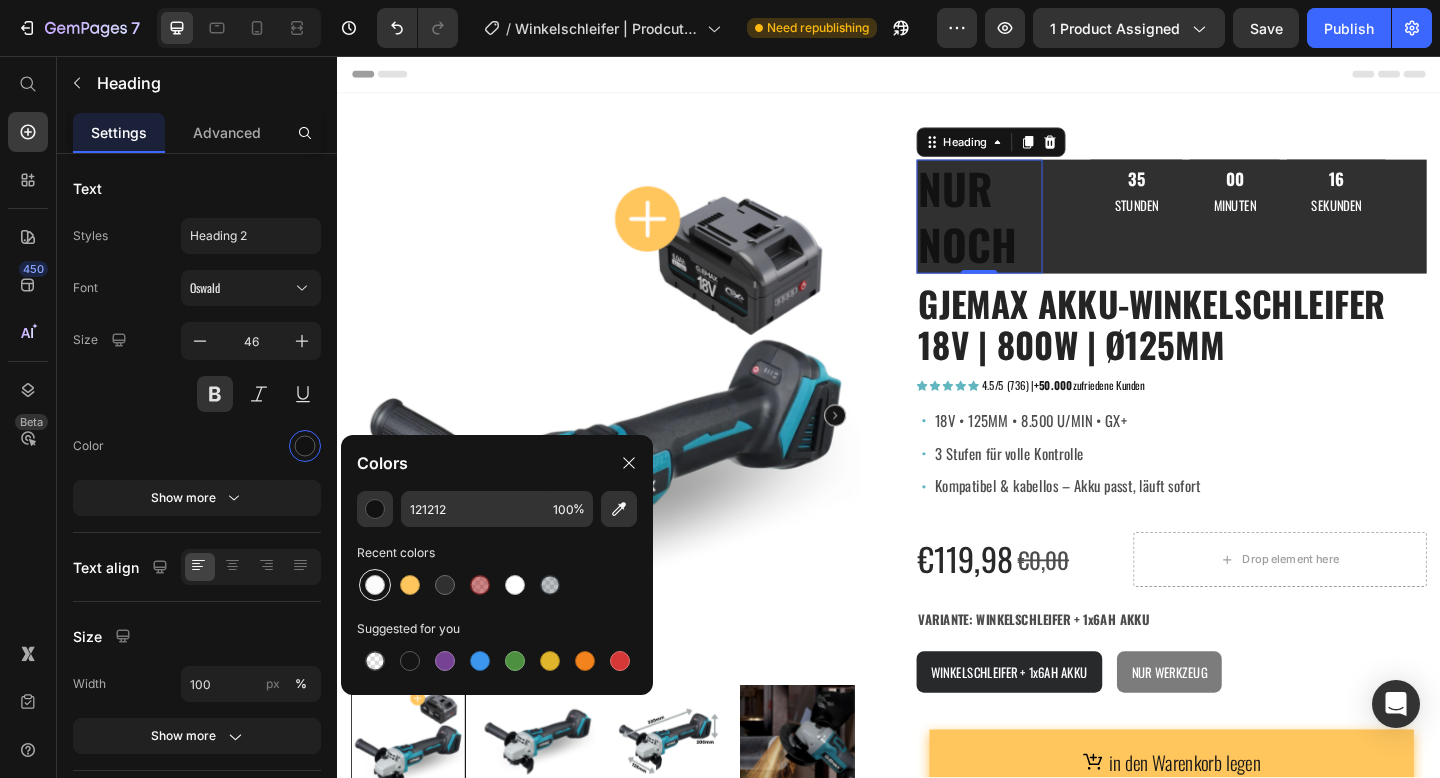 click at bounding box center [375, 585] 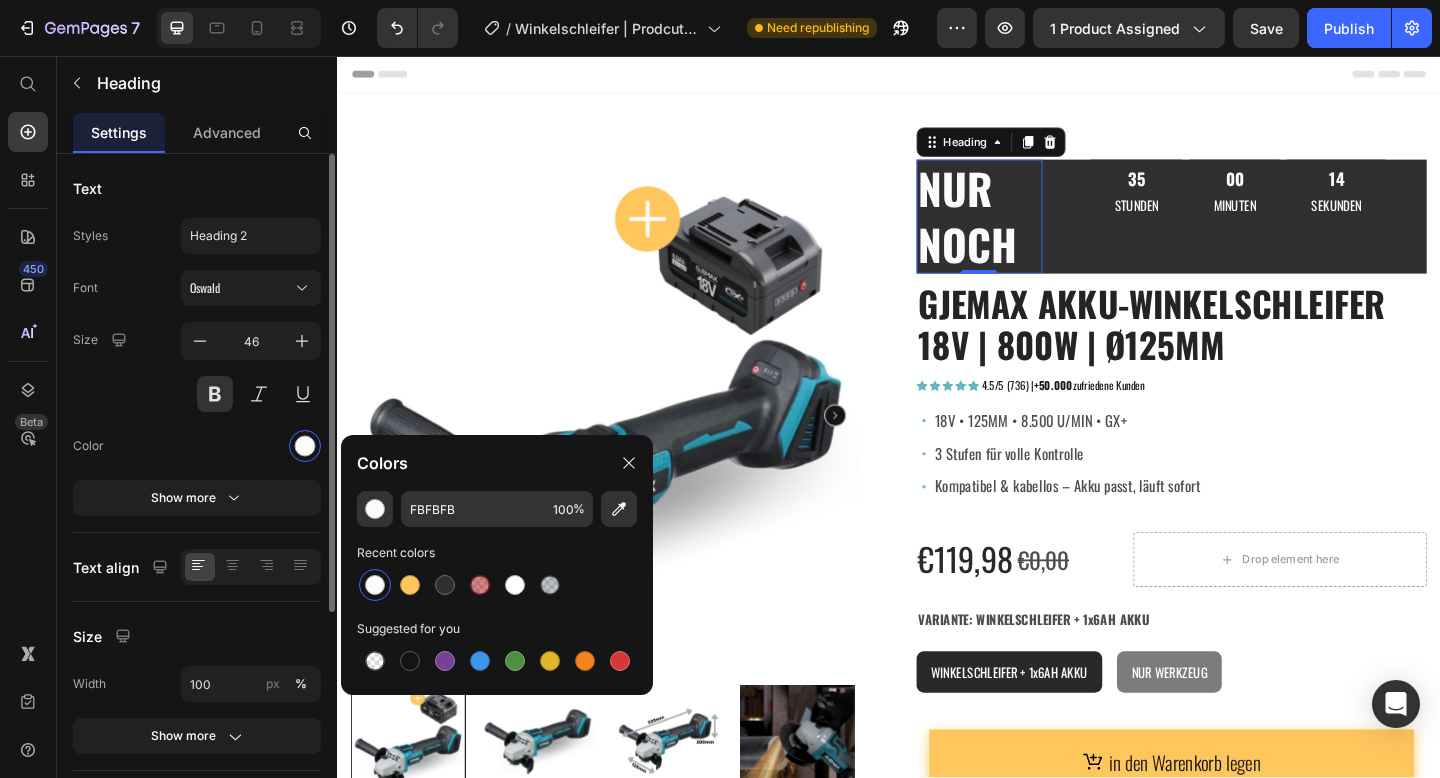 click on "Color" at bounding box center (197, 446) 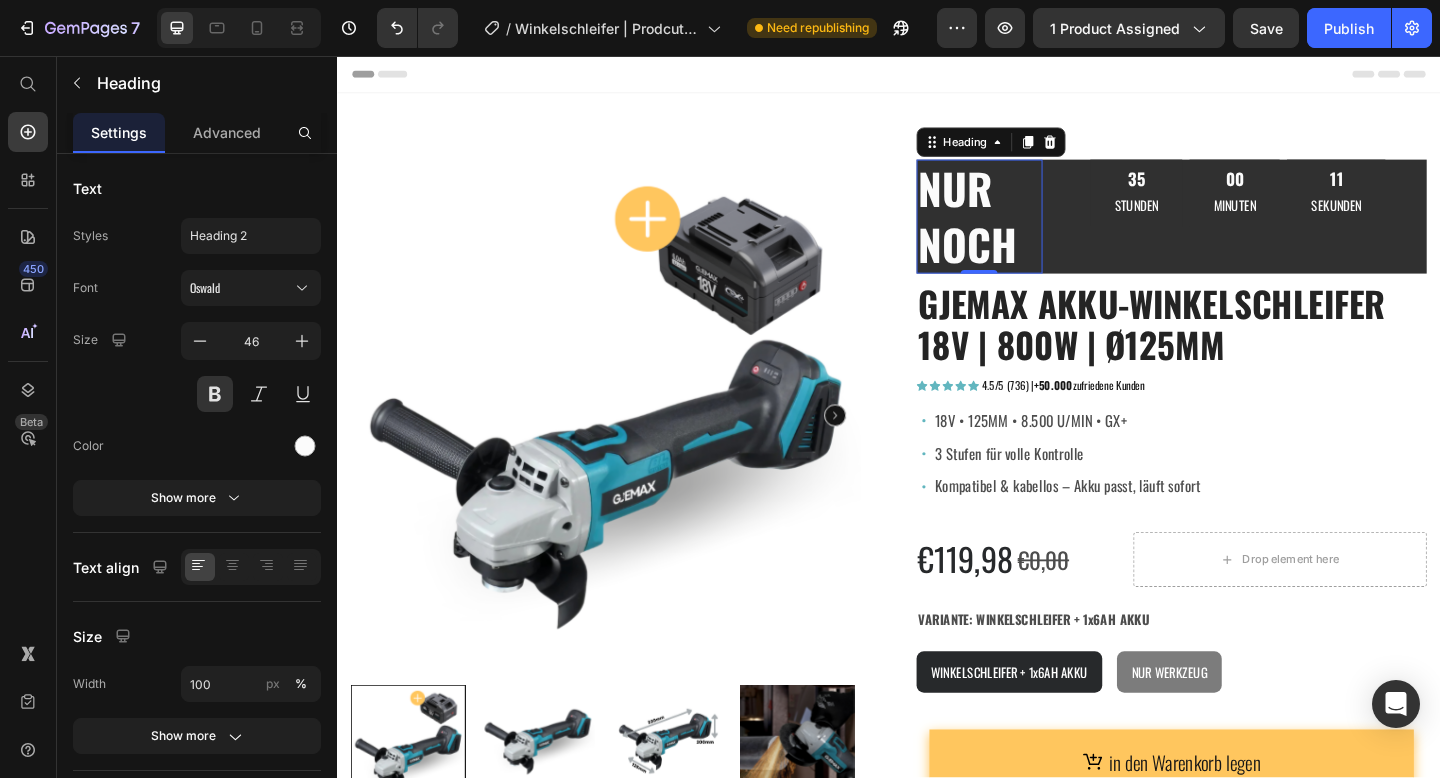 click on "NUR NOCH" at bounding box center (1035, 231) 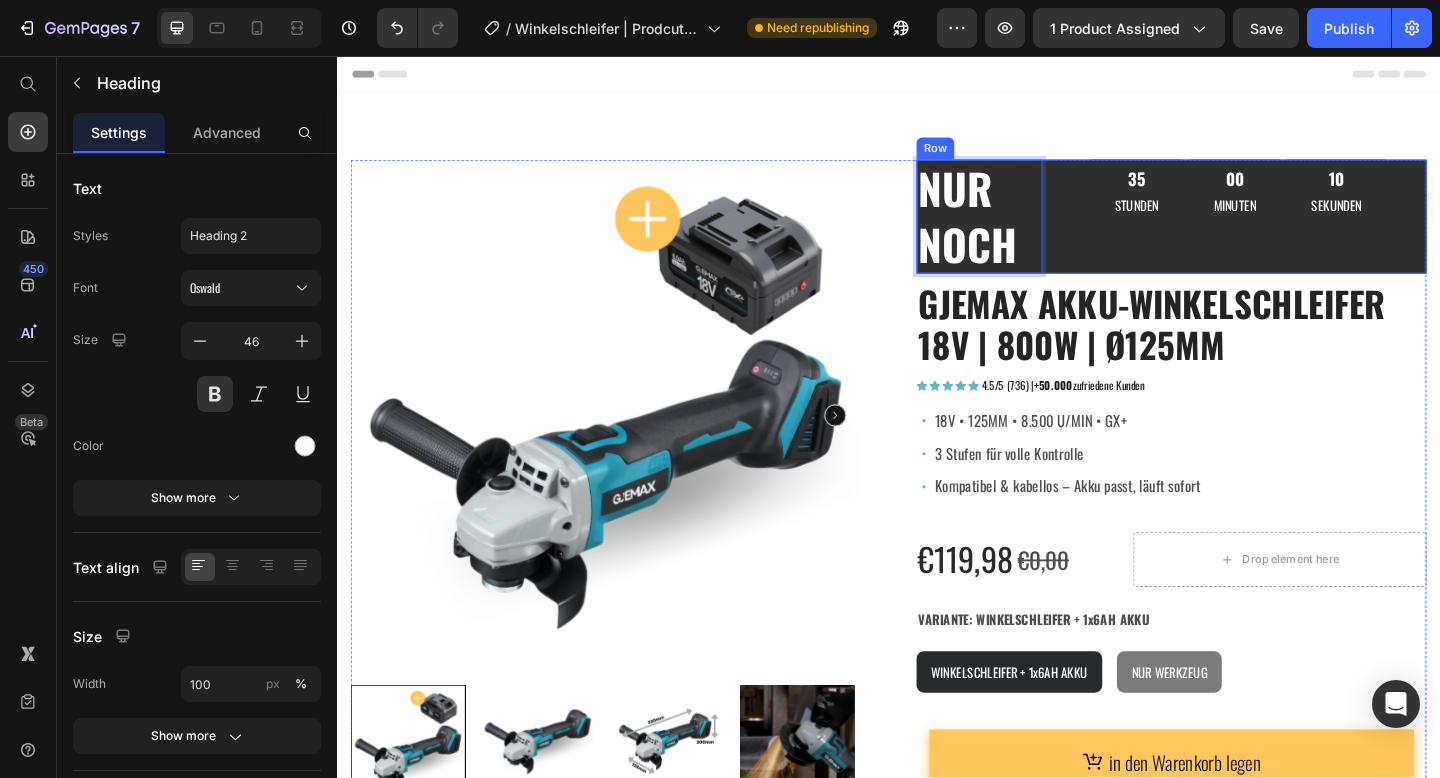 click on "35 STUNDEN 00 MINUTEN 10 SEKUNDEN Countdown Timer" at bounding box center (1317, 231) 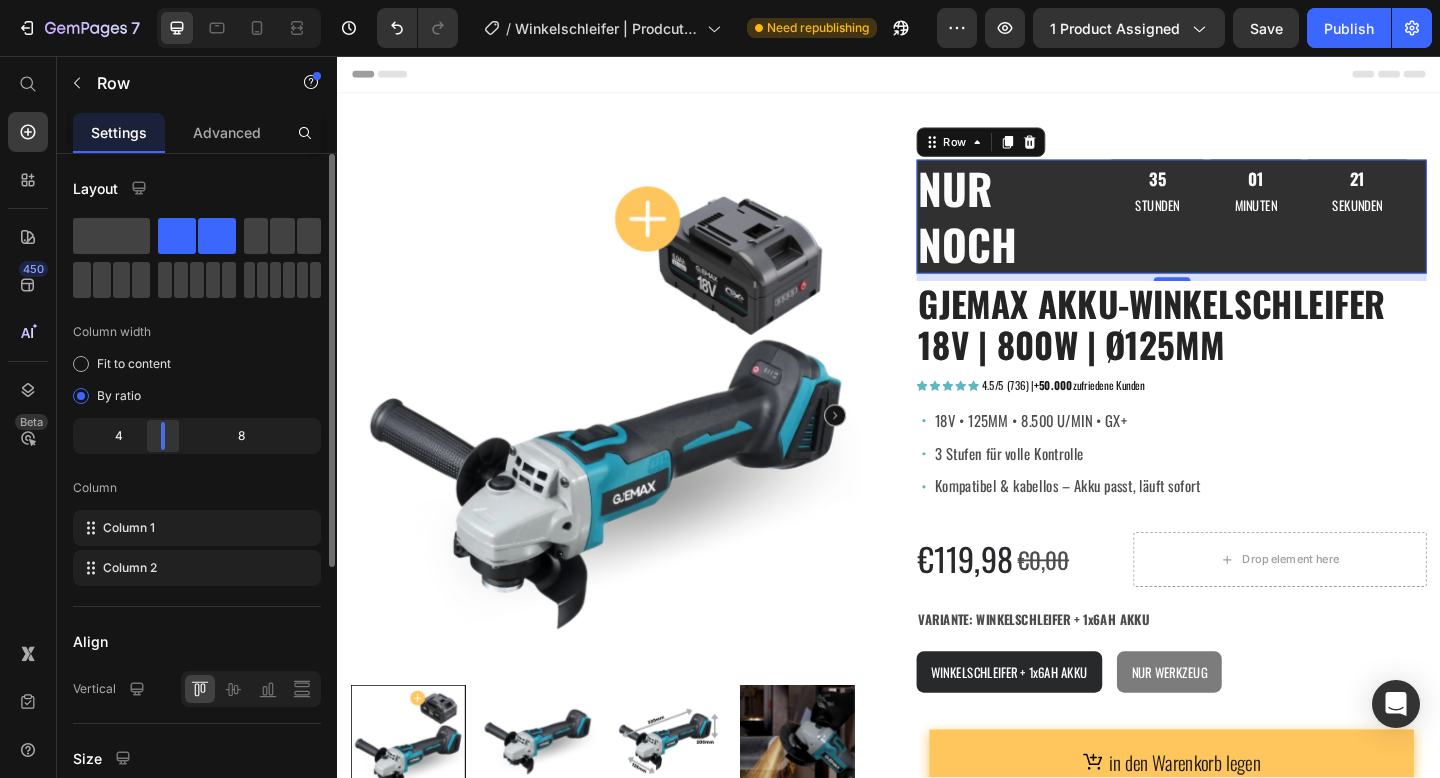 drag, startPoint x: 144, startPoint y: 436, endPoint x: 157, endPoint y: 436, distance: 13 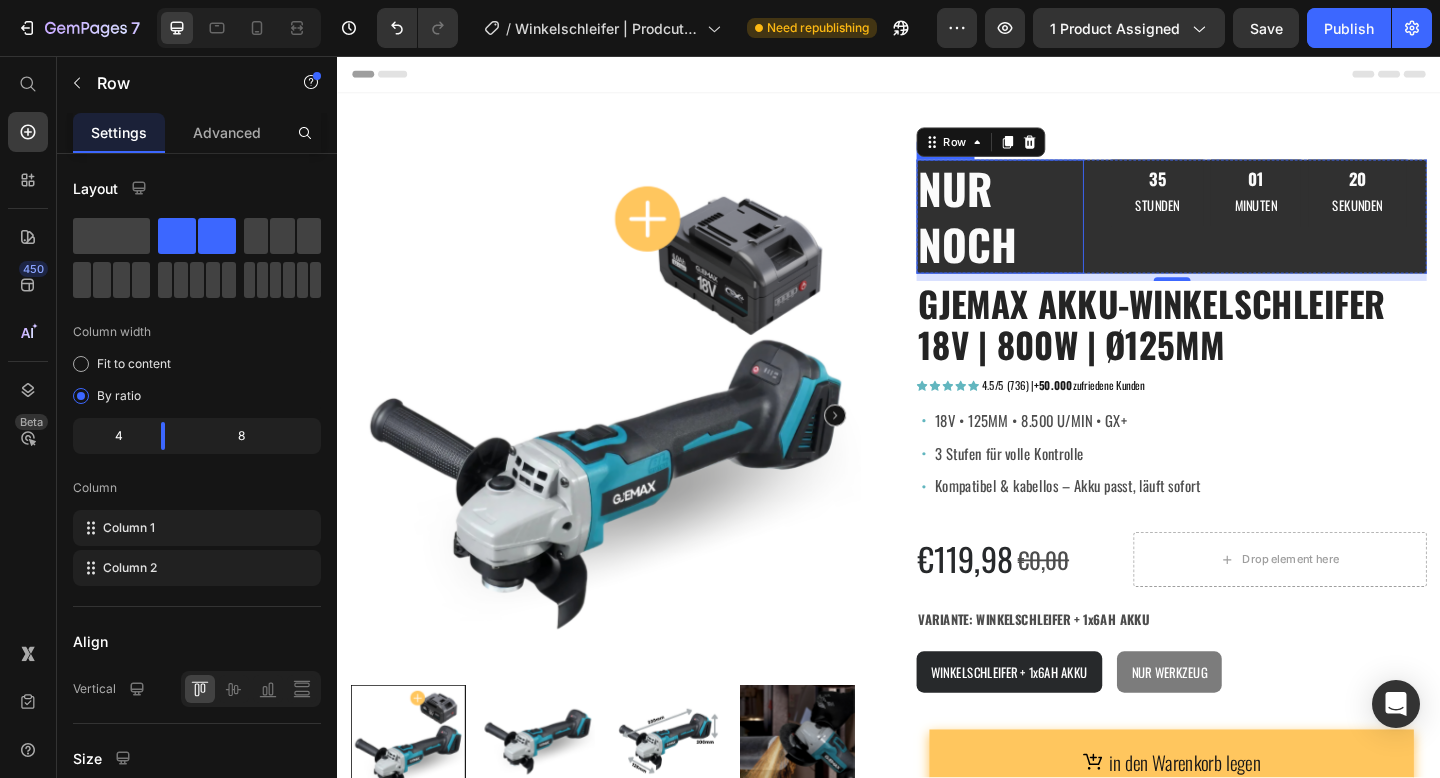 click on "NUR NOCH" at bounding box center [1058, 231] 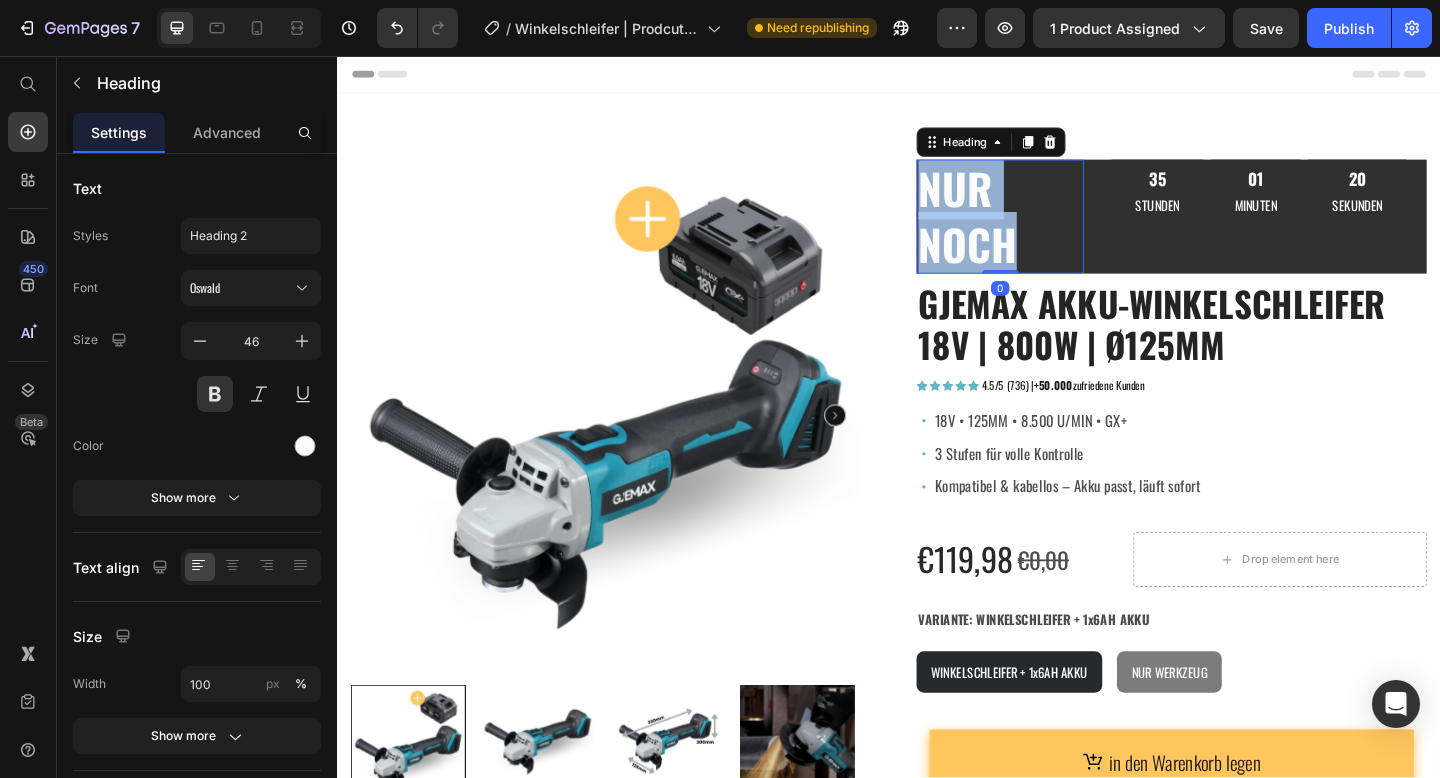 click on "NUR NOCH" at bounding box center (1058, 231) 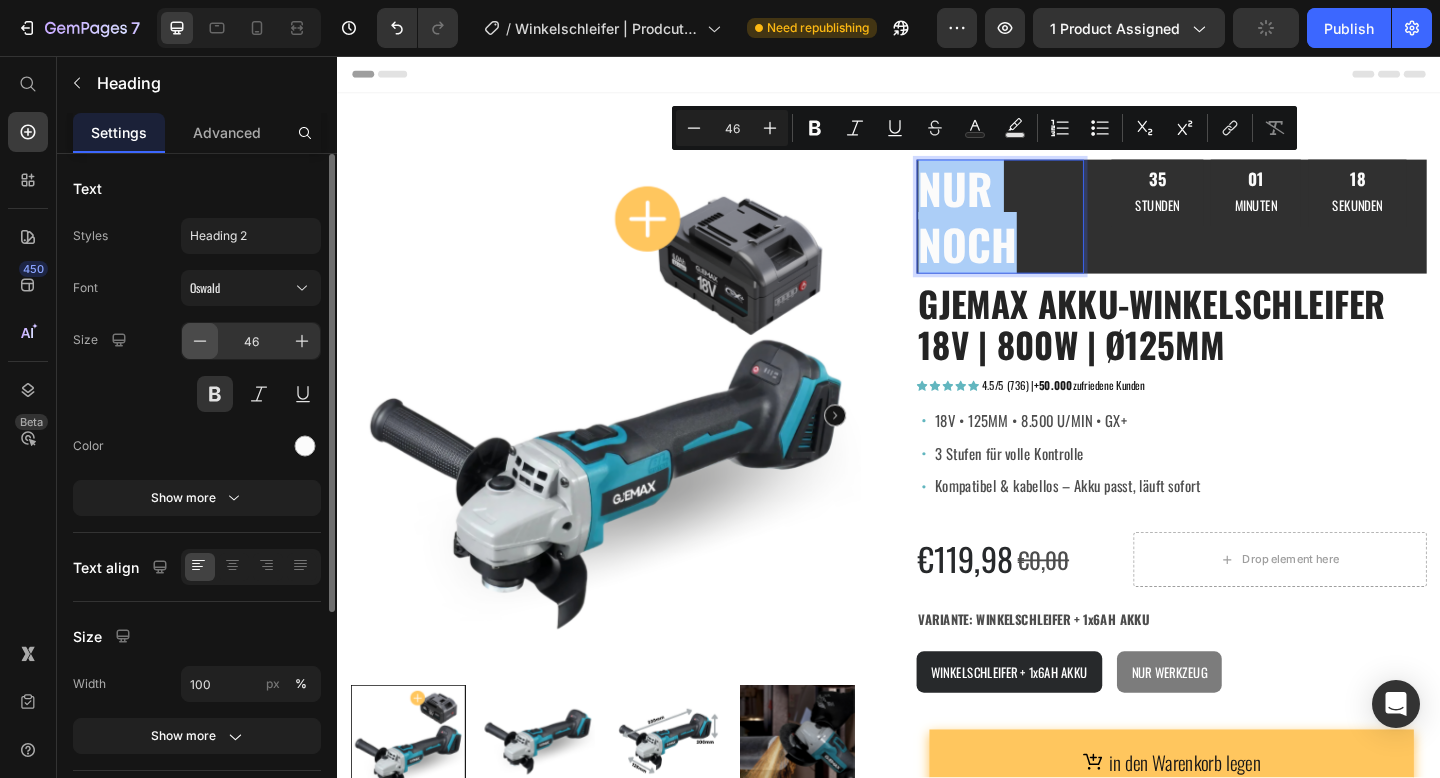 click 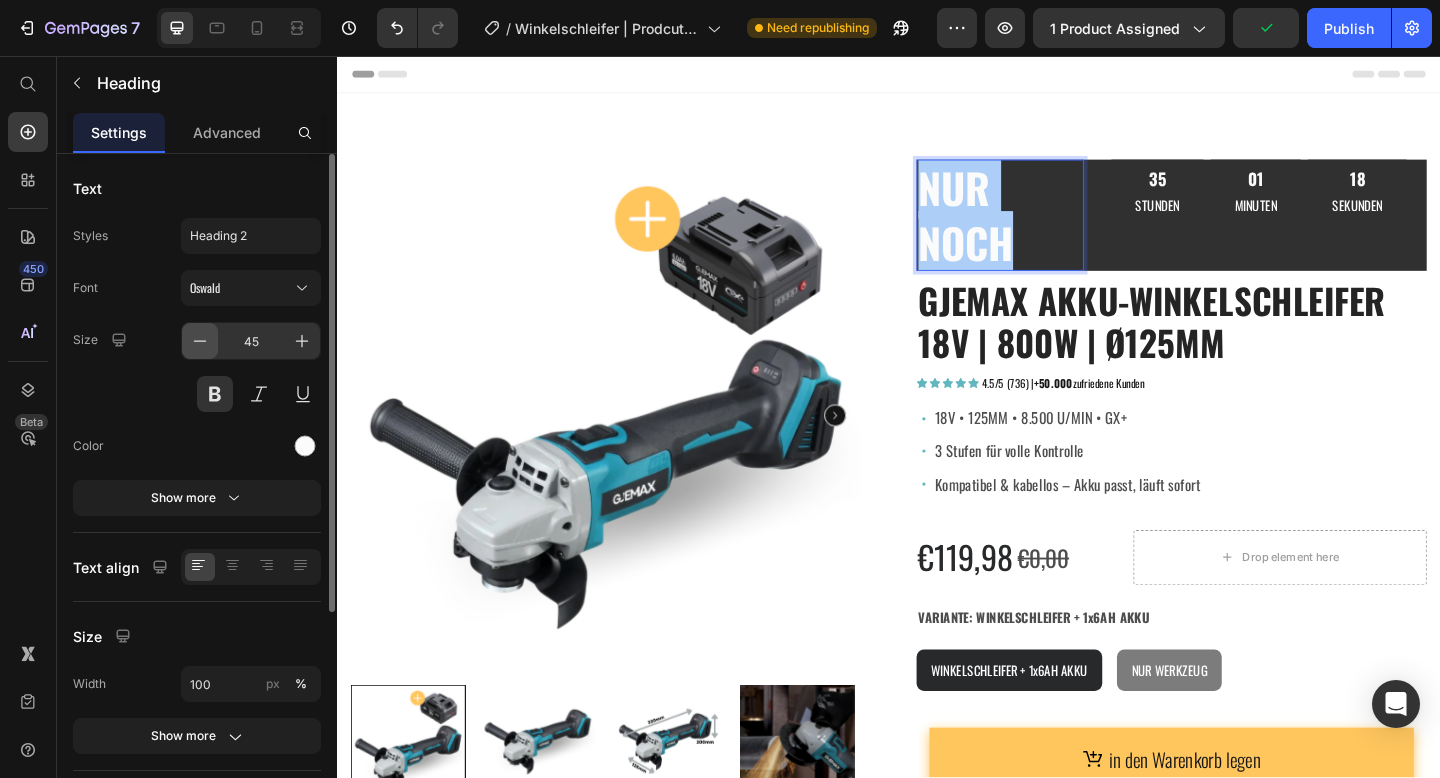 click 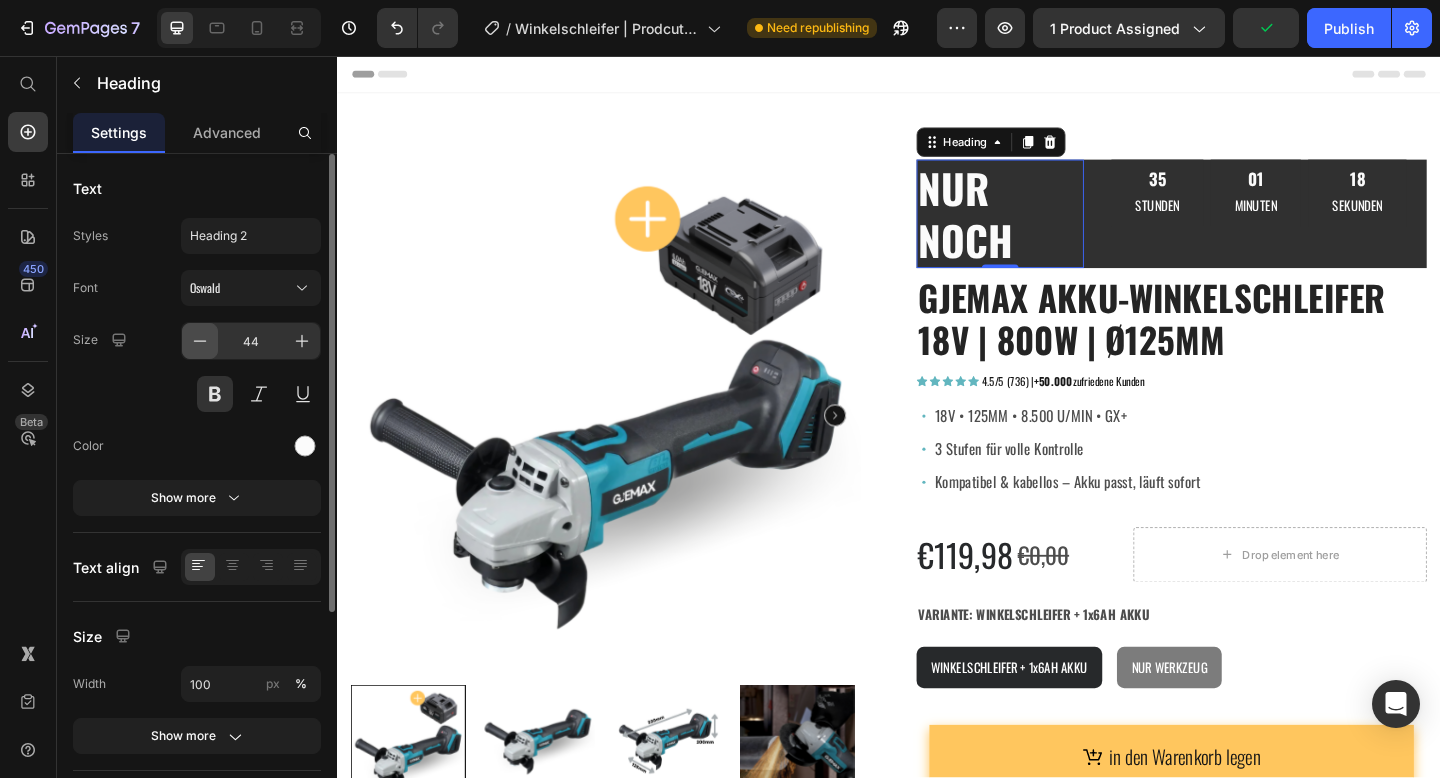 click 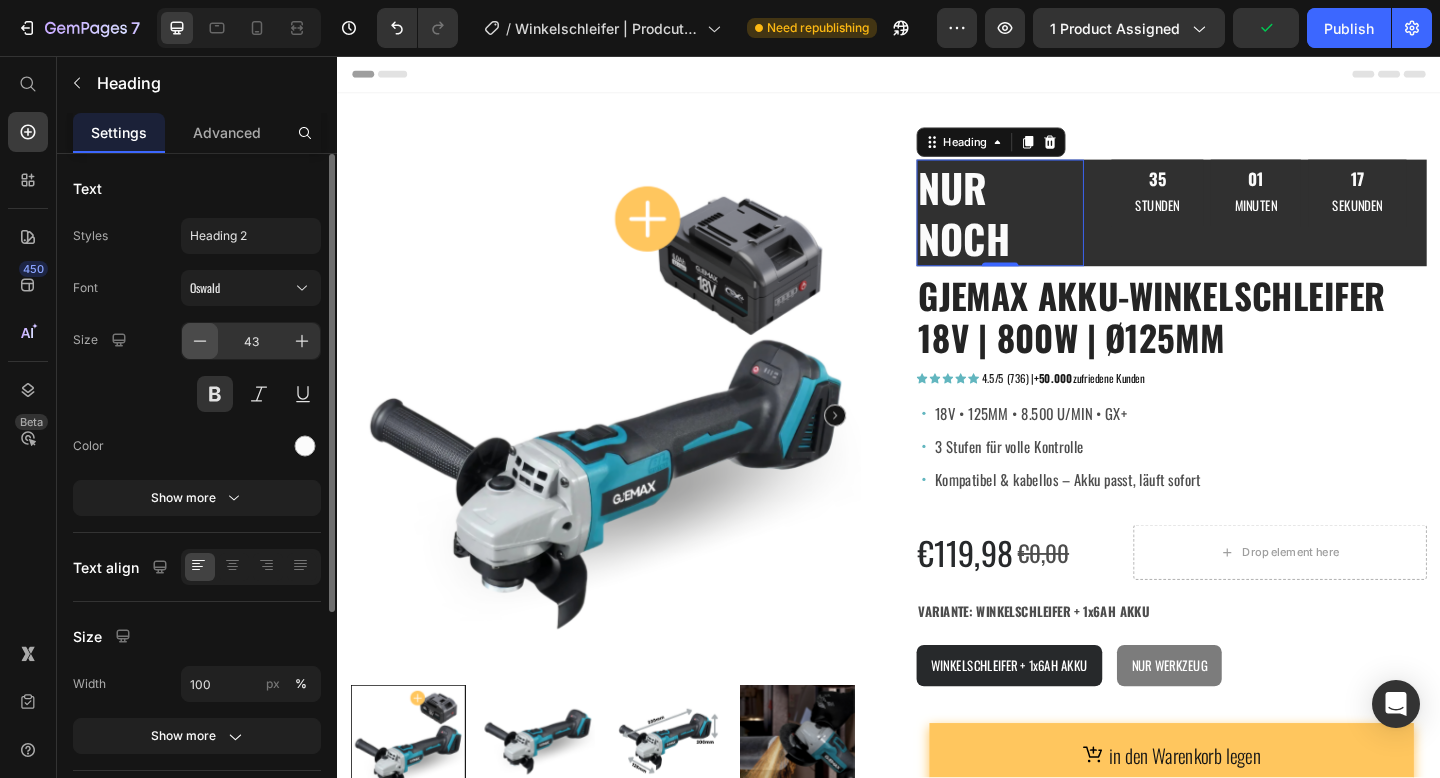click 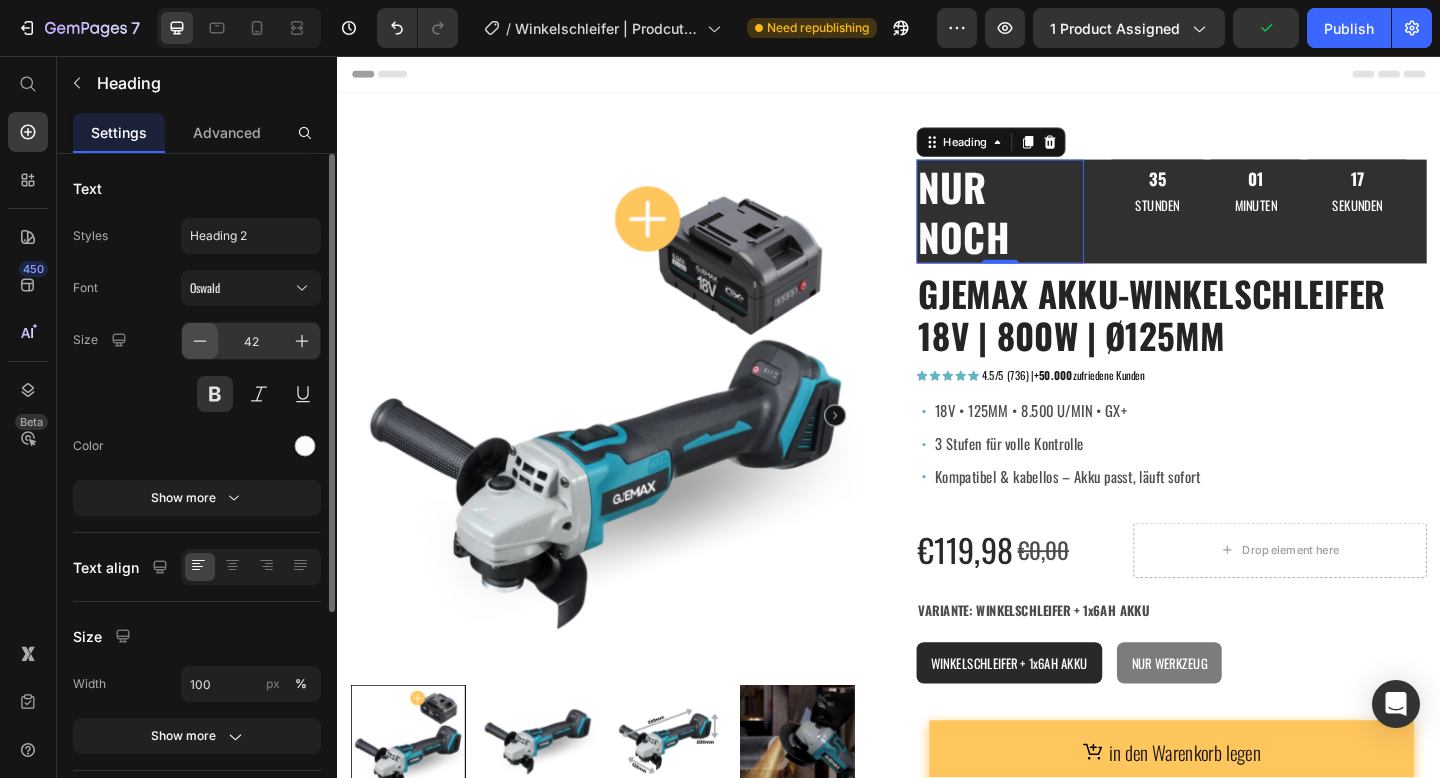 click 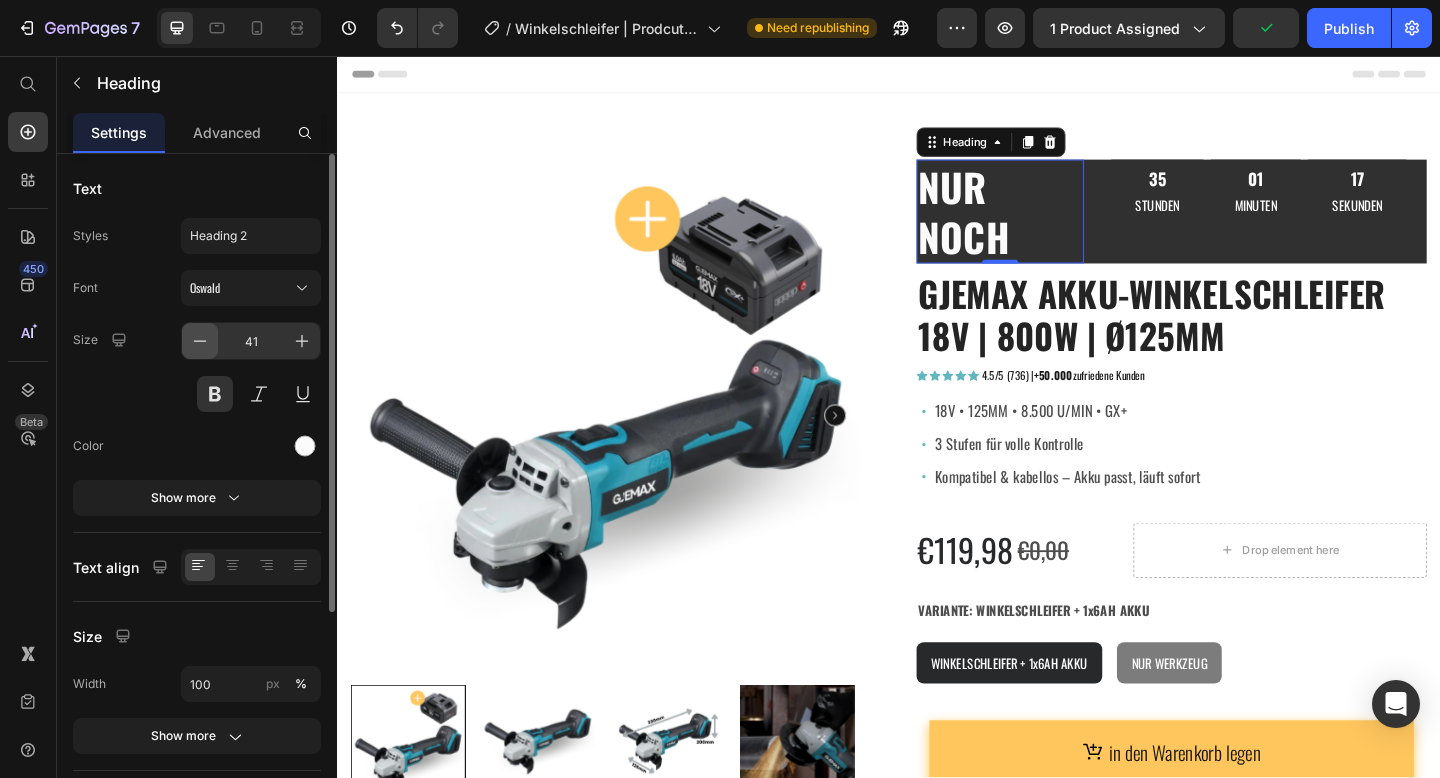 click 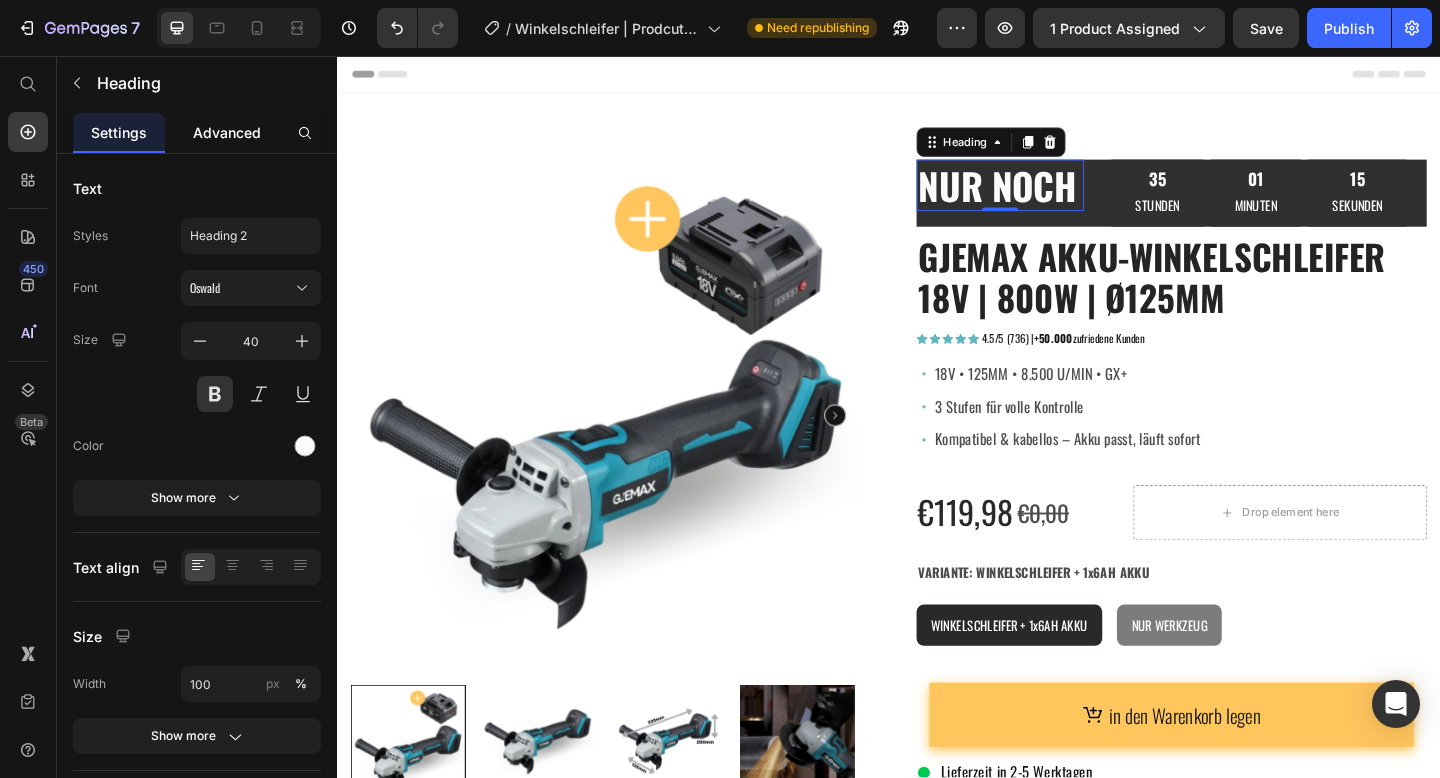 click on "Advanced" at bounding box center [227, 132] 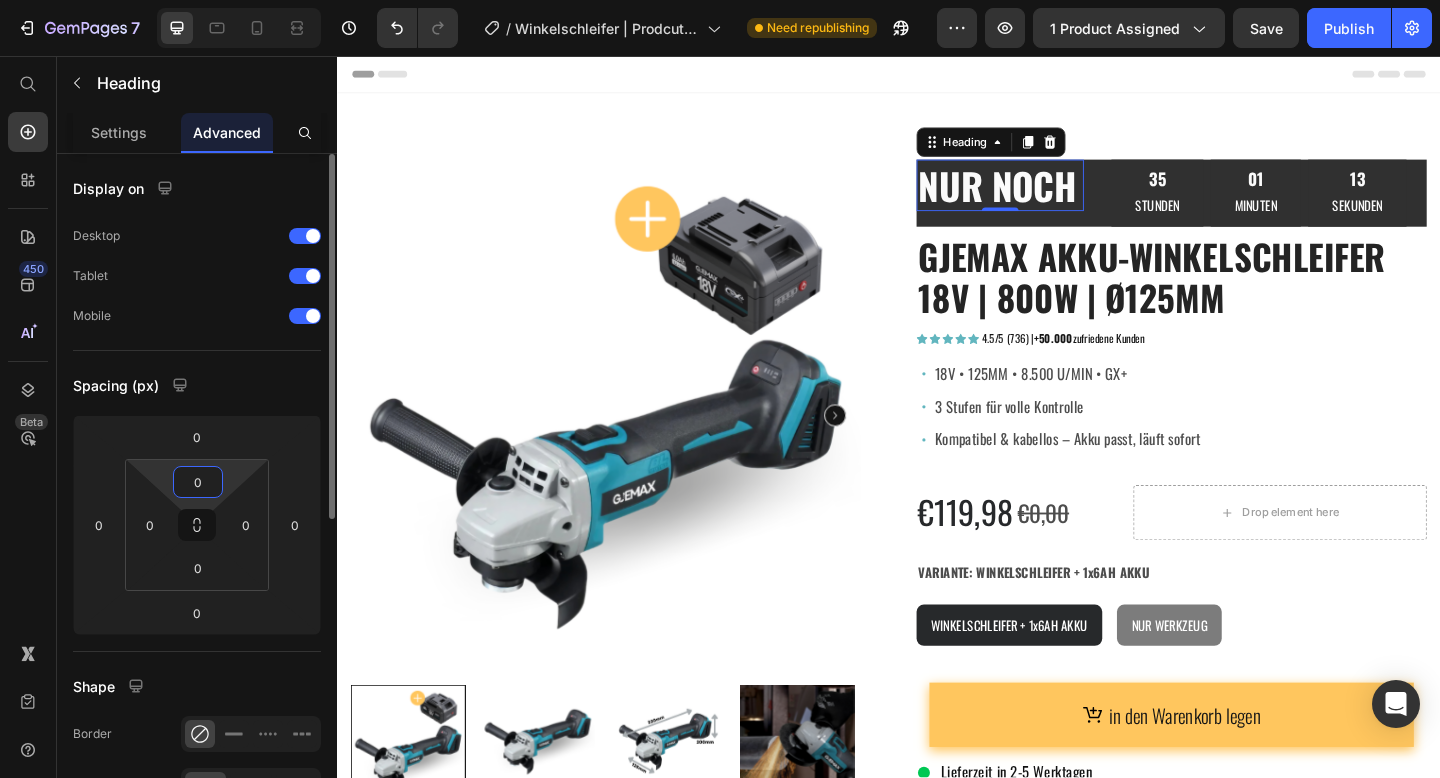 click on "0" at bounding box center [198, 482] 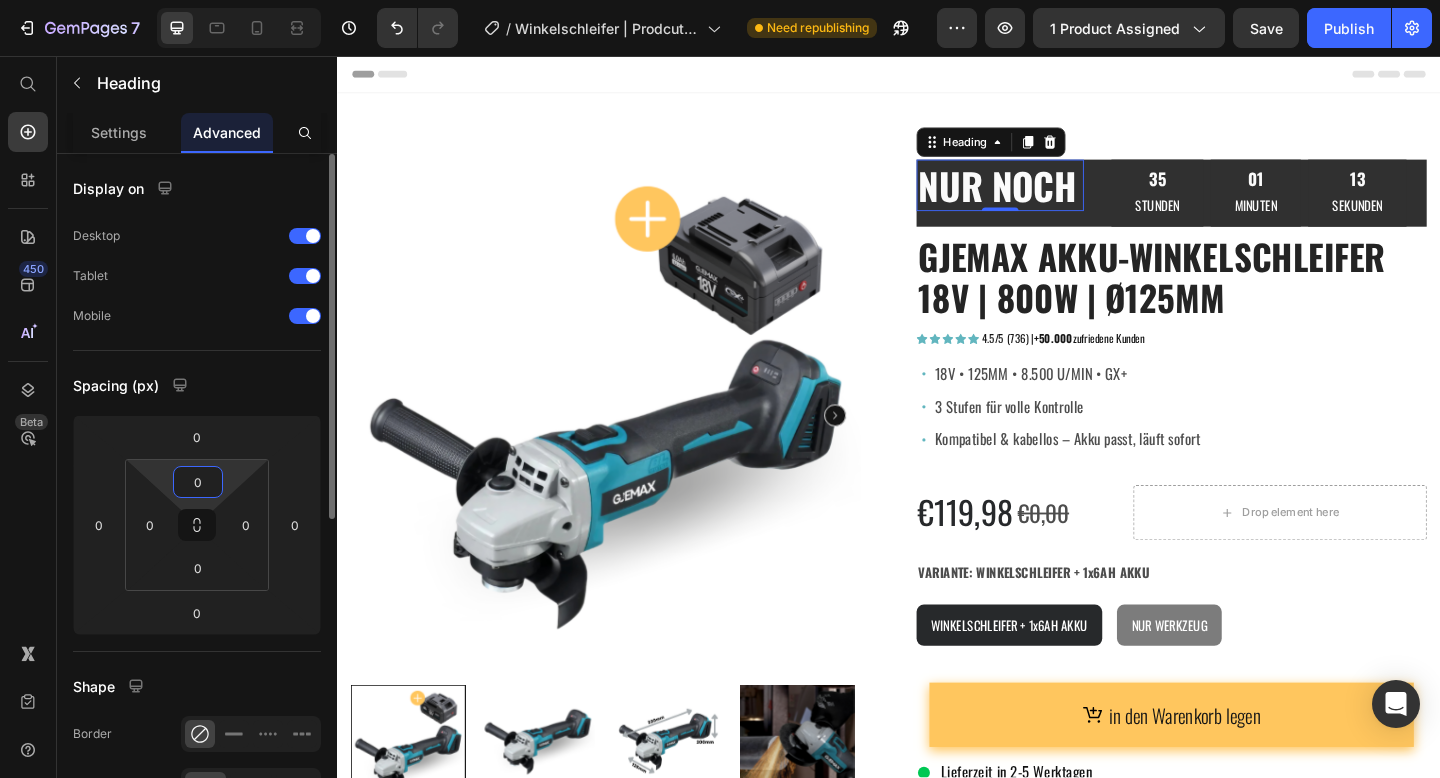 click on "0" at bounding box center [198, 482] 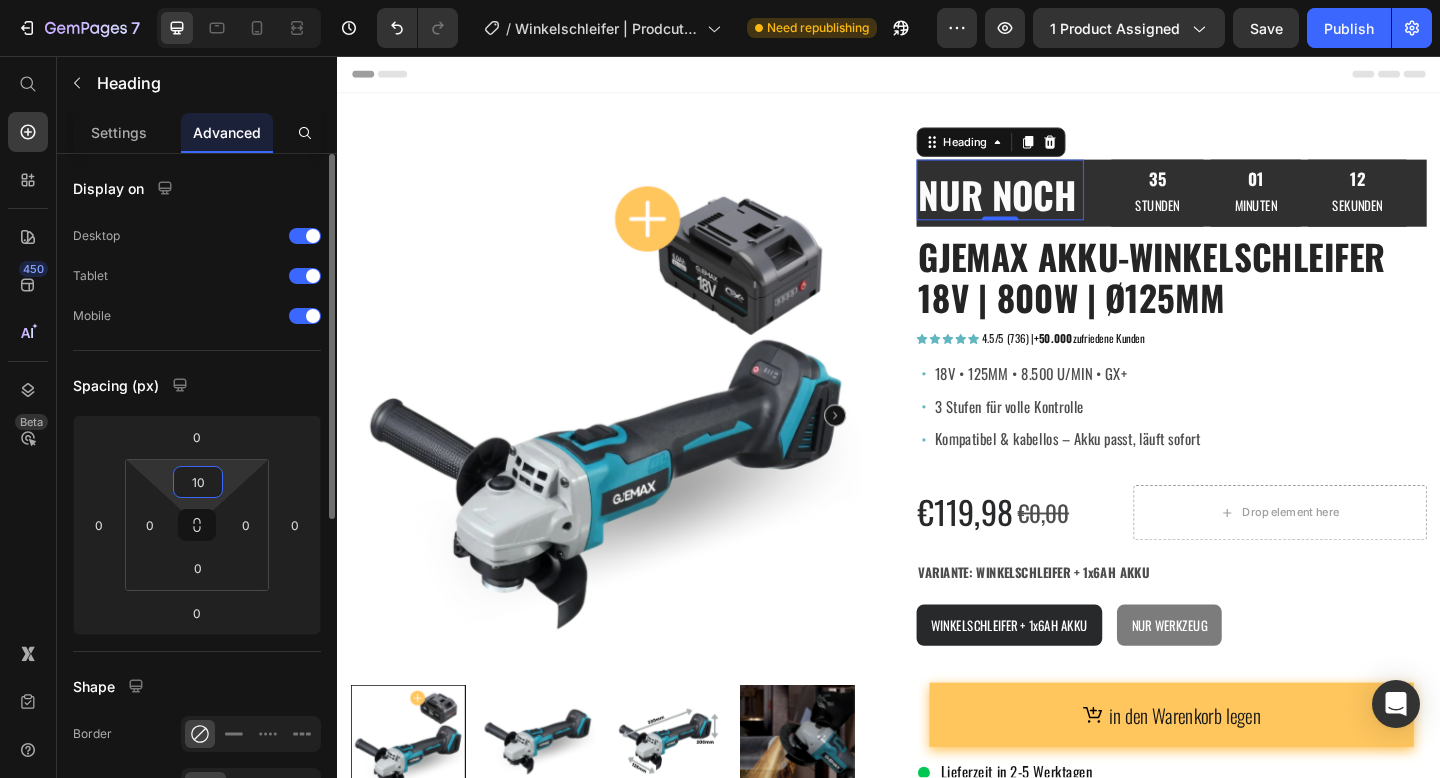 type on "1" 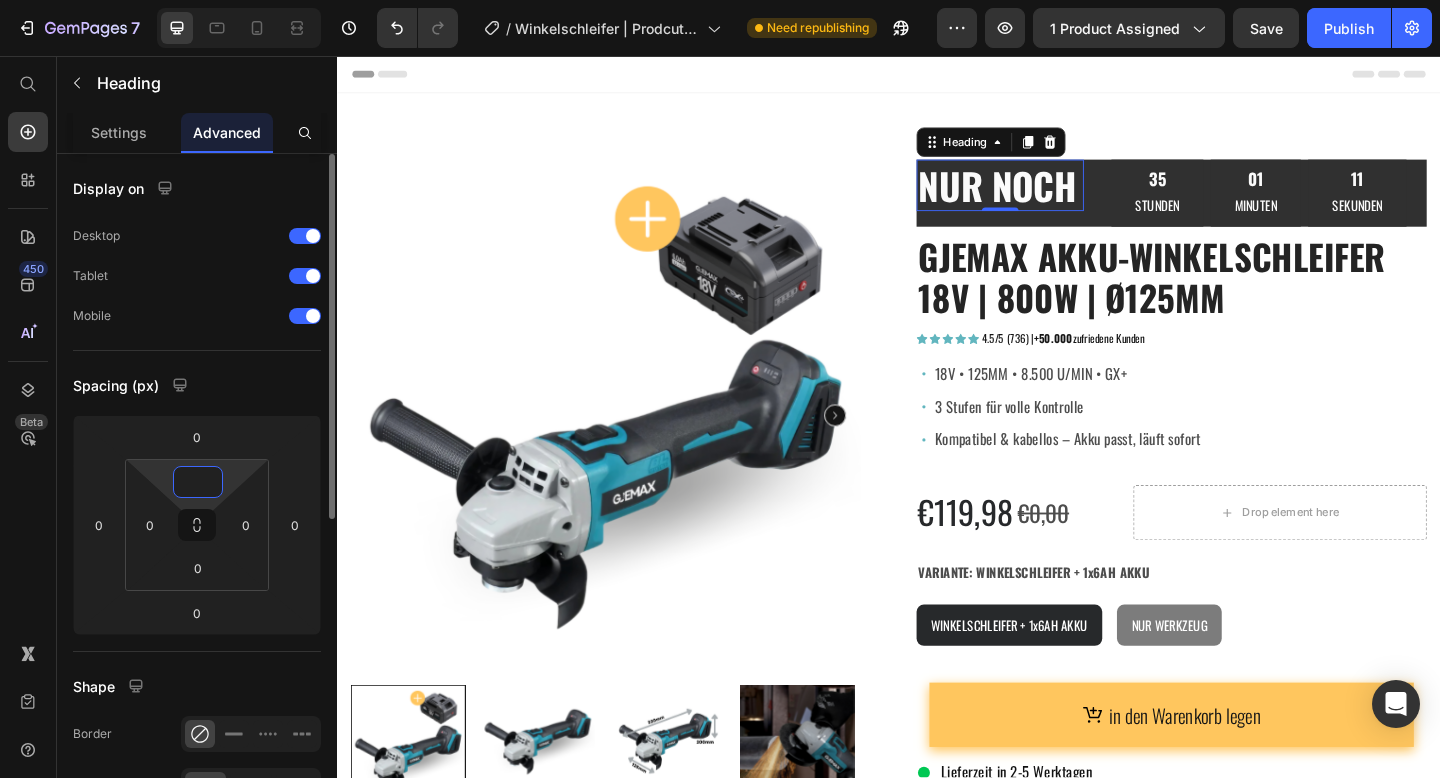 type on "5" 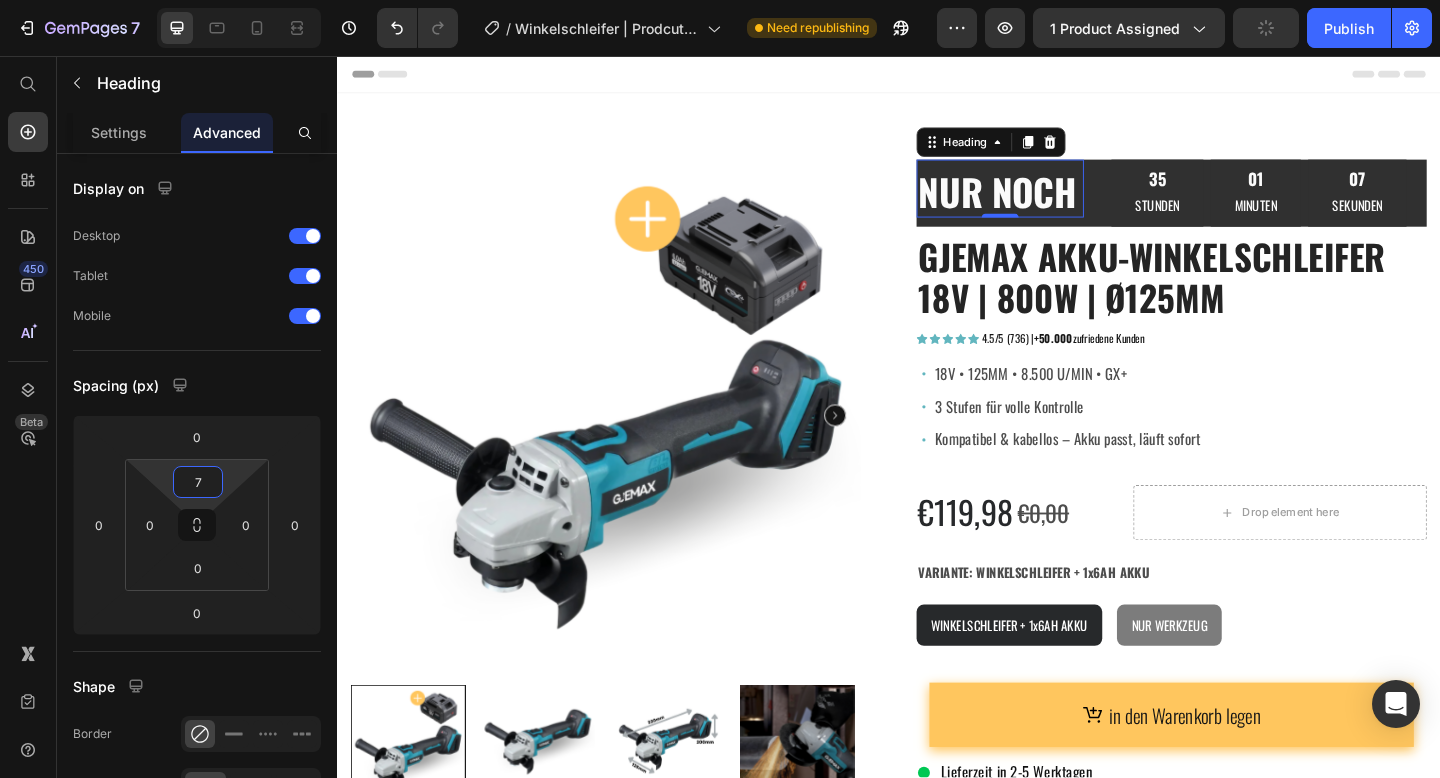 type on "7" 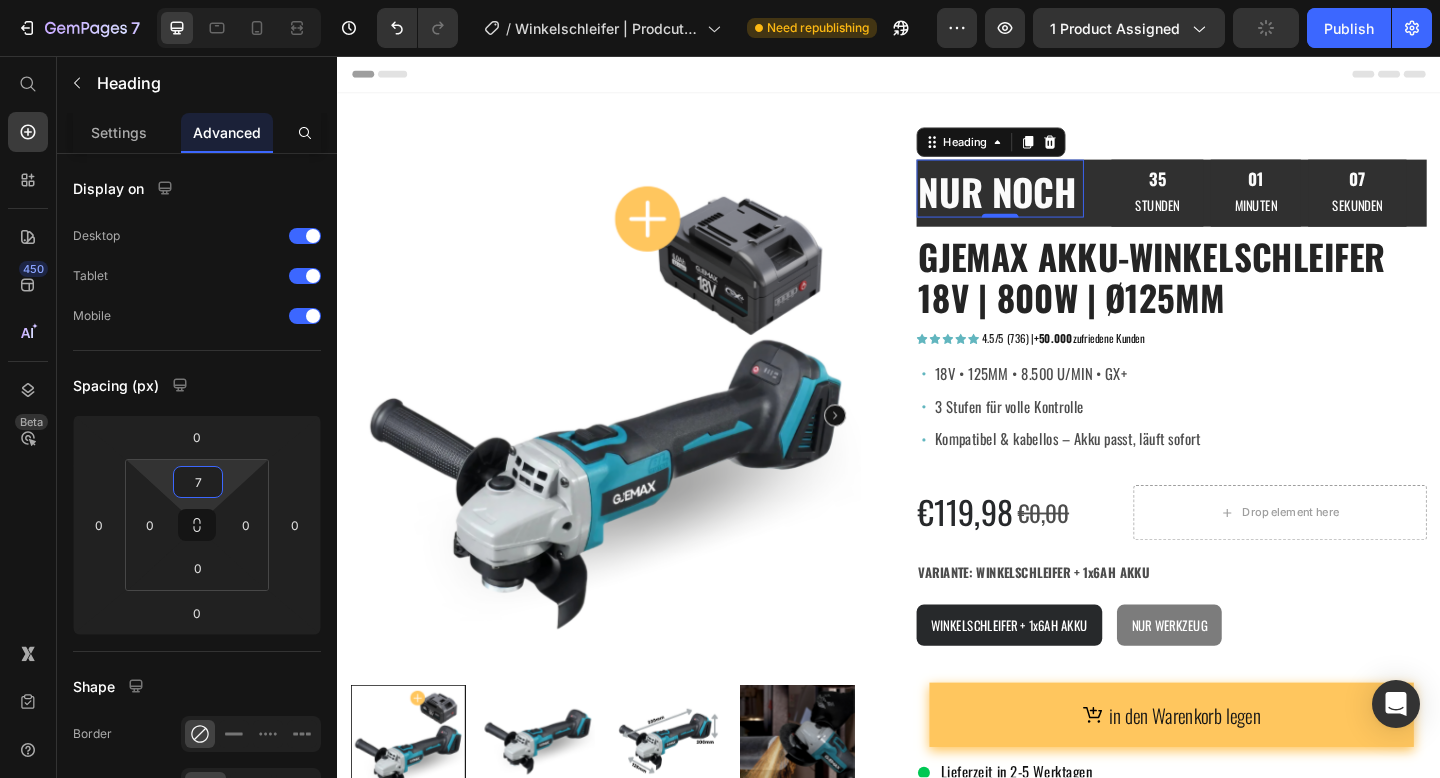 click on "Advanced" at bounding box center [227, 132] 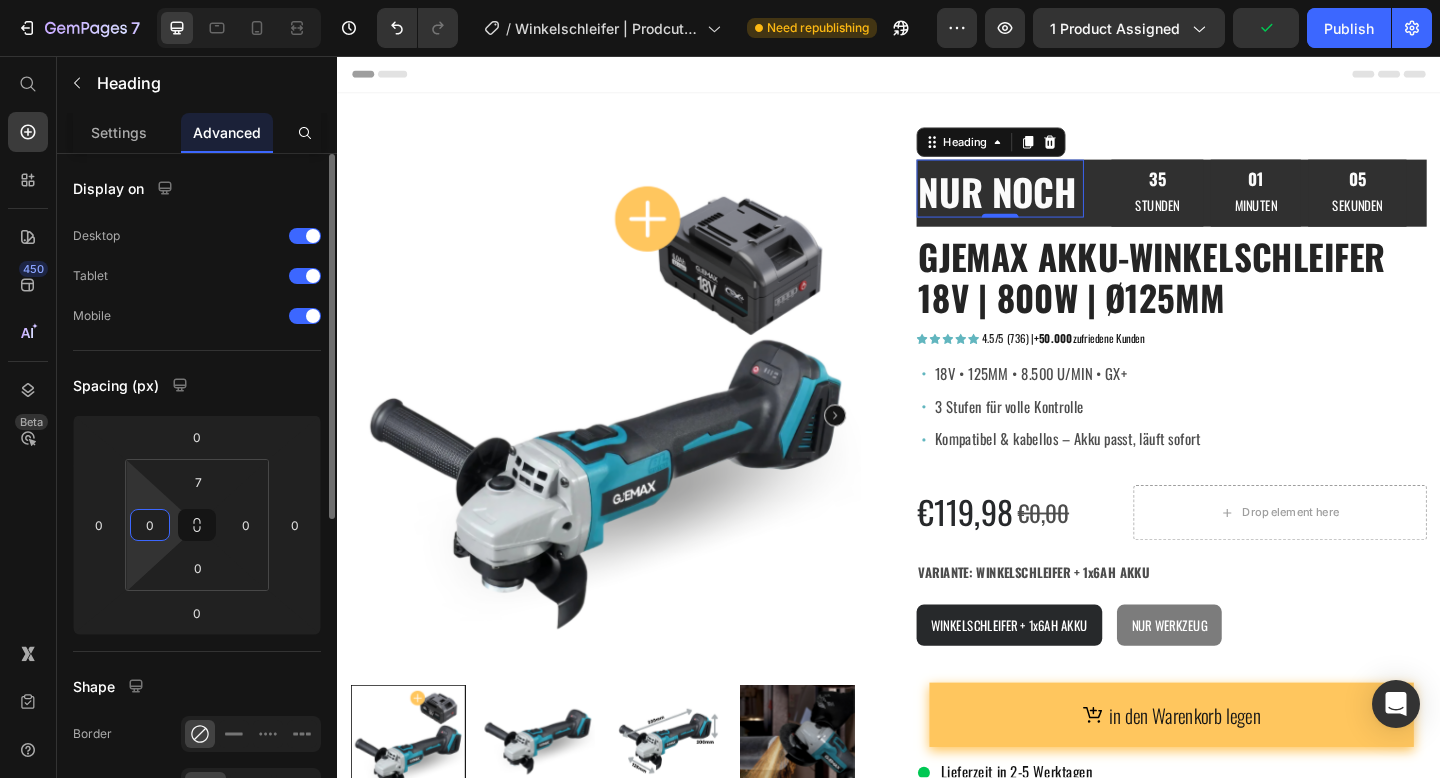click on "0" at bounding box center (150, 525) 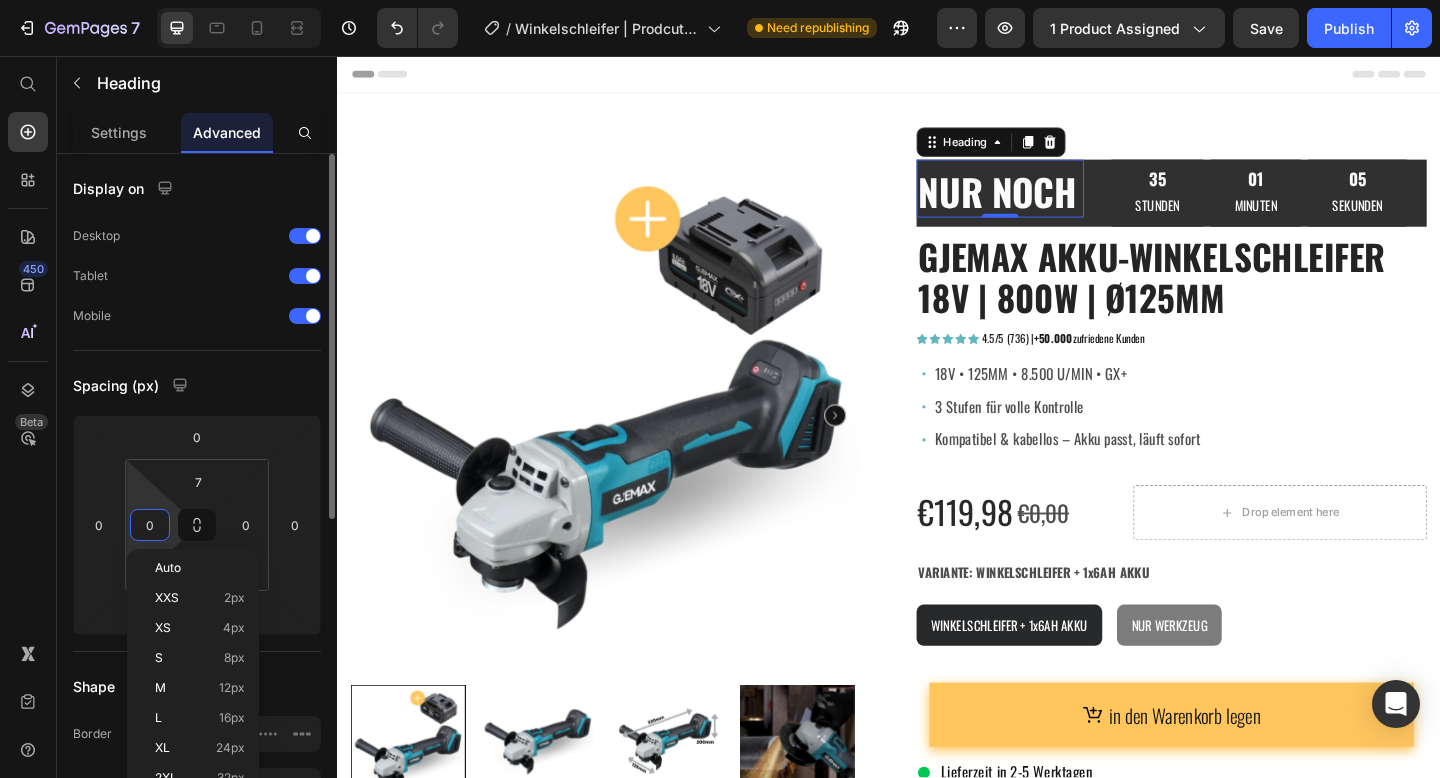 type on "5" 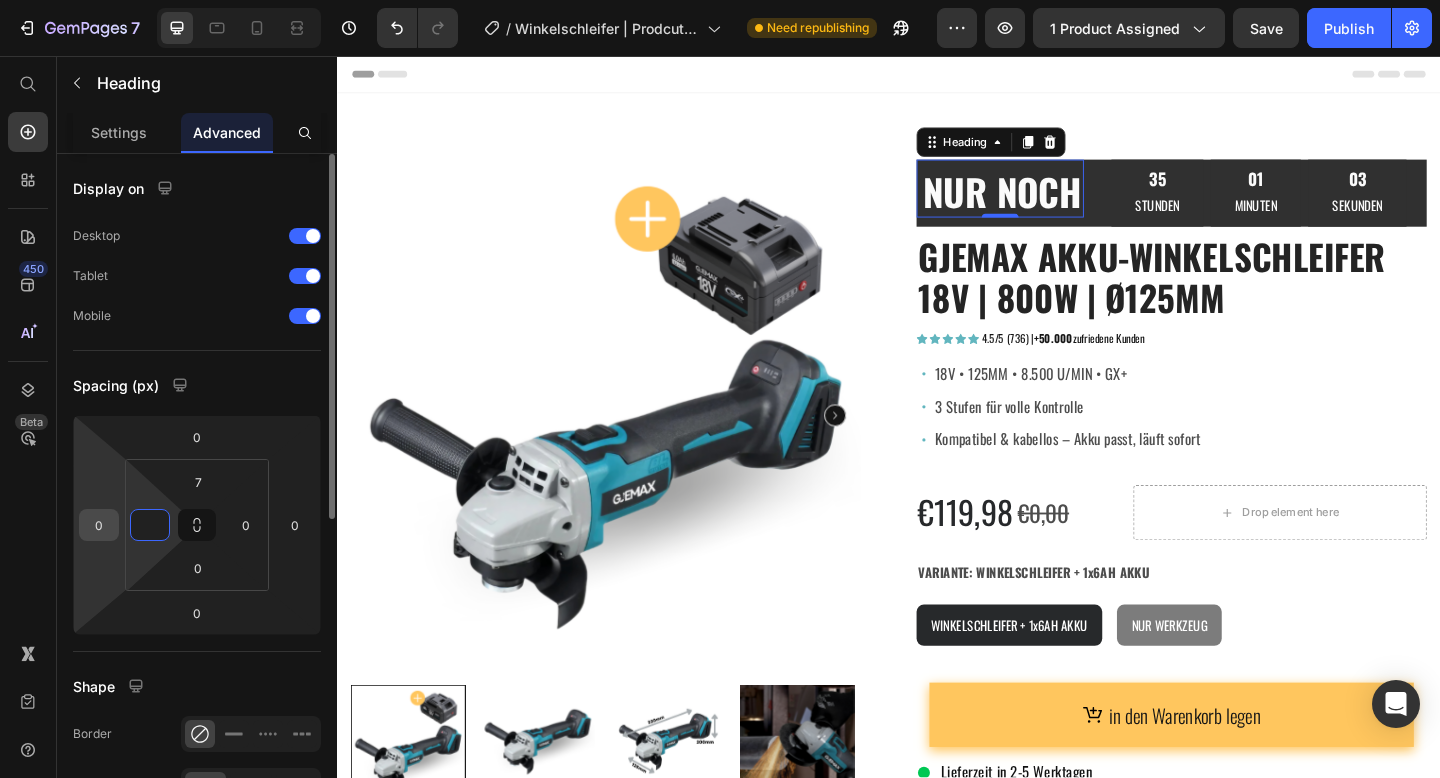 click on "0" at bounding box center [99, 525] 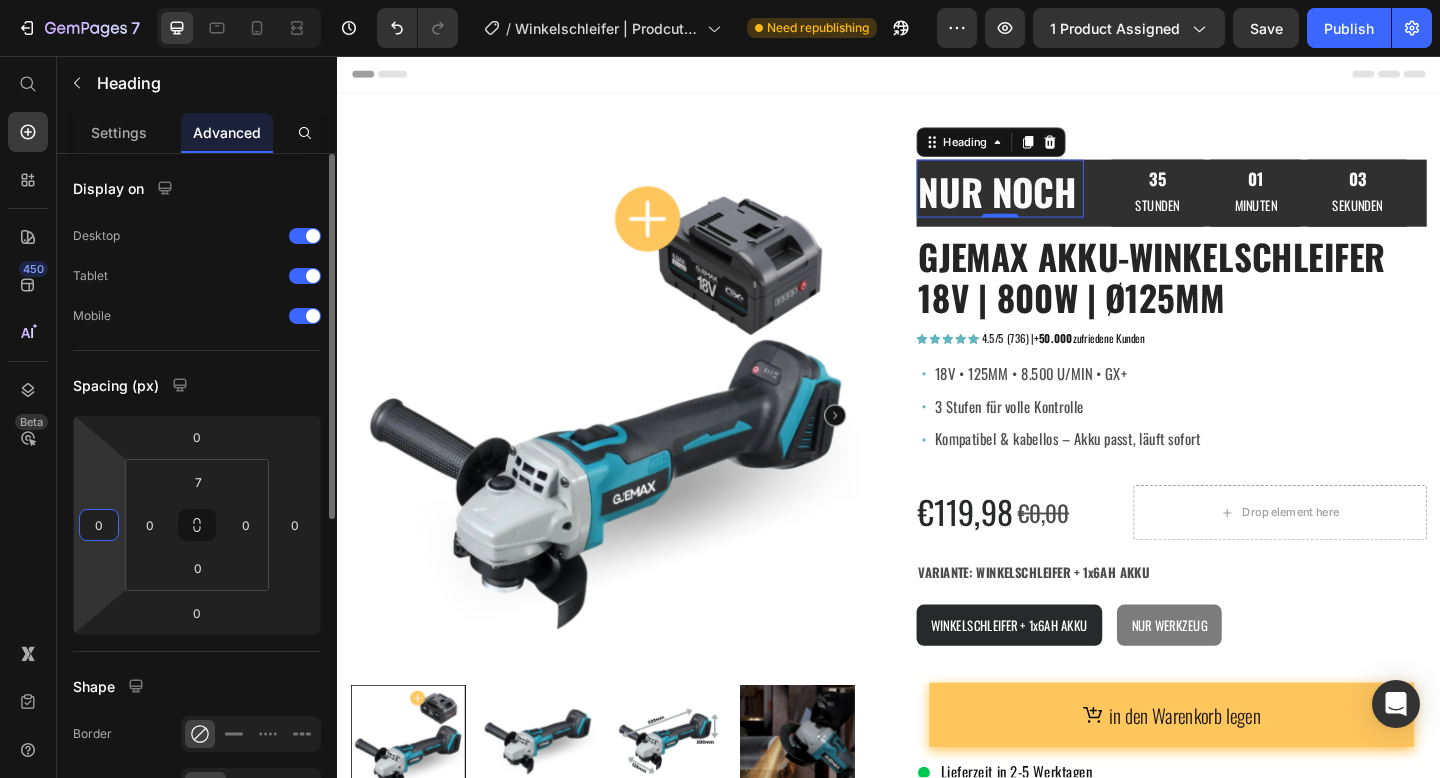 click on "0" at bounding box center [99, 525] 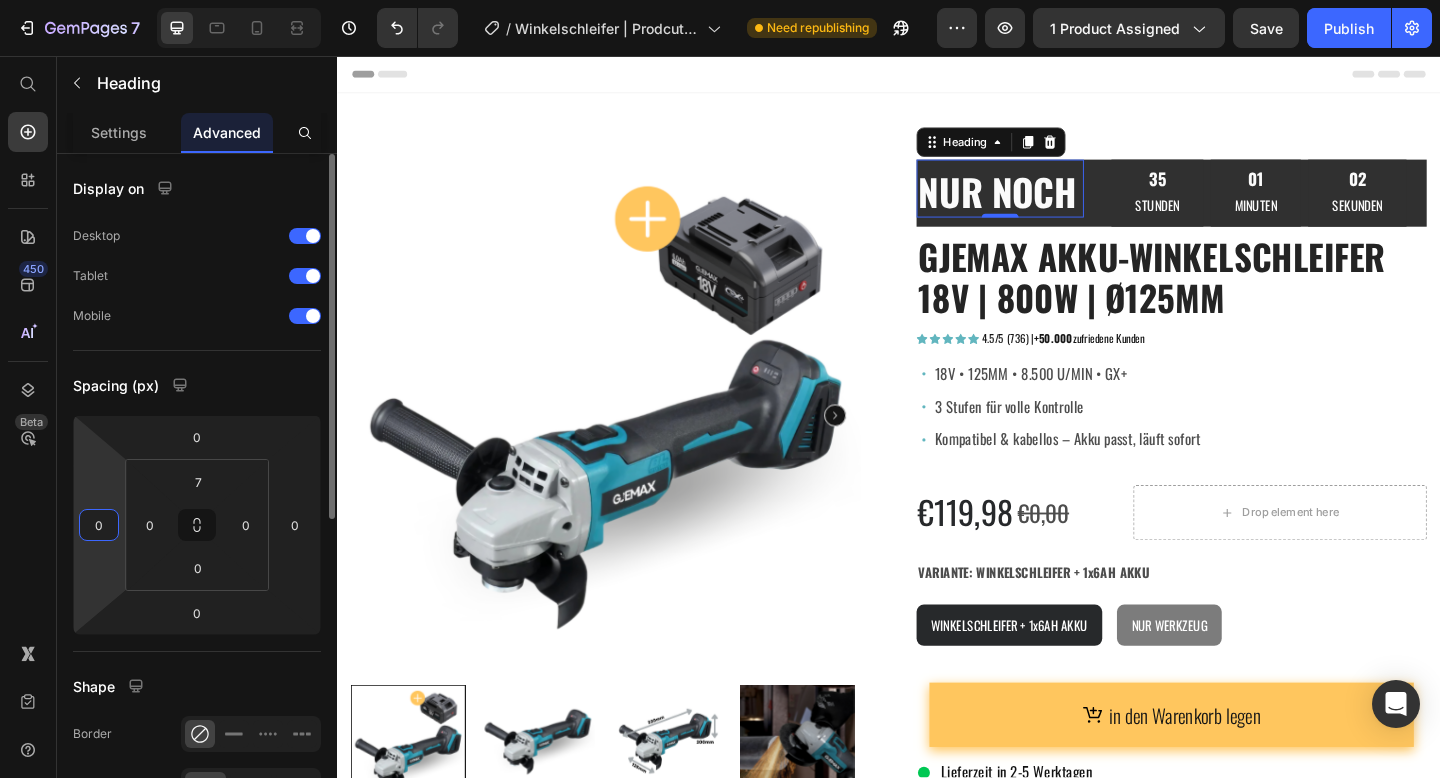 type on "5" 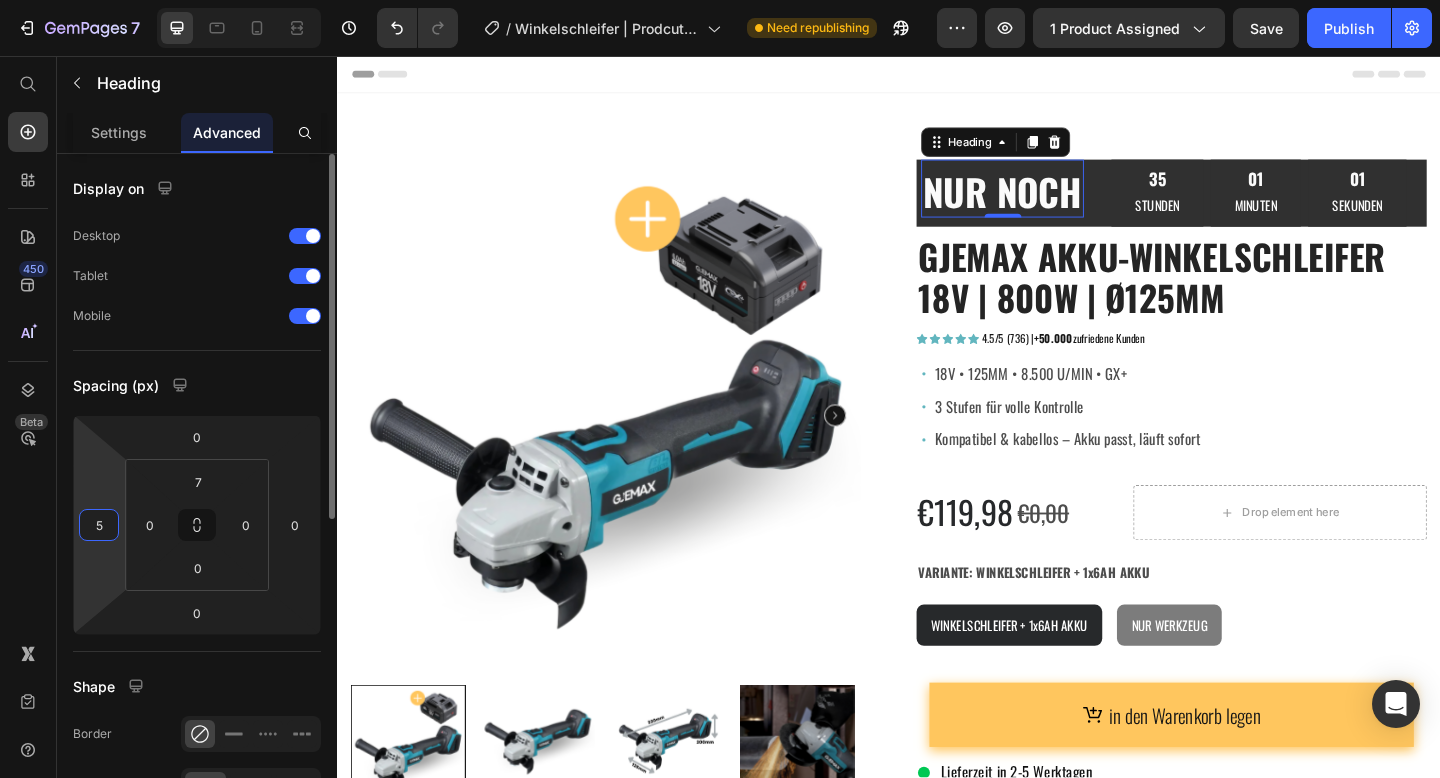 click on "5" at bounding box center (99, 525) 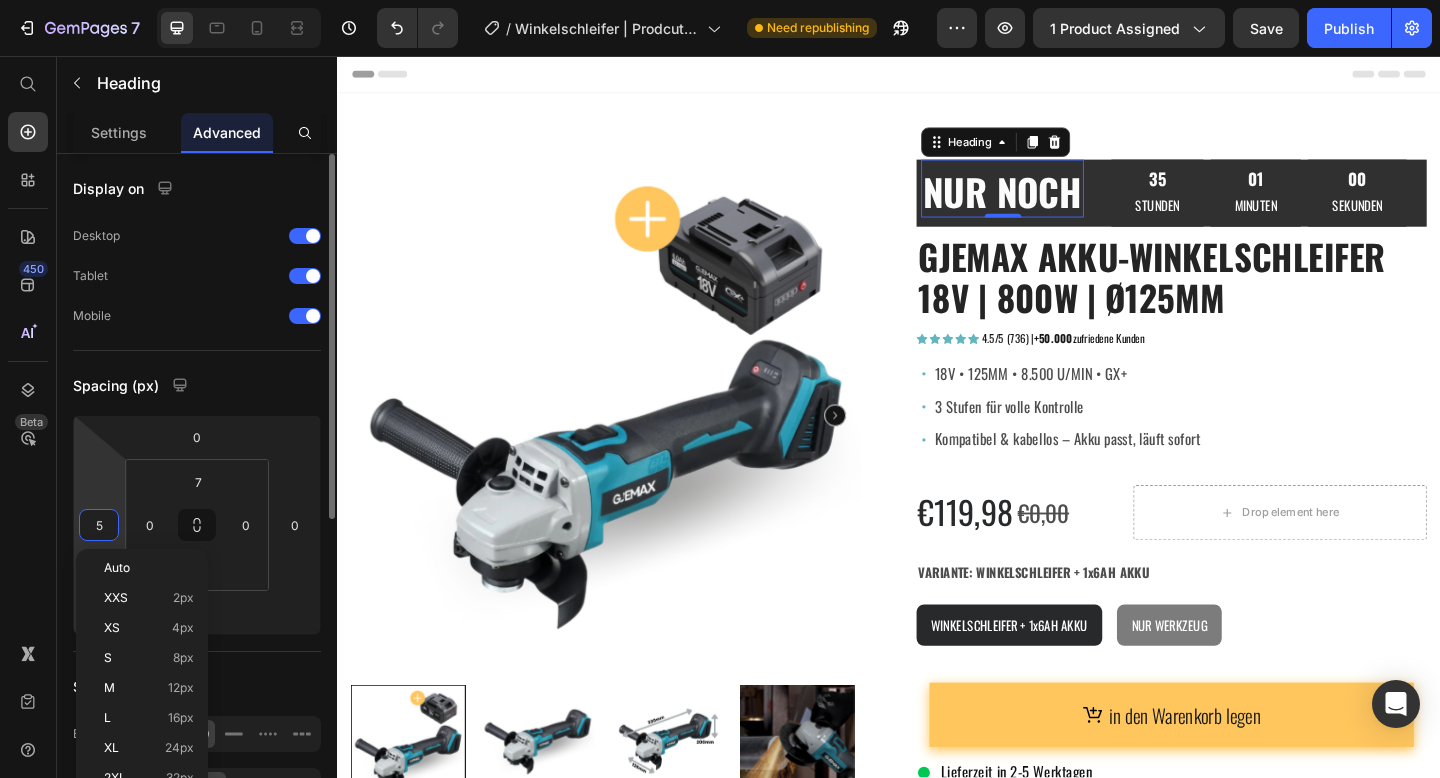 click on "5" at bounding box center [99, 525] 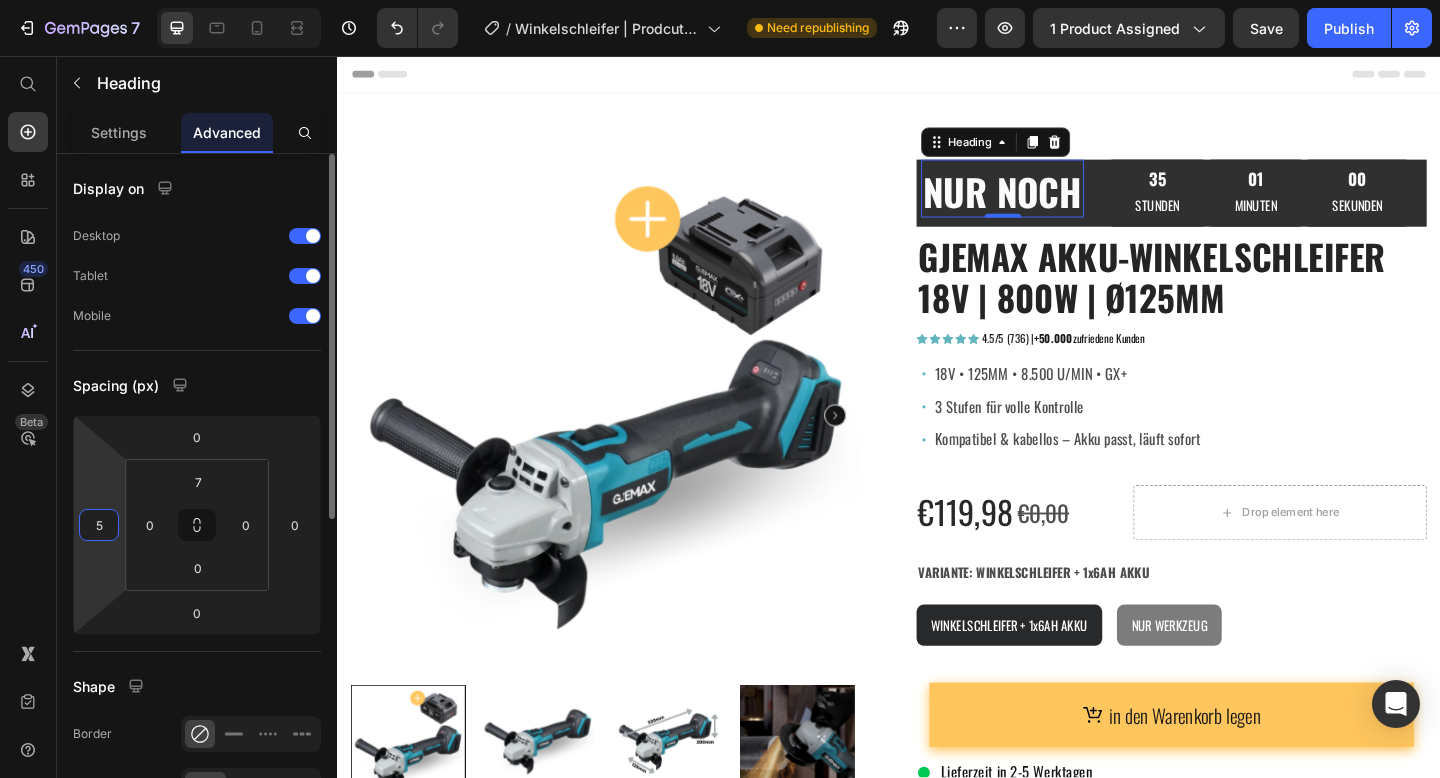 click on "5" at bounding box center [99, 525] 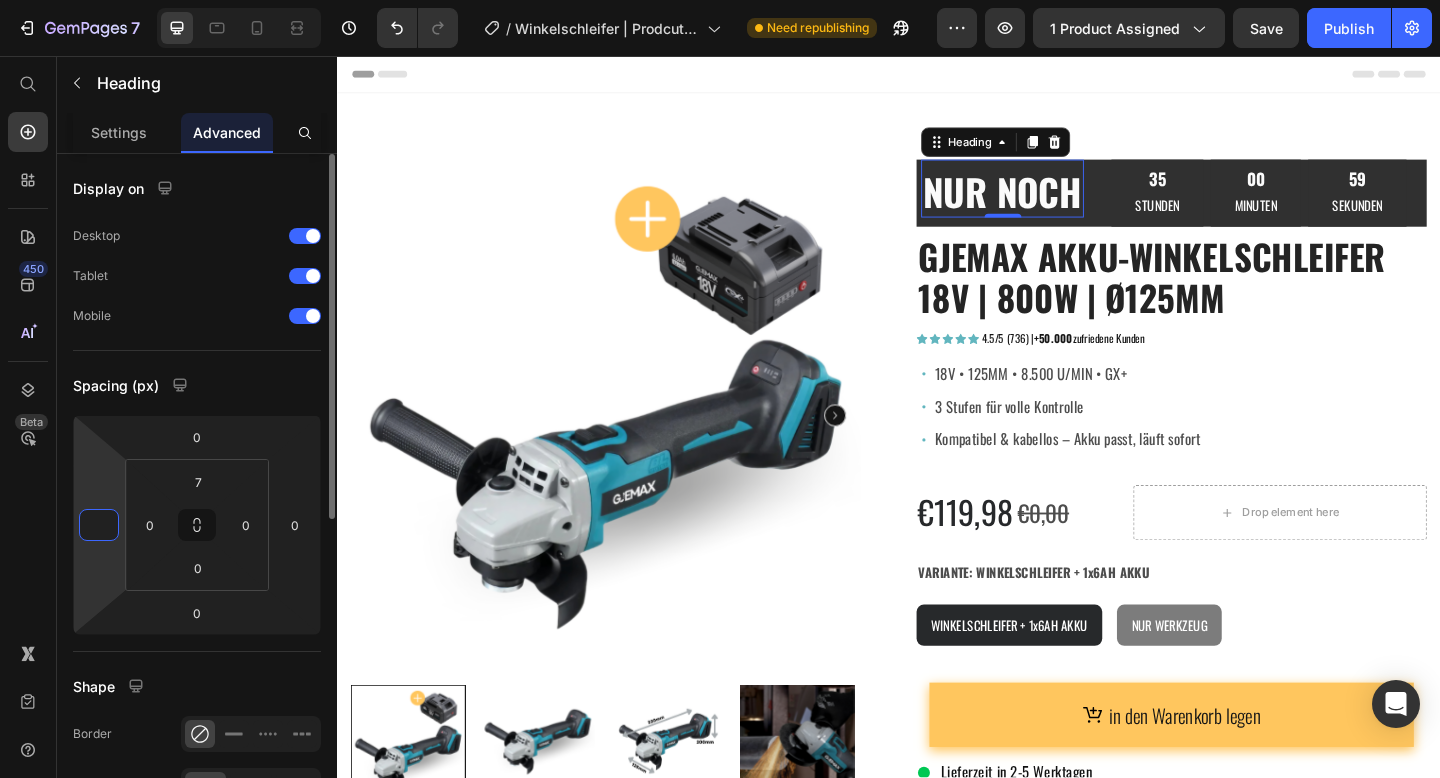 click on "Display on Desktop Tablet Mobile" 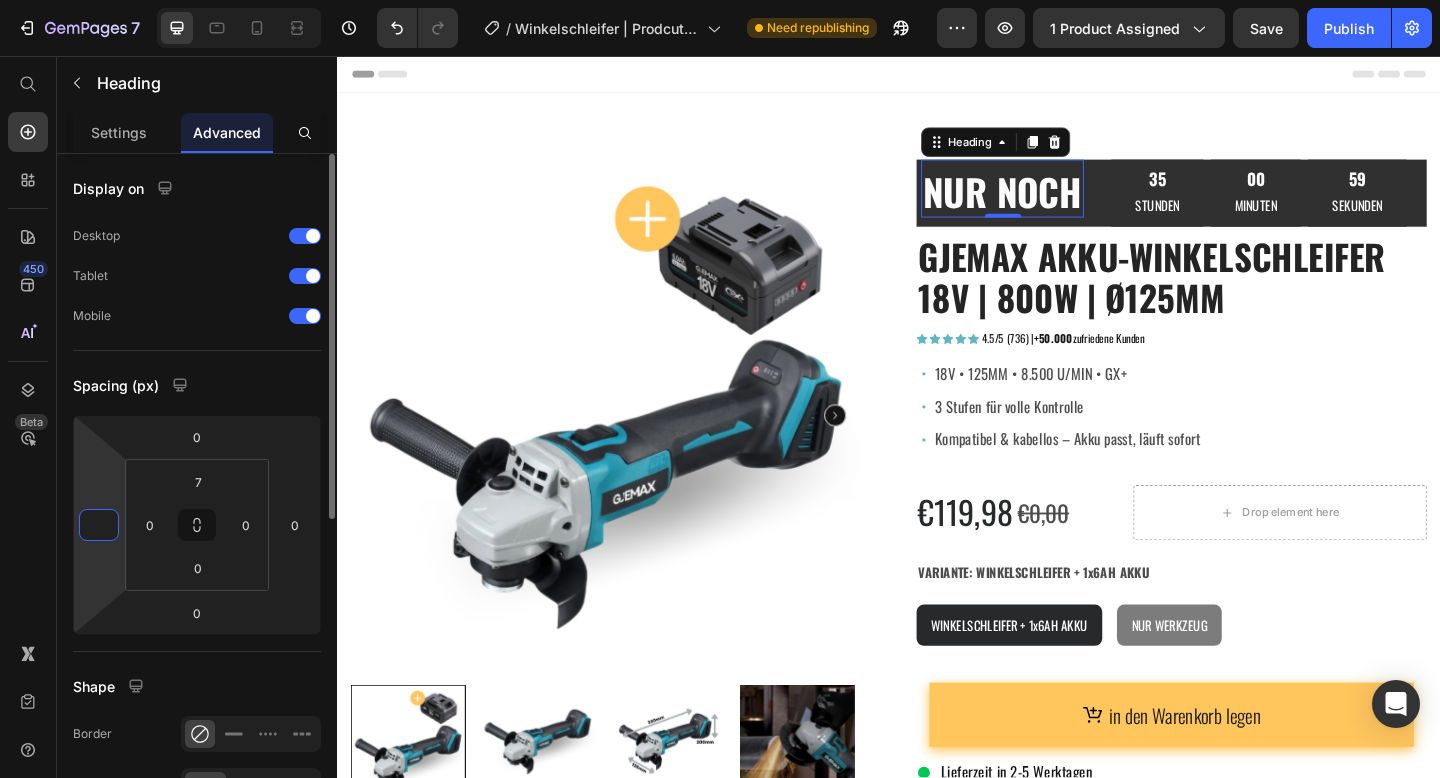 type on "0" 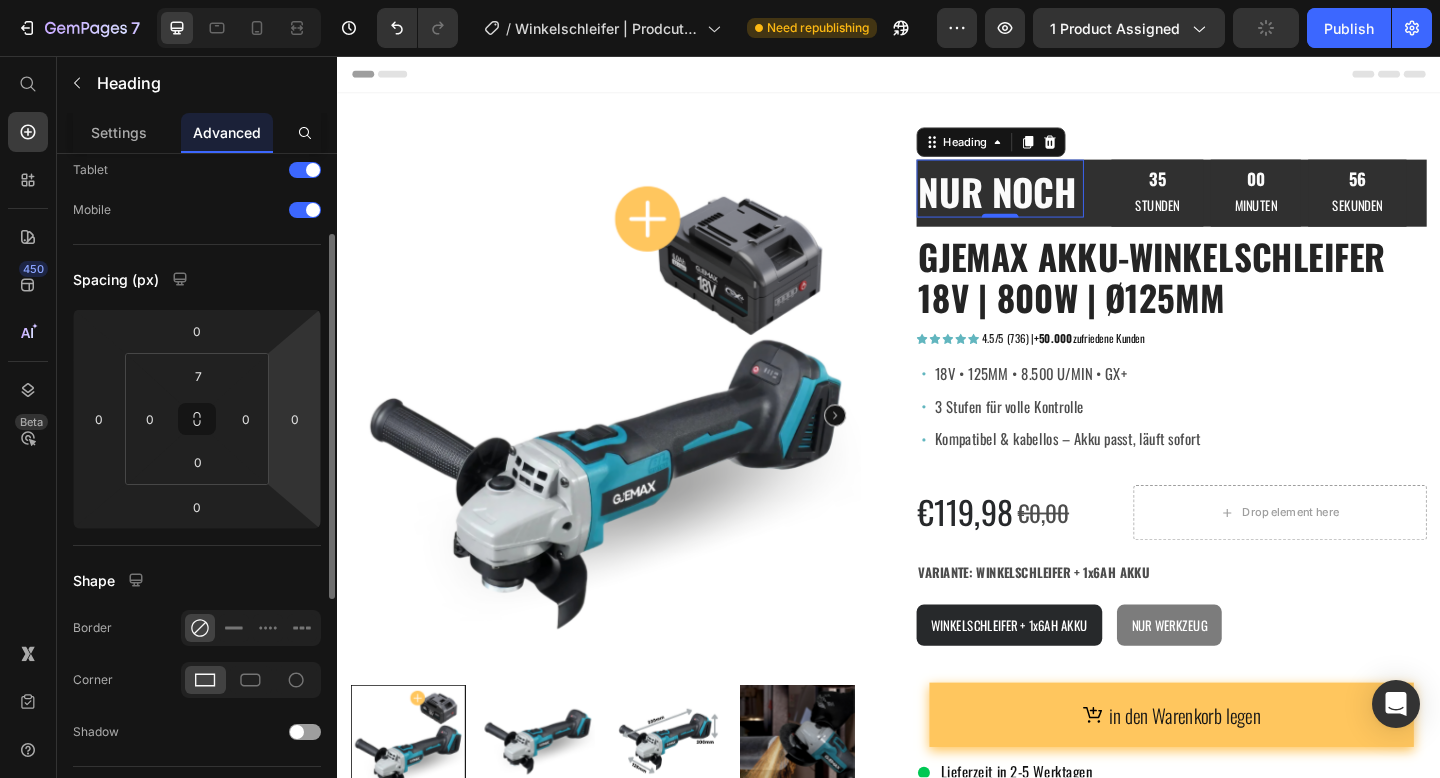 scroll, scrollTop: 121, scrollLeft: 0, axis: vertical 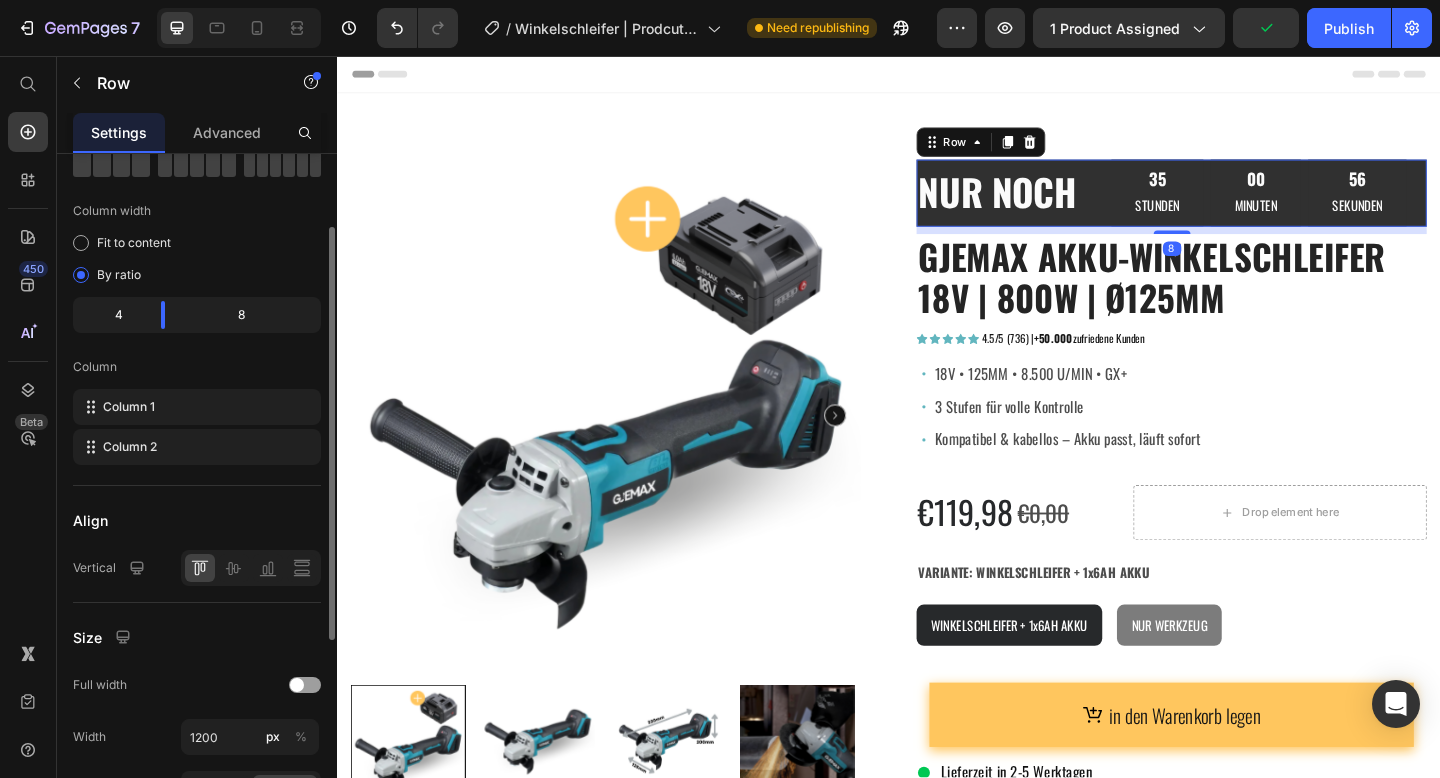 click on "NUR NOCH Heading" at bounding box center (1058, 205) 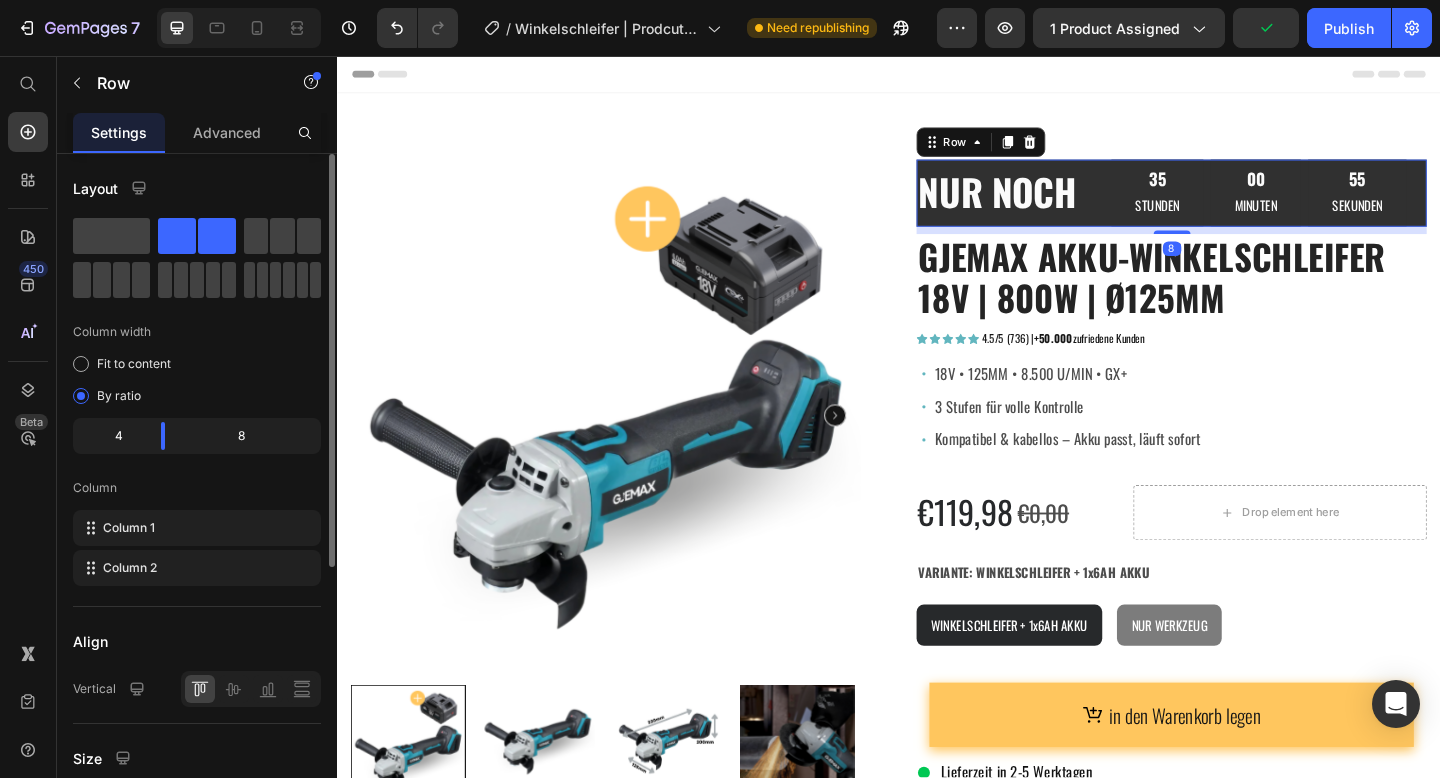 click on "NUR NOCH" at bounding box center (1058, 204) 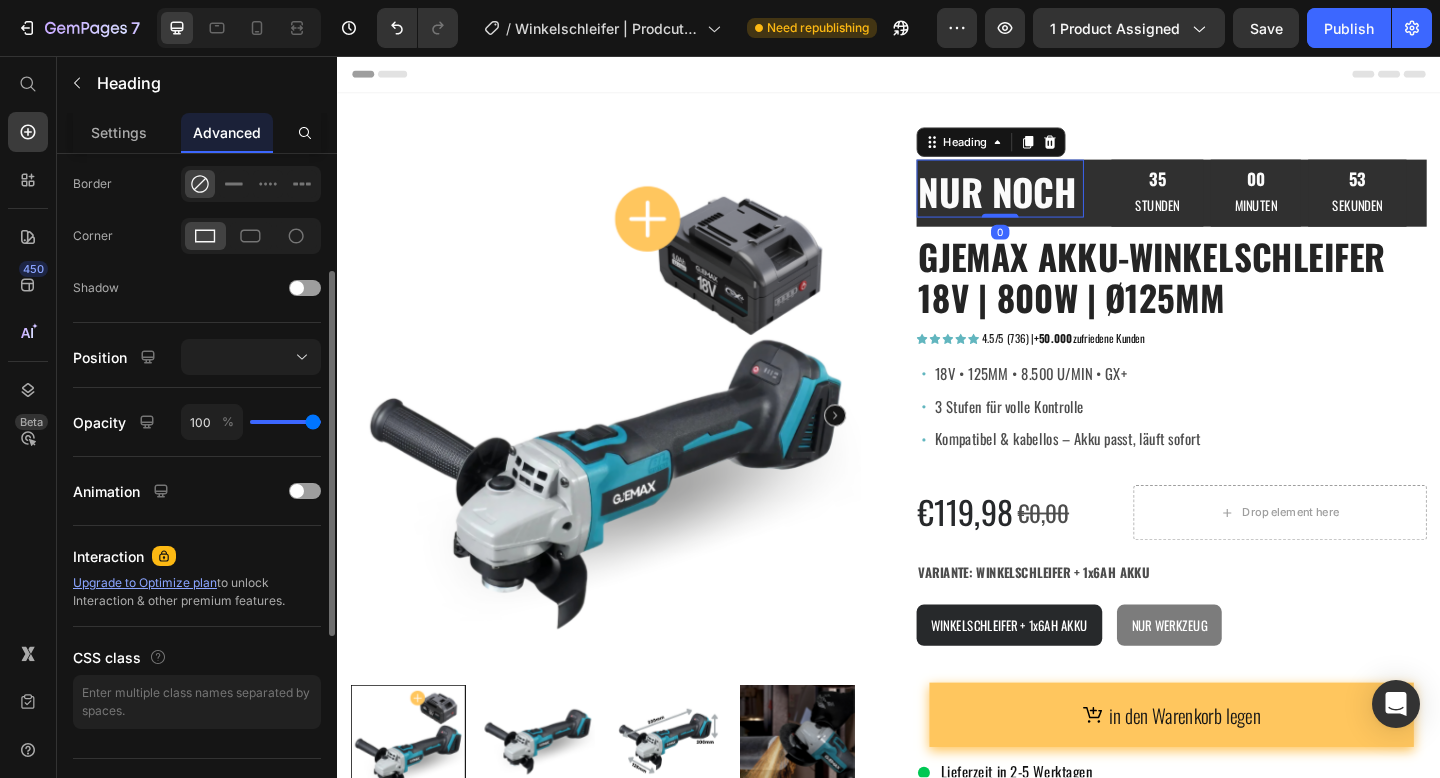 scroll, scrollTop: 588, scrollLeft: 0, axis: vertical 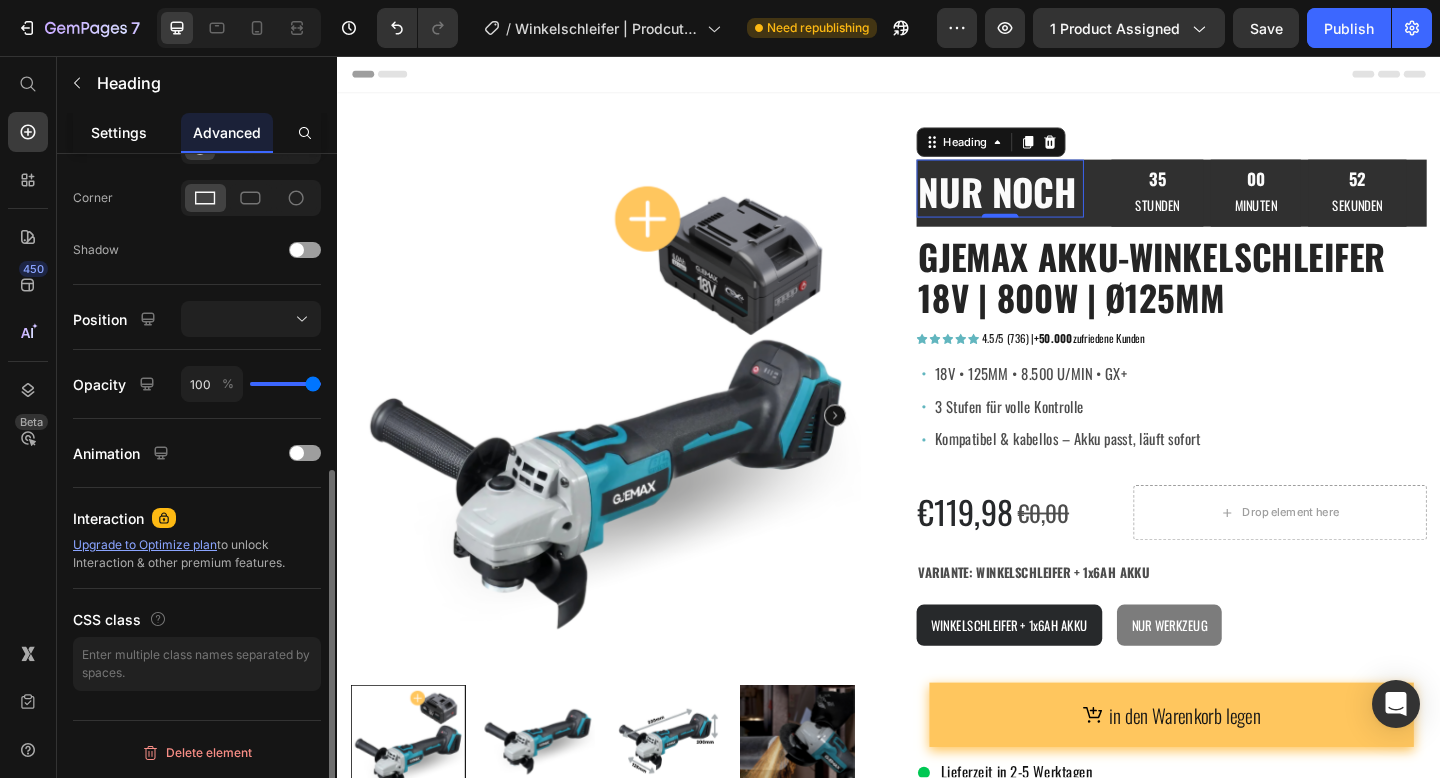 click on "Settings" at bounding box center (119, 132) 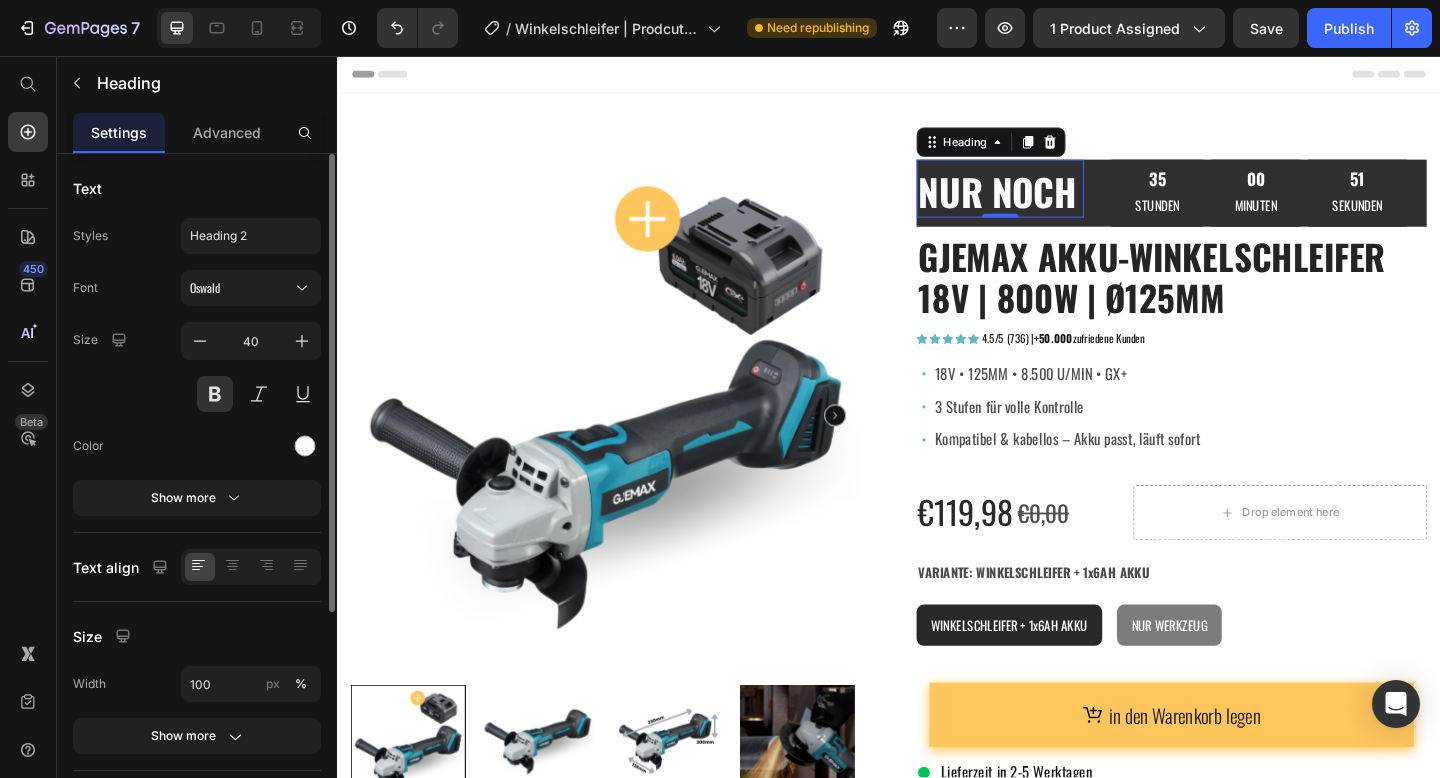 scroll, scrollTop: 202, scrollLeft: 0, axis: vertical 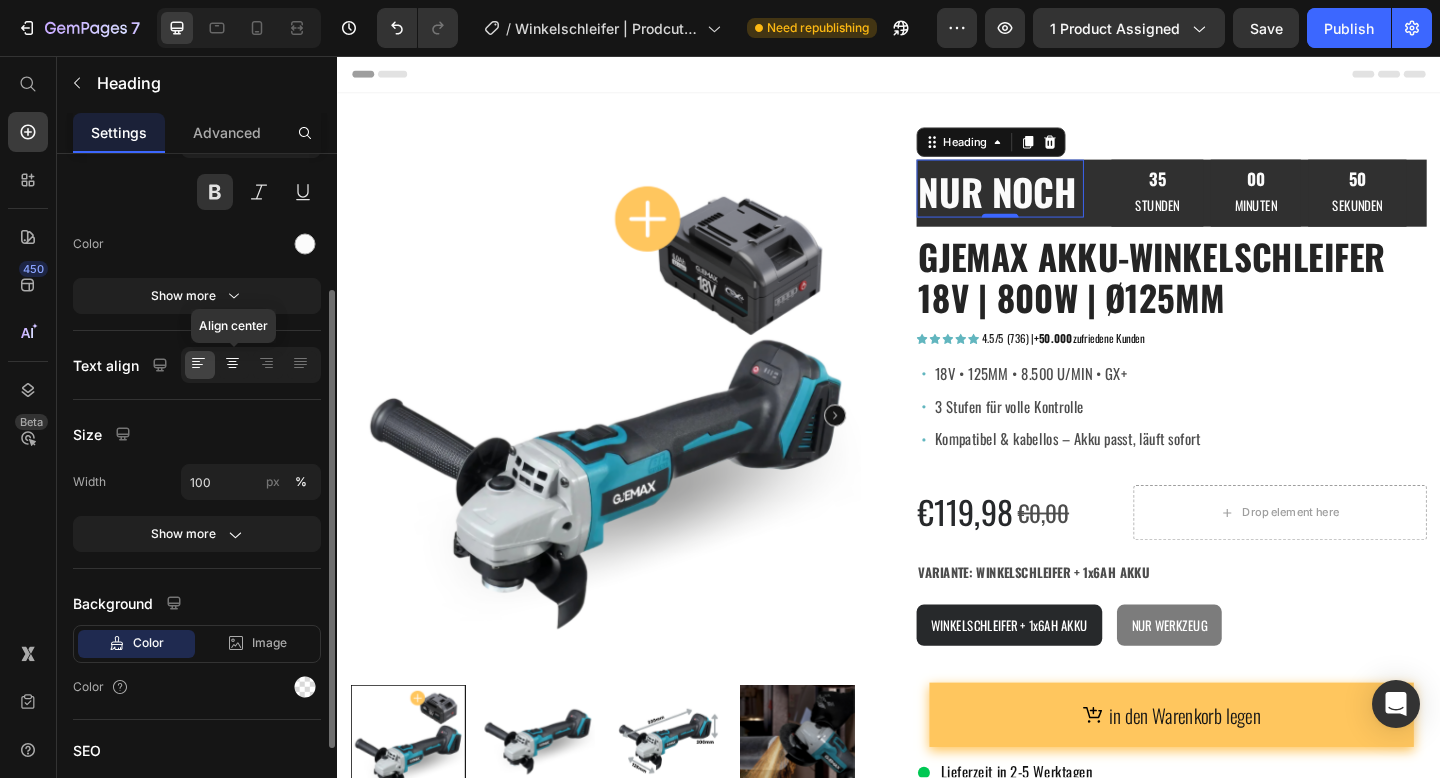 click 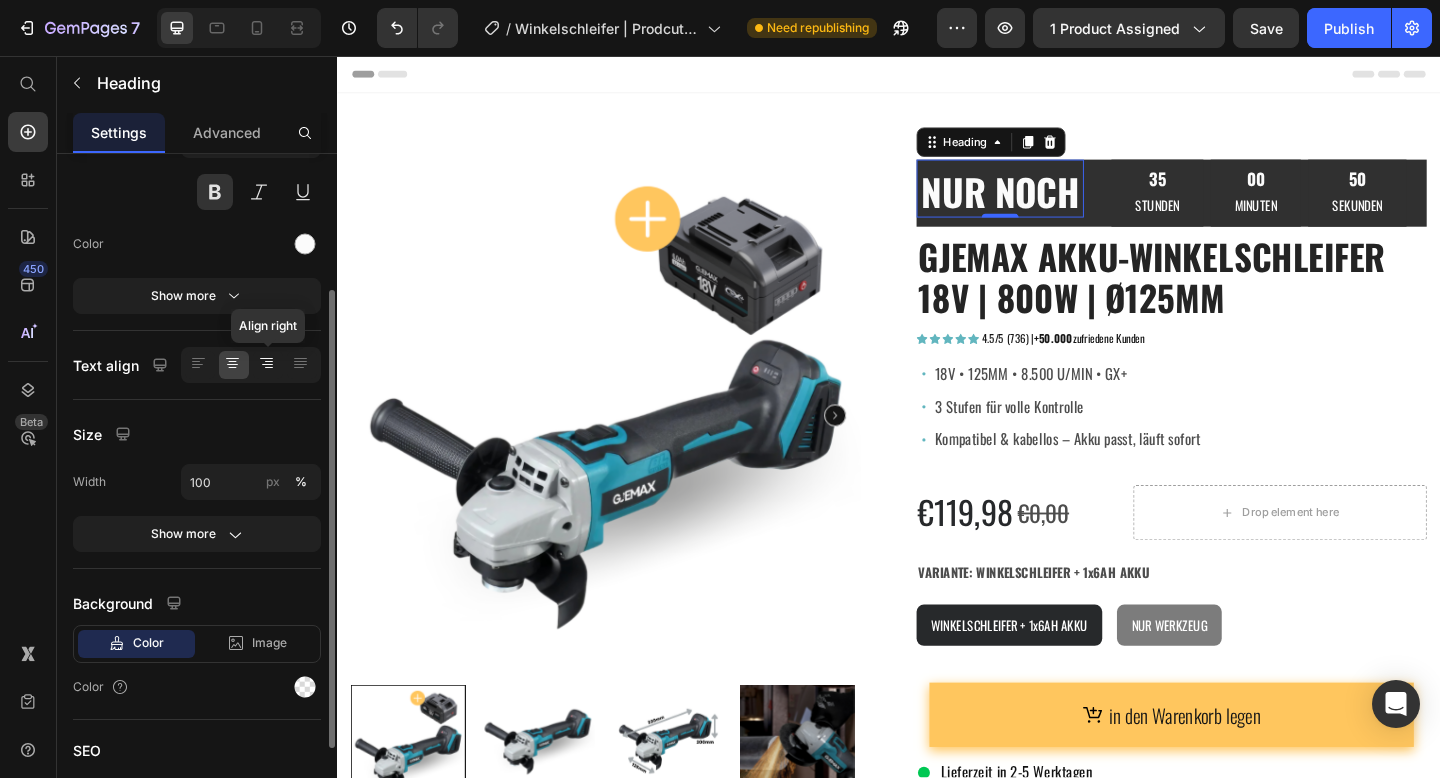 click 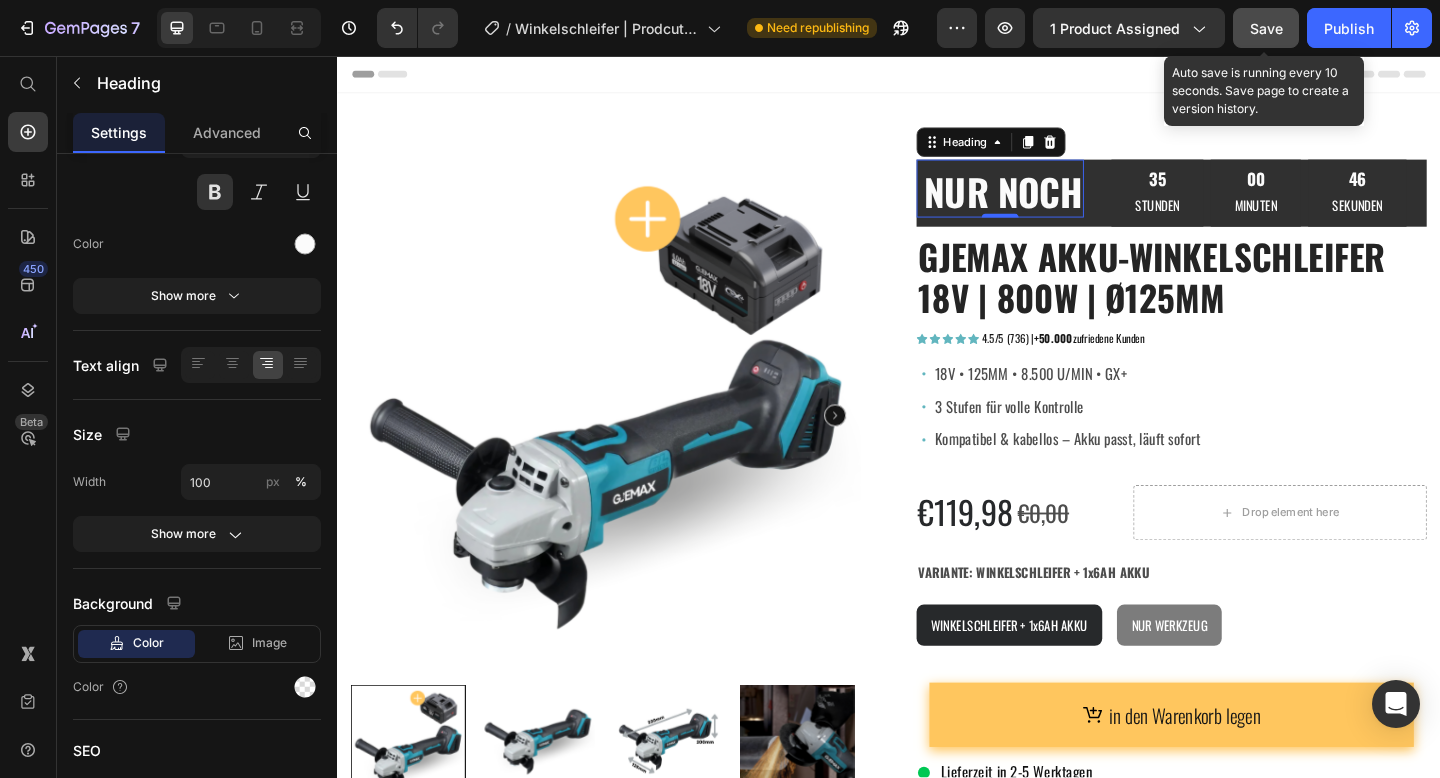 click on "Save" at bounding box center (1266, 28) 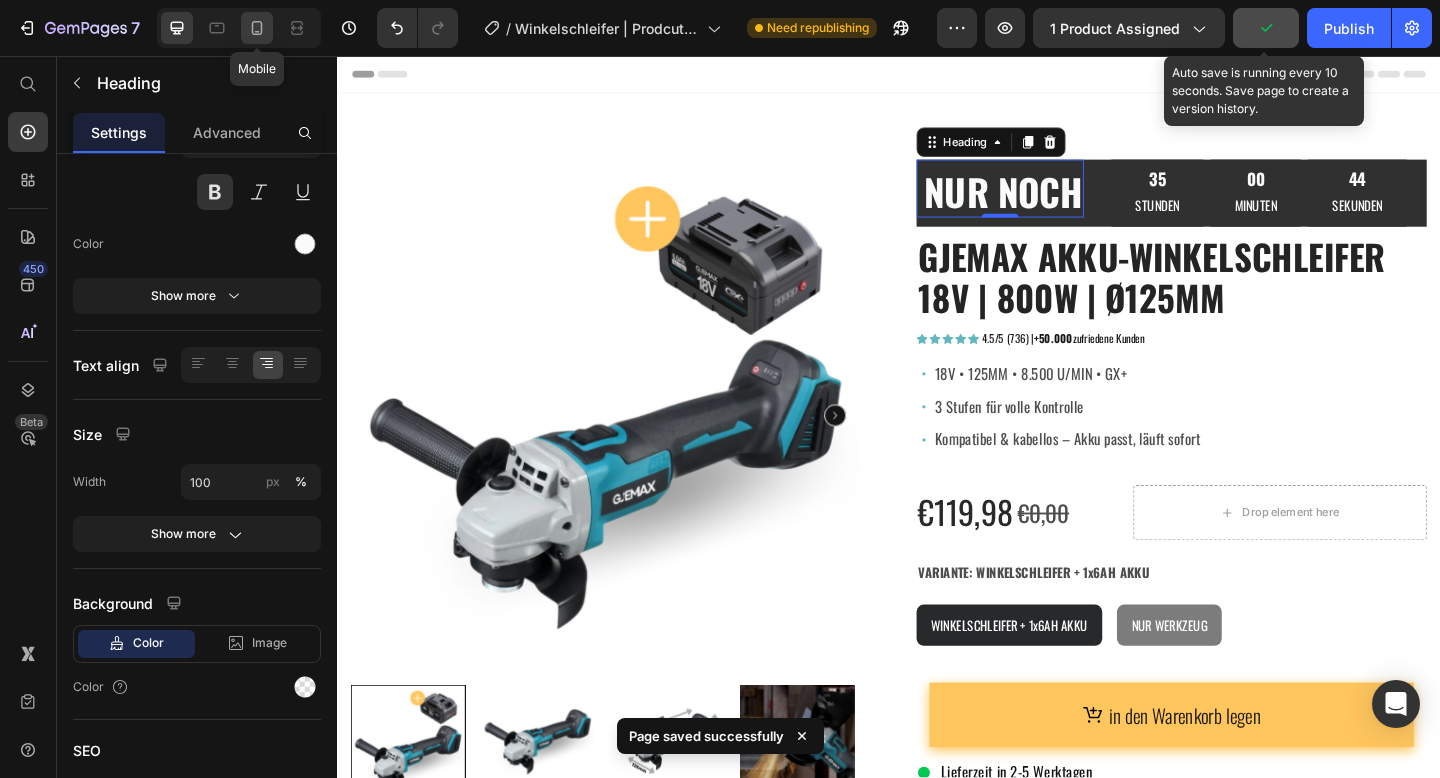 click 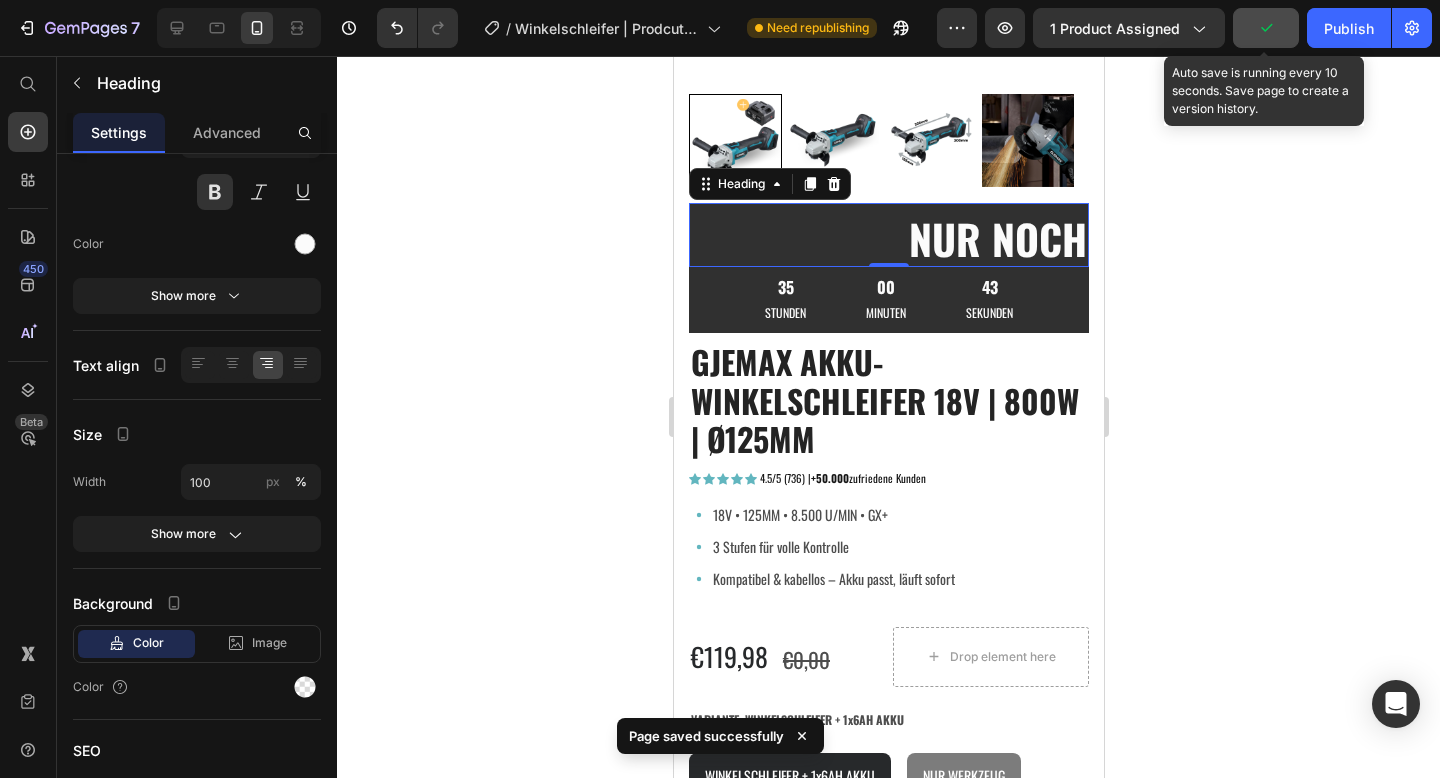 scroll, scrollTop: 535, scrollLeft: 0, axis: vertical 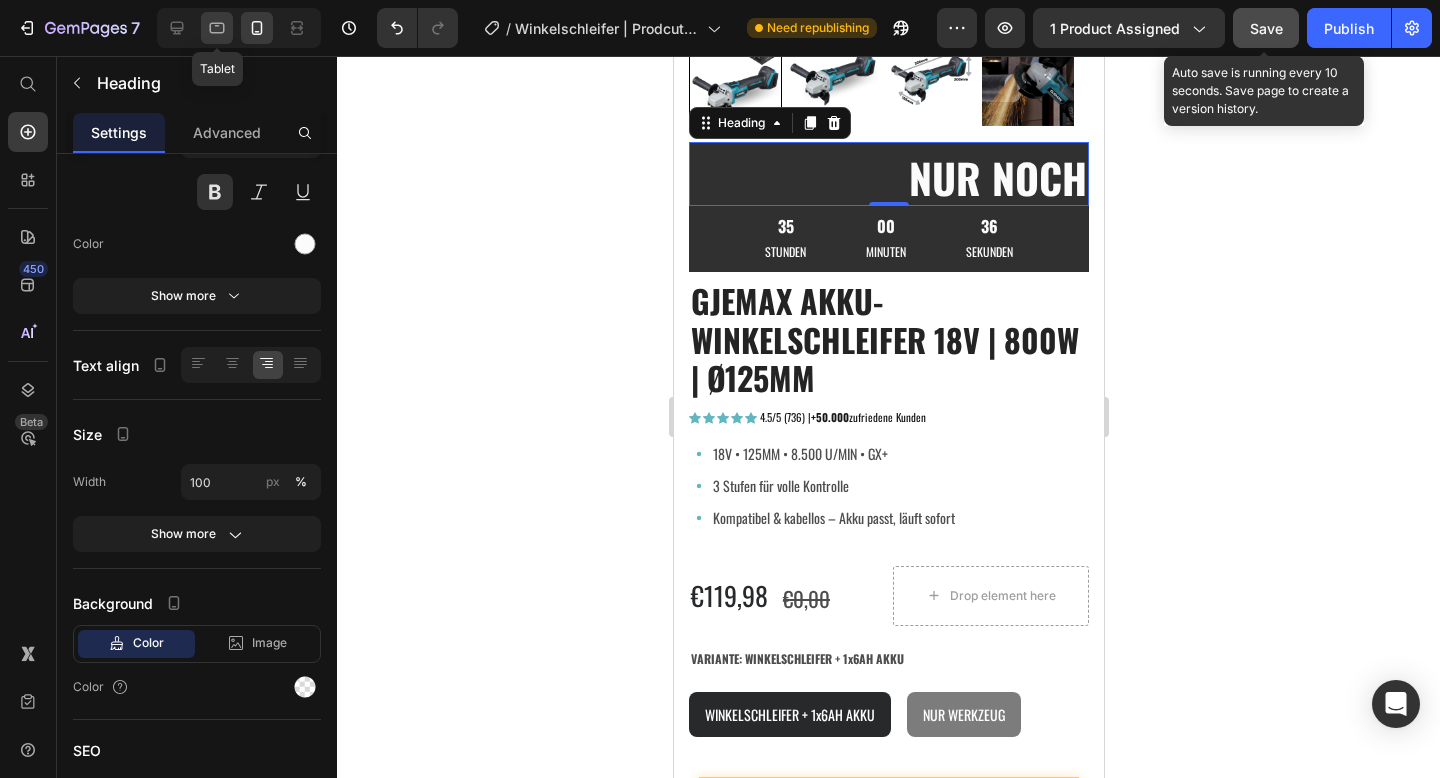 click 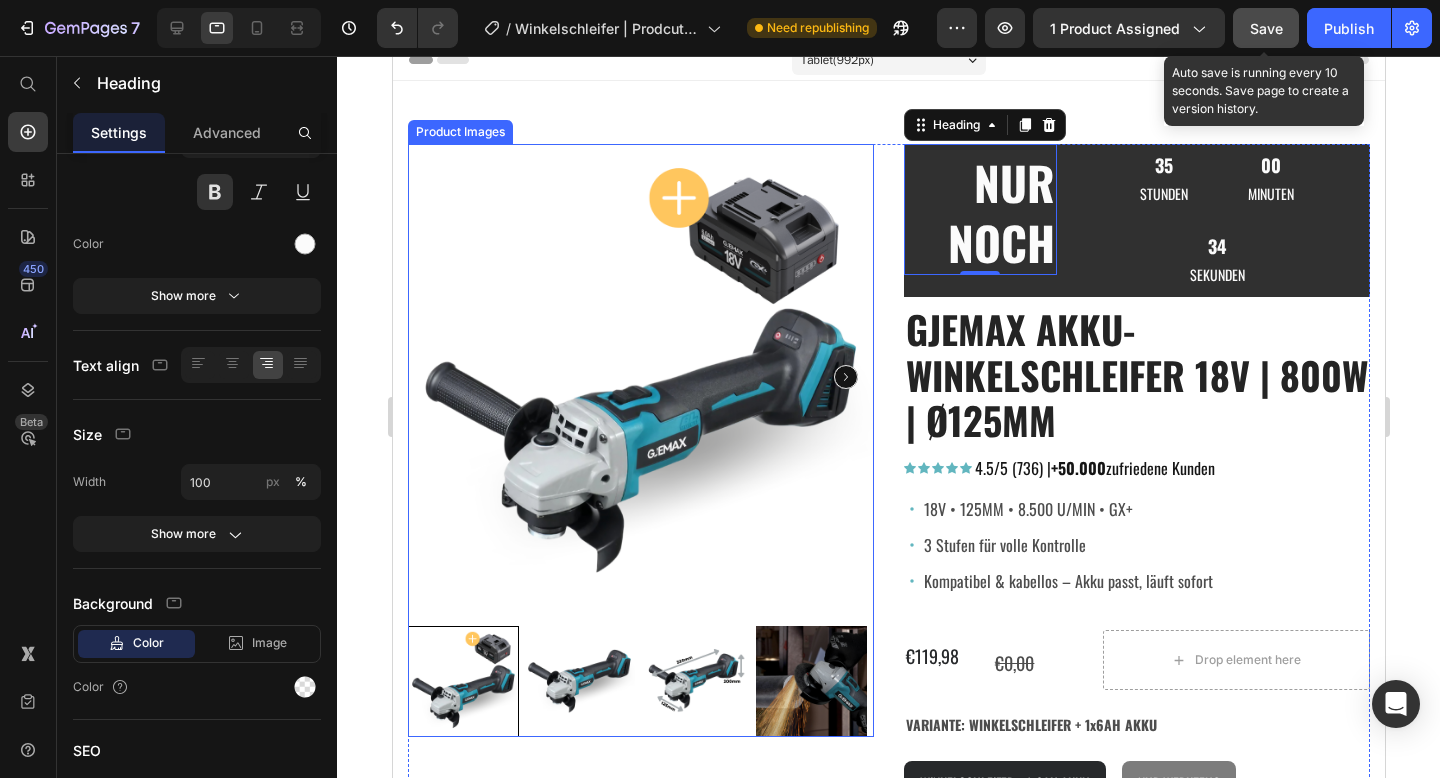 scroll, scrollTop: 0, scrollLeft: 0, axis: both 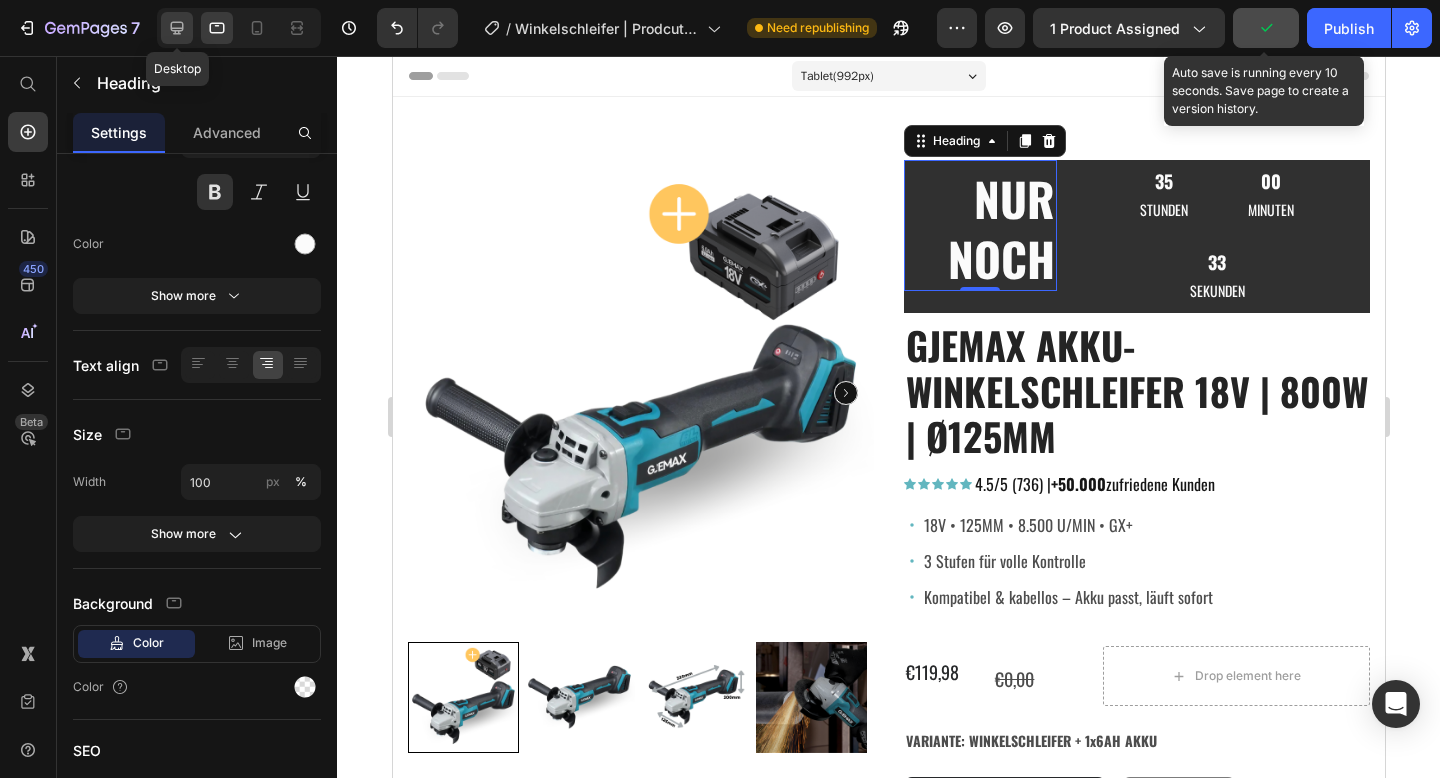 click 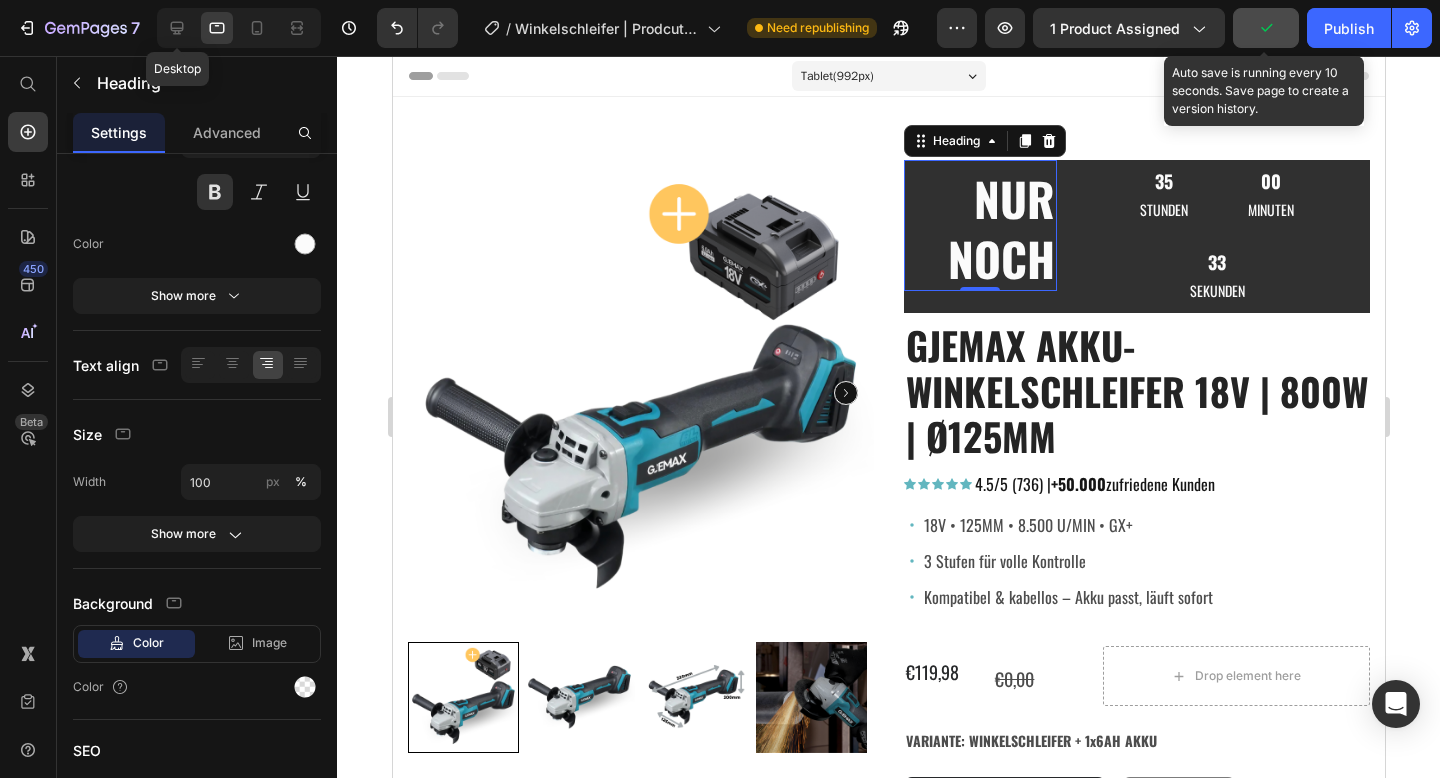 type on "40" 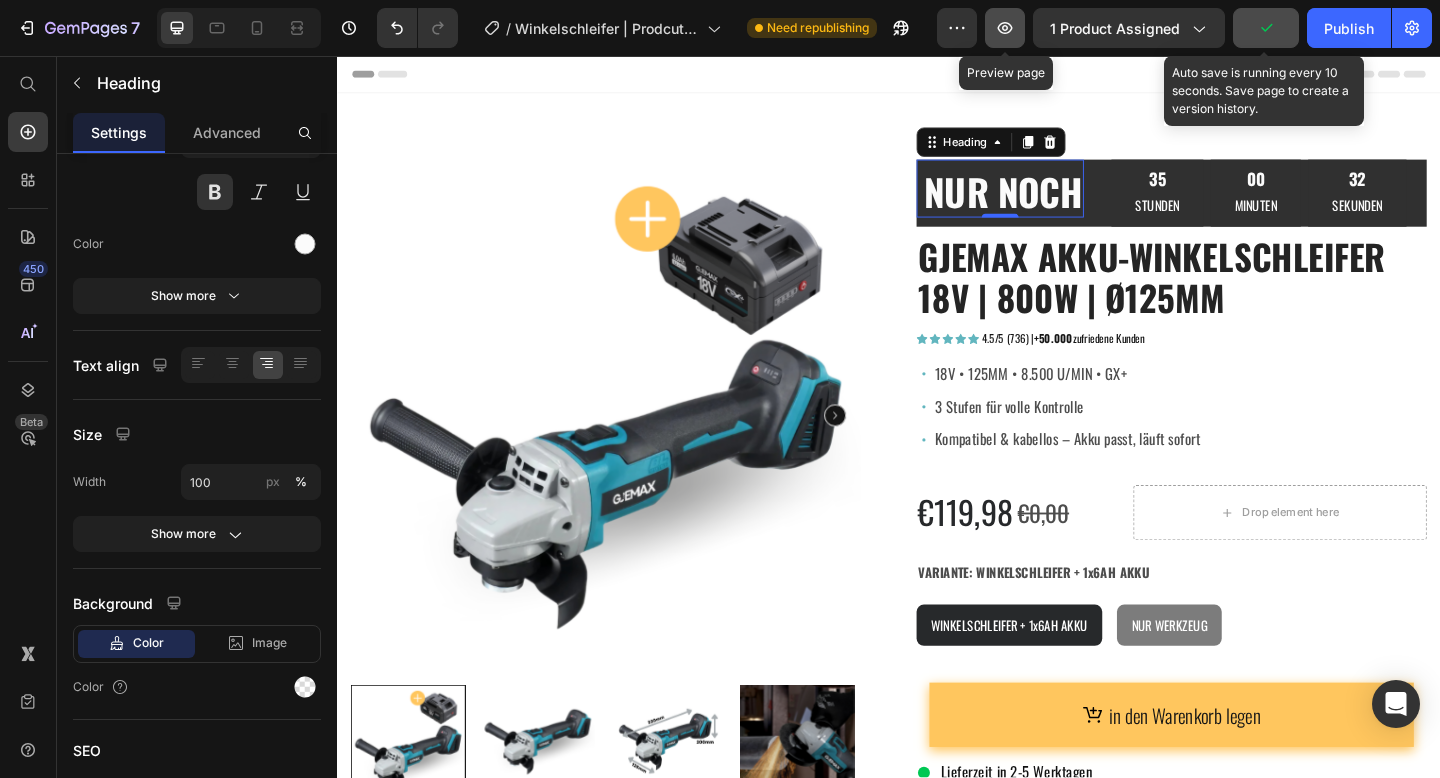 scroll, scrollTop: 43, scrollLeft: 0, axis: vertical 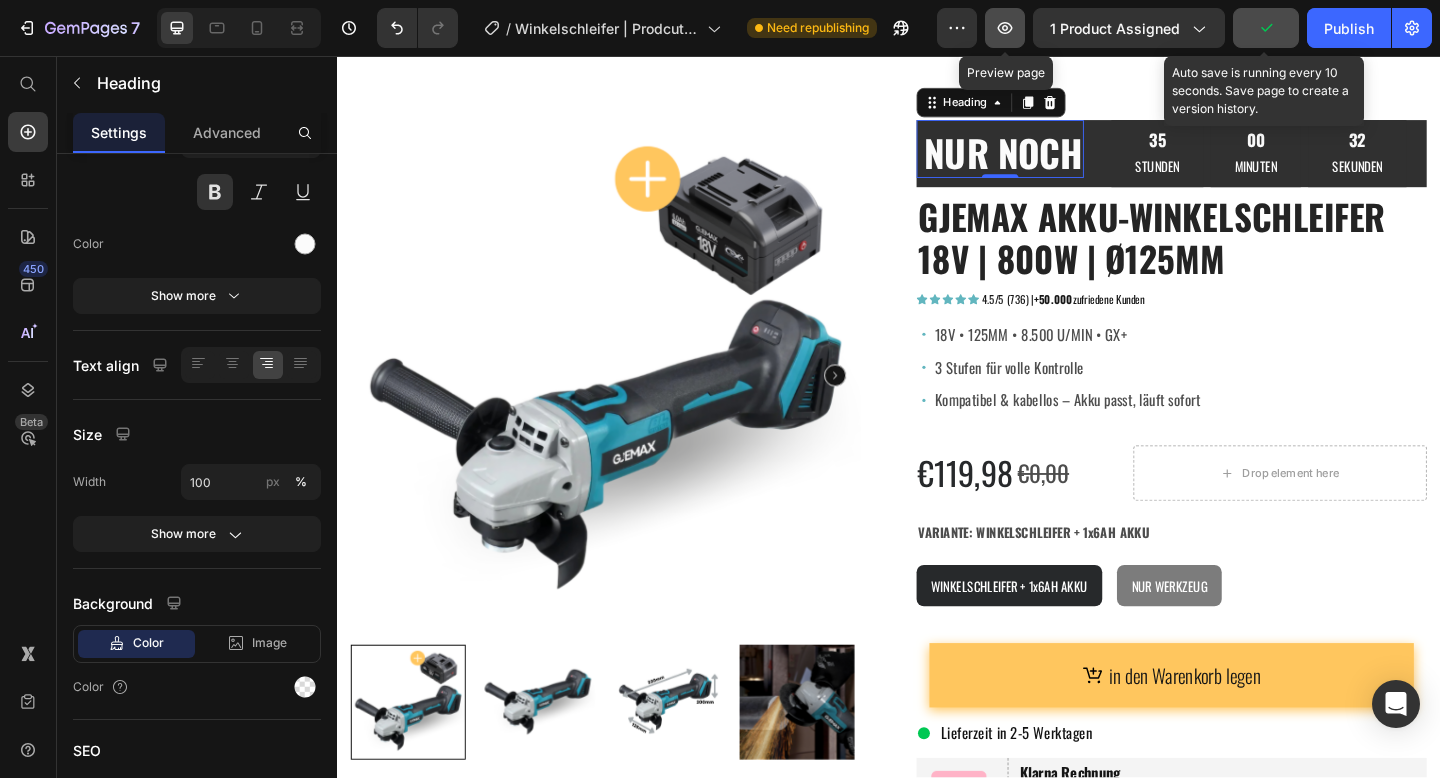 click 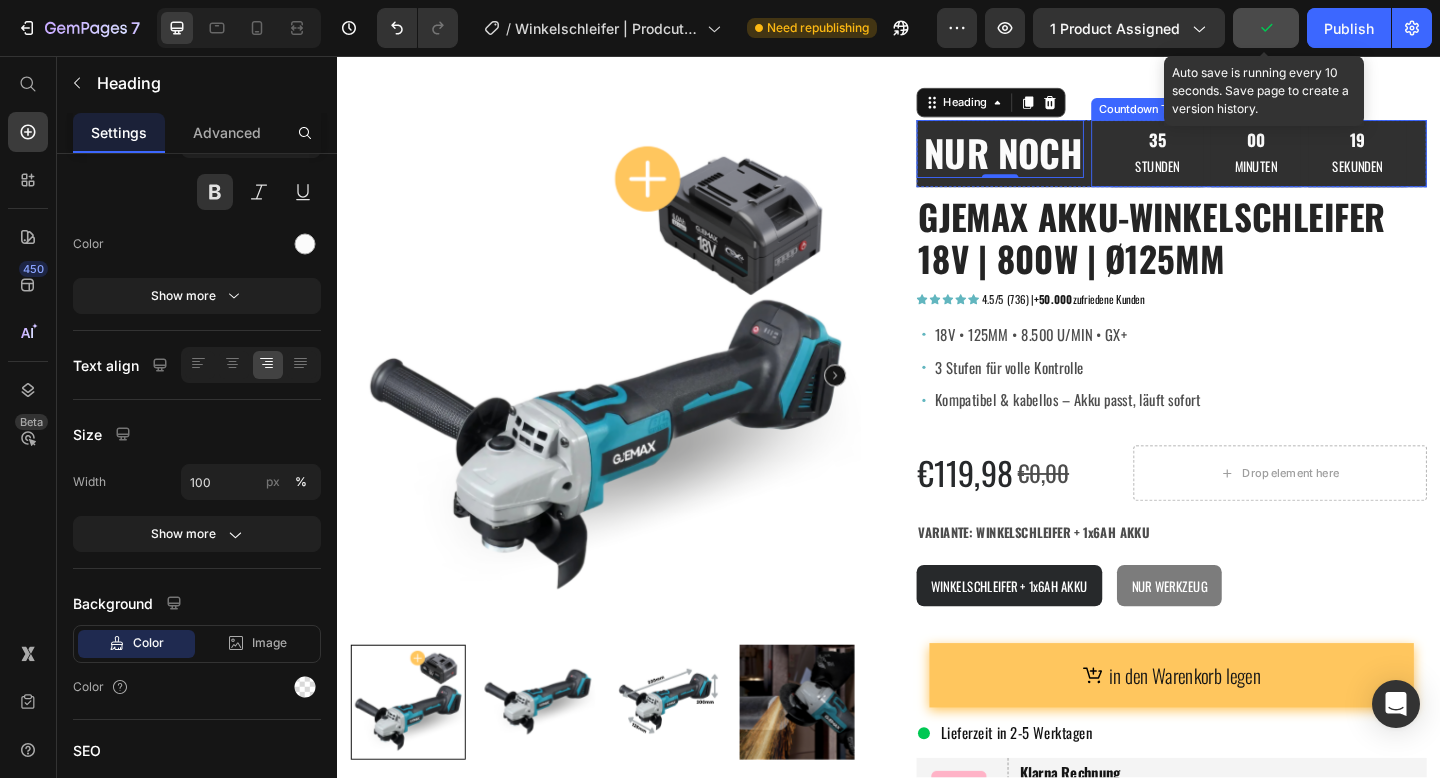 drag, startPoint x: 1196, startPoint y: 180, endPoint x: 1148, endPoint y: 180, distance: 48 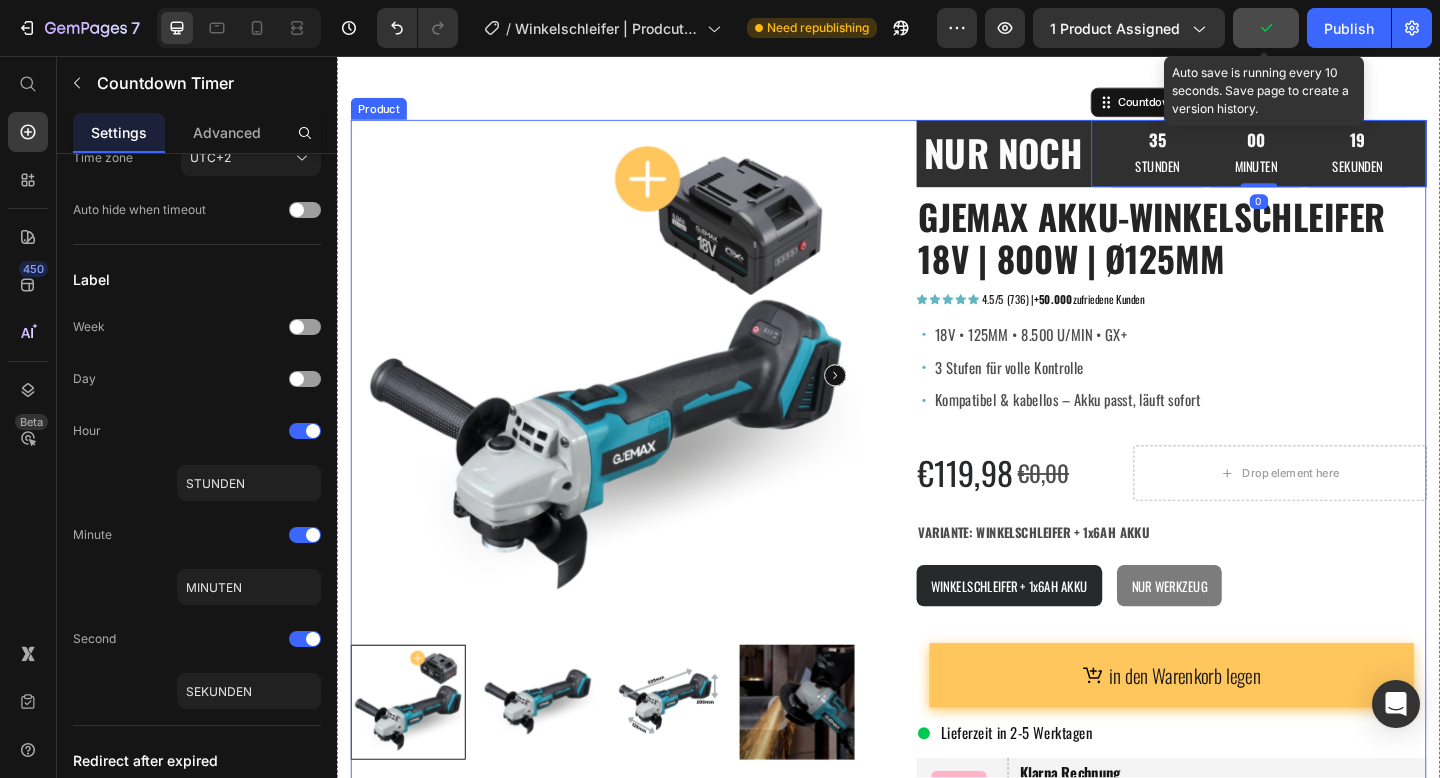 scroll, scrollTop: 0, scrollLeft: 0, axis: both 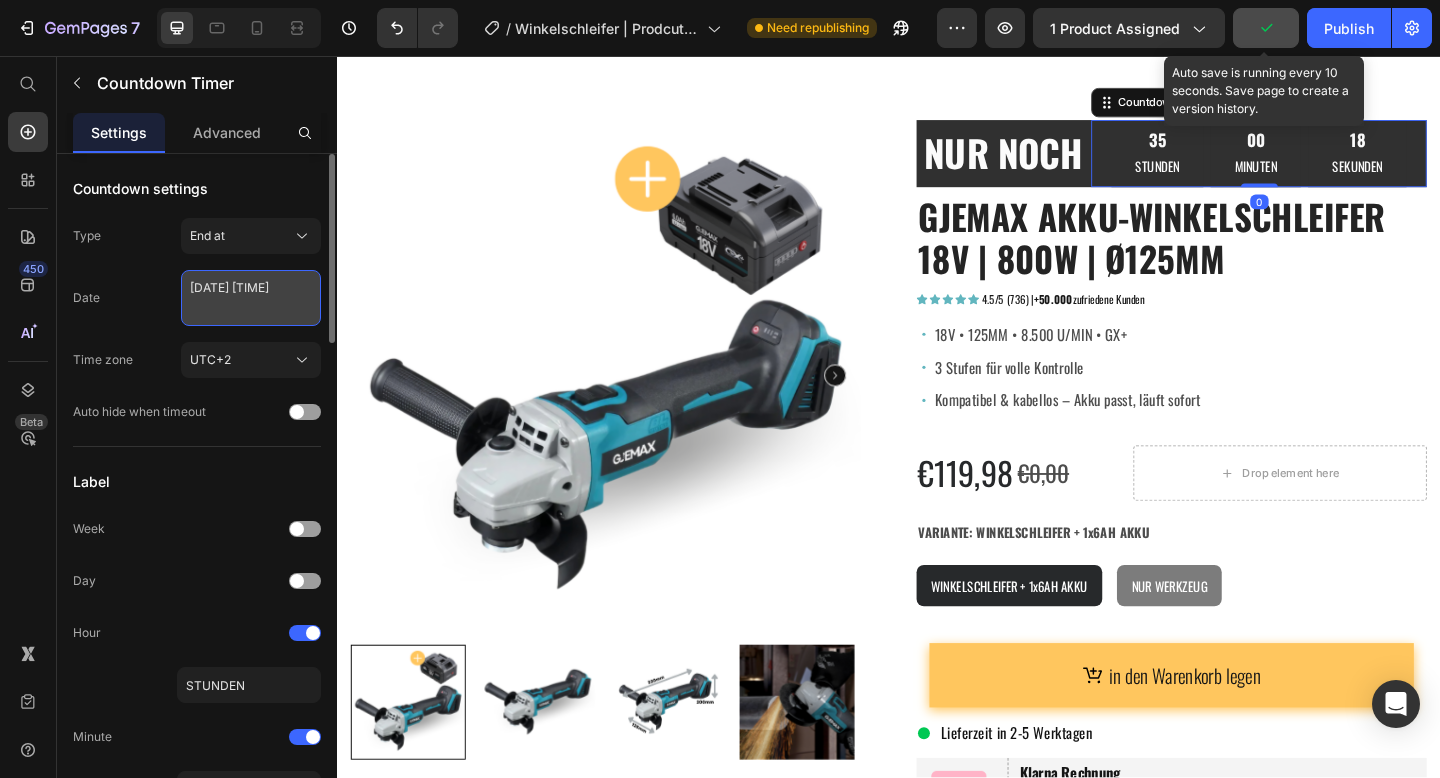 click on "[DATE] [TIME]" at bounding box center (251, 298) 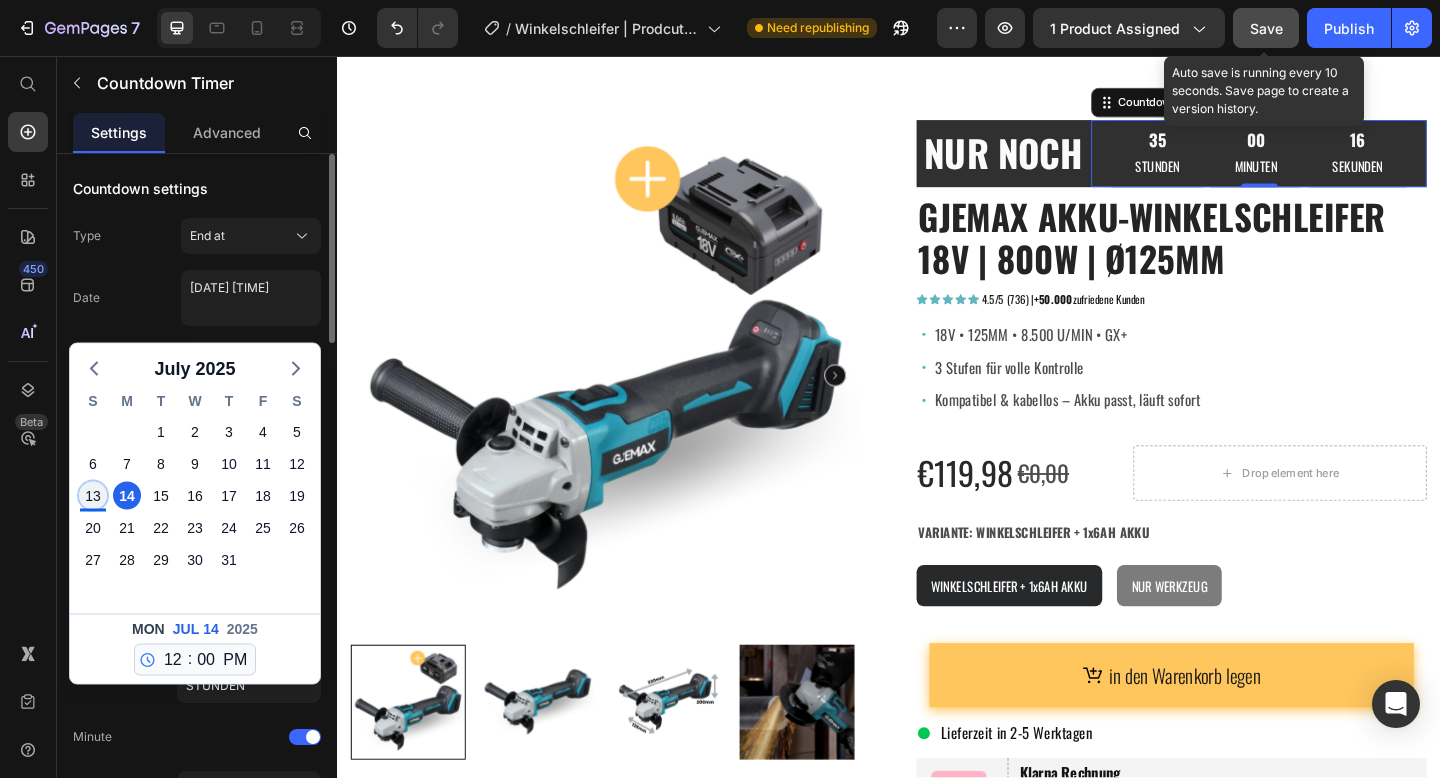 click on "13" 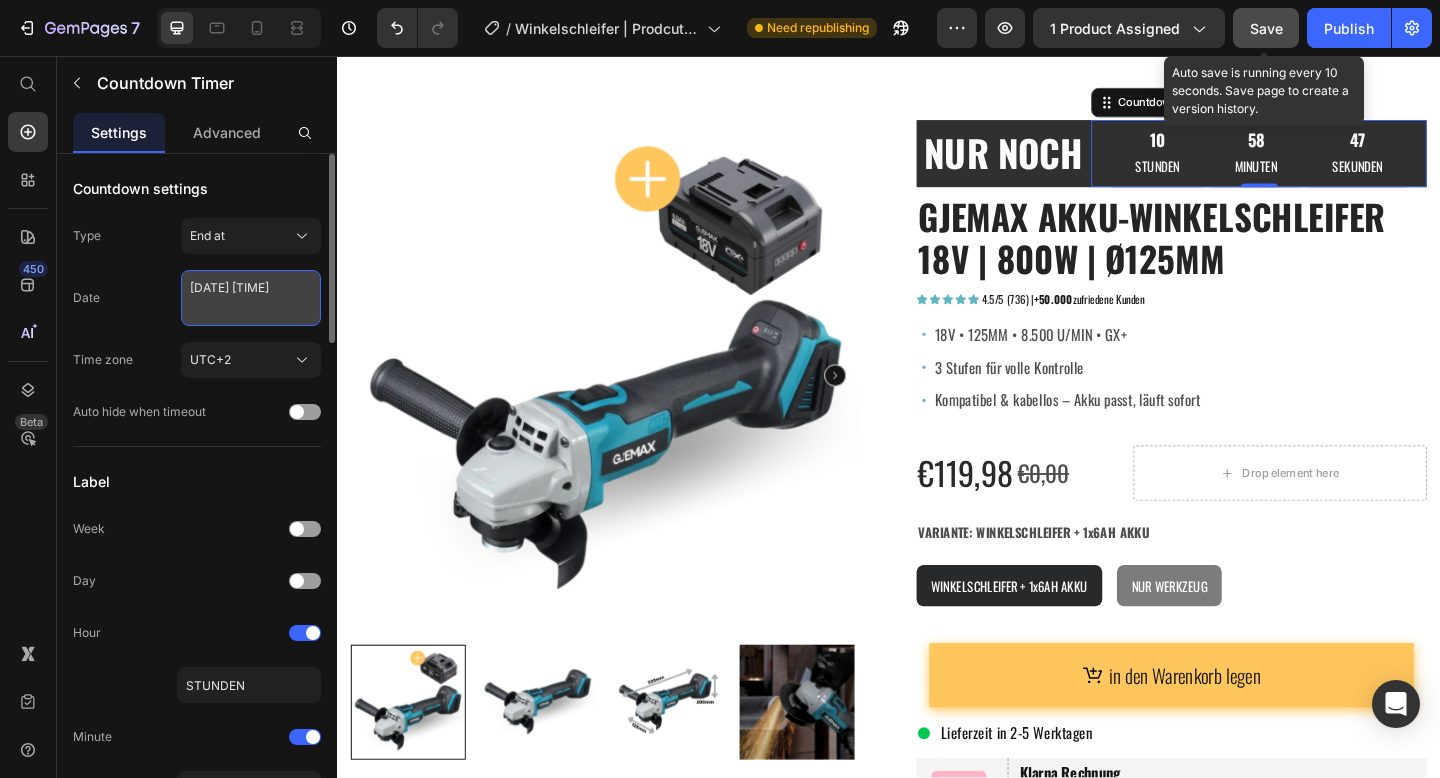 click on "[DATE] [TIME]" at bounding box center [251, 298] 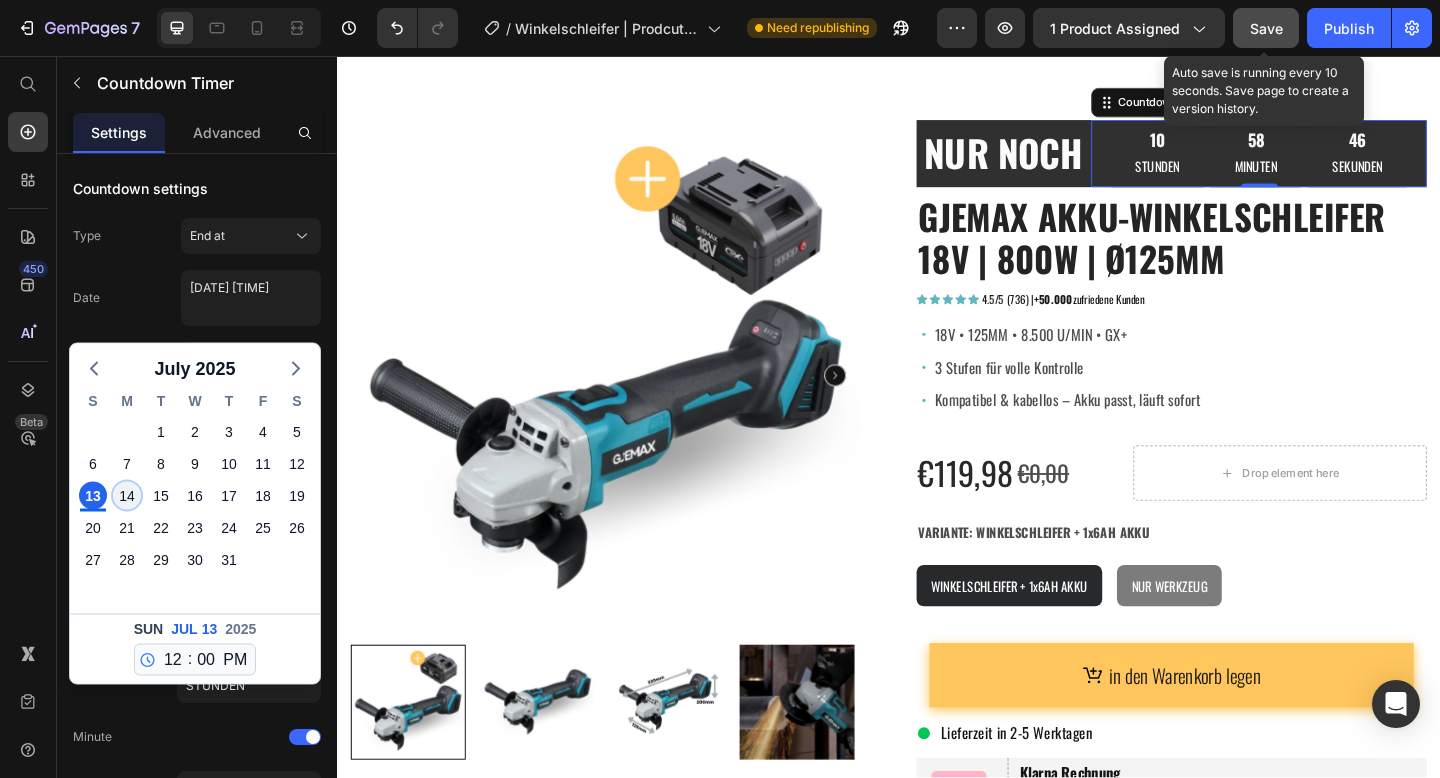 click on "14" 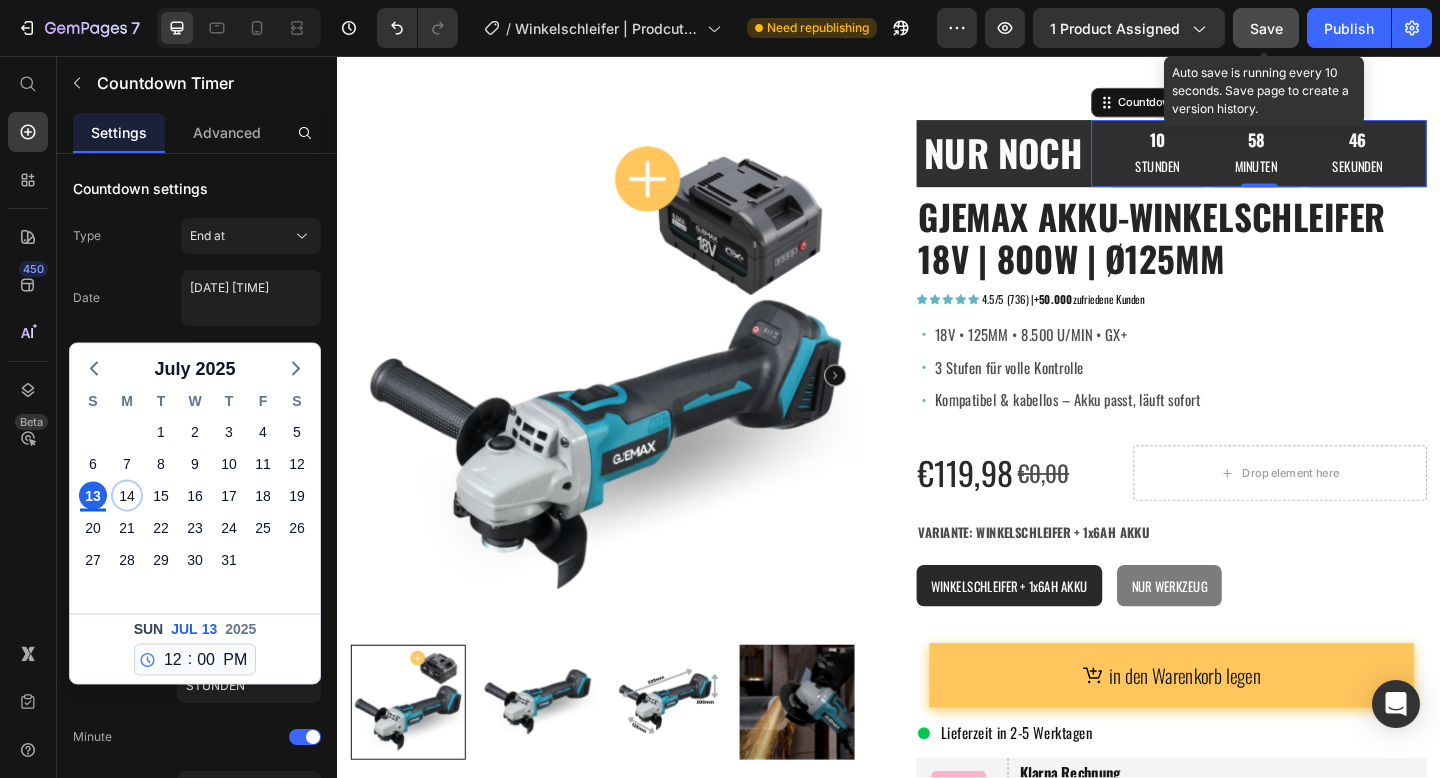 type on "[DATE] [TIME]" 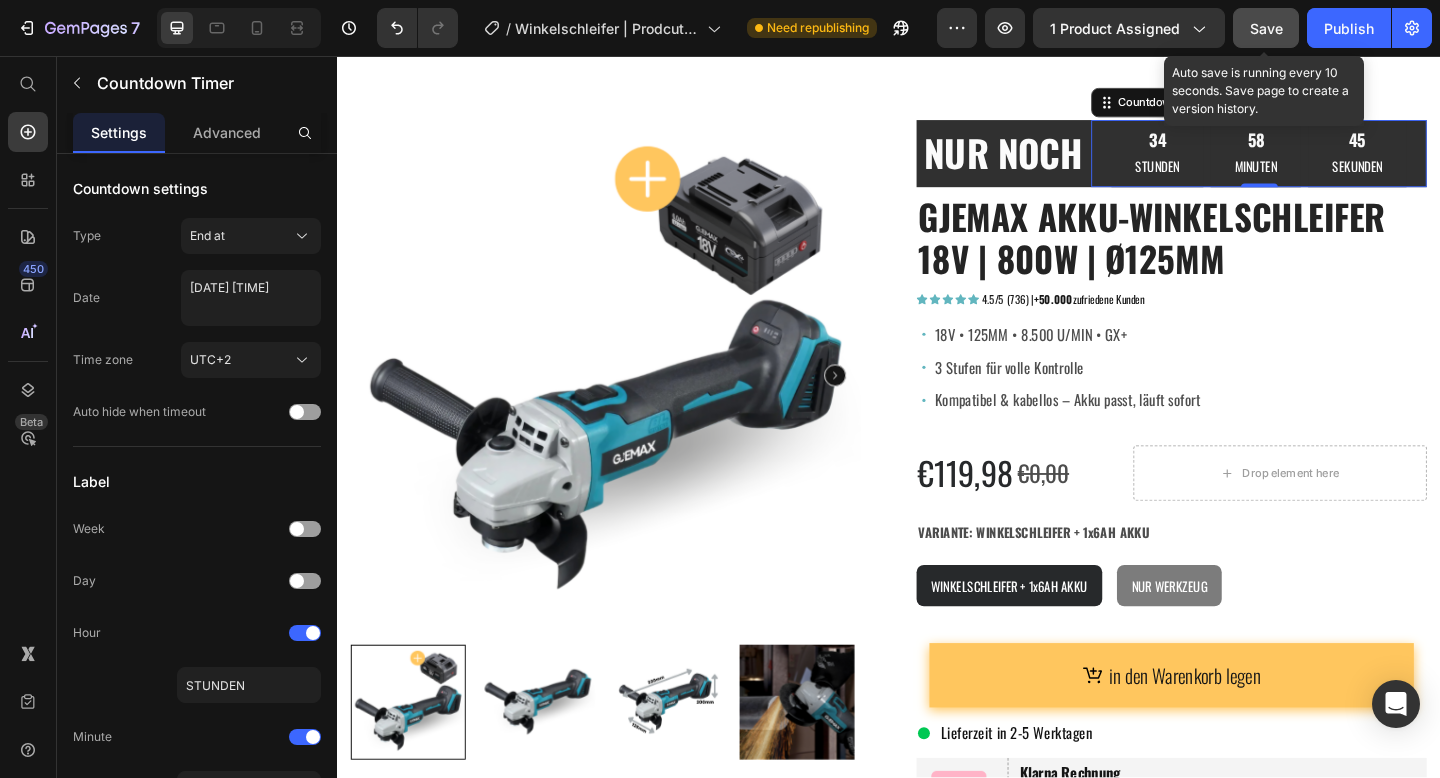 click on "STUNDEN" at bounding box center [1229, 175] 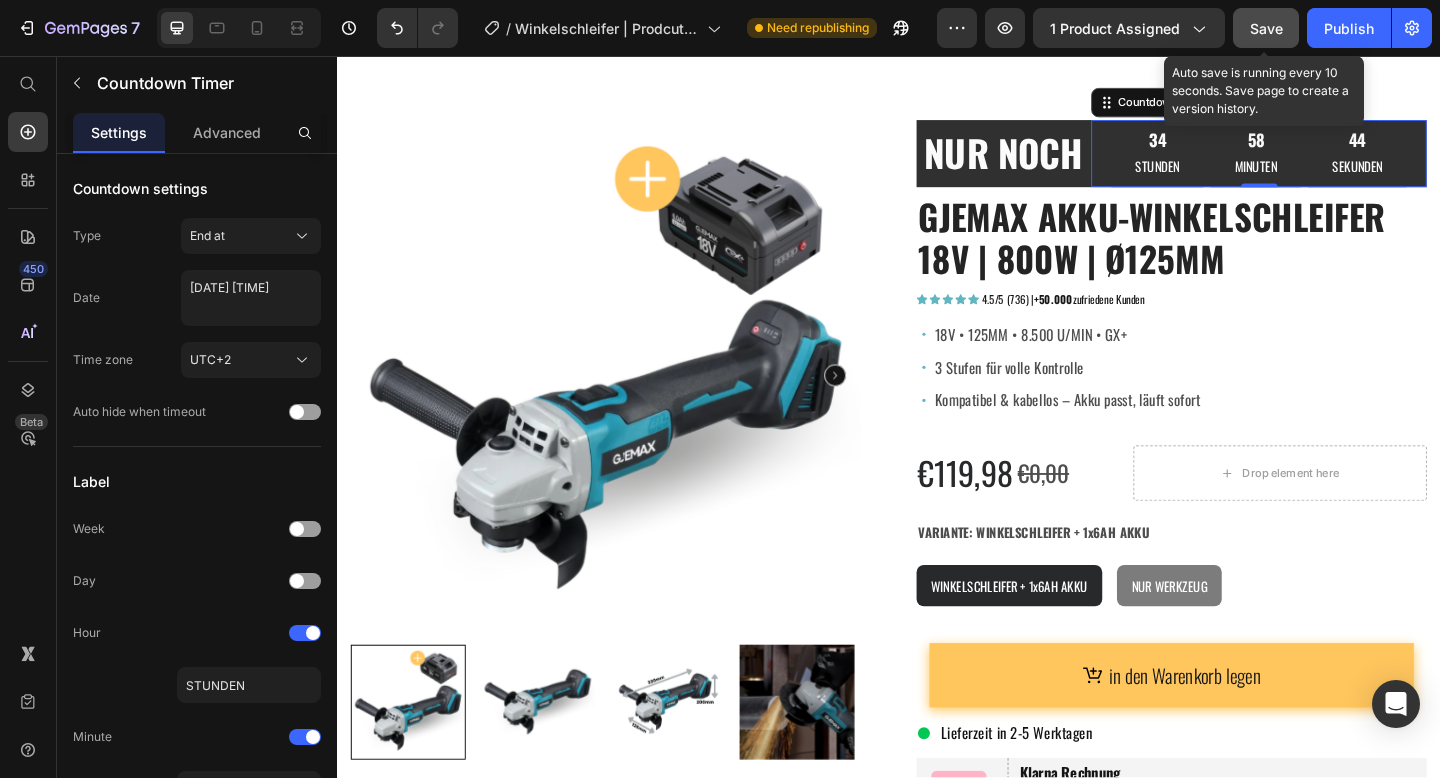 click on "GJEMAX AKKU-WINKELSCHLEIFER 18V | 800W | Ø125MM" at bounding box center (1244, 254) 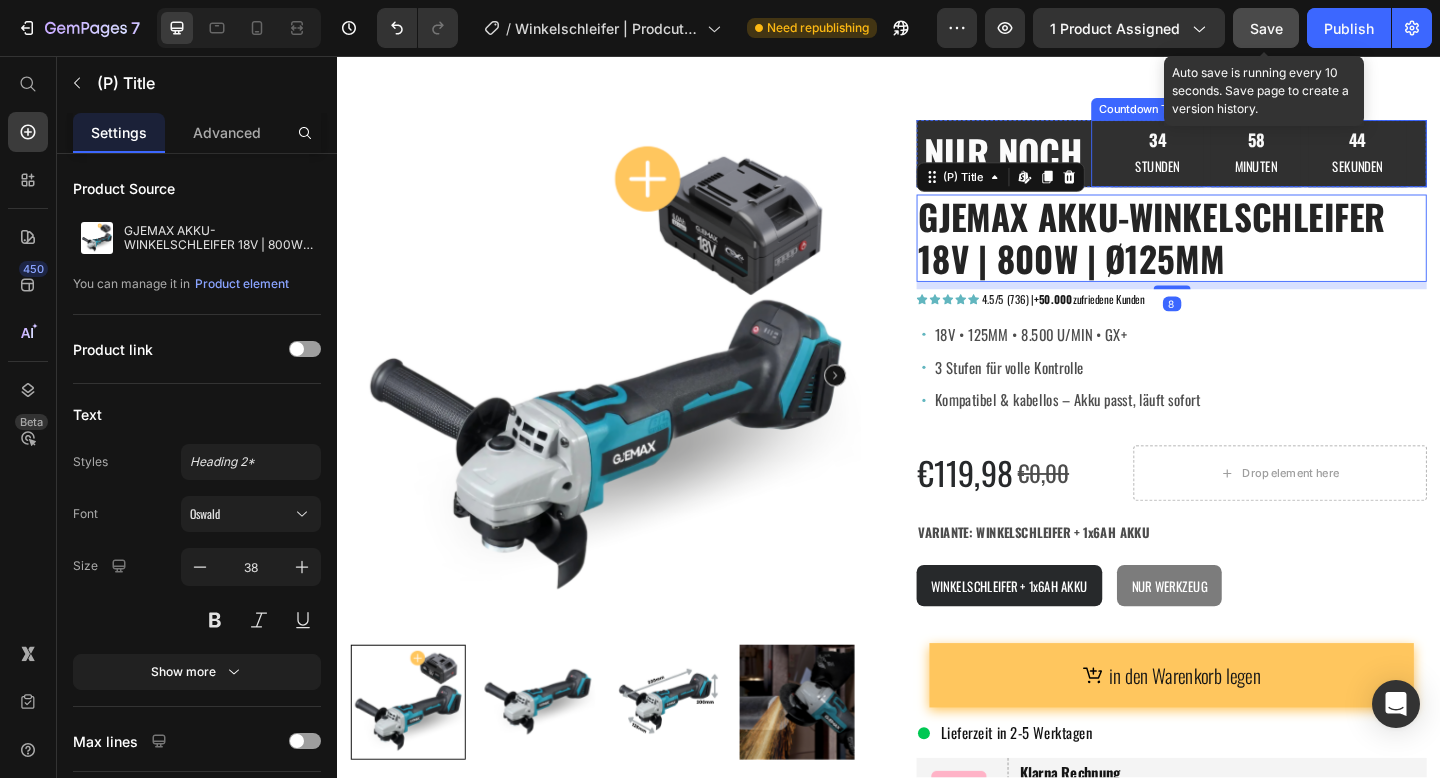 click on "STUNDEN" at bounding box center (1229, 175) 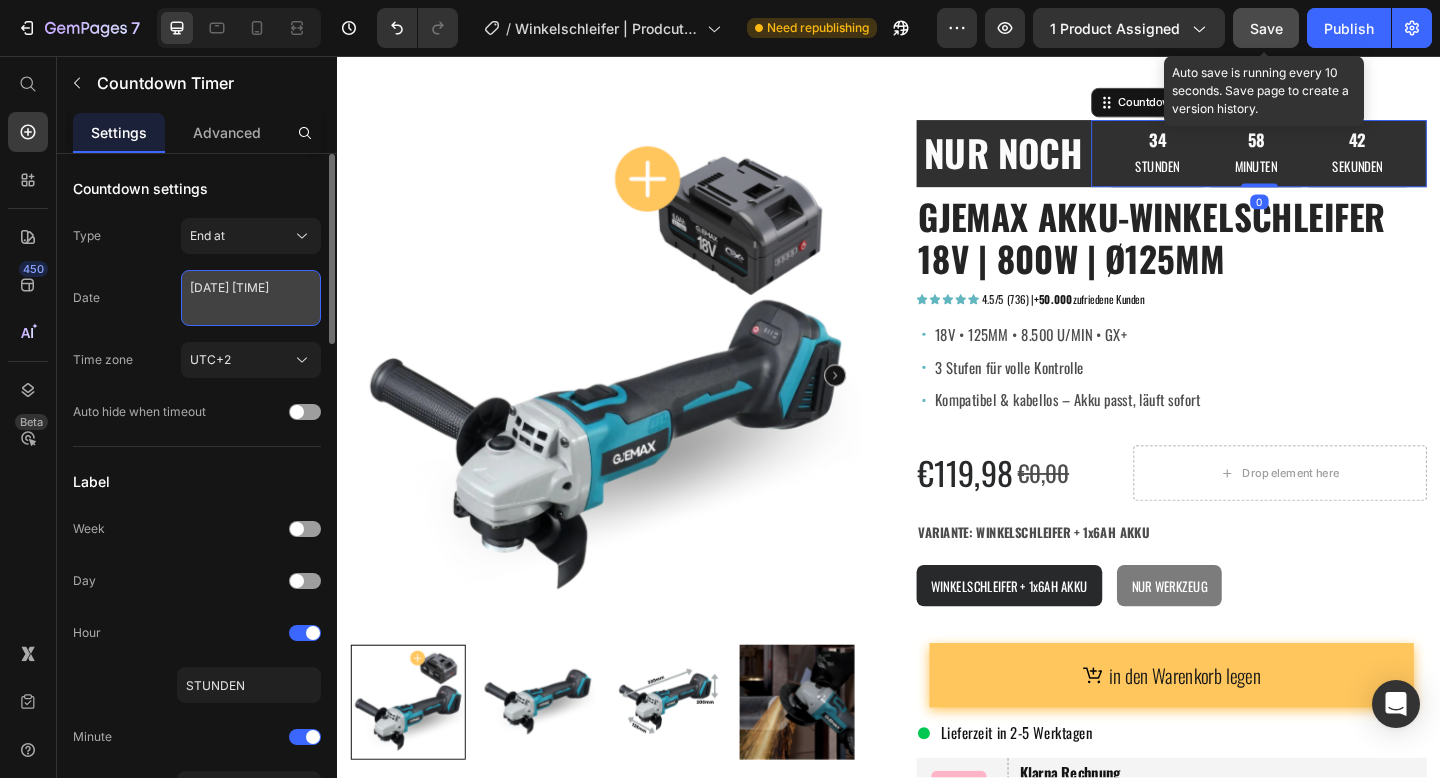 click on "[DATE] [TIME]" at bounding box center [251, 298] 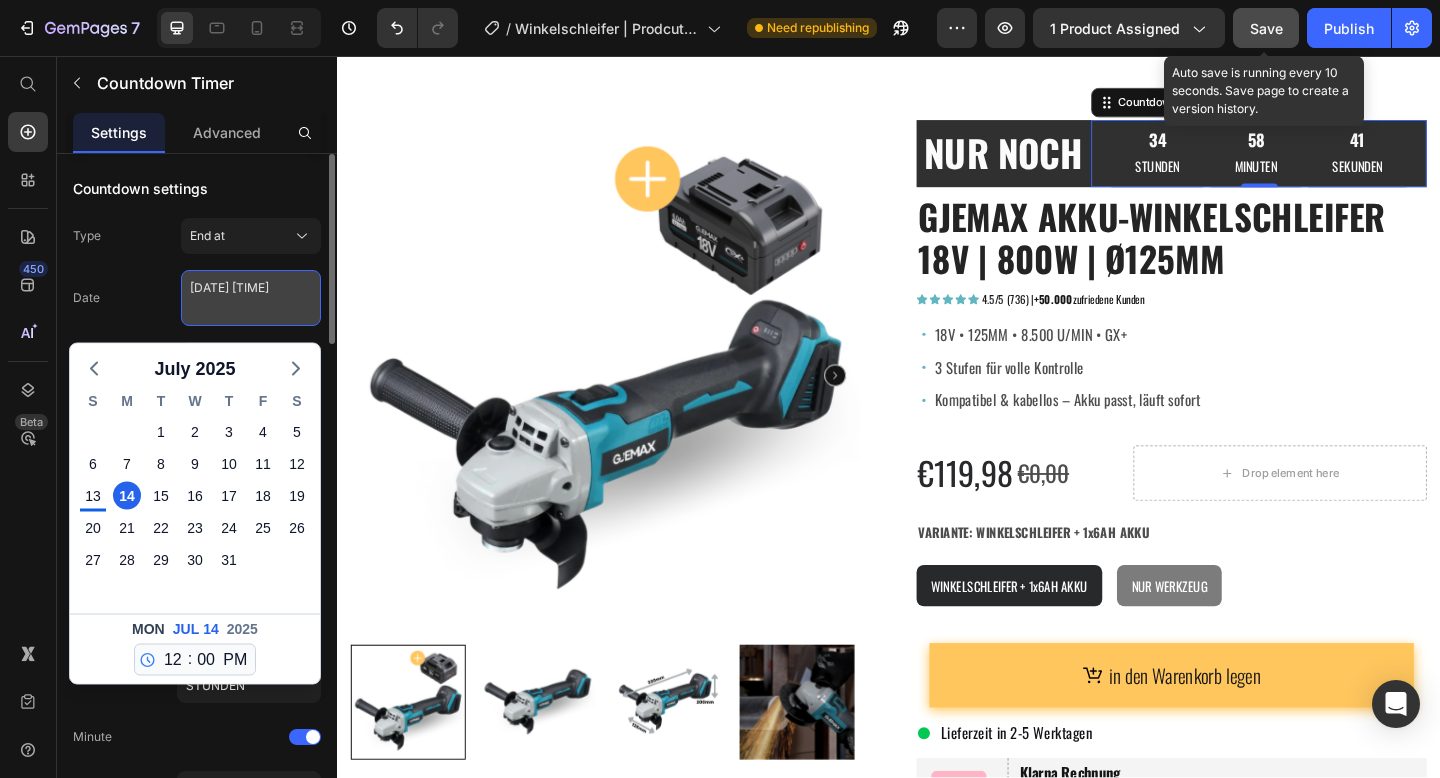 click on "[DATE] [TIME]" at bounding box center (251, 298) 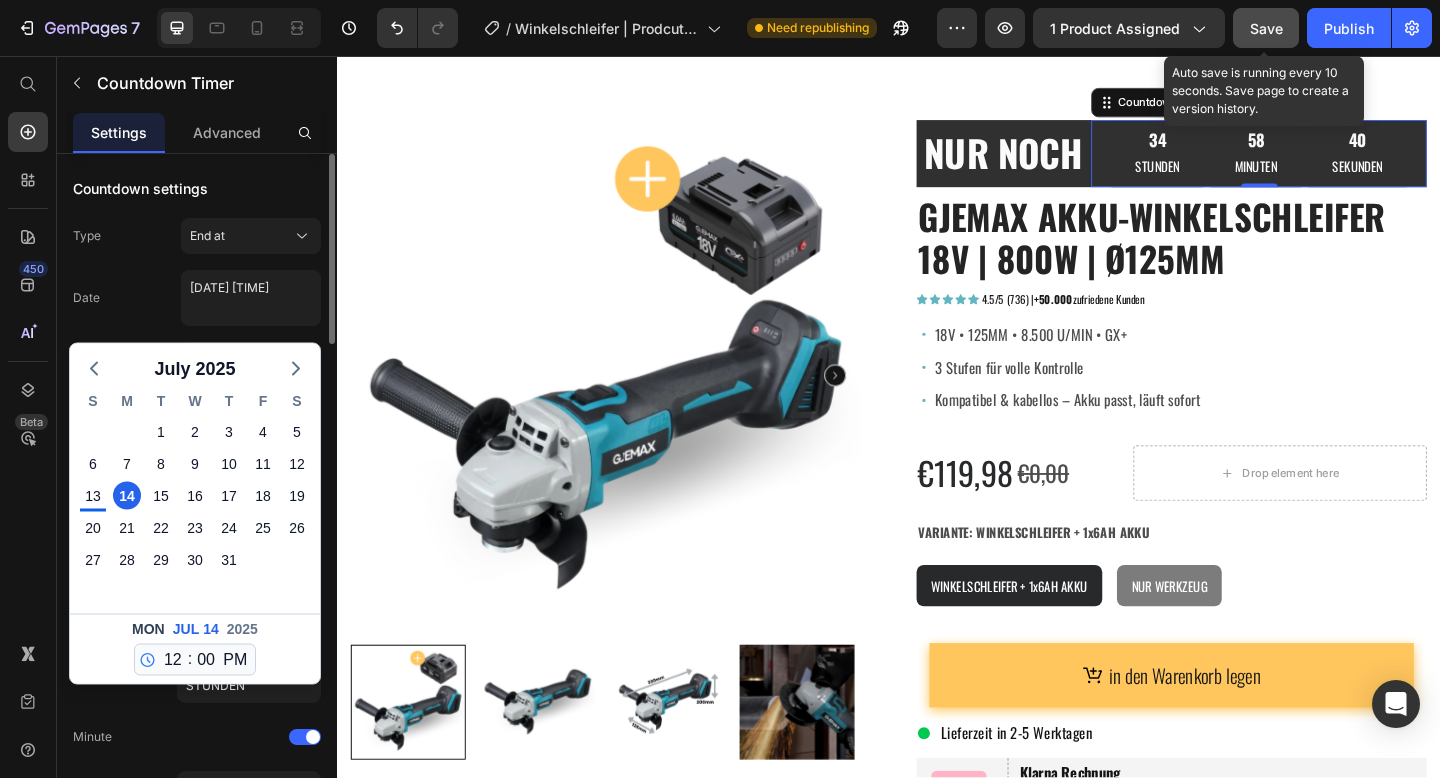 click on "Countdown settings Type End at Date [DATE] [TIME] [MONTH] S M T W T F S 29 30 1 2 3 4 5 6 7 8 9 10 11 12 13 14 15 16 17 18 19 20 21 22 23 24 25 26 27 28 29 30 31 1 2 3 4 5 6 7 8 9 Mon Jul 14 2025 12 1 2 3 4 5 6 7 8 9 10 11 : 00 01 02 03 04 05 06 07 08 09 10 11 12 13 14 15 16 17 18 19 20 21 22 23 24 25 26 27 28 29 30 31 32 33 34 35 36 37 38 39 40 41 42 43 44 45 46 47 48 49 50 51 52 53 54 55 56 57 58 59 AM PM Time zone UTC+2 Auto hide when timeout" 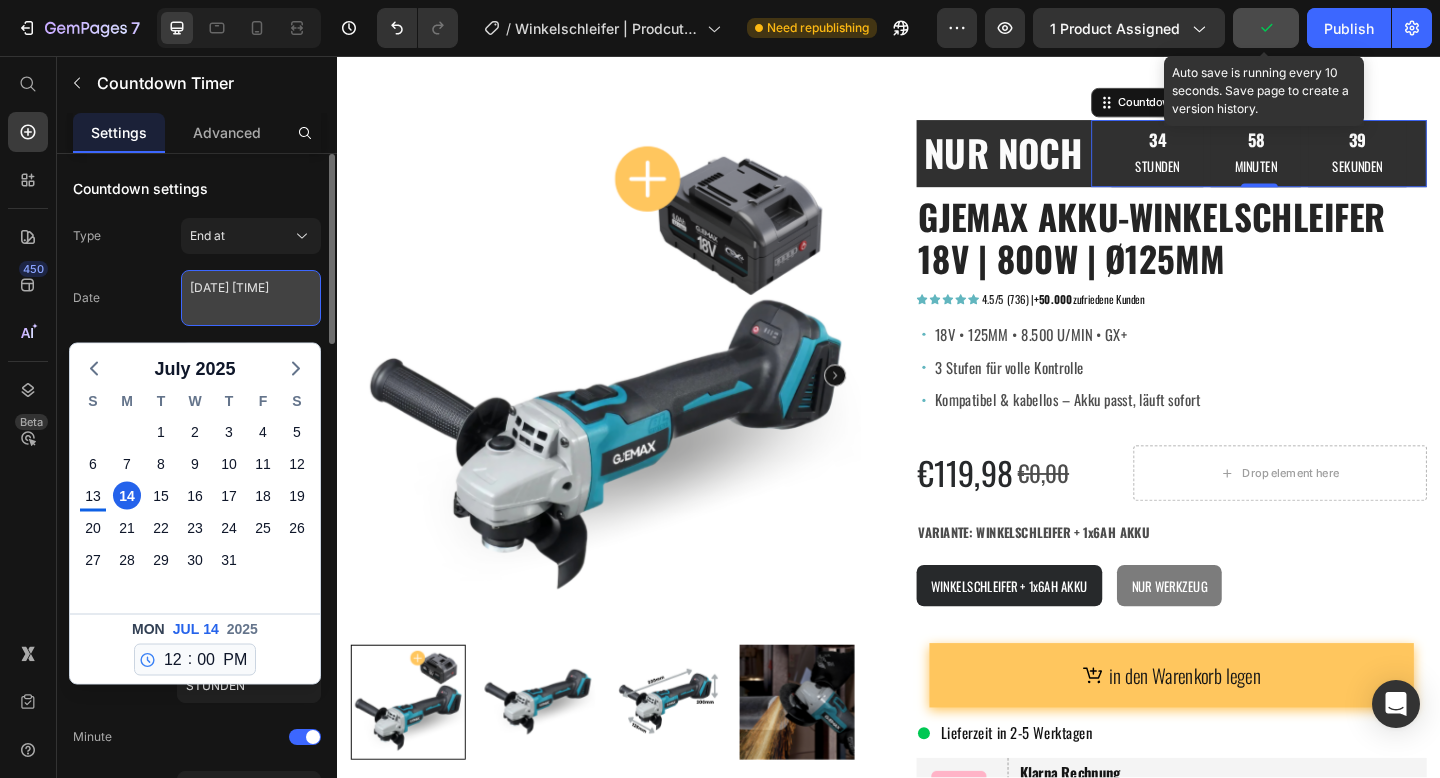 click on "[DATE] [TIME]" at bounding box center (251, 298) 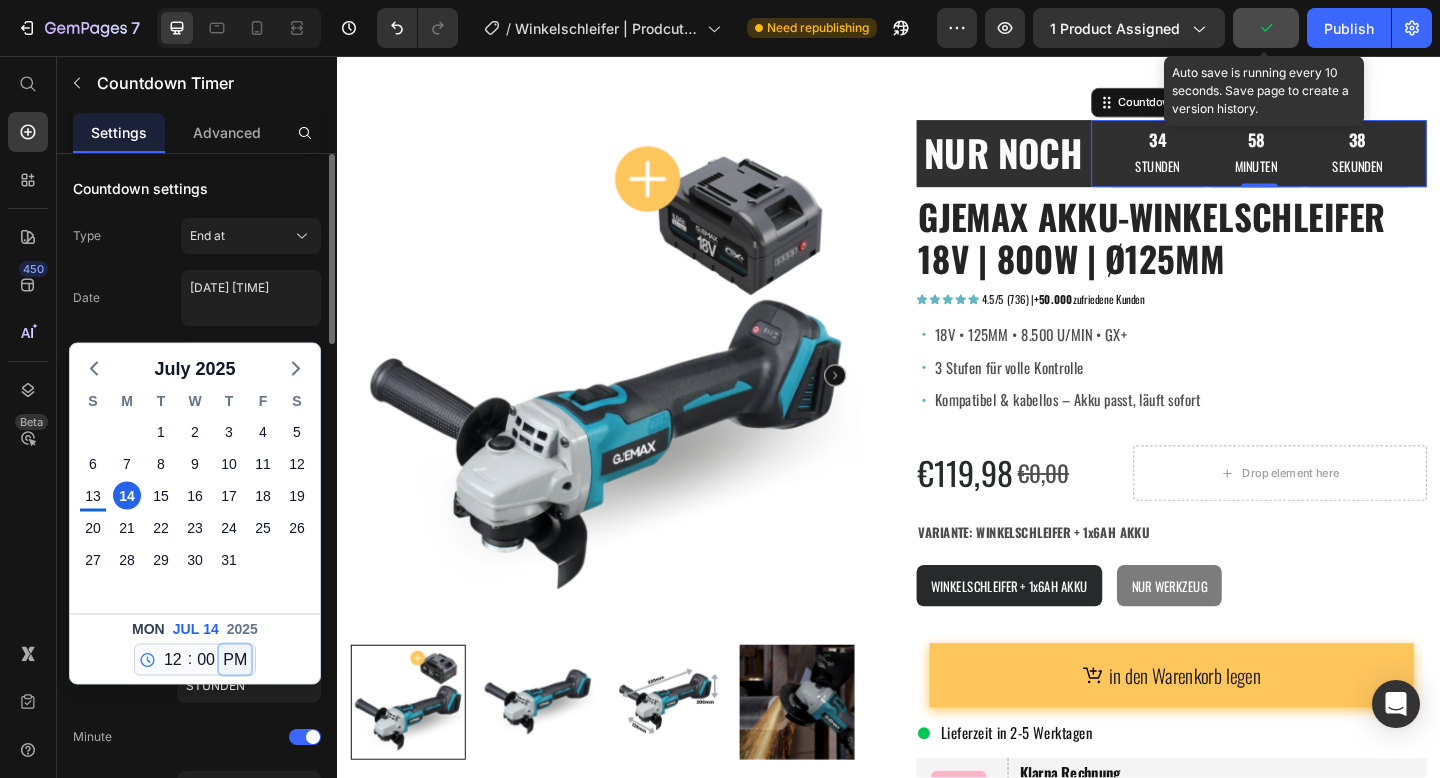 click on "AM PM" at bounding box center (235, 660) 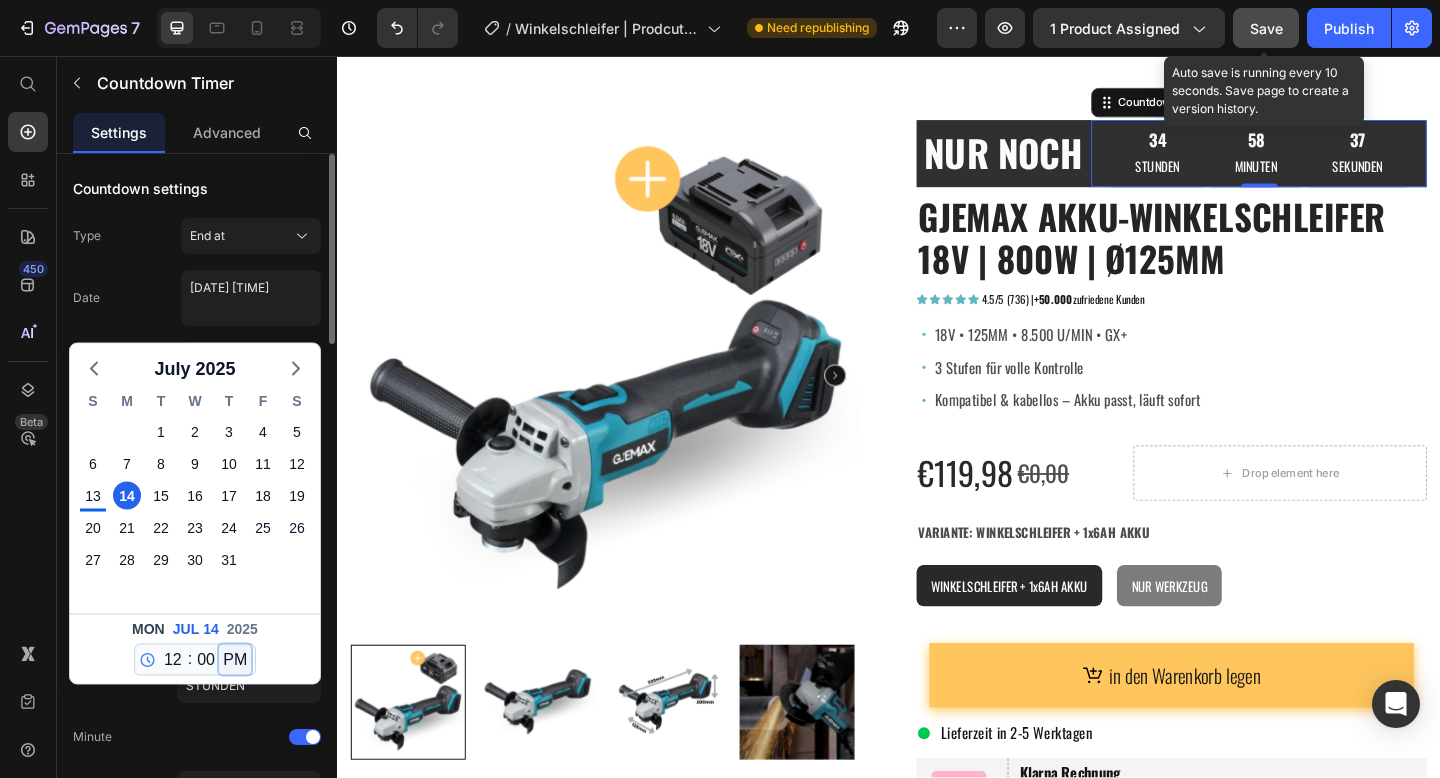 select on "true" 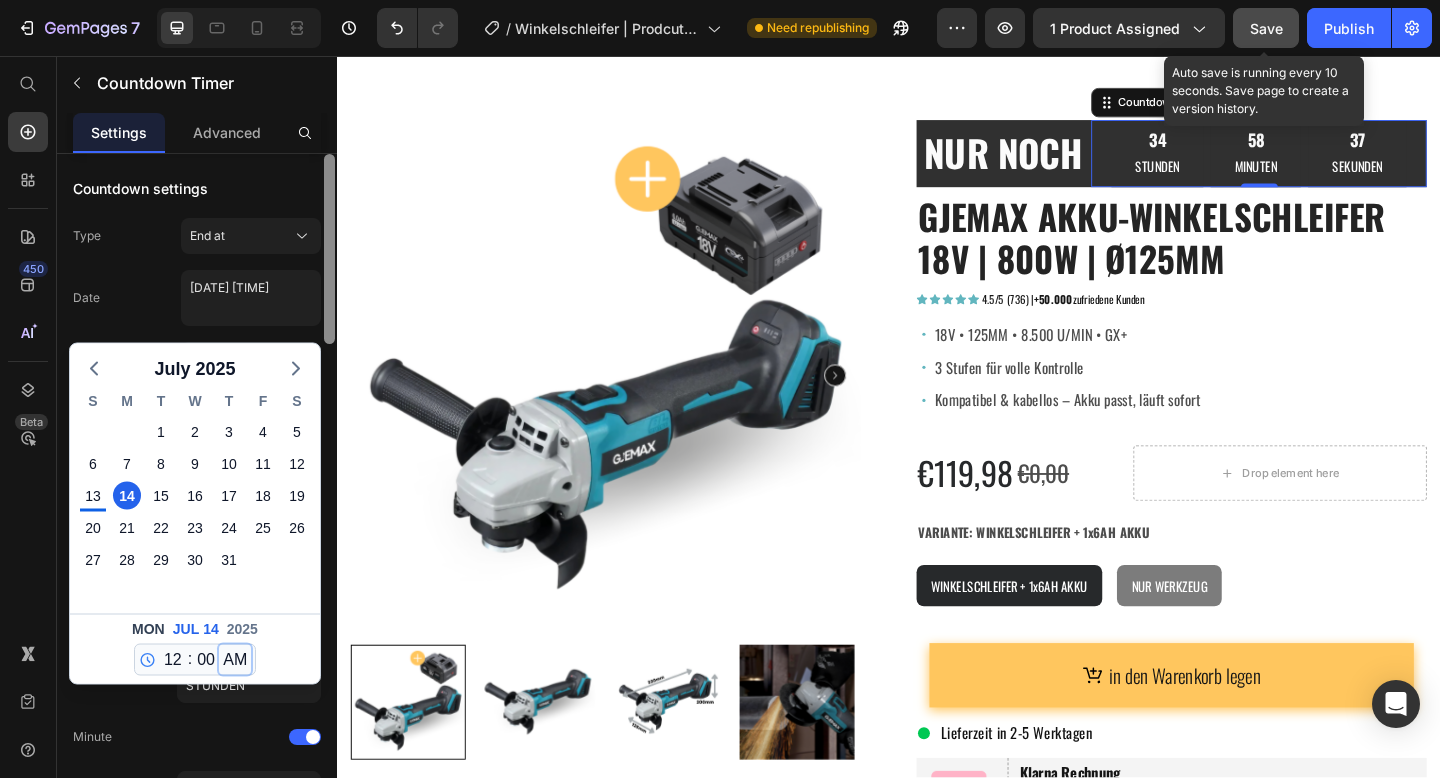 type on "July 14 2025 12:00 AM" 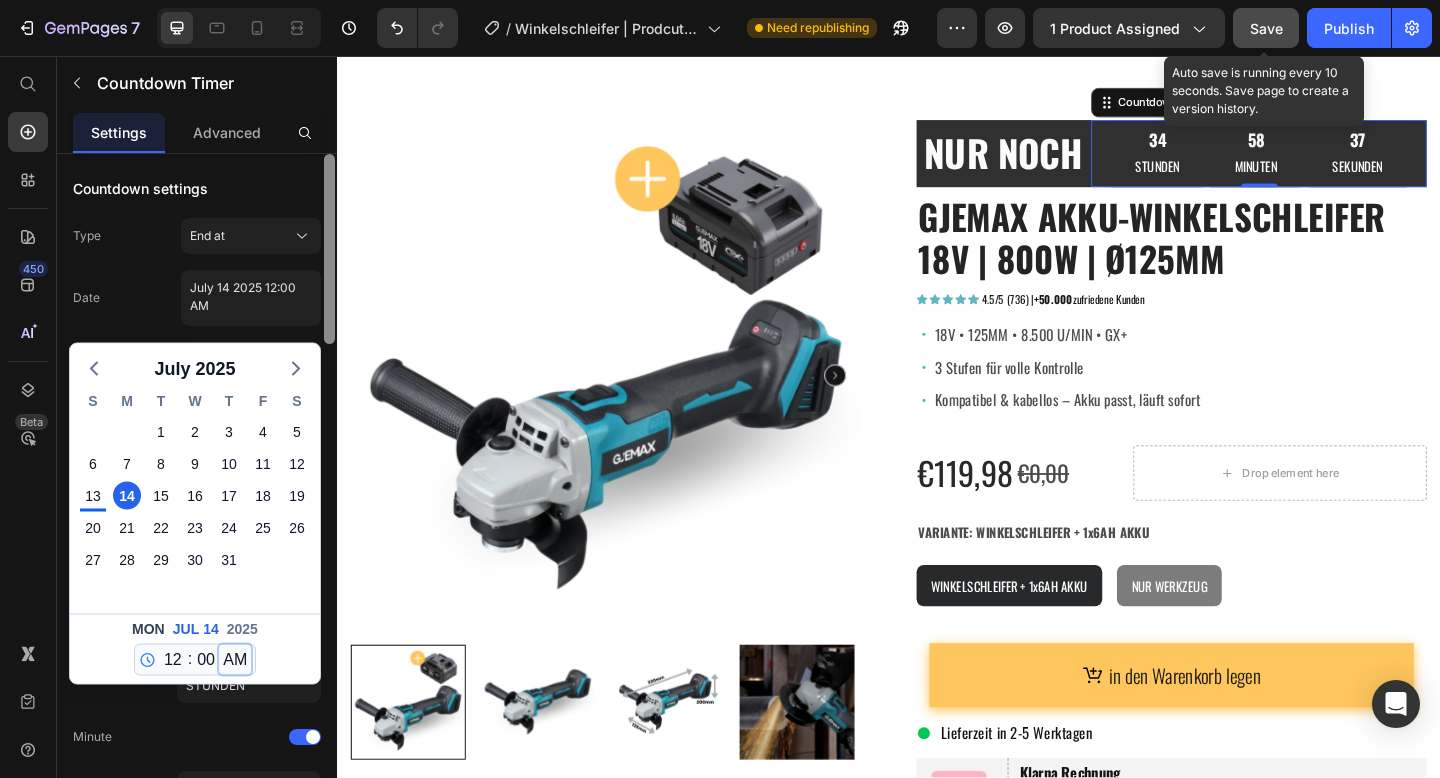 select on "0" 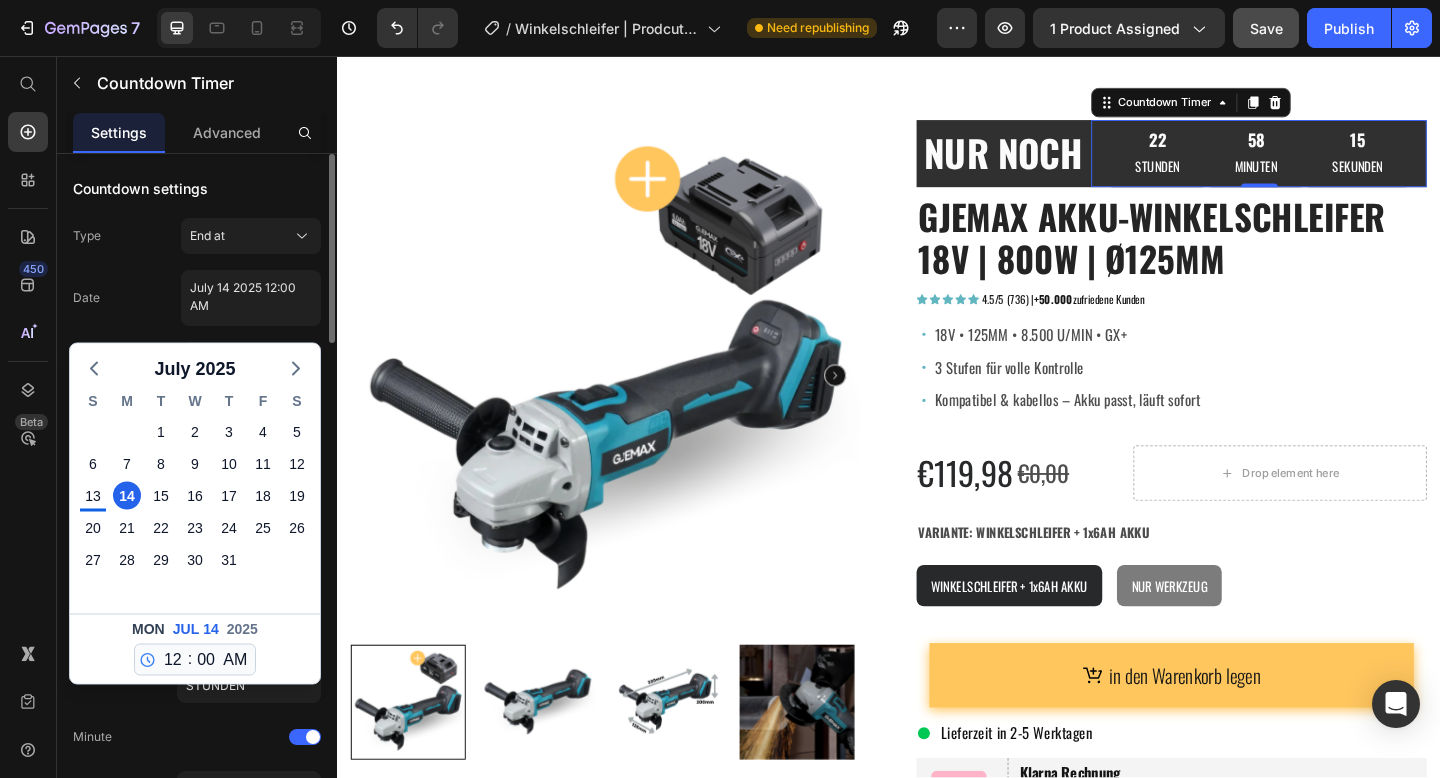 click on "Type" at bounding box center (87, 236) 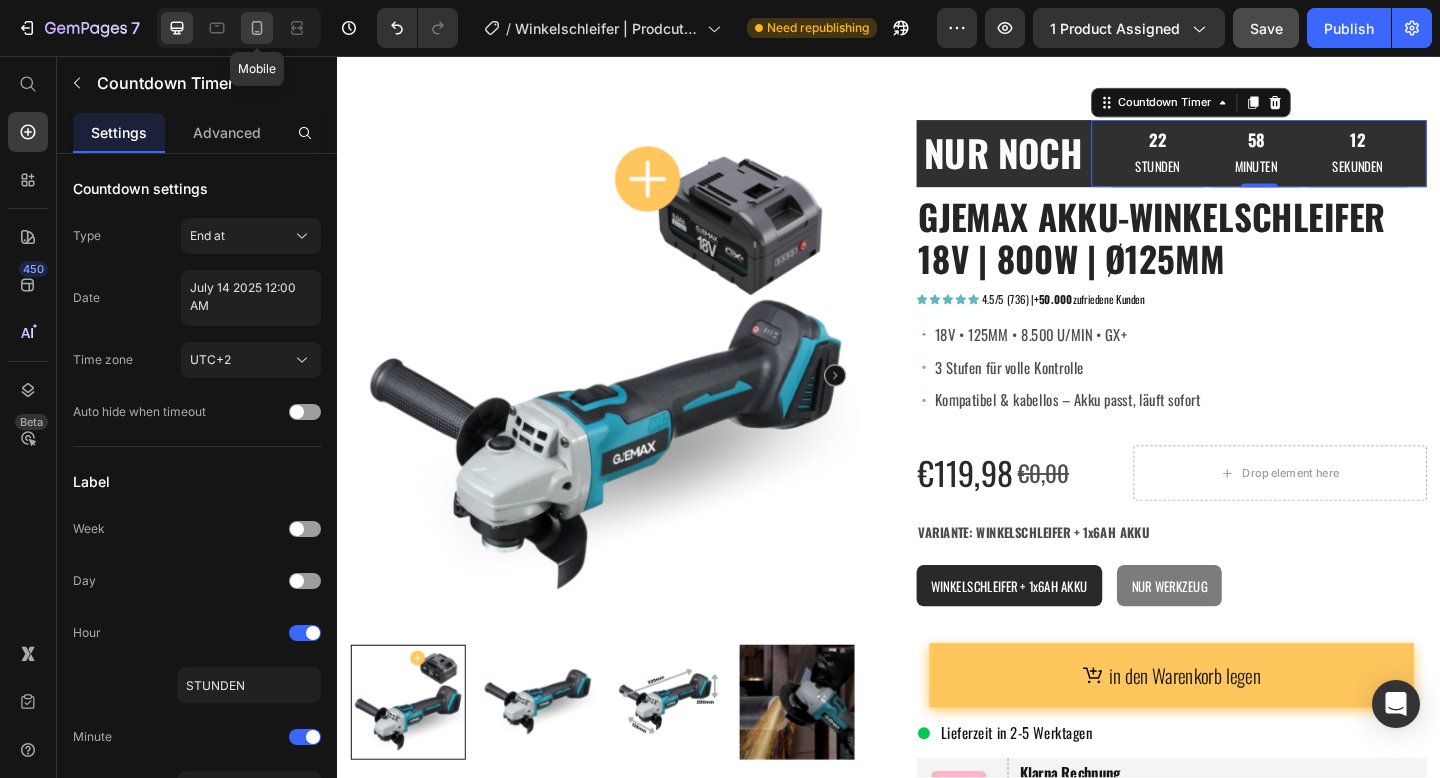 click 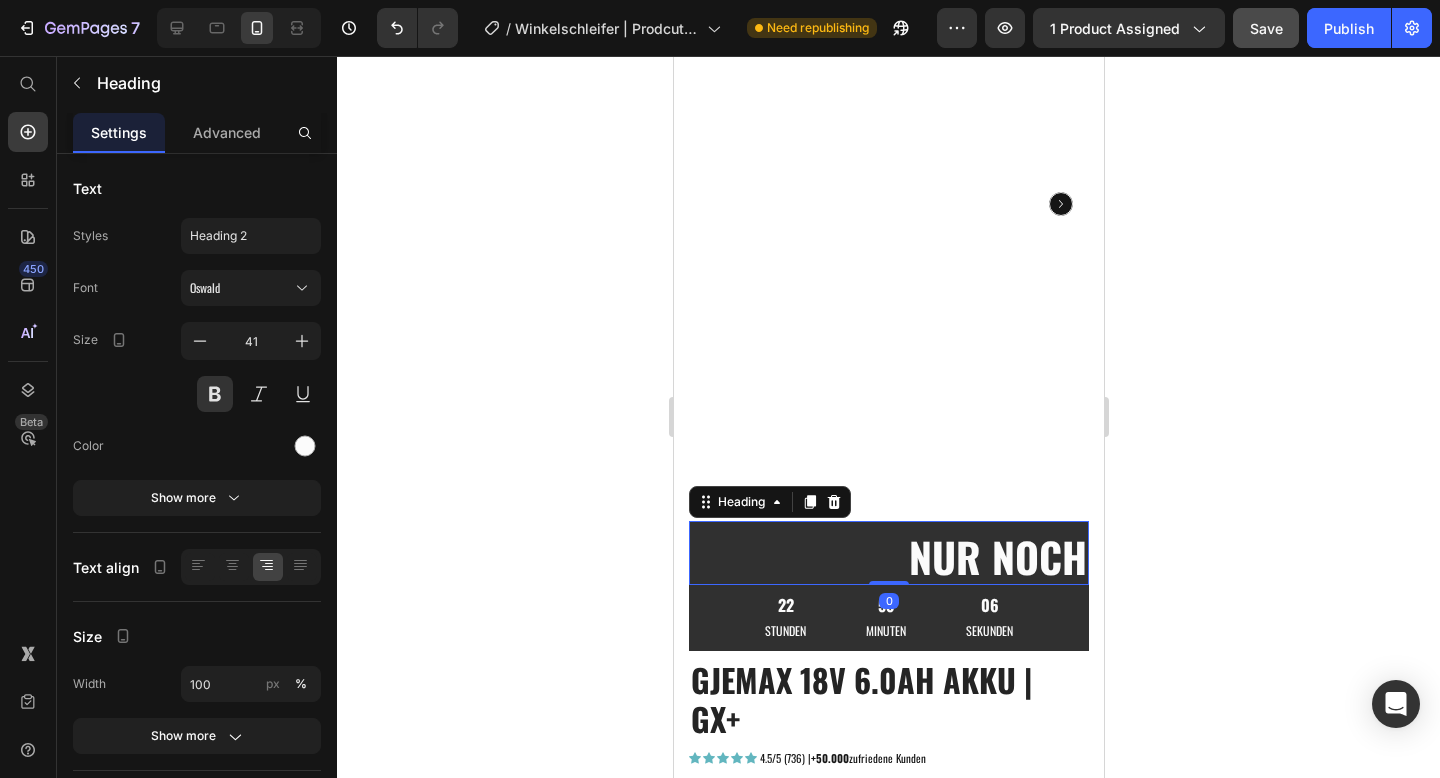 scroll, scrollTop: 183, scrollLeft: 0, axis: vertical 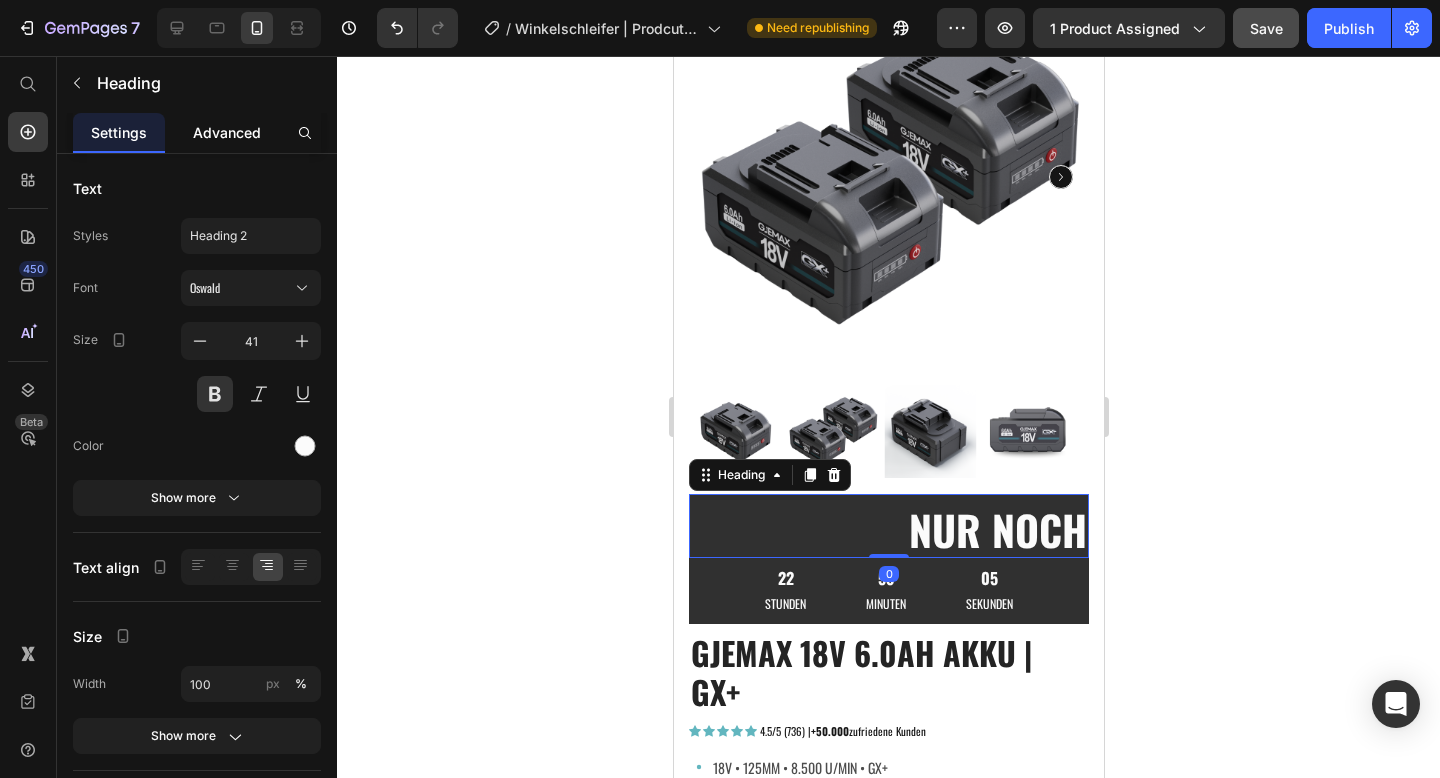 click on "Advanced" at bounding box center [227, 132] 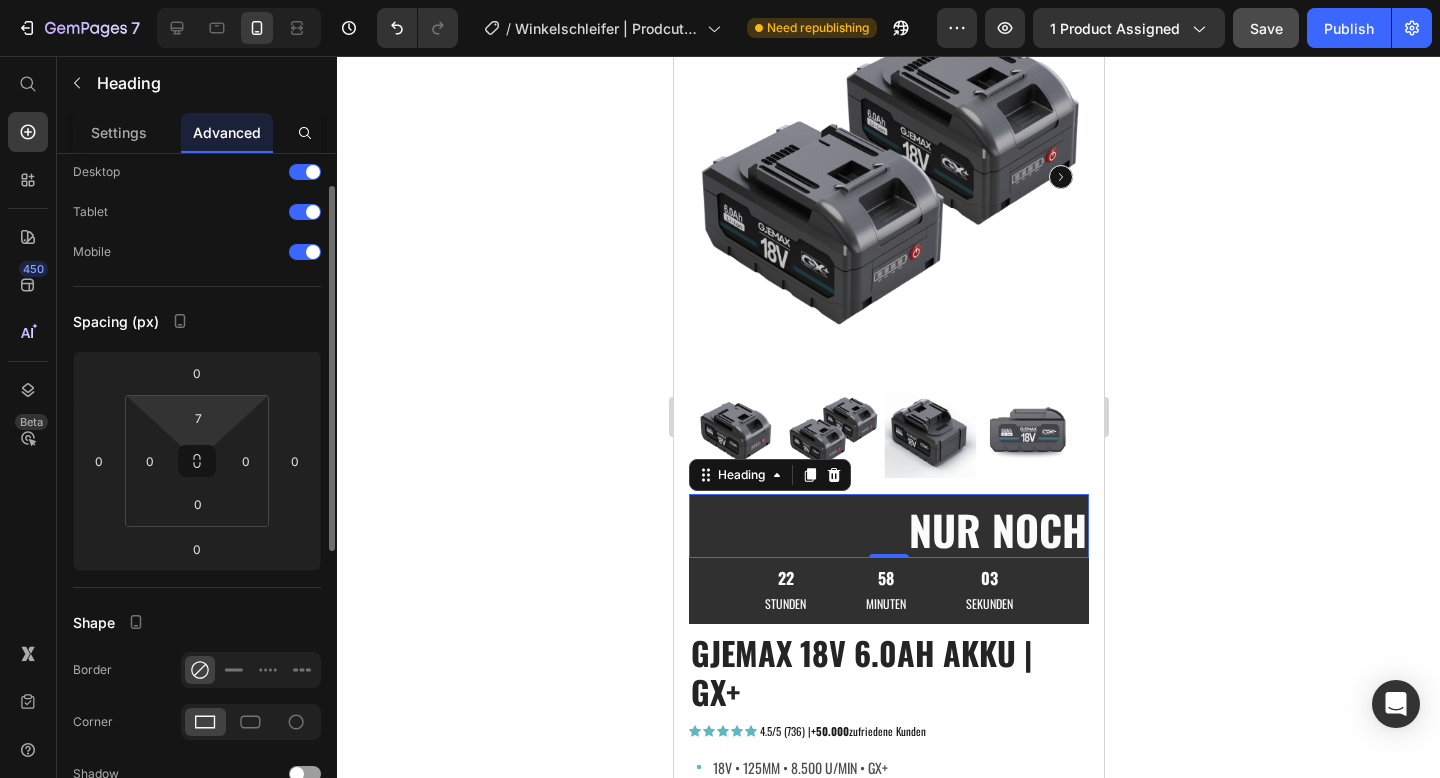 scroll, scrollTop: 60, scrollLeft: 0, axis: vertical 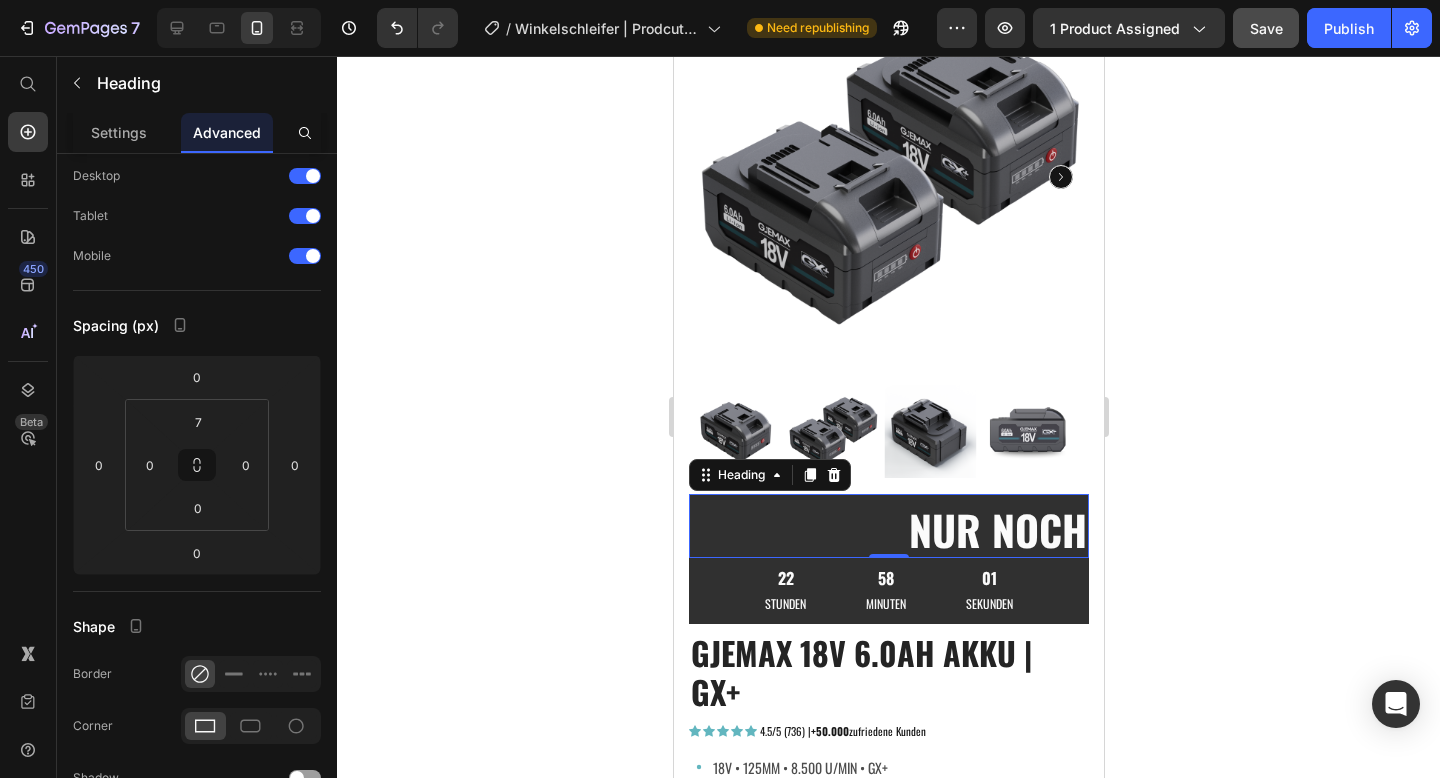 click on "NUR NOCH" at bounding box center [888, 529] 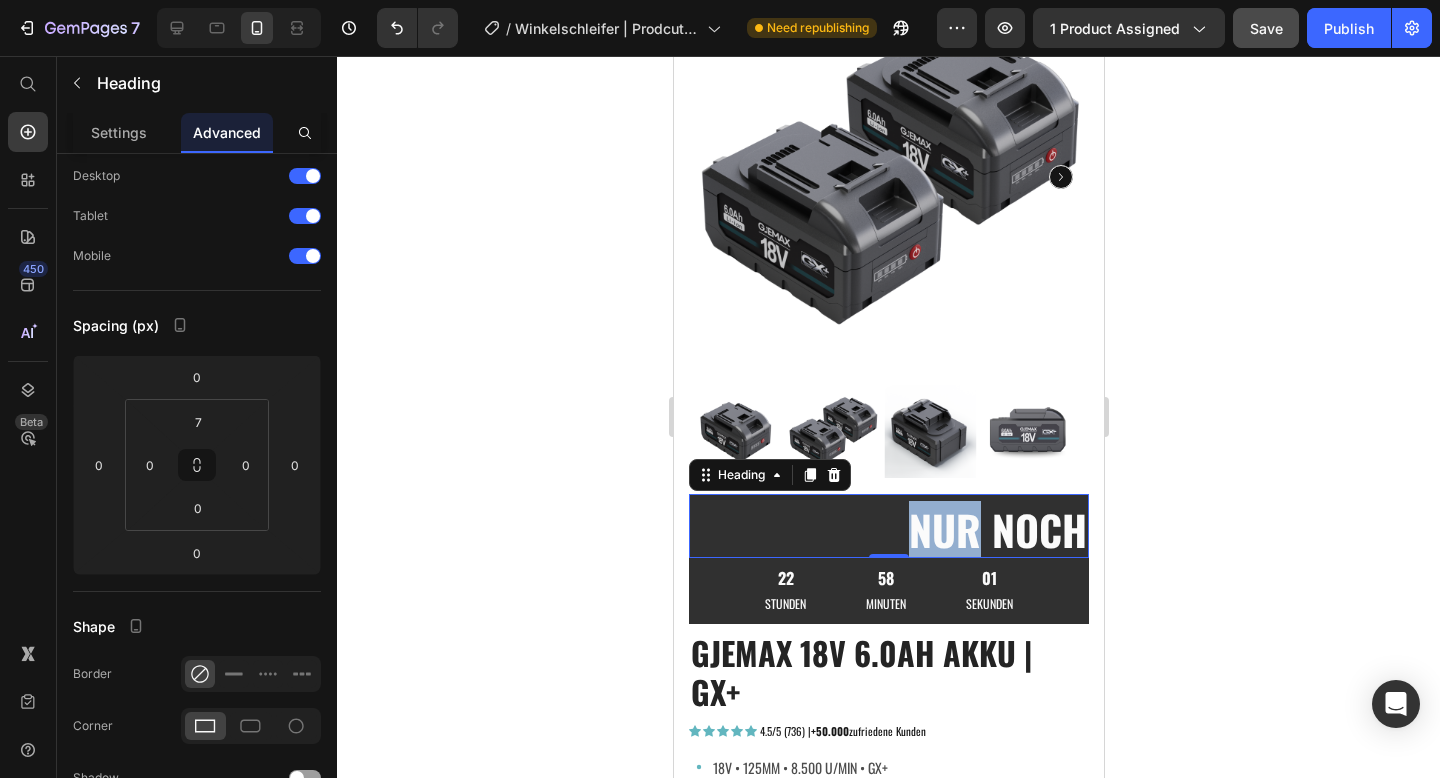 click on "NUR NOCH" at bounding box center (888, 529) 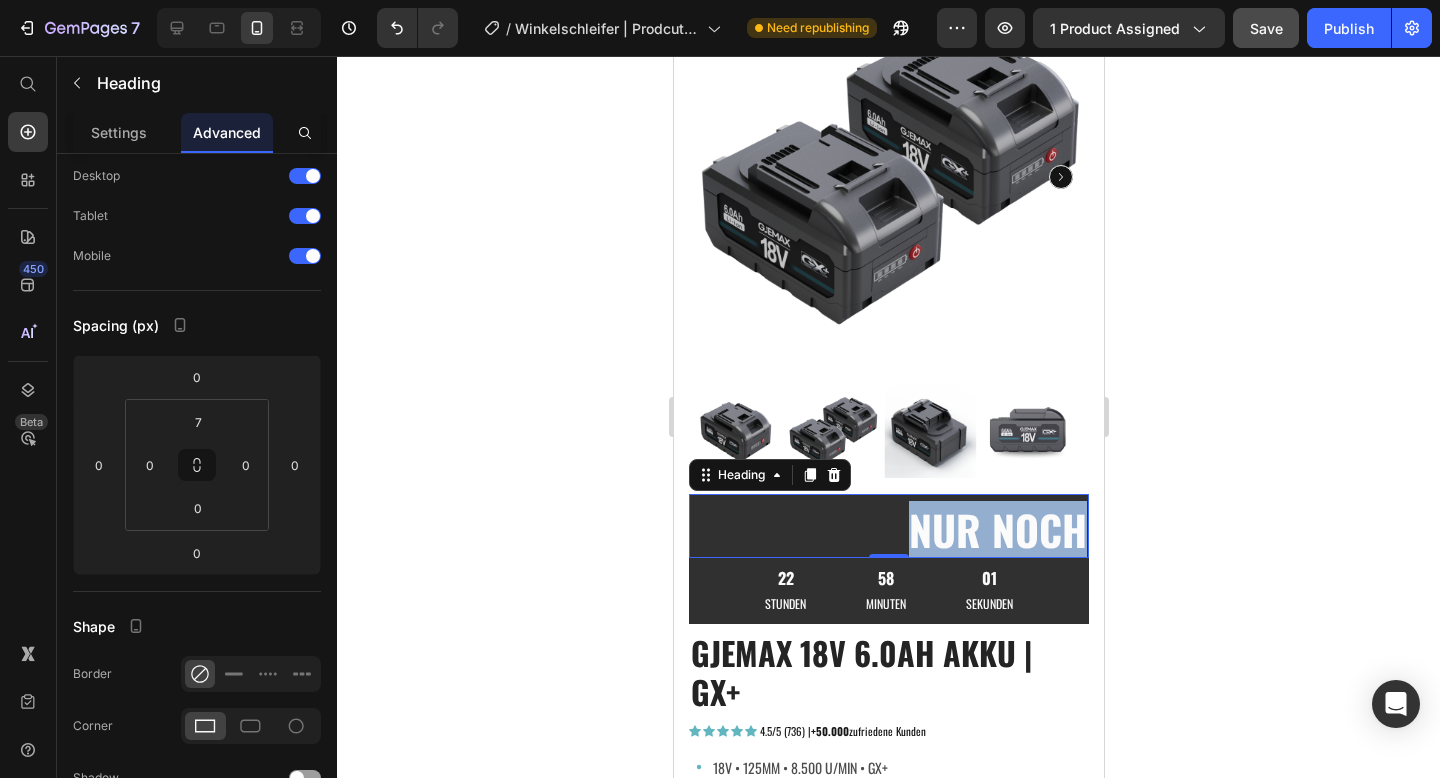 click on "NUR NOCH" at bounding box center [888, 529] 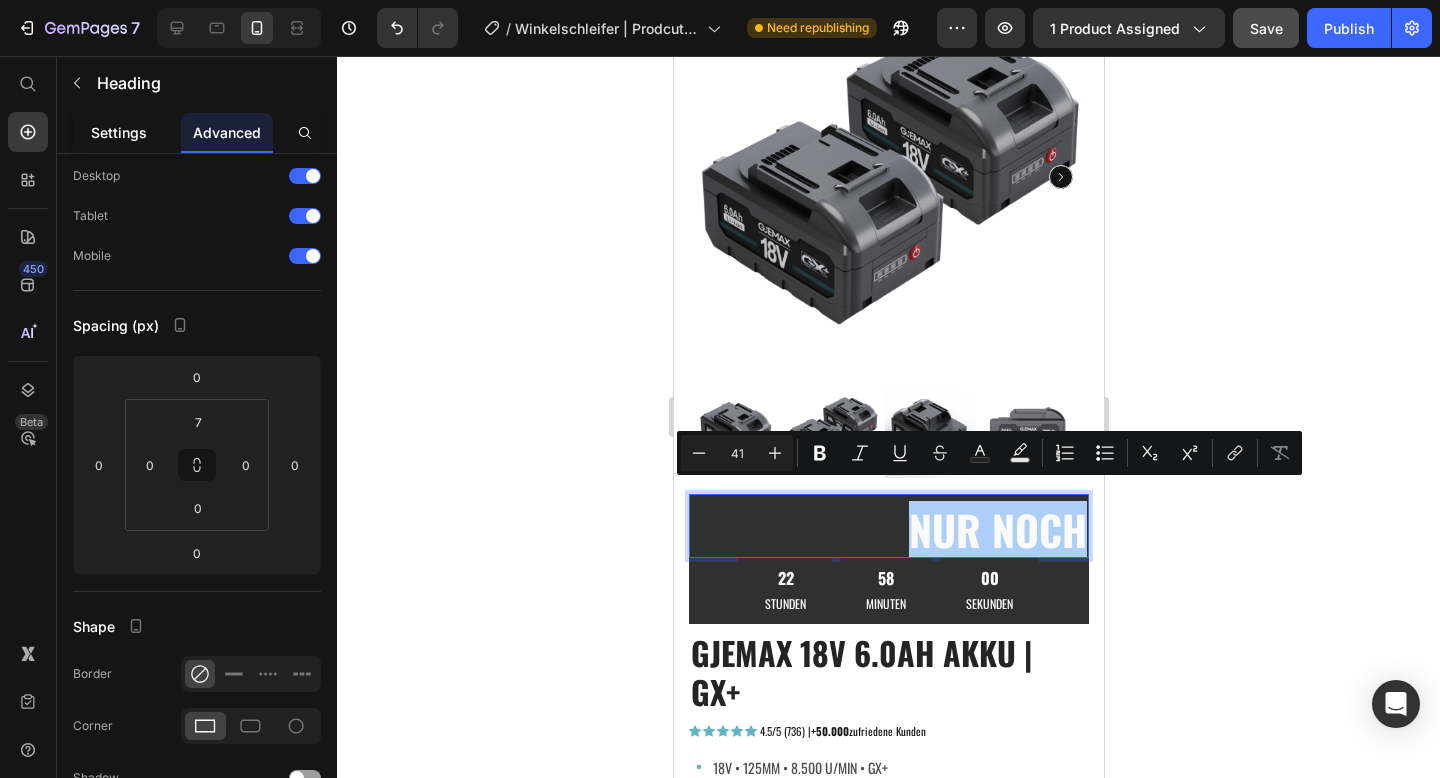 click on "Settings" at bounding box center (119, 132) 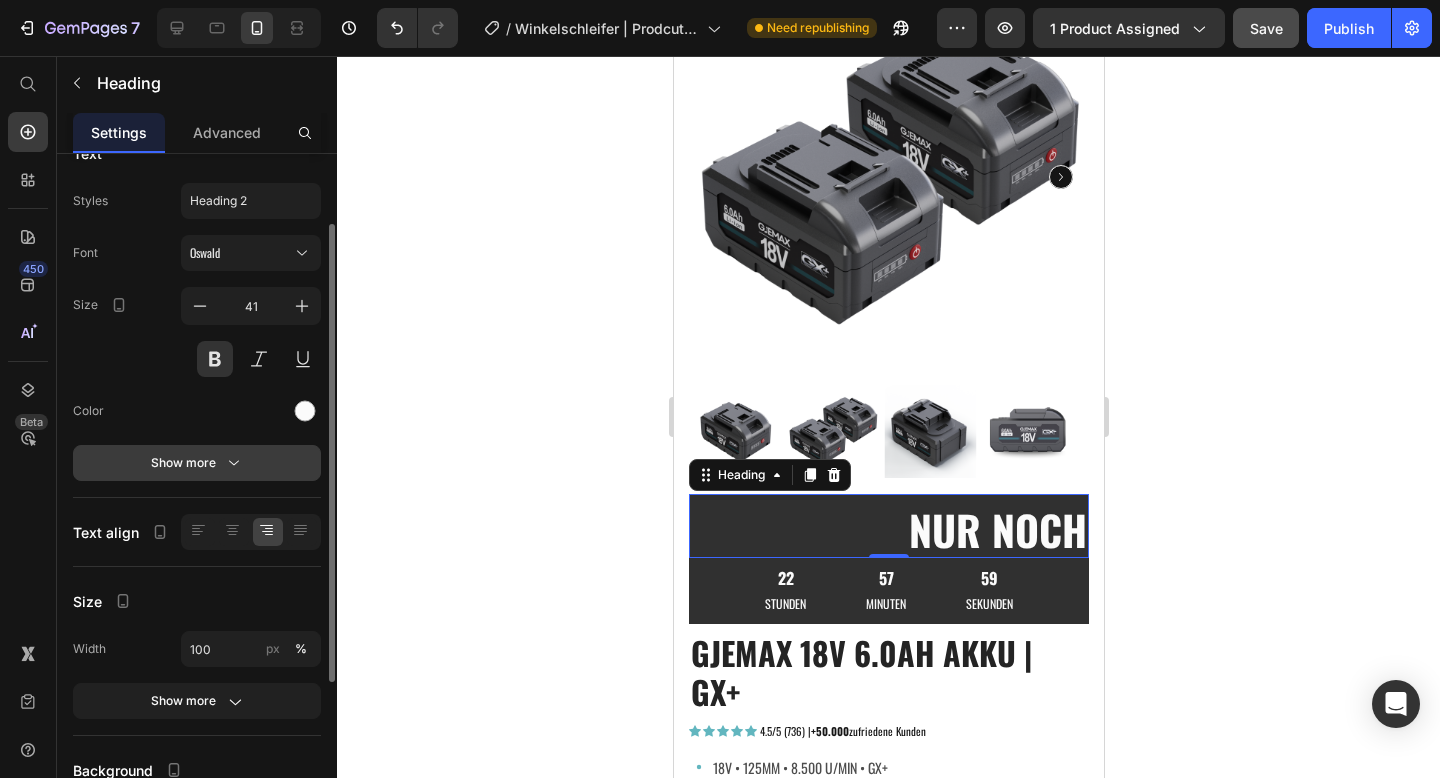 scroll, scrollTop: 70, scrollLeft: 0, axis: vertical 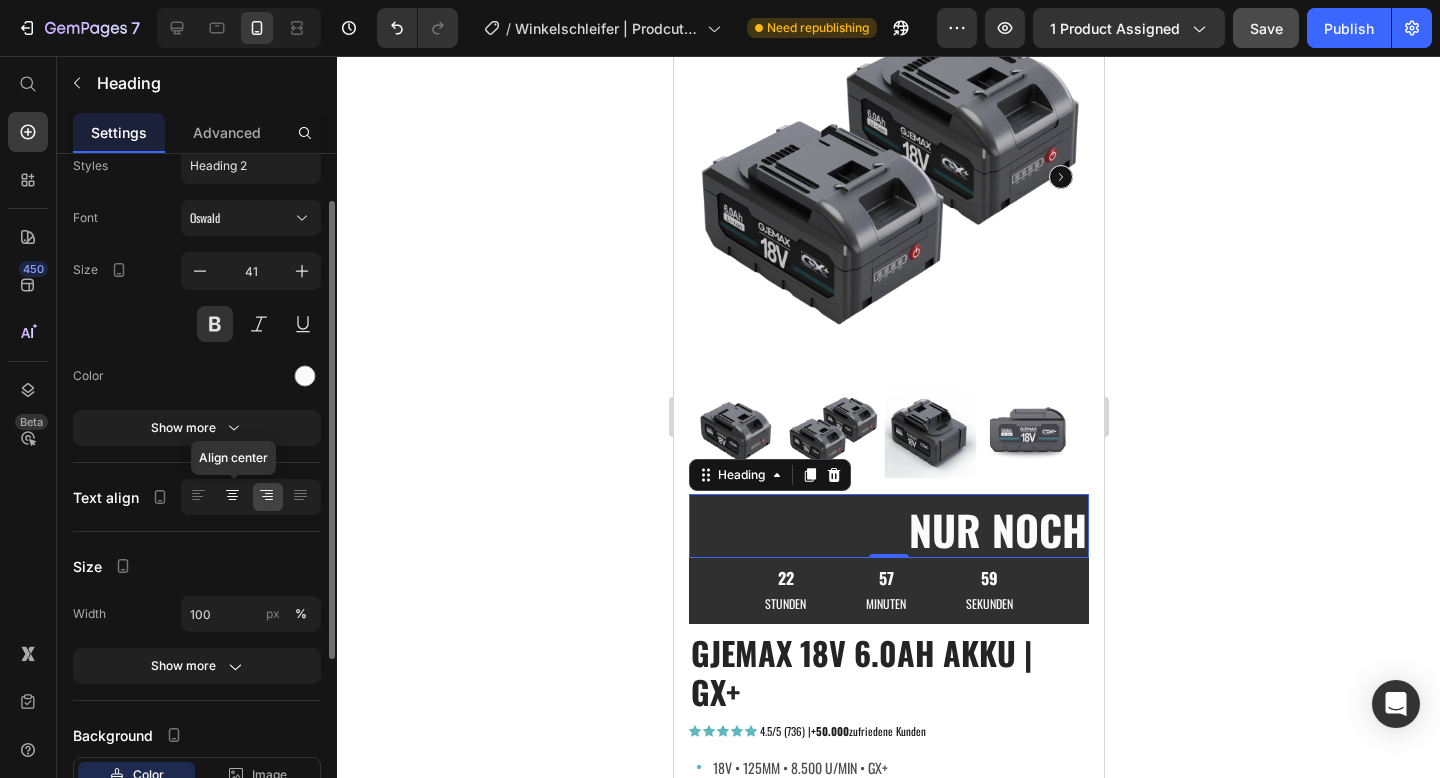click 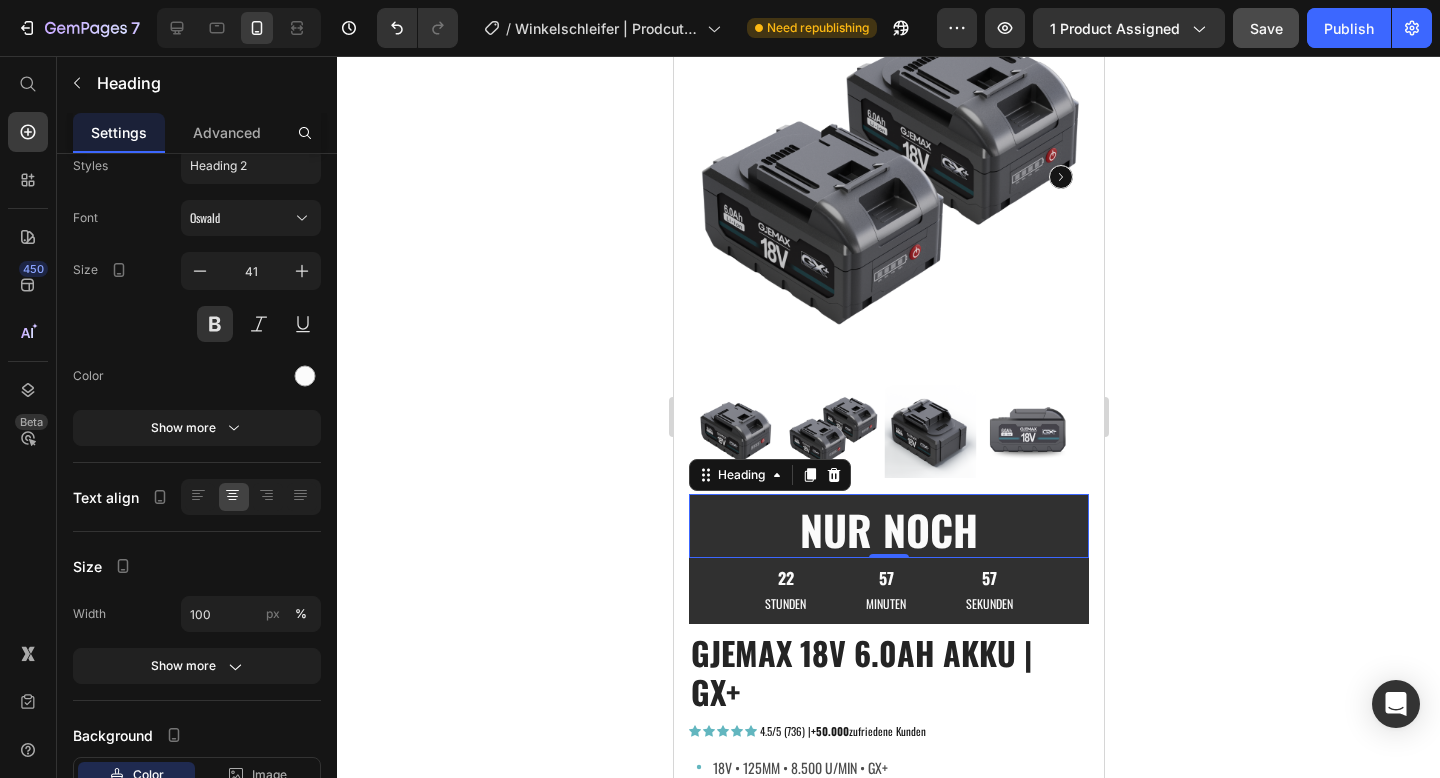 click 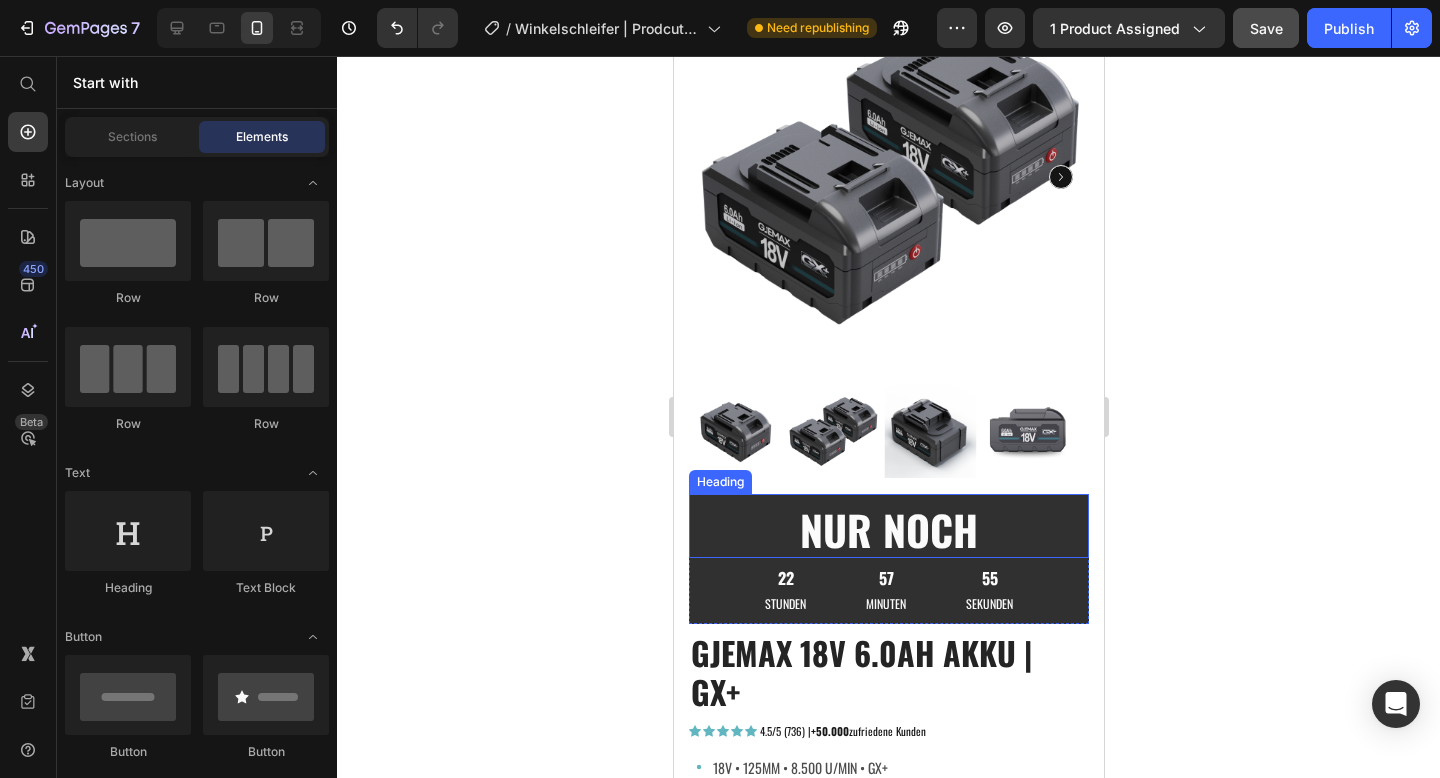 click on "NUR NOCH" at bounding box center [888, 529] 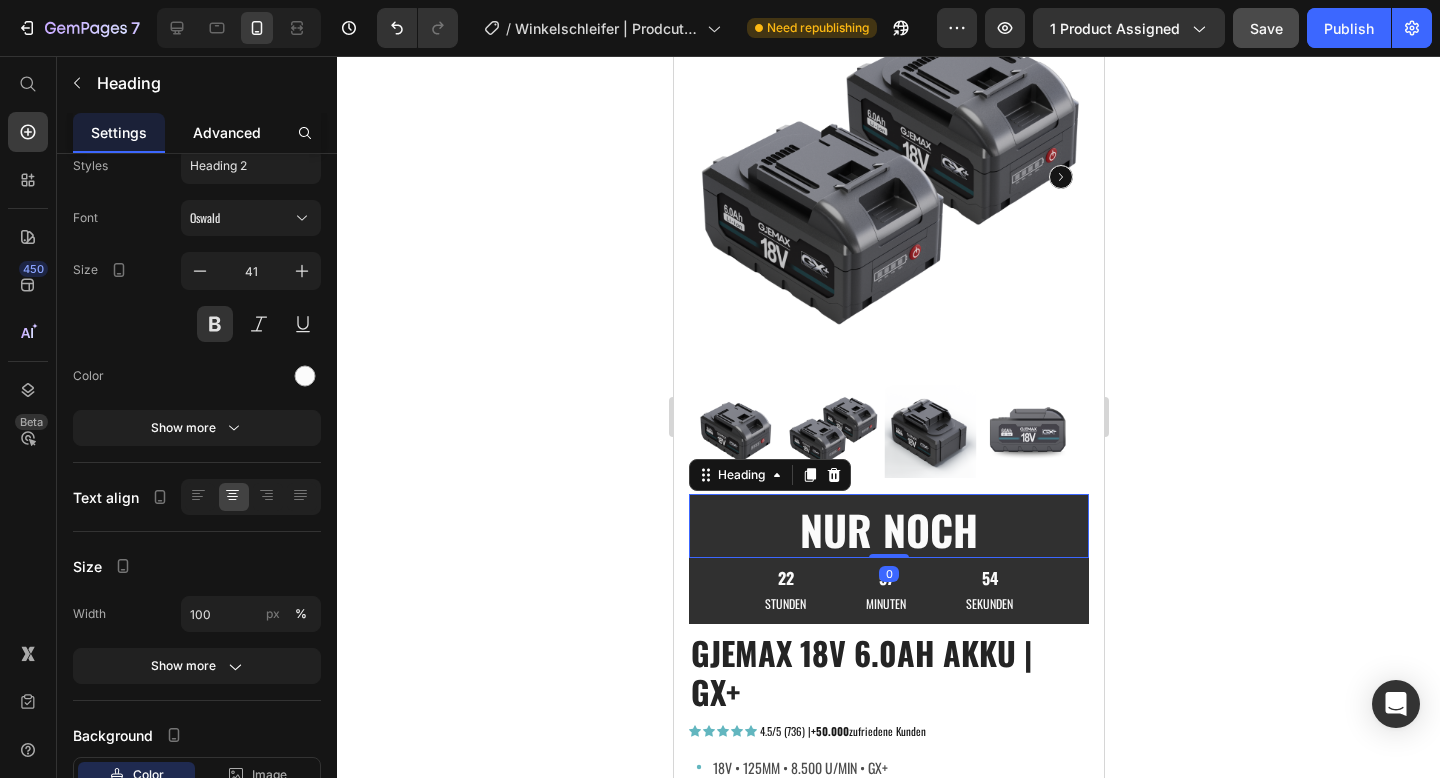 click on "Advanced" at bounding box center [227, 132] 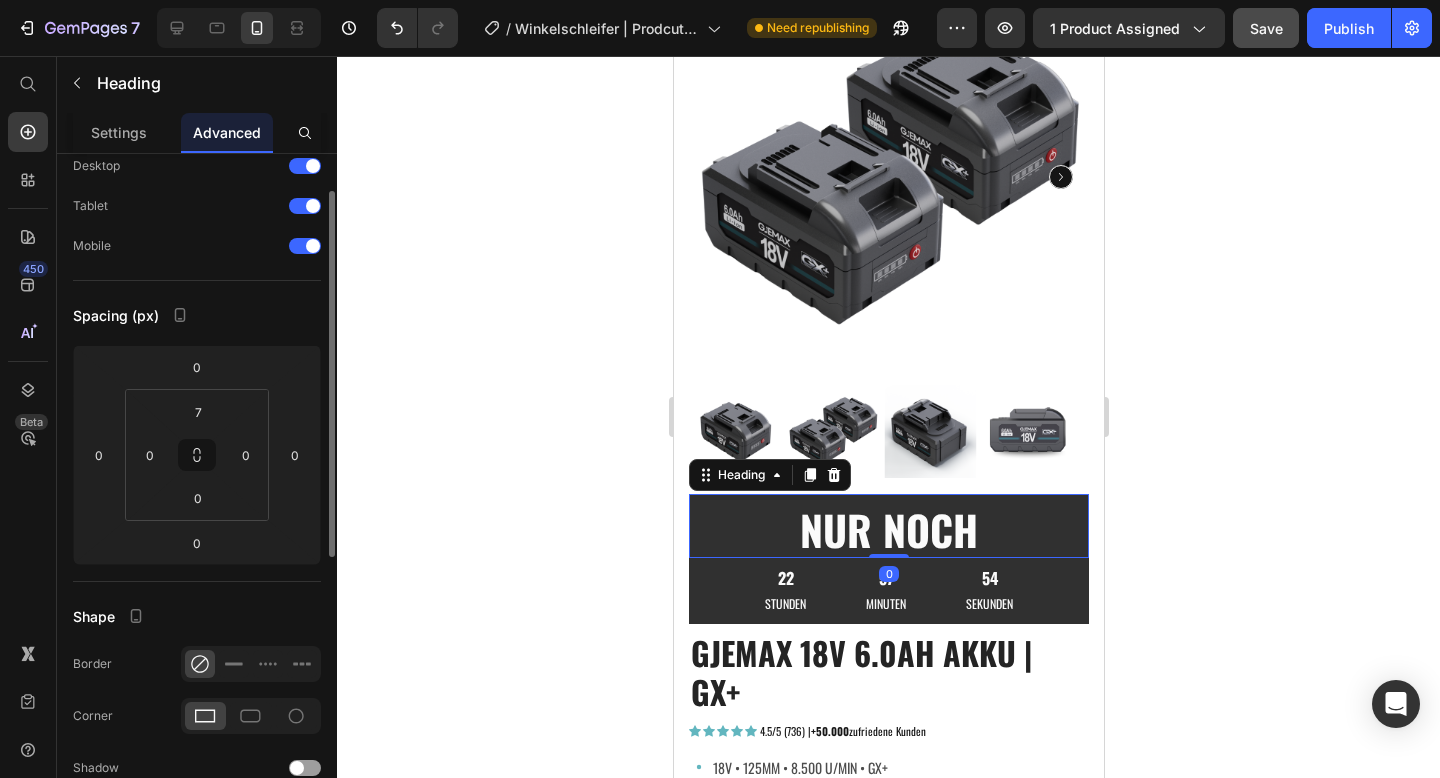 scroll, scrollTop: 0, scrollLeft: 0, axis: both 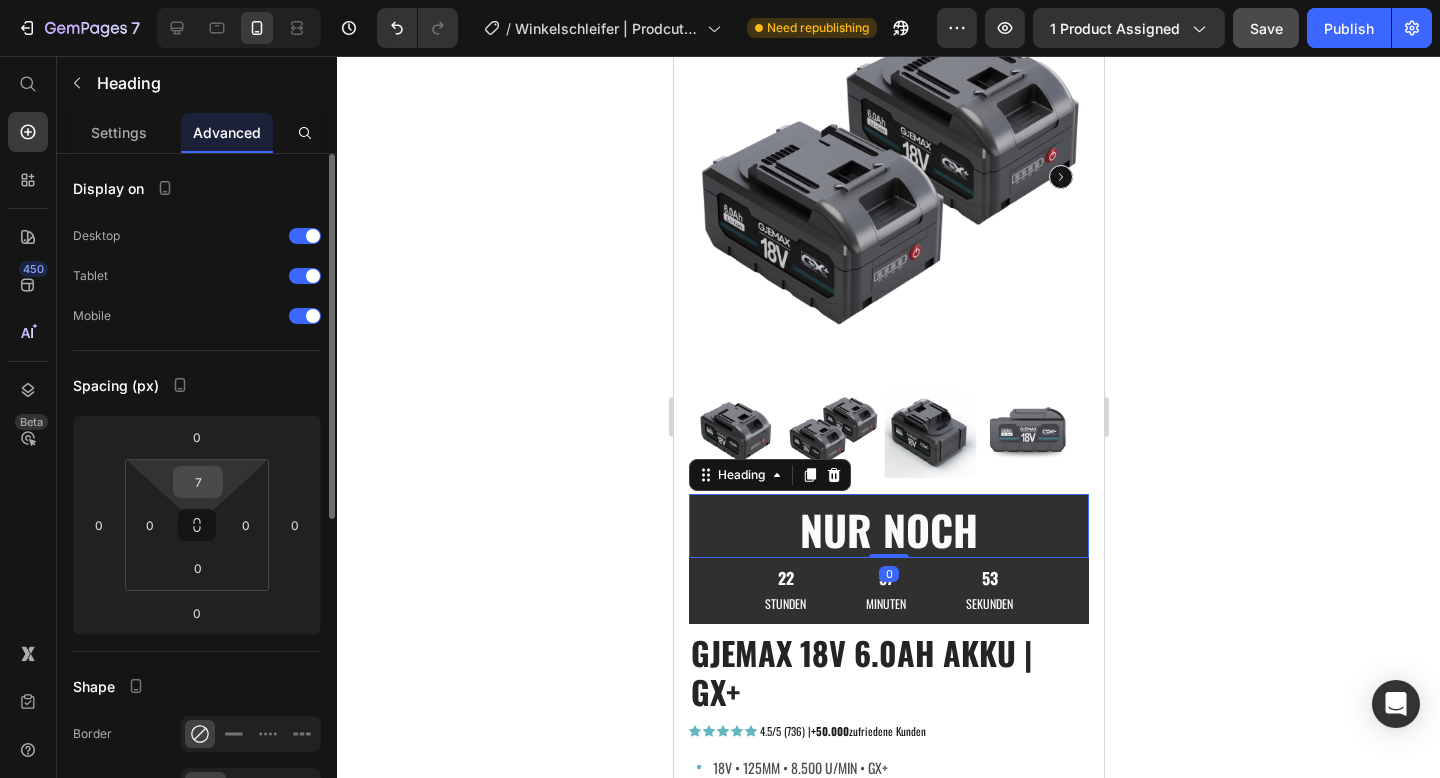 click on "7" at bounding box center (198, 482) 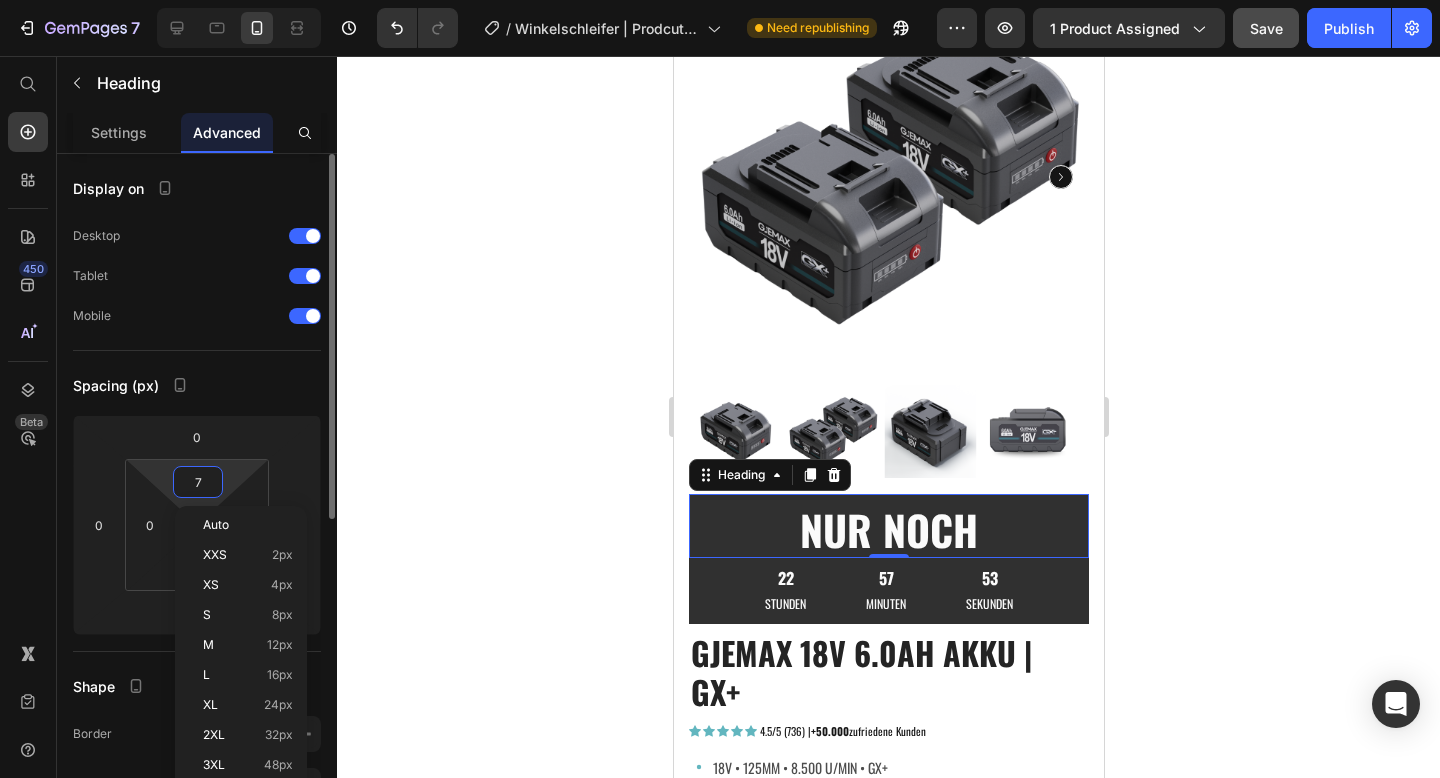 click on "7" at bounding box center [198, 482] 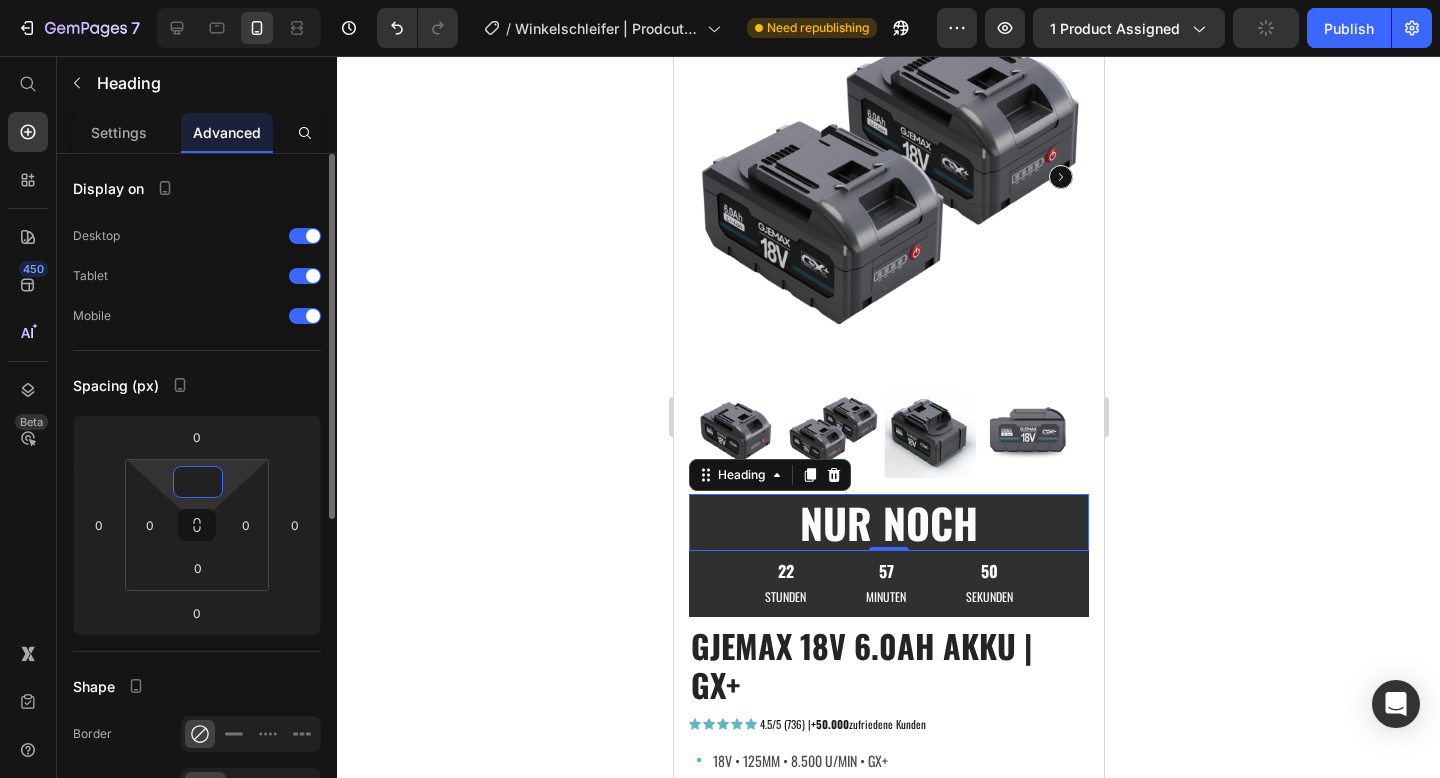 type on "5" 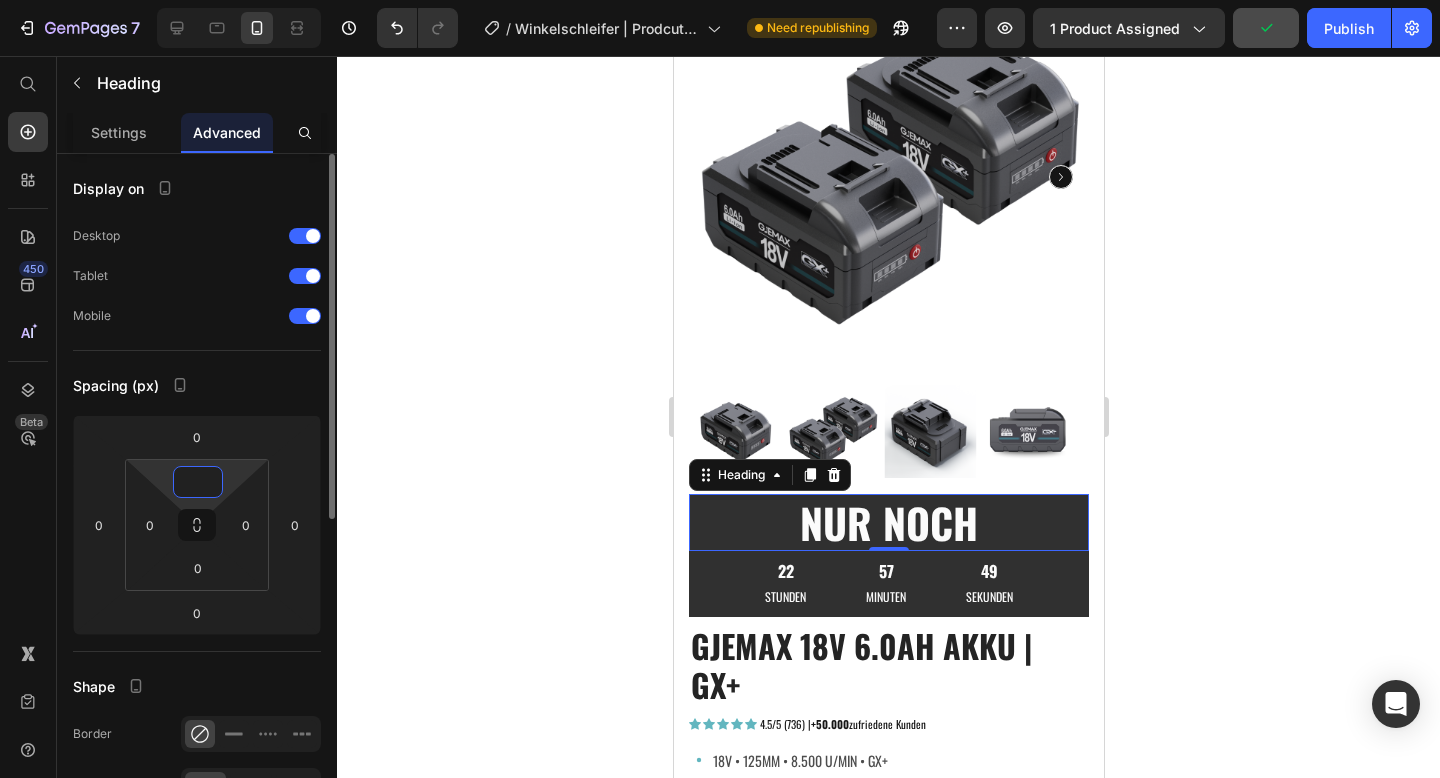 type on "-5" 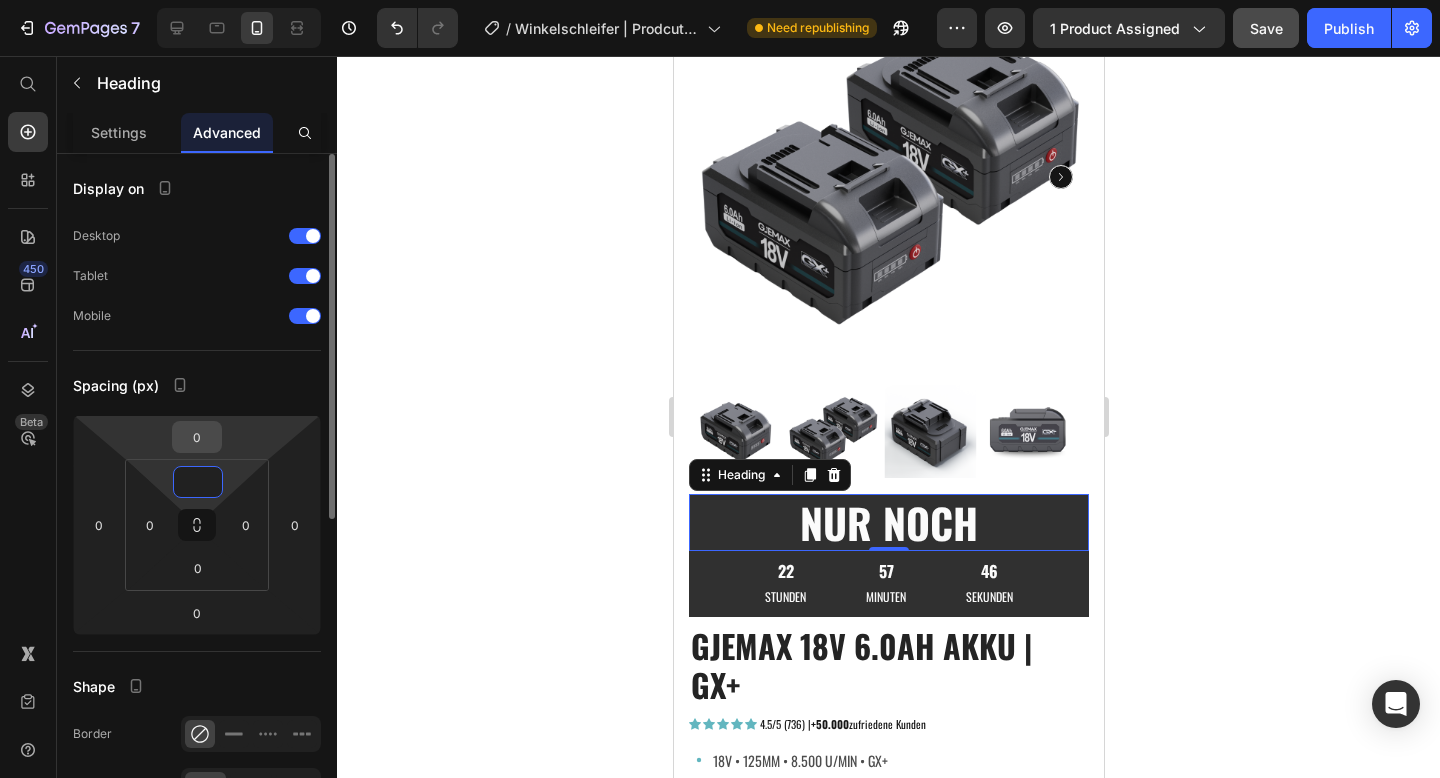 type on "0" 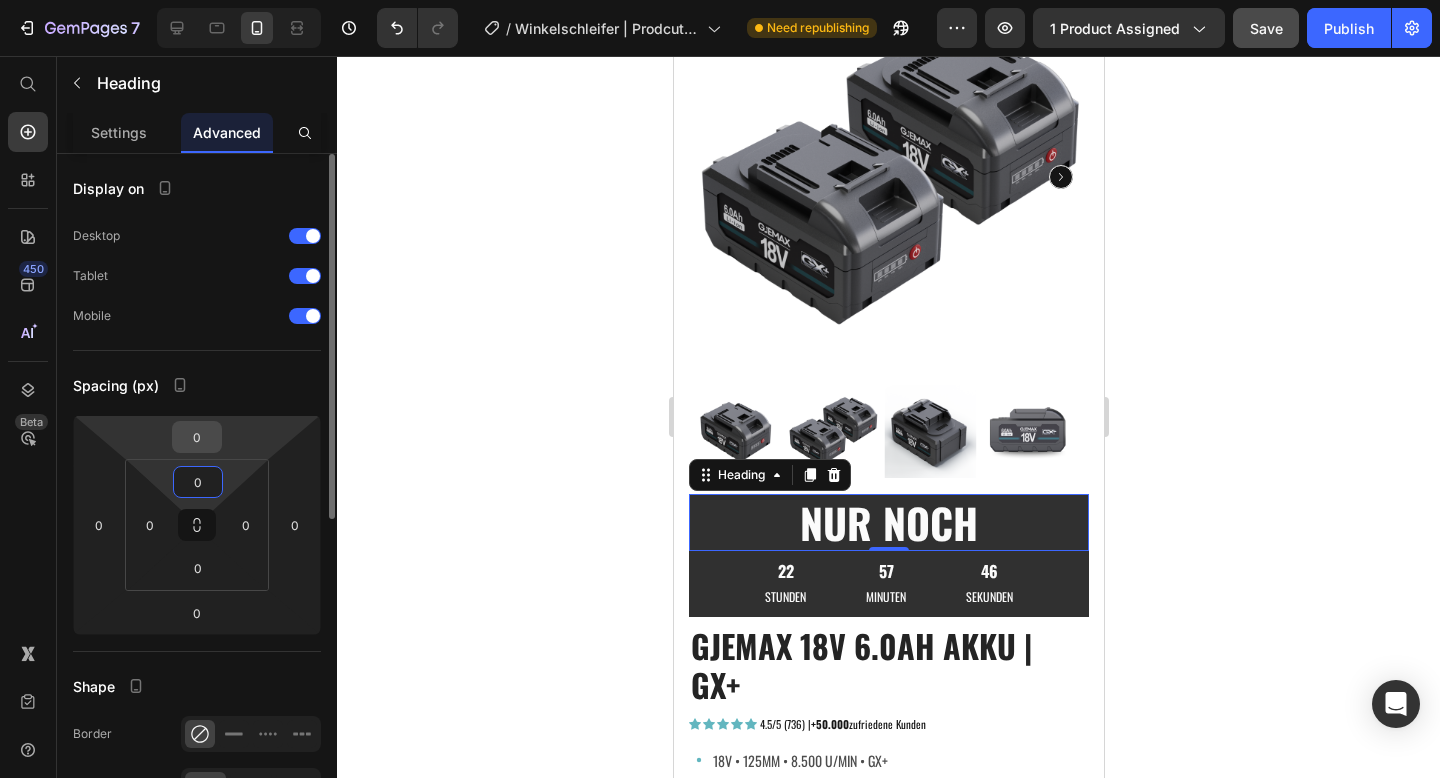 click on "0" at bounding box center (197, 437) 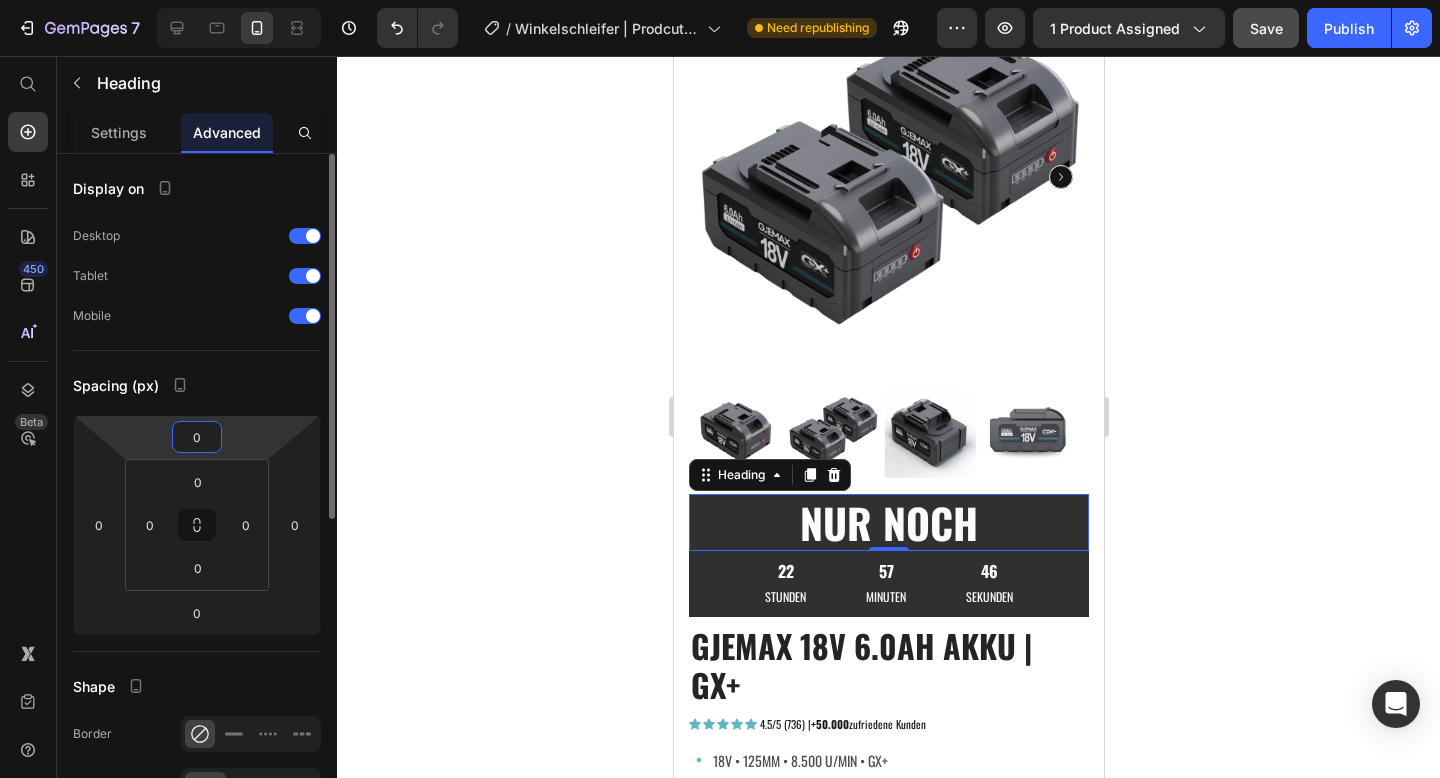 click on "0" at bounding box center [197, 437] 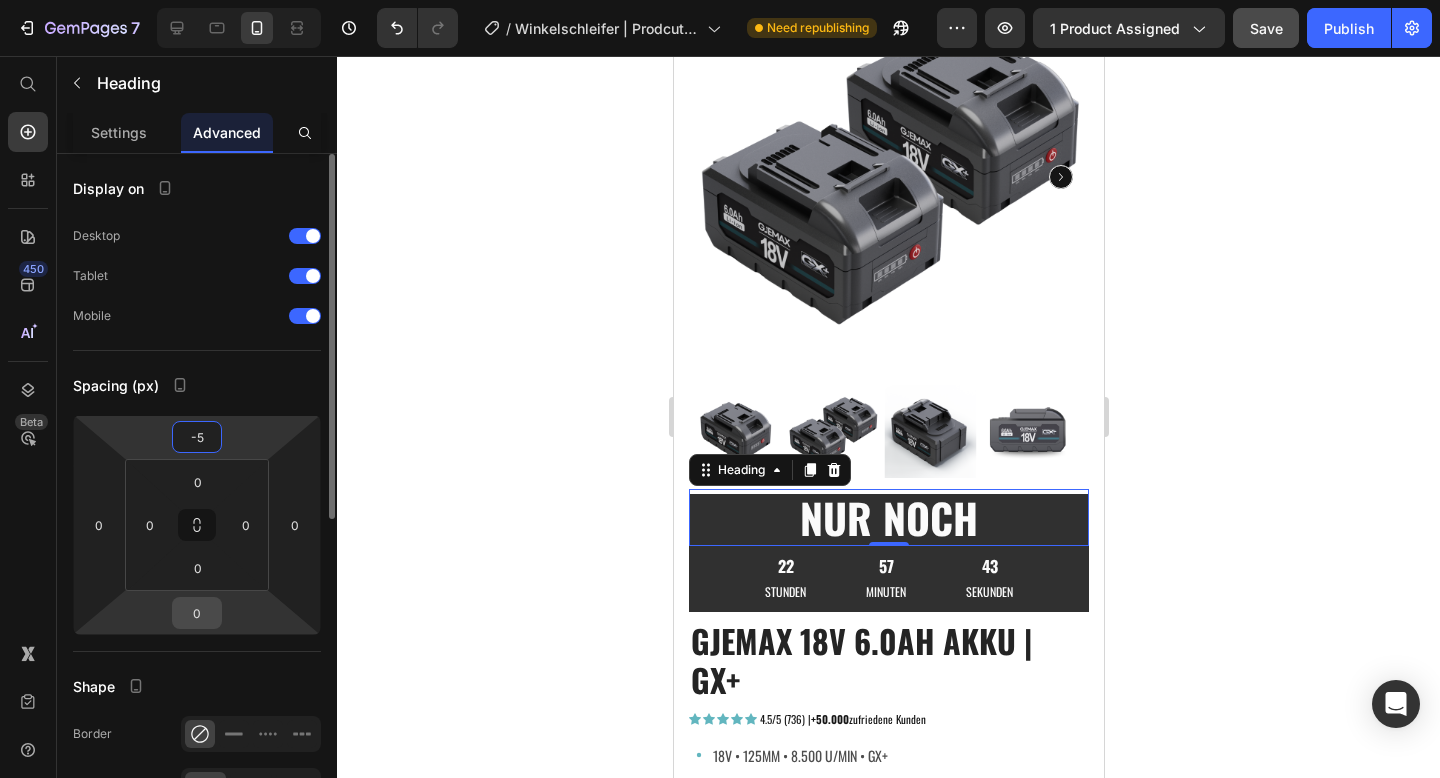 type on "-5" 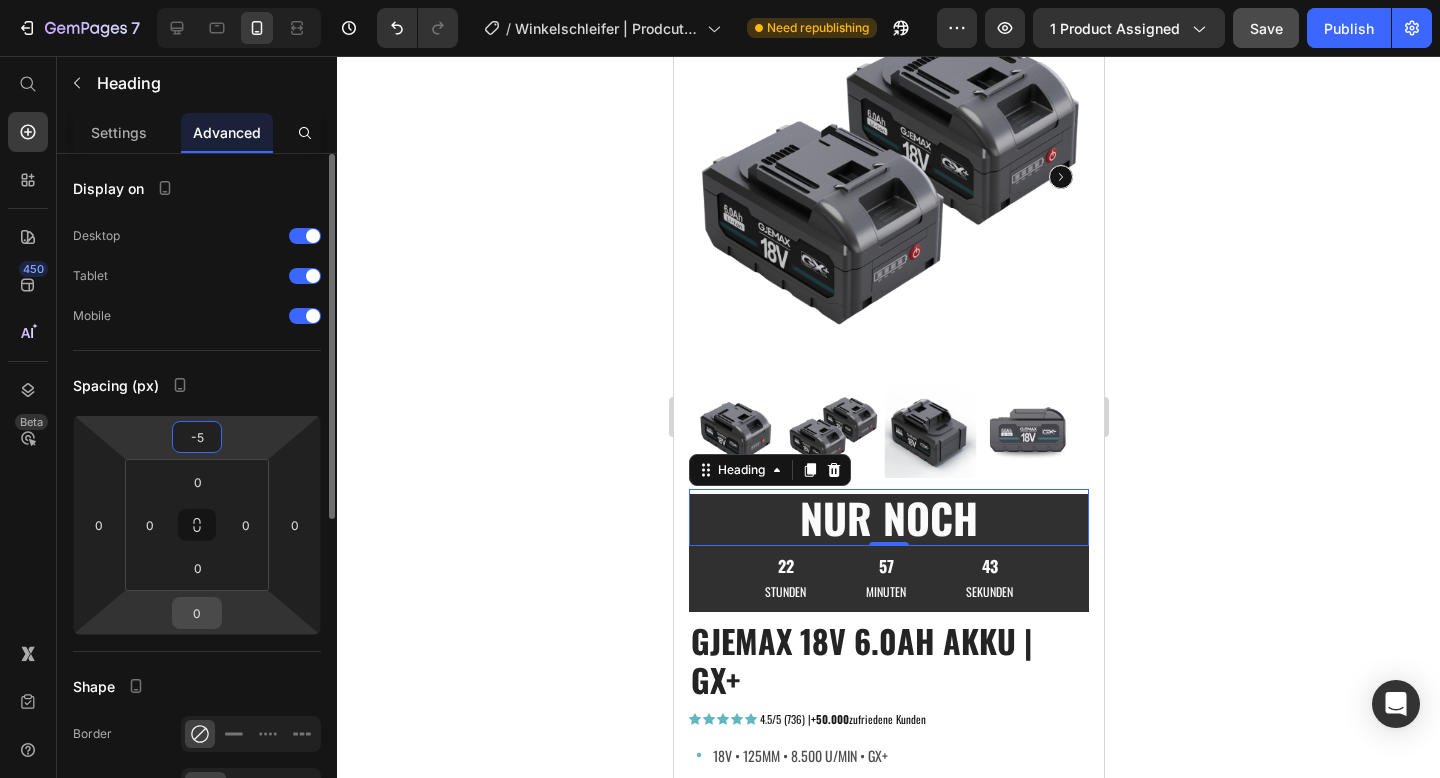 click on "0" at bounding box center (197, 613) 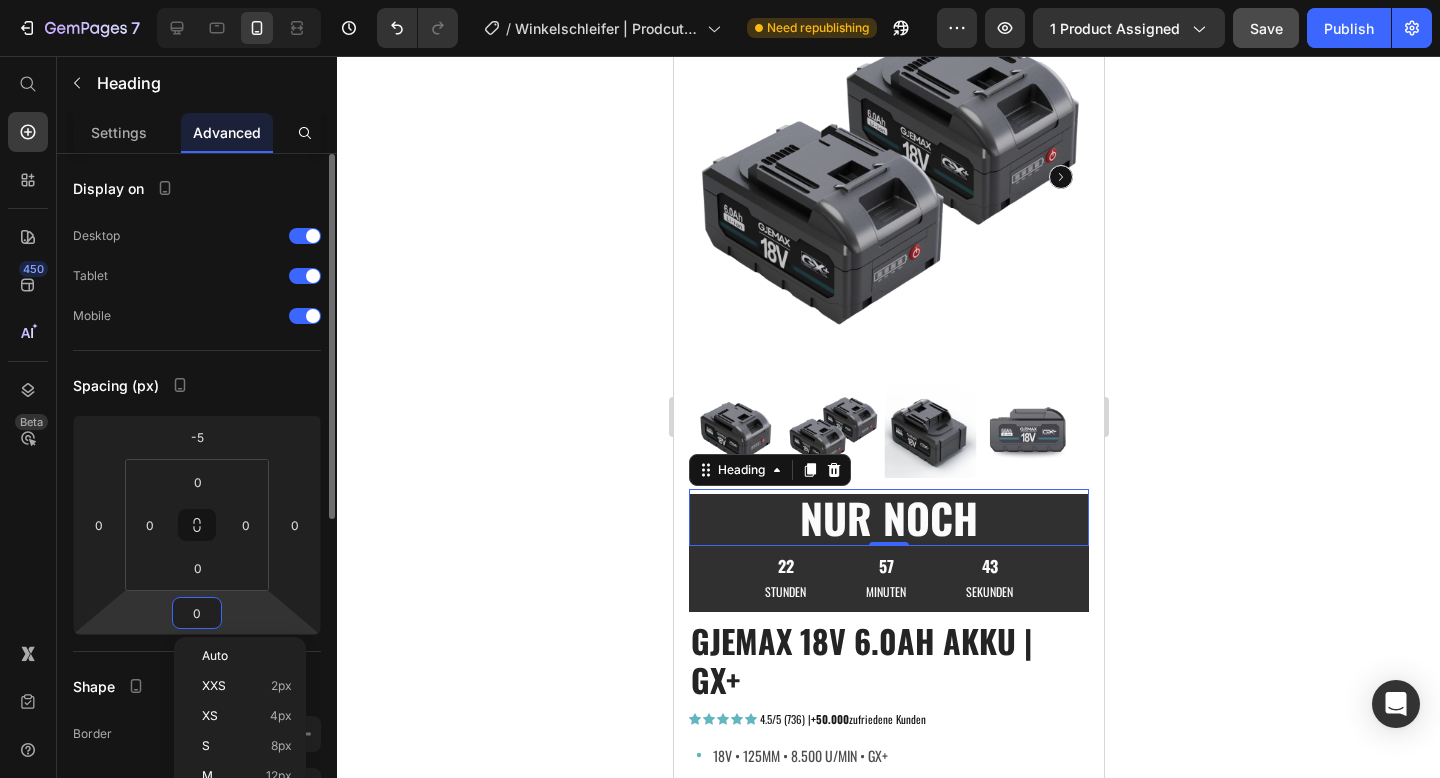 click on "0" at bounding box center (197, 613) 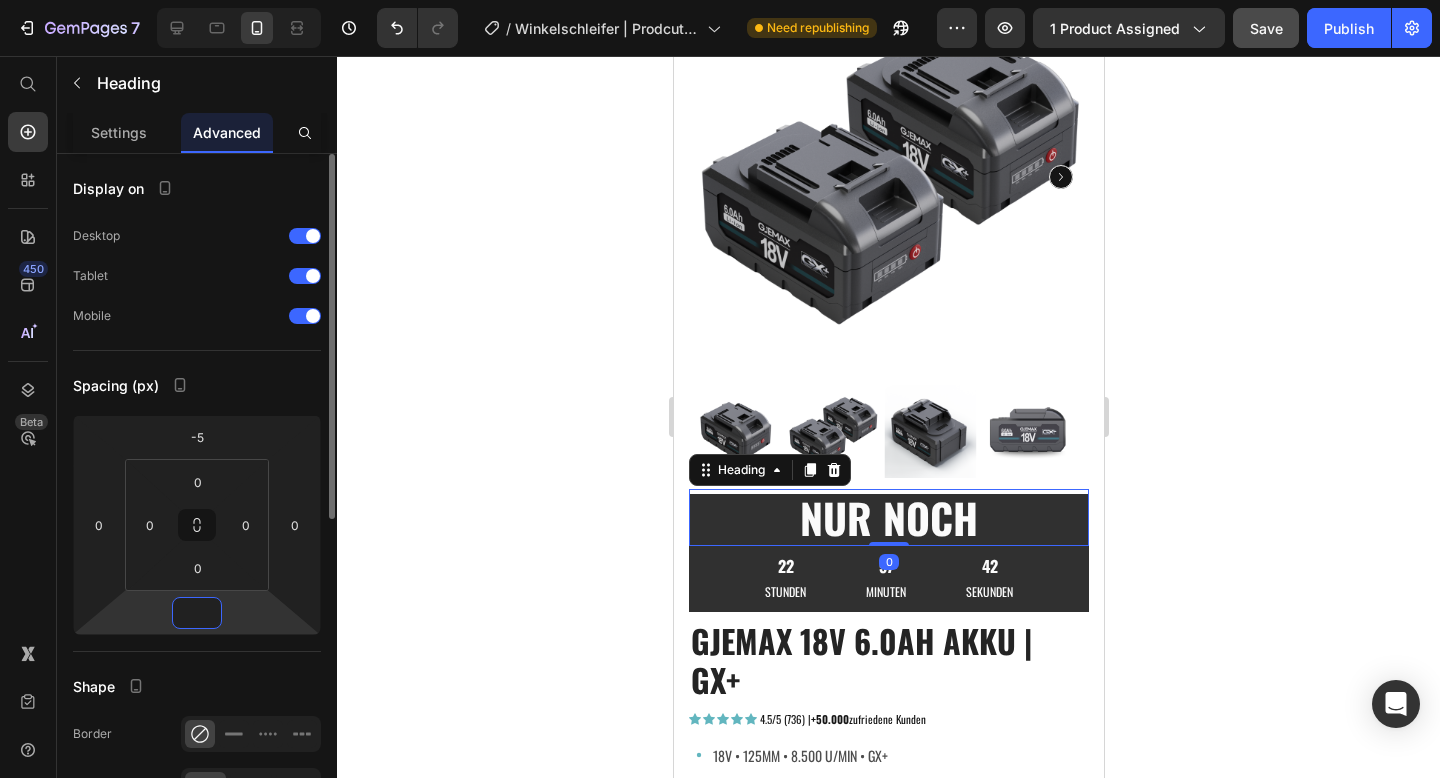 type on "-5" 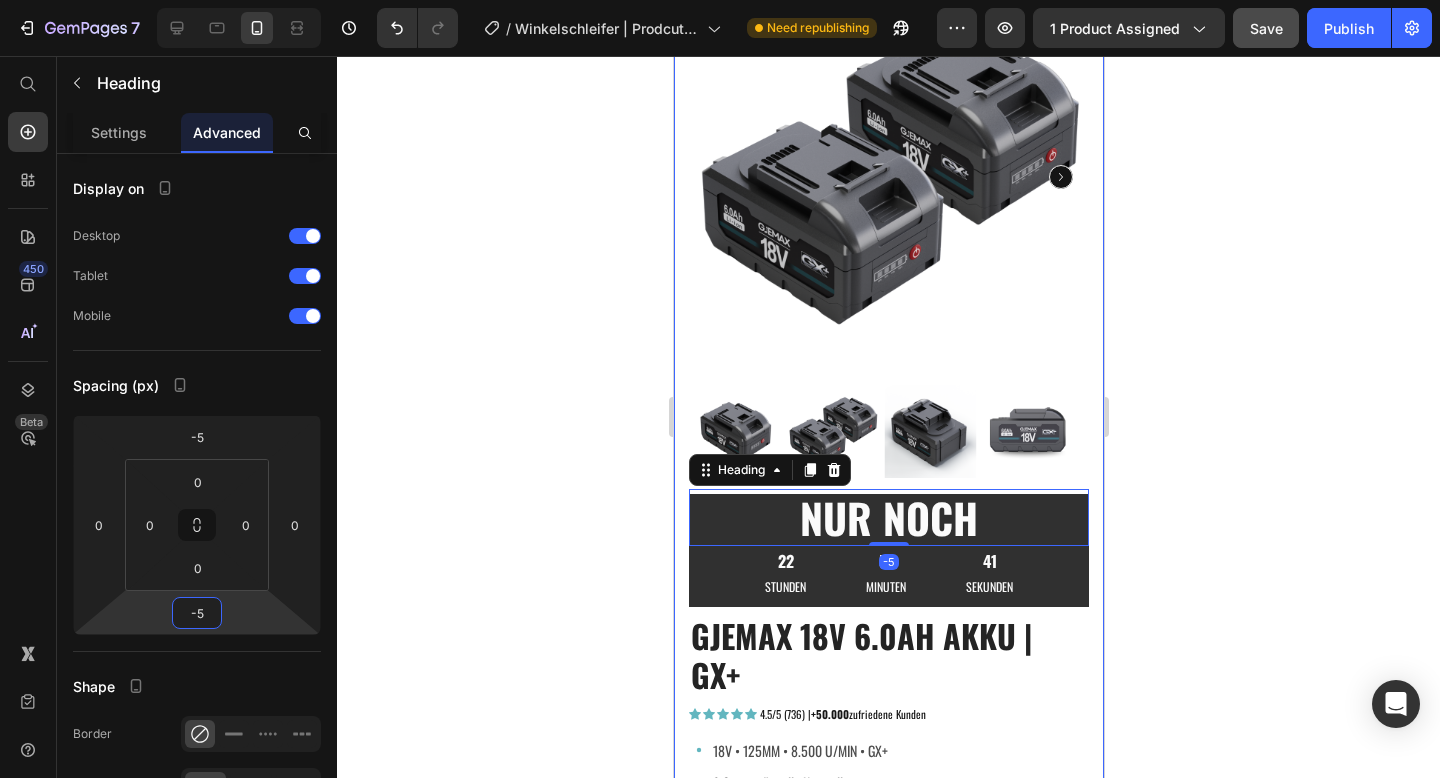 click 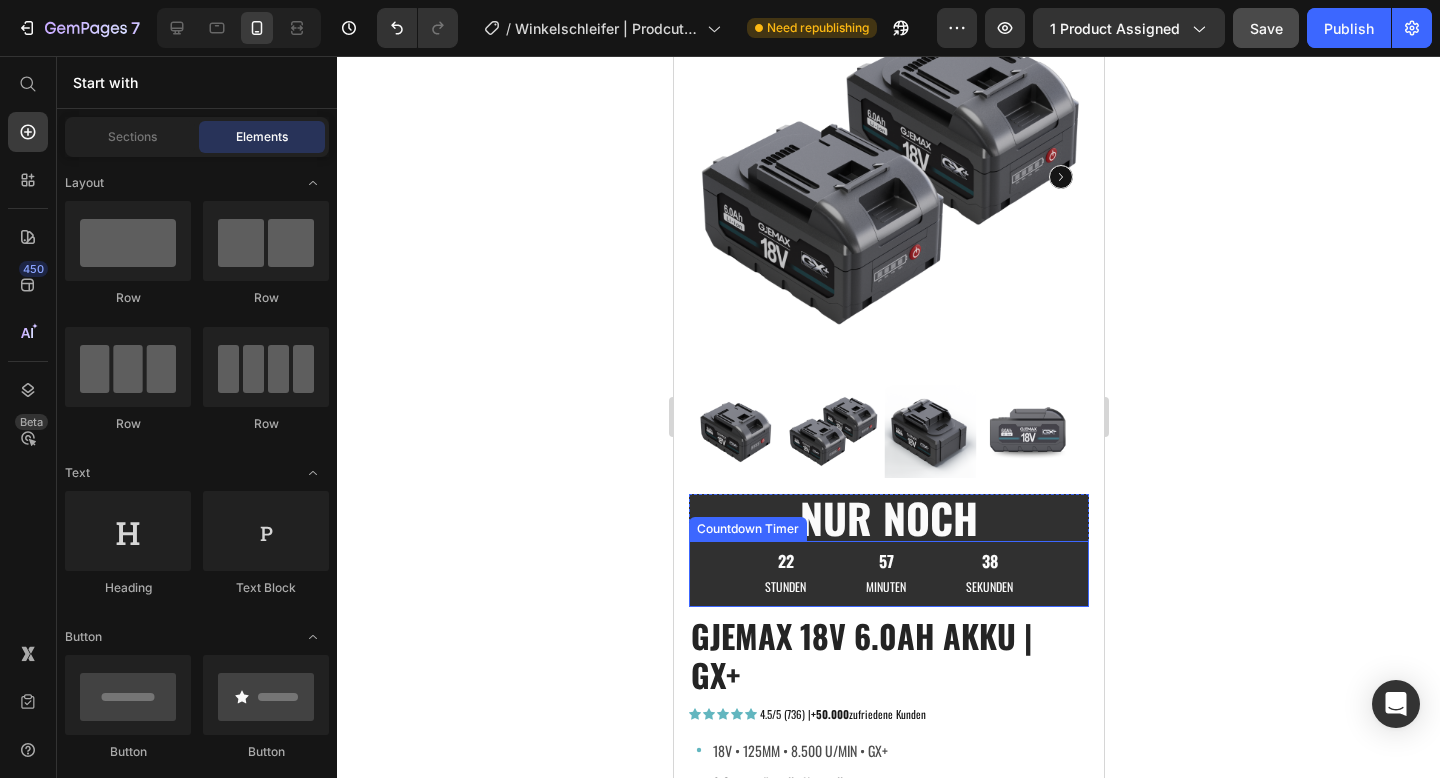 click on "22 STUNDEN 57 MINUTEN 38 SEKUNDEN" at bounding box center [888, 574] 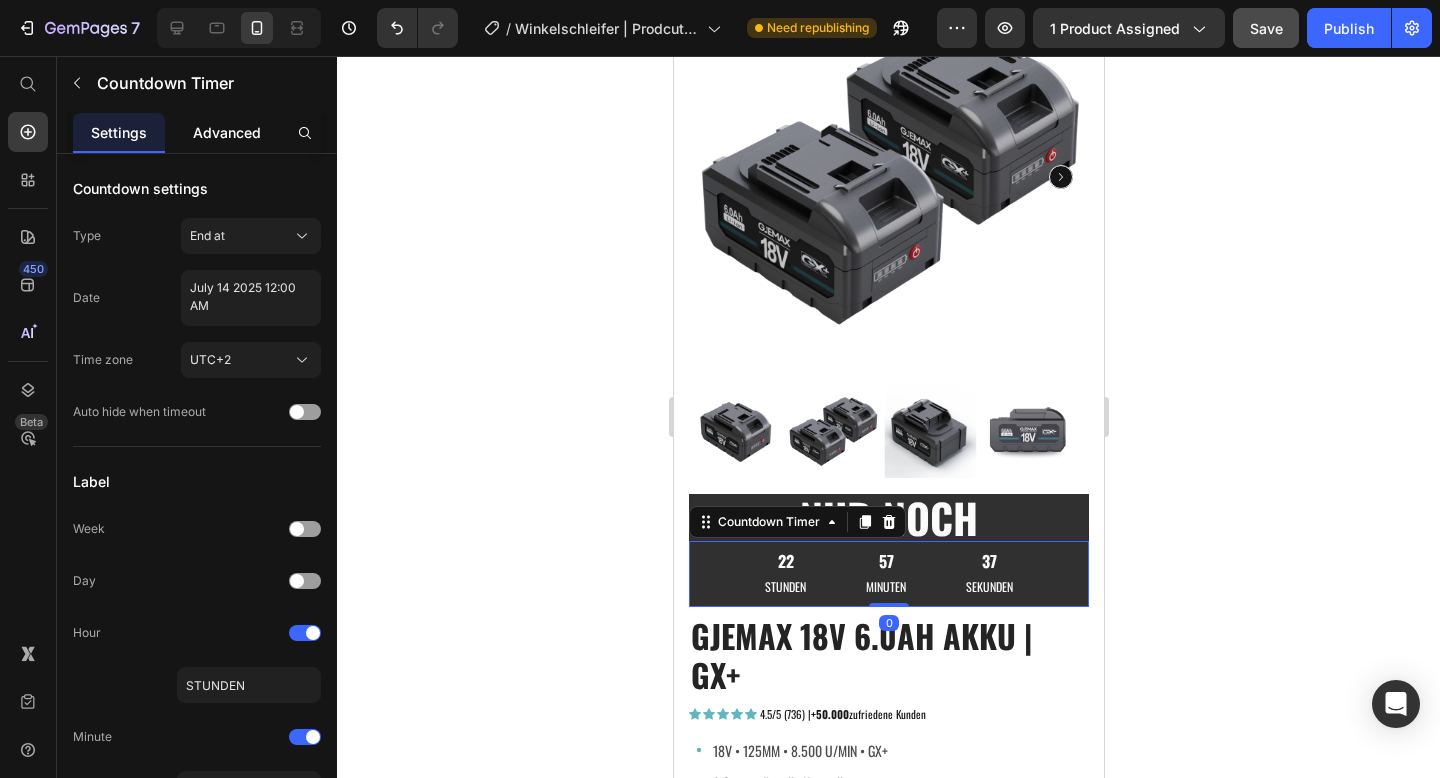 click on "Advanced" 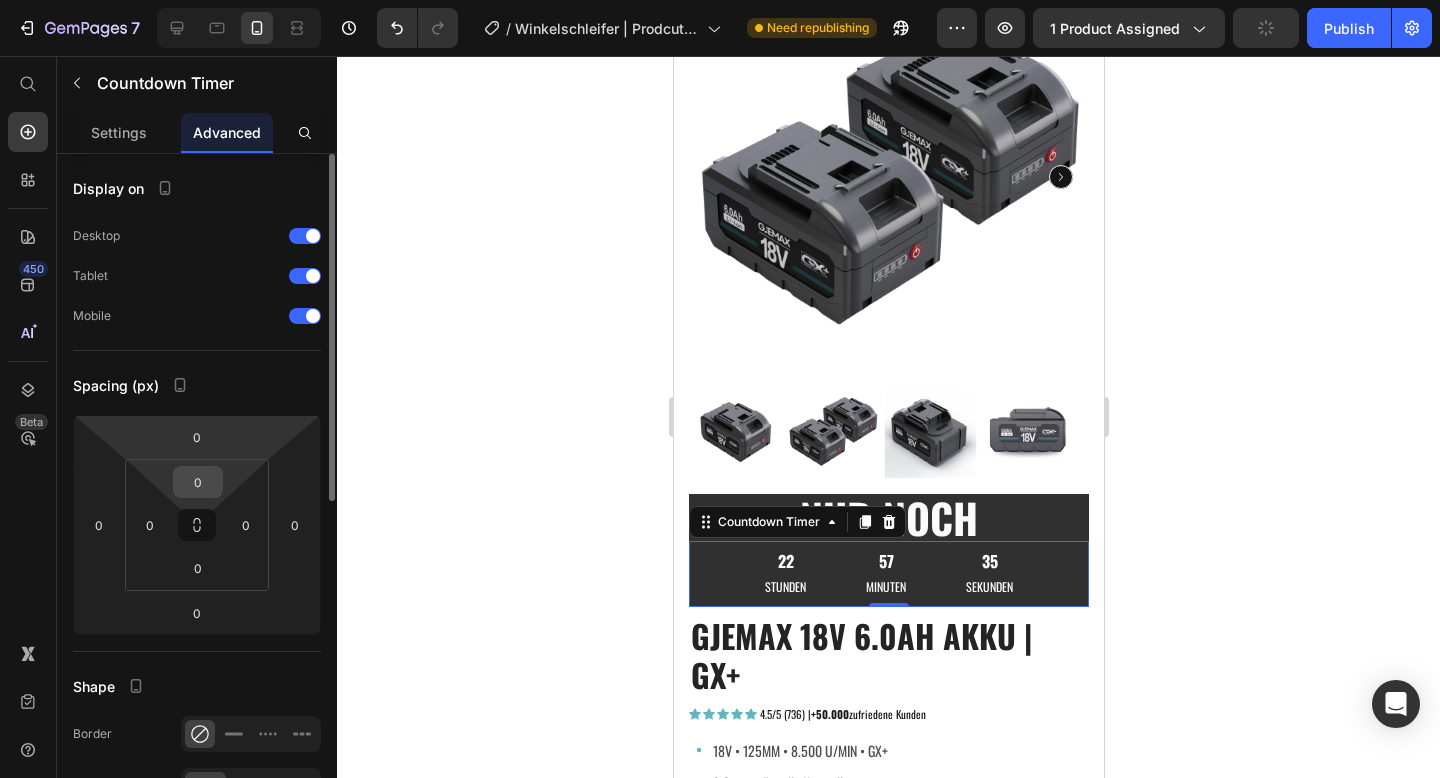 click on "0" at bounding box center (198, 482) 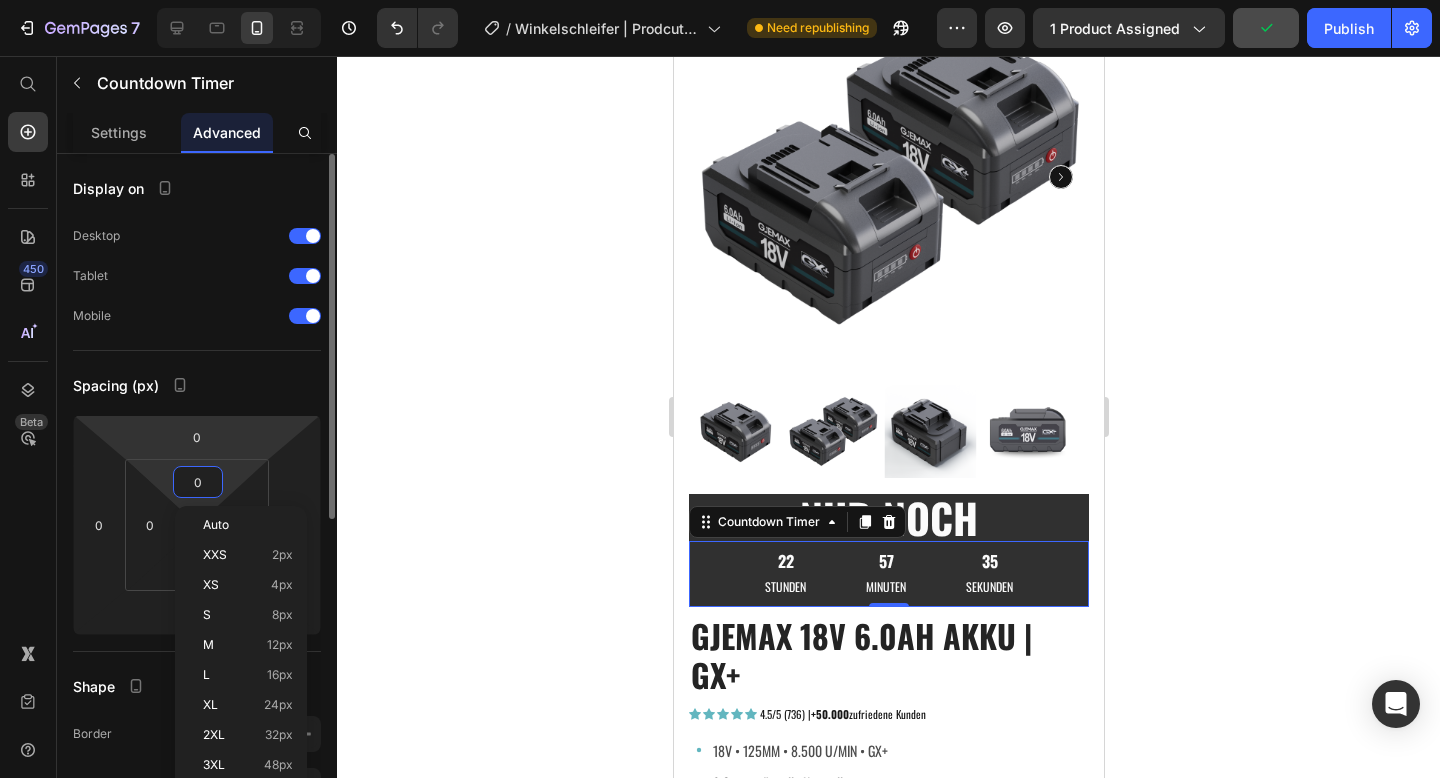 click on "7  Version history  /  Winkelschleifer | ProdcutPage Need republishing Preview 1 product assigned  Publish  450 Beta Start with Sections Elements Hero Section Product Detail Brands Trusted Badges Guarantee Product Breakdown How to use Testimonials Compare Bundle FAQs Social Proof Brand Story Product List Collection Blog List Contact Sticky Add to Cart Custom Footer Browse Library 450 Layout
Row
Row
Row
Row Text
Heading
Text Block Button
Button
Button
Sticky Back to top Media" at bounding box center (720, 0) 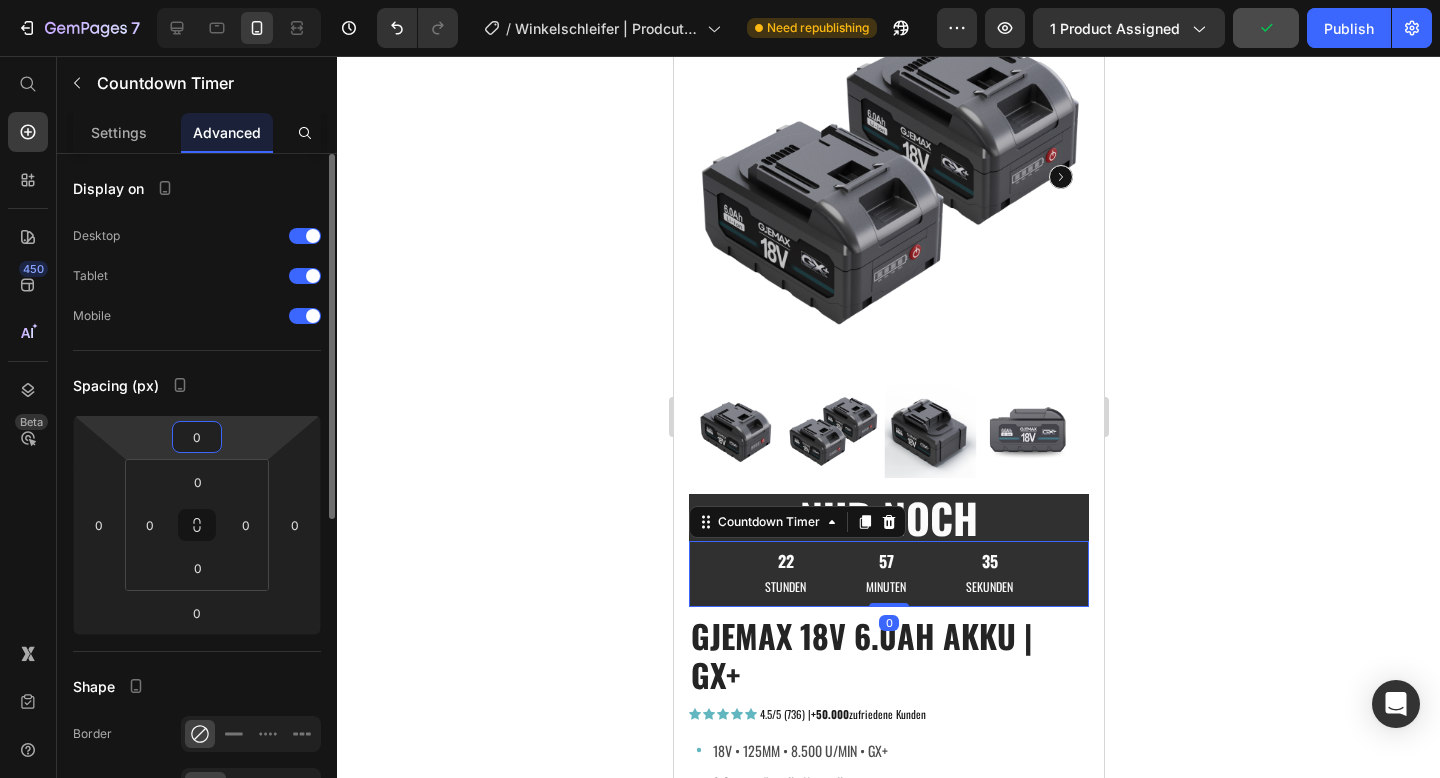 click on "7  Version history  /  Winkelschleifer | ProdcutPage Need republishing Preview 1 product assigned  Publish  450 Beta Start with Sections Elements Hero Section Product Detail Brands Trusted Badges Guarantee Product Breakdown How to use Testimonials Compare Bundle FAQs Social Proof Brand Story Product List Collection Blog List Contact Sticky Add to Cart Custom Footer Browse Library 450 Layout
Row
Row
Row
Row Text
Heading
Text Block Button
Button
Button
Sticky Back to top Media" at bounding box center (720, 0) 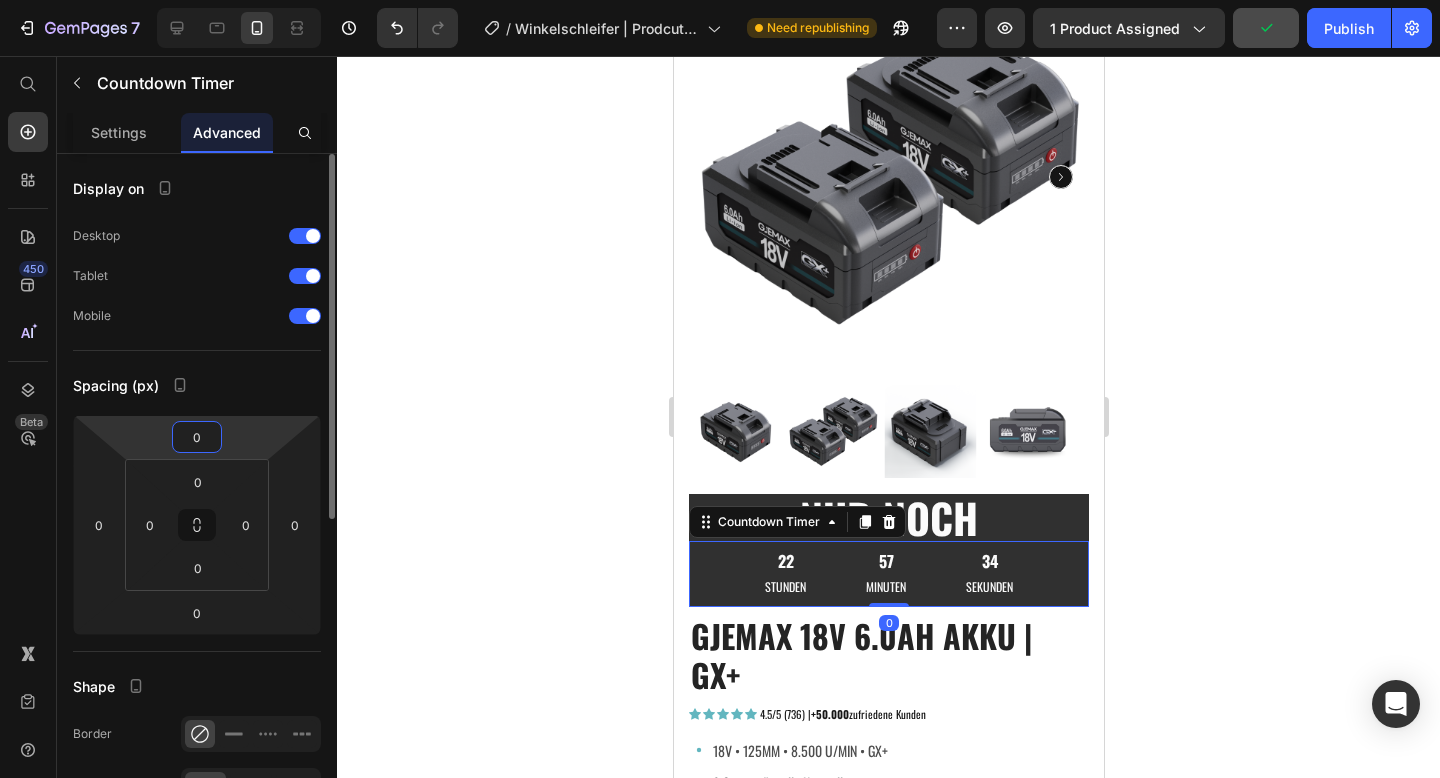 click on "0" at bounding box center [197, 437] 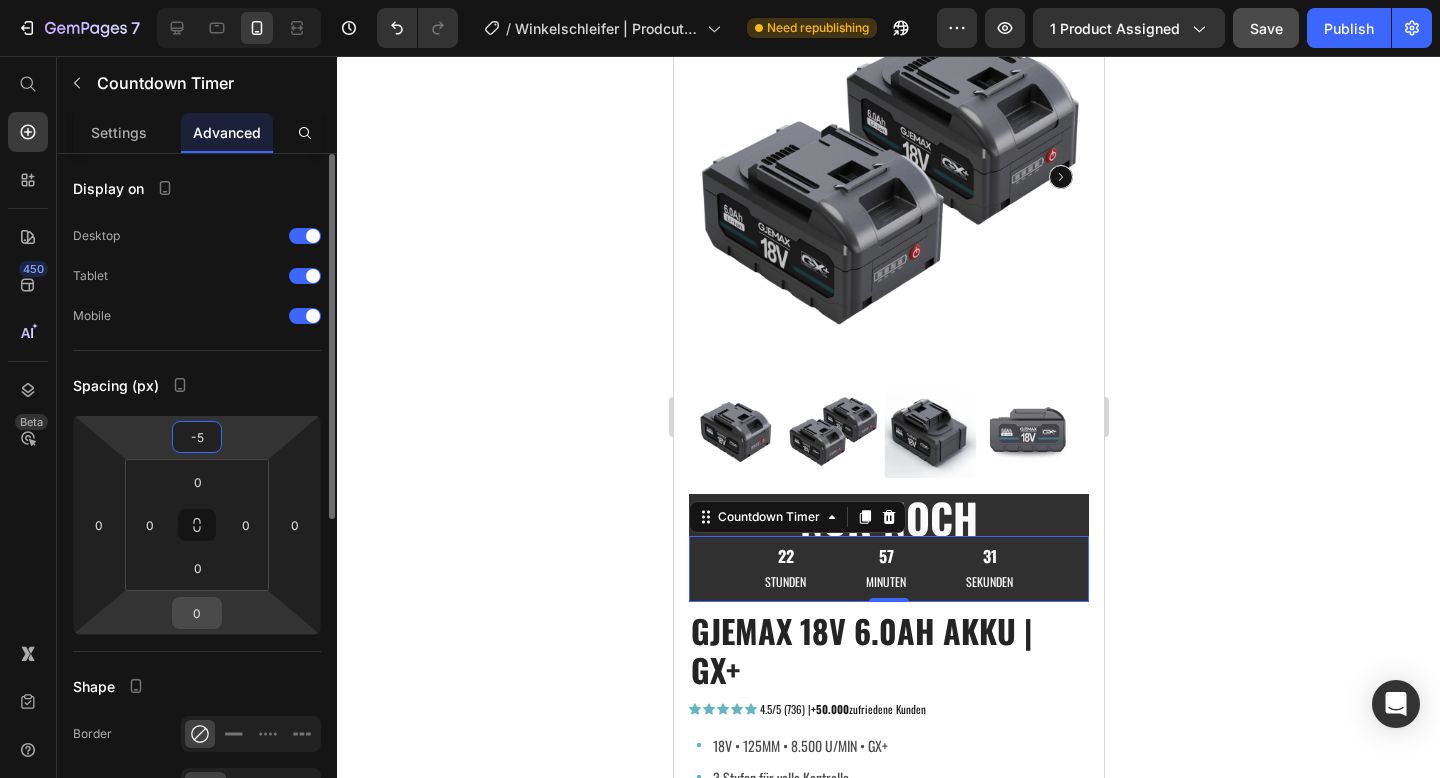 type on "-5" 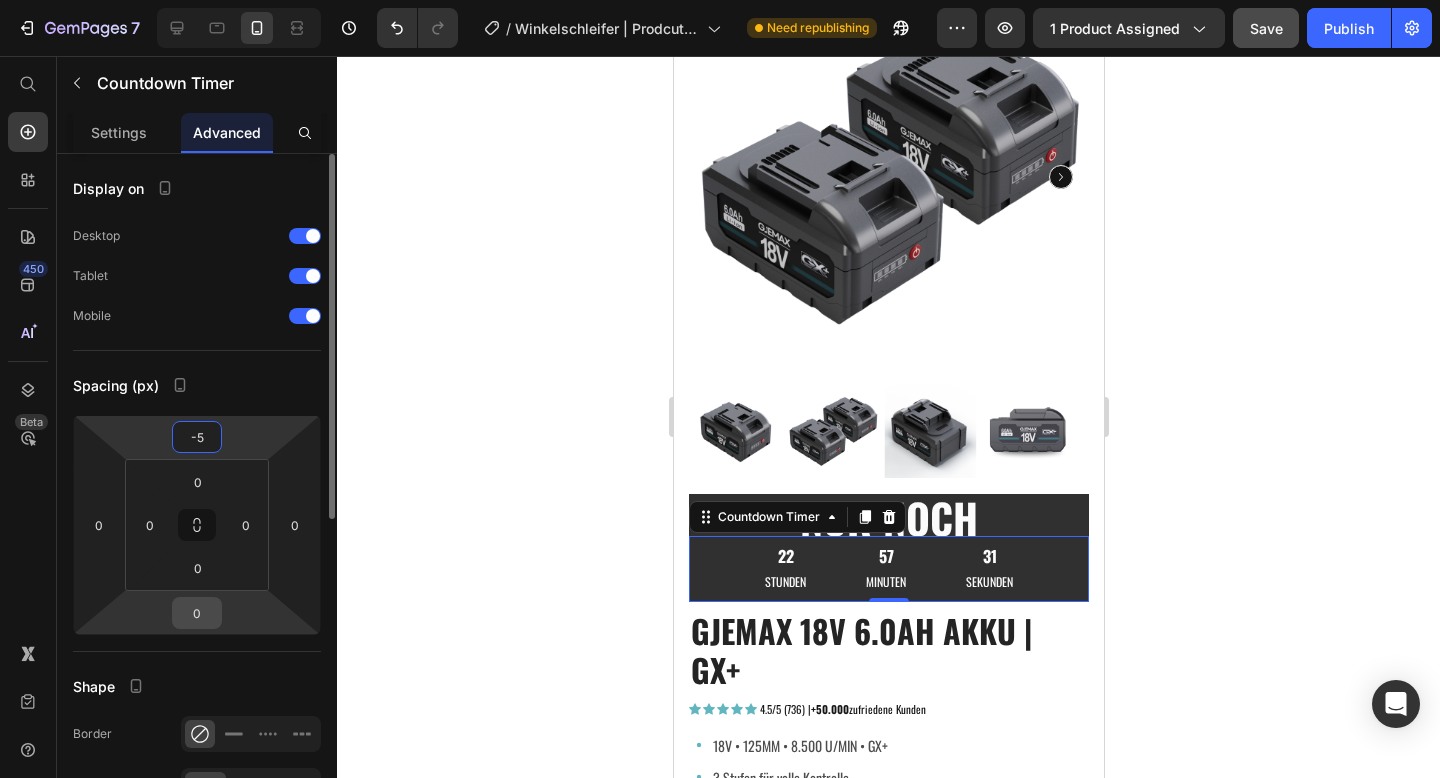 click on "0" at bounding box center [197, 613] 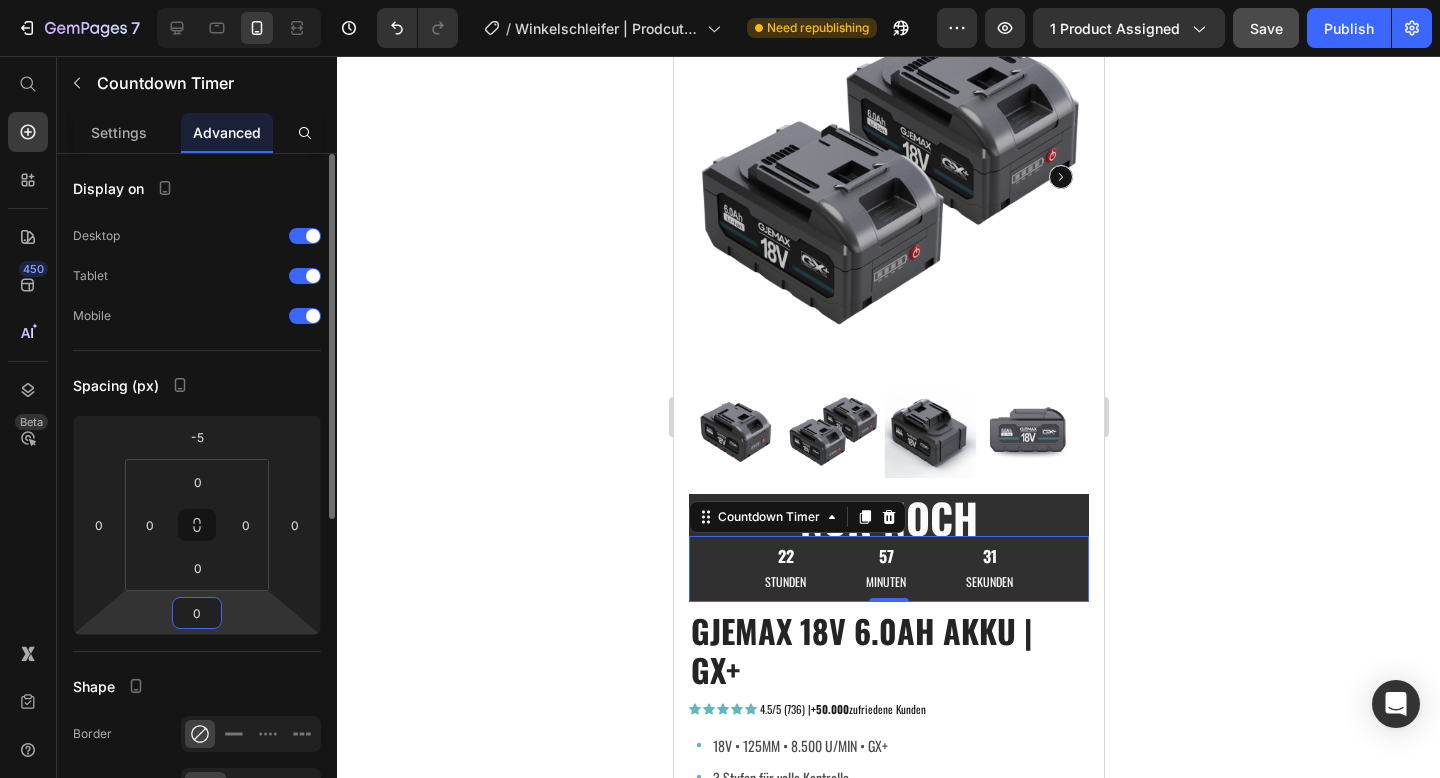 click on "0" at bounding box center (197, 613) 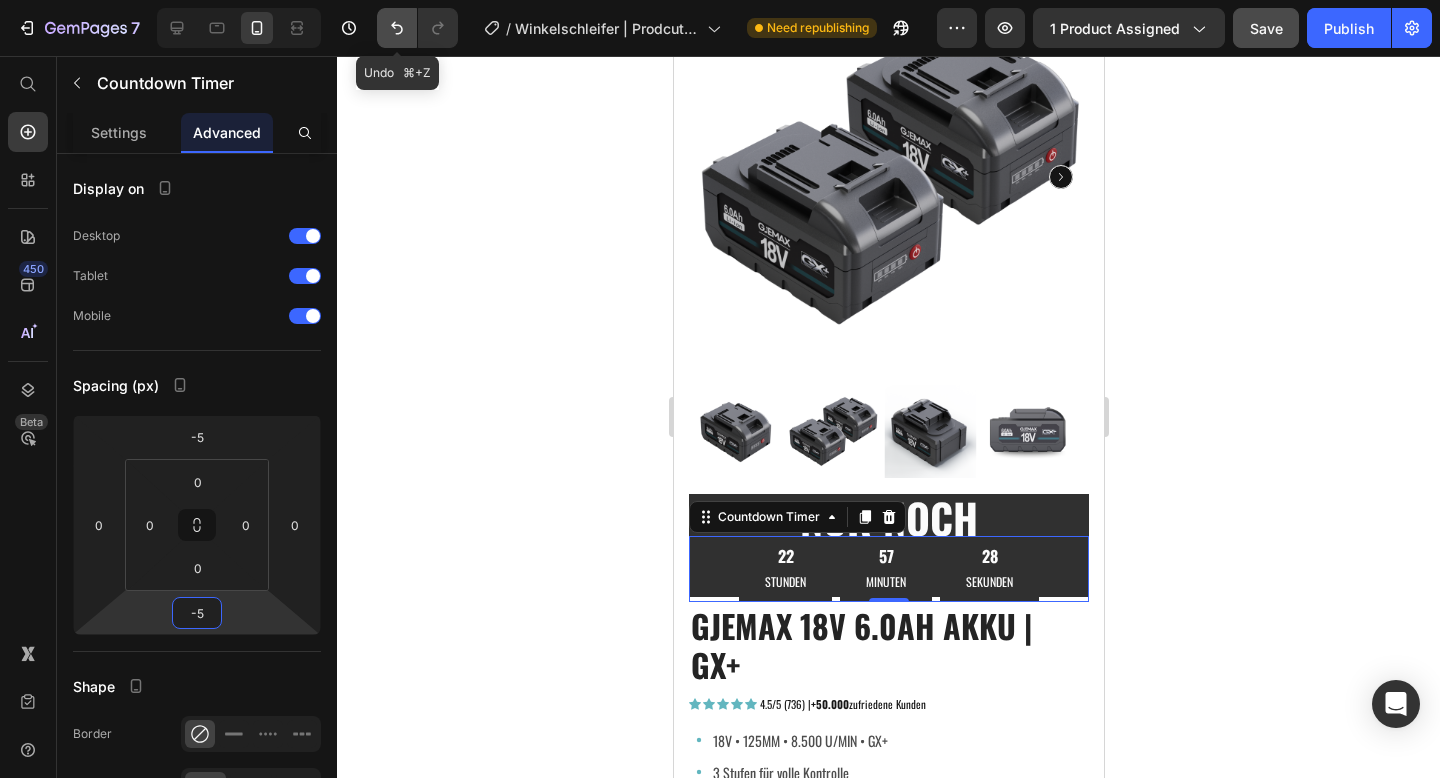 click 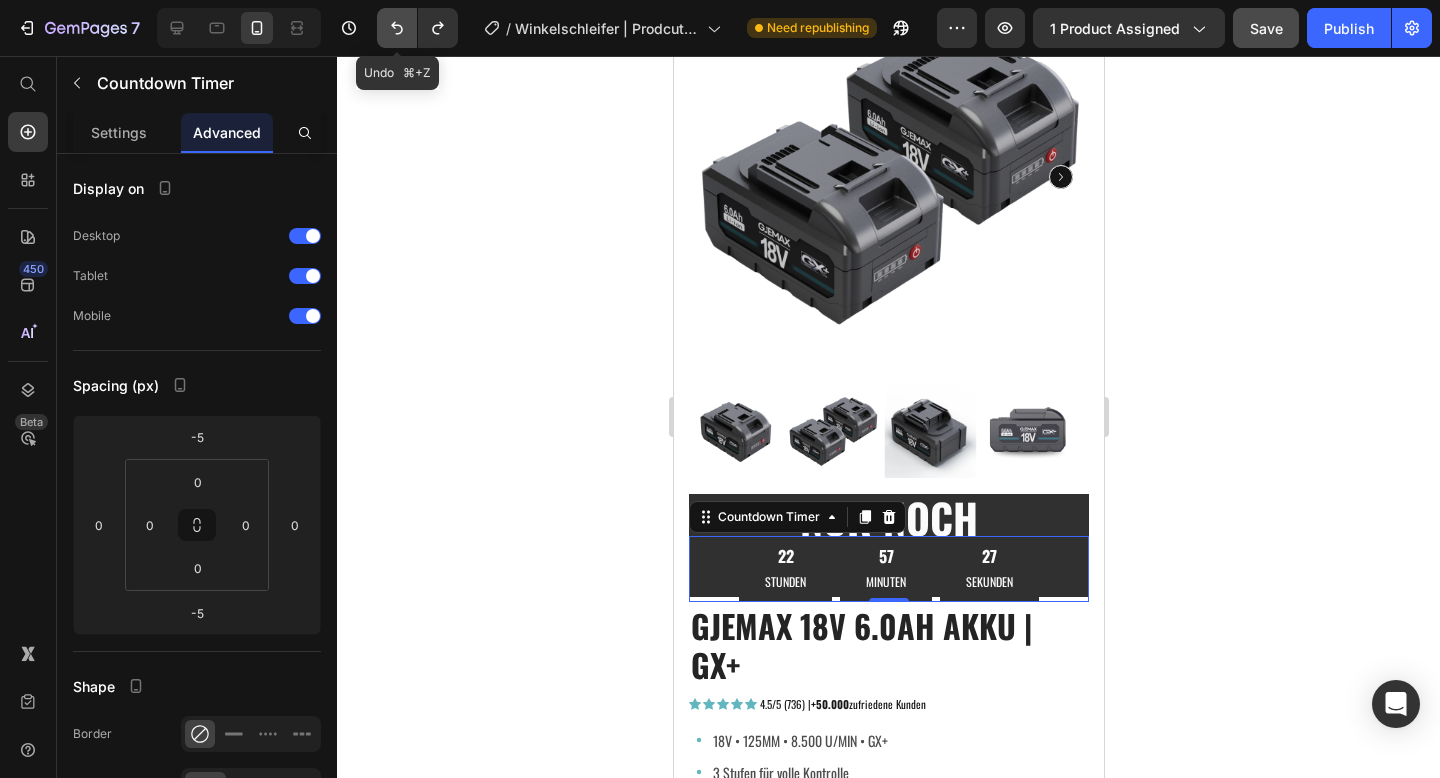 click 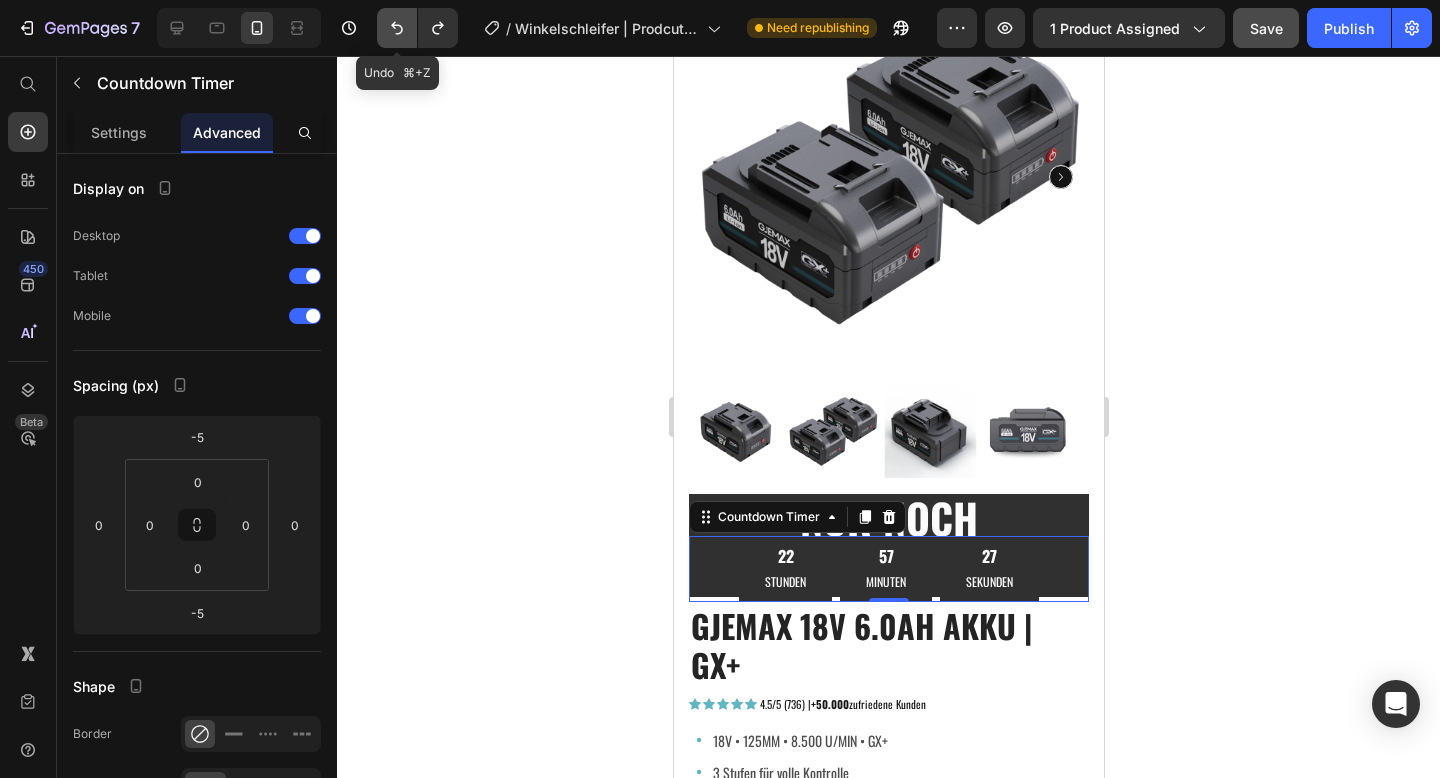 type on "0" 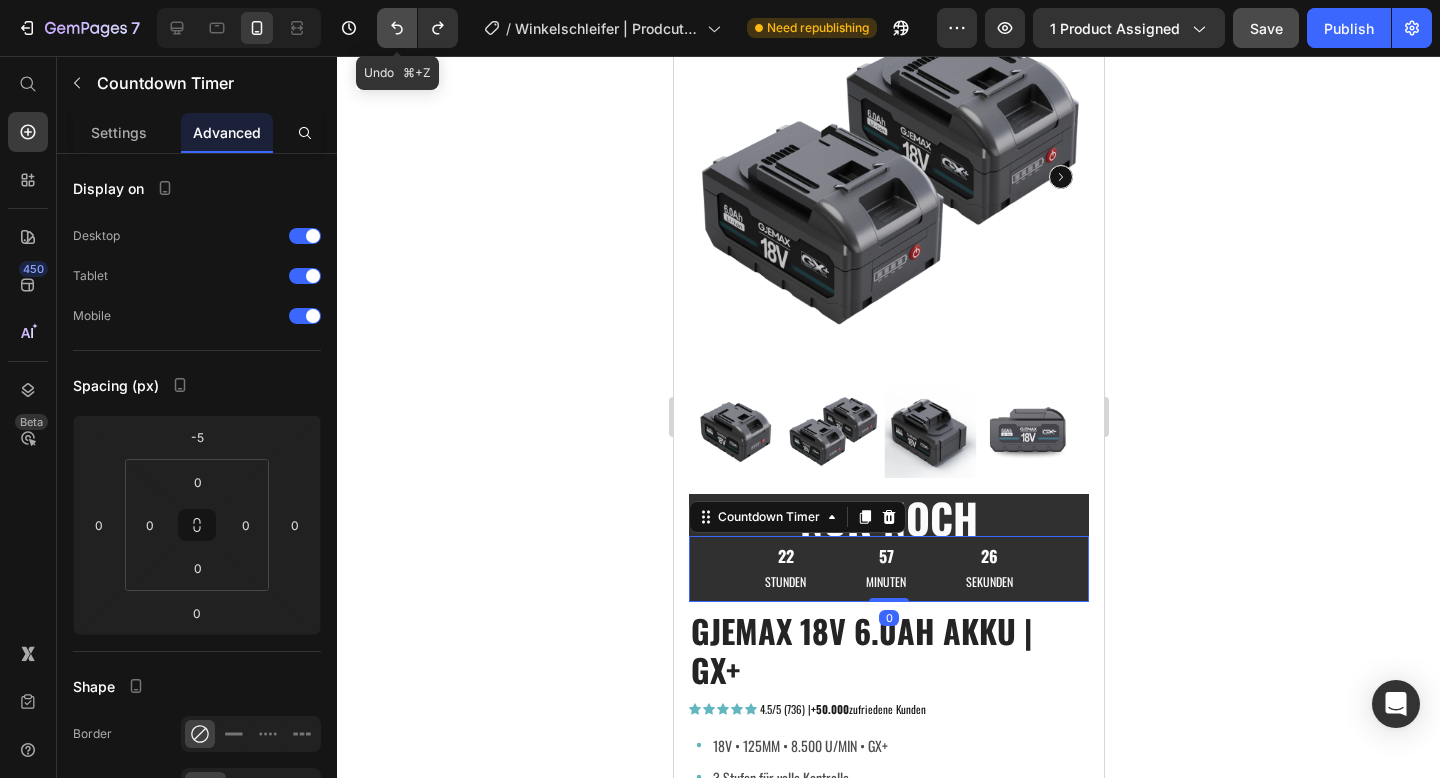 click 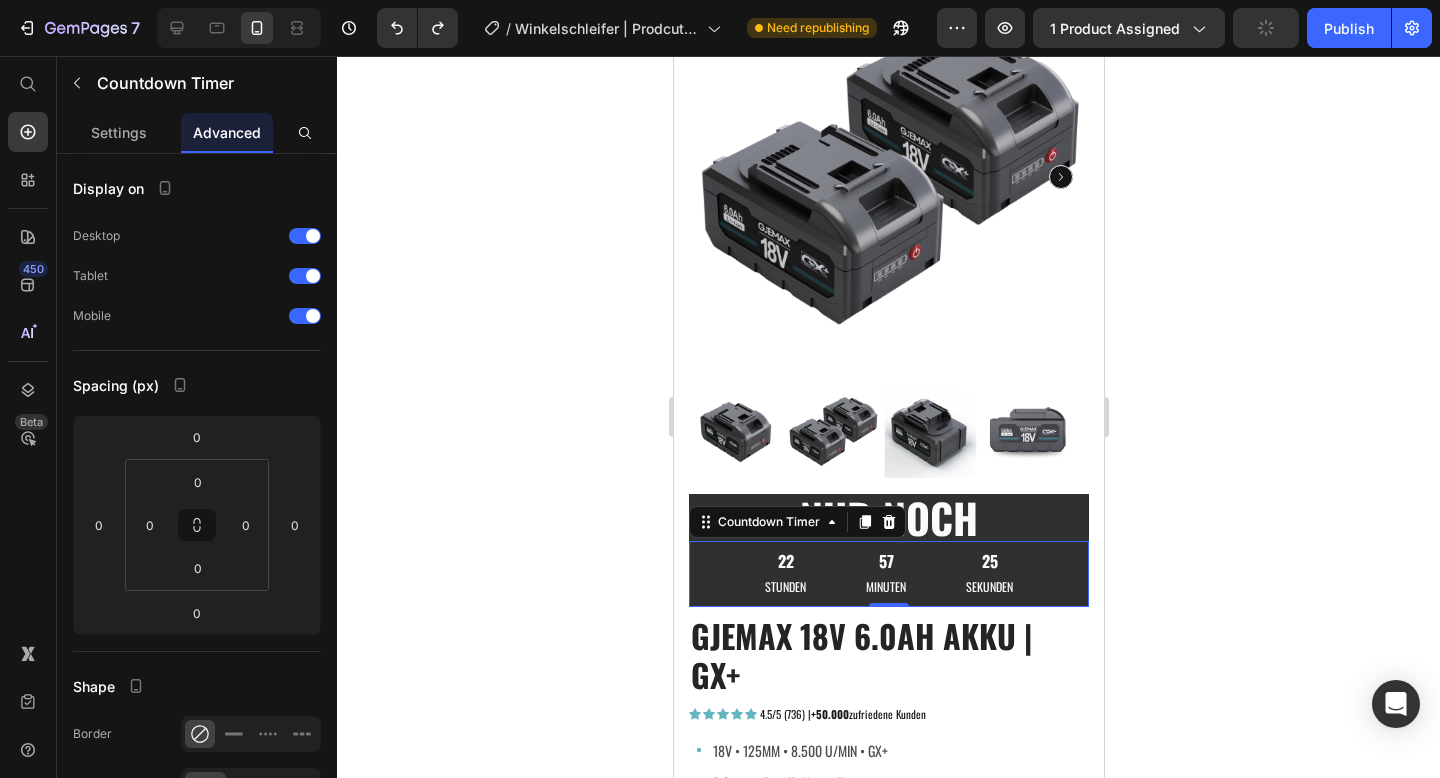 click 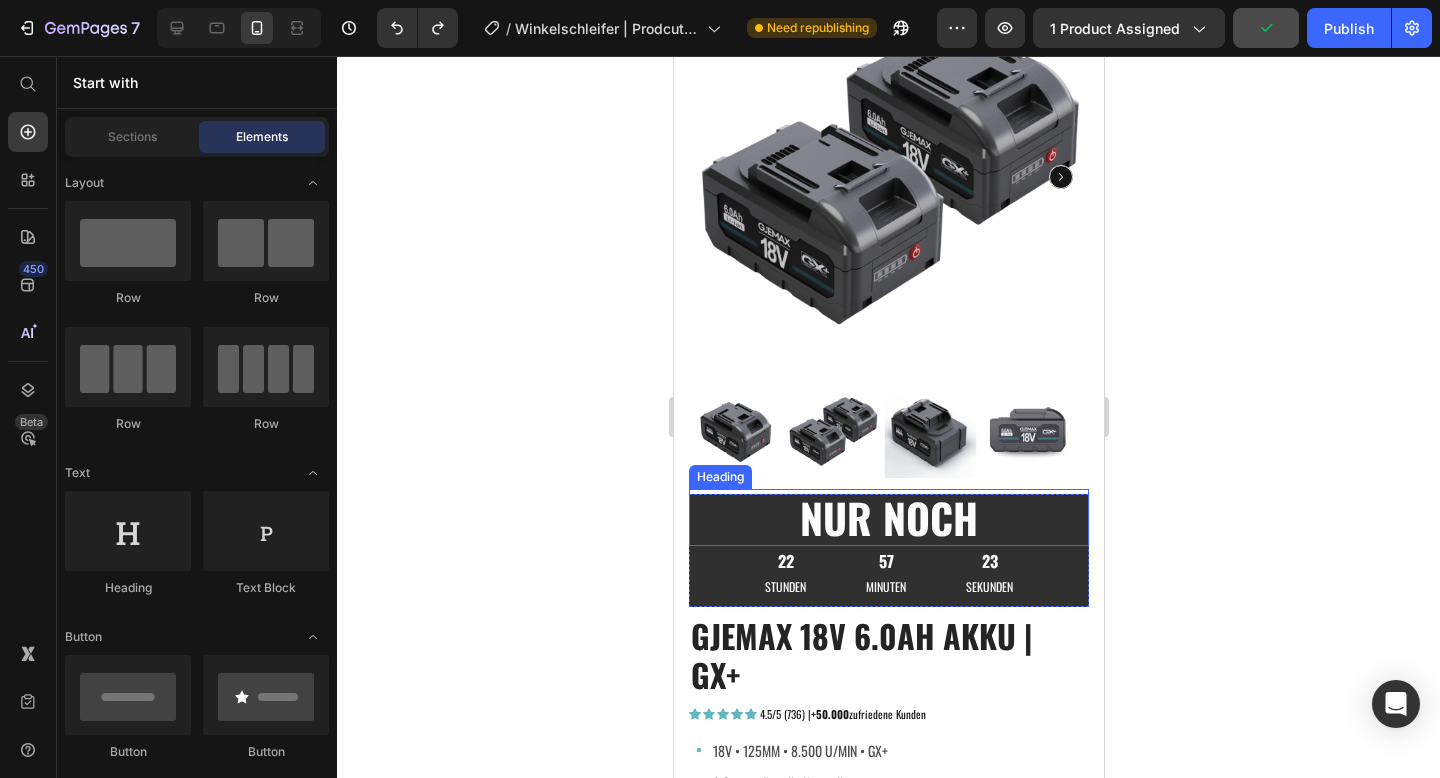 click on "NUR NOCH" at bounding box center (888, 517) 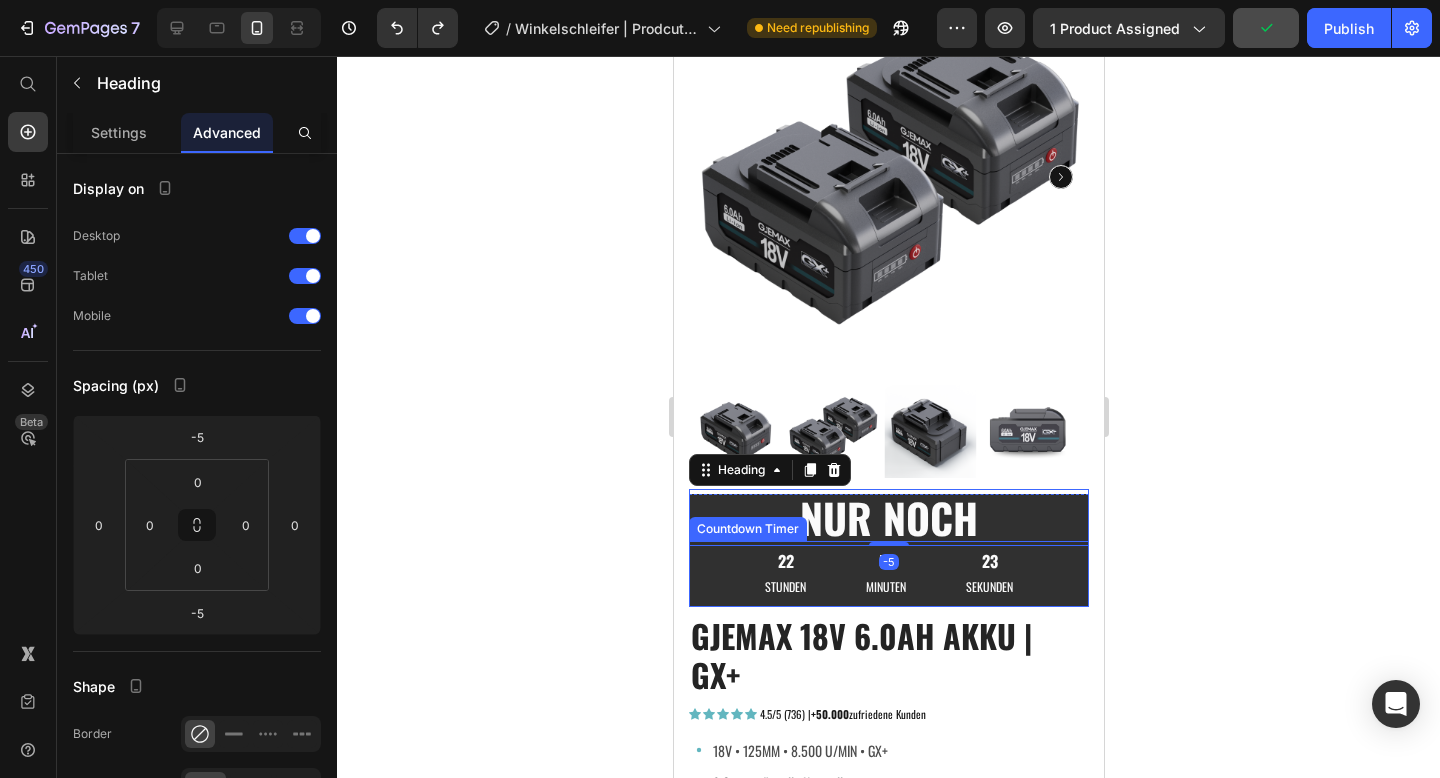 click on "22 STUNDEN 57 MINUTEN 23 SEKUNDEN" at bounding box center [888, 574] 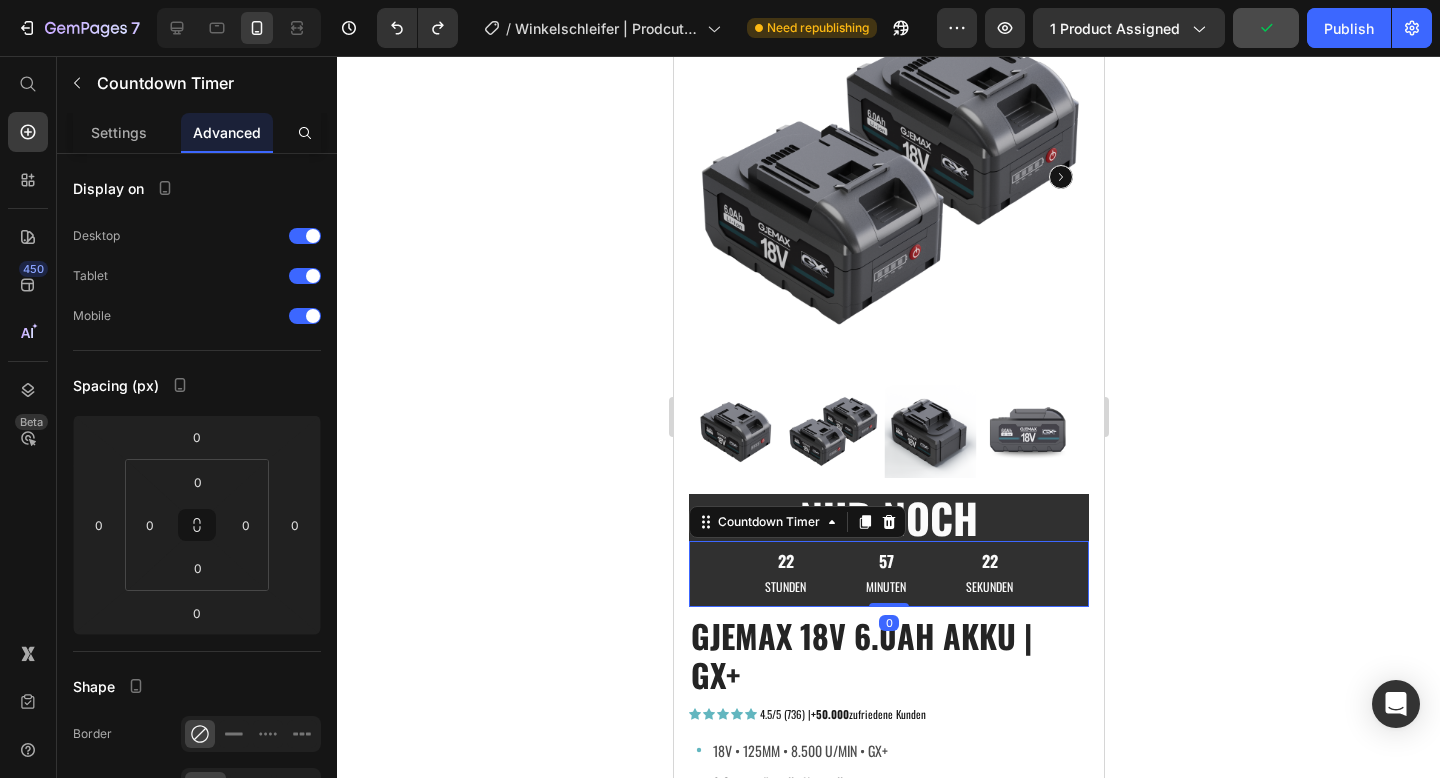 click on "22 STUNDEN 57 MINUTEN 22 SEKUNDEN" at bounding box center [888, 574] 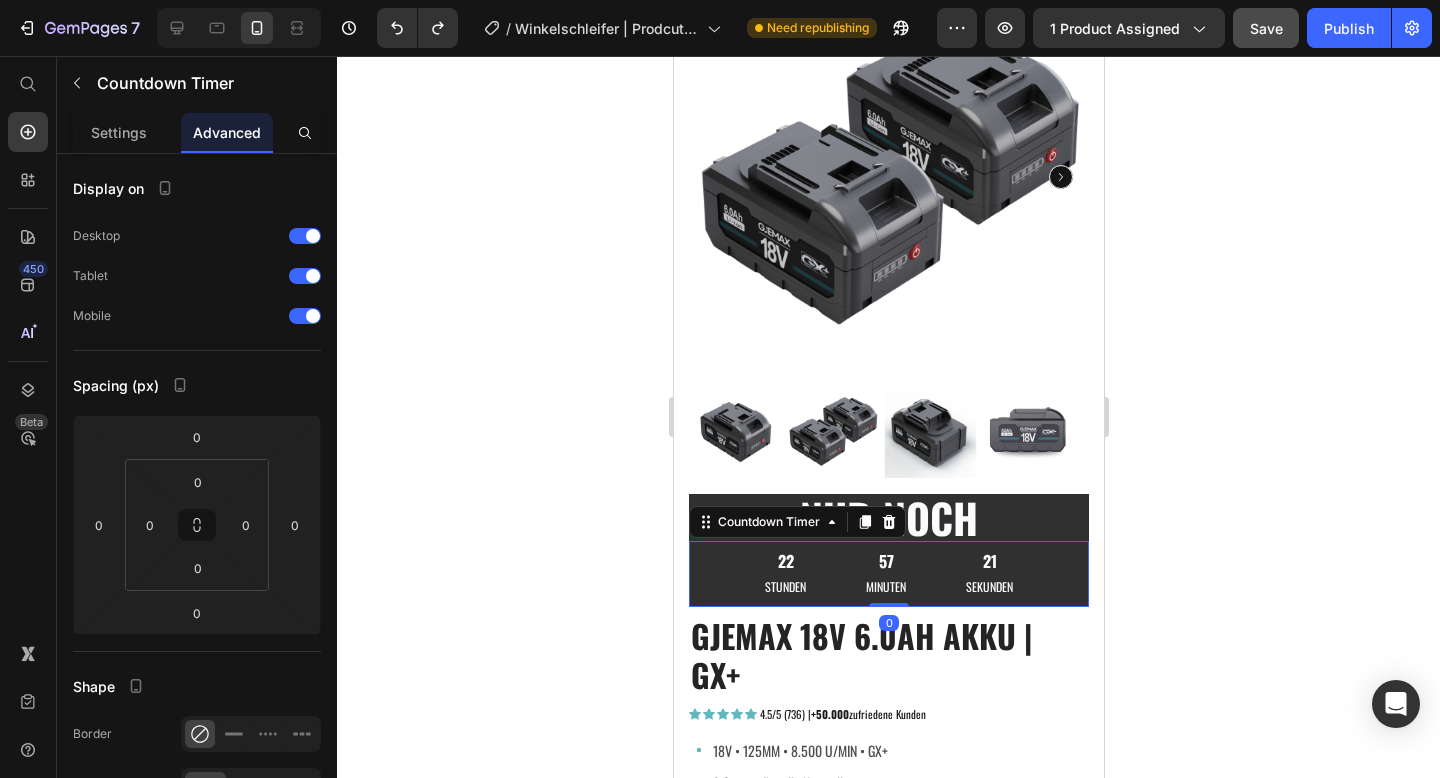 click 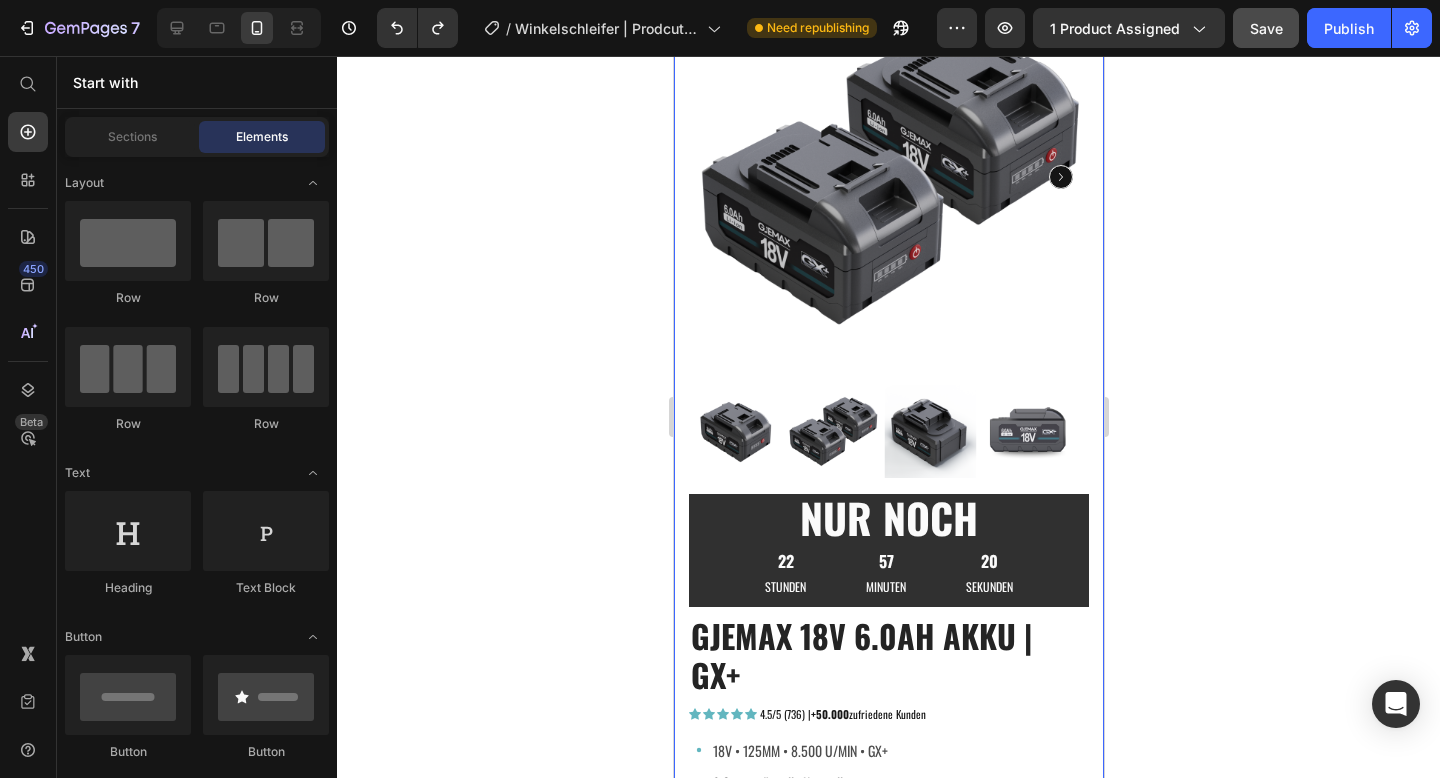 click on "Product Images NUR NOCH Heading 22 STUNDEN 57 MINUTEN 20 SEKUNDEN Countdown Timer Row GJEMAX 18V 6.0AH AKKU | GX+ (P) Title                Icon                Icon                Icon                Icon                Icon Icon List Hoz 4.5/5 (736) |  +50.000  zufriedene Kunden Text block Row
18V • 125MM • 8.500 U/MIN • GX+
3 Stufen für volle Kontrolle
Kompatibel & kabellos – Akku passt, läuft sofort Item List €79,99 Product Price €99,99 Product Price Row
Drop element here Row Row VARIANTE: 2x Akku 2x Akku 2x Akku 2x Akku 1x Akku 1x Akku 1x Akku Product Variants & Swatches Row
in den Warenkorb legen (P) Cart Button
Lieferzeit in 2-5 Werktagen Item List Image Klarna Rechnung Bestelle jetzt. Bezahle in bis zu 30 Tagen. Text Block Row Image PayPal Käuferschutz Sicher sofort oder in 30 Tagen bezahlen mit Käuferschutz. Text Block Row
Icon Deutsches Start-Up aus Bayern" at bounding box center (888, 779) 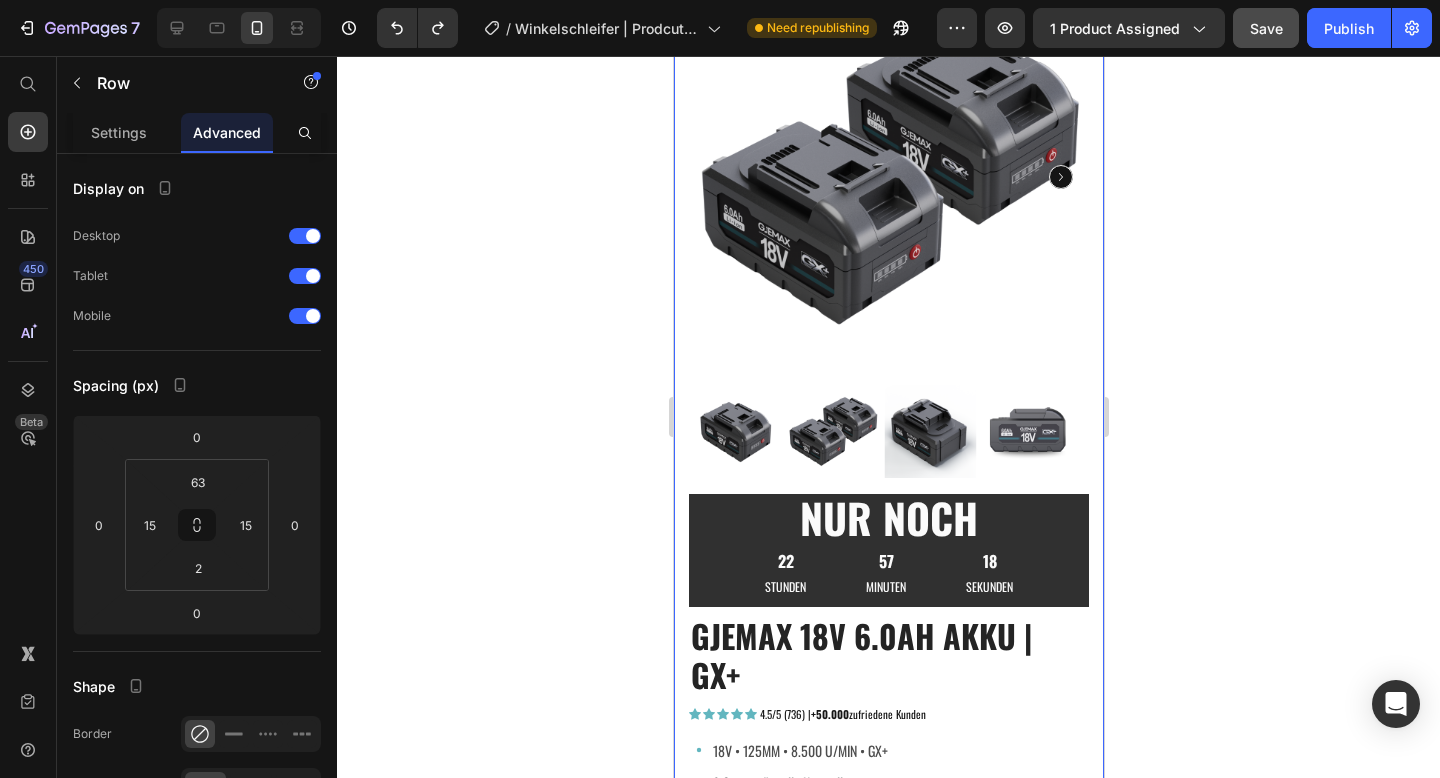 click on "Product Images NUR NOCH Heading 22 STUNDEN 57 MINUTEN 18 SEKUNDEN Countdown Timer Row GJEMAX 18V 6.0AH AKKU | GX+ (P) Title                Icon                Icon                Icon                Icon                Icon Icon List Hoz 4.5/5 (736) |  +50.000  zufriedene Kunden Text block Row
18V • 125MM • 8.500 U/MIN • GX+
3 Stufen für volle Kontrolle
Kompatibel & kabellos – Akku passt, läuft sofort Item List €79,99 Product Price €99,99 Product Price Row
Drop element here Row Row VARIANTE: 2x Akku 2x Akku 2x Akku 2x Akku 1x Akku 1x Akku 1x Akku Product Variants & Swatches Row
in den Warenkorb legen (P) Cart Button
Lieferzeit in 2-5 Werktagen Item List Image Klarna Rechnung Bestelle jetzt. Bezahle in bis zu 30 Tagen. Text Block Row Image PayPal Käuferschutz Sicher sofort oder in 30 Tagen bezahlen mit Käuferschutz. Text Block Row
Icon Deutsches Start-Up aus Bayern" at bounding box center [888, 779] 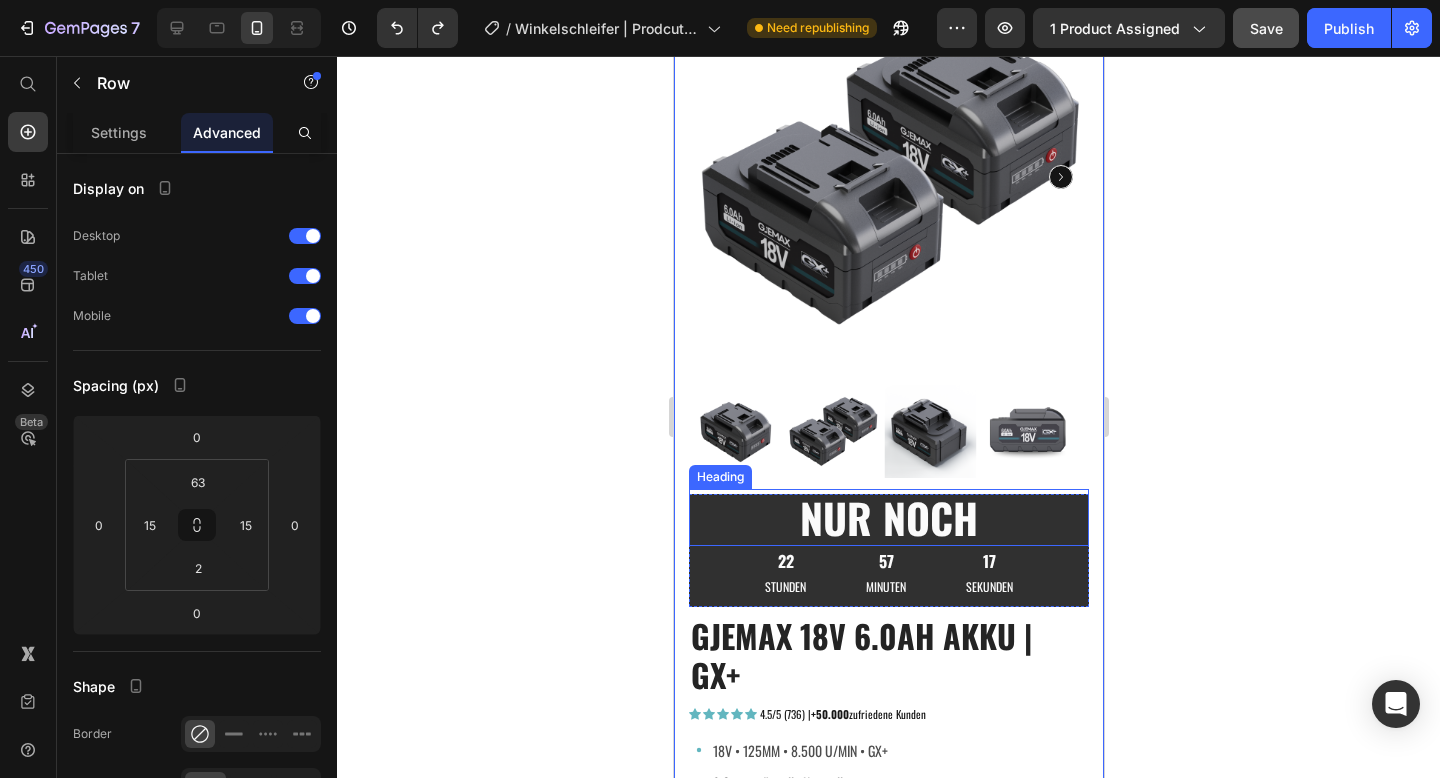 click on "NUR NOCH" at bounding box center (888, 517) 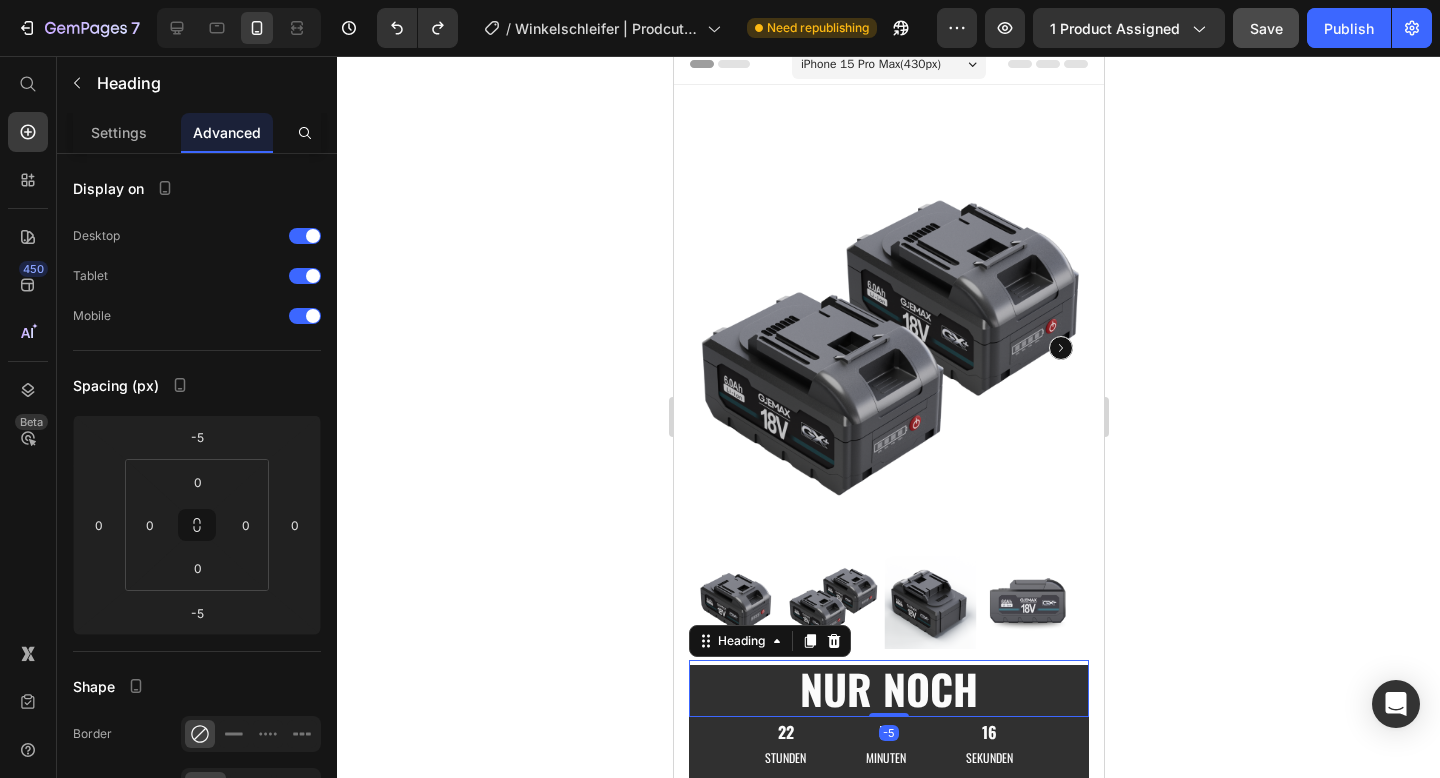 scroll, scrollTop: 0, scrollLeft: 0, axis: both 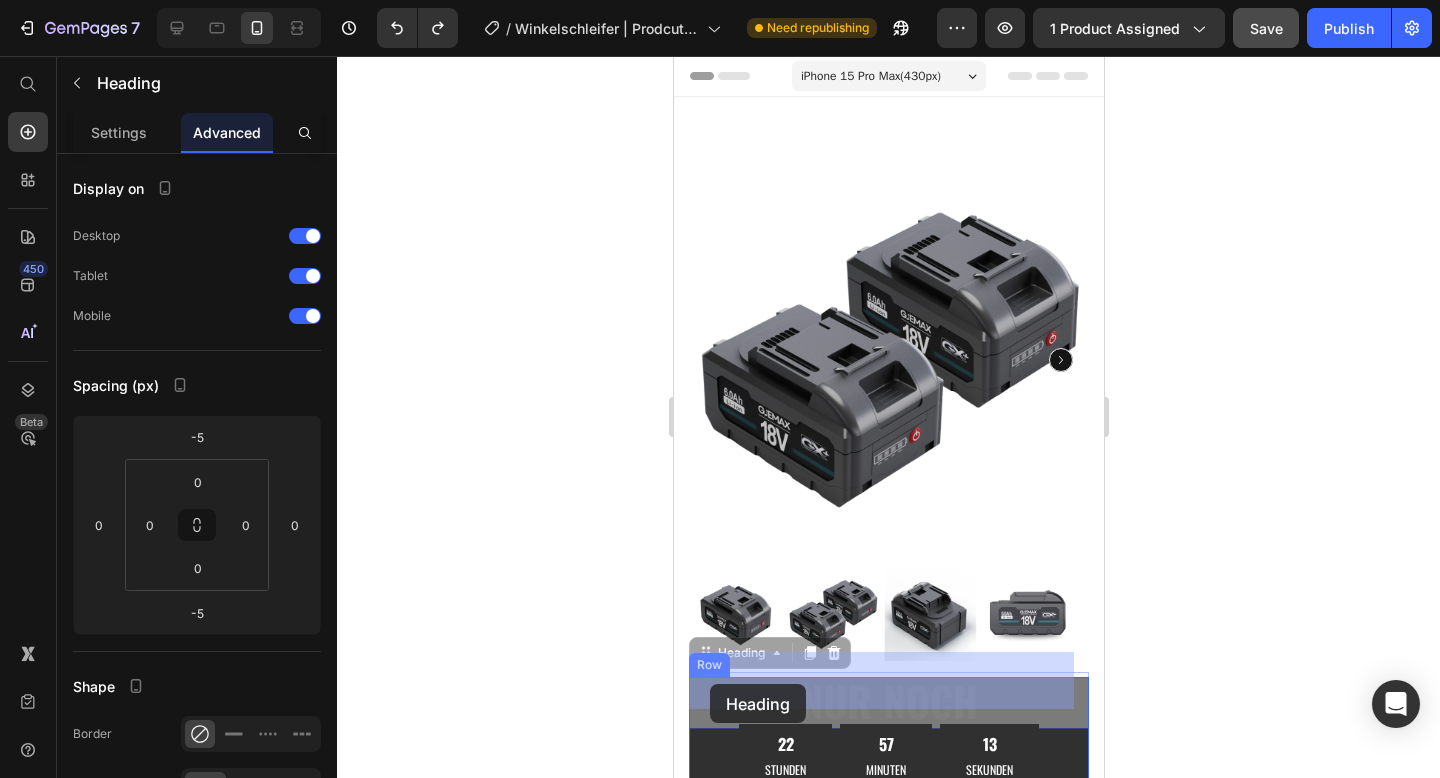 drag, startPoint x: 706, startPoint y: 627, endPoint x: 708, endPoint y: 684, distance: 57.035076 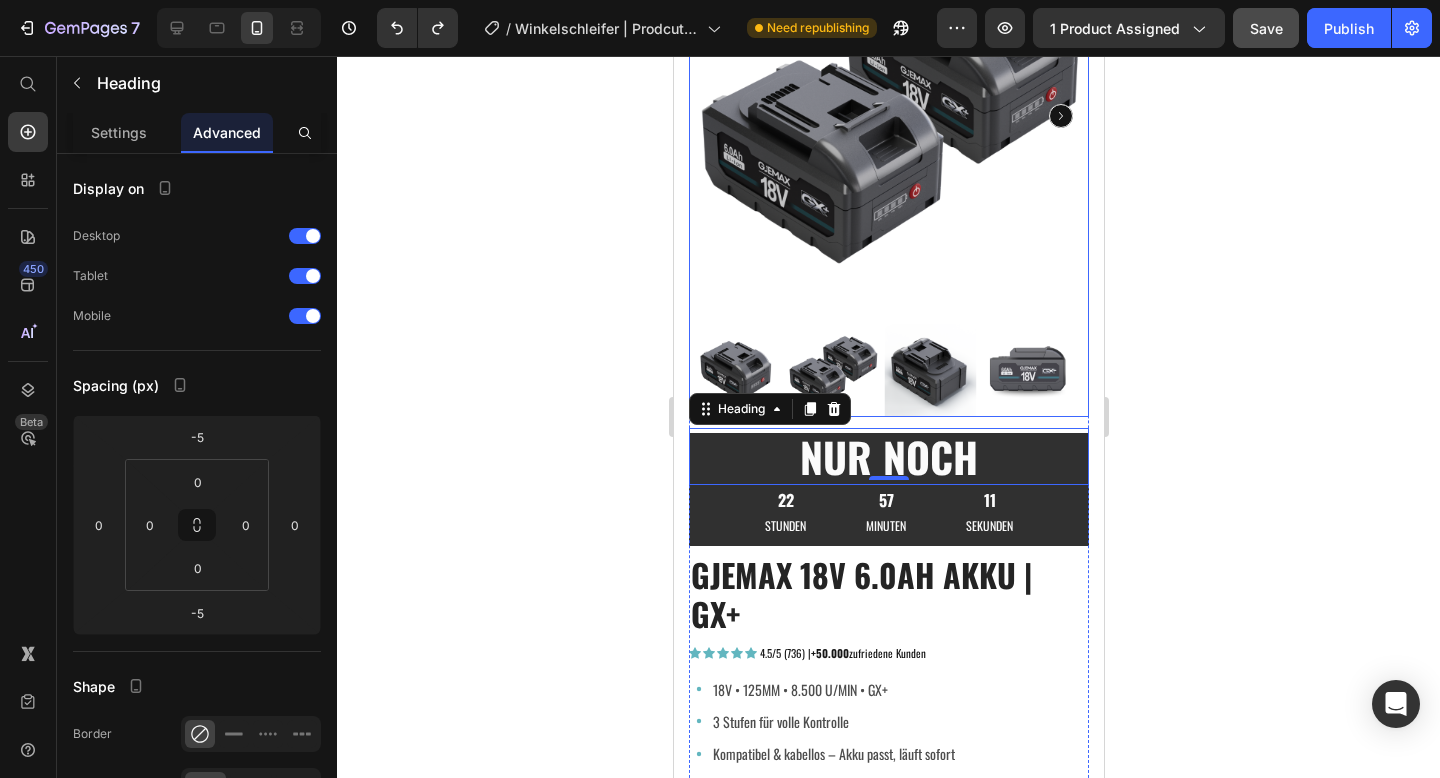 scroll, scrollTop: 78, scrollLeft: 0, axis: vertical 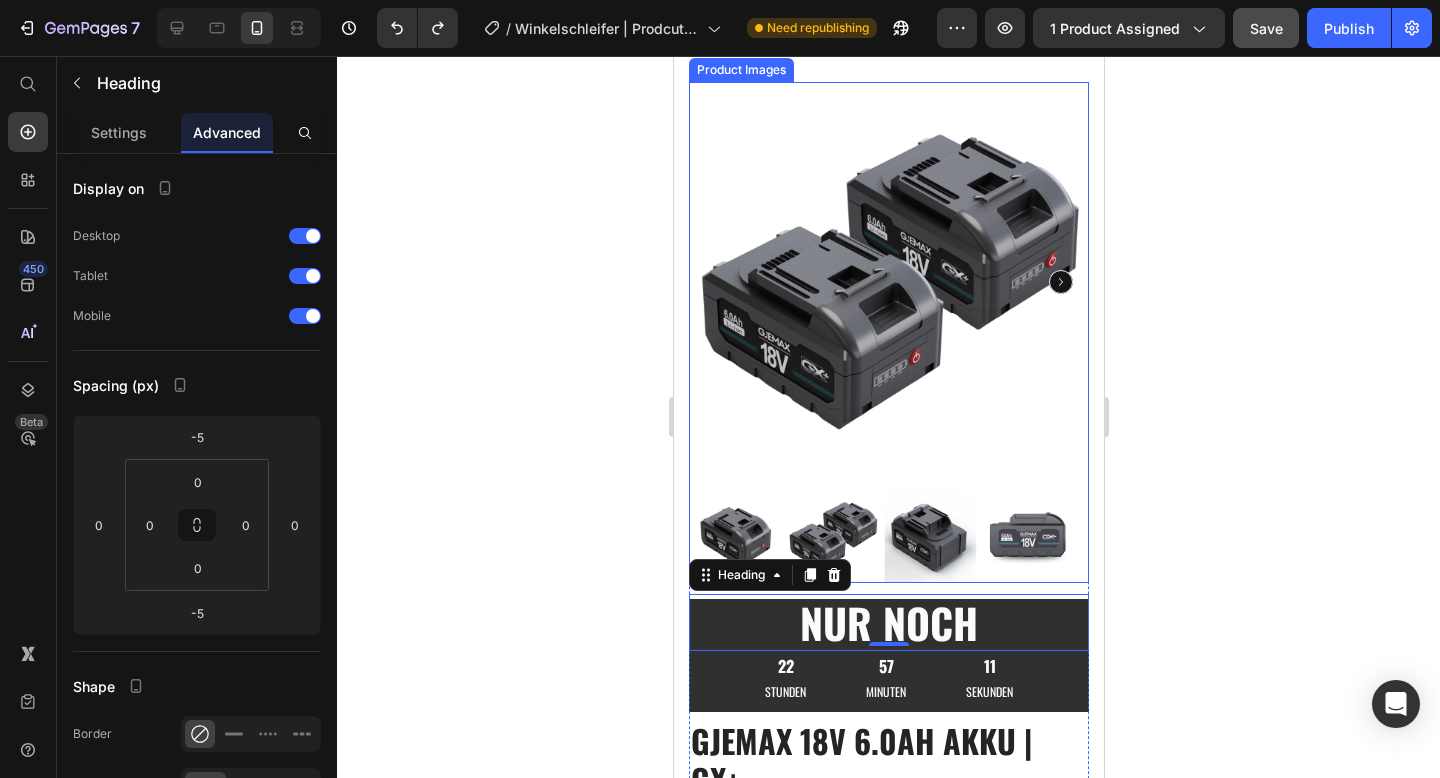 click at bounding box center [888, 282] 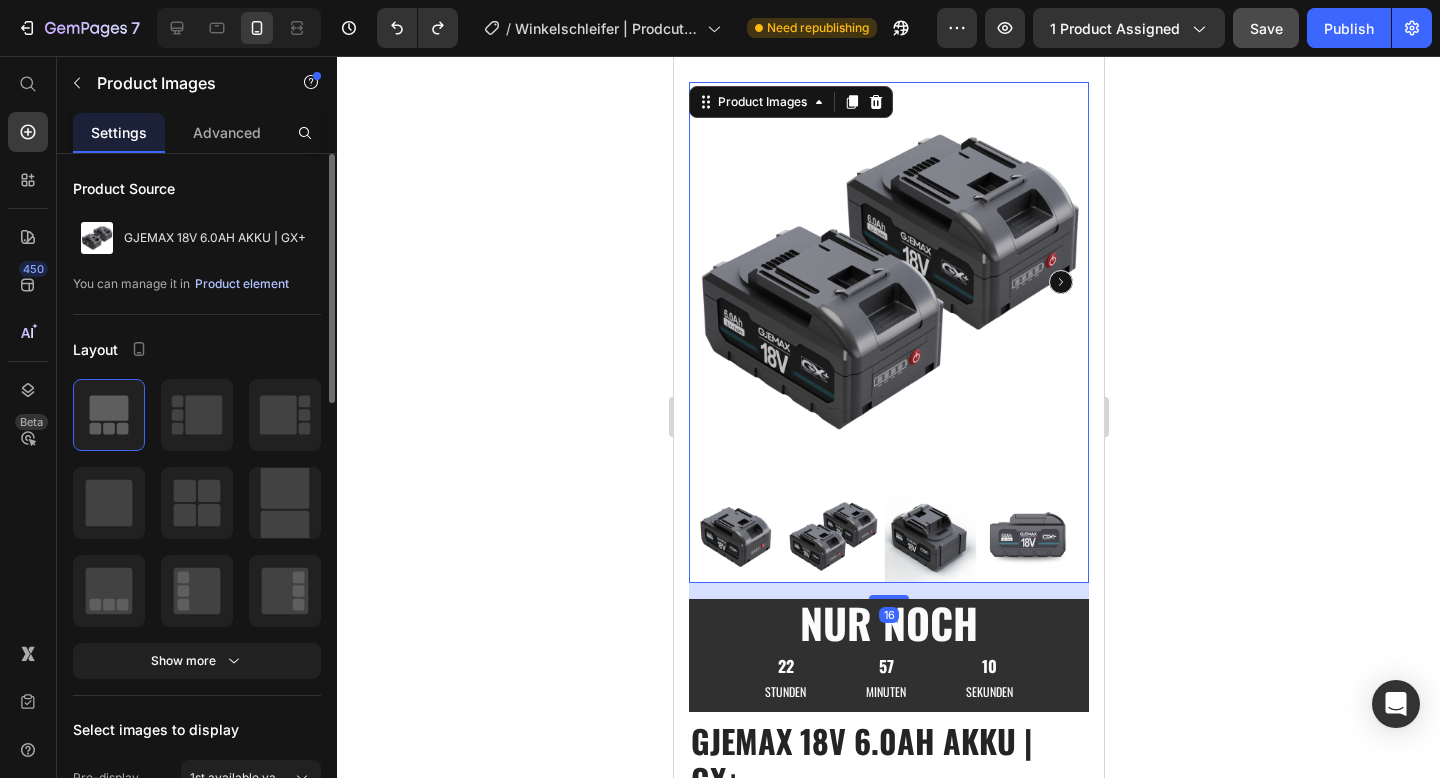 click on "Product element" at bounding box center [242, 284] 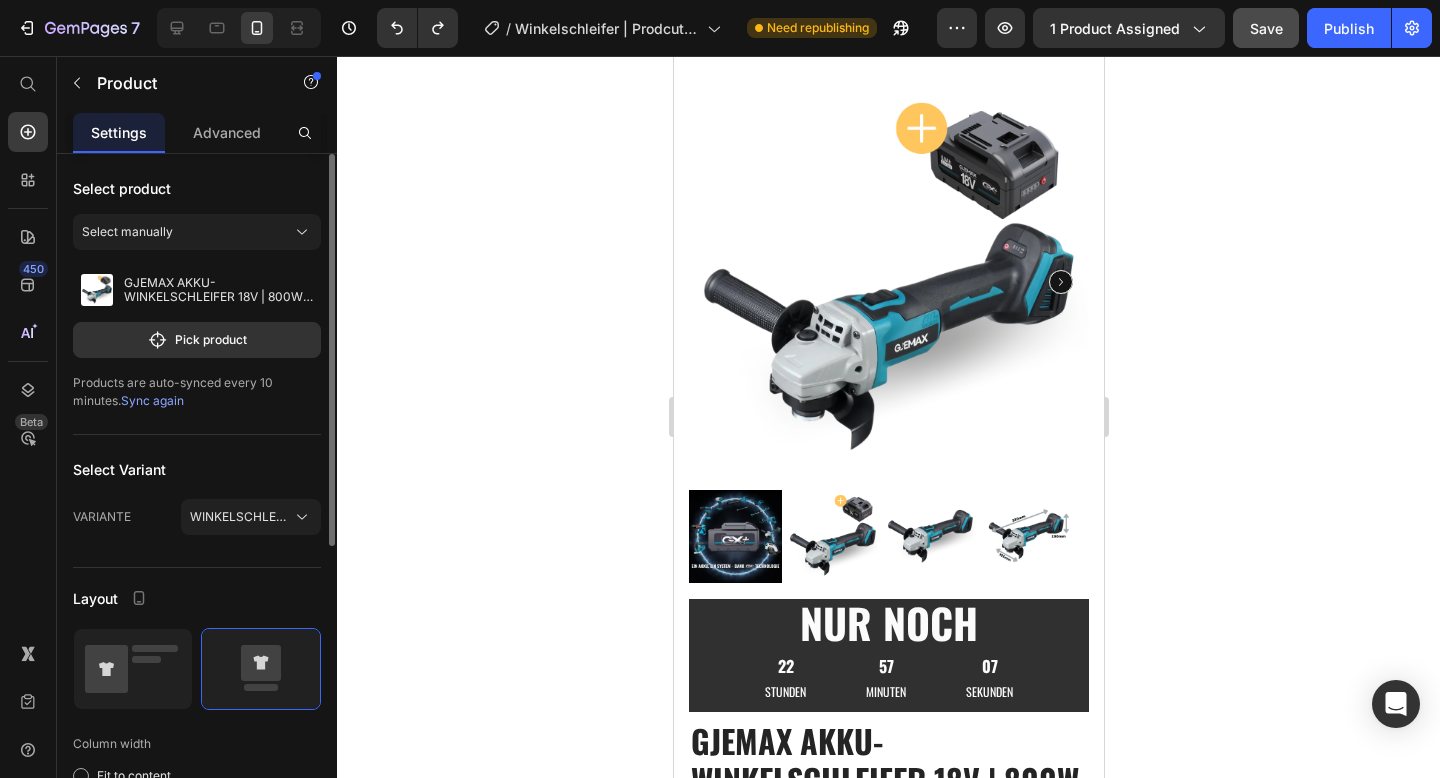 click 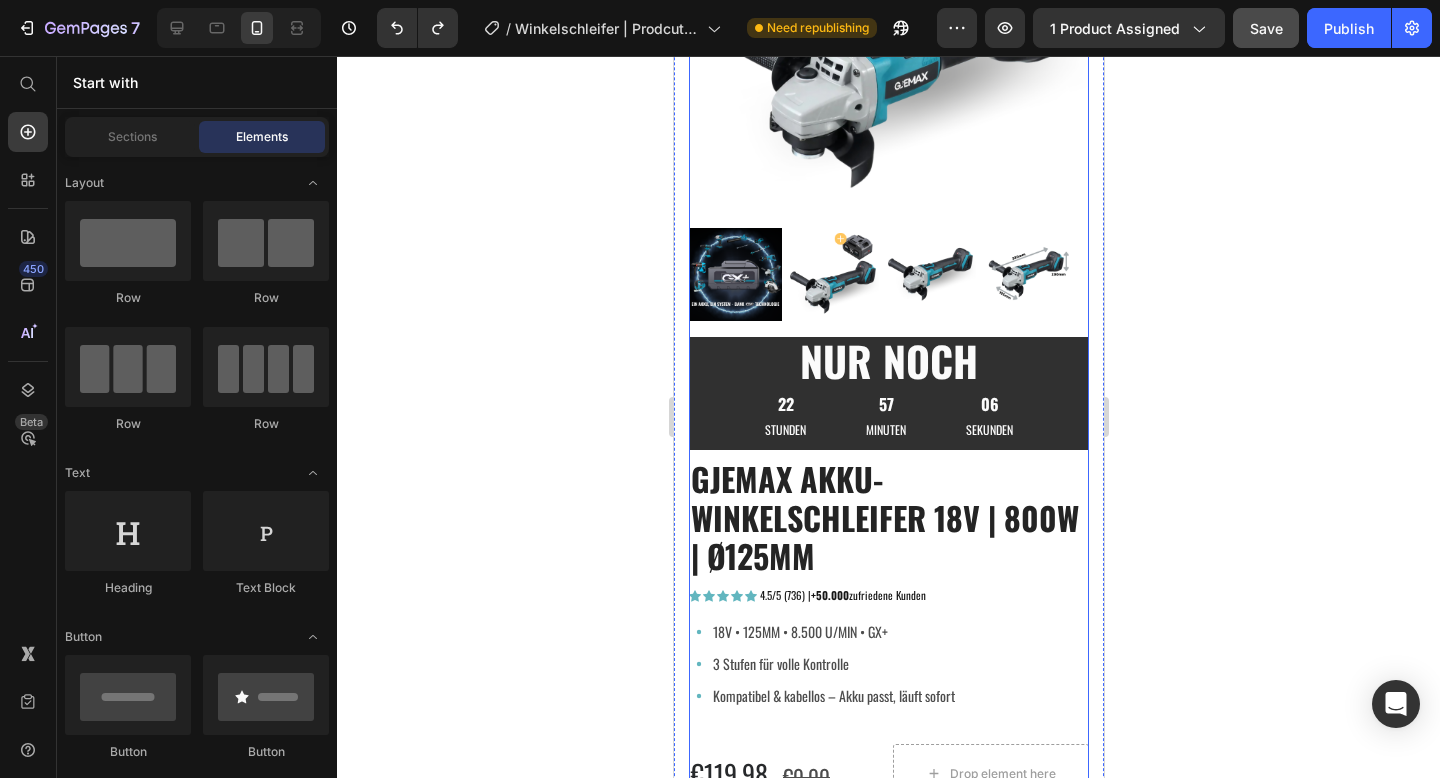 scroll, scrollTop: 593, scrollLeft: 0, axis: vertical 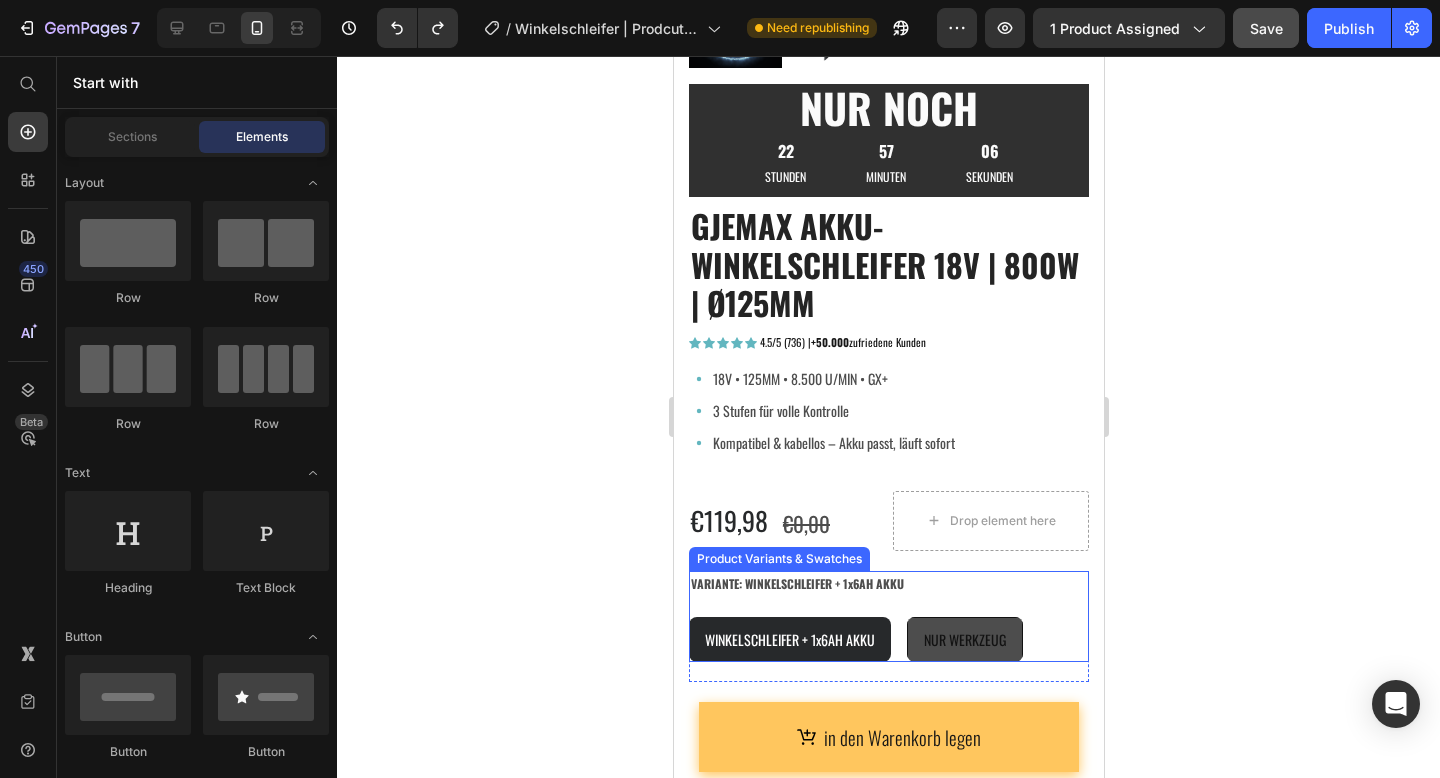 click on "NUR WERKZEUG" at bounding box center [964, 639] 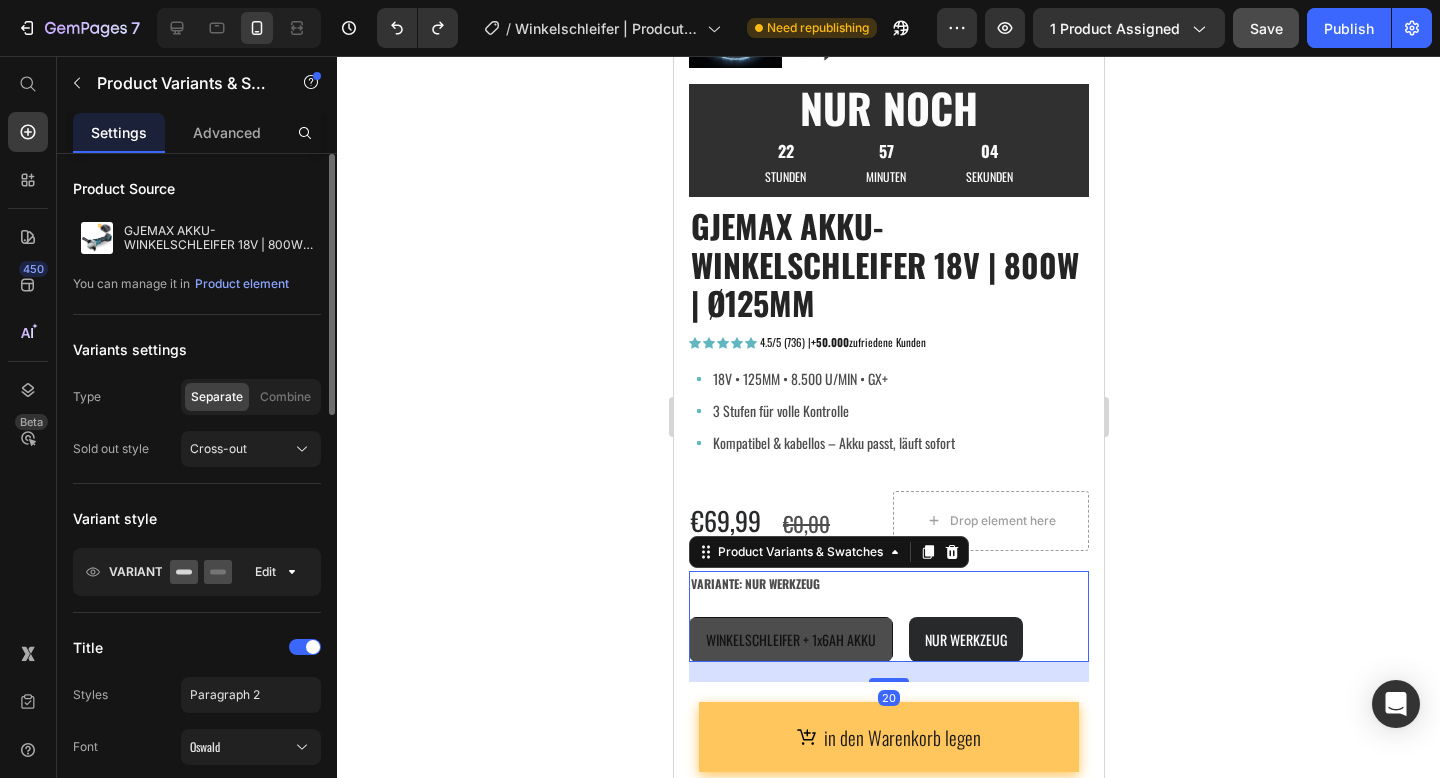click on "WINKELSCHLEIFER + 1x6AH AKKU" at bounding box center [790, 639] 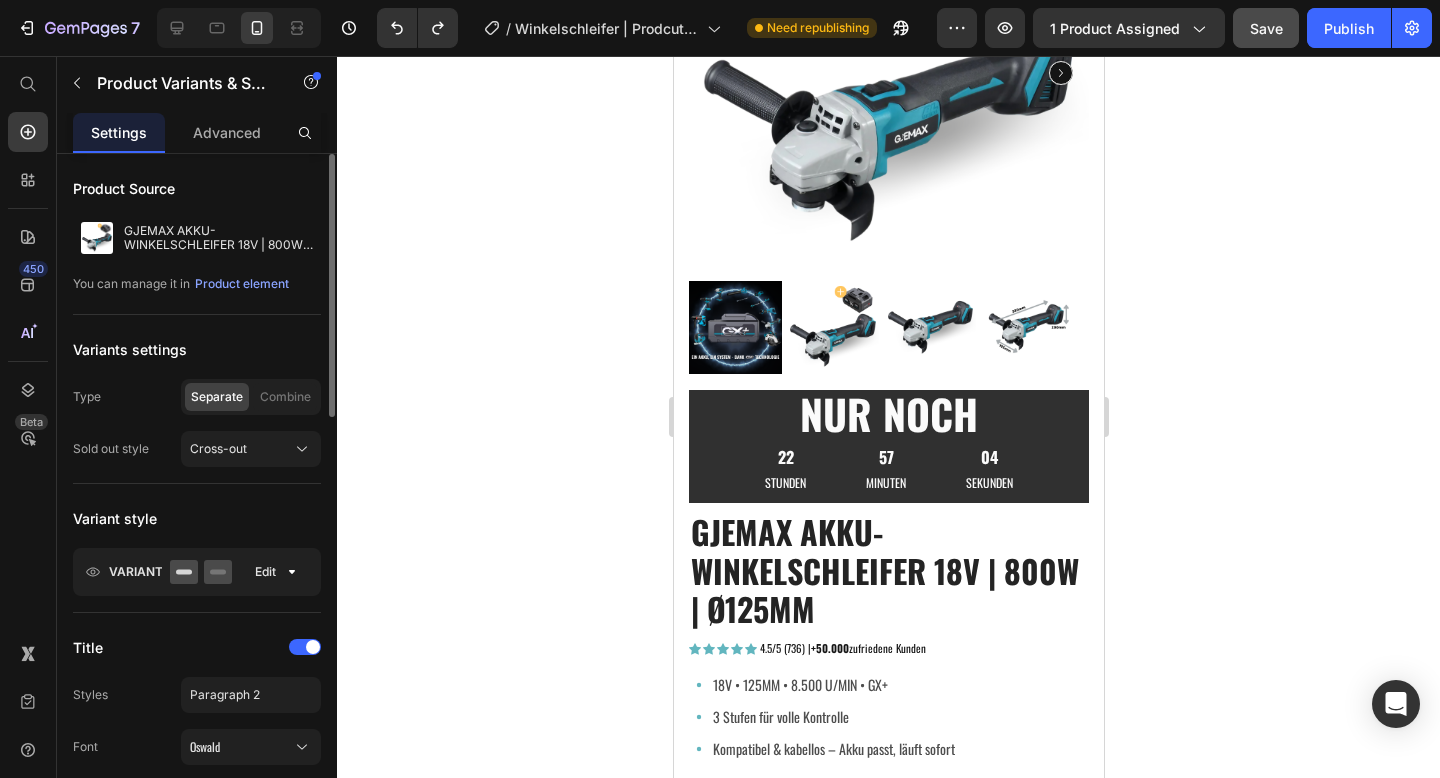 scroll, scrollTop: 104, scrollLeft: 0, axis: vertical 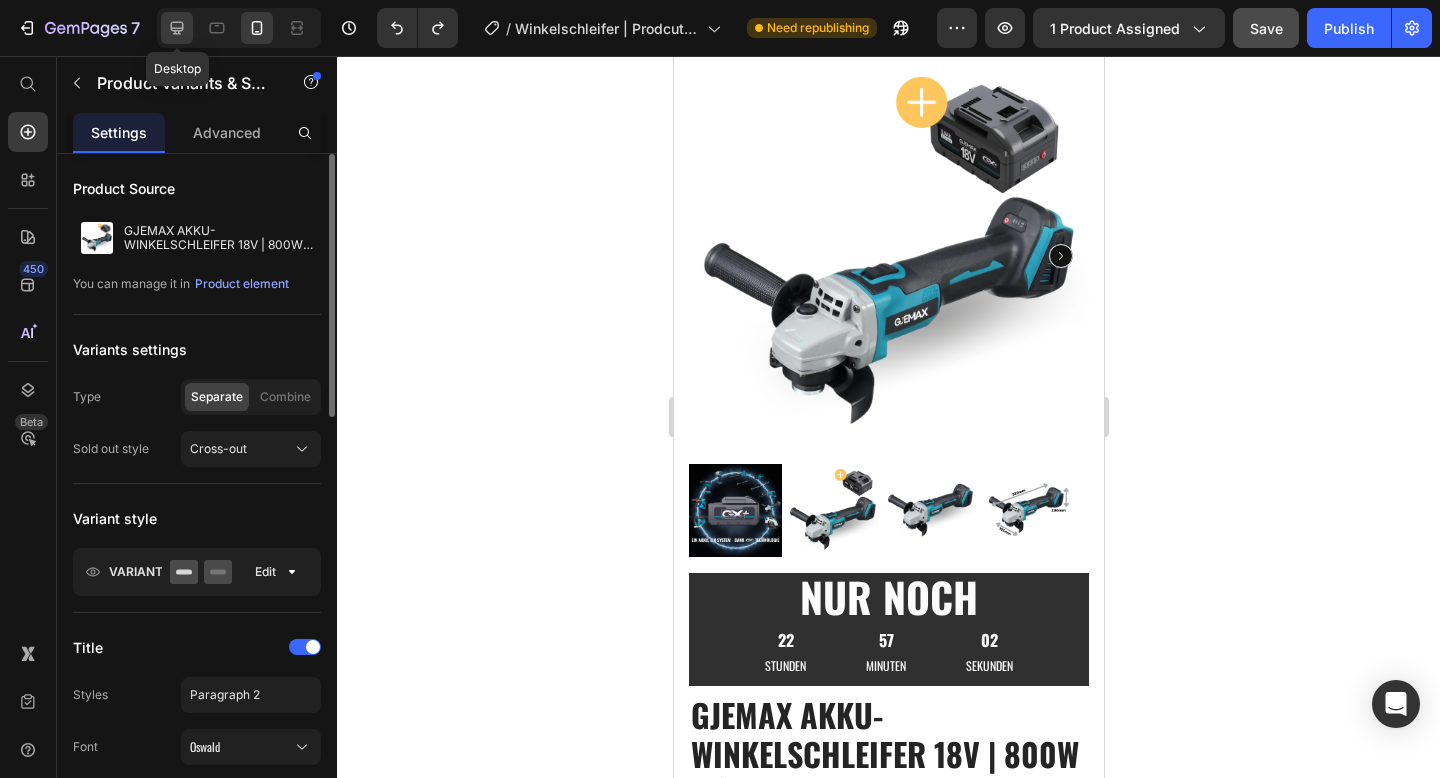 click 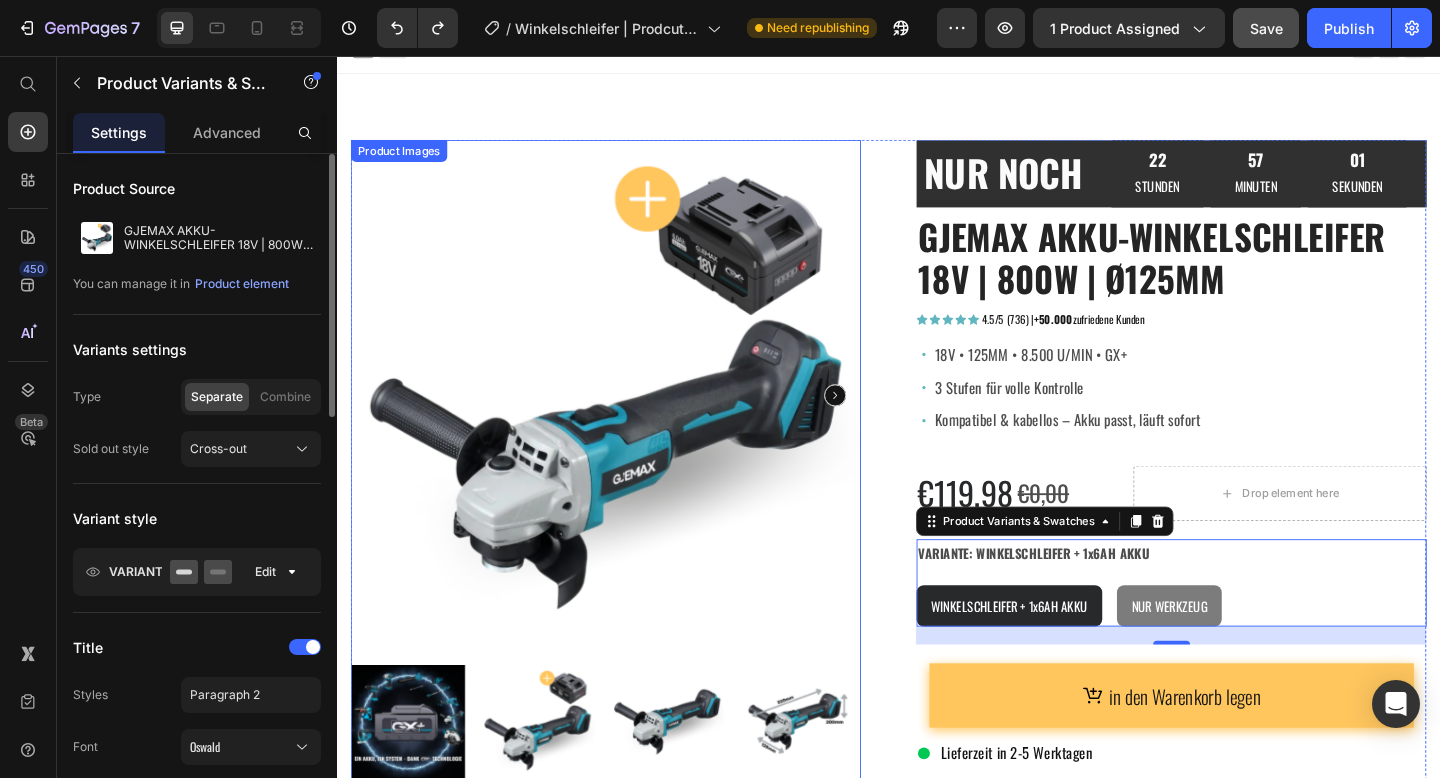 scroll, scrollTop: 0, scrollLeft: 0, axis: both 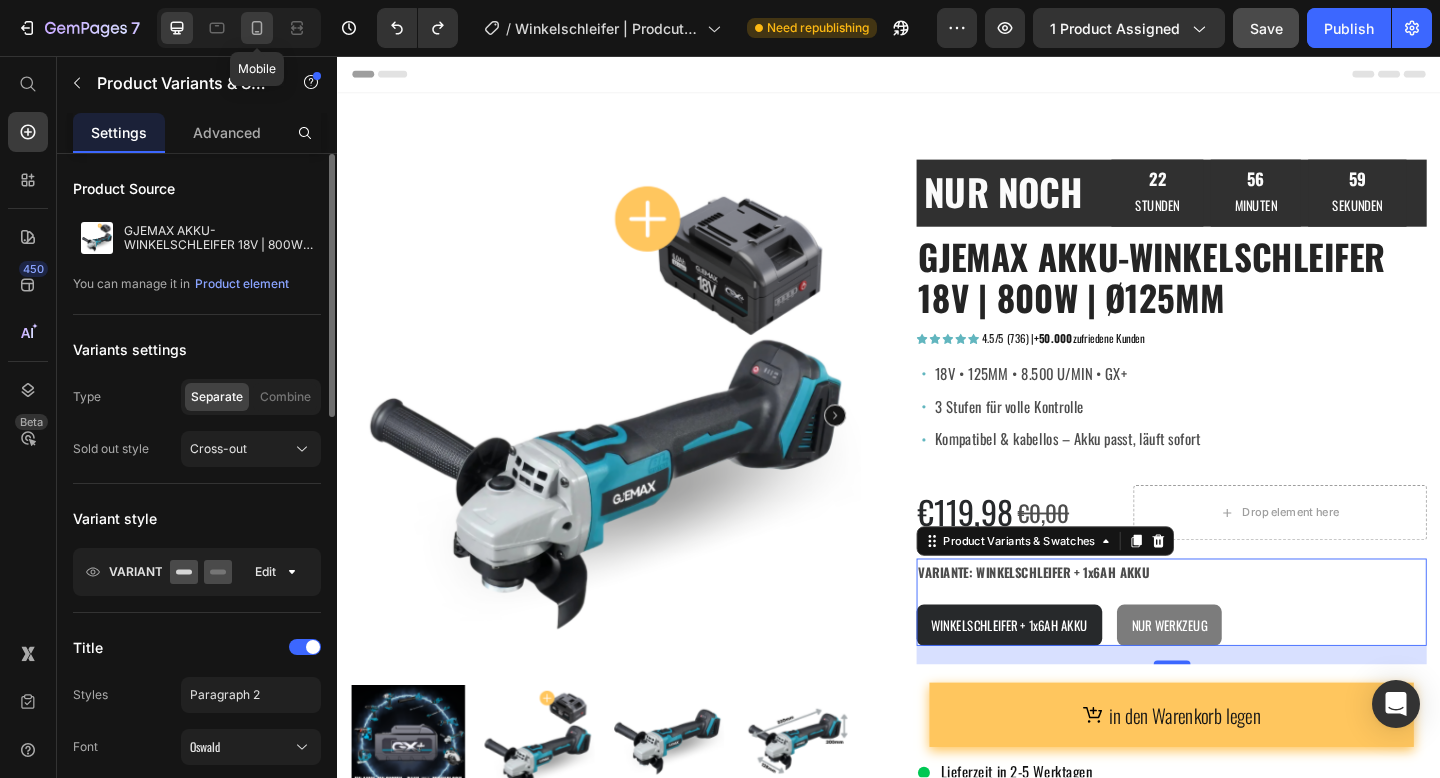click 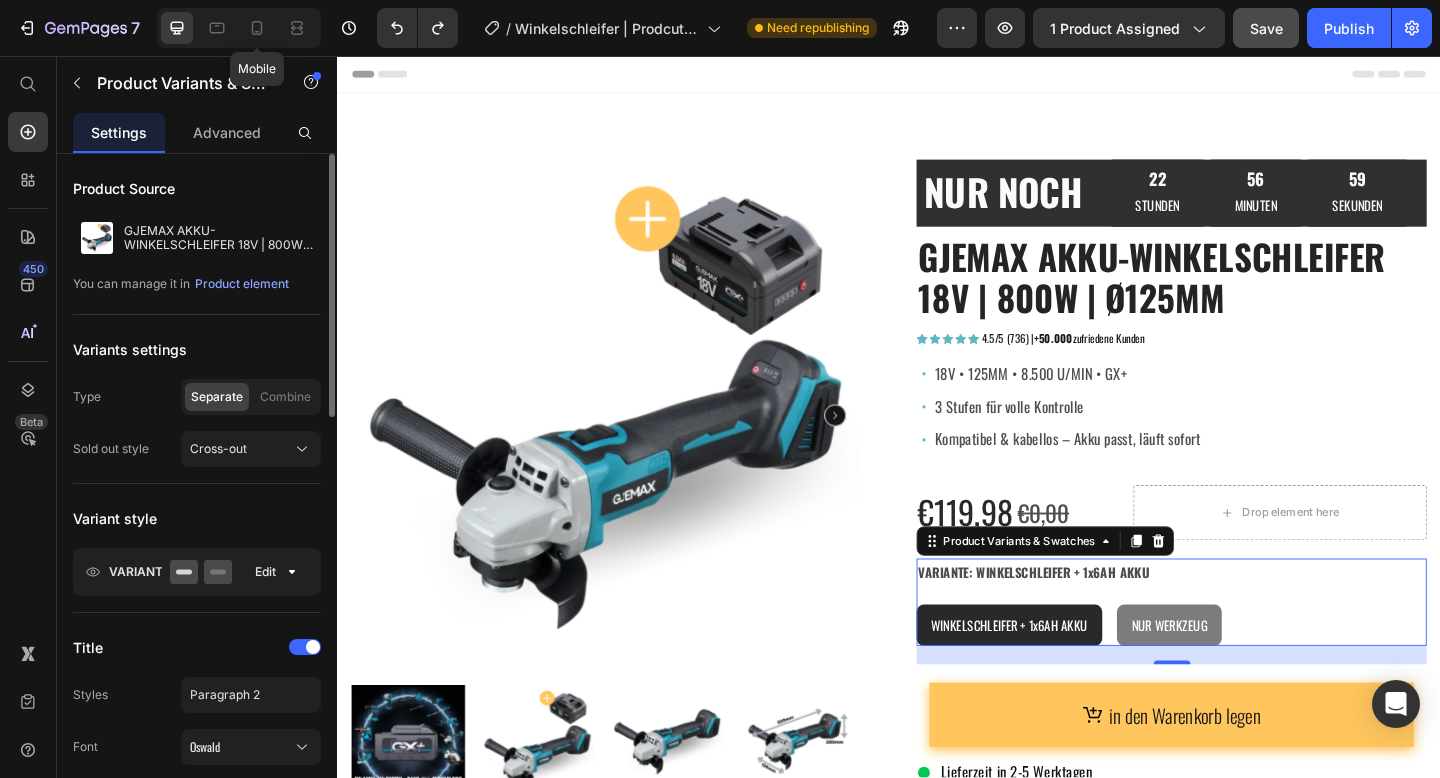 type on "12" 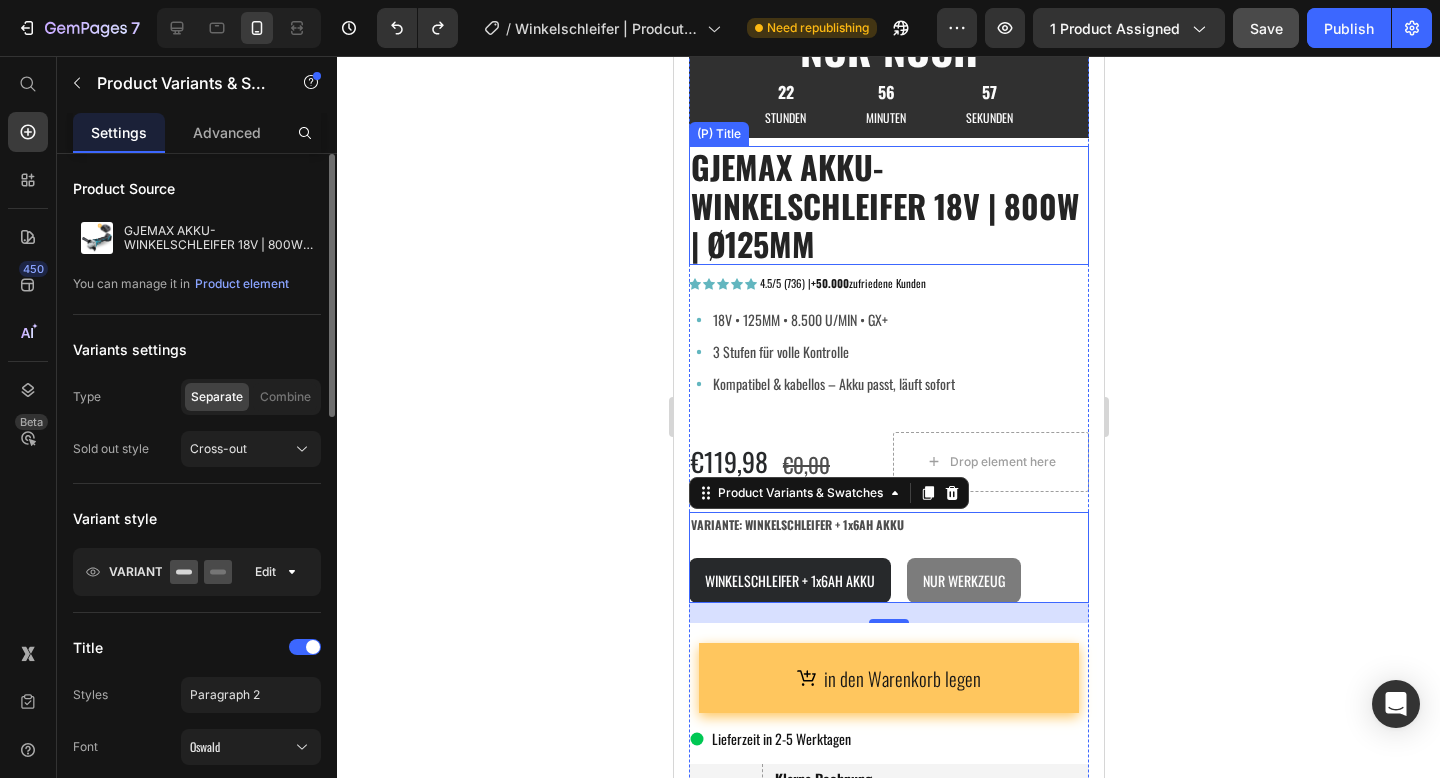 scroll, scrollTop: 401, scrollLeft: 0, axis: vertical 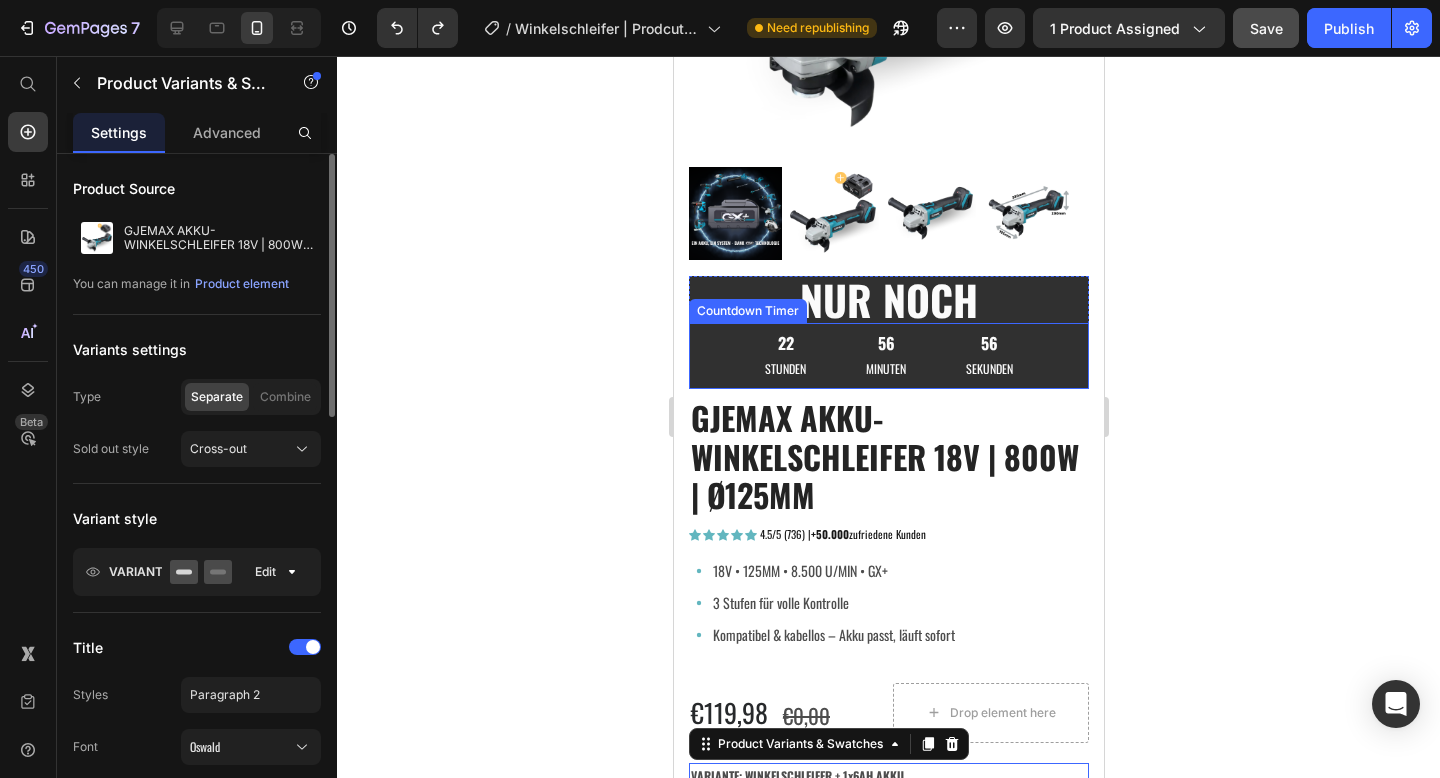 click on "22 STUNDEN 56 MINUTEN 56 SEKUNDEN" at bounding box center [888, 356] 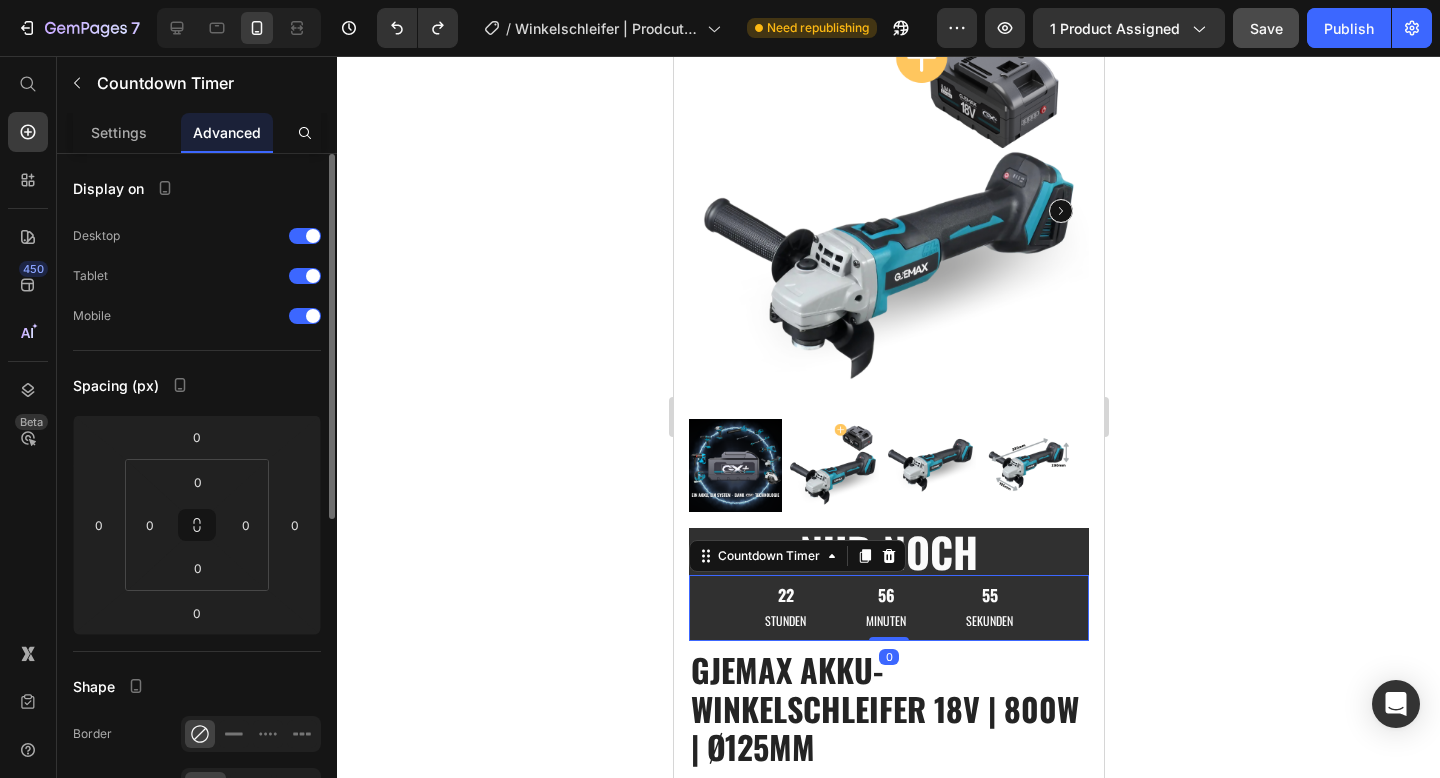 scroll, scrollTop: 72, scrollLeft: 0, axis: vertical 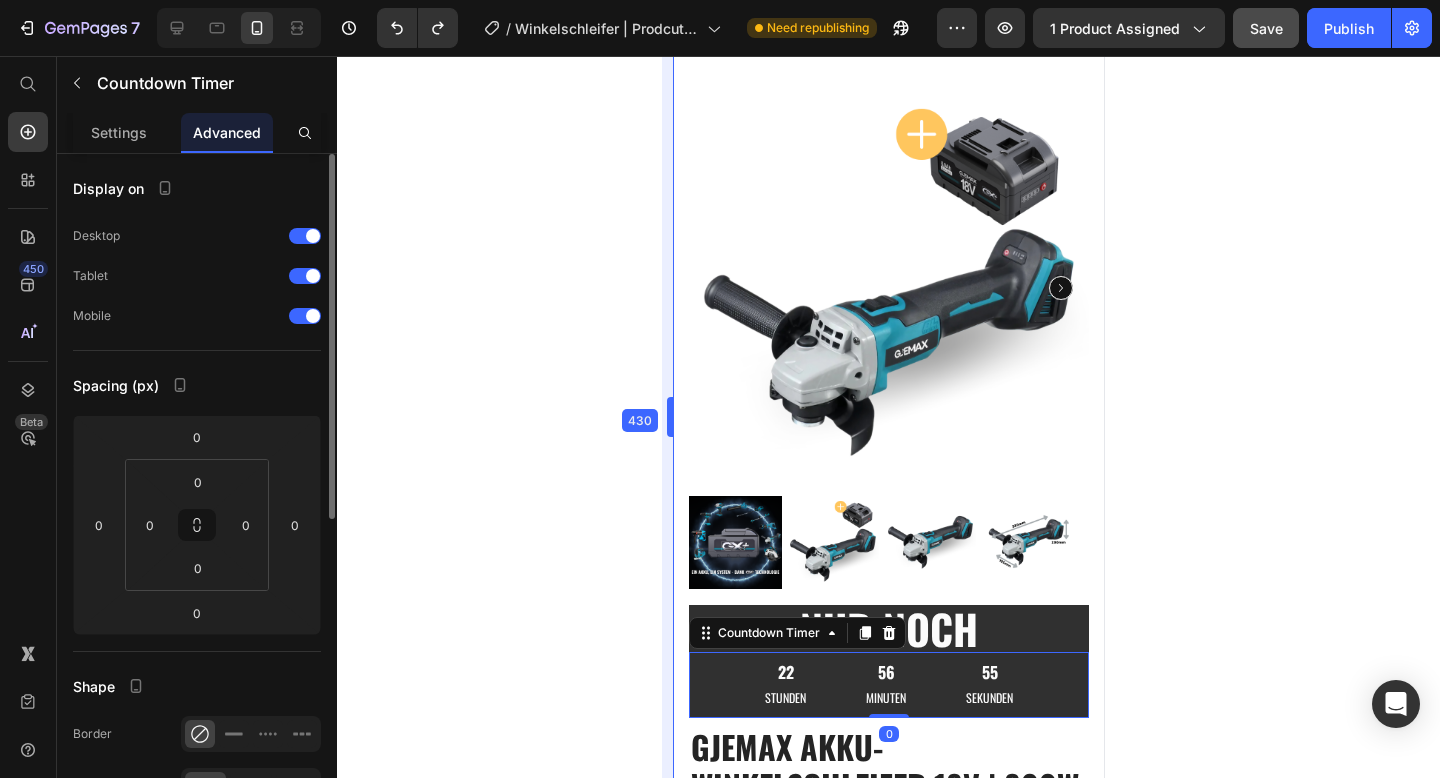 drag, startPoint x: 673, startPoint y: 383, endPoint x: 0, endPoint y: 327, distance: 675.32587 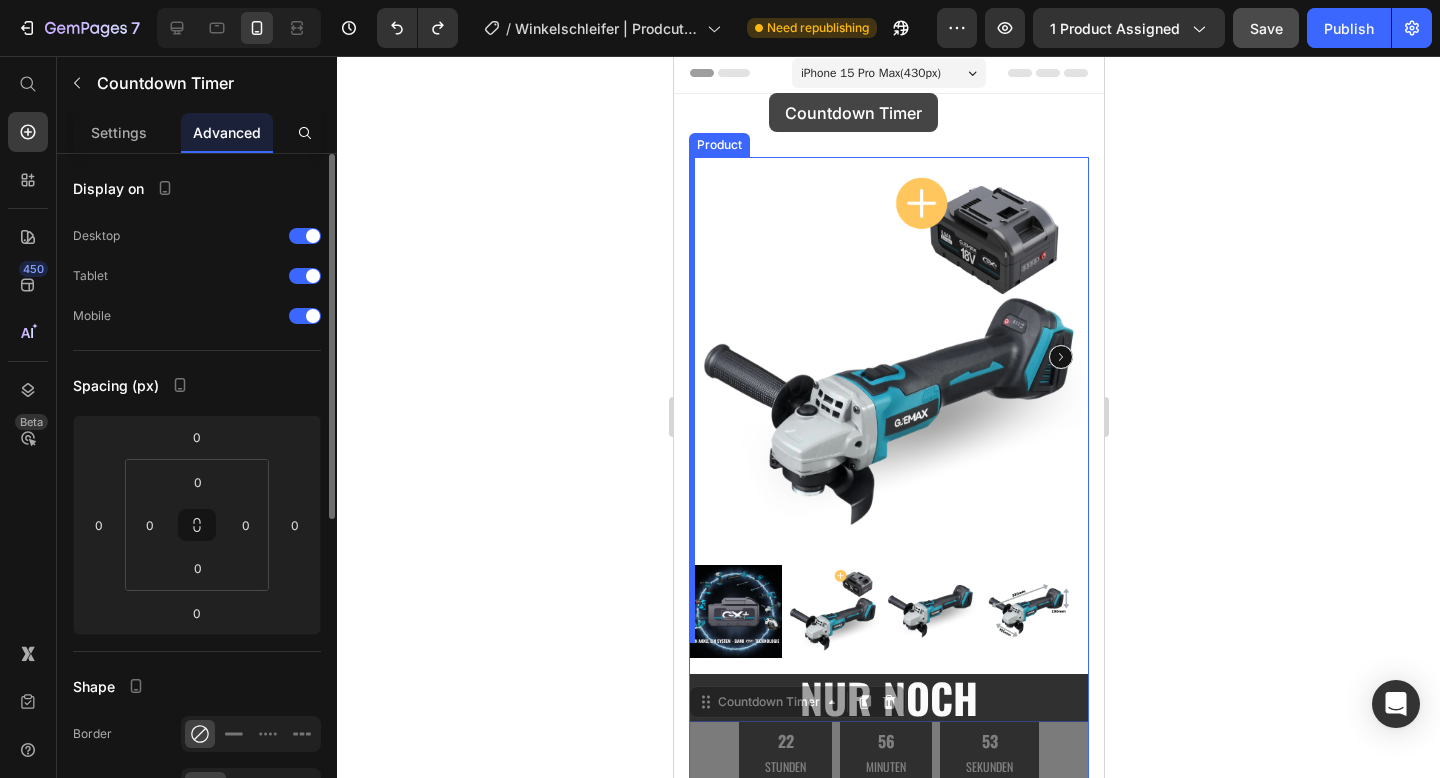 scroll, scrollTop: 0, scrollLeft: 0, axis: both 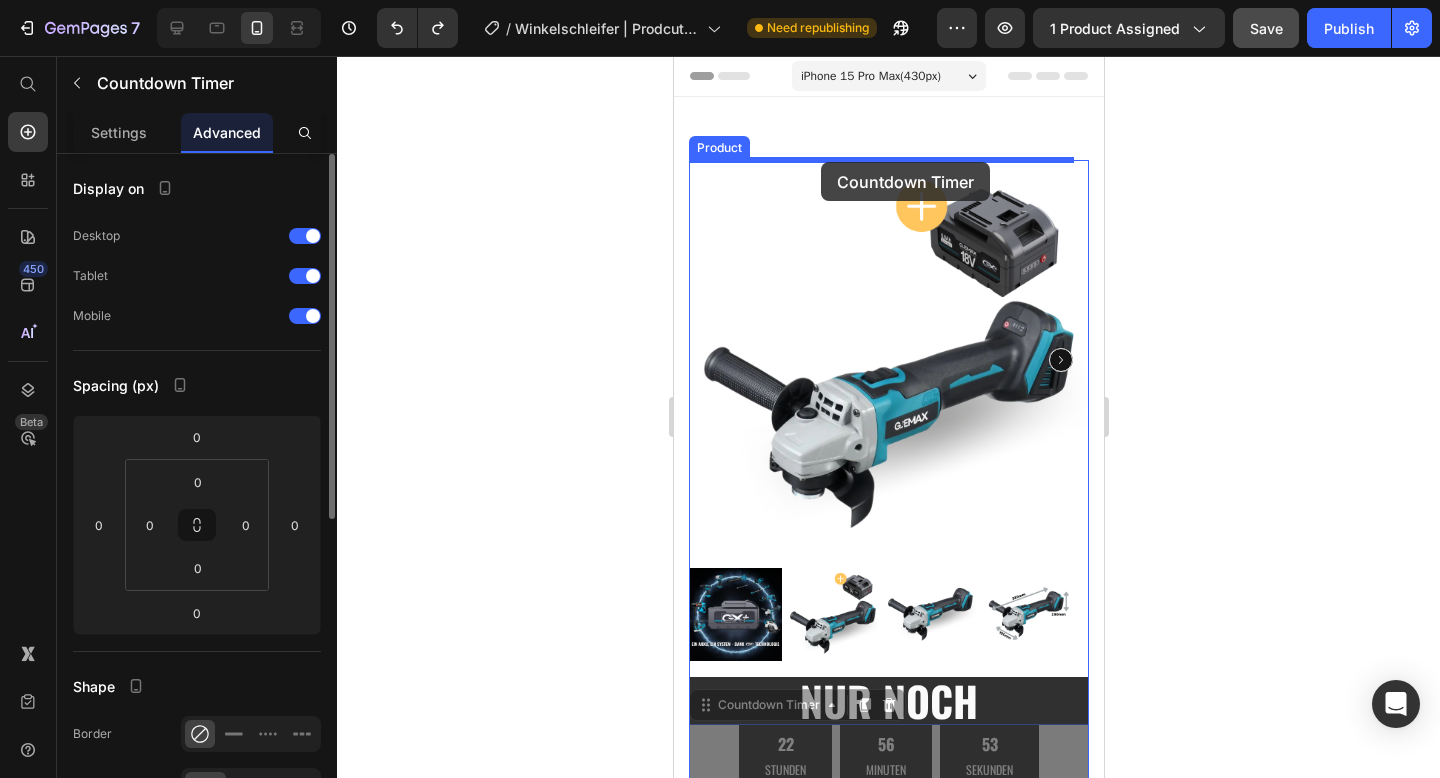 drag, startPoint x: 699, startPoint y: 613, endPoint x: 821, endPoint y: 164, distance: 465.27948 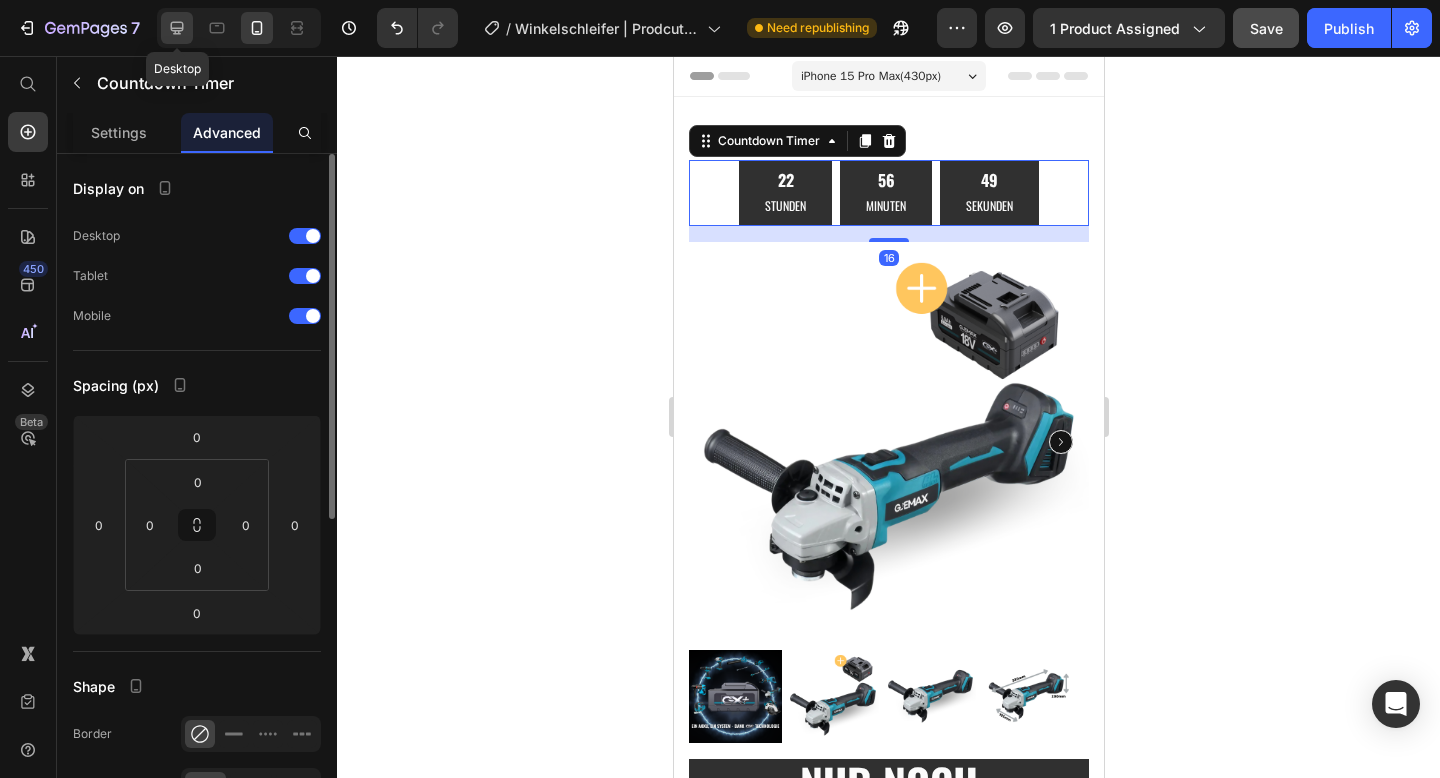 click 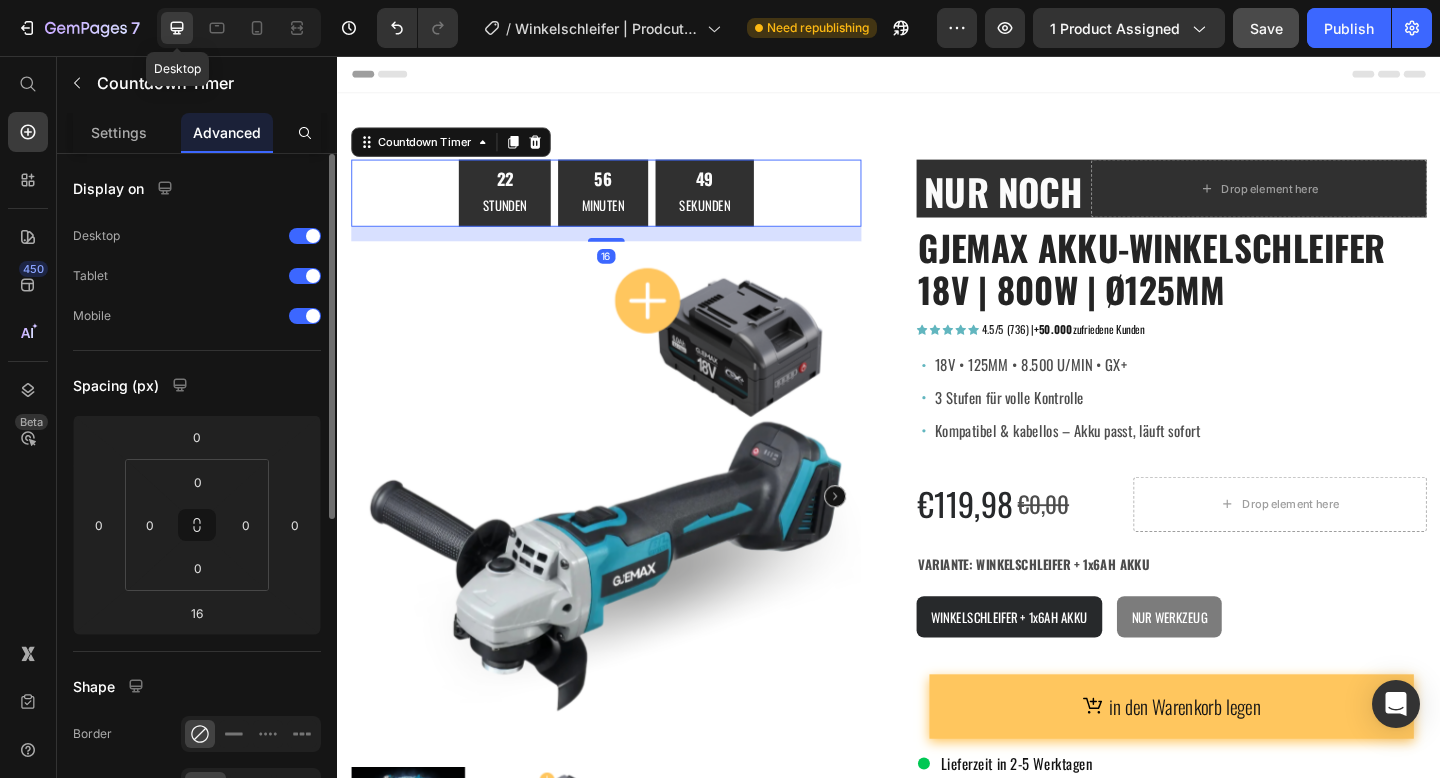 scroll, scrollTop: 43, scrollLeft: 0, axis: vertical 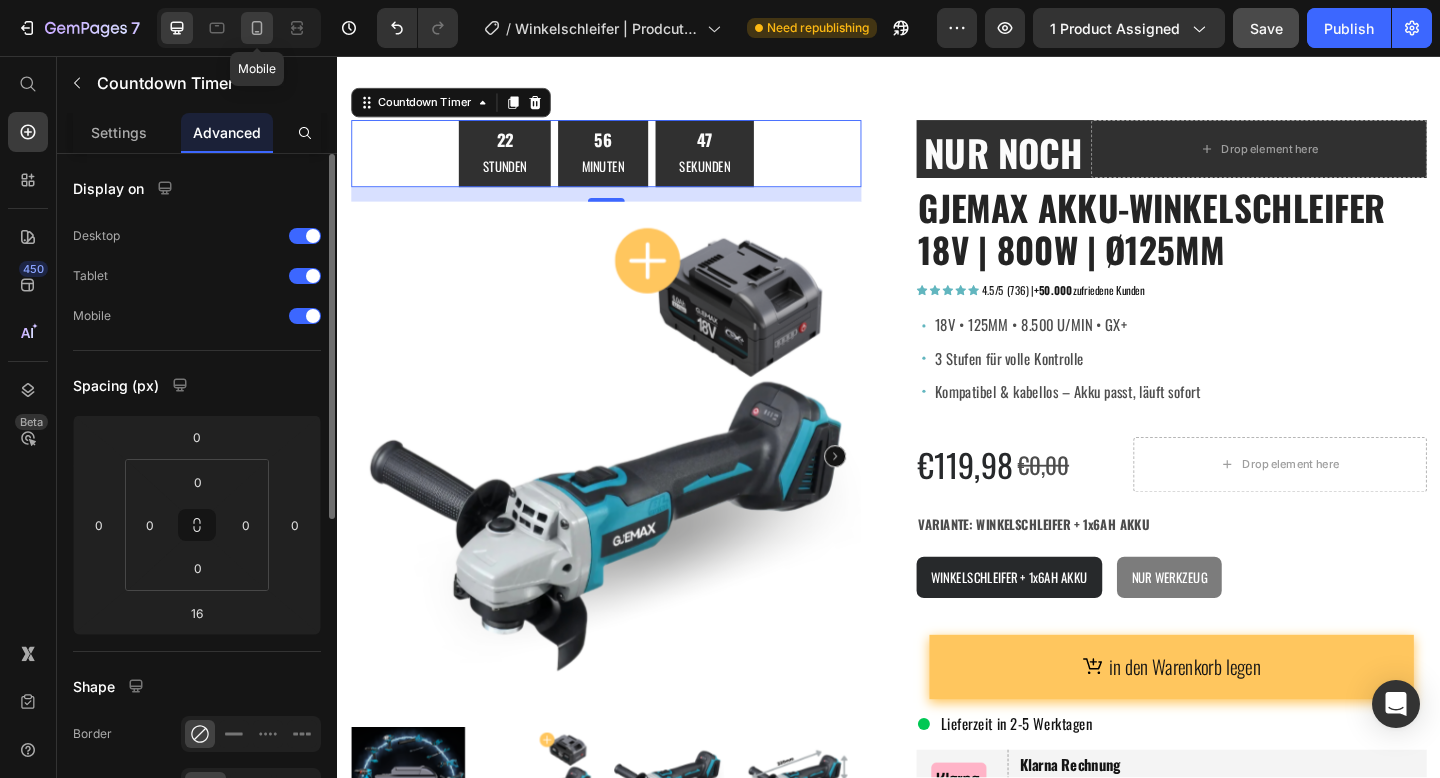 click 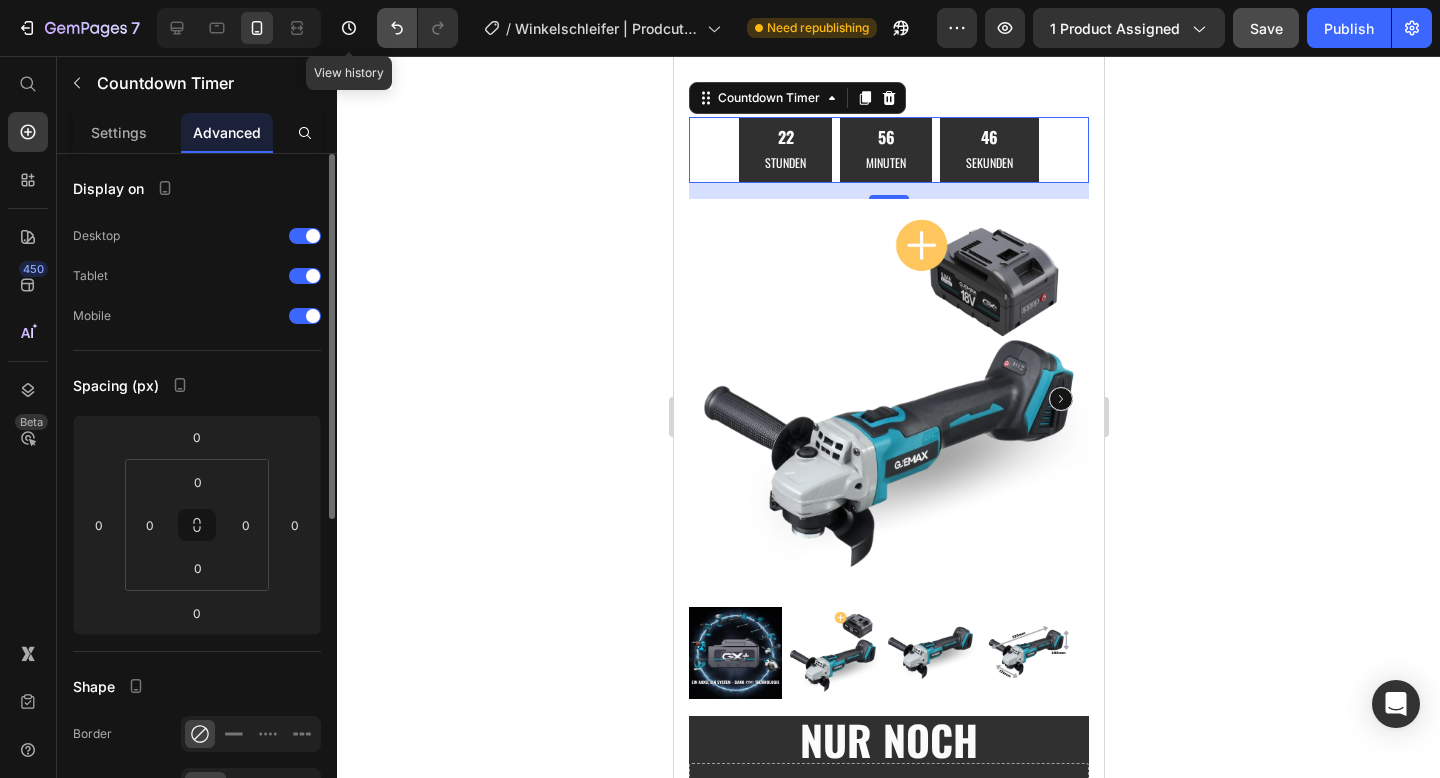 scroll, scrollTop: 34, scrollLeft: 0, axis: vertical 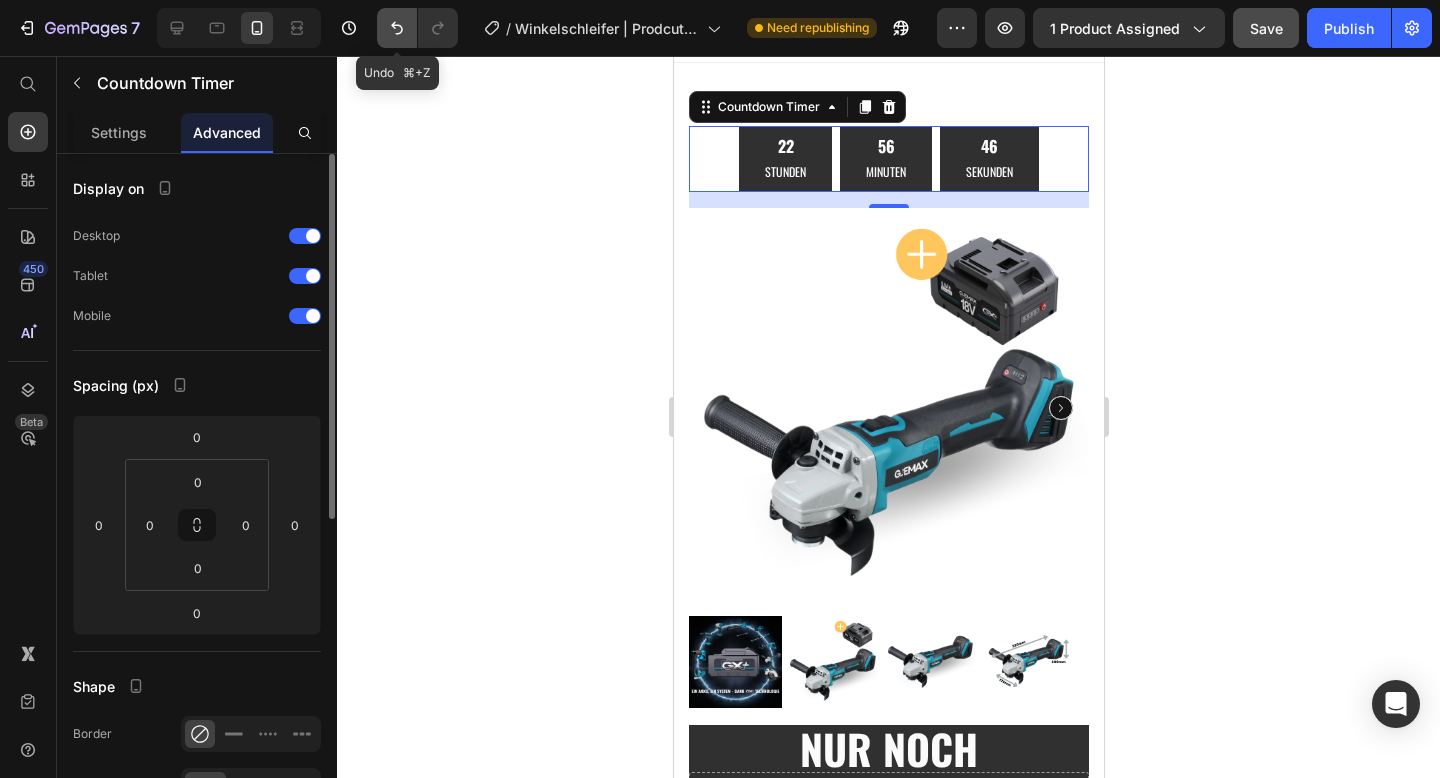 click 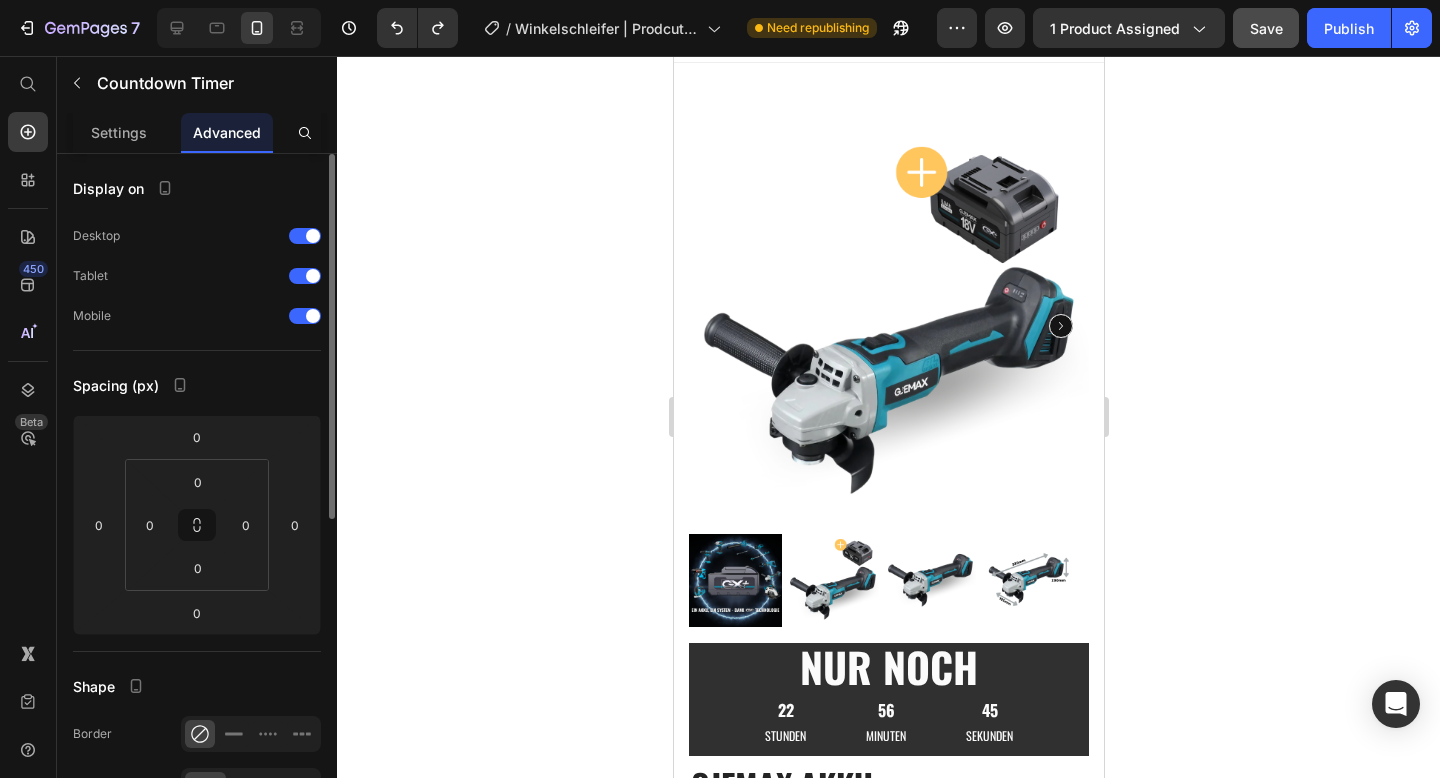 click 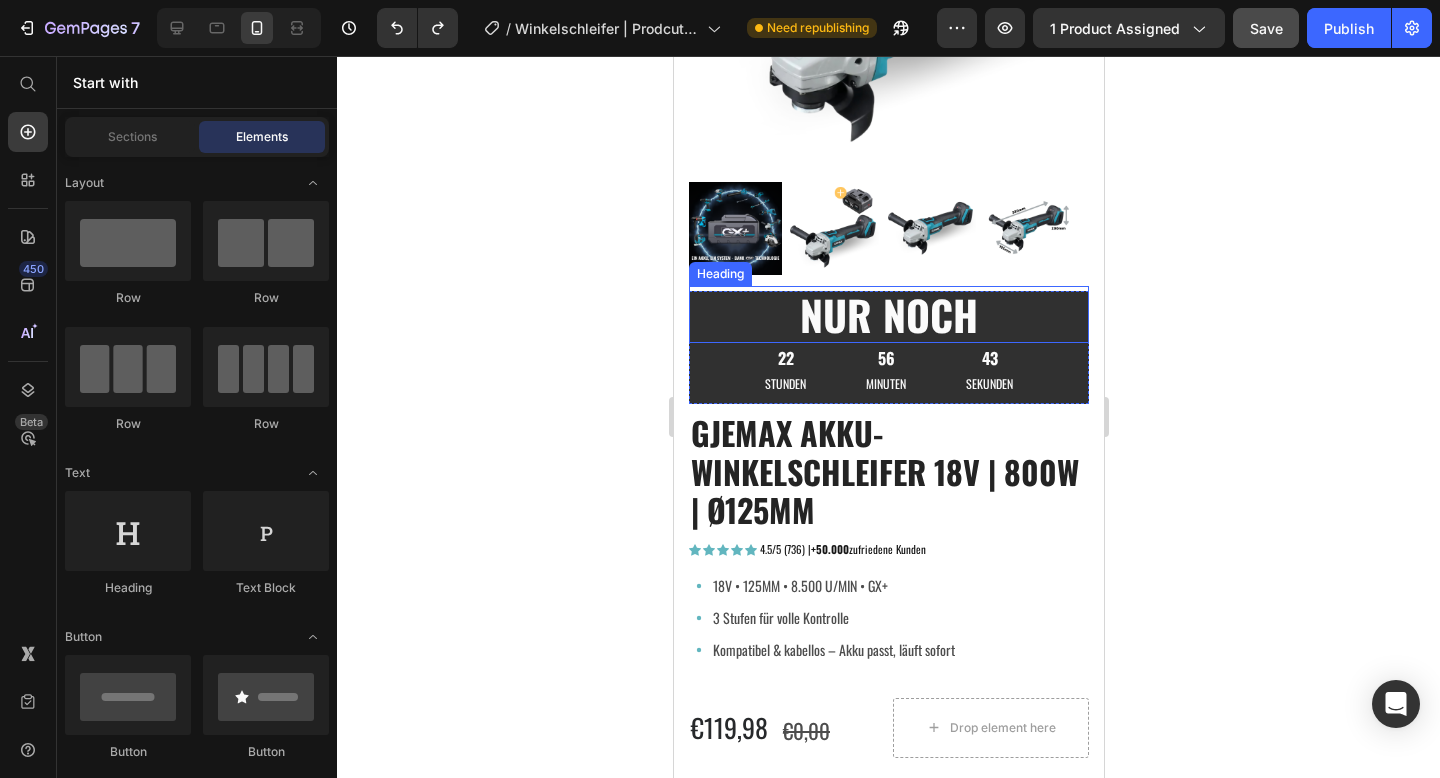 scroll, scrollTop: 420, scrollLeft: 0, axis: vertical 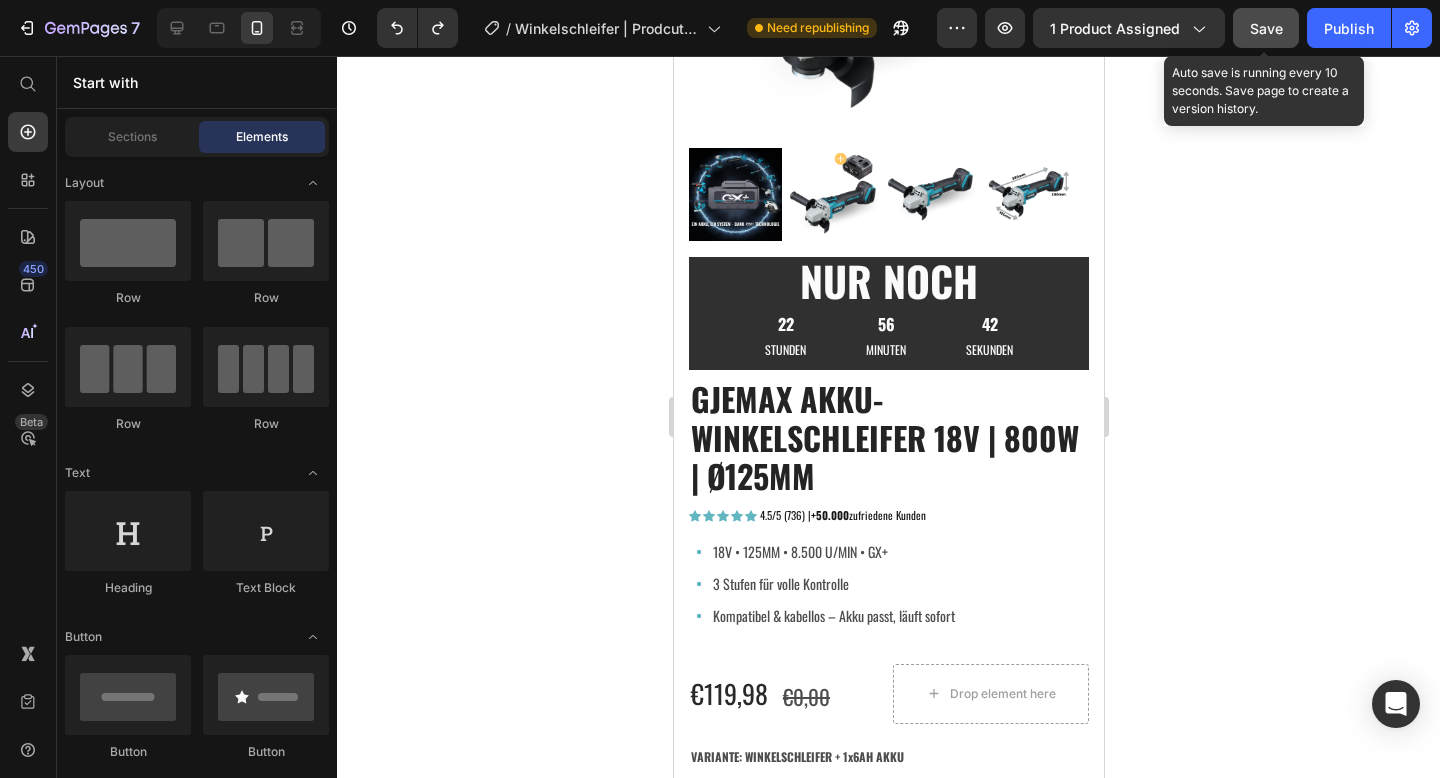 click on "Save" at bounding box center (1266, 28) 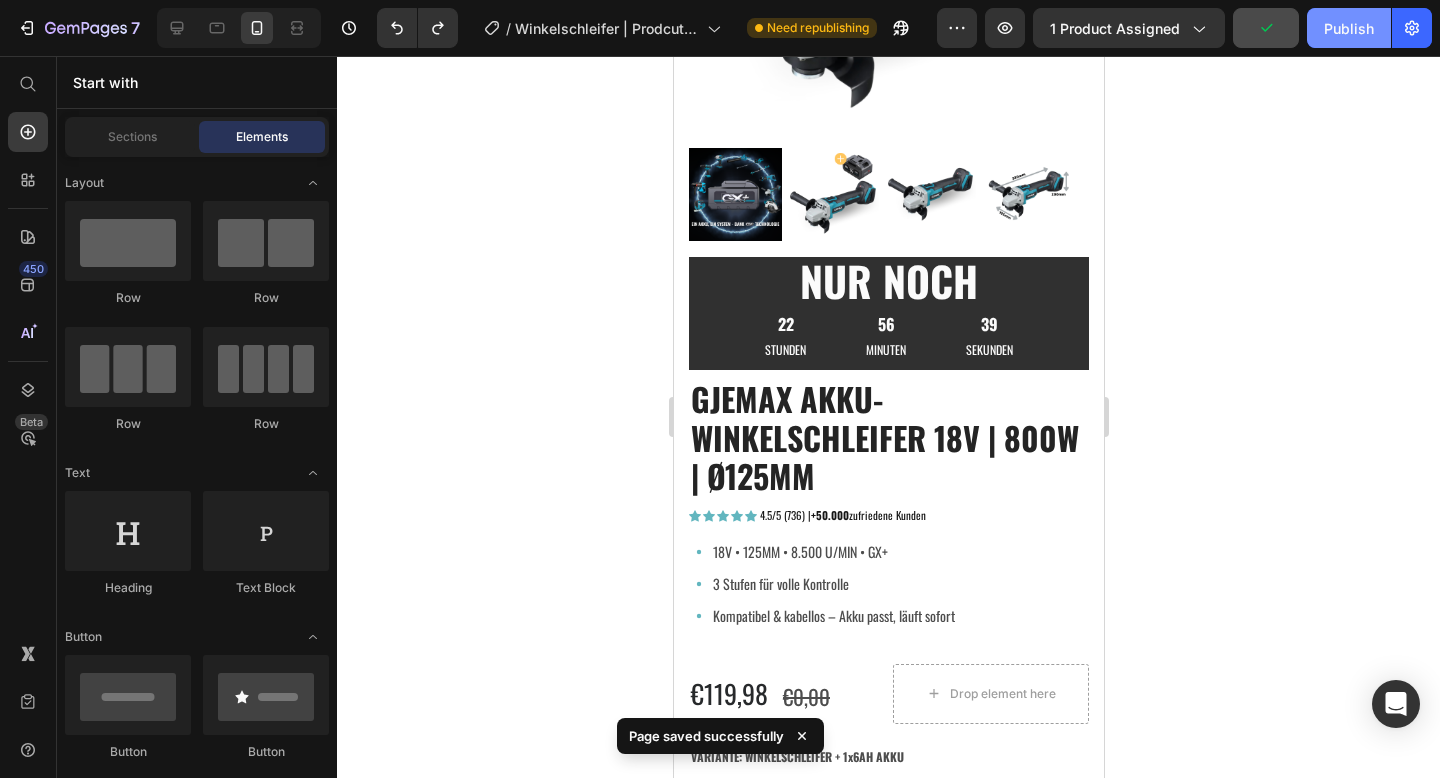 click on "Publish" at bounding box center [1349, 28] 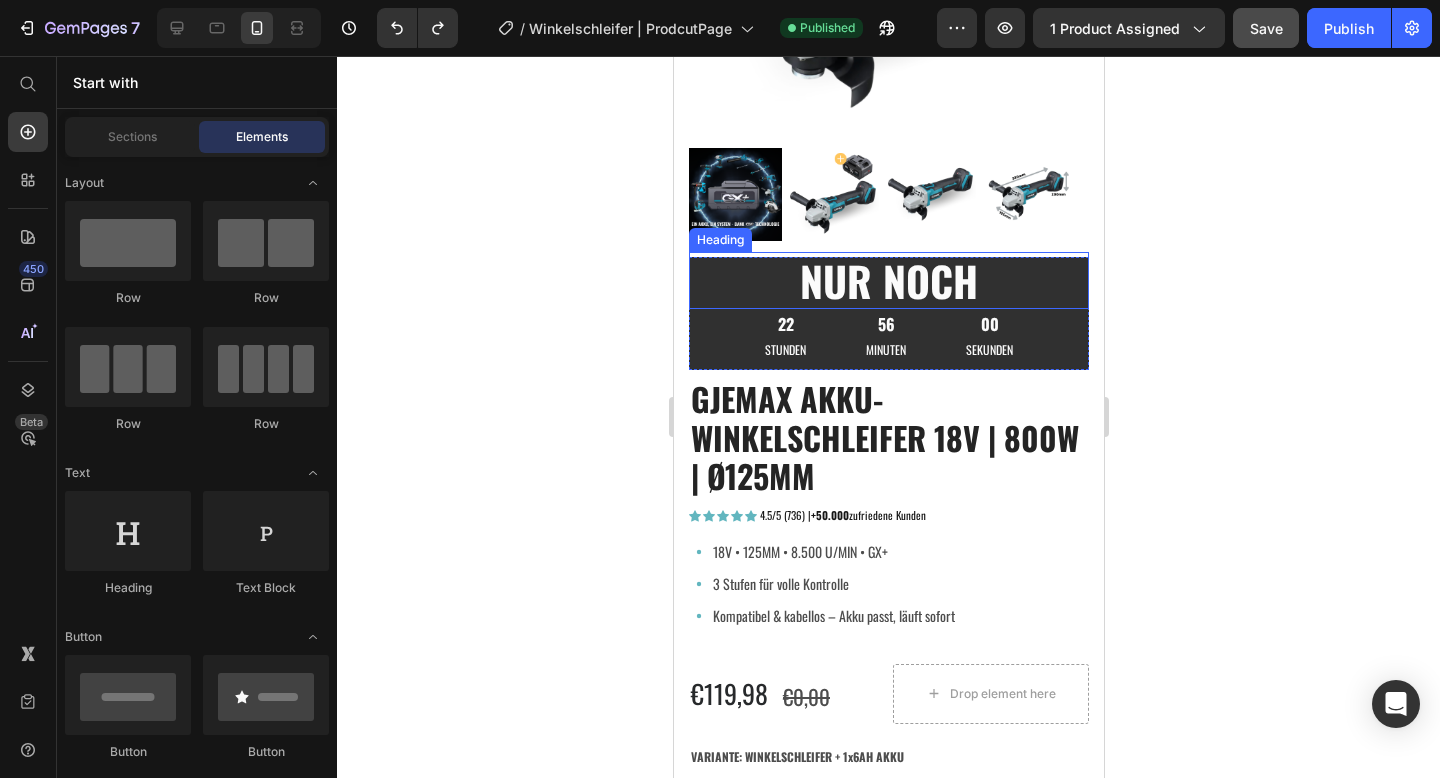 click on "NUR NOCH" at bounding box center (888, 280) 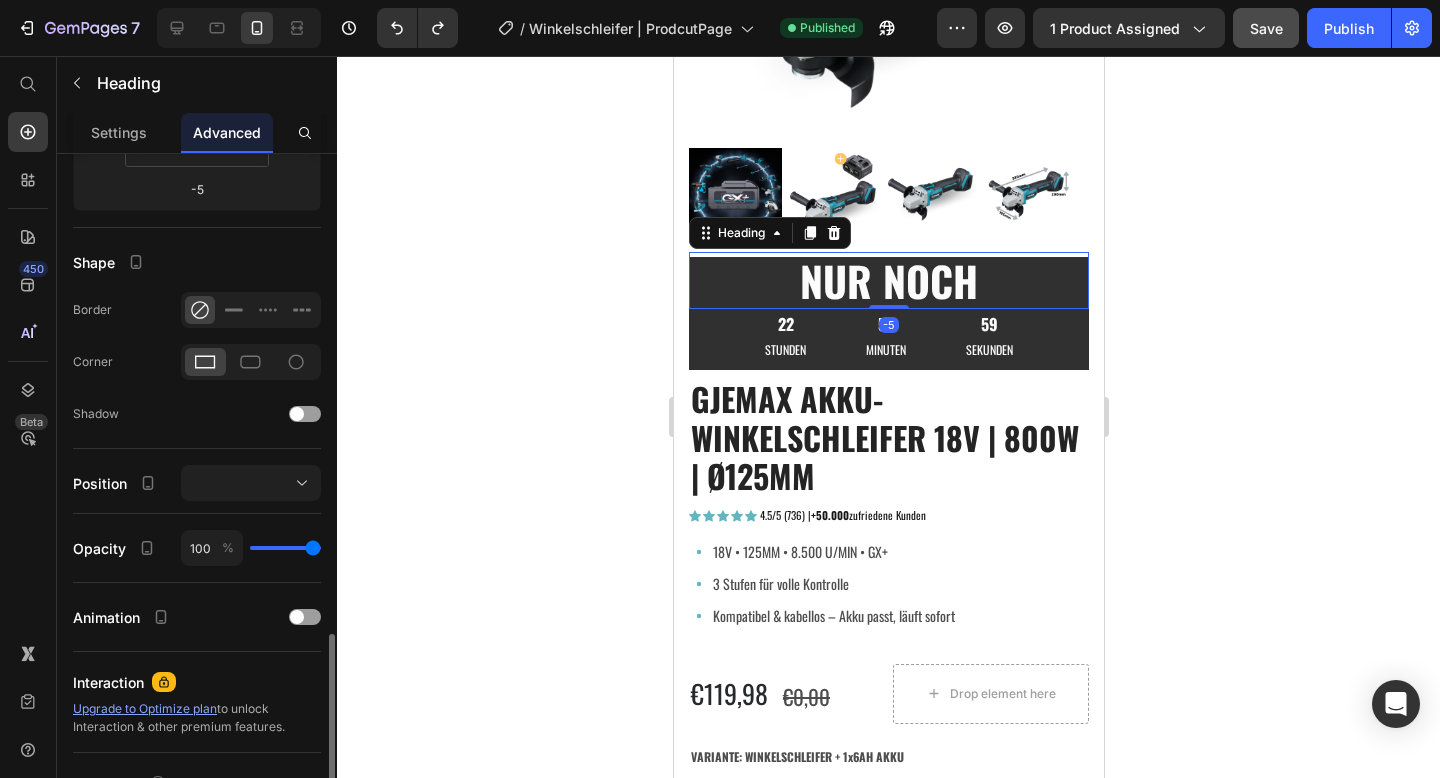 scroll, scrollTop: 588, scrollLeft: 0, axis: vertical 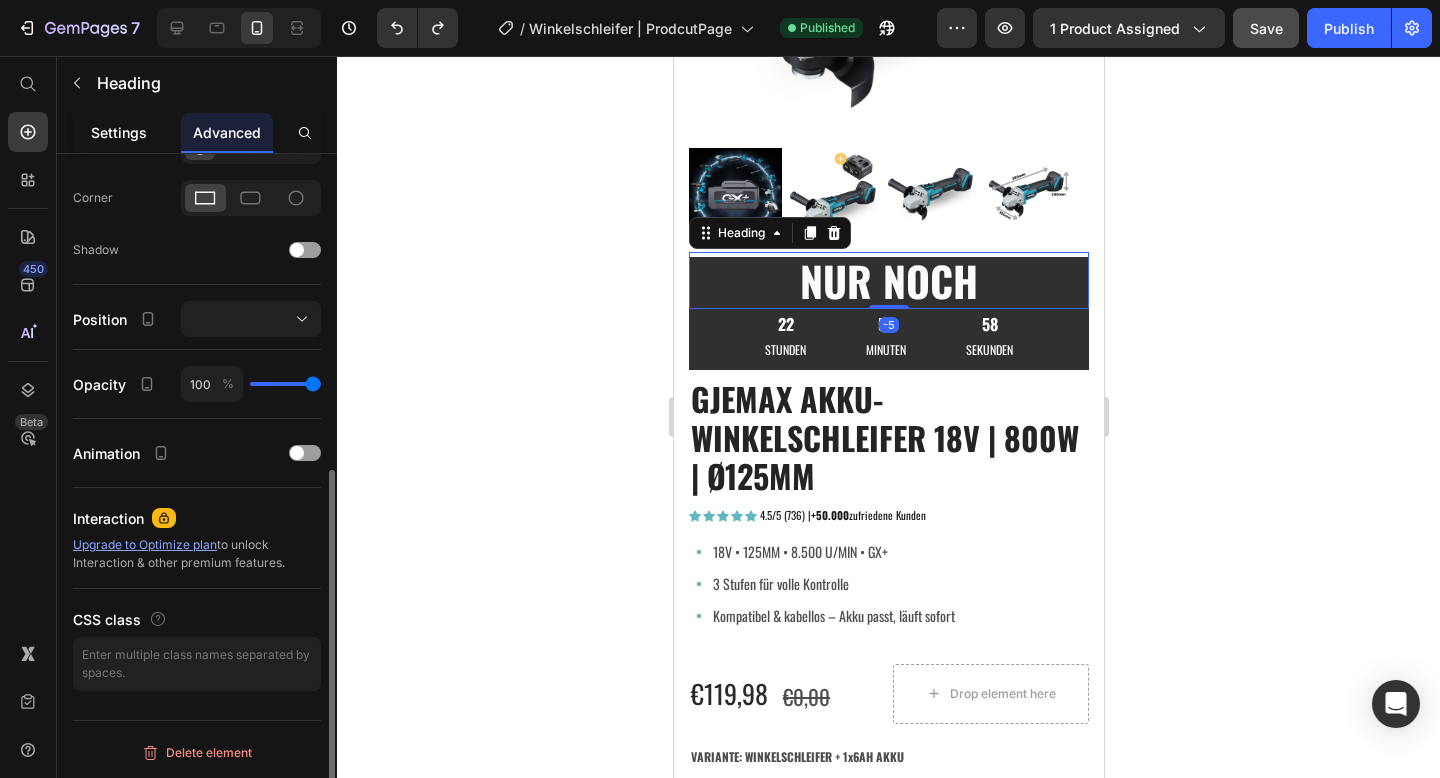 click on "Settings" 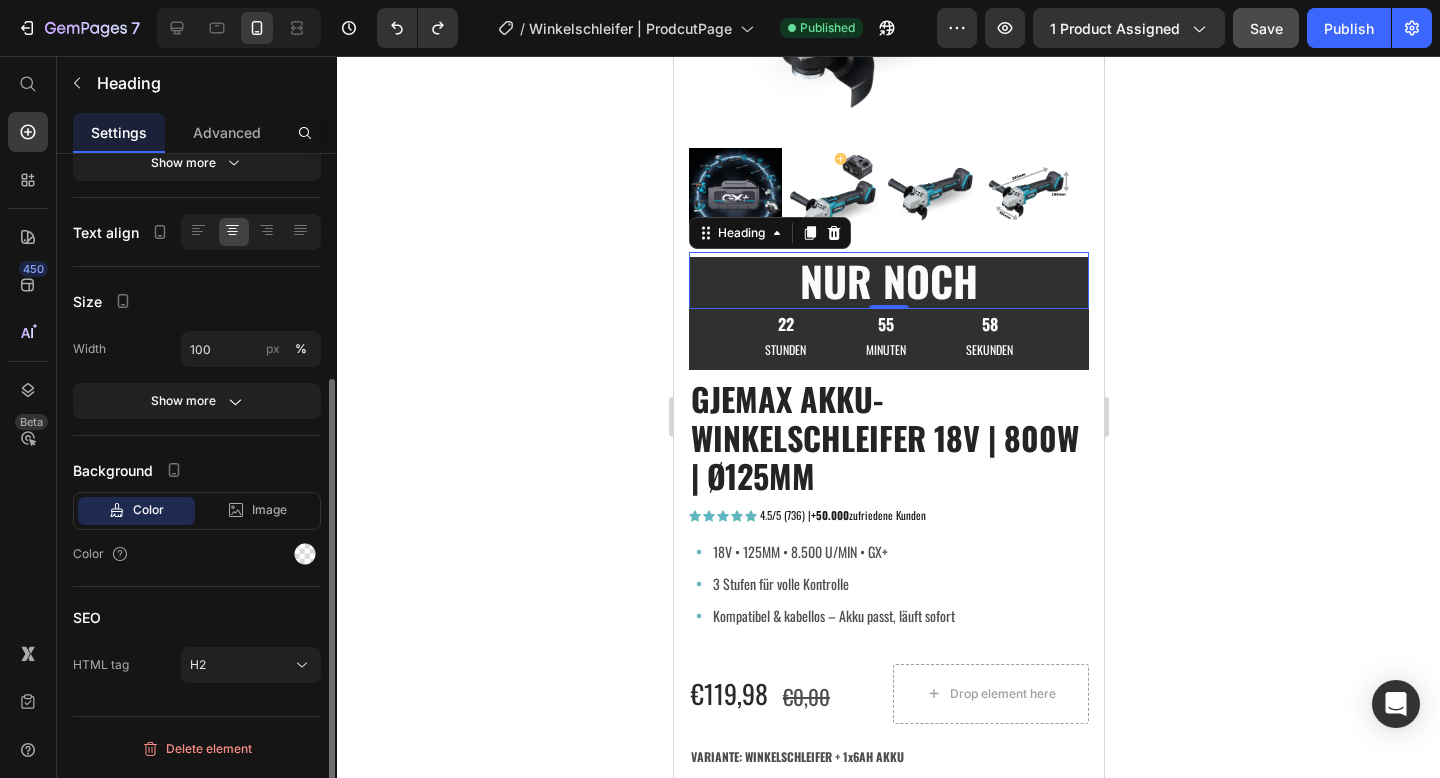 scroll, scrollTop: 0, scrollLeft: 0, axis: both 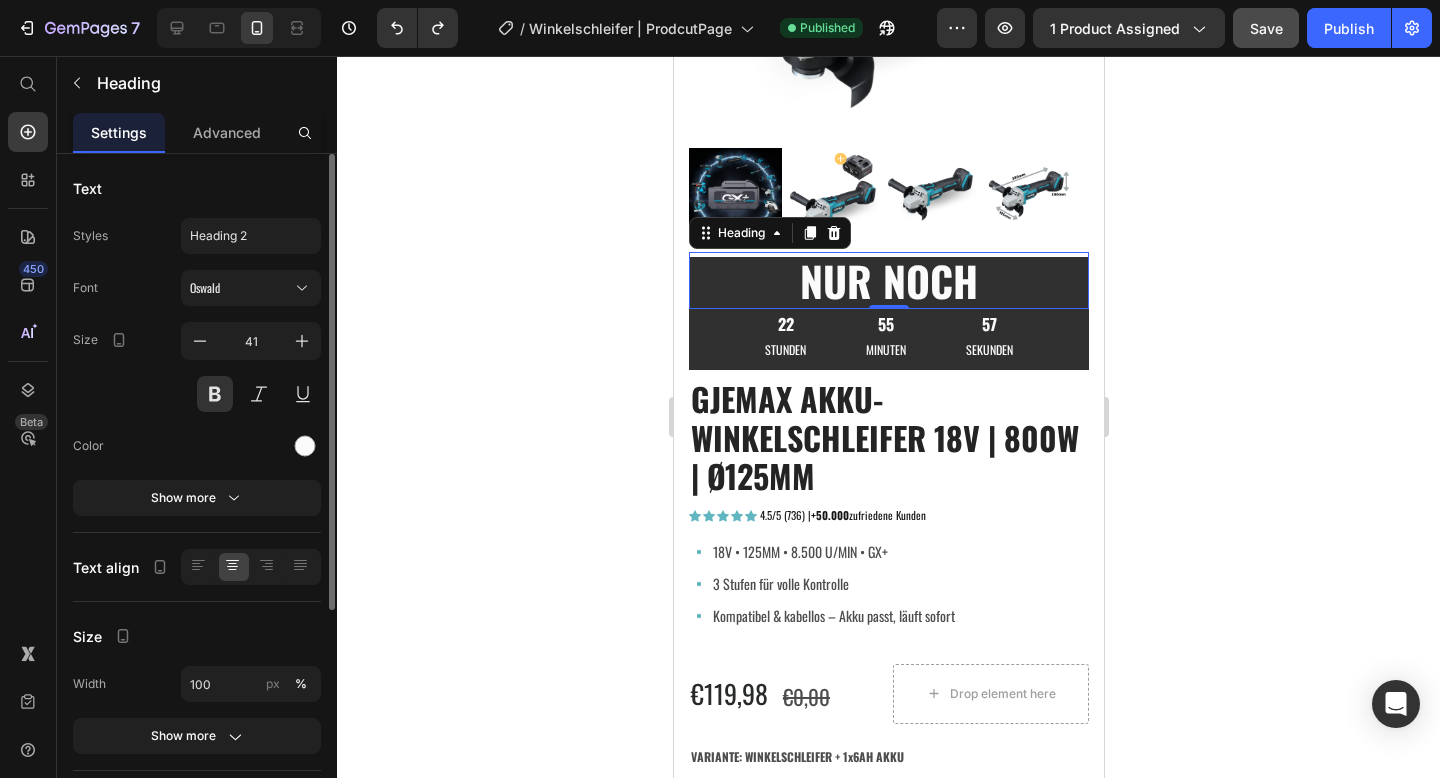 click on "Product Images NUR NOCH Heading   -5 22 STUNDEN 55 MINUTEN 57 SEKUNDEN Countdown Timer Row GJEMAX AKKU-WINKELSCHLEIFER 18V | 800W | Ø125MM (P) Title                Icon                Icon                Icon                Icon                Icon Icon List Hoz 4.5/5 (736) |  +50.000  zufriedene Kunden Text block Row
18V • 125MM • 8.500 U/MIN • GX+
3 Stufen für volle Kontrolle
Kompatibel & kabellos – Akku passt, läuft sofort Item List €119,98 Product Price €0,00 Product Price Row
Drop element here Row Row VARIANTE: WINKELSCHLEIFER + 1x6AH AKKU WINKELSCHLEIFER + 1x6AH AKKU WINKELSCHLEIFER + 1x6AH AKKU WINKELSCHLEIFER + 1x6AH AKKU NUR WERKZEUG NUR WERKZEUG NUR WERKZEUG Product Variants & Swatches Row
in den Warenkorb legen (P) Cart Button
Lieferzeit in 2-5 Werktagen Item List Image Klarna Rechnung Bestelle jetzt. Bezahle in bis zu 30 Tagen. Text Block Row Image Text Block Row" at bounding box center [888, 562] 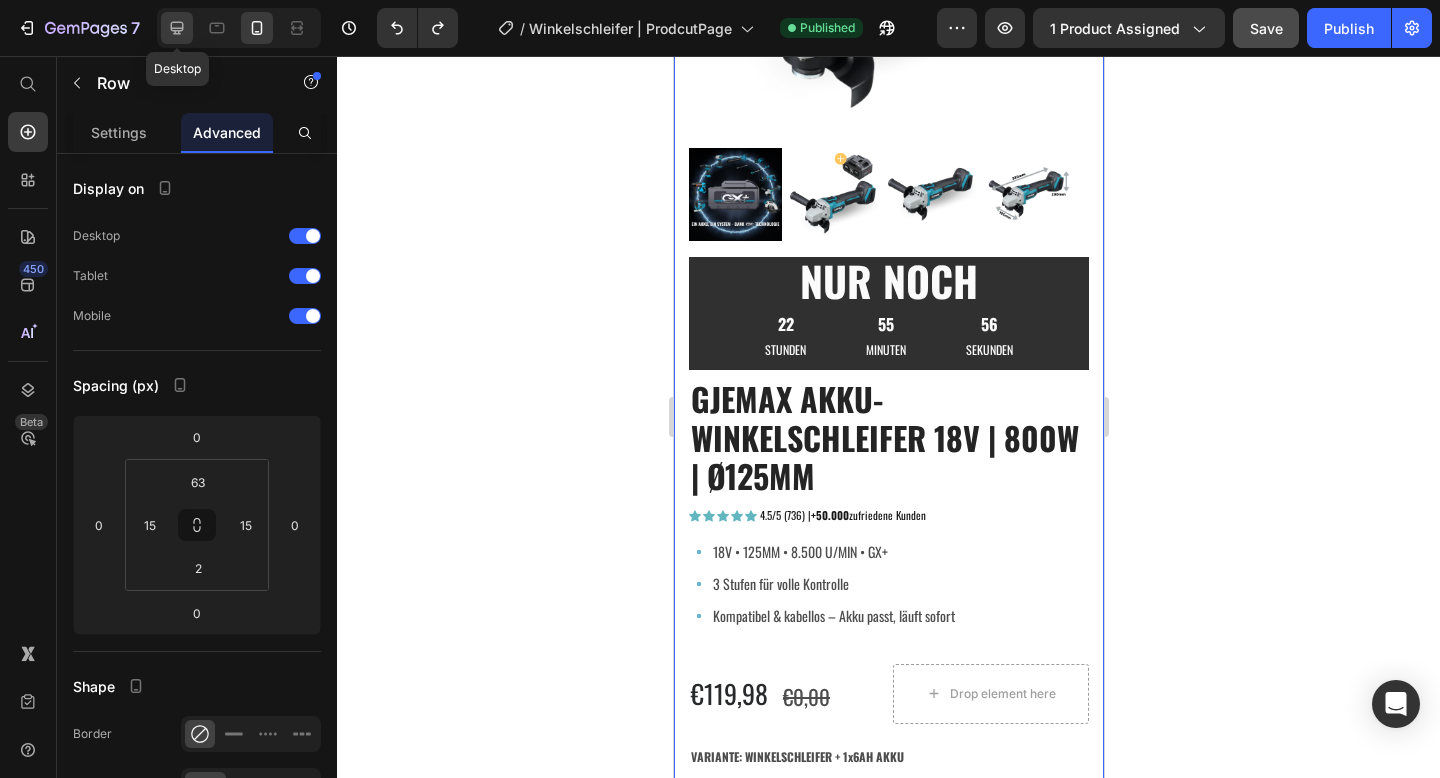 click 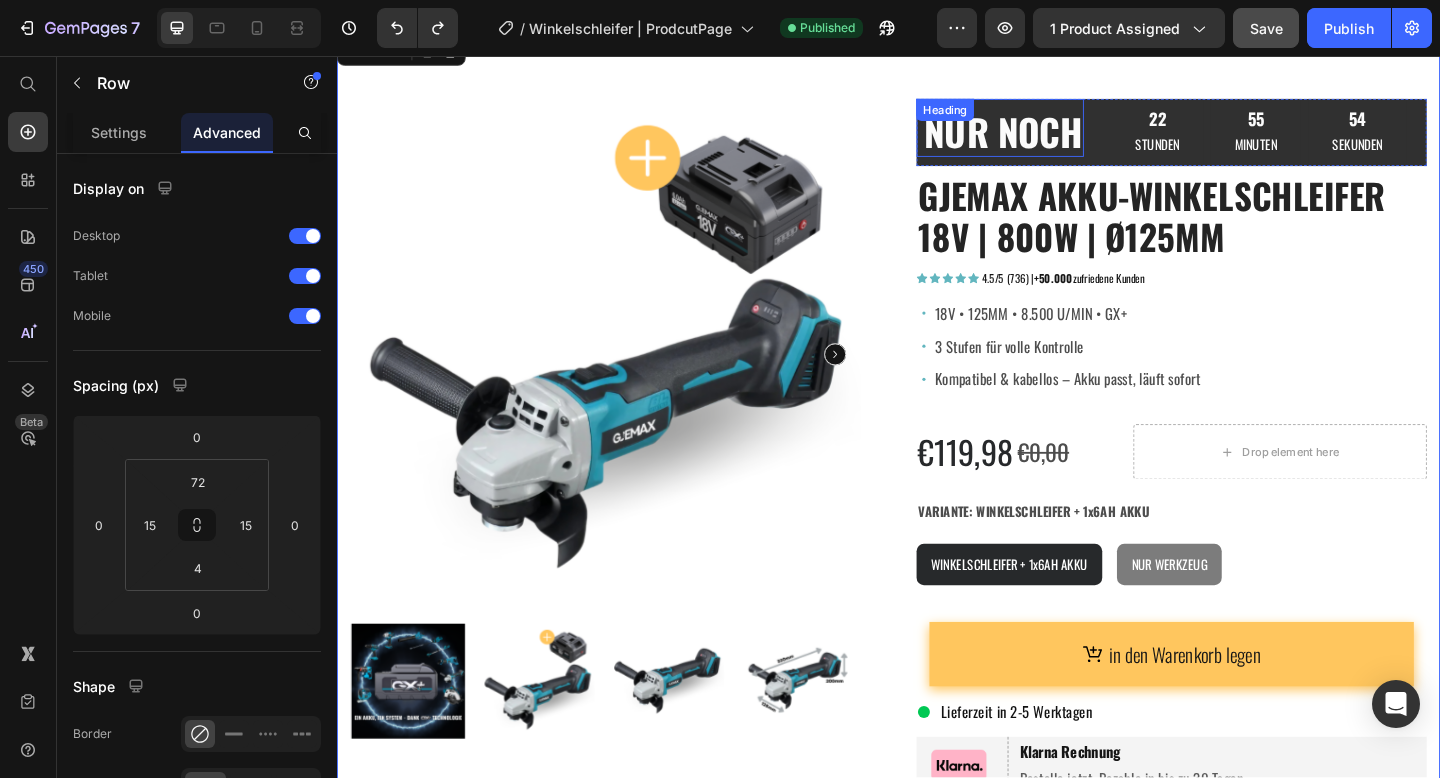 scroll, scrollTop: 0, scrollLeft: 0, axis: both 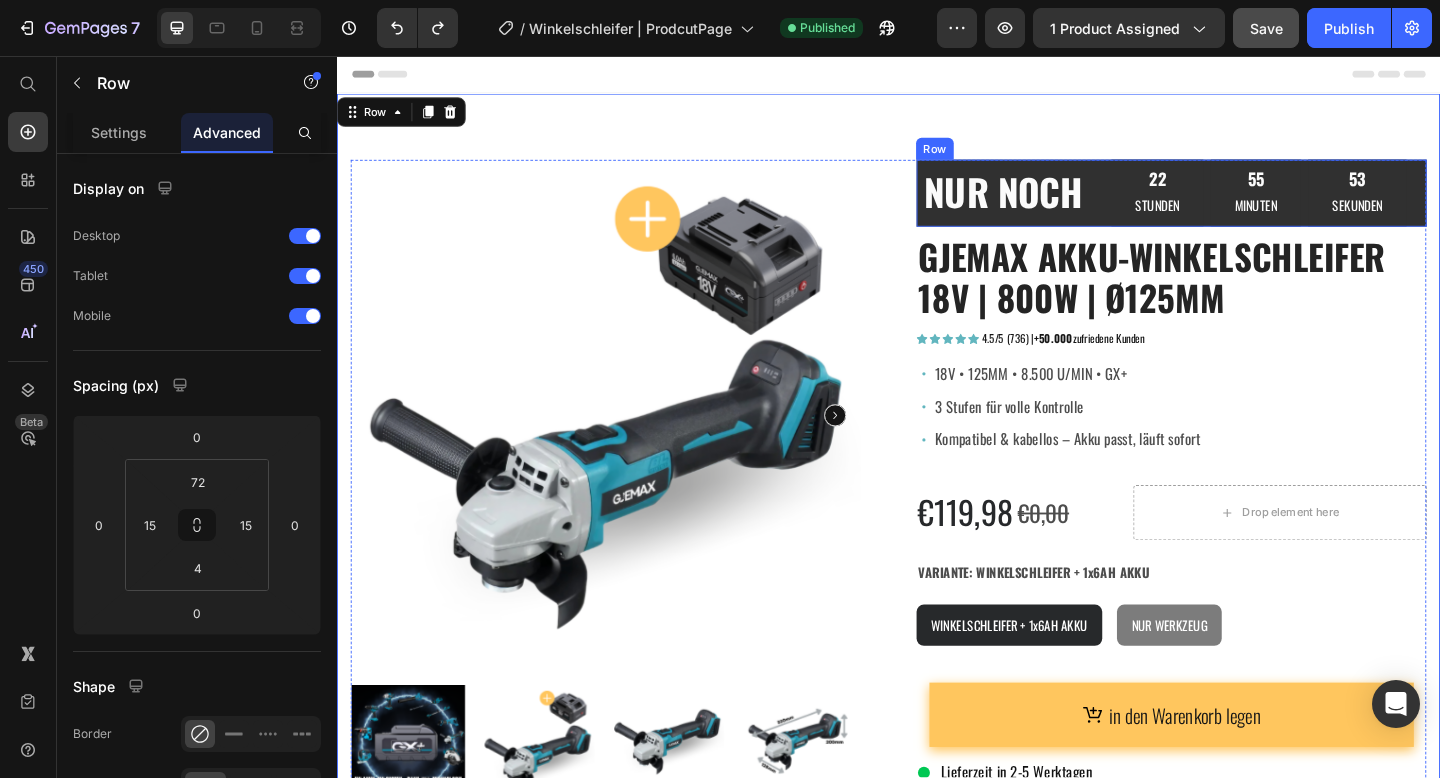 click on "NUR NOCH Heading" at bounding box center (1058, 205) 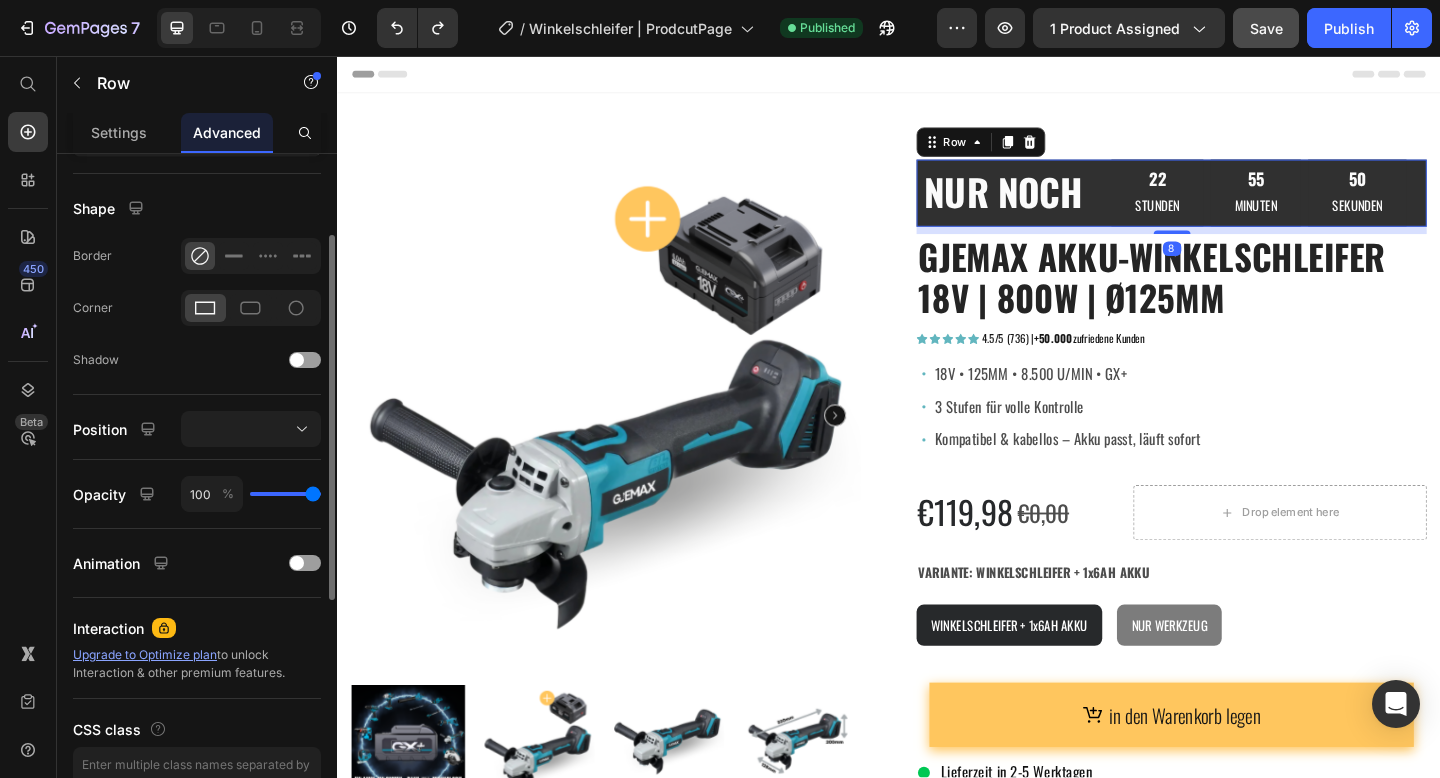 scroll, scrollTop: 364, scrollLeft: 0, axis: vertical 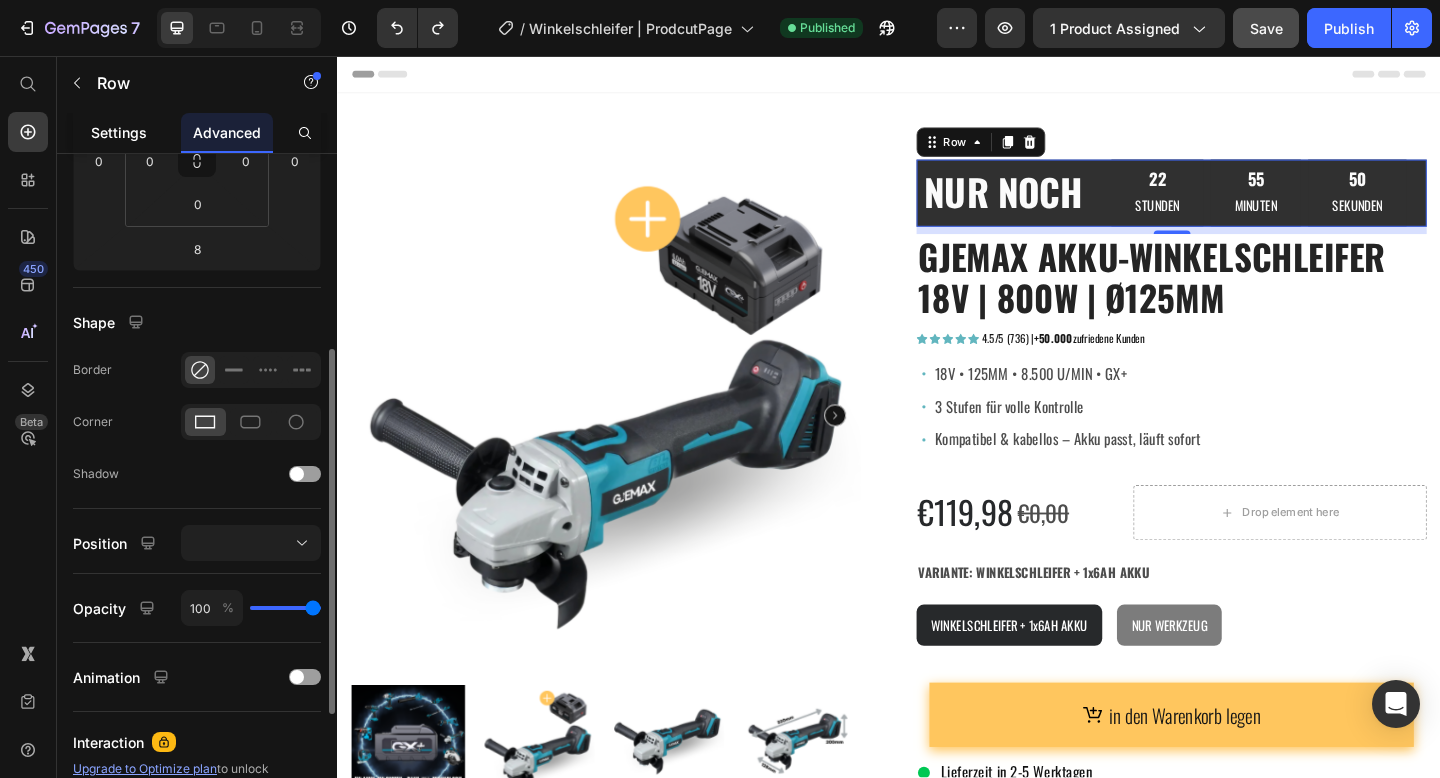 click on "Settings" at bounding box center (119, 132) 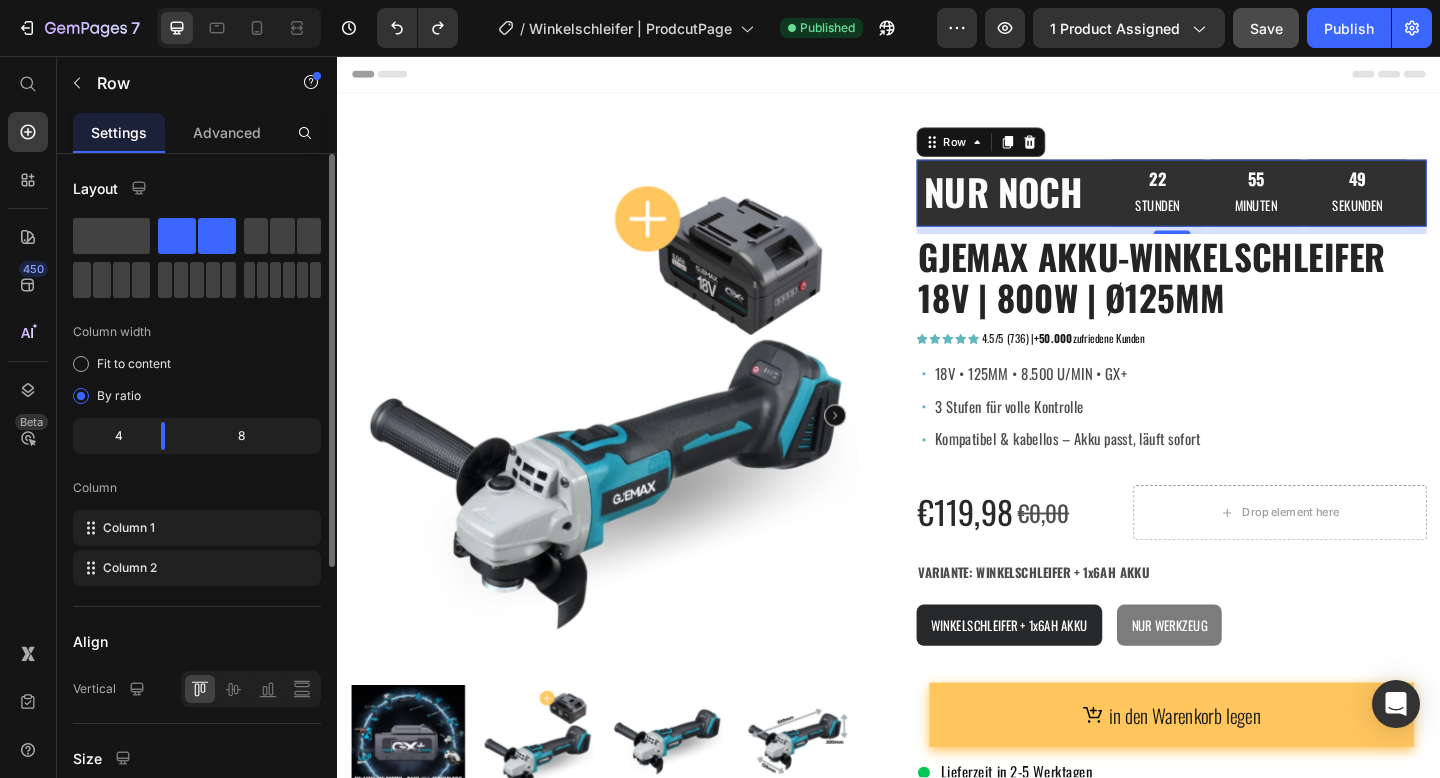 scroll, scrollTop: 440, scrollLeft: 0, axis: vertical 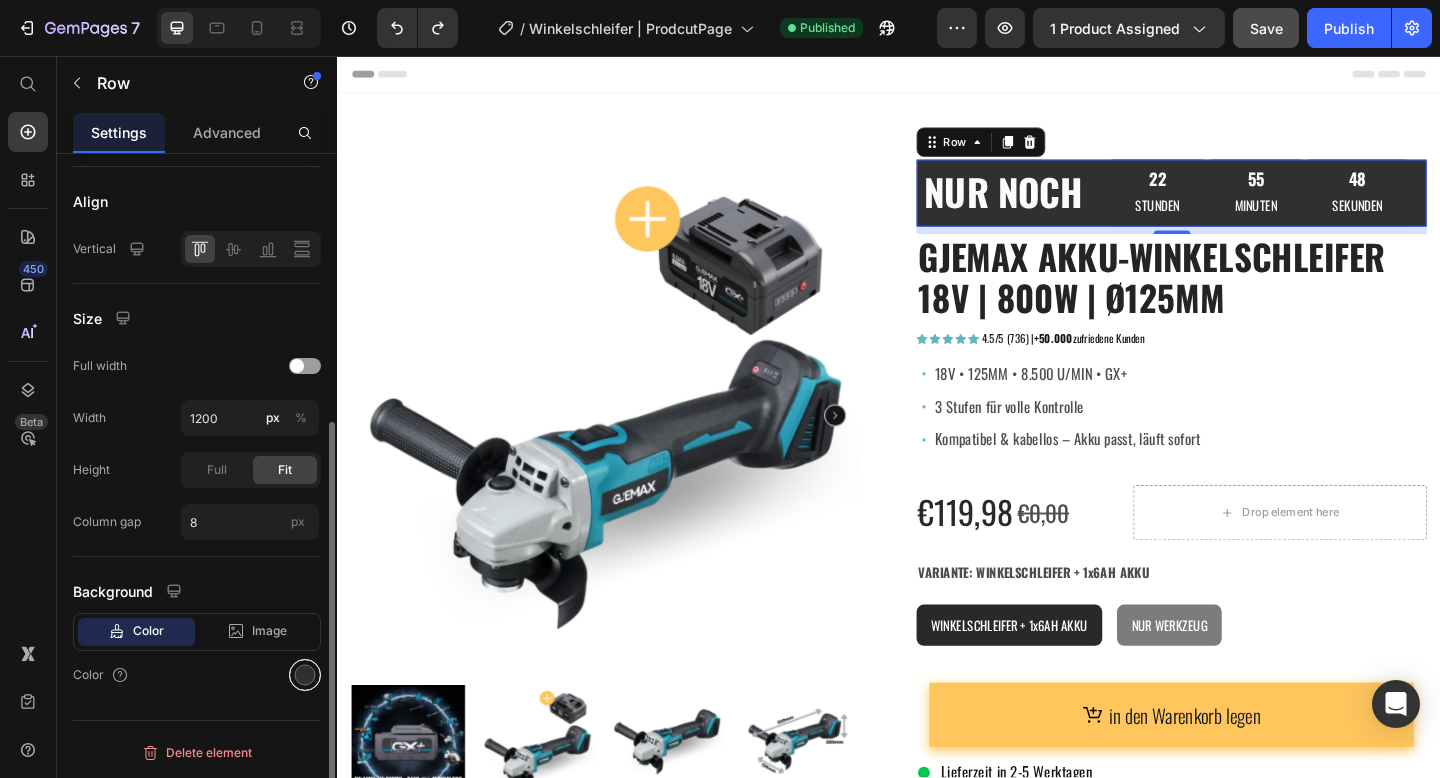 click at bounding box center [305, 675] 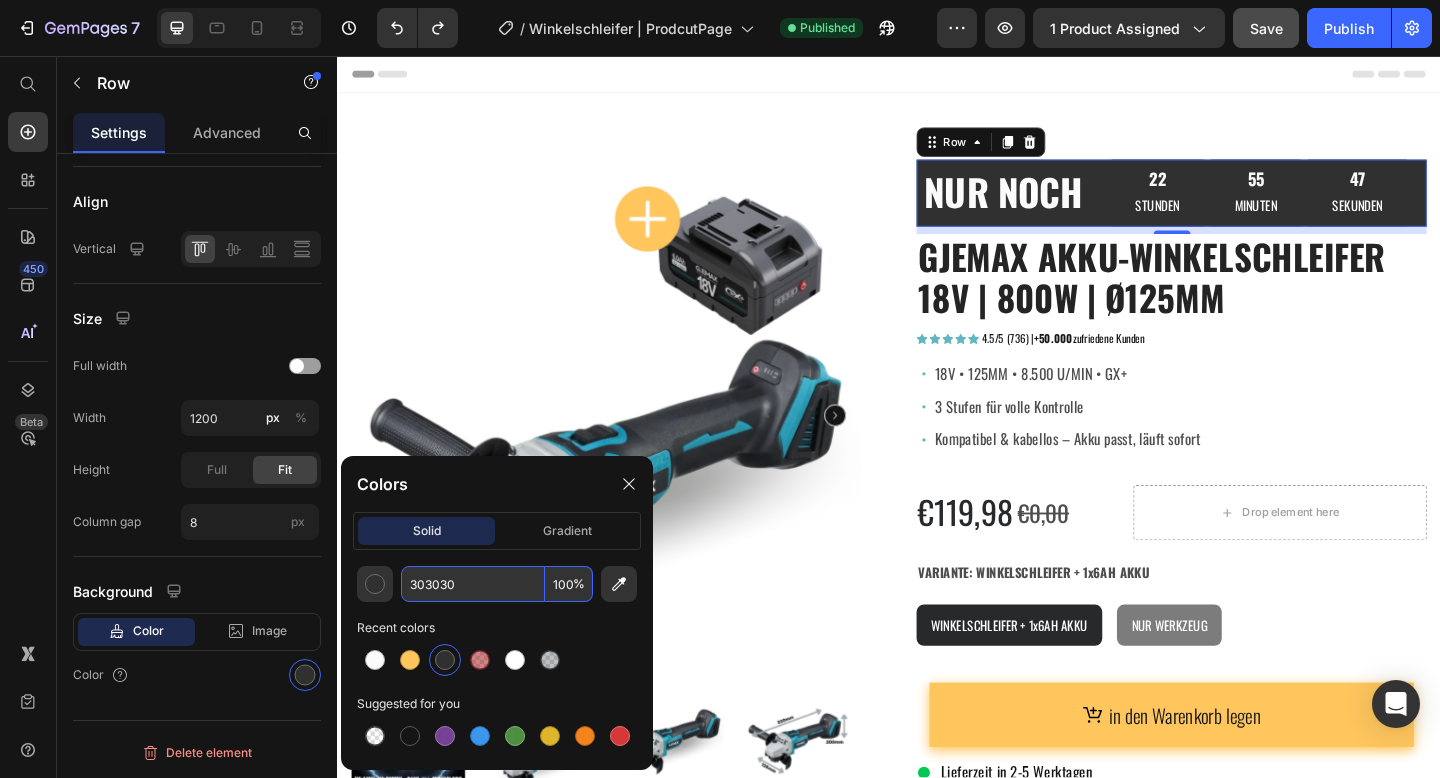 click on "303030" at bounding box center (473, 584) 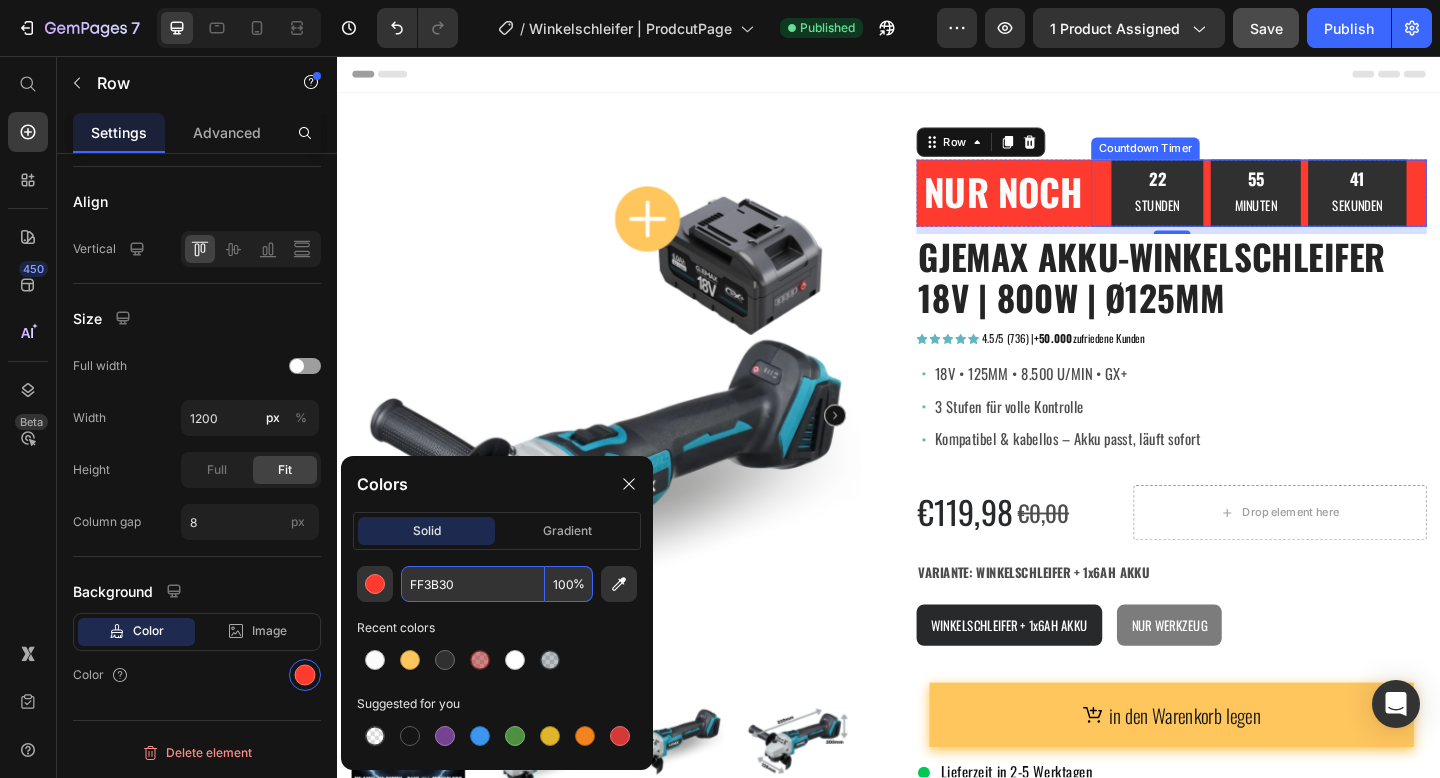 click on "22" at bounding box center (1229, 190) 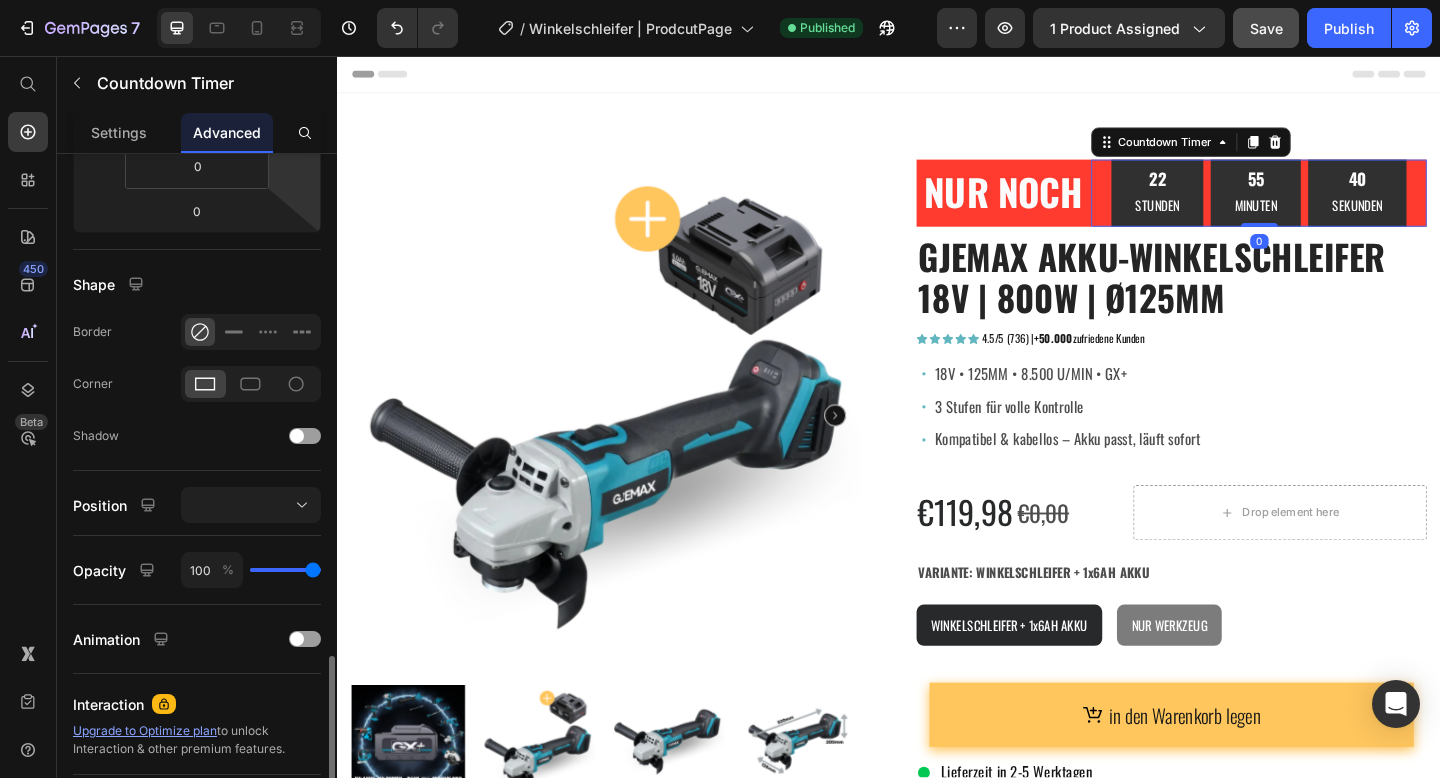 scroll, scrollTop: 588, scrollLeft: 0, axis: vertical 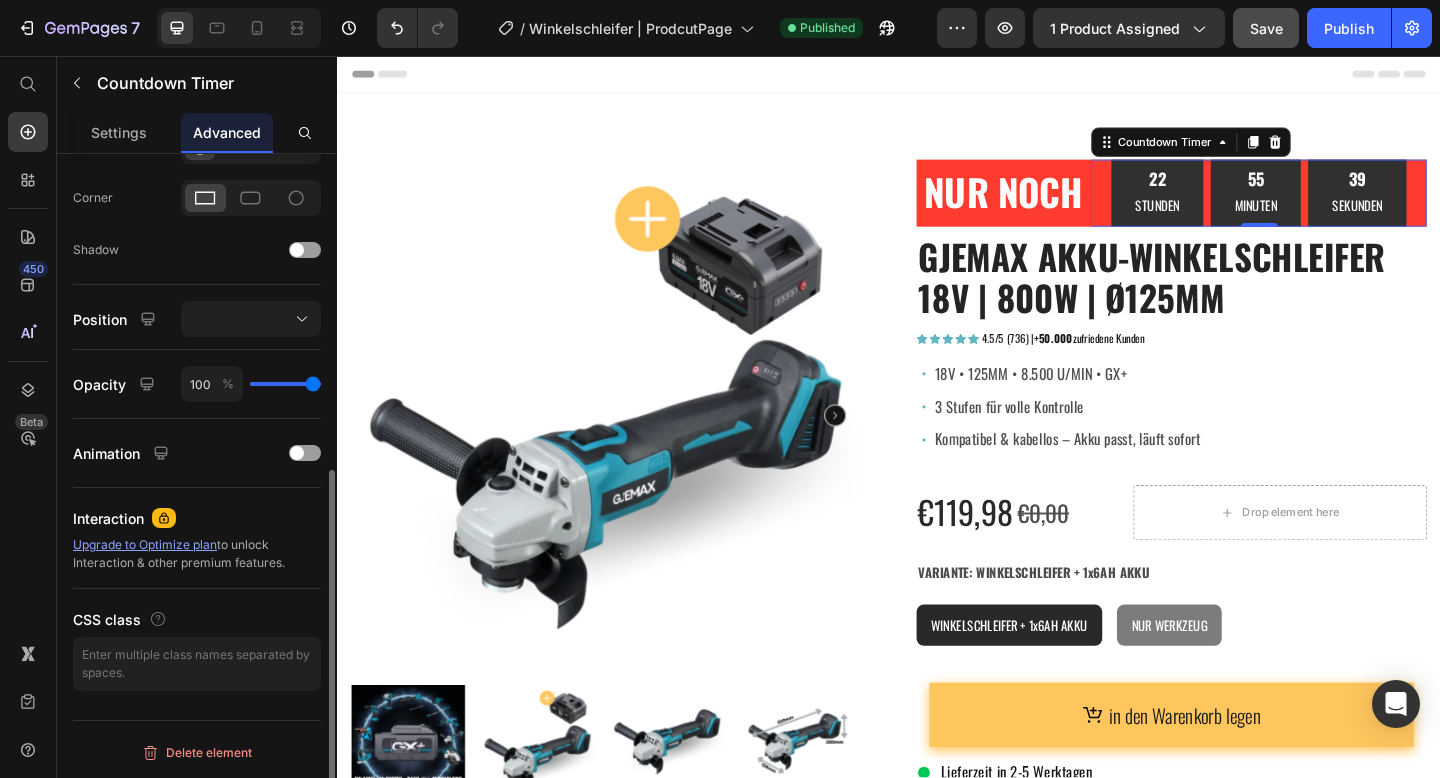 drag, startPoint x: 122, startPoint y: 125, endPoint x: 173, endPoint y: 281, distance: 164.12495 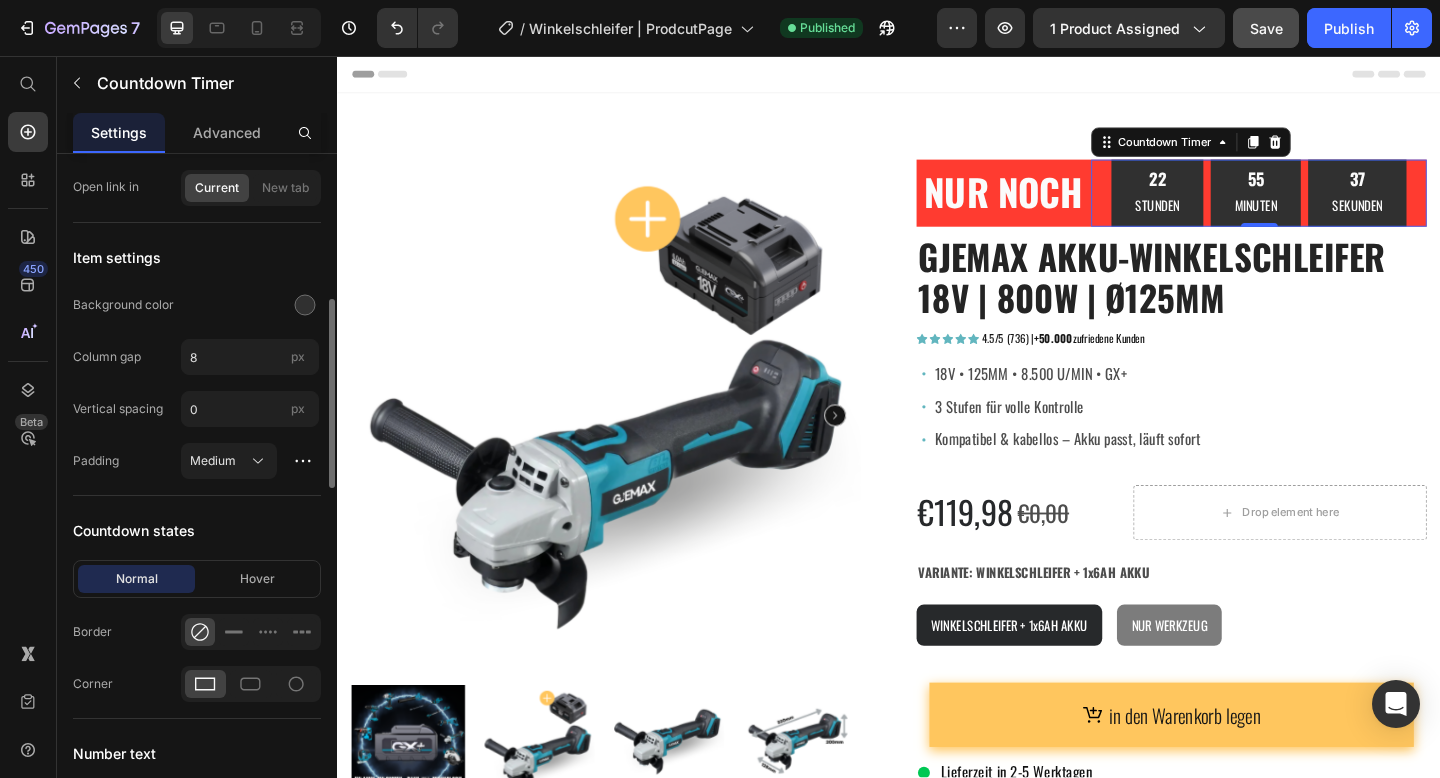 scroll, scrollTop: 995, scrollLeft: 0, axis: vertical 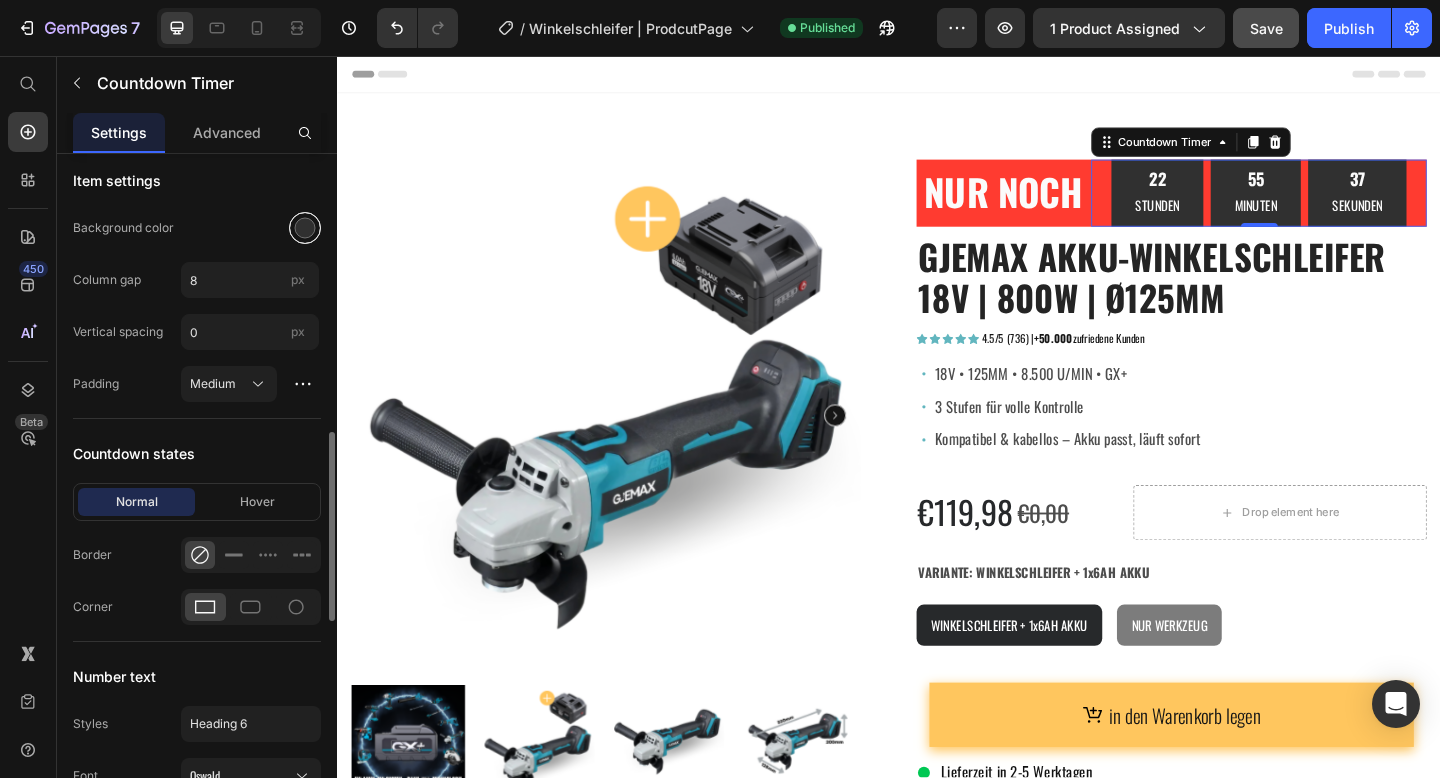 click at bounding box center (305, 228) 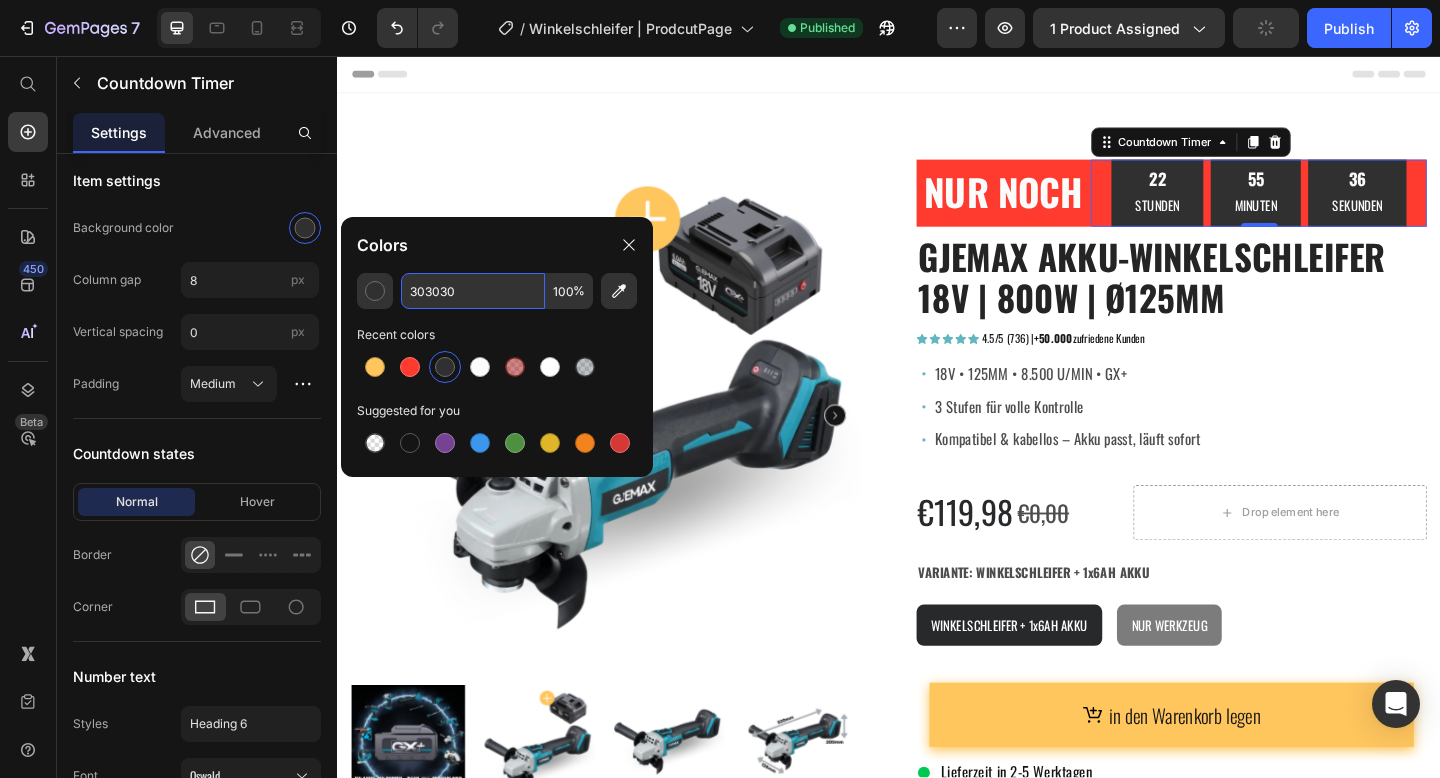 click on "303030" at bounding box center [473, 291] 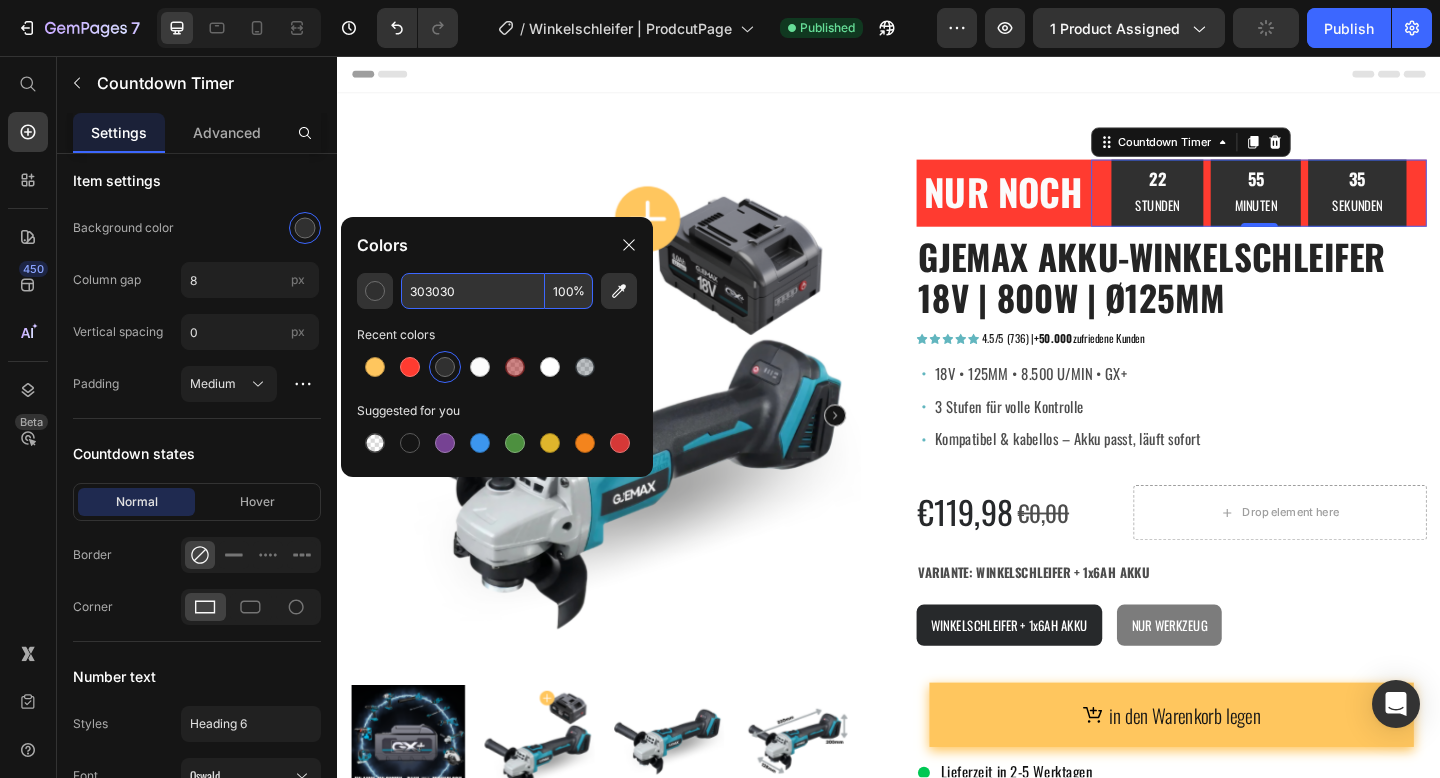 click on "303030" at bounding box center [473, 291] 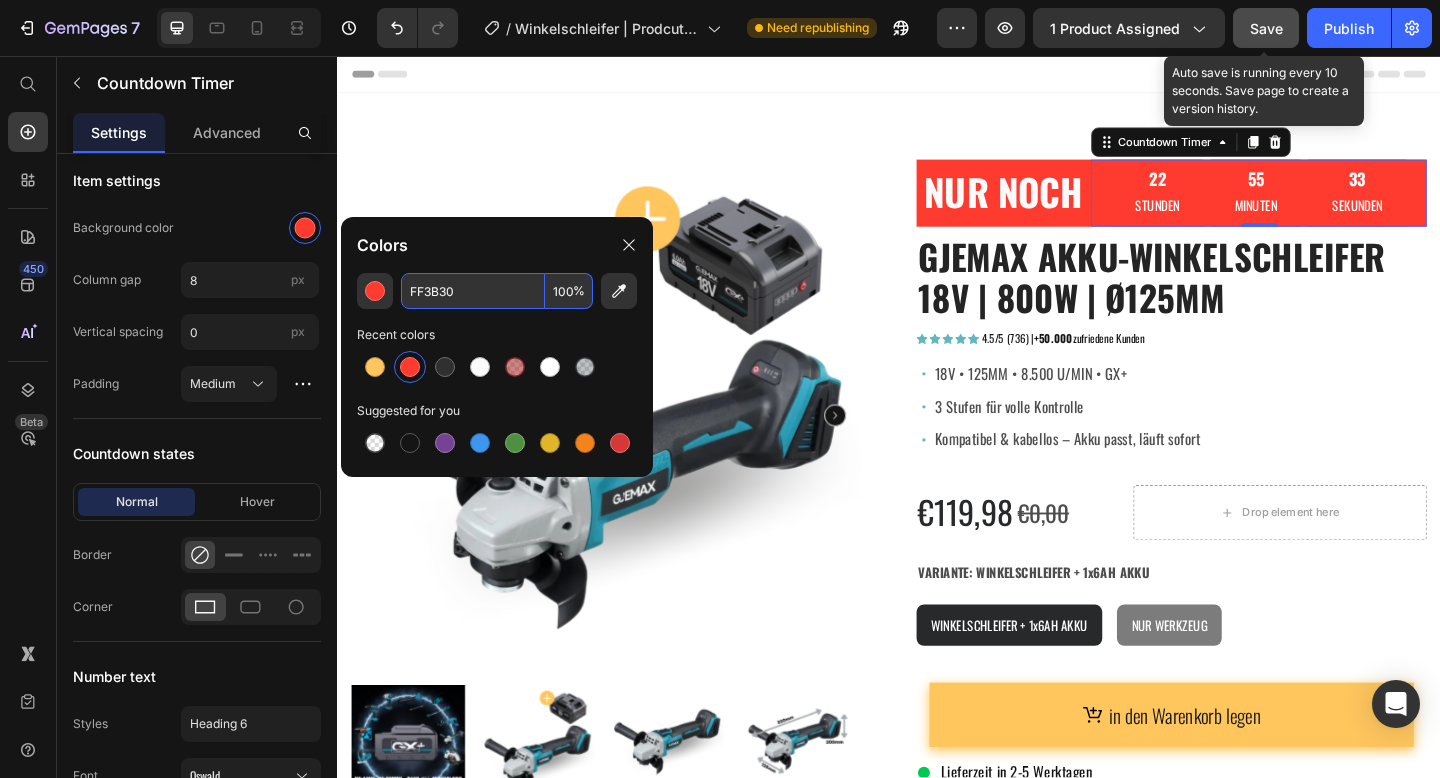 type on "FF3B30" 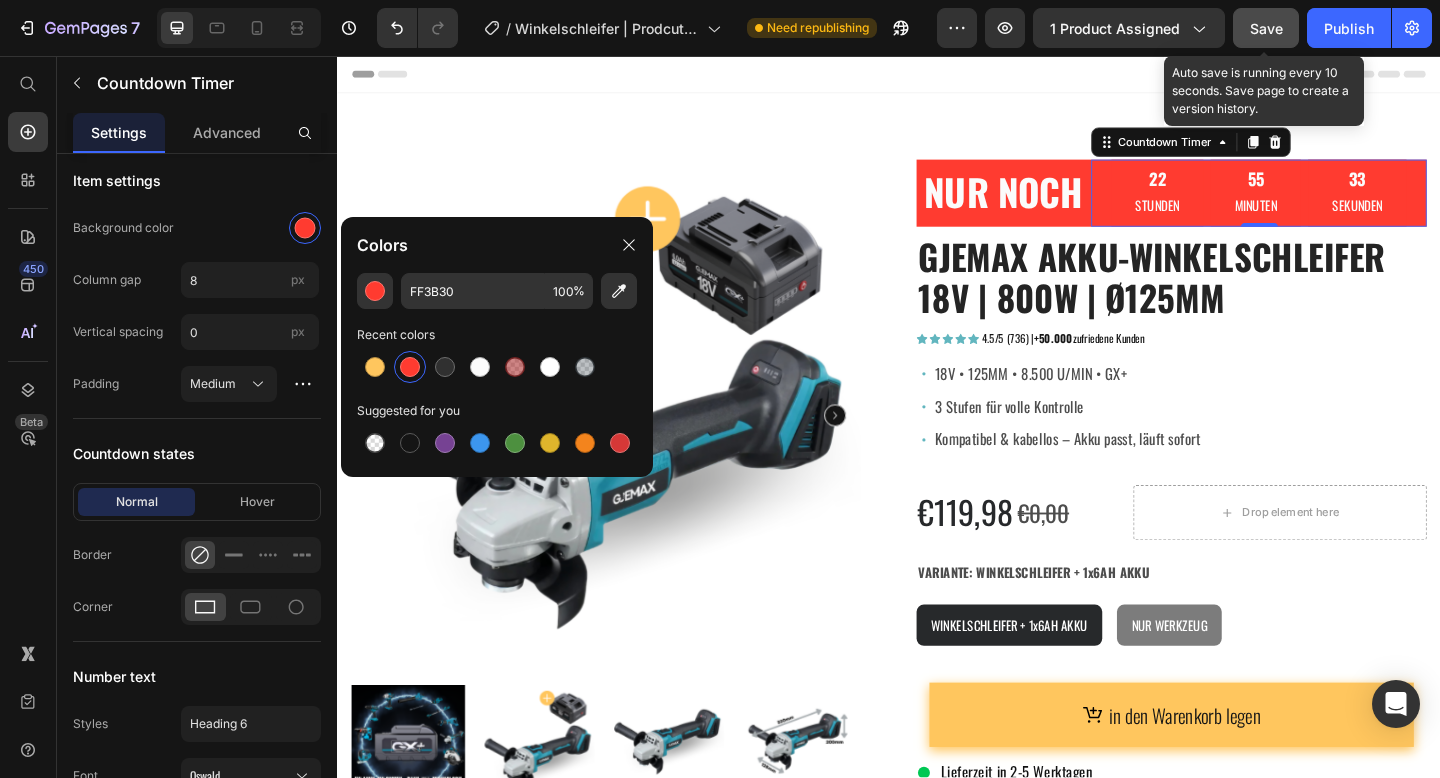 click on "Save" at bounding box center [1266, 28] 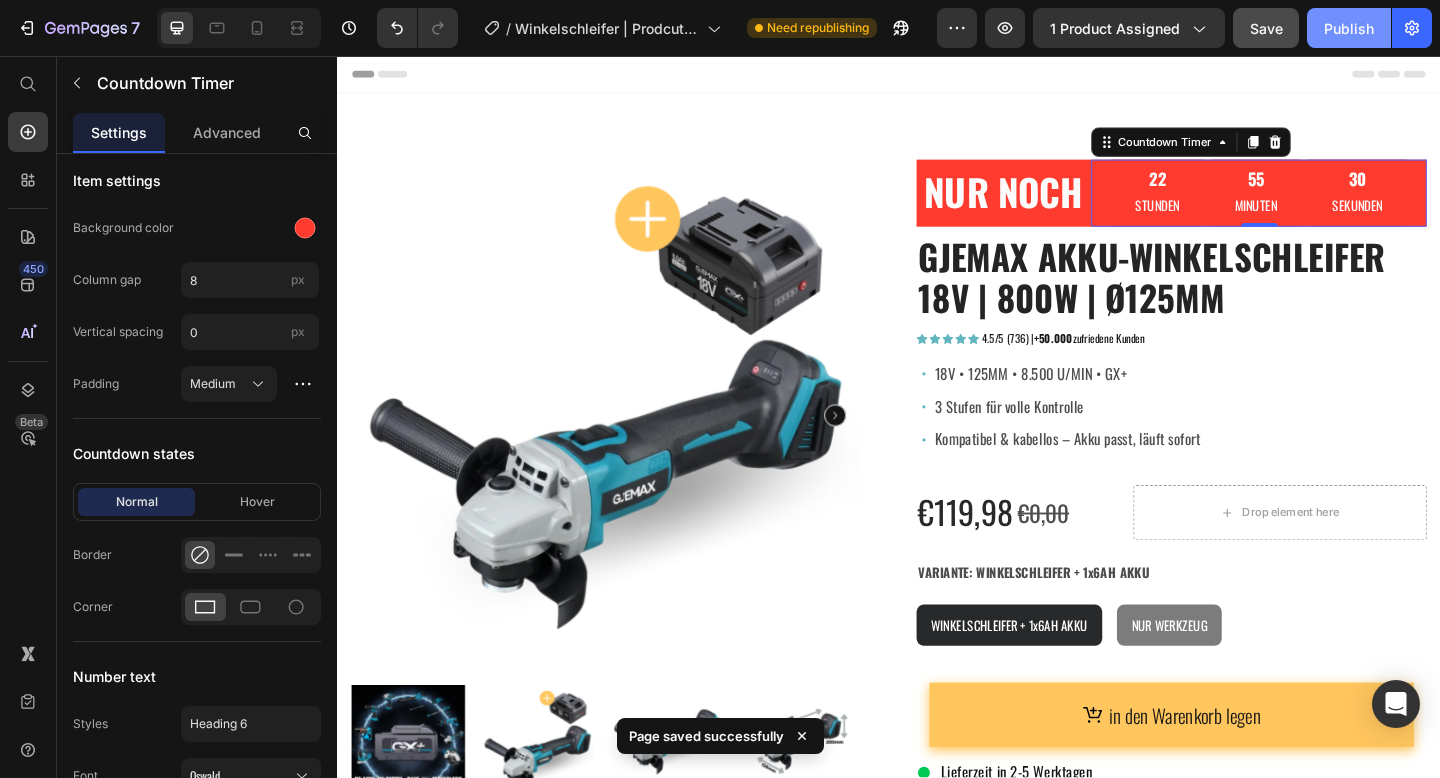 click on "Publish" 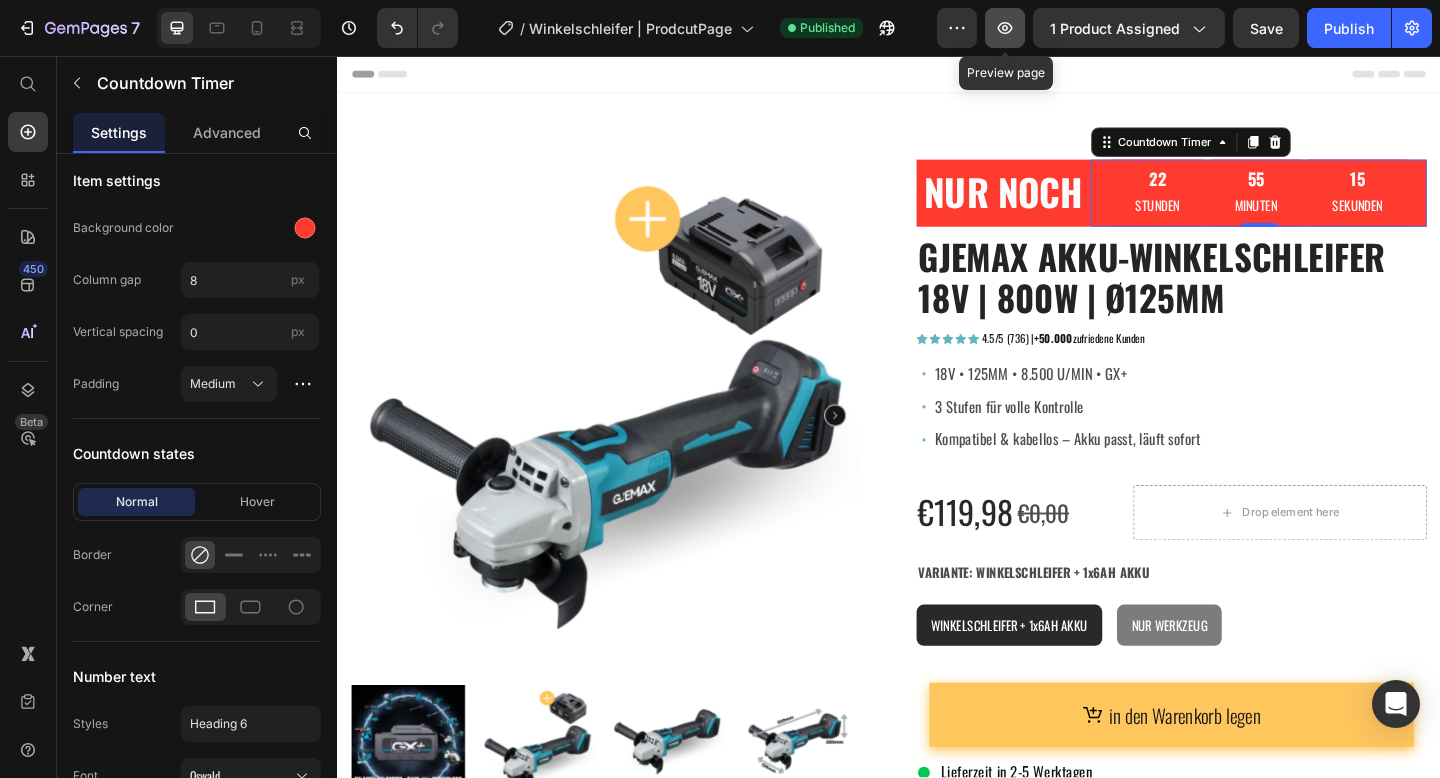 click 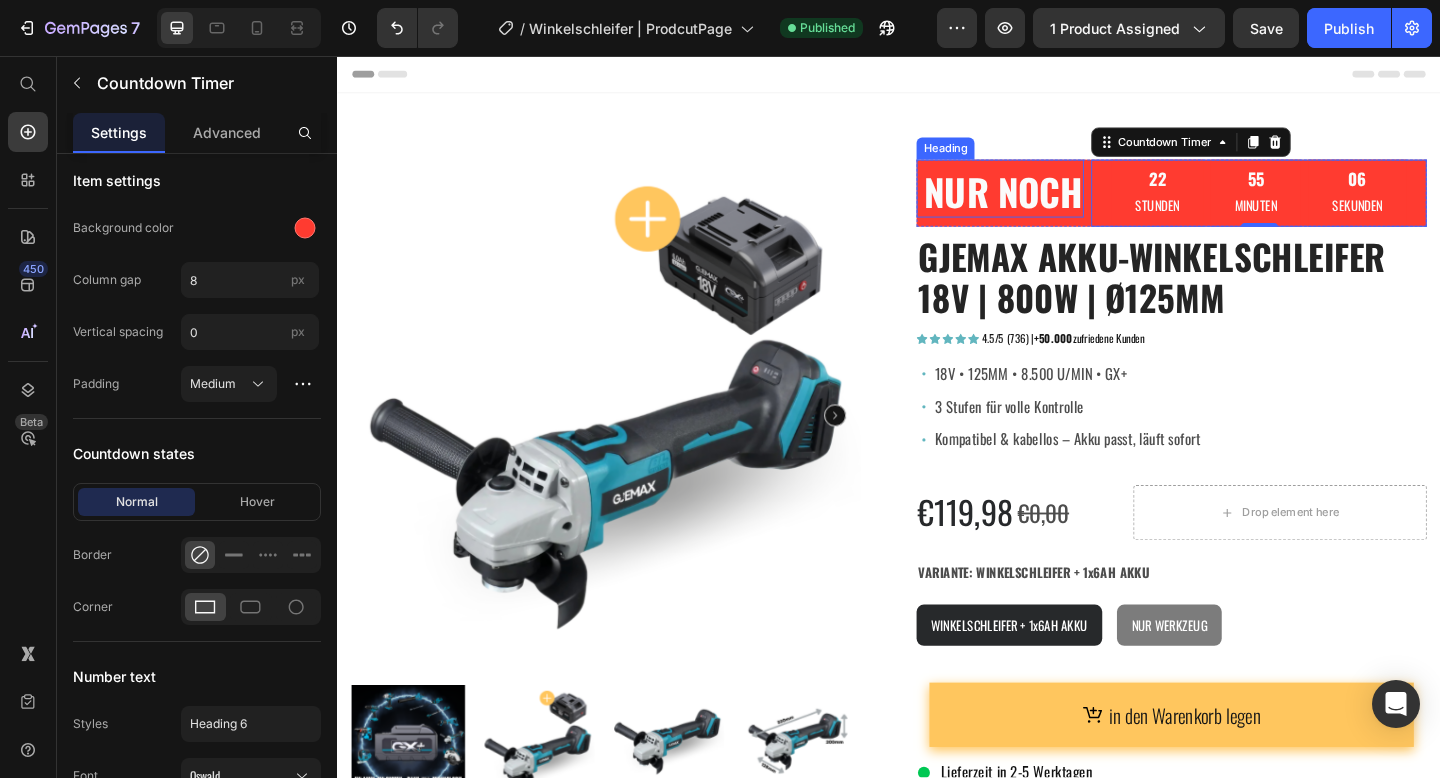 click on "NUR NOCH" at bounding box center (1058, 204) 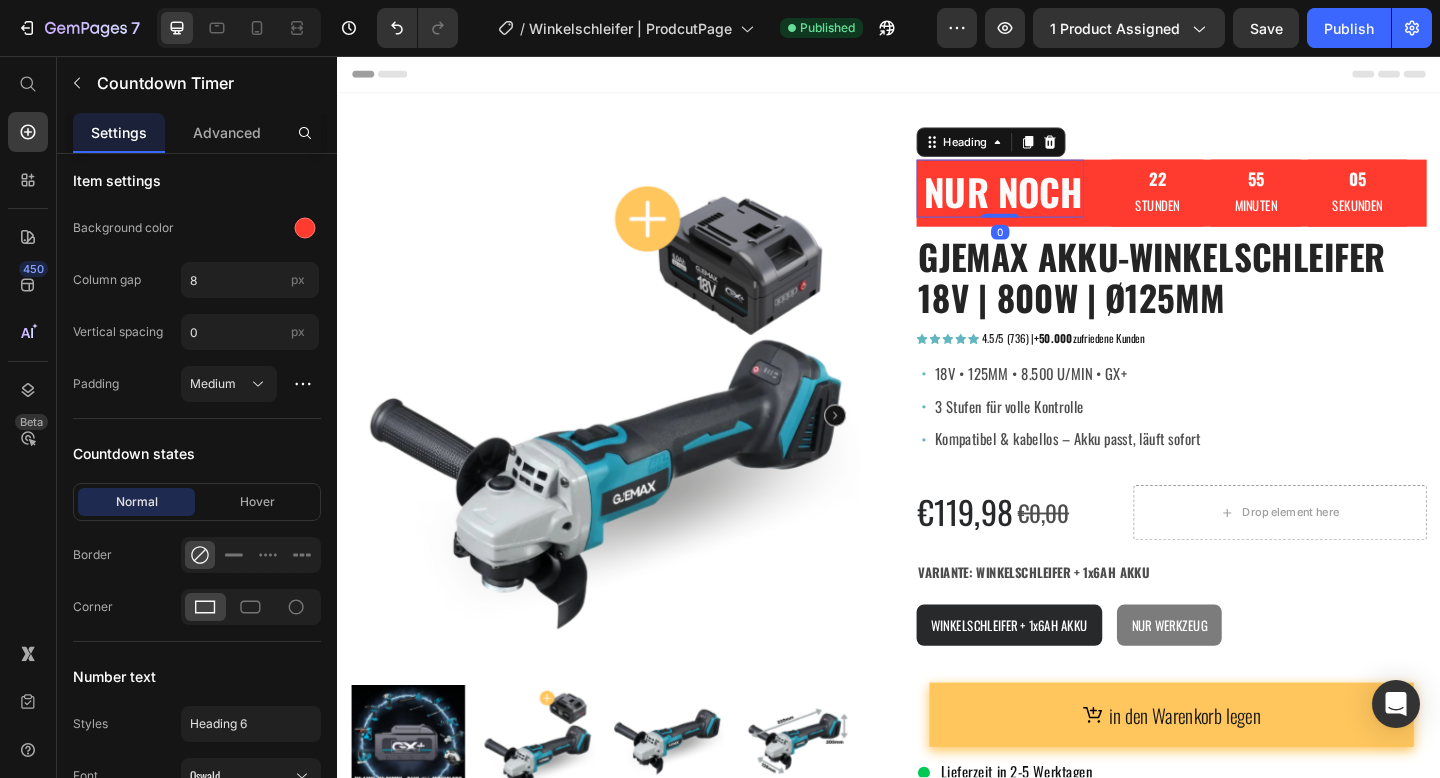 click on "NUR NOCH" at bounding box center [1058, 204] 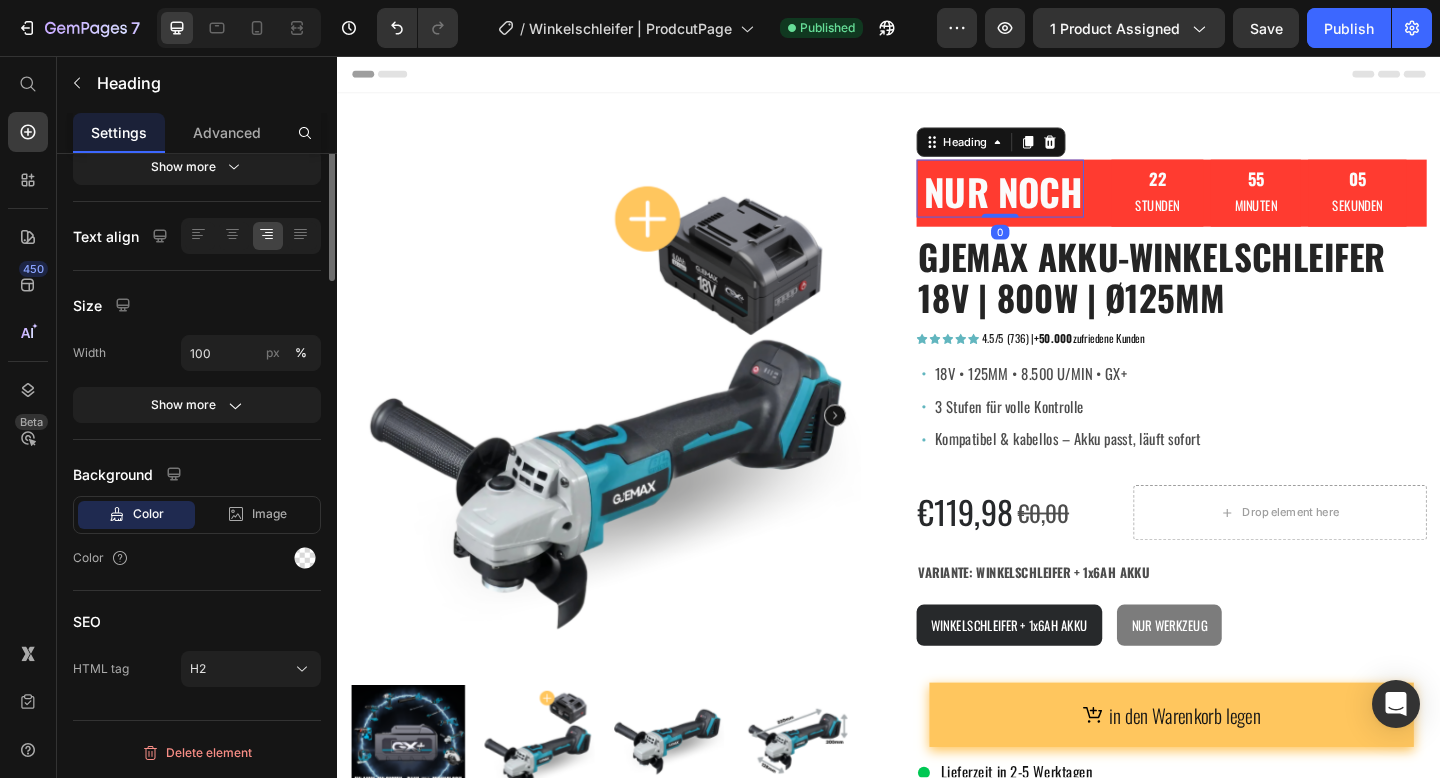 scroll, scrollTop: 0, scrollLeft: 0, axis: both 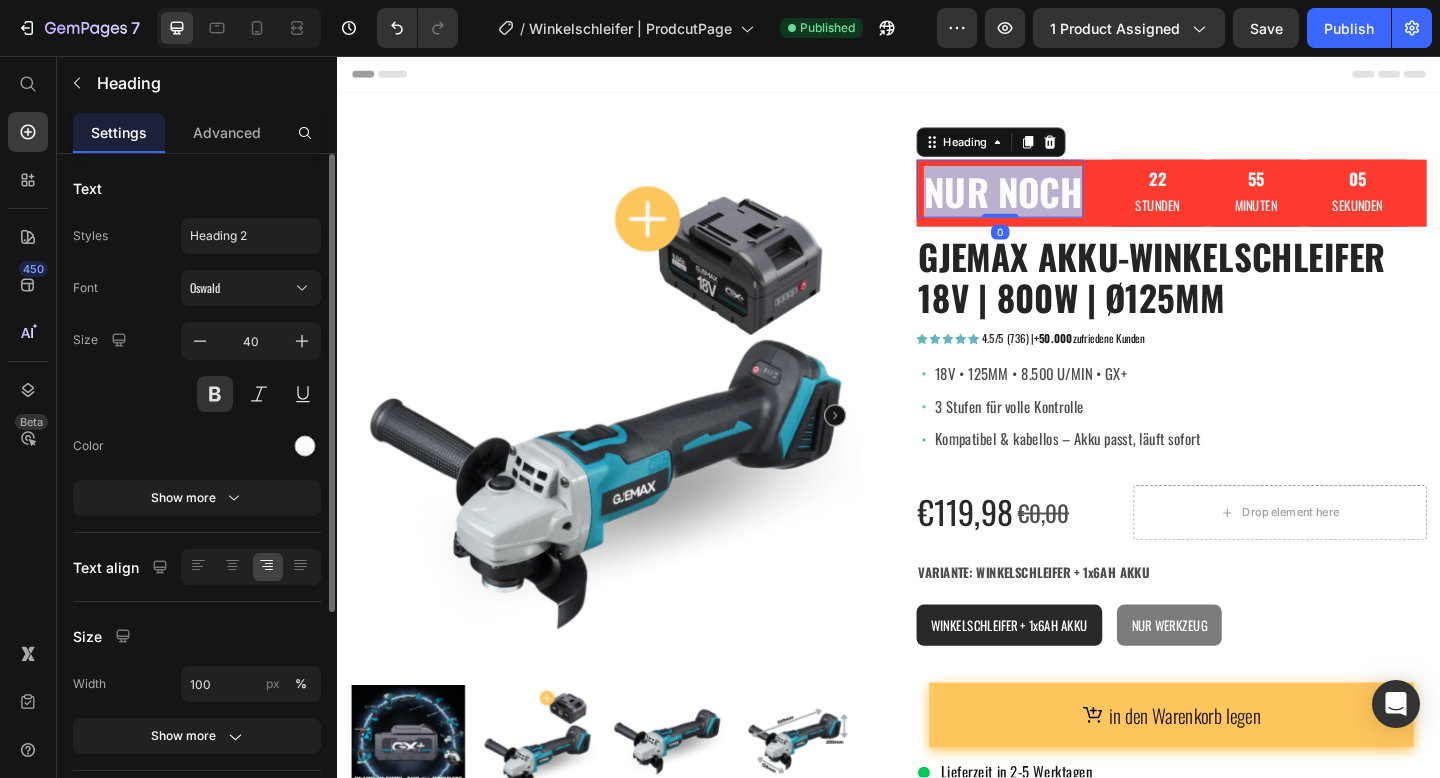 click on "NUR NOCH" at bounding box center [1058, 204] 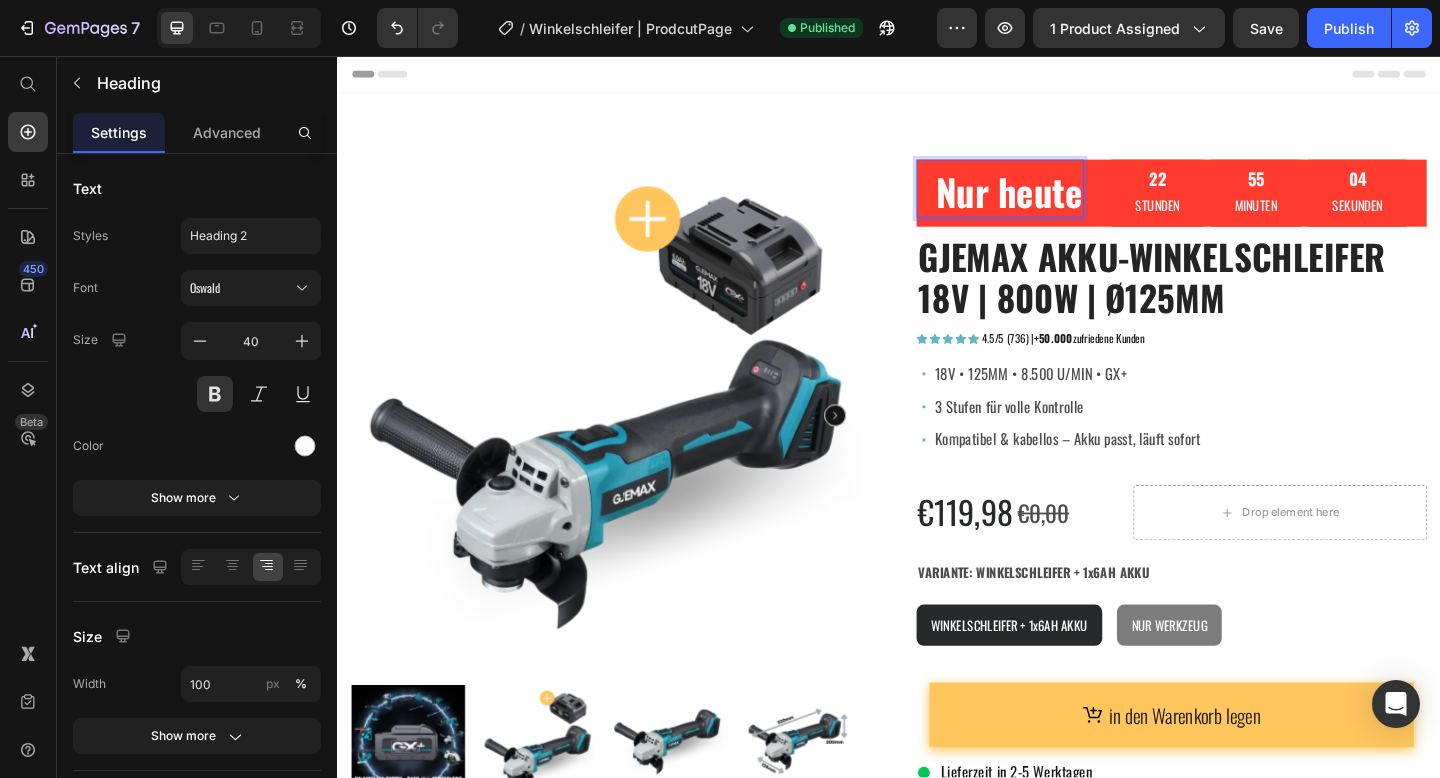 click on "Nur heute" at bounding box center [1058, 204] 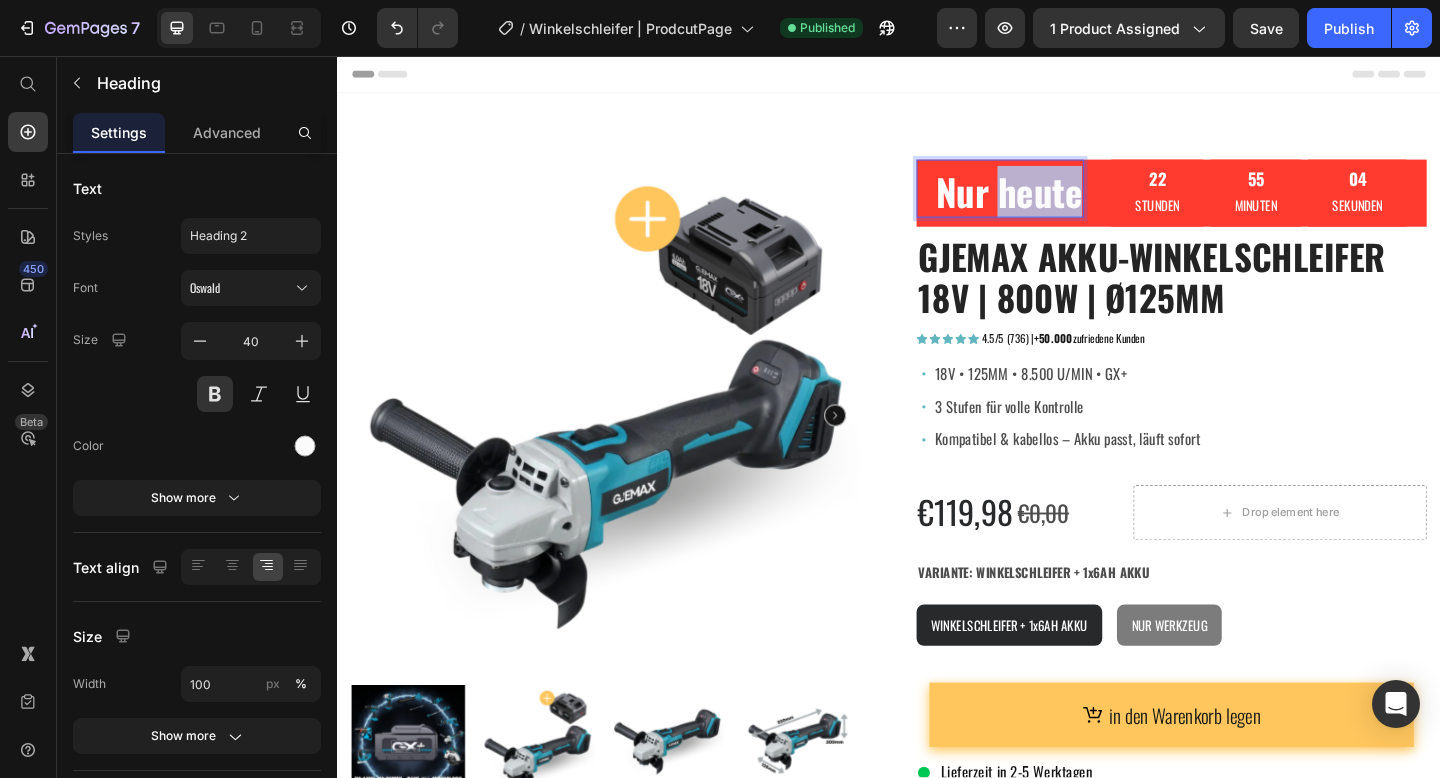 click on "Nur heute" at bounding box center [1058, 204] 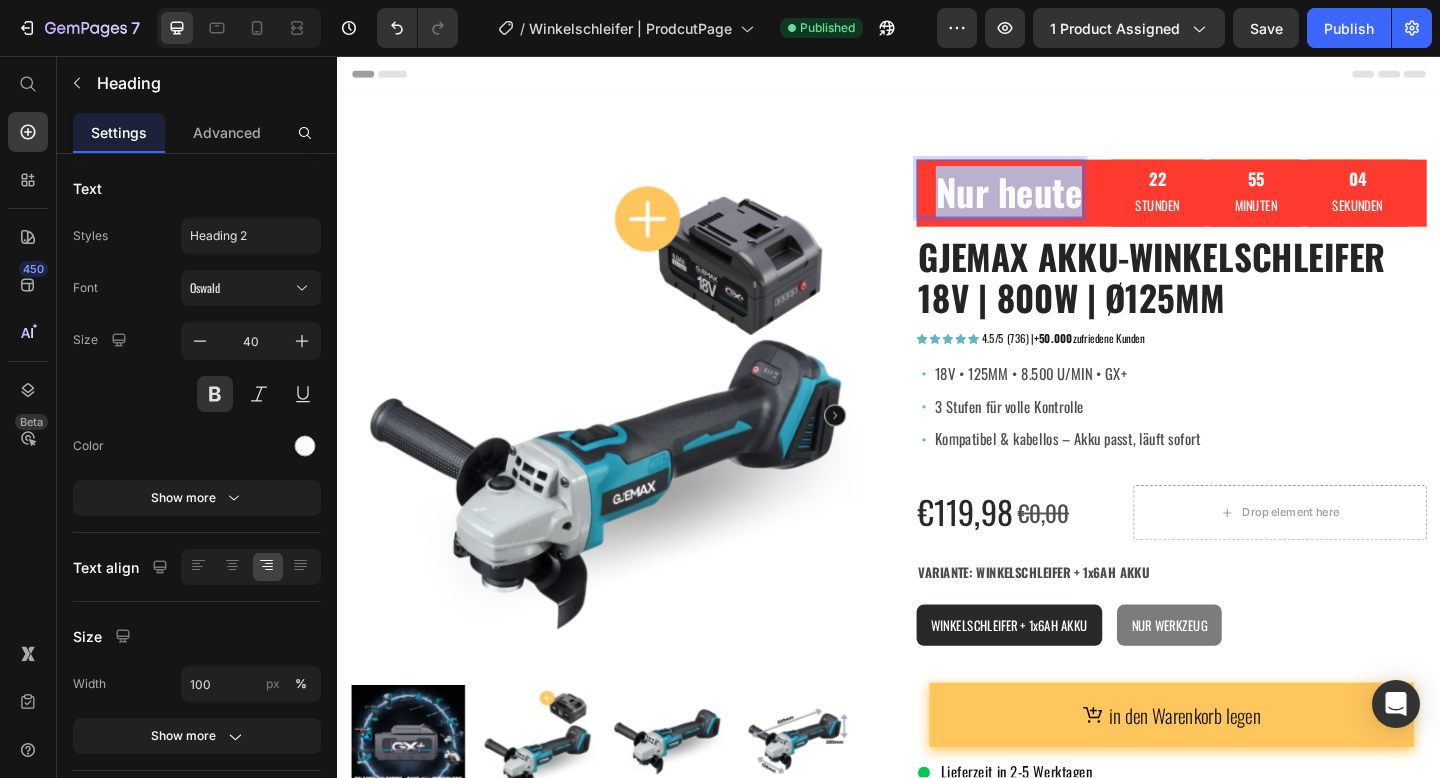 click on "Nur heute" at bounding box center (1058, 204) 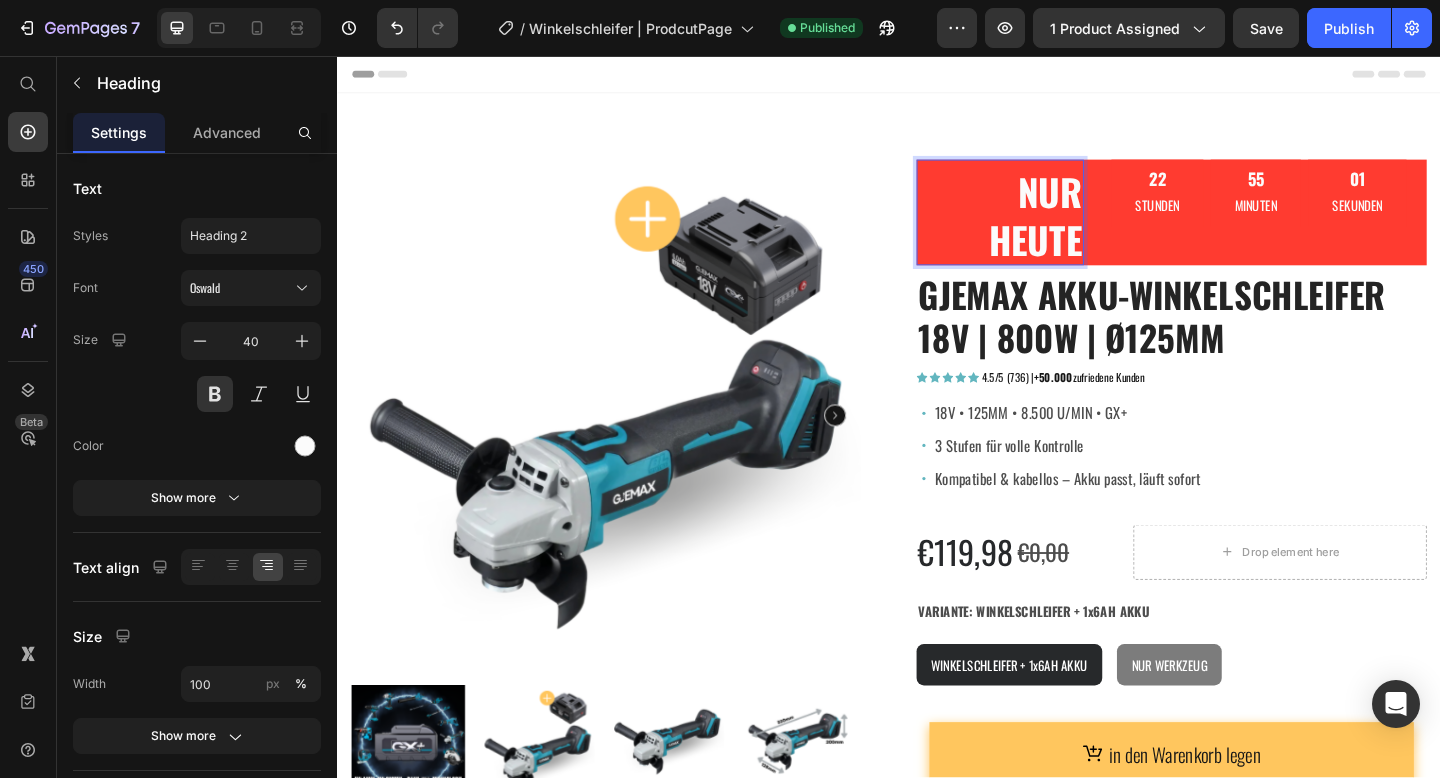 click on "NUR HEUTE" at bounding box center [1058, 230] 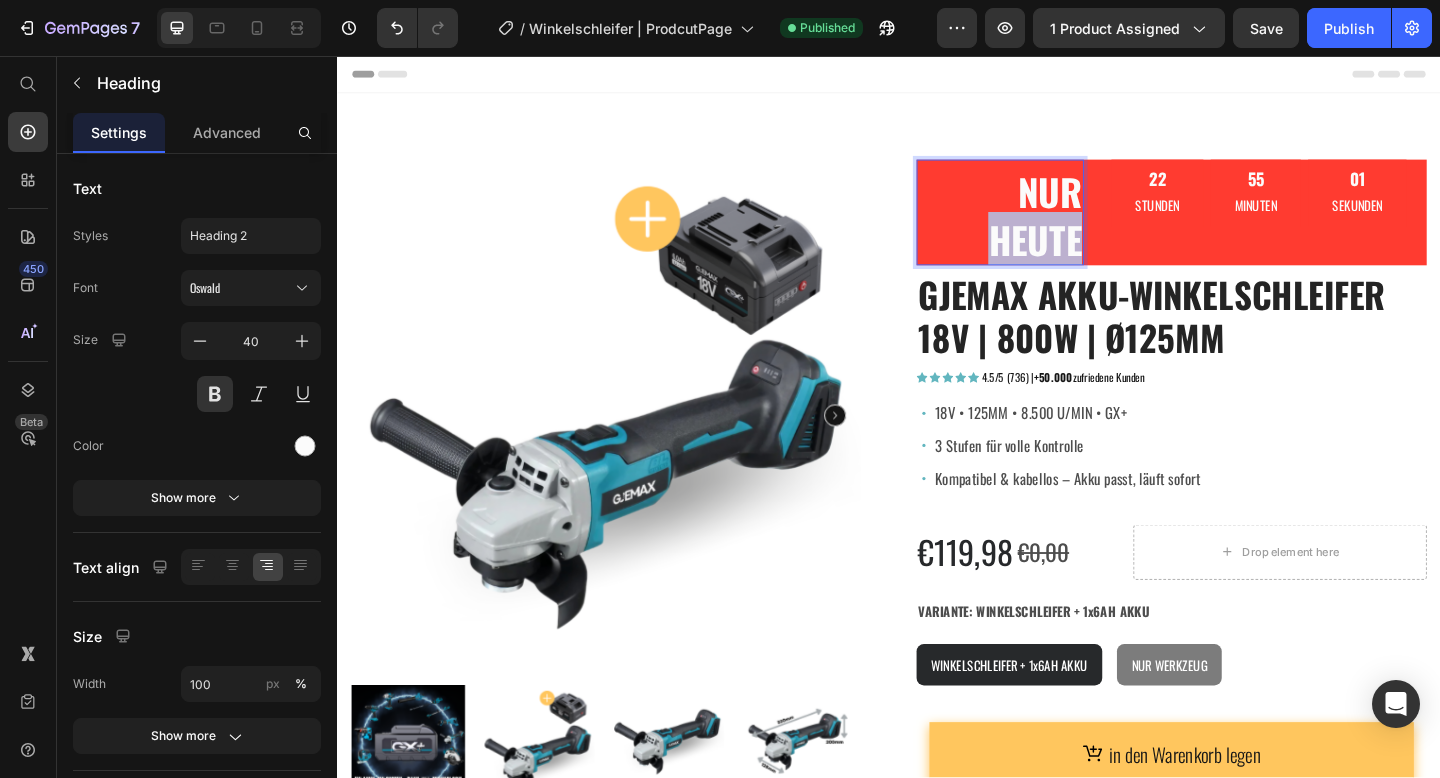 click on "NUR HEUTE" at bounding box center (1058, 230) 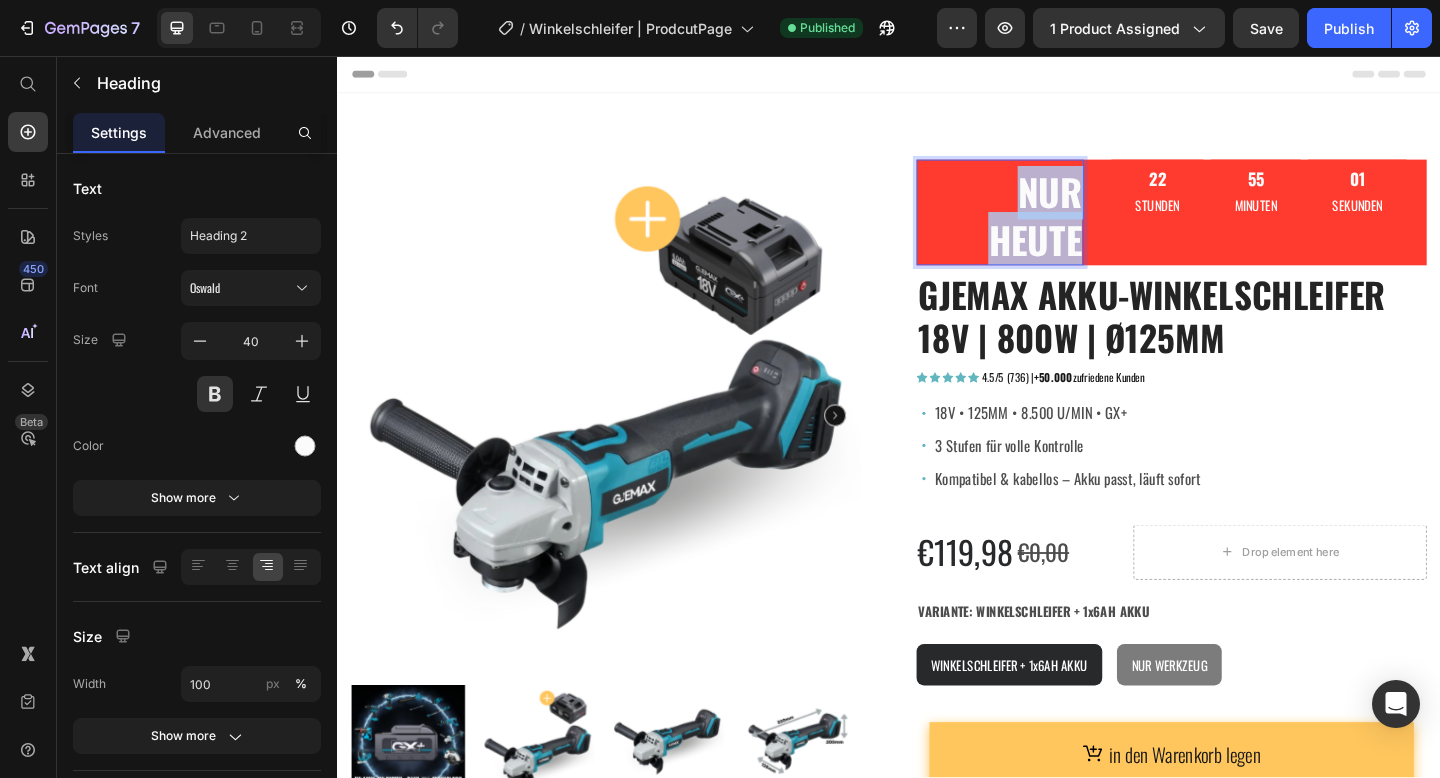click on "NUR HEUTE" at bounding box center [1058, 230] 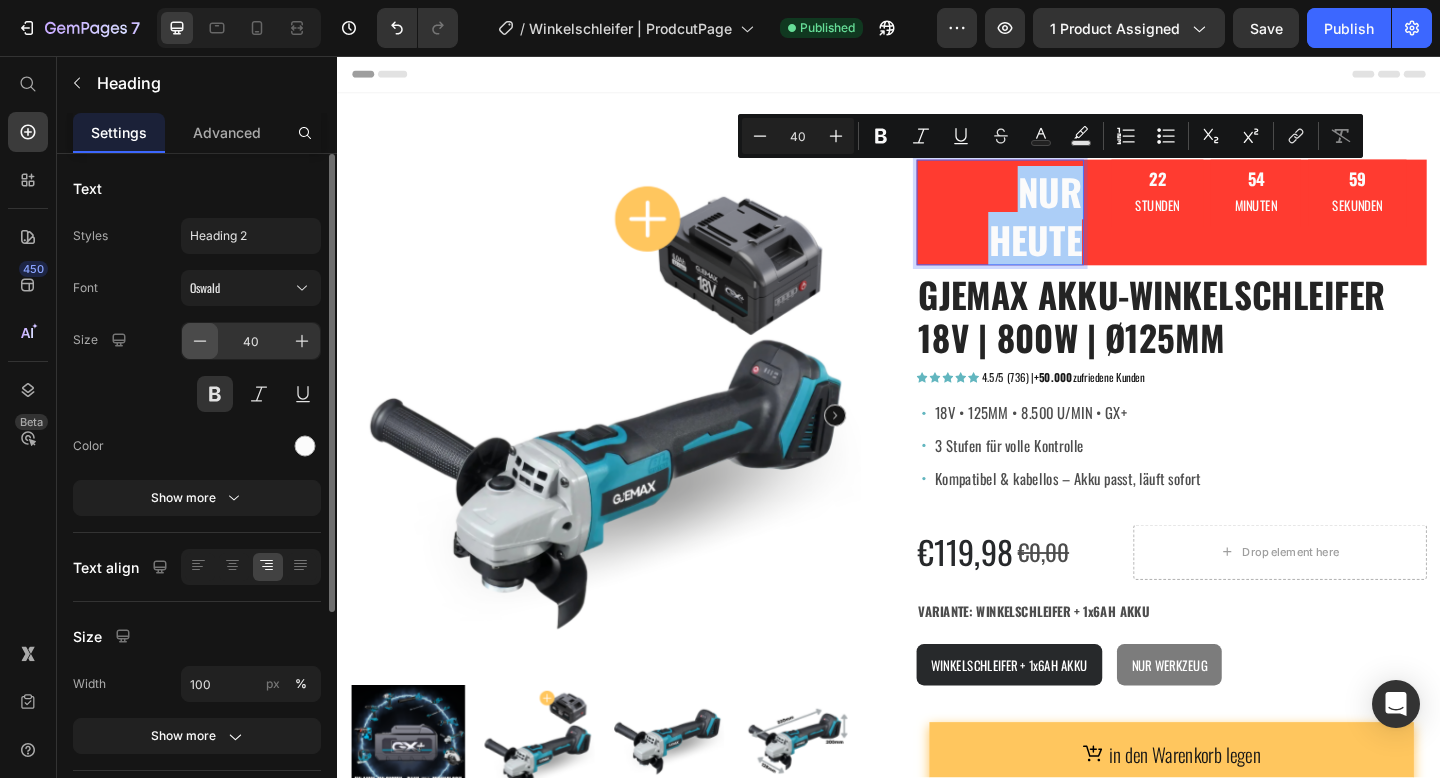 click 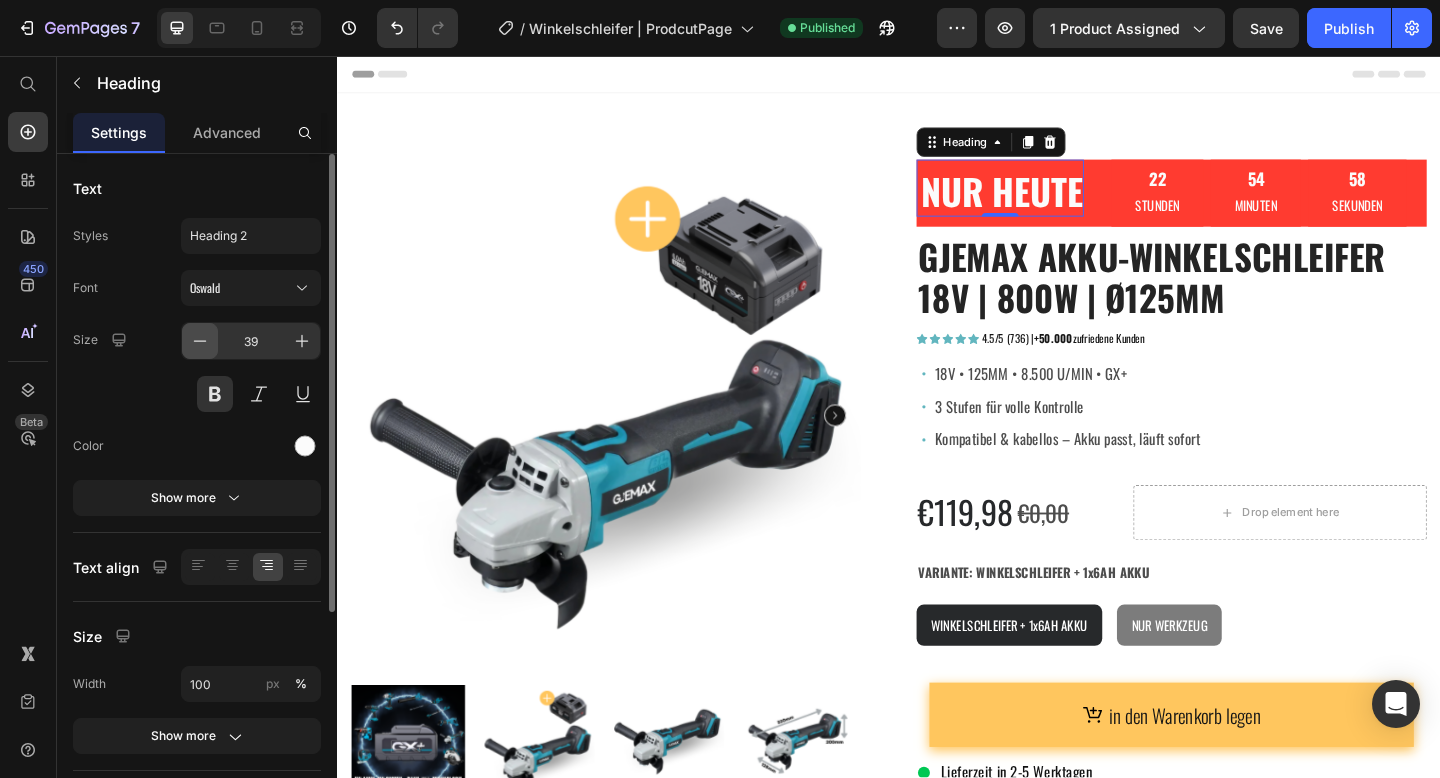 click 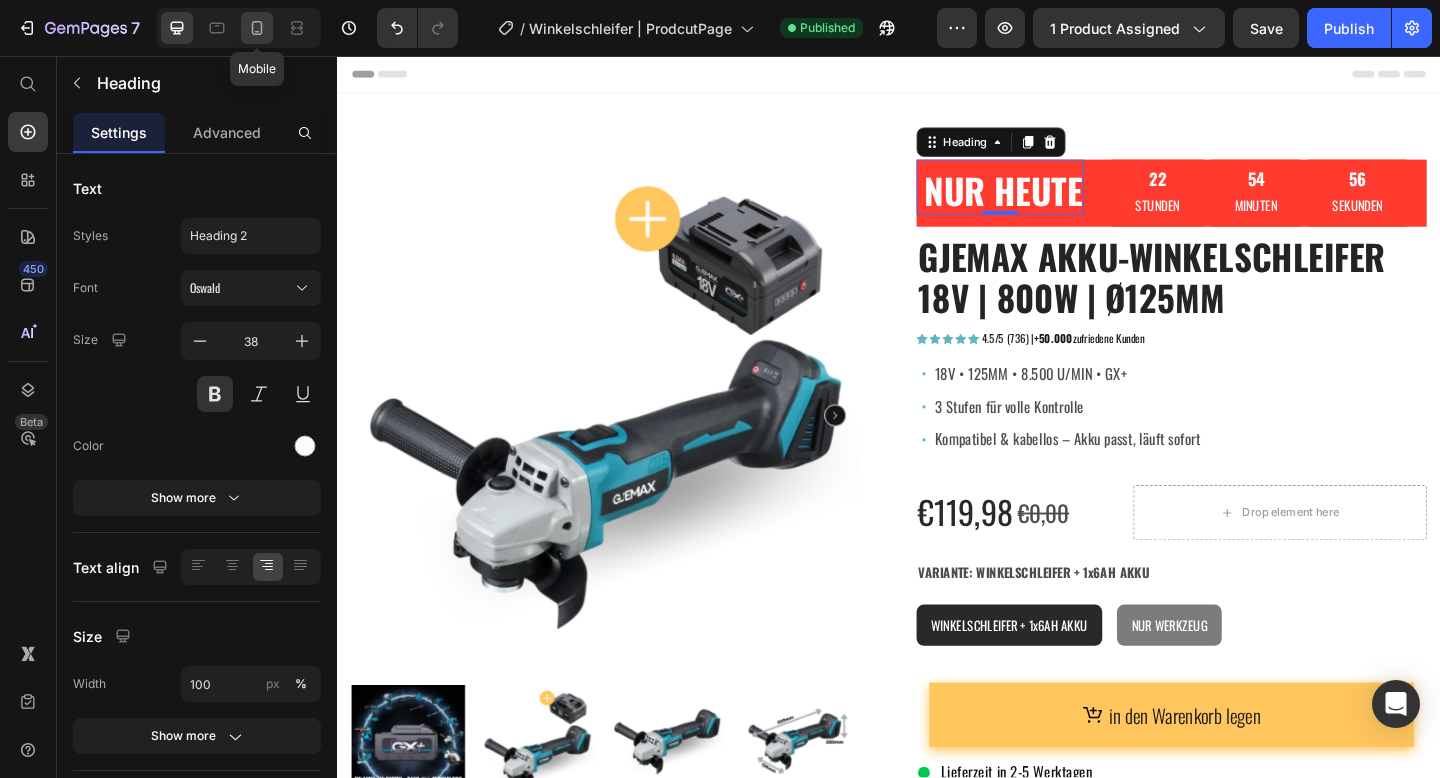 click 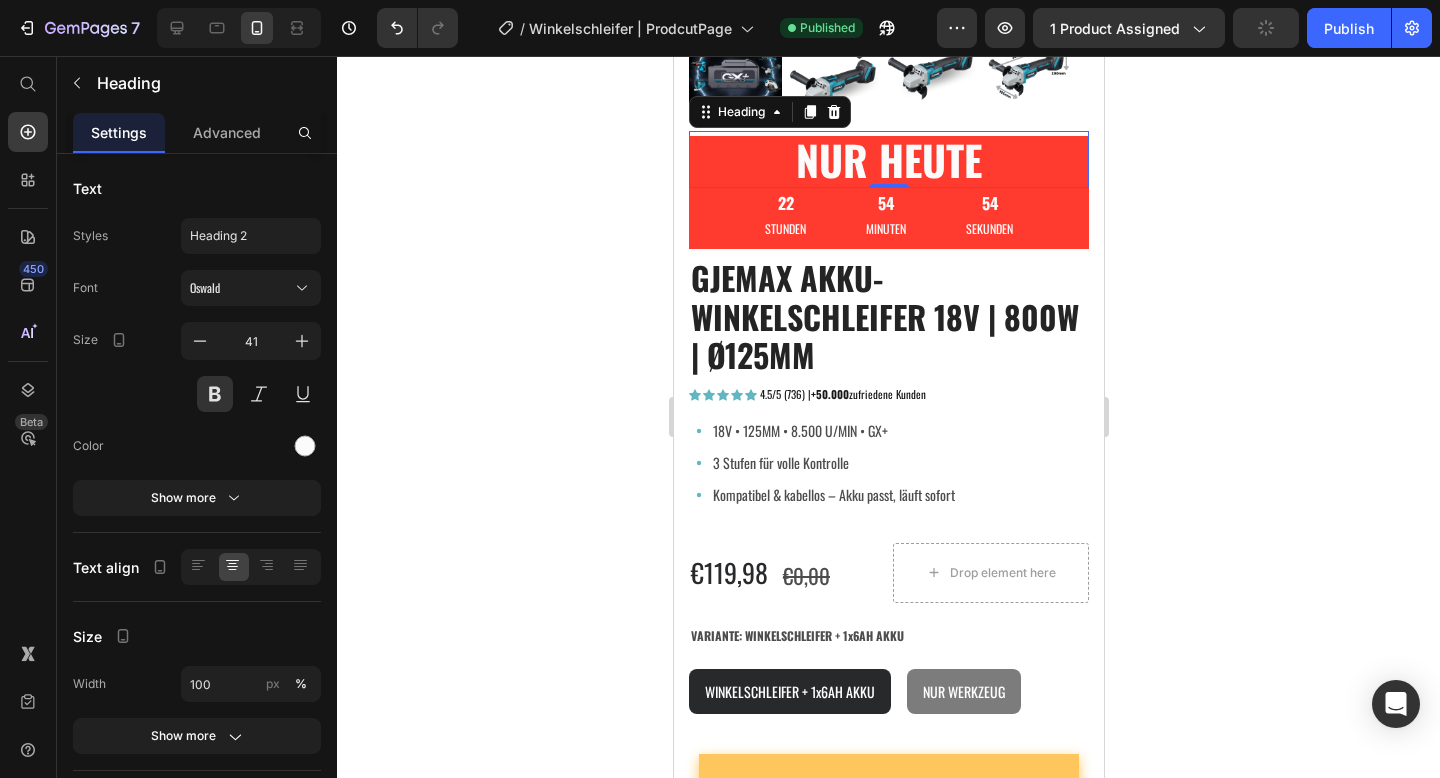 scroll, scrollTop: 461, scrollLeft: 0, axis: vertical 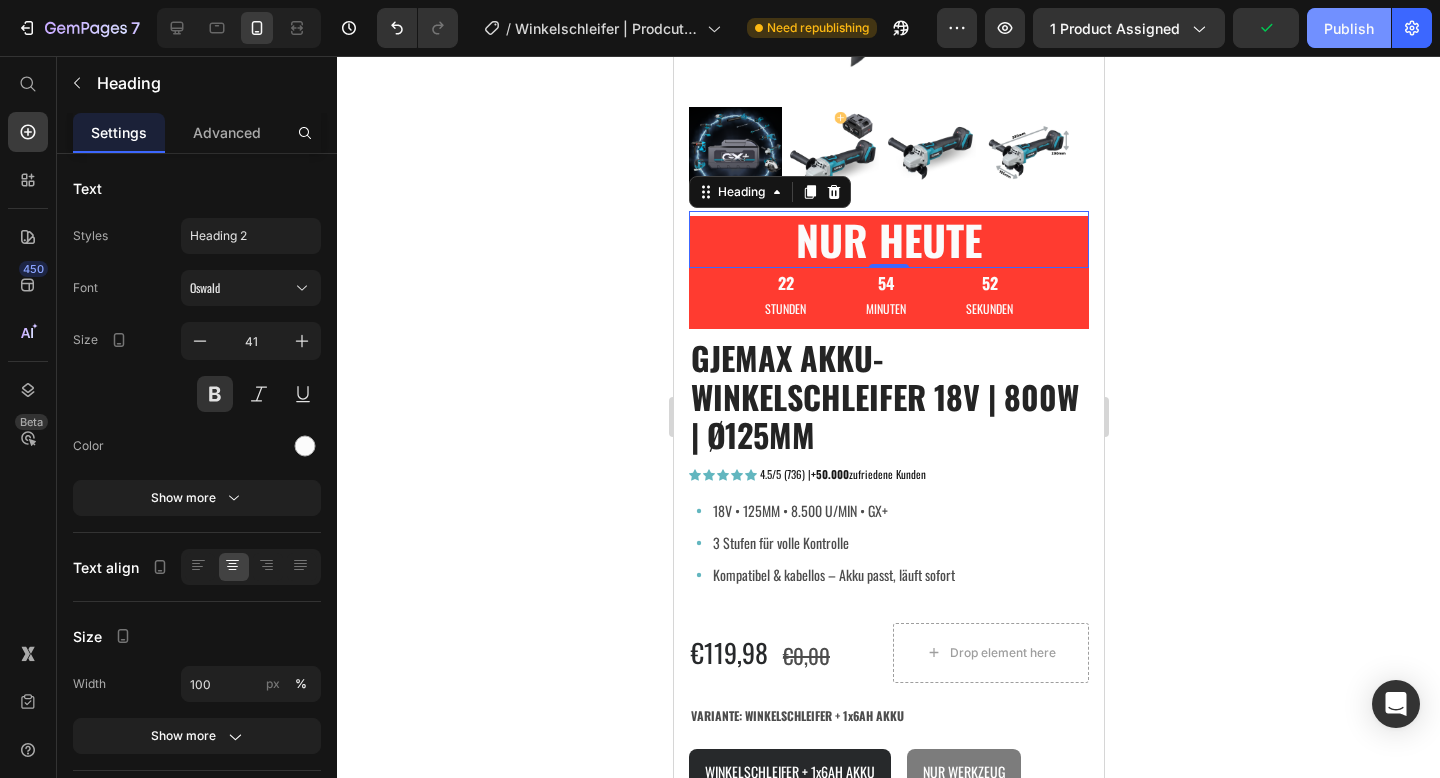 click on "Publish" 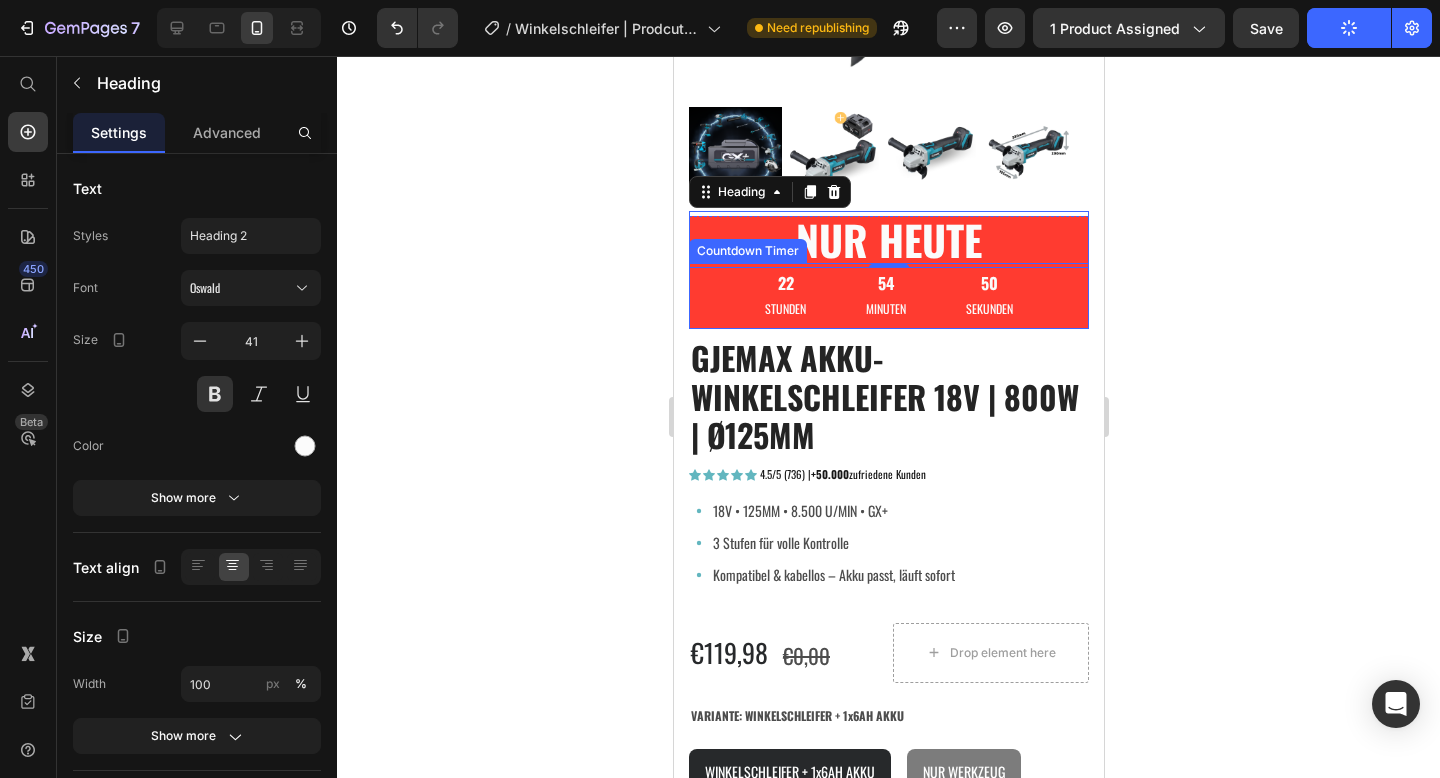 click on "22 STUNDEN 54 MINUTEN 50 SEKUNDEN" at bounding box center [888, 296] 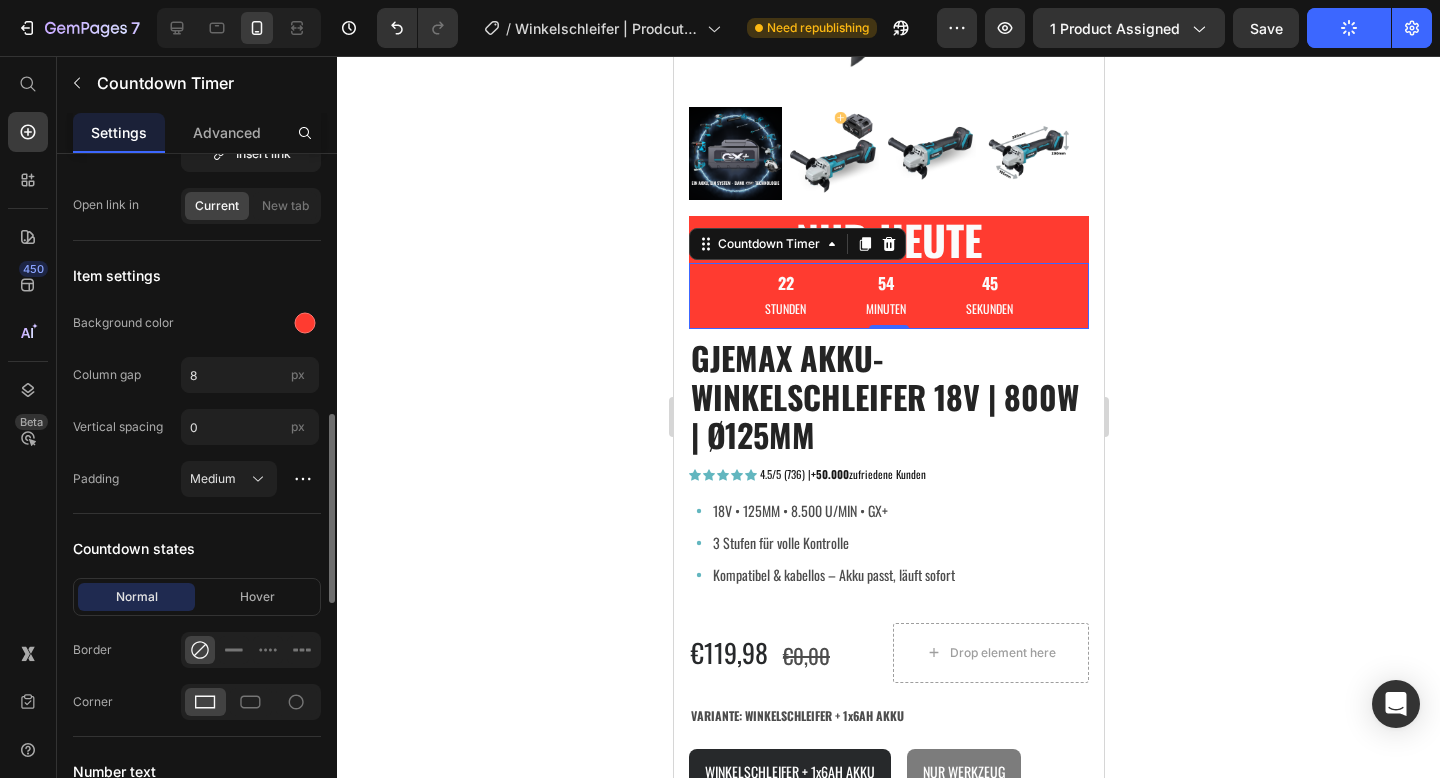 scroll, scrollTop: 910, scrollLeft: 0, axis: vertical 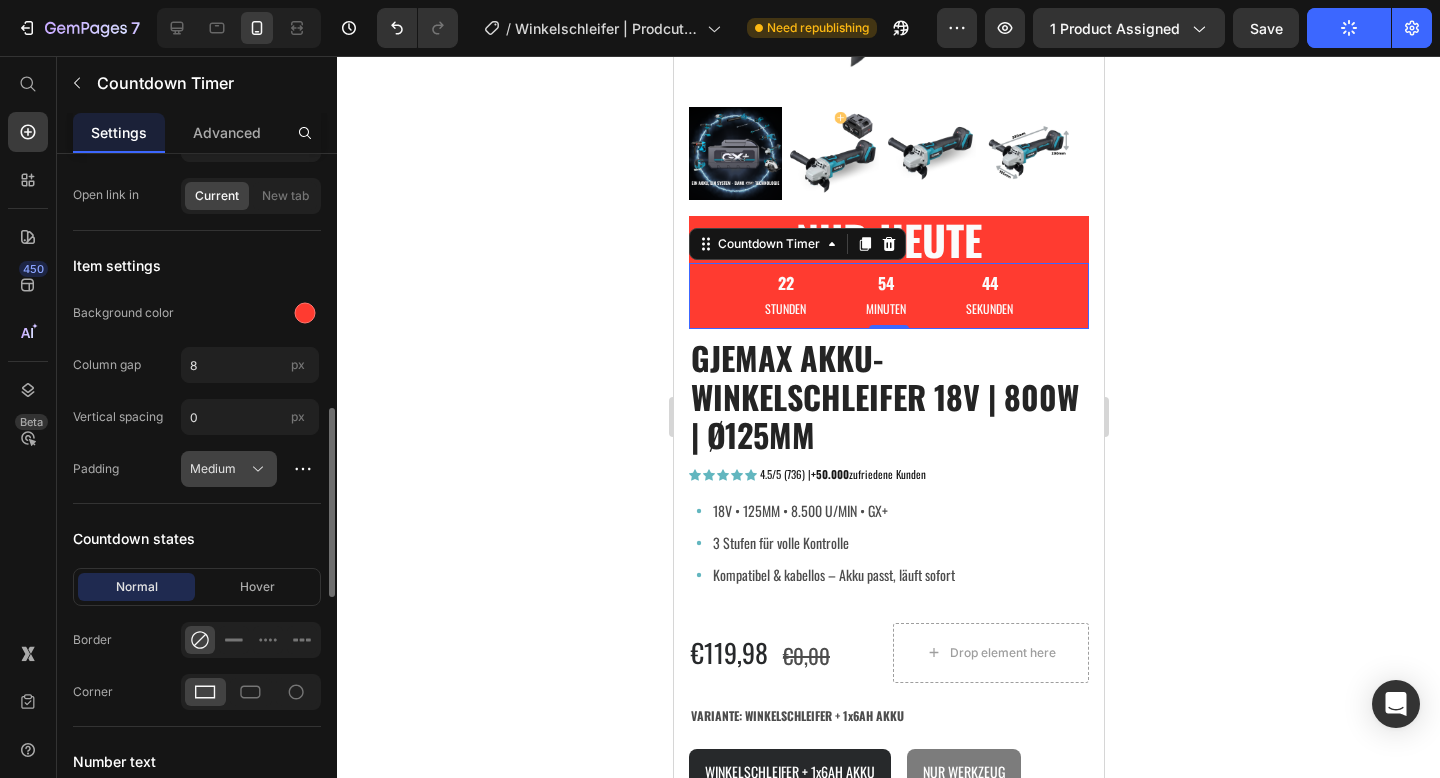 click on "Medium" at bounding box center [229, 469] 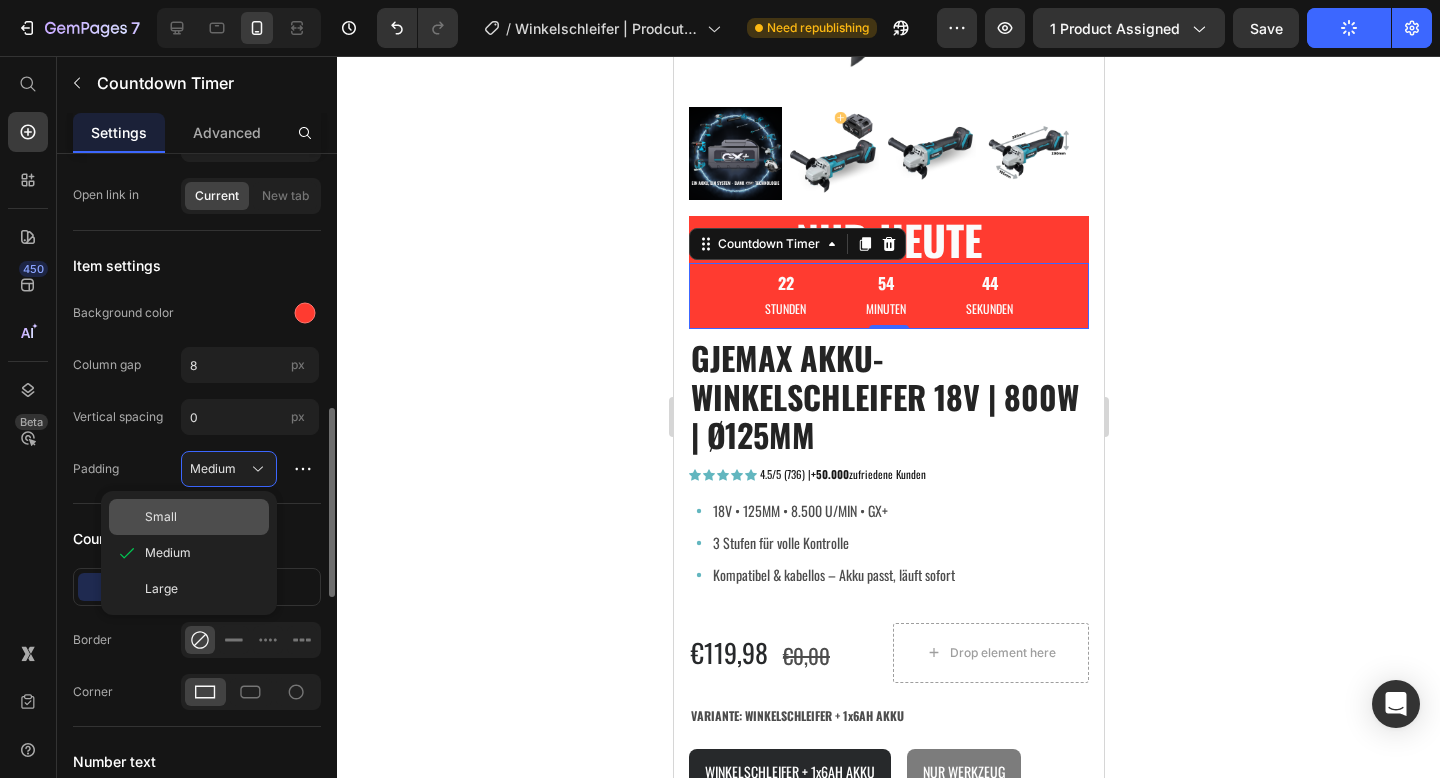 click on "Small" at bounding box center [203, 517] 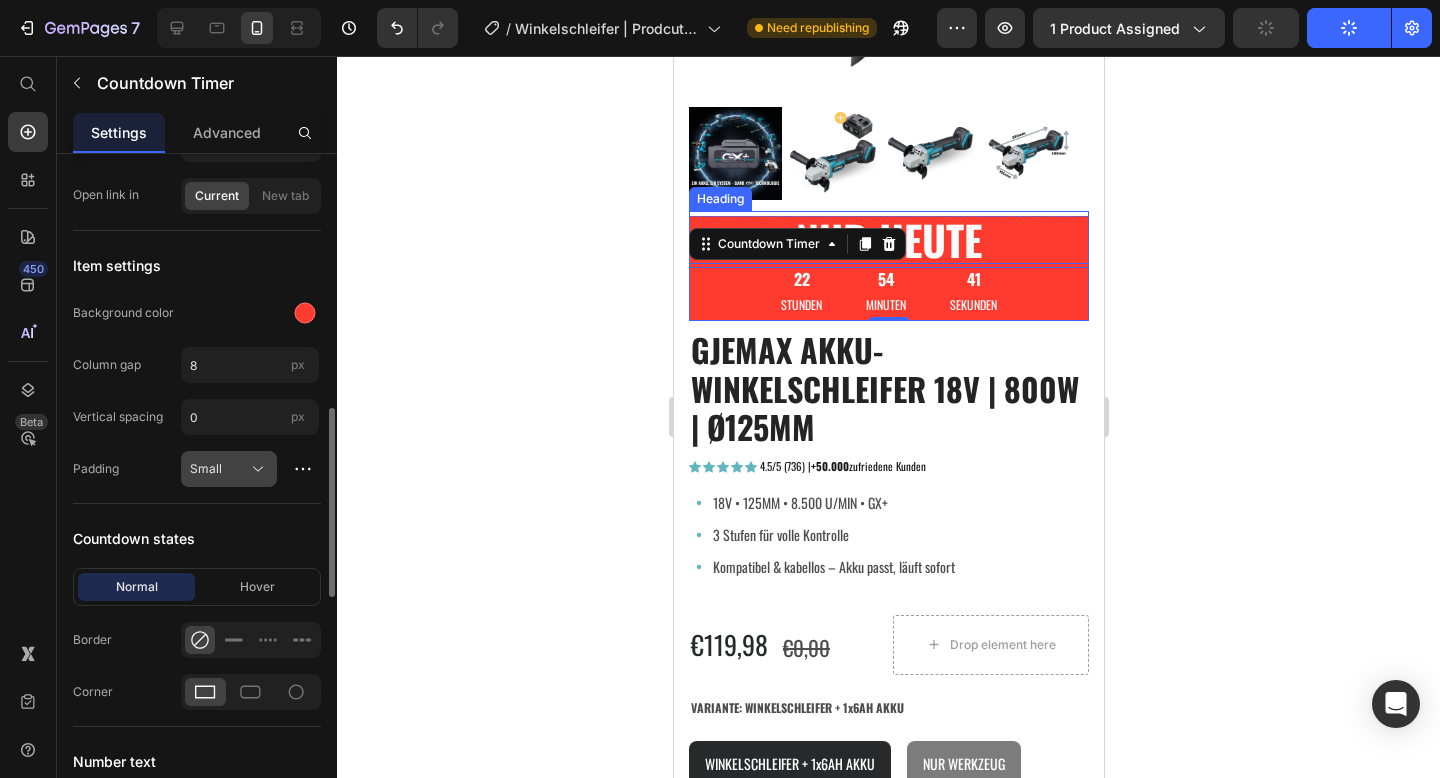 click on "Small" 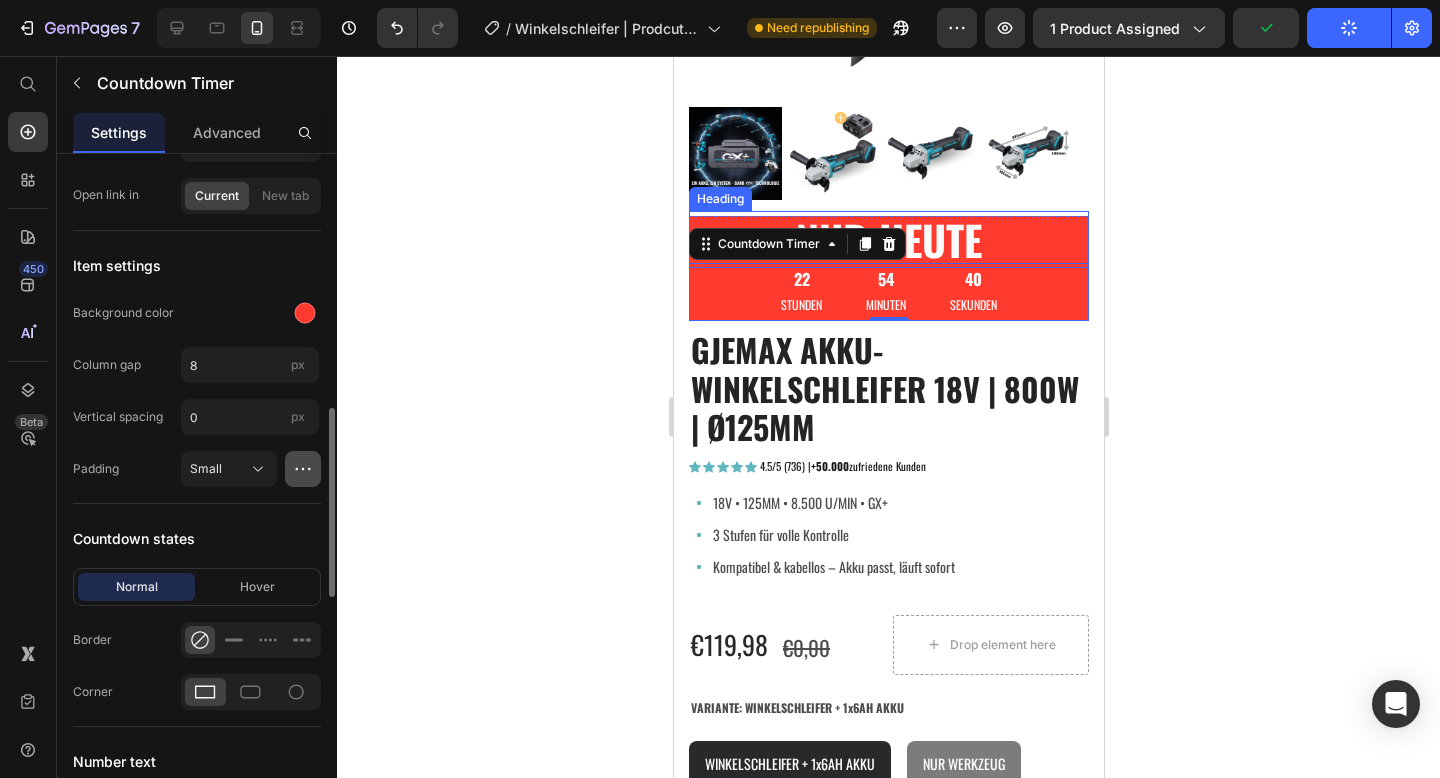 click 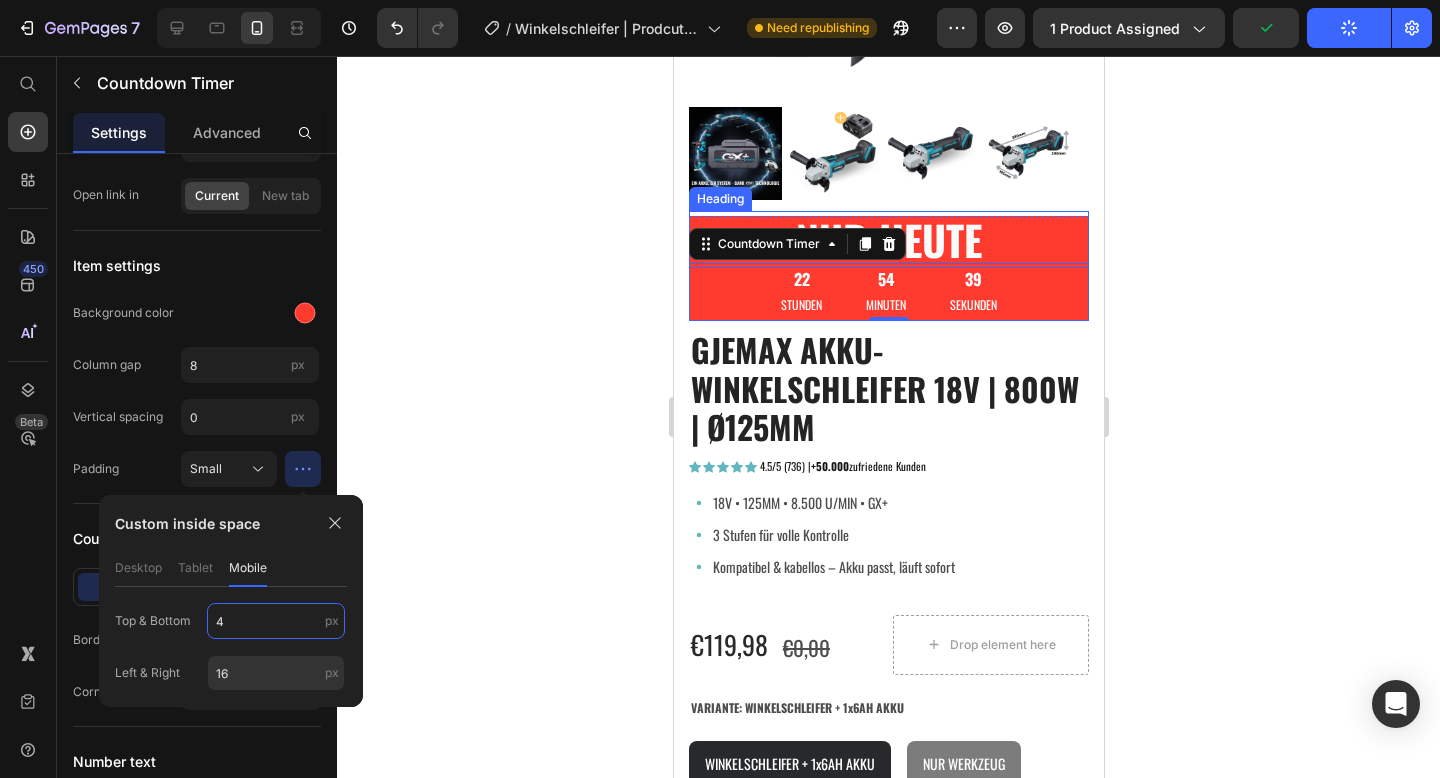 click on "4" at bounding box center [276, 621] 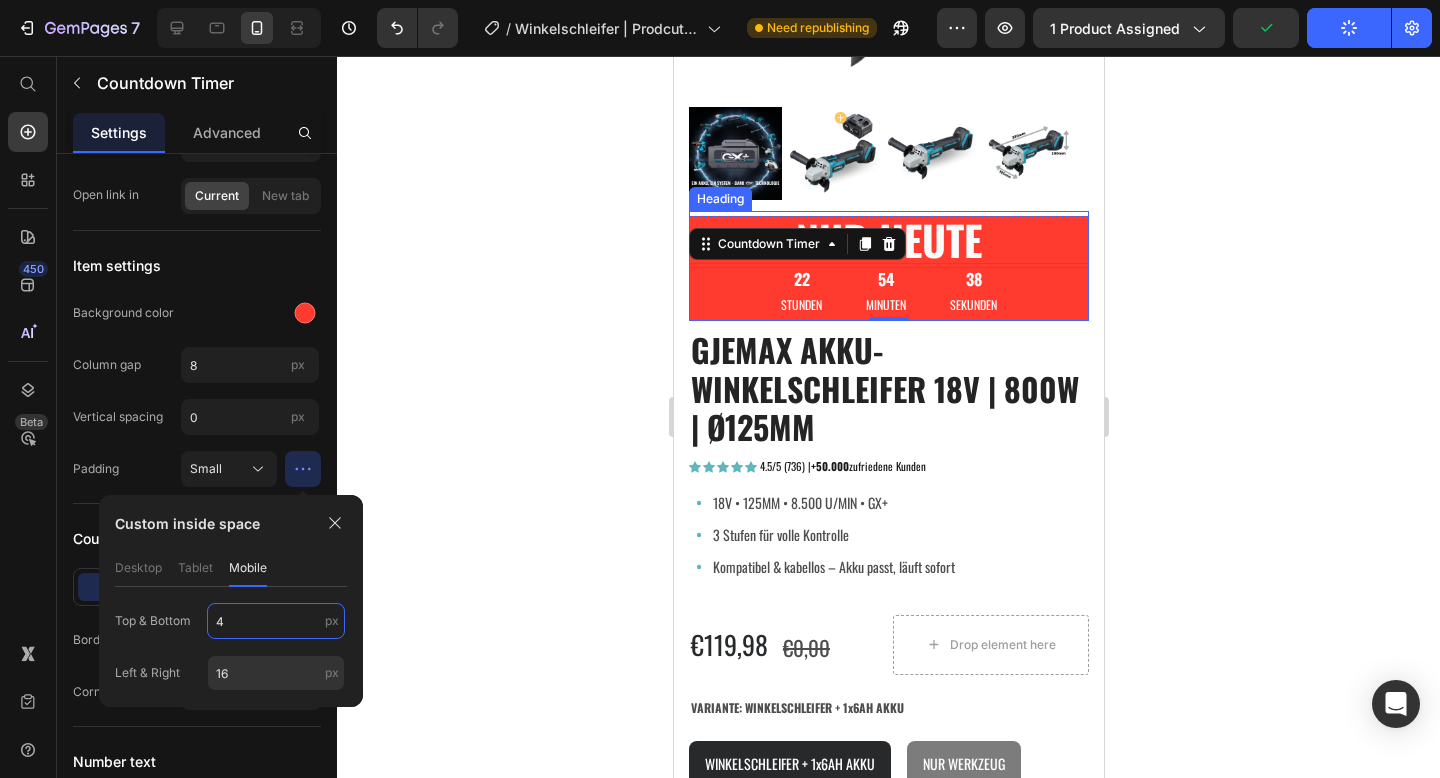 click on "4" at bounding box center [276, 621] 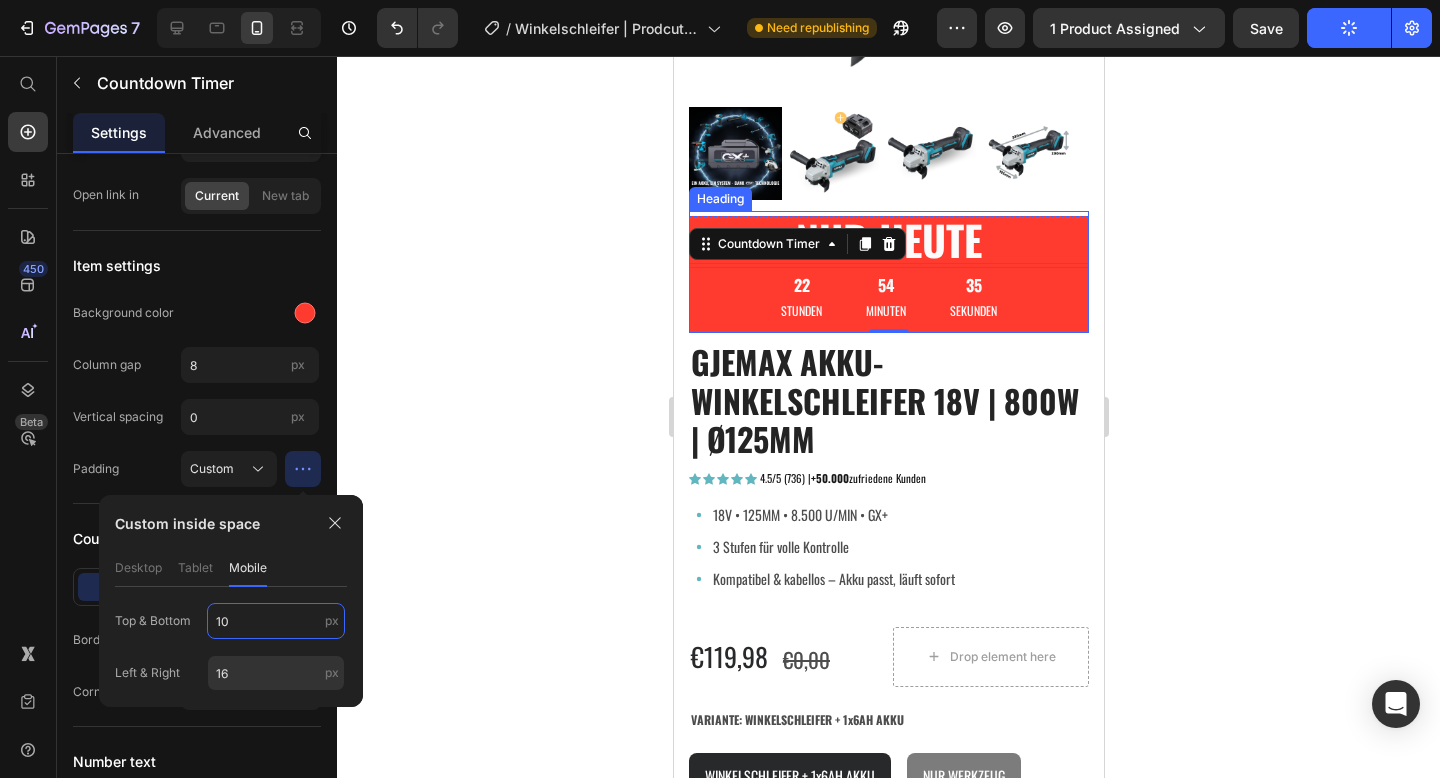 type on "1" 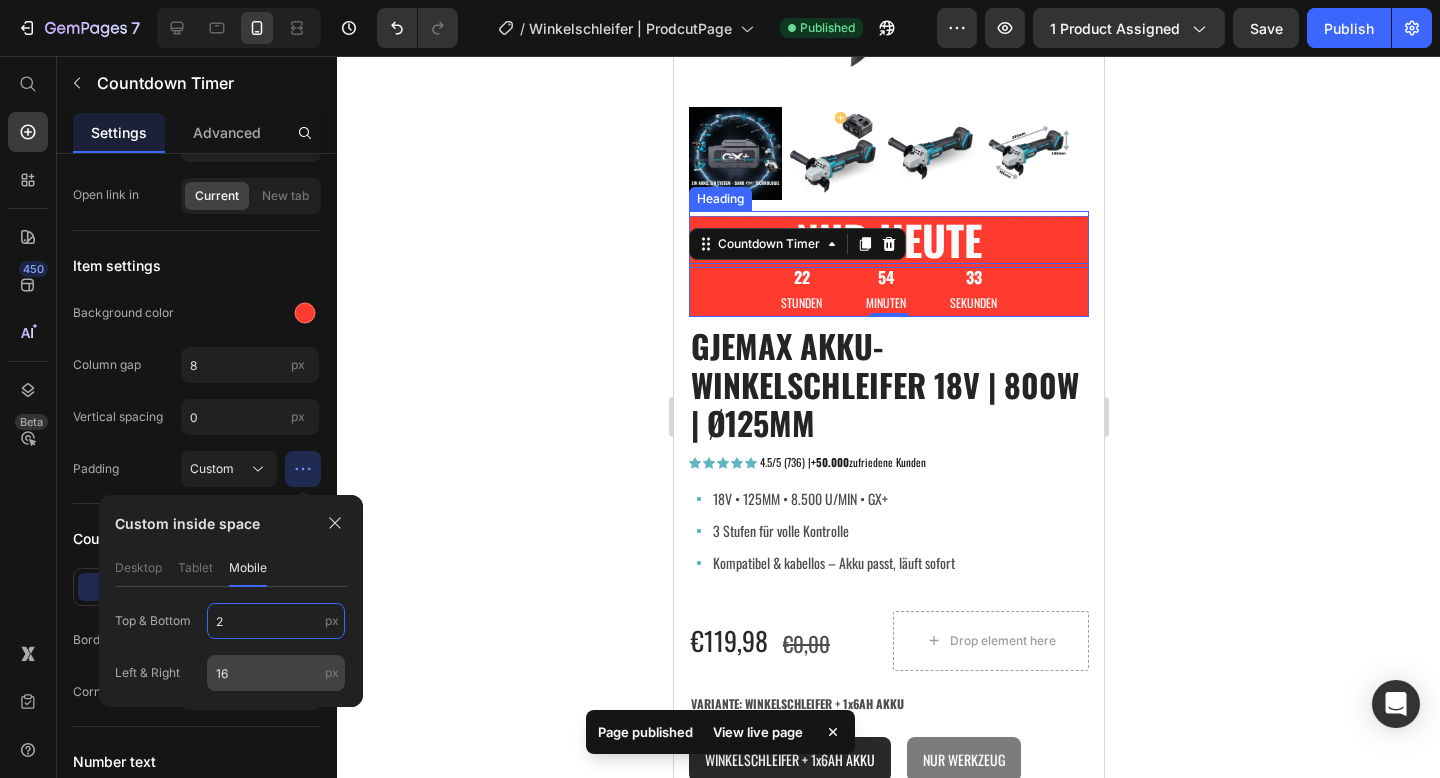type on "2" 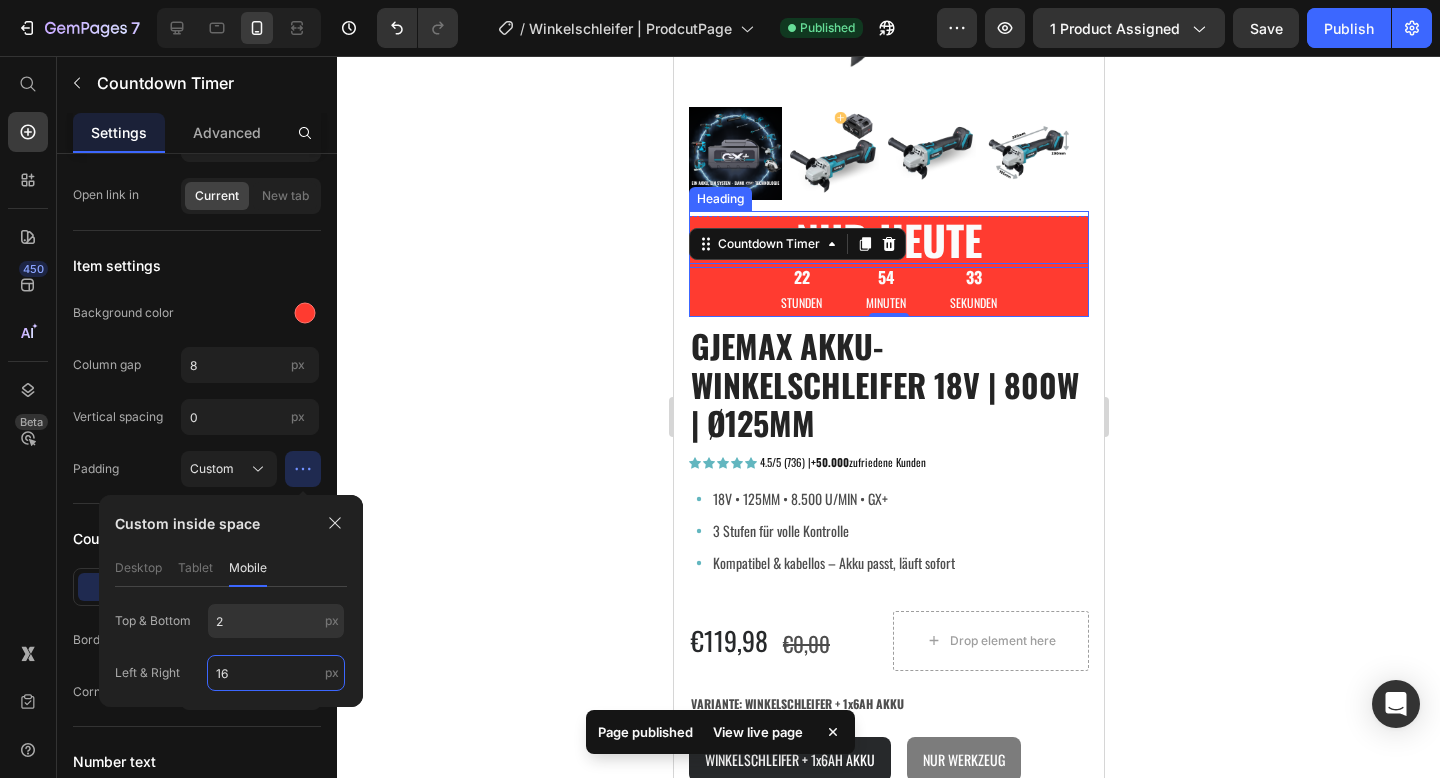 click on "16" at bounding box center (276, 673) 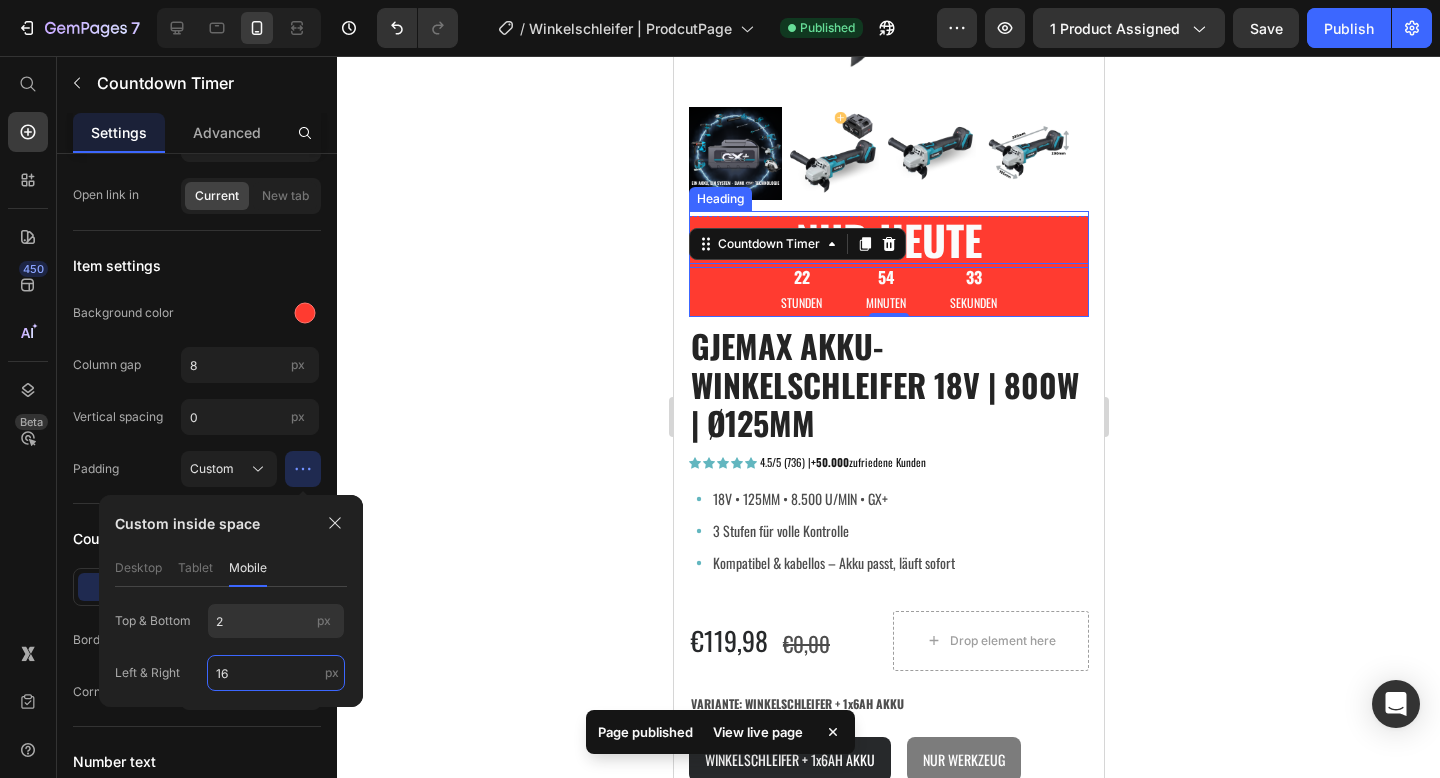 click on "16" at bounding box center [276, 673] 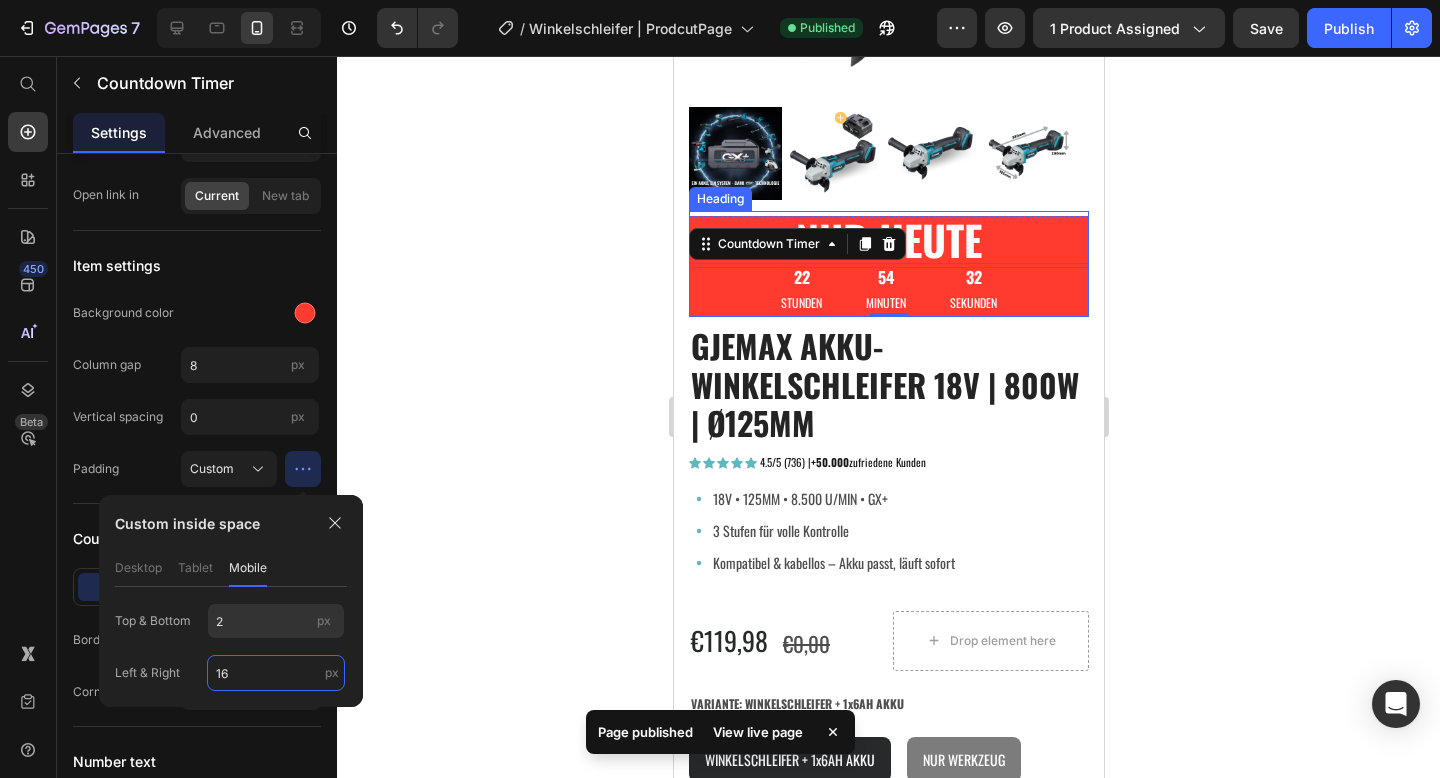 click on "16" at bounding box center (276, 673) 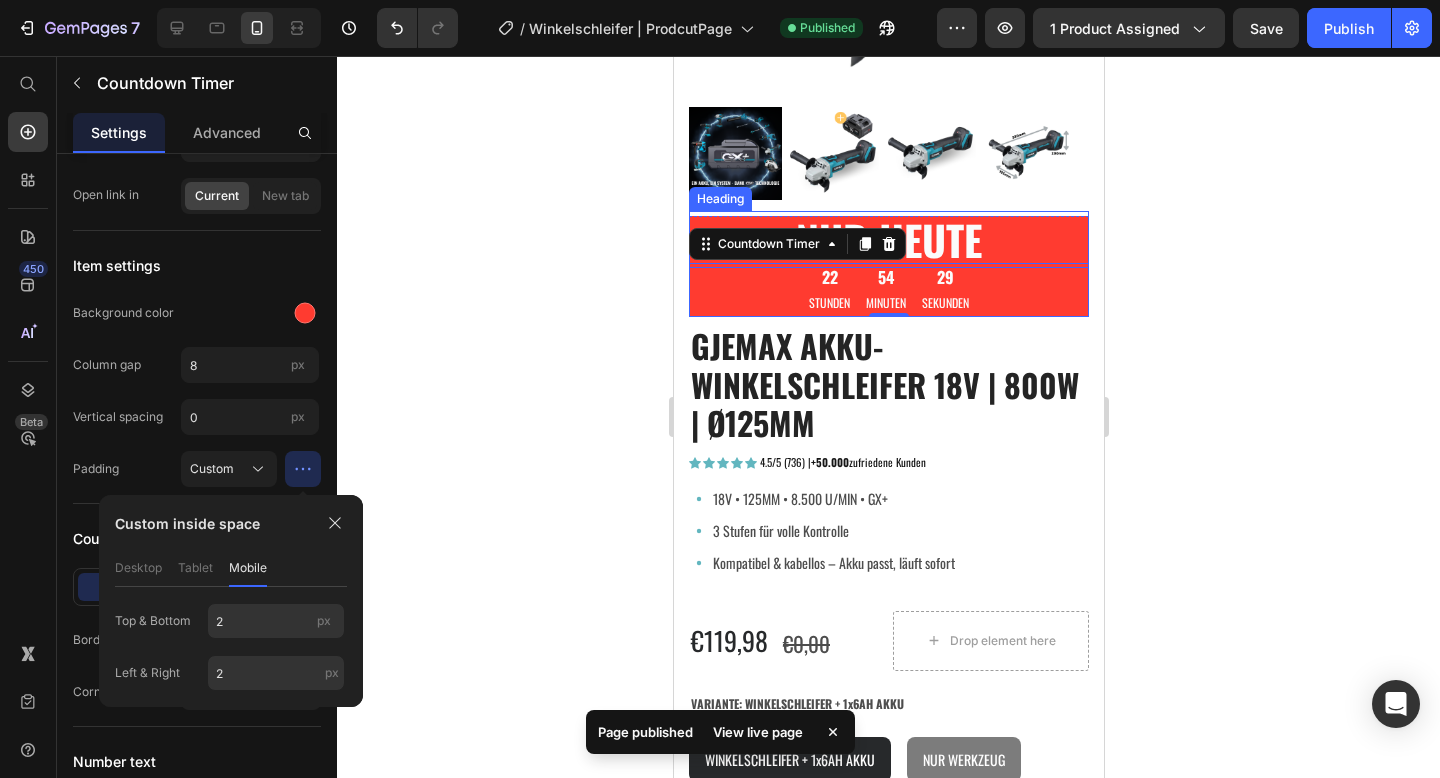 click 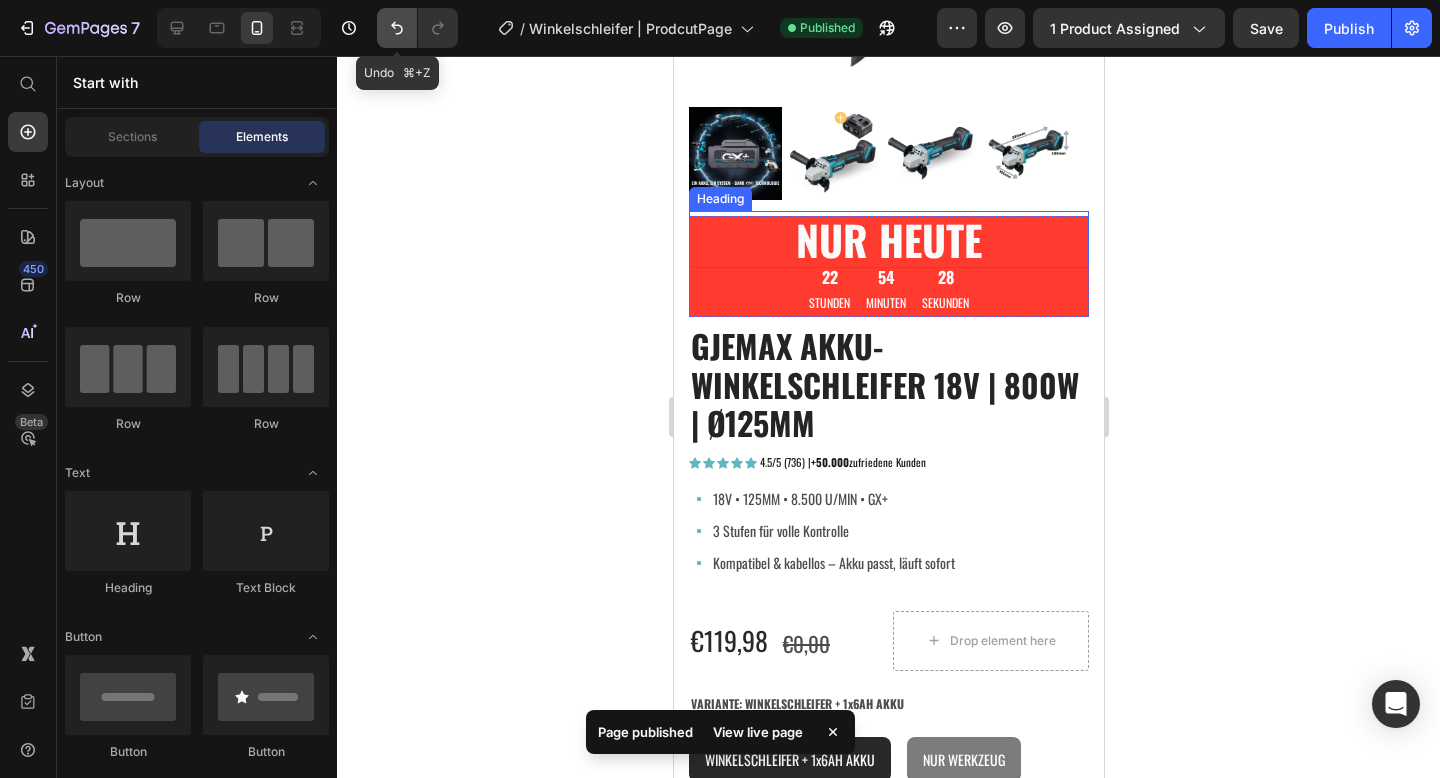 click 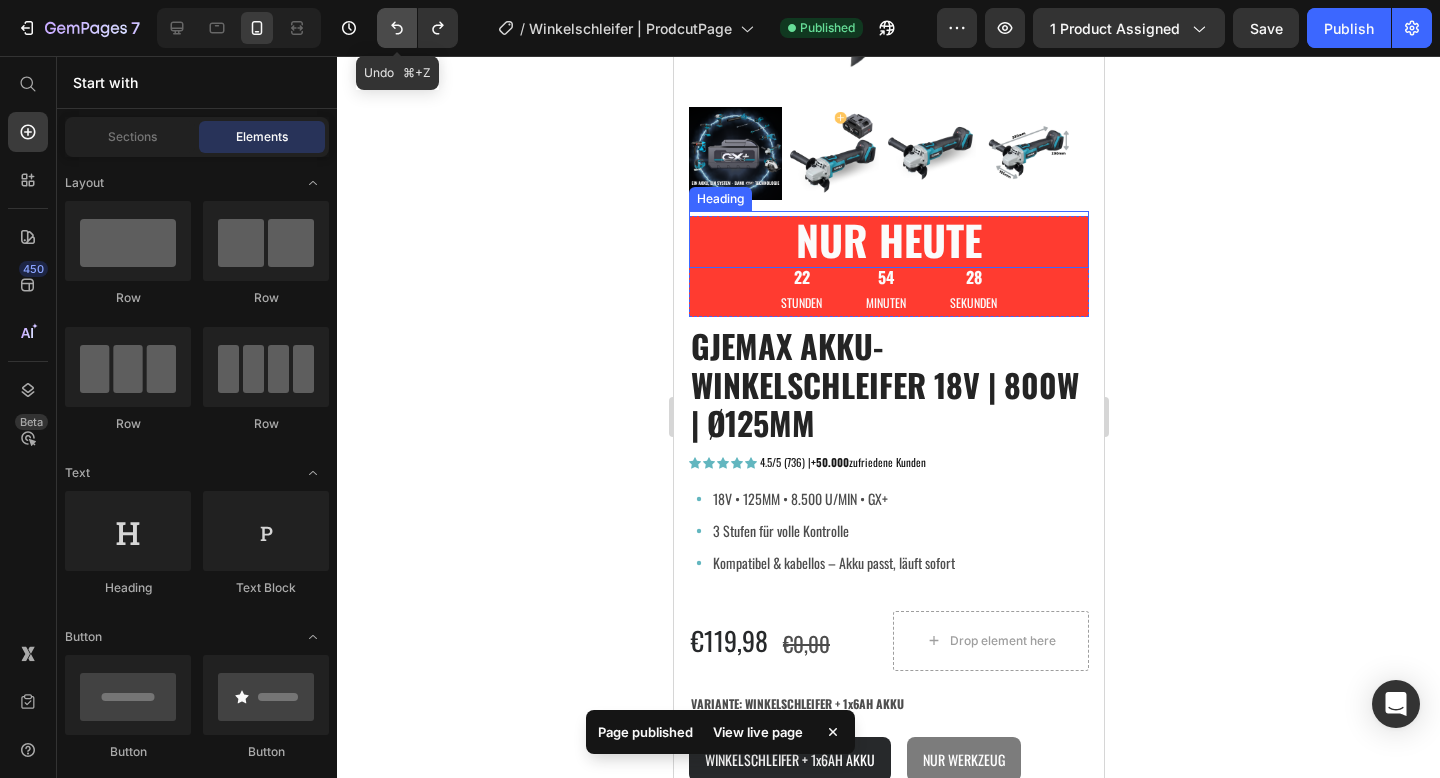 click 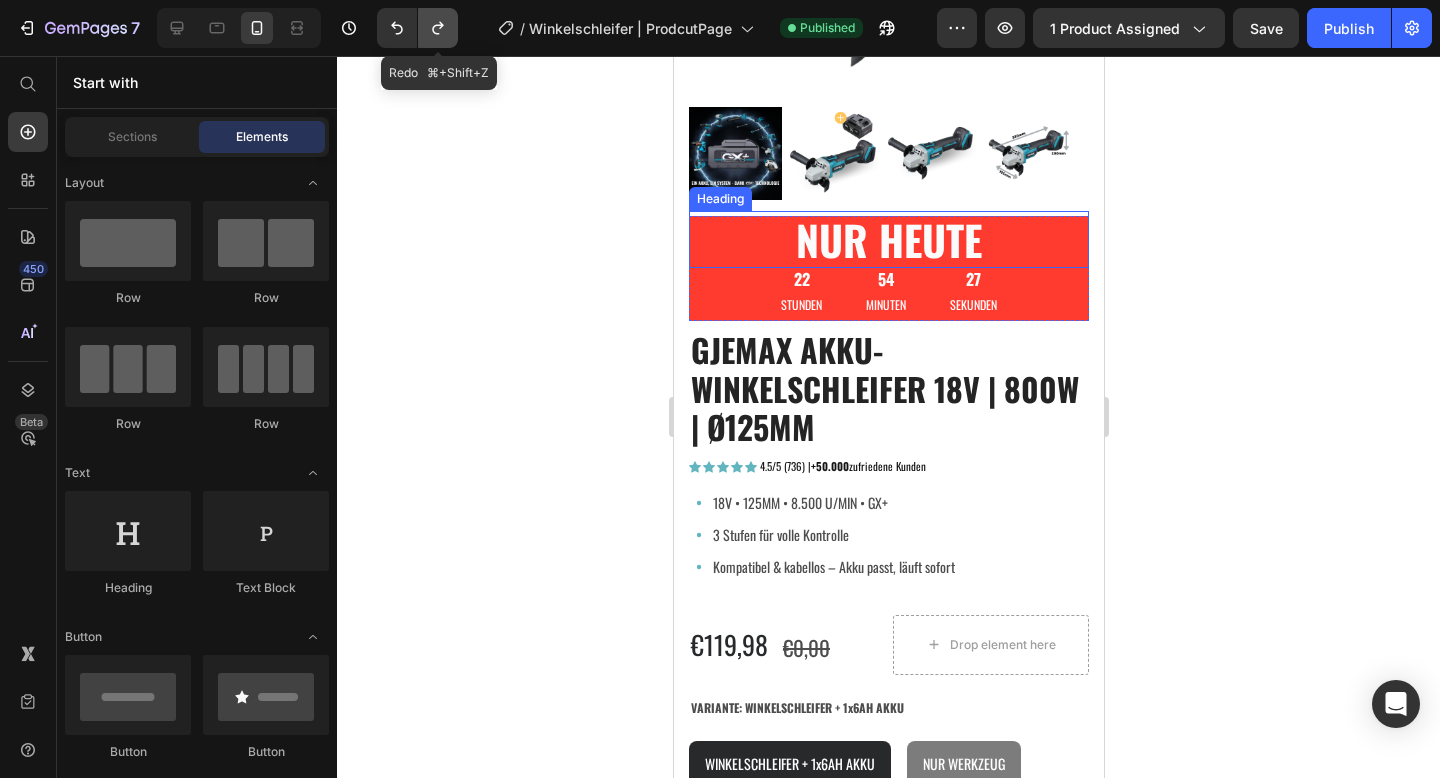 click 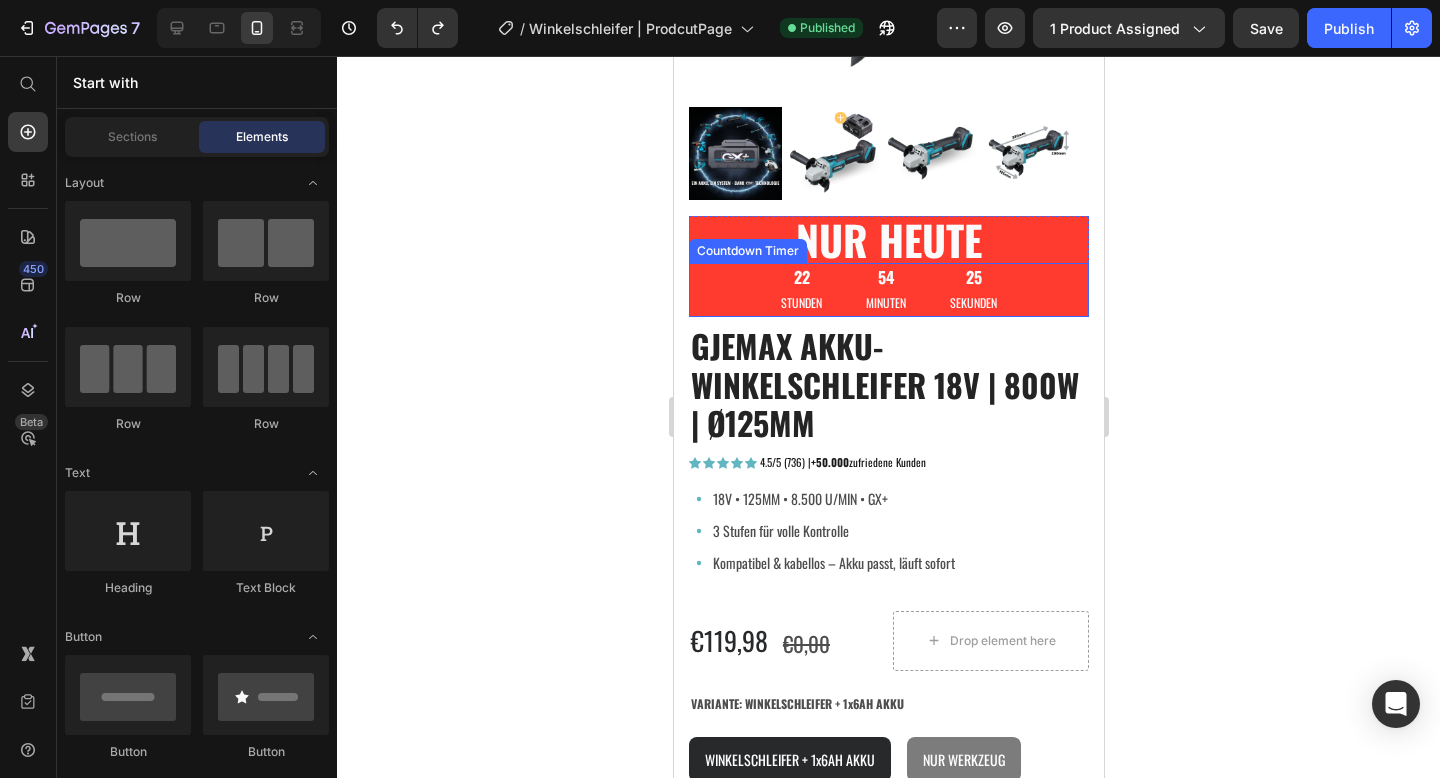 click on "MINUTEN" at bounding box center [885, 303] 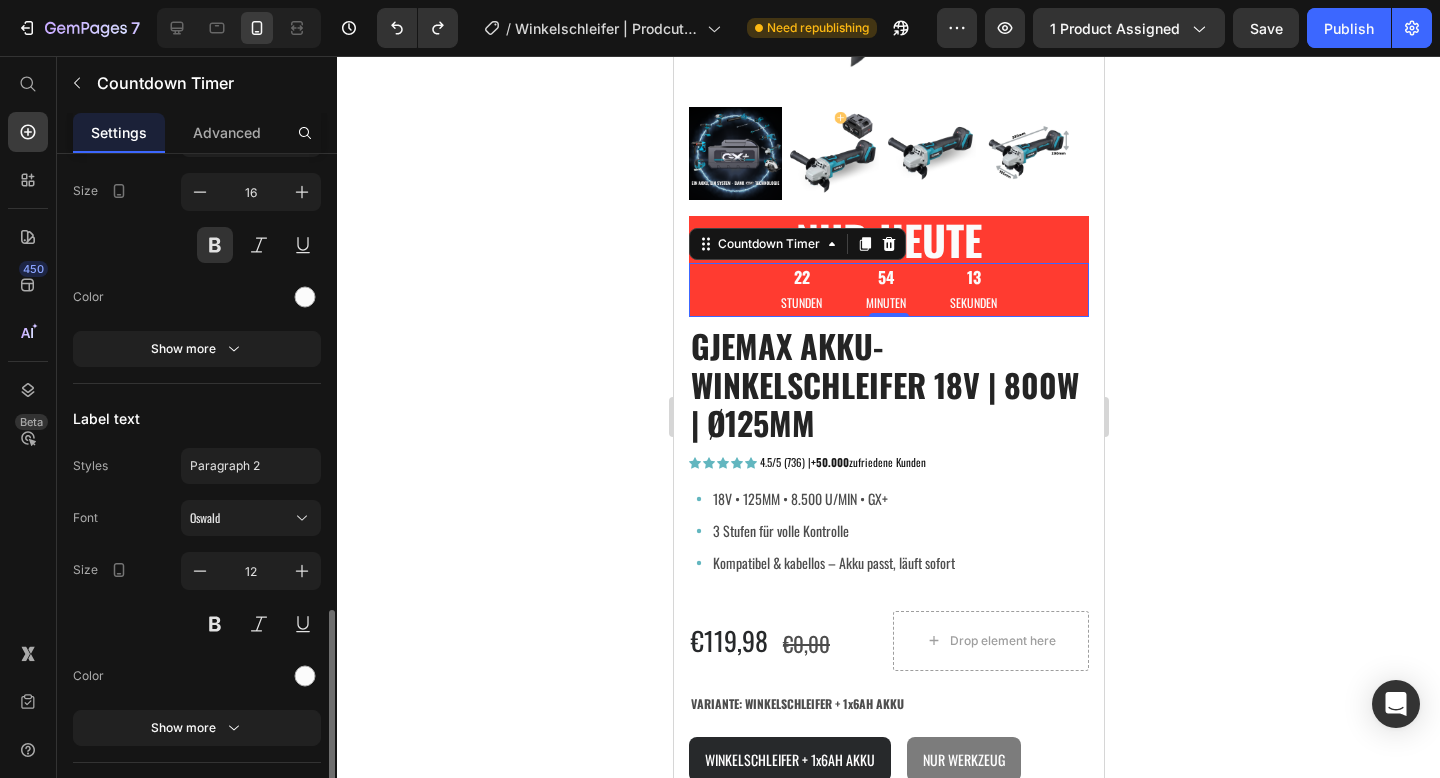 scroll, scrollTop: 1760, scrollLeft: 0, axis: vertical 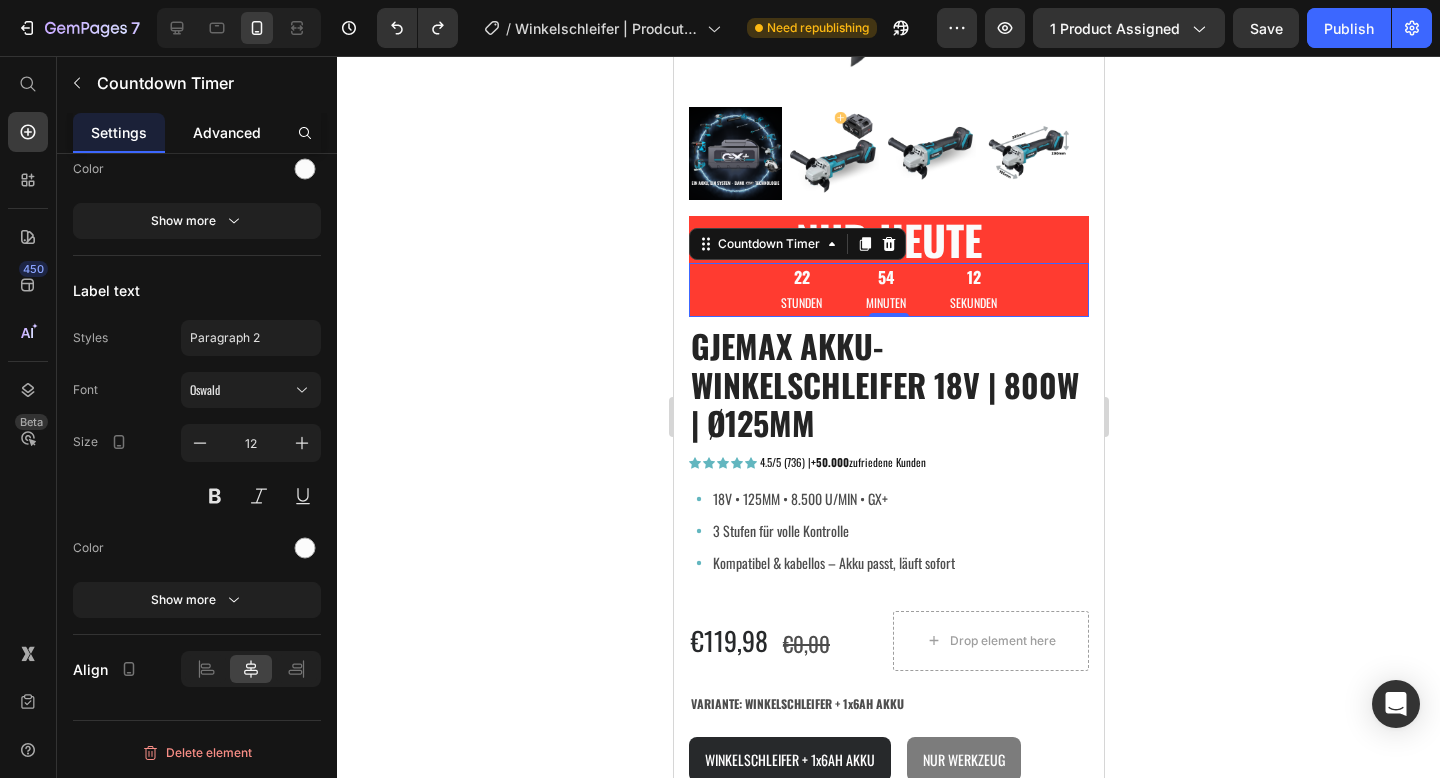 click on "Advanced" at bounding box center [227, 132] 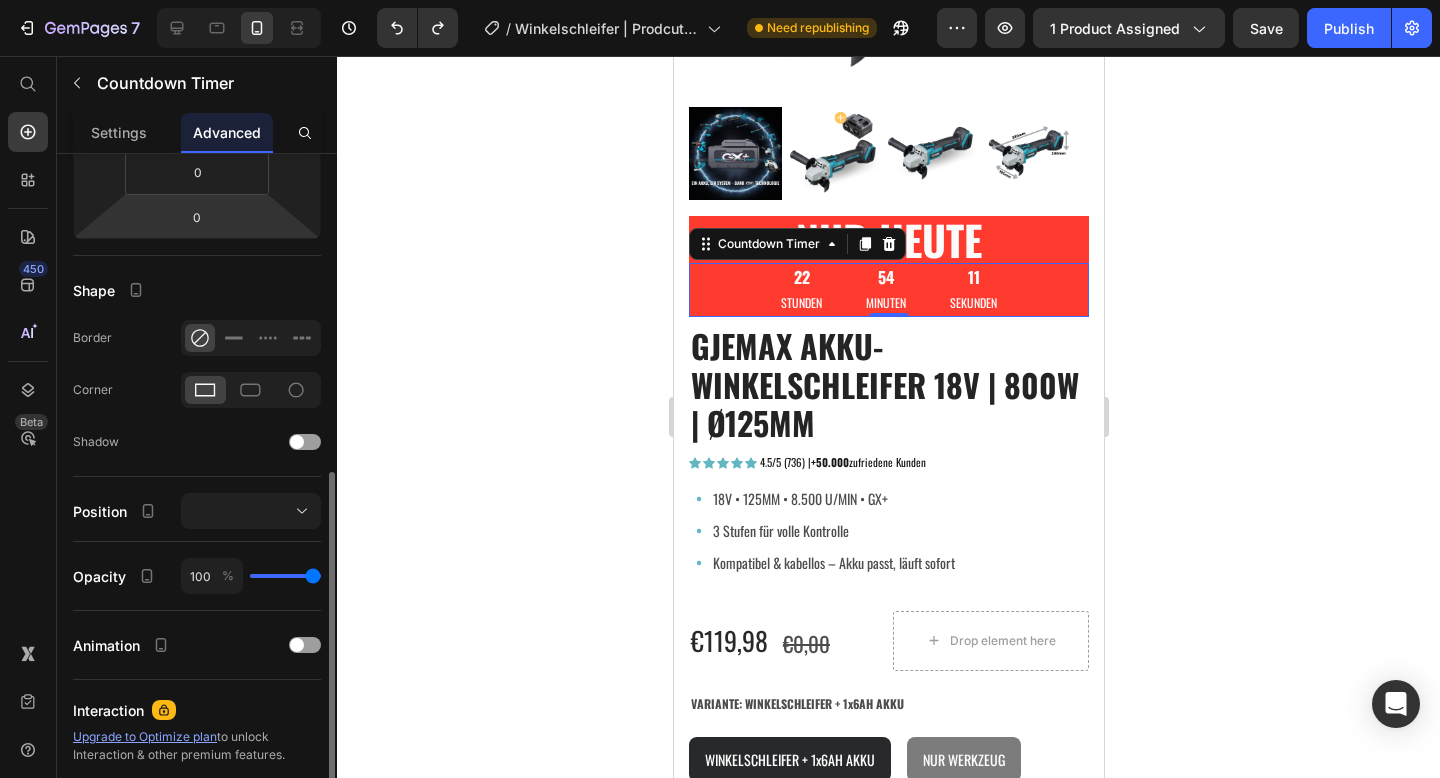 scroll, scrollTop: 588, scrollLeft: 0, axis: vertical 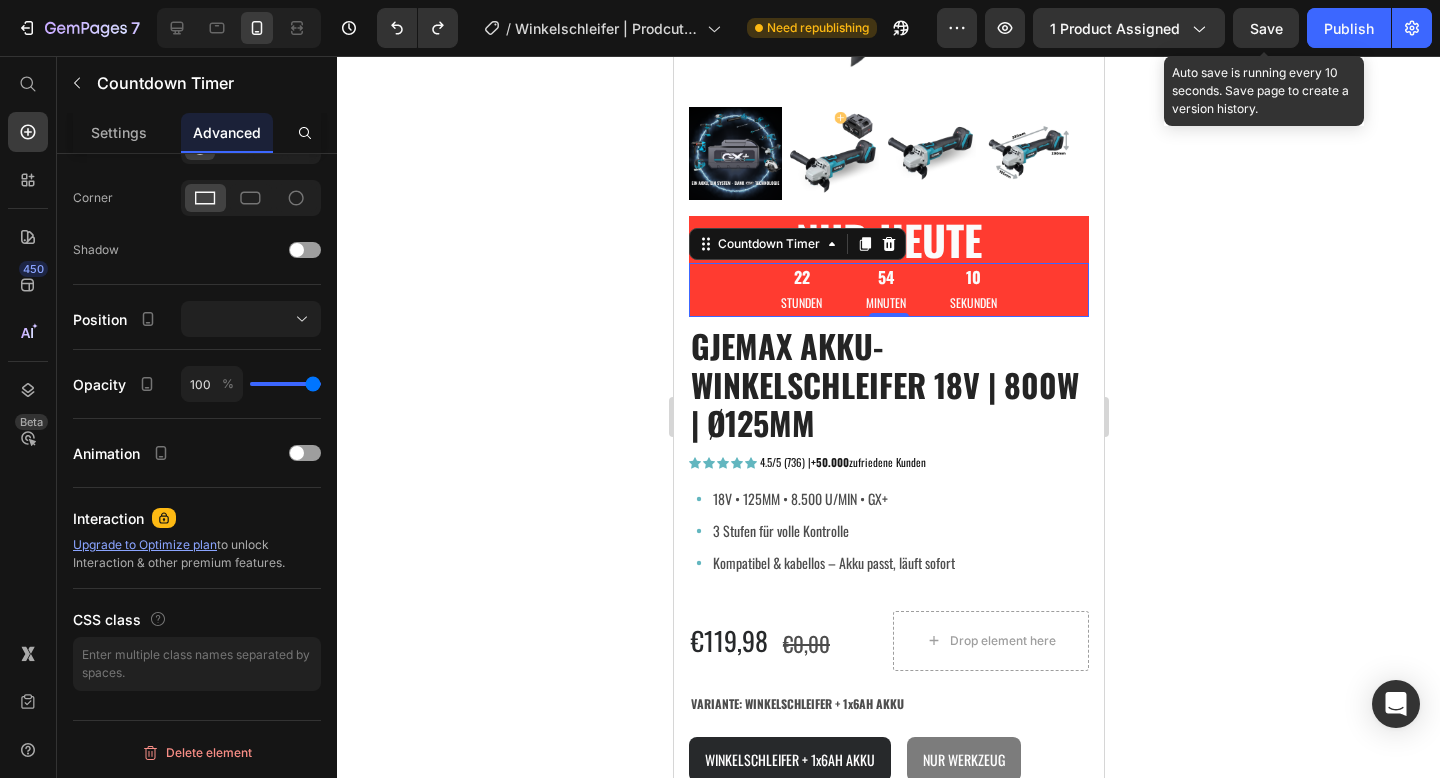 click on "Save" at bounding box center [1266, 28] 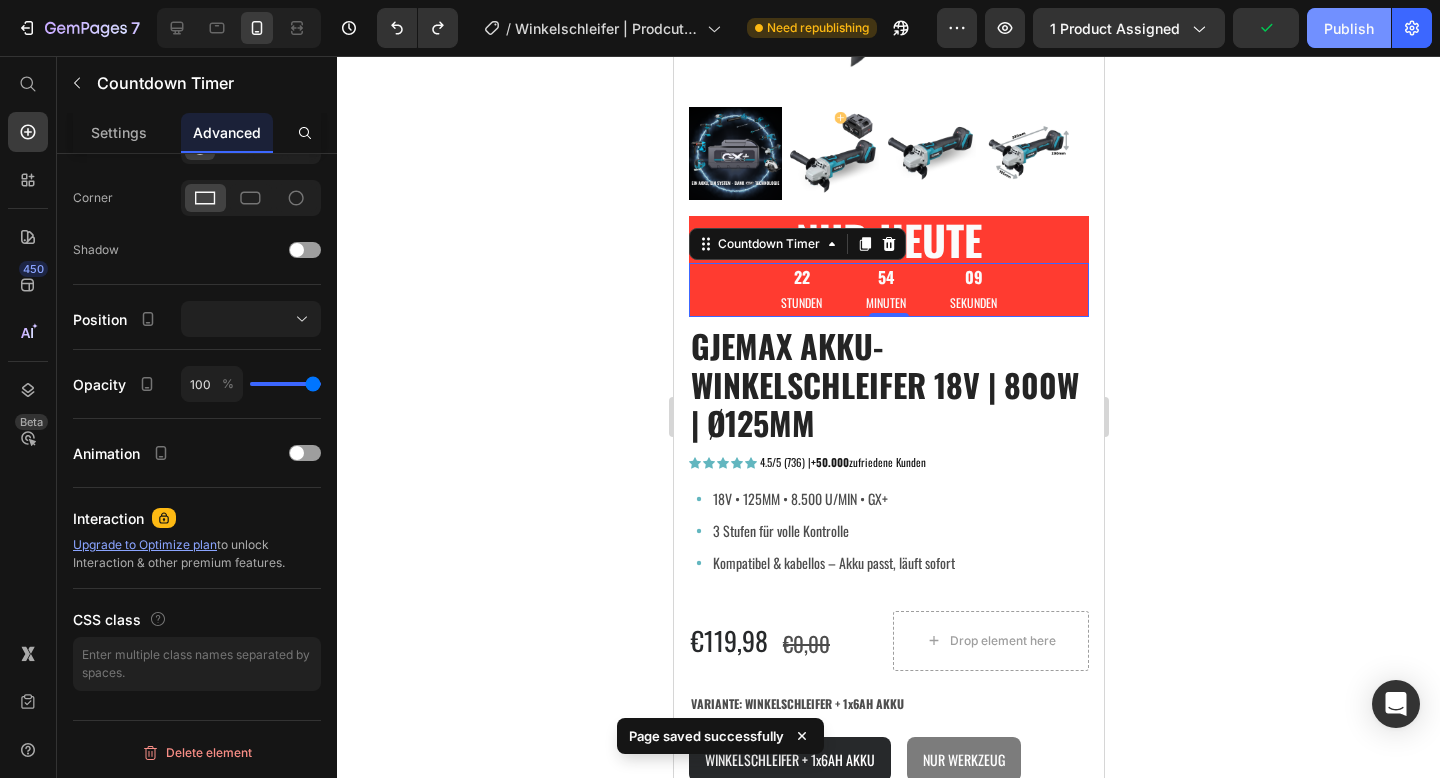 click on "Publish" at bounding box center (1349, 28) 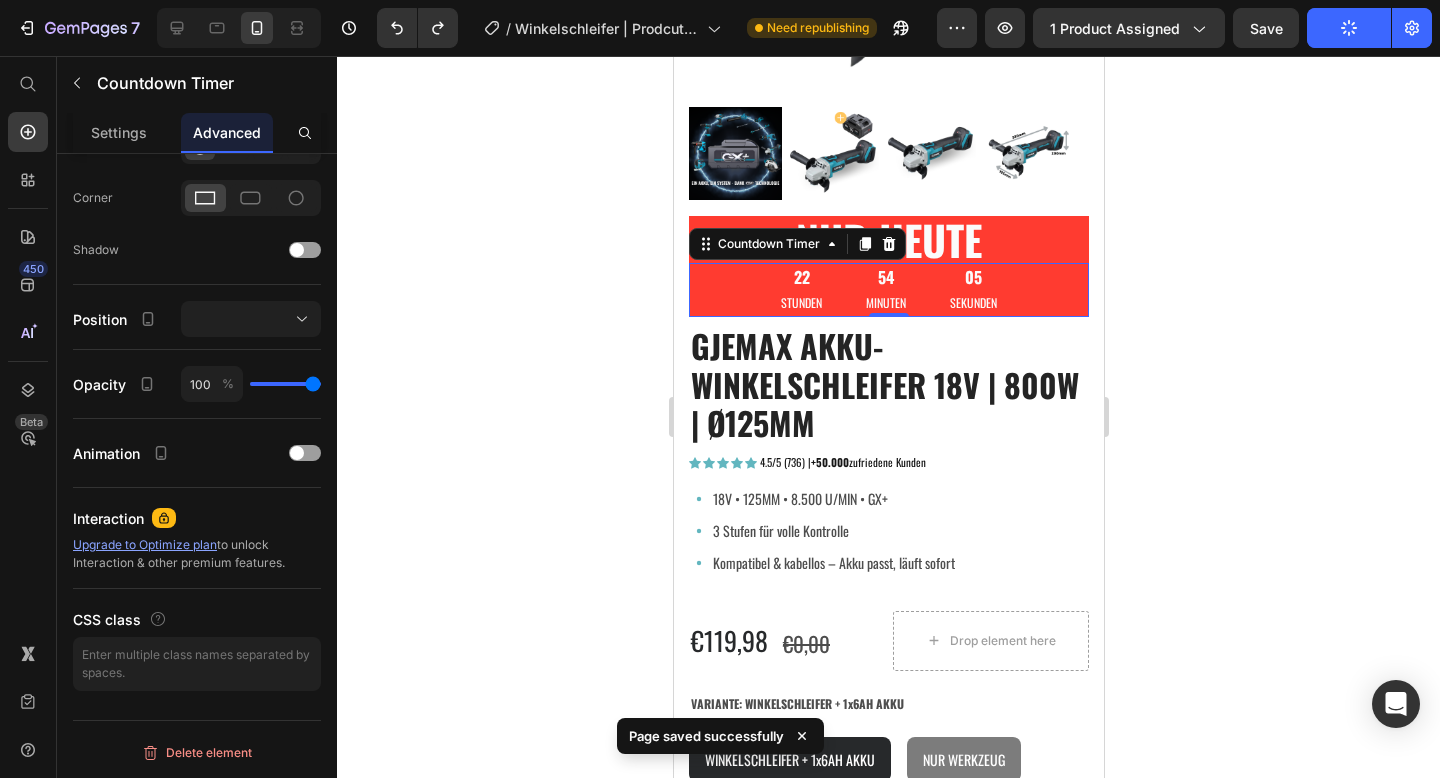 drag, startPoint x: 1004, startPoint y: 18, endPoint x: 1116, endPoint y: 86, distance: 131.02672 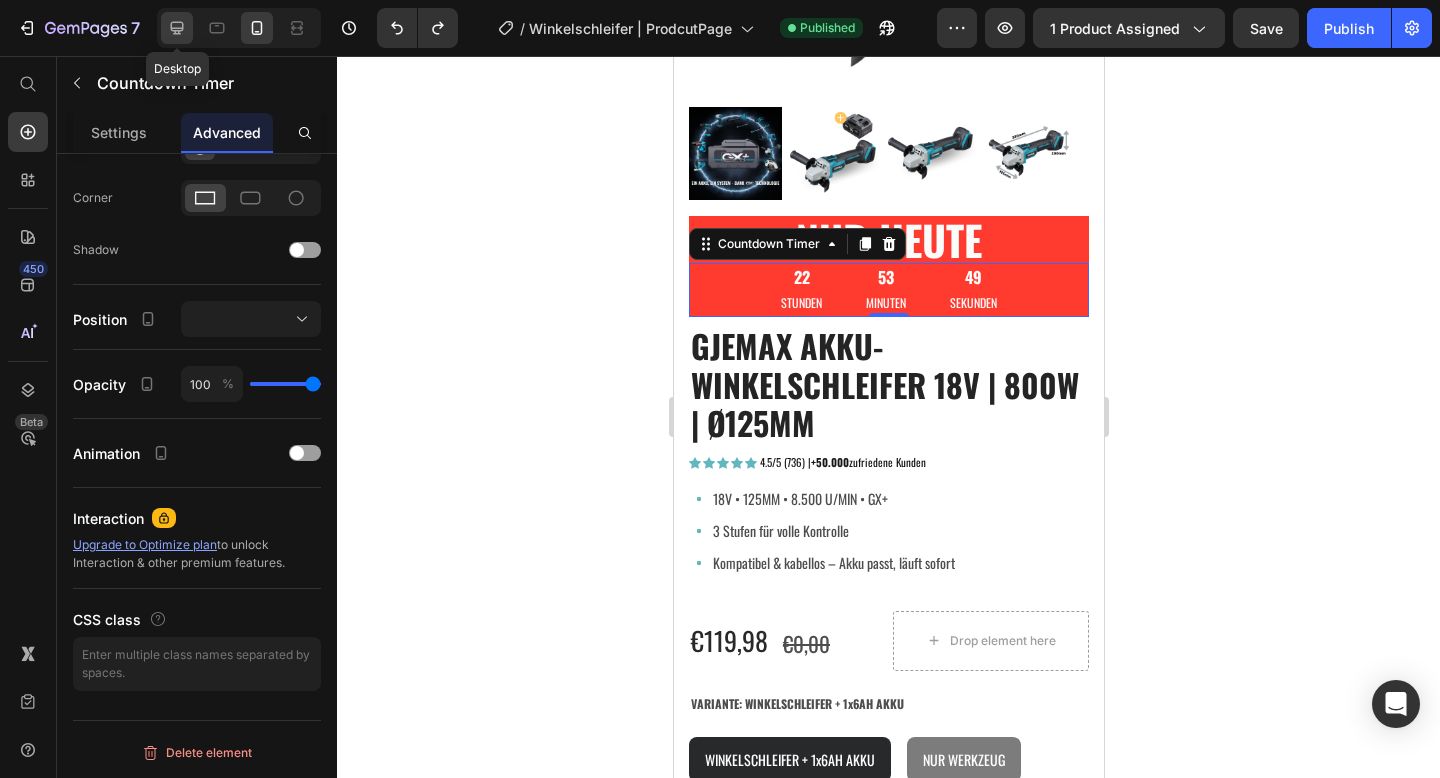click 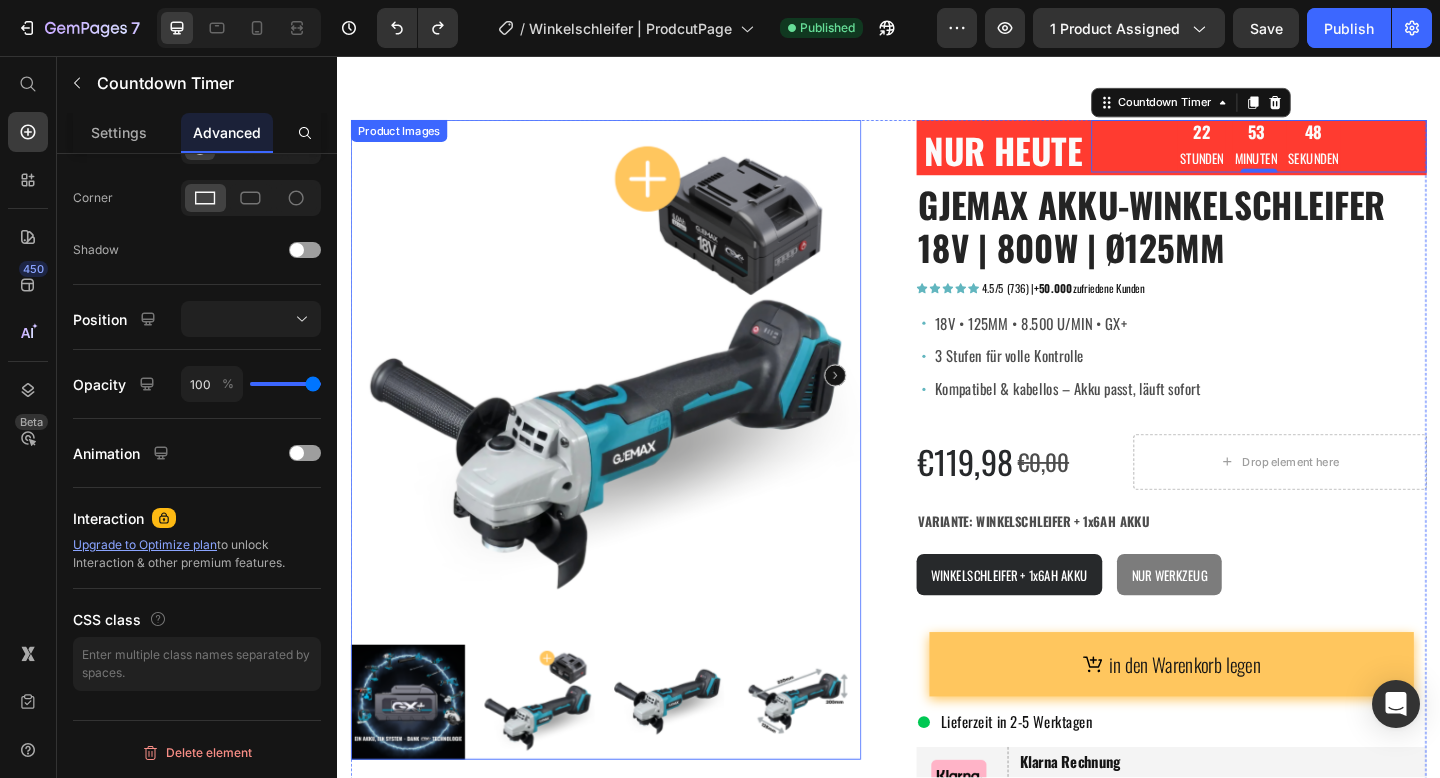 scroll, scrollTop: 0, scrollLeft: 0, axis: both 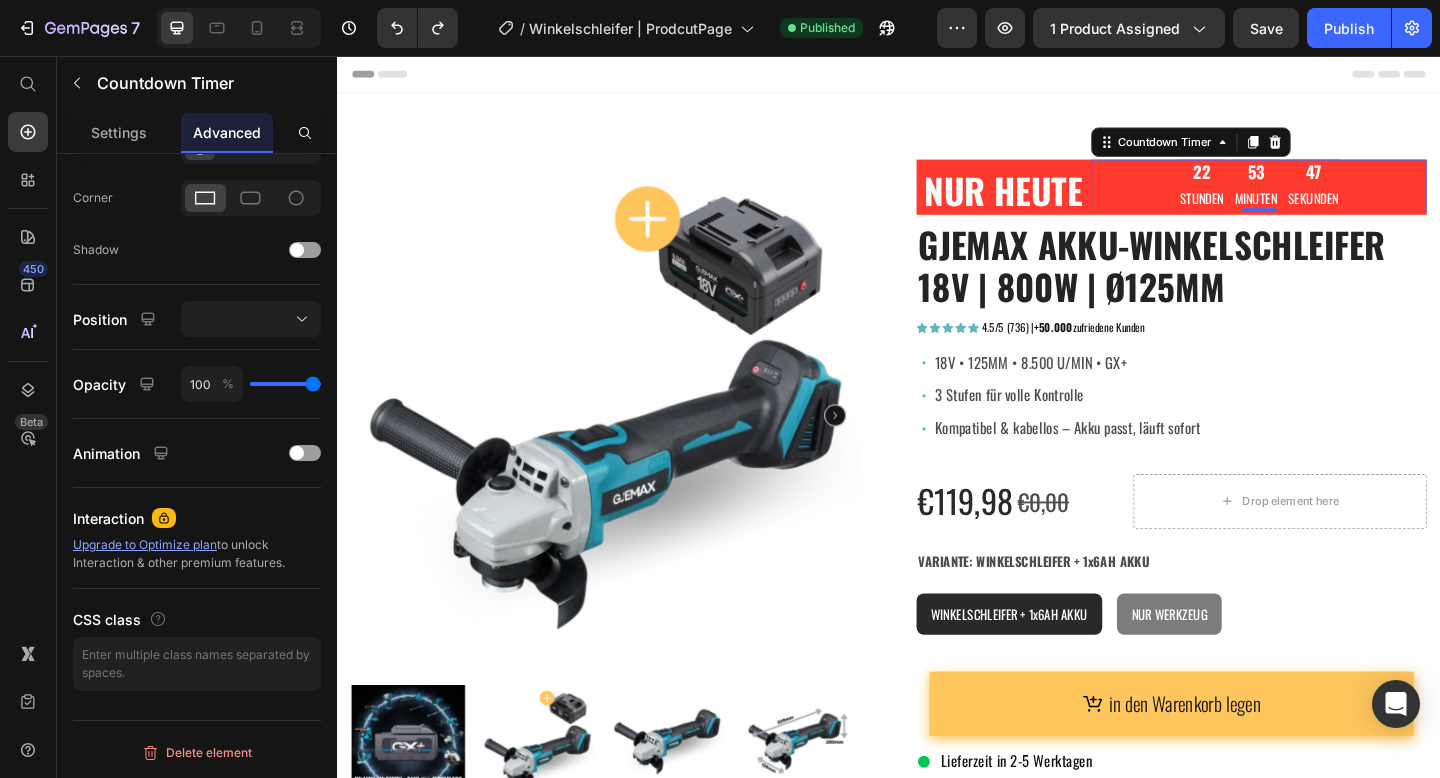 click on "MINUTEN" at bounding box center [1336, 210] 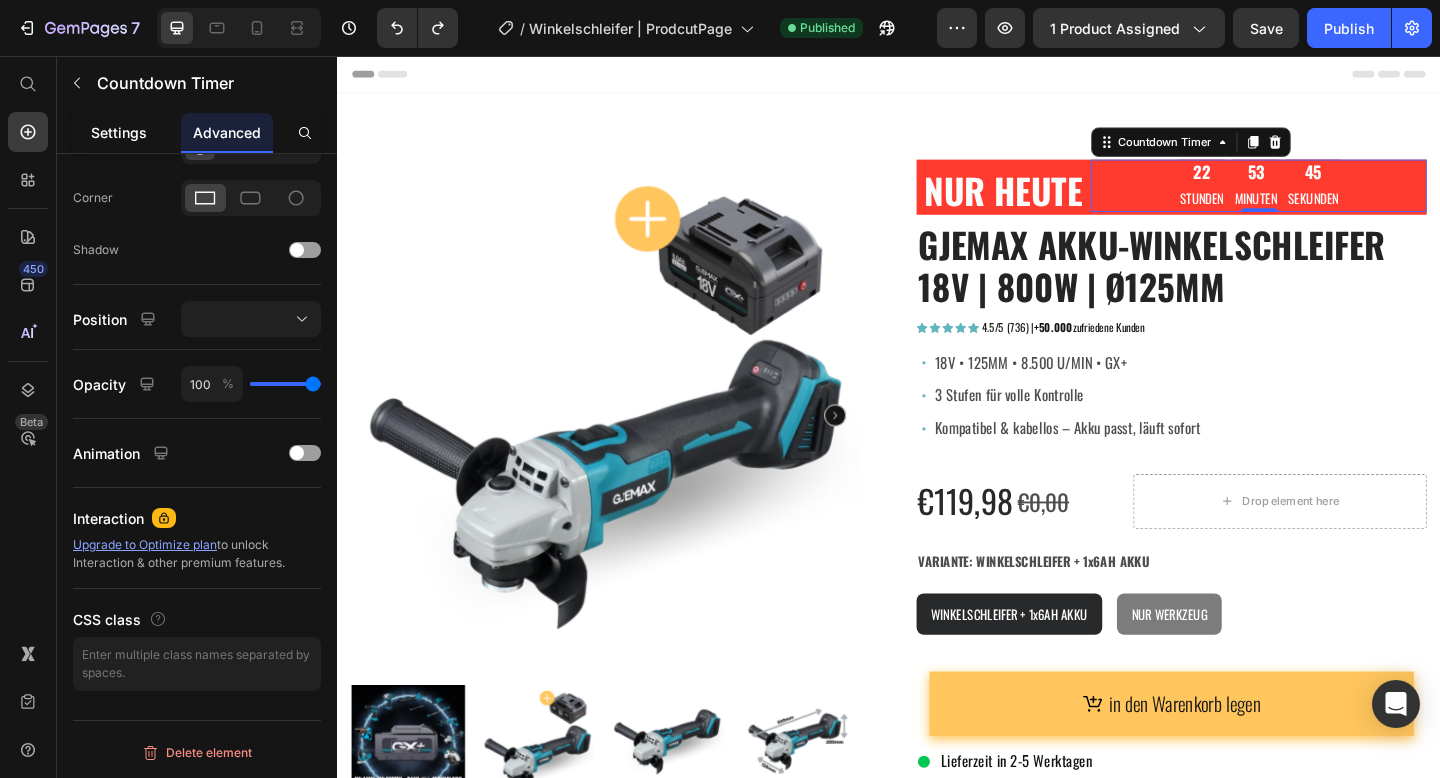 click on "Settings" at bounding box center (119, 132) 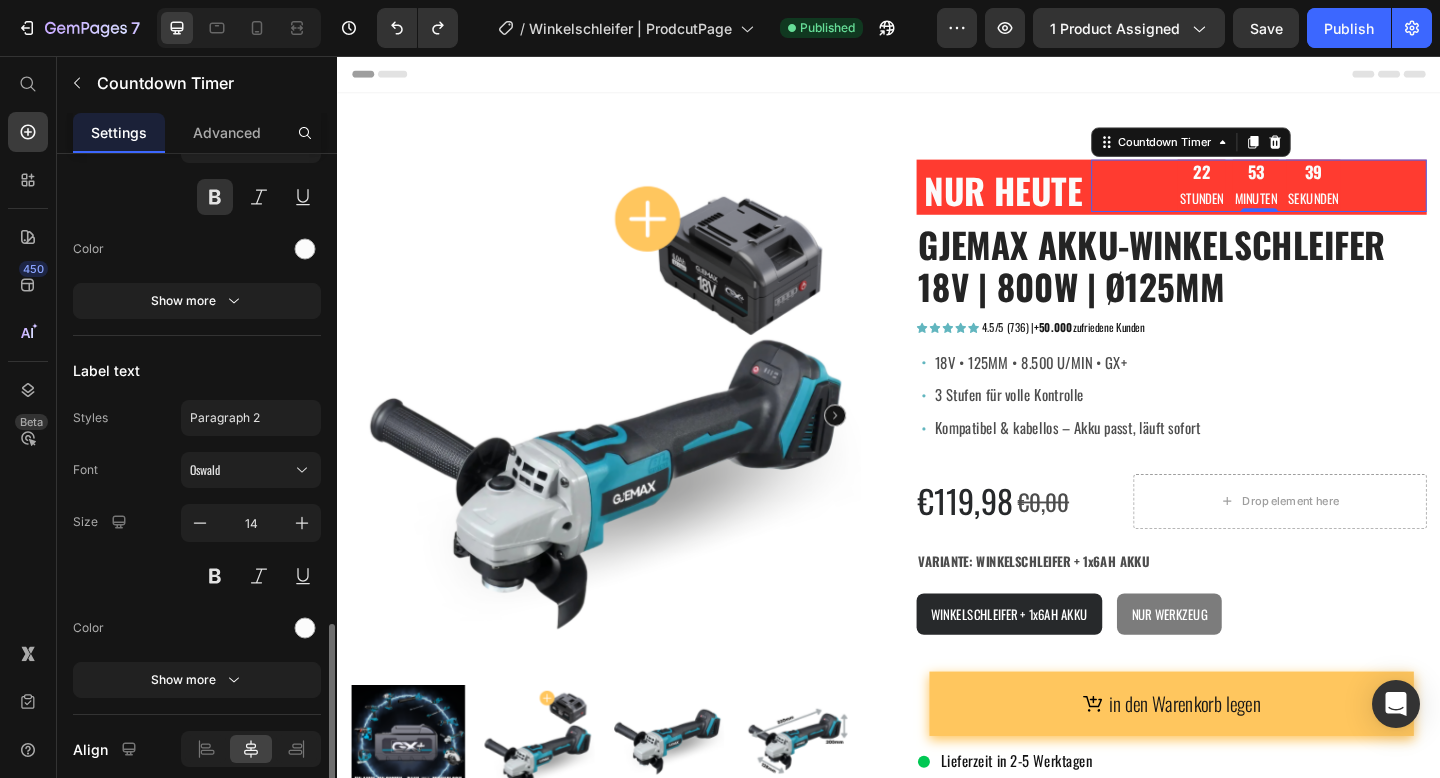 scroll, scrollTop: 1760, scrollLeft: 0, axis: vertical 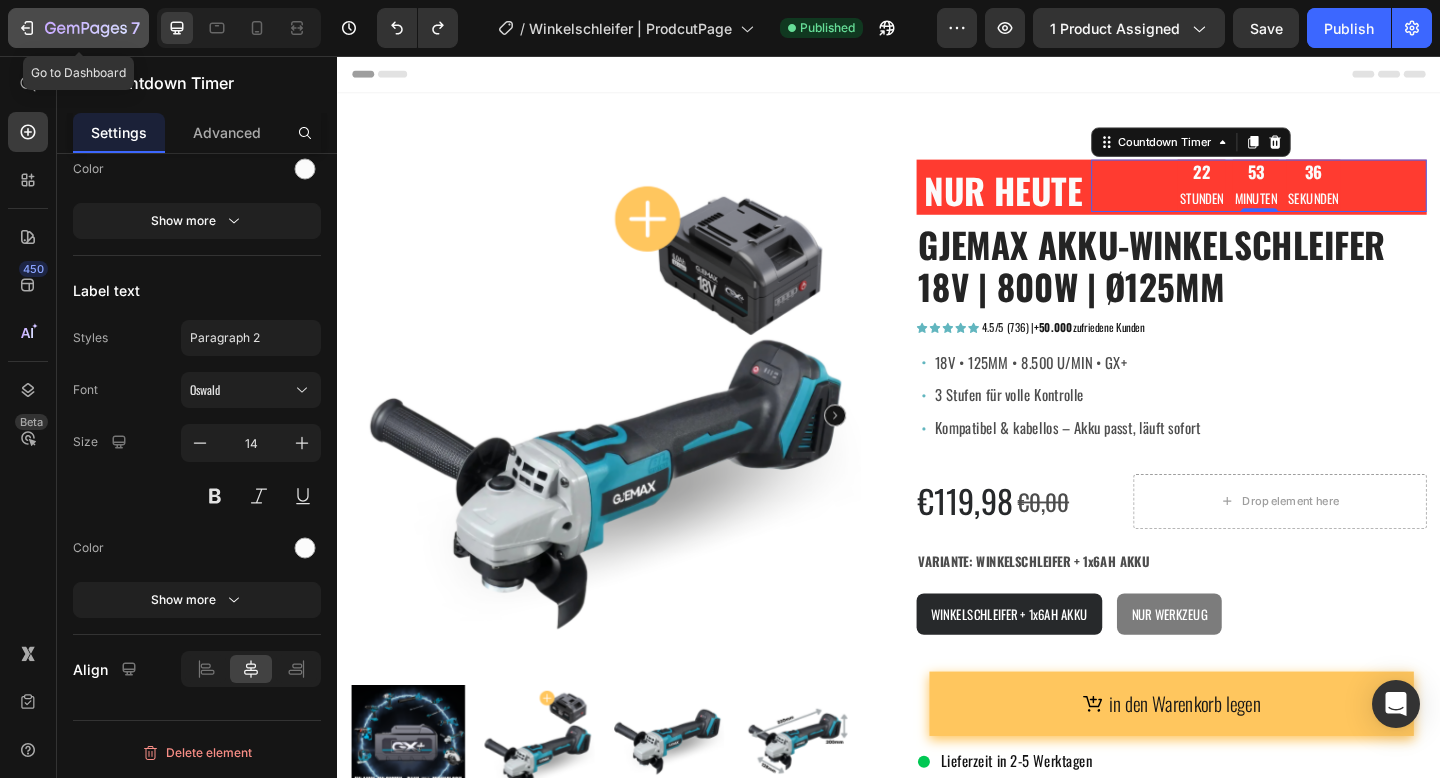 click on "7" 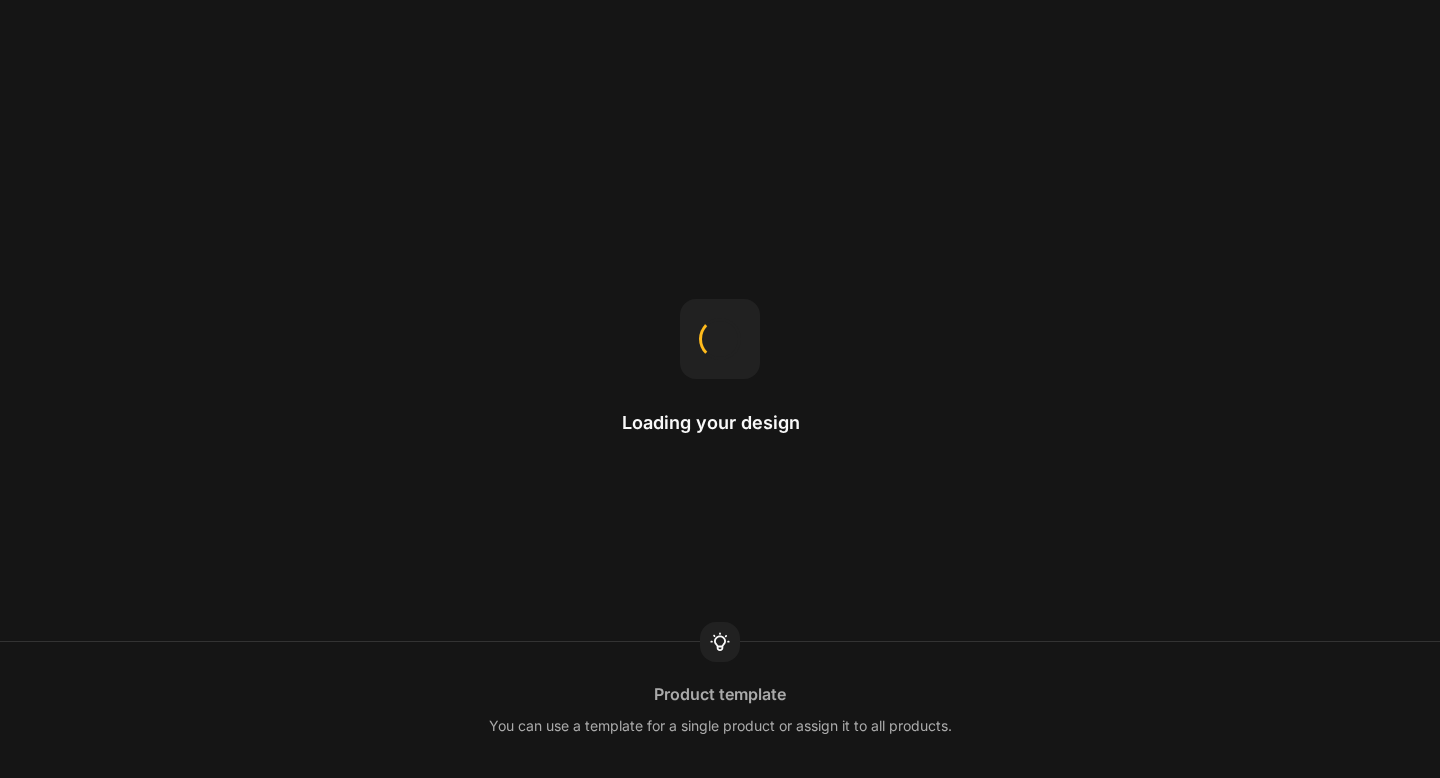 scroll, scrollTop: 0, scrollLeft: 0, axis: both 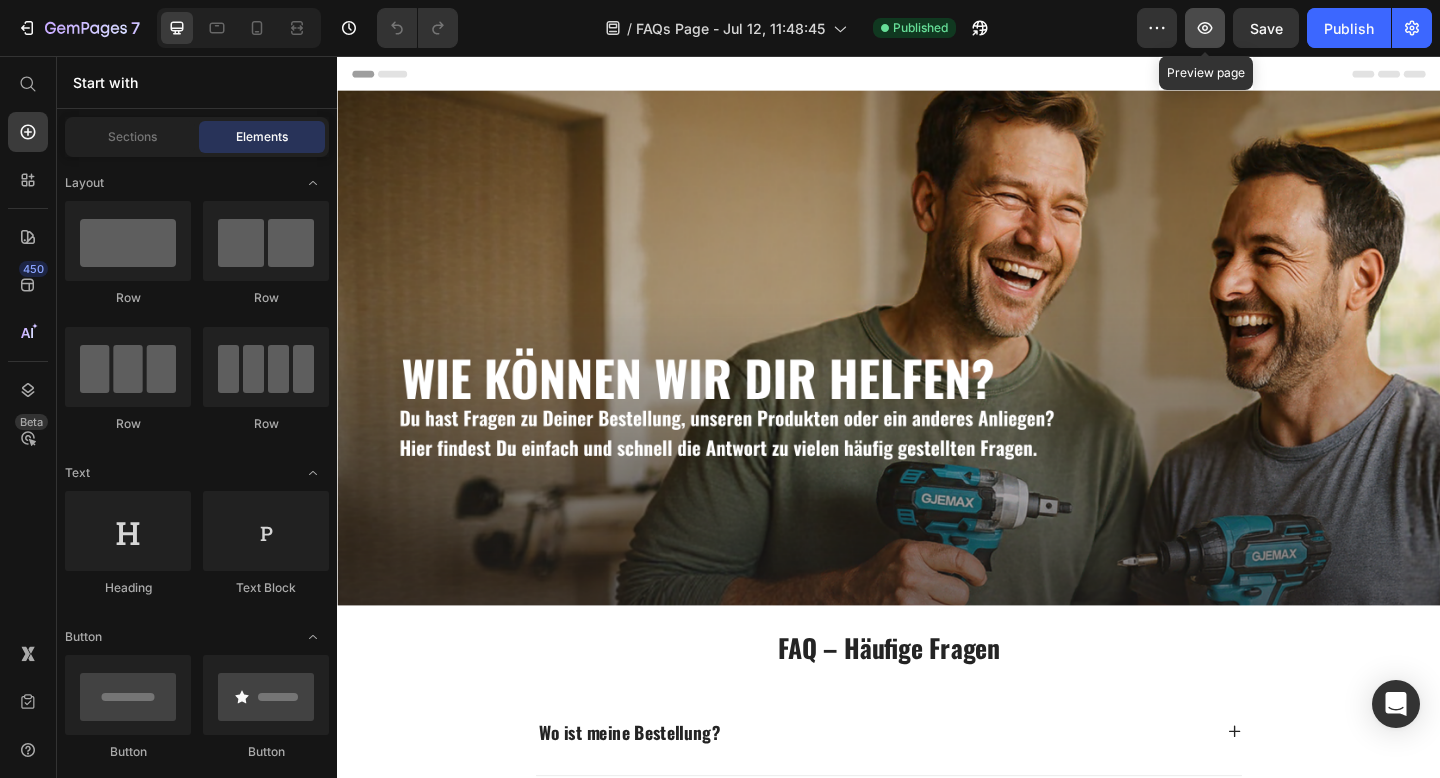 click 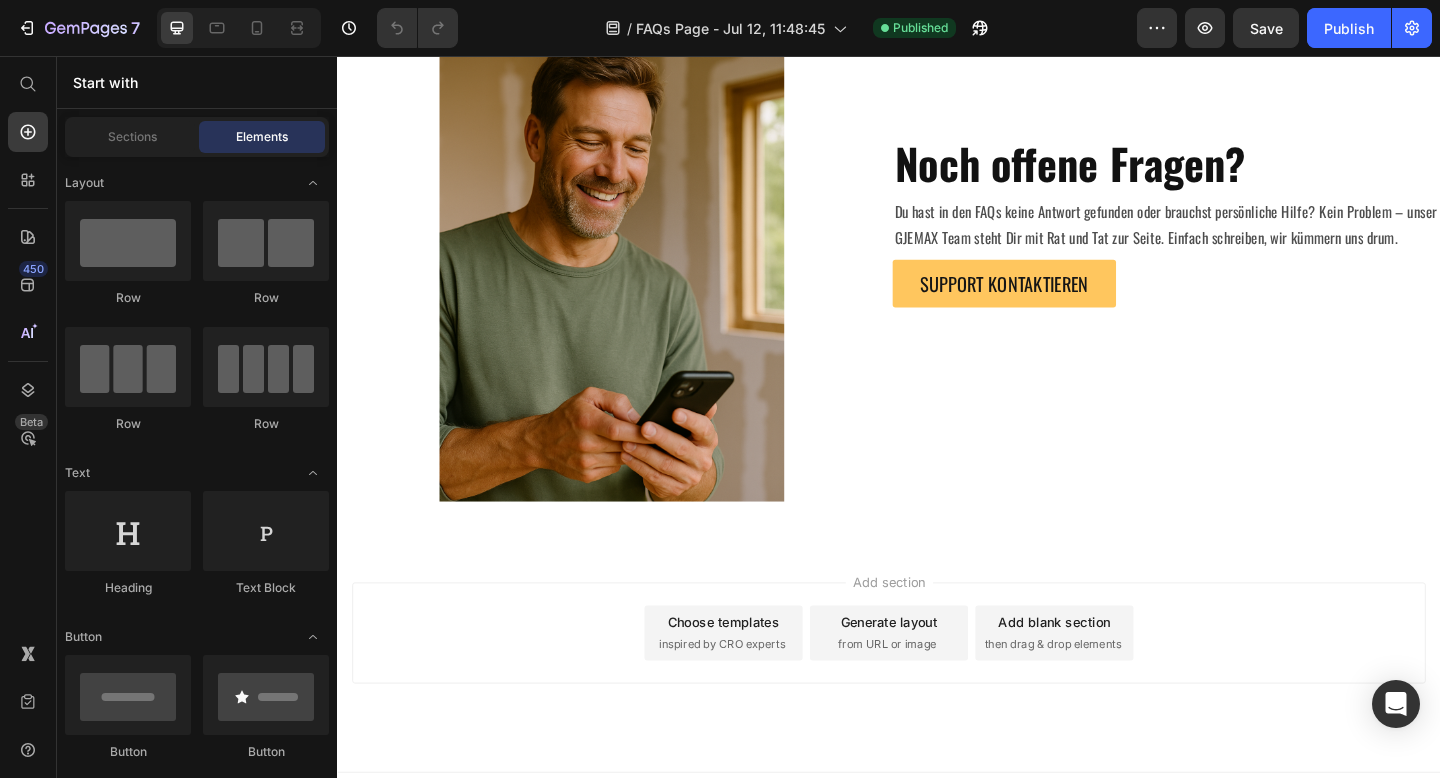 scroll, scrollTop: 1675, scrollLeft: 0, axis: vertical 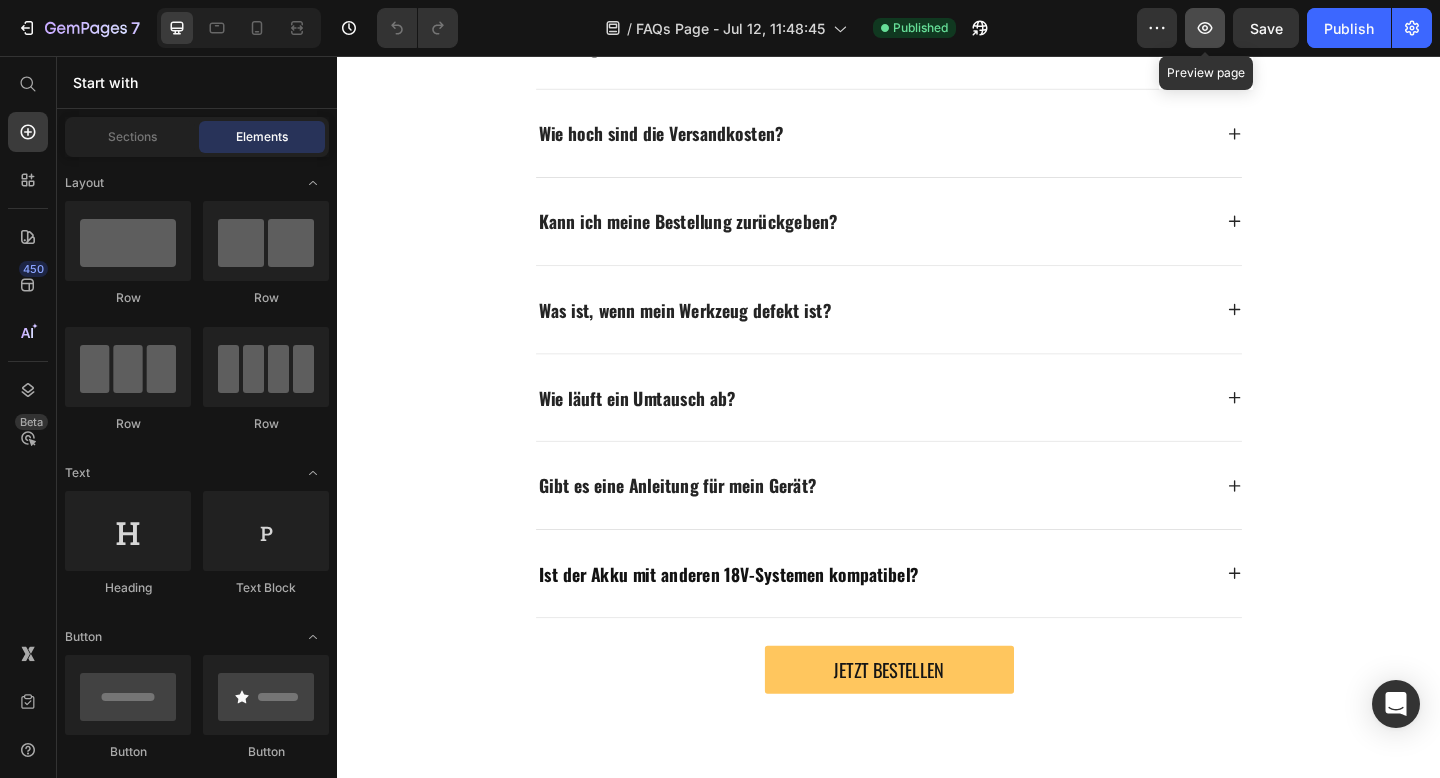 click 